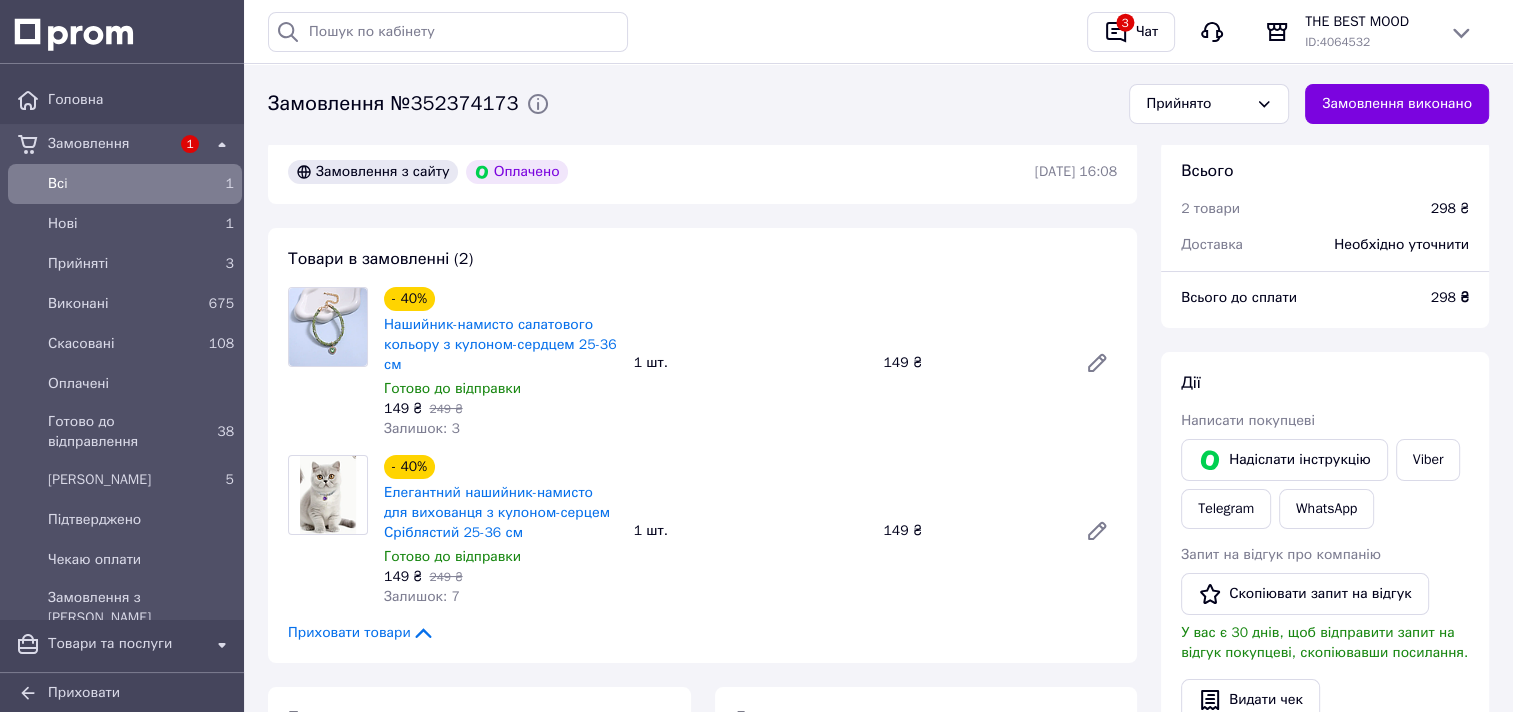 scroll, scrollTop: 0, scrollLeft: 0, axis: both 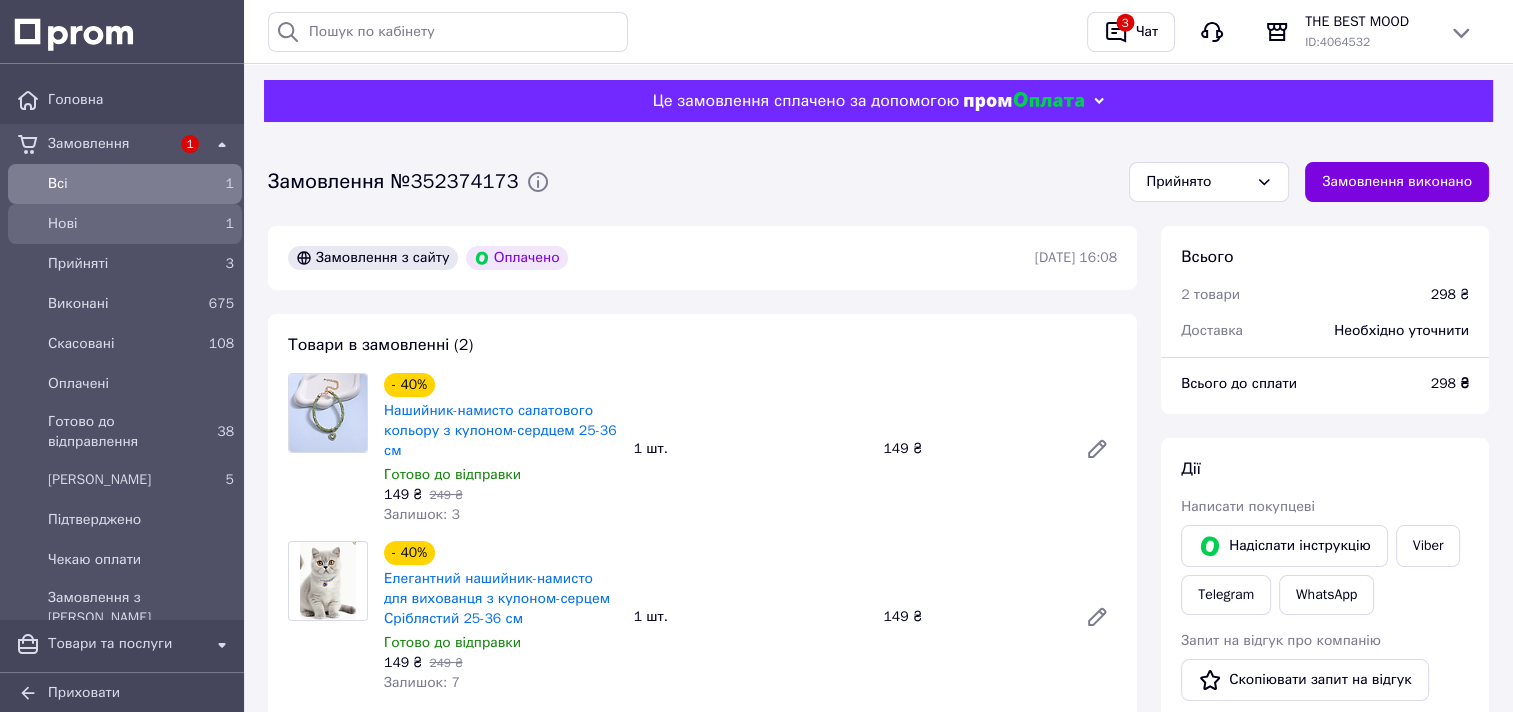 click on "Нові" at bounding box center (121, 224) 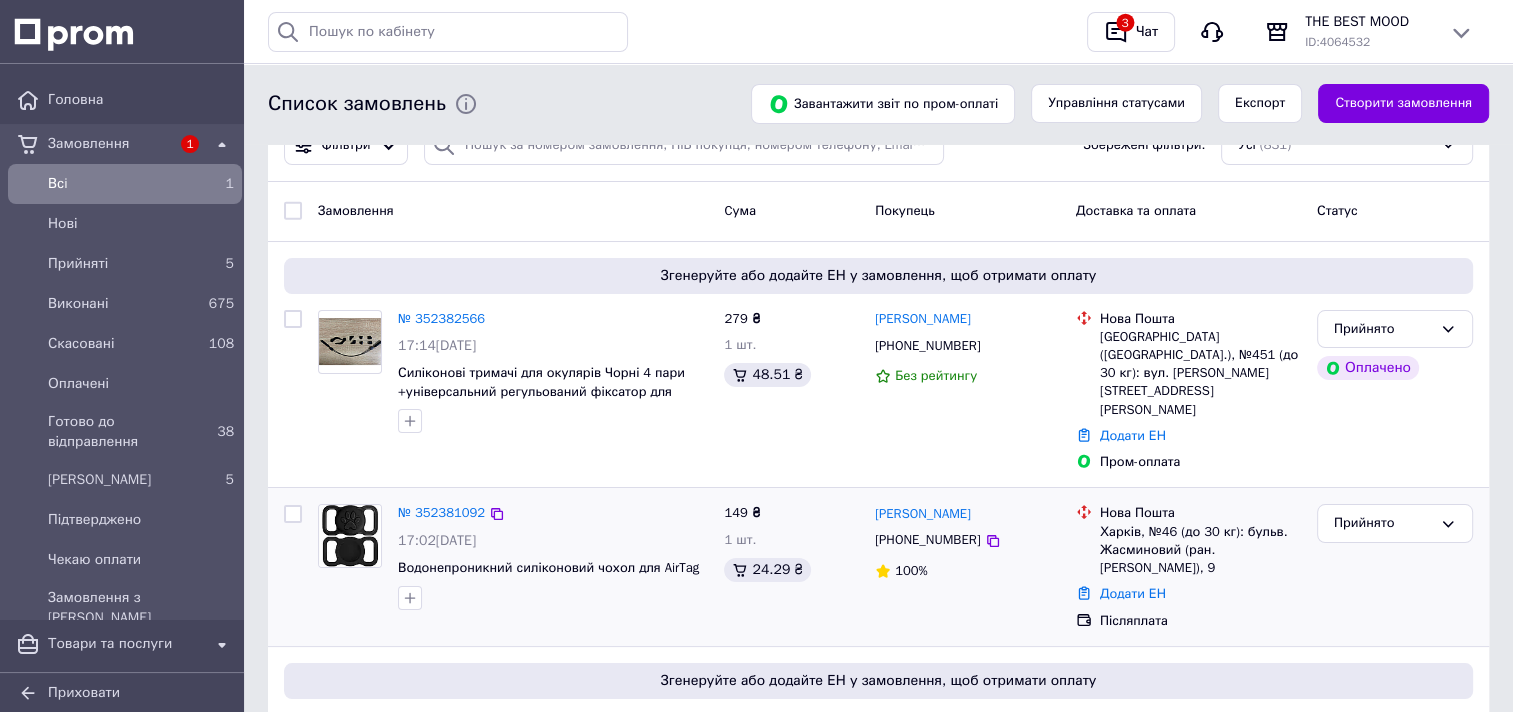 scroll, scrollTop: 0, scrollLeft: 0, axis: both 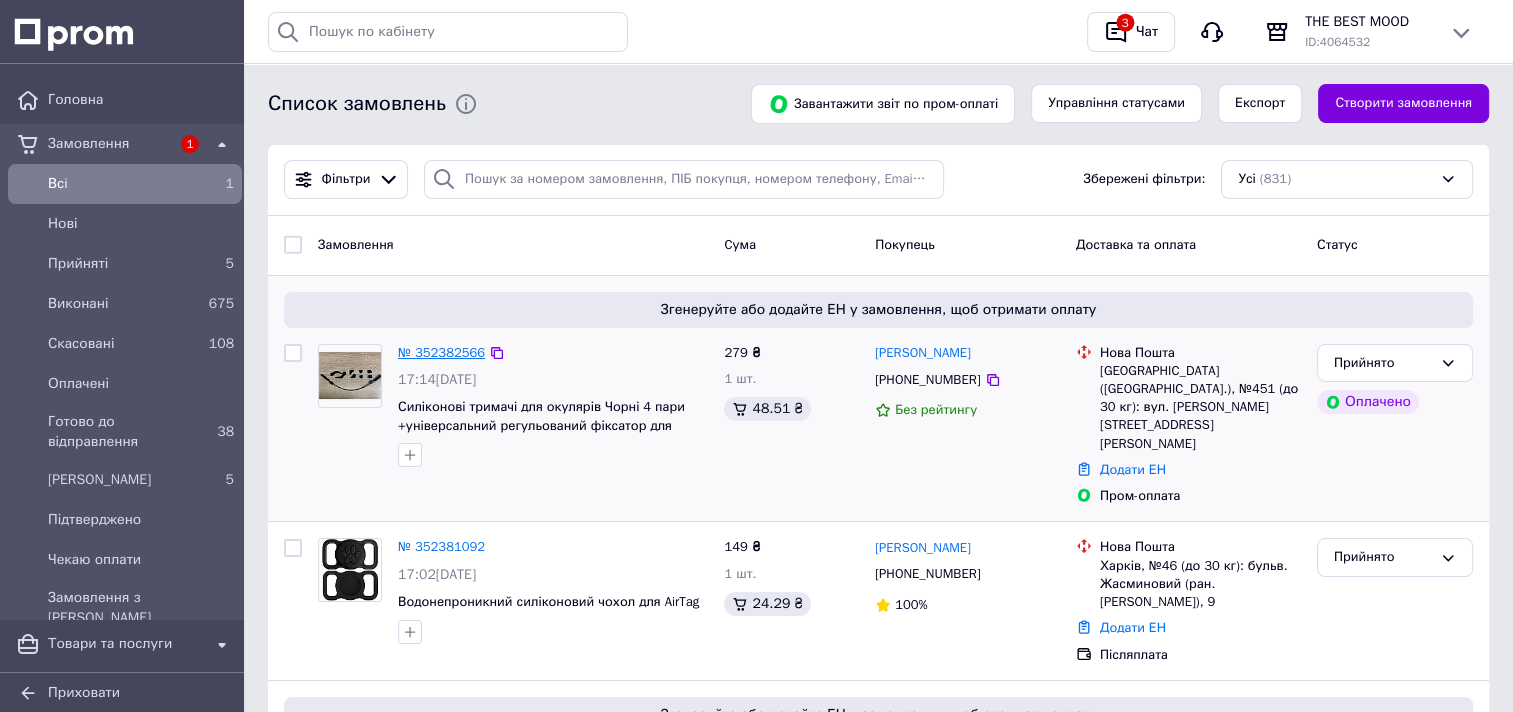 click on "№ 352382566" at bounding box center (441, 352) 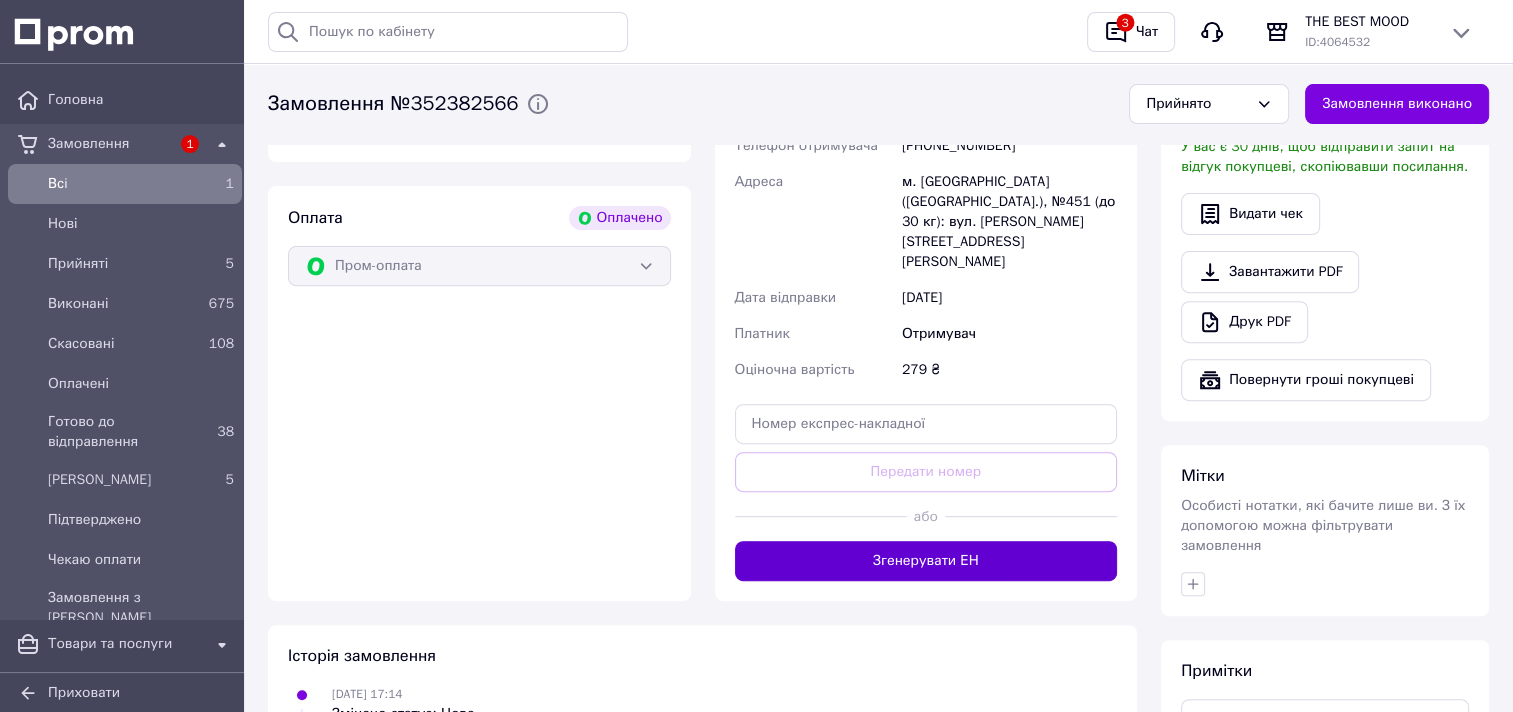 scroll, scrollTop: 700, scrollLeft: 0, axis: vertical 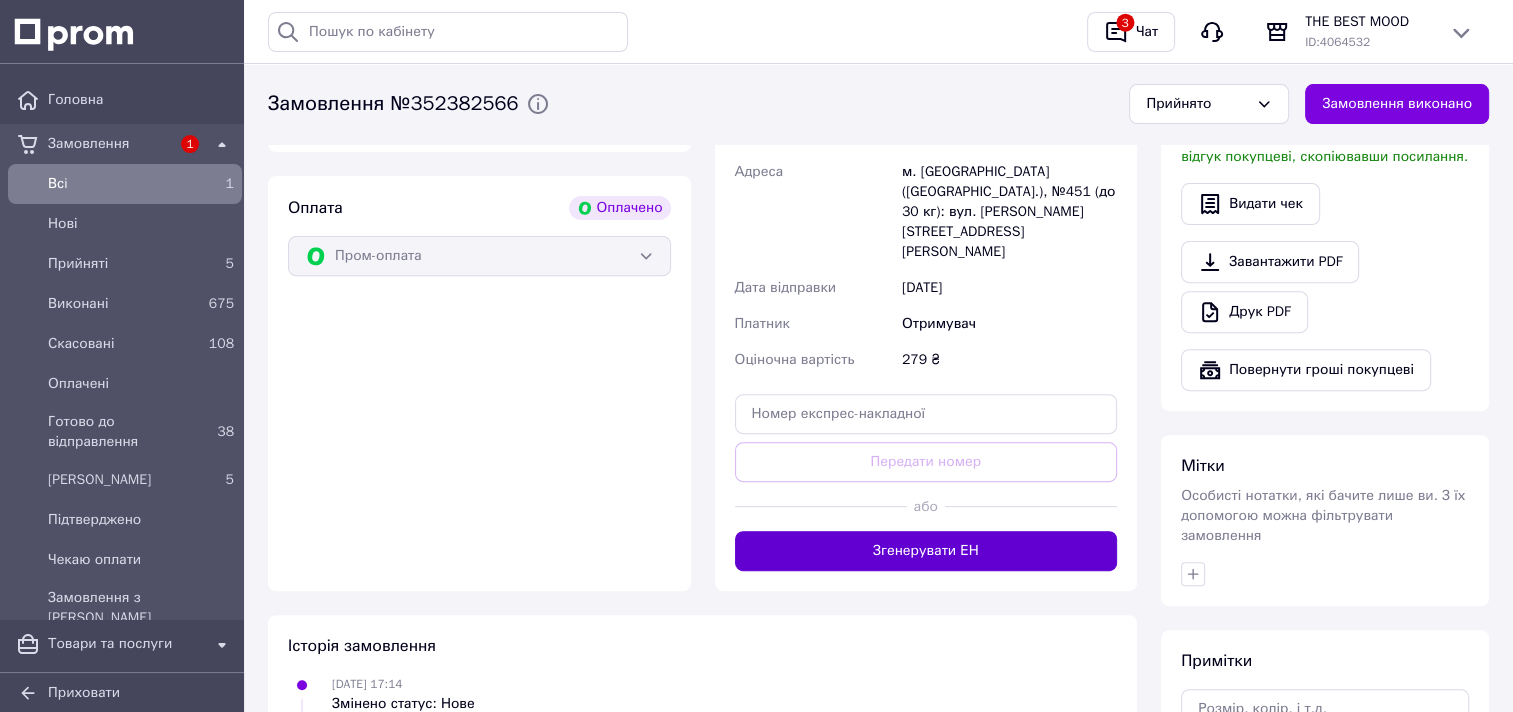 click on "Згенерувати ЕН" at bounding box center [926, 551] 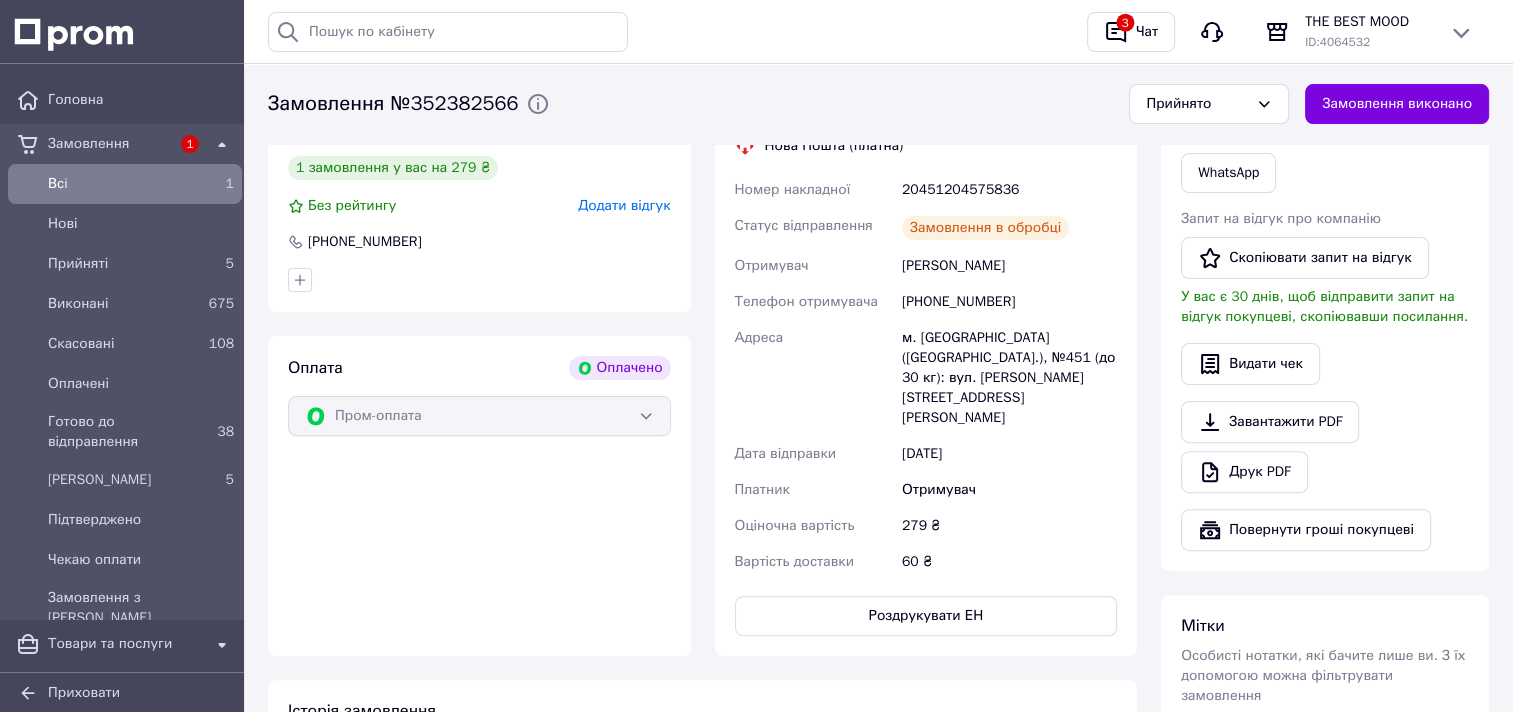 scroll, scrollTop: 500, scrollLeft: 0, axis: vertical 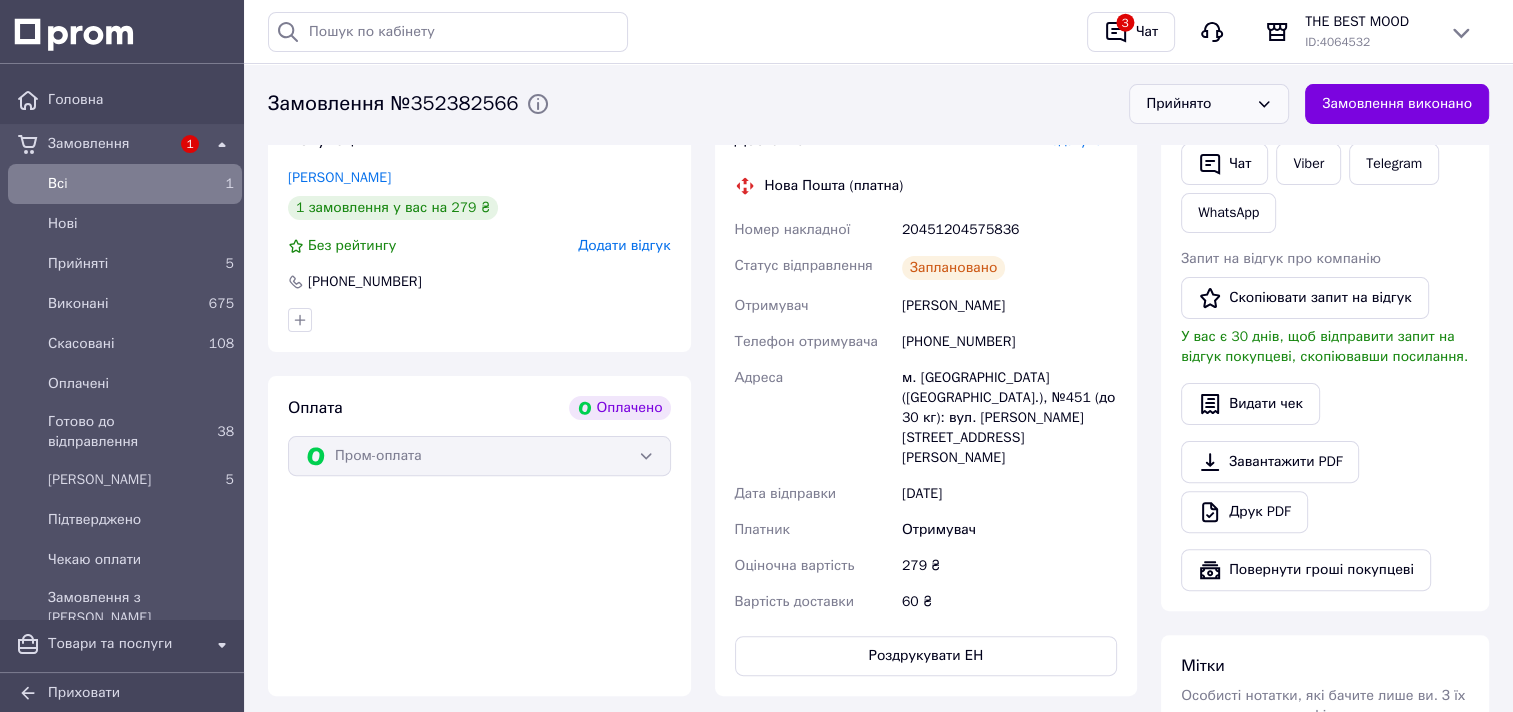 click 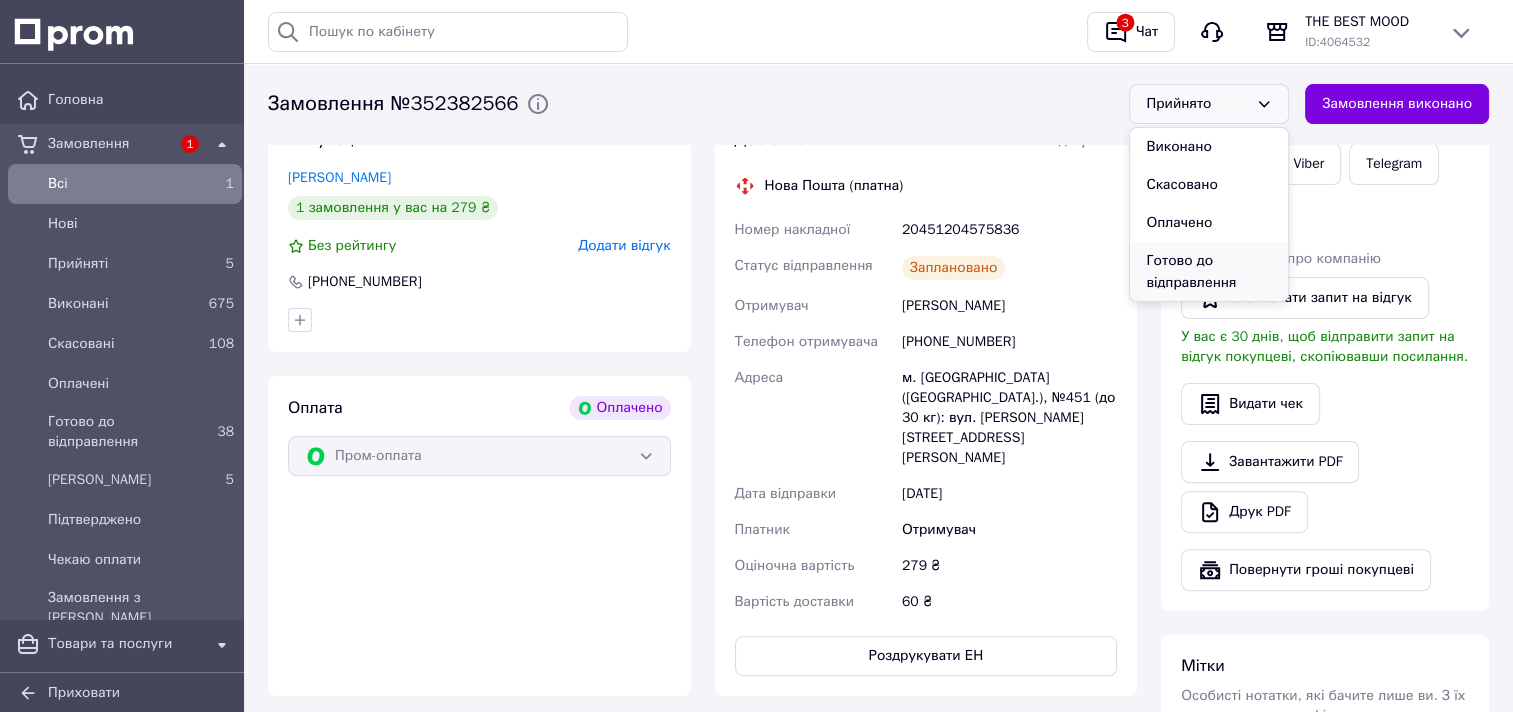 click on "Готово до відправлення" at bounding box center [1209, 272] 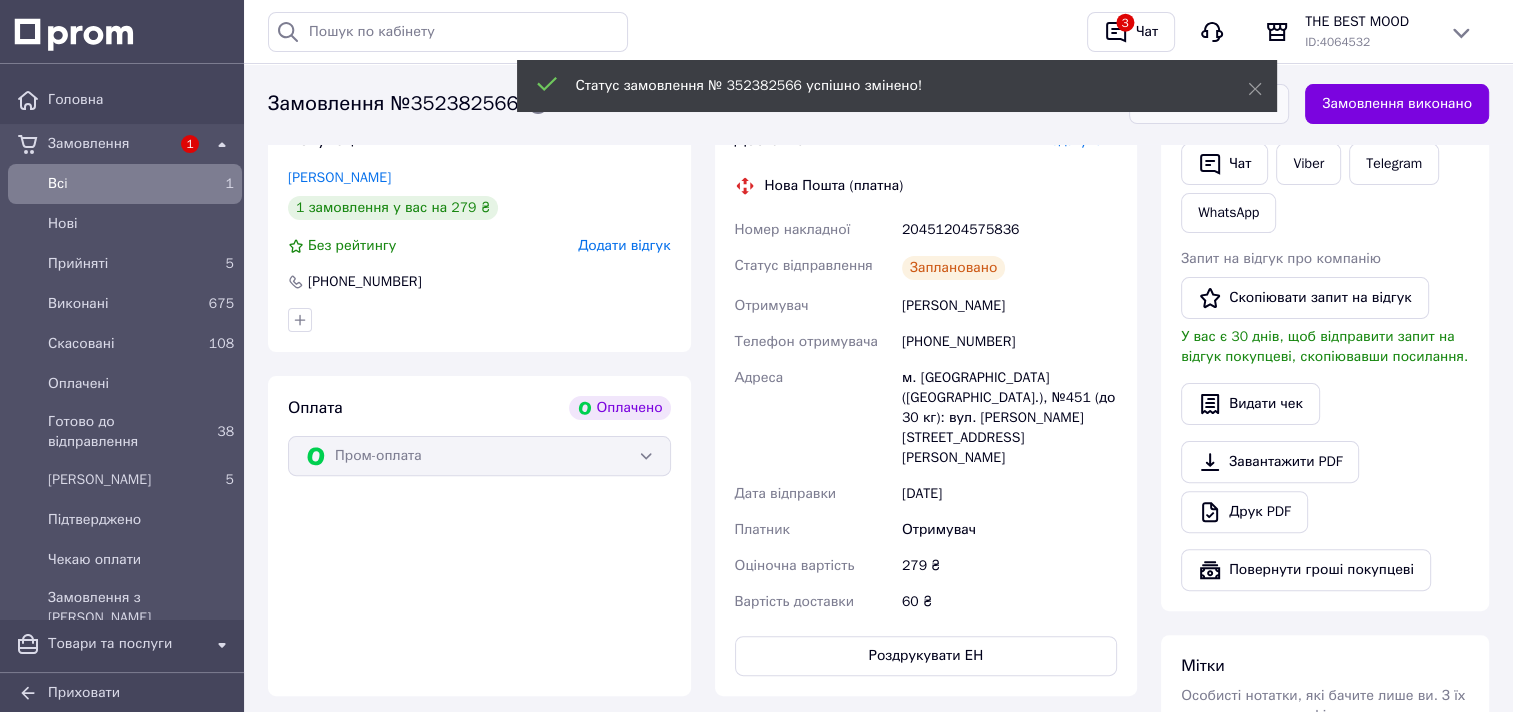 click on "Замовлення" at bounding box center [109, 144] 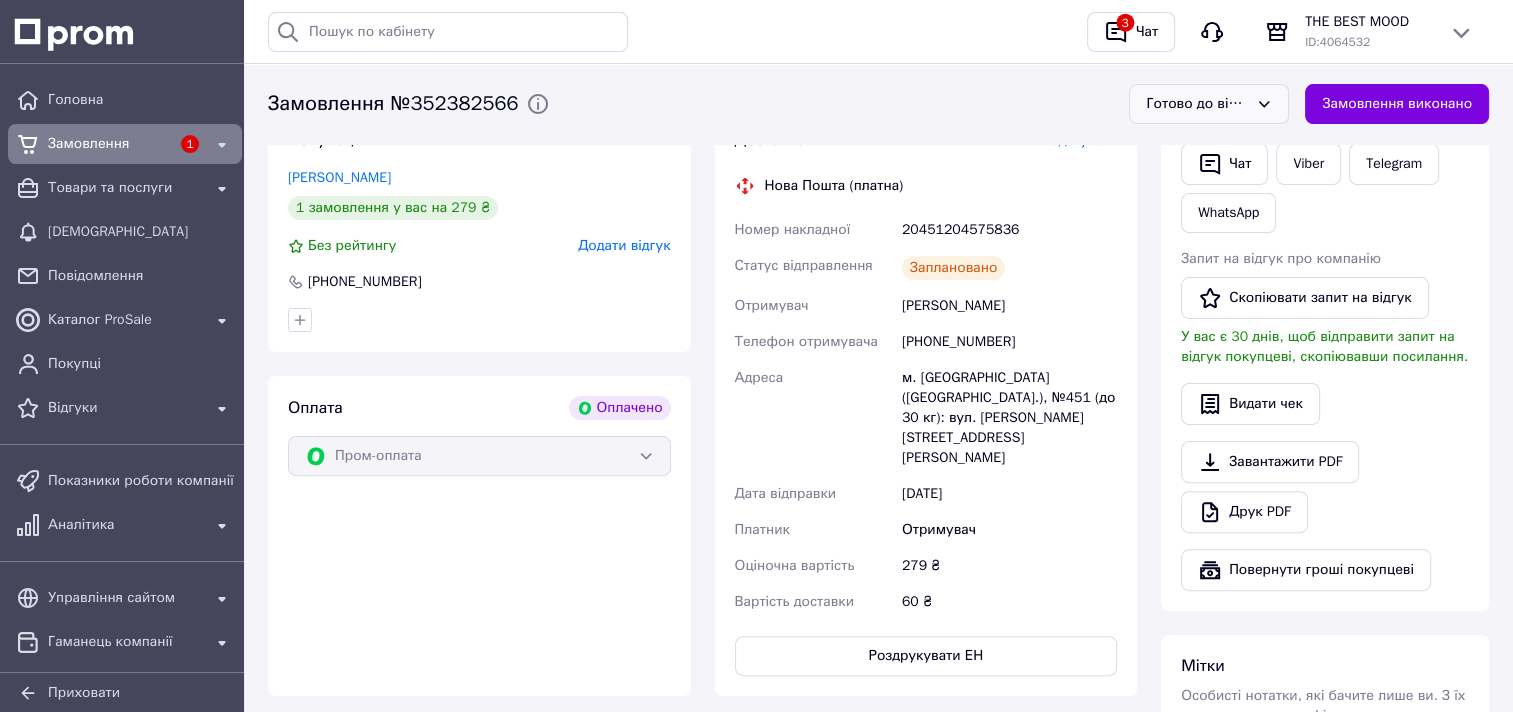 click on "Замовлення" at bounding box center (109, 144) 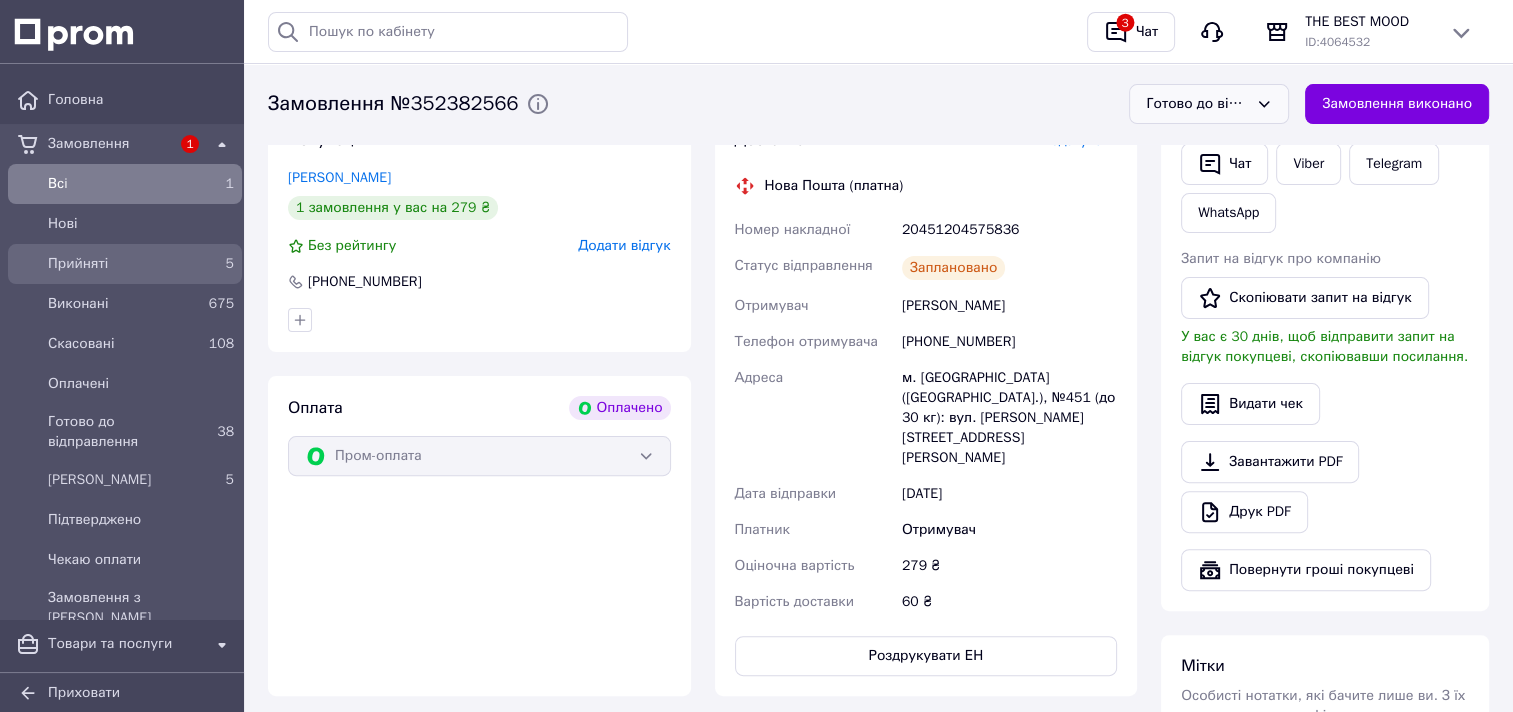 click on "Прийняті" at bounding box center (121, 264) 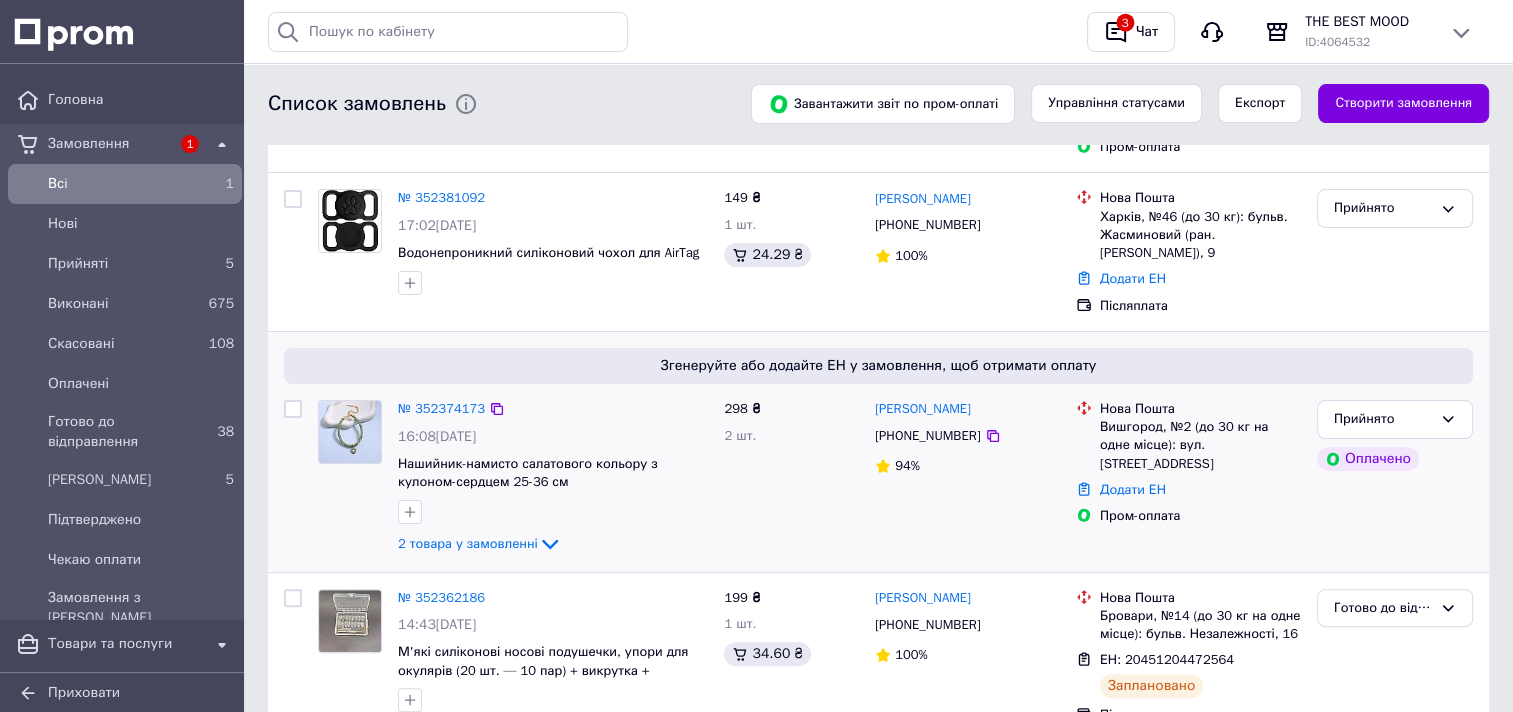 scroll, scrollTop: 400, scrollLeft: 0, axis: vertical 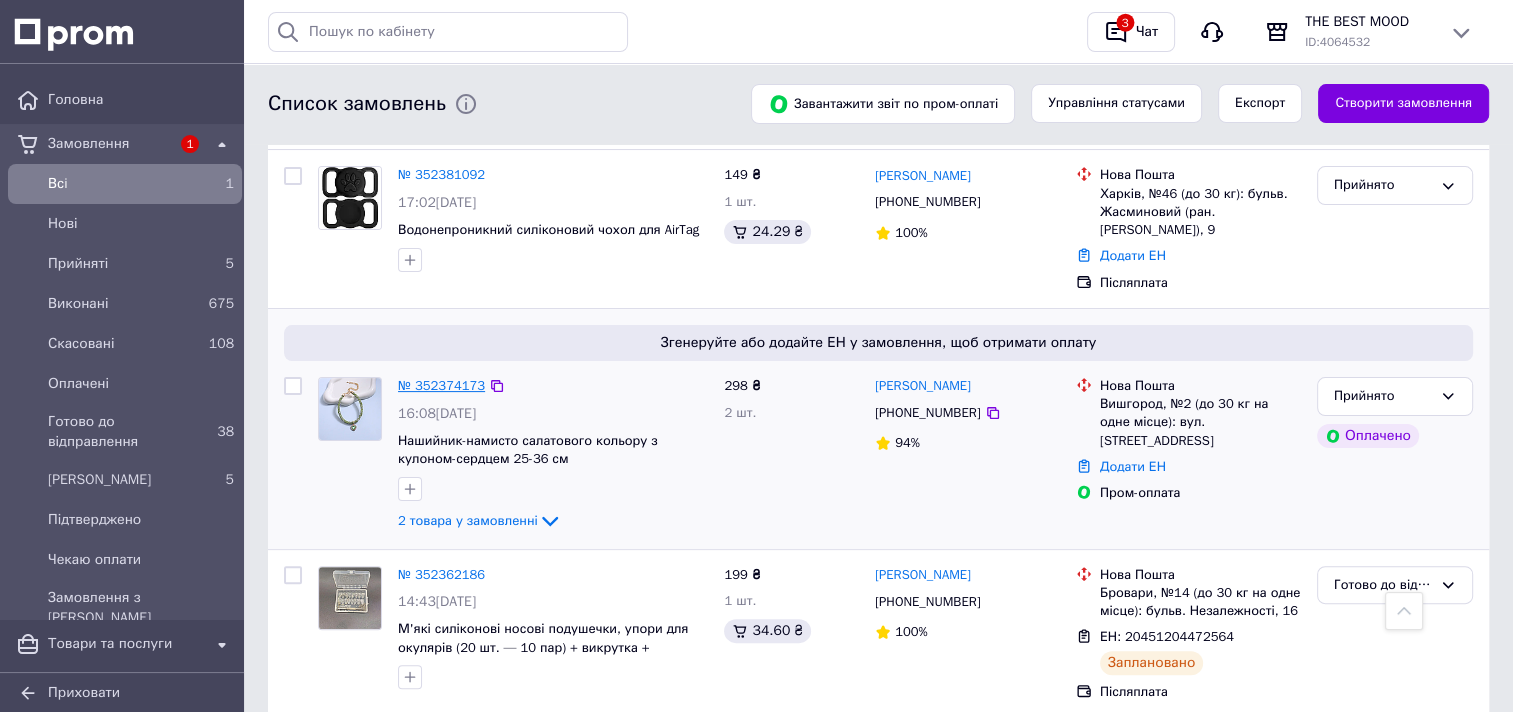 click on "№ 352374173" at bounding box center [441, 385] 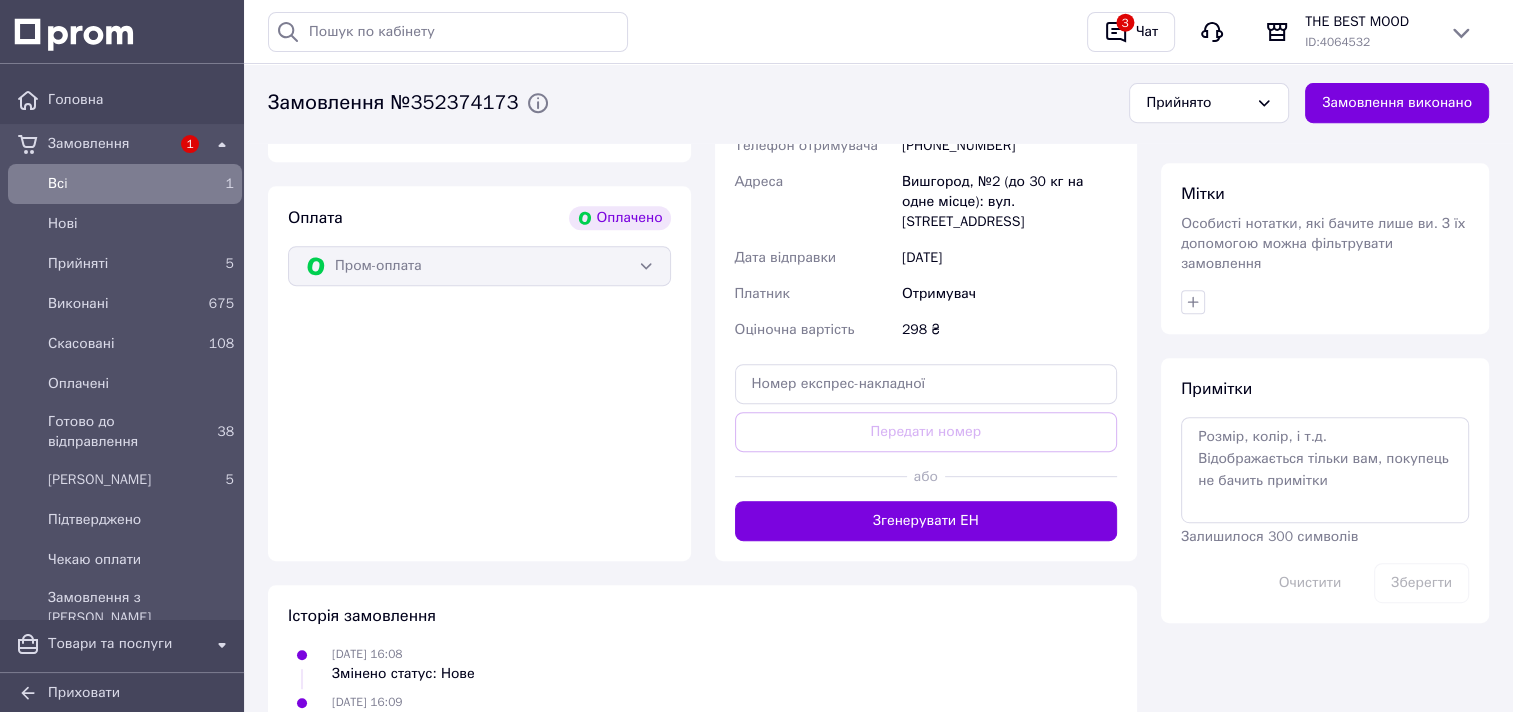 scroll, scrollTop: 900, scrollLeft: 0, axis: vertical 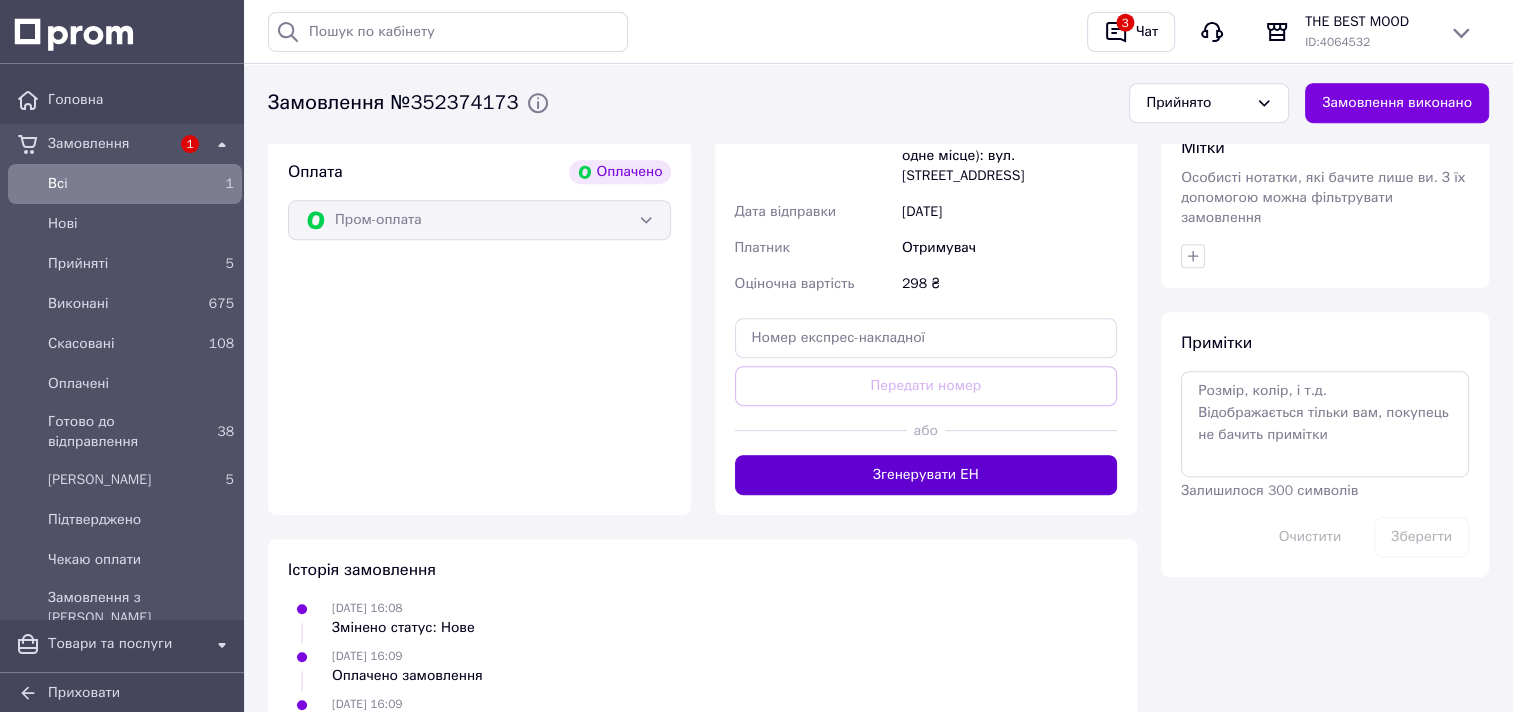 click on "Згенерувати ЕН" at bounding box center [926, 475] 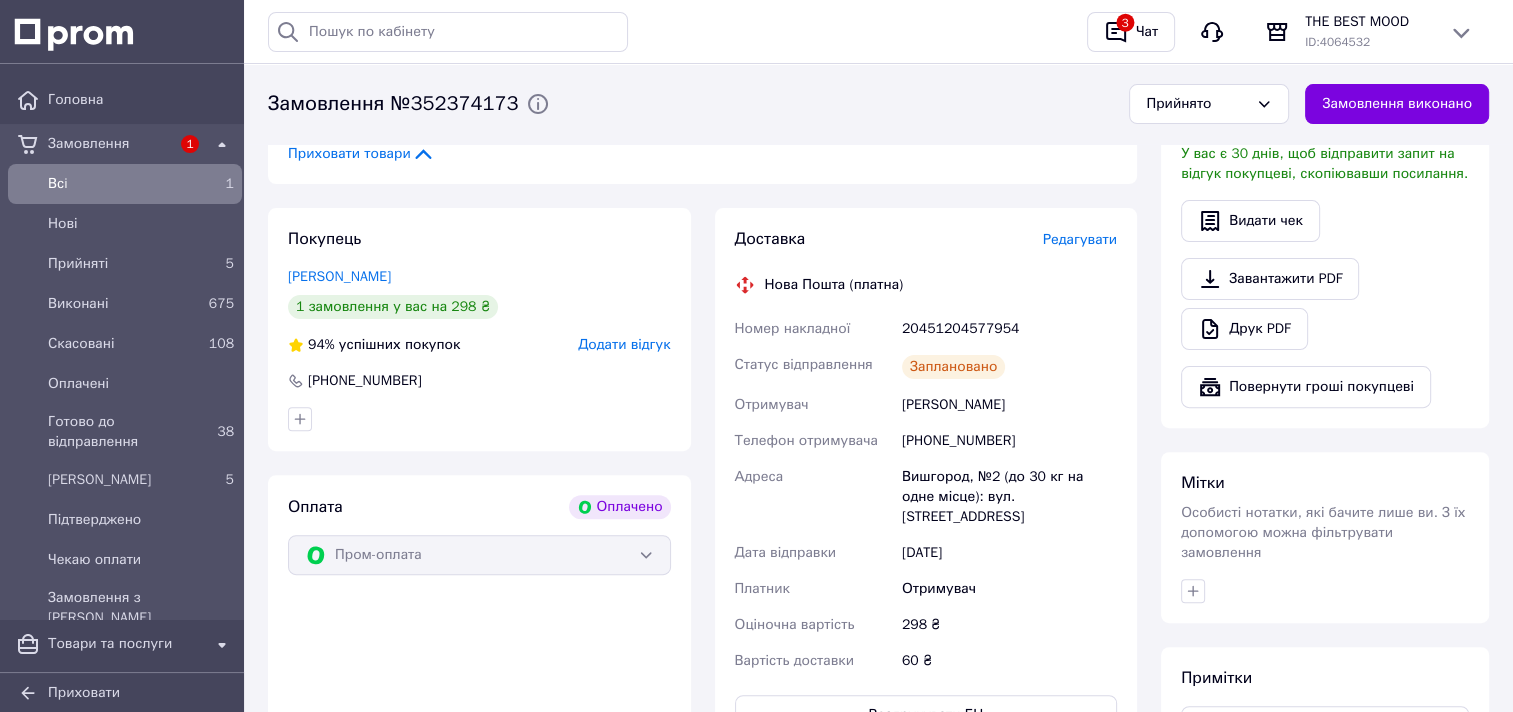scroll, scrollTop: 600, scrollLeft: 0, axis: vertical 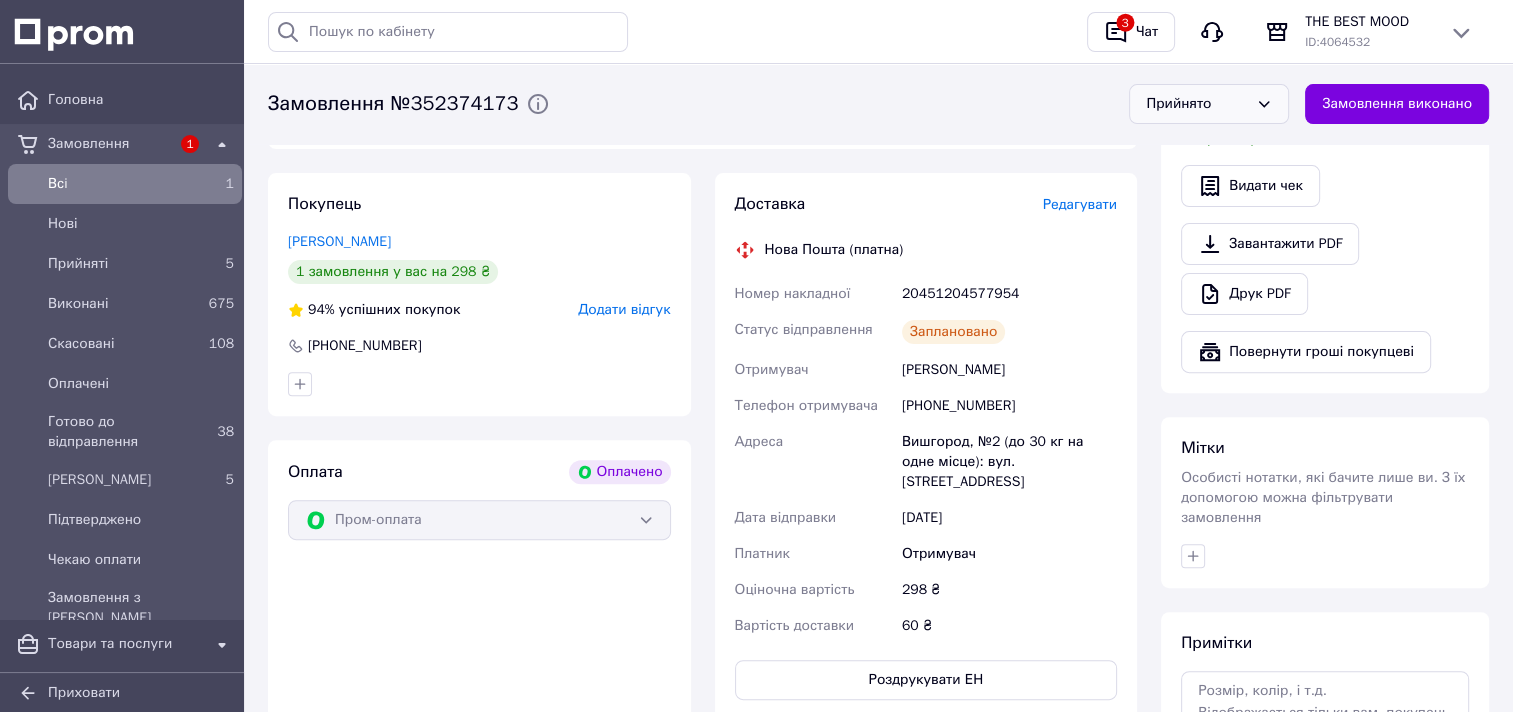 click 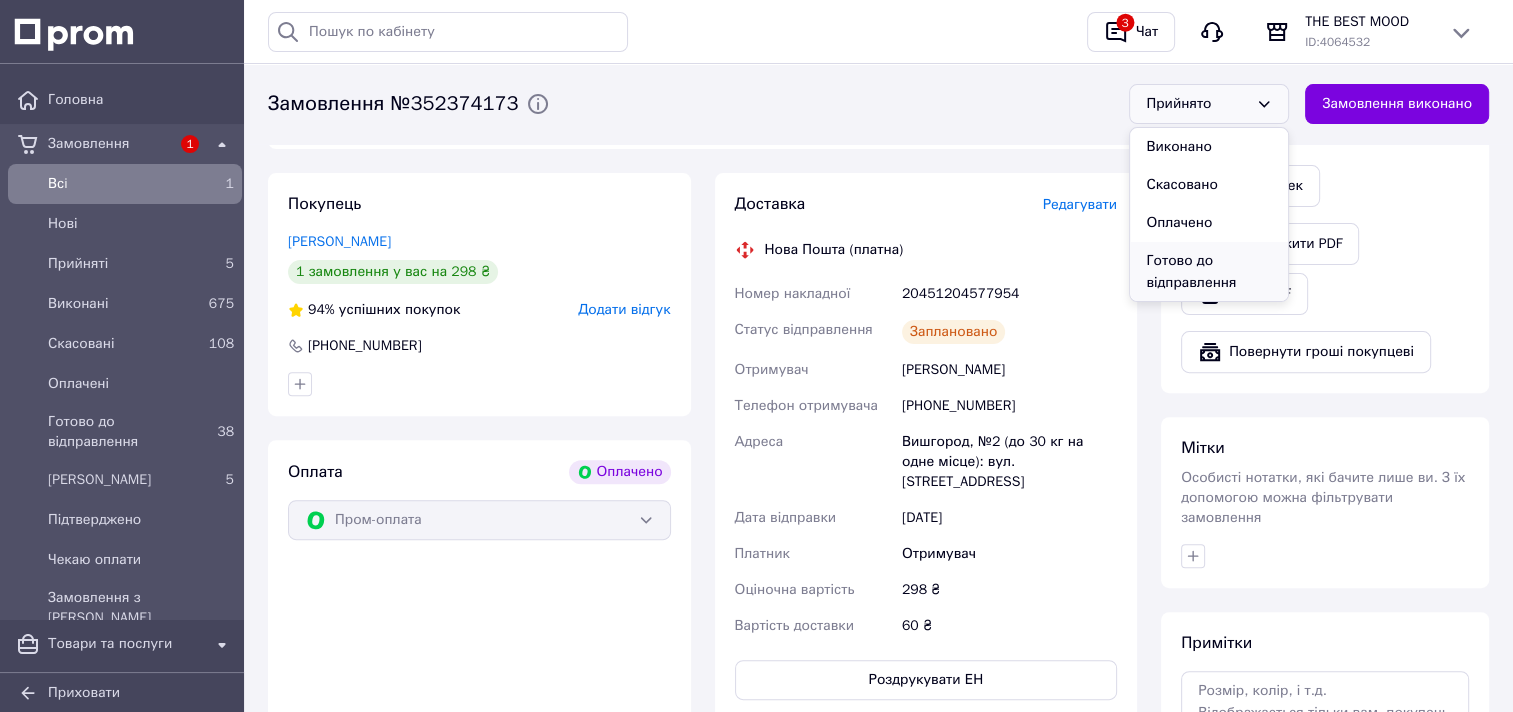 click on "Готово до відправлення" at bounding box center [1209, 272] 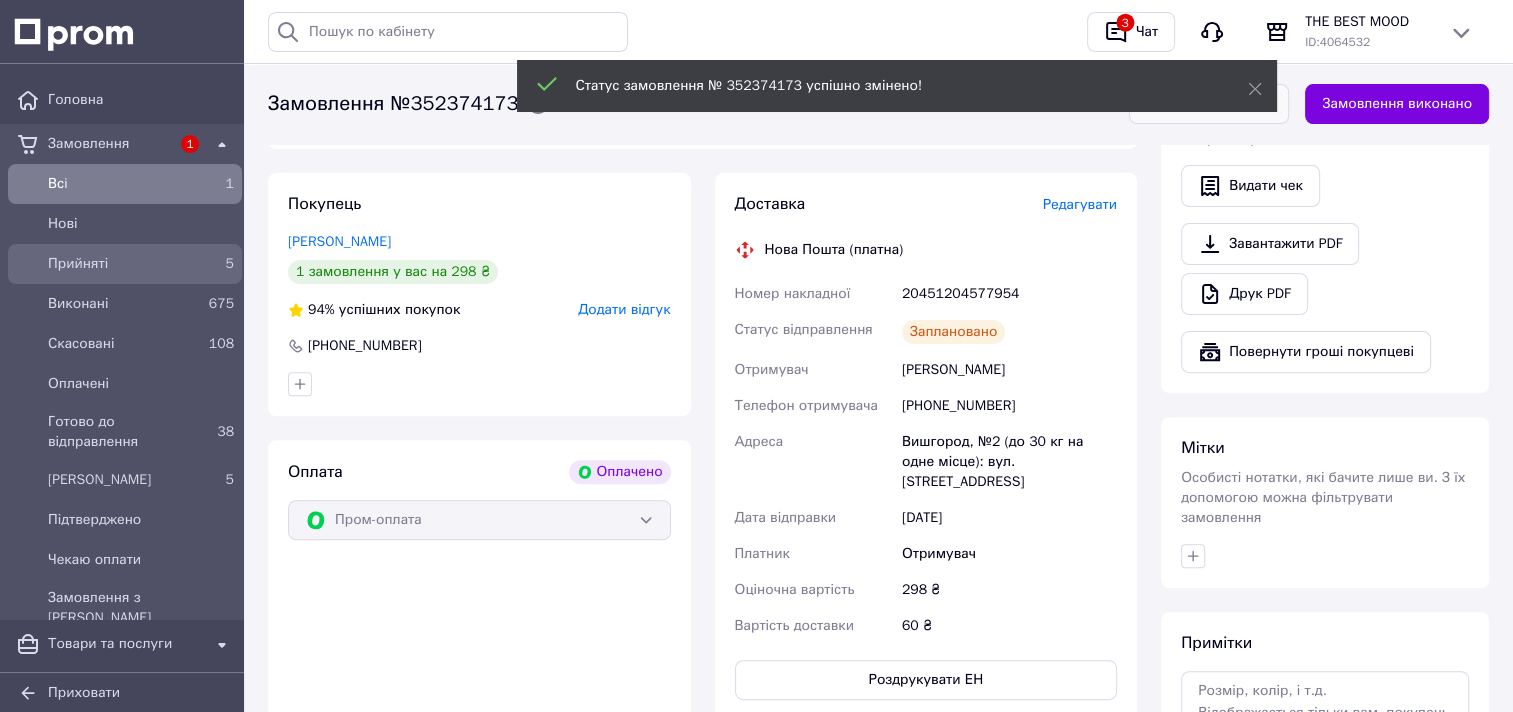 click on "Прийняті" at bounding box center [121, 264] 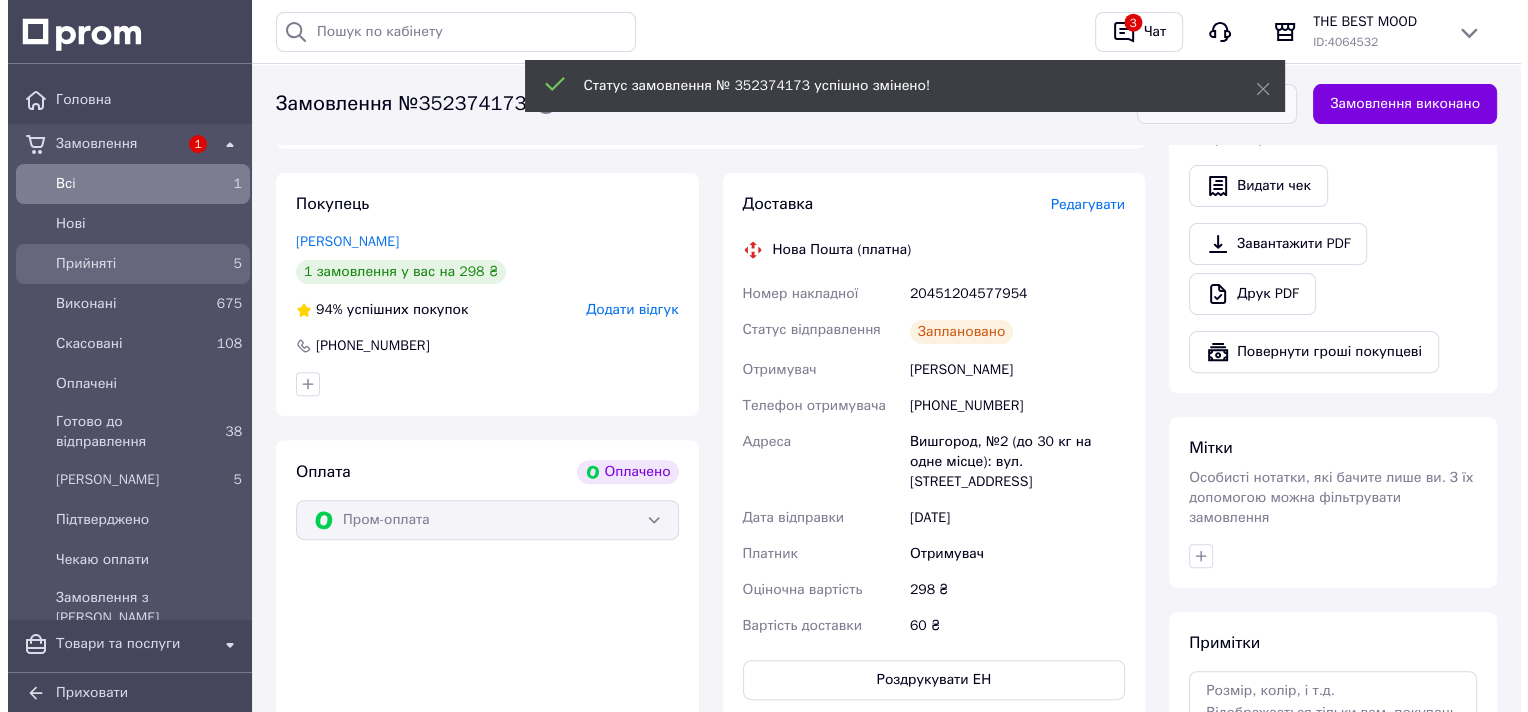 scroll, scrollTop: 0, scrollLeft: 0, axis: both 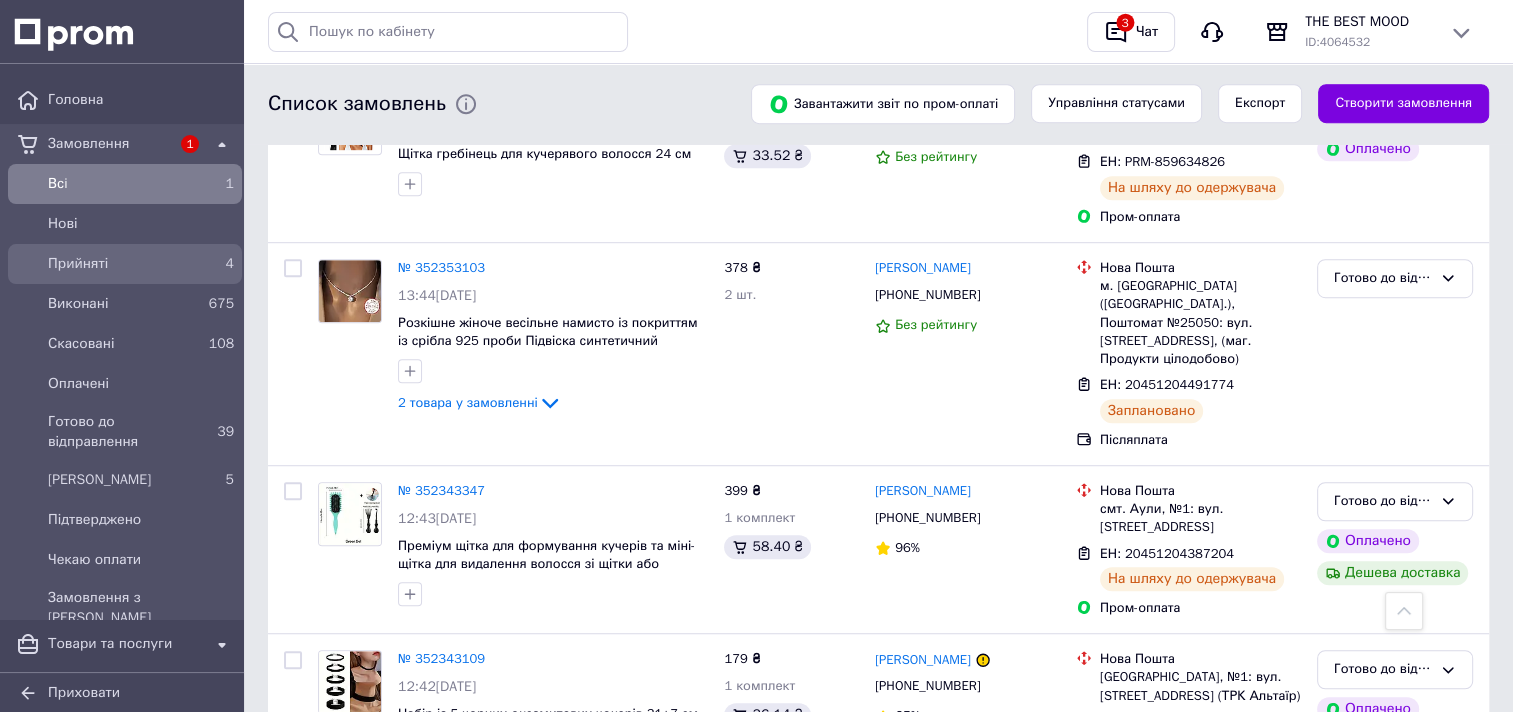click on "Прийняті" at bounding box center (121, 264) 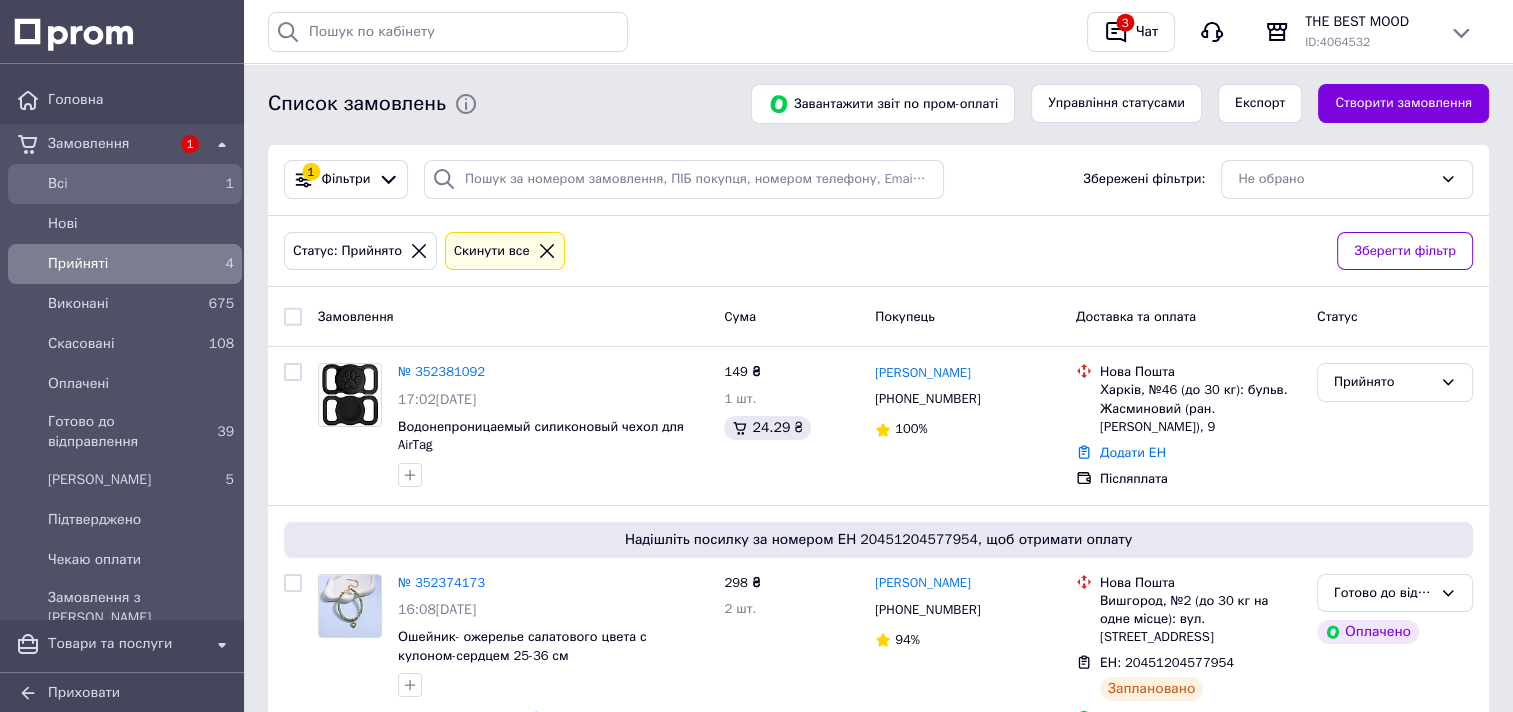 click on "Всi" at bounding box center (121, 184) 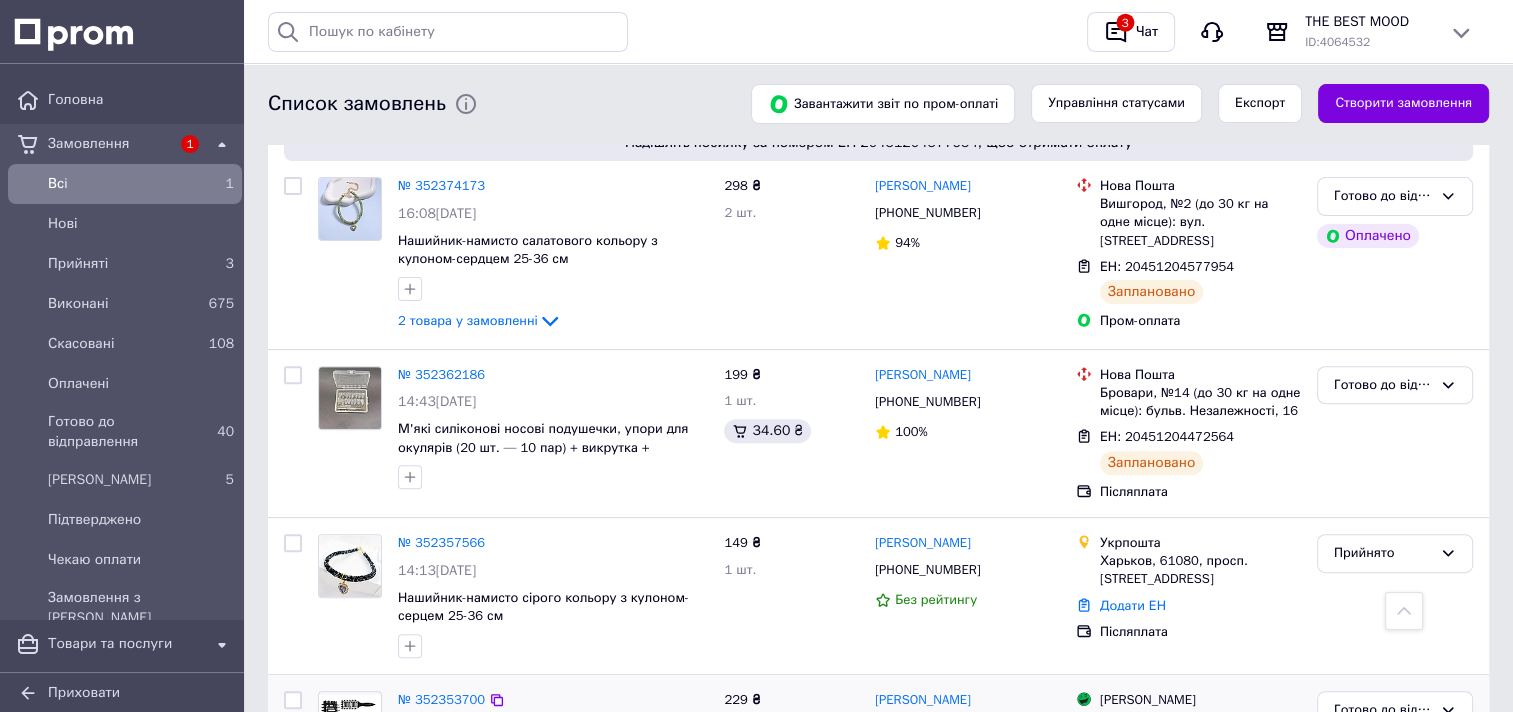 scroll, scrollTop: 300, scrollLeft: 0, axis: vertical 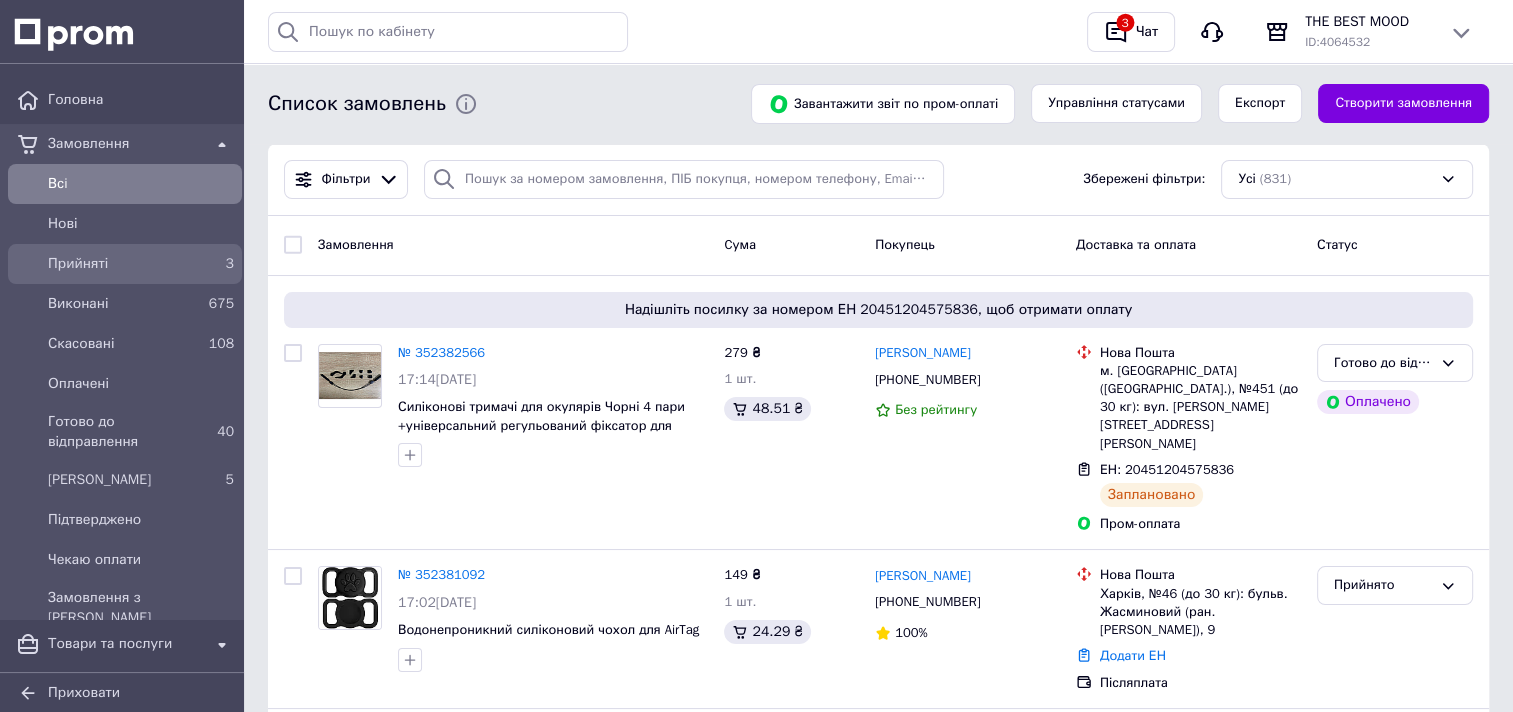 click on "Прийняті" at bounding box center [121, 264] 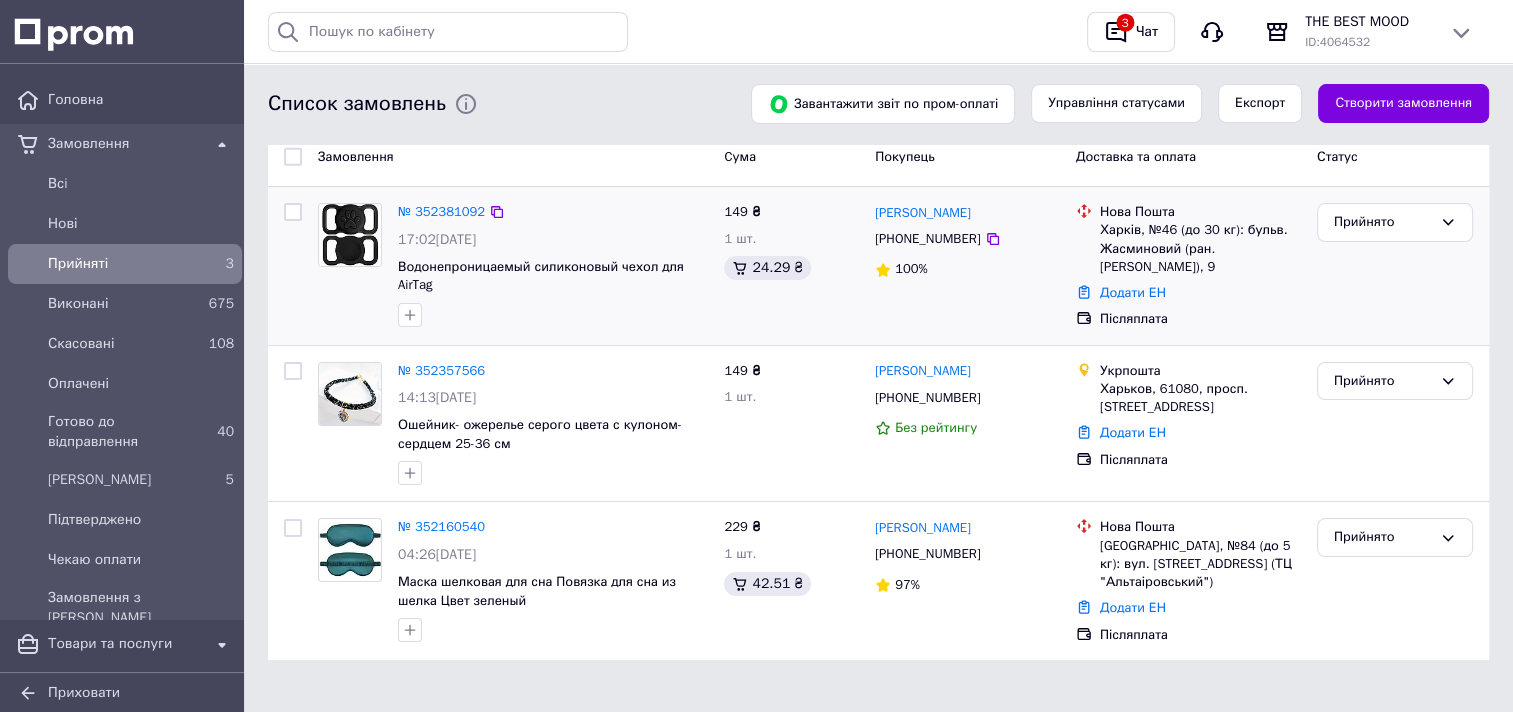 scroll, scrollTop: 168, scrollLeft: 0, axis: vertical 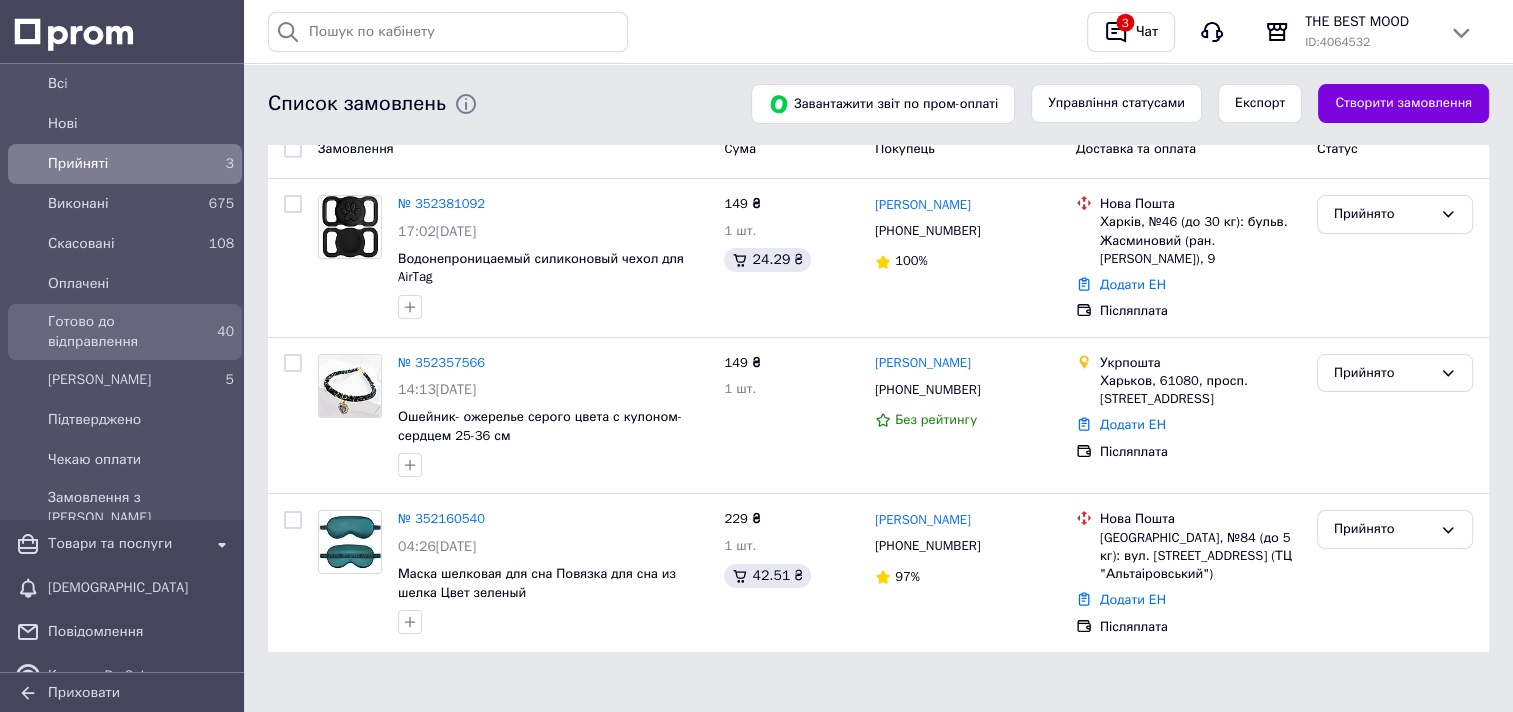 click on "Готово до відправлення" at bounding box center [121, 332] 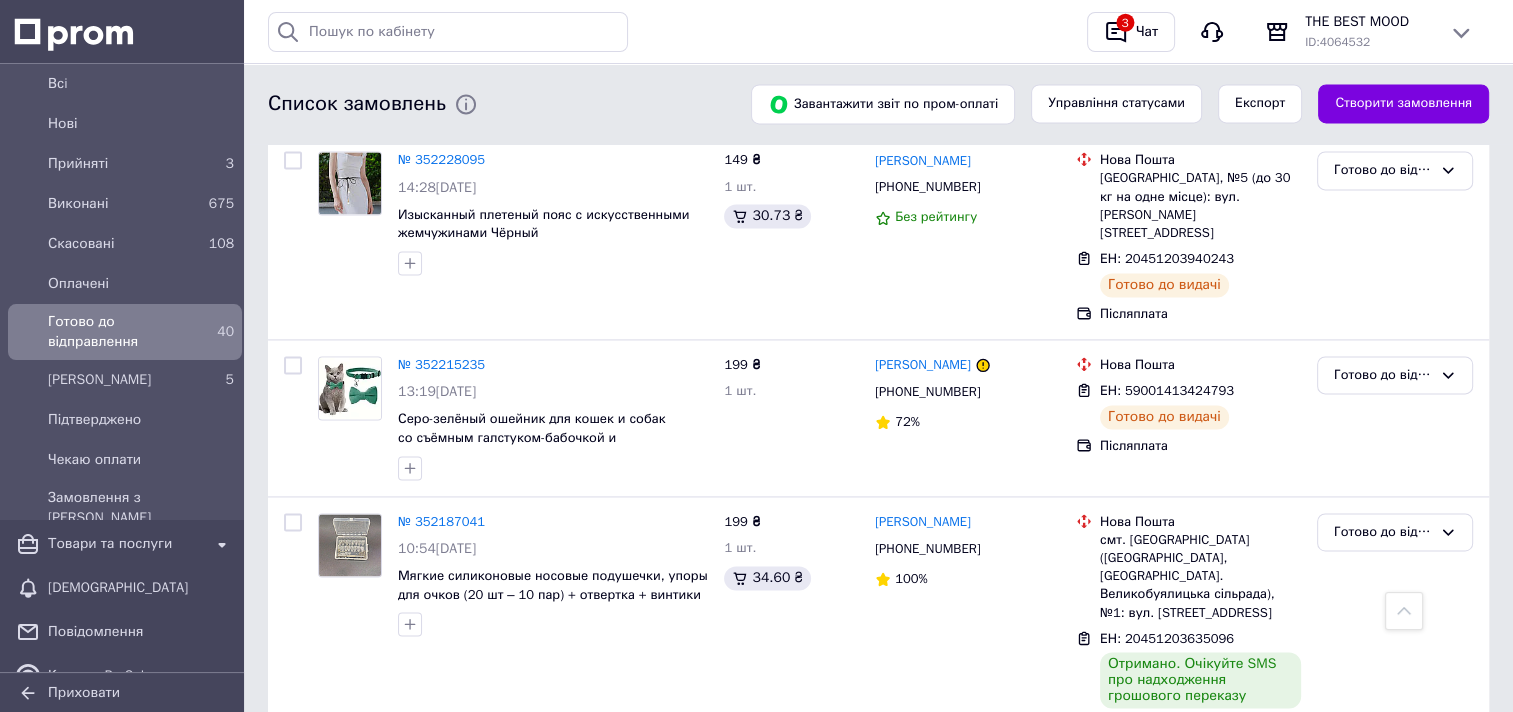 scroll, scrollTop: 2908, scrollLeft: 0, axis: vertical 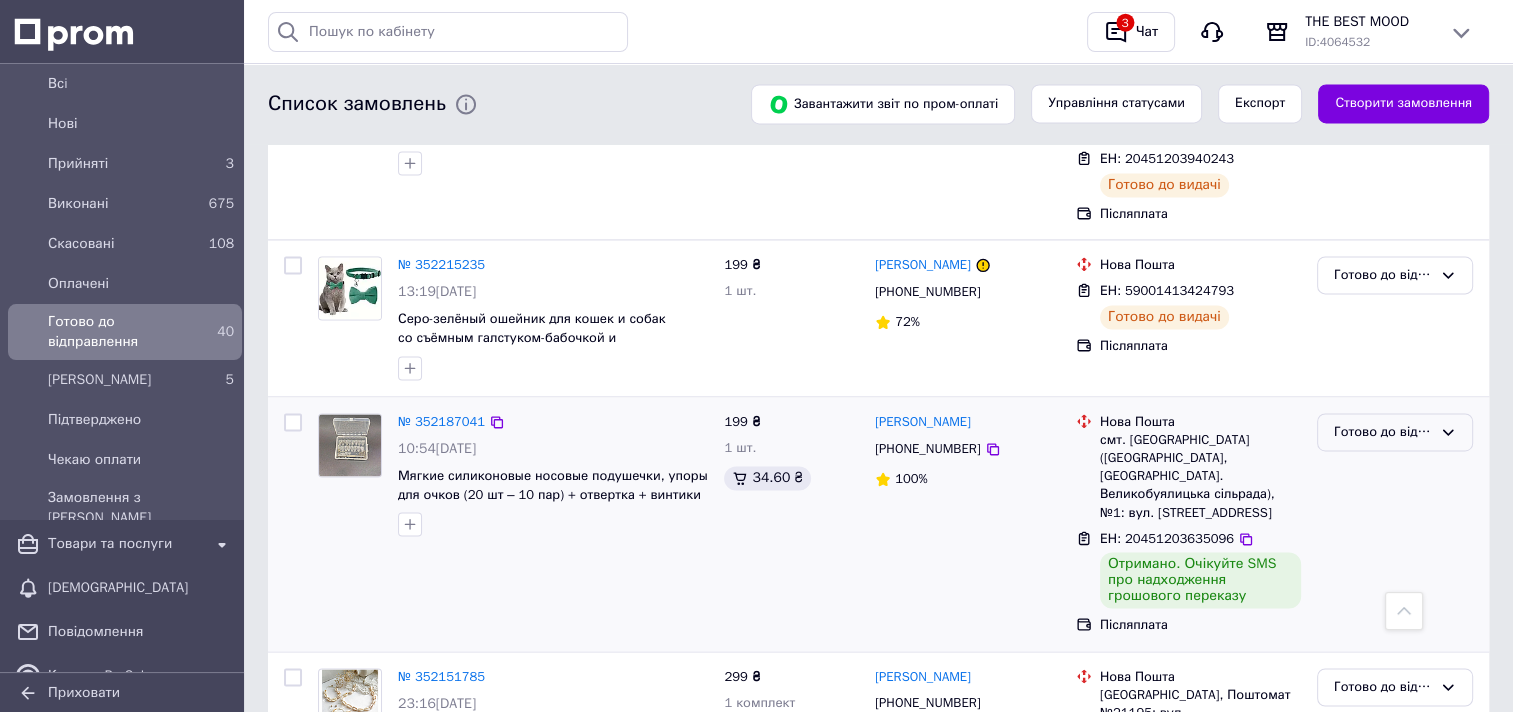click on "Готово до відправлення" at bounding box center [1395, 432] 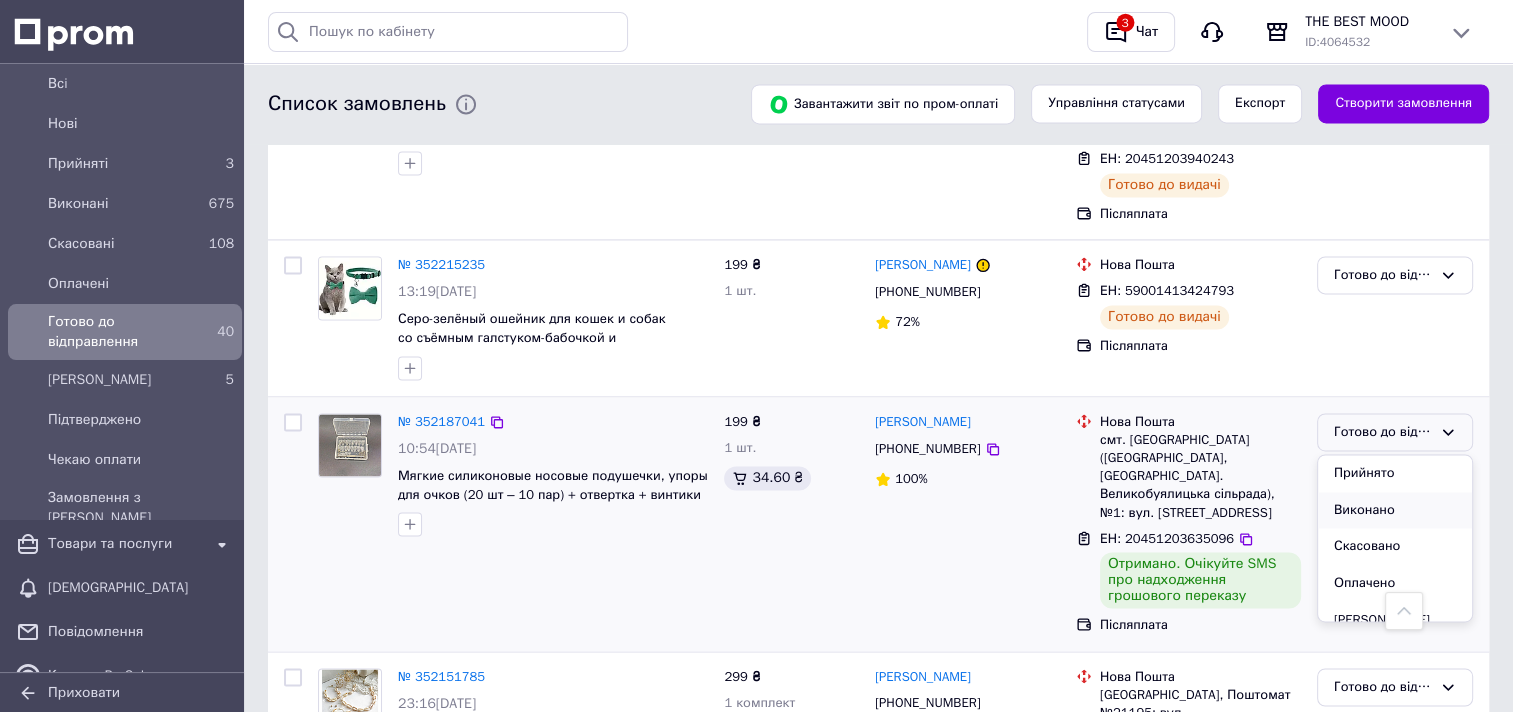 click on "Виконано" at bounding box center [1395, 510] 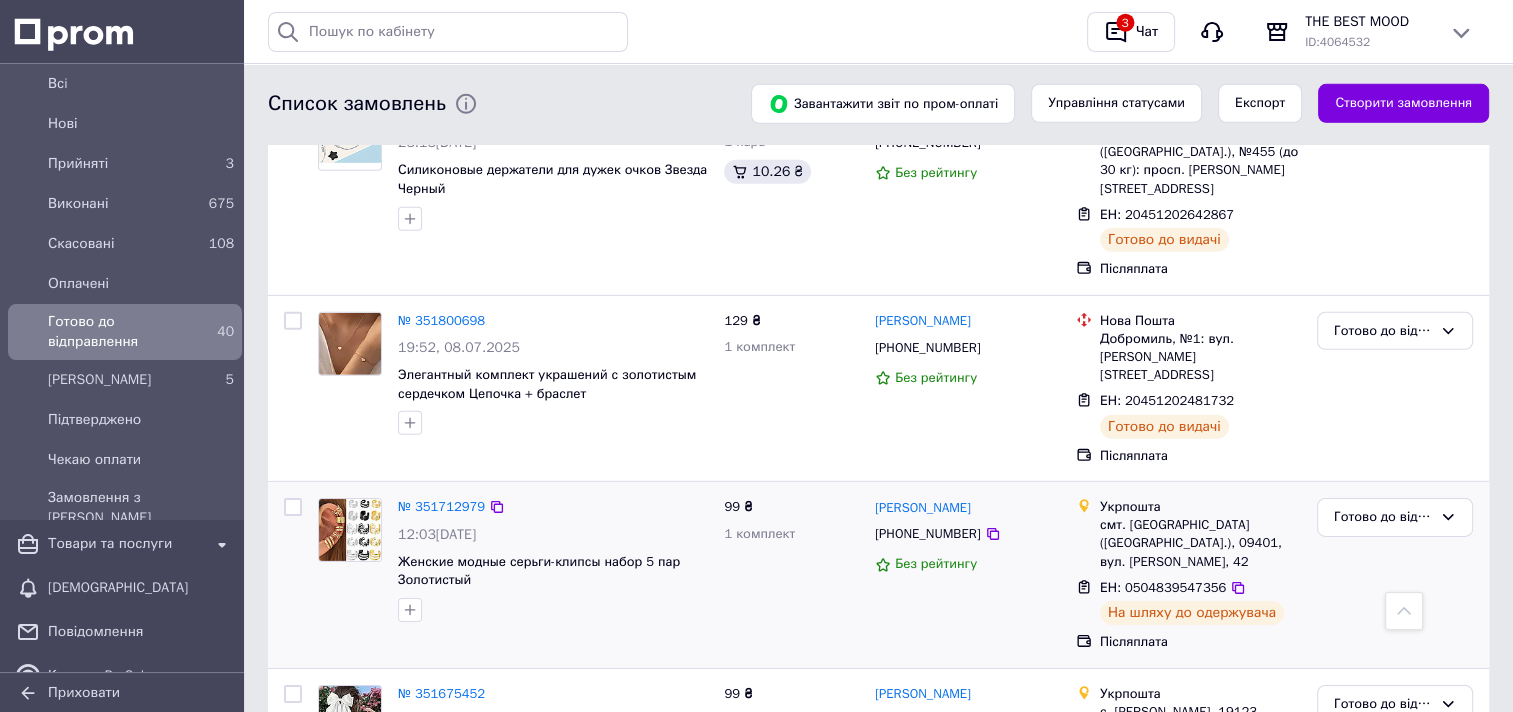 scroll, scrollTop: 5921, scrollLeft: 0, axis: vertical 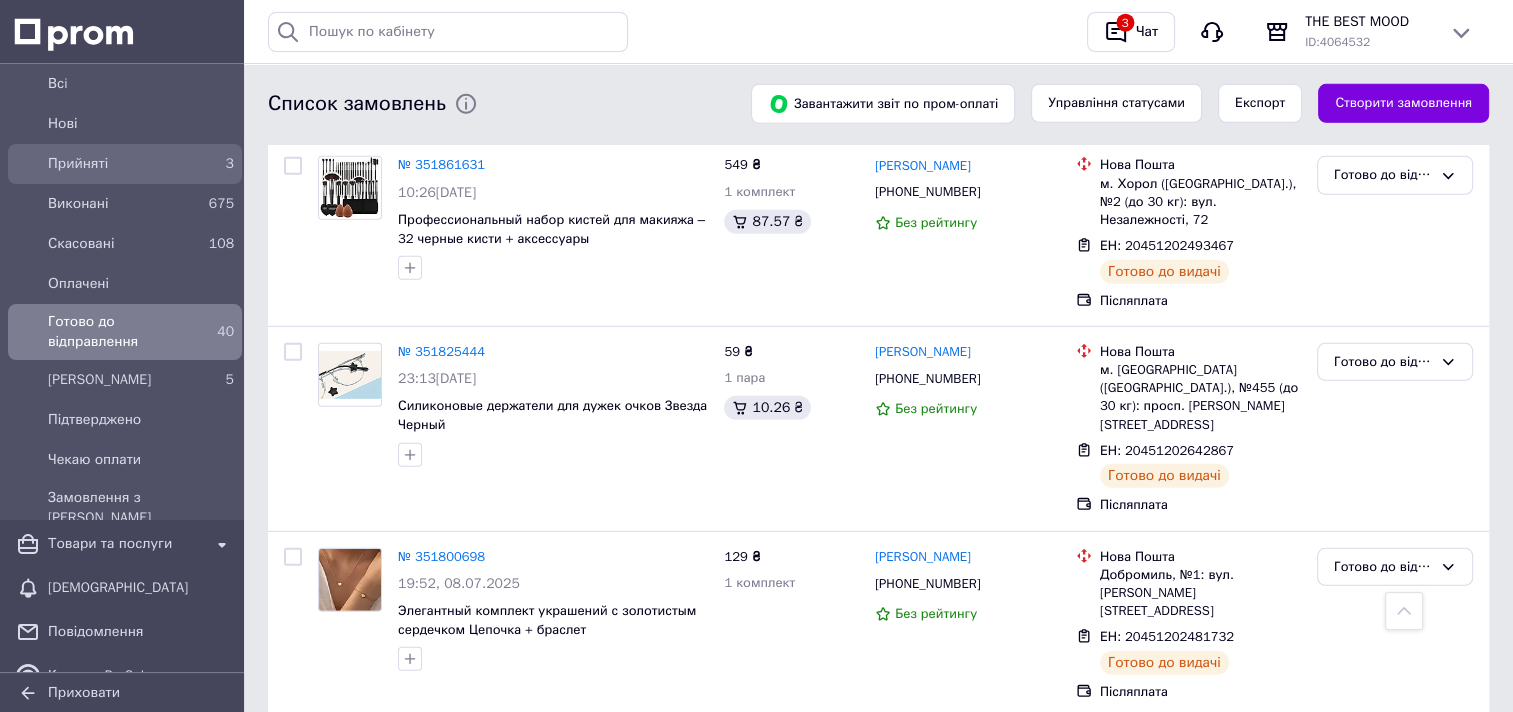 click on "Прийняті" at bounding box center [121, 164] 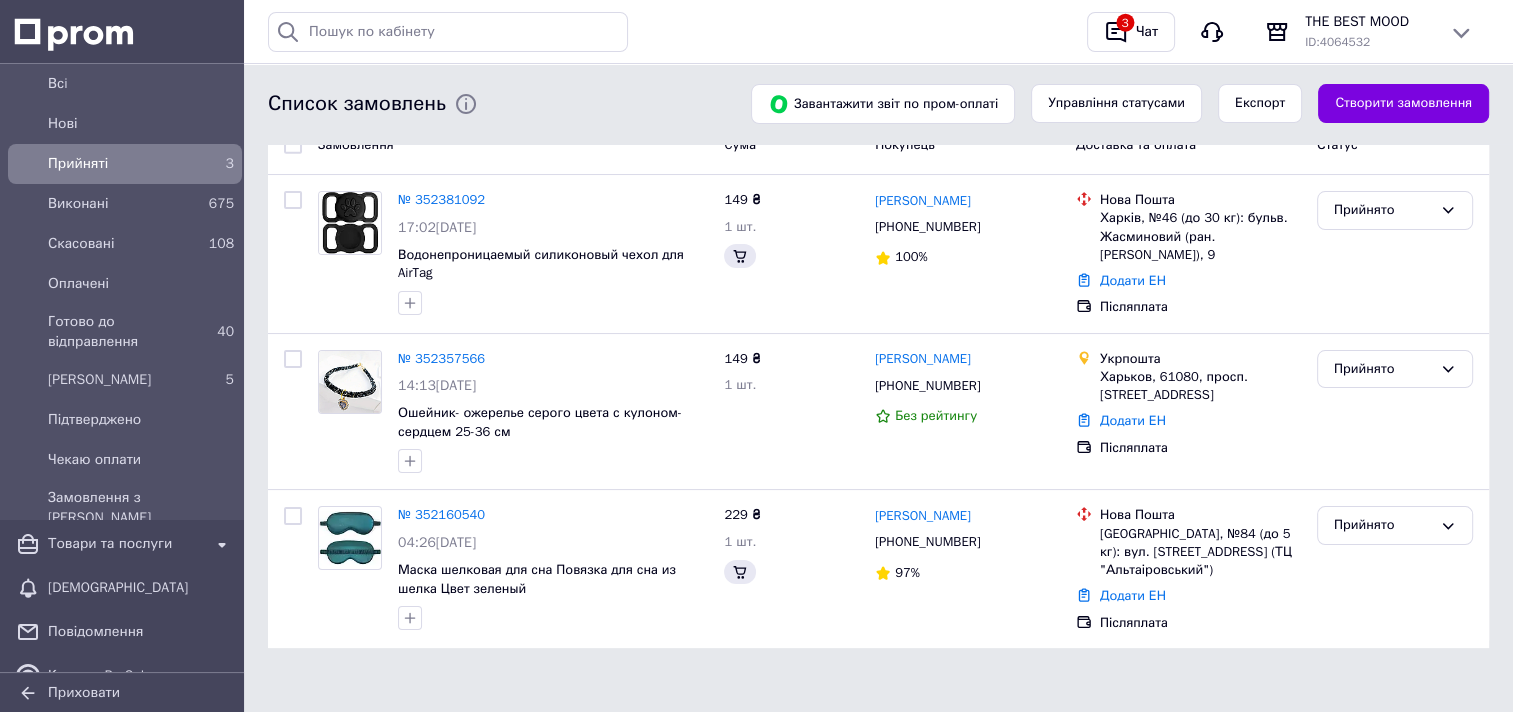 scroll, scrollTop: 0, scrollLeft: 0, axis: both 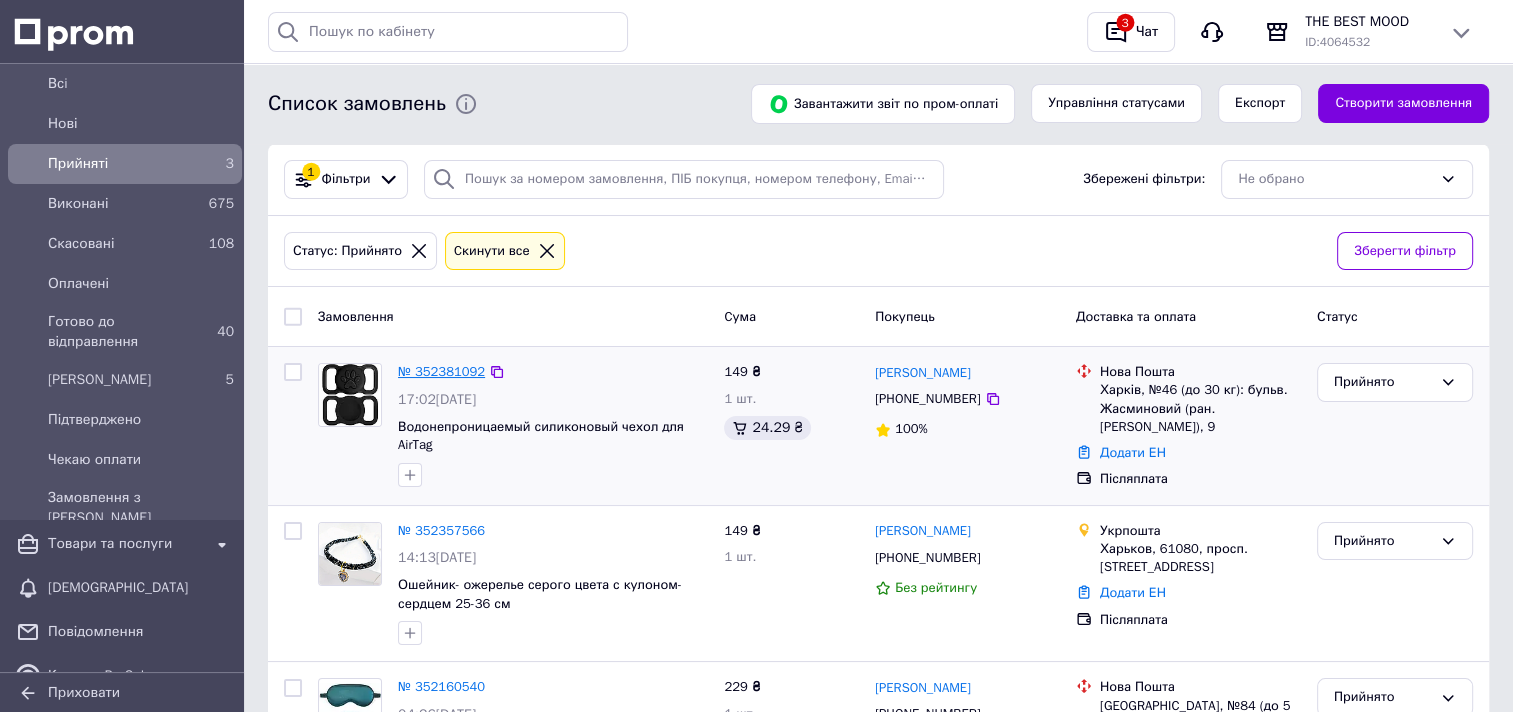 click on "№ 352381092" at bounding box center (441, 371) 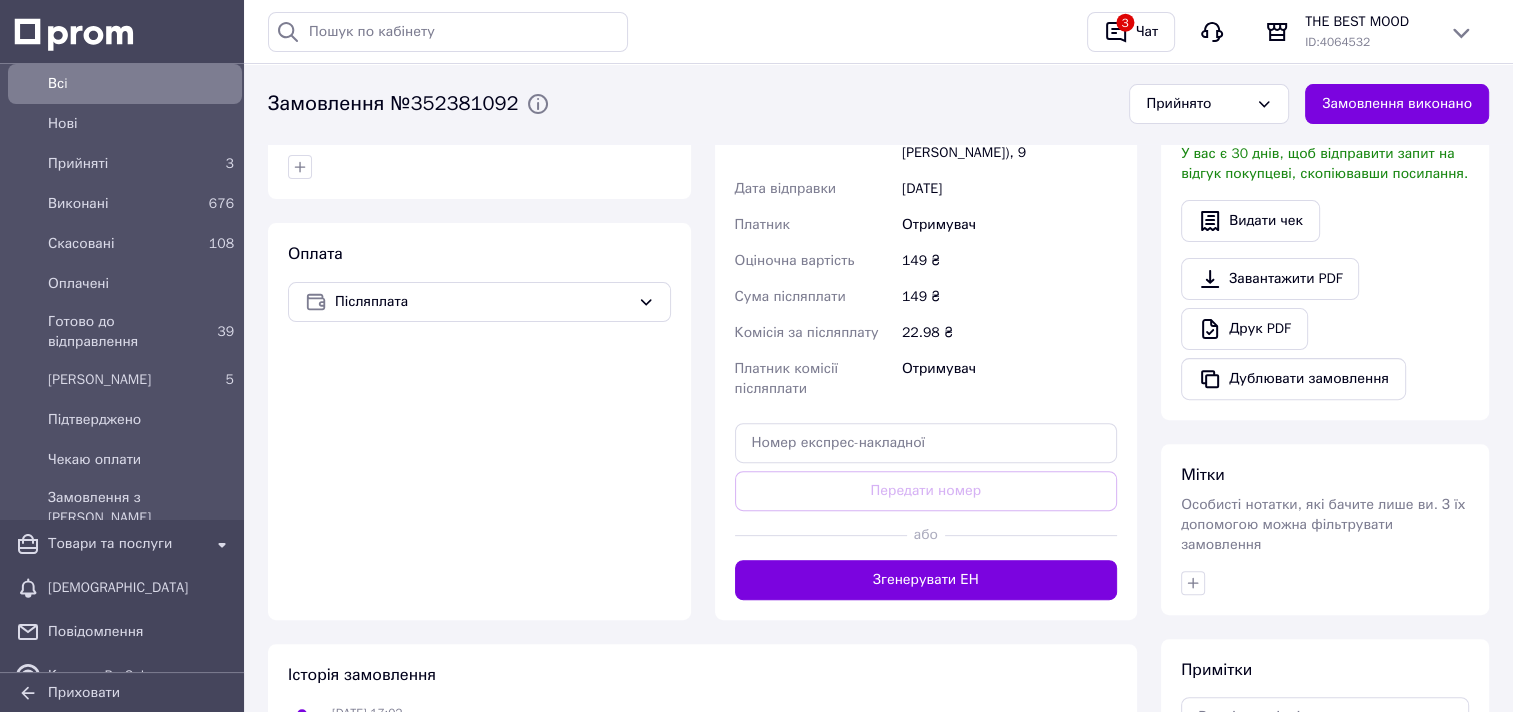 scroll, scrollTop: 600, scrollLeft: 0, axis: vertical 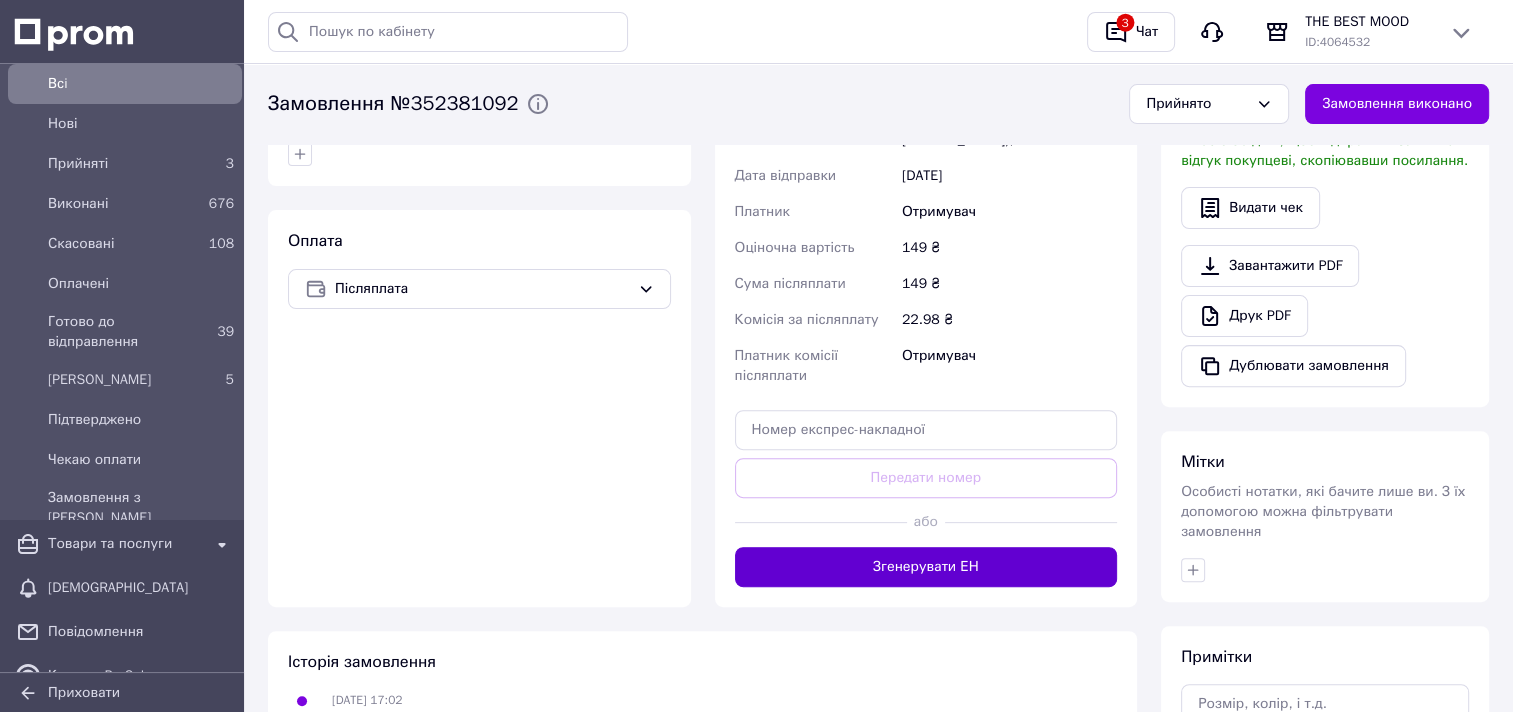 click on "Згенерувати ЕН" at bounding box center [926, 567] 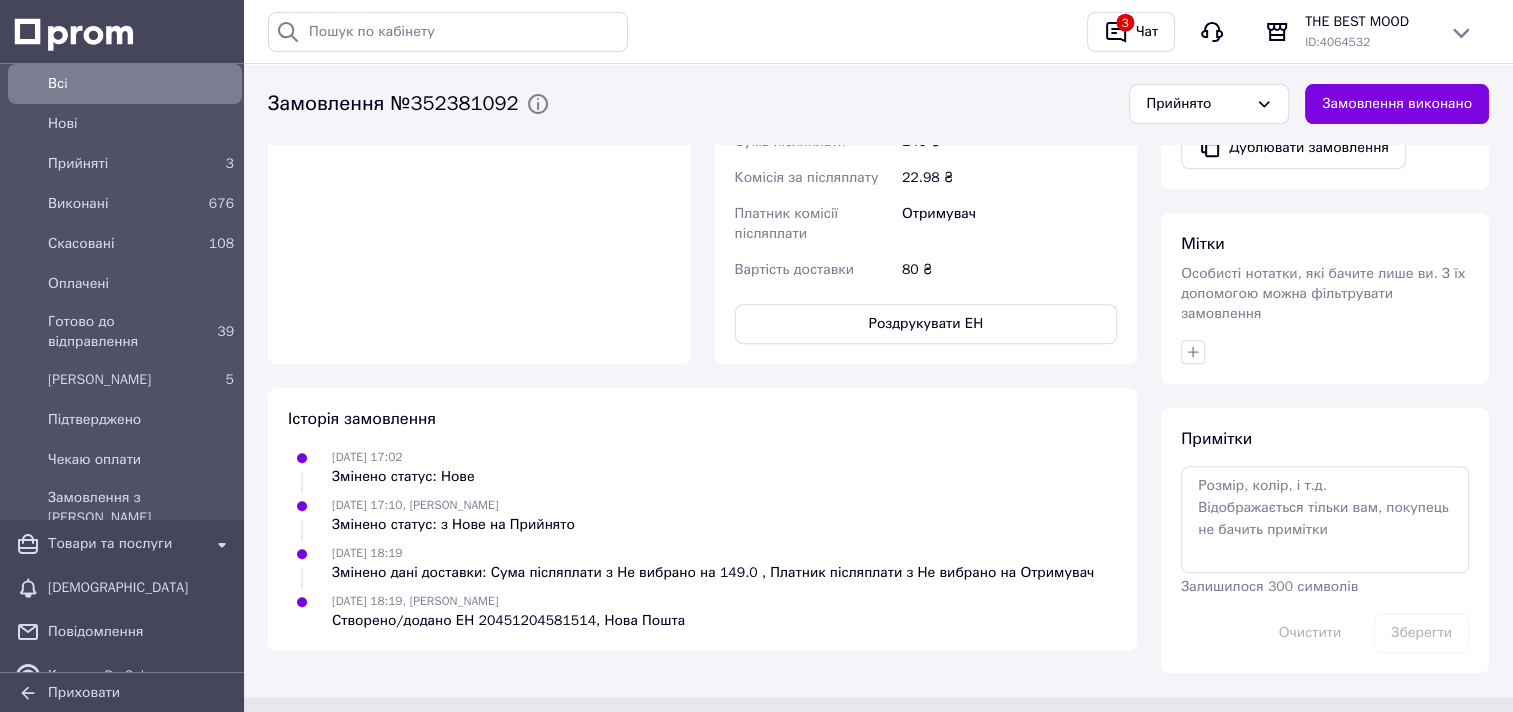 scroll, scrollTop: 820, scrollLeft: 0, axis: vertical 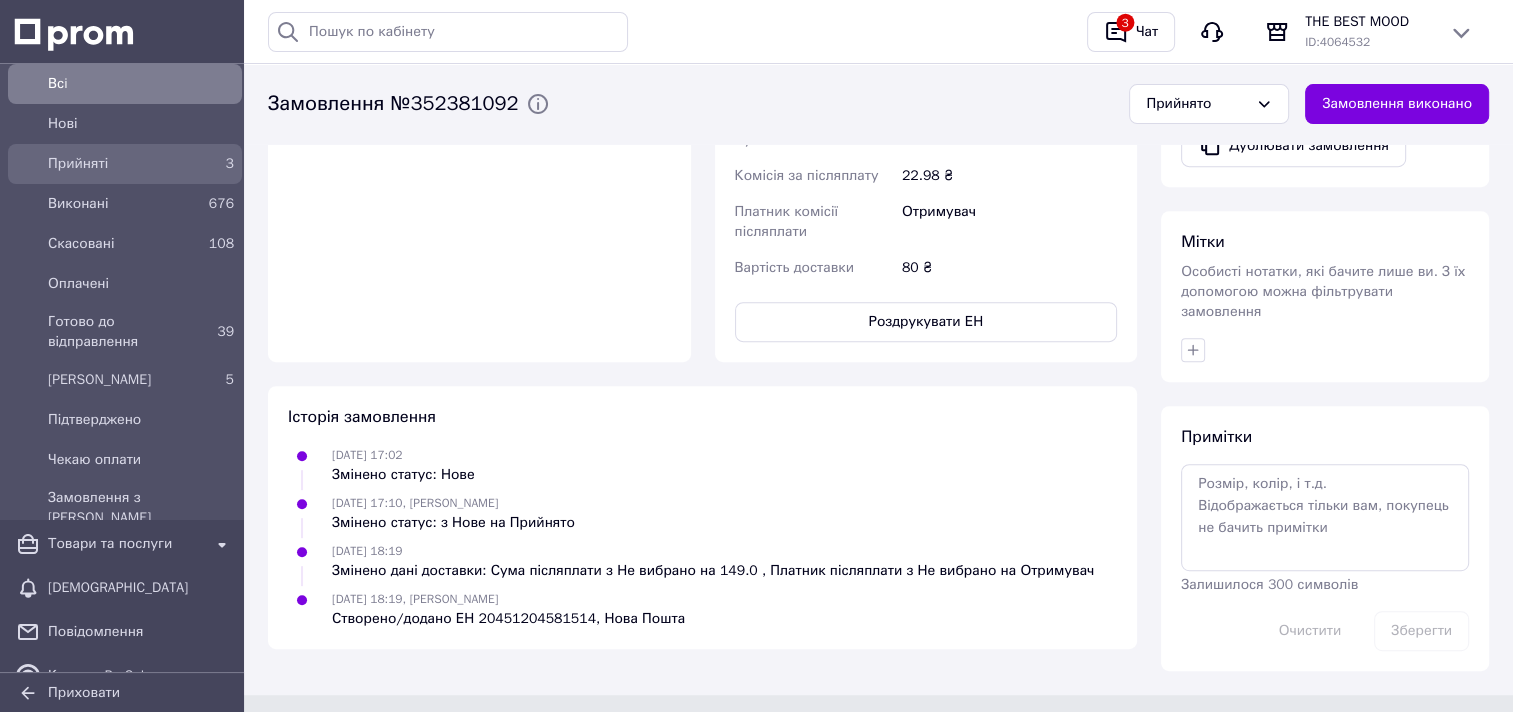 click on "Прийняті" at bounding box center [121, 164] 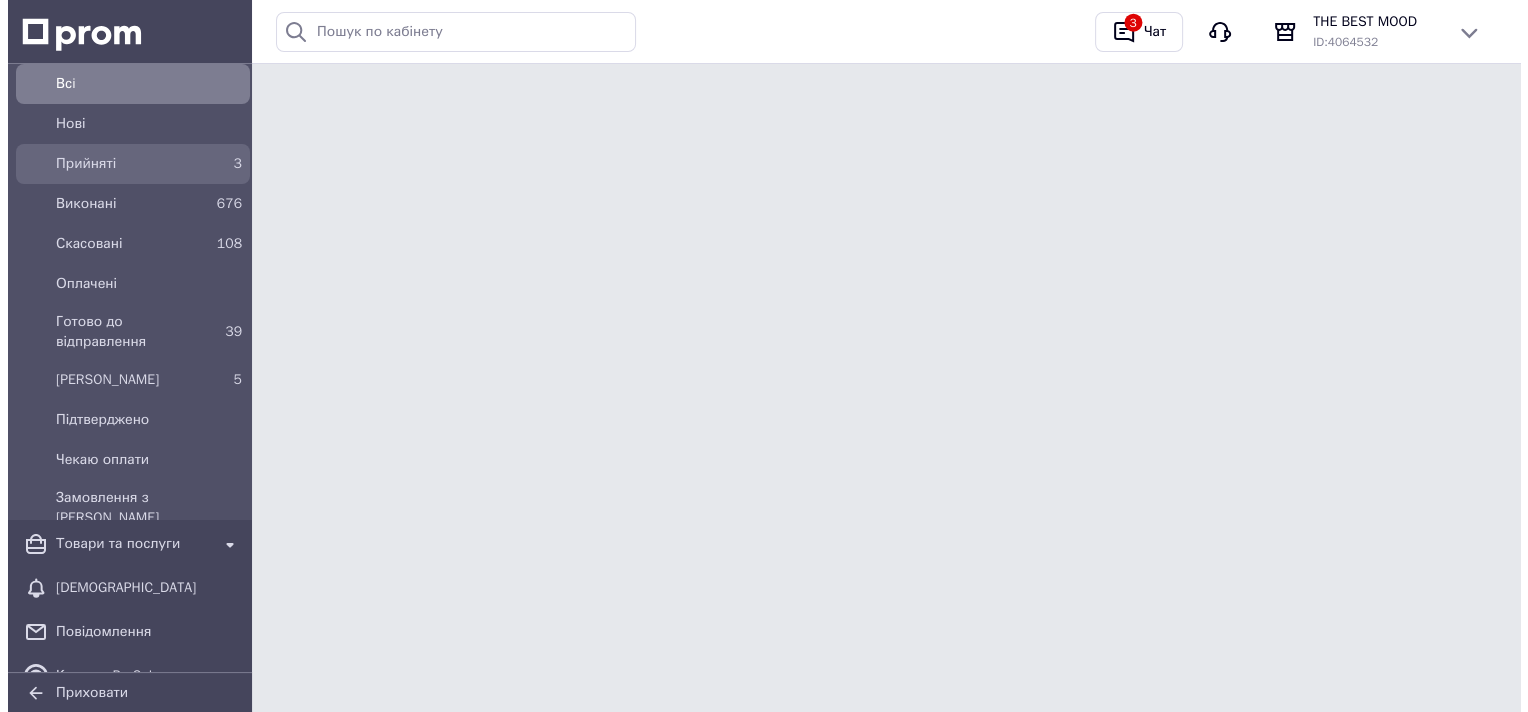 scroll, scrollTop: 0, scrollLeft: 0, axis: both 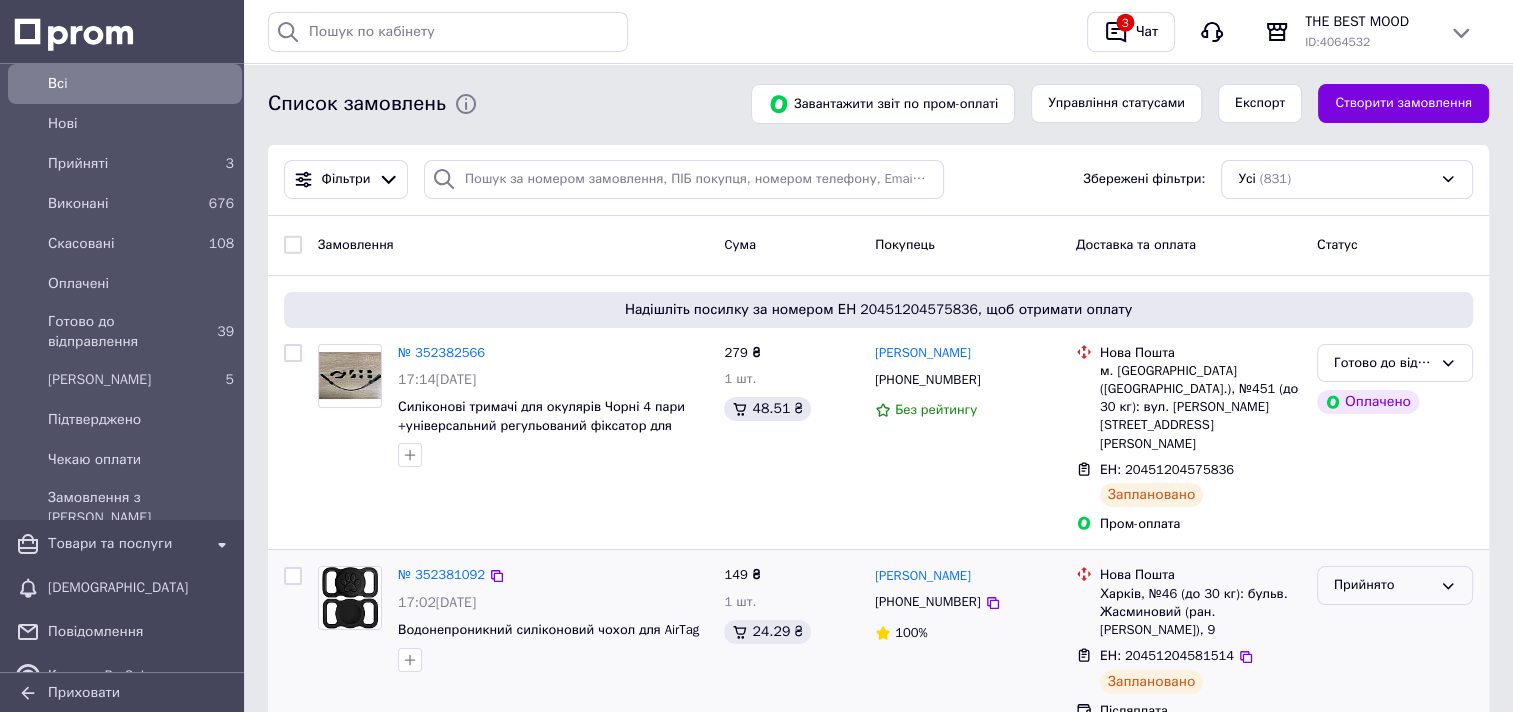 click 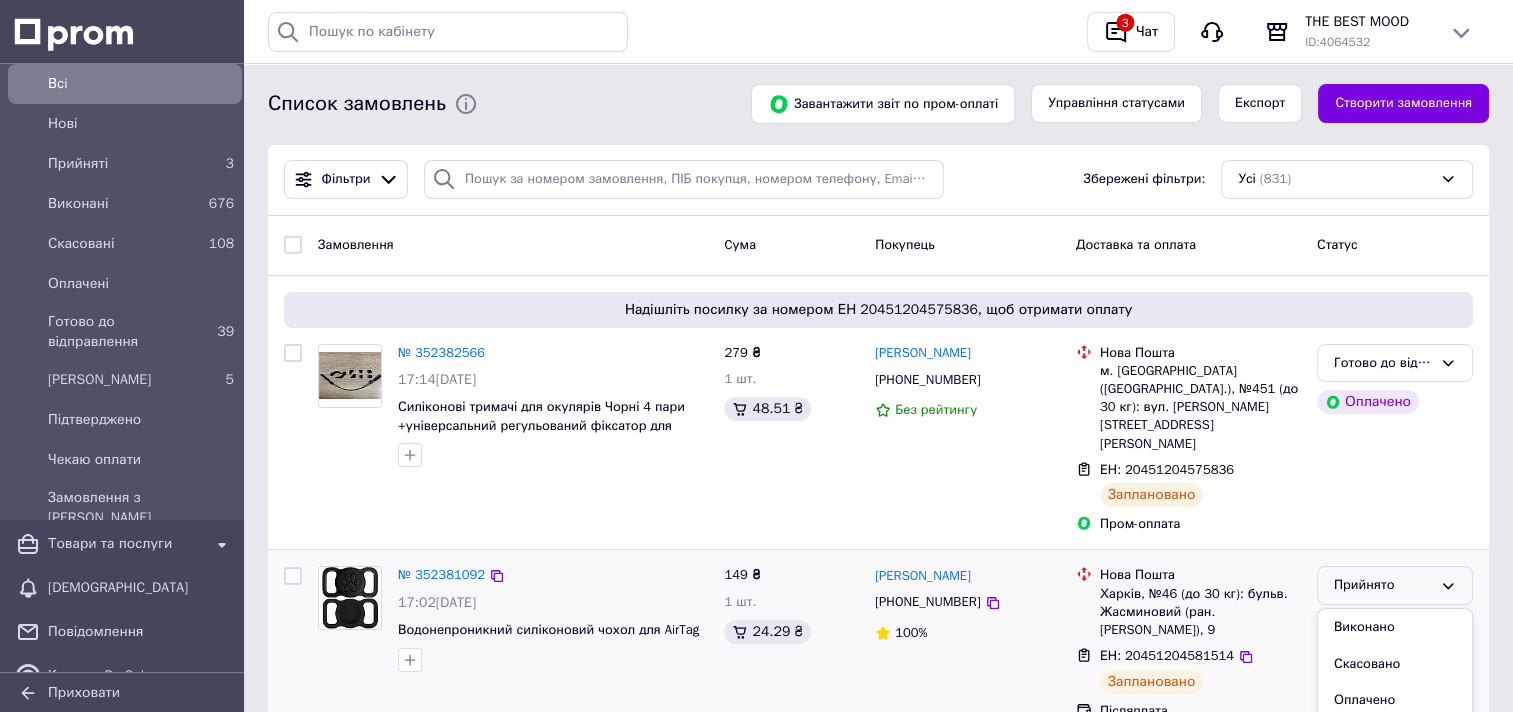 click on "Готово до відправлення" at bounding box center (1395, 747) 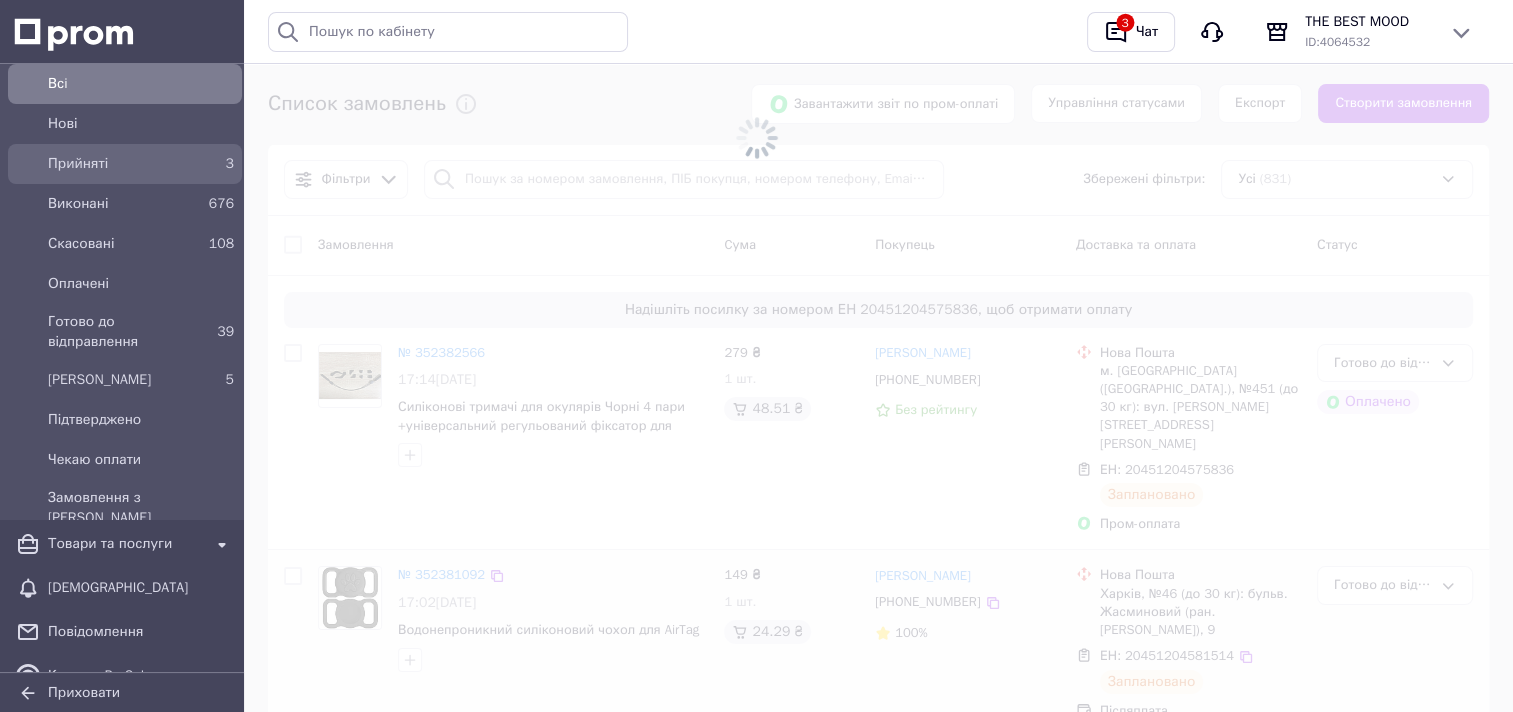 click on "Прийняті" at bounding box center [121, 164] 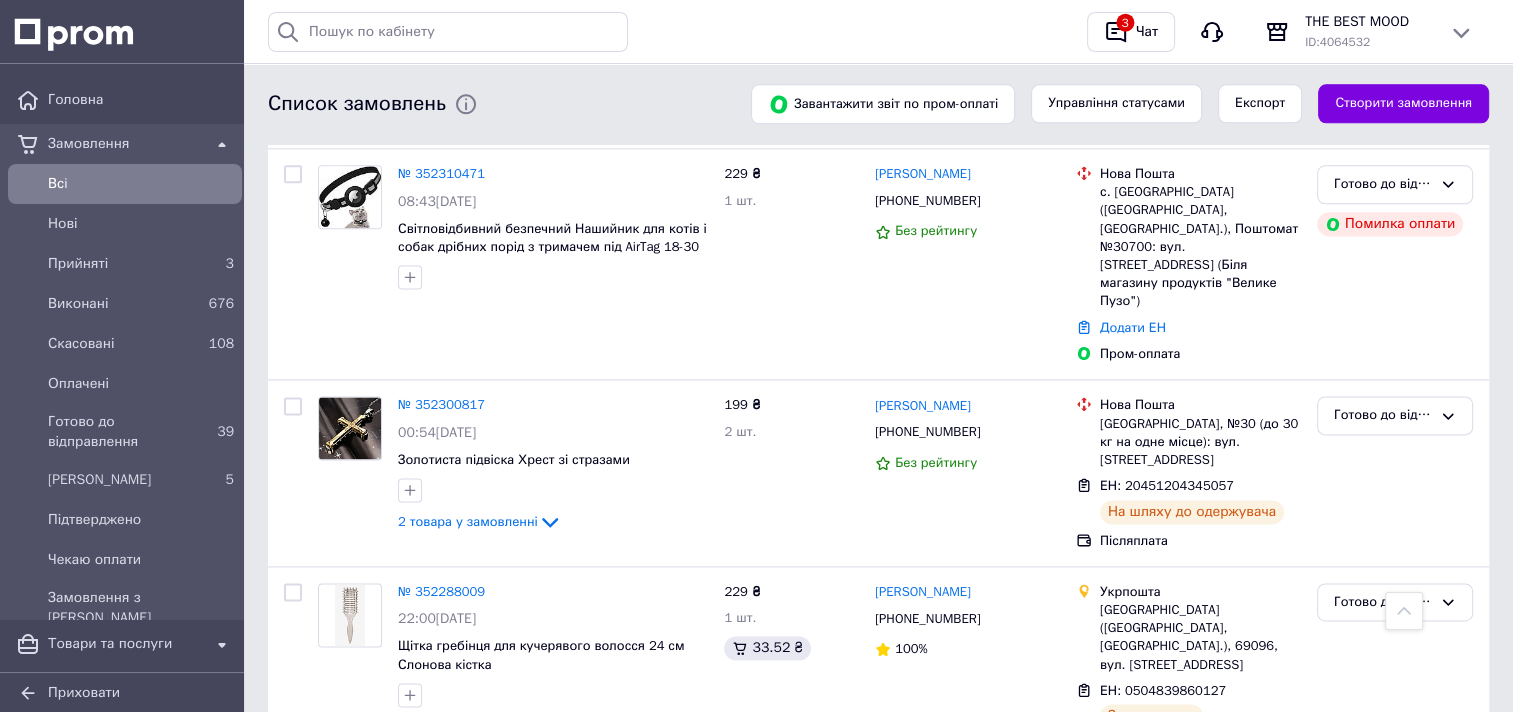 scroll, scrollTop: 2400, scrollLeft: 0, axis: vertical 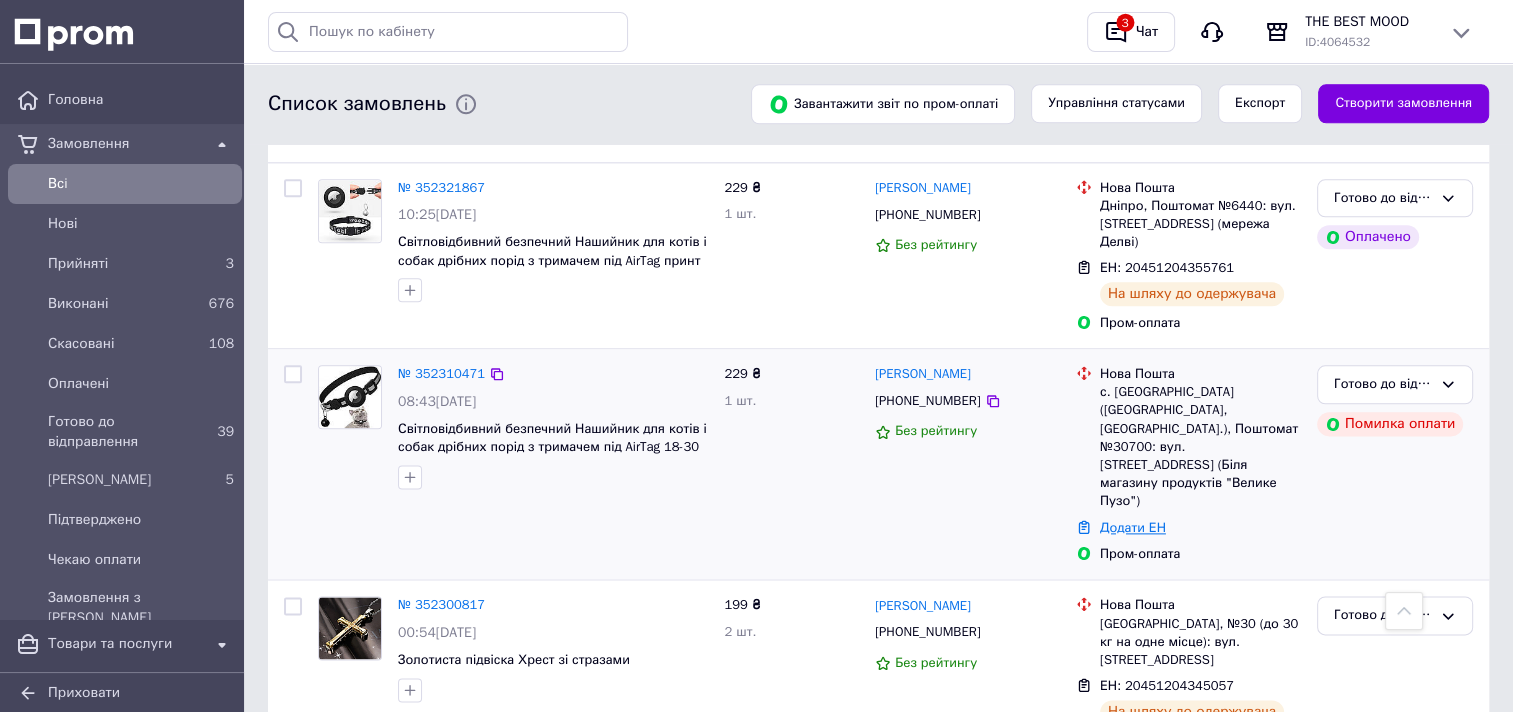 click on "Додати ЕН" at bounding box center (1133, 527) 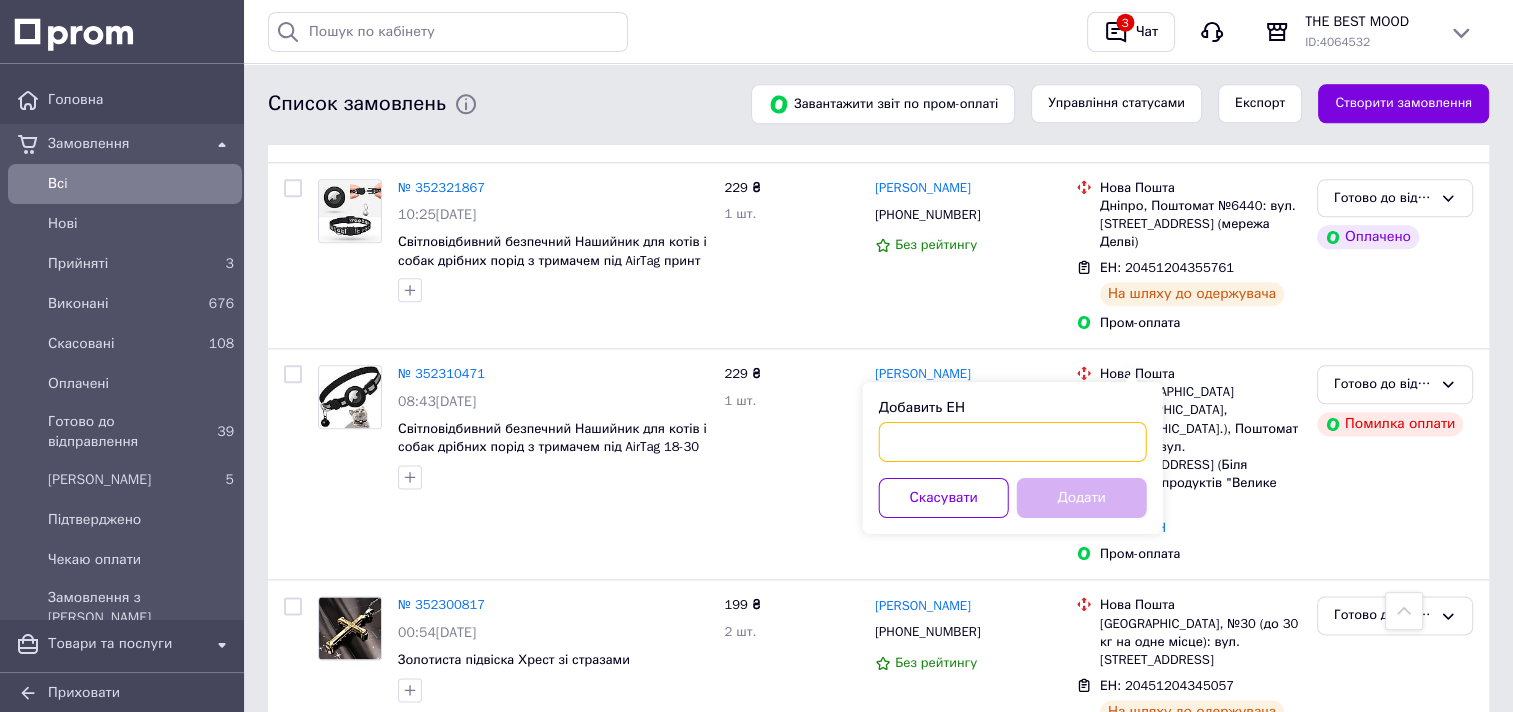 click on "Добавить ЕН" at bounding box center [1013, 442] 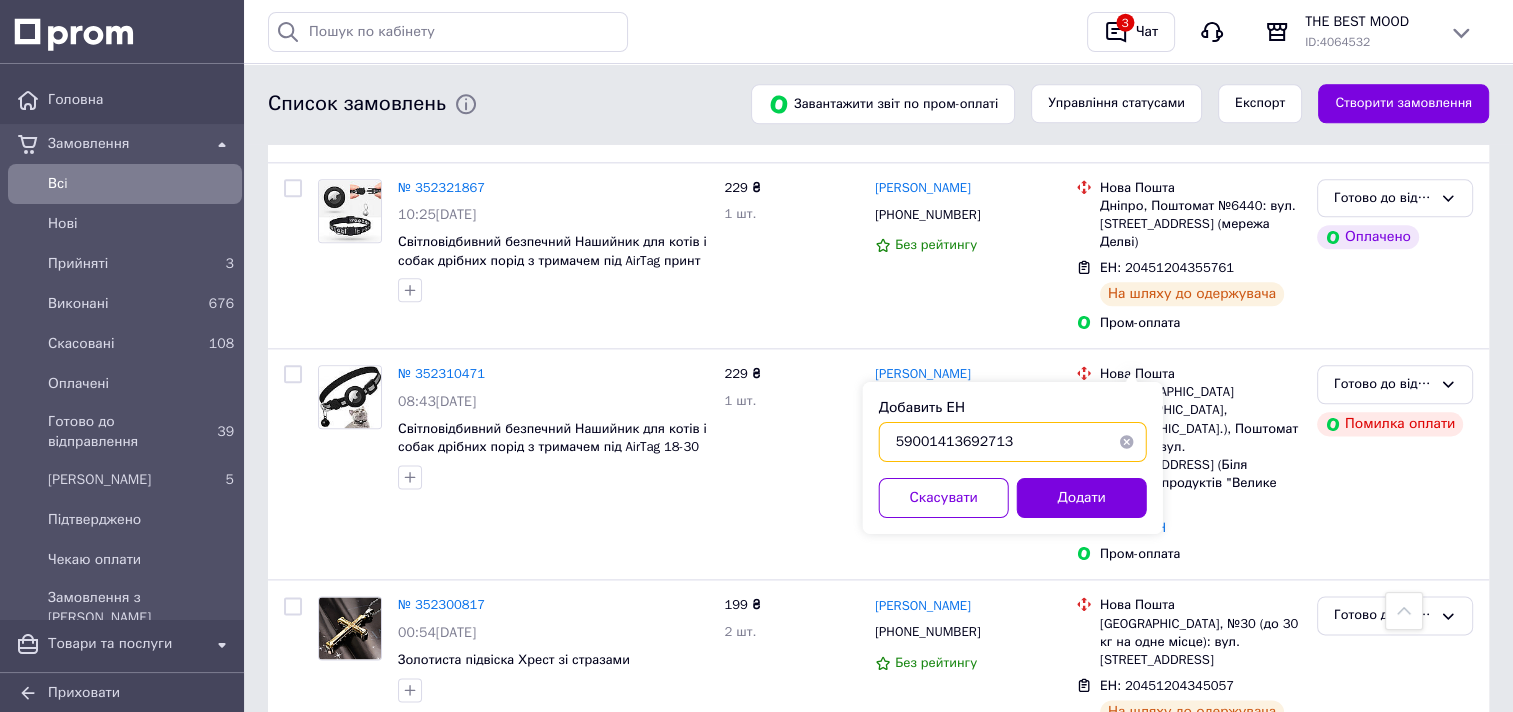 type on "59001413692713" 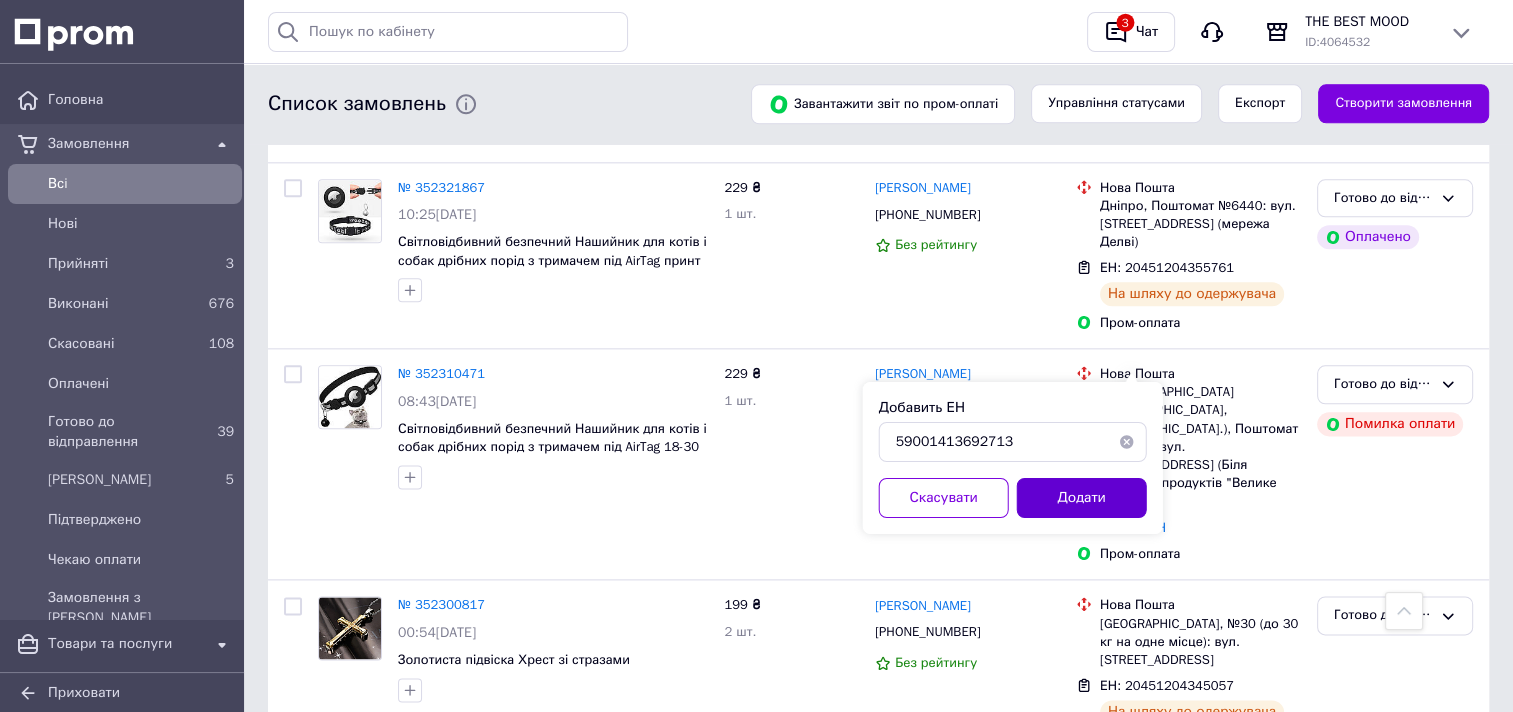 click on "Додати" at bounding box center (1082, 498) 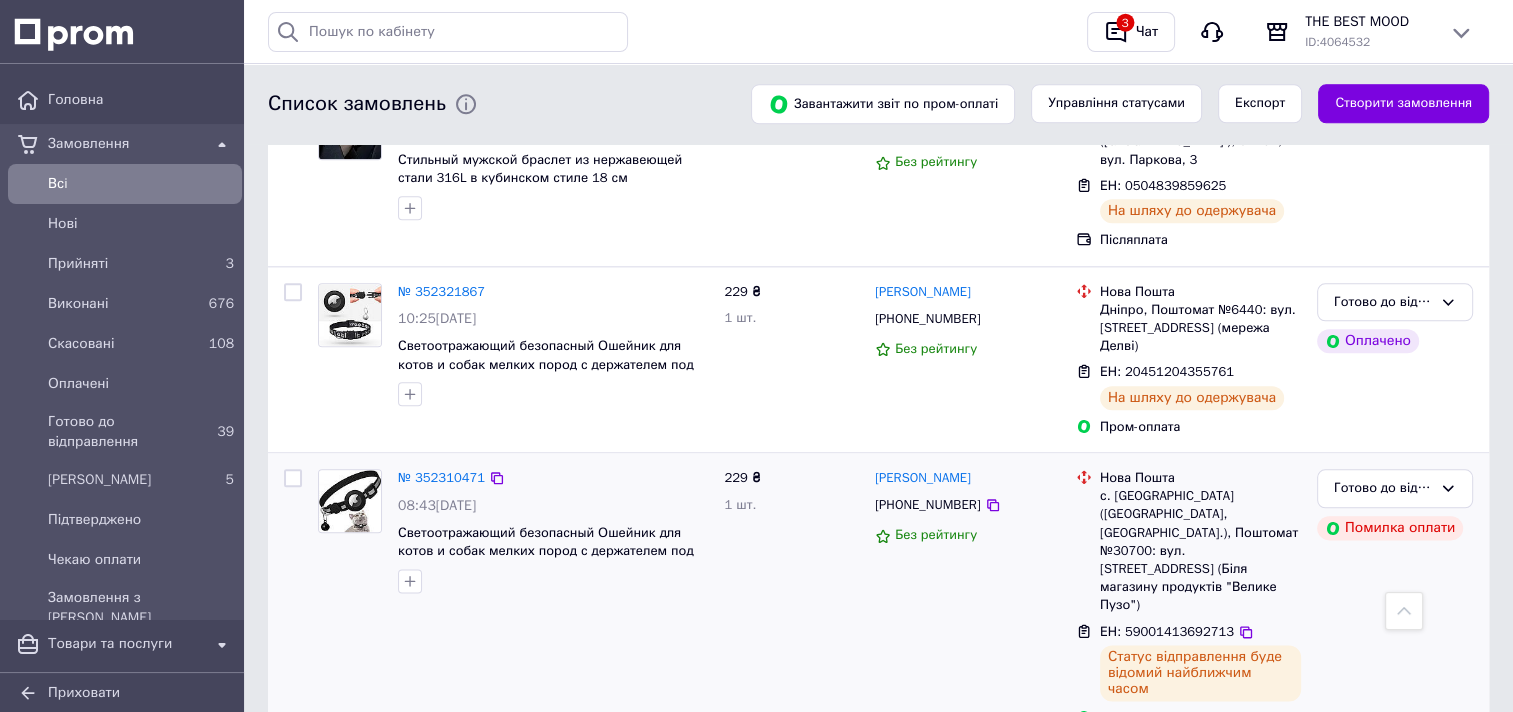 scroll, scrollTop: 2400, scrollLeft: 0, axis: vertical 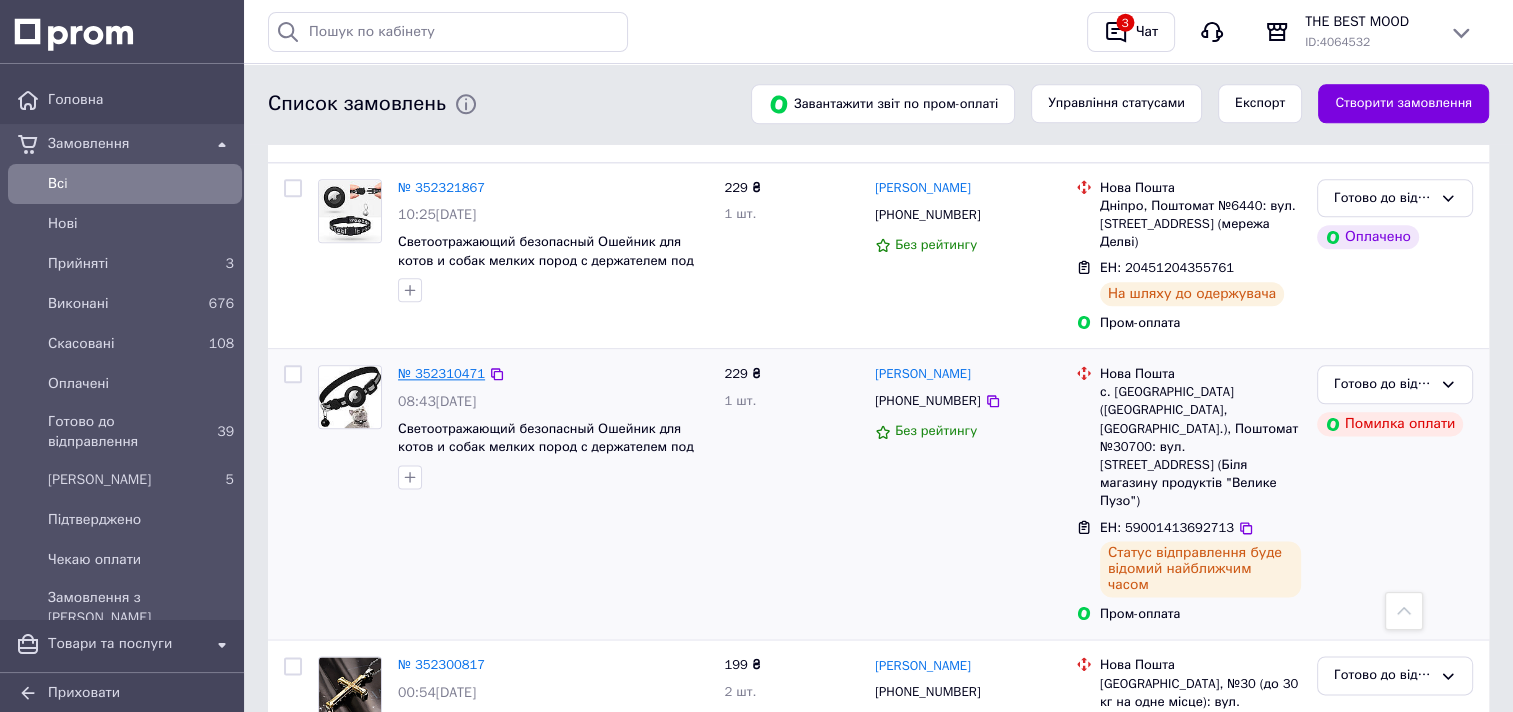 click on "№ 352310471" at bounding box center (441, 373) 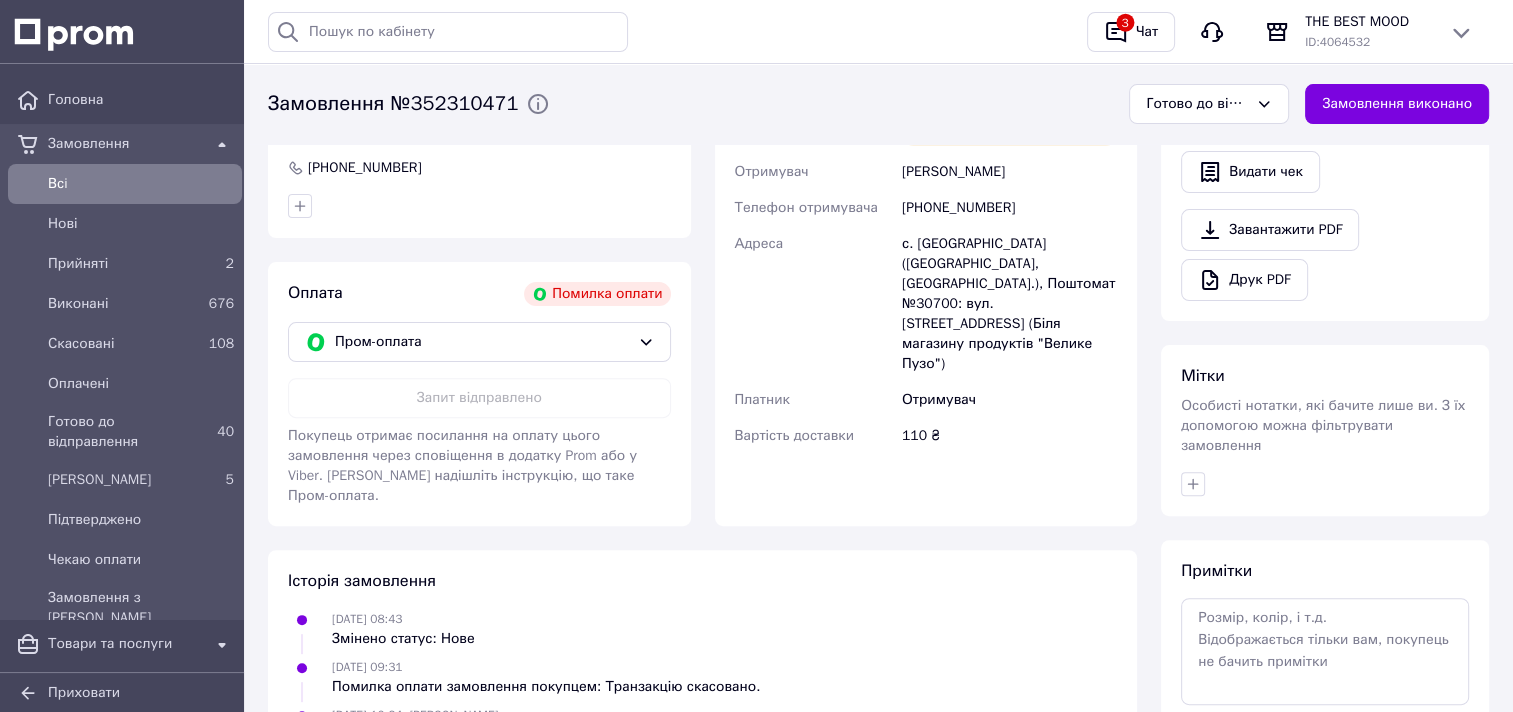 scroll, scrollTop: 600, scrollLeft: 0, axis: vertical 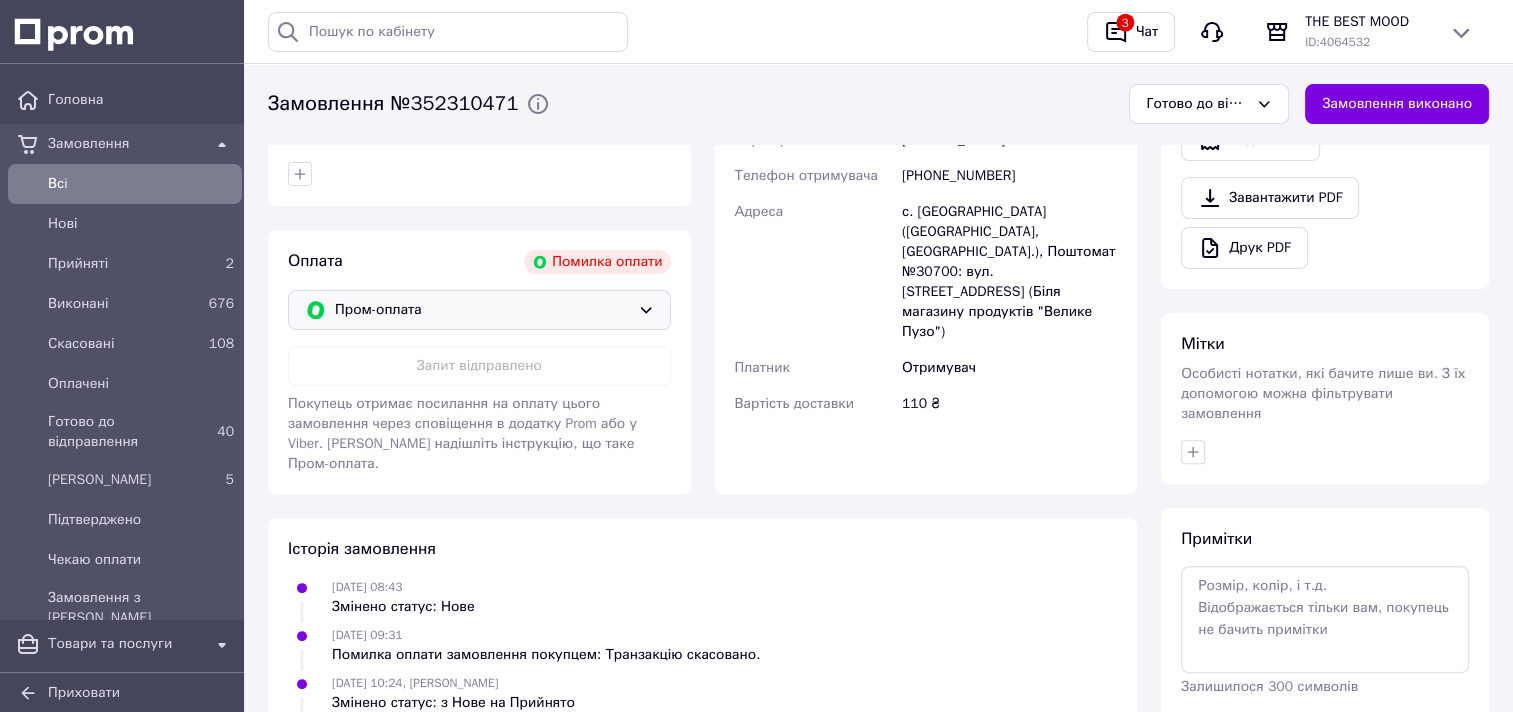 click 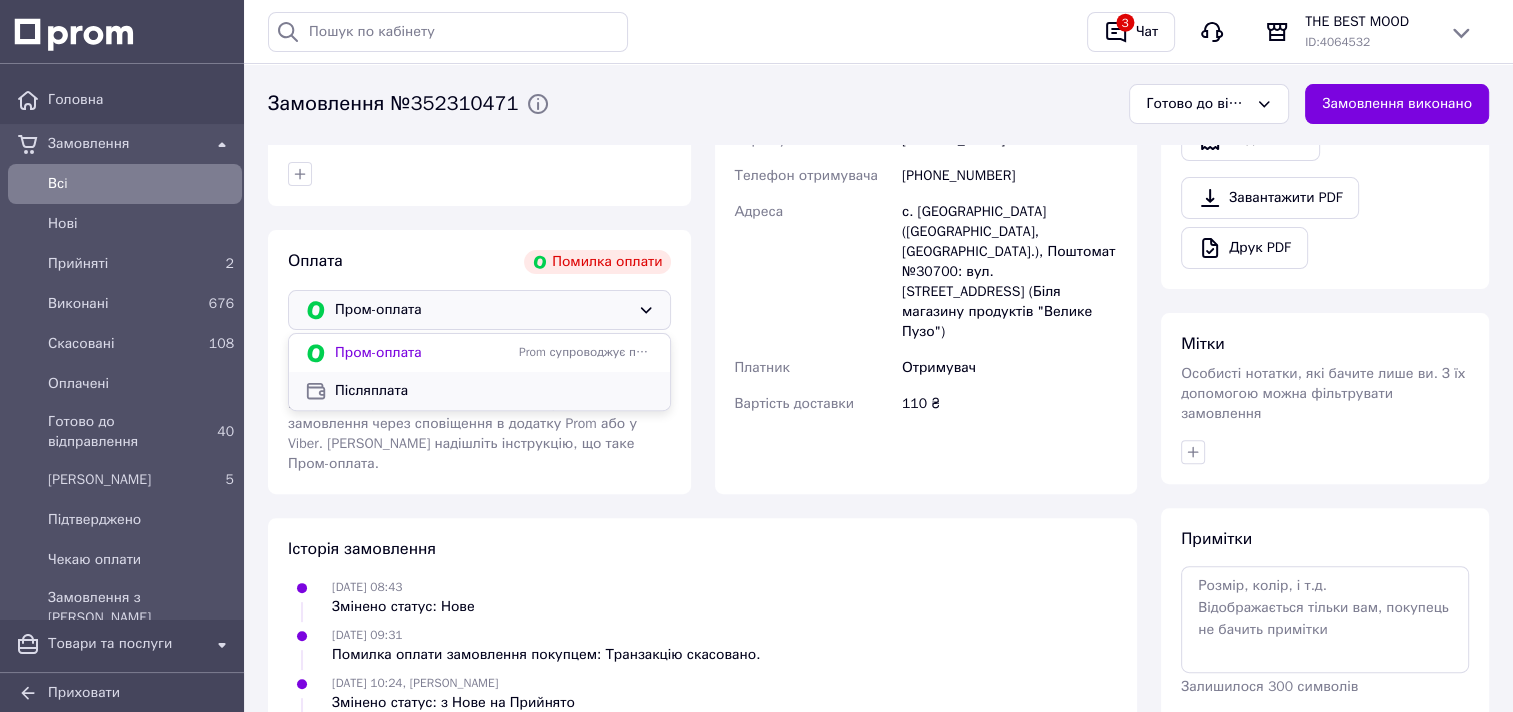 click on "Післяплата" at bounding box center [494, 391] 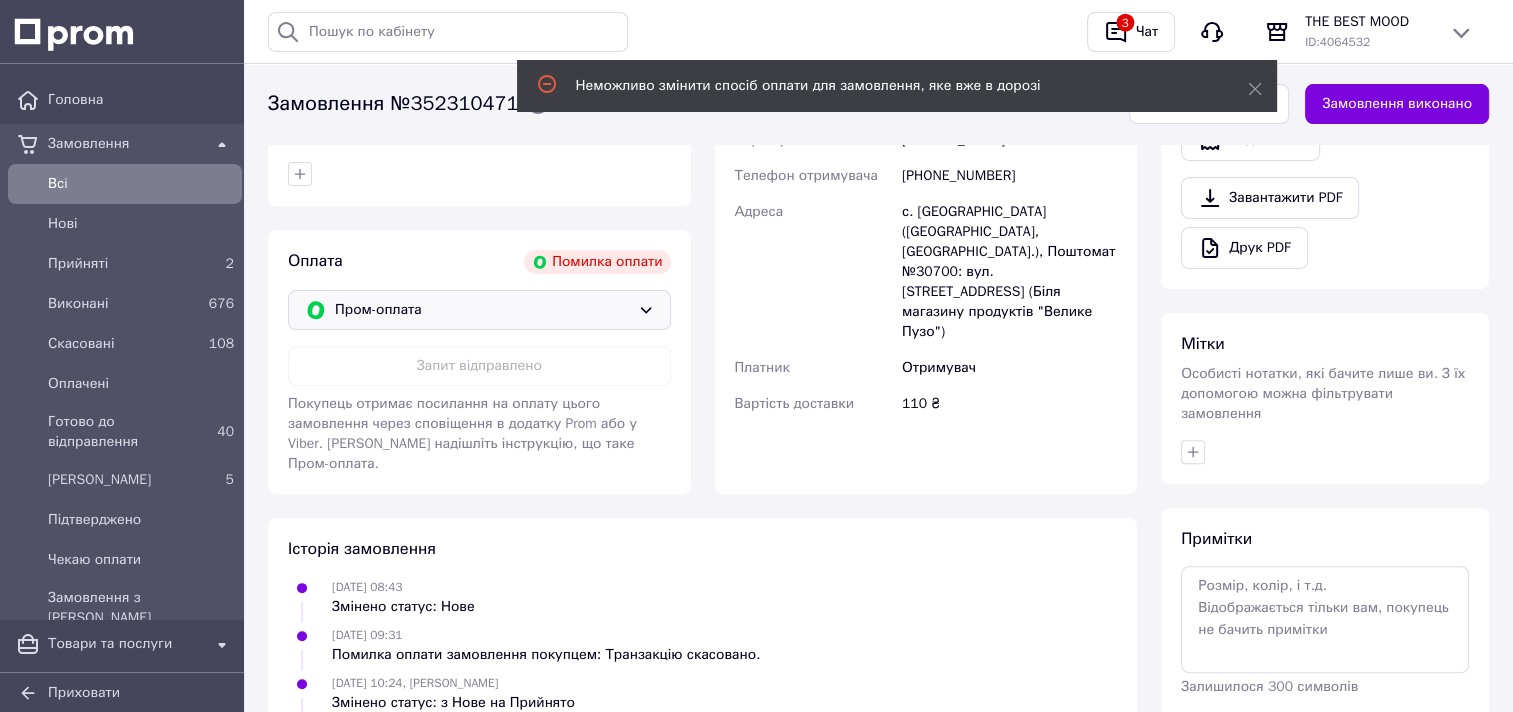 click 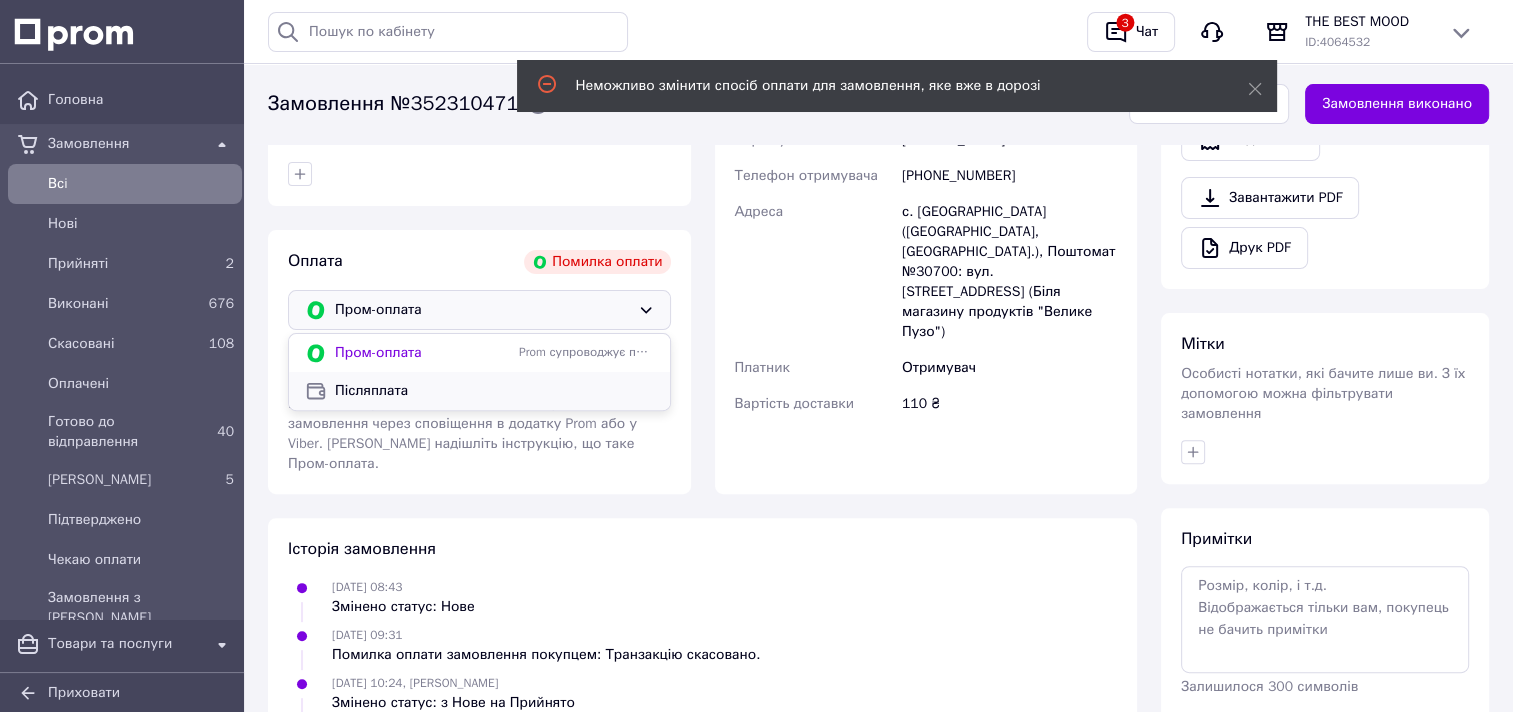 click on "Післяплата" at bounding box center [494, 391] 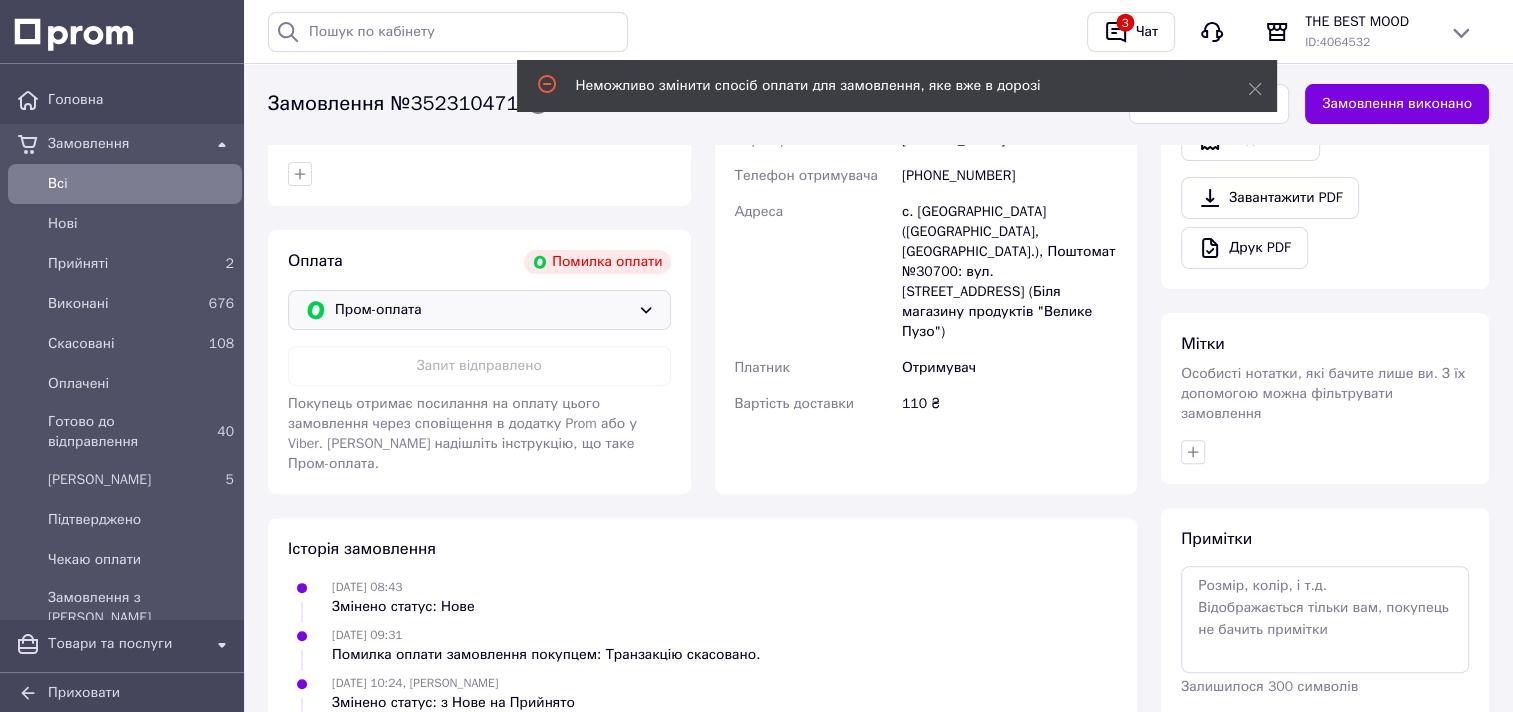 click at bounding box center [479, 174] 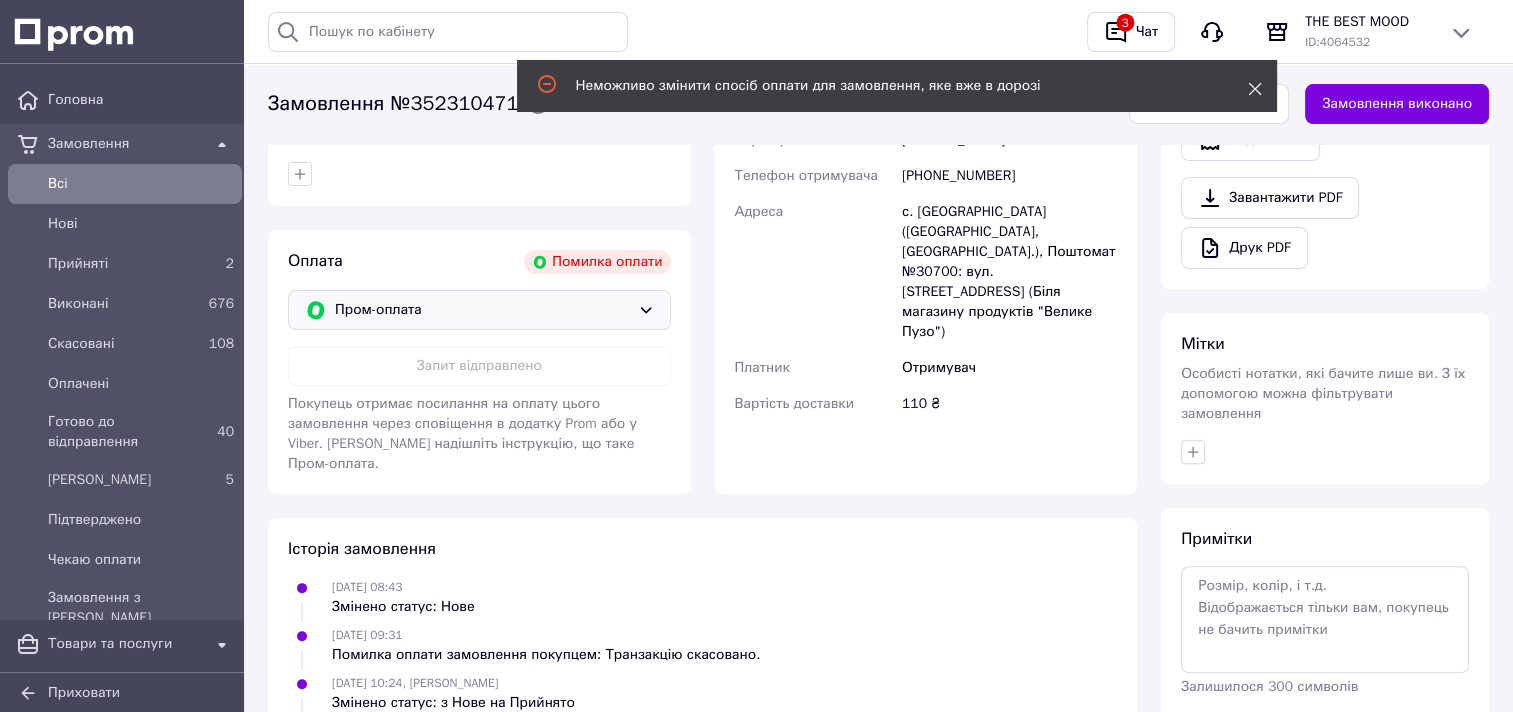 click 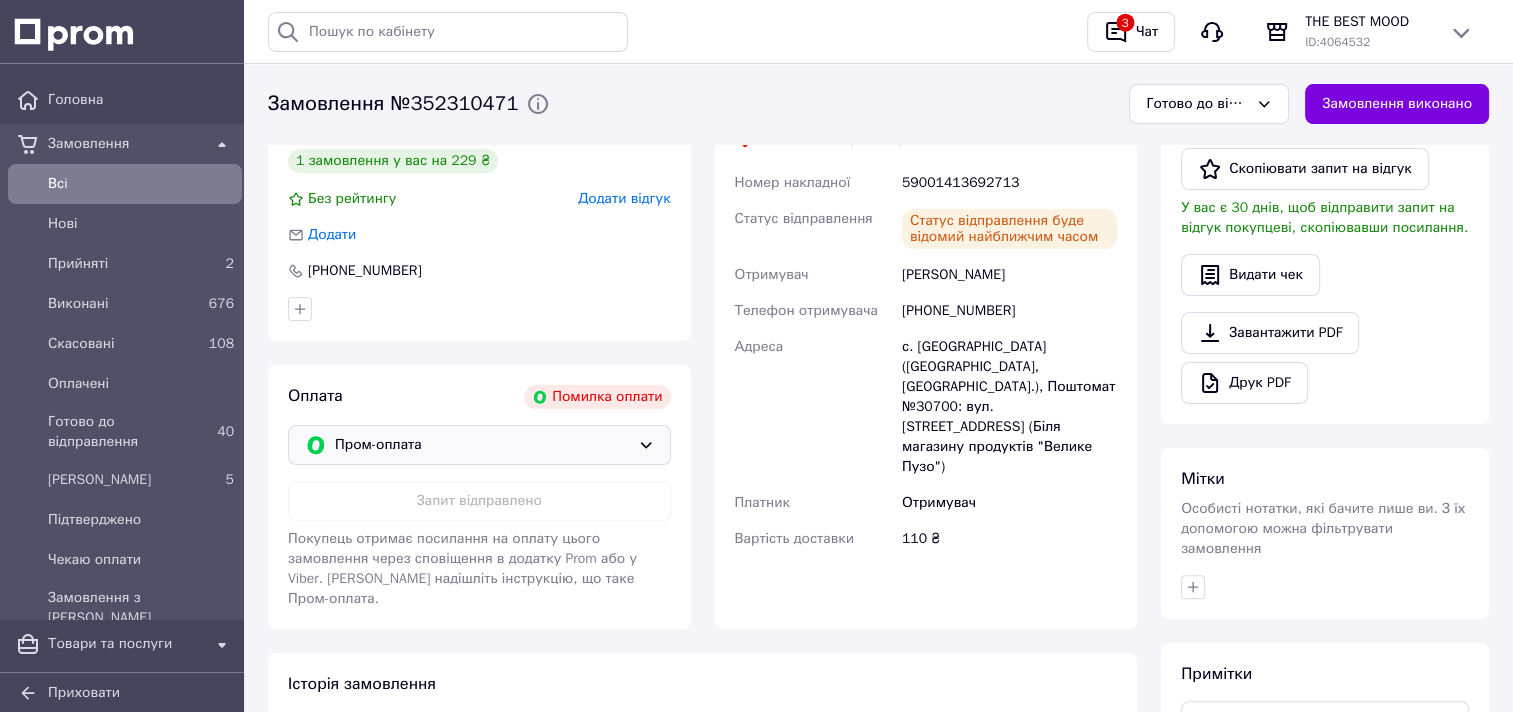 scroll, scrollTop: 500, scrollLeft: 0, axis: vertical 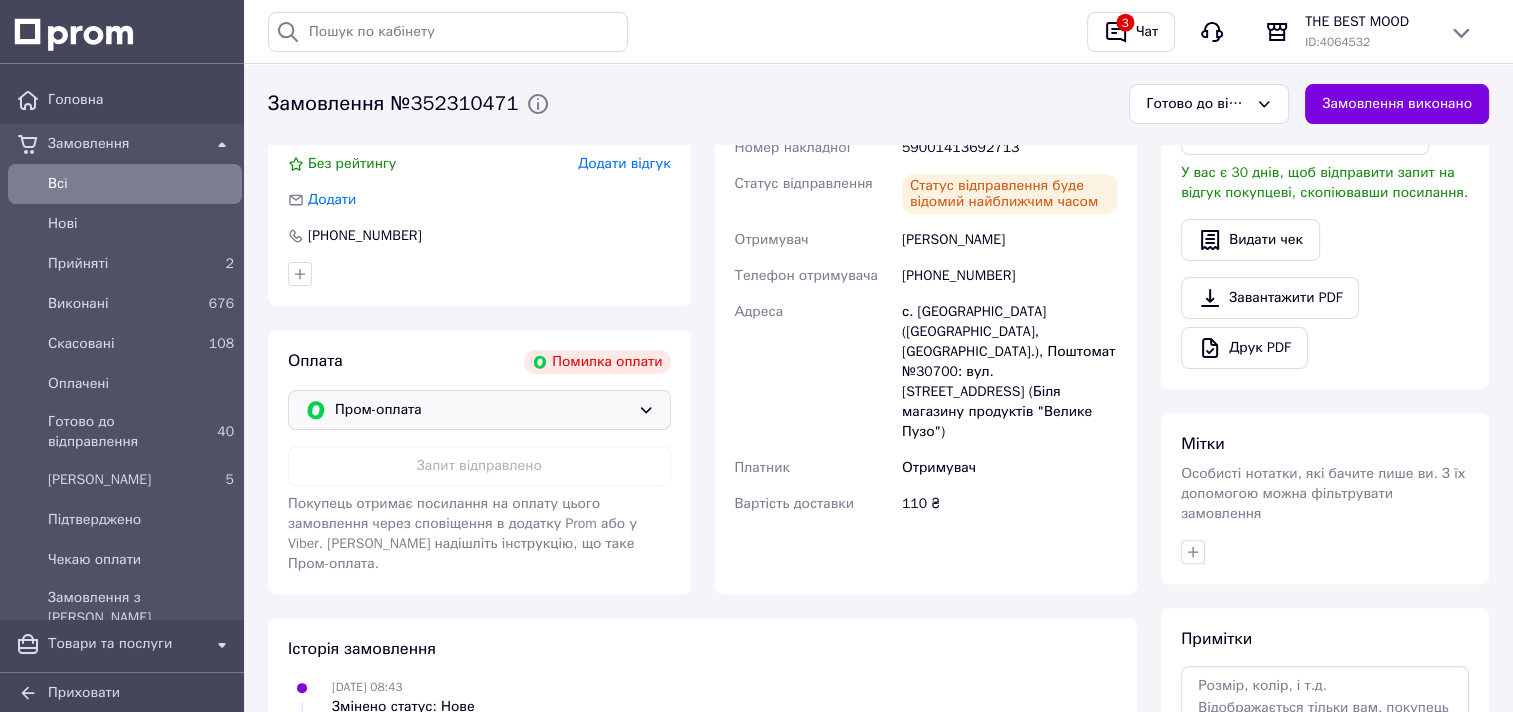click on "Замовлення" at bounding box center (125, 144) 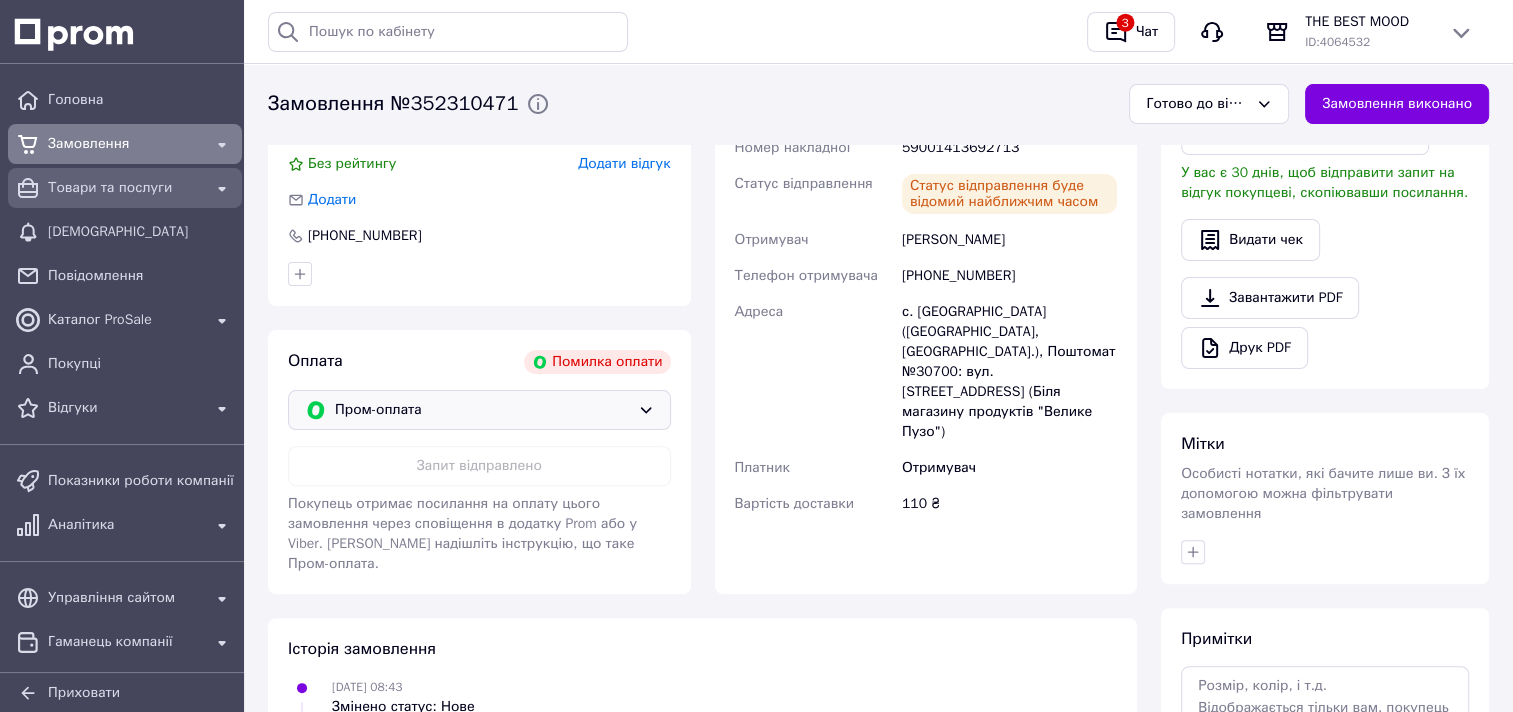 click on "Товари та послуги" at bounding box center (125, 188) 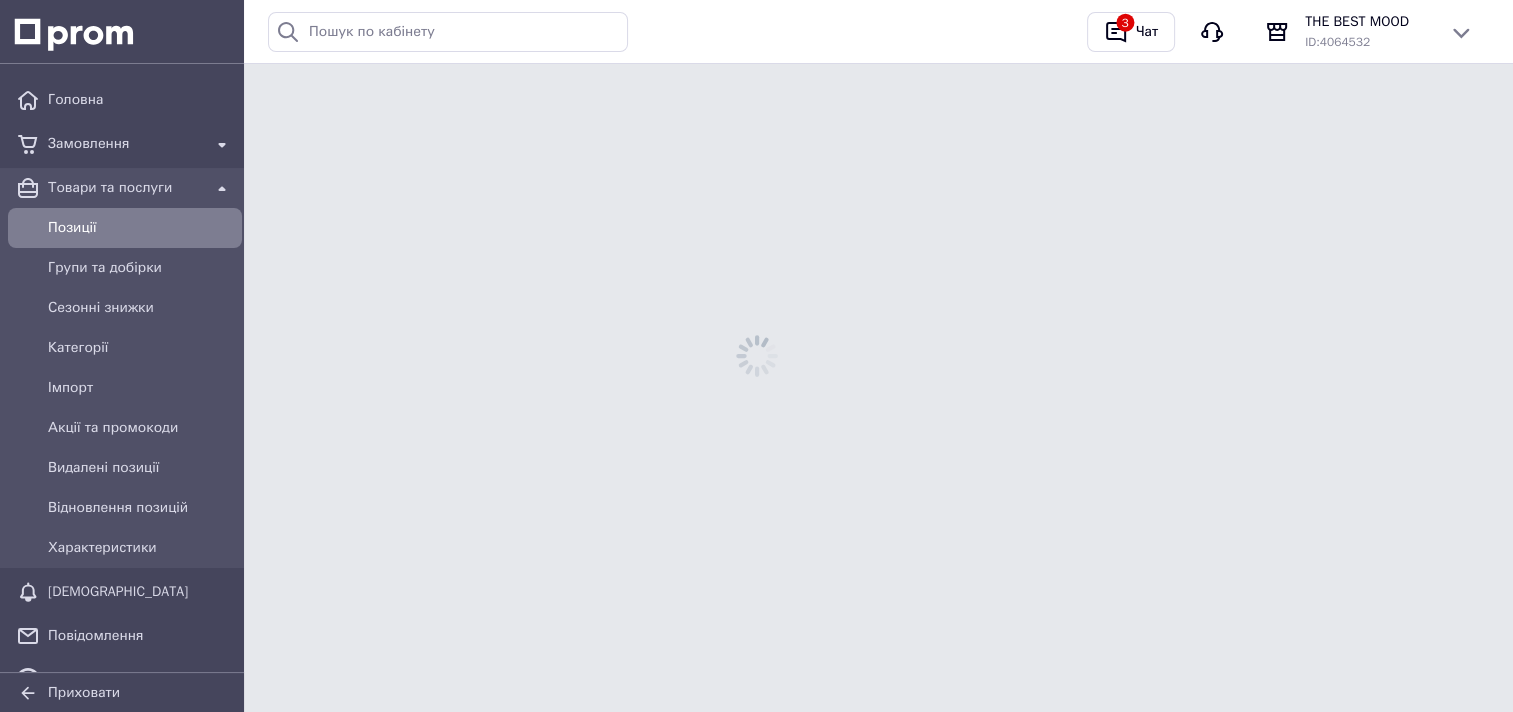 scroll, scrollTop: 0, scrollLeft: 0, axis: both 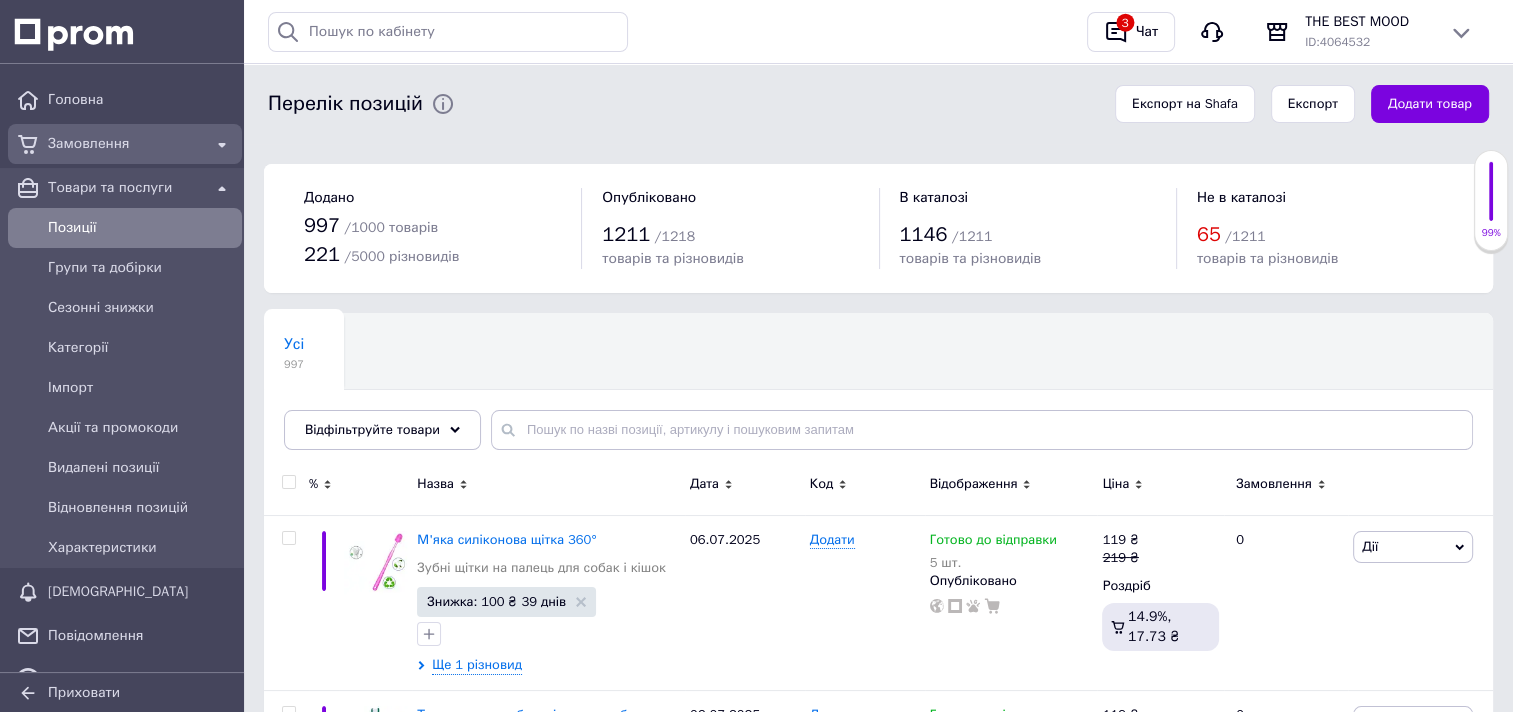 click on "Замовлення" at bounding box center (125, 144) 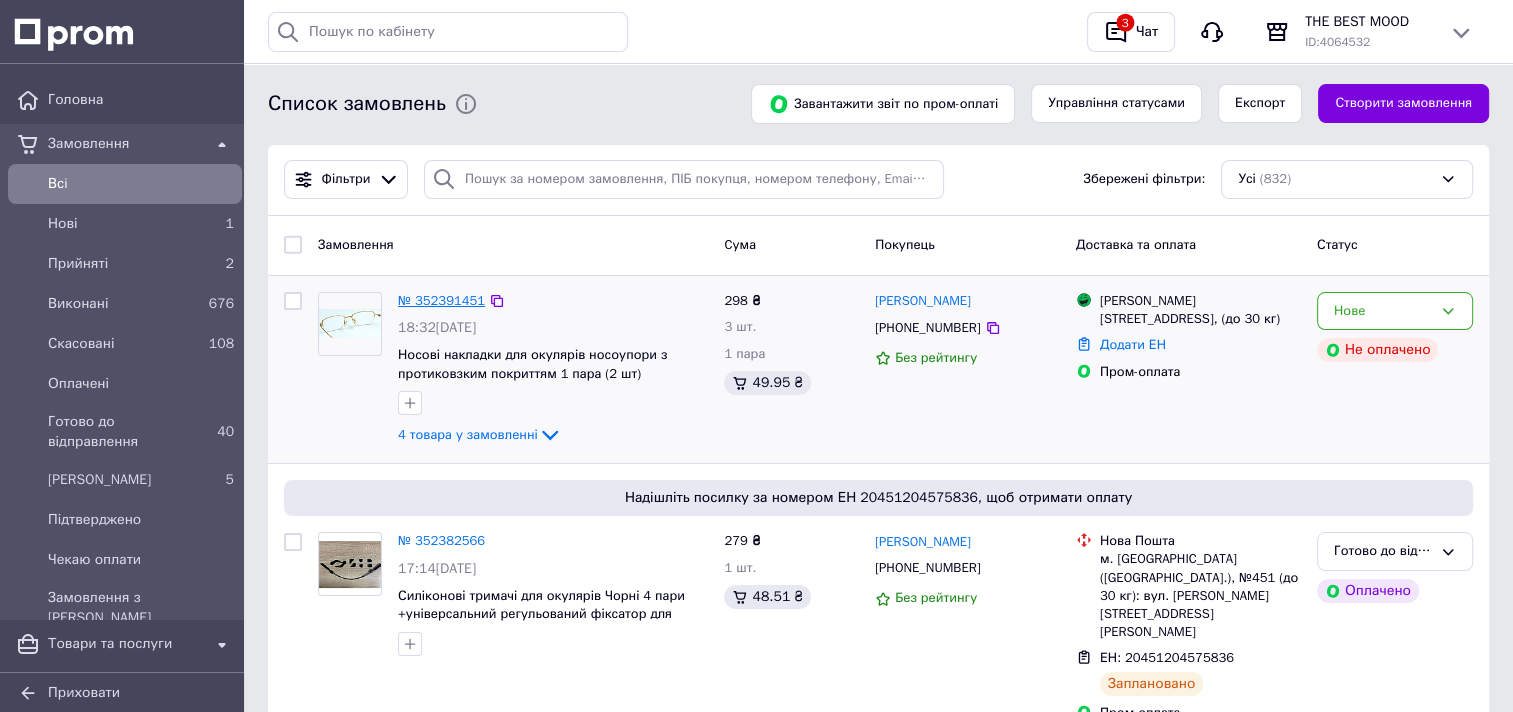 click on "№ 352391451" at bounding box center [441, 300] 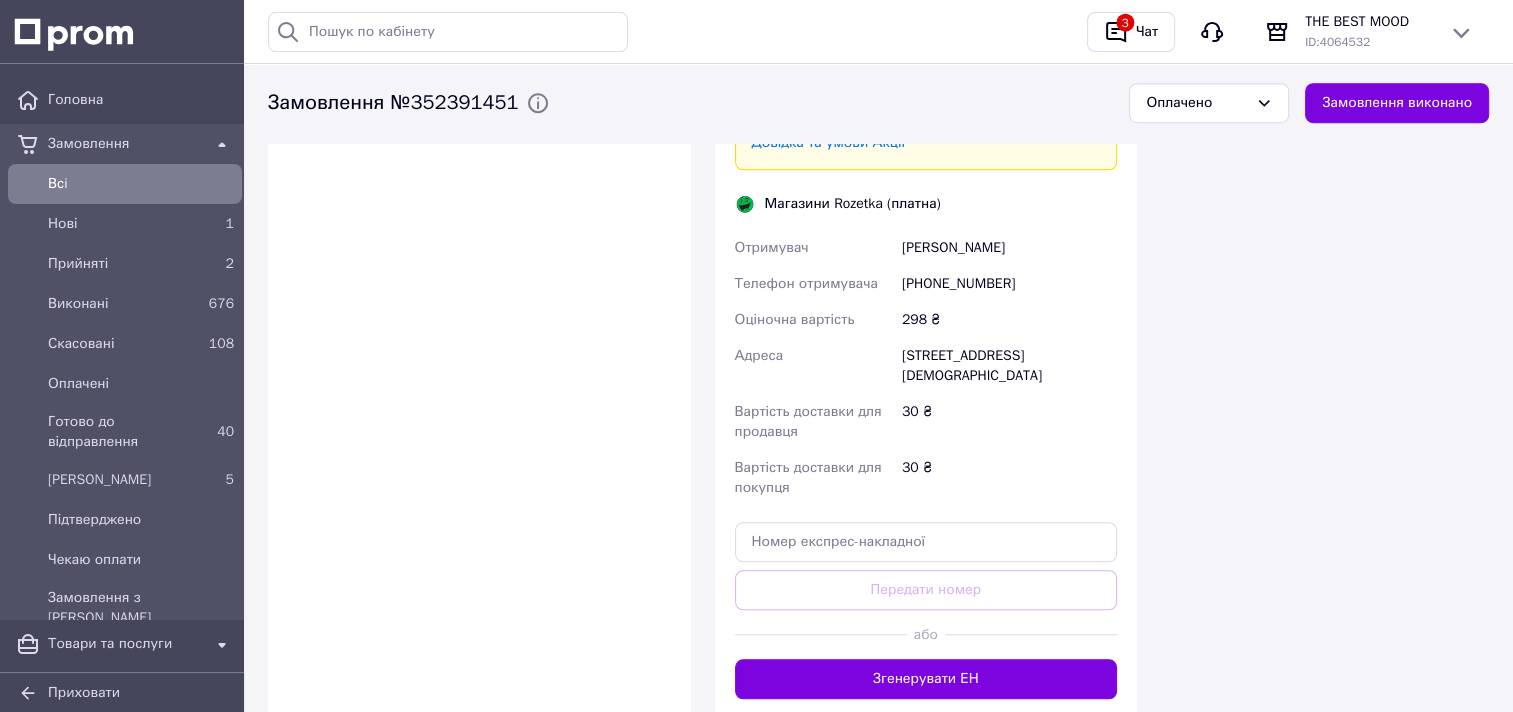 scroll, scrollTop: 1600, scrollLeft: 0, axis: vertical 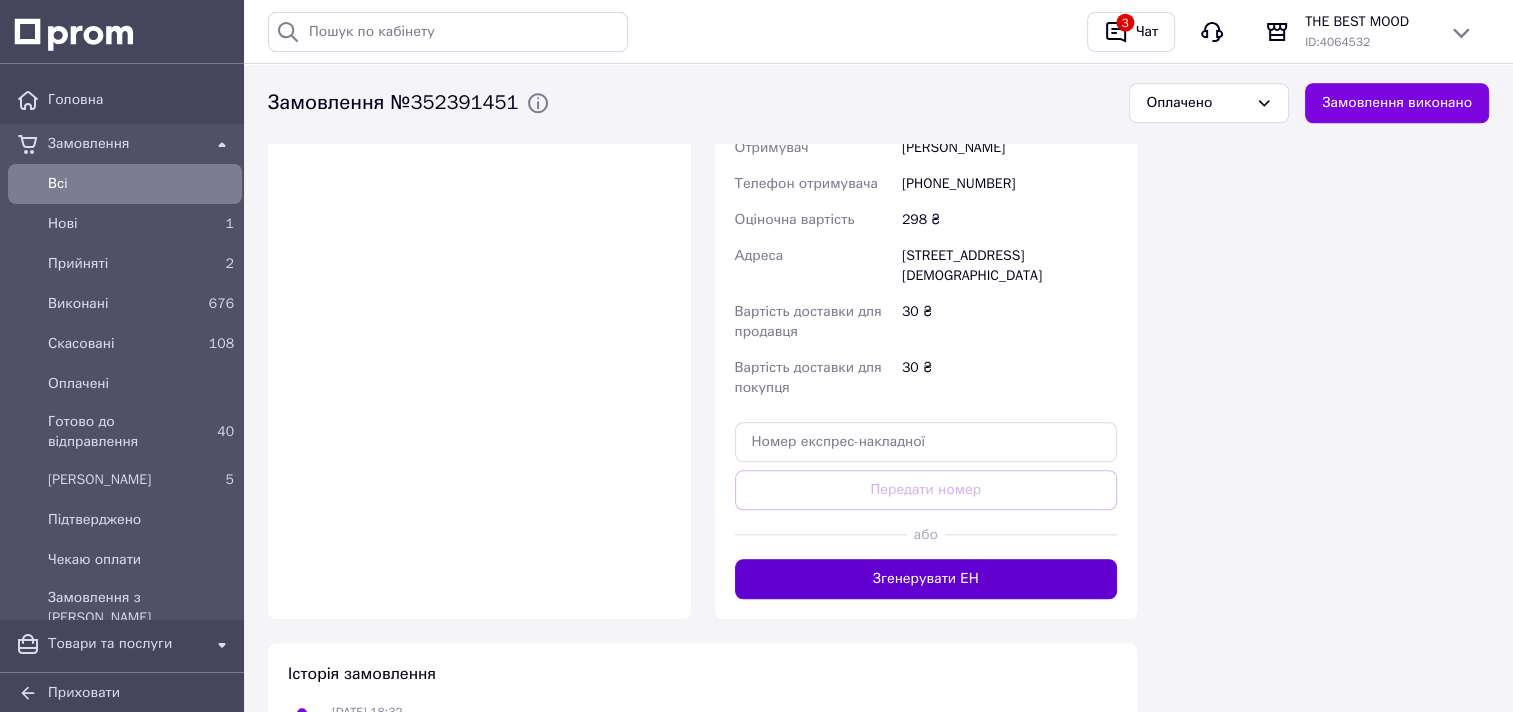 click on "Згенерувати ЕН" at bounding box center [926, 579] 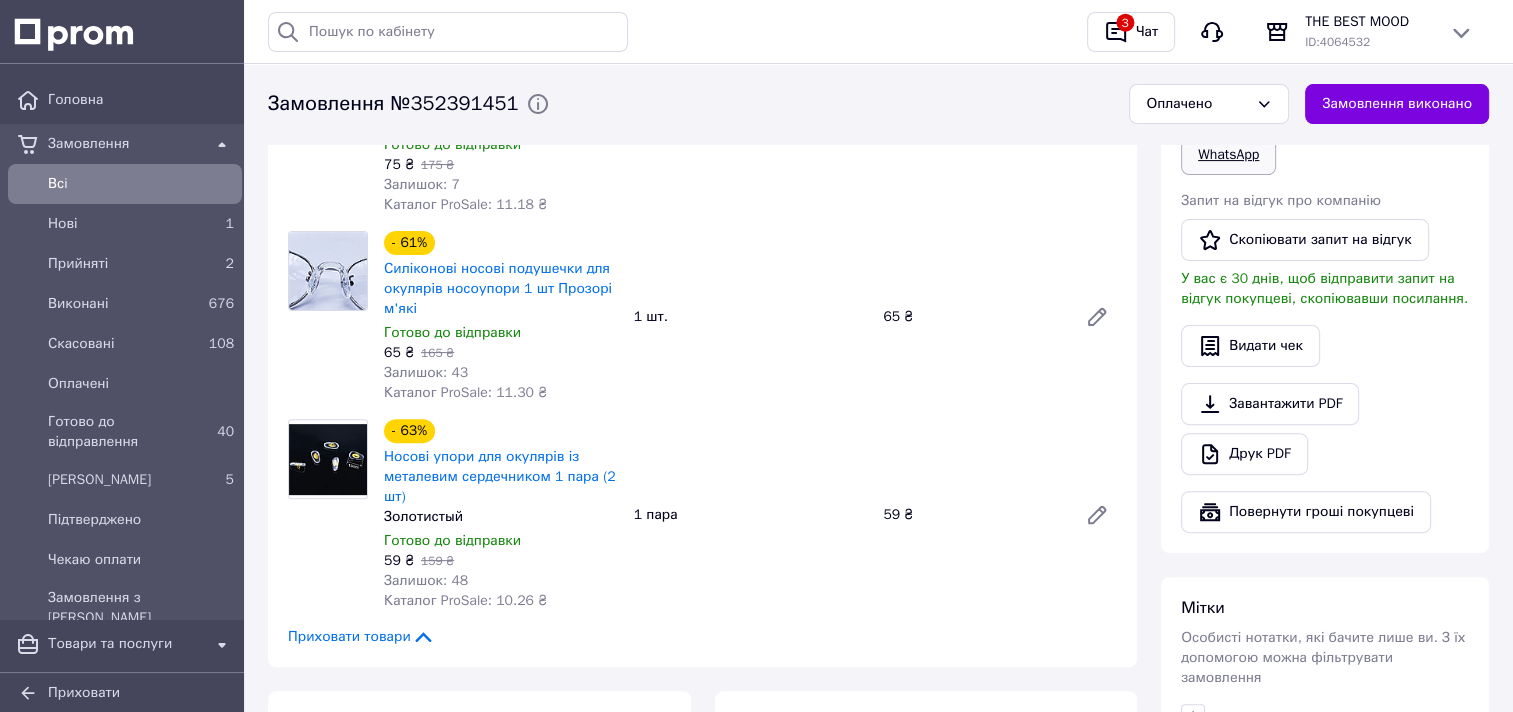 scroll, scrollTop: 532, scrollLeft: 0, axis: vertical 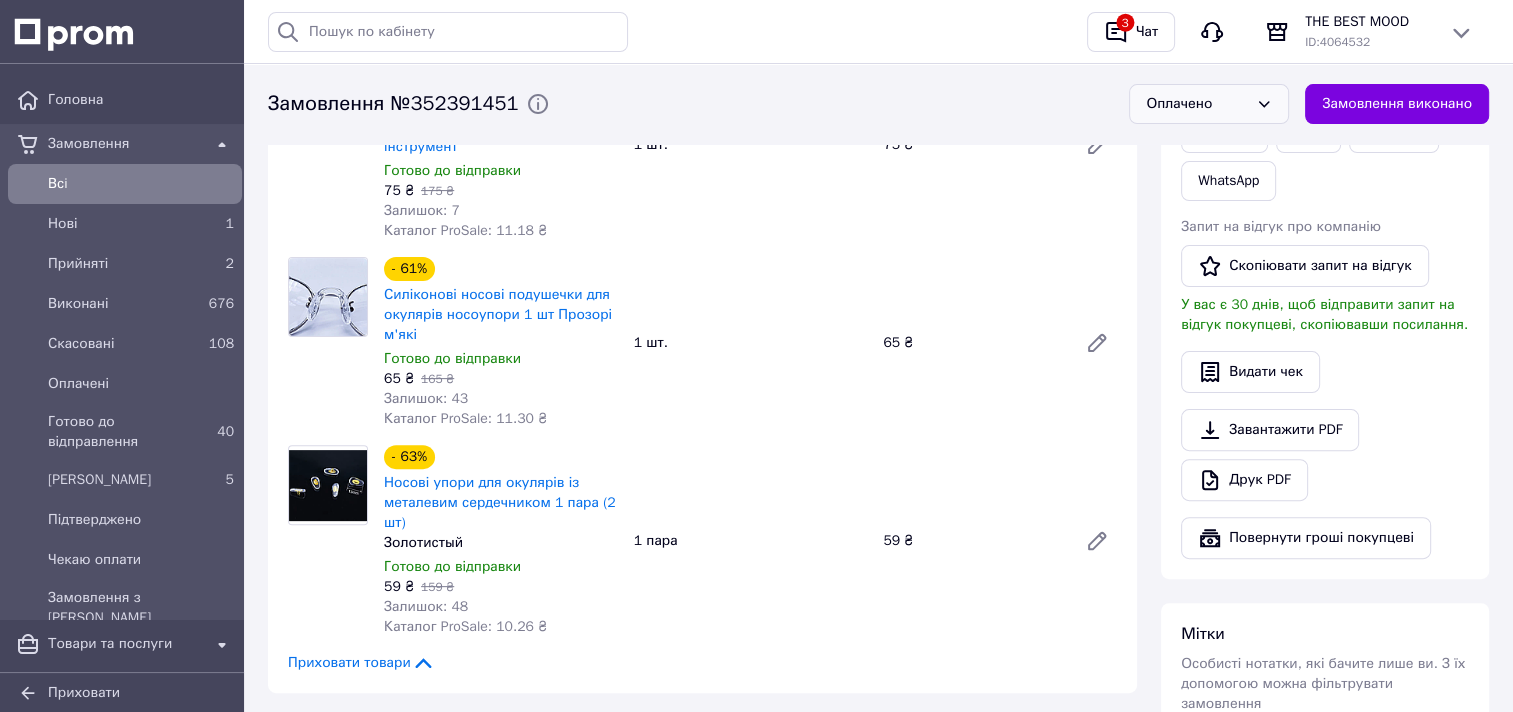 click 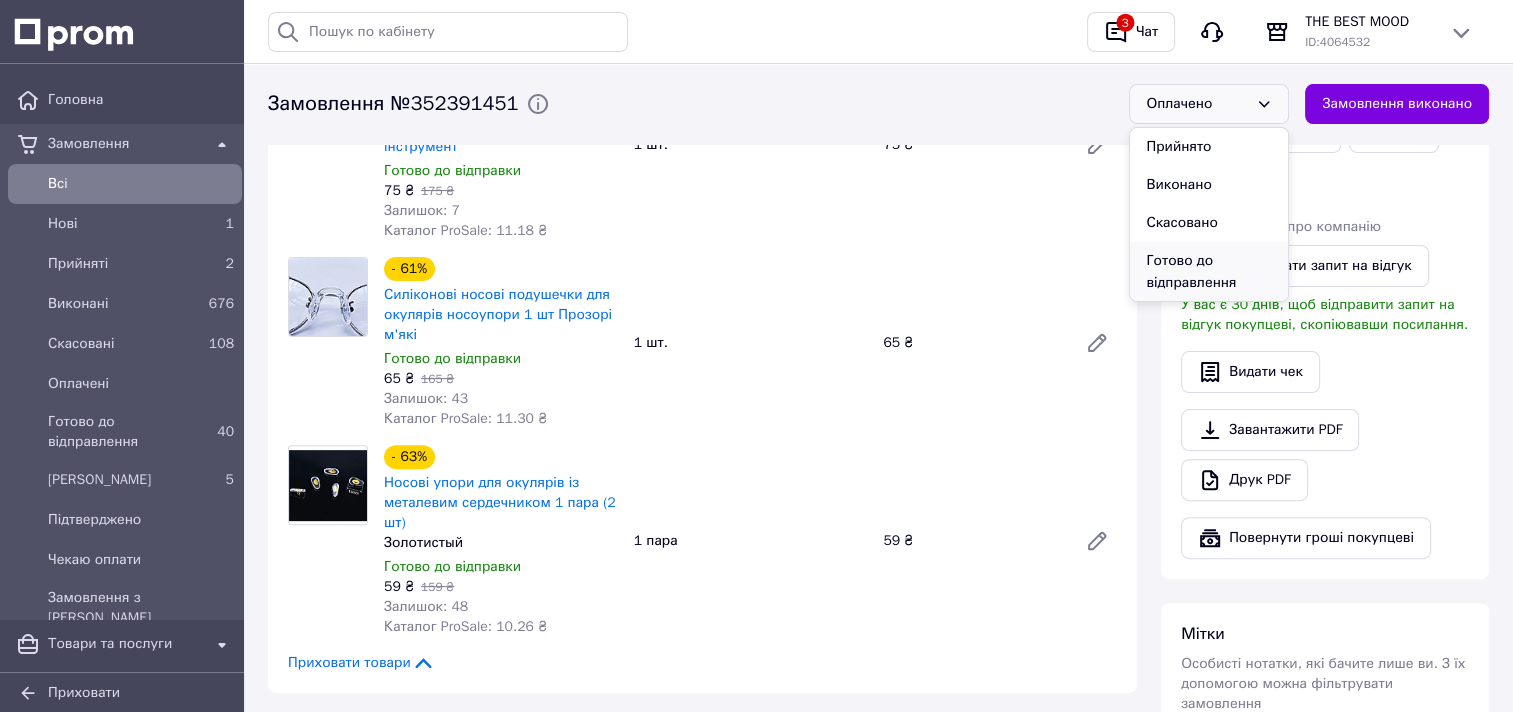 click on "Готово до відправлення" at bounding box center [1209, 272] 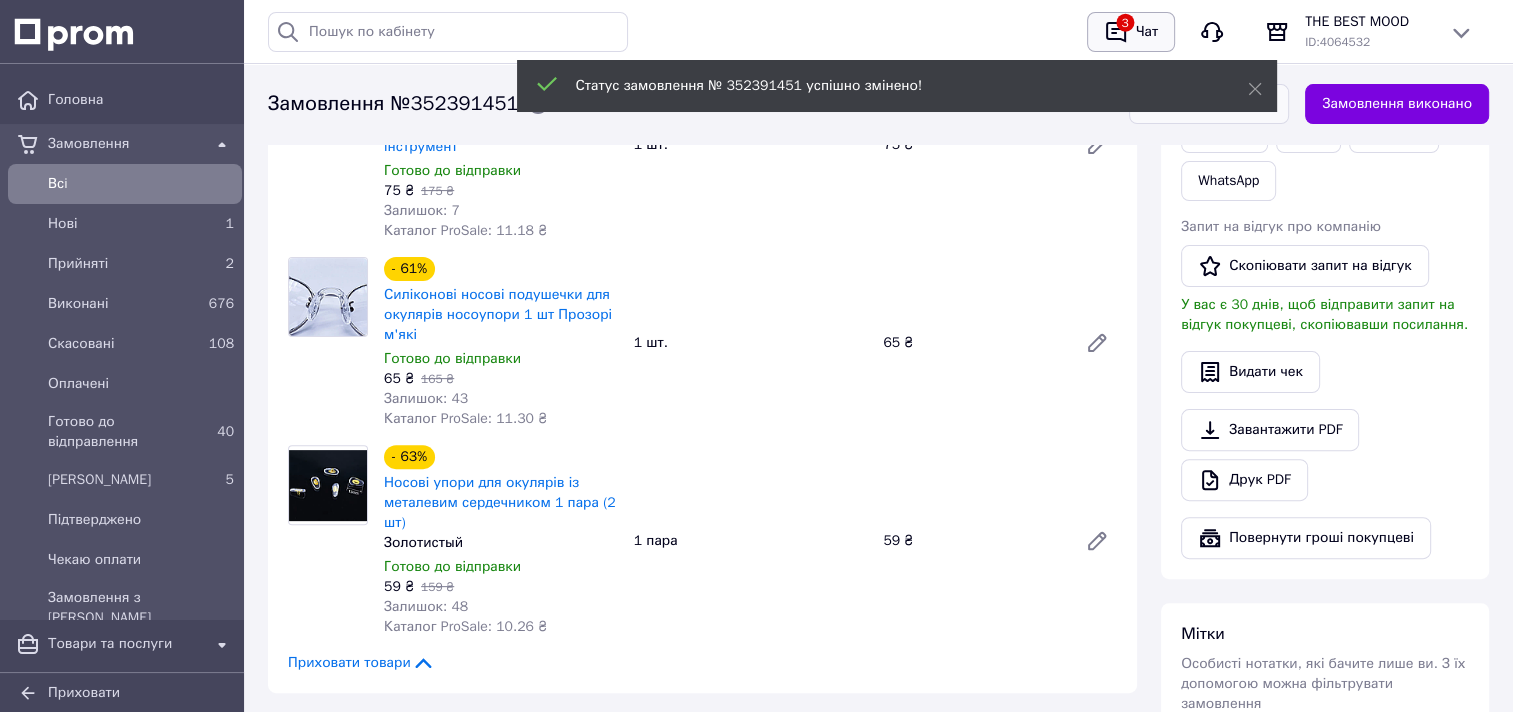 click 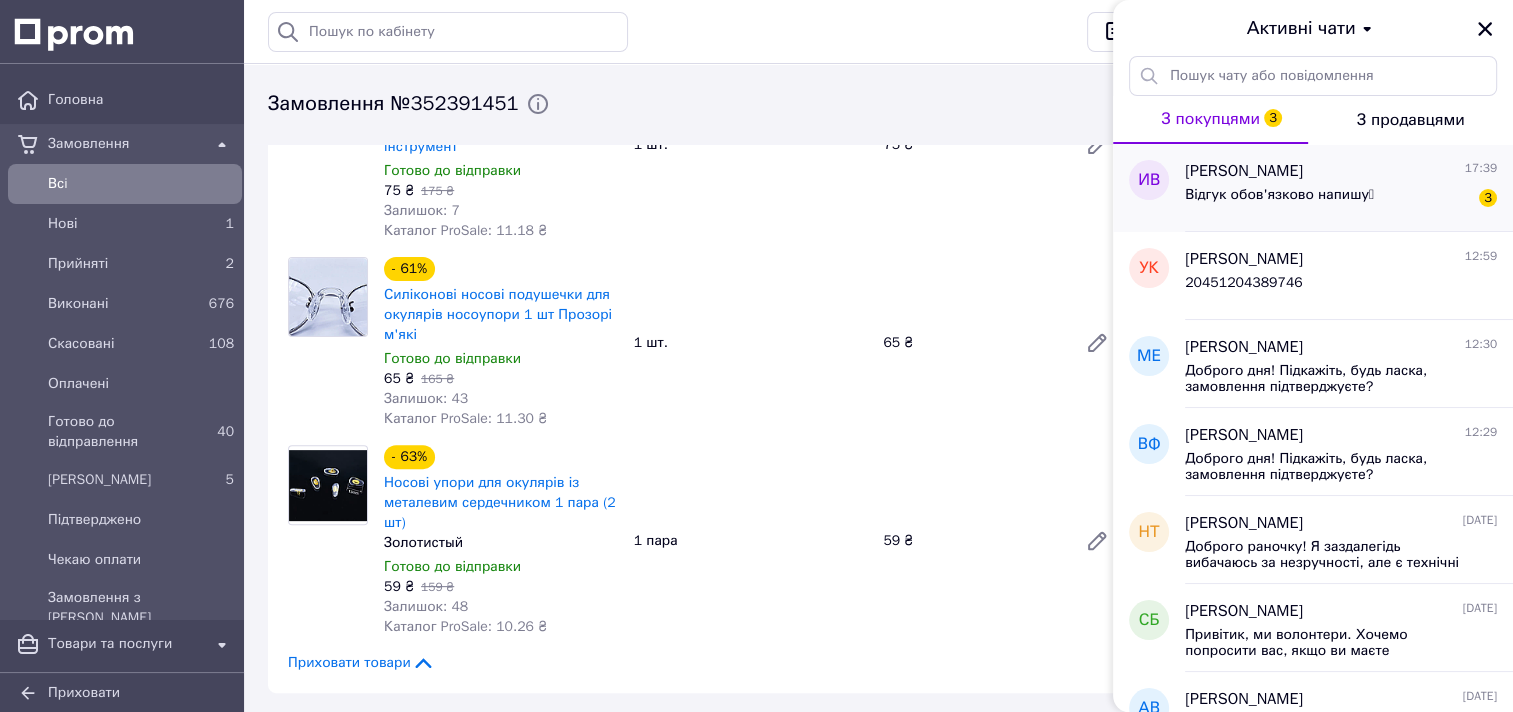 click on "Відгук обов'язково напишу🫶" at bounding box center (1279, 195) 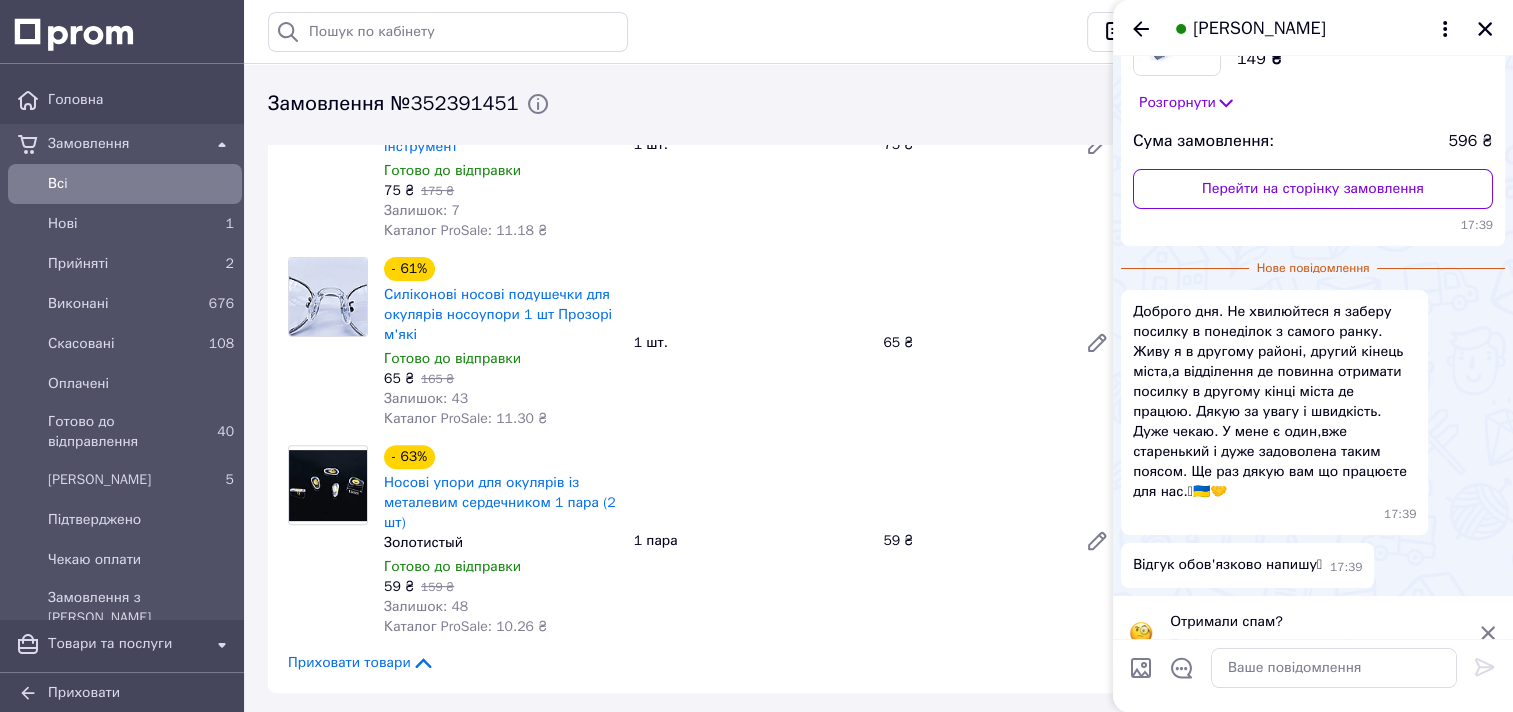 scroll, scrollTop: 205, scrollLeft: 0, axis: vertical 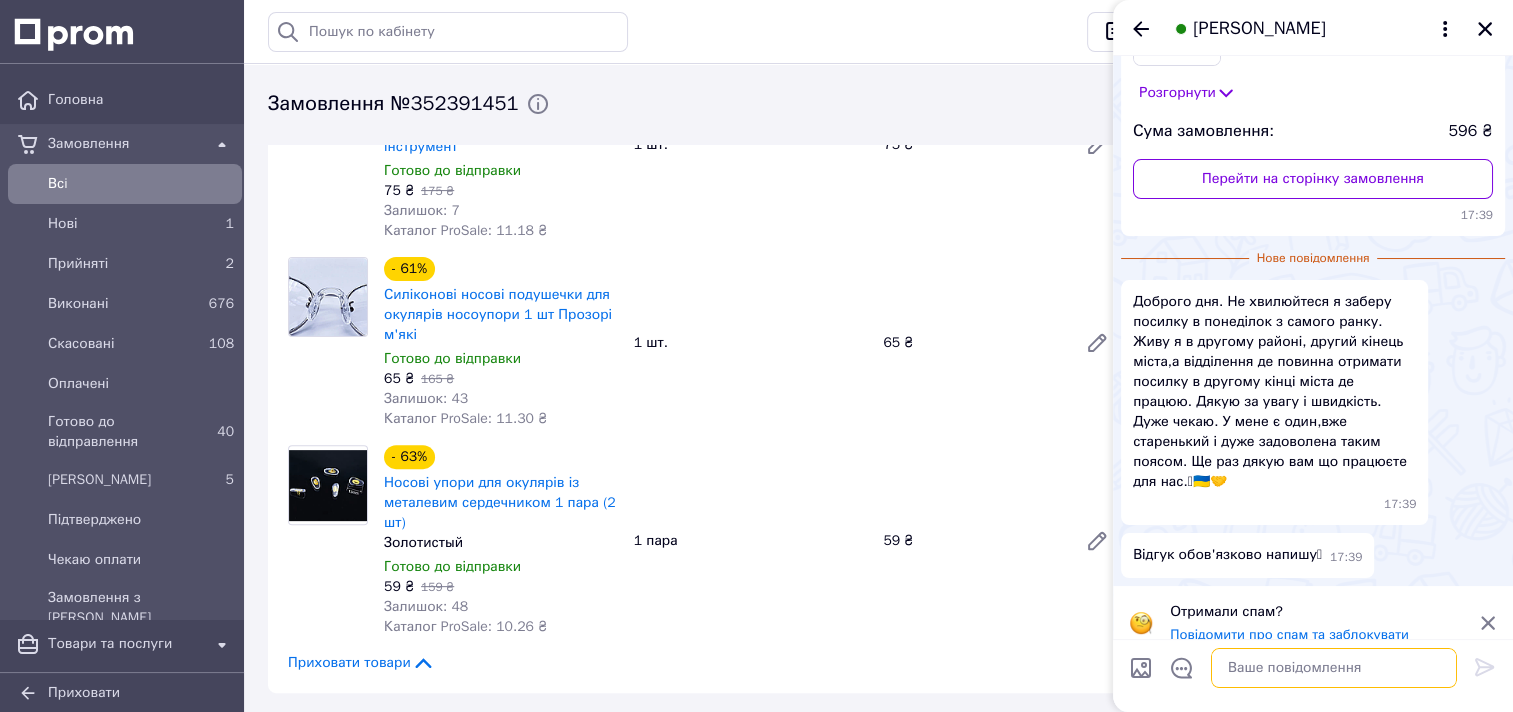 click at bounding box center (1334, 668) 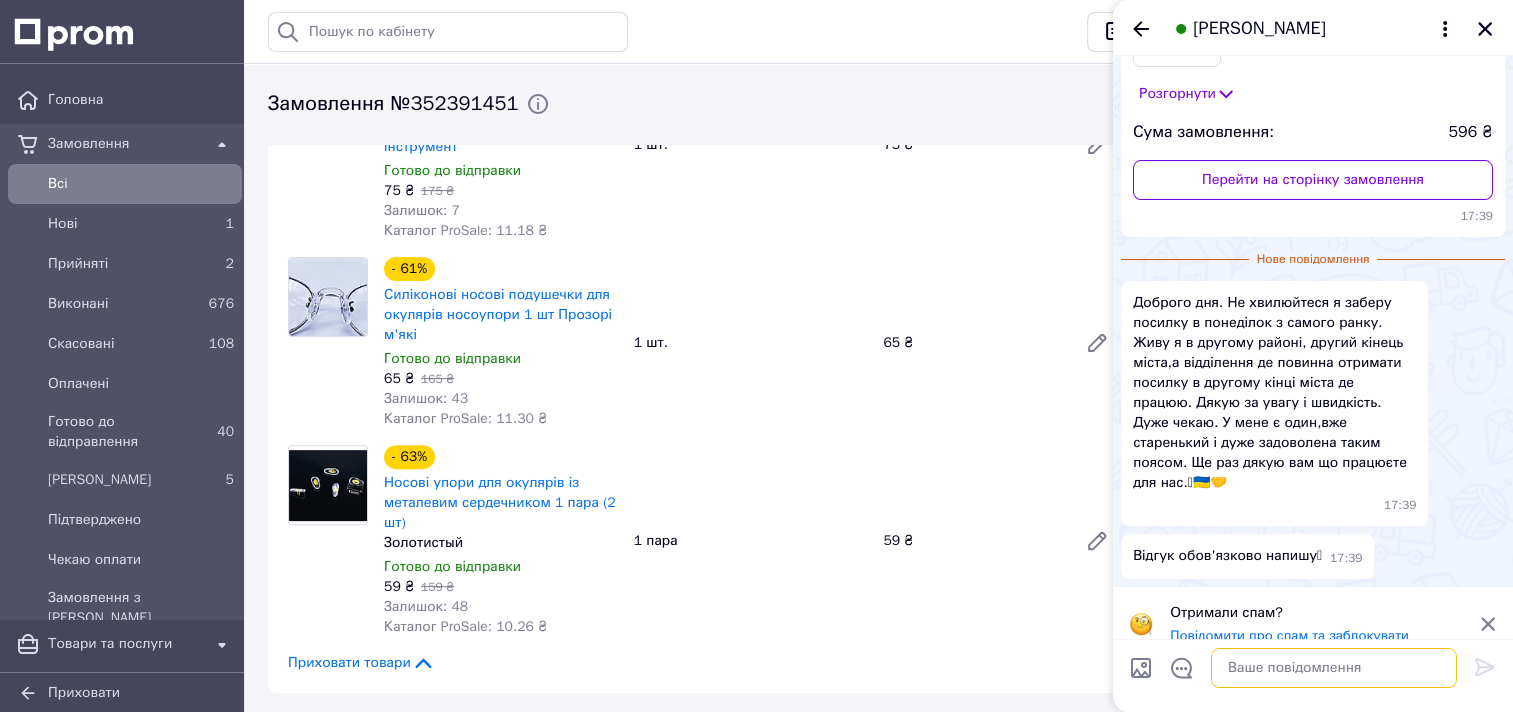 scroll, scrollTop: 205, scrollLeft: 0, axis: vertical 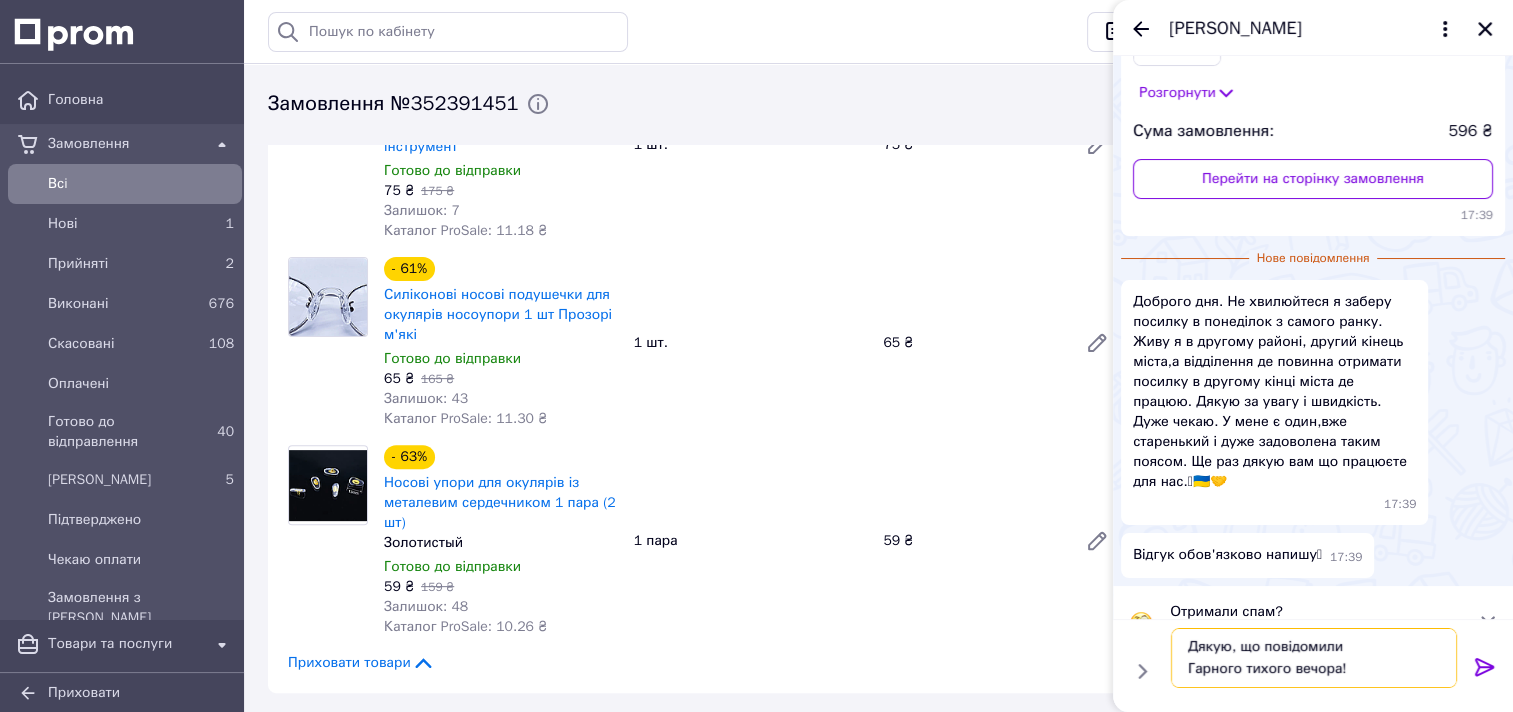 type on "Дякую, що повідомили
Гарного тихого вечора!" 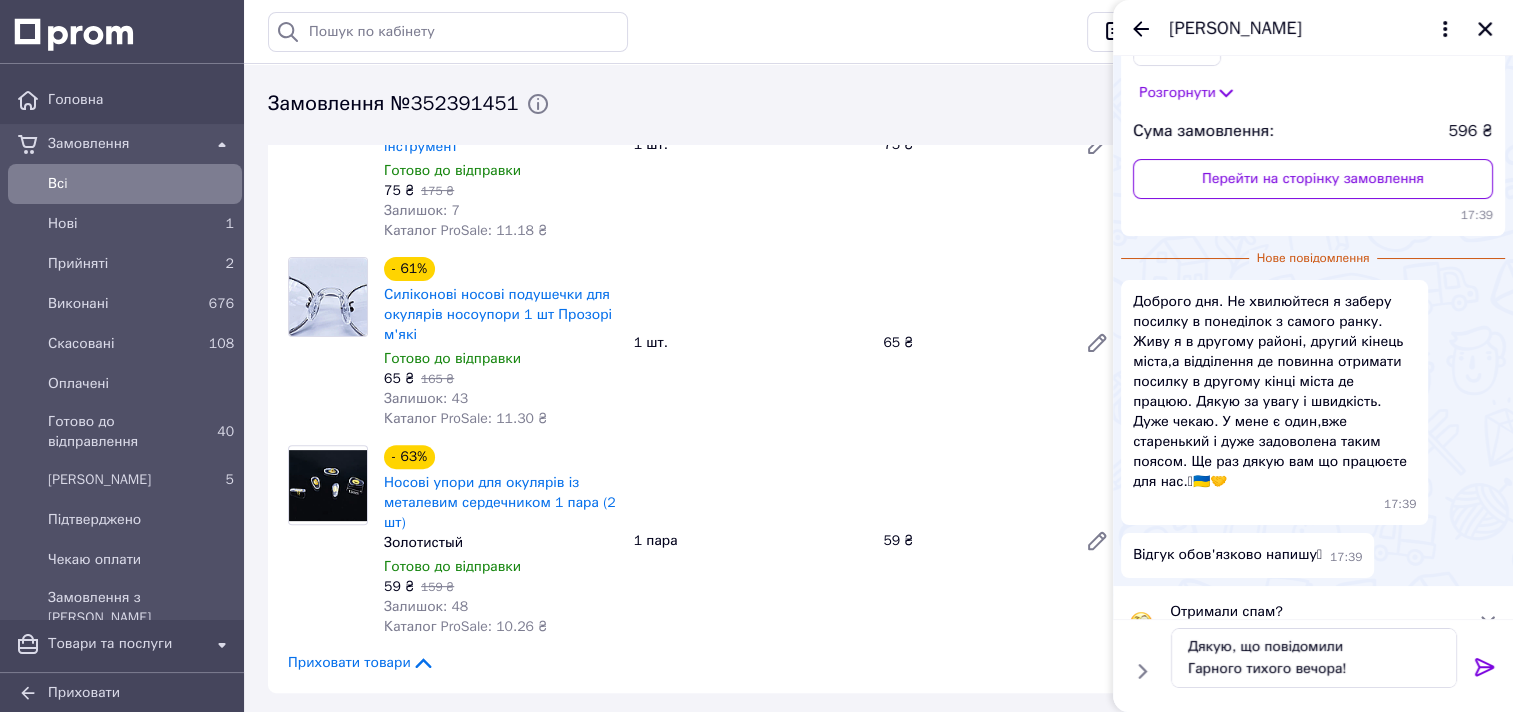 click 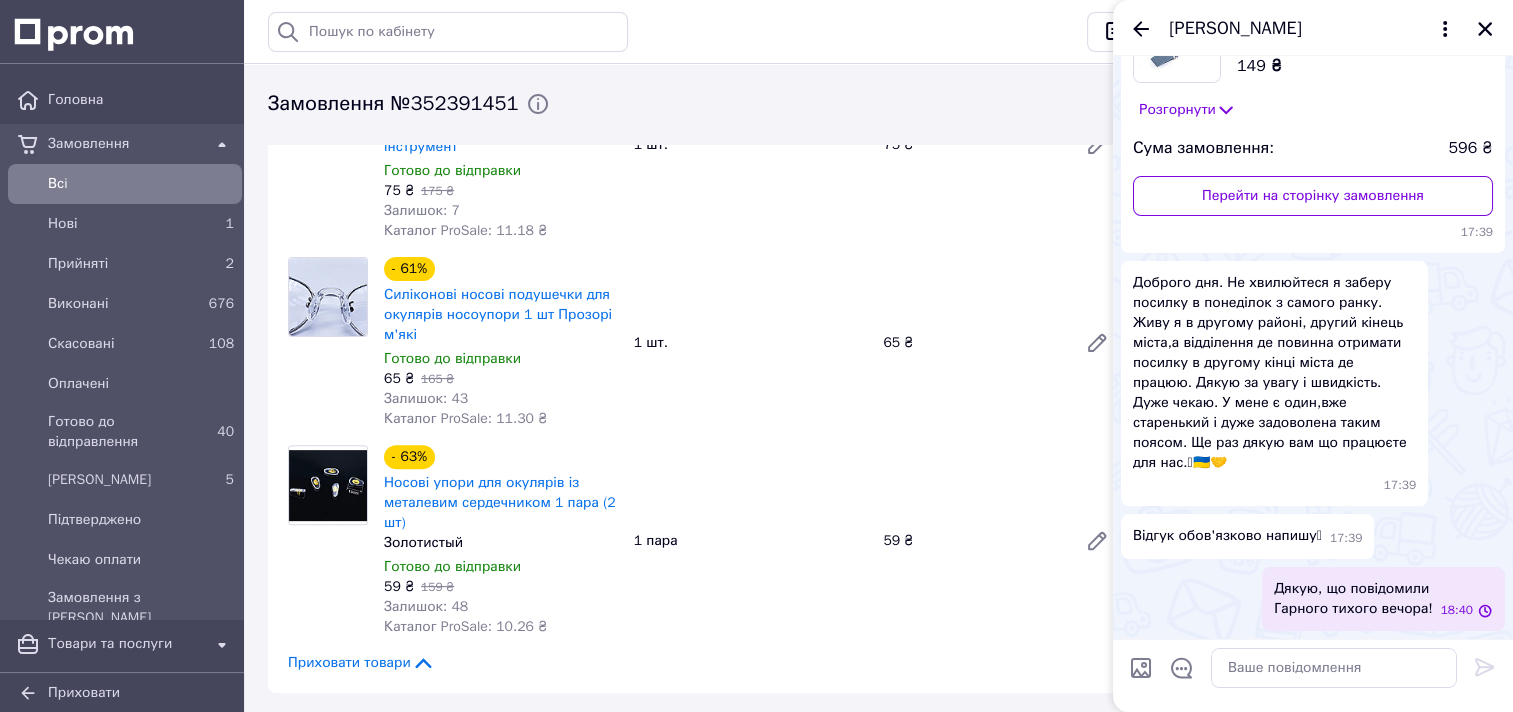 scroll, scrollTop: 0, scrollLeft: 0, axis: both 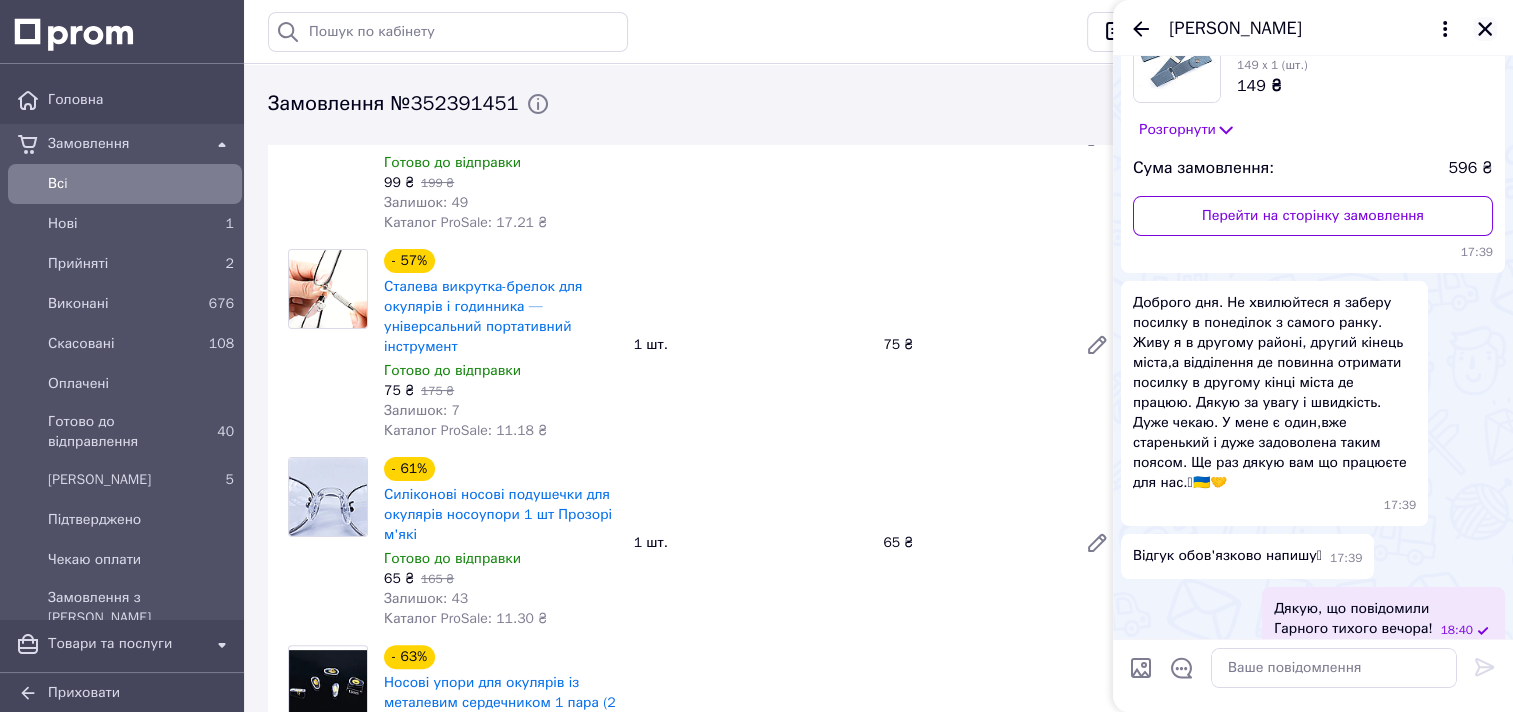 click 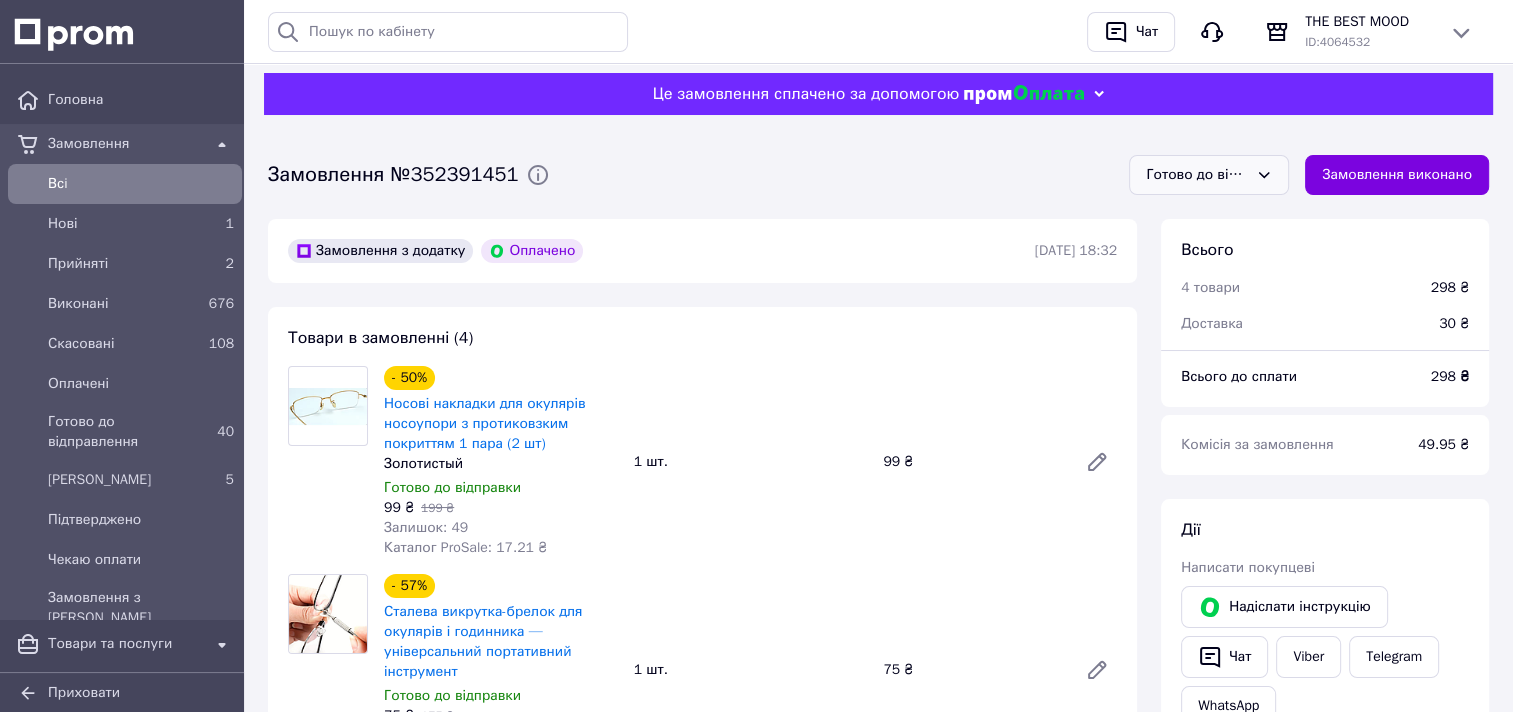 scroll, scrollTop: 0, scrollLeft: 0, axis: both 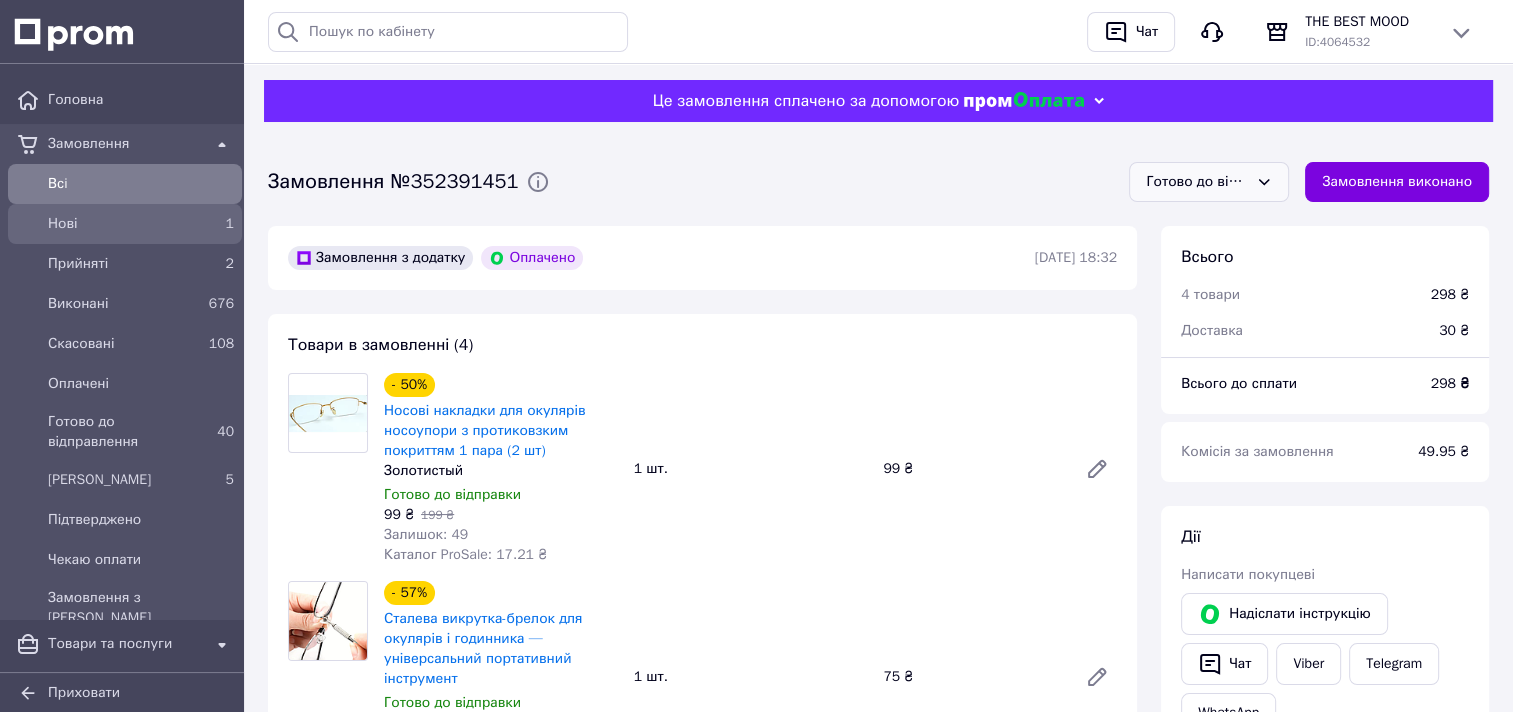 click on "Нові" at bounding box center [121, 224] 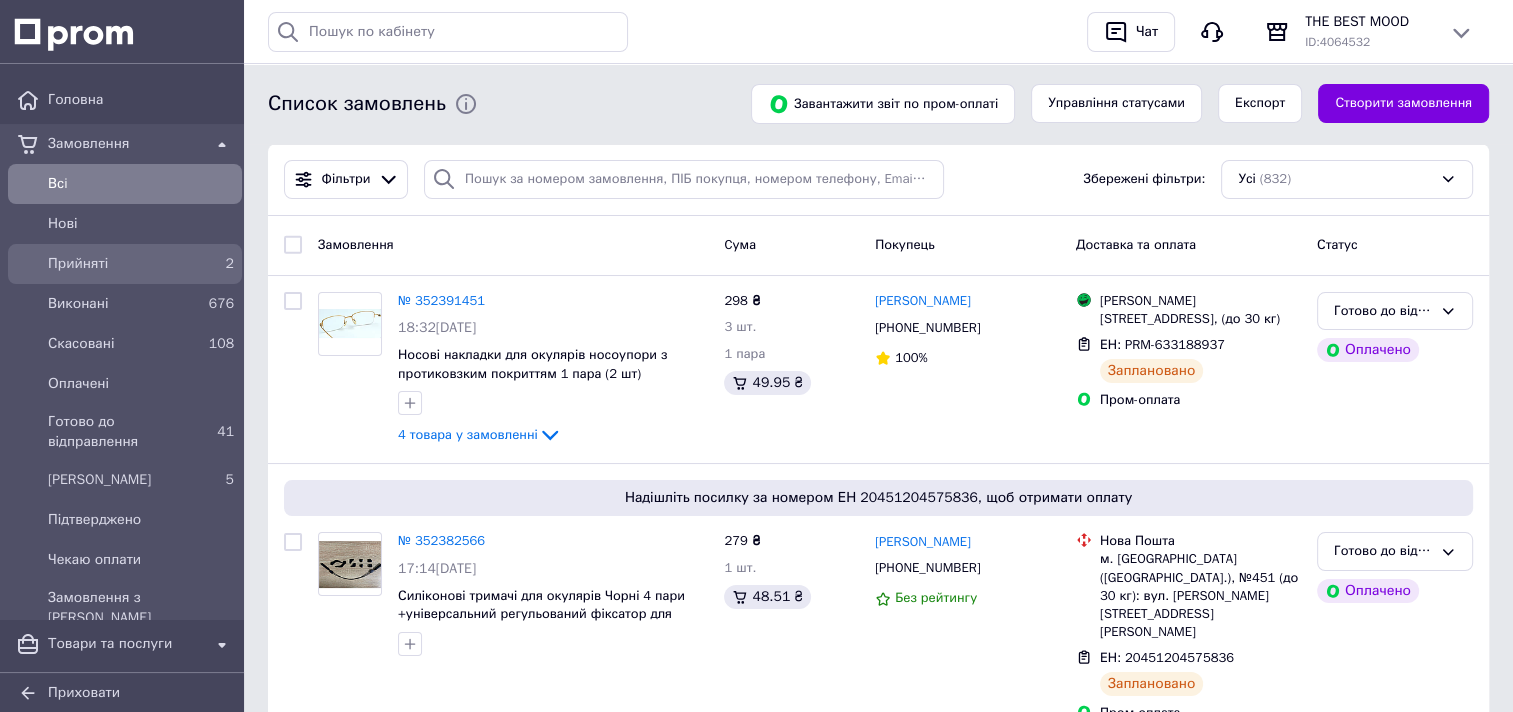 click on "Прийняті" at bounding box center [121, 264] 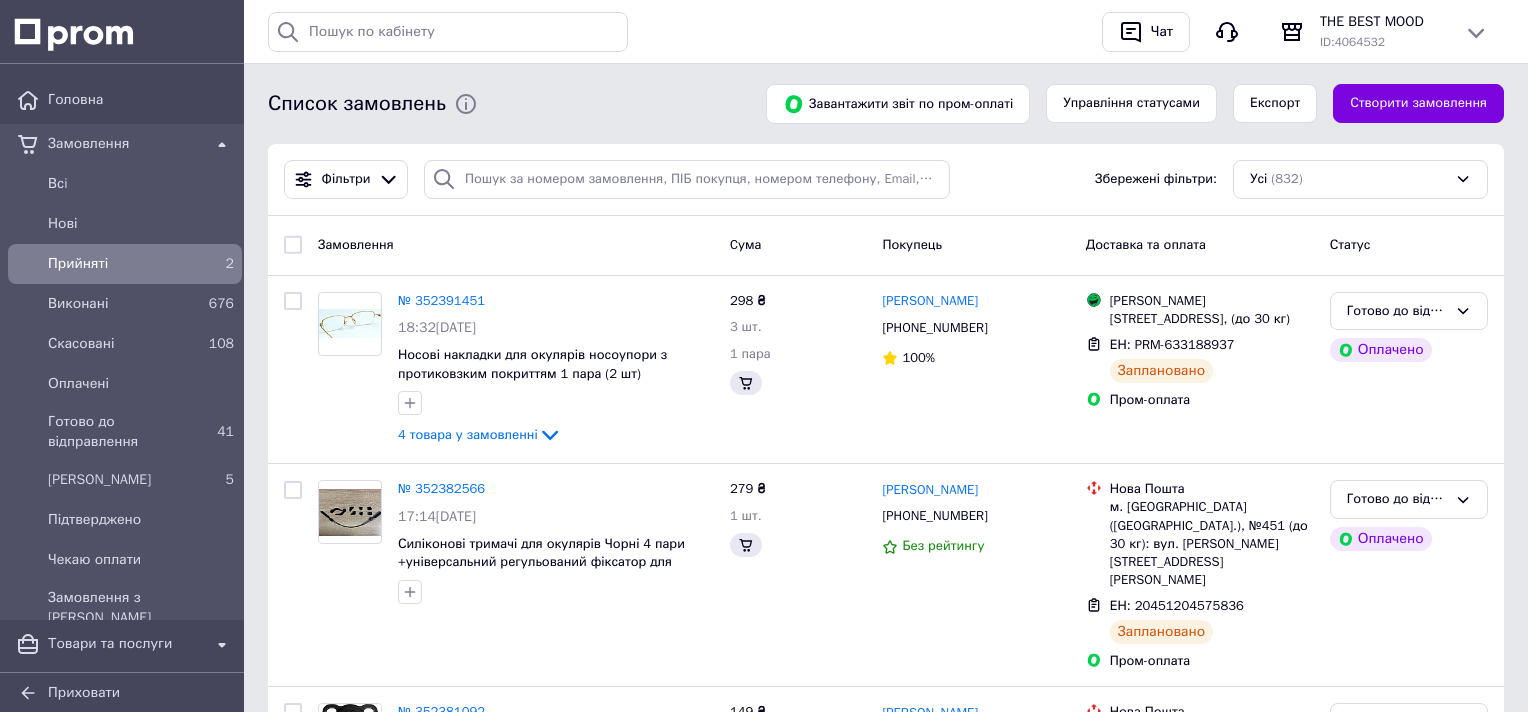 click on "Прийняті" at bounding box center (121, 264) 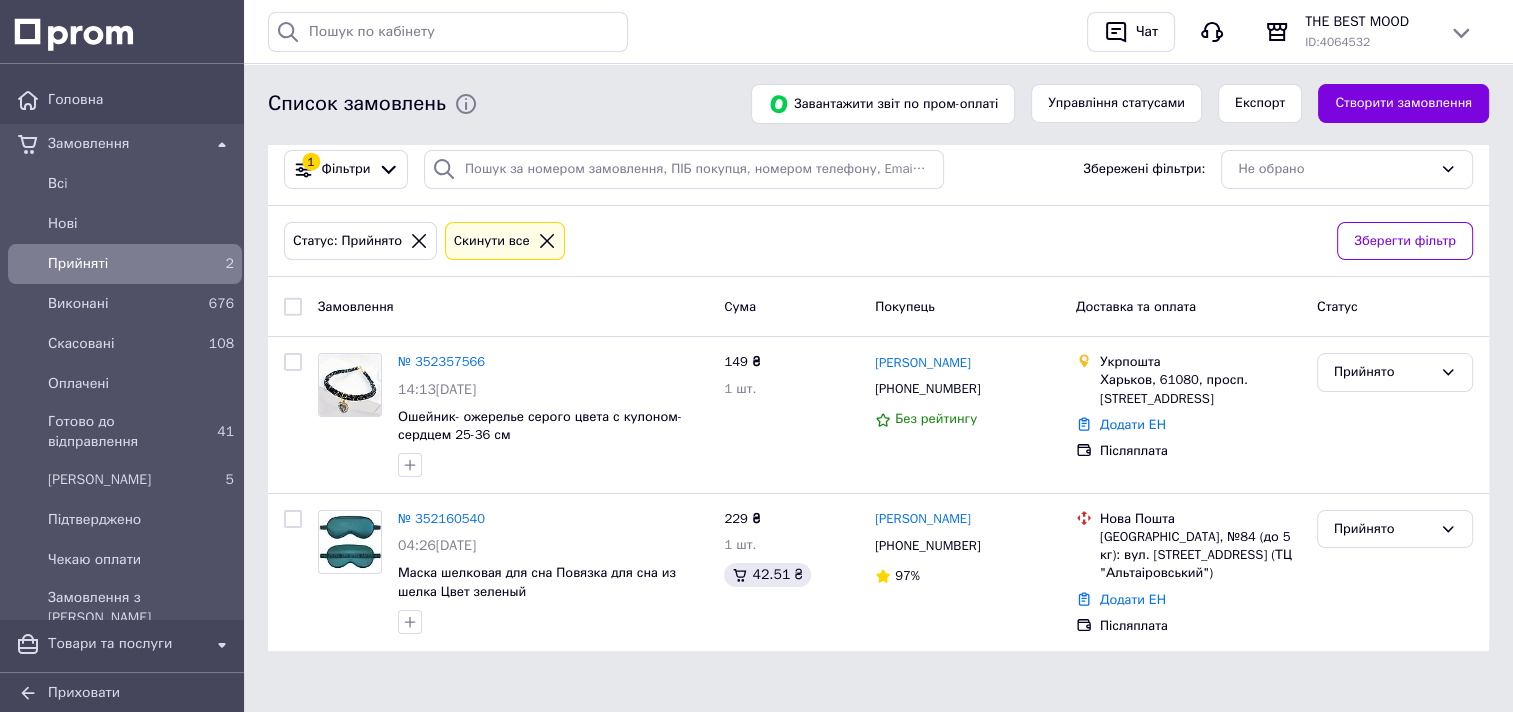 scroll, scrollTop: 0, scrollLeft: 0, axis: both 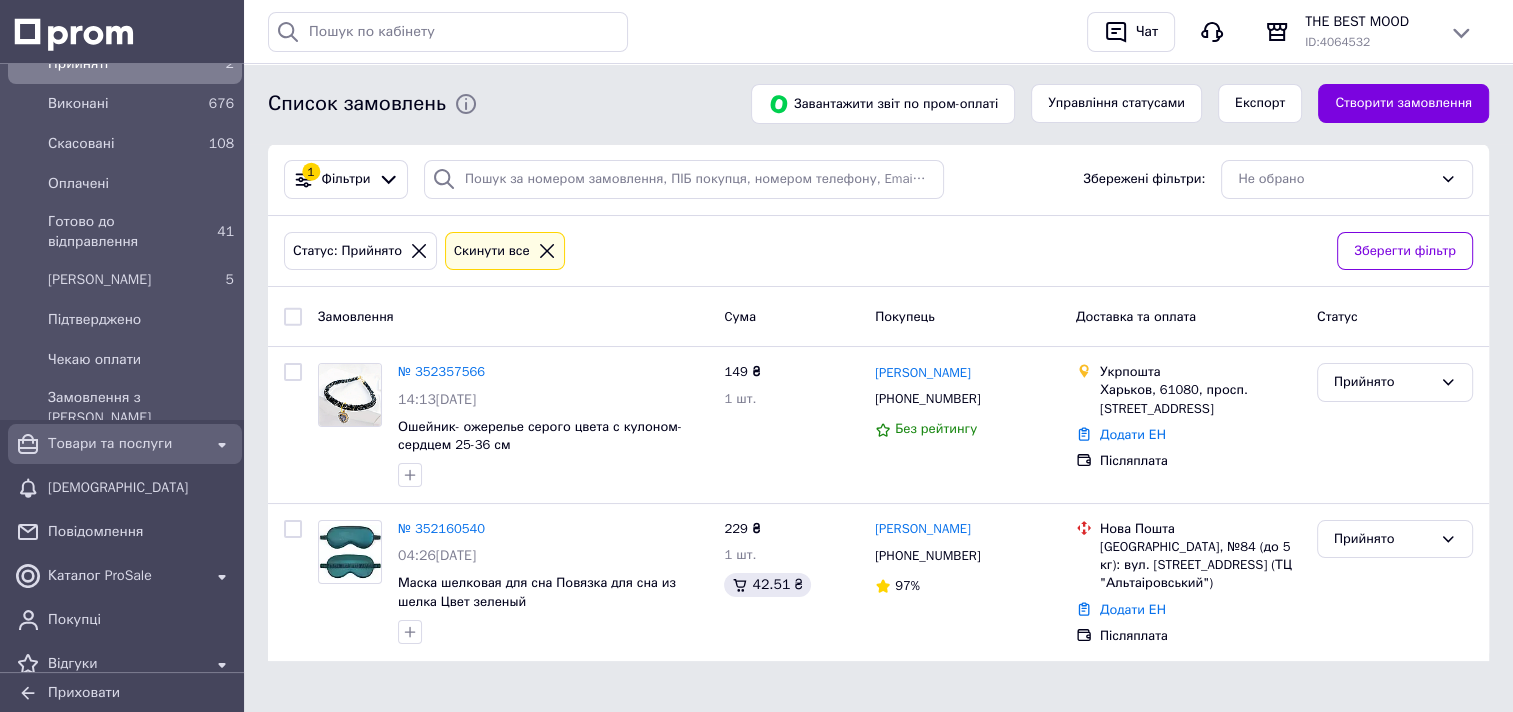 click on "Товари та послуги" at bounding box center [125, 444] 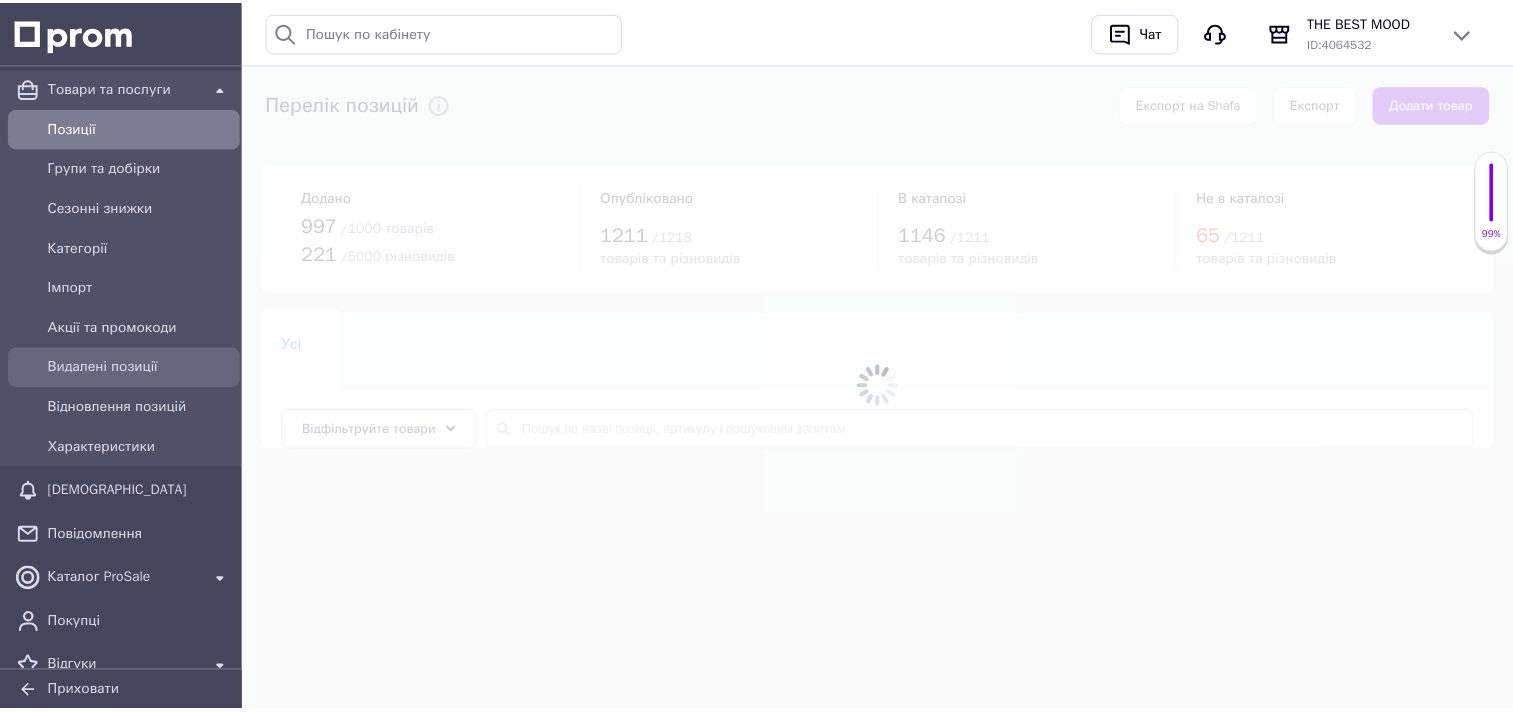 scroll, scrollTop: 100, scrollLeft: 0, axis: vertical 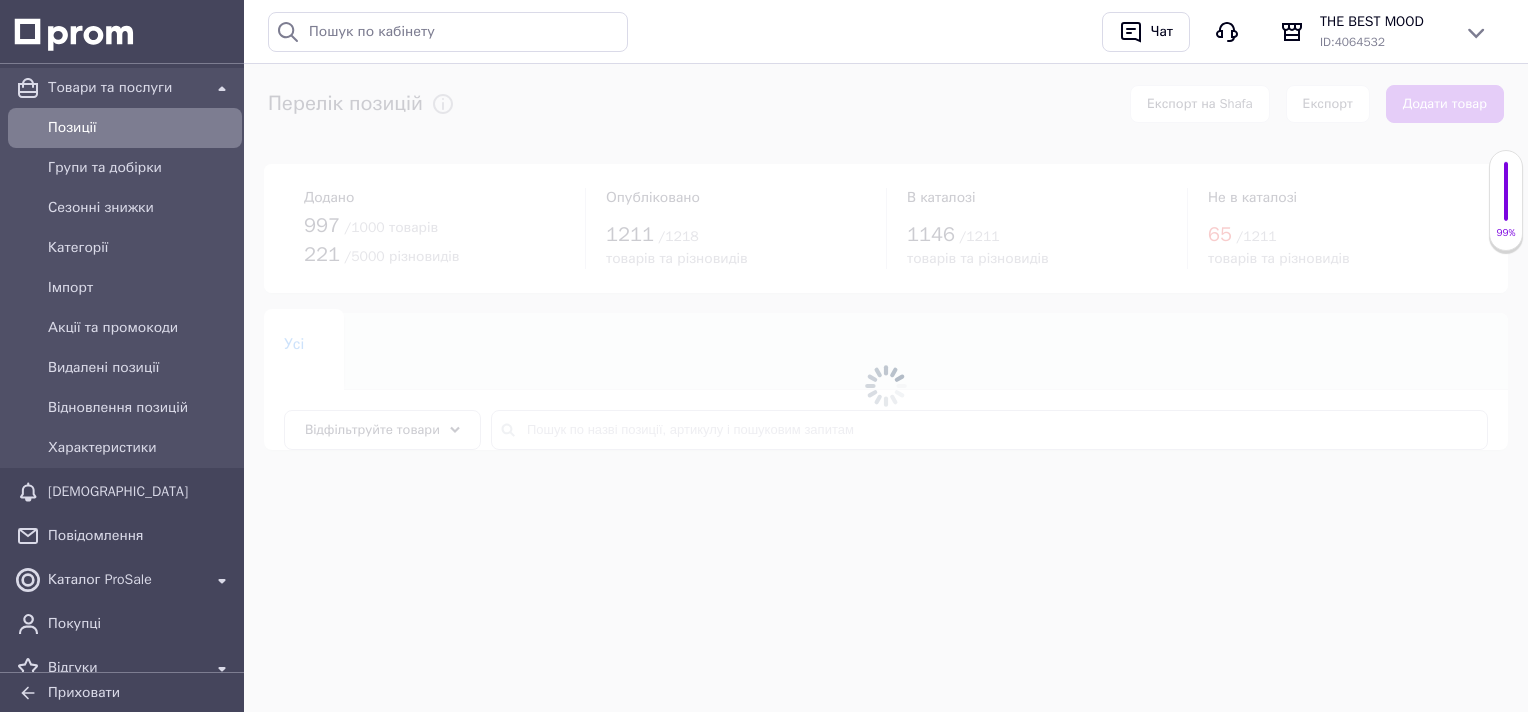 click on "Позиції" at bounding box center (141, 128) 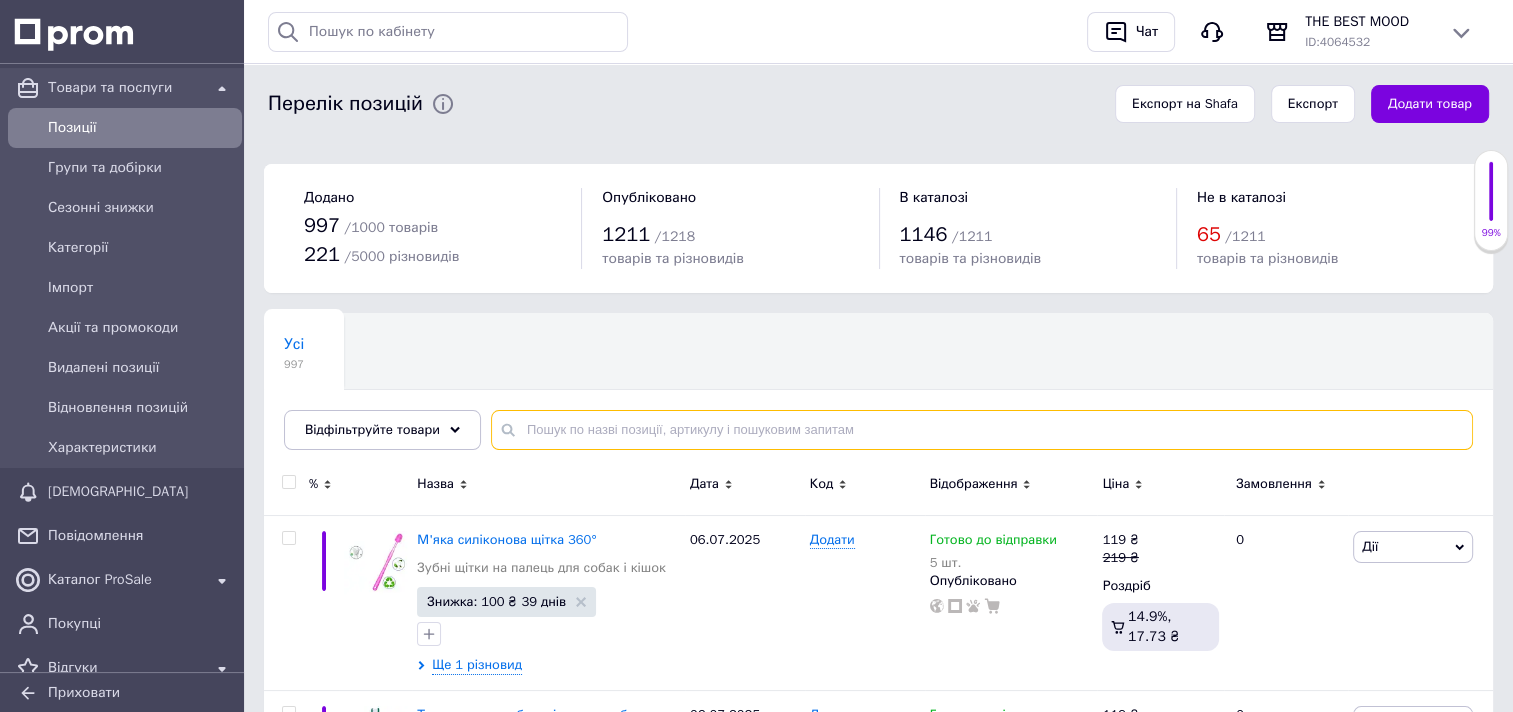 click at bounding box center (982, 430) 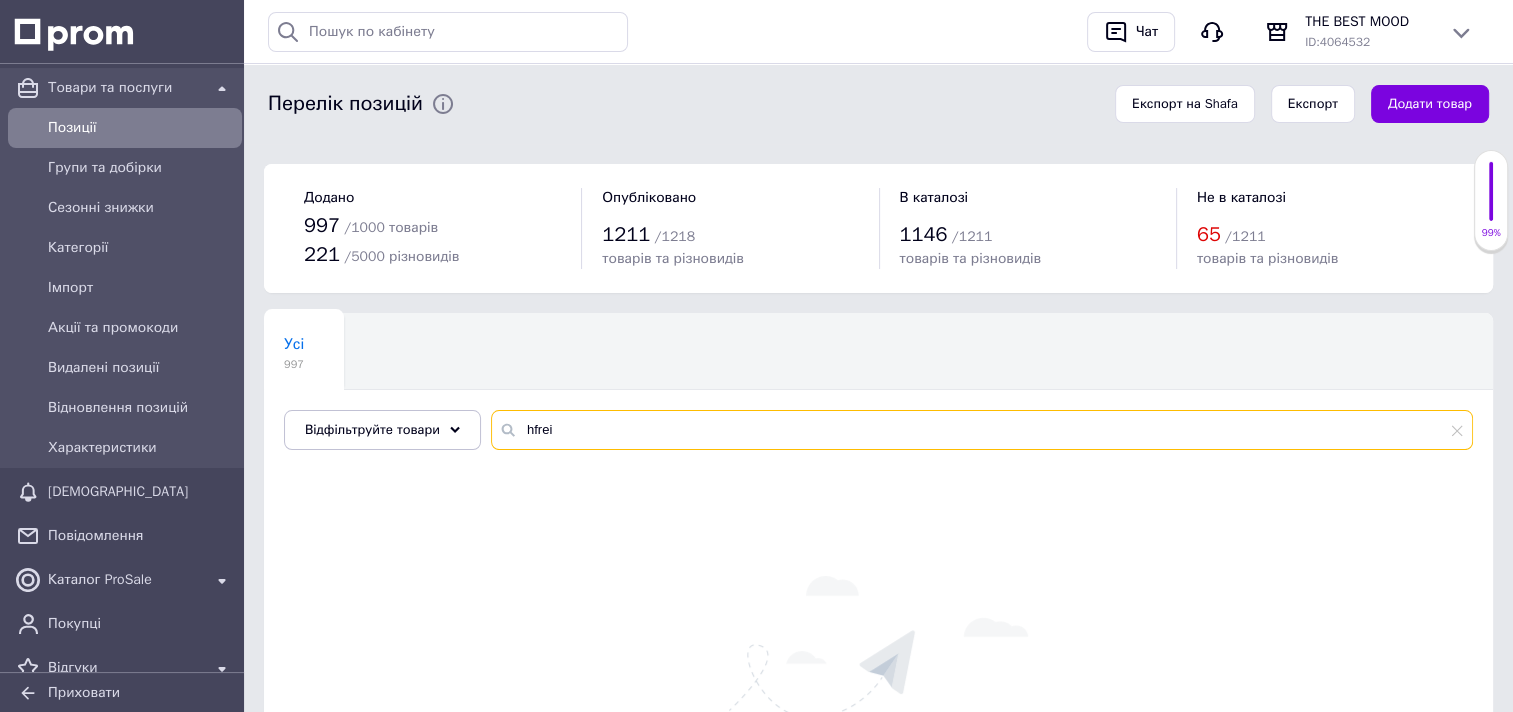drag, startPoint x: 553, startPoint y: 431, endPoint x: 519, endPoint y: 432, distance: 34.0147 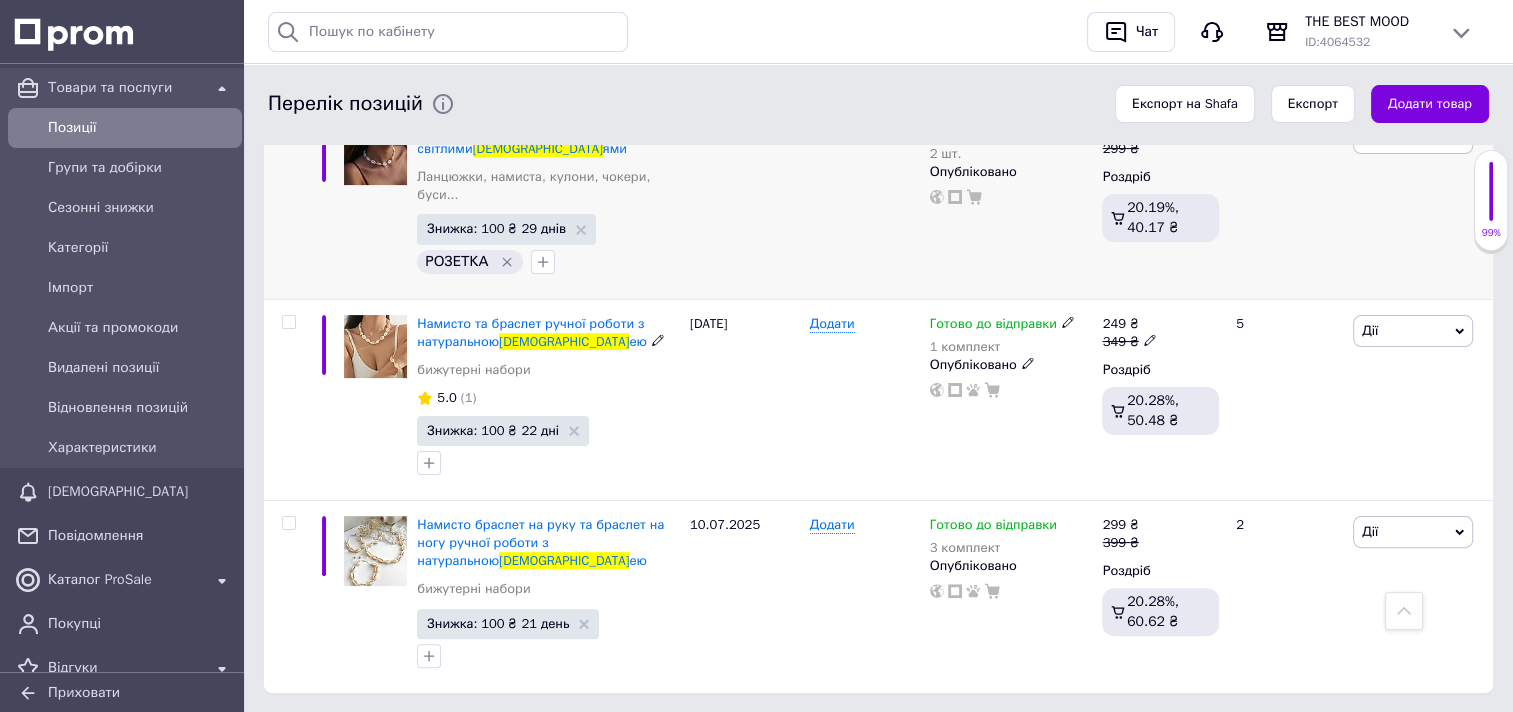 scroll, scrollTop: 412, scrollLeft: 0, axis: vertical 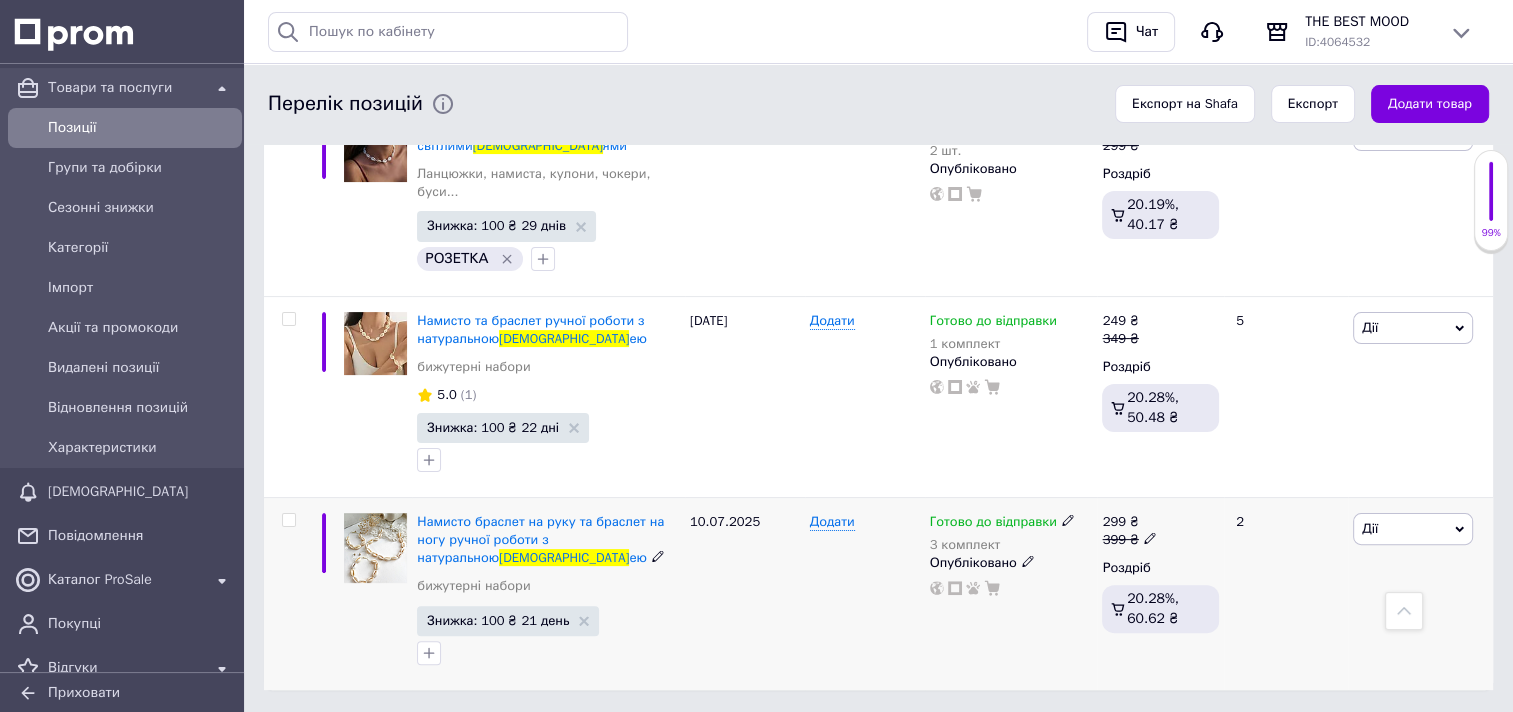 type on "мушл" 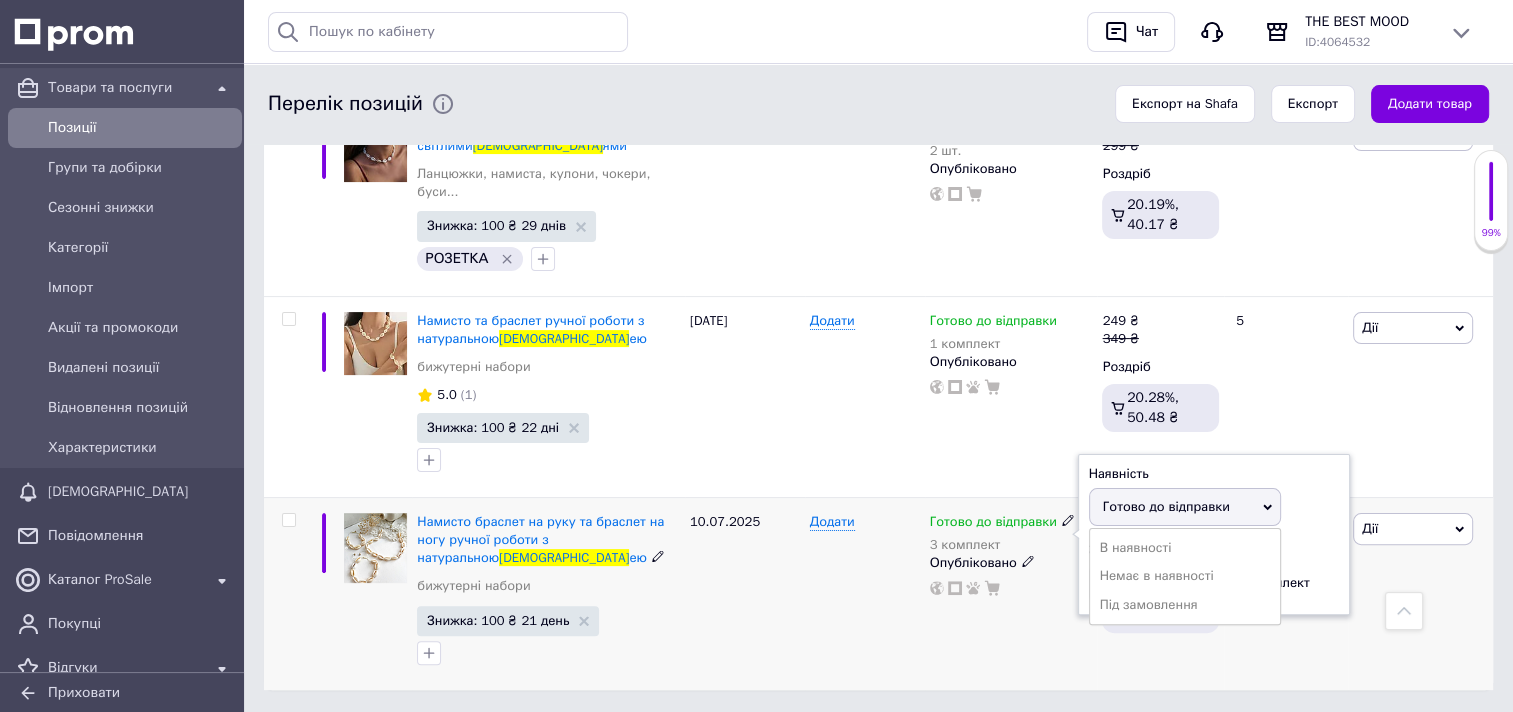 click on "Готово до відправки" at bounding box center (1166, 506) 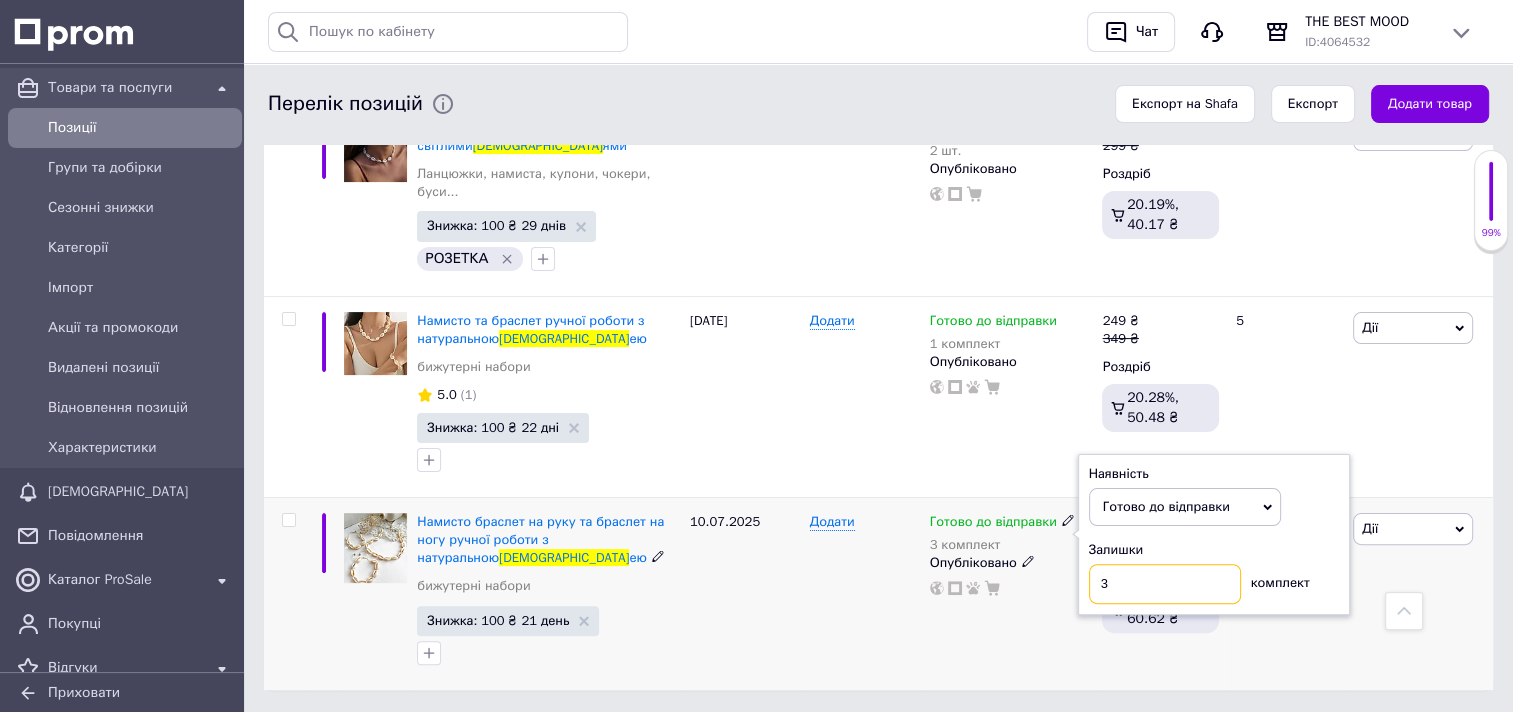 drag, startPoint x: 1096, startPoint y: 562, endPoint x: 1106, endPoint y: 564, distance: 10.198039 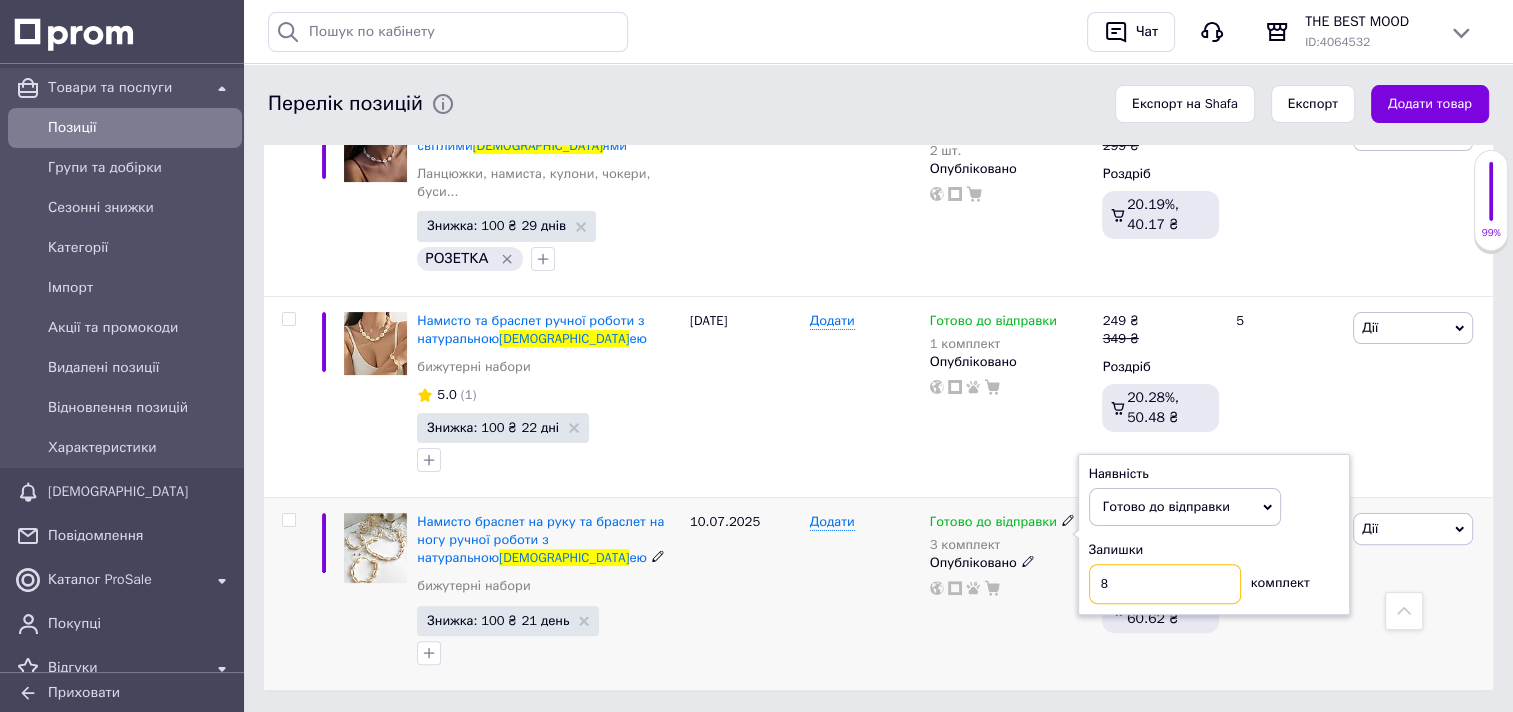 type on "8" 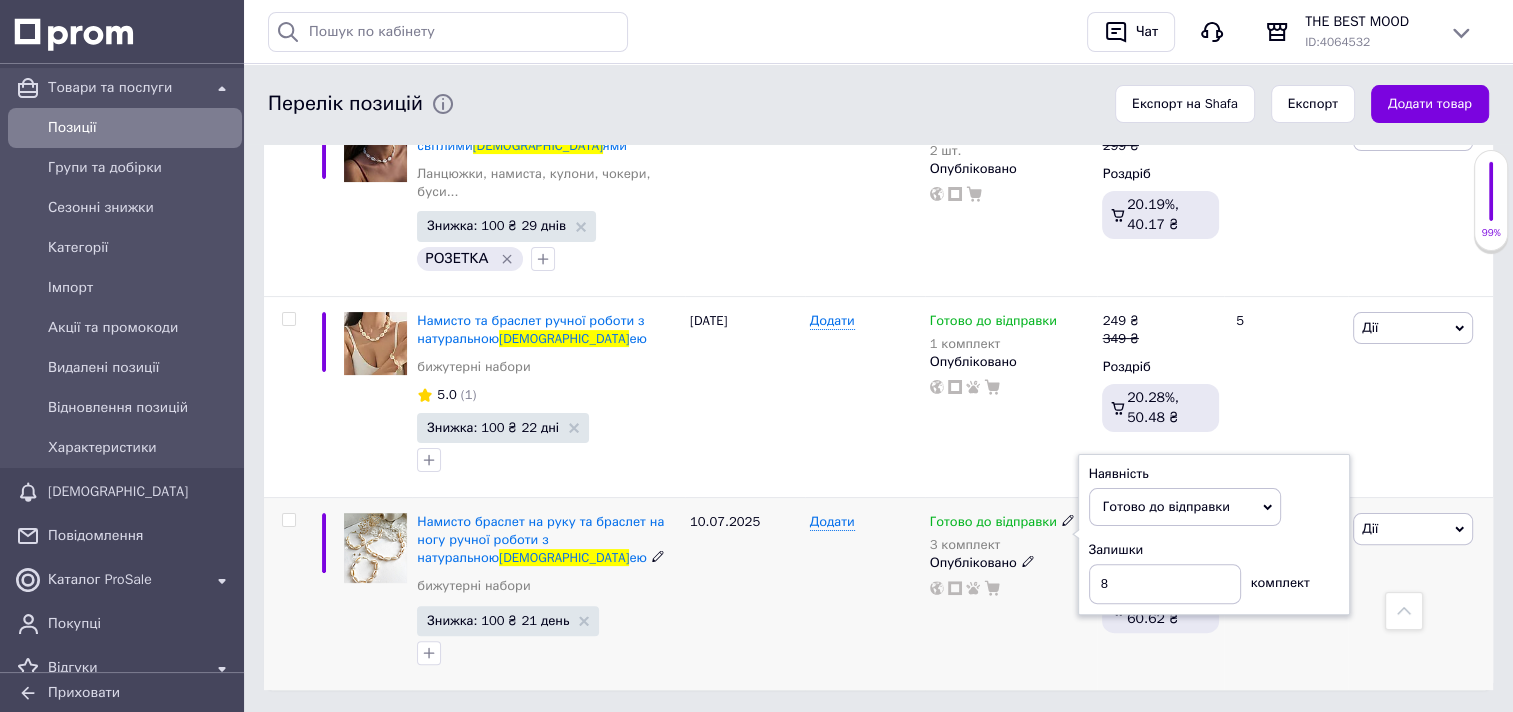 click on "10.07.2025" at bounding box center [745, 593] 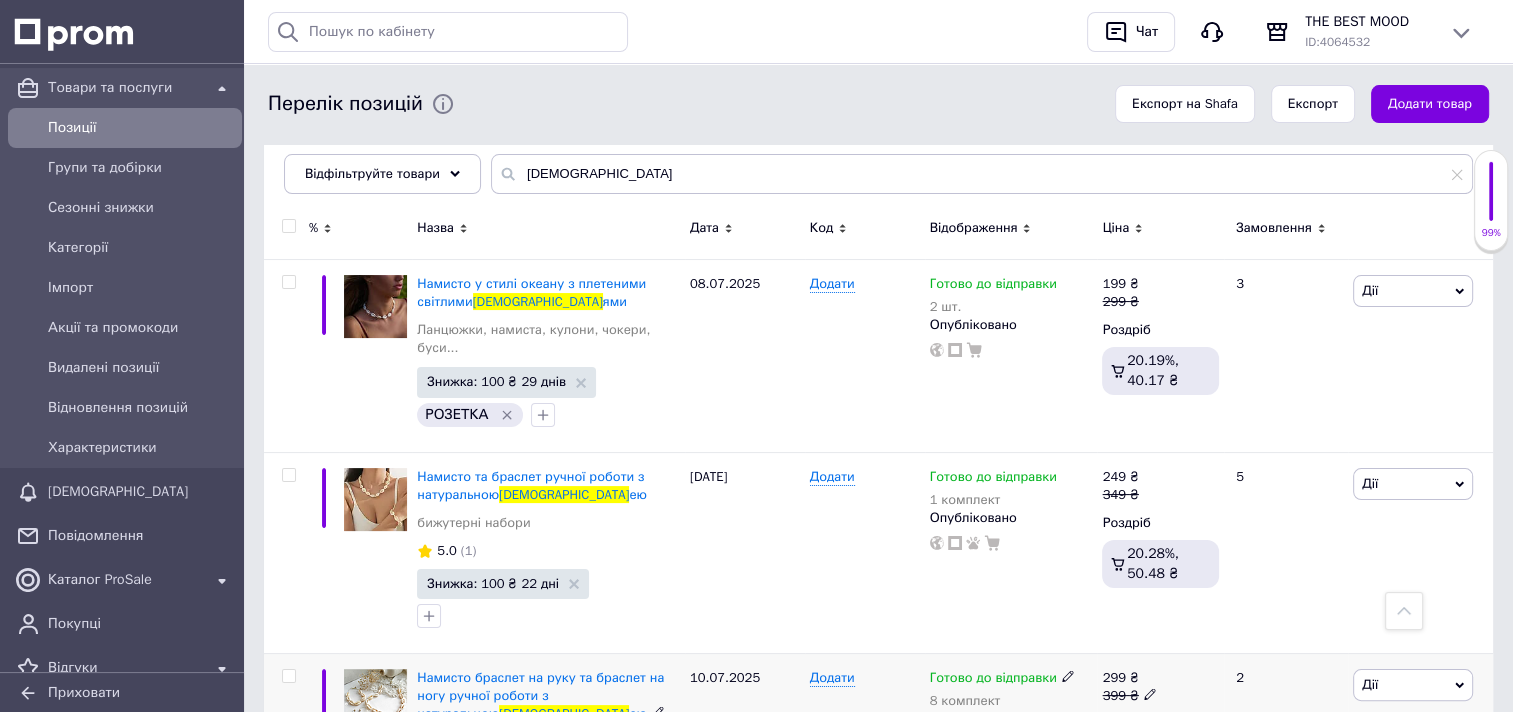 scroll, scrollTop: 212, scrollLeft: 0, axis: vertical 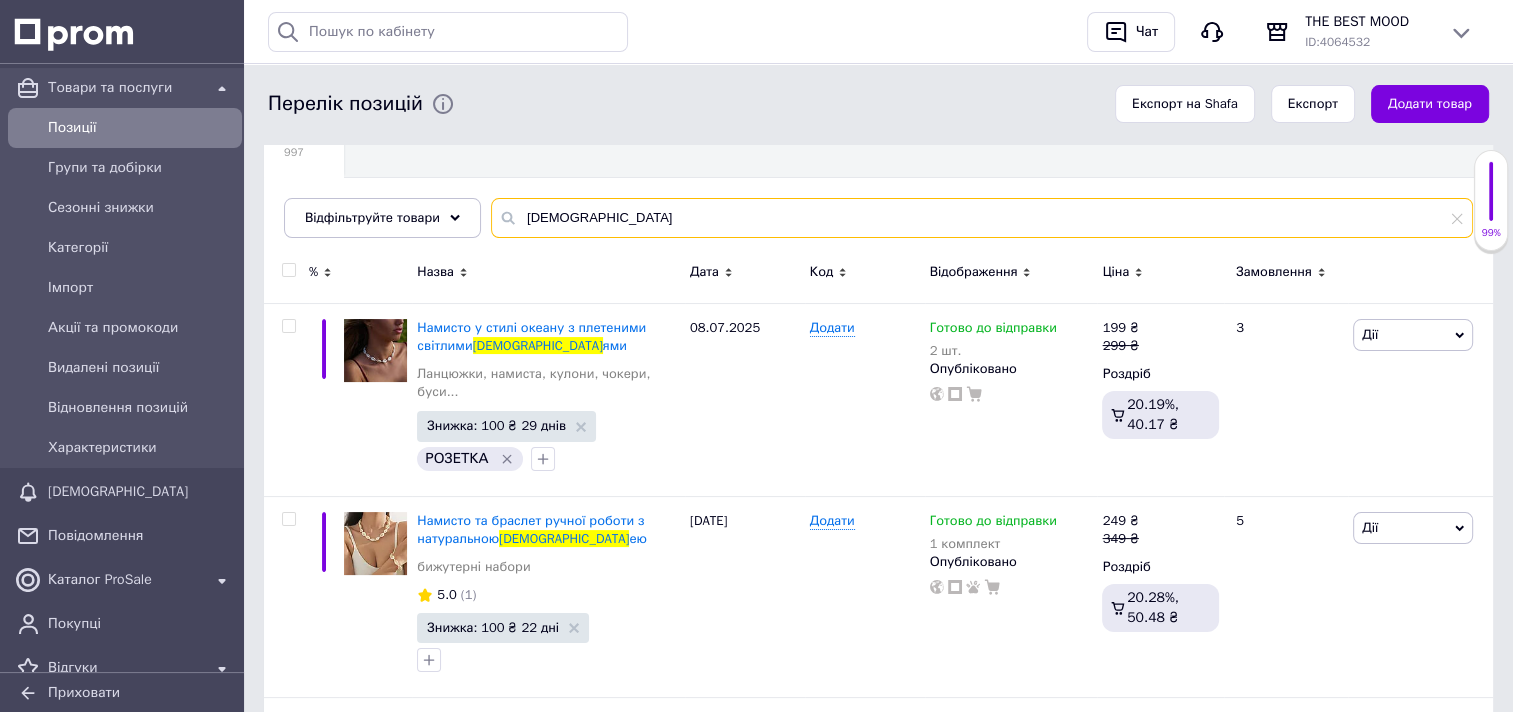 drag, startPoint x: 564, startPoint y: 215, endPoint x: 510, endPoint y: 221, distance: 54.33231 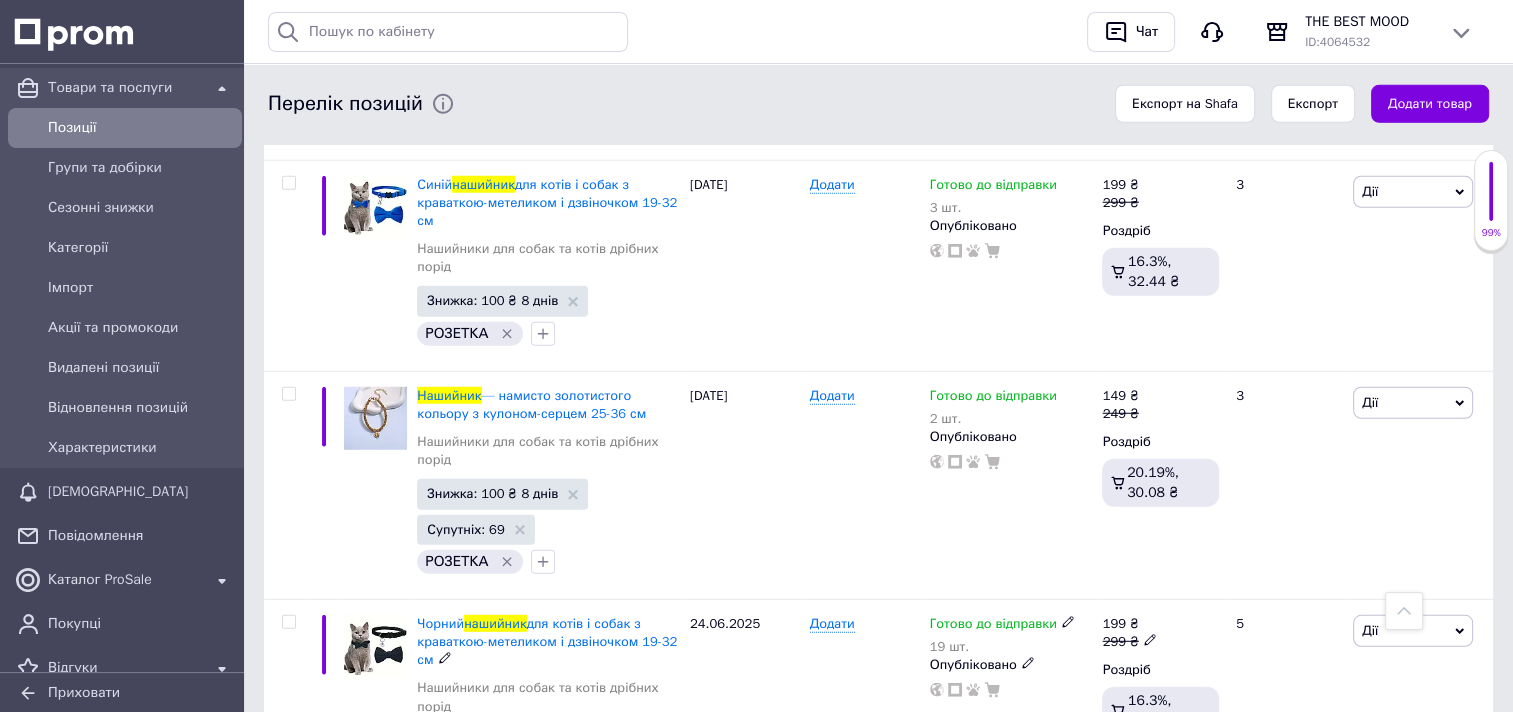 scroll, scrollTop: 5412, scrollLeft: 0, axis: vertical 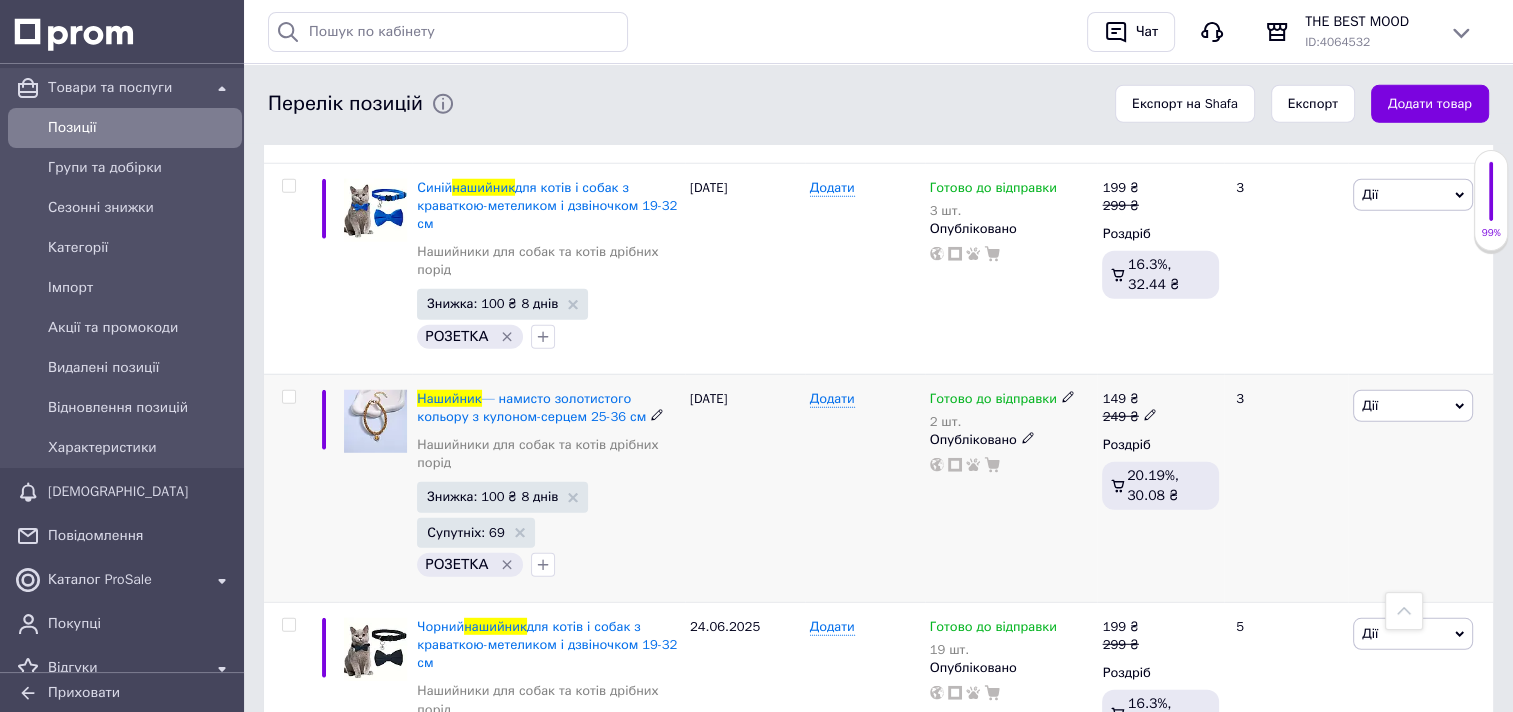 type on "нашийник" 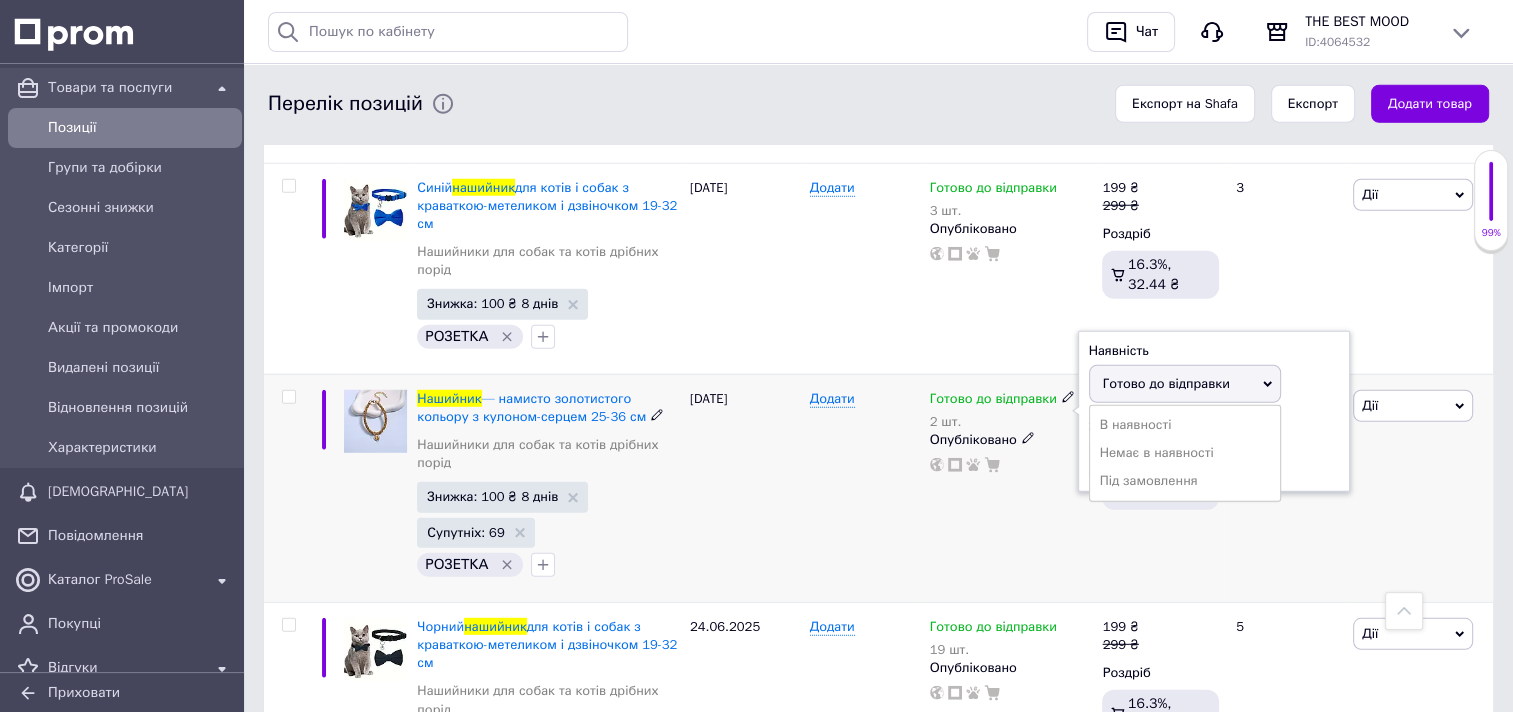 click on "Готово до відправки" at bounding box center (1166, 383) 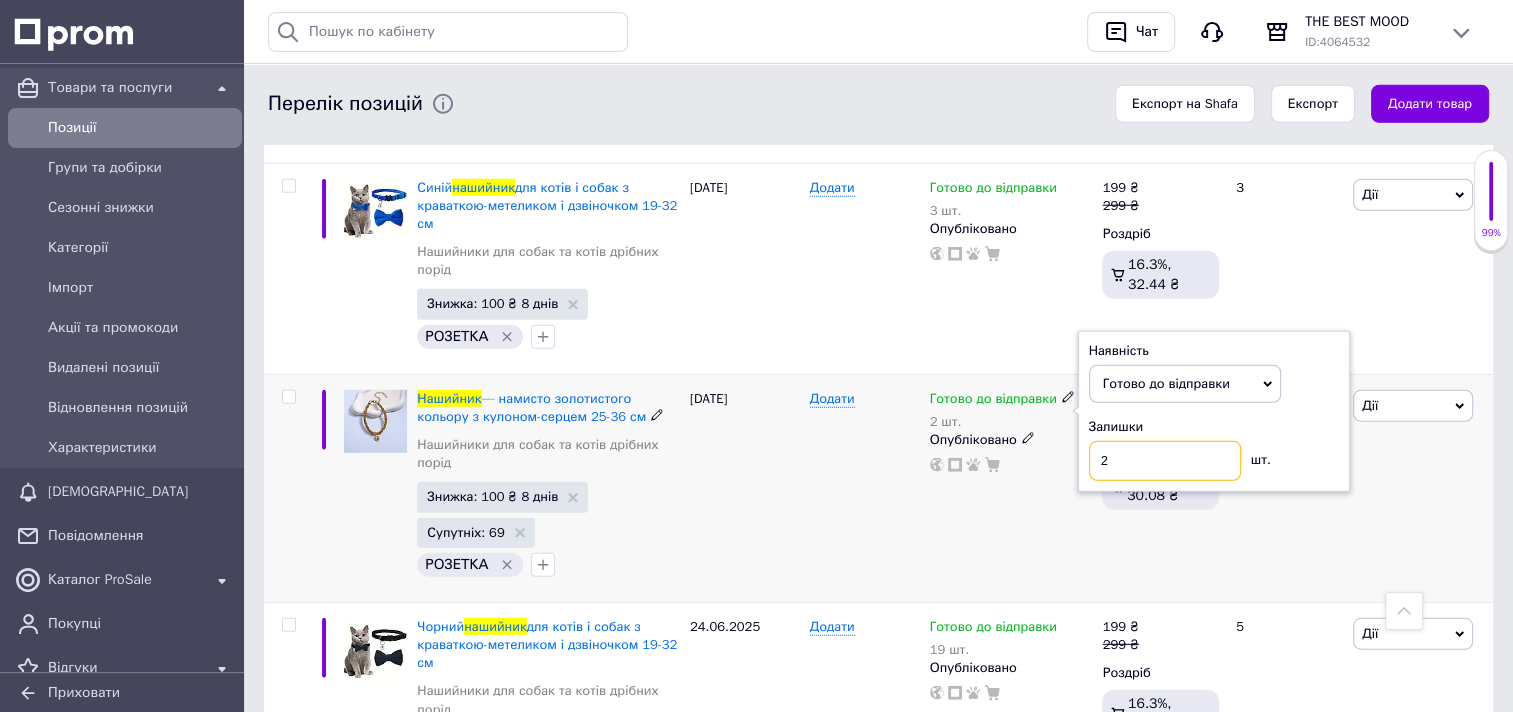 click on "2" at bounding box center [1165, 461] 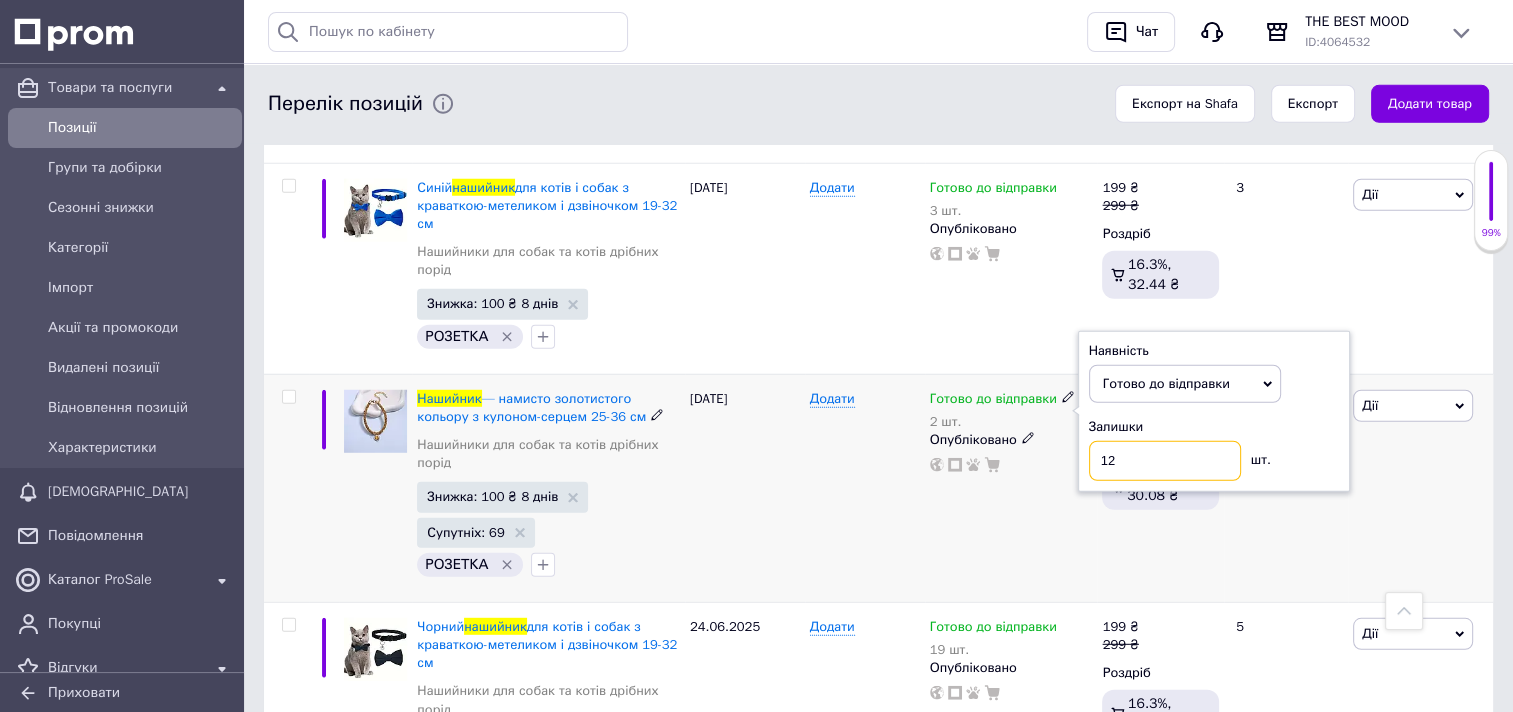 type on "12" 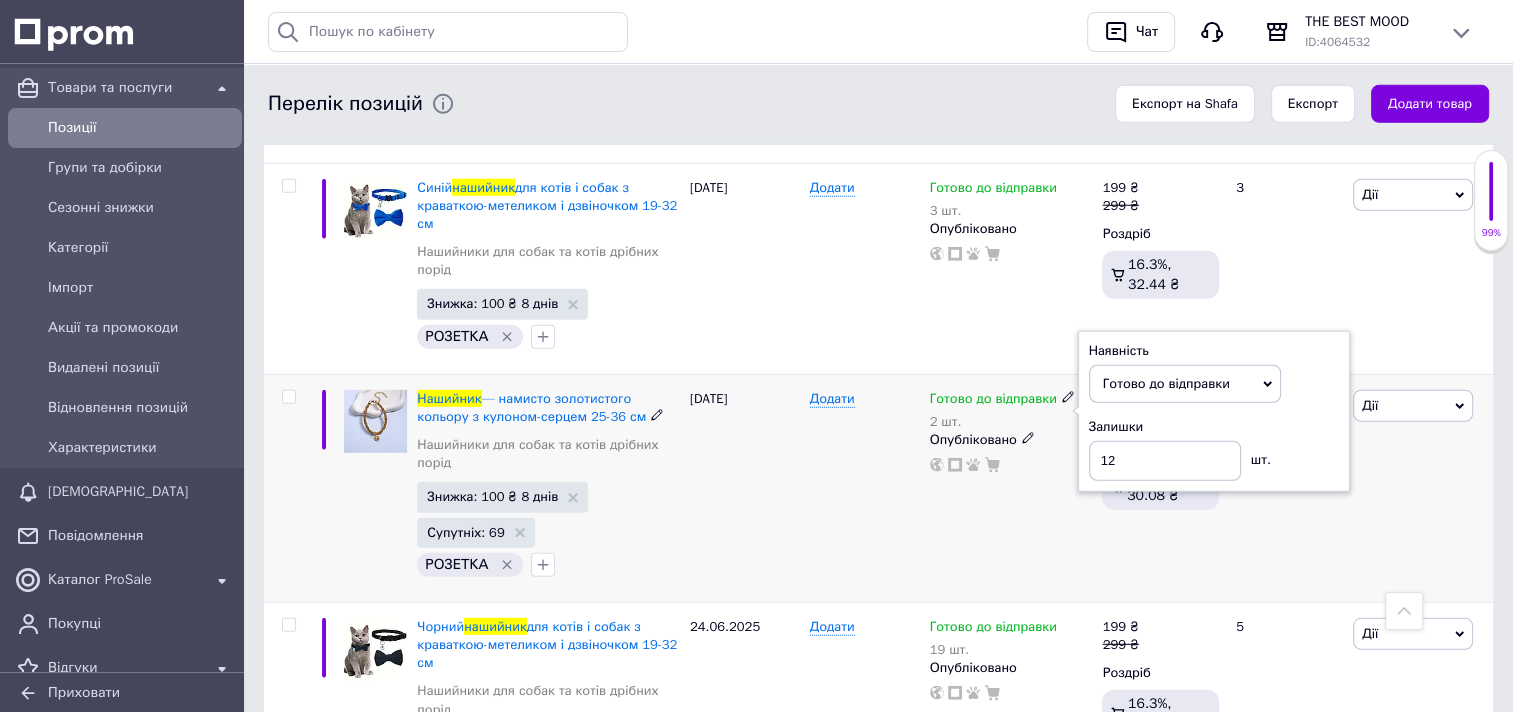 click on "[DATE]" at bounding box center [745, 488] 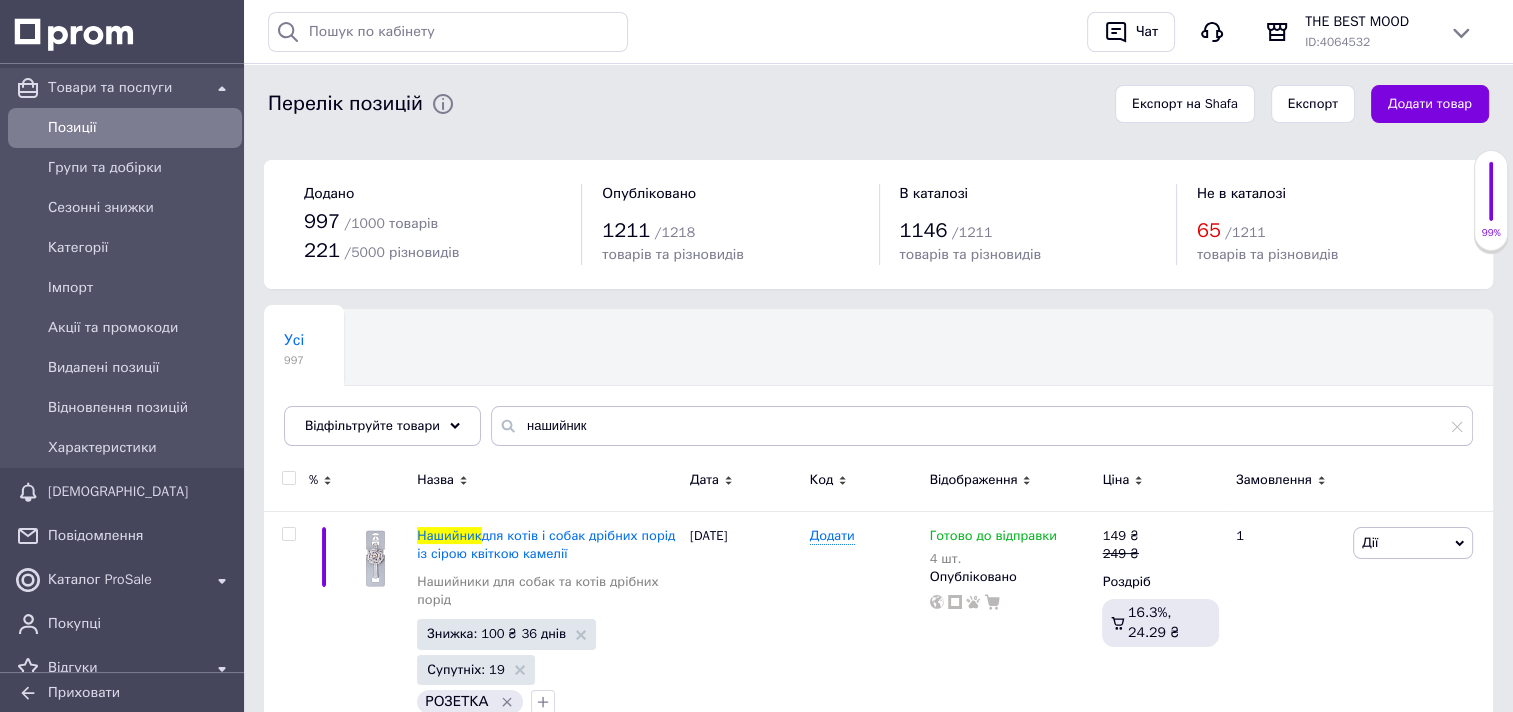 scroll, scrollTop: 0, scrollLeft: 0, axis: both 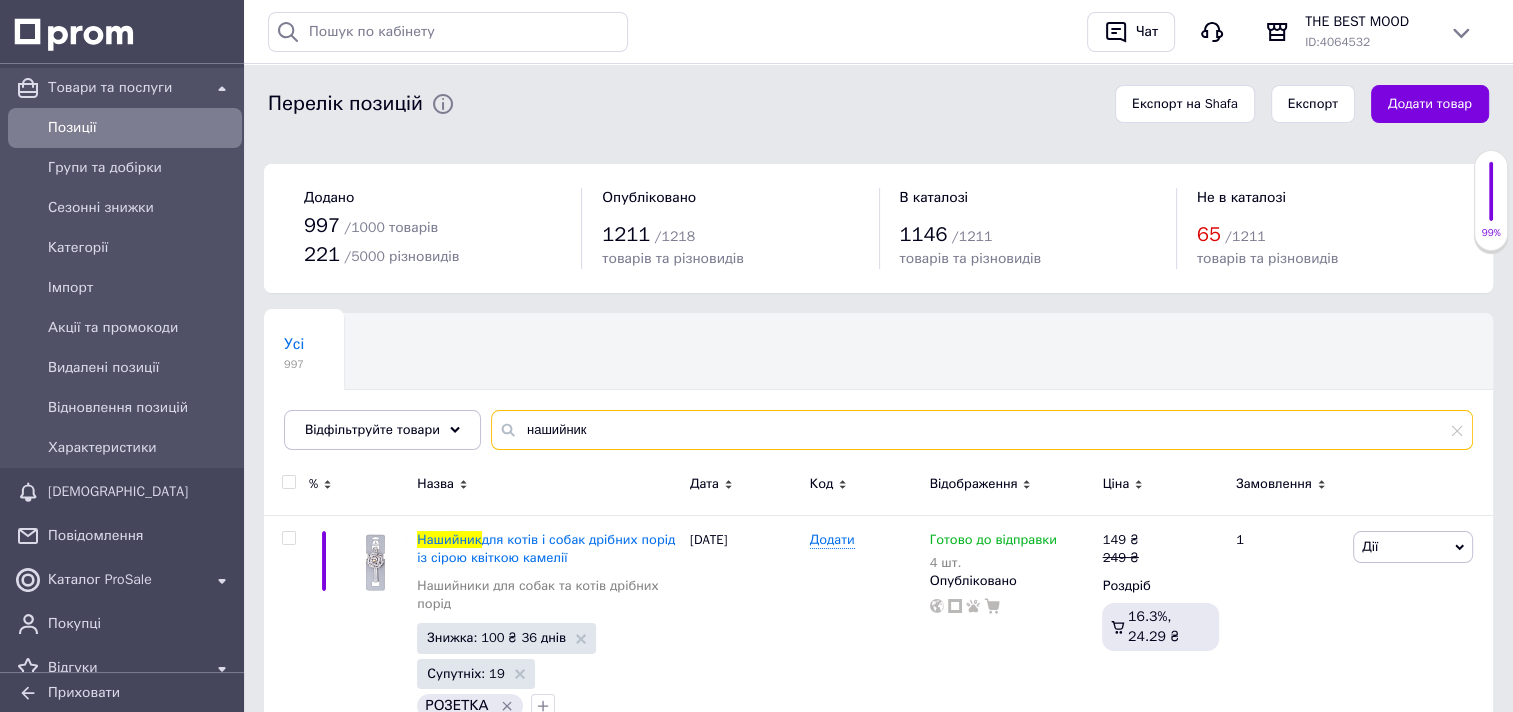 drag, startPoint x: 596, startPoint y: 437, endPoint x: 516, endPoint y: 439, distance: 80.024994 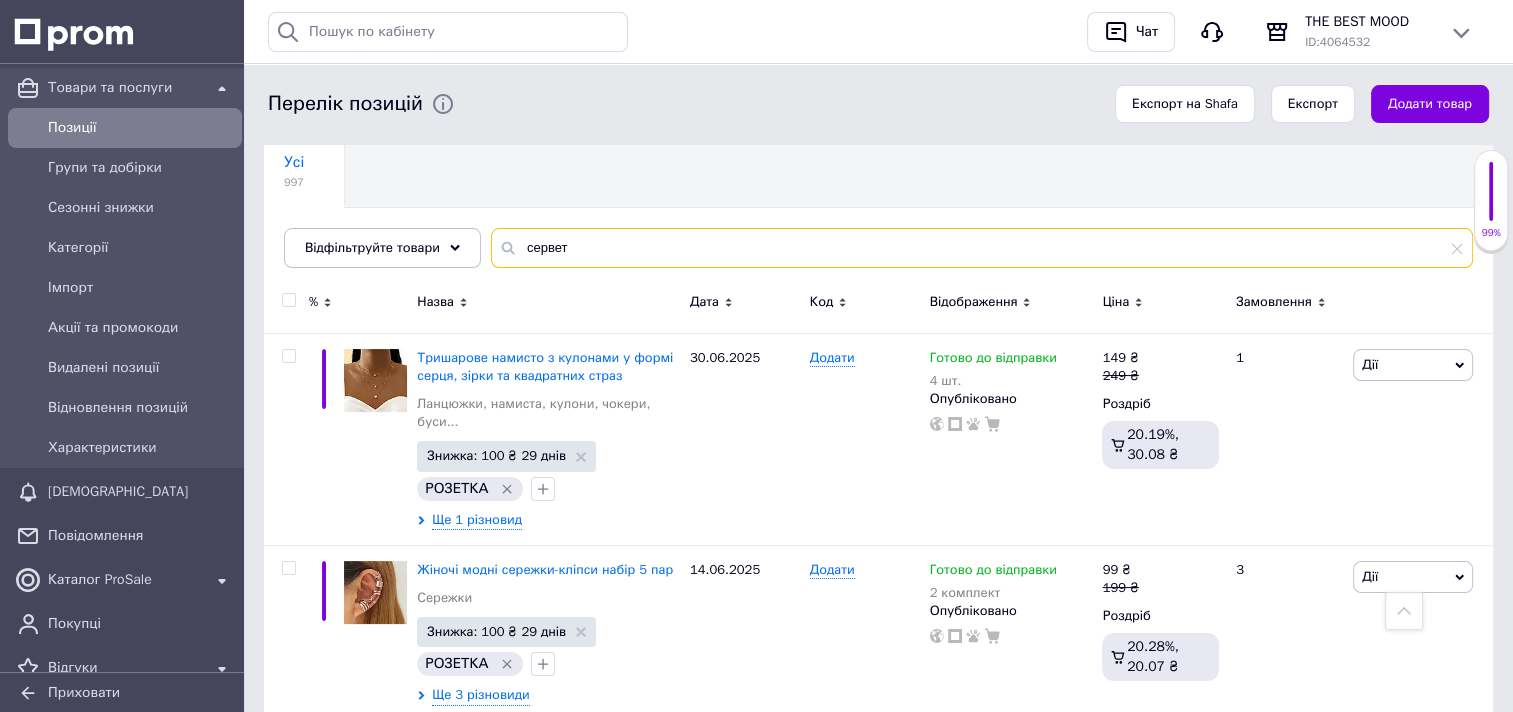 scroll, scrollTop: 100, scrollLeft: 0, axis: vertical 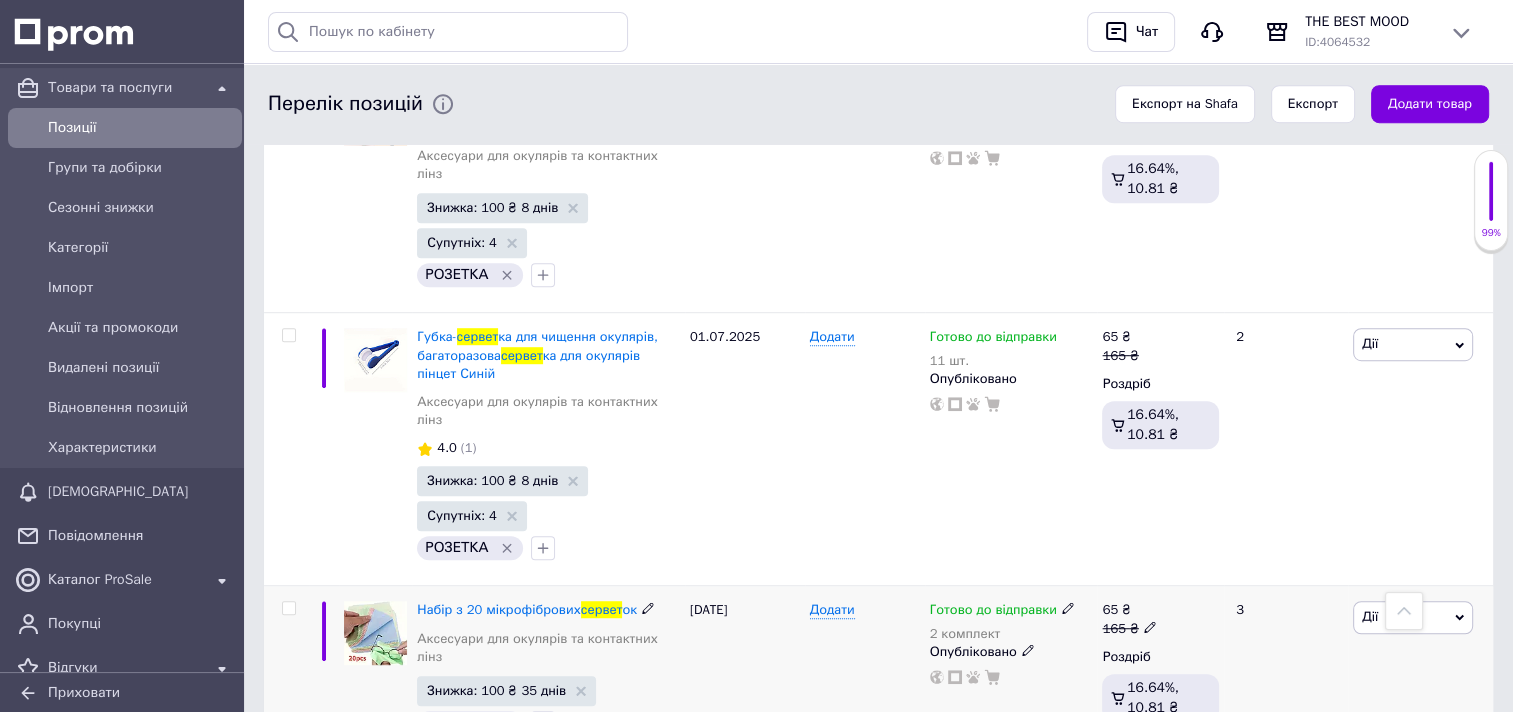 type on "сервет" 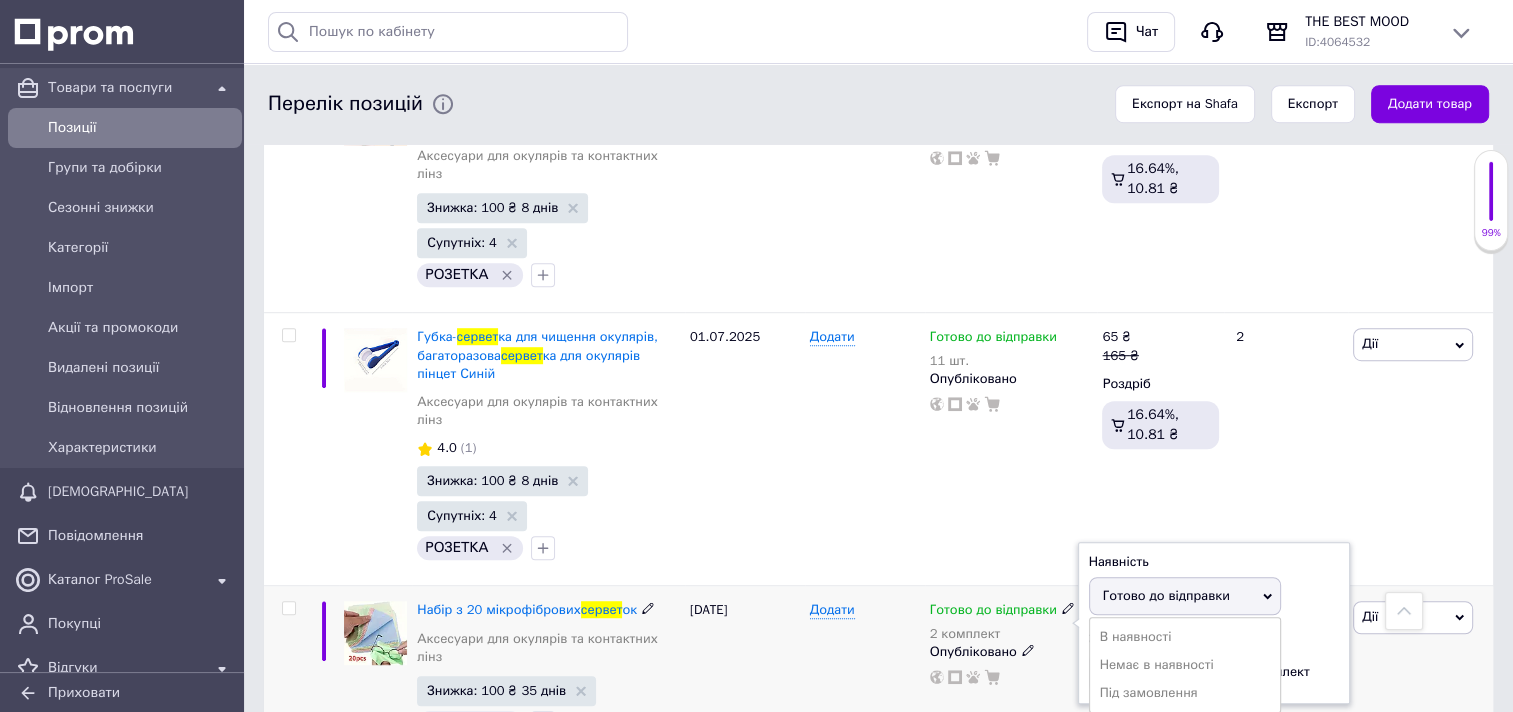 click on "Готово до відправки" at bounding box center (1166, 595) 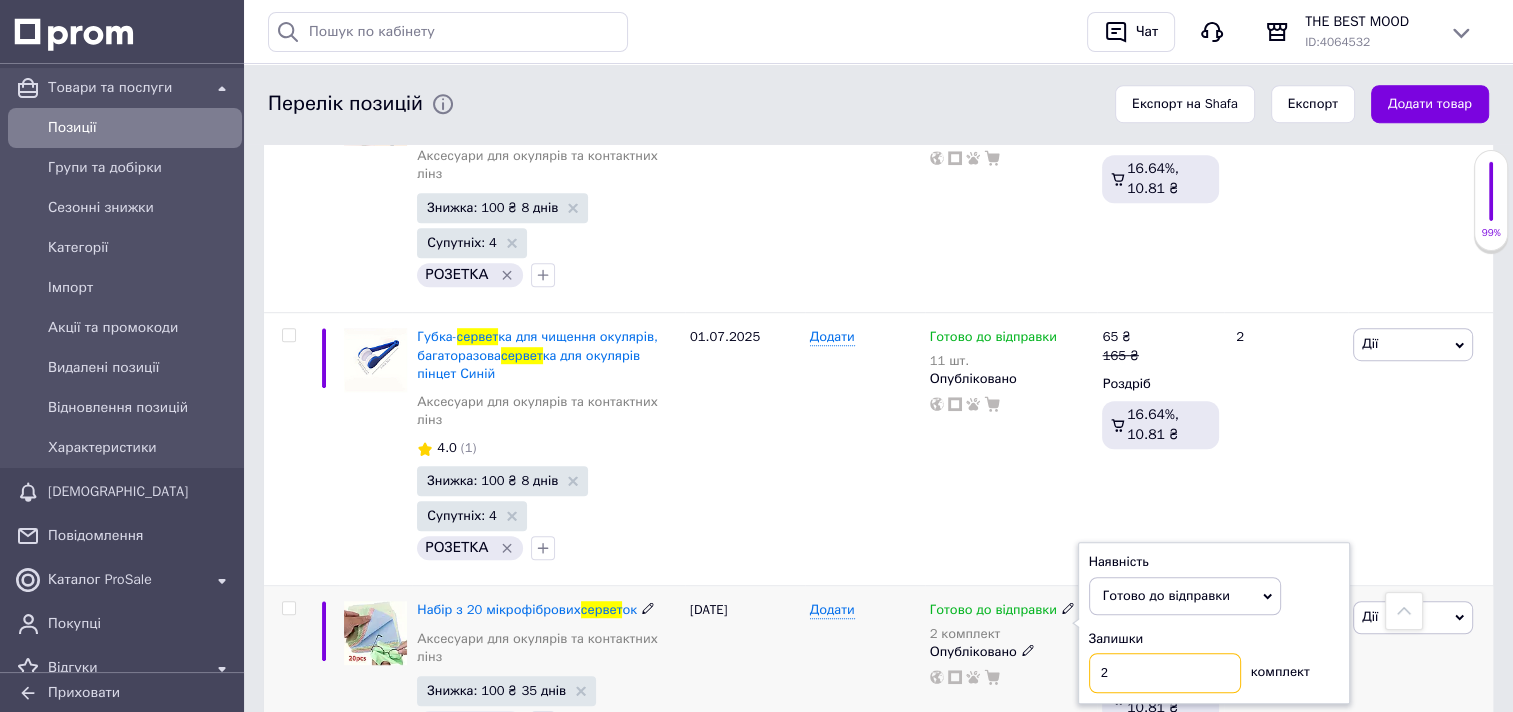 drag, startPoint x: 1098, startPoint y: 579, endPoint x: 1108, endPoint y: 581, distance: 10.198039 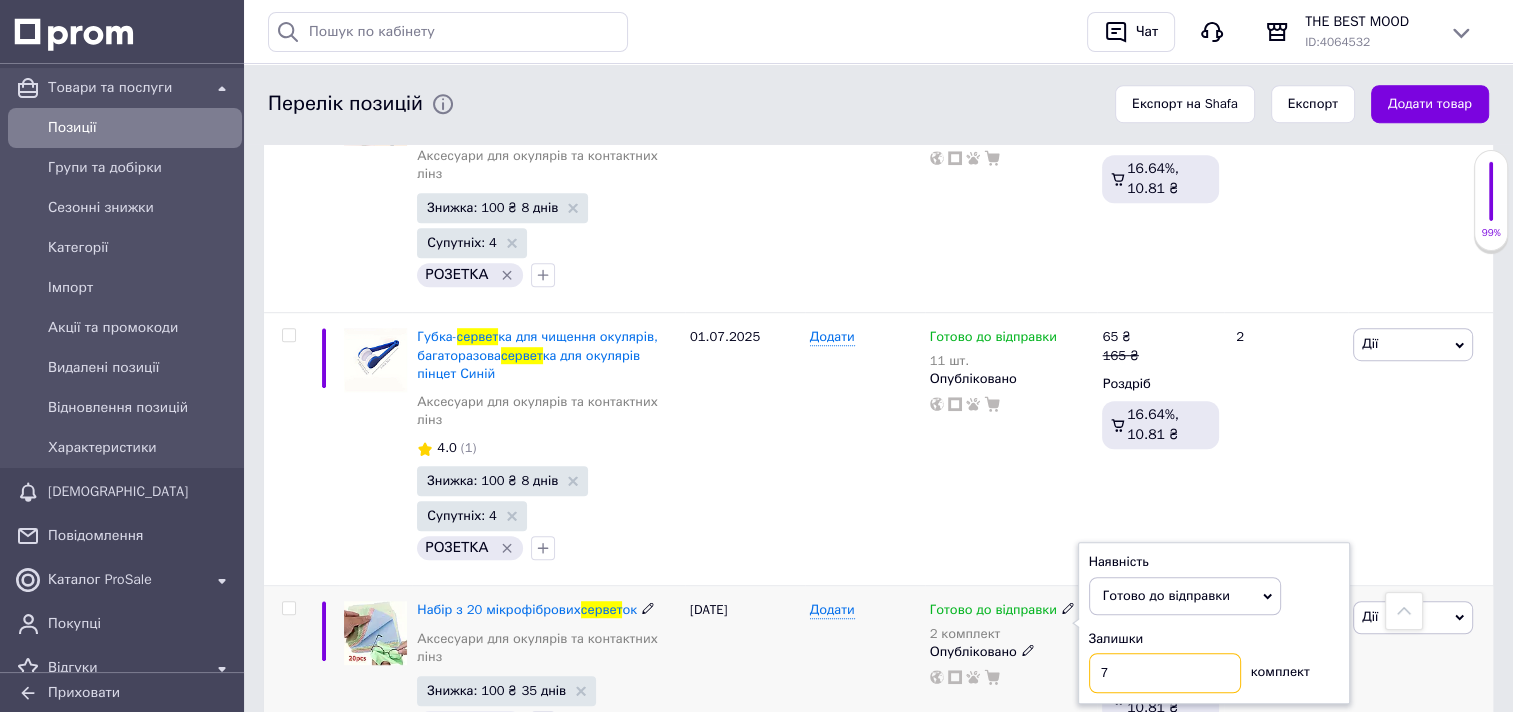 type on "7" 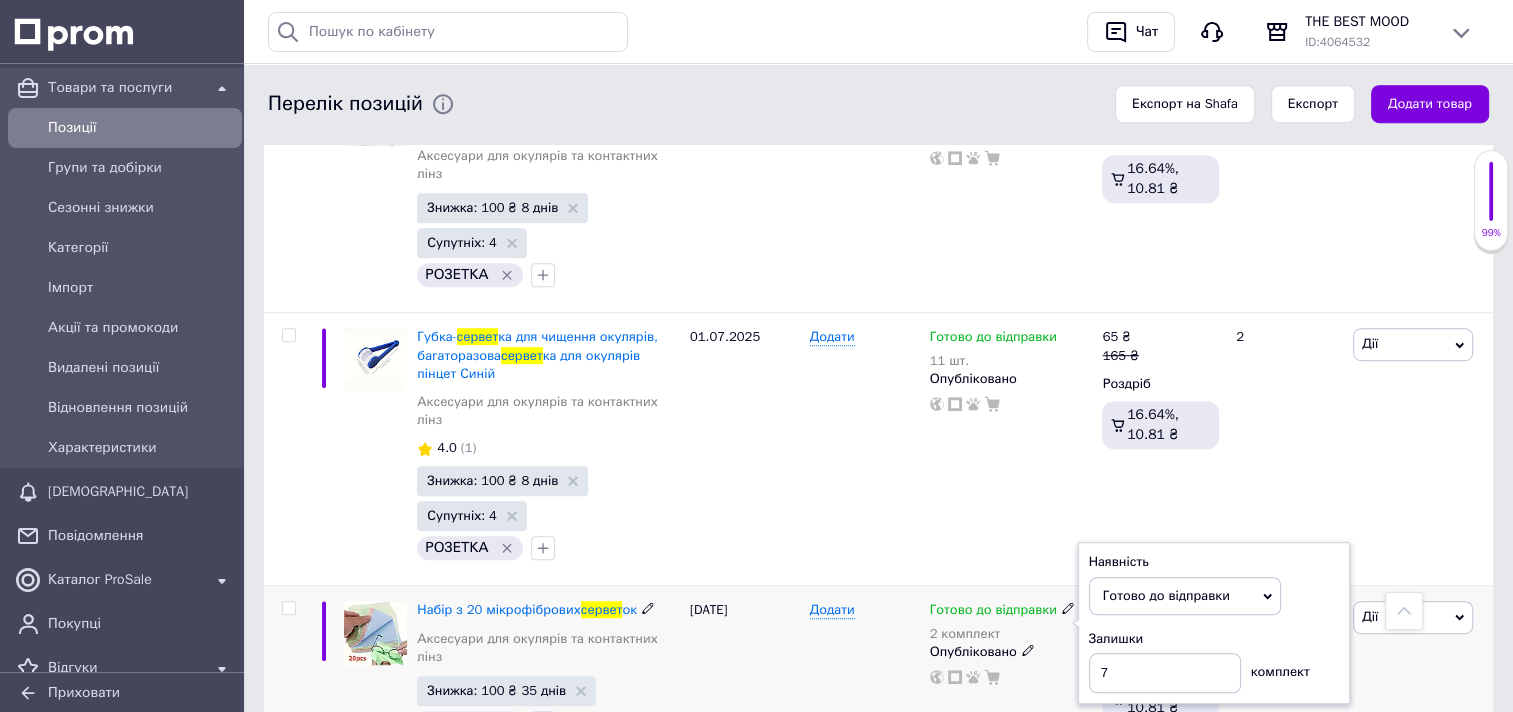 click on "[DATE]" at bounding box center (745, 673) 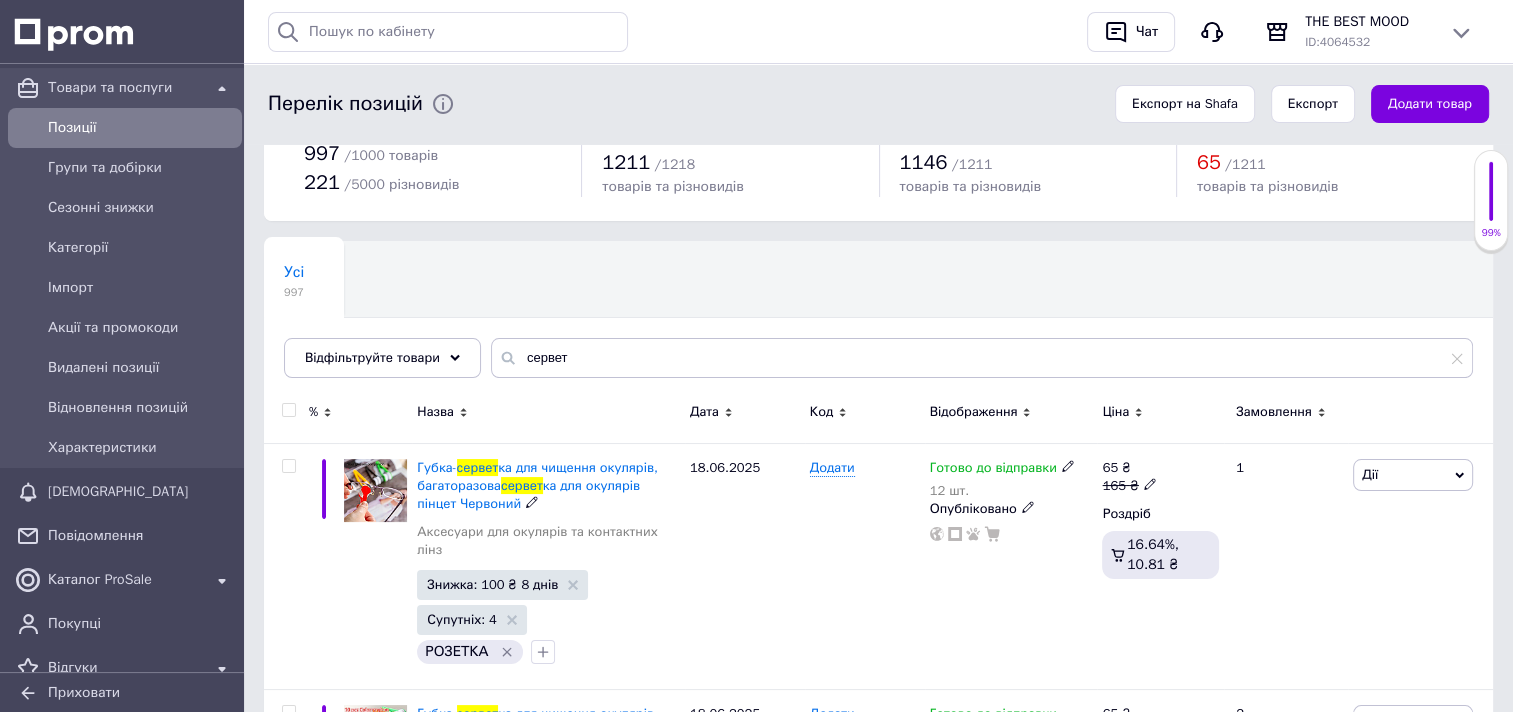 scroll, scrollTop: 0, scrollLeft: 0, axis: both 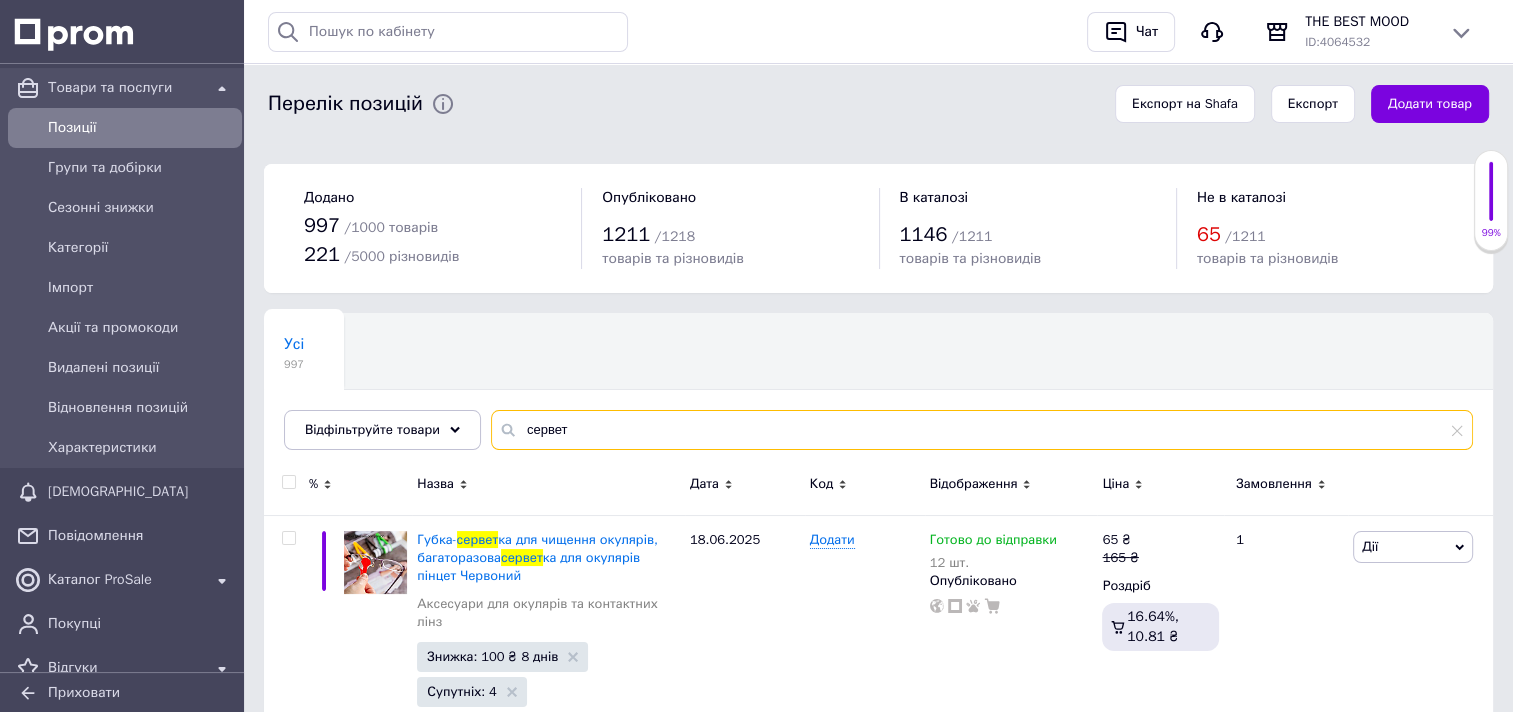 drag, startPoint x: 572, startPoint y: 426, endPoint x: 516, endPoint y: 433, distance: 56.435802 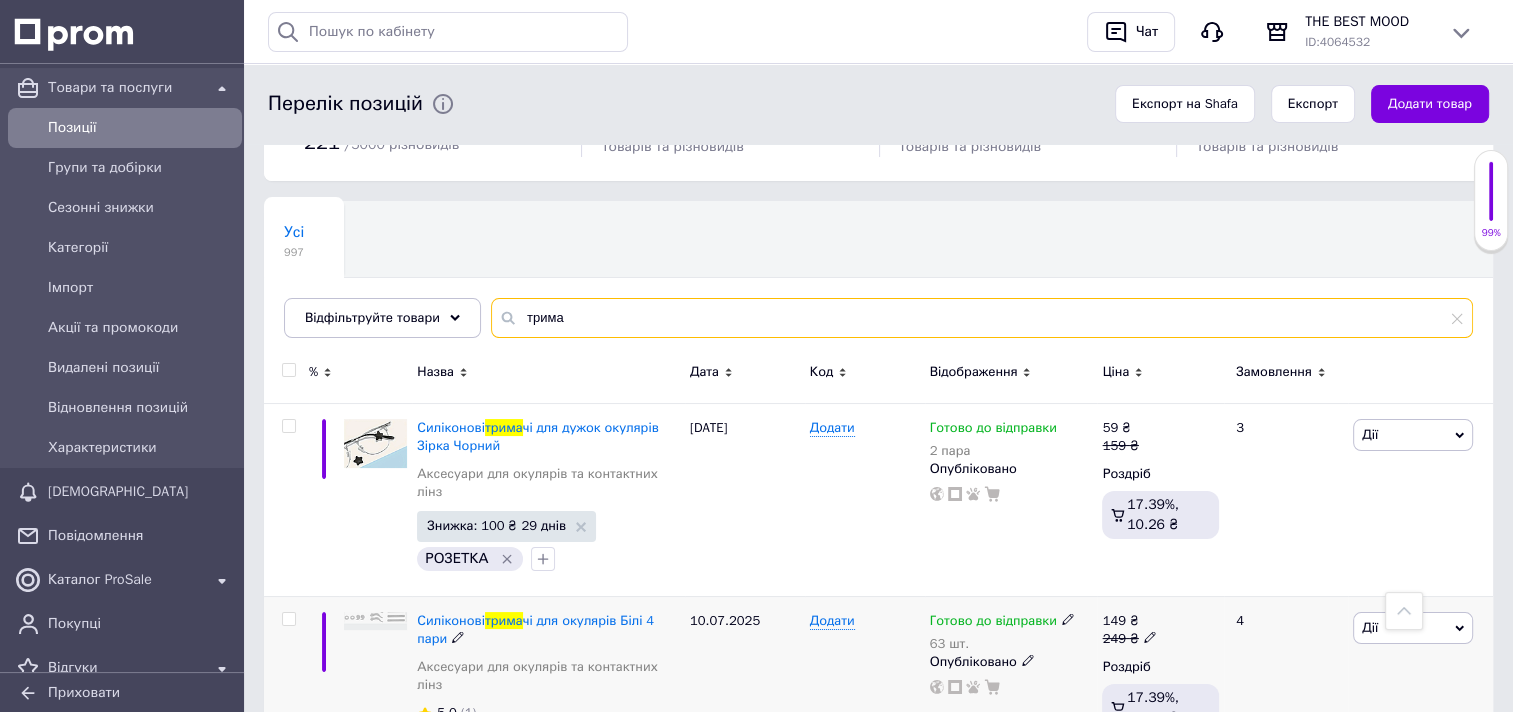 scroll, scrollTop: 0, scrollLeft: 0, axis: both 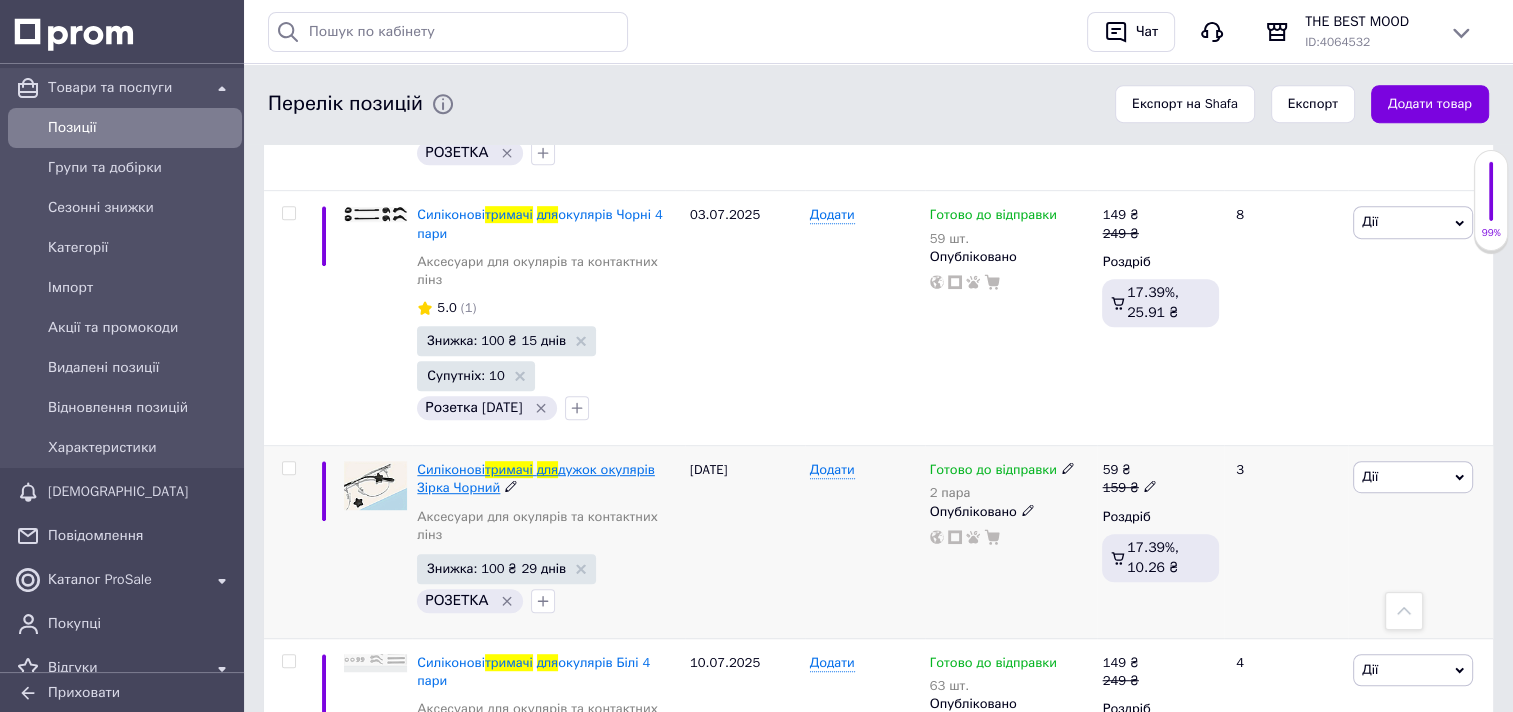 type on "тримачі для" 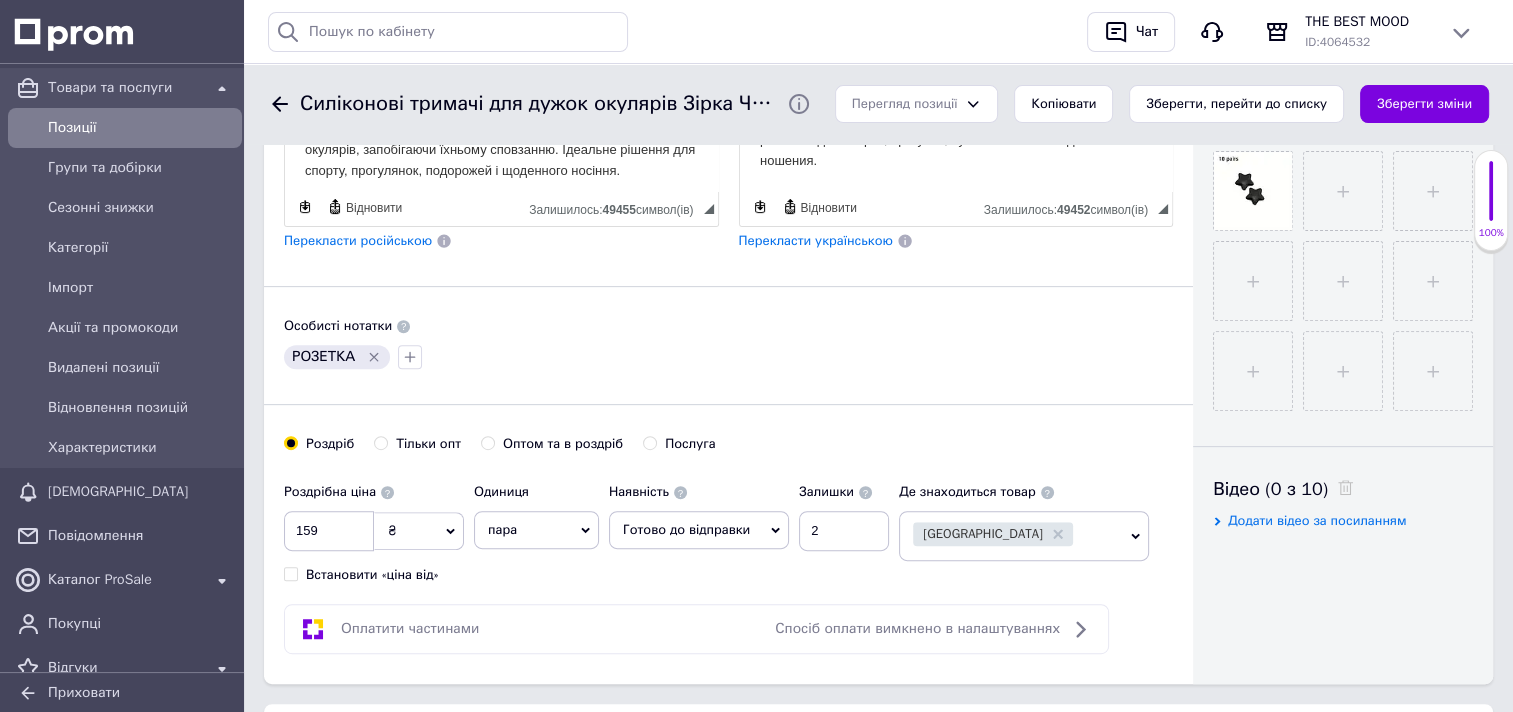 scroll, scrollTop: 800, scrollLeft: 0, axis: vertical 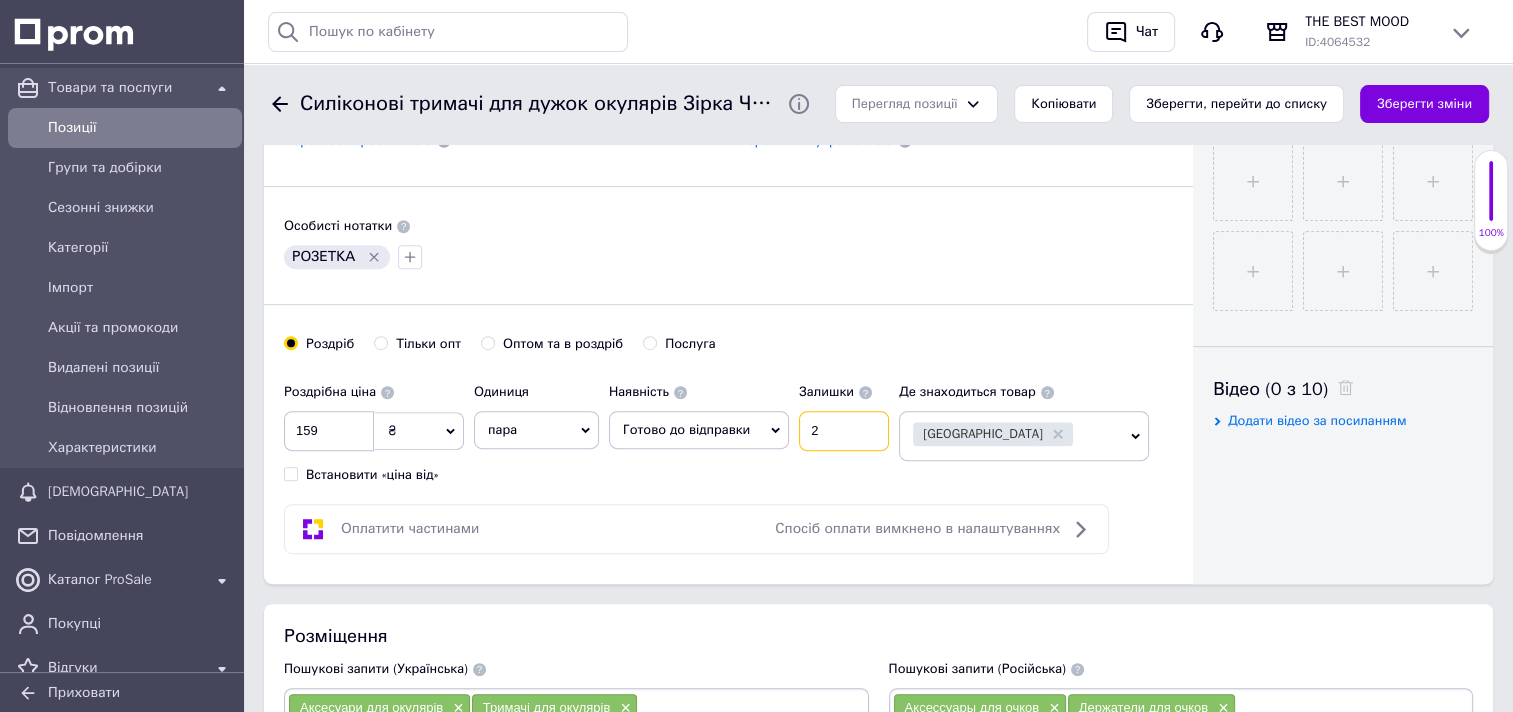 click on "2" at bounding box center [844, 431] 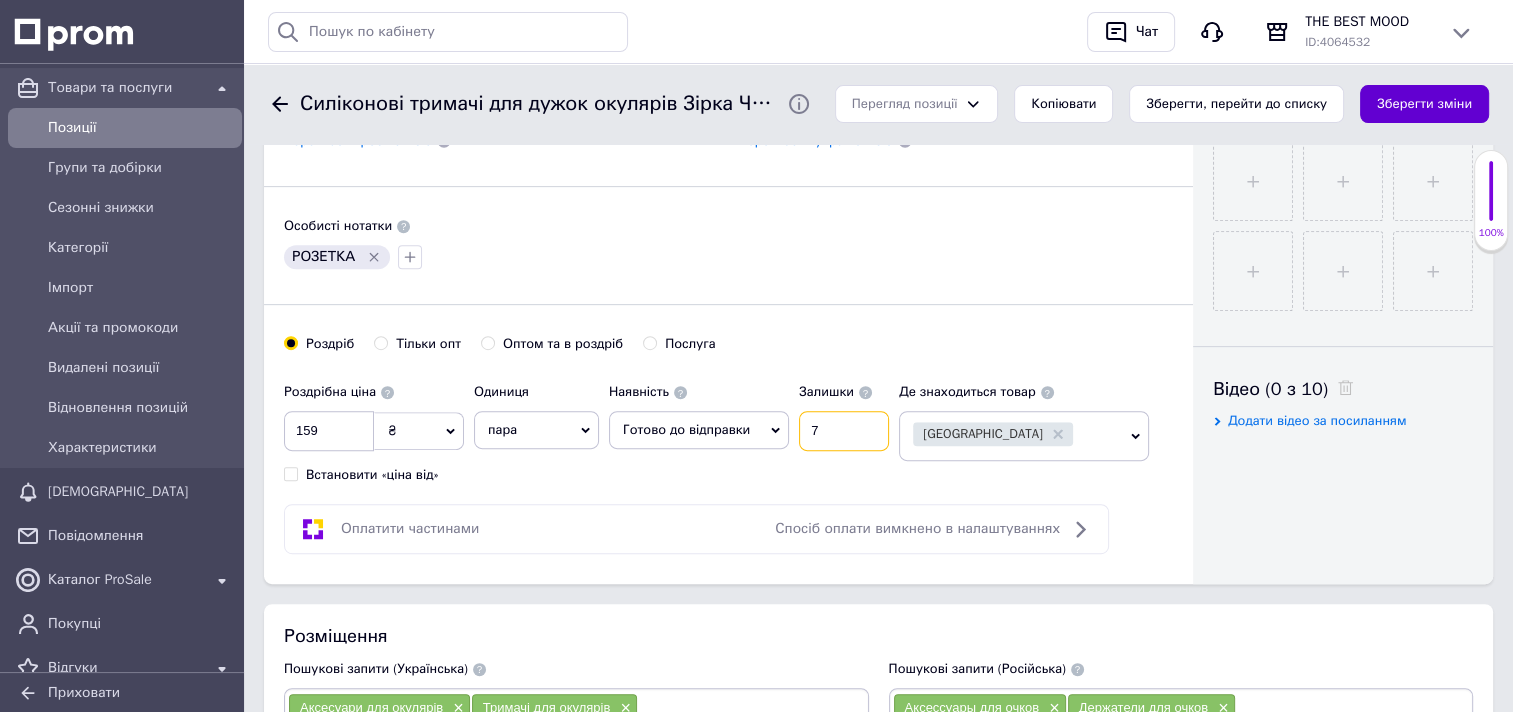 type on "7" 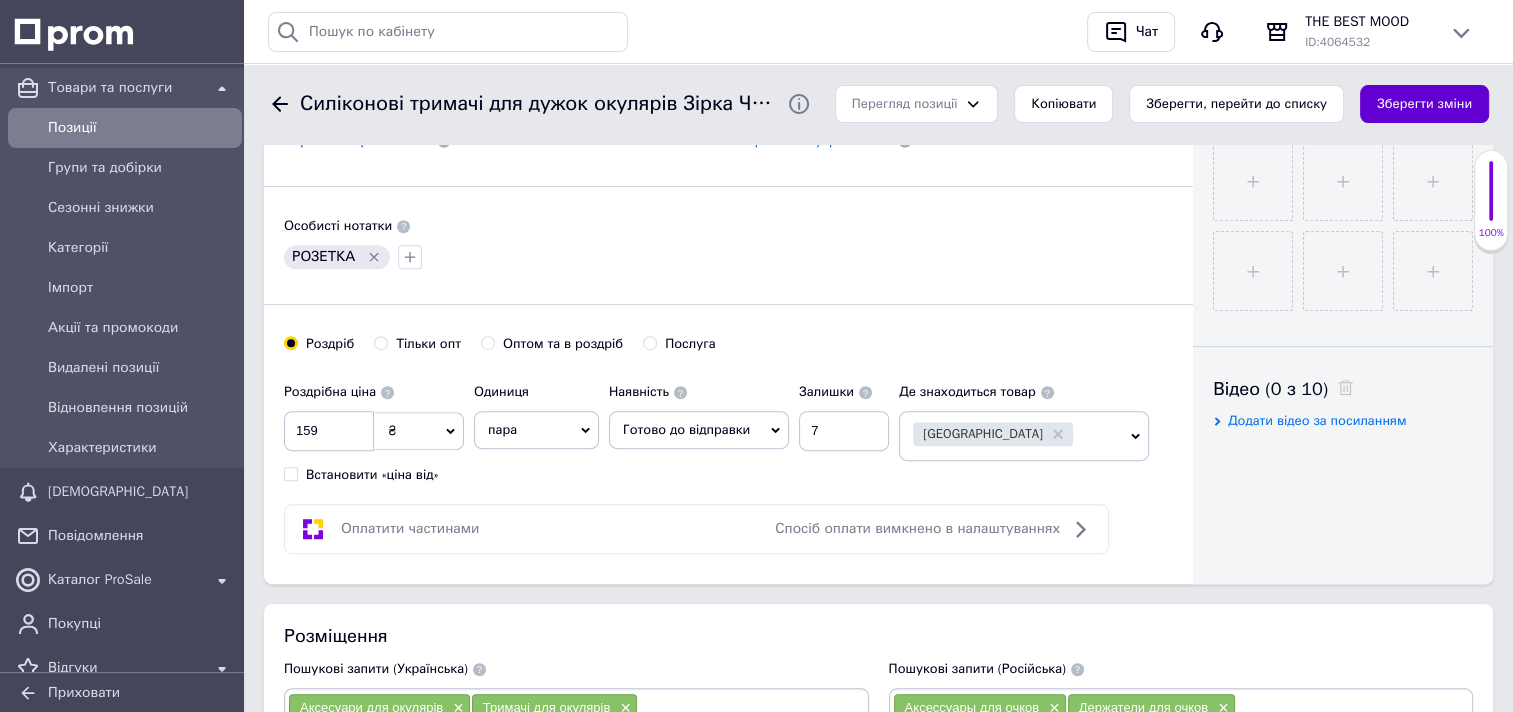click on "Зберегти зміни" at bounding box center [1424, 104] 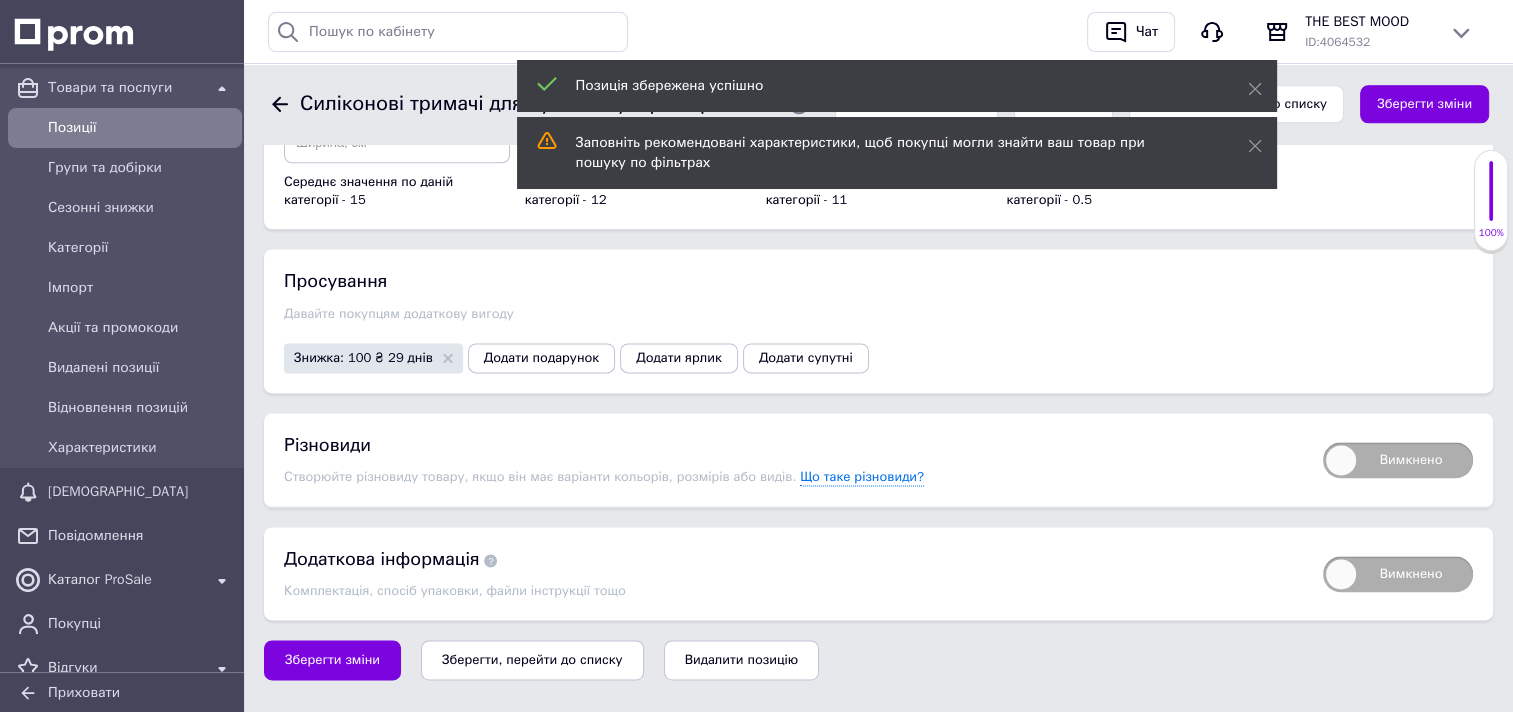scroll, scrollTop: 2616, scrollLeft: 0, axis: vertical 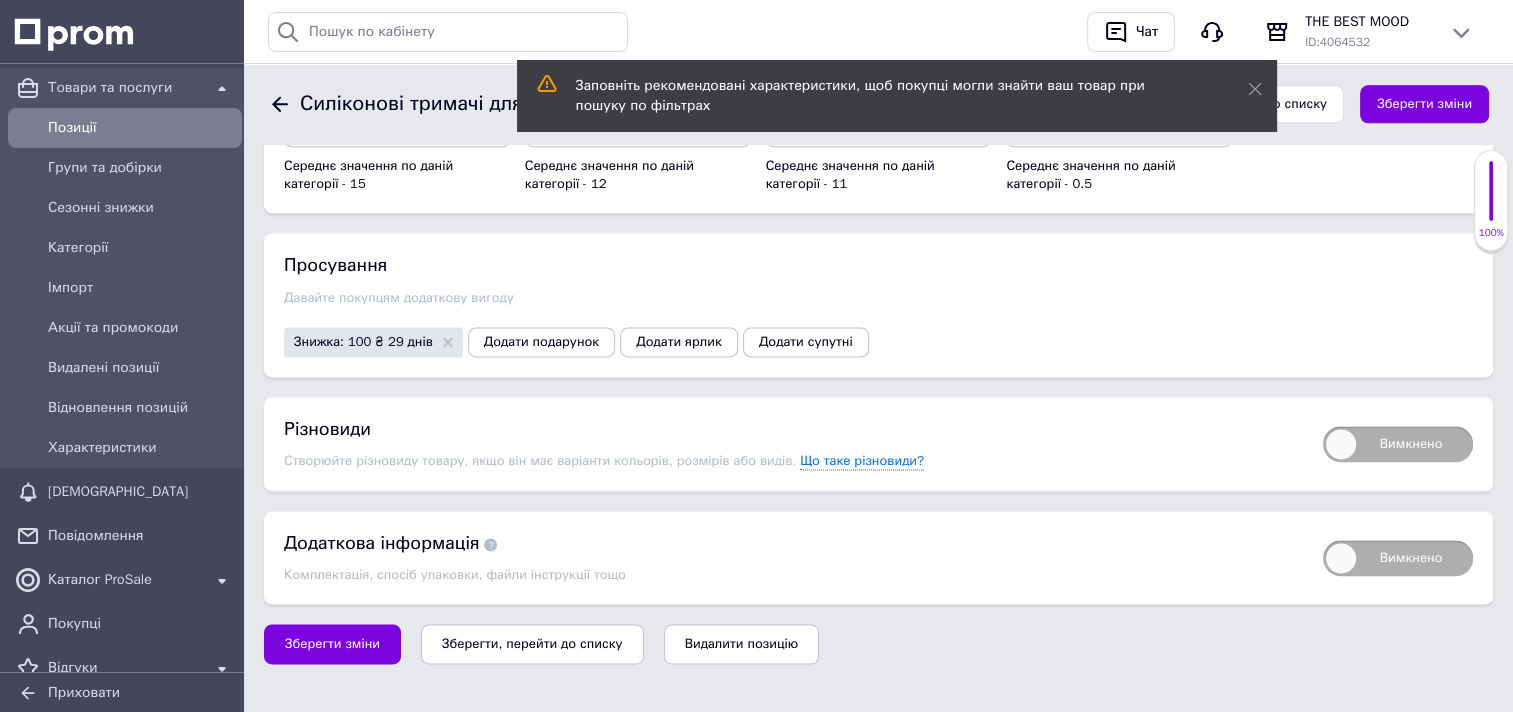 click on "Вимкнено" at bounding box center (1398, 444) 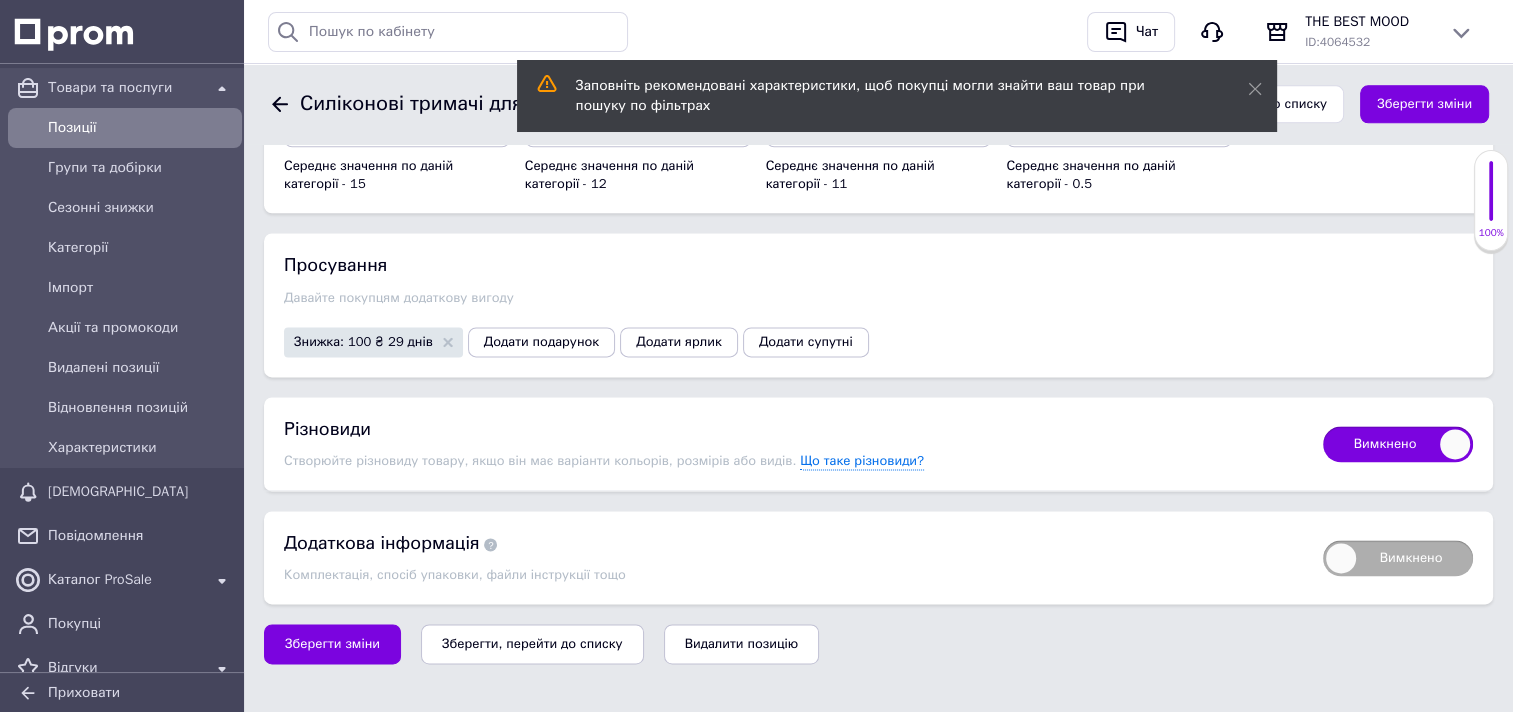 checkbox on "true" 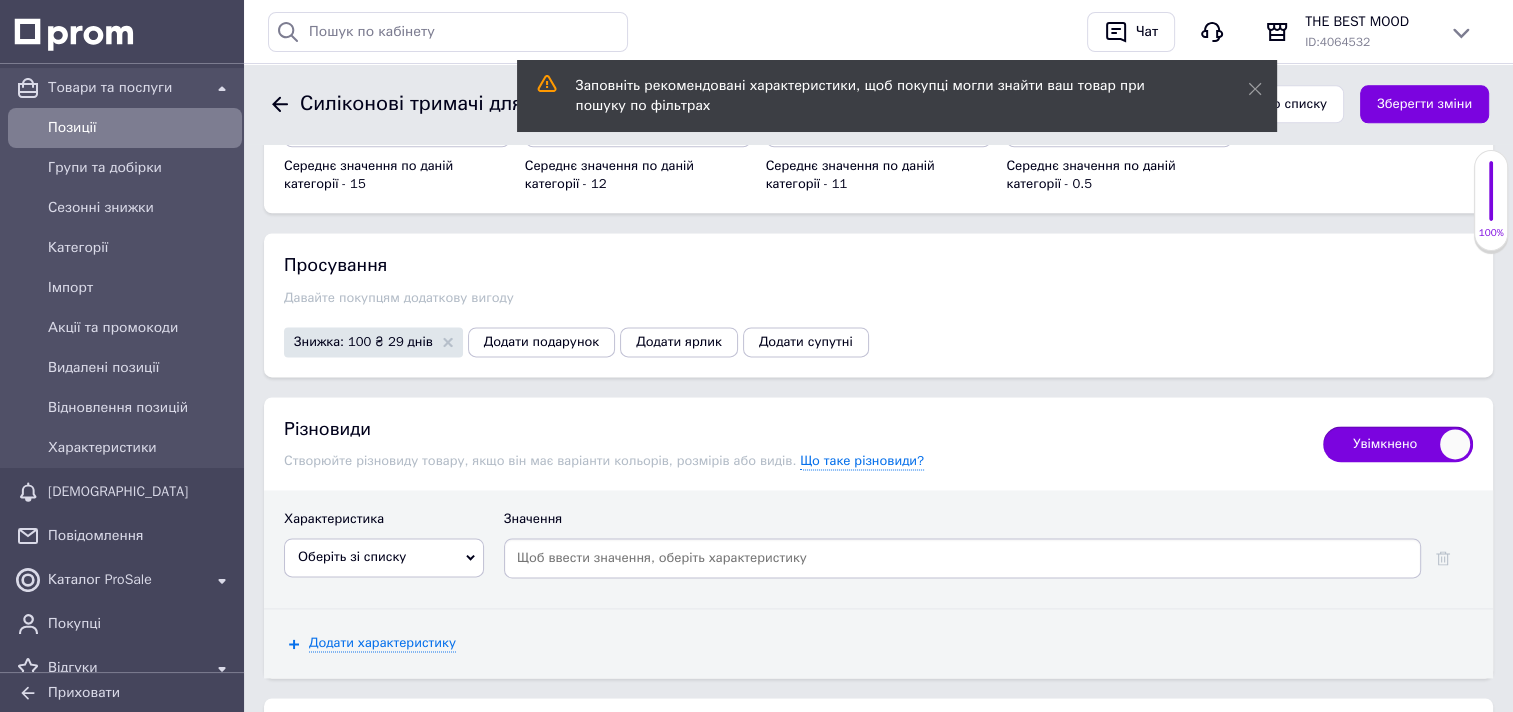 click 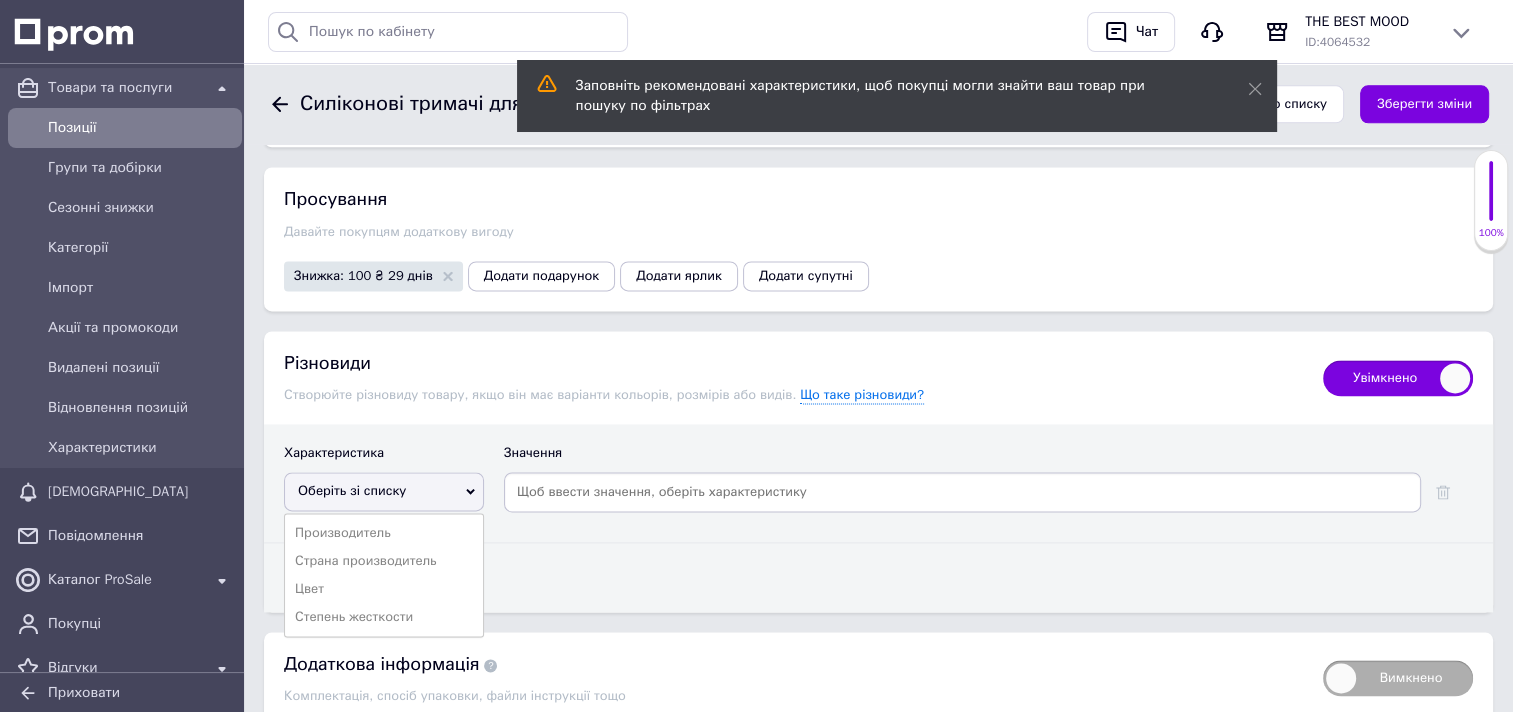 scroll, scrollTop: 2716, scrollLeft: 0, axis: vertical 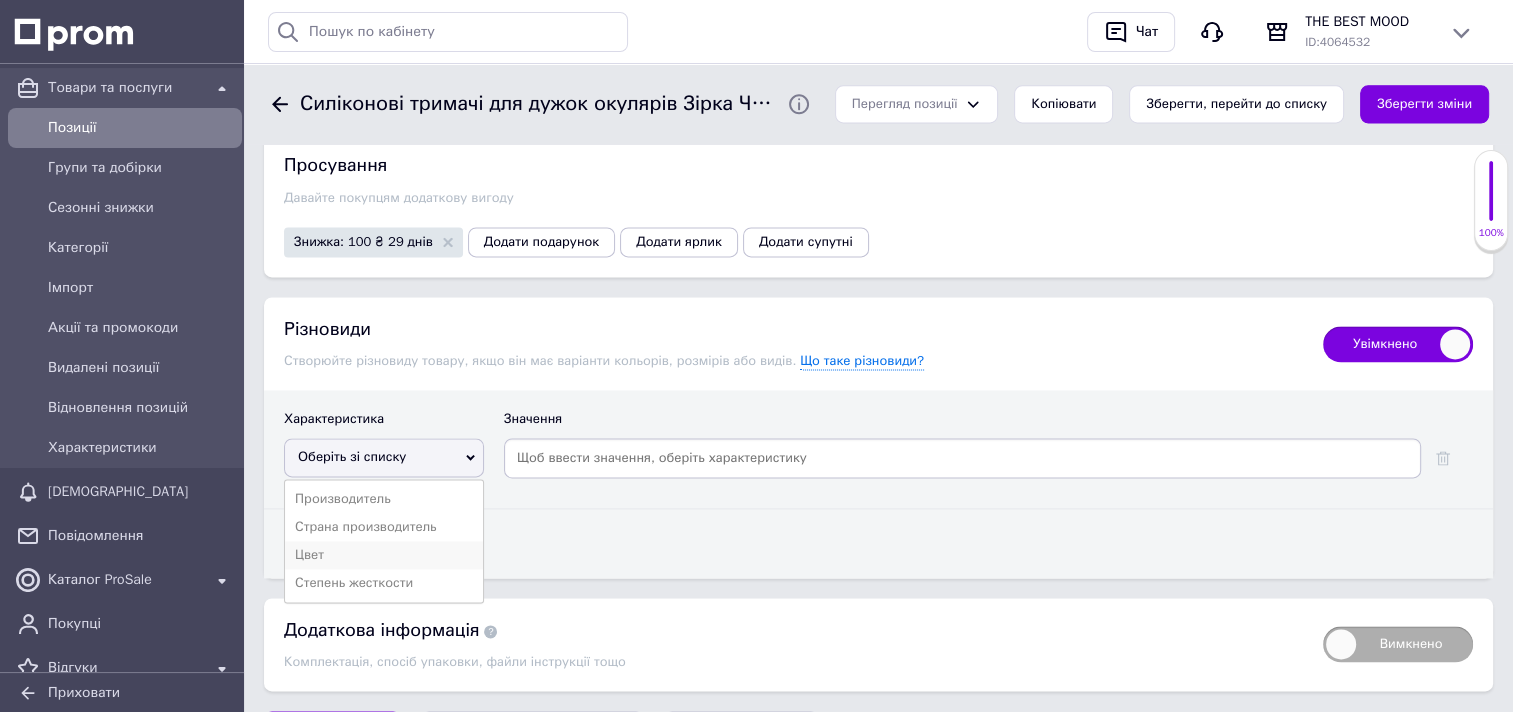 click on "Цвет" at bounding box center (384, 555) 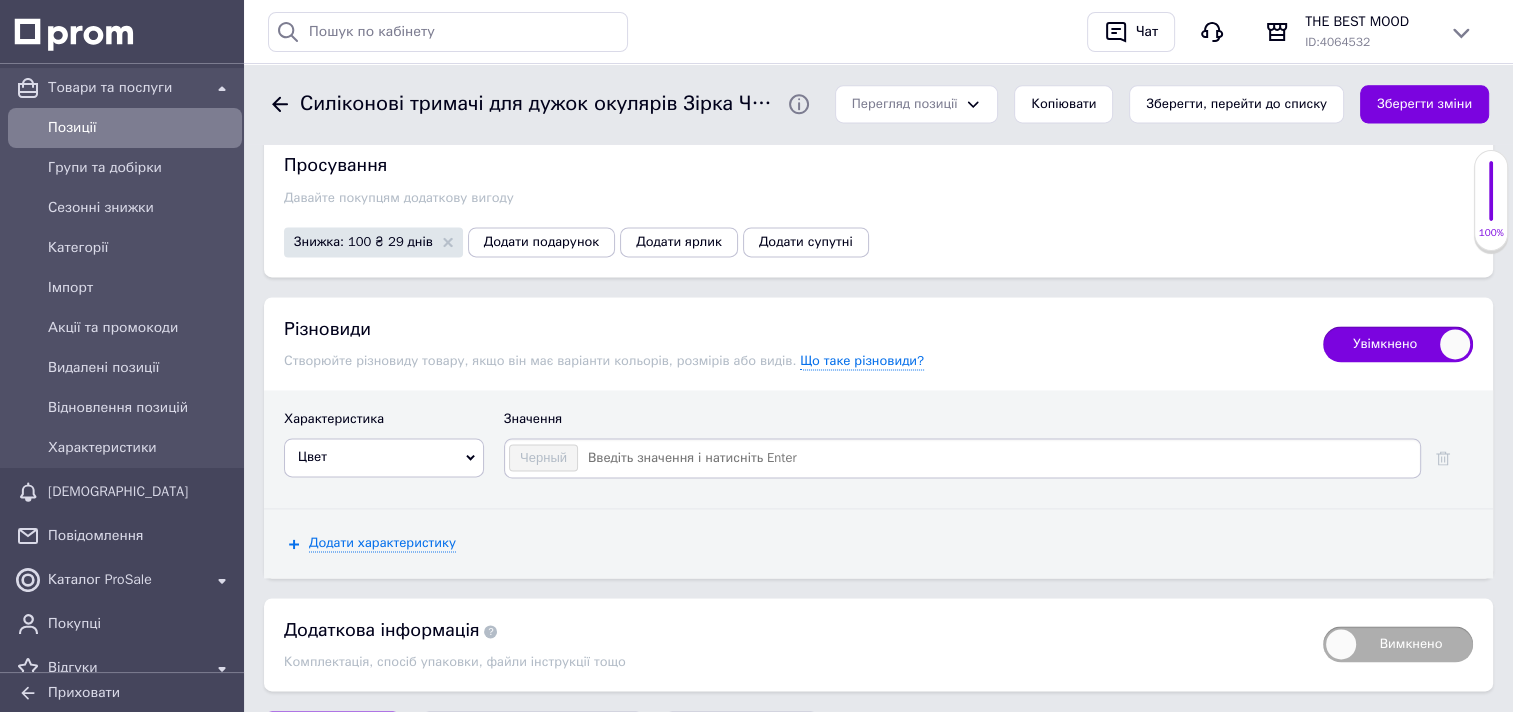 click at bounding box center (998, 458) 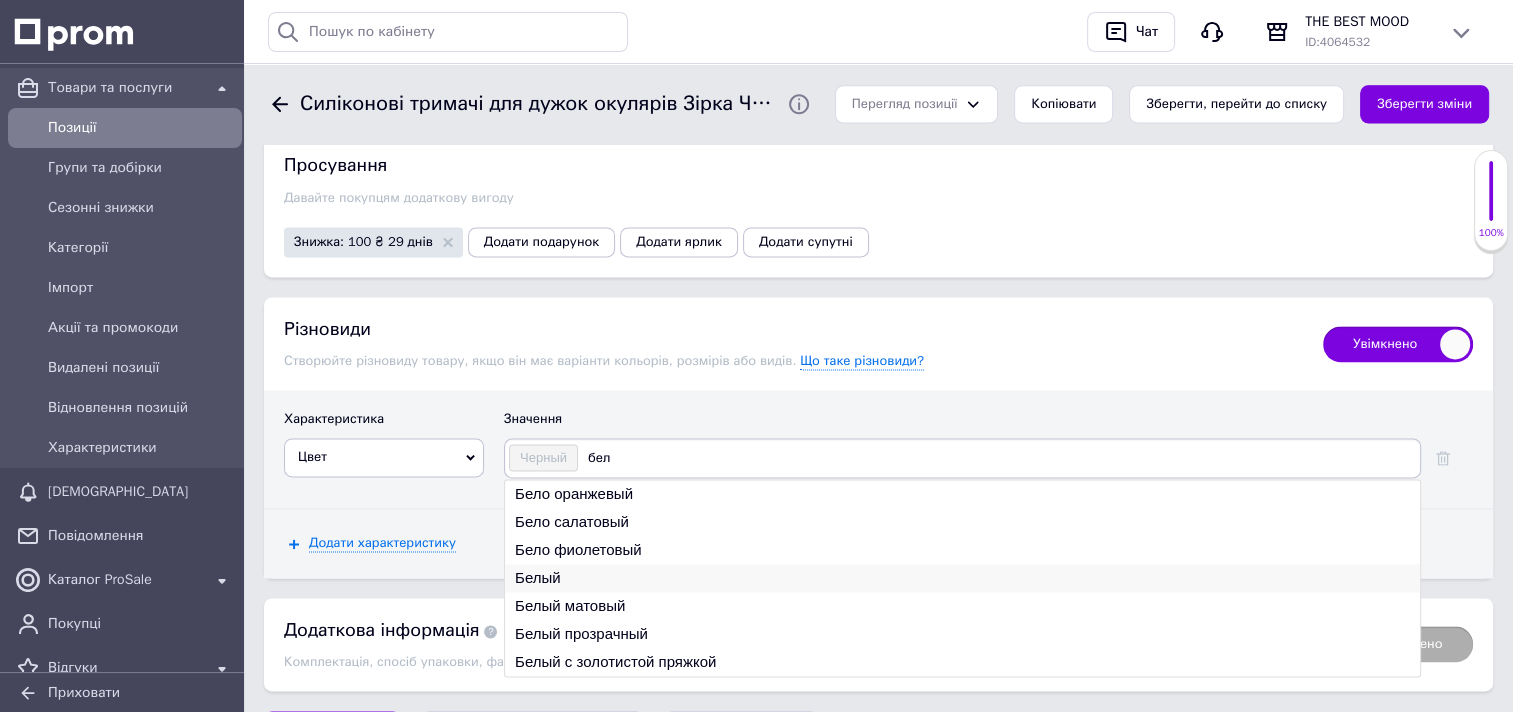type on "бел" 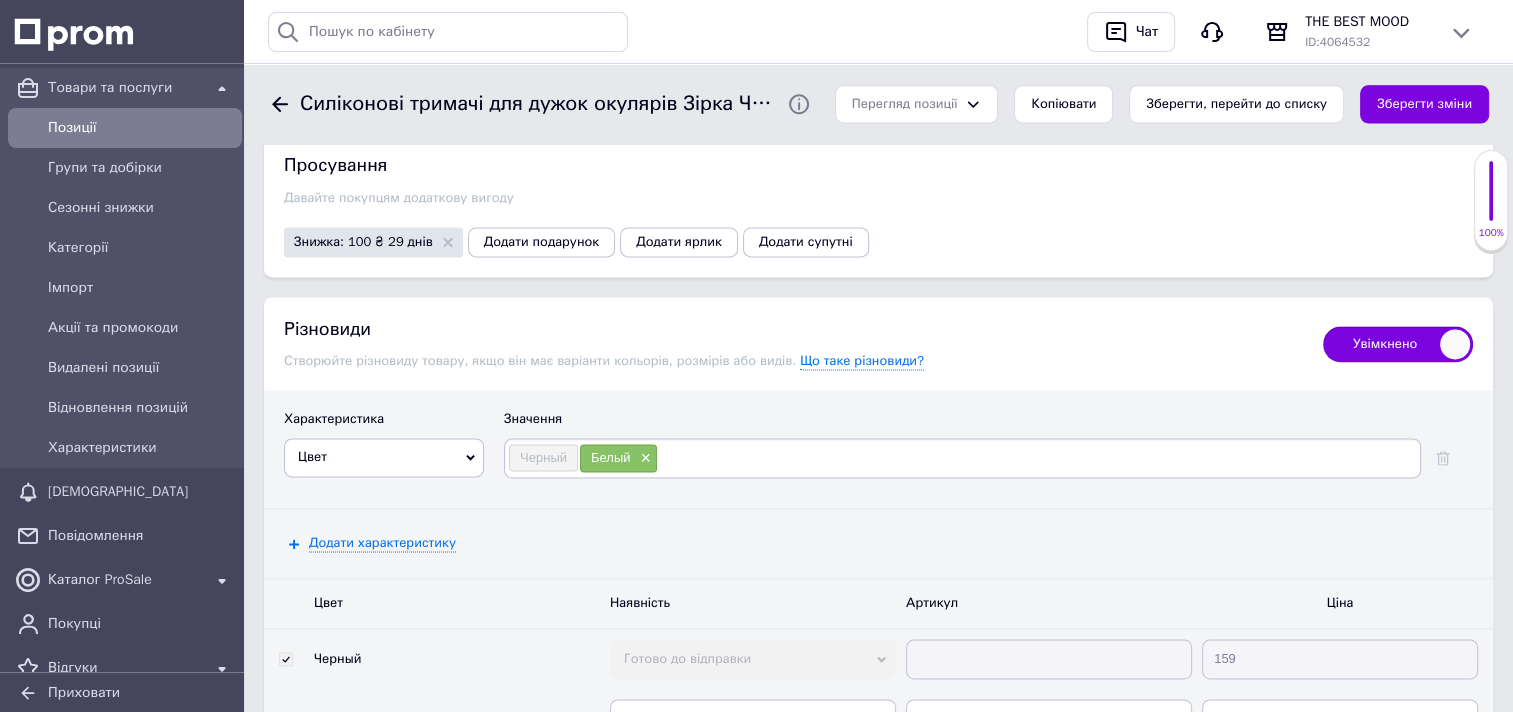 click at bounding box center (1037, 458) 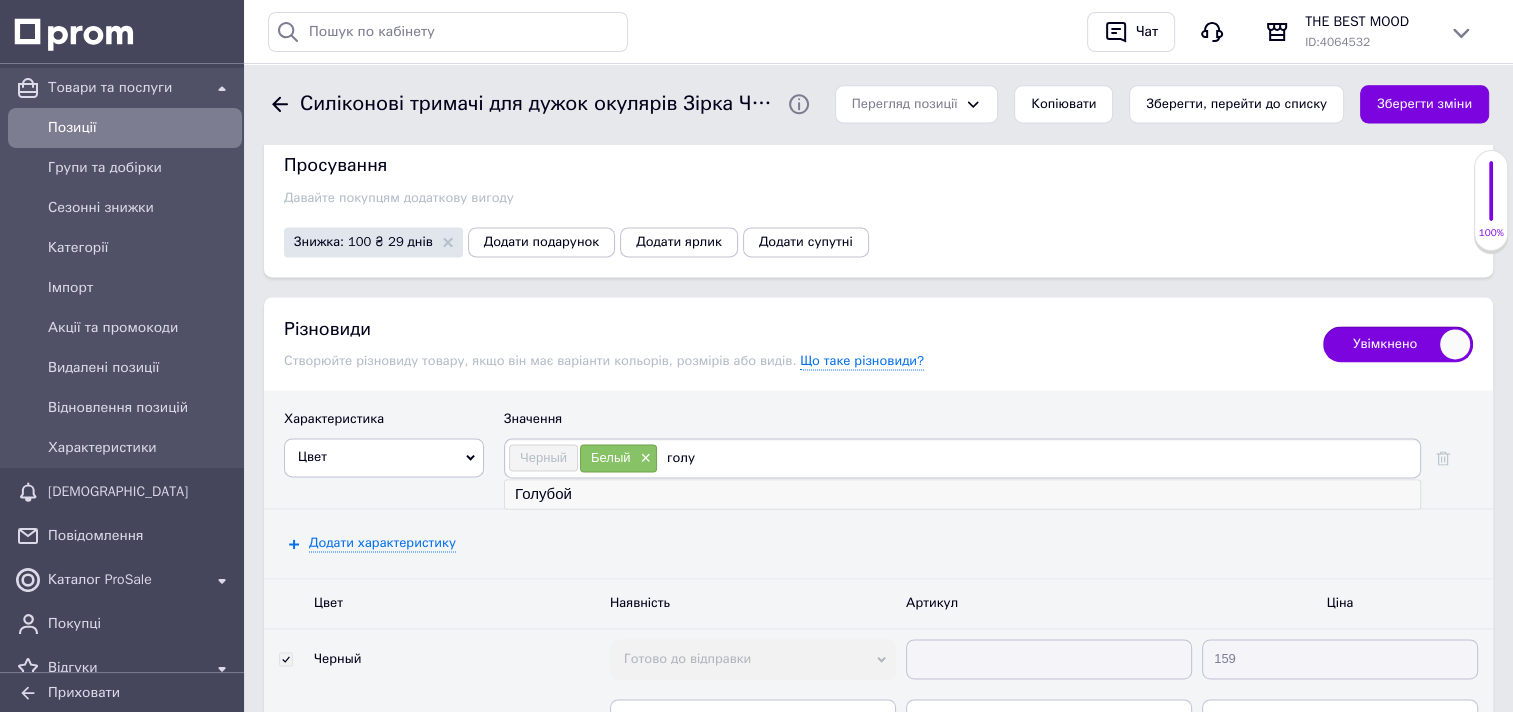 type on "голу" 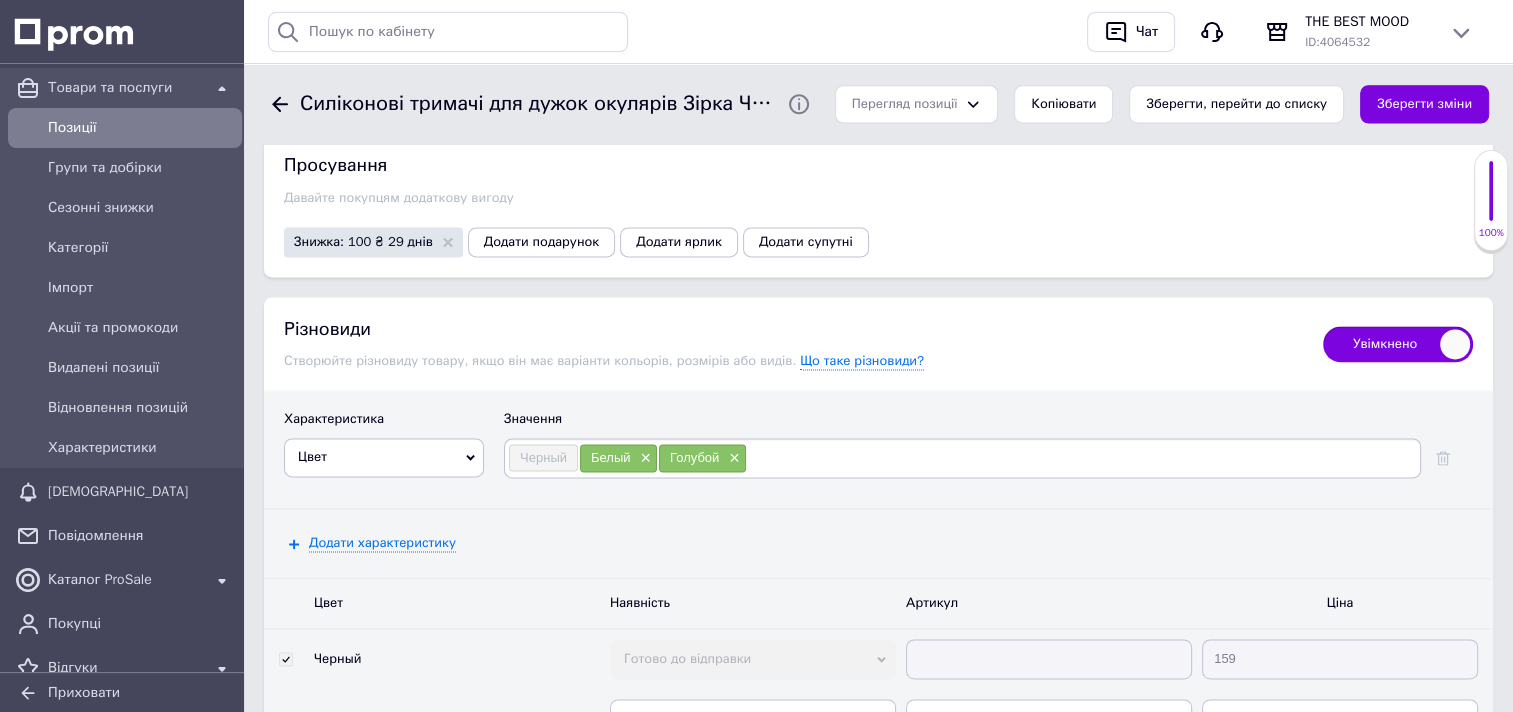 click at bounding box center (1082, 458) 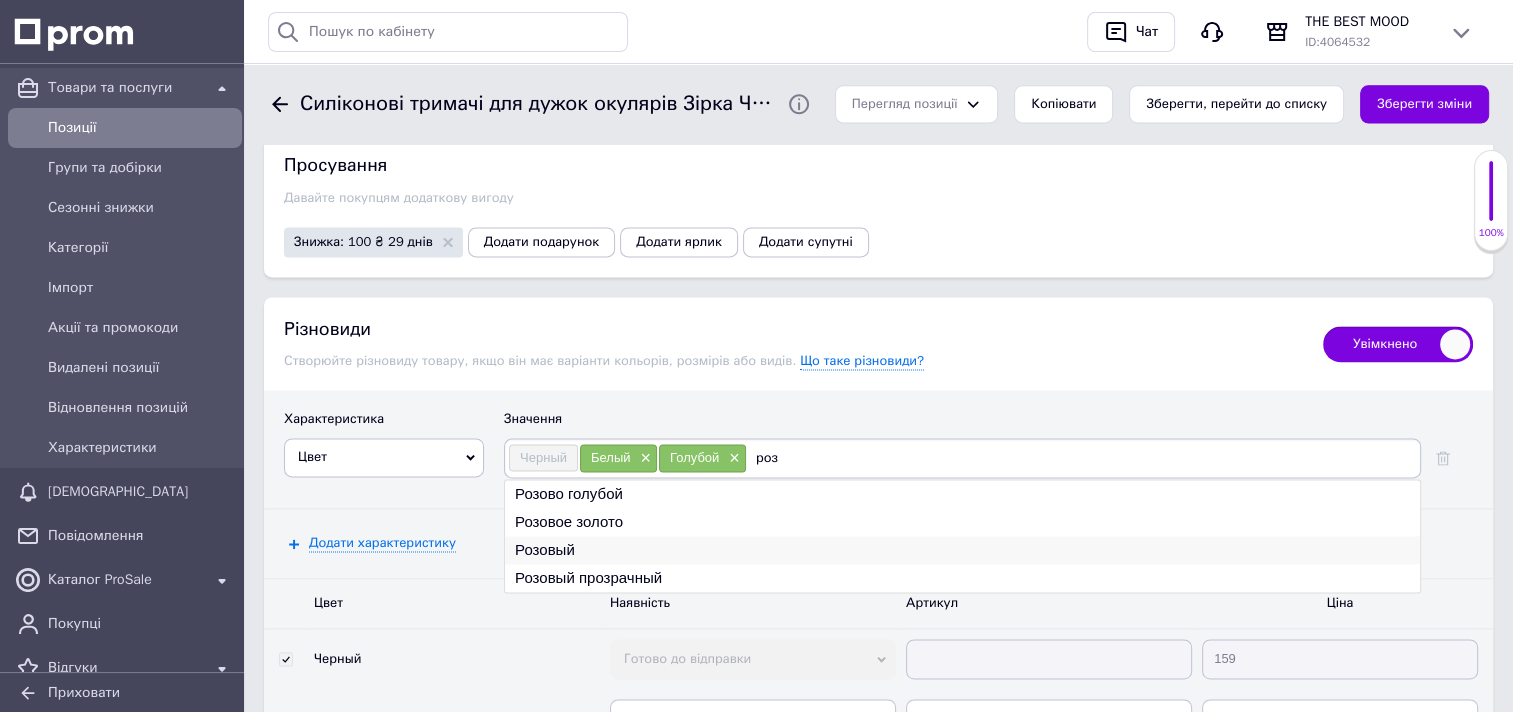 type on "роз" 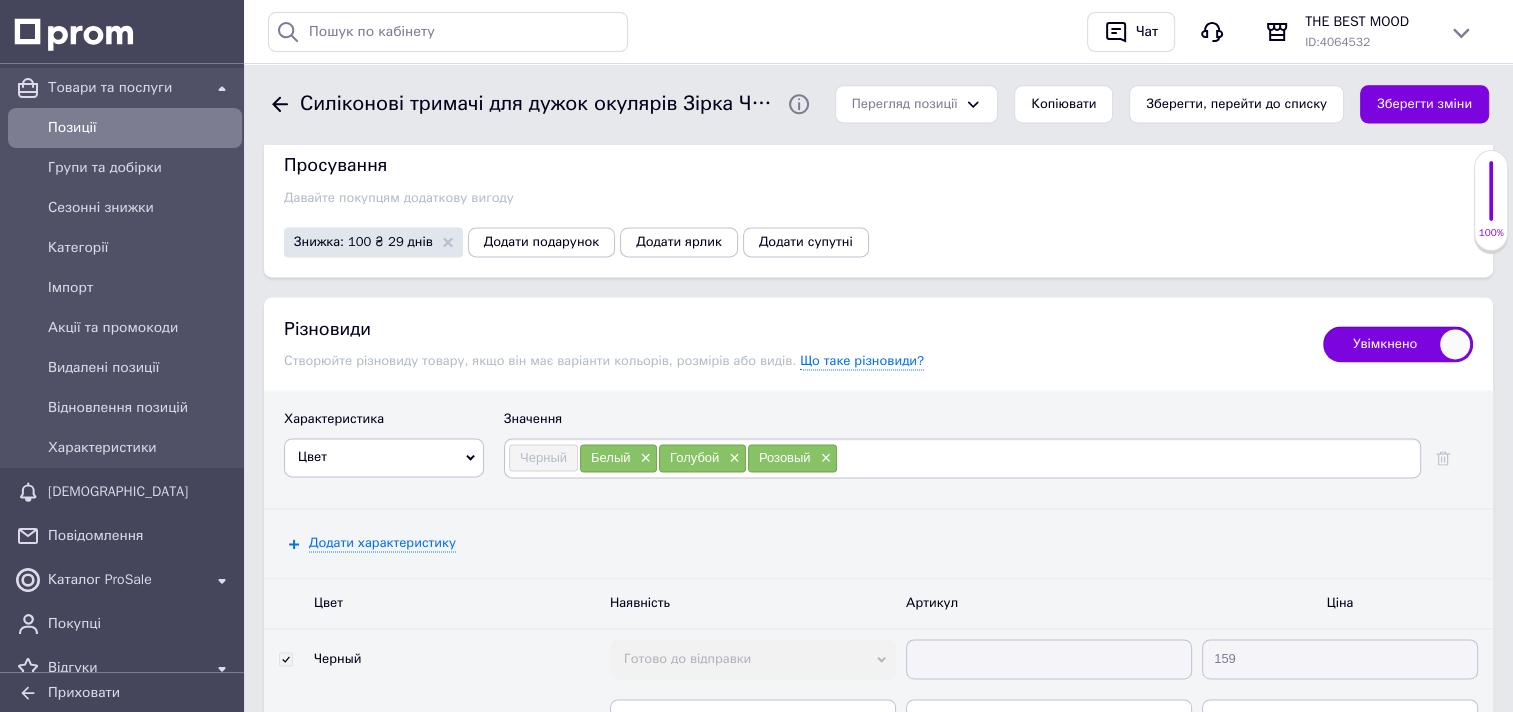 click at bounding box center (1127, 458) 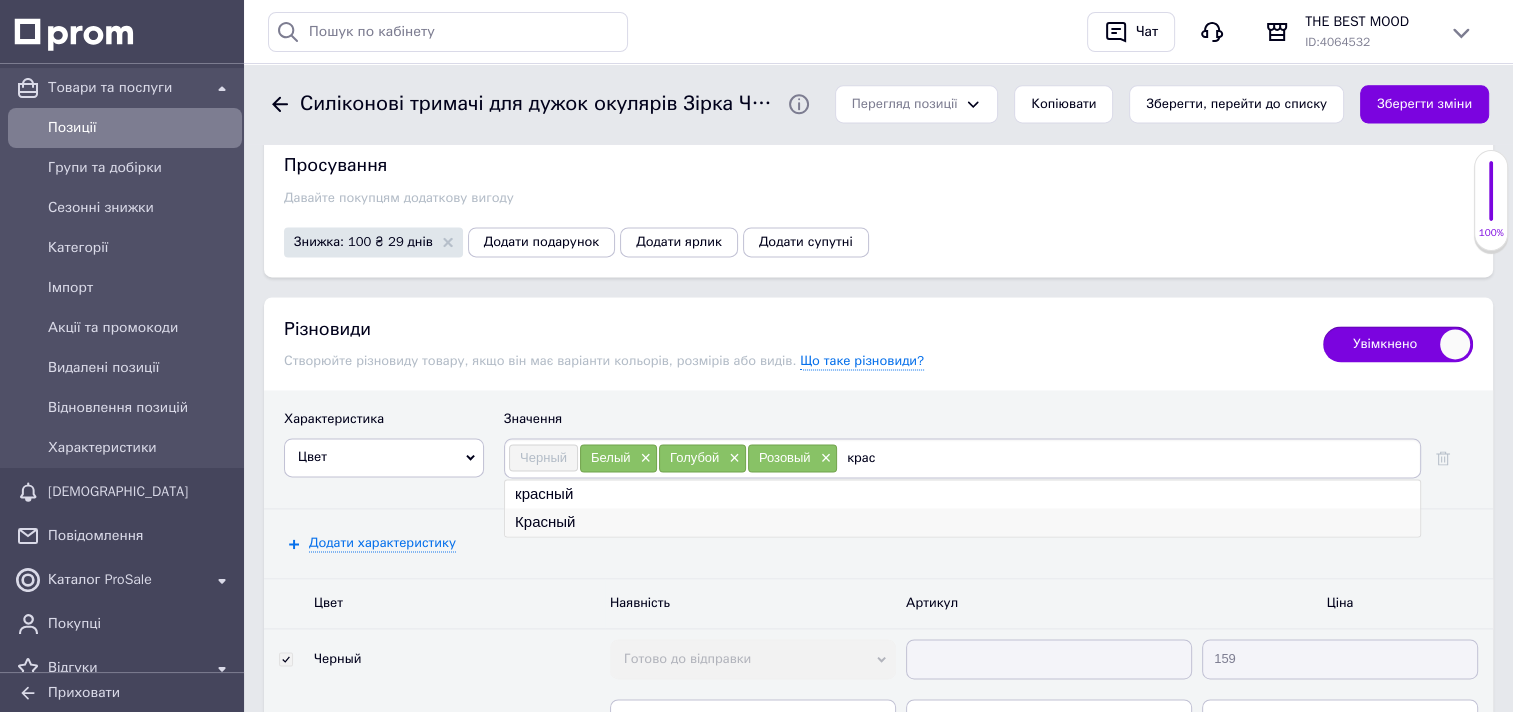 type on "крас" 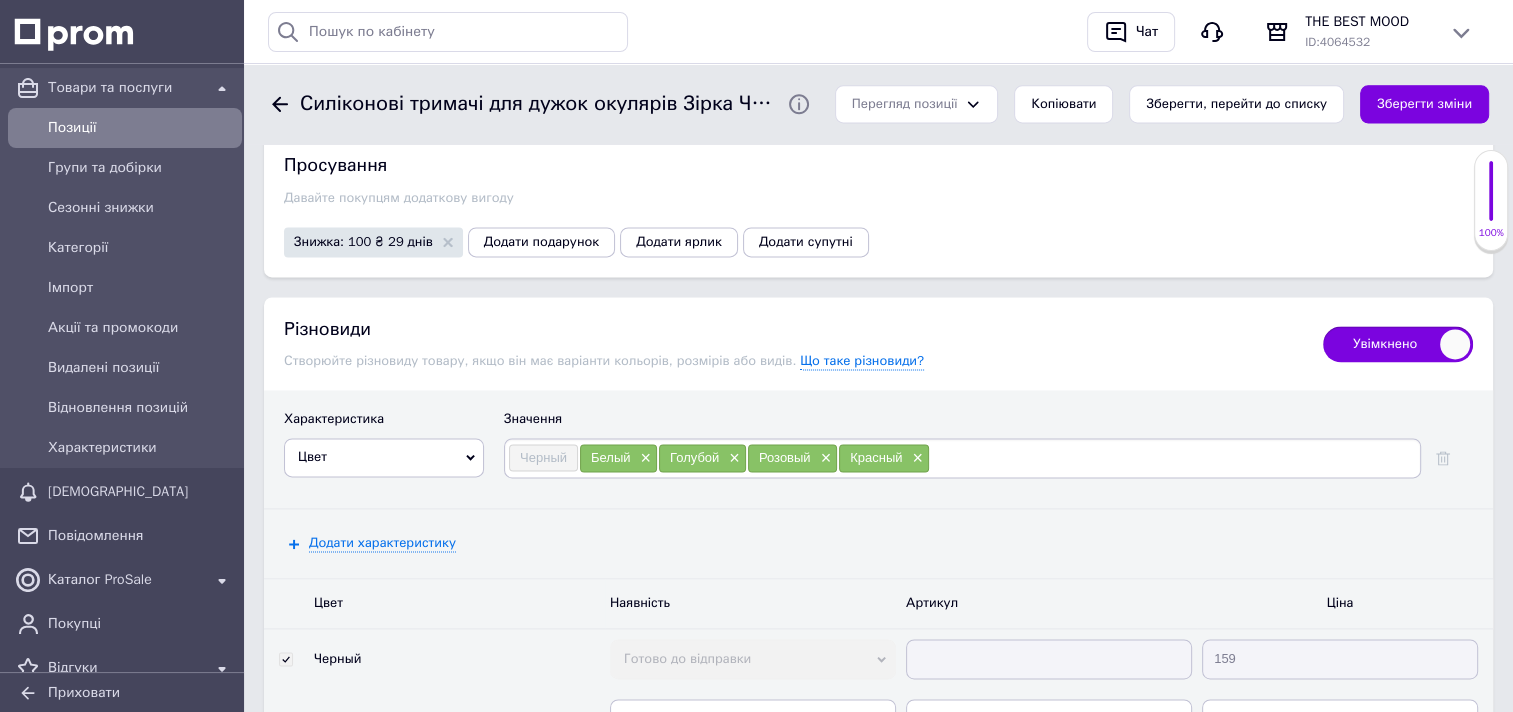 click at bounding box center [1173, 458] 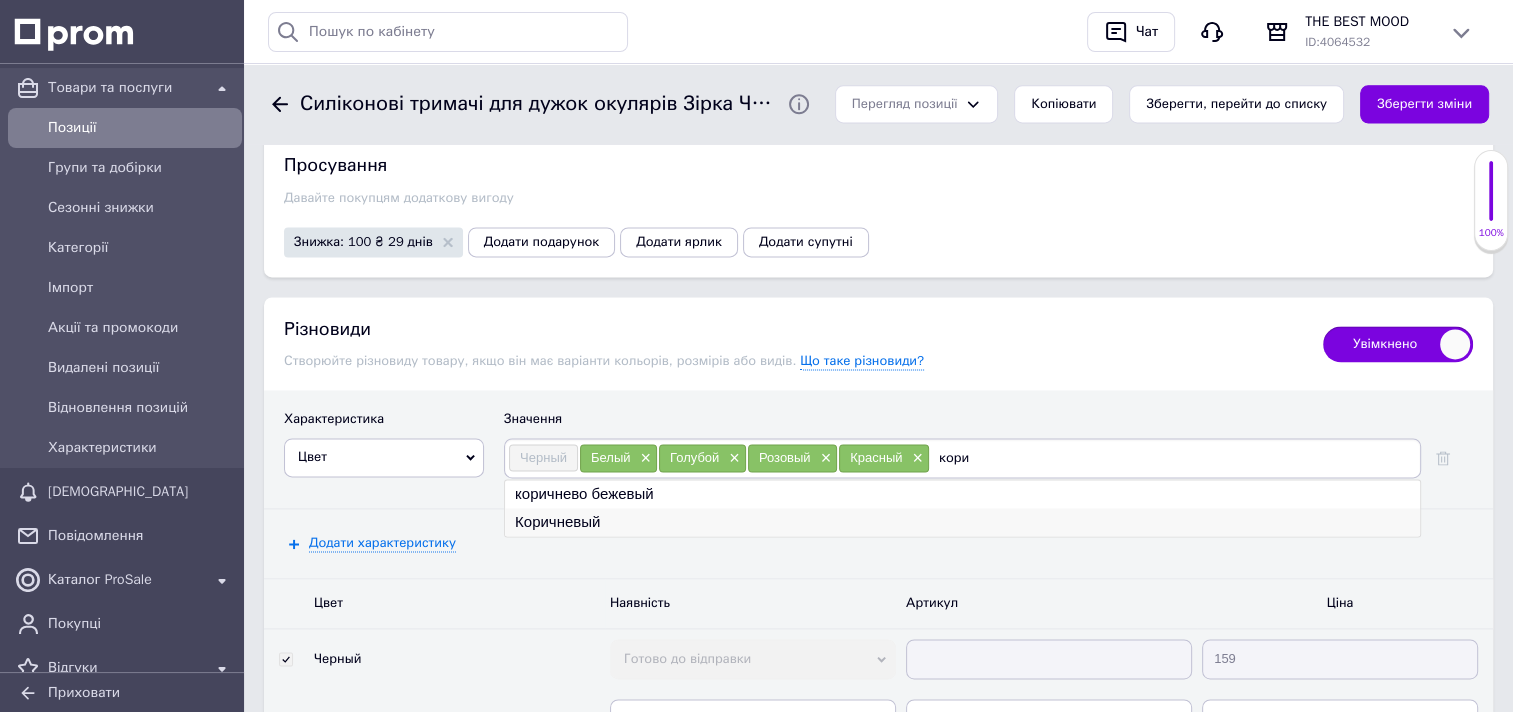 type on "кори" 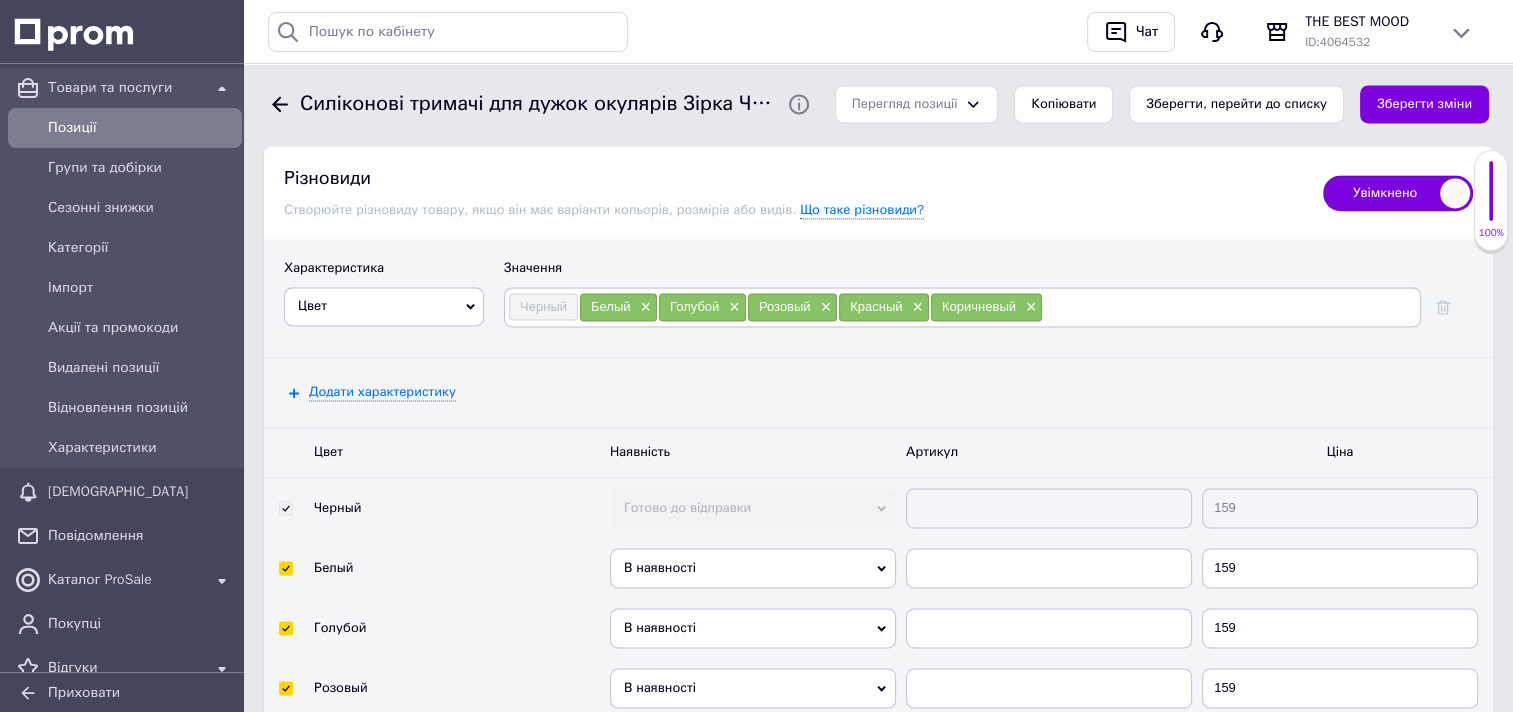 scroll, scrollTop: 2916, scrollLeft: 0, axis: vertical 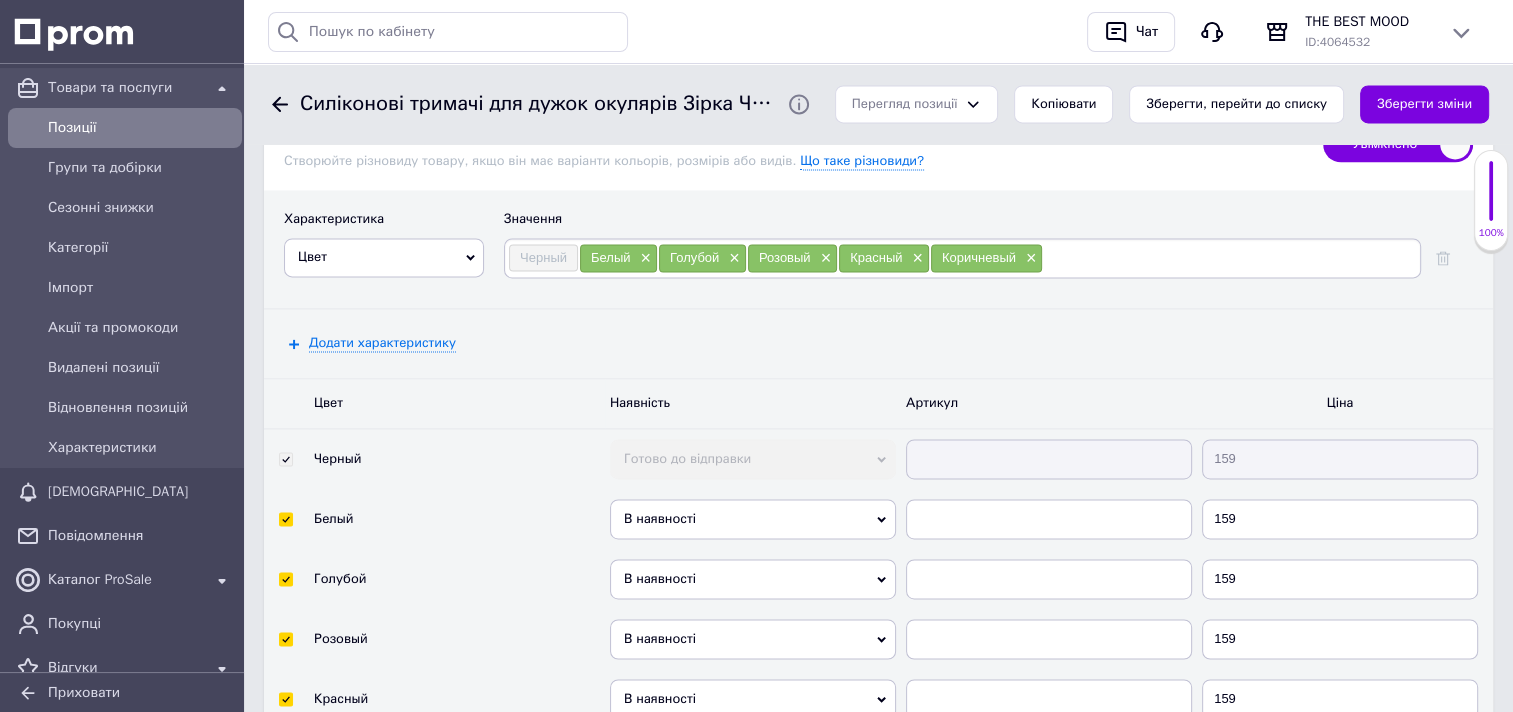 click 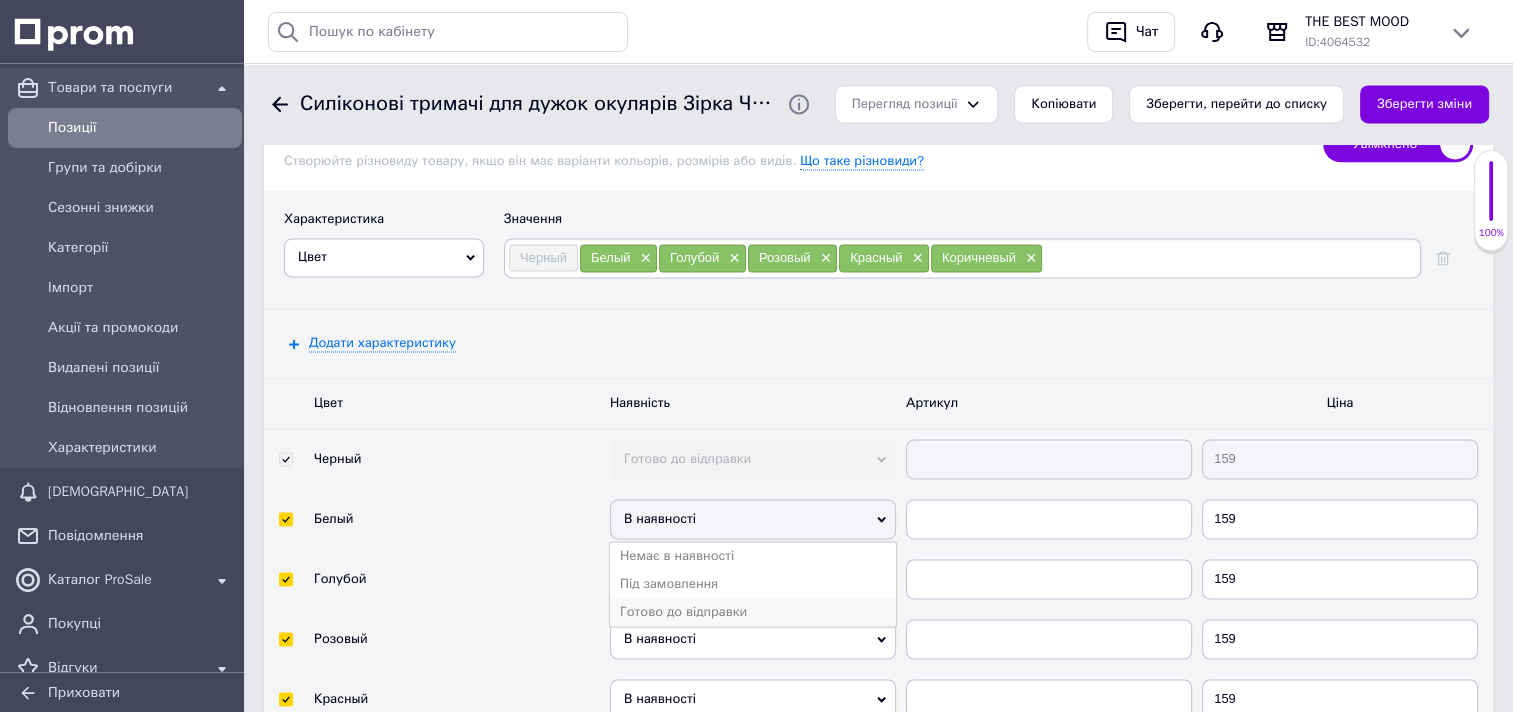 click on "Готово до відправки" at bounding box center (753, 612) 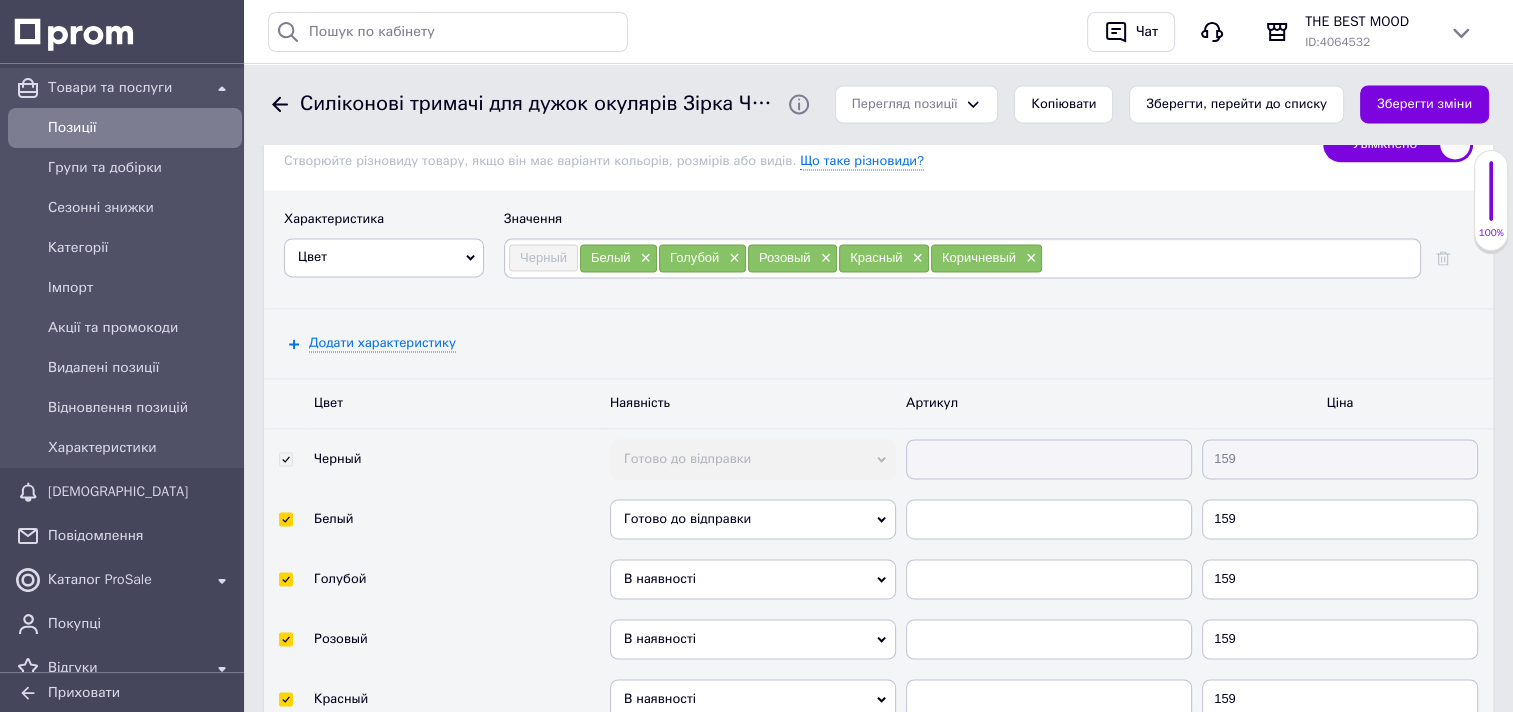 click on "В наявності" at bounding box center (753, 579) 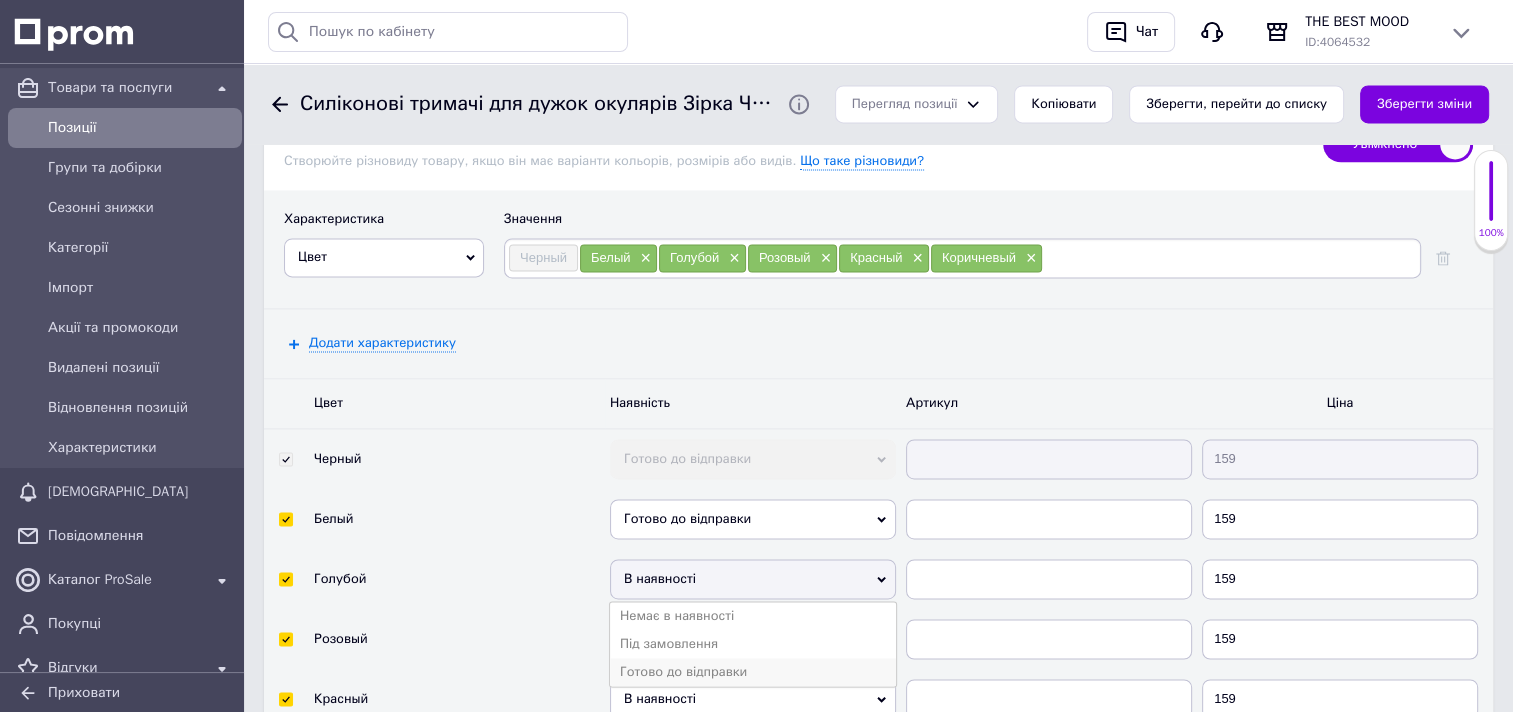 click on "Готово до відправки" at bounding box center (753, 672) 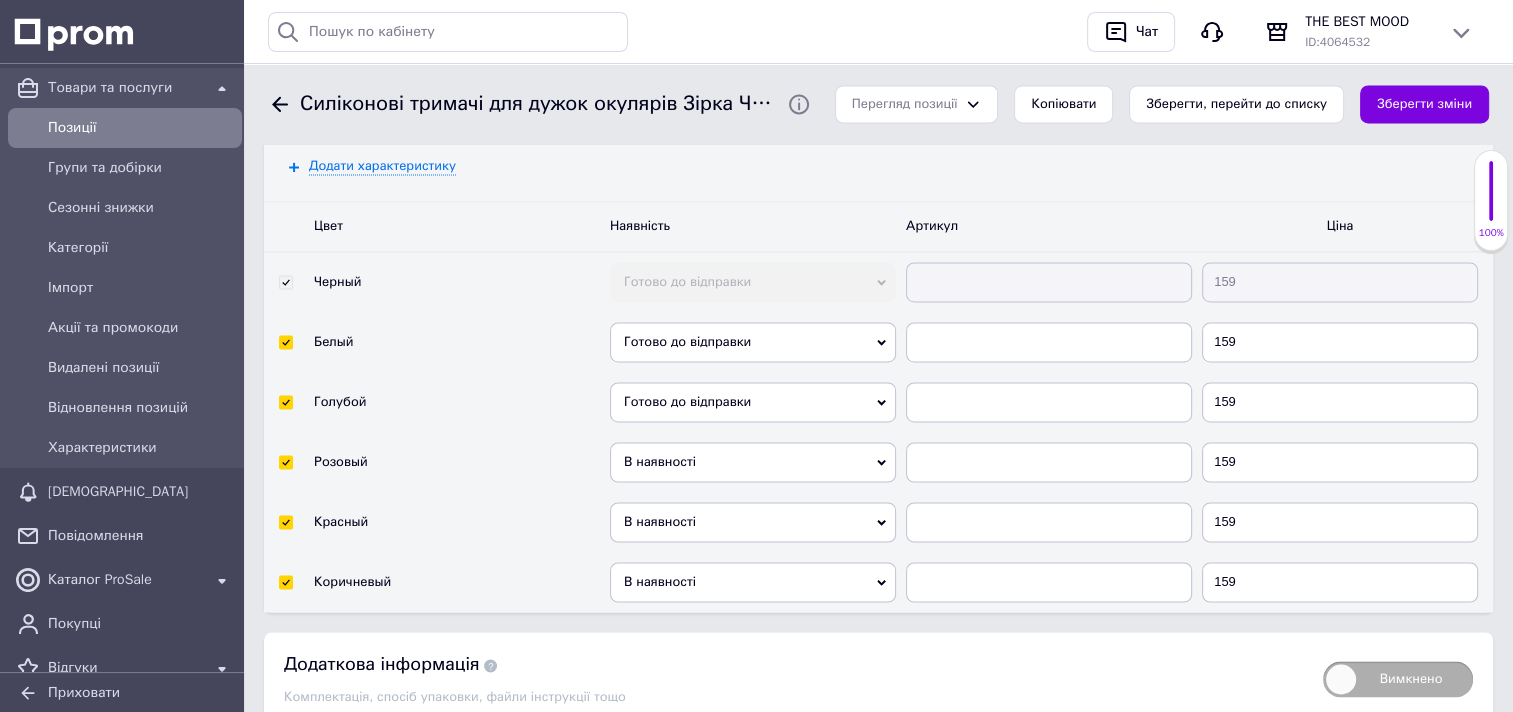 scroll, scrollTop: 3116, scrollLeft: 0, axis: vertical 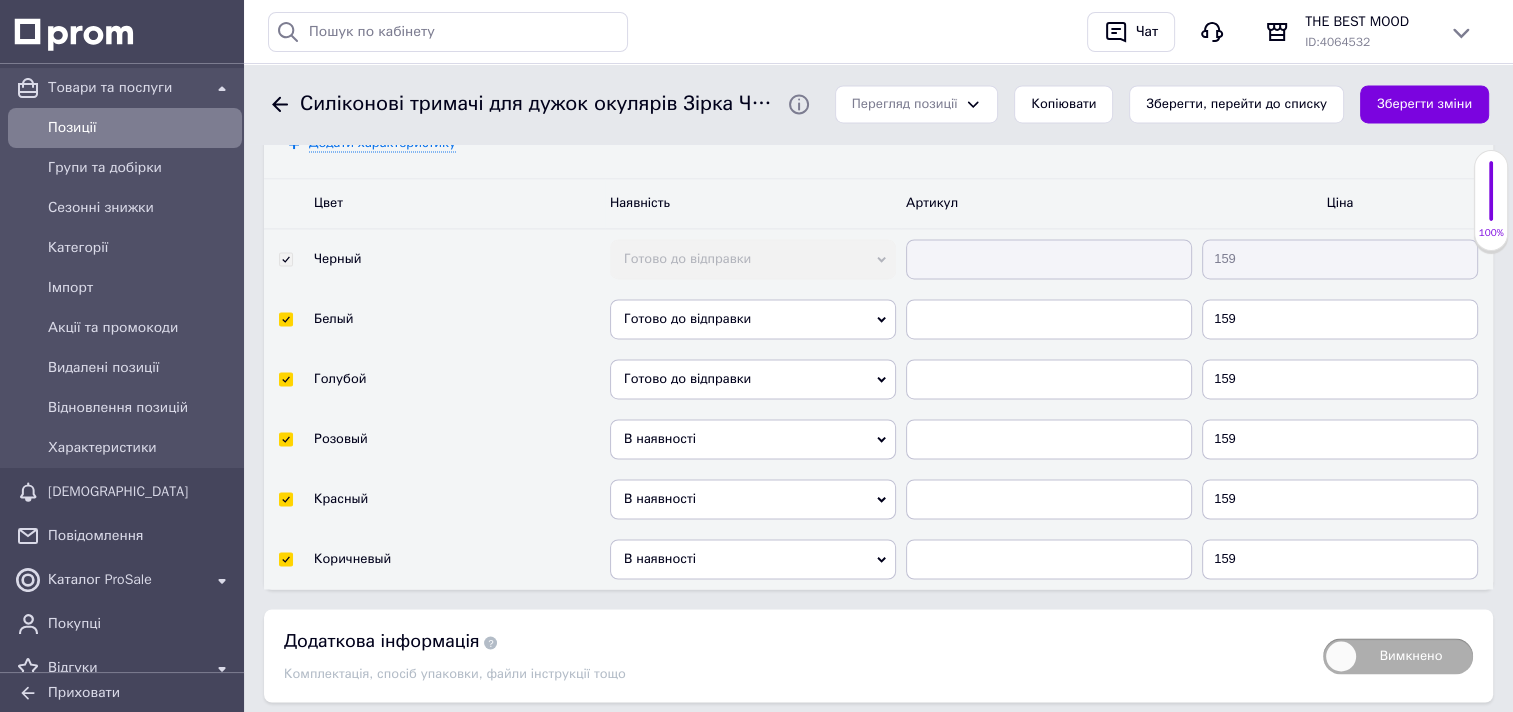 click 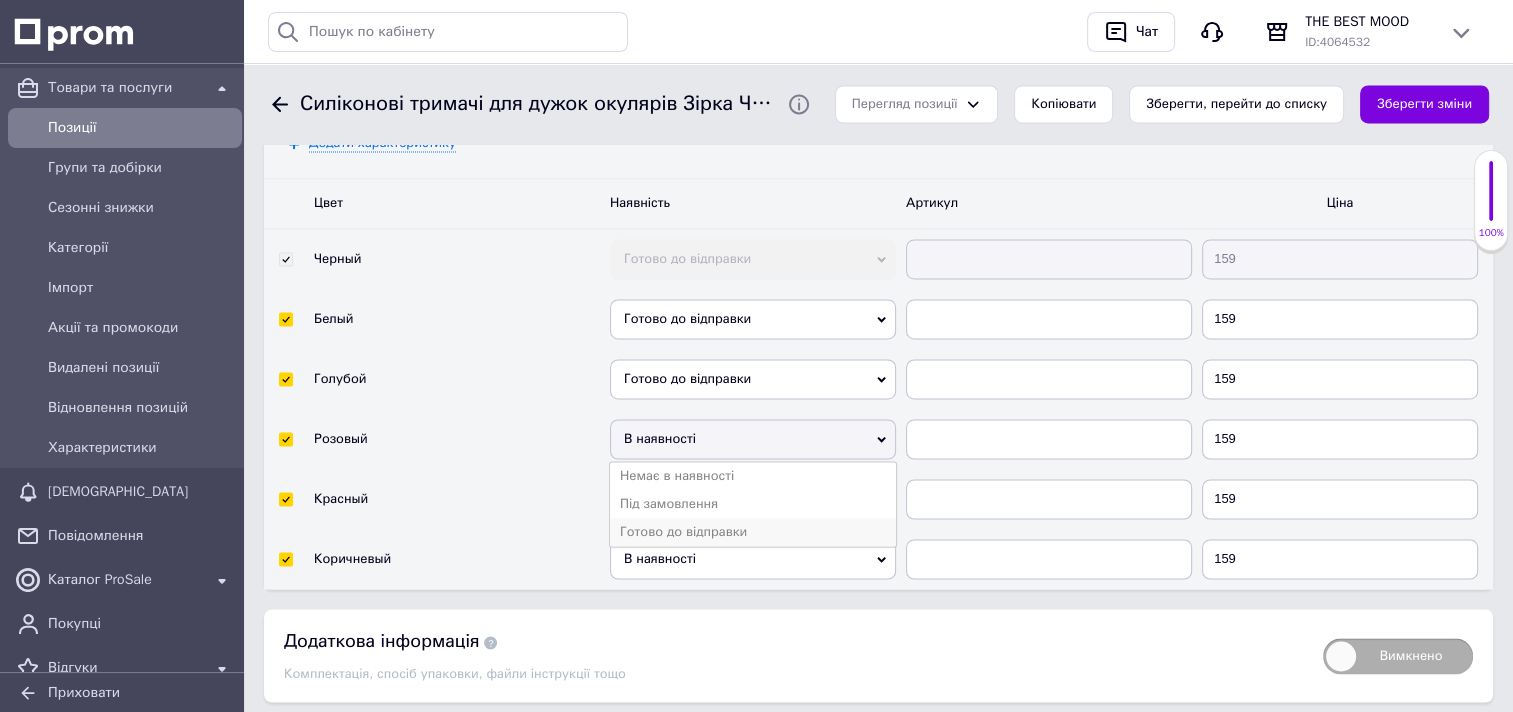 click on "Готово до відправки" at bounding box center [753, 532] 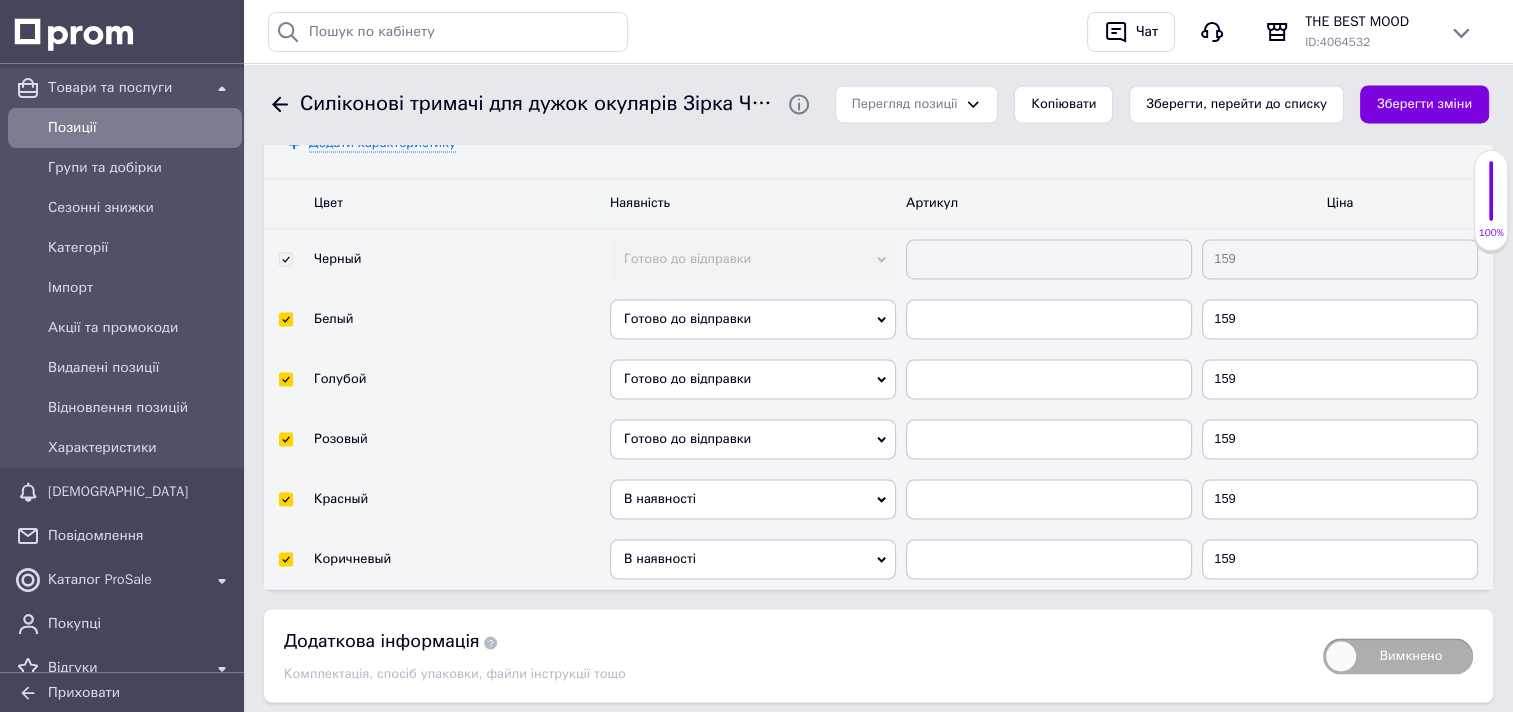 click on "В наявності" at bounding box center (753, 499) 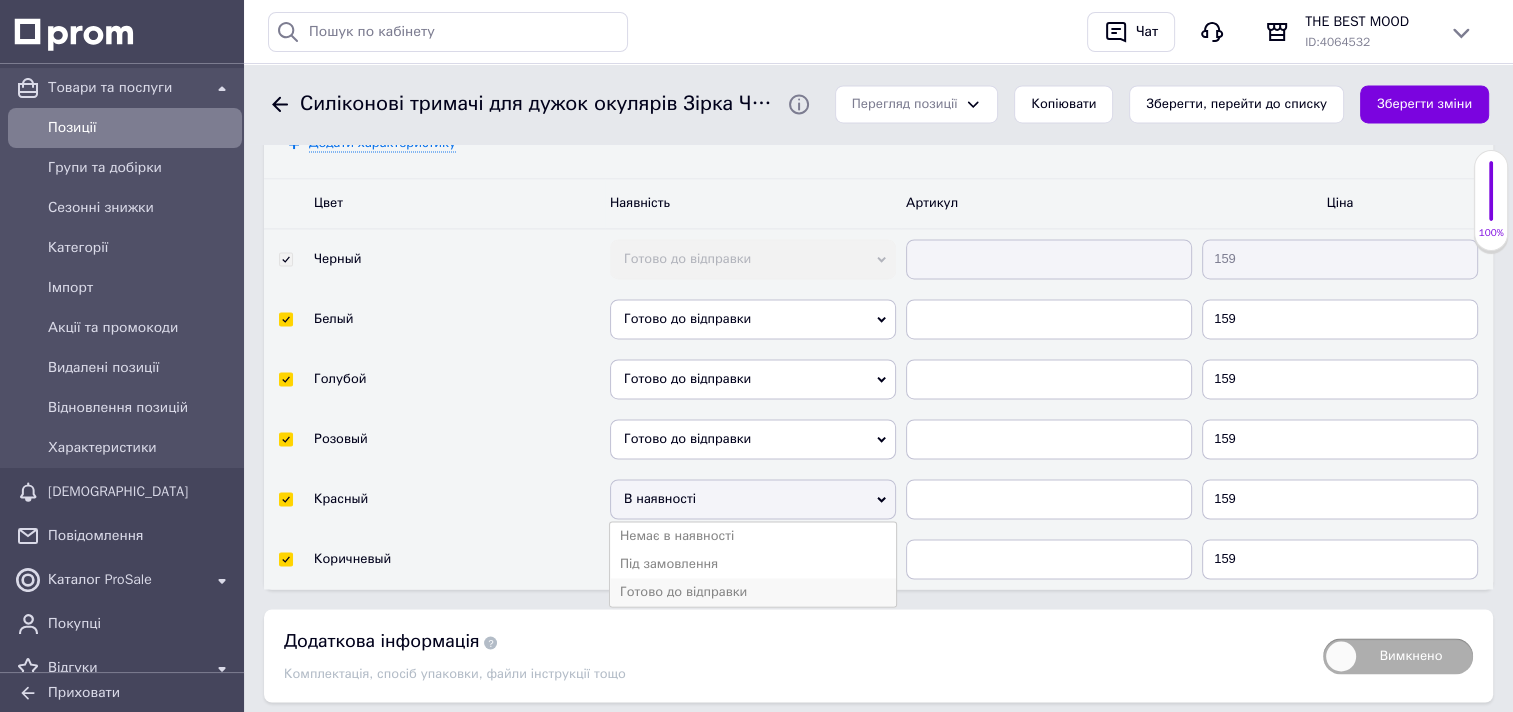 click on "Готово до відправки" at bounding box center [753, 592] 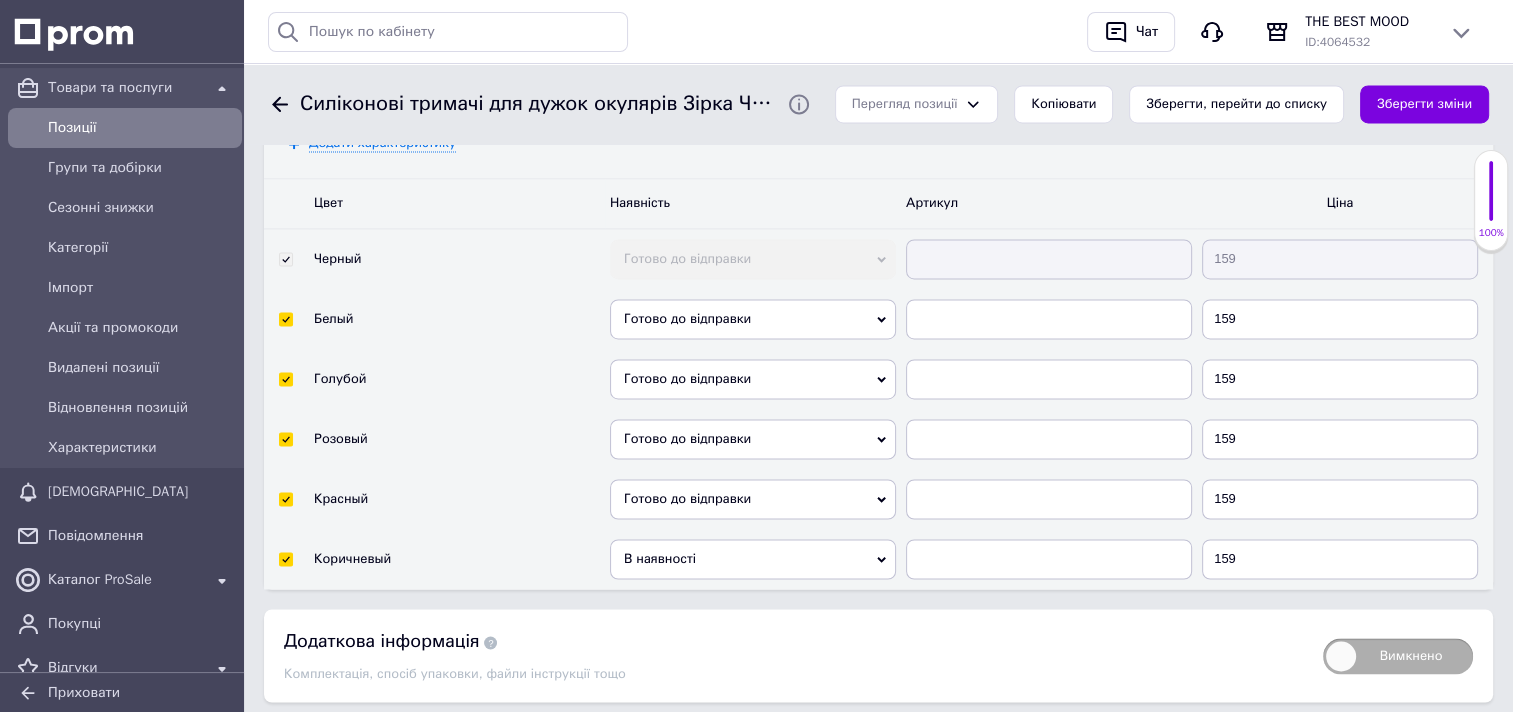 click 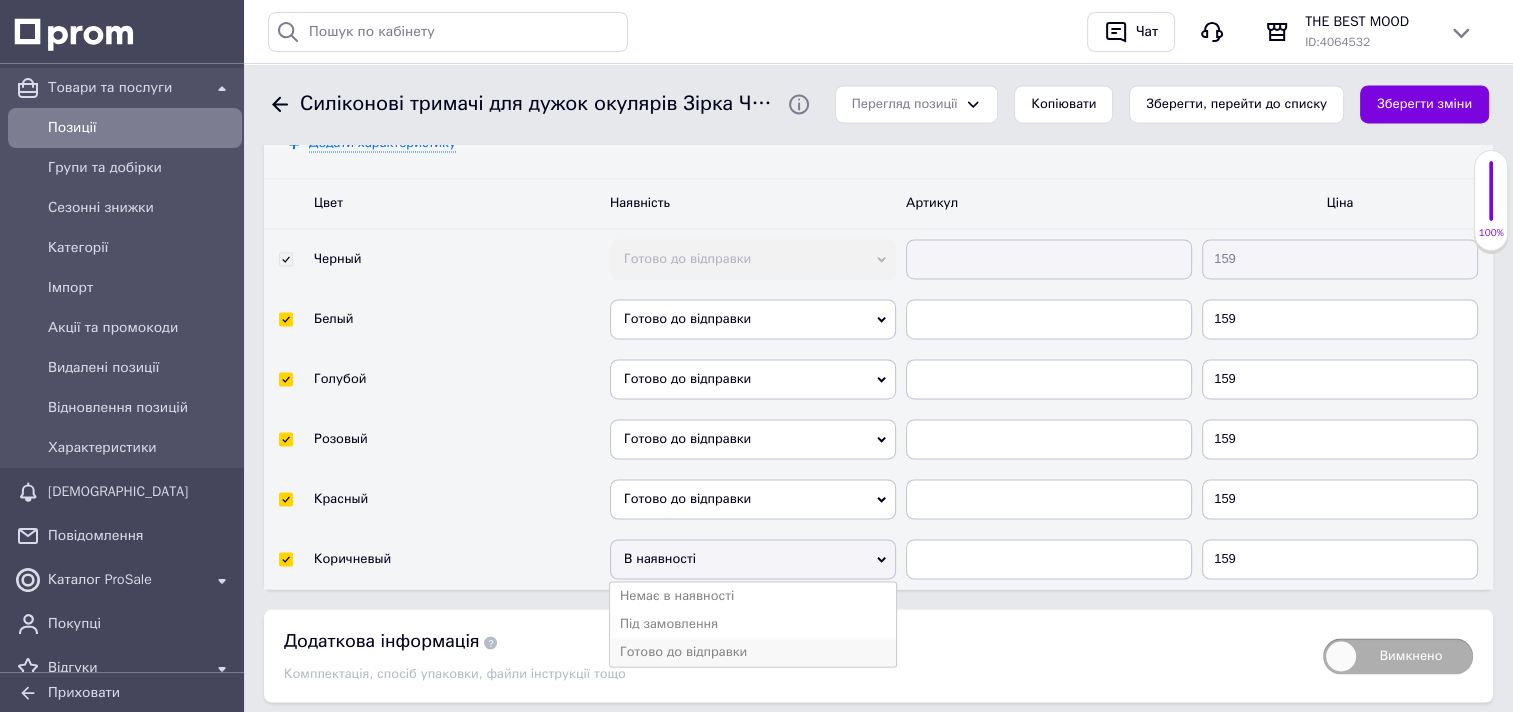 click on "Готово до відправки" at bounding box center [753, 652] 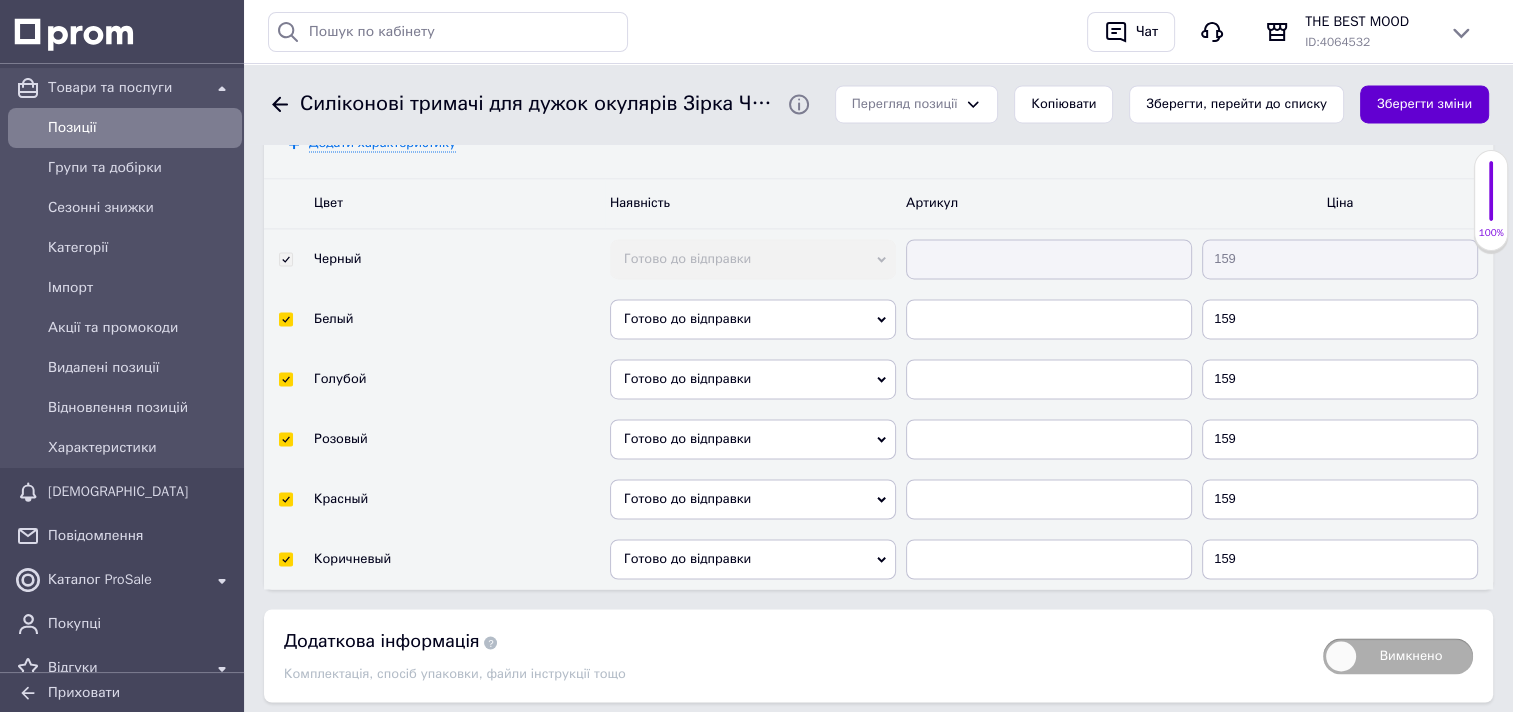 click on "Зберегти зміни" at bounding box center (1424, 104) 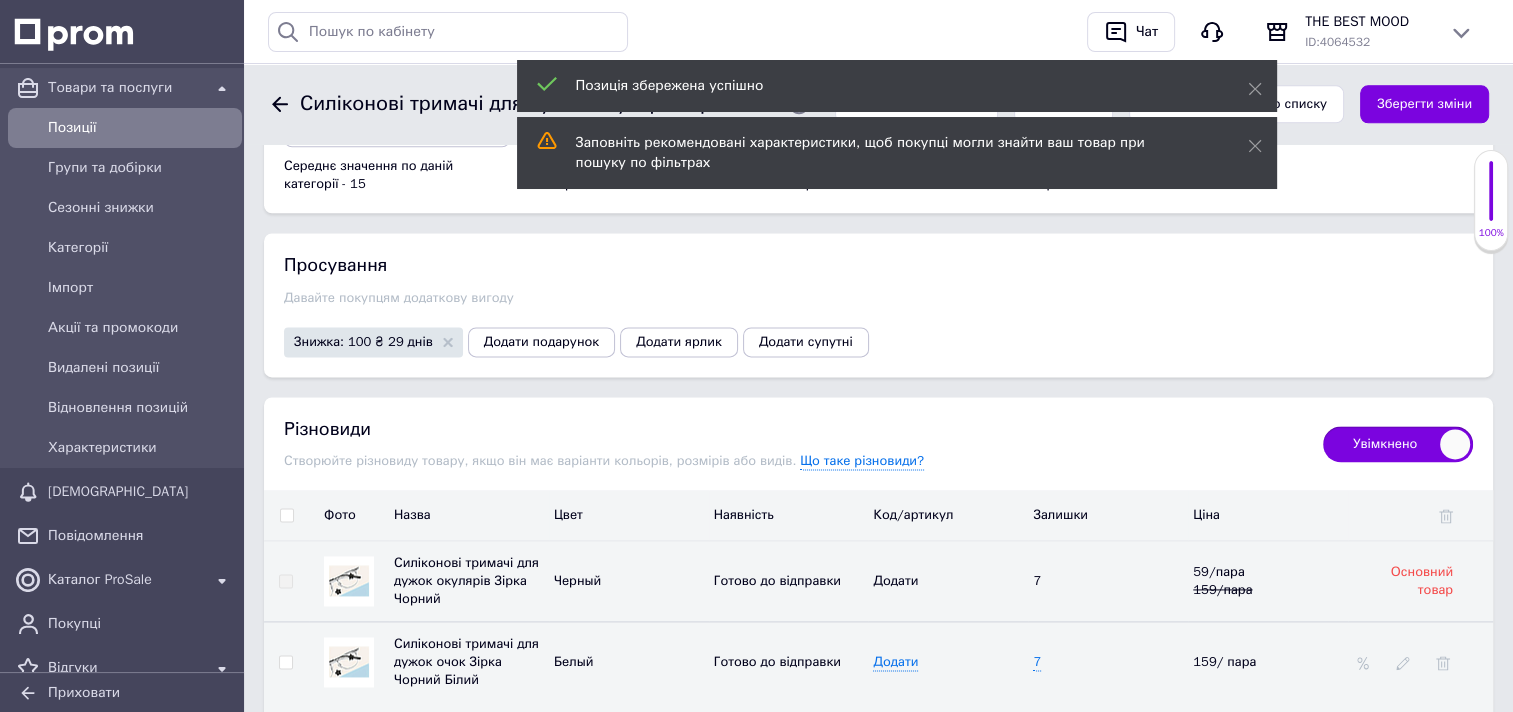 scroll, scrollTop: 2416, scrollLeft: 0, axis: vertical 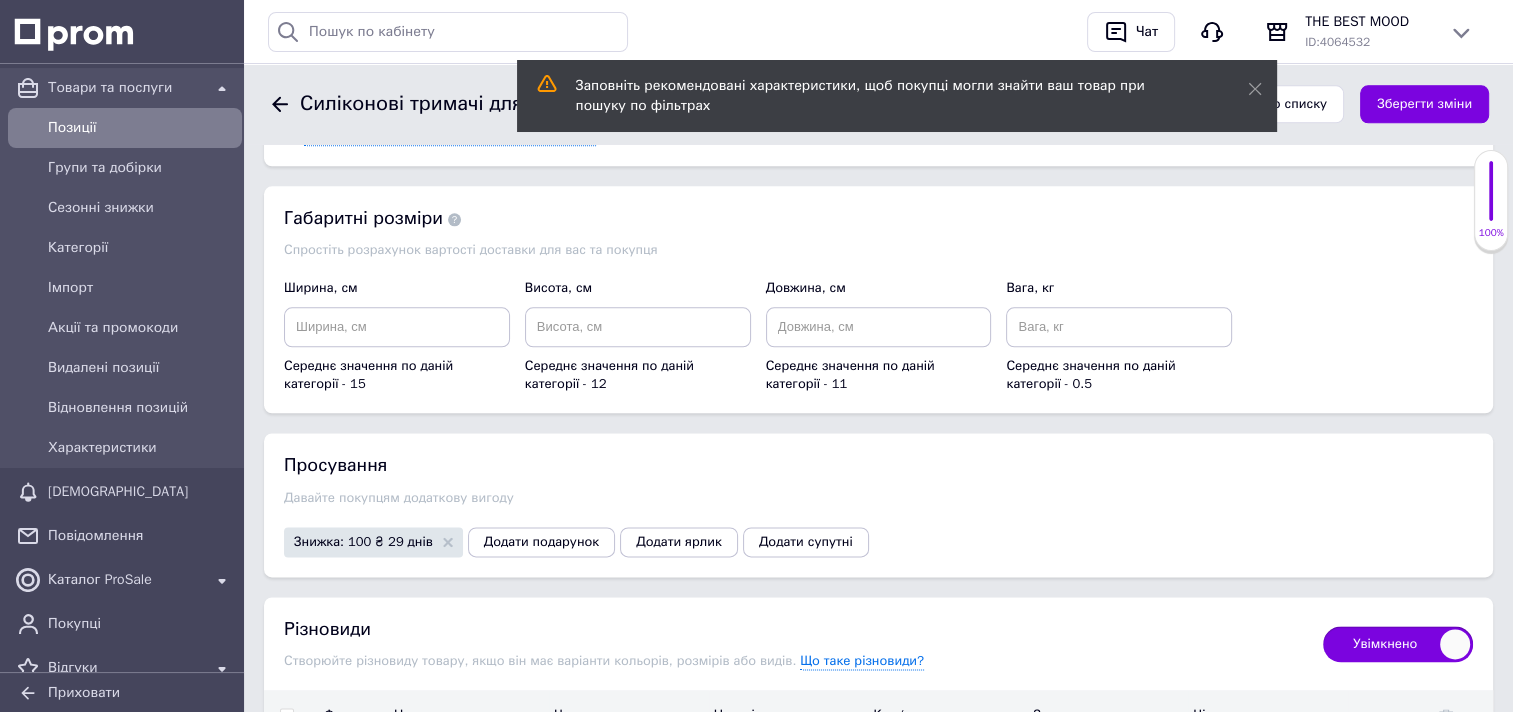 click on "Знижка: 100 ₴ 29 днів" at bounding box center (373, 542) 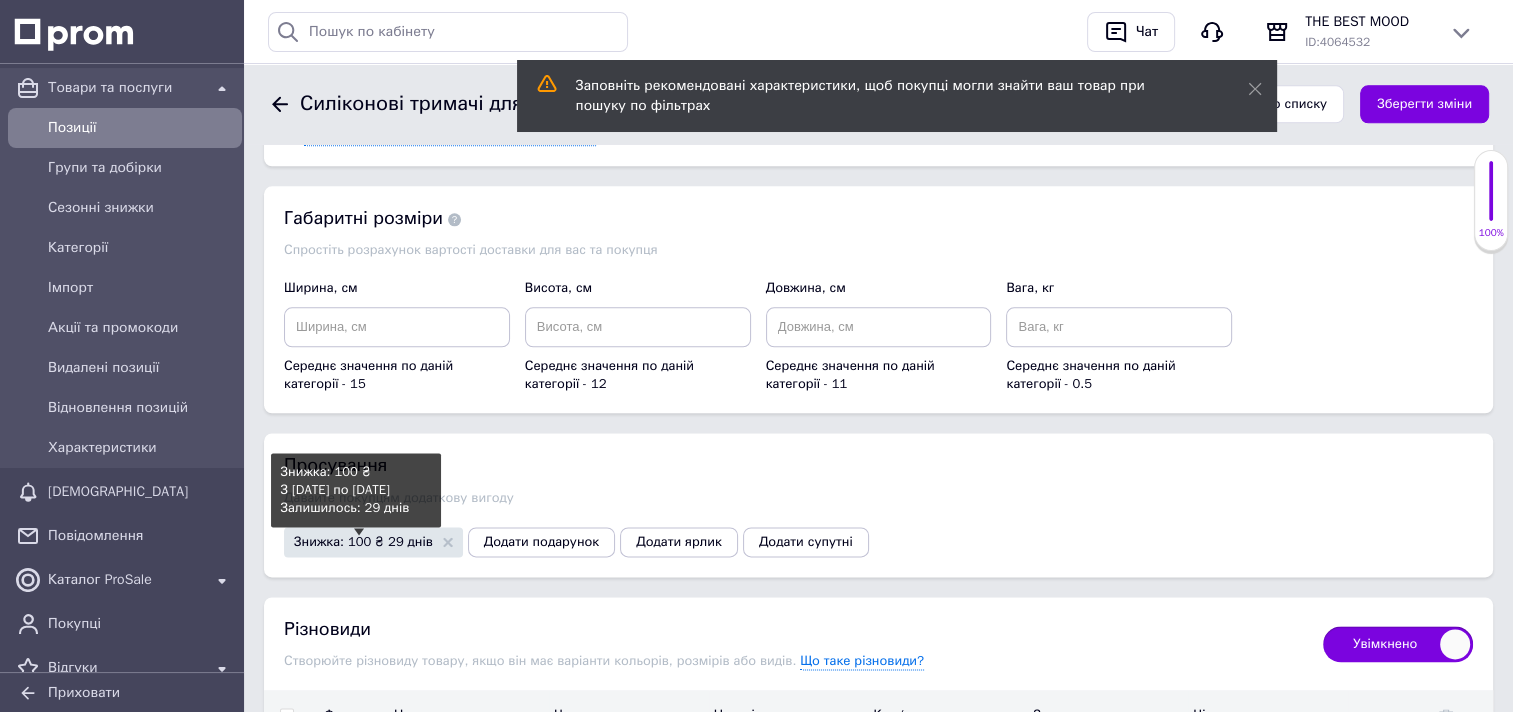 click on "Знижка: 100 ₴ 29 днів" at bounding box center (363, 541) 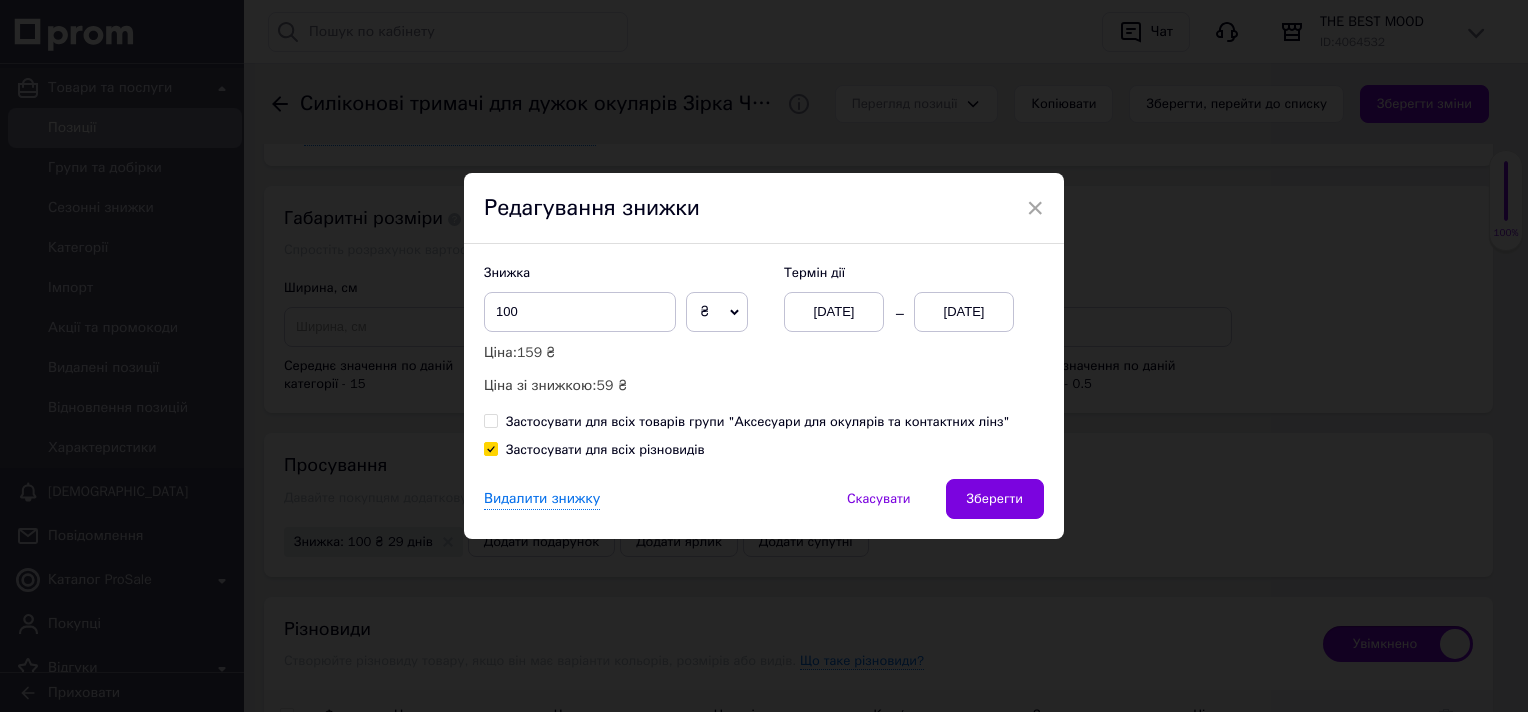 click on "₴" at bounding box center (717, 312) 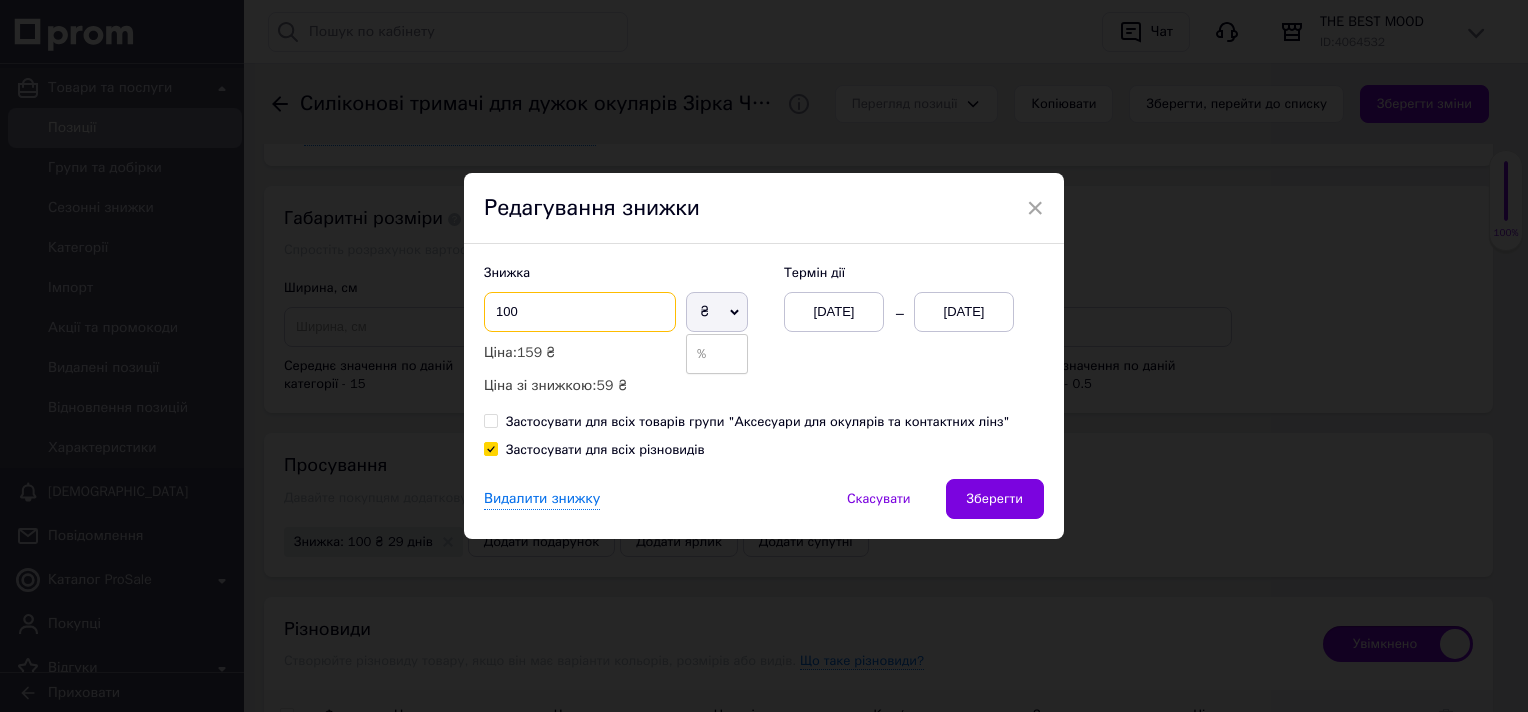 click on "100" at bounding box center [580, 312] 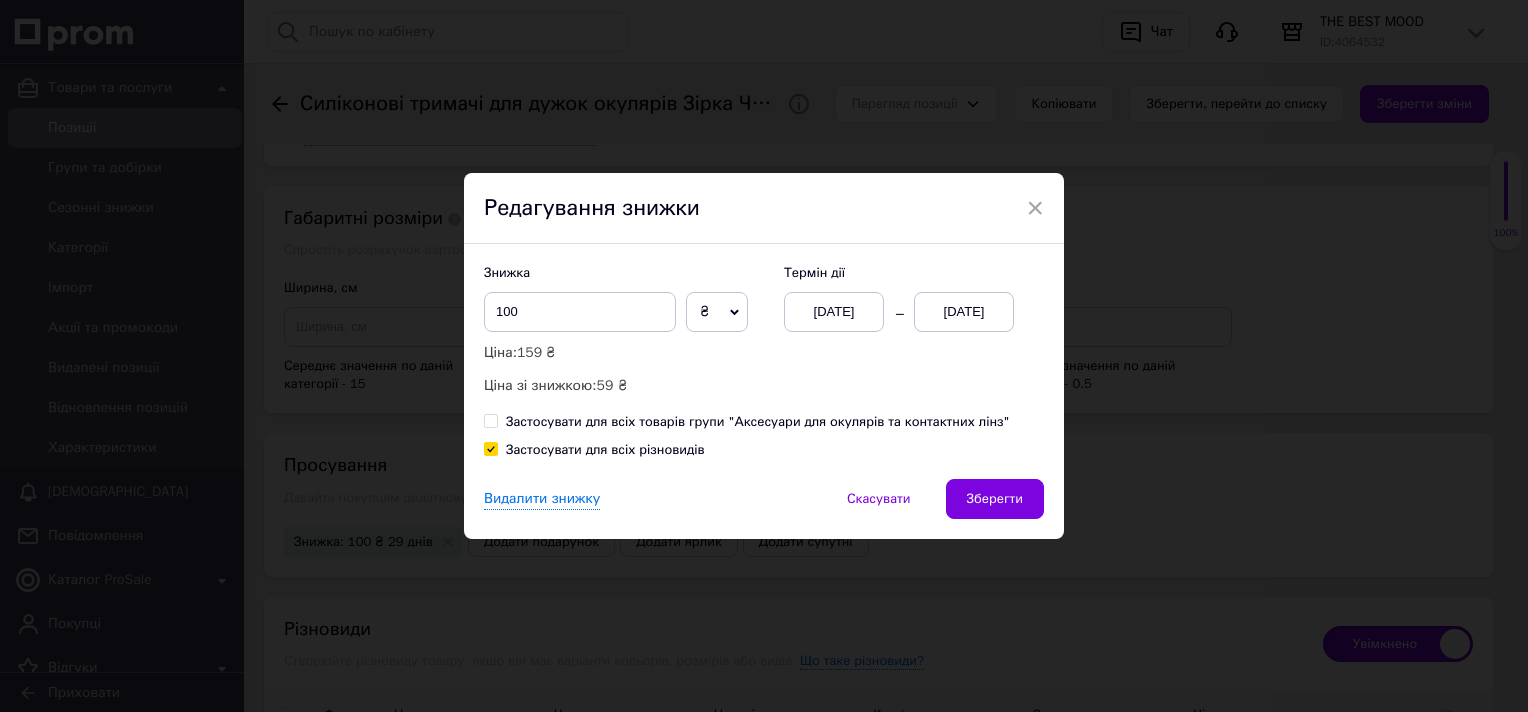 click on "[DATE]" at bounding box center (834, 312) 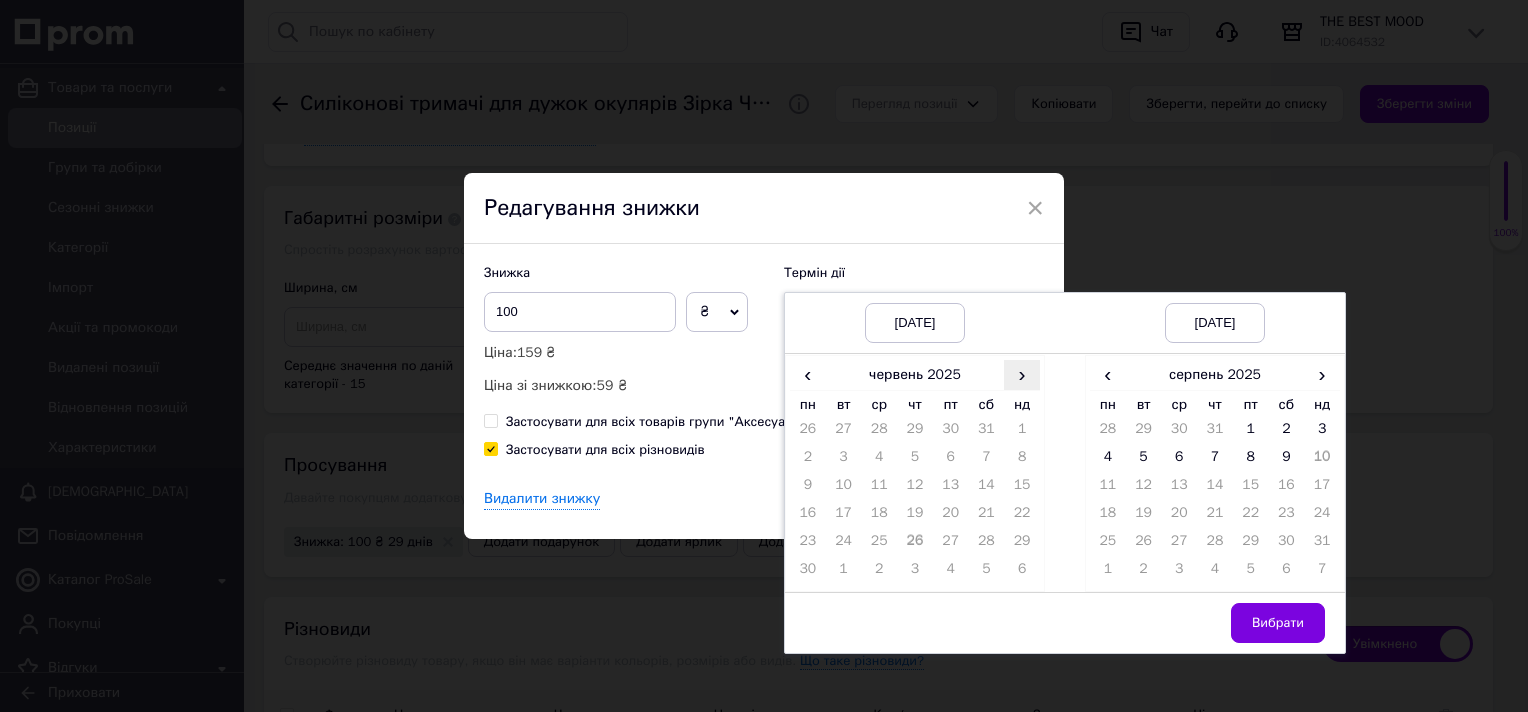 click on "›" at bounding box center (1022, 374) 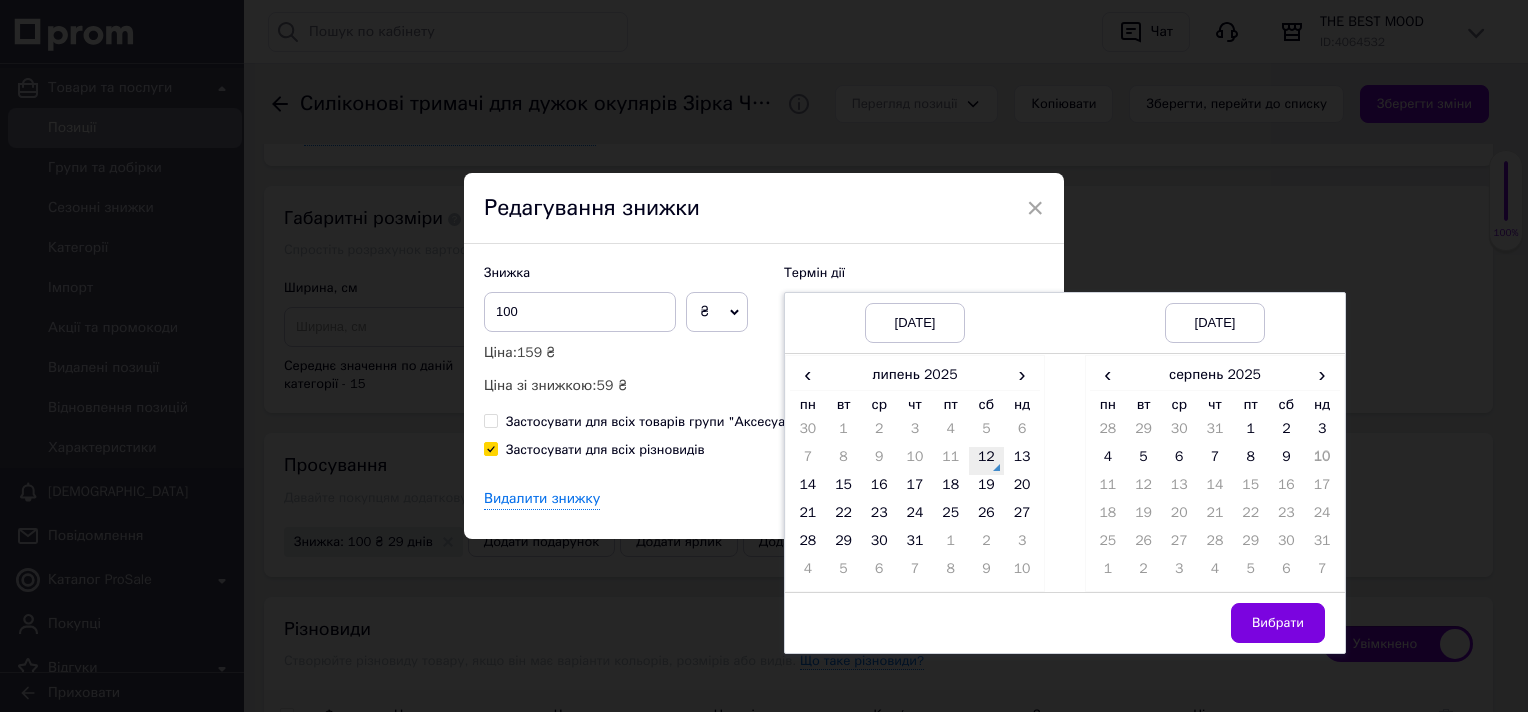 click on "12" at bounding box center (987, 461) 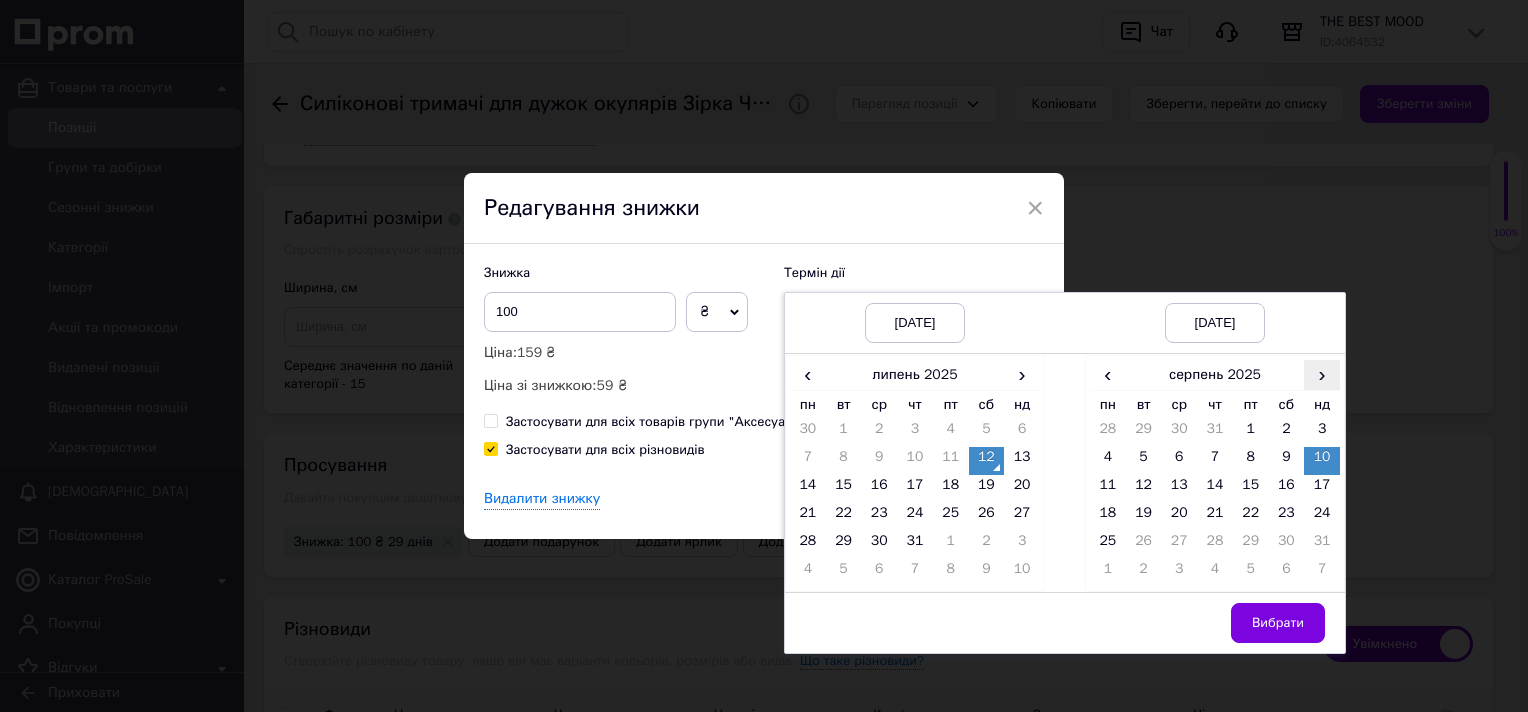 click on "›" at bounding box center (1322, 374) 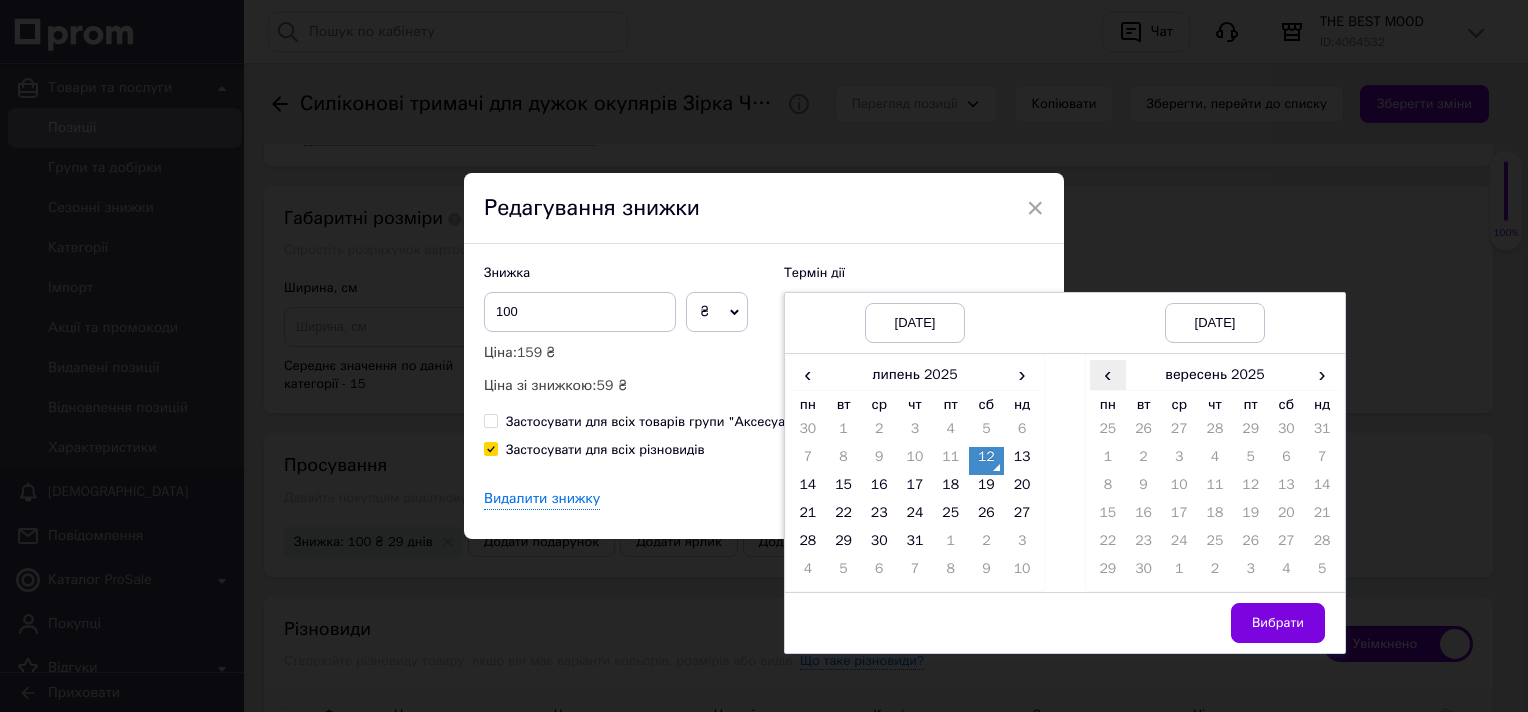 click on "‹" at bounding box center [1108, 374] 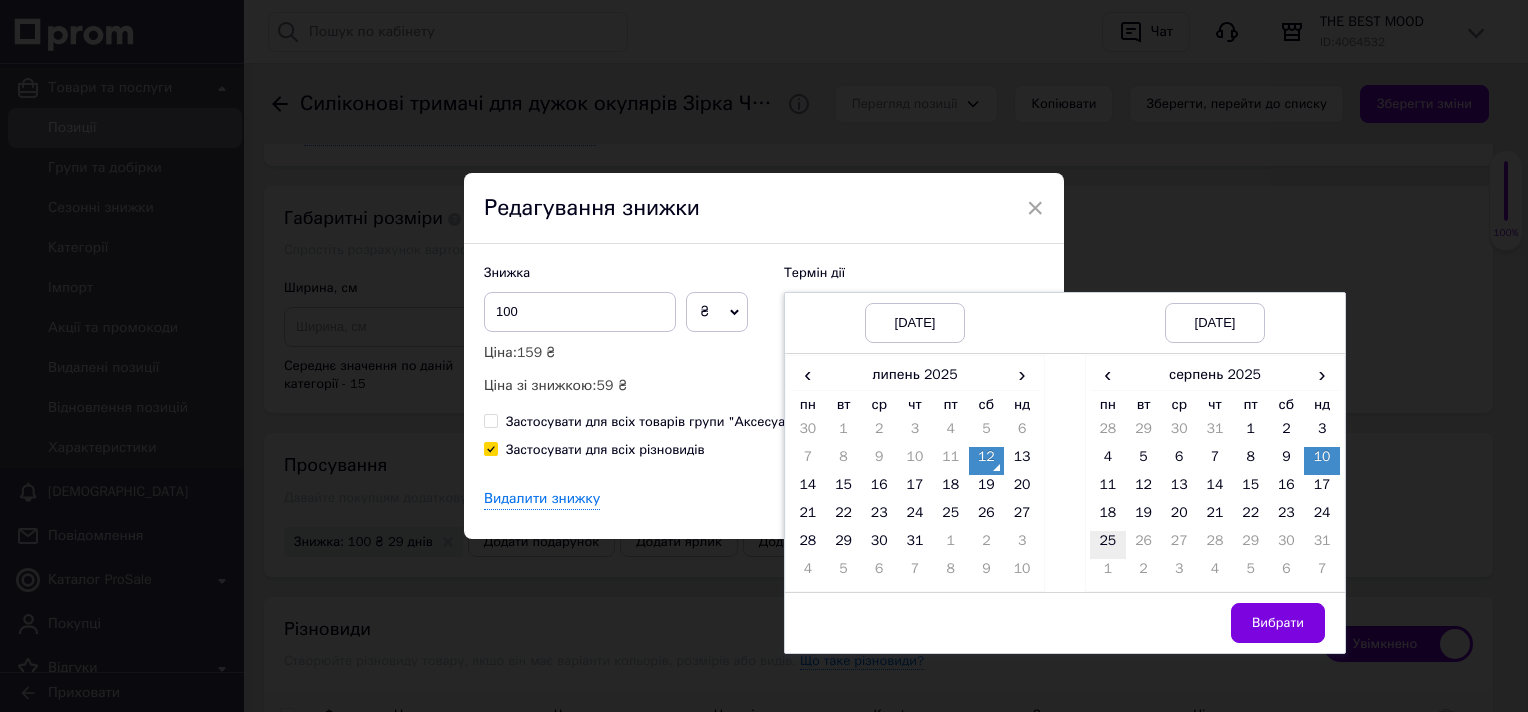 click on "25" at bounding box center [1108, 545] 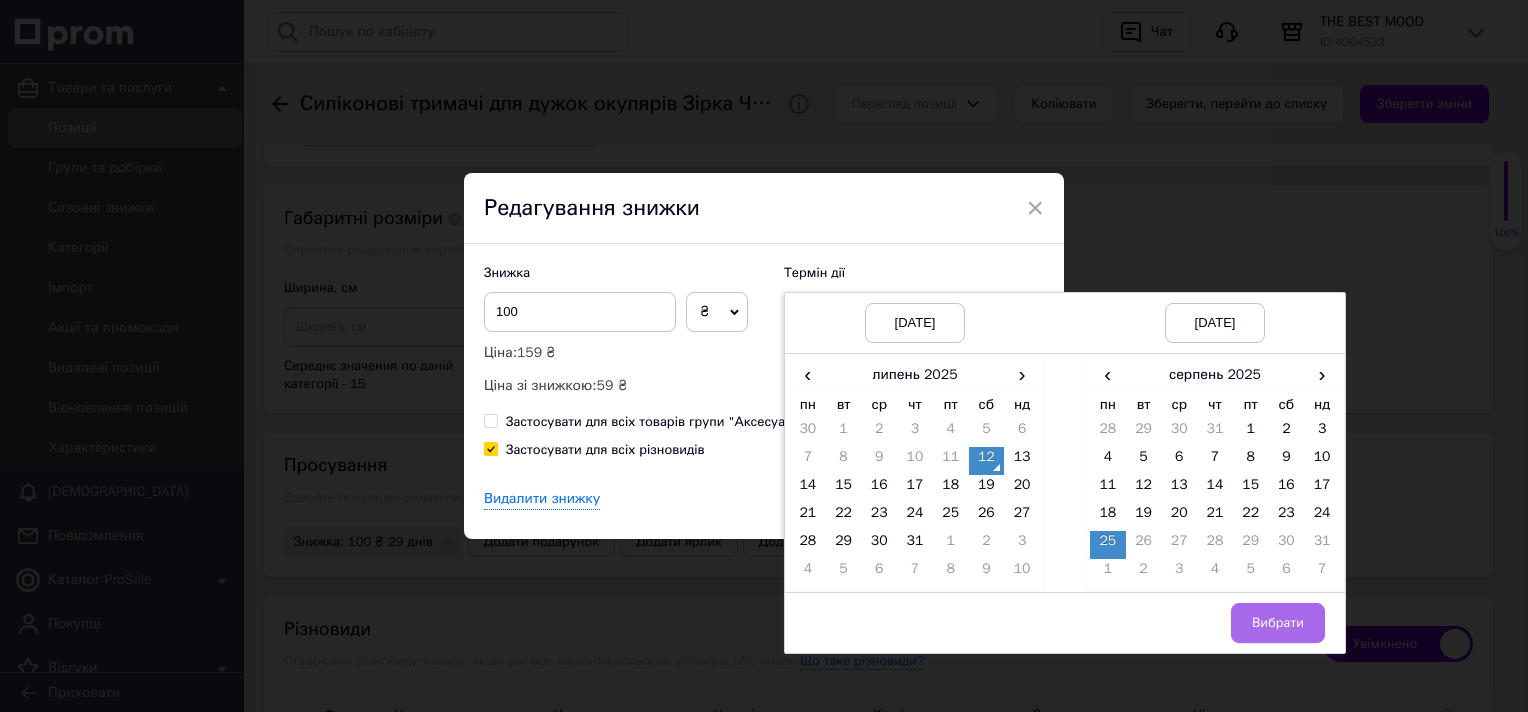 click on "Вибрати" at bounding box center [1278, 623] 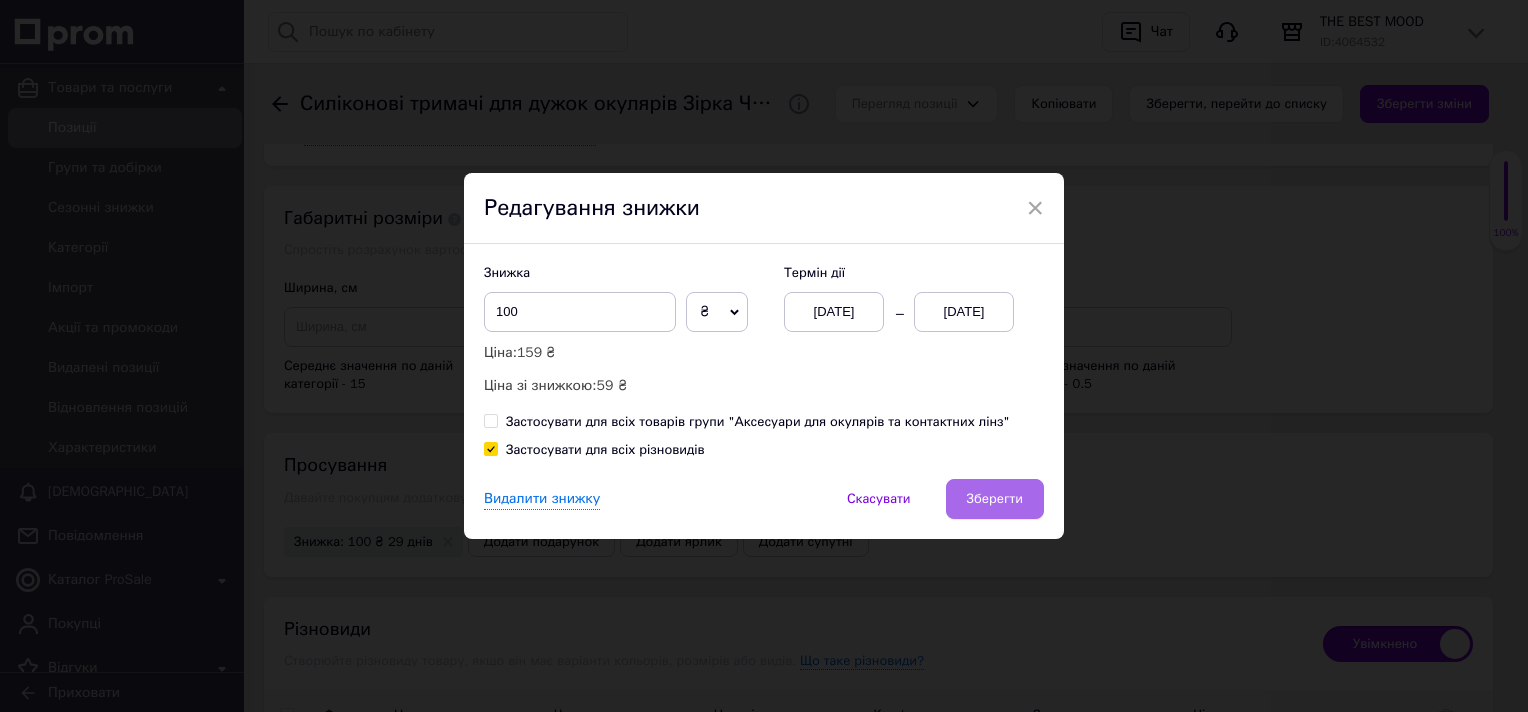 click on "Зберегти" at bounding box center [995, 499] 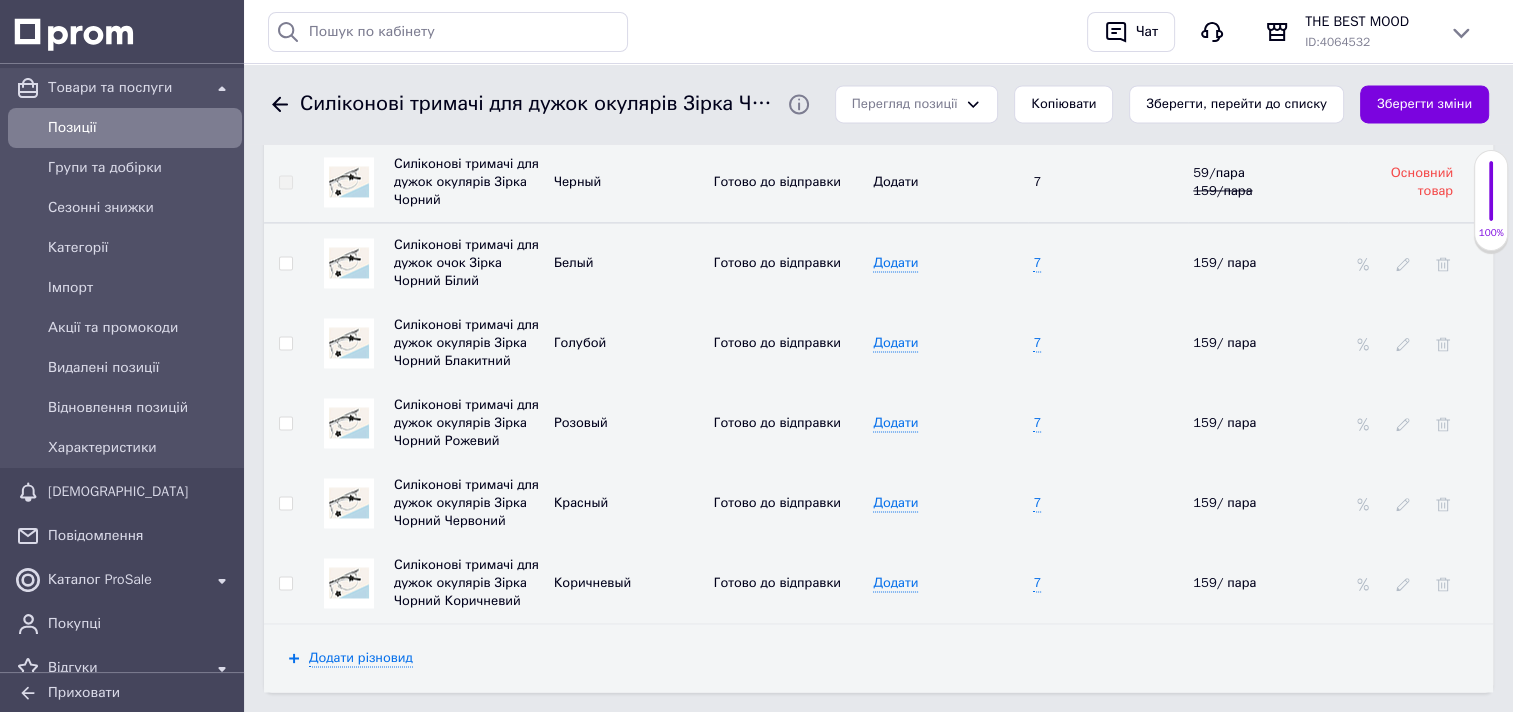 scroll, scrollTop: 3016, scrollLeft: 0, axis: vertical 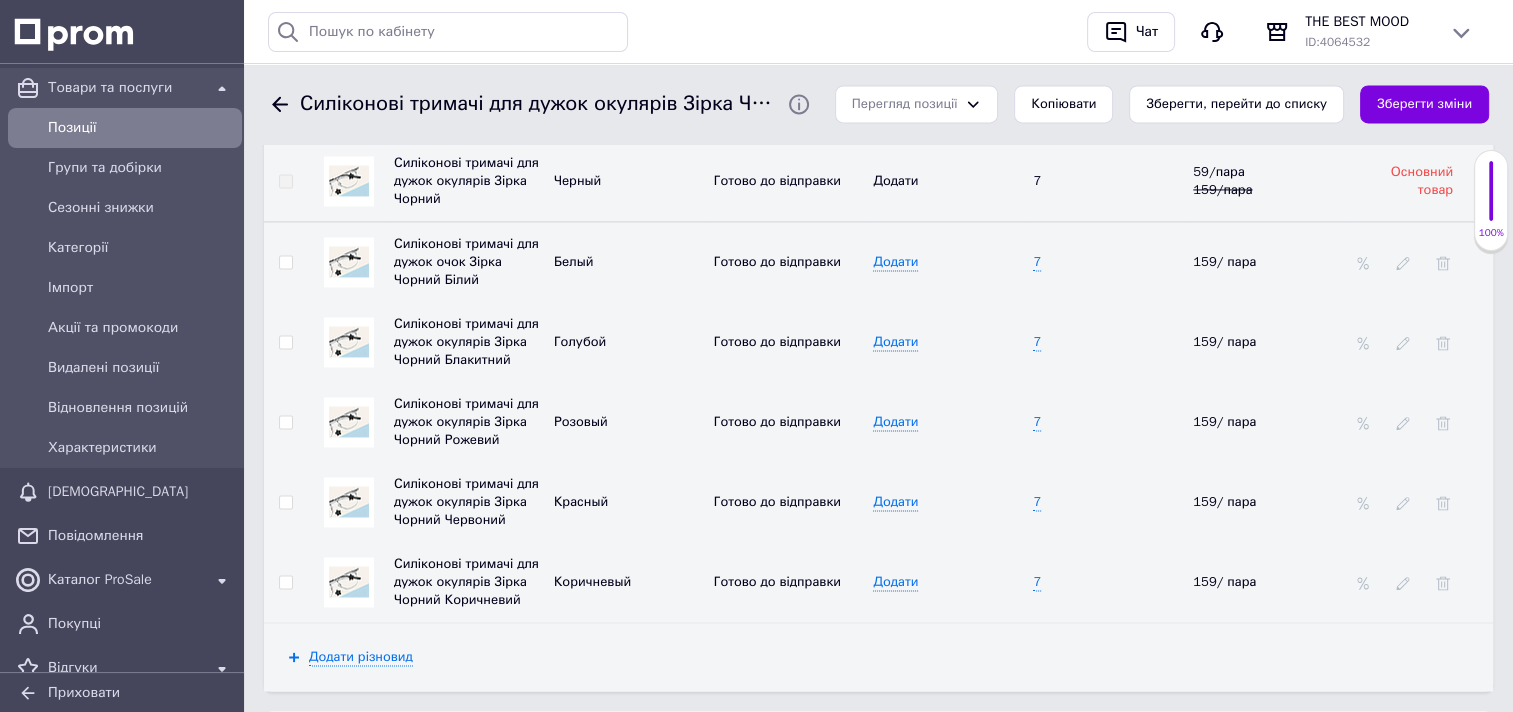 click at bounding box center [285, 502] 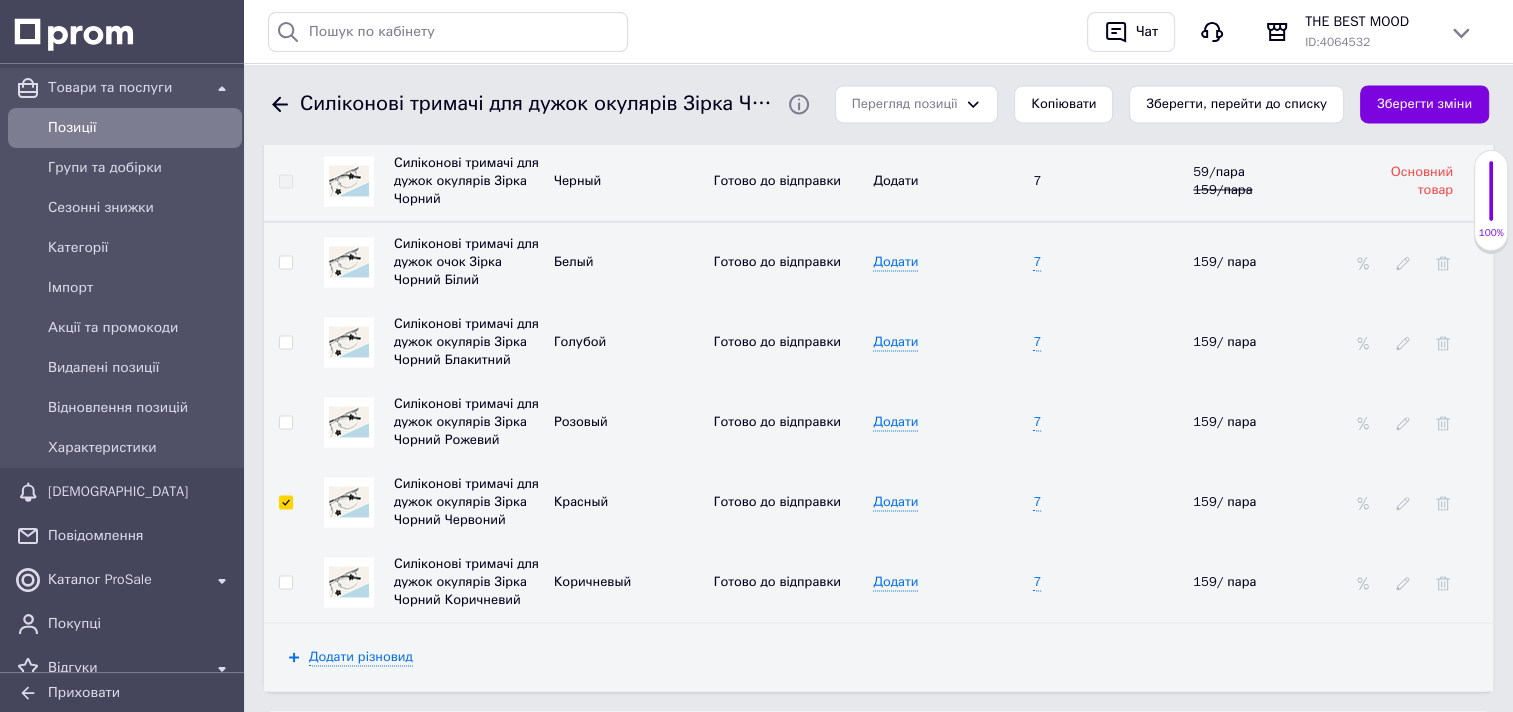 checkbox on "true" 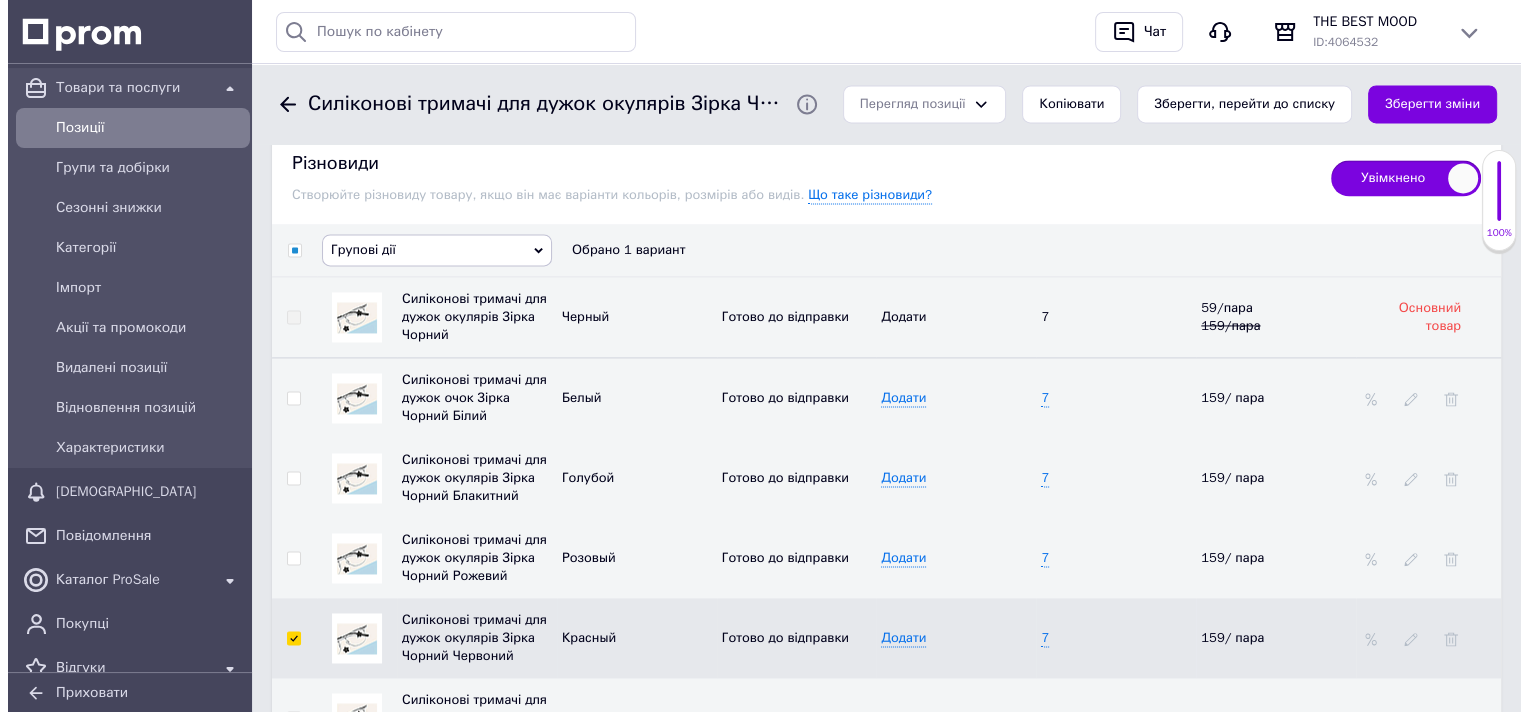 scroll, scrollTop: 2816, scrollLeft: 0, axis: vertical 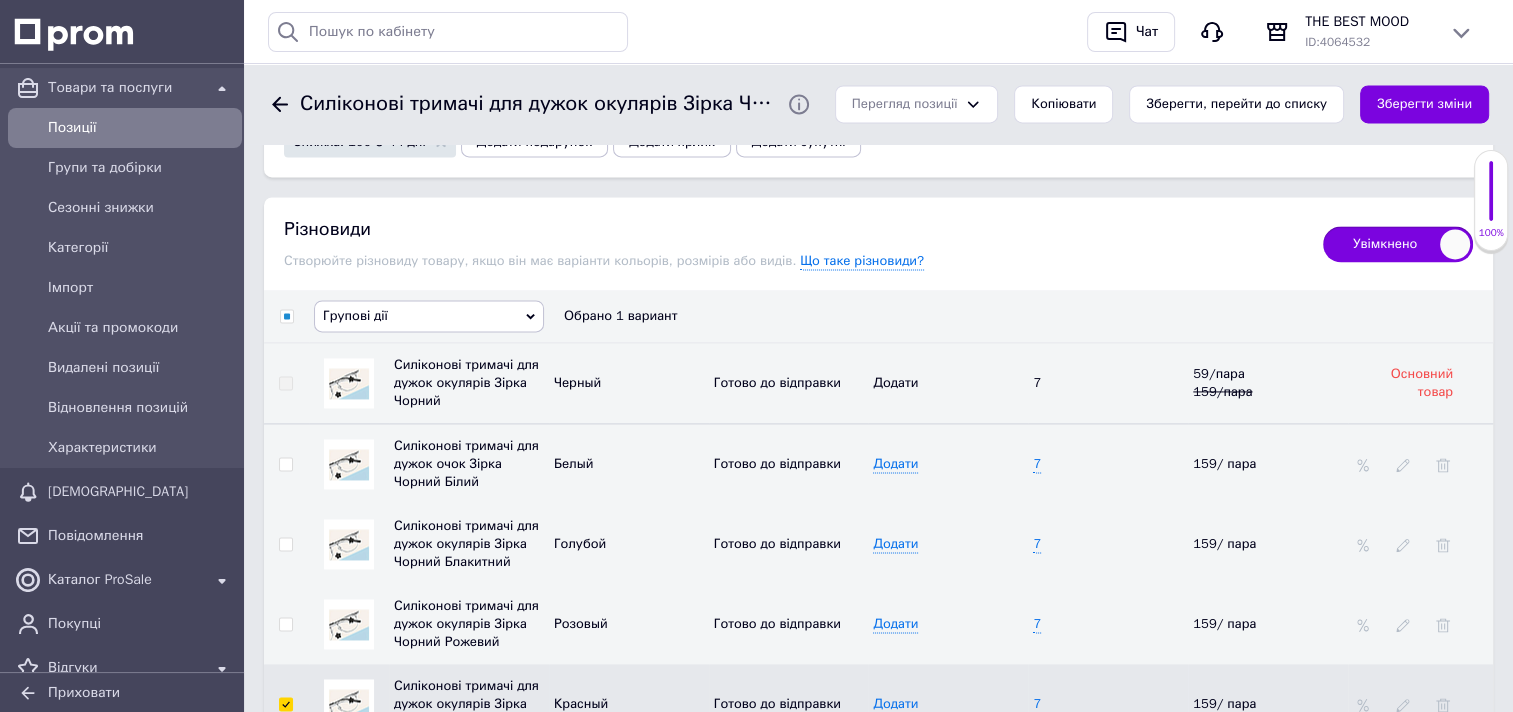 click on "Групові дії" at bounding box center [429, 316] 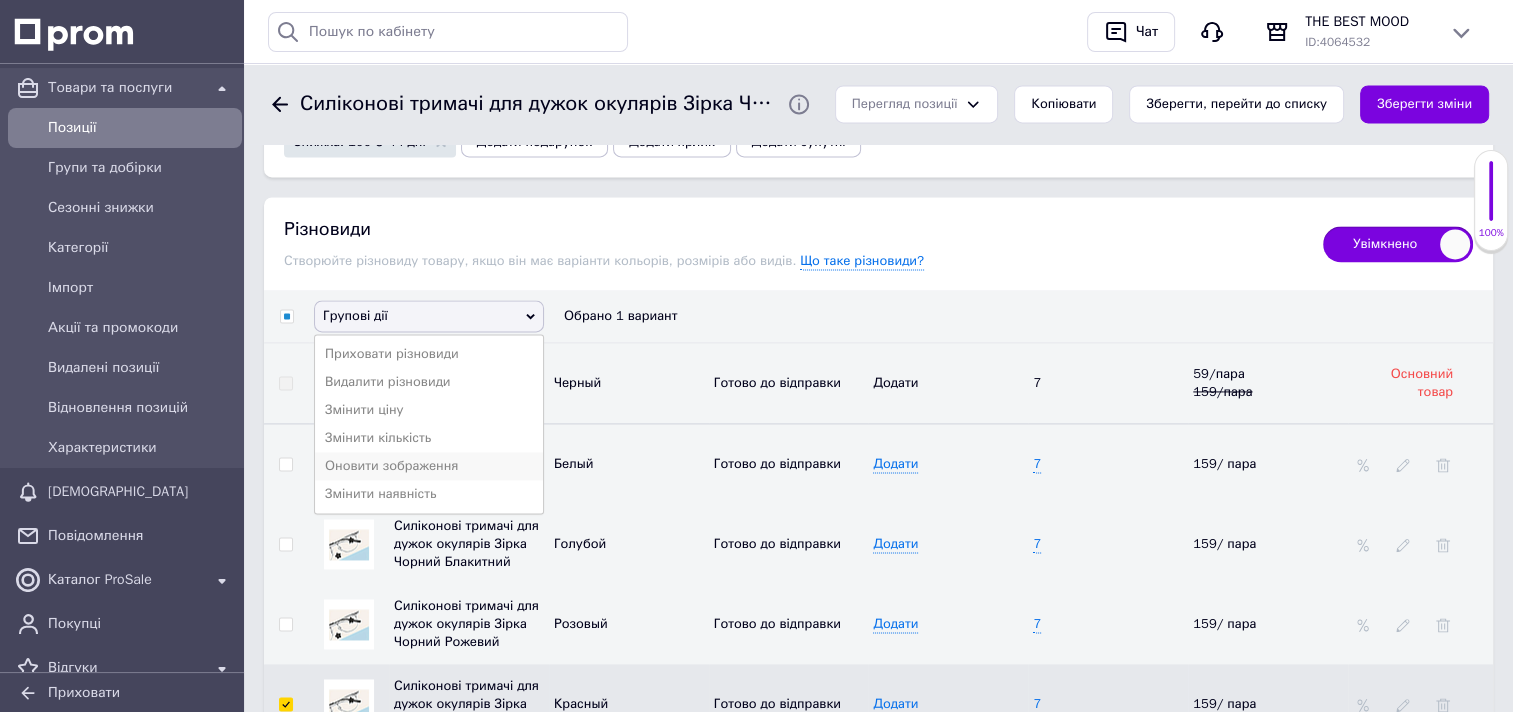 click on "Оновити зображення" at bounding box center (429, 466) 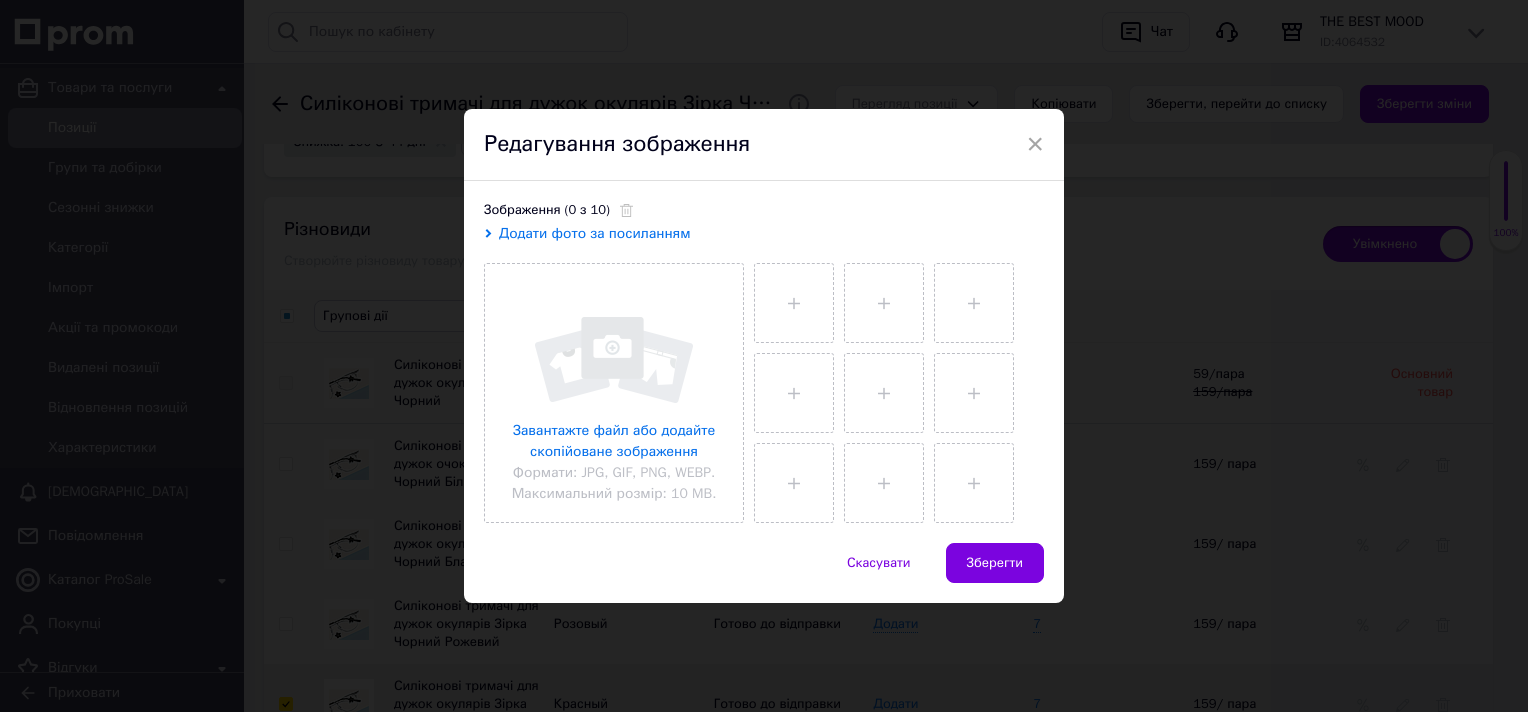 click on "Додати фото за посиланням" at bounding box center (595, 233) 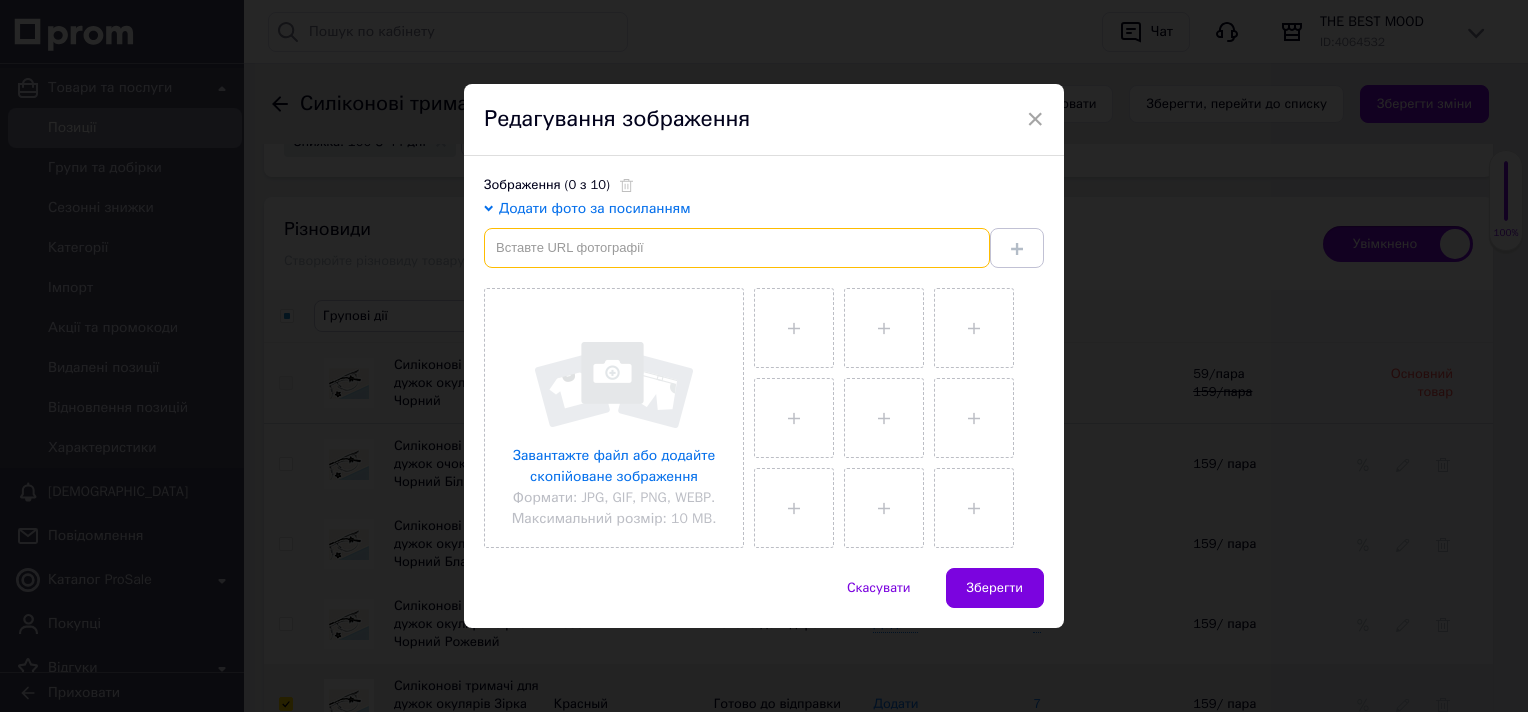 click at bounding box center (737, 248) 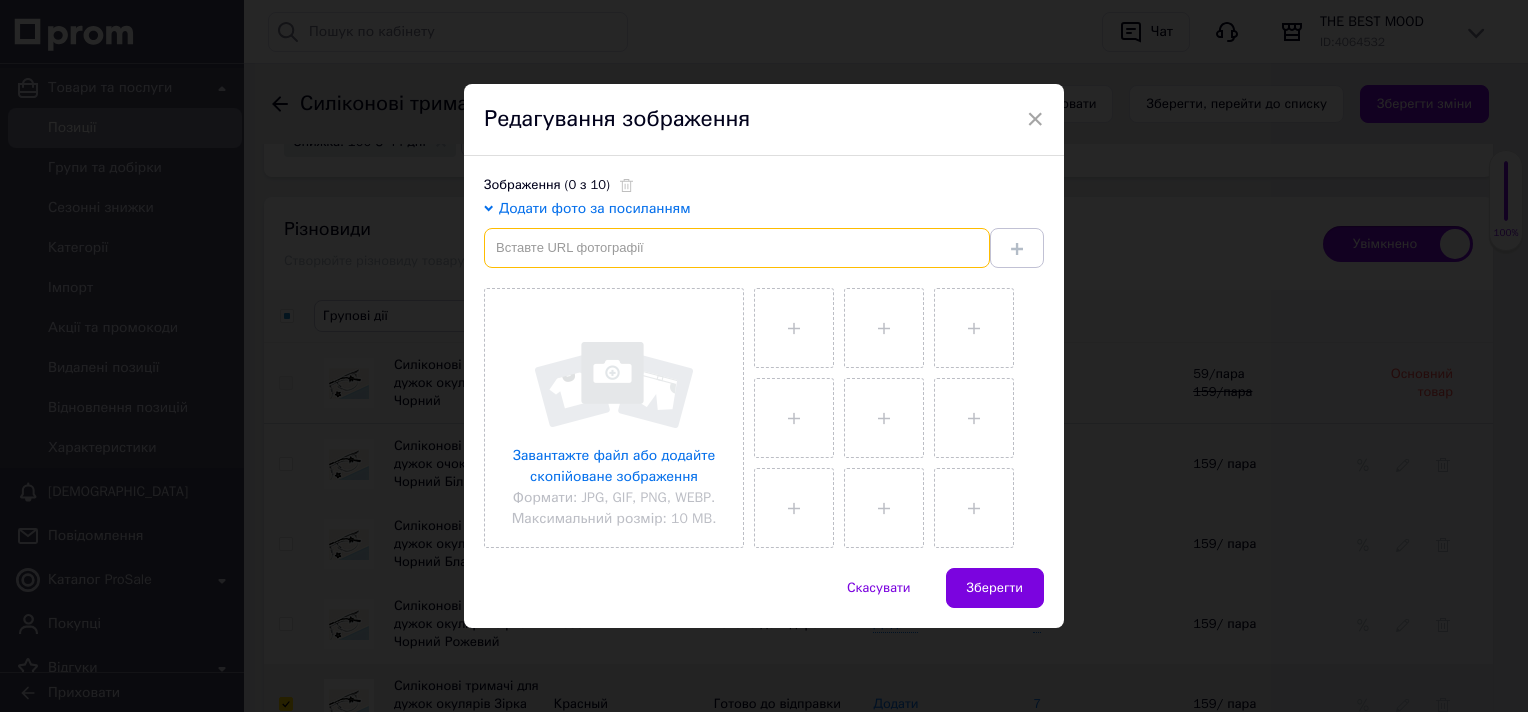 paste on "https://img.kwcdn.com/product/fancy/90e96ff8-fd7b-4b41-b369-35256afdc196.jpg?imageView2/2/w/800/q/70/format/webp" 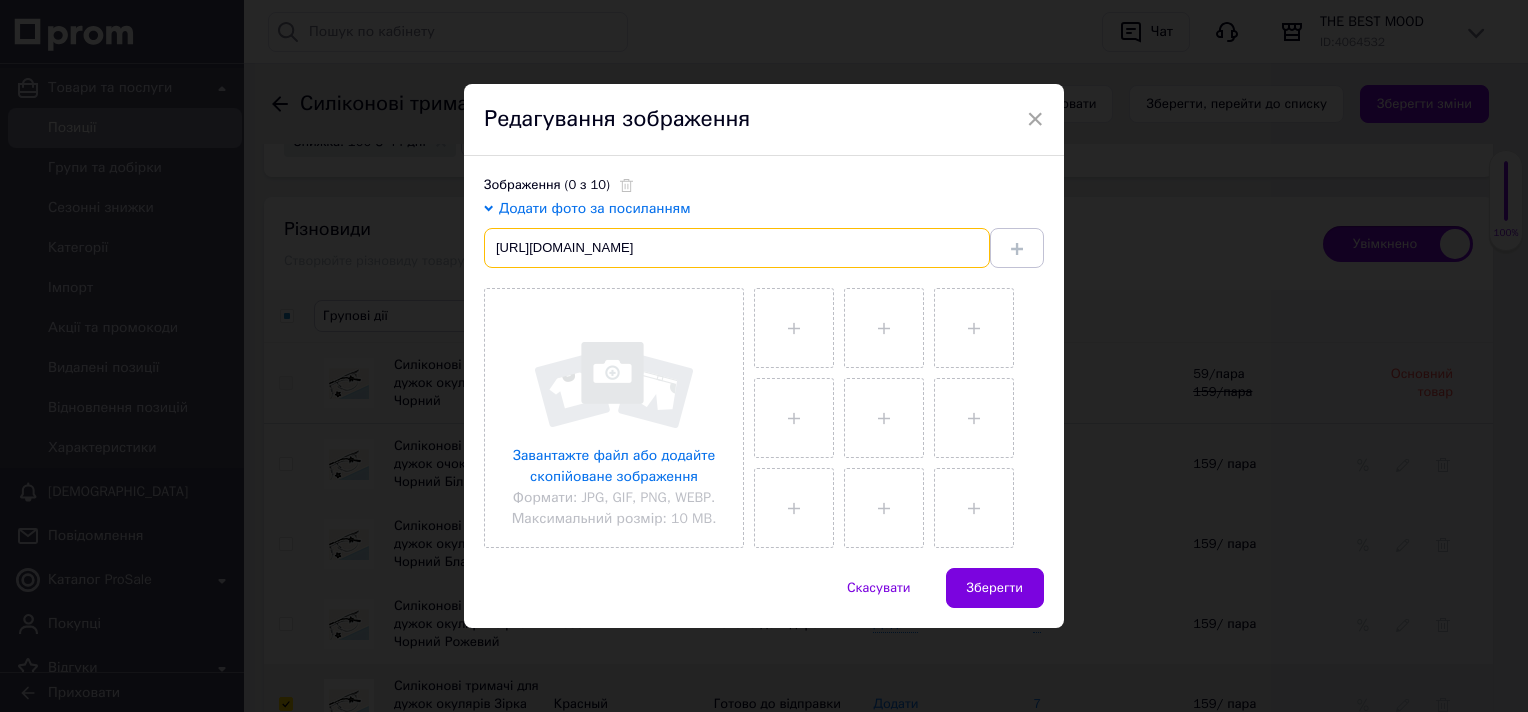 scroll, scrollTop: 0, scrollLeft: 216, axis: horizontal 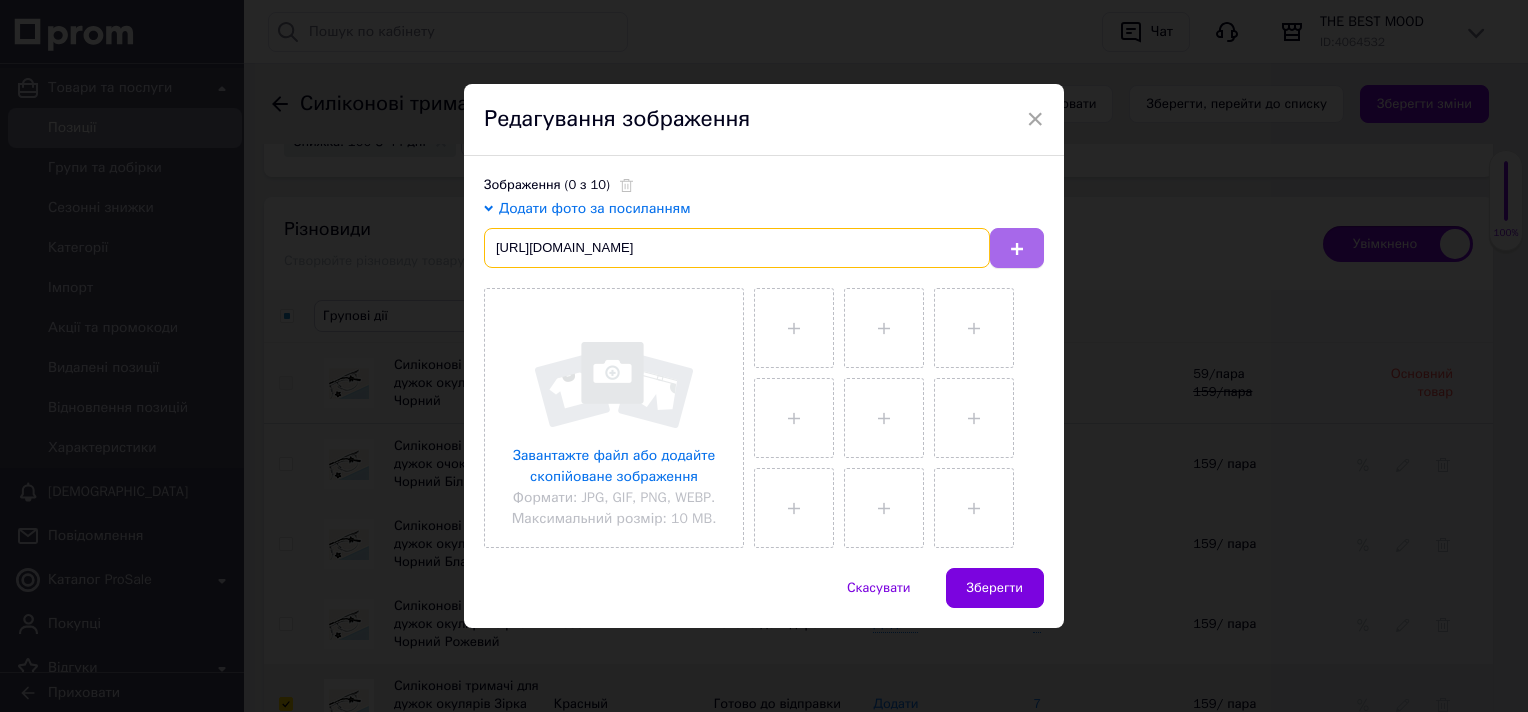 type on "https://img.kwcdn.com/product/fancy/90e96ff8-fd7b-4b41-b369-35256afdc196.jpg?imageView2/2/w/800/q/70/format/webp" 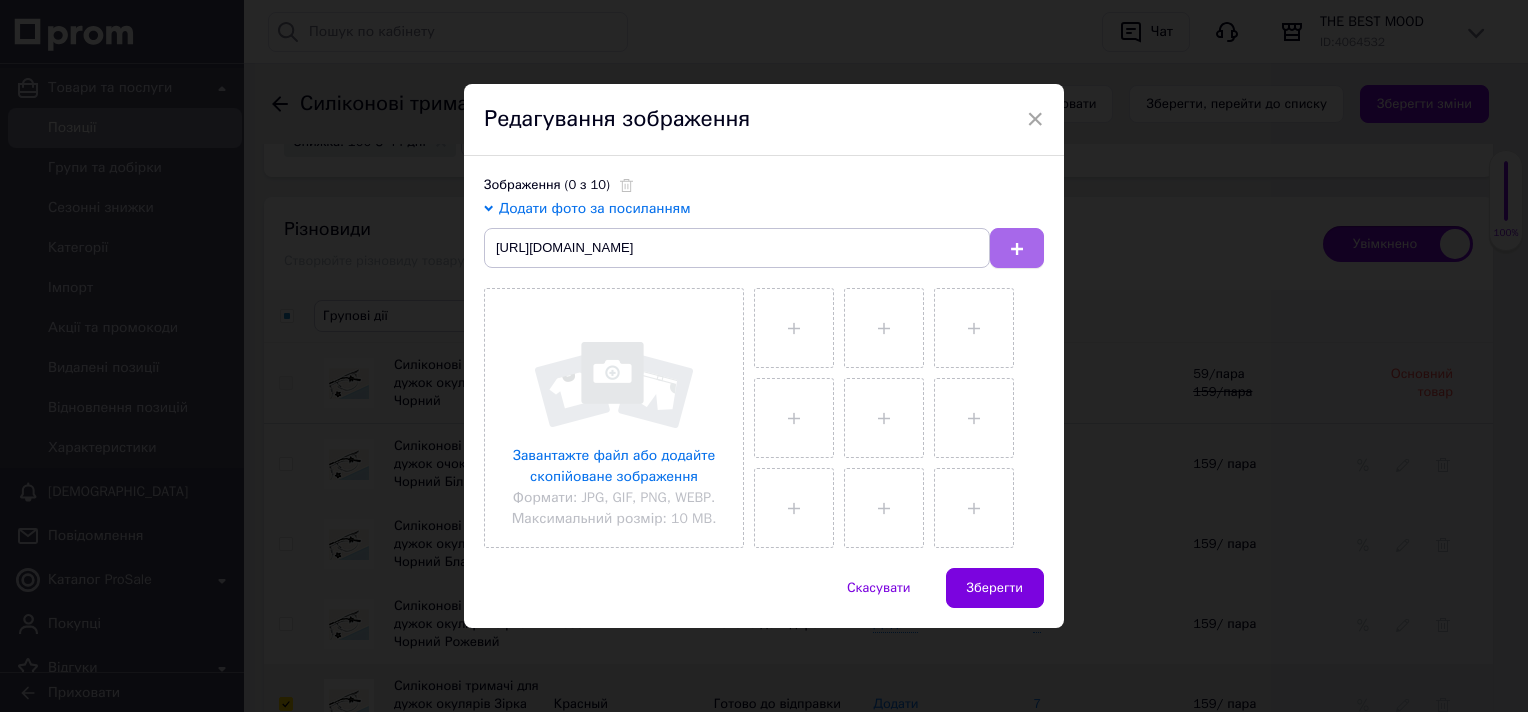 scroll, scrollTop: 0, scrollLeft: 0, axis: both 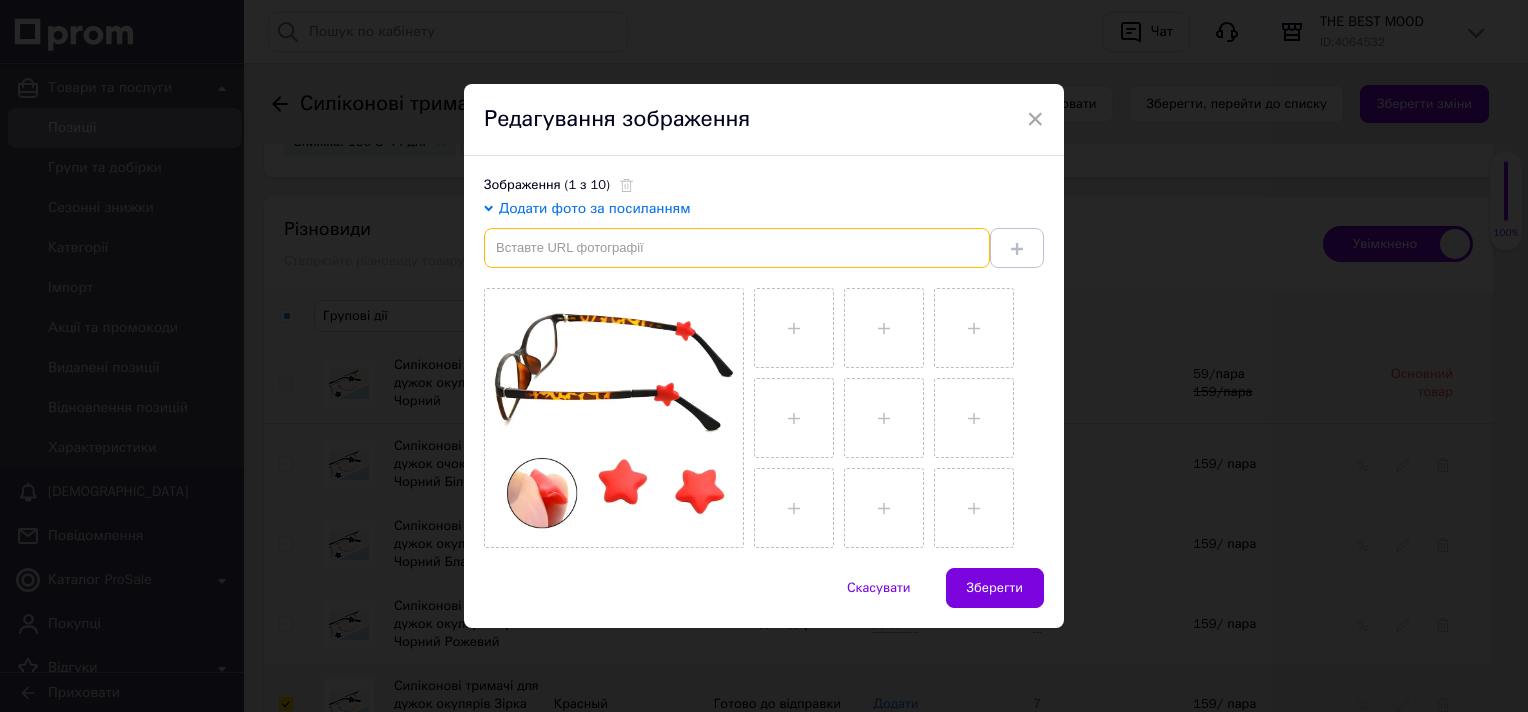 click at bounding box center (737, 248) 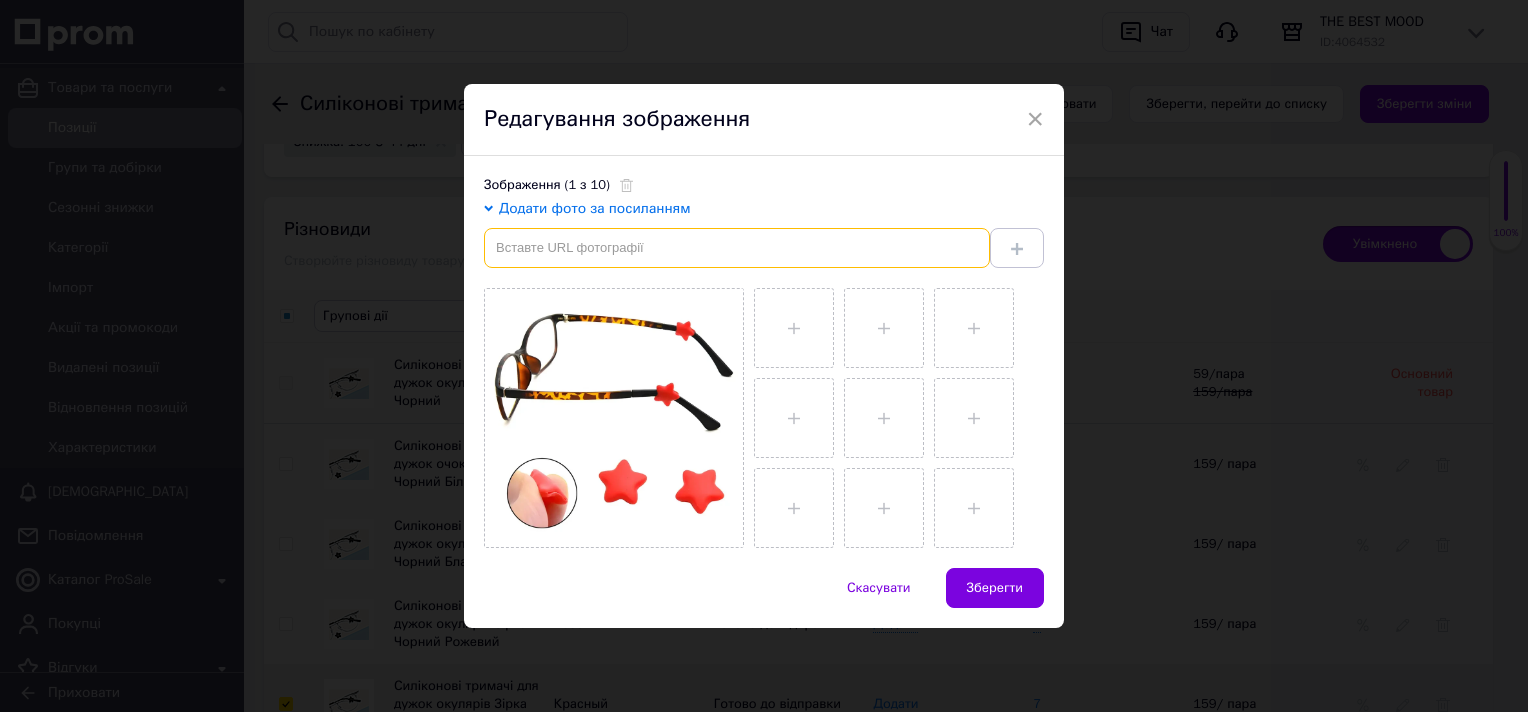 paste on "https://img.kwcdn.com/product/fancyalgo/toaster-api/toaster-processor-image-cm2in/32539ea6-2afa-11f0-b8a1-0a580a632787.jpg?imageView2/2/w/800/q/70/format/webp" 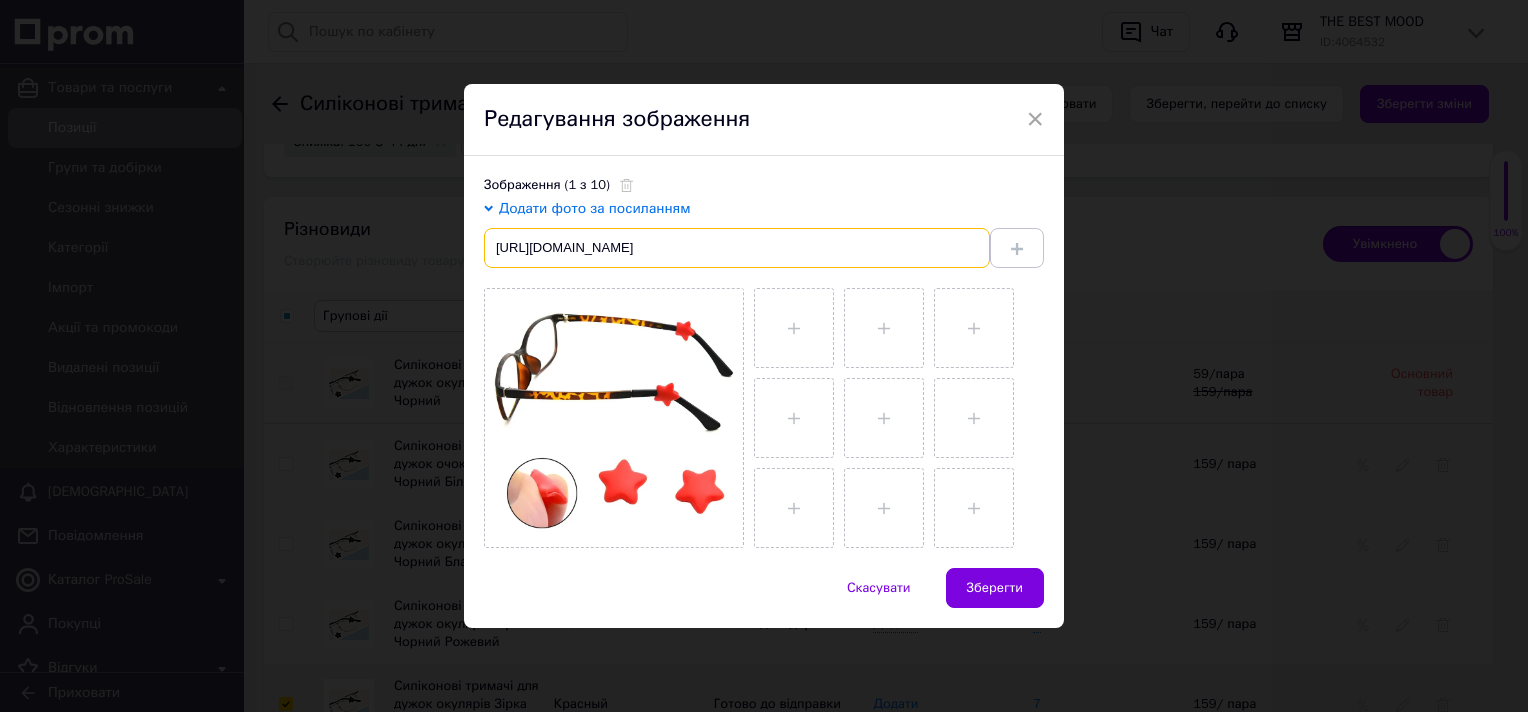 scroll, scrollTop: 0, scrollLeft: 496, axis: horizontal 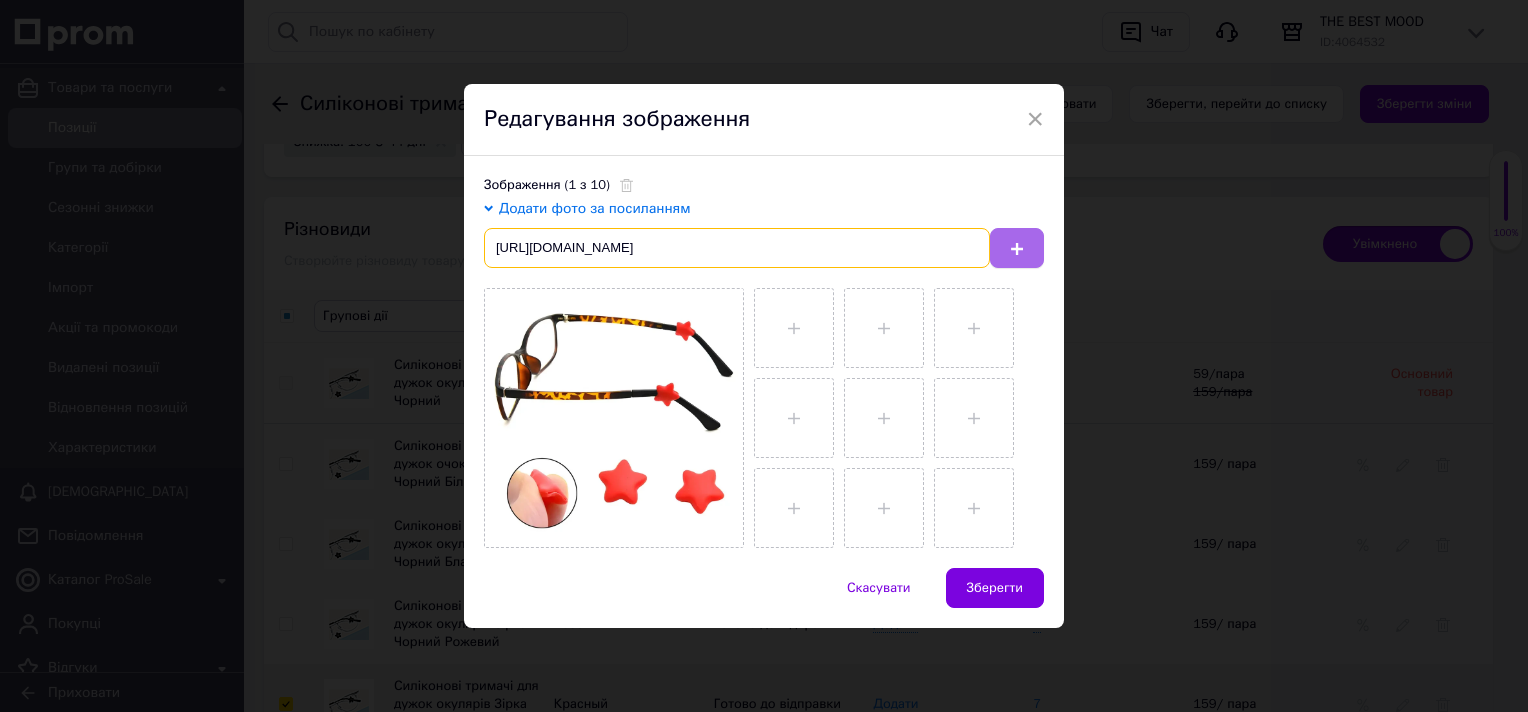 type on "https://img.kwcdn.com/product/fancyalgo/toaster-api/toaster-processor-image-cm2in/32539ea6-2afa-11f0-b8a1-0a580a632787.jpg?imageView2/2/w/800/q/70/format/webp" 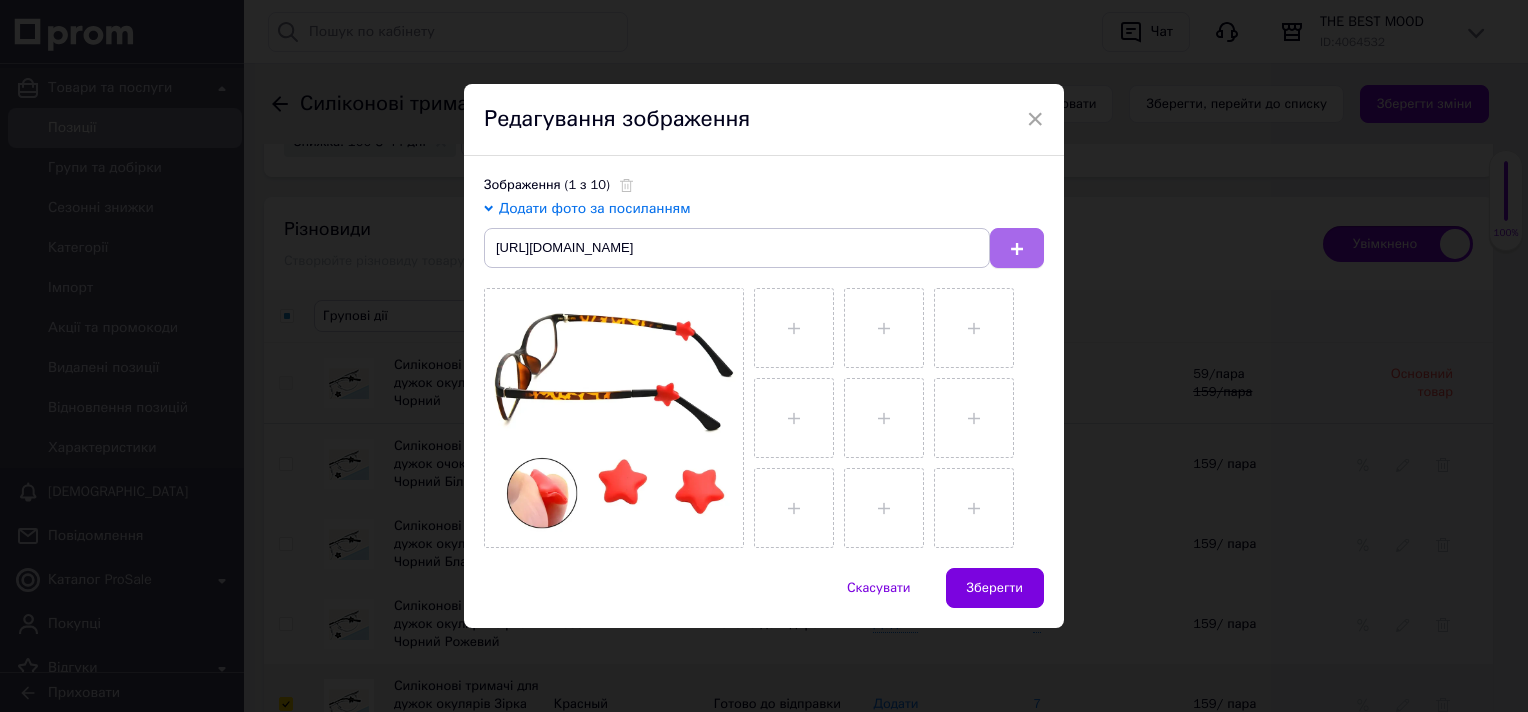 scroll, scrollTop: 0, scrollLeft: 0, axis: both 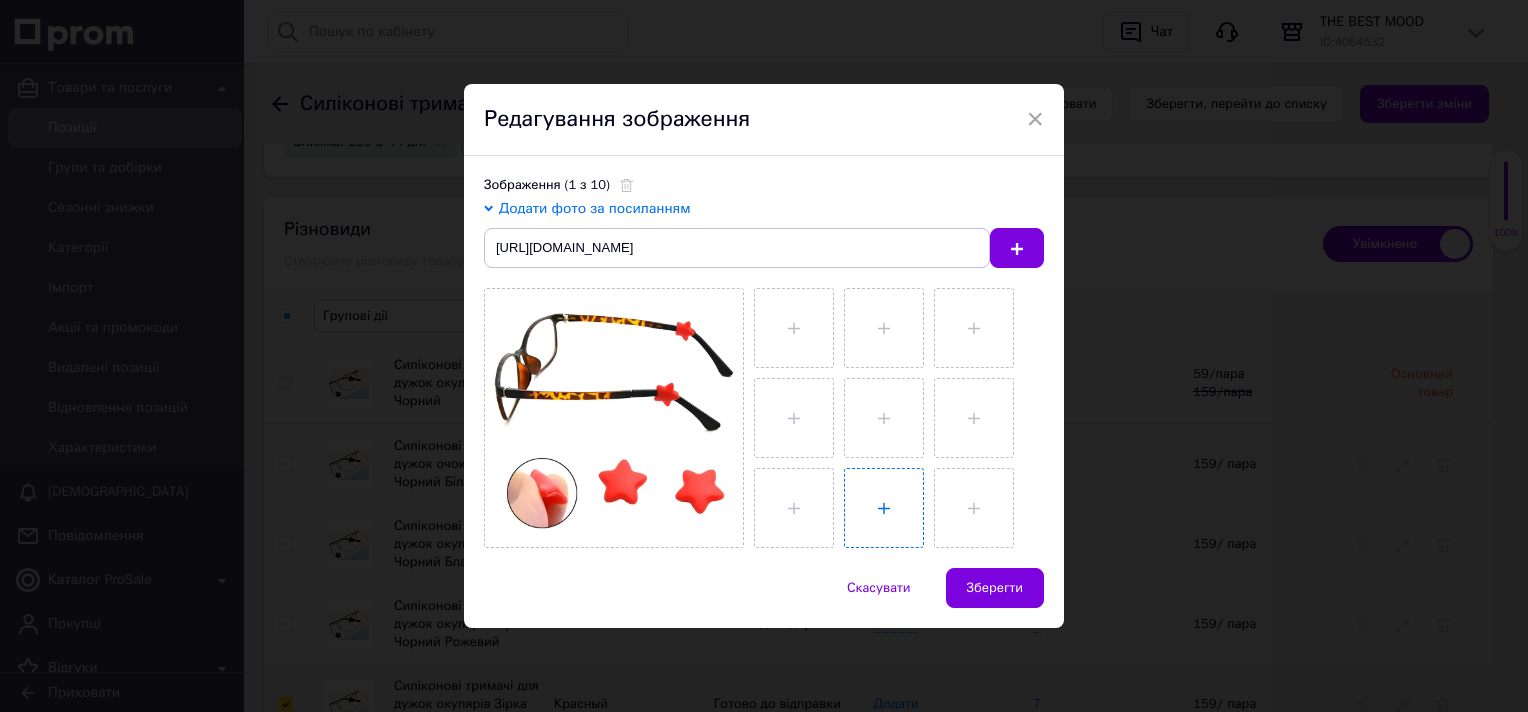 type 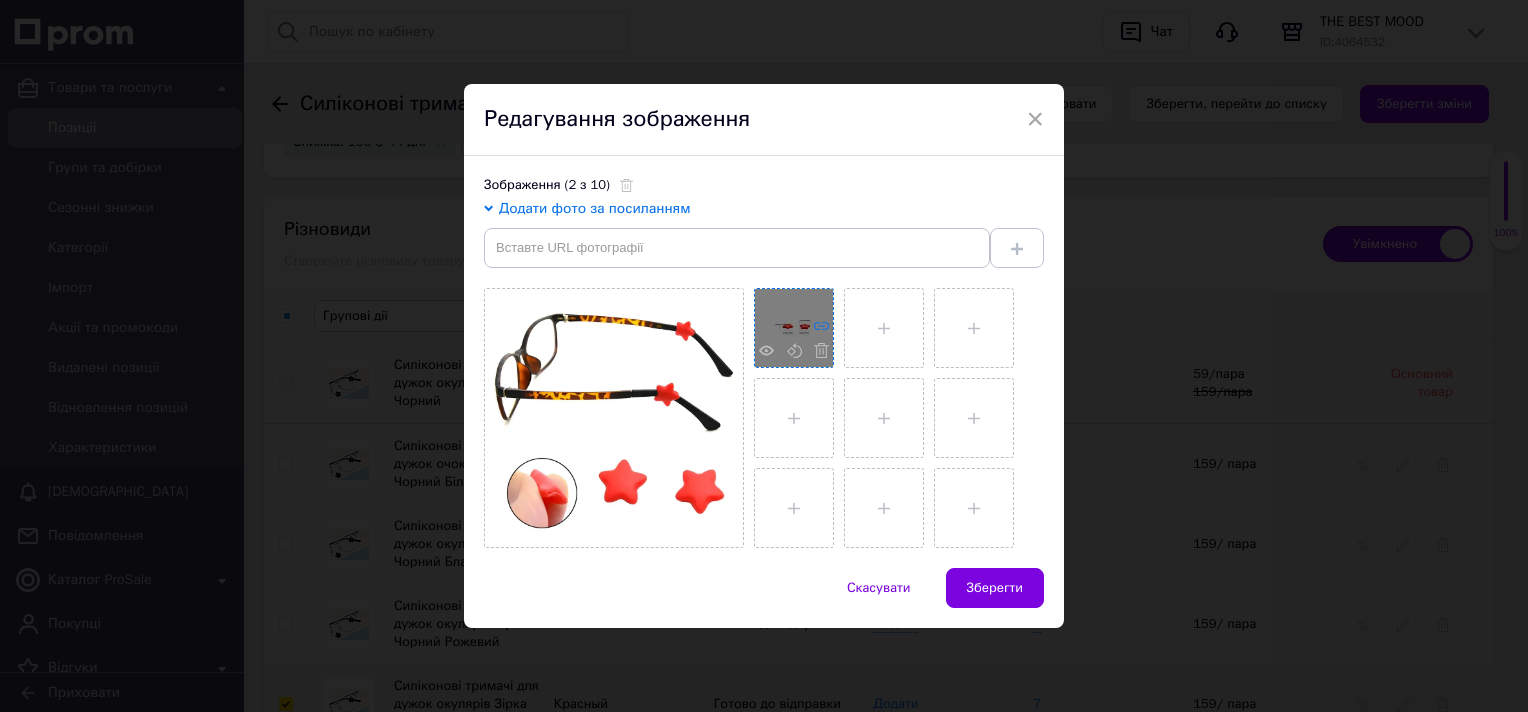 click 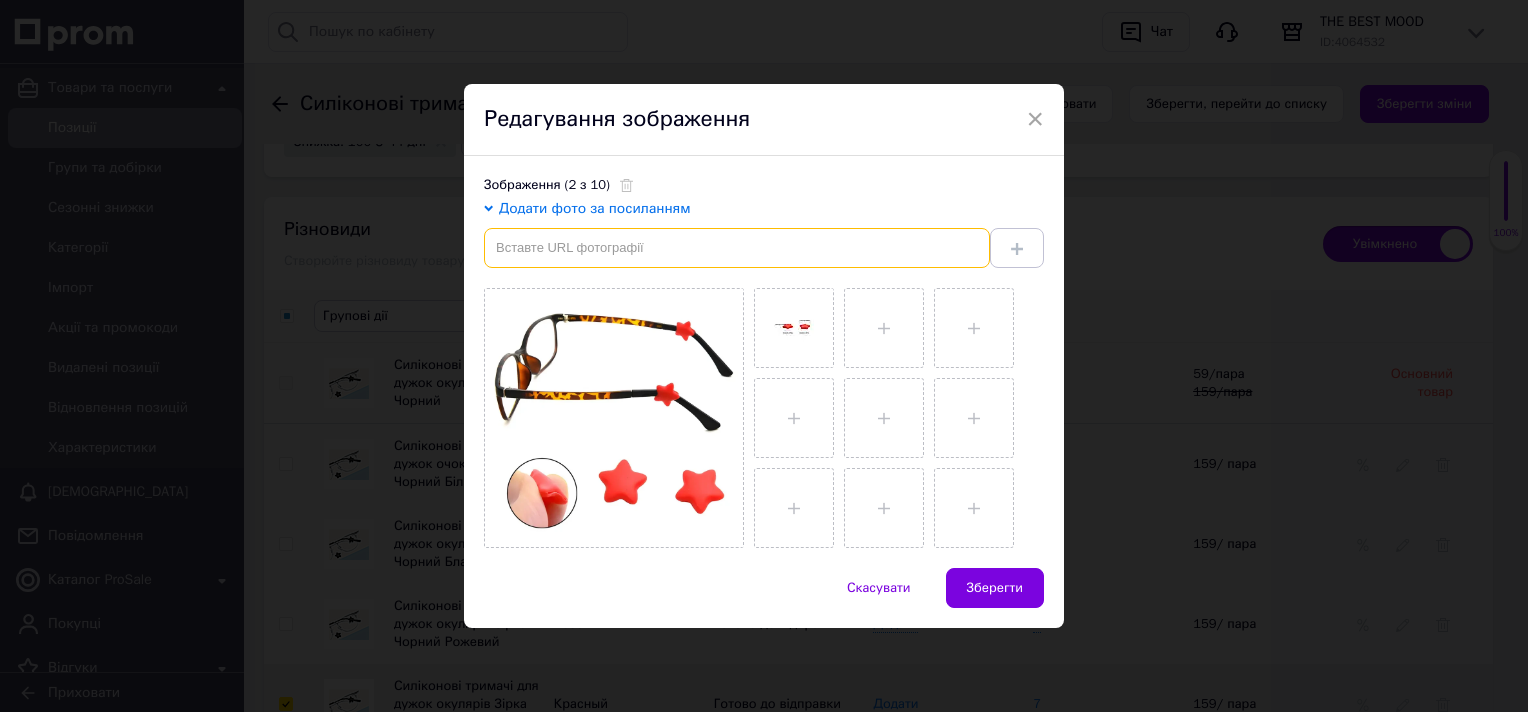 click at bounding box center (737, 248) 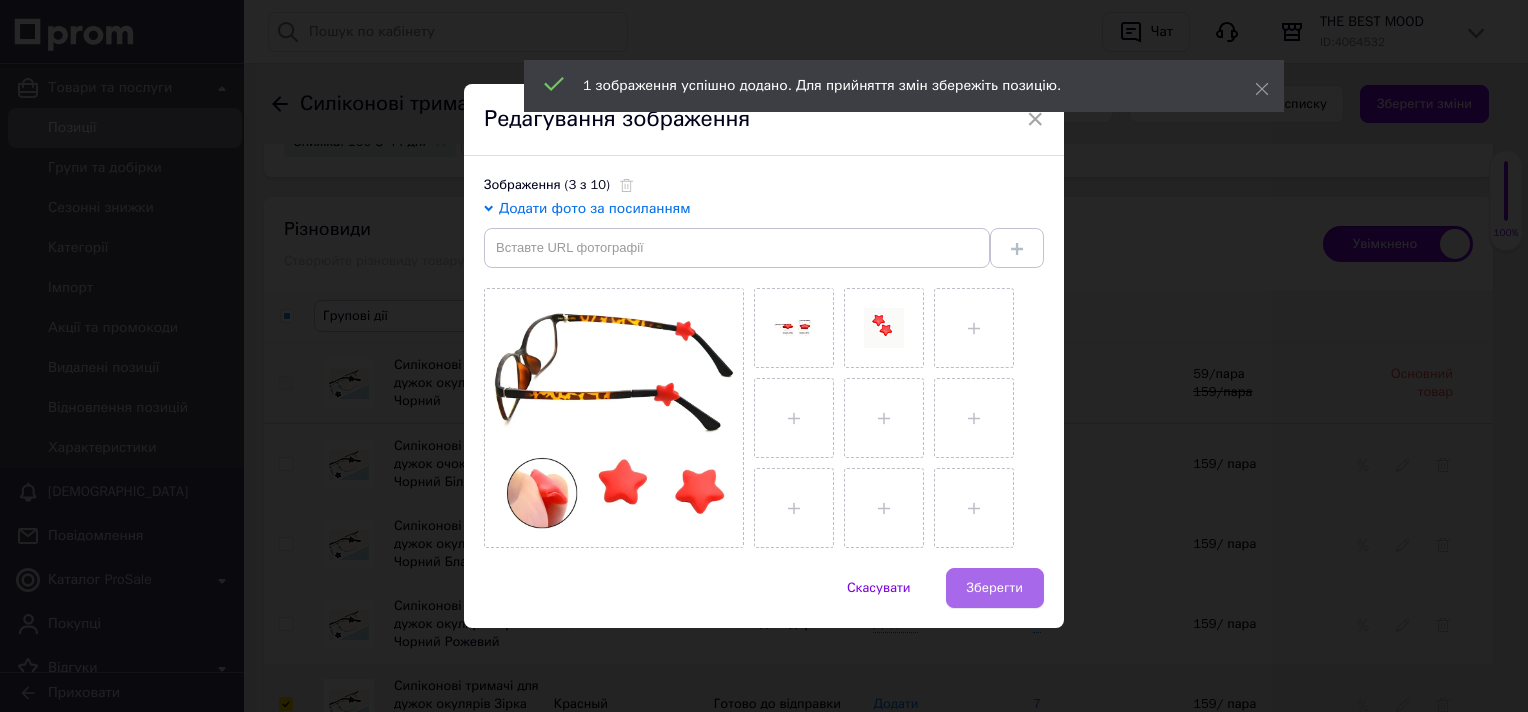 click on "Зберегти" at bounding box center [995, 588] 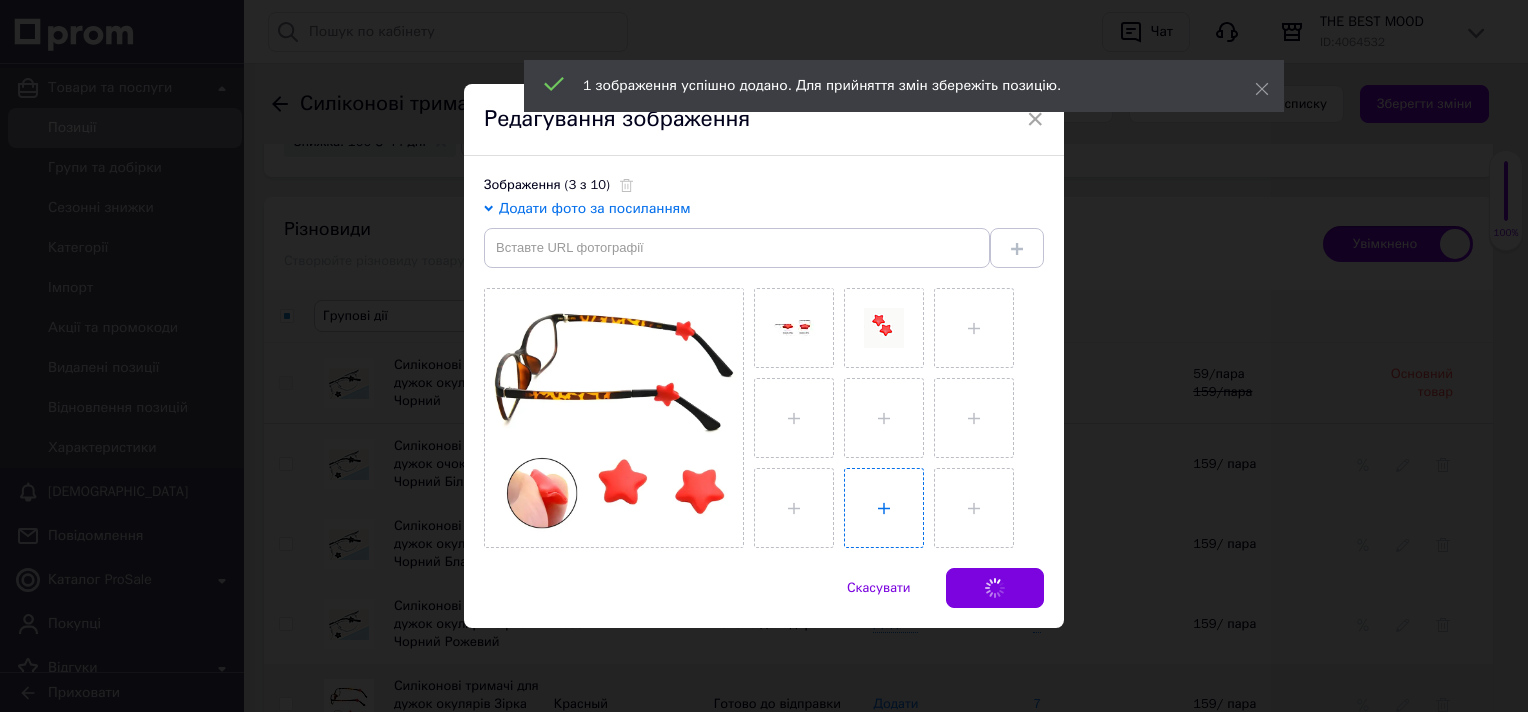 checkbox on "false" 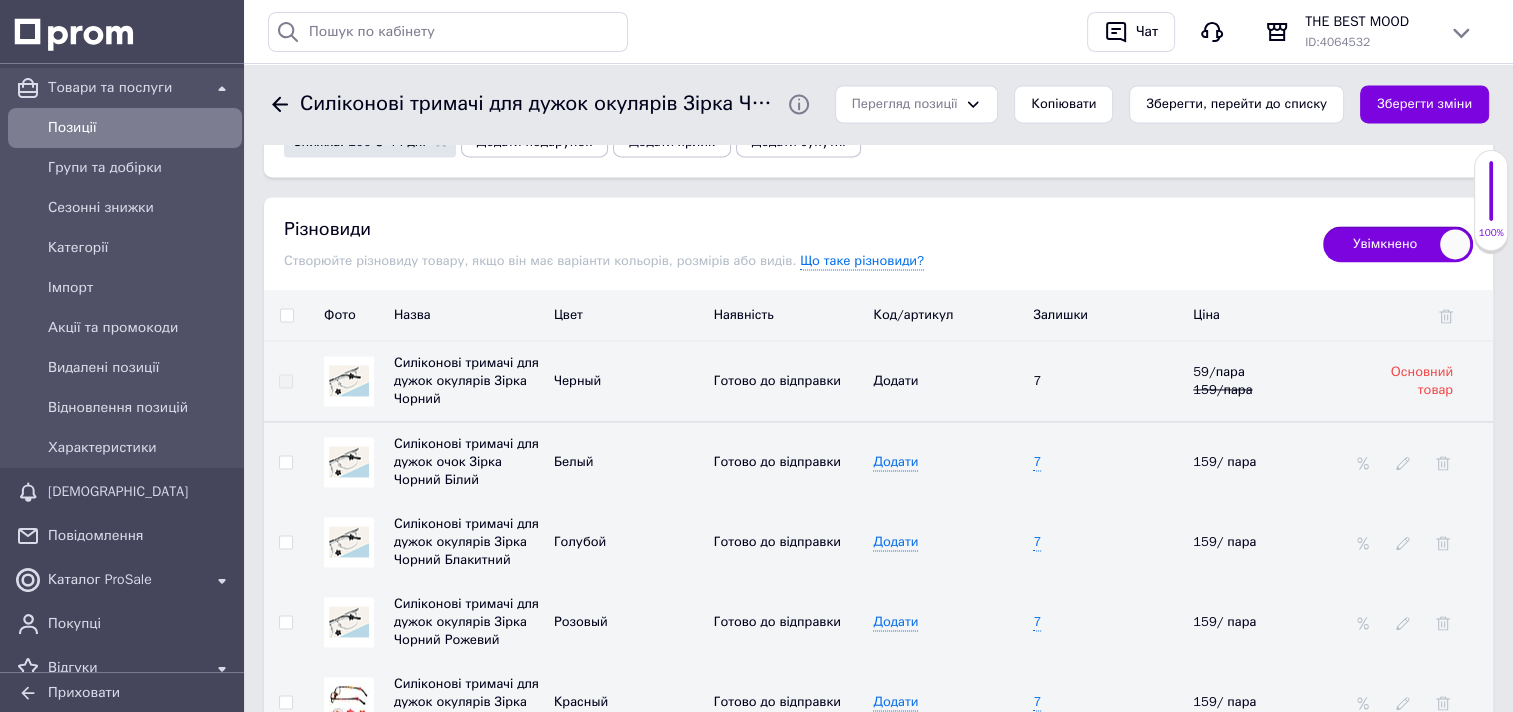 click at bounding box center [285, 542] 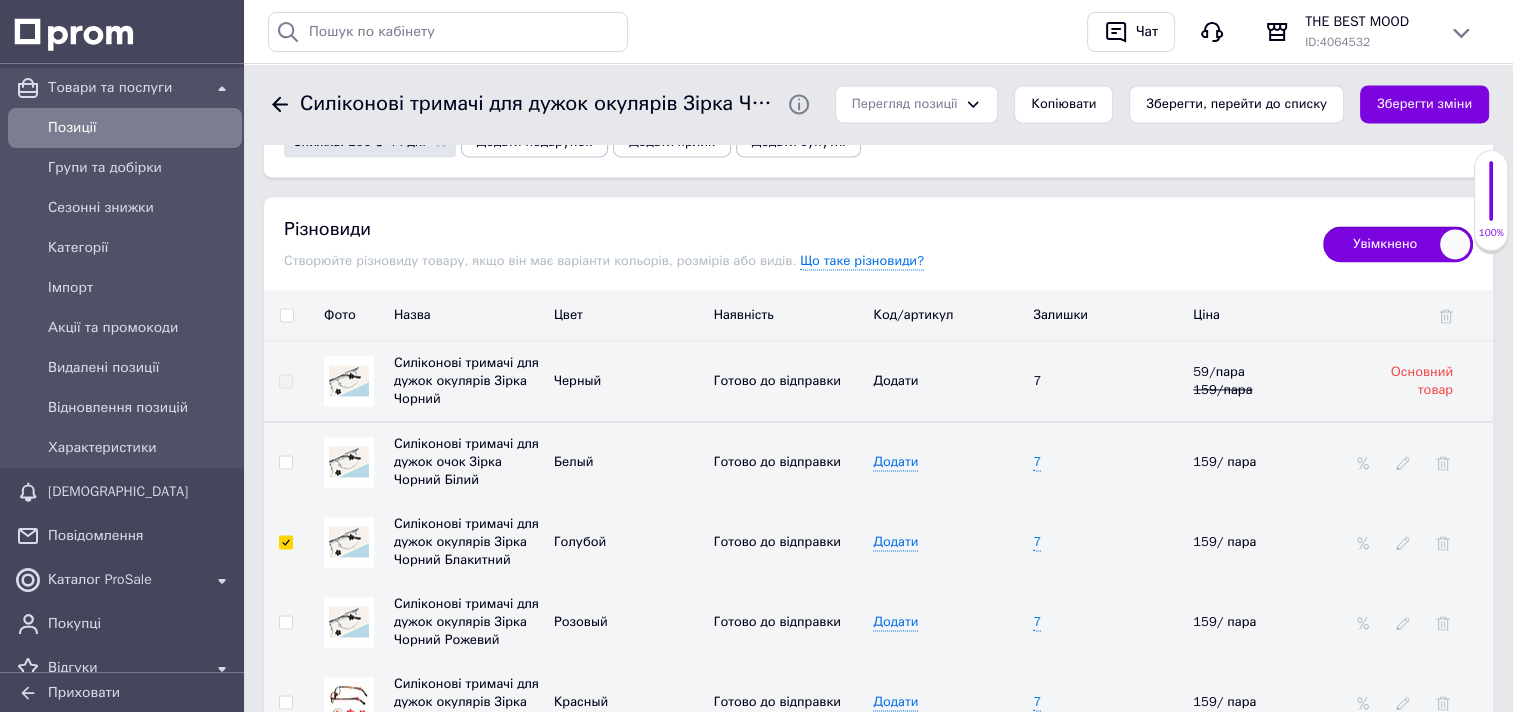 checkbox on "true" 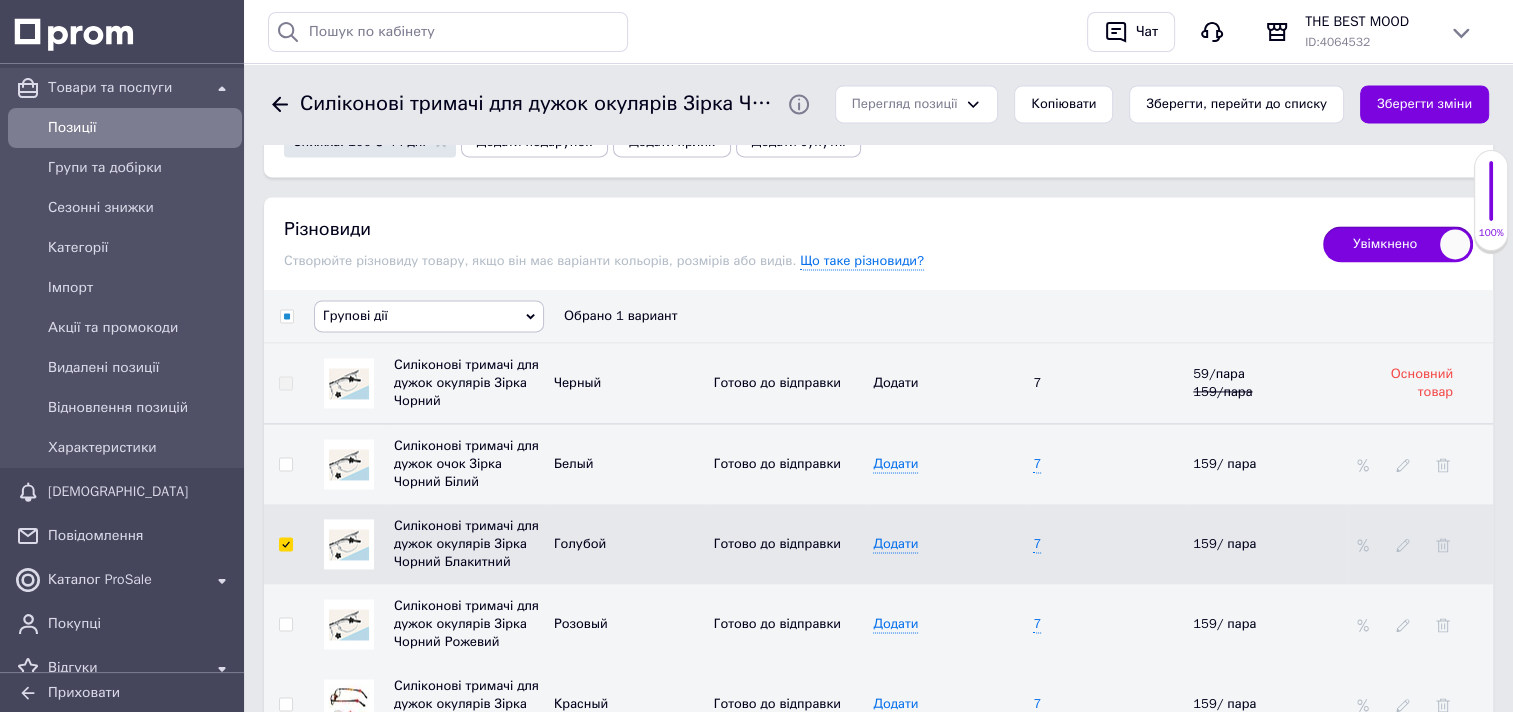 click on "Групові дії" at bounding box center [429, 316] 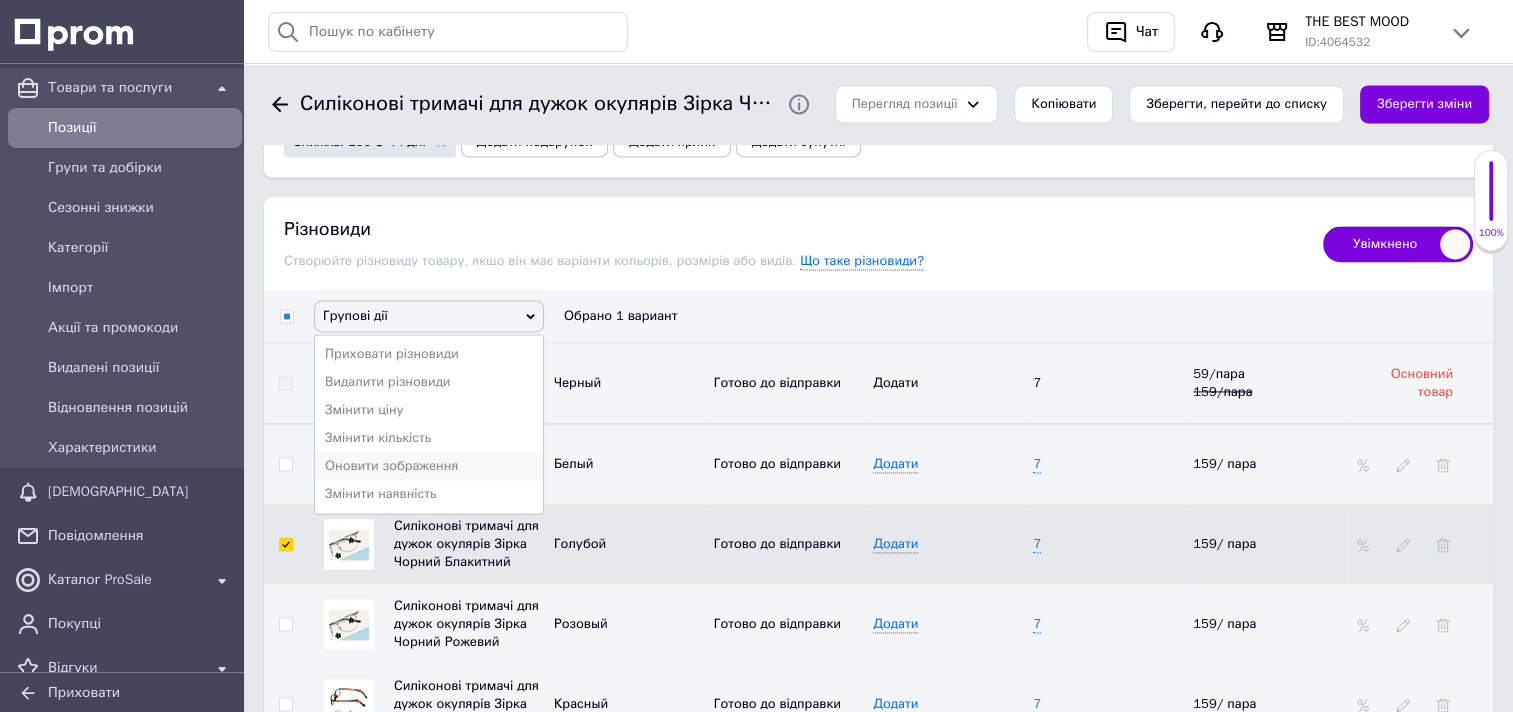 click on "Оновити зображення" at bounding box center [429, 466] 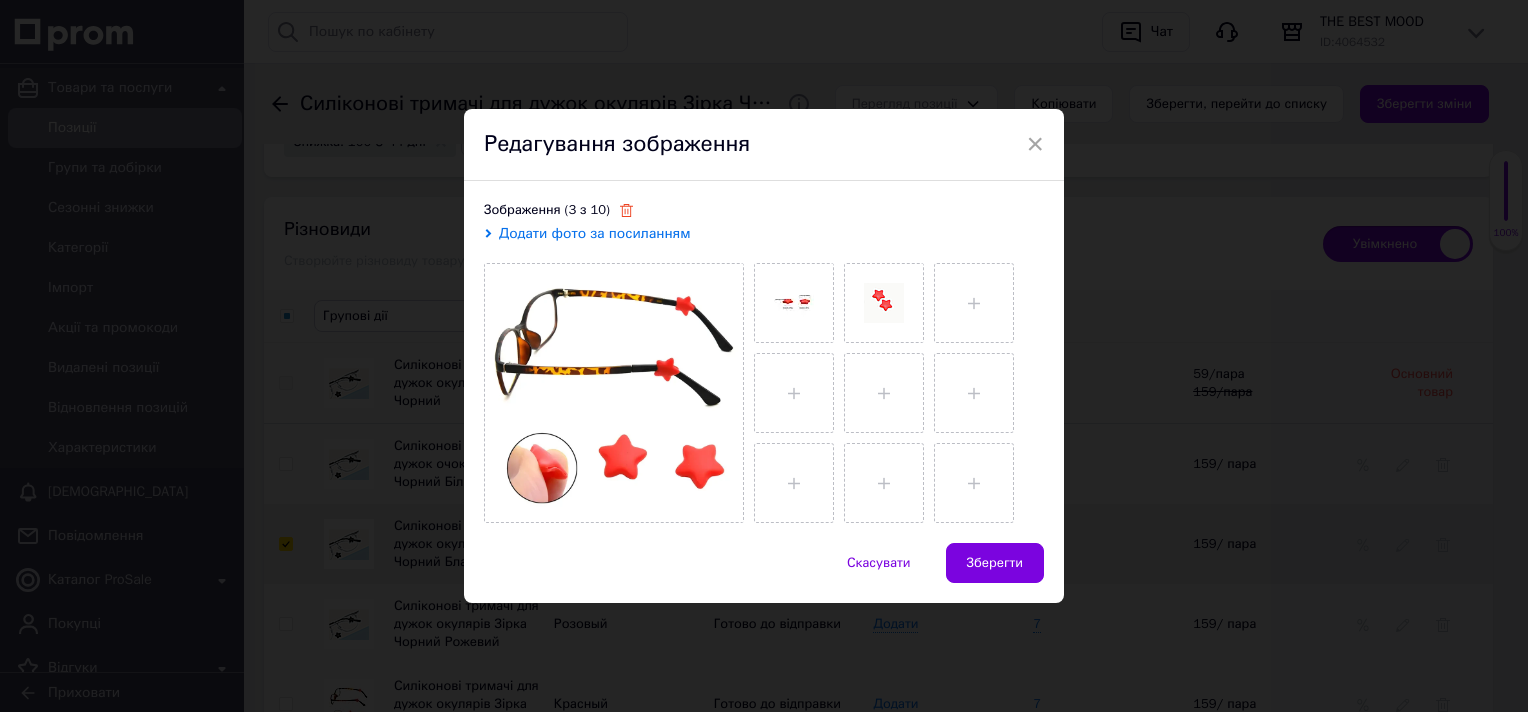 click 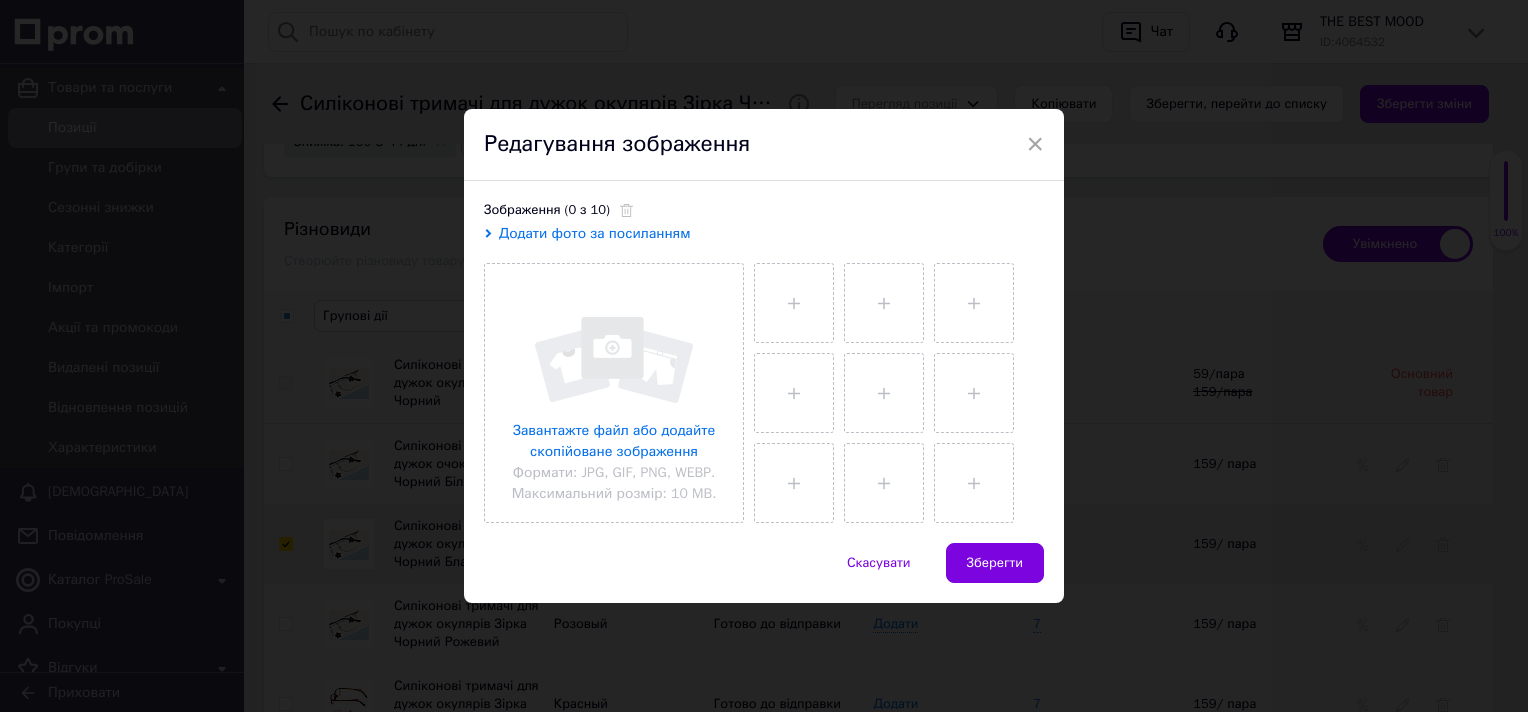 click on "Додати фото за посиланням" at bounding box center [595, 233] 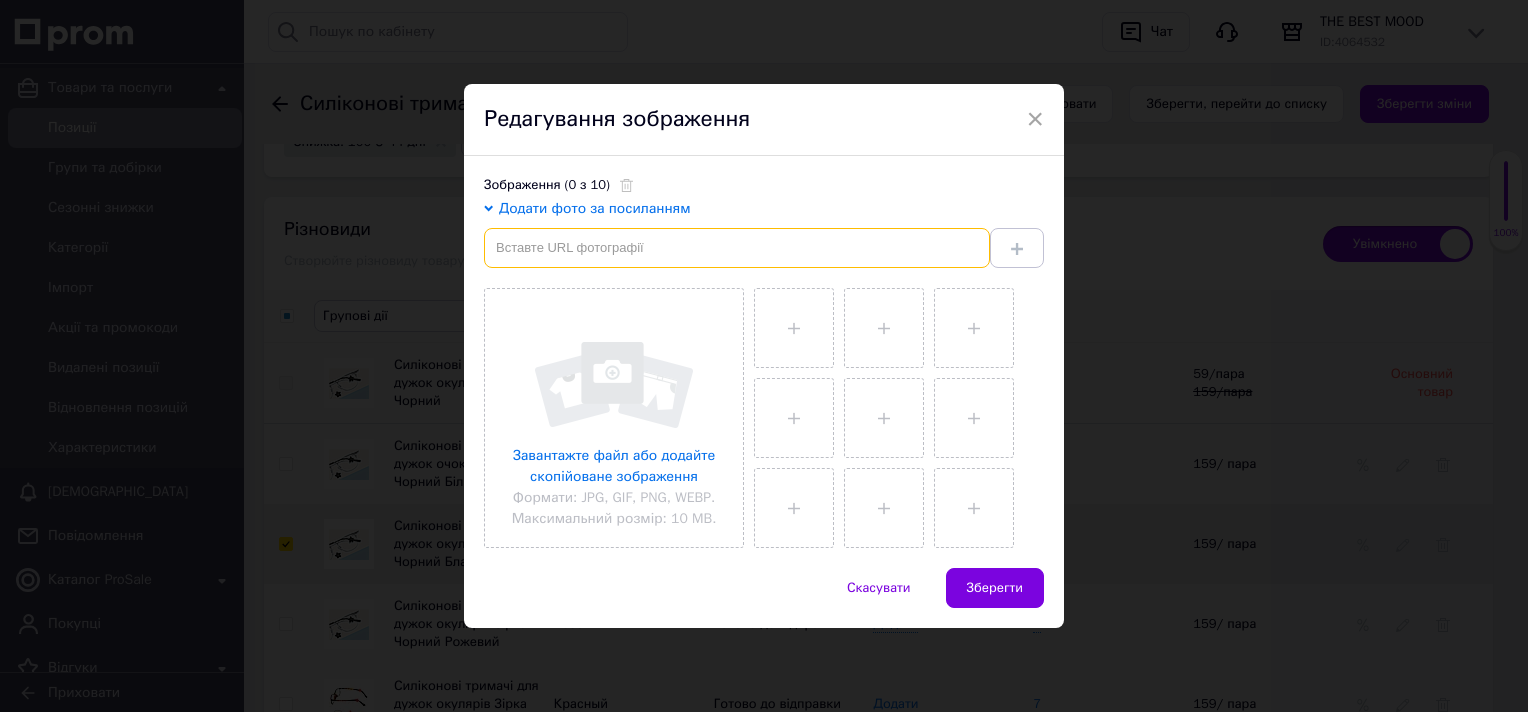 click at bounding box center (737, 248) 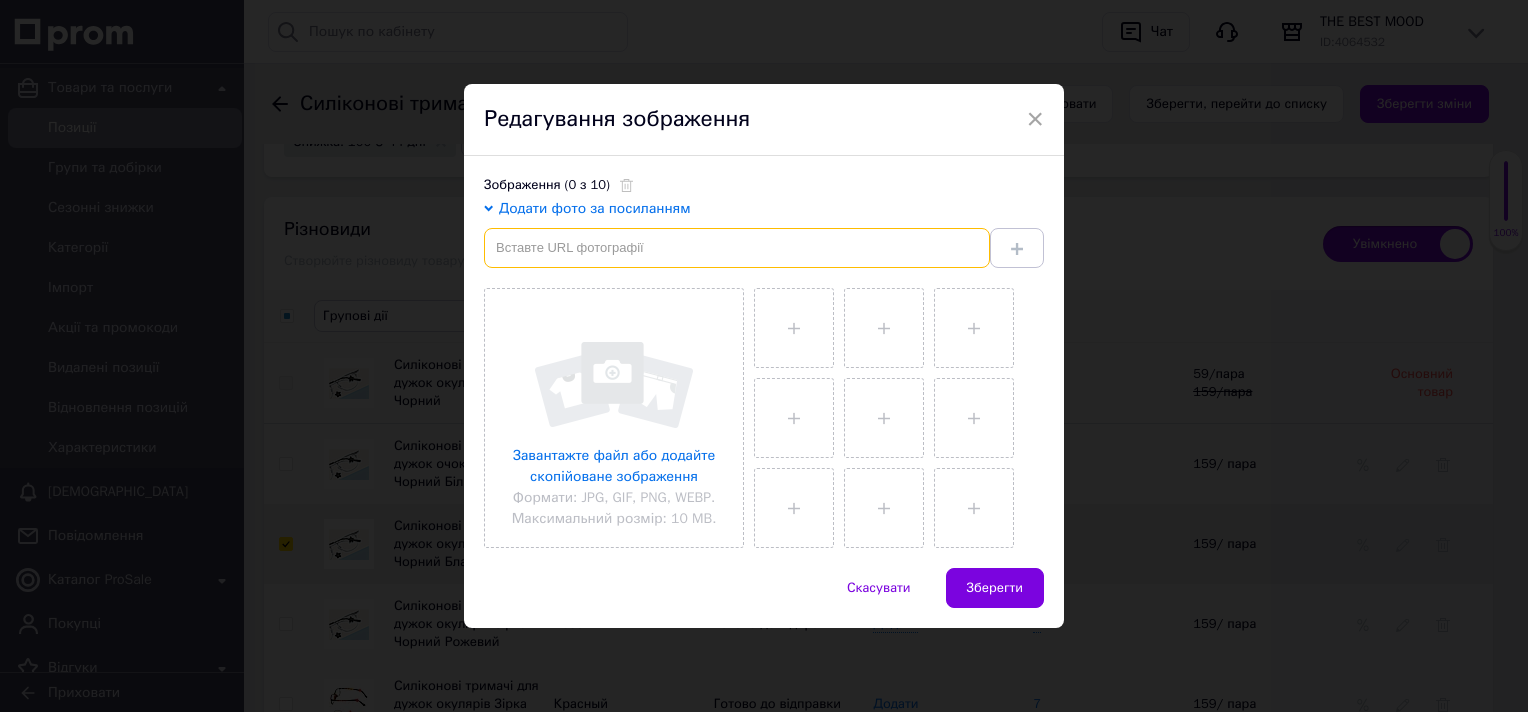 paste on "https://img.kwcdn.com/product/fancy/737cc90c-e53c-41cd-b6a4-f5d0b9ee6e55.jpg?imageView2/2/w/800/q/70/format/webp" 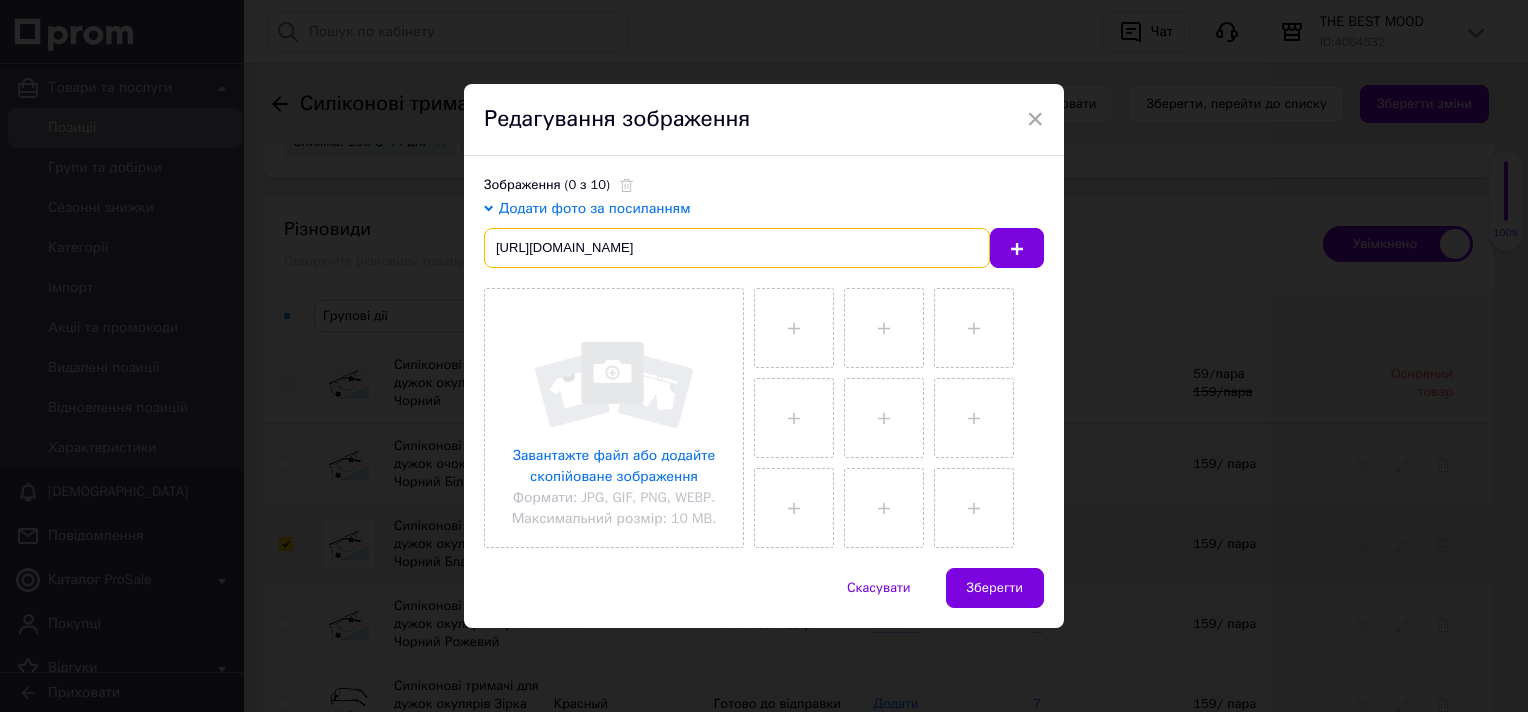 scroll, scrollTop: 0, scrollLeft: 224, axis: horizontal 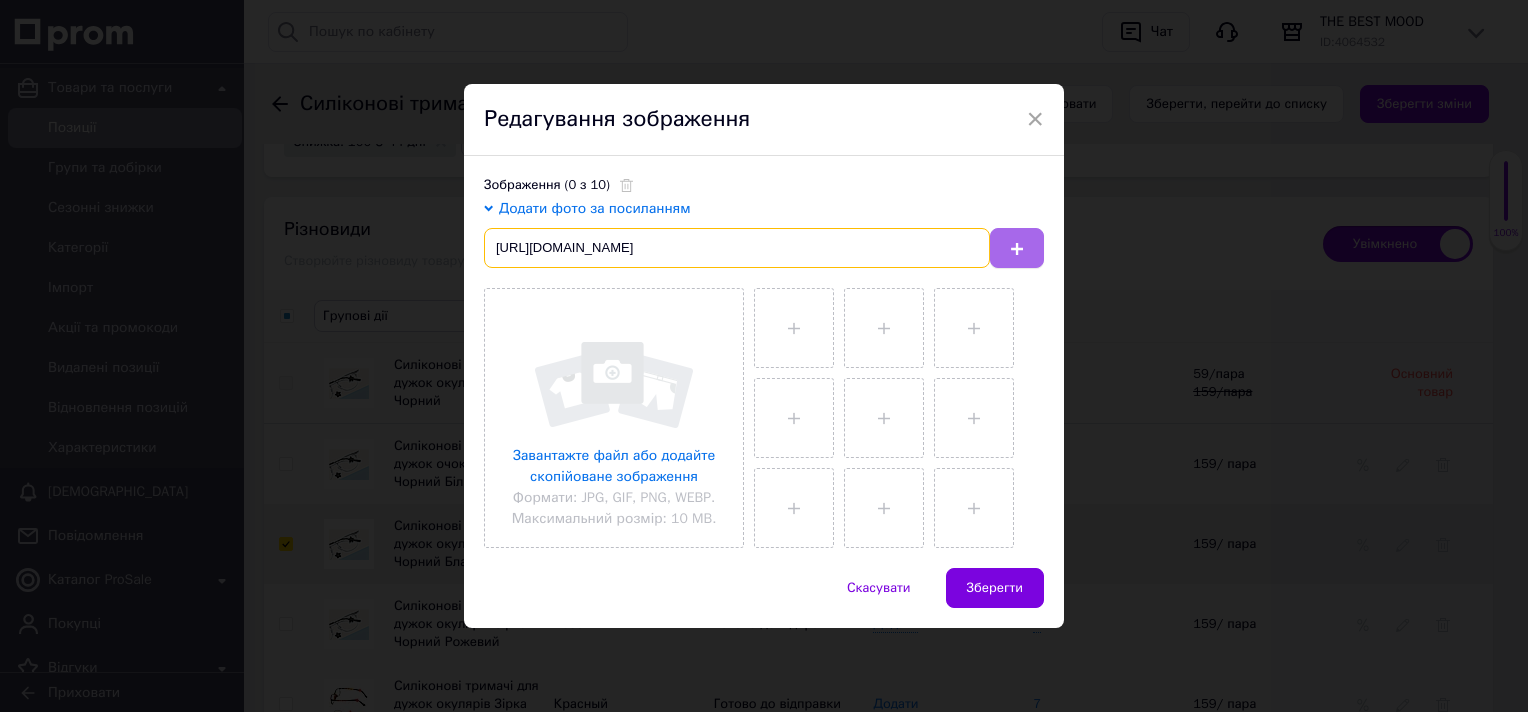 type on "https://img.kwcdn.com/product/fancy/737cc90c-e53c-41cd-b6a4-f5d0b9ee6e55.jpg?imageView2/2/w/800/q/70/format/webp" 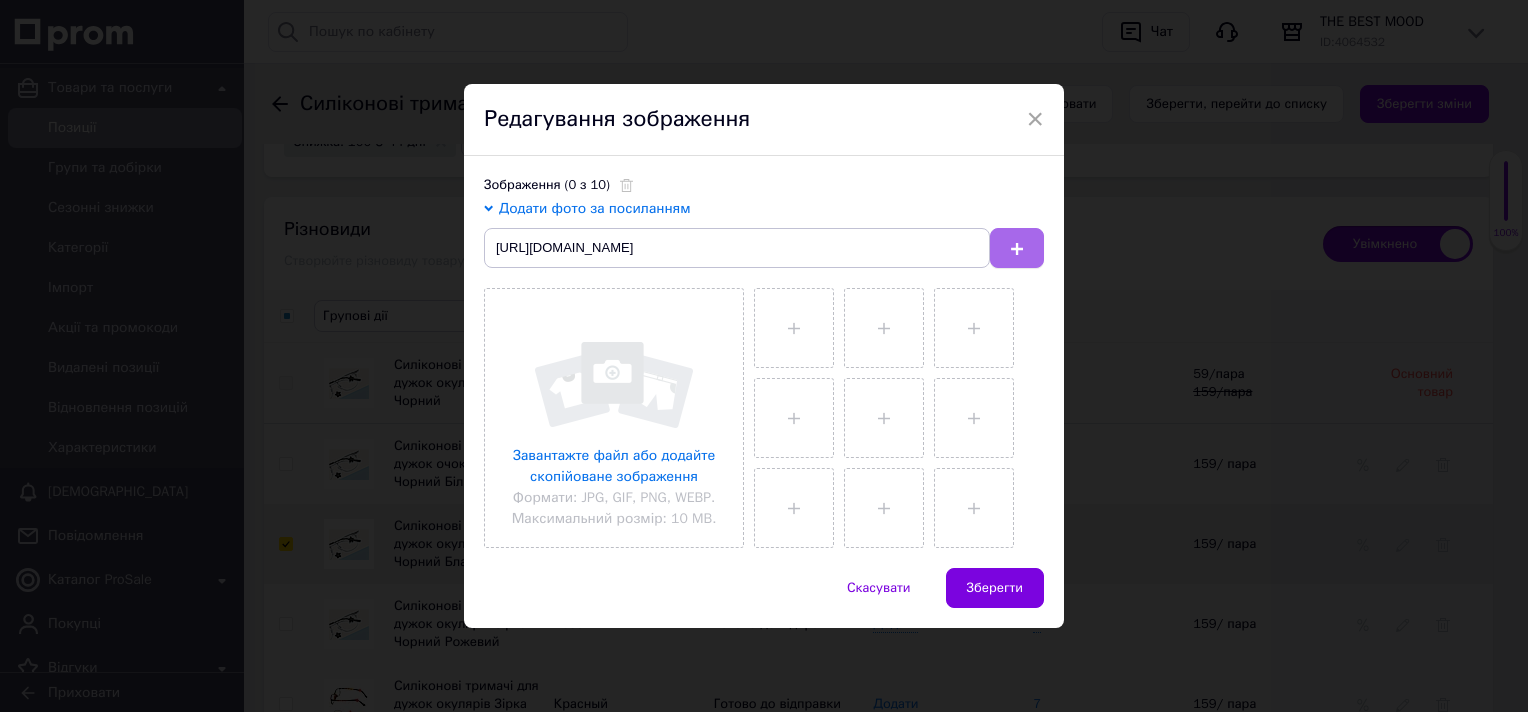 click at bounding box center [1017, 248] 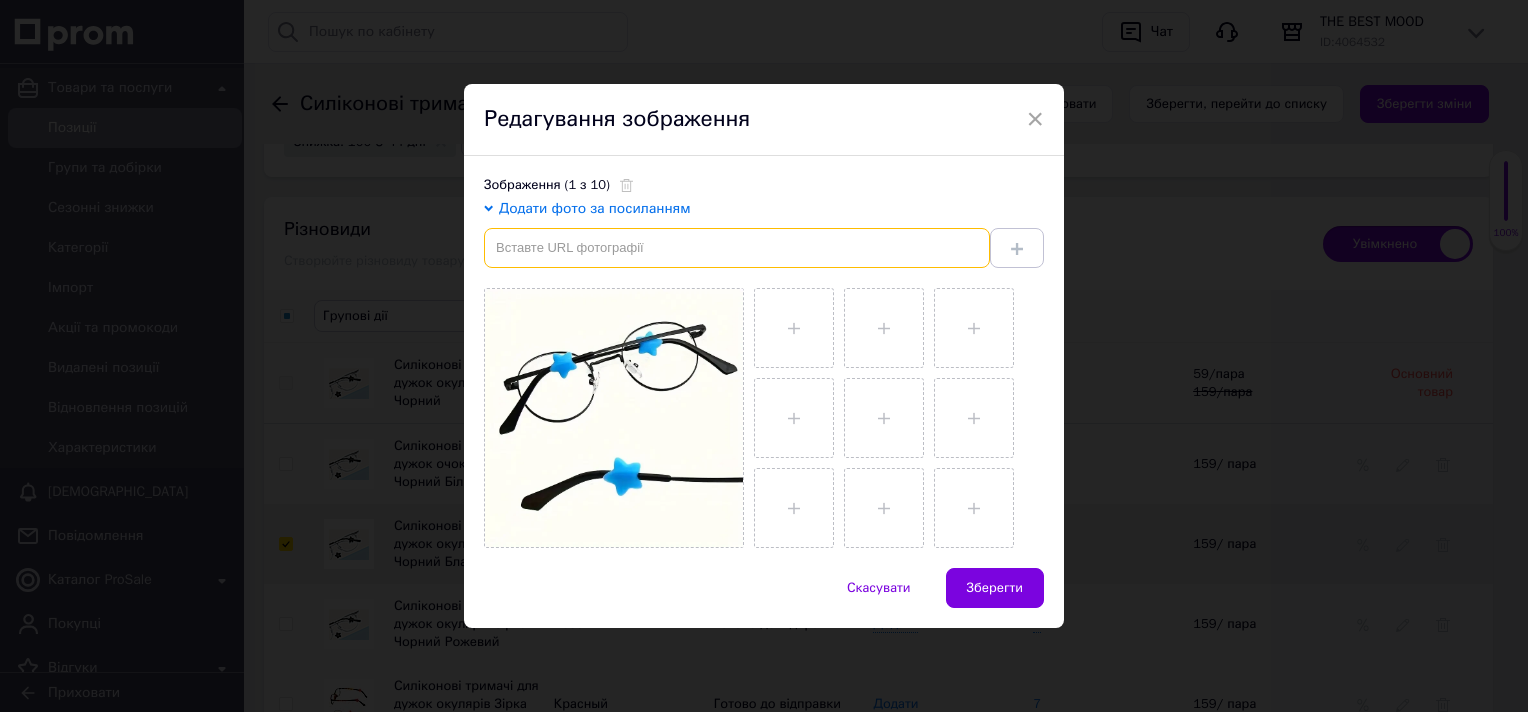 click at bounding box center (737, 248) 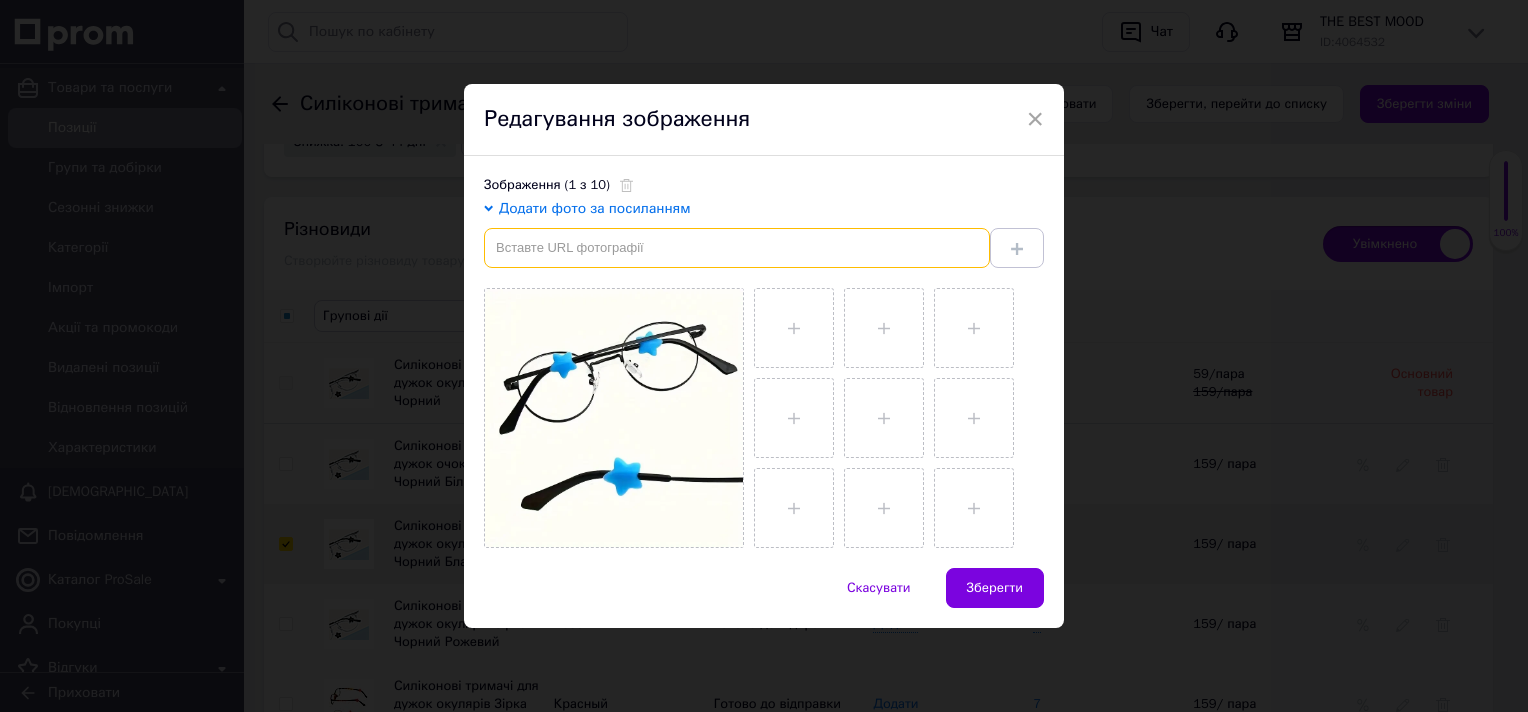 paste on "https://img.kwcdn.com/product/fancy/2717b1c1-c3b3-4a82-b2de-50bfe7793102.jpg?imageView2/2/w/800/q/70/format/webp" 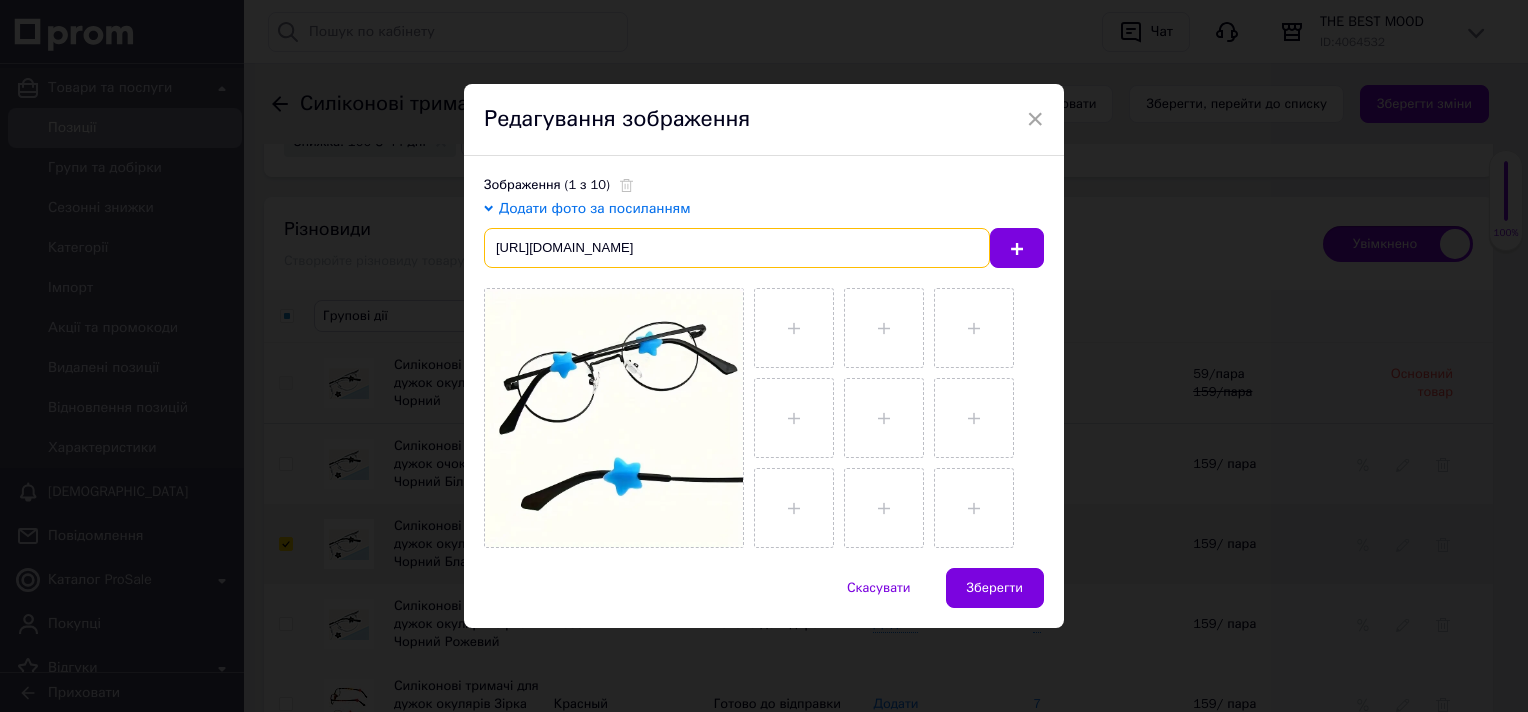 scroll, scrollTop: 0, scrollLeft: 226, axis: horizontal 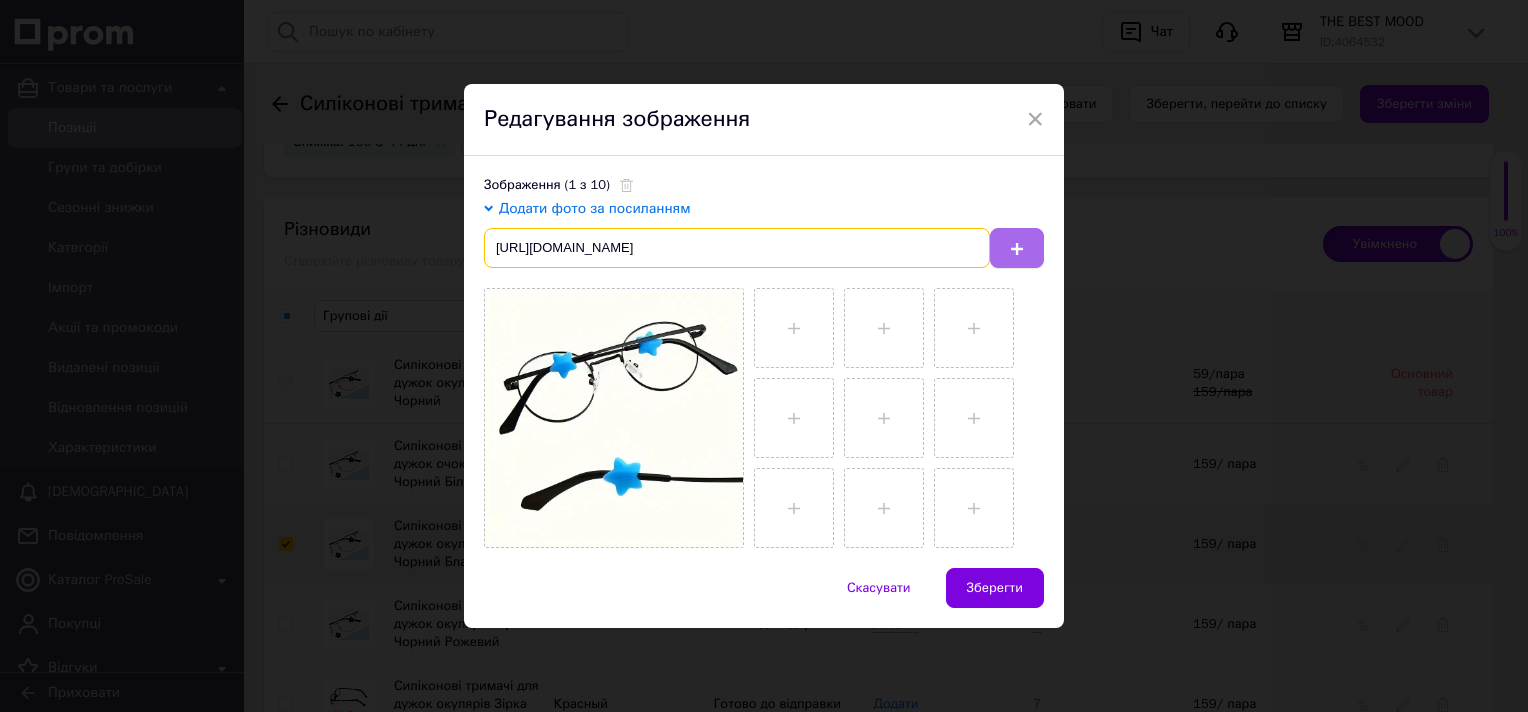 type on "https://img.kwcdn.com/product/fancy/2717b1c1-c3b3-4a82-b2de-50bfe7793102.jpg?imageView2/2/w/800/q/70/format/webp" 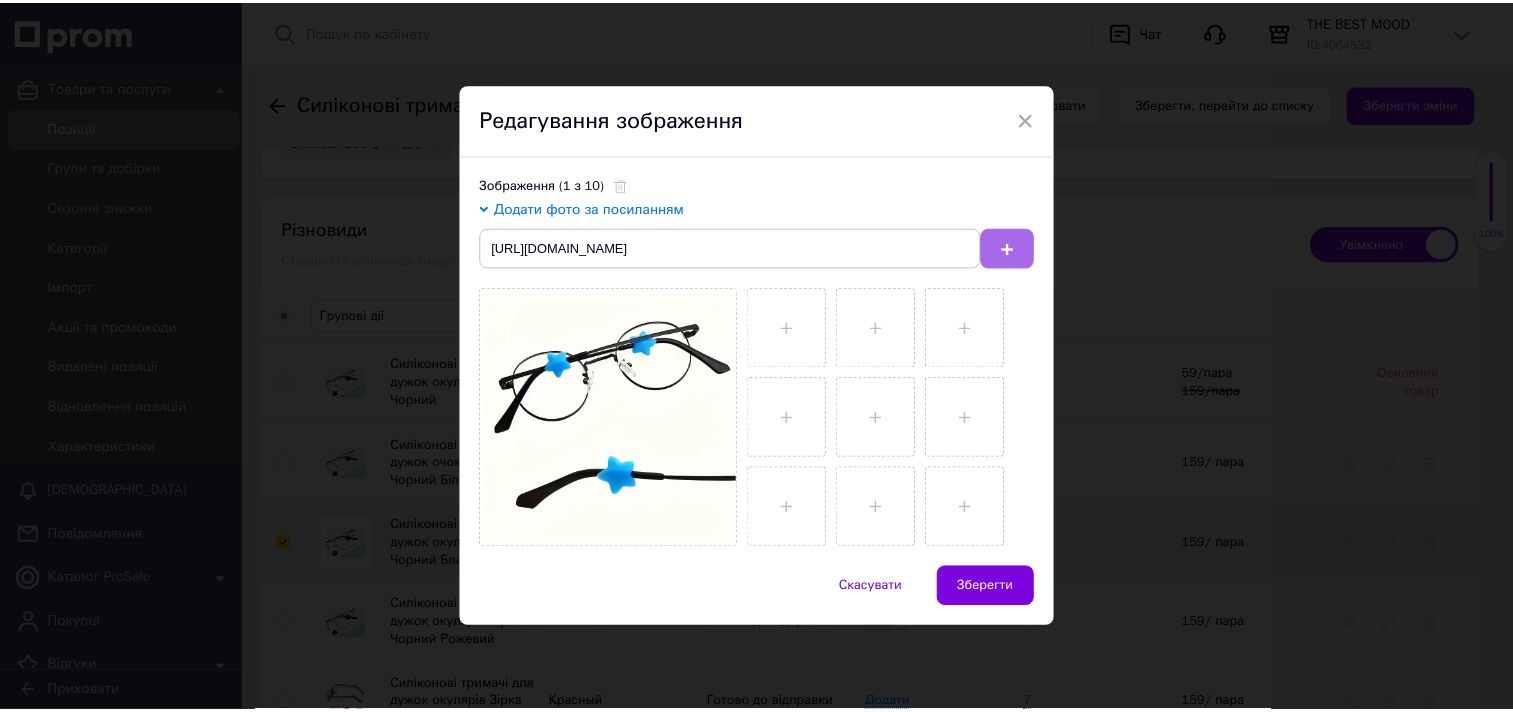 scroll, scrollTop: 0, scrollLeft: 0, axis: both 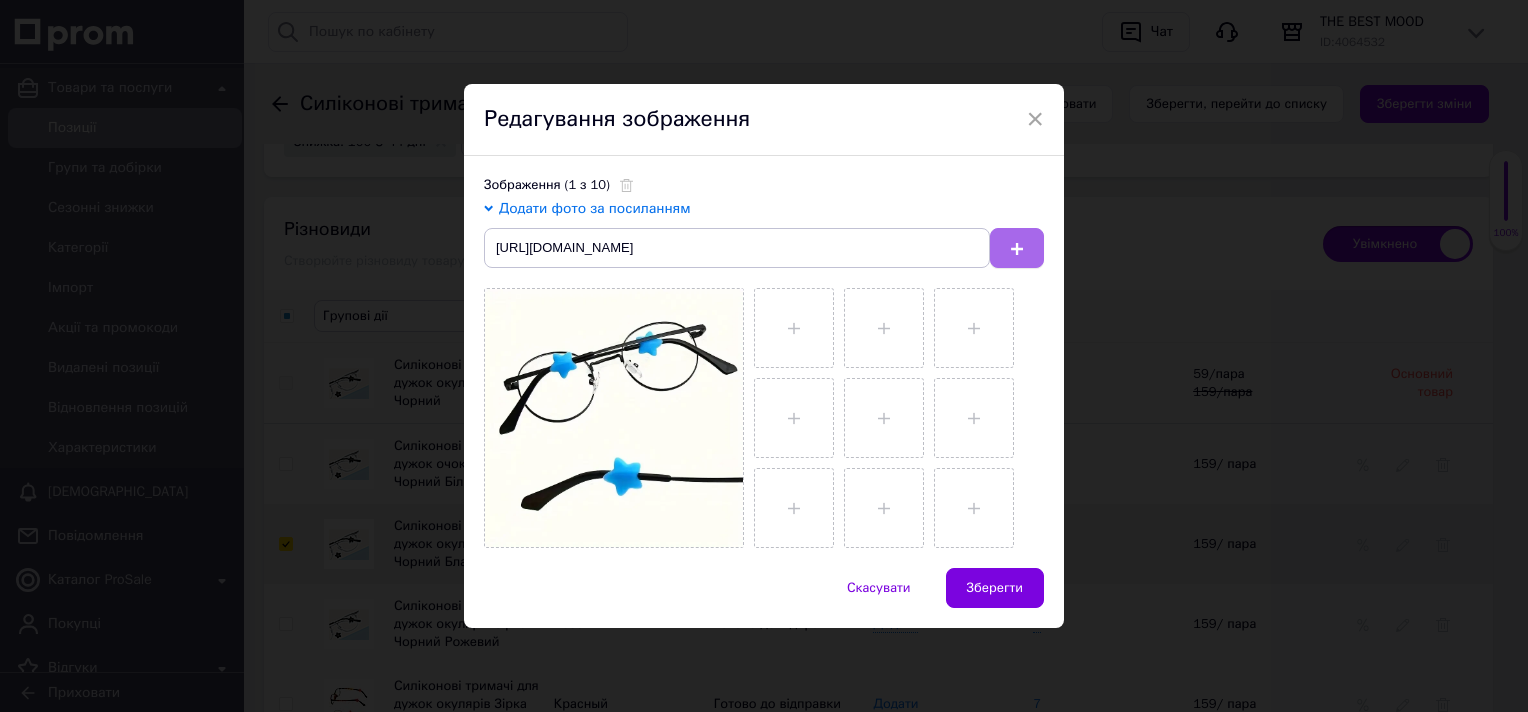 click at bounding box center [1017, 248] 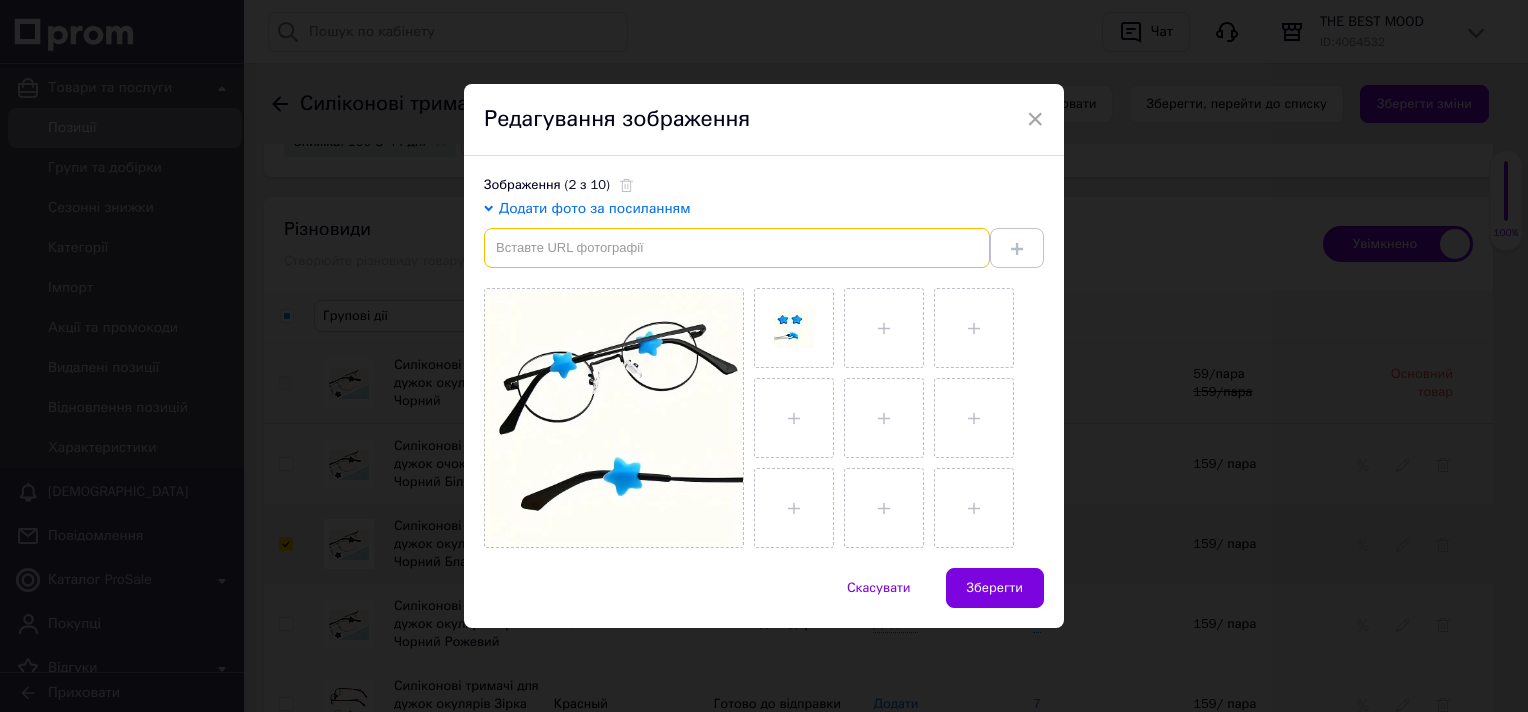 click at bounding box center (737, 248) 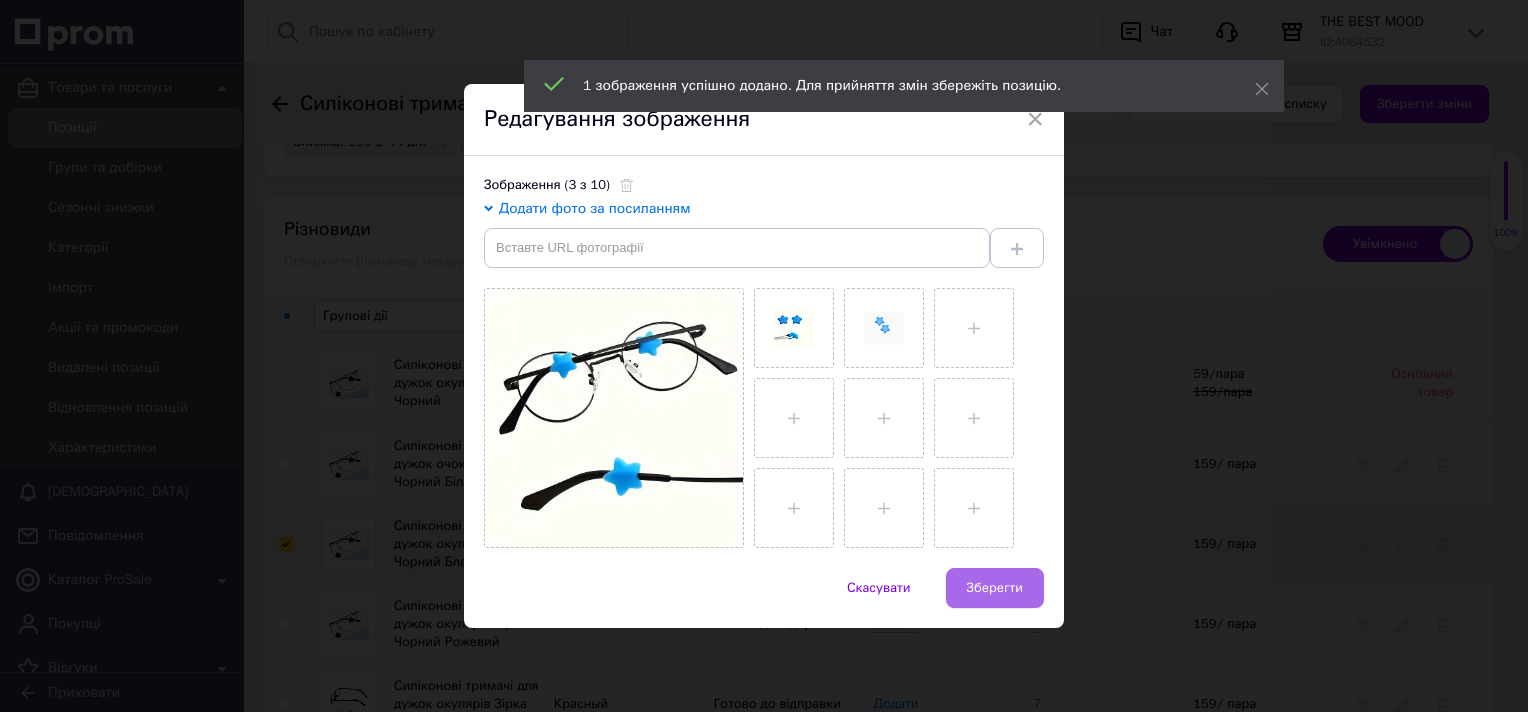 click on "Зберегти" at bounding box center [995, 588] 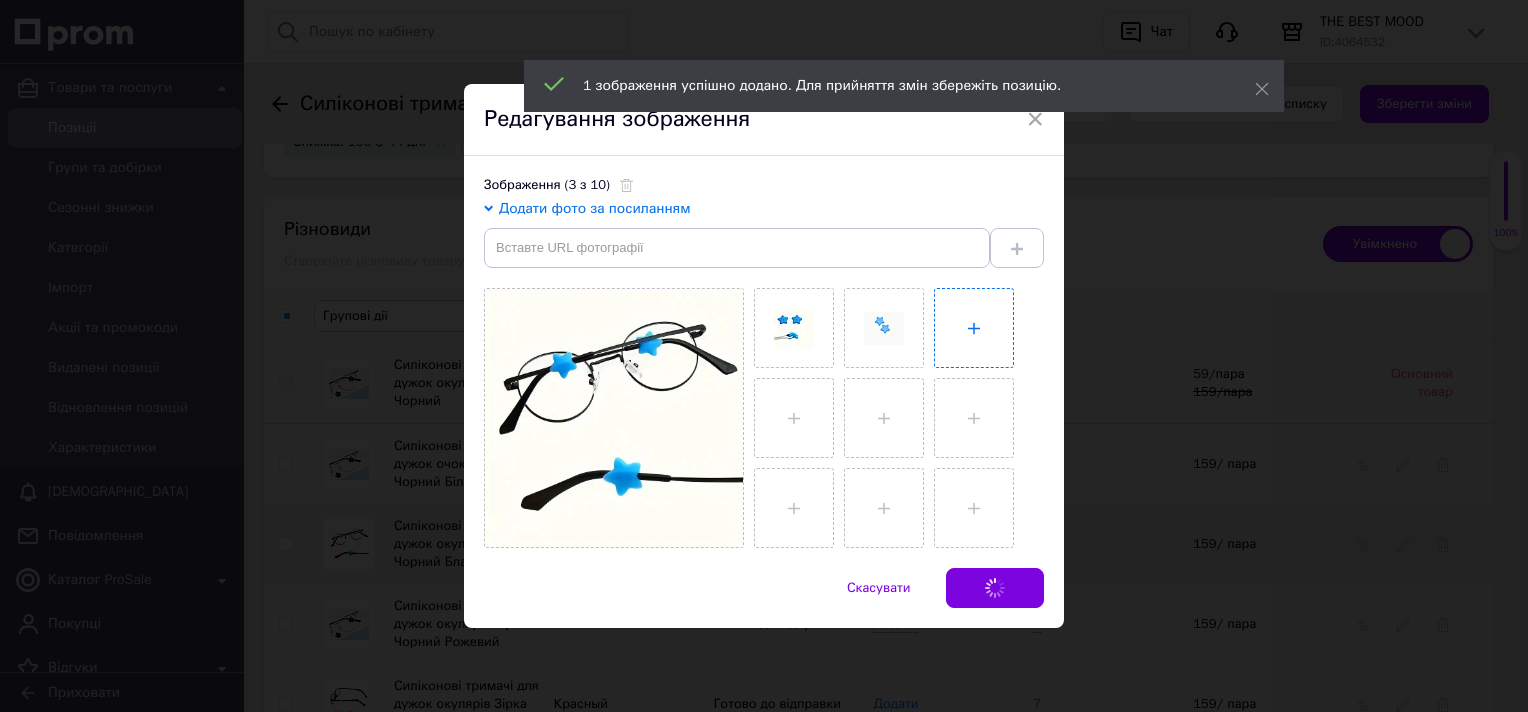 checkbox on "false" 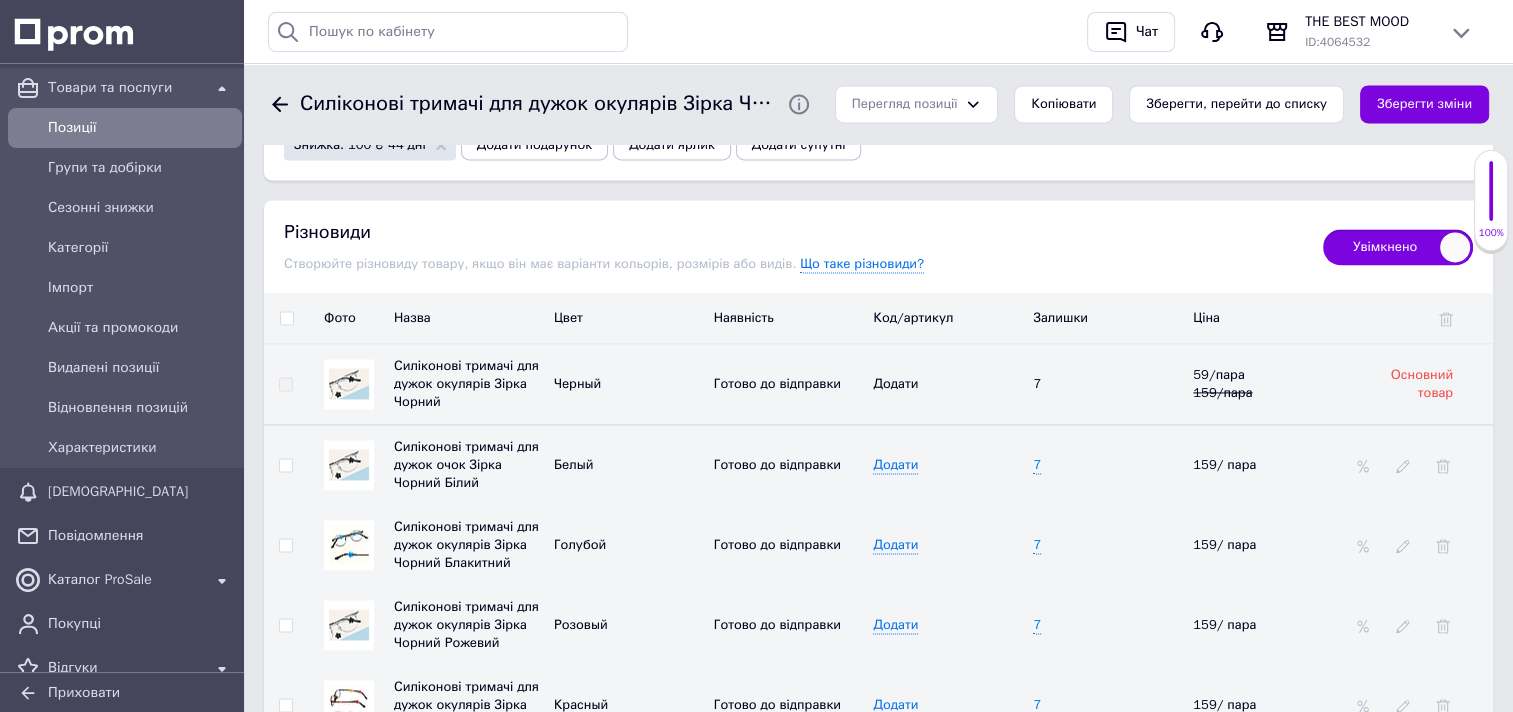 scroll, scrollTop: 2916, scrollLeft: 0, axis: vertical 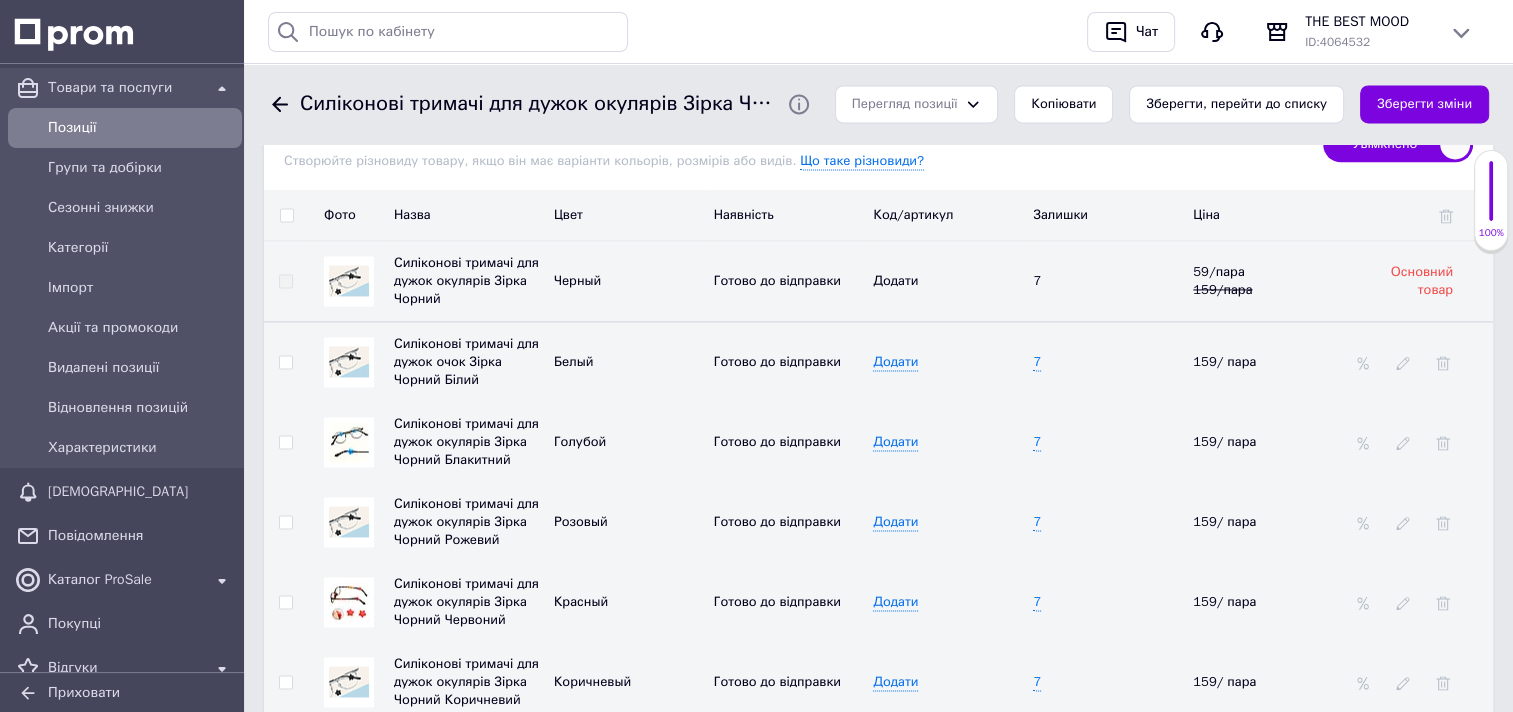 click at bounding box center (285, 362) 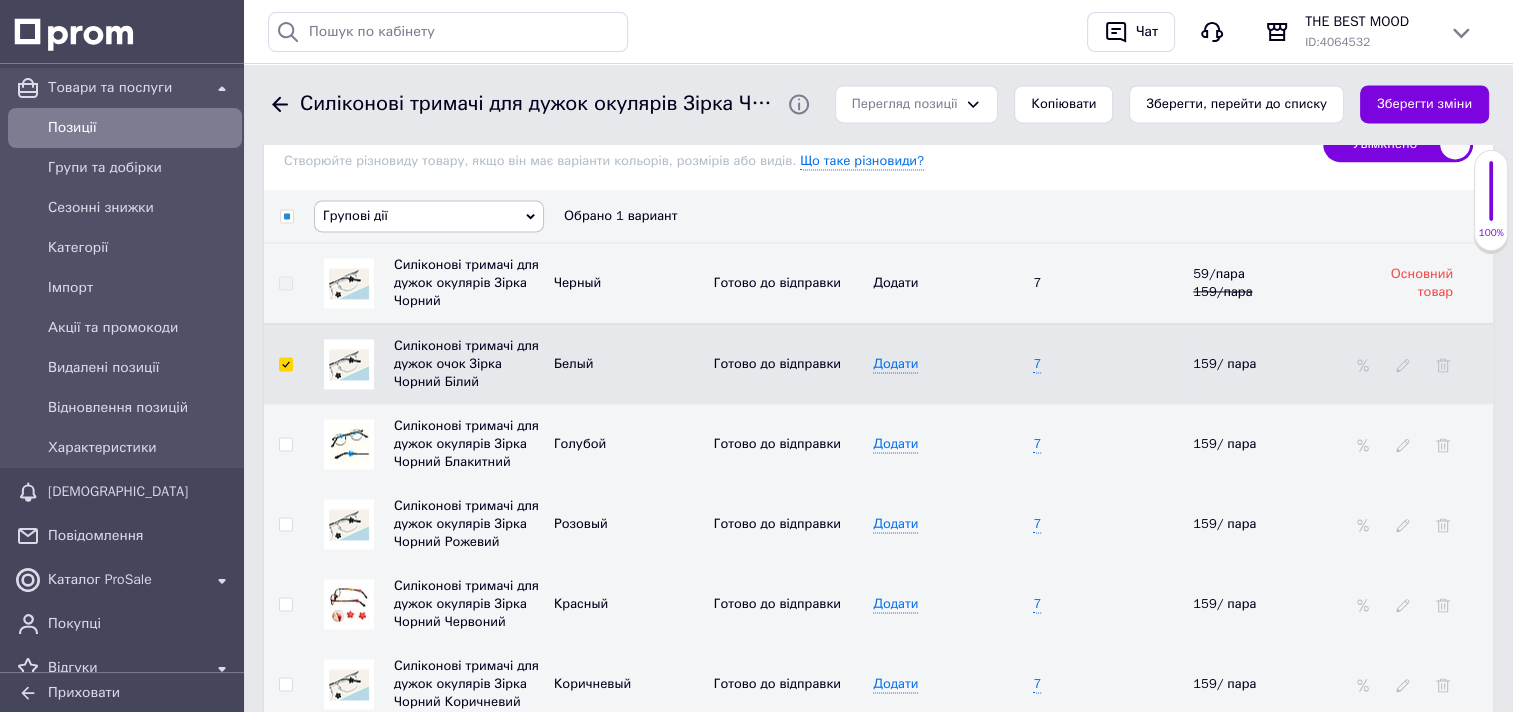 click 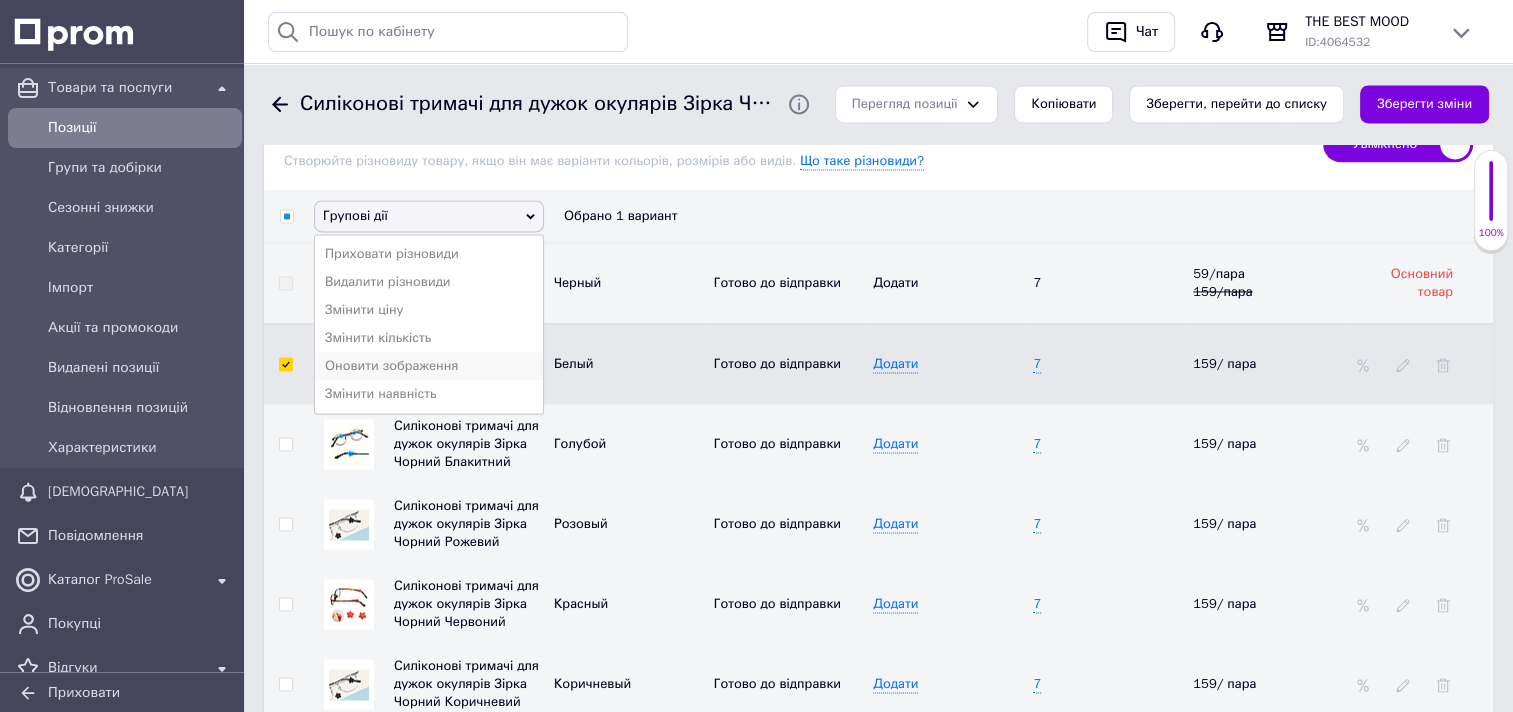 click on "Оновити зображення" at bounding box center [429, 366] 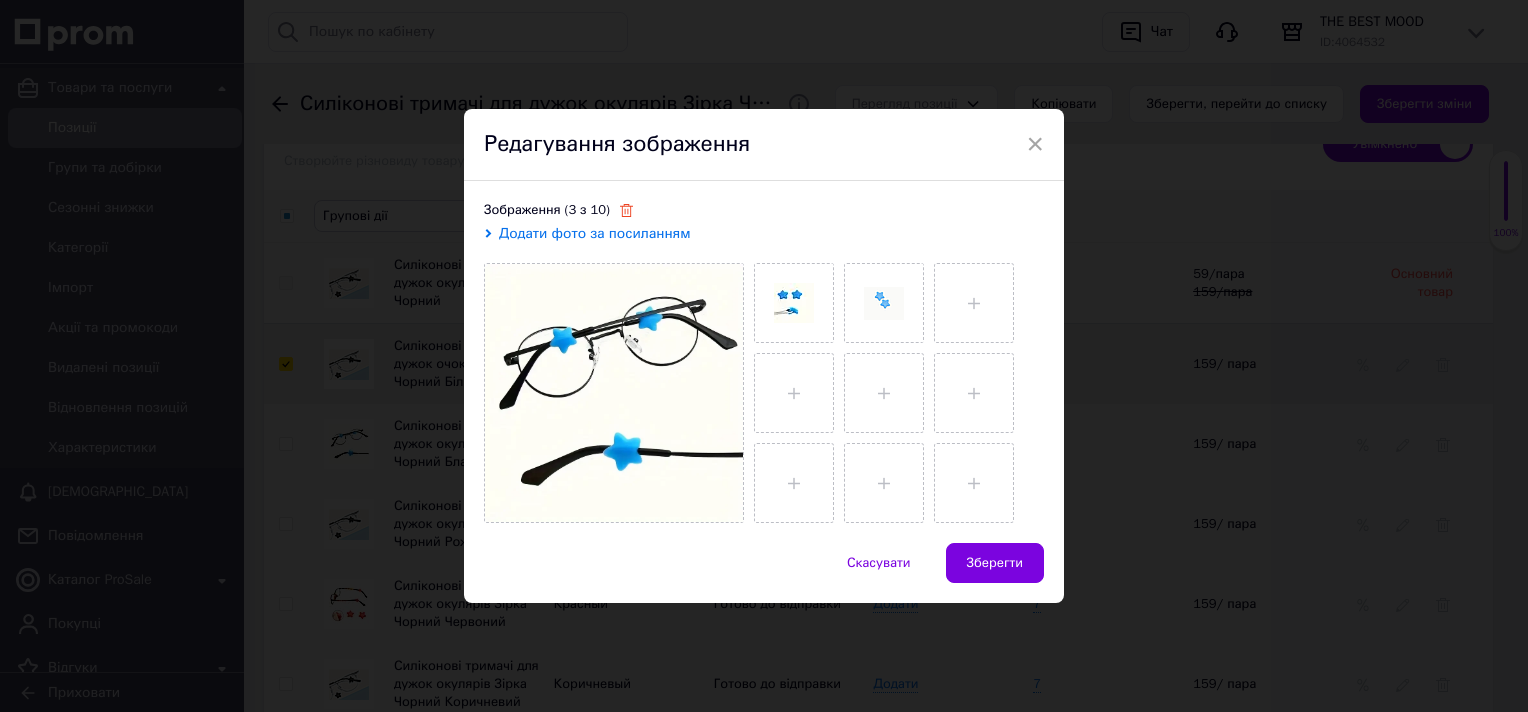 click 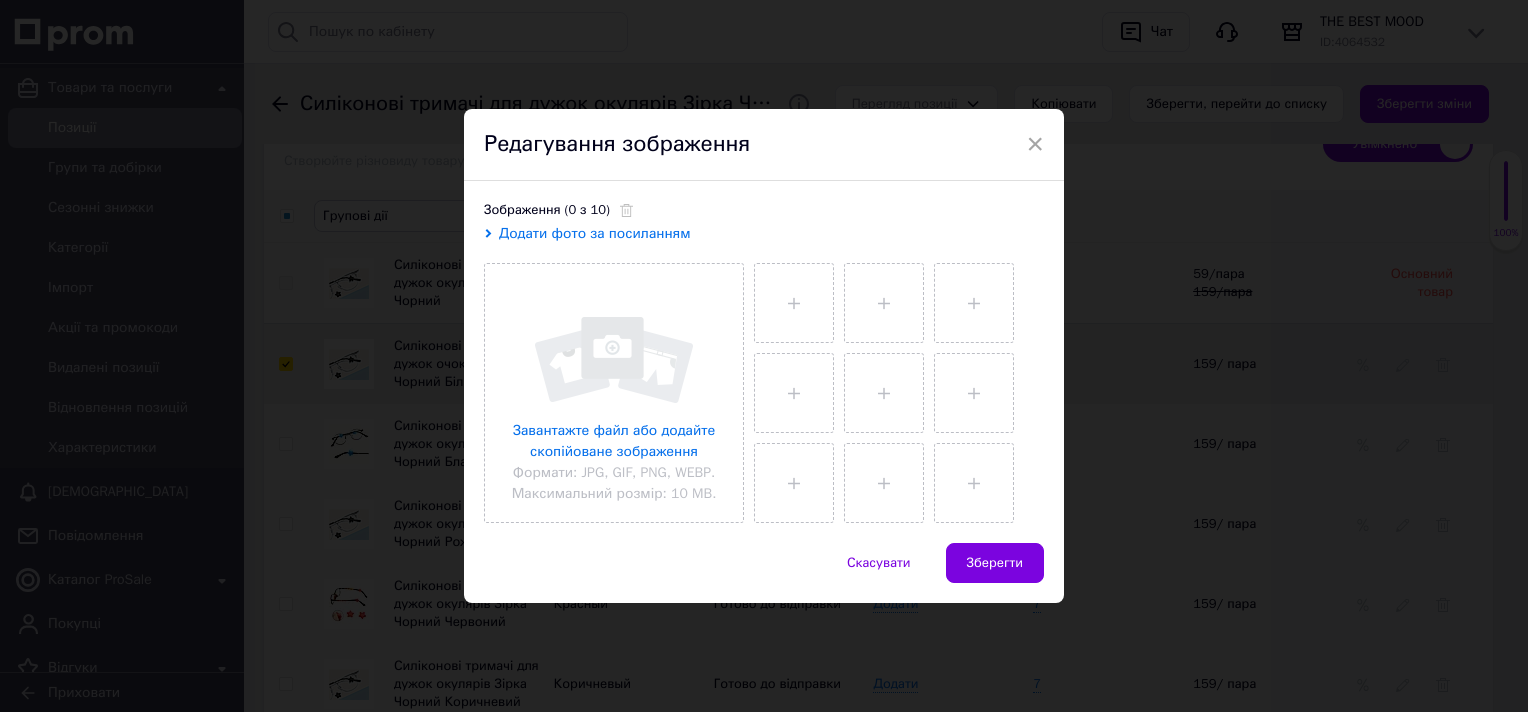 click on "Додати фото за посиланням" at bounding box center (595, 233) 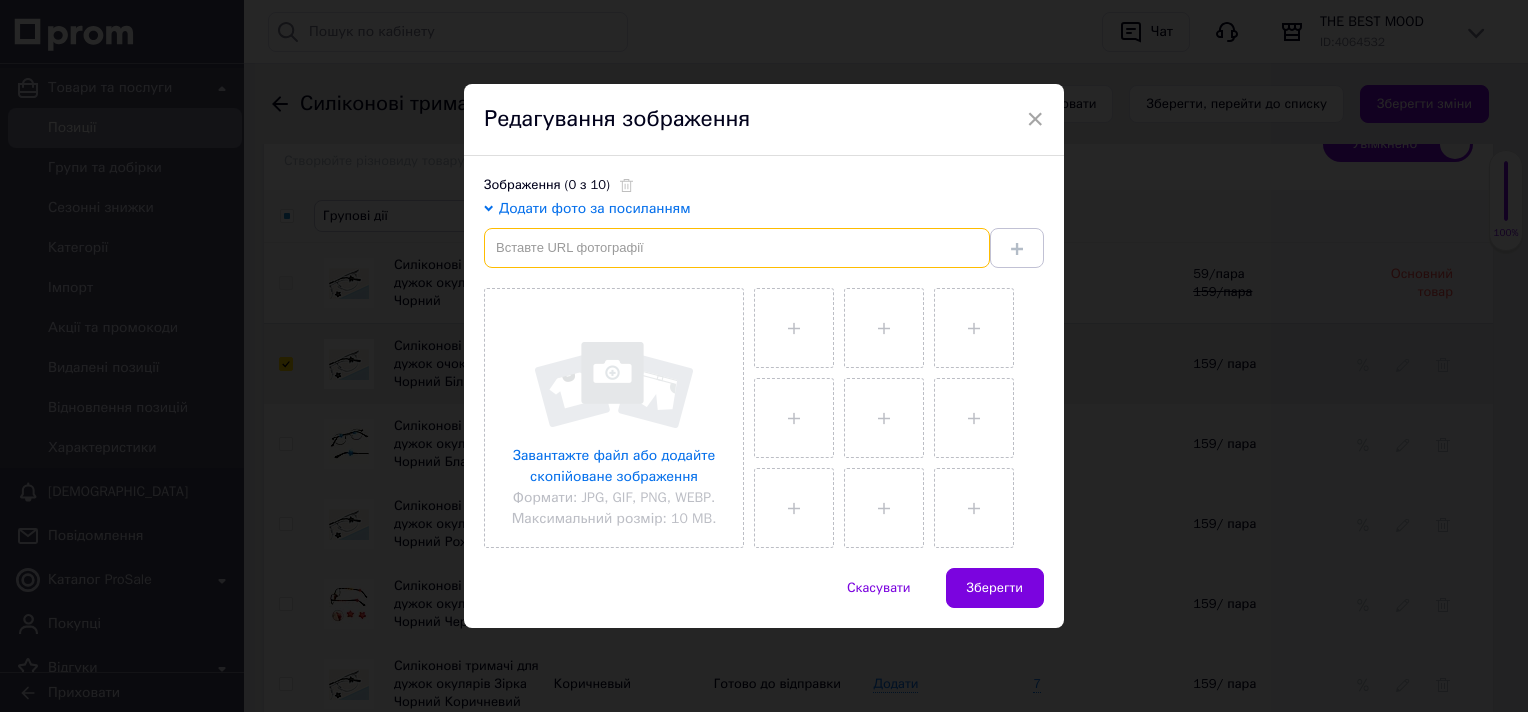 click at bounding box center (737, 248) 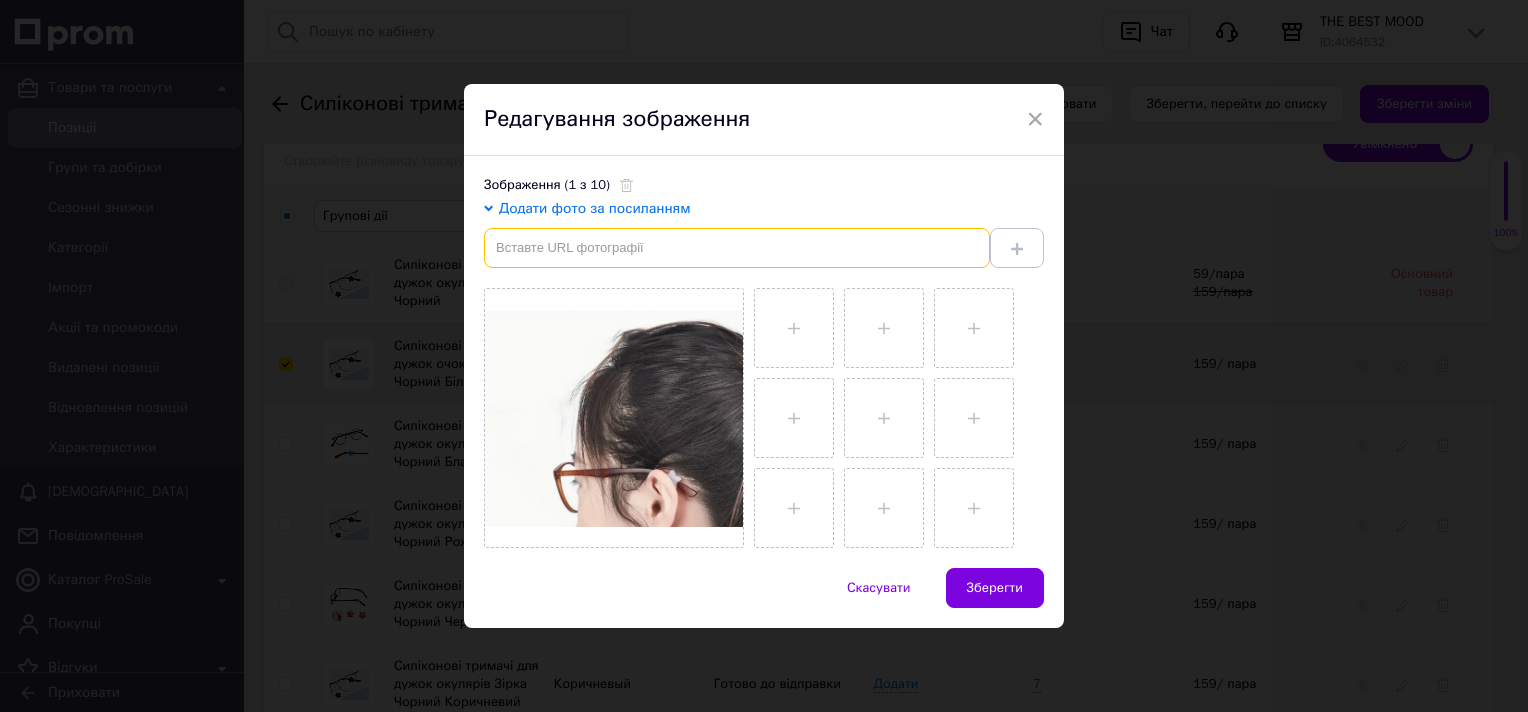 click at bounding box center [737, 248] 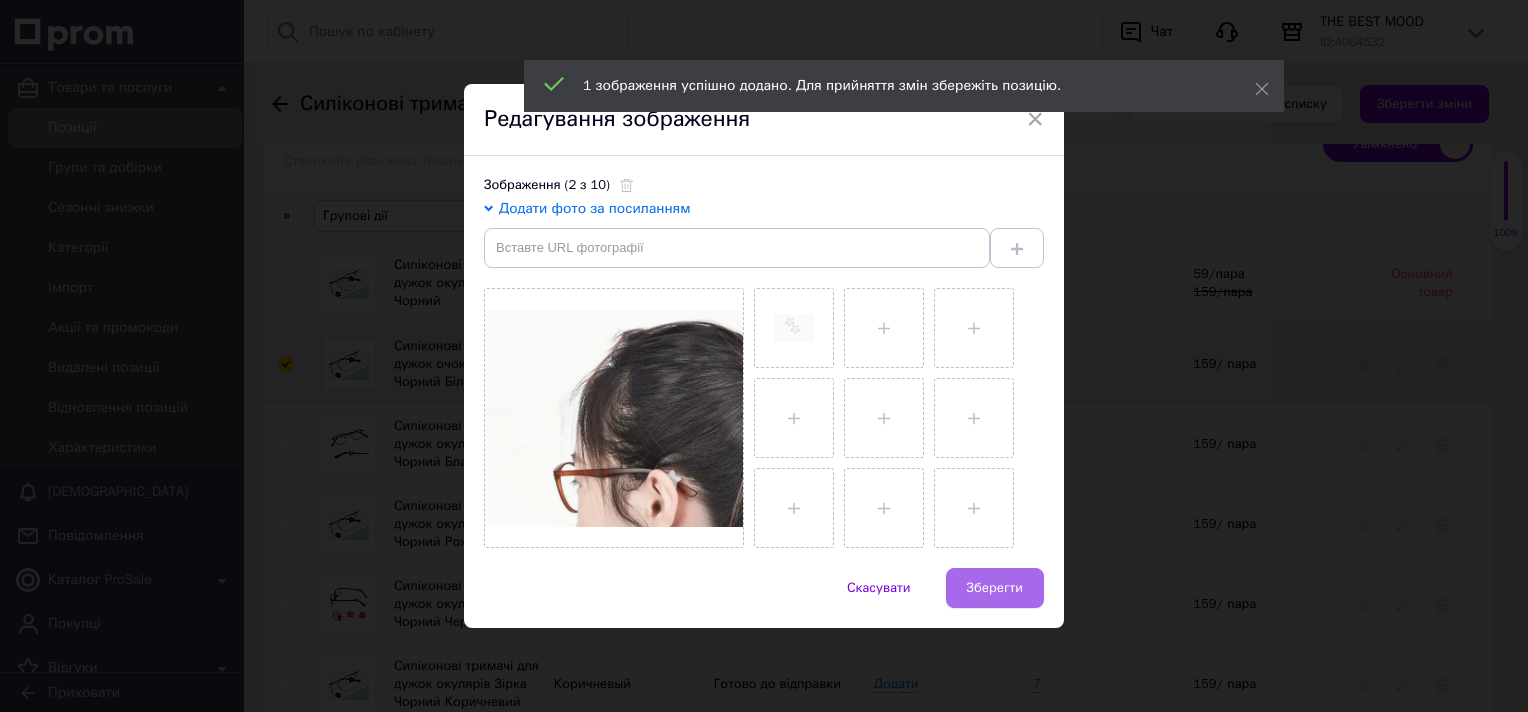 click on "Зберегти" at bounding box center [995, 588] 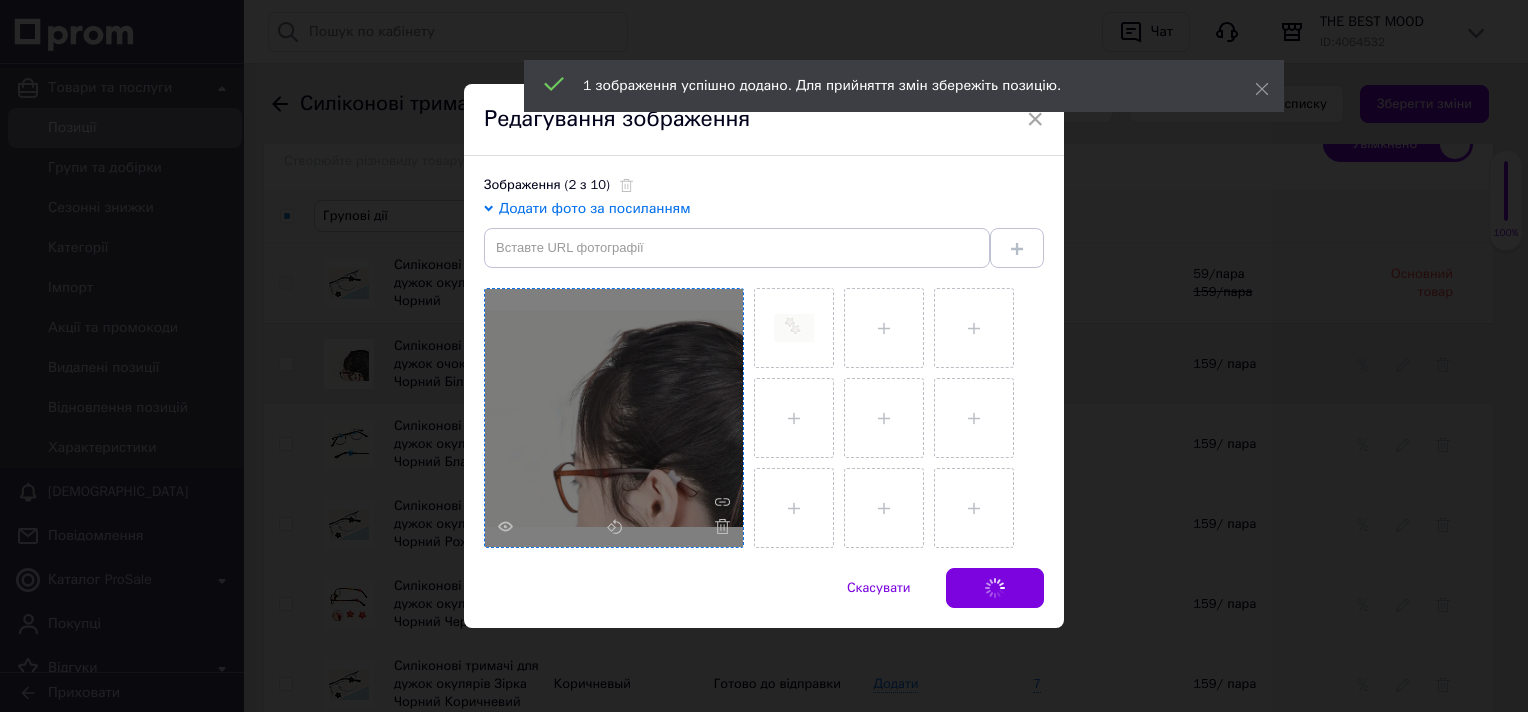 checkbox on "false" 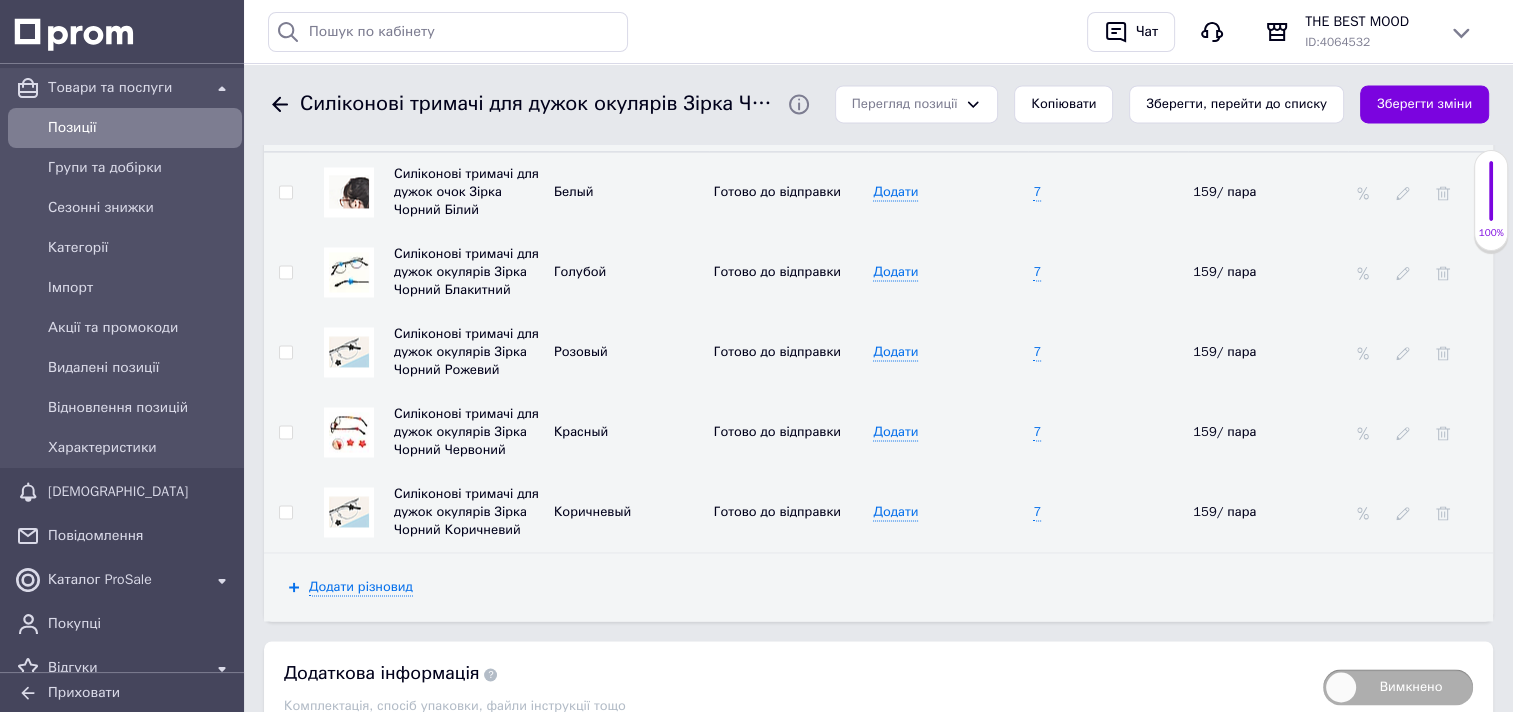 scroll, scrollTop: 3116, scrollLeft: 0, axis: vertical 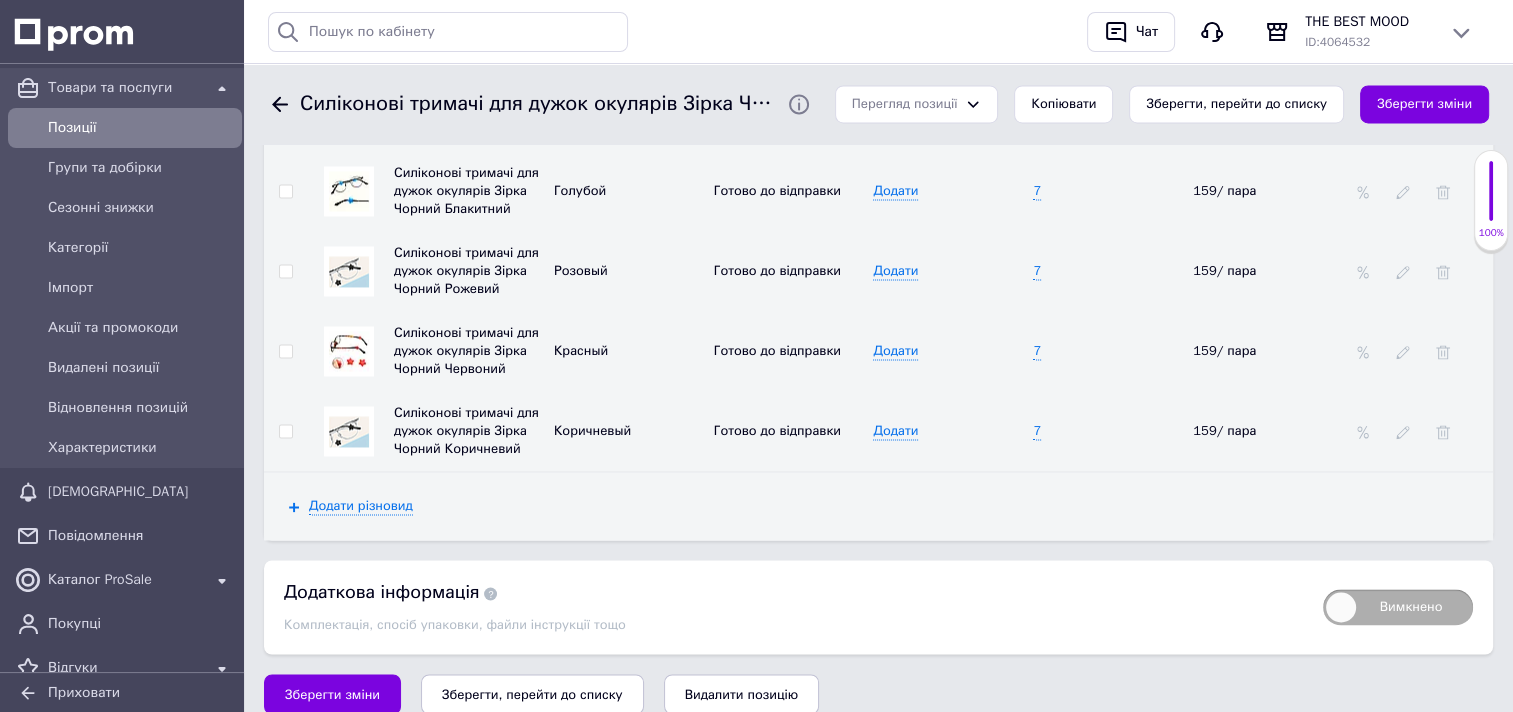 click at bounding box center [285, 271] 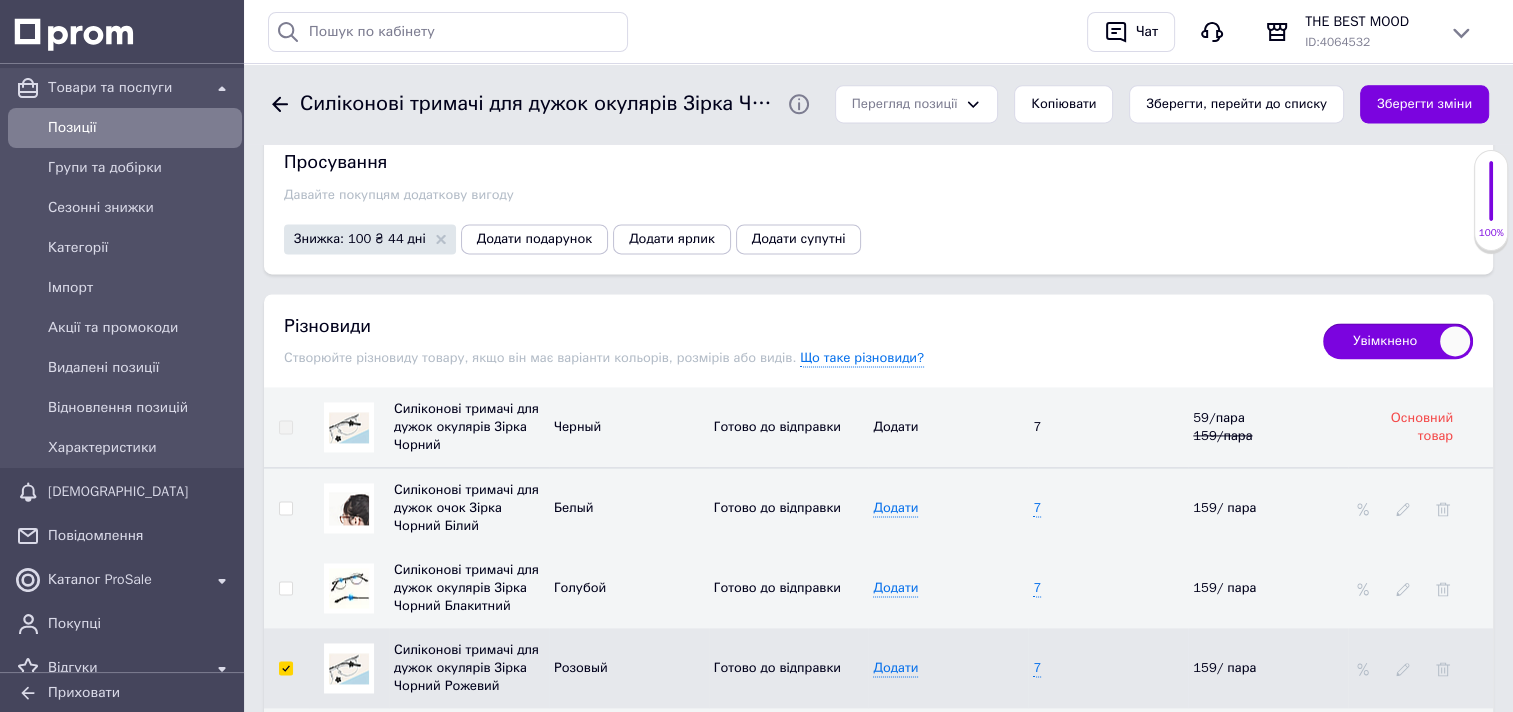 scroll, scrollTop: 2716, scrollLeft: 0, axis: vertical 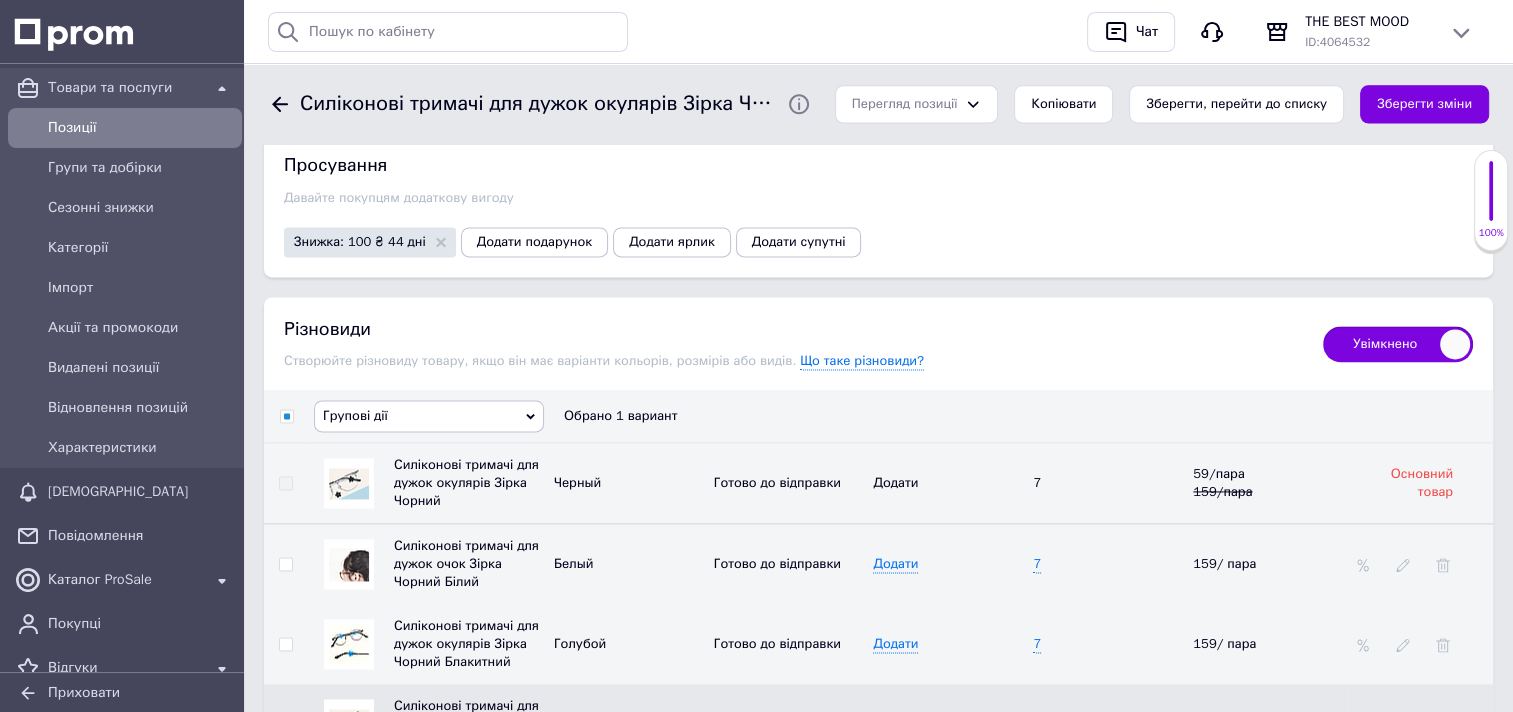 click on "Групові дії" at bounding box center (429, 416) 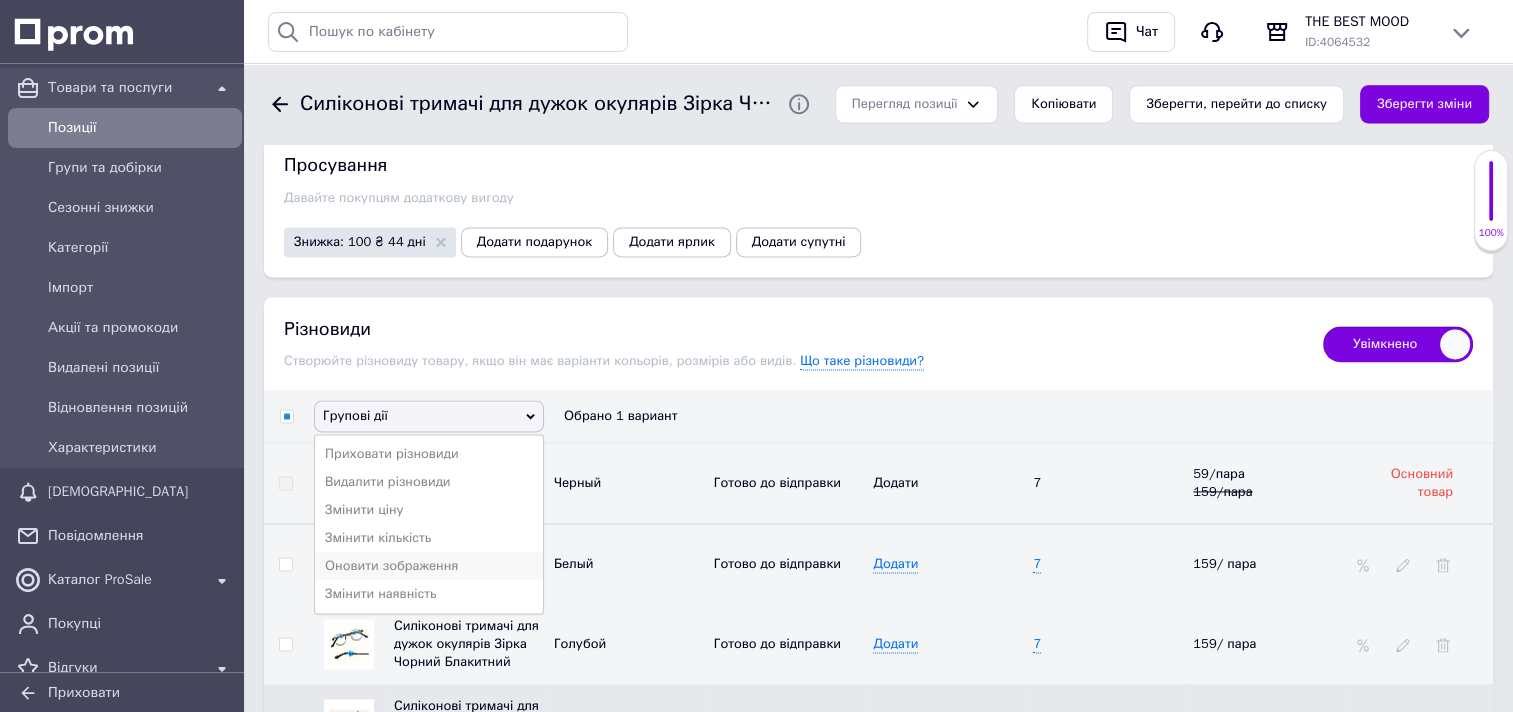 click on "Оновити зображення" at bounding box center (429, 566) 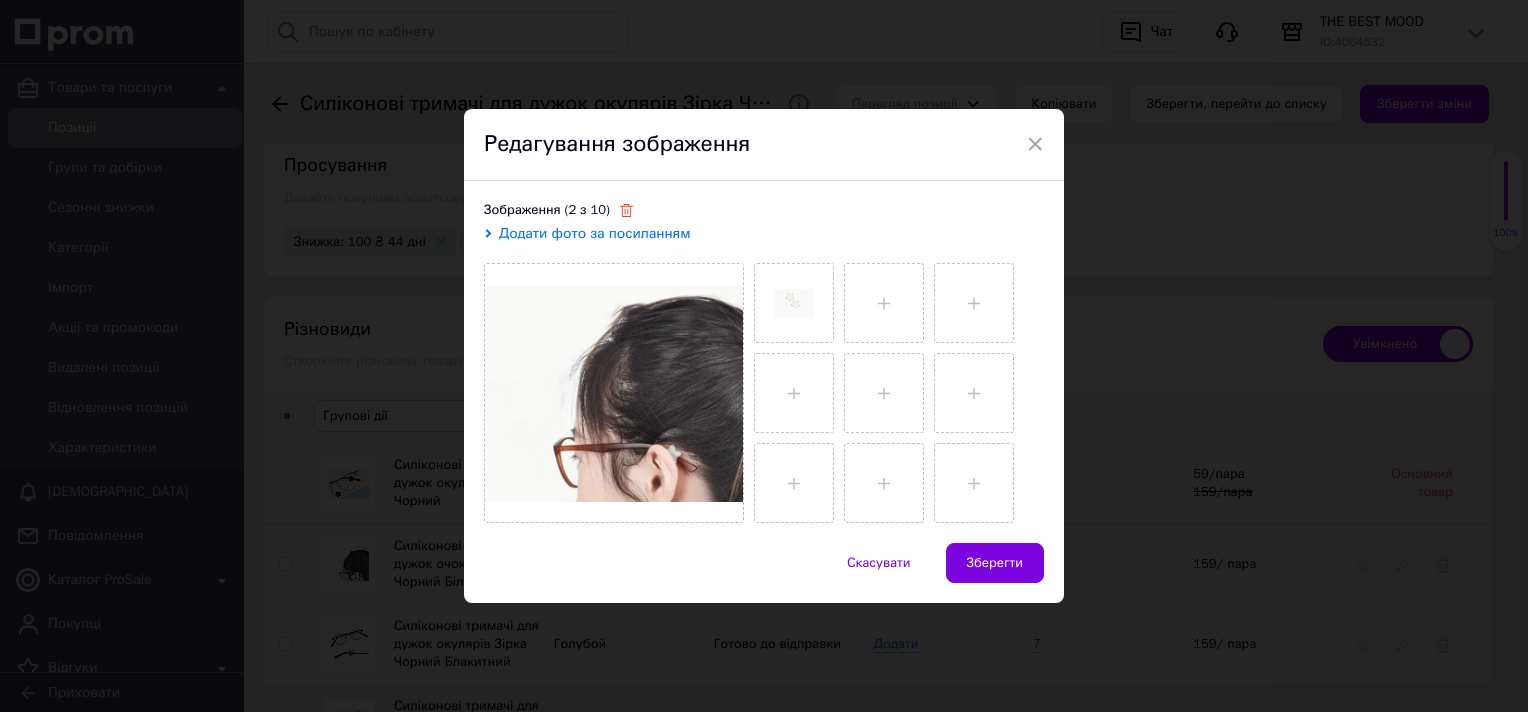 click 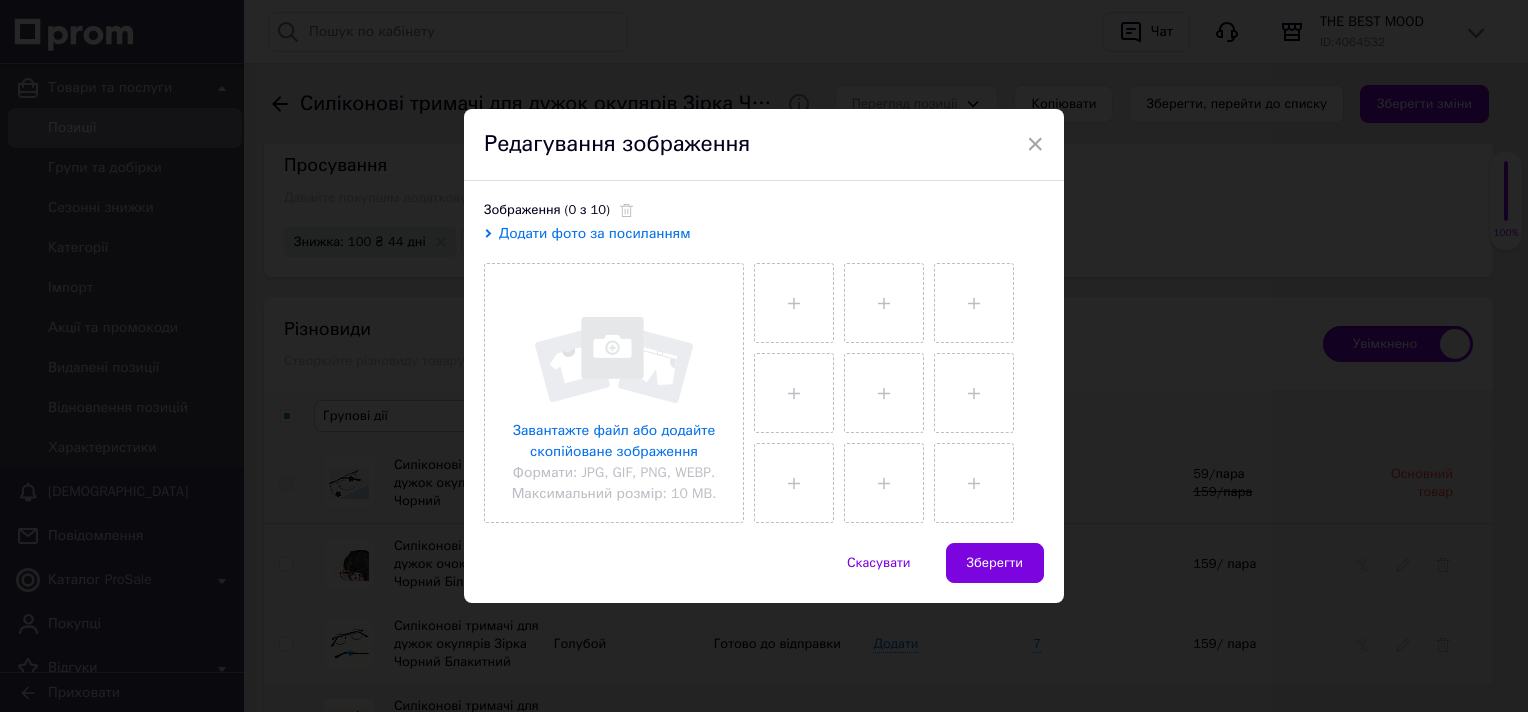 click on "Додати фото за посиланням" at bounding box center [595, 233] 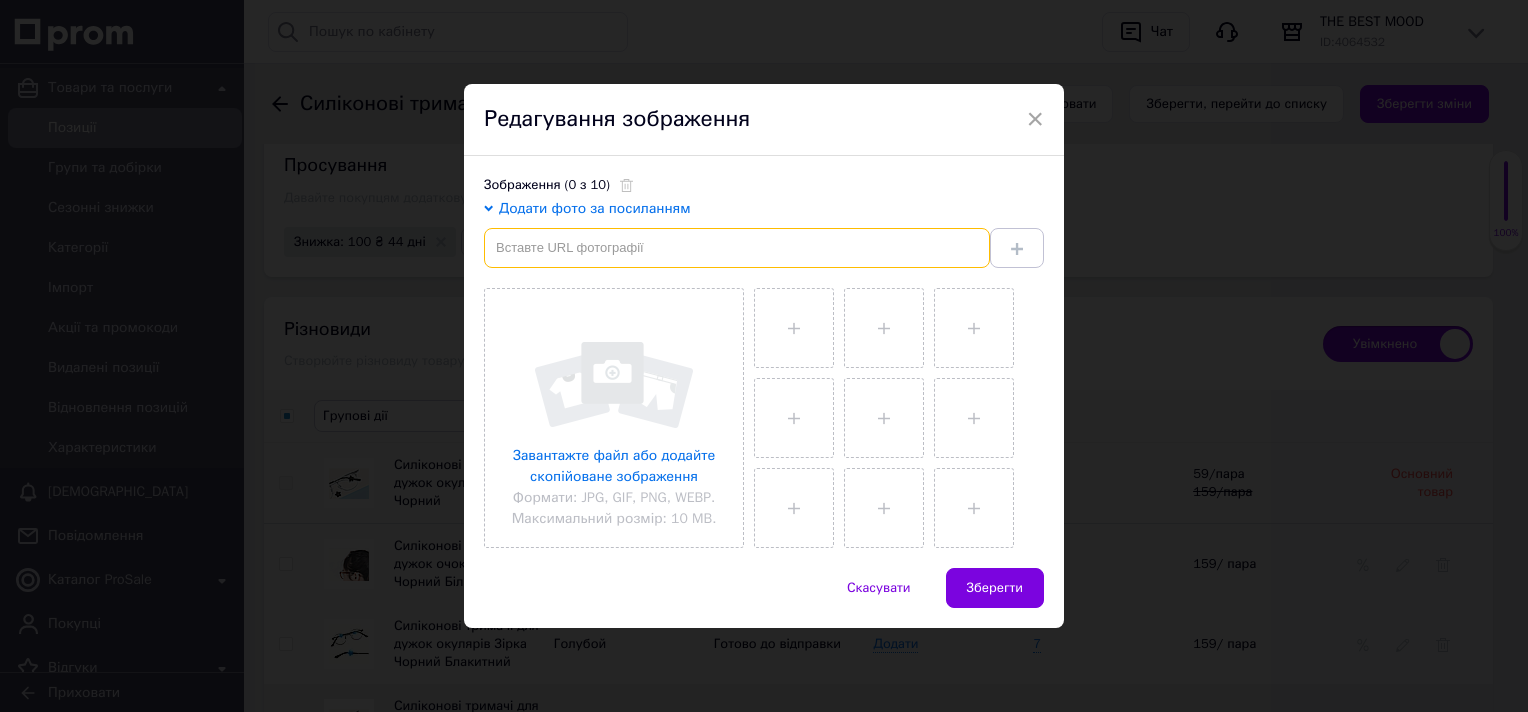 click at bounding box center (737, 248) 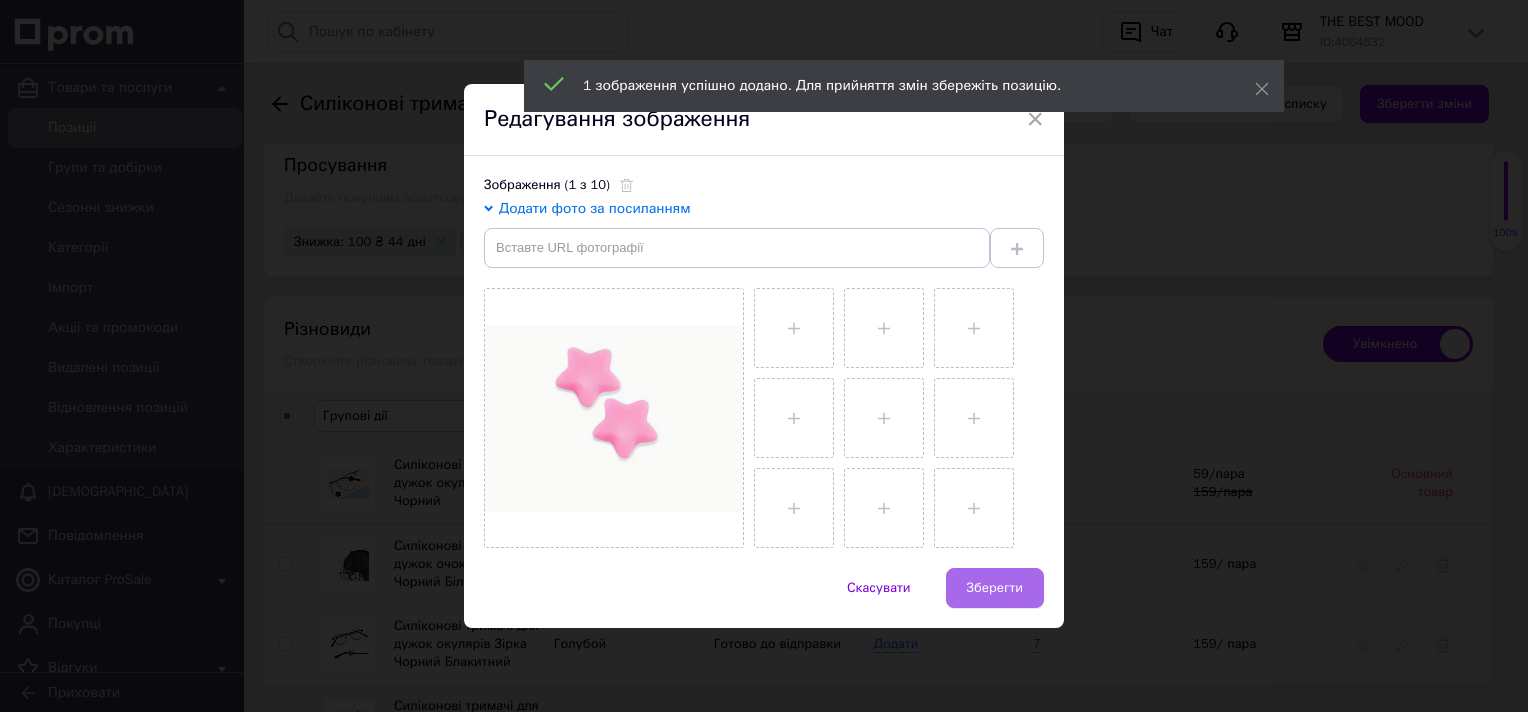 click on "Зберегти" at bounding box center [995, 588] 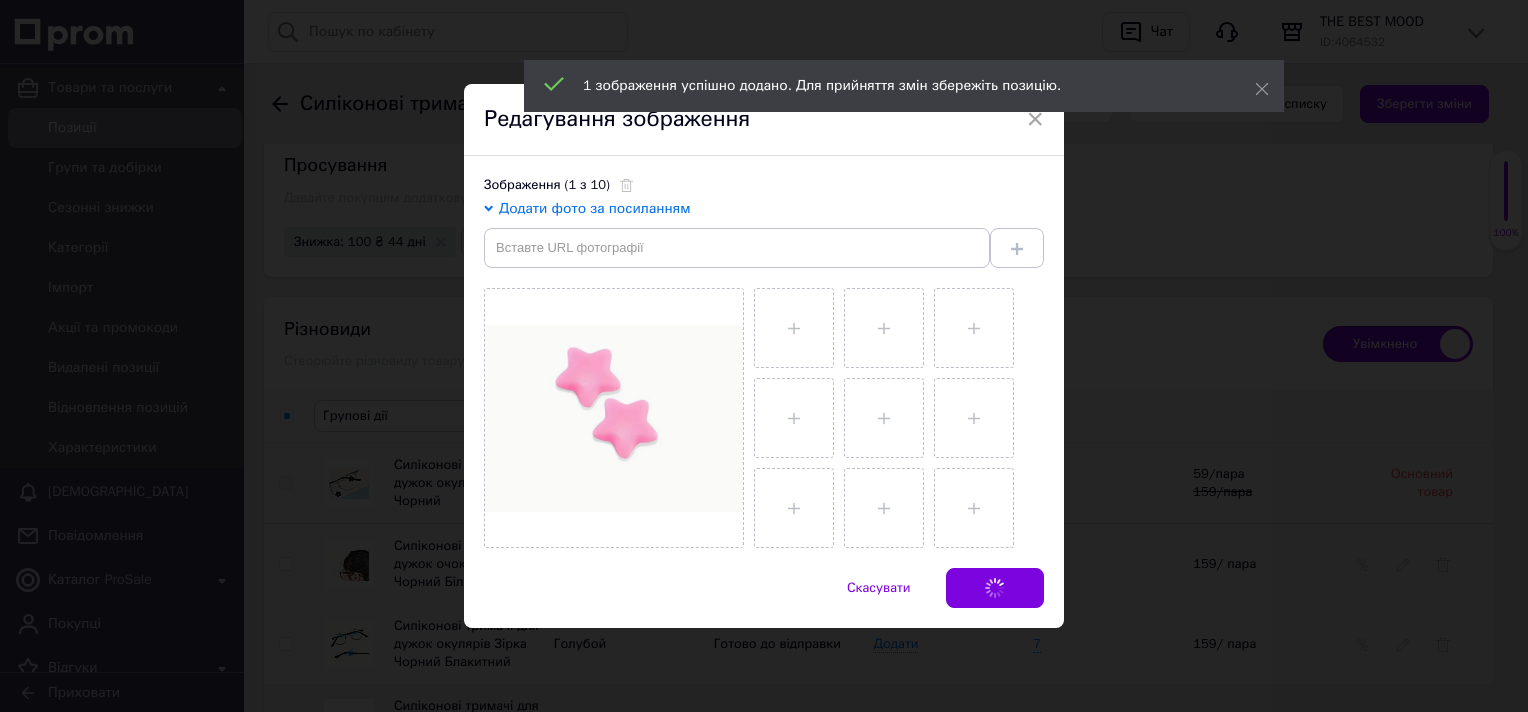 checkbox on "false" 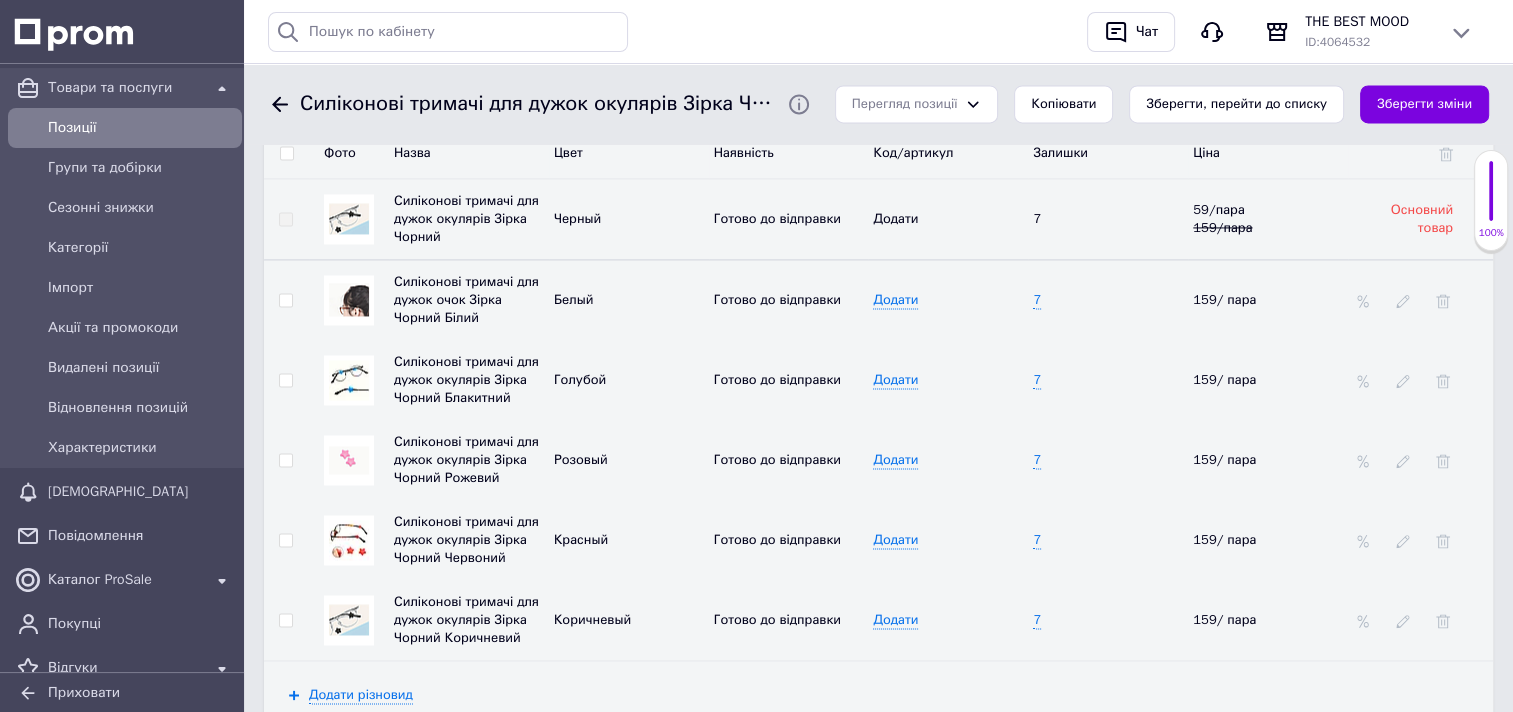 scroll, scrollTop: 3016, scrollLeft: 0, axis: vertical 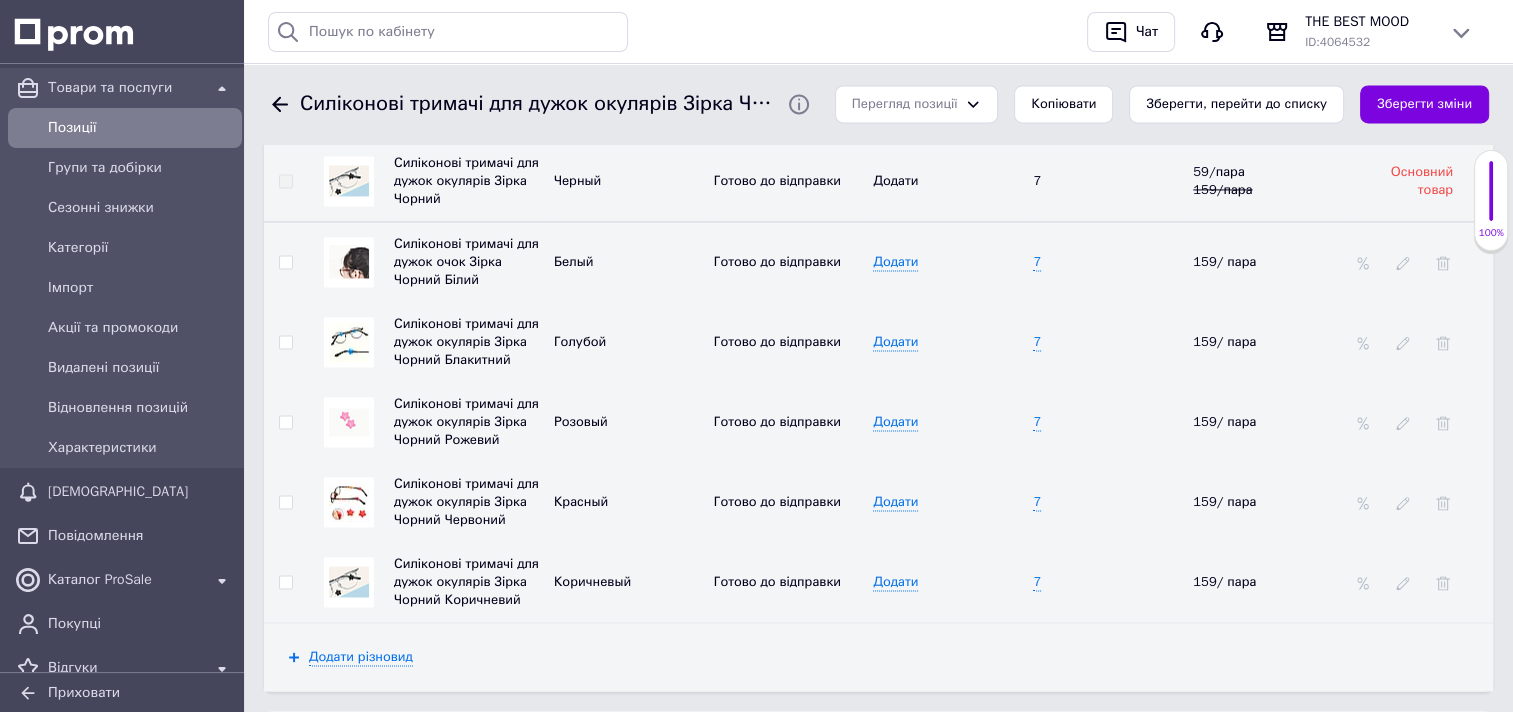 click at bounding box center (285, 502) 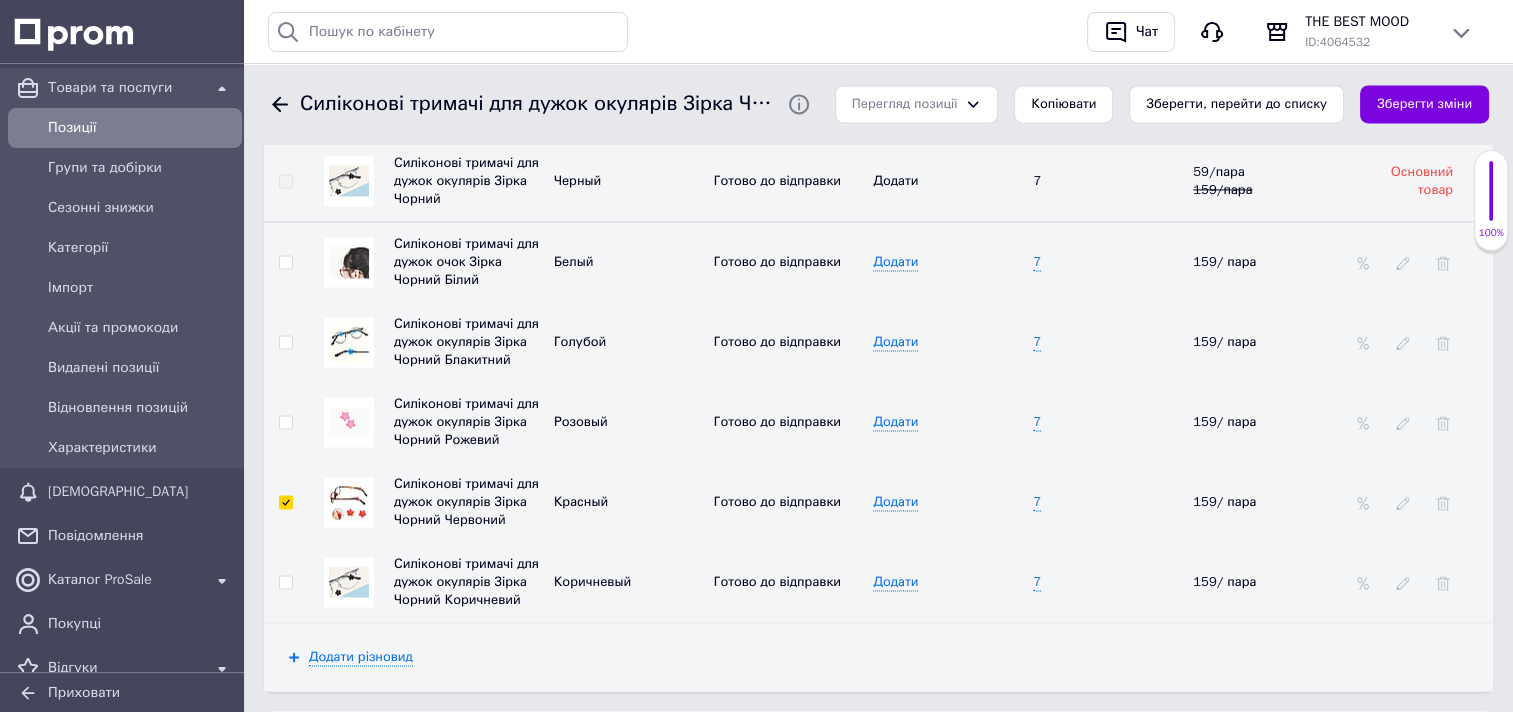 checkbox on "true" 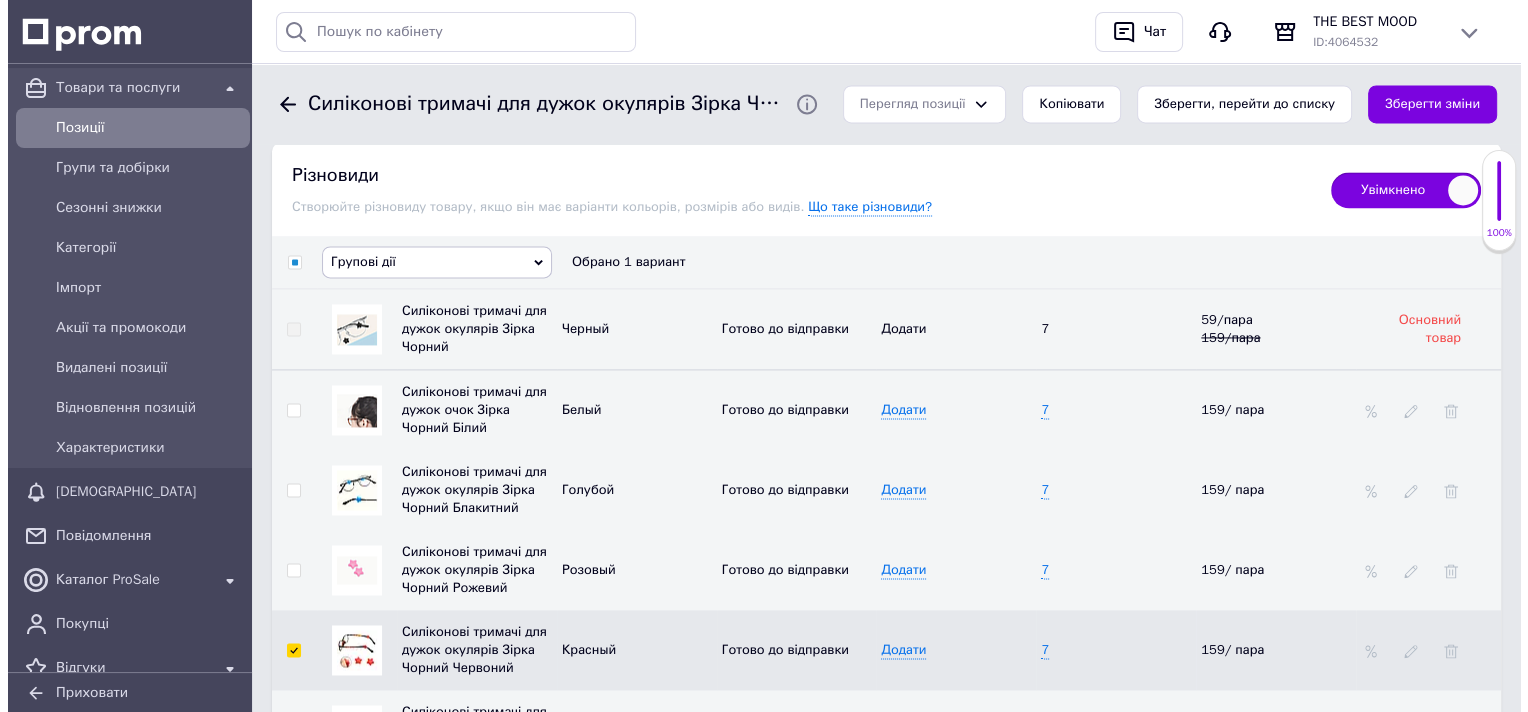 scroll, scrollTop: 2916, scrollLeft: 0, axis: vertical 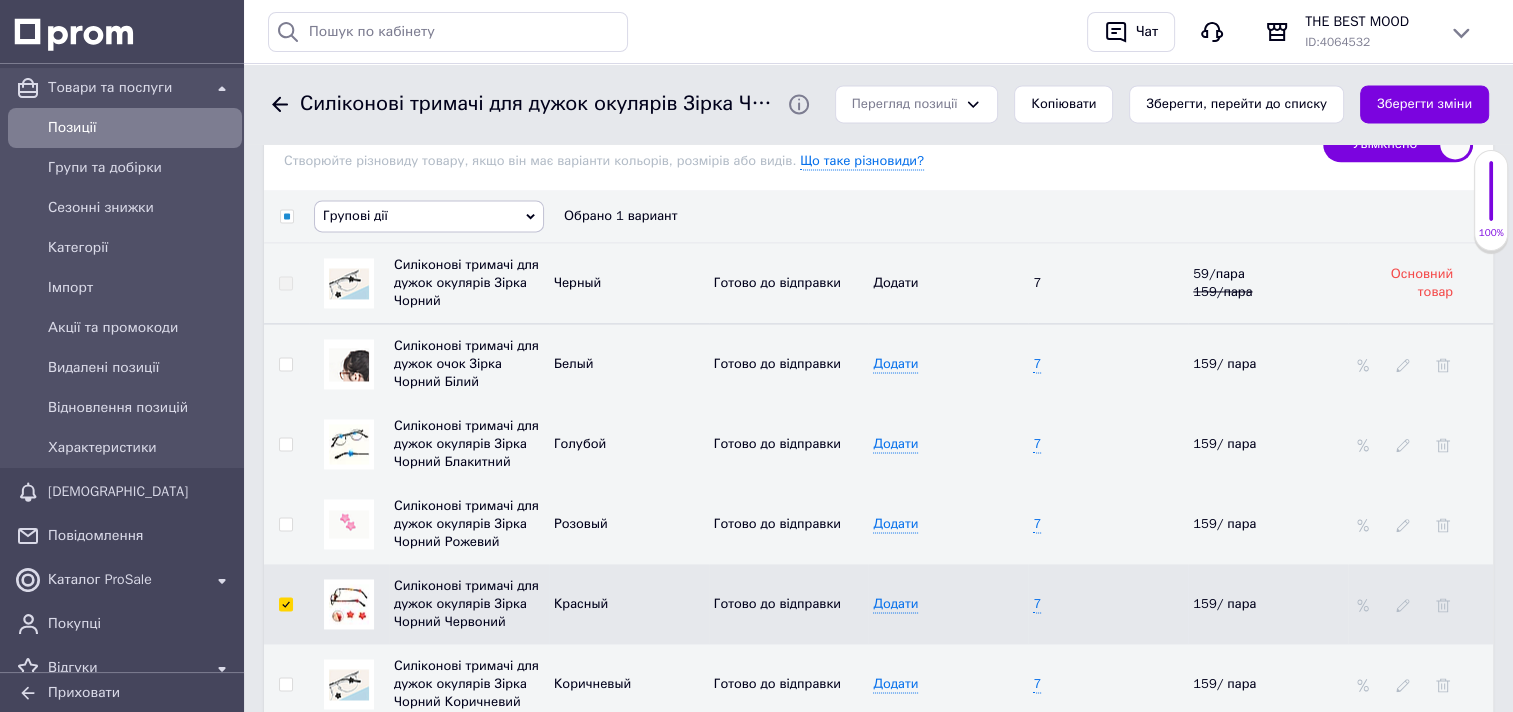 click at bounding box center (349, 604) 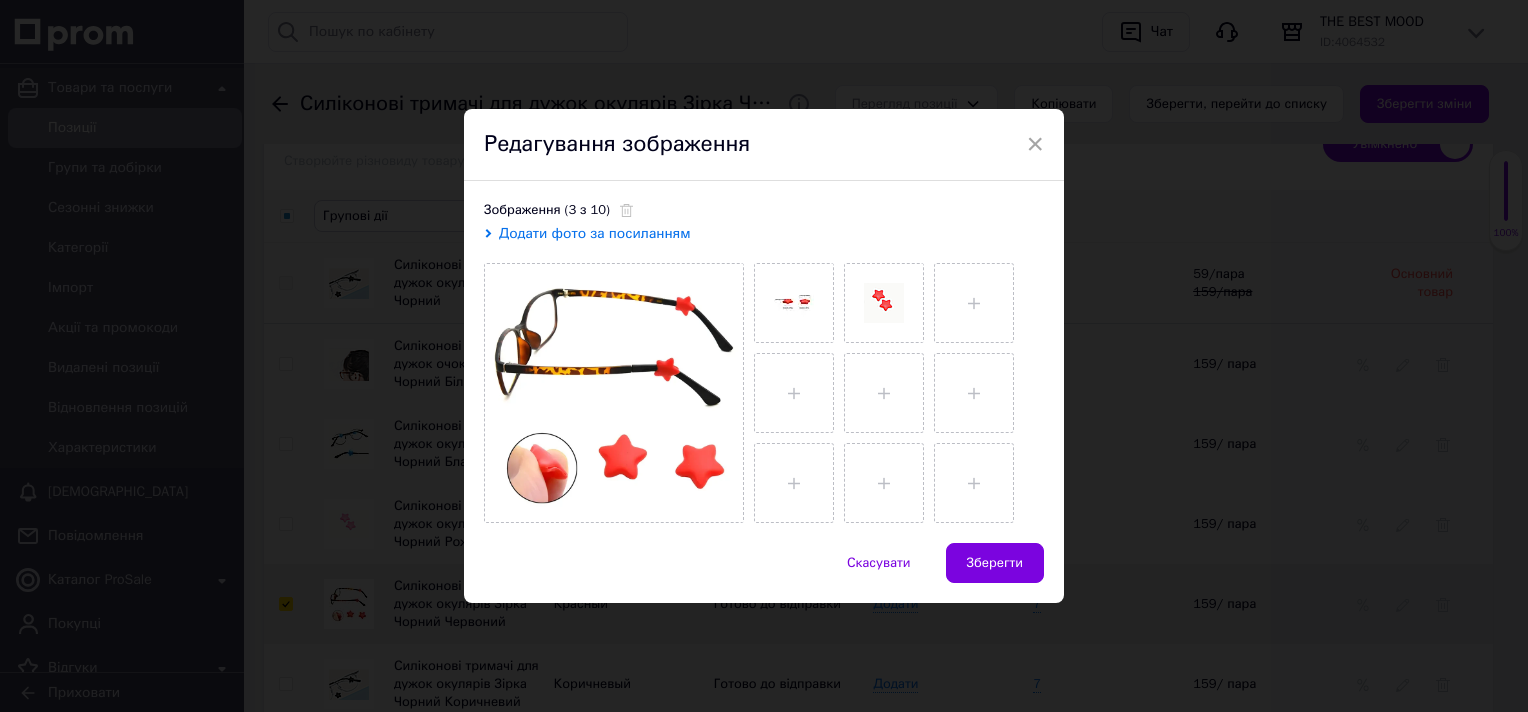 click on "Додати фото за посиланням" at bounding box center [595, 233] 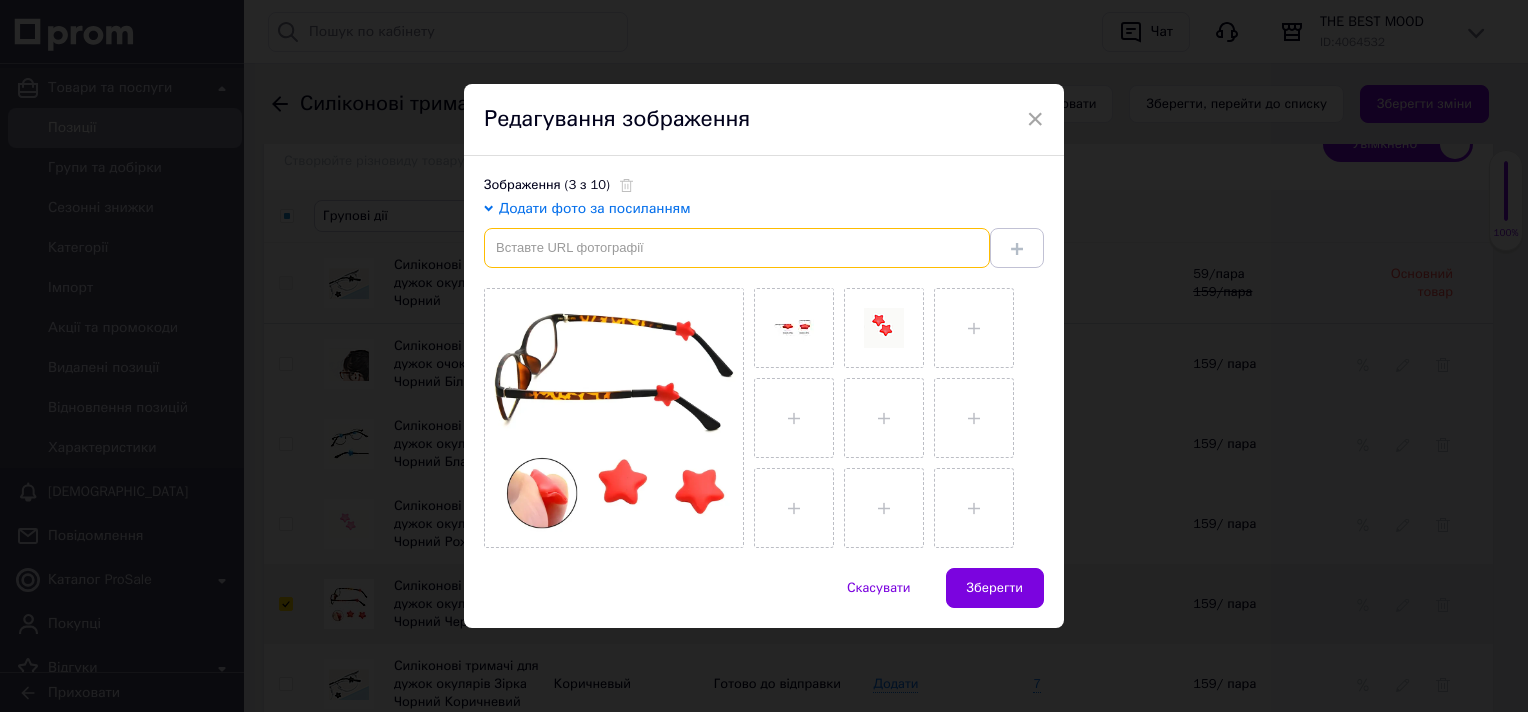 click at bounding box center (737, 248) 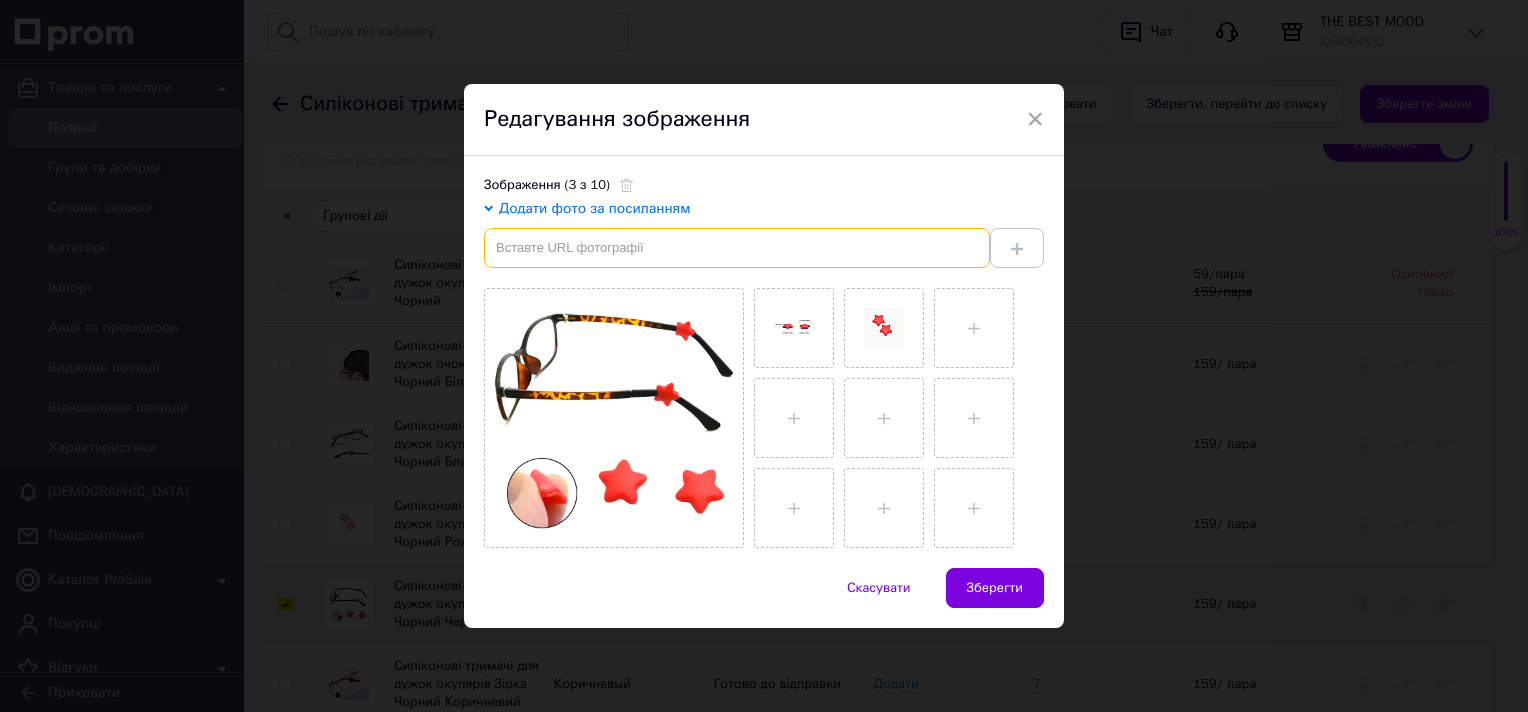 paste on "https://img.kwcdn.com/product/fancy/b7b1f3bc-d264-4cf3-a22f-cf98734fbed5.jpg?imageView2/2/w/800/q/70/format/webp" 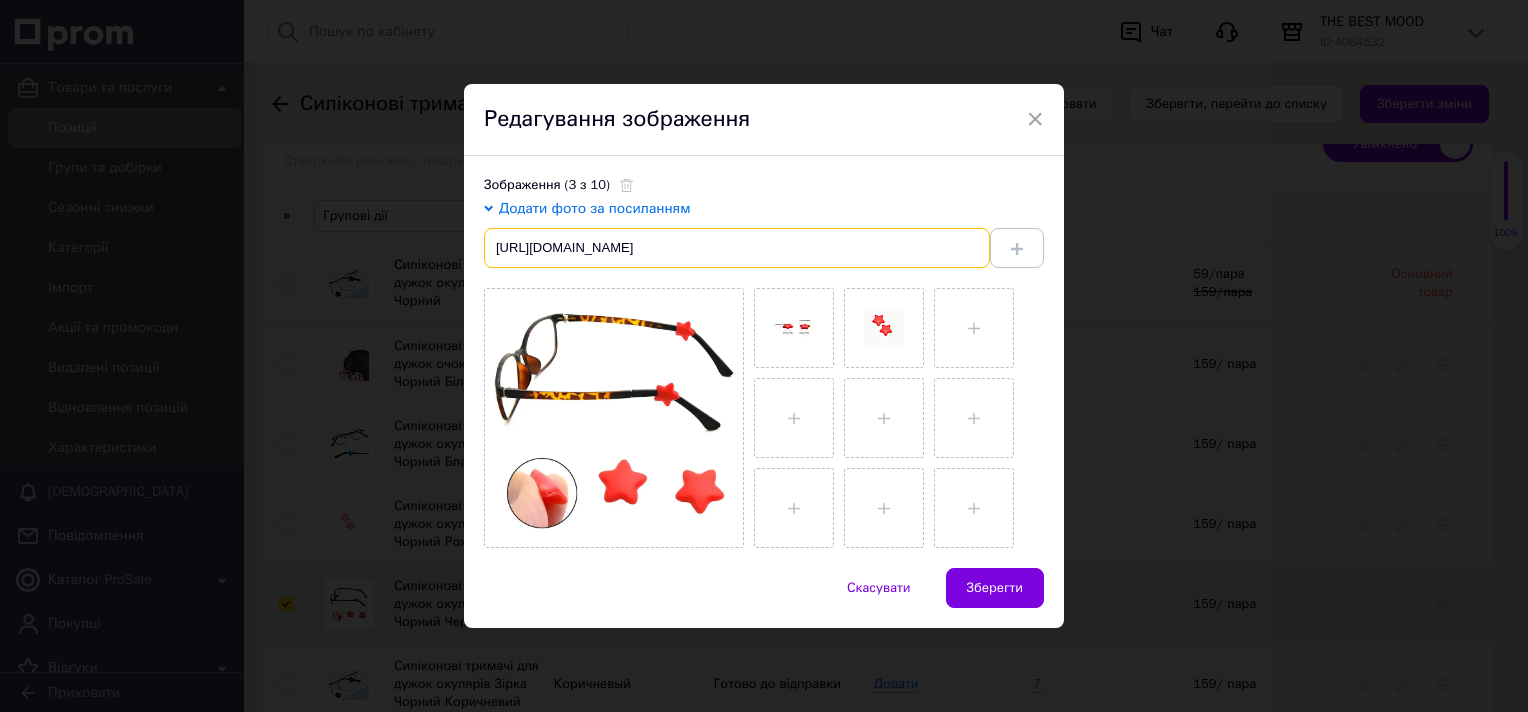 scroll, scrollTop: 0, scrollLeft: 211, axis: horizontal 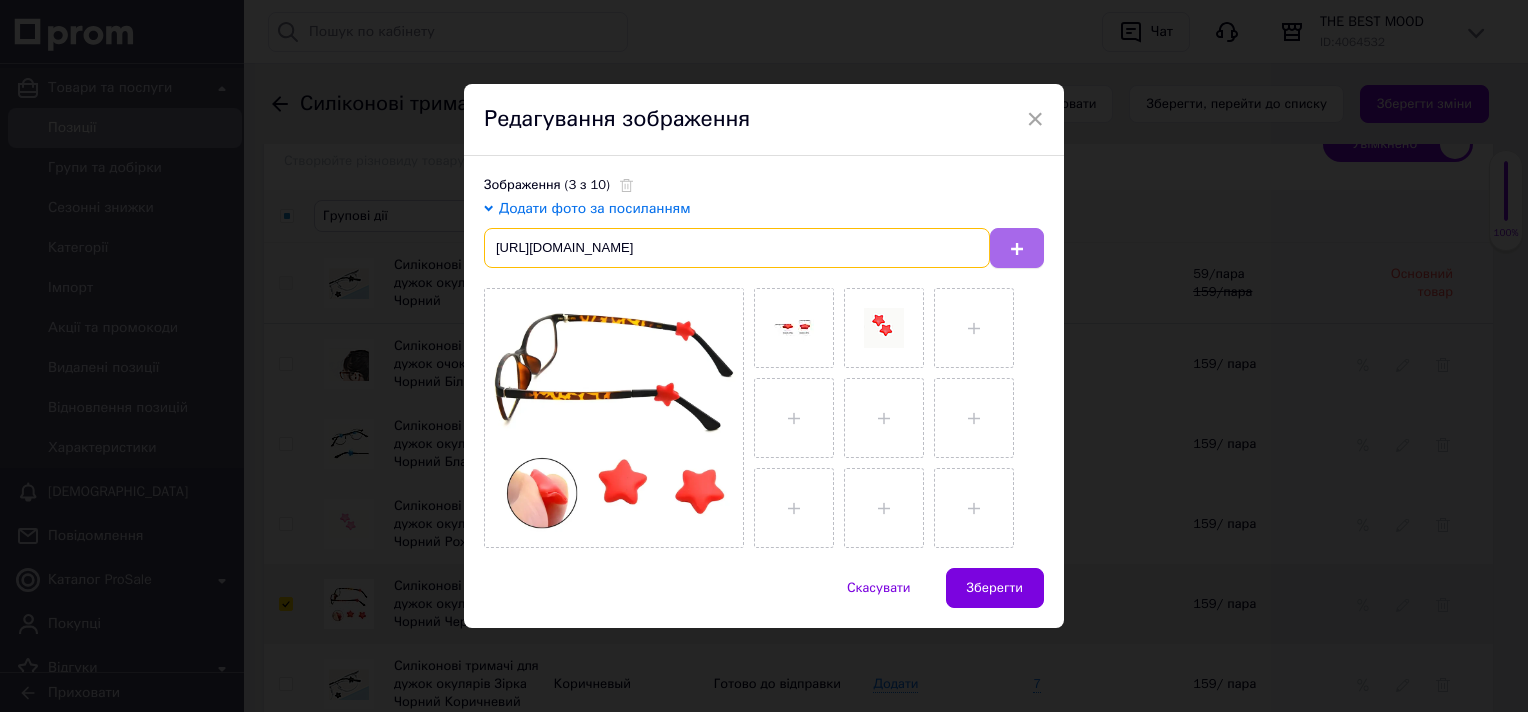 type on "https://img.kwcdn.com/product/fancy/b7b1f3bc-d264-4cf3-a22f-cf98734fbed5.jpg?imageView2/2/w/800/q/70/format/webp" 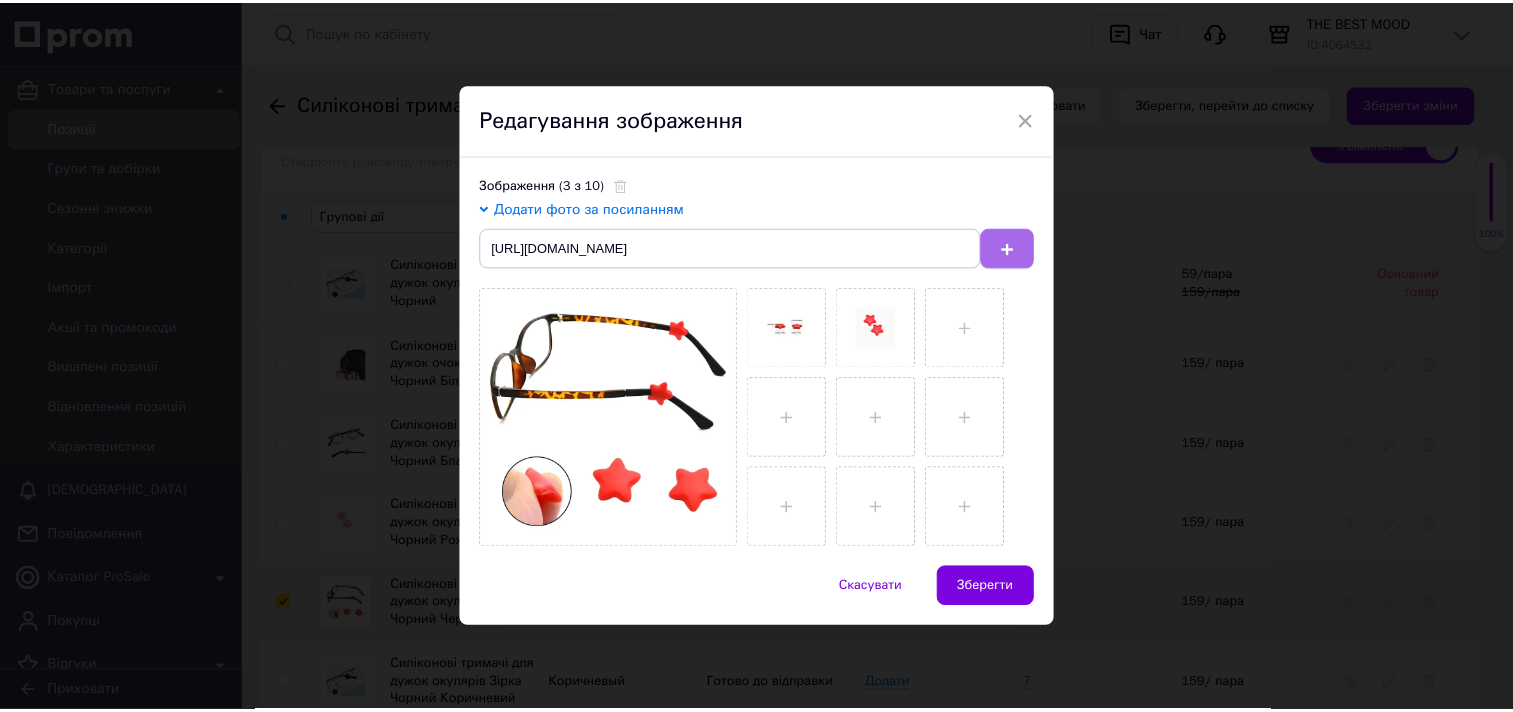 scroll, scrollTop: 0, scrollLeft: 0, axis: both 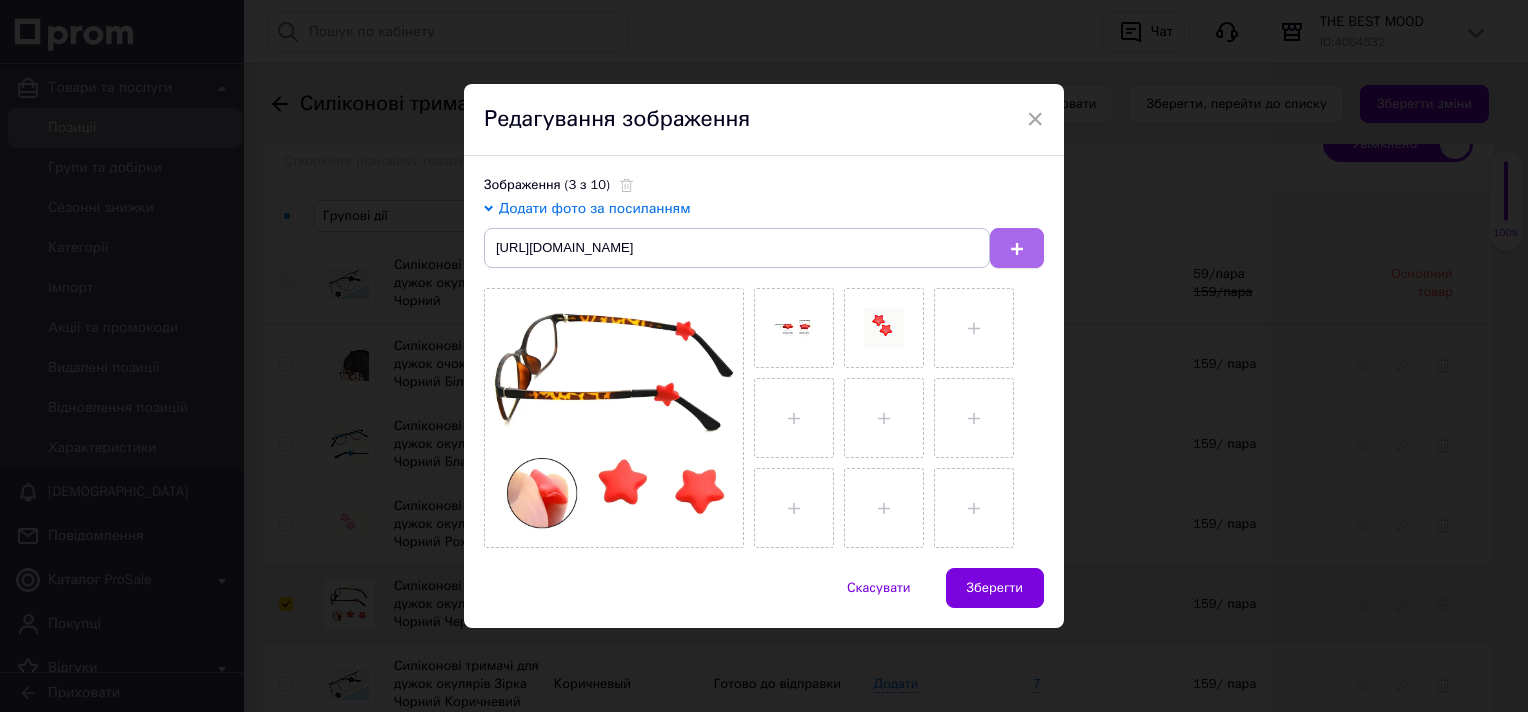 click at bounding box center (1017, 248) 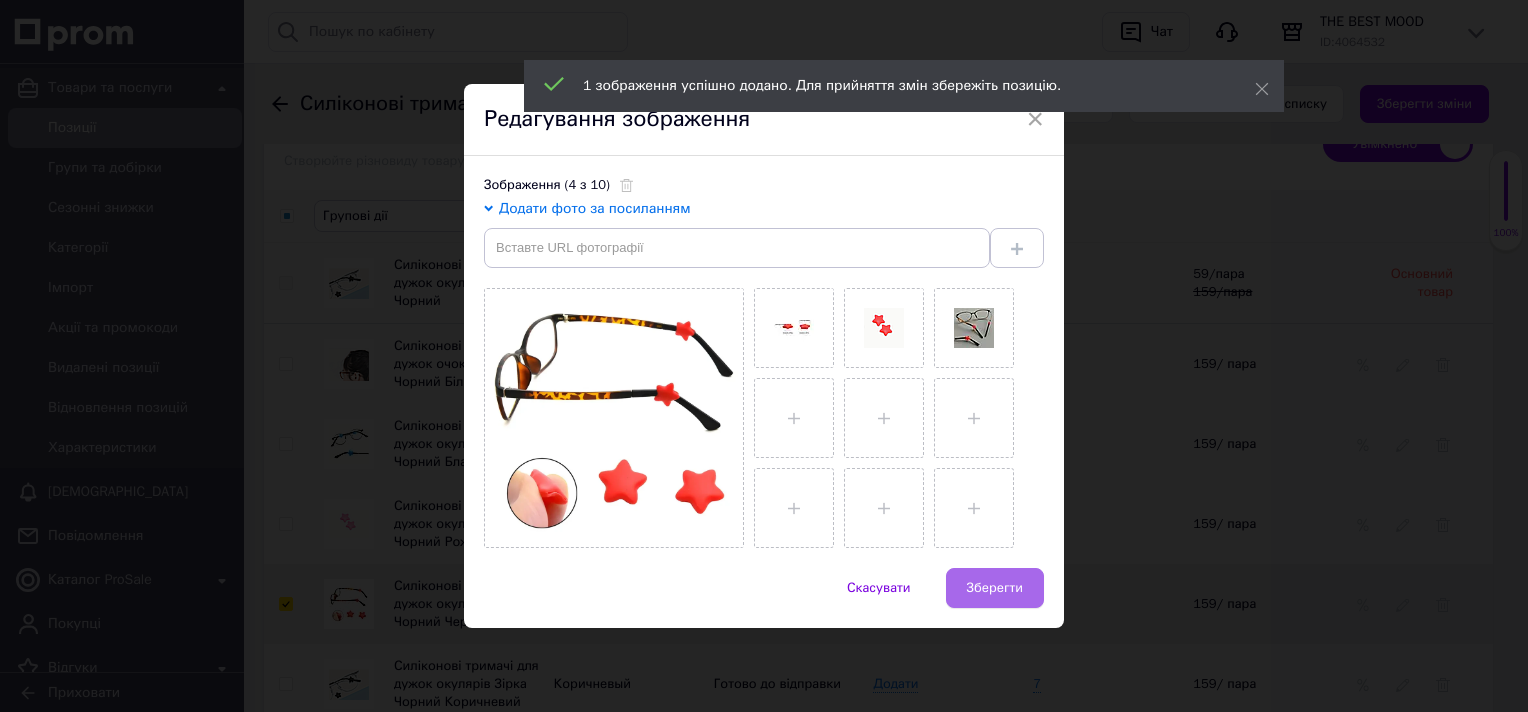 click on "Зберегти" at bounding box center (995, 588) 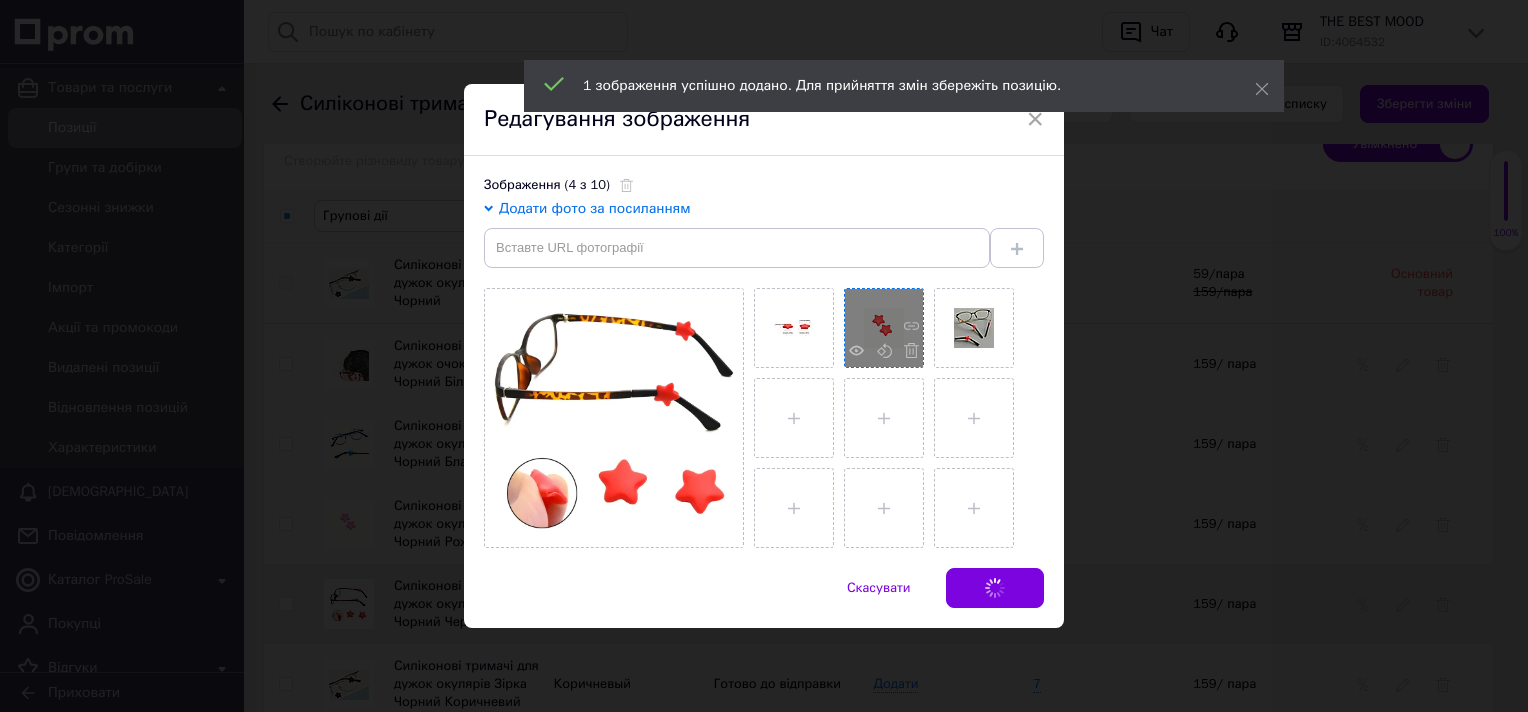 checkbox on "false" 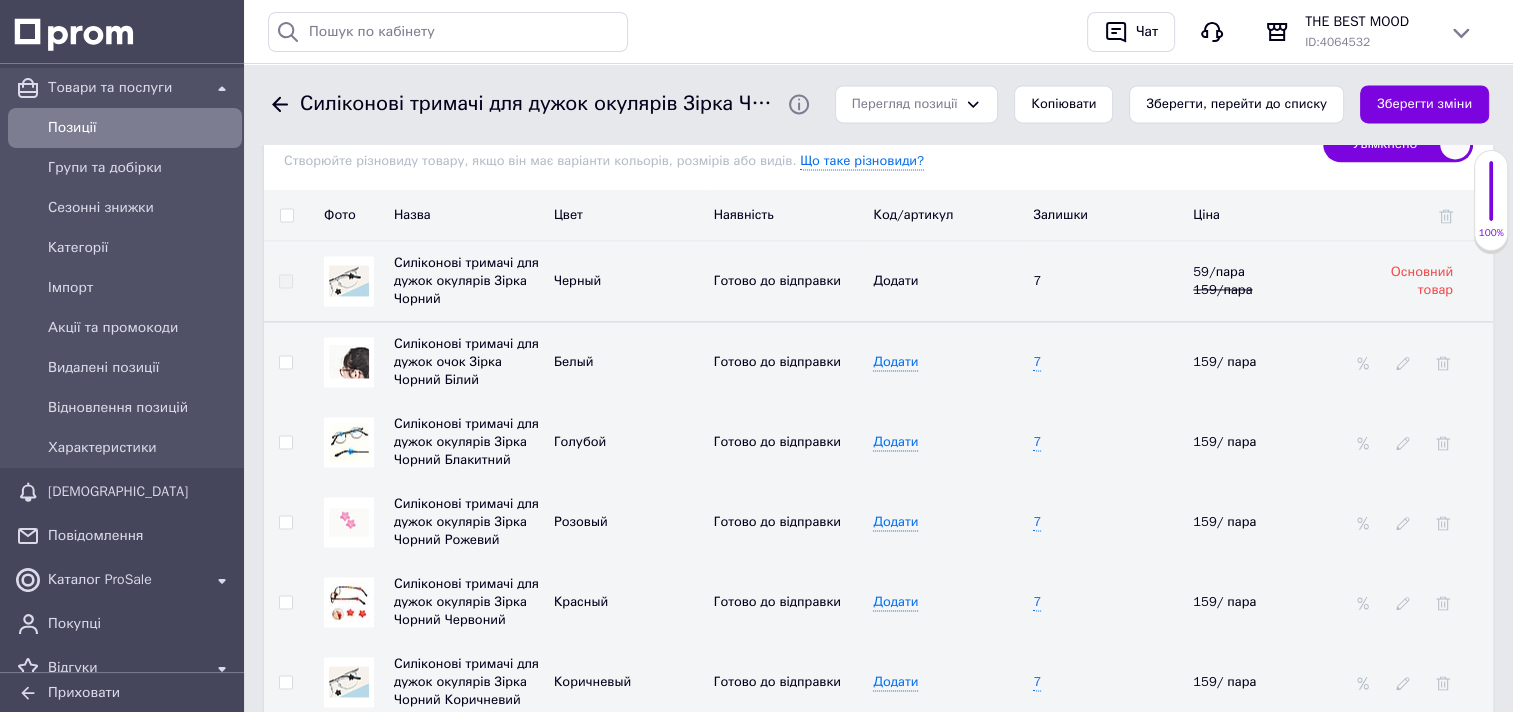 click at bounding box center [349, 602] 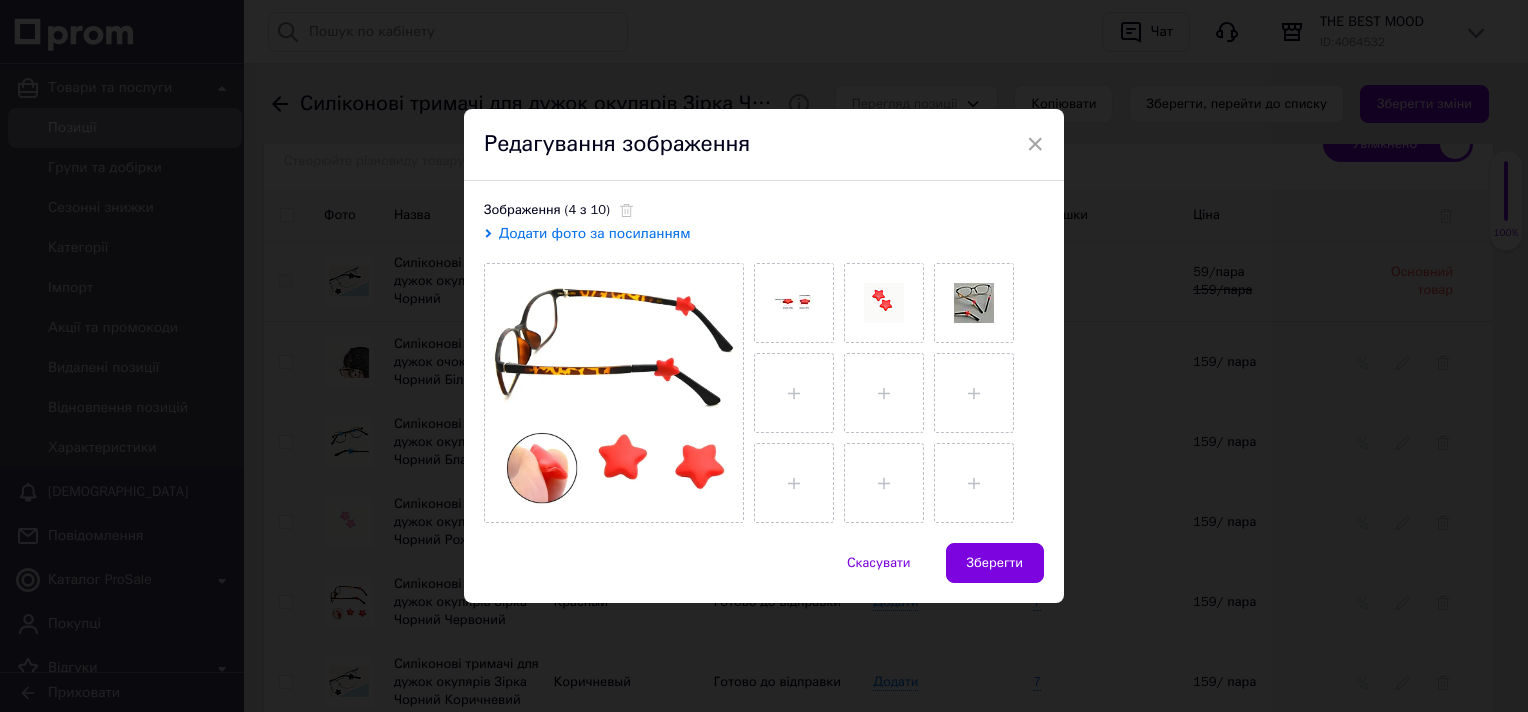 click on "Додати фото за посиланням" at bounding box center (595, 233) 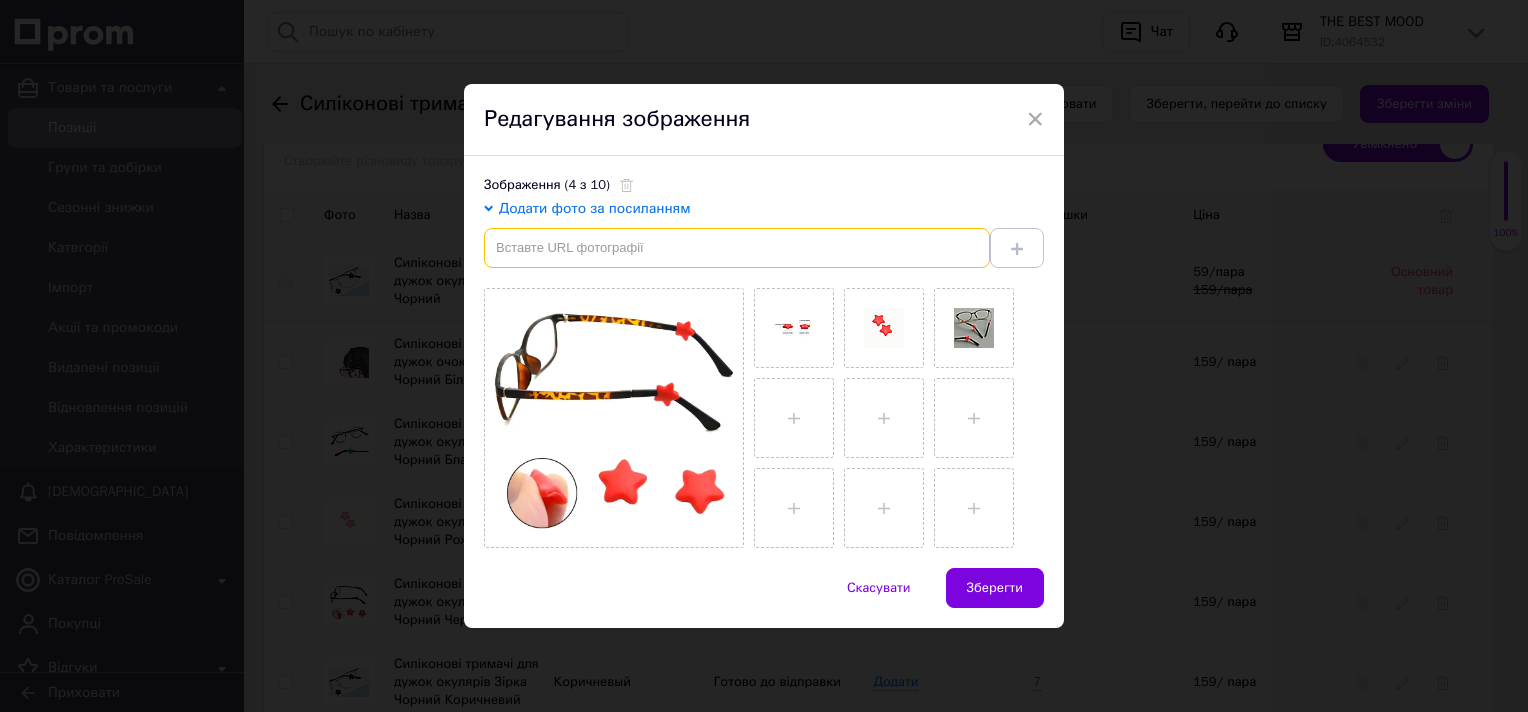 click at bounding box center [737, 248] 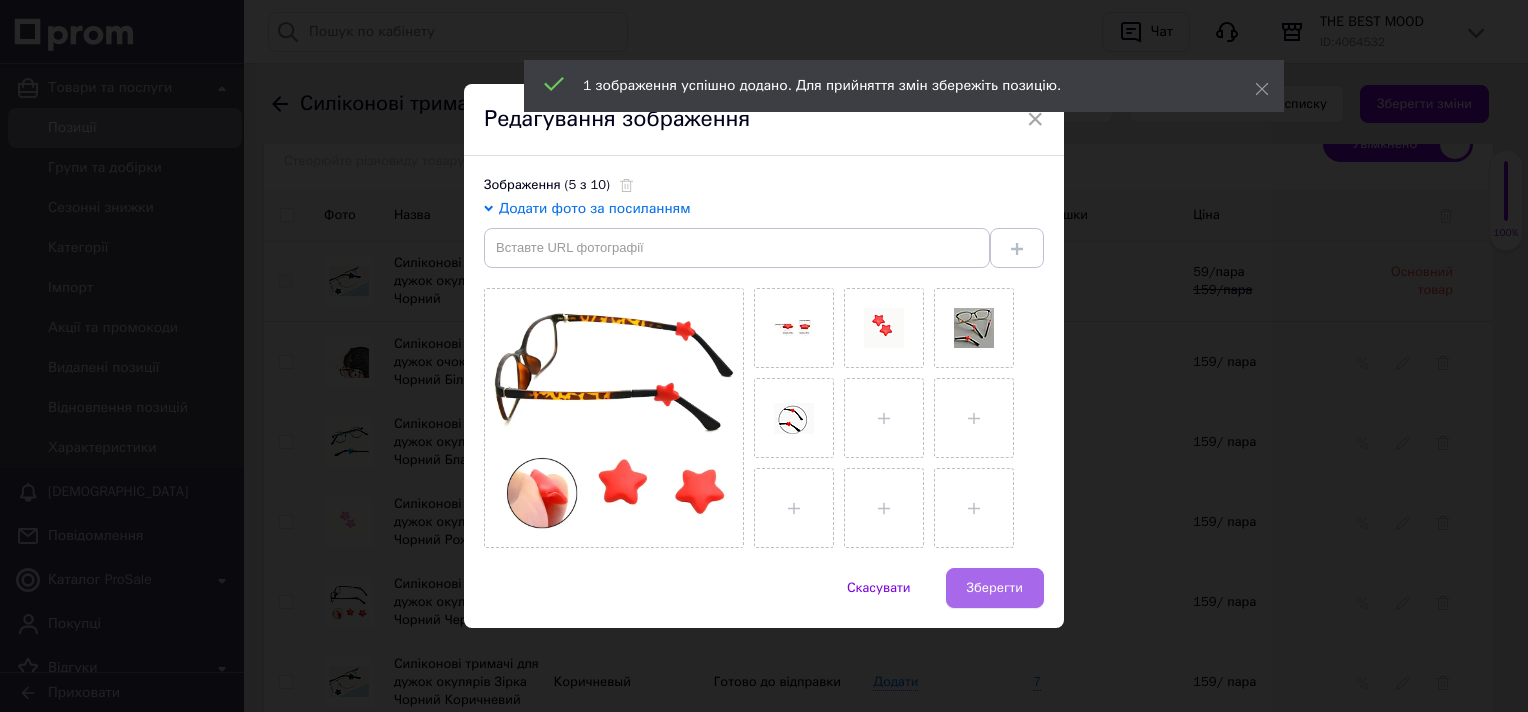 click on "Зберегти" at bounding box center [995, 588] 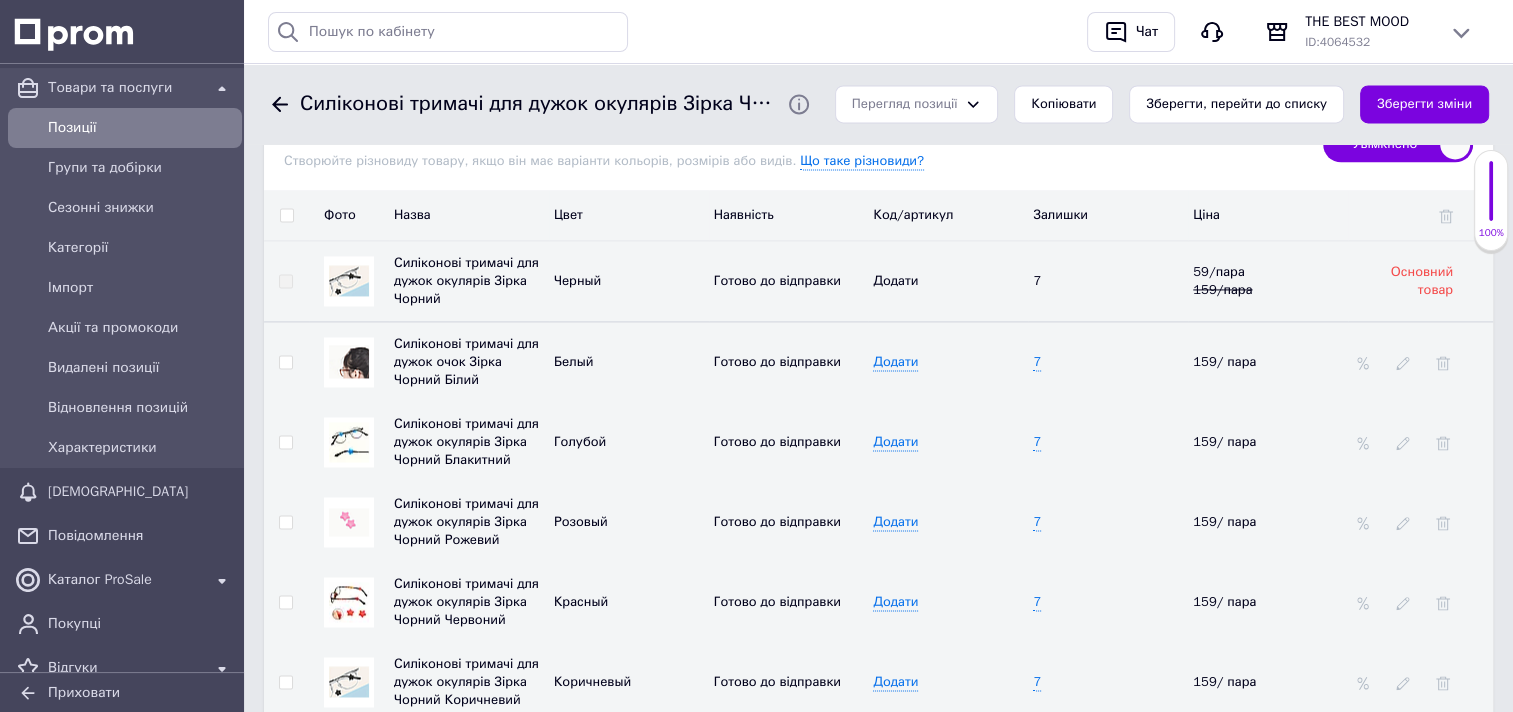 click on "Силіконові тримачі для дужок окулярів Зірка Чорний Коричневий" at bounding box center (466, 681) 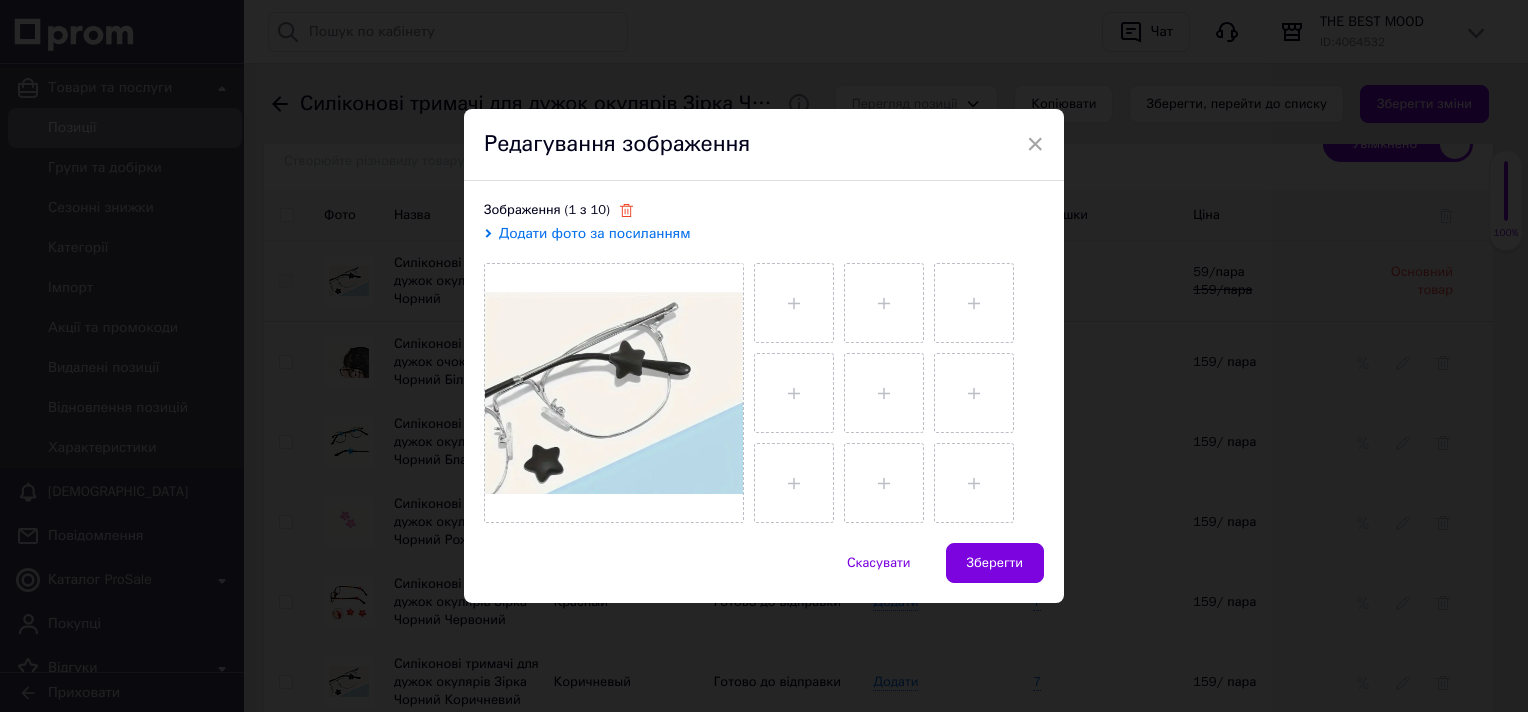 click 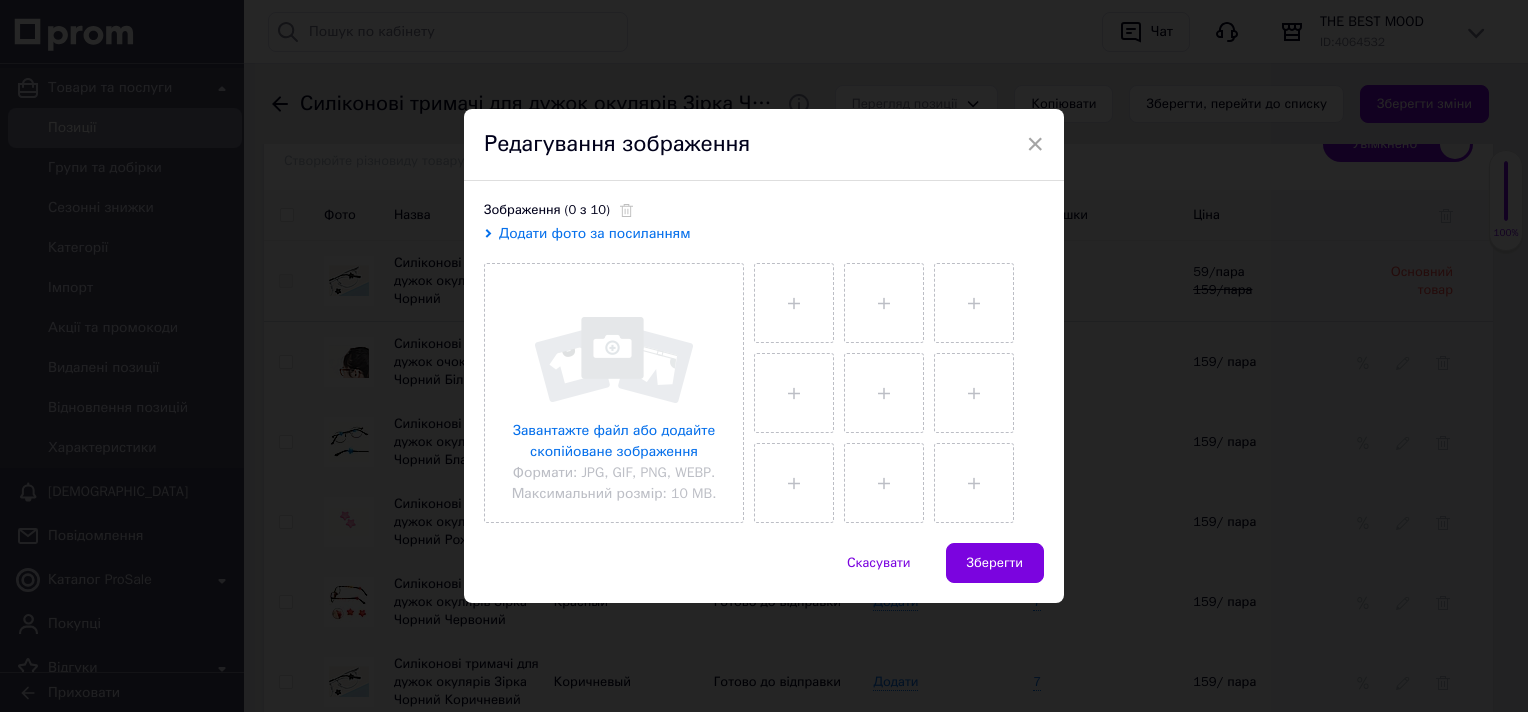 click on "Додати фото за посиланням" at bounding box center [595, 233] 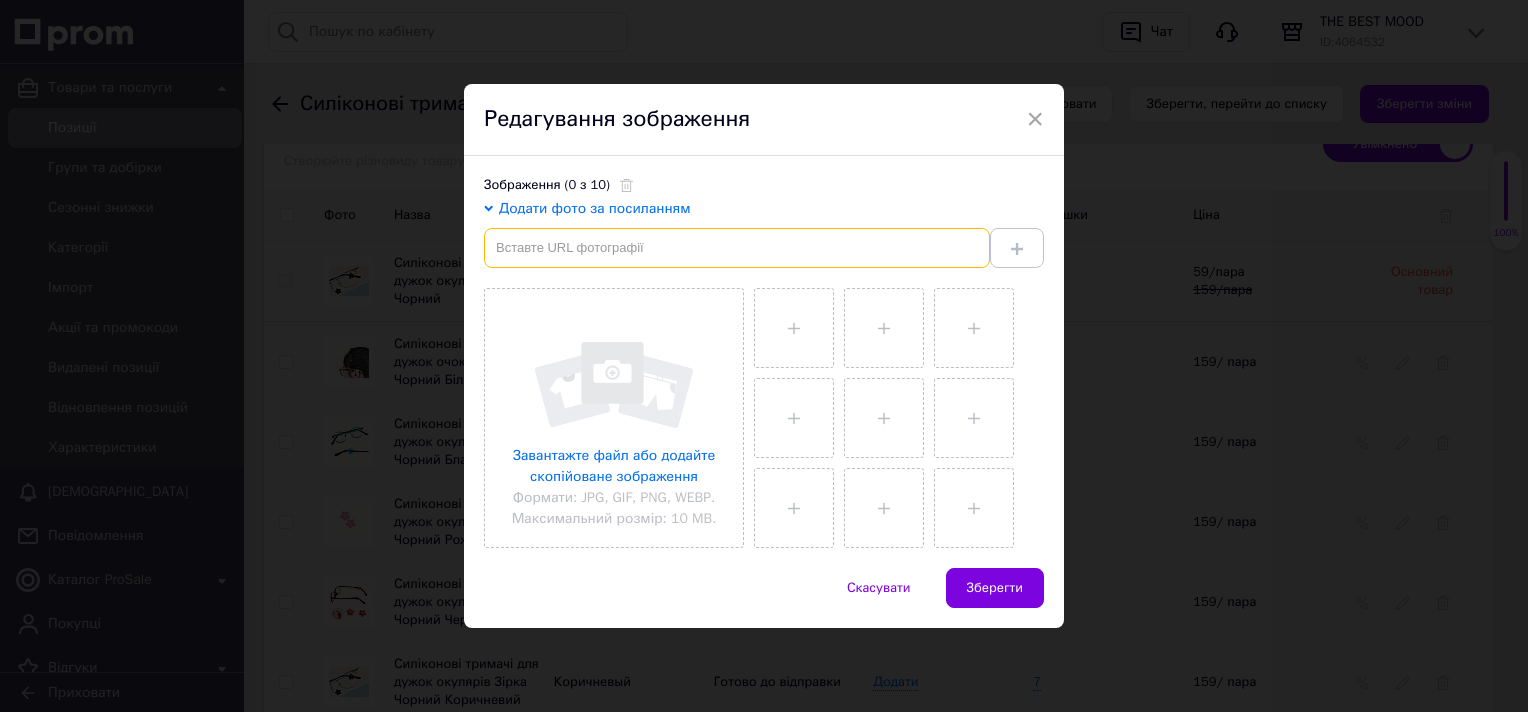 click at bounding box center [737, 248] 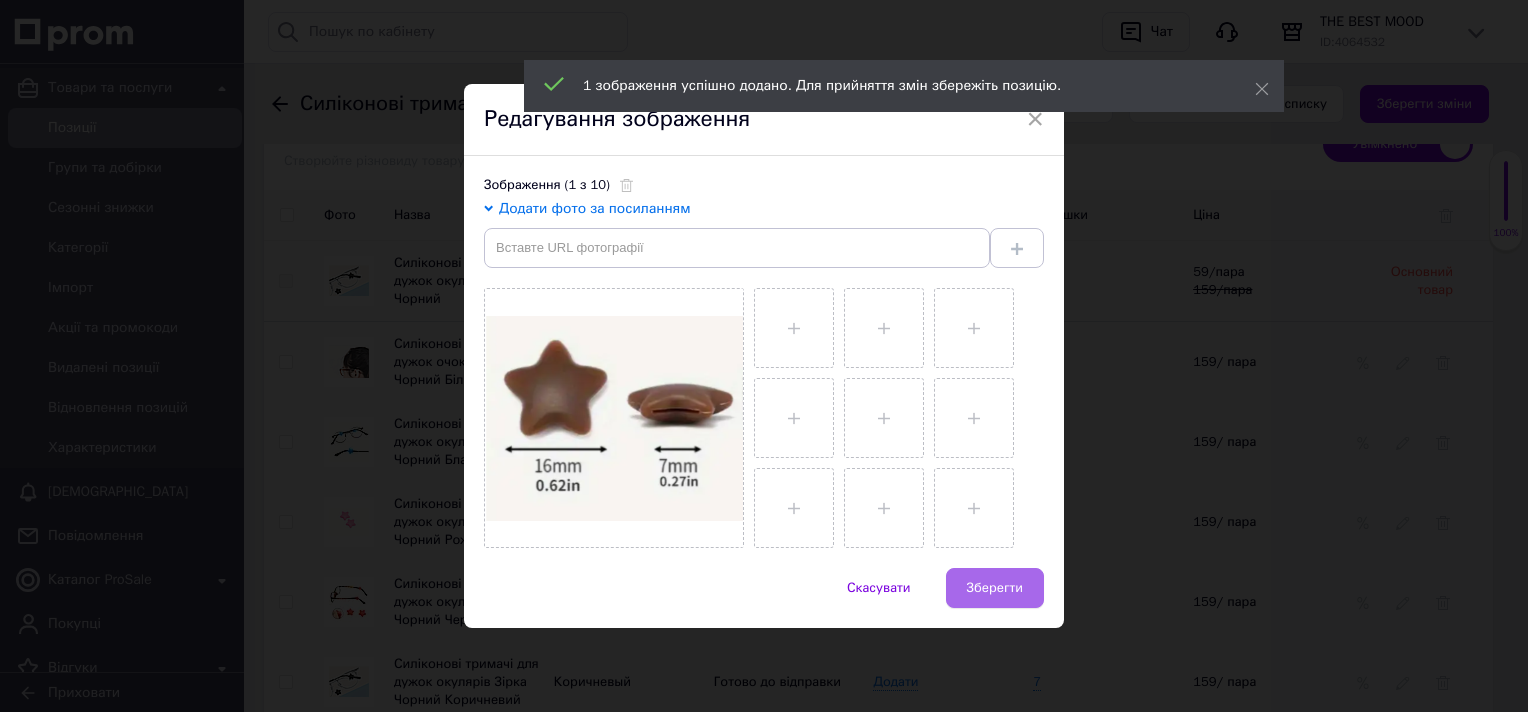 click on "Зберегти" at bounding box center (995, 588) 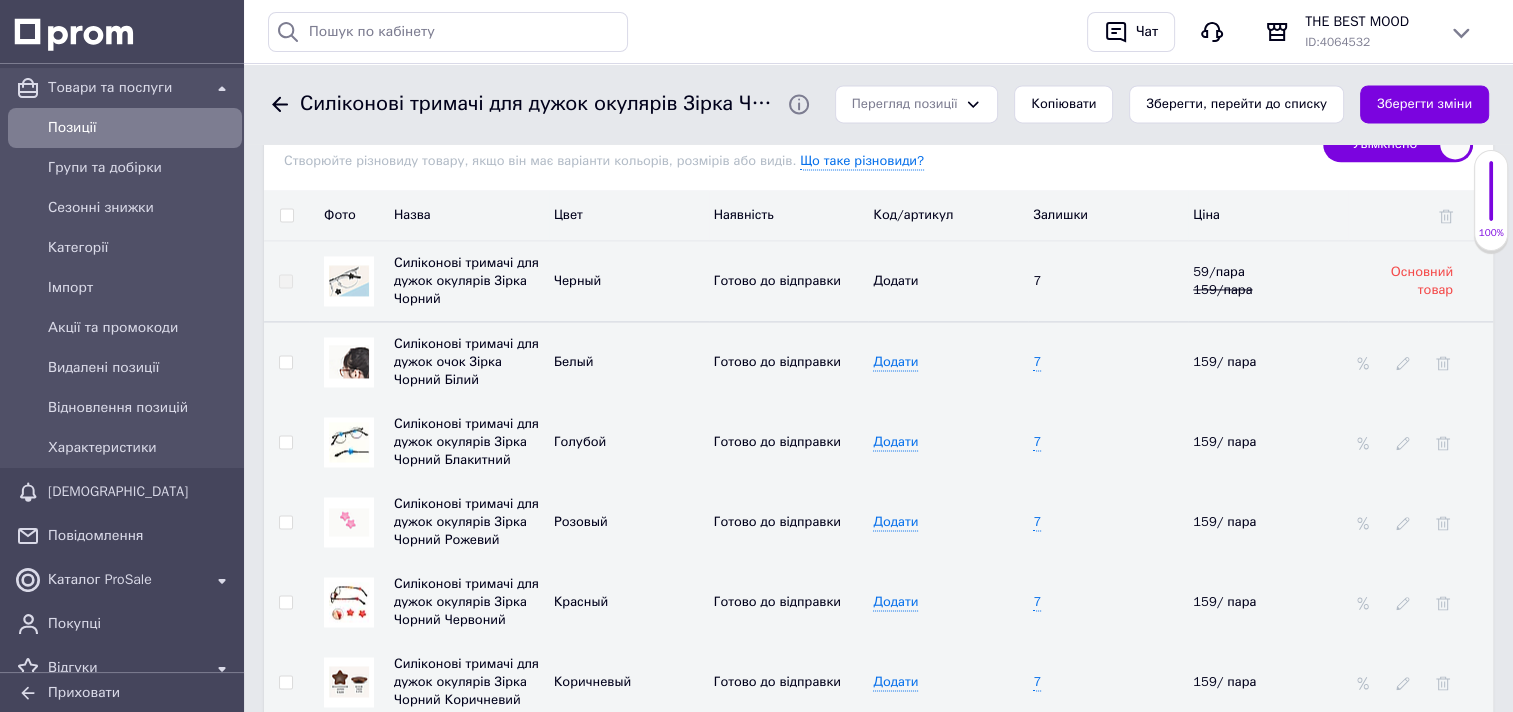 scroll, scrollTop: 3016, scrollLeft: 0, axis: vertical 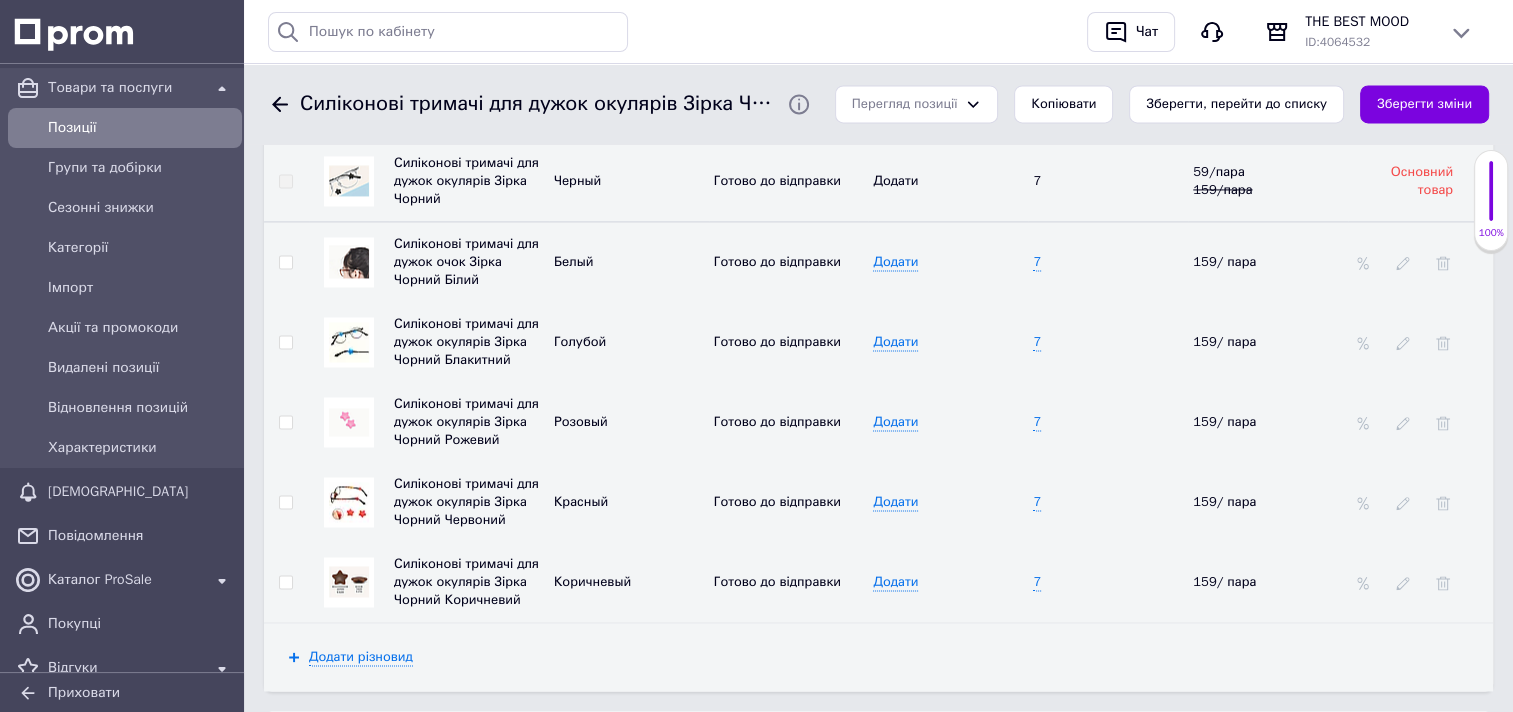 click on "Силіконові тримачі для дужок окулярів Зірка Чорний Коричневий" at bounding box center (466, 581) 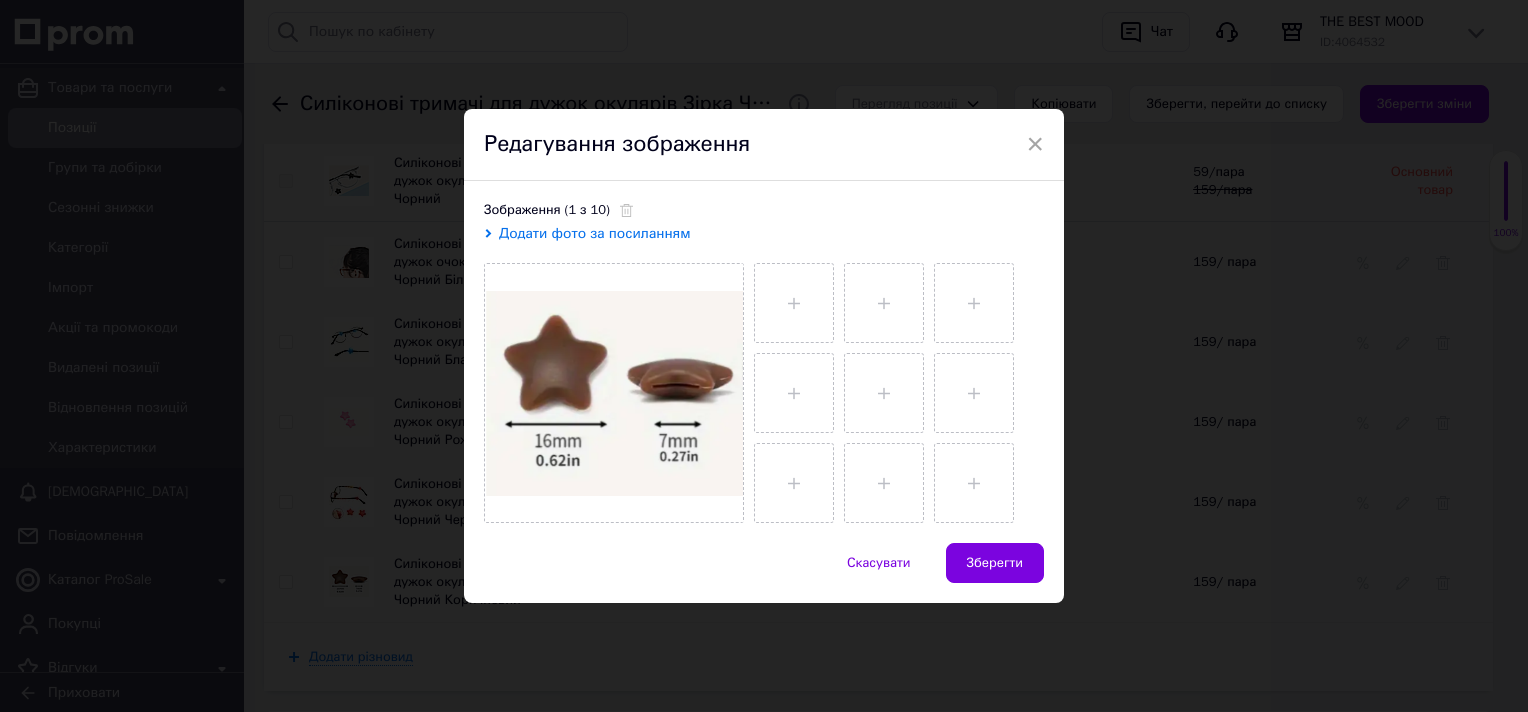 click on "Додати фото за посиланням" at bounding box center [595, 233] 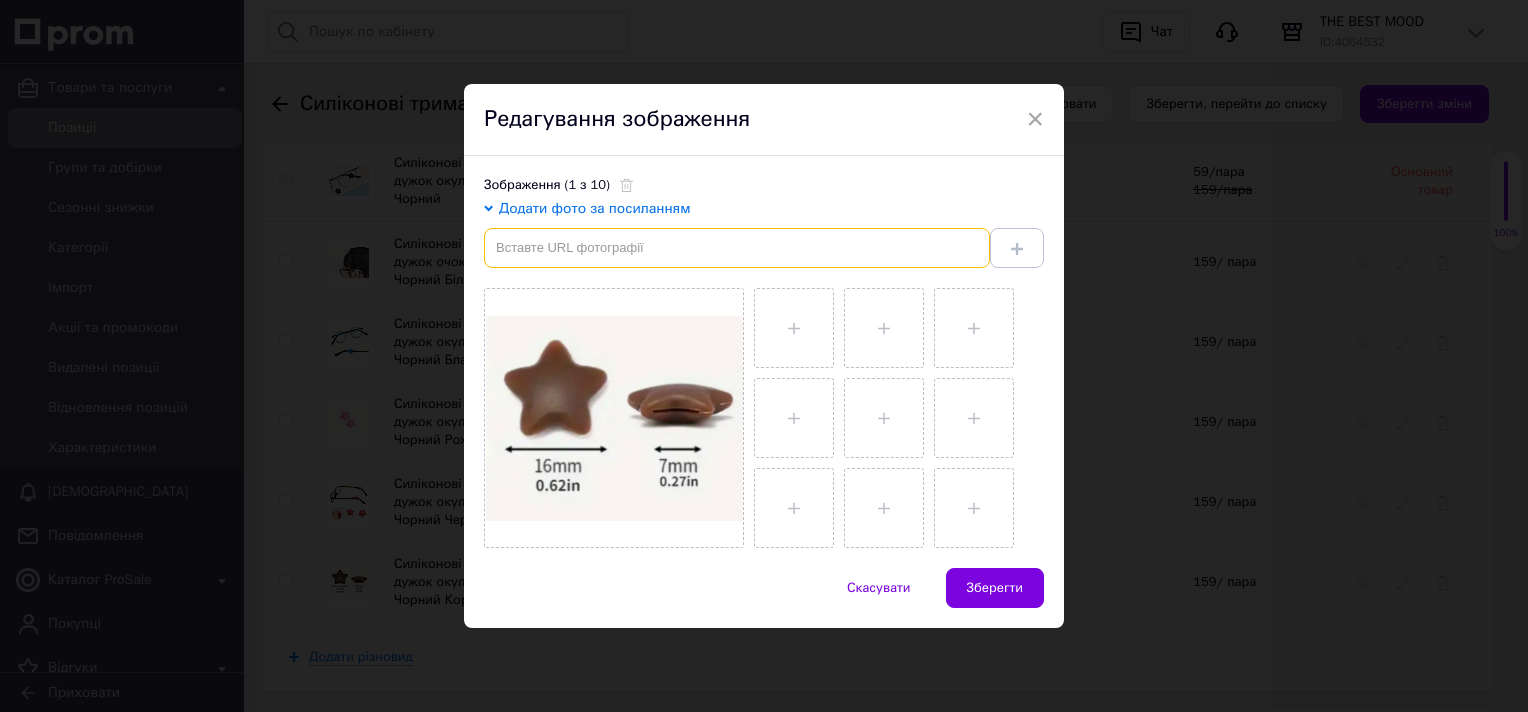 click at bounding box center [737, 248] 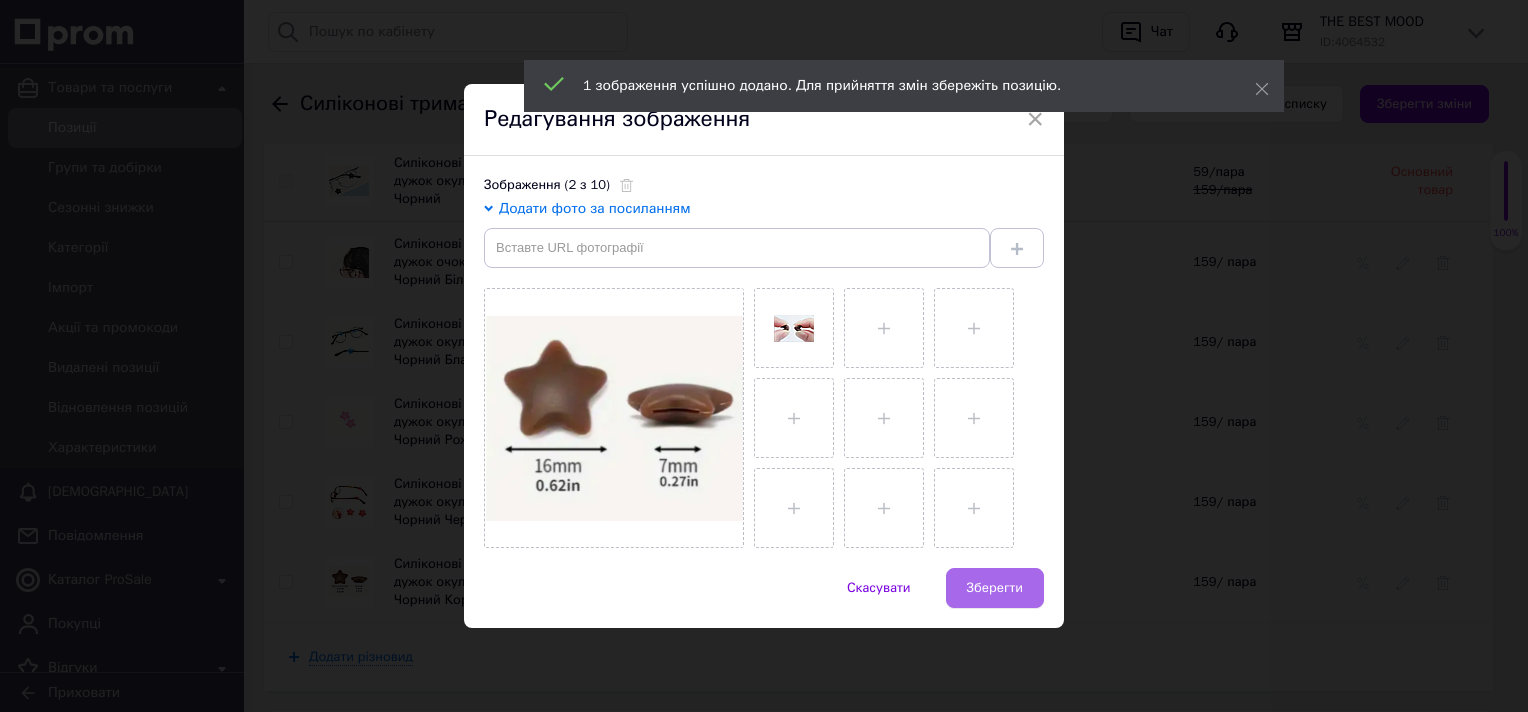 click on "Зберегти" at bounding box center (995, 588) 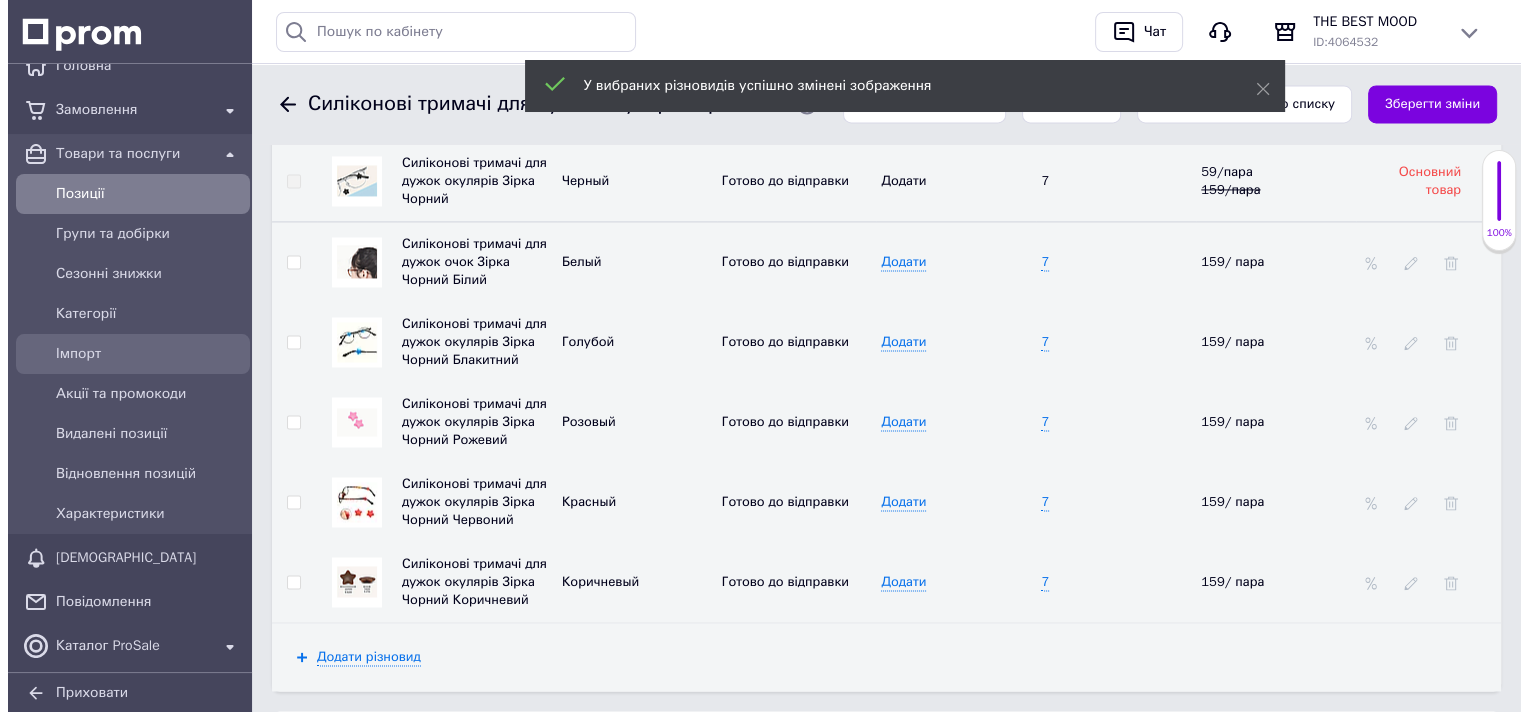 scroll, scrollTop: 0, scrollLeft: 0, axis: both 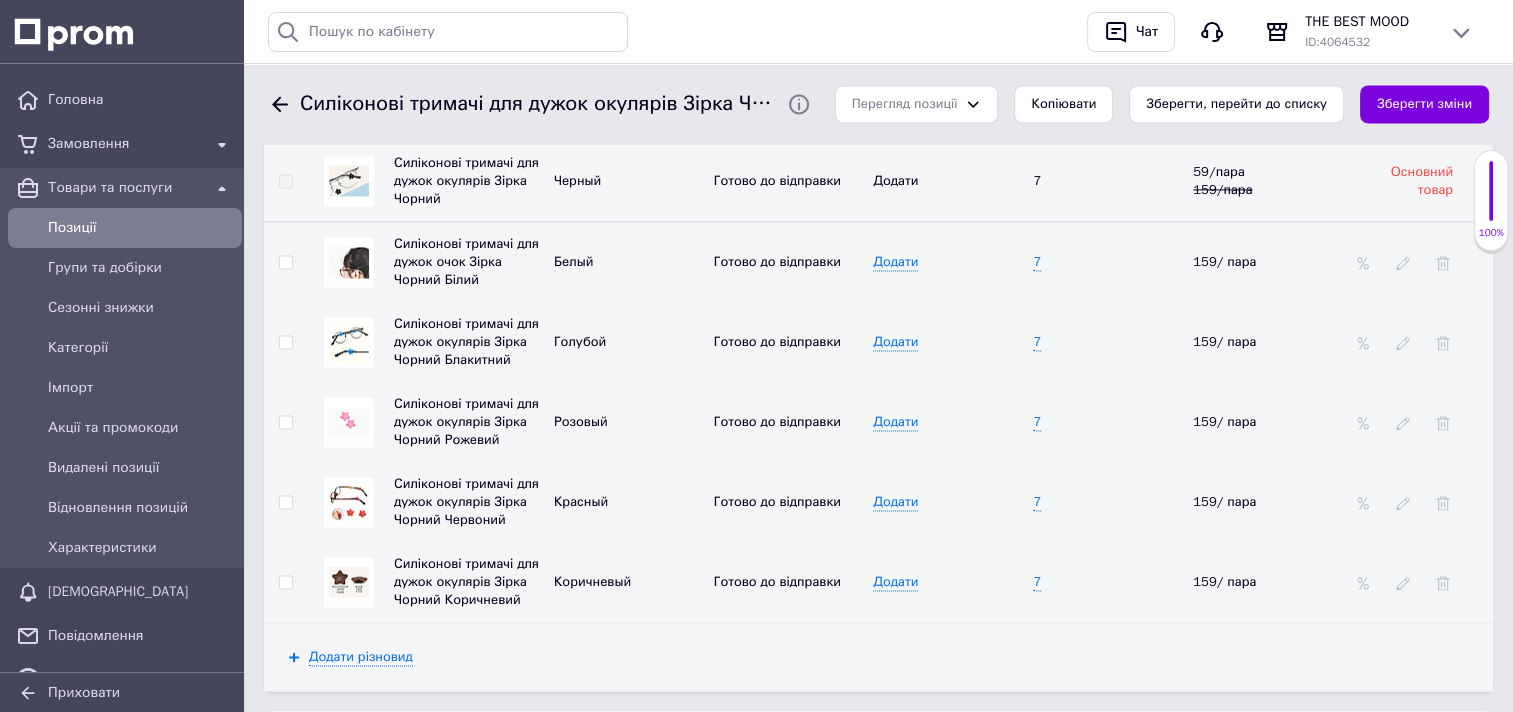 click at bounding box center [349, 342] 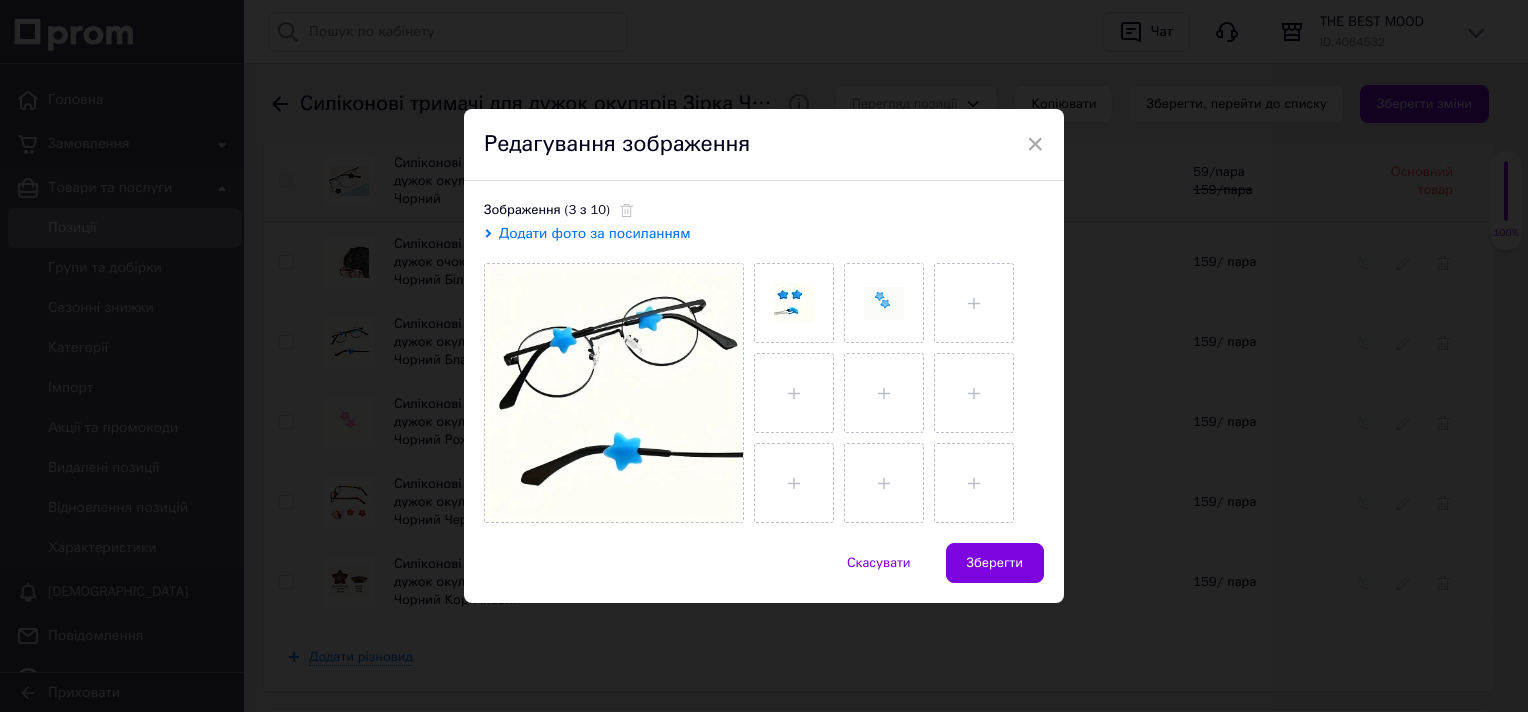 click on "Додати фото за посиланням" at bounding box center (595, 233) 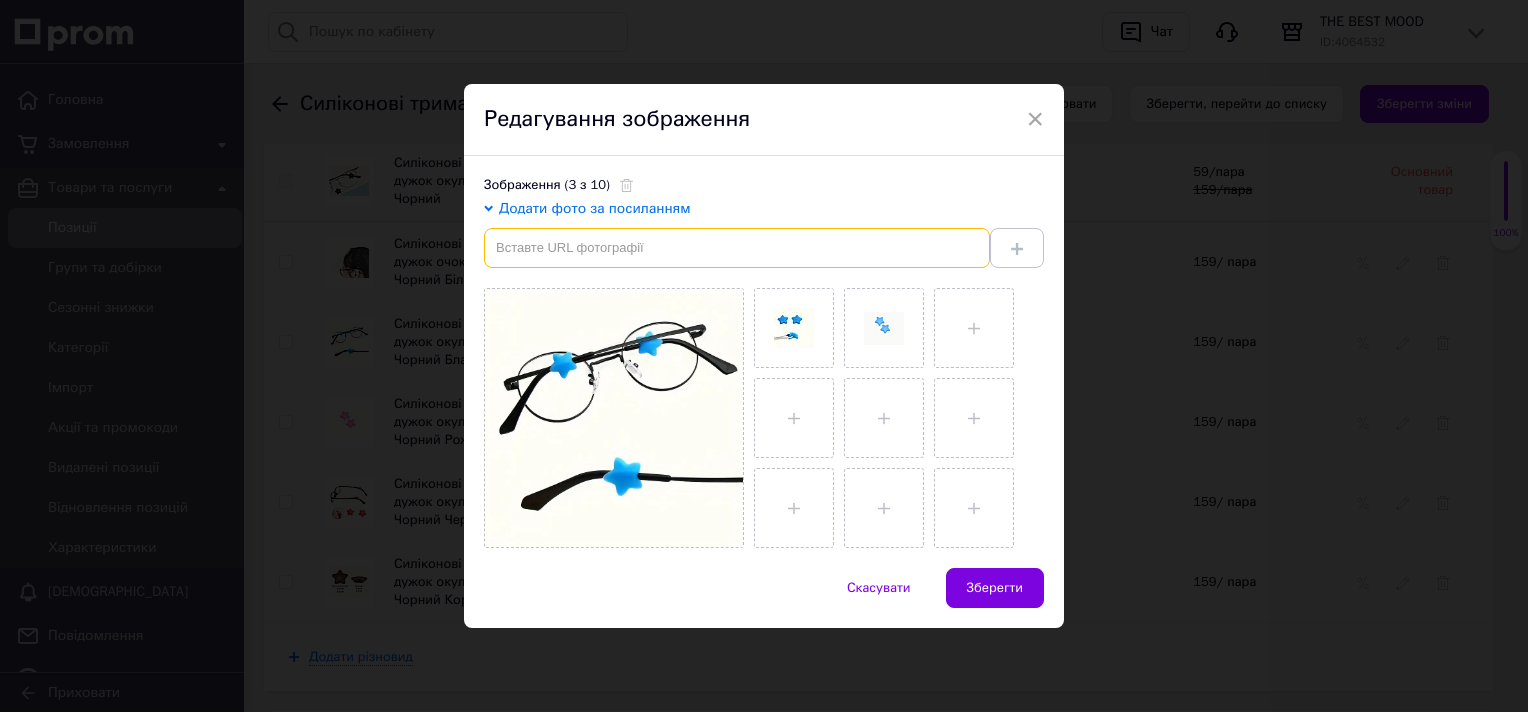 click at bounding box center (737, 248) 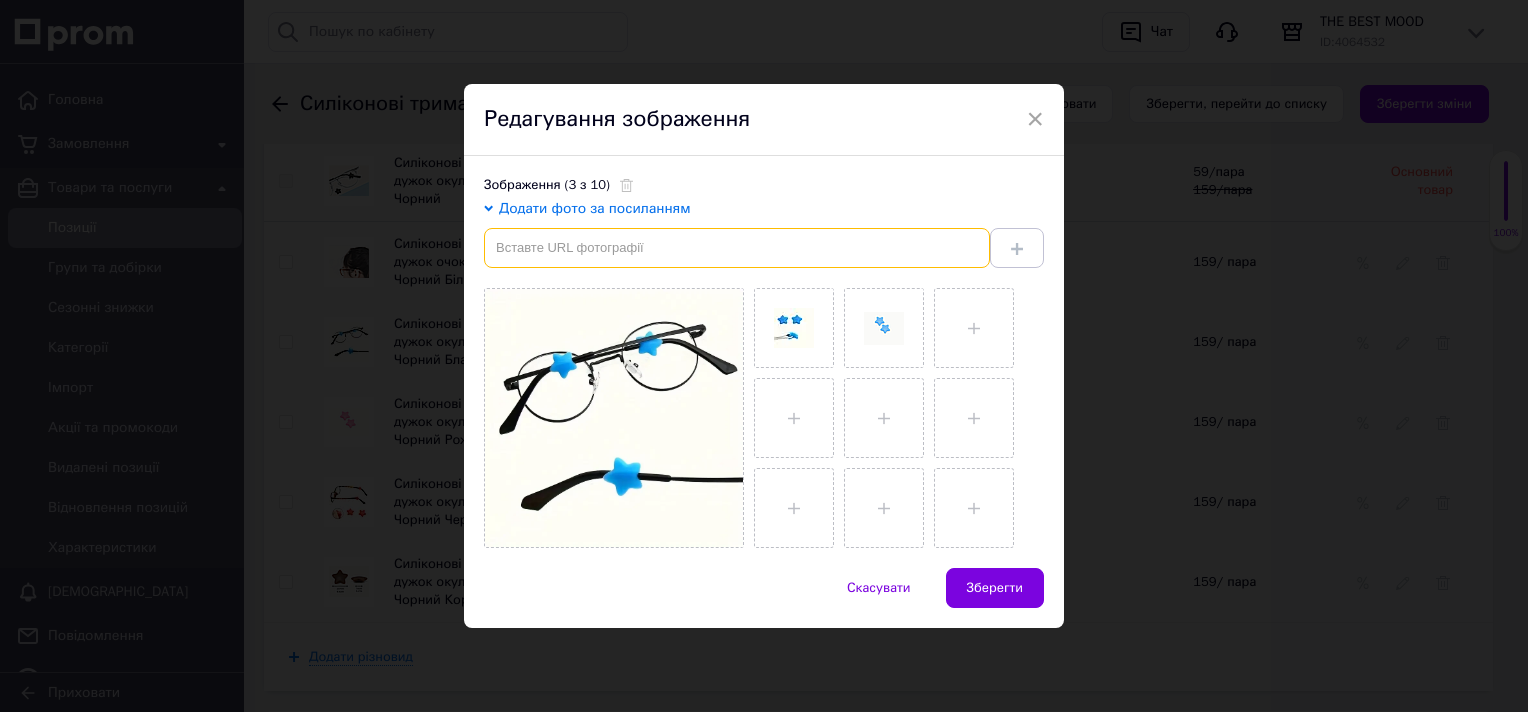 paste on "https://img.kwcdn.com/product/fancy/4c02548e-ff5a-4423-bfb8-8398f26bfcf9.jpg?imageView2/2/w/800/q/70/format/webp" 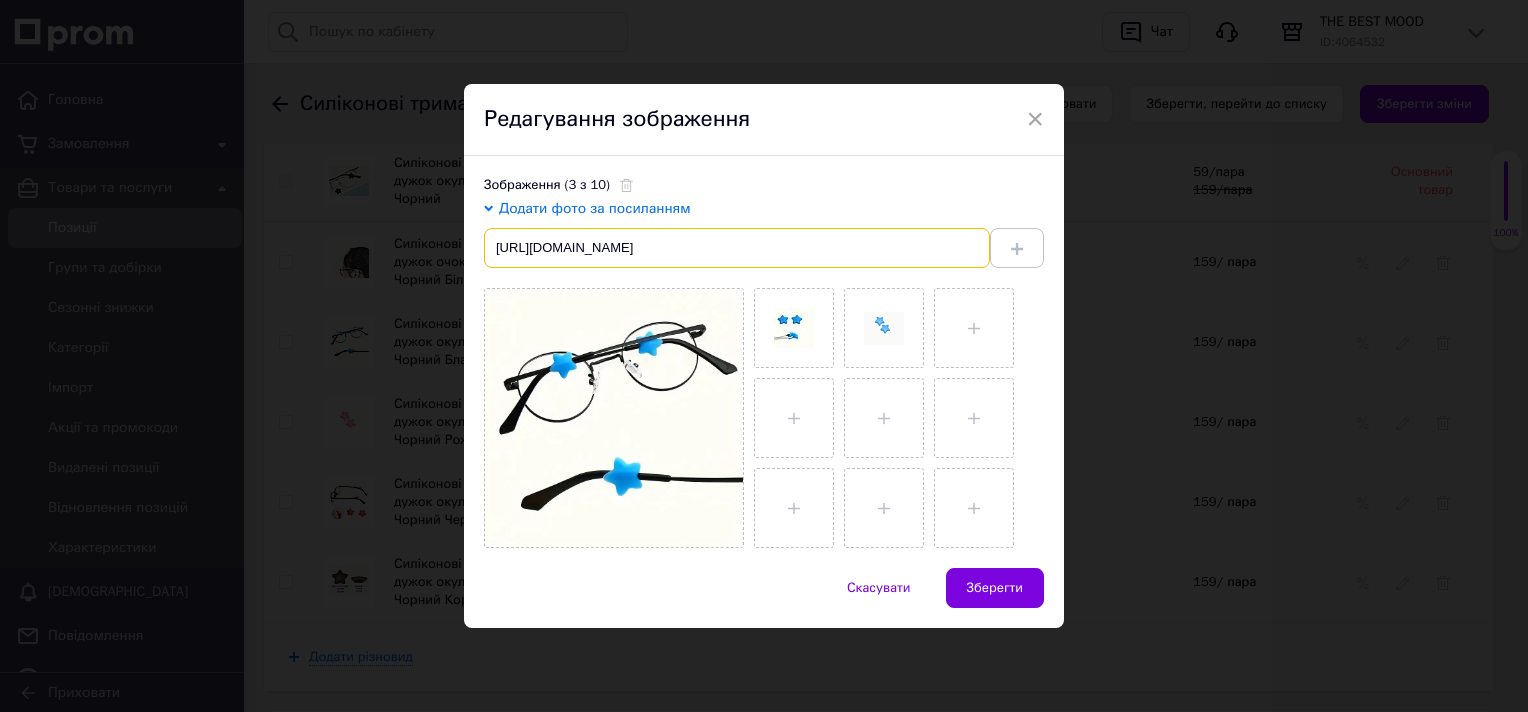 scroll, scrollTop: 0, scrollLeft: 208, axis: horizontal 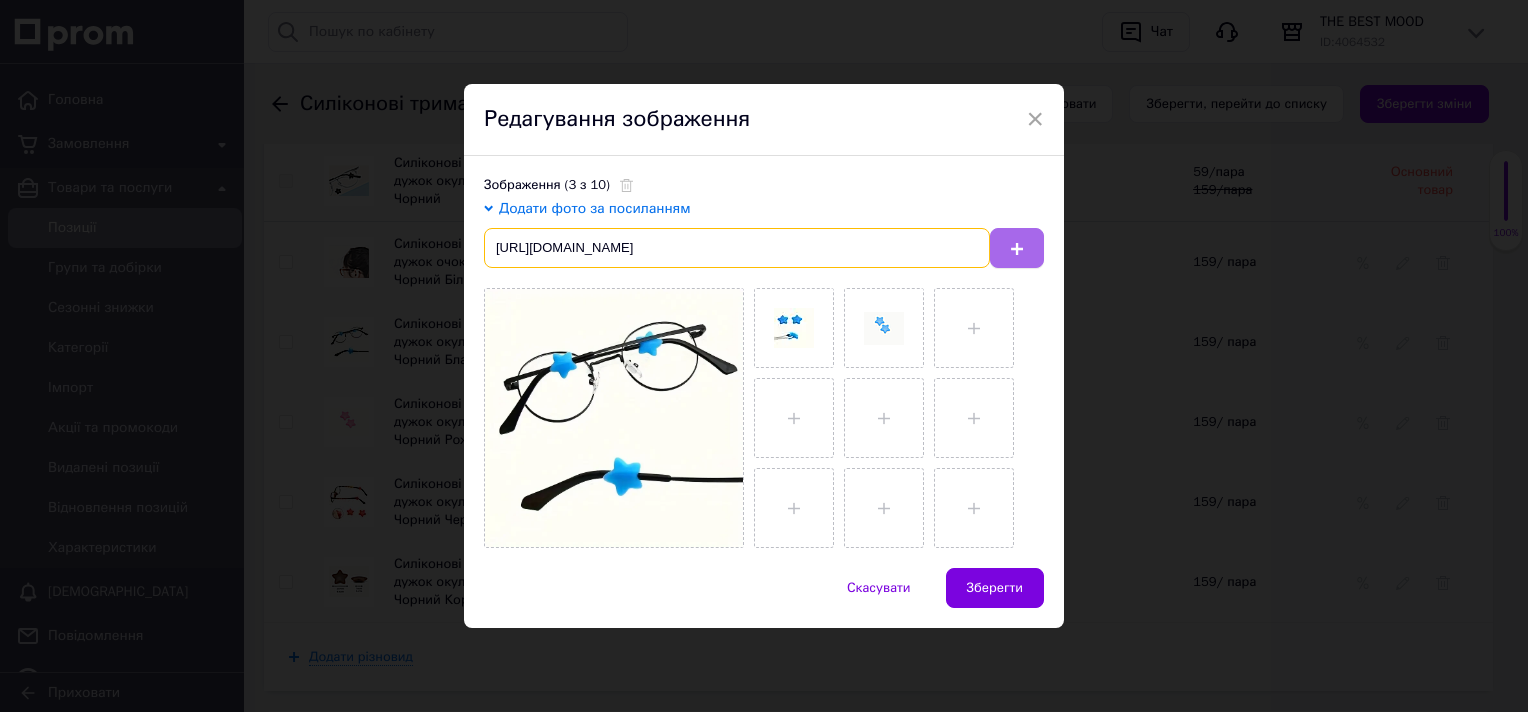 type on "https://img.kwcdn.com/product/fancy/4c02548e-ff5a-4423-bfb8-8398f26bfcf9.jpg?imageView2/2/w/800/q/70/format/webp" 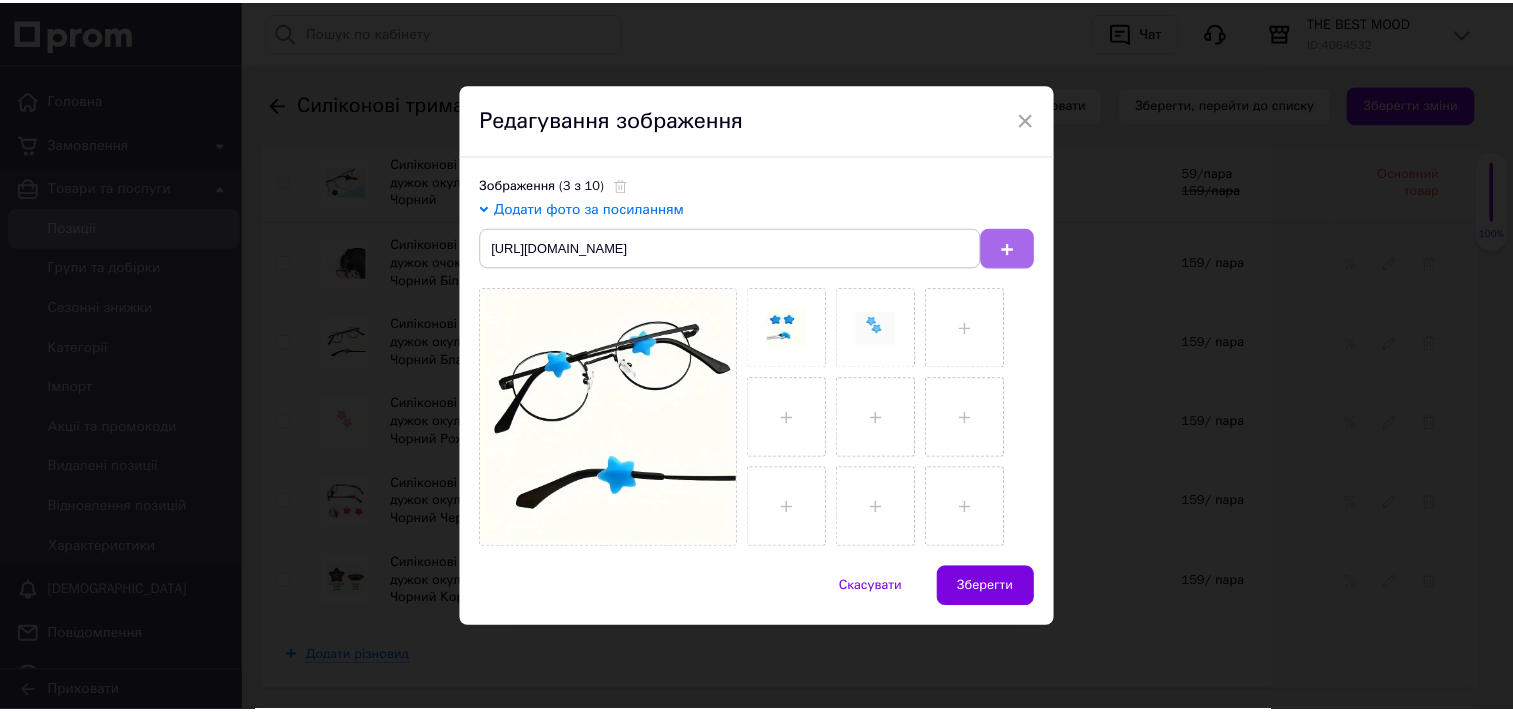 scroll, scrollTop: 0, scrollLeft: 0, axis: both 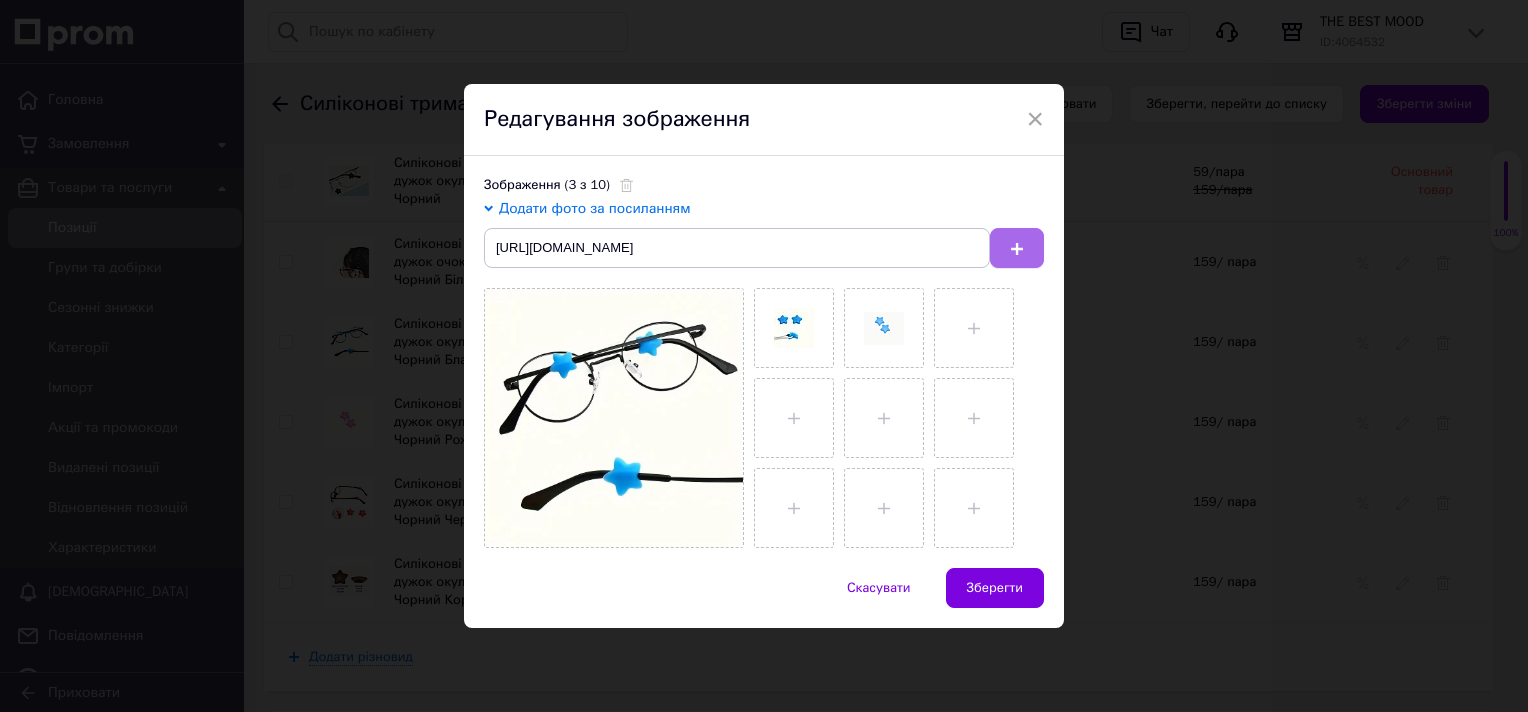 click at bounding box center [1017, 248] 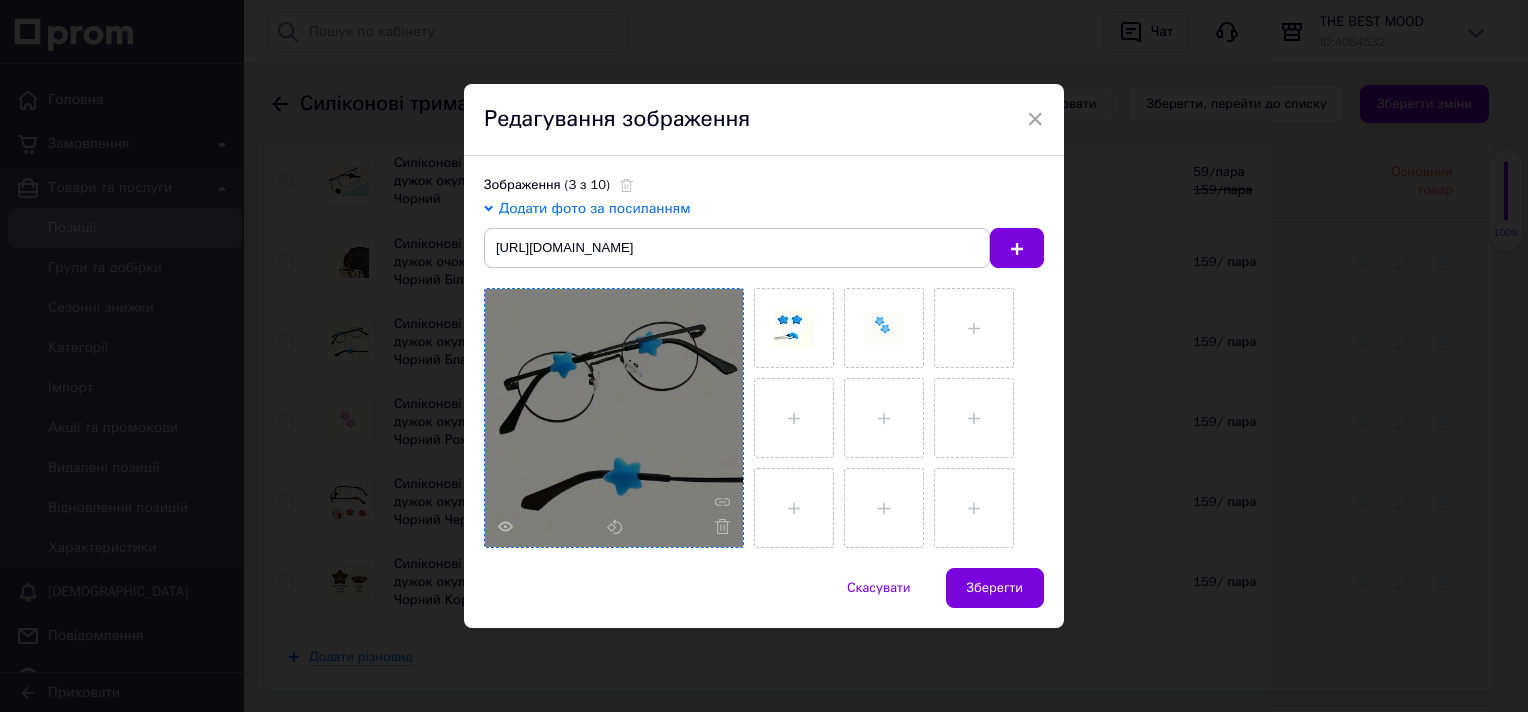 type 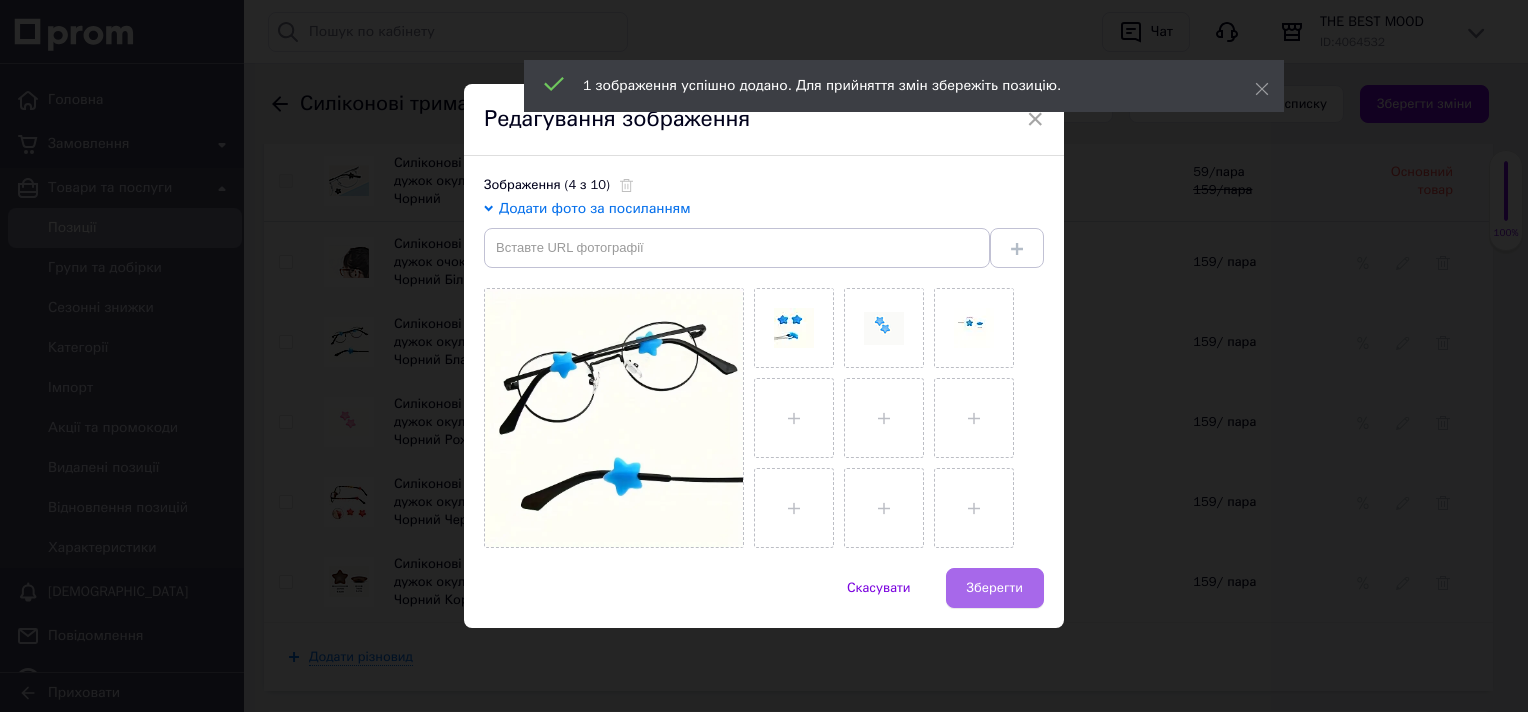 click on "Зберегти" at bounding box center (995, 588) 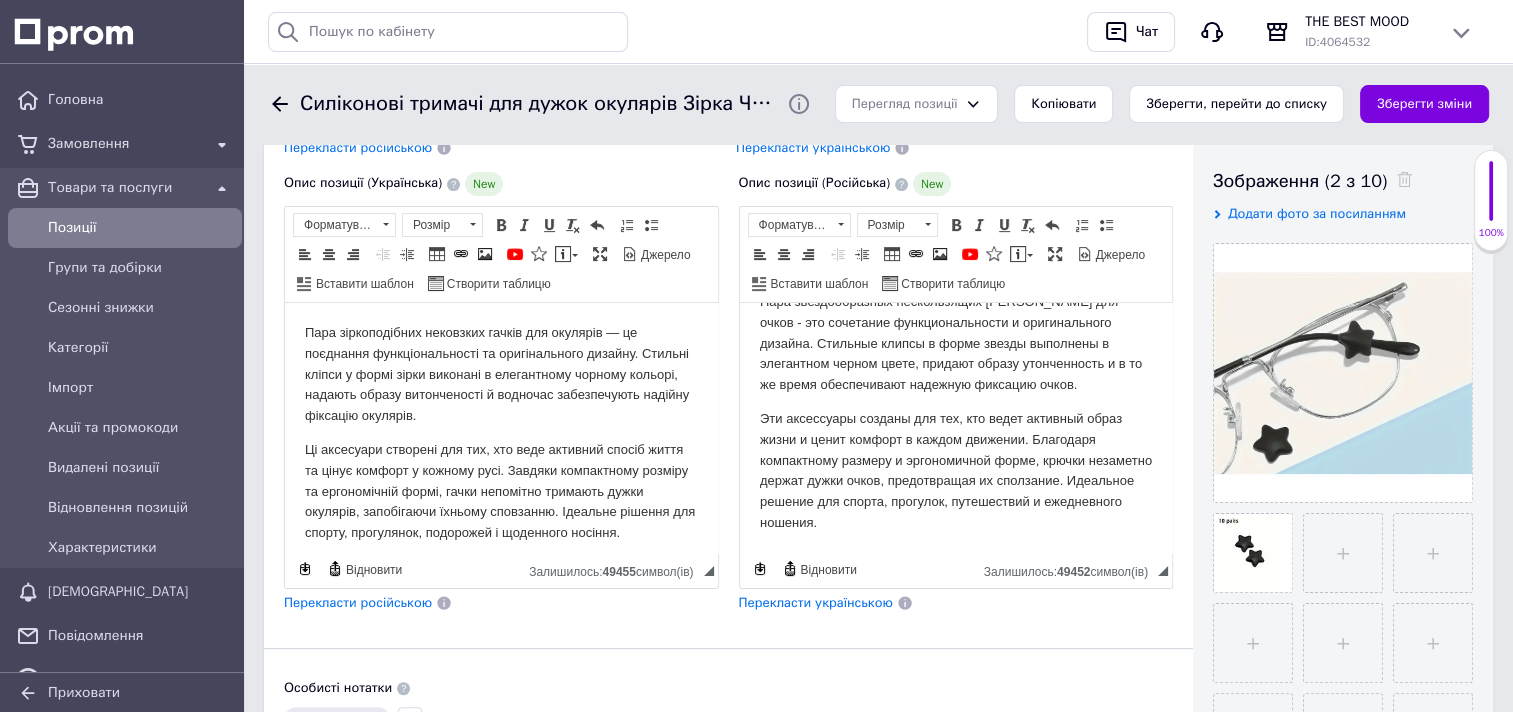 scroll, scrollTop: 116, scrollLeft: 0, axis: vertical 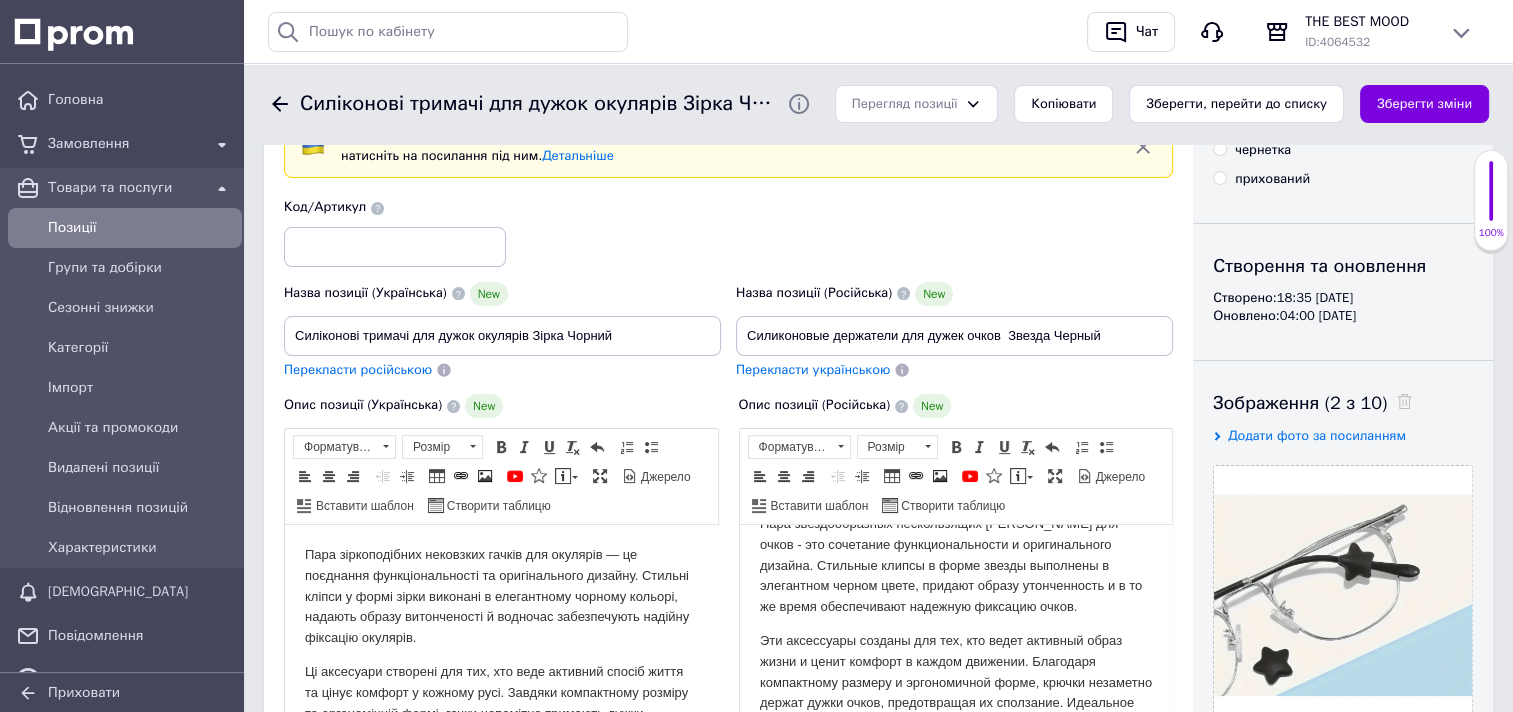 click on "Додати фото за посиланням" at bounding box center (1317, 435) 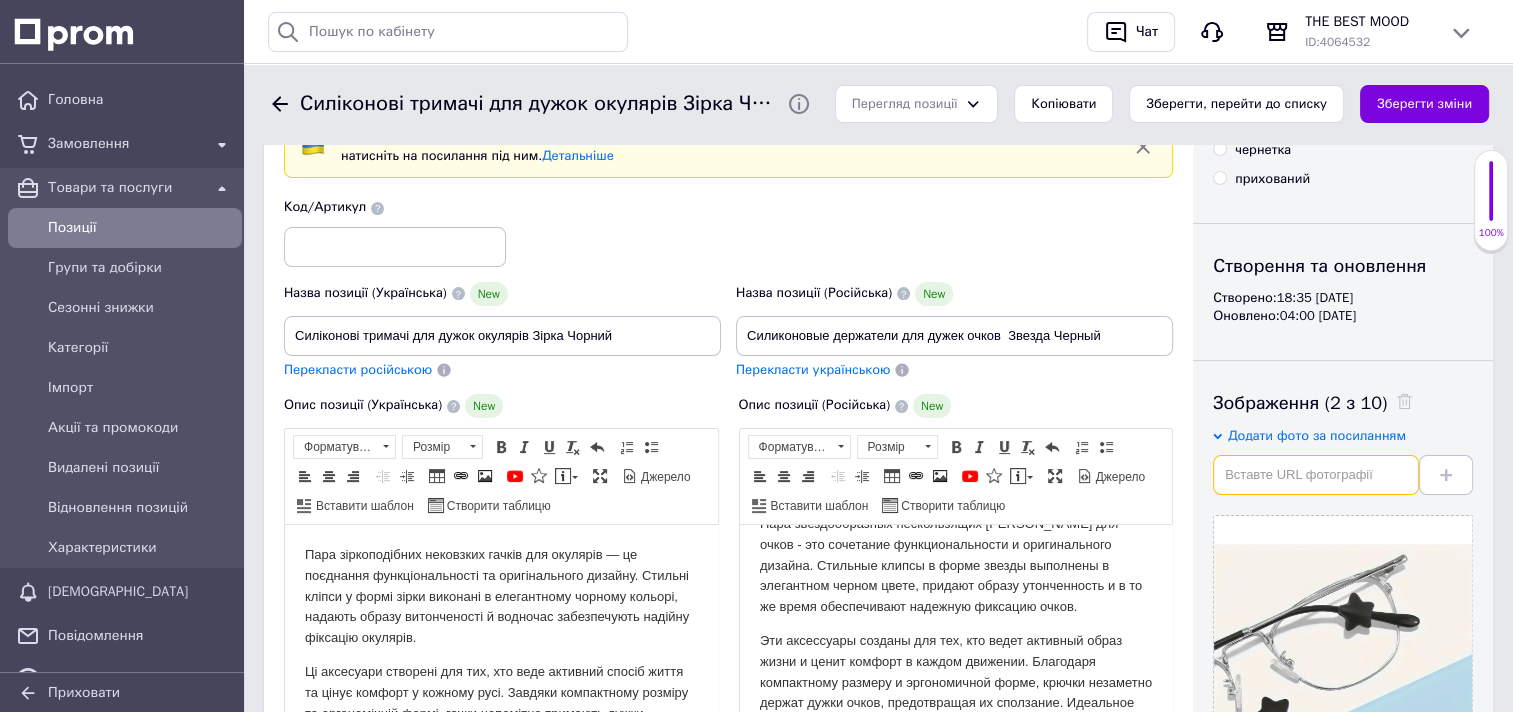 click at bounding box center [1316, 475] 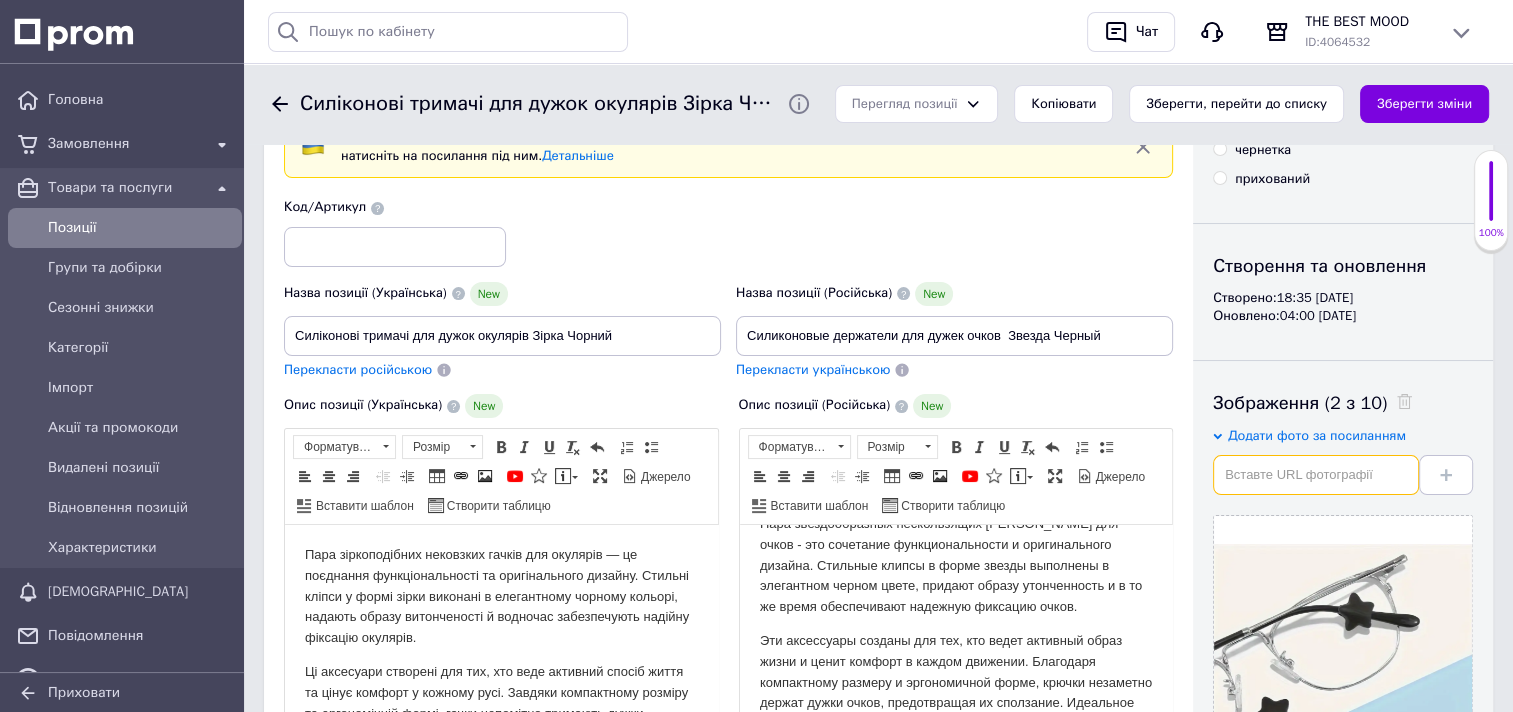 paste on "https://img.kwcdn.com/product/fancy/b86d4858-8080-418a-89f0-3df7c937c03a.jpg?imageView2/2/w/800/q/70/format/webp" 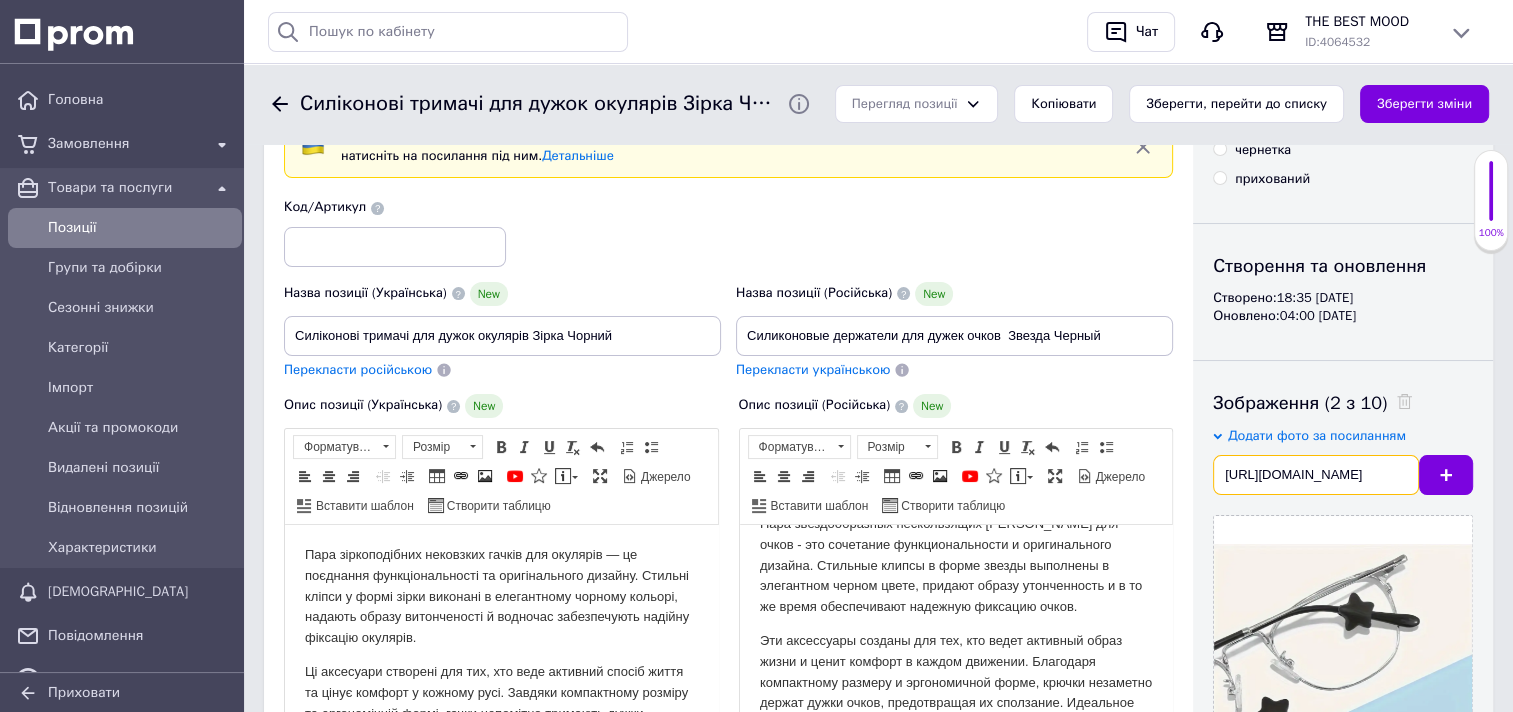 scroll, scrollTop: 0, scrollLeft: 522, axis: horizontal 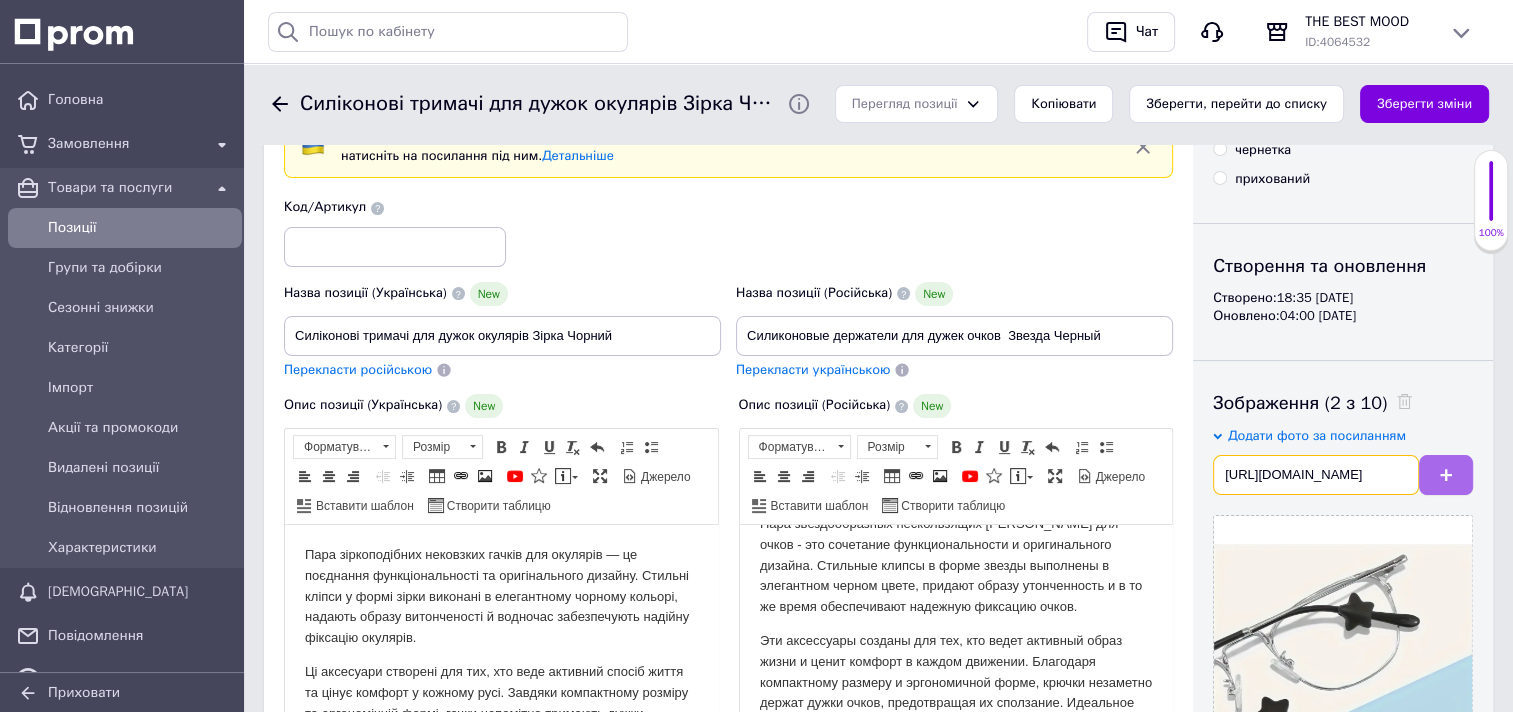 type on "https://img.kwcdn.com/product/fancy/b86d4858-8080-418a-89f0-3df7c937c03a.jpg?imageView2/2/w/800/q/70/format/webp" 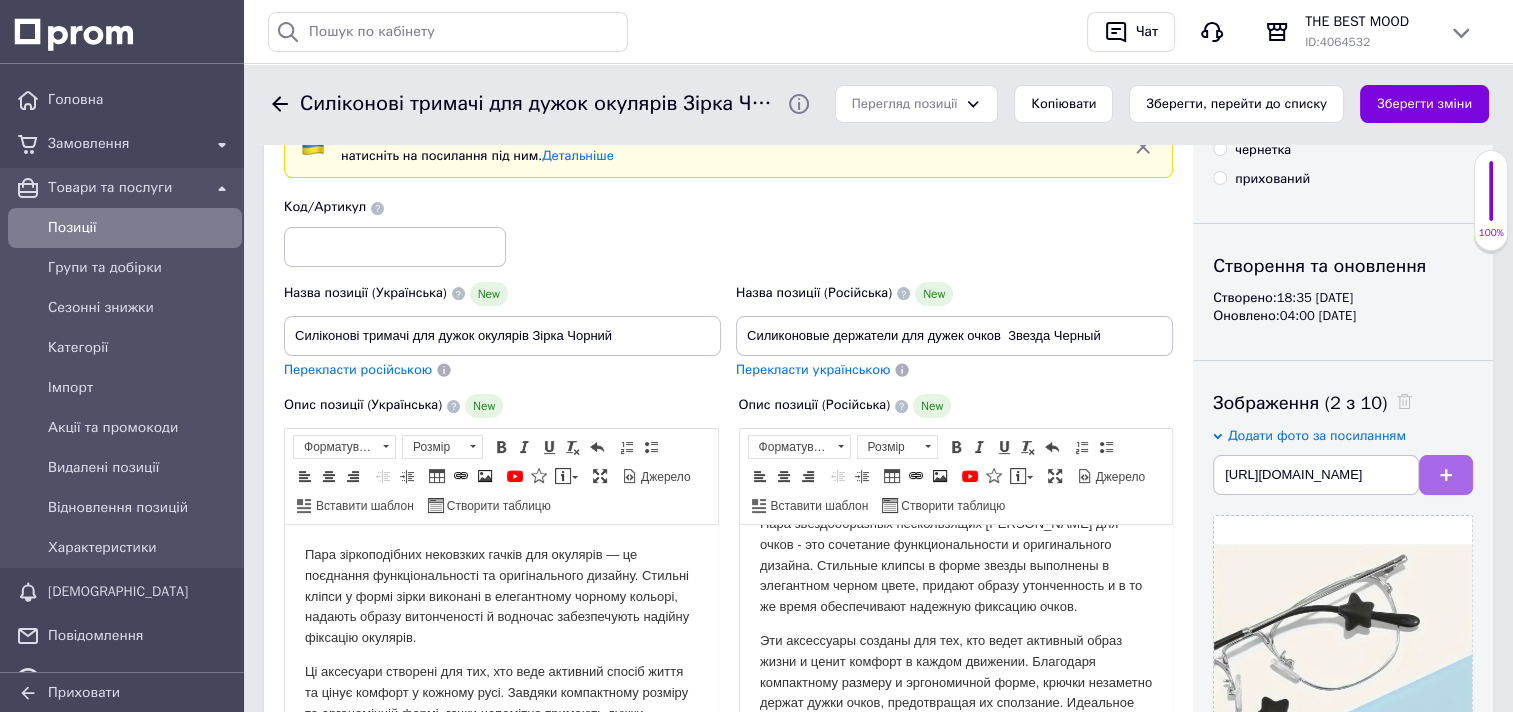 scroll, scrollTop: 0, scrollLeft: 0, axis: both 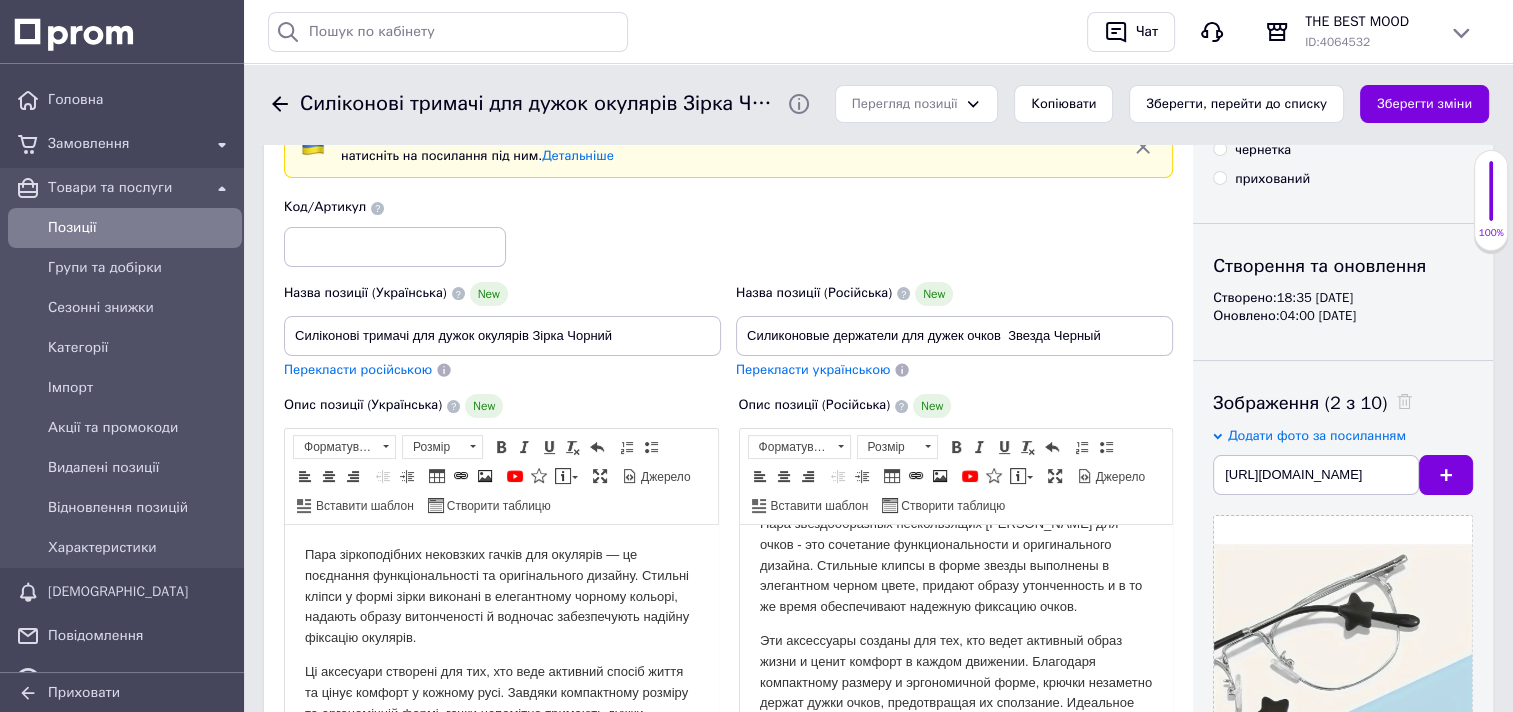 type 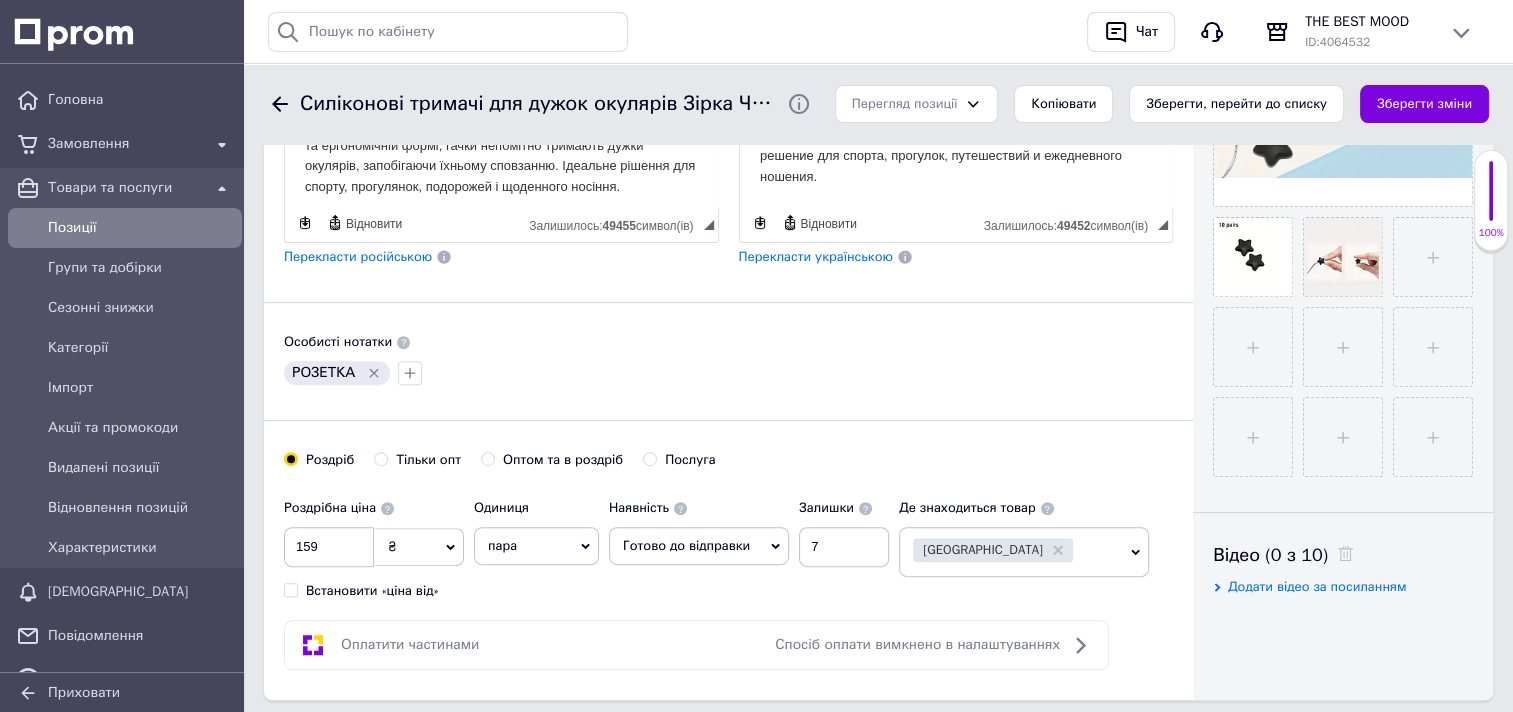 scroll, scrollTop: 716, scrollLeft: 0, axis: vertical 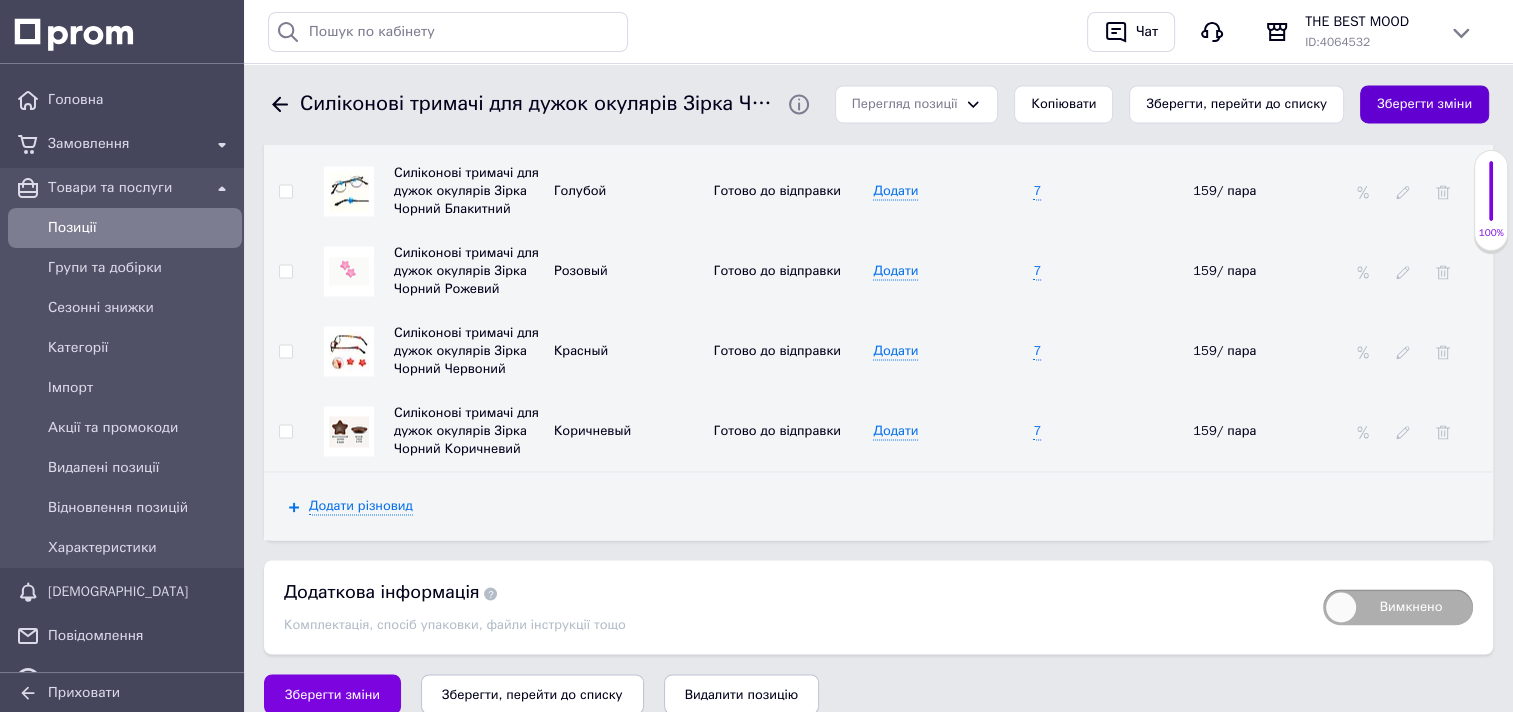 click on "Зберегти зміни" at bounding box center (1424, 104) 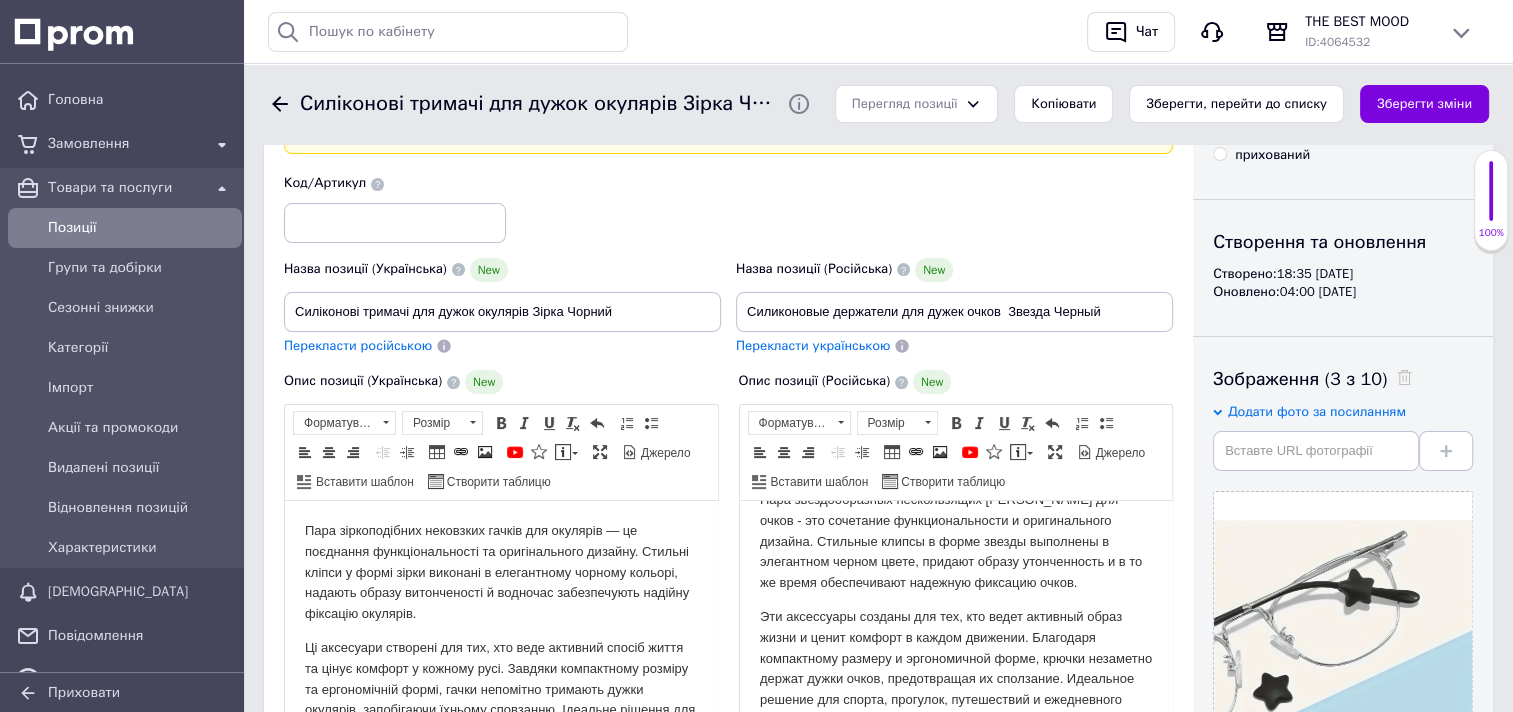 scroll, scrollTop: 16, scrollLeft: 0, axis: vertical 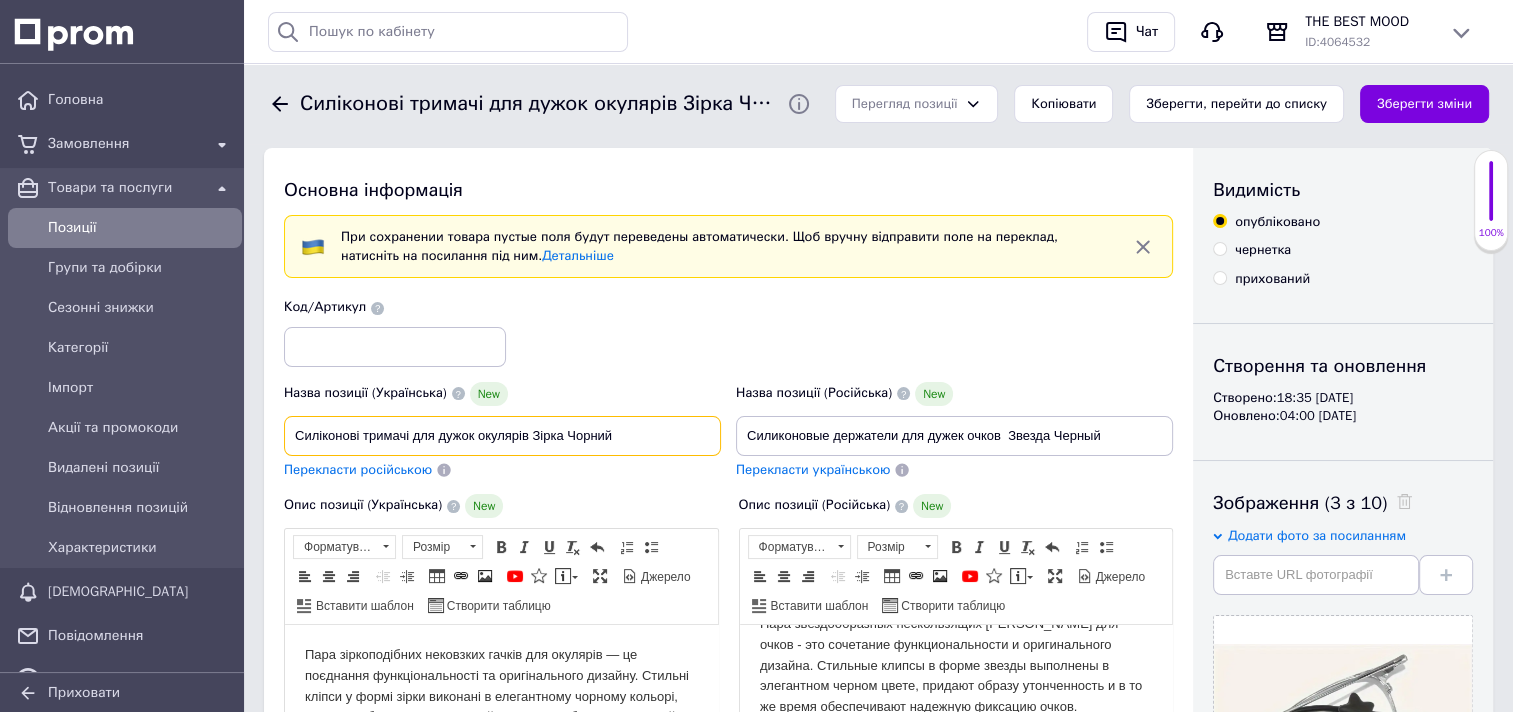 drag, startPoint x: 566, startPoint y: 431, endPoint x: 616, endPoint y: 438, distance: 50.48762 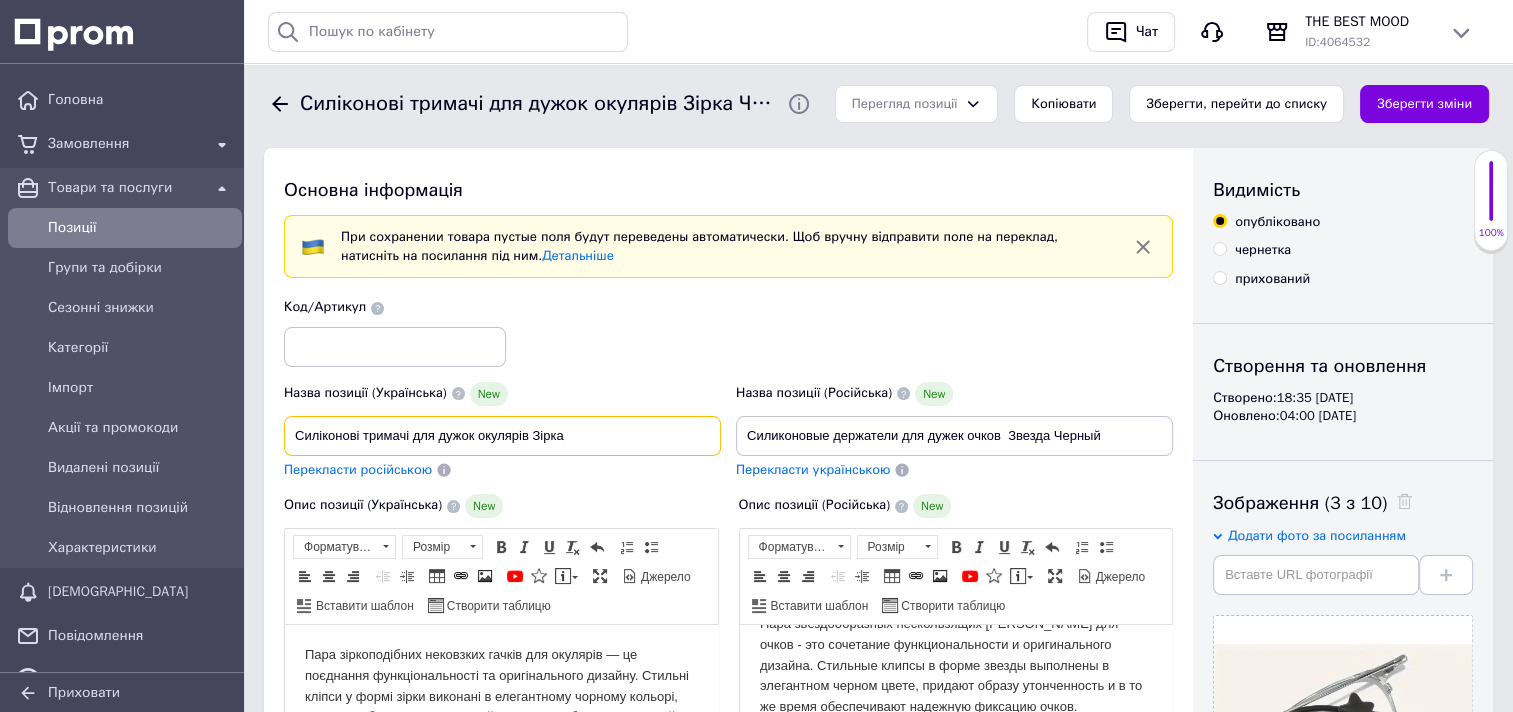 type on "Силіконові тримачі для дужок окулярів Зірка" 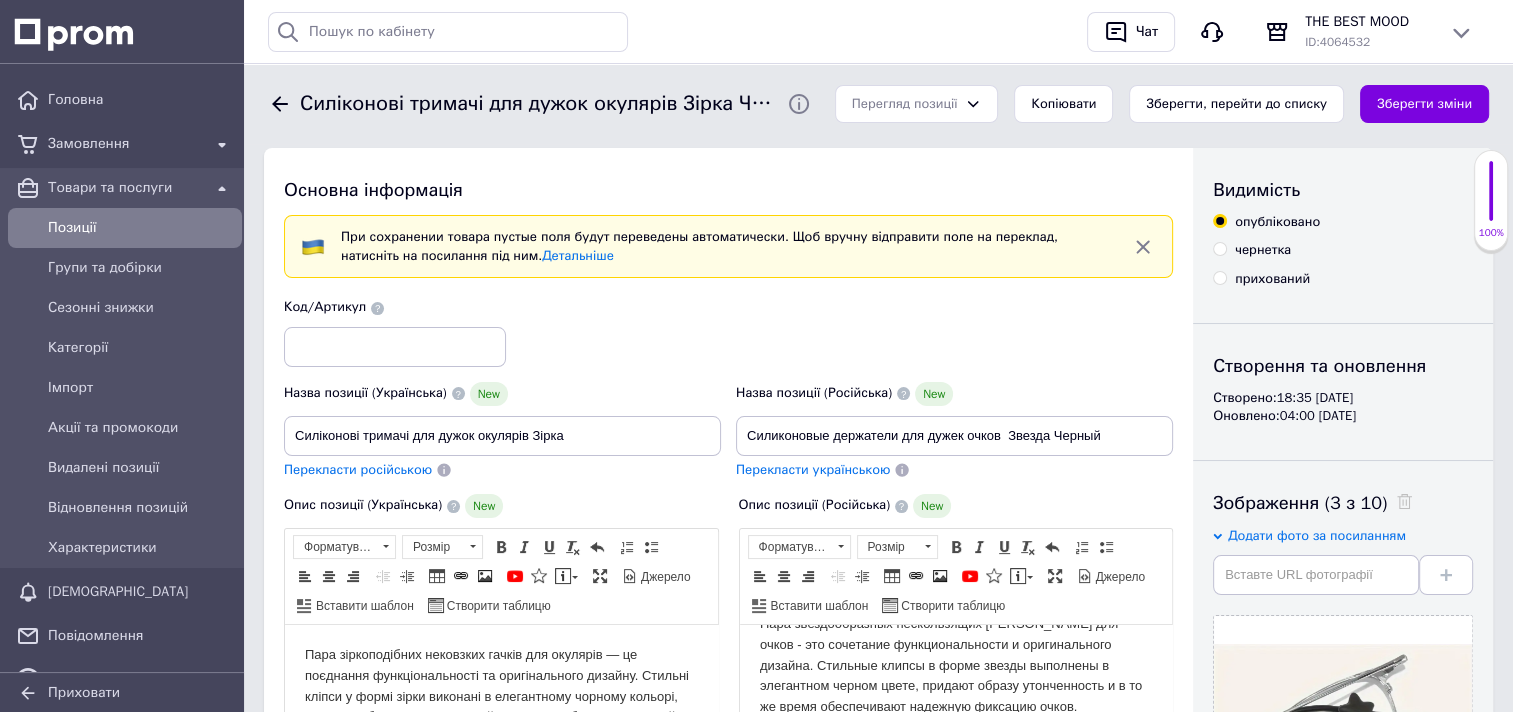 click on "Перекласти російською" at bounding box center (358, 469) 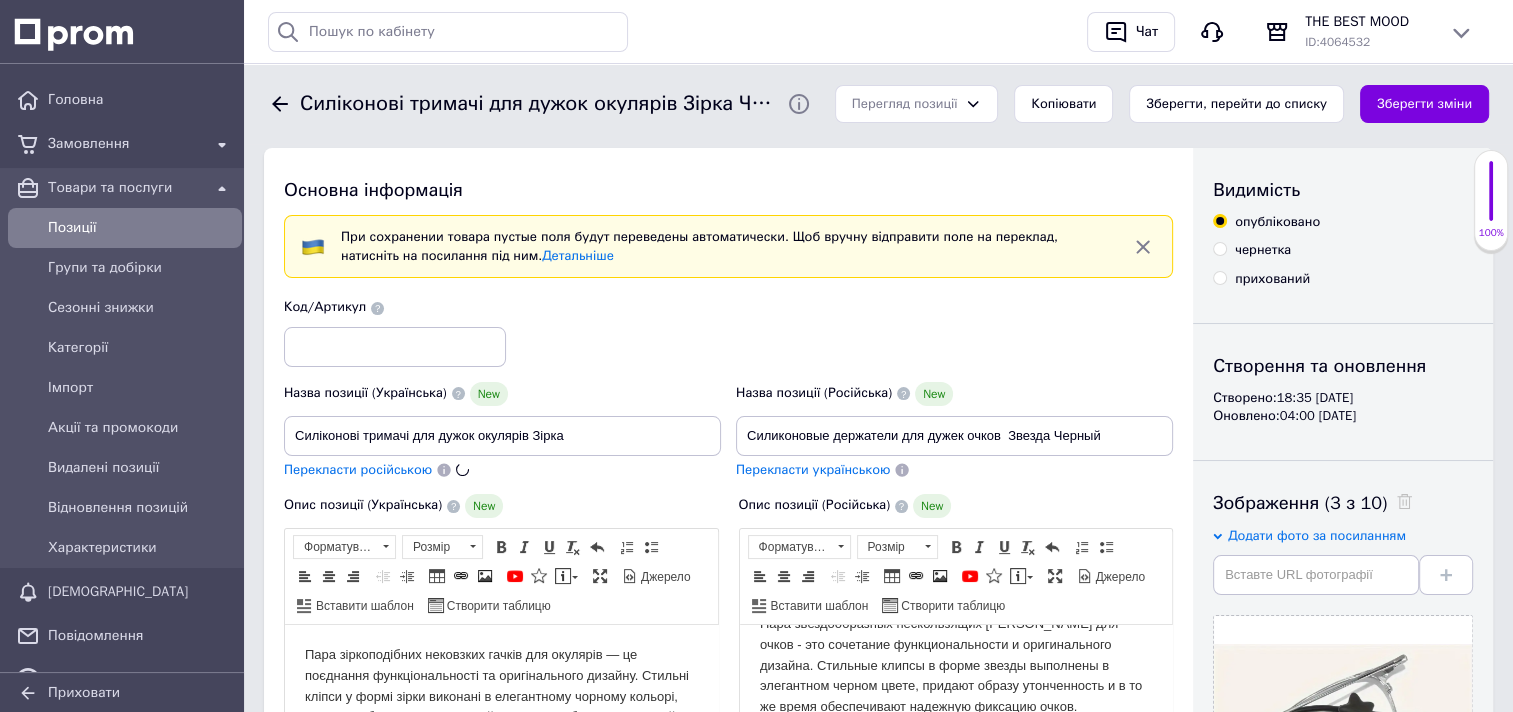 type on "Силиконовые держатели для дужек очков Звезда" 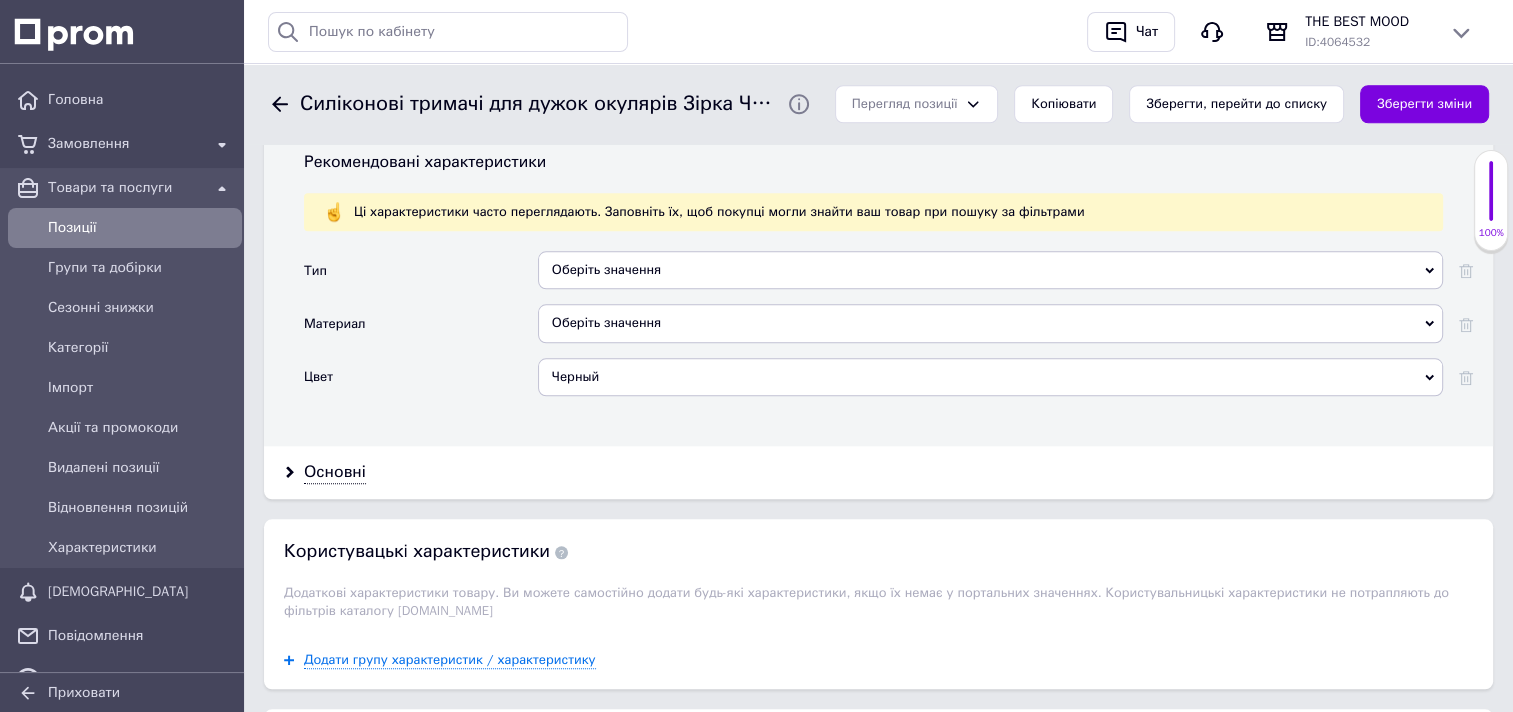 scroll, scrollTop: 1916, scrollLeft: 0, axis: vertical 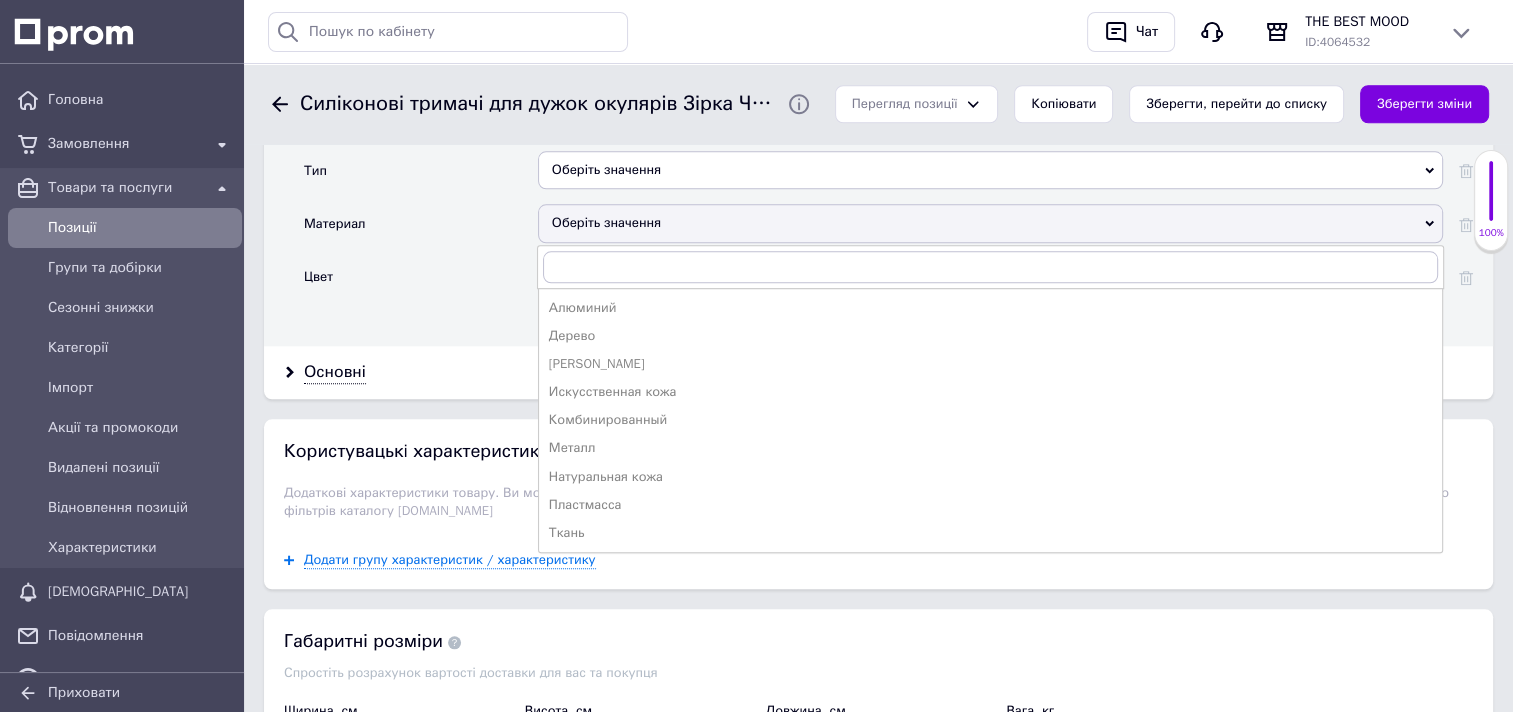 click on "Тип Оберіть значення Материал Оберіть значення Алюминий Дерево Жаккард Искусственная кожа Комбинированный Металл Натуральная кожа Пластмасса Ткань Цвет Черный Черный" at bounding box center [888, 241] 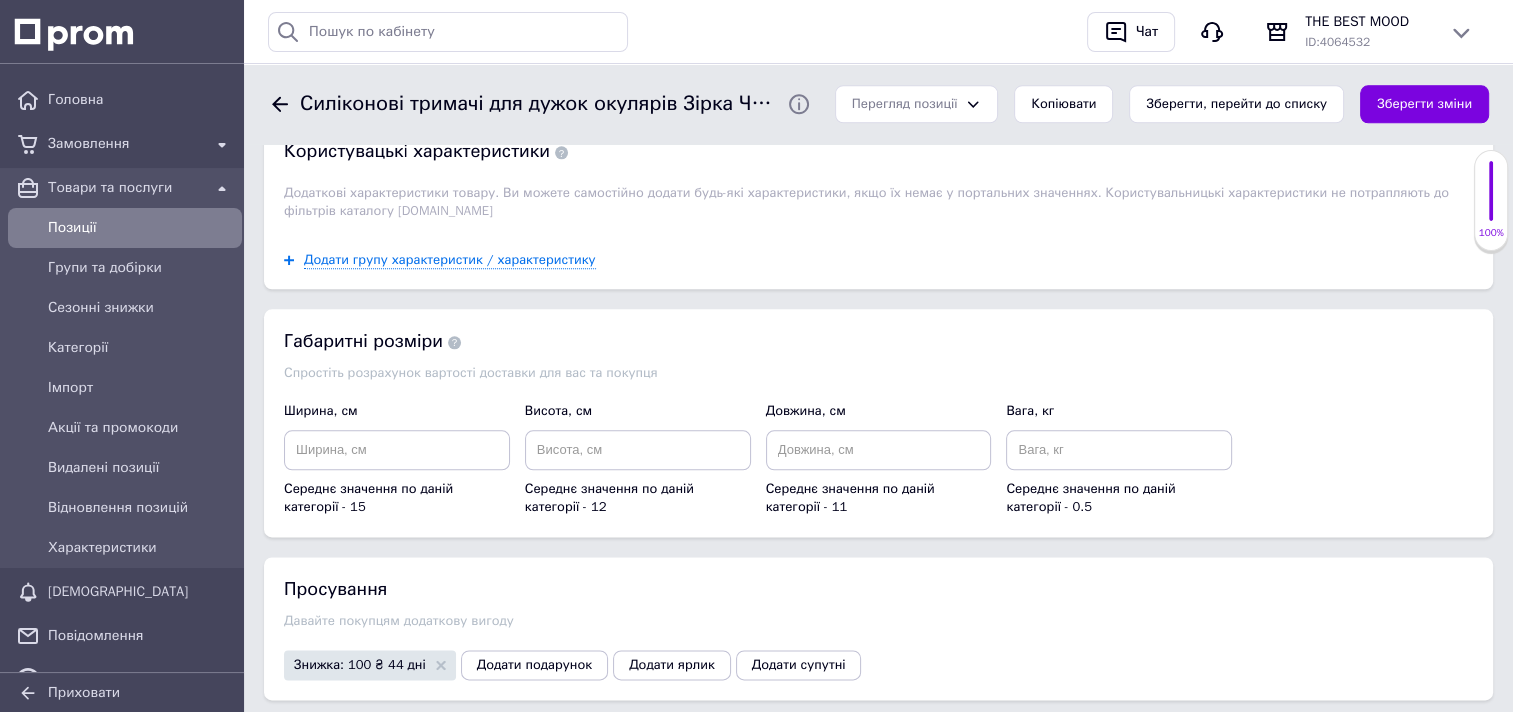 scroll, scrollTop: 2416, scrollLeft: 0, axis: vertical 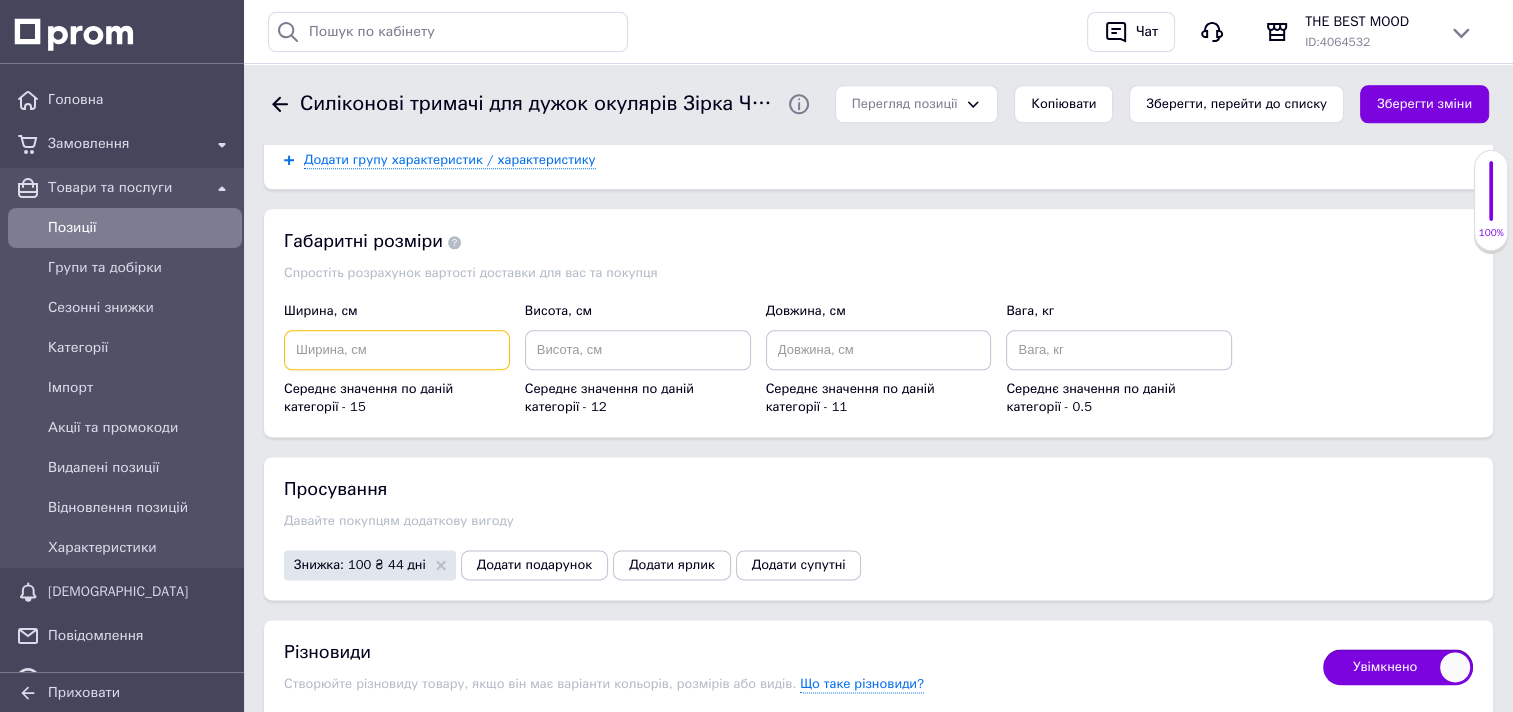 click at bounding box center [397, 350] 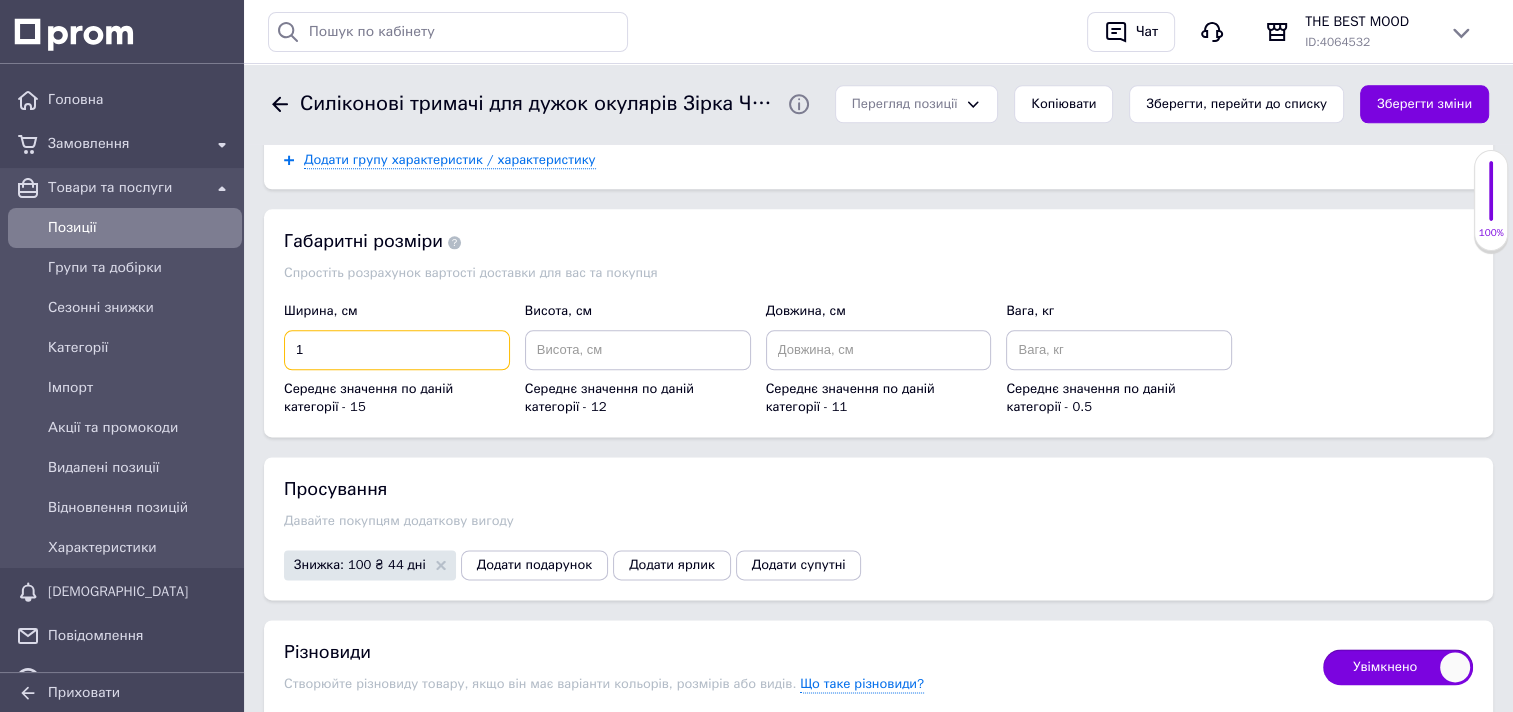 type on "1" 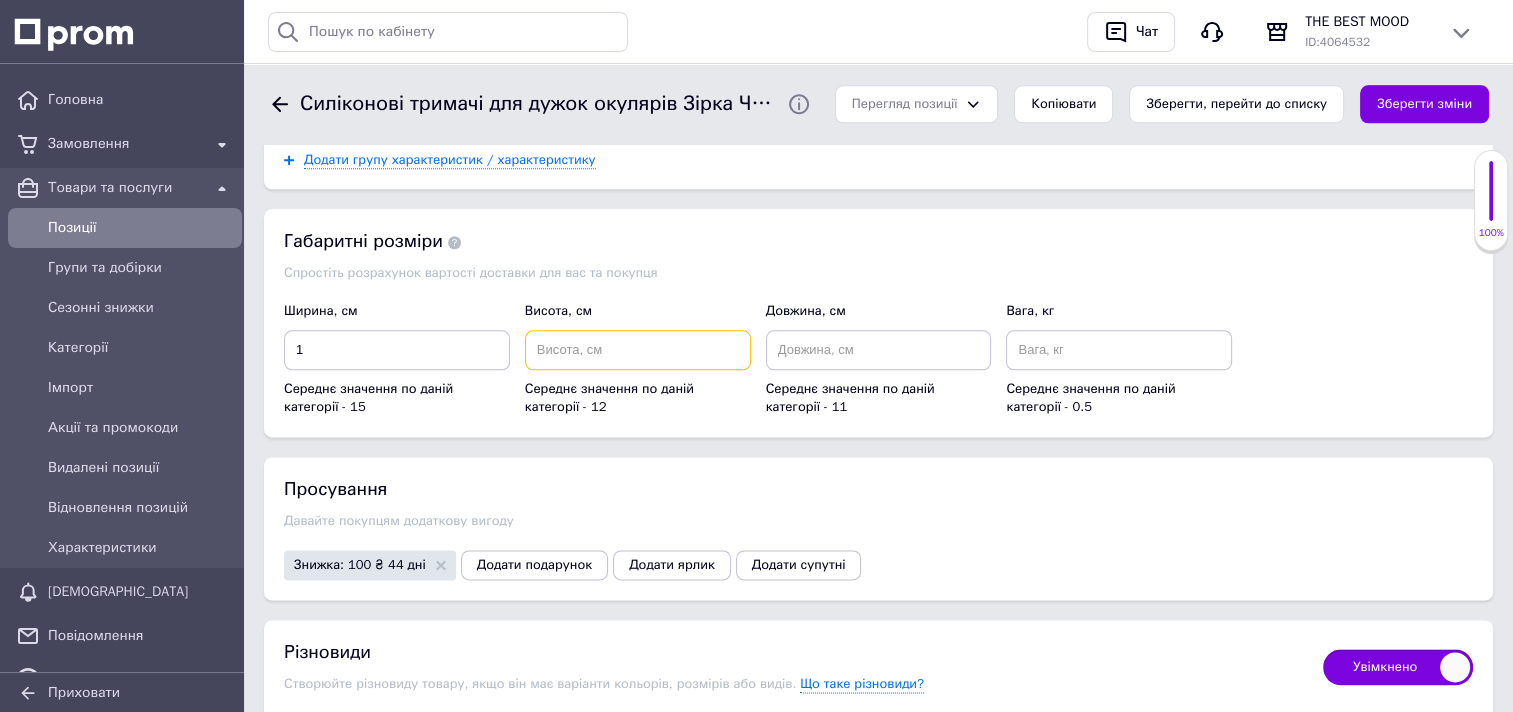 click at bounding box center [638, 350] 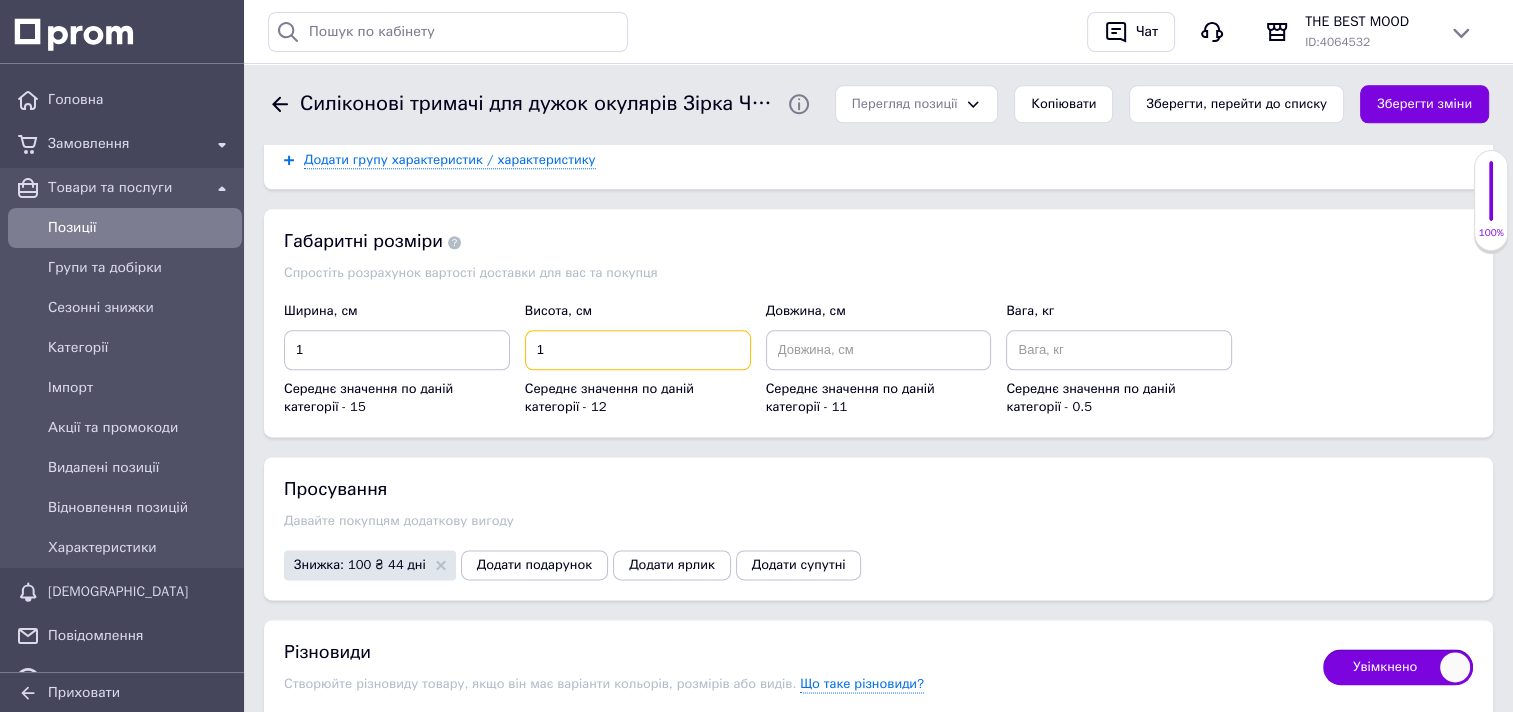 type on "1" 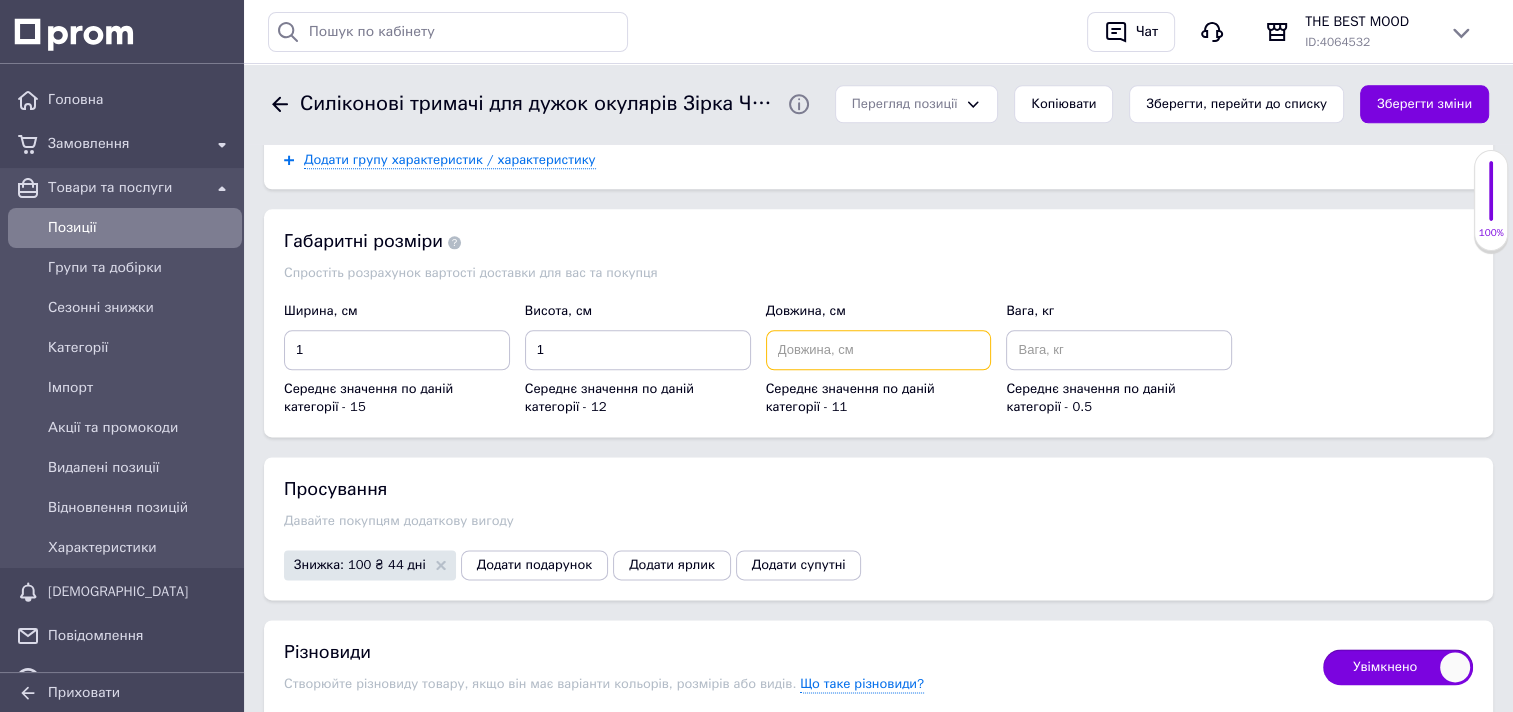 click at bounding box center (879, 350) 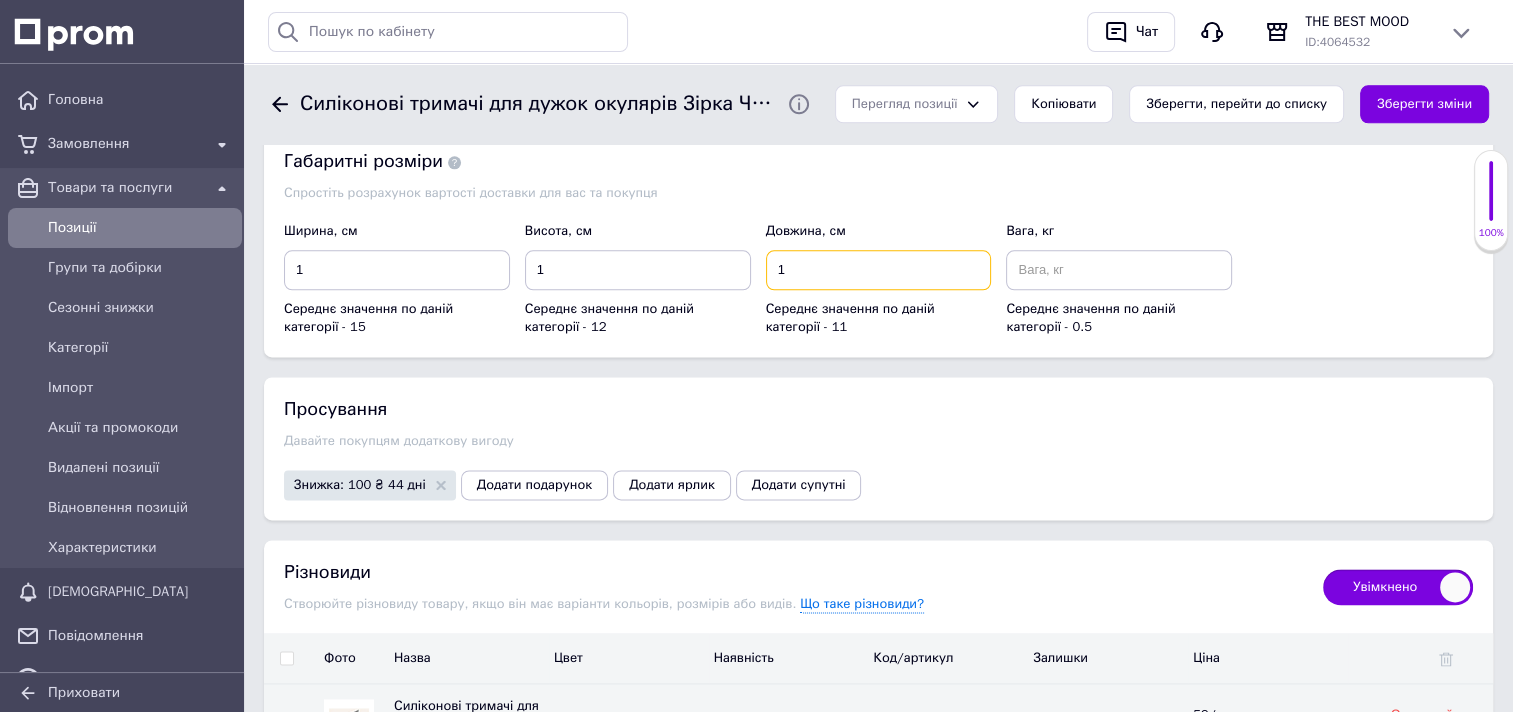 scroll, scrollTop: 2616, scrollLeft: 0, axis: vertical 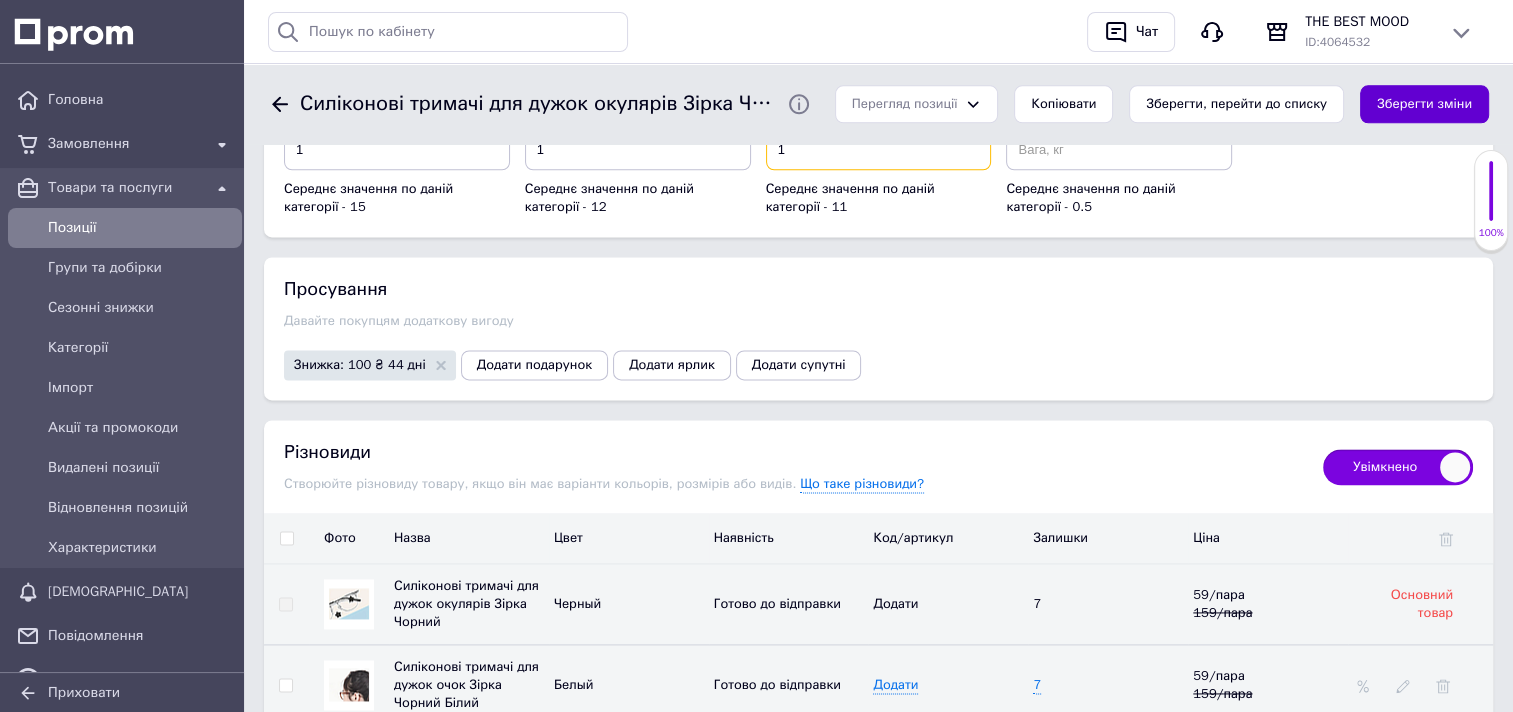 type on "1" 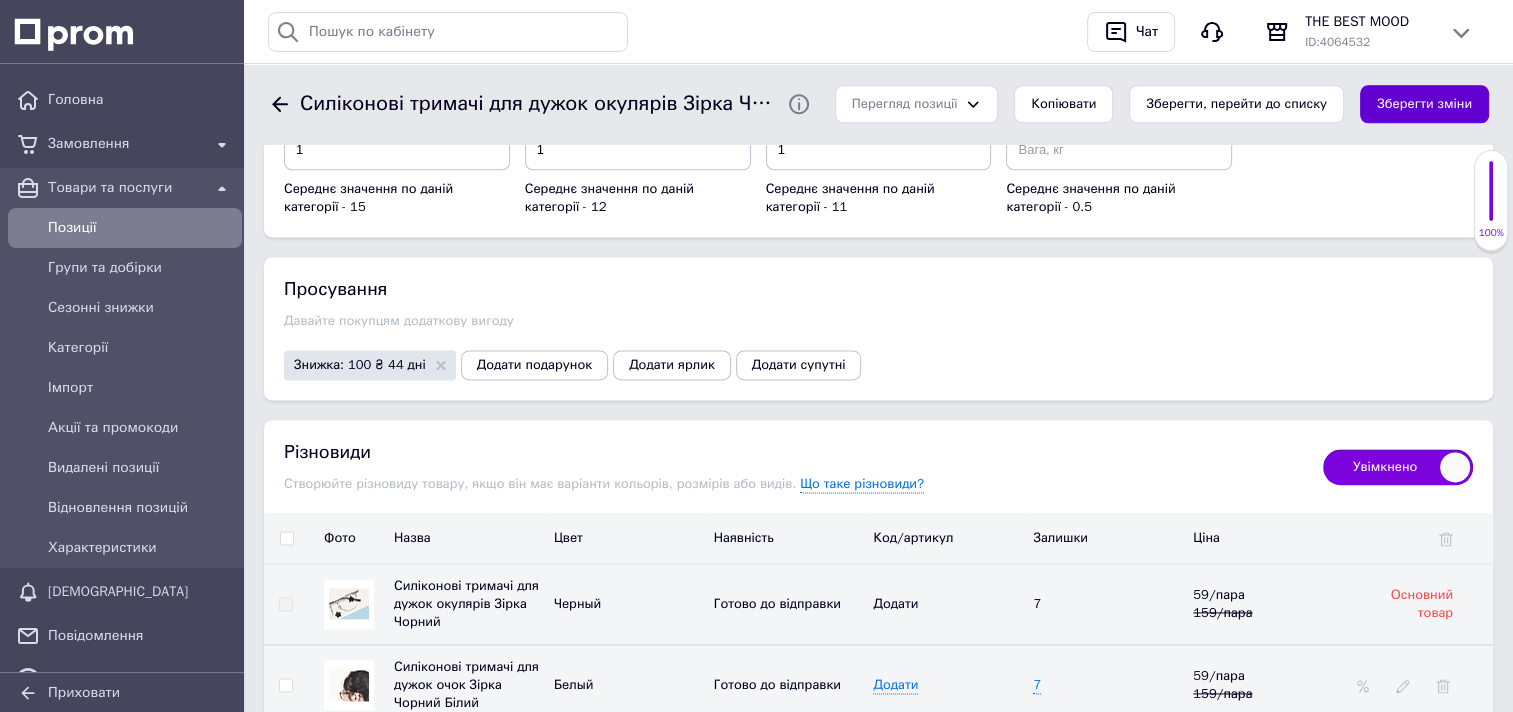 click on "Зберегти зміни" at bounding box center [1424, 104] 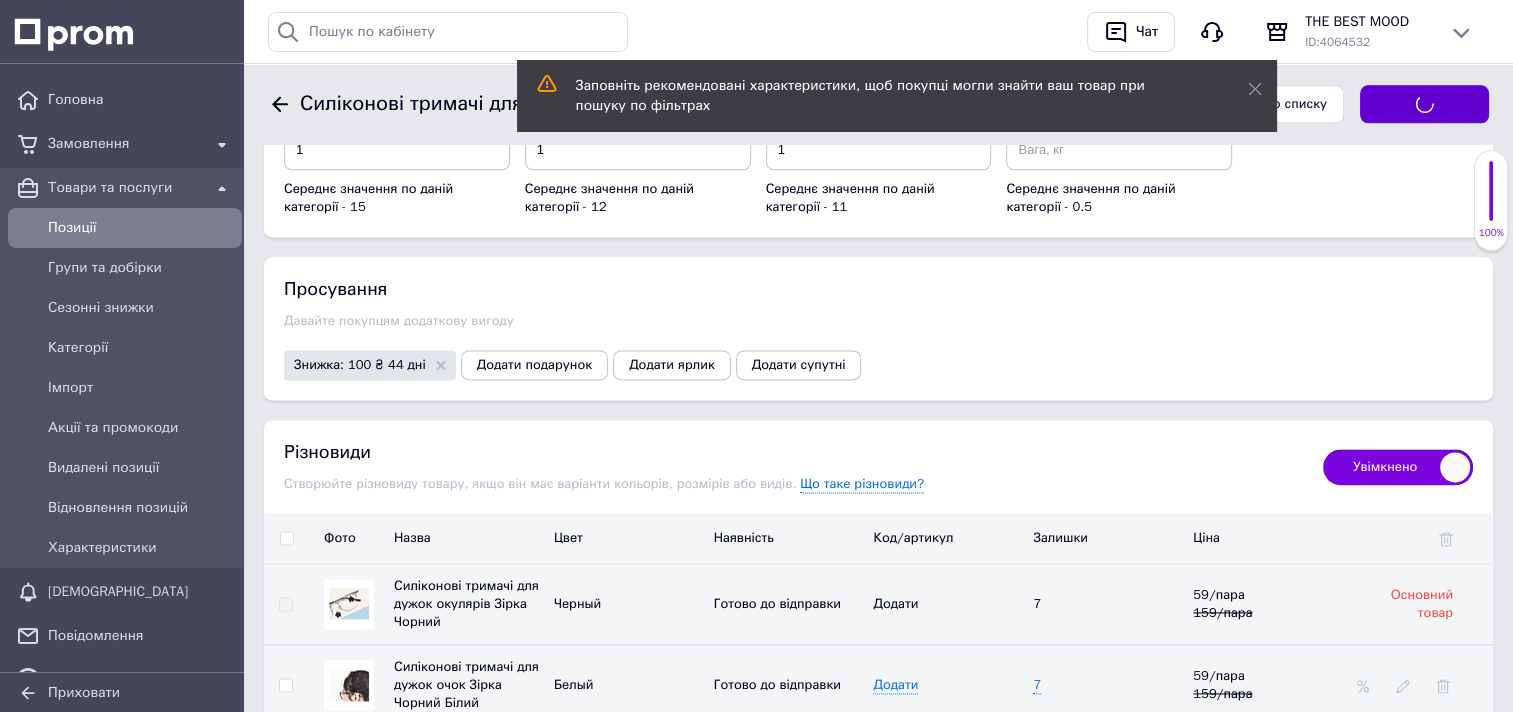 type on "Силіконові тримачі для дужок окулярів Зірка" 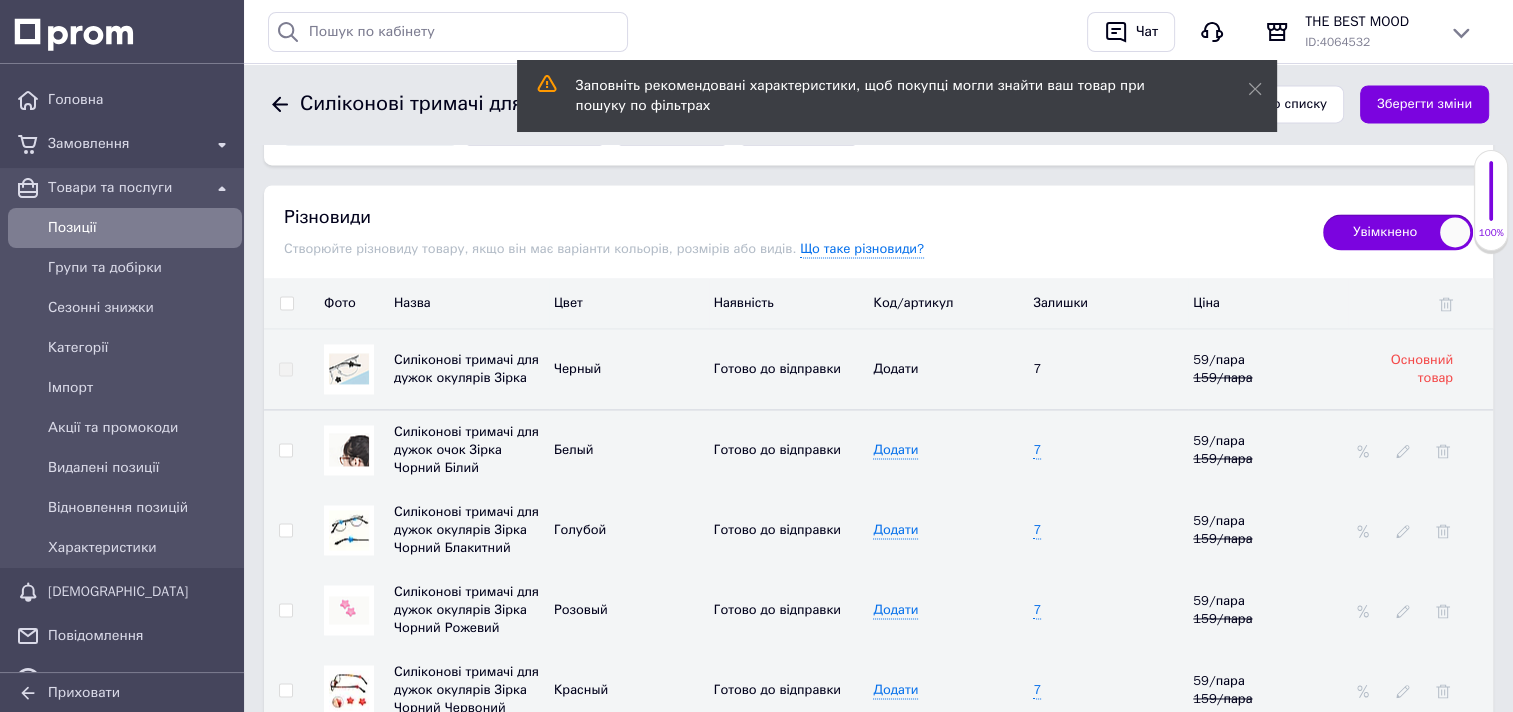 scroll, scrollTop: 2816, scrollLeft: 0, axis: vertical 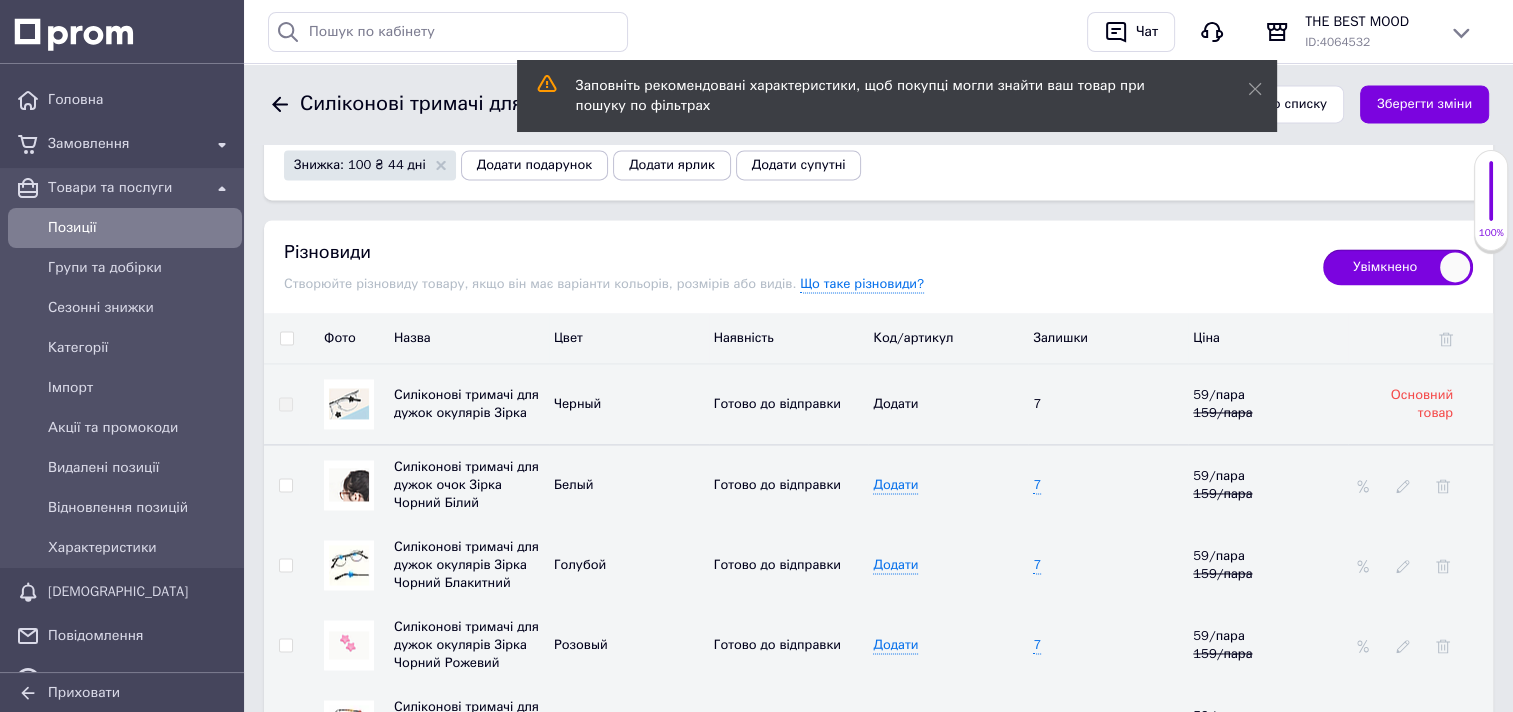 click on "7" at bounding box center [1108, 484] 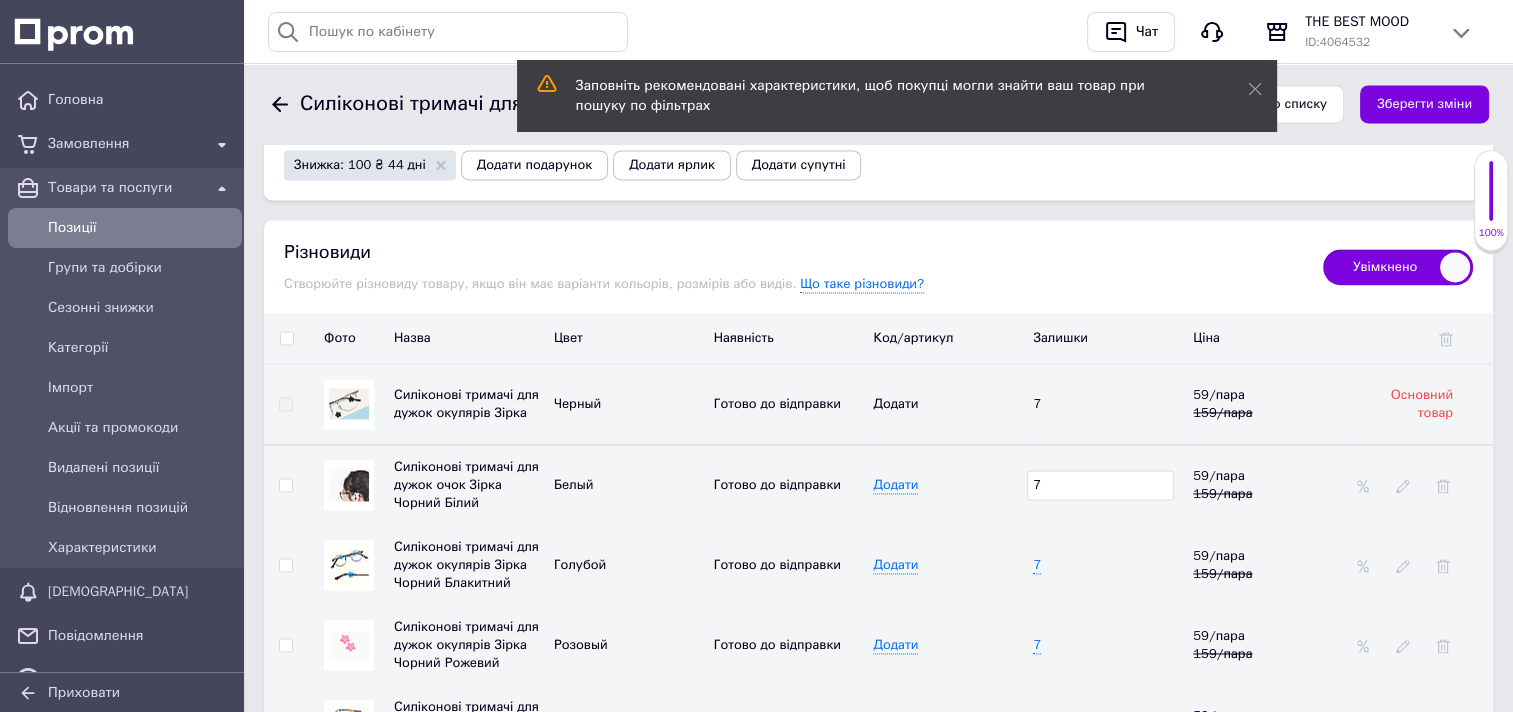 click on "7" at bounding box center [1100, 485] 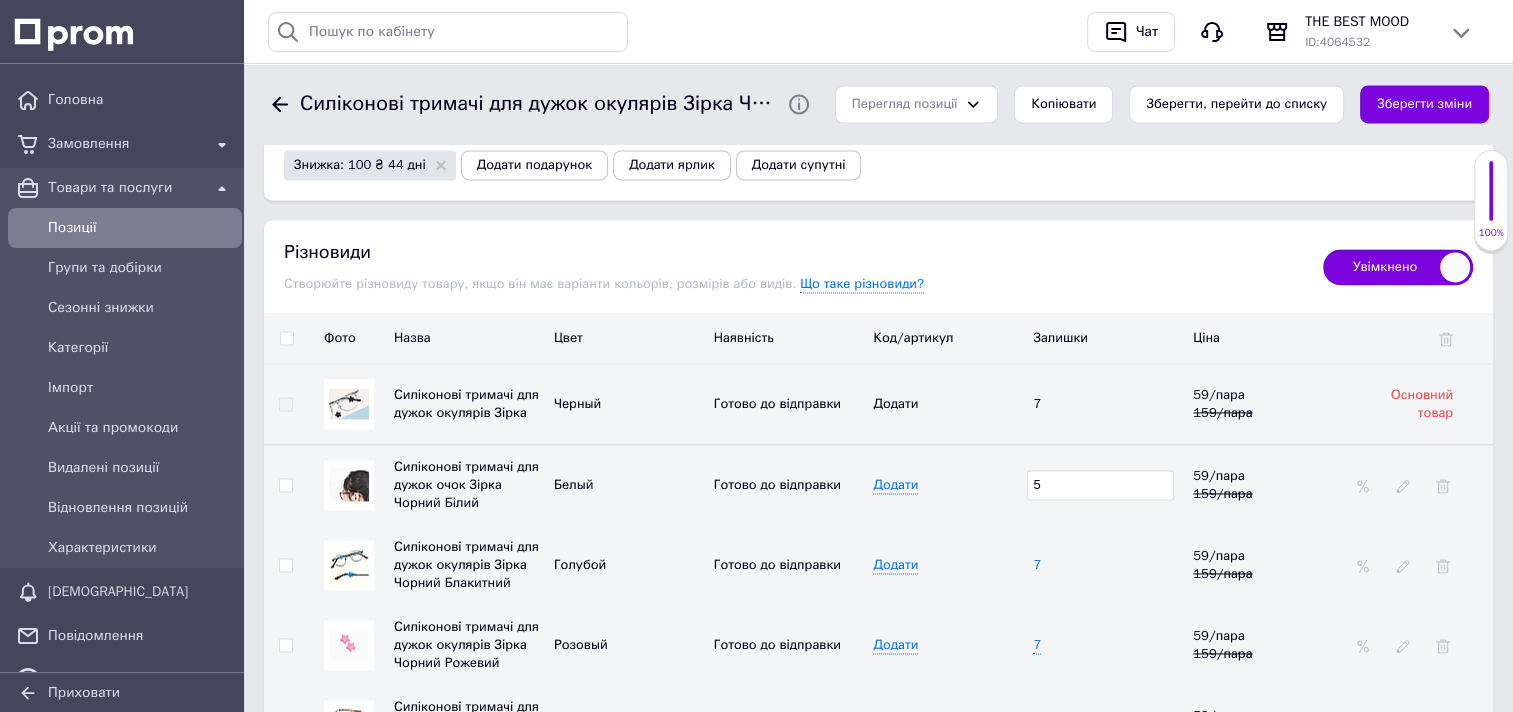 type on "5" 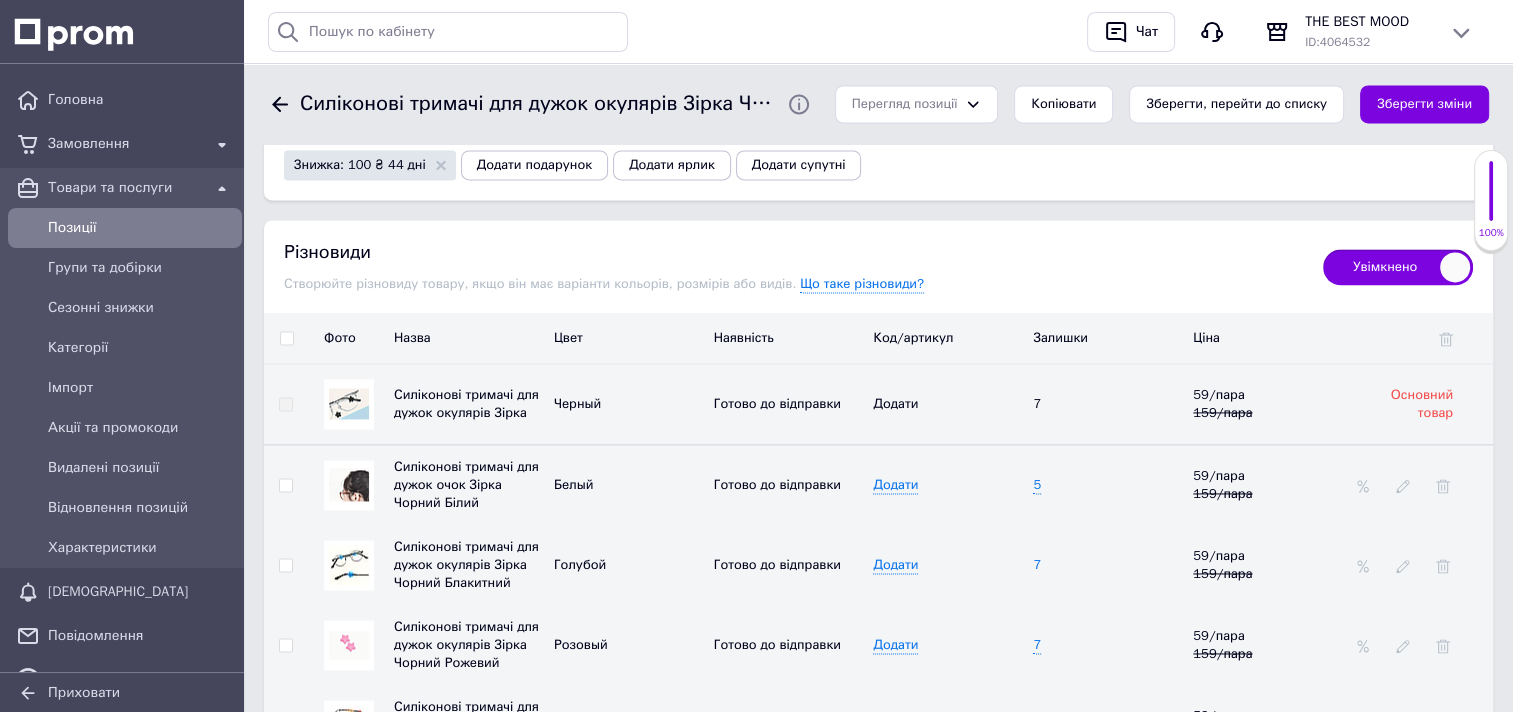 click on "7" at bounding box center [1037, 565] 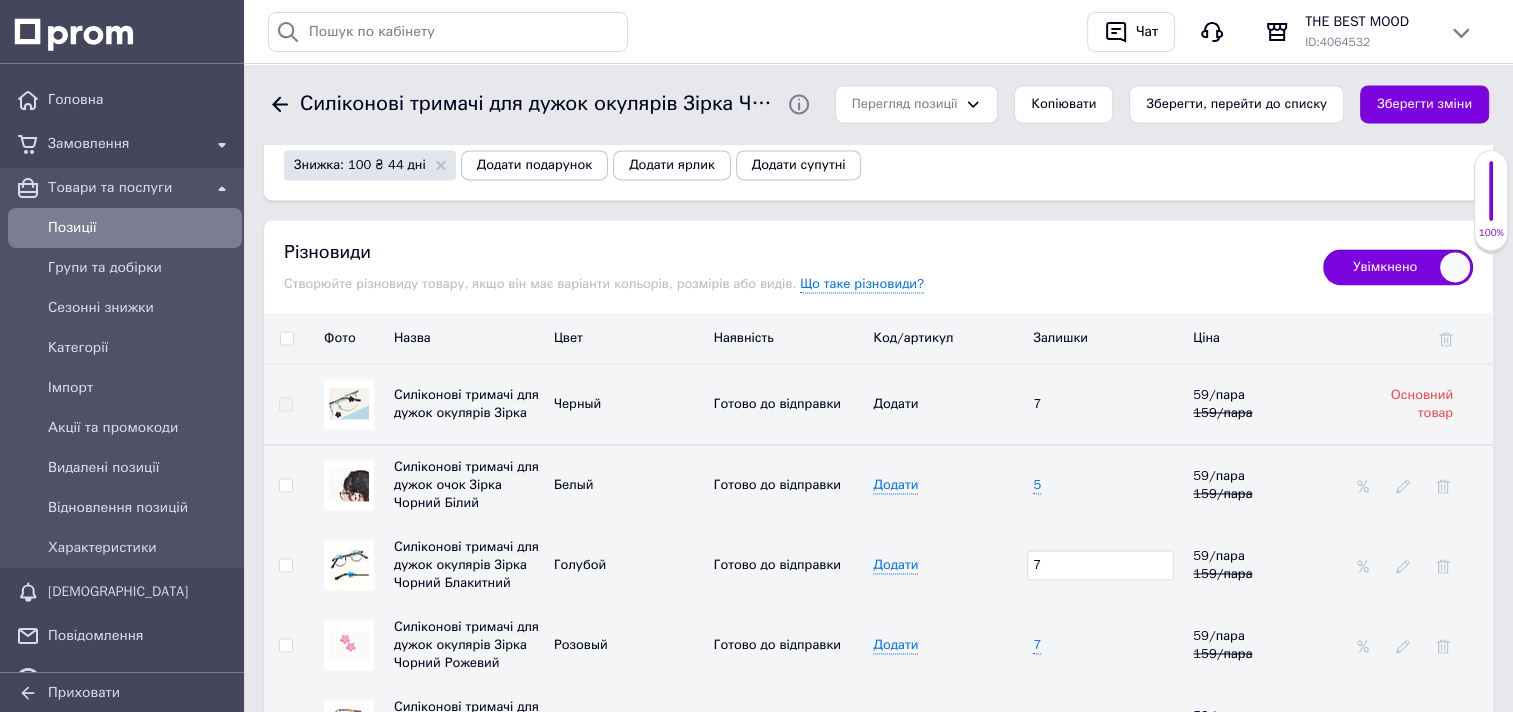 click on "7" at bounding box center [1100, 565] 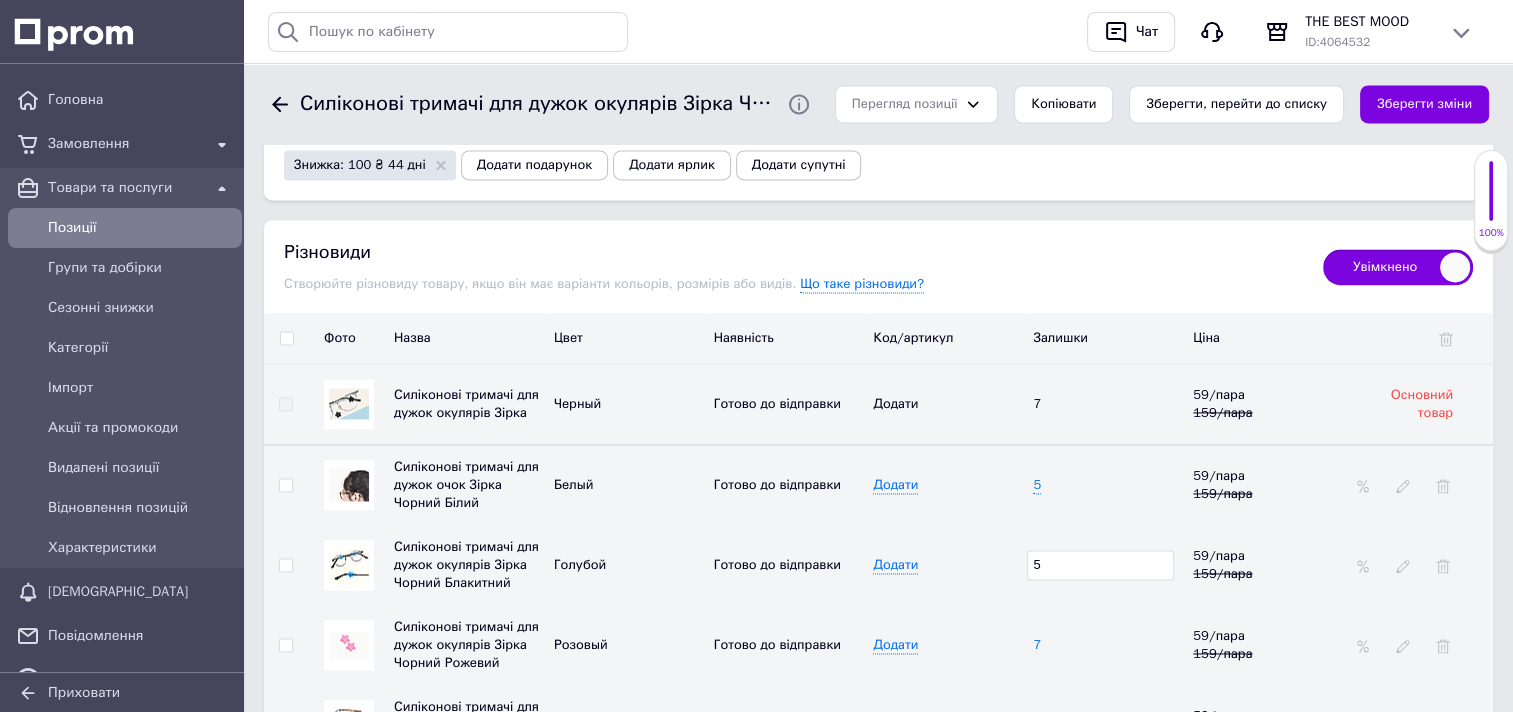 type on "5" 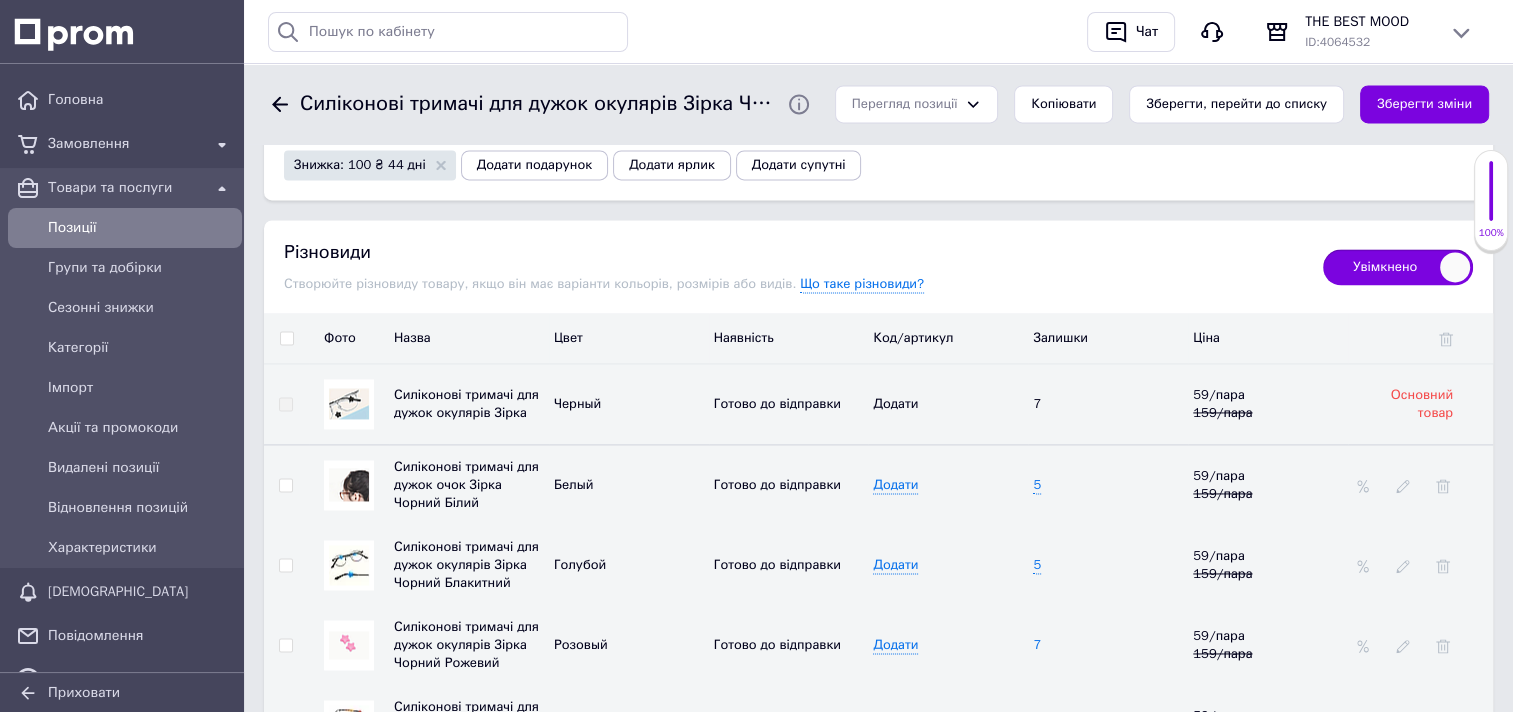 click on "7" at bounding box center (1037, 645) 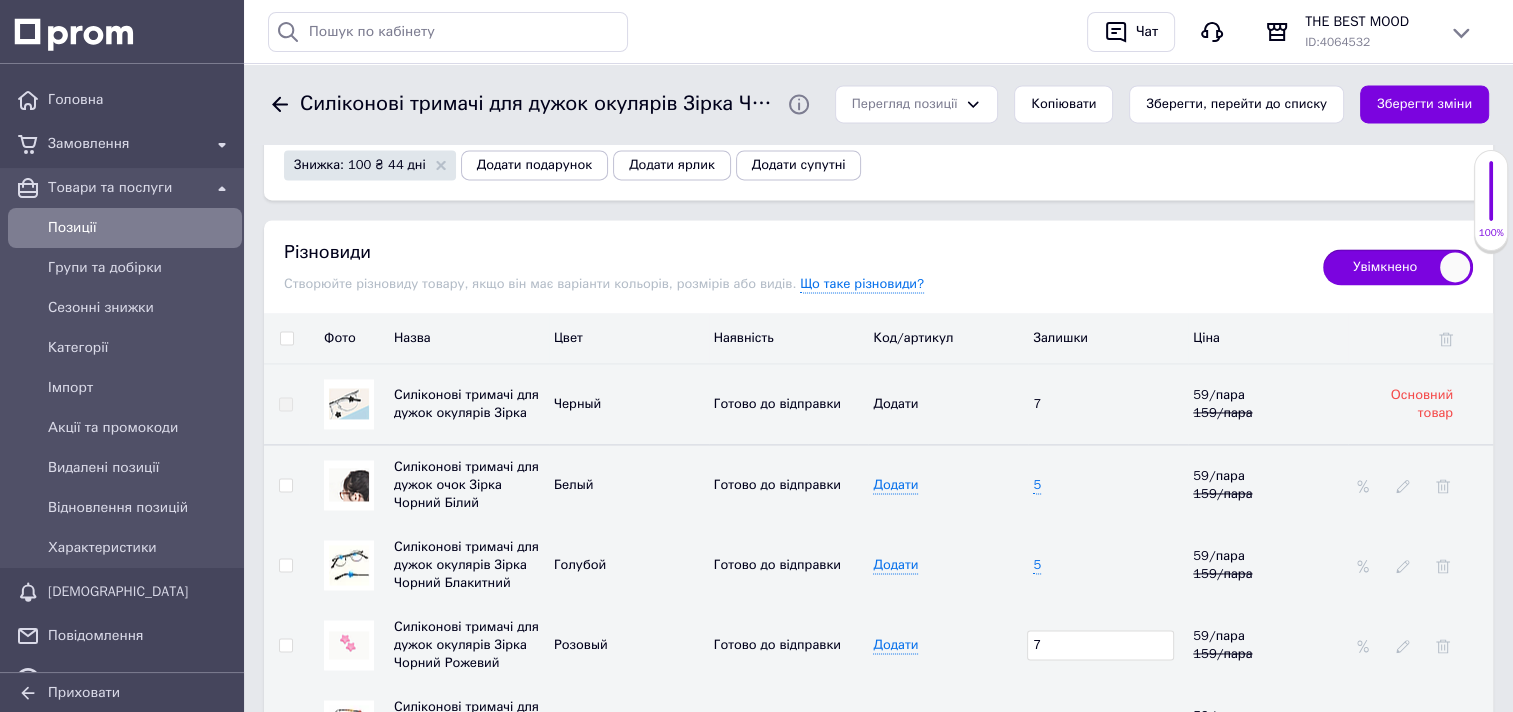 click on "7" at bounding box center [1100, 645] 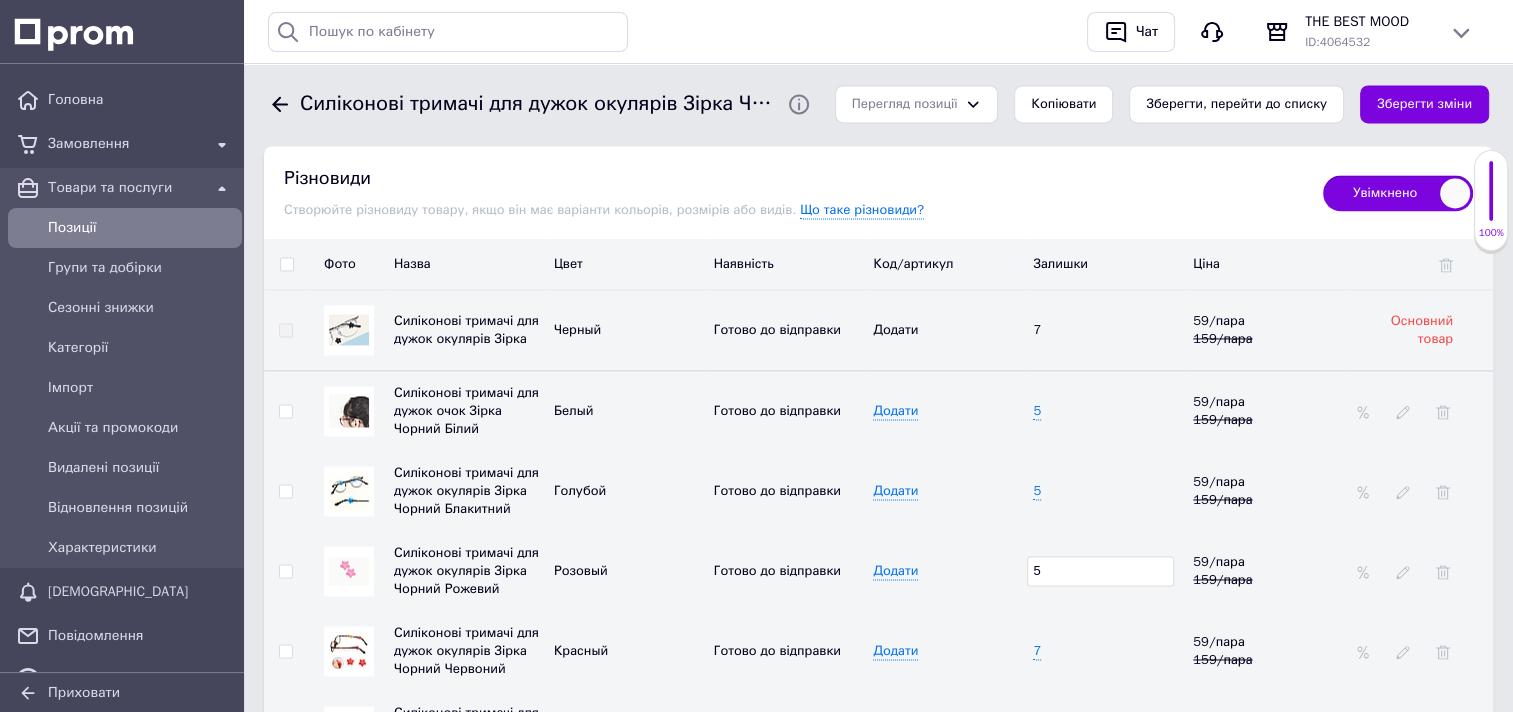 scroll, scrollTop: 3016, scrollLeft: 0, axis: vertical 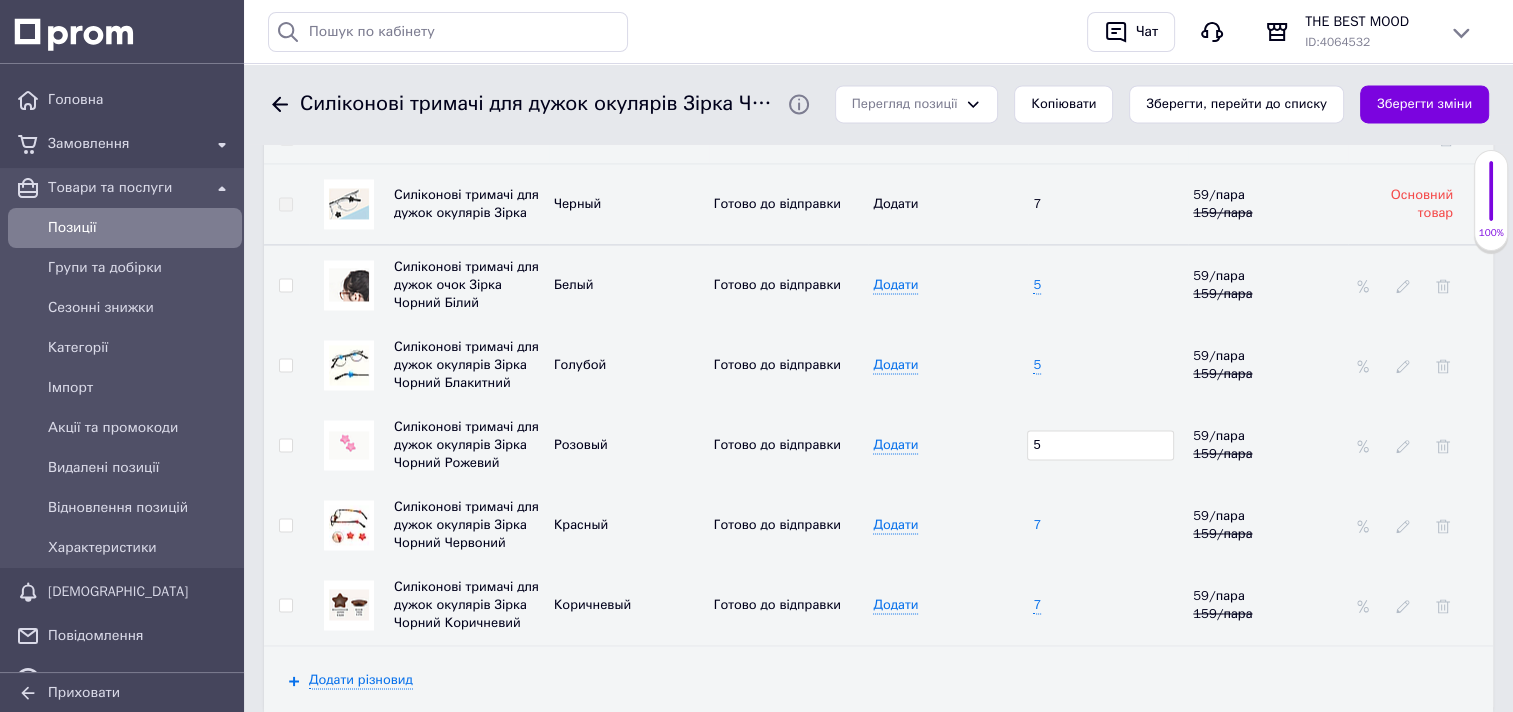 type on "5" 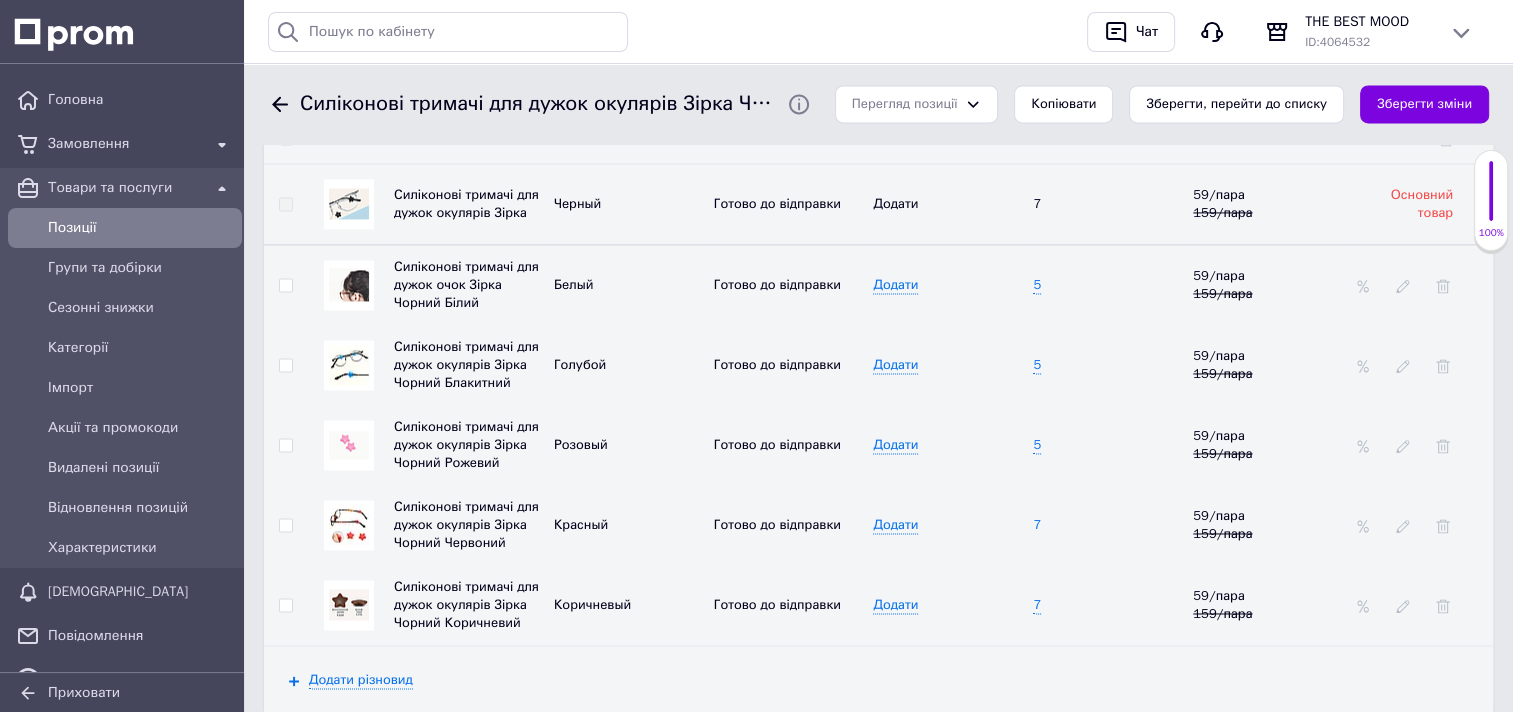 click on "7" at bounding box center (1037, 525) 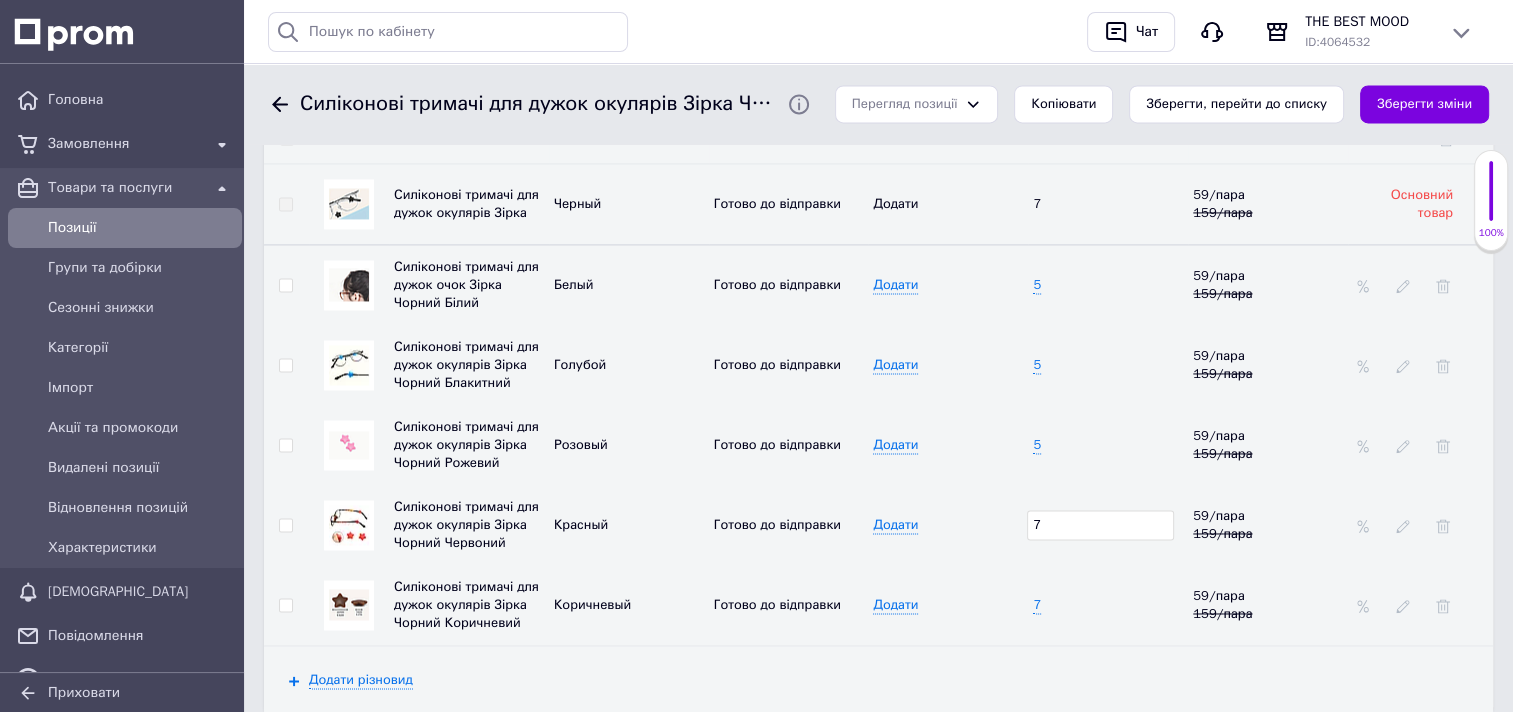 click on "7" at bounding box center [1100, 525] 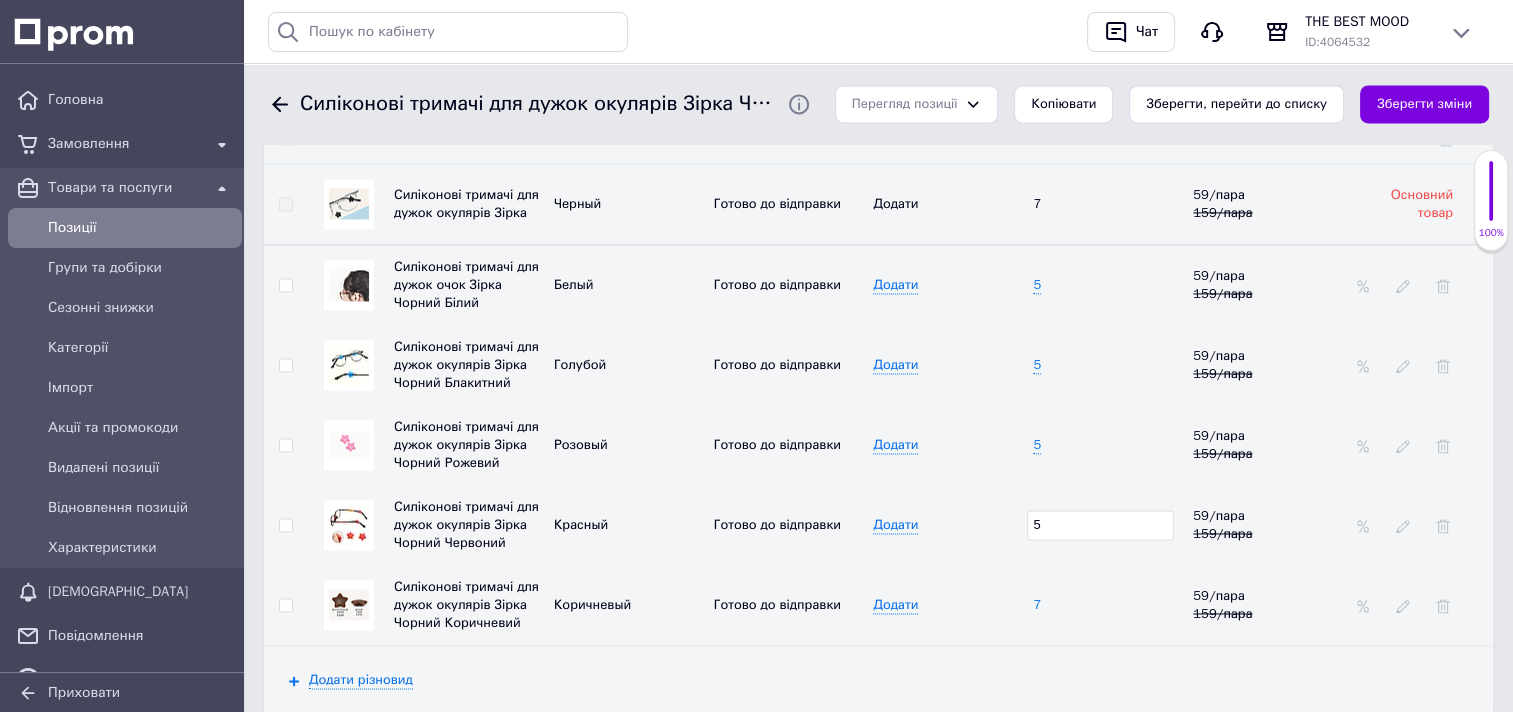 type on "5" 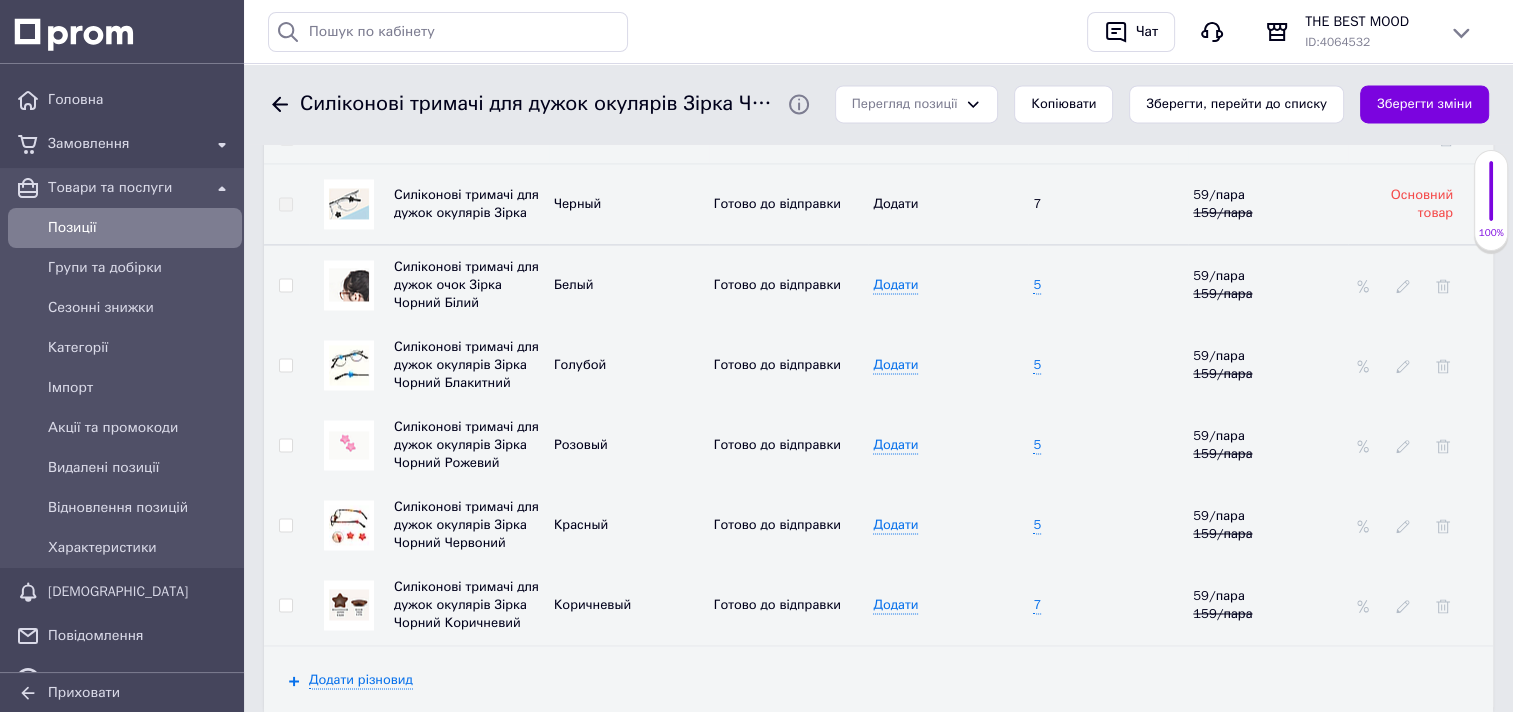 click on "7" at bounding box center (1108, 605) 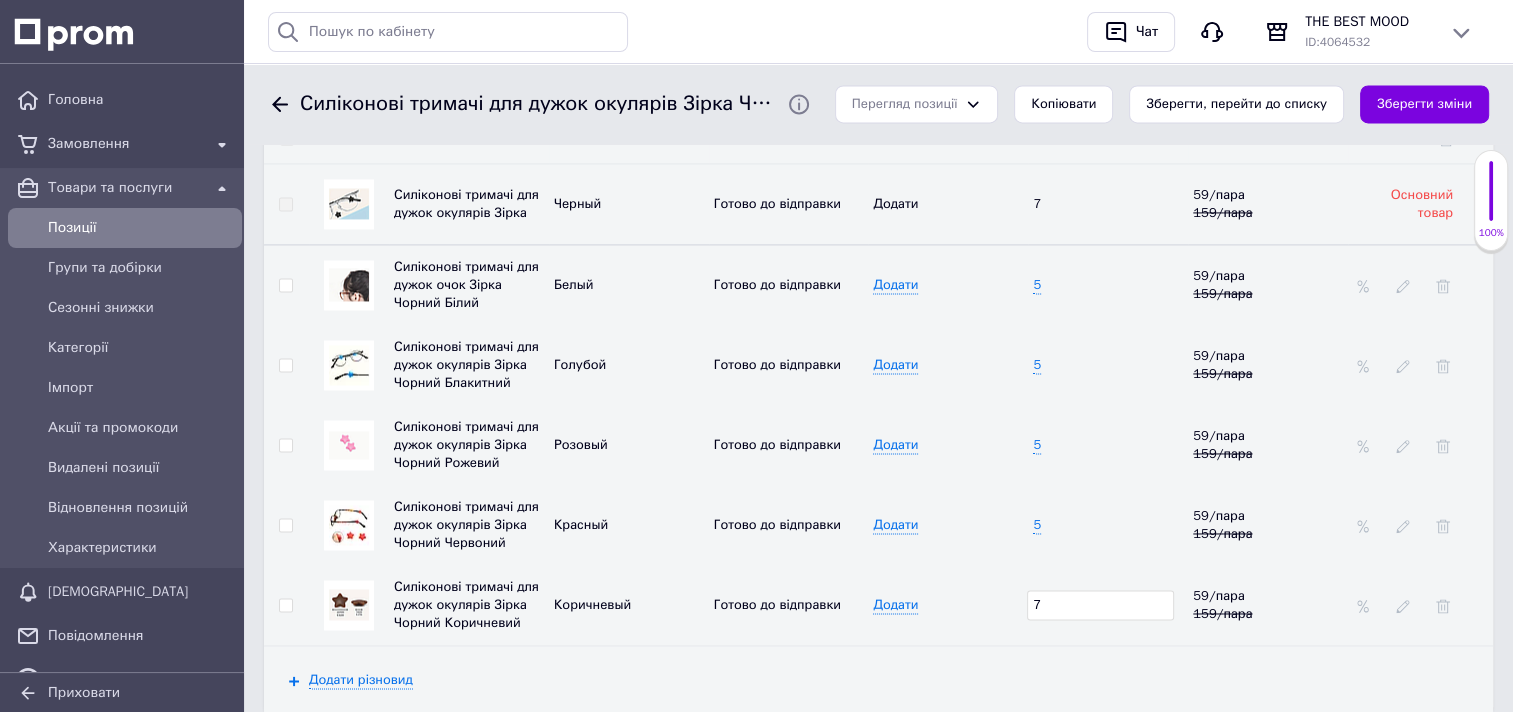 click on "7" at bounding box center (1100, 605) 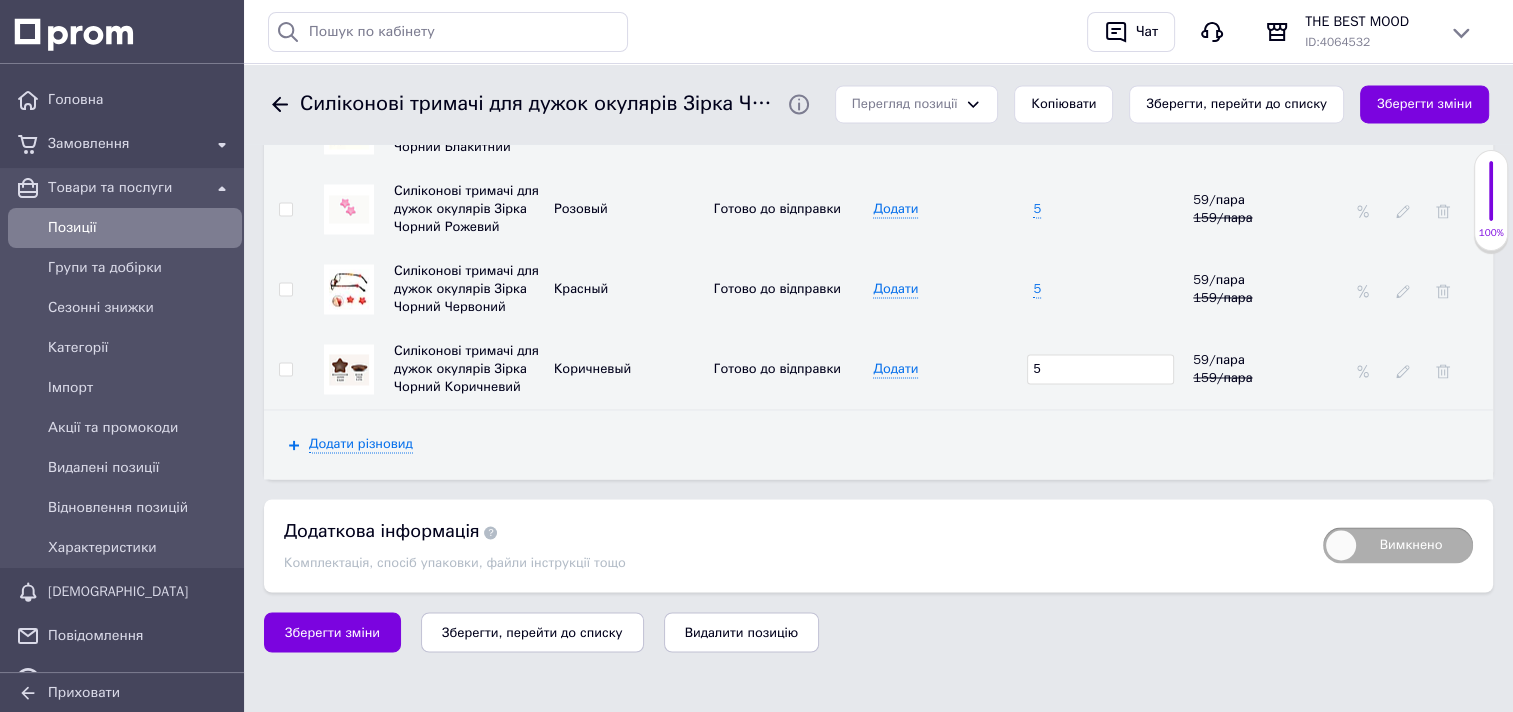 scroll, scrollTop: 3188, scrollLeft: 0, axis: vertical 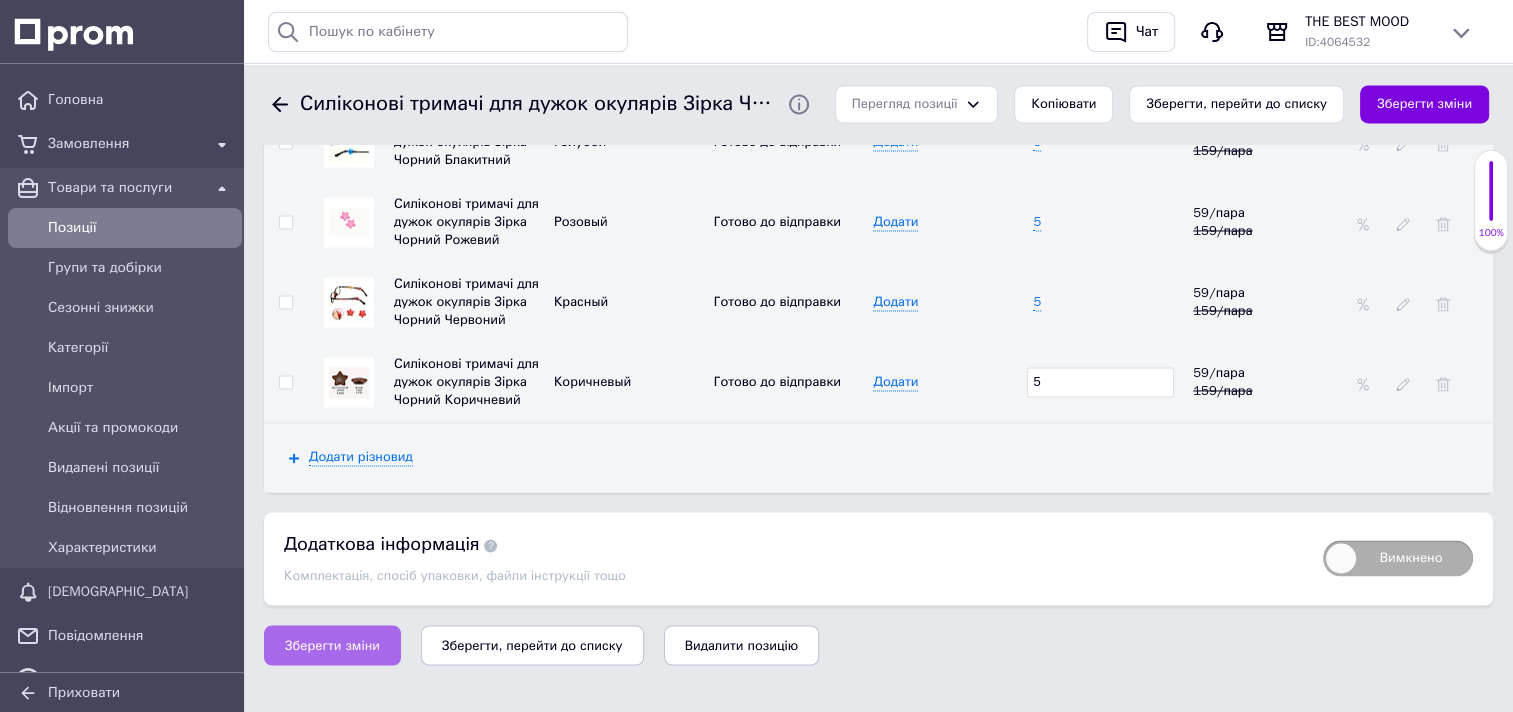 type on "5" 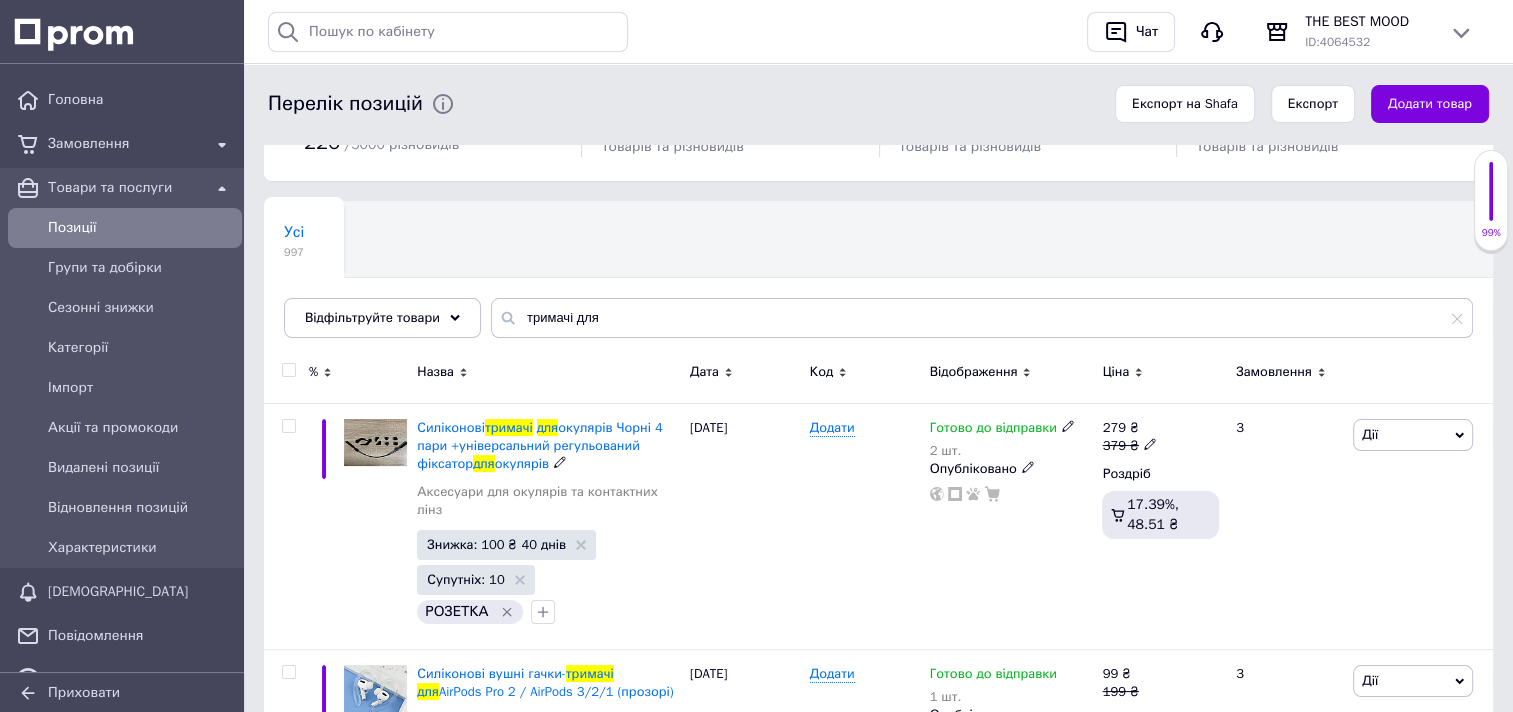scroll, scrollTop: 0, scrollLeft: 0, axis: both 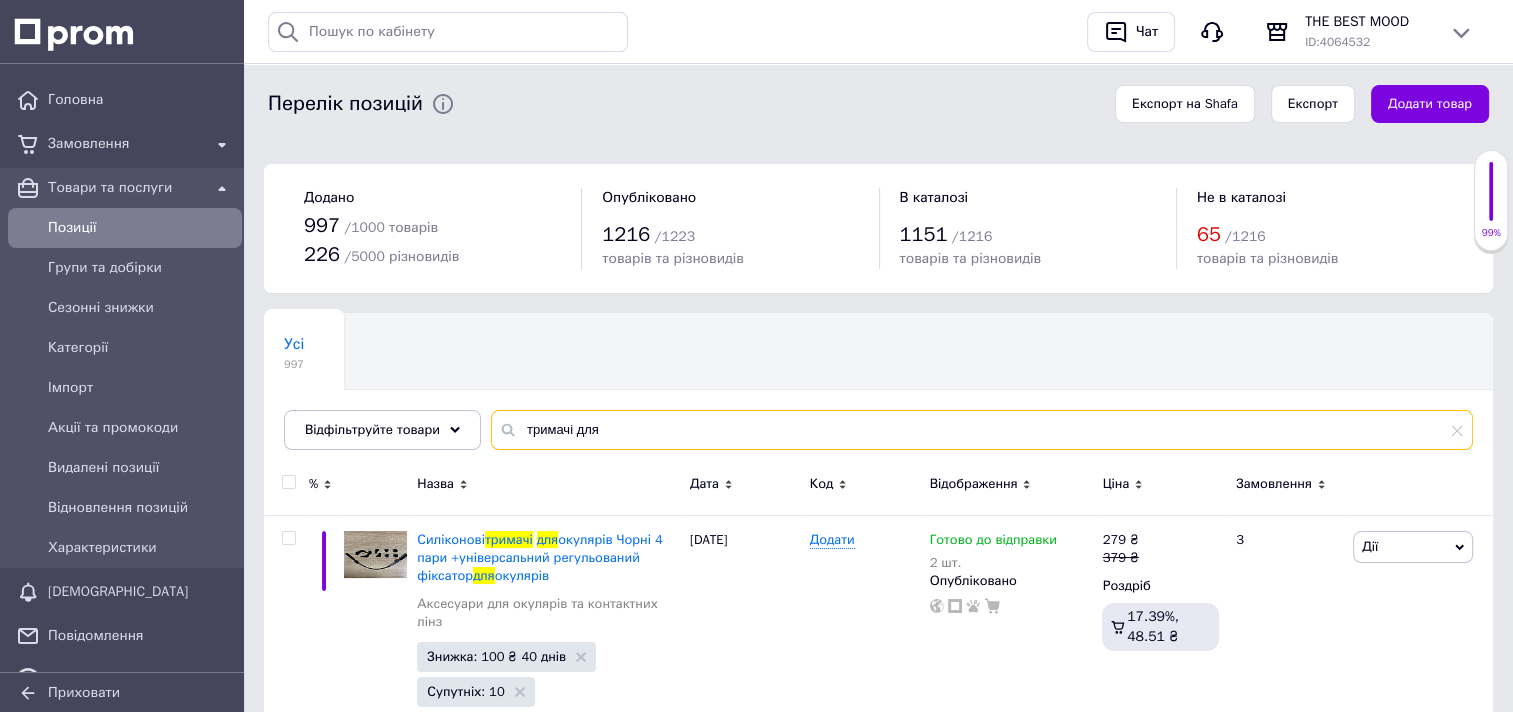 drag, startPoint x: 516, startPoint y: 429, endPoint x: 607, endPoint y: 429, distance: 91 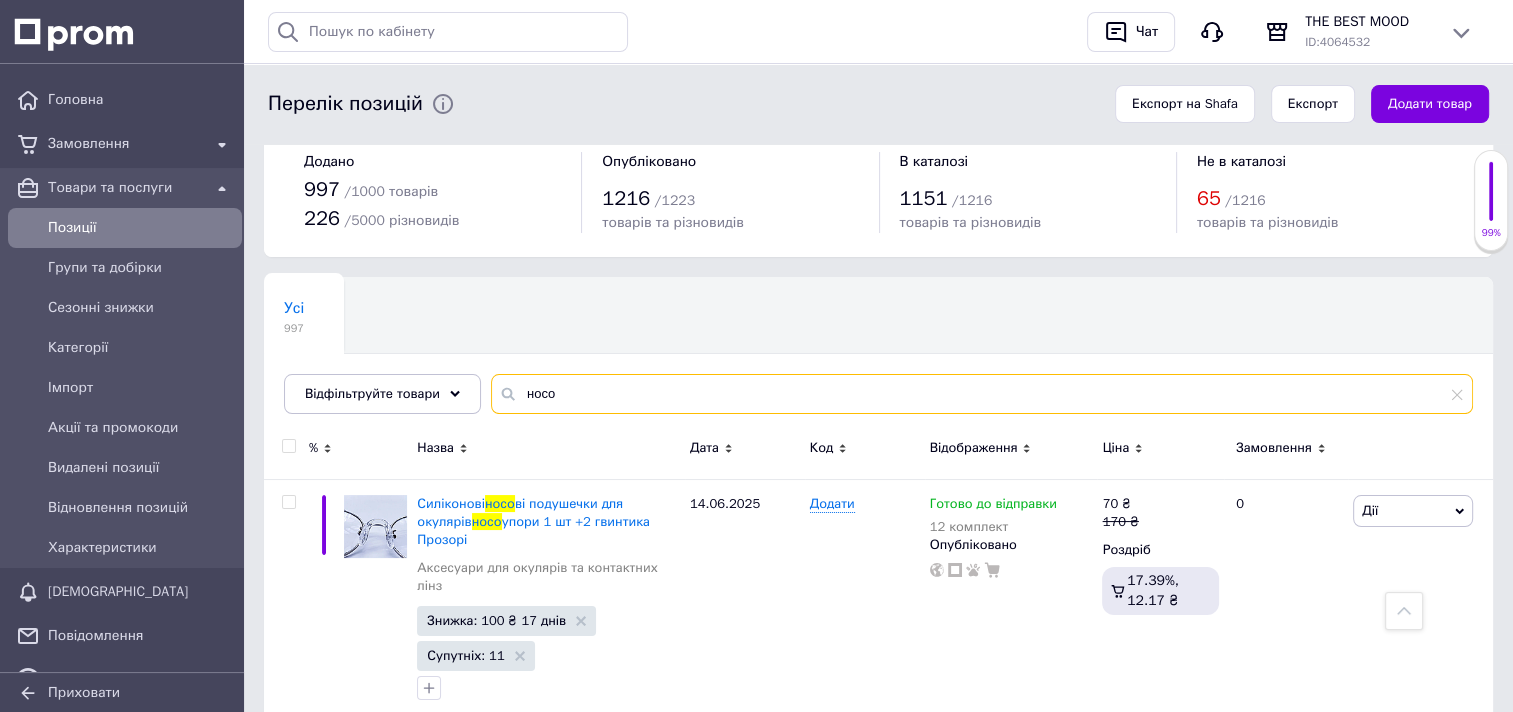 scroll, scrollTop: 0, scrollLeft: 0, axis: both 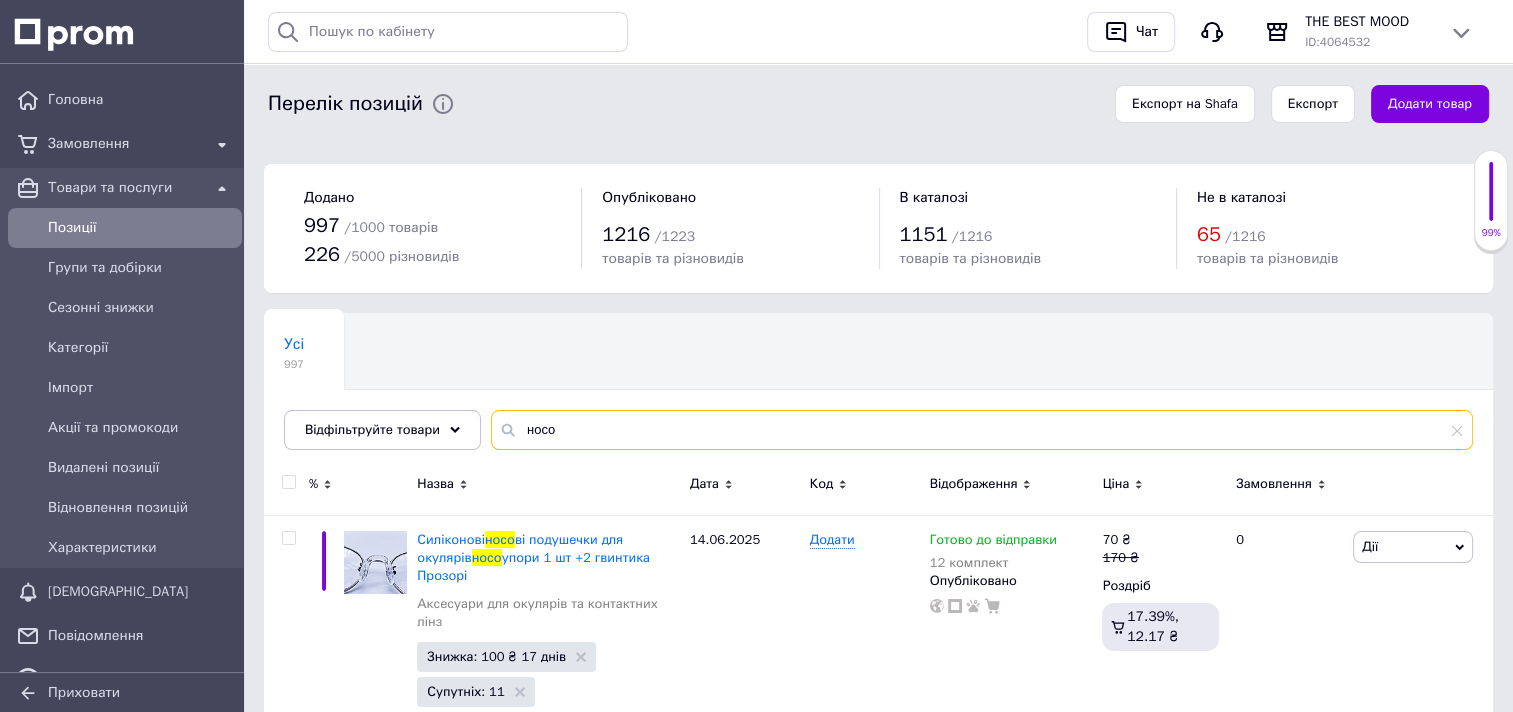 drag, startPoint x: 518, startPoint y: 432, endPoint x: 552, endPoint y: 435, distance: 34.132095 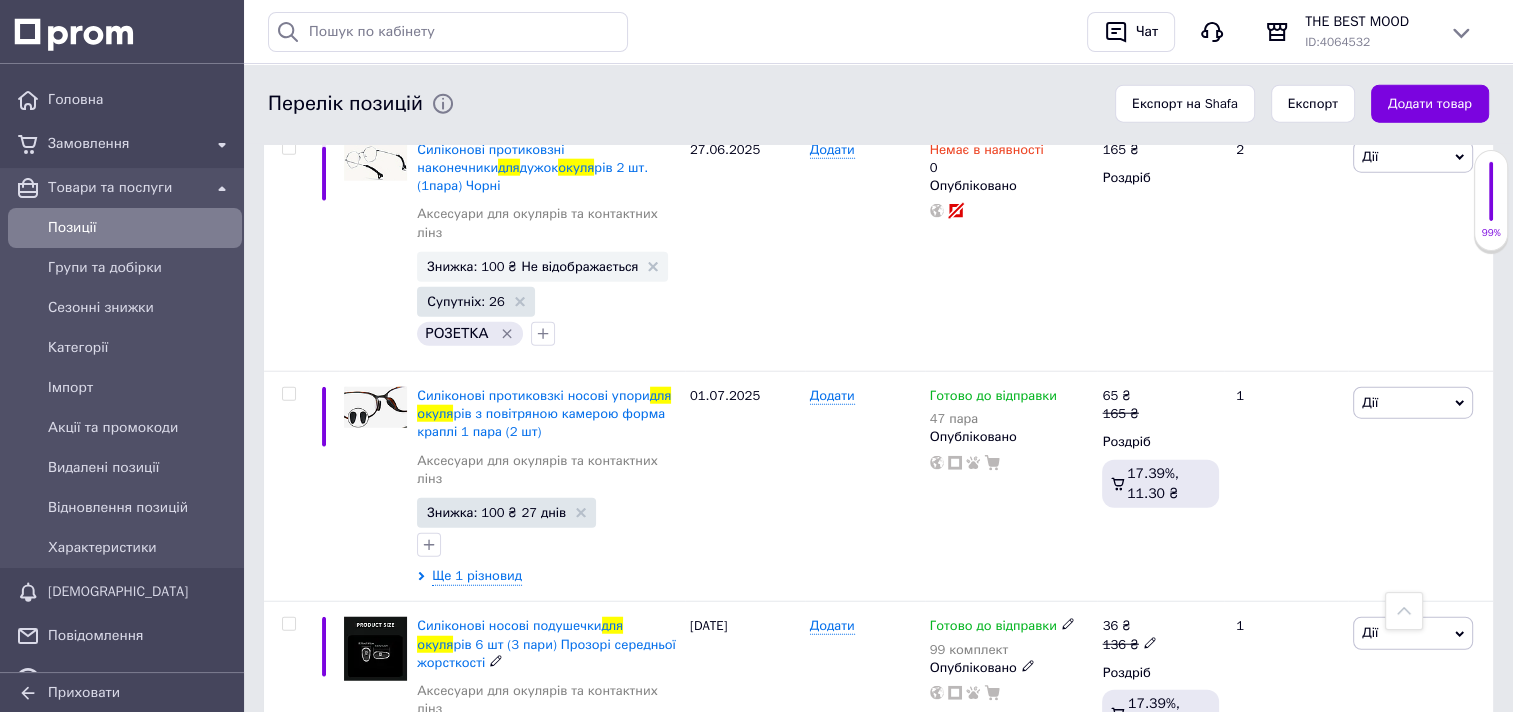 scroll, scrollTop: 5000, scrollLeft: 0, axis: vertical 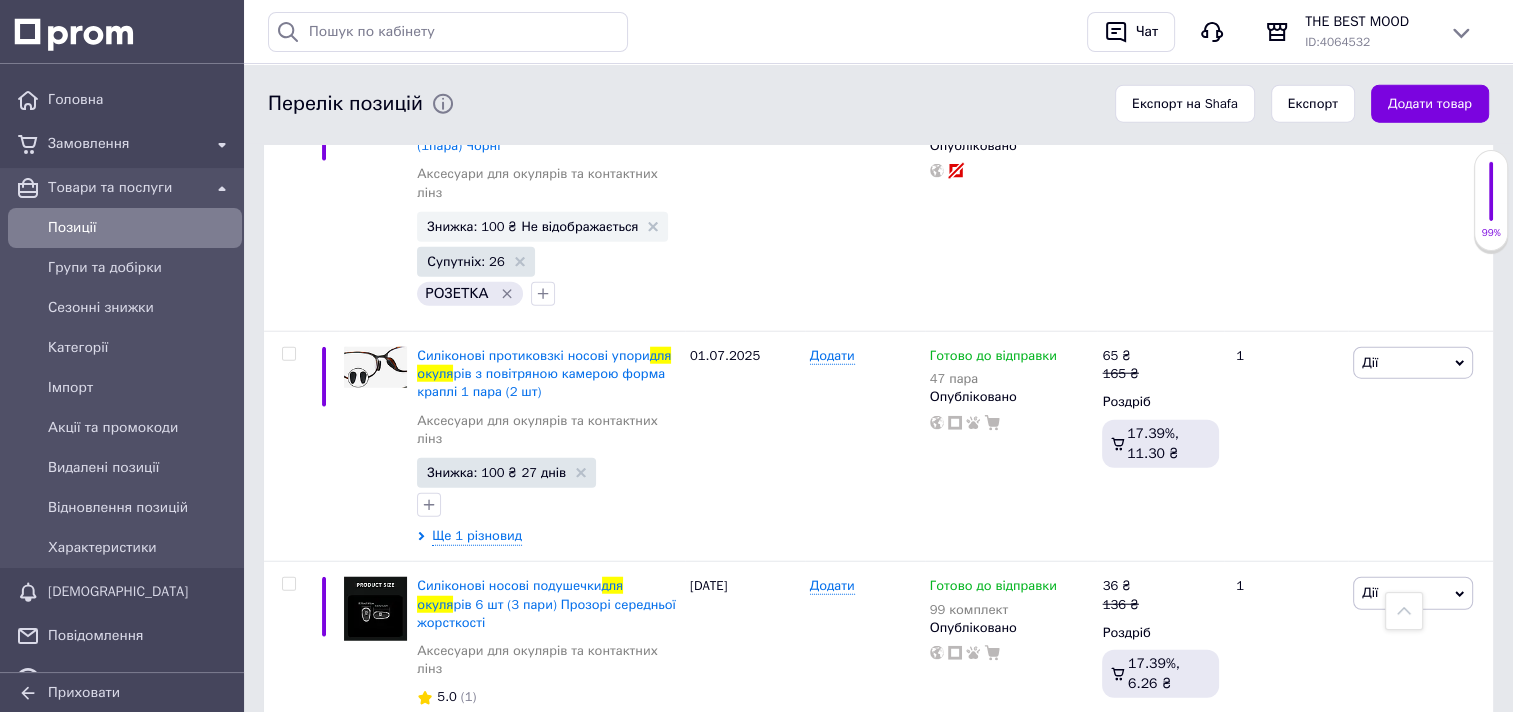 type on "для окуля" 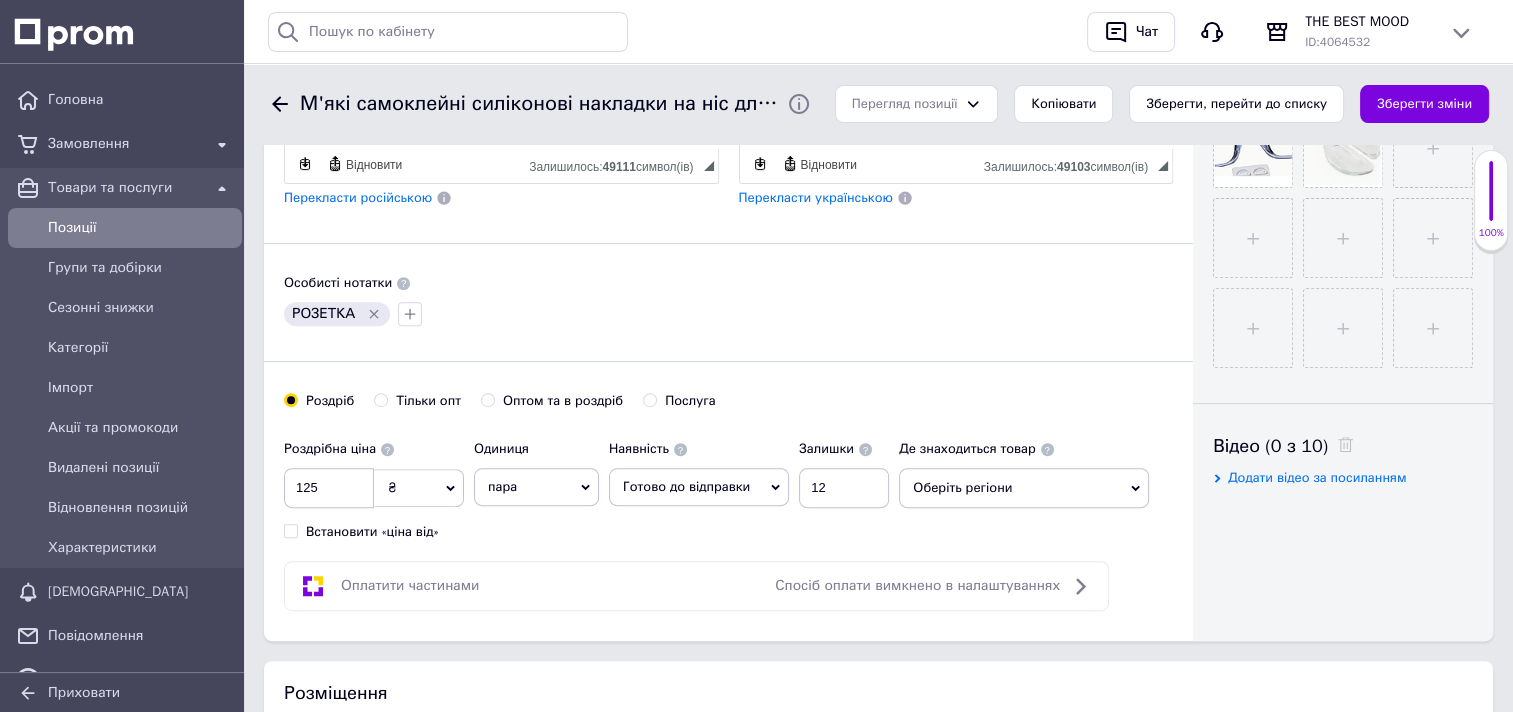 scroll, scrollTop: 800, scrollLeft: 0, axis: vertical 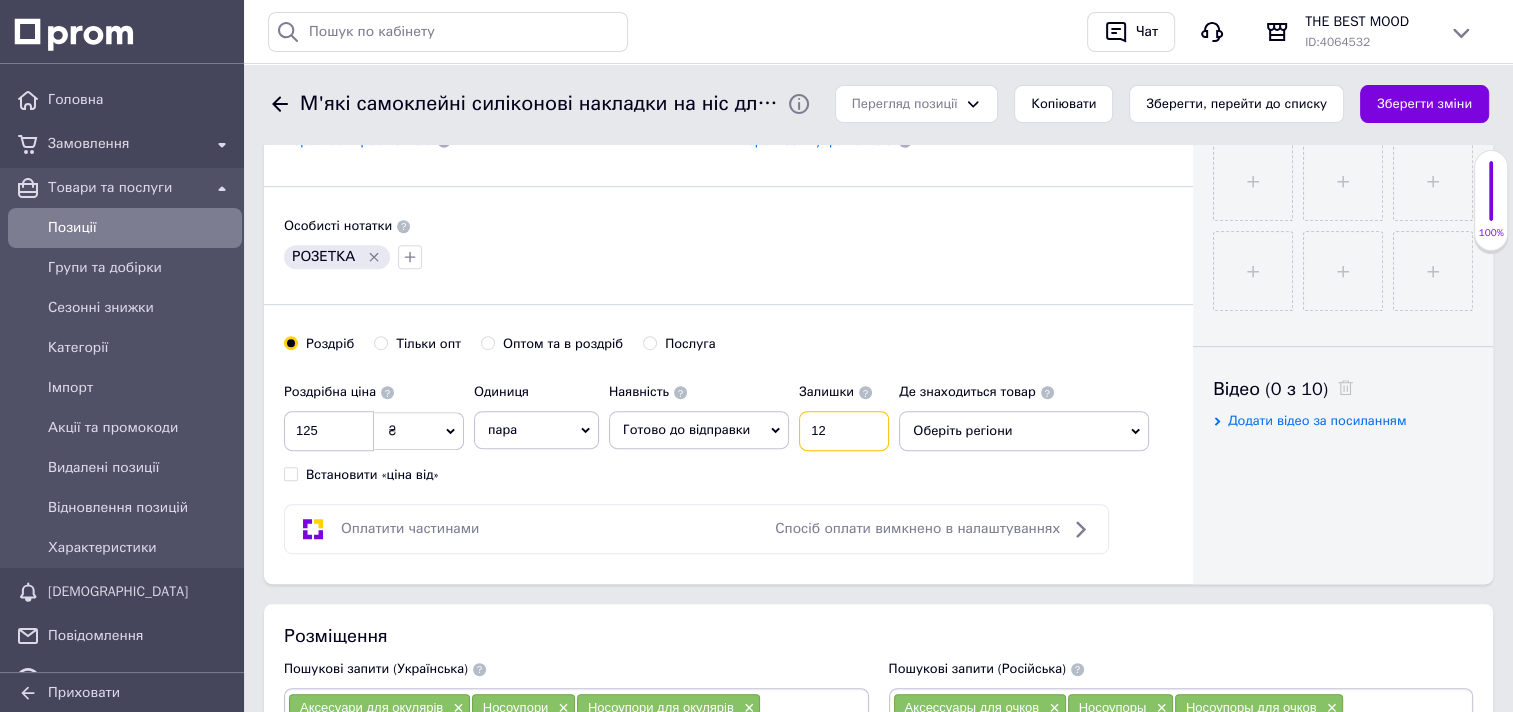 click on "12" at bounding box center [844, 431] 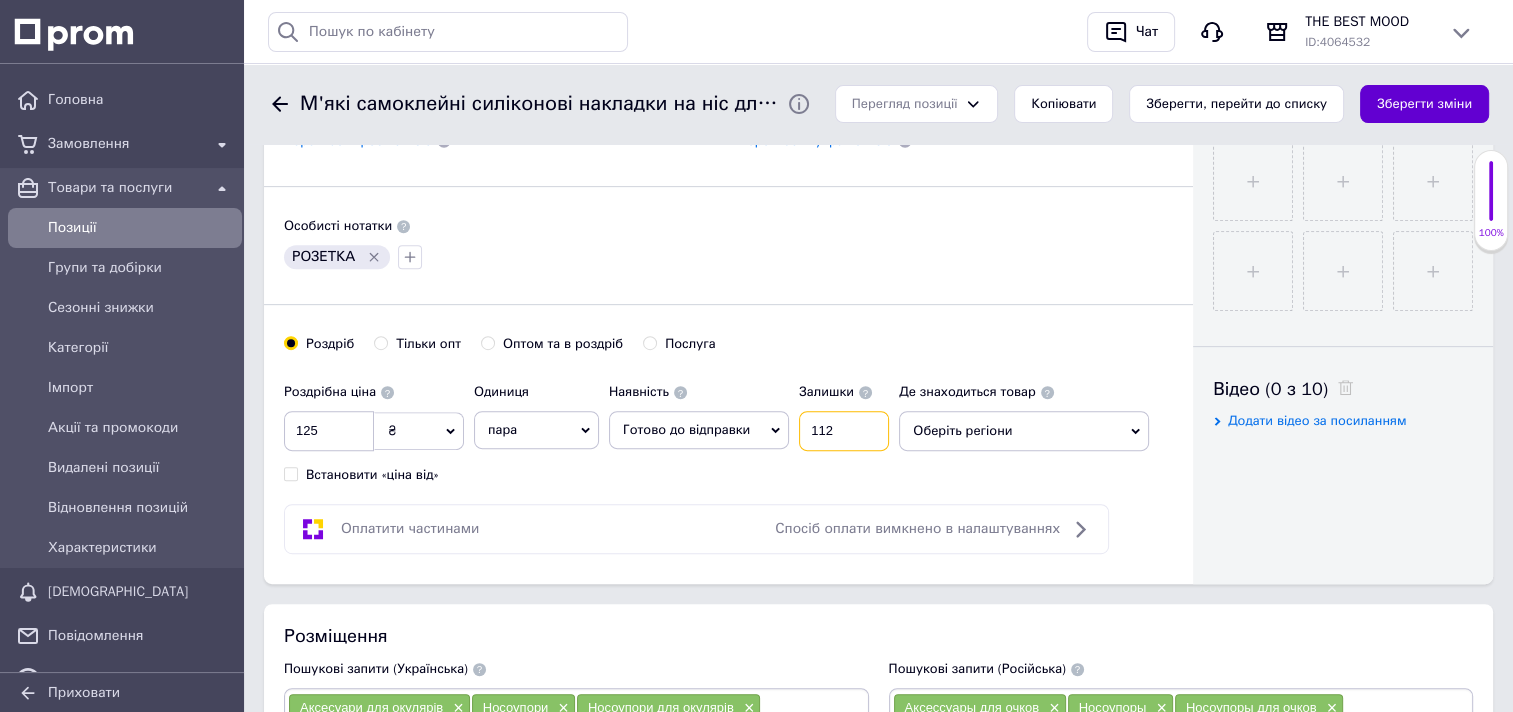 type on "112" 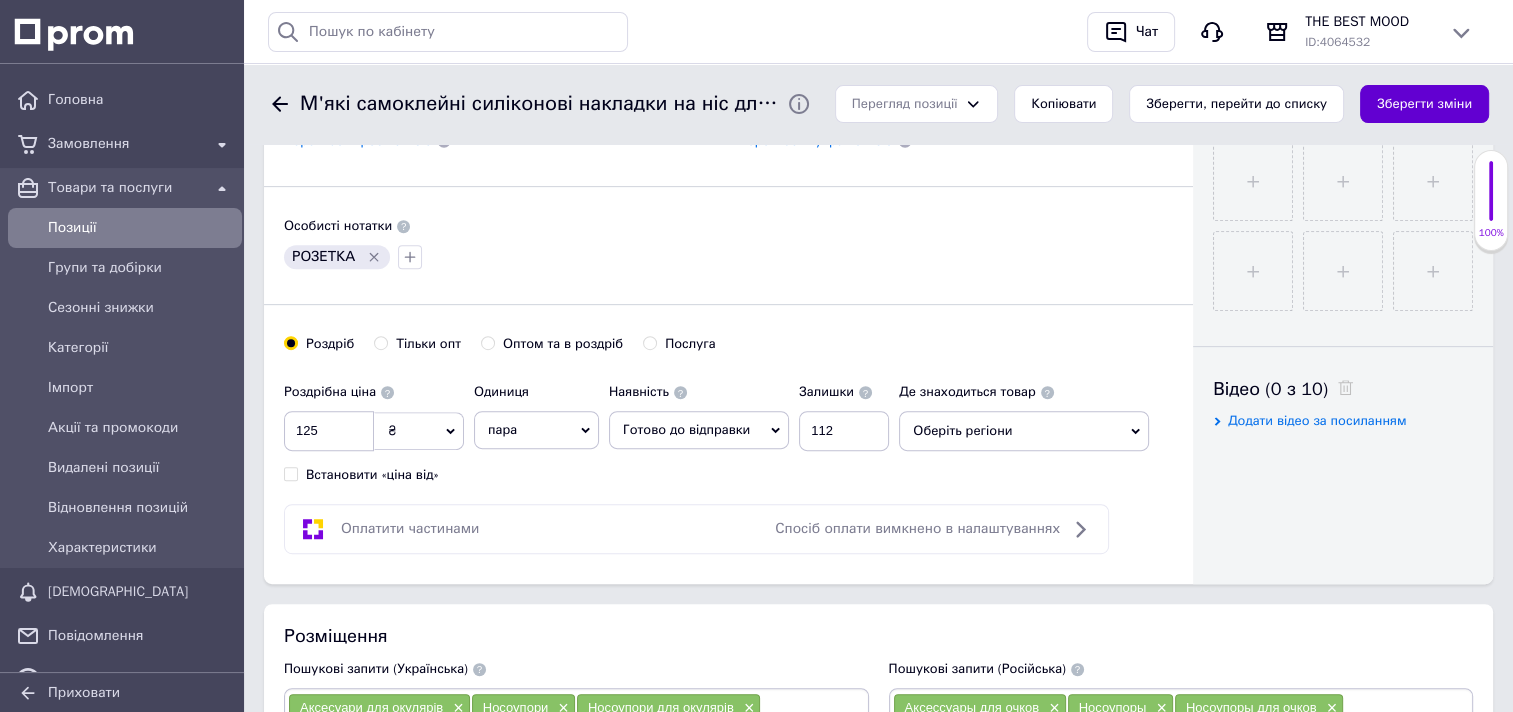 click on "Зберегти зміни" at bounding box center (1424, 104) 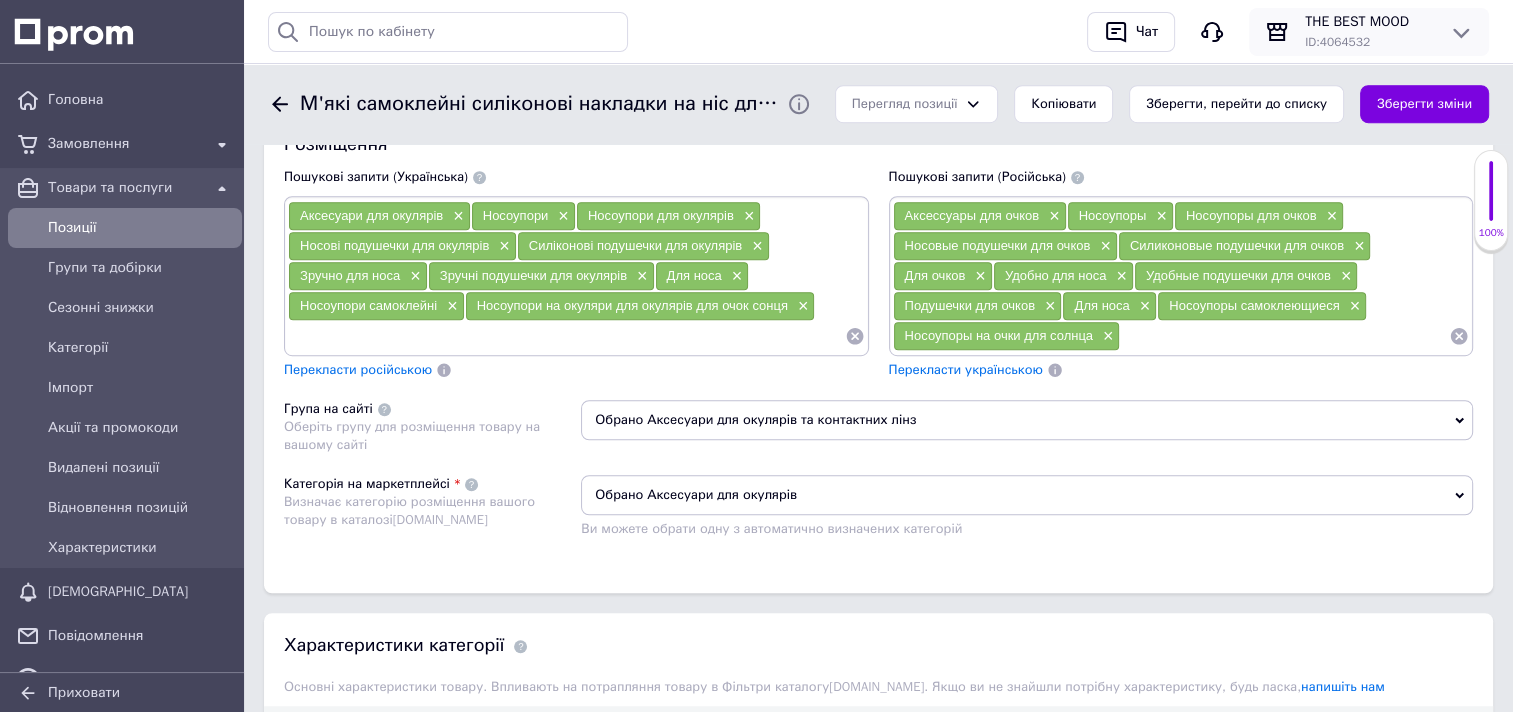 scroll, scrollTop: 1300, scrollLeft: 0, axis: vertical 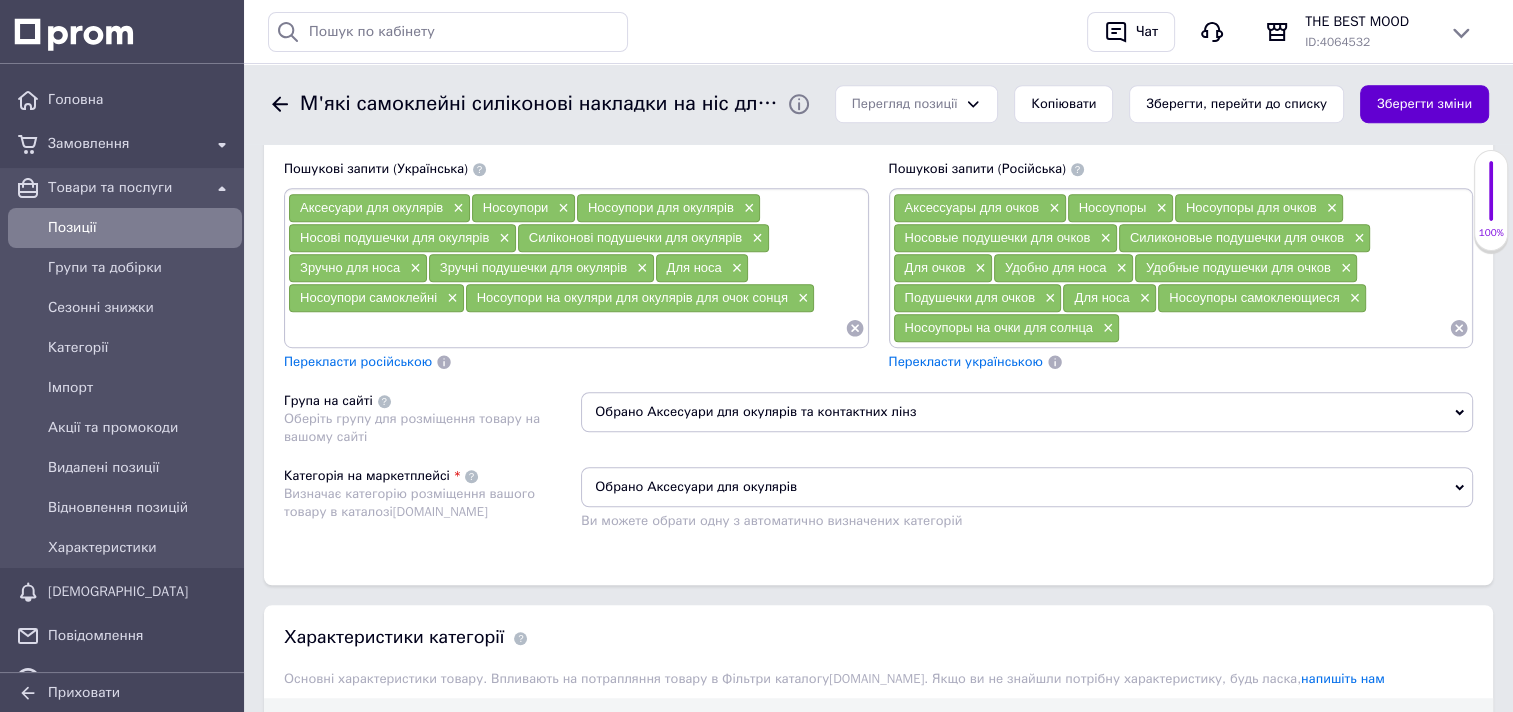 click on "Зберегти зміни" at bounding box center (1424, 104) 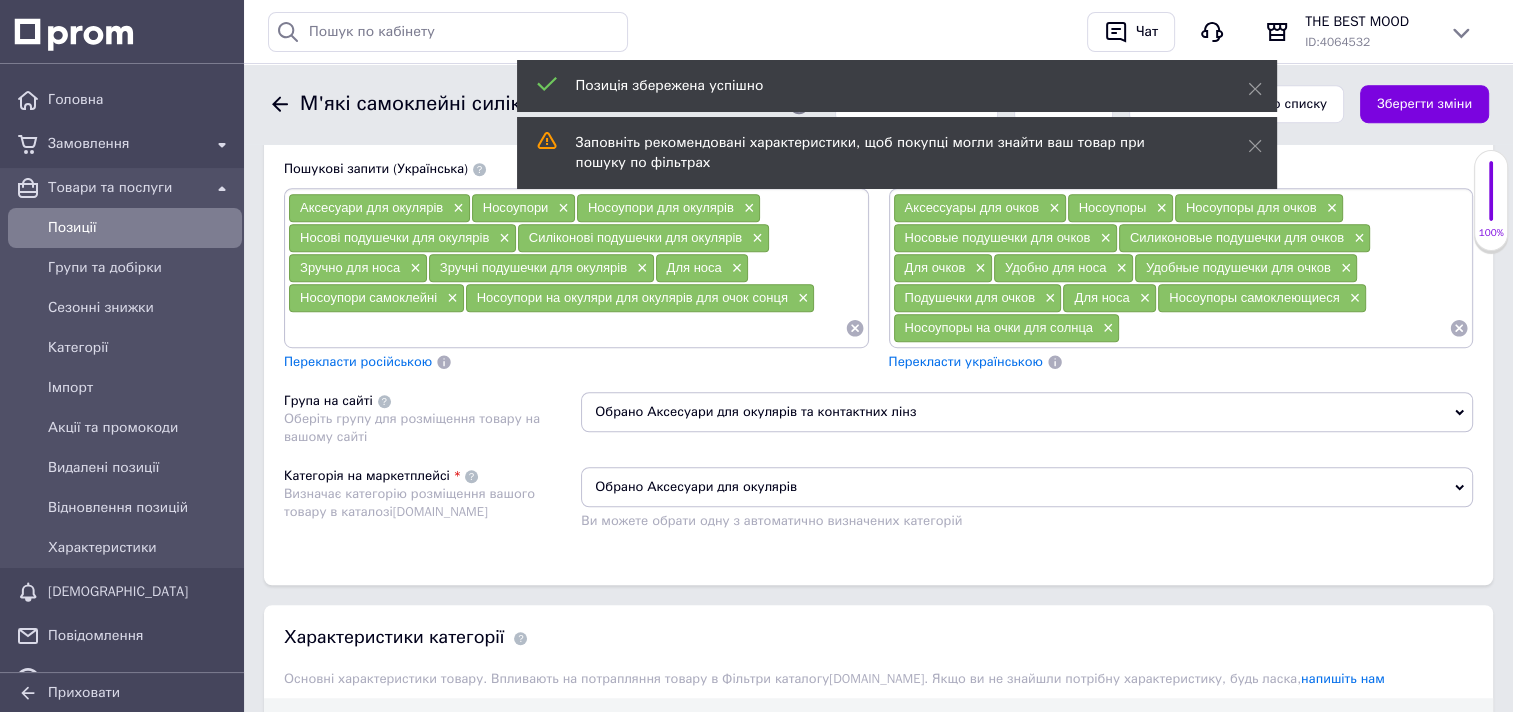 click on "Позиції" at bounding box center (141, 228) 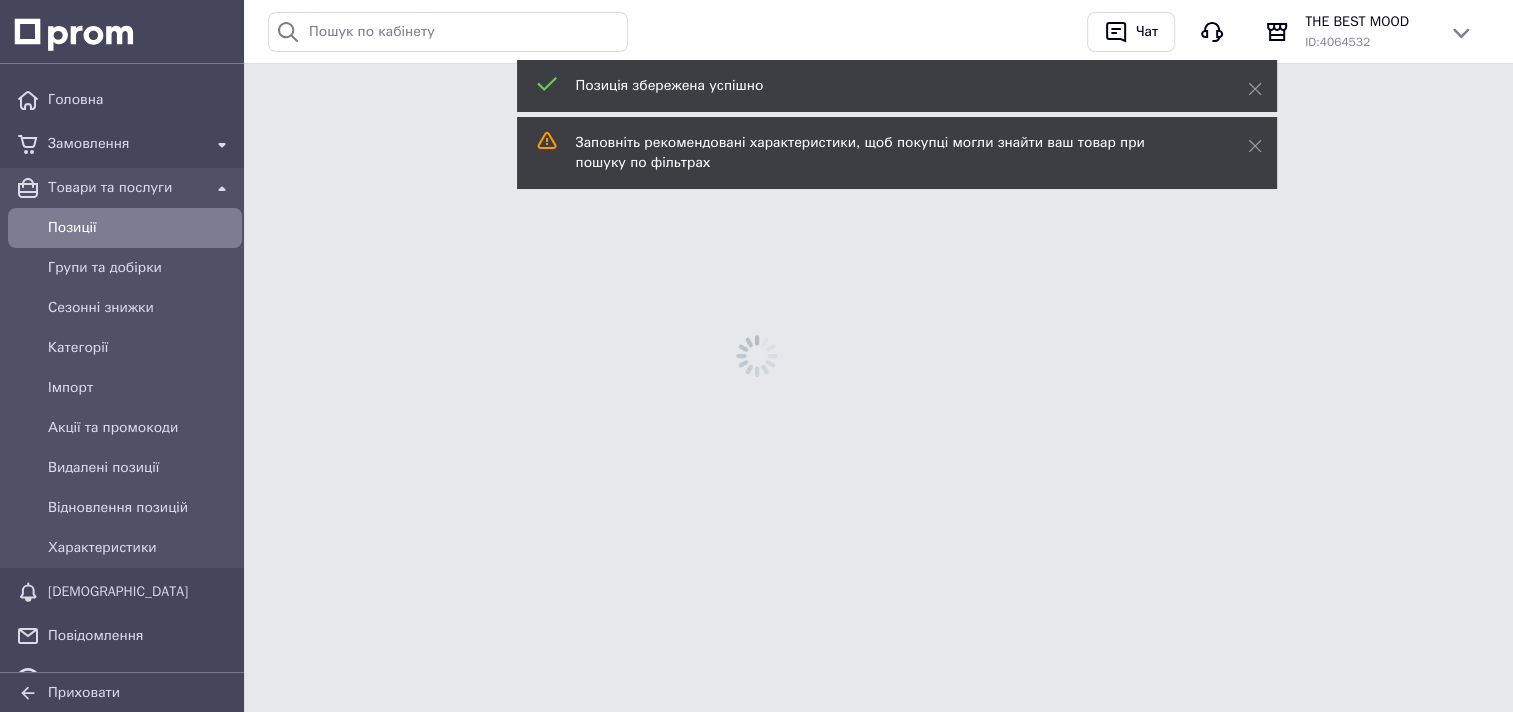 scroll, scrollTop: 0, scrollLeft: 0, axis: both 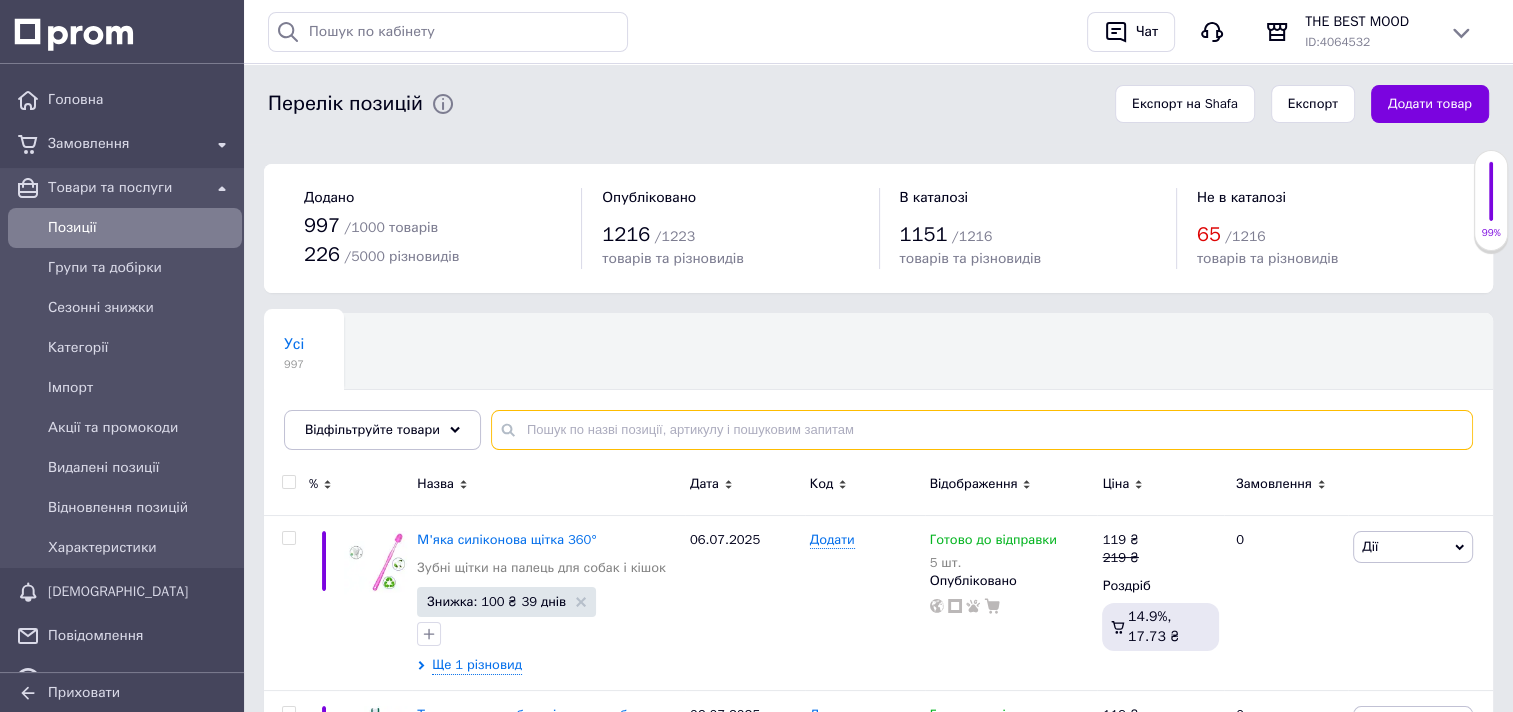 click at bounding box center [982, 430] 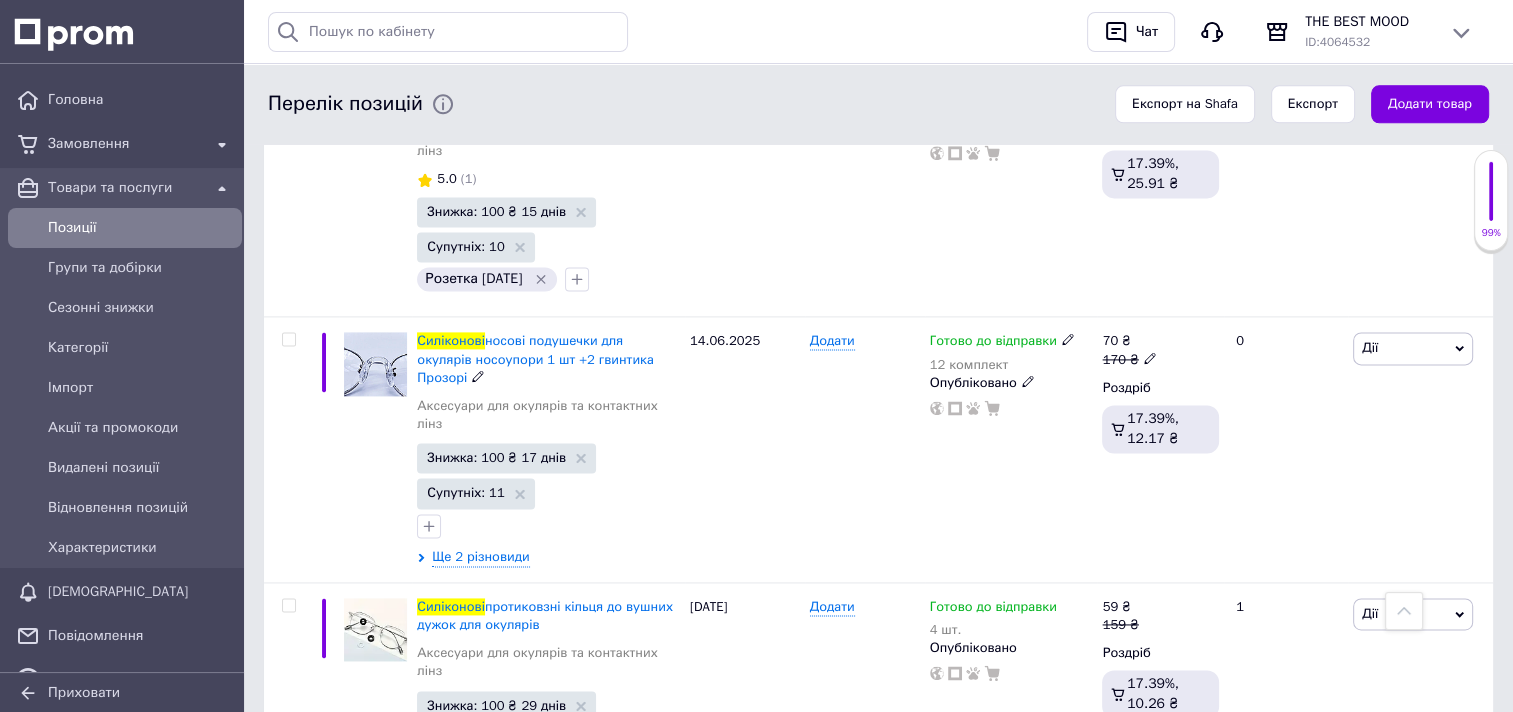scroll, scrollTop: 2700, scrollLeft: 0, axis: vertical 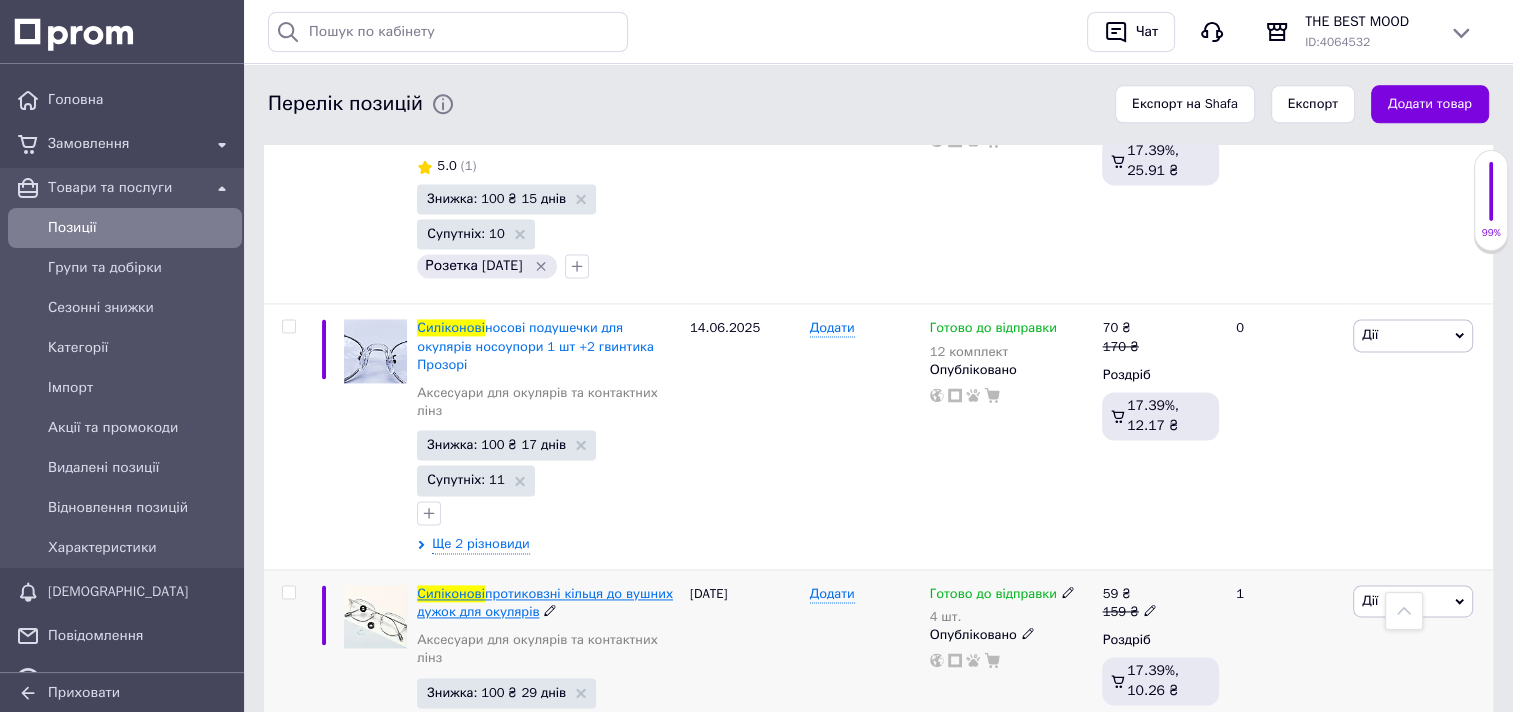 type on "силіконові" 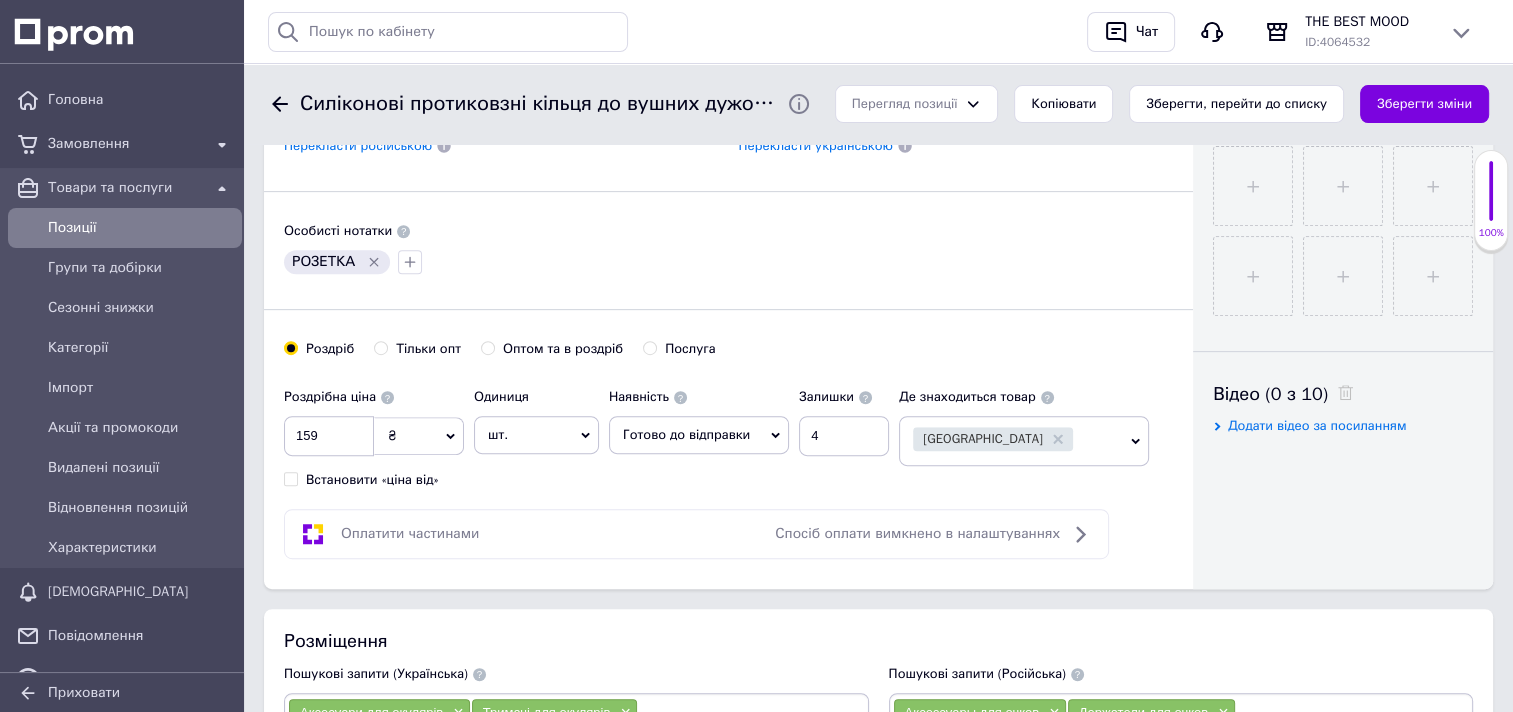 scroll, scrollTop: 800, scrollLeft: 0, axis: vertical 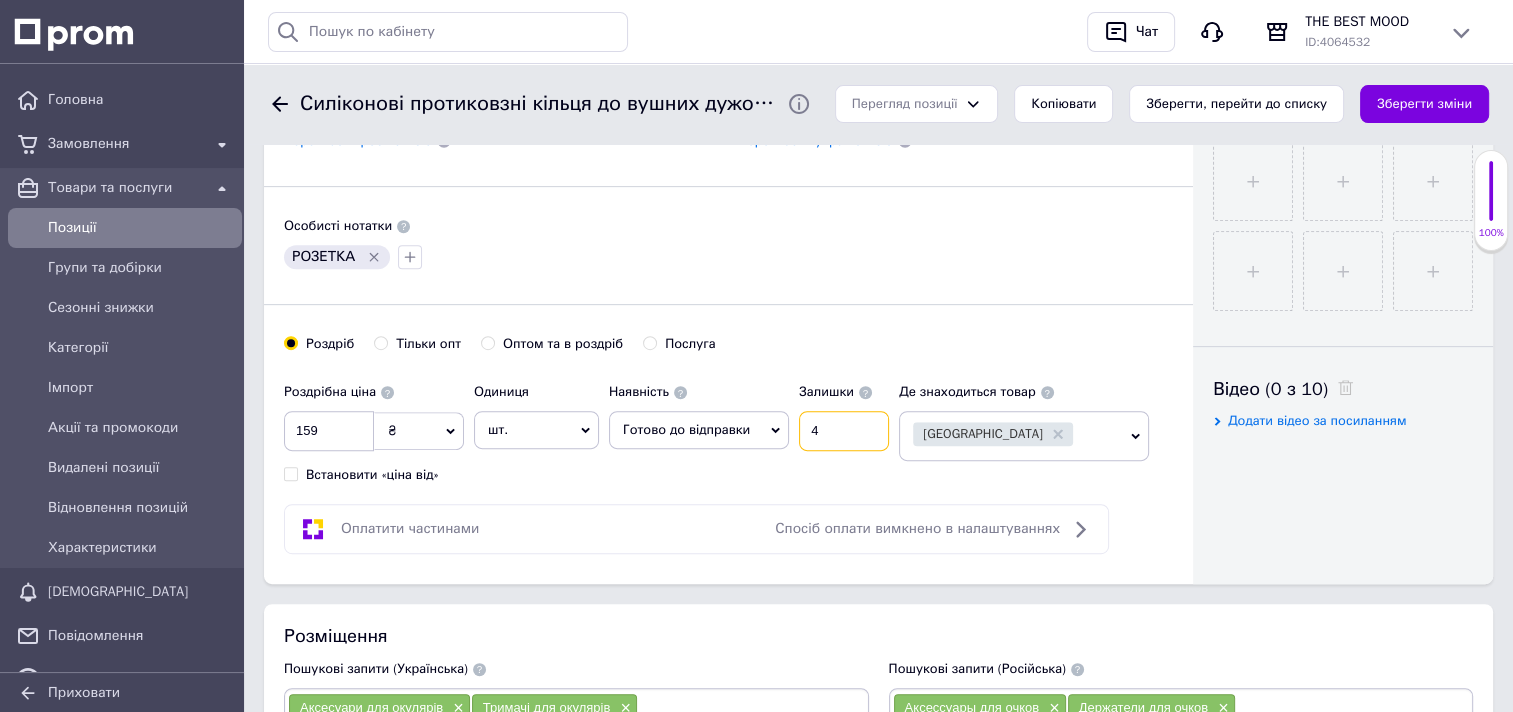 click on "4" at bounding box center [844, 431] 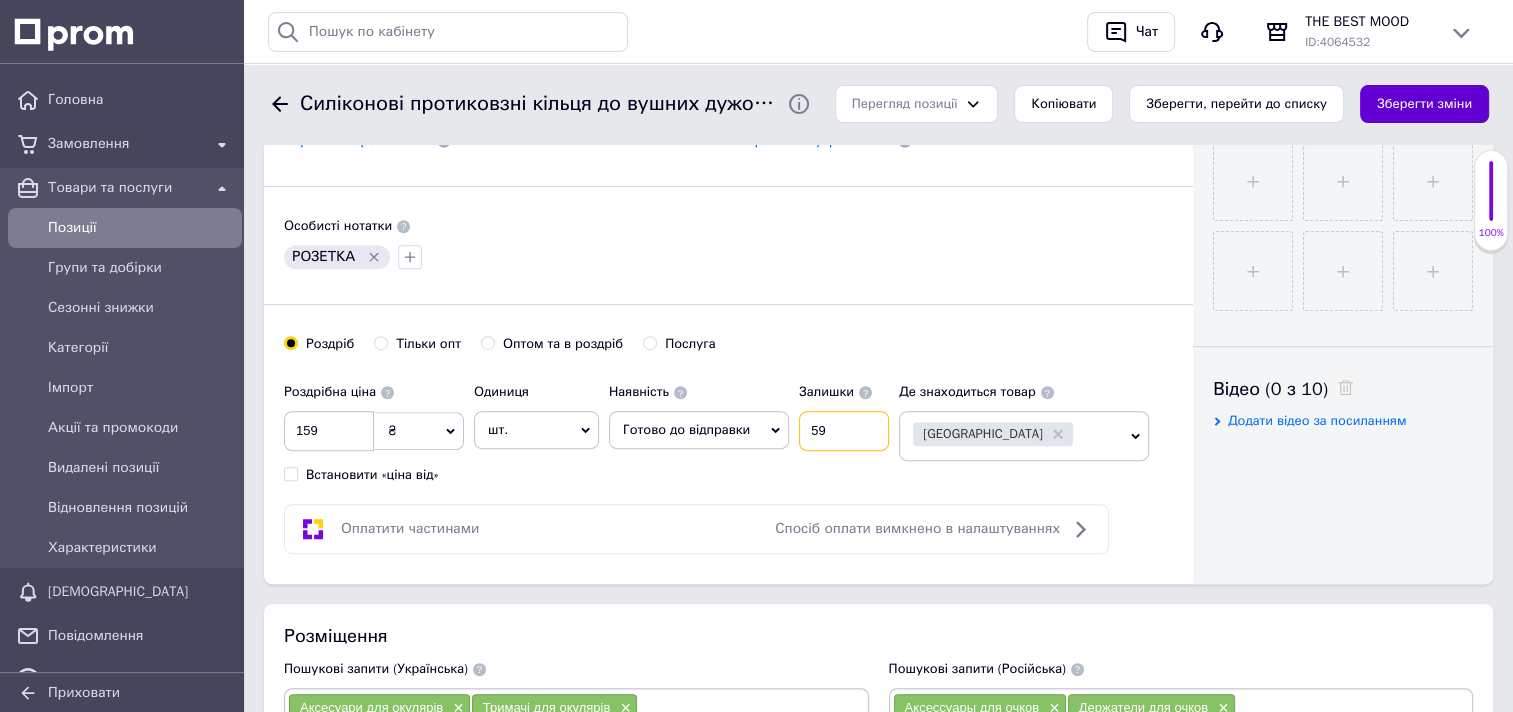 type on "59" 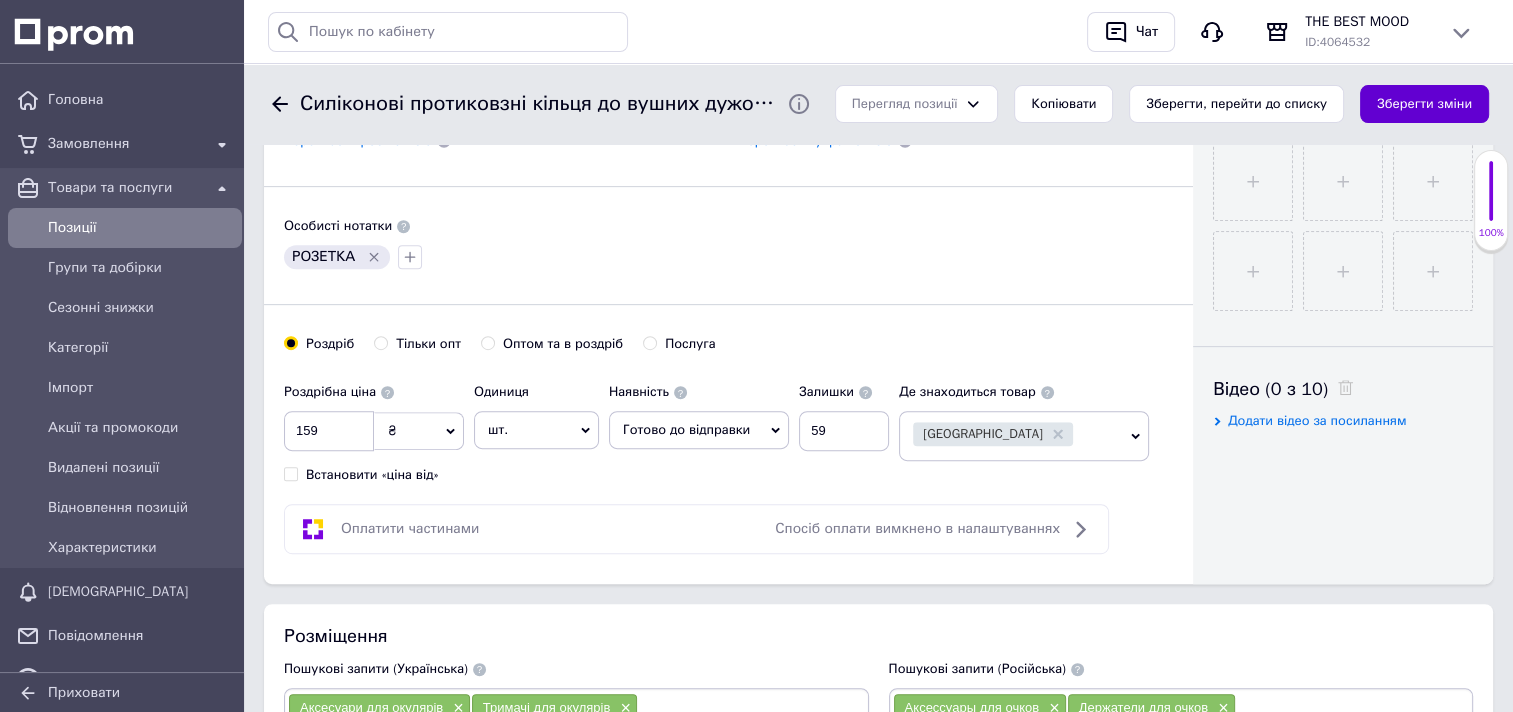 click on "Зберегти зміни" at bounding box center (1424, 104) 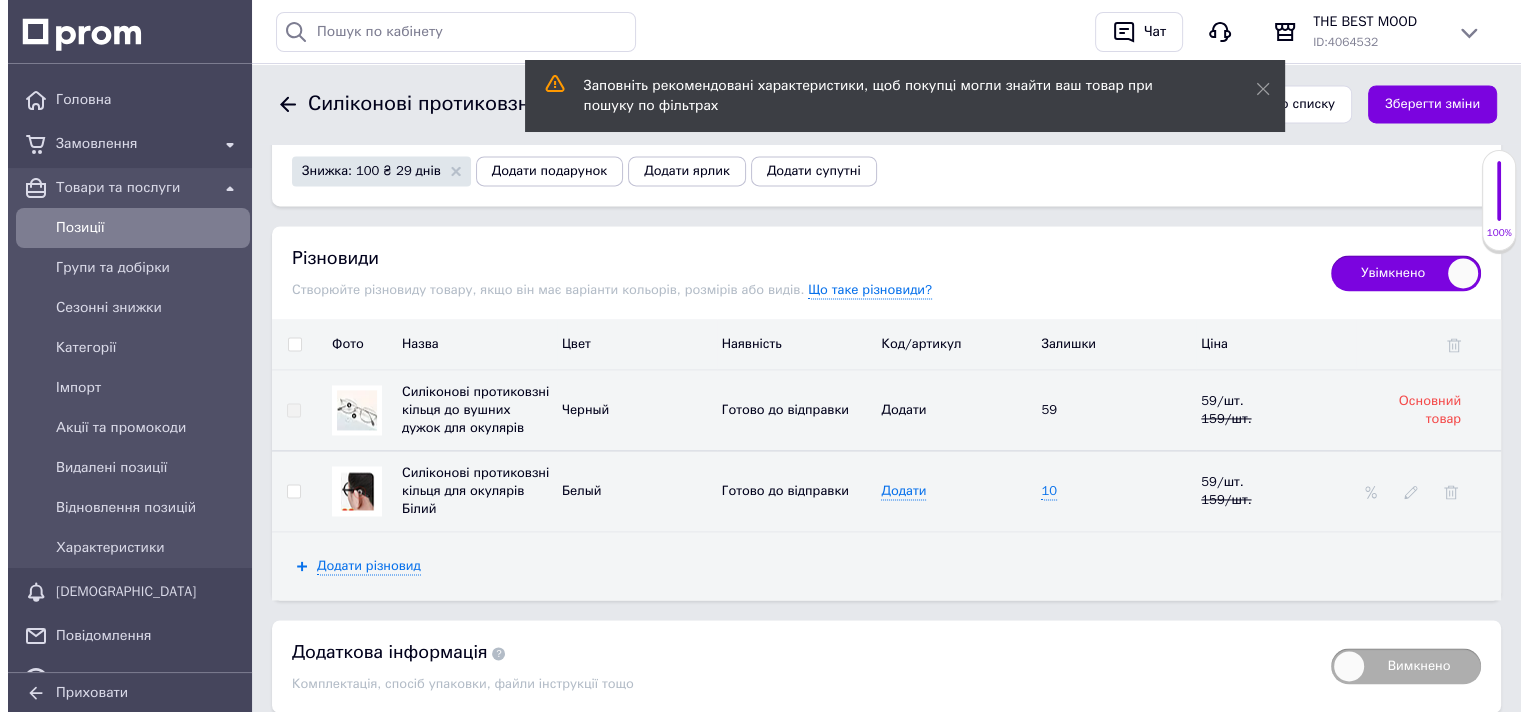 scroll, scrollTop: 2800, scrollLeft: 0, axis: vertical 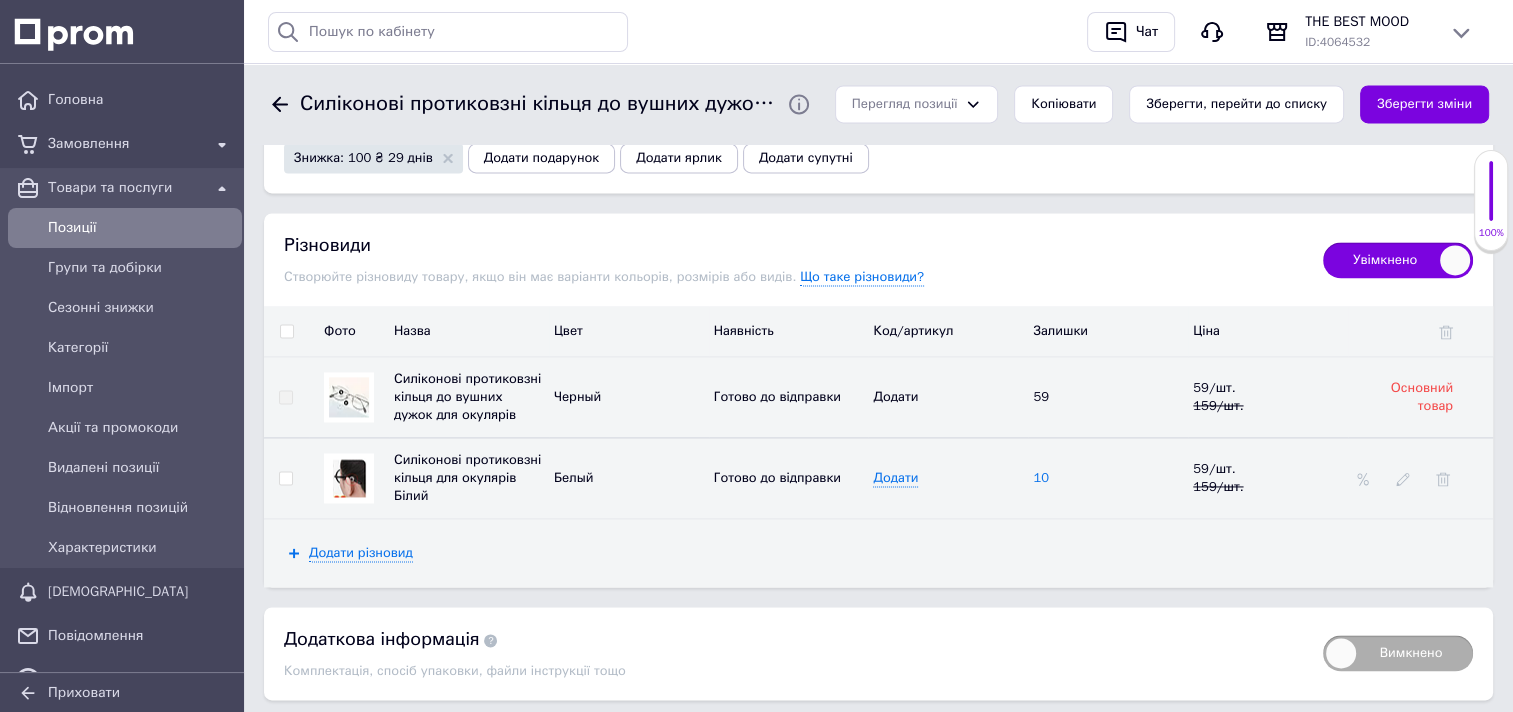 click on "10" at bounding box center (1041, 478) 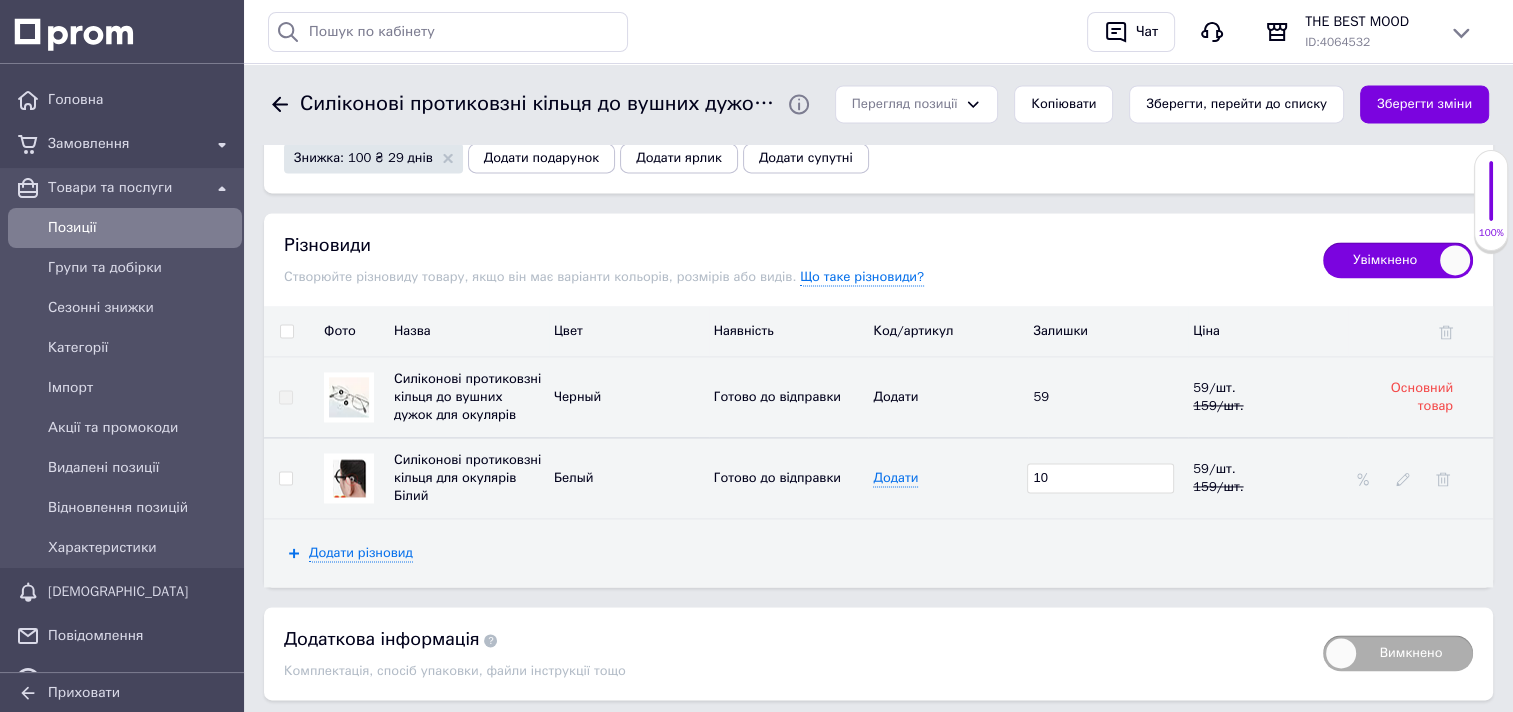 click on "10" at bounding box center [1100, 478] 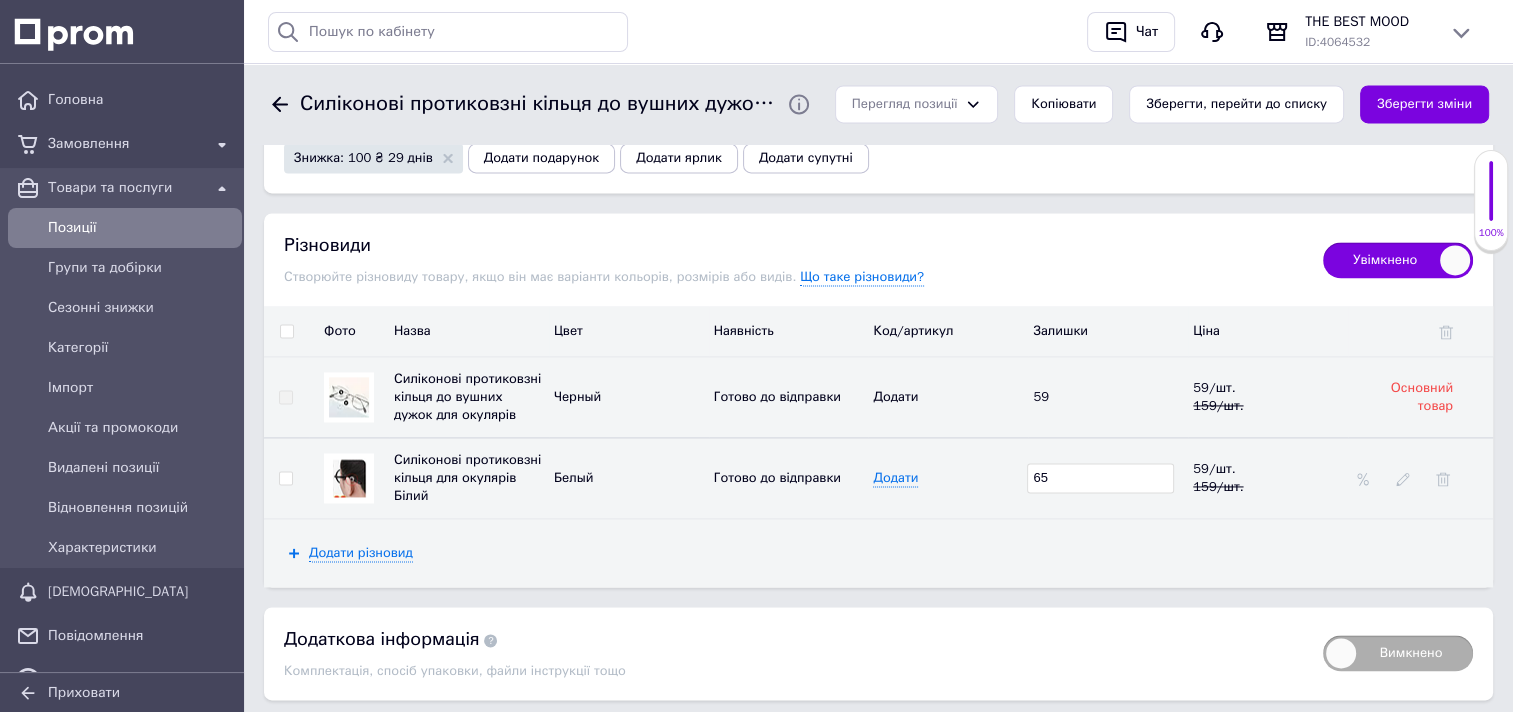 type on "65" 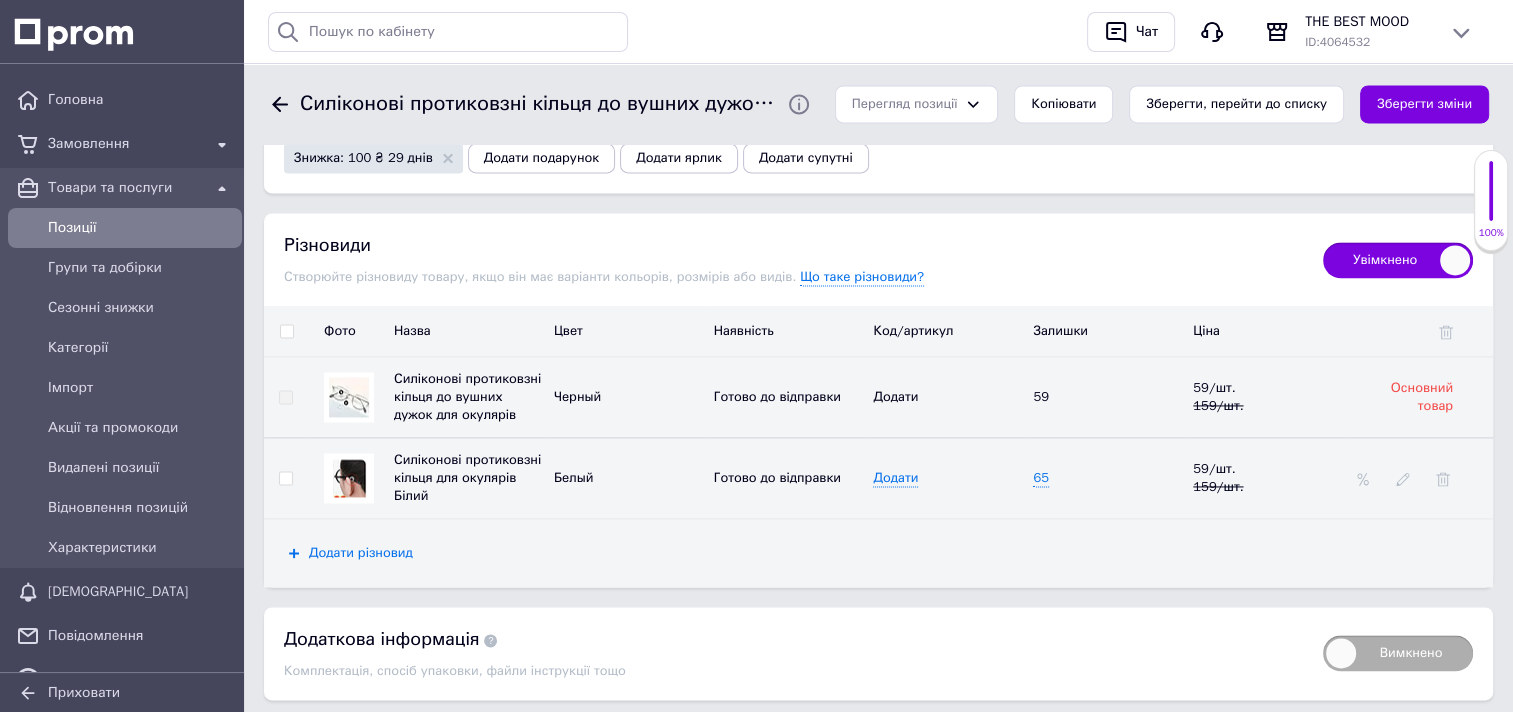 click on "Додати різновид" at bounding box center (361, 553) 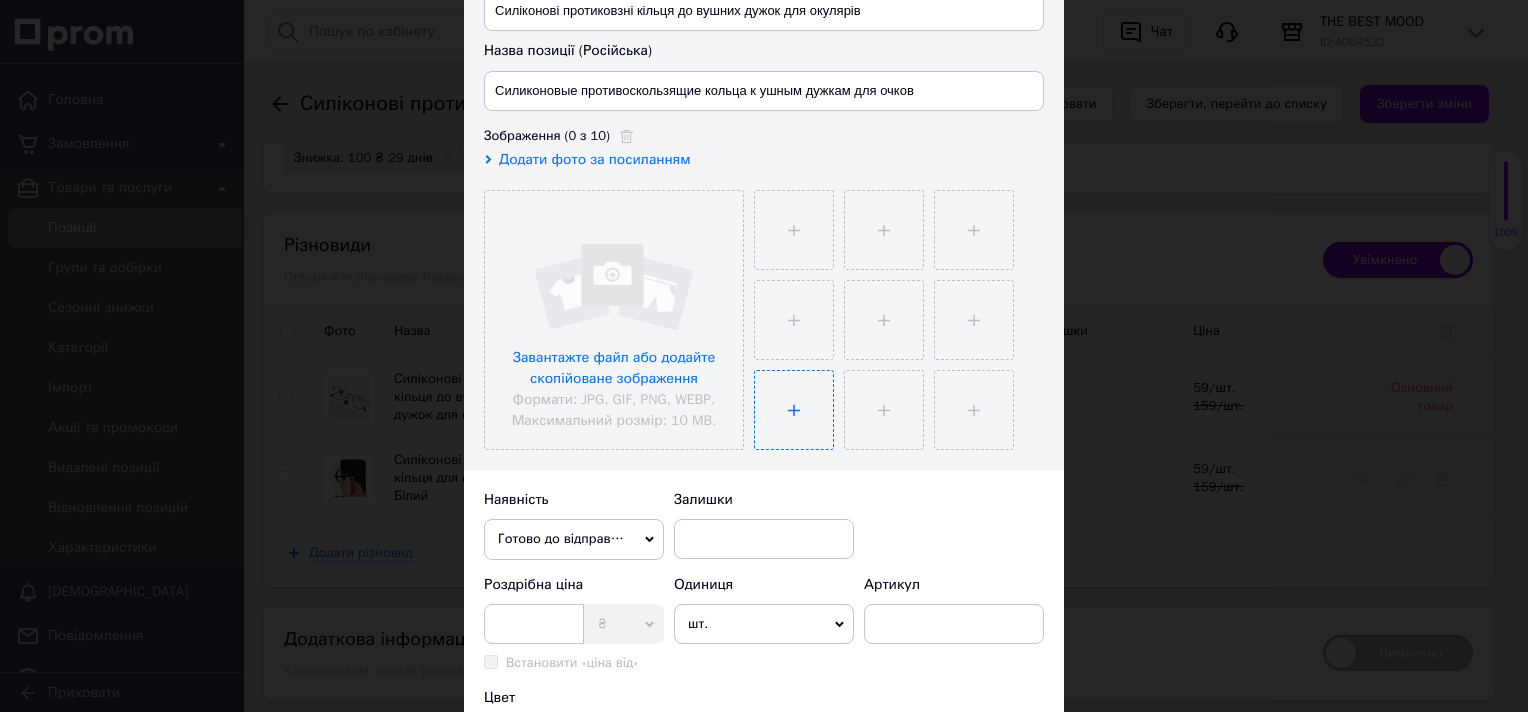 scroll, scrollTop: 300, scrollLeft: 0, axis: vertical 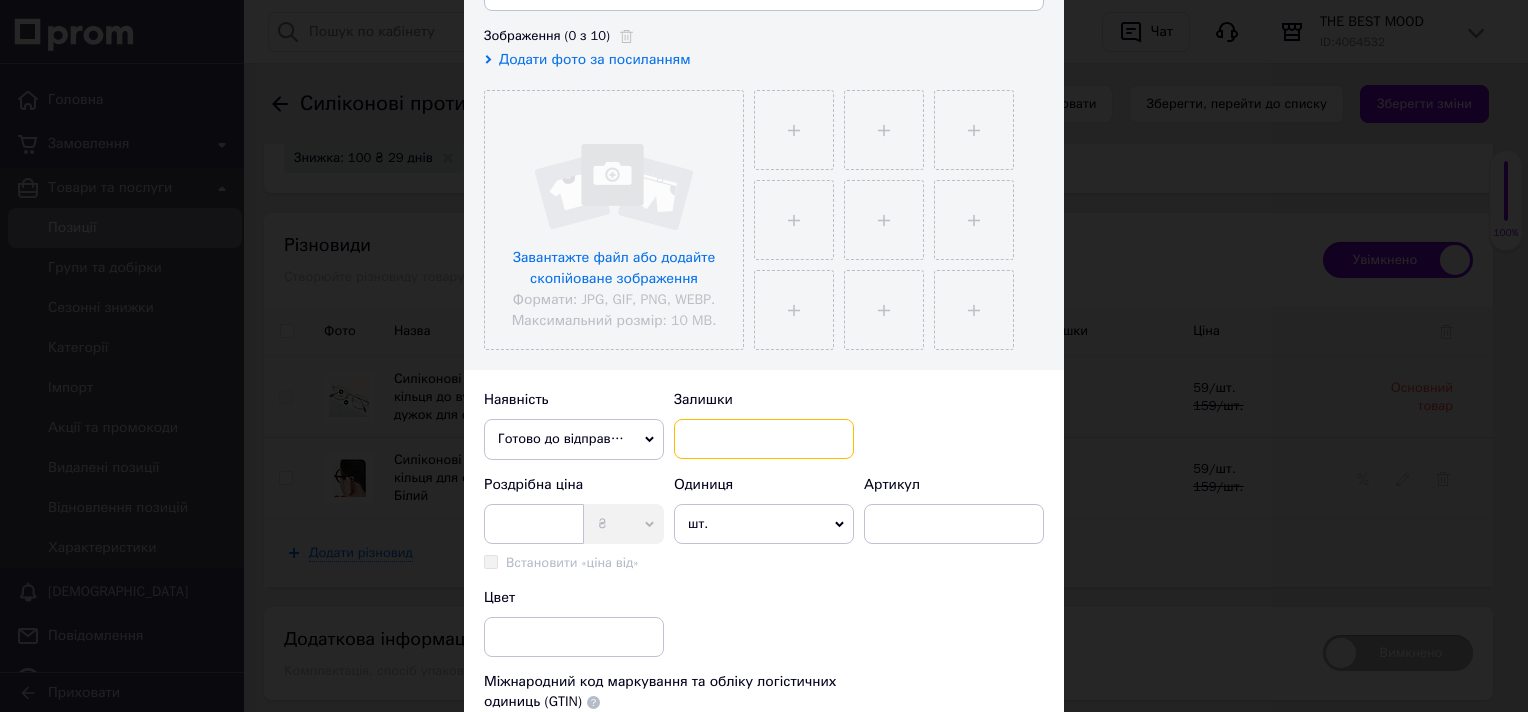 click at bounding box center [764, 439] 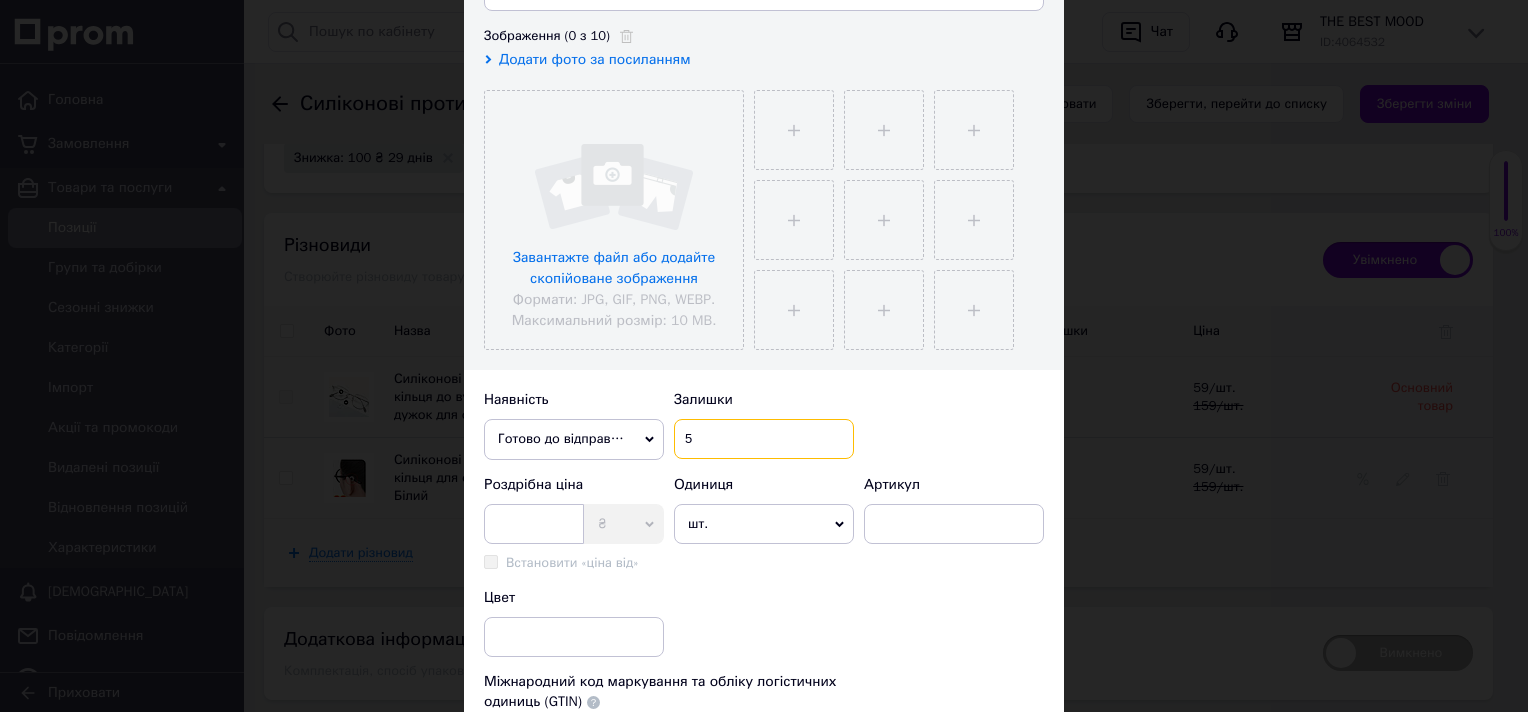 type on "5" 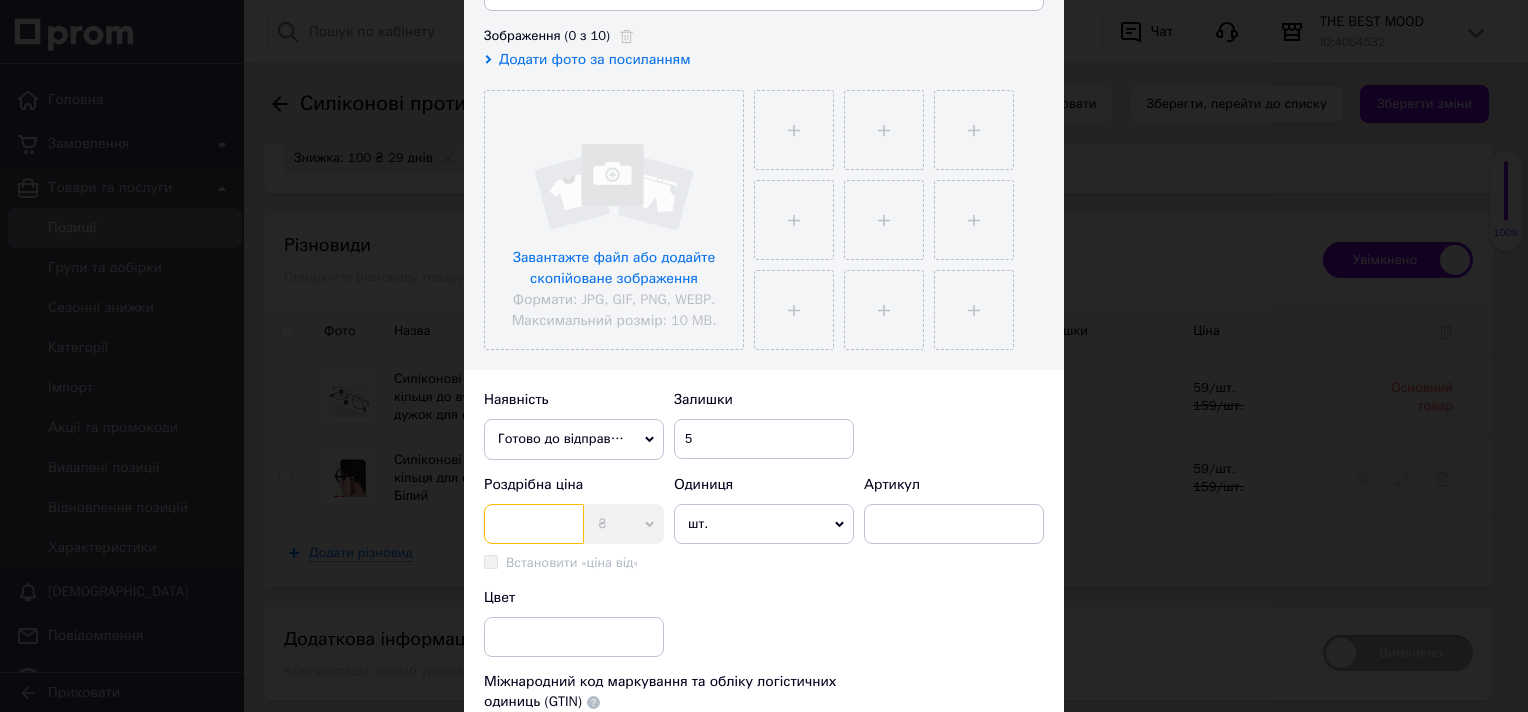 click at bounding box center [534, 524] 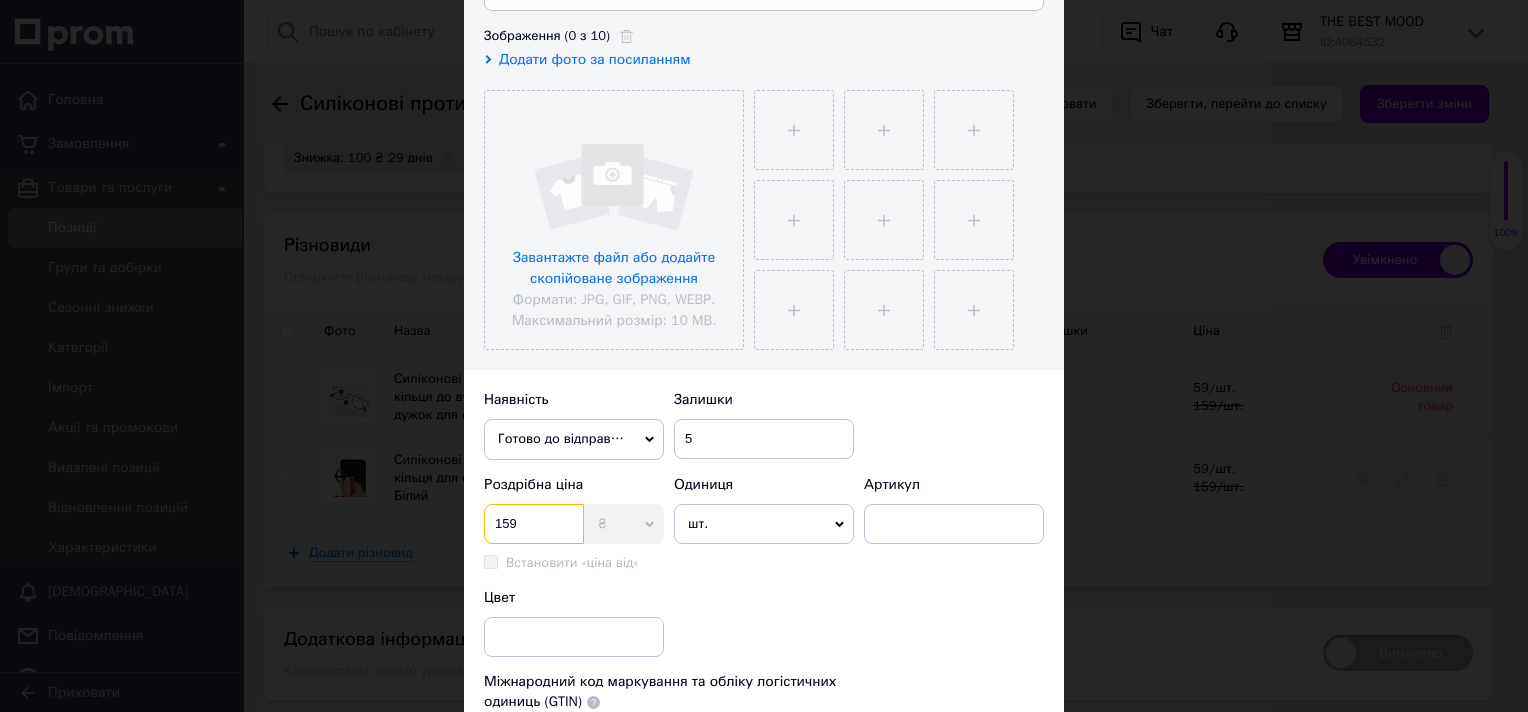 type on "159" 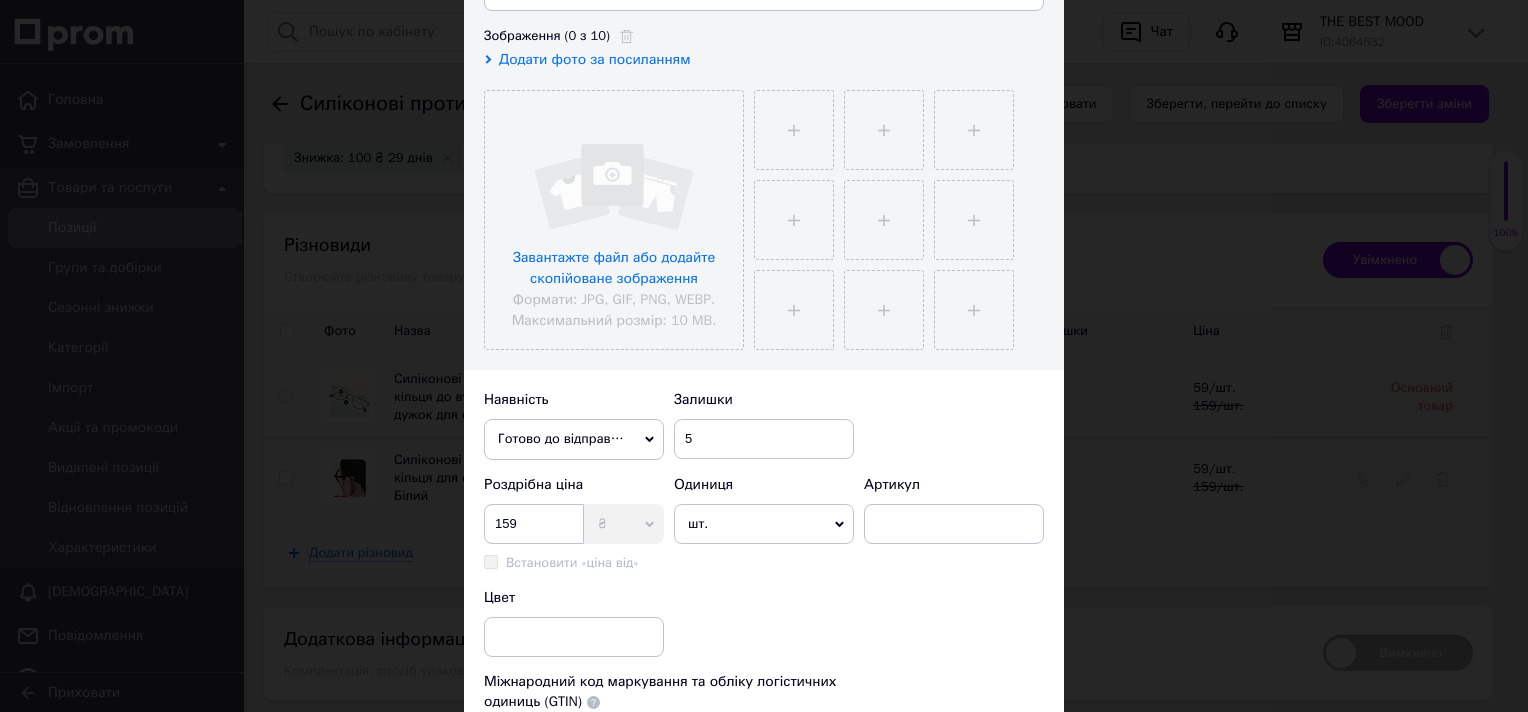 click on "шт." at bounding box center (764, 524) 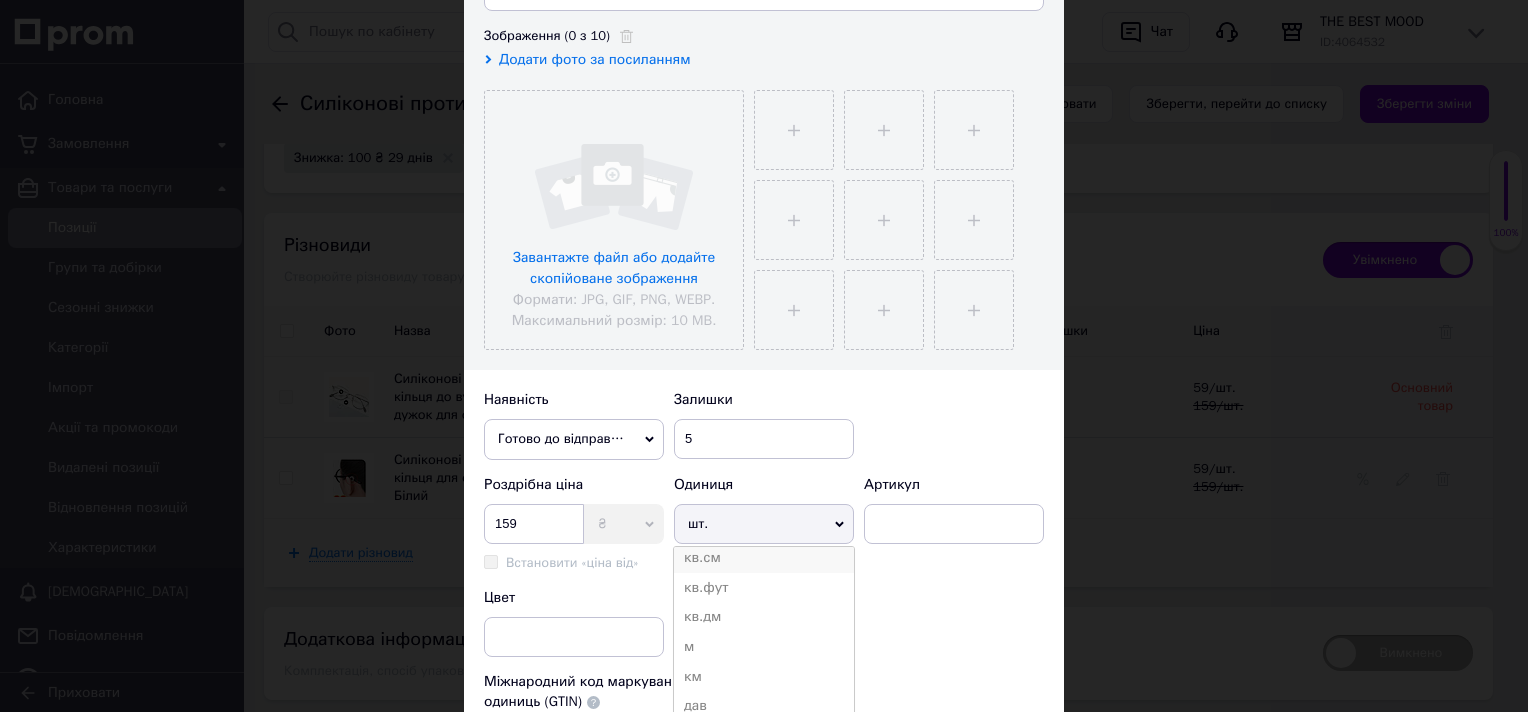 scroll, scrollTop: 400, scrollLeft: 0, axis: vertical 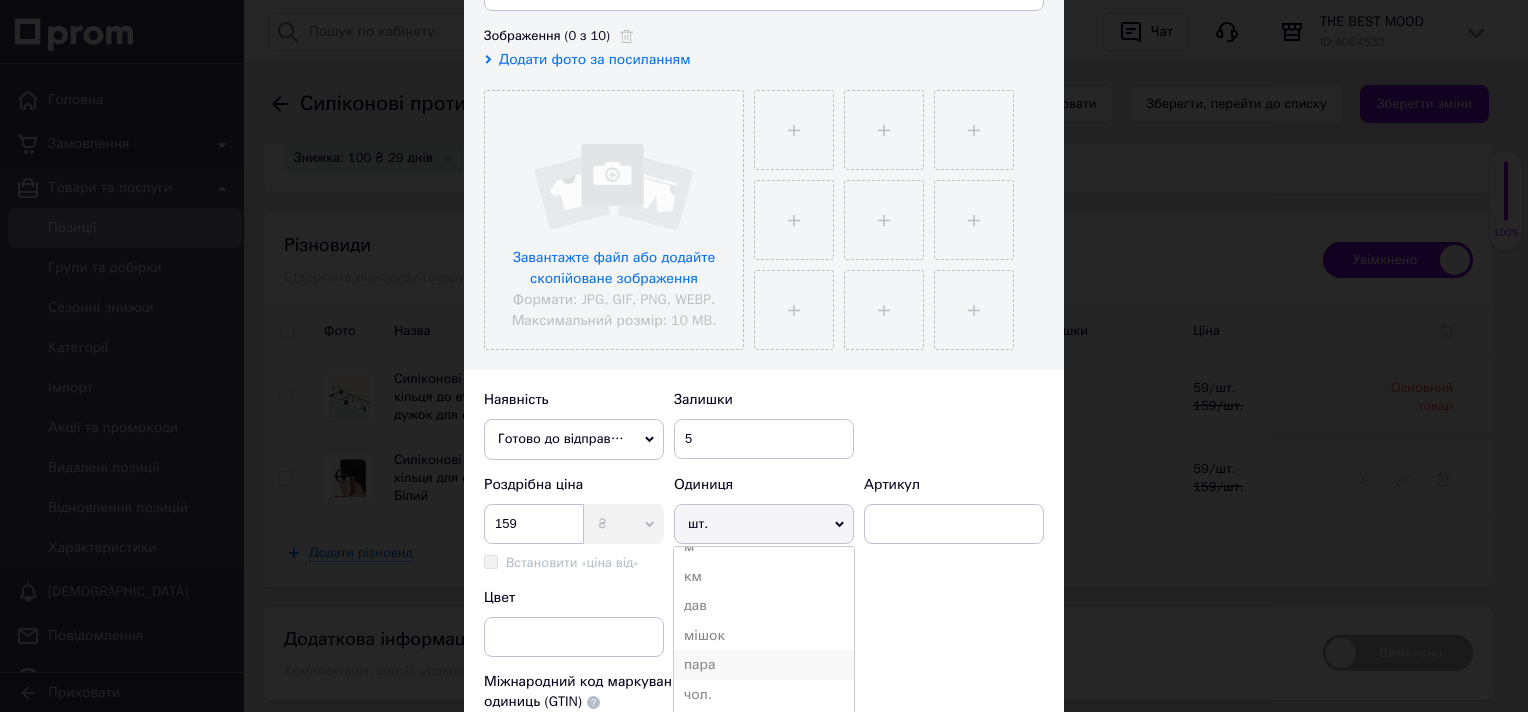 click on "пара" at bounding box center (764, 665) 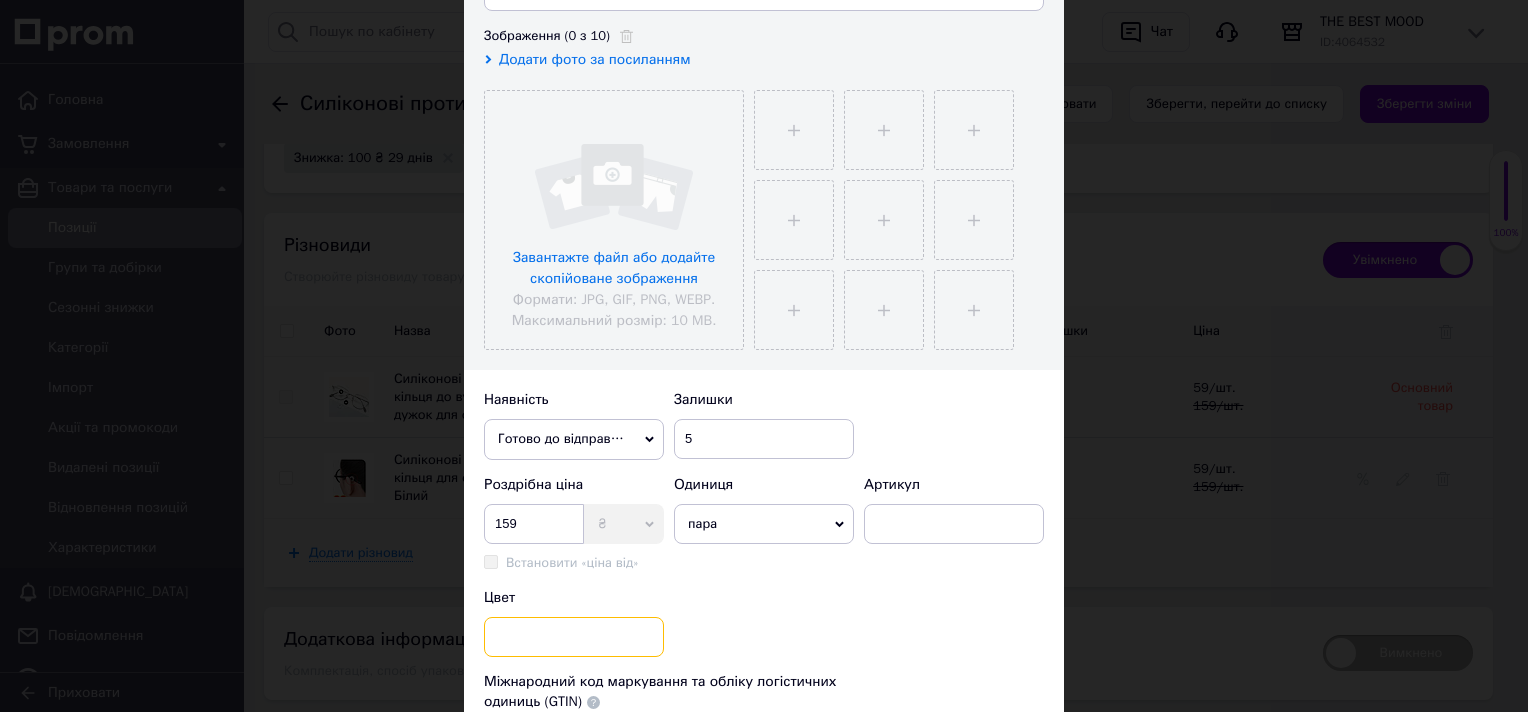 click at bounding box center (574, 637) 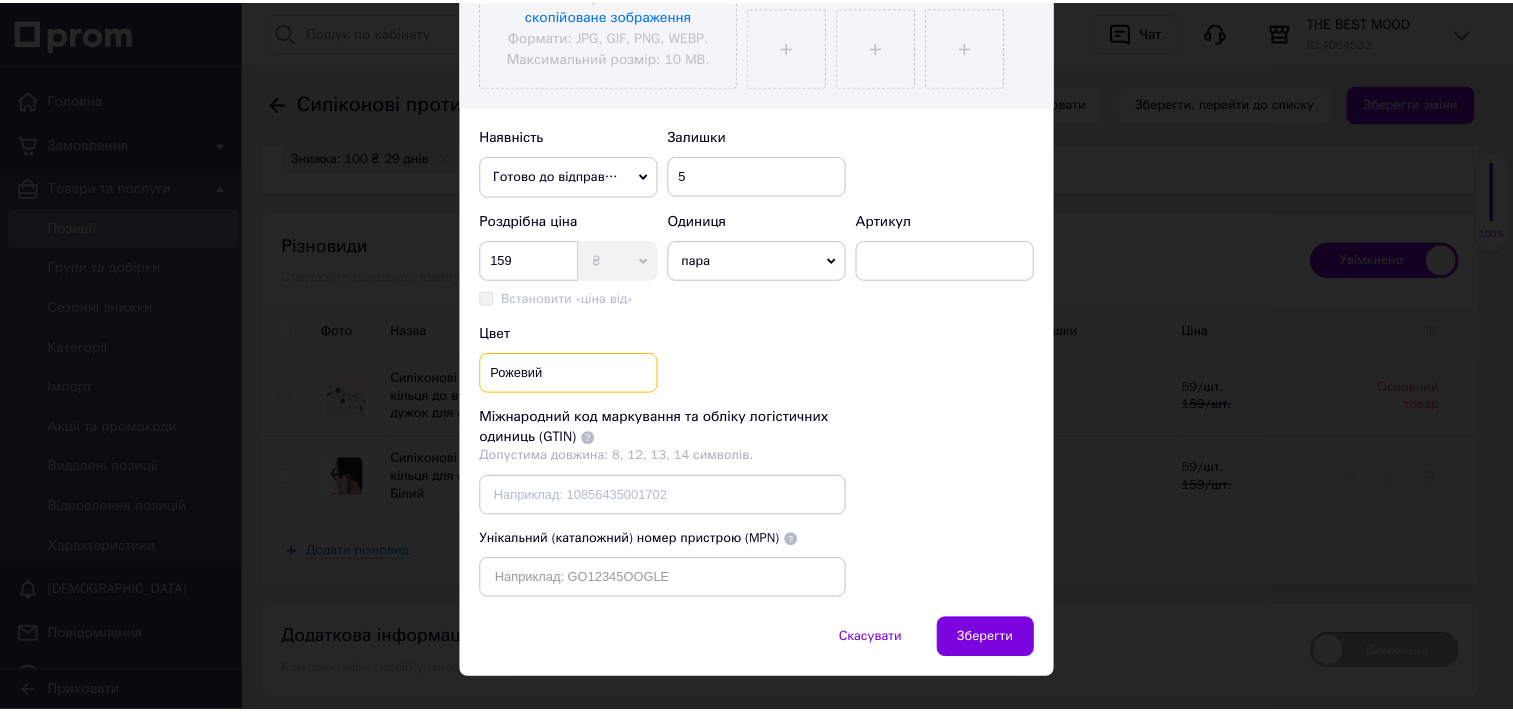 scroll, scrollTop: 598, scrollLeft: 0, axis: vertical 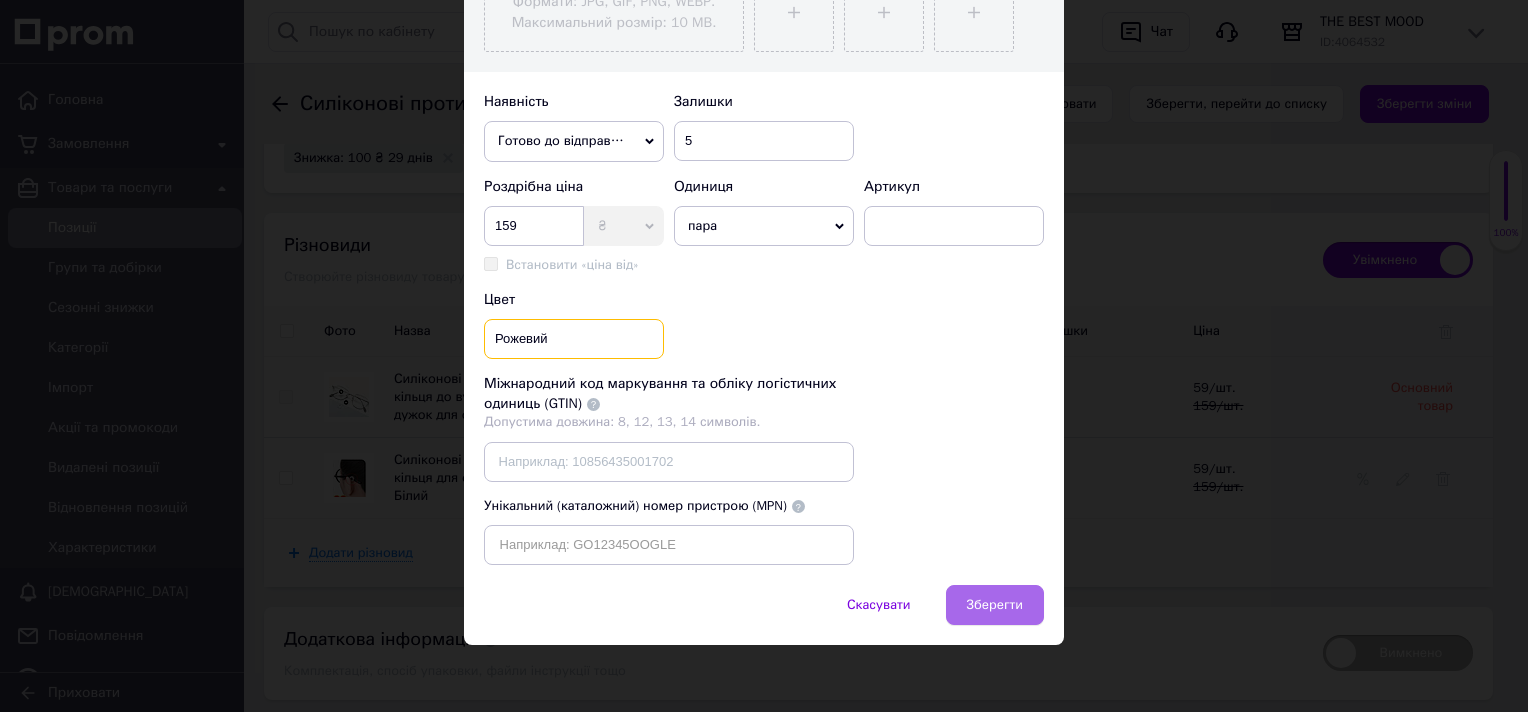 type on "Рожевий" 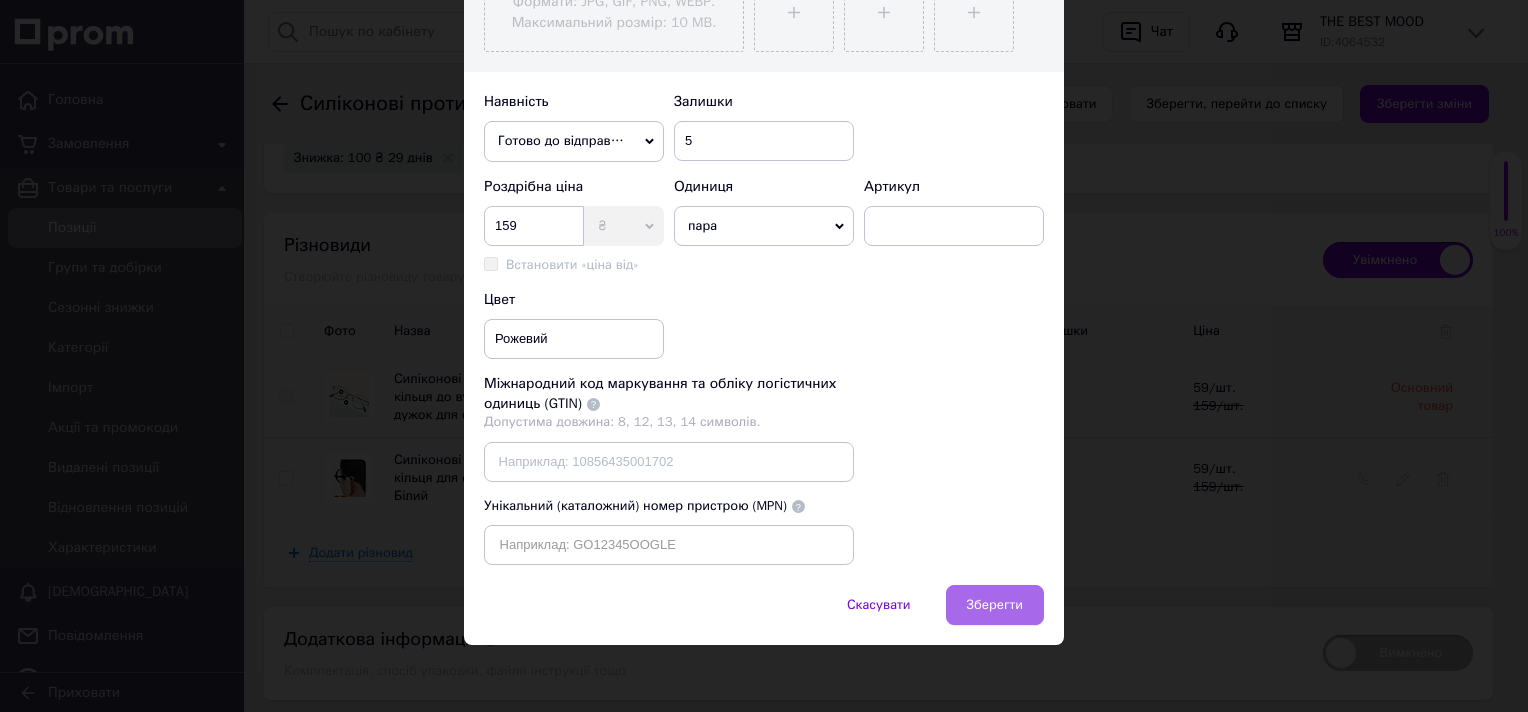 click on "Зберегти" at bounding box center (995, 605) 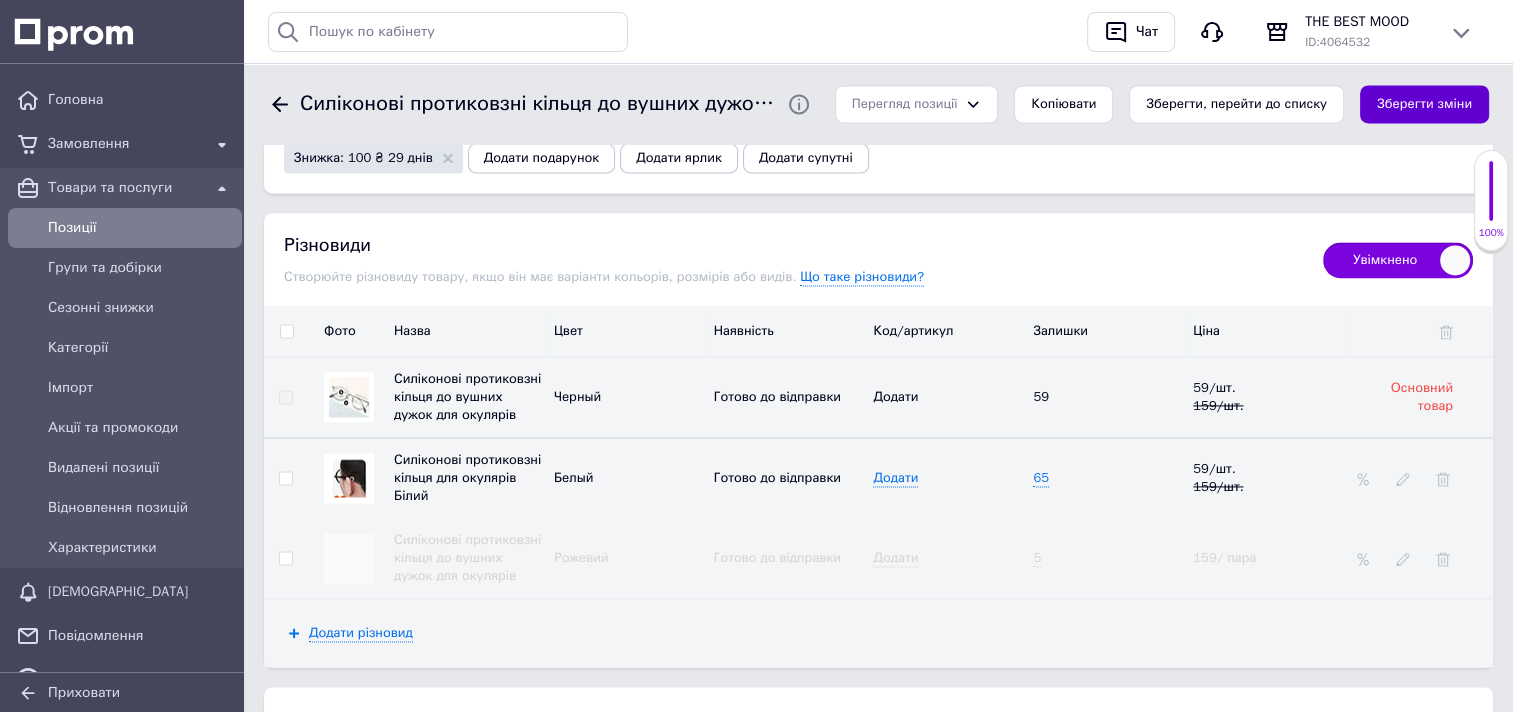 click on "Зберегти зміни" at bounding box center [1424, 104] 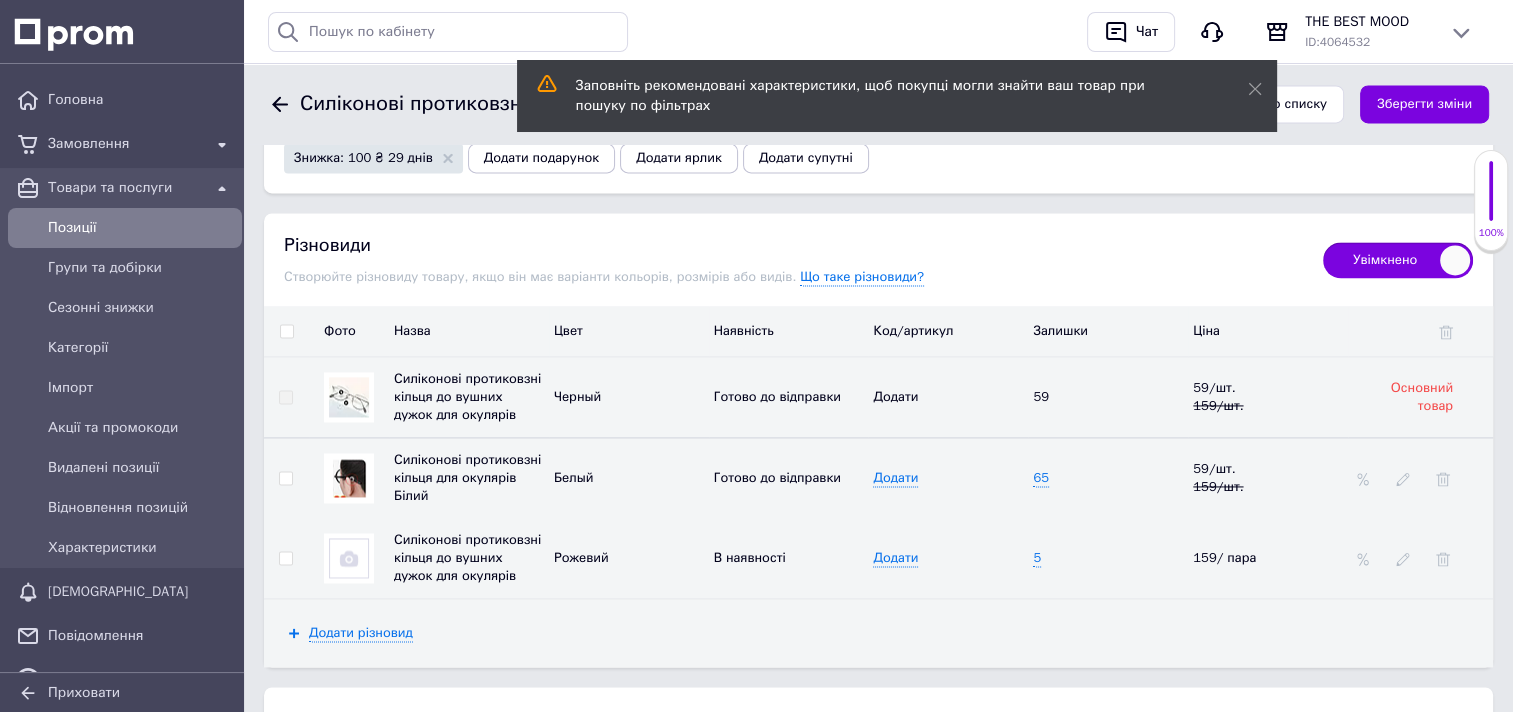 click at bounding box center (285, 558) 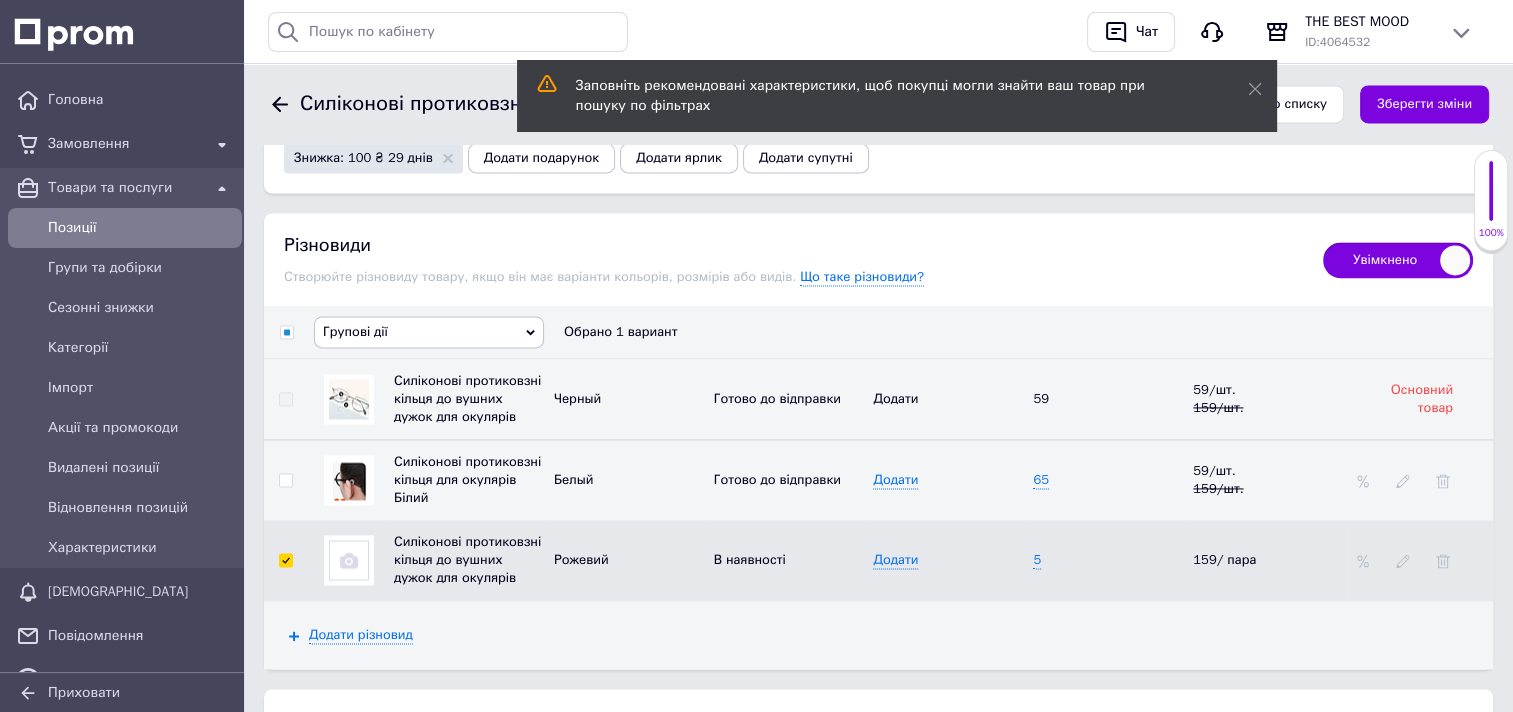 scroll, scrollTop: 2700, scrollLeft: 0, axis: vertical 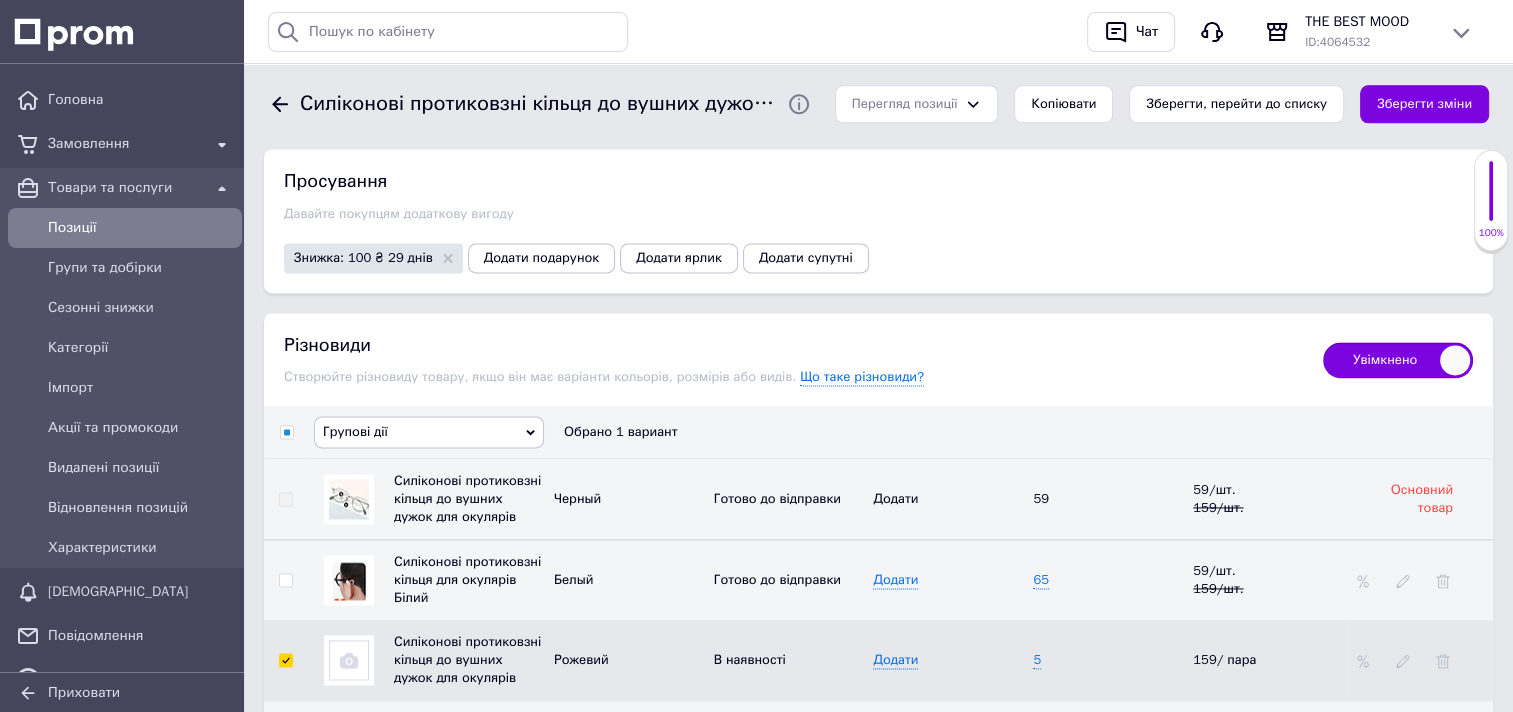 click 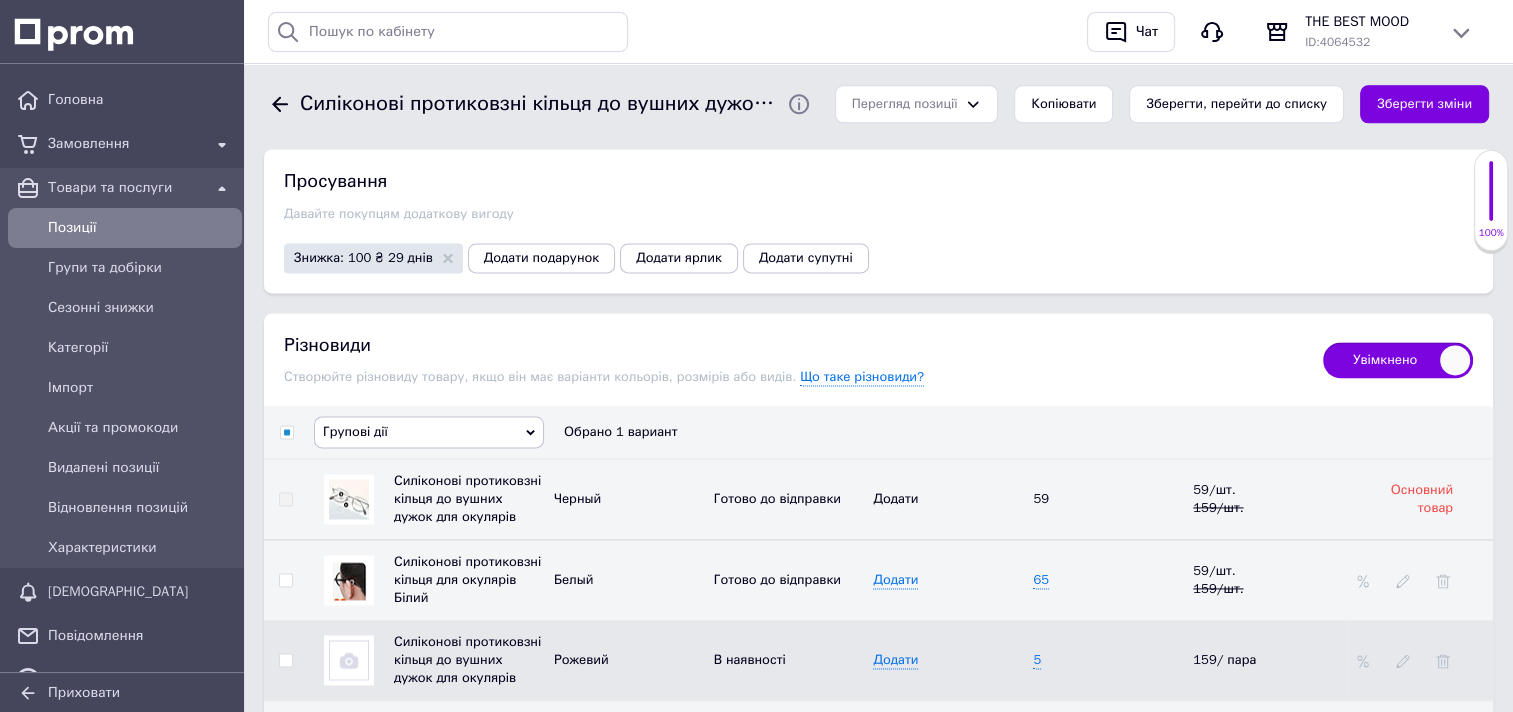 checkbox on "false" 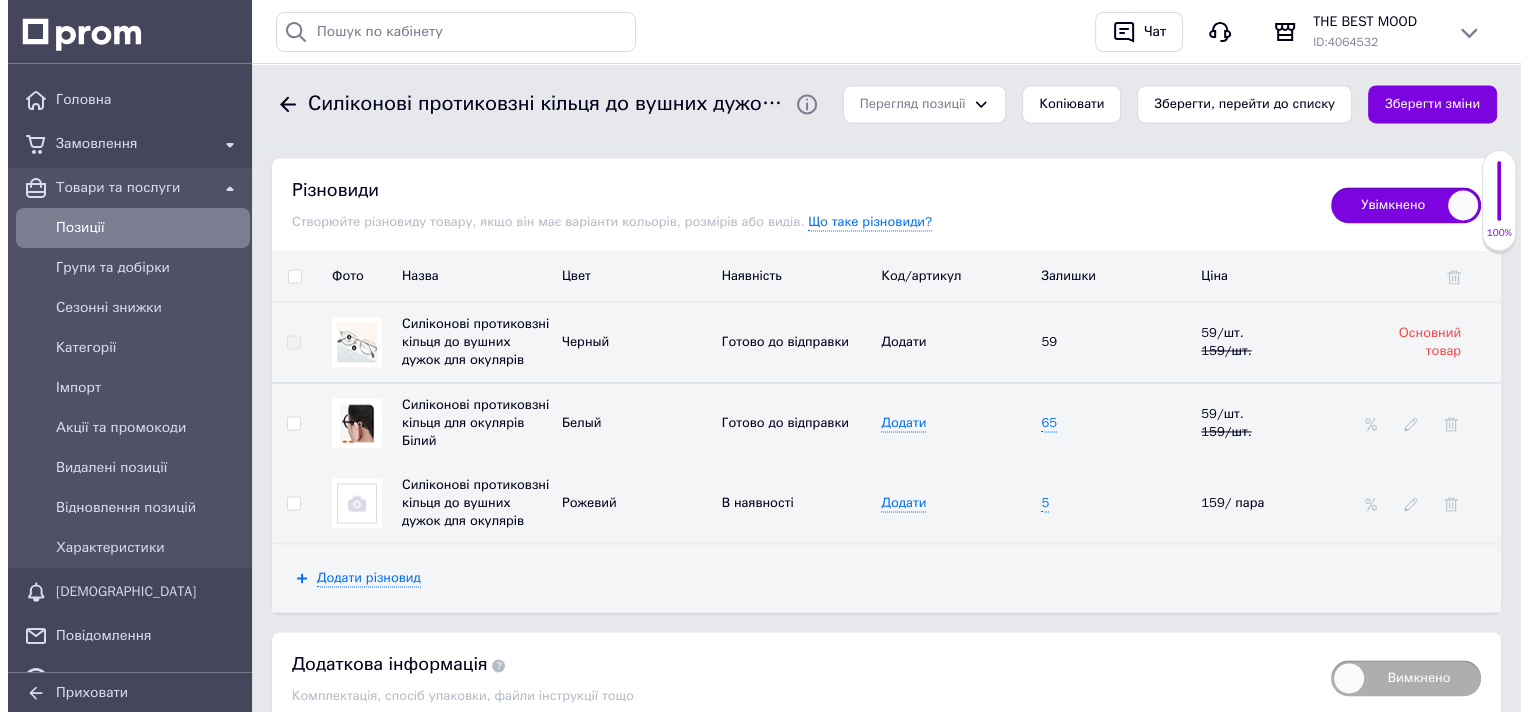 scroll, scrollTop: 2900, scrollLeft: 0, axis: vertical 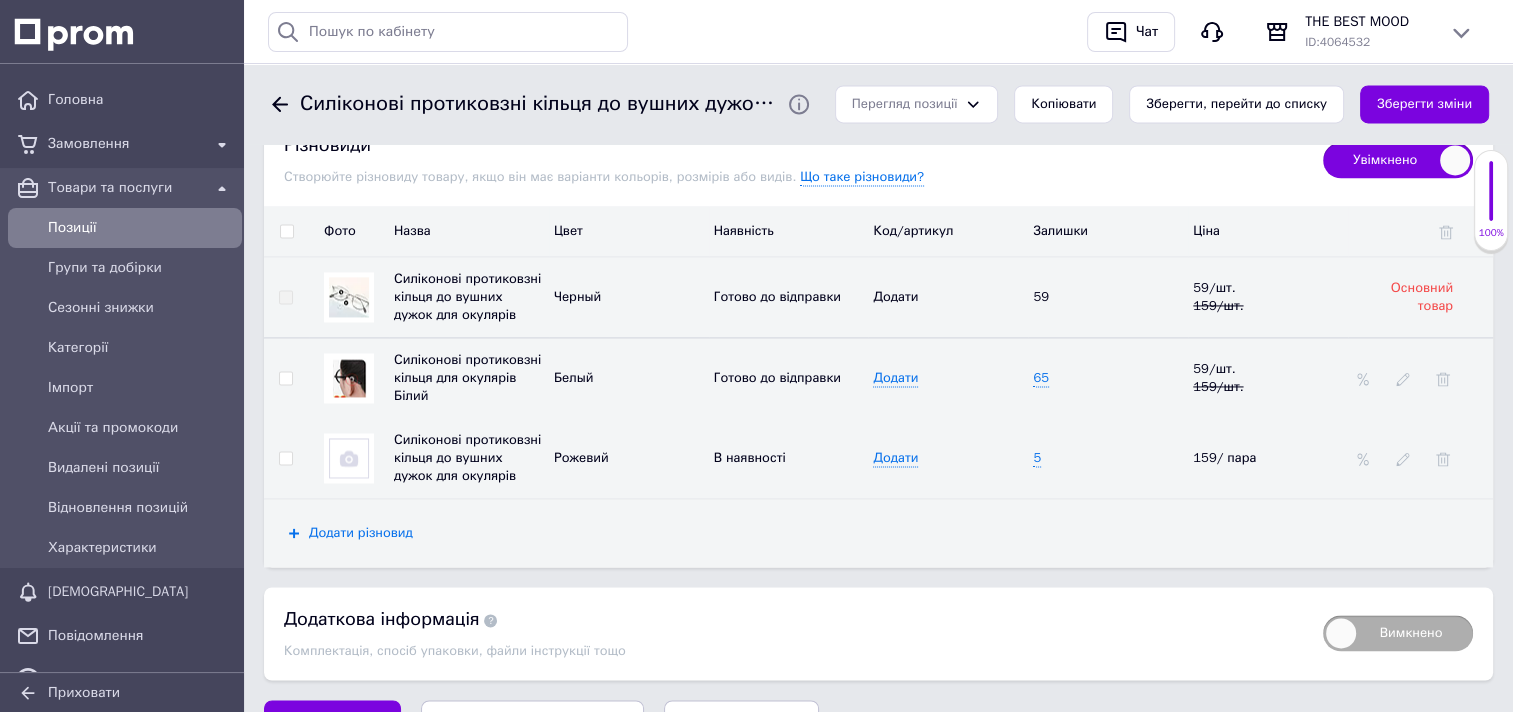 click 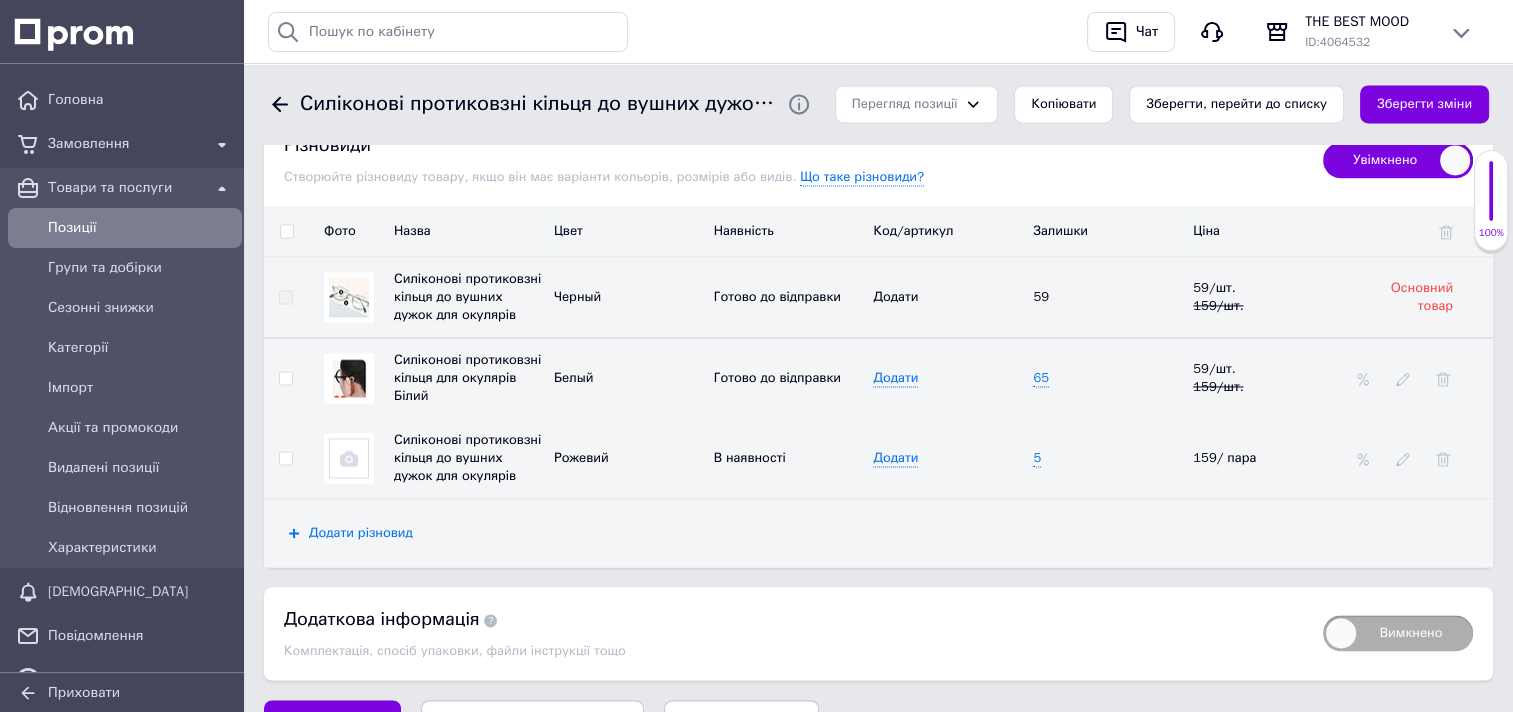 click on "Додати різновид" at bounding box center (361, 533) 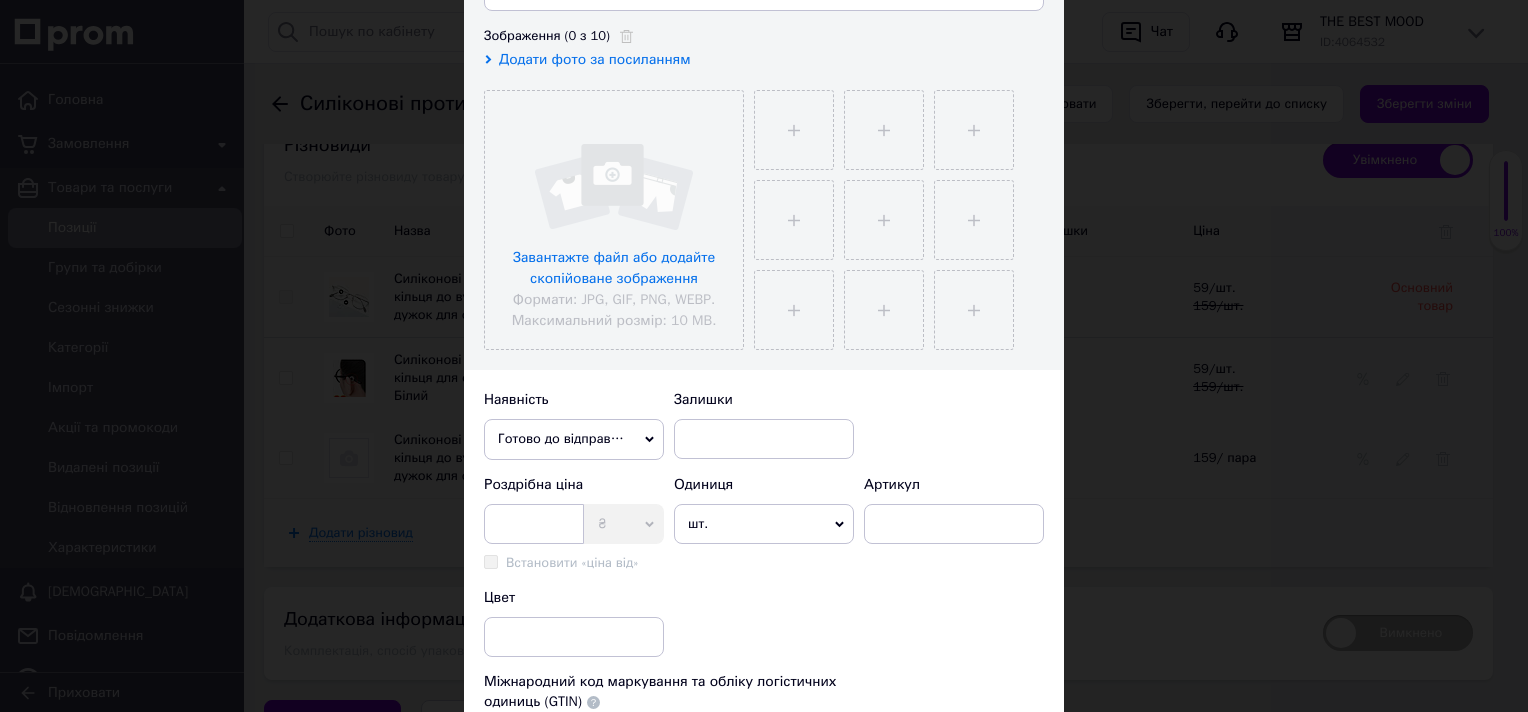 scroll, scrollTop: 400, scrollLeft: 0, axis: vertical 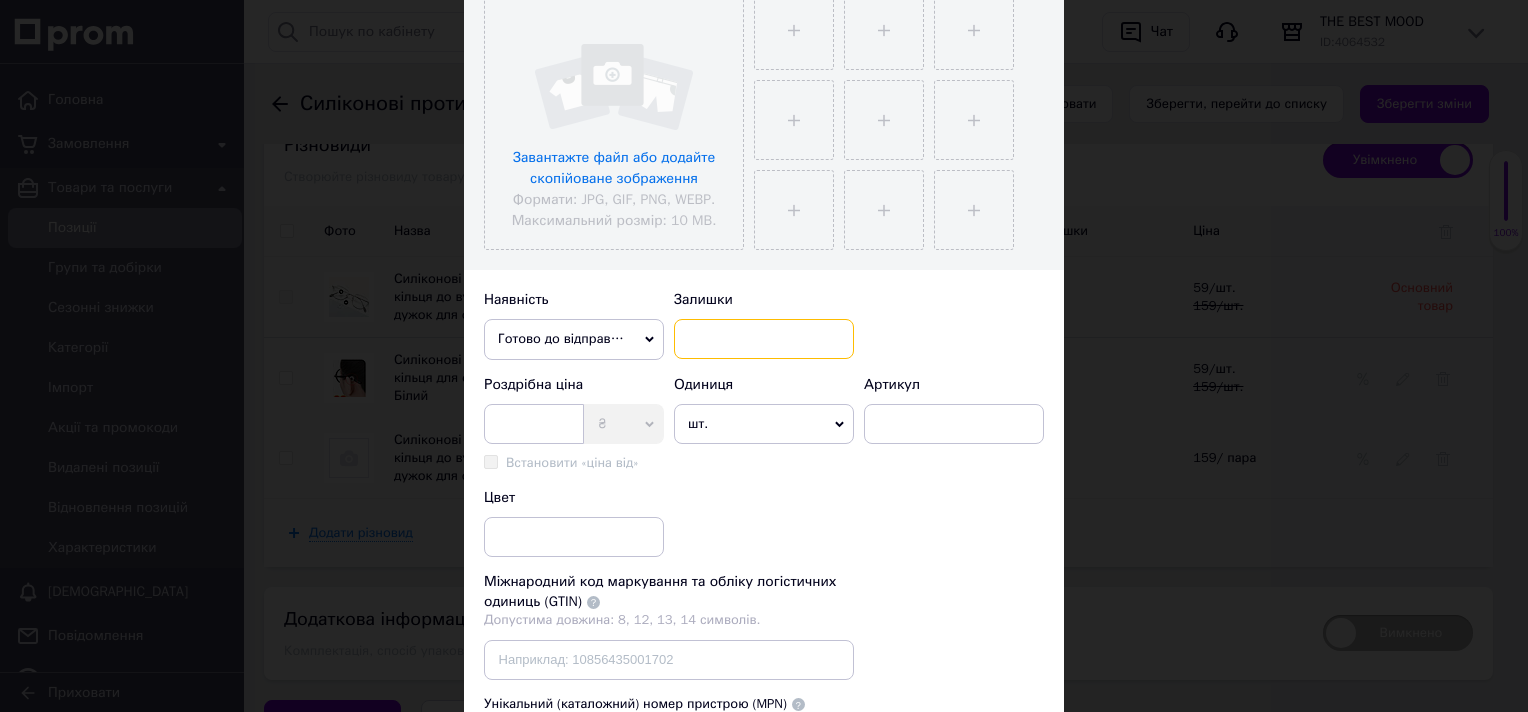 click at bounding box center (764, 339) 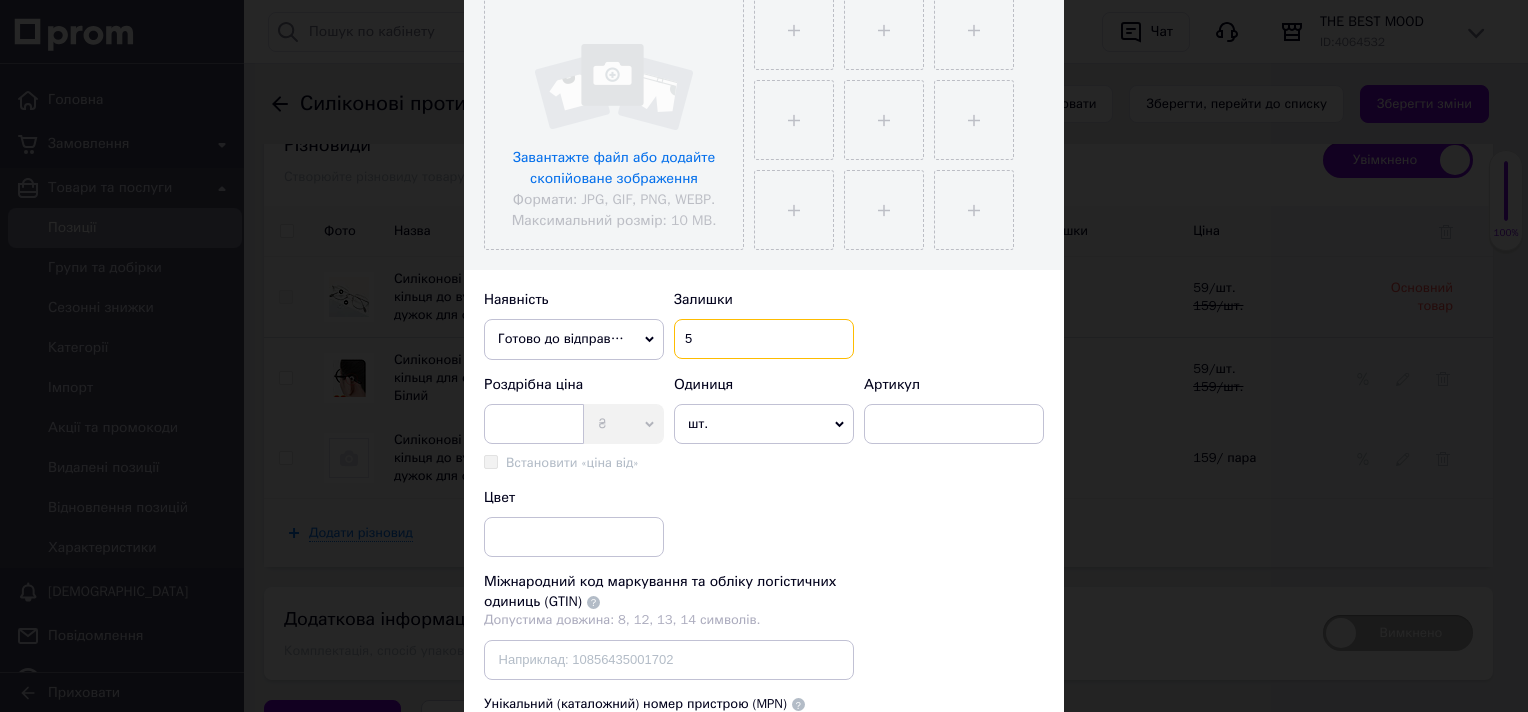 type on "5" 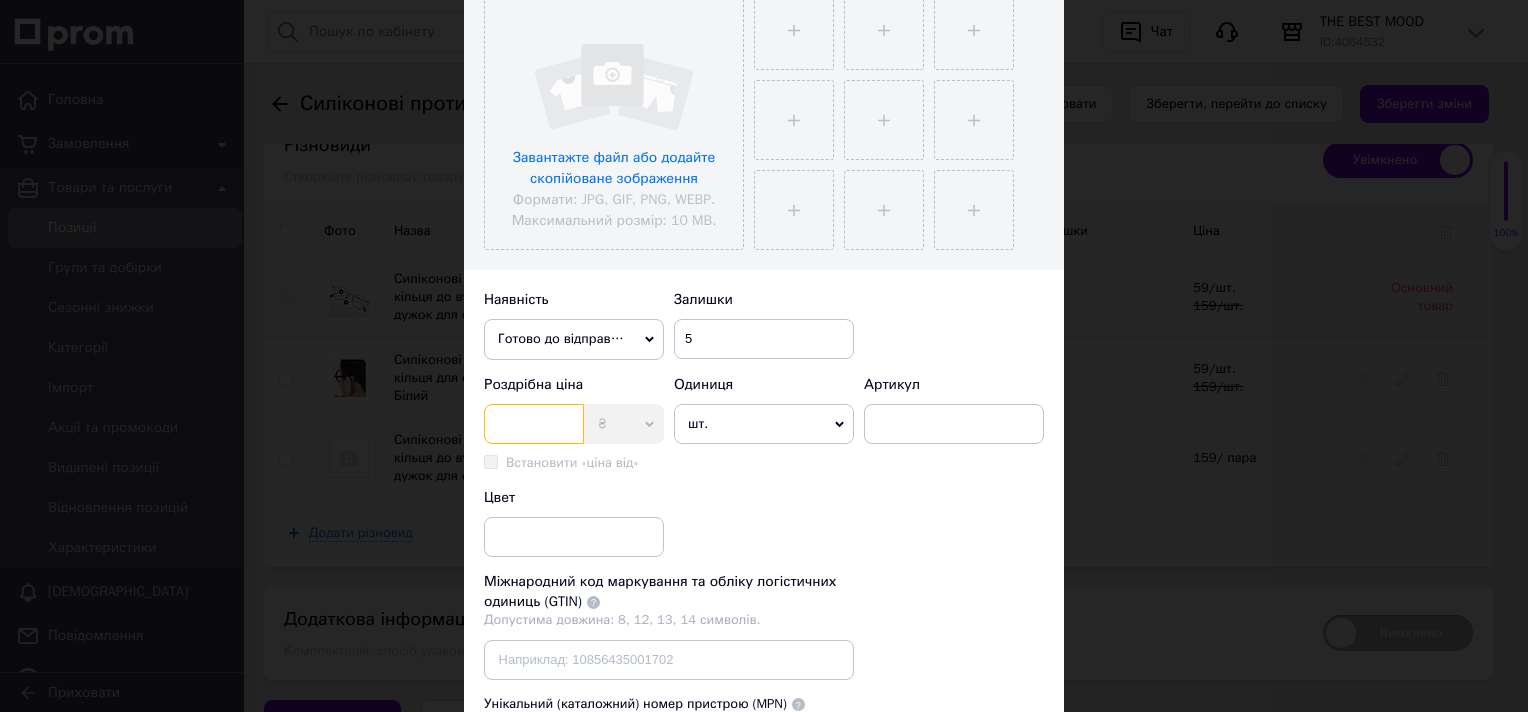click at bounding box center (534, 424) 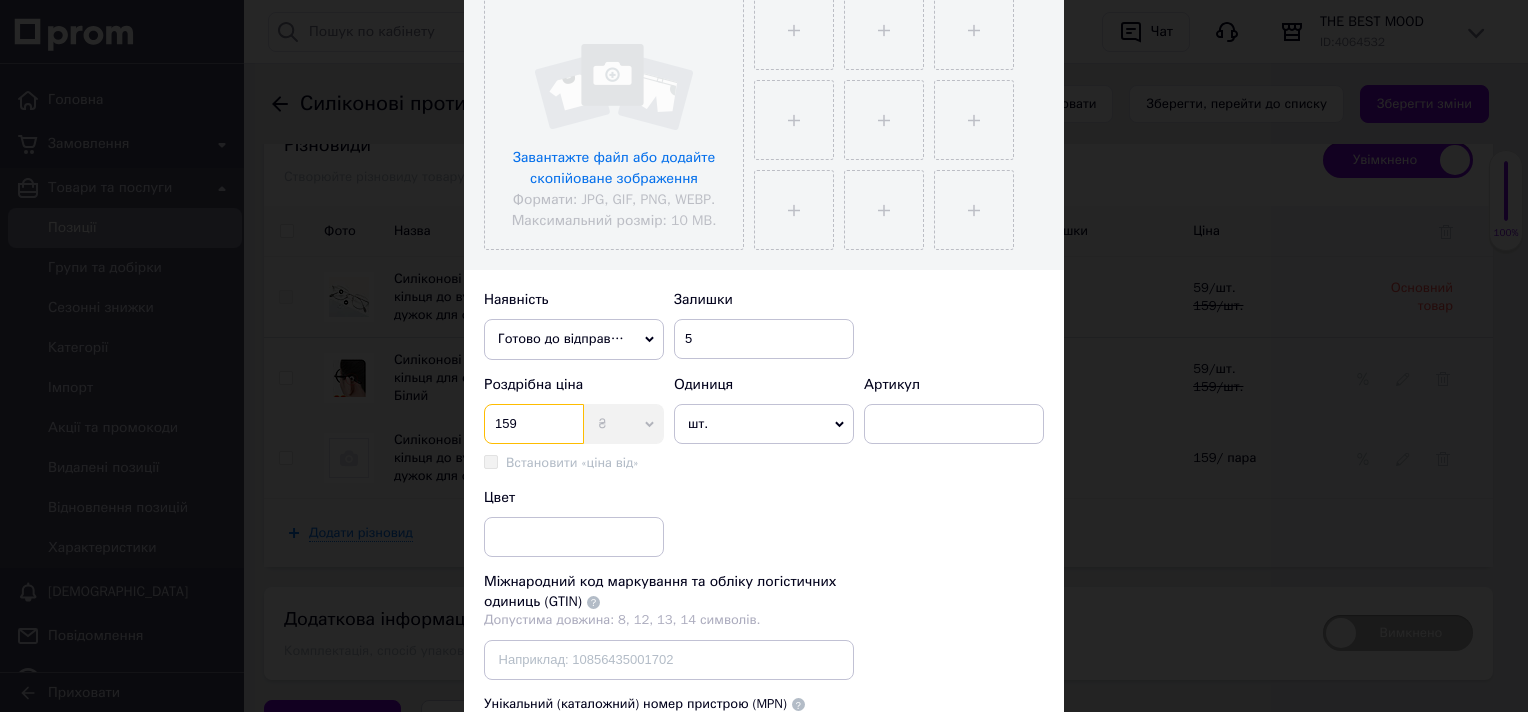 type on "159" 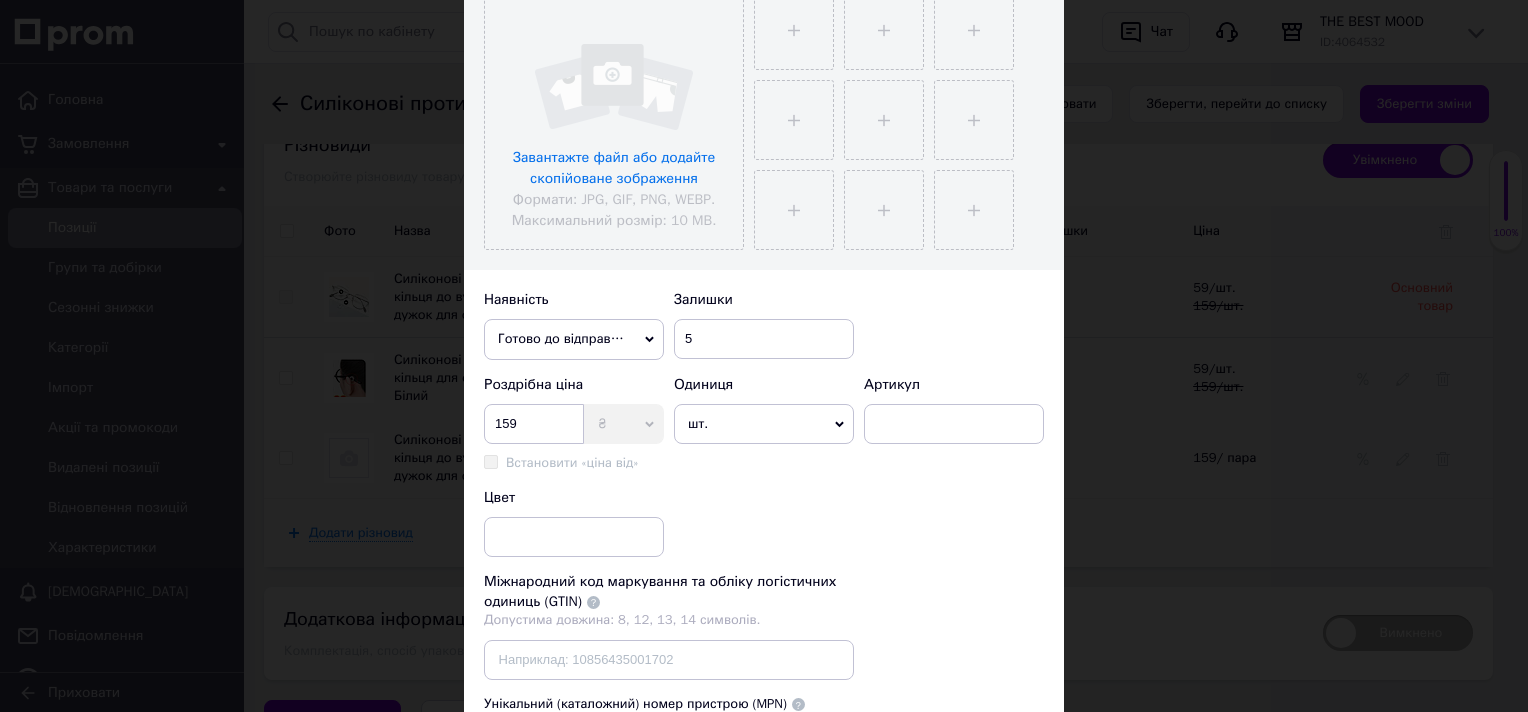 click on "шт." at bounding box center [764, 424] 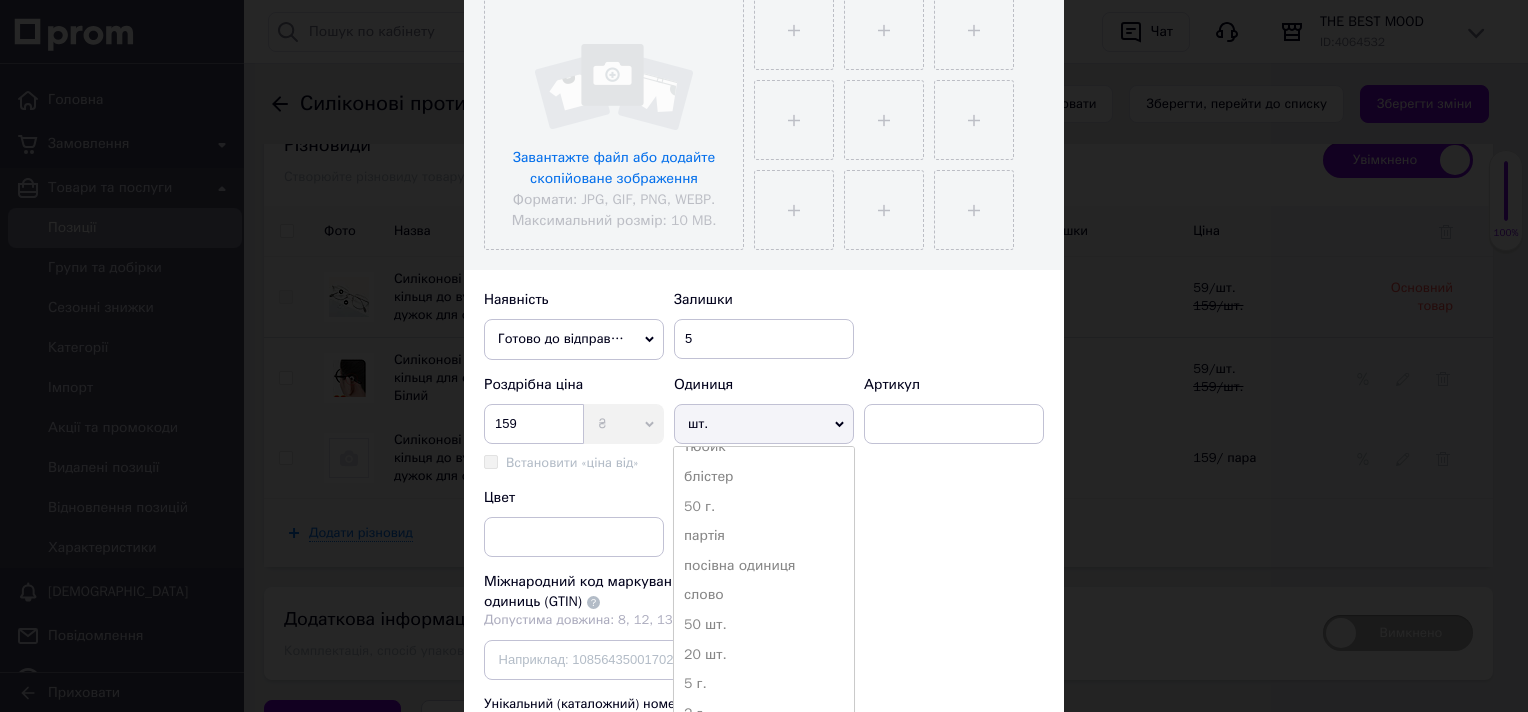 scroll, scrollTop: 2560, scrollLeft: 0, axis: vertical 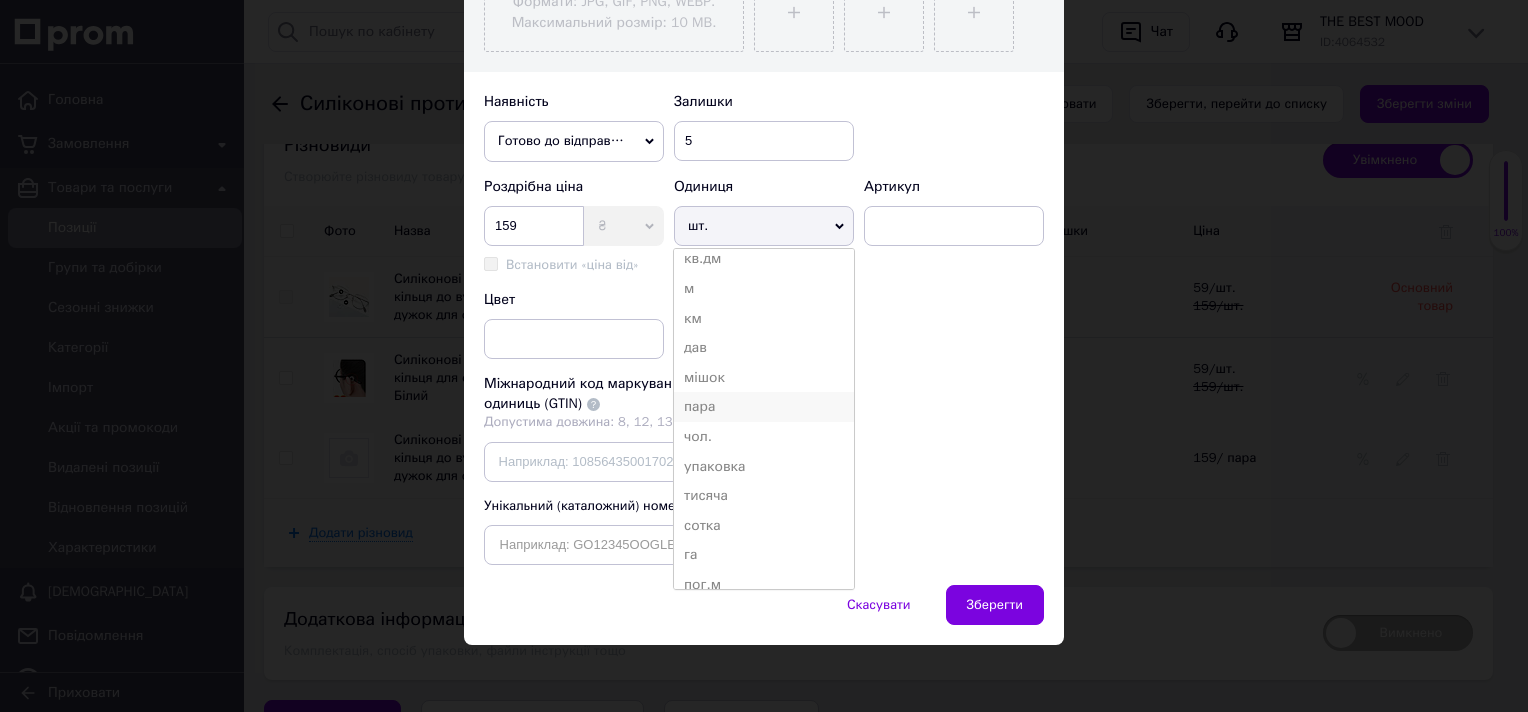 click on "пара" at bounding box center [764, 407] 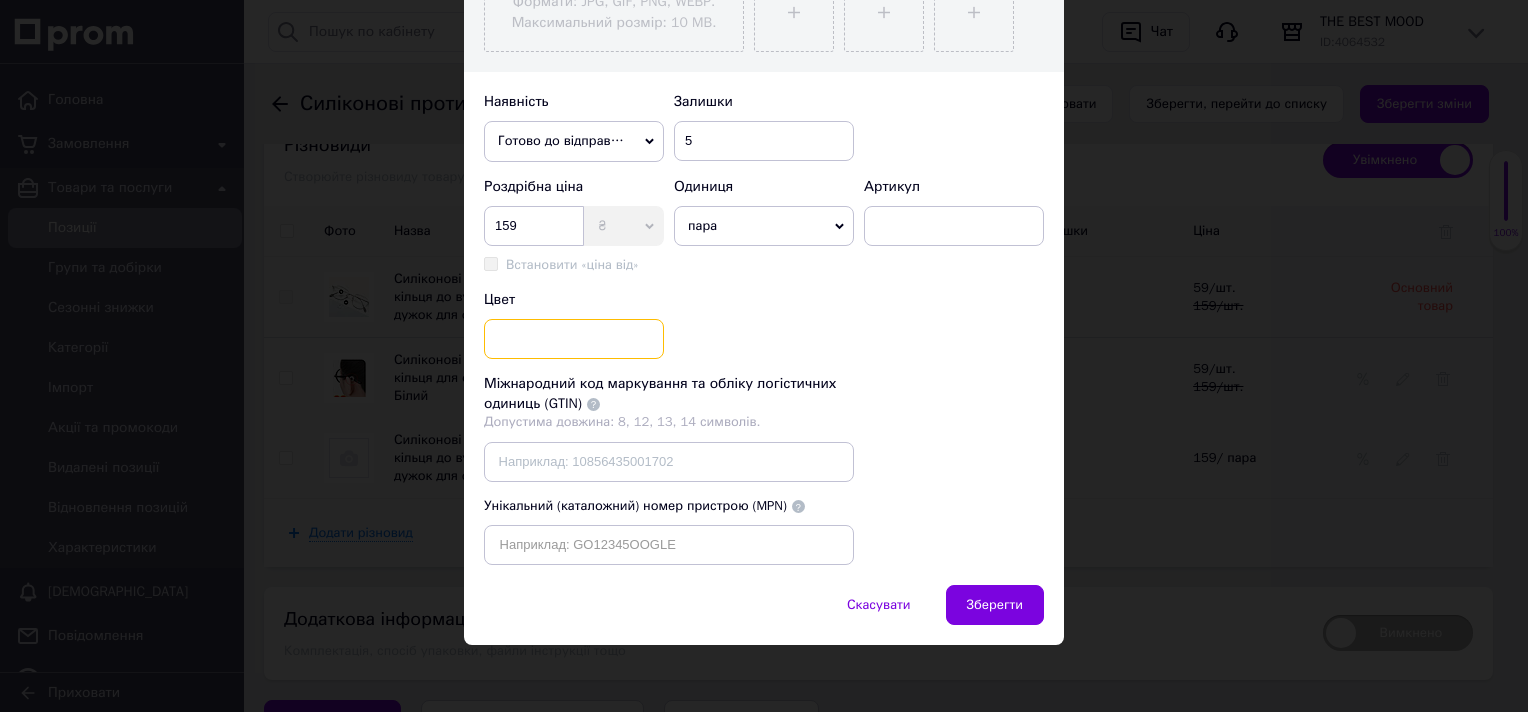 click at bounding box center [574, 339] 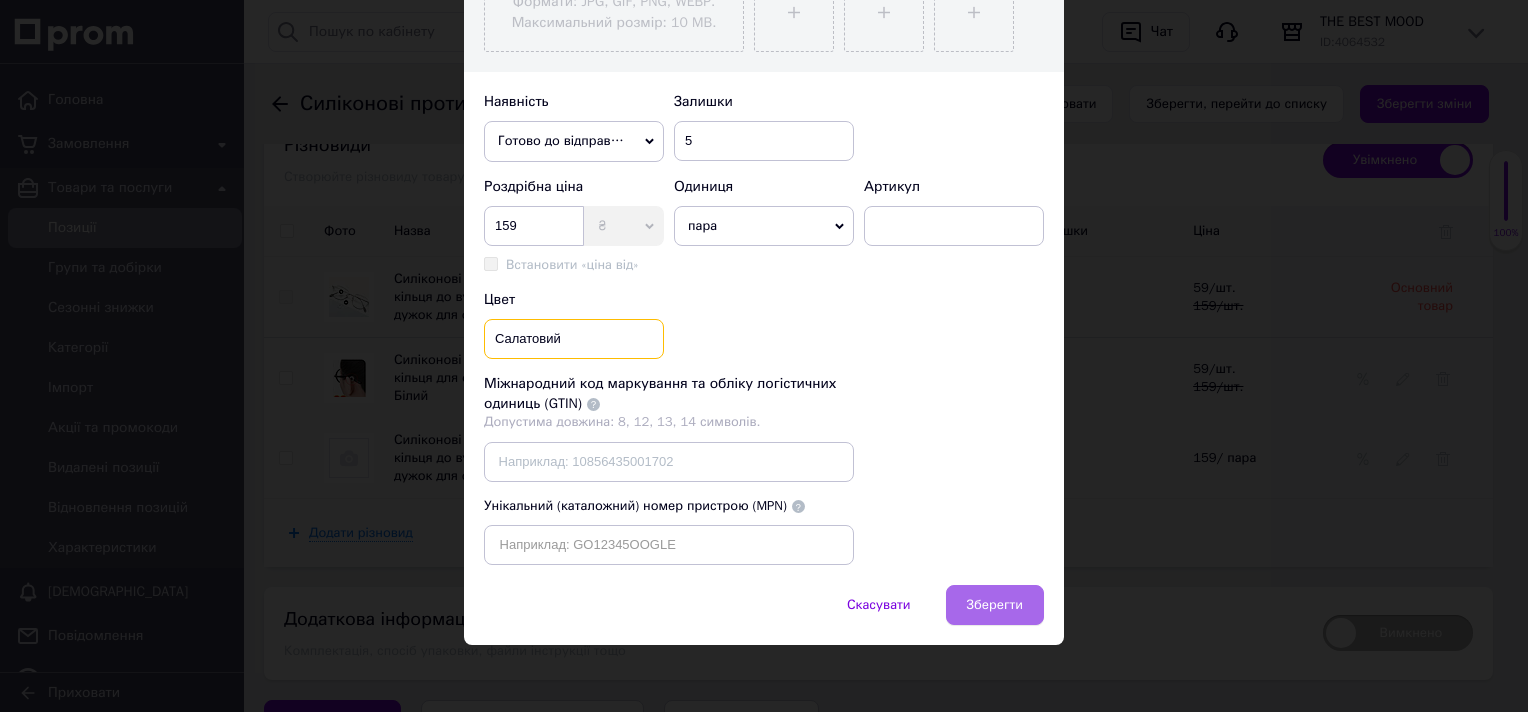 type on "Салатовий" 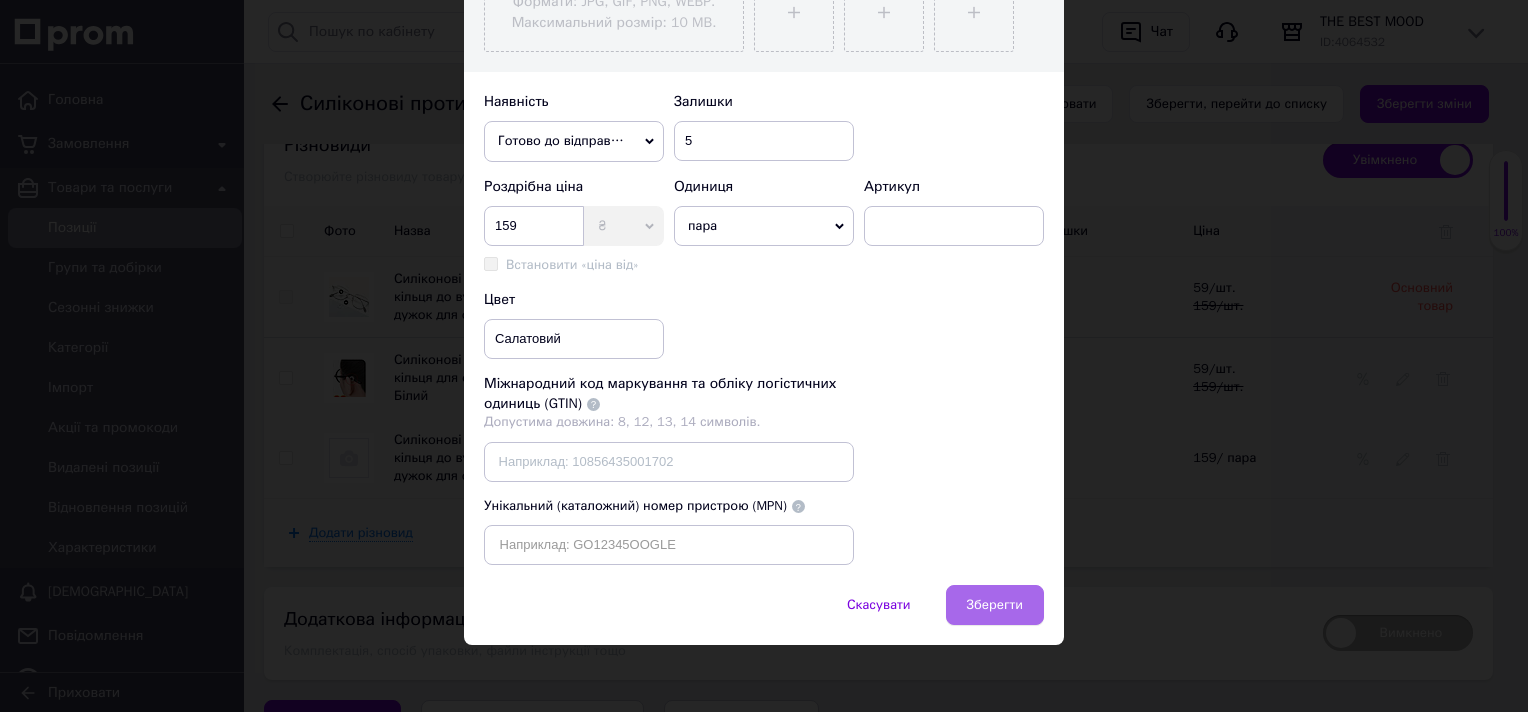 click on "Зберегти" at bounding box center (995, 605) 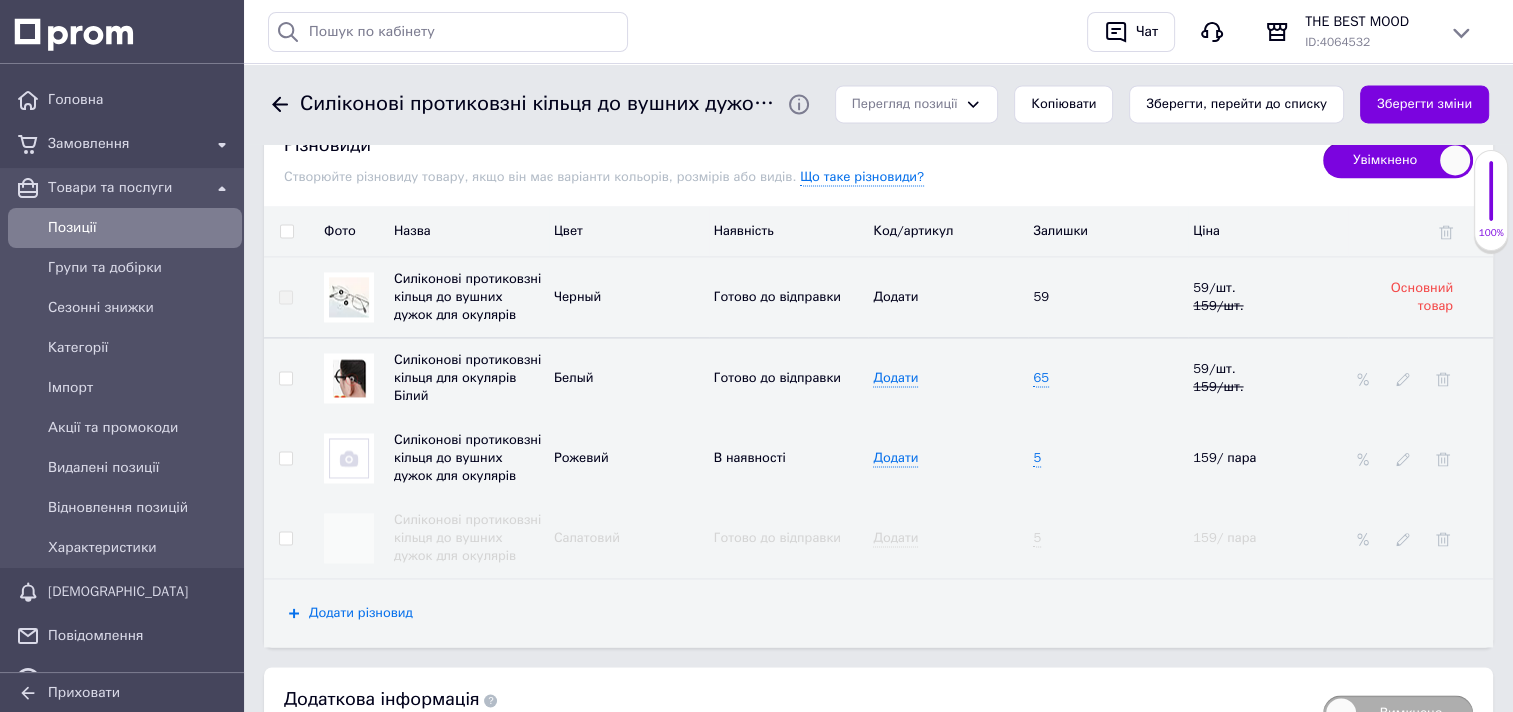 click on "Додати різновид" at bounding box center [361, 613] 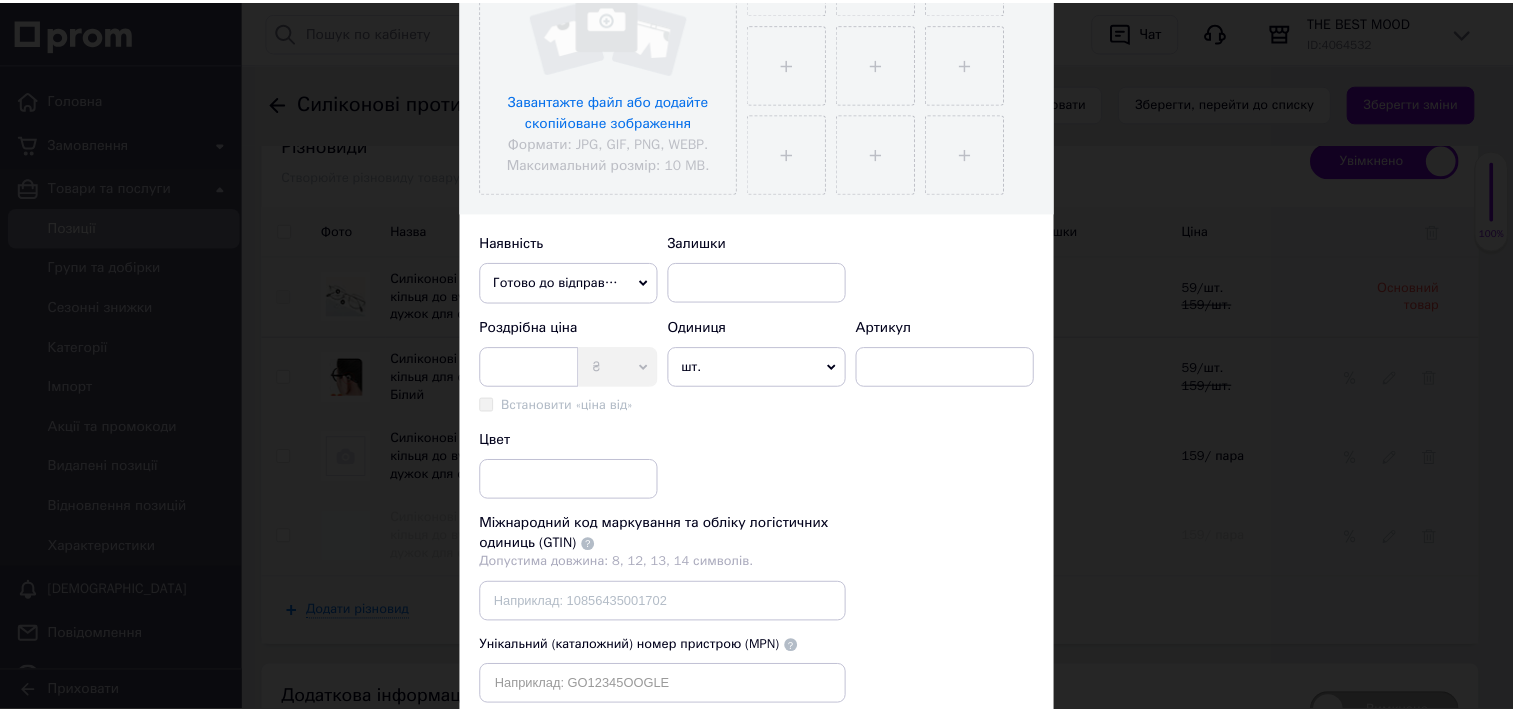scroll, scrollTop: 500, scrollLeft: 0, axis: vertical 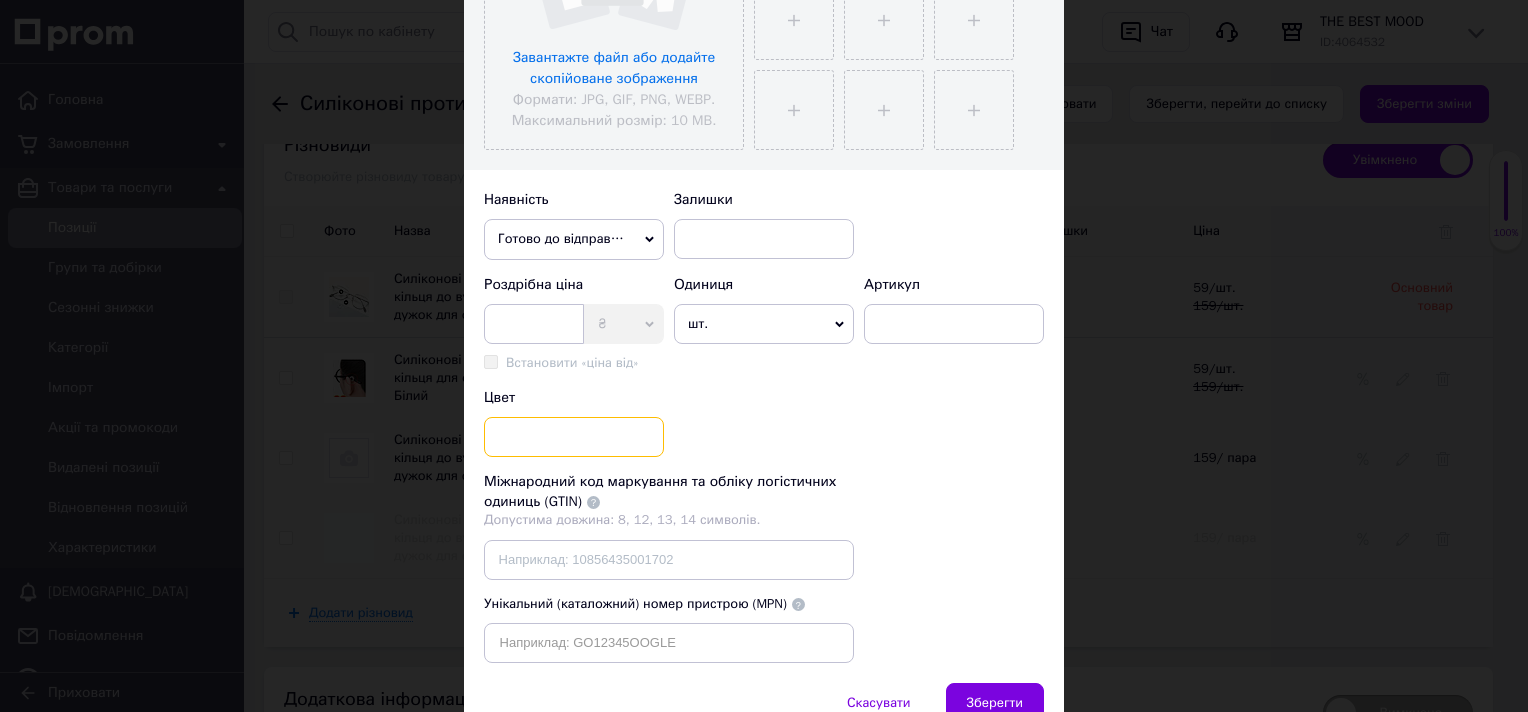 click at bounding box center (574, 437) 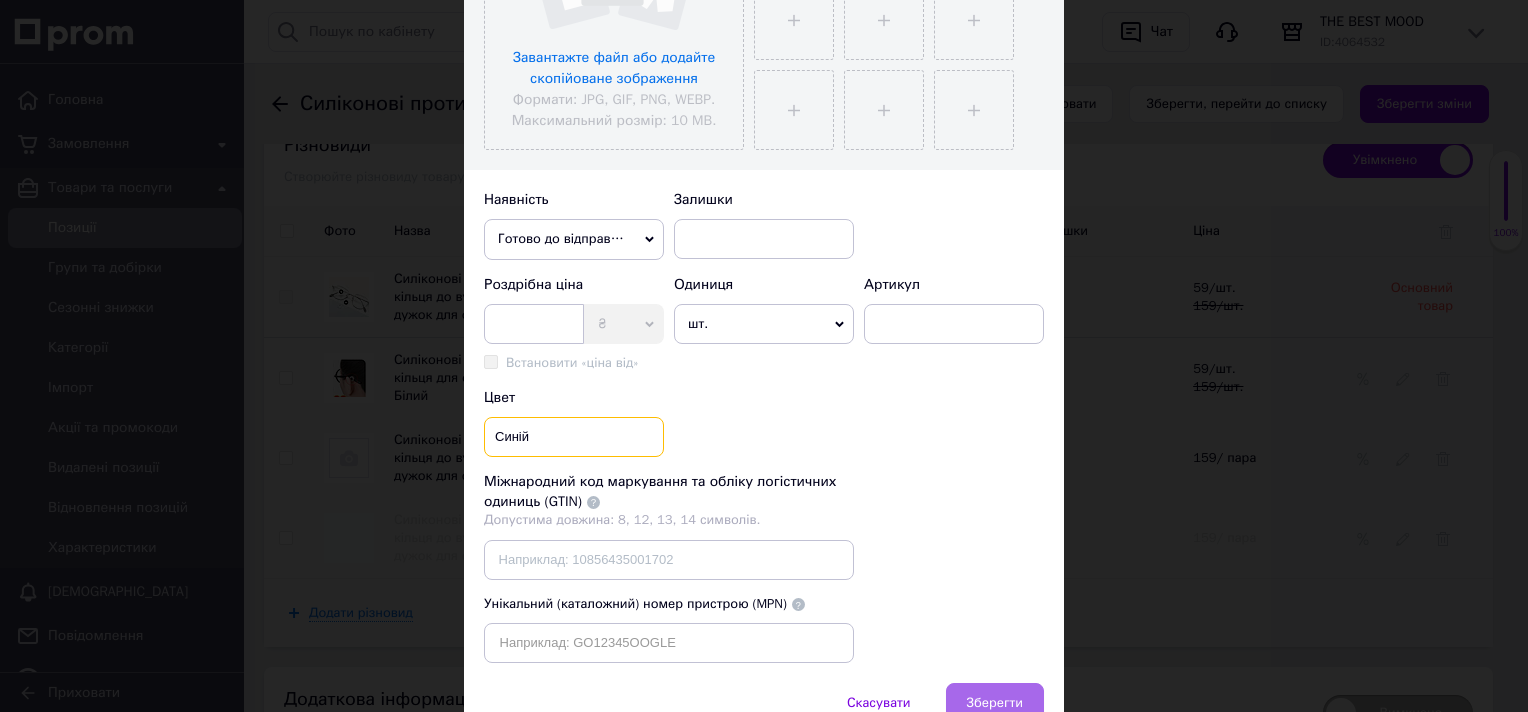type on "Синій" 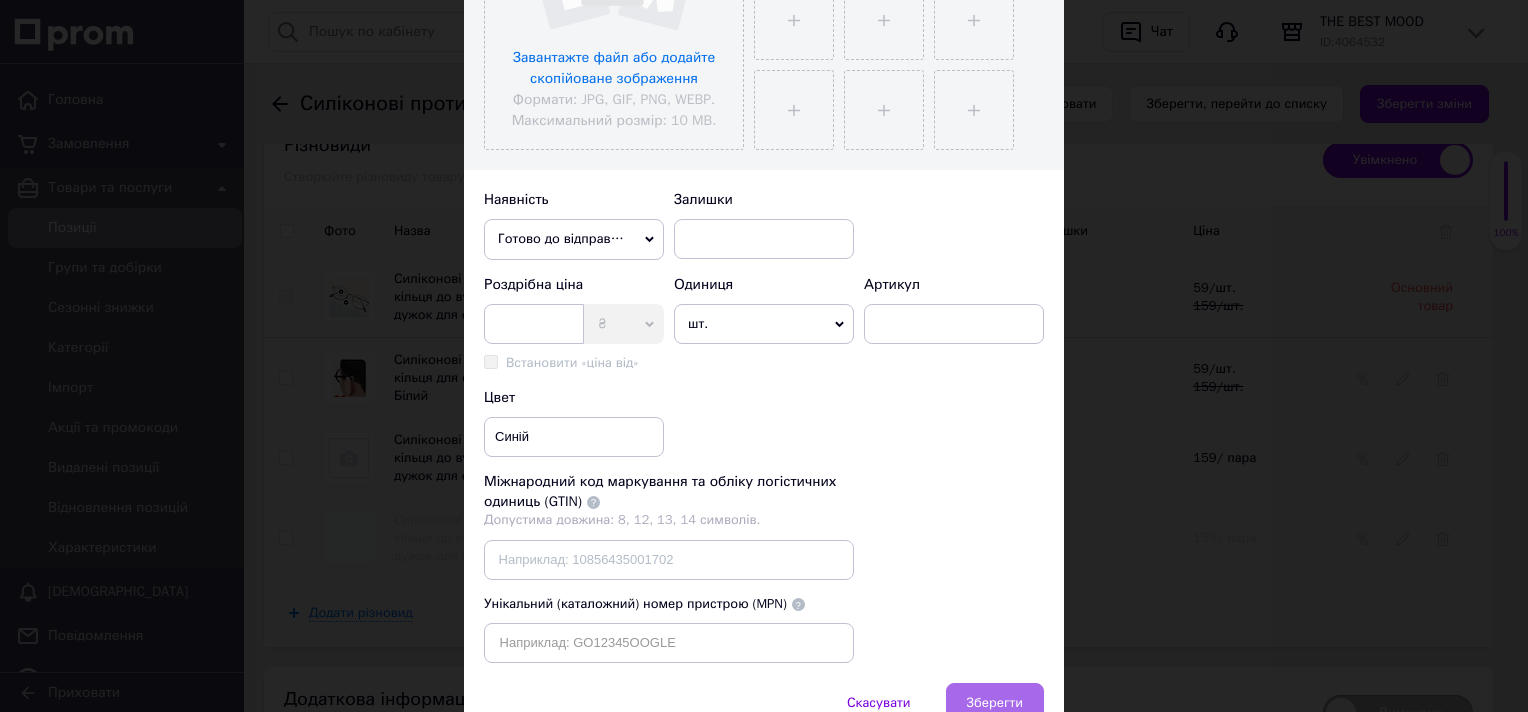 click on "Зберегти" at bounding box center [995, 703] 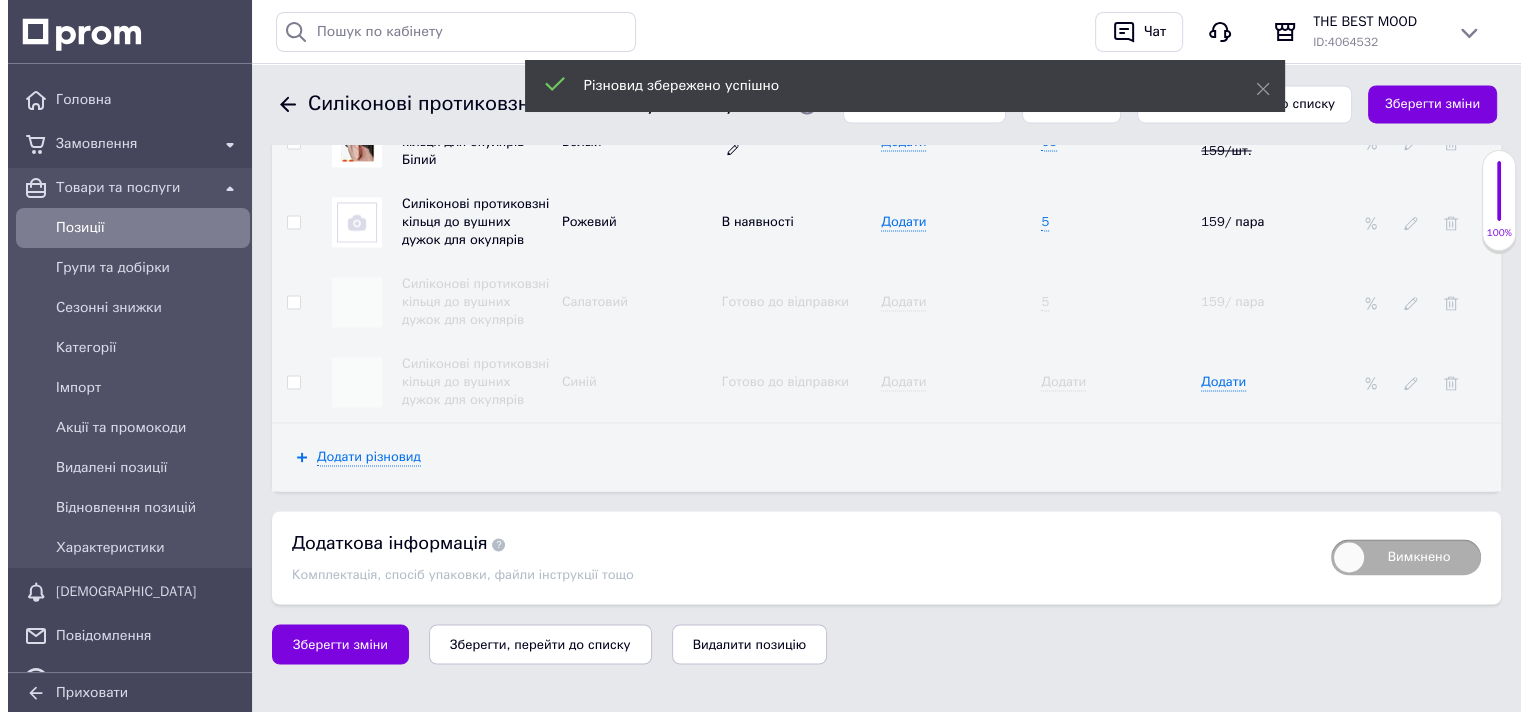 scroll, scrollTop: 3085, scrollLeft: 0, axis: vertical 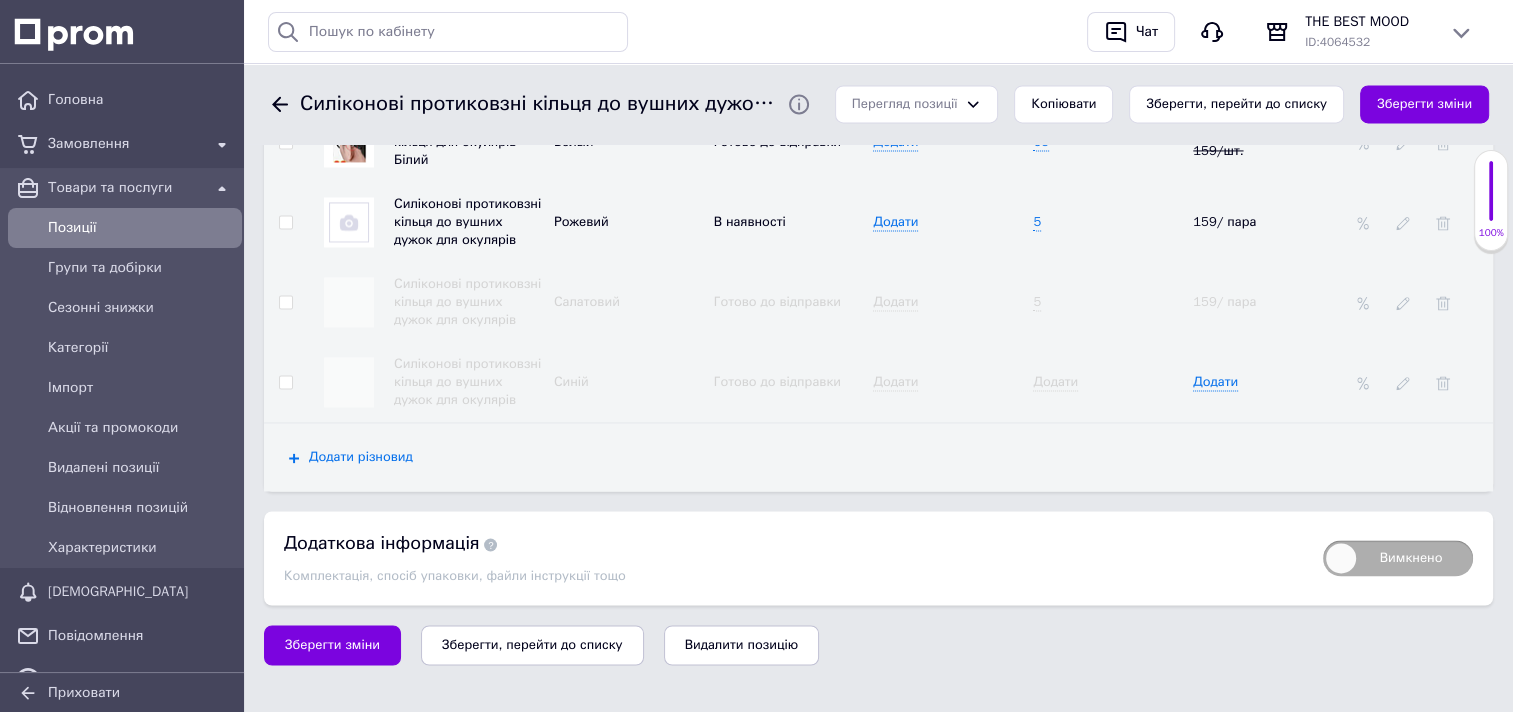 click on "Додати різновид" at bounding box center [361, 457] 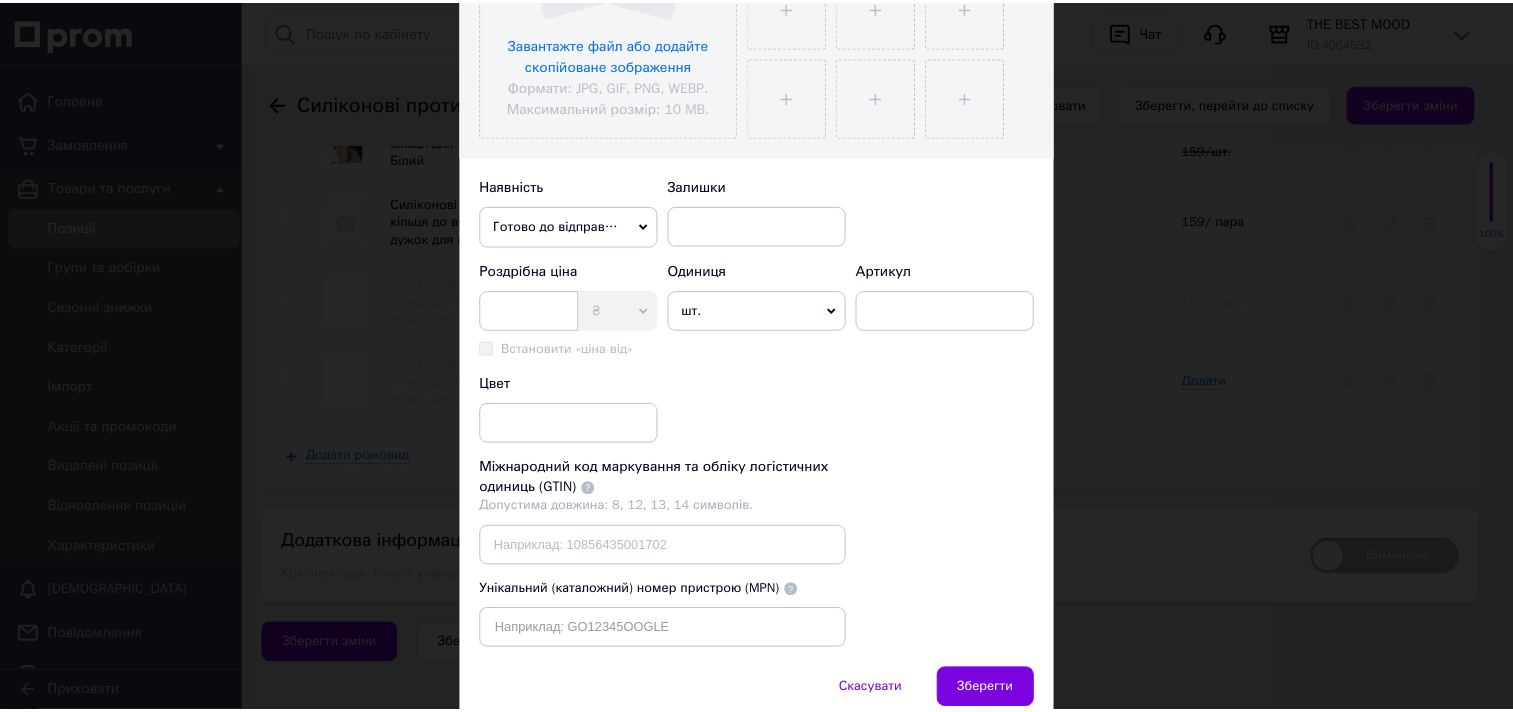 scroll, scrollTop: 598, scrollLeft: 0, axis: vertical 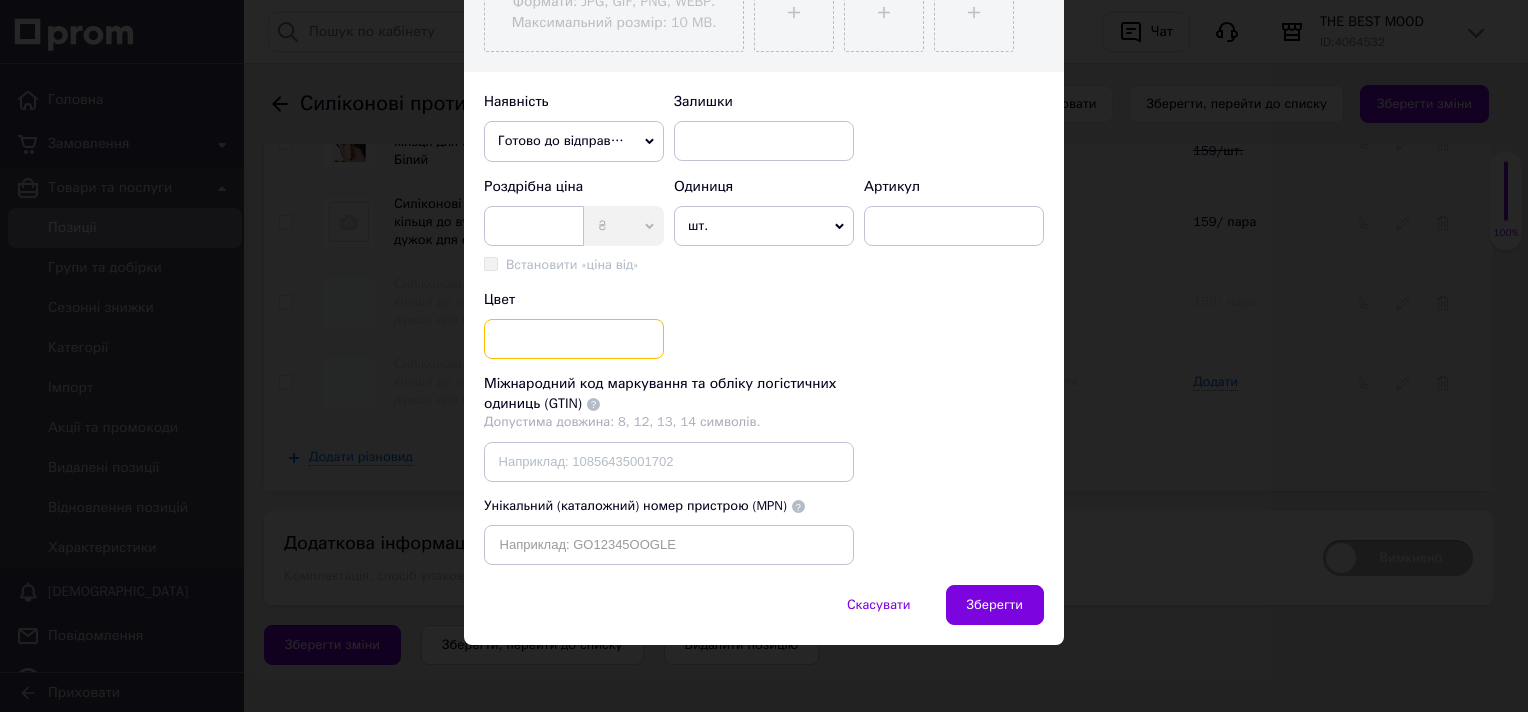 click at bounding box center (574, 339) 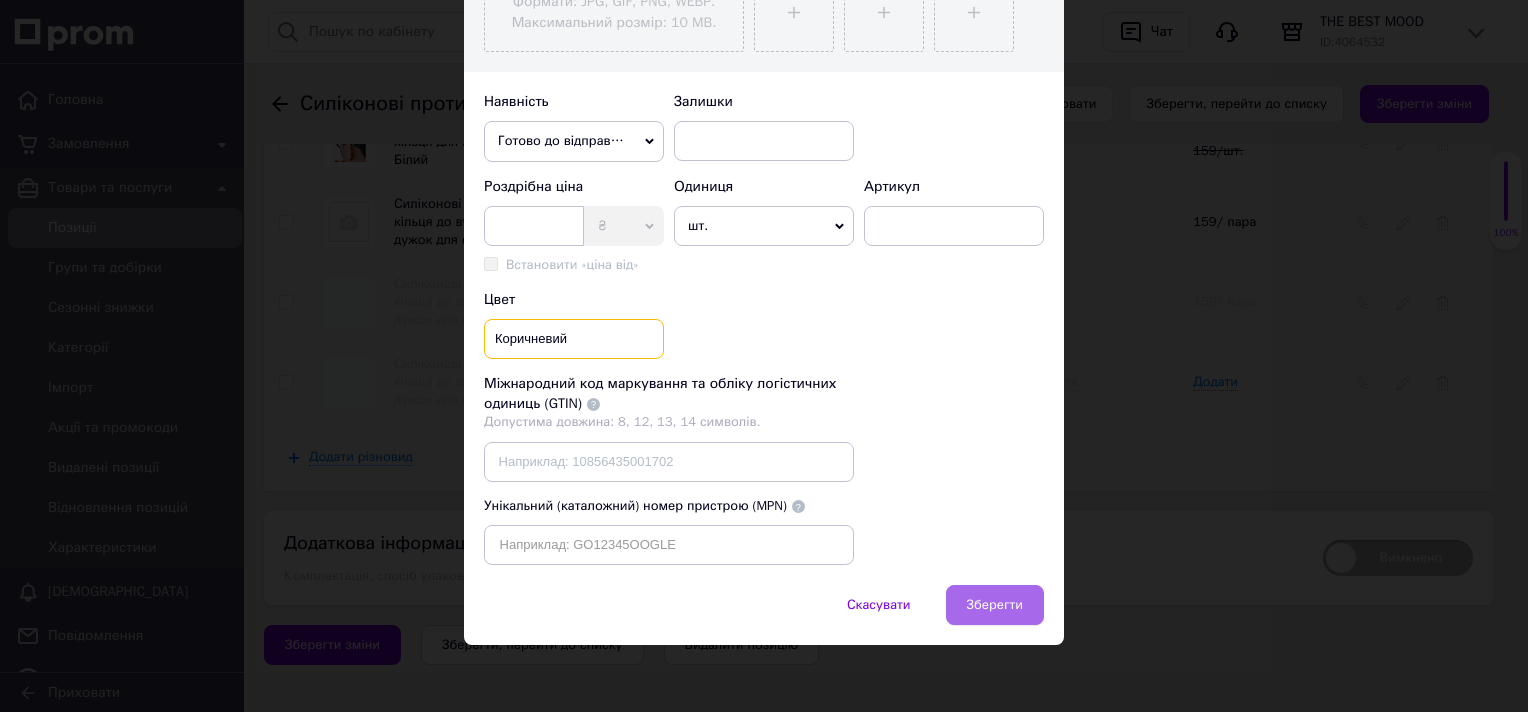 type on "Коричневий" 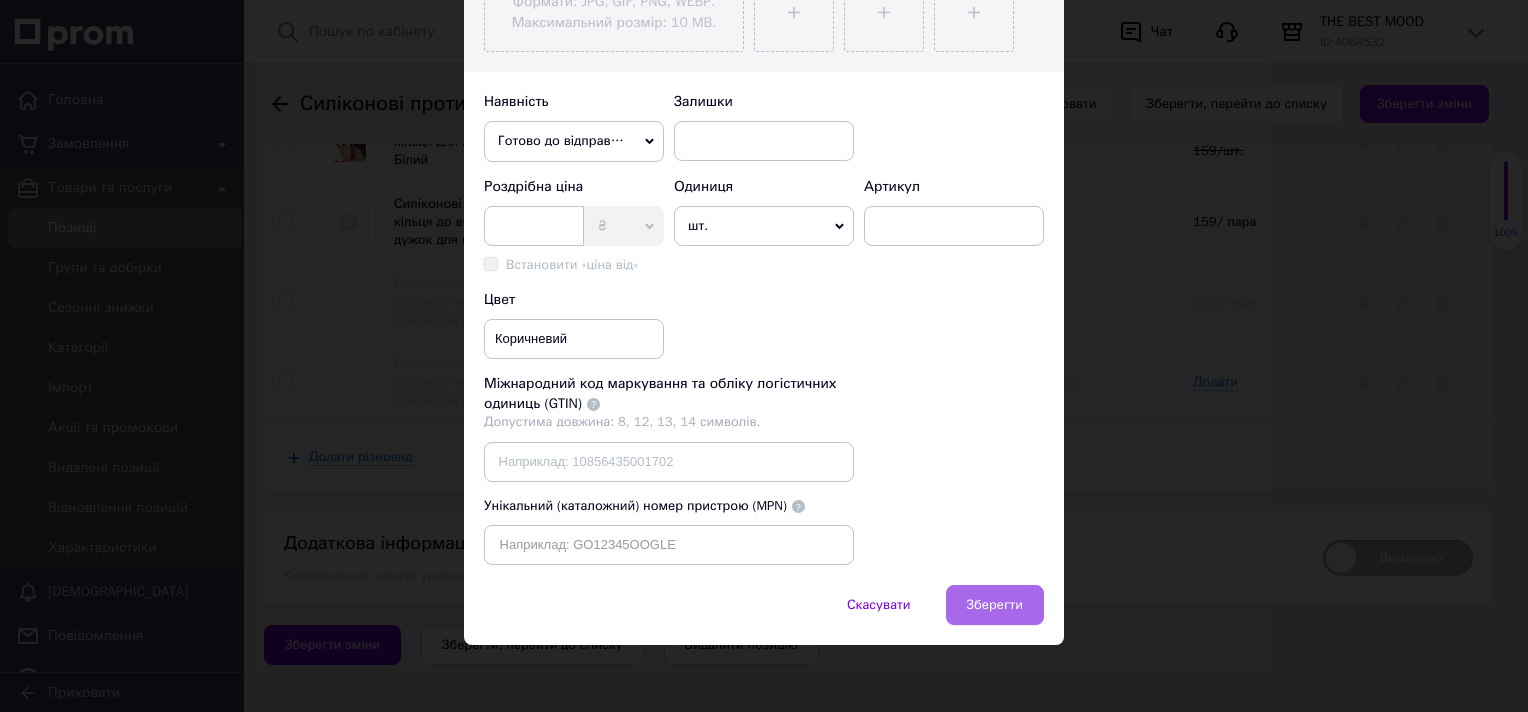 click on "Зберегти" at bounding box center (995, 605) 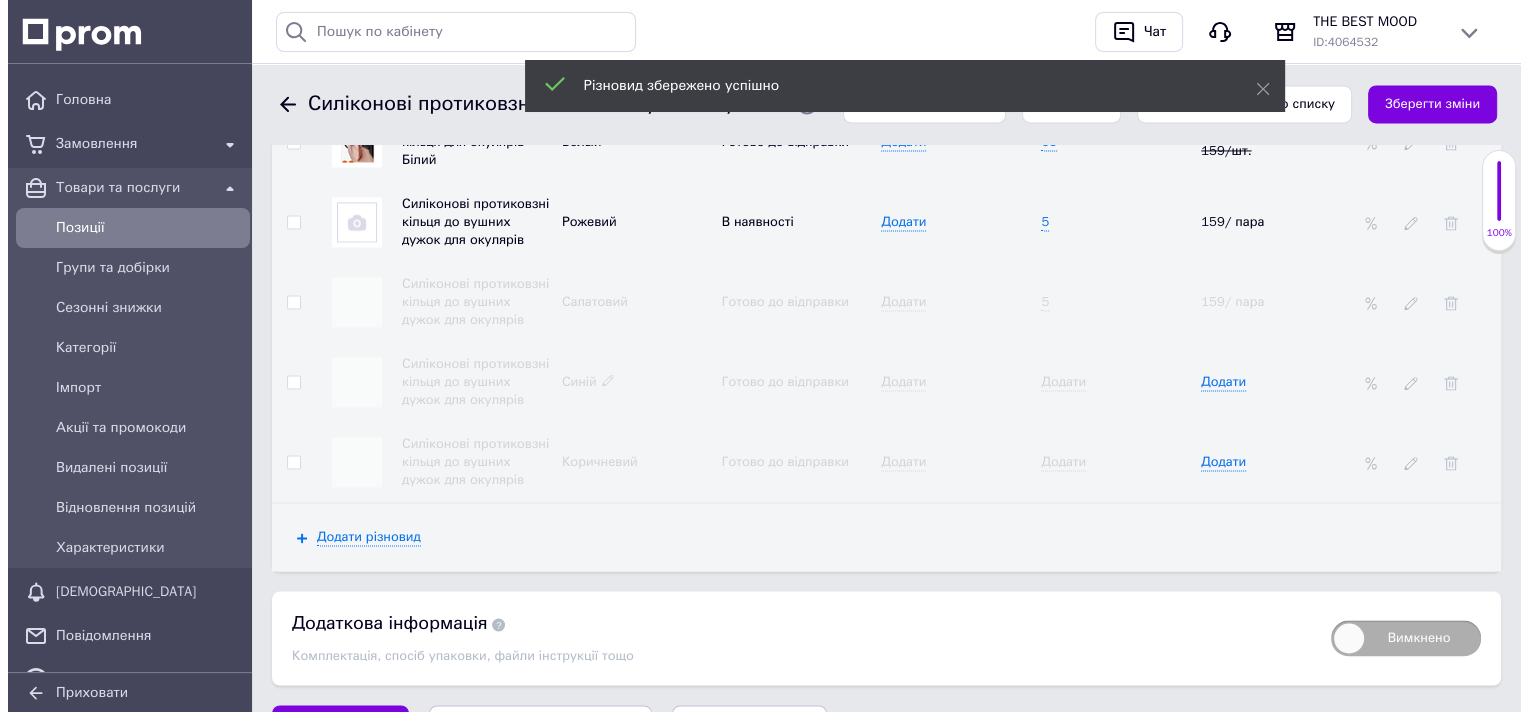 scroll, scrollTop: 3165, scrollLeft: 0, axis: vertical 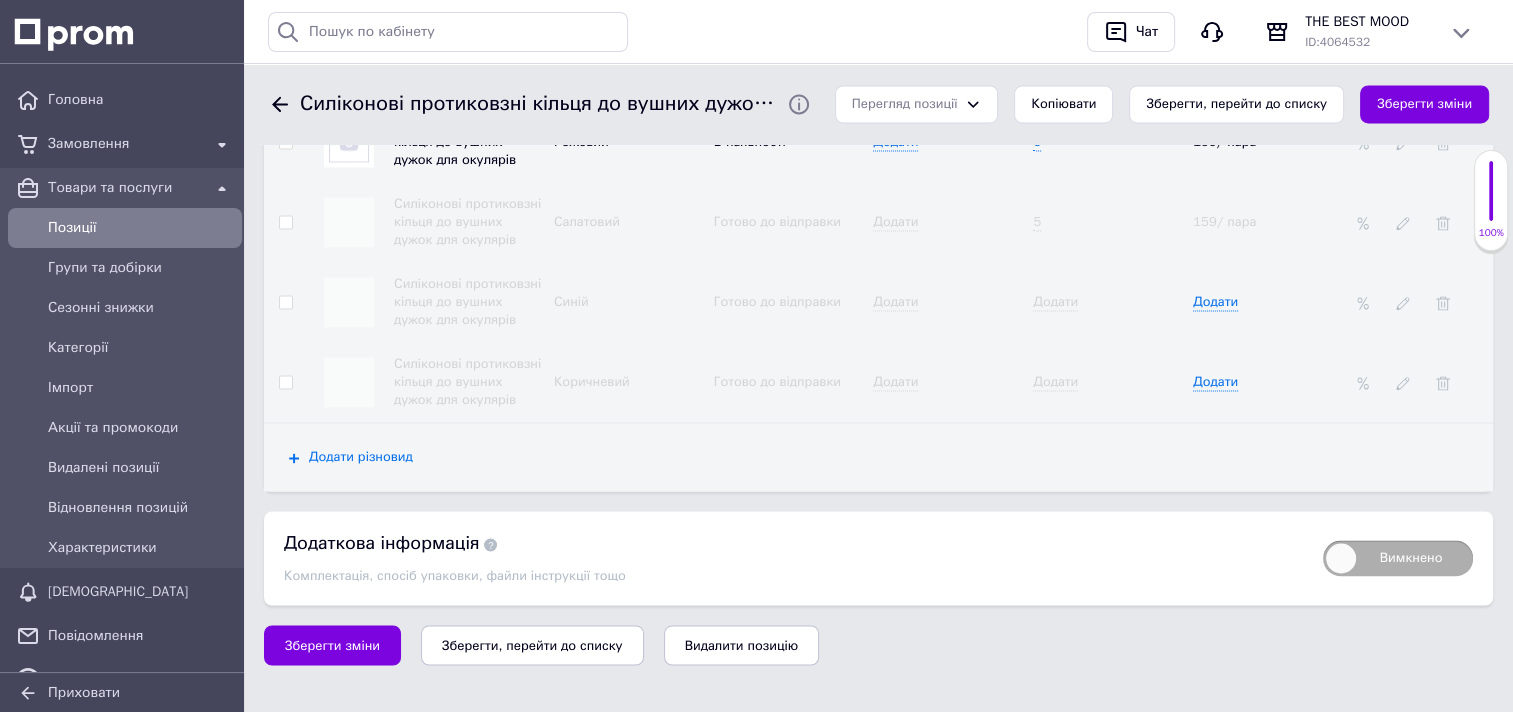 click on "Додати різновид" at bounding box center (361, 457) 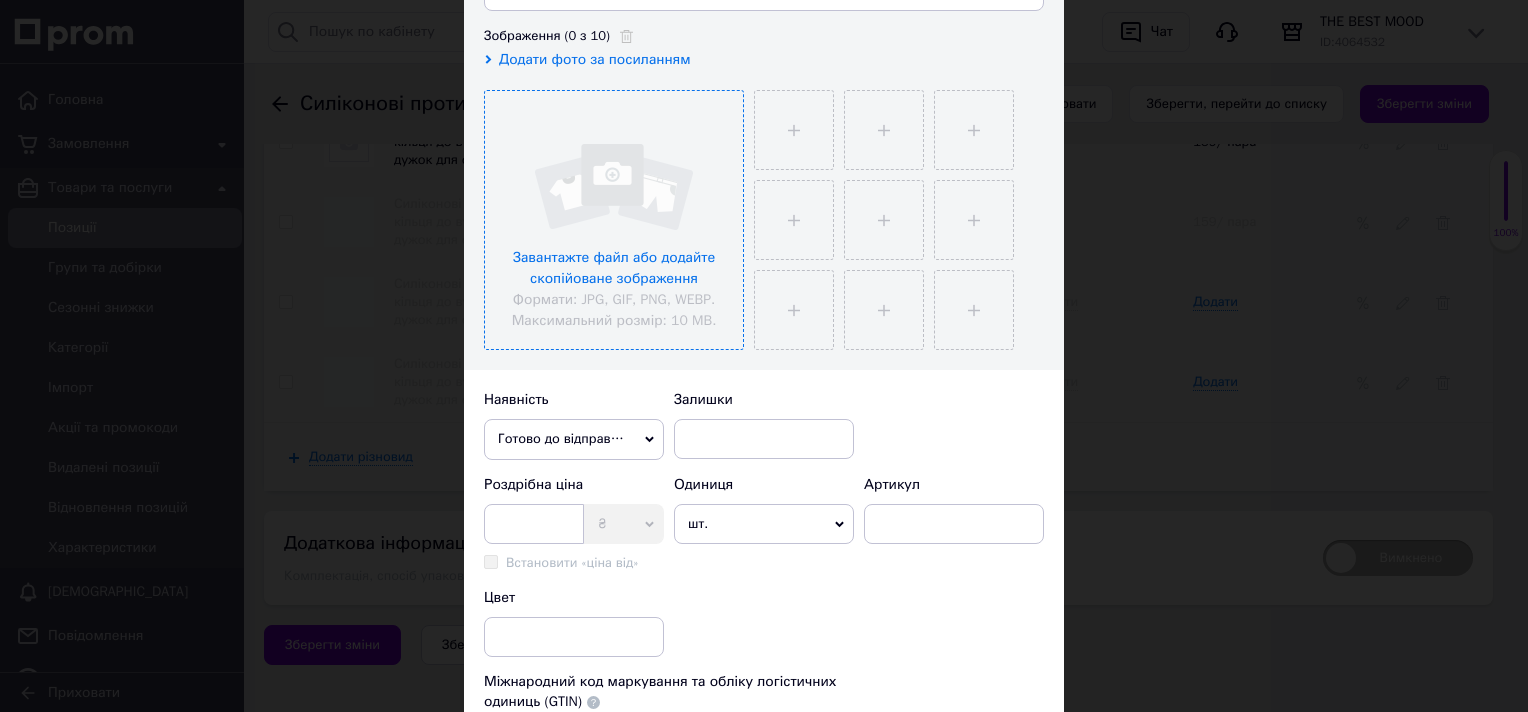 scroll, scrollTop: 400, scrollLeft: 0, axis: vertical 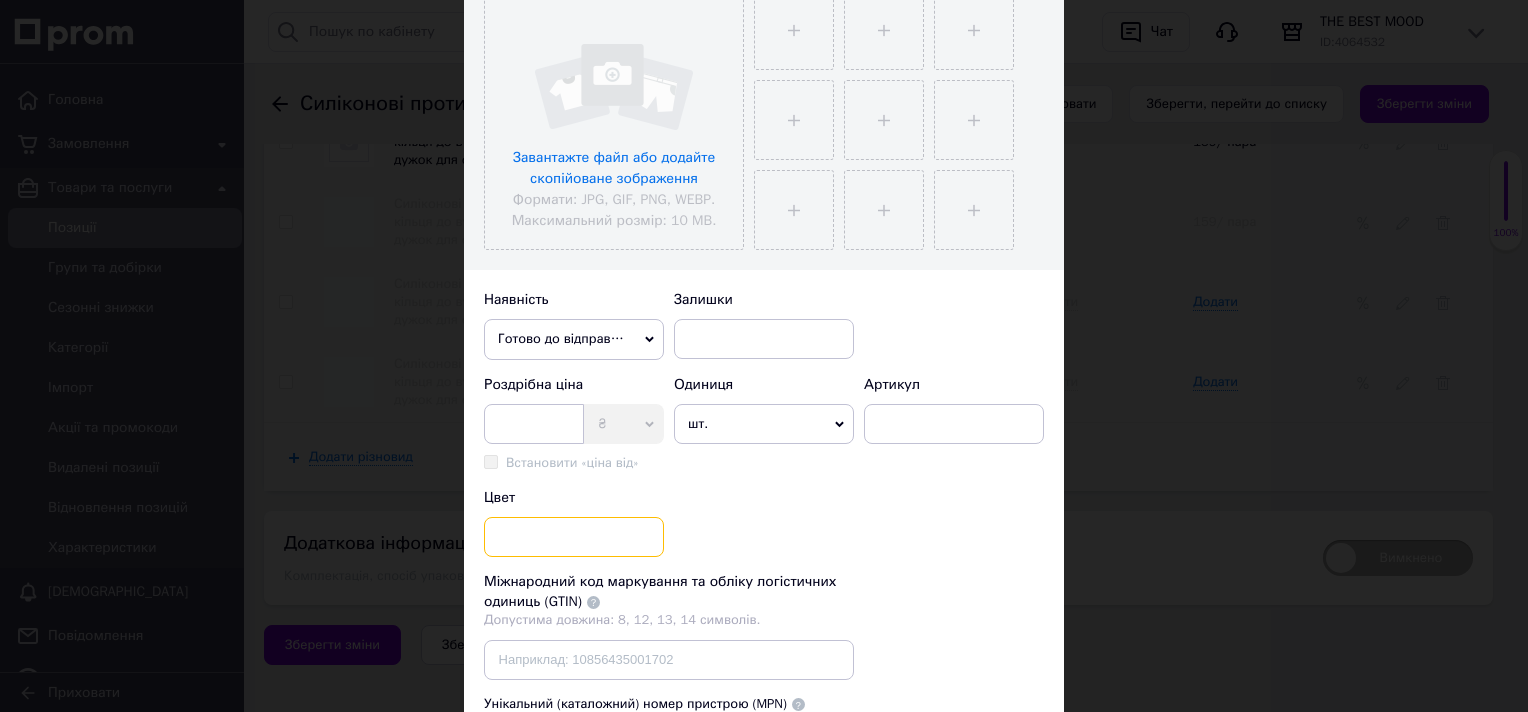 click at bounding box center (574, 537) 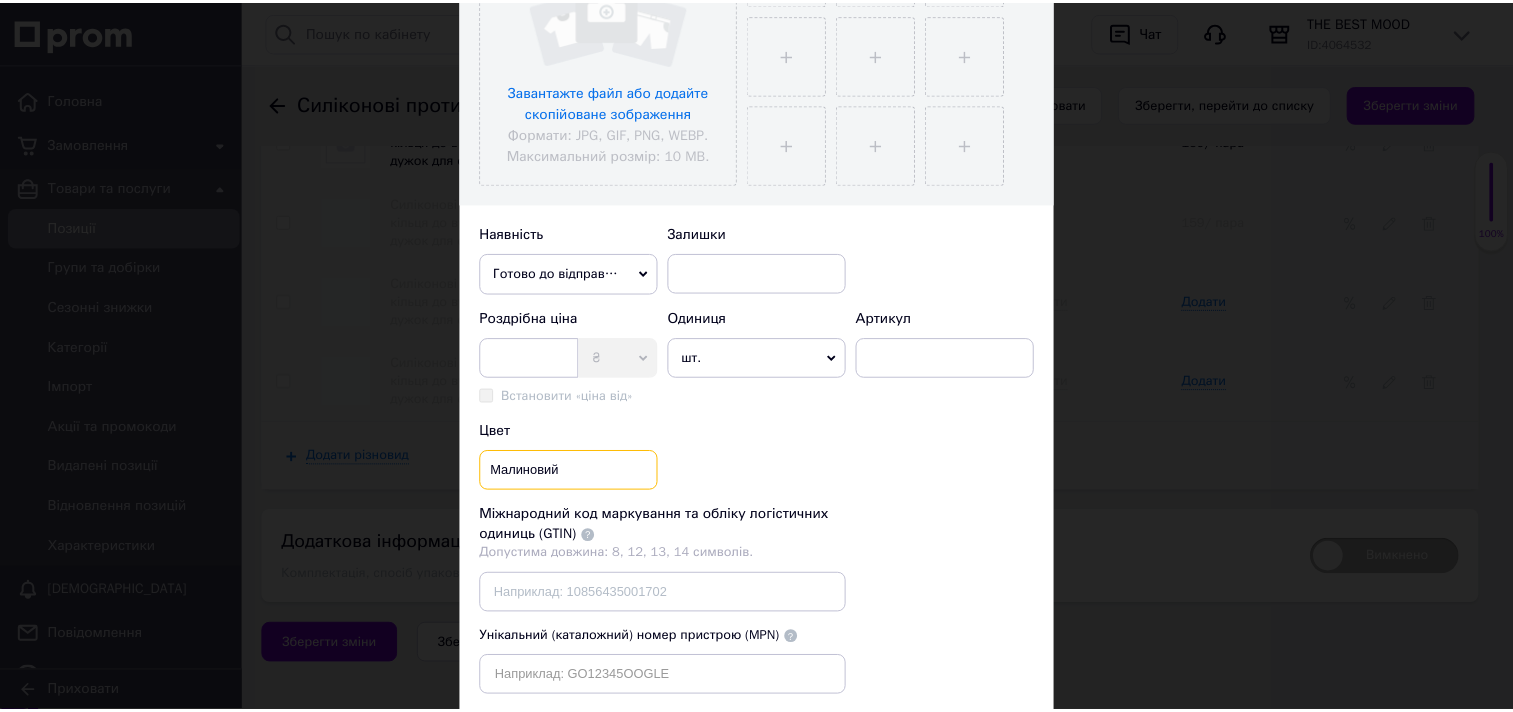scroll, scrollTop: 598, scrollLeft: 0, axis: vertical 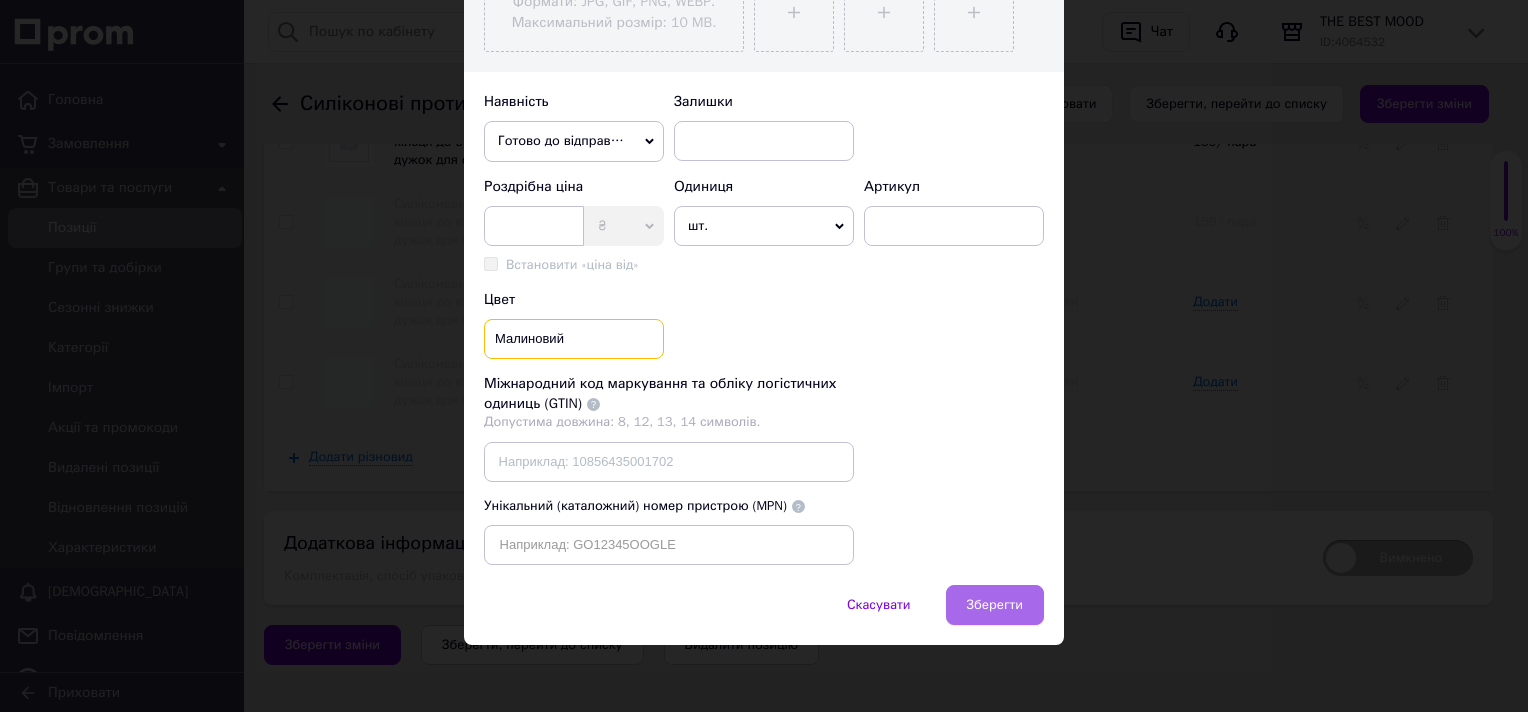 type on "Малиновий" 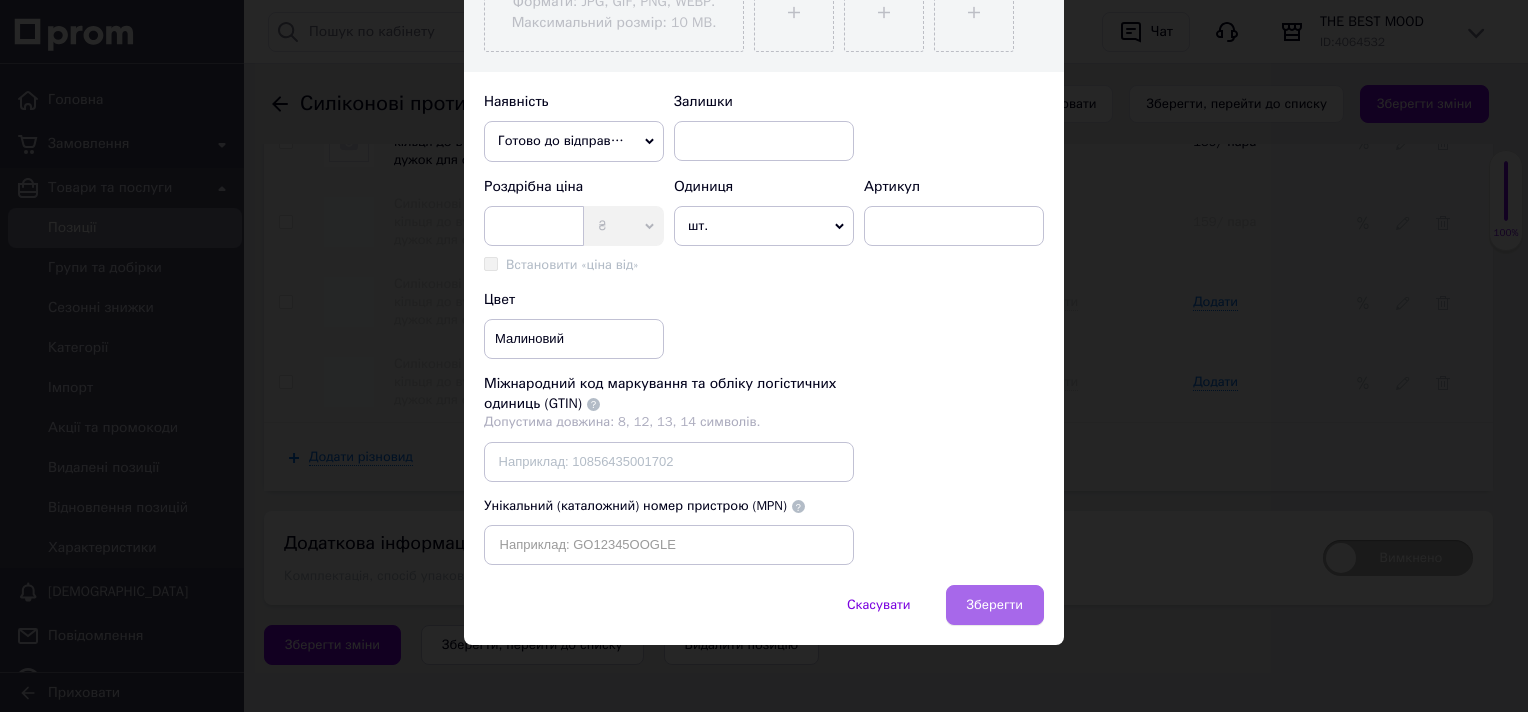 click on "Зберегти" at bounding box center [995, 605] 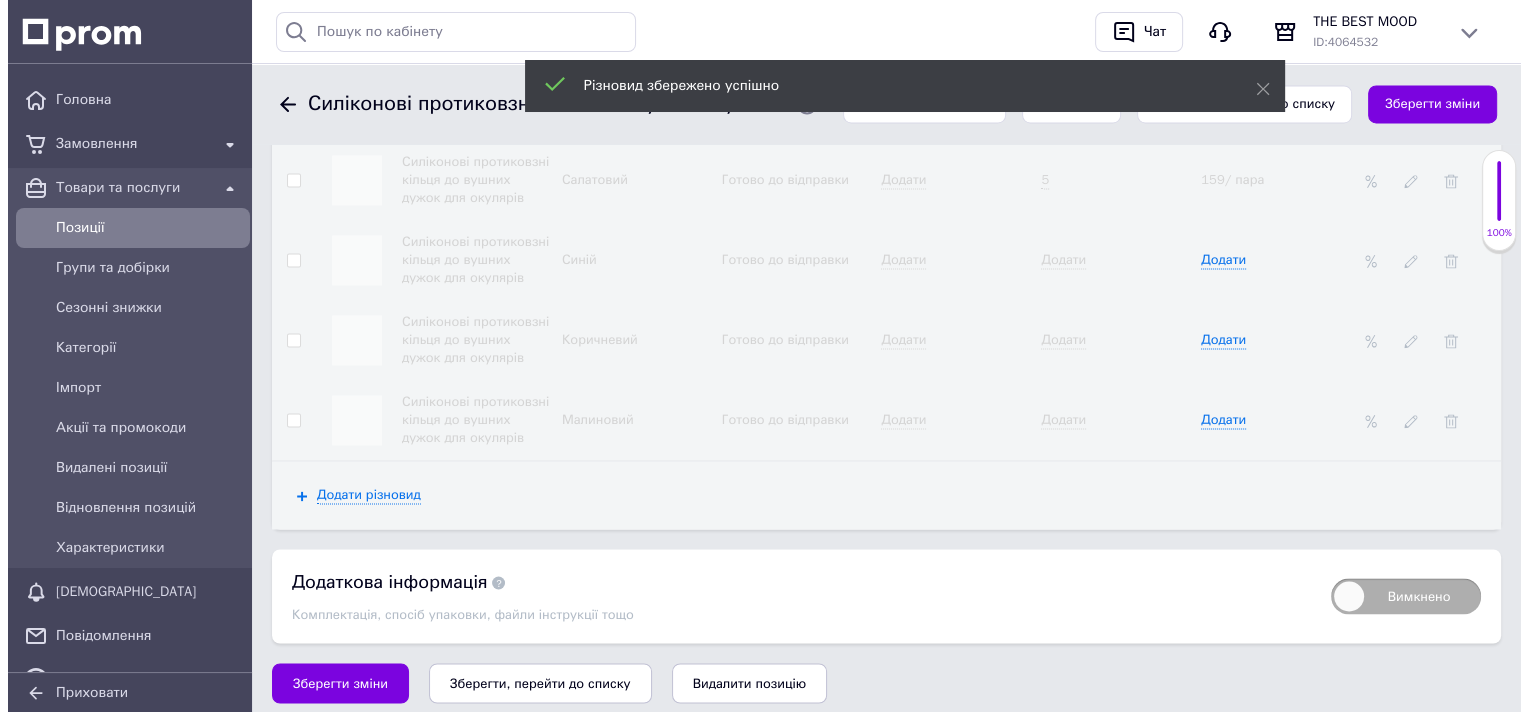 scroll, scrollTop: 3245, scrollLeft: 0, axis: vertical 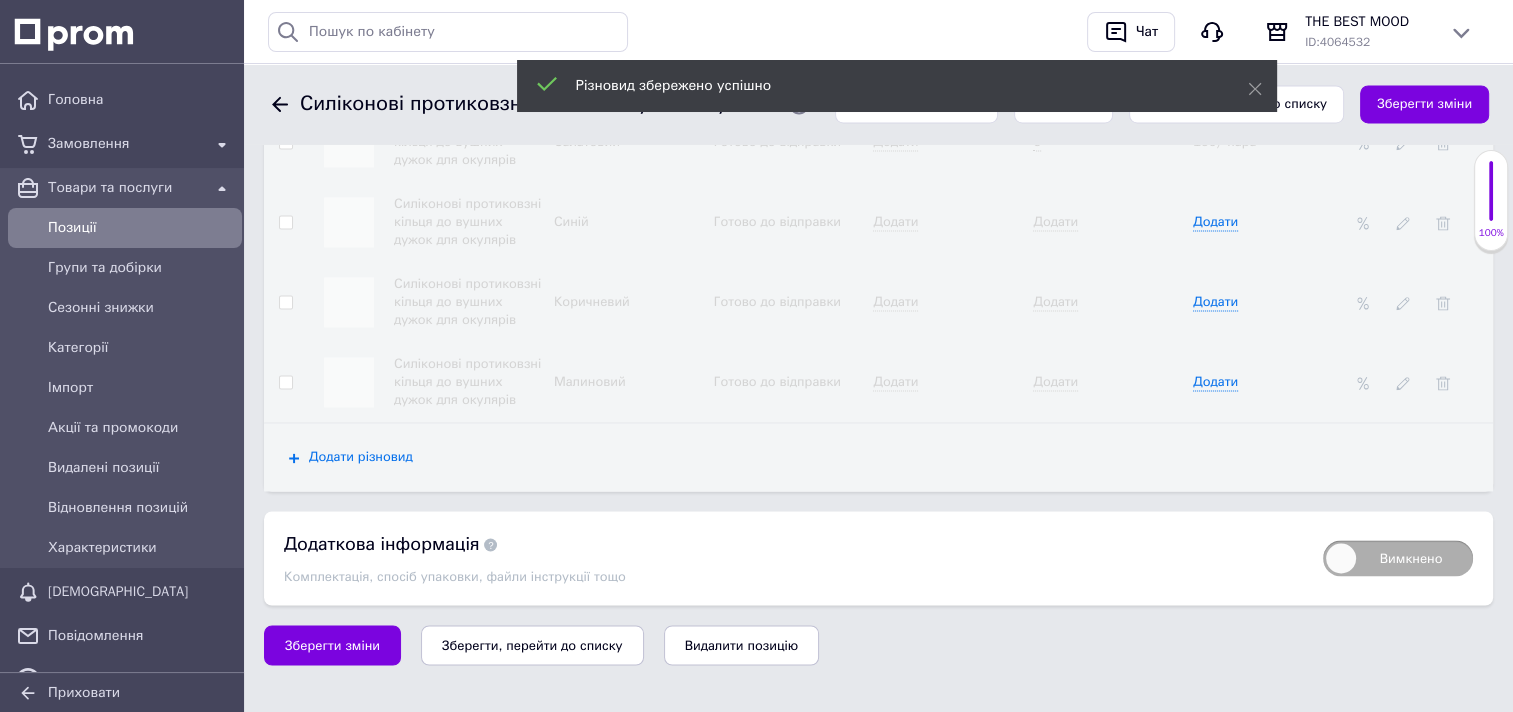 click on "Додати різновид" at bounding box center (361, 457) 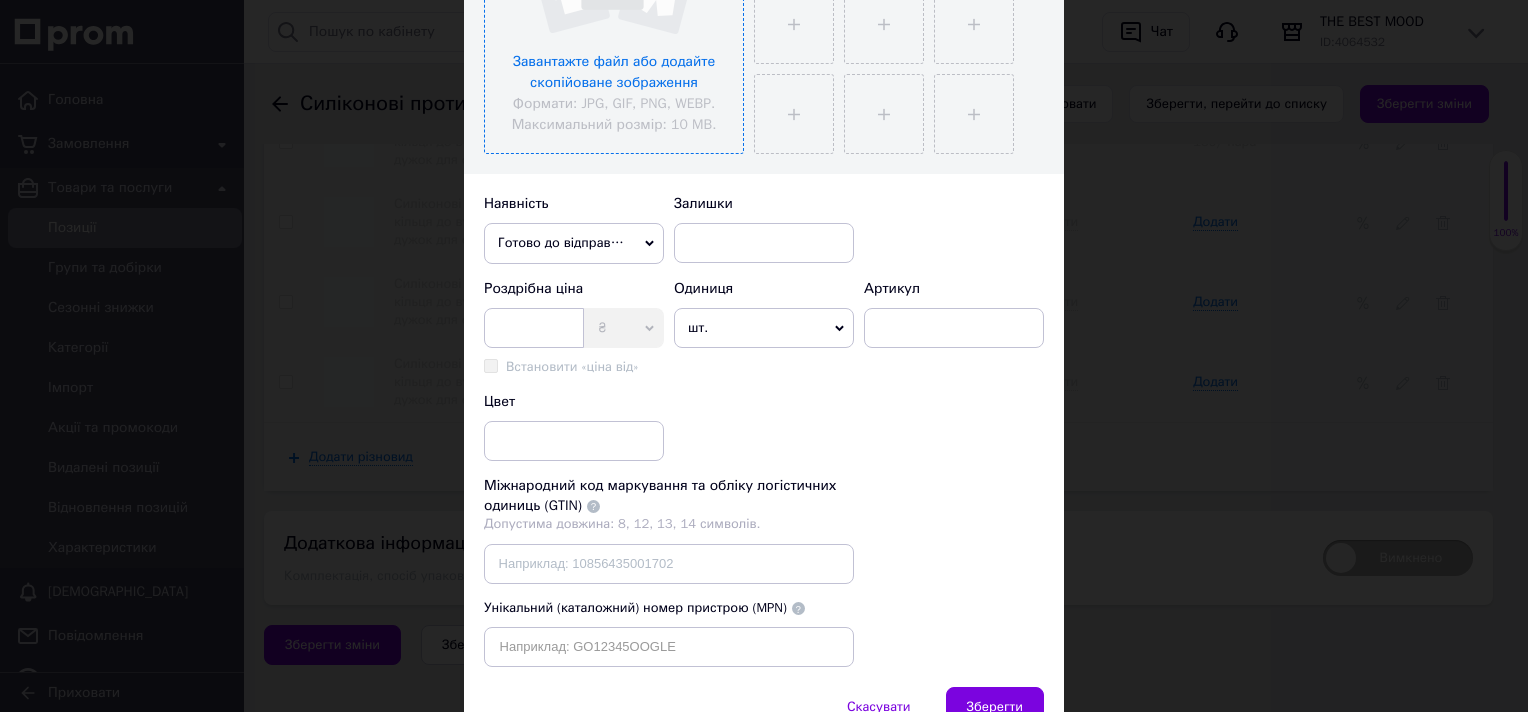 scroll, scrollTop: 500, scrollLeft: 0, axis: vertical 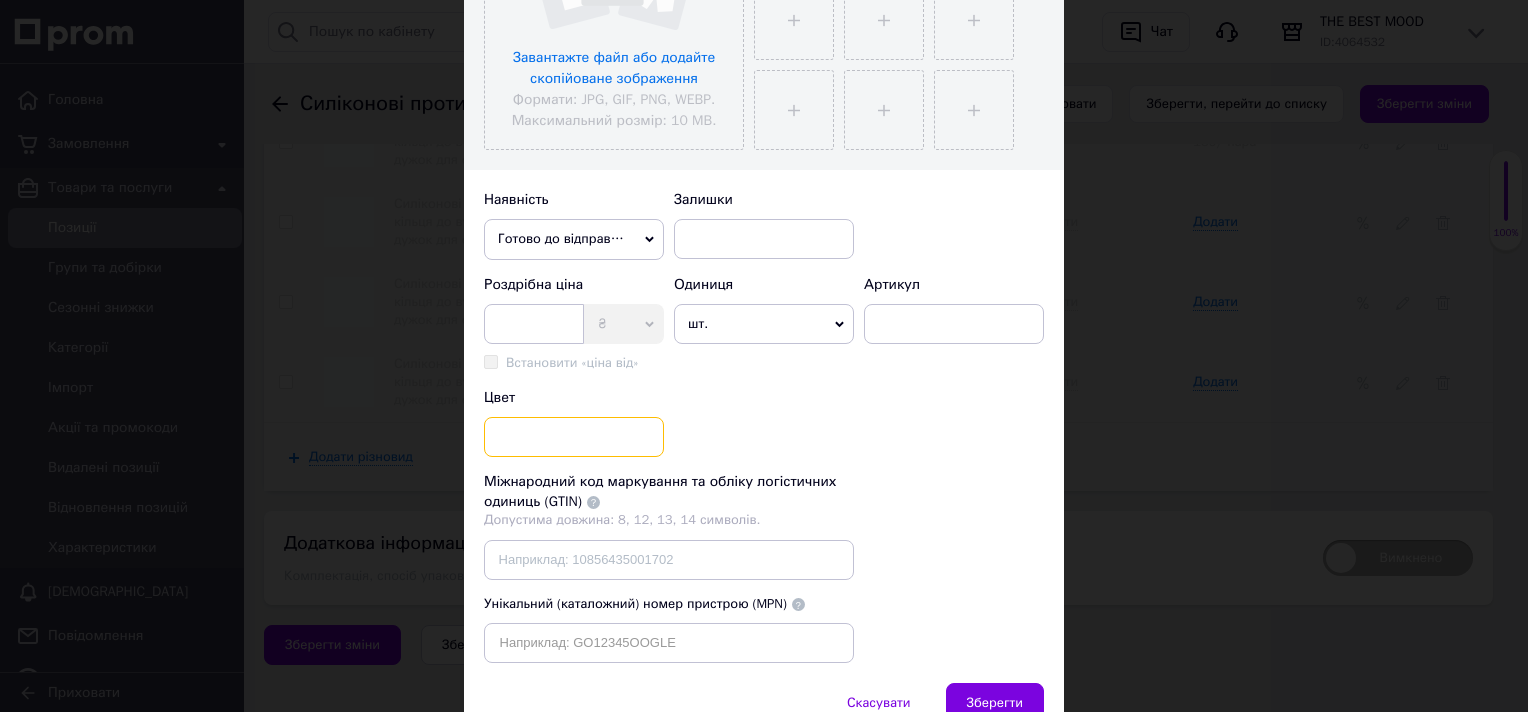 click at bounding box center [574, 437] 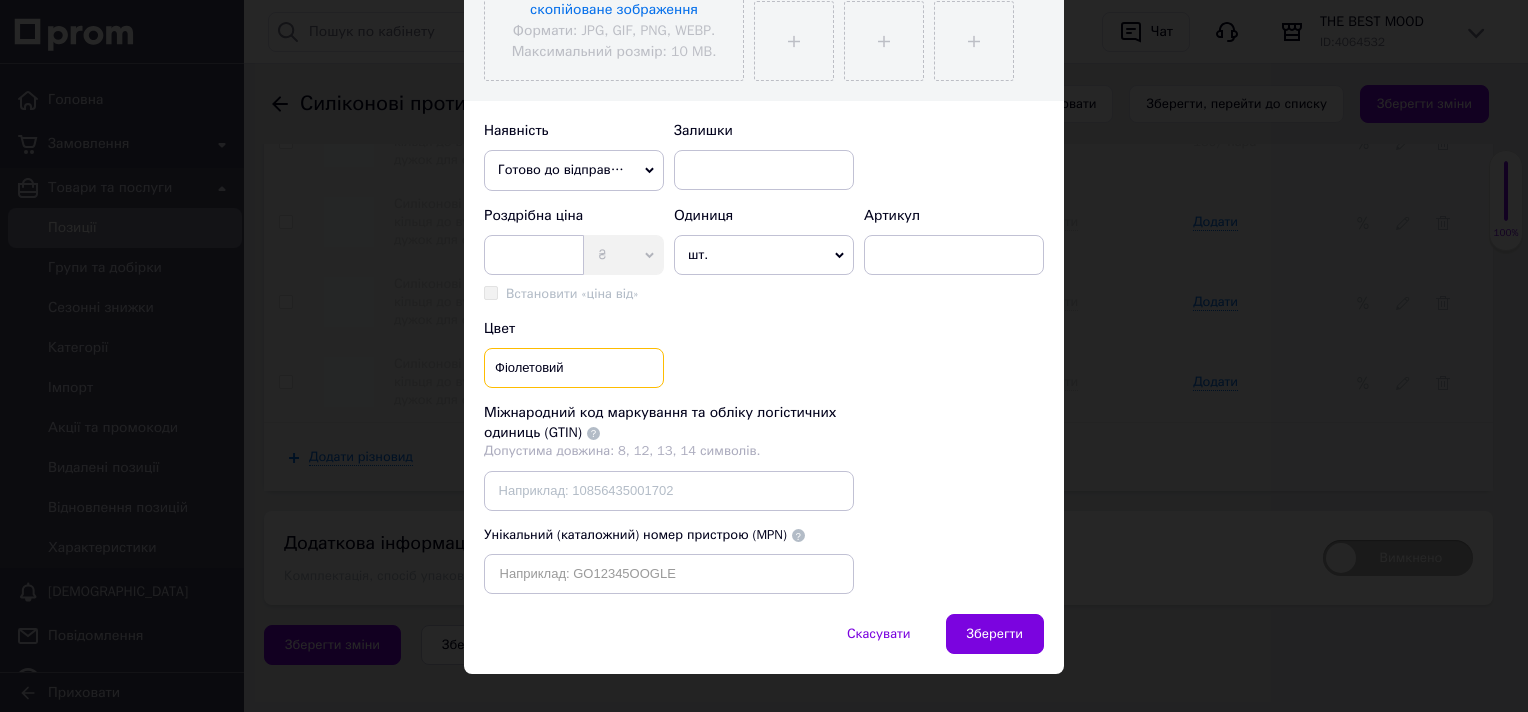 scroll, scrollTop: 598, scrollLeft: 0, axis: vertical 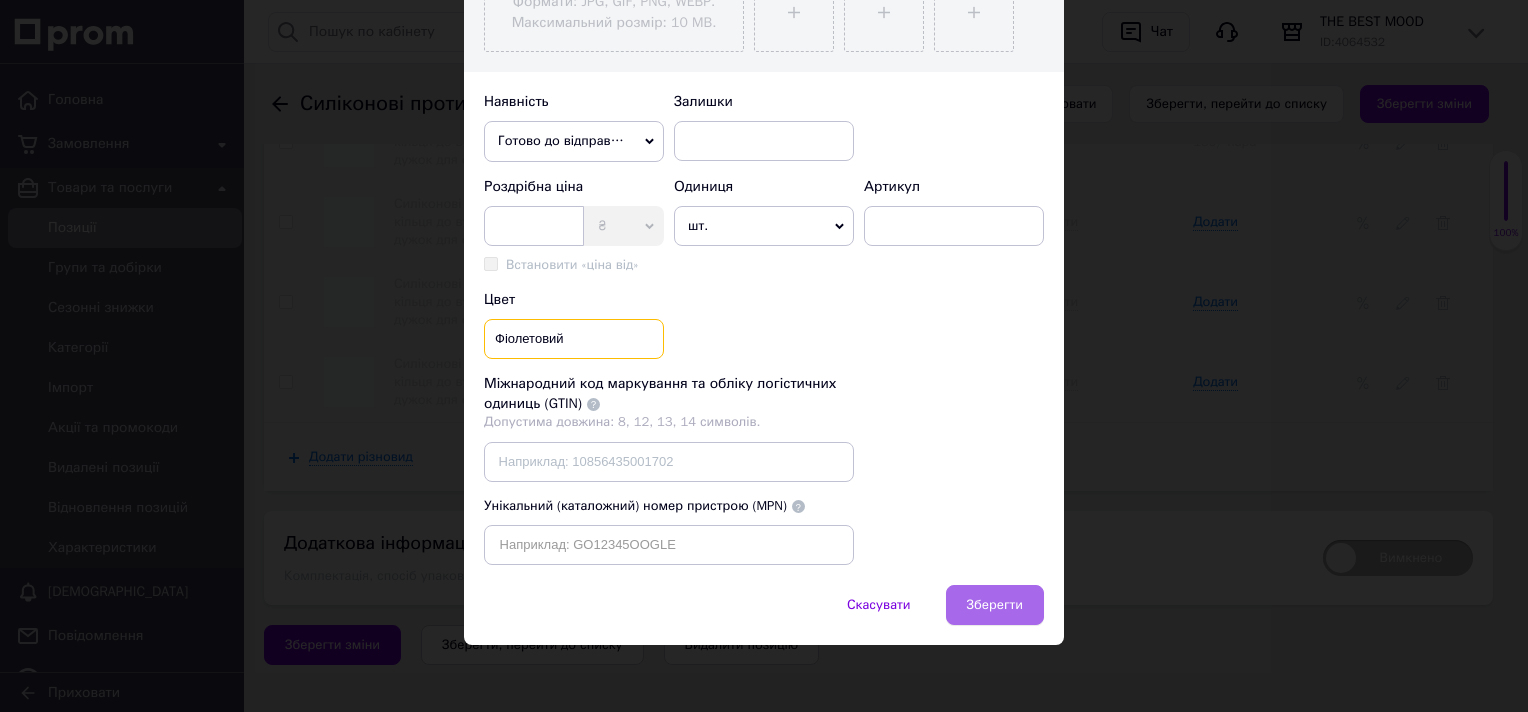 type on "Фіолетовий" 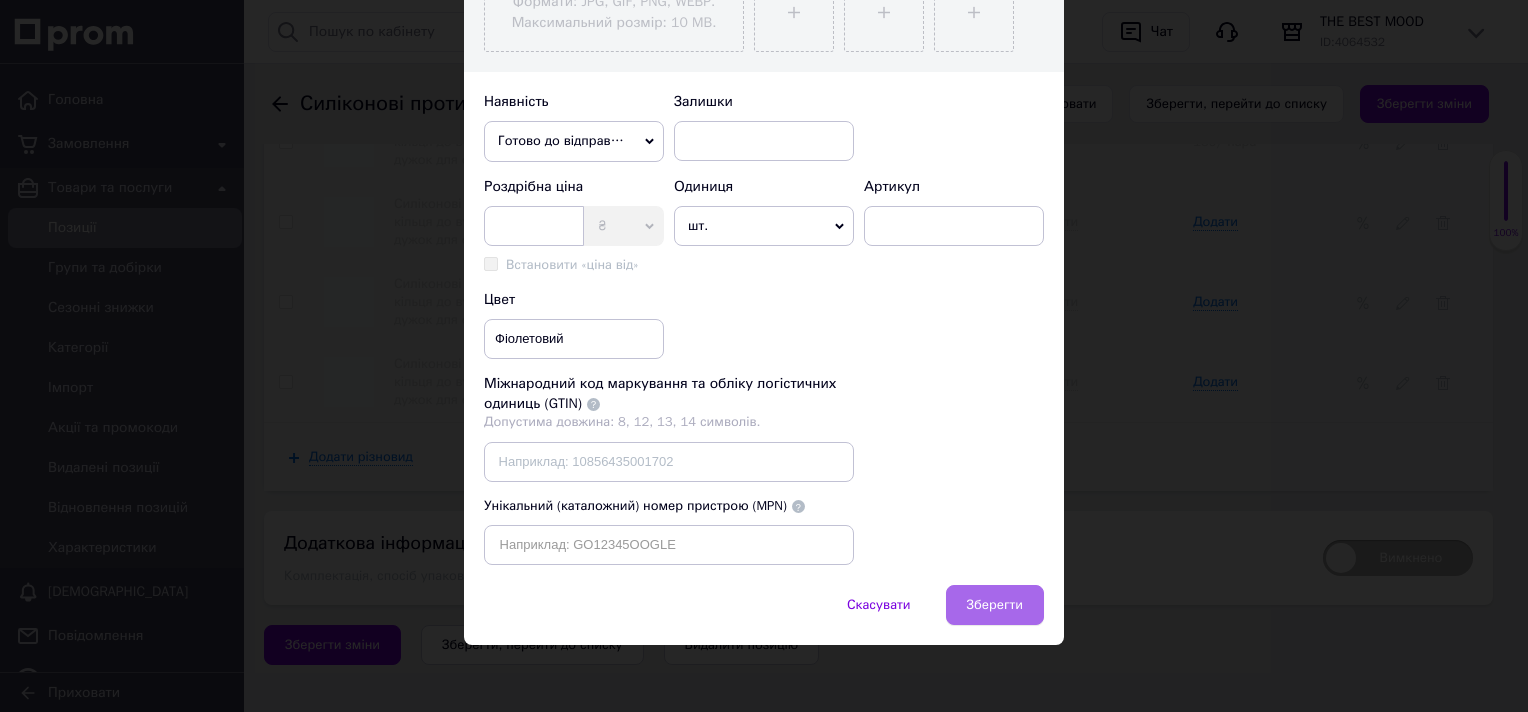 click on "Зберегти" at bounding box center [995, 605] 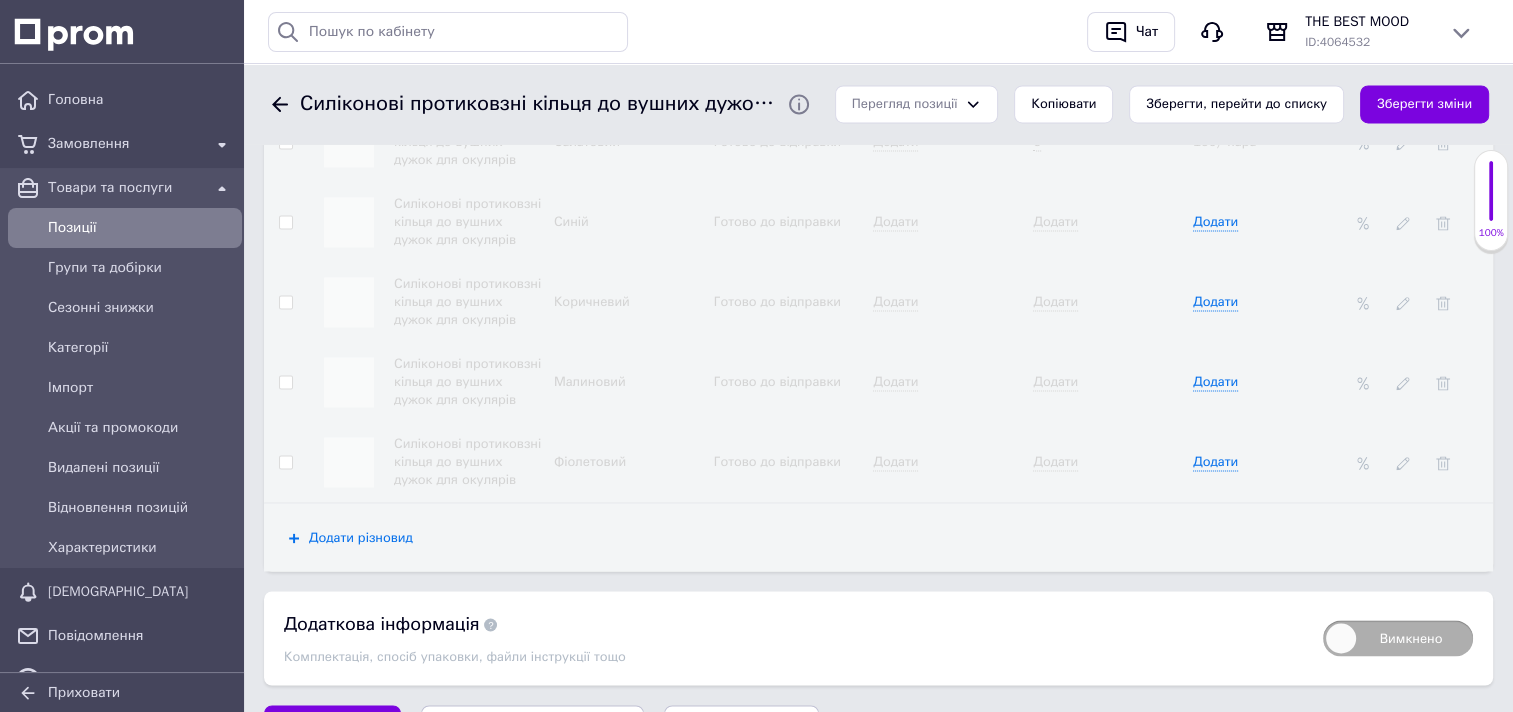 click on "Додати різновид" at bounding box center (361, 537) 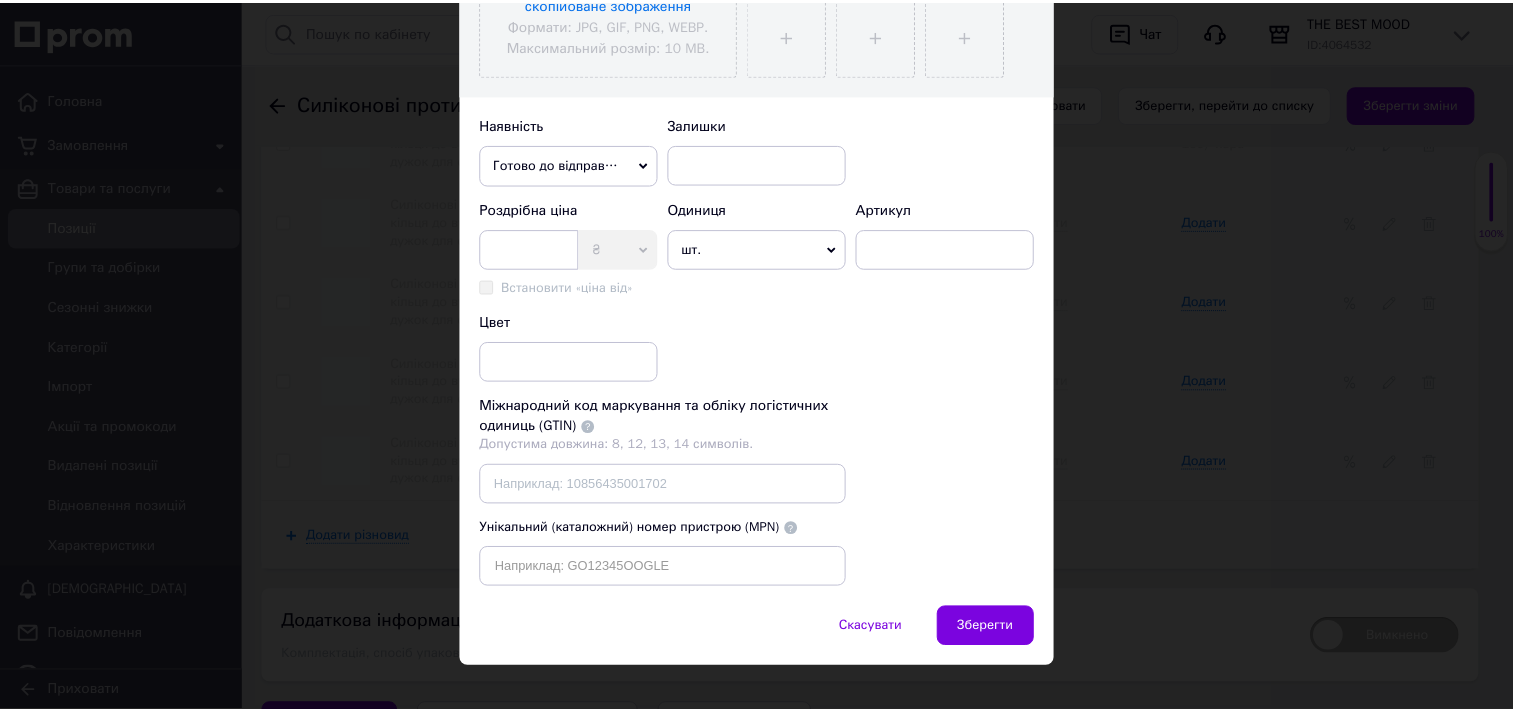 scroll, scrollTop: 598, scrollLeft: 0, axis: vertical 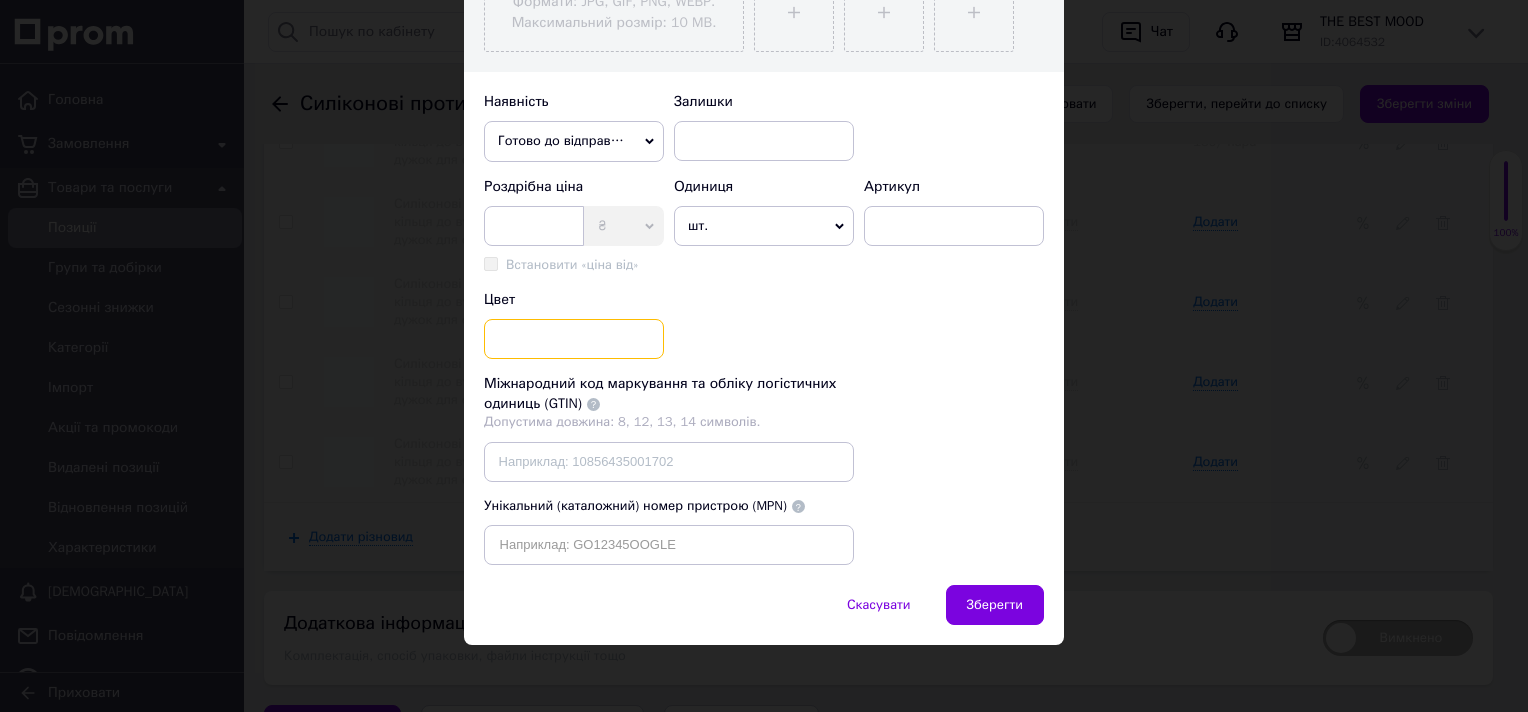 click at bounding box center [574, 339] 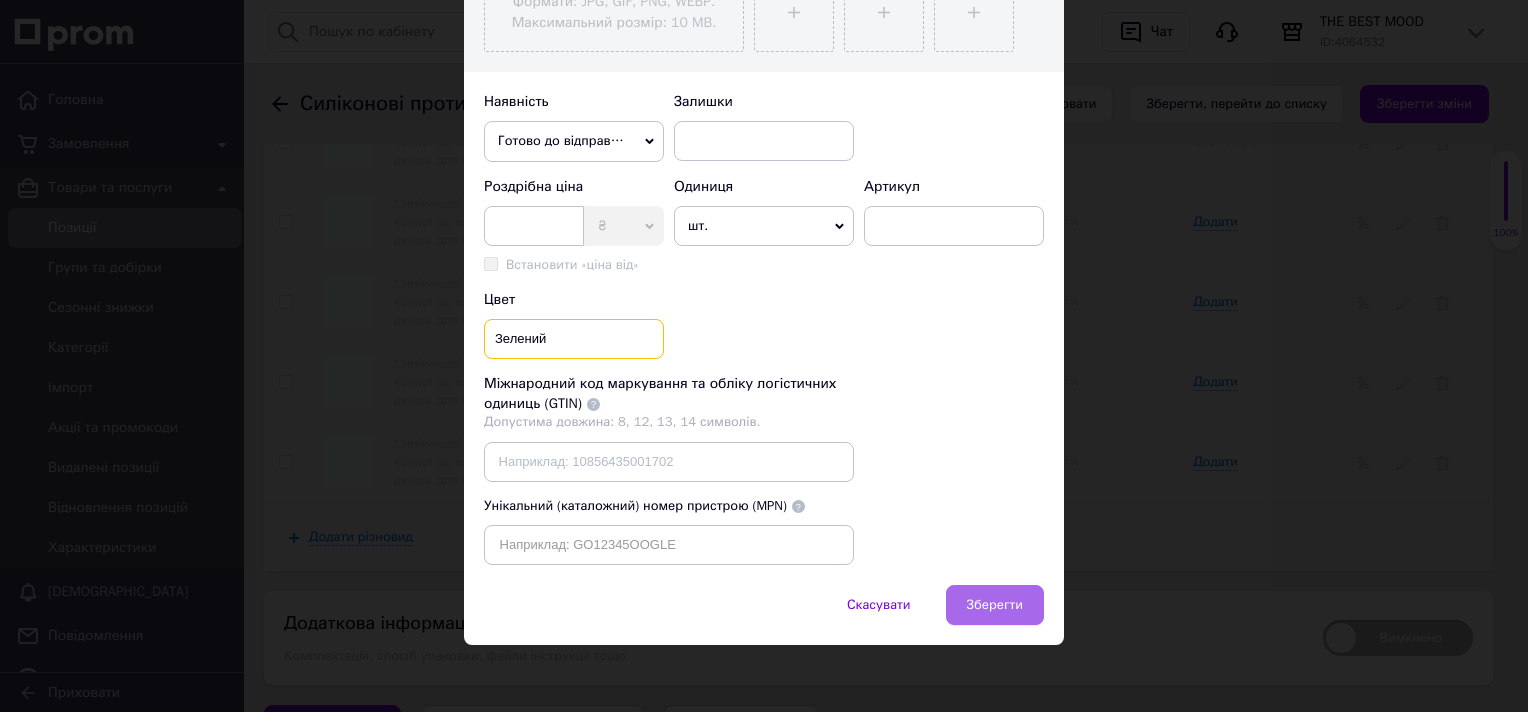 type on "Зелений" 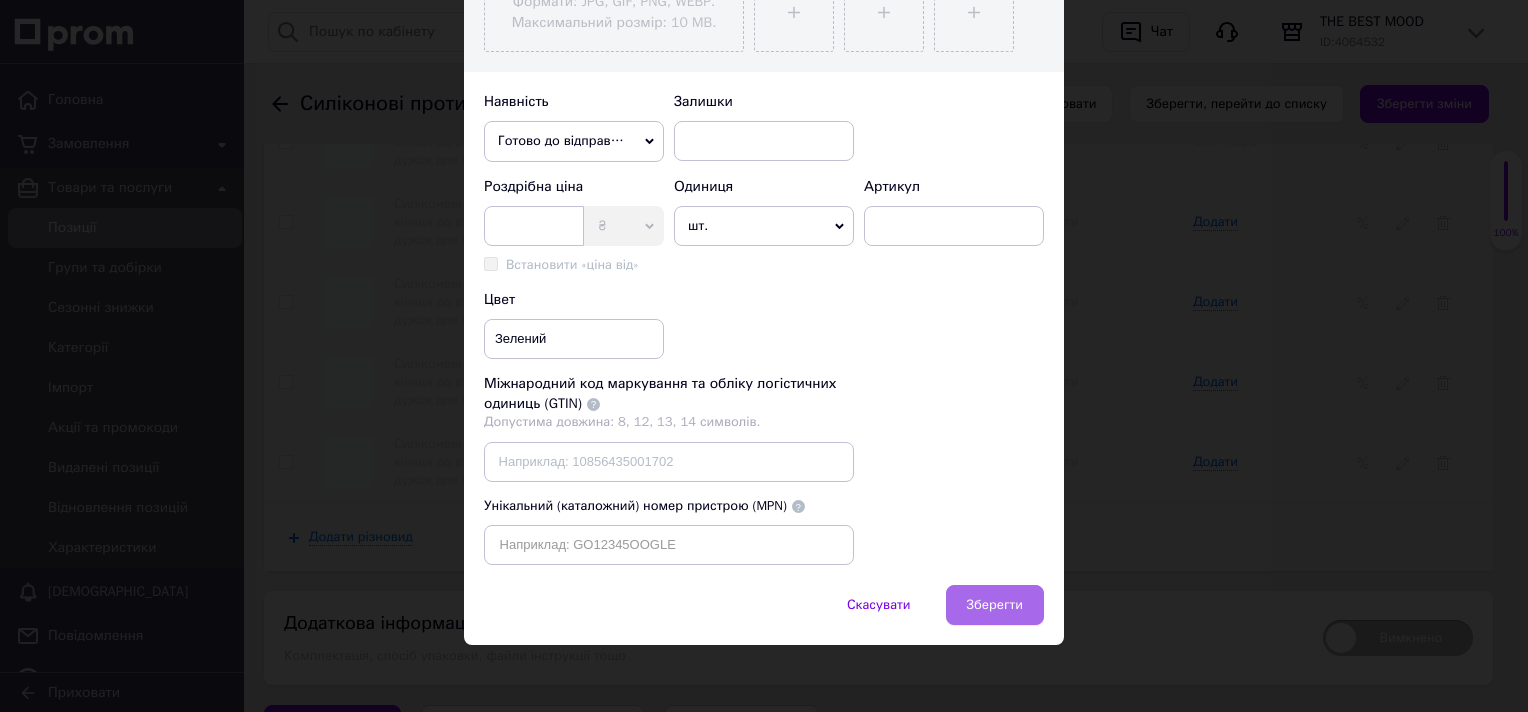 click on "Зберегти" at bounding box center (995, 605) 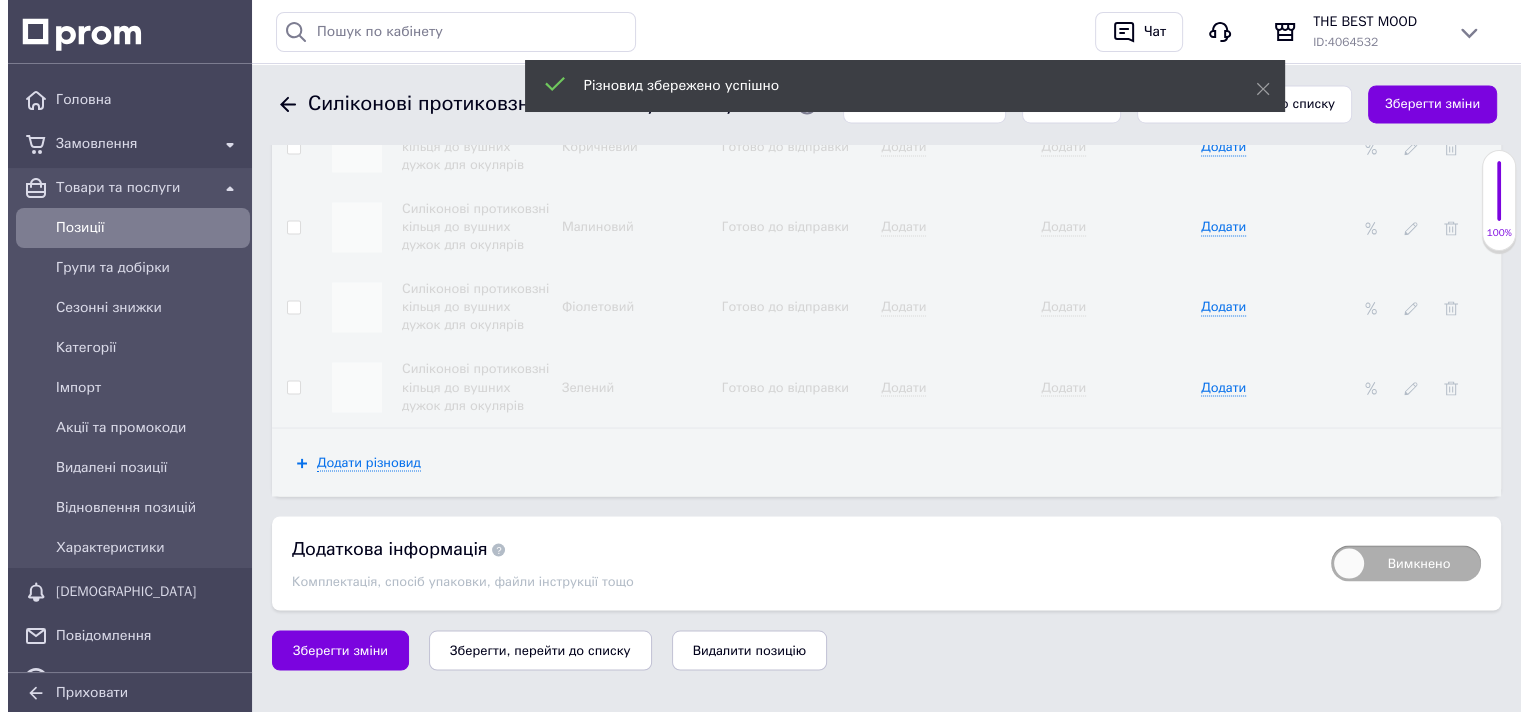 scroll, scrollTop: 3405, scrollLeft: 0, axis: vertical 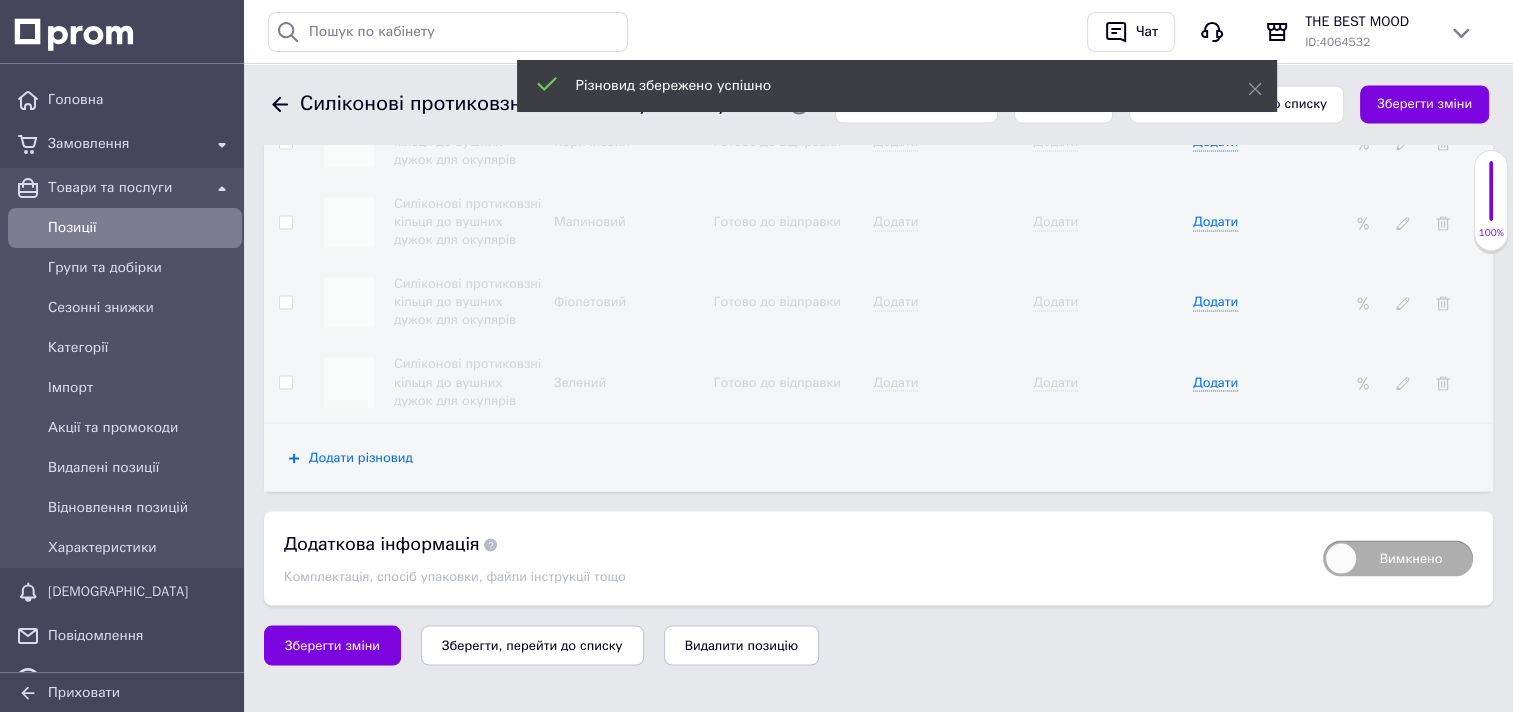 click on "Додати різновид" at bounding box center [361, 457] 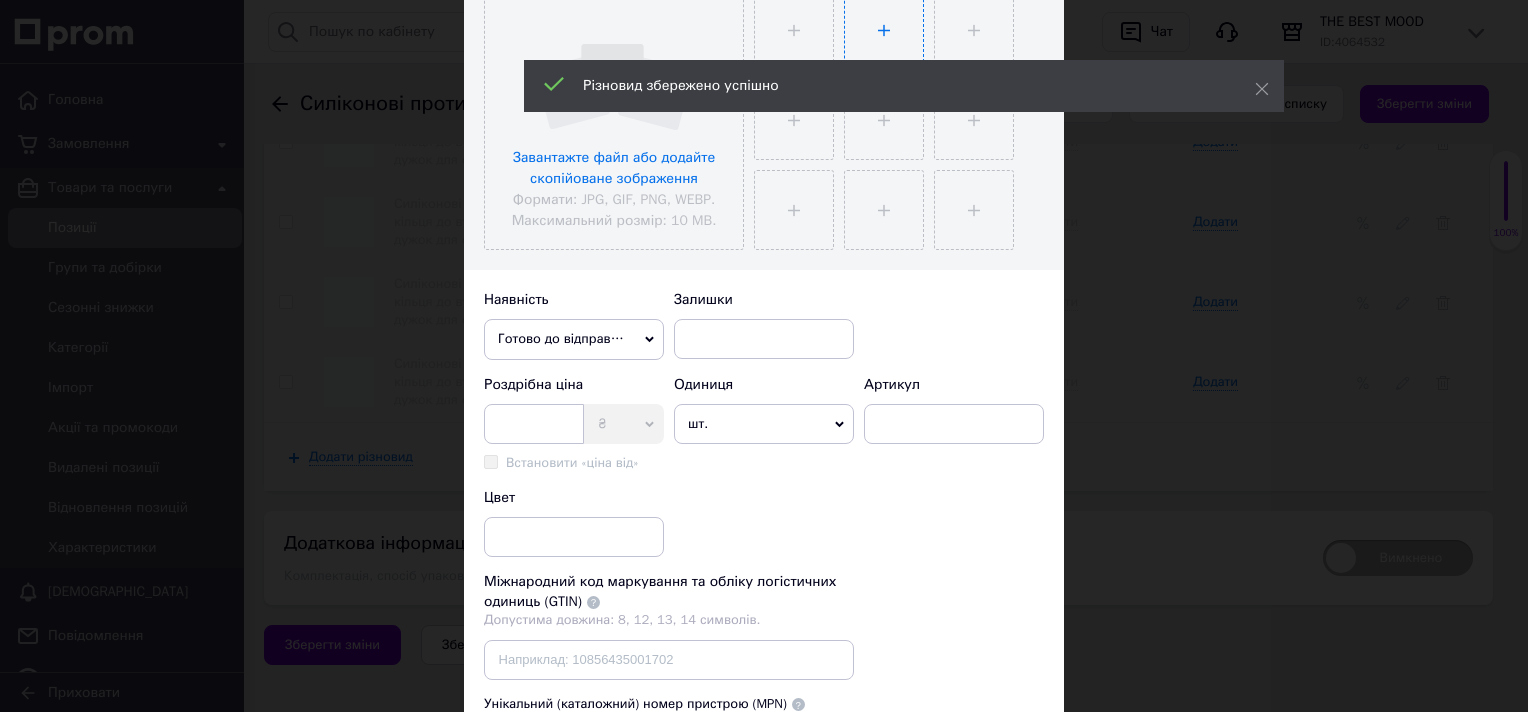 scroll, scrollTop: 598, scrollLeft: 0, axis: vertical 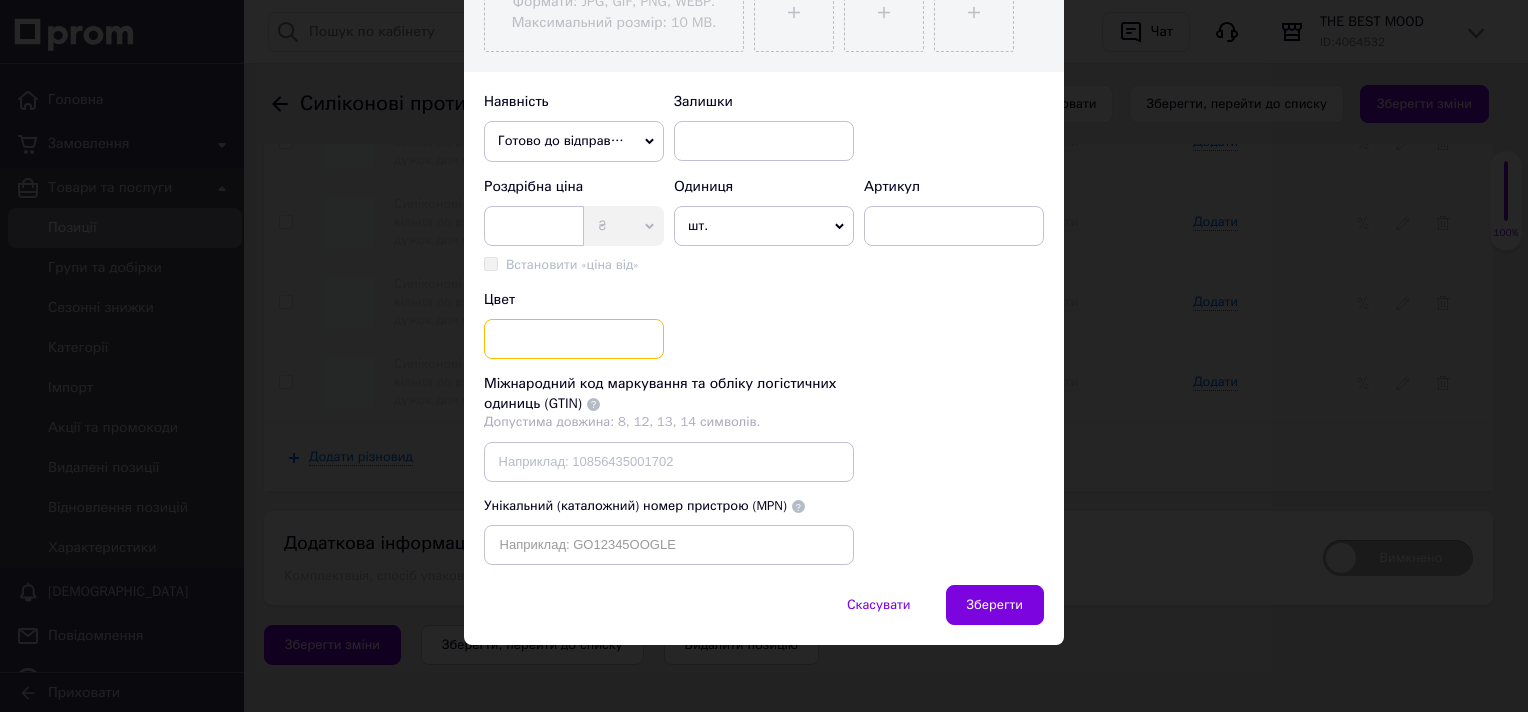 click at bounding box center [574, 339] 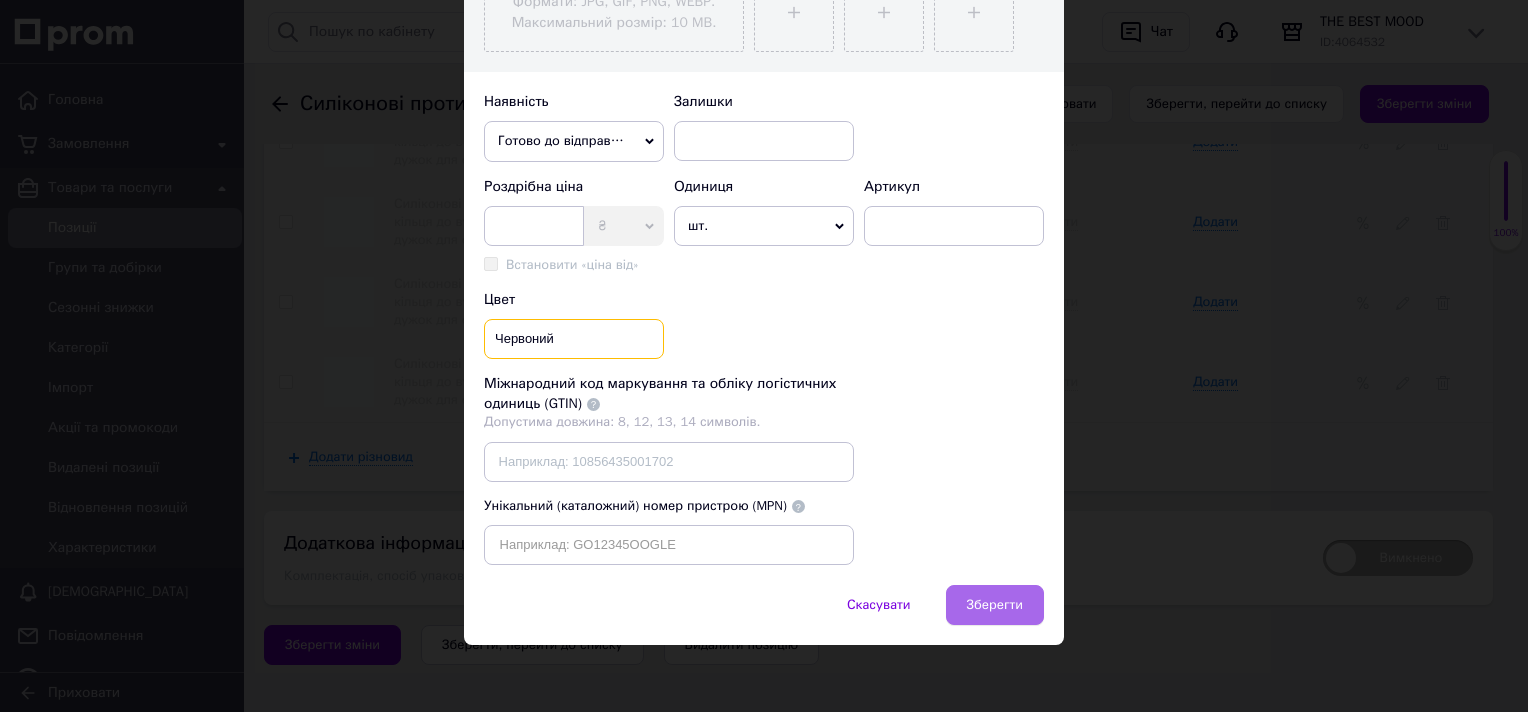 type on "Червоний" 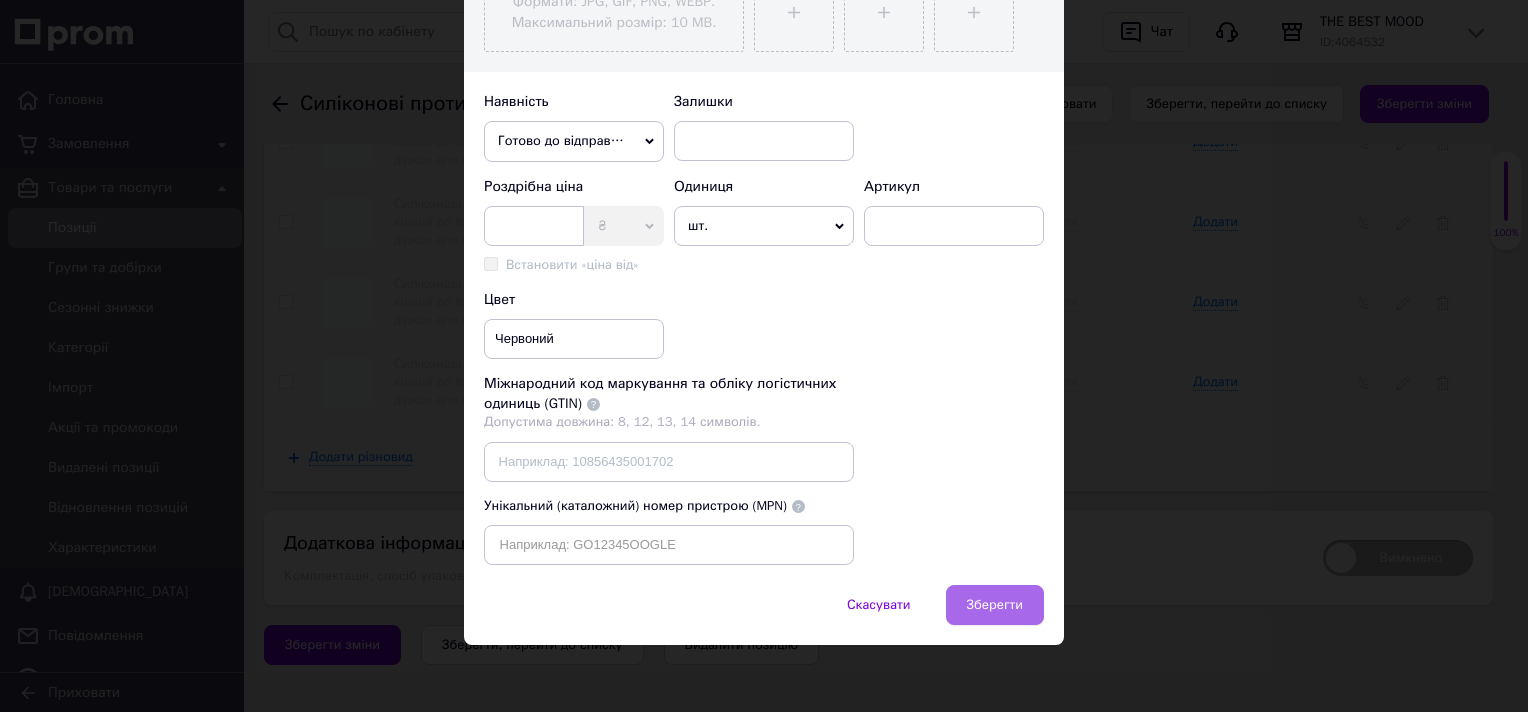 click on "Зберегти" at bounding box center (995, 605) 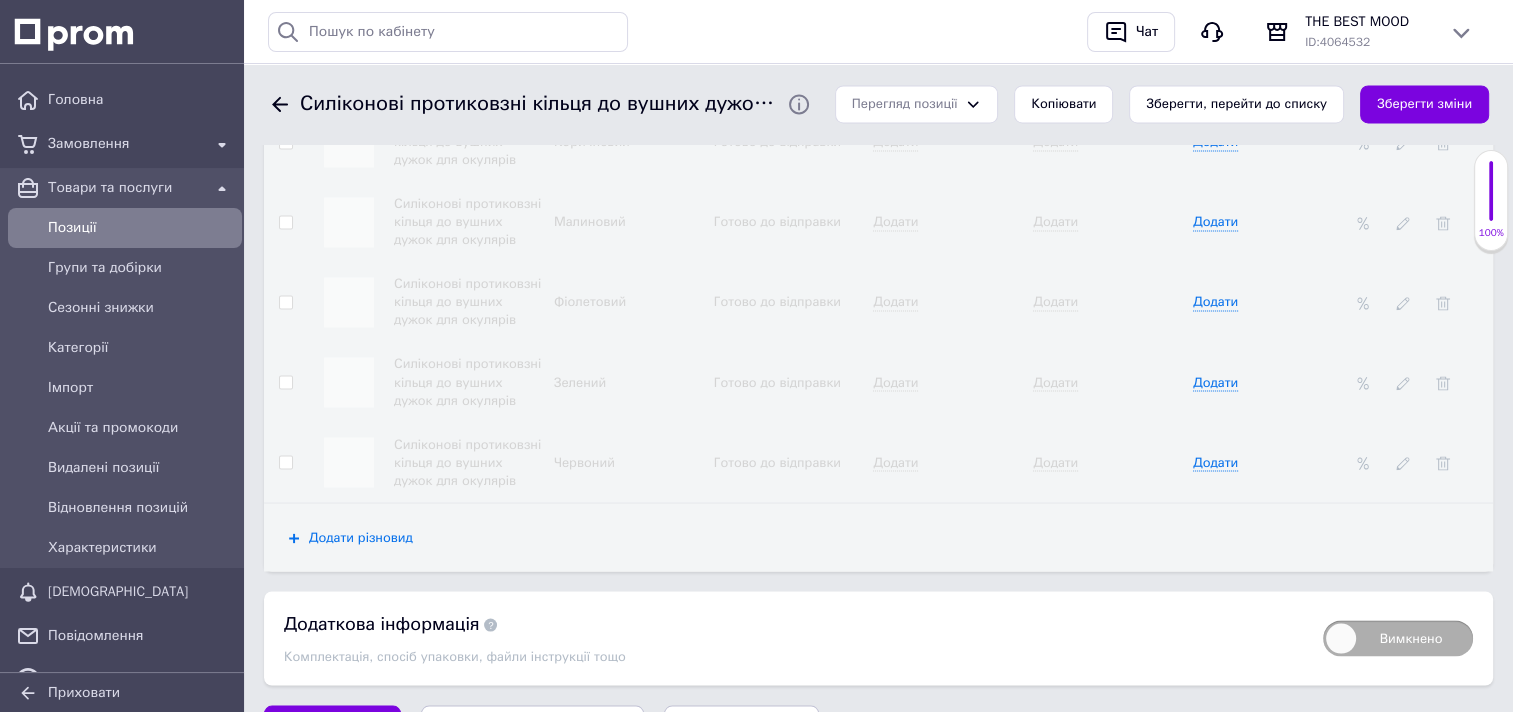 click on "Додати різновид" at bounding box center [361, 537] 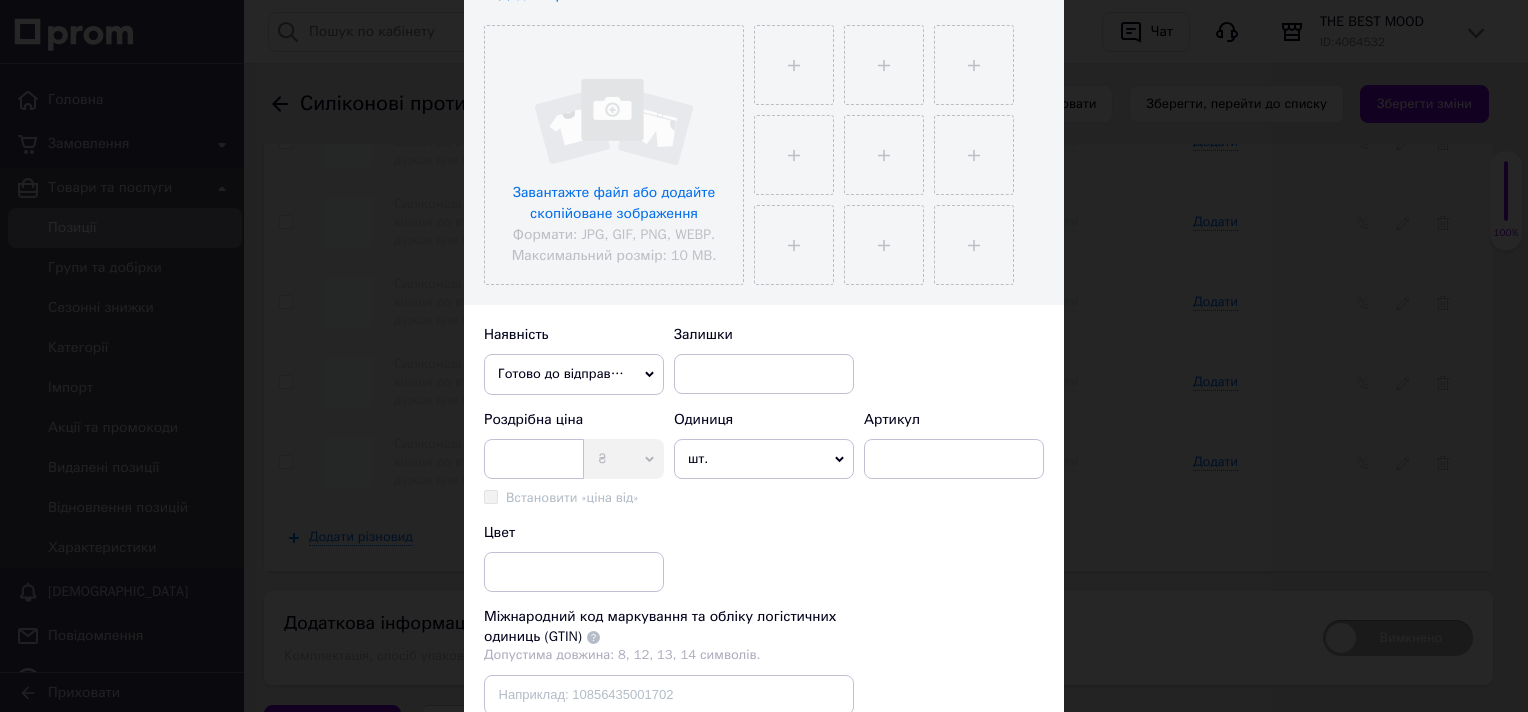 scroll, scrollTop: 400, scrollLeft: 0, axis: vertical 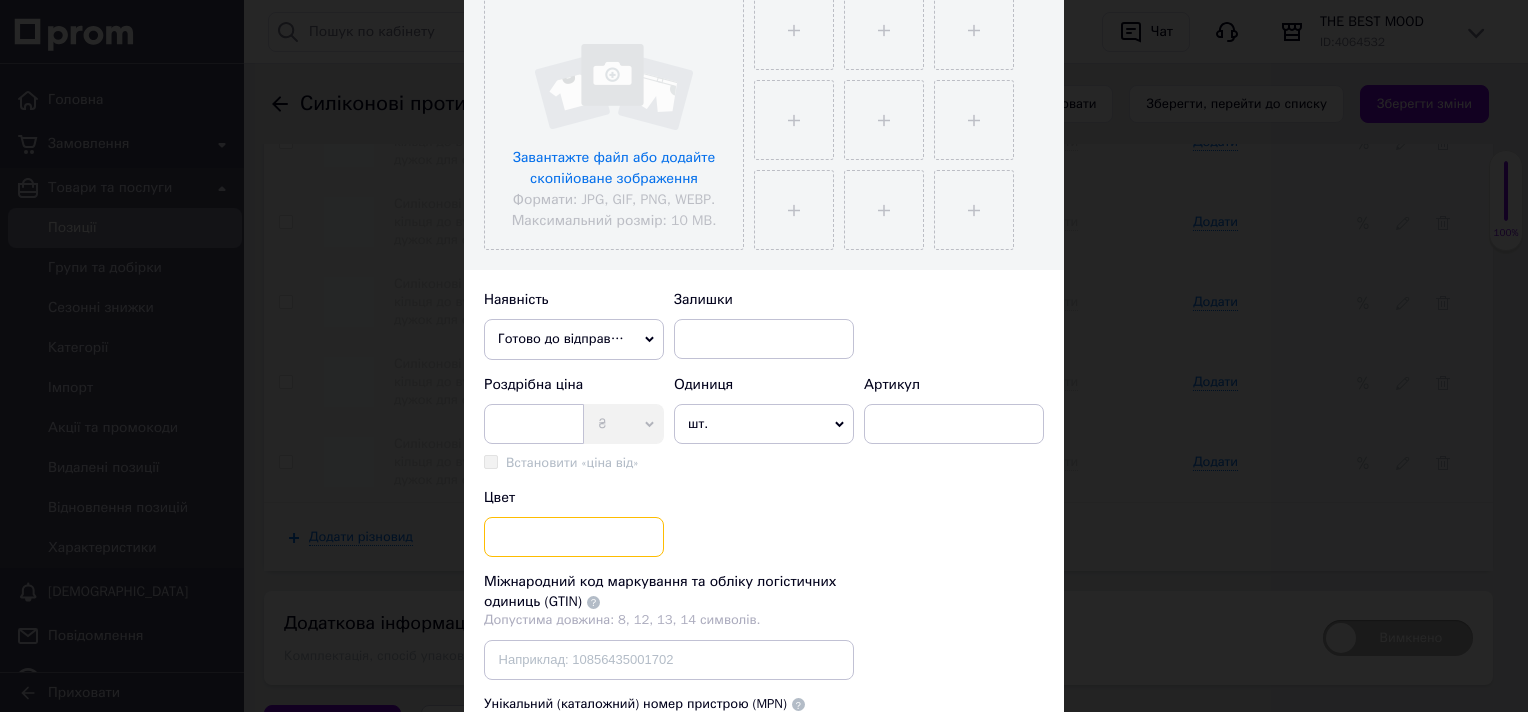 click at bounding box center (574, 537) 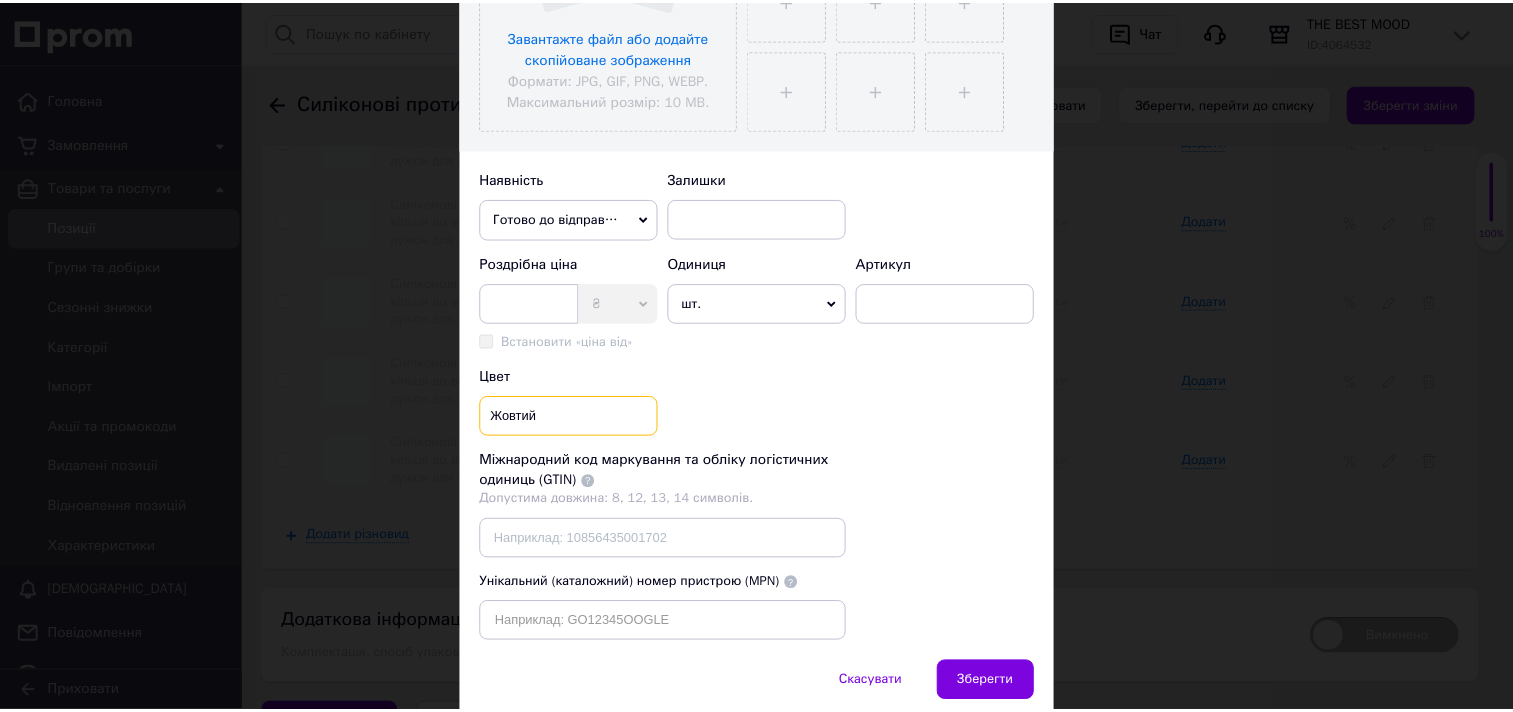 scroll, scrollTop: 598, scrollLeft: 0, axis: vertical 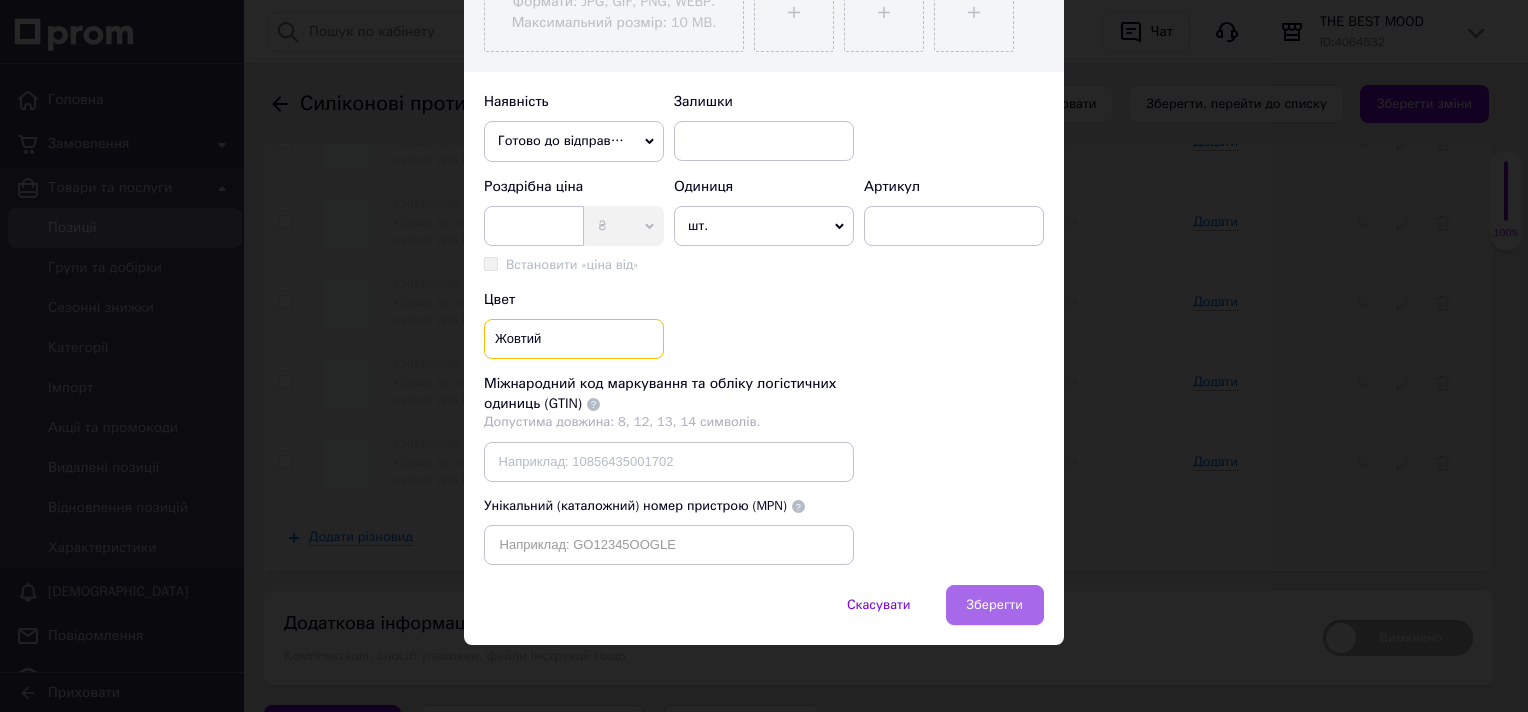 type on "Жовтий" 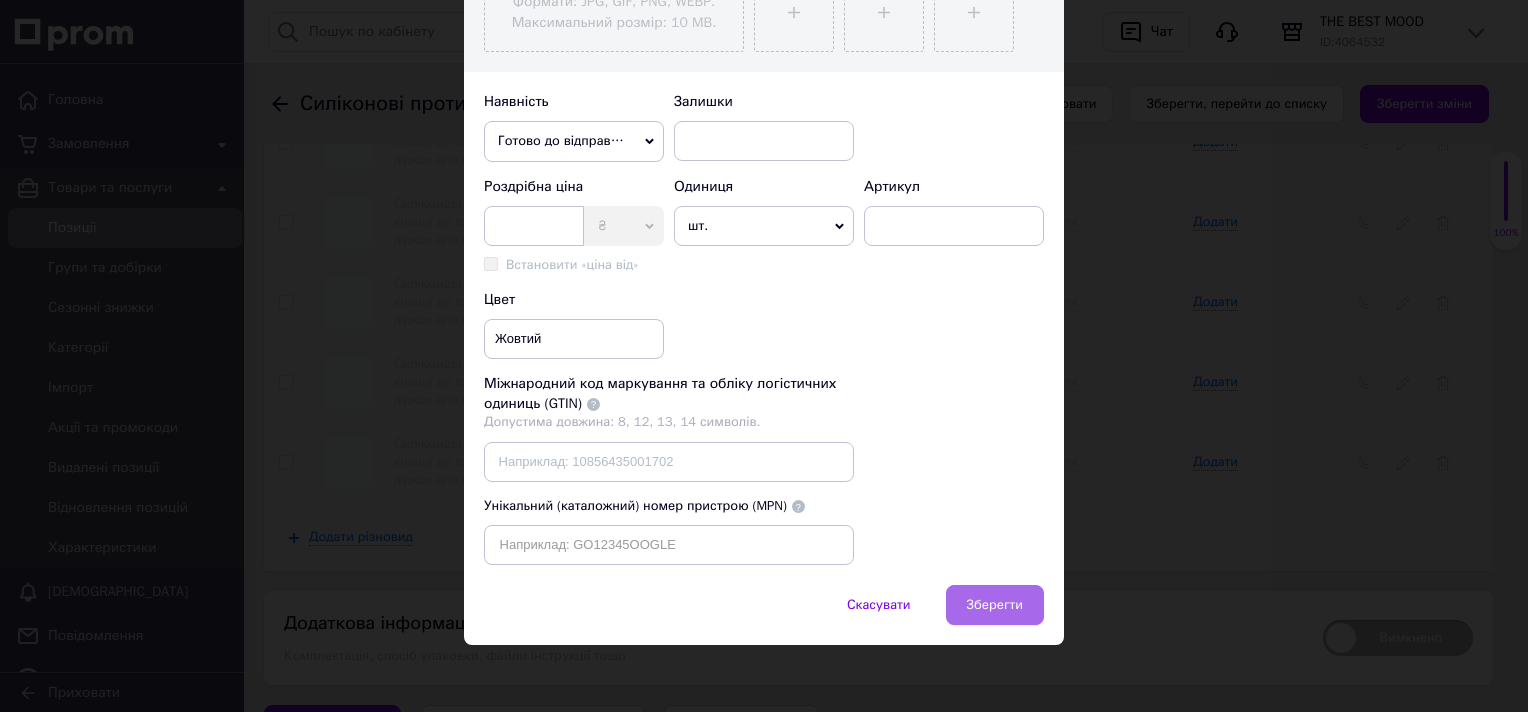 click on "Зберегти" at bounding box center [995, 605] 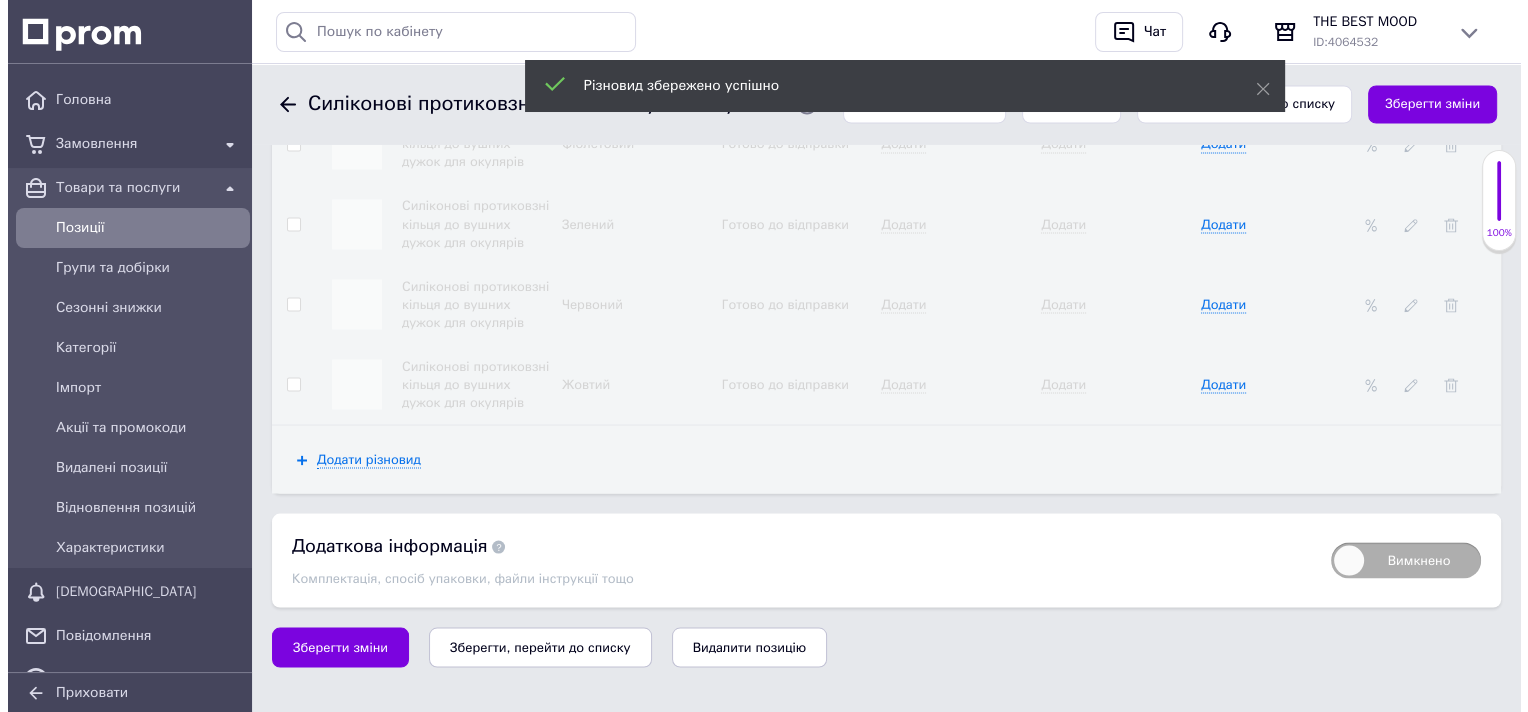 scroll, scrollTop: 3565, scrollLeft: 0, axis: vertical 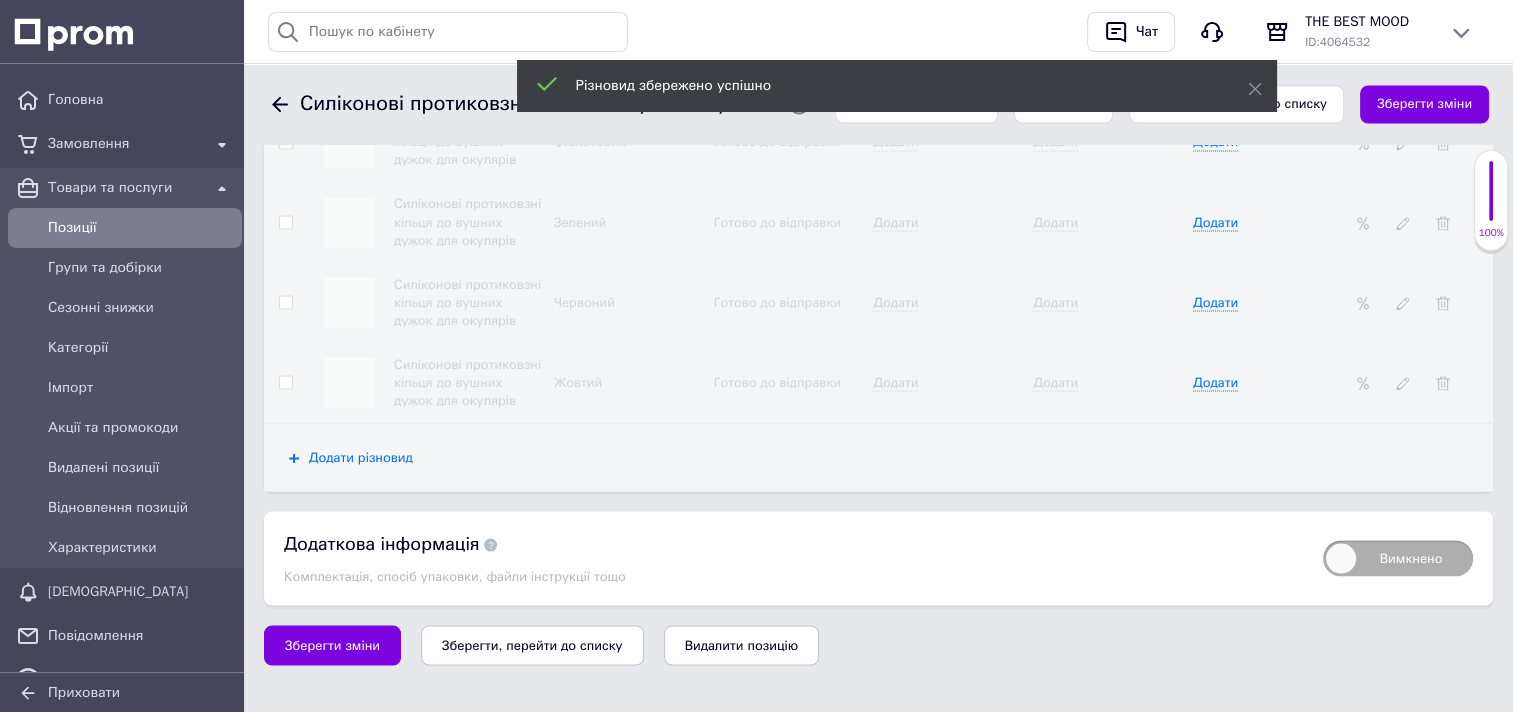 click on "Додати різновид" at bounding box center (361, 457) 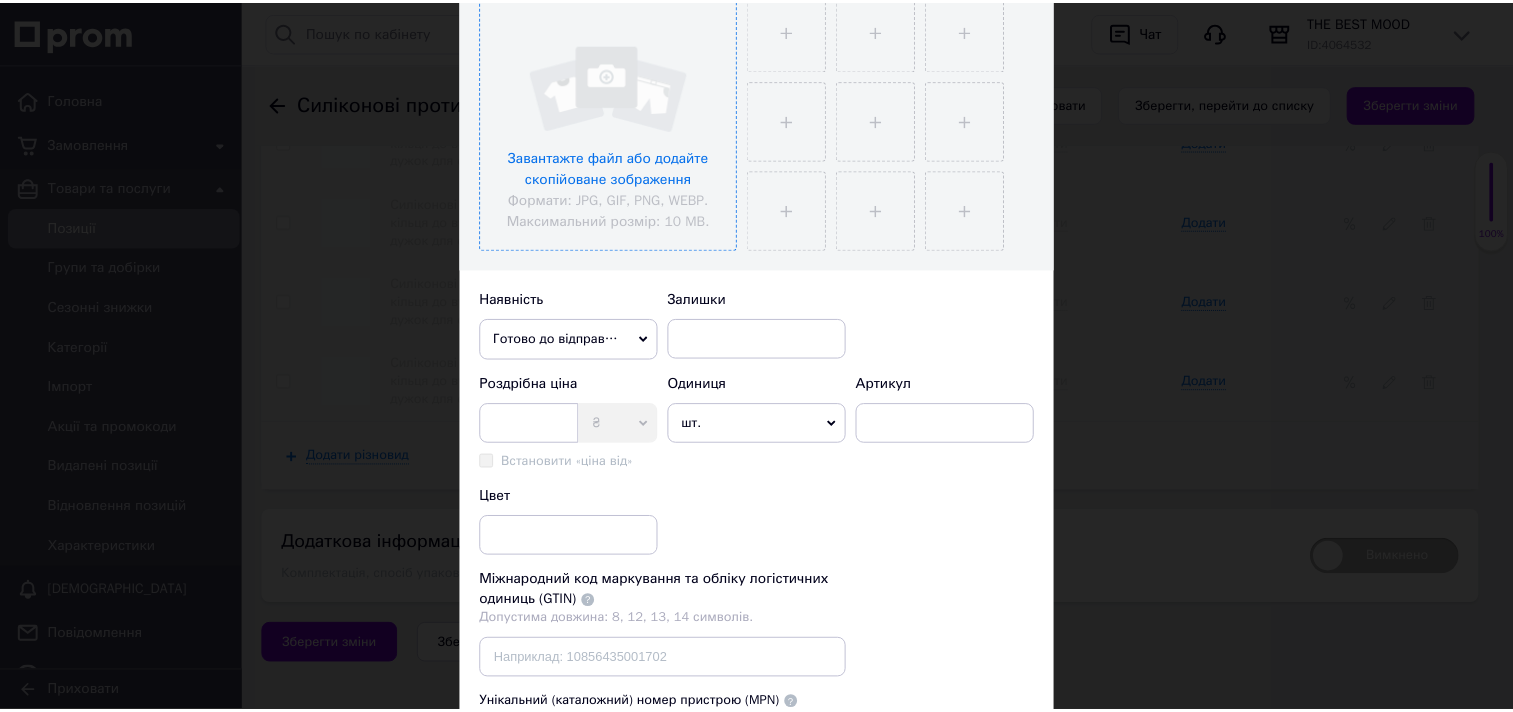 scroll, scrollTop: 500, scrollLeft: 0, axis: vertical 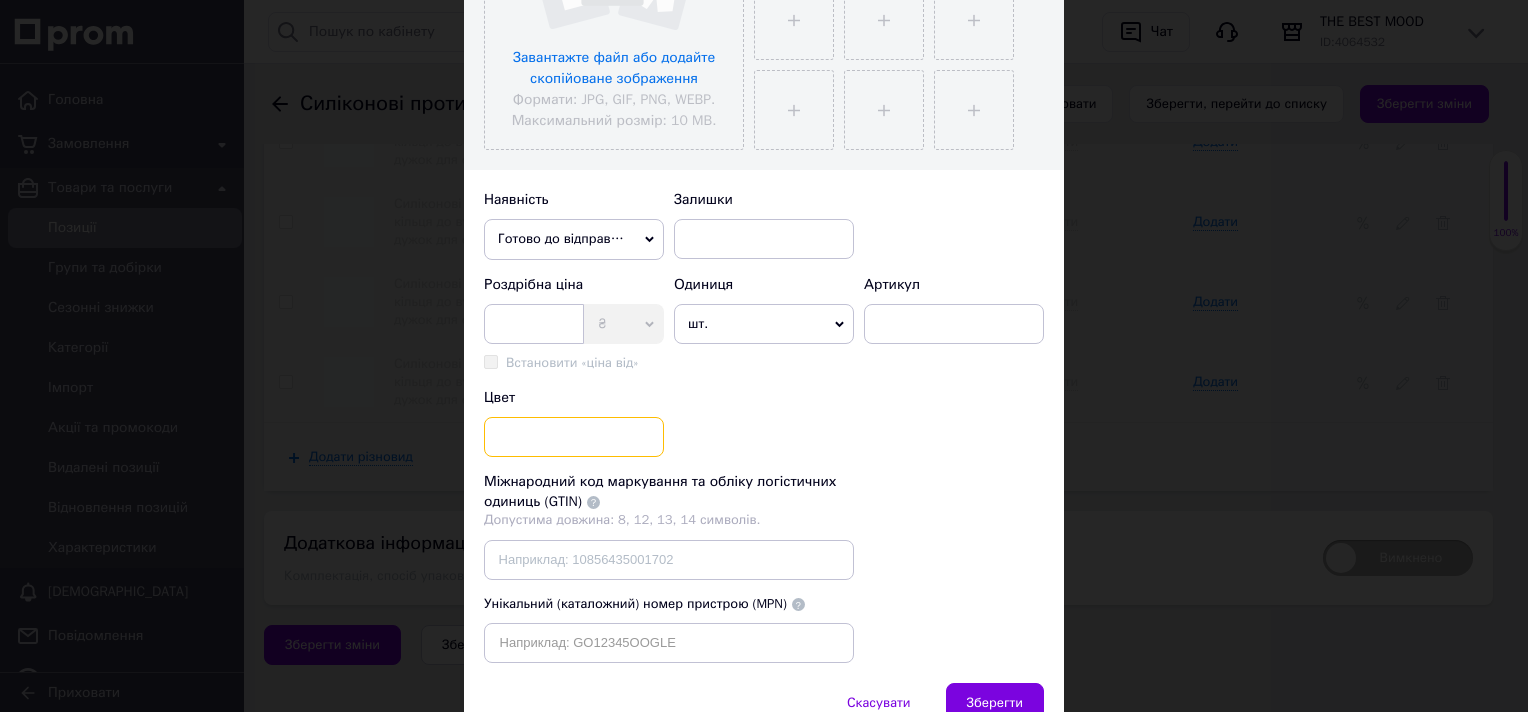 click at bounding box center [574, 437] 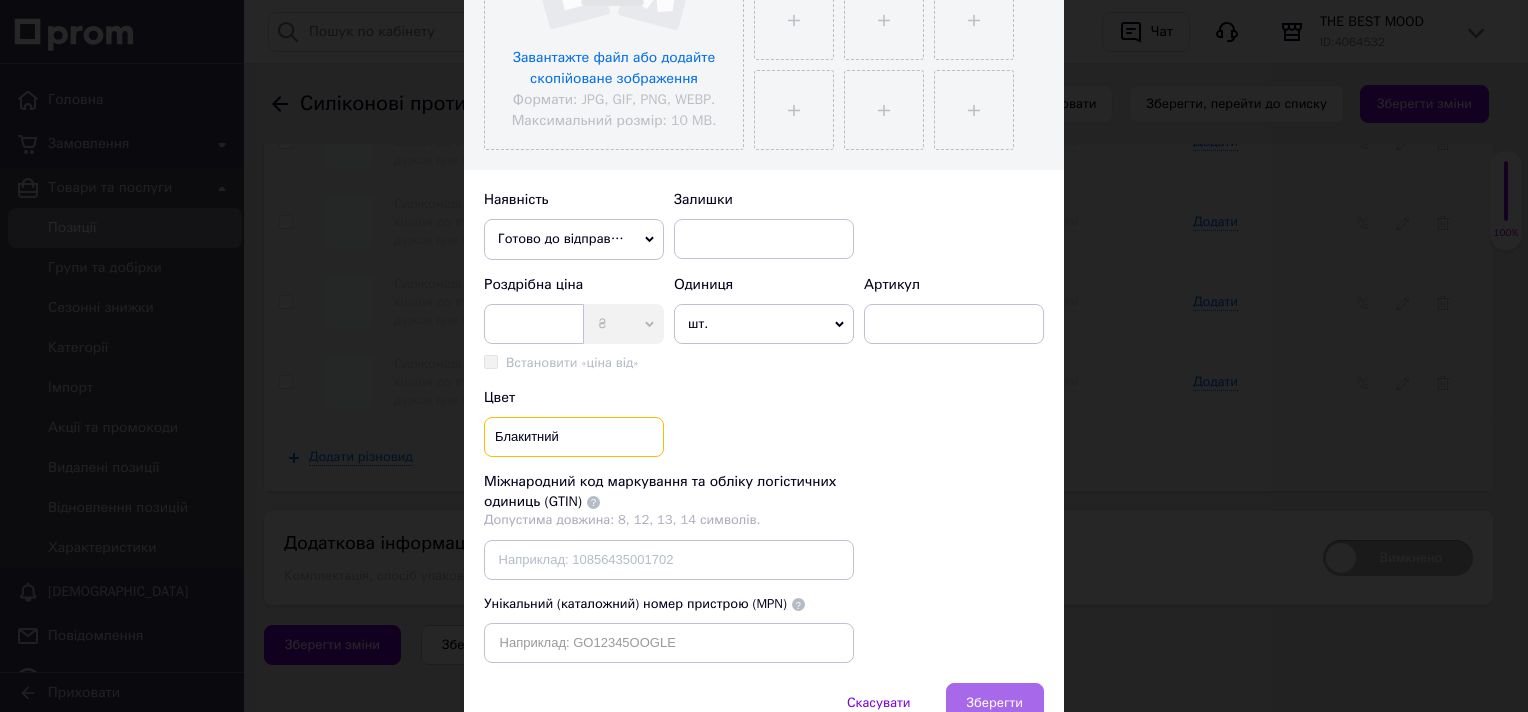 type on "Блакитний" 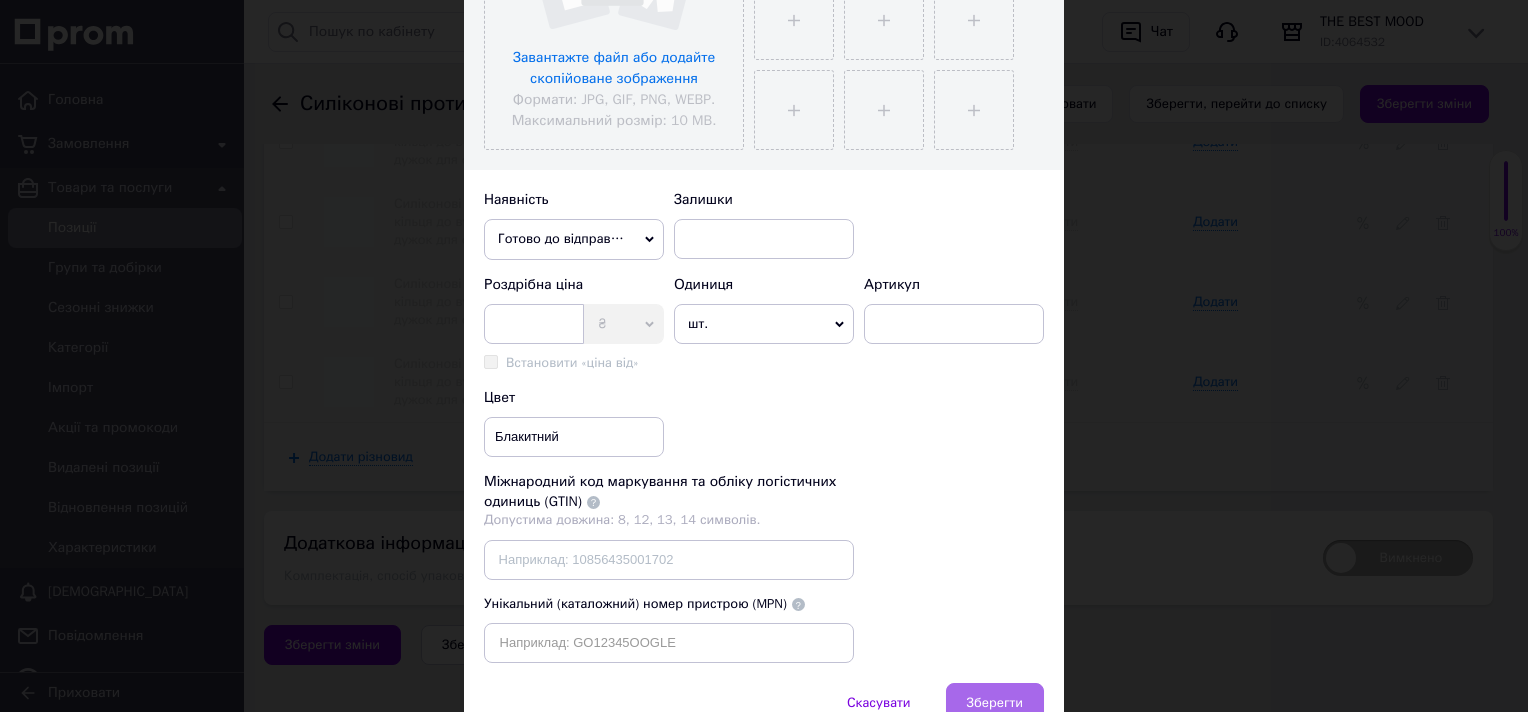 click on "Зберегти" at bounding box center [995, 703] 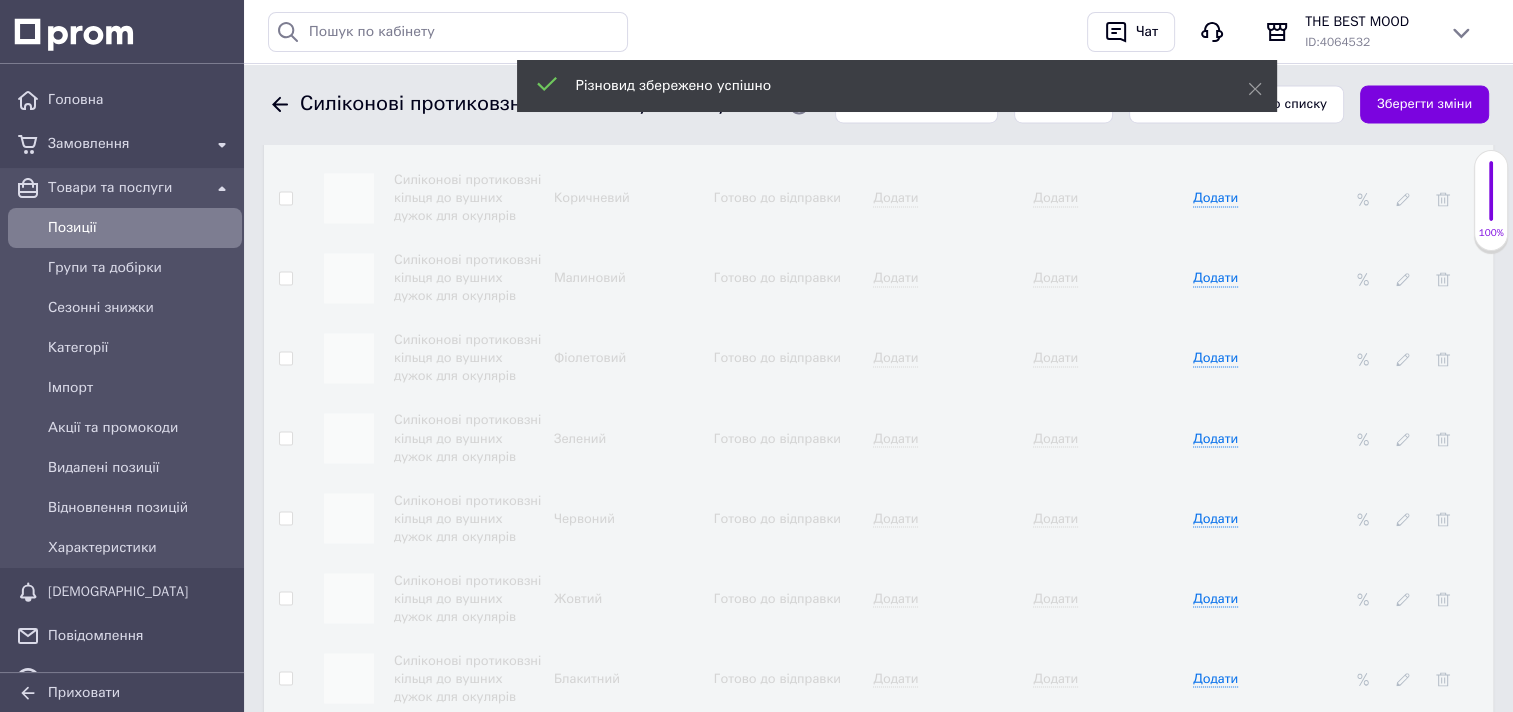 scroll, scrollTop: 3345, scrollLeft: 0, axis: vertical 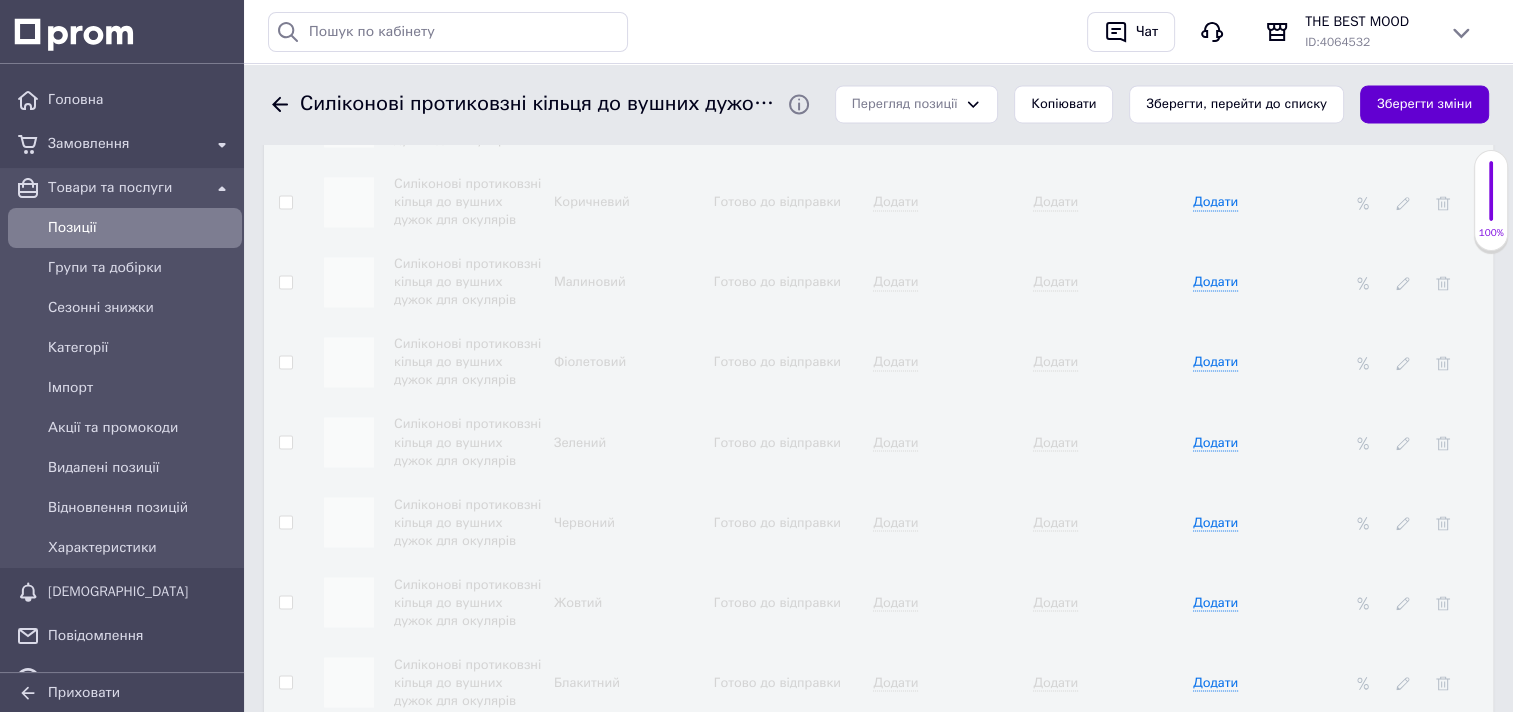 click on "Зберегти зміни" at bounding box center [1424, 104] 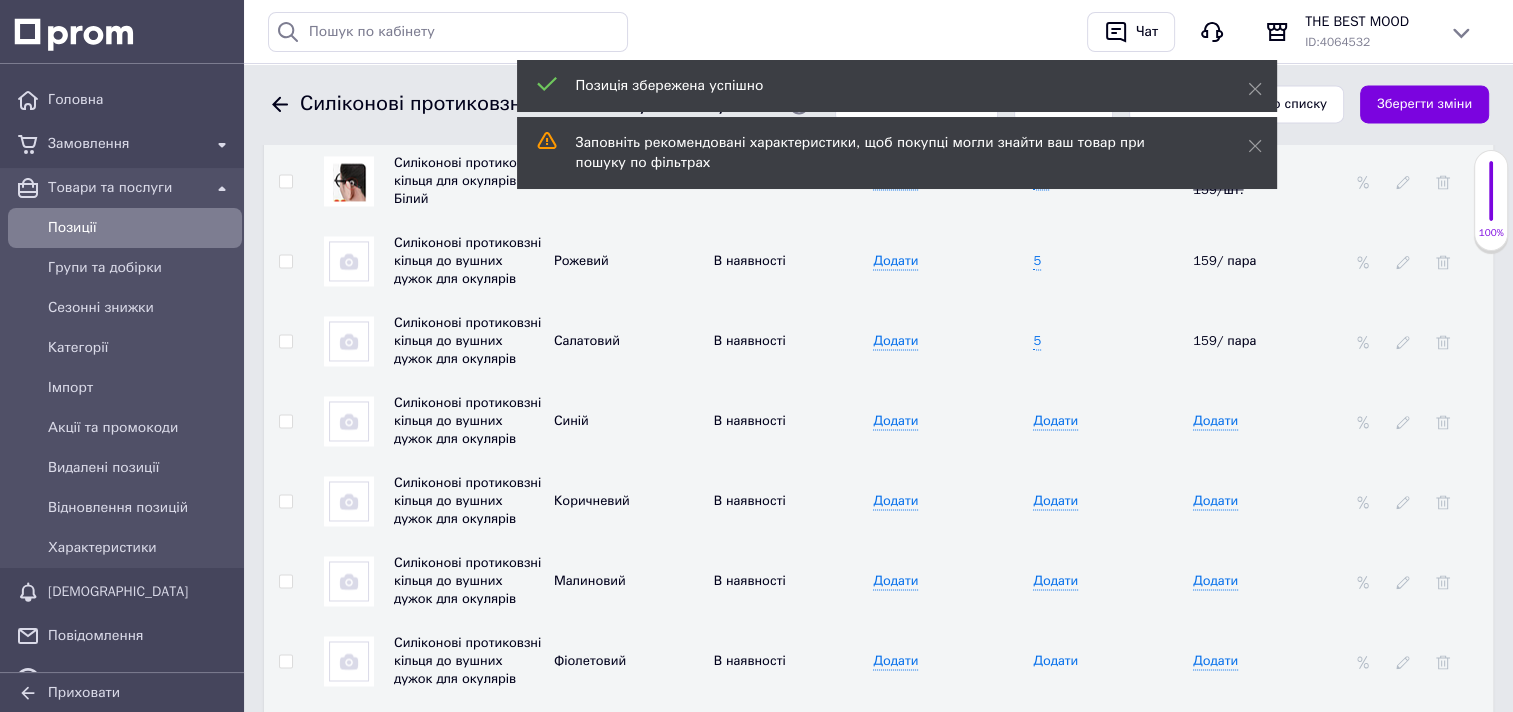 scroll, scrollTop: 3045, scrollLeft: 0, axis: vertical 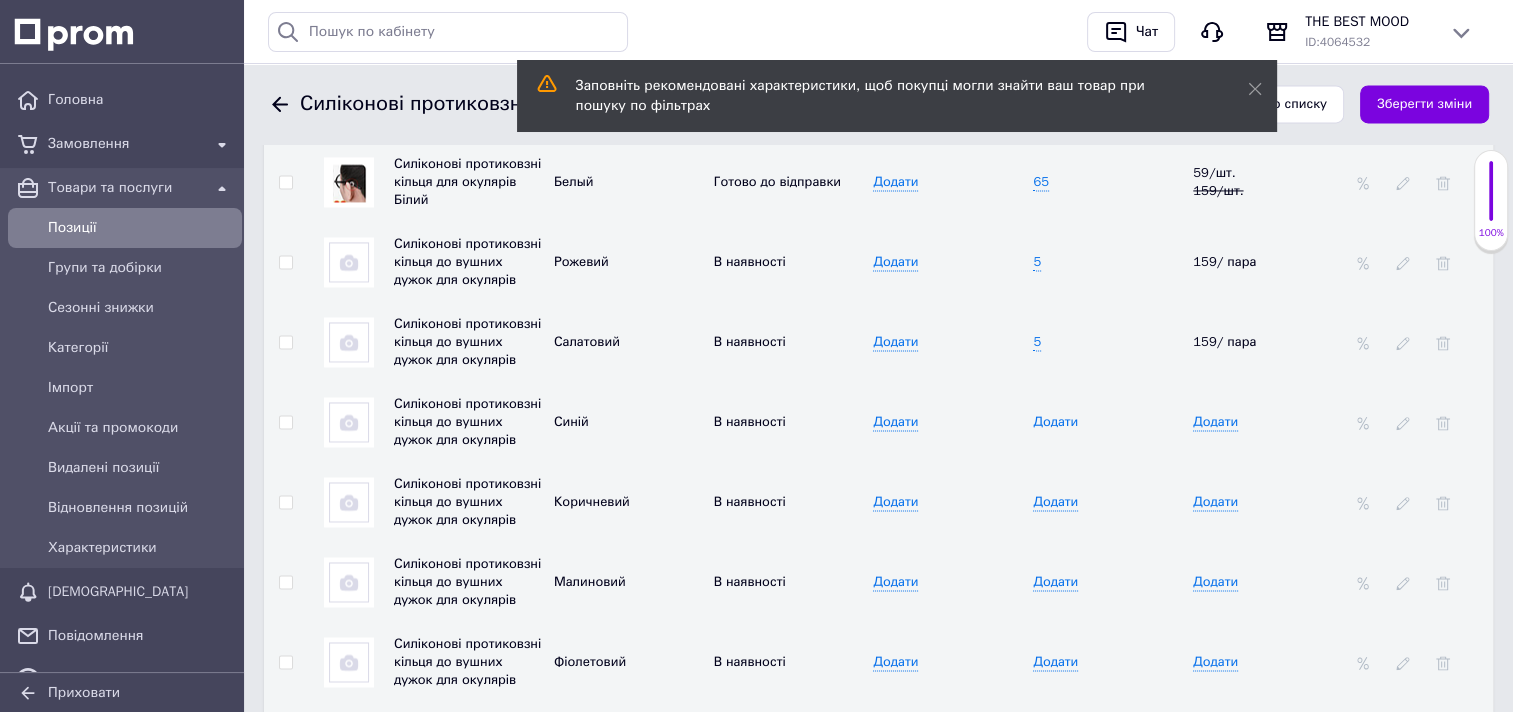 click on "Додати" at bounding box center [1055, 422] 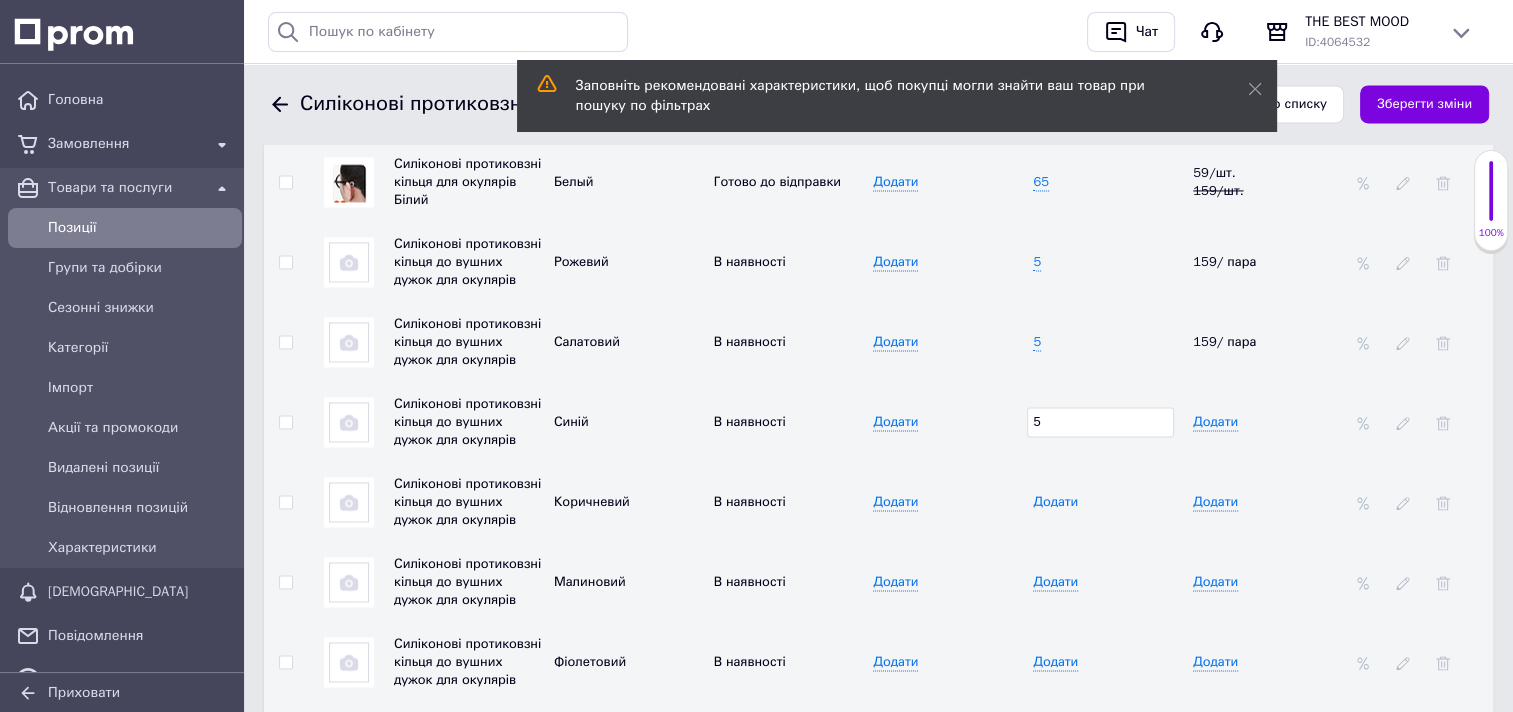 type on "5" 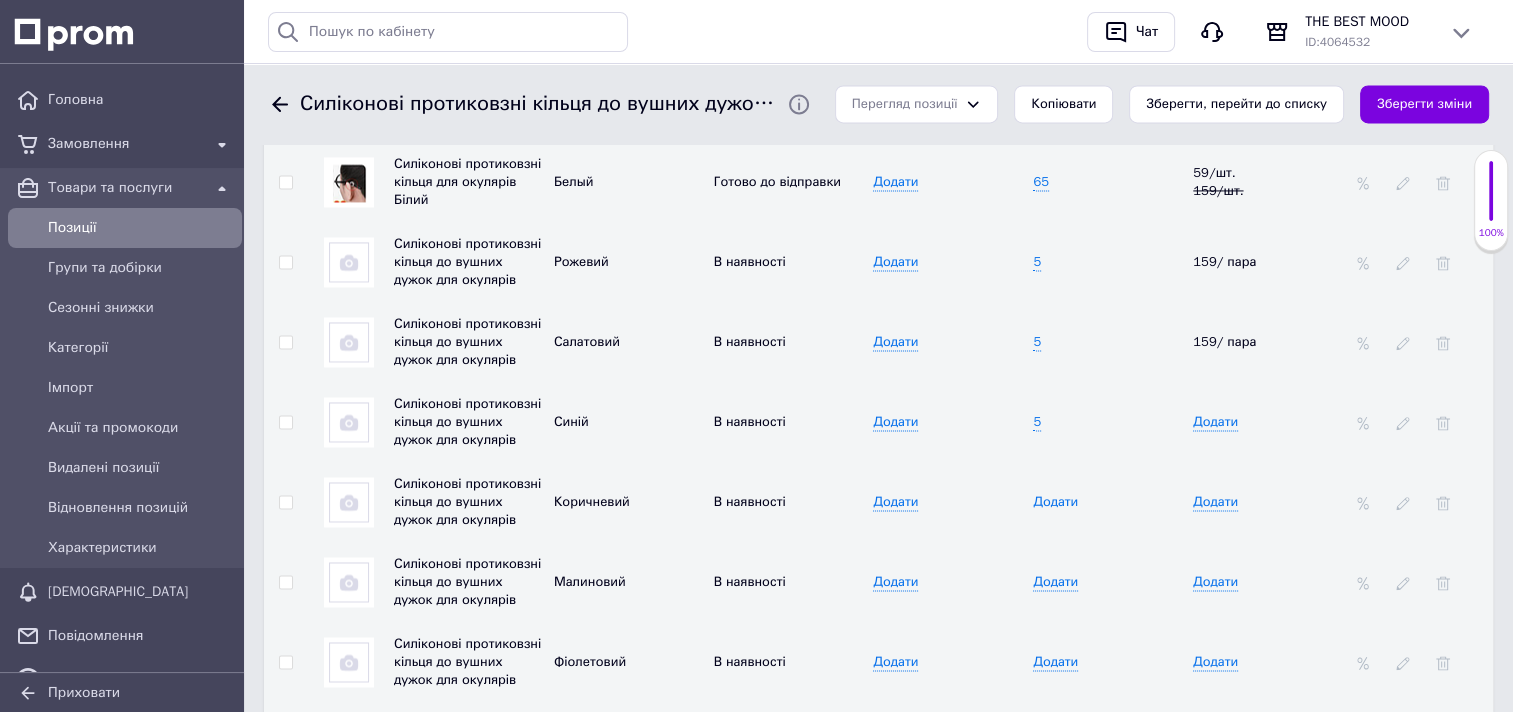 click on "Додати" at bounding box center [1055, 502] 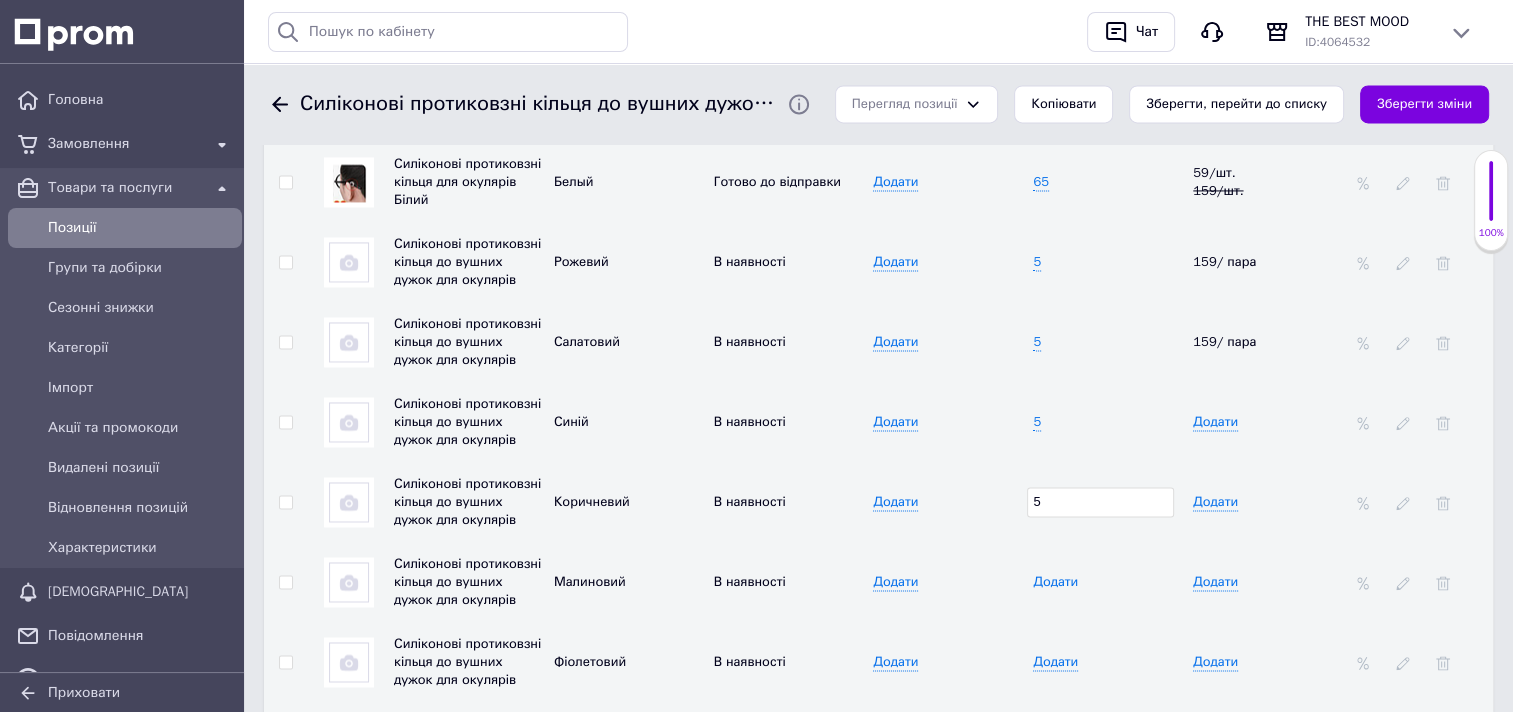type on "5" 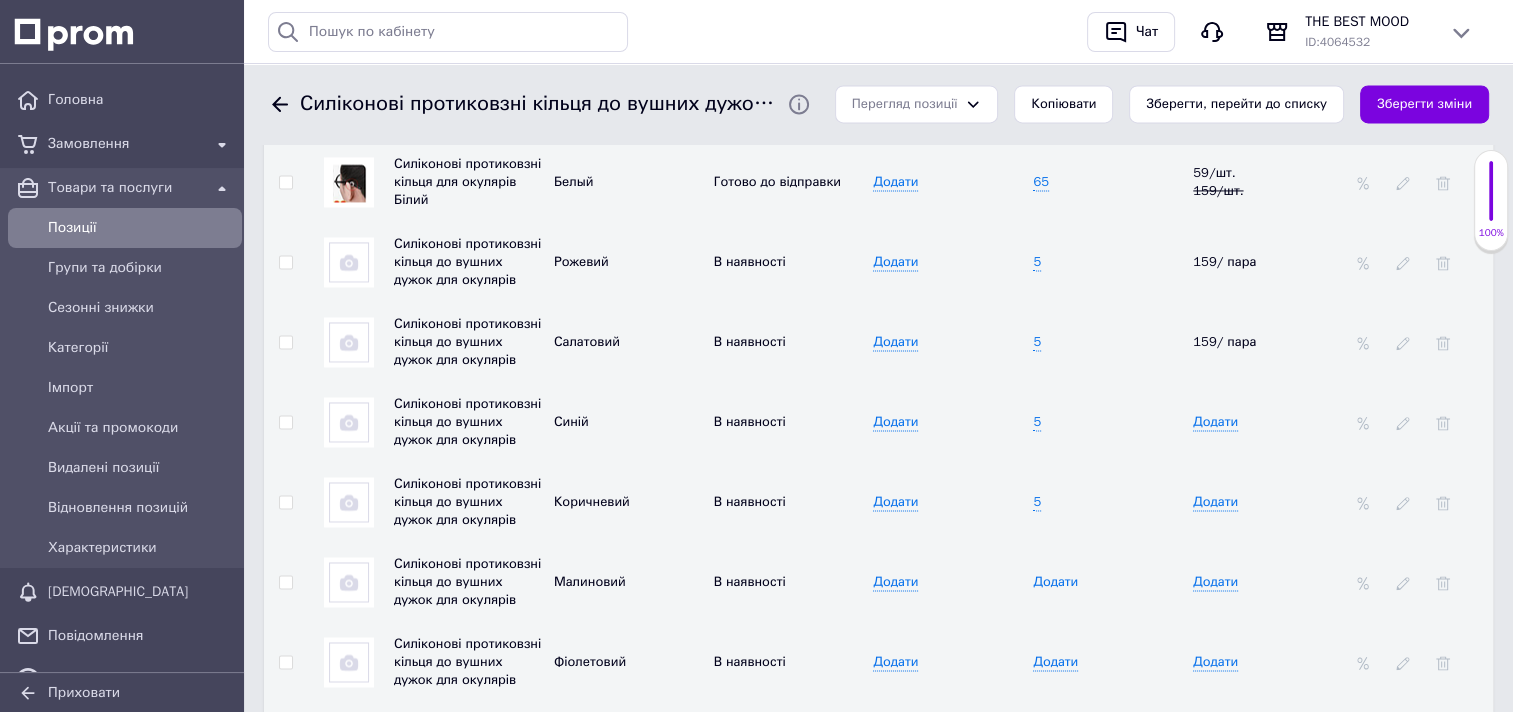 click on "Додати" at bounding box center (1055, 582) 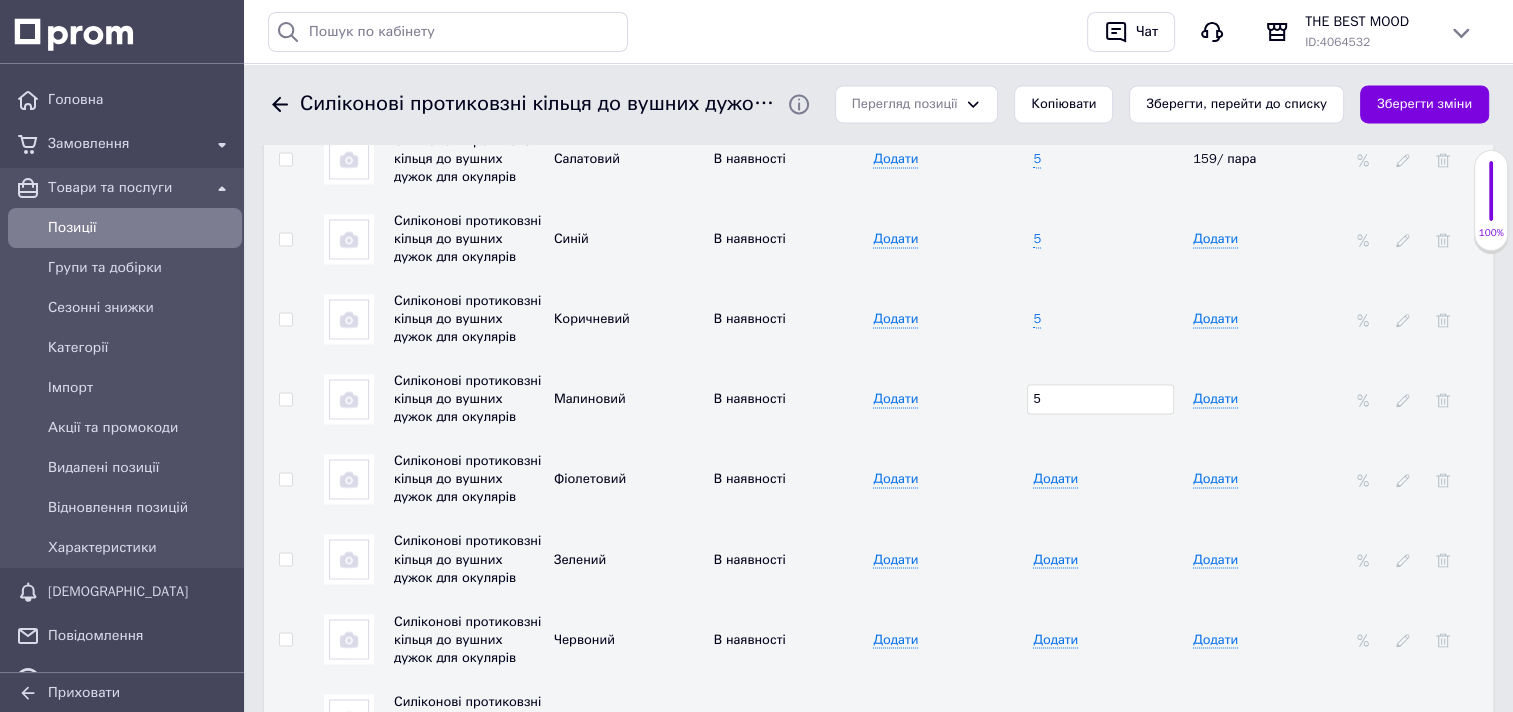 scroll, scrollTop: 3245, scrollLeft: 0, axis: vertical 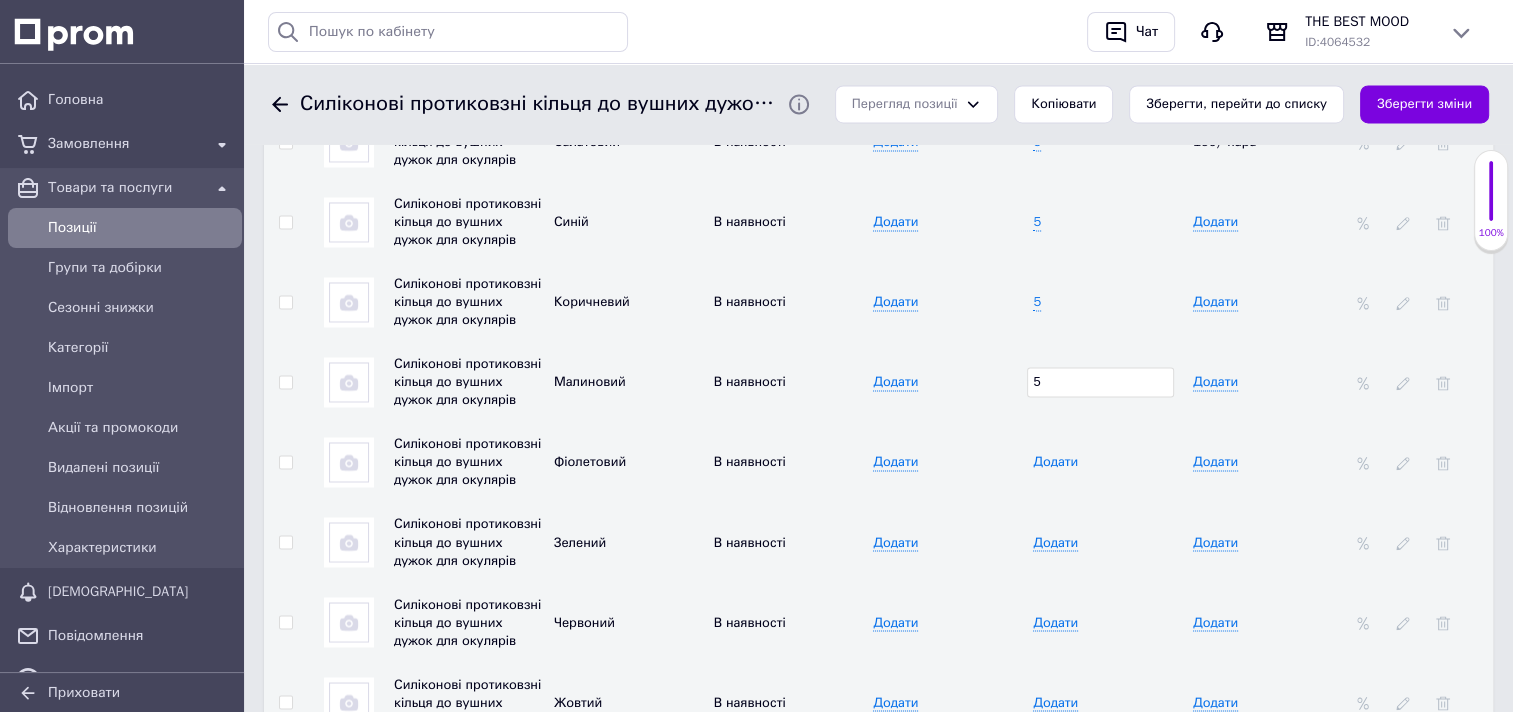 type on "5" 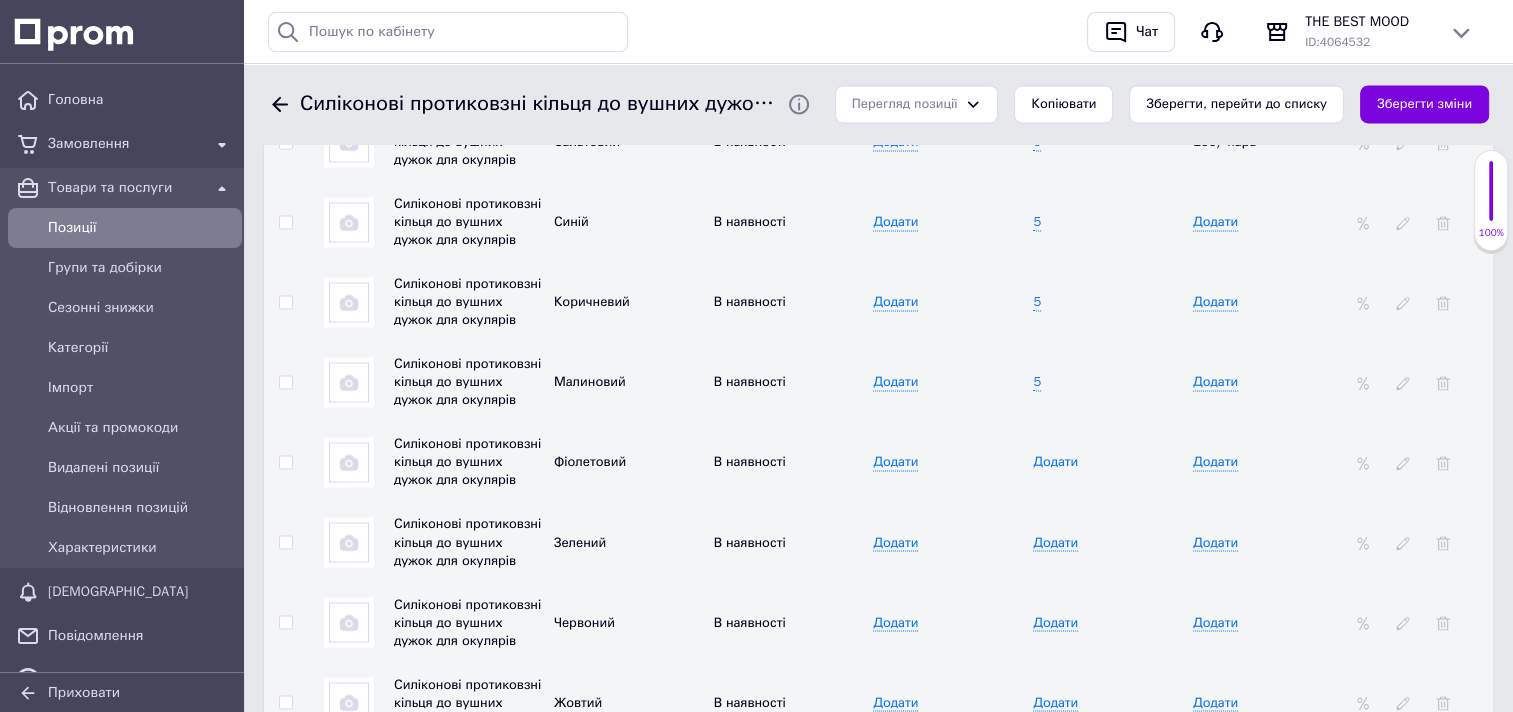 click on "Додати" at bounding box center [1055, 462] 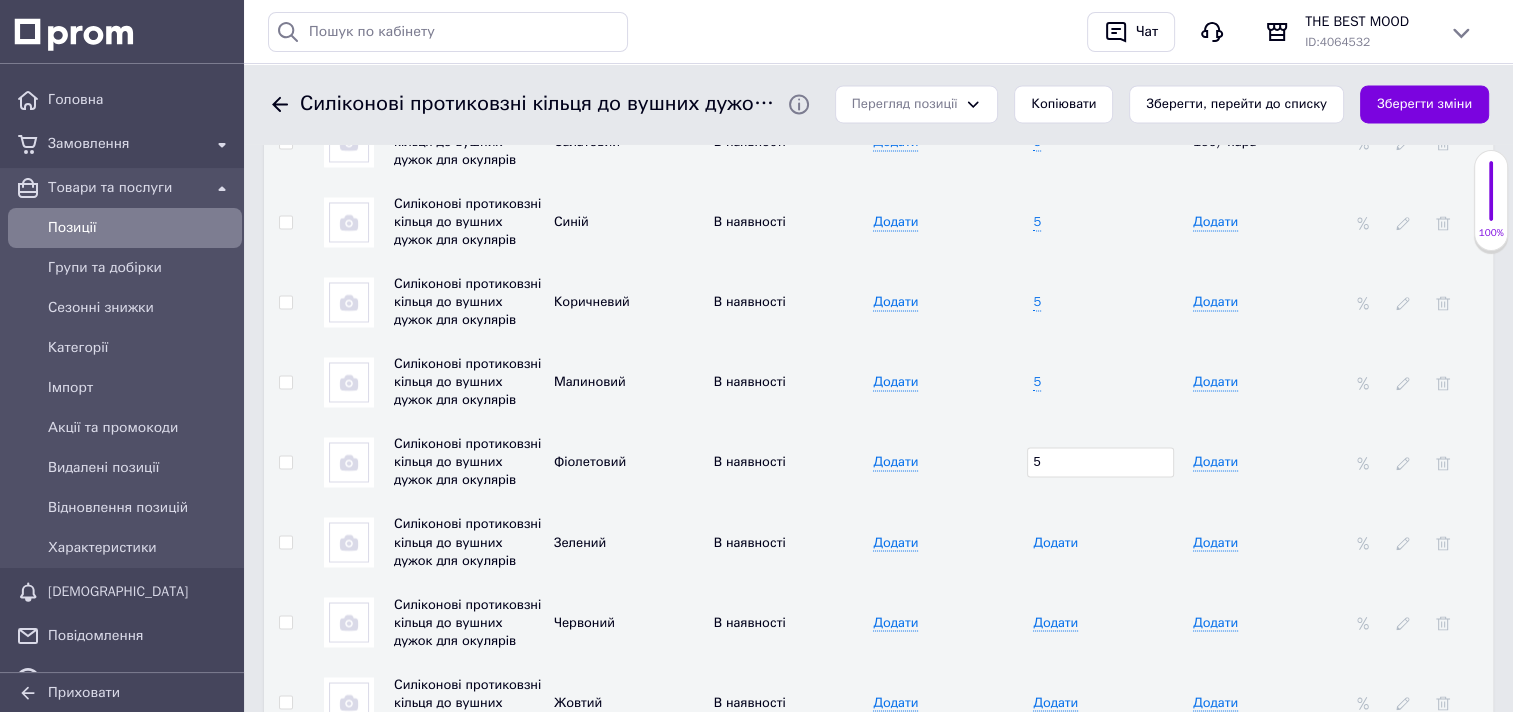 type on "5" 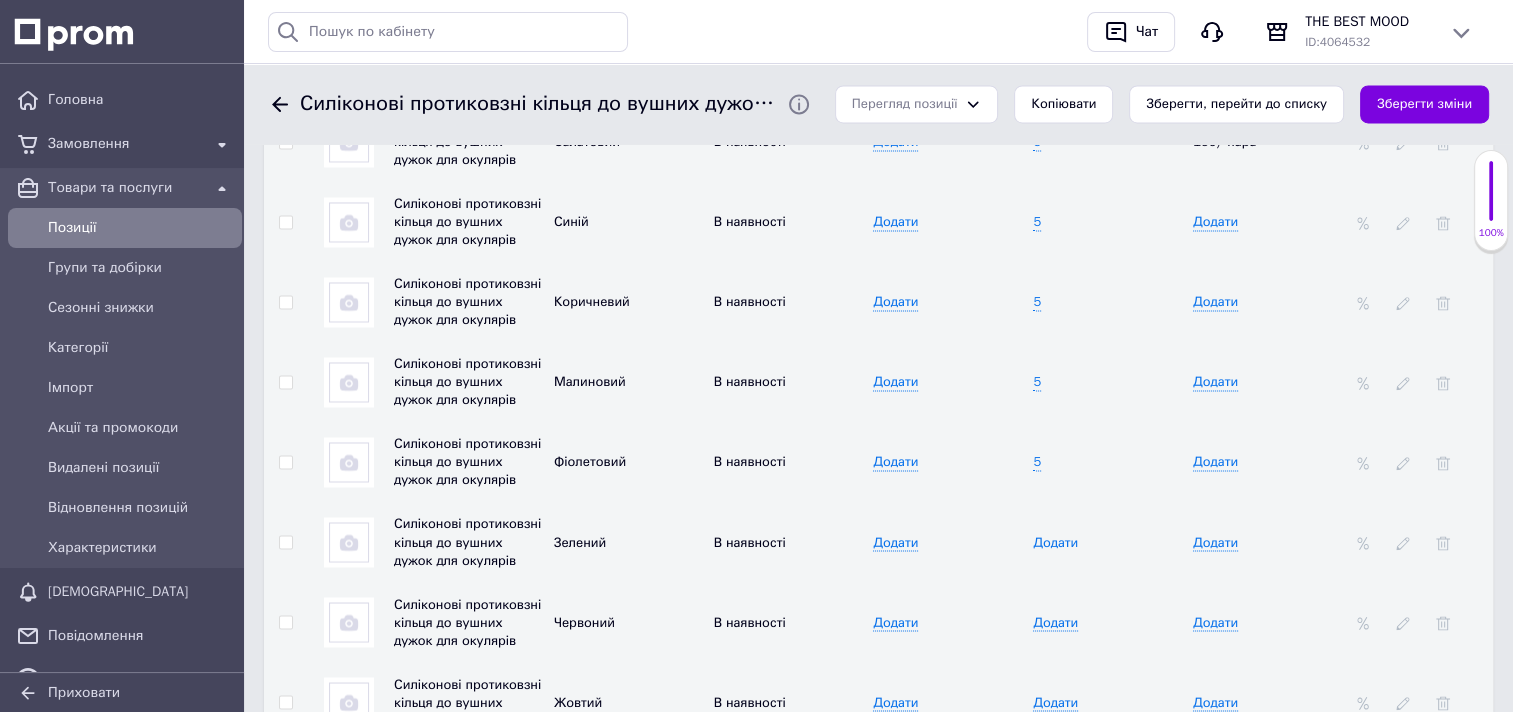 click on "Додати" at bounding box center [1055, 542] 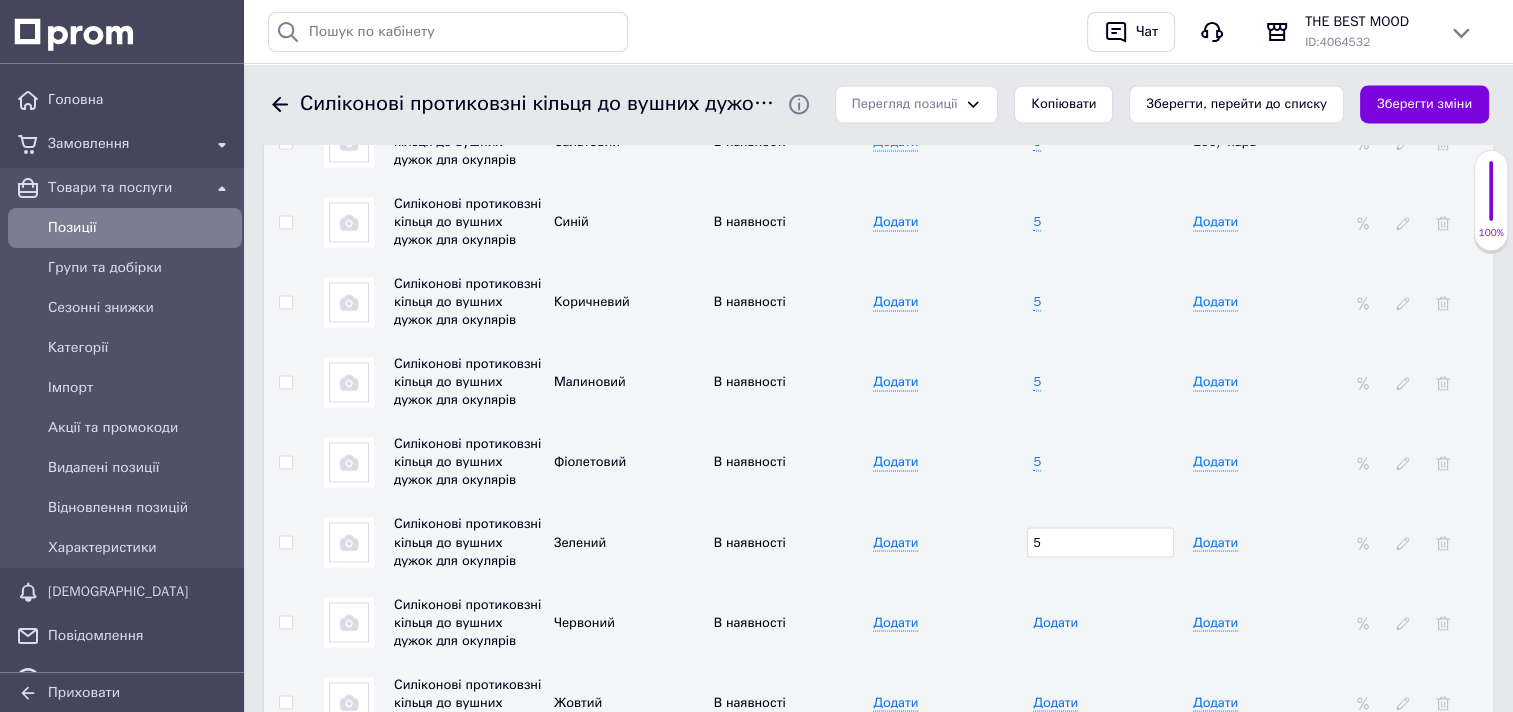 type on "5" 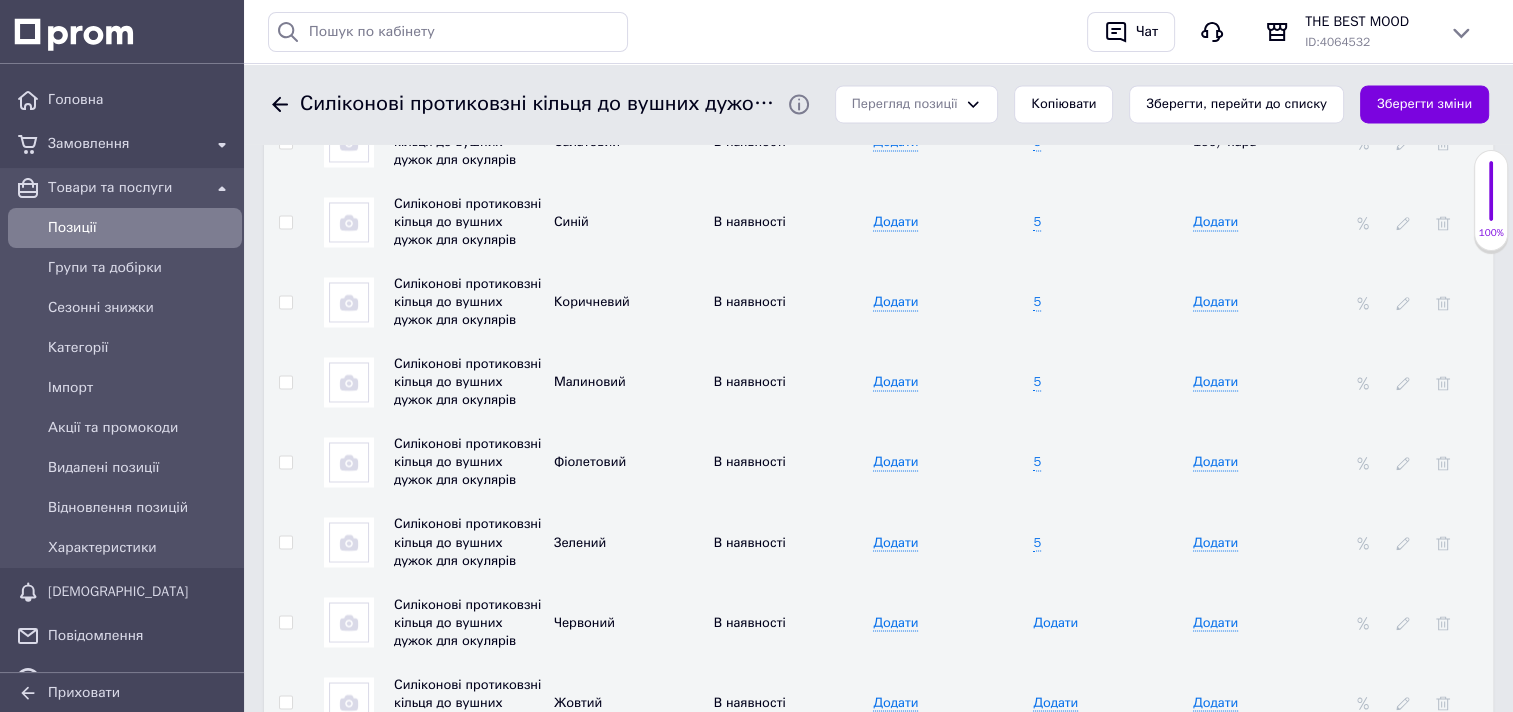 click on "Додати" at bounding box center (1055, 622) 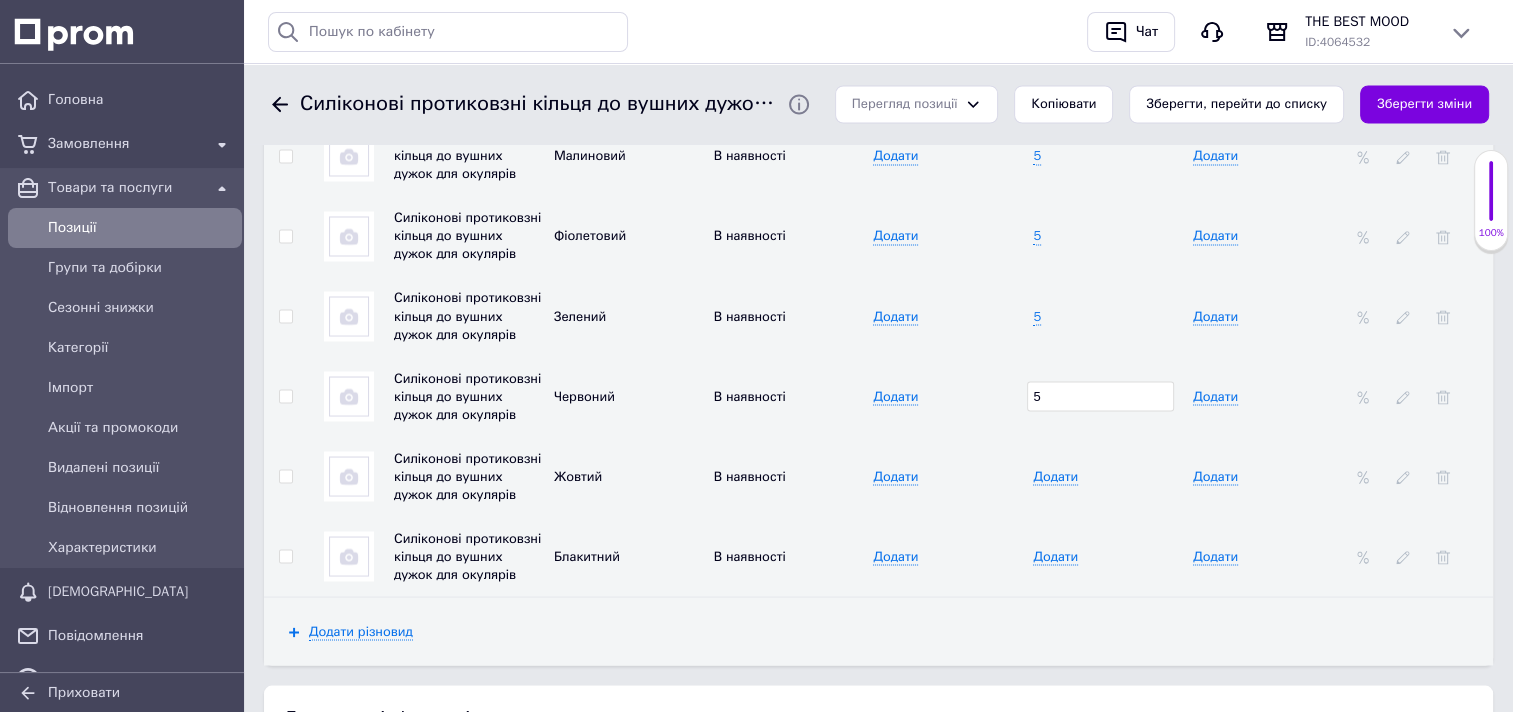 scroll, scrollTop: 3545, scrollLeft: 0, axis: vertical 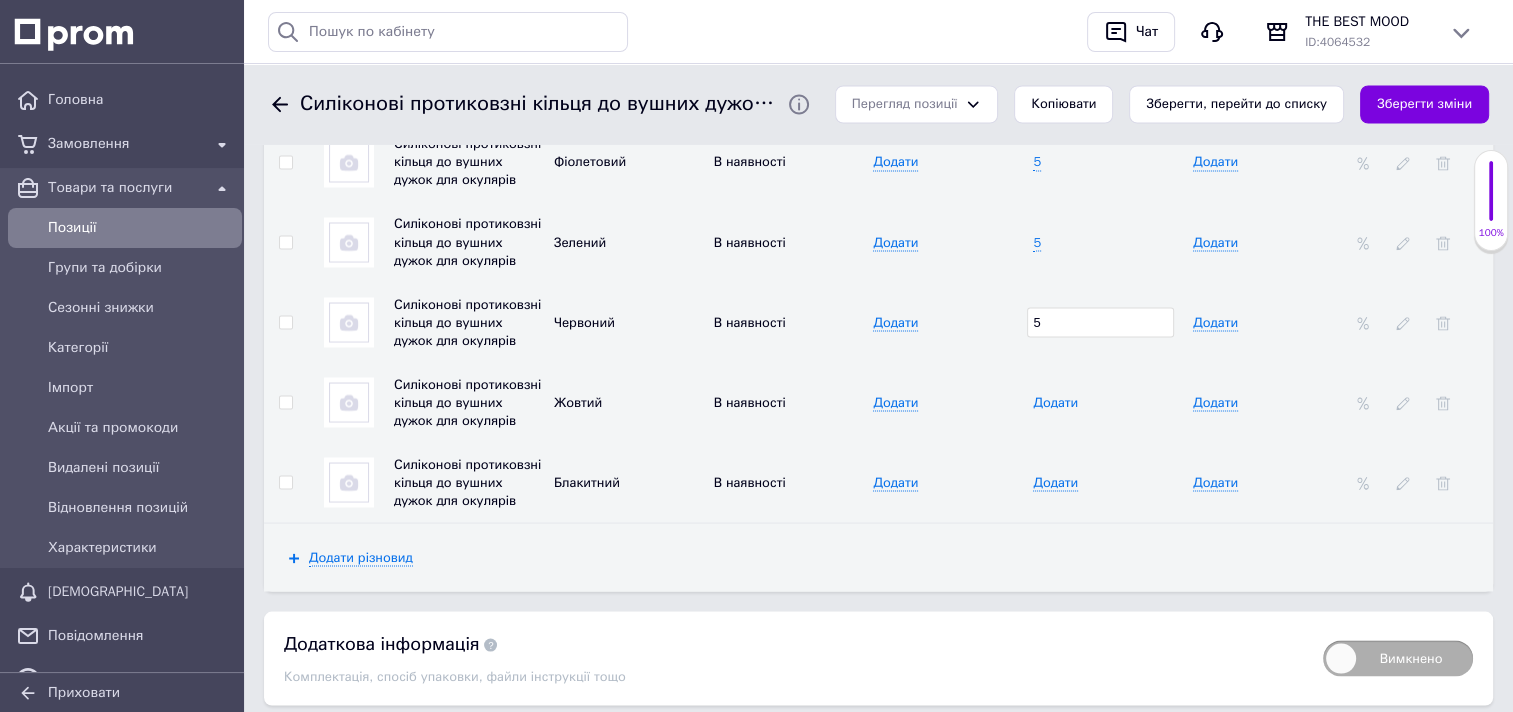 type on "5" 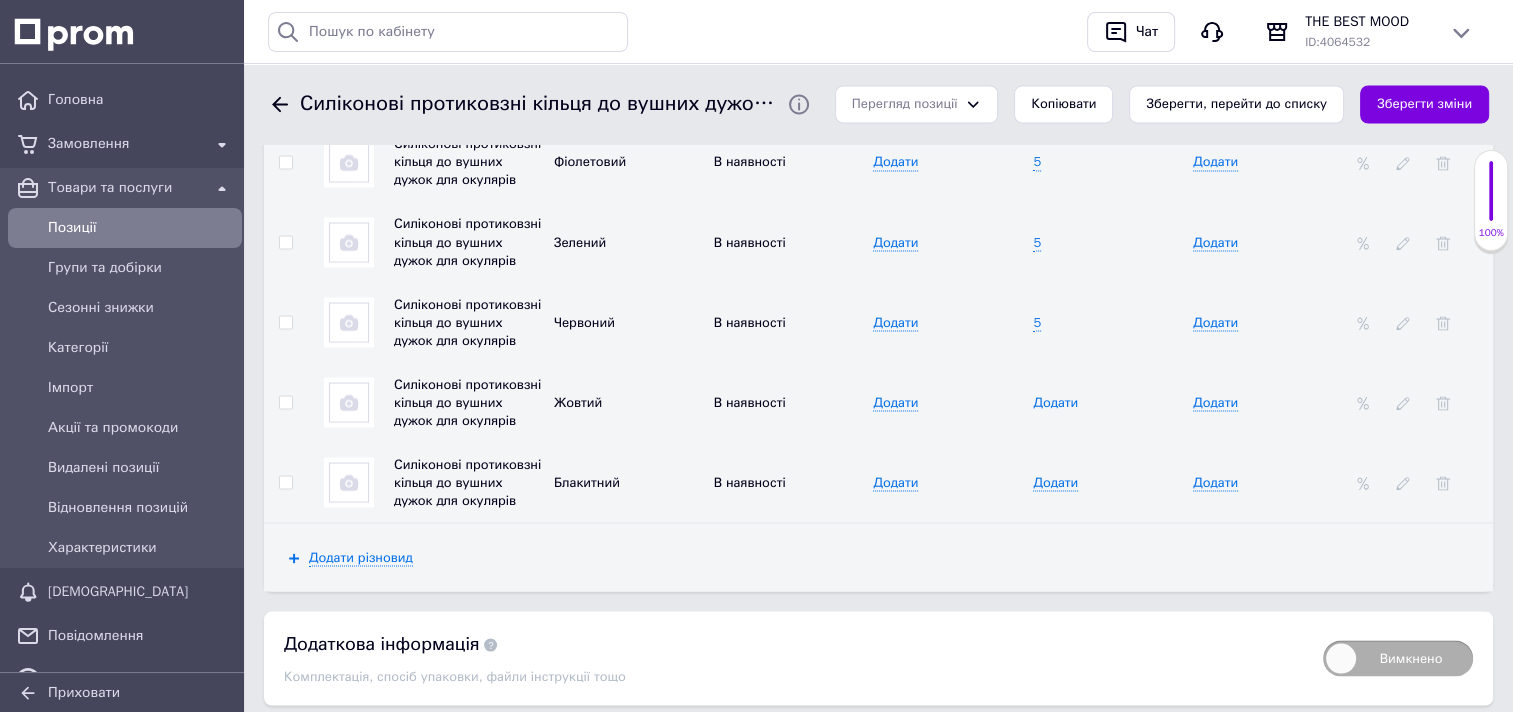 click on "Додати" at bounding box center [1055, 402] 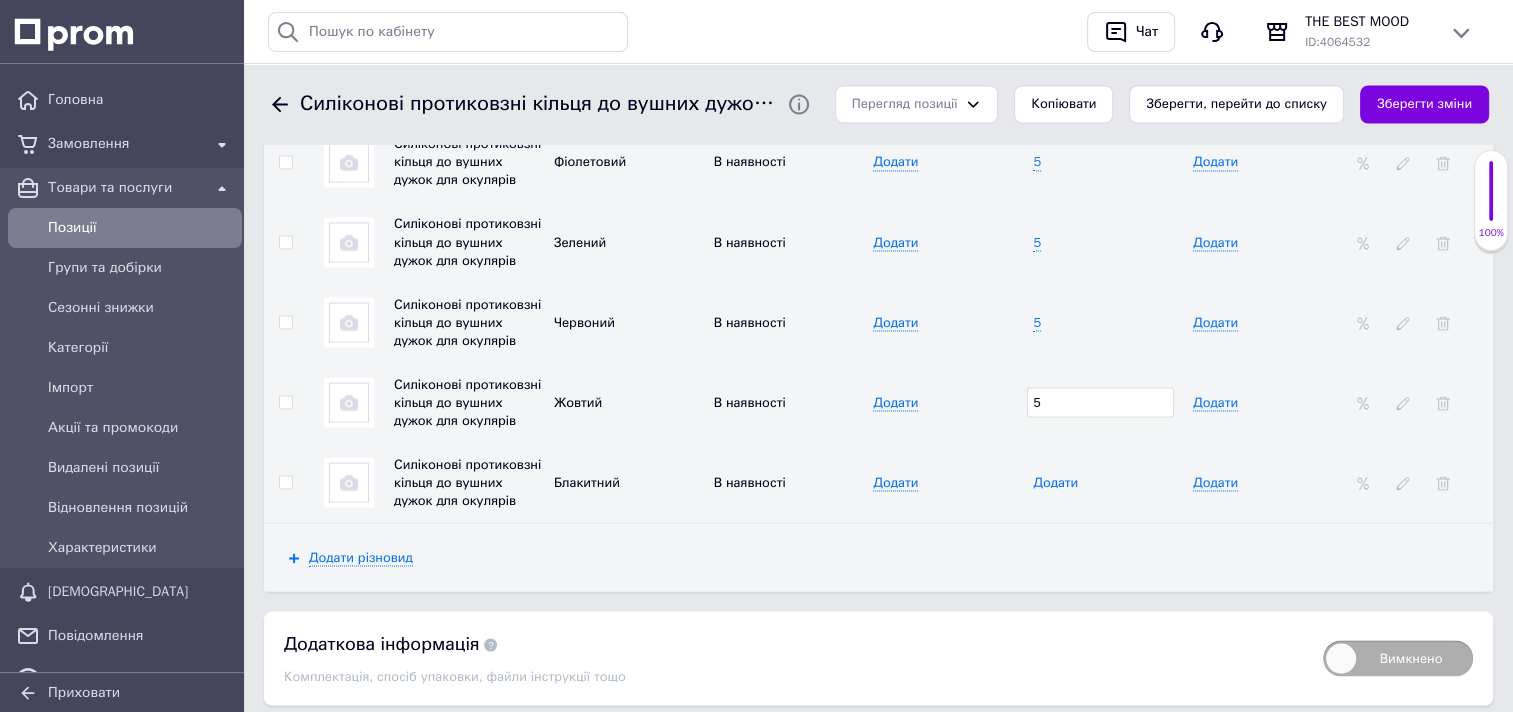 type on "5" 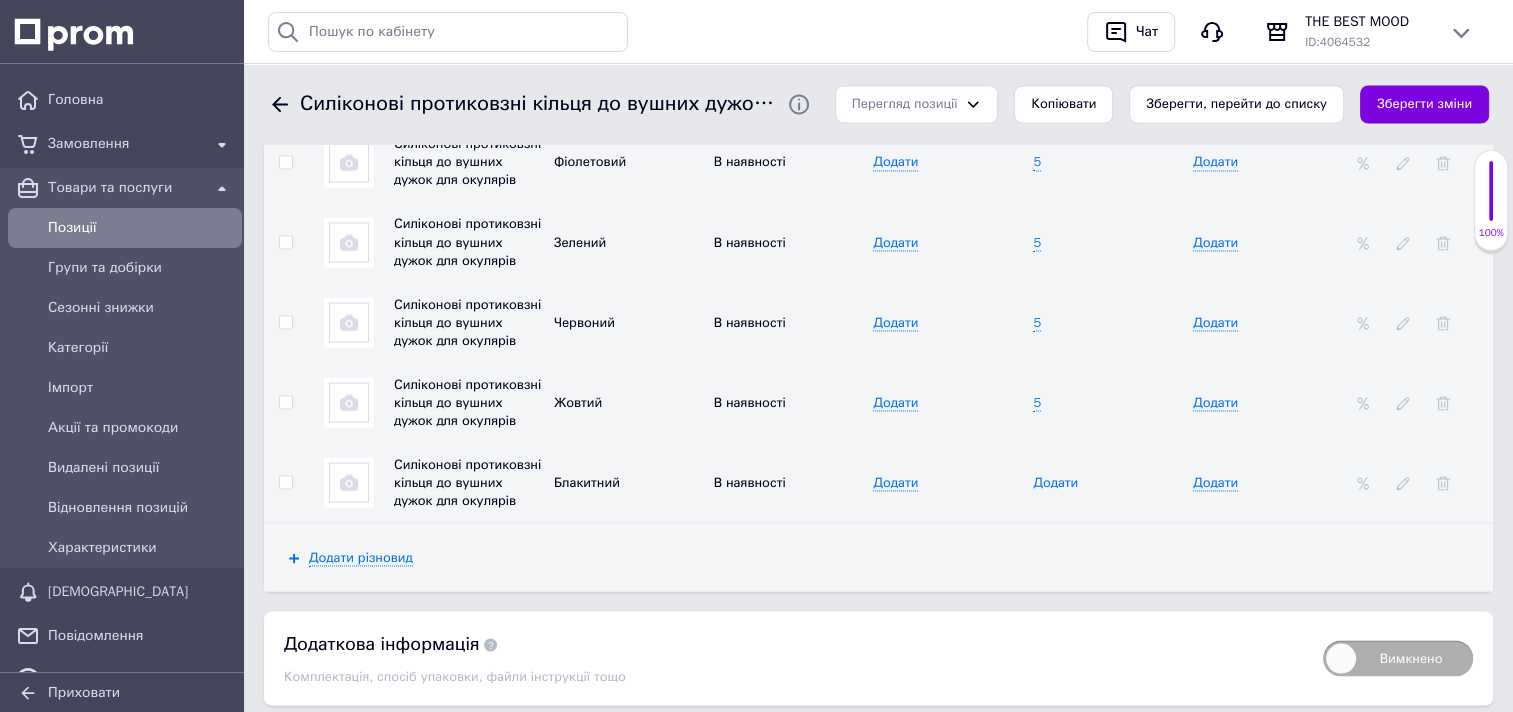 click on "Додати" at bounding box center (1055, 482) 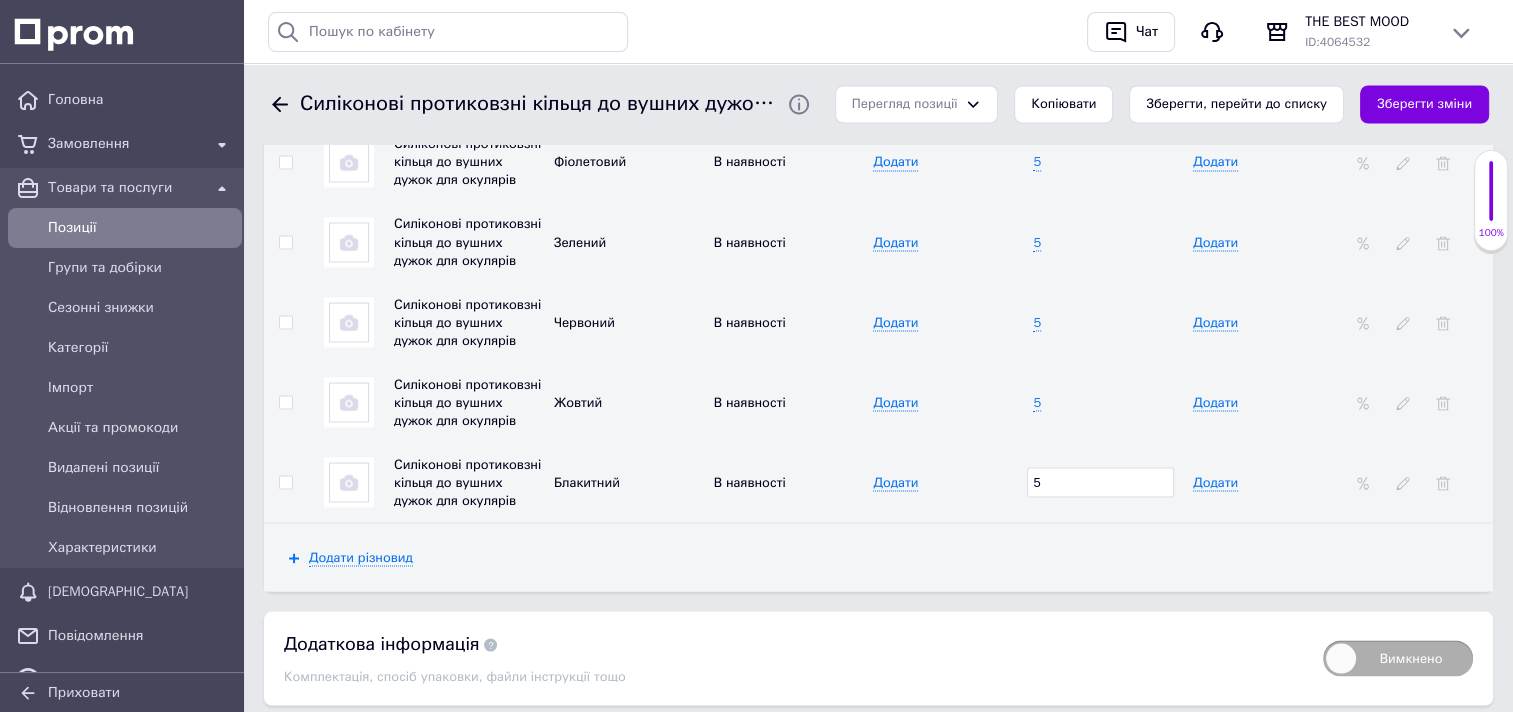 type on "5" 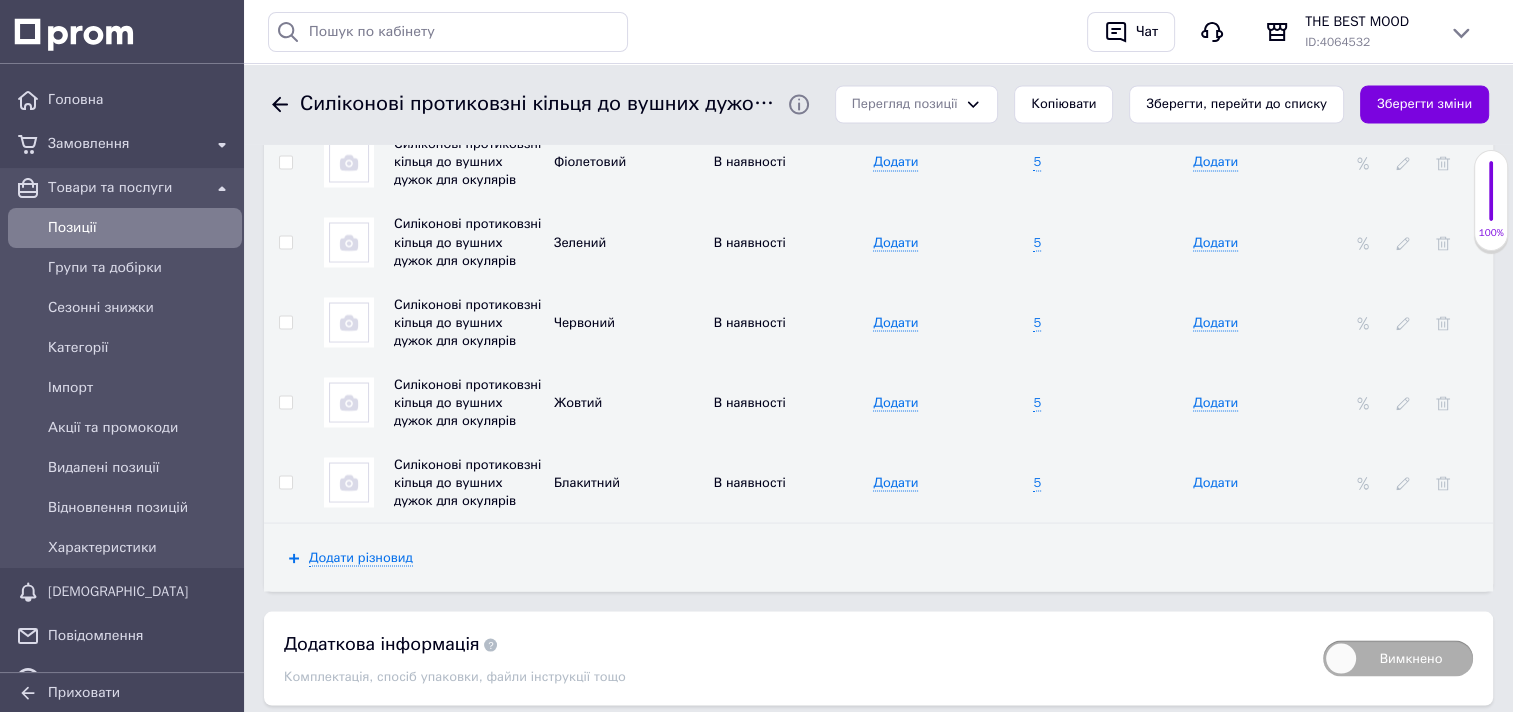 click on "Додати" at bounding box center [1215, 482] 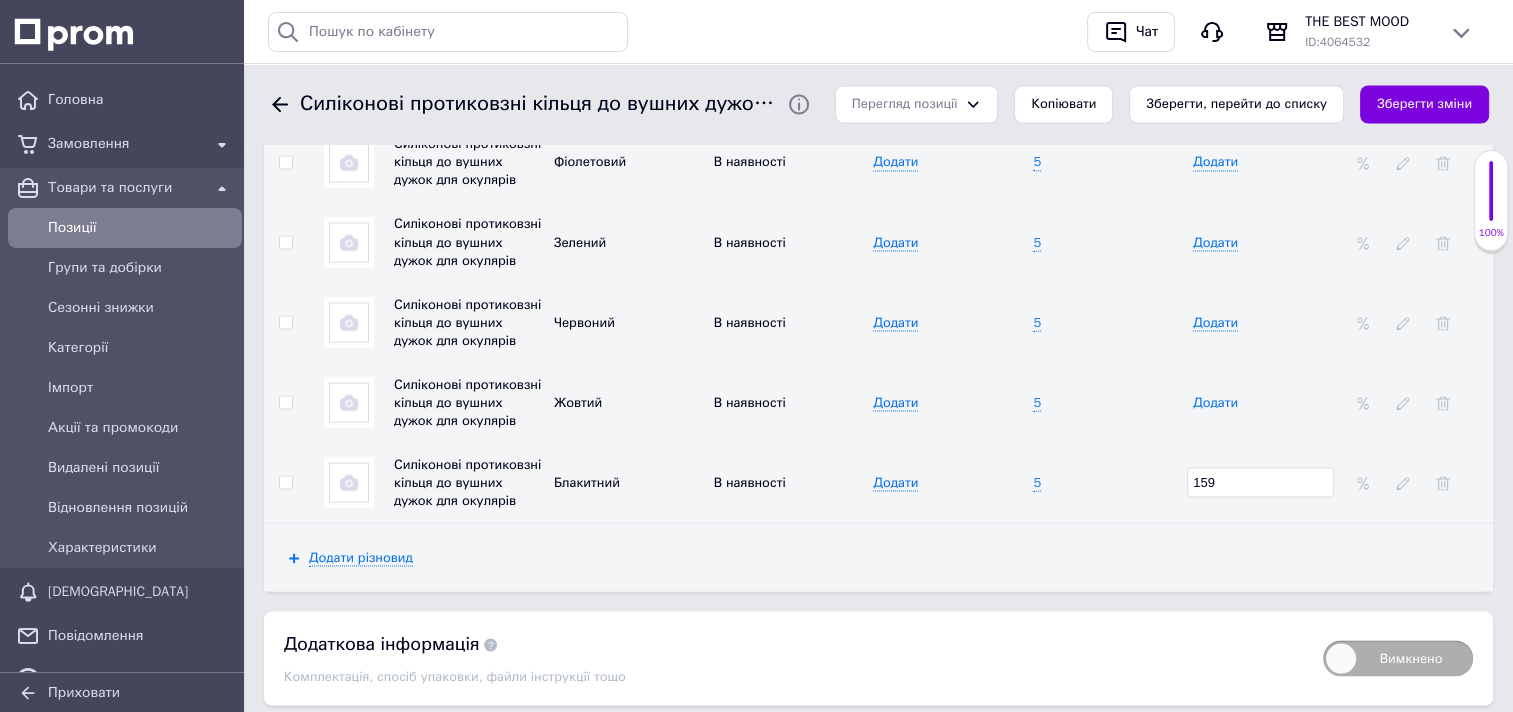 type on "159" 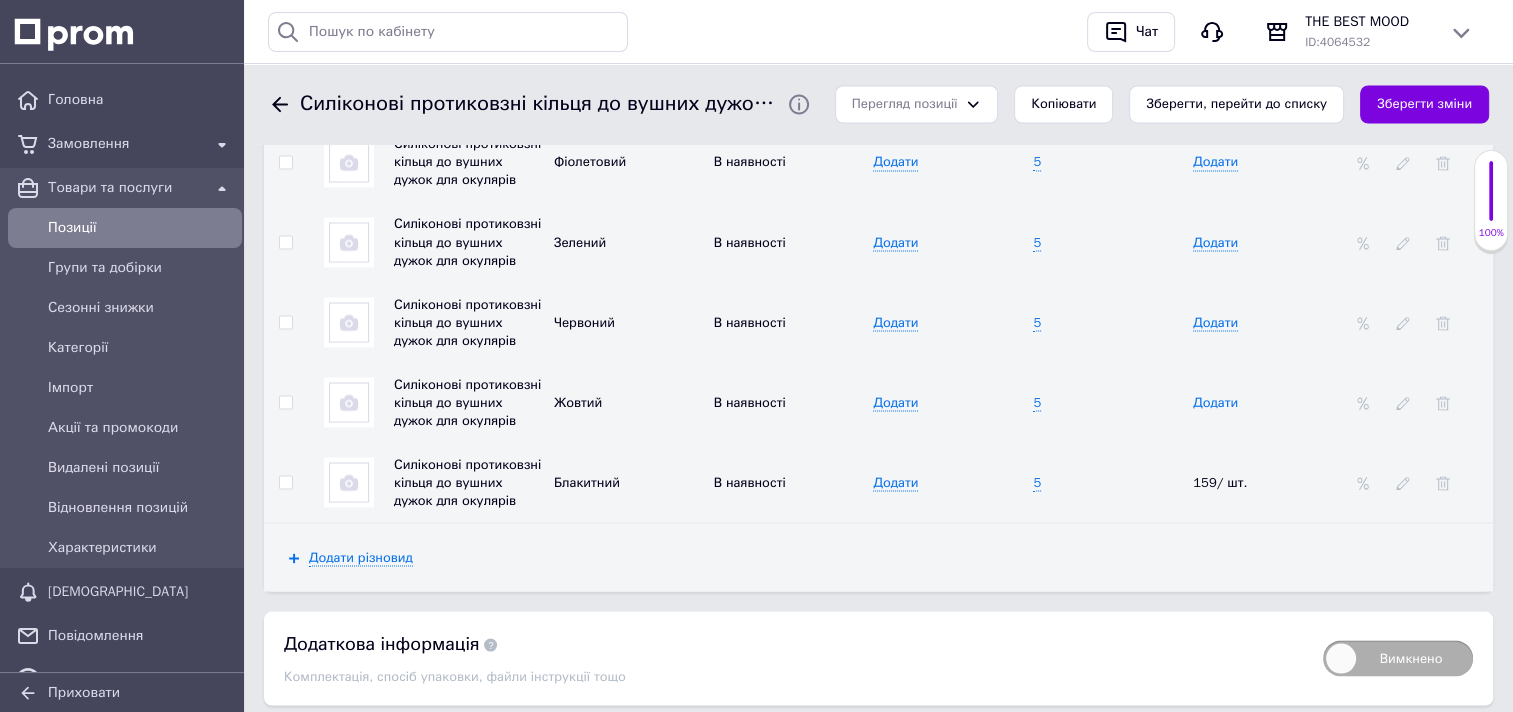 click on "Додати" at bounding box center (1215, 402) 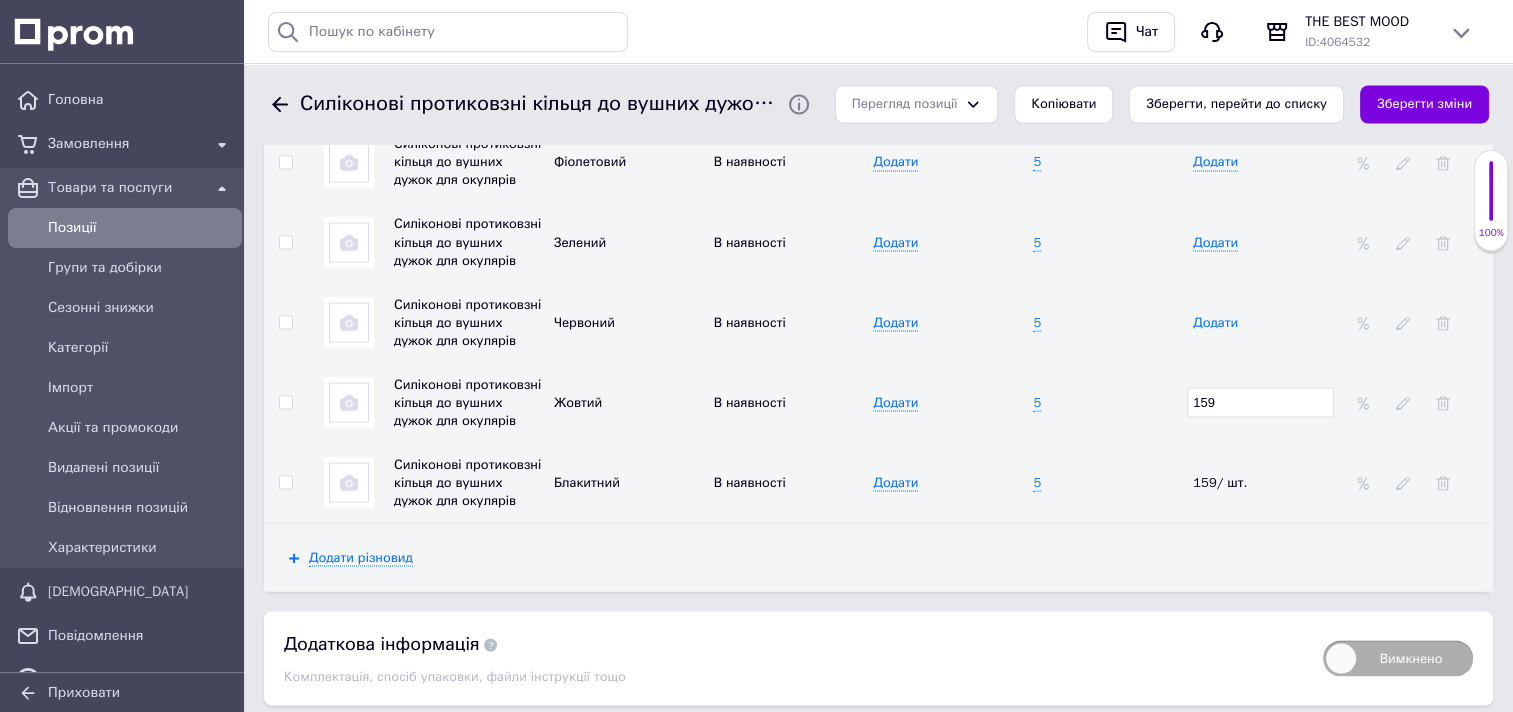 type on "159" 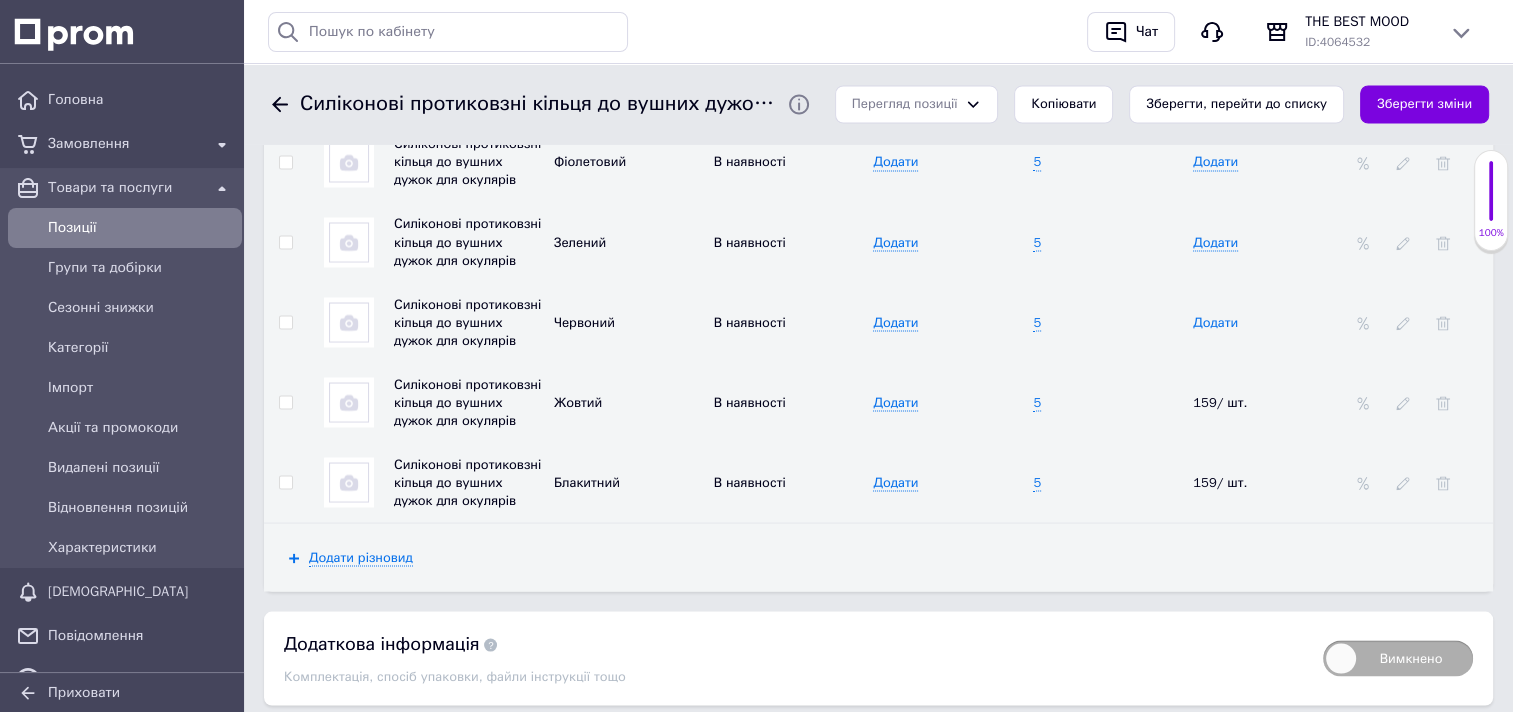 click on "Додати" at bounding box center [1215, 322] 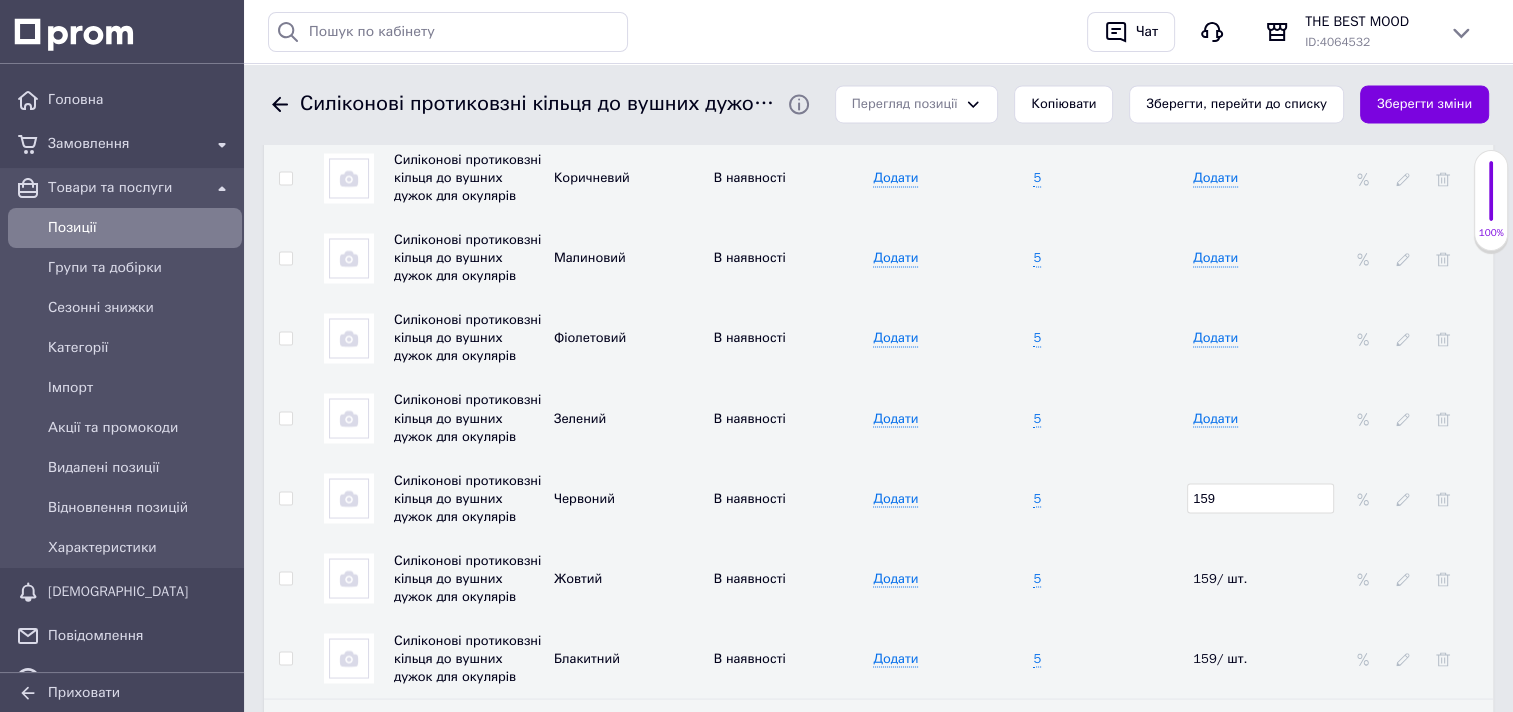 scroll, scrollTop: 3345, scrollLeft: 0, axis: vertical 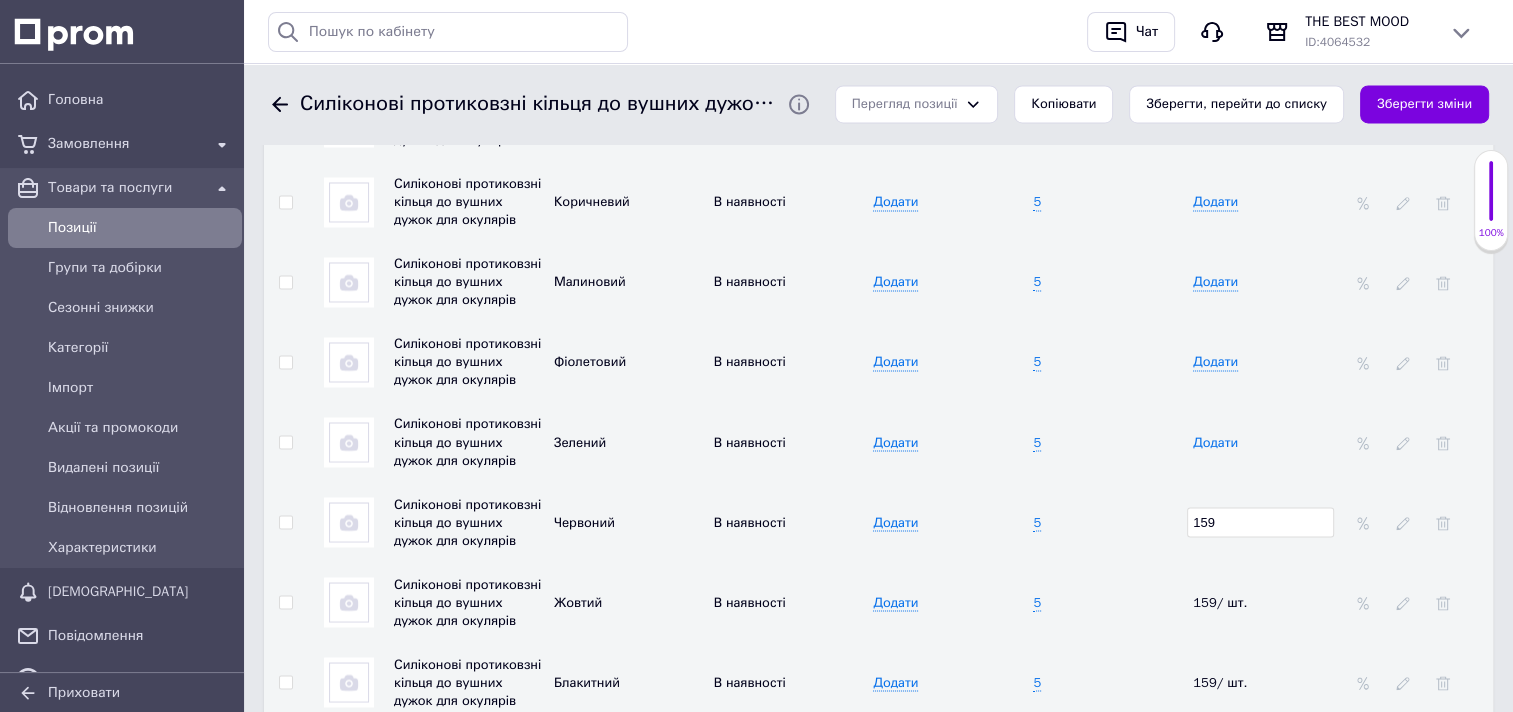 type on "159" 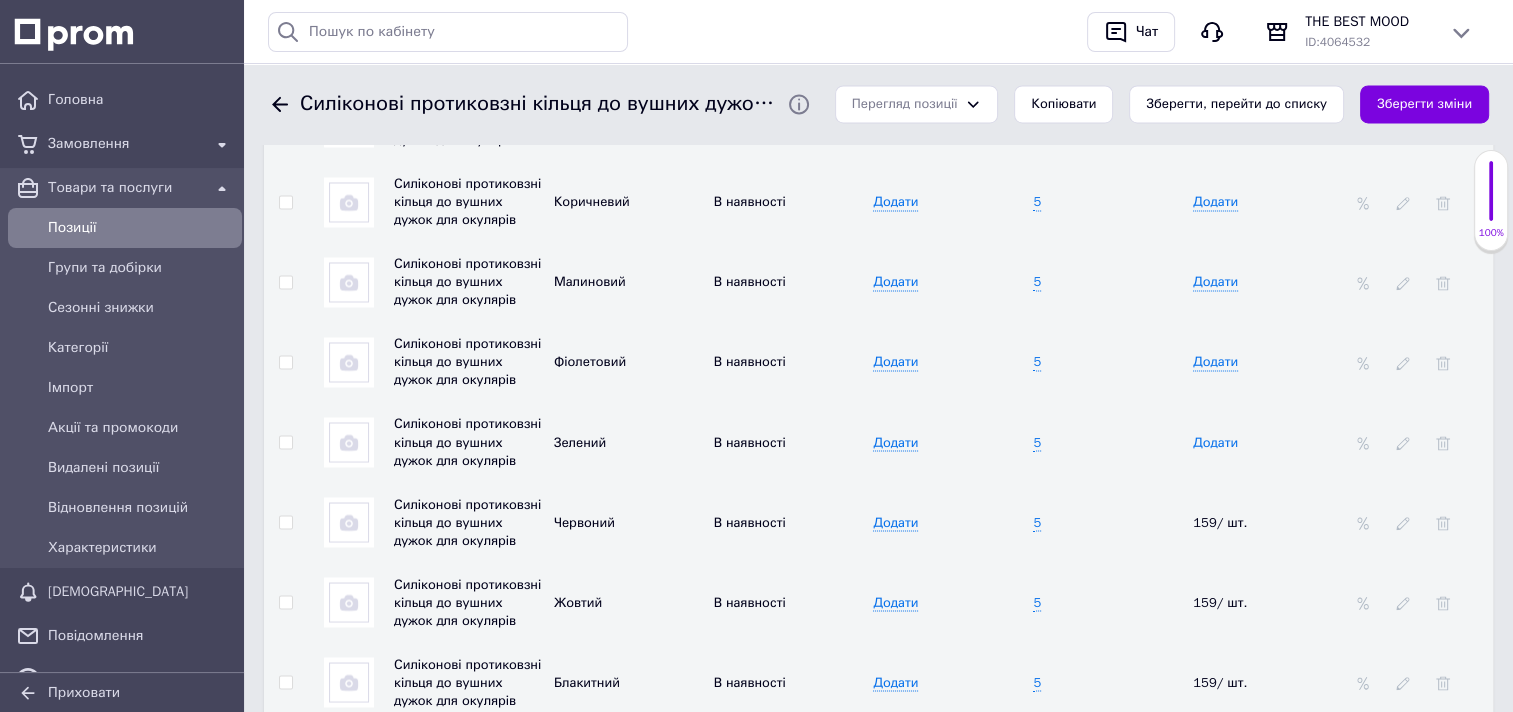 click on "Додати" at bounding box center (1215, 442) 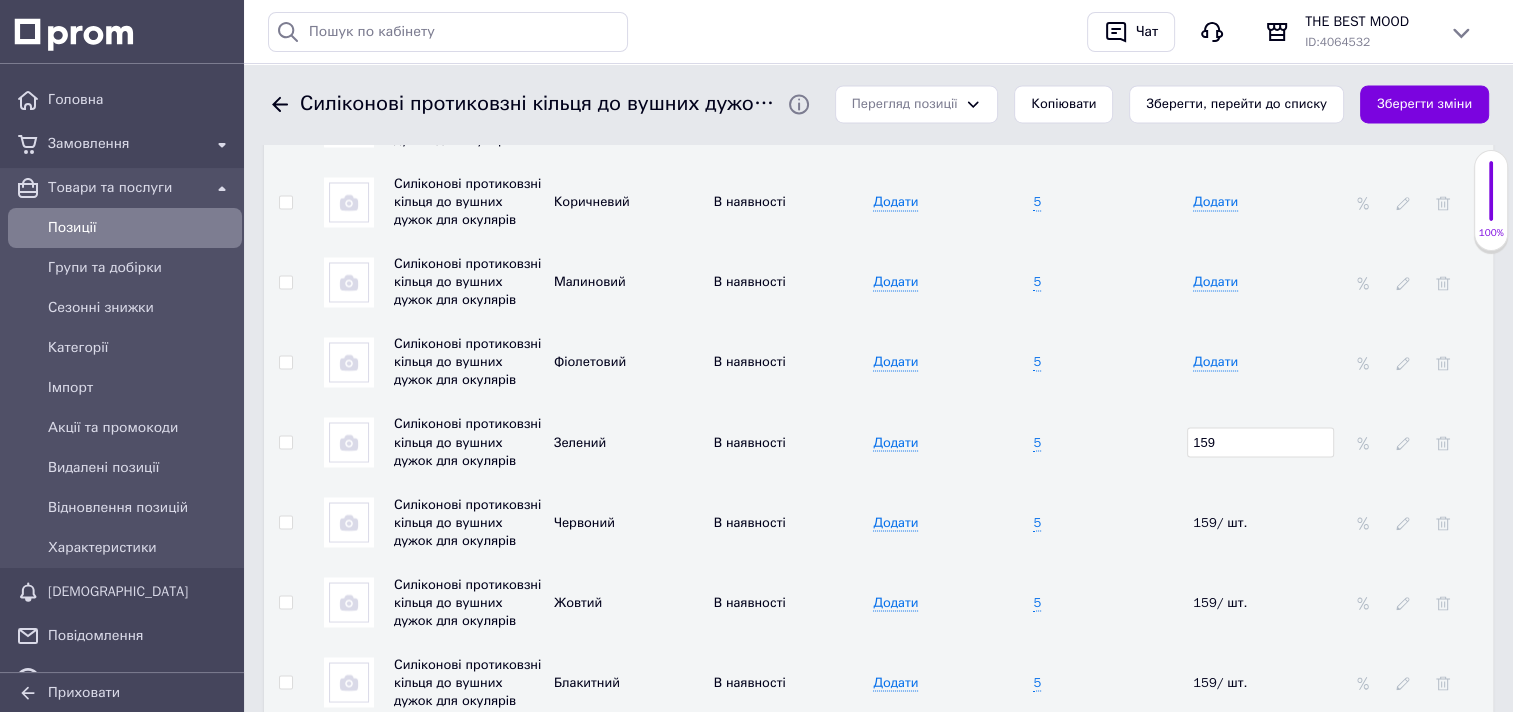 scroll, scrollTop: 3145, scrollLeft: 0, axis: vertical 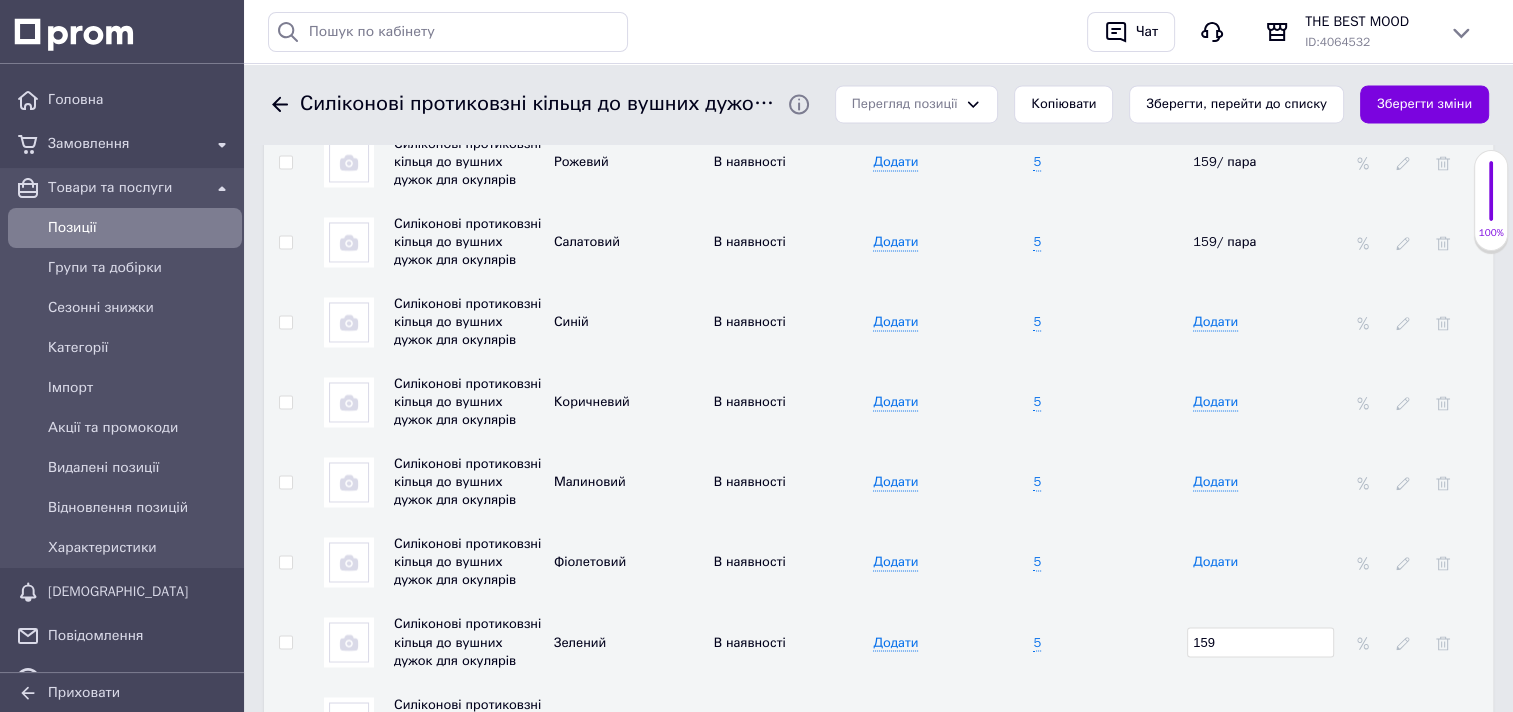 type on "159" 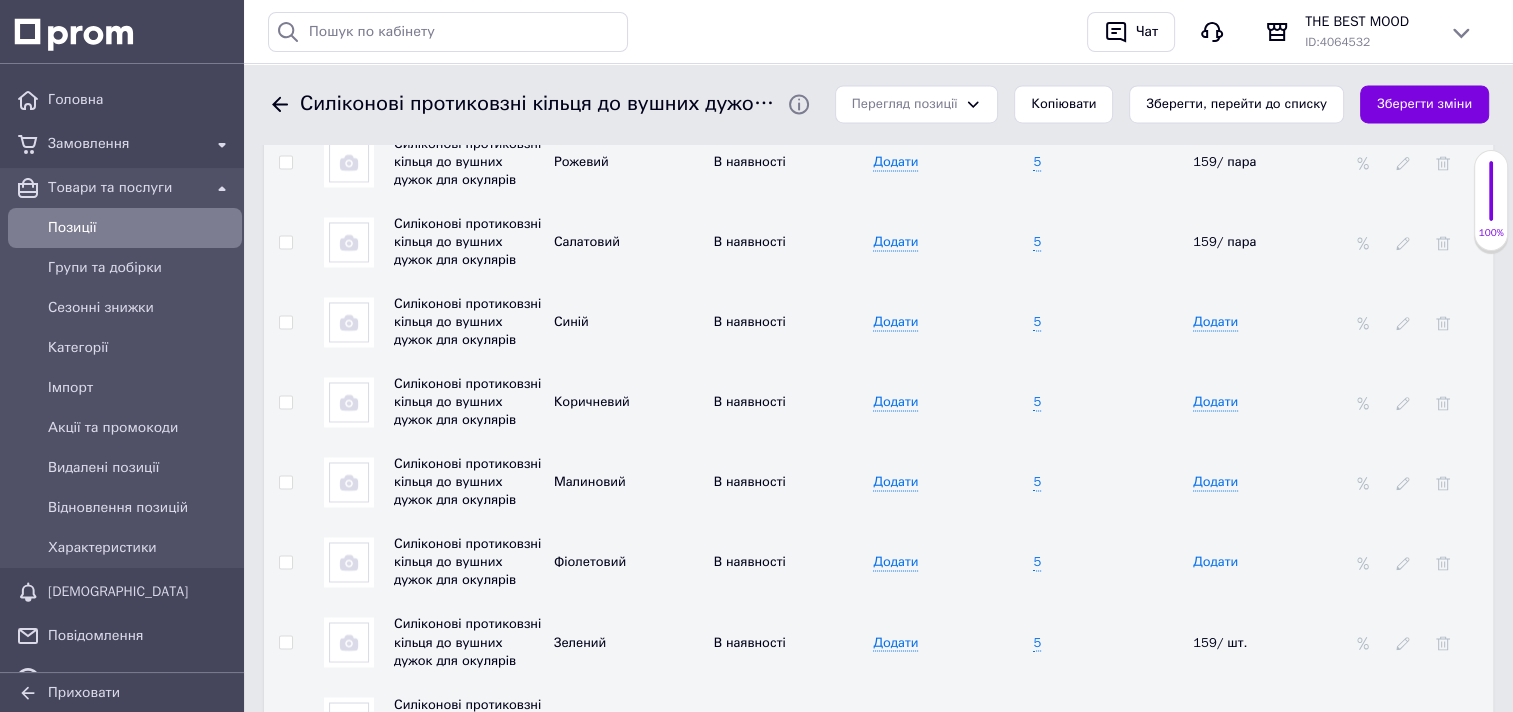 click on "Додати" at bounding box center [1215, 562] 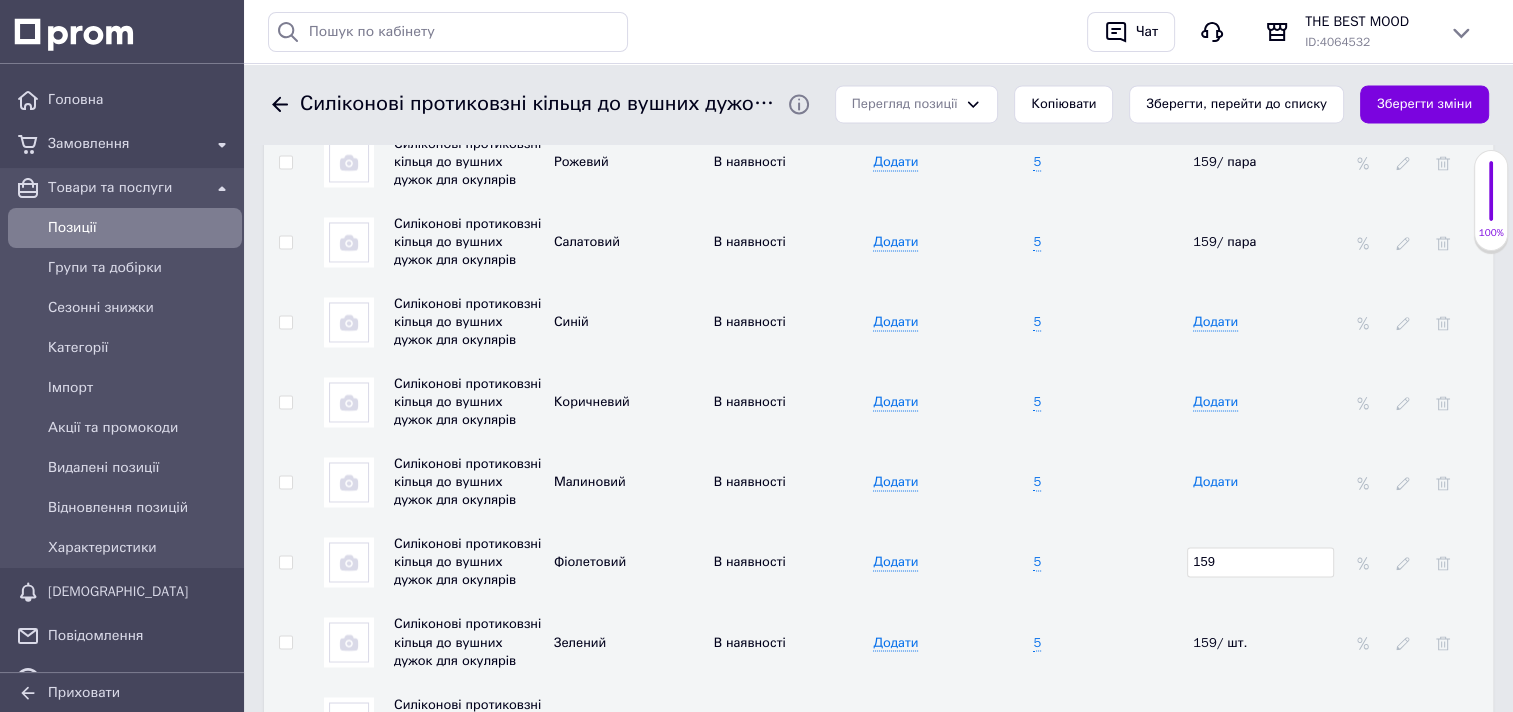 type on "159" 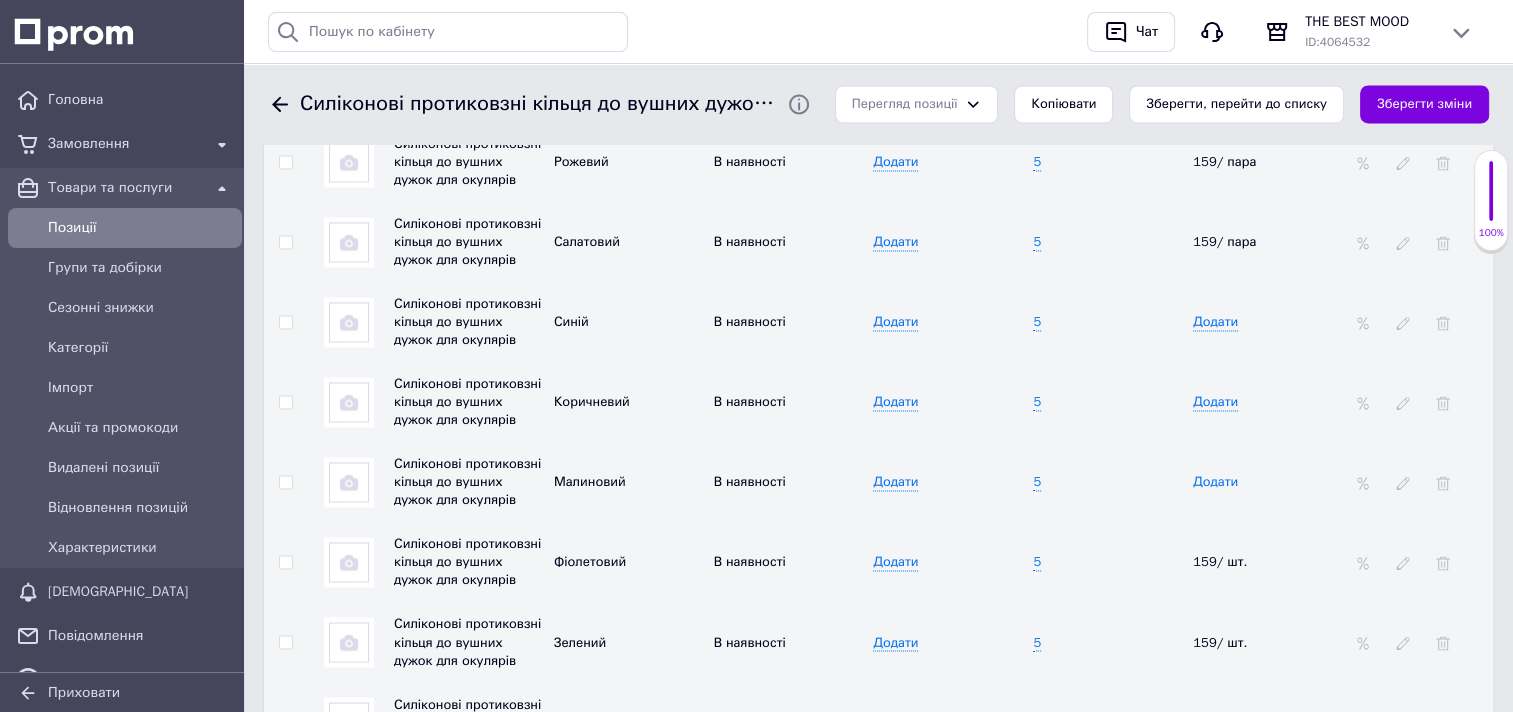 click on "Додати" at bounding box center [1215, 482] 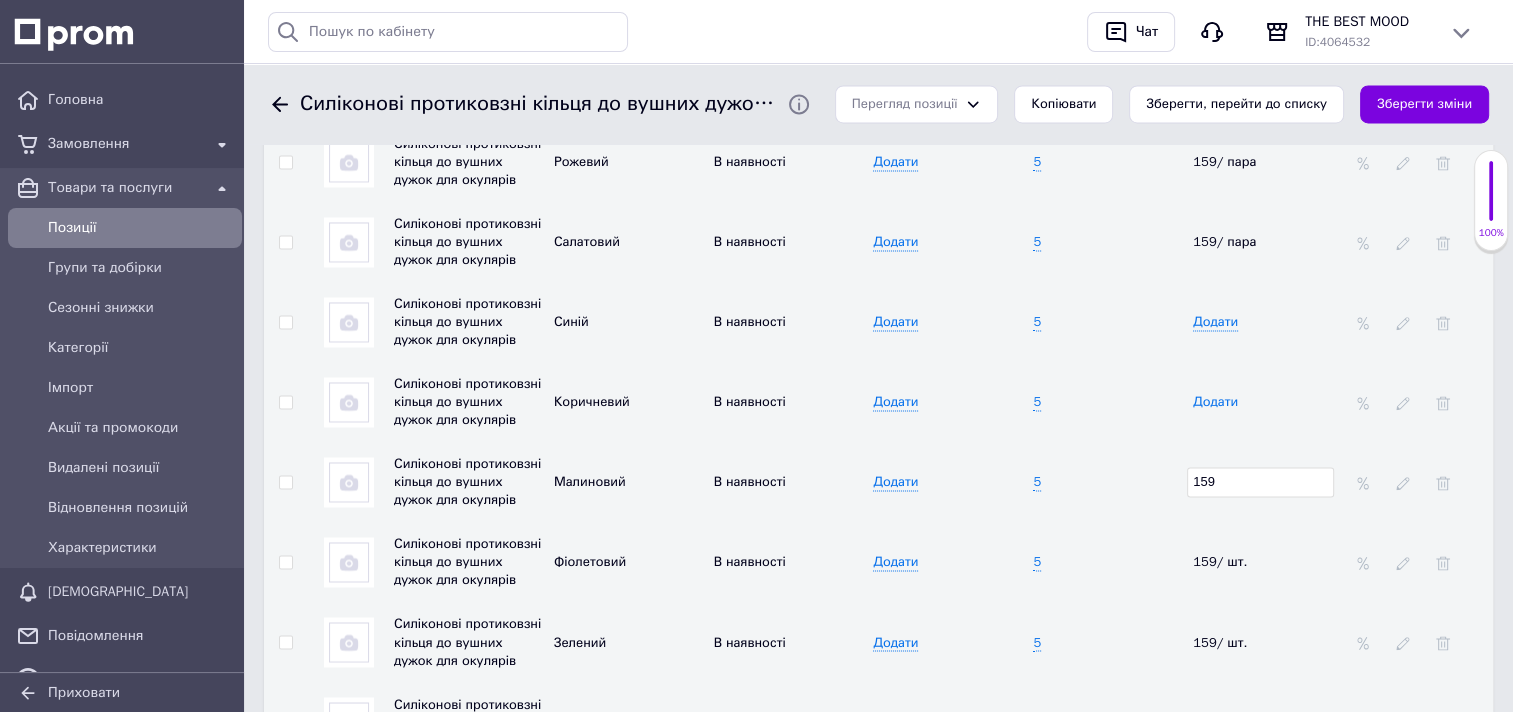 type on "159" 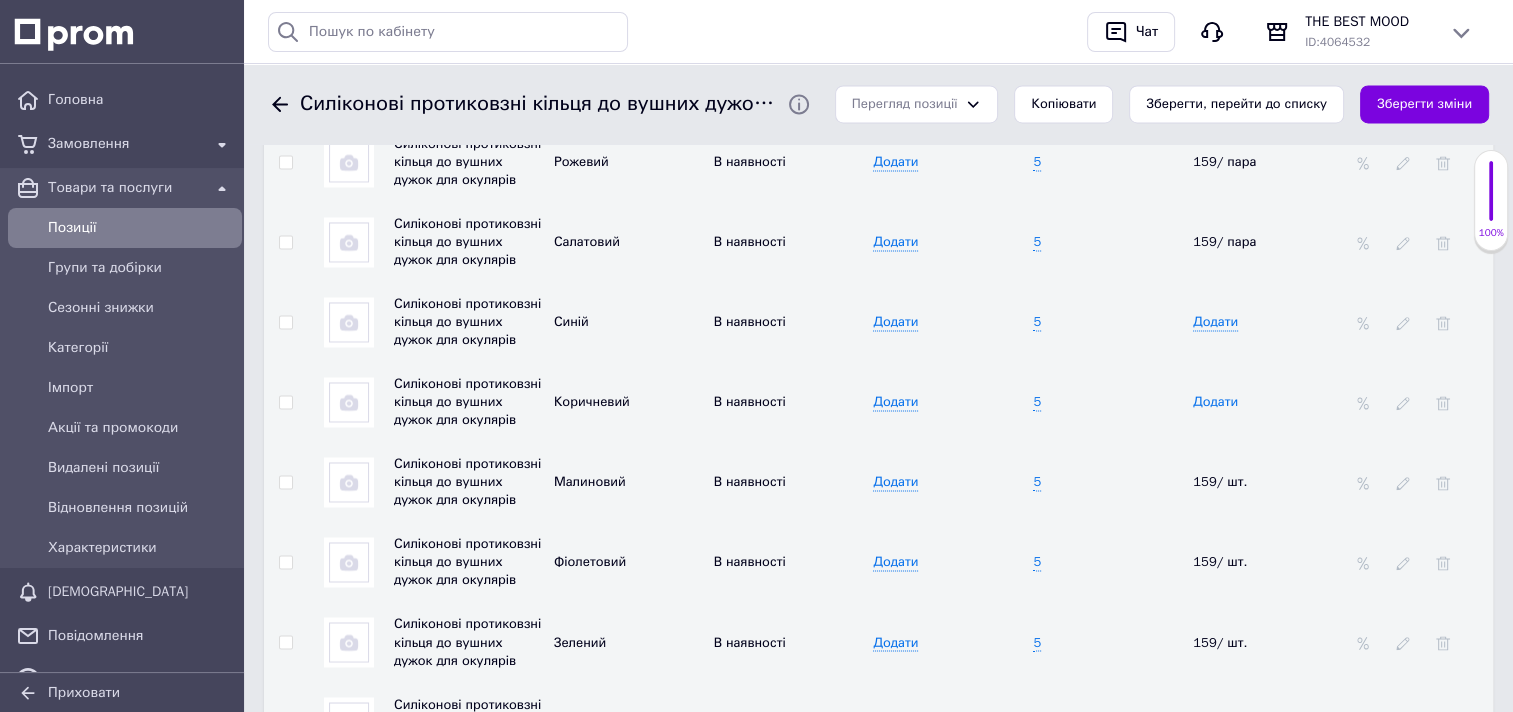 click on "Додати" at bounding box center (1215, 402) 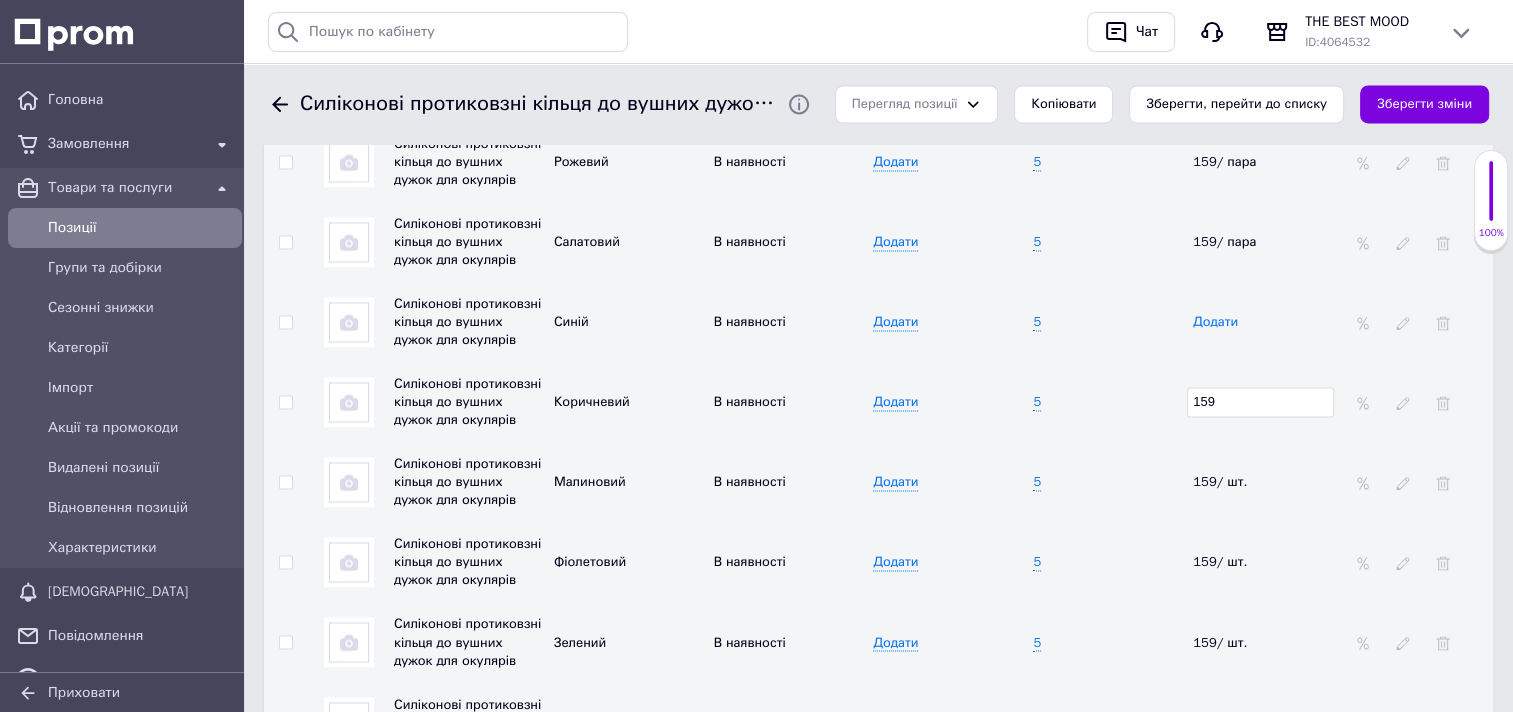 type on "159" 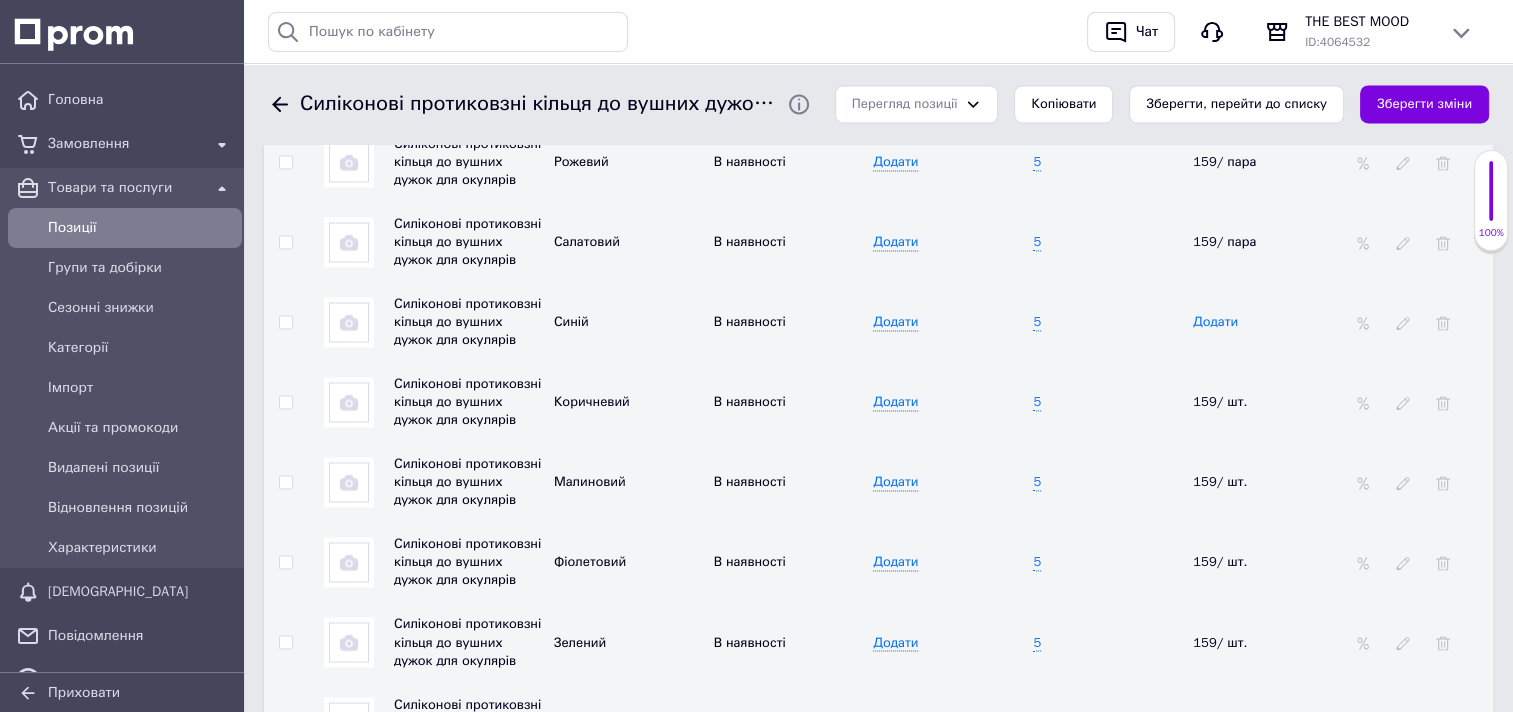 click on "Додати" at bounding box center [1215, 322] 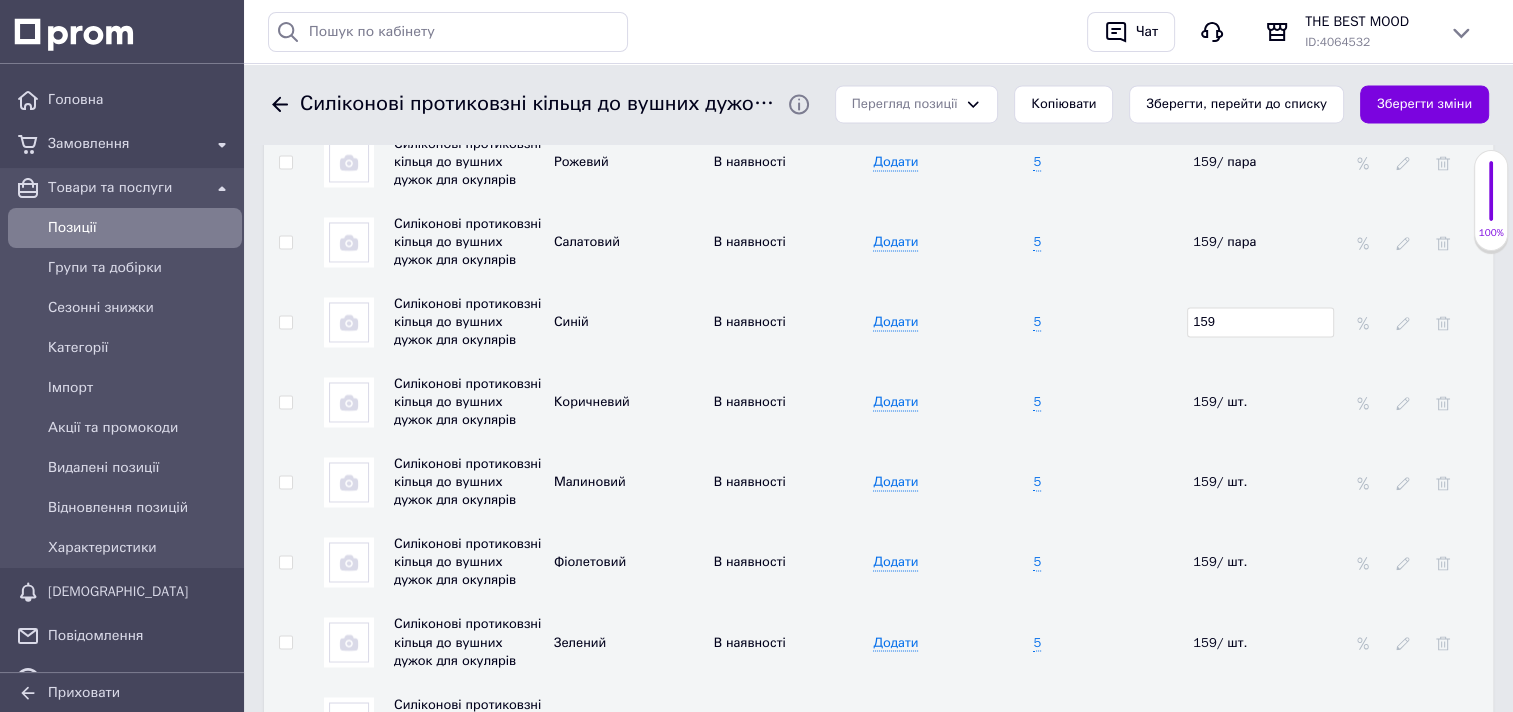 type on "159" 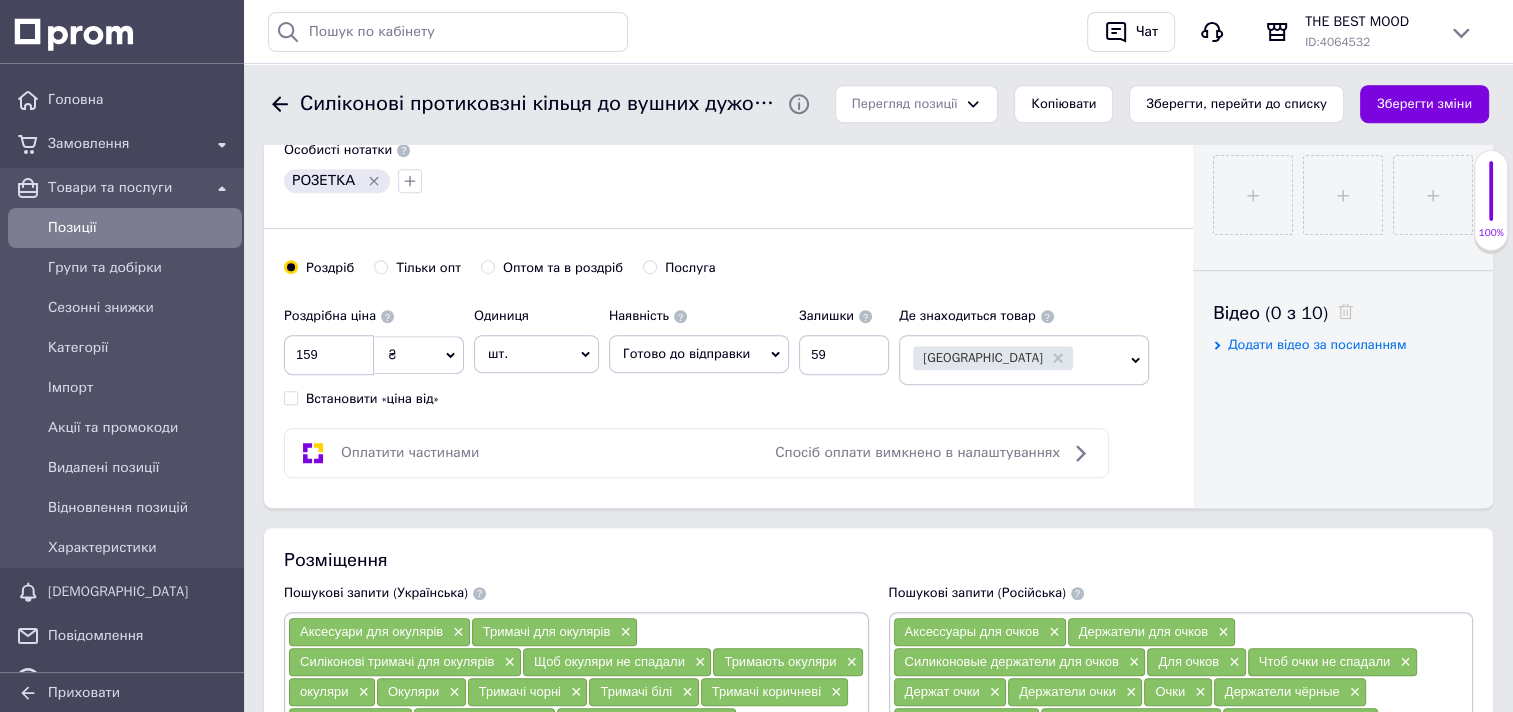 scroll, scrollTop: 745, scrollLeft: 0, axis: vertical 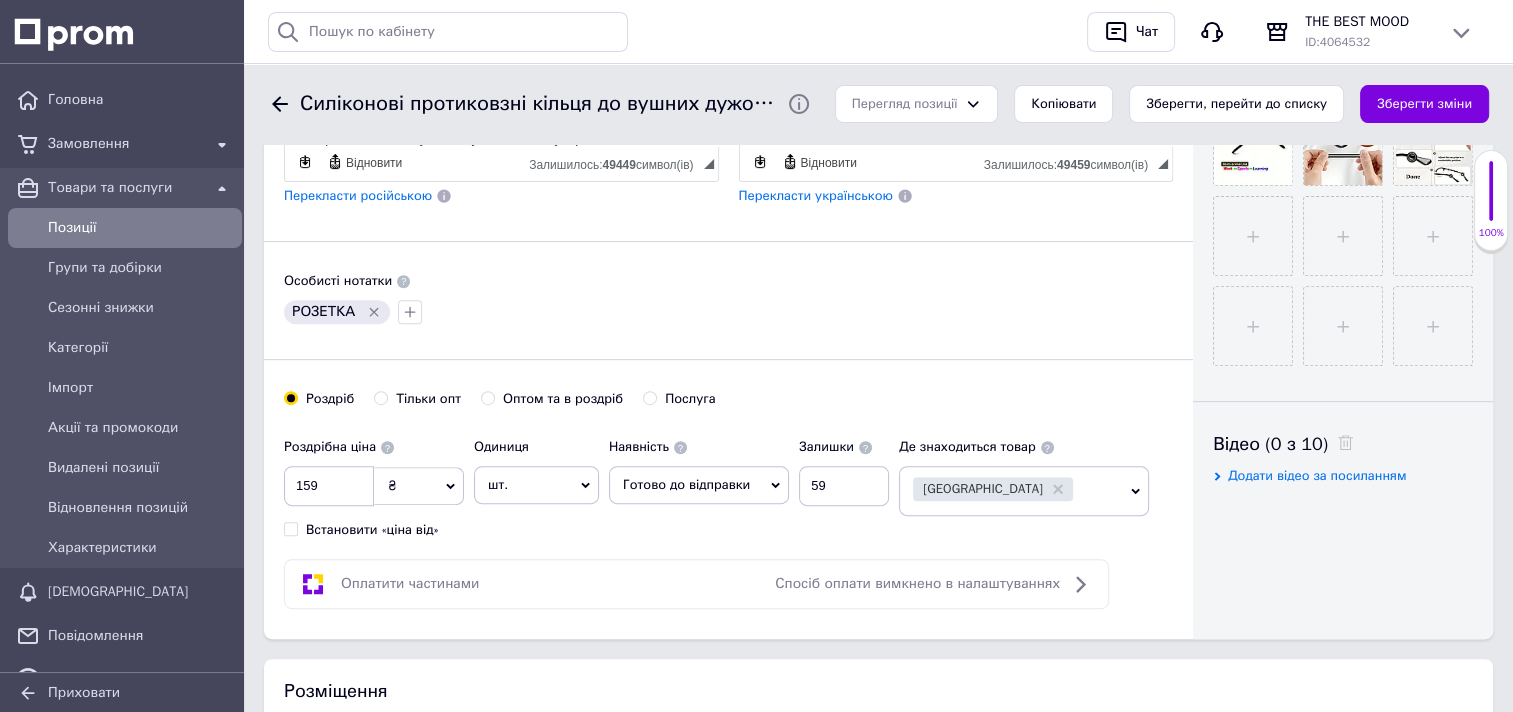 click on "шт." at bounding box center (536, 485) 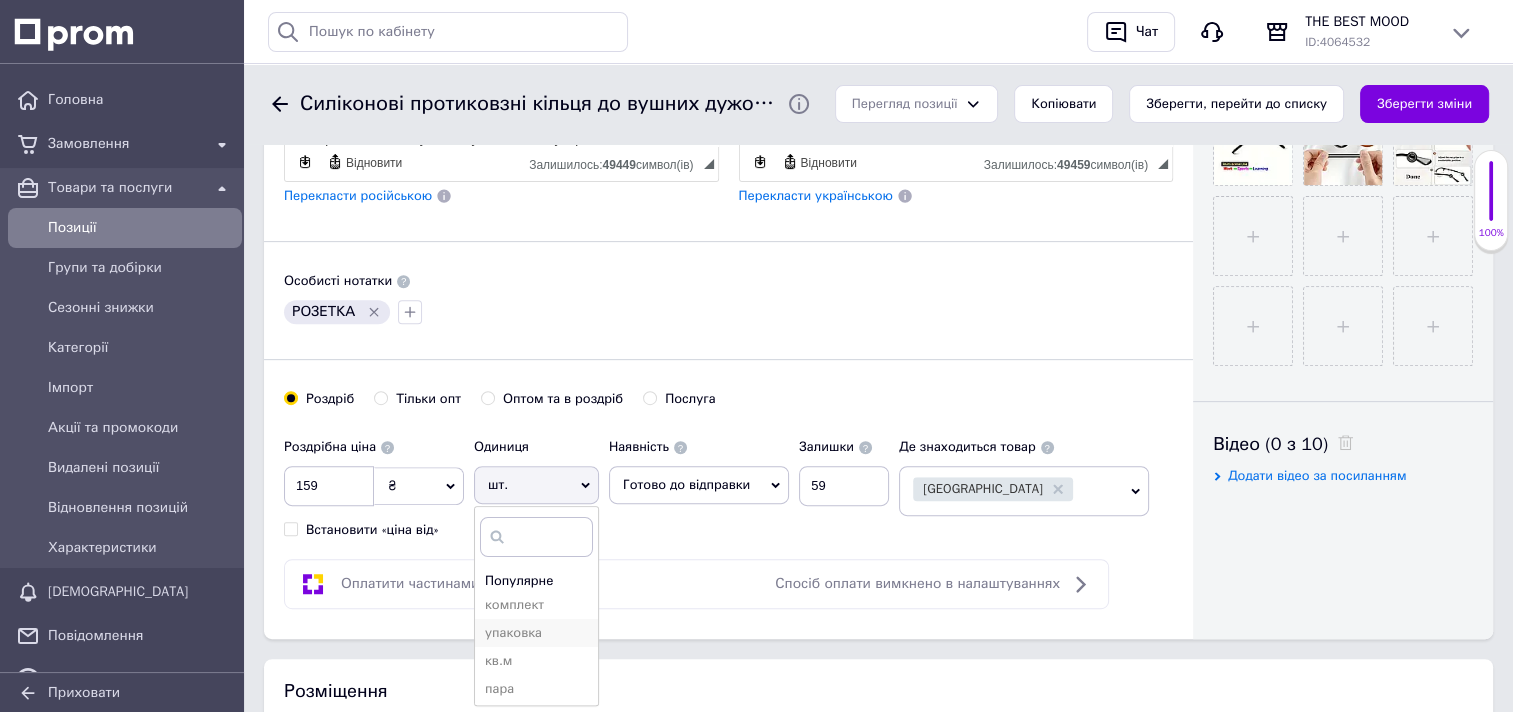 scroll, scrollTop: 100, scrollLeft: 0, axis: vertical 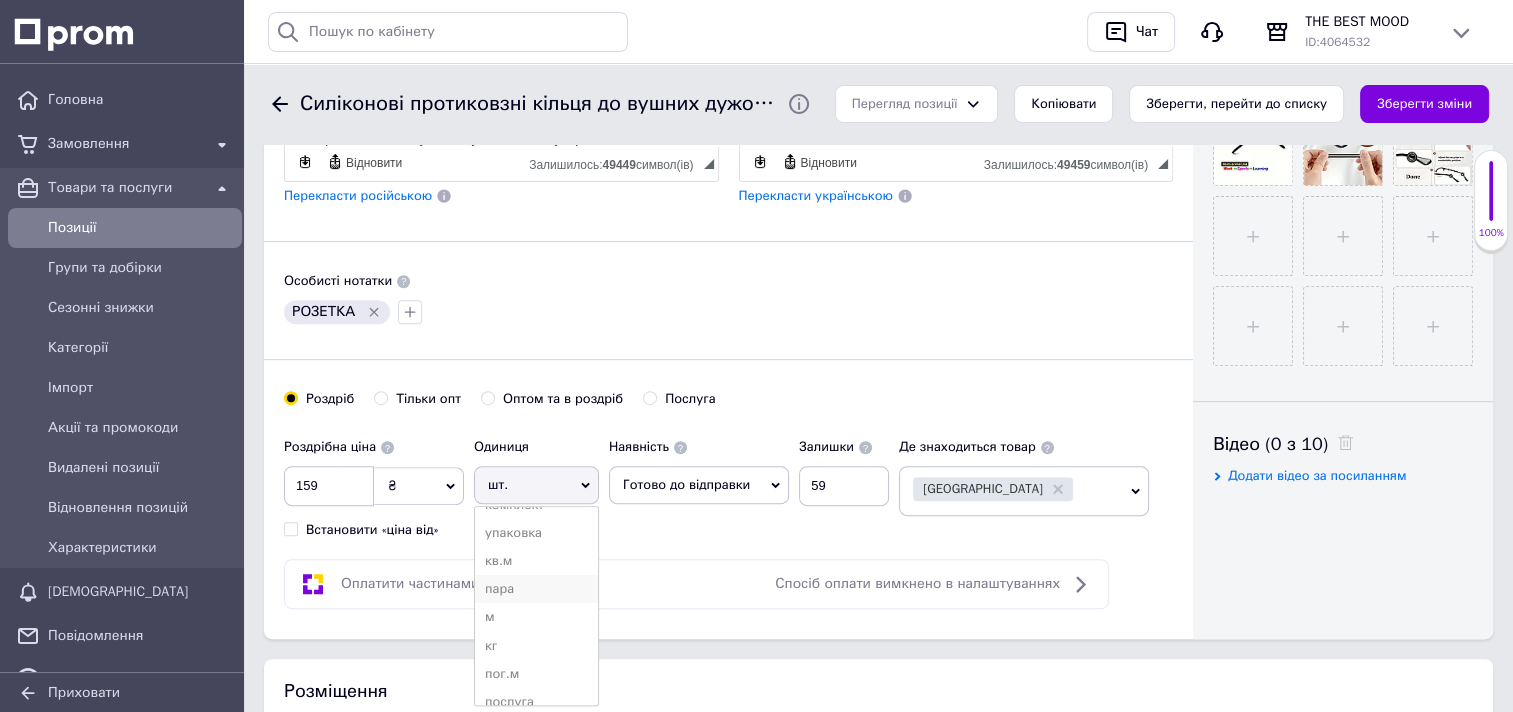 click on "пара" at bounding box center (536, 589) 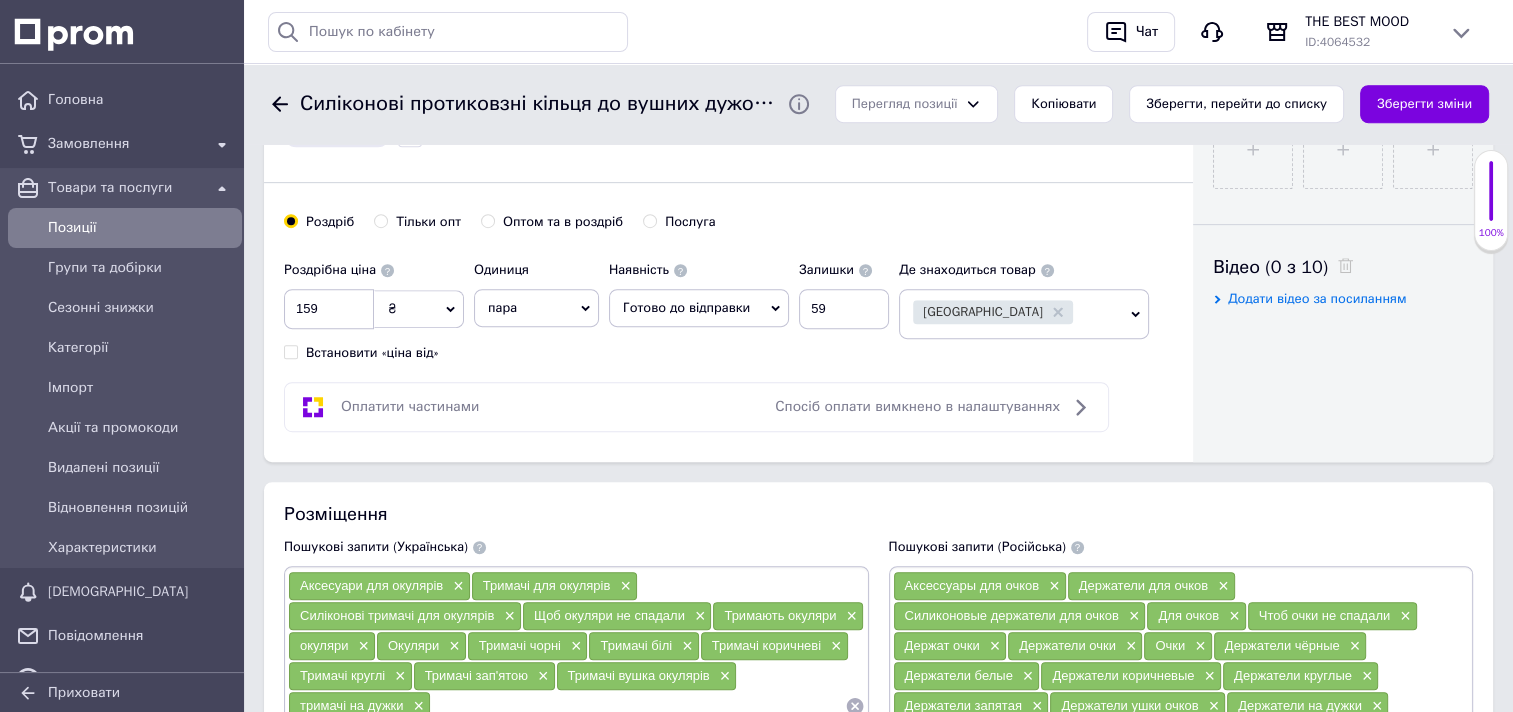 scroll, scrollTop: 945, scrollLeft: 0, axis: vertical 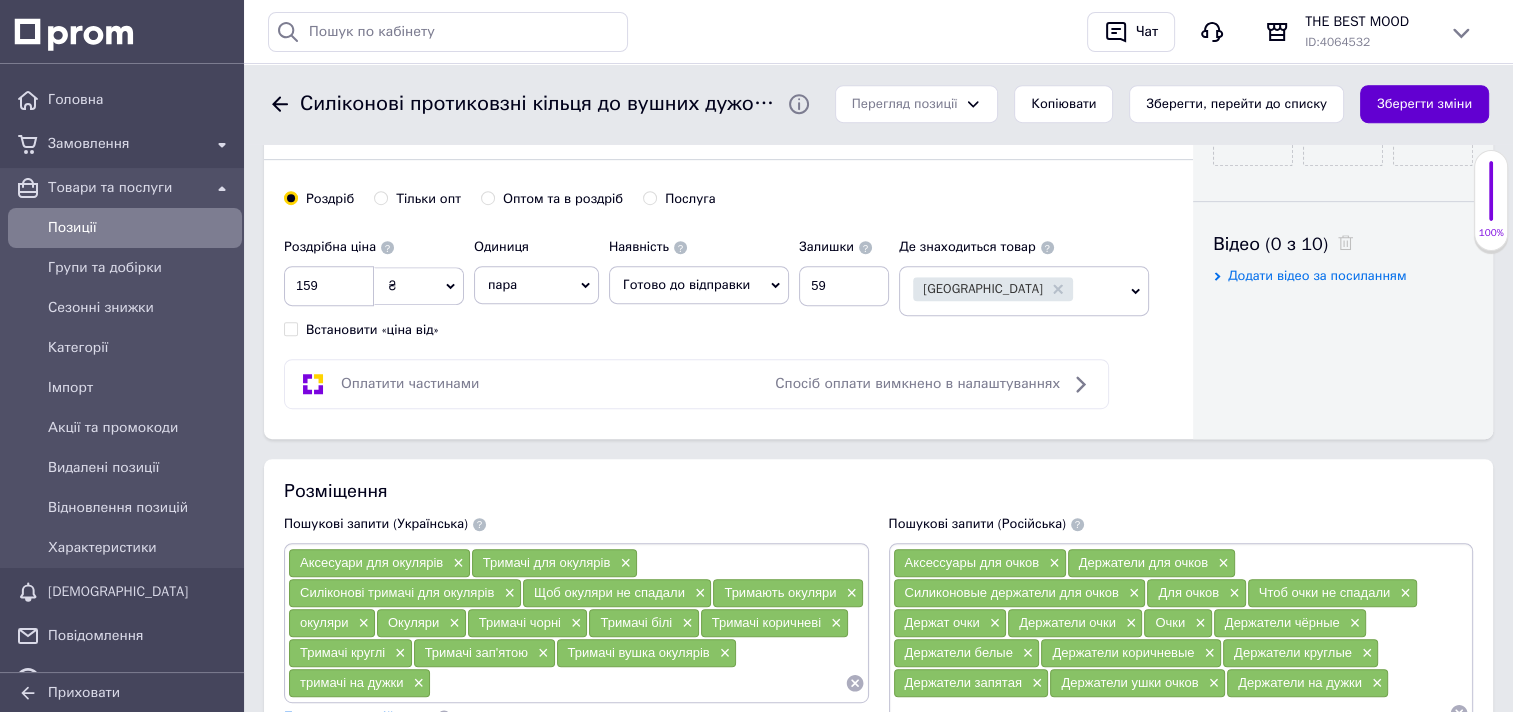 click on "Зберегти зміни" at bounding box center (1424, 104) 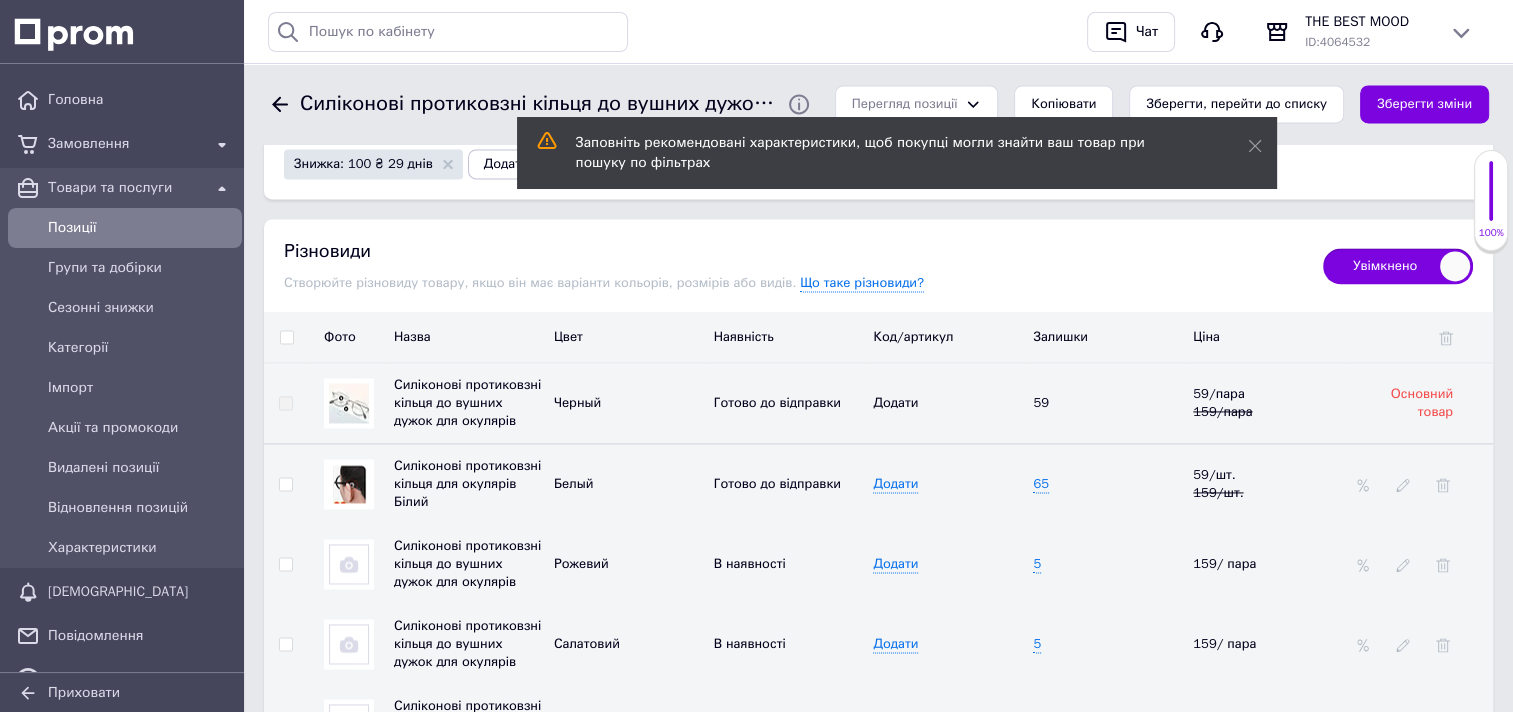 scroll, scrollTop: 2845, scrollLeft: 0, axis: vertical 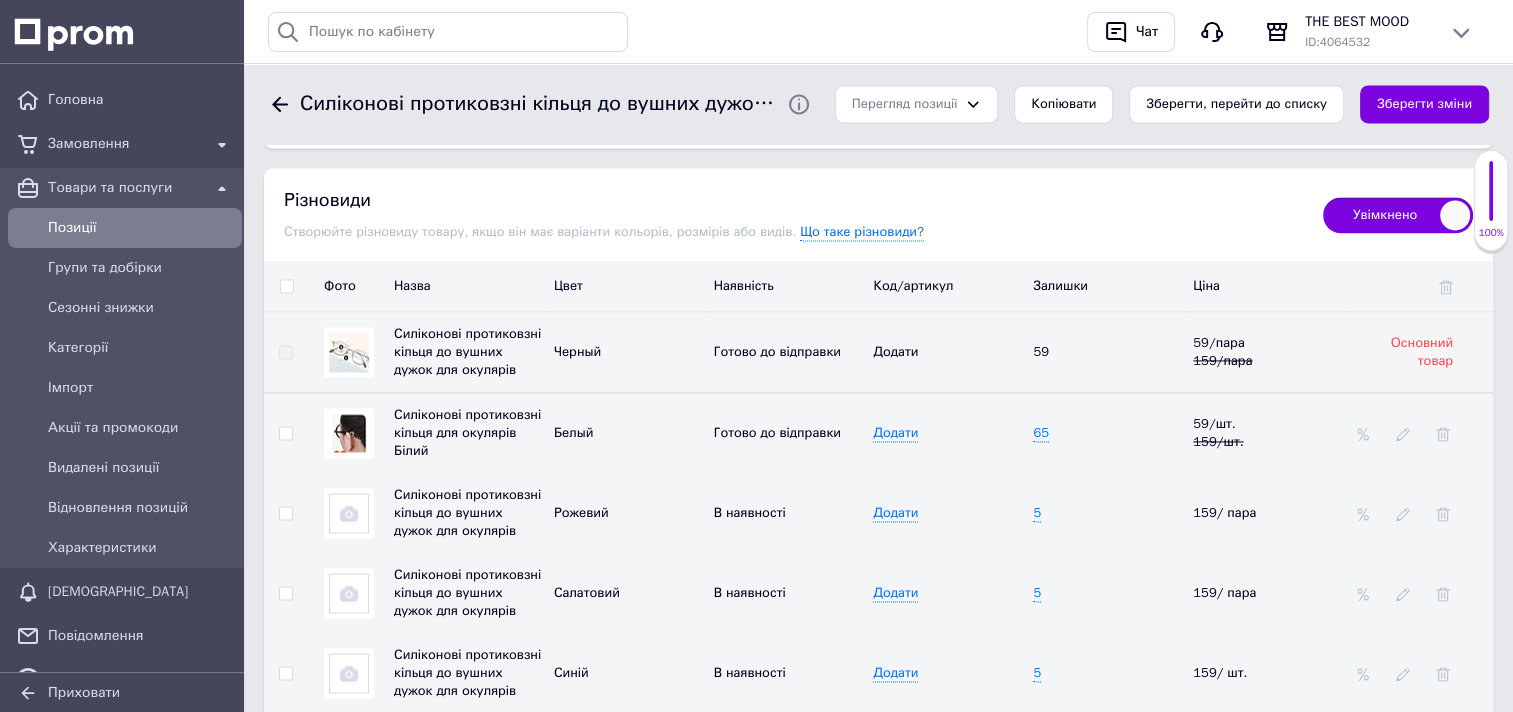 click at bounding box center (349, 432) 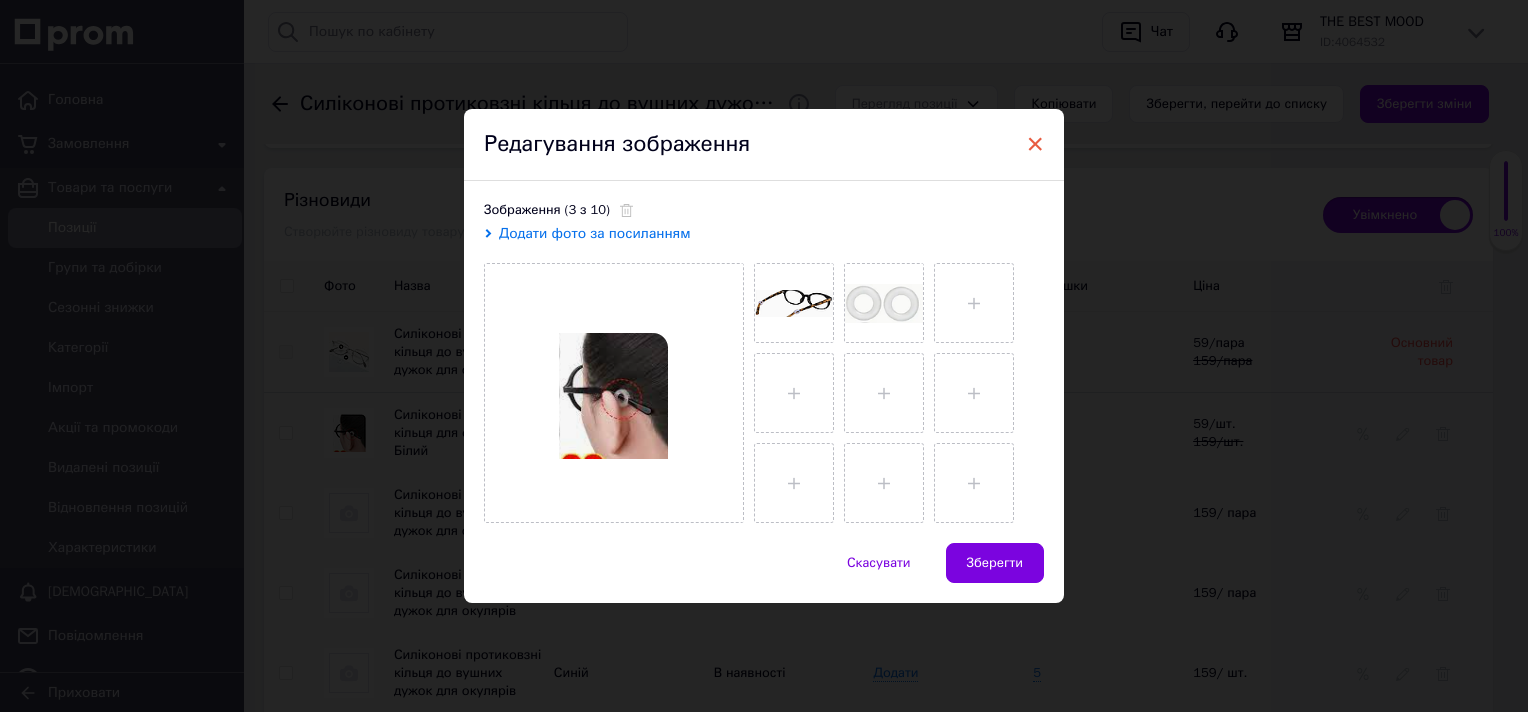 click on "×" at bounding box center (1035, 144) 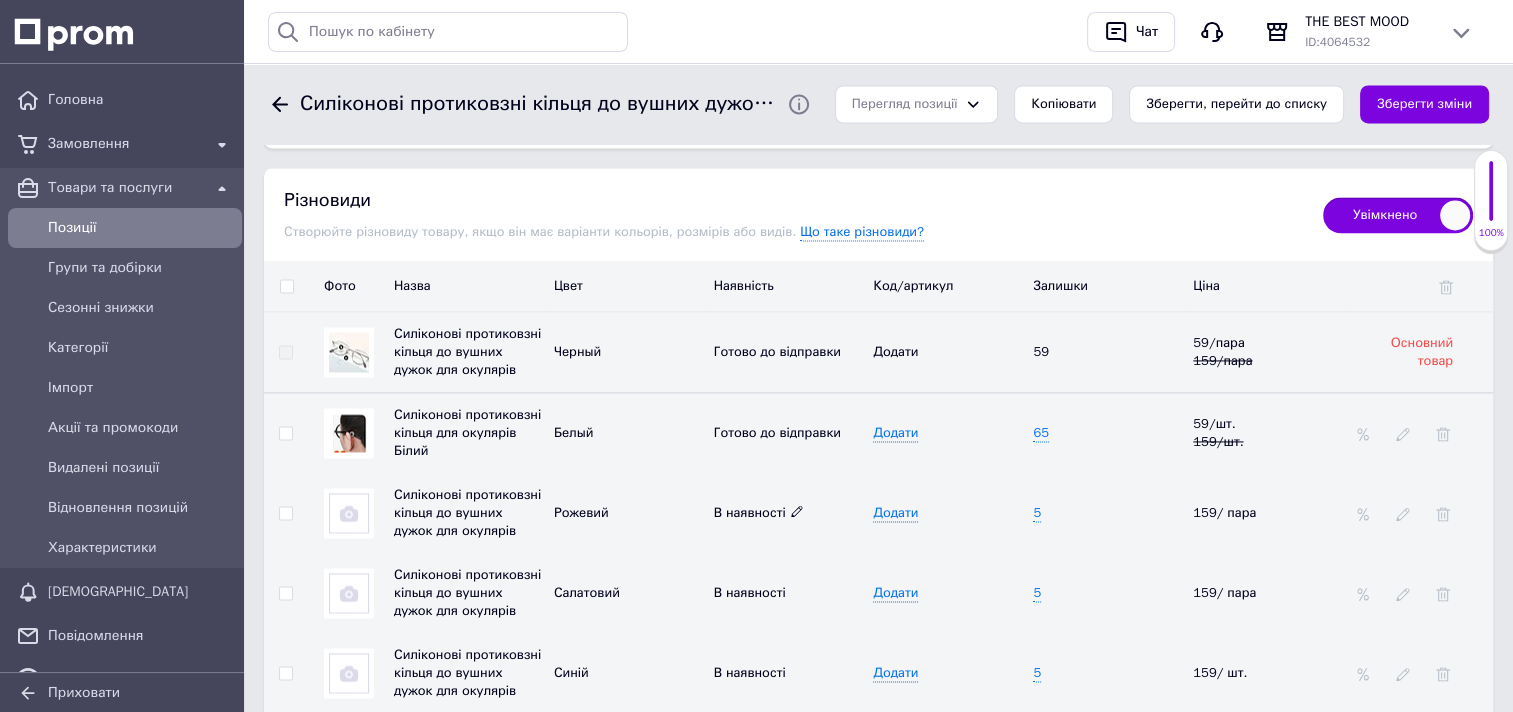 click 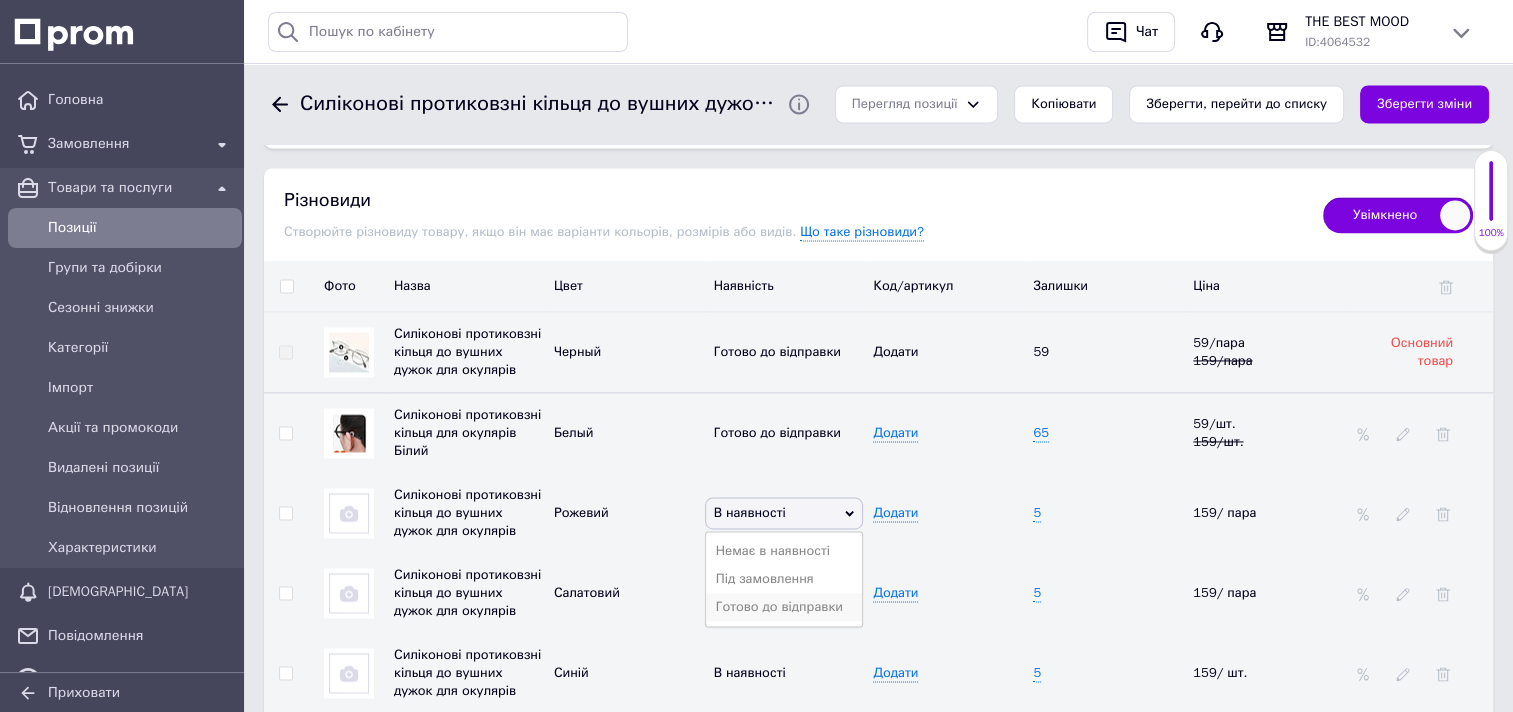 click on "Готово до відправки" at bounding box center (784, 607) 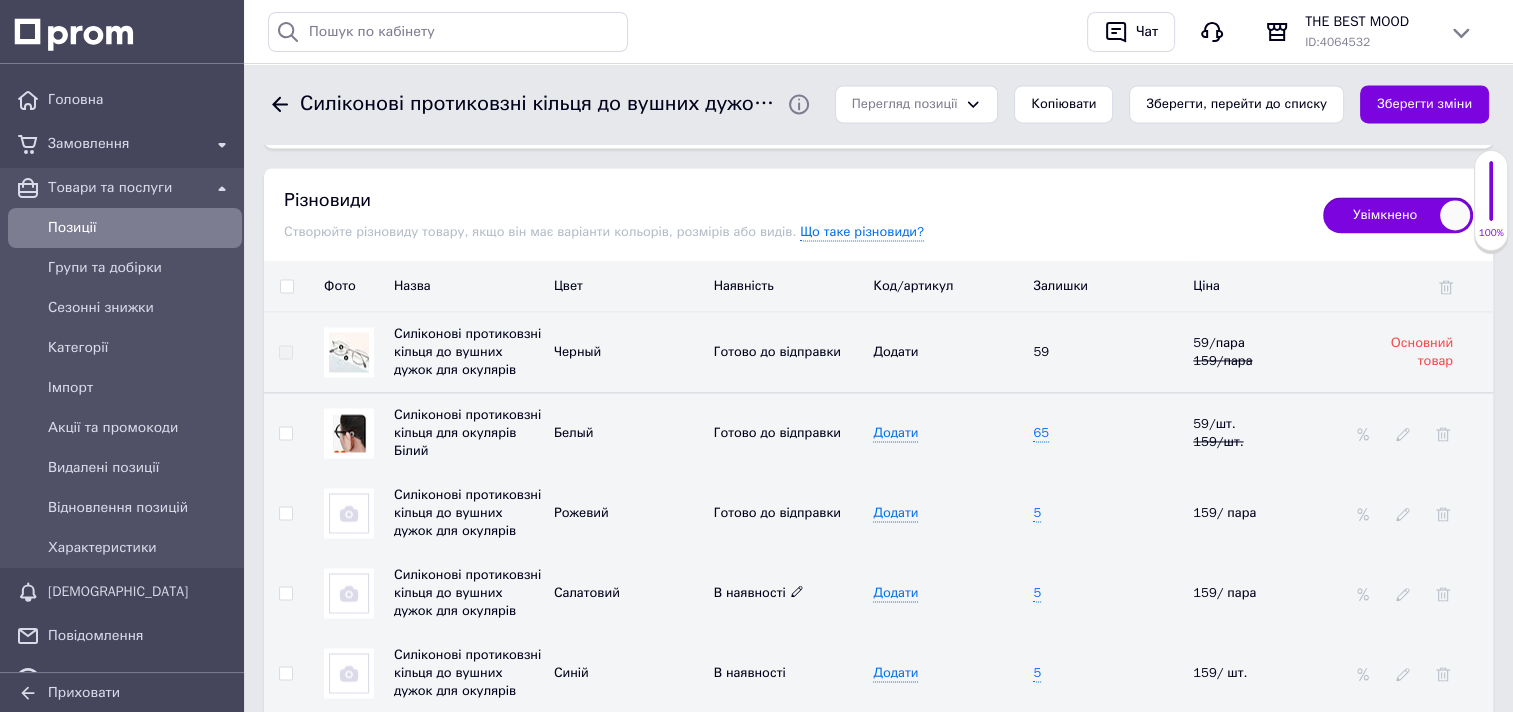 click 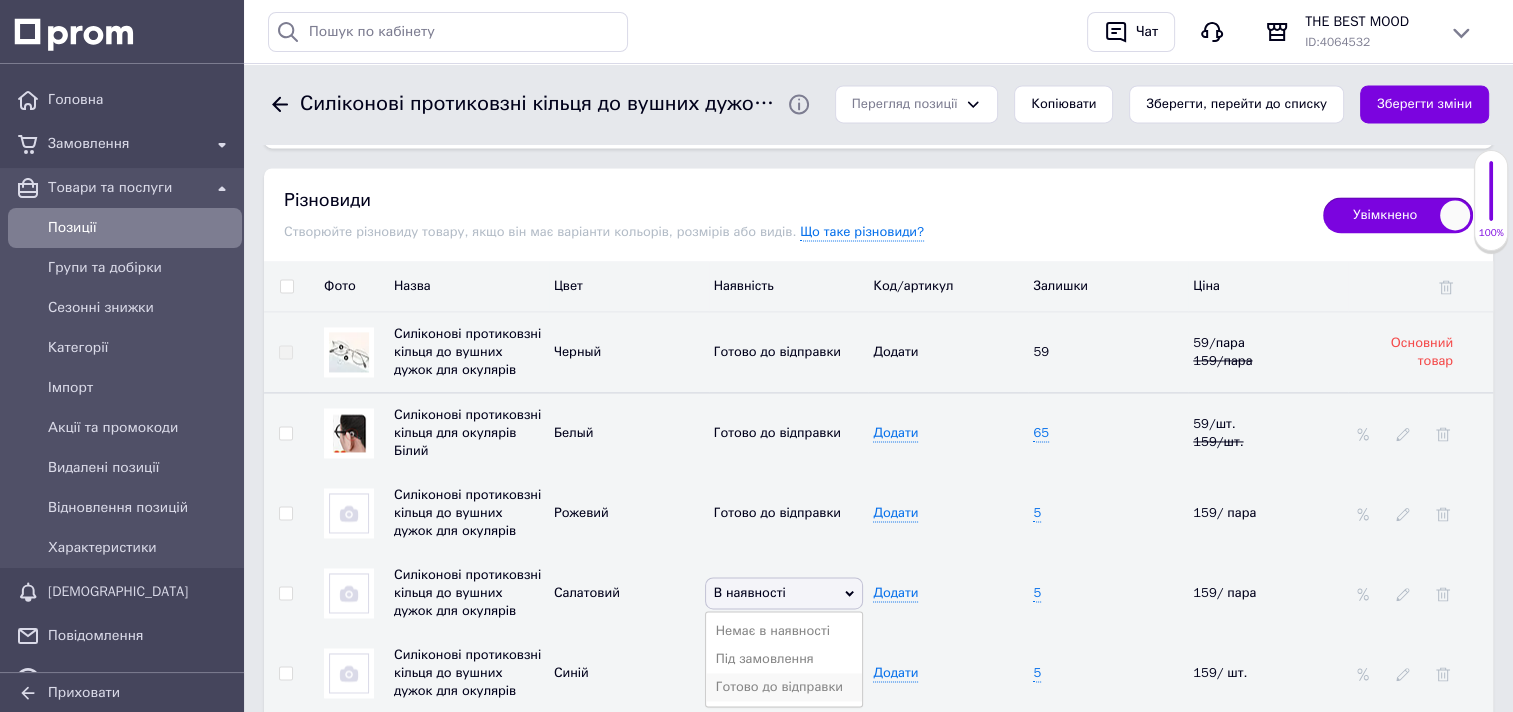 click on "Готово до відправки" at bounding box center (784, 687) 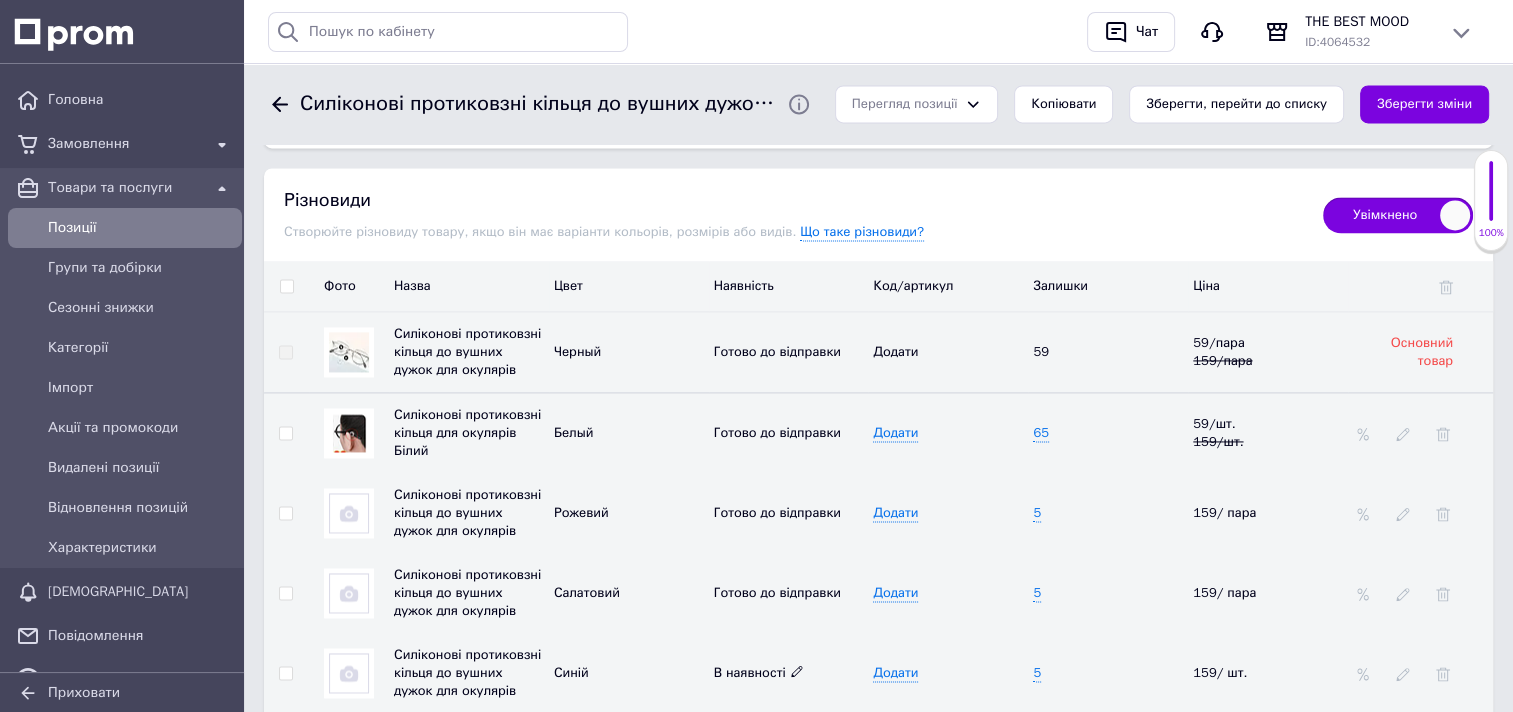 click 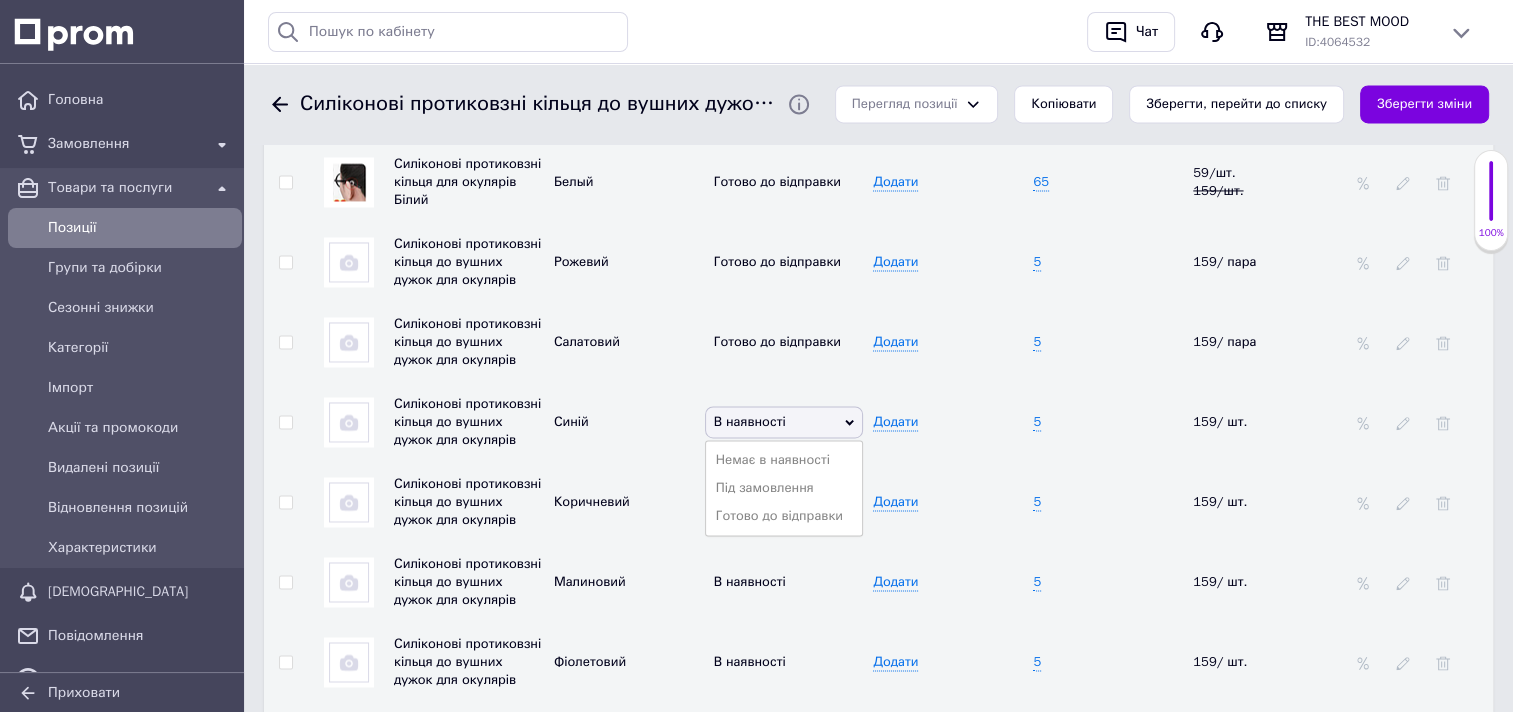 scroll, scrollTop: 3145, scrollLeft: 0, axis: vertical 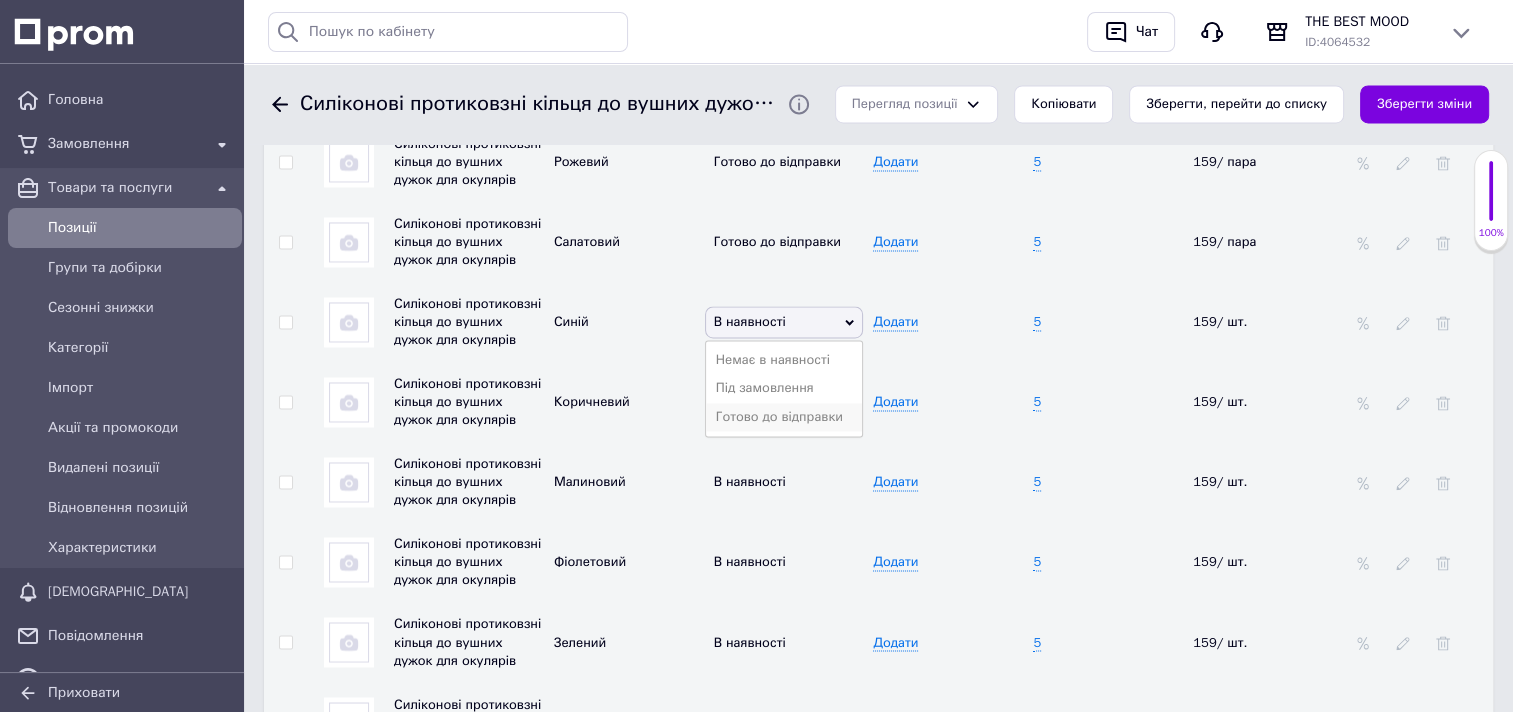 click on "Готово до відправки" at bounding box center [784, 417] 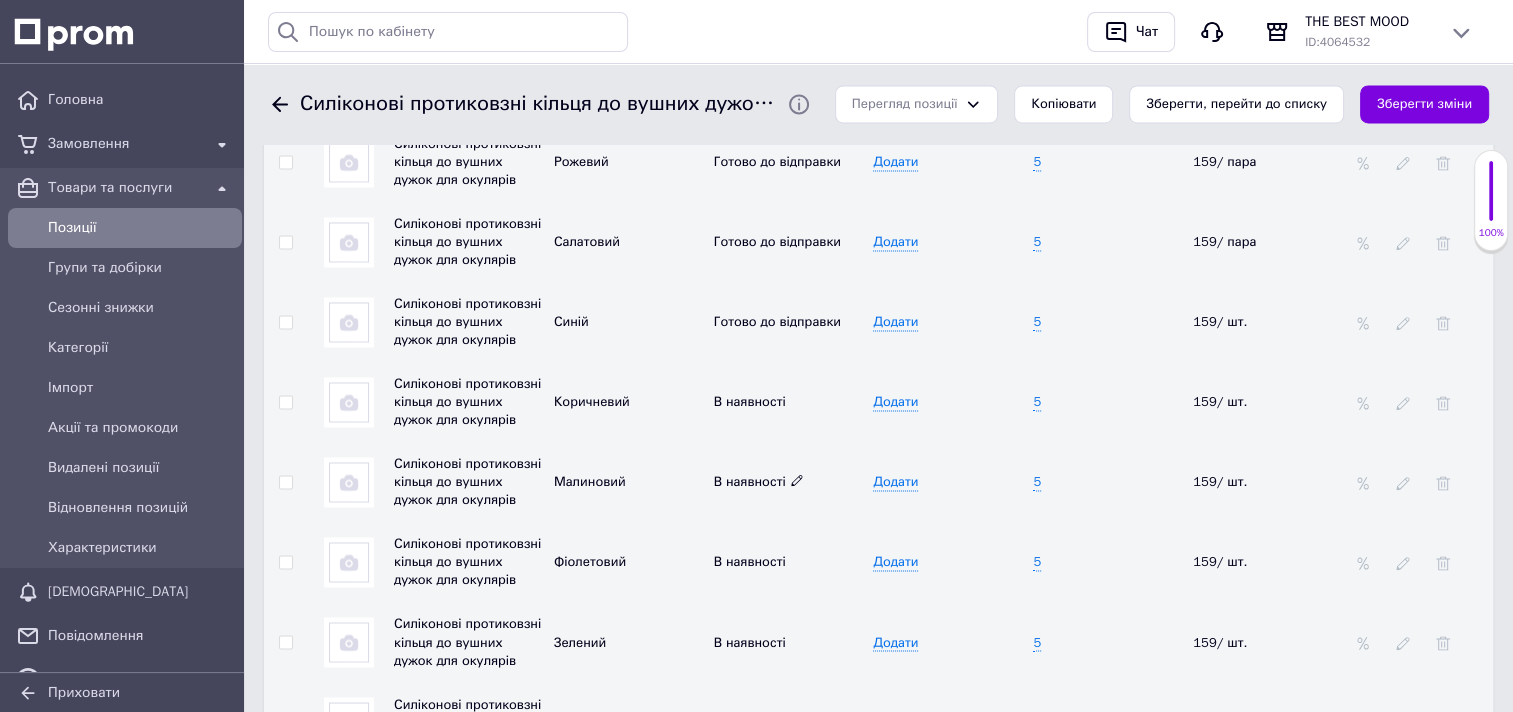 click 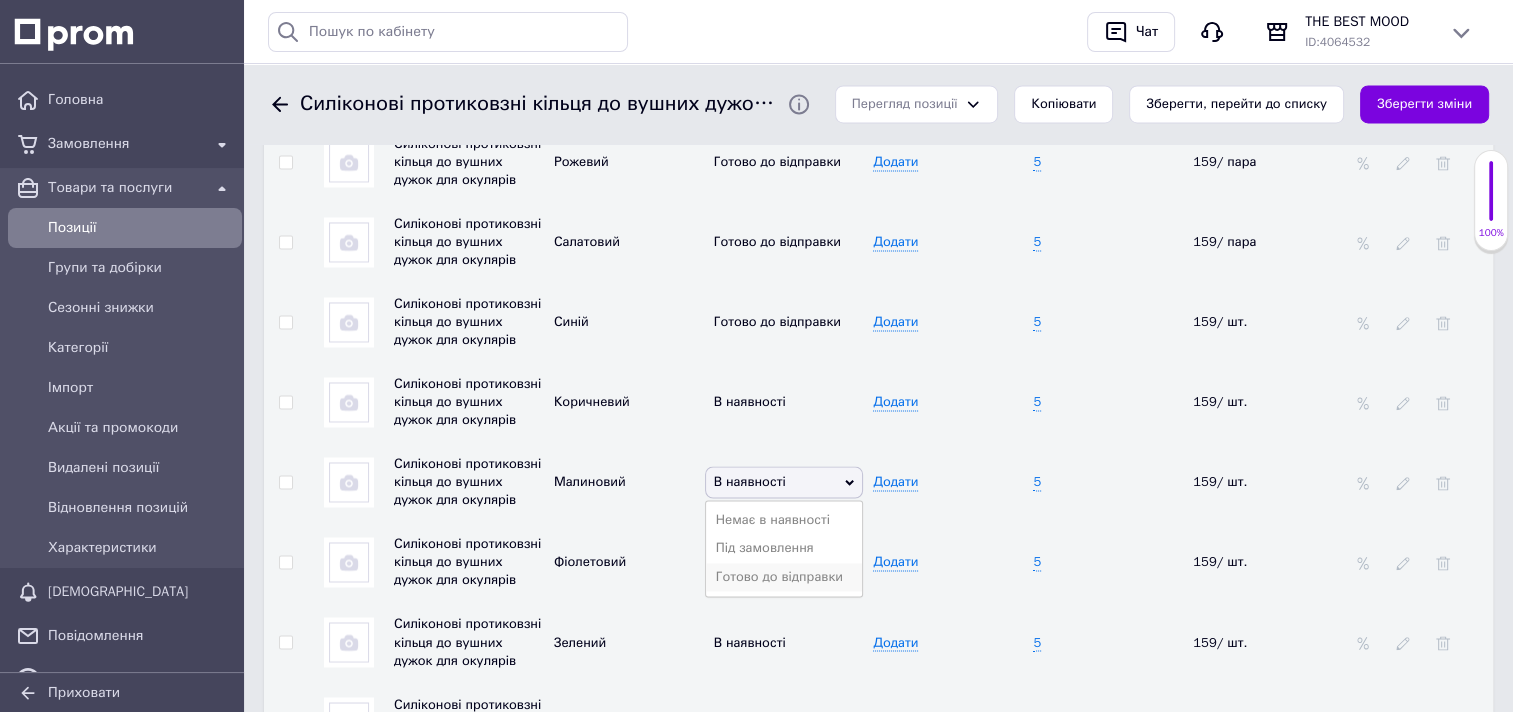 click on "Готово до відправки" at bounding box center [784, 577] 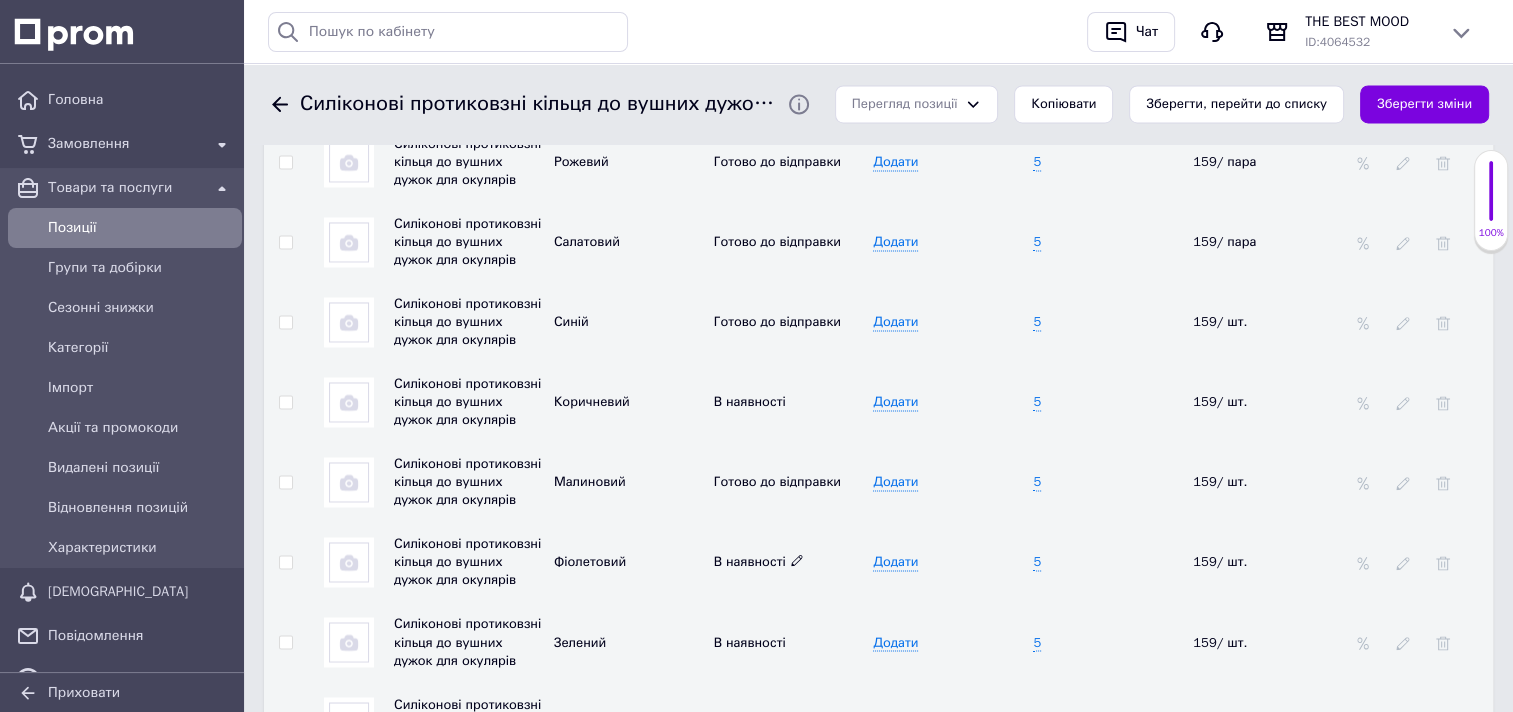 click 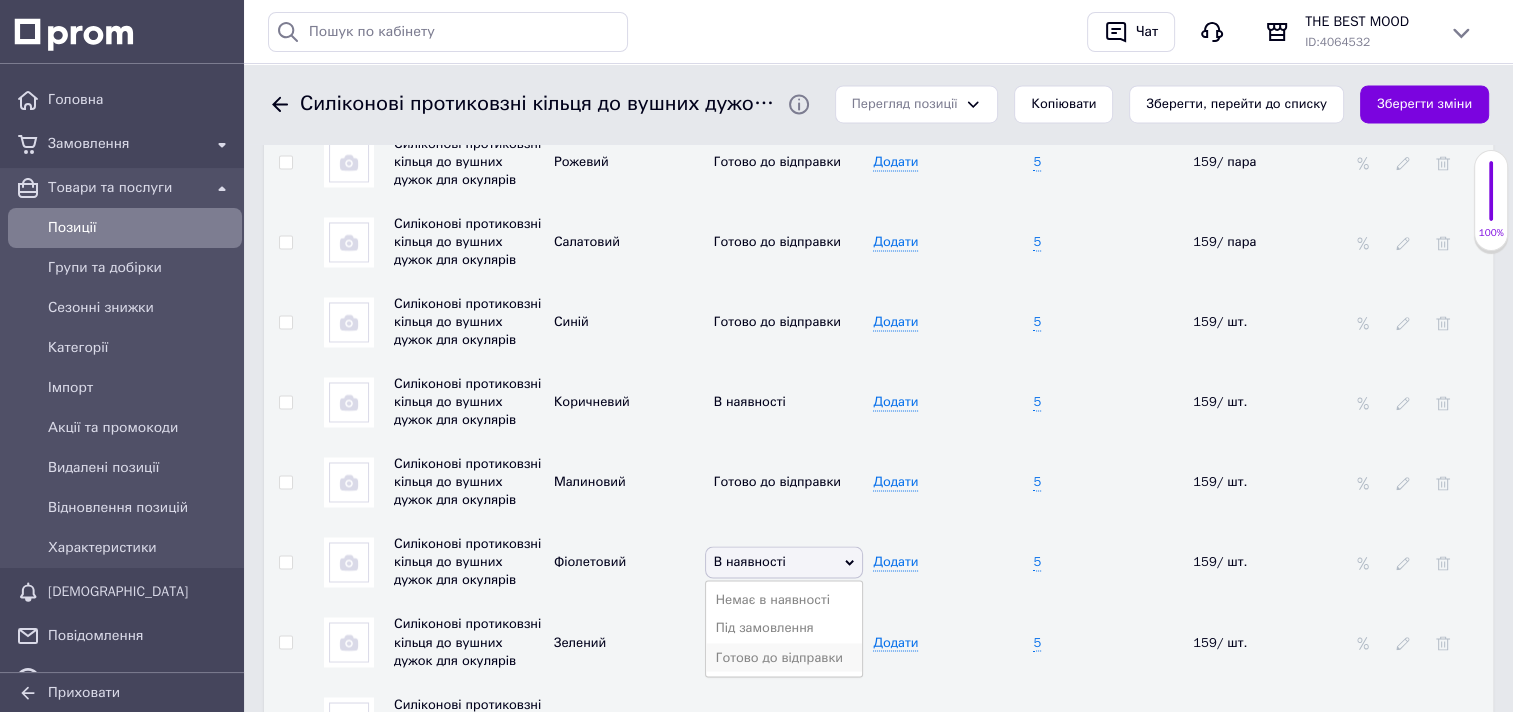 click on "Готово до відправки" at bounding box center [784, 657] 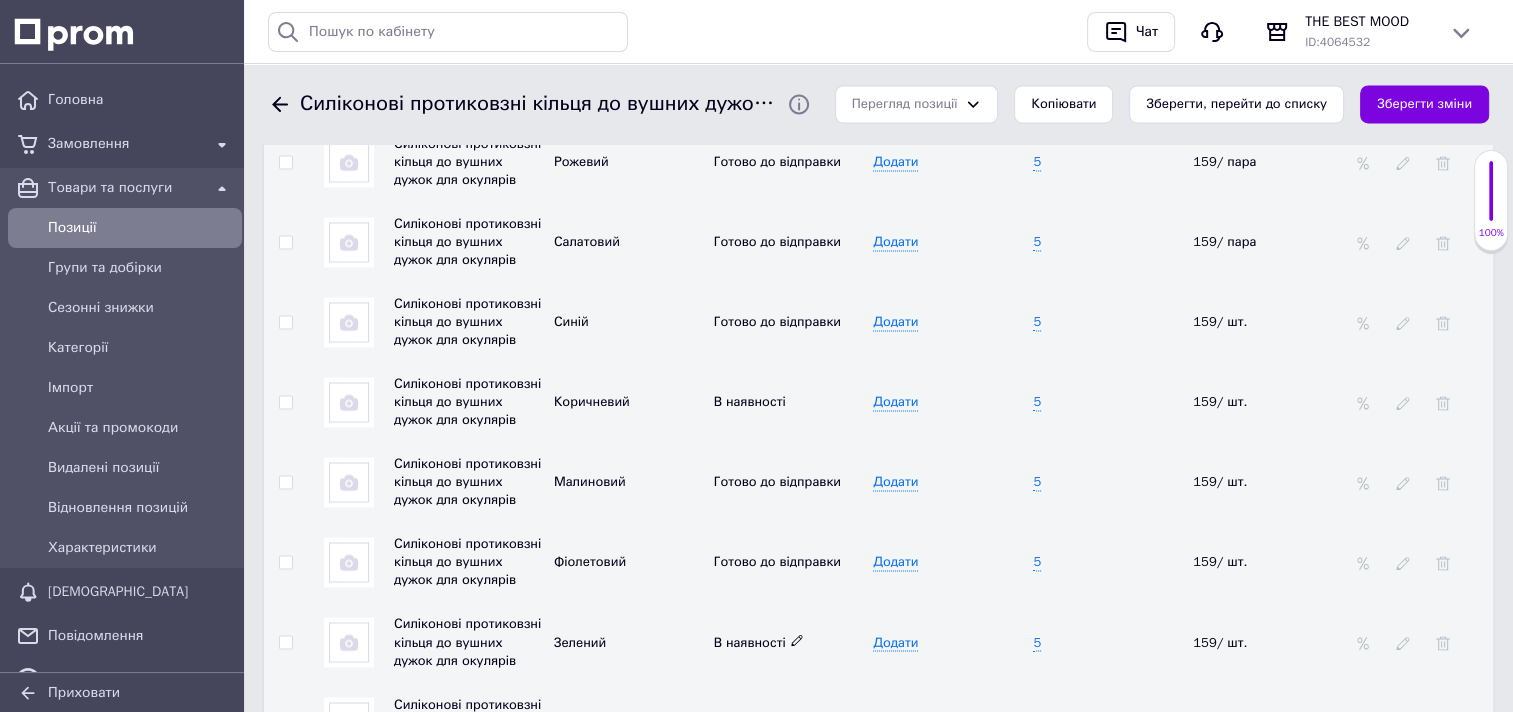 click 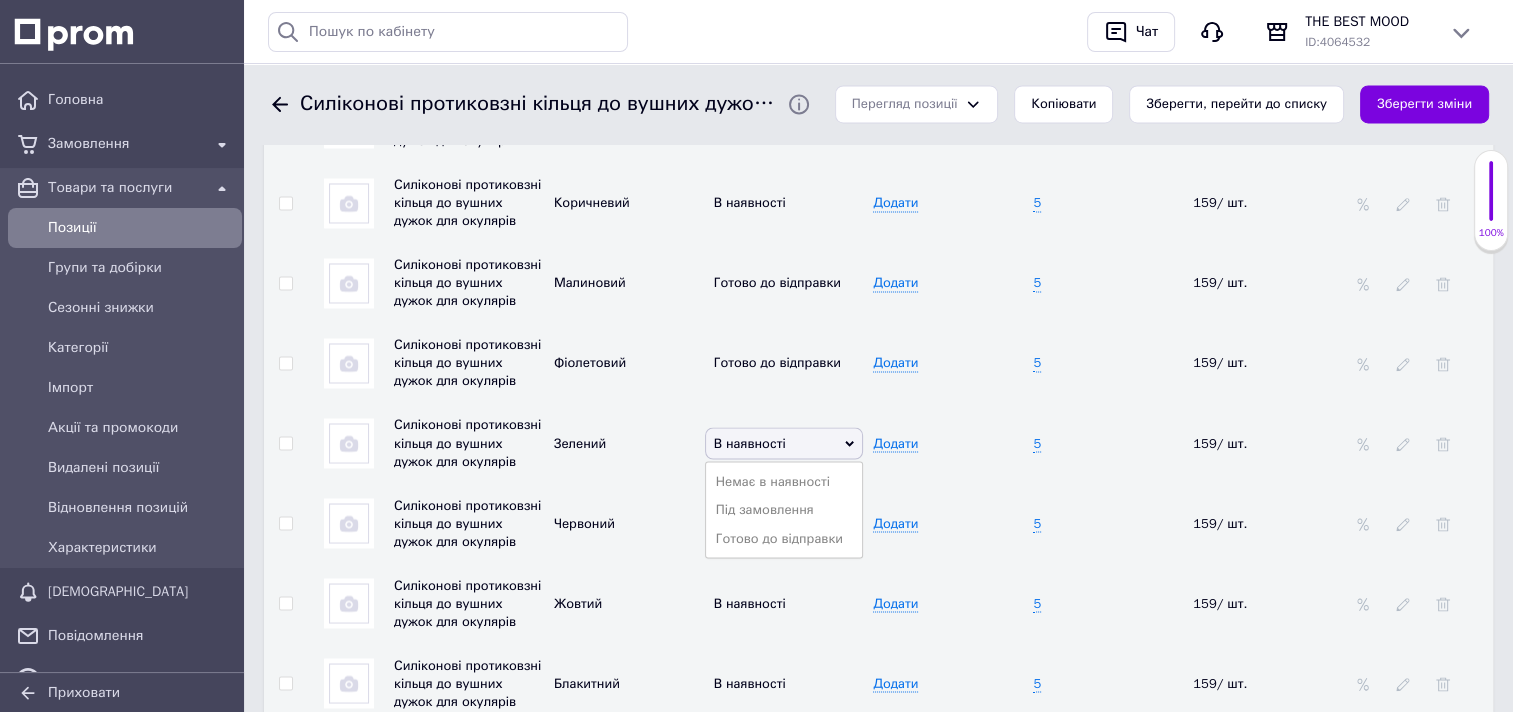 scroll, scrollTop: 3345, scrollLeft: 0, axis: vertical 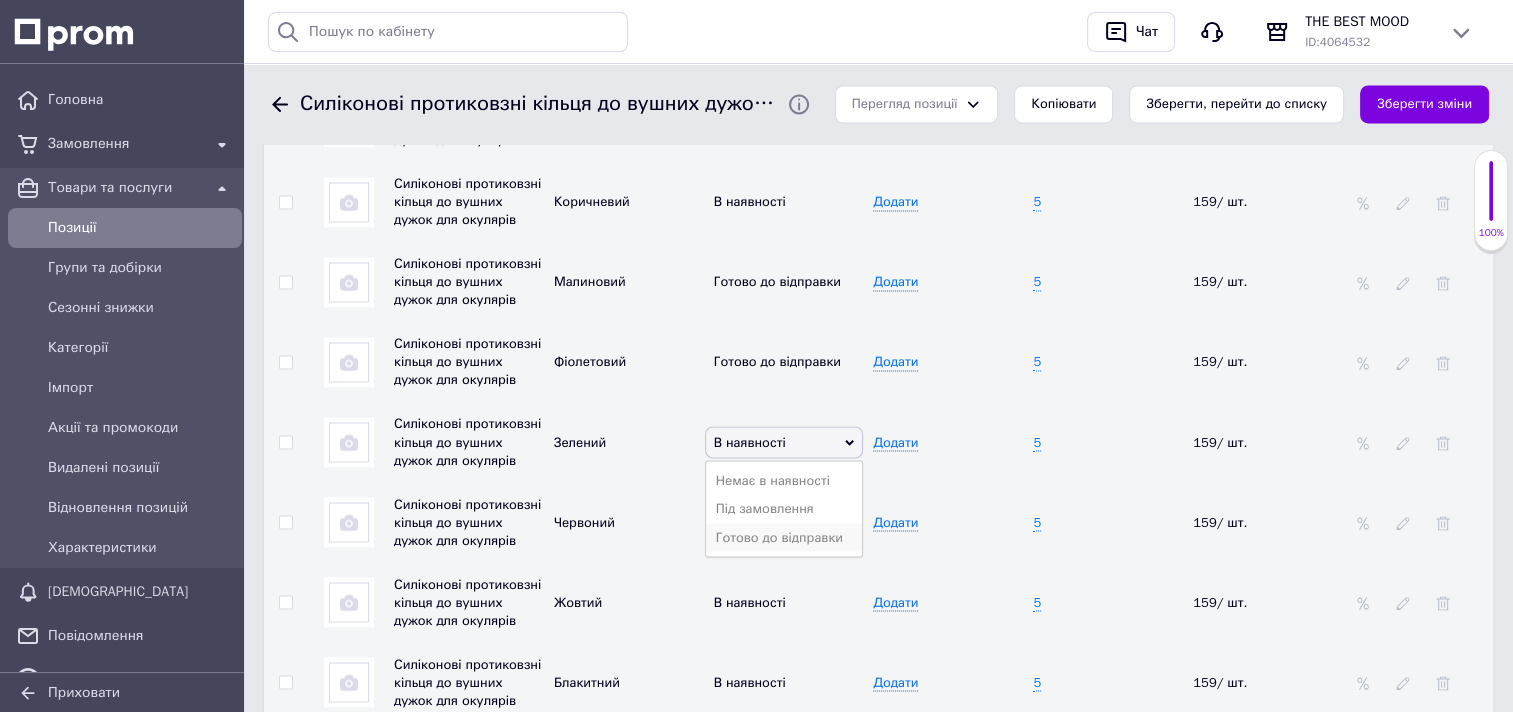 click on "Готово до відправки" at bounding box center (784, 537) 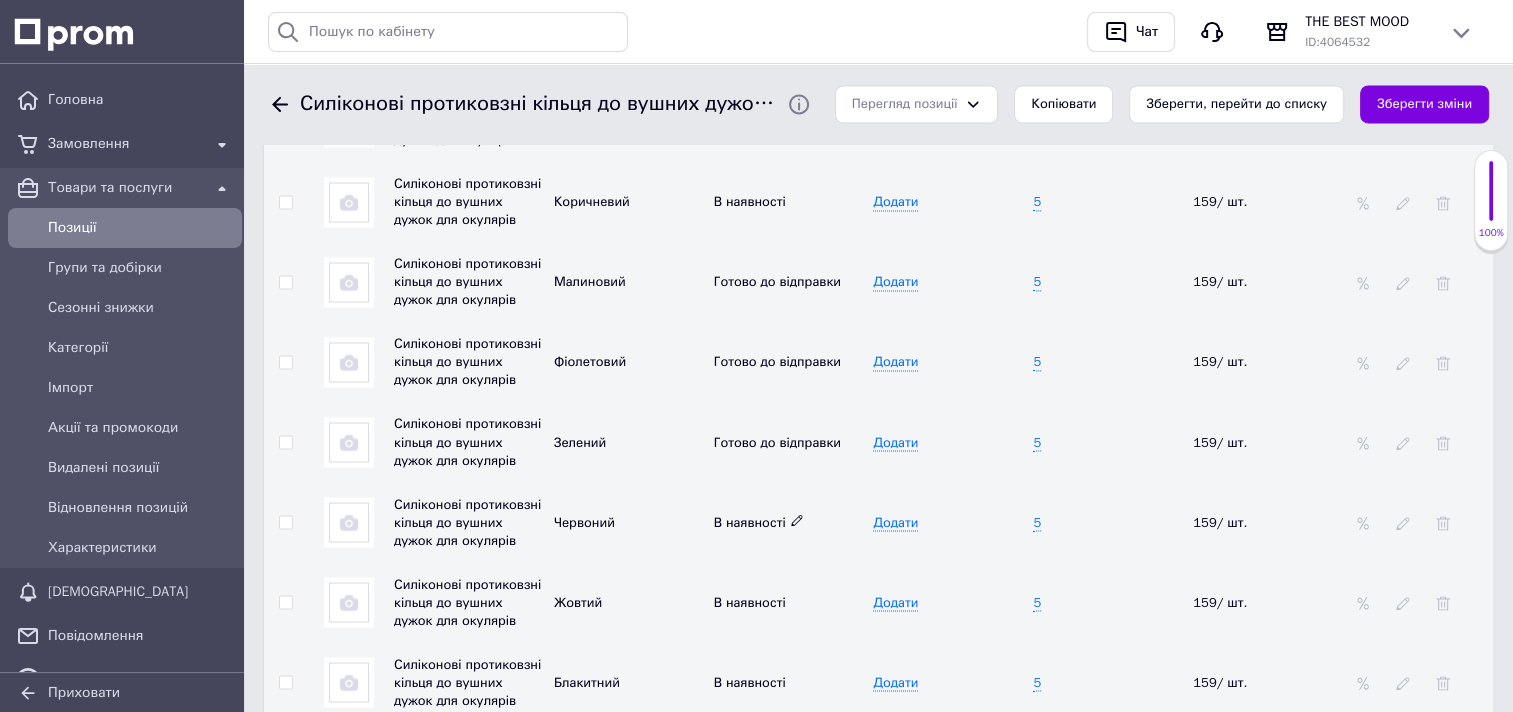 click 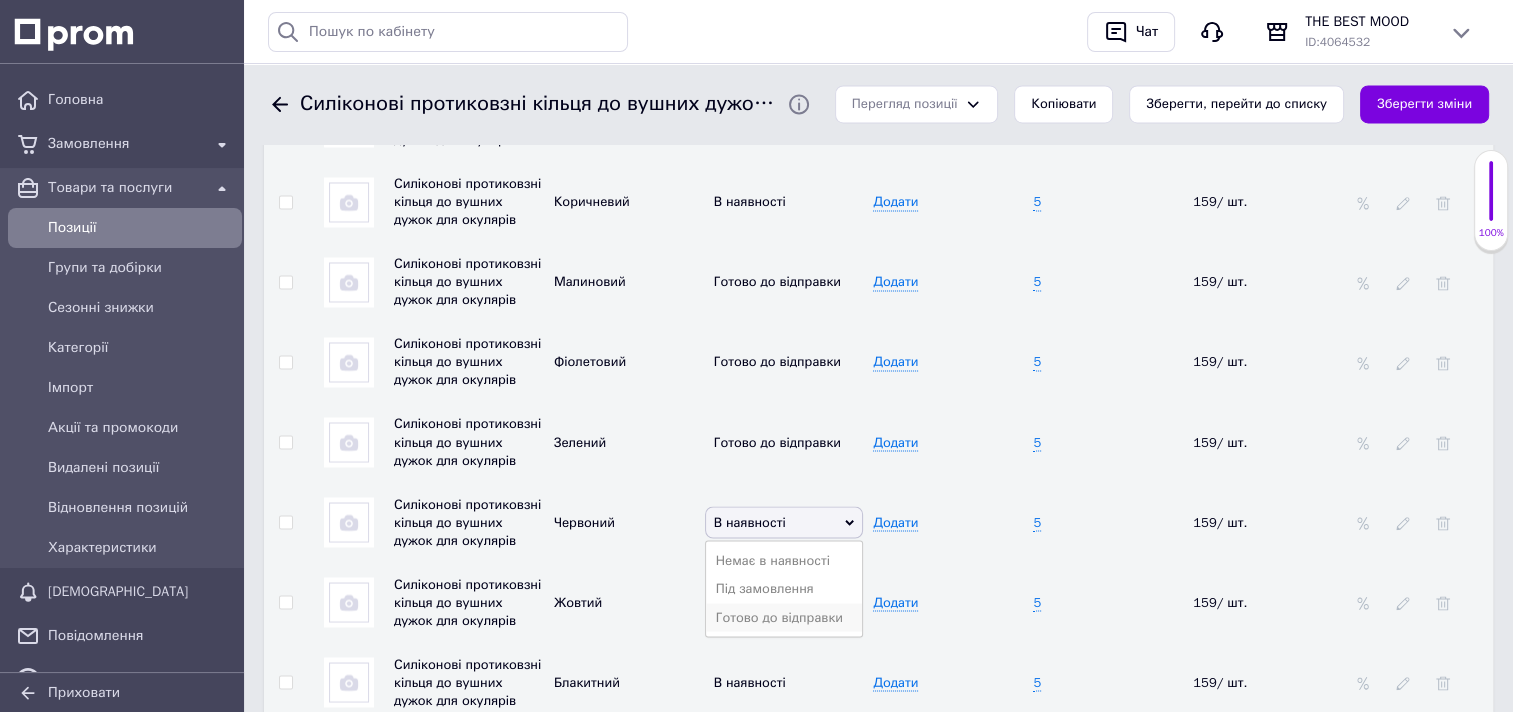 click on "Готово до відправки" at bounding box center (784, 617) 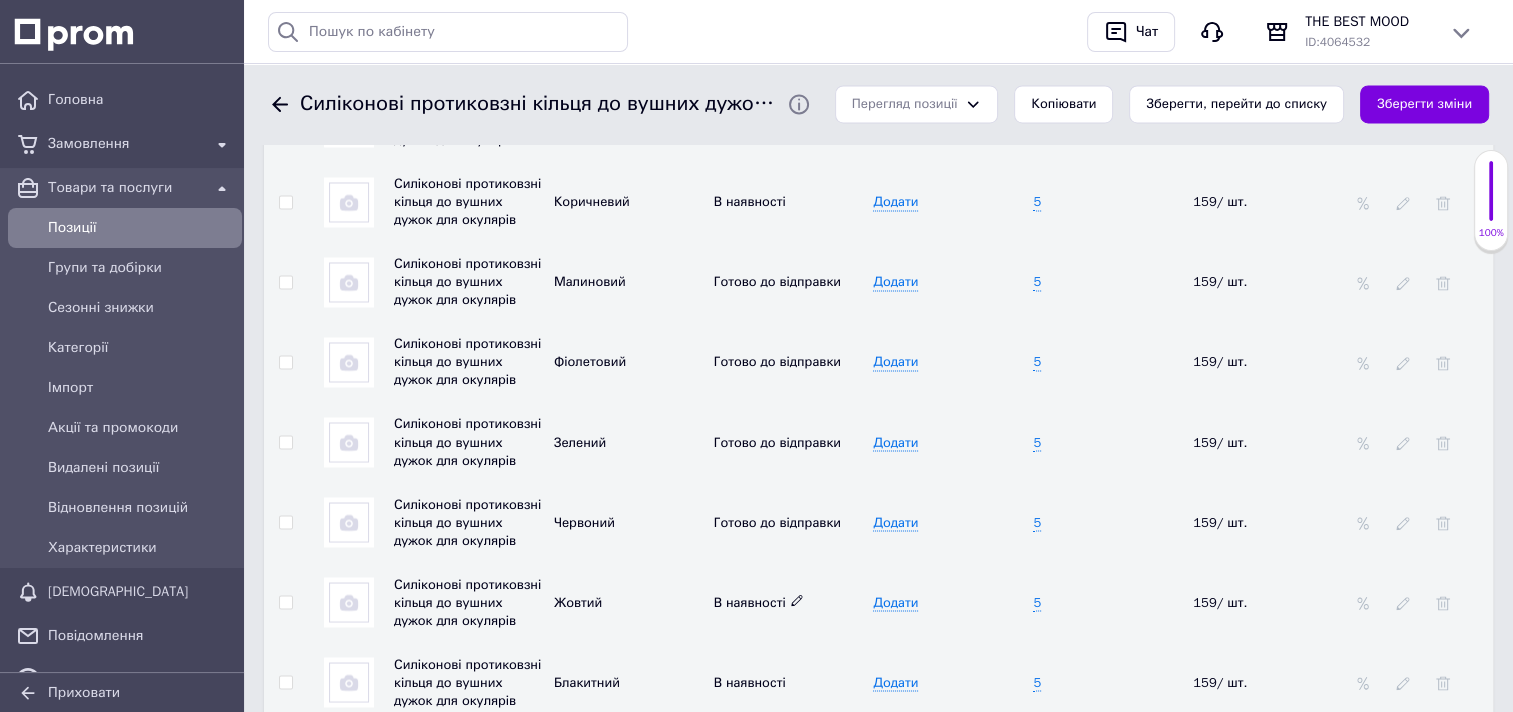 click 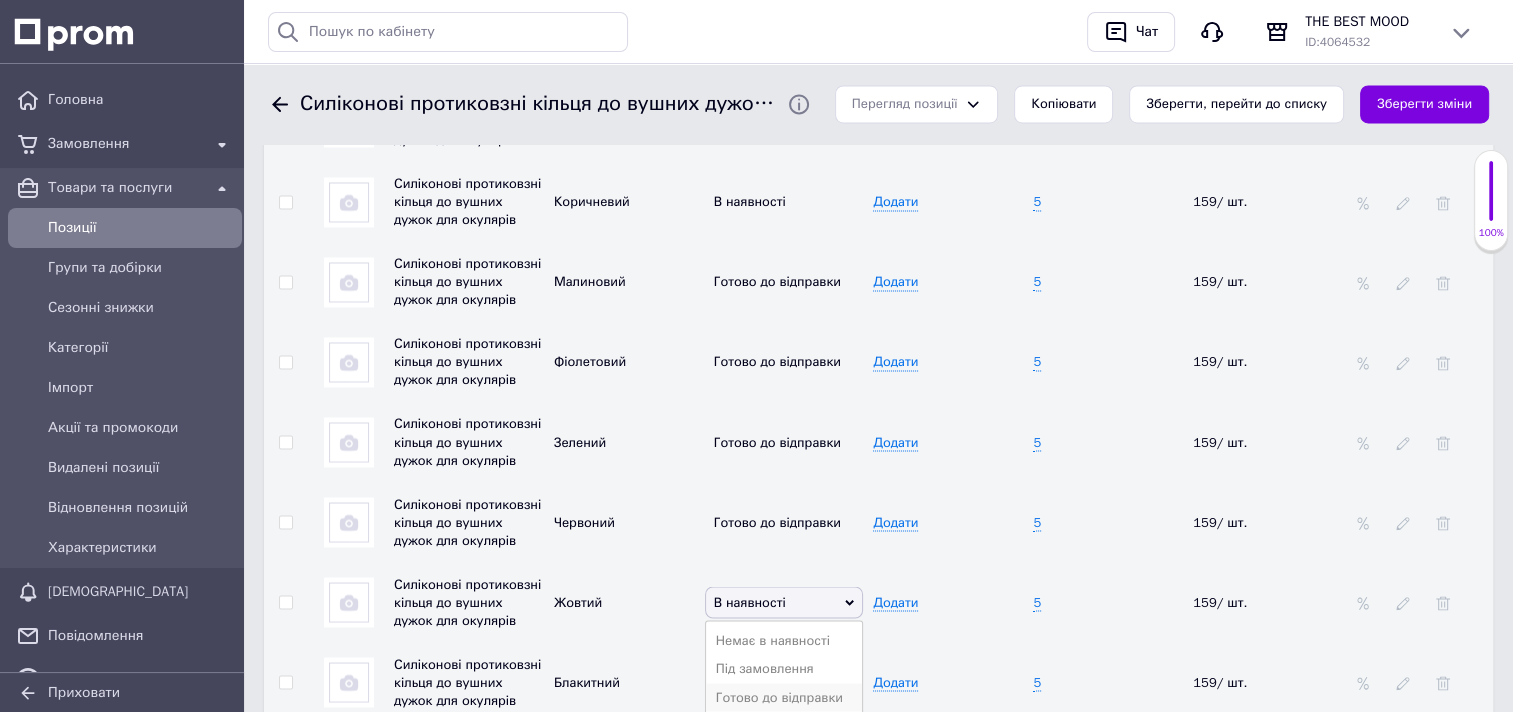 click on "Готово до відправки" at bounding box center [784, 697] 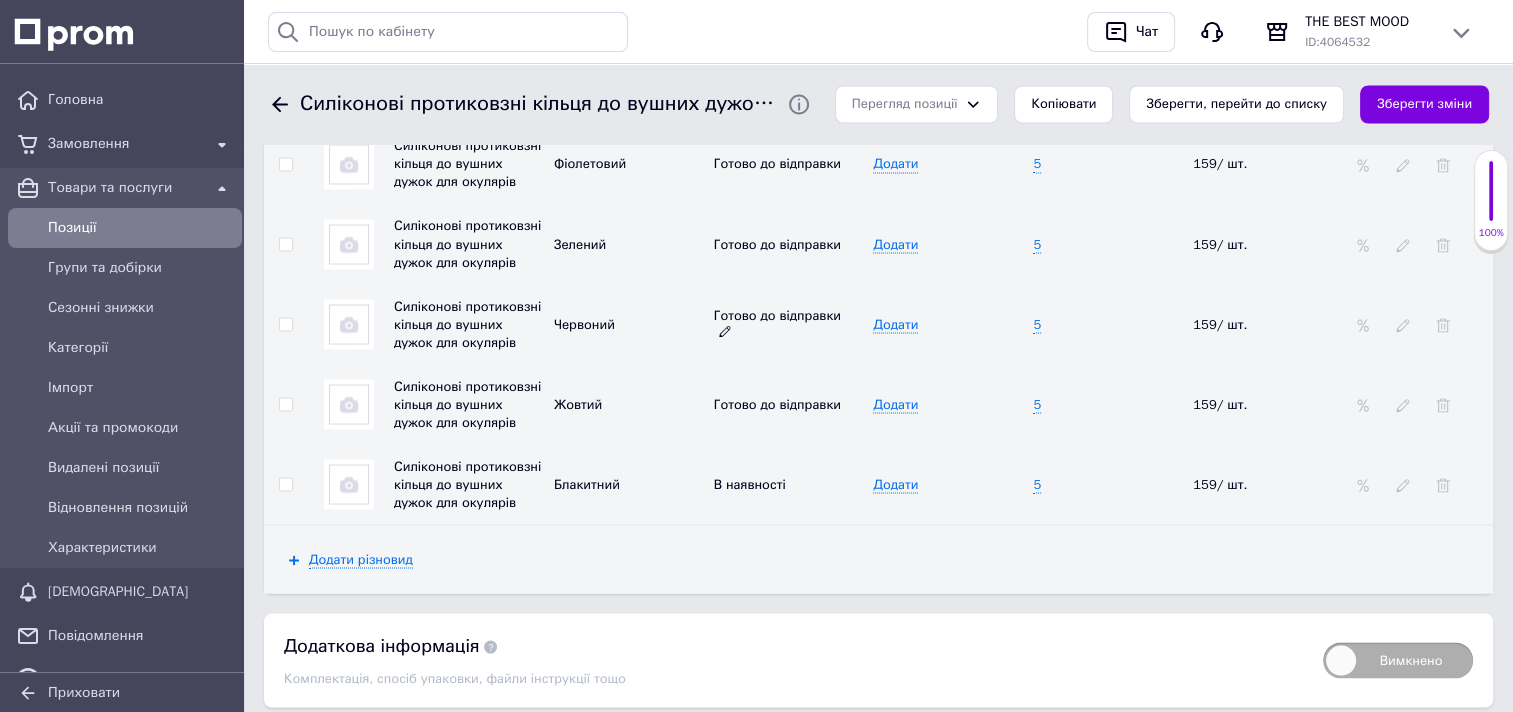 scroll, scrollTop: 3545, scrollLeft: 0, axis: vertical 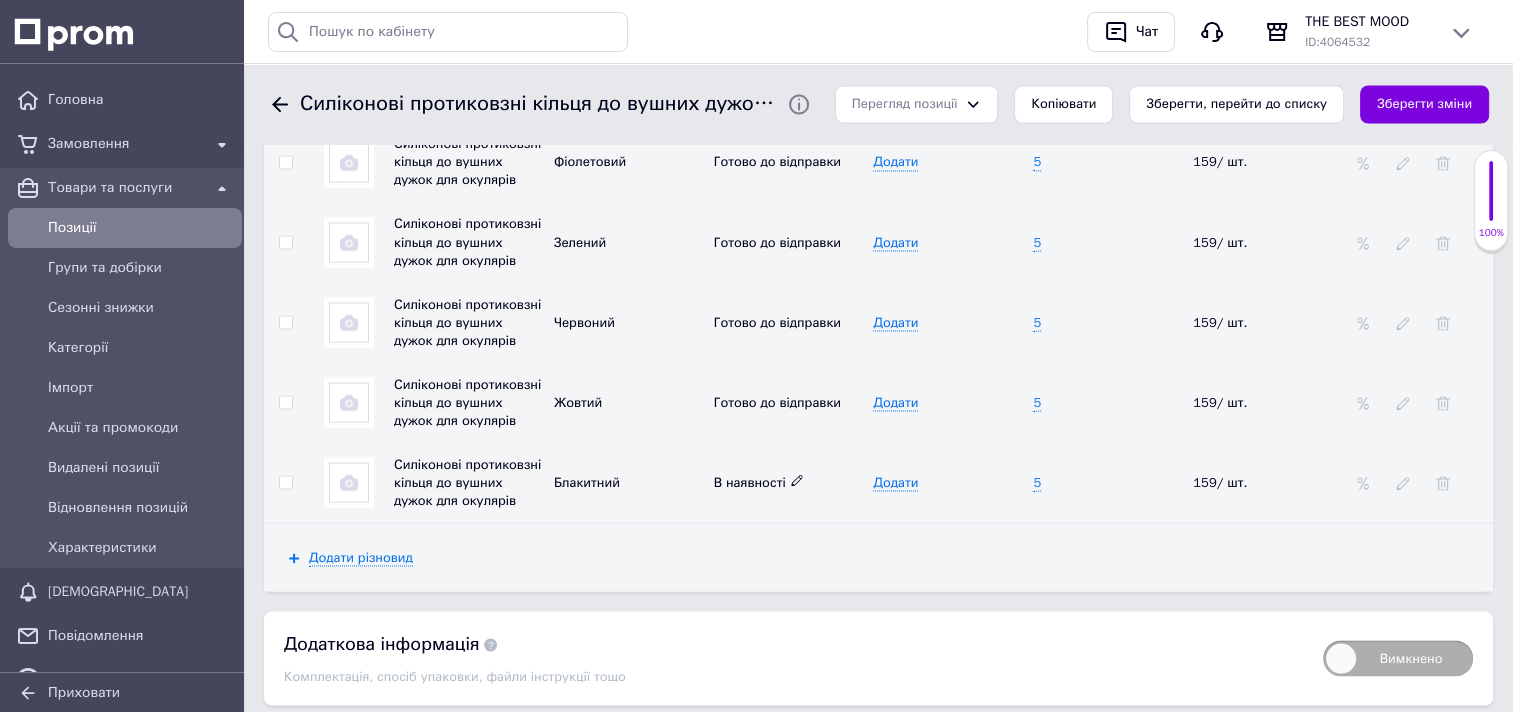 click 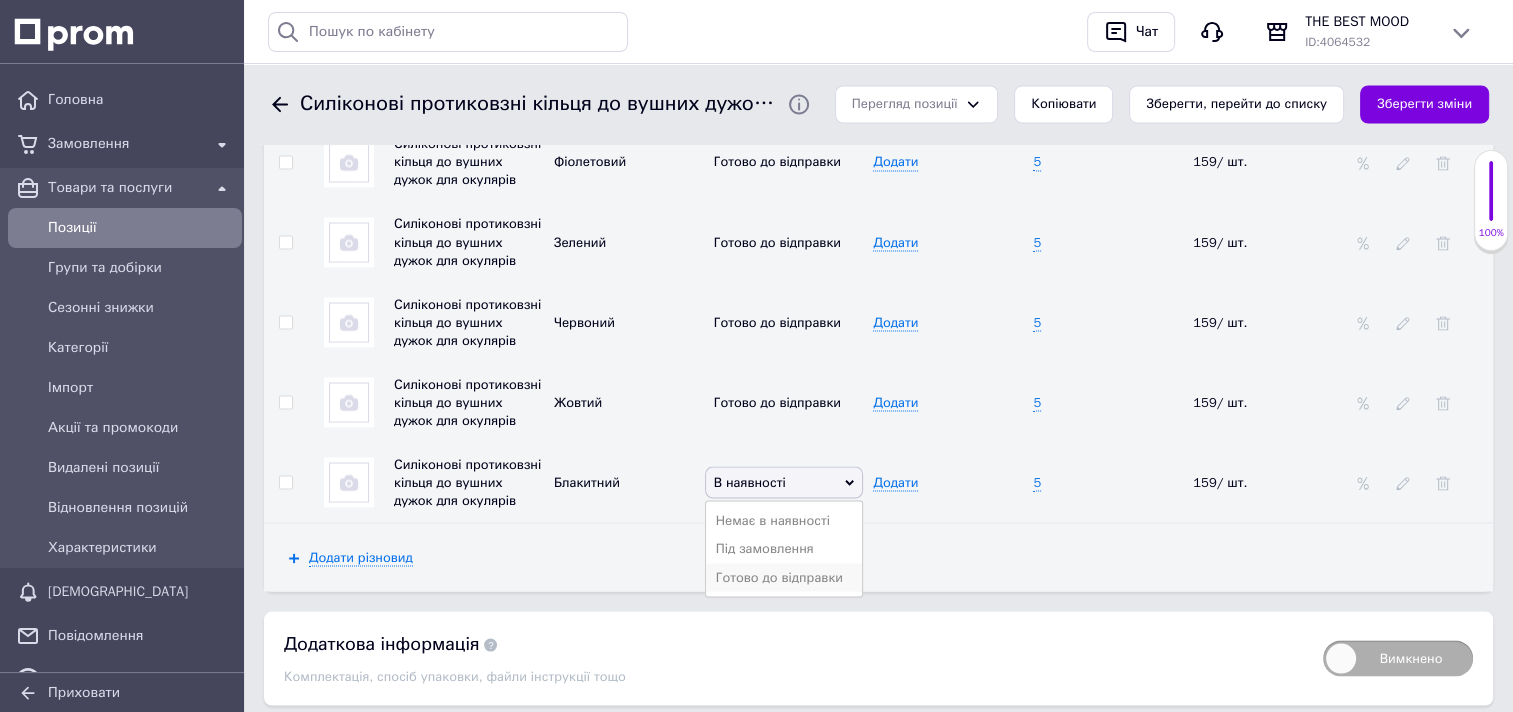 click on "Готово до відправки" at bounding box center [784, 577] 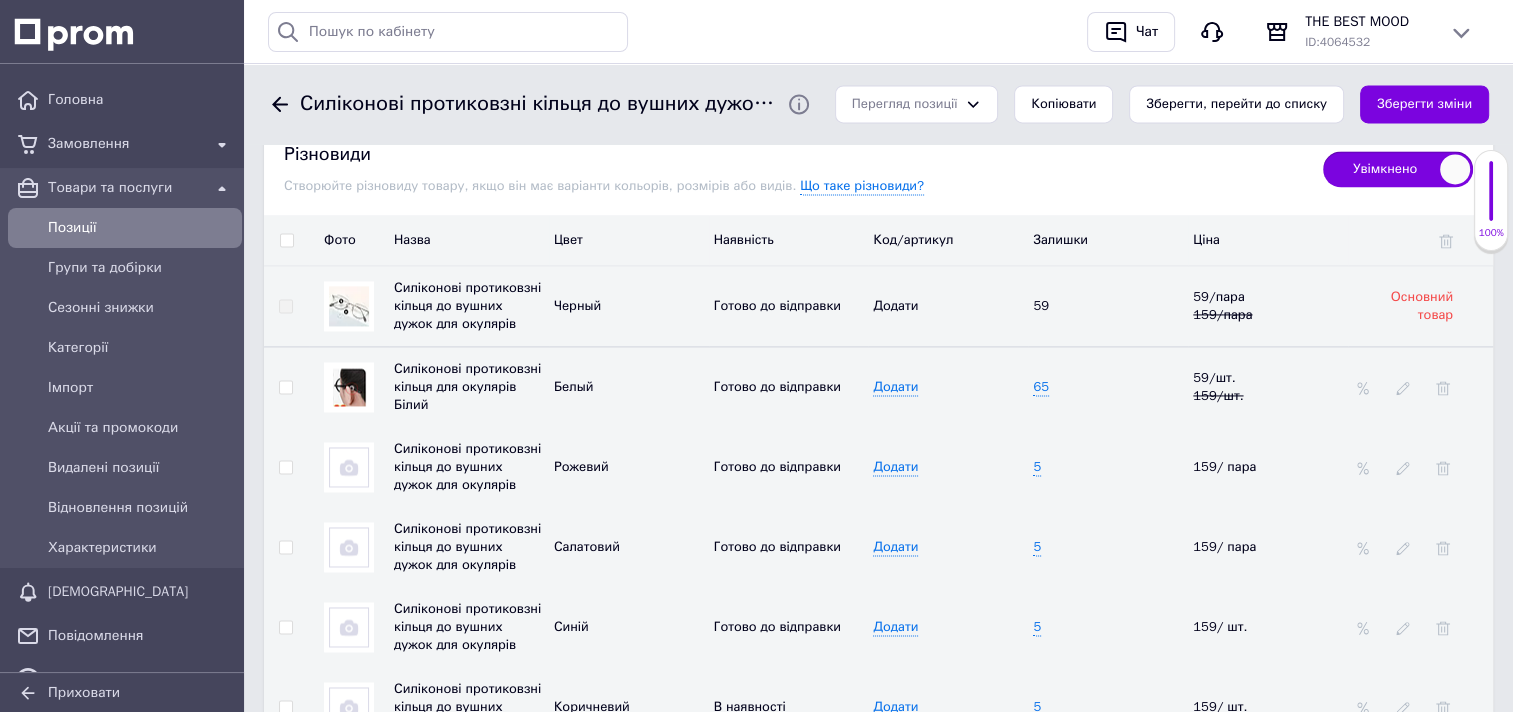scroll, scrollTop: 2845, scrollLeft: 0, axis: vertical 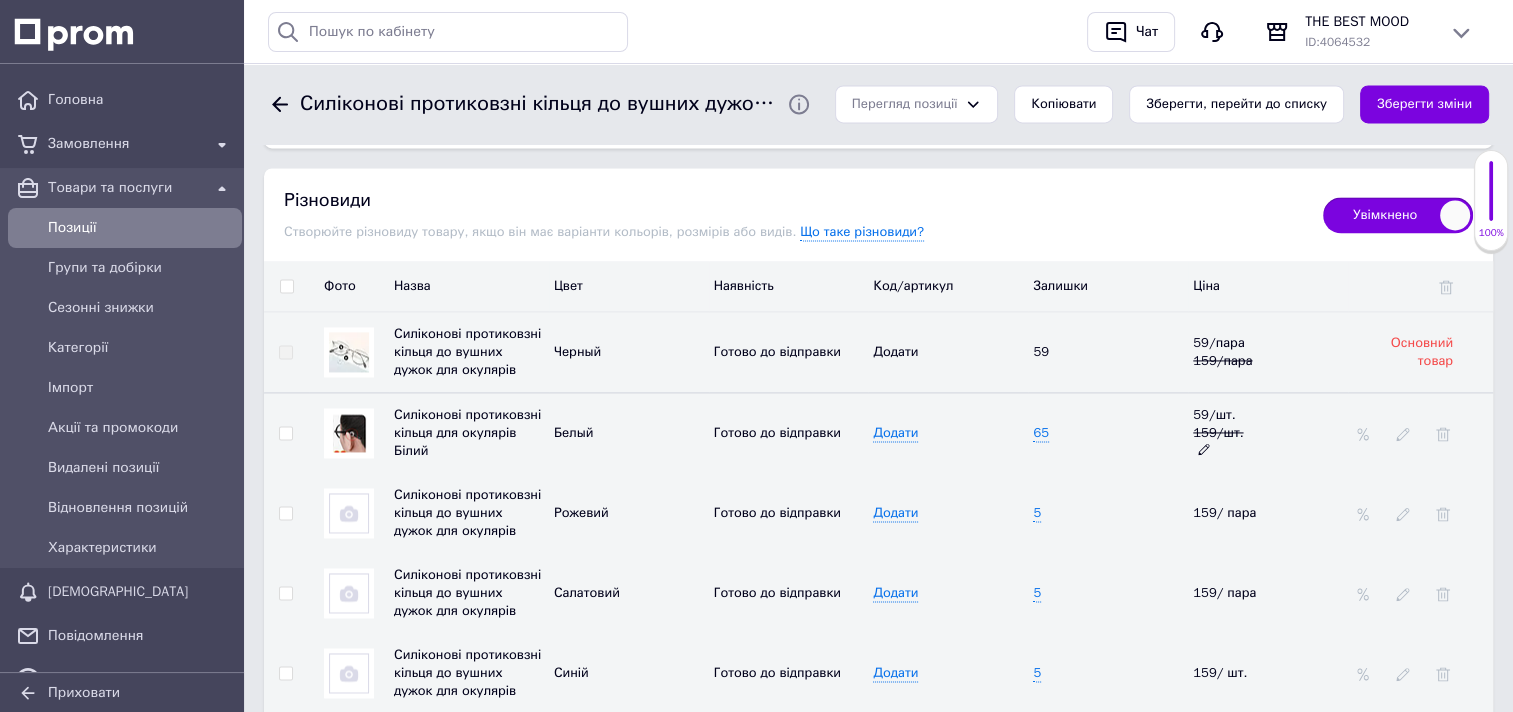 click 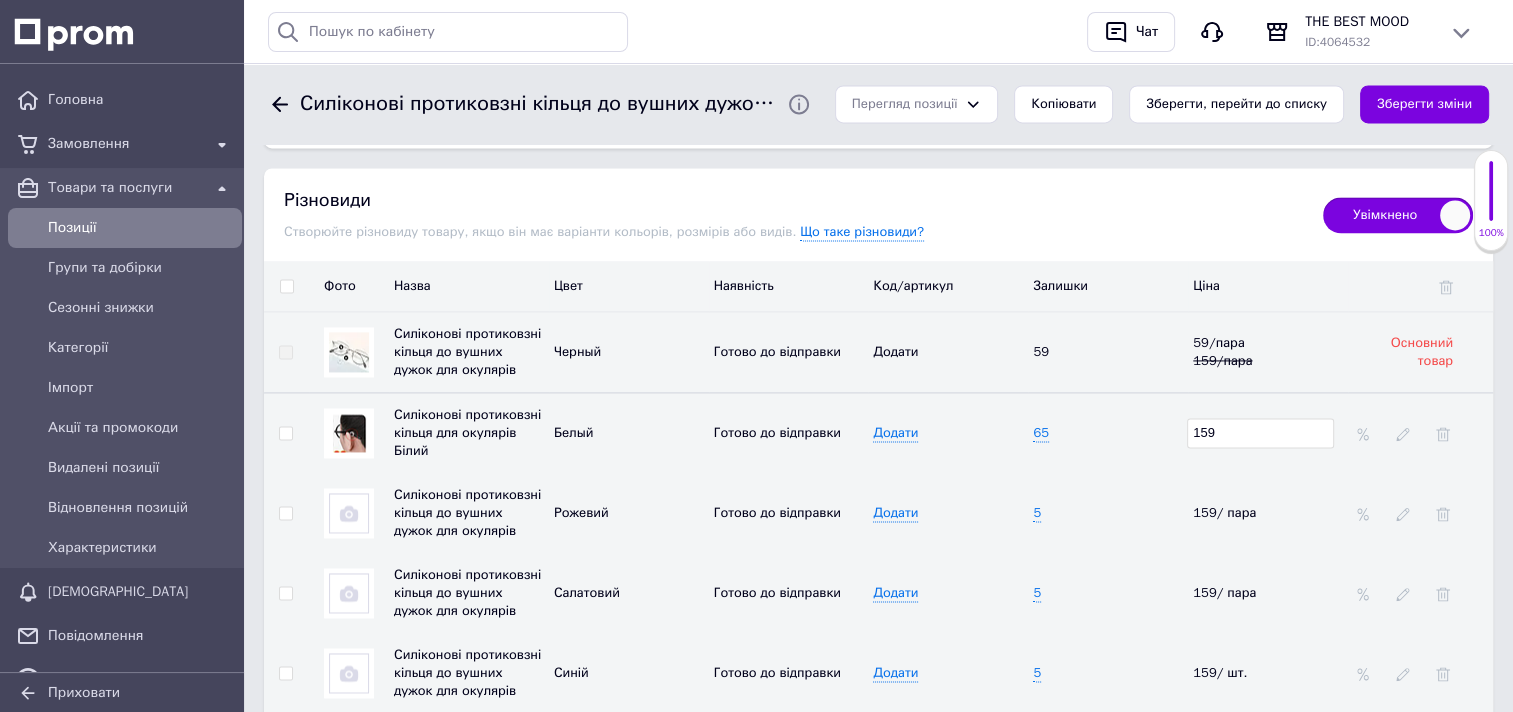 click on "65" at bounding box center (1108, 432) 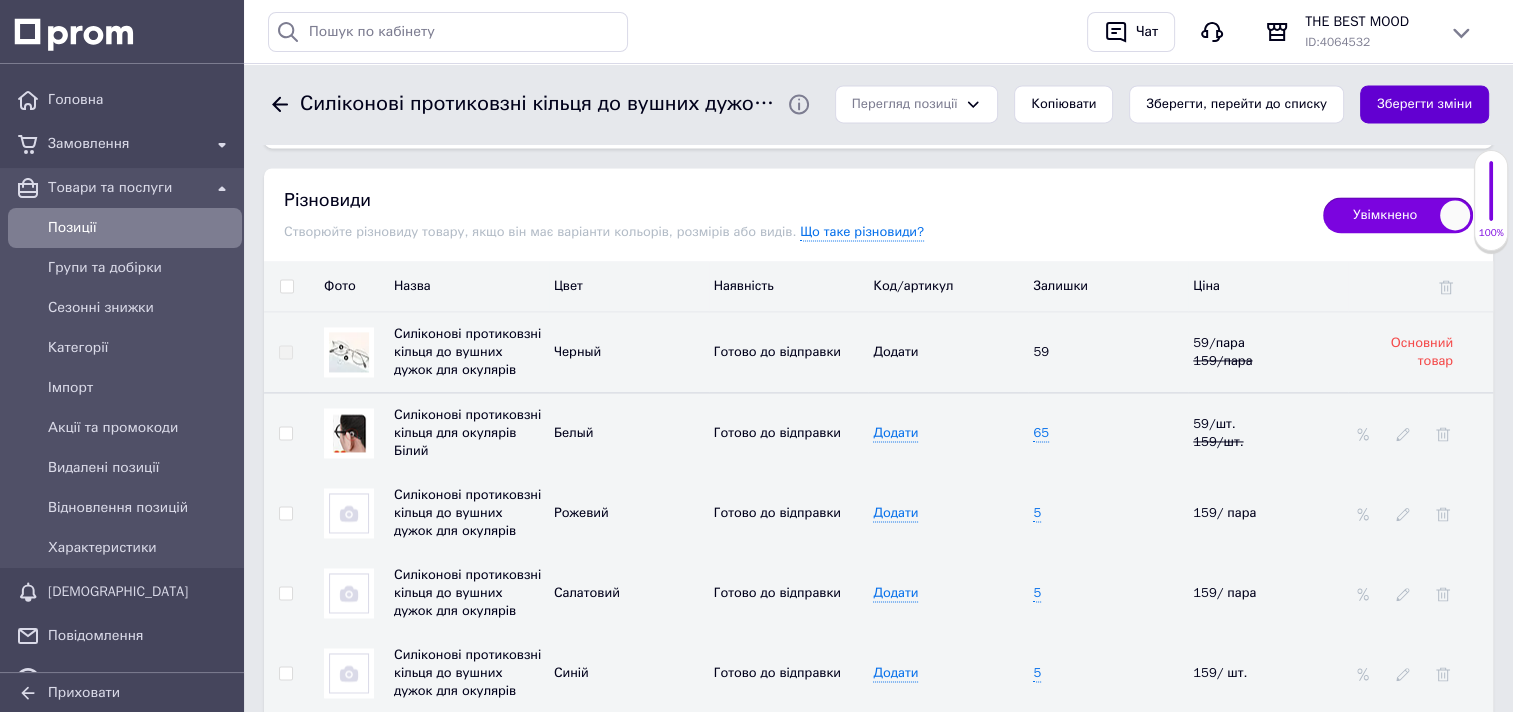 click on "Зберегти зміни" at bounding box center [1424, 104] 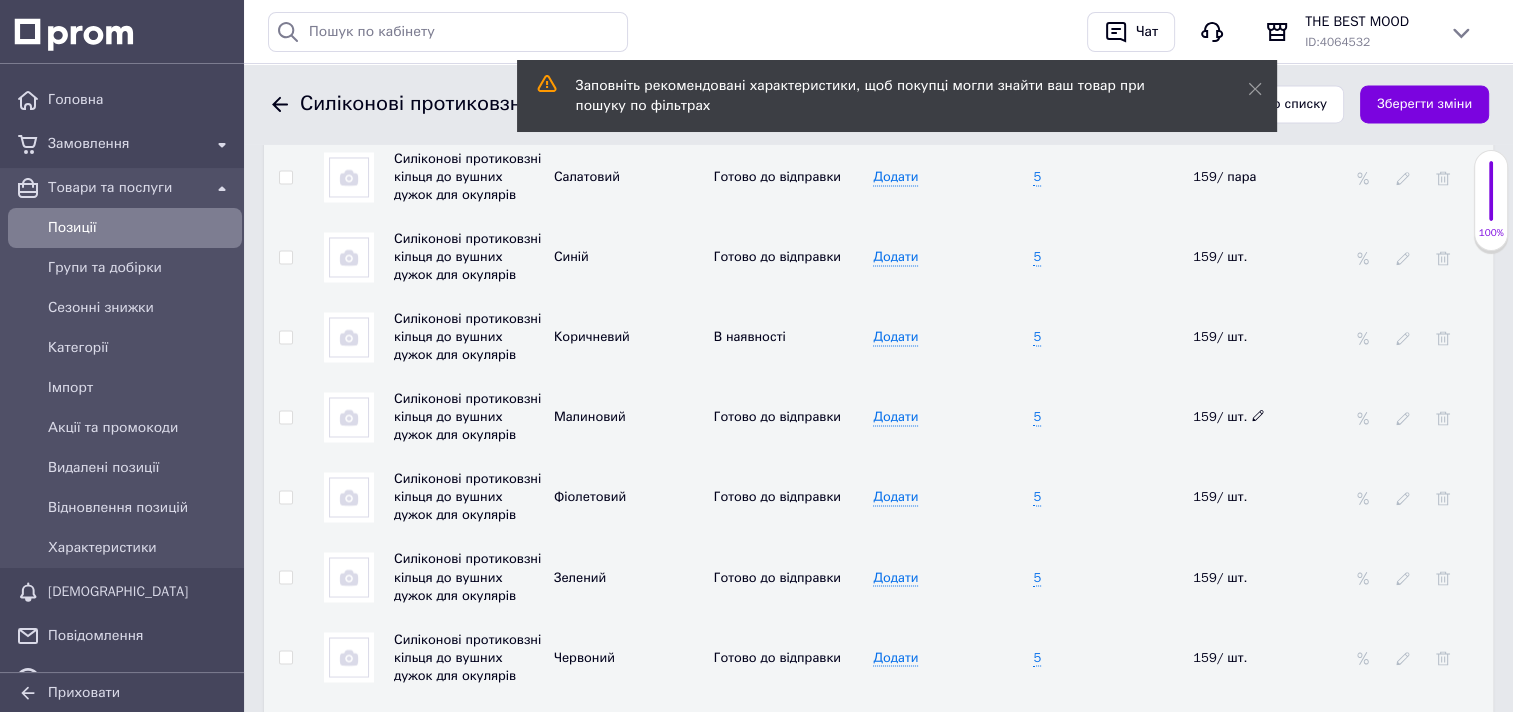 scroll, scrollTop: 3245, scrollLeft: 0, axis: vertical 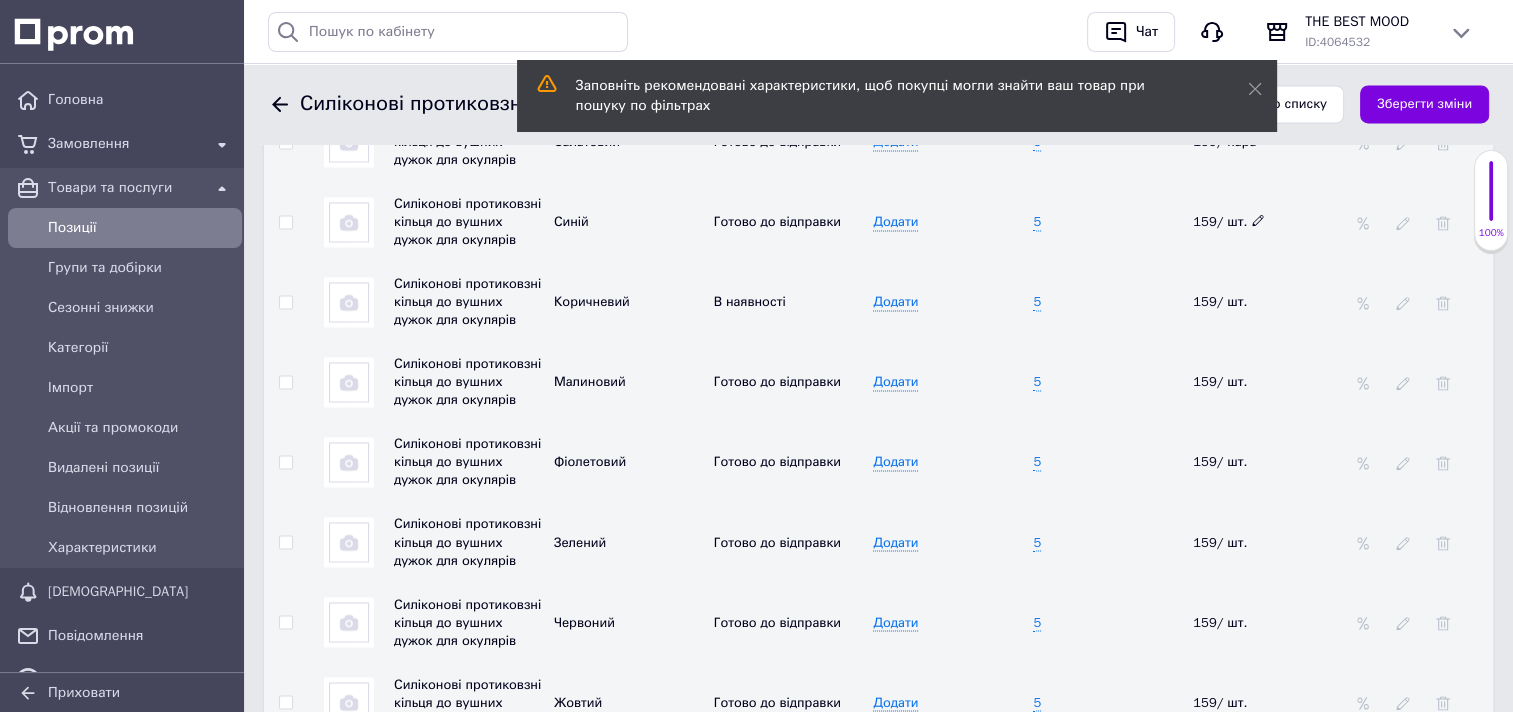 click 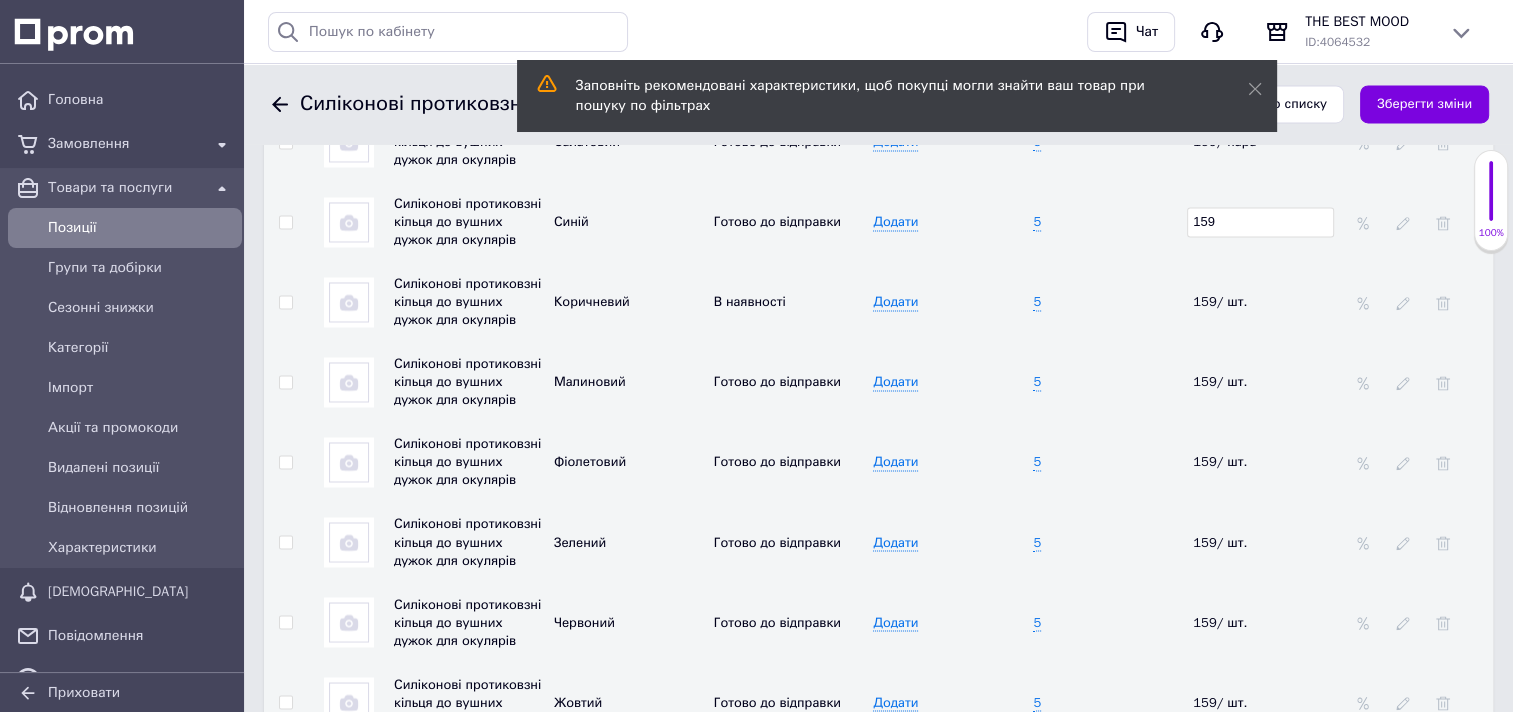 click on "159" at bounding box center [1260, 222] 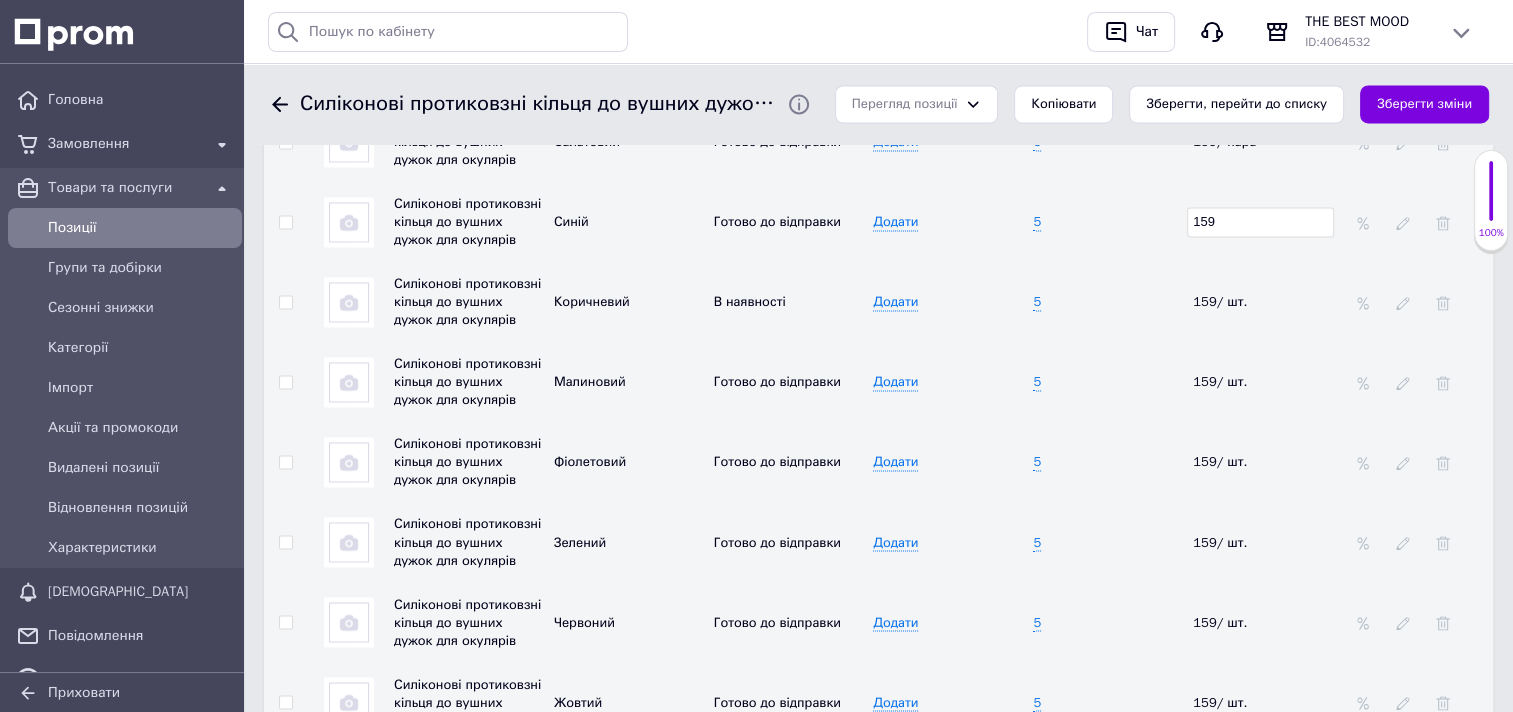 click on "5" at bounding box center (1108, 302) 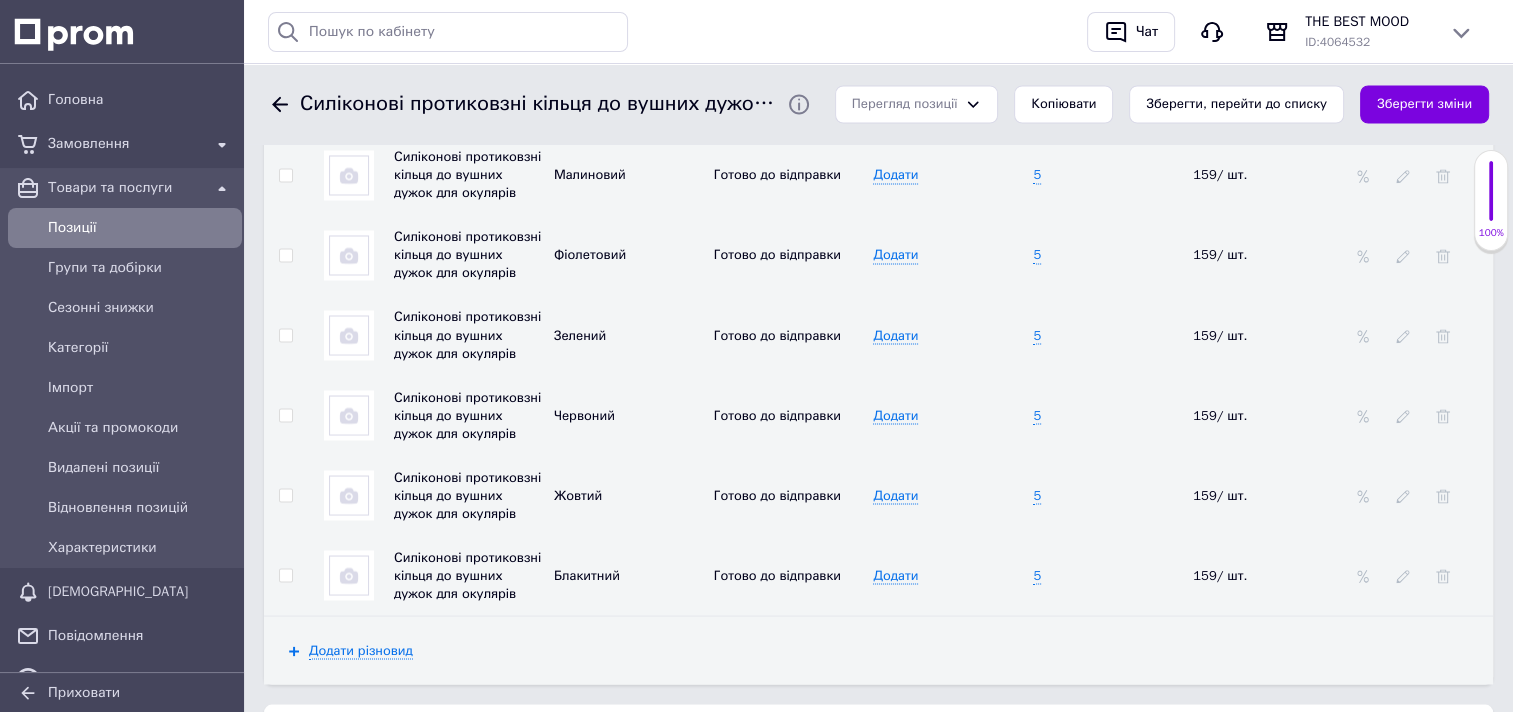 scroll, scrollTop: 3545, scrollLeft: 0, axis: vertical 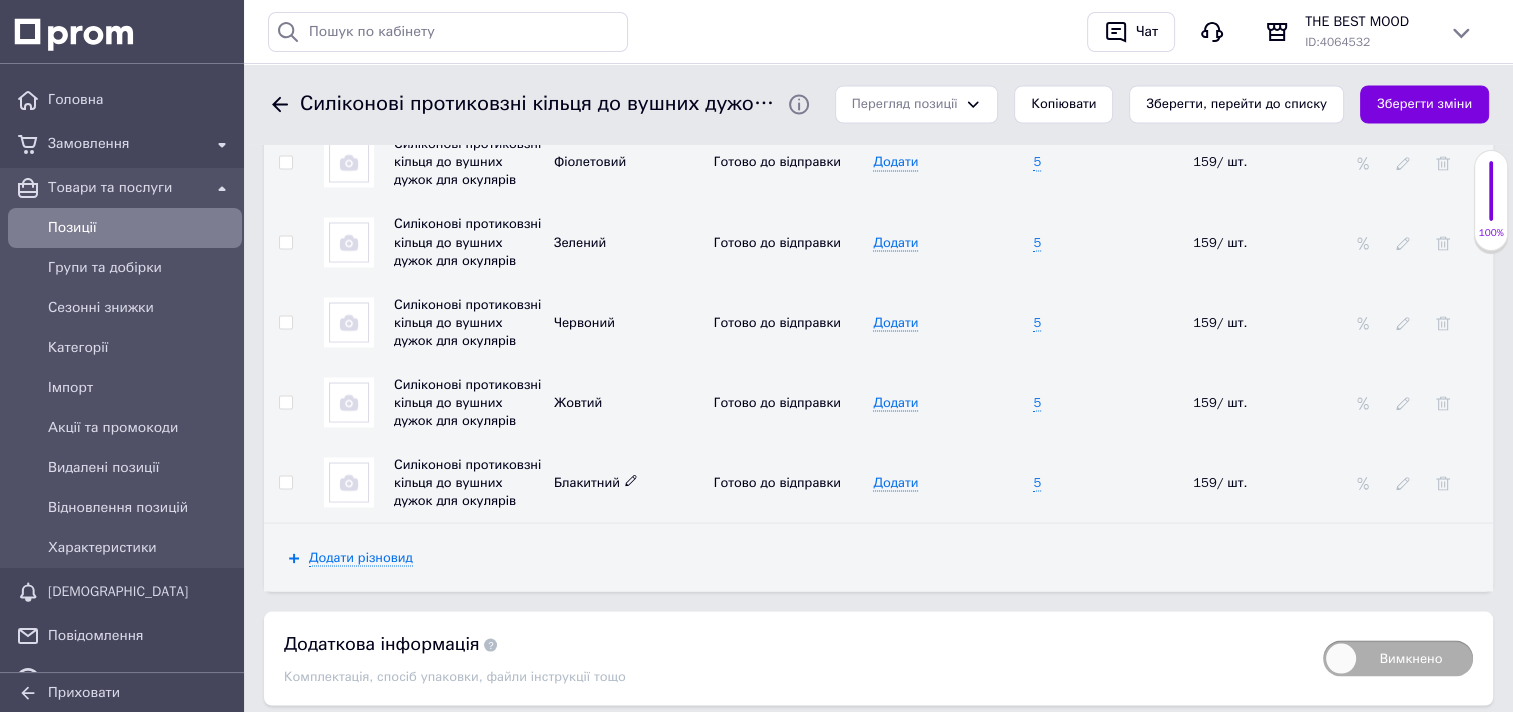 click 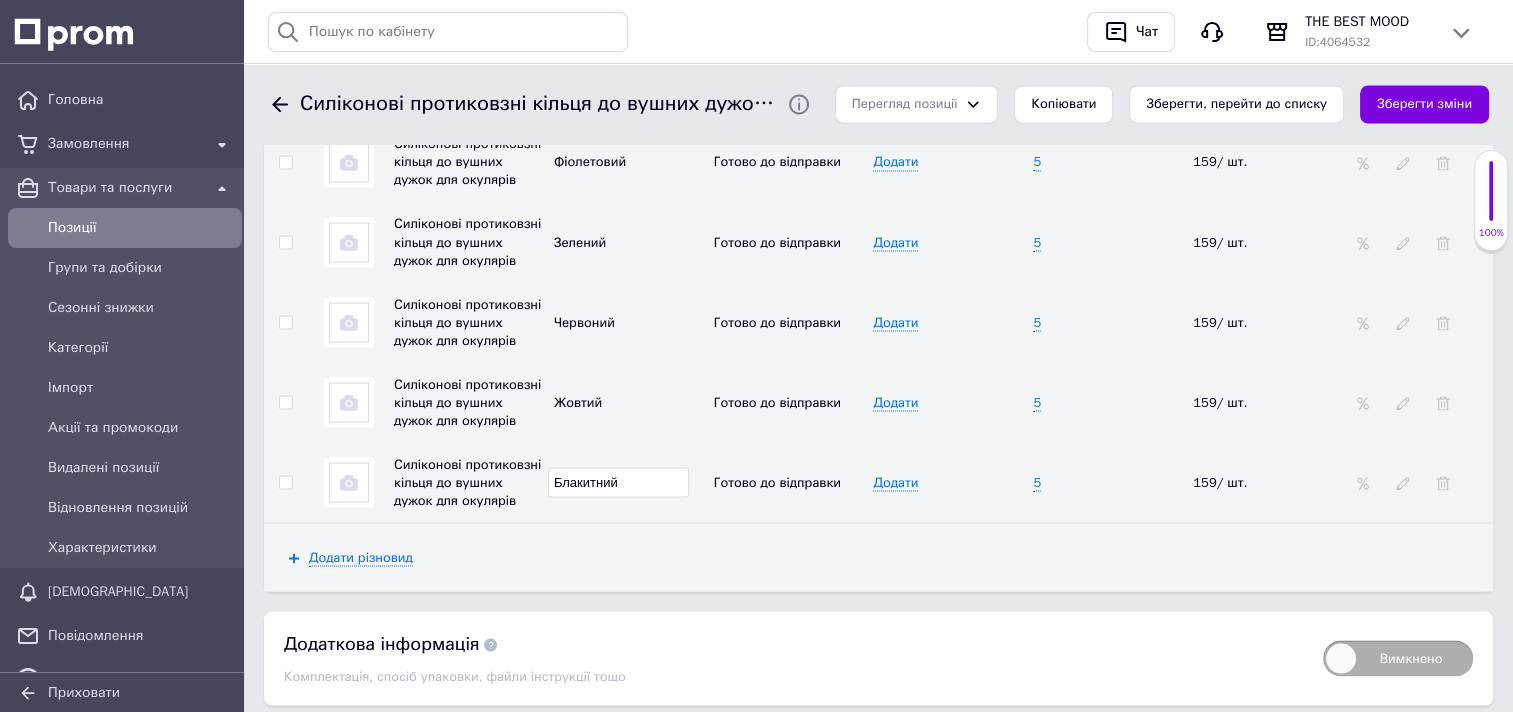 click on "Додати різновид" at bounding box center (878, 557) 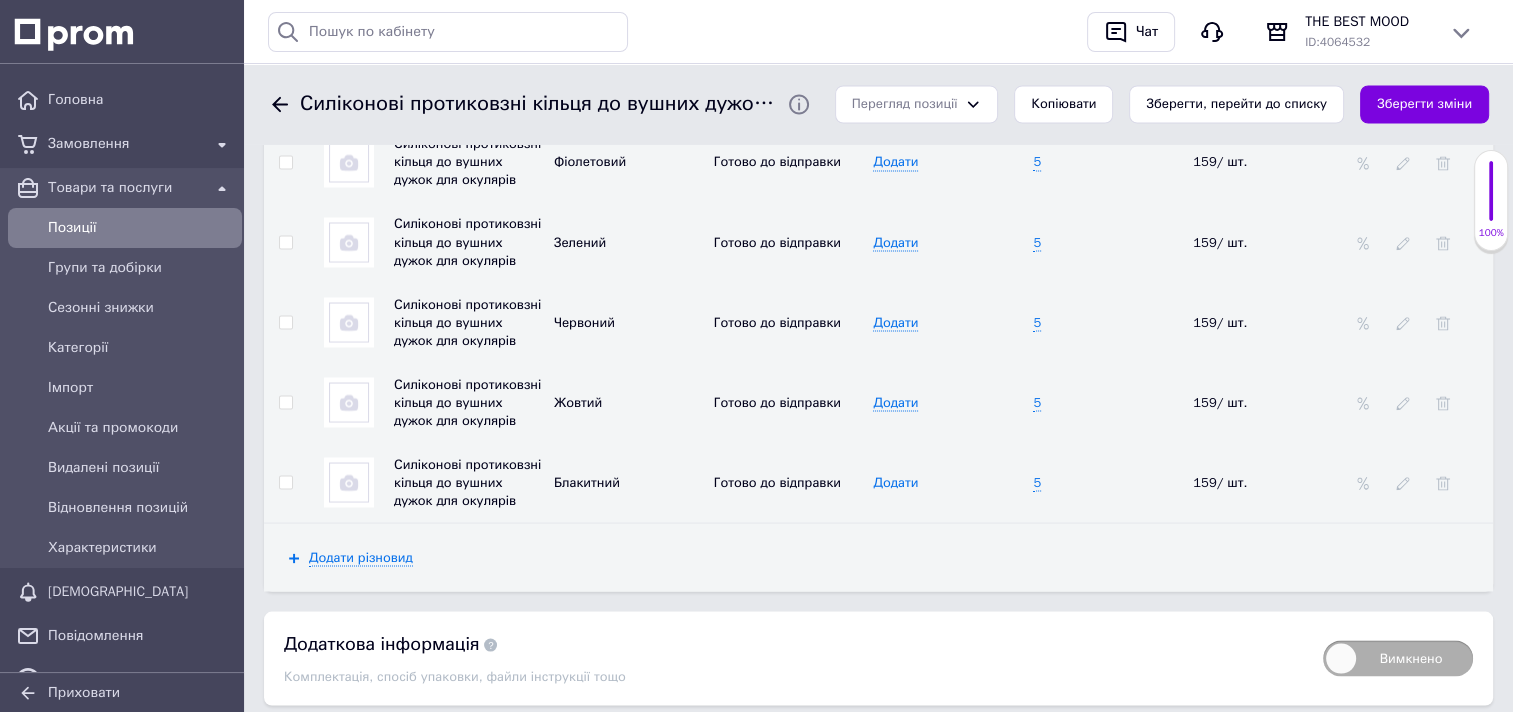 click on "Додати" at bounding box center [895, 482] 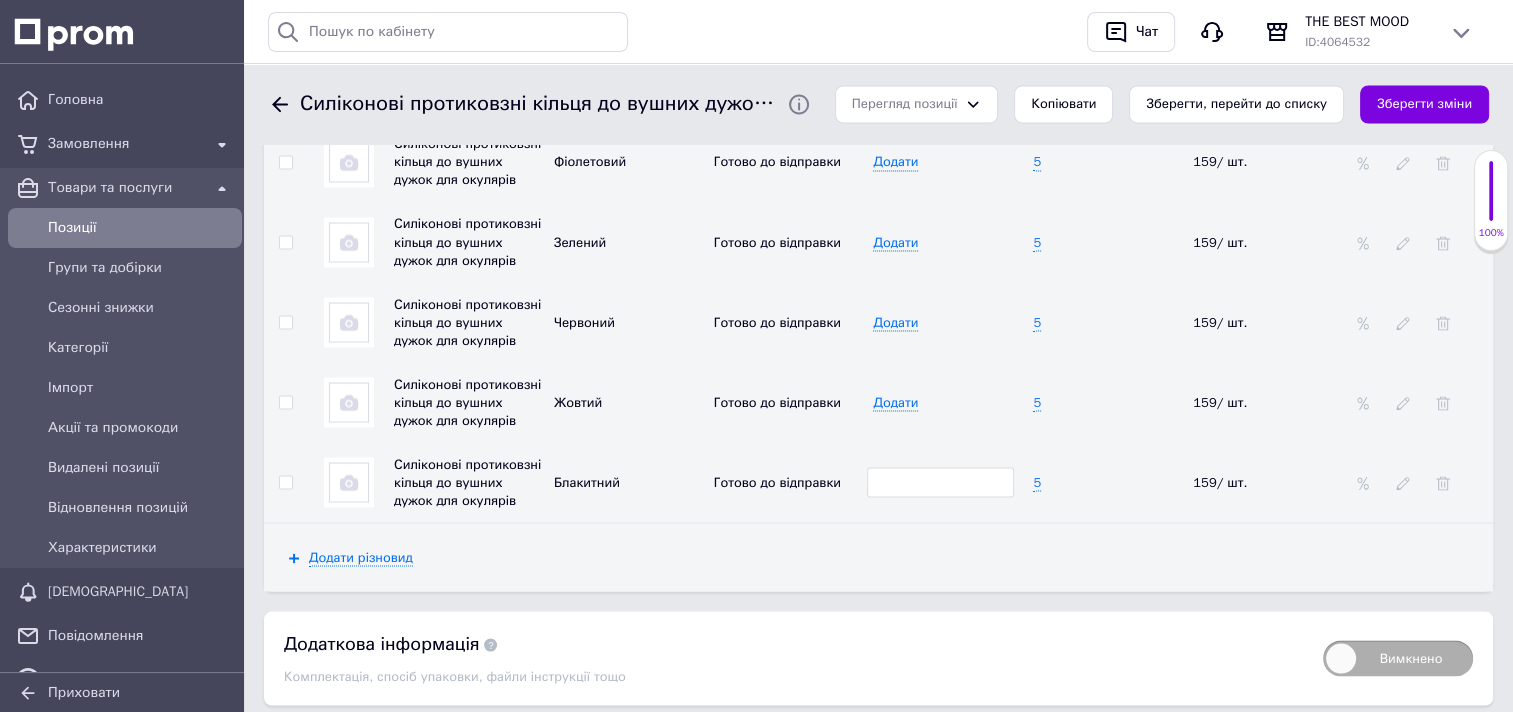 click on "Додати різновид" at bounding box center (878, 557) 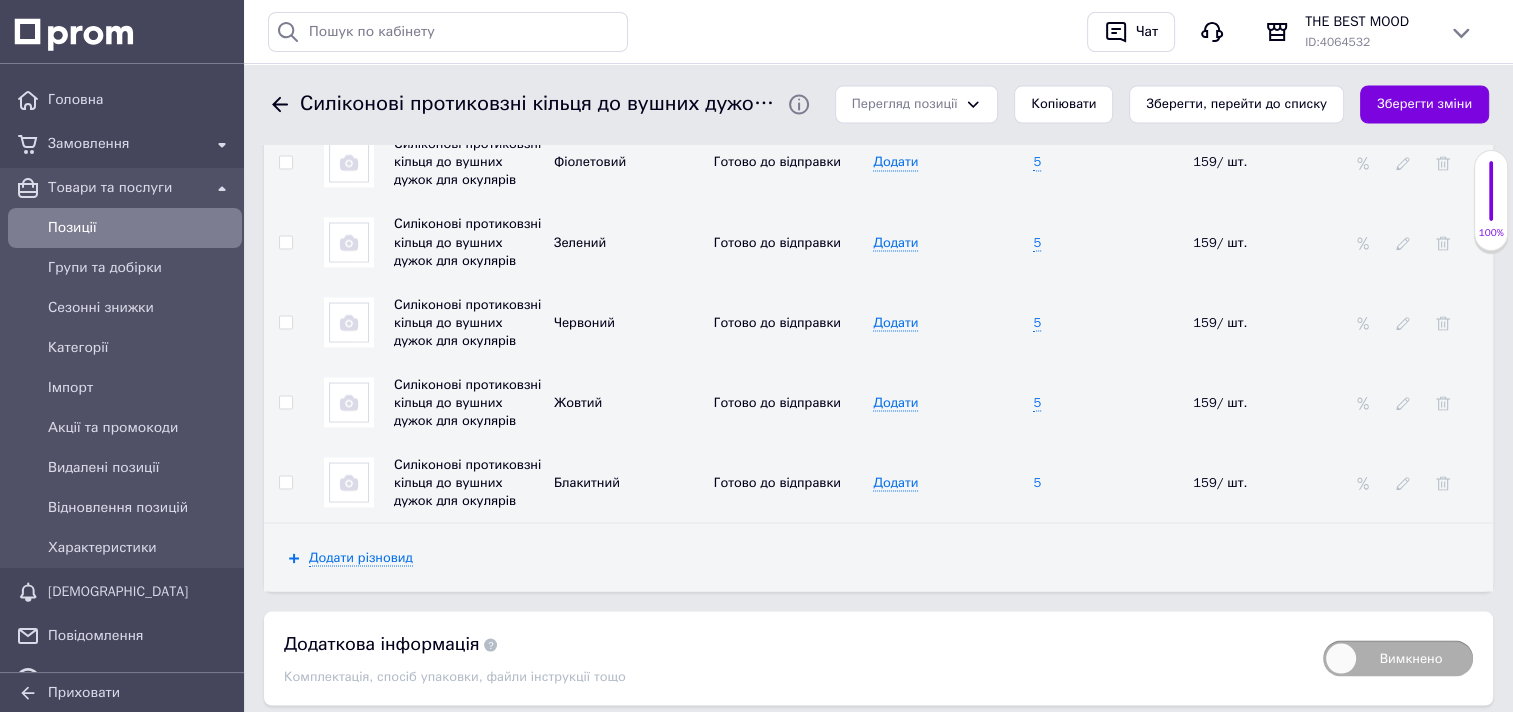 click on "5" at bounding box center (1037, 482) 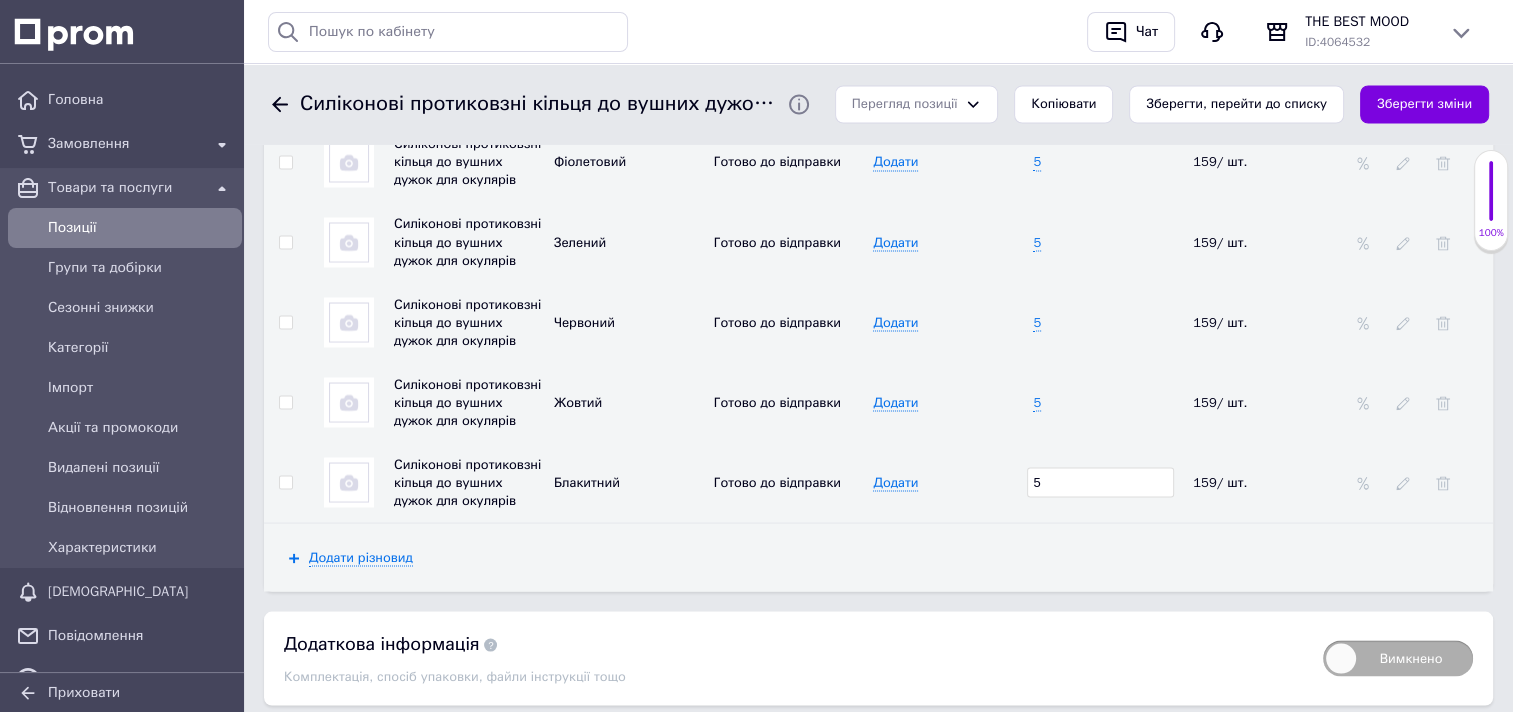 click on "Додати різновид" at bounding box center (878, 557) 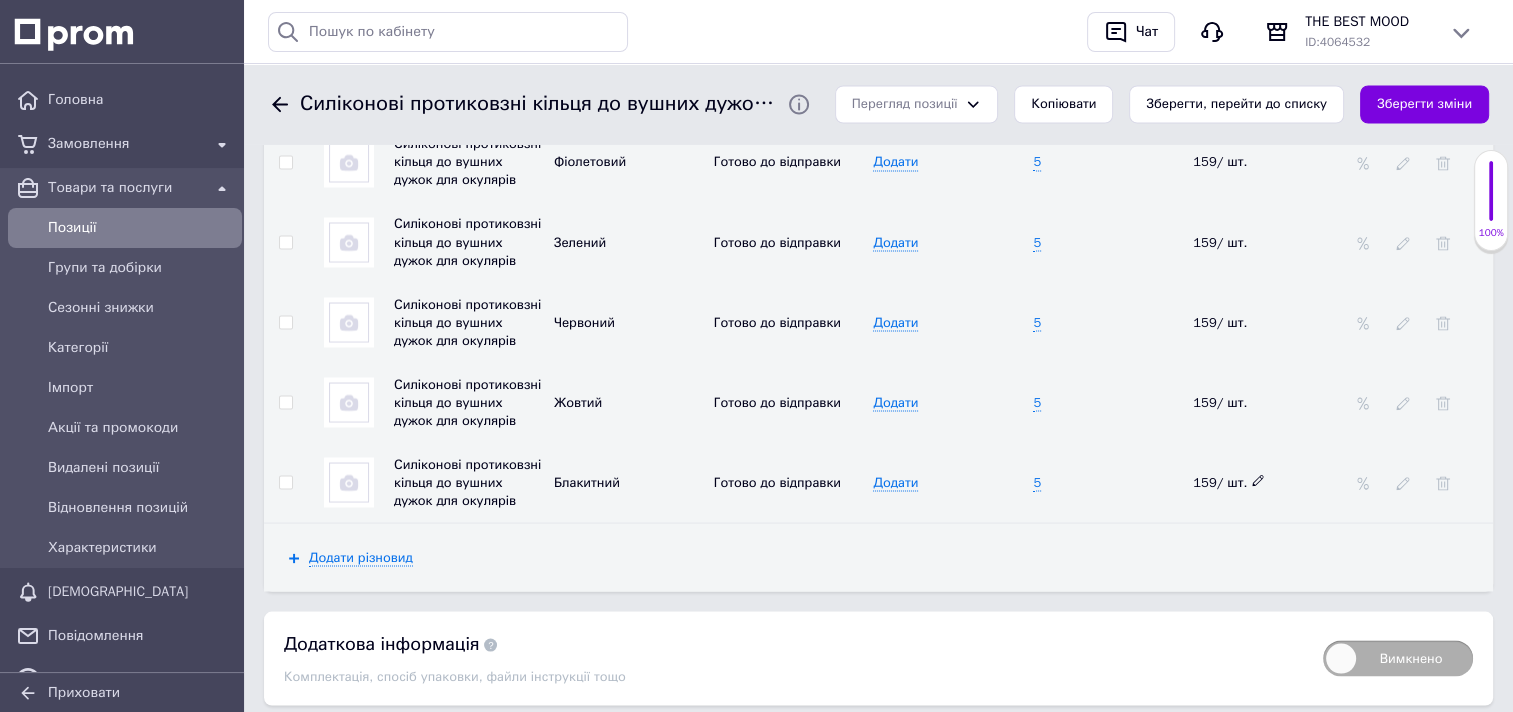 click 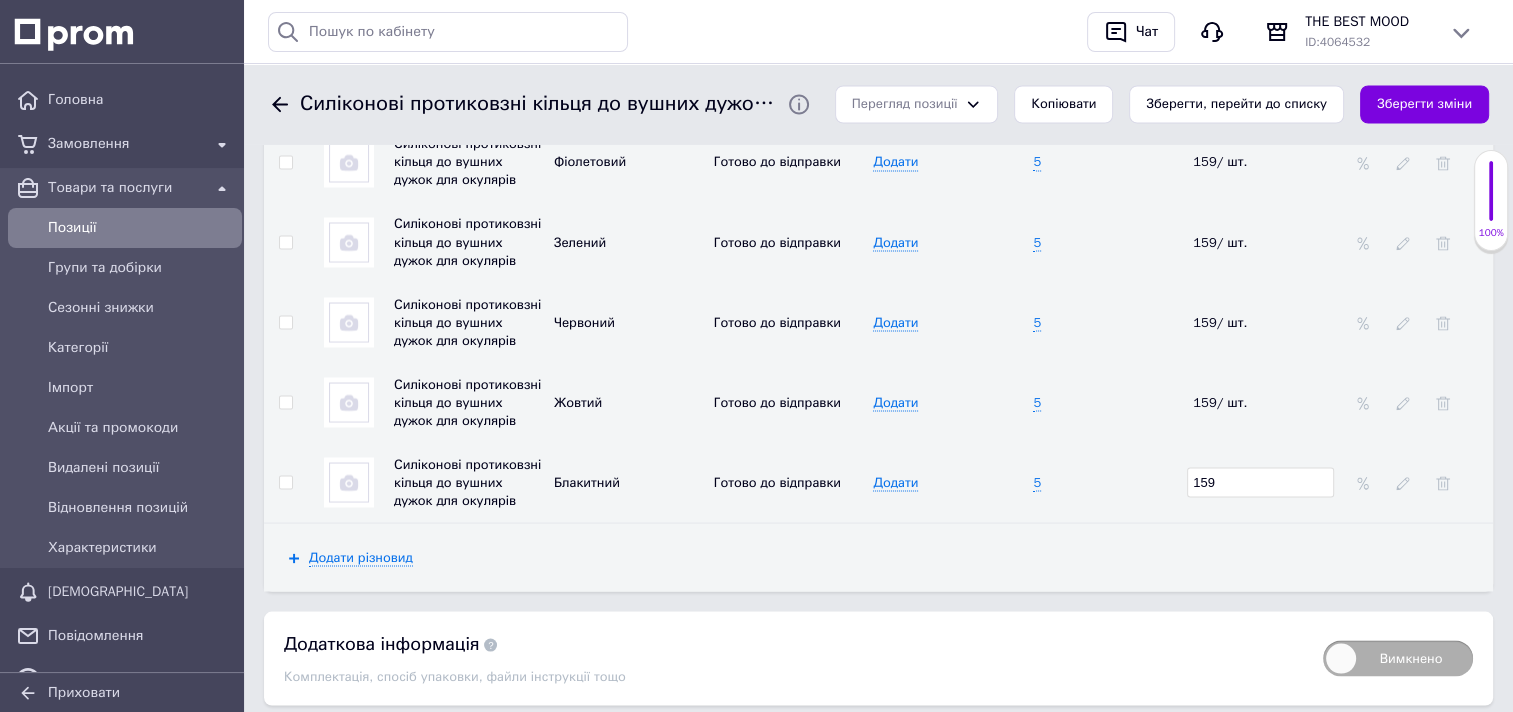click on "Силіконові протиковзні кільця до вушних дужок для окулярів" at bounding box center (467, 481) 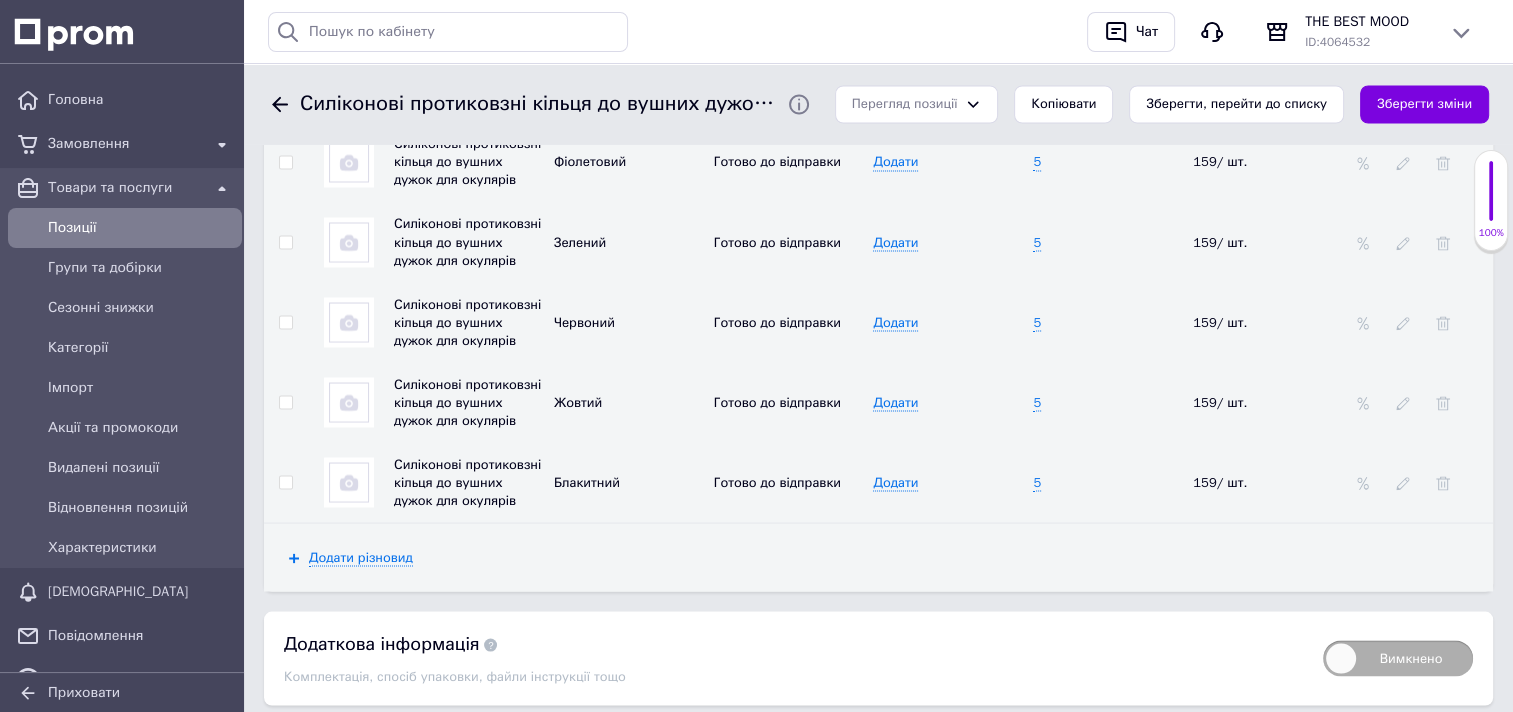 click at bounding box center (349, 482) 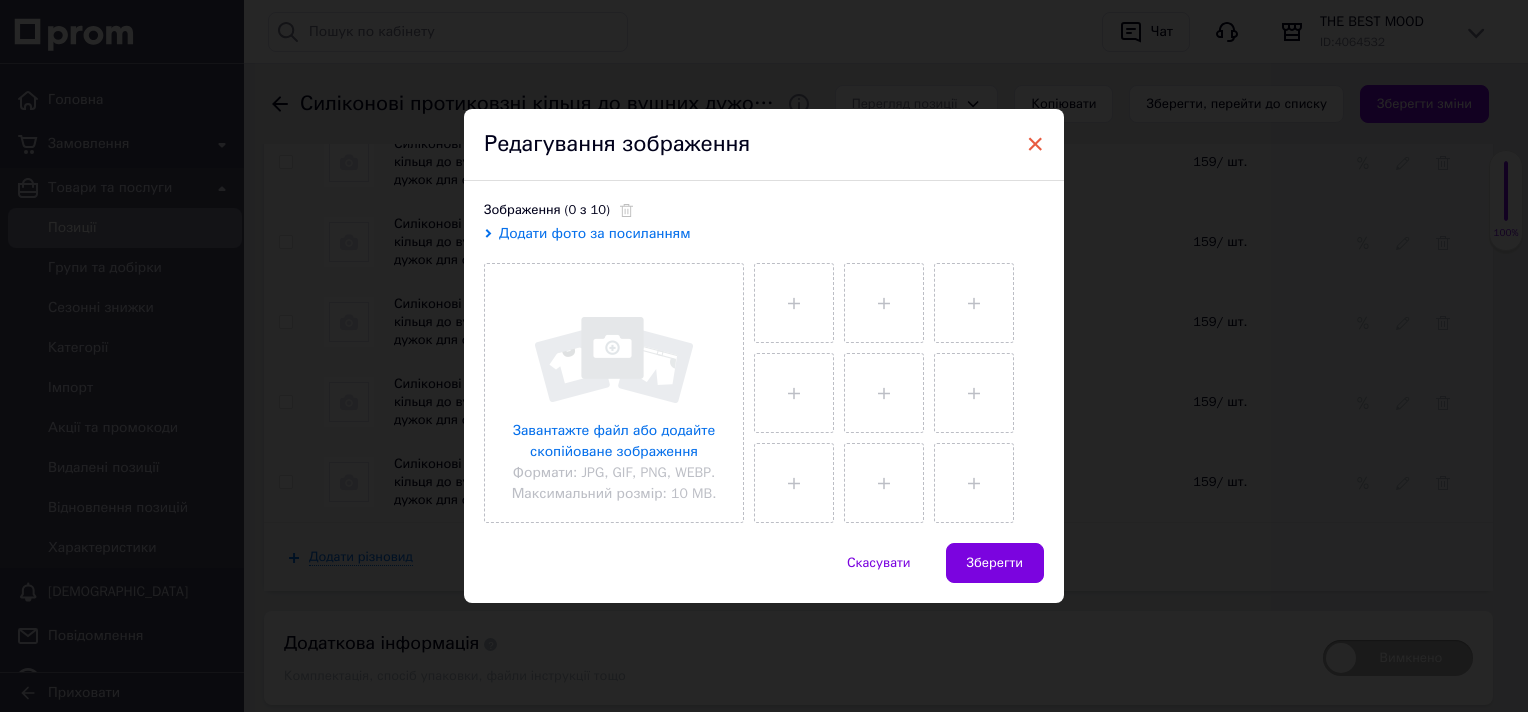 click on "×" at bounding box center [1035, 144] 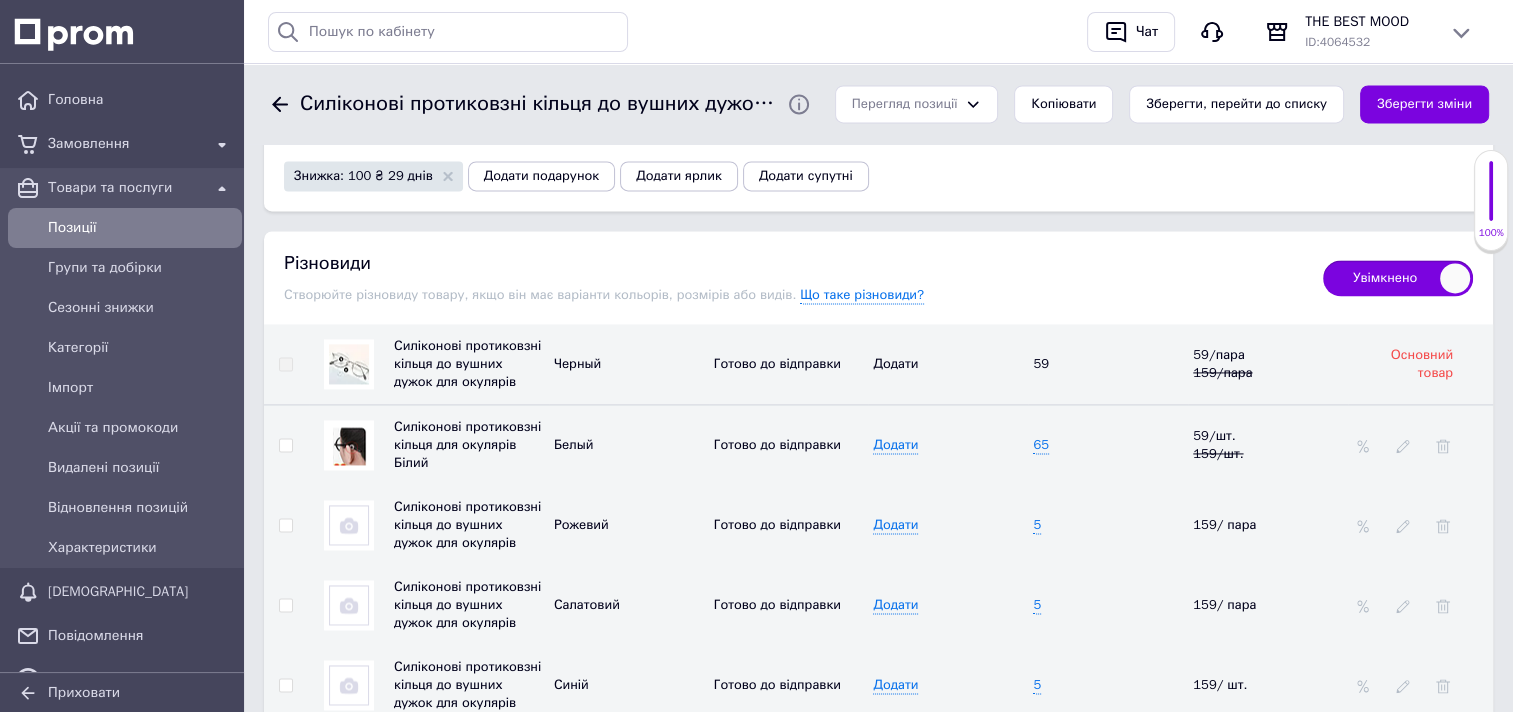 scroll, scrollTop: 2745, scrollLeft: 0, axis: vertical 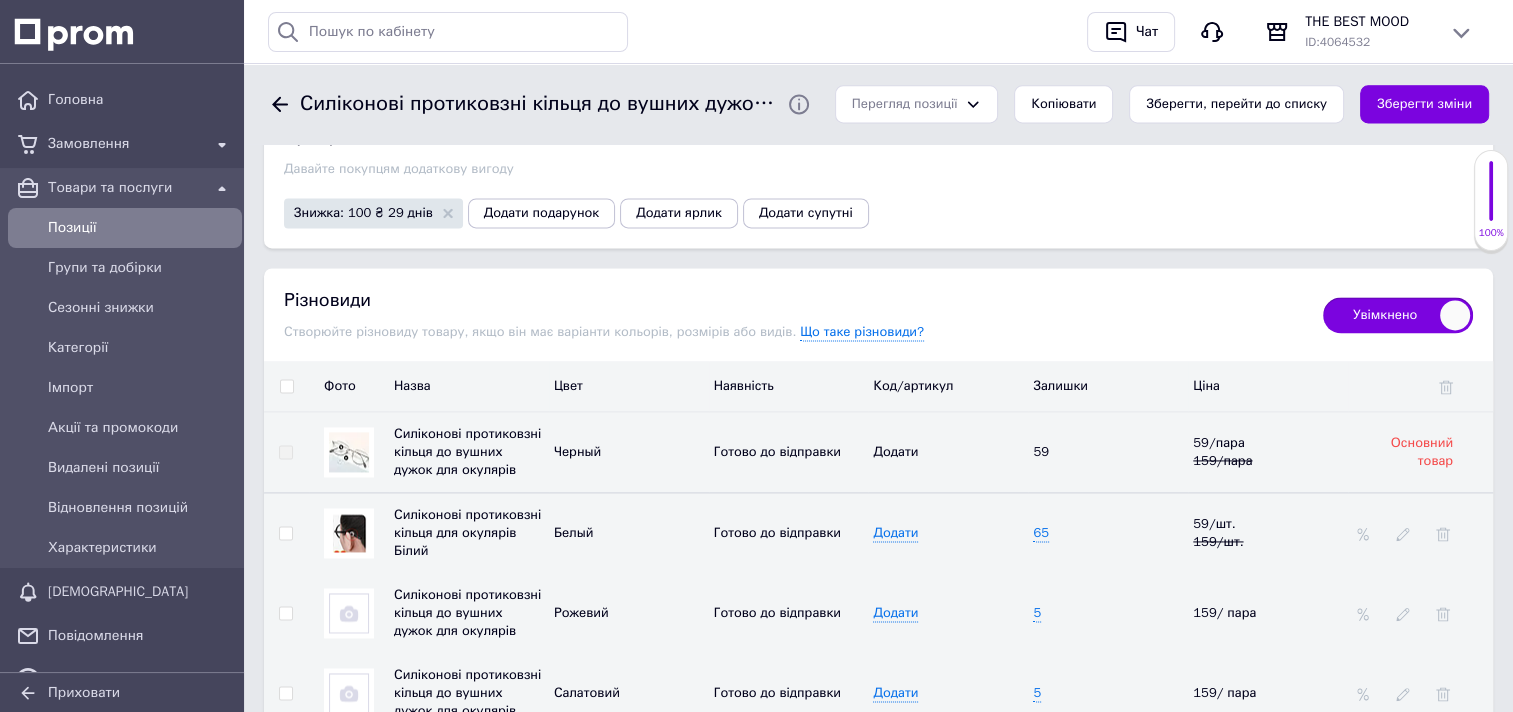 click at bounding box center (286, 386) 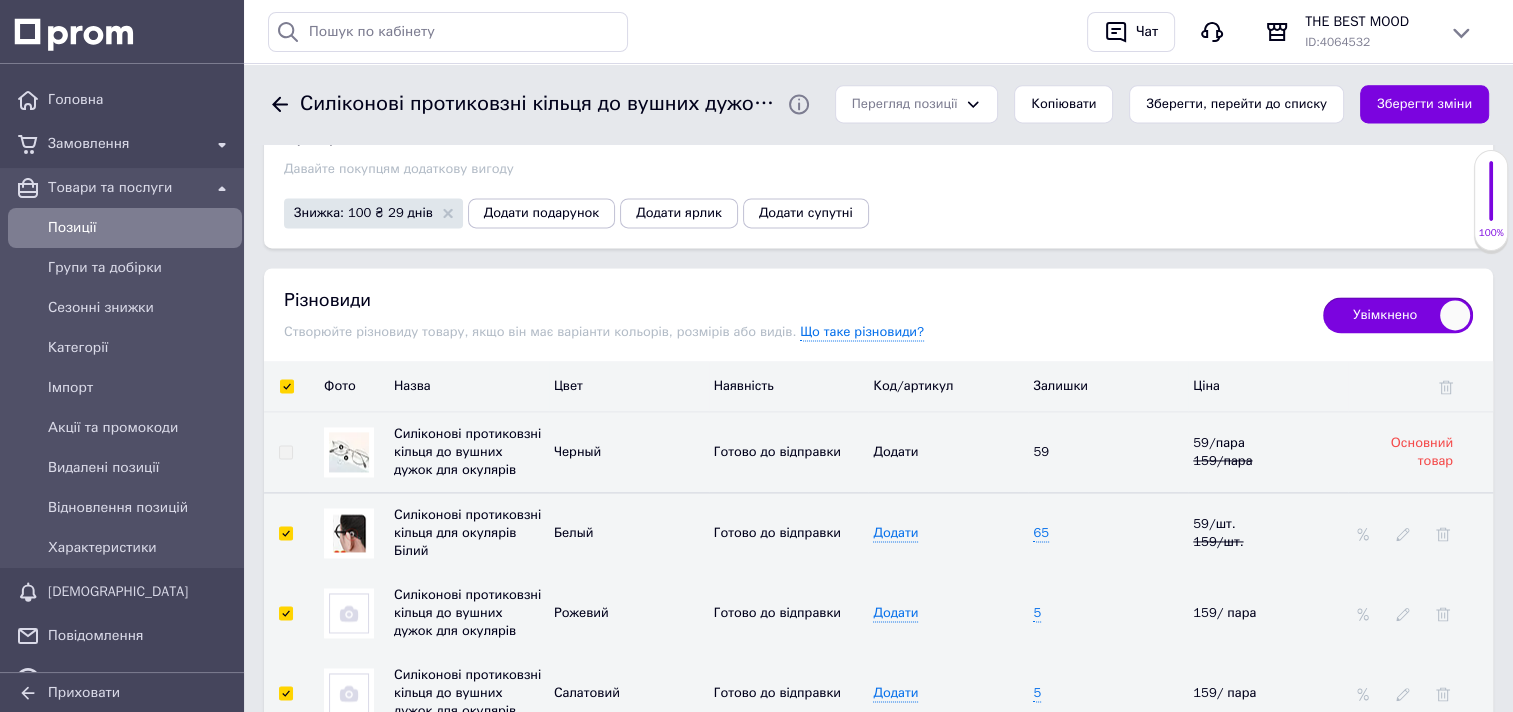 checkbox on "true" 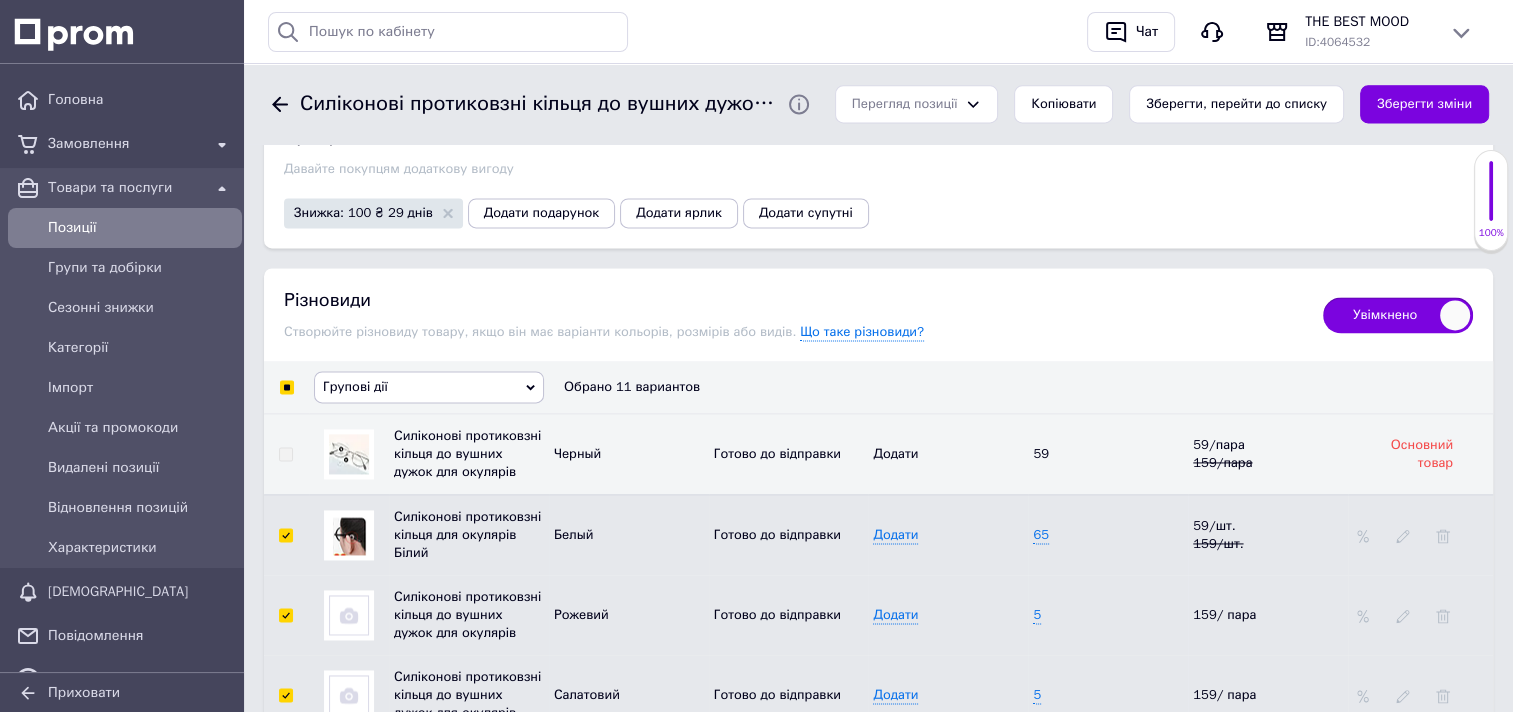 click 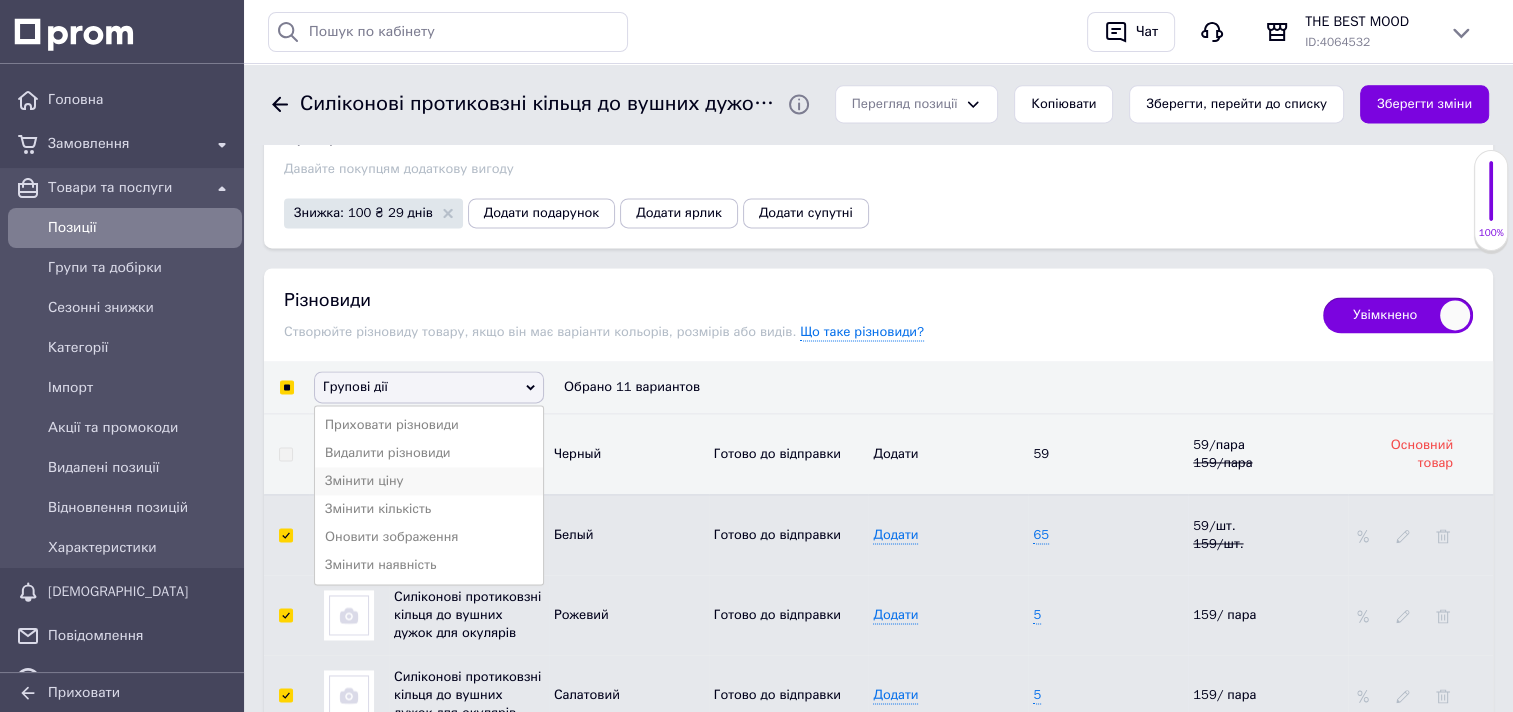 click on "Змінити ціну" at bounding box center [429, 481] 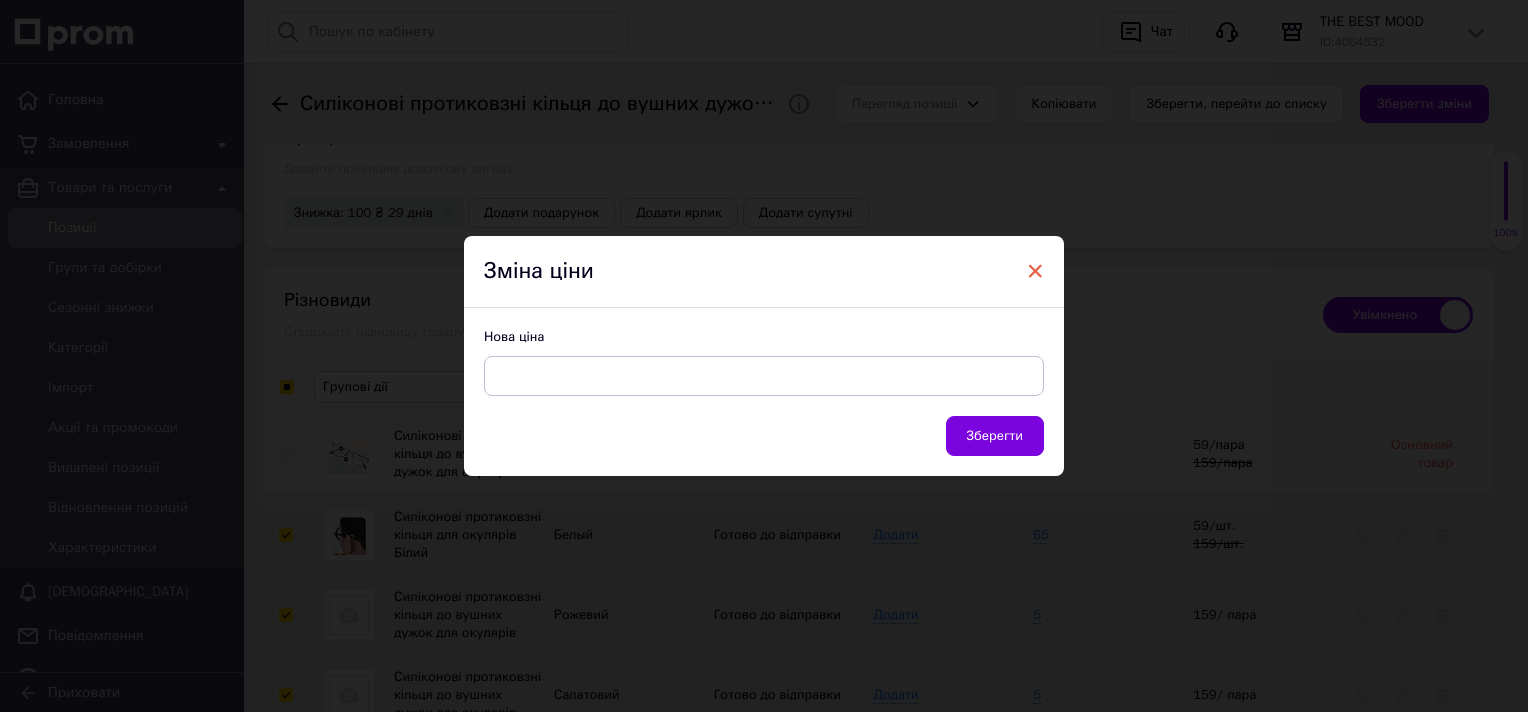 click on "×" at bounding box center [1035, 271] 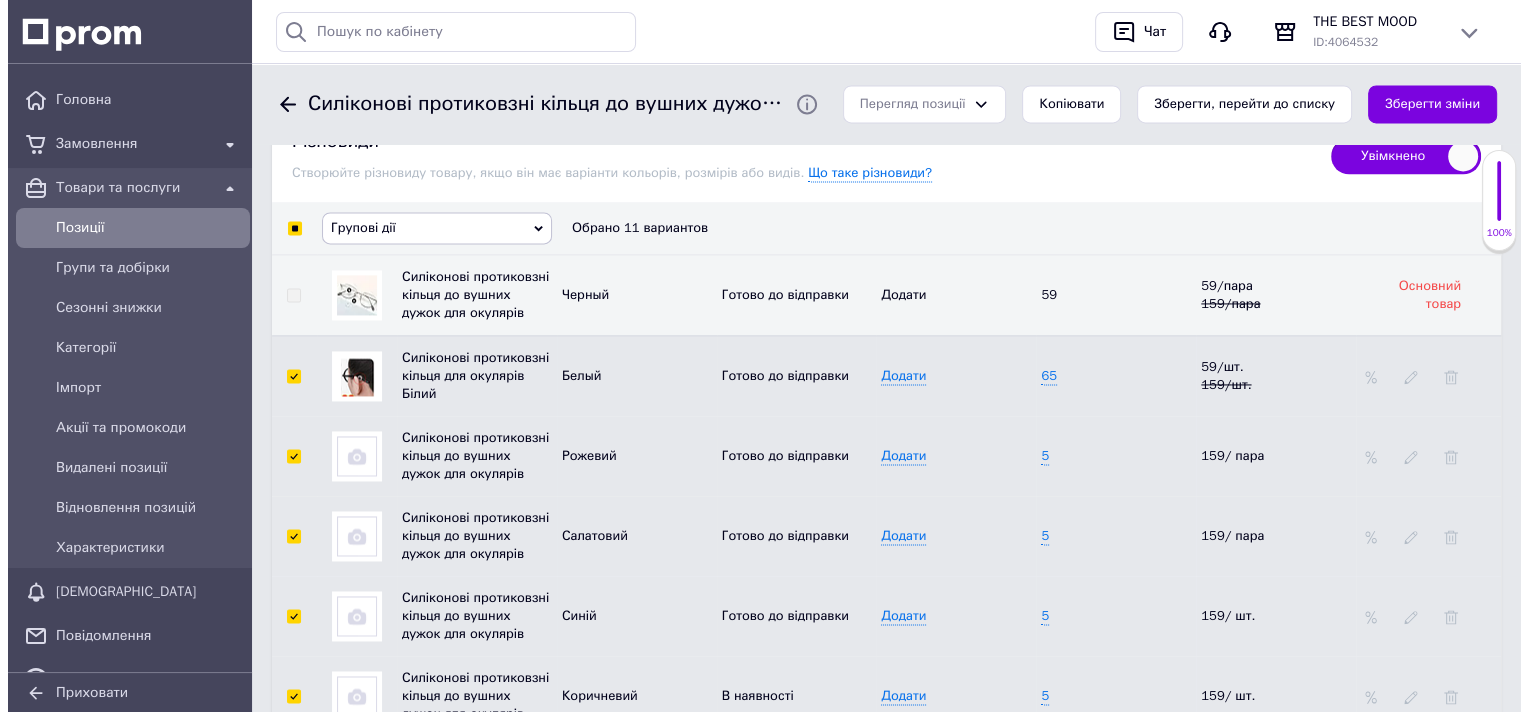 scroll, scrollTop: 2945, scrollLeft: 0, axis: vertical 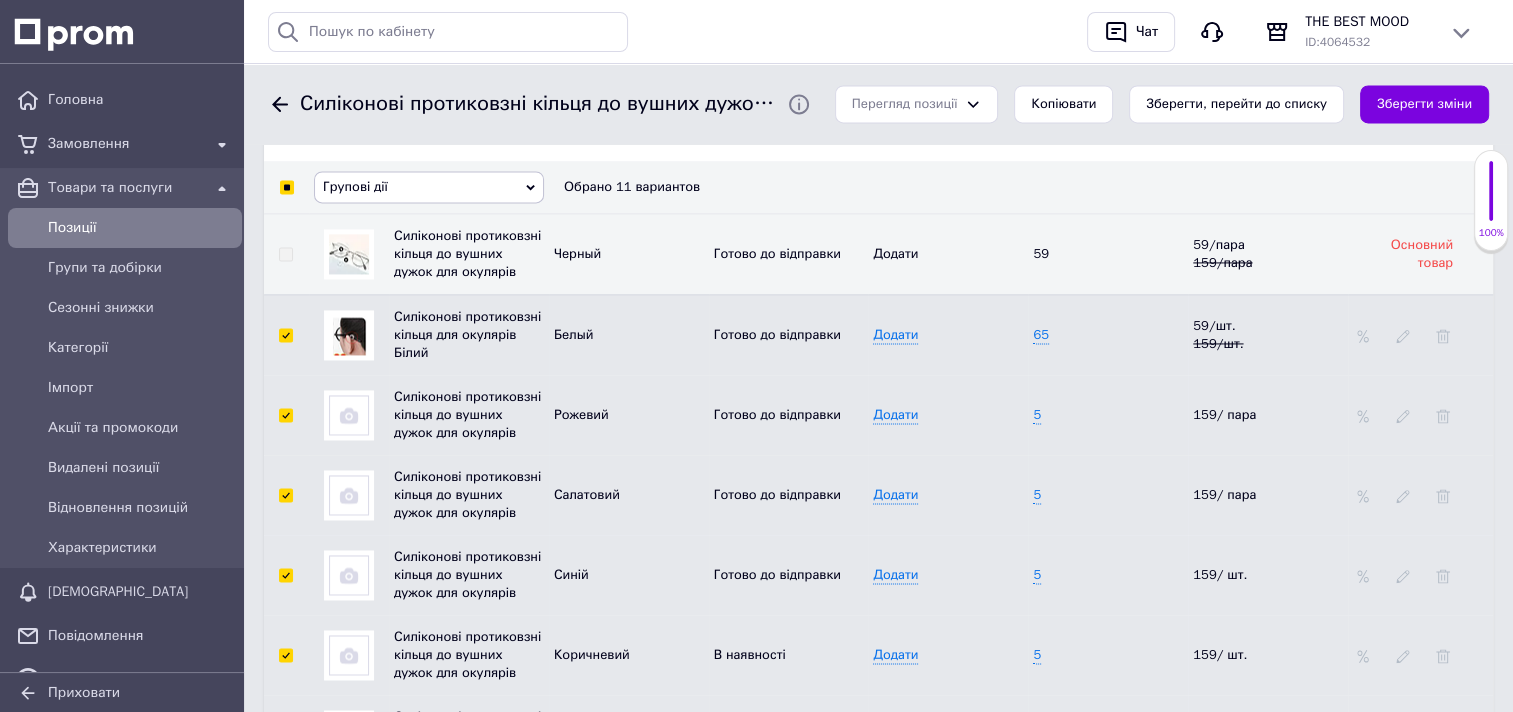click on "Силіконові протиковзні кільця до вушних дужок для окулярів" at bounding box center [467, 414] 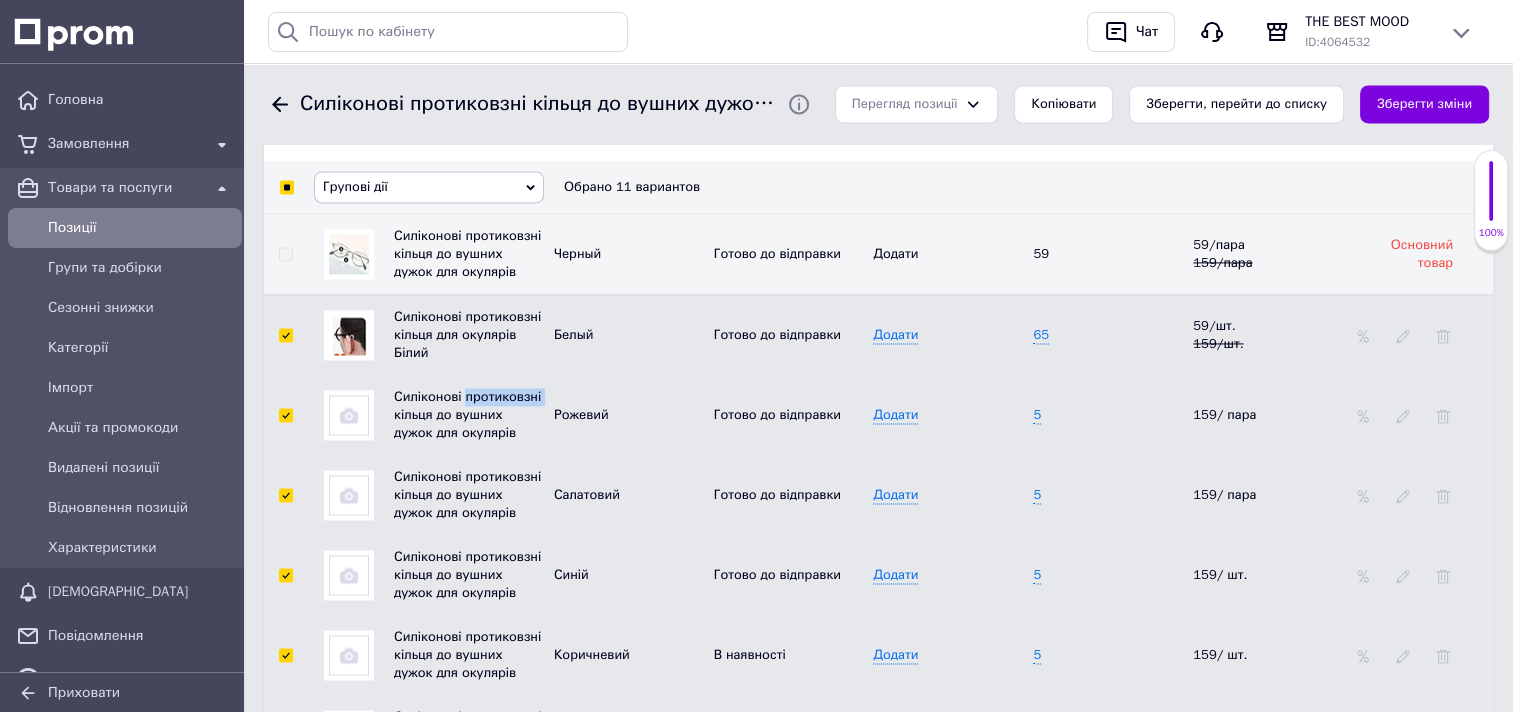 click on "Силіконові протиковзні кільця до вушних дужок для окулярів" at bounding box center (467, 414) 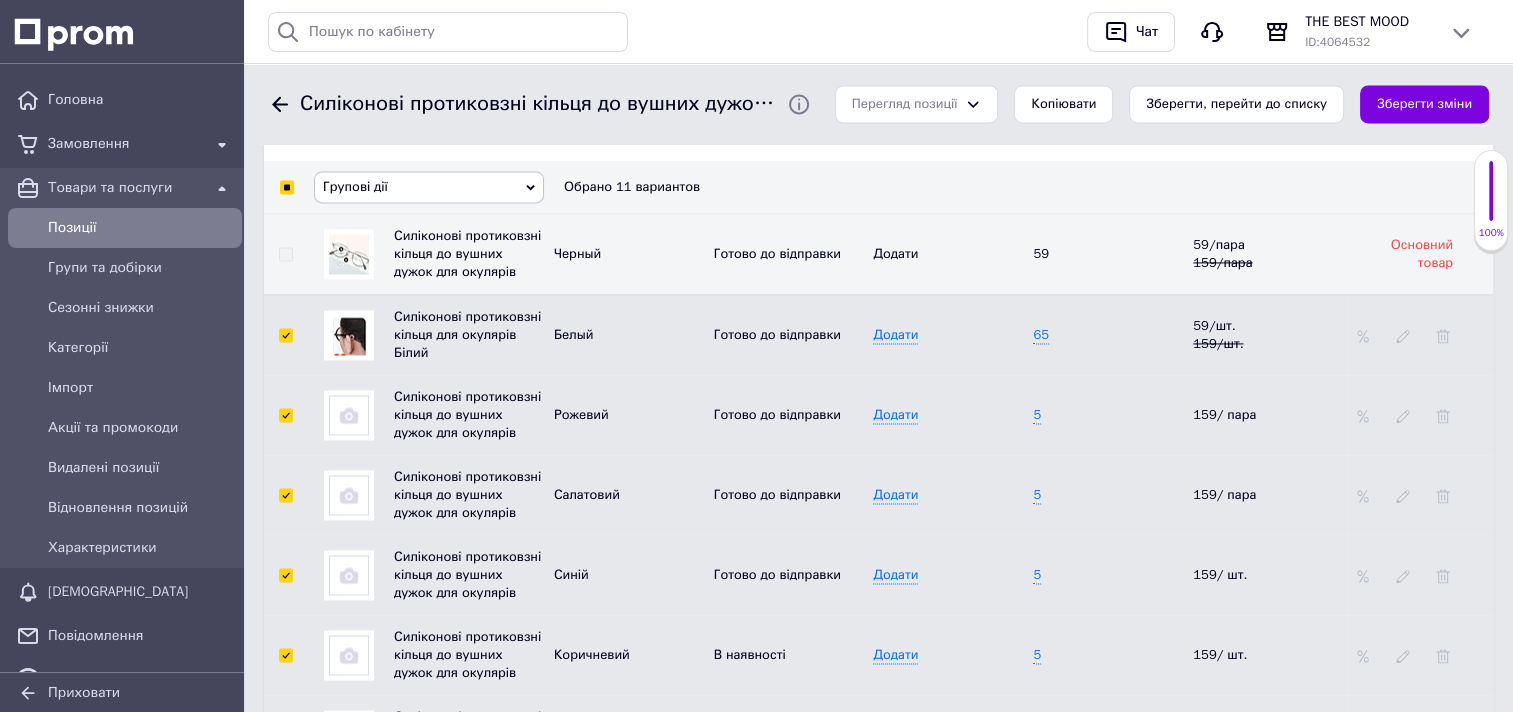 drag, startPoint x: 468, startPoint y: 392, endPoint x: 446, endPoint y: 429, distance: 43.046486 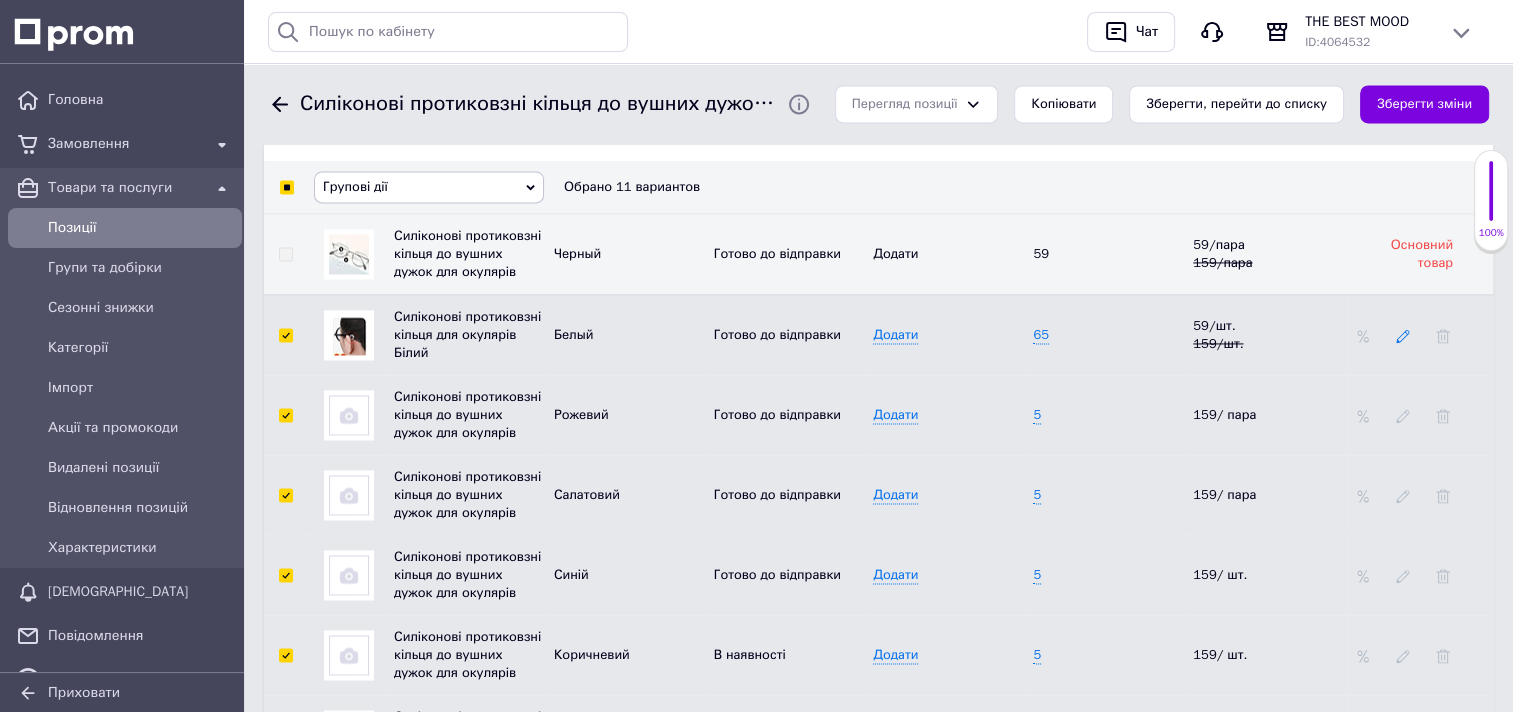 click 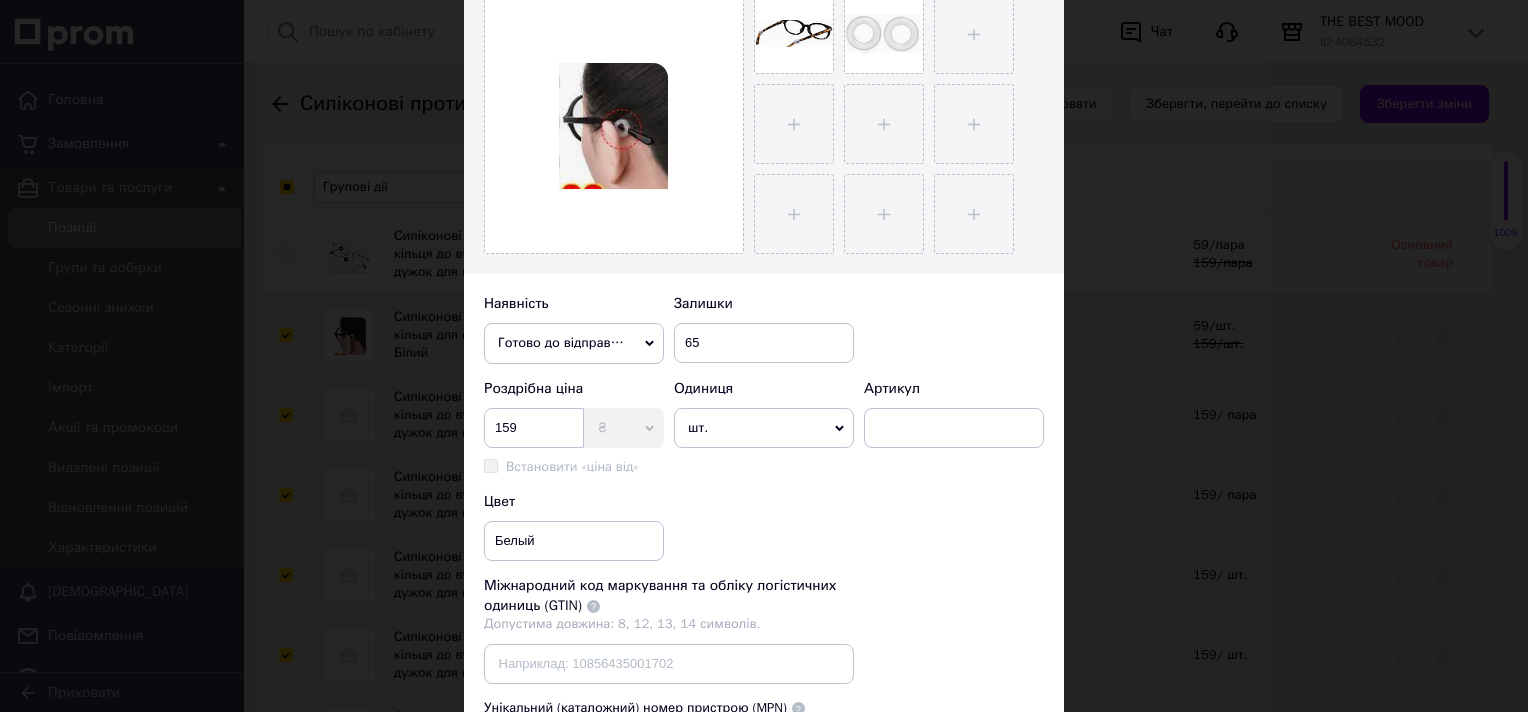 scroll, scrollTop: 398, scrollLeft: 0, axis: vertical 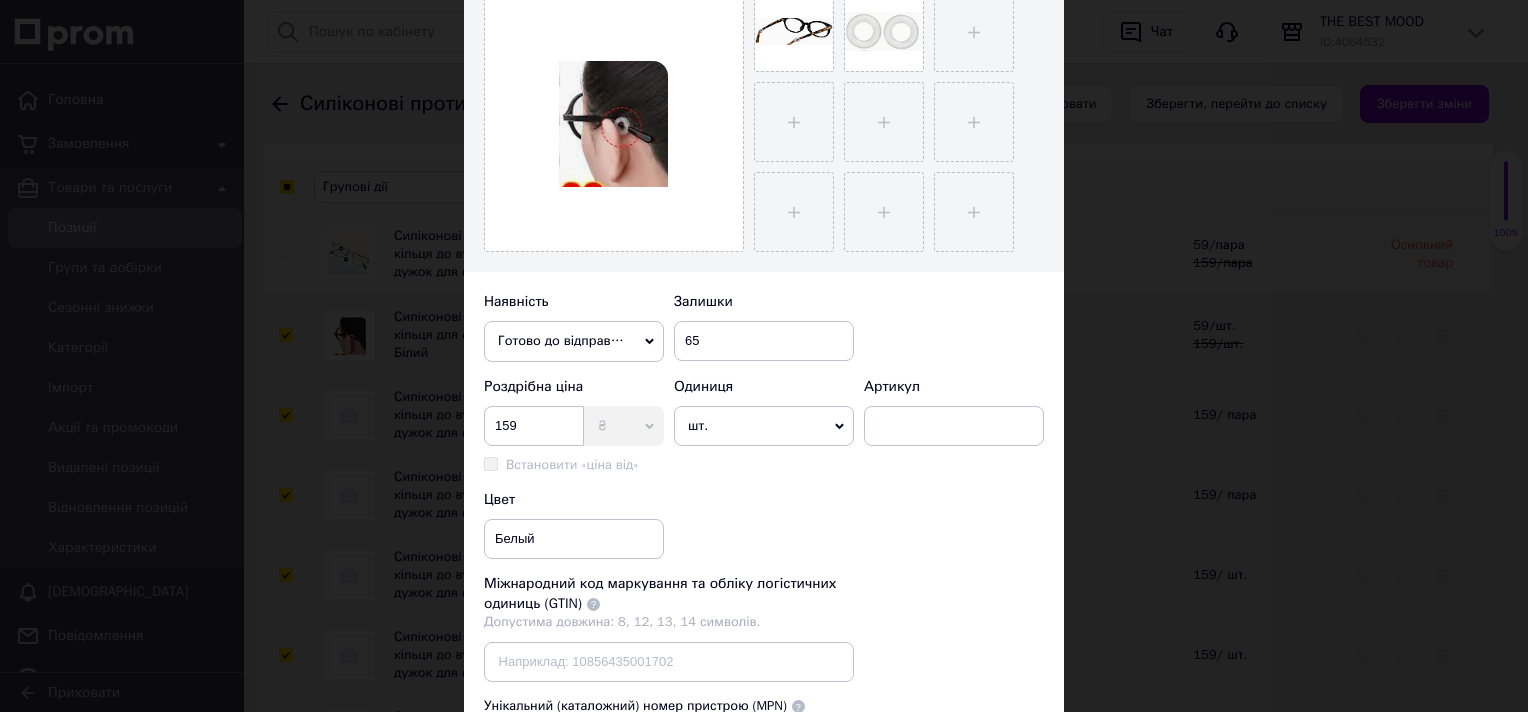 click 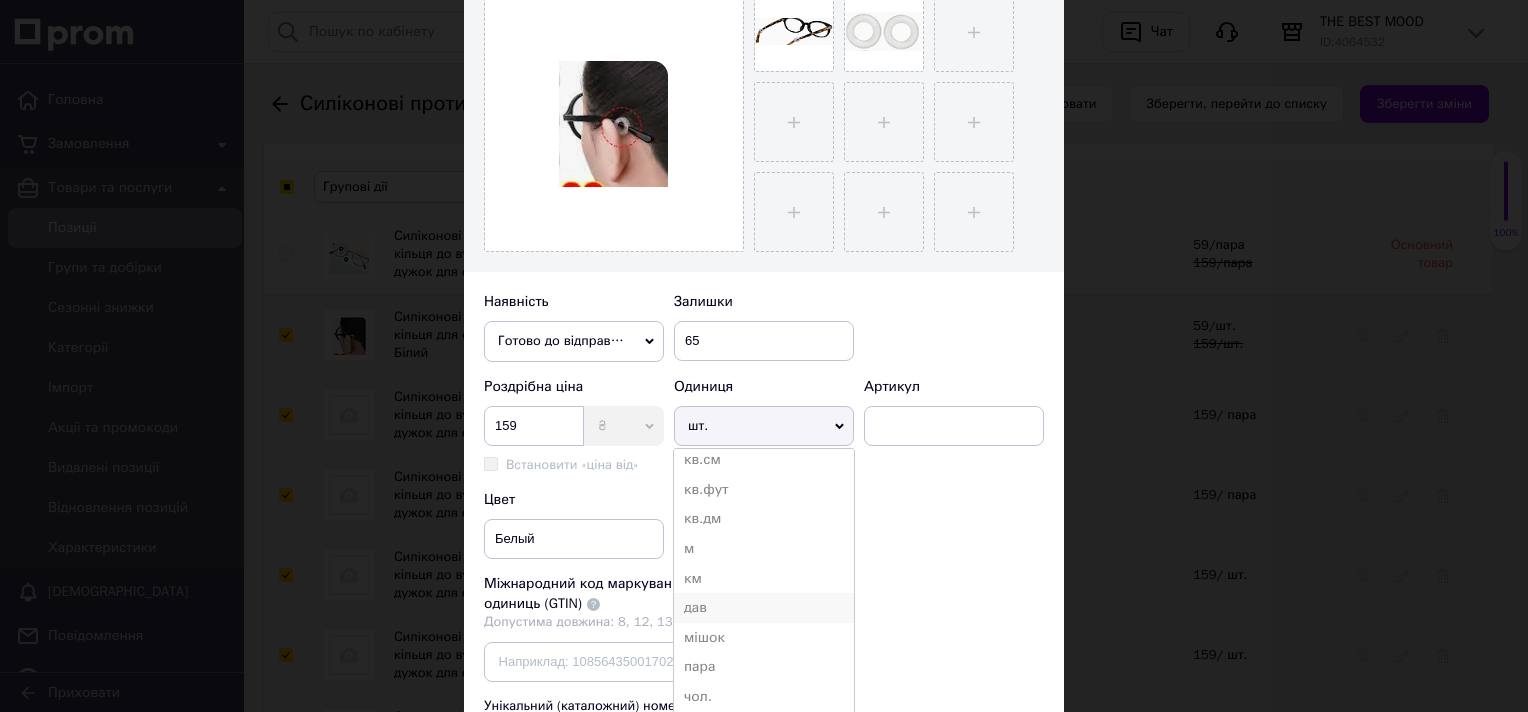 scroll, scrollTop: 400, scrollLeft: 0, axis: vertical 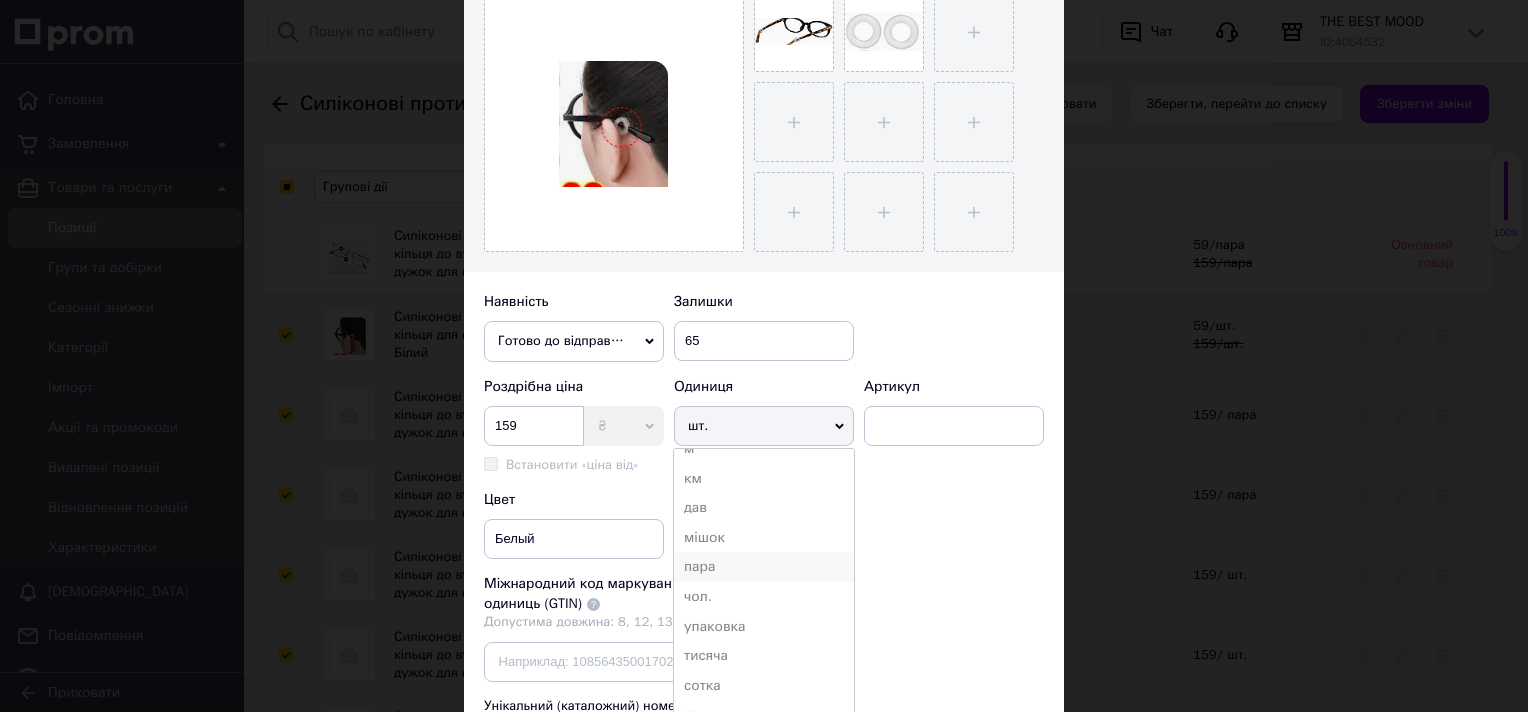 click on "пара" at bounding box center [764, 567] 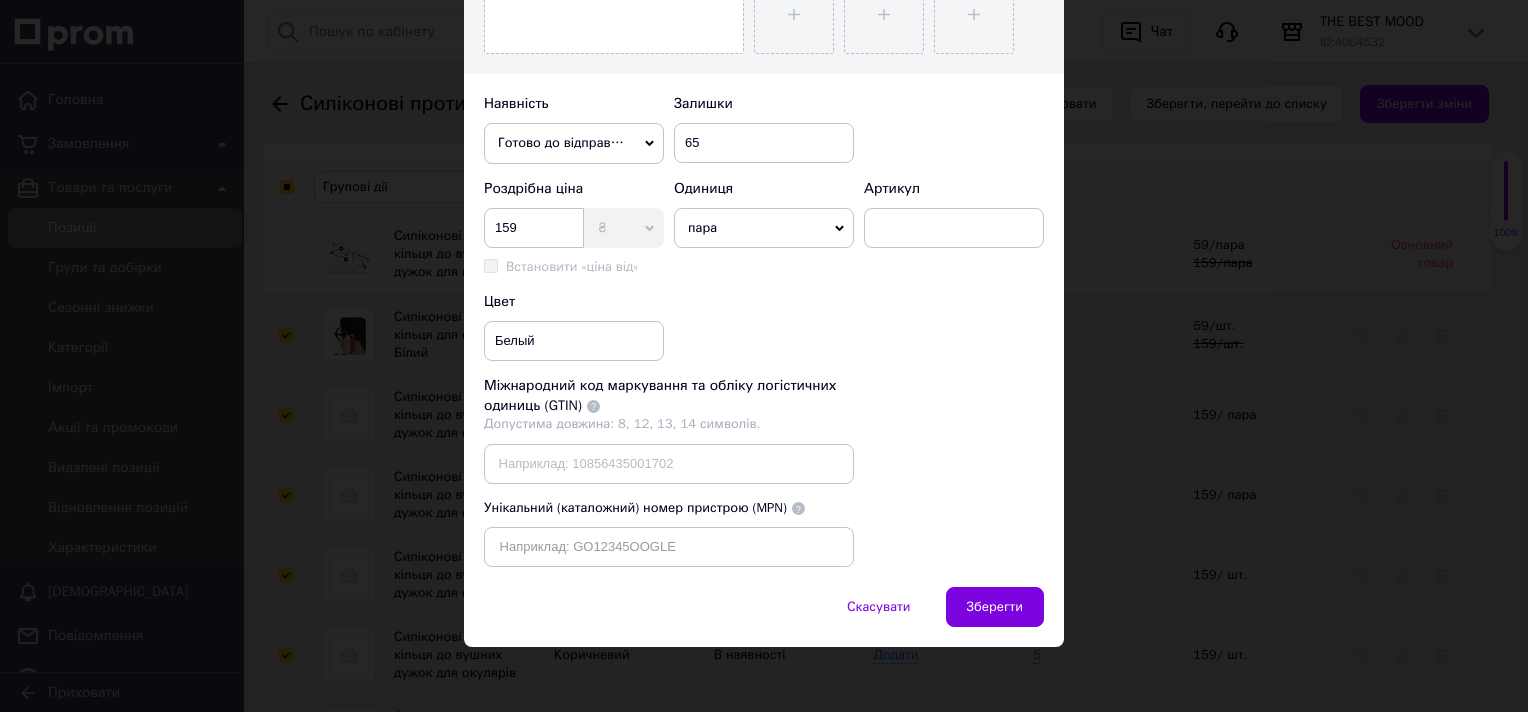scroll, scrollTop: 598, scrollLeft: 0, axis: vertical 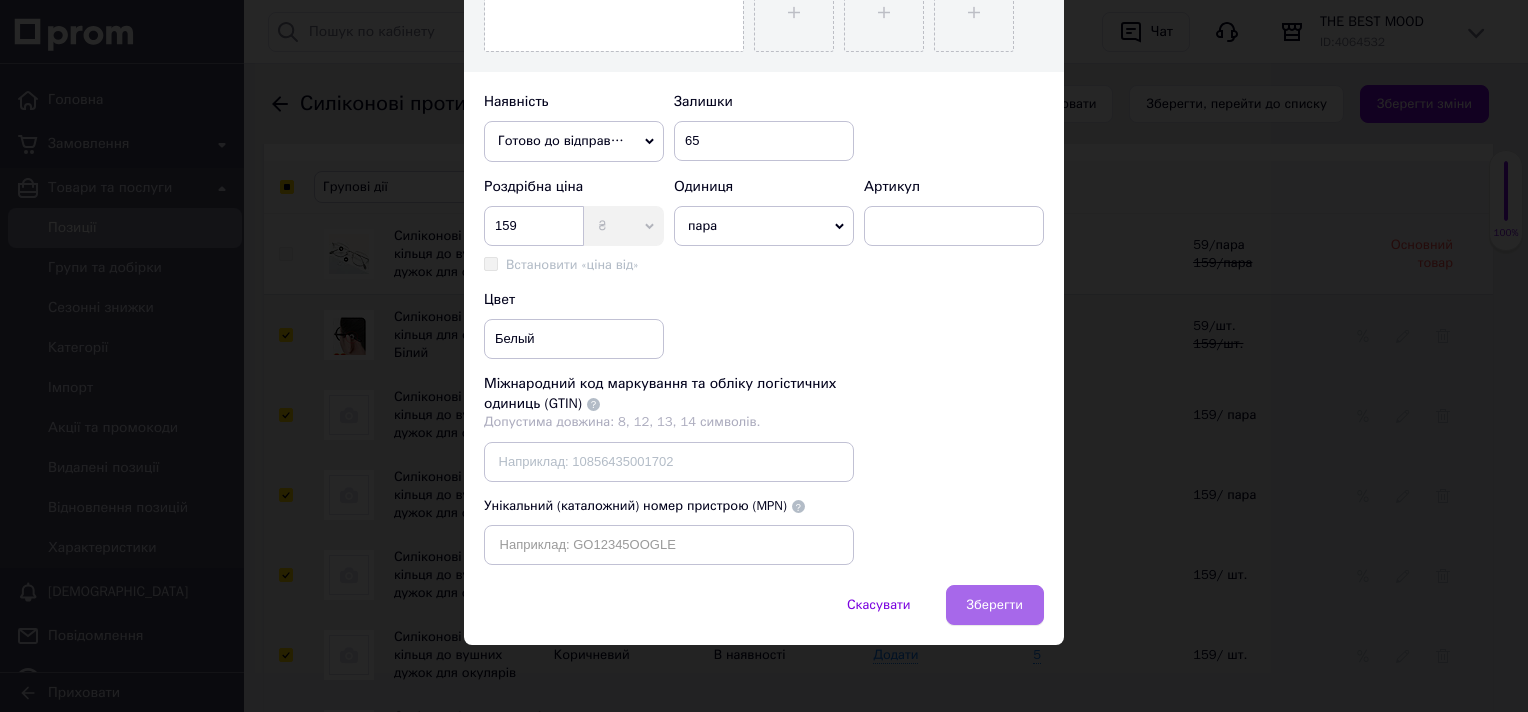 click on "Зберегти" at bounding box center [995, 605] 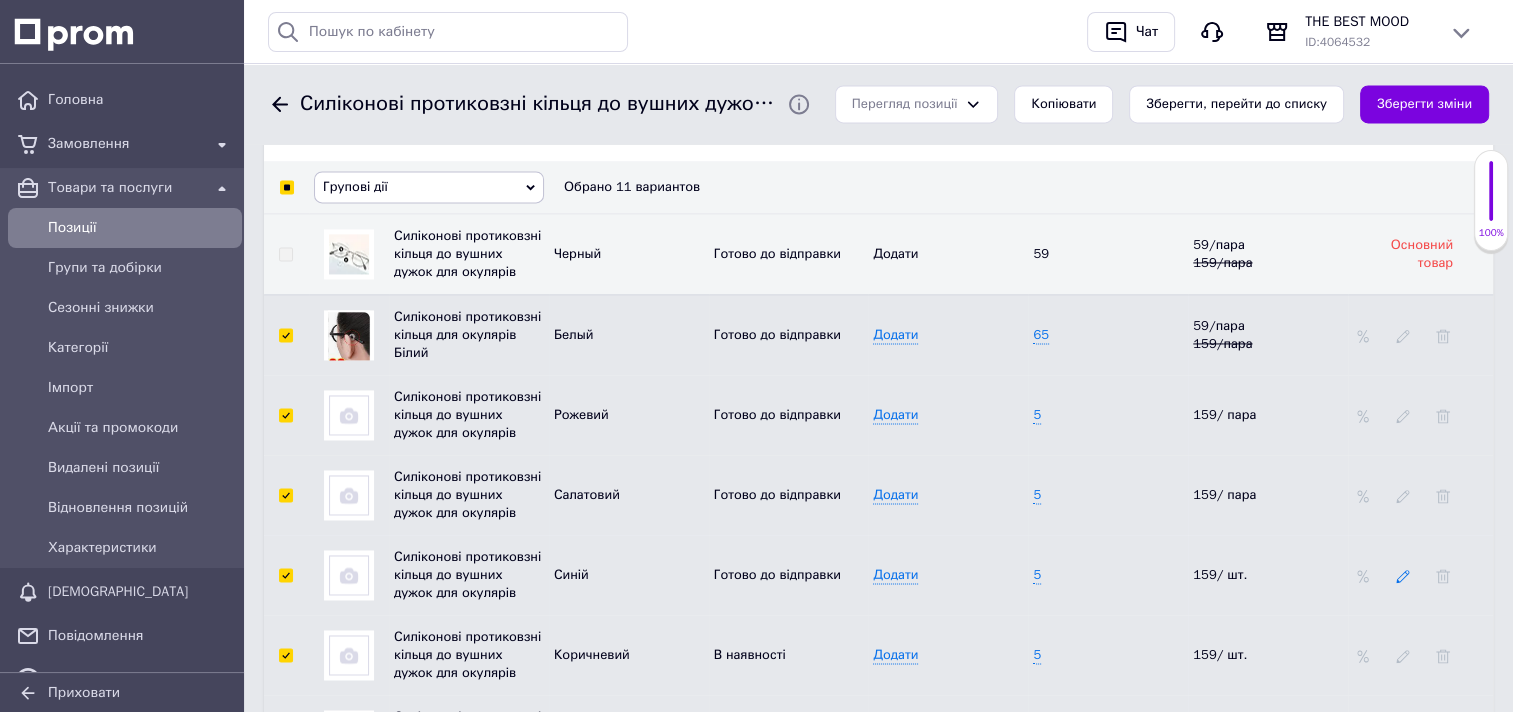 click 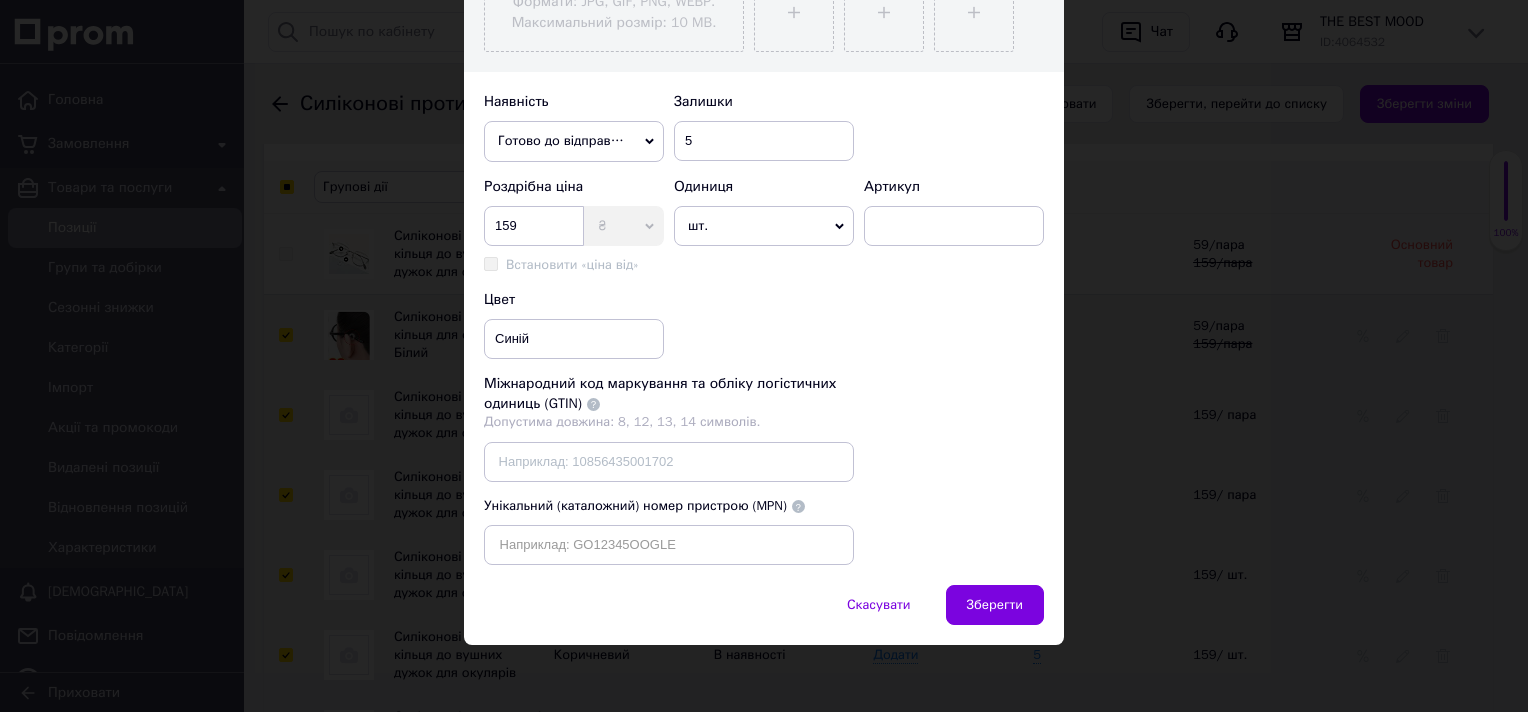 scroll, scrollTop: 498, scrollLeft: 0, axis: vertical 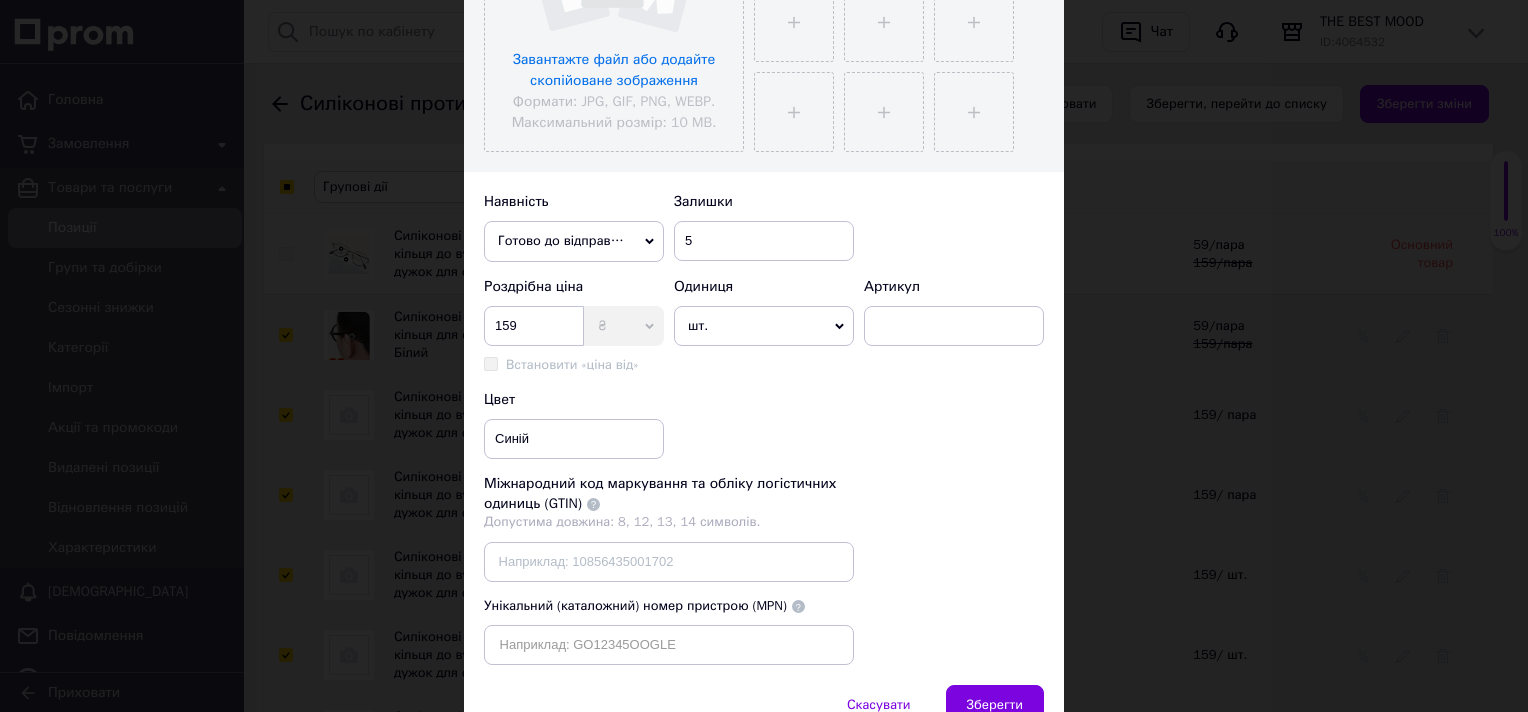 click 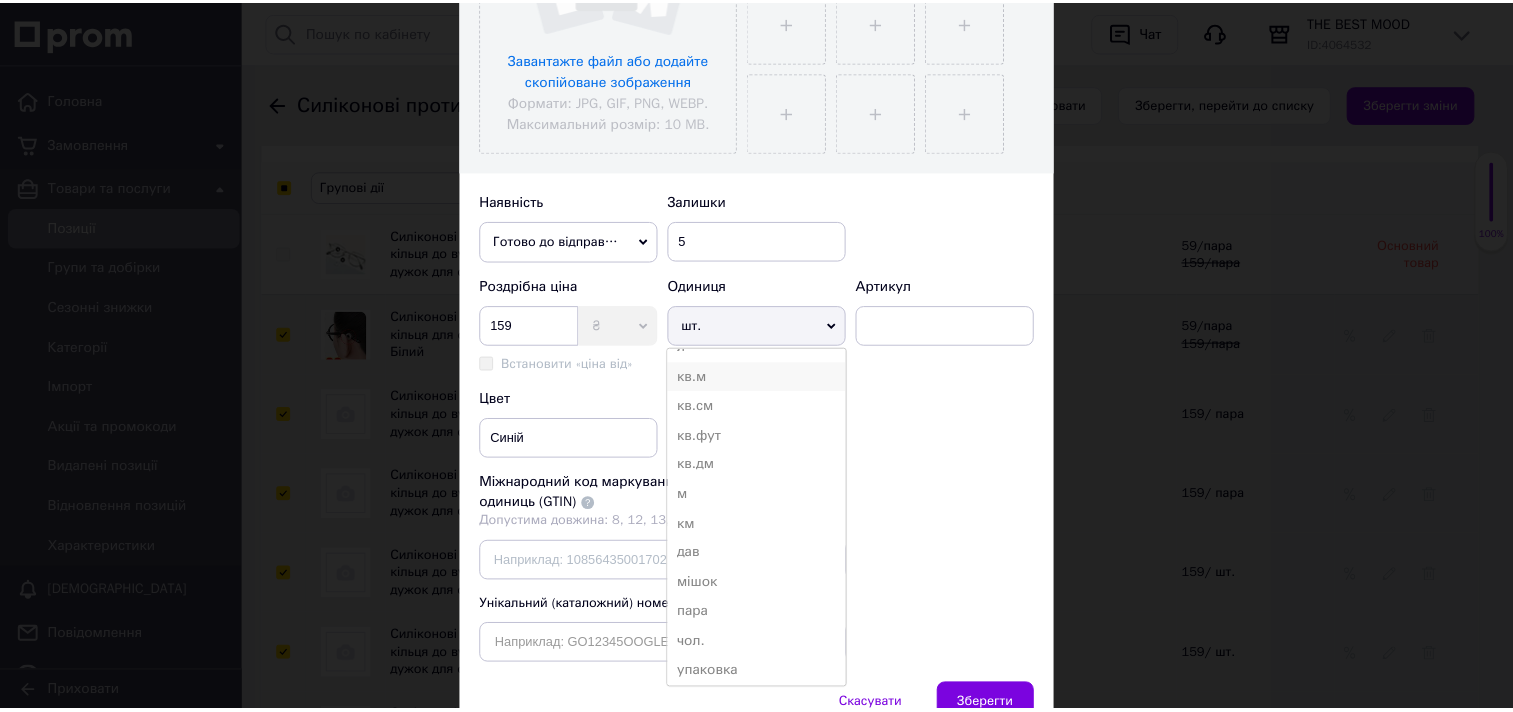 scroll, scrollTop: 300, scrollLeft: 0, axis: vertical 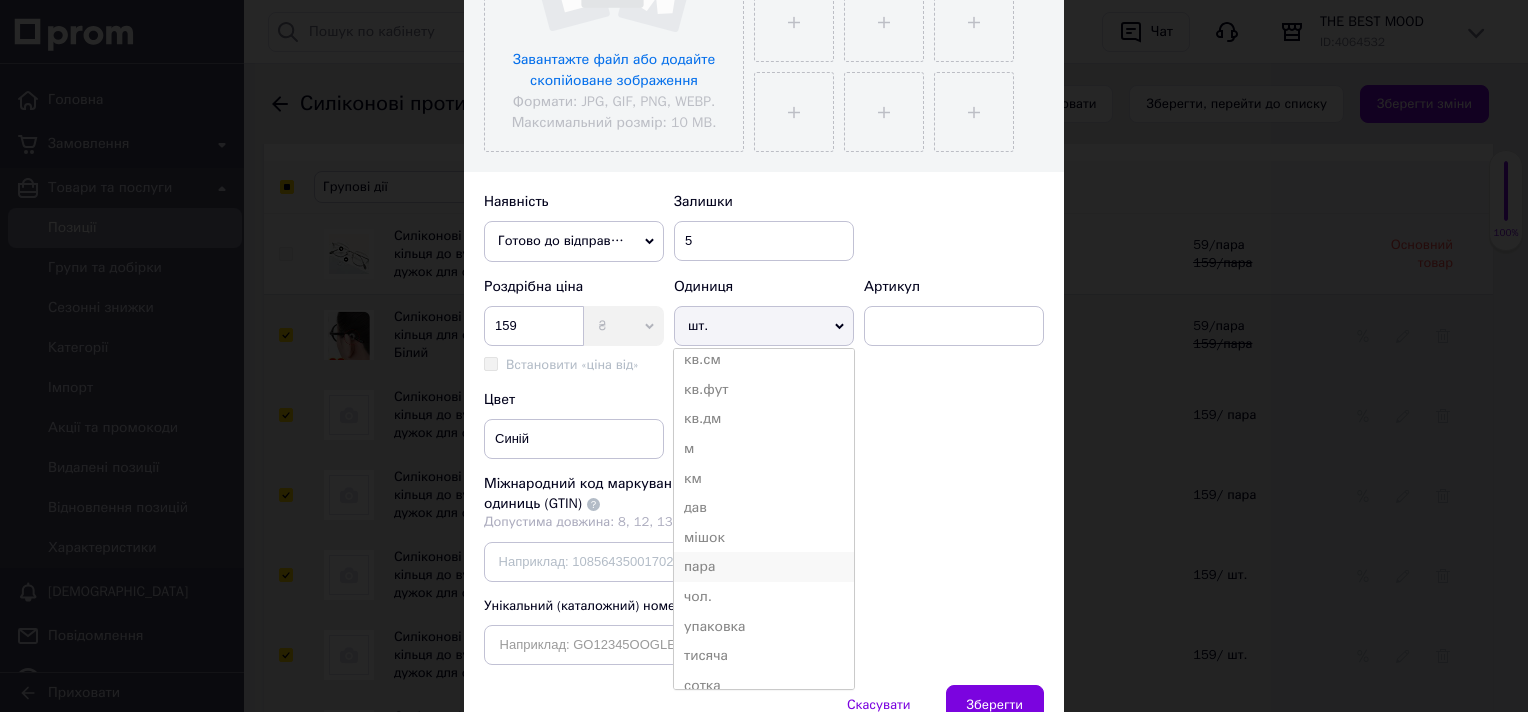 click on "пара" at bounding box center [764, 567] 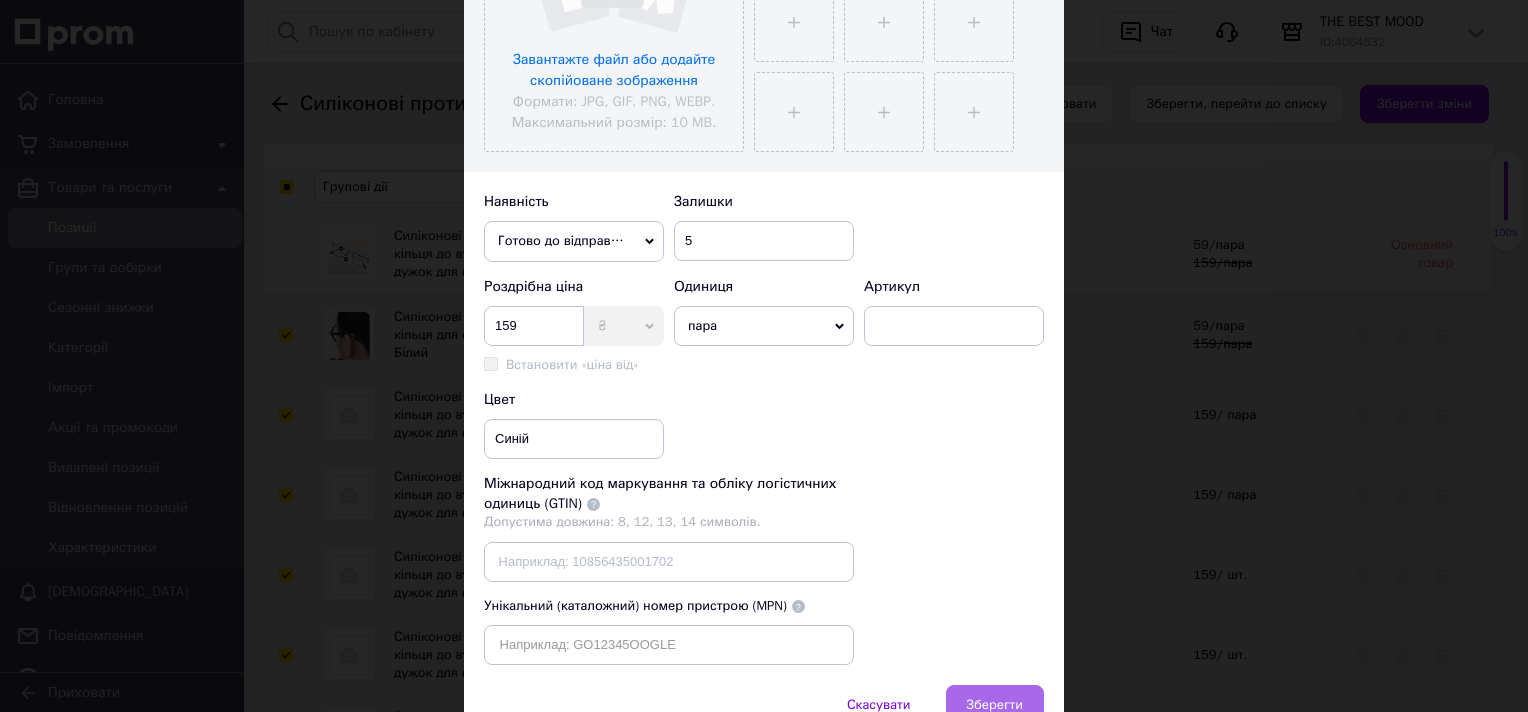 click on "Зберегти" at bounding box center [995, 705] 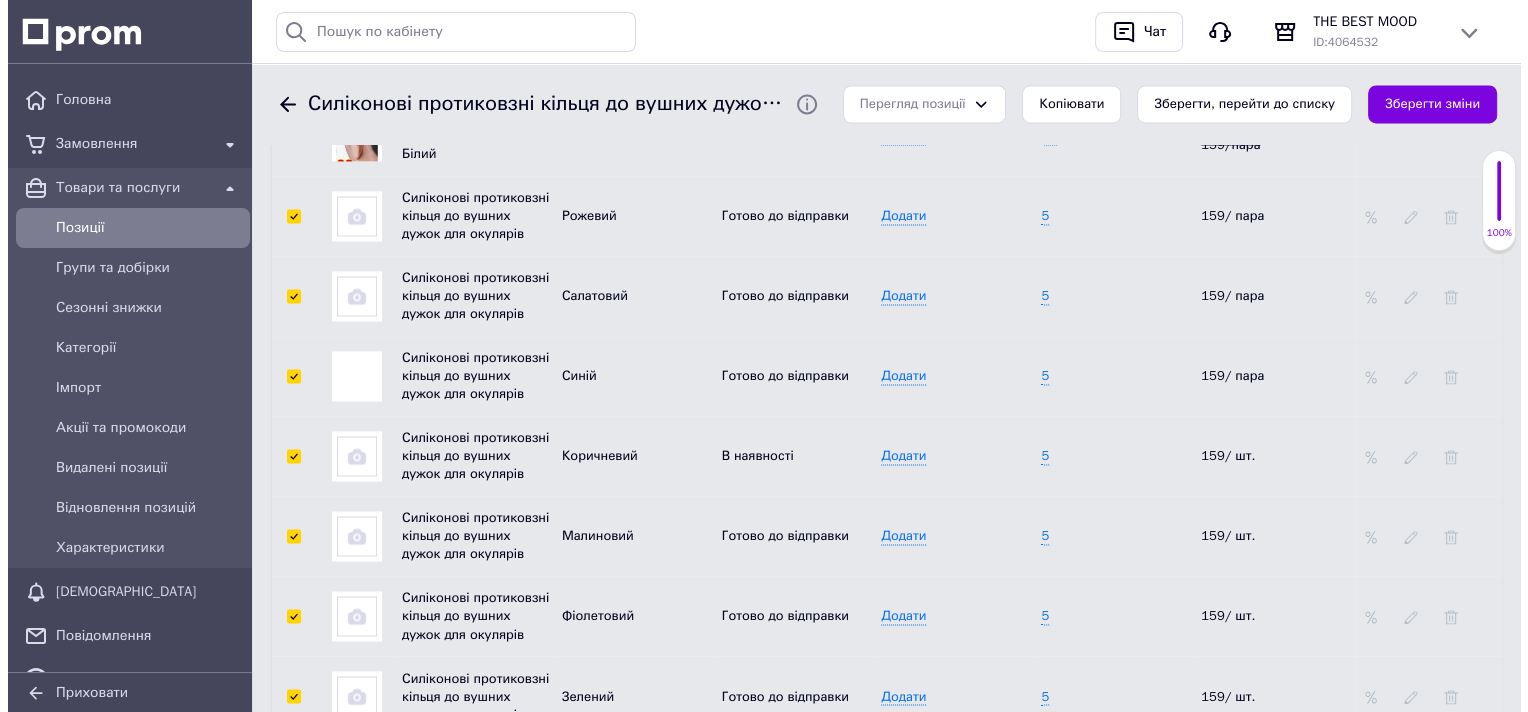 scroll, scrollTop: 3145, scrollLeft: 0, axis: vertical 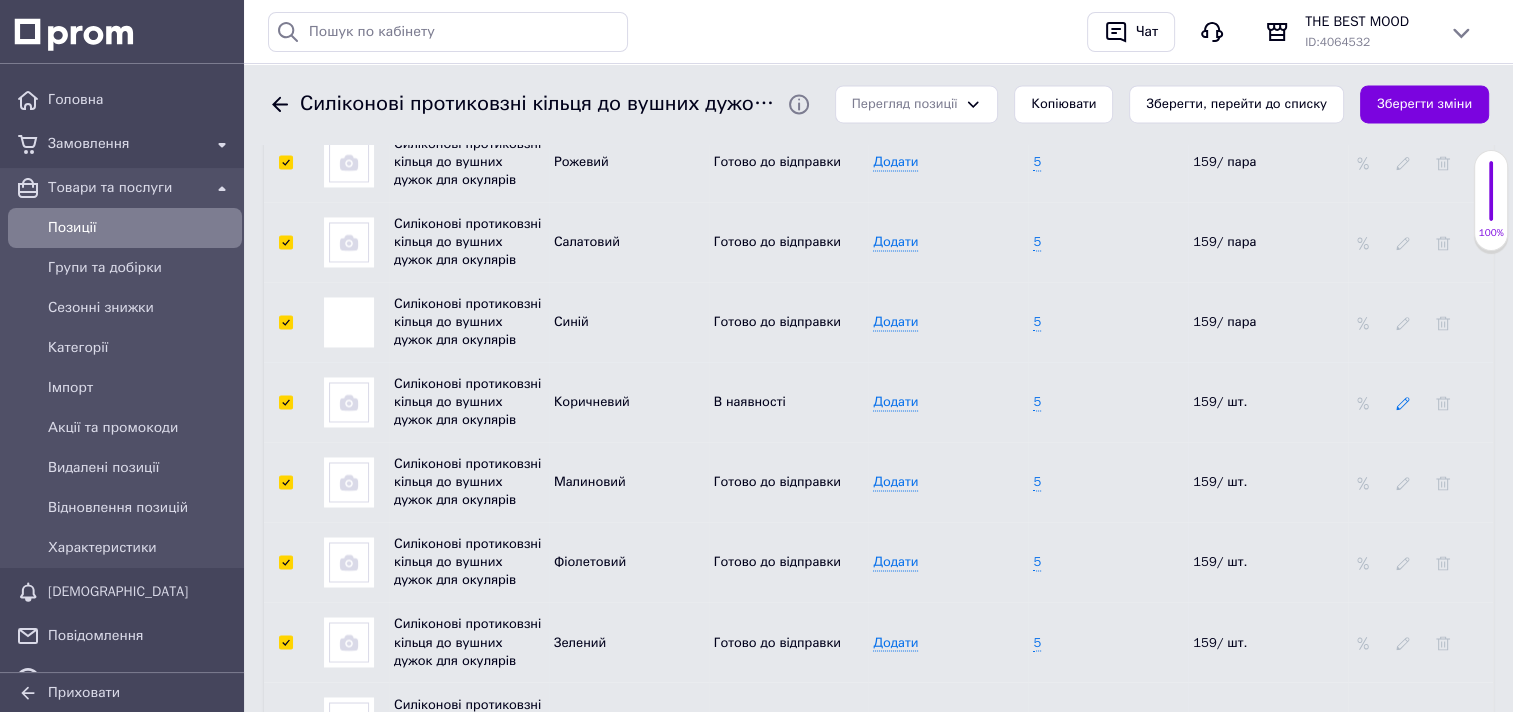 click 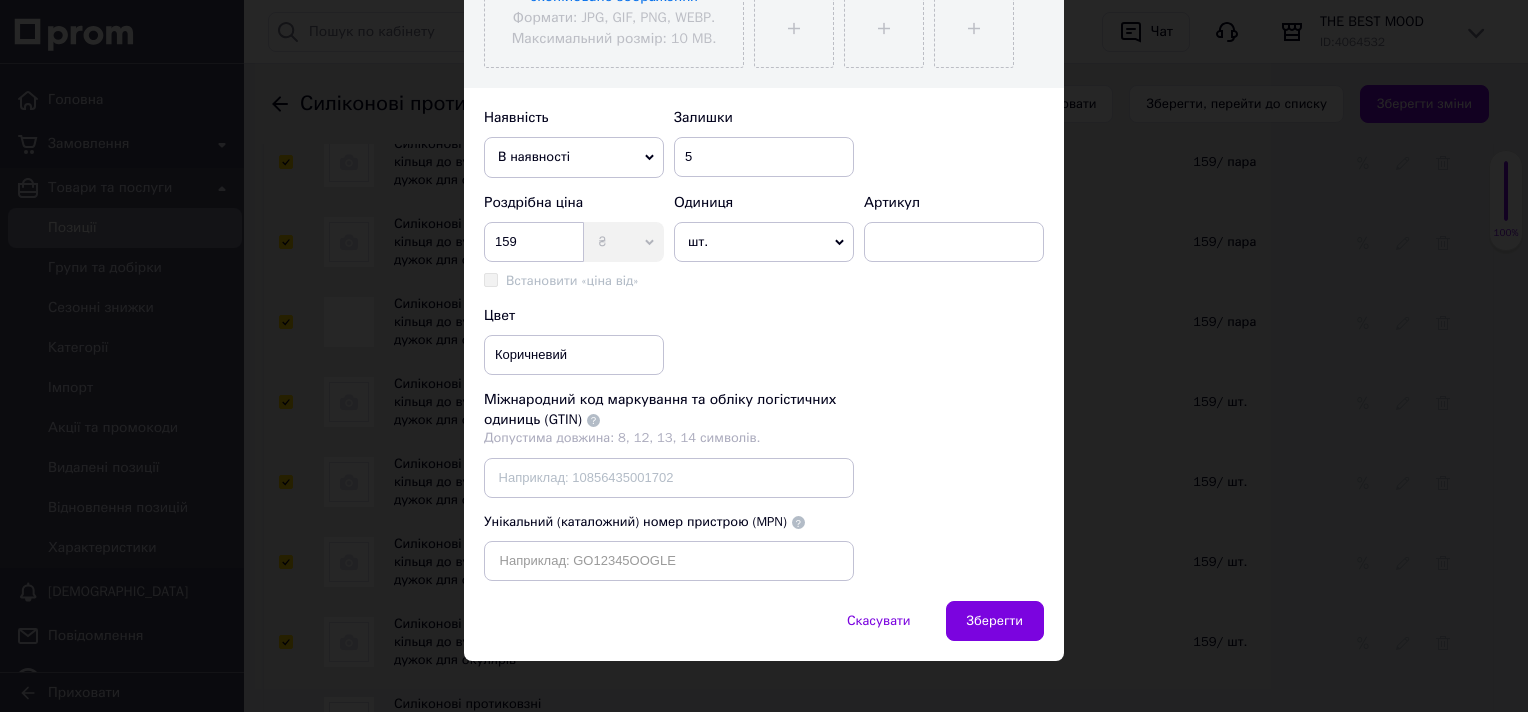 scroll, scrollTop: 598, scrollLeft: 0, axis: vertical 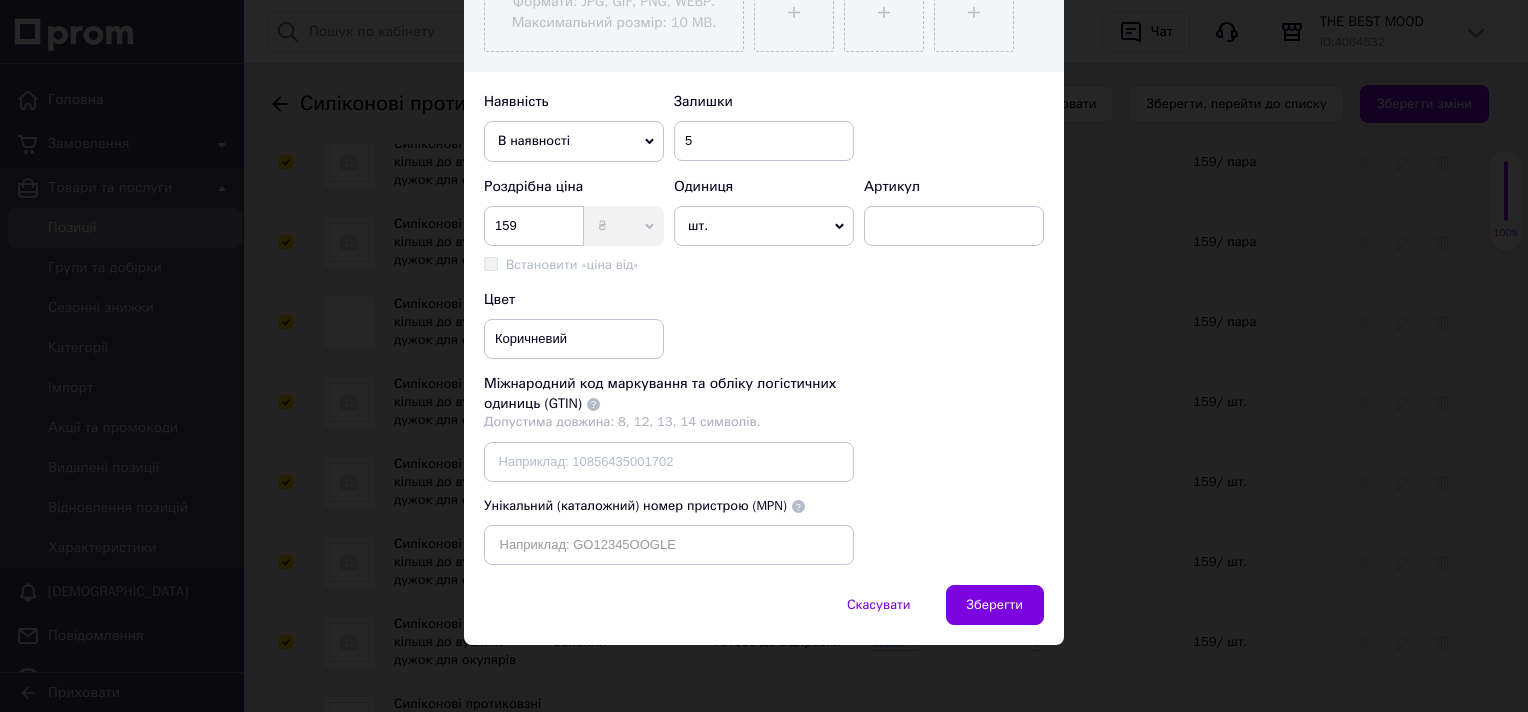 click 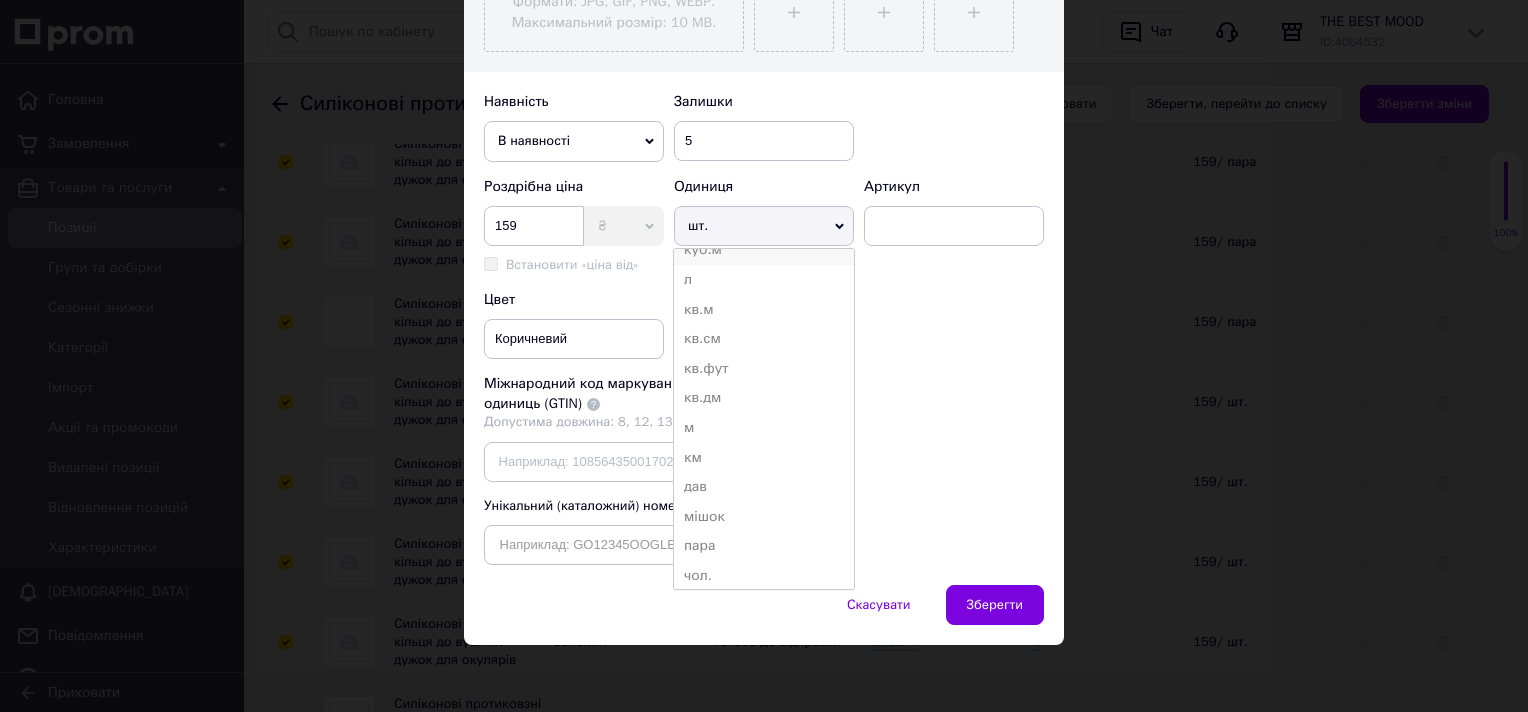 scroll, scrollTop: 300, scrollLeft: 0, axis: vertical 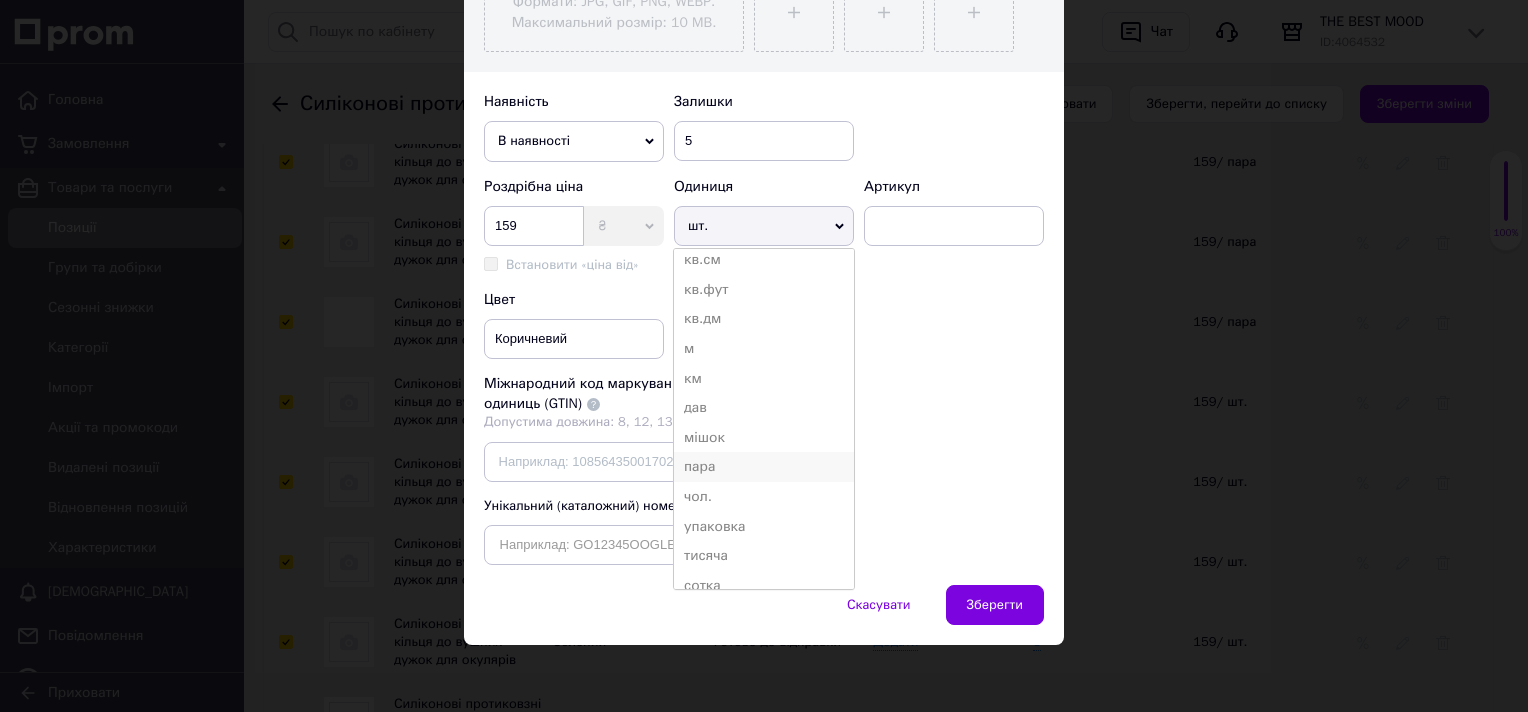 click on "пара" at bounding box center [764, 467] 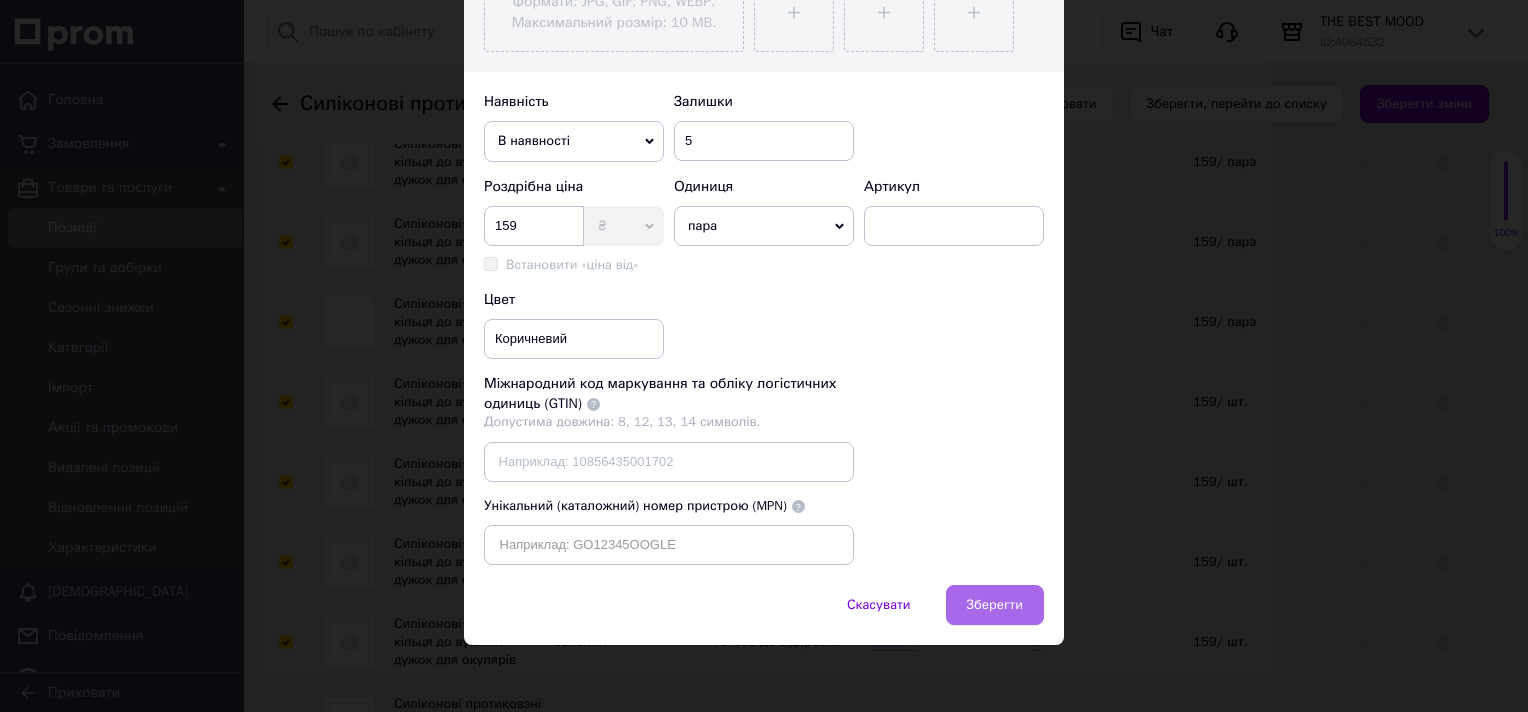 click on "Зберегти" at bounding box center [995, 605] 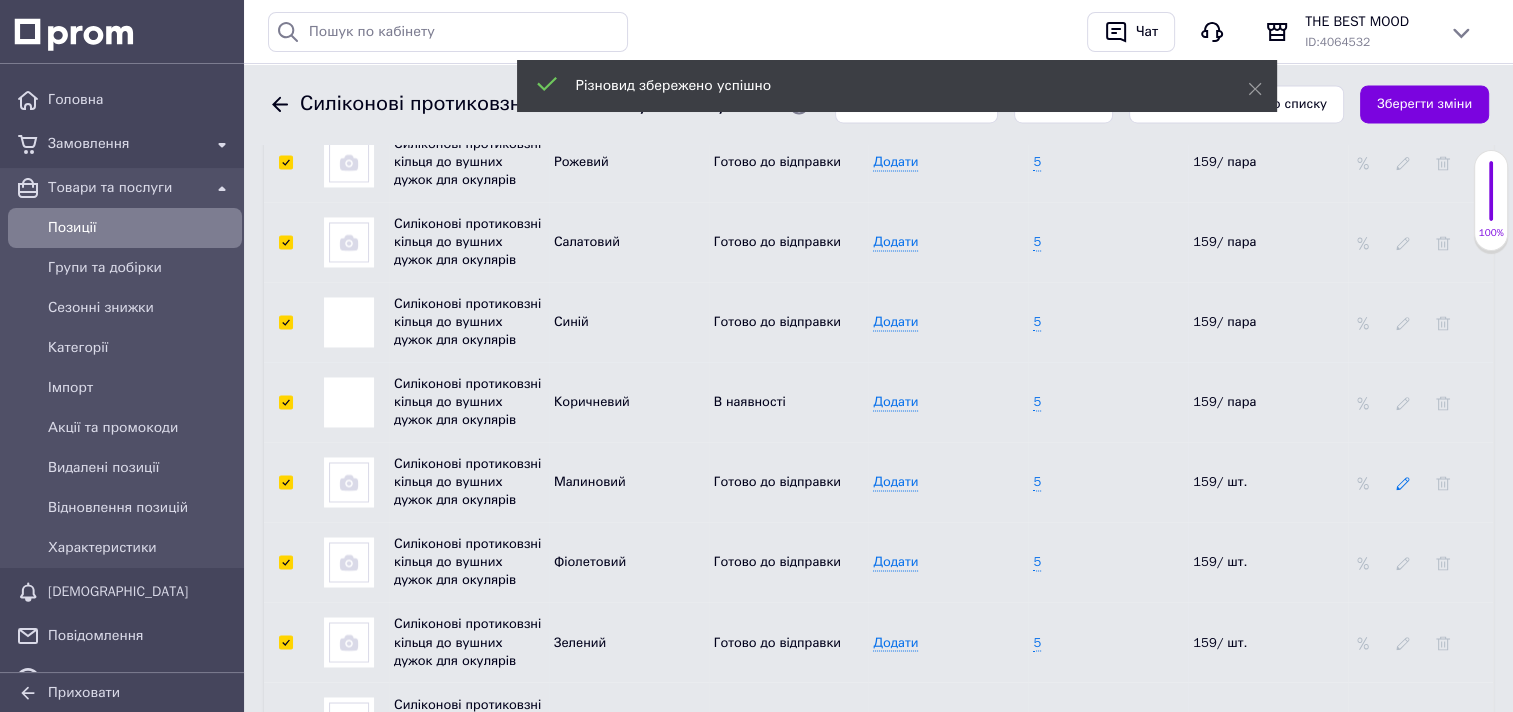 click 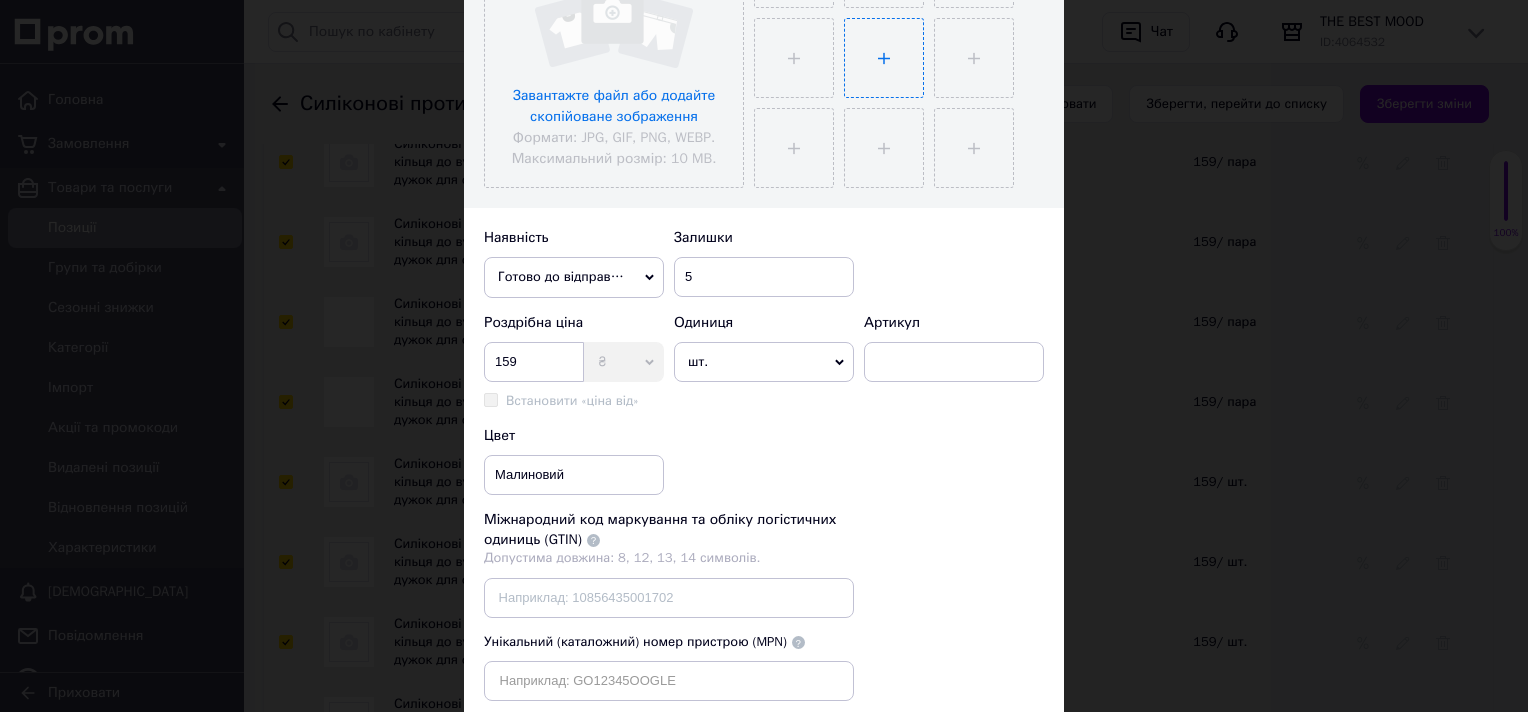 scroll, scrollTop: 500, scrollLeft: 0, axis: vertical 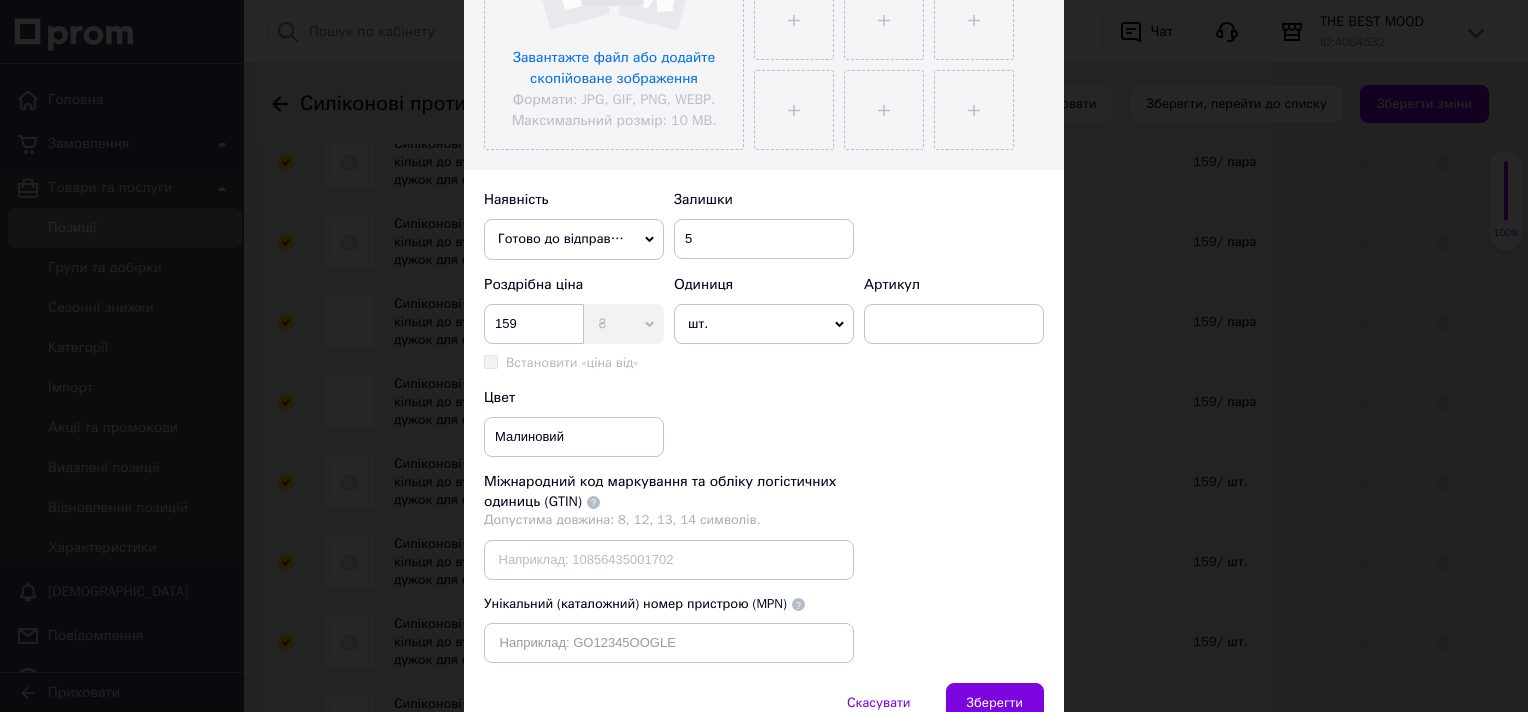 click 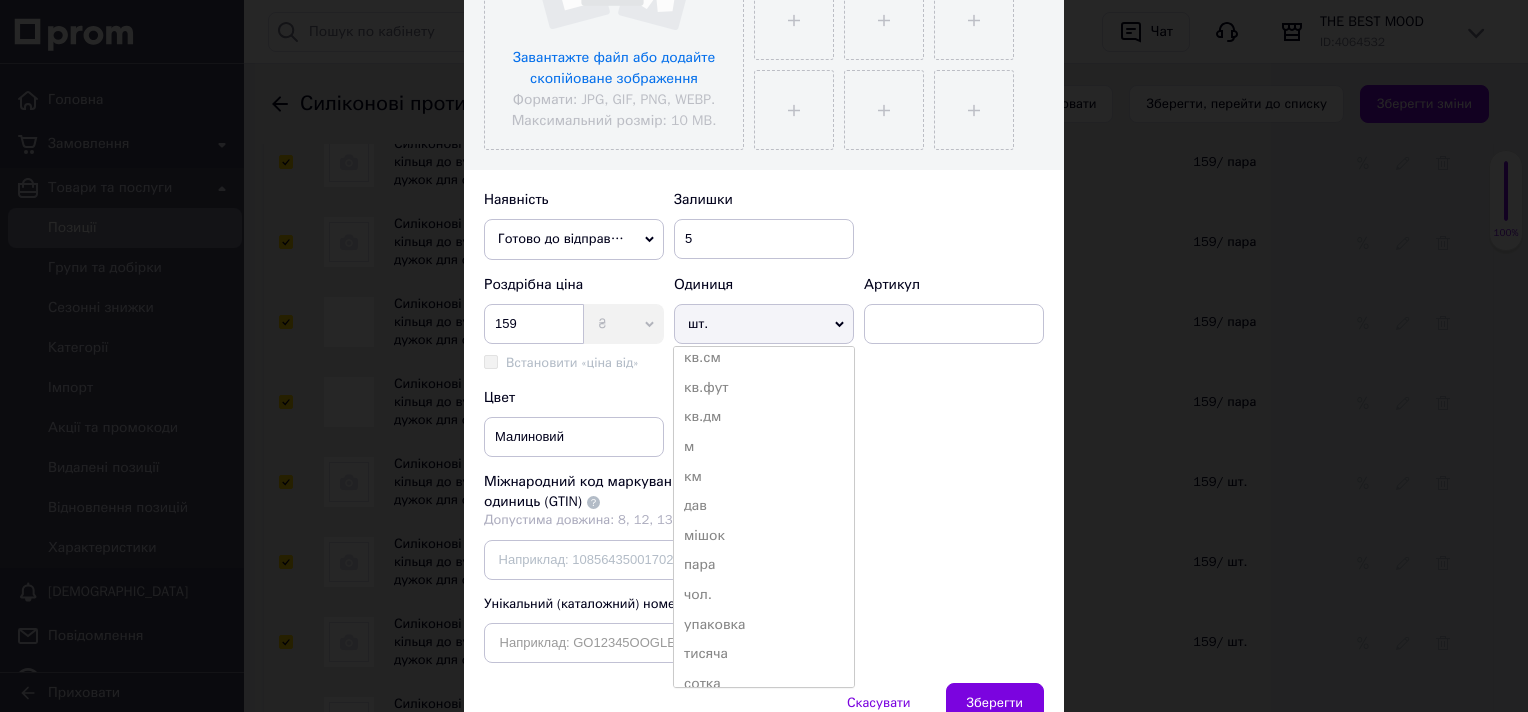 scroll, scrollTop: 400, scrollLeft: 0, axis: vertical 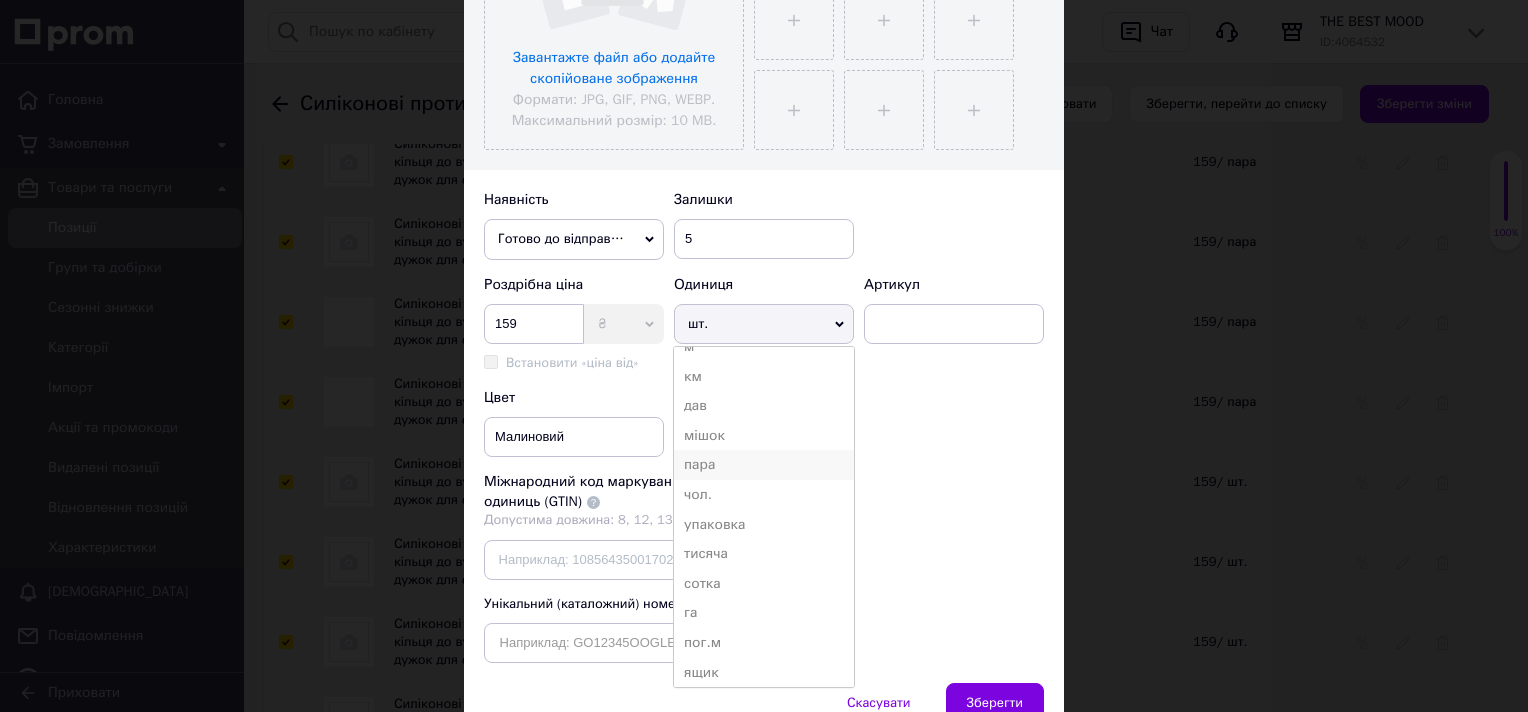 click on "пара" at bounding box center [764, 465] 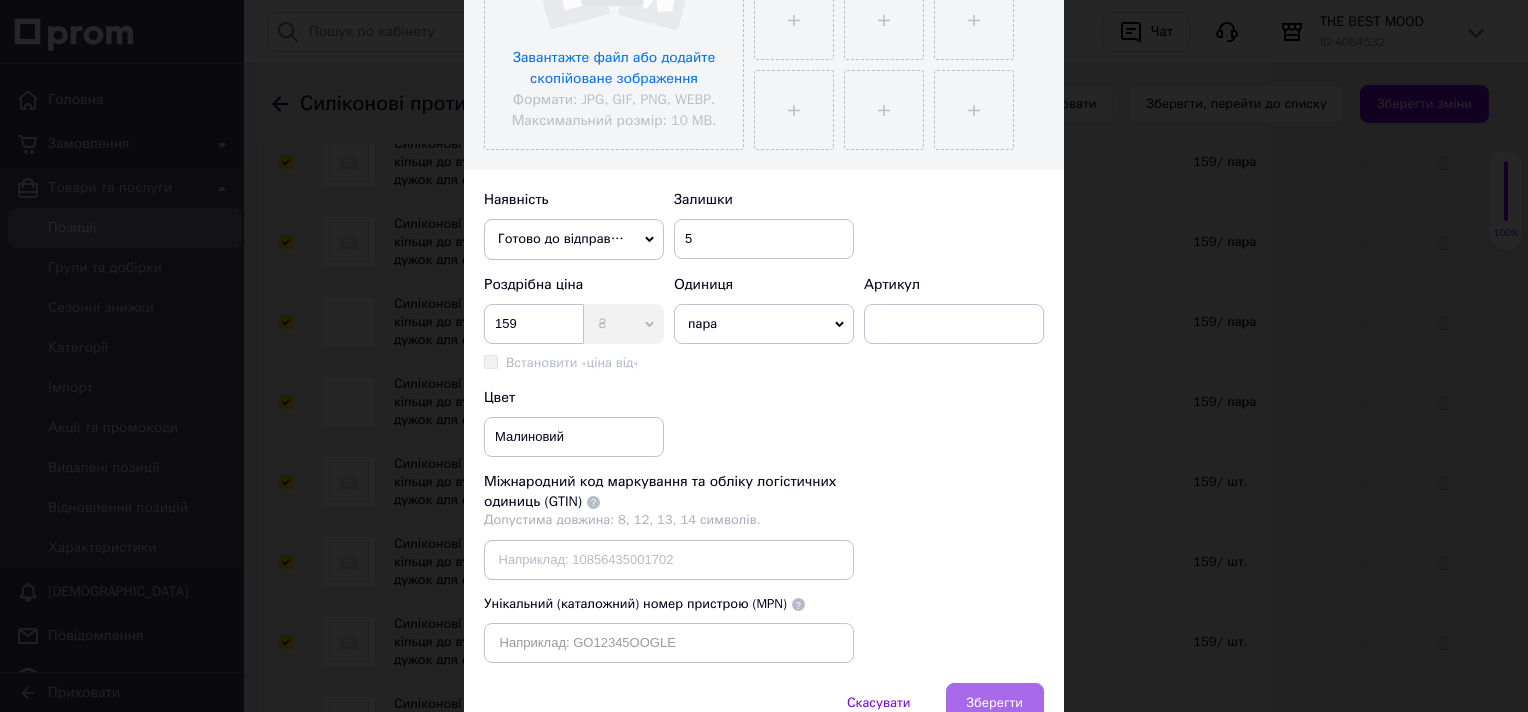 click on "Зберегти" at bounding box center [995, 703] 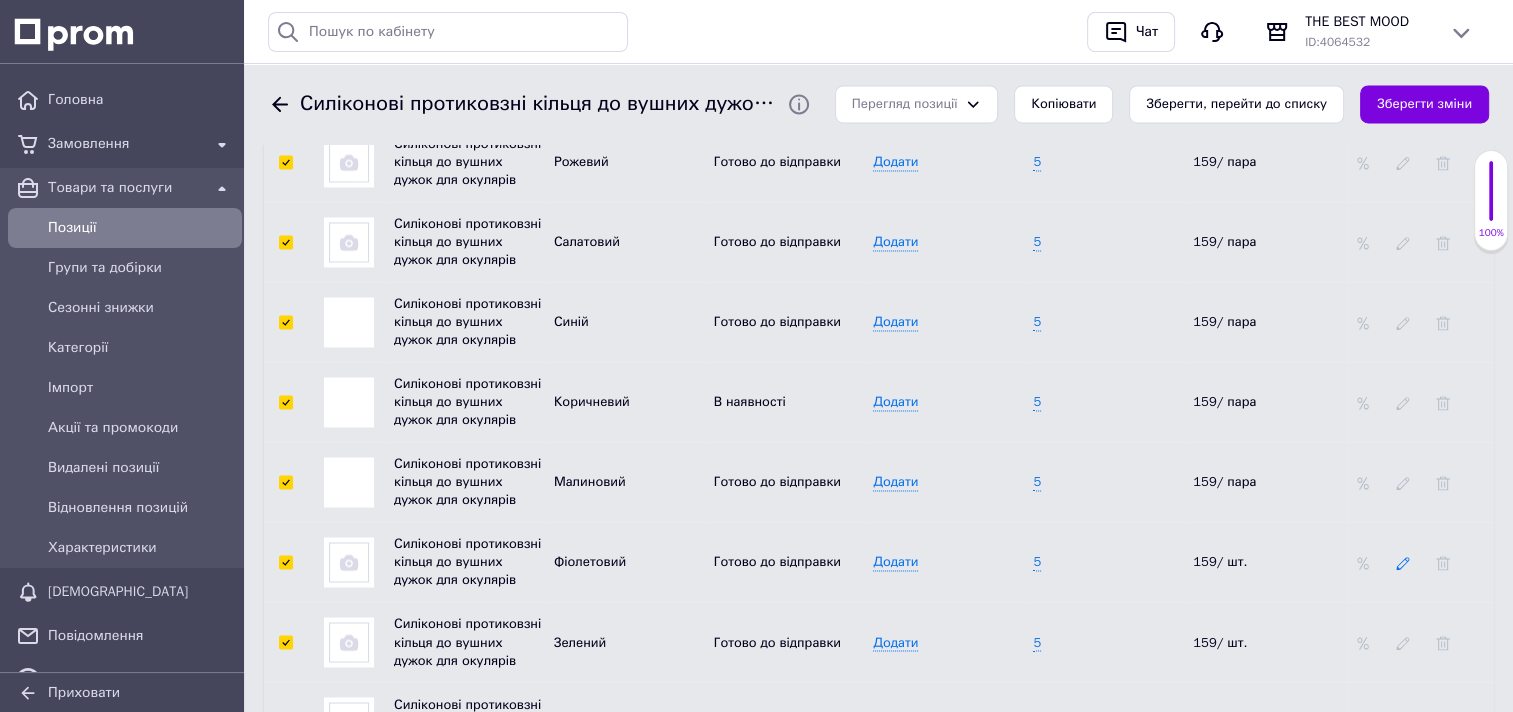 click 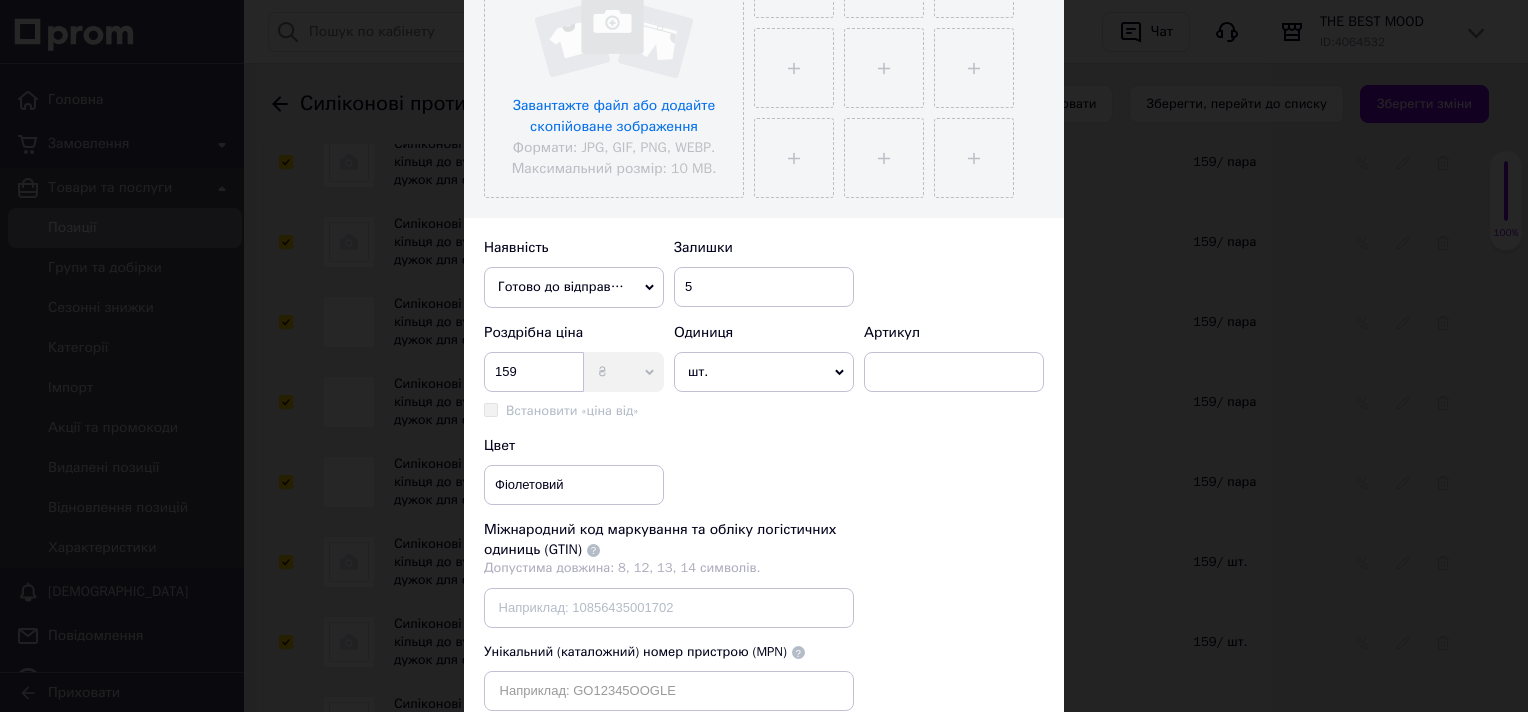 scroll, scrollTop: 500, scrollLeft: 0, axis: vertical 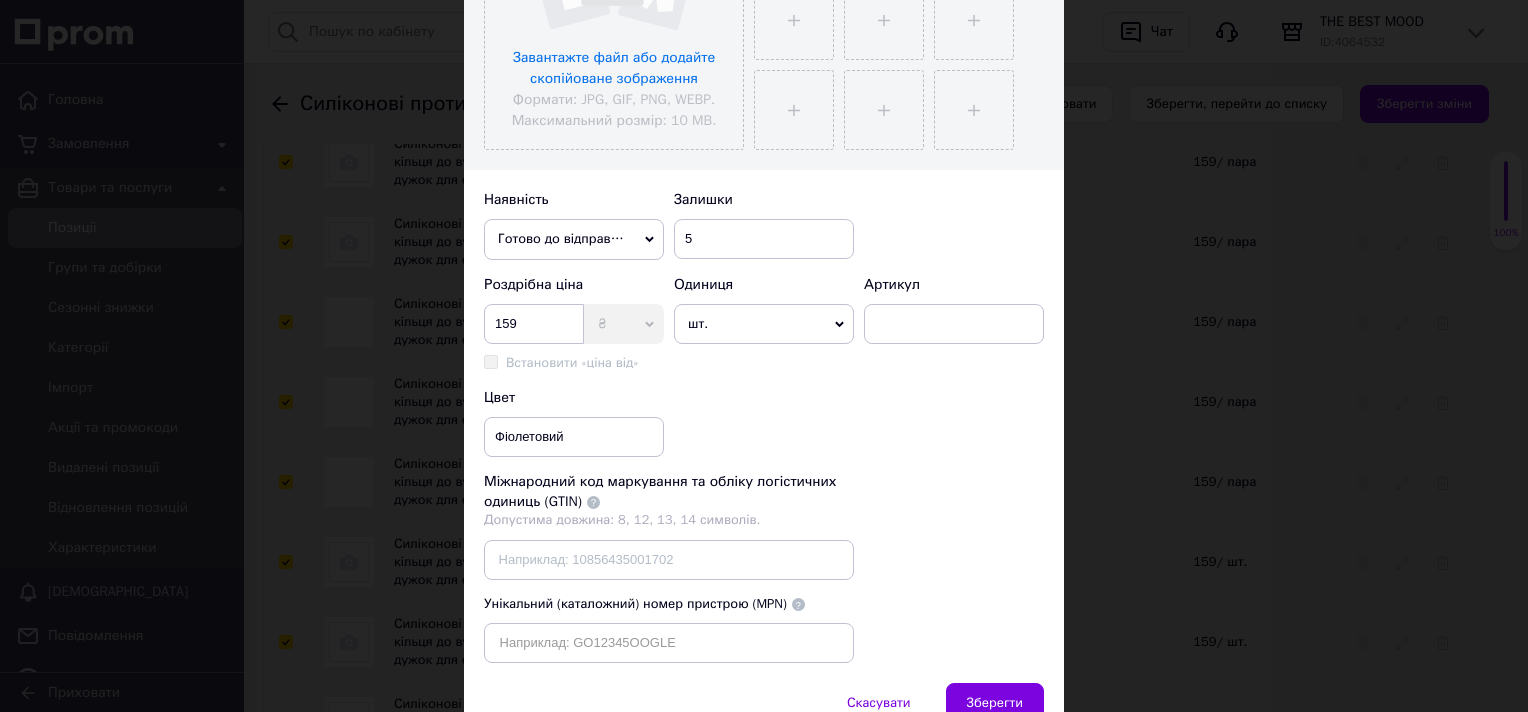 click 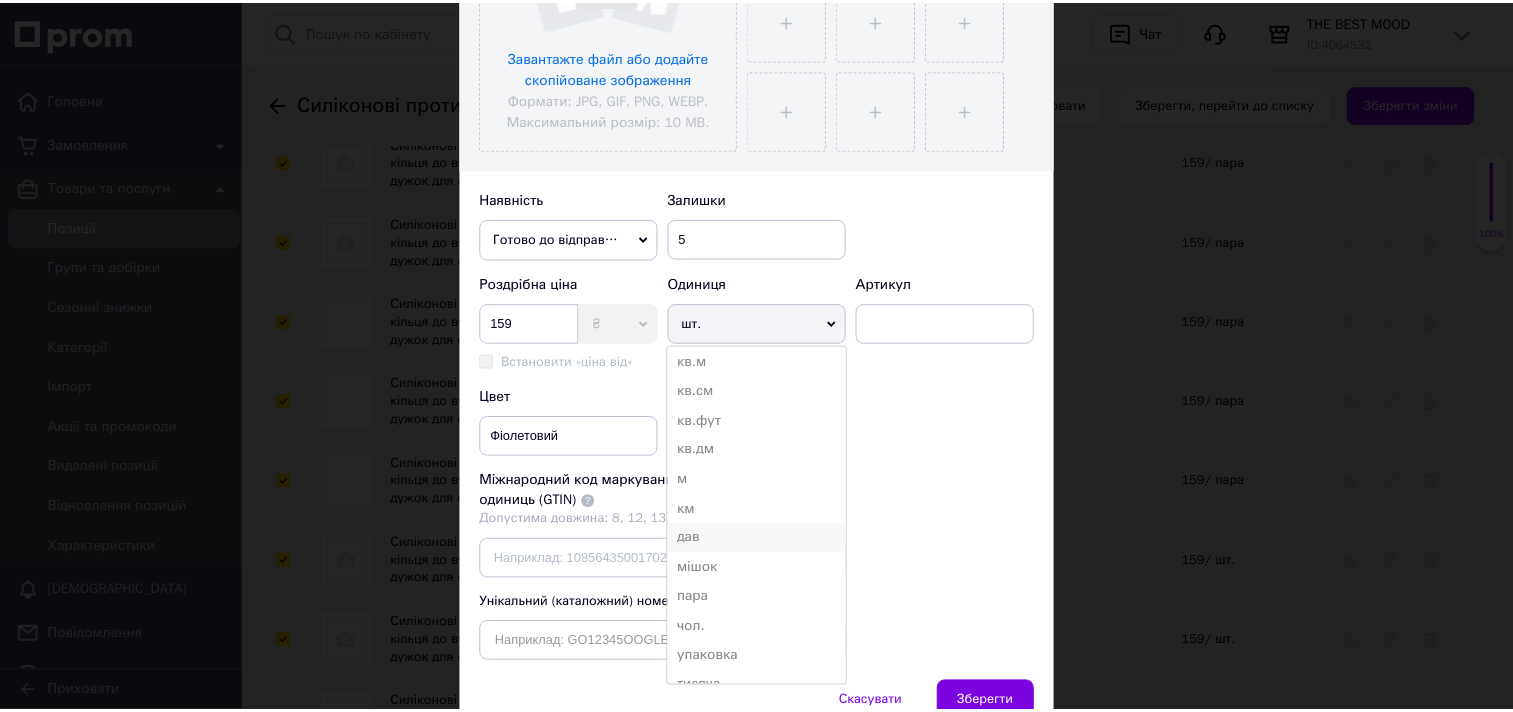 scroll, scrollTop: 300, scrollLeft: 0, axis: vertical 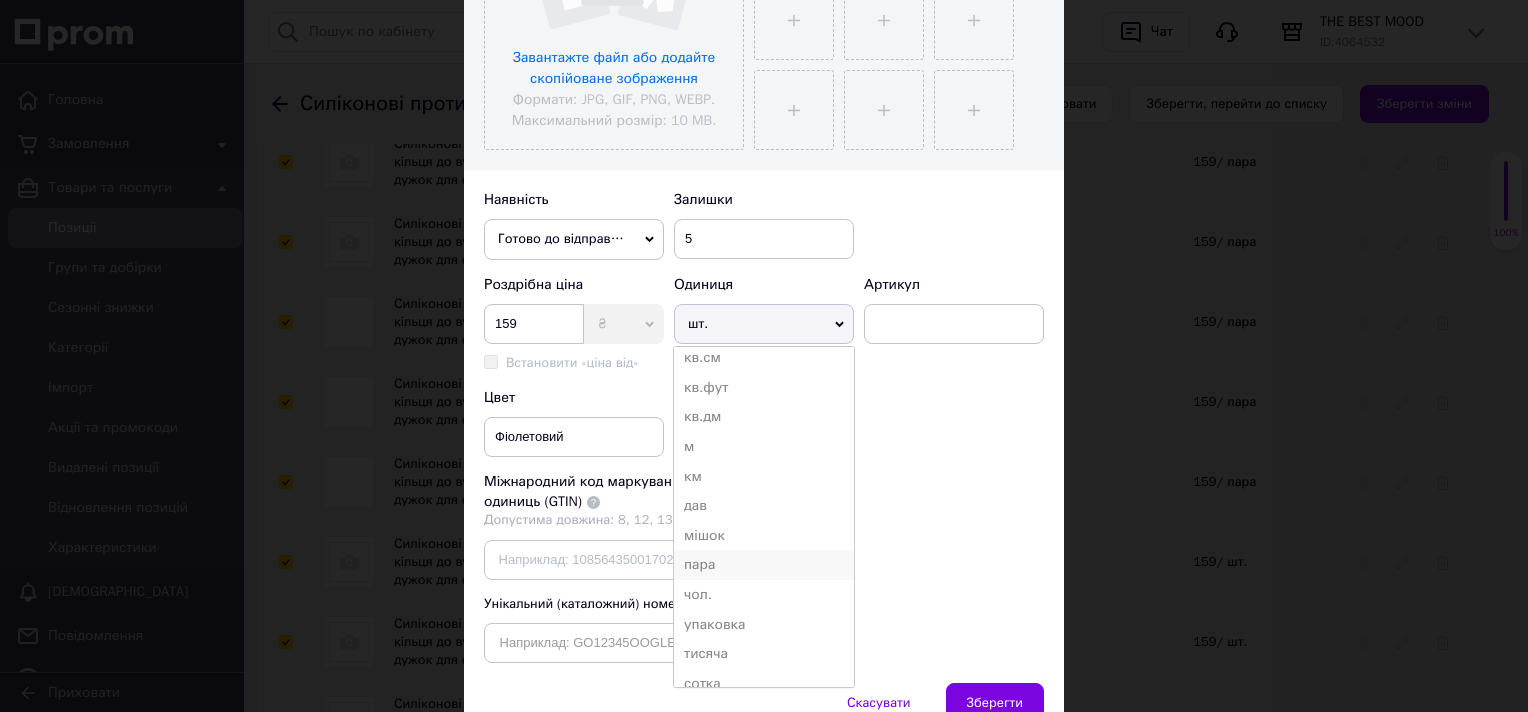 click on "пара" at bounding box center [764, 565] 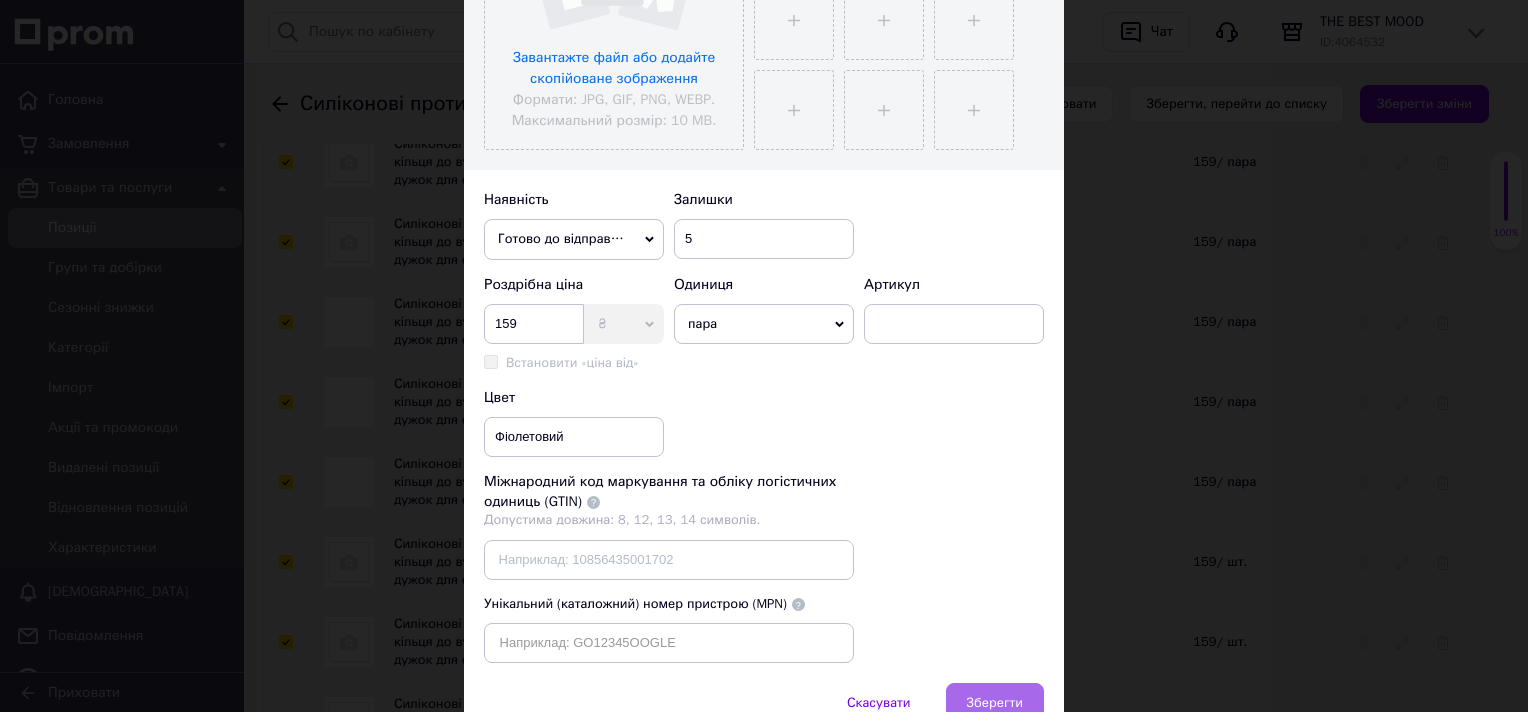 click on "Зберегти" at bounding box center (995, 703) 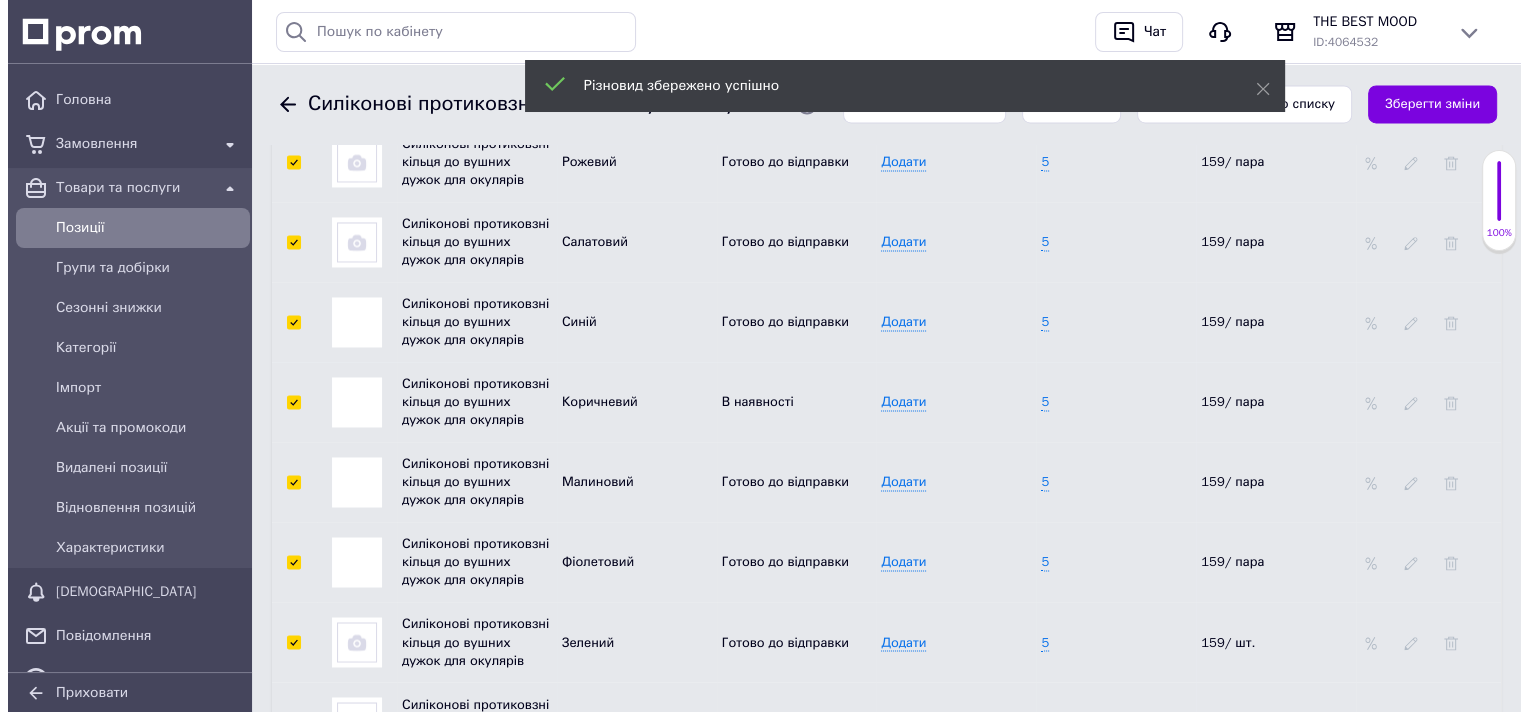 scroll, scrollTop: 3245, scrollLeft: 0, axis: vertical 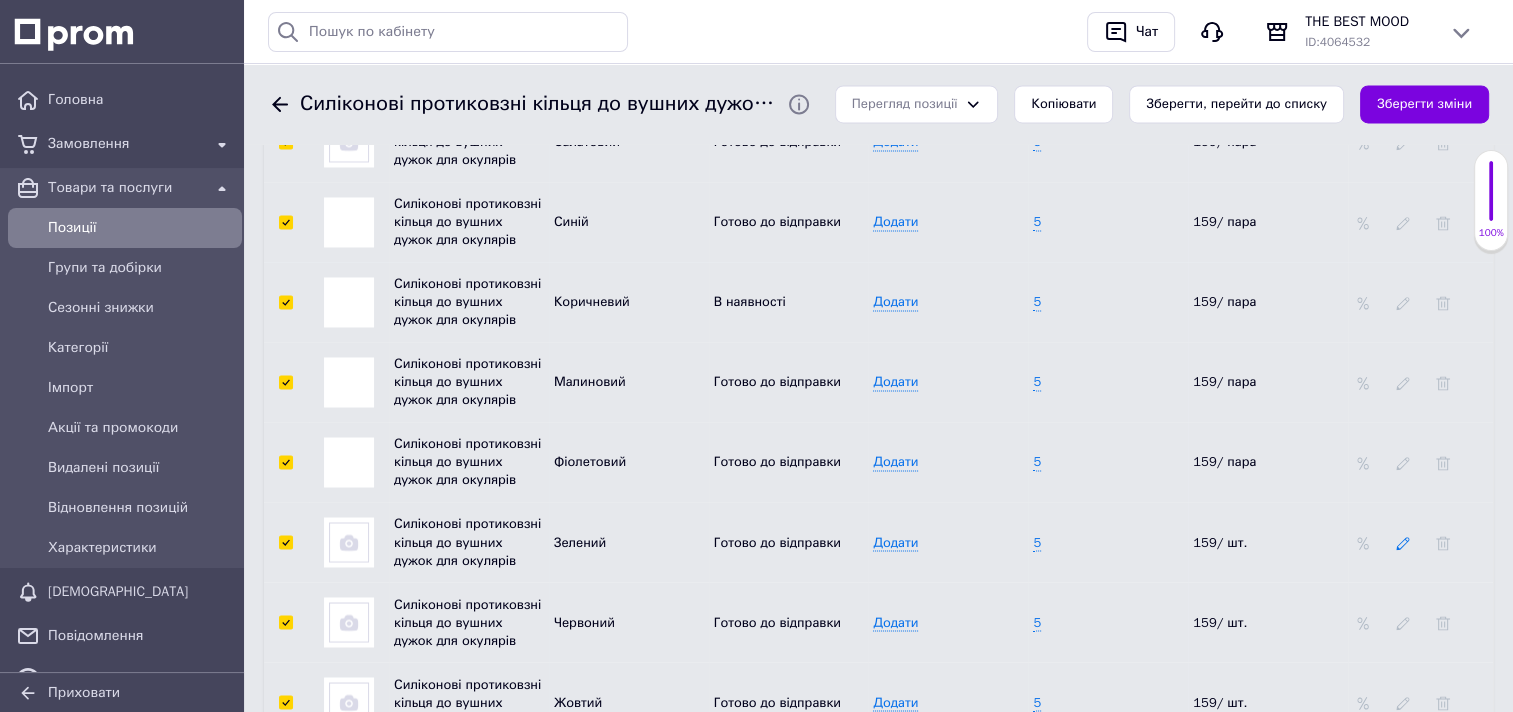 click 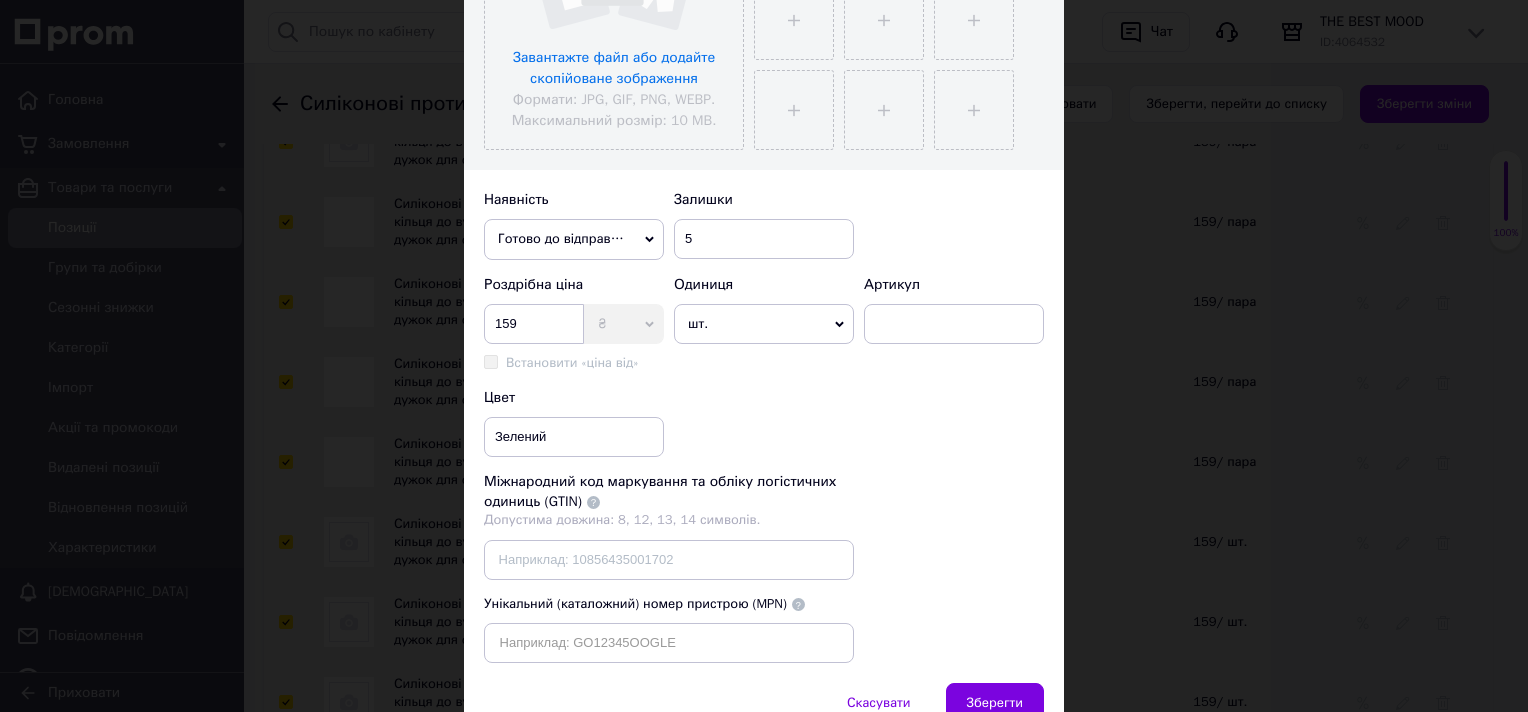 scroll, scrollTop: 598, scrollLeft: 0, axis: vertical 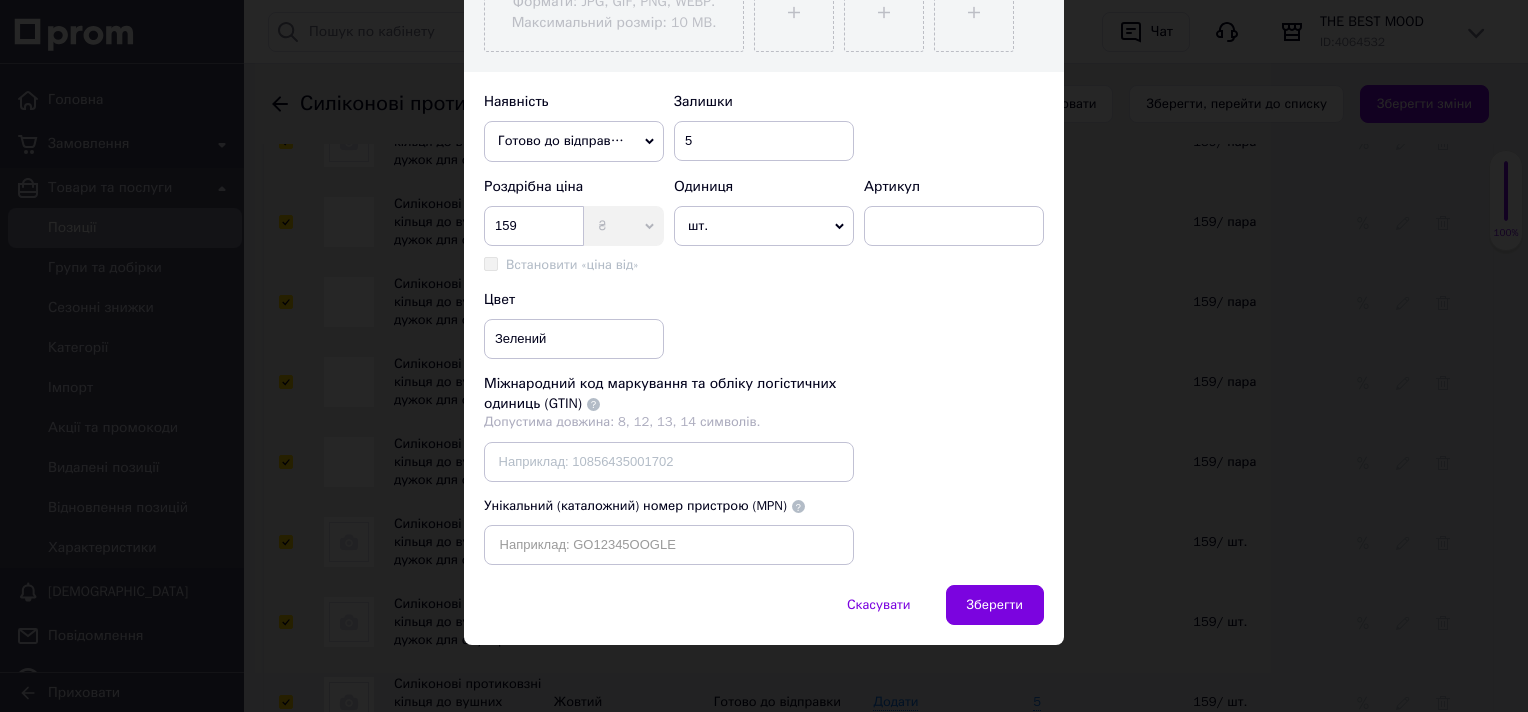 click 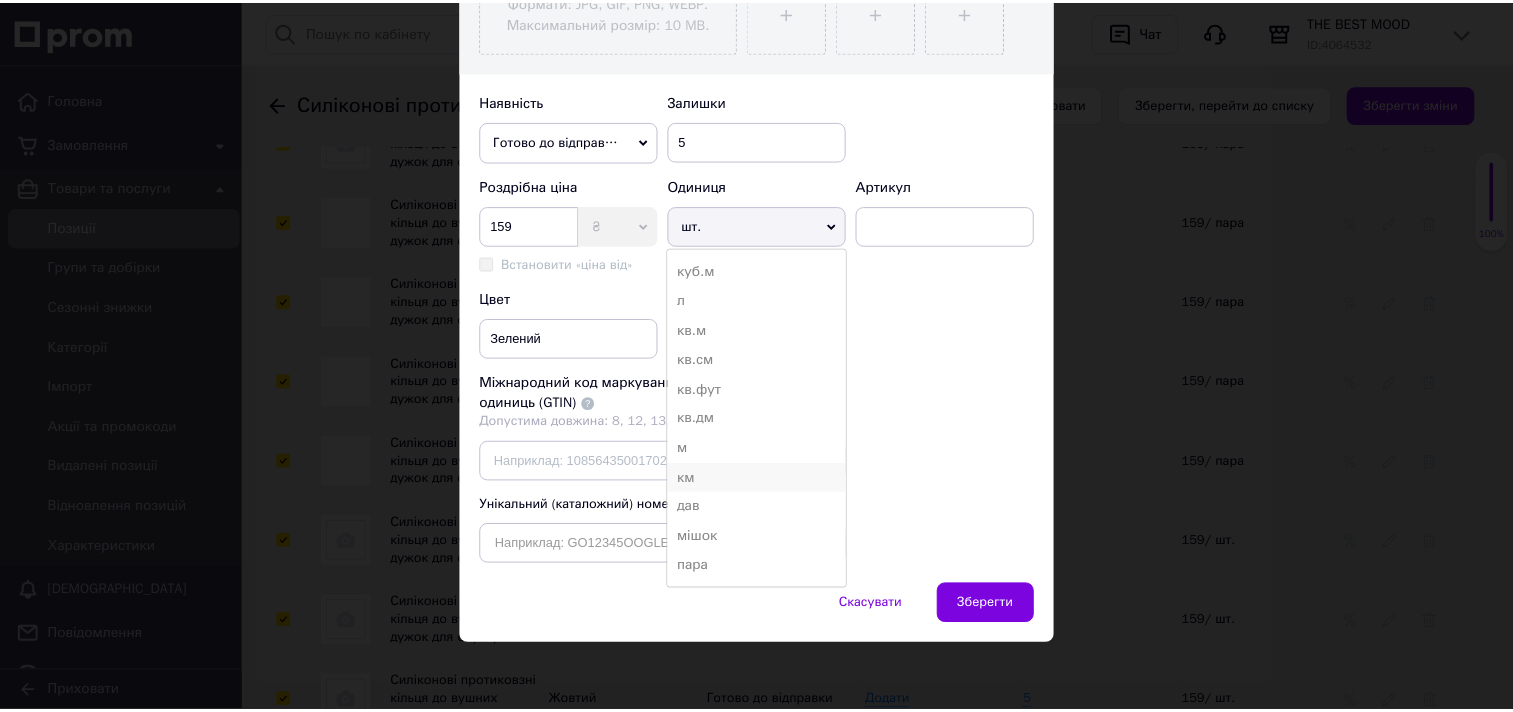 scroll, scrollTop: 300, scrollLeft: 0, axis: vertical 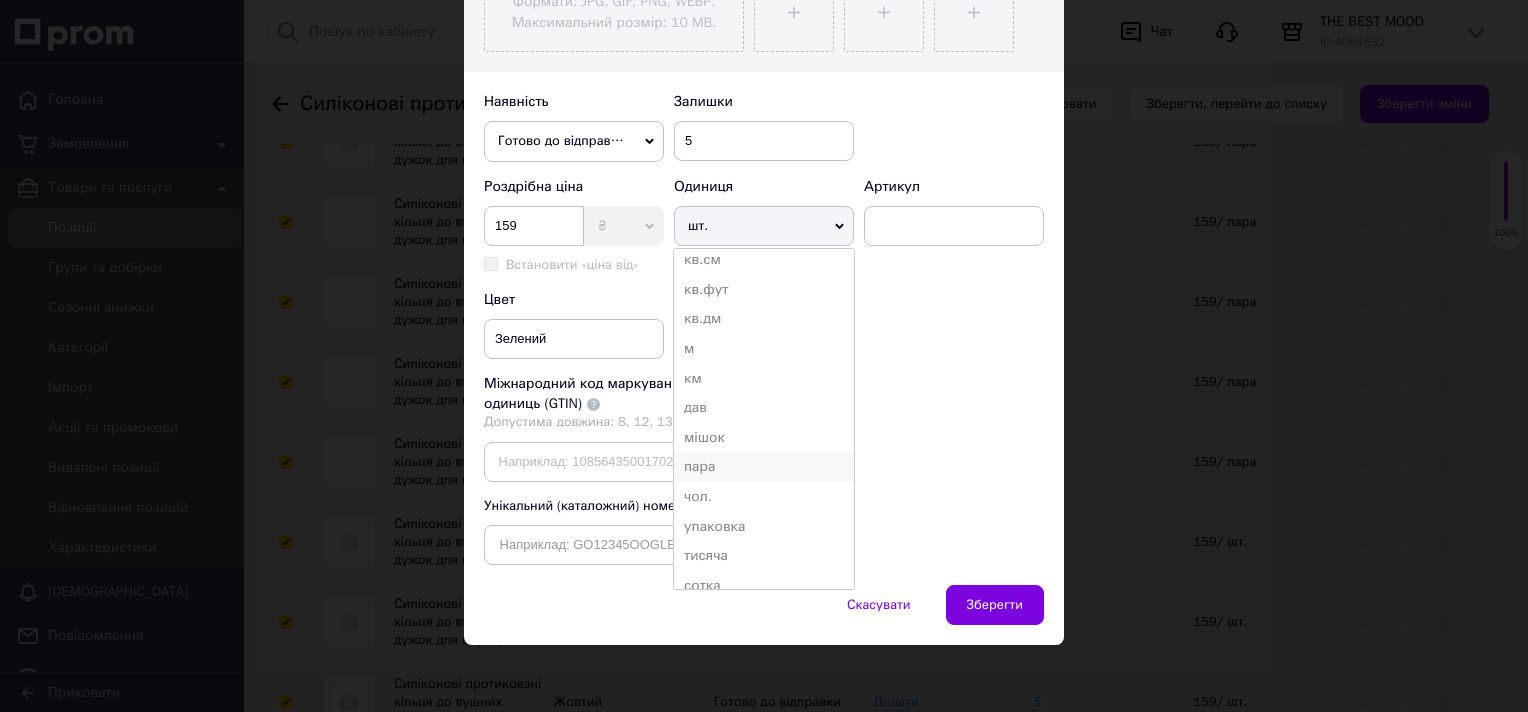 click on "пара" at bounding box center (764, 467) 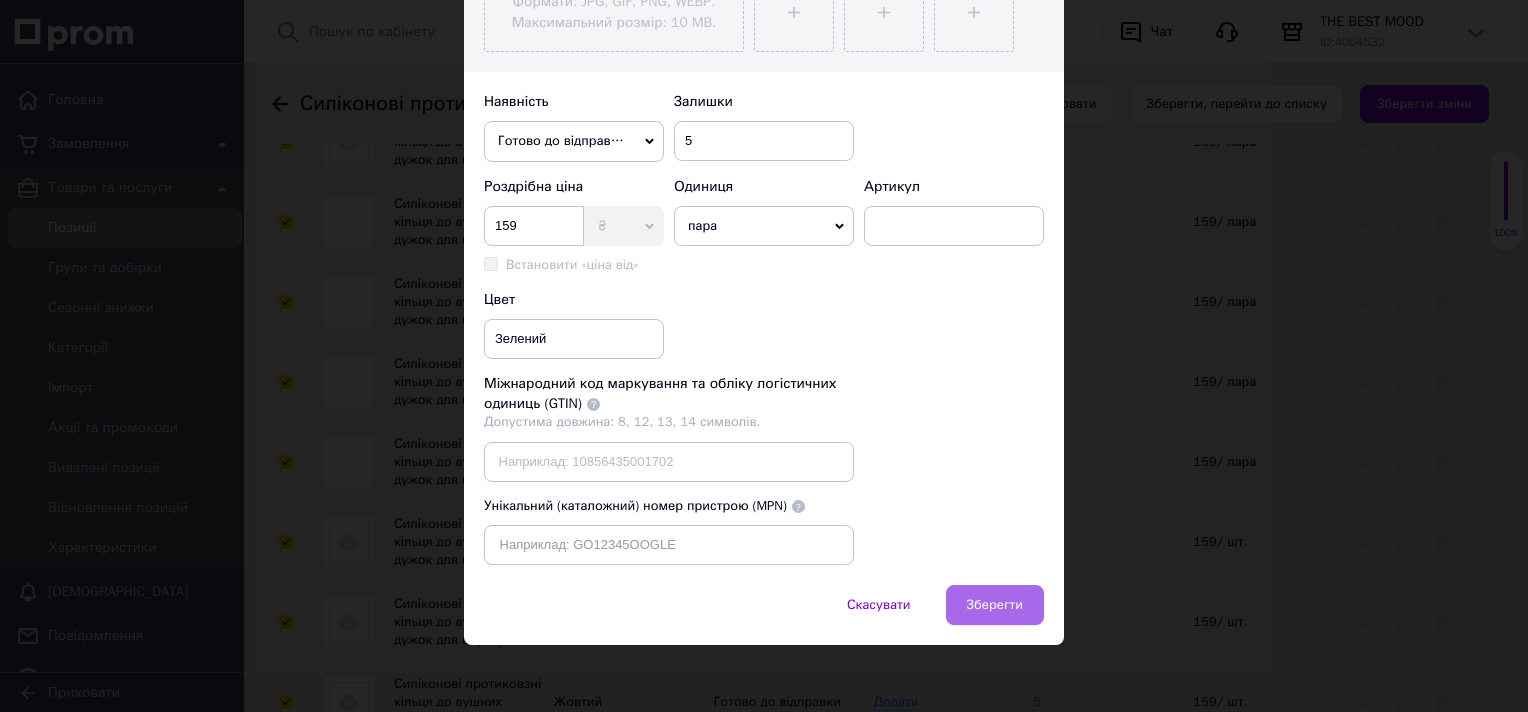 click on "Зберегти" at bounding box center (995, 605) 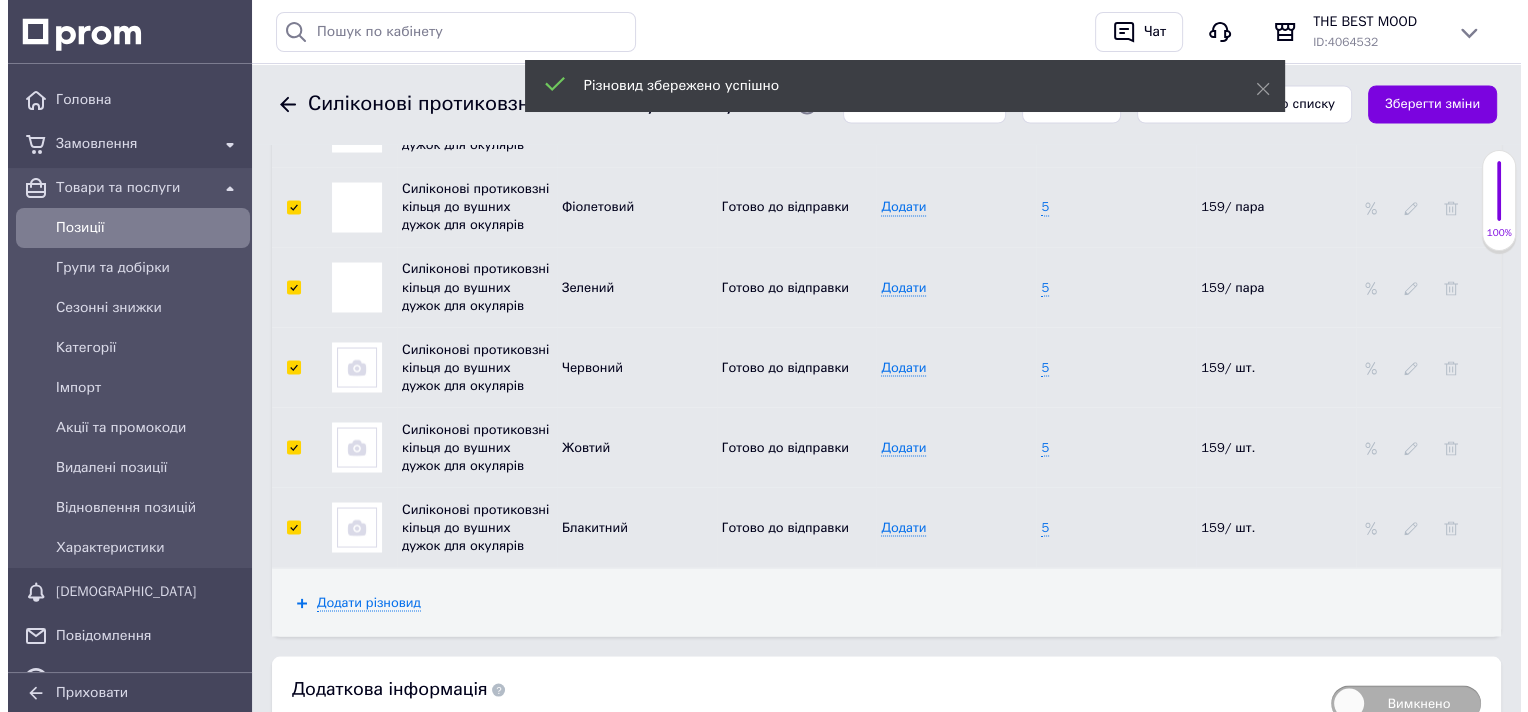 scroll, scrollTop: 3545, scrollLeft: 0, axis: vertical 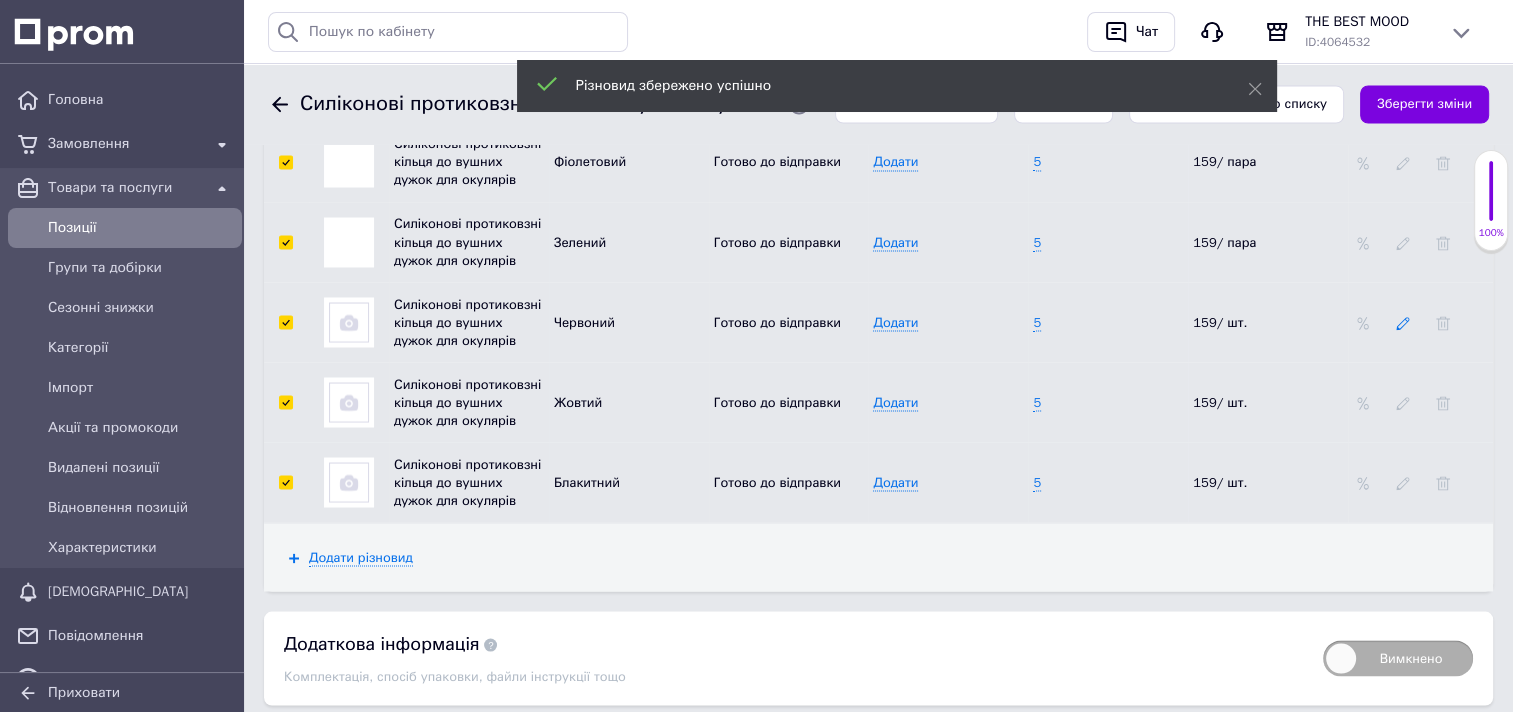 click 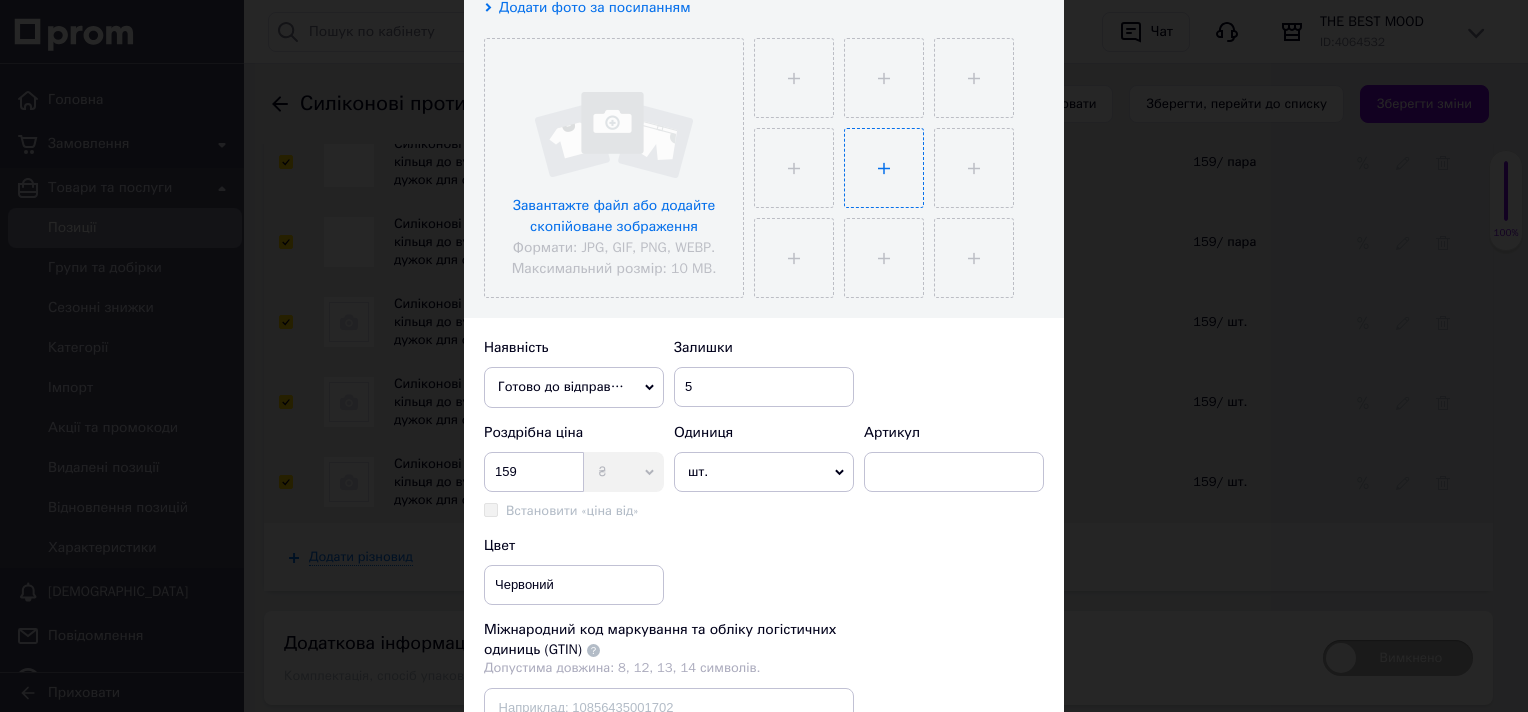 scroll, scrollTop: 400, scrollLeft: 0, axis: vertical 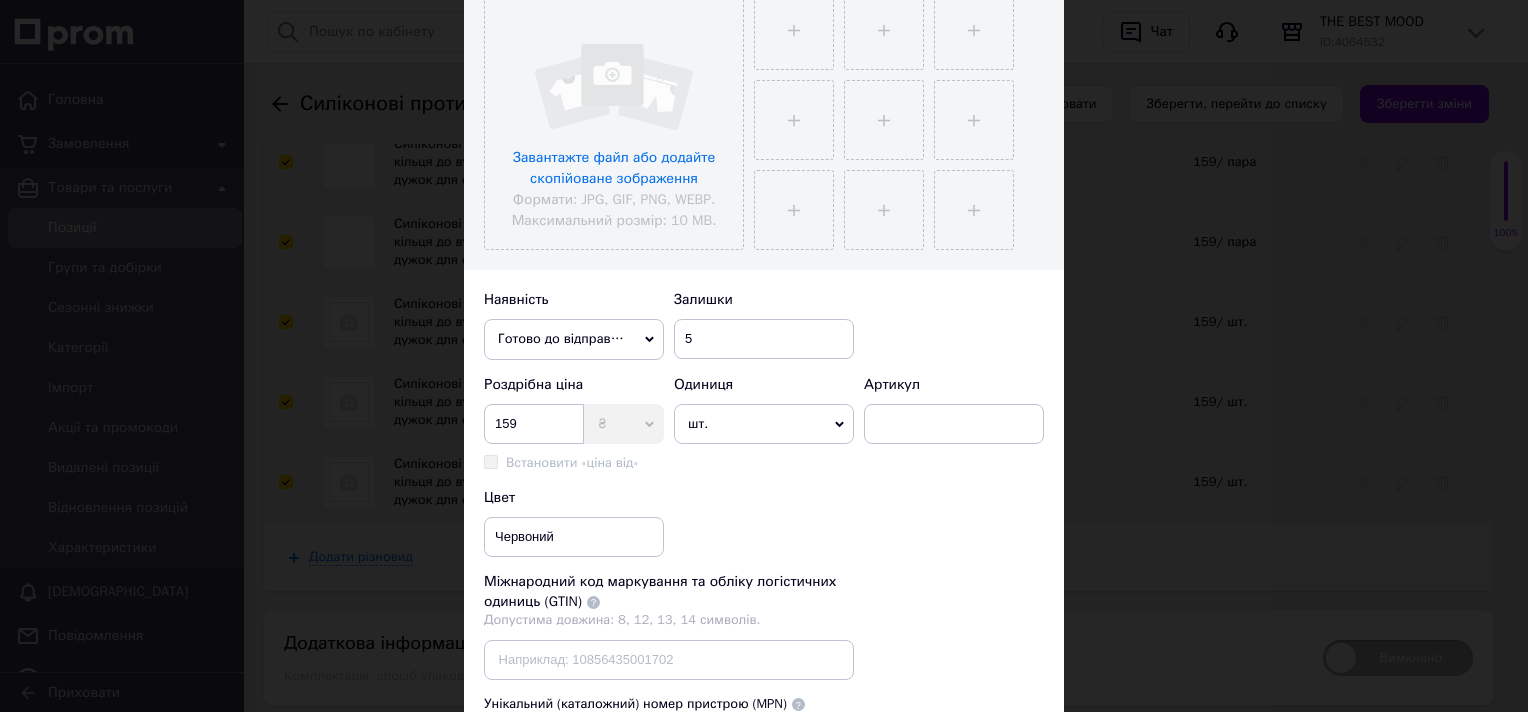 click on "шт." at bounding box center (764, 424) 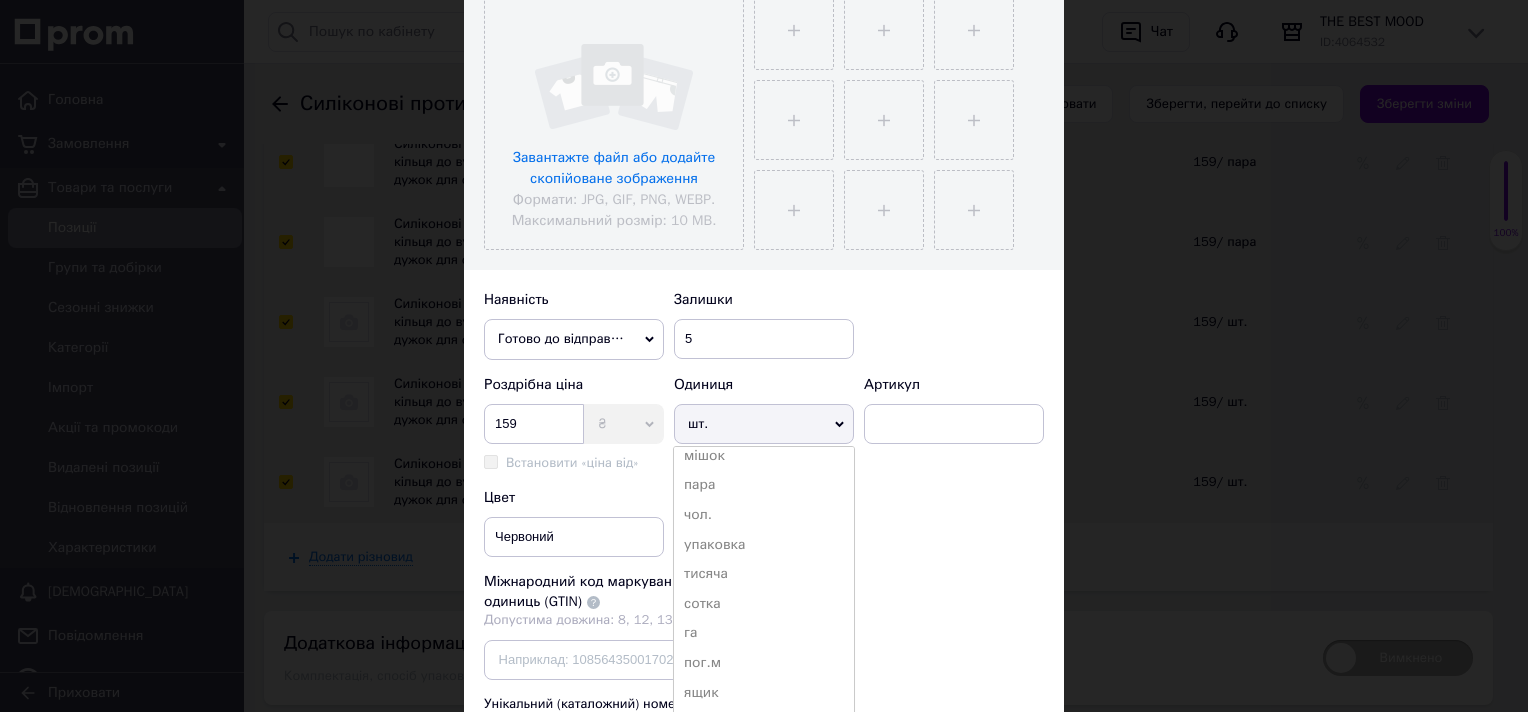 scroll, scrollTop: 500, scrollLeft: 0, axis: vertical 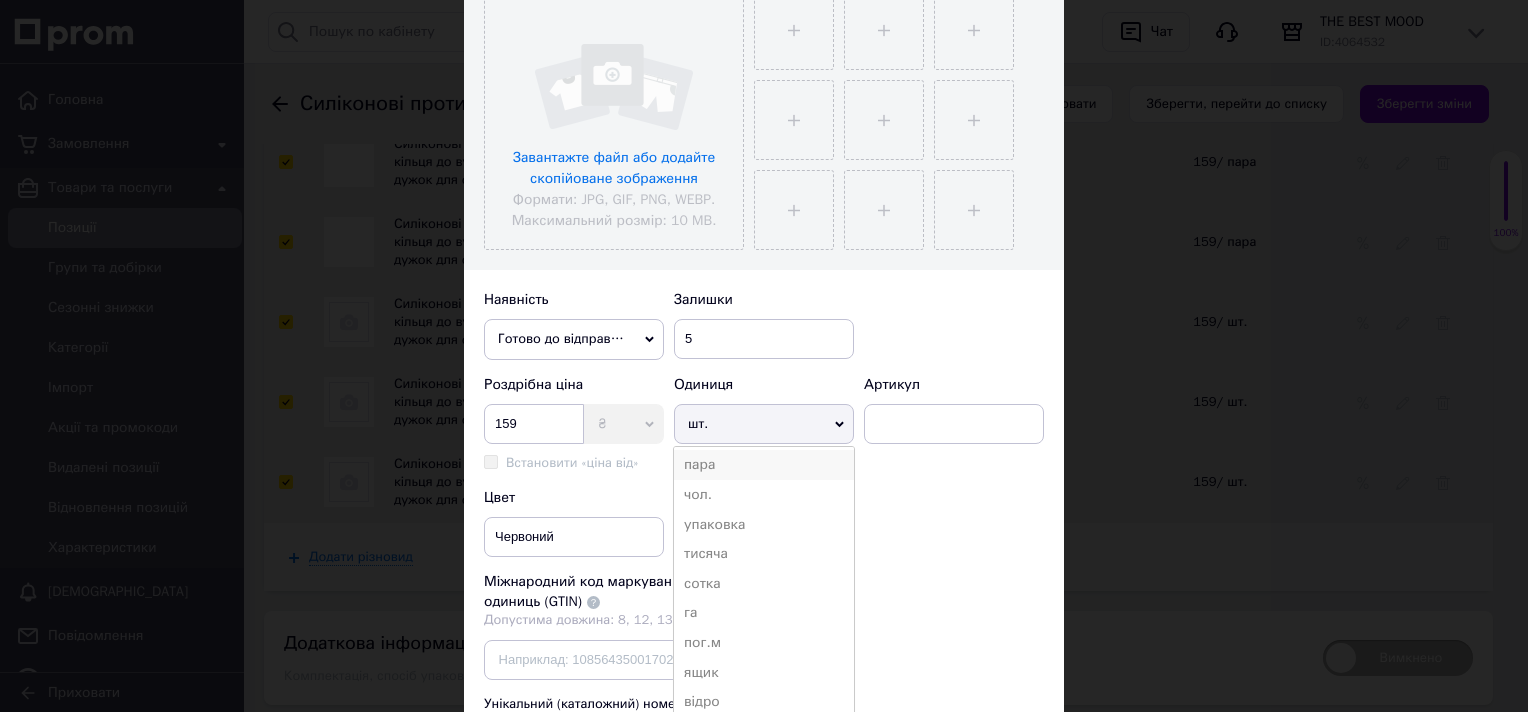 click on "пара" at bounding box center [764, 465] 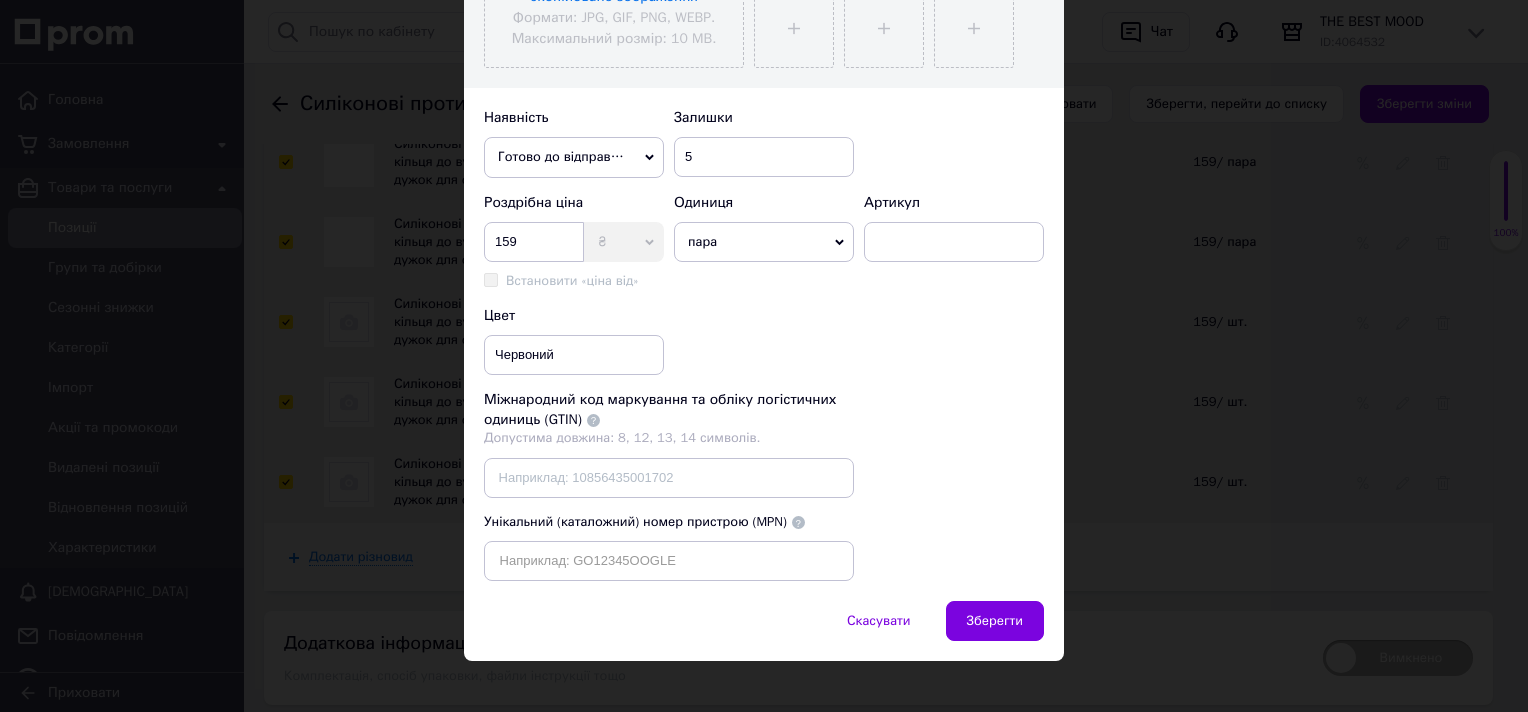scroll, scrollTop: 598, scrollLeft: 0, axis: vertical 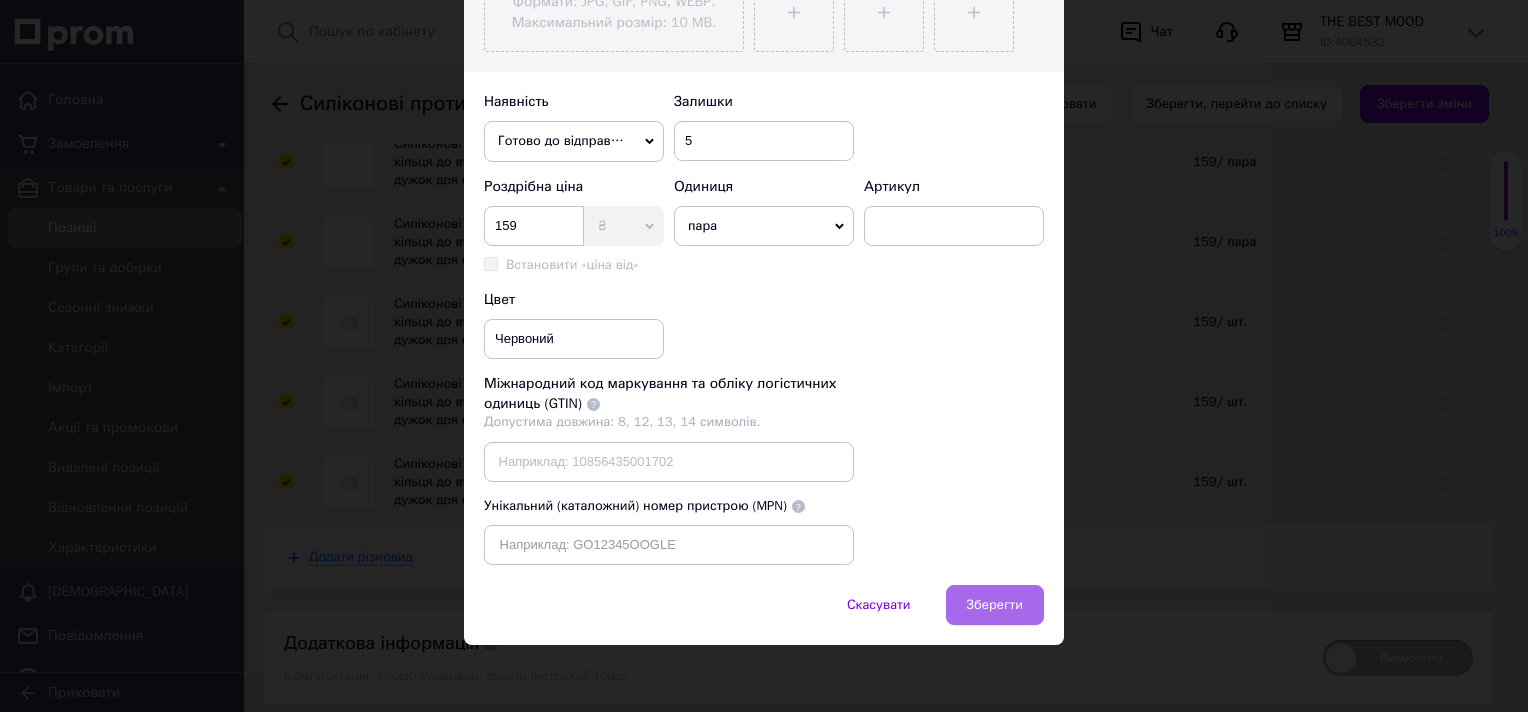 click on "Зберегти" at bounding box center [995, 605] 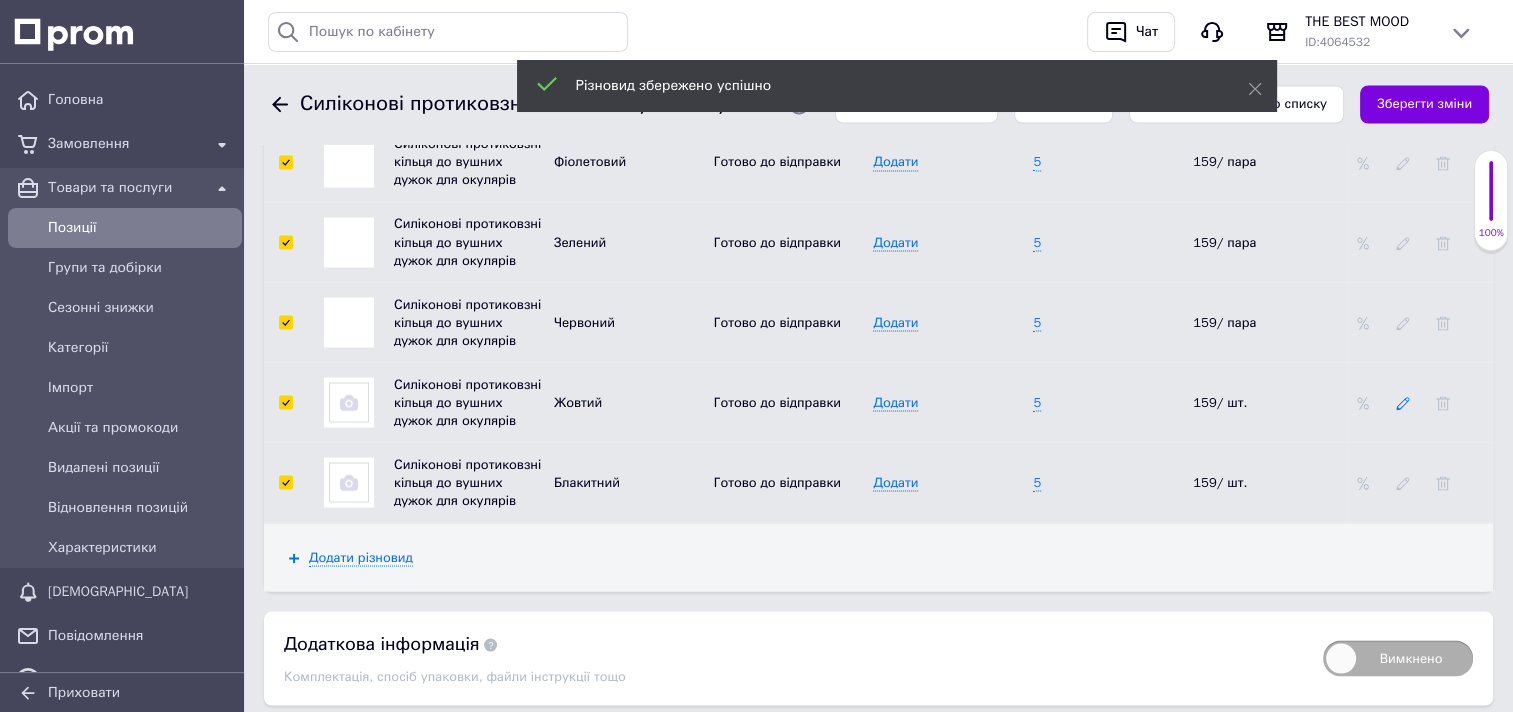click 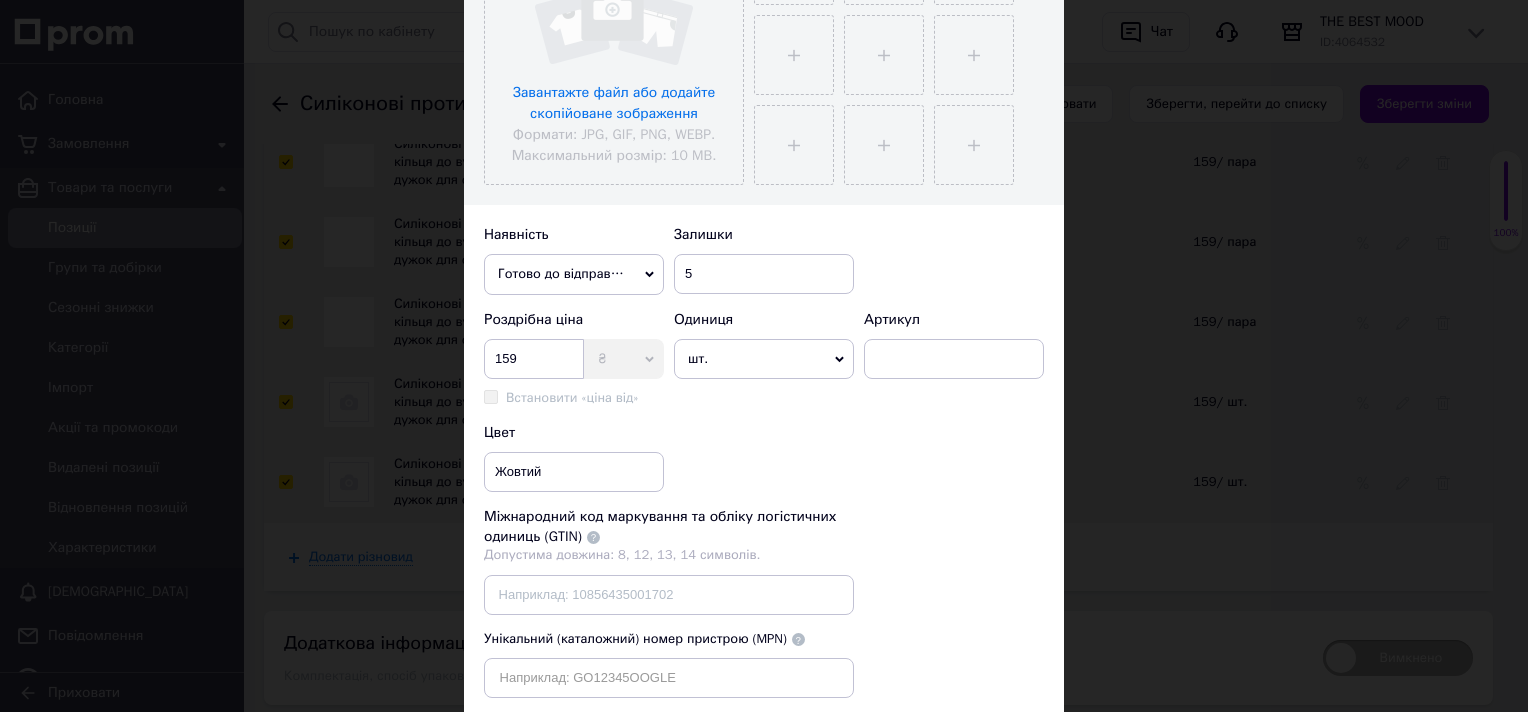 scroll, scrollTop: 500, scrollLeft: 0, axis: vertical 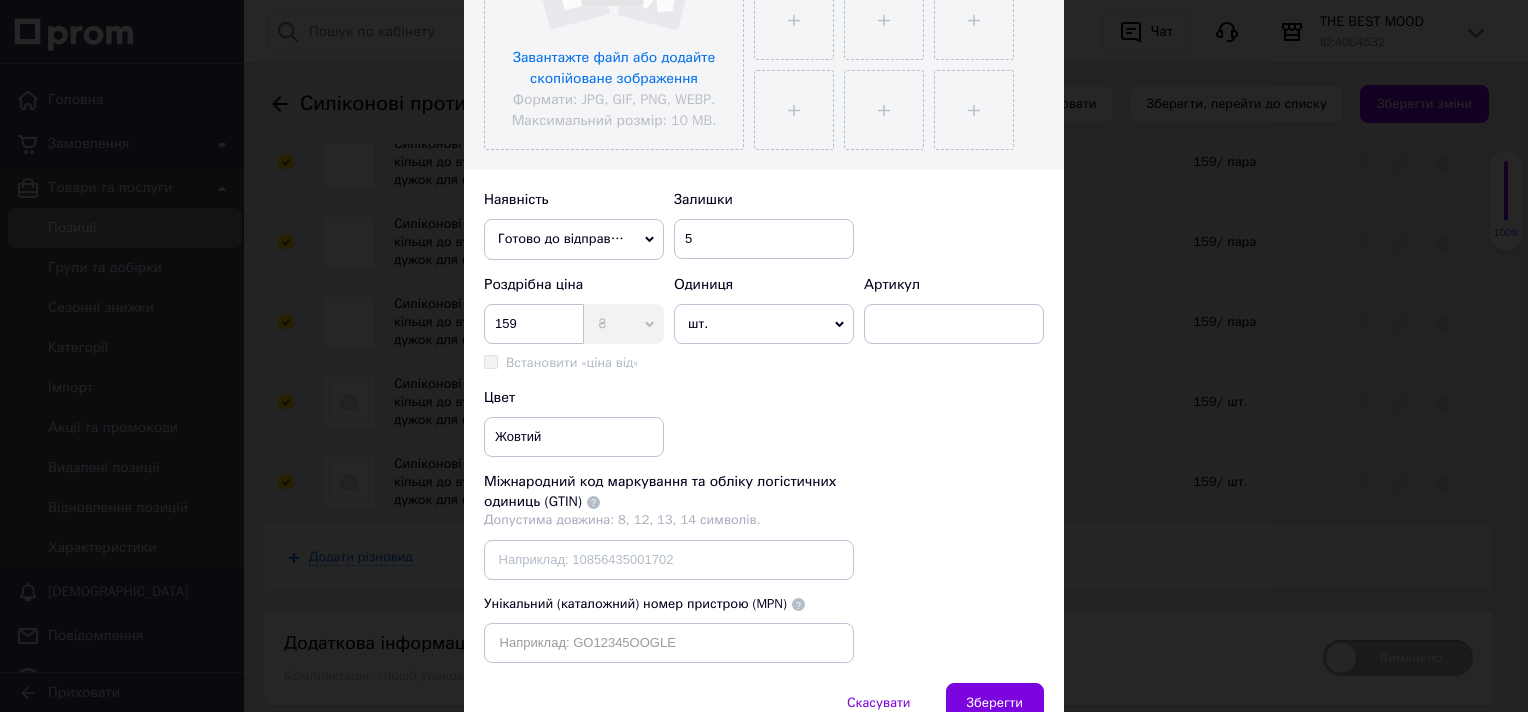 click on "шт." at bounding box center [764, 324] 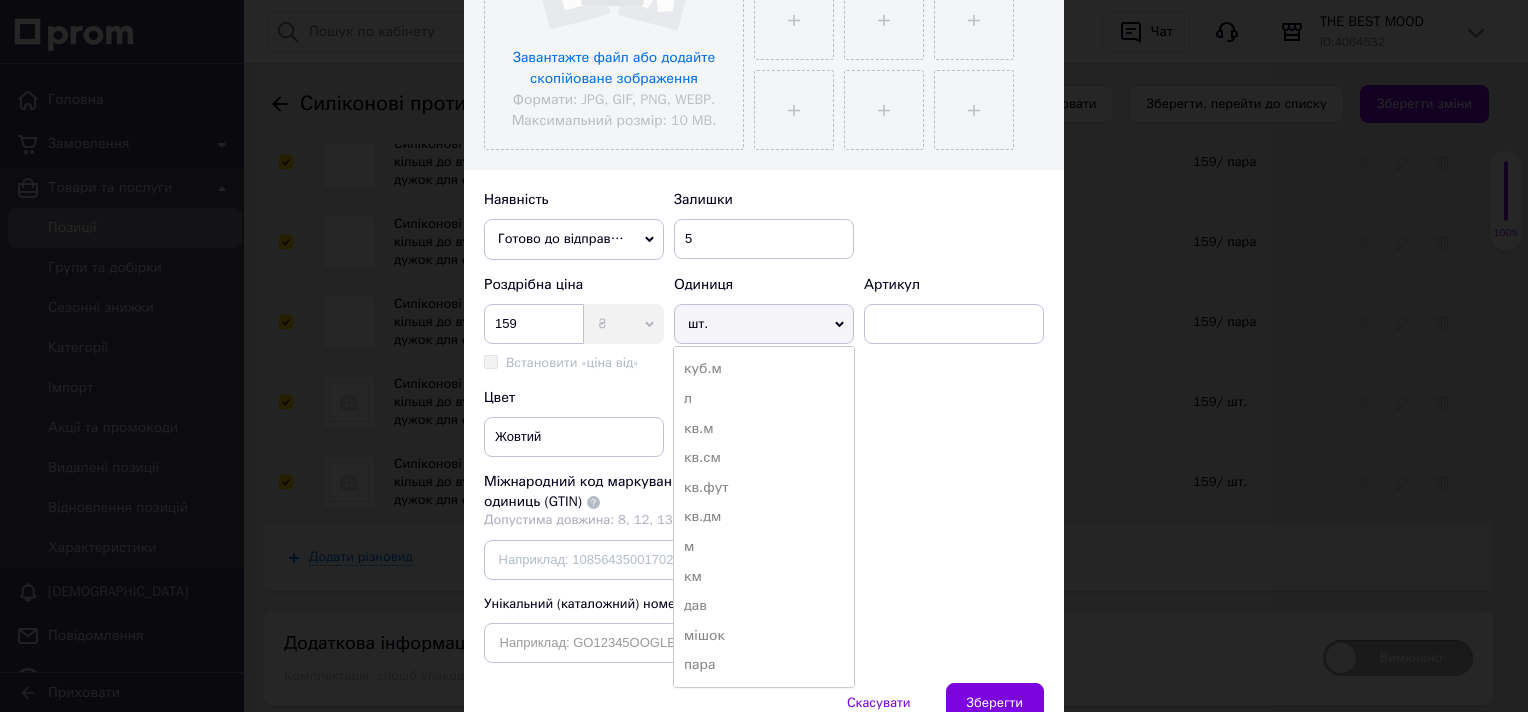 scroll, scrollTop: 300, scrollLeft: 0, axis: vertical 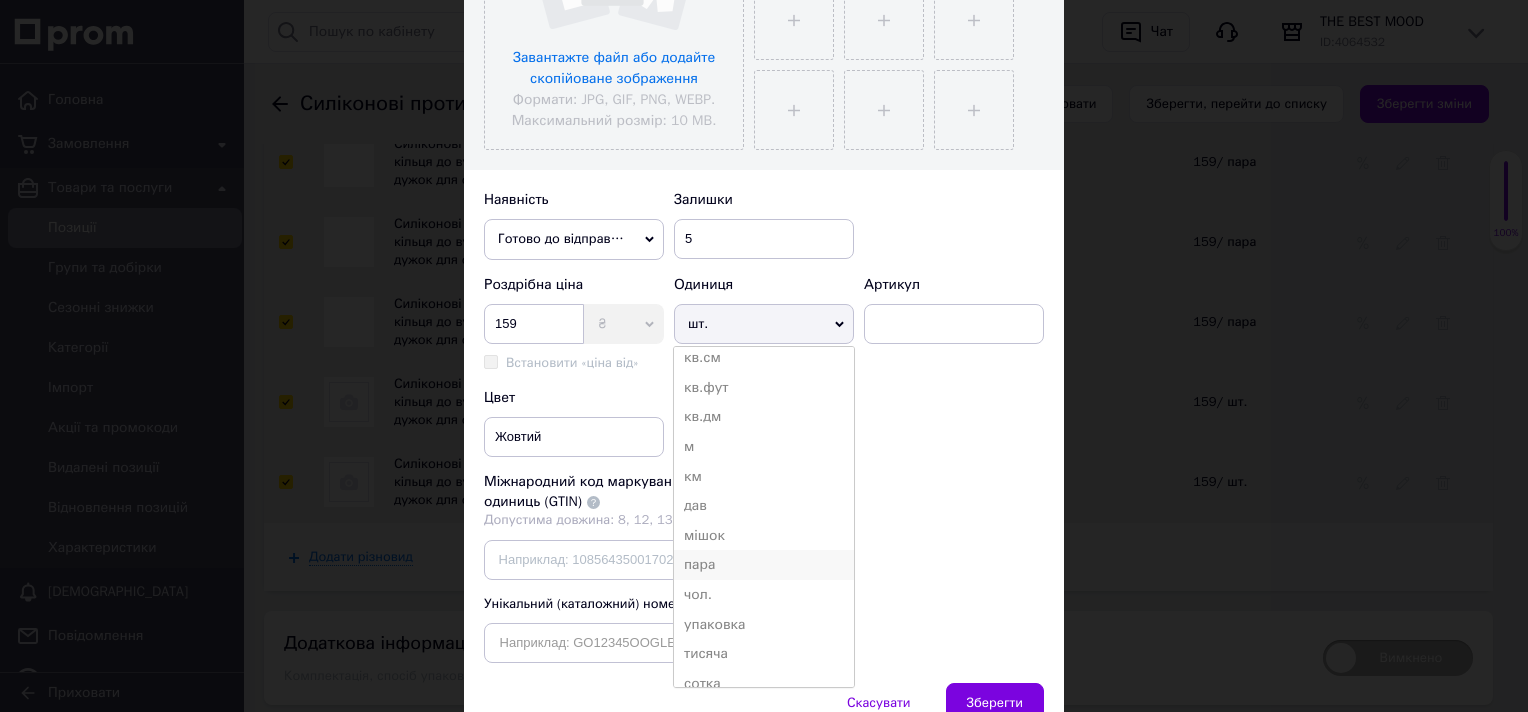 click on "пара" at bounding box center [764, 565] 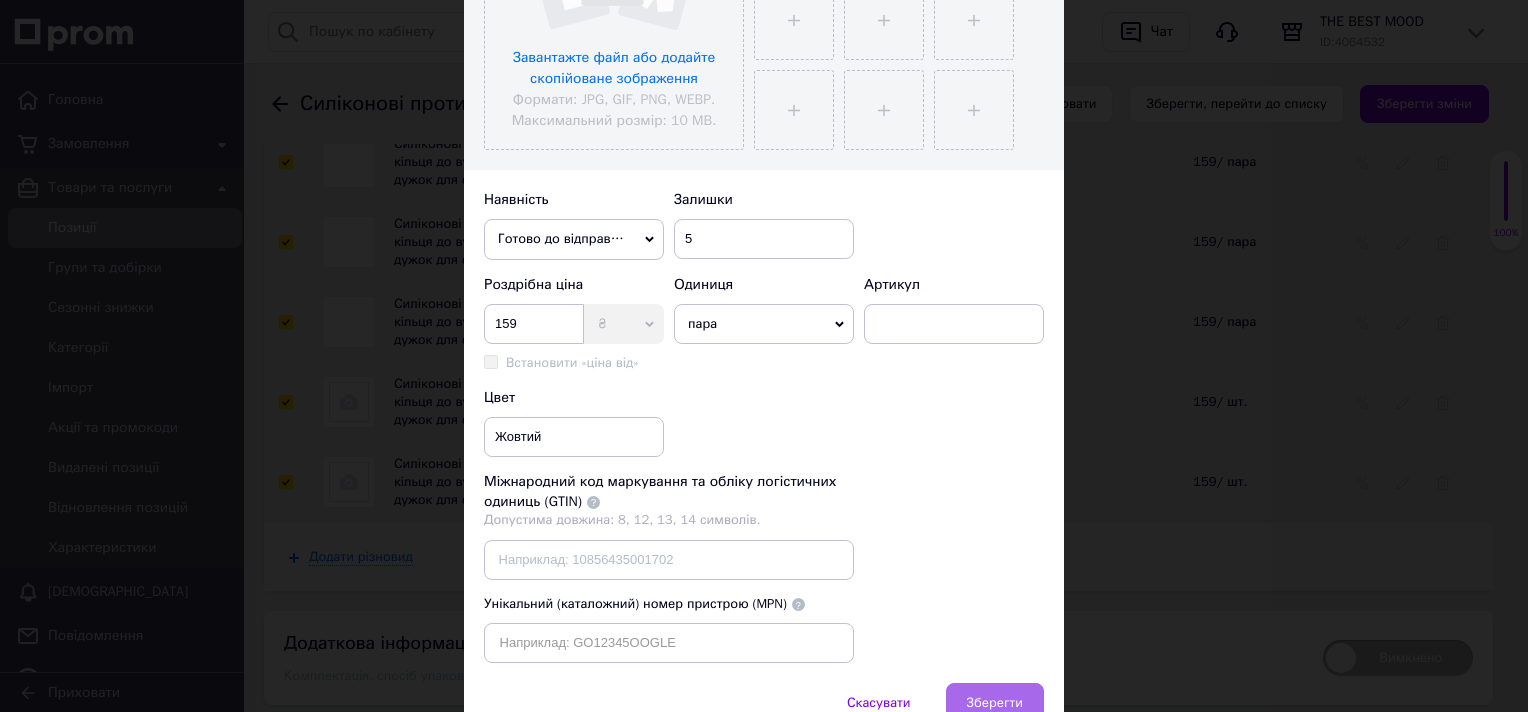 click on "Зберегти" at bounding box center (995, 703) 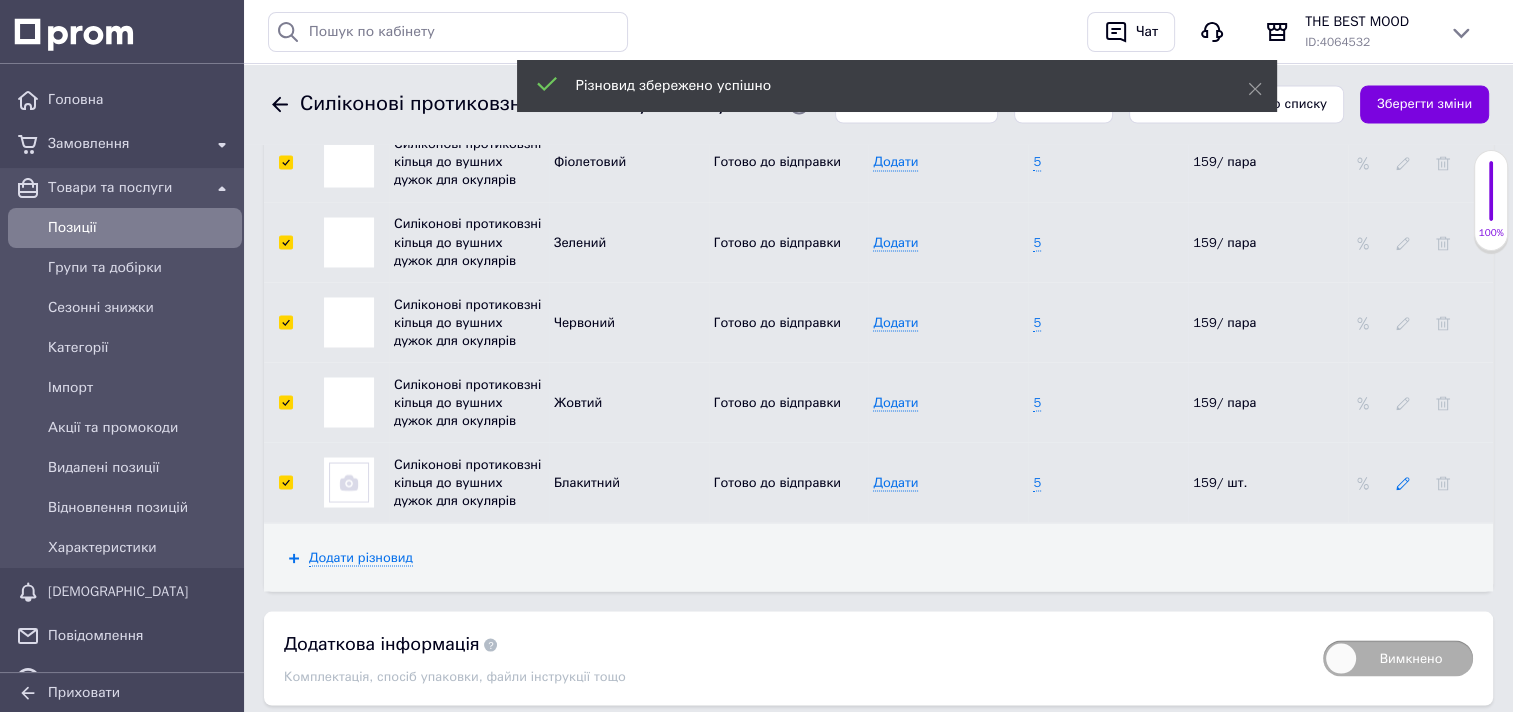 click 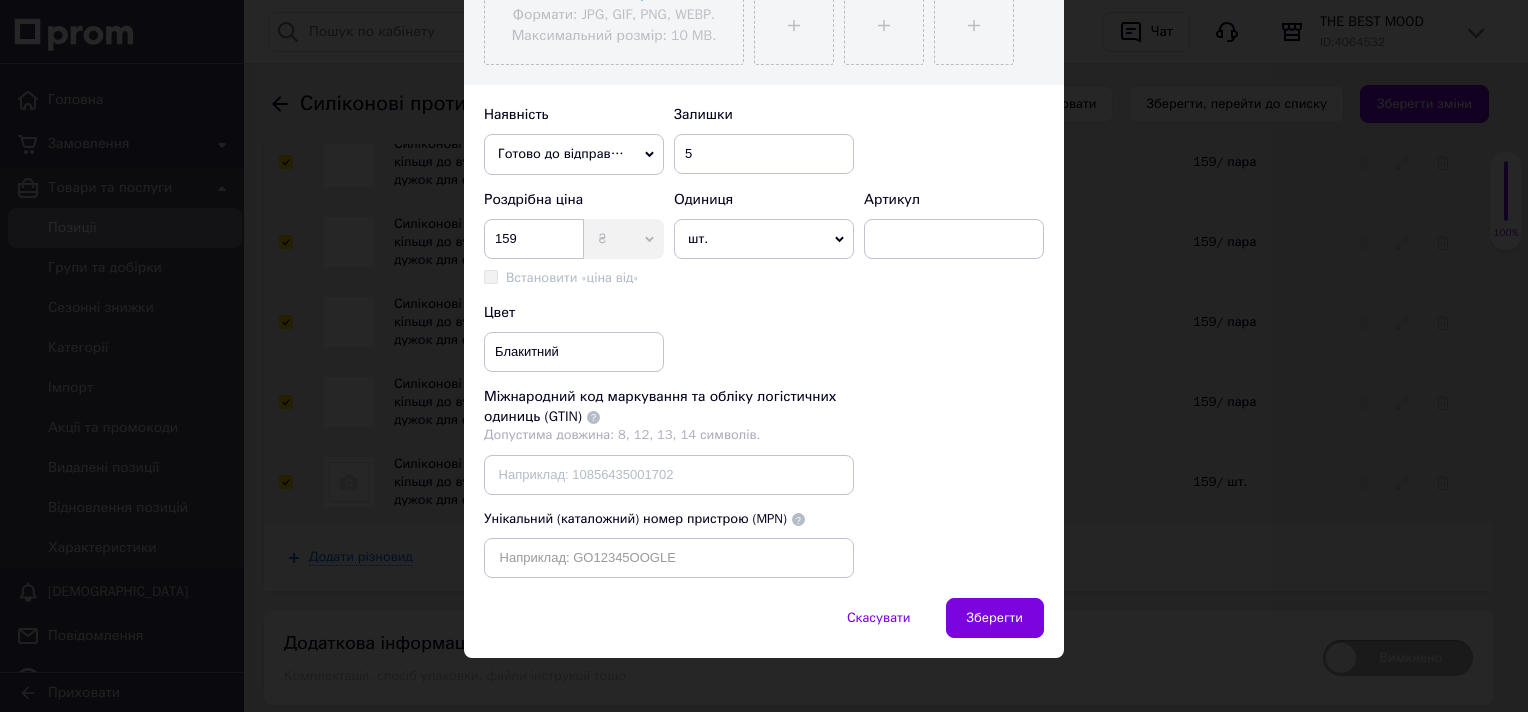 scroll, scrollTop: 598, scrollLeft: 0, axis: vertical 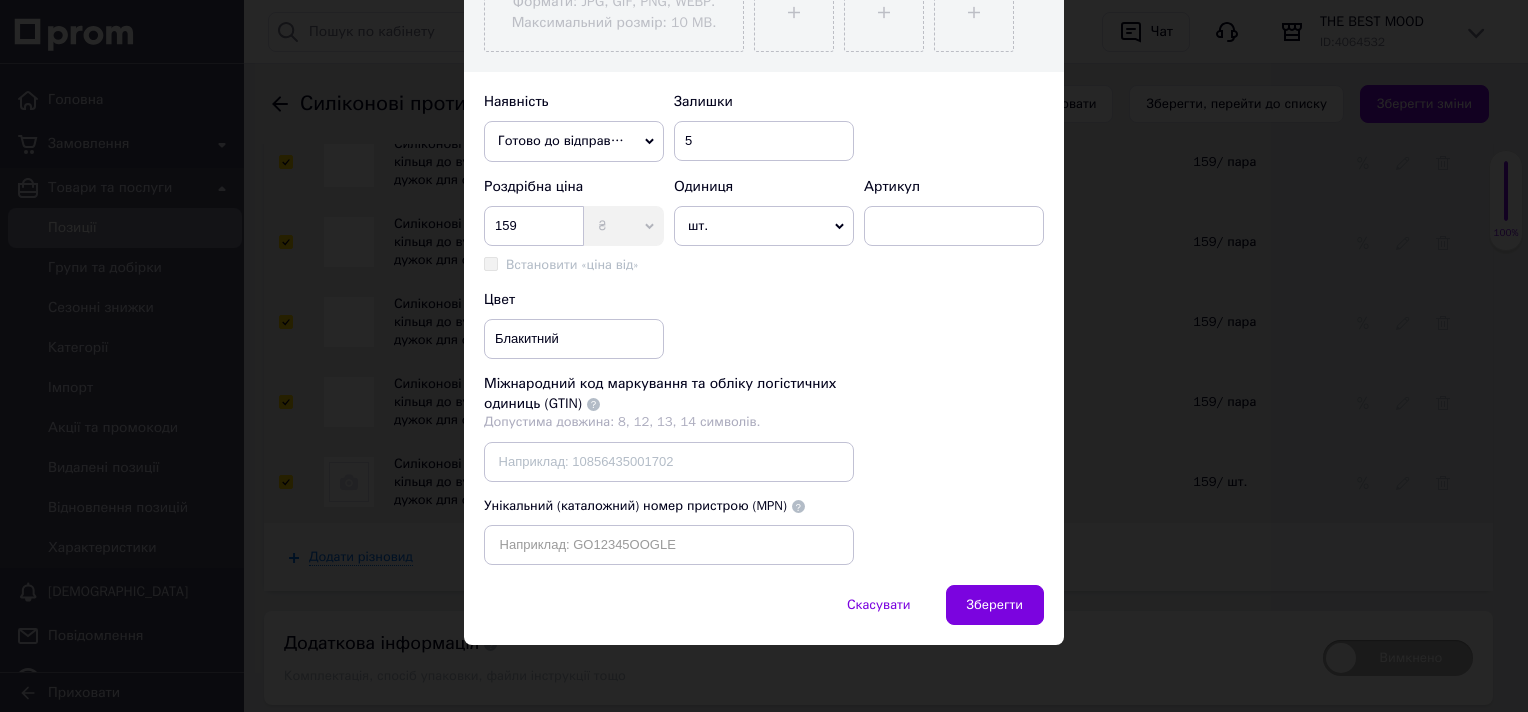 click 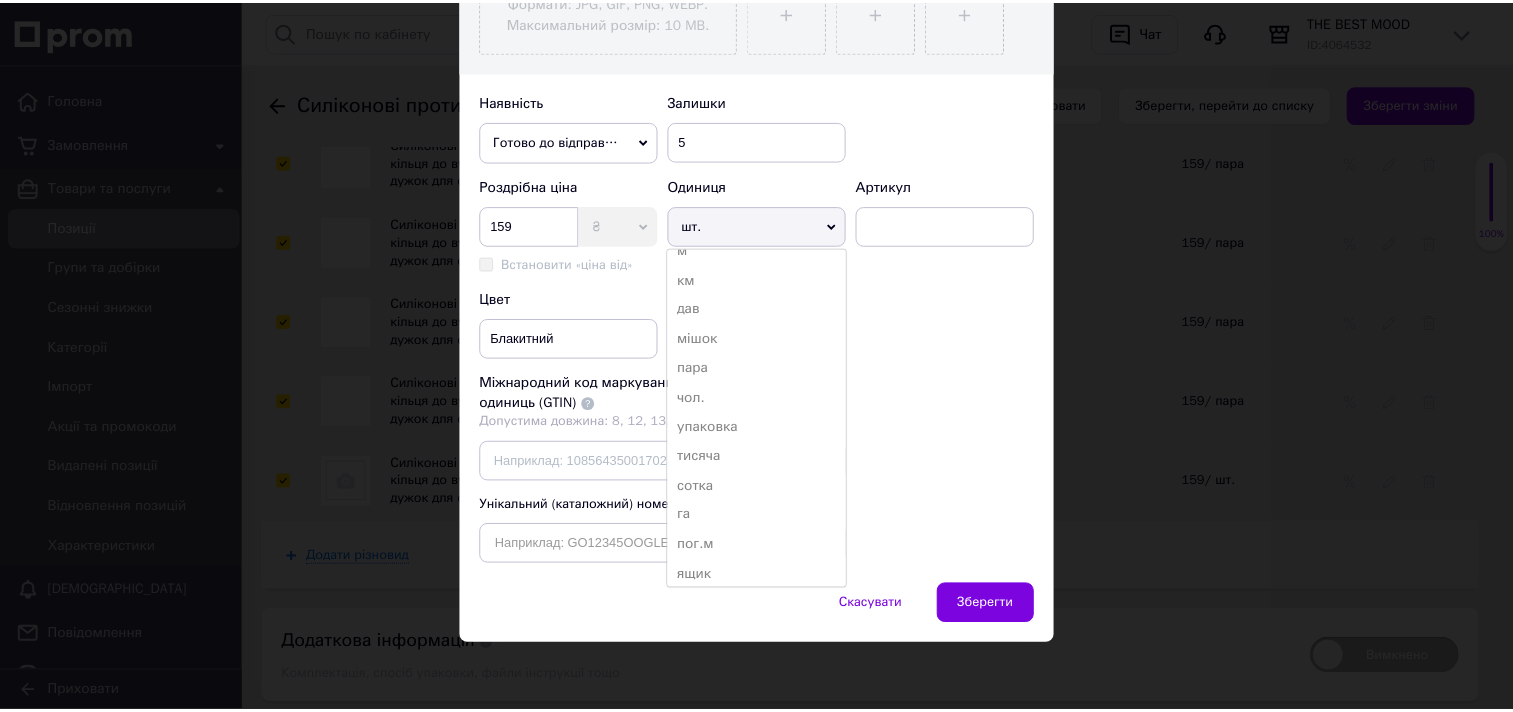scroll, scrollTop: 400, scrollLeft: 0, axis: vertical 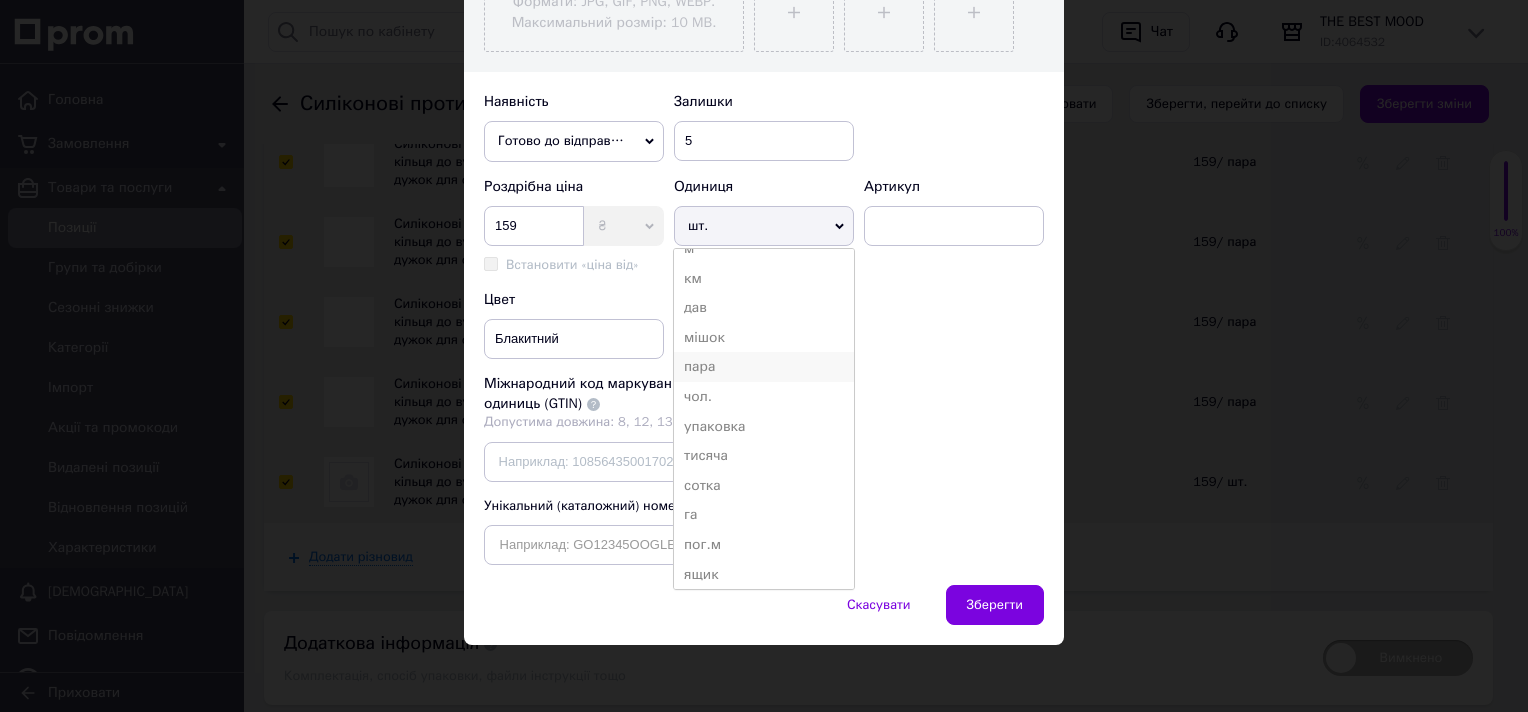 click on "пара" at bounding box center [764, 367] 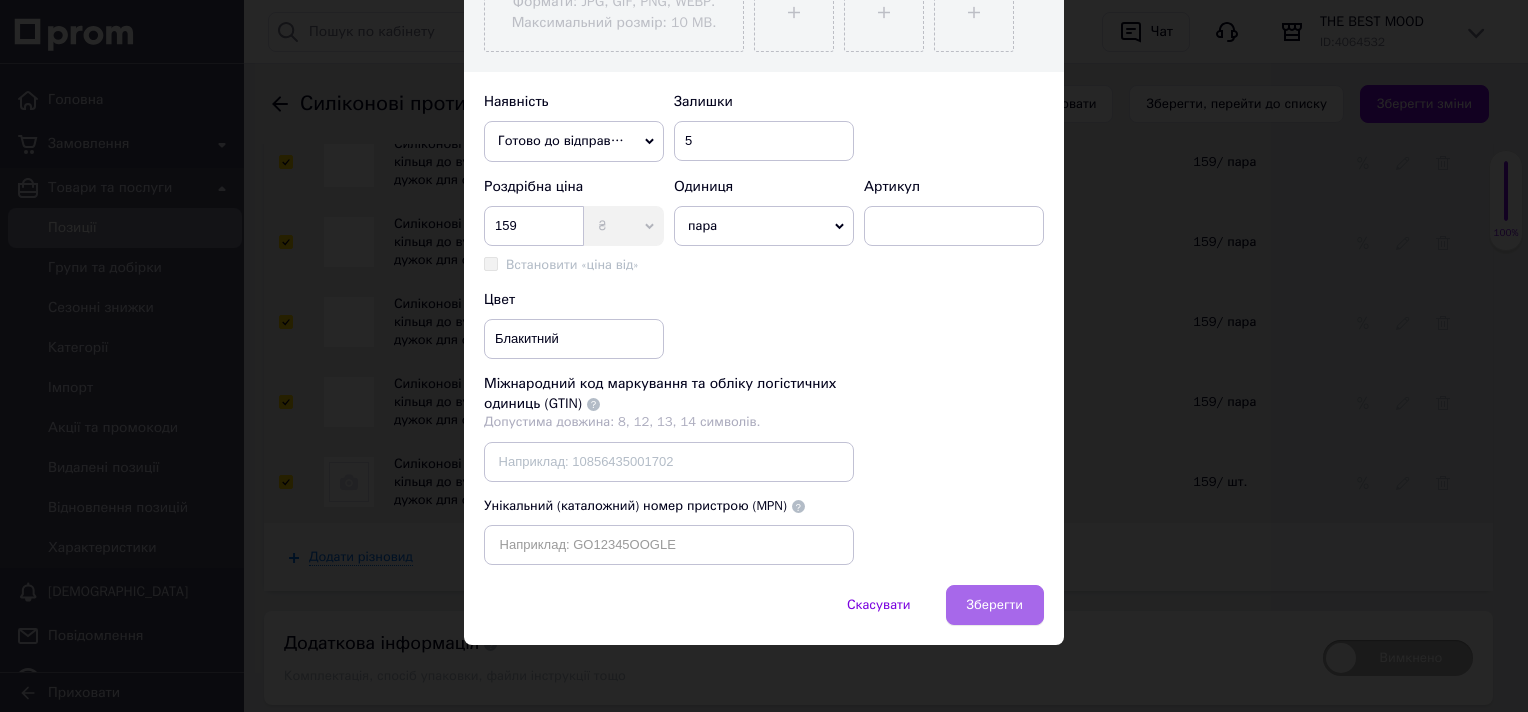click on "Зберегти" at bounding box center [995, 605] 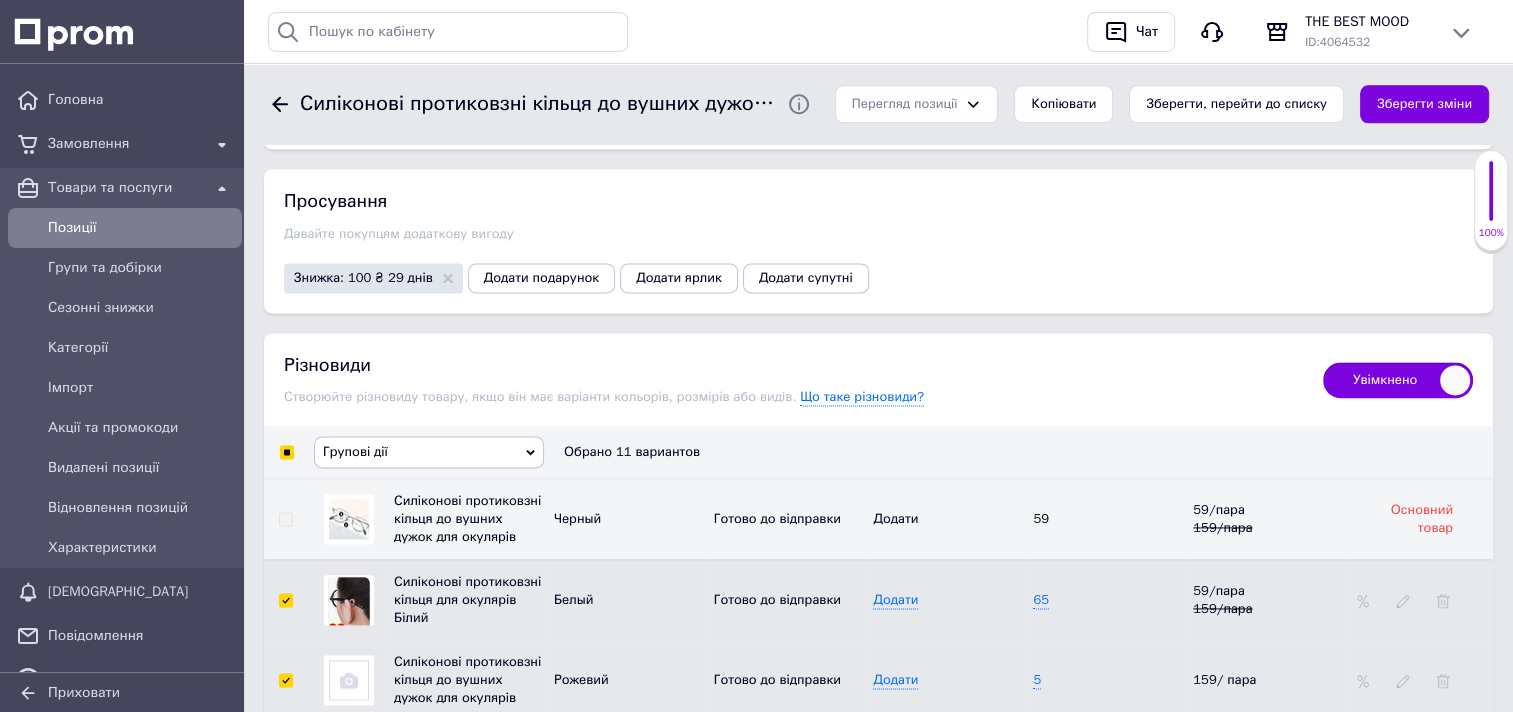 scroll, scrollTop: 2645, scrollLeft: 0, axis: vertical 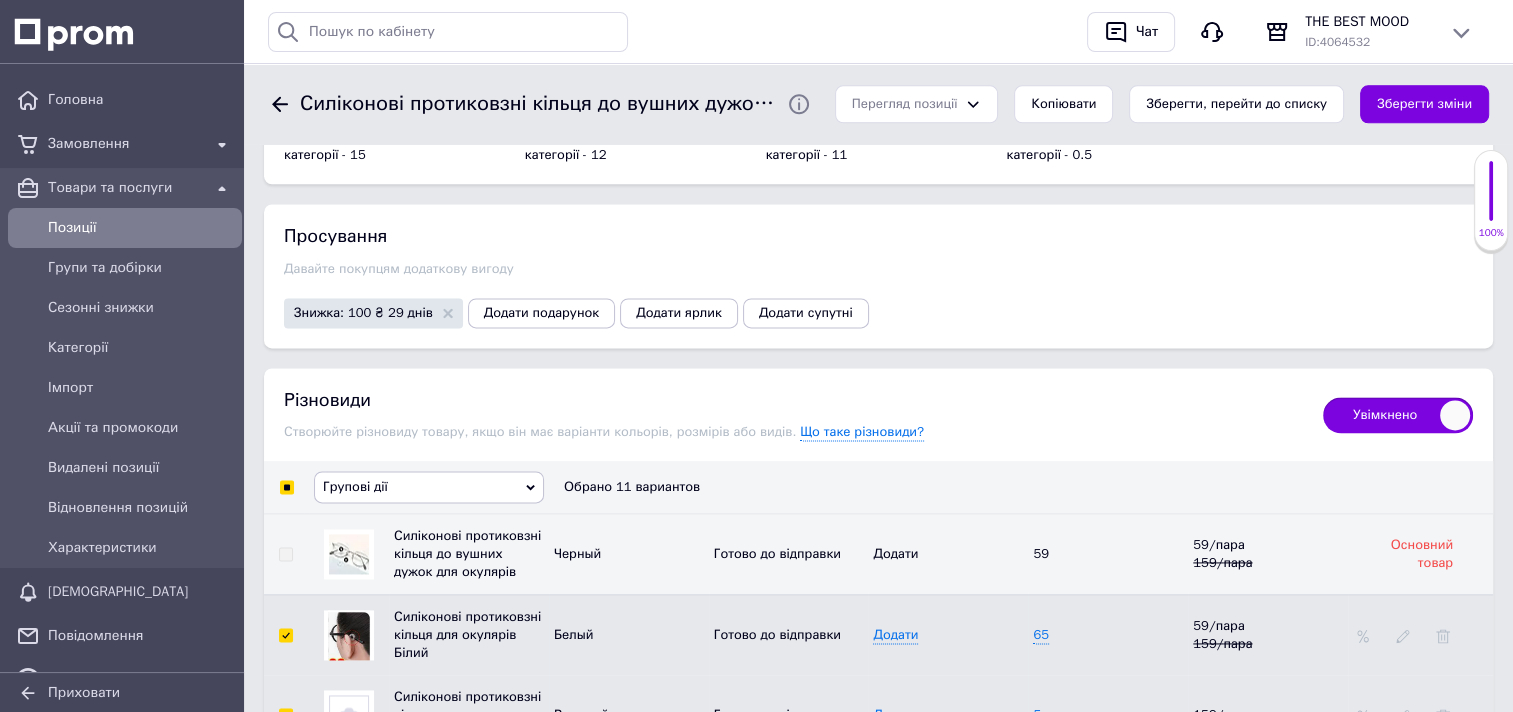 click at bounding box center (286, 487) 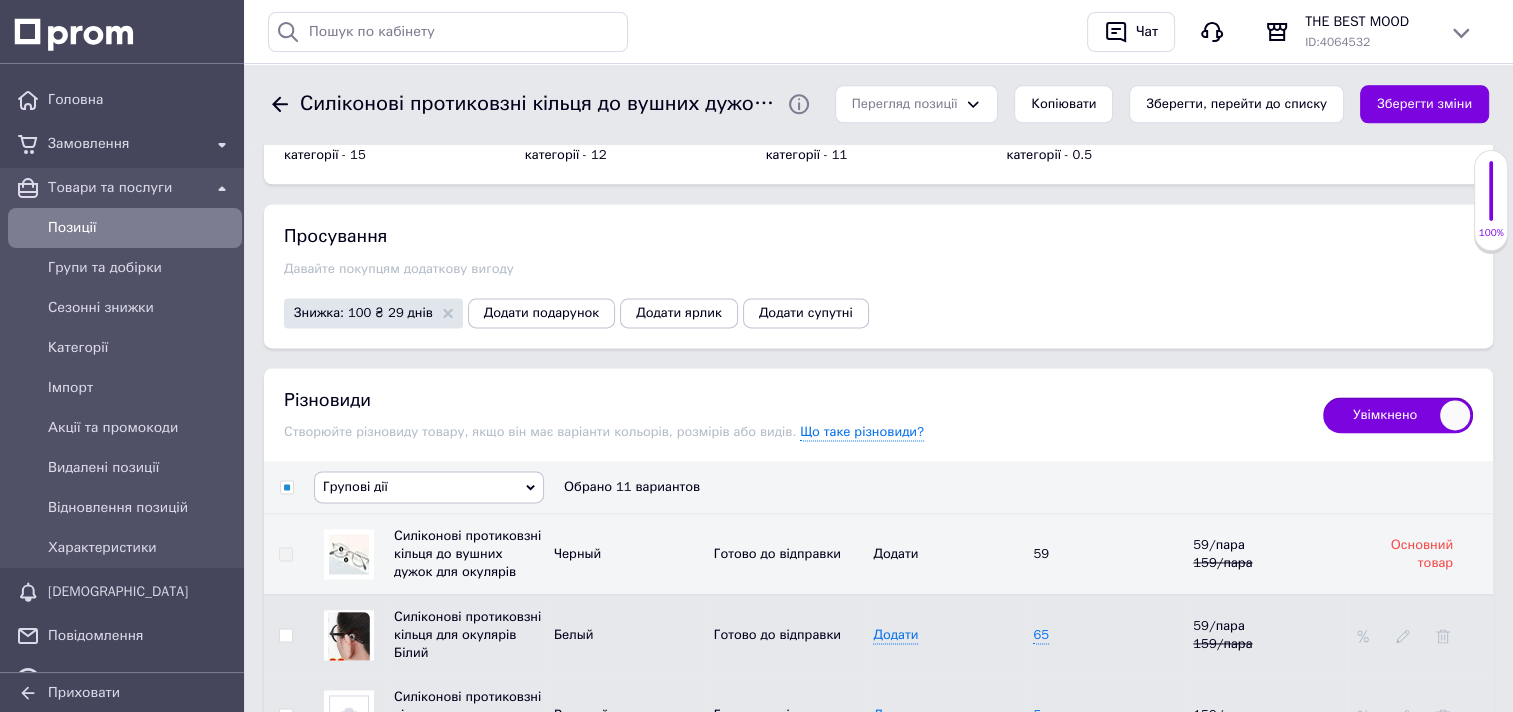 checkbox on "false" 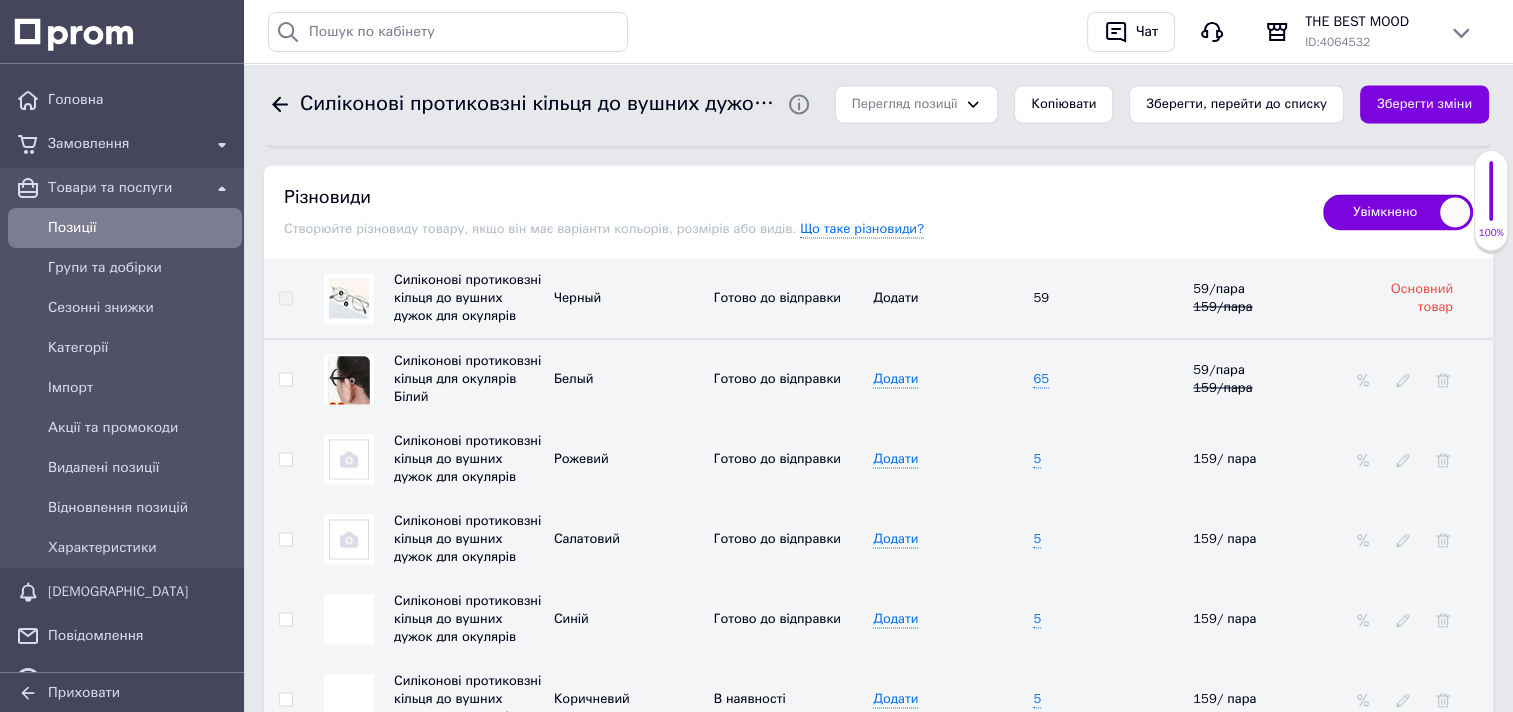 scroll, scrollTop: 2845, scrollLeft: 0, axis: vertical 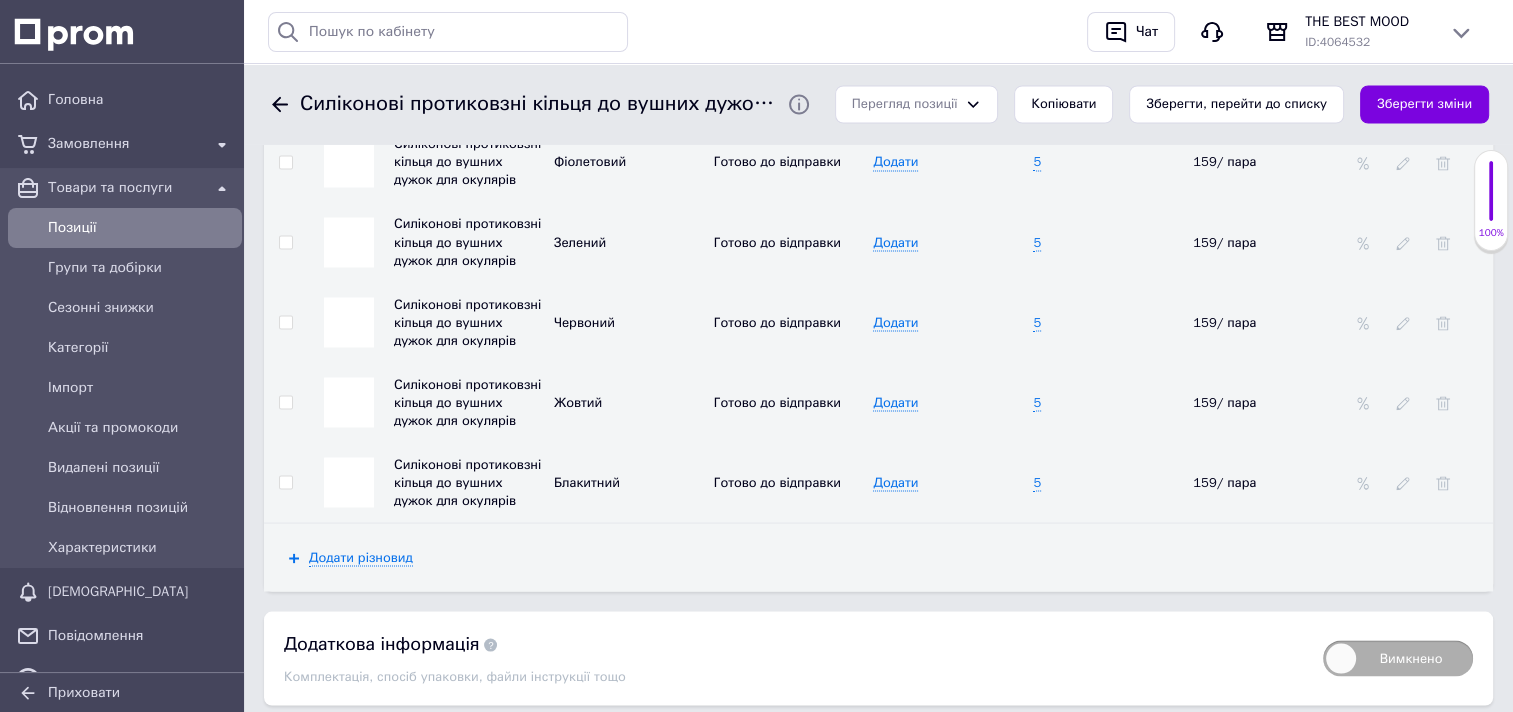 click at bounding box center (285, 482) 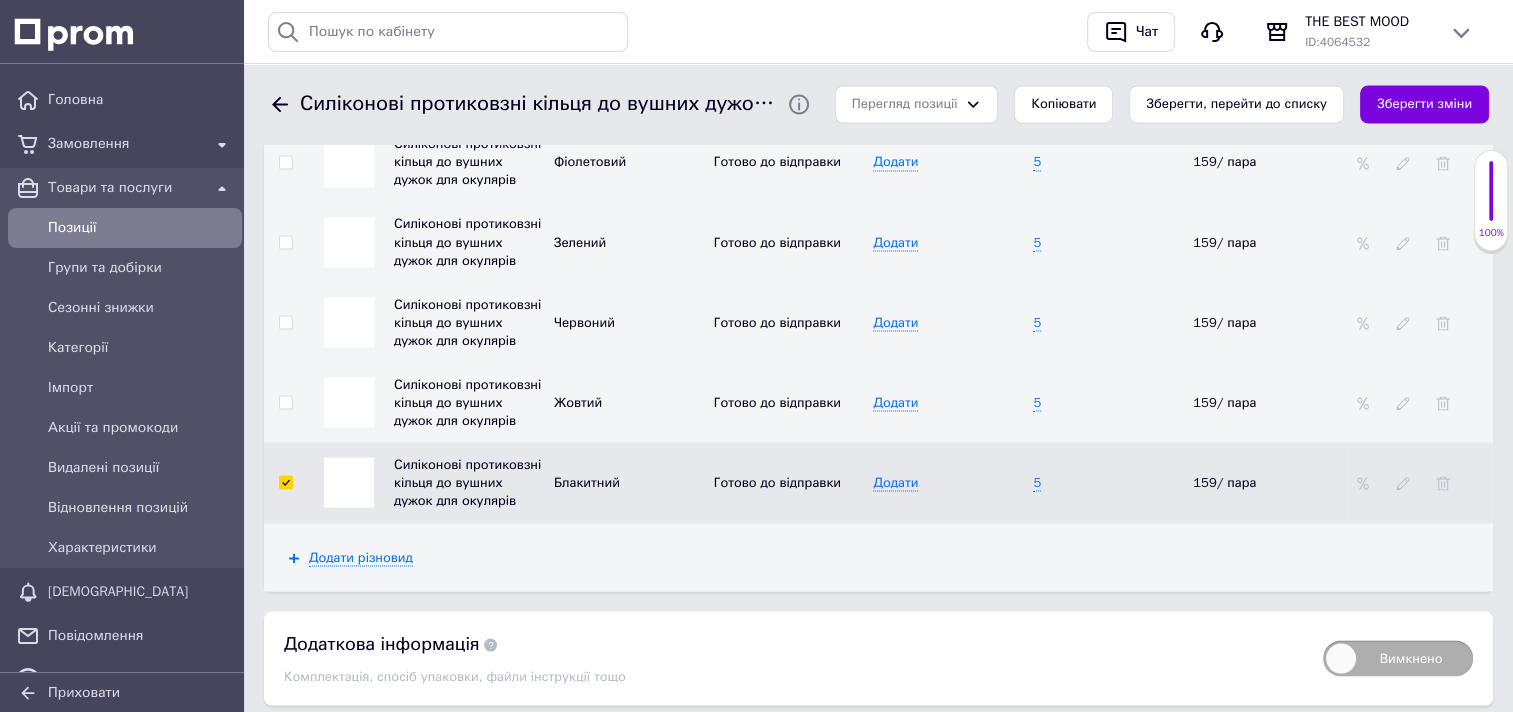 click at bounding box center [285, 482] 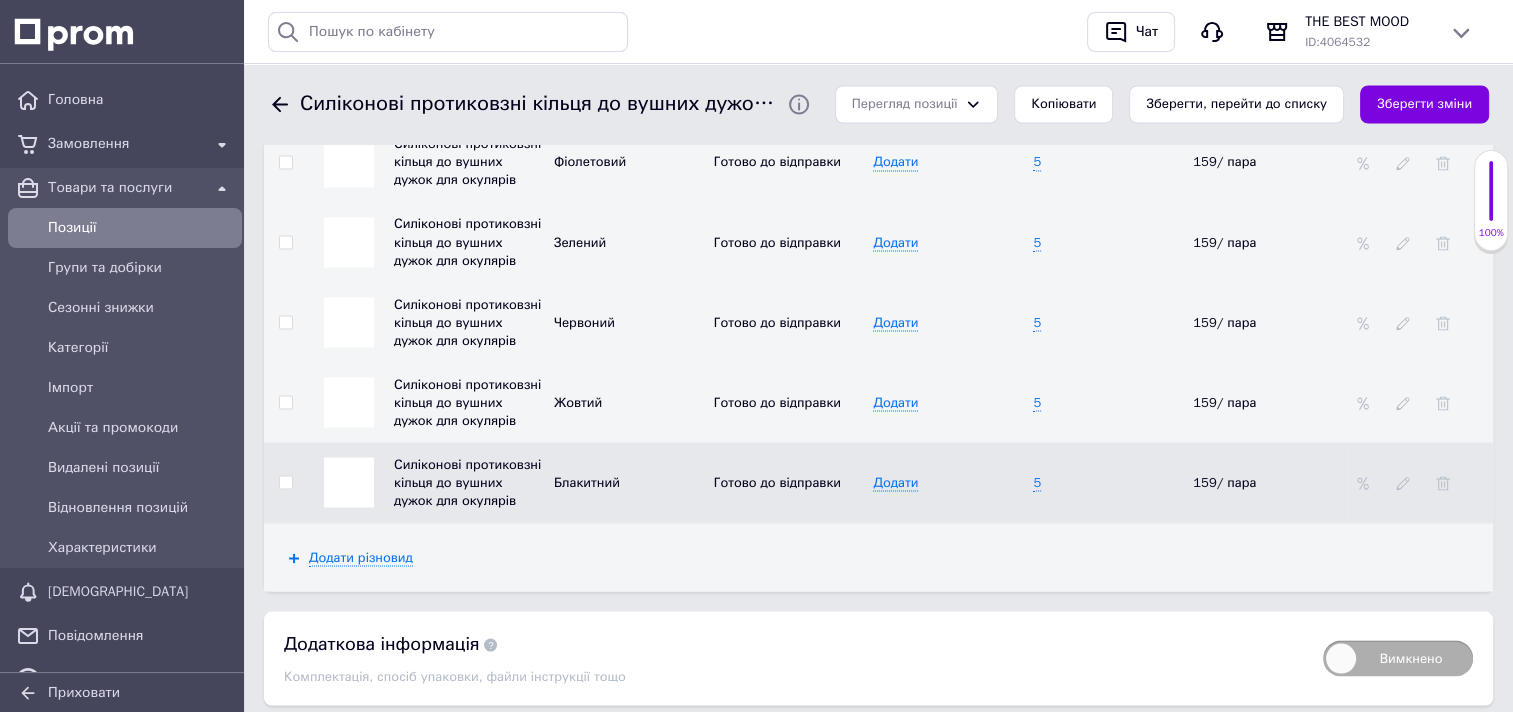 checkbox on "false" 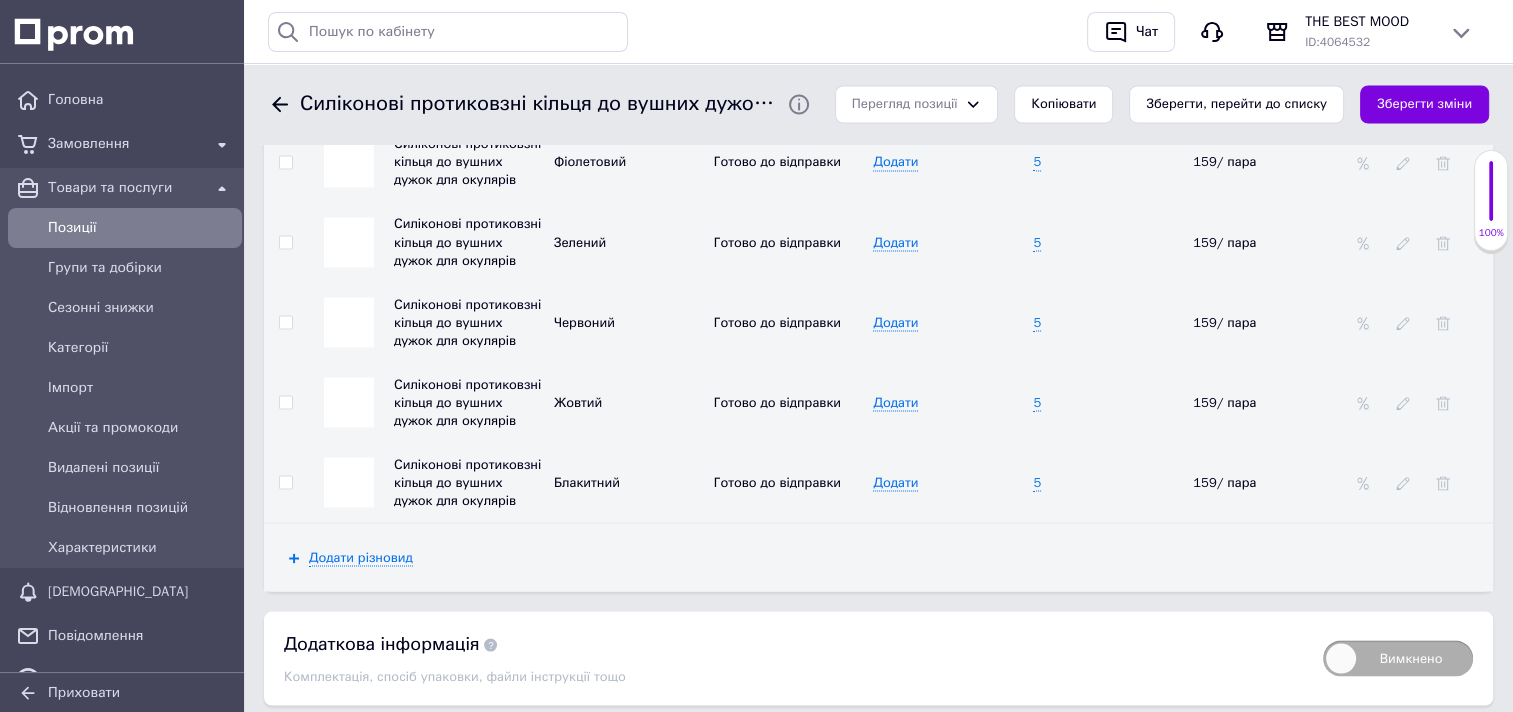 click at bounding box center (349, 482) 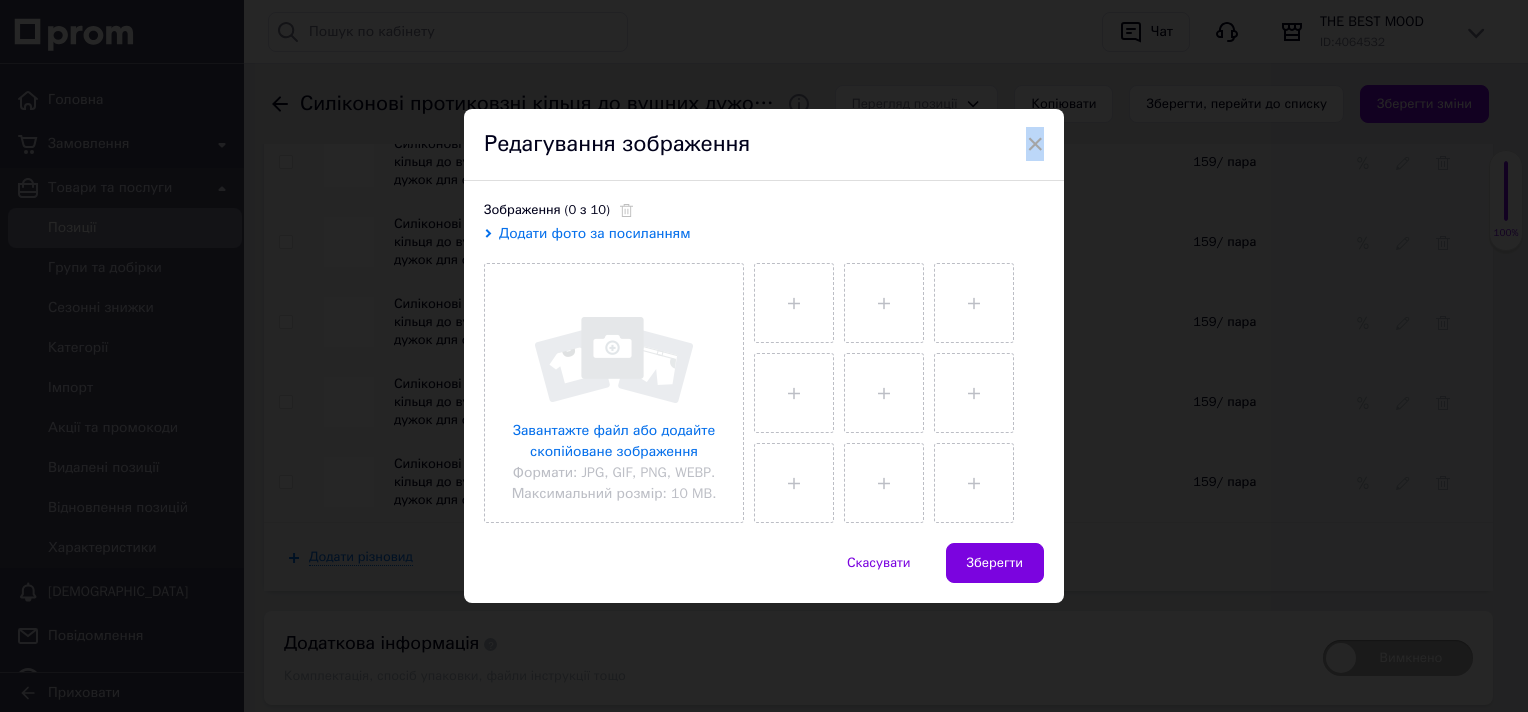 click on "× Редагування зображення Зображення (0 з 10) Додати фото за посиланням Завантажте файл або додайте скопійоване зображення Формати: JPG, GIF, PNG, WEBP. Максимальний розмір: 10 MB. Скасувати   Зберегти" at bounding box center (764, 356) 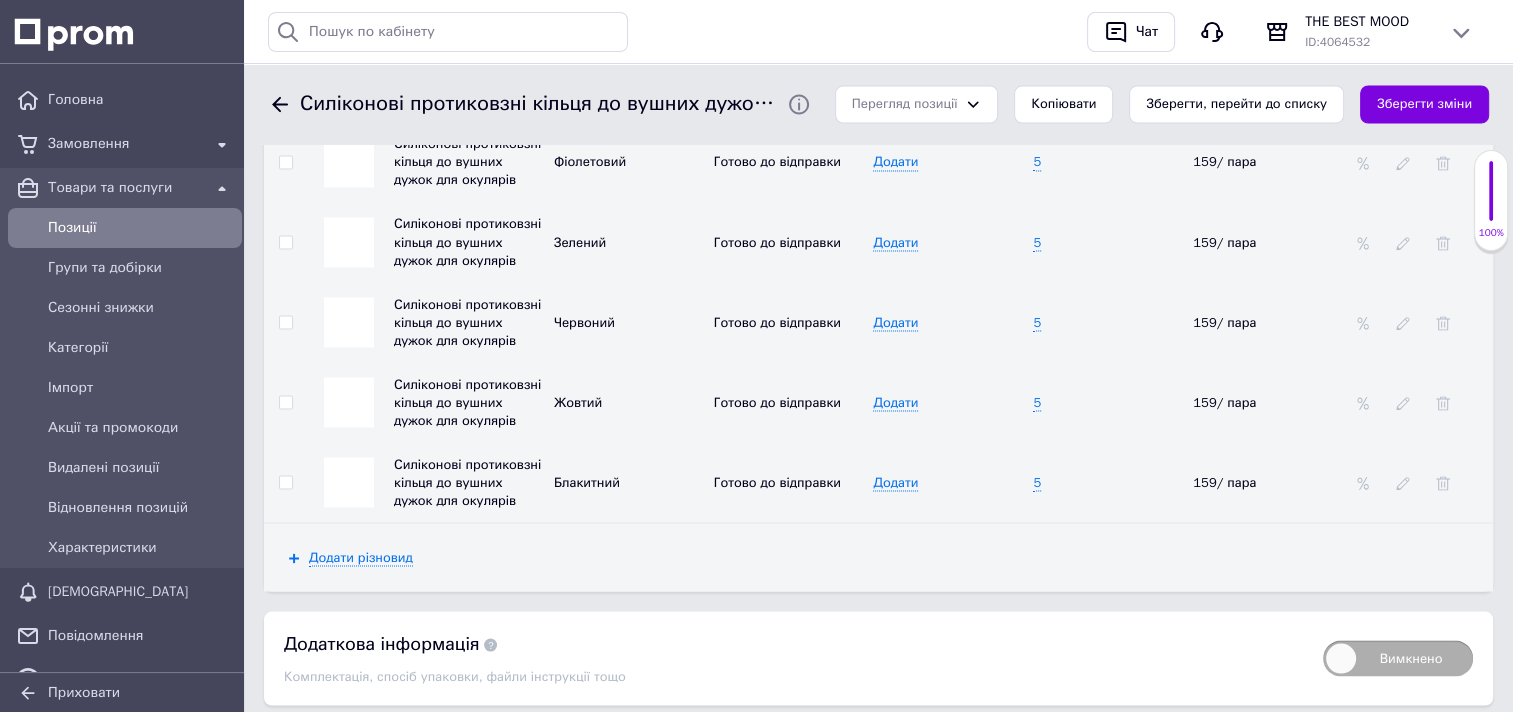 click at bounding box center (349, 482) 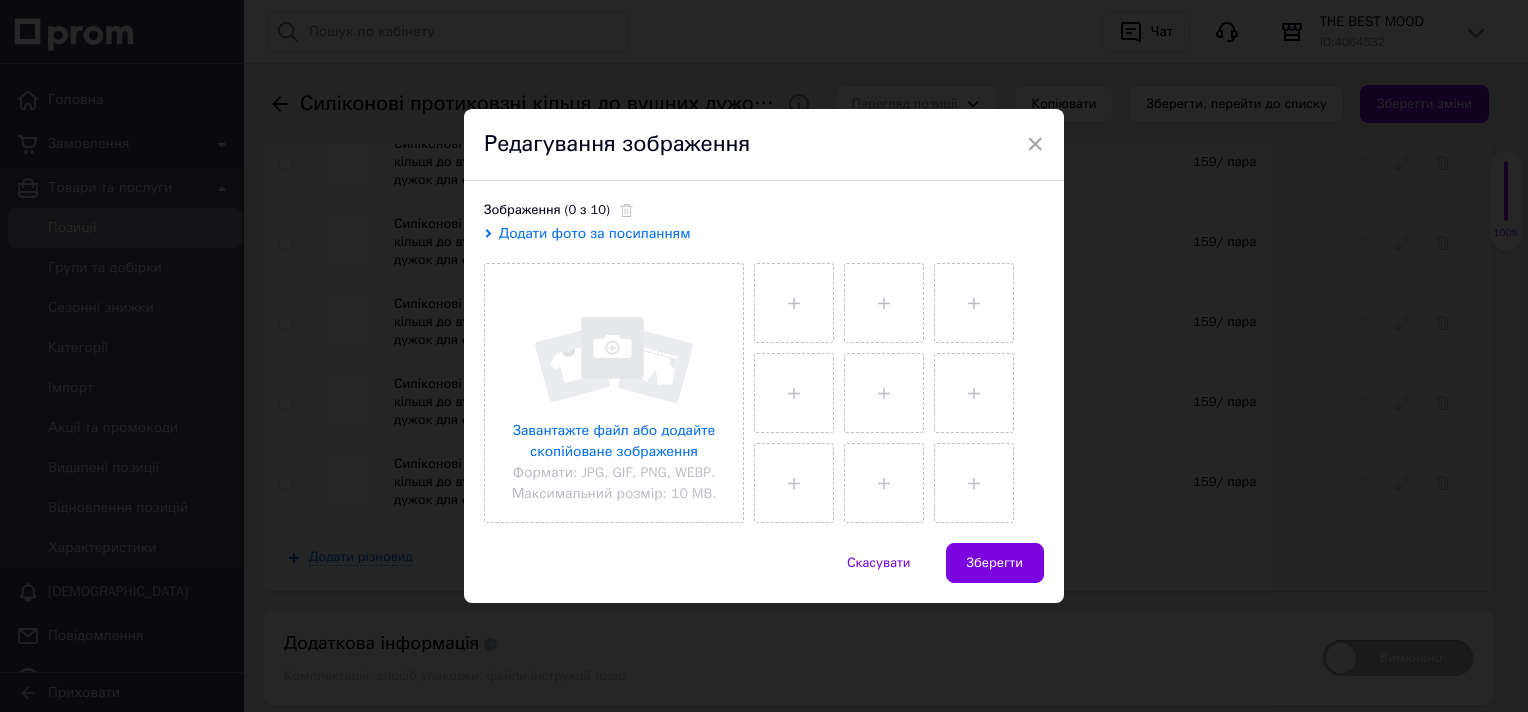 click on "Додати фото за посиланням" at bounding box center [595, 233] 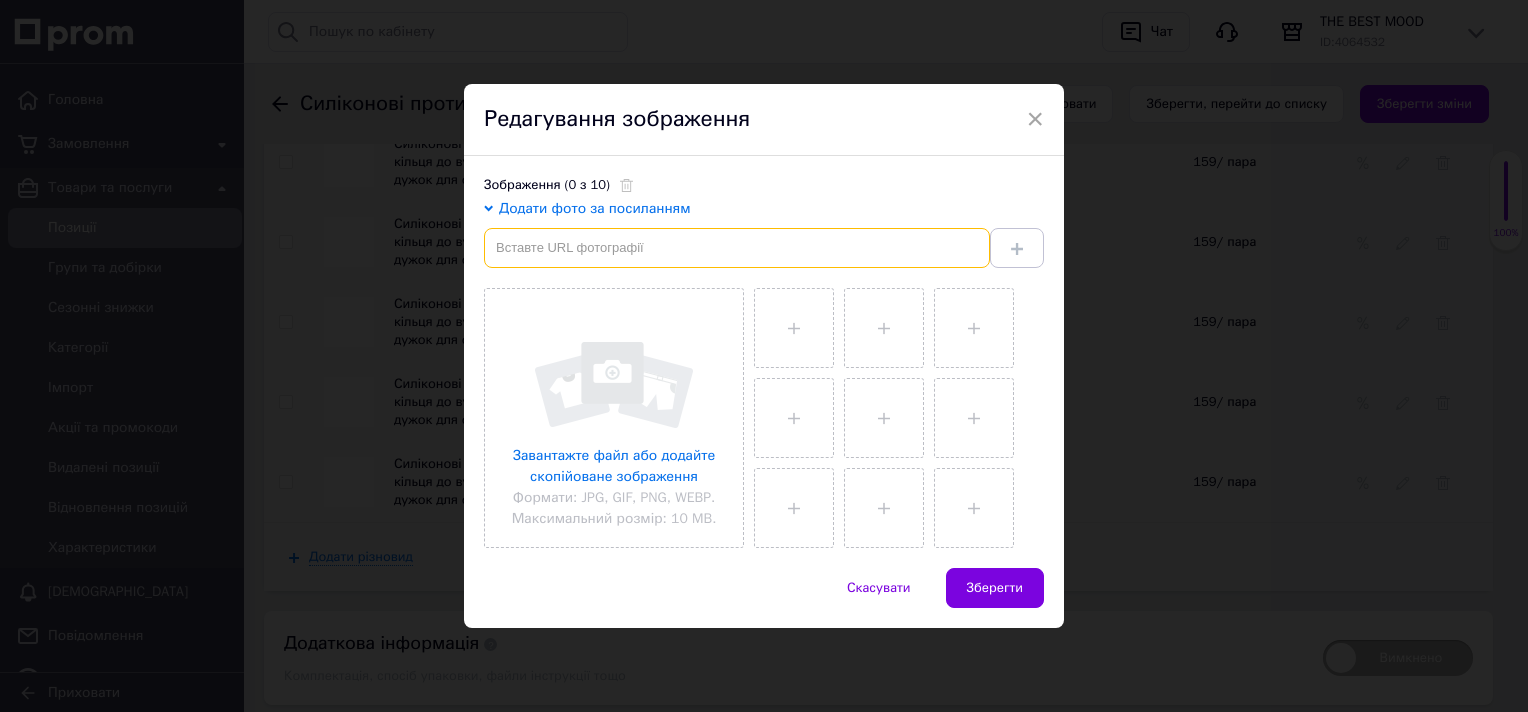 click at bounding box center (737, 248) 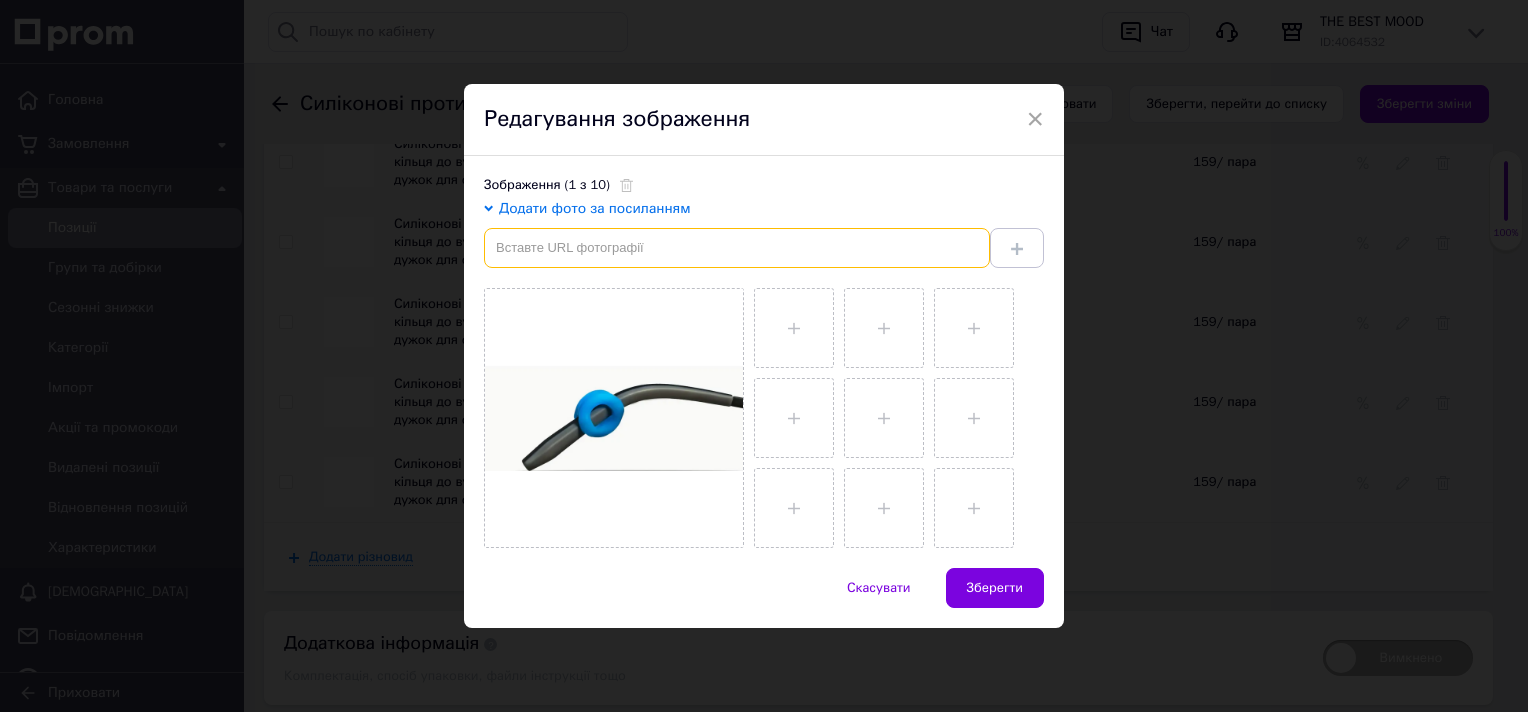 click at bounding box center [737, 248] 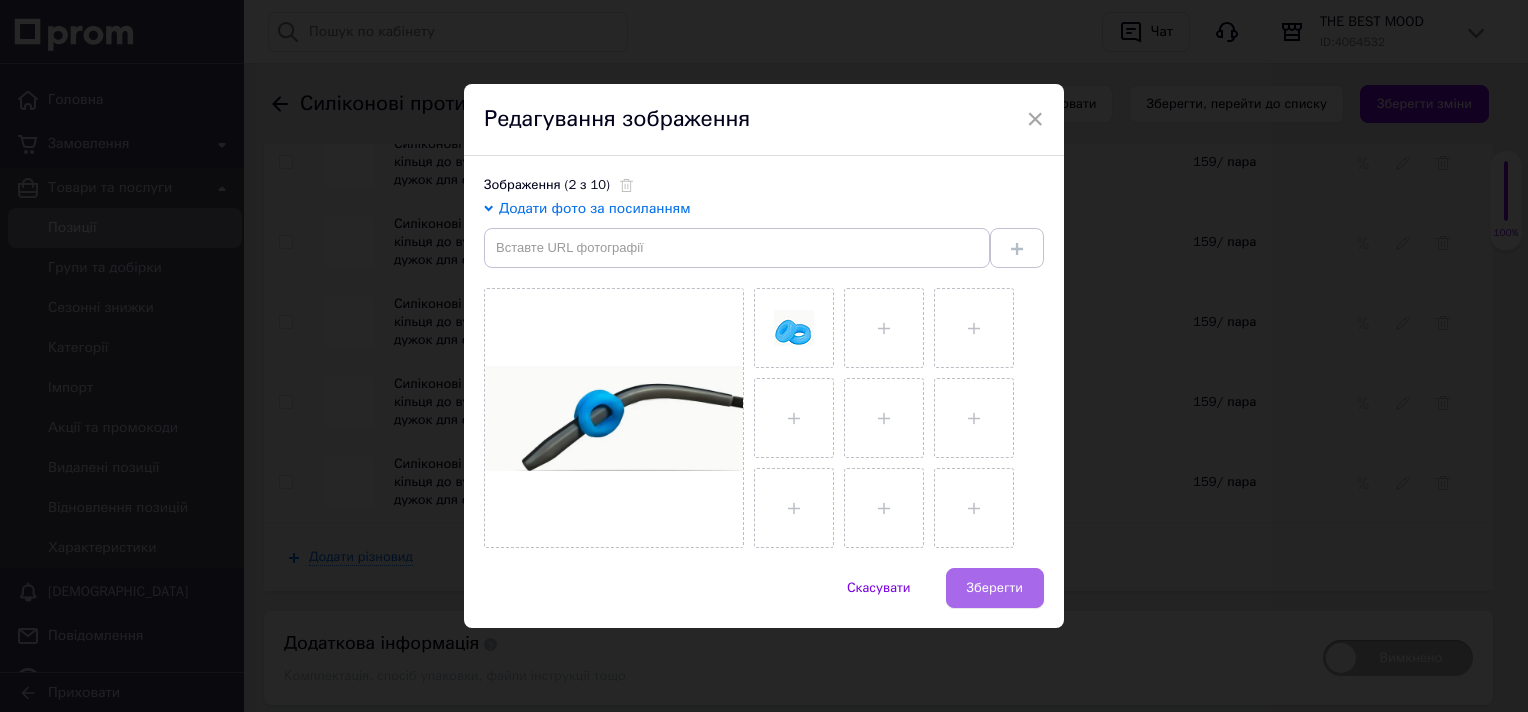 click on "Зберегти" at bounding box center (995, 588) 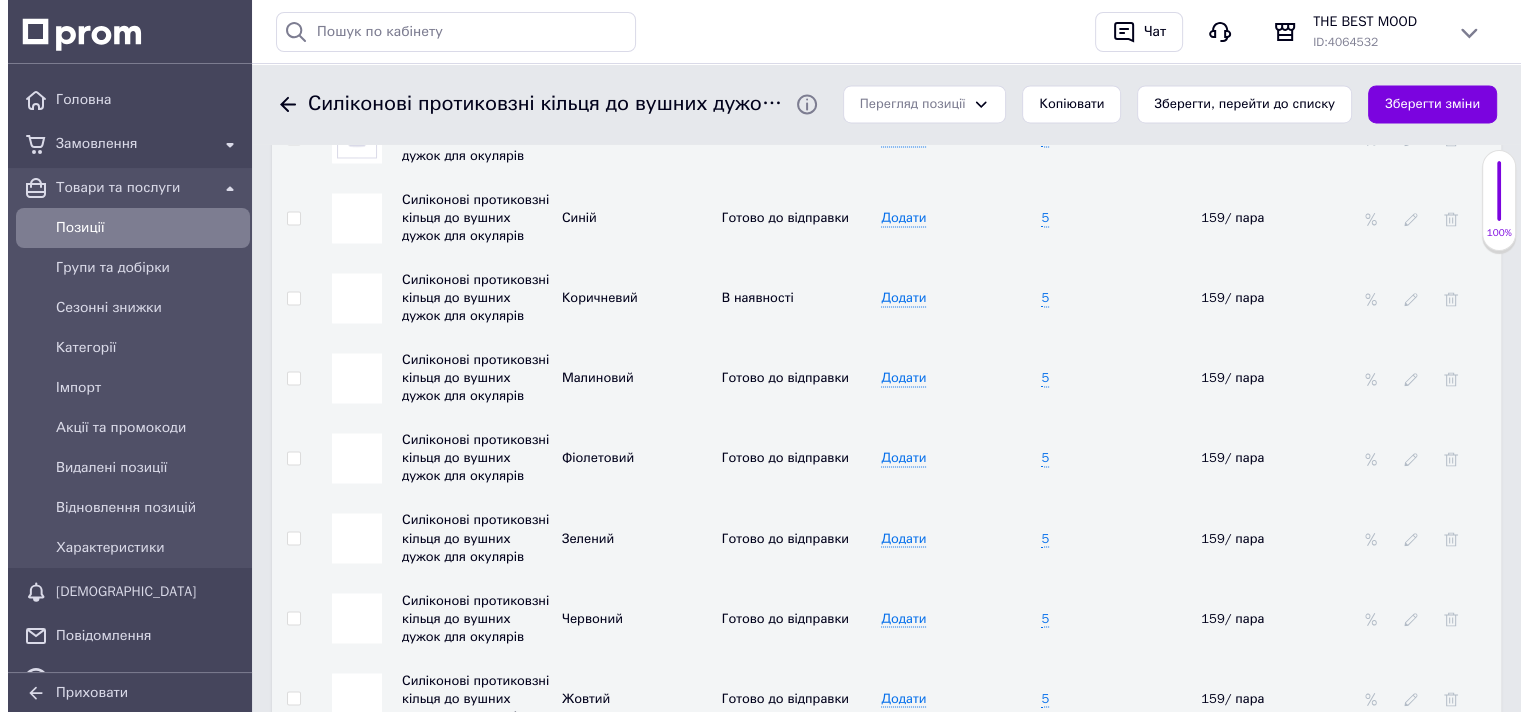 scroll, scrollTop: 3245, scrollLeft: 0, axis: vertical 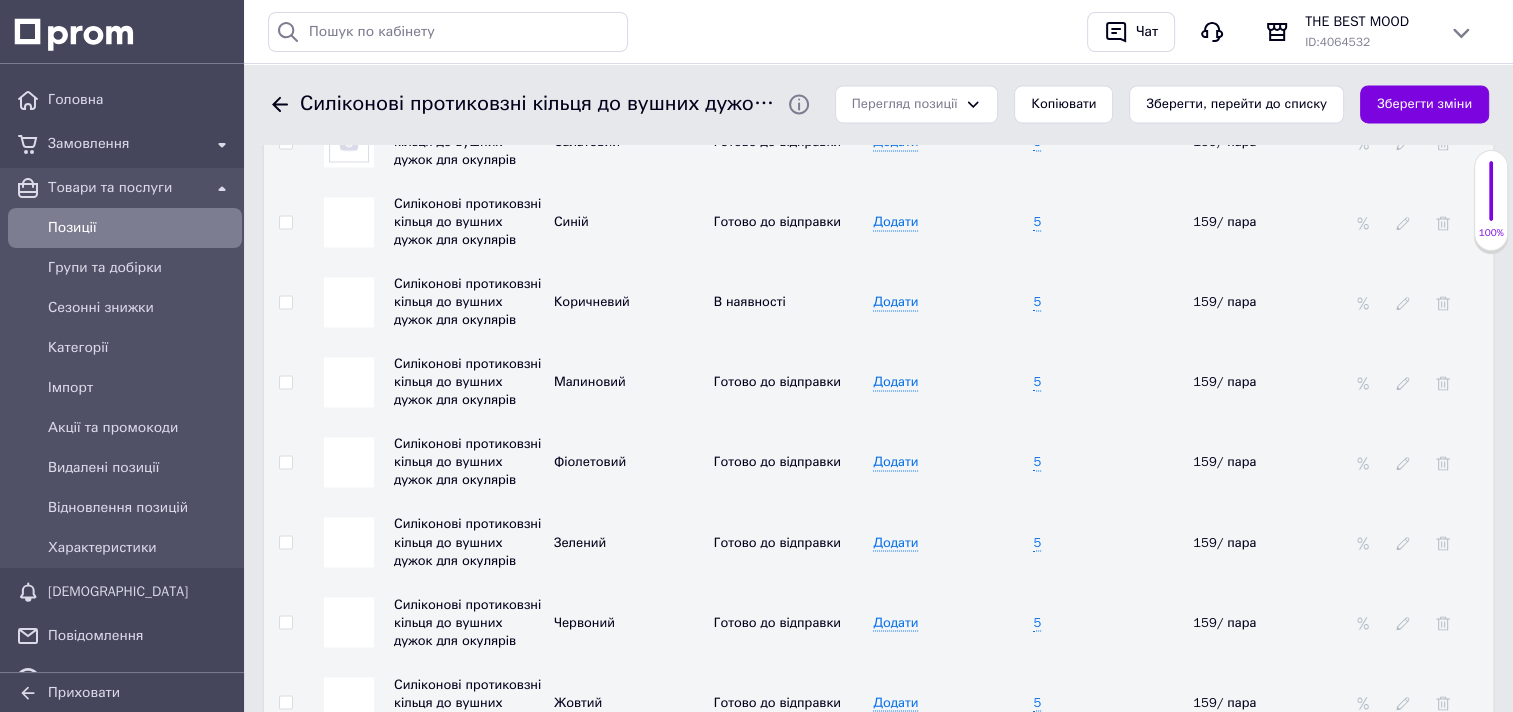 click at bounding box center (349, 302) 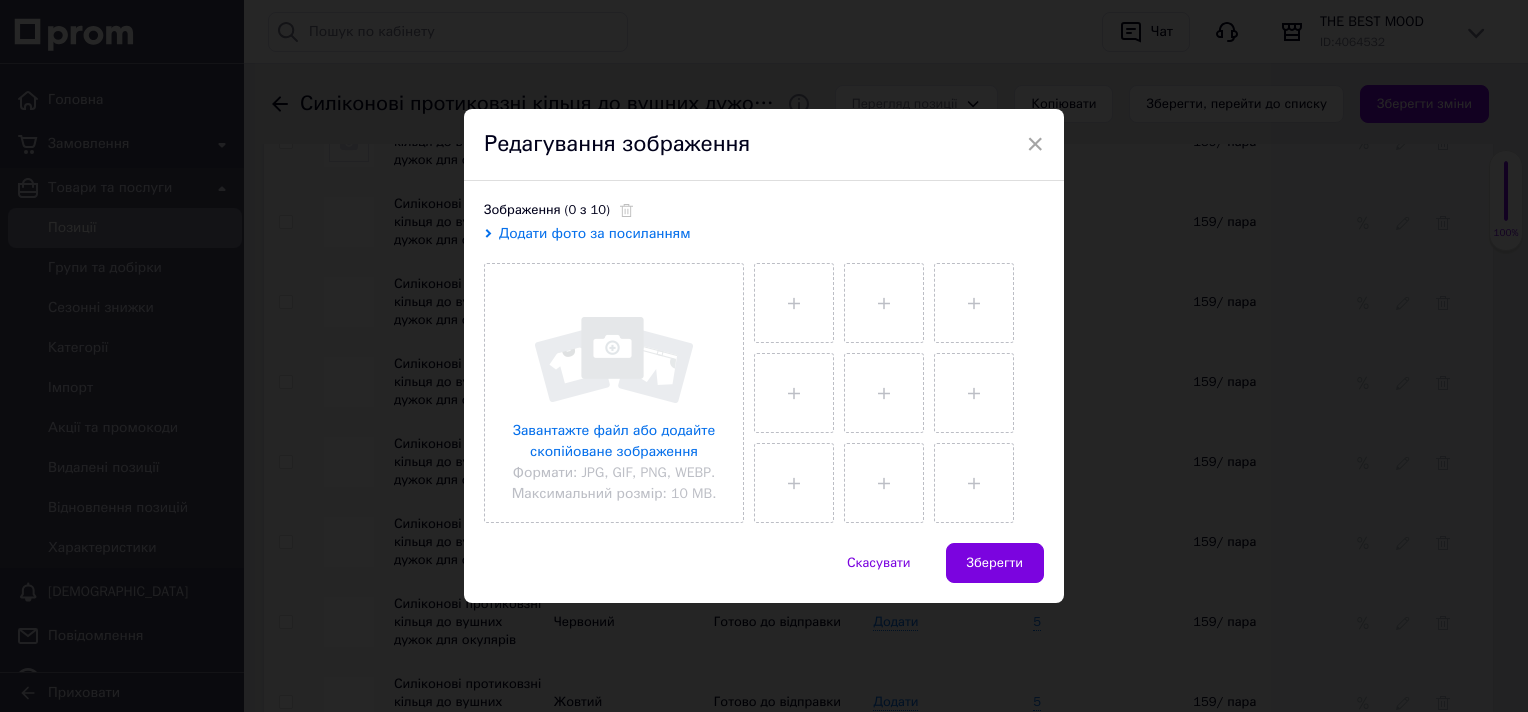 click on "Додати фото за посиланням" at bounding box center [595, 233] 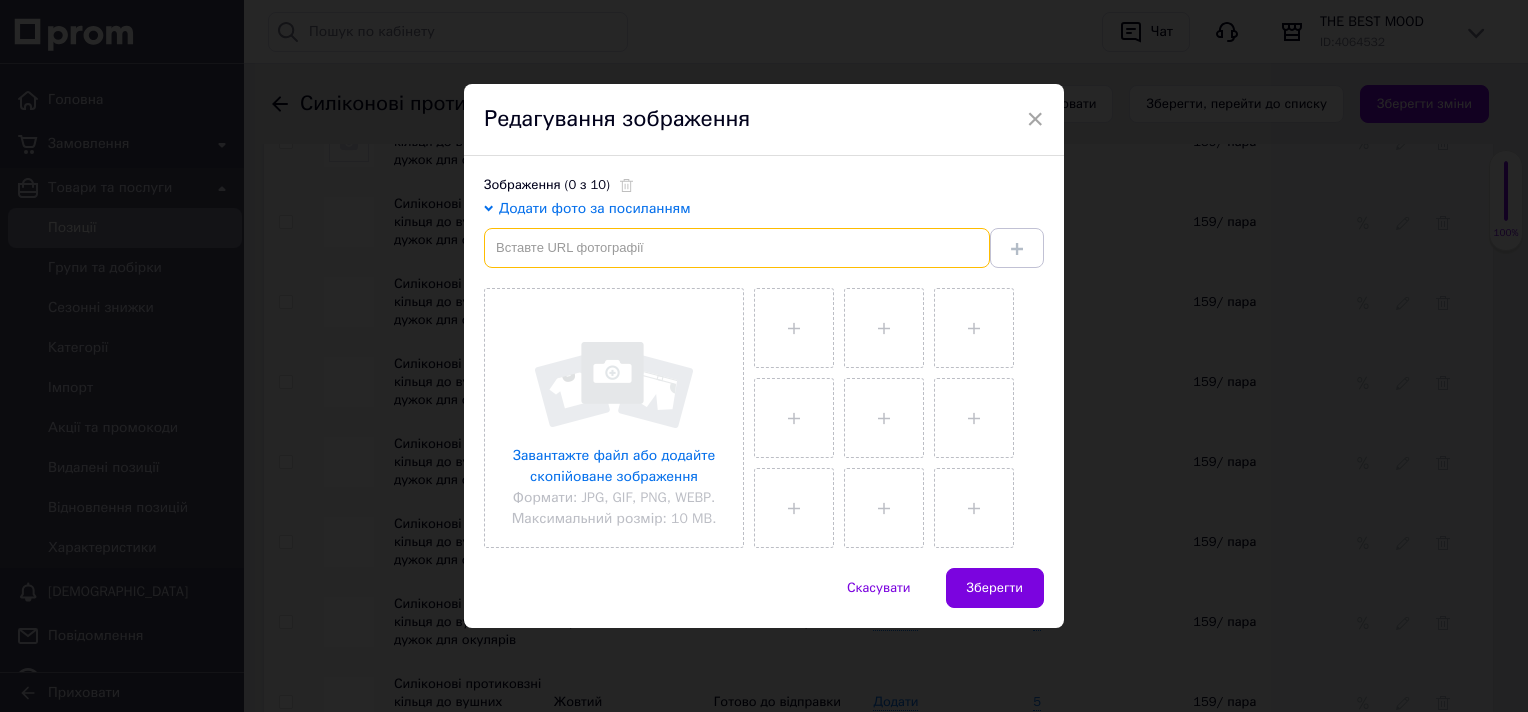 click at bounding box center (737, 248) 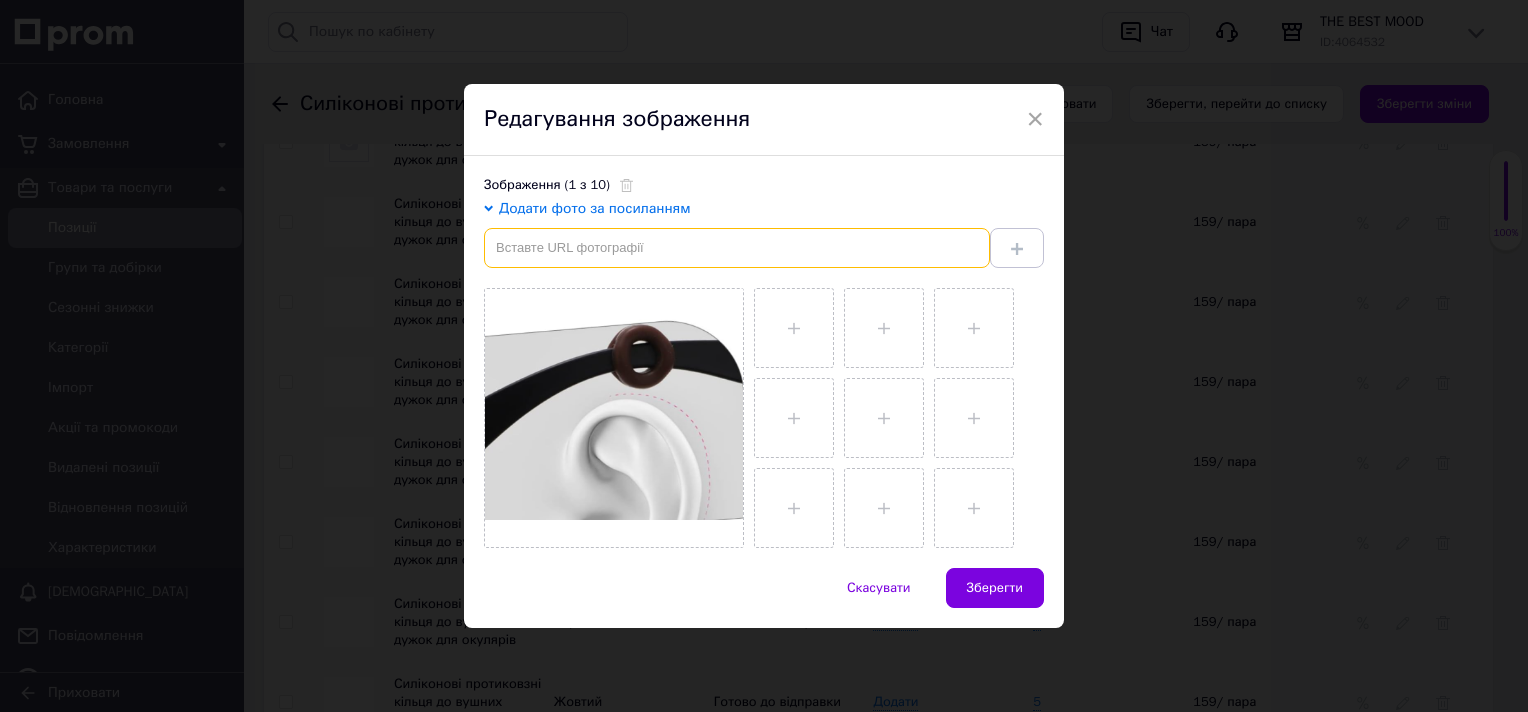 click at bounding box center [737, 248] 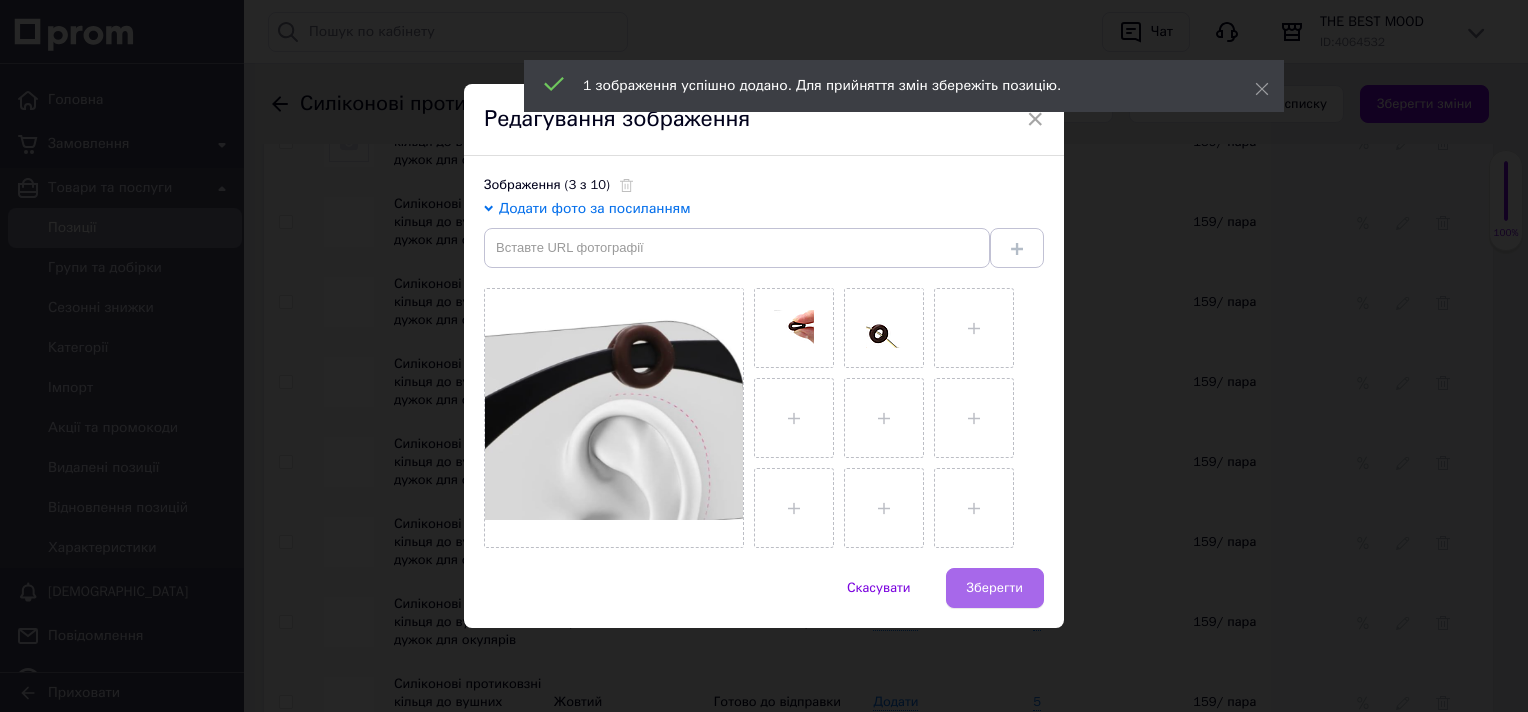 click on "Зберегти" at bounding box center [995, 588] 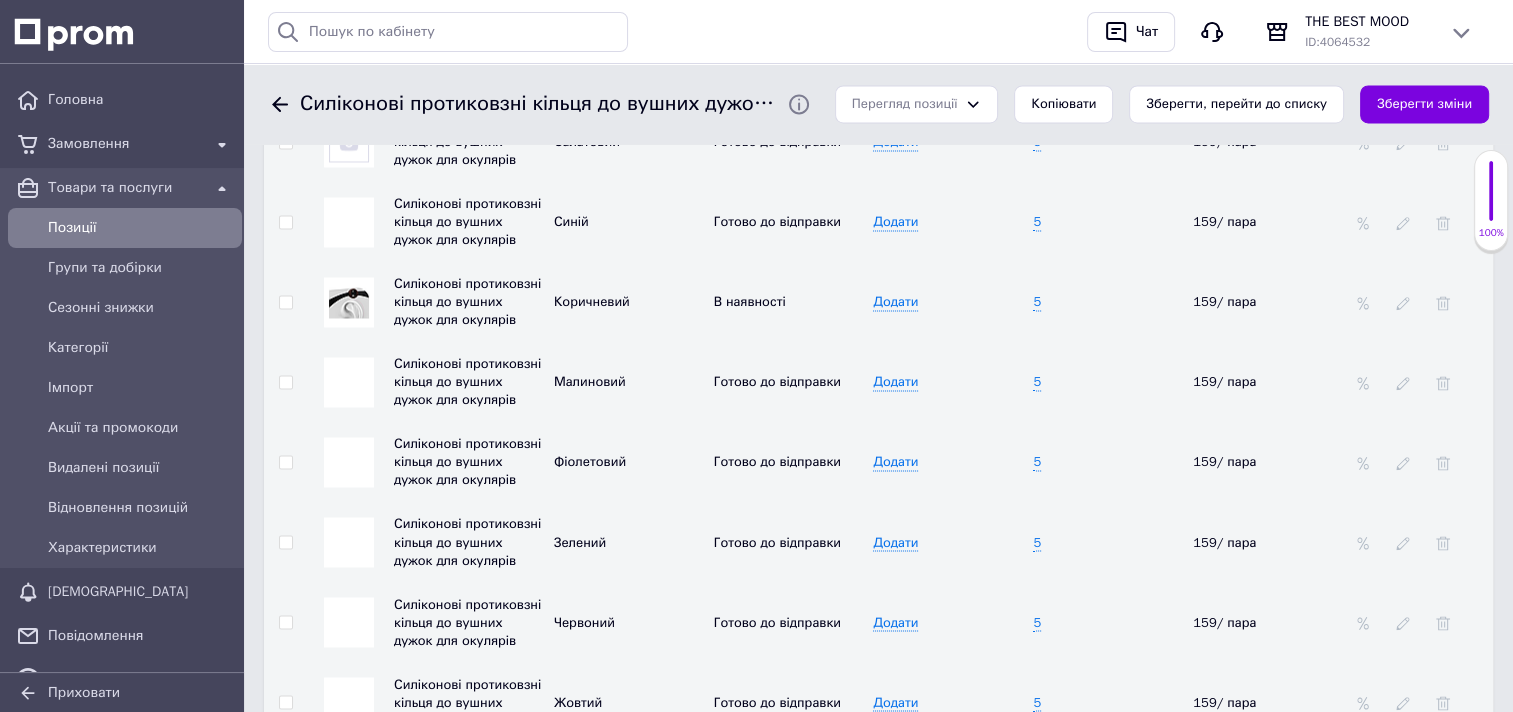 click at bounding box center (349, 462) 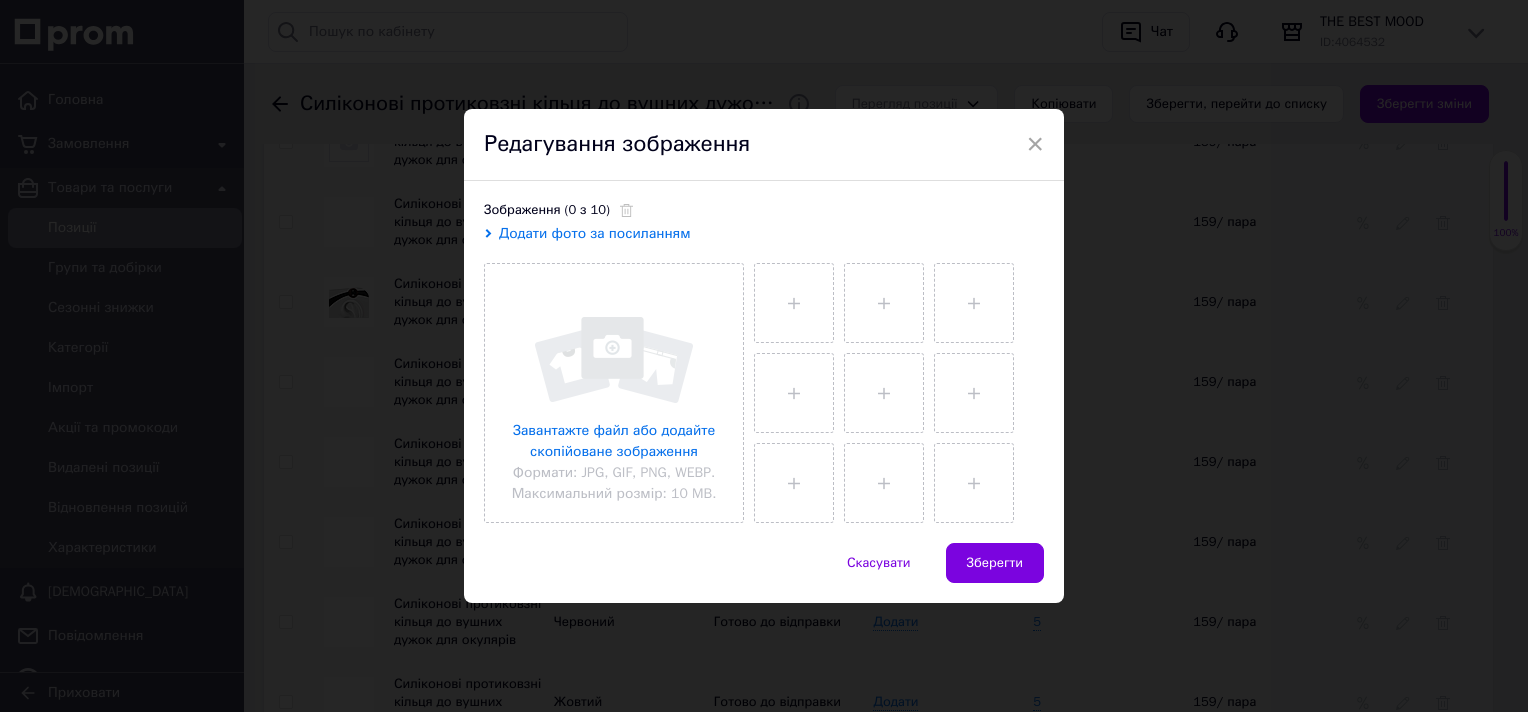 click on "Додати фото за посиланням" at bounding box center (595, 233) 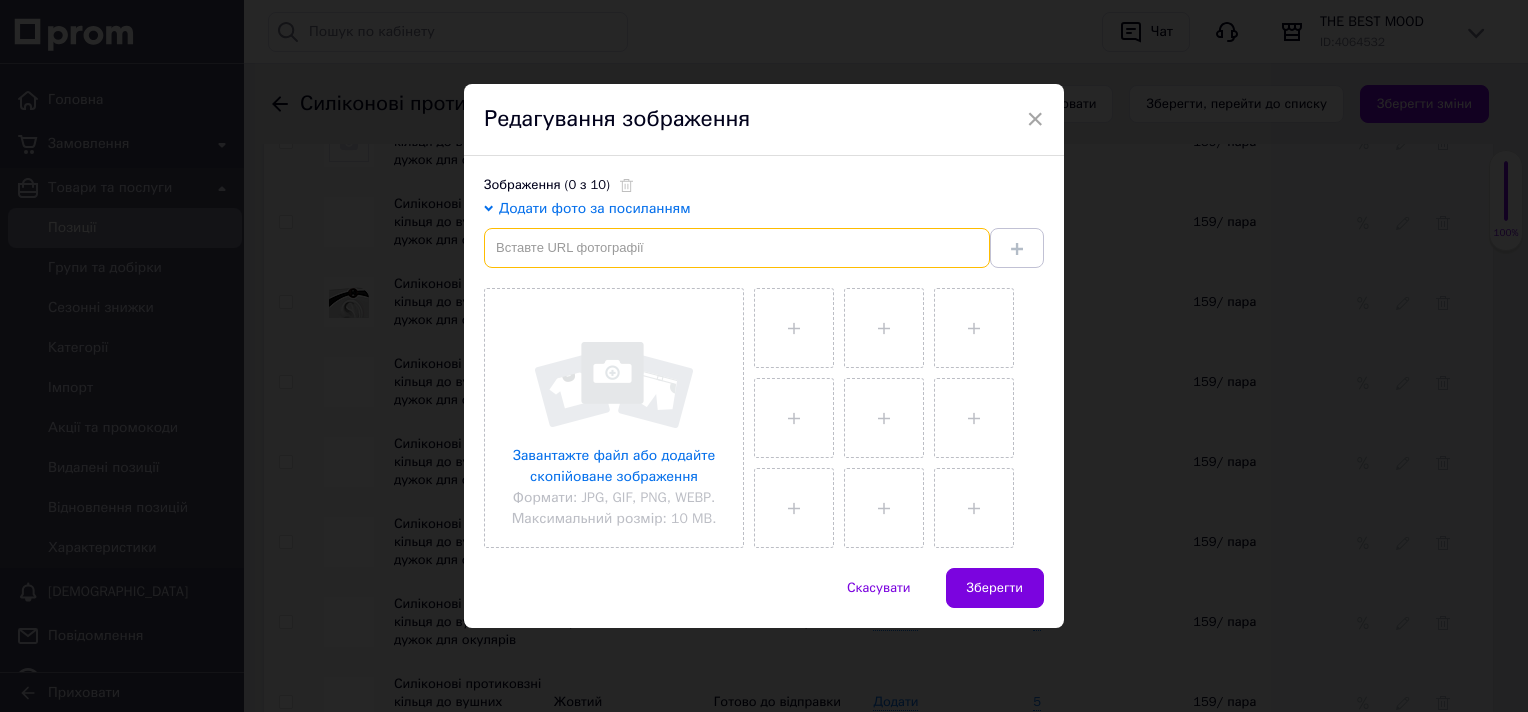 click at bounding box center [737, 248] 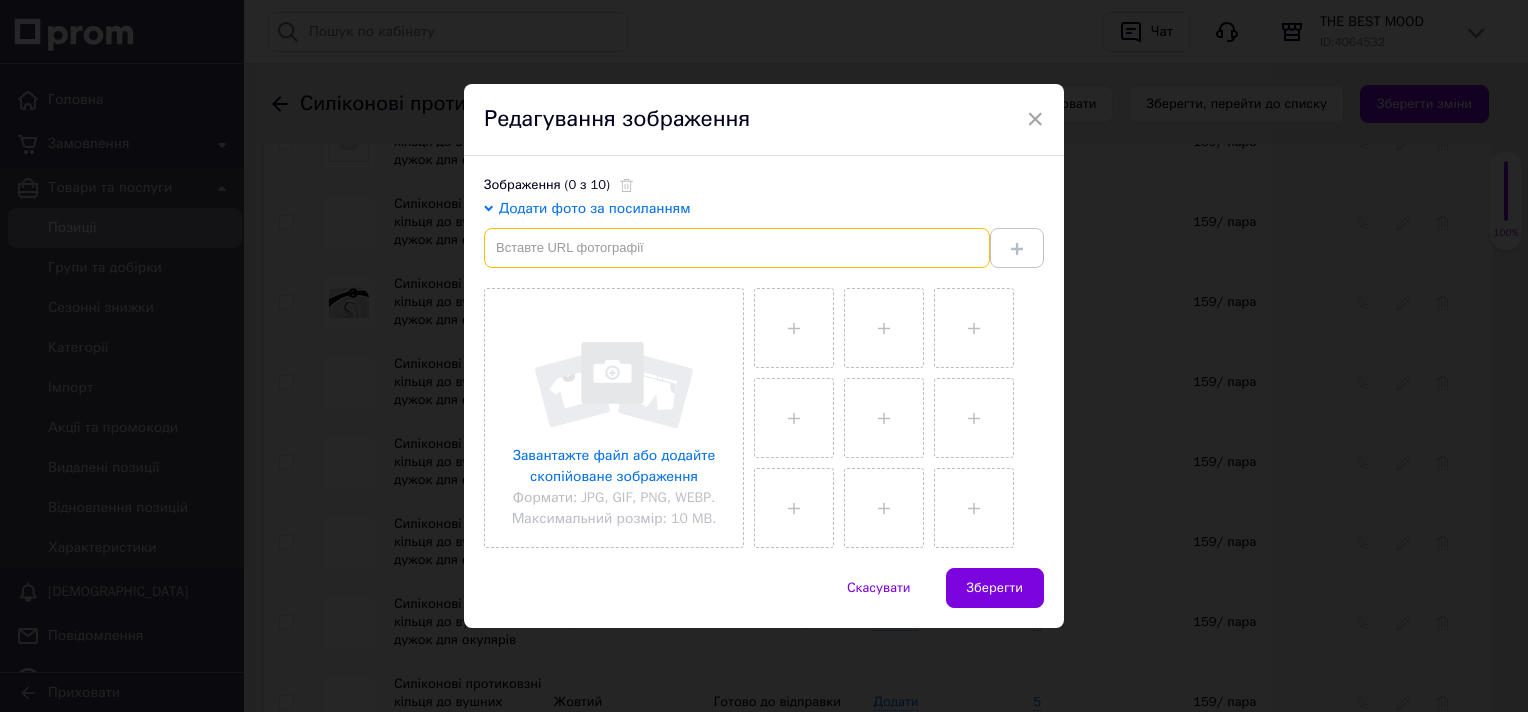 paste on "https://i.ebayimg.com/images/g/GLoAAeSwiJZobY3d/s-l1600.webp" 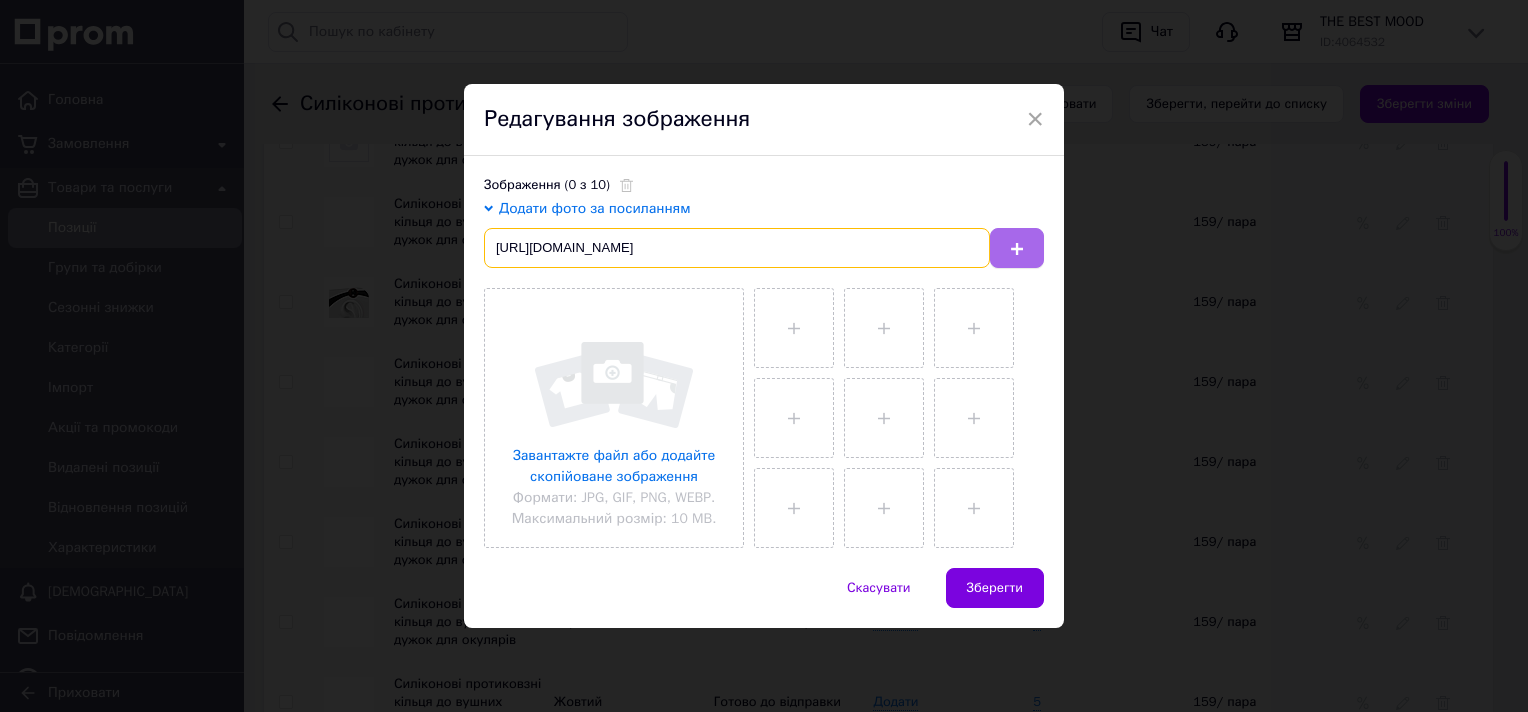 type on "https://i.ebayimg.com/images/g/GLoAAeSwiJZobY3d/s-l1600.webp" 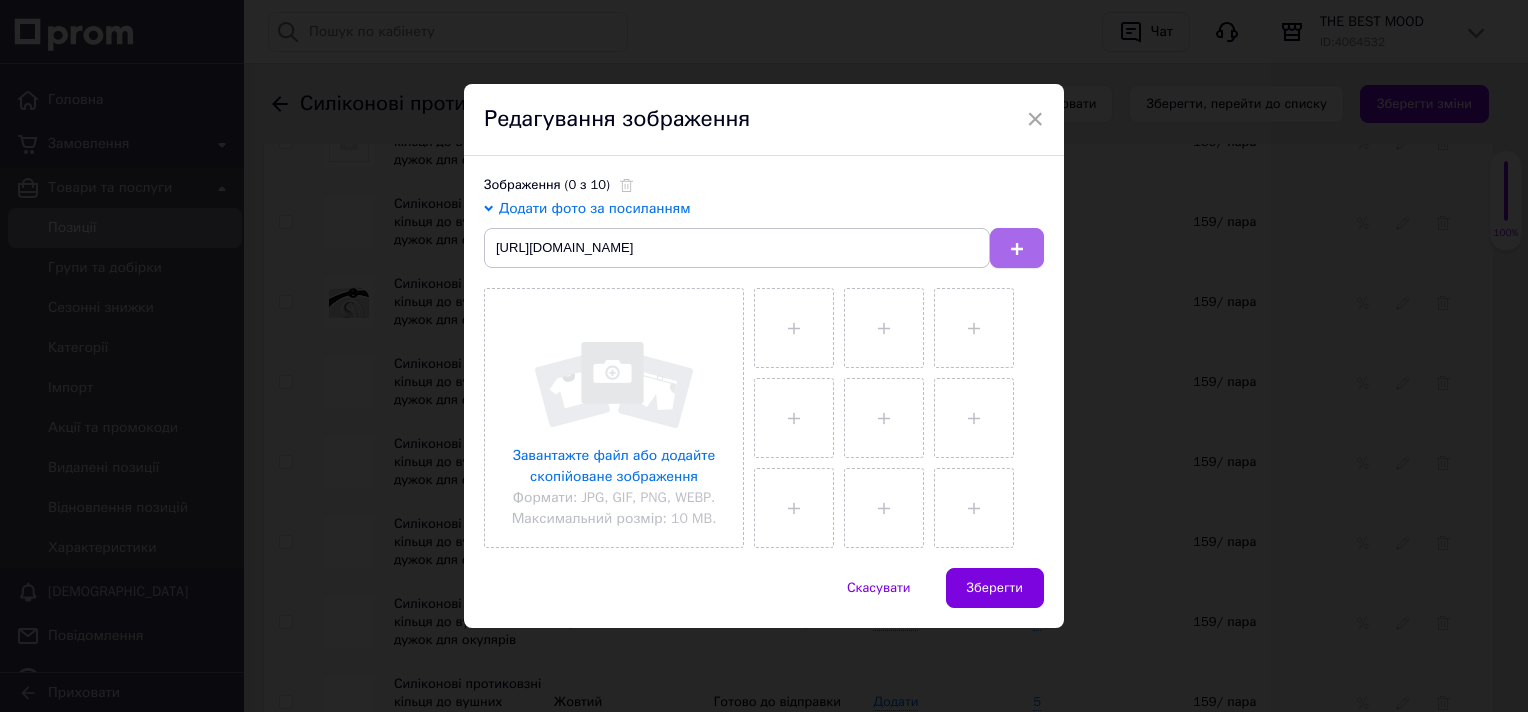 click 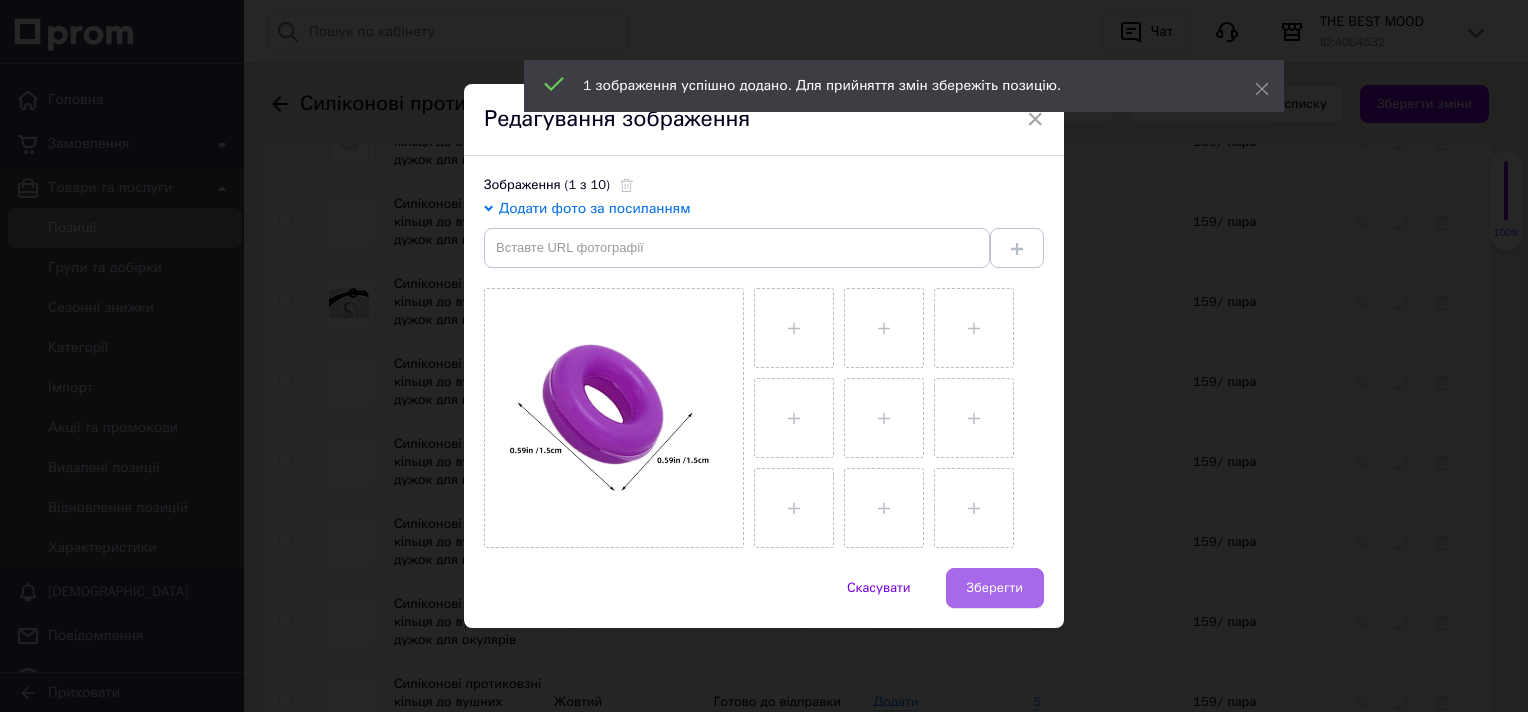 click on "Зберегти" at bounding box center (995, 588) 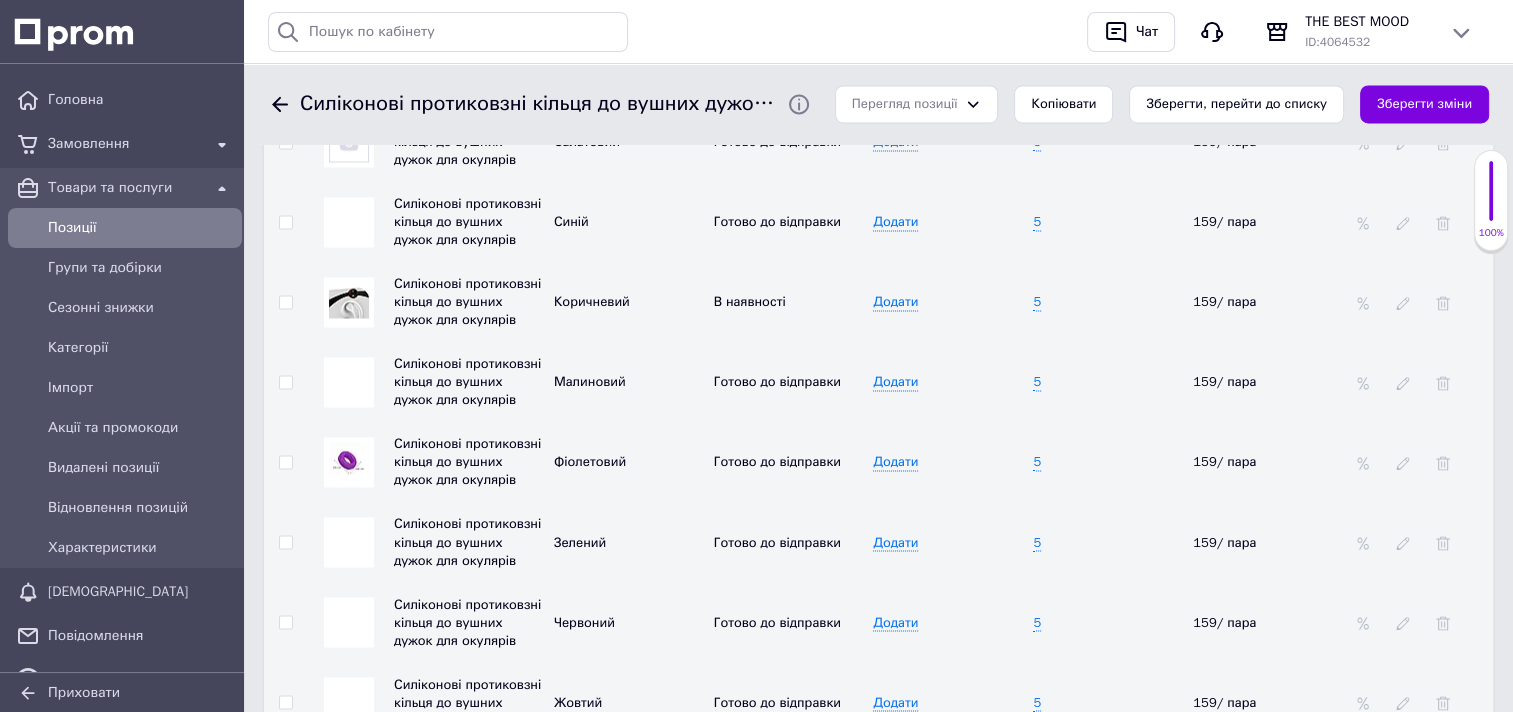 click at bounding box center [349, 622] 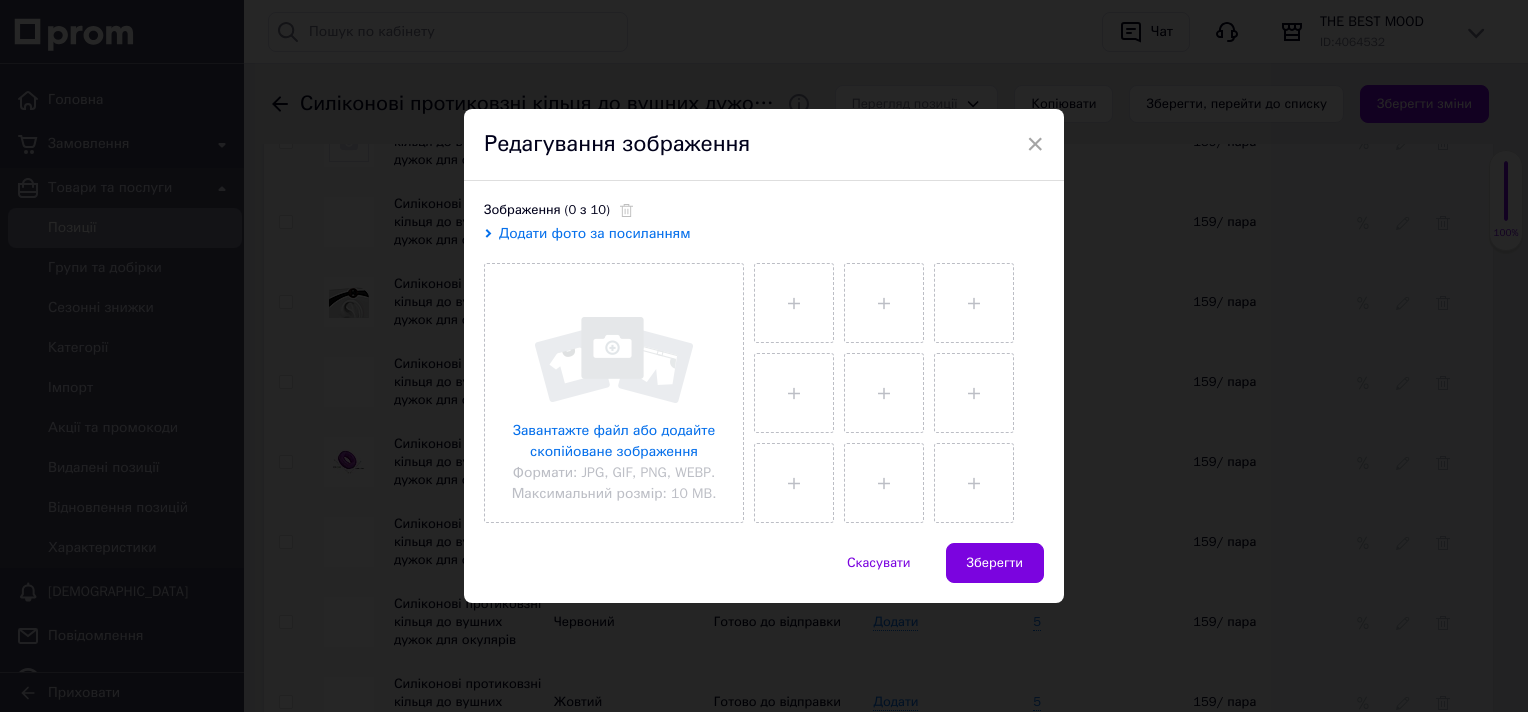 click on "Додати фото за посиланням" at bounding box center (595, 233) 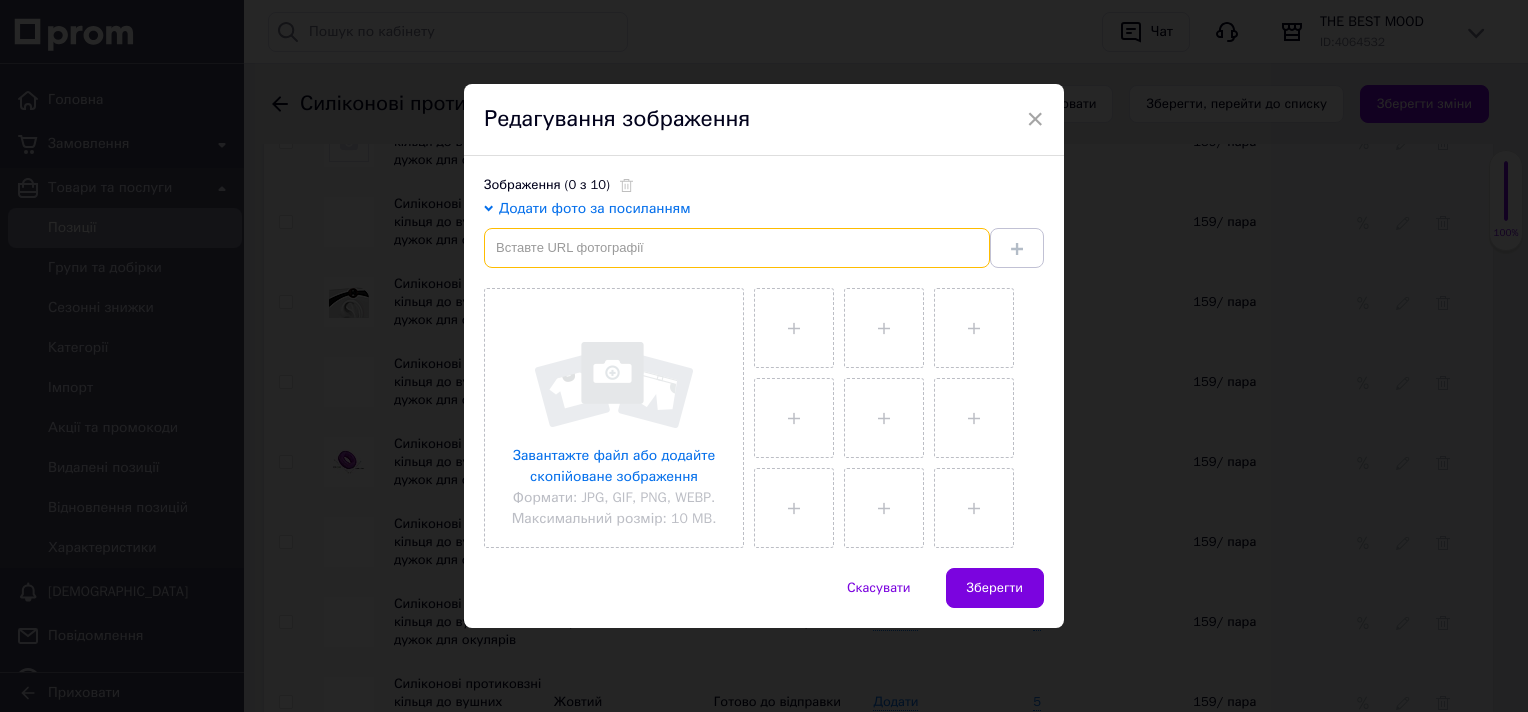 click at bounding box center [737, 248] 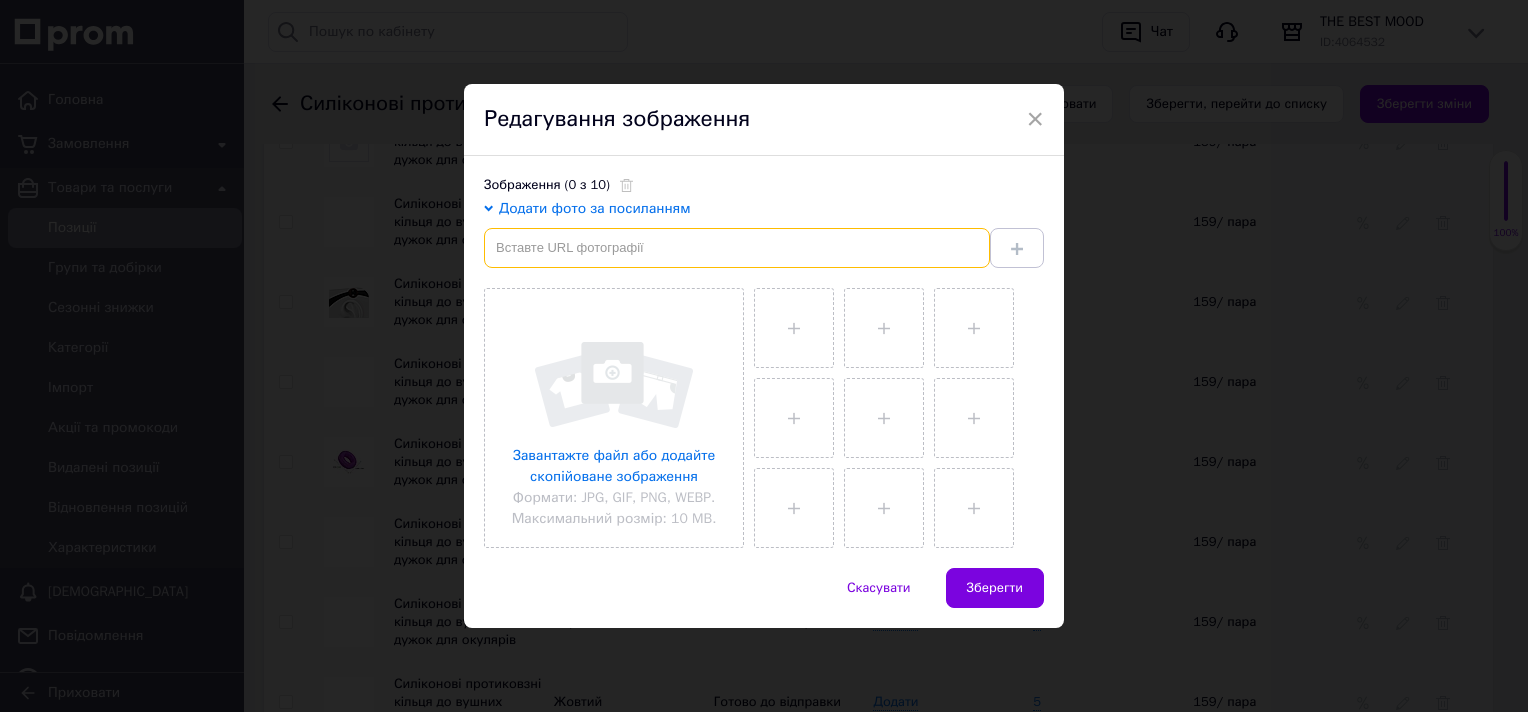 paste on "https://img.joomcdn.net/36f7983cbc2e87c1a7da4d0de91a92e476e2e404_original.jpeg" 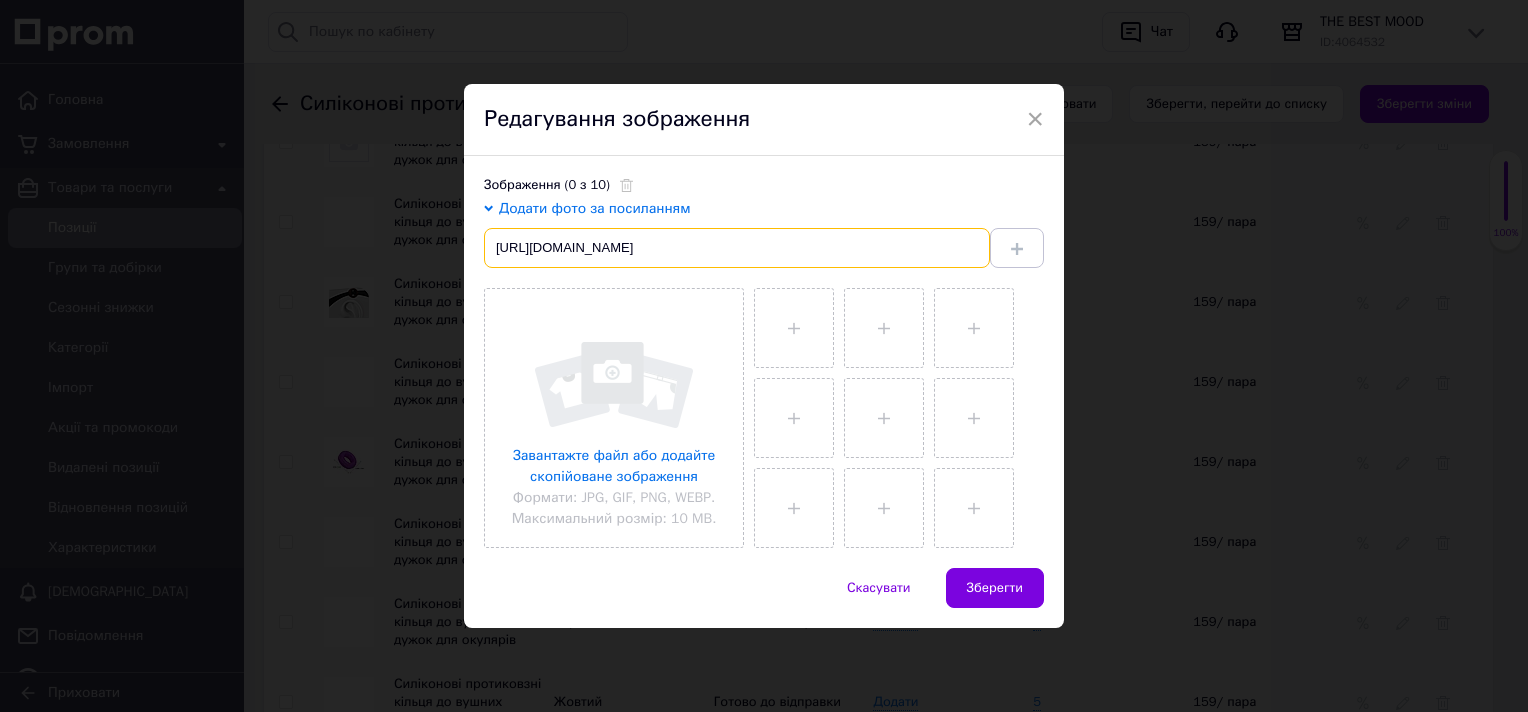 scroll, scrollTop: 0, scrollLeft: 15, axis: horizontal 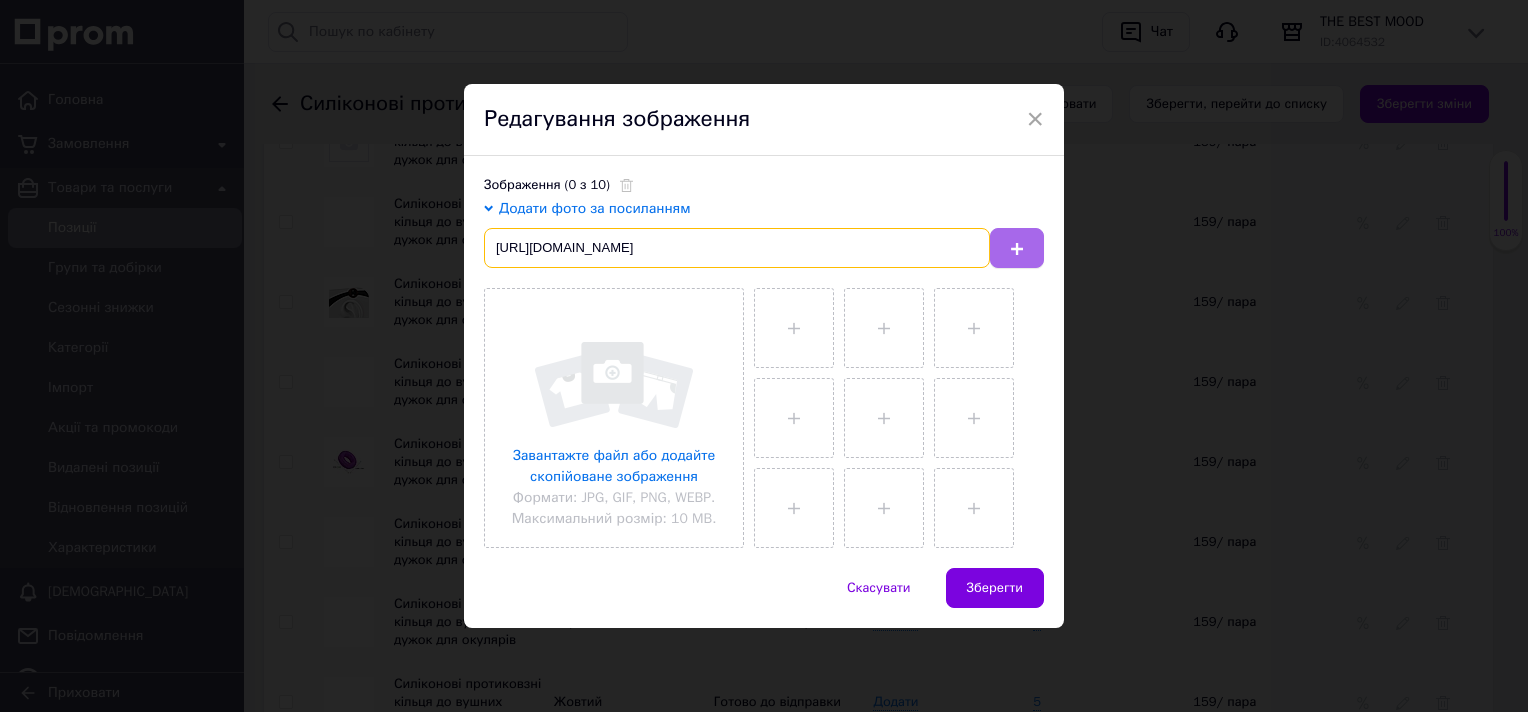 type on "https://img.joomcdn.net/36f7983cbc2e87c1a7da4d0de91a92e476e2e404_original.jpeg" 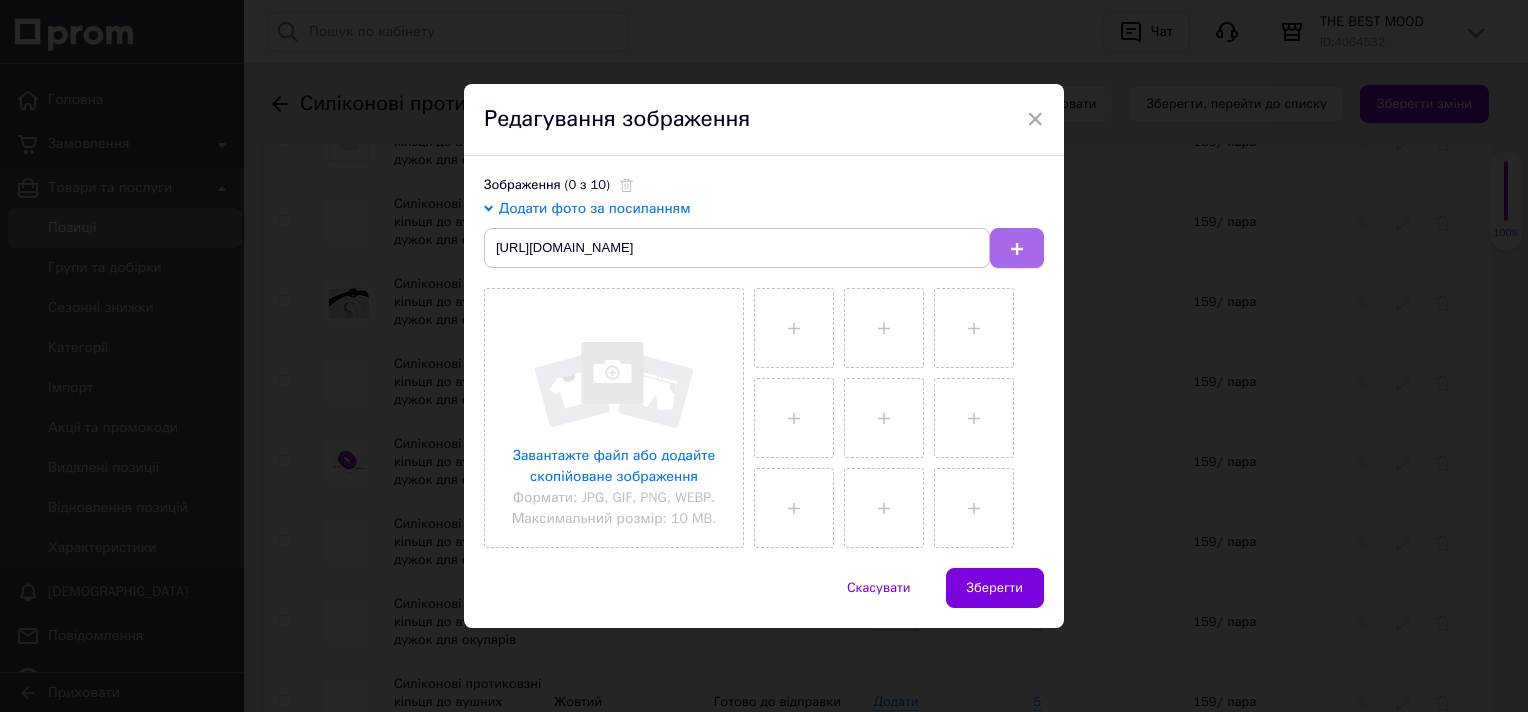 click 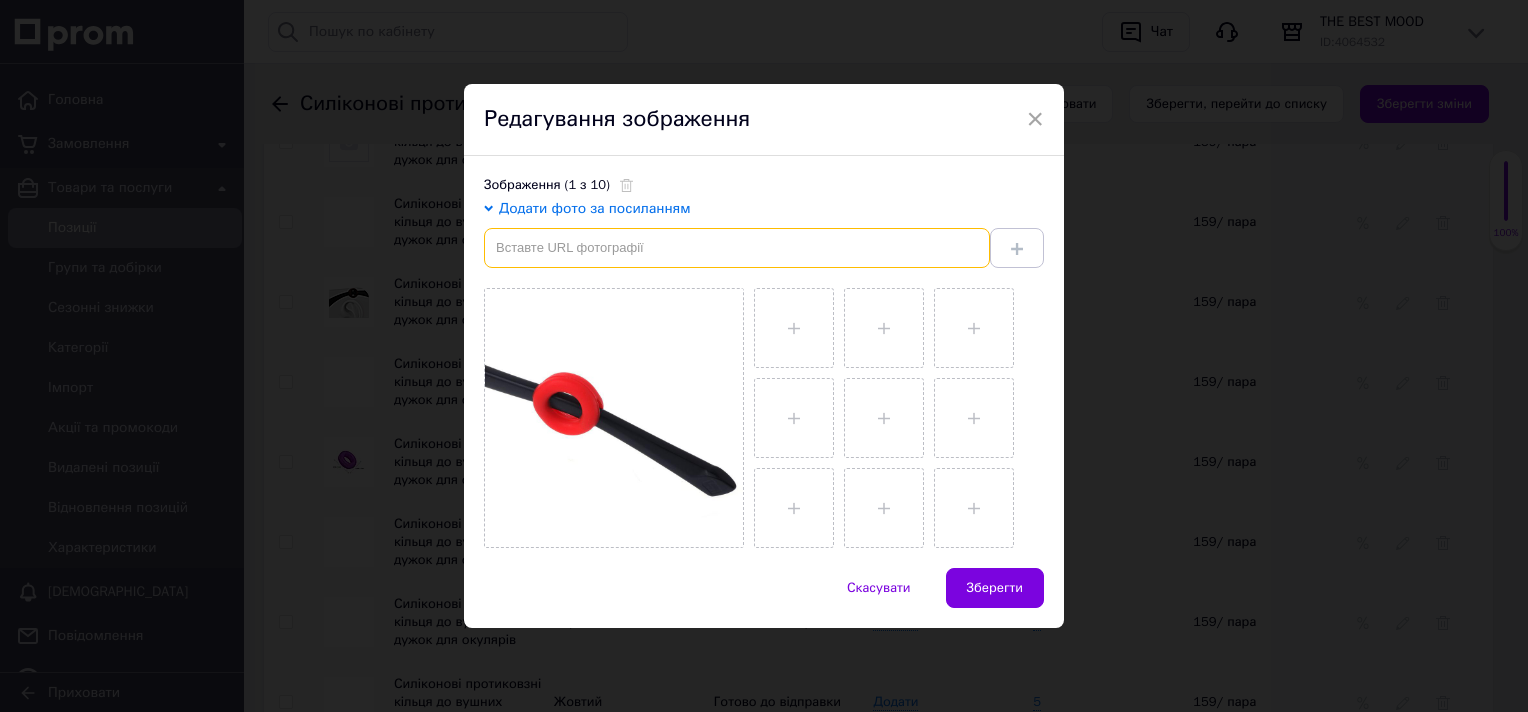 click at bounding box center (737, 248) 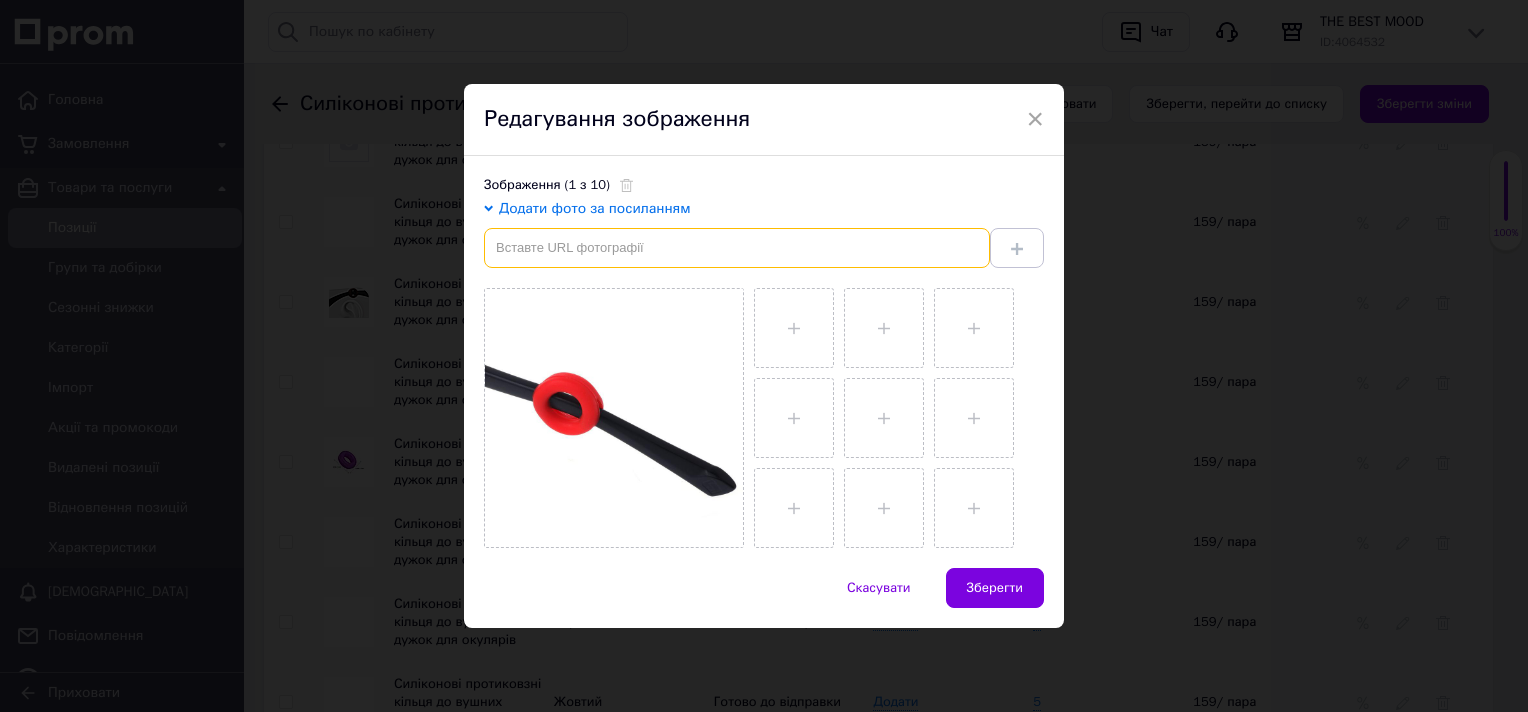 paste on "https://img.joomcdn.net/1bf233a71df8fe33ec724fe937104d4bddc3a9cd_original.jpeg" 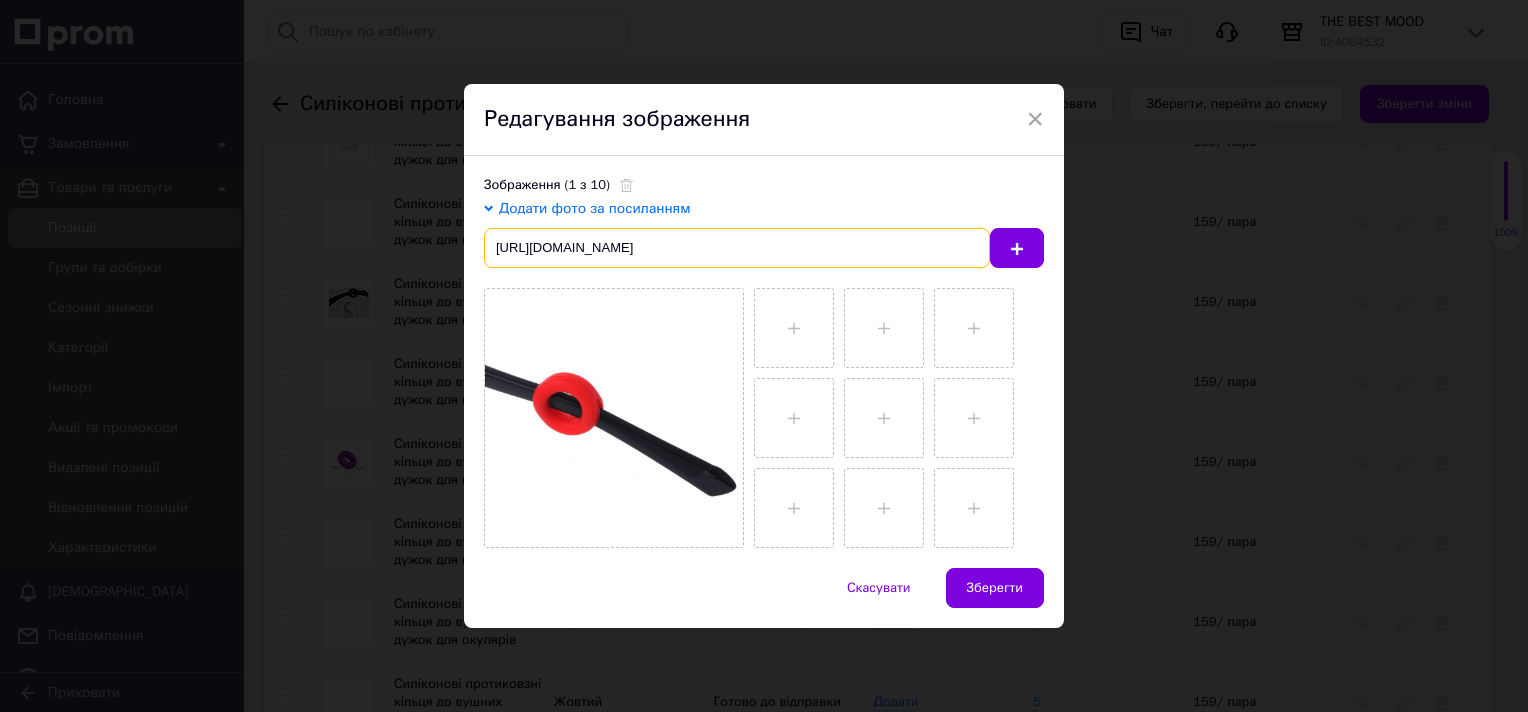 scroll, scrollTop: 0, scrollLeft: 4, axis: horizontal 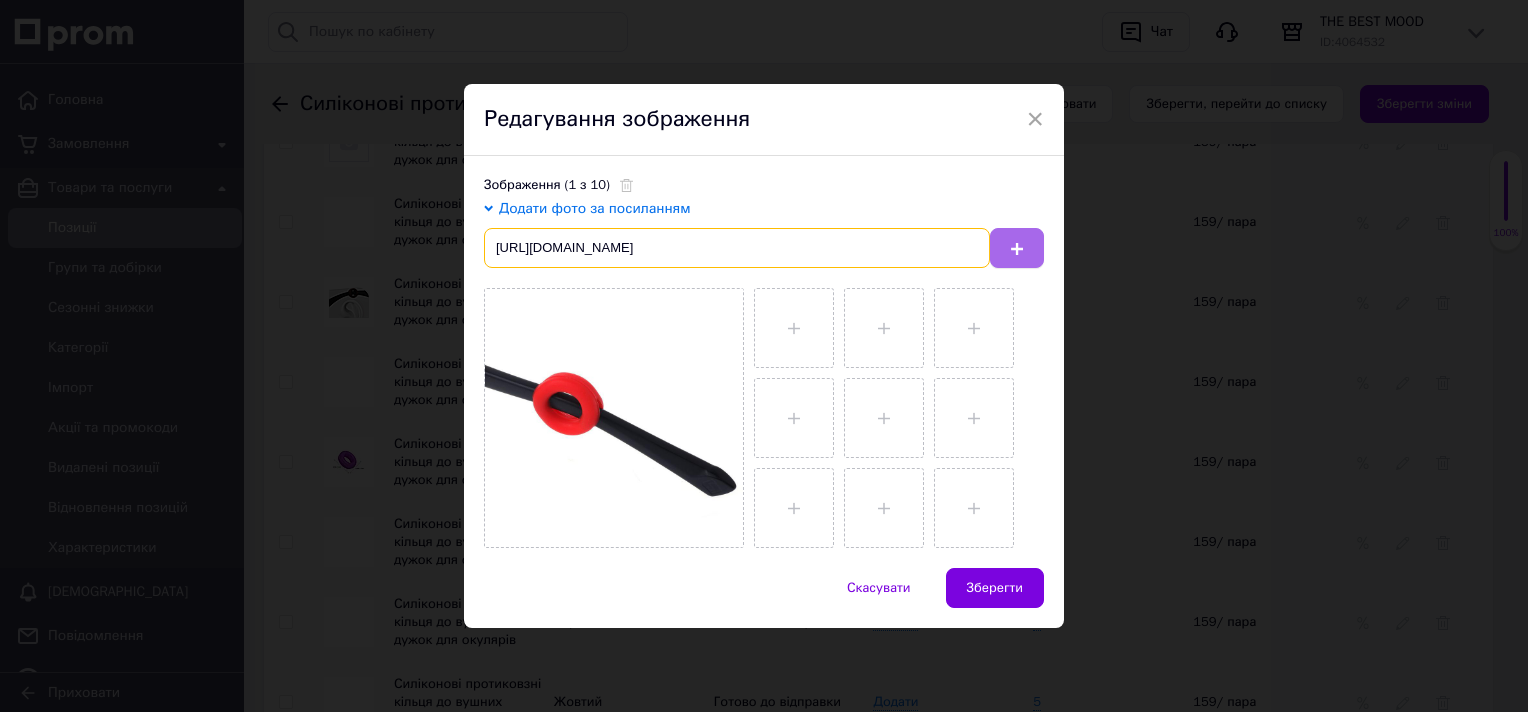 type on "https://img.joomcdn.net/1bf233a71df8fe33ec724fe937104d4bddc3a9cd_original.jpeg" 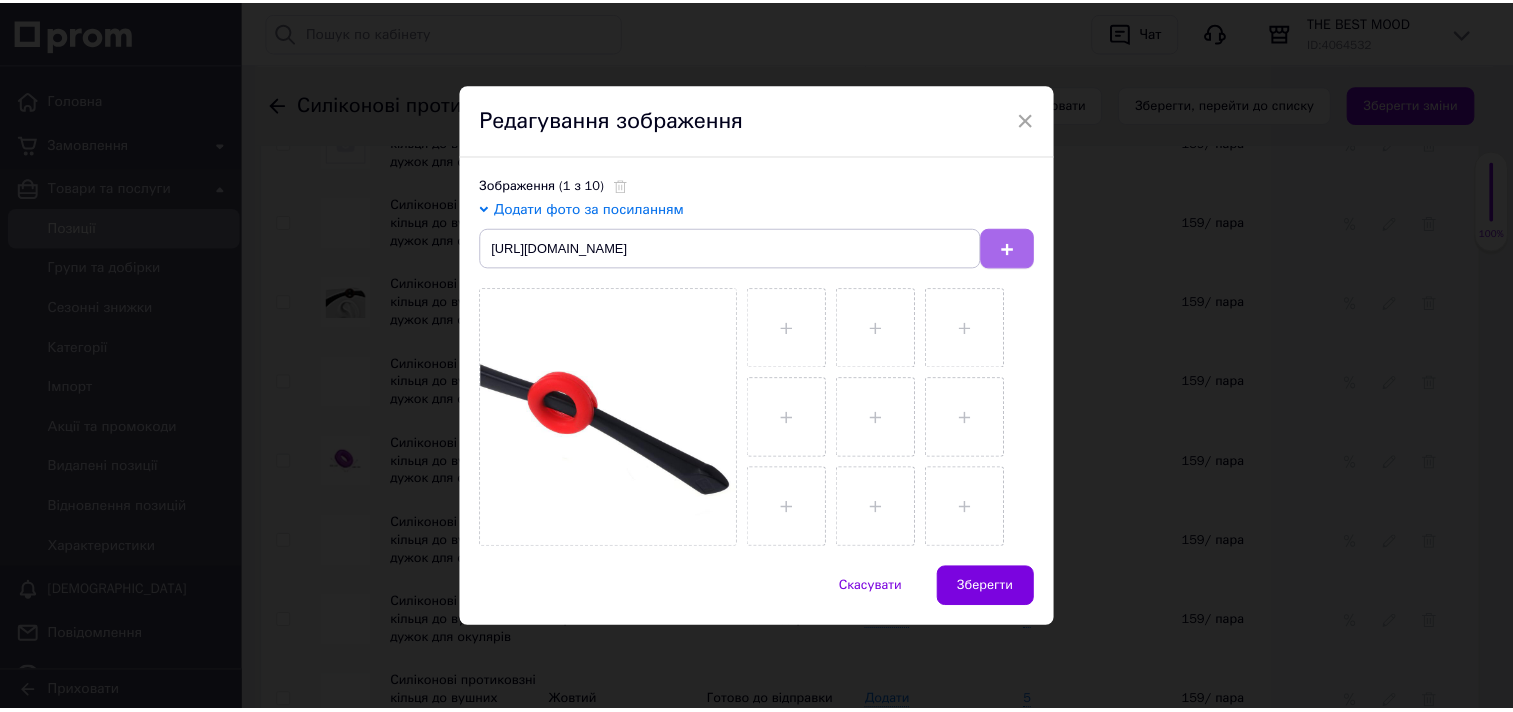 scroll, scrollTop: 0, scrollLeft: 0, axis: both 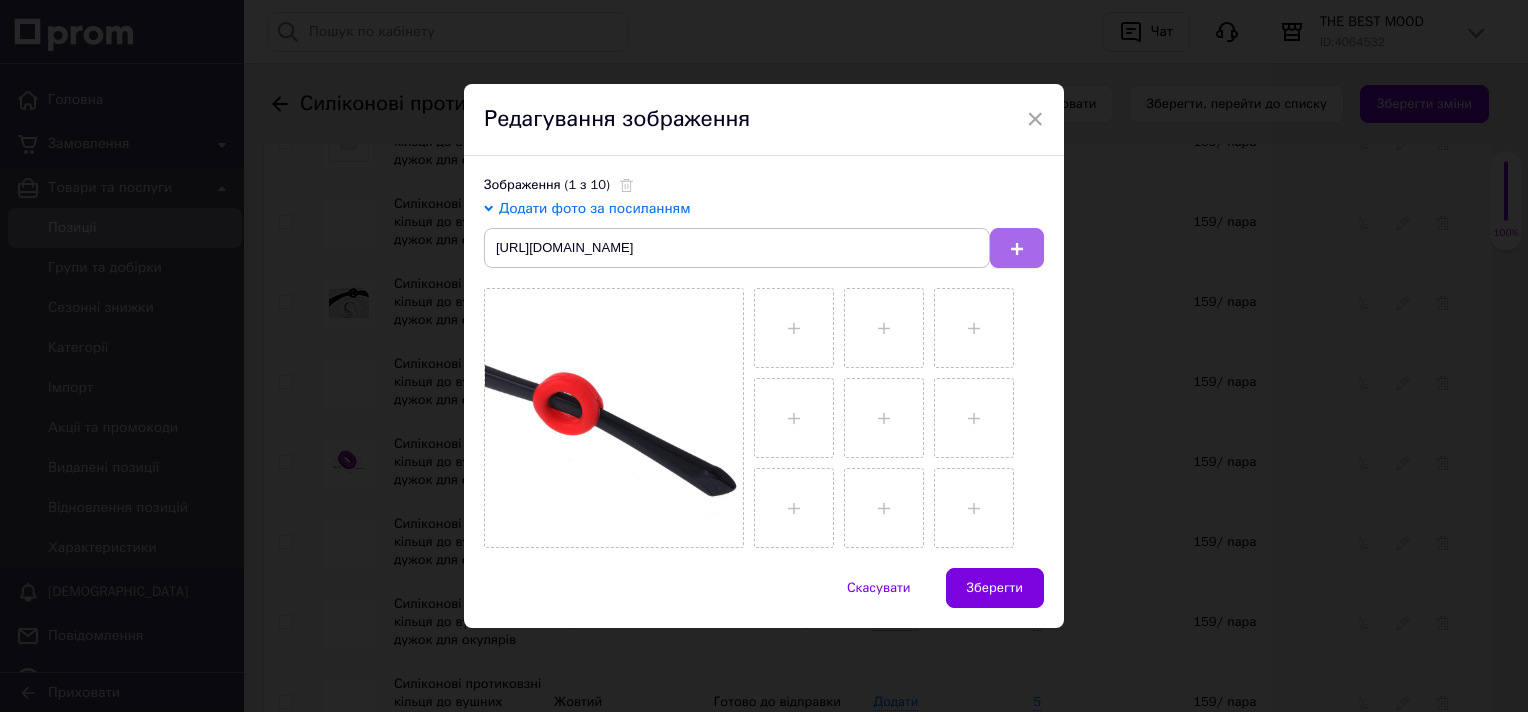 click at bounding box center [1017, 248] 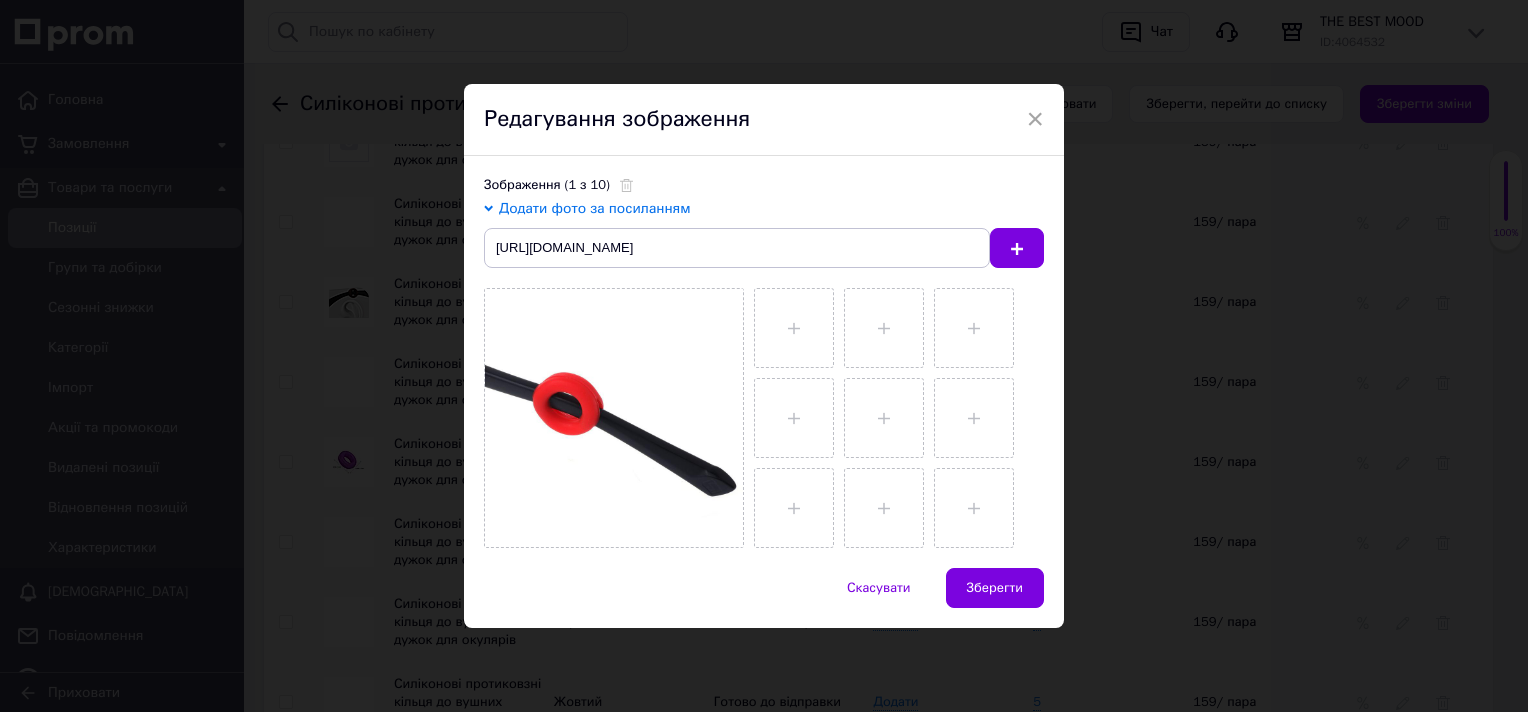 type 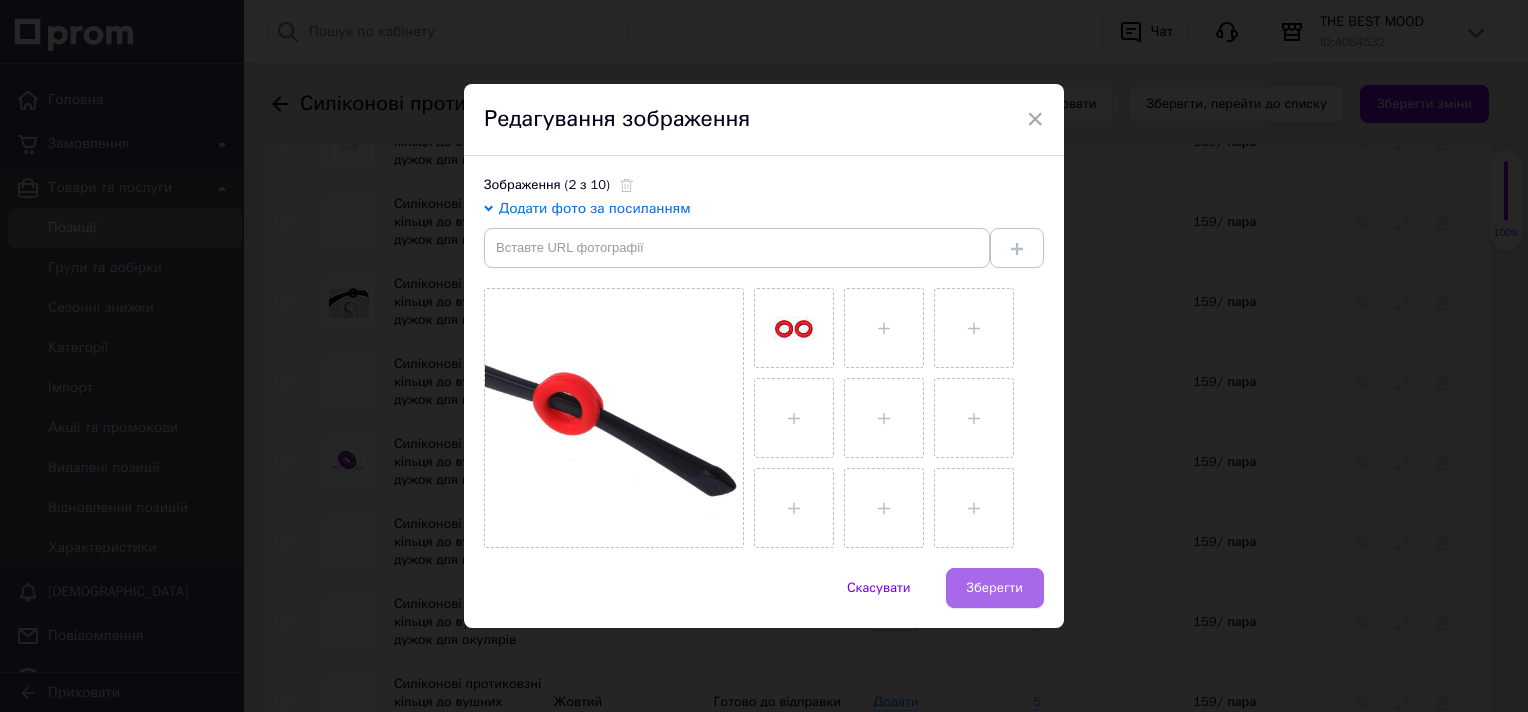click on "Зберегти" at bounding box center [995, 588] 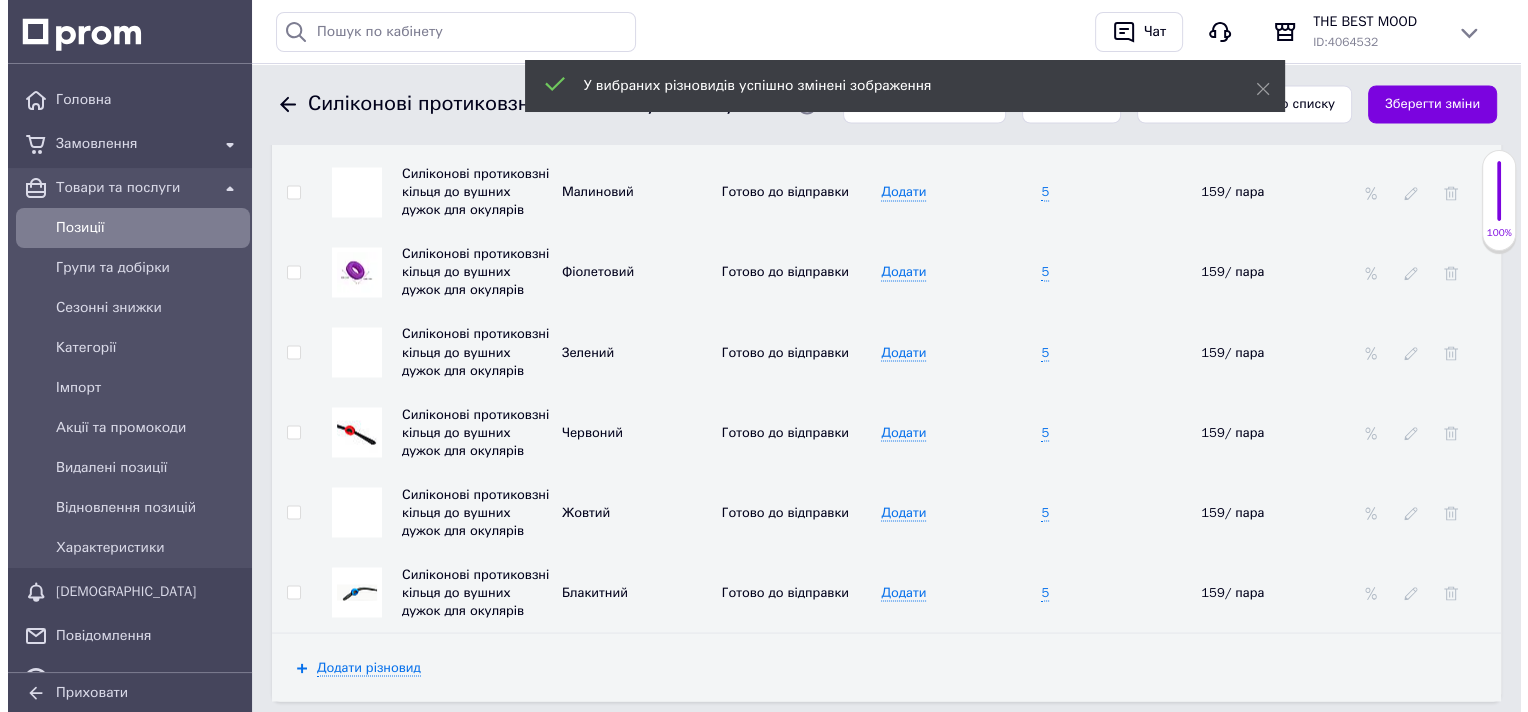 scroll, scrollTop: 3445, scrollLeft: 0, axis: vertical 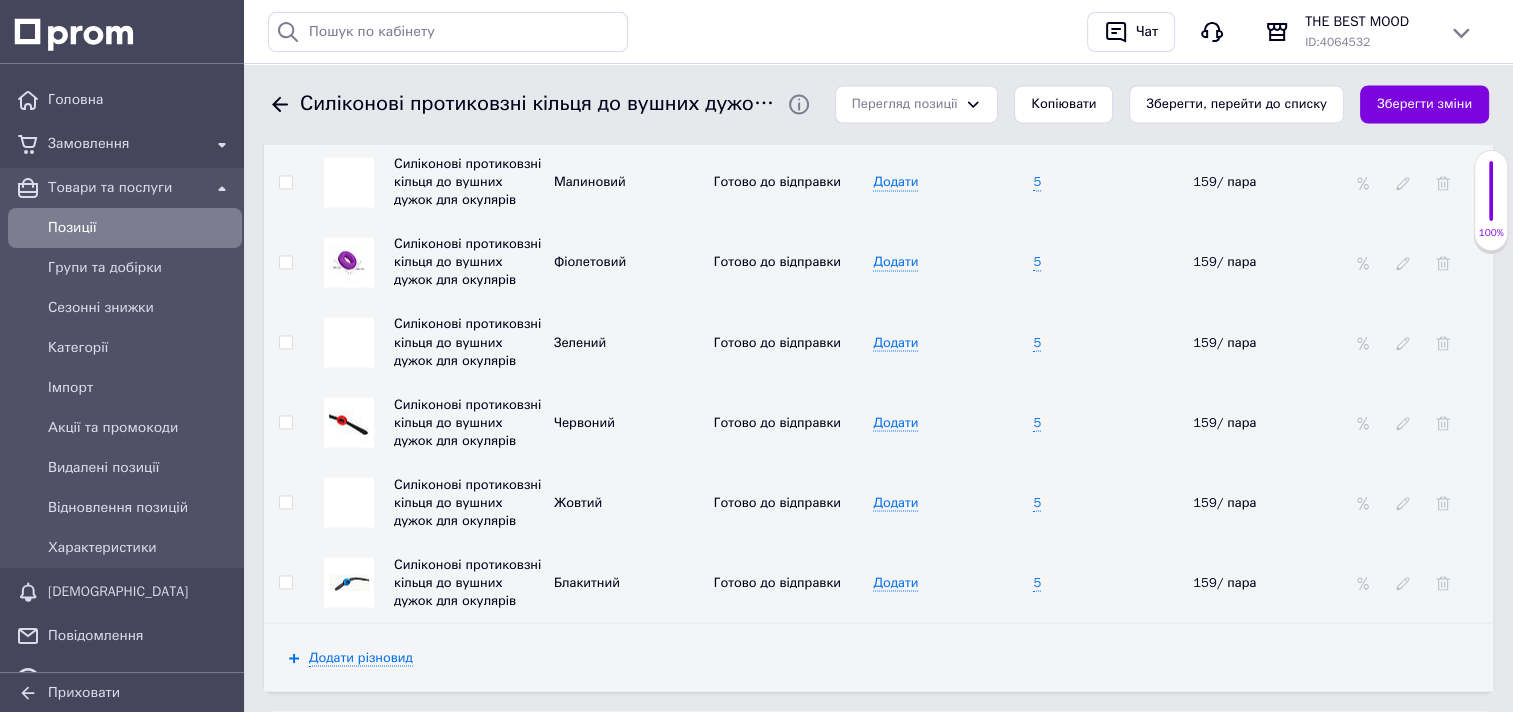 click at bounding box center (349, 582) 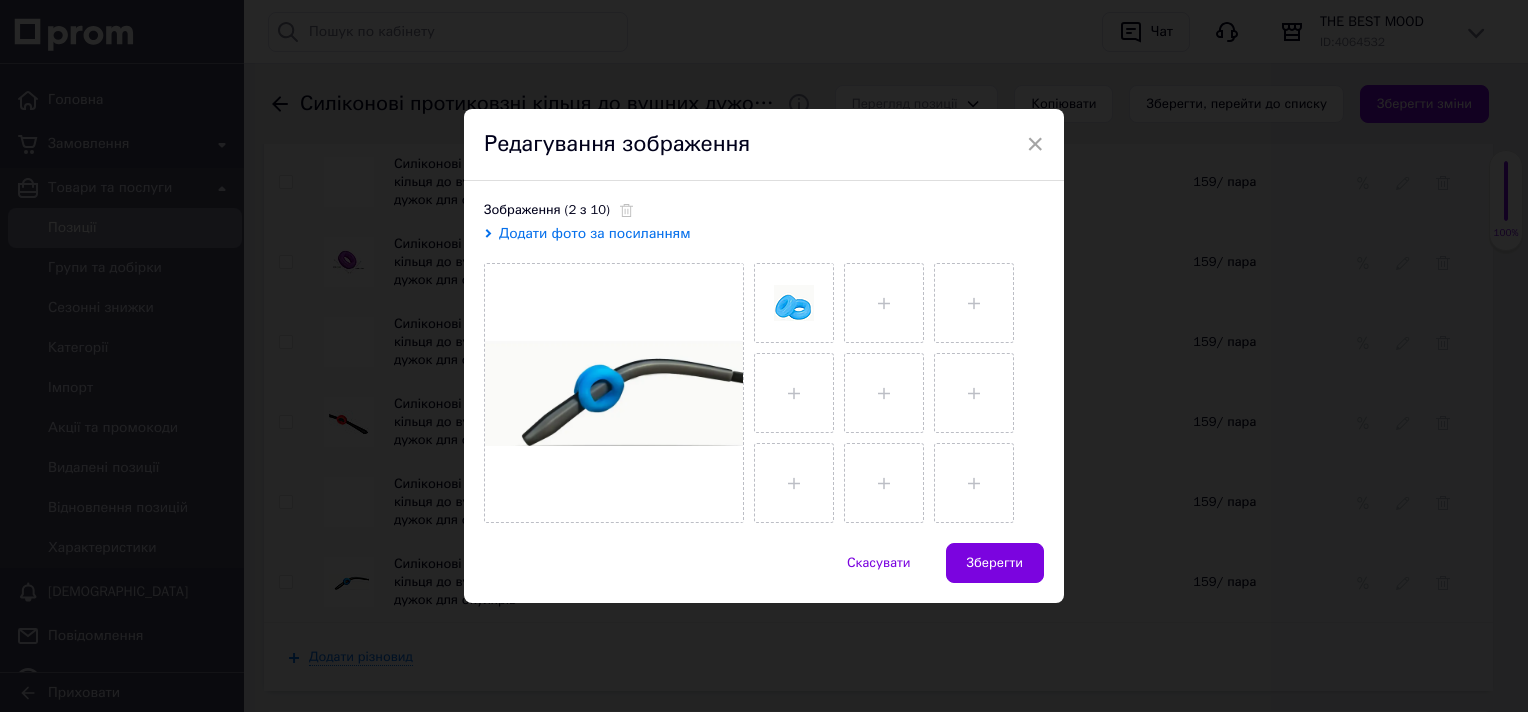 click on "Додати фото за посиланням" at bounding box center (595, 233) 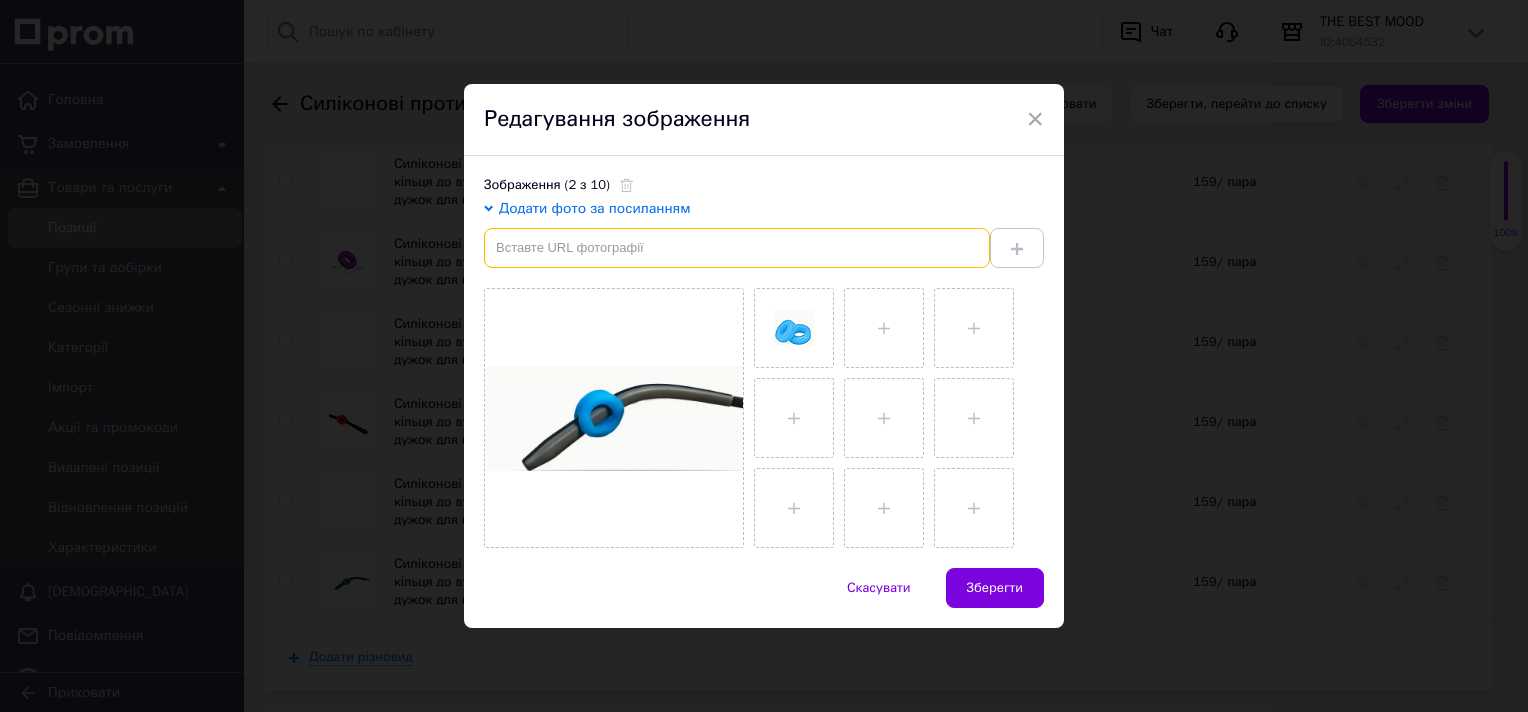 click at bounding box center (737, 248) 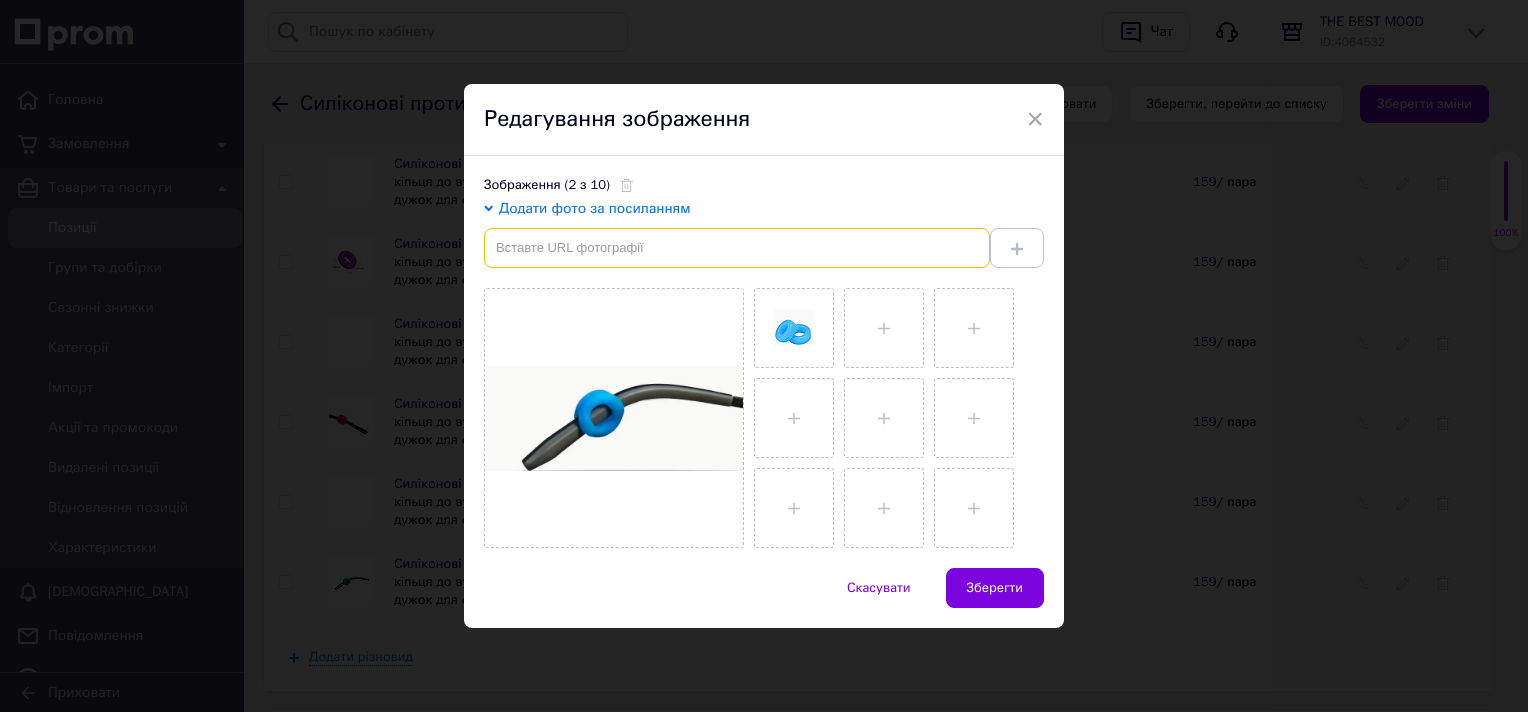 paste on "https://img.joomcdn.net/c013107cc3e0eb853574aeb82ed50157cfc33835_original.jpeg" 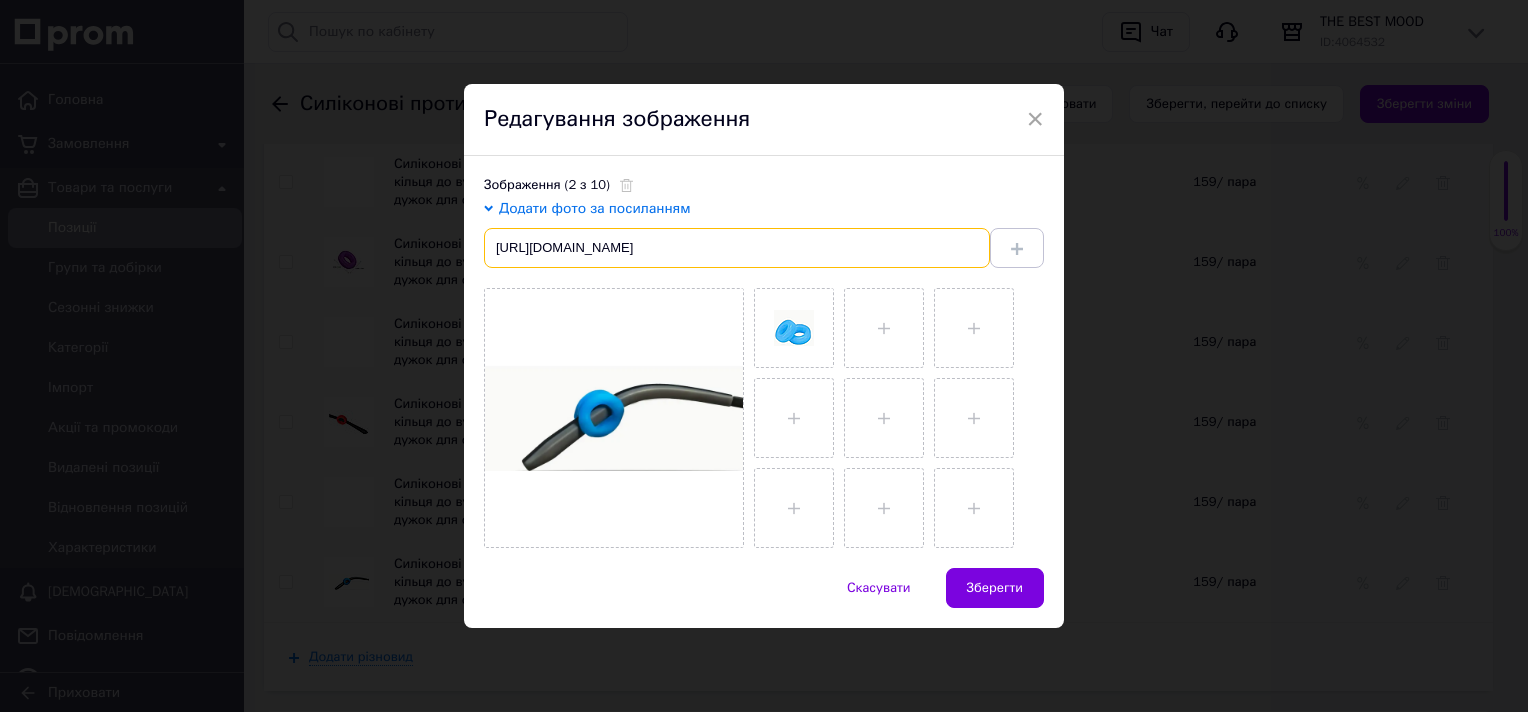 scroll, scrollTop: 0, scrollLeft: 14, axis: horizontal 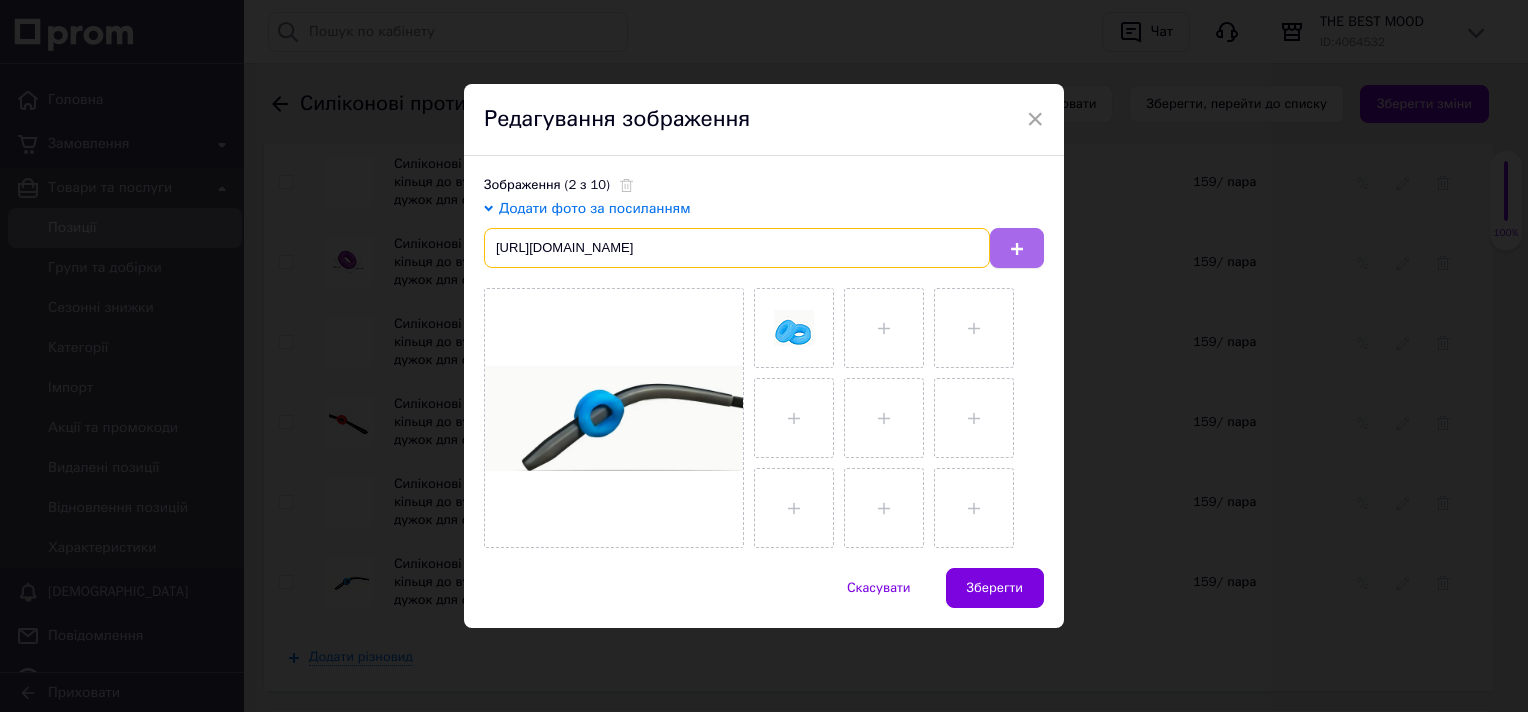 type on "https://img.joomcdn.net/c013107cc3e0eb853574aeb82ed50157cfc33835_original.jpeg" 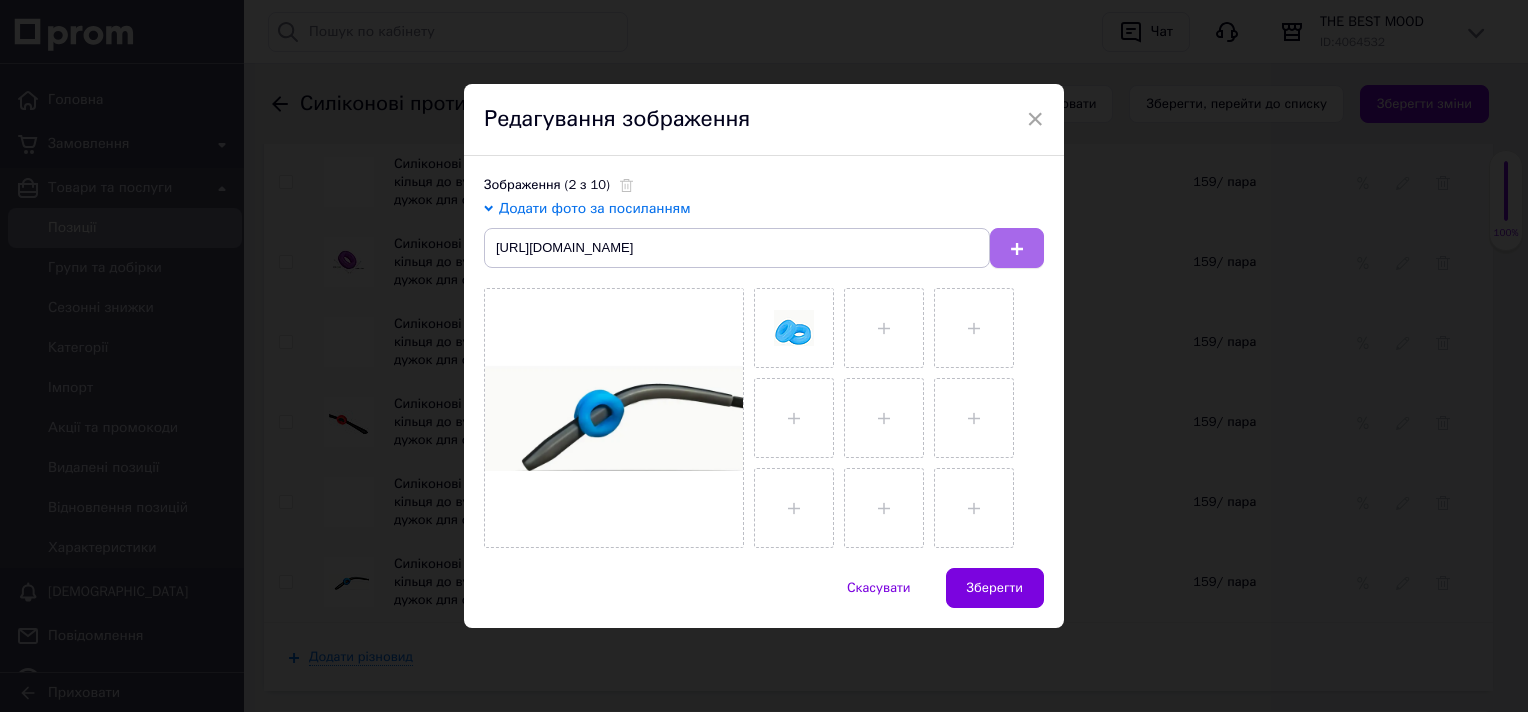 click 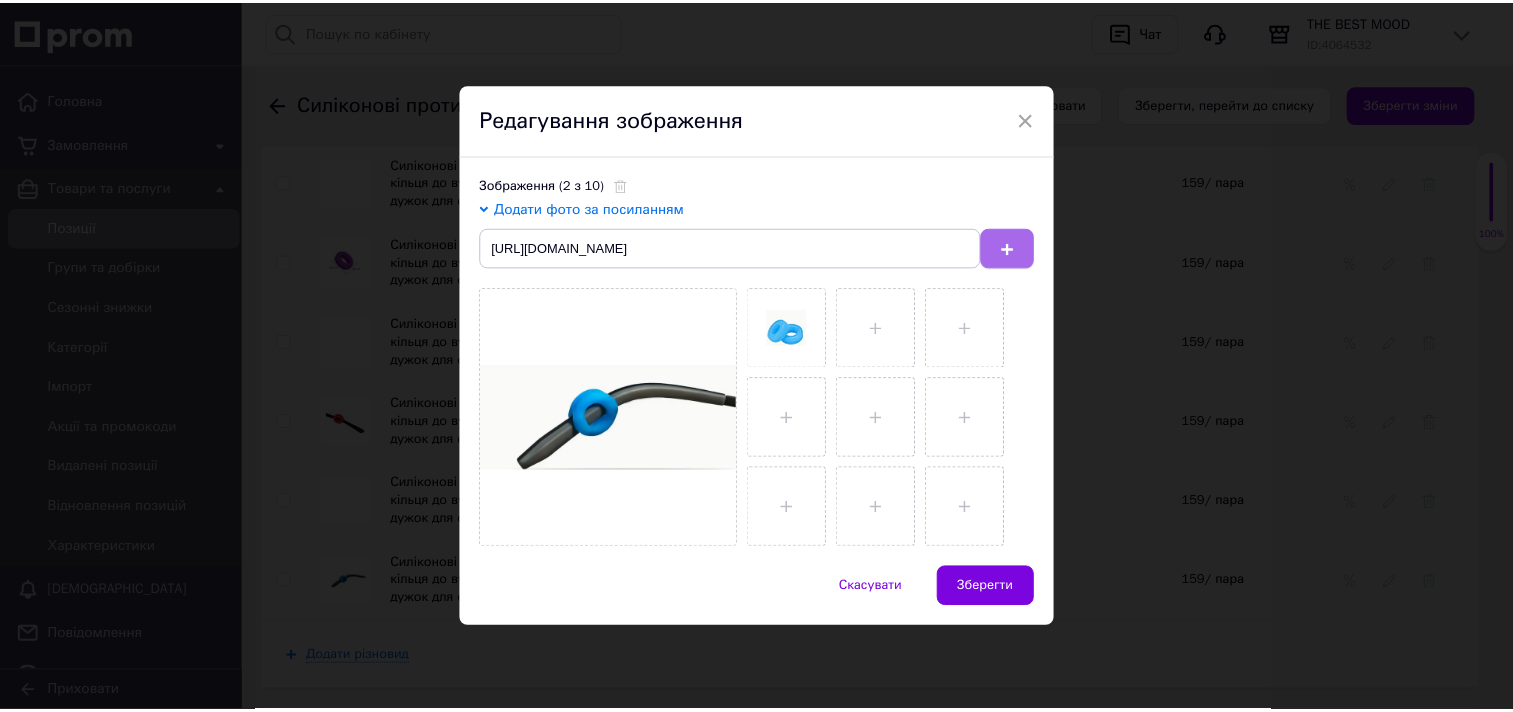 scroll, scrollTop: 0, scrollLeft: 0, axis: both 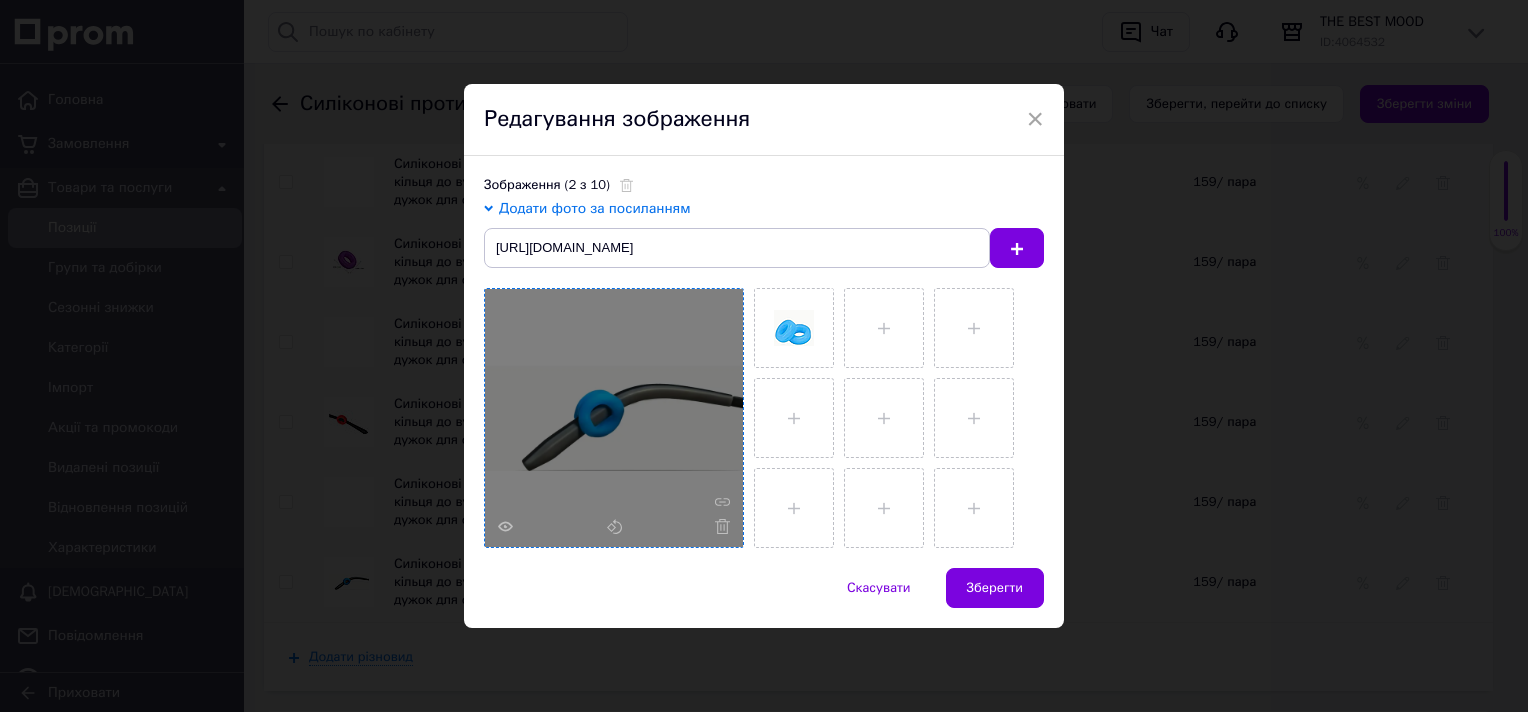 type 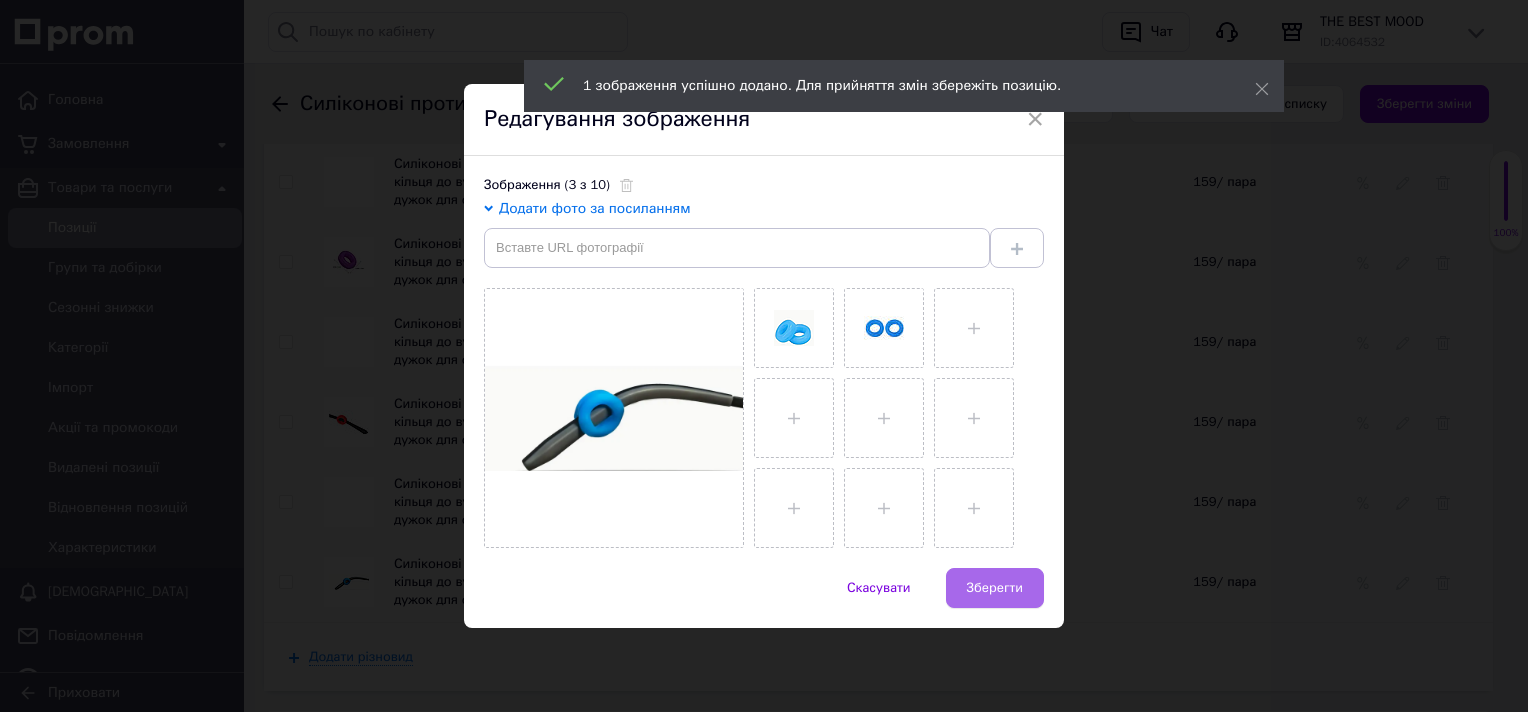 click on "Зберегти" at bounding box center (995, 588) 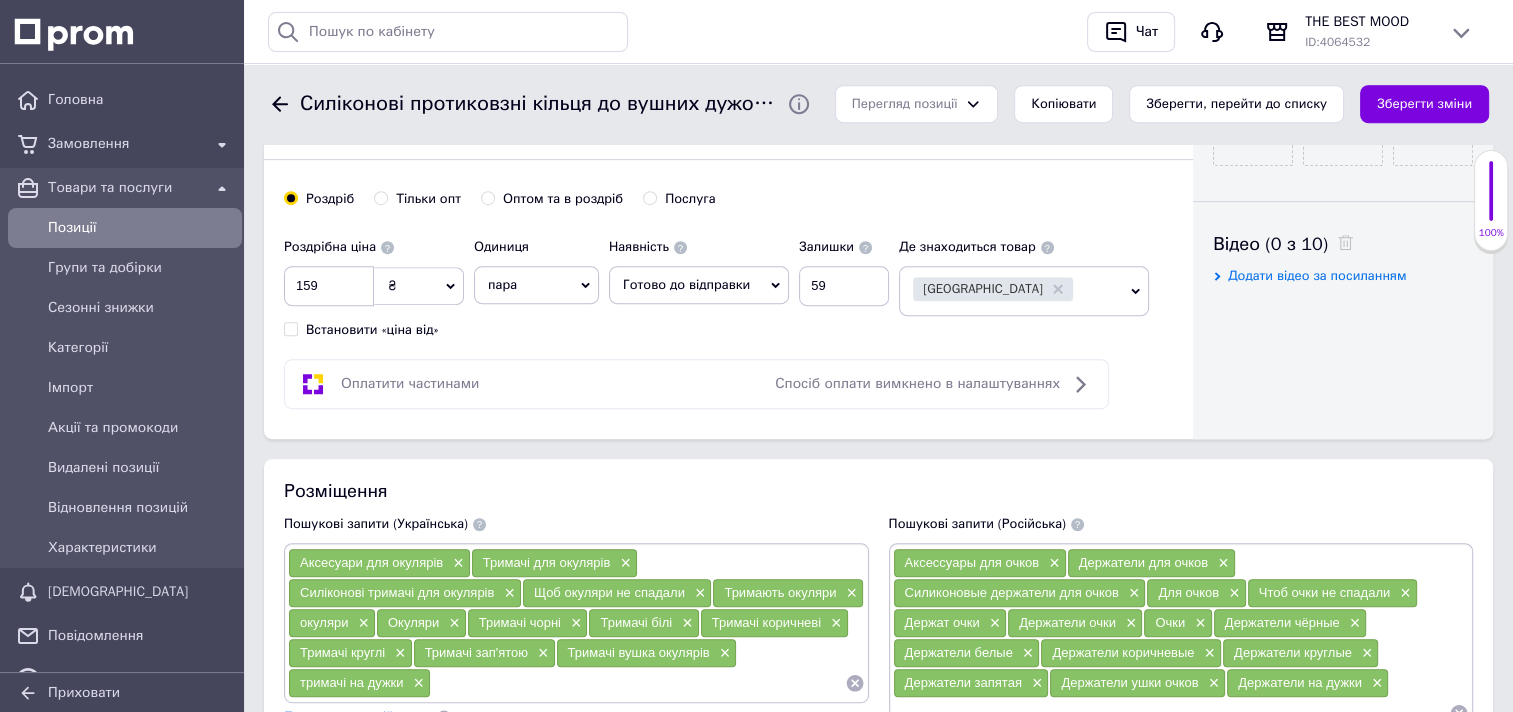 scroll, scrollTop: 345, scrollLeft: 0, axis: vertical 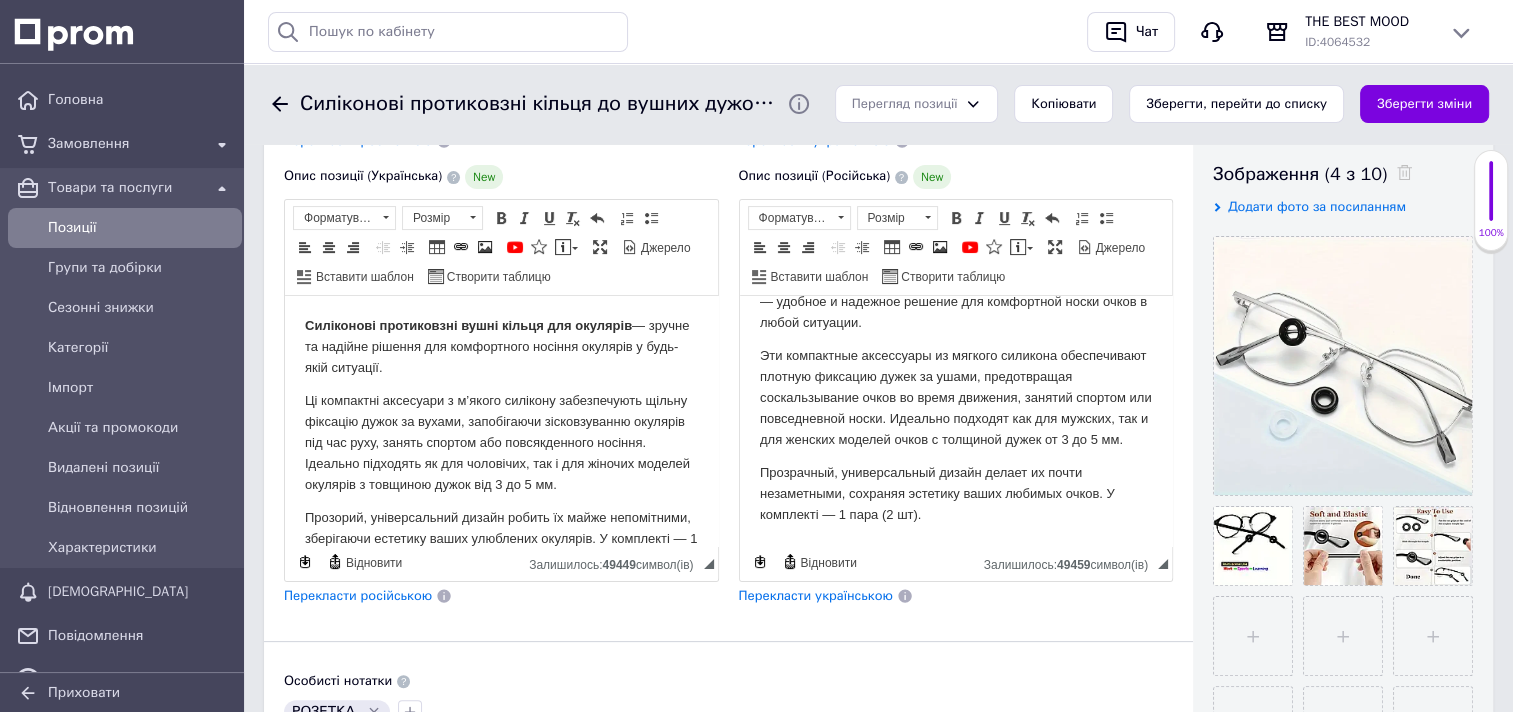 click on "Додати фото за посиланням" at bounding box center (1317, 206) 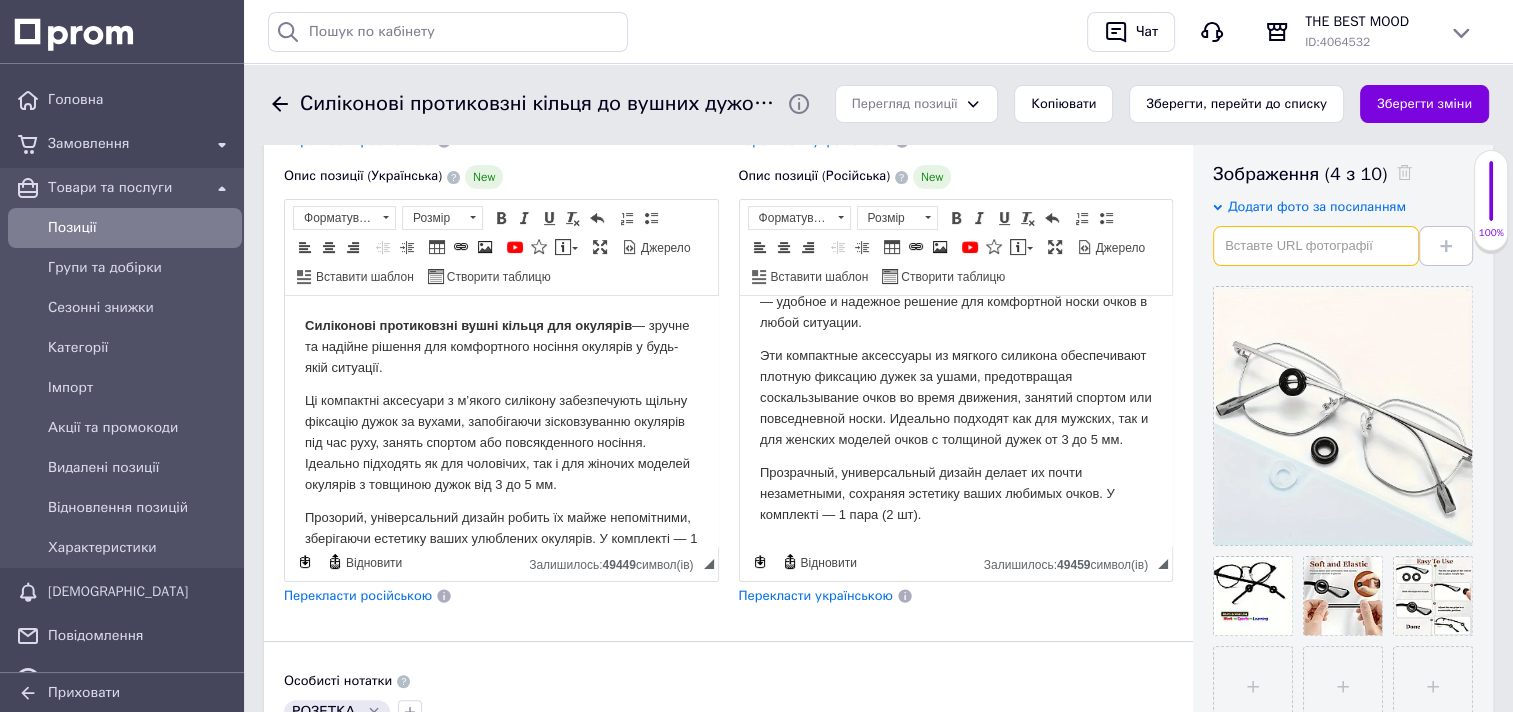 click at bounding box center (1316, 246) 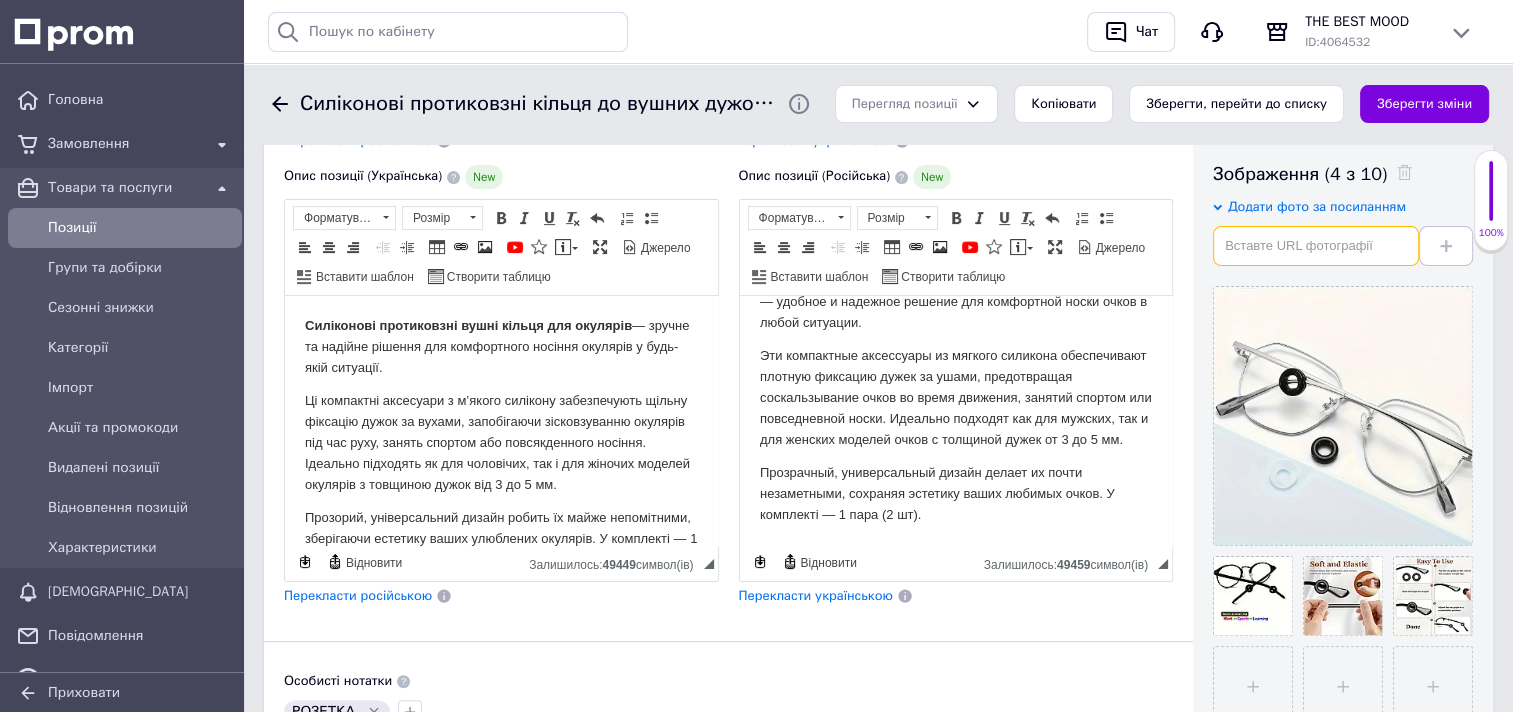 paste on "https://img.joomcdn.net/fa4aae76136b517070a6470c21d67c4371aa7e72_original.jpeg" 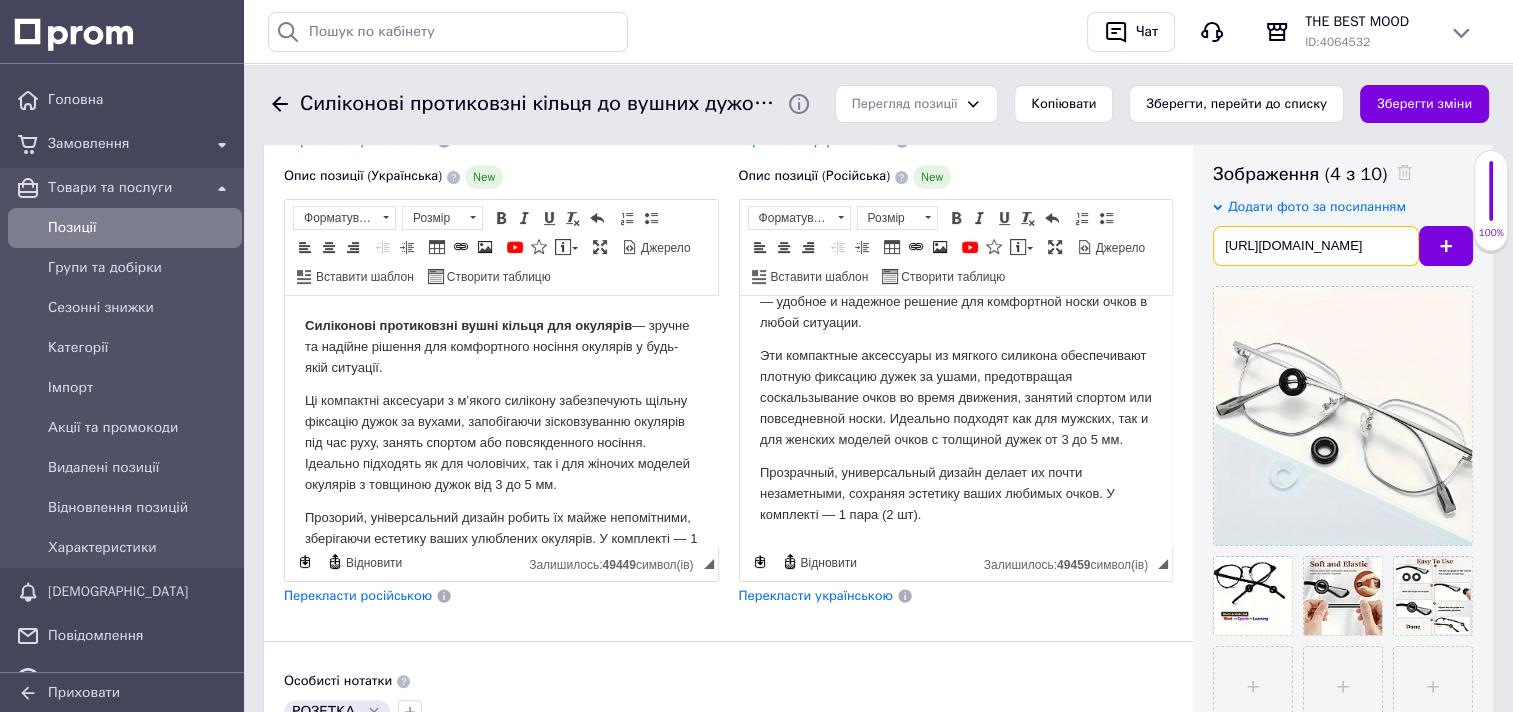 scroll, scrollTop: 0, scrollLeft: 316, axis: horizontal 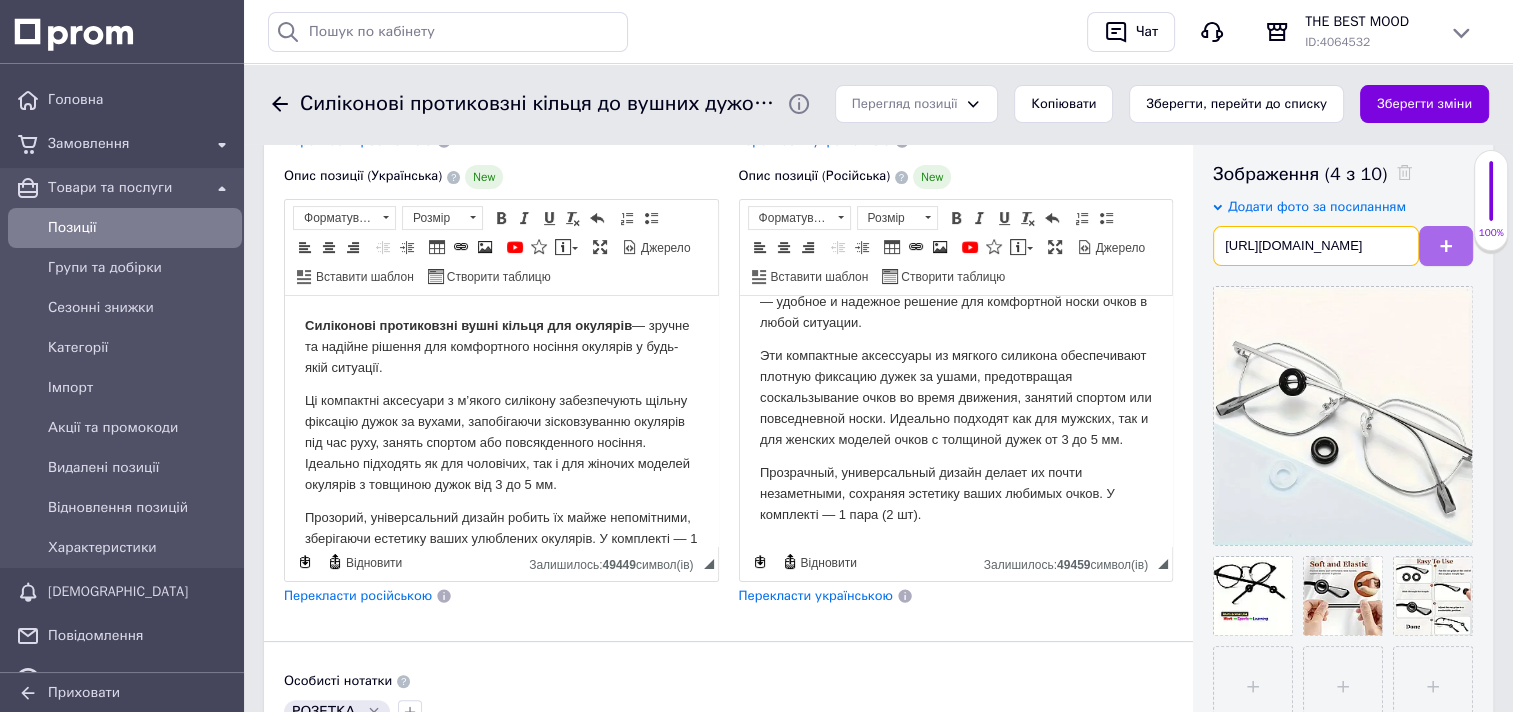 type on "https://img.joomcdn.net/fa4aae76136b517070a6470c21d67c4371aa7e72_original.jpeg" 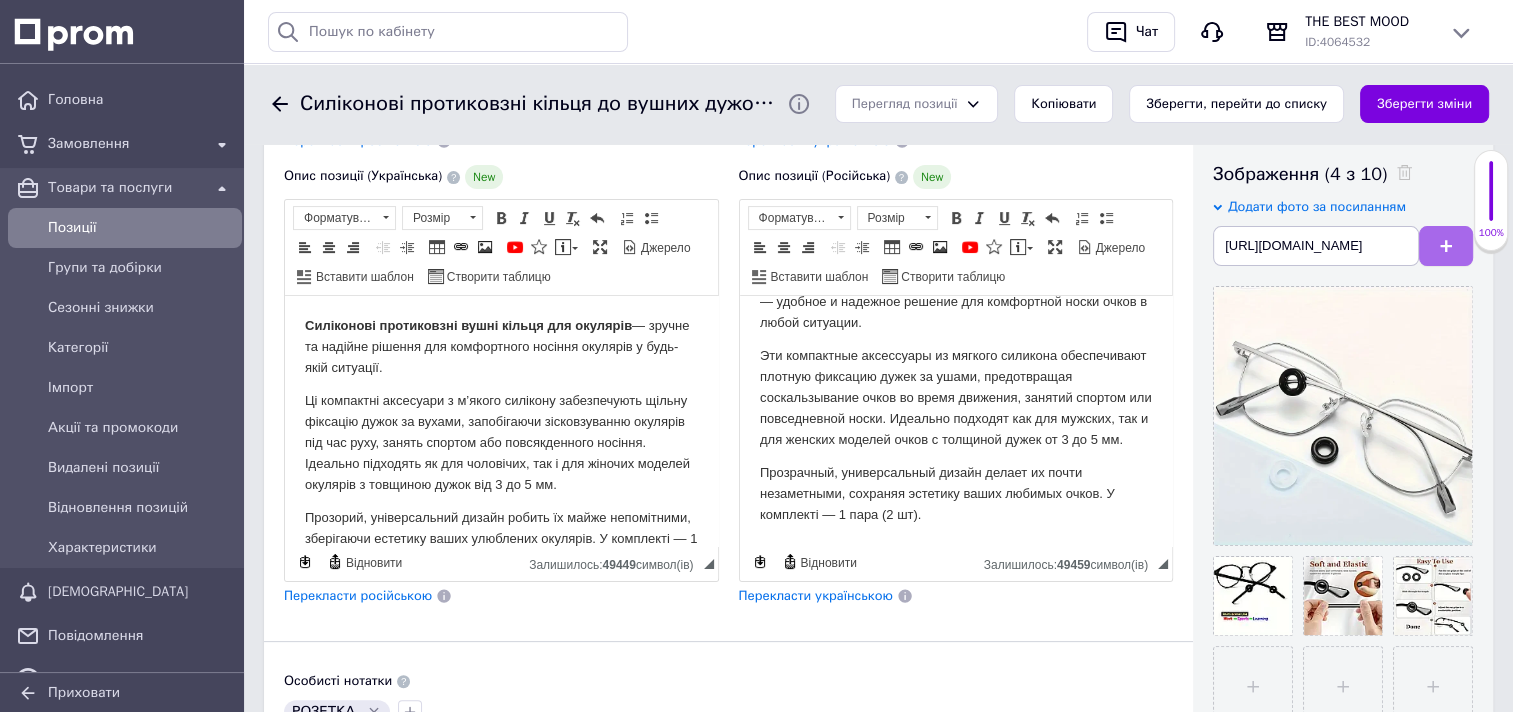 click at bounding box center (1446, 246) 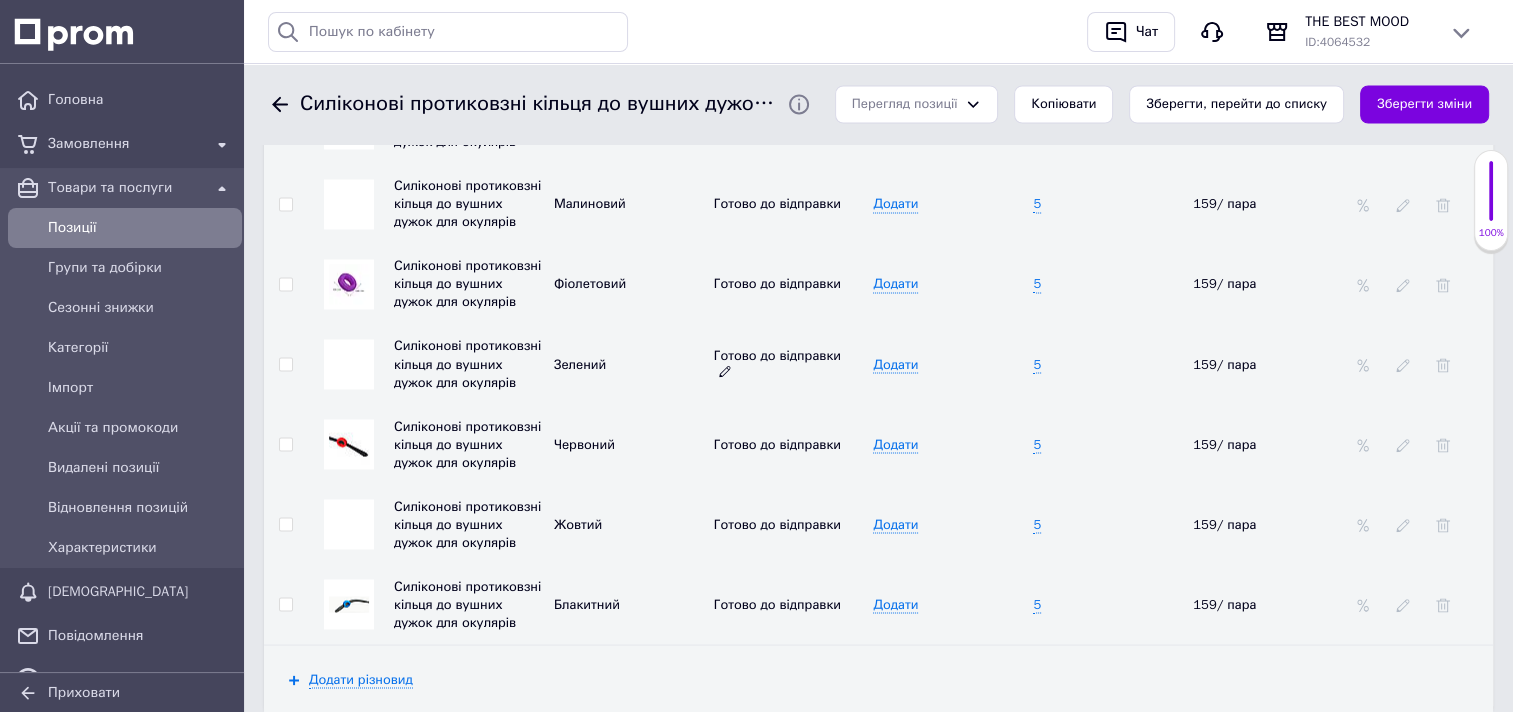 scroll, scrollTop: 3545, scrollLeft: 0, axis: vertical 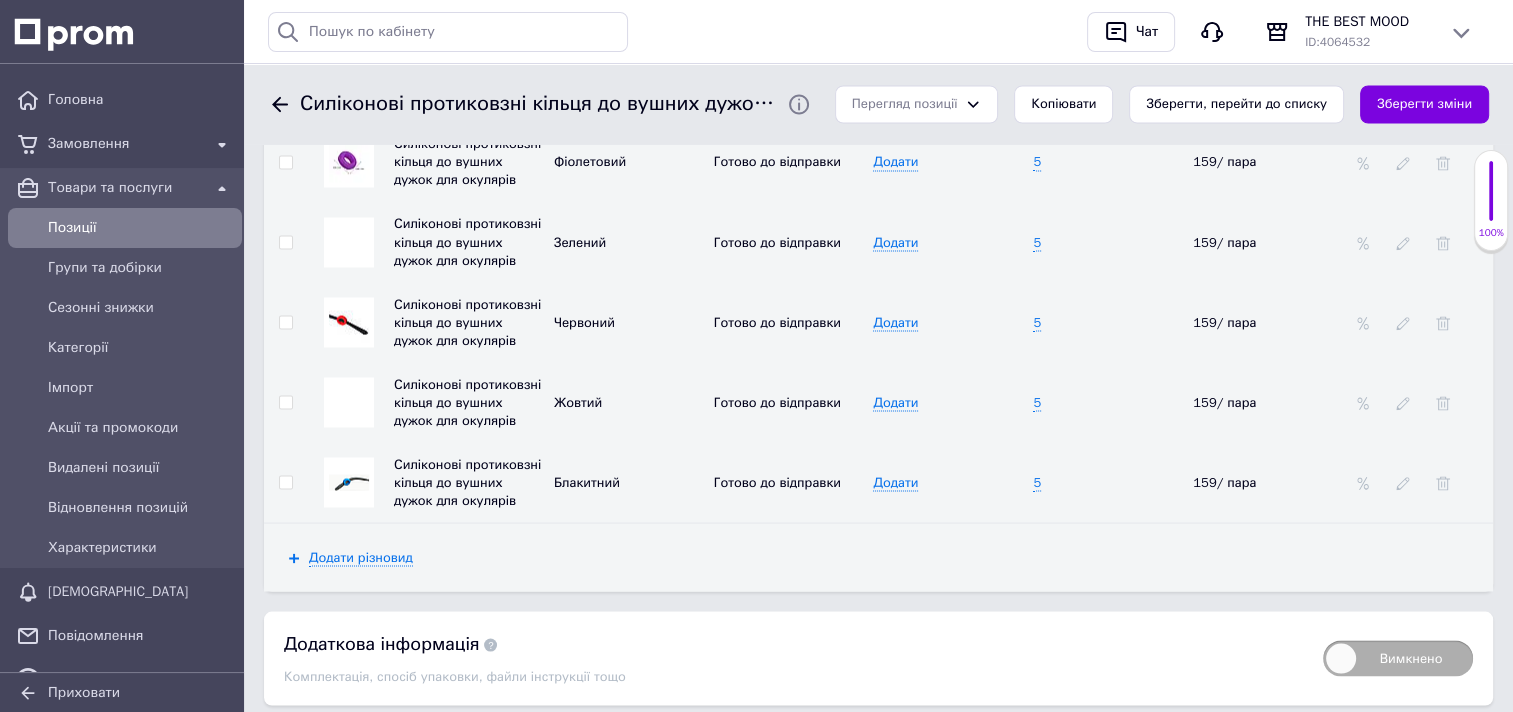 click at bounding box center (349, 322) 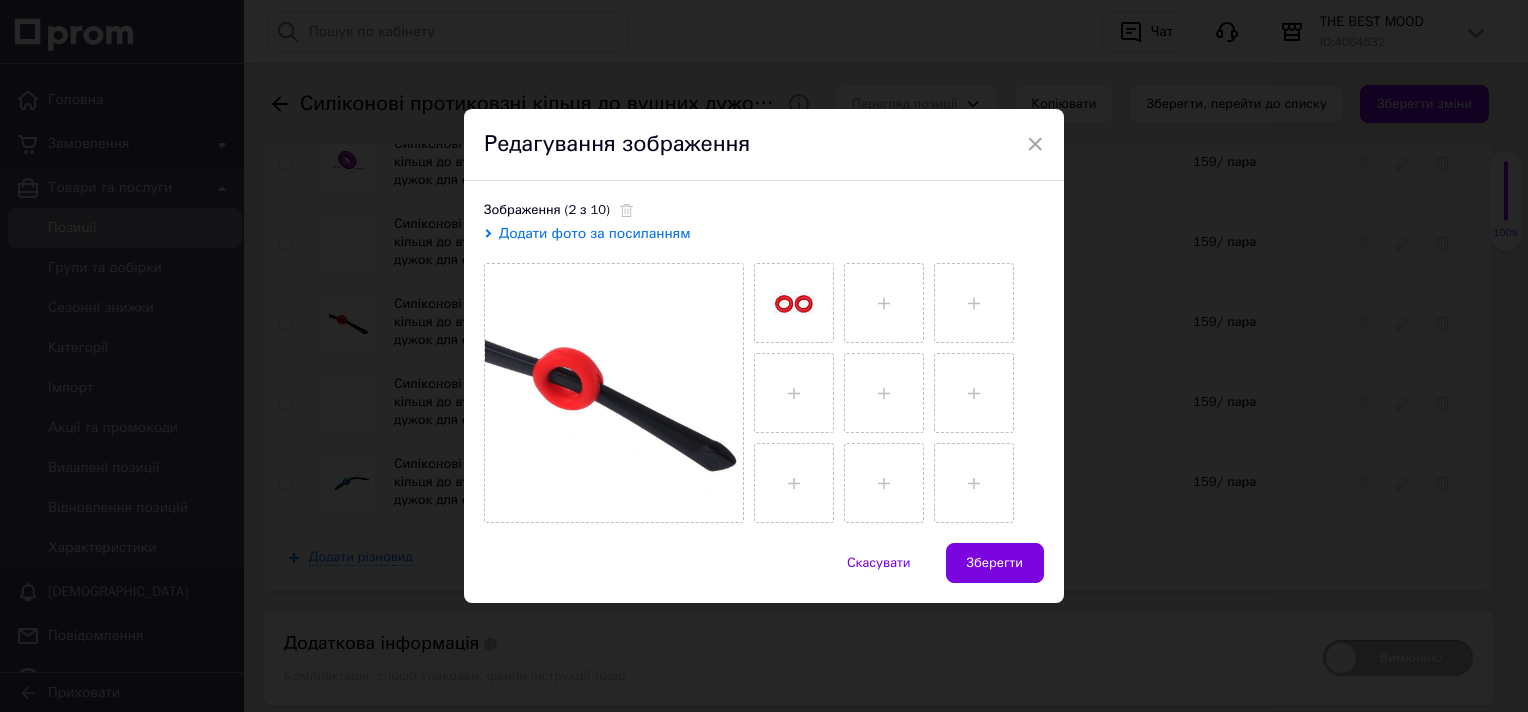 click on "Додати фото за посиланням" at bounding box center (595, 233) 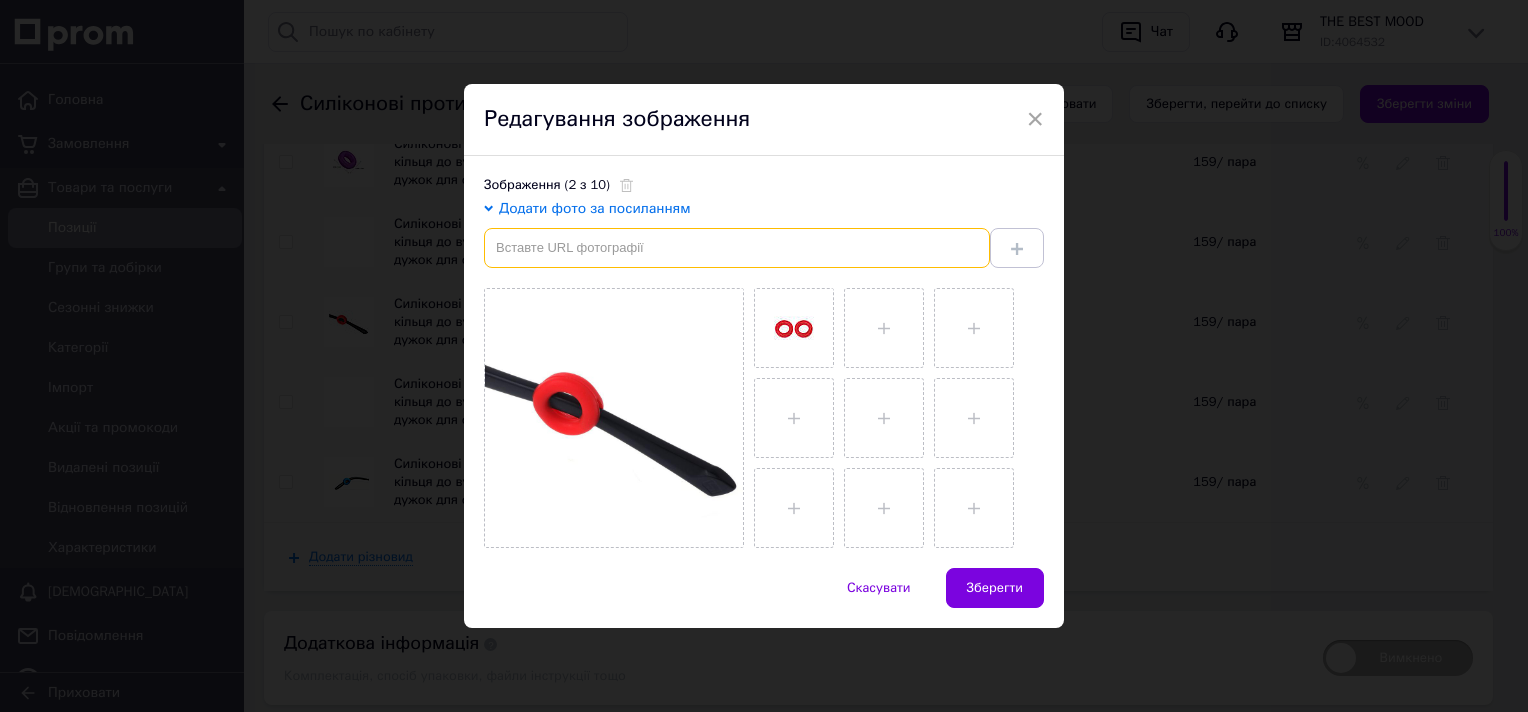 click at bounding box center [737, 248] 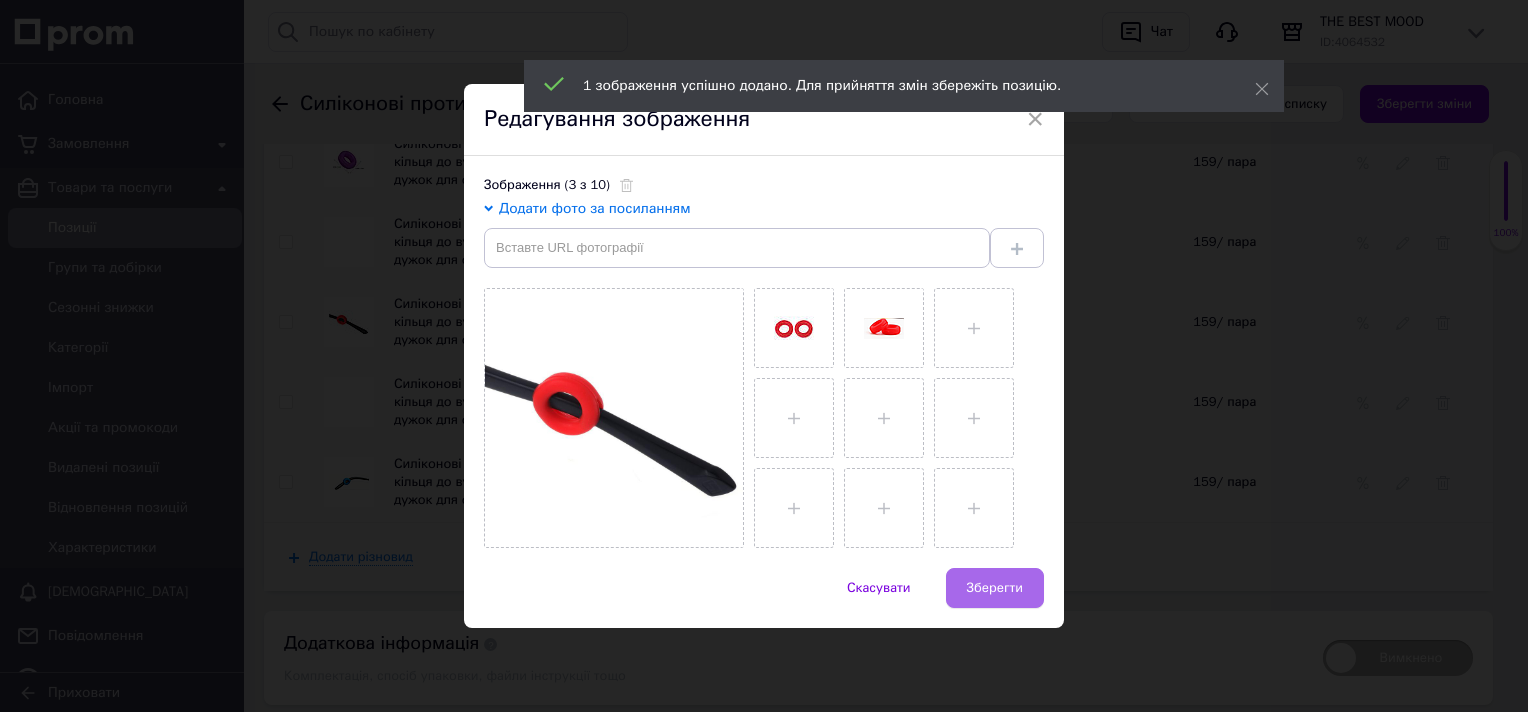 click on "Зберегти" at bounding box center (995, 588) 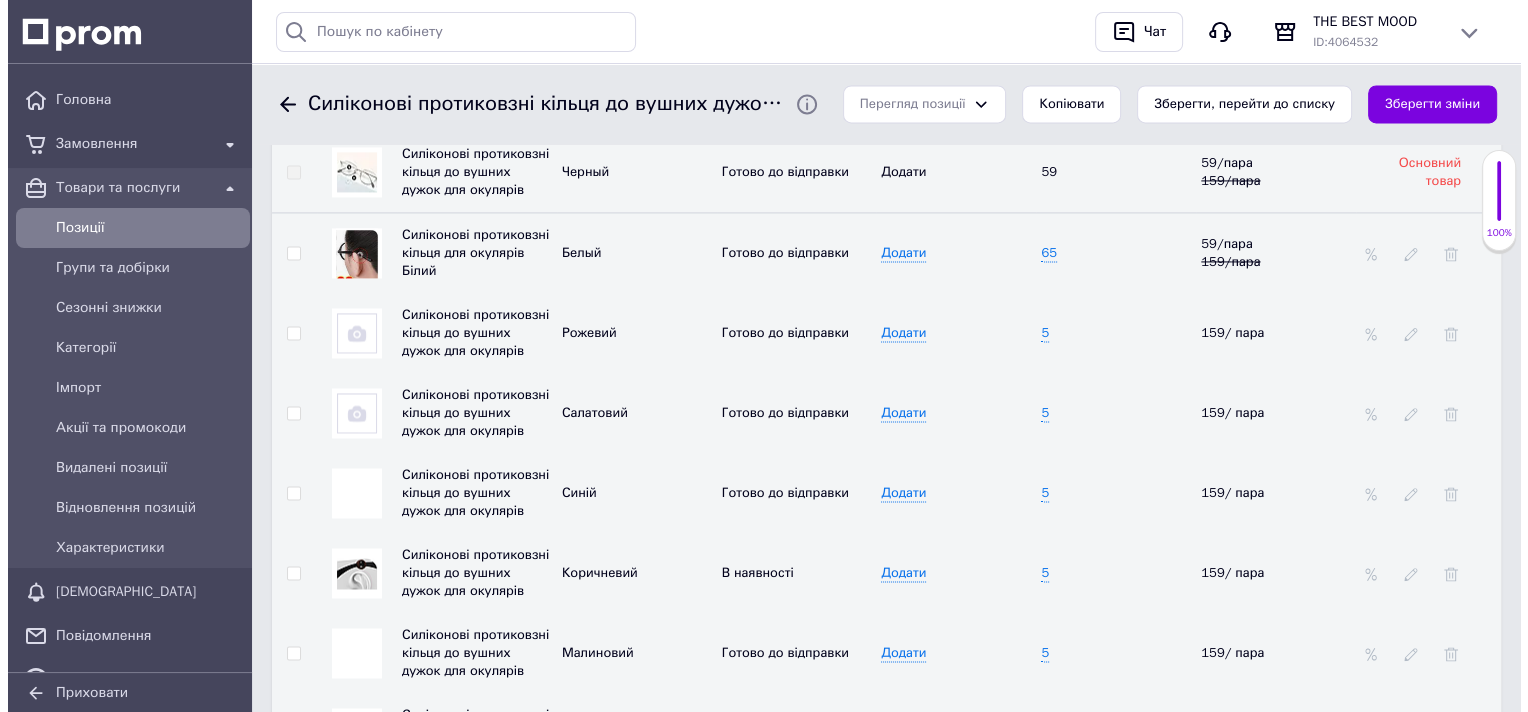 scroll, scrollTop: 2945, scrollLeft: 0, axis: vertical 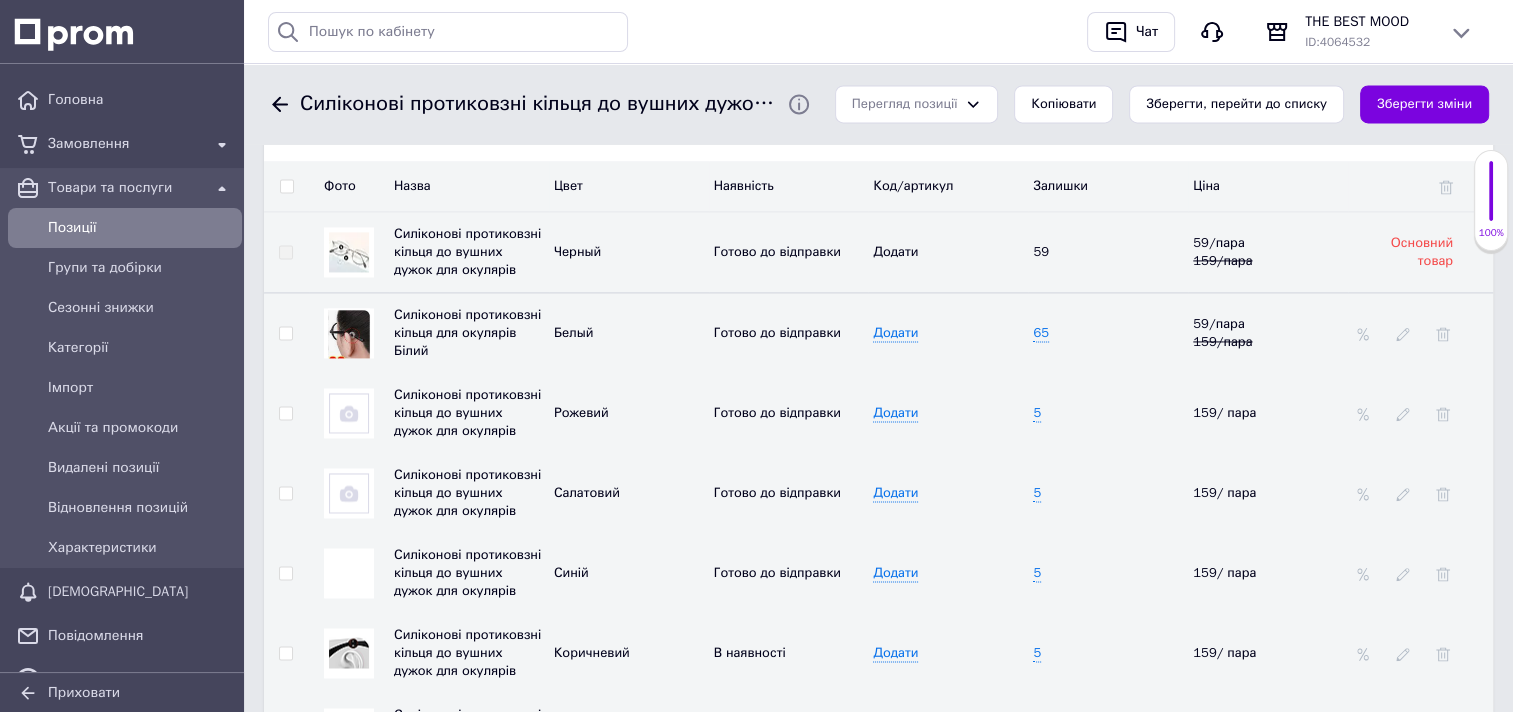 click at bounding box center [349, 413] 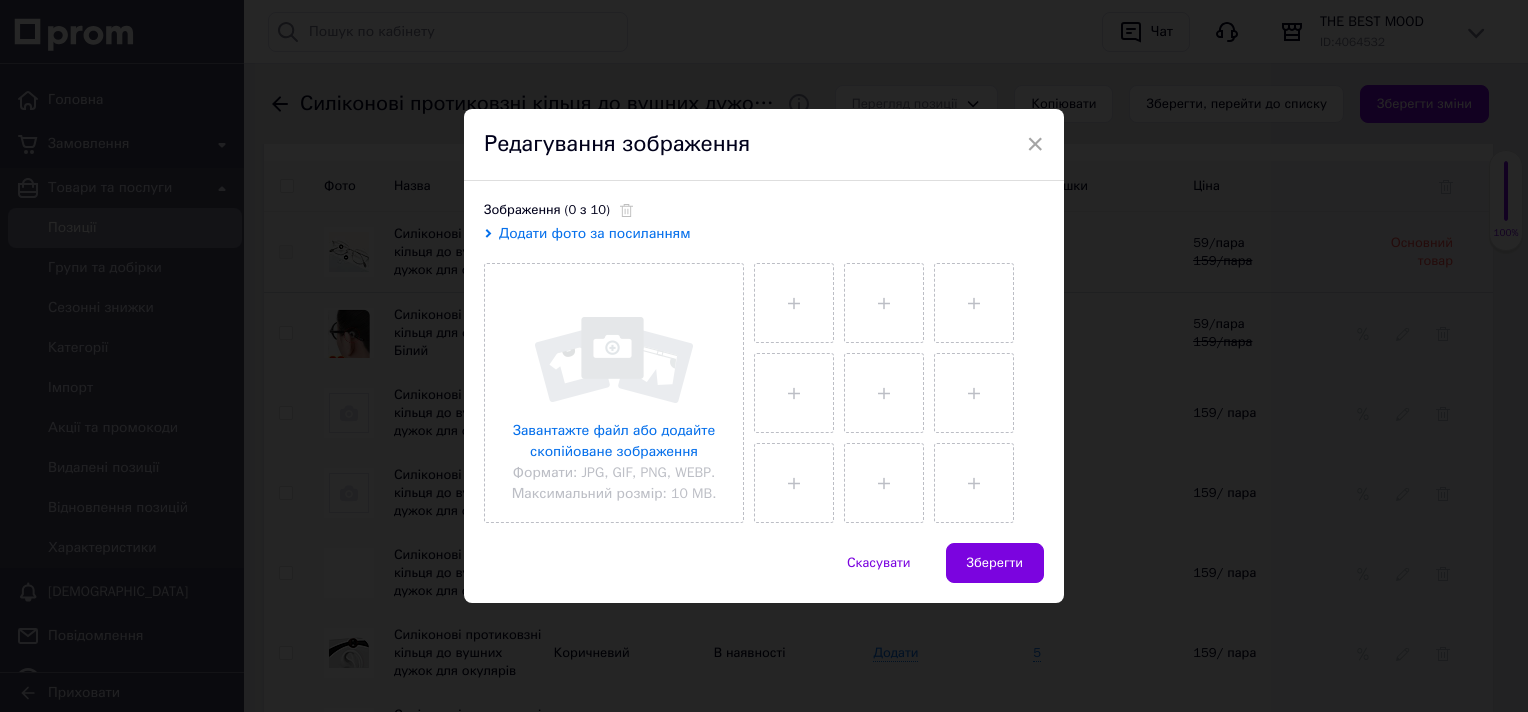 click on "Додати фото за посиланням" at bounding box center (595, 233) 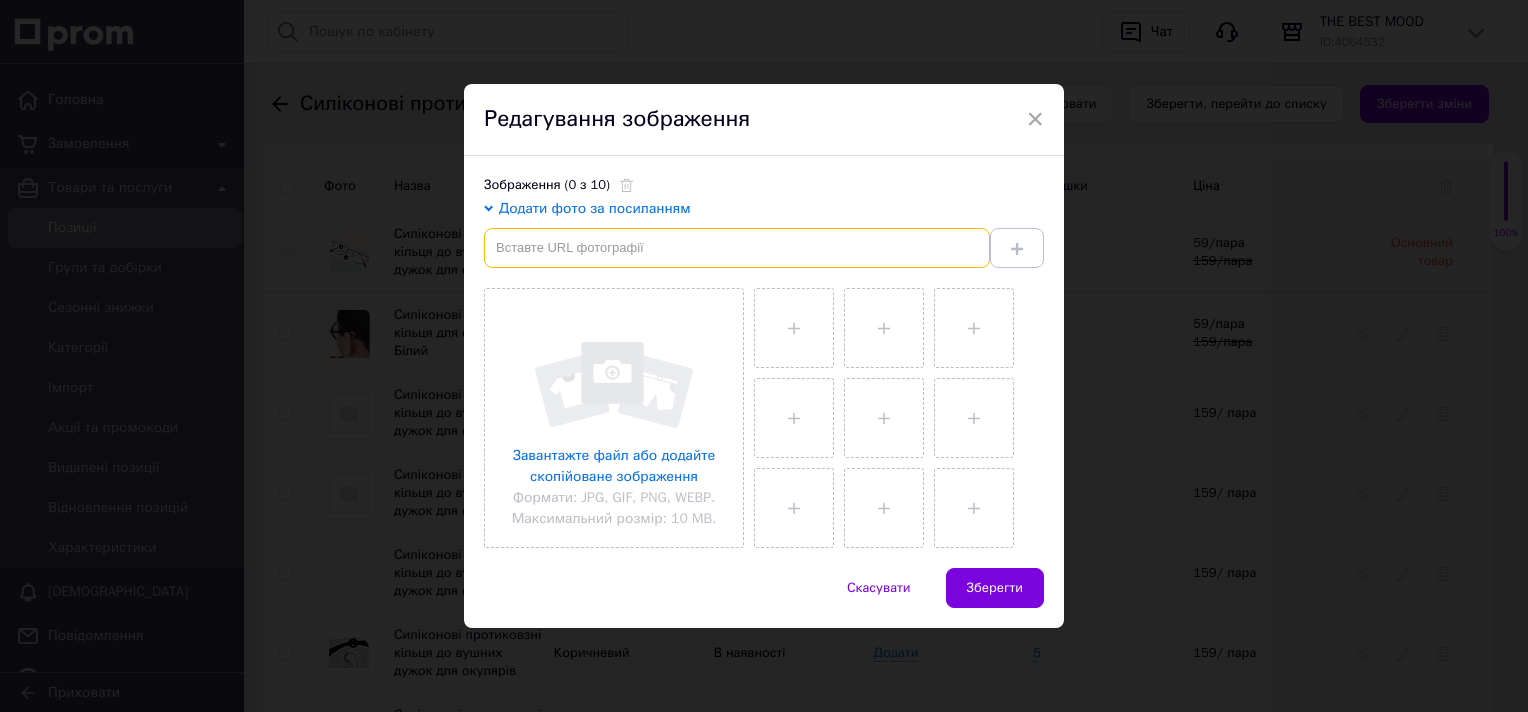 click at bounding box center [737, 248] 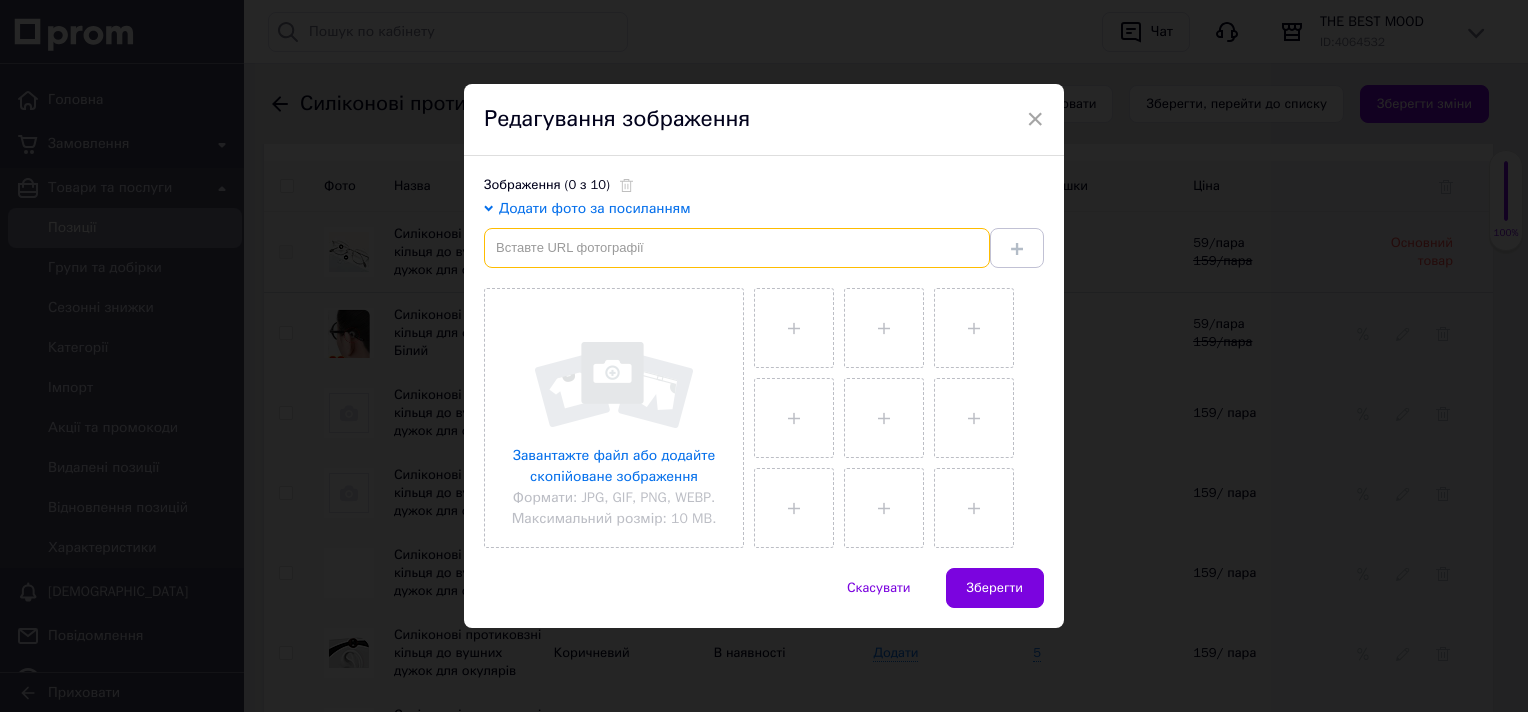 paste on "https://img.kwcdn.com/product/open/2023-05-27/1685202386685-07d87702c04146f6a53c9abc24cfb33d-goods.jpeg?imageView2/2/w/800/q/70/format/webp" 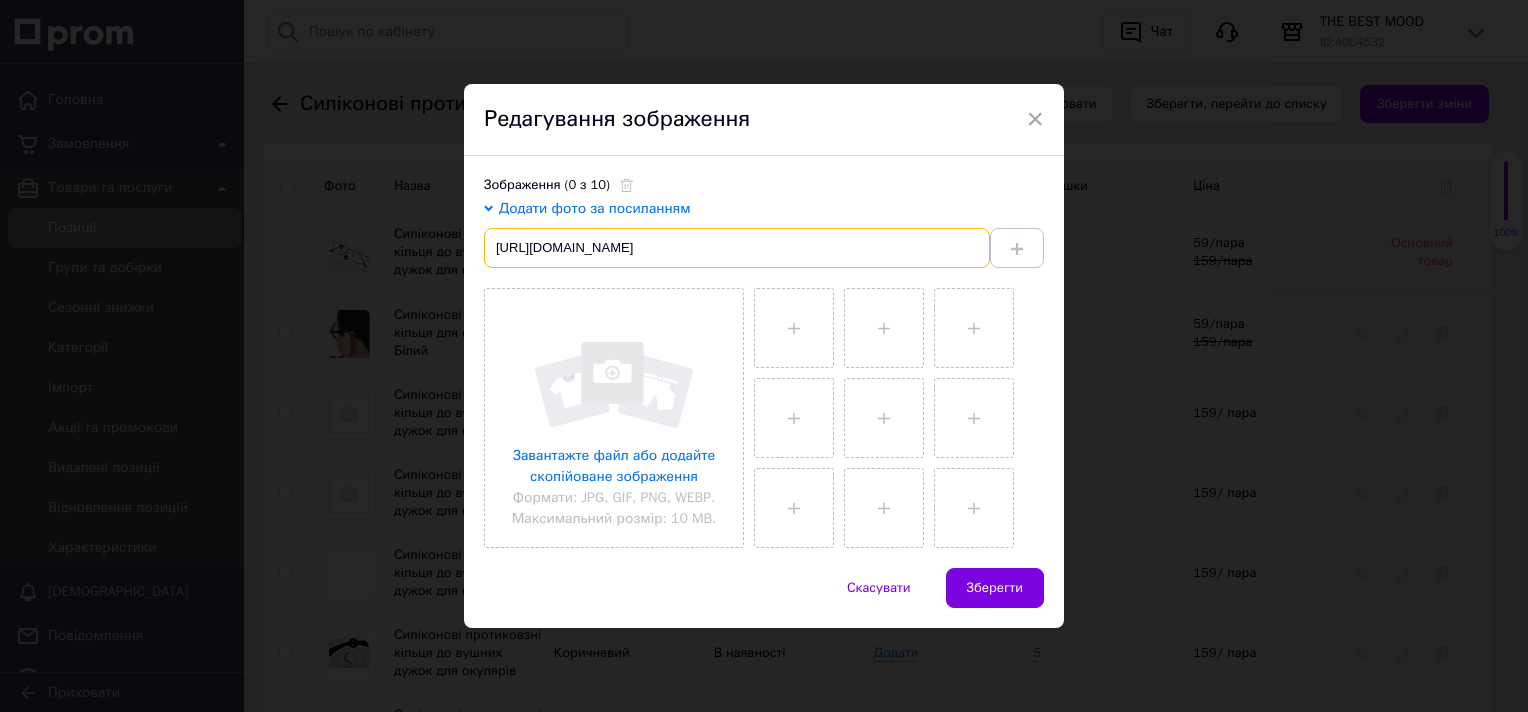 scroll, scrollTop: 0, scrollLeft: 416, axis: horizontal 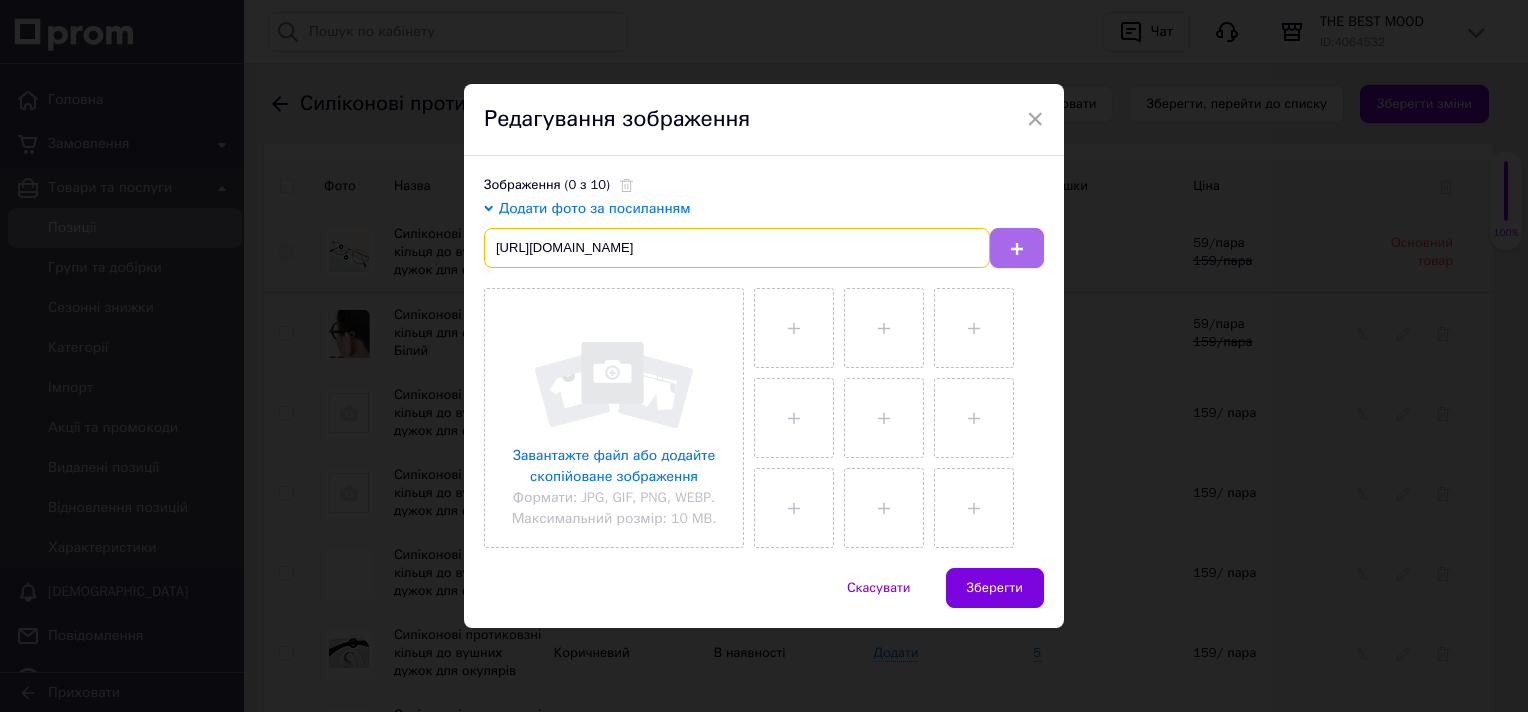 type on "https://img.kwcdn.com/product/open/2023-05-27/1685202386685-07d87702c04146f6a53c9abc24cfb33d-goods.jpeg?imageView2/2/w/800/q/70/format/webp" 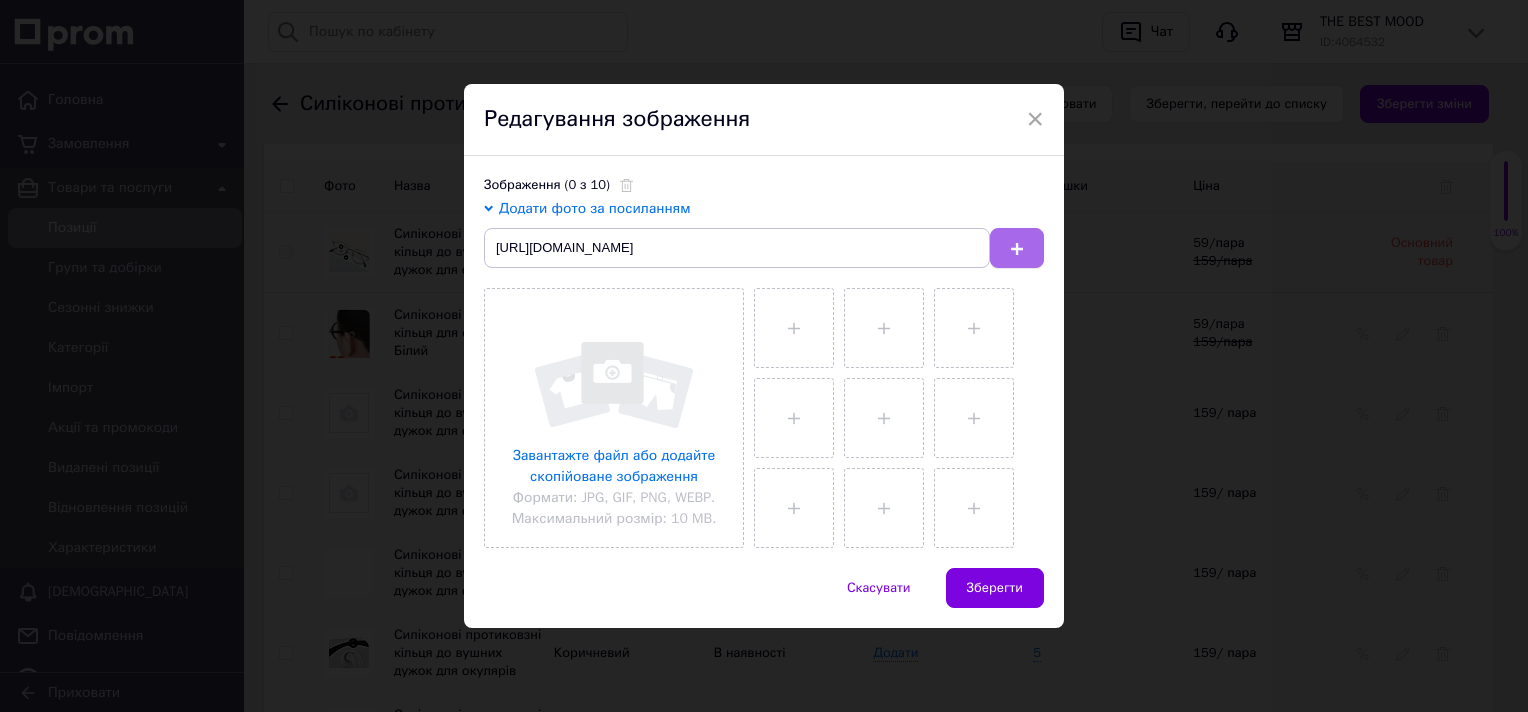 click 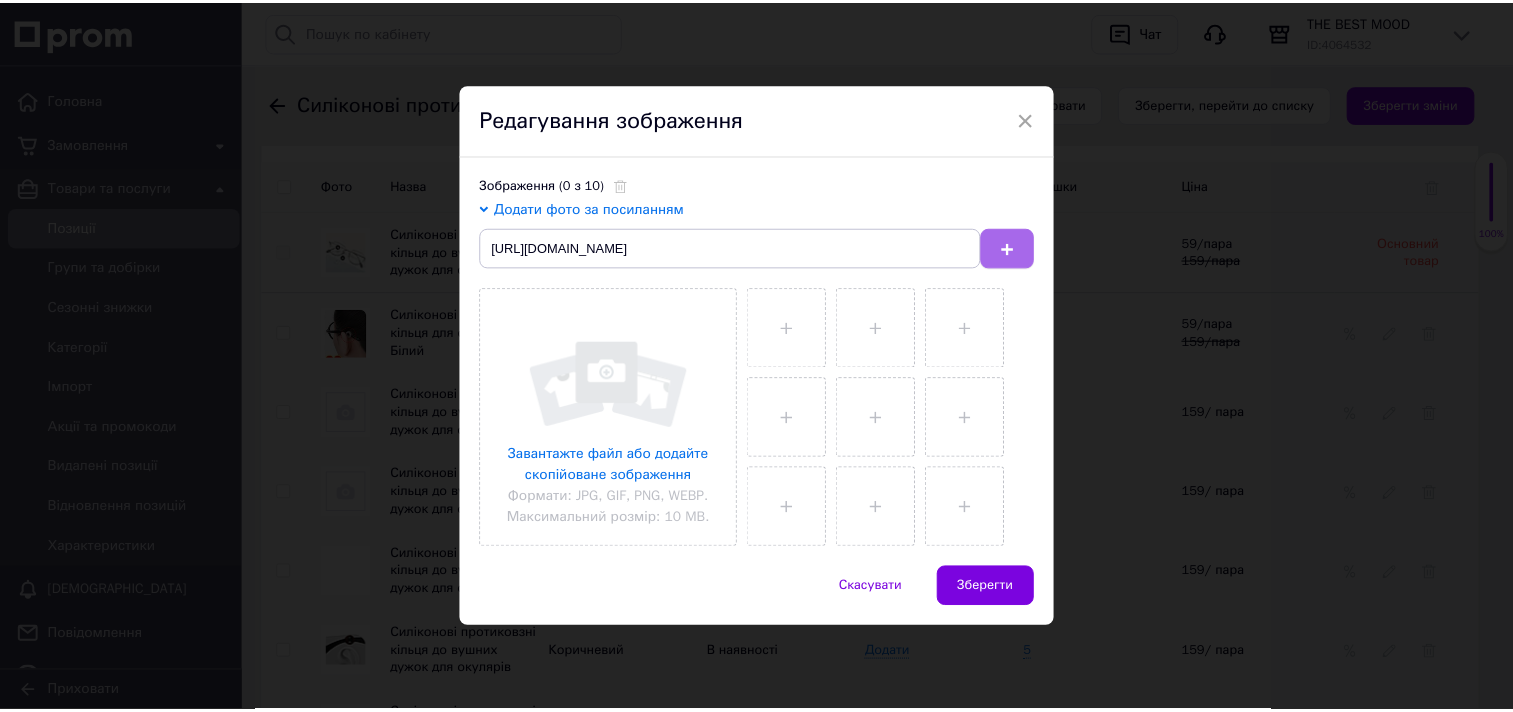 scroll, scrollTop: 0, scrollLeft: 0, axis: both 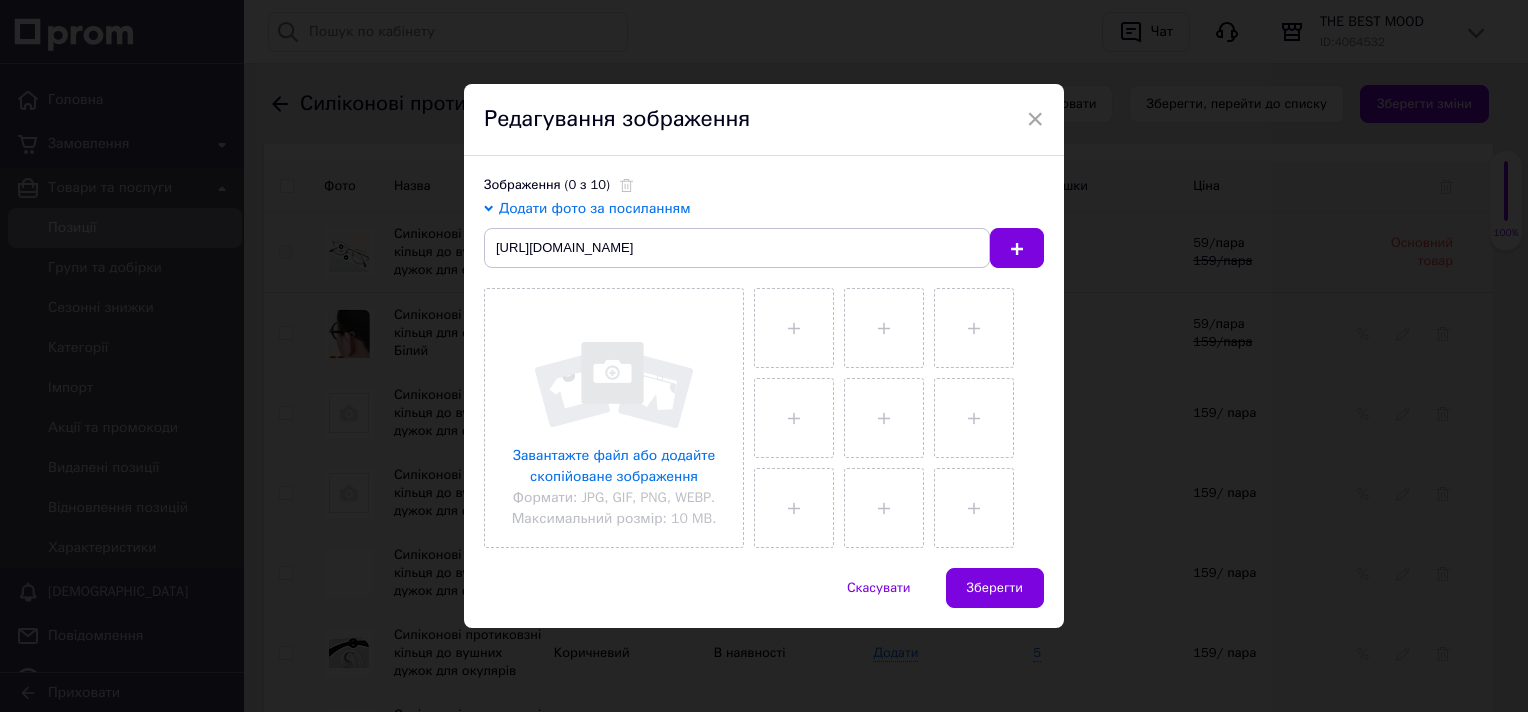 type 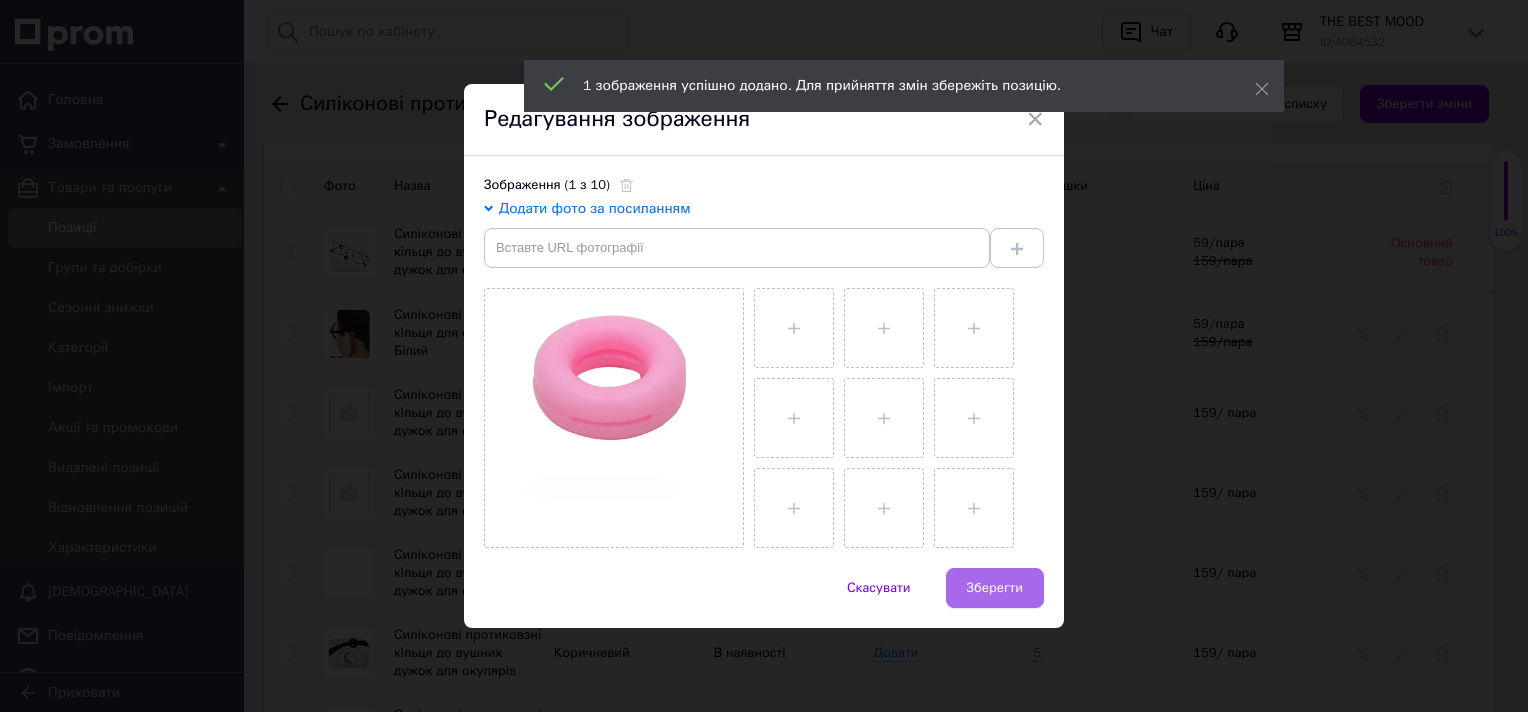 click on "Зберегти" at bounding box center (995, 588) 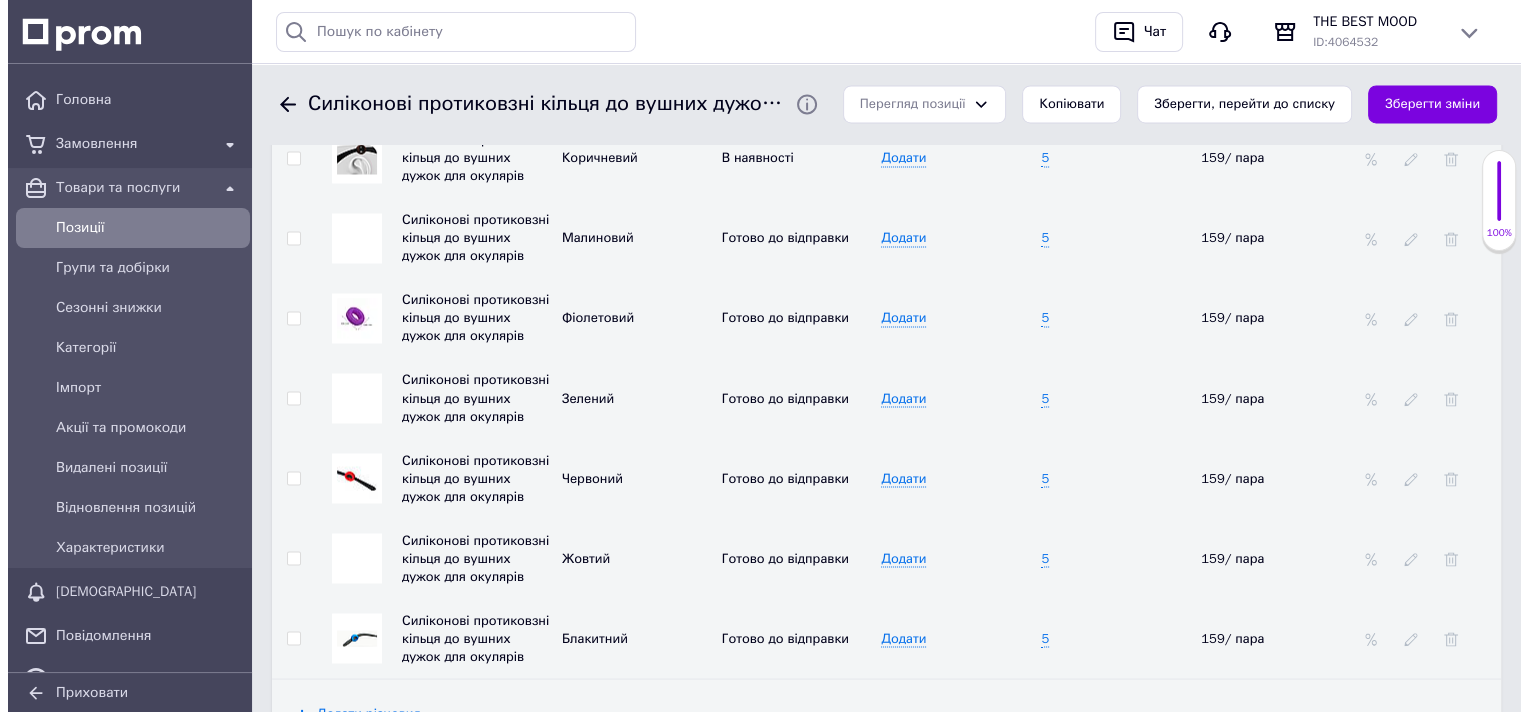 scroll, scrollTop: 3445, scrollLeft: 0, axis: vertical 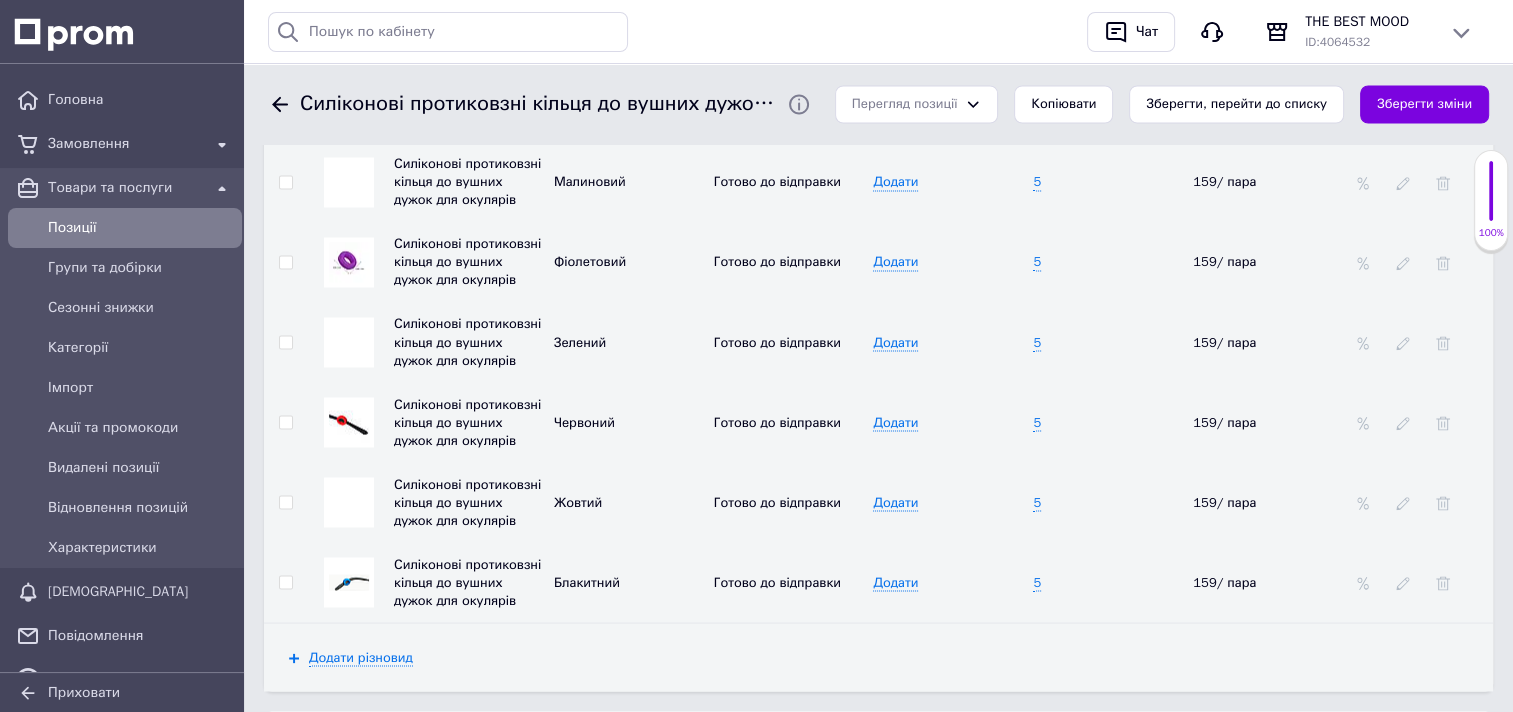 click at bounding box center (349, 502) 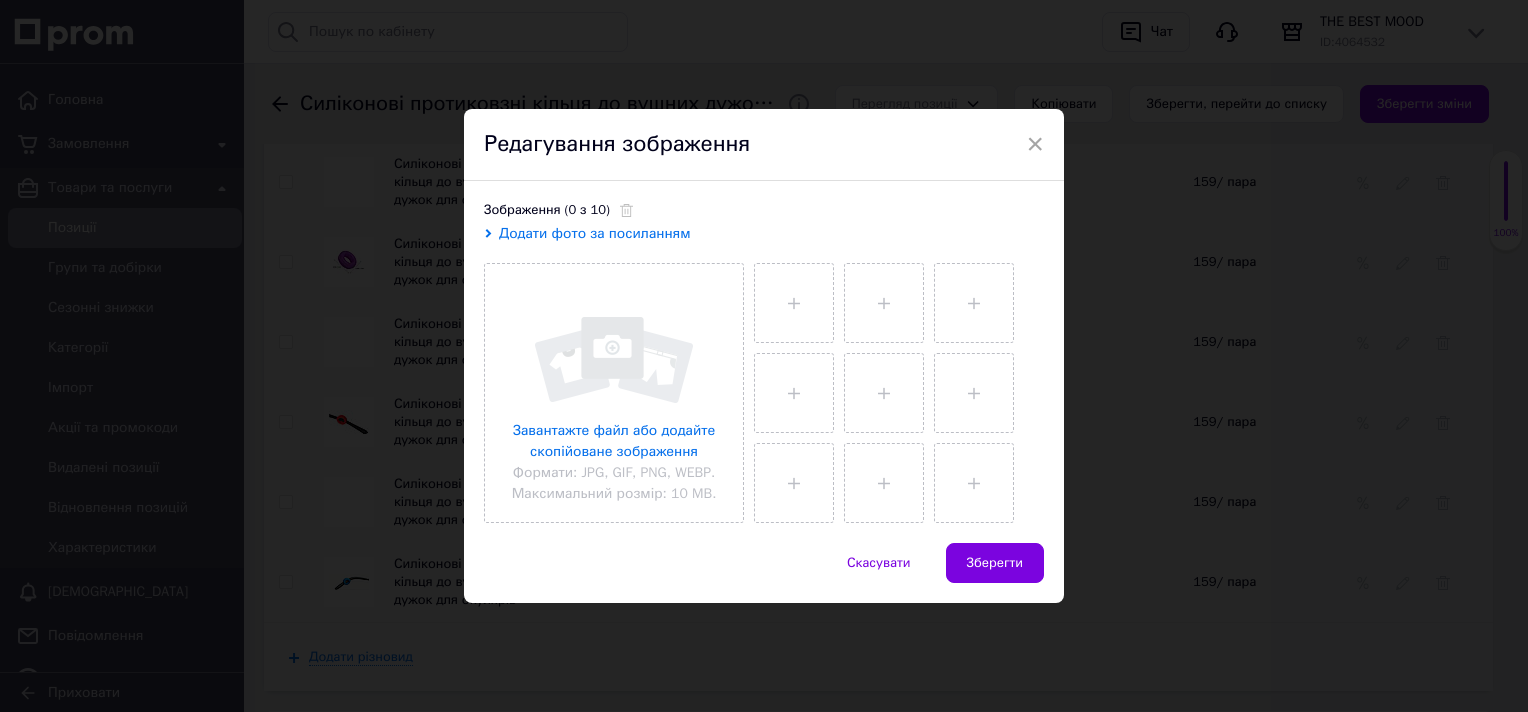 click on "Додати фото за посиланням" at bounding box center [595, 233] 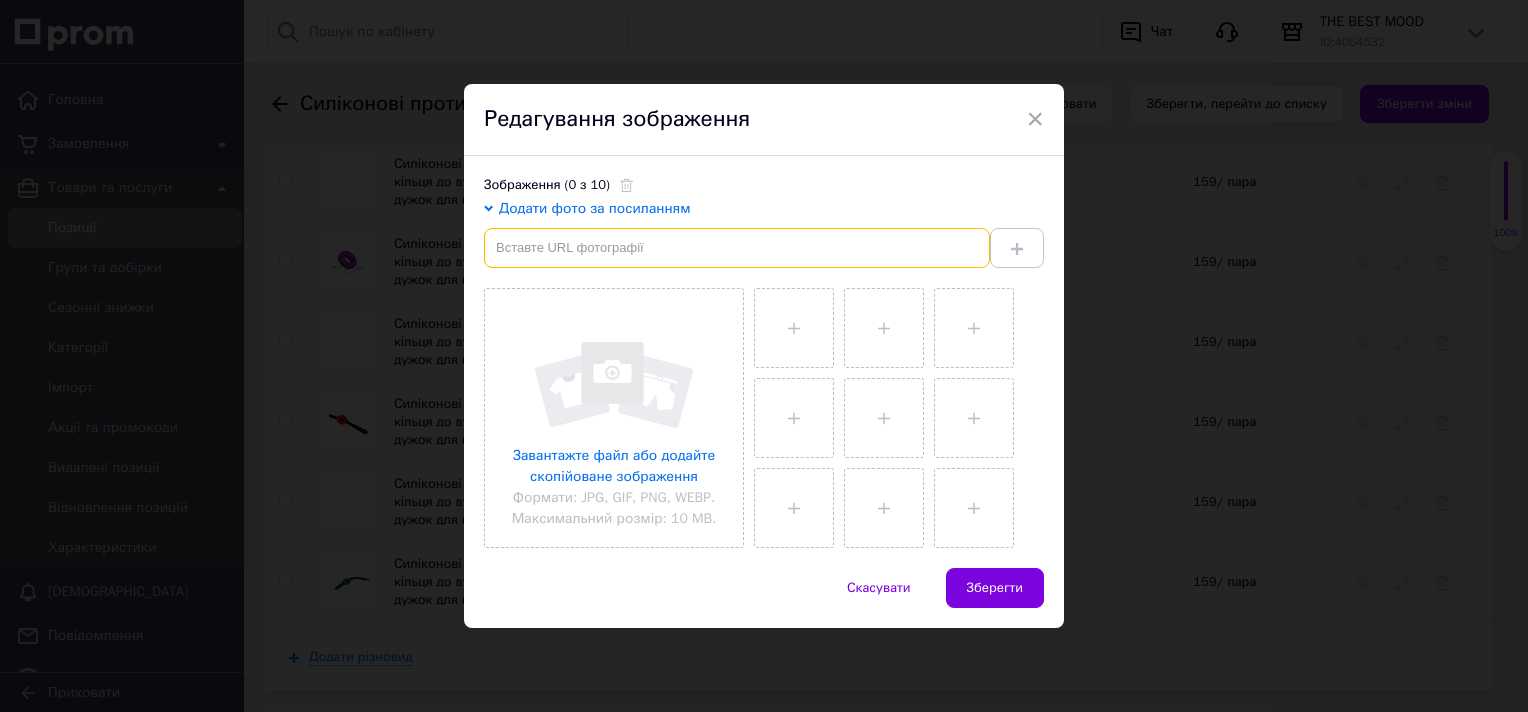 click at bounding box center [737, 248] 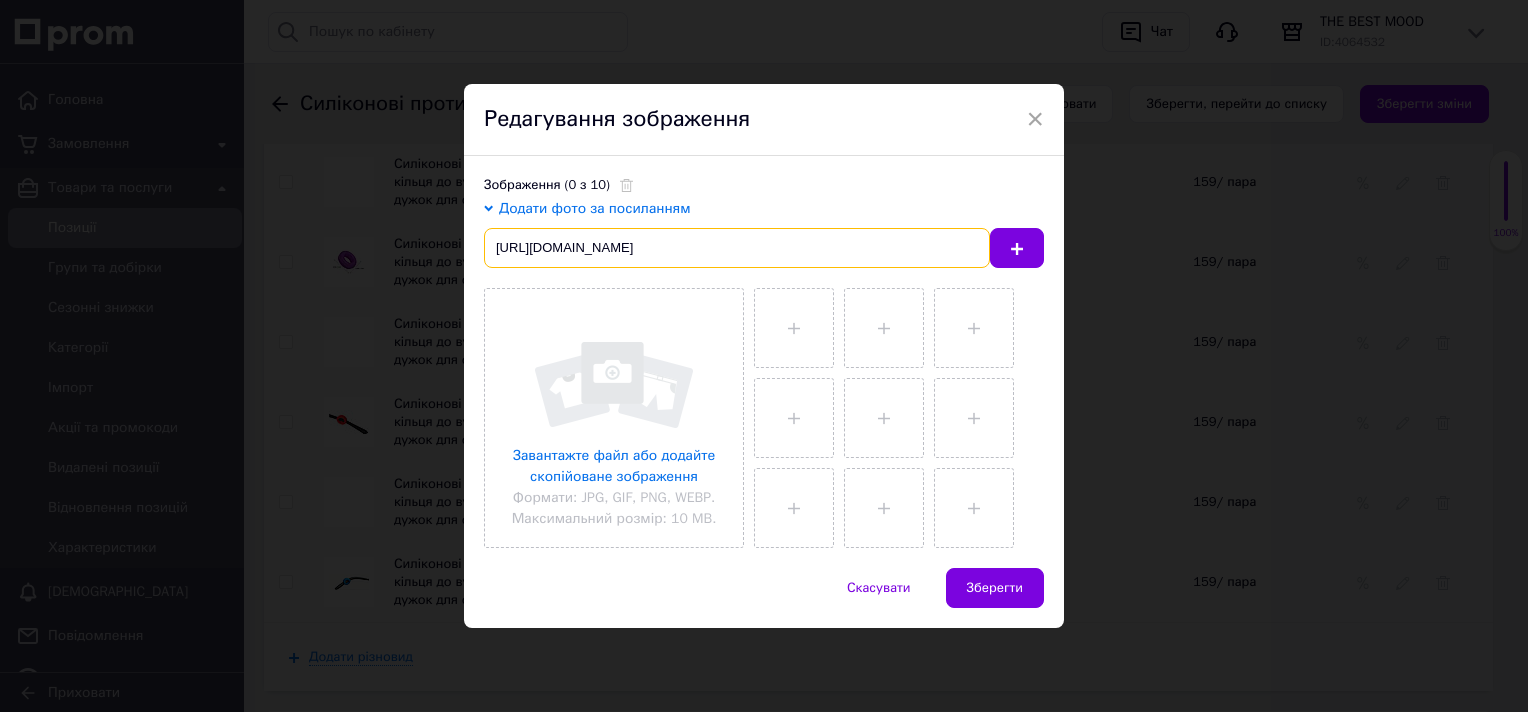 scroll, scrollTop: 0, scrollLeft: 425, axis: horizontal 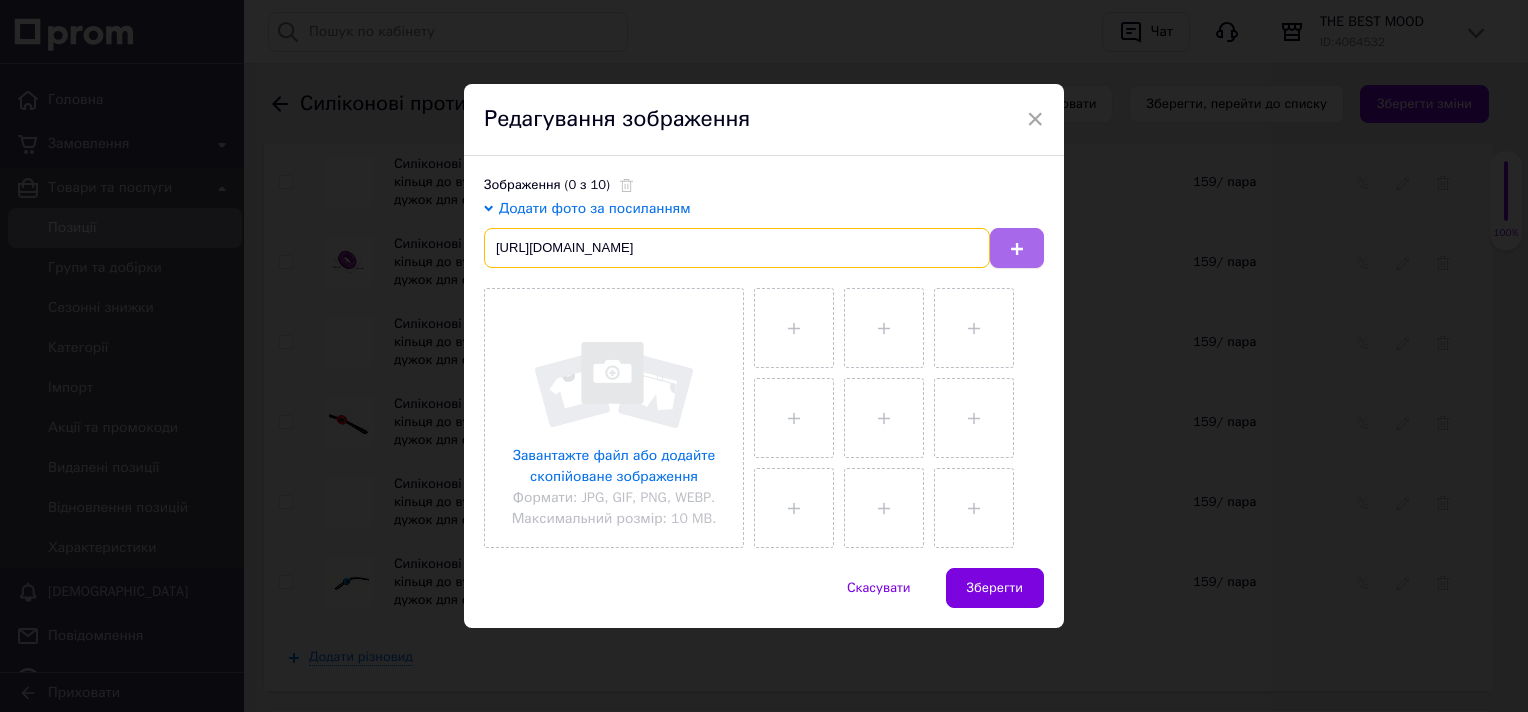 type on "https://img.kwcdn.com/product/open/2023-05-27/1685202382130-9e9a1852852c45938da94a954ce027bd-goods.jpeg?imageView2/2/w/800/q/70/format/webp" 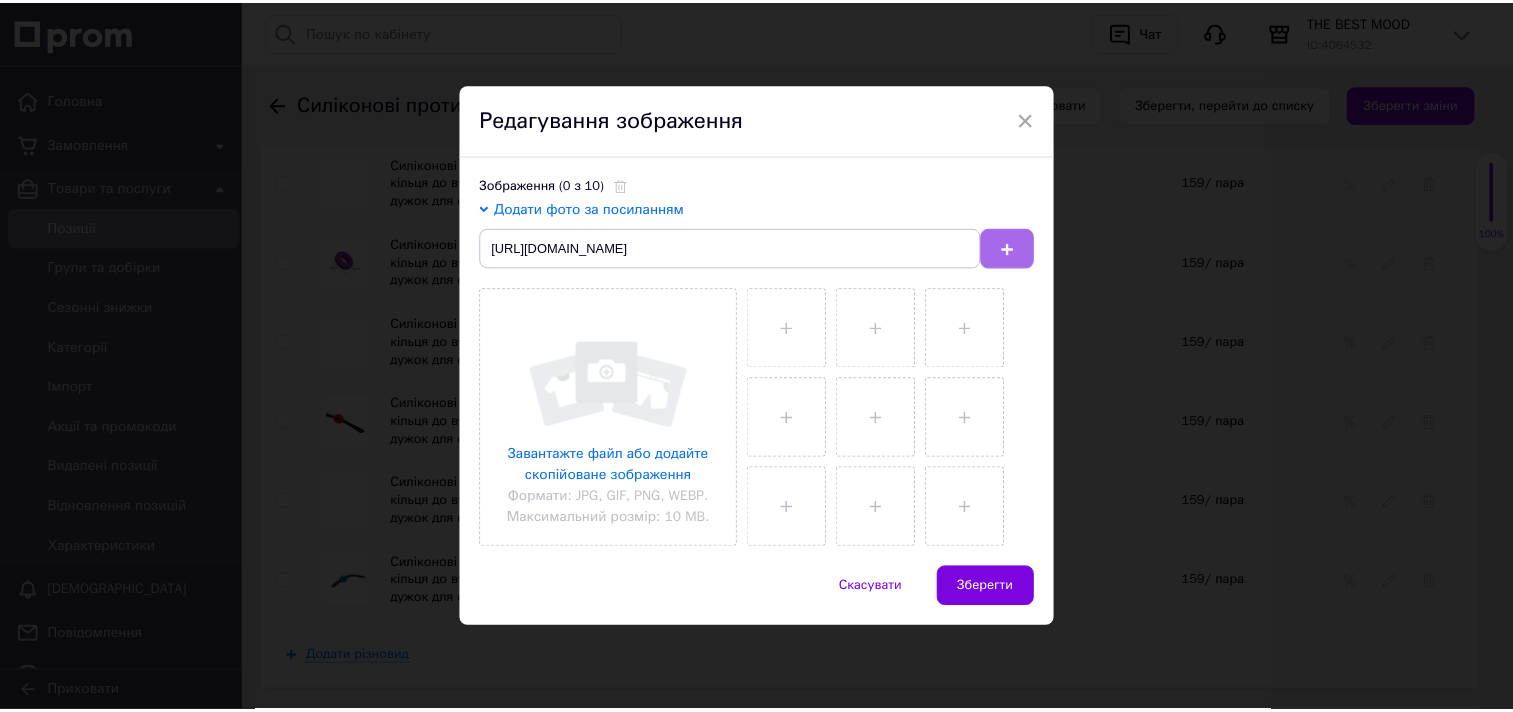 scroll, scrollTop: 0, scrollLeft: 0, axis: both 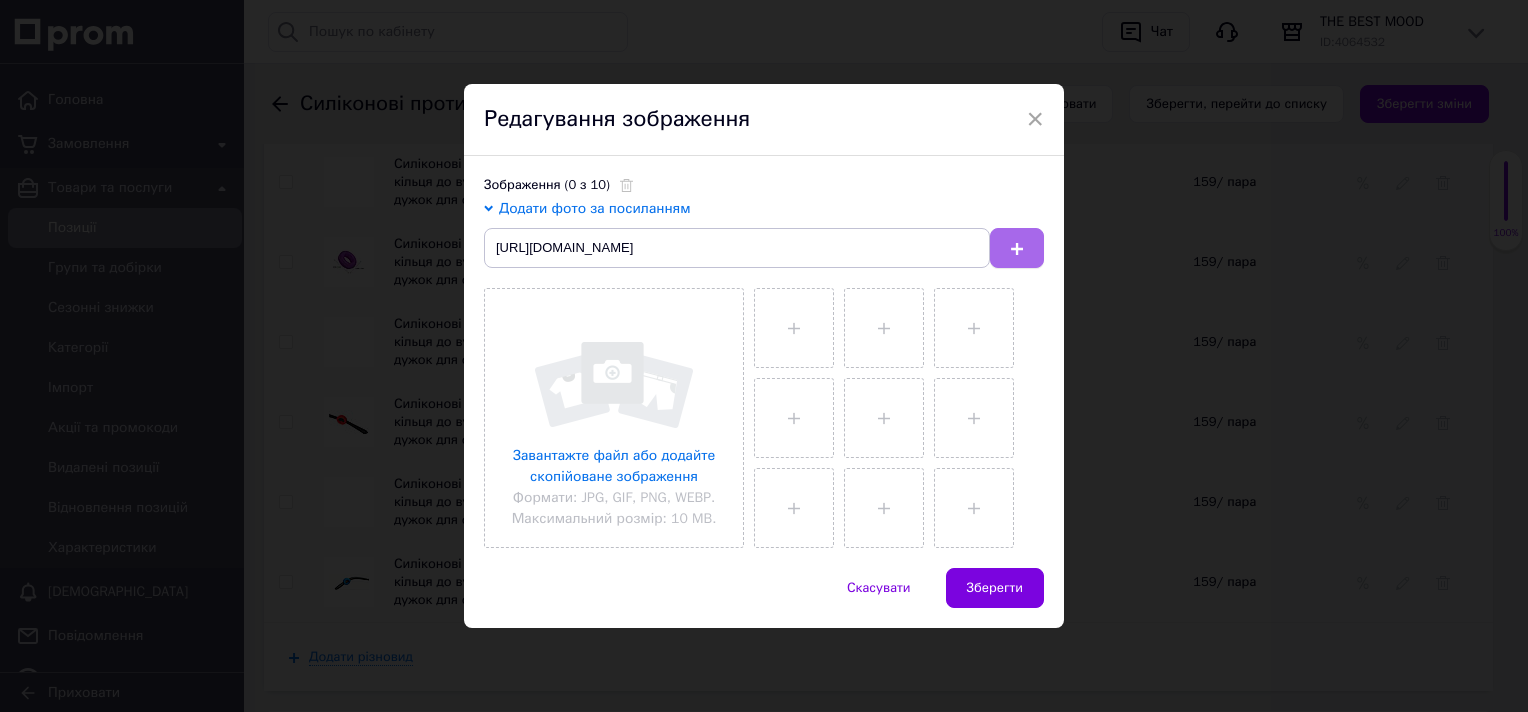 click at bounding box center [1017, 248] 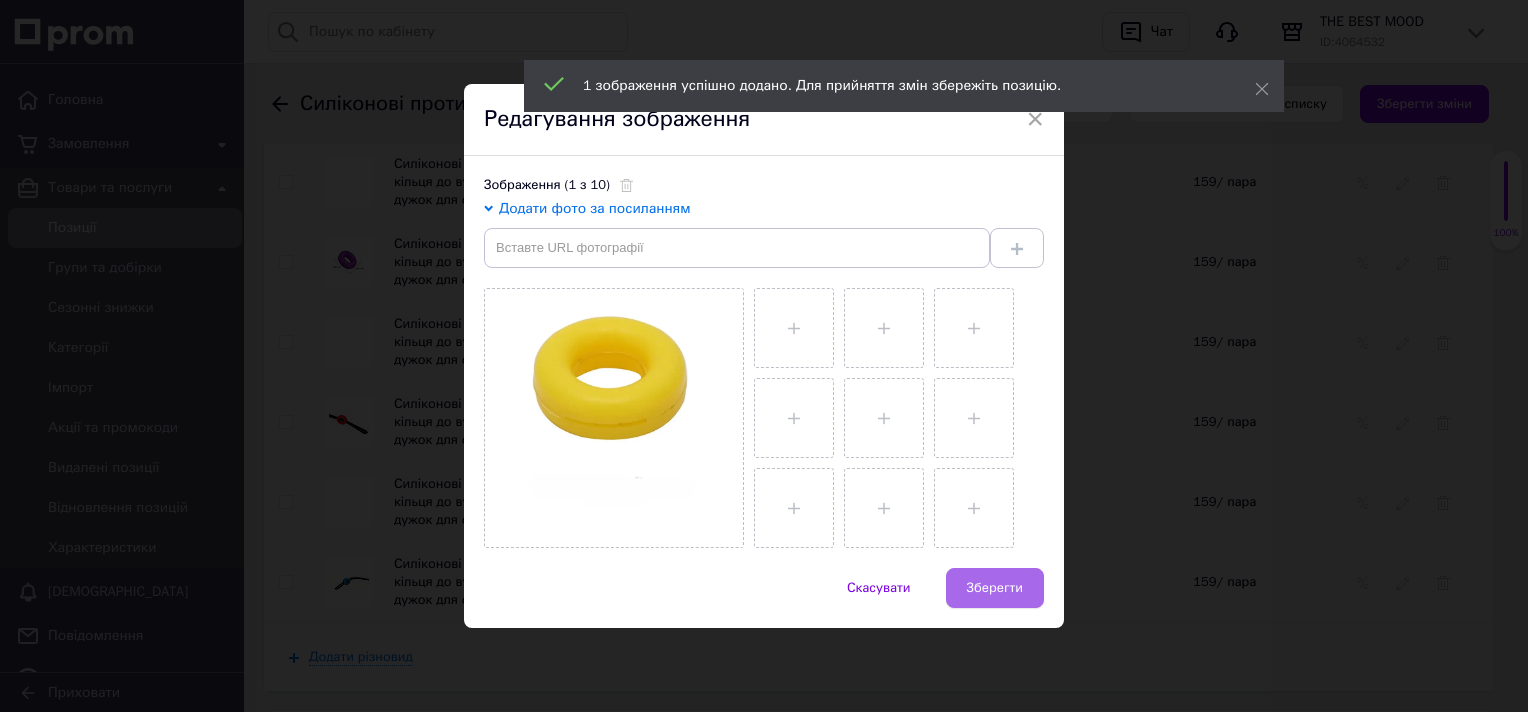 click on "Зберегти" at bounding box center (995, 588) 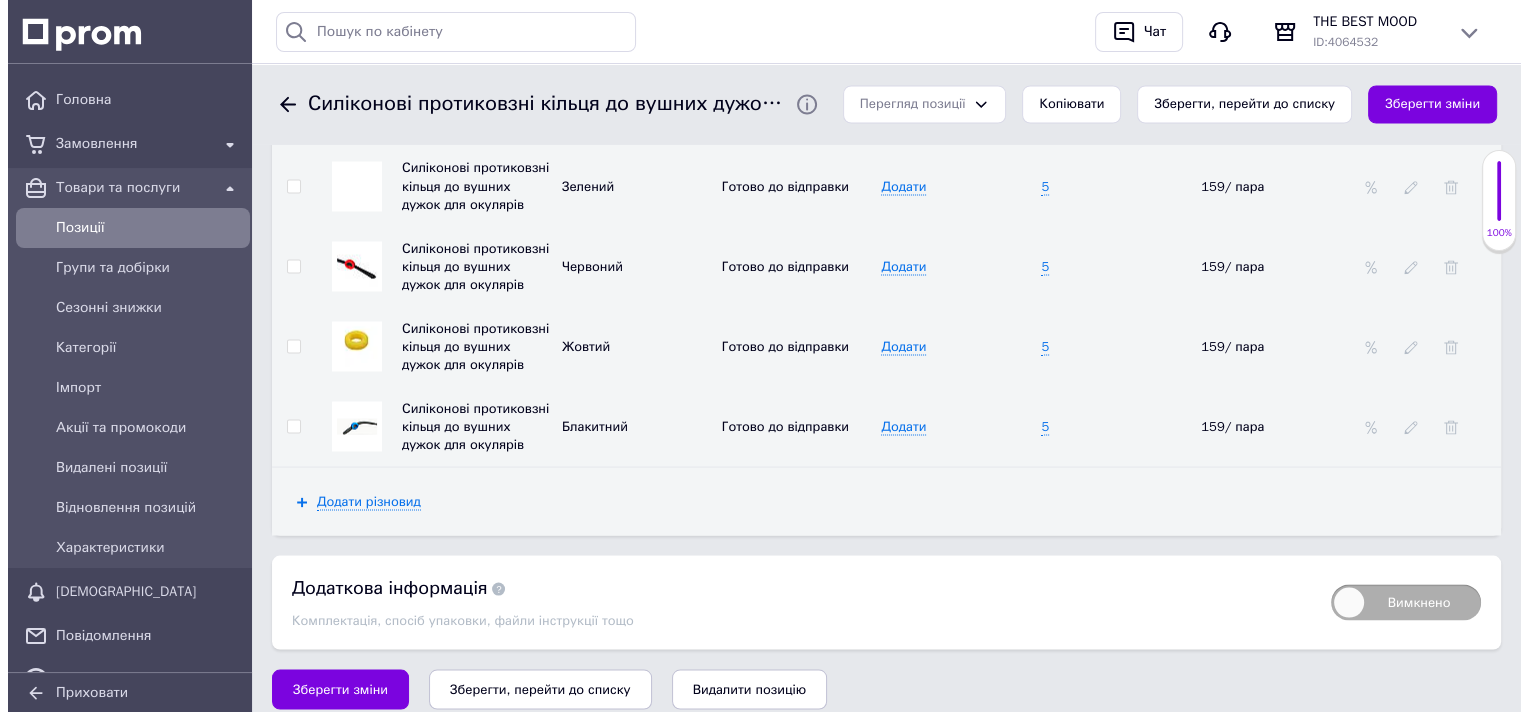 scroll, scrollTop: 3645, scrollLeft: 0, axis: vertical 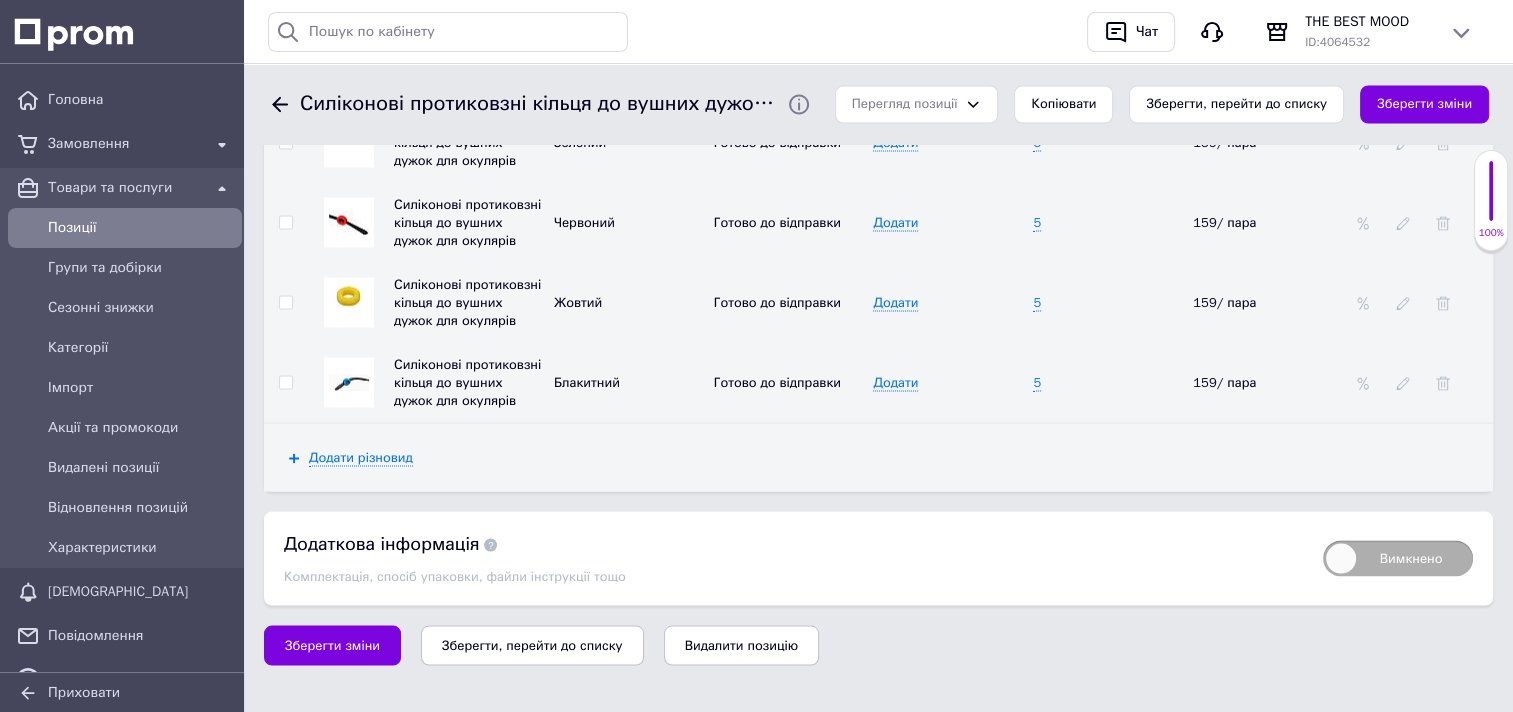 click at bounding box center (349, 382) 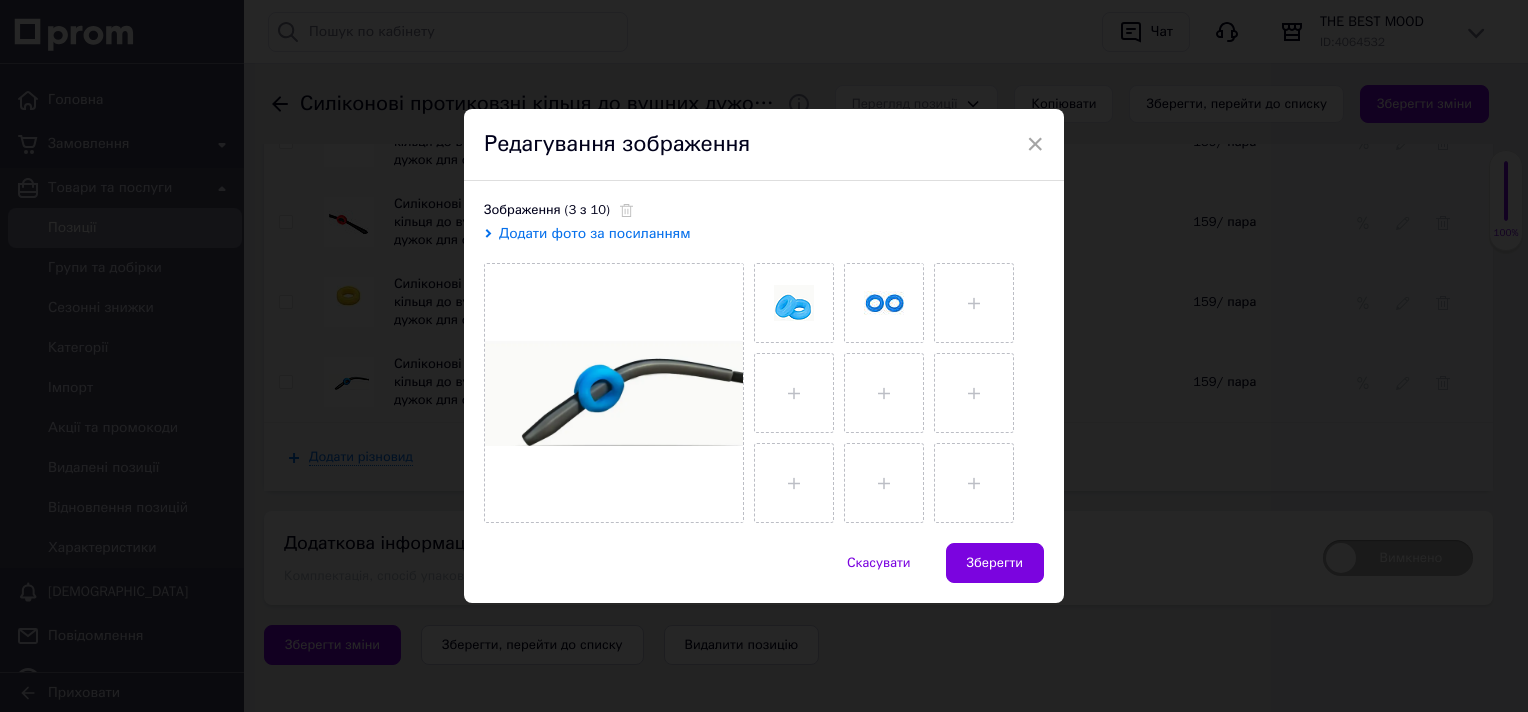 click on "Додати фото за посиланням" at bounding box center [595, 233] 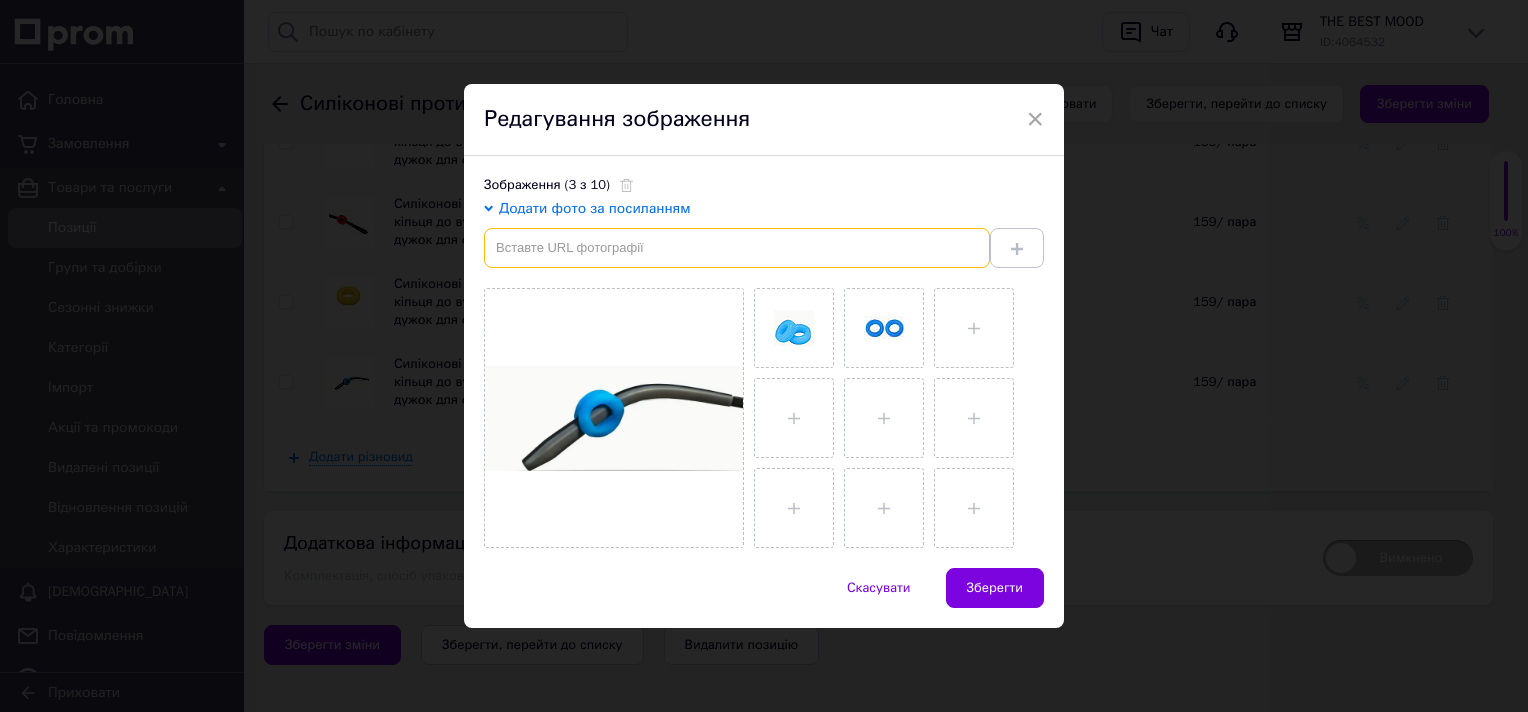 click at bounding box center [737, 248] 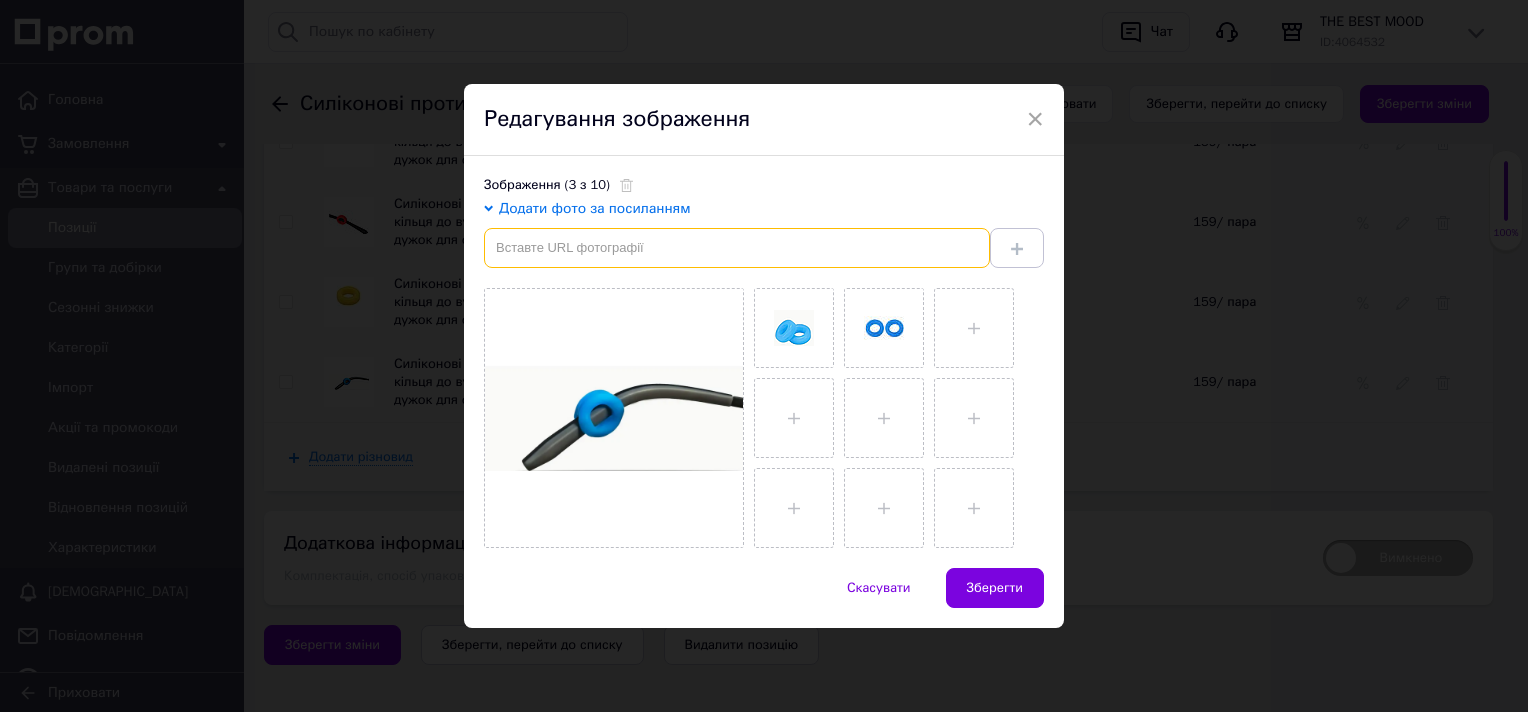 paste on "https://img.kwcdn.com/product/open/2023-05-27/1685202378296-51468bd353514a8898c62f7bd2354256-goods.jpeg?imageView2/2/w/800/q/70/format/webp" 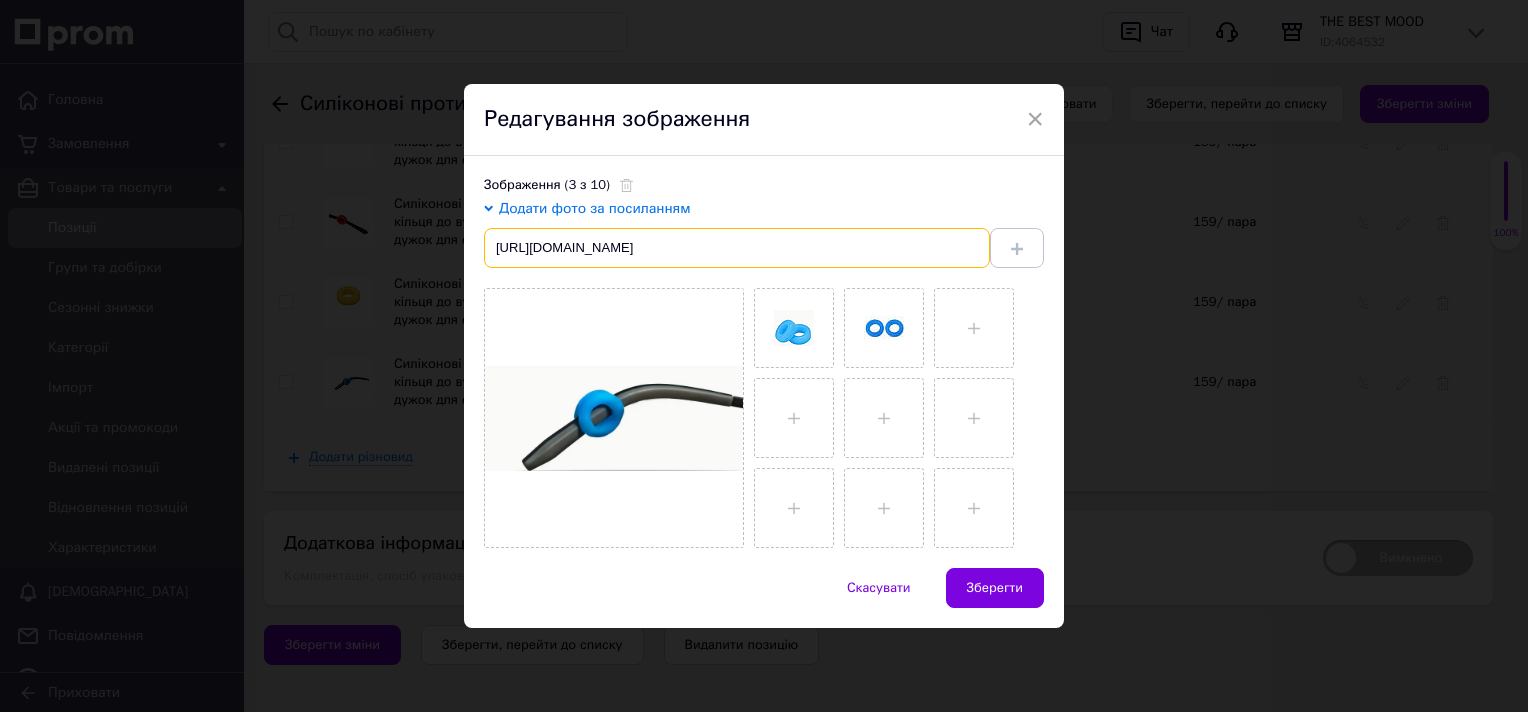 scroll, scrollTop: 0, scrollLeft: 423, axis: horizontal 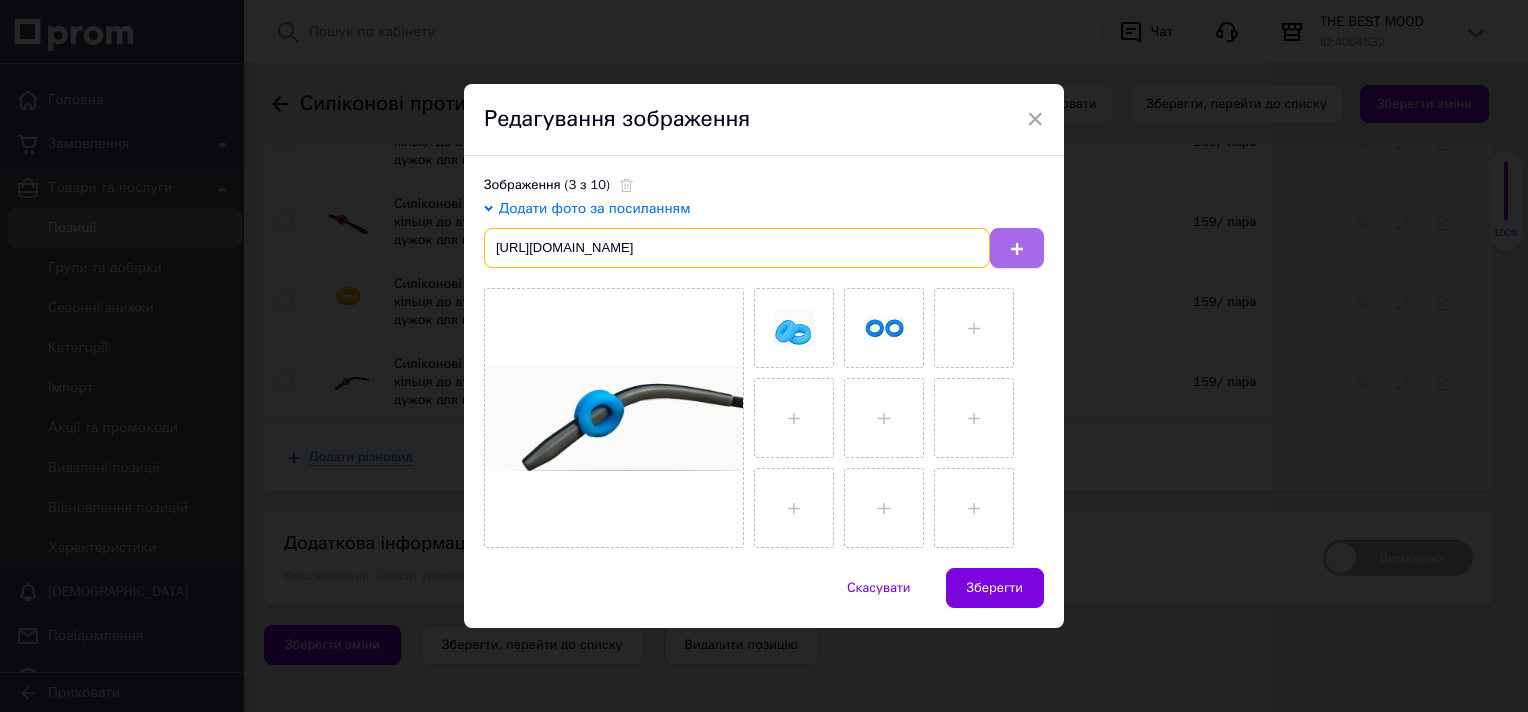 type on "https://img.kwcdn.com/product/open/2023-05-27/1685202378296-51468bd353514a8898c62f7bd2354256-goods.jpeg?imageView2/2/w/800/q/70/format/webp" 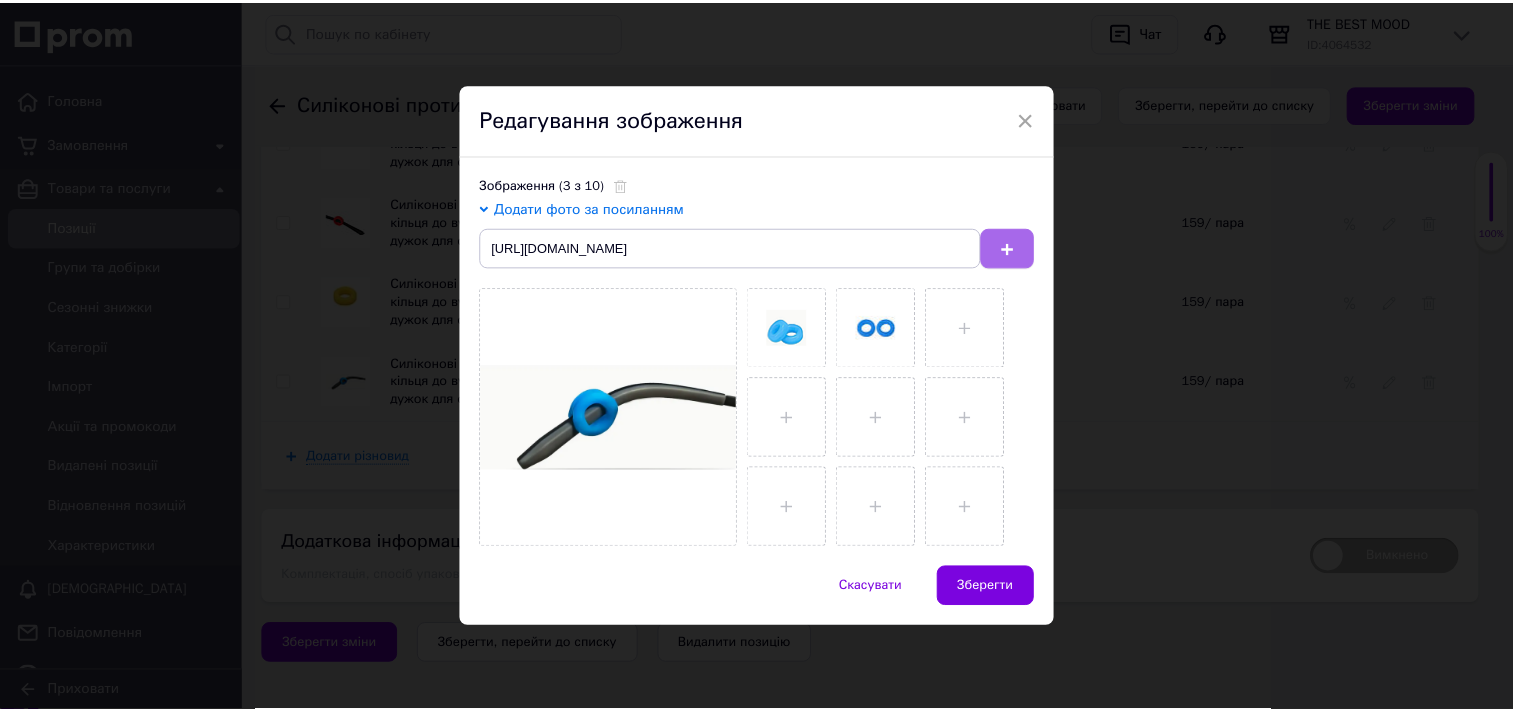scroll, scrollTop: 0, scrollLeft: 0, axis: both 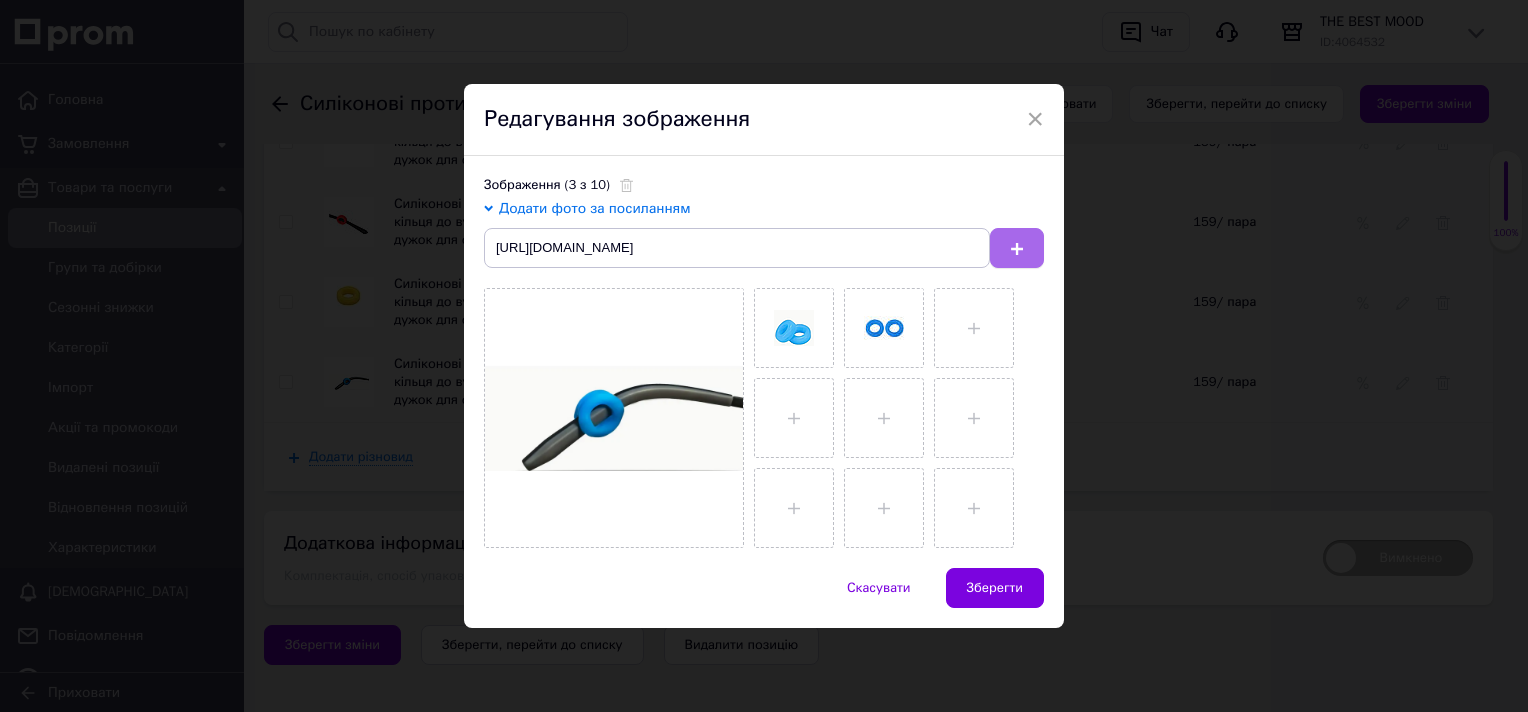 click 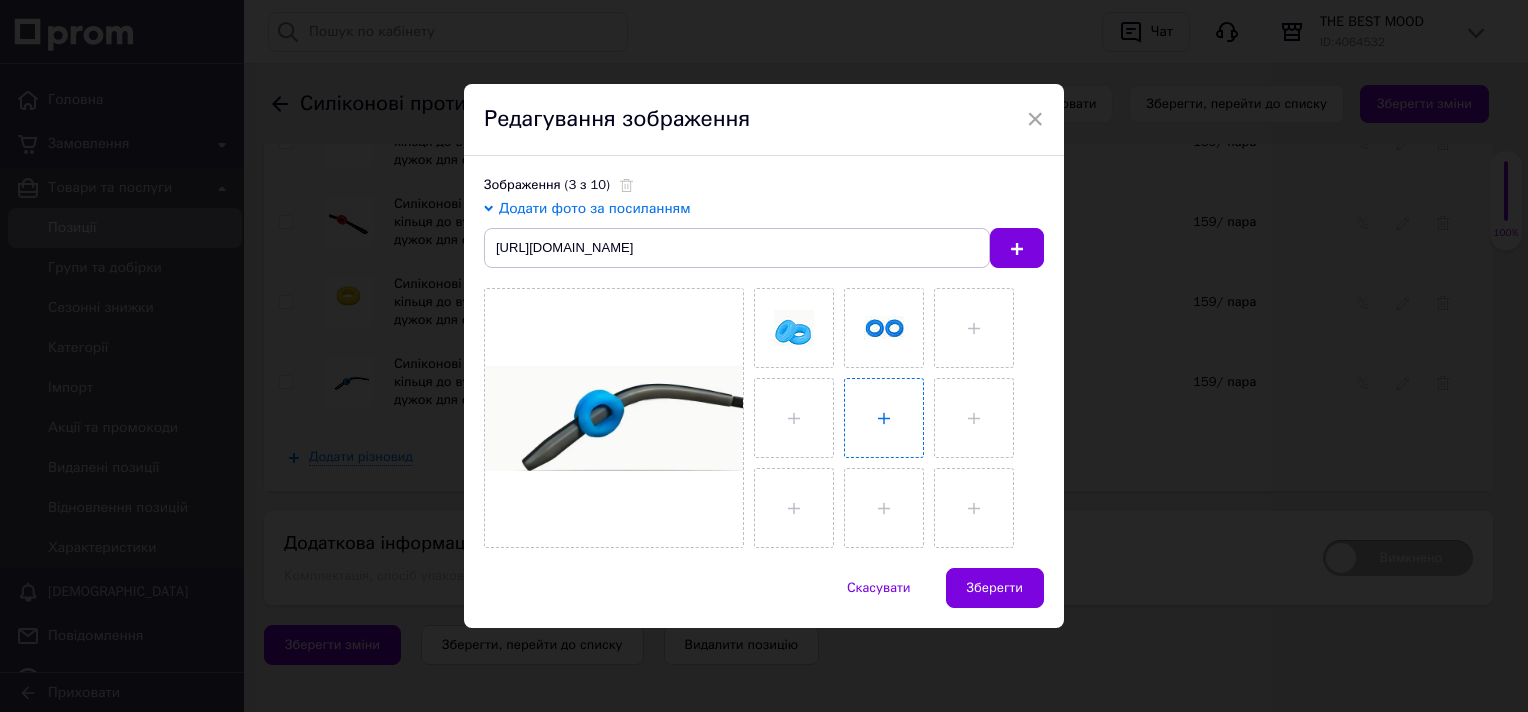 type 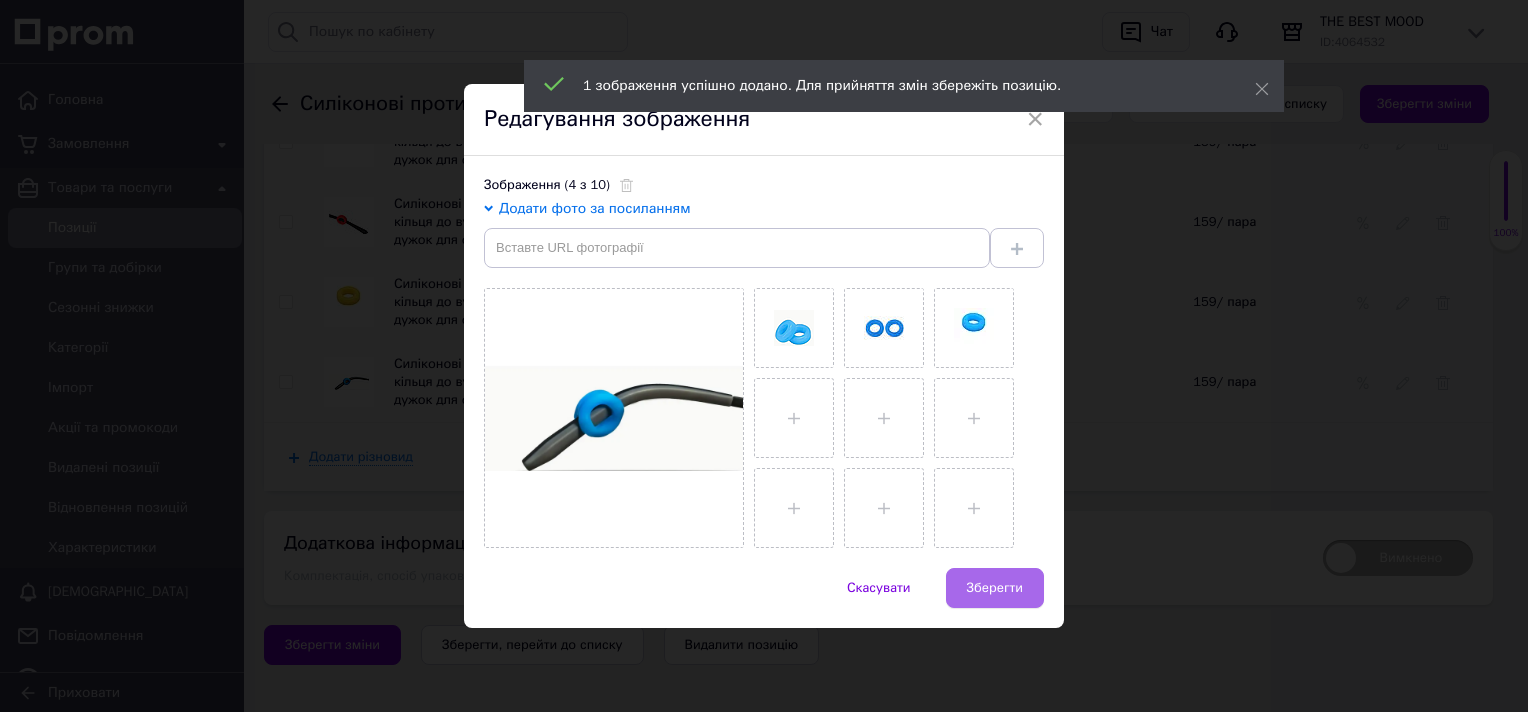 click on "Зберегти" at bounding box center (995, 588) 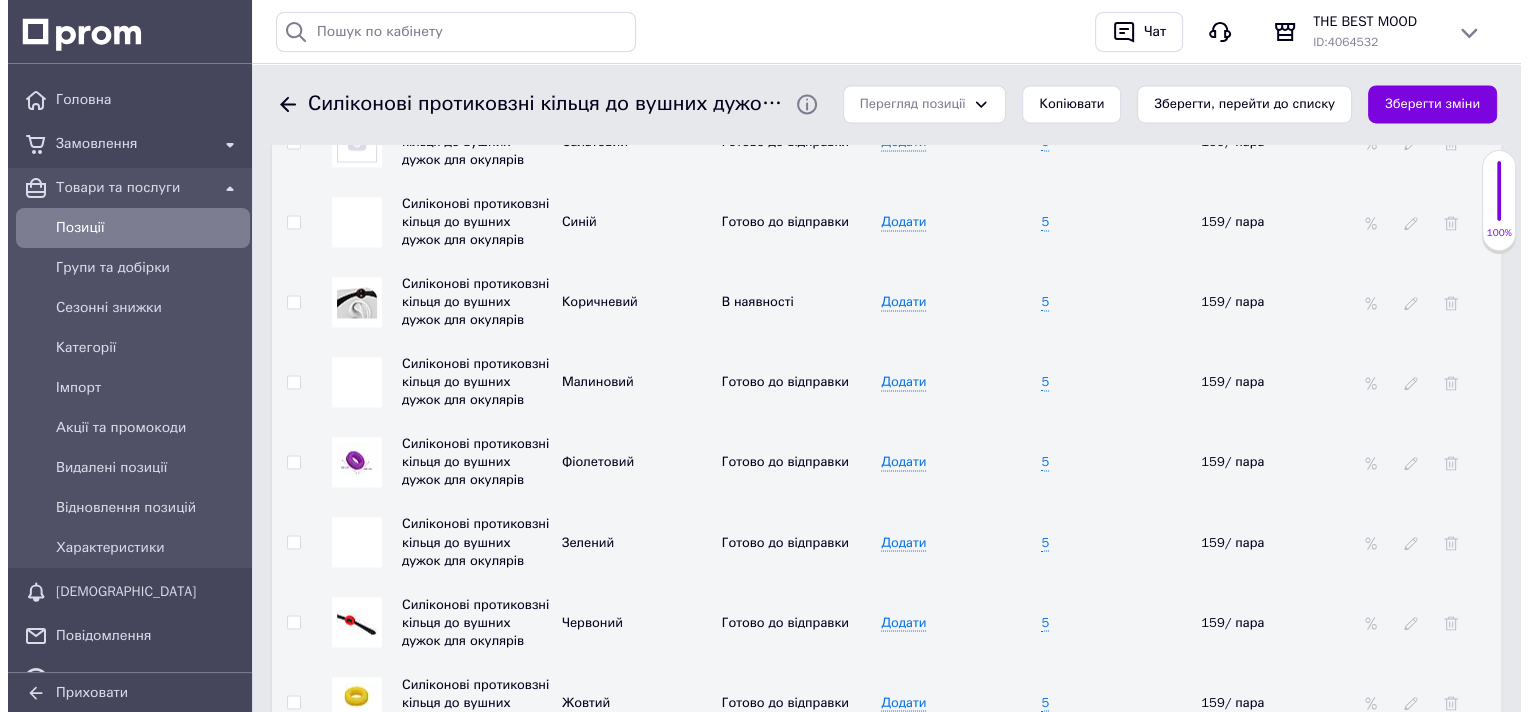 scroll, scrollTop: 3145, scrollLeft: 0, axis: vertical 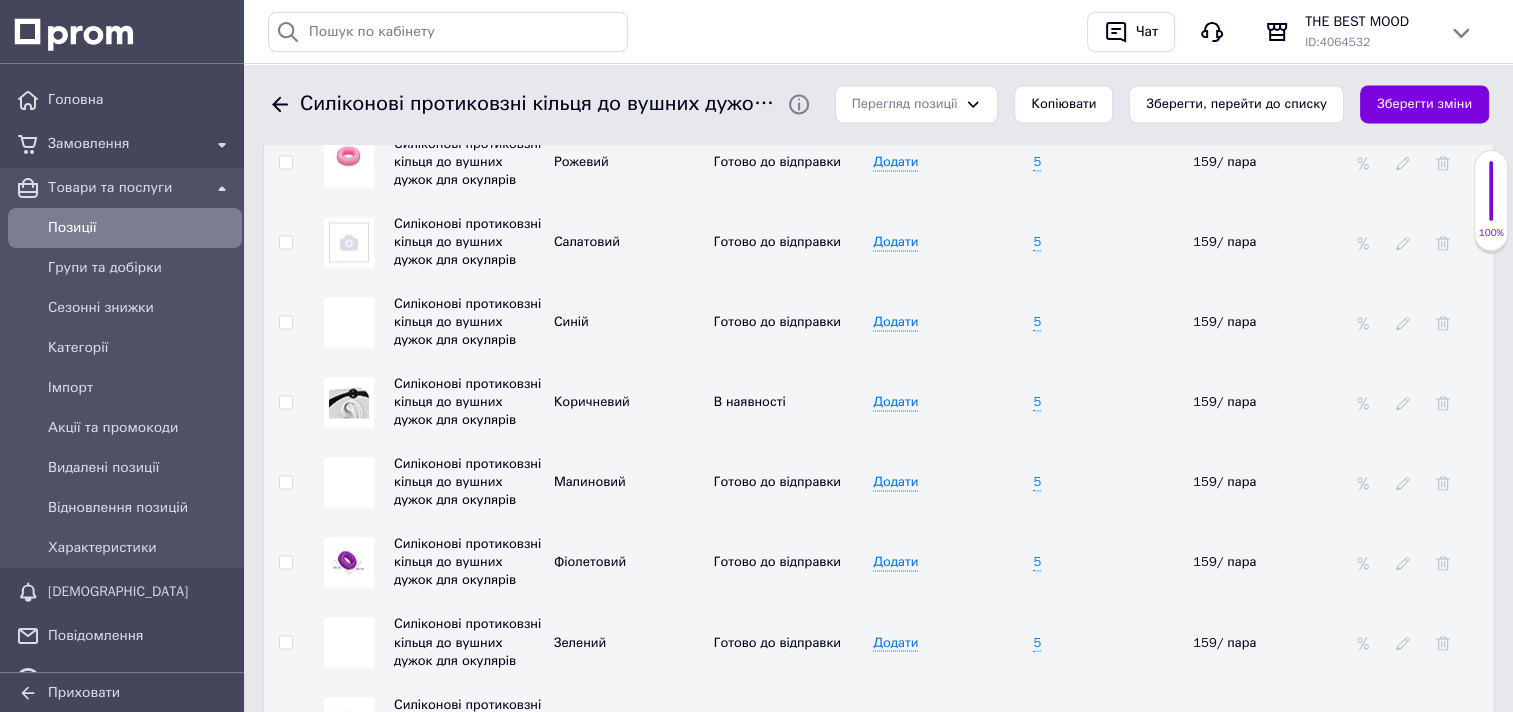 click at bounding box center (349, 322) 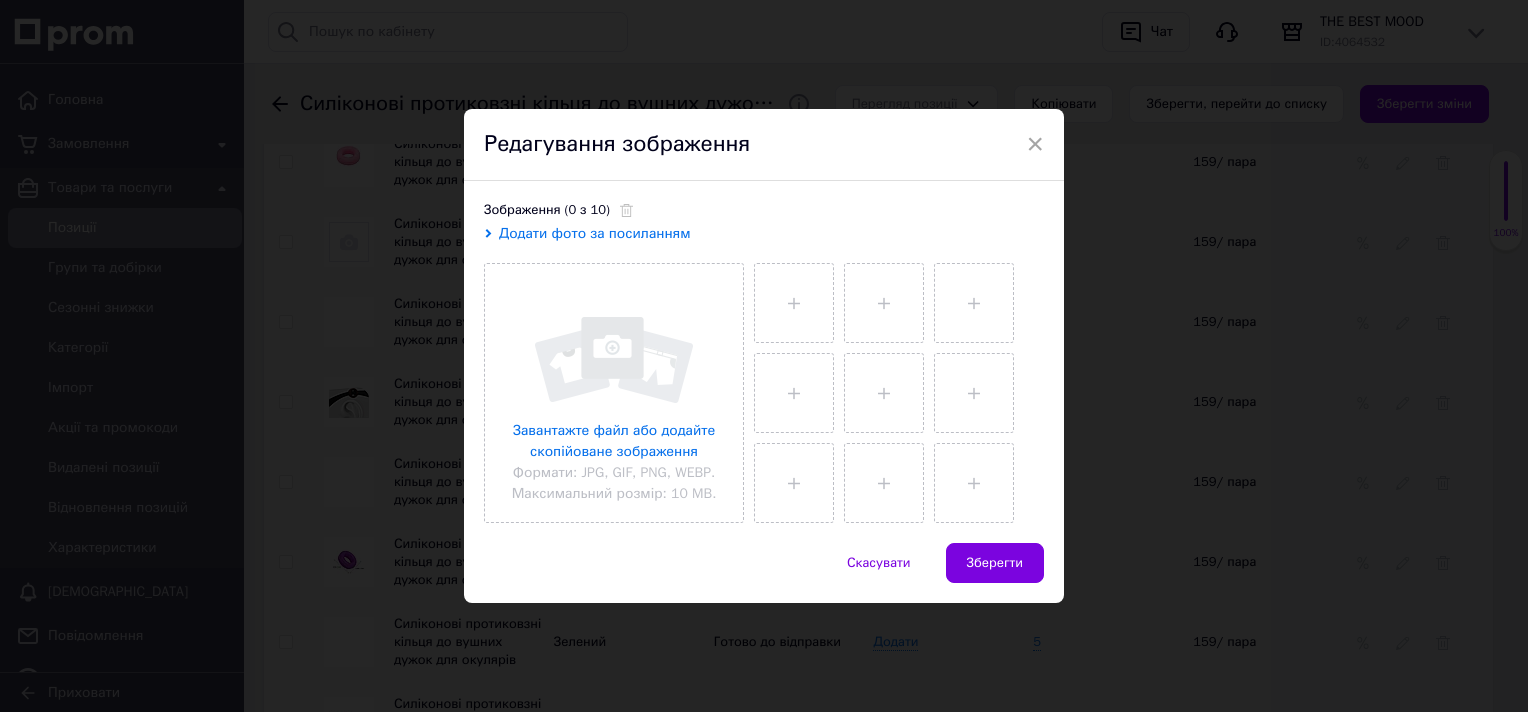click on "Додати фото за посиланням" at bounding box center [595, 233] 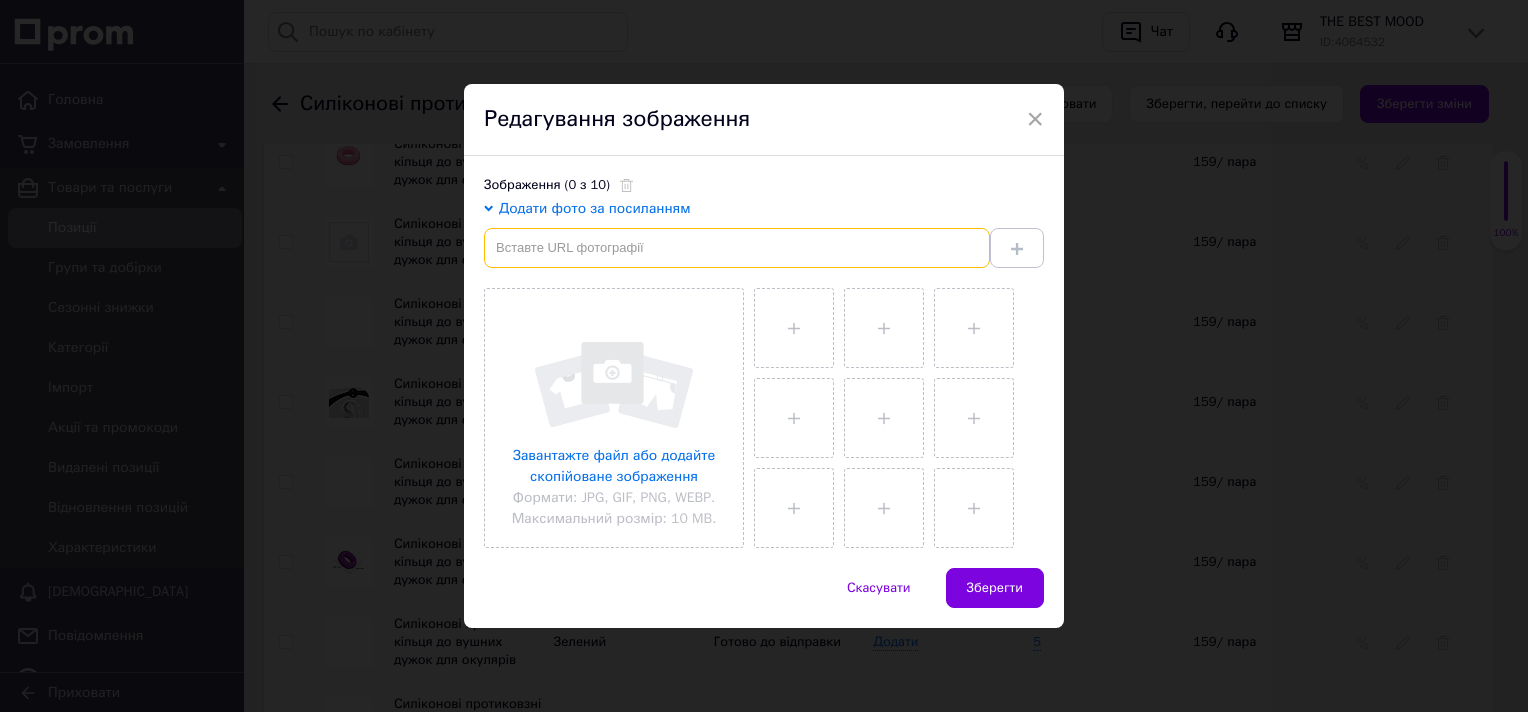 click at bounding box center [737, 248] 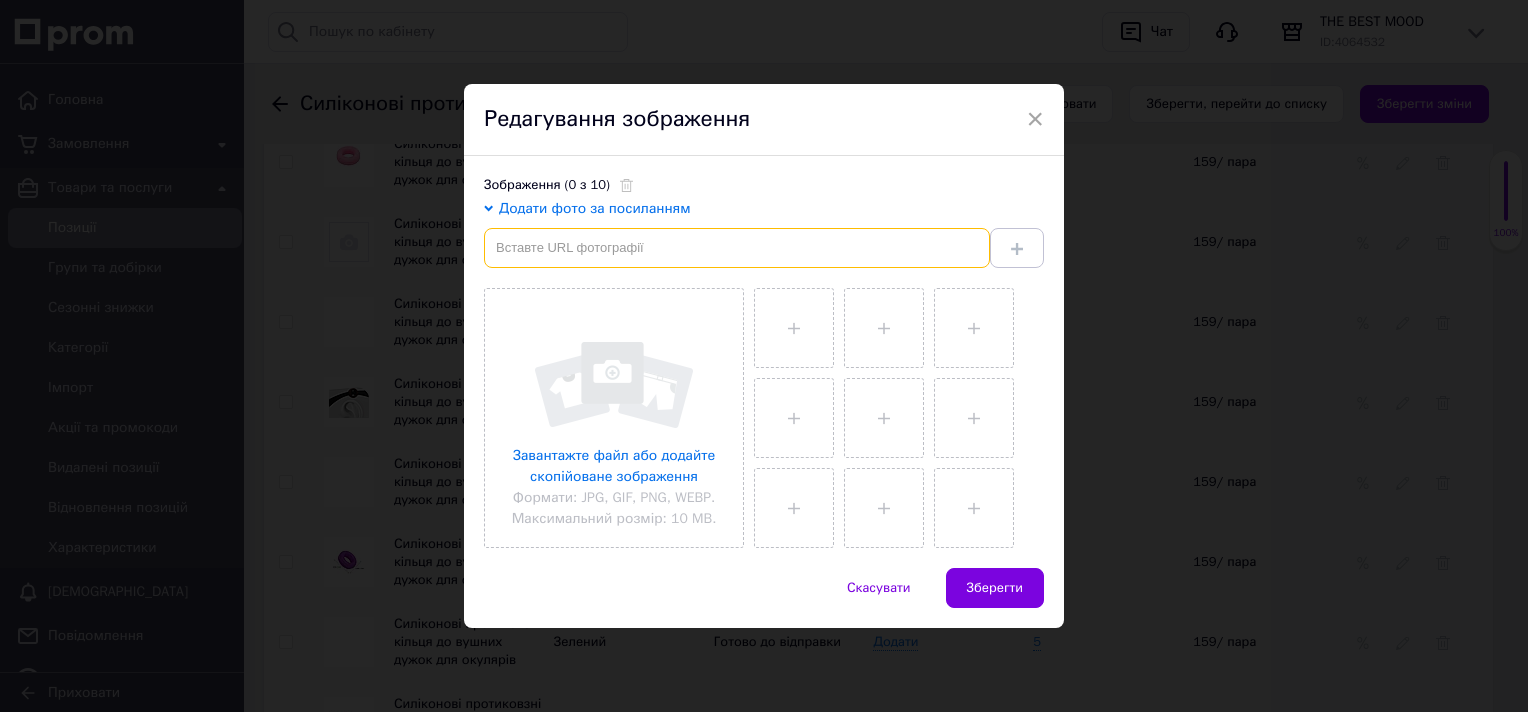 paste on "https://img.kwcdn.com/product/open/2023-05-27/1685202387223-365c73e361ef4681878e06a889293faf-goods.jpeg?imageView2/2/w/800/q/70/format/webp" 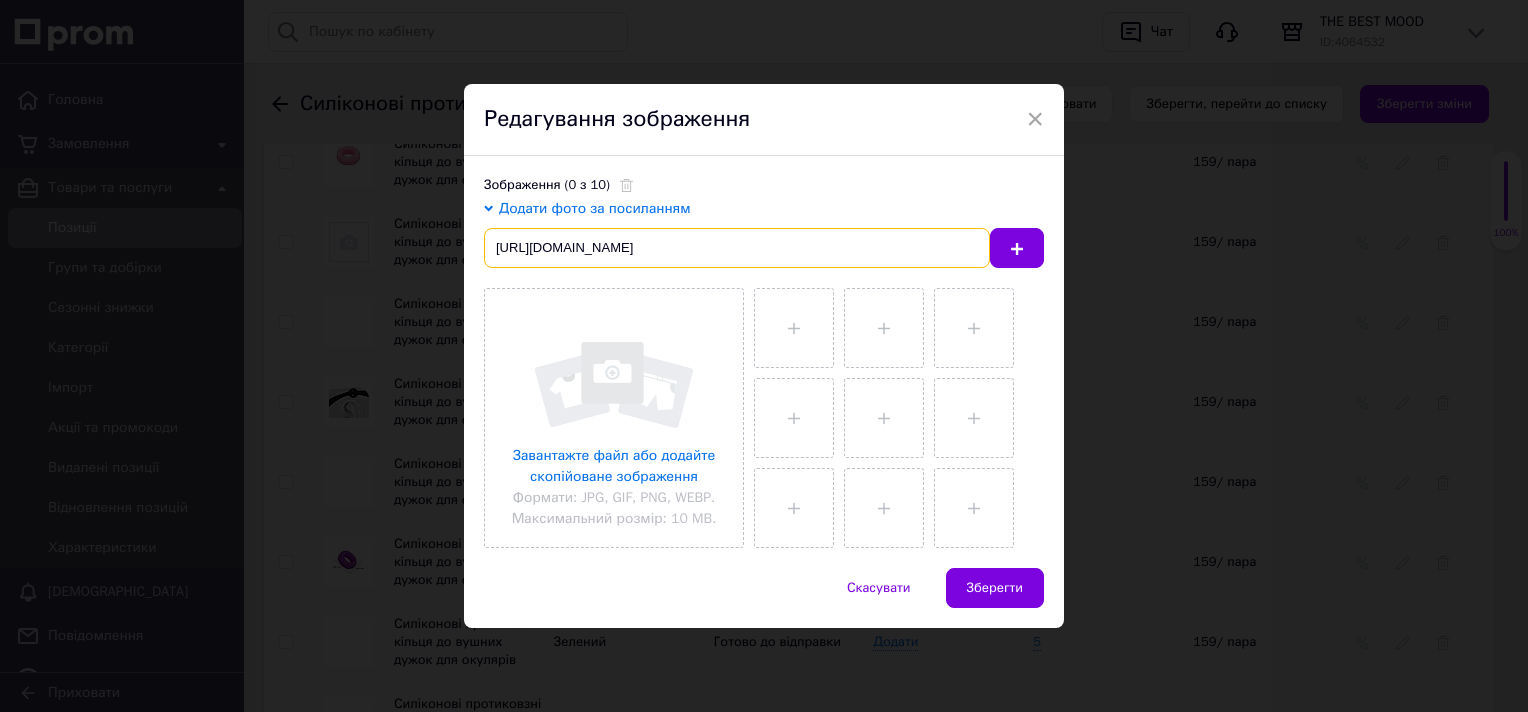 scroll, scrollTop: 0, scrollLeft: 416, axis: horizontal 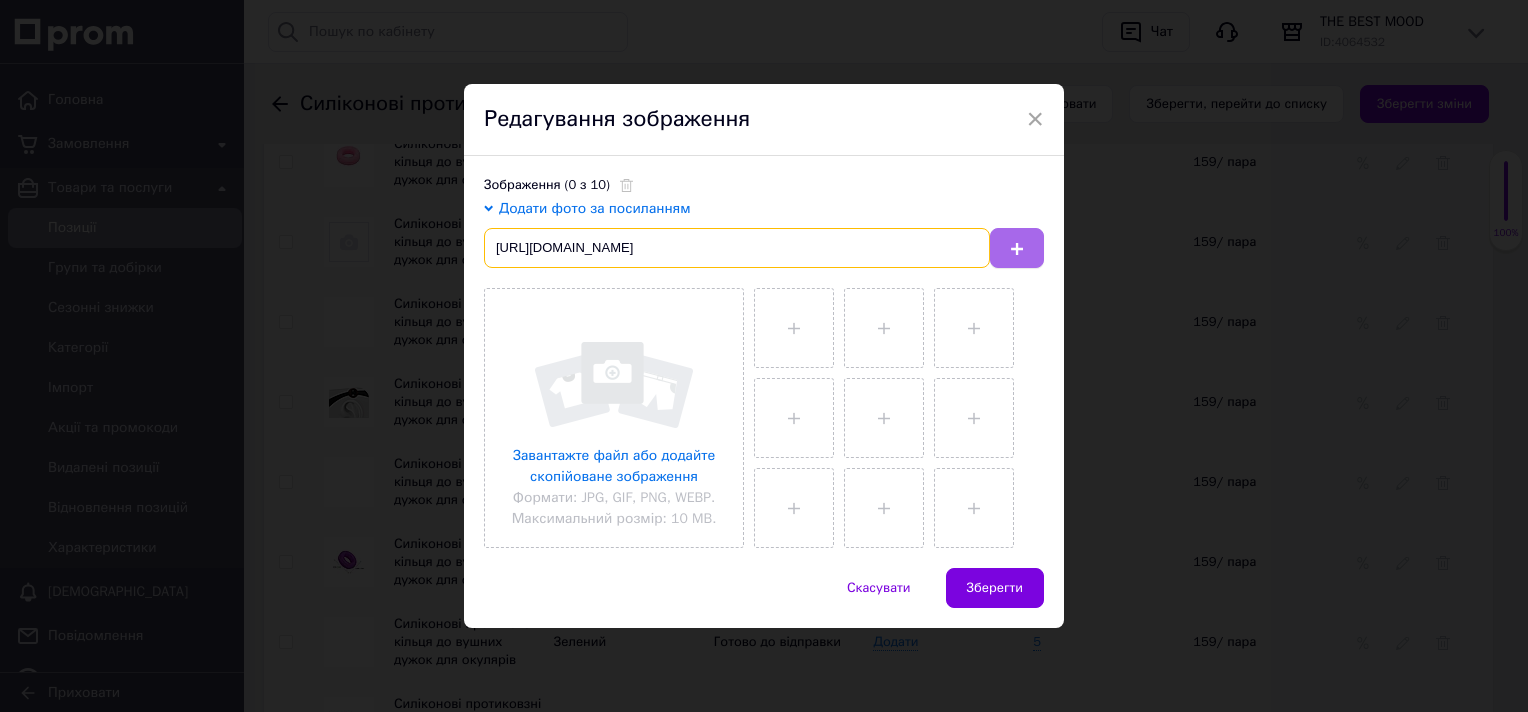 type on "https://img.kwcdn.com/product/open/2023-05-27/1685202387223-365c73e361ef4681878e06a889293faf-goods.jpeg?imageView2/2/w/800/q/70/format/webp" 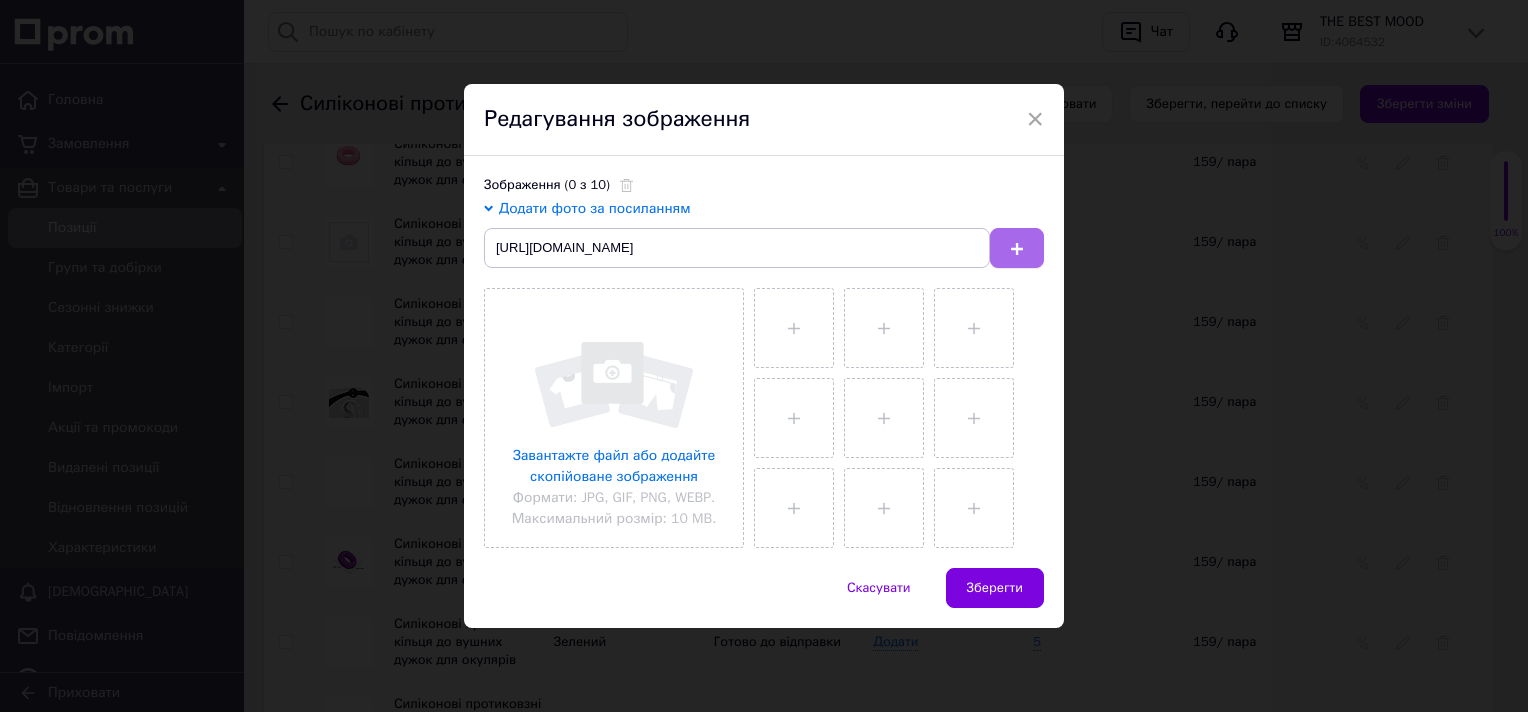 click 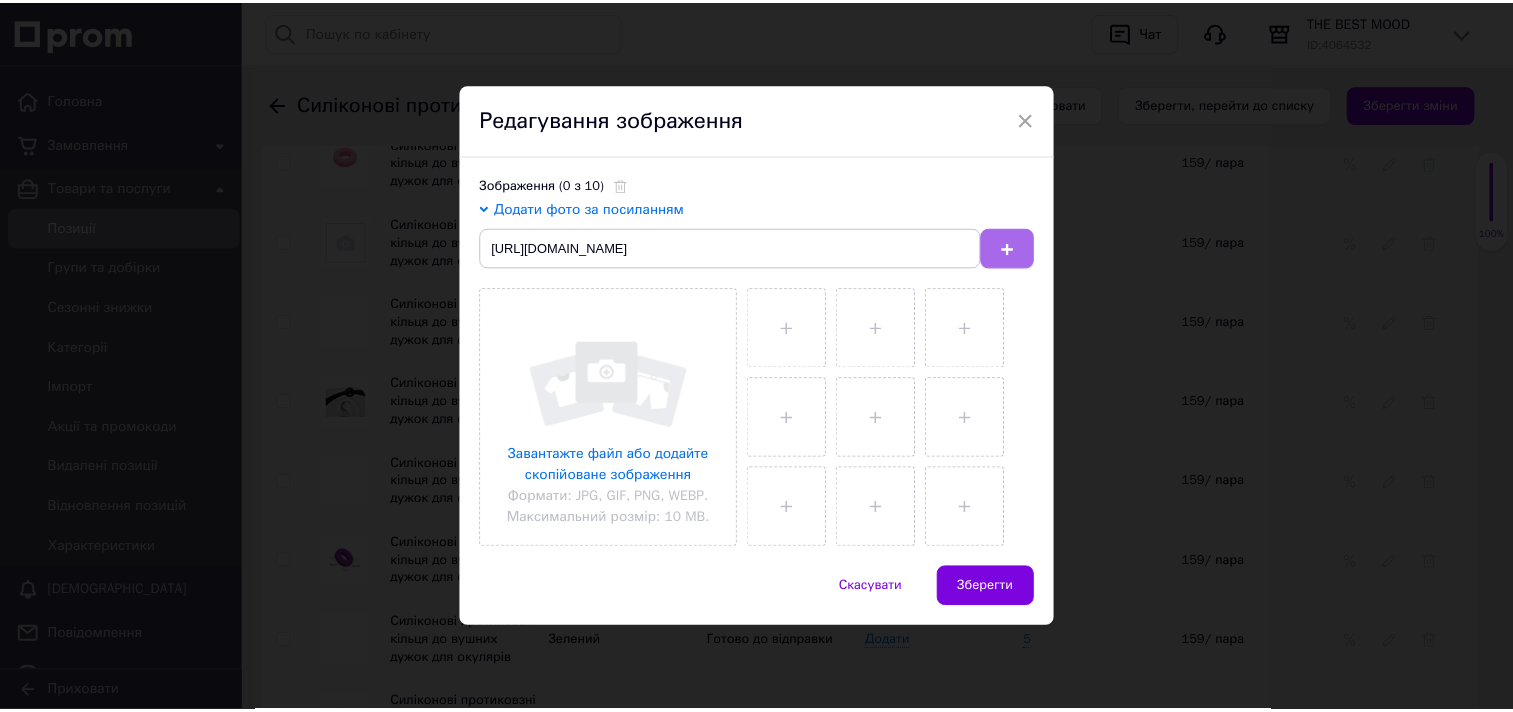scroll, scrollTop: 0, scrollLeft: 0, axis: both 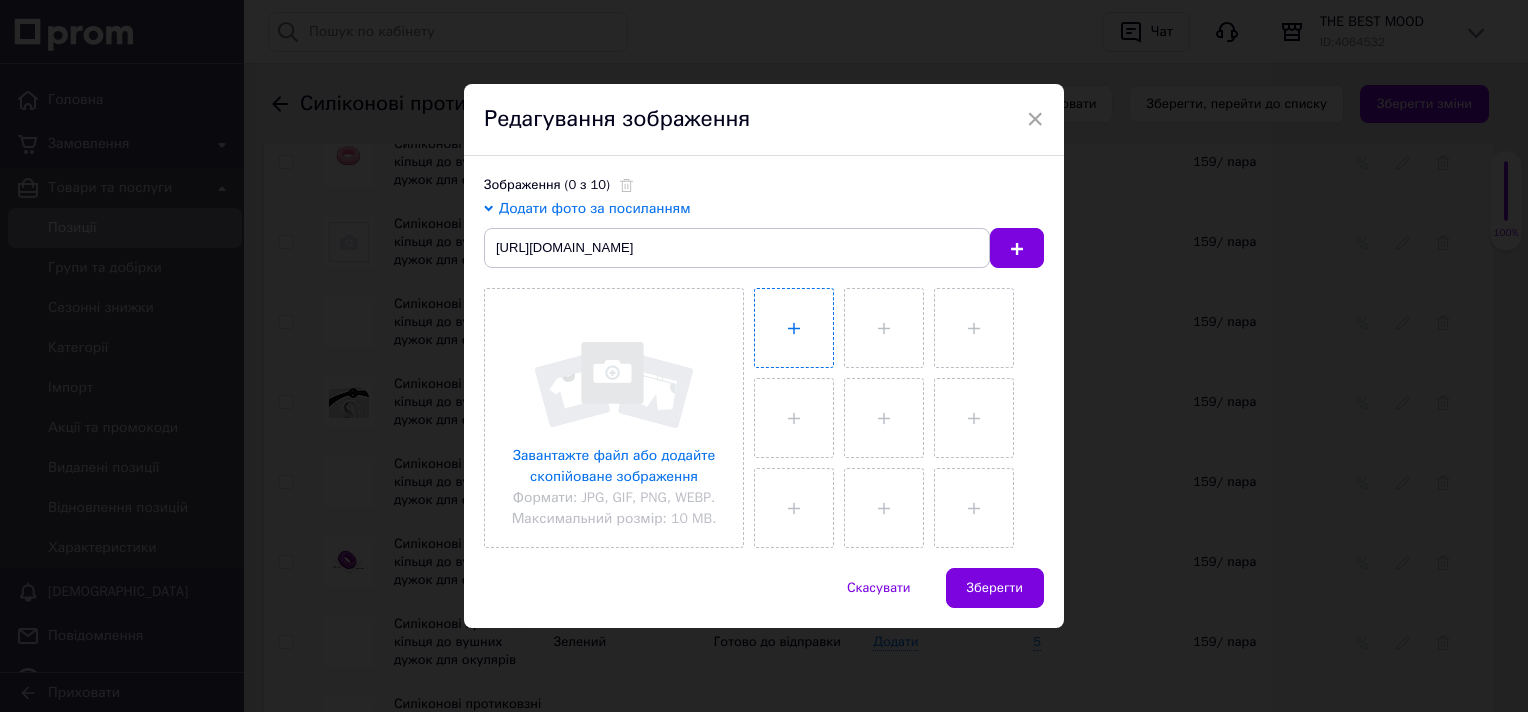 type 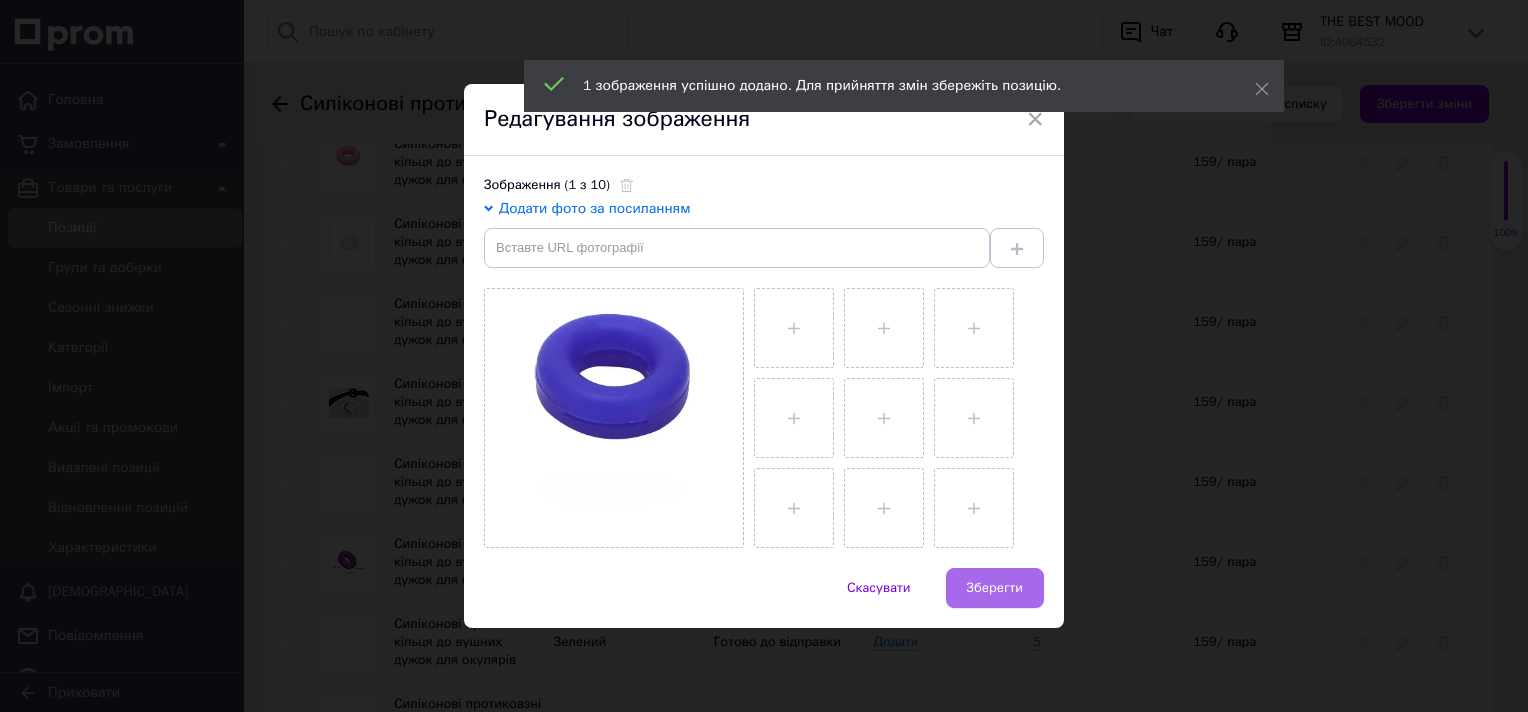 click on "Зберегти" at bounding box center (995, 588) 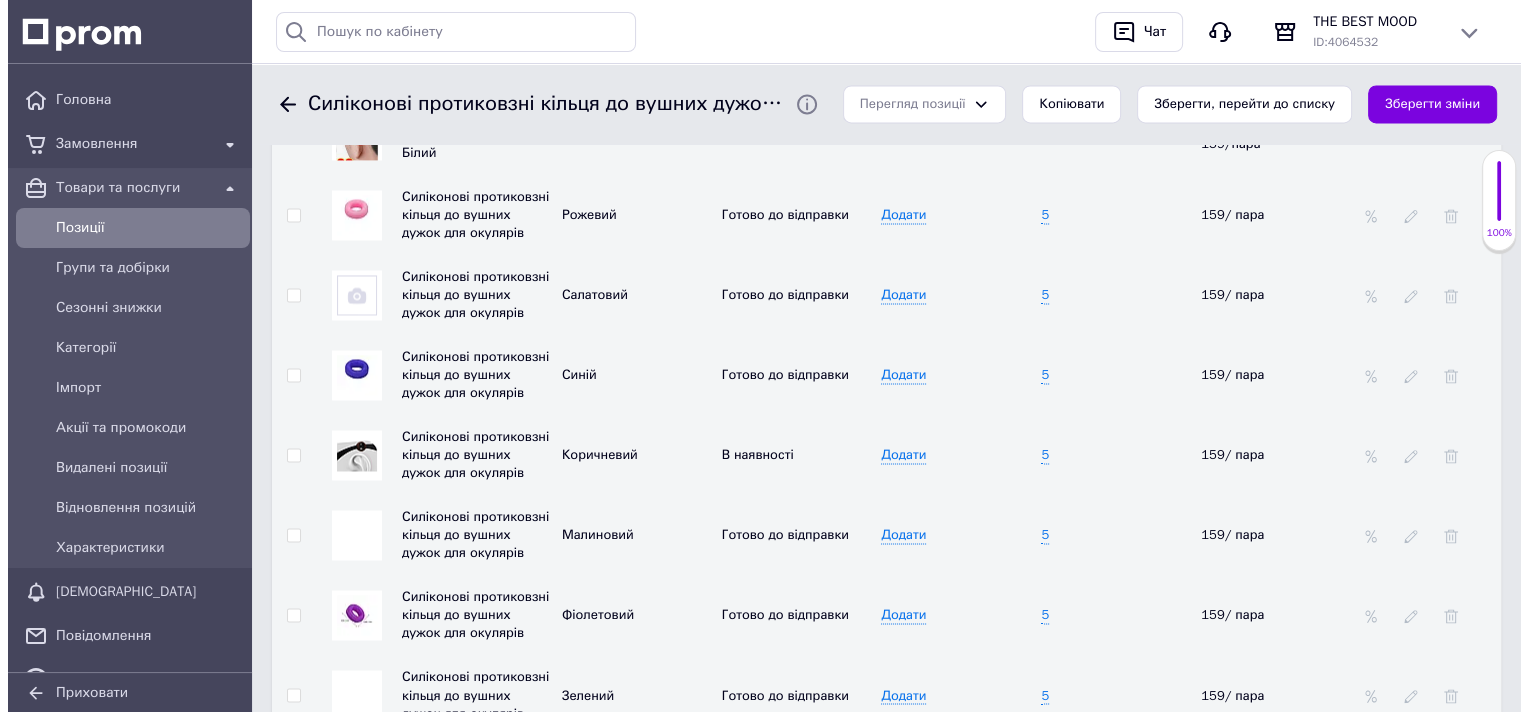 scroll, scrollTop: 3045, scrollLeft: 0, axis: vertical 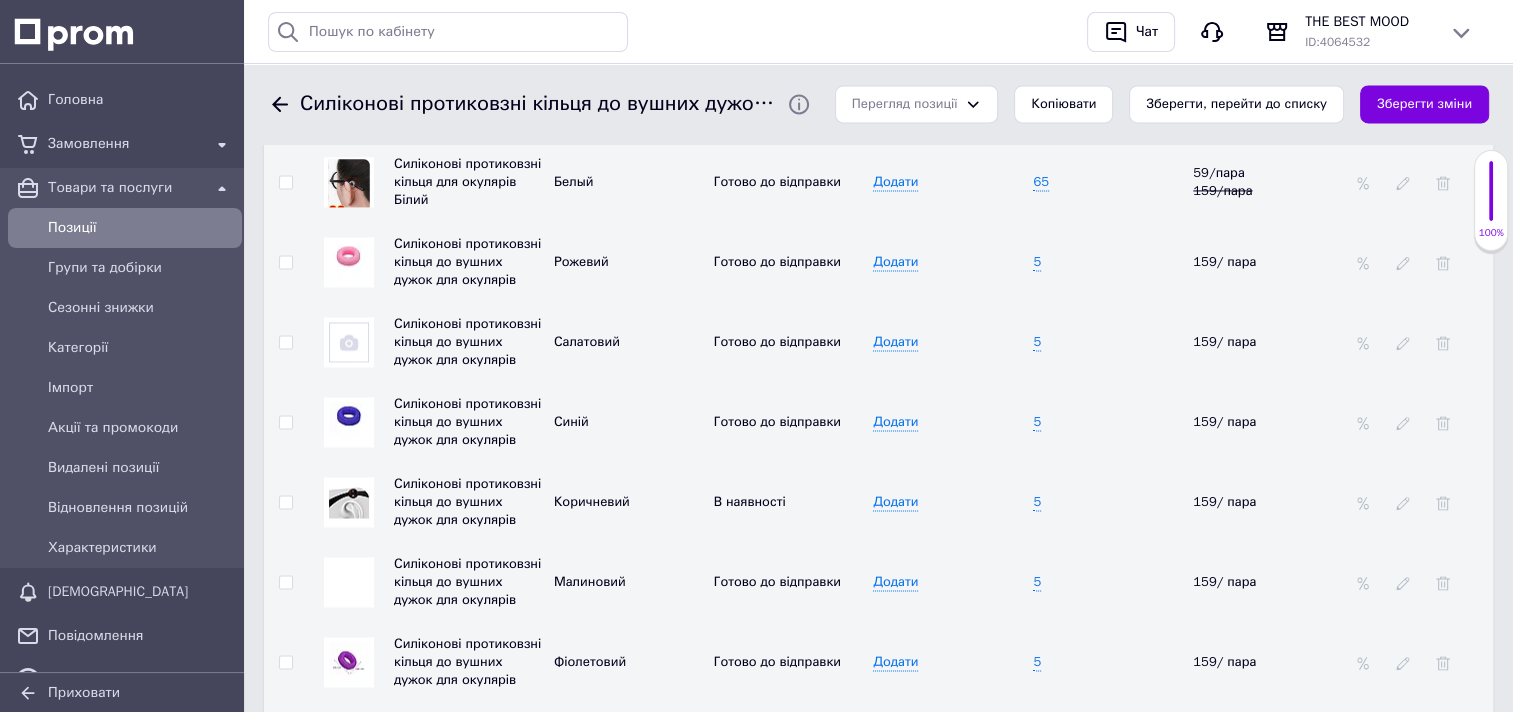 click at bounding box center (349, 342) 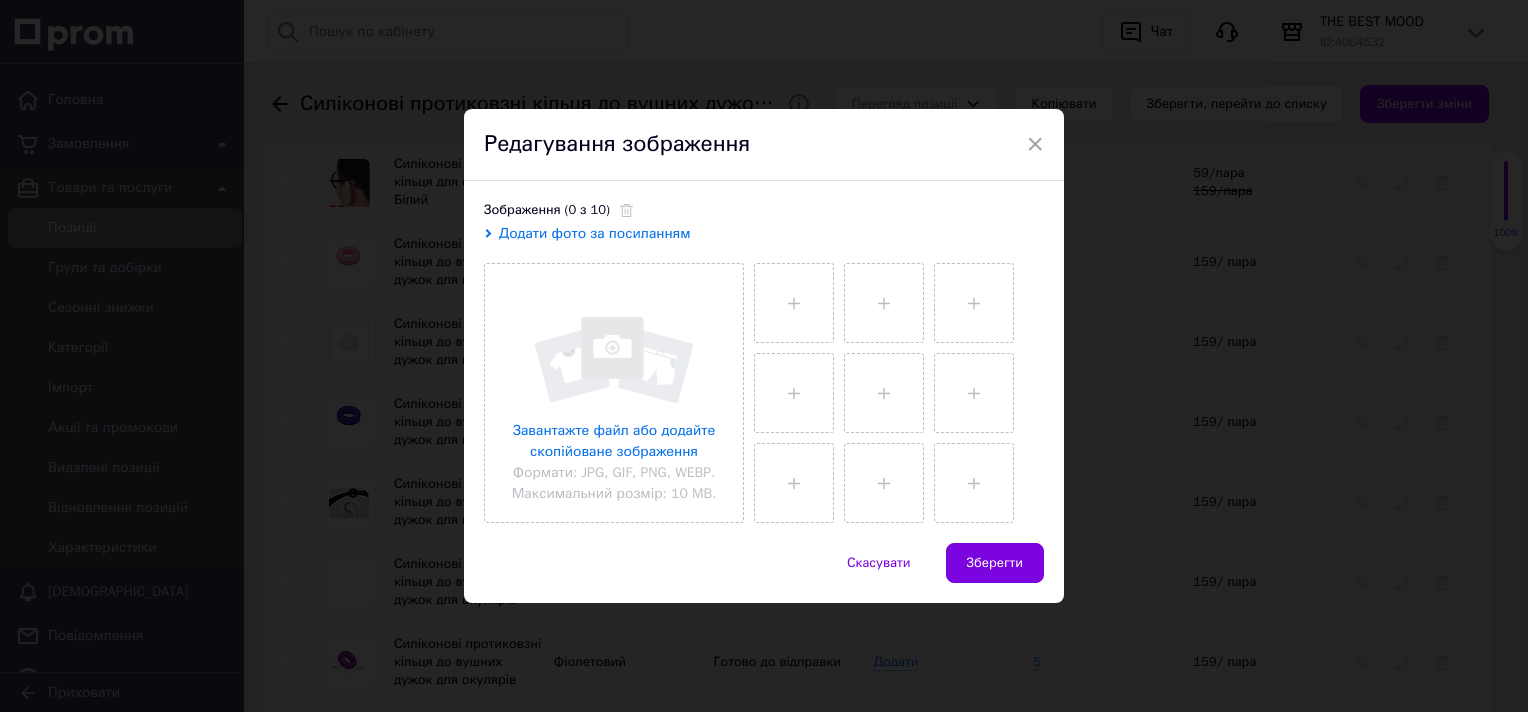 click on "Додати фото за посиланням" at bounding box center [595, 233] 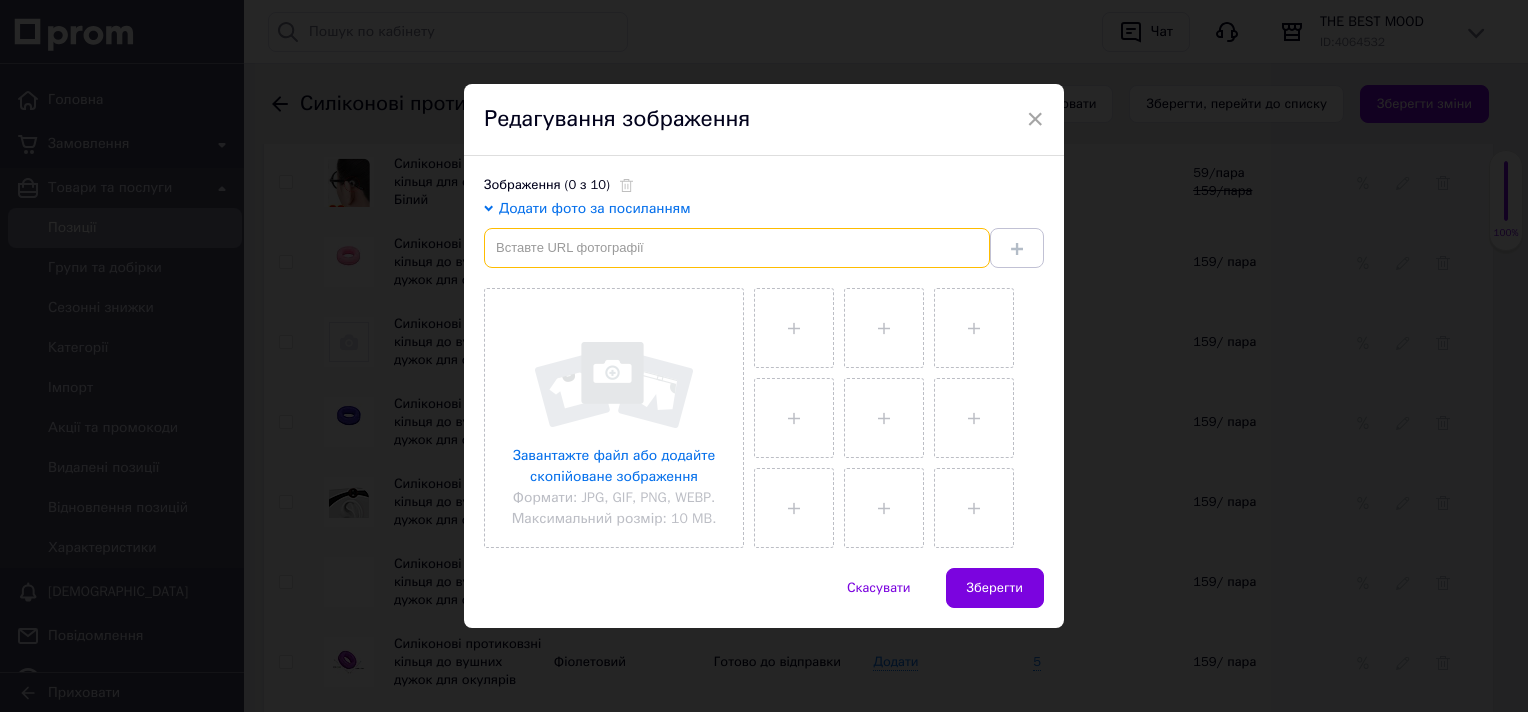 click at bounding box center (737, 248) 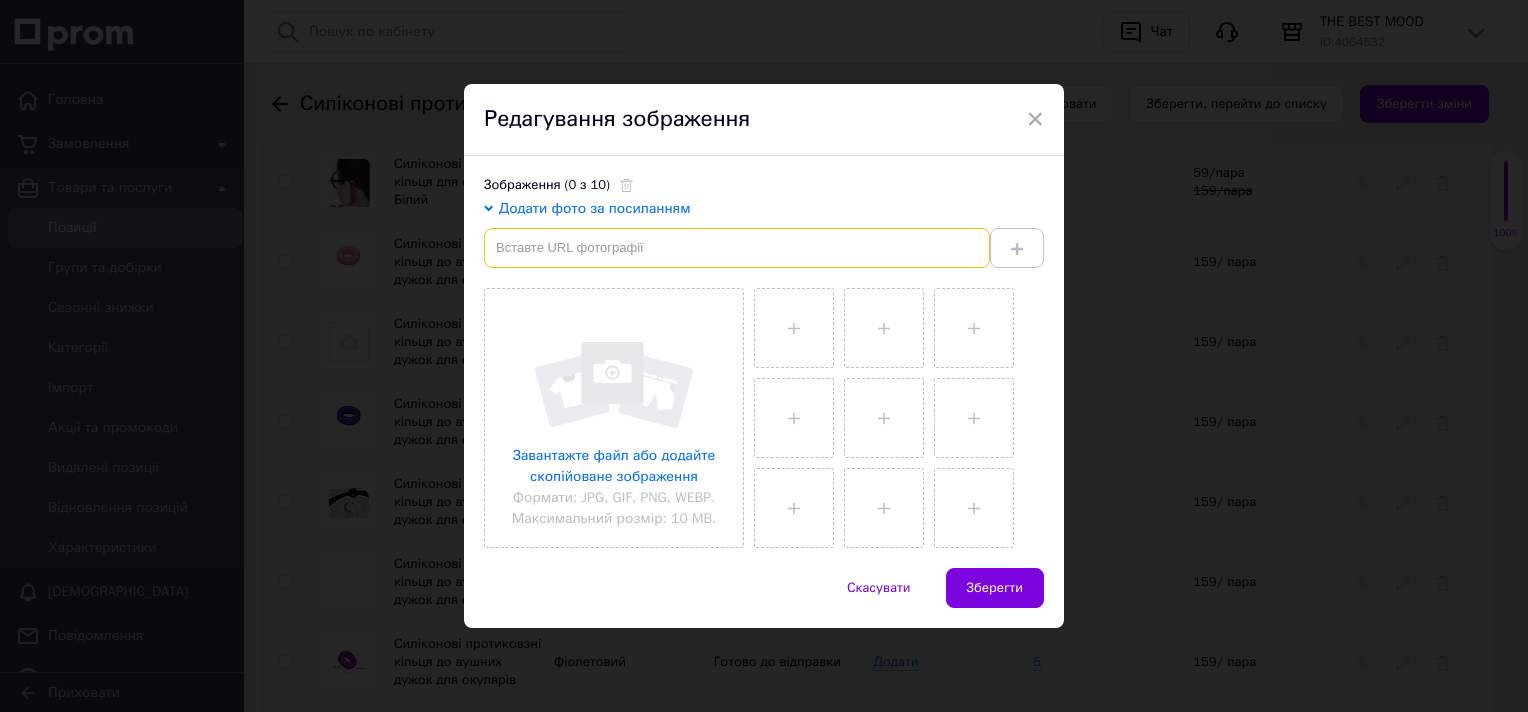 paste on "https://img.kwcdn.com/product/open/2023-05-27/1685202380252-de54537e8bef473981d4c5ed8252f91d-goods.jpeg?imageView2/2/w/800/q/70/format/webp" 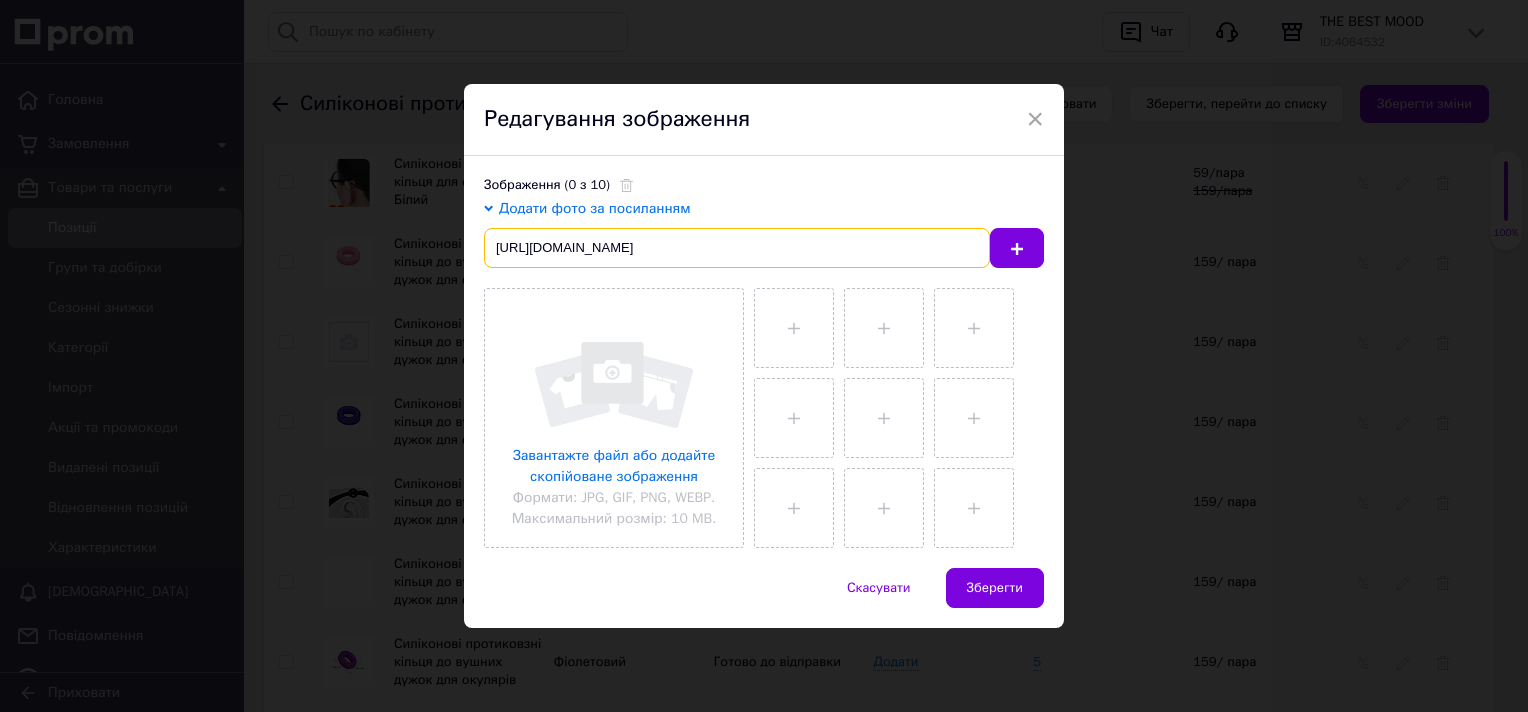scroll, scrollTop: 0, scrollLeft: 419, axis: horizontal 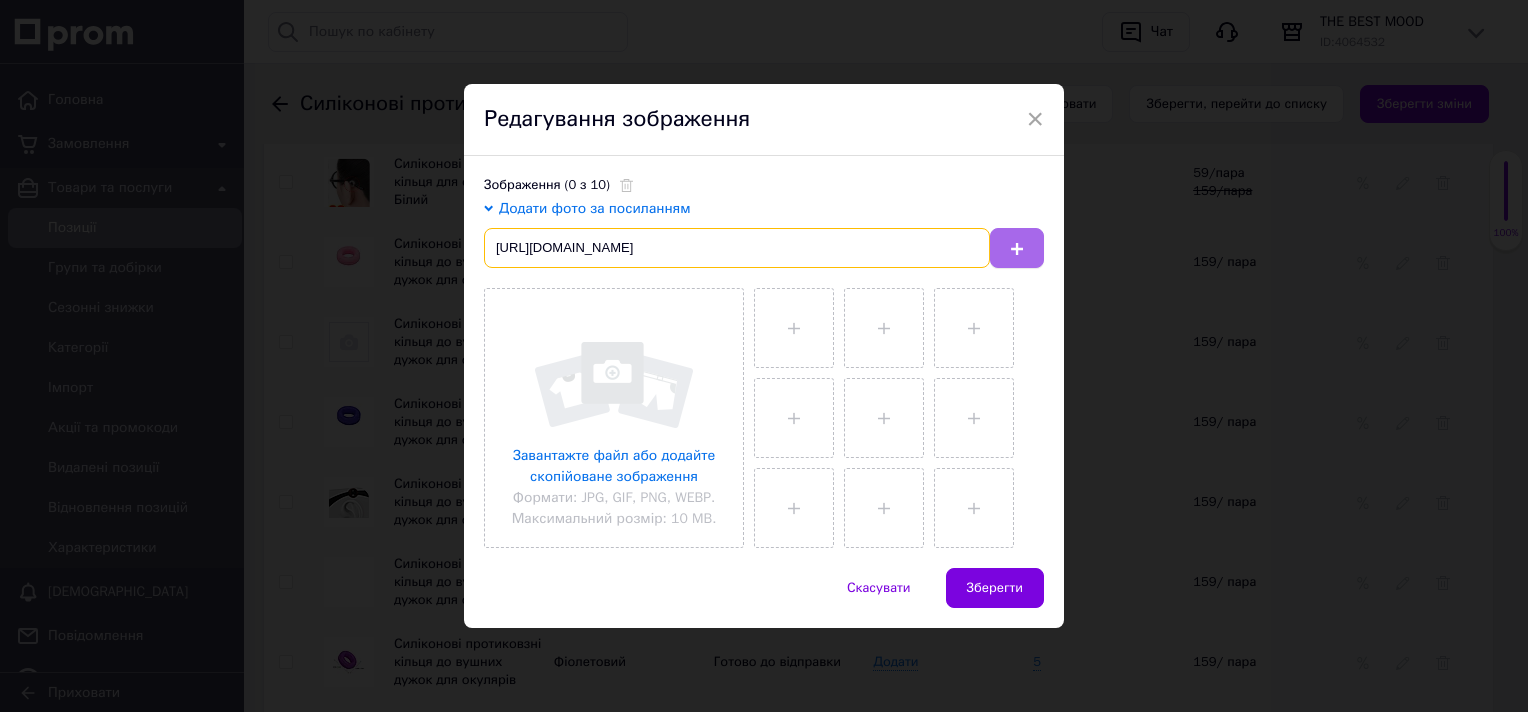 type on "https://img.kwcdn.com/product/open/2023-05-27/1685202380252-de54537e8bef473981d4c5ed8252f91d-goods.jpeg?imageView2/2/w/800/q/70/format/webp" 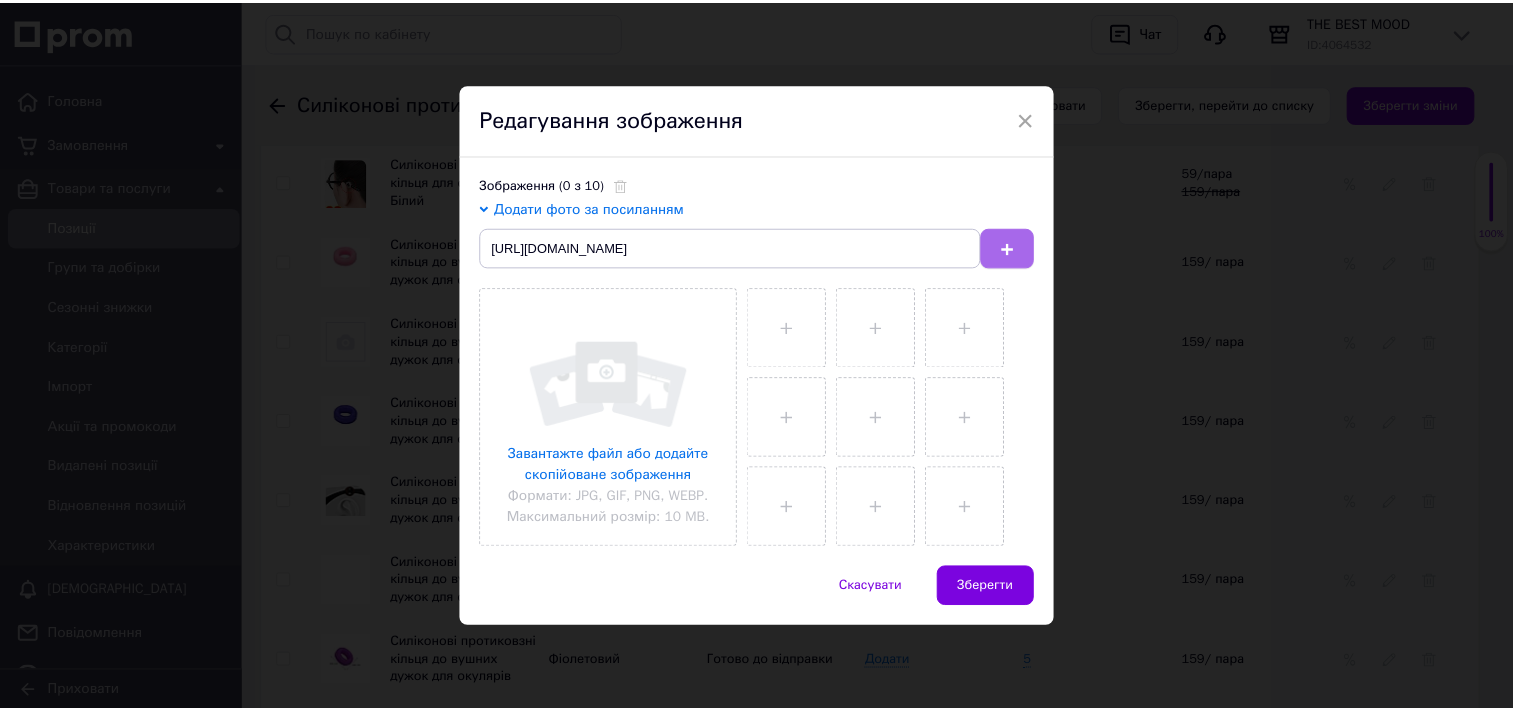 scroll, scrollTop: 0, scrollLeft: 0, axis: both 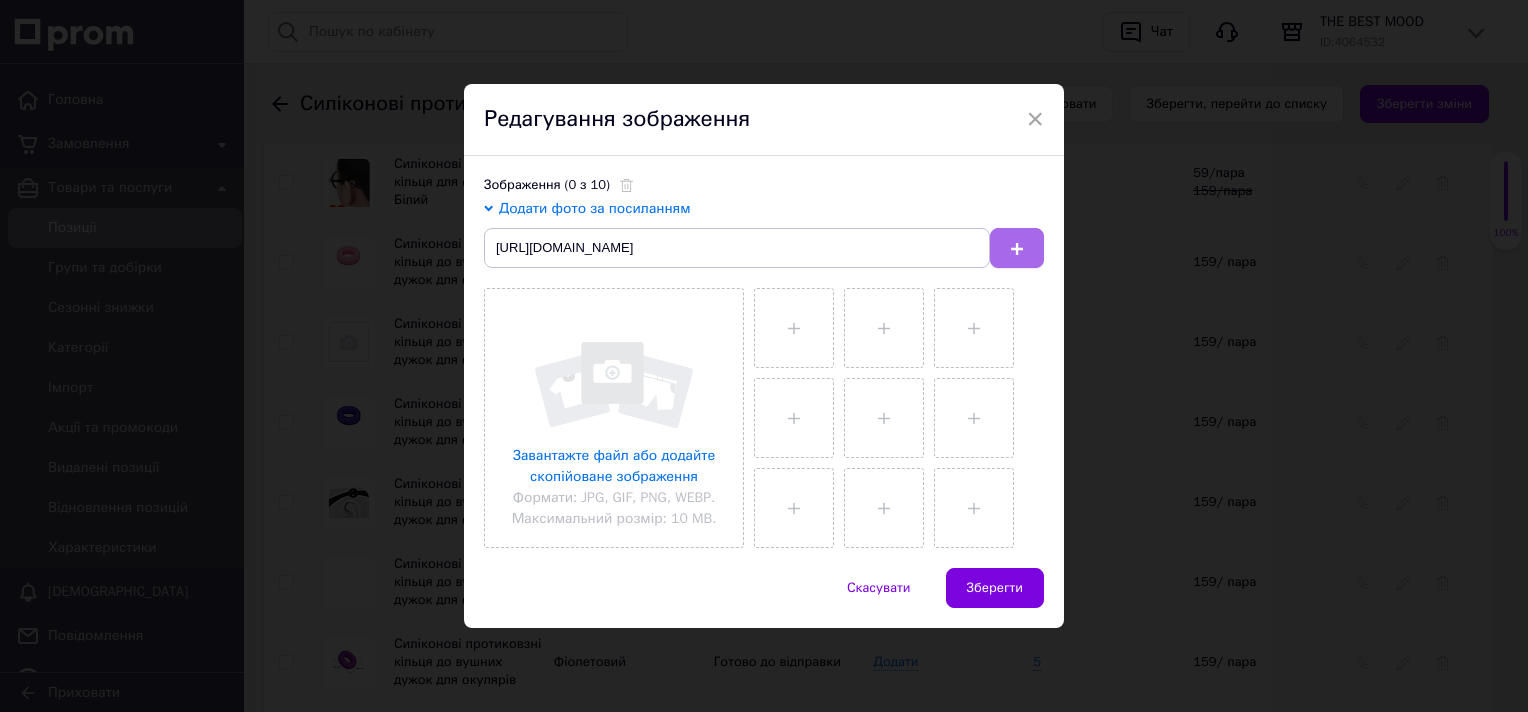 click at bounding box center (1017, 248) 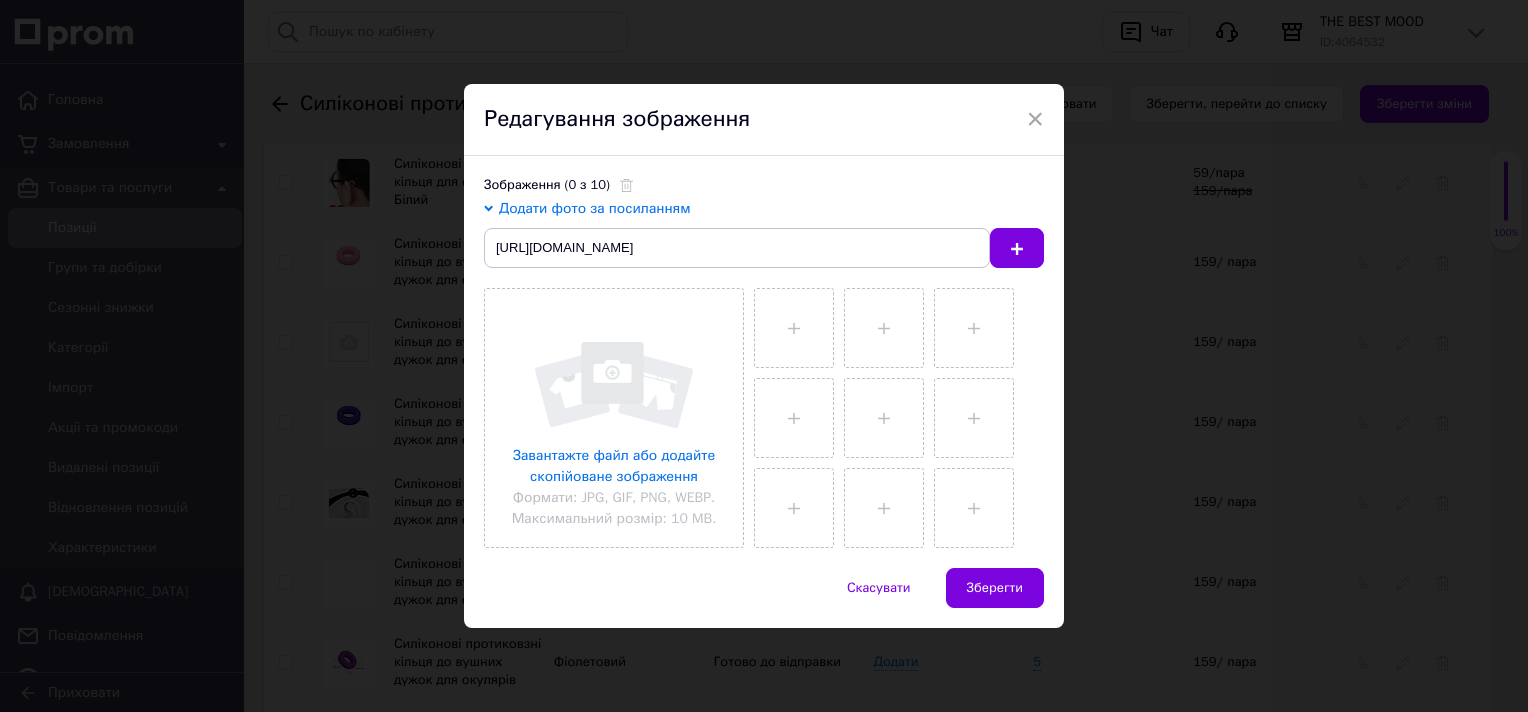 type 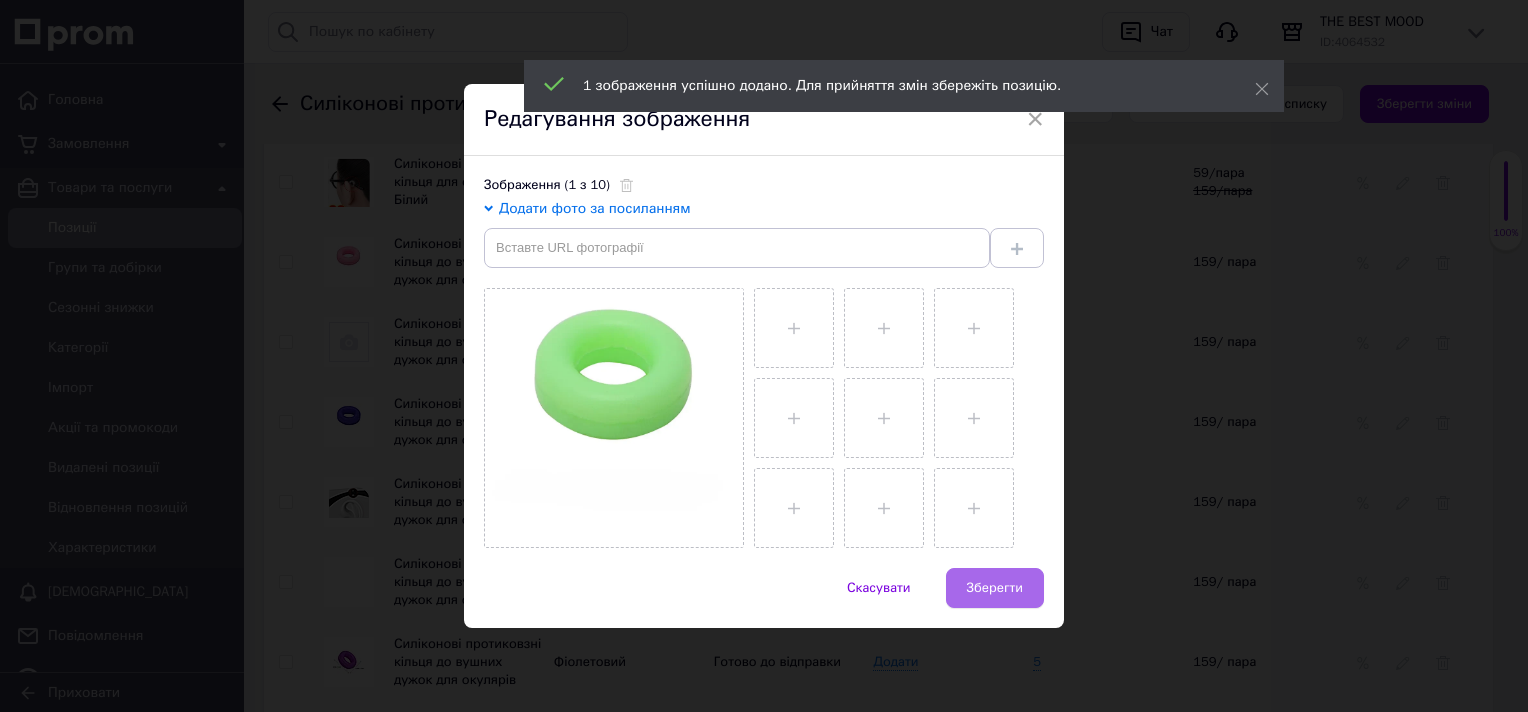 click on "Зберегти" at bounding box center (995, 588) 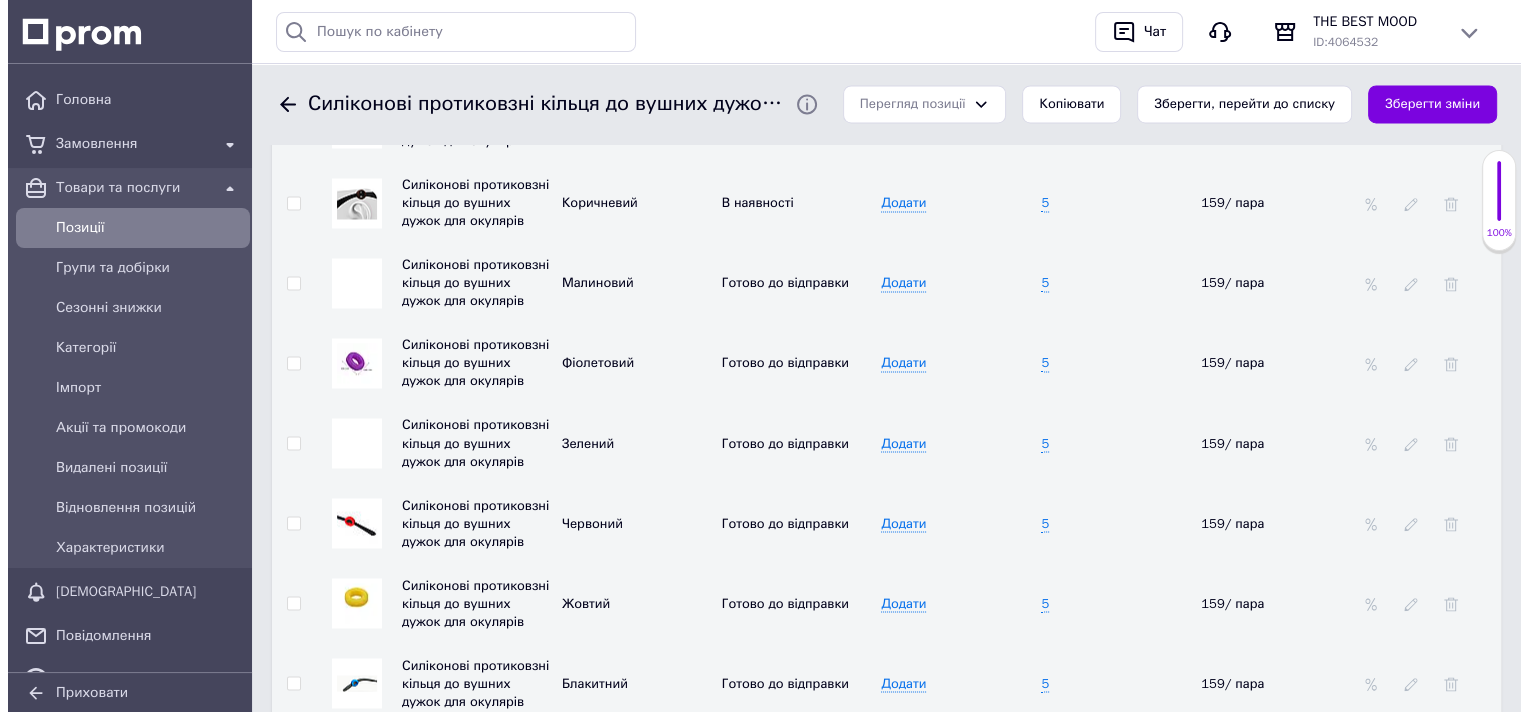 scroll, scrollTop: 3345, scrollLeft: 0, axis: vertical 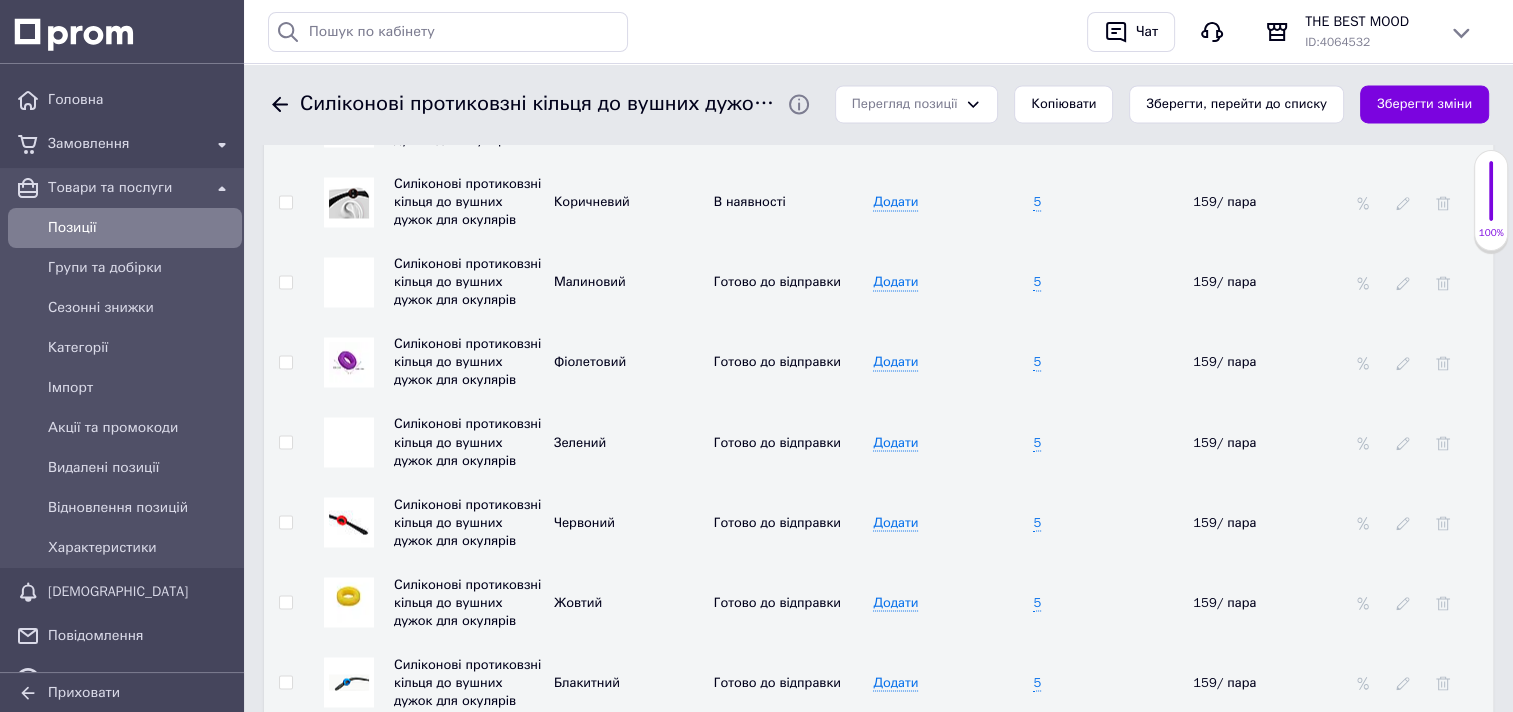 click at bounding box center (349, 442) 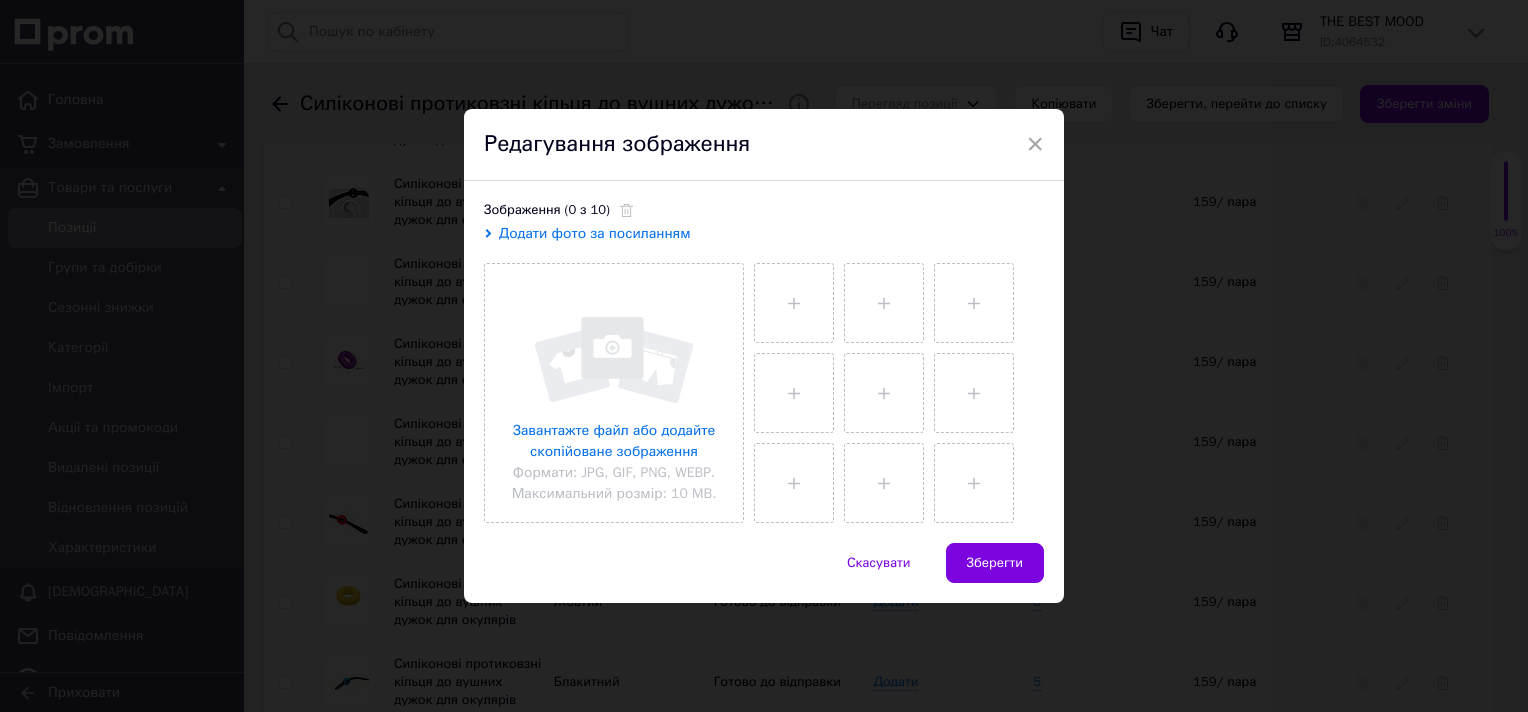 click on "Додати фото за посиланням" at bounding box center (595, 233) 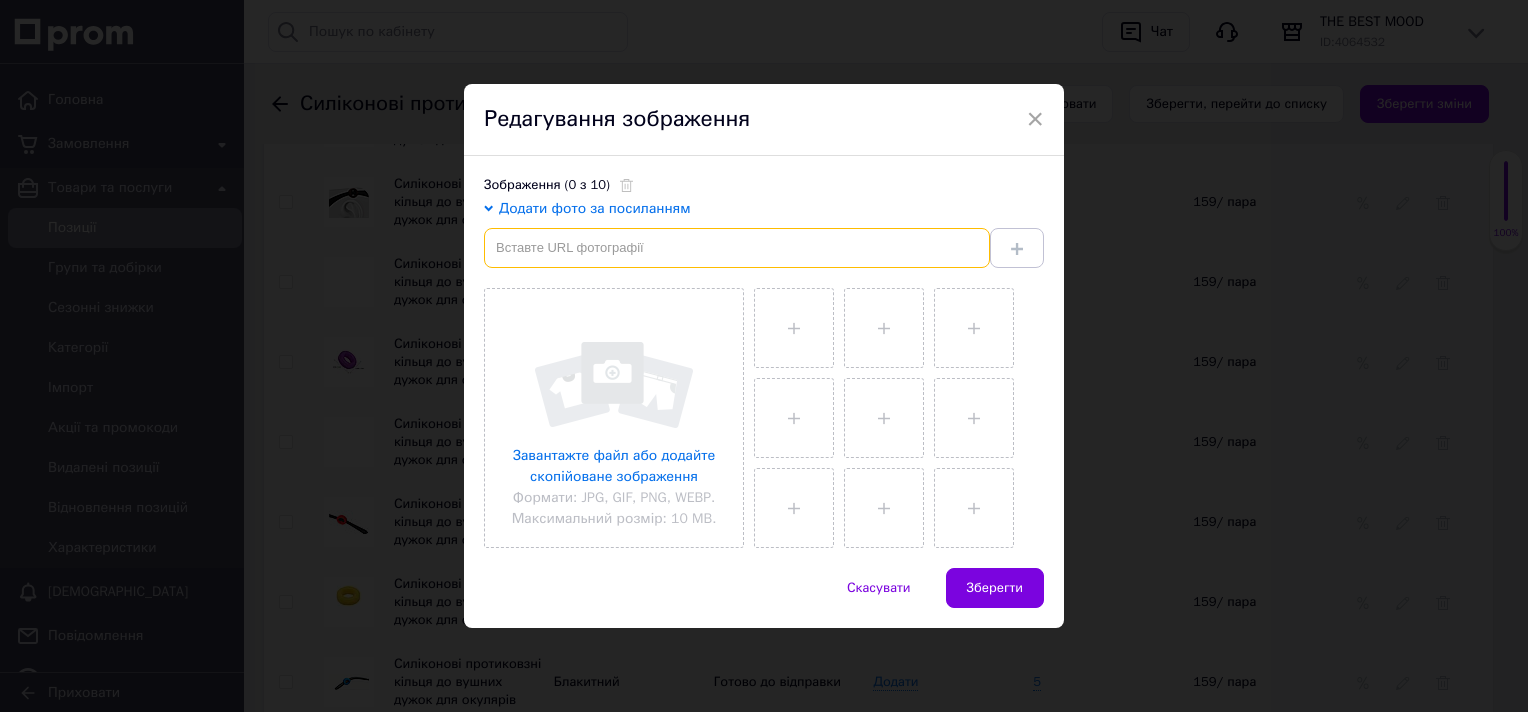 click at bounding box center (737, 248) 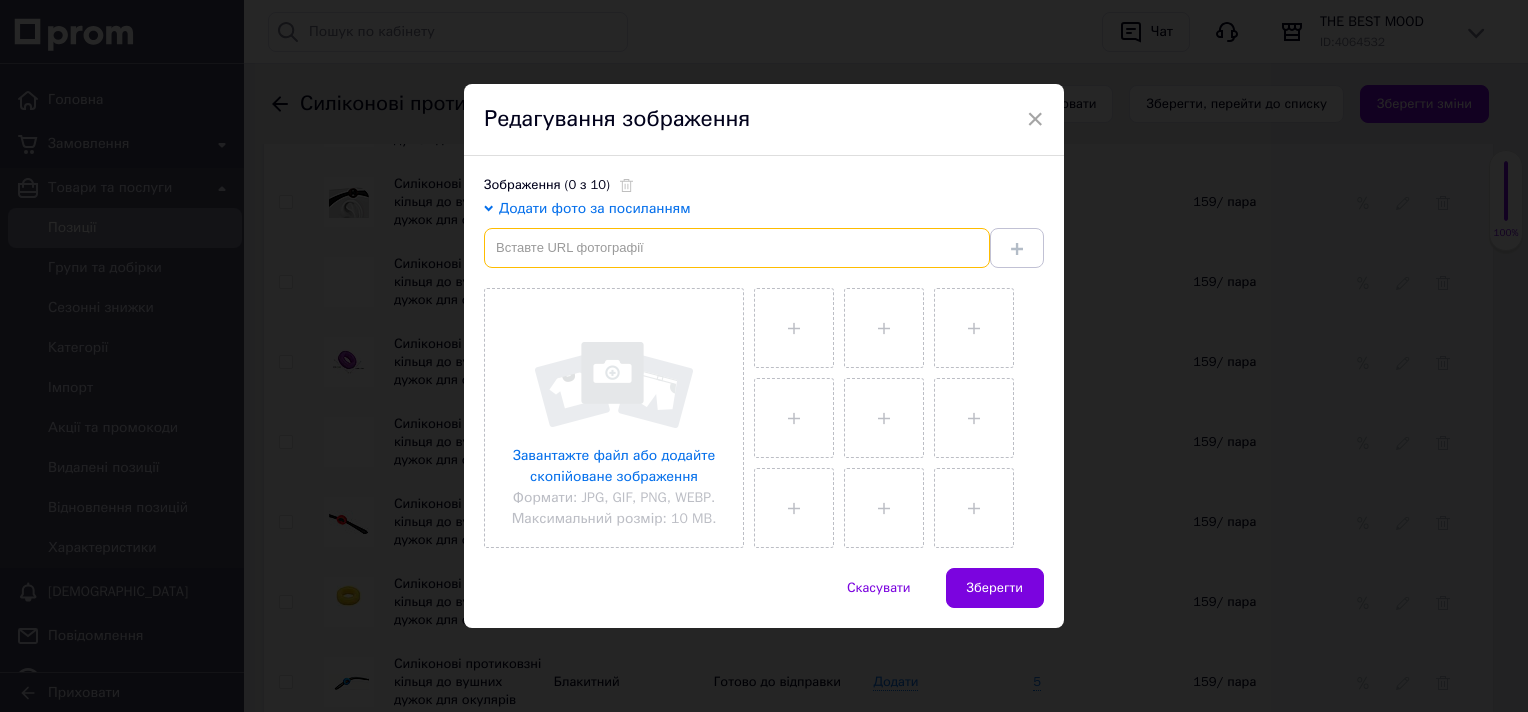 paste on "https://img.kwcdn.com/product/open/2023-05-27/1685202382914-9735d213d3c544a48fbdb72a4953192f-goods.jpeg?imageView2/2/w/800/q/70/format/webp" 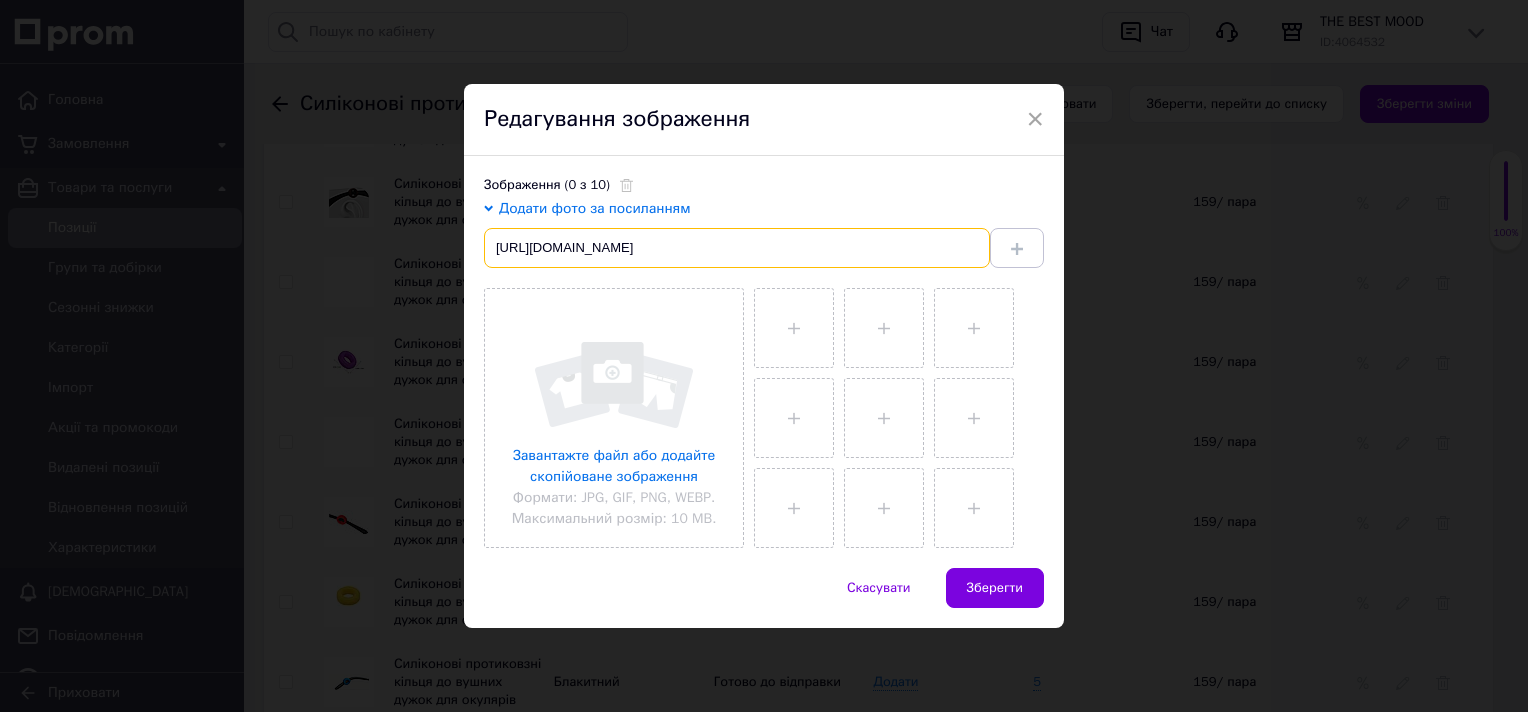 scroll, scrollTop: 0, scrollLeft: 419, axis: horizontal 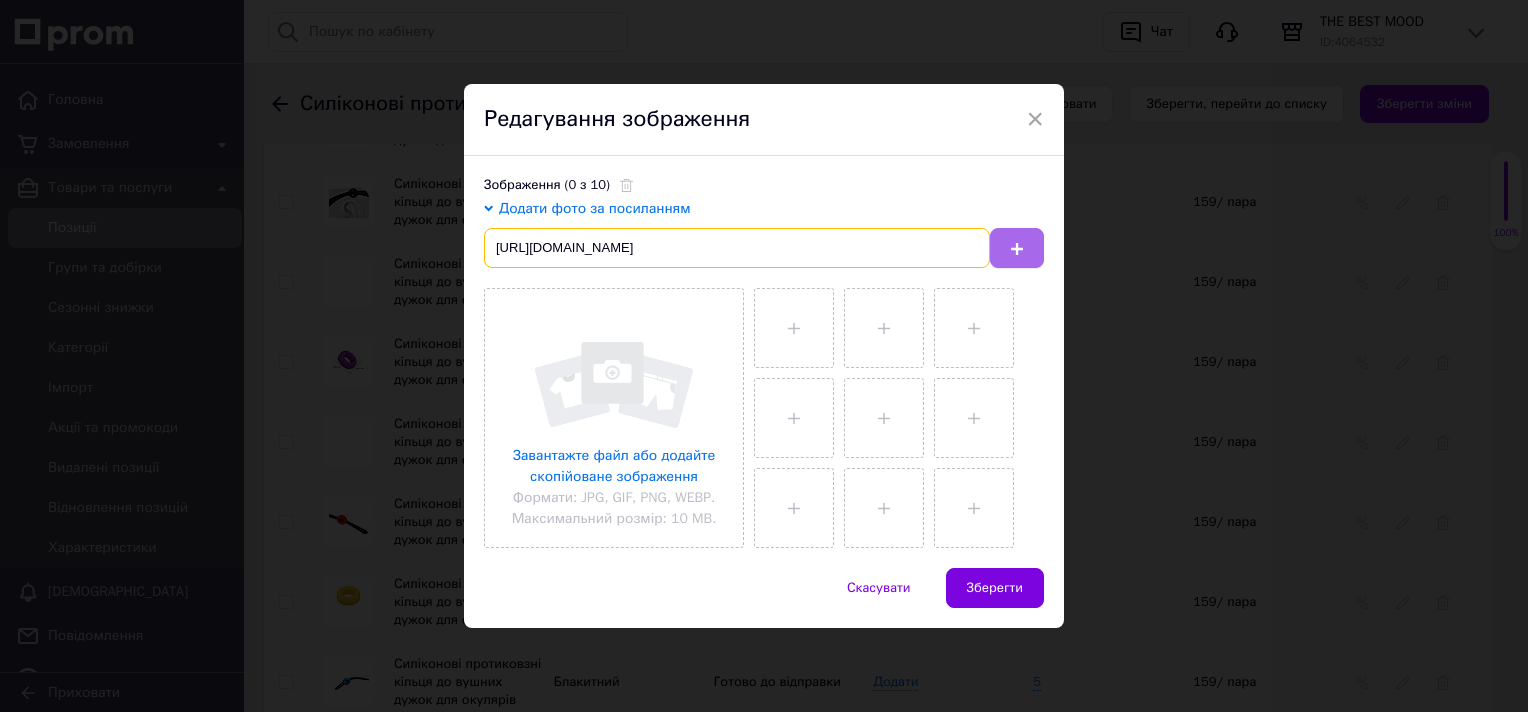 type on "https://img.kwcdn.com/product/open/2023-05-27/1685202382914-9735d213d3c544a48fbdb72a4953192f-goods.jpeg?imageView2/2/w/800/q/70/format/webp" 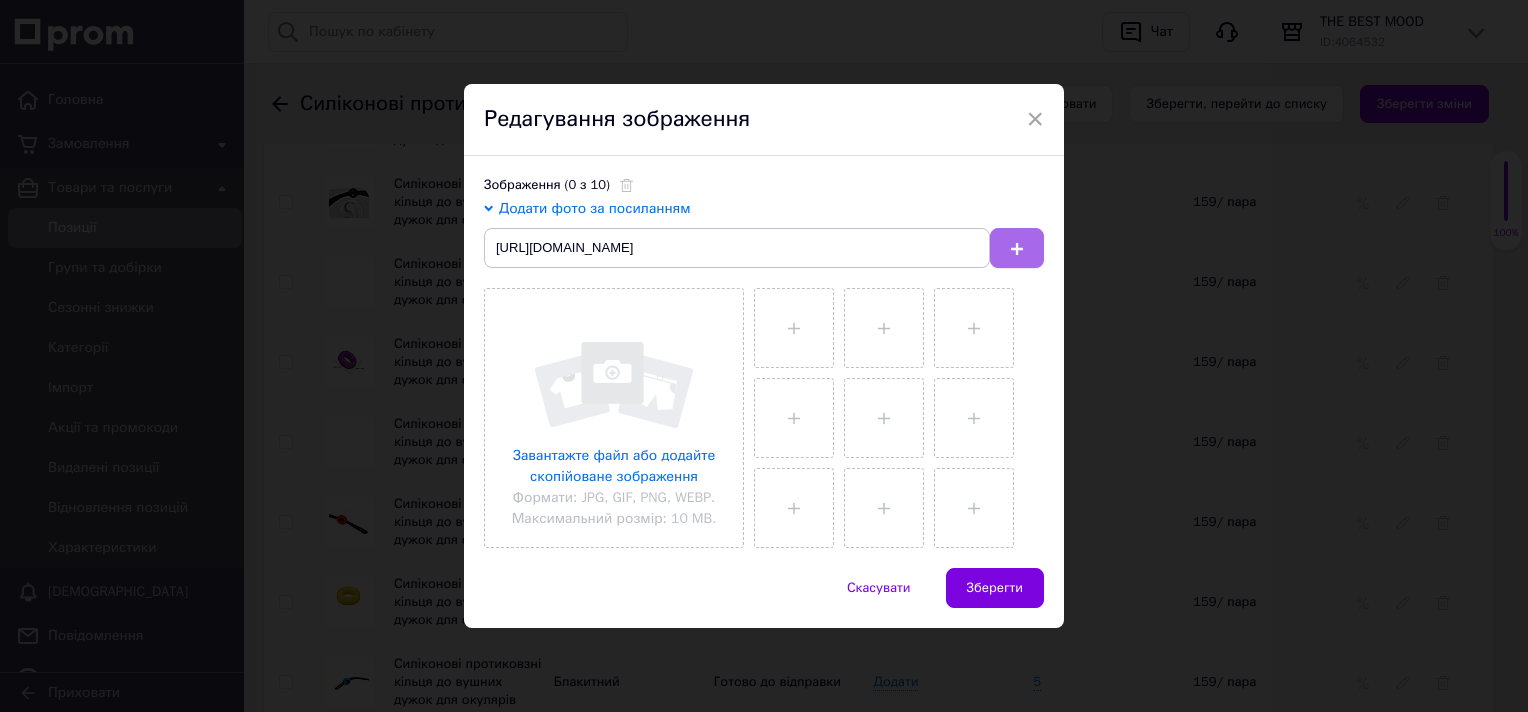 scroll, scrollTop: 0, scrollLeft: 0, axis: both 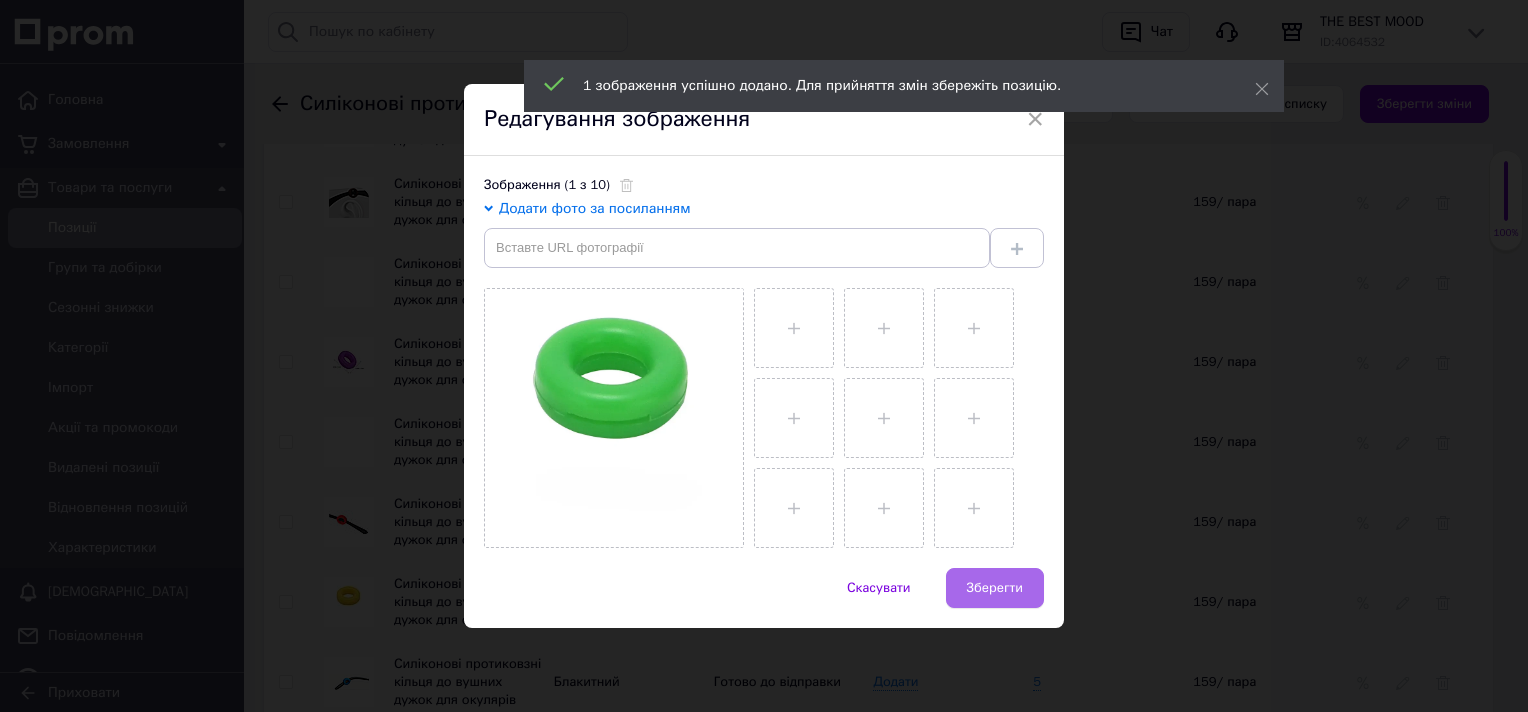 click on "Зберегти" at bounding box center (995, 588) 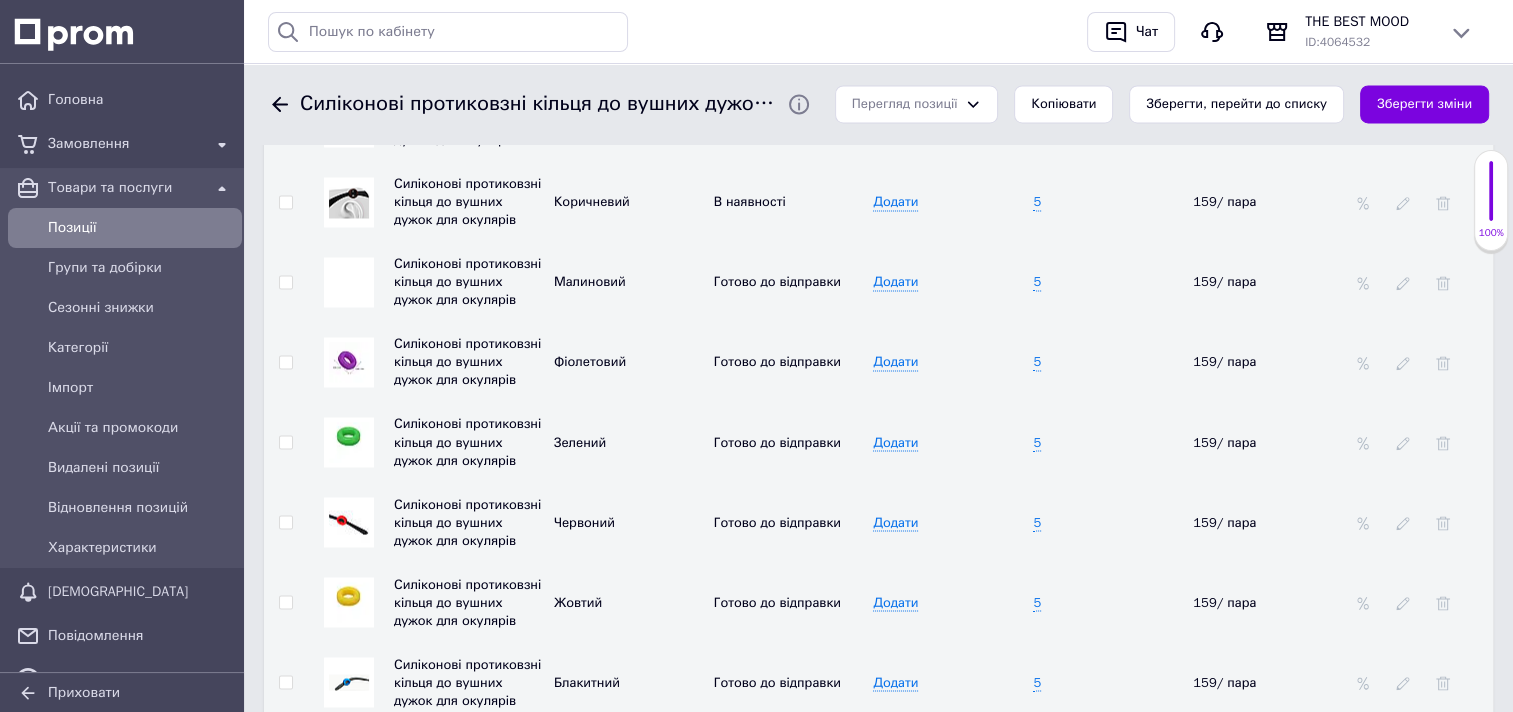 click at bounding box center [349, 362] 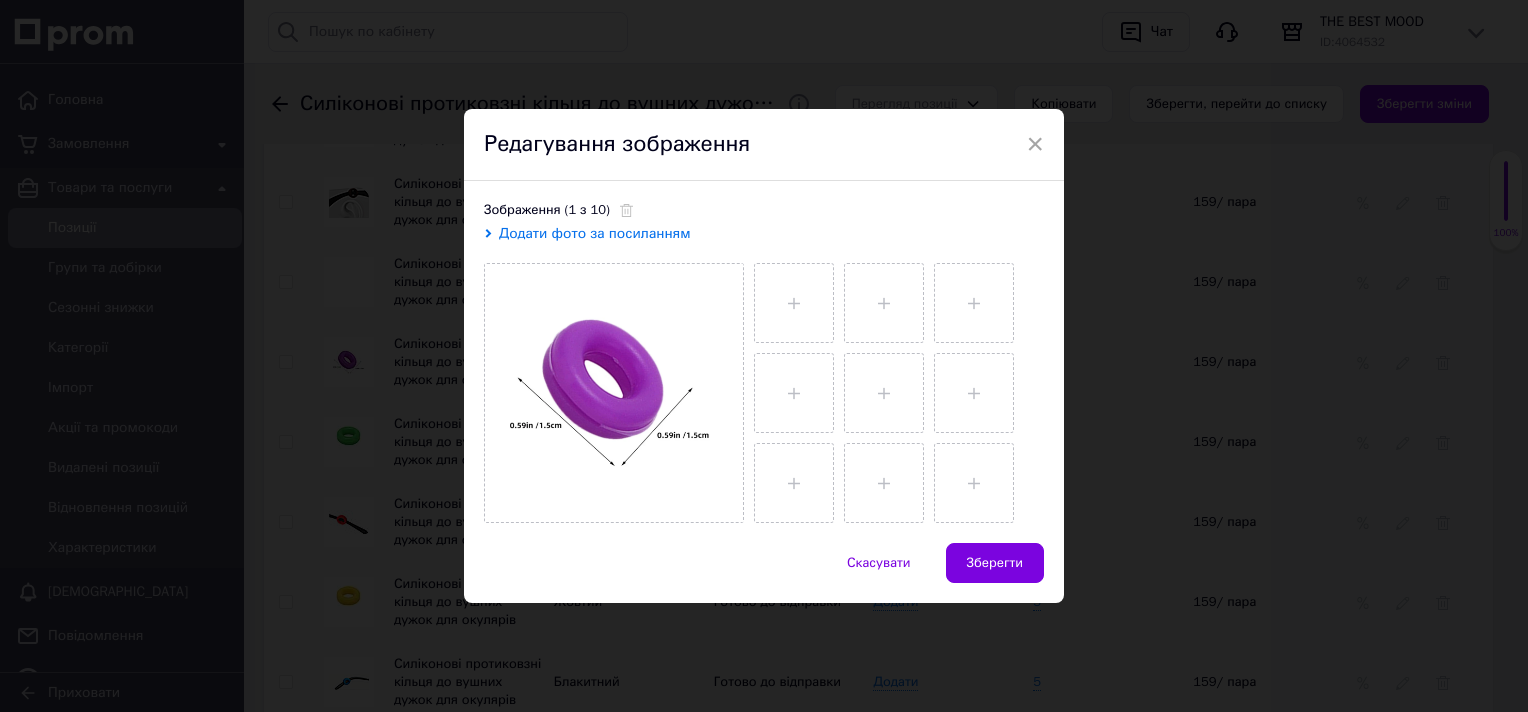 click on "Додати фото за посиланням" at bounding box center [595, 233] 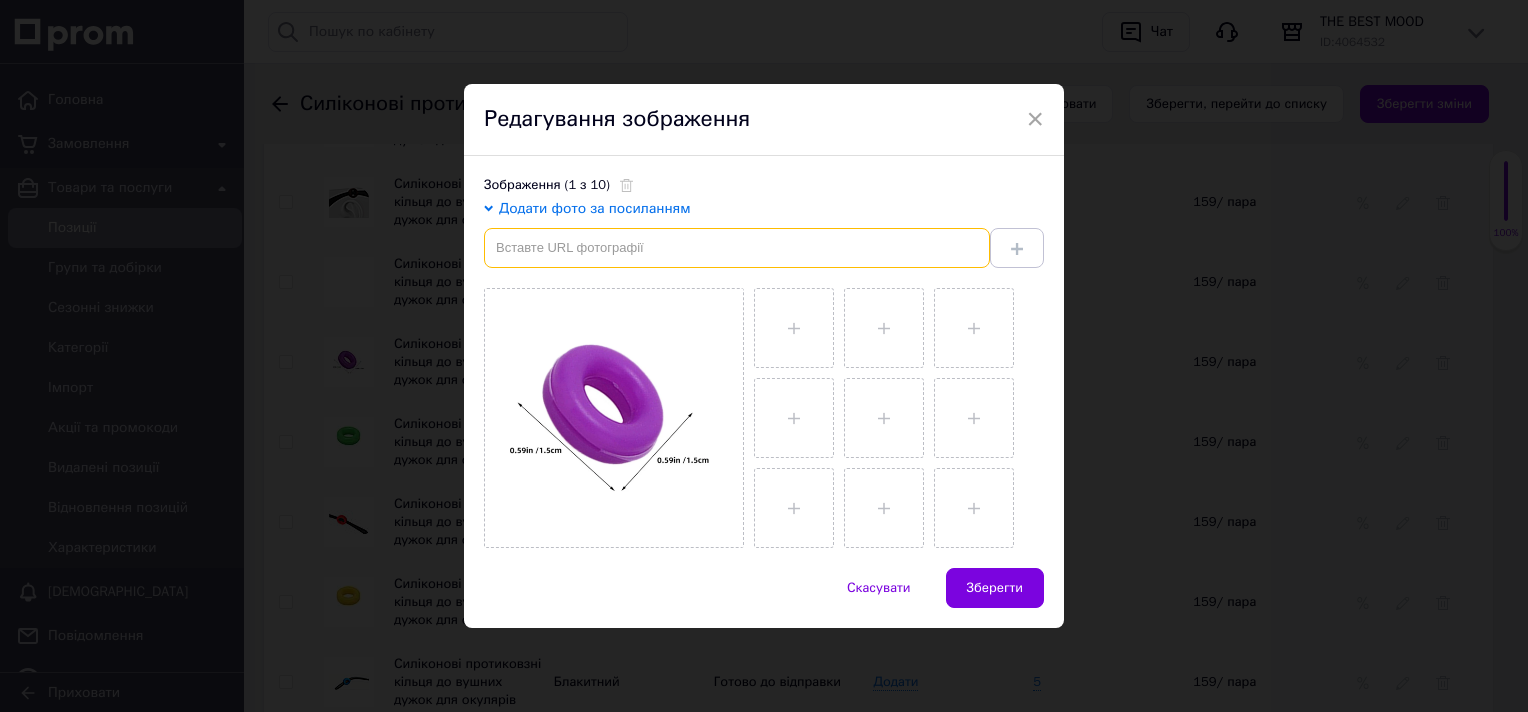 click at bounding box center [737, 248] 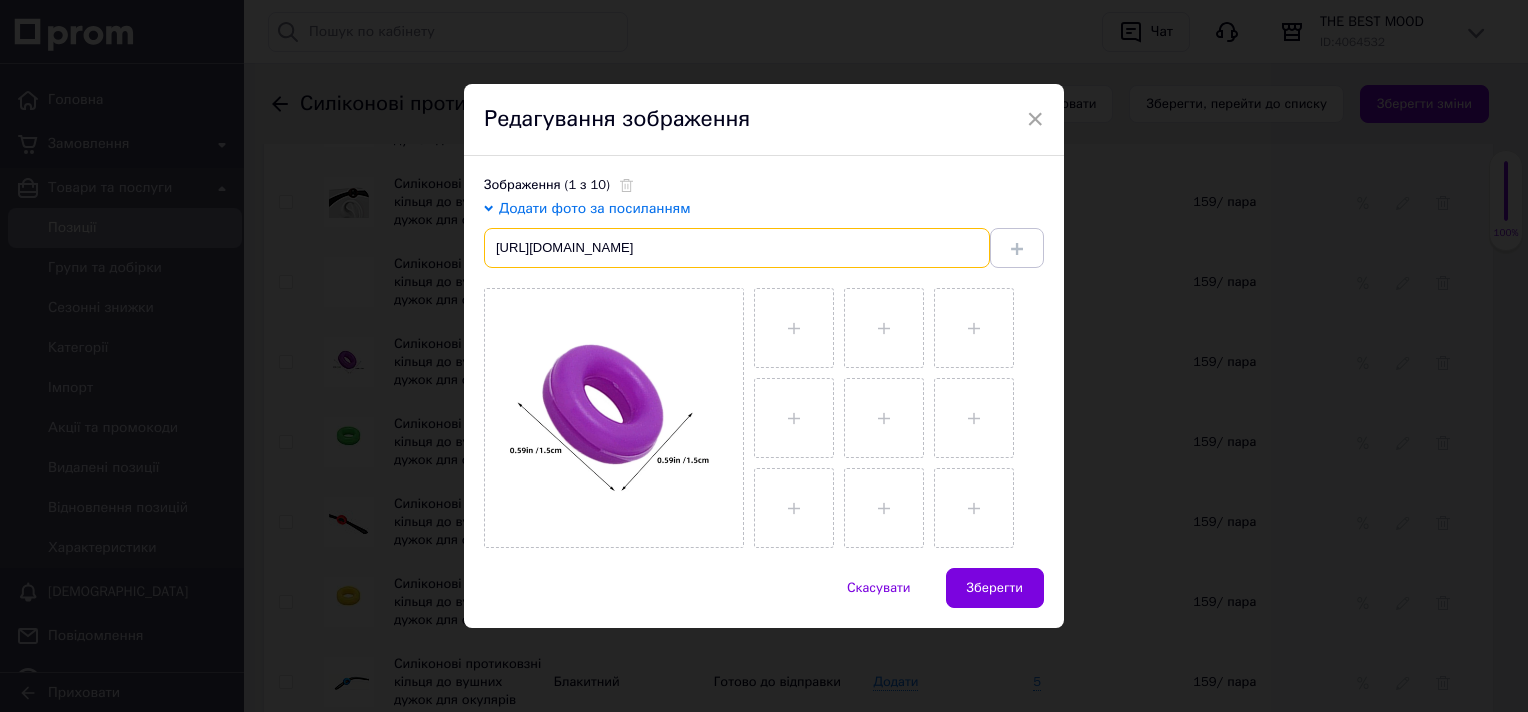 scroll, scrollTop: 0, scrollLeft: 423, axis: horizontal 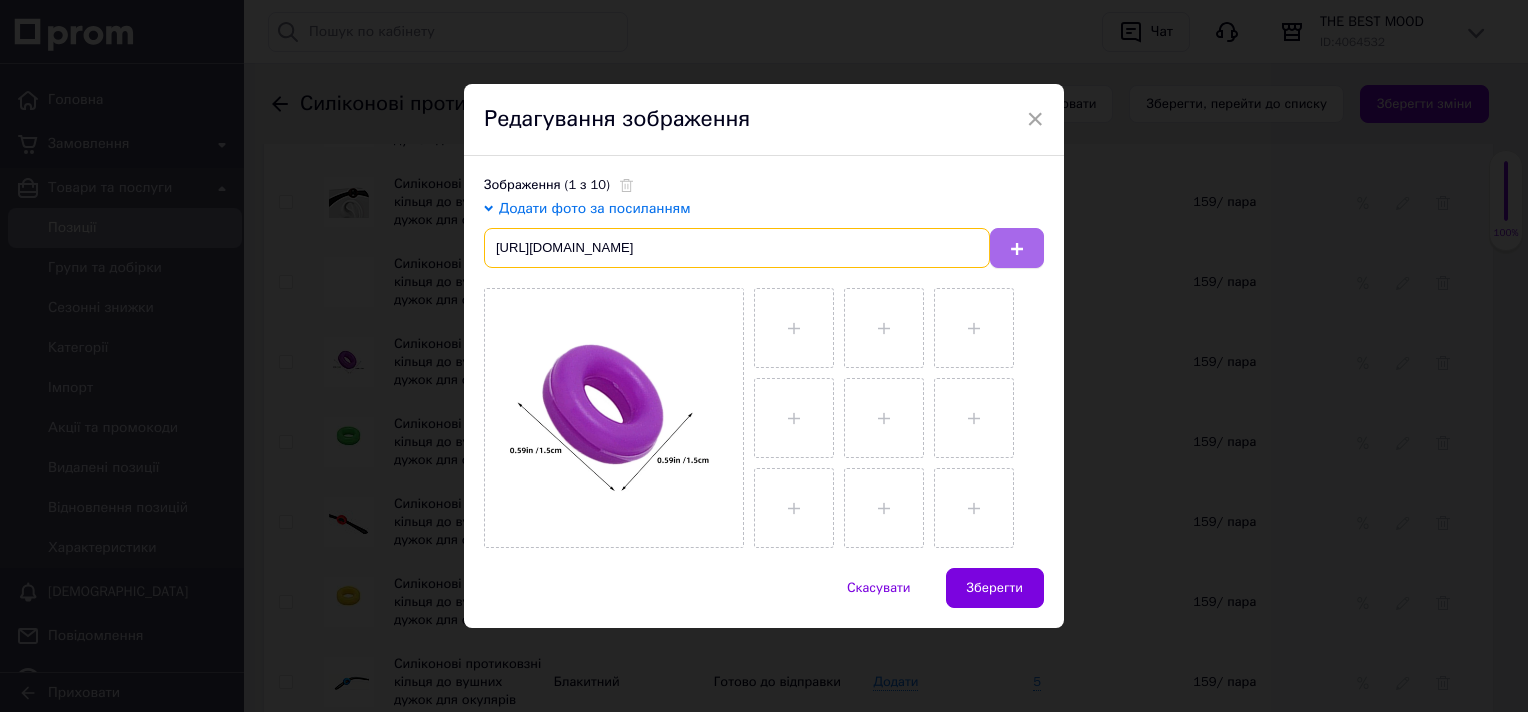 type on "https://img.kwcdn.com/product/open/2023-05-27/1685202379372-0fd285729623445aaaa102a27cbaada2-goods.jpeg?imageView2/2/w/800/q/70/format/webp" 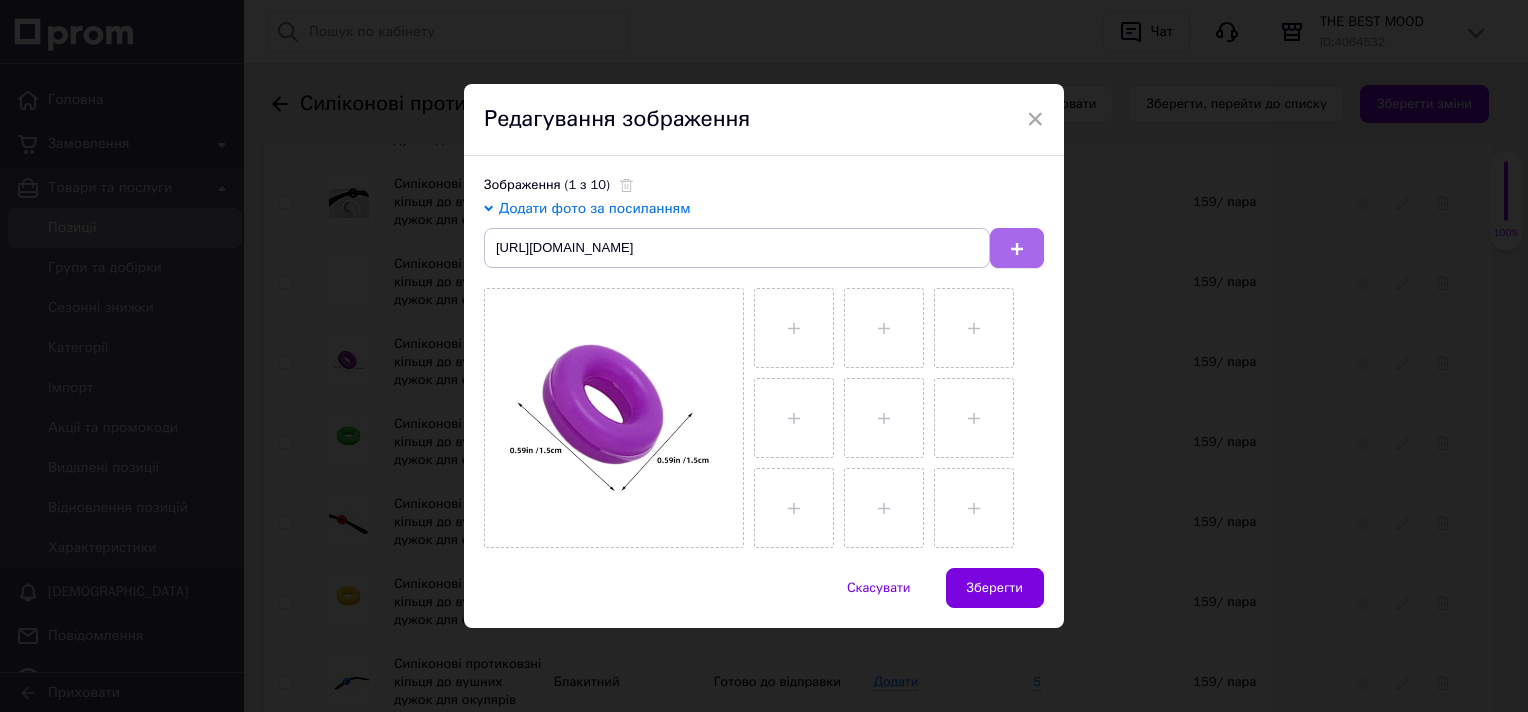 click at bounding box center (1017, 248) 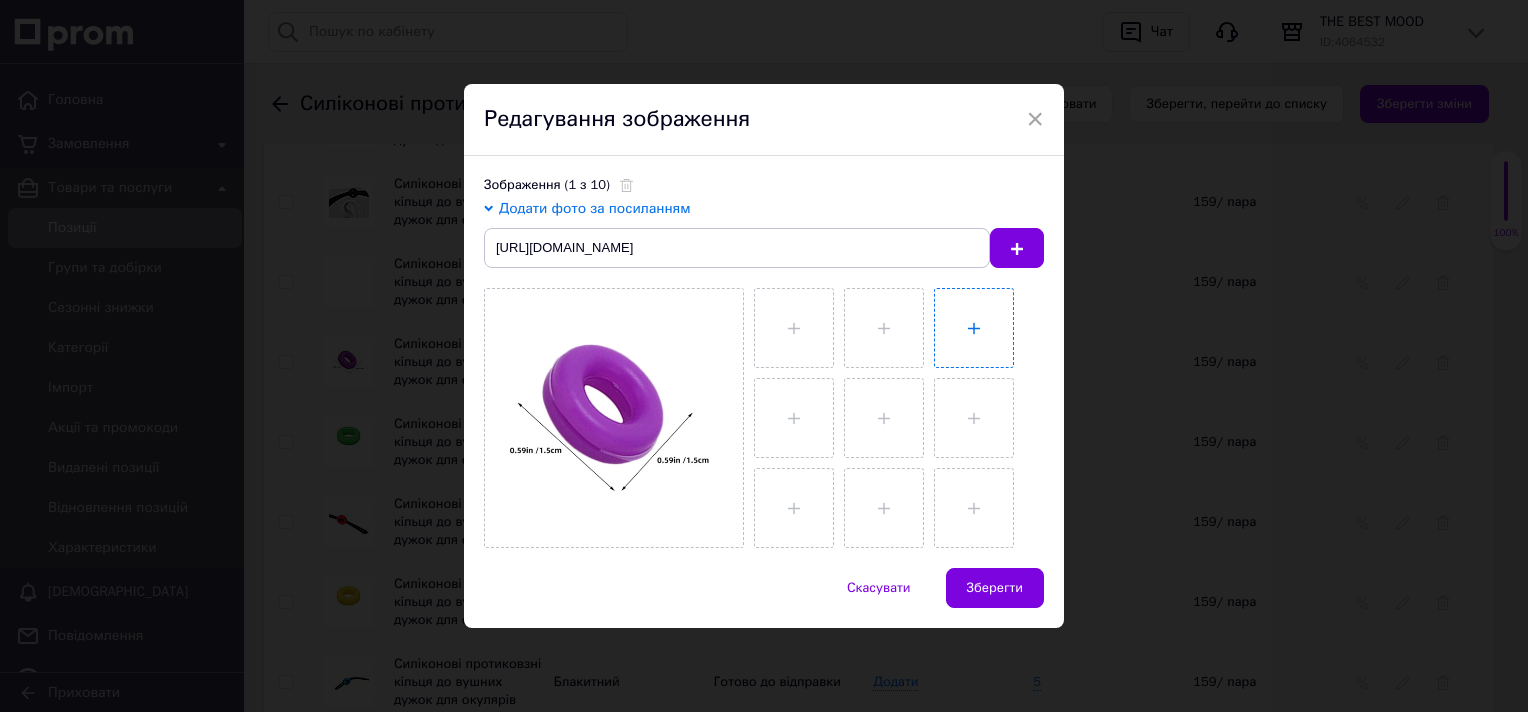 type 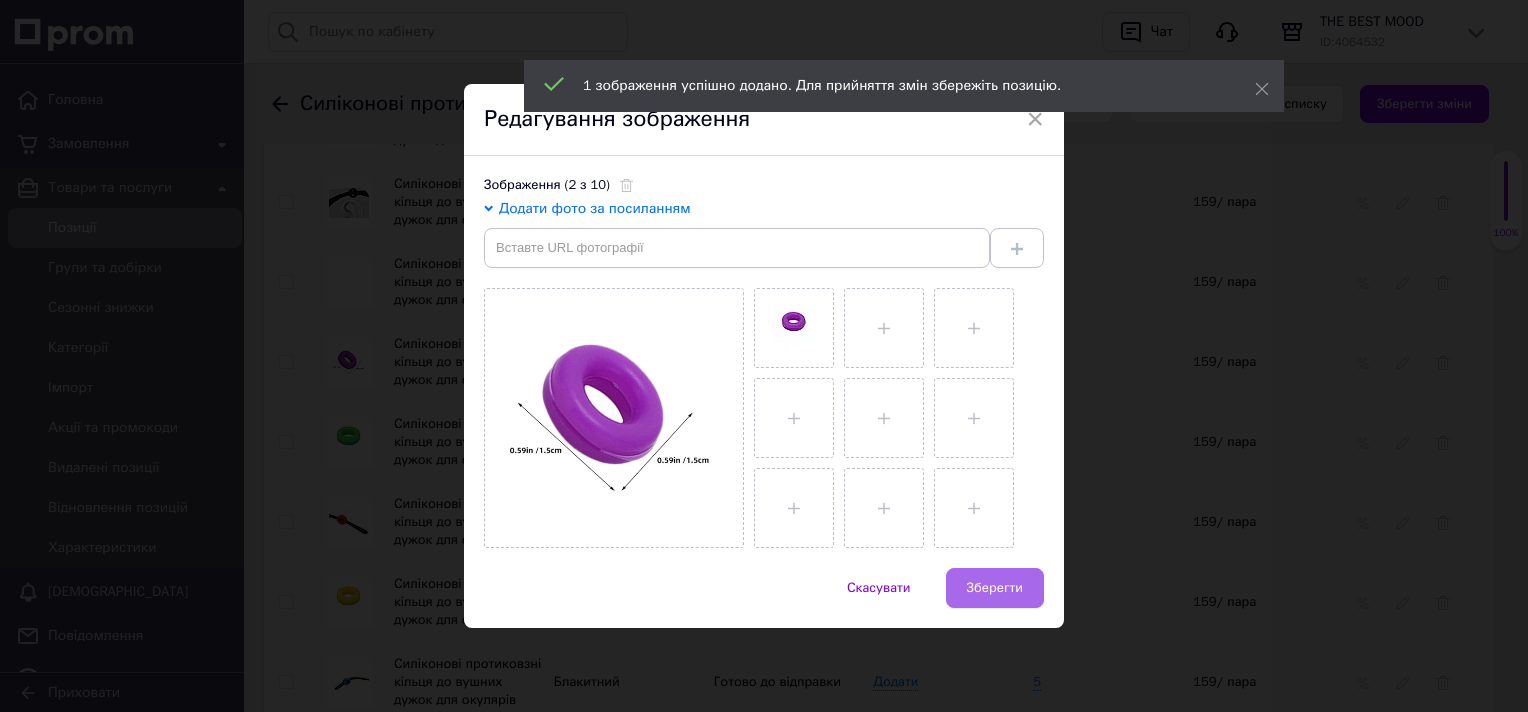 click on "Зберегти" at bounding box center [995, 588] 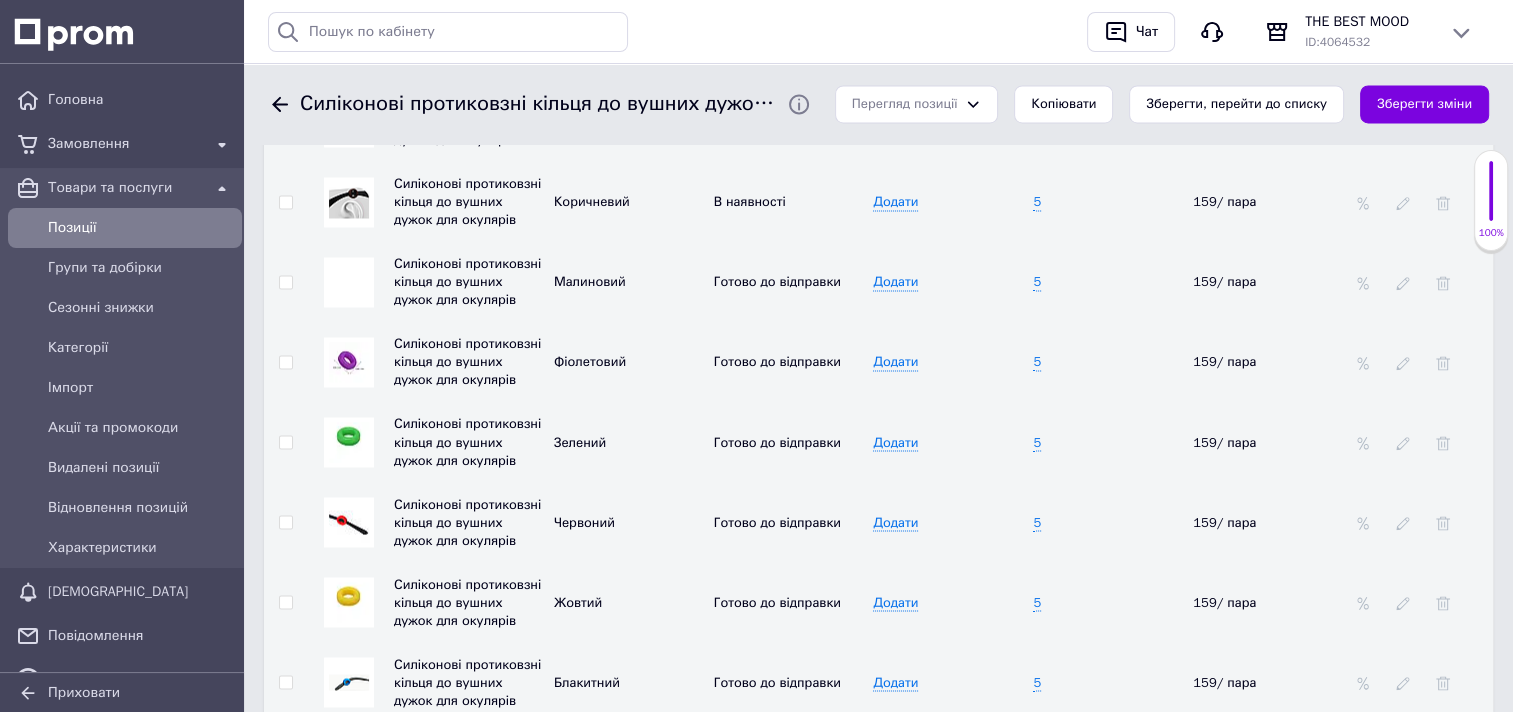 click at bounding box center [349, 282] 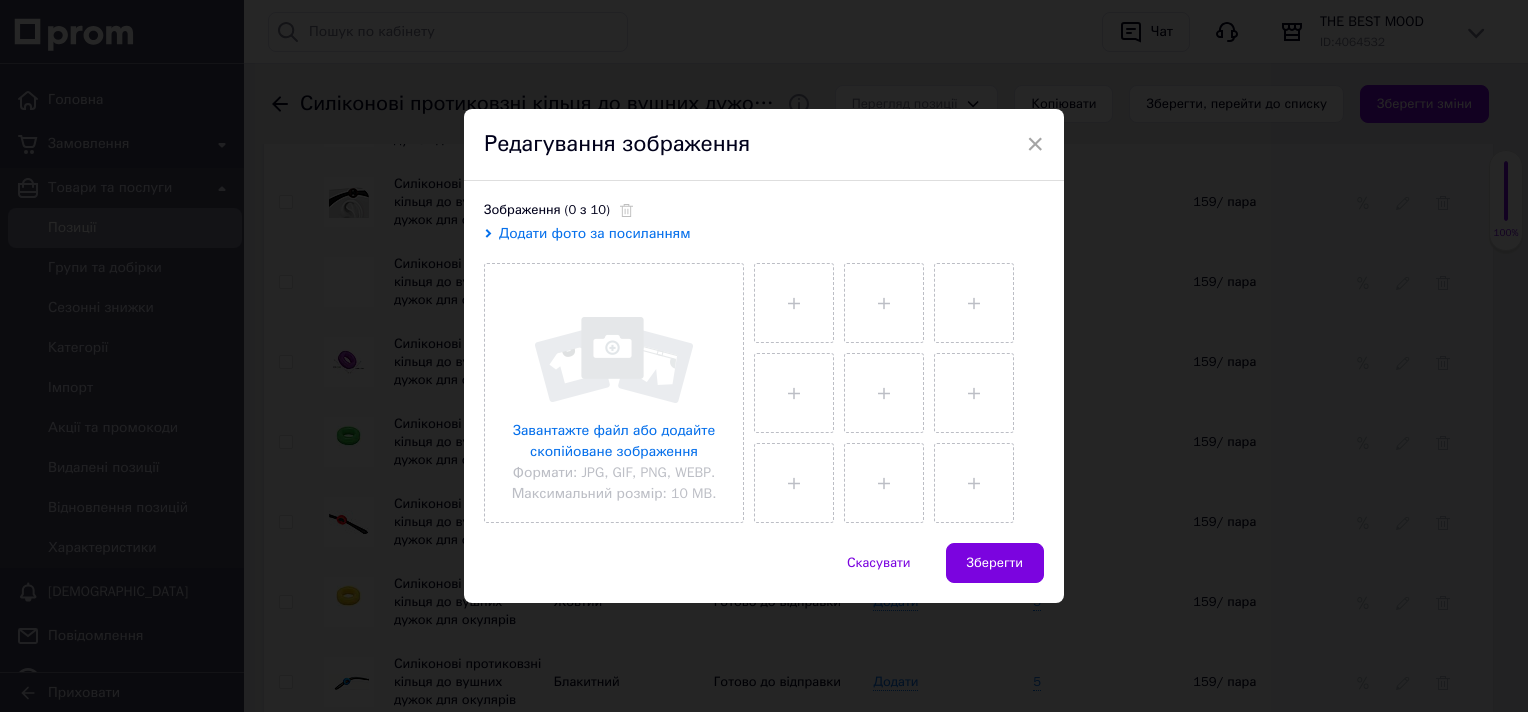 click on "Додати фото за посиланням" at bounding box center (595, 233) 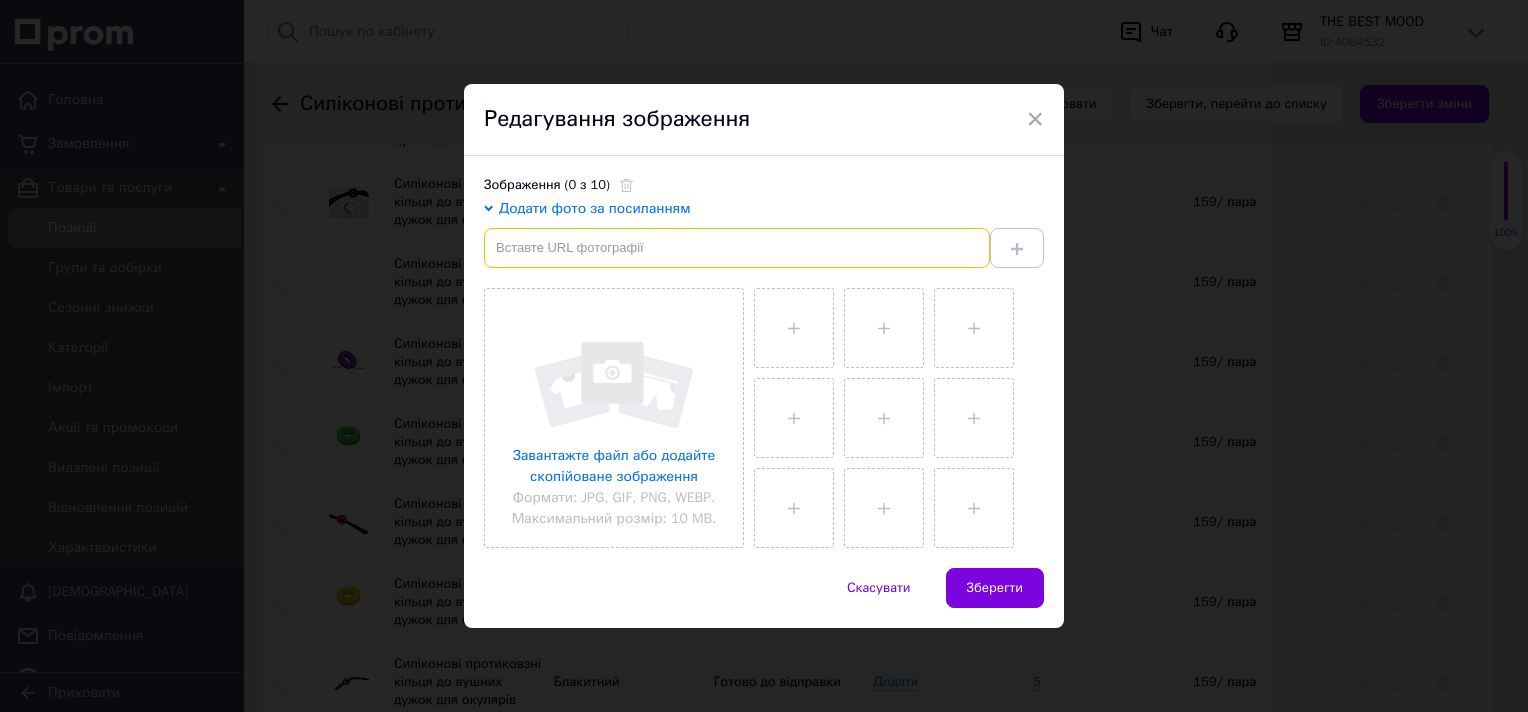 click at bounding box center (737, 248) 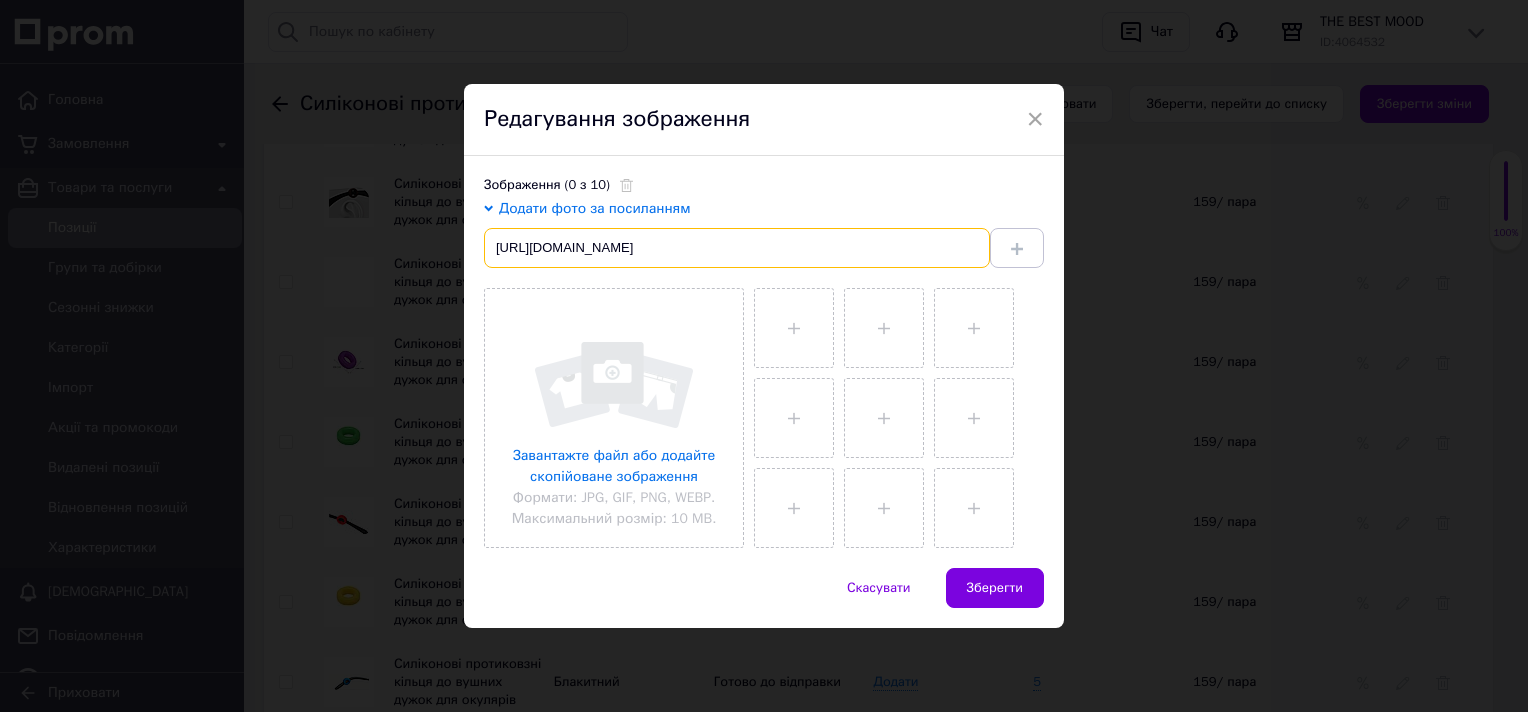 scroll, scrollTop: 0, scrollLeft: 424, axis: horizontal 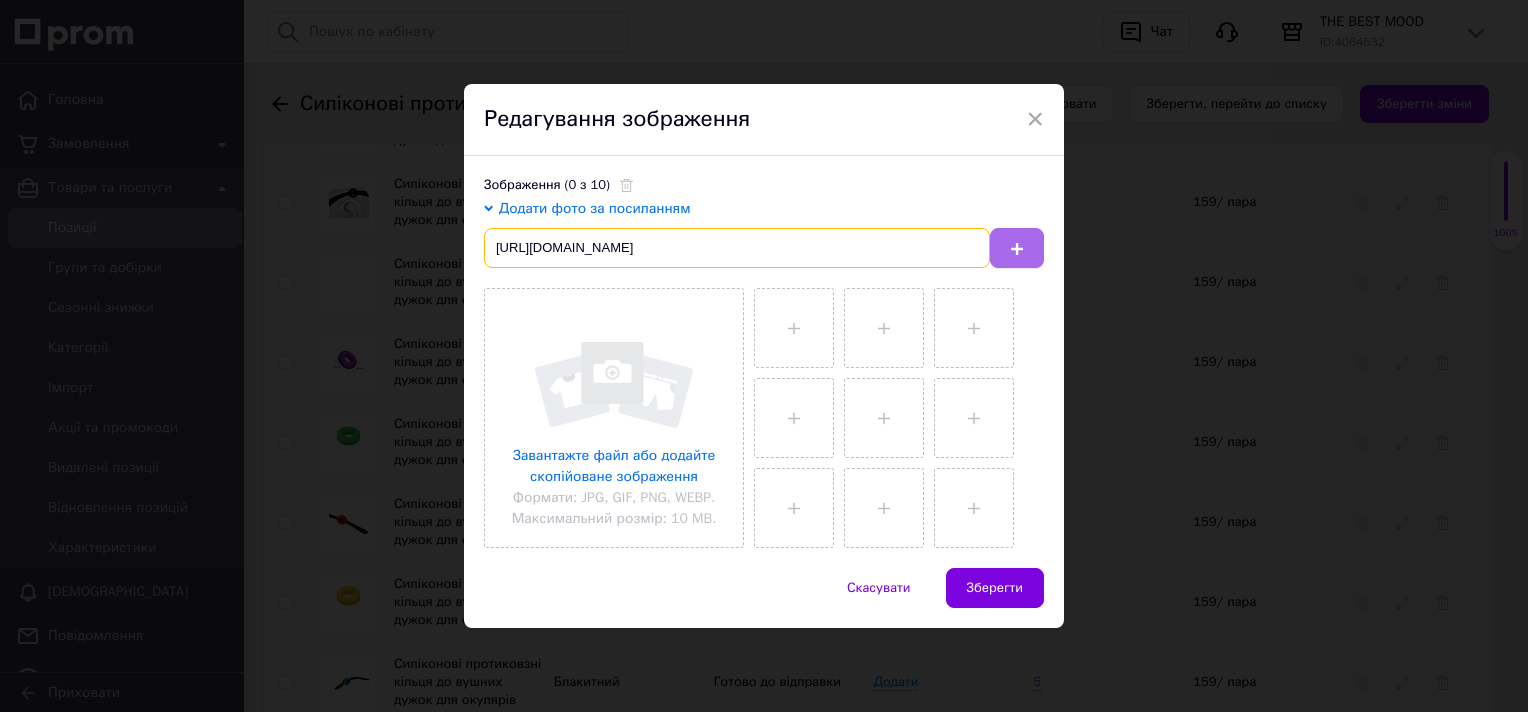 type on "https://img.kwcdn.com/product/open/2023-05-27/1685202383400-a3ced5a976c448a4bc8c27c44ab35727-goods.jpeg?imageView2/2/w/800/q/70/format/webp" 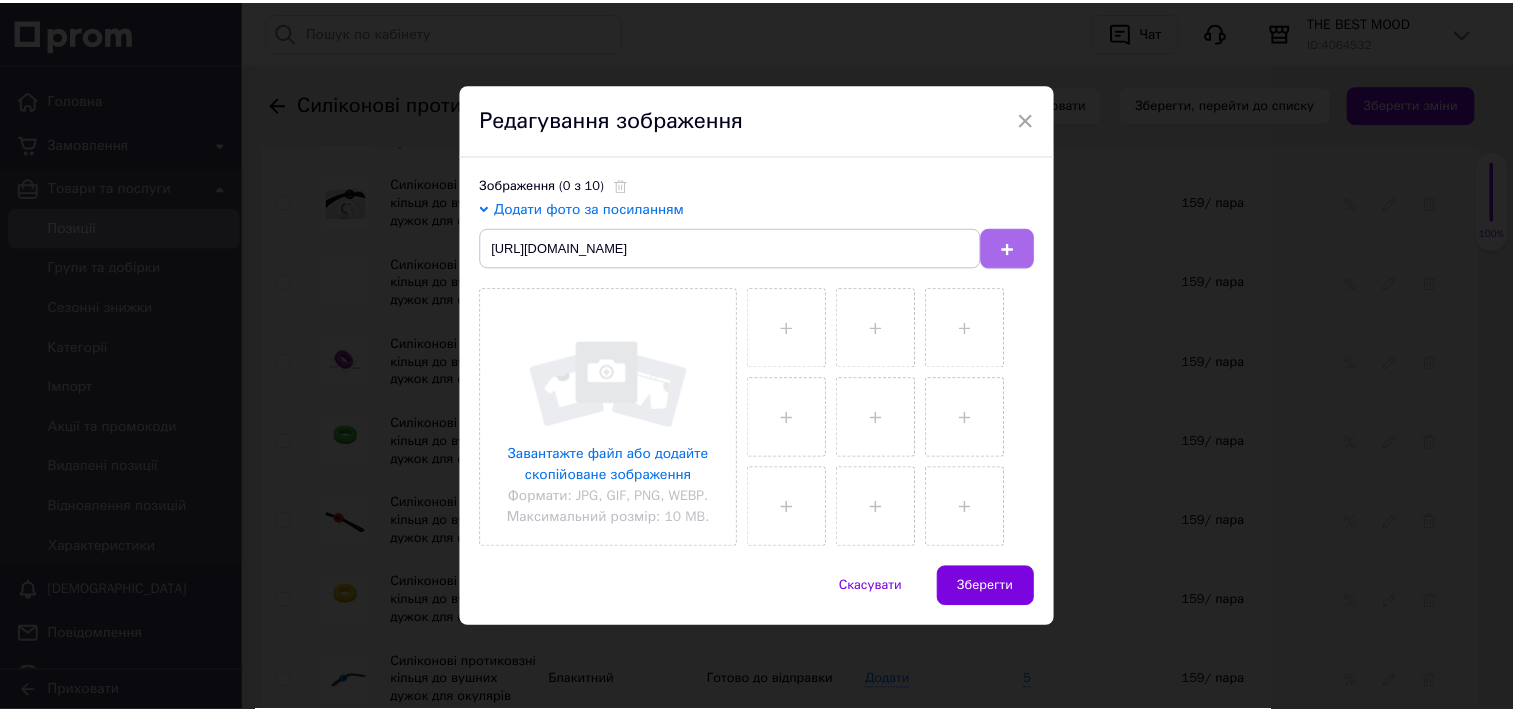 scroll, scrollTop: 0, scrollLeft: 0, axis: both 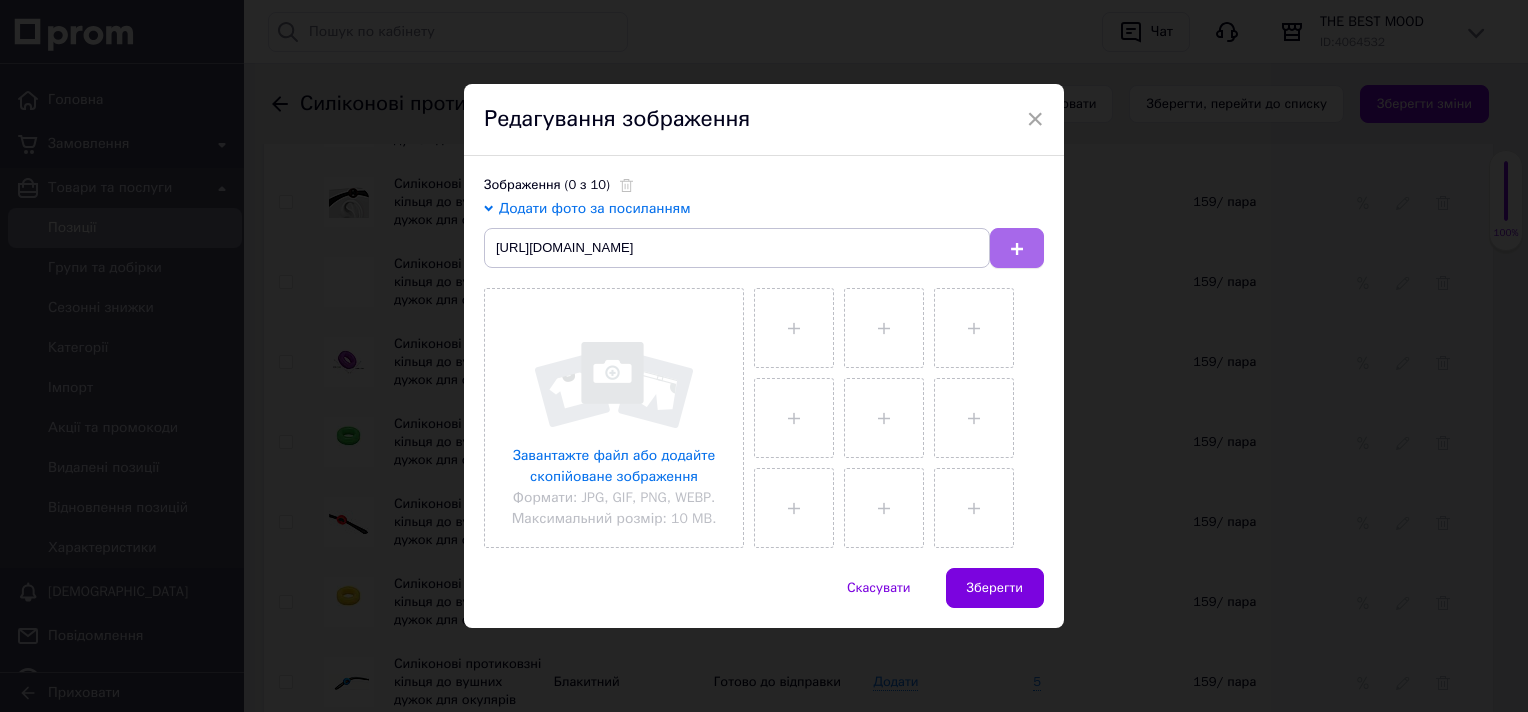 click 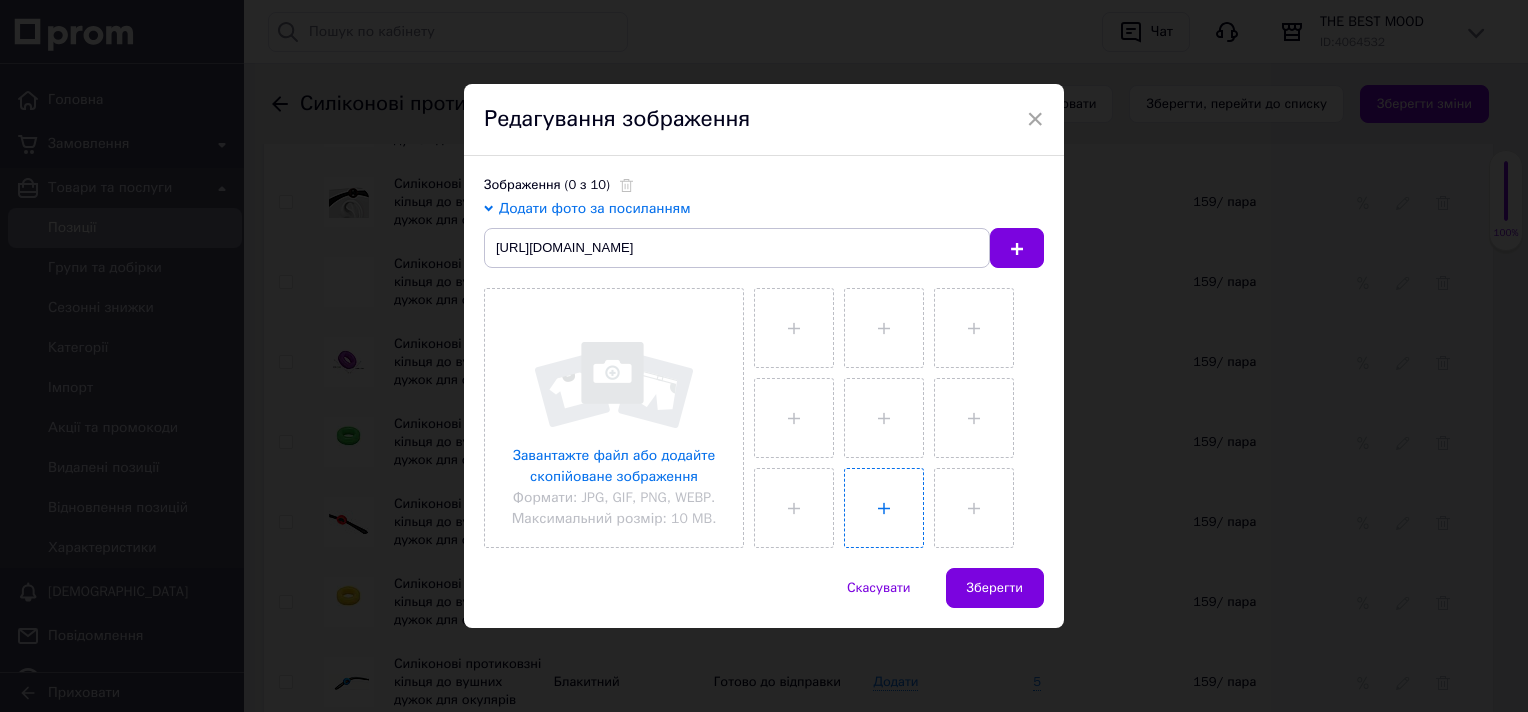 type 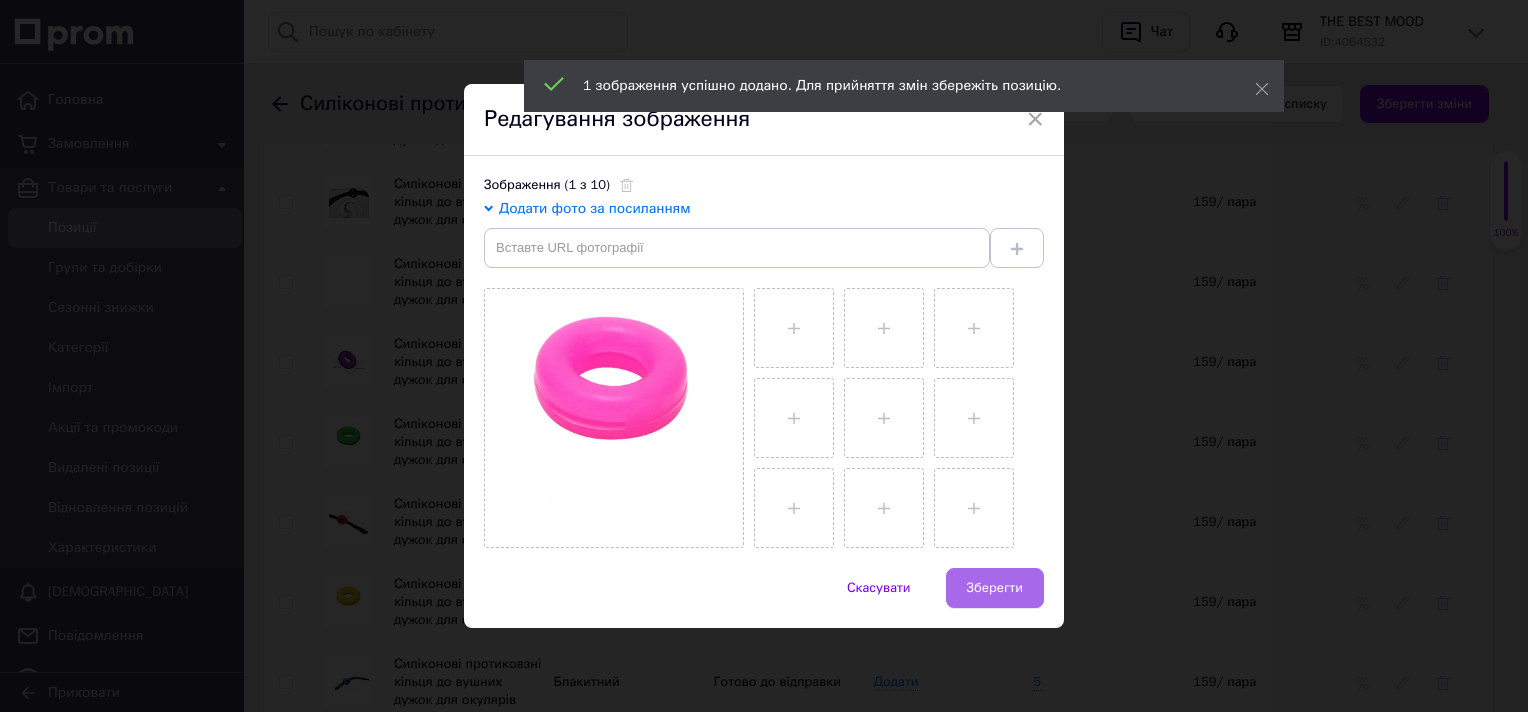 click on "Зберегти" at bounding box center [995, 588] 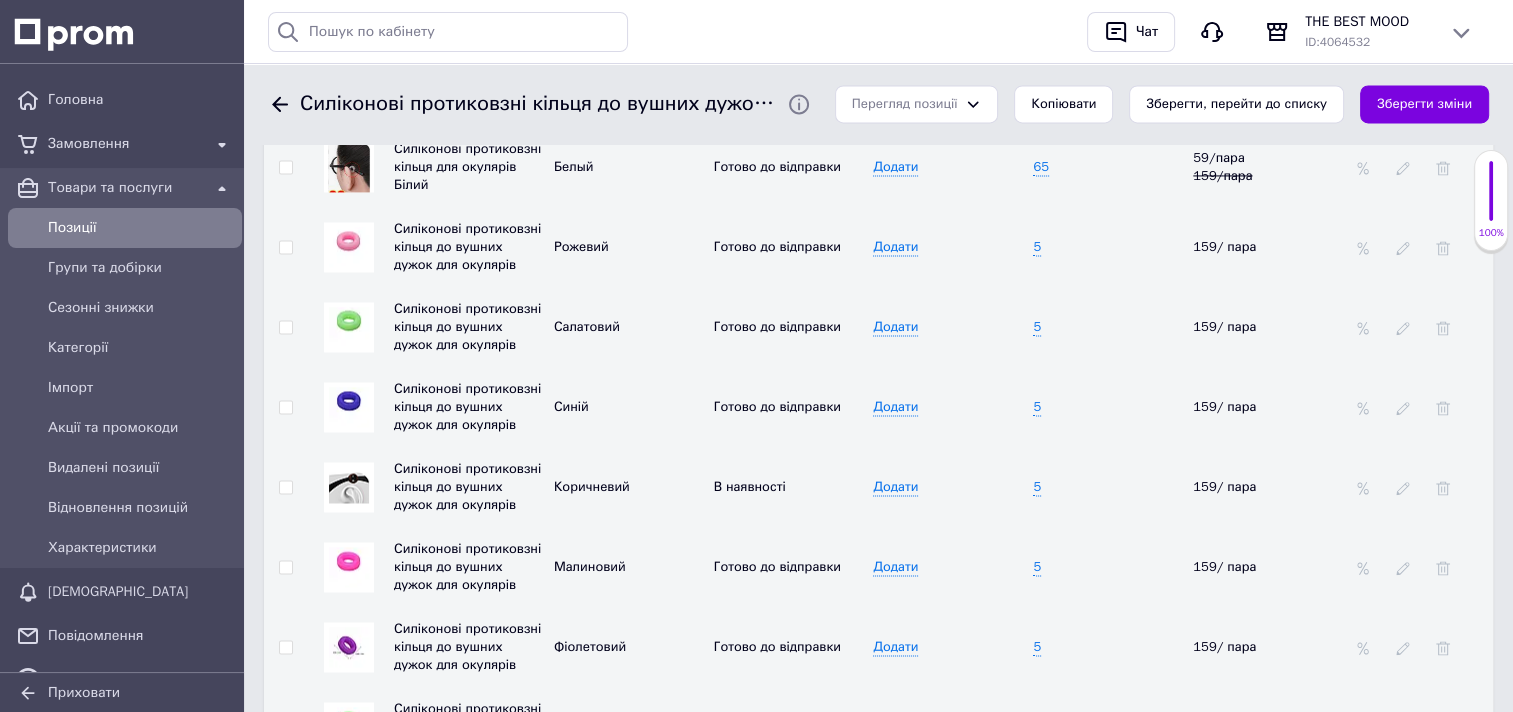 scroll, scrollTop: 3045, scrollLeft: 0, axis: vertical 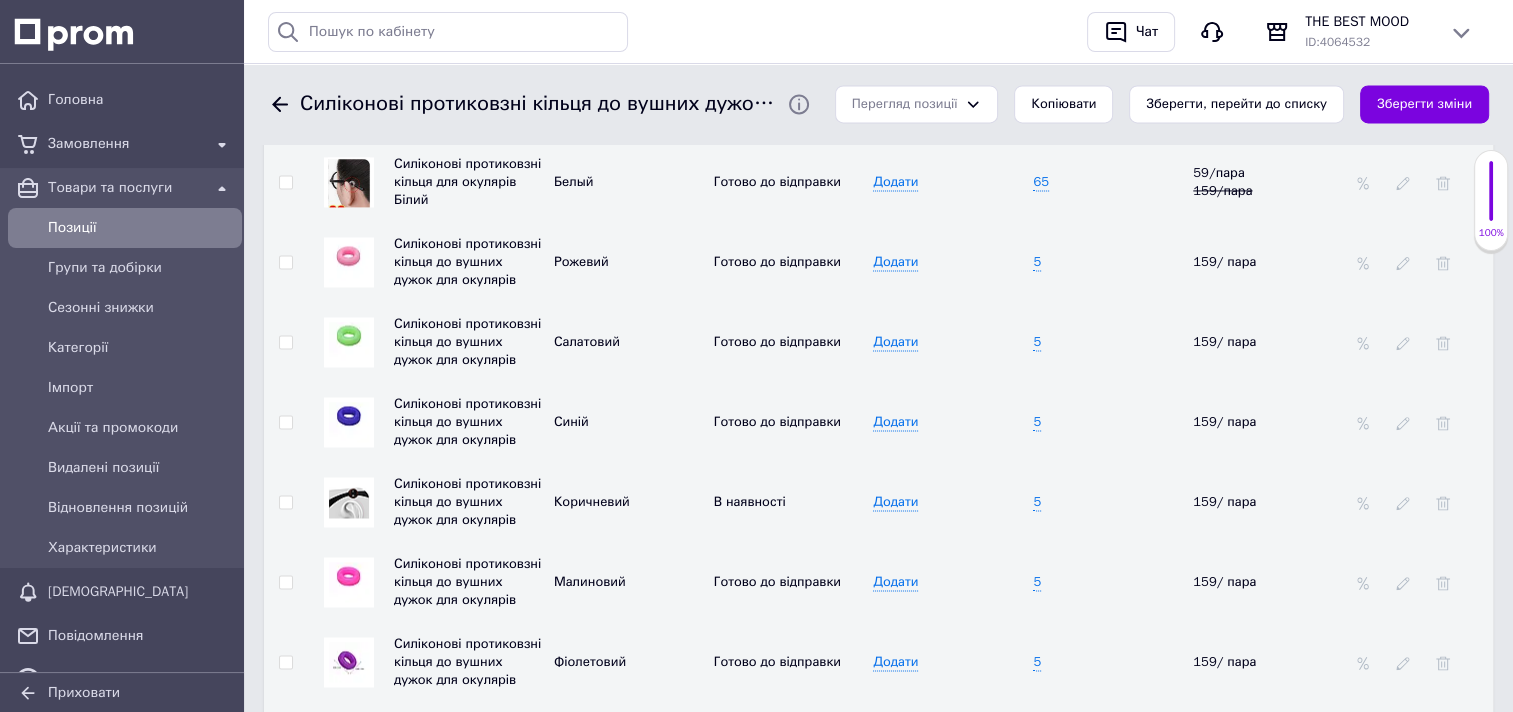 click at bounding box center [349, 502] 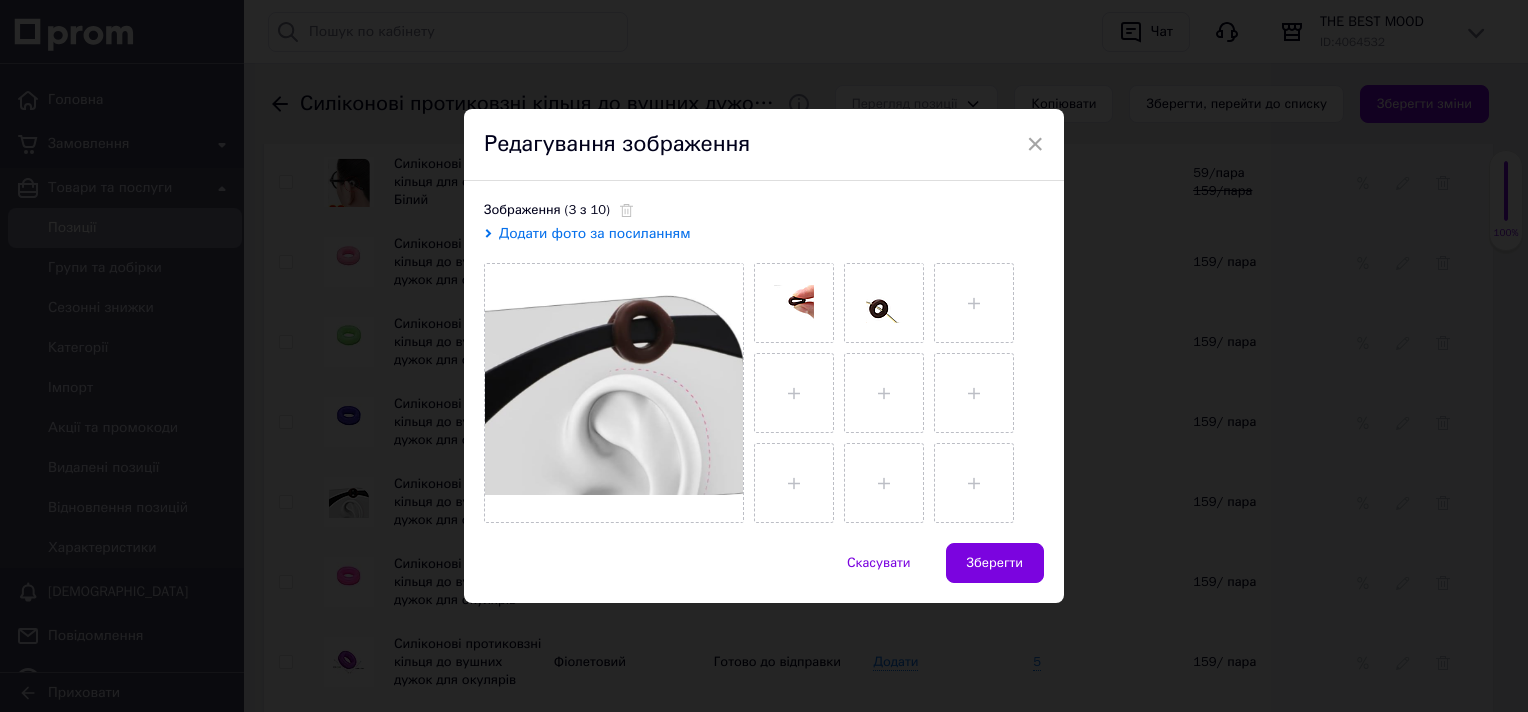 click on "Додати фото за посиланням" at bounding box center [595, 233] 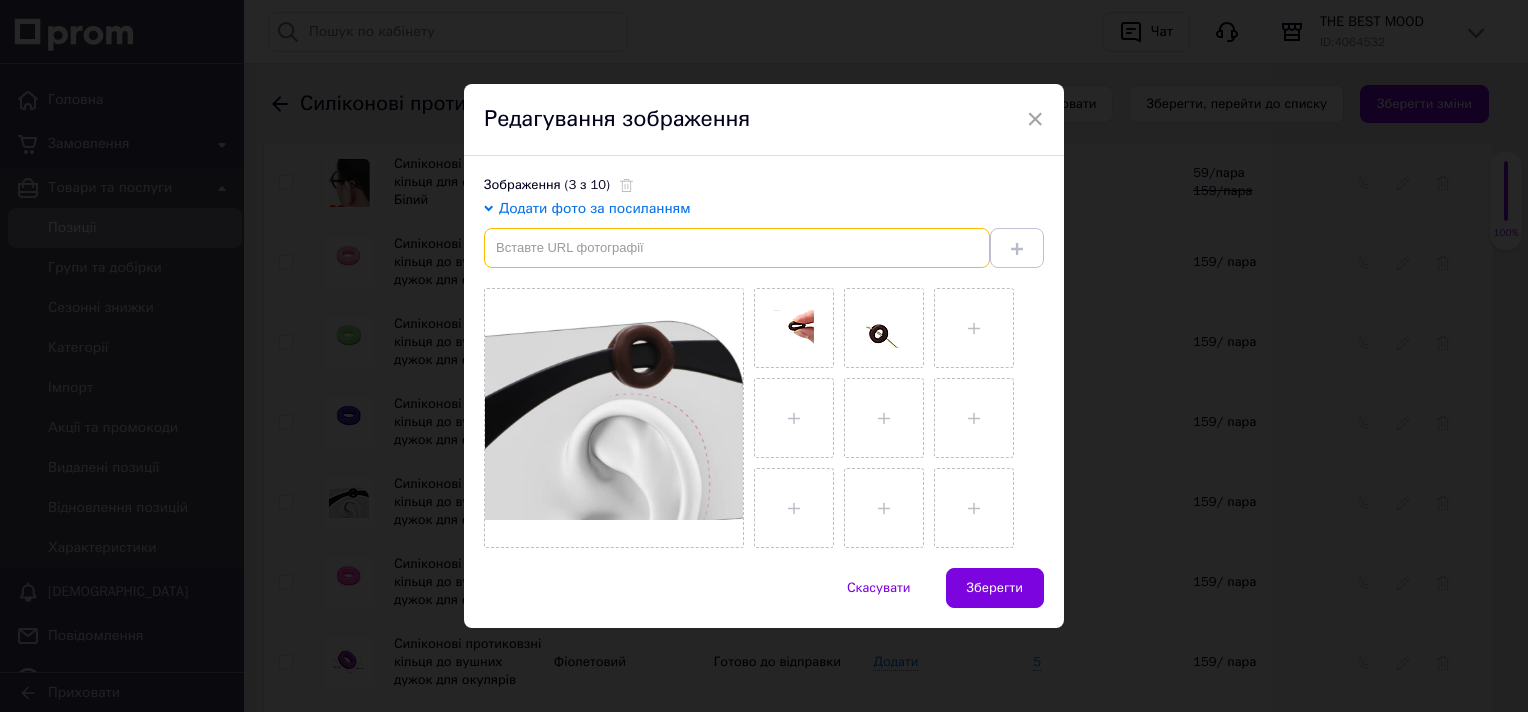 click at bounding box center (737, 248) 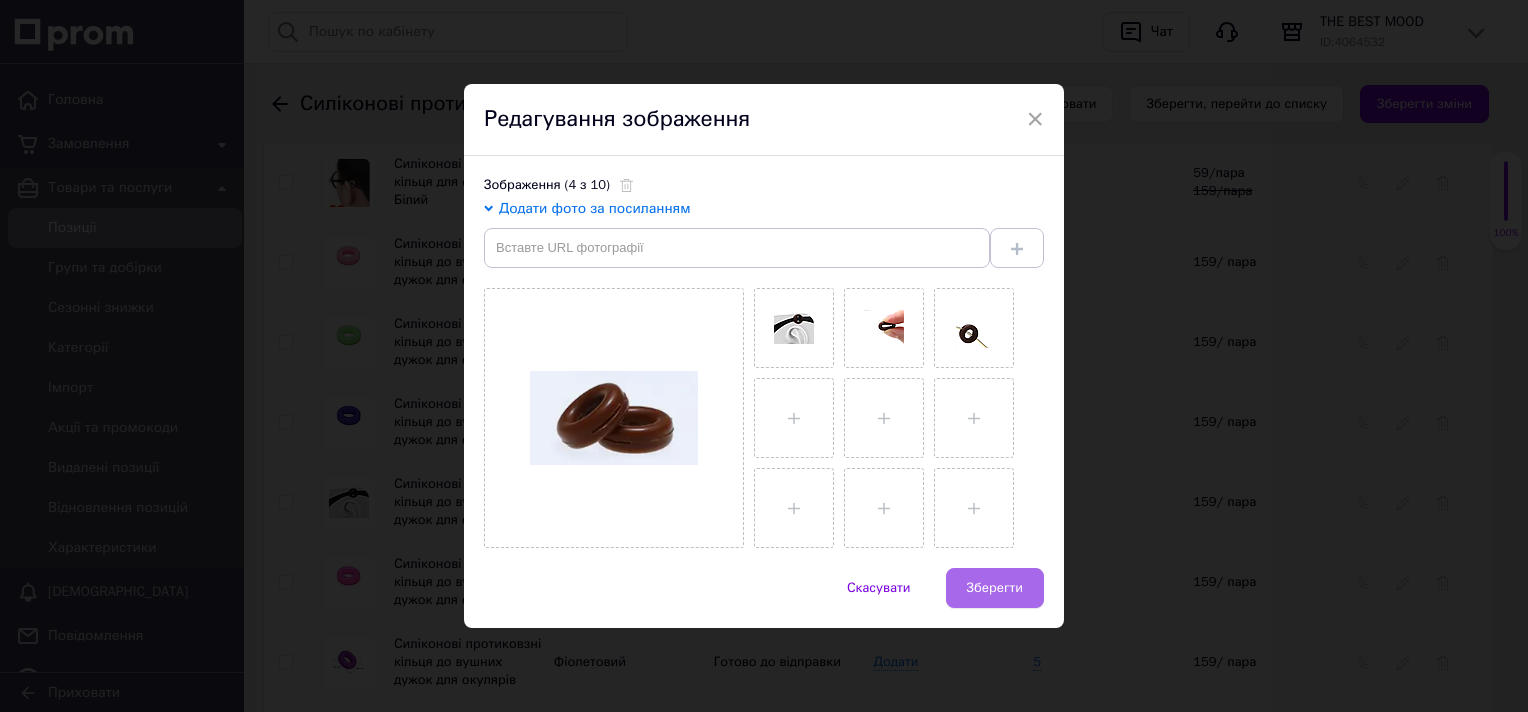 click on "Зберегти" at bounding box center [995, 588] 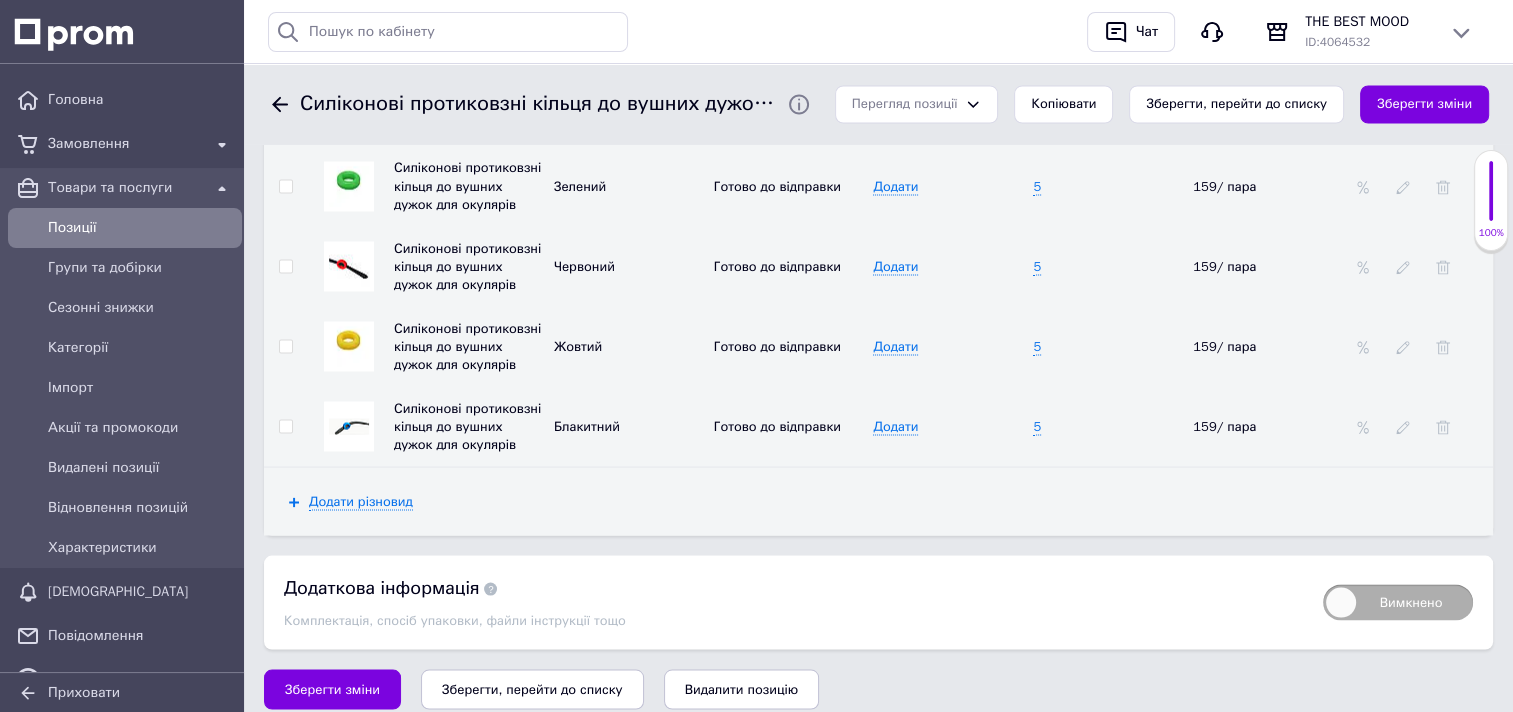 scroll, scrollTop: 3645, scrollLeft: 0, axis: vertical 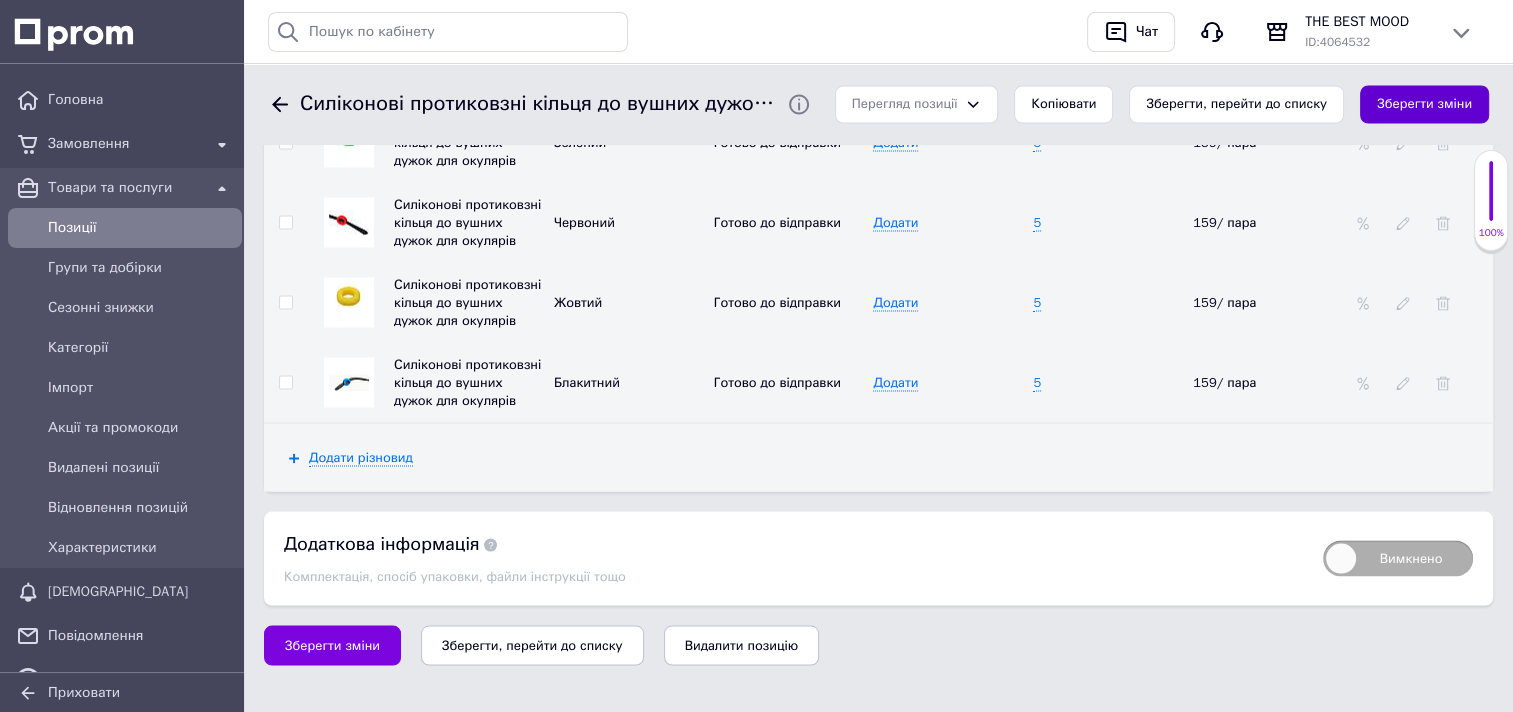 click on "Зберегти зміни" at bounding box center [1424, 104] 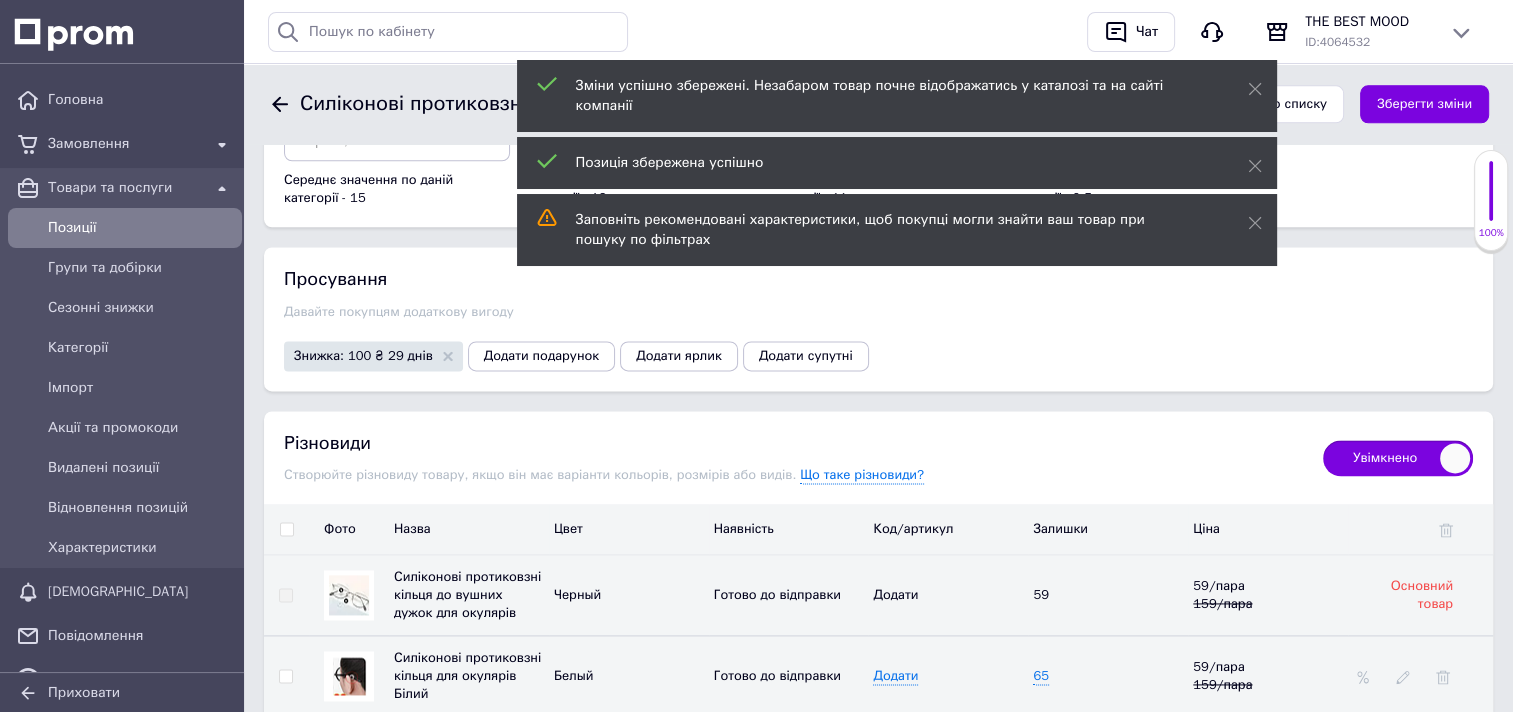 scroll, scrollTop: 2545, scrollLeft: 0, axis: vertical 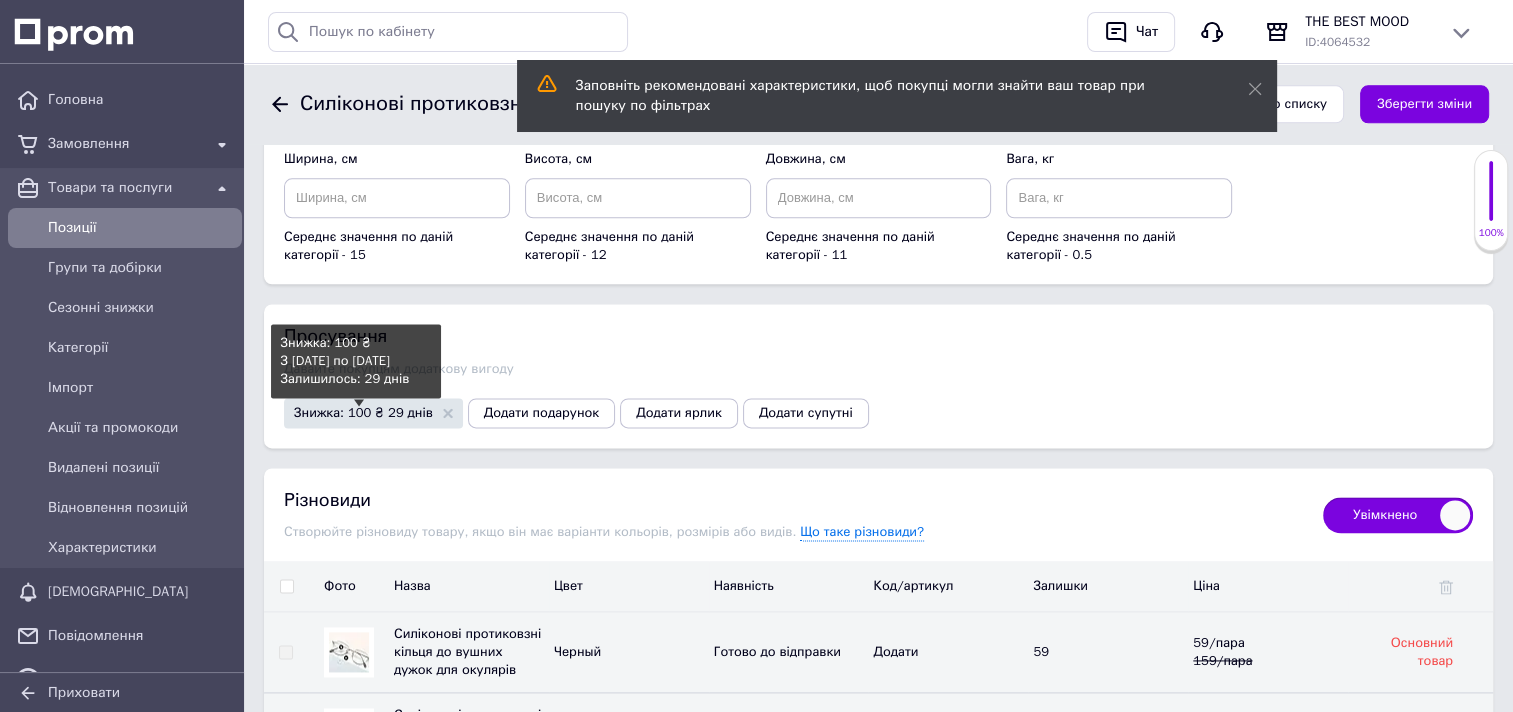 click on "Знижка: 100 ₴ 29 днів" at bounding box center [363, 412] 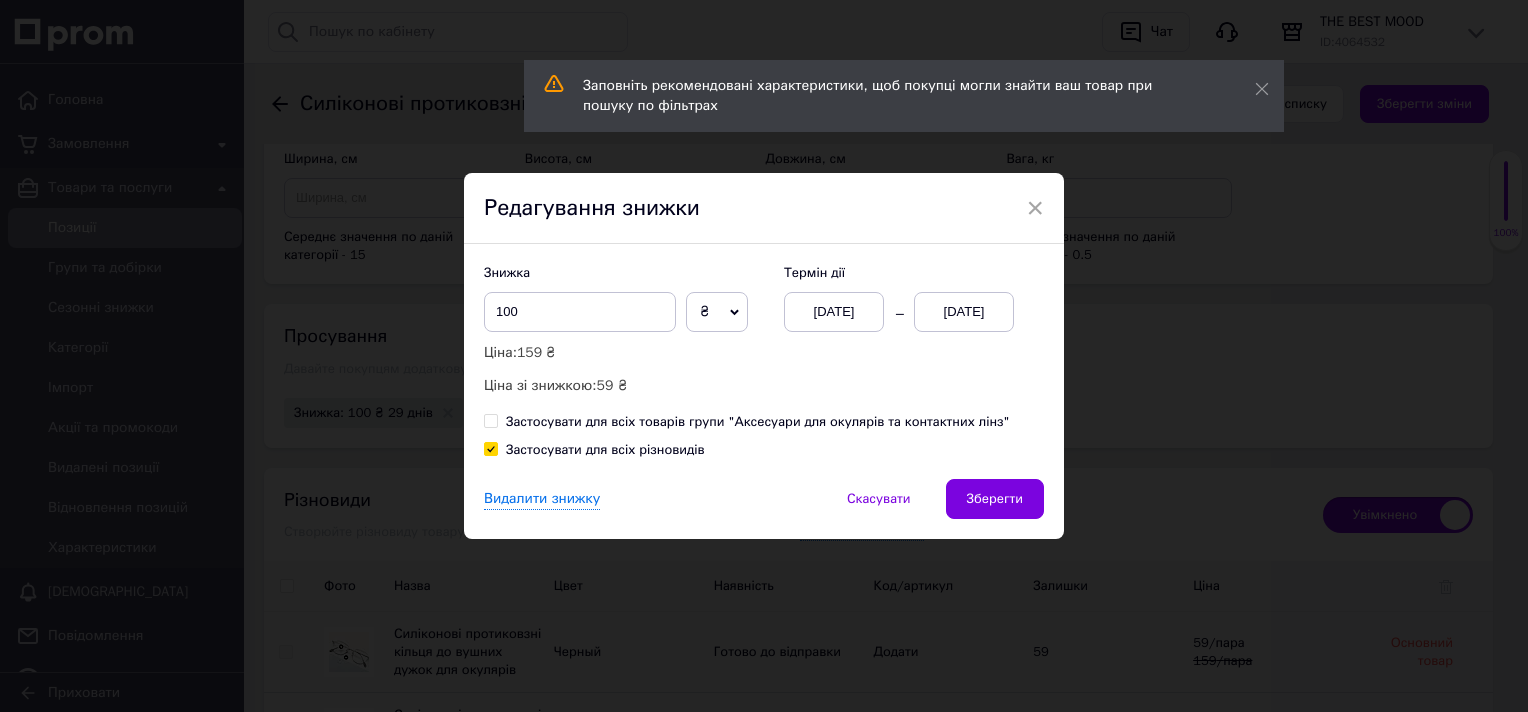 click on "[DATE]" at bounding box center [834, 312] 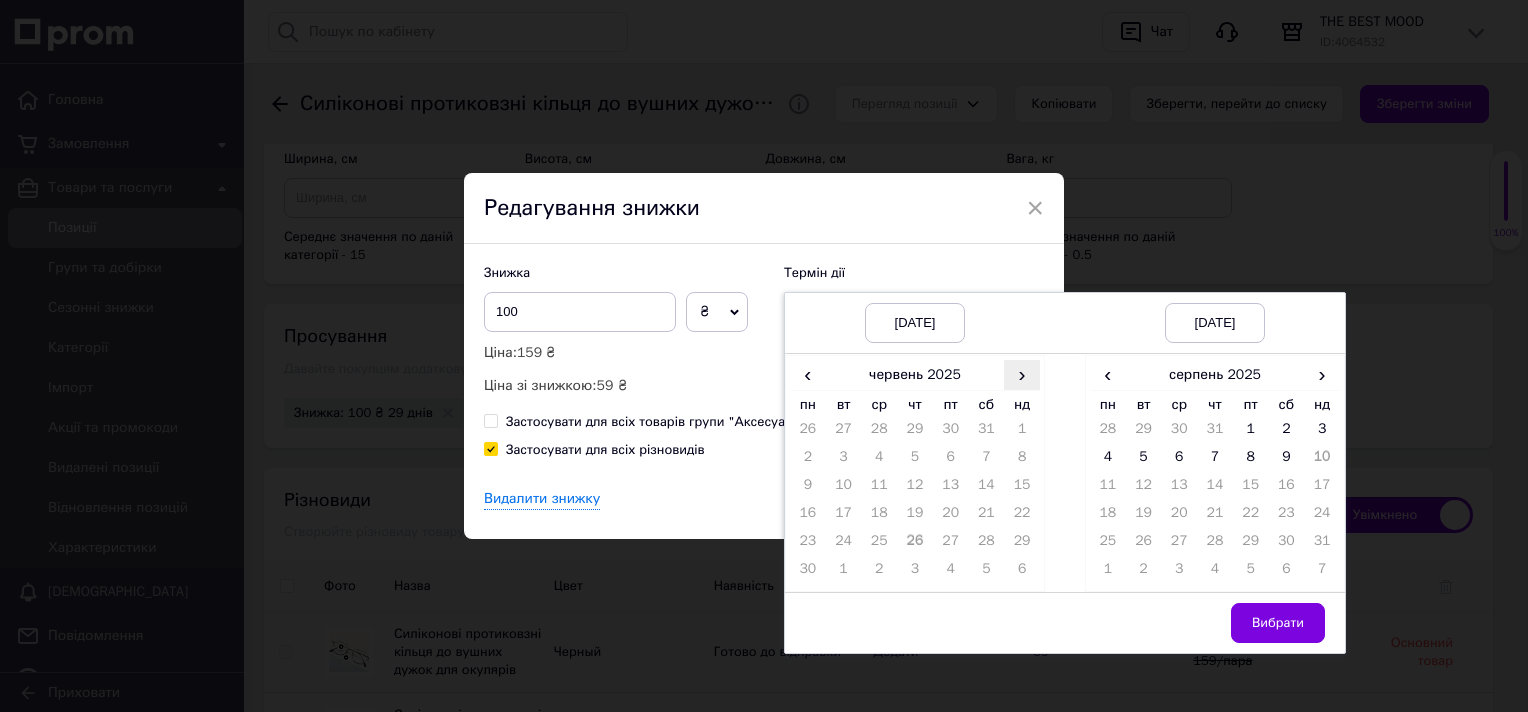 click on "›" at bounding box center (1022, 374) 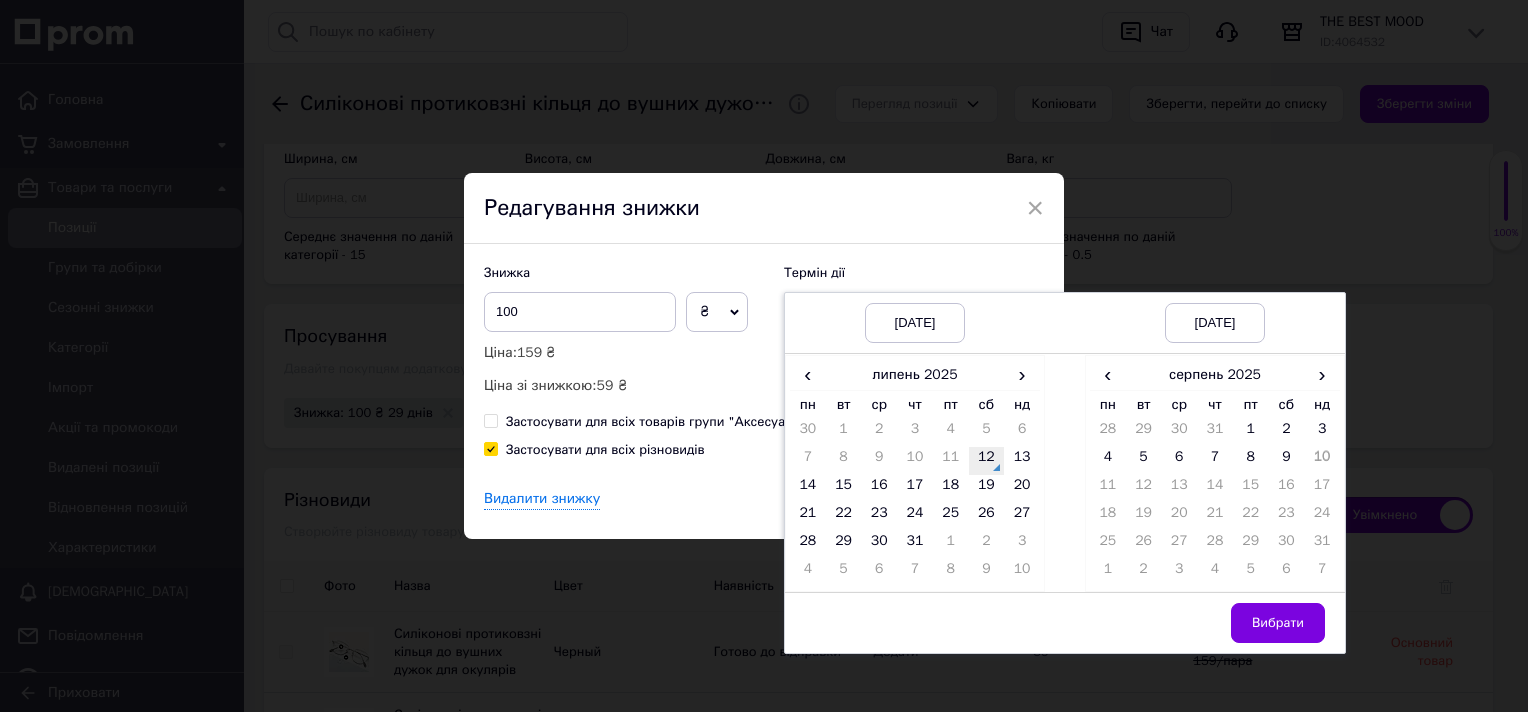 click on "12" at bounding box center [987, 461] 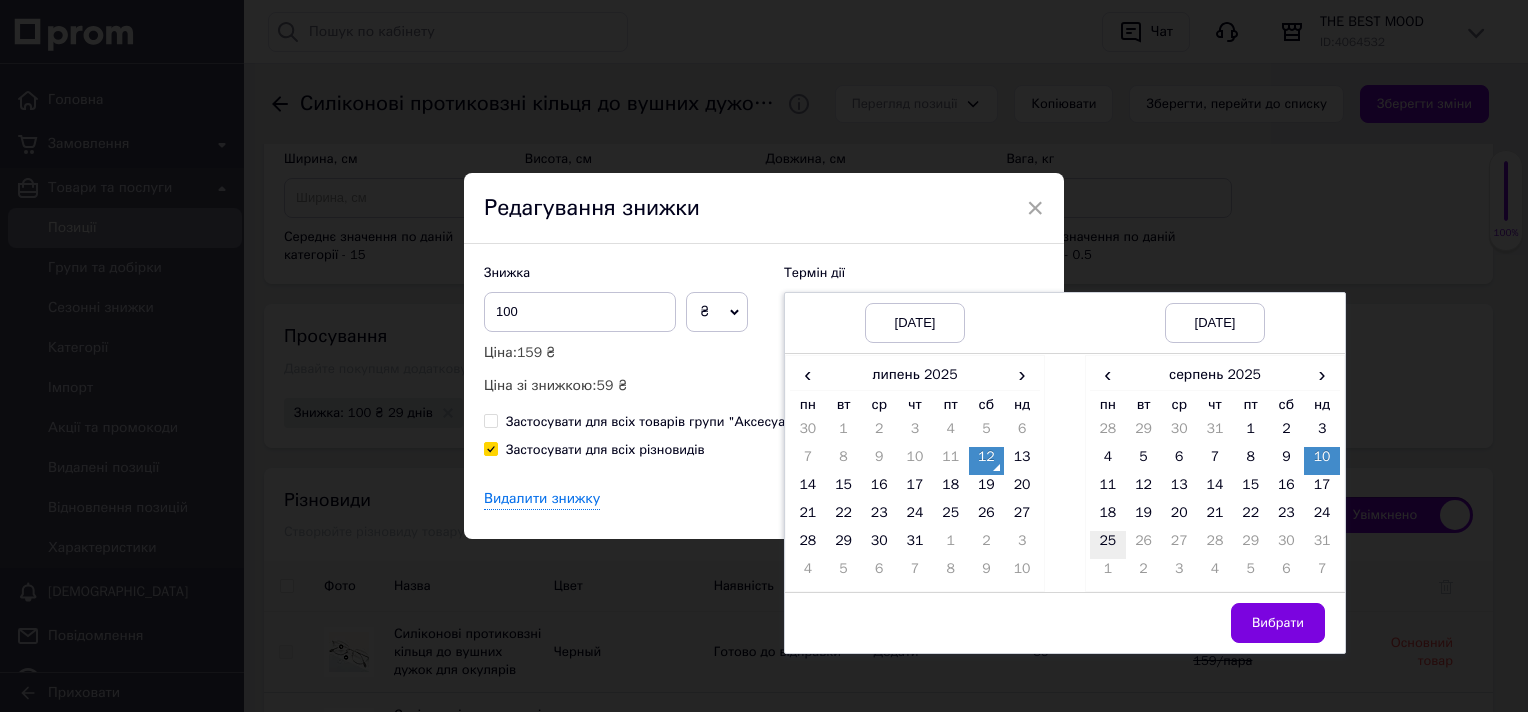 click on "25" at bounding box center (1108, 545) 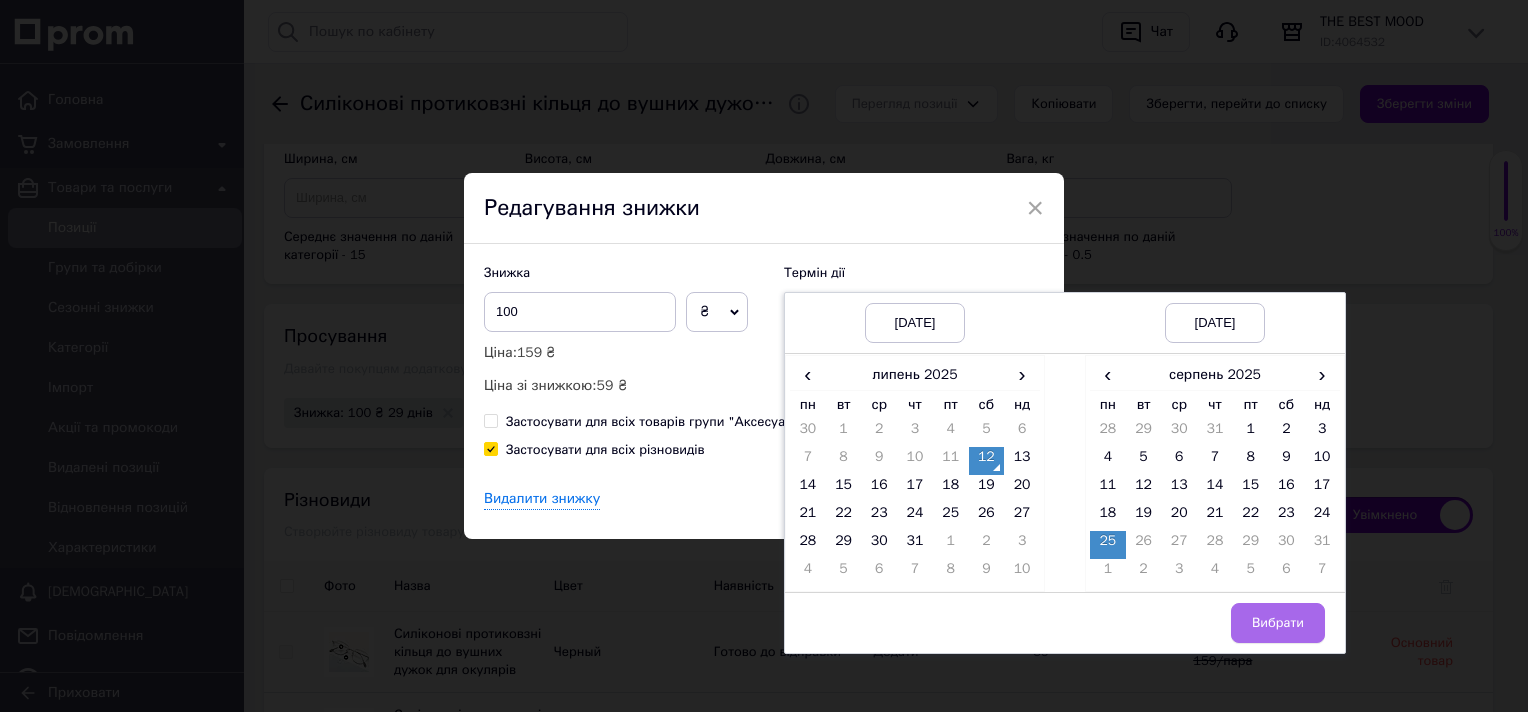 click on "Вибрати" at bounding box center [1278, 623] 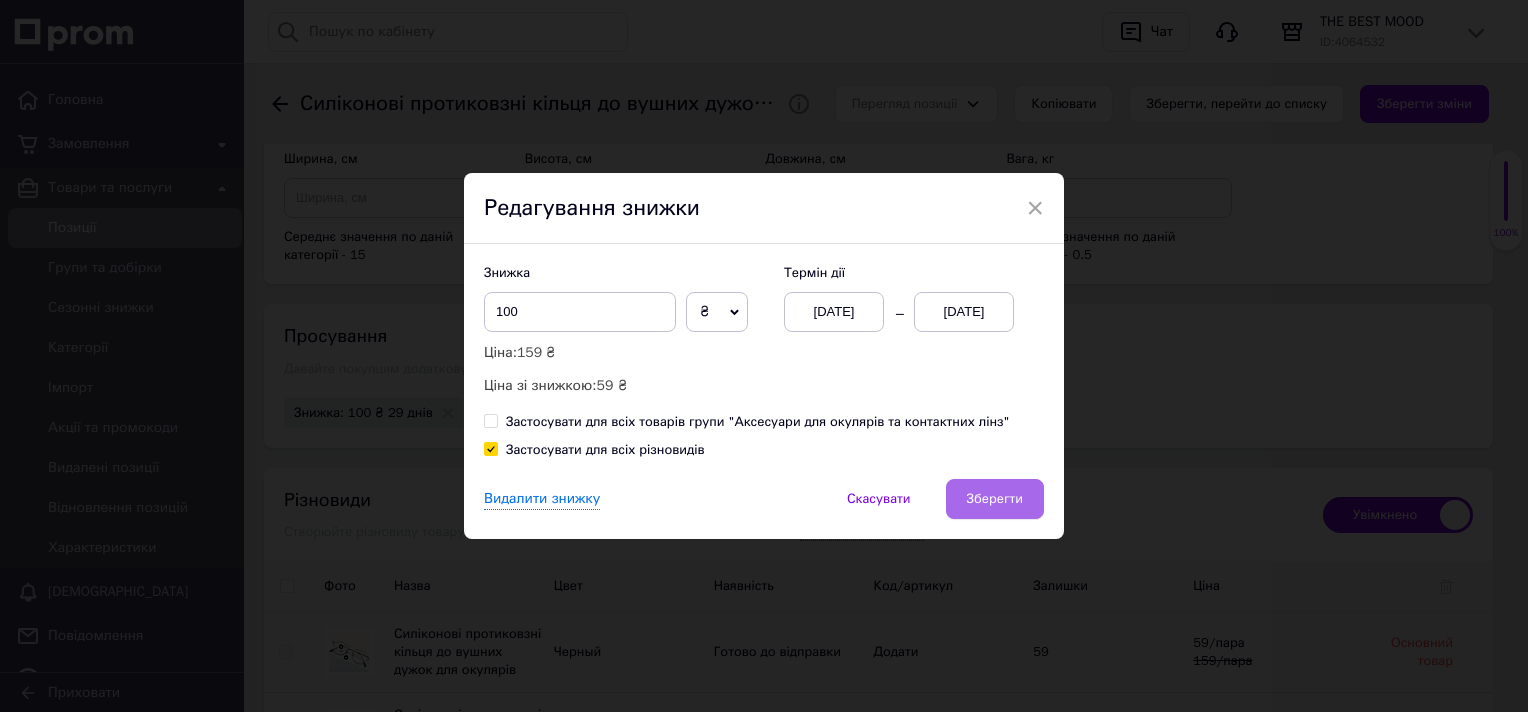 click on "Зберегти" at bounding box center [995, 499] 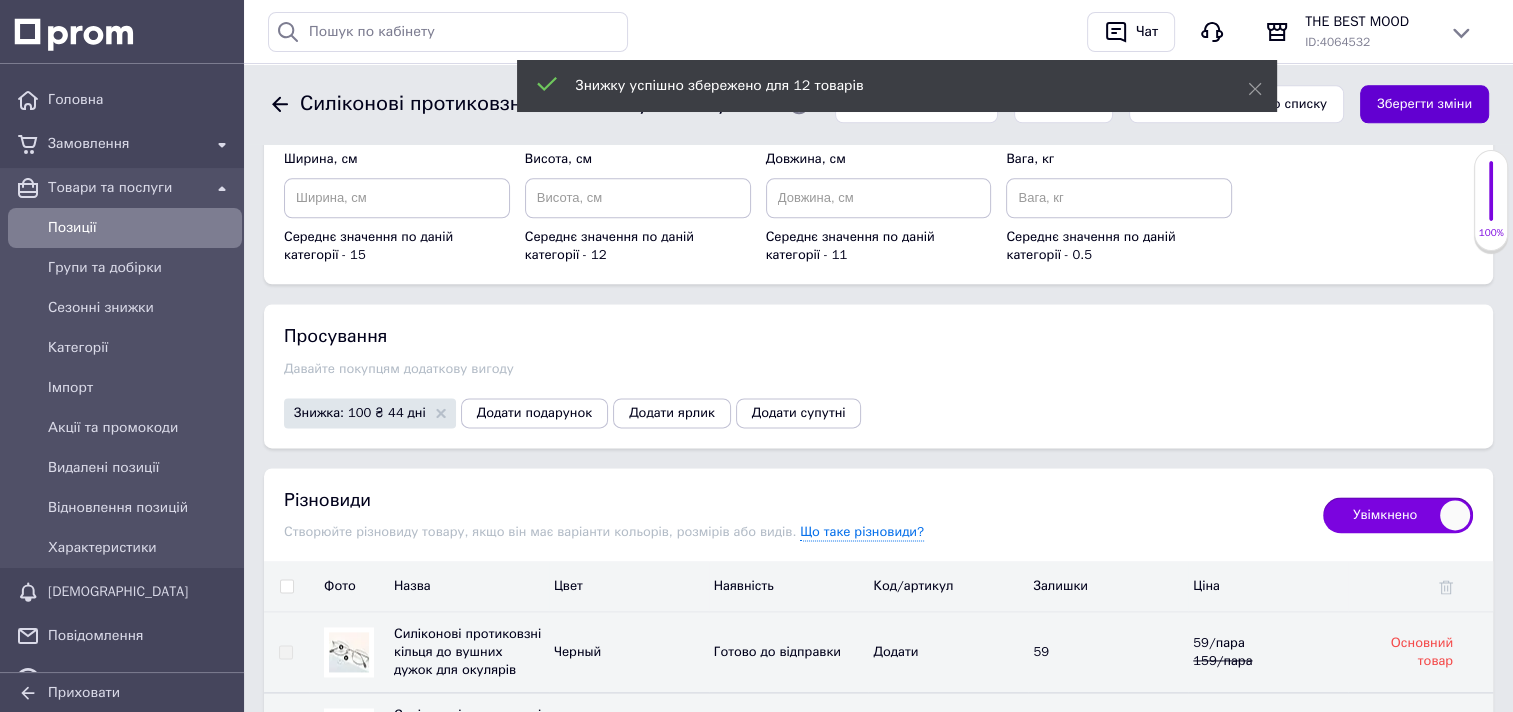 click on "Зберегти зміни" at bounding box center (1424, 104) 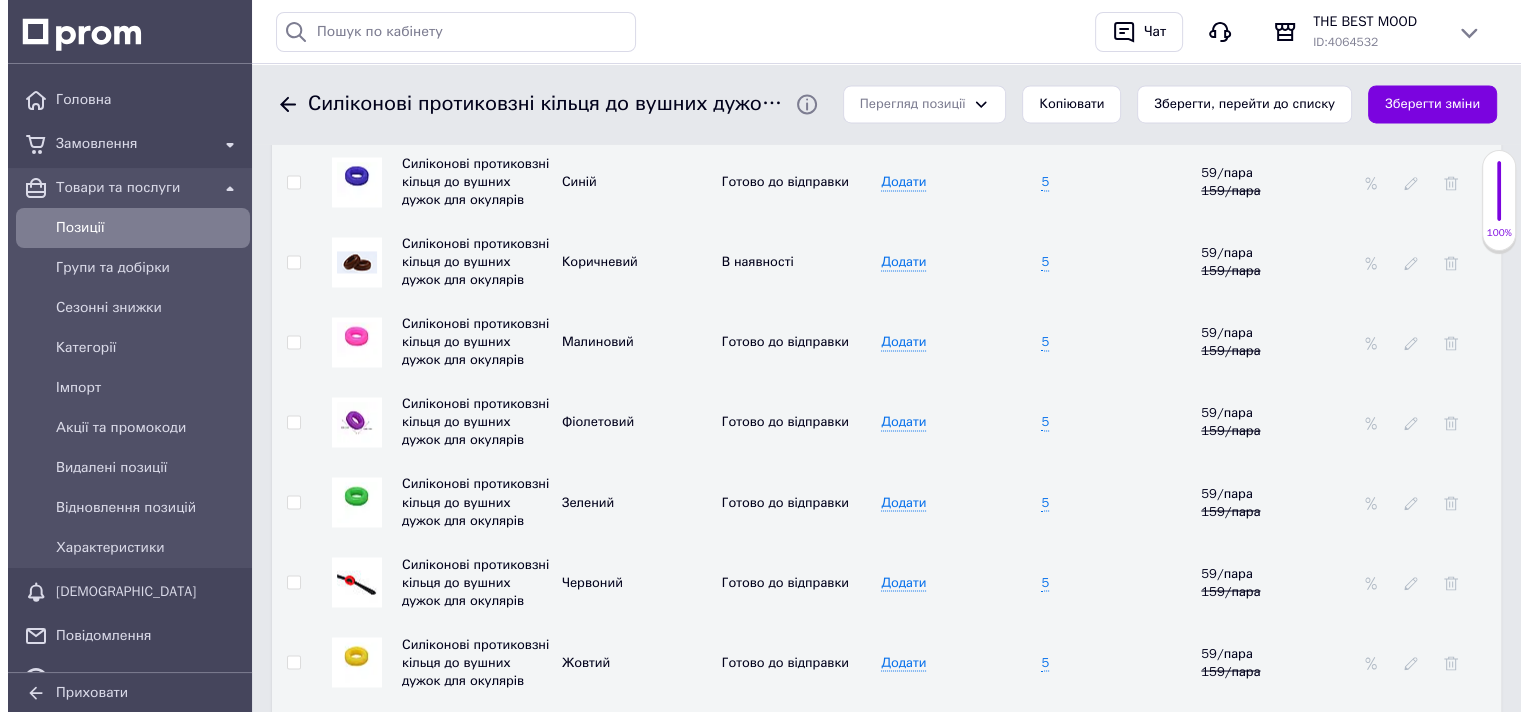 scroll, scrollTop: 3245, scrollLeft: 0, axis: vertical 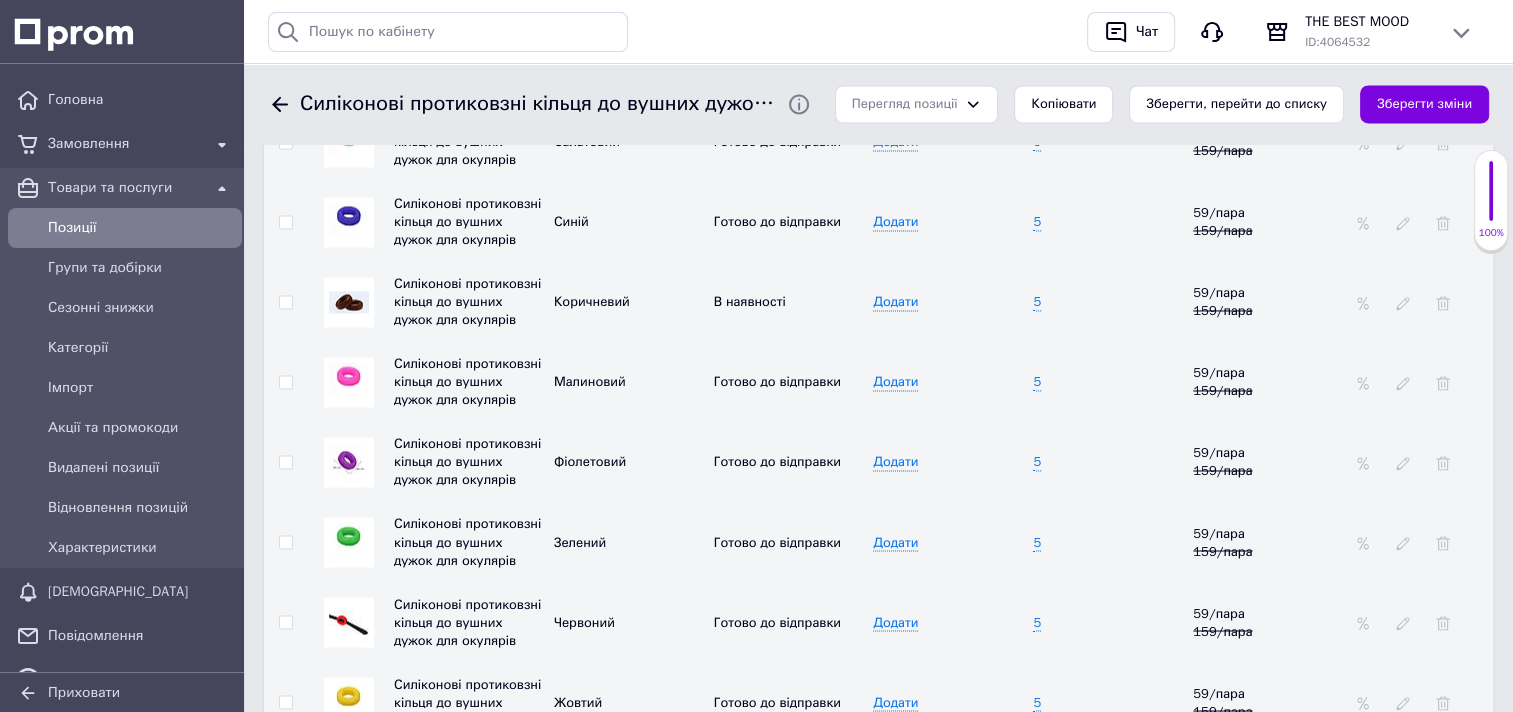 click at bounding box center [349, 302] 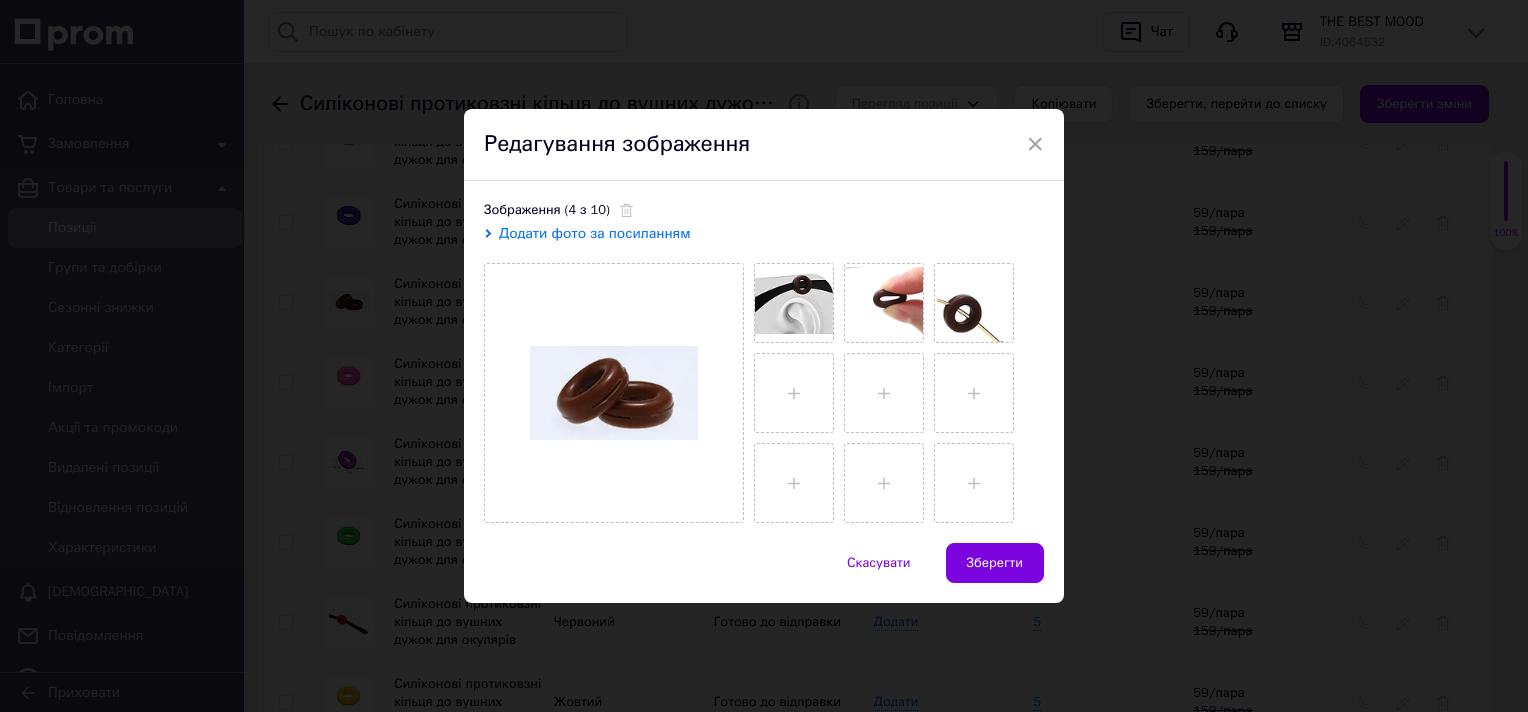 click on "Додати фото за посиланням" at bounding box center [595, 233] 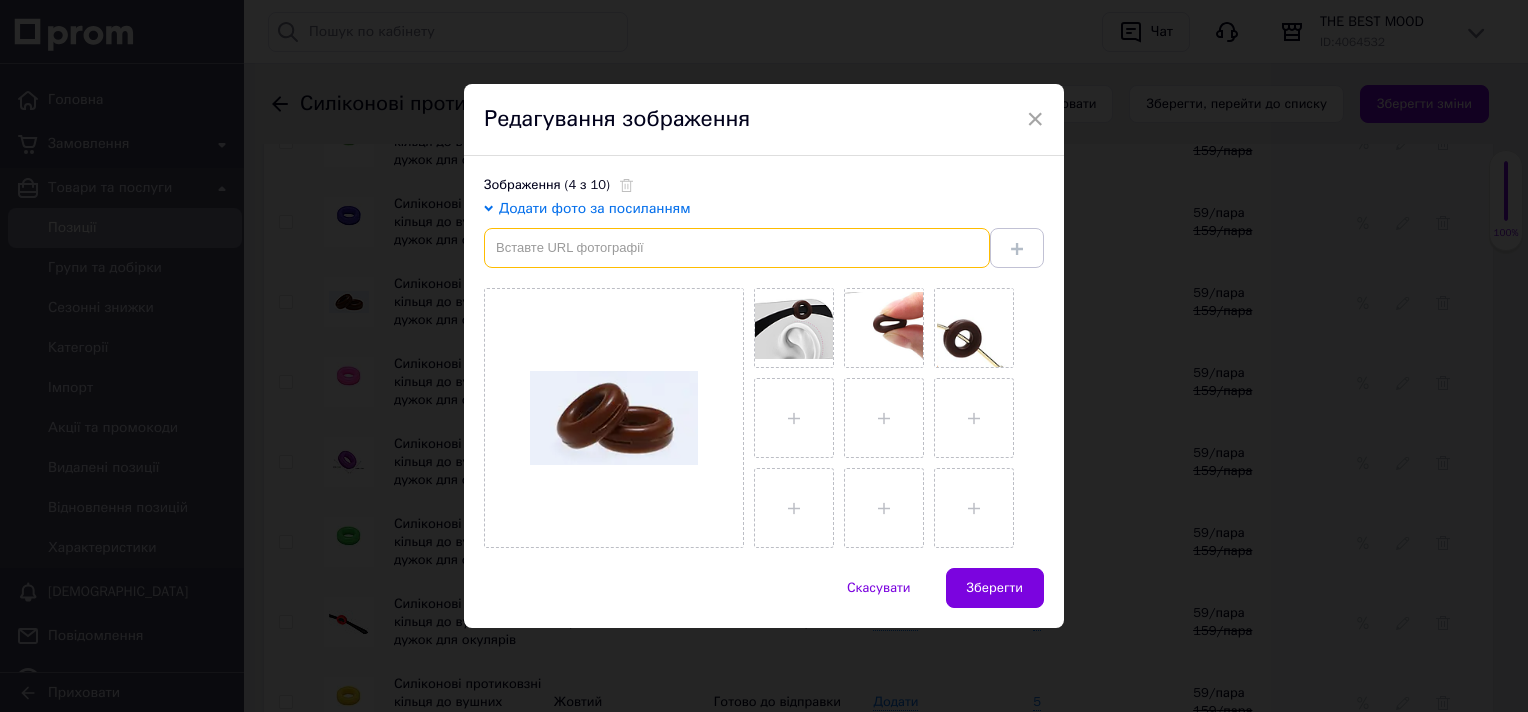 click at bounding box center [737, 248] 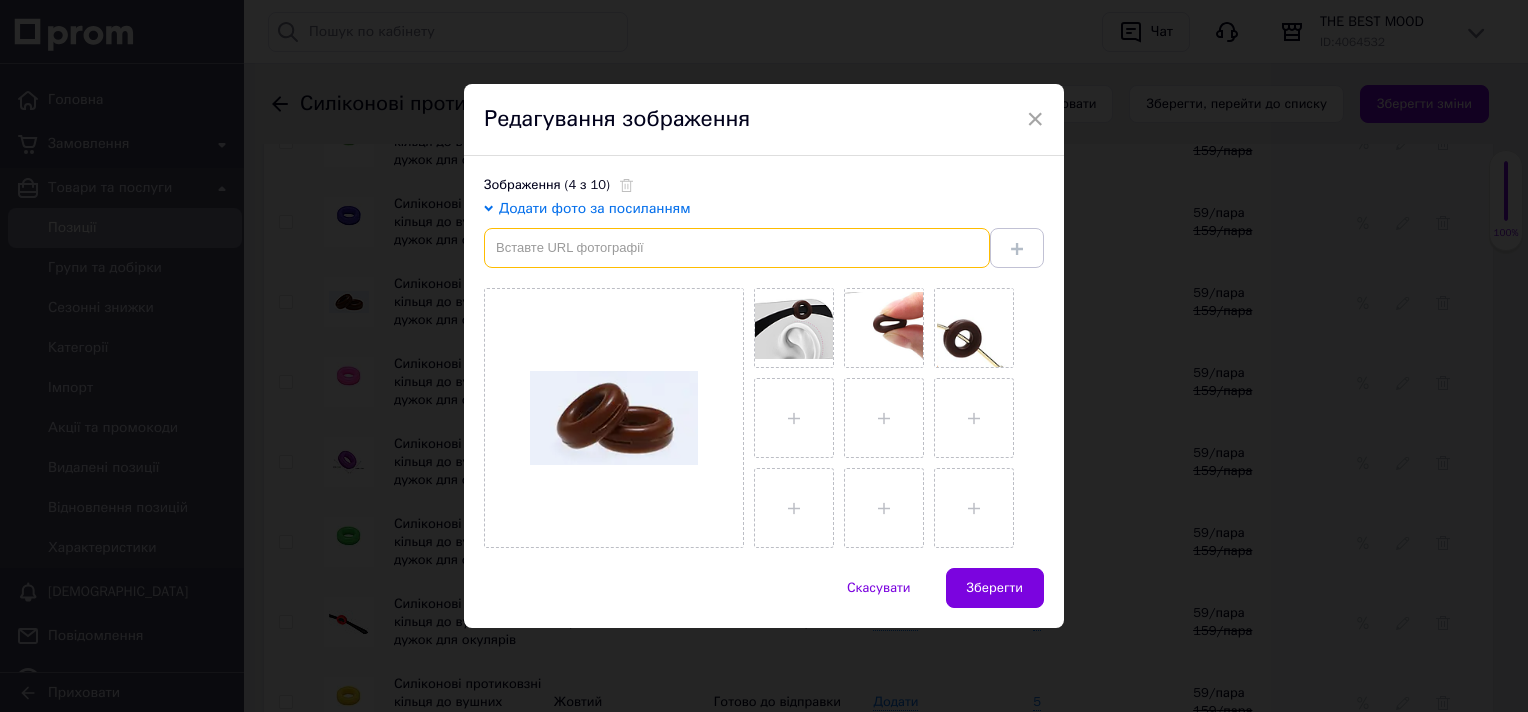 paste on "https://img.kwcdn.com/product/open/2023-05-27/1685202383608-449f43b8901042f294a5e28f215b5cae-goods.jpeg?imageView2/2/w/800/q/70/format/webp" 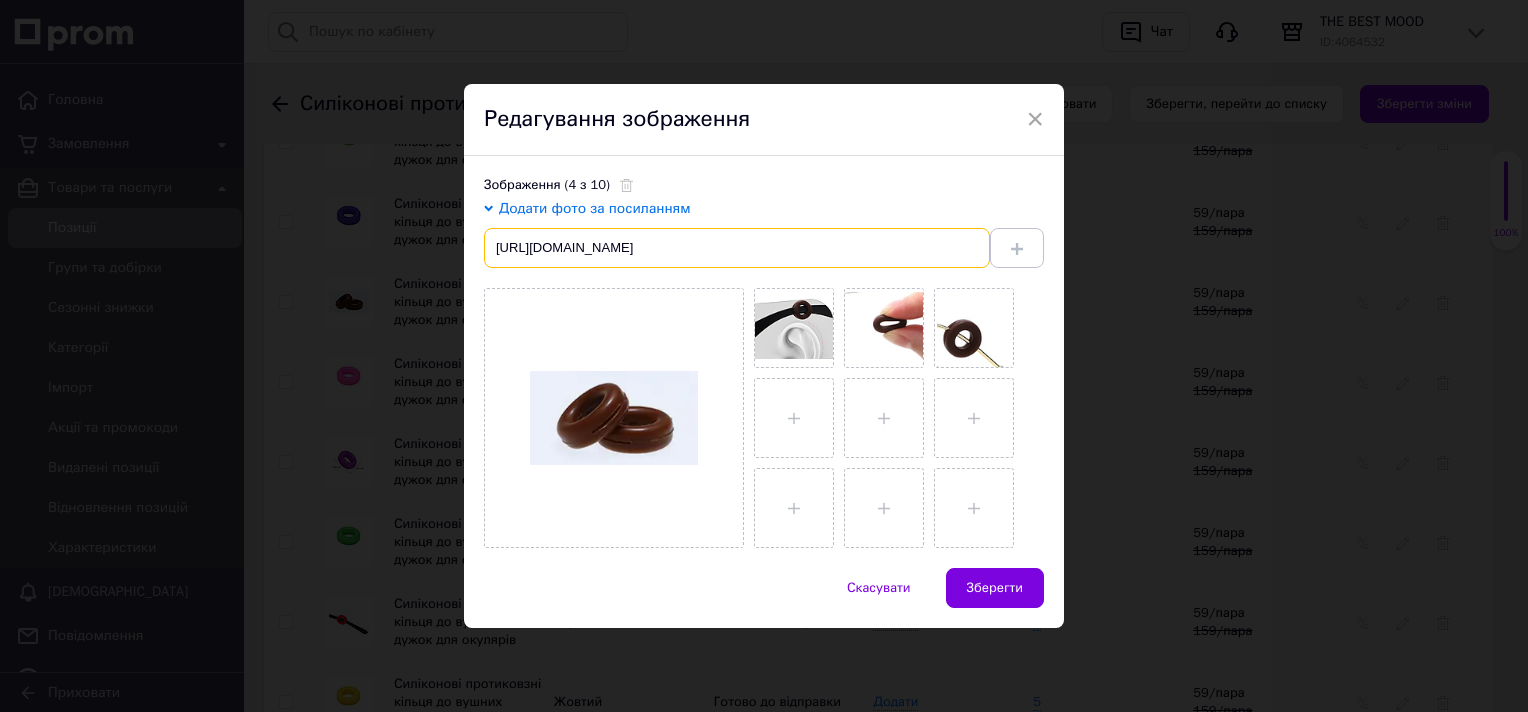 scroll, scrollTop: 0, scrollLeft: 416, axis: horizontal 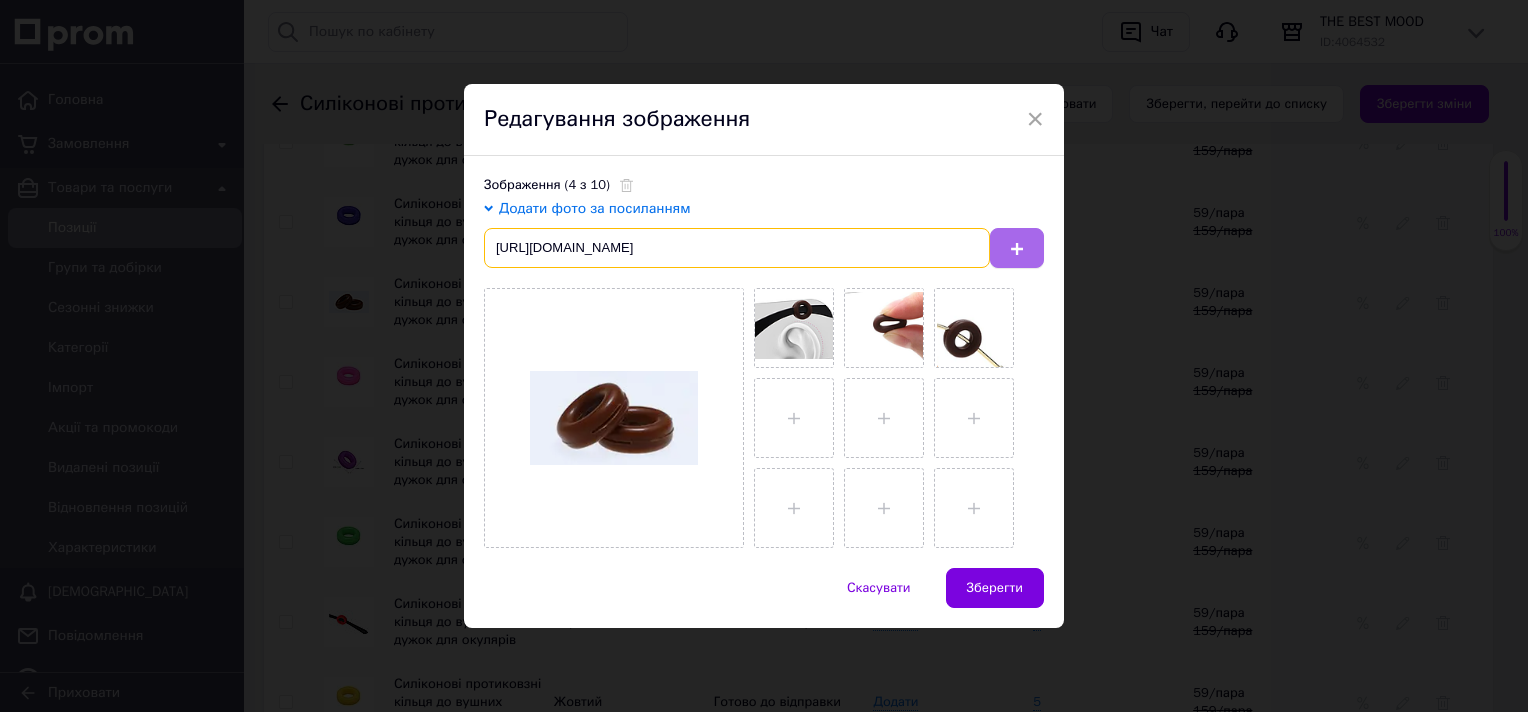 type on "https://img.kwcdn.com/product/open/2023-05-27/1685202383608-449f43b8901042f294a5e28f215b5cae-goods.jpeg?imageView2/2/w/800/q/70/format/webp" 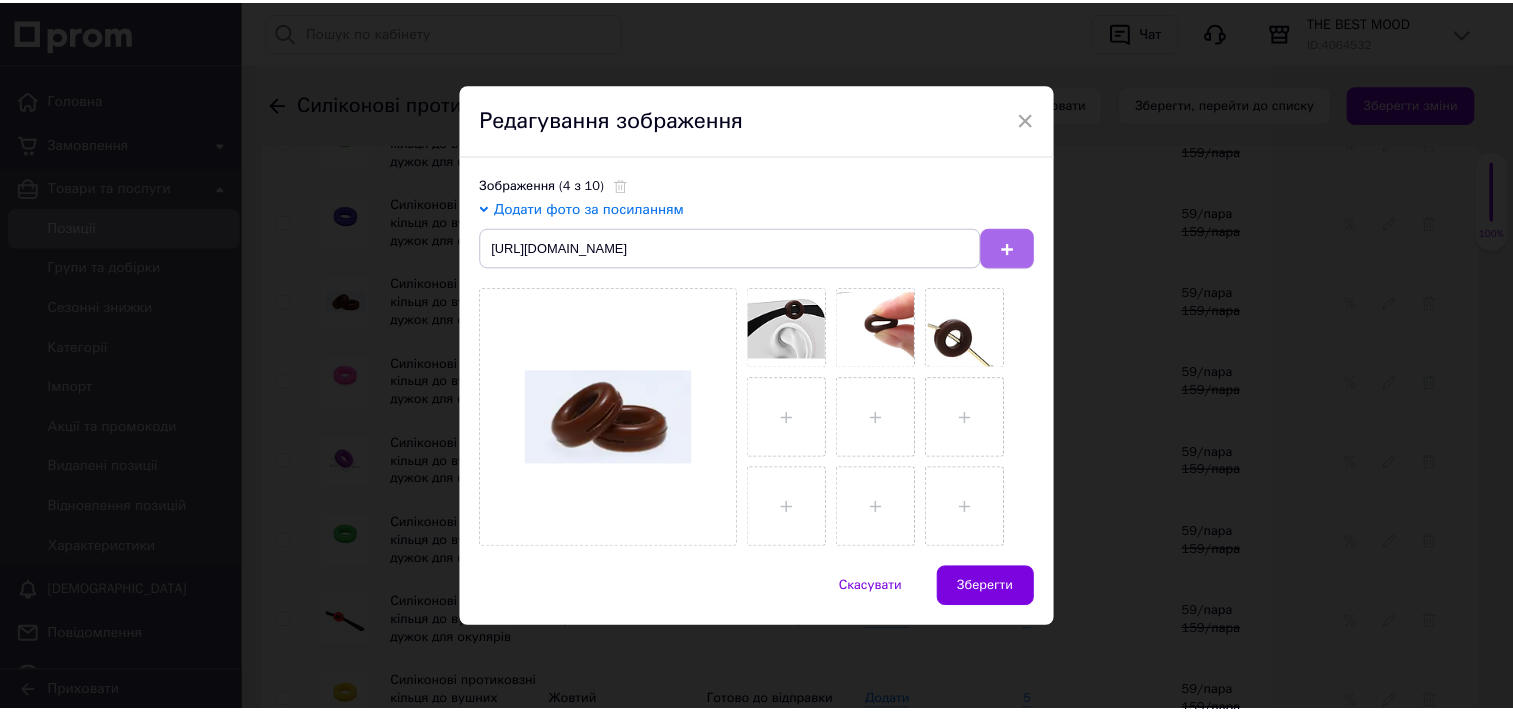 scroll, scrollTop: 0, scrollLeft: 0, axis: both 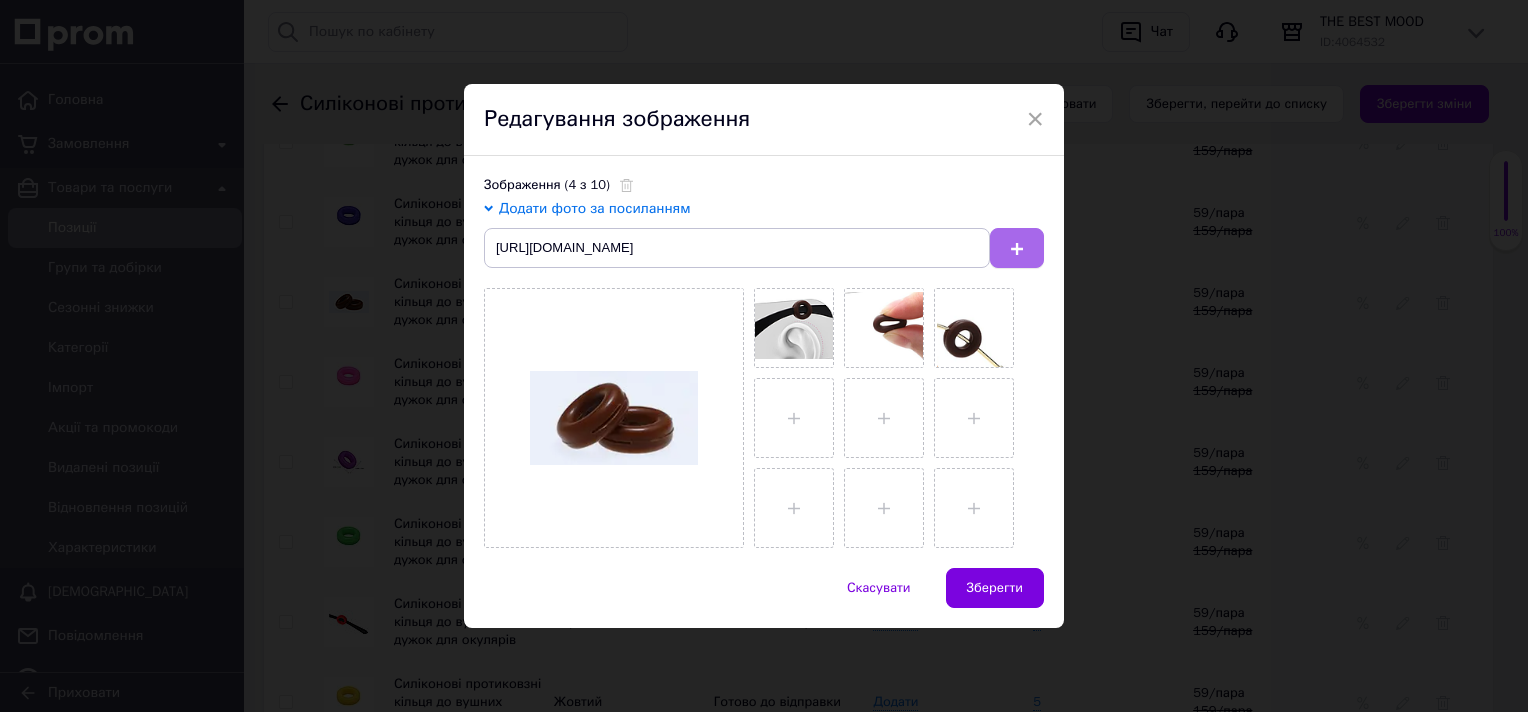 click at bounding box center [1017, 248] 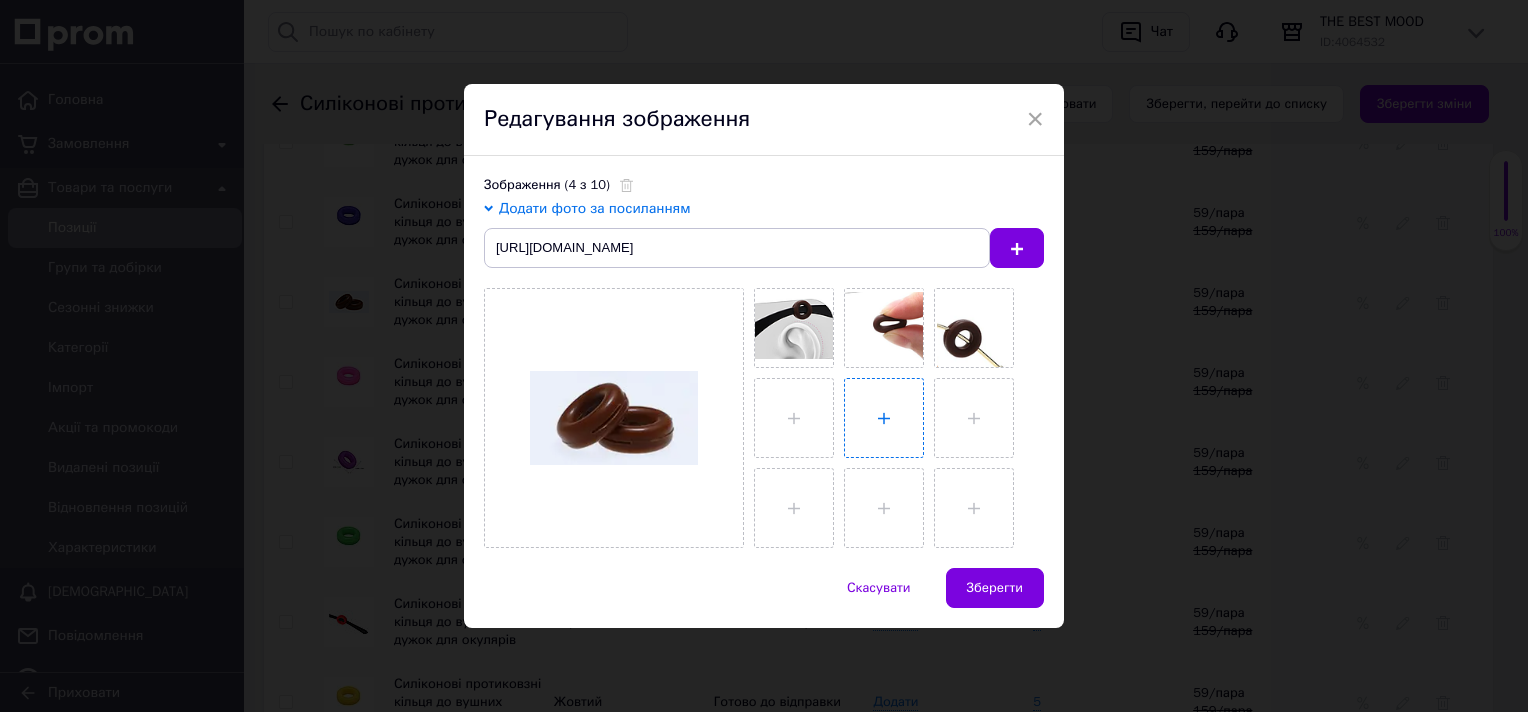 type 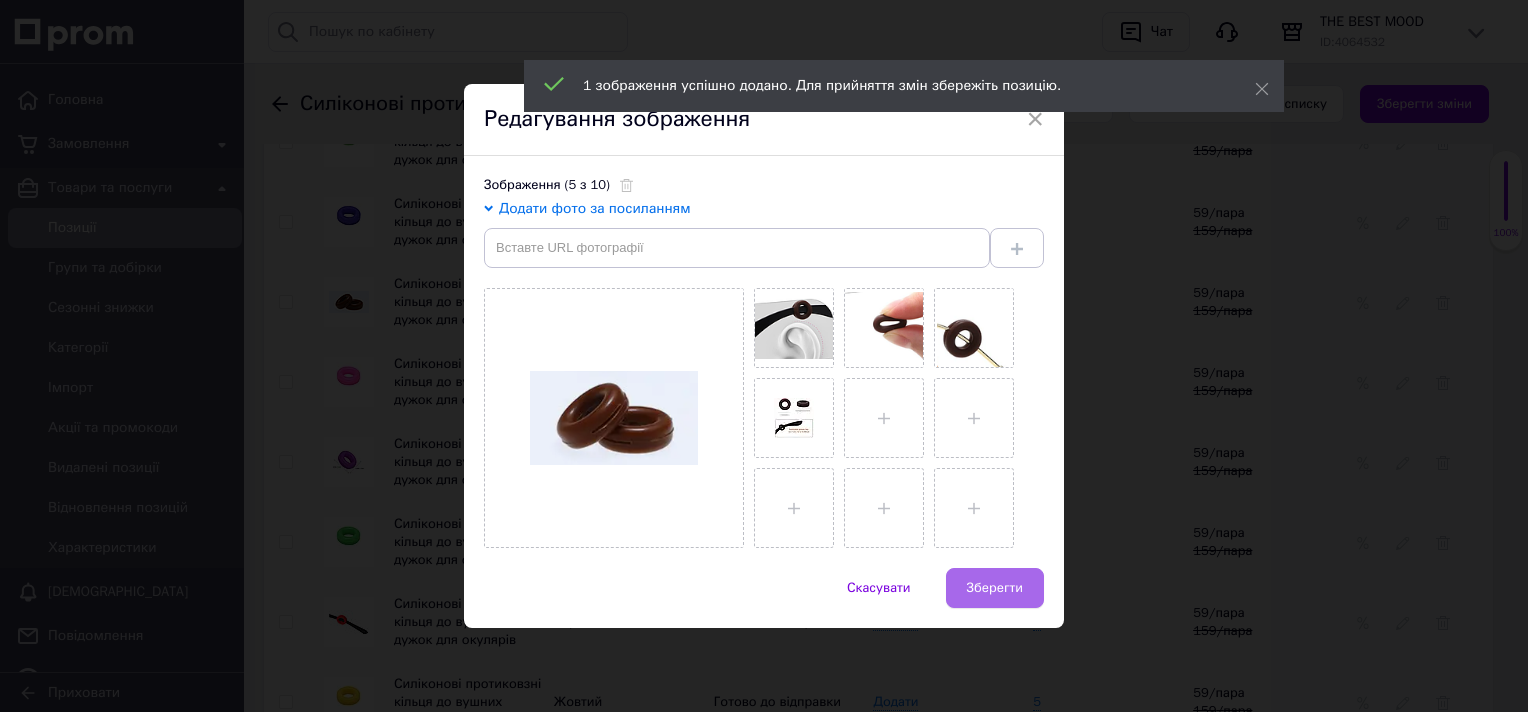 click on "Зберегти" at bounding box center [995, 588] 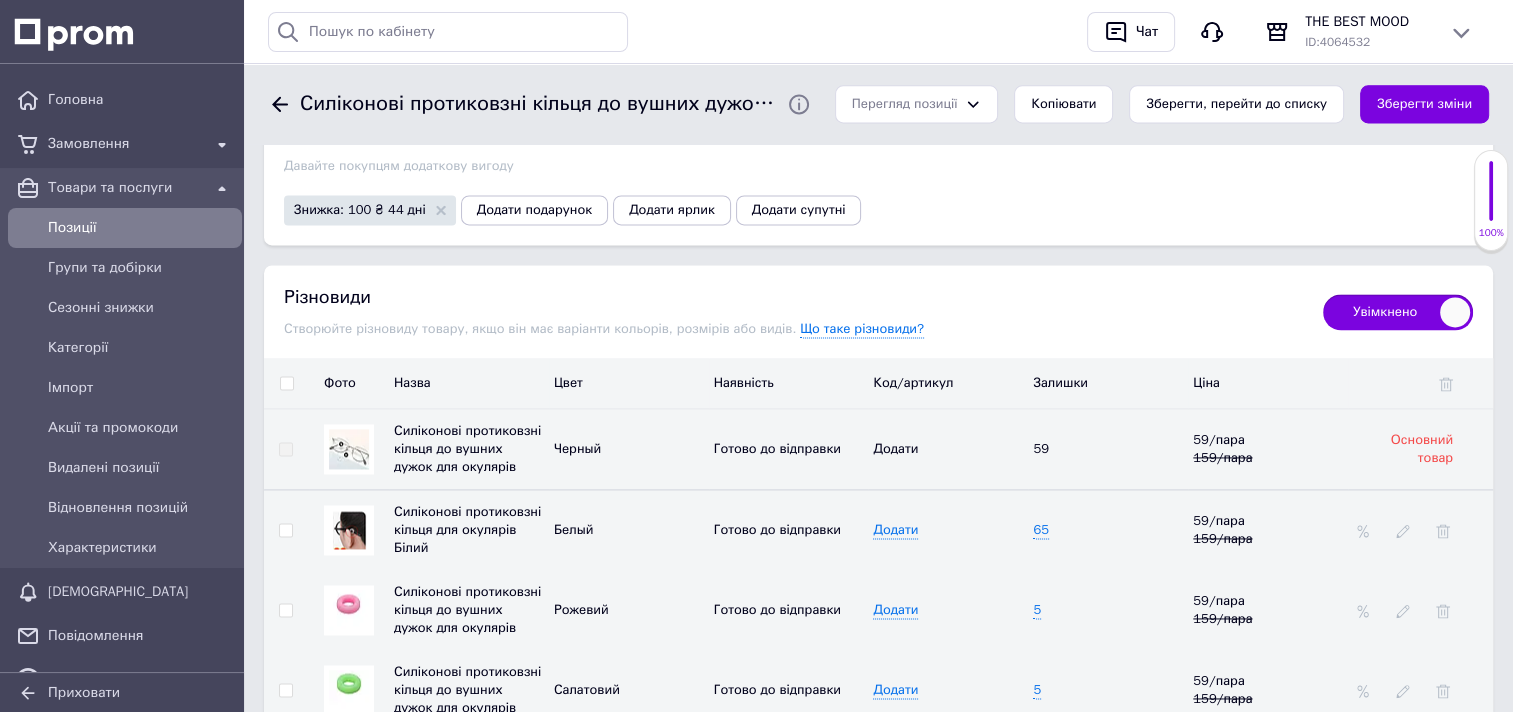 scroll, scrollTop: 2745, scrollLeft: 0, axis: vertical 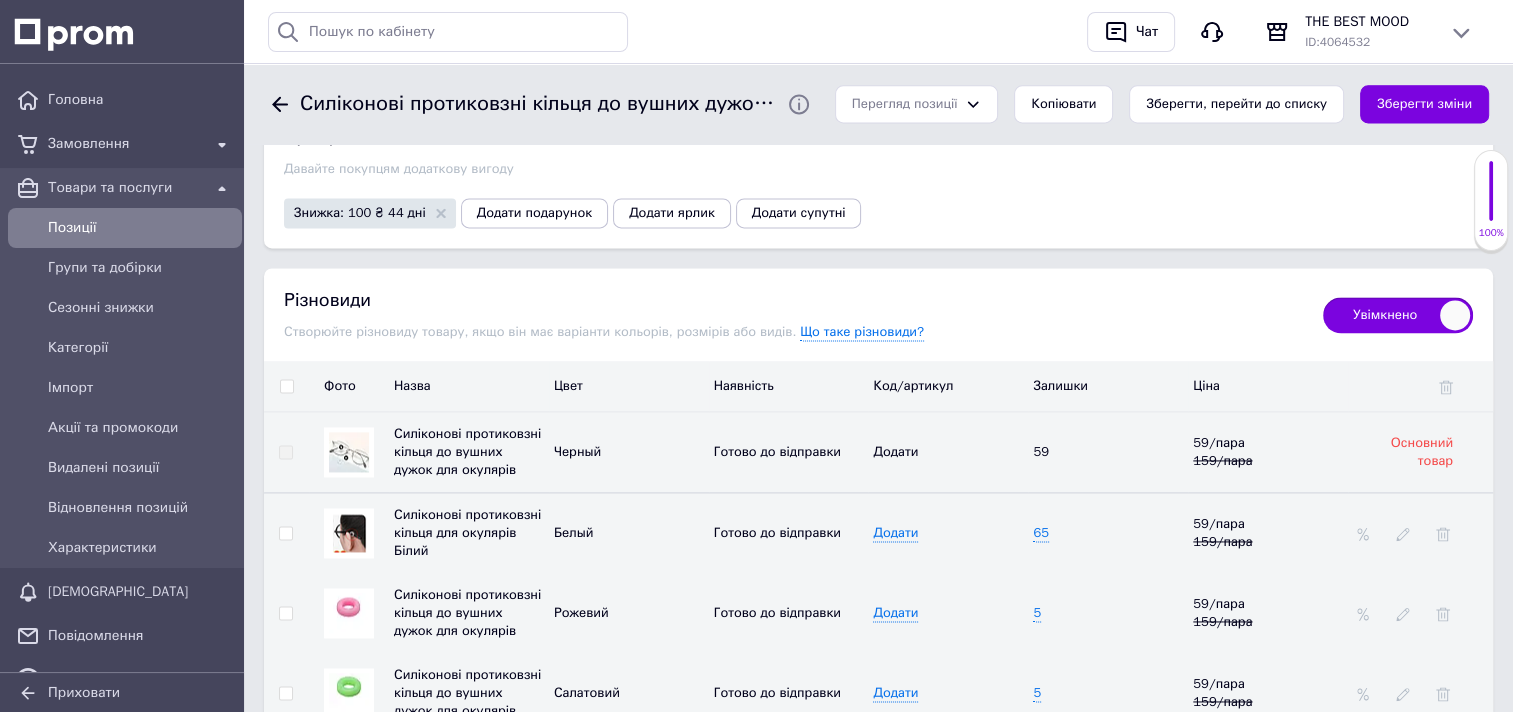 click at bounding box center [349, 532] 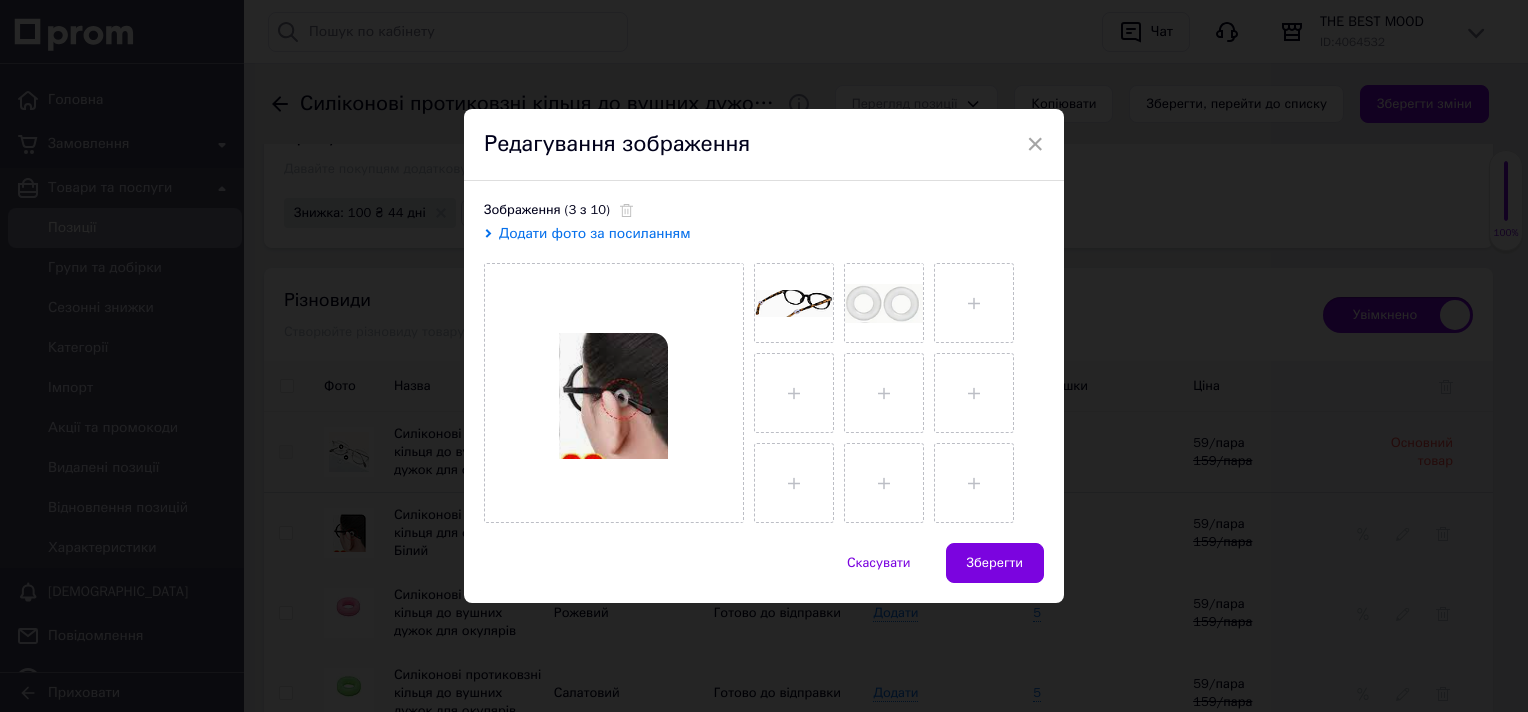click on "Додати фото за посиланням" at bounding box center [595, 233] 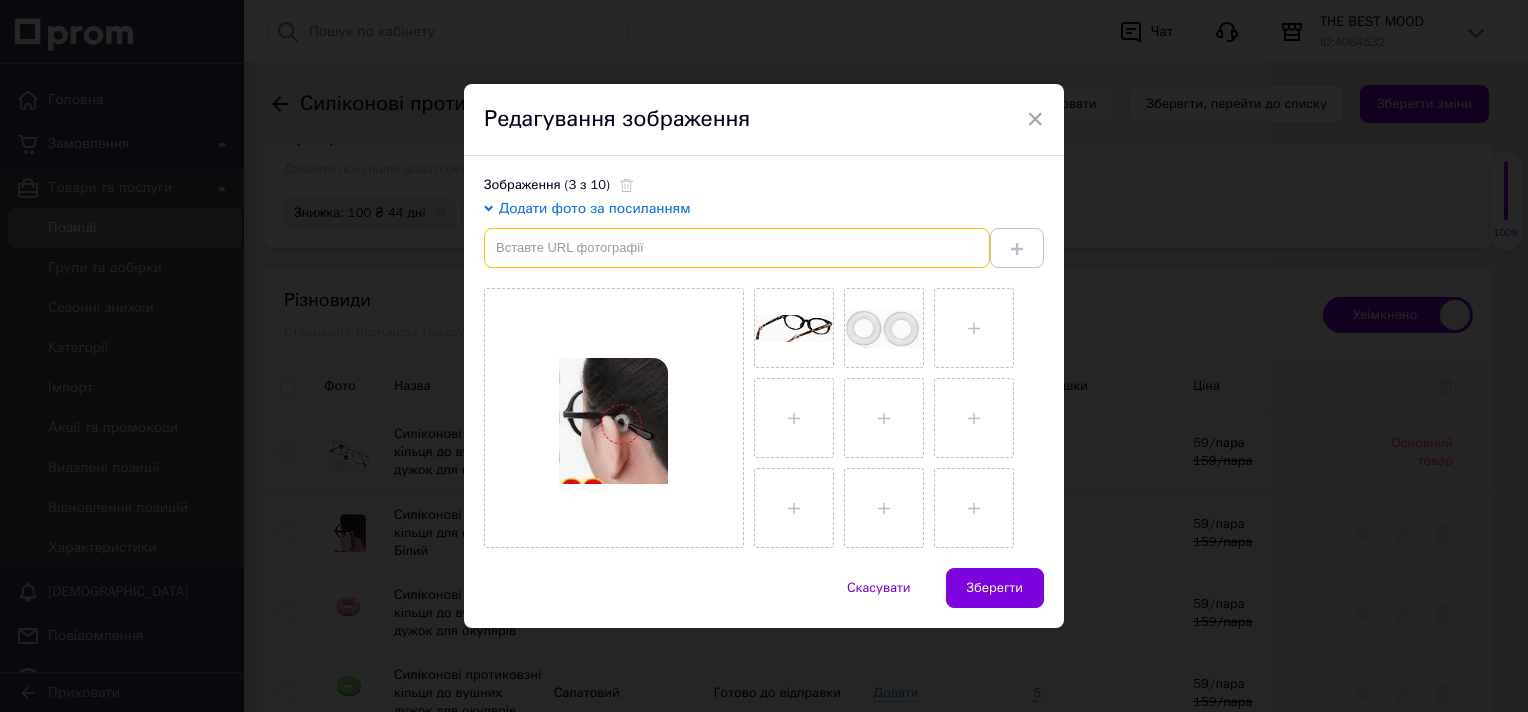 click at bounding box center [737, 248] 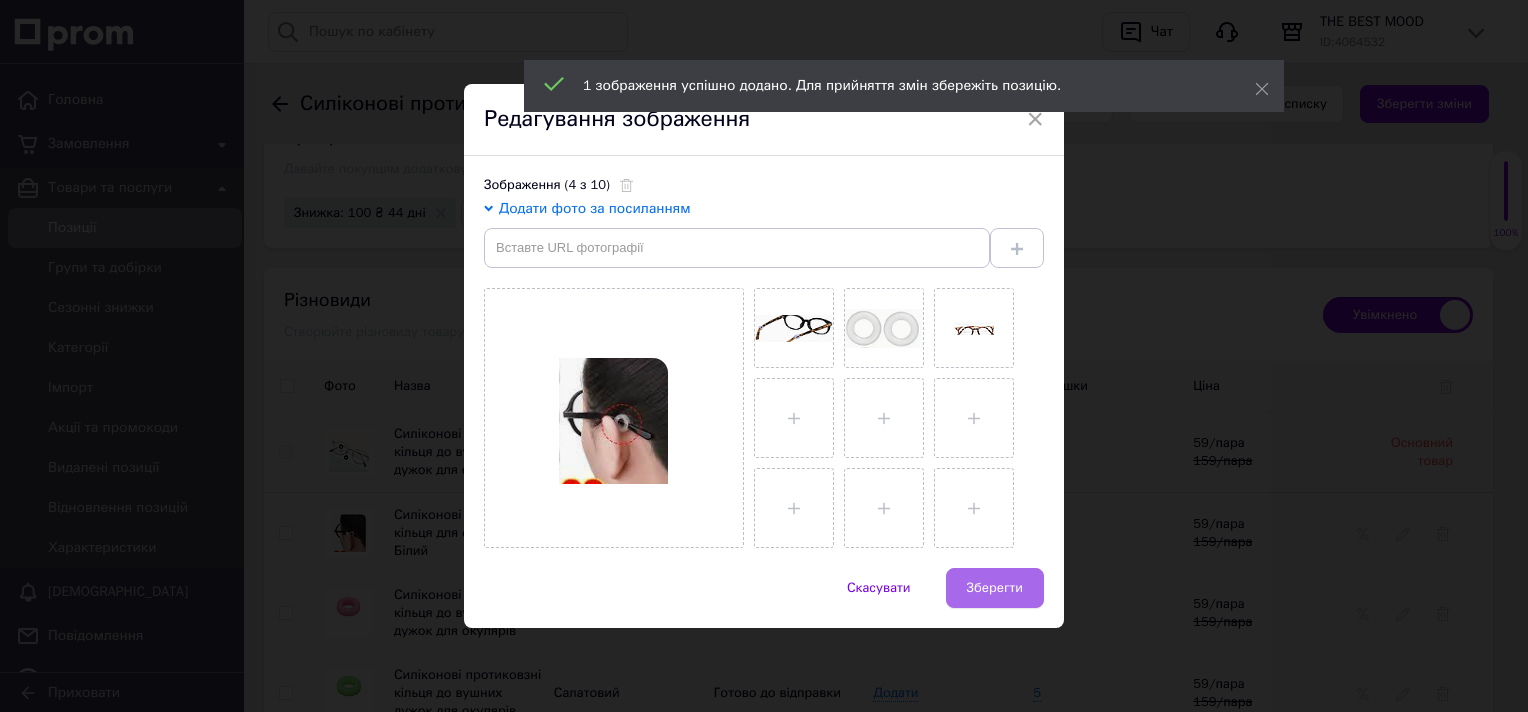 click on "Зберегти" at bounding box center [995, 588] 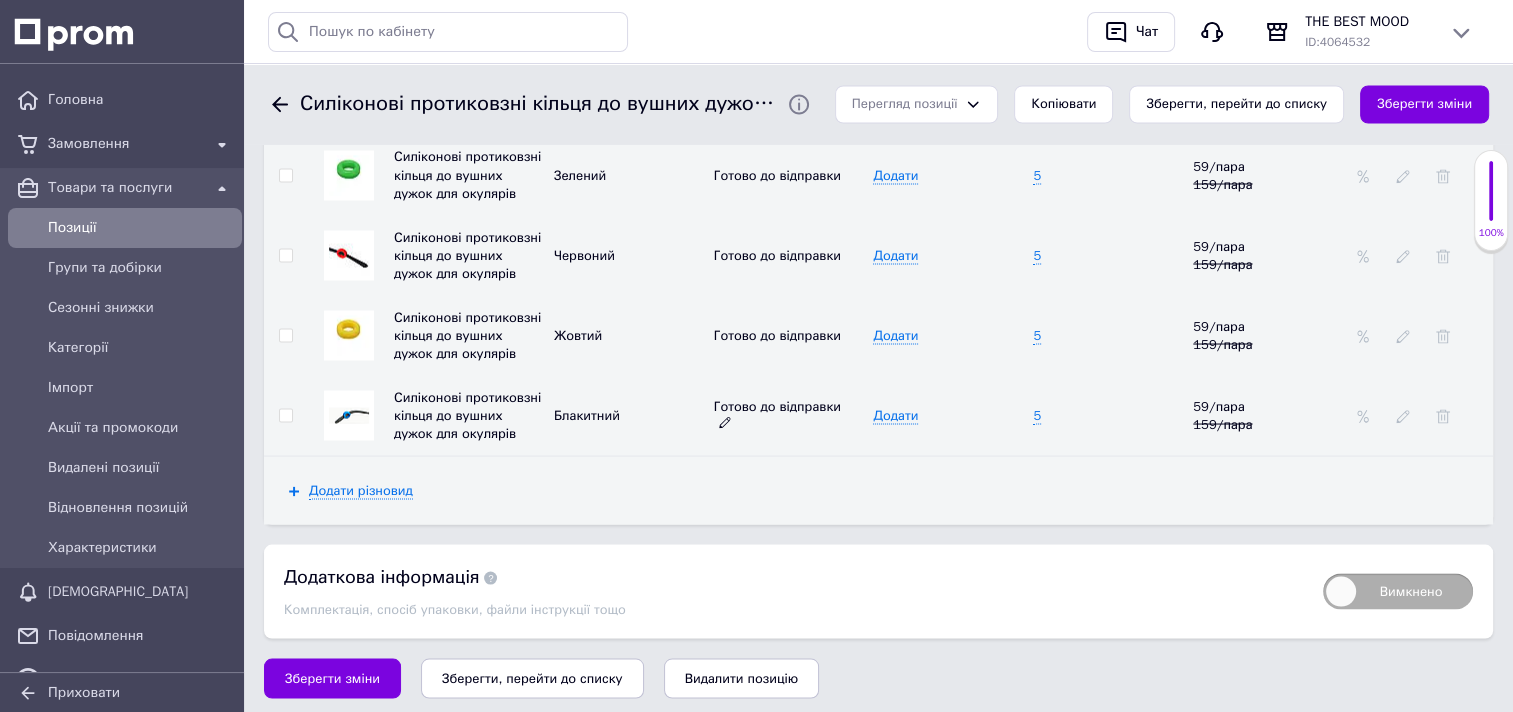scroll, scrollTop: 3645, scrollLeft: 0, axis: vertical 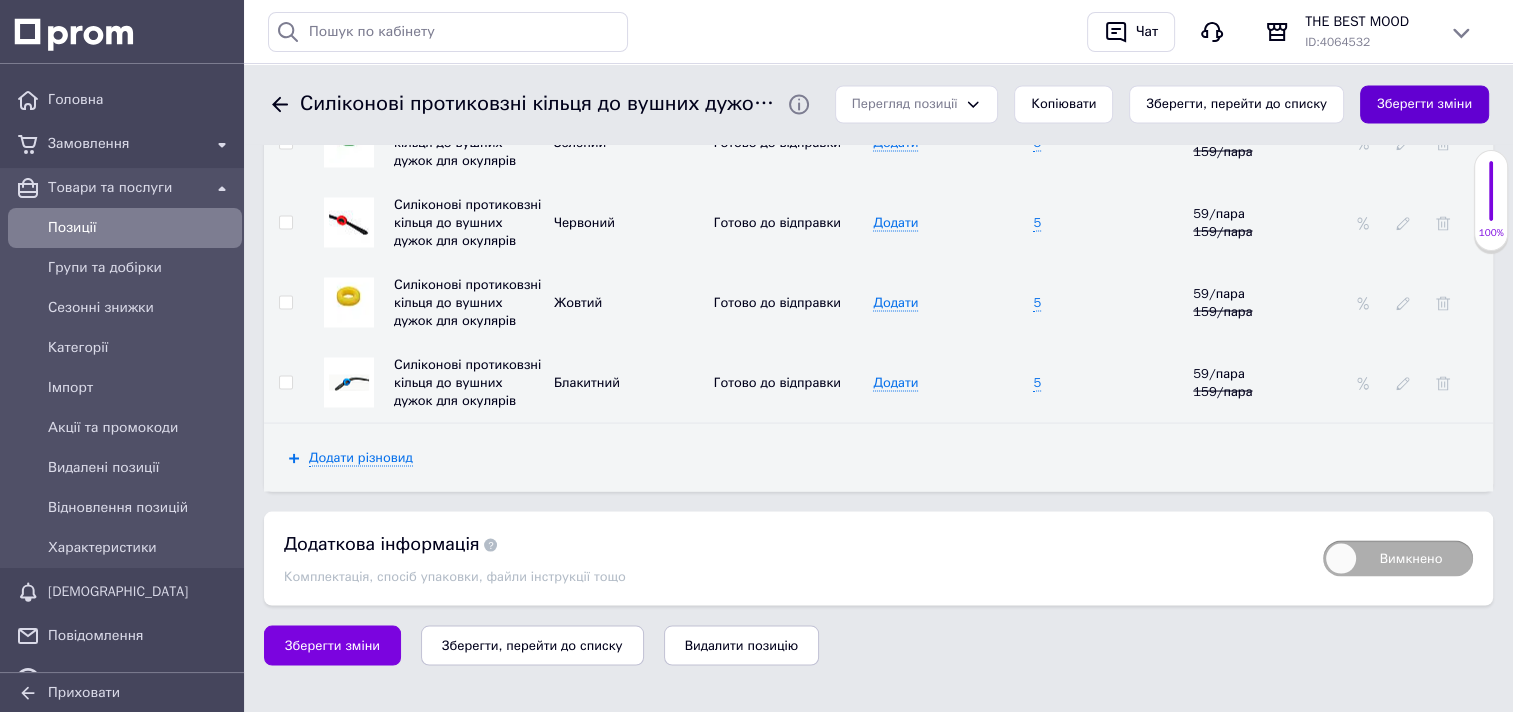 click on "Зберегти зміни" at bounding box center (1424, 104) 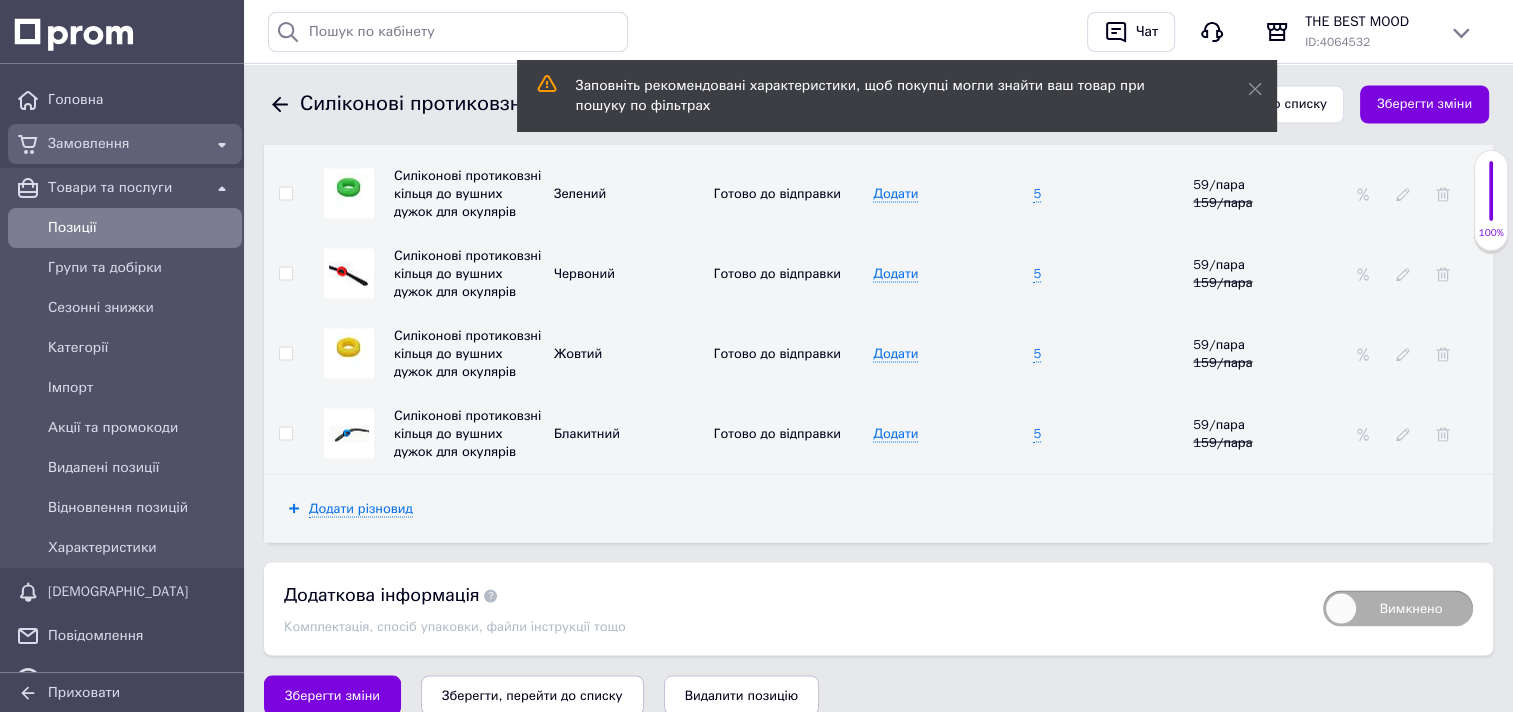 click on "Замовлення" at bounding box center (125, 144) 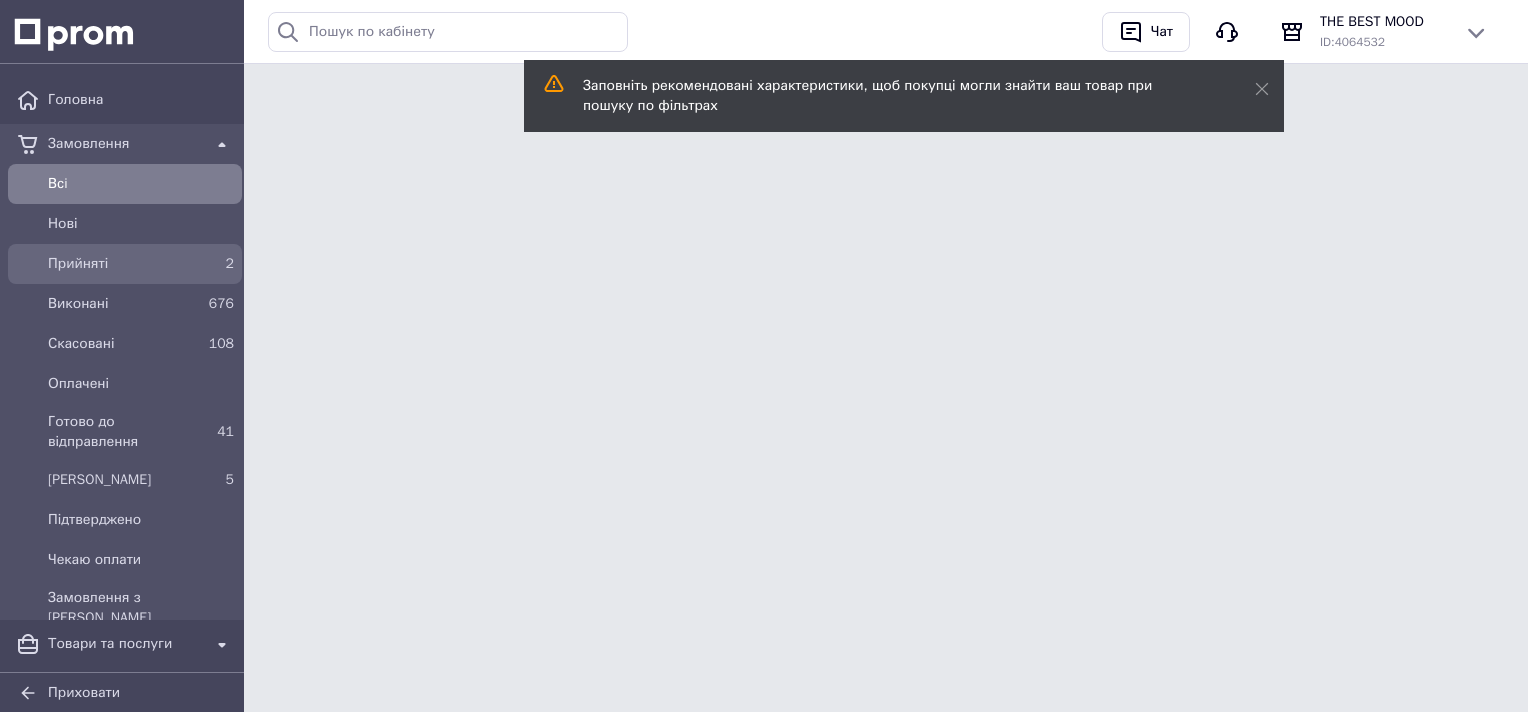 click on "Прийняті" at bounding box center [121, 264] 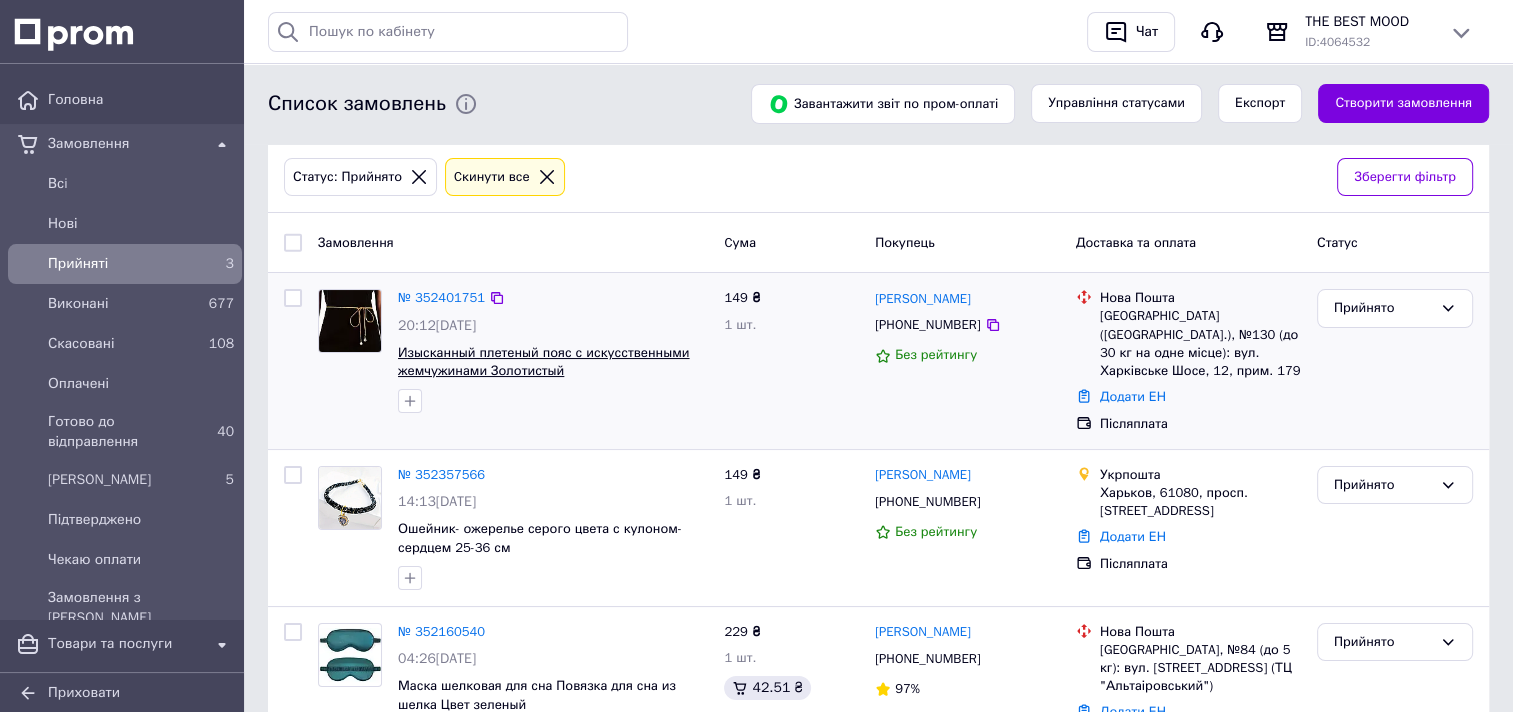 scroll, scrollTop: 70, scrollLeft: 0, axis: vertical 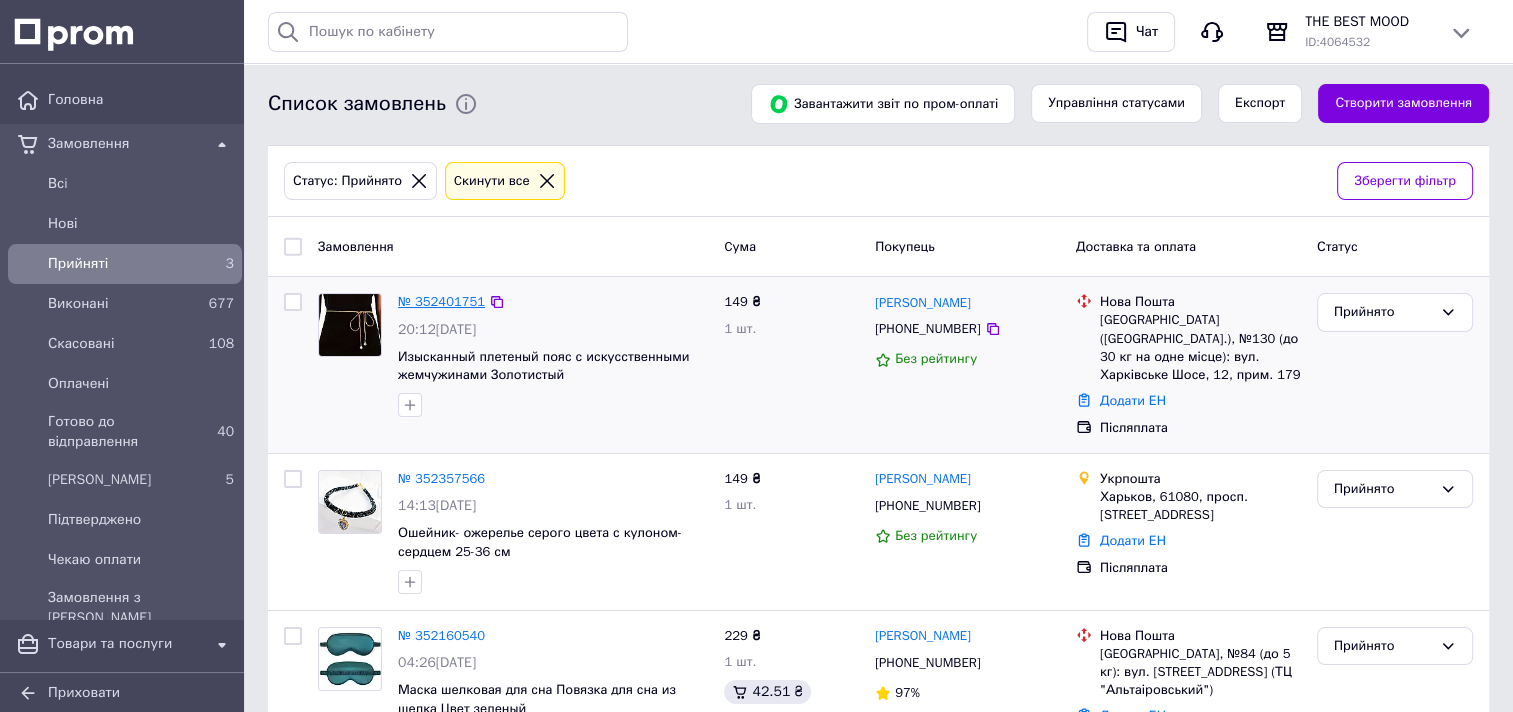 click on "№ 352401751" at bounding box center (441, 301) 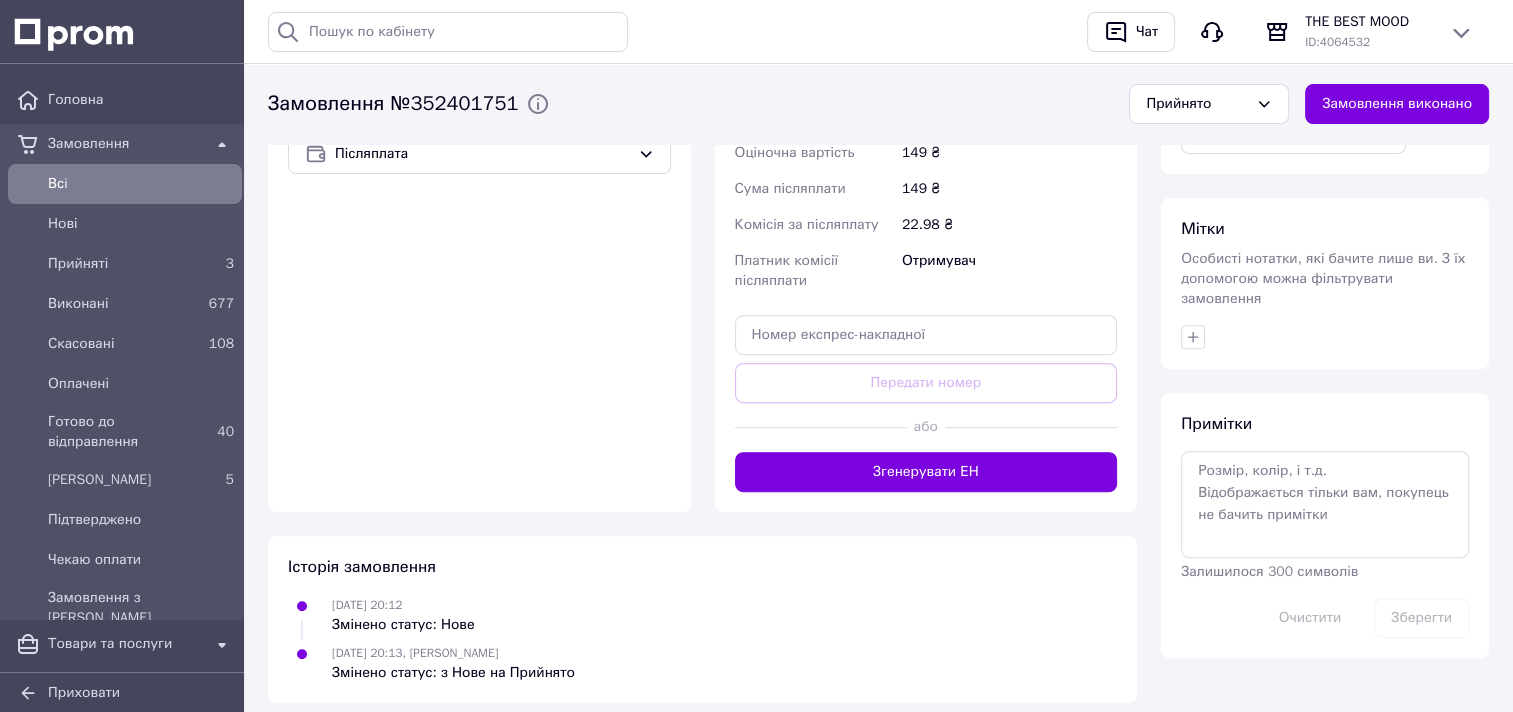 scroll, scrollTop: 730, scrollLeft: 0, axis: vertical 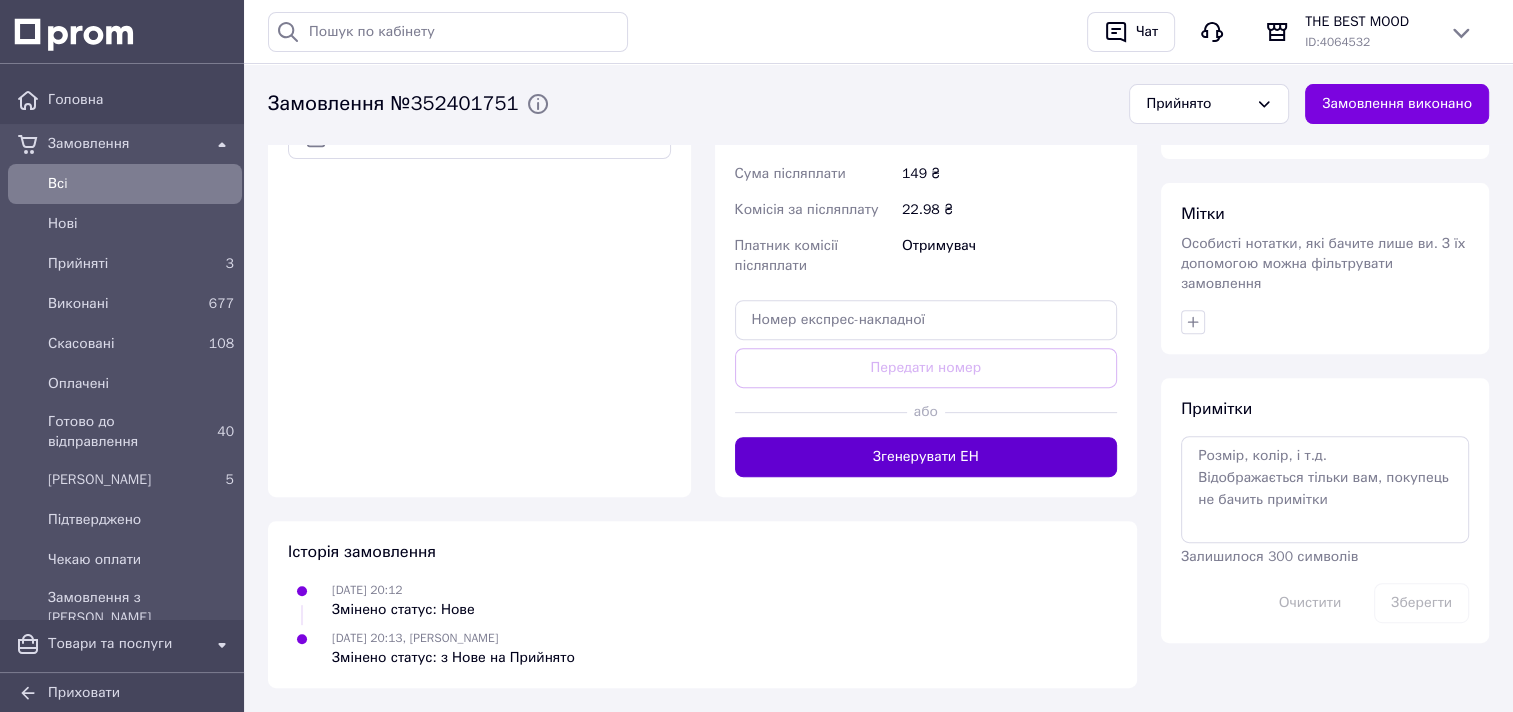 click on "Згенерувати ЕН" at bounding box center (926, 457) 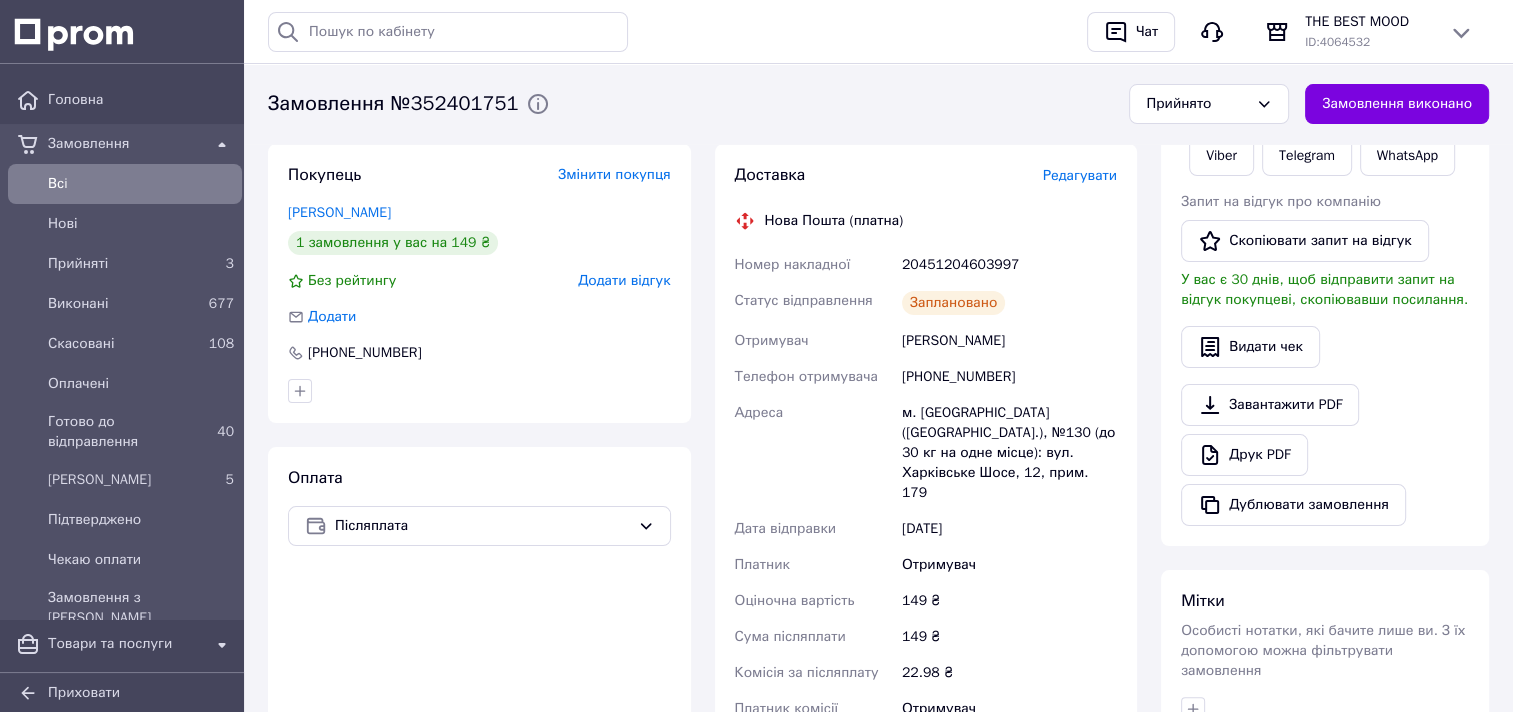 scroll, scrollTop: 330, scrollLeft: 0, axis: vertical 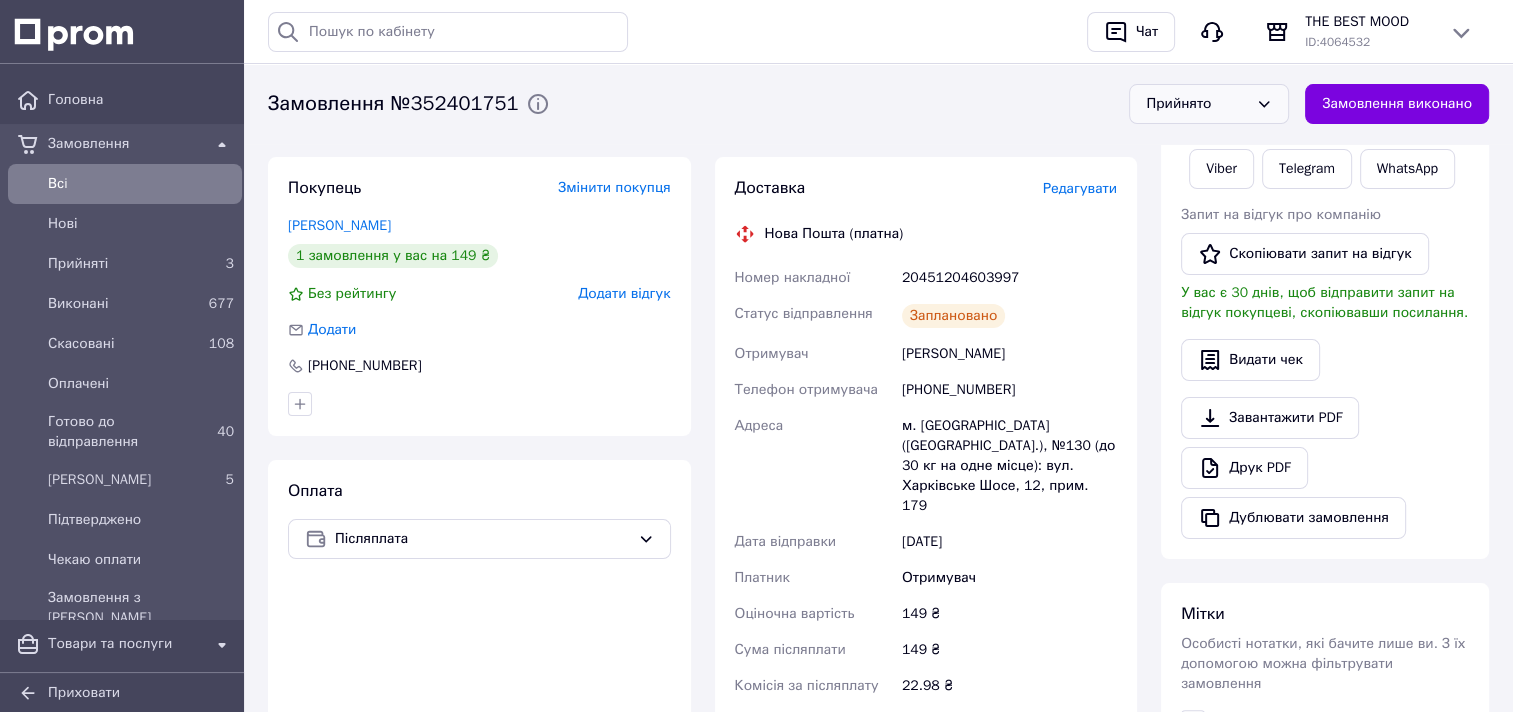 click 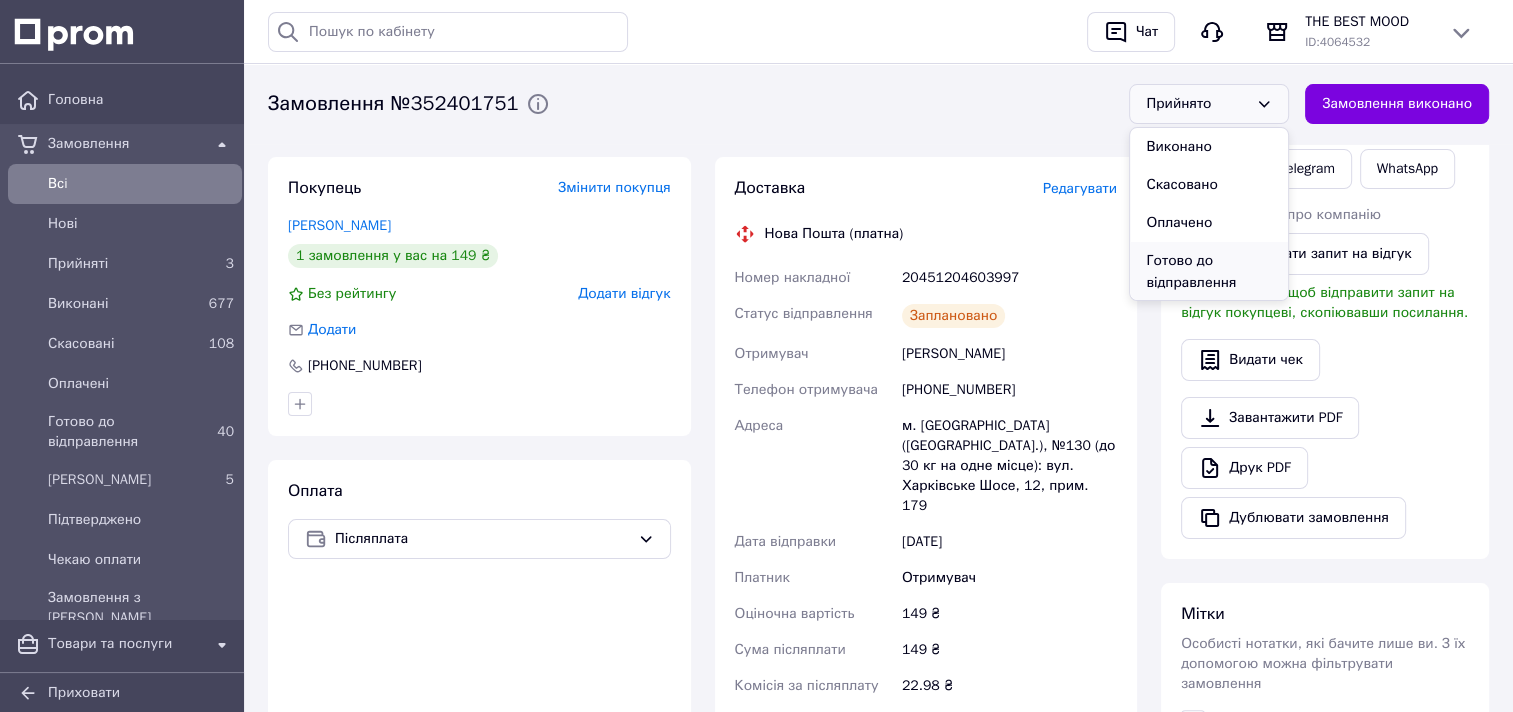 click on "Готово до відправлення" at bounding box center (1209, 272) 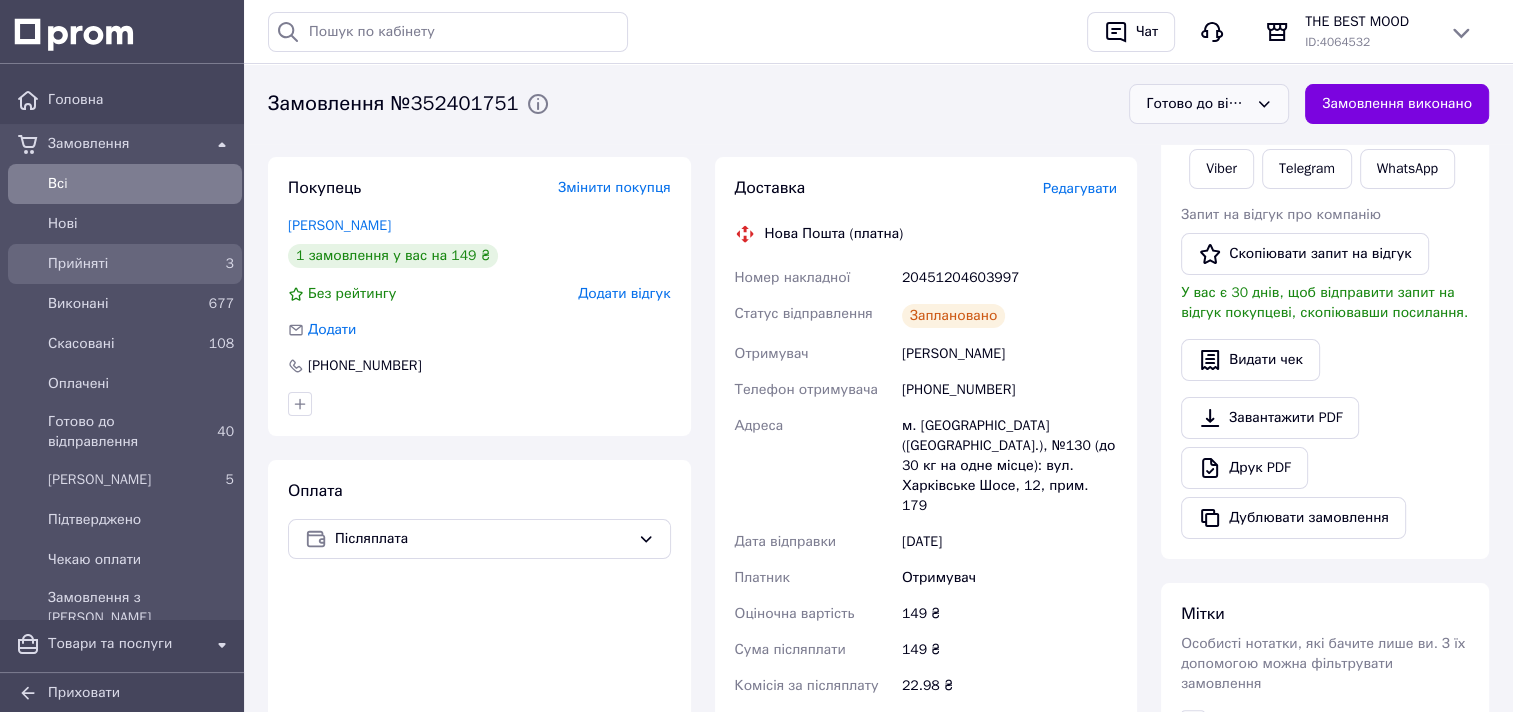click on "Прийняті" at bounding box center (121, 264) 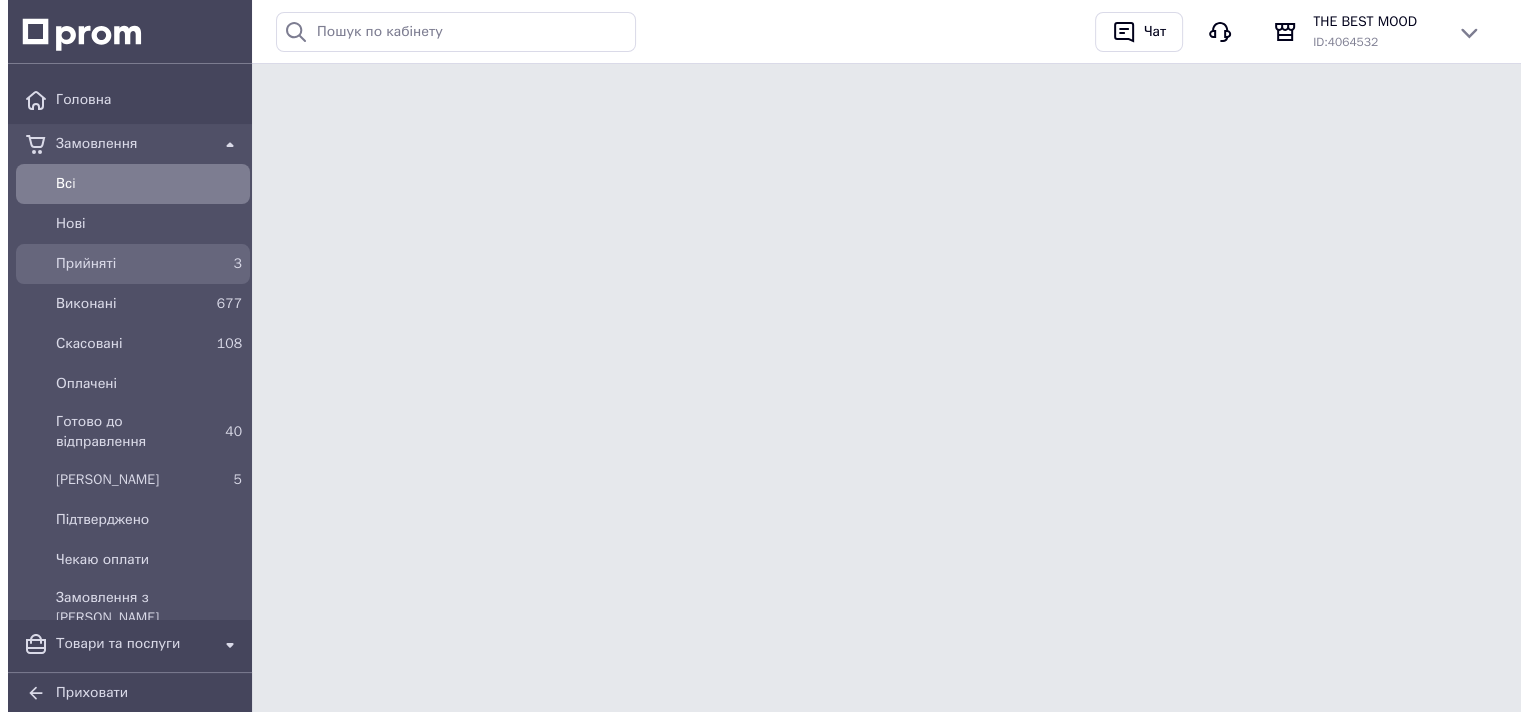 scroll, scrollTop: 0, scrollLeft: 0, axis: both 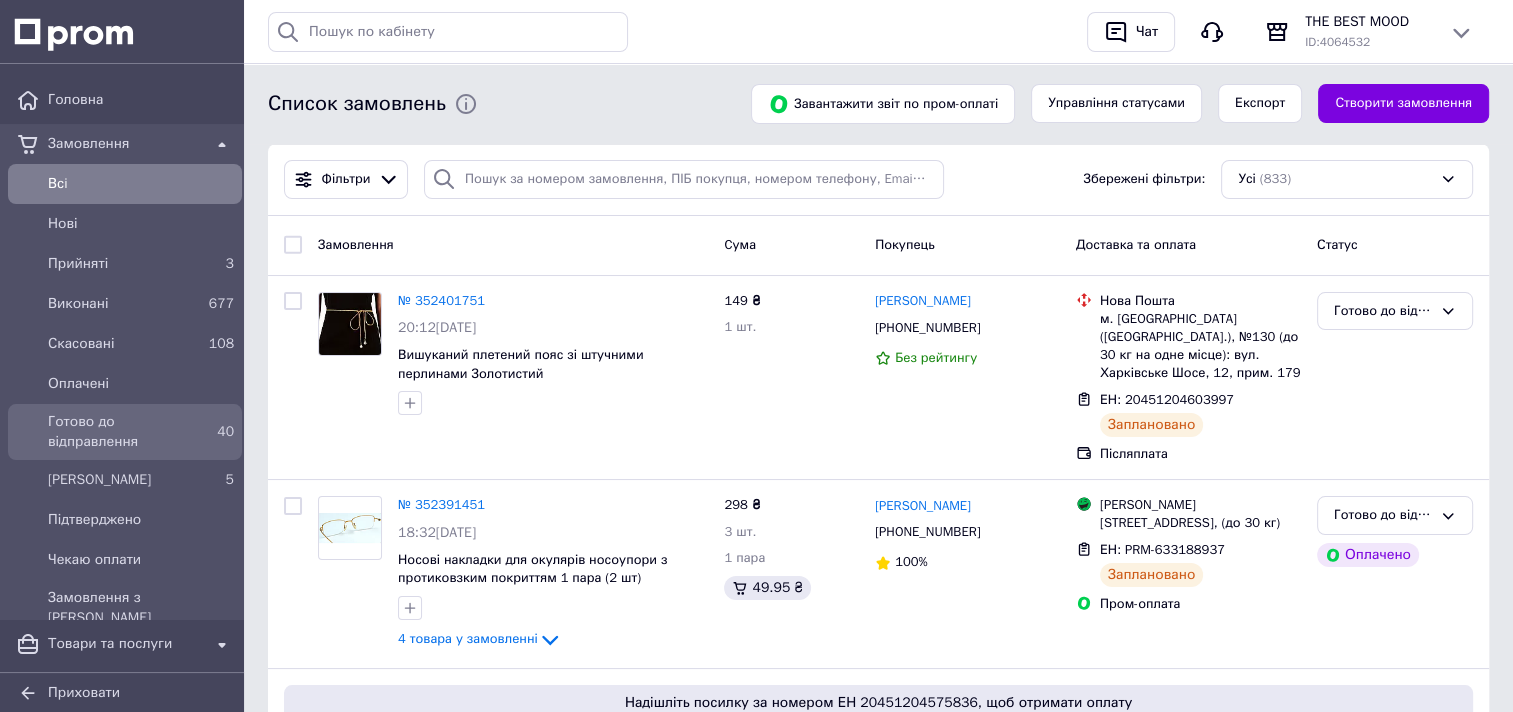 click on "Готово до відправлення" at bounding box center (121, 432) 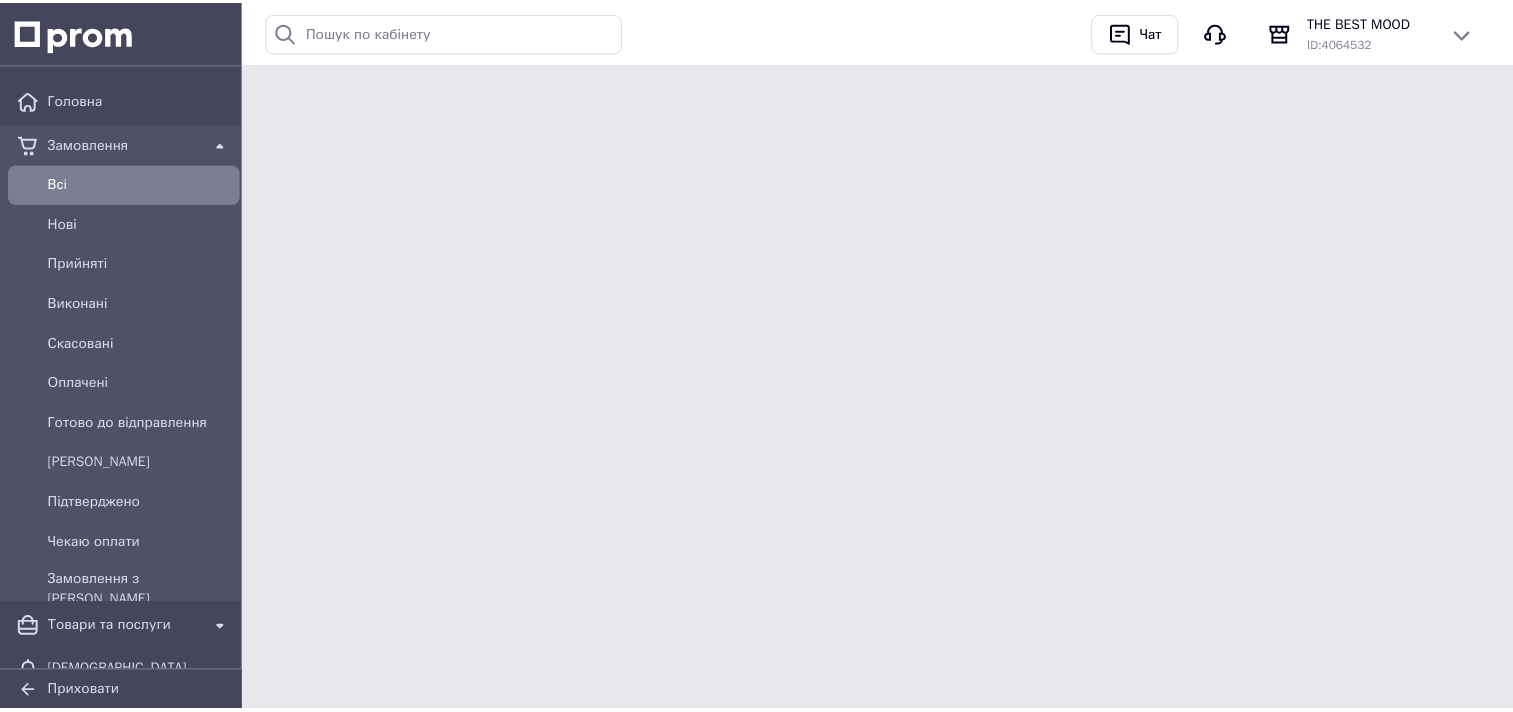 scroll, scrollTop: 0, scrollLeft: 0, axis: both 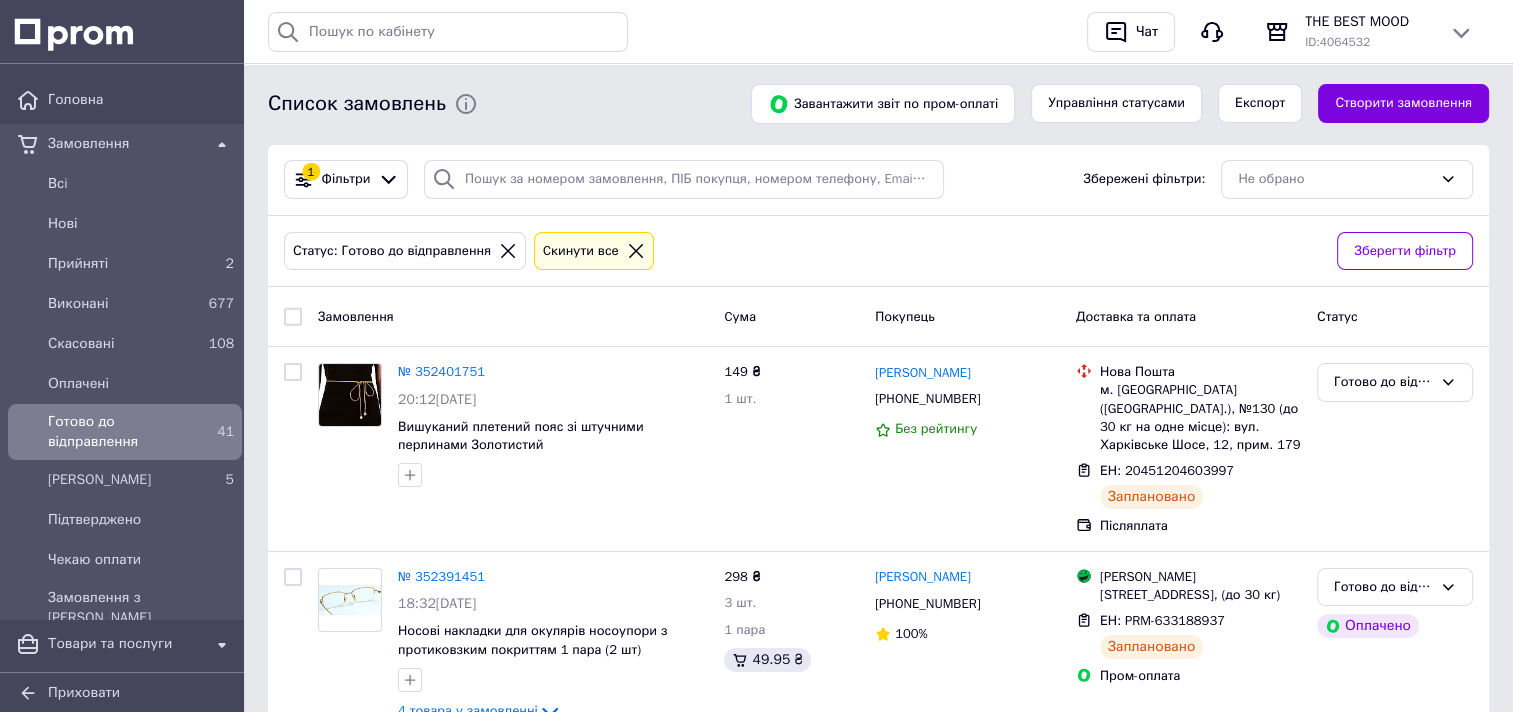 click on "Готово до відправлення" at bounding box center (121, 432) 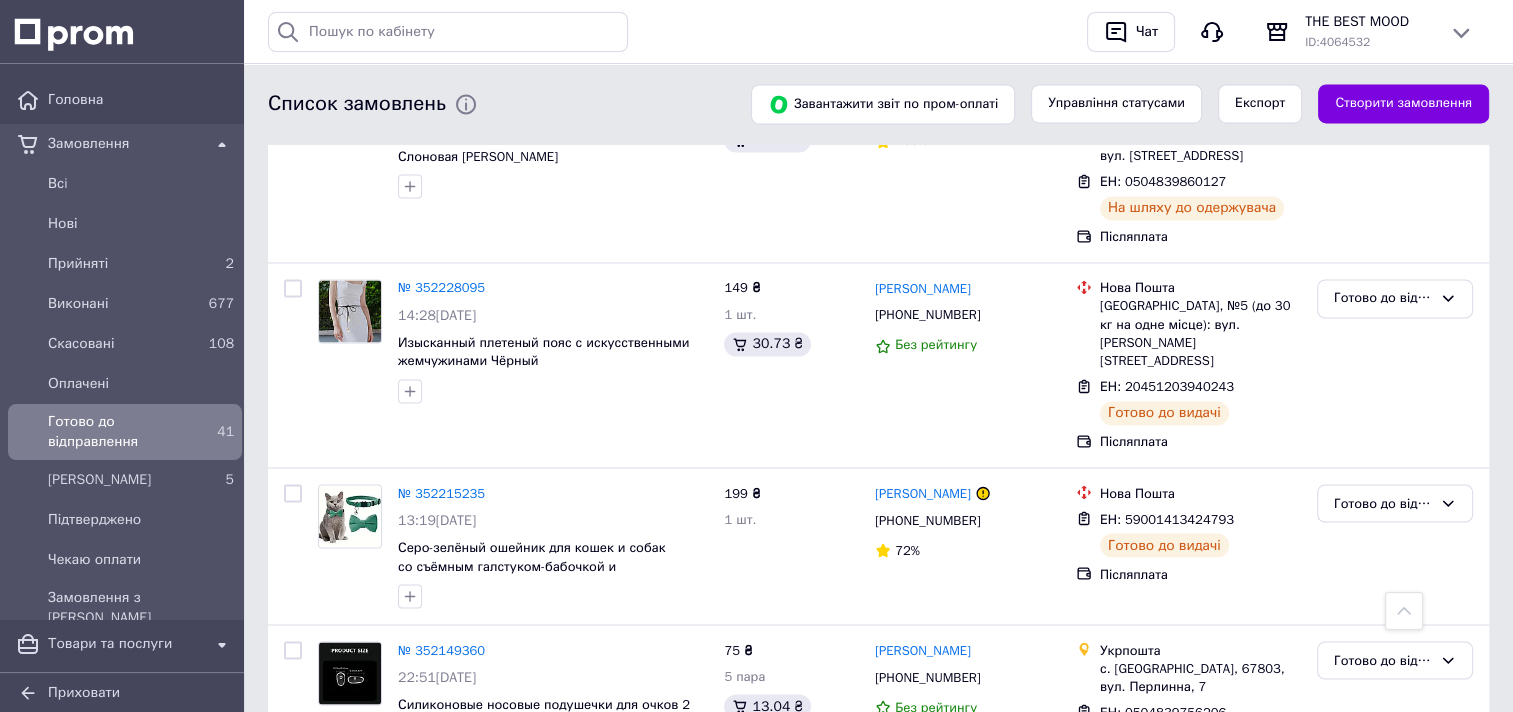 scroll, scrollTop: 3300, scrollLeft: 0, axis: vertical 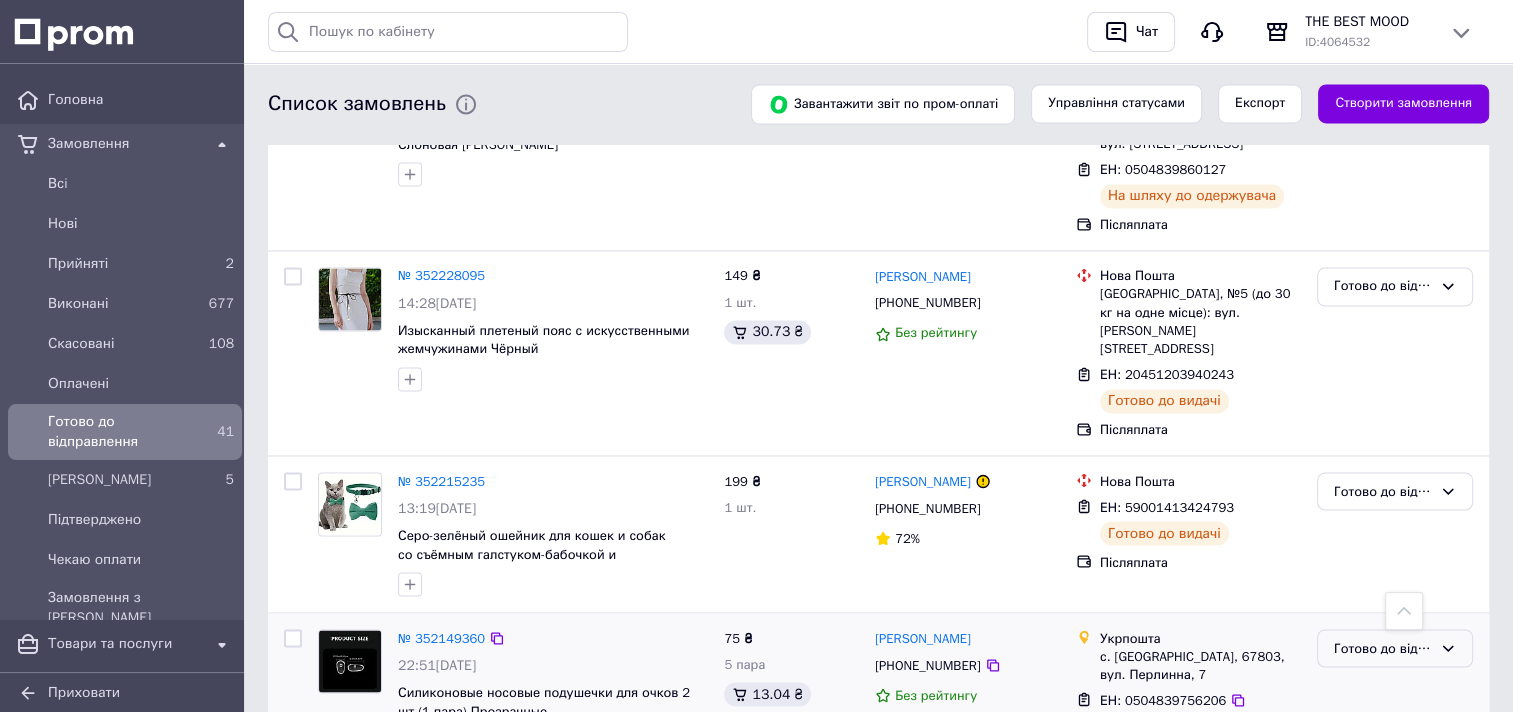click 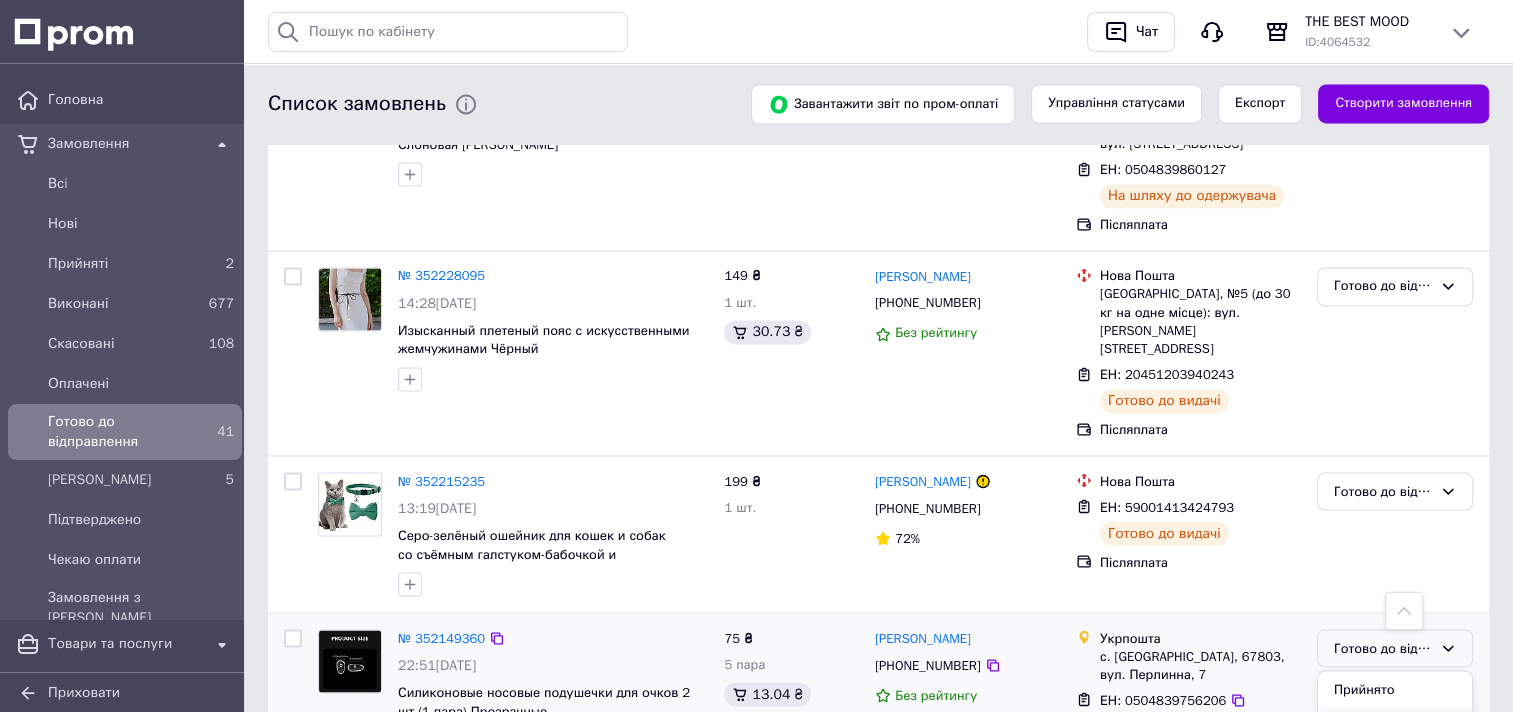 click on "Виконано" at bounding box center [1395, 726] 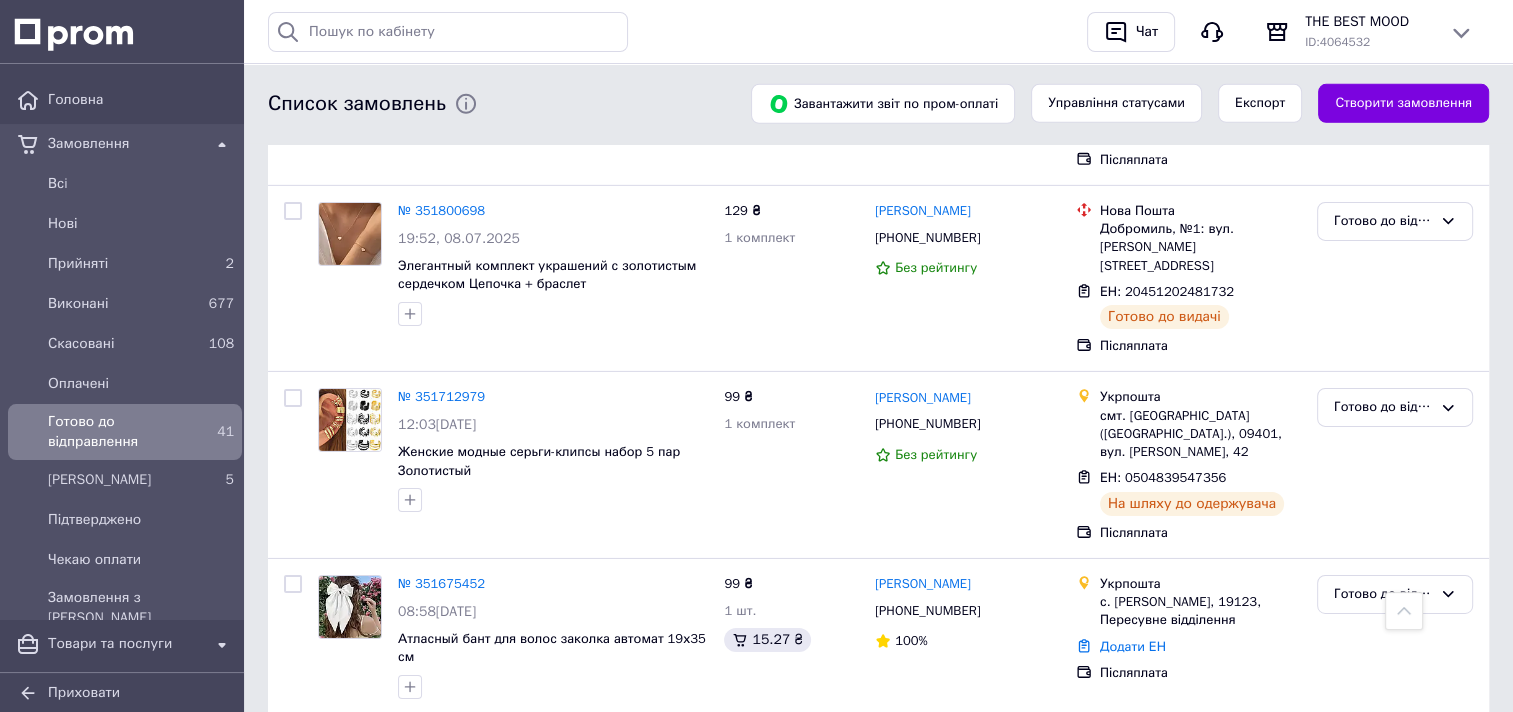 scroll, scrollTop: 6200, scrollLeft: 0, axis: vertical 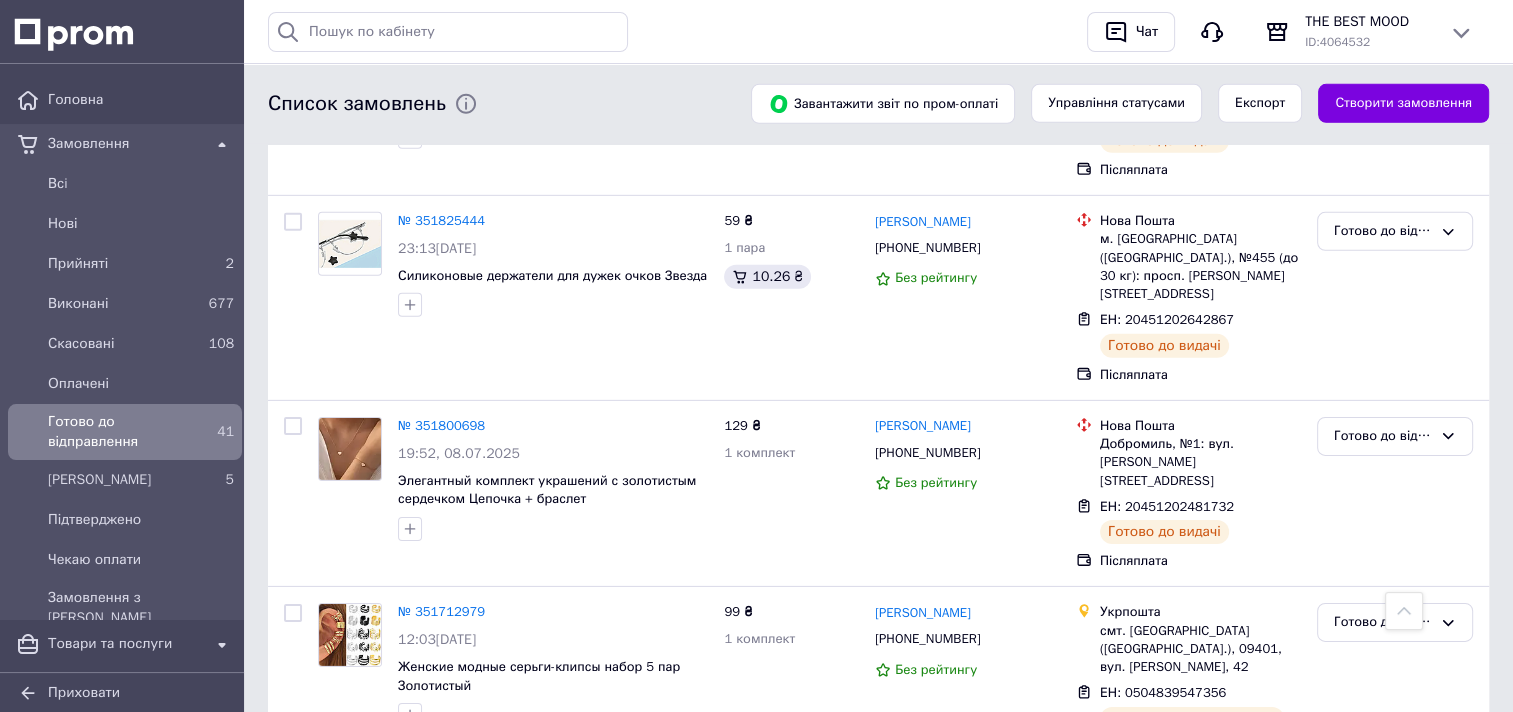 click on "№ 351675452" at bounding box center [441, 798] 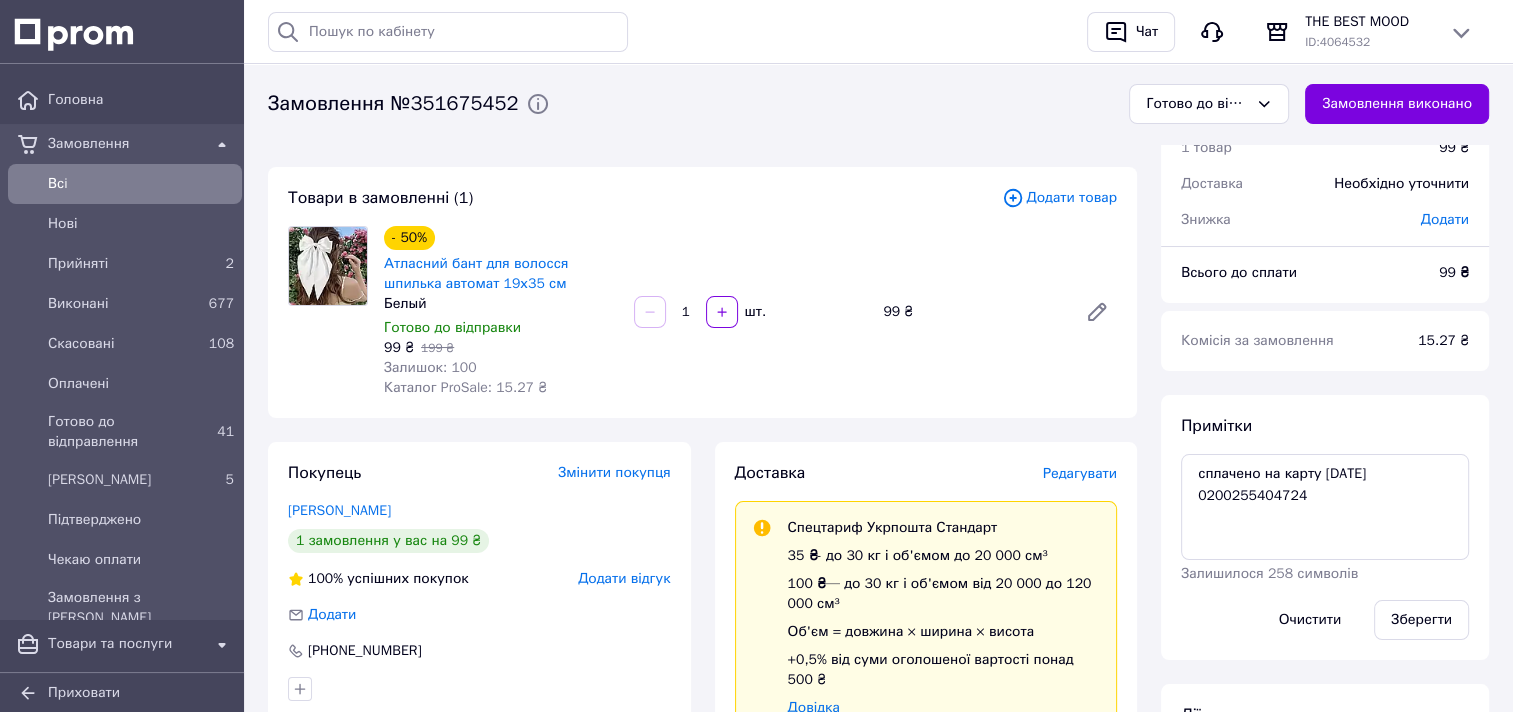 scroll, scrollTop: 100, scrollLeft: 0, axis: vertical 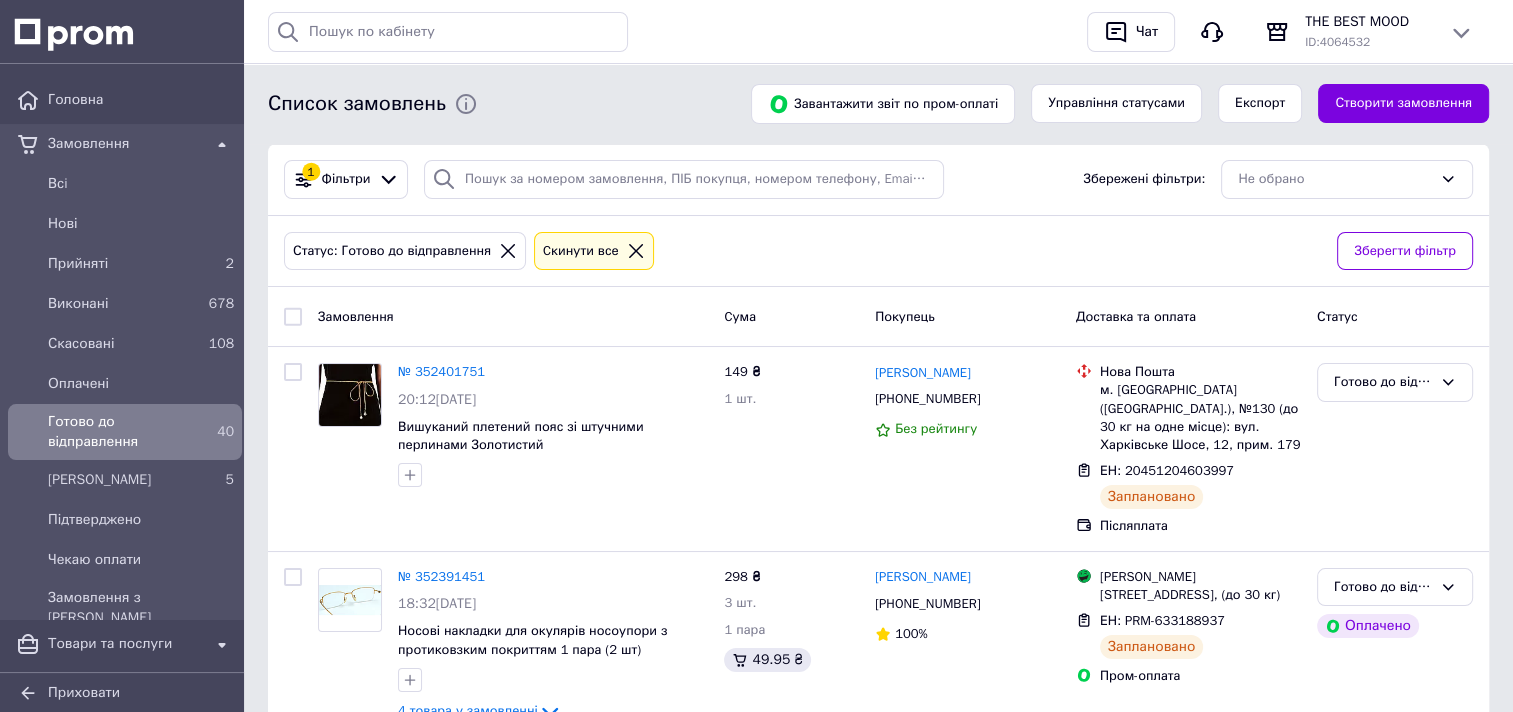 click on "Готово до відправлення" at bounding box center [121, 432] 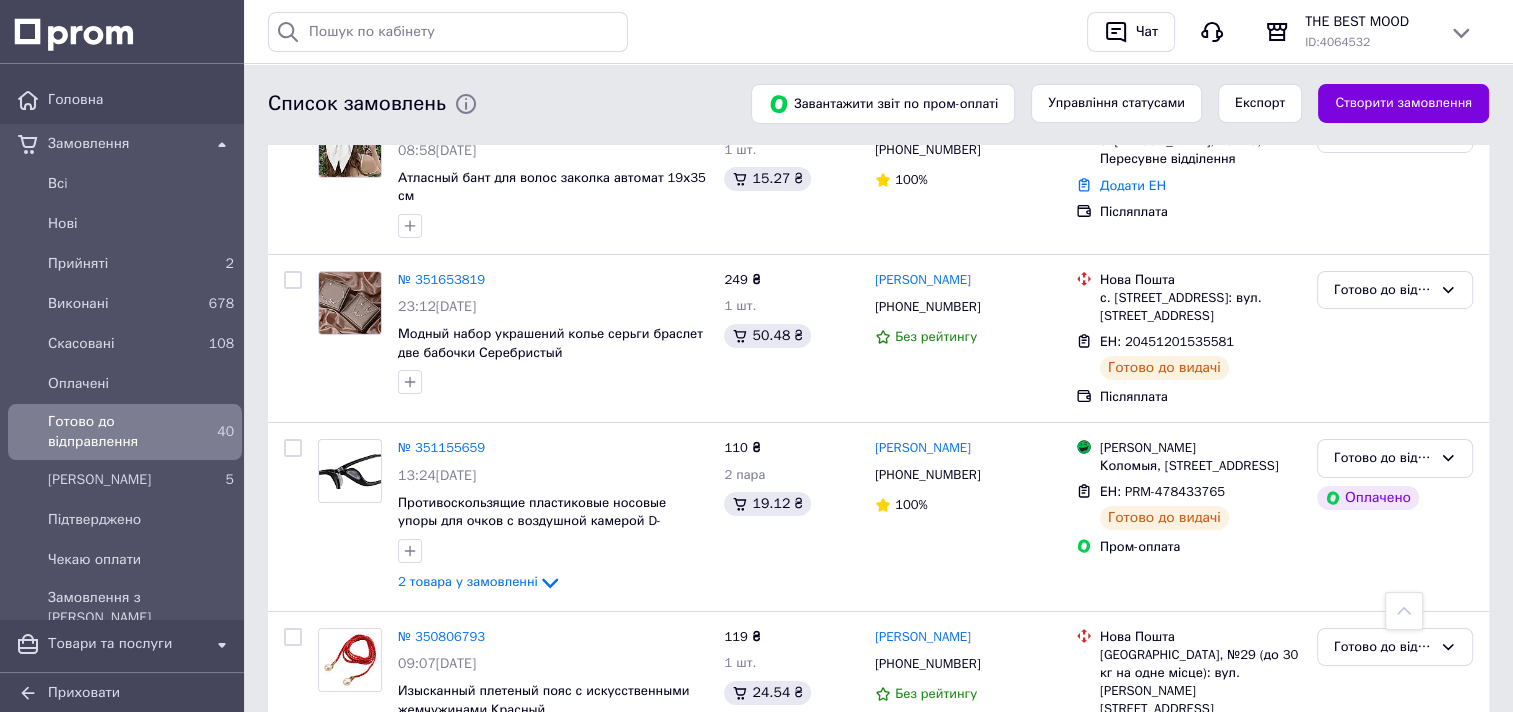 scroll, scrollTop: 6869, scrollLeft: 0, axis: vertical 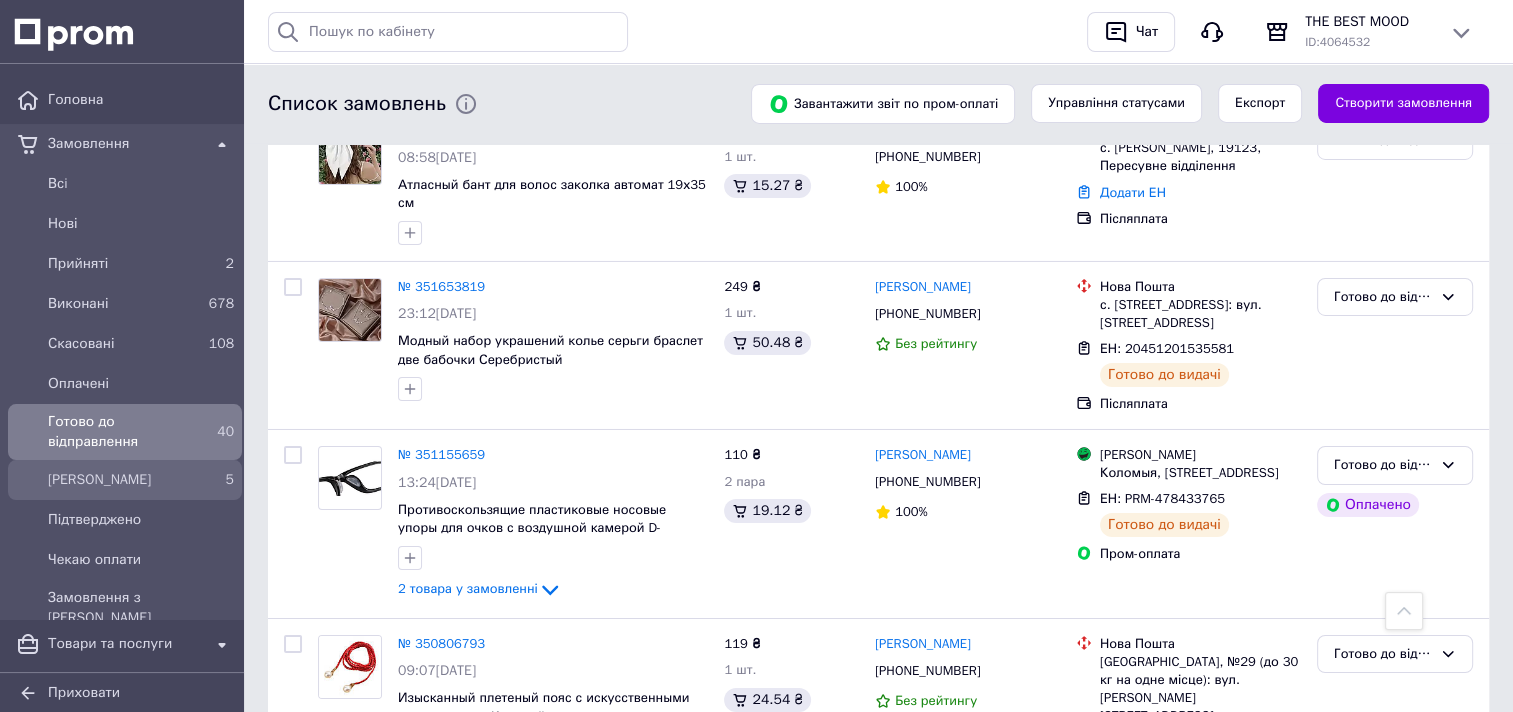 click on "[PERSON_NAME]" at bounding box center [121, 480] 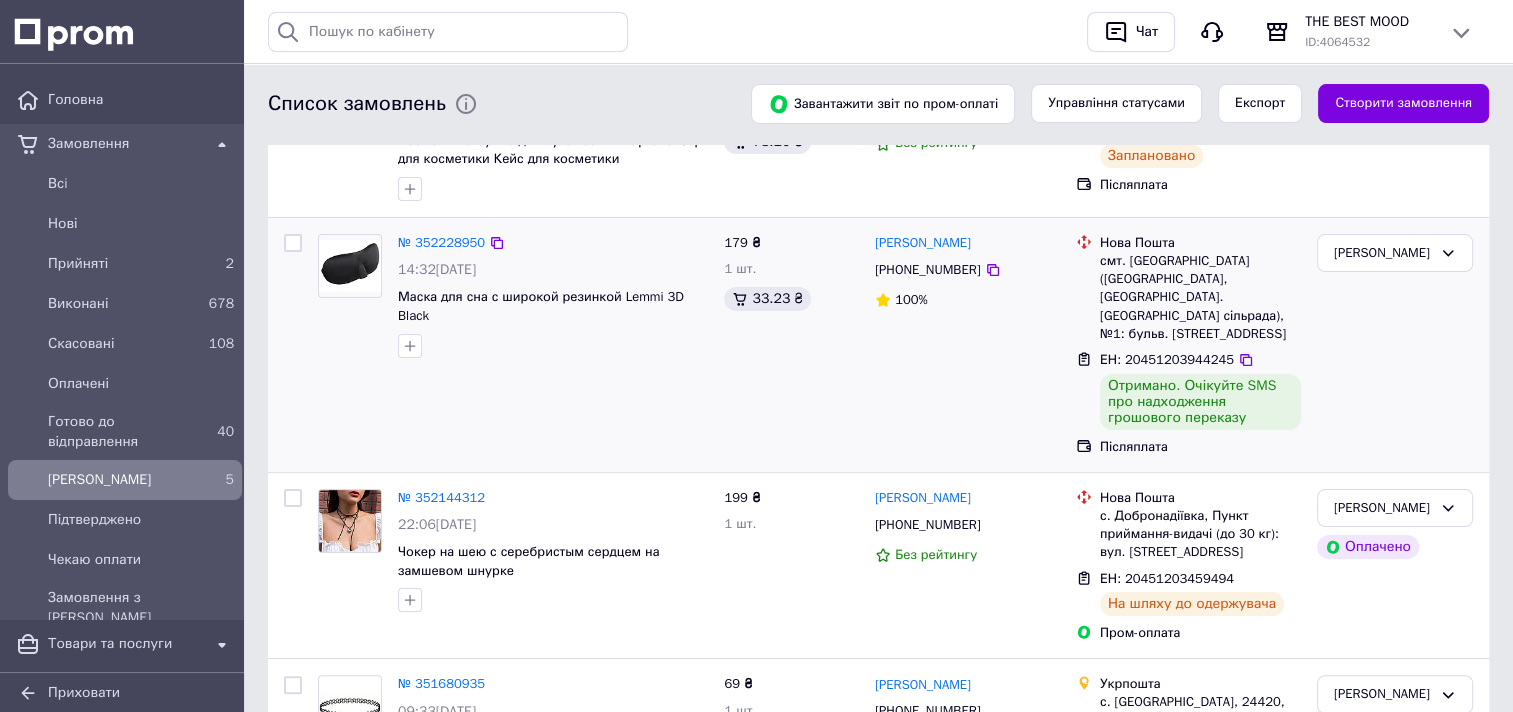 scroll, scrollTop: 186, scrollLeft: 0, axis: vertical 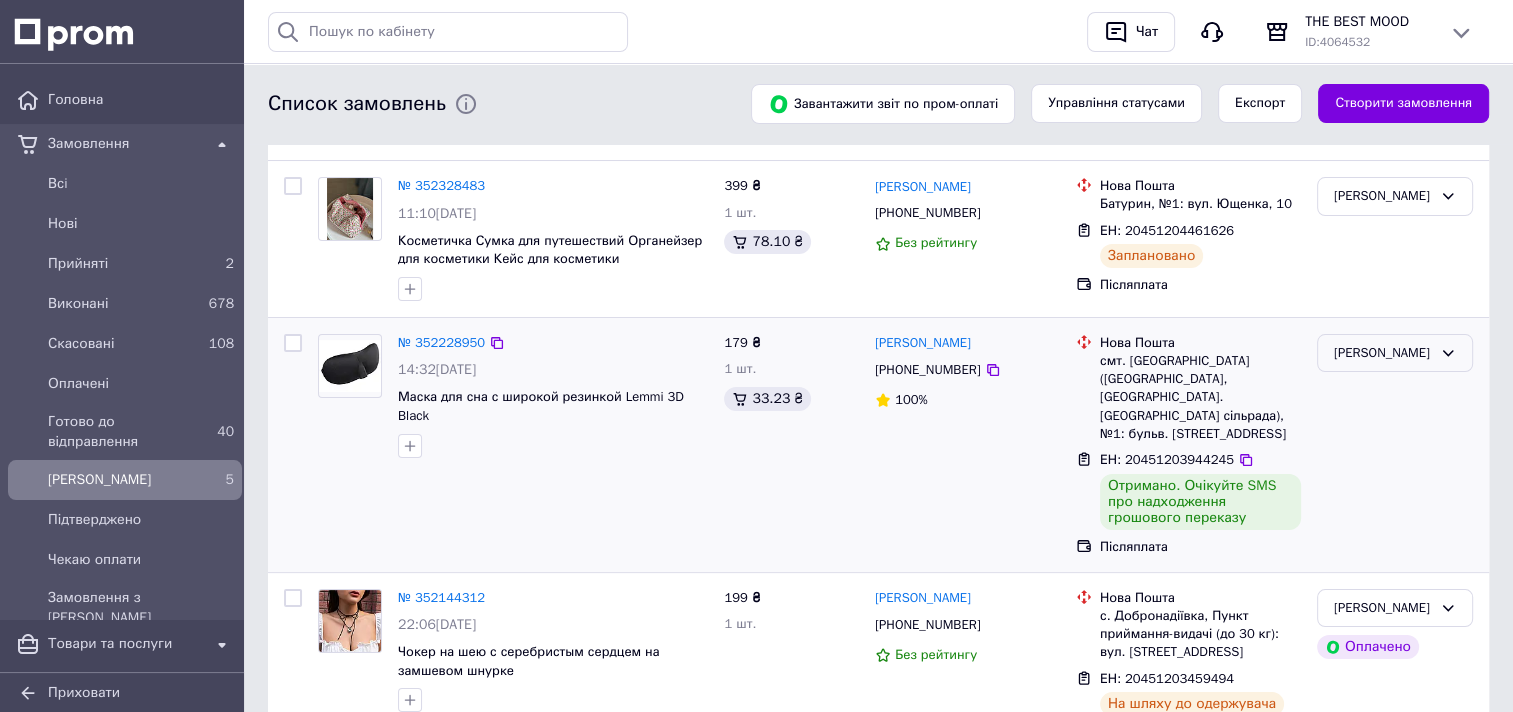 click 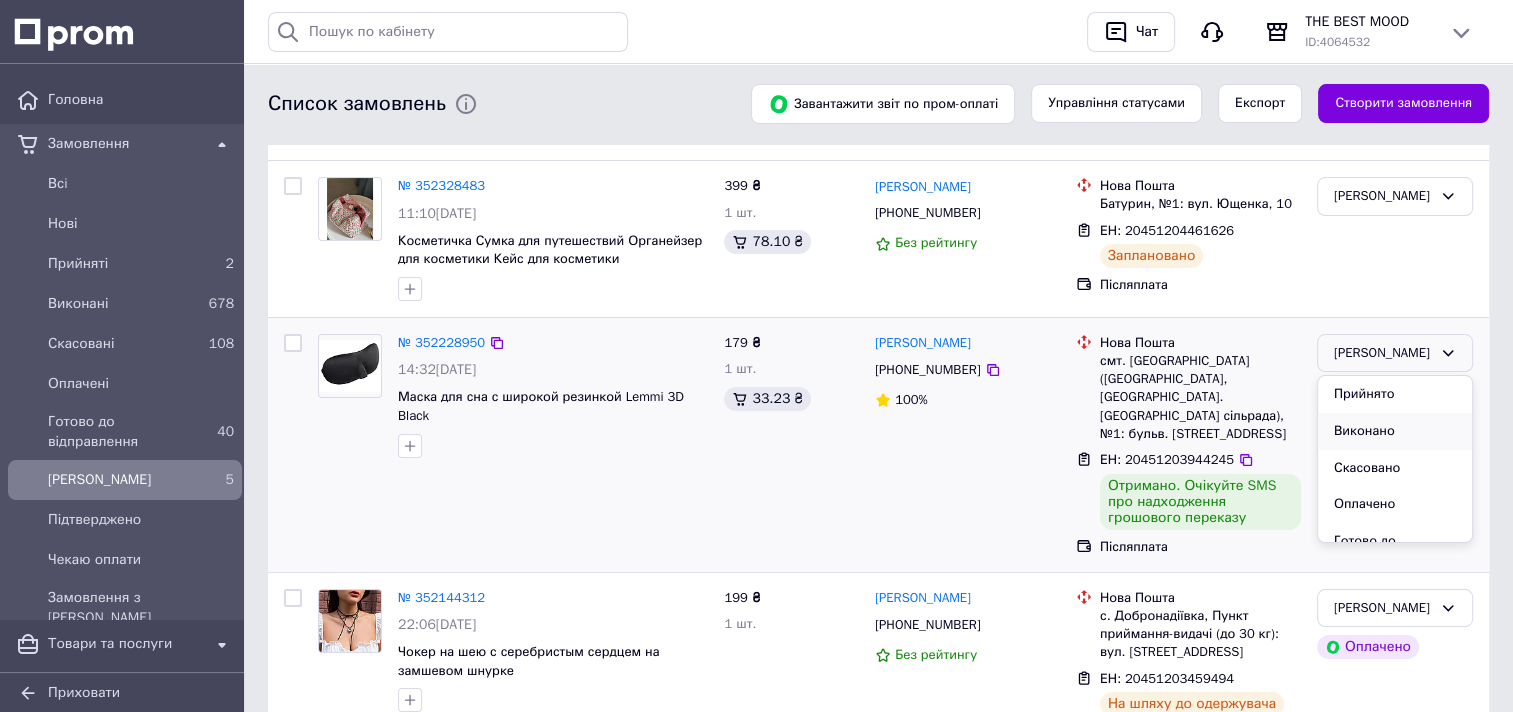 click on "Виконано" at bounding box center (1395, 431) 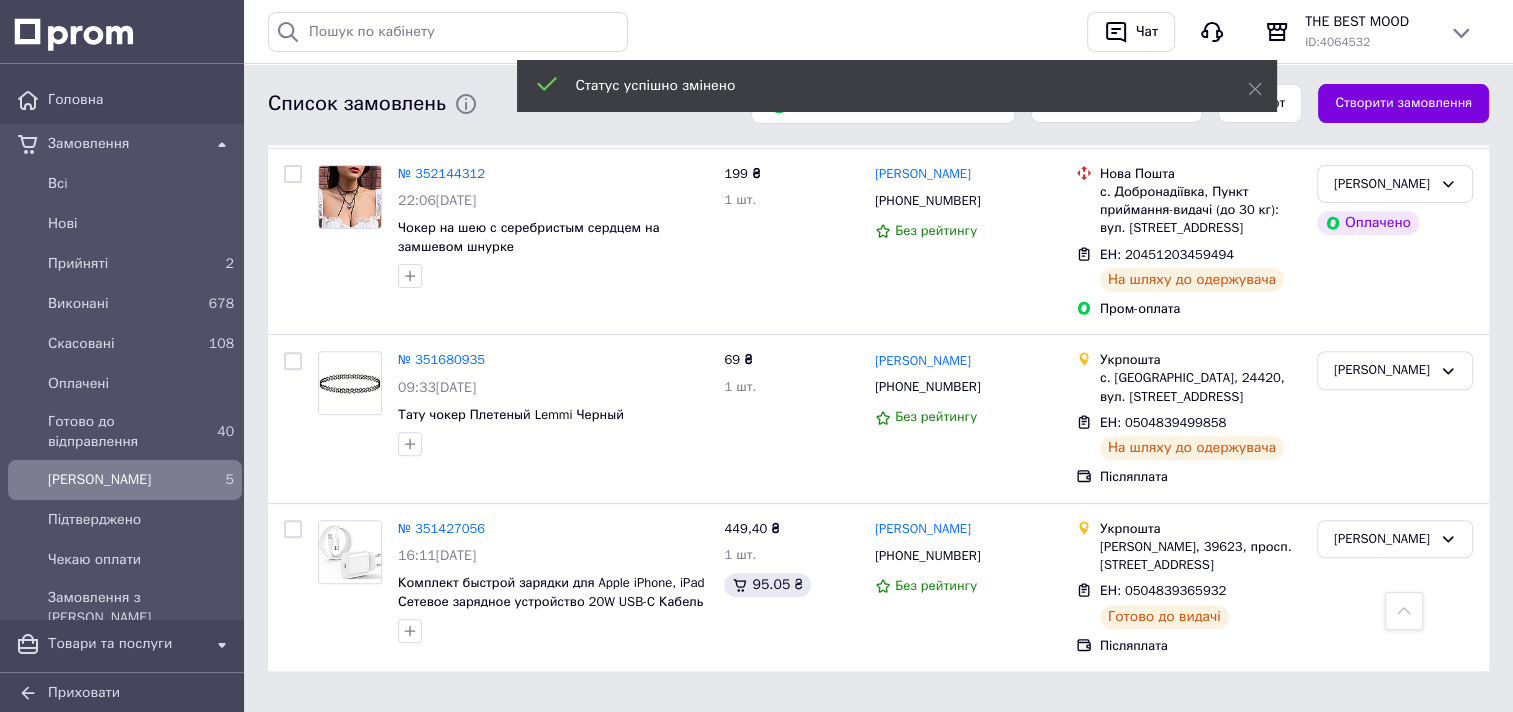 scroll, scrollTop: 612, scrollLeft: 0, axis: vertical 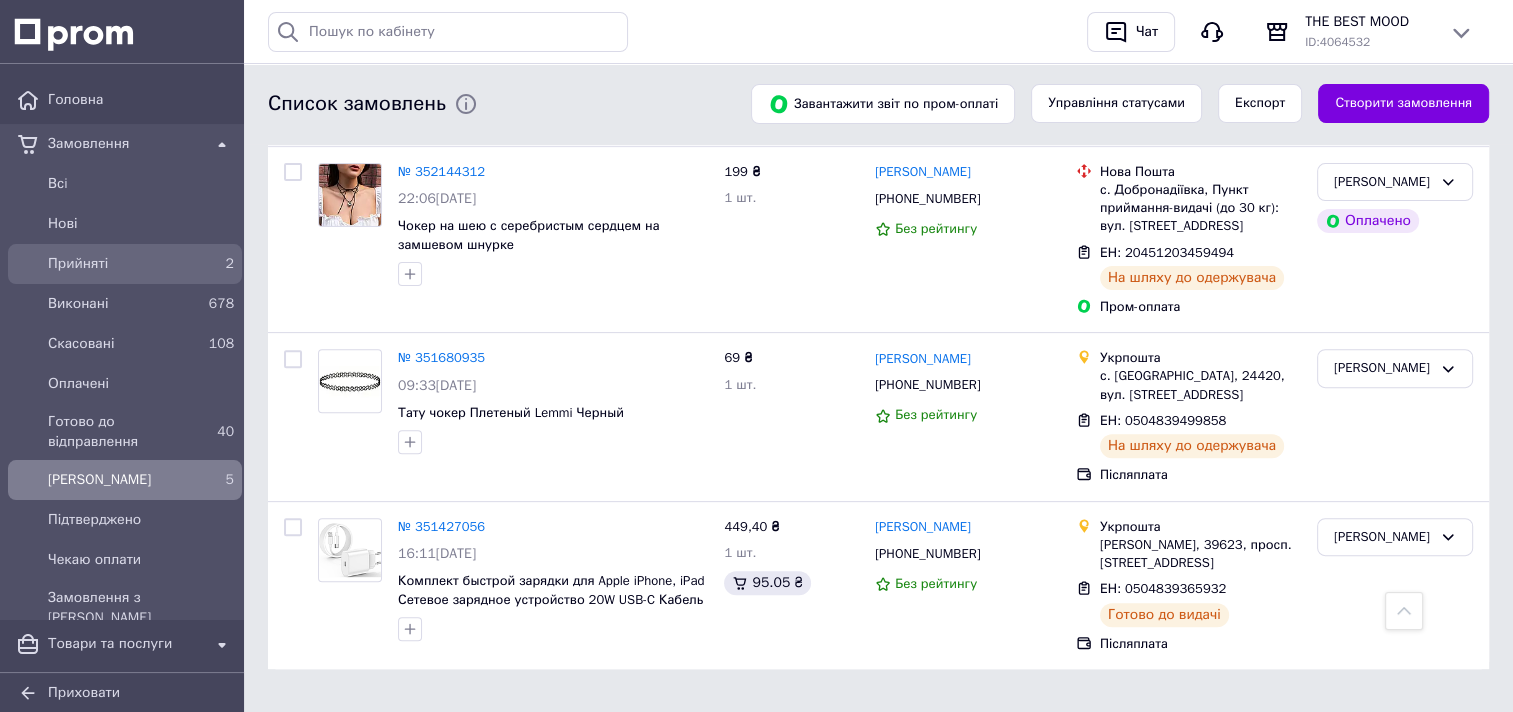 click on "Прийняті" at bounding box center [121, 264] 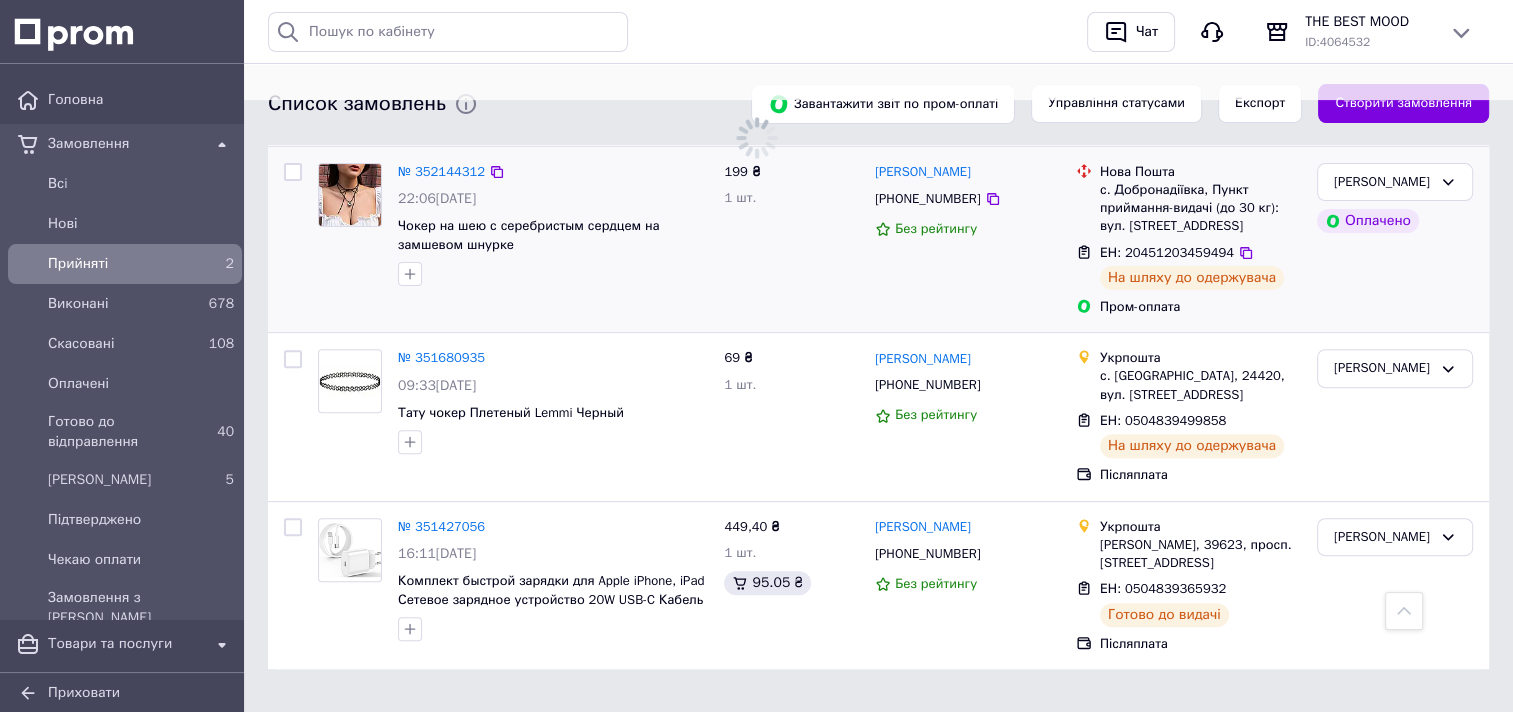 scroll, scrollTop: 0, scrollLeft: 0, axis: both 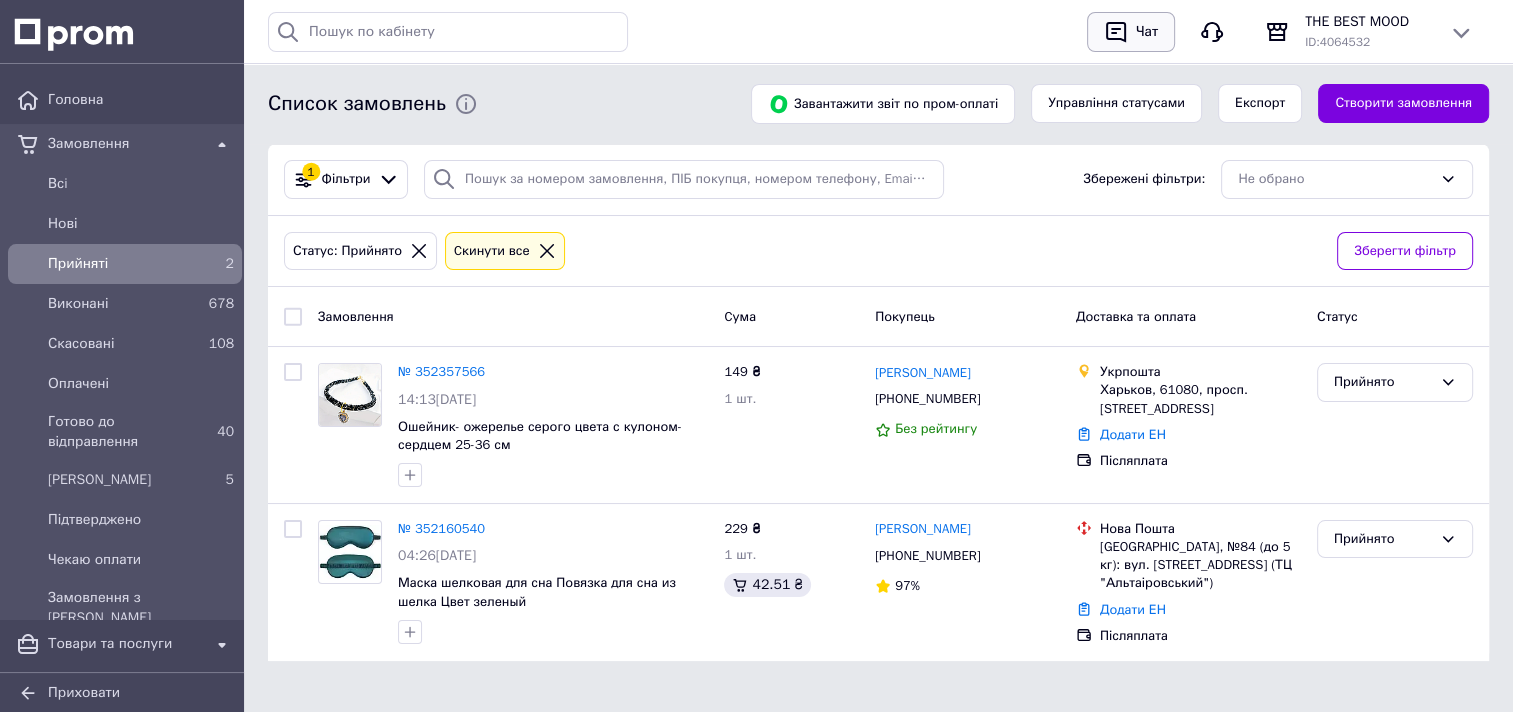click 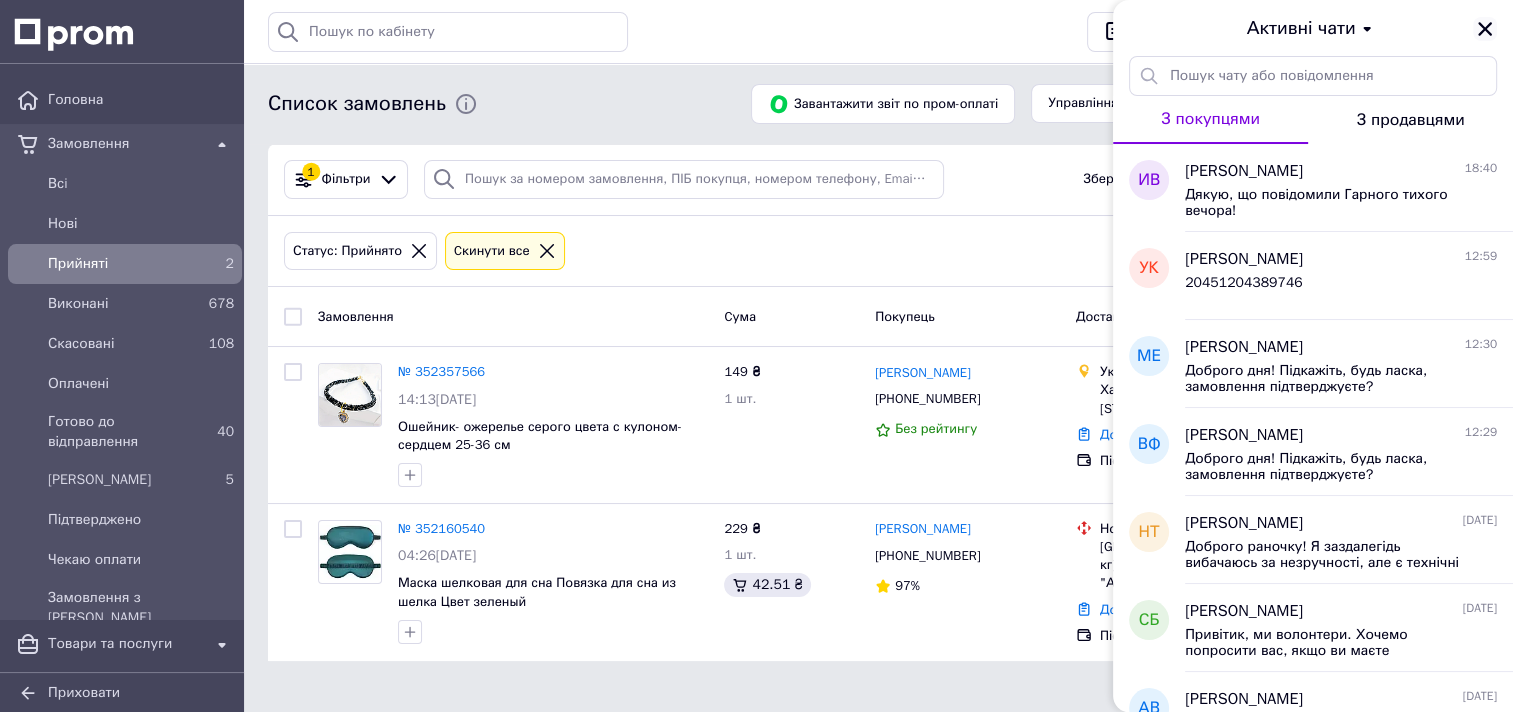 click 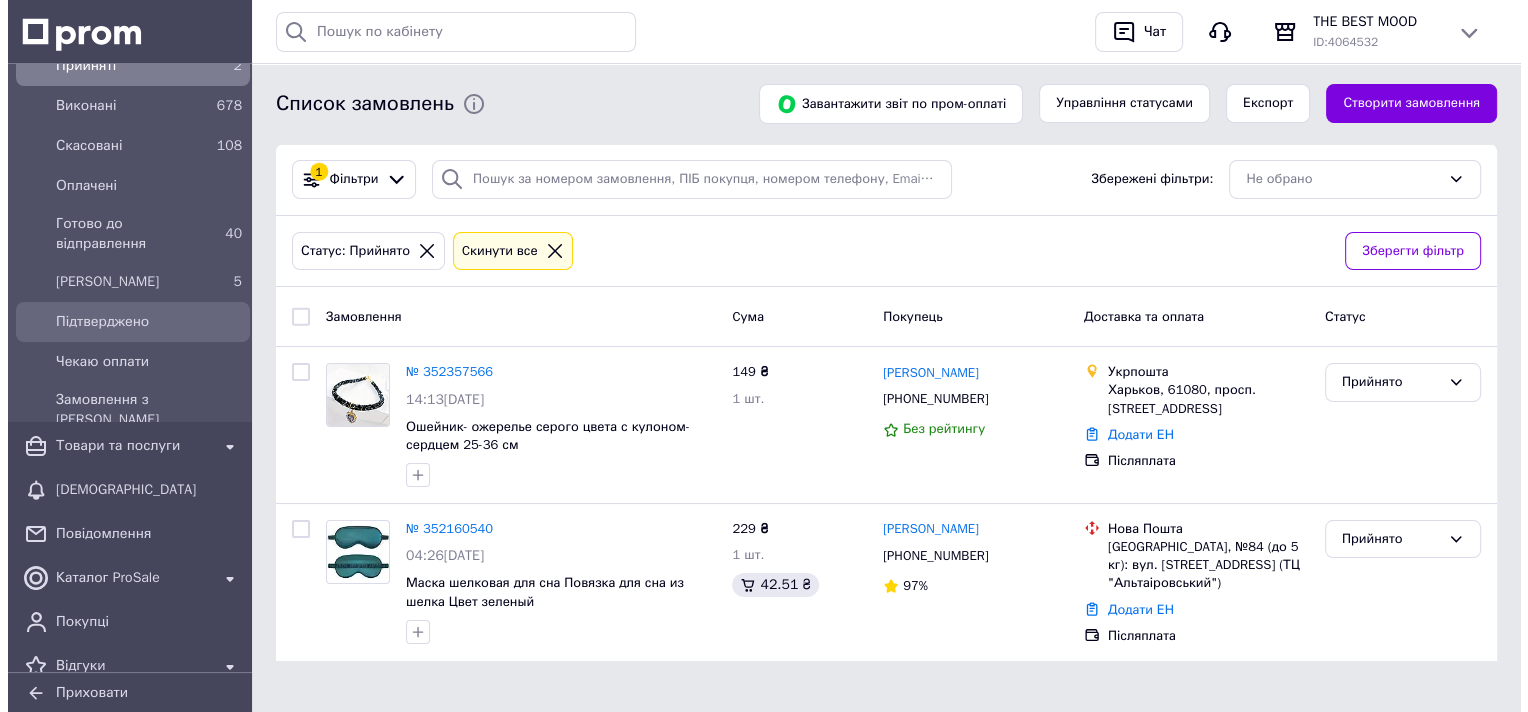 scroll, scrollTop: 200, scrollLeft: 0, axis: vertical 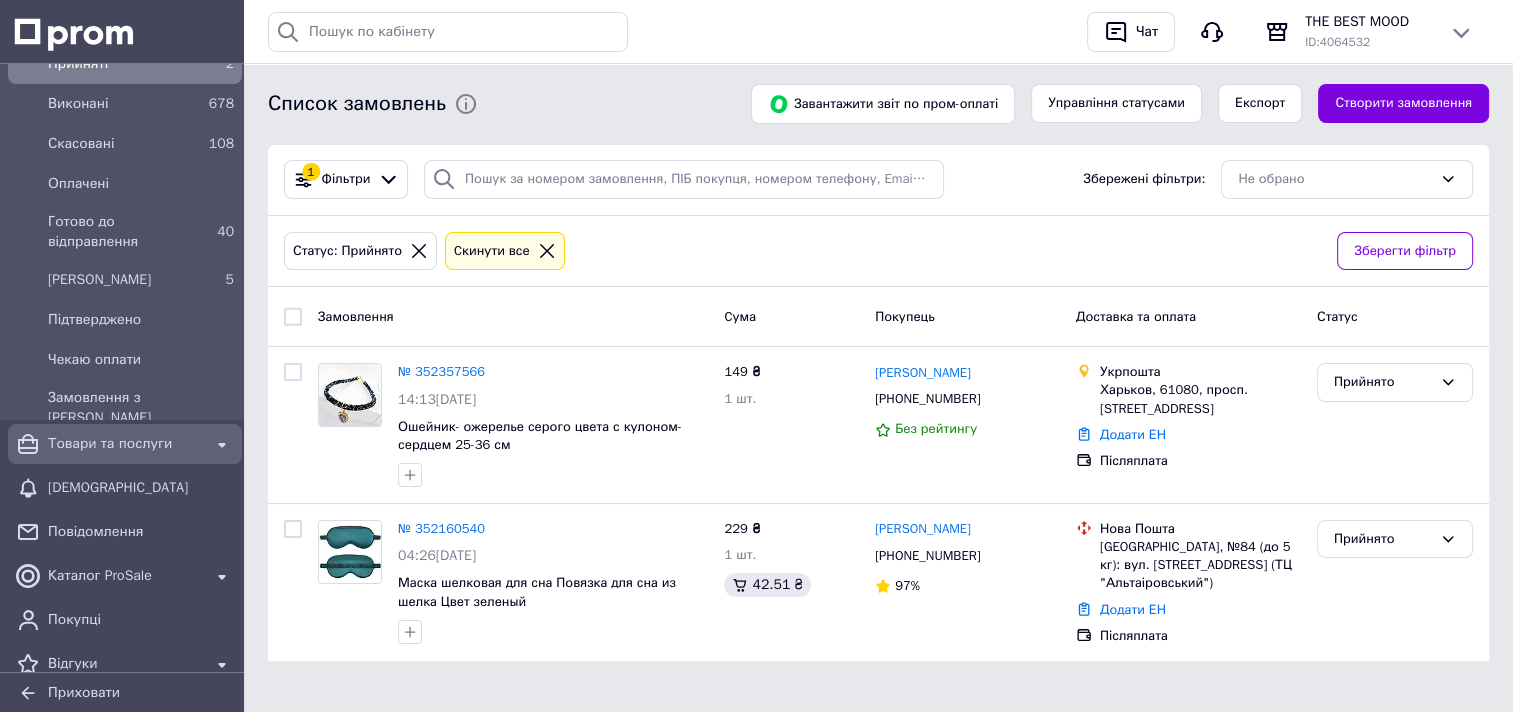 click on "Товари та послуги" at bounding box center [125, 444] 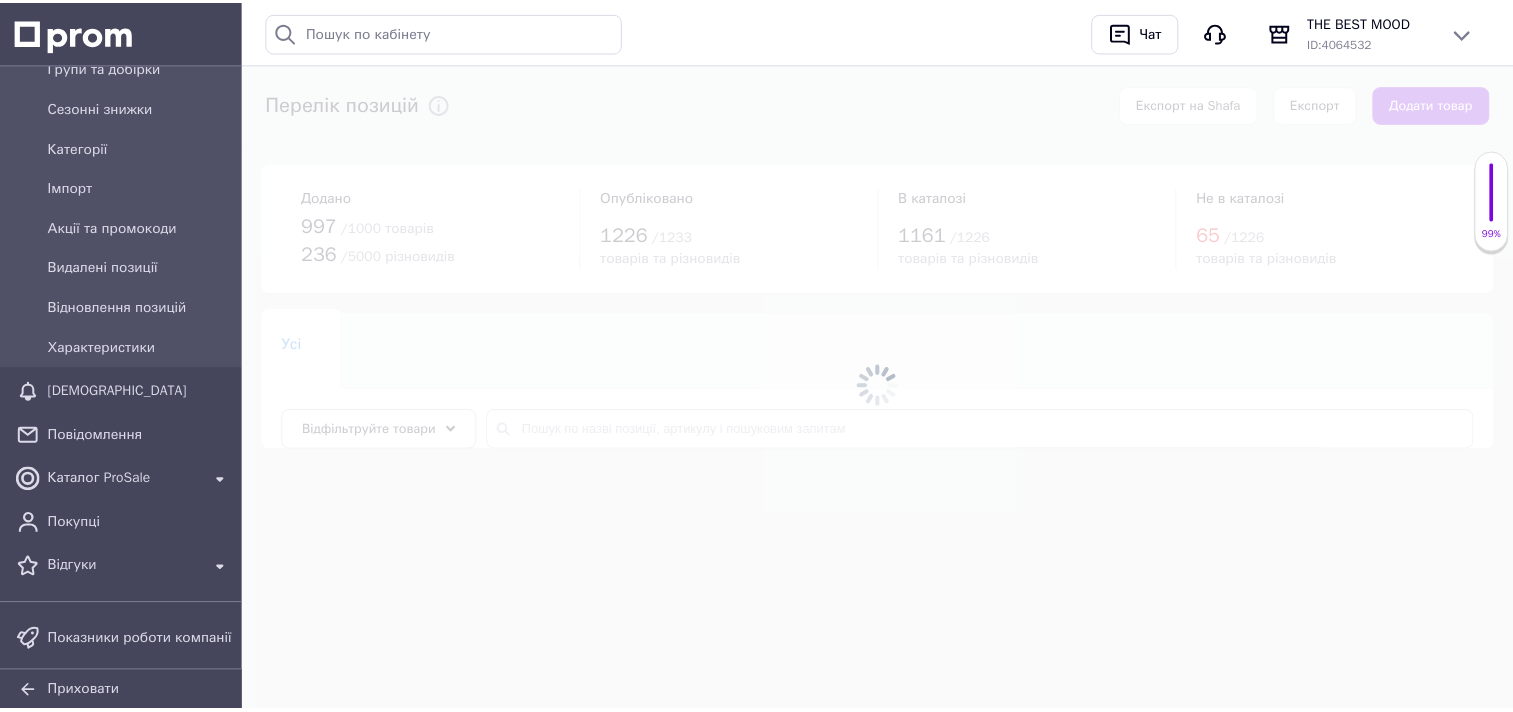 scroll, scrollTop: 0, scrollLeft: 0, axis: both 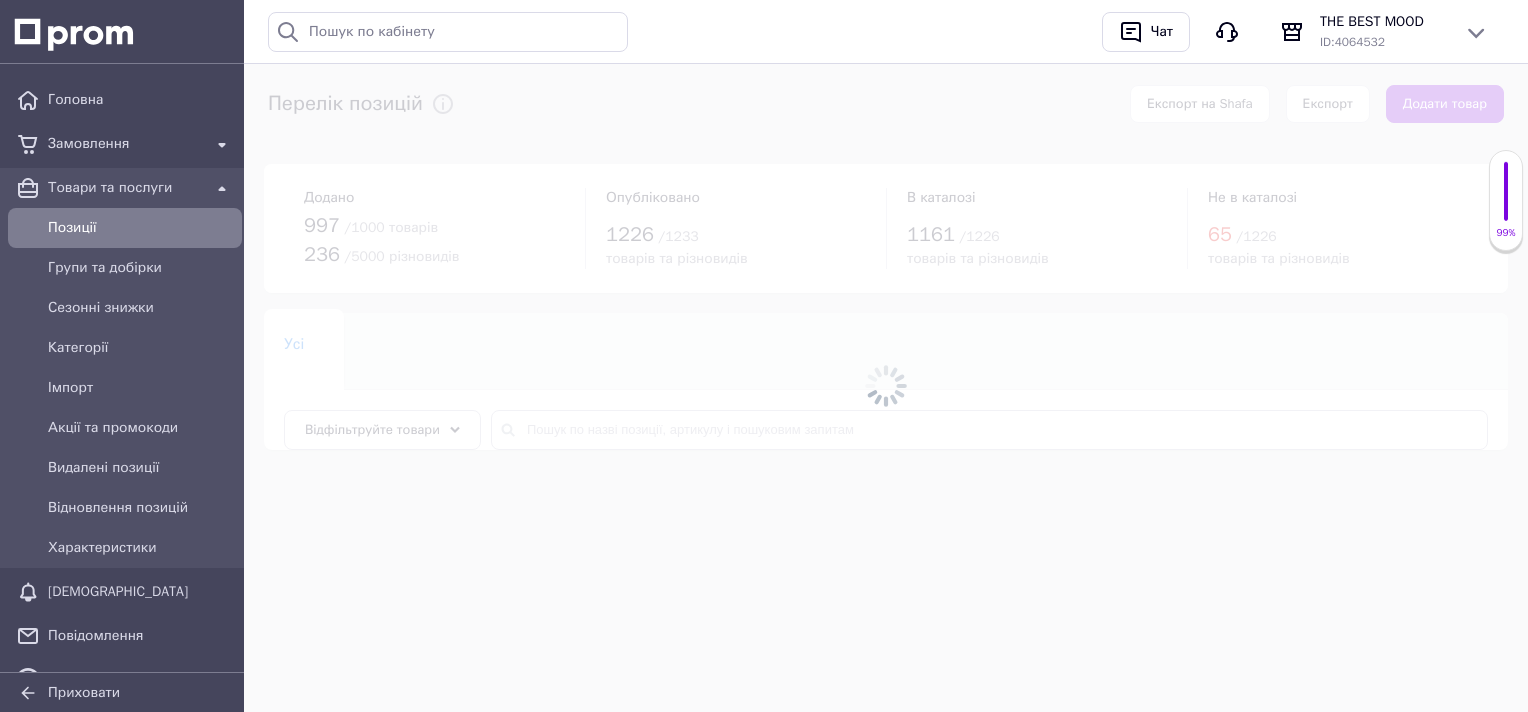 click on "Позиції" at bounding box center (141, 228) 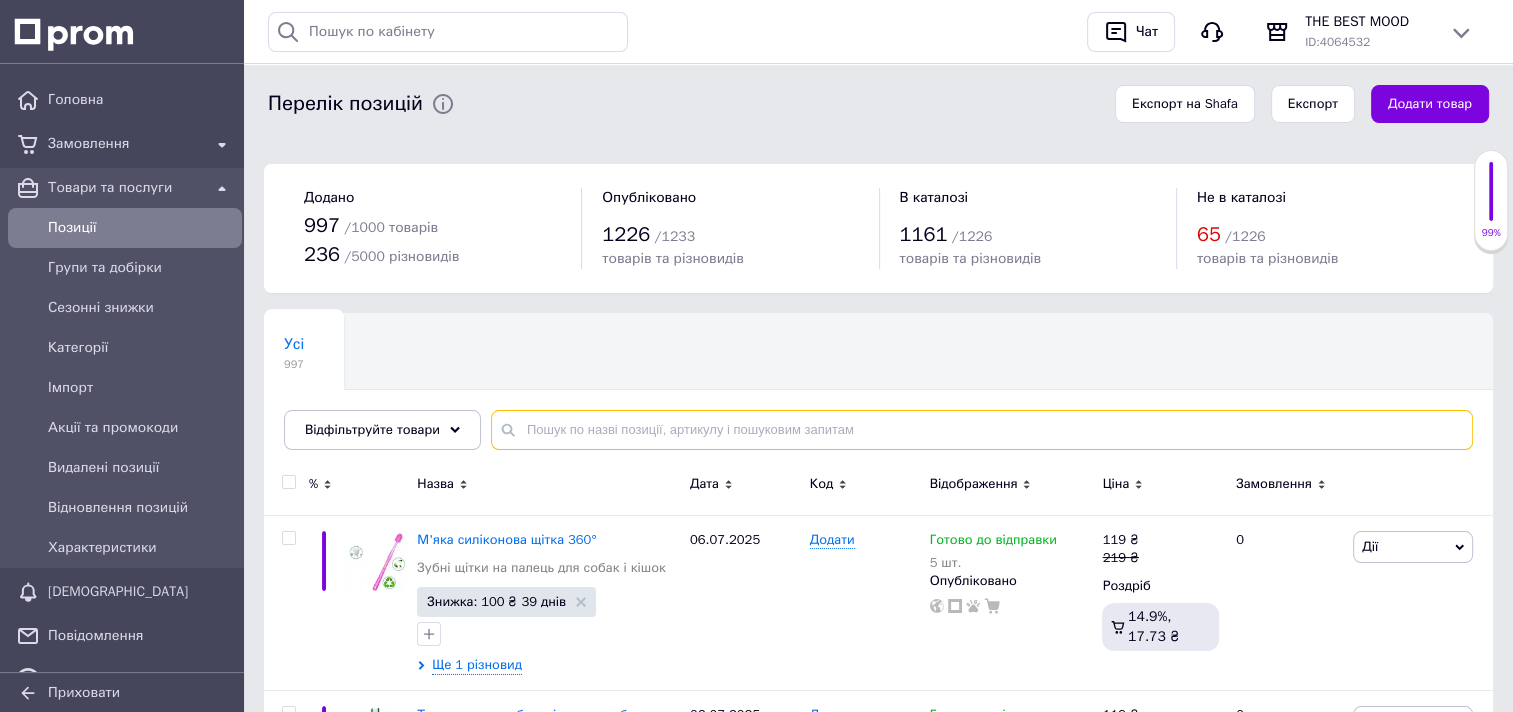 click at bounding box center [982, 430] 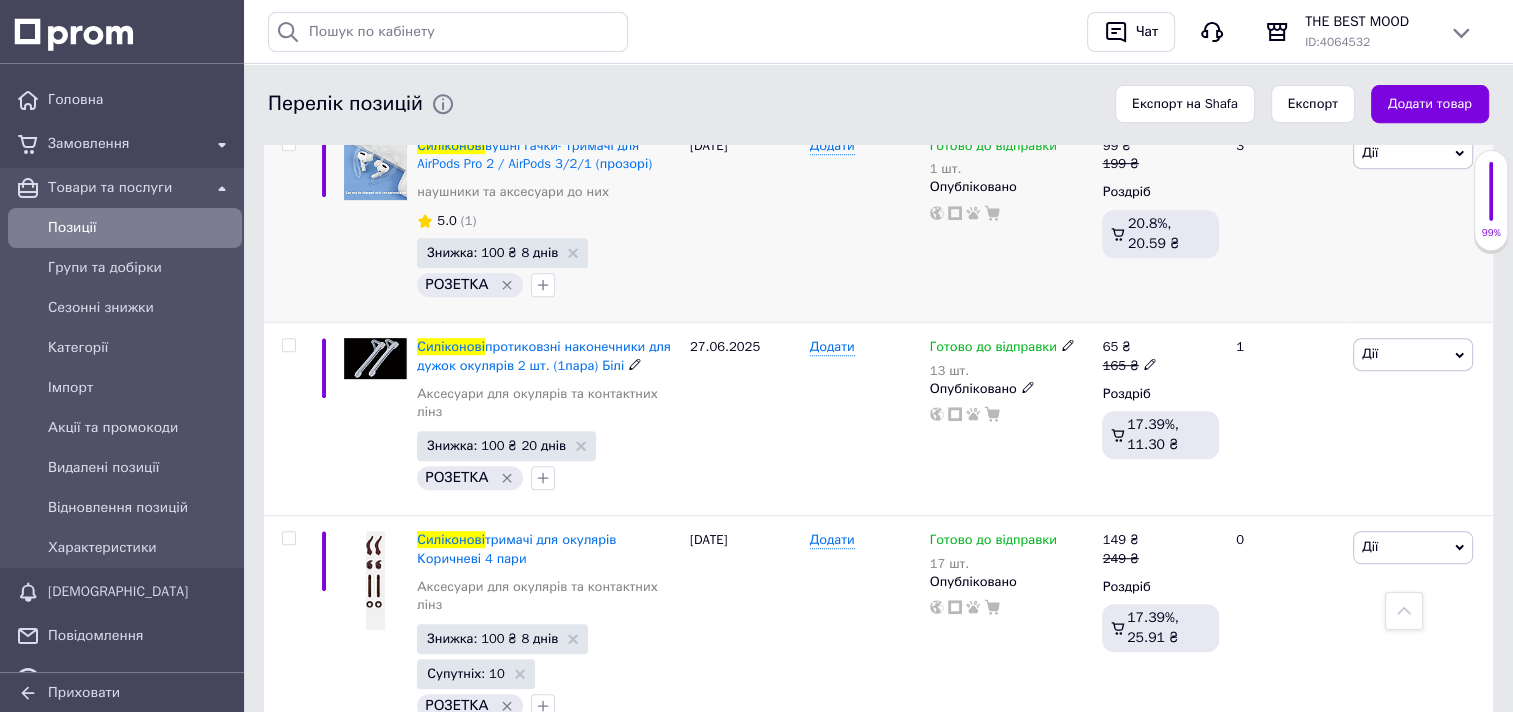 scroll, scrollTop: 900, scrollLeft: 0, axis: vertical 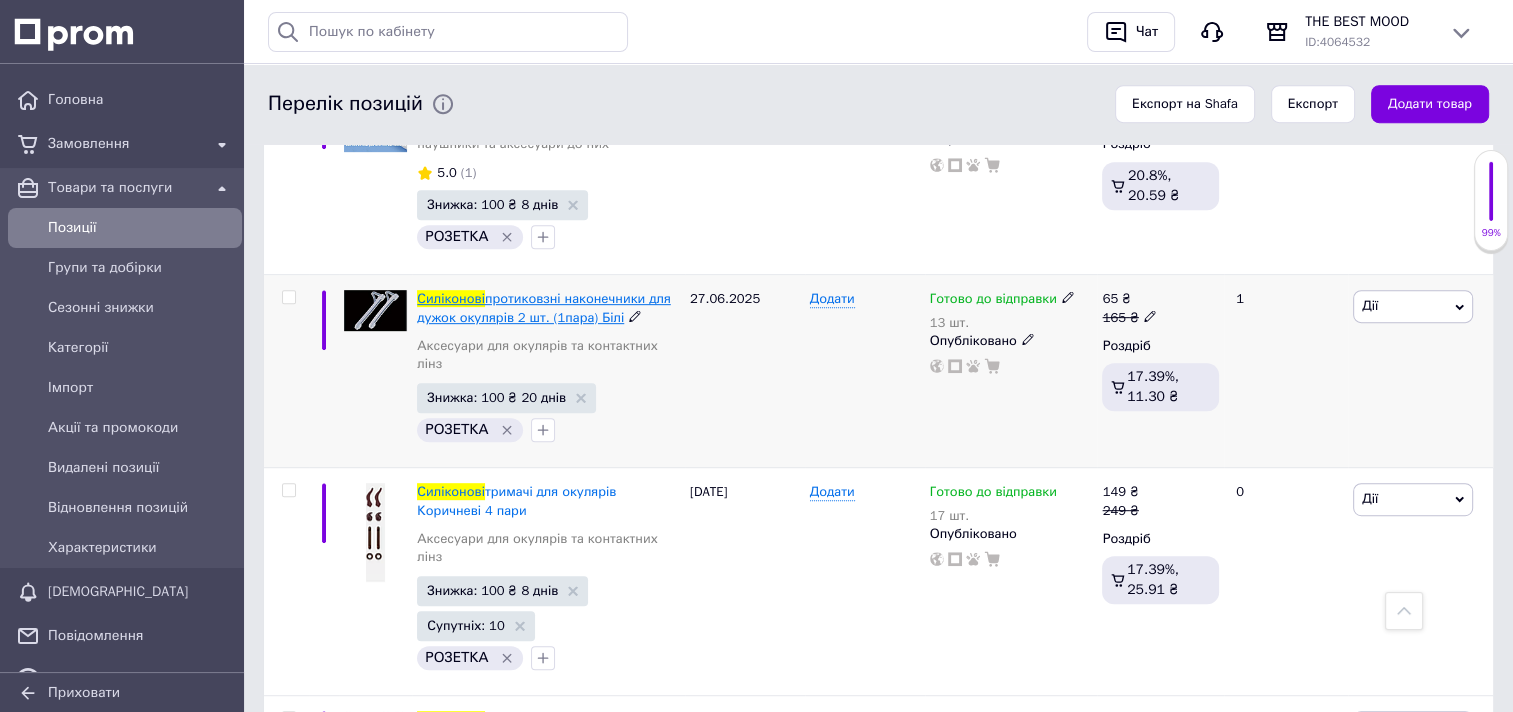 type on "силіконові" 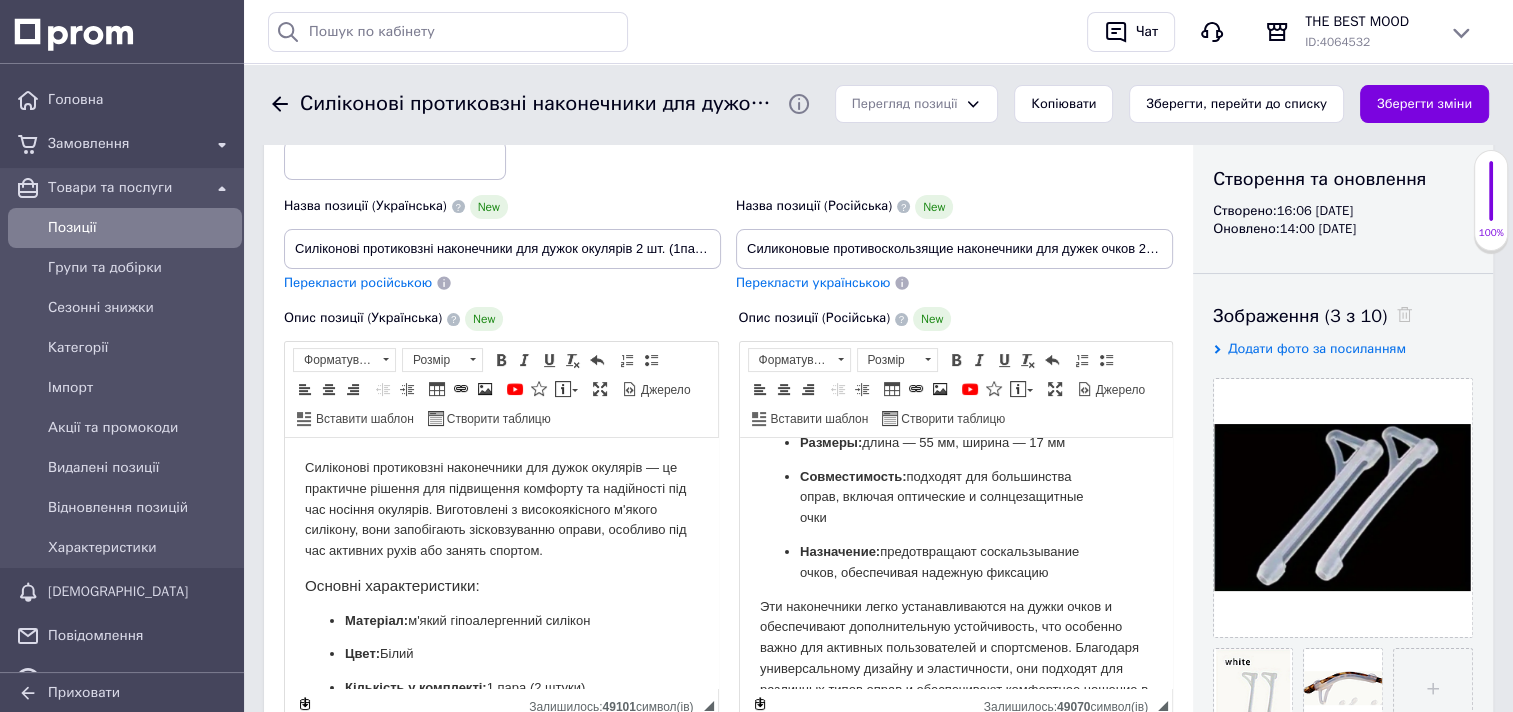 scroll, scrollTop: 200, scrollLeft: 0, axis: vertical 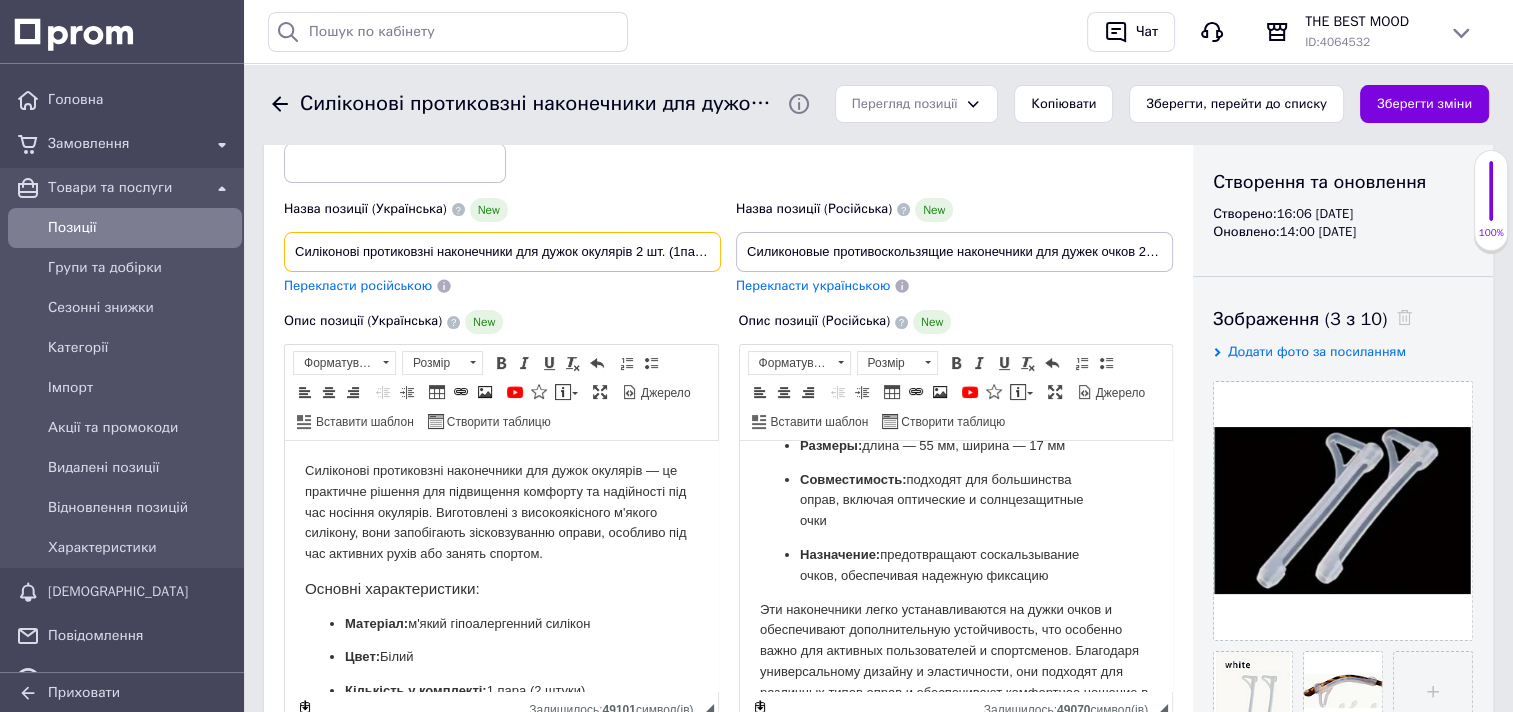 click on "Силіконові протиковзні наконечники для дужок окулярів 2 шт. (1пара) Білі" at bounding box center (502, 252) 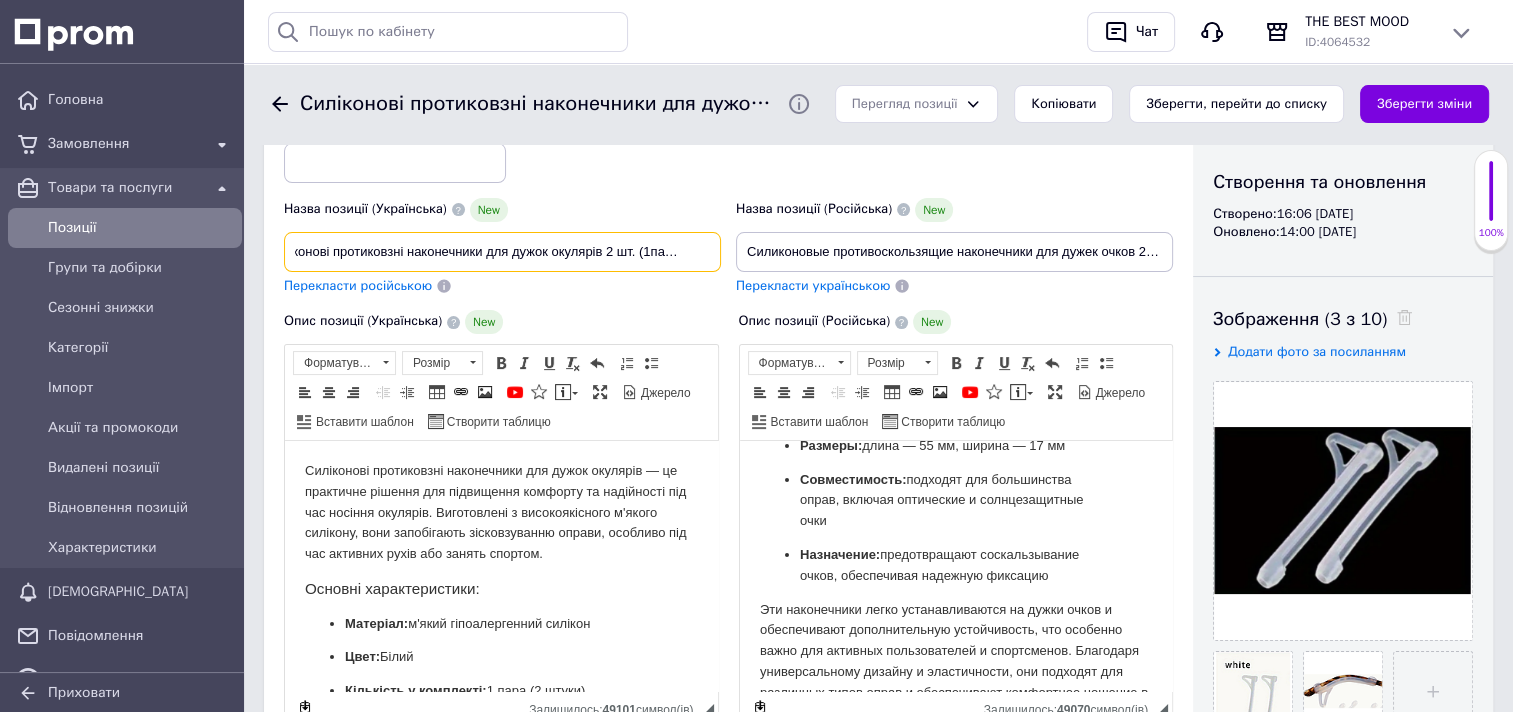 drag, startPoint x: 684, startPoint y: 252, endPoint x: 712, endPoint y: 254, distance: 28.071337 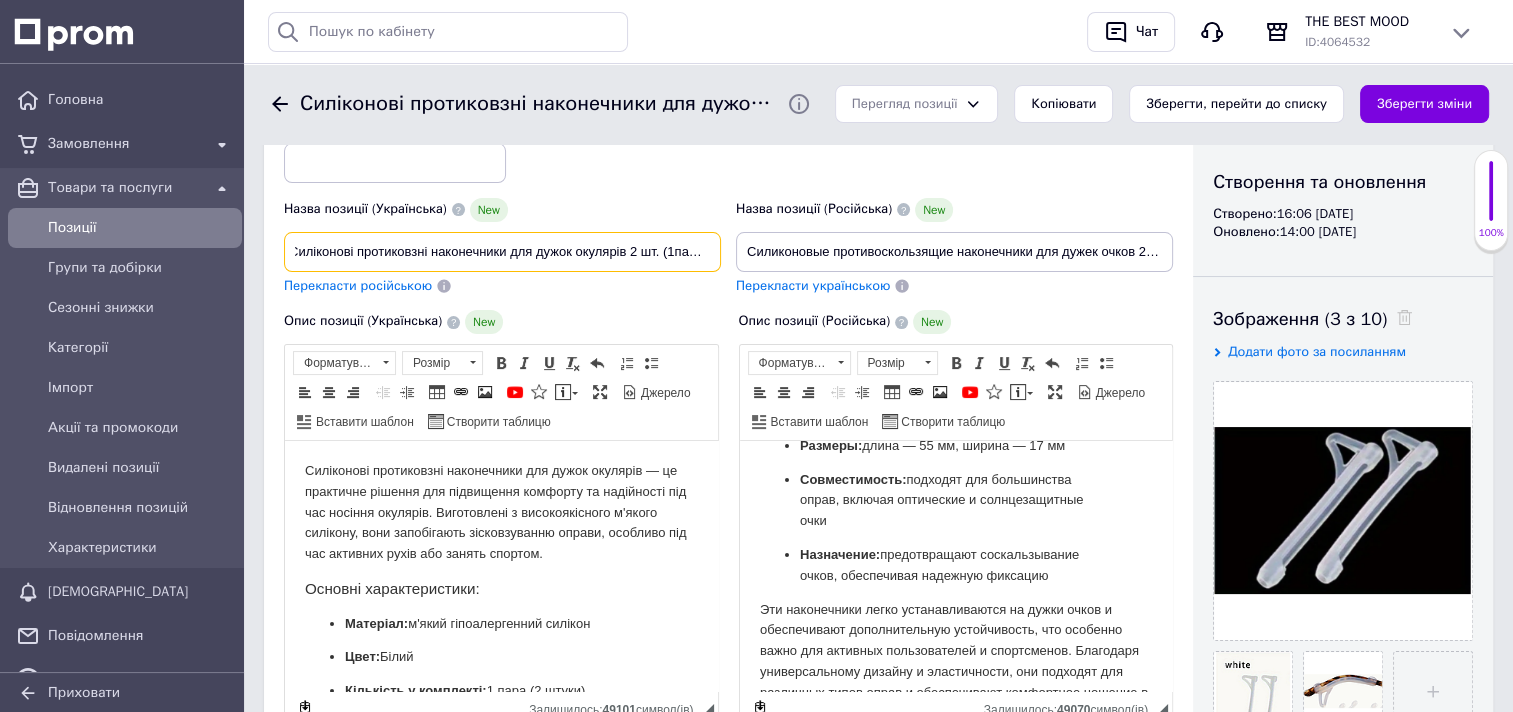 scroll, scrollTop: 0, scrollLeft: 8, axis: horizontal 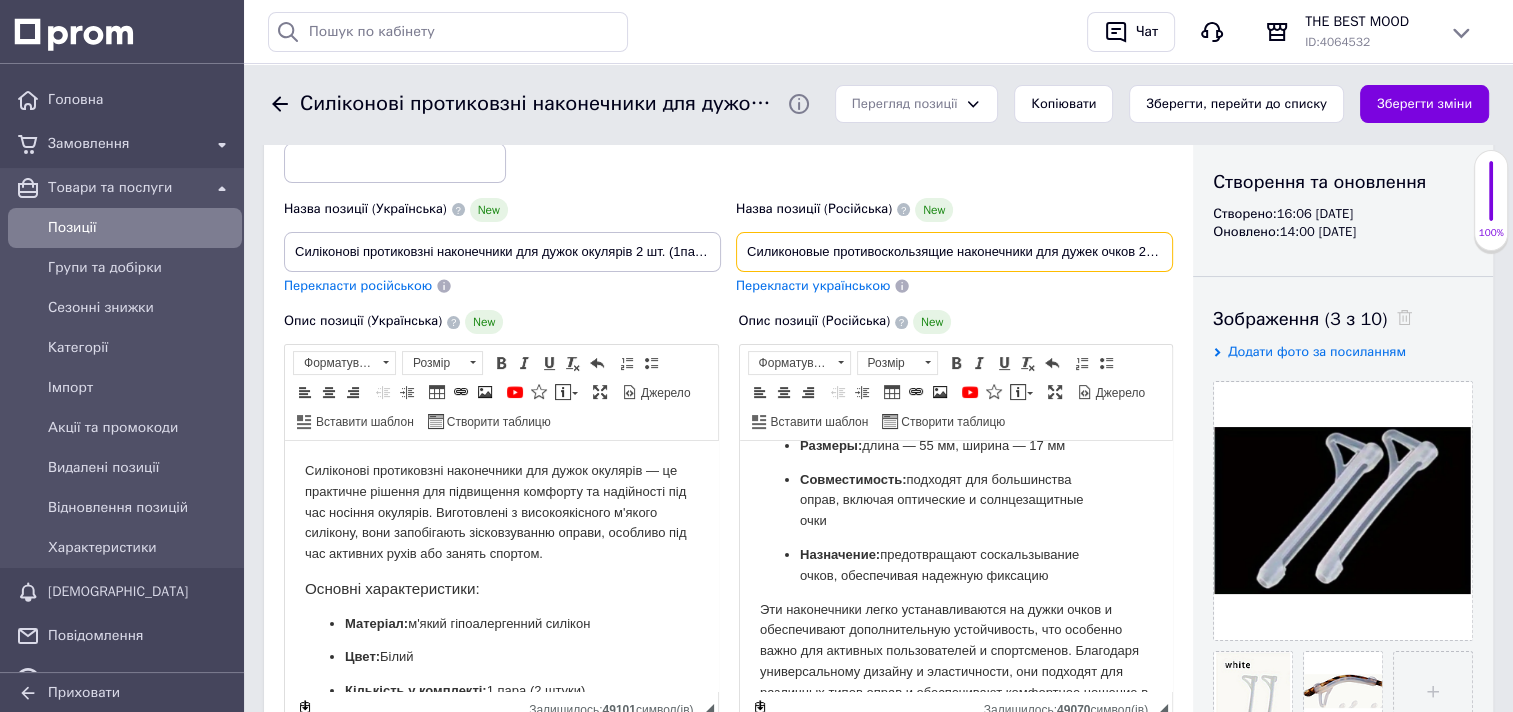 click on "Силиконовые противоскользящие наконечники для дужек очков 2 шт. (1пара) Белые" at bounding box center (954, 252) 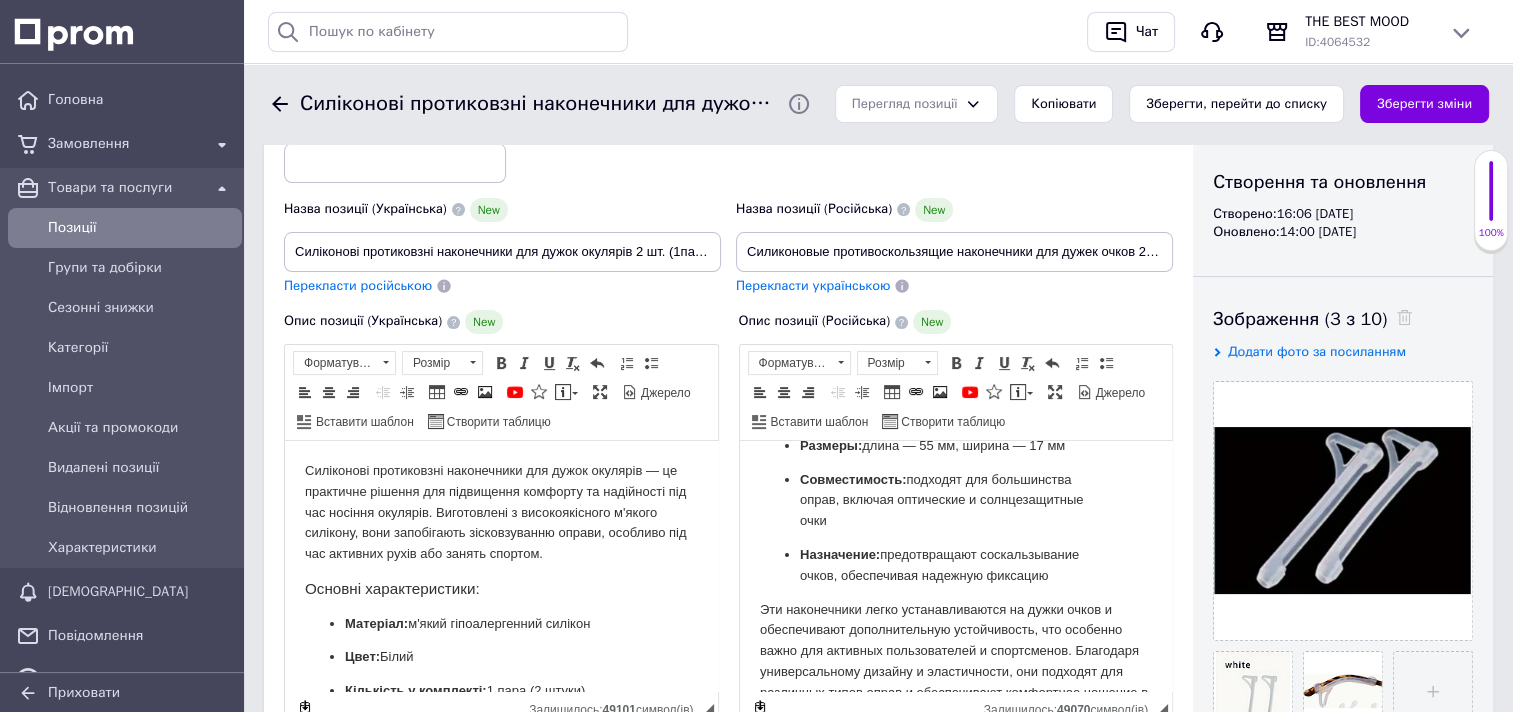 click on "Перекласти російською" at bounding box center (358, 285) 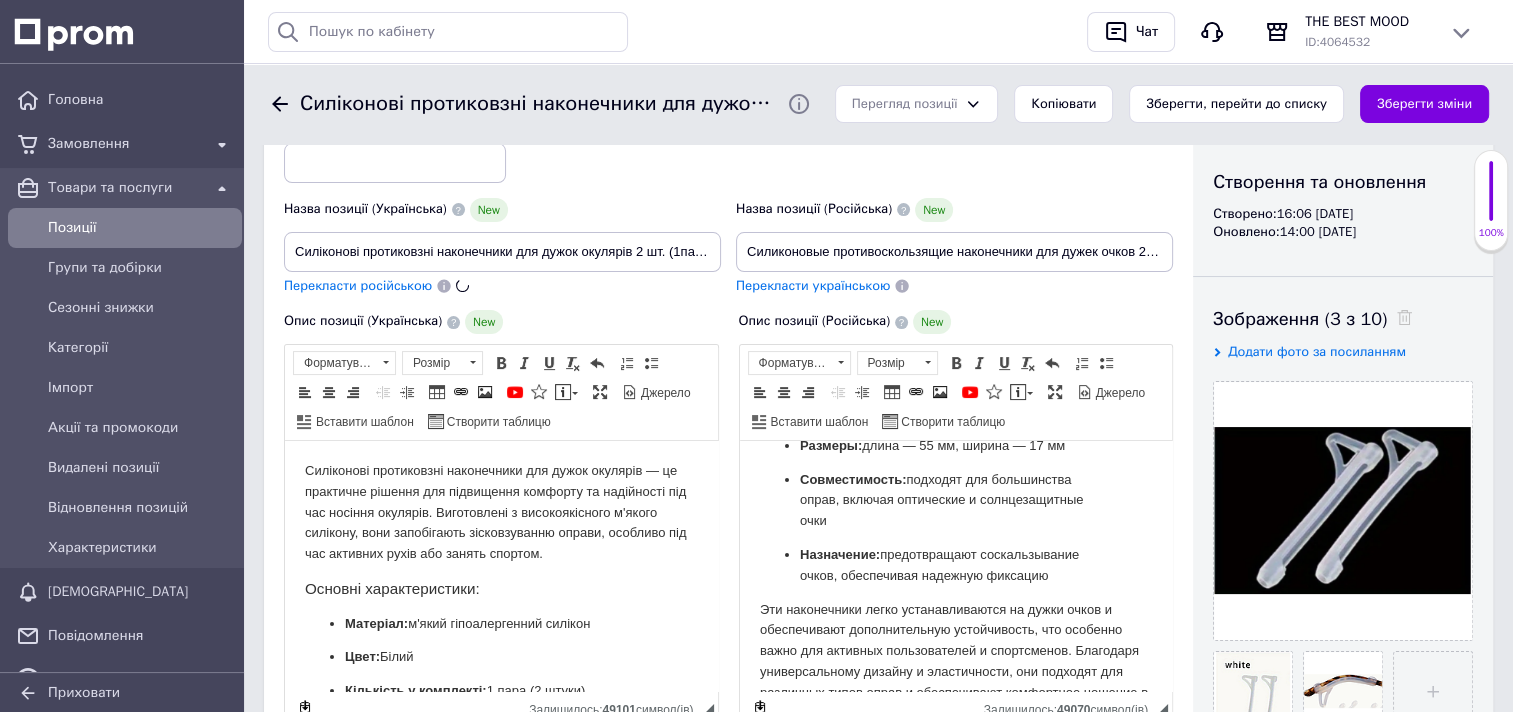 type on "Силиконовые противоскользящие наконечники для дужек очков 2 шт. (1пара)" 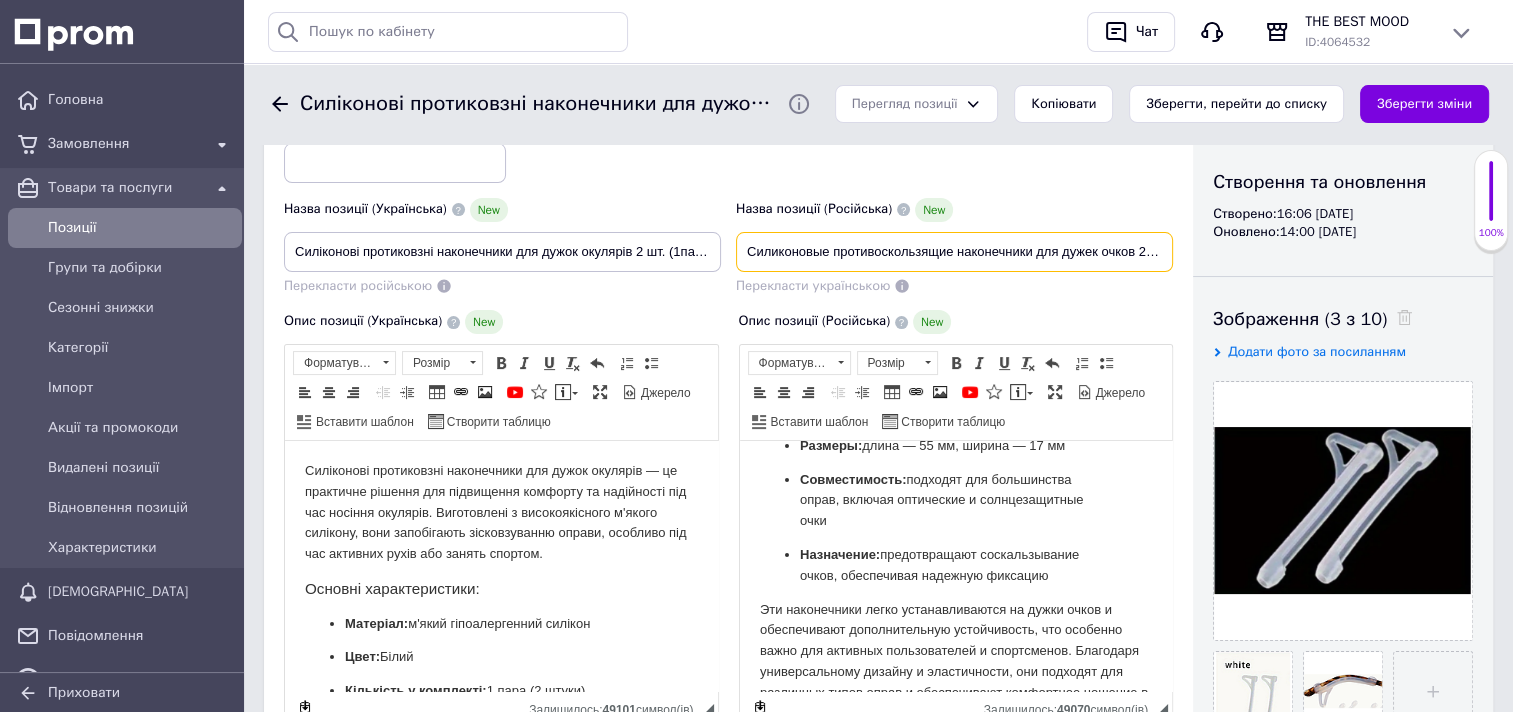 click on "Силиконовые противоскользящие наконечники для дужек очков 2 шт. (1пара)" at bounding box center [954, 252] 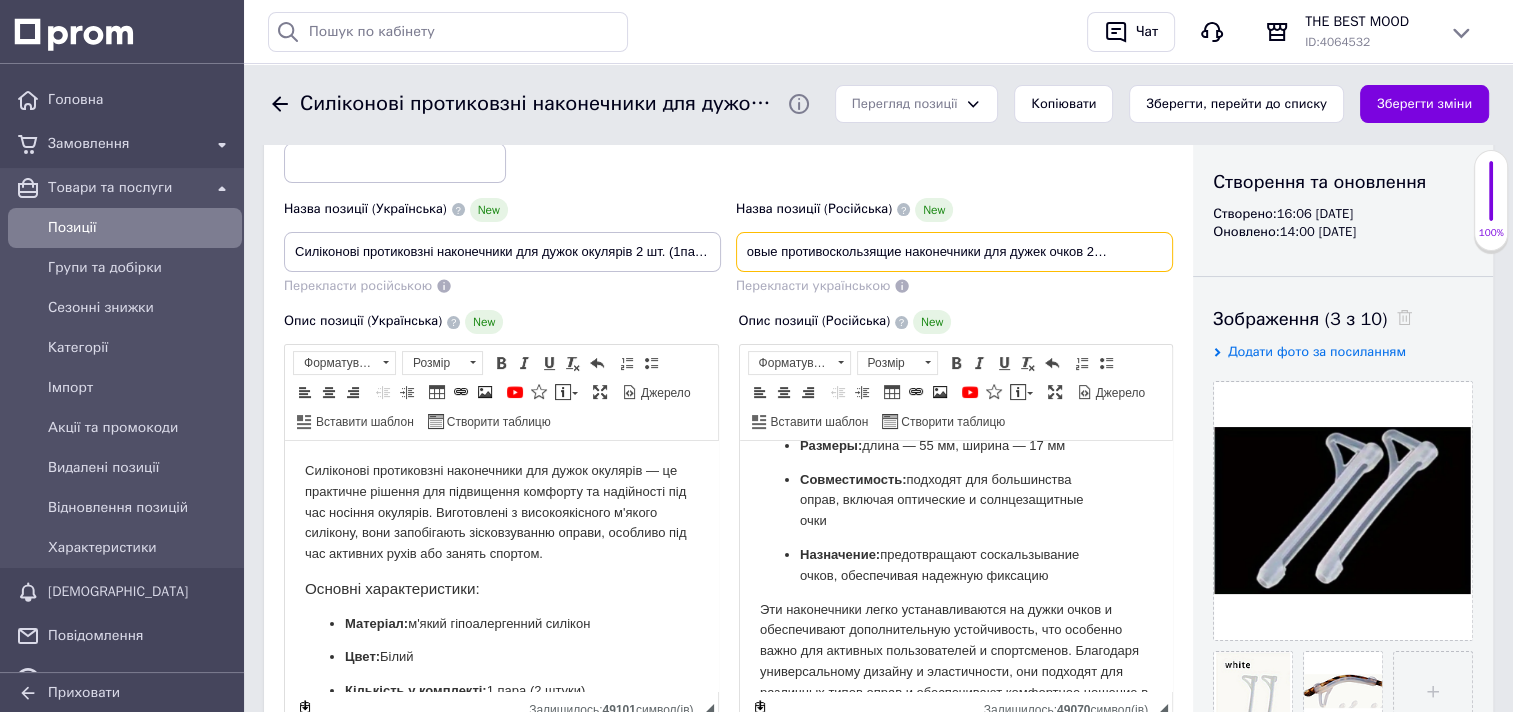 scroll, scrollTop: 0, scrollLeft: 56, axis: horizontal 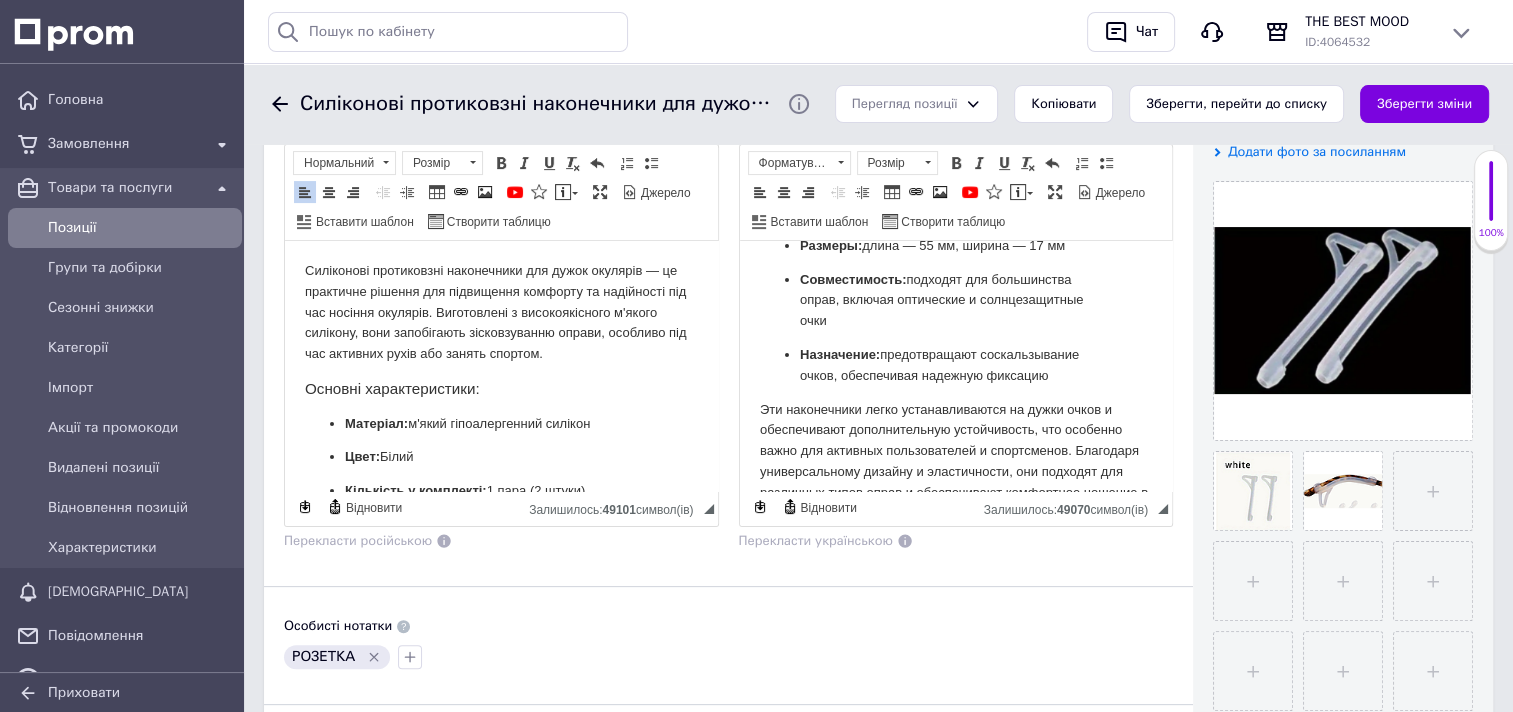 drag, startPoint x: 418, startPoint y: 459, endPoint x: 333, endPoint y: 458, distance: 85.00588 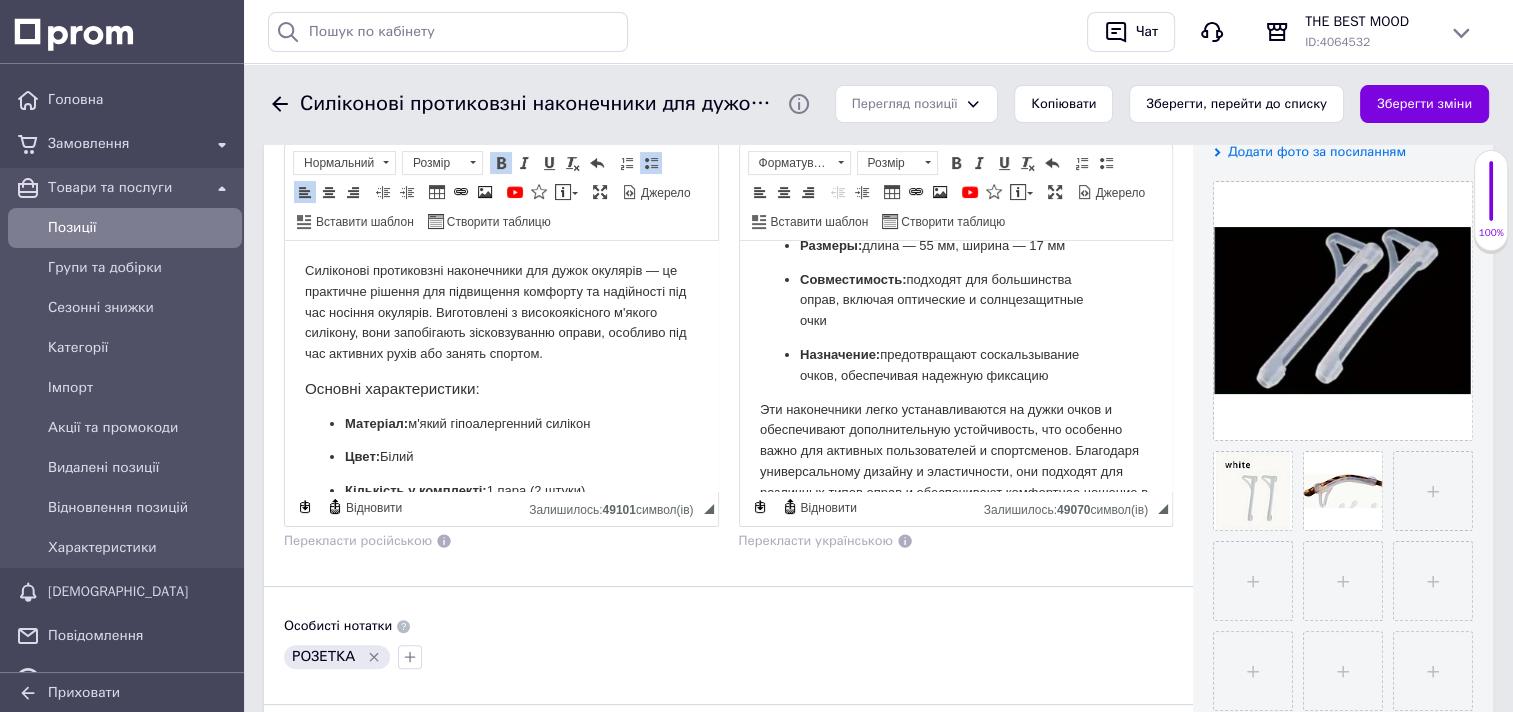 type 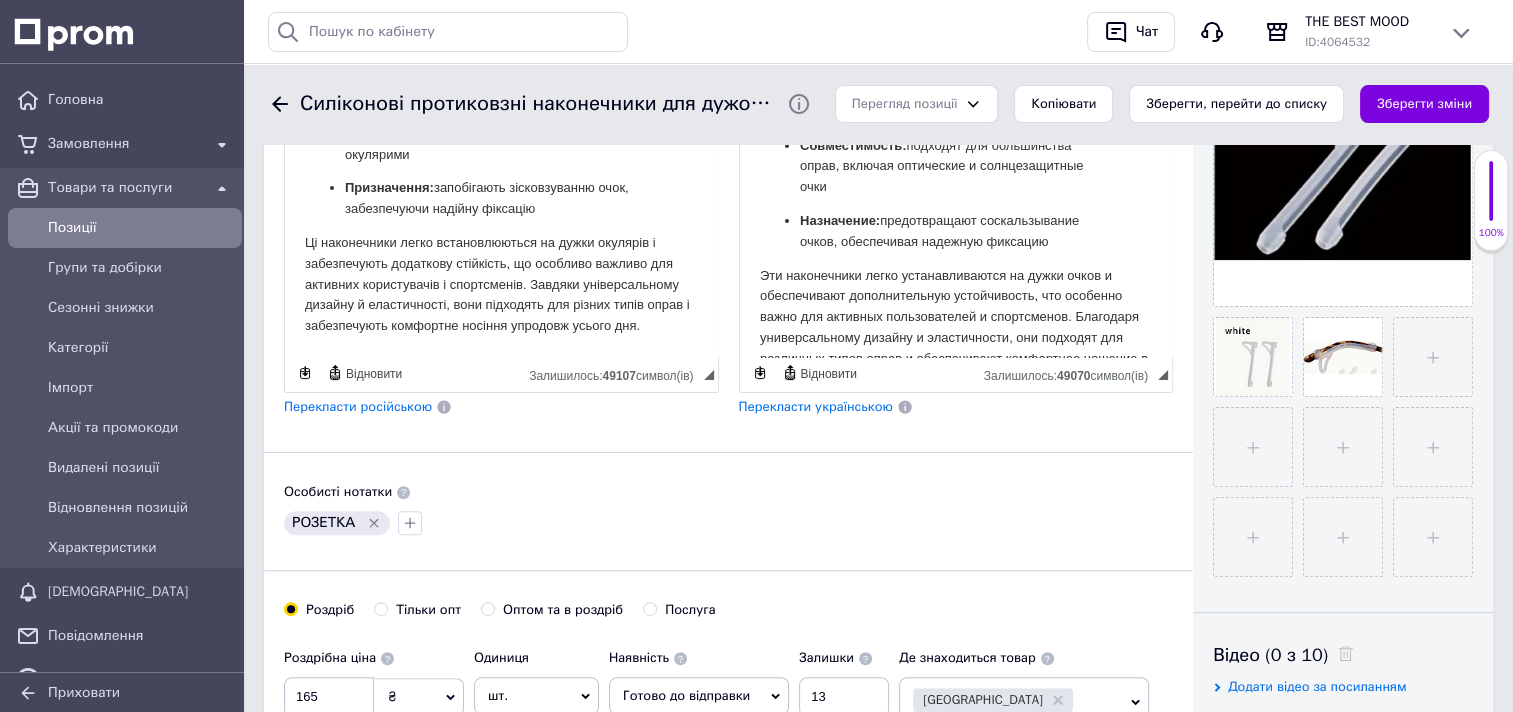 scroll, scrollTop: 600, scrollLeft: 0, axis: vertical 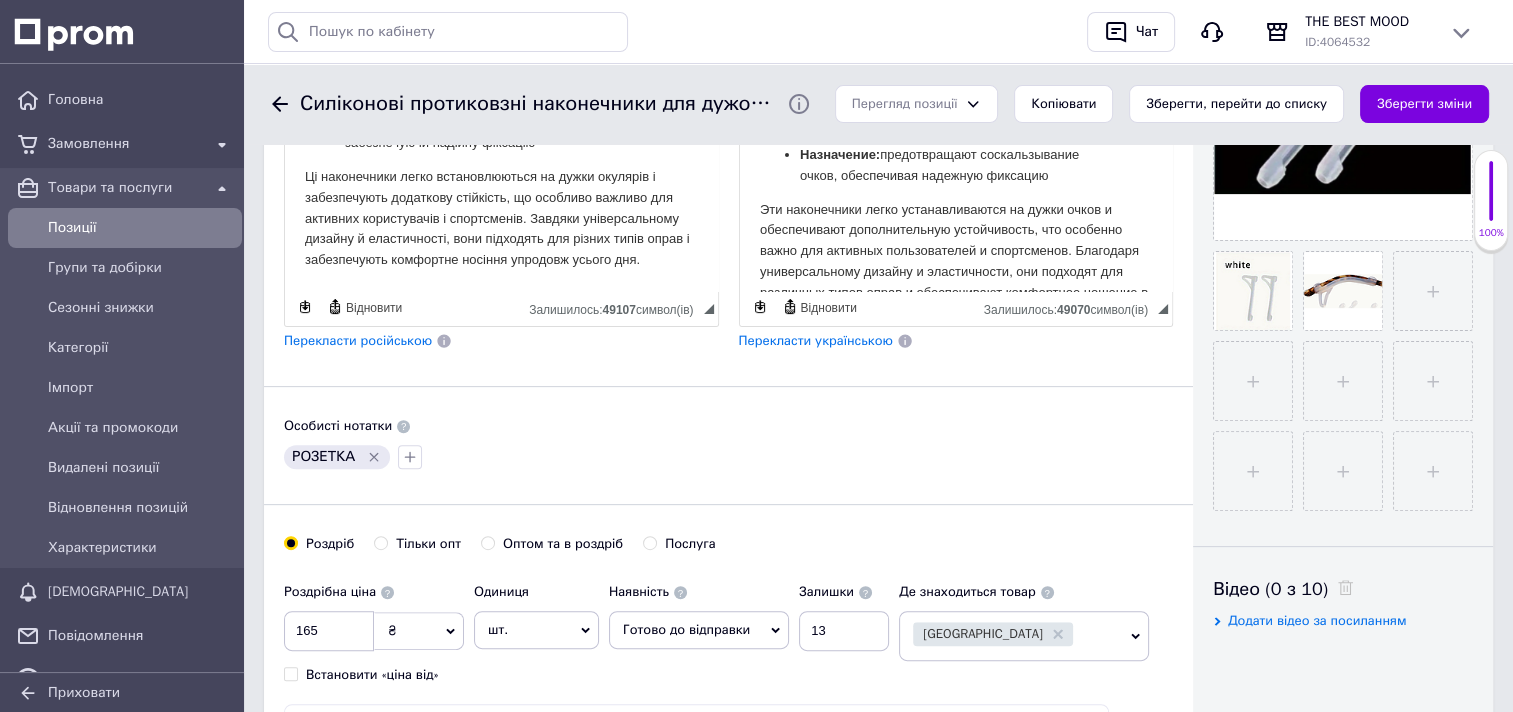 click on "Перекласти російською" at bounding box center (358, 340) 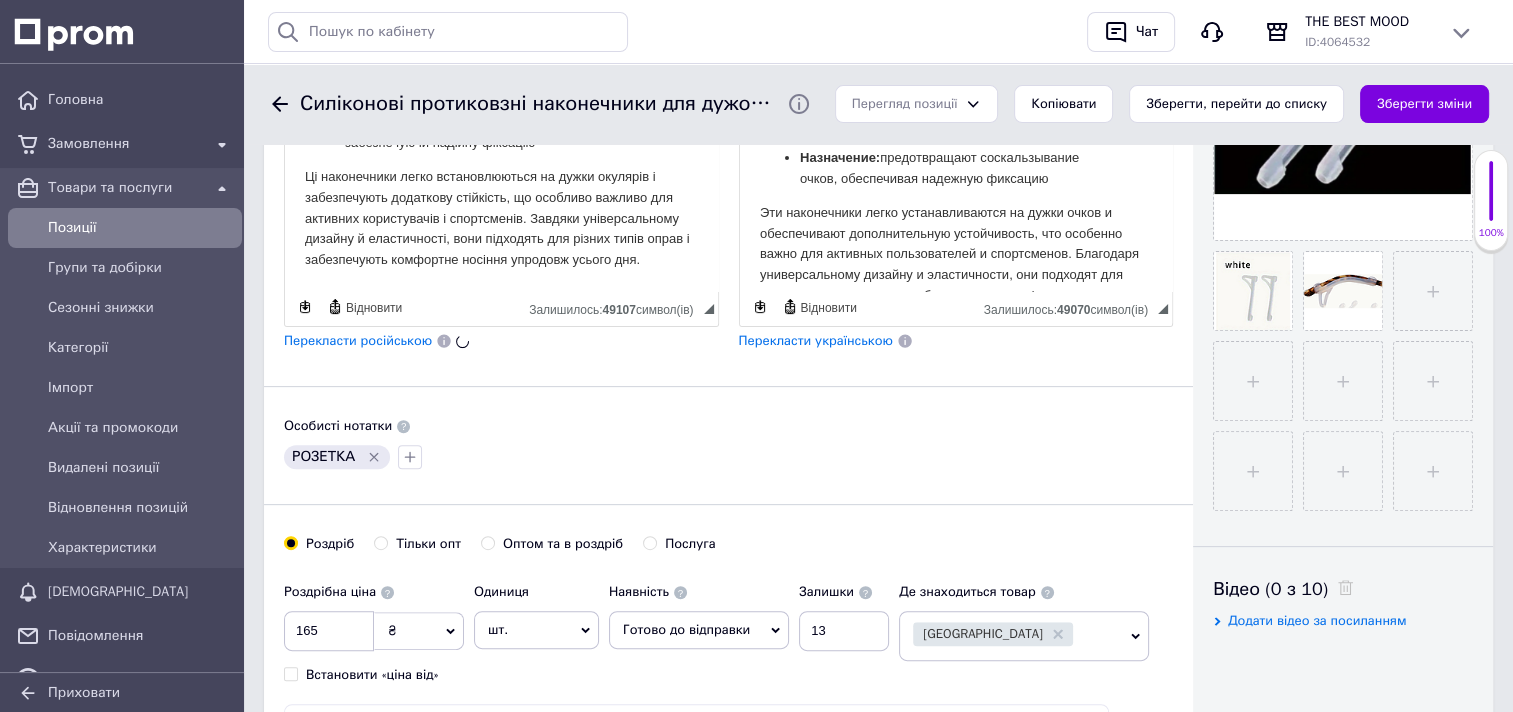 scroll, scrollTop: 139, scrollLeft: 0, axis: vertical 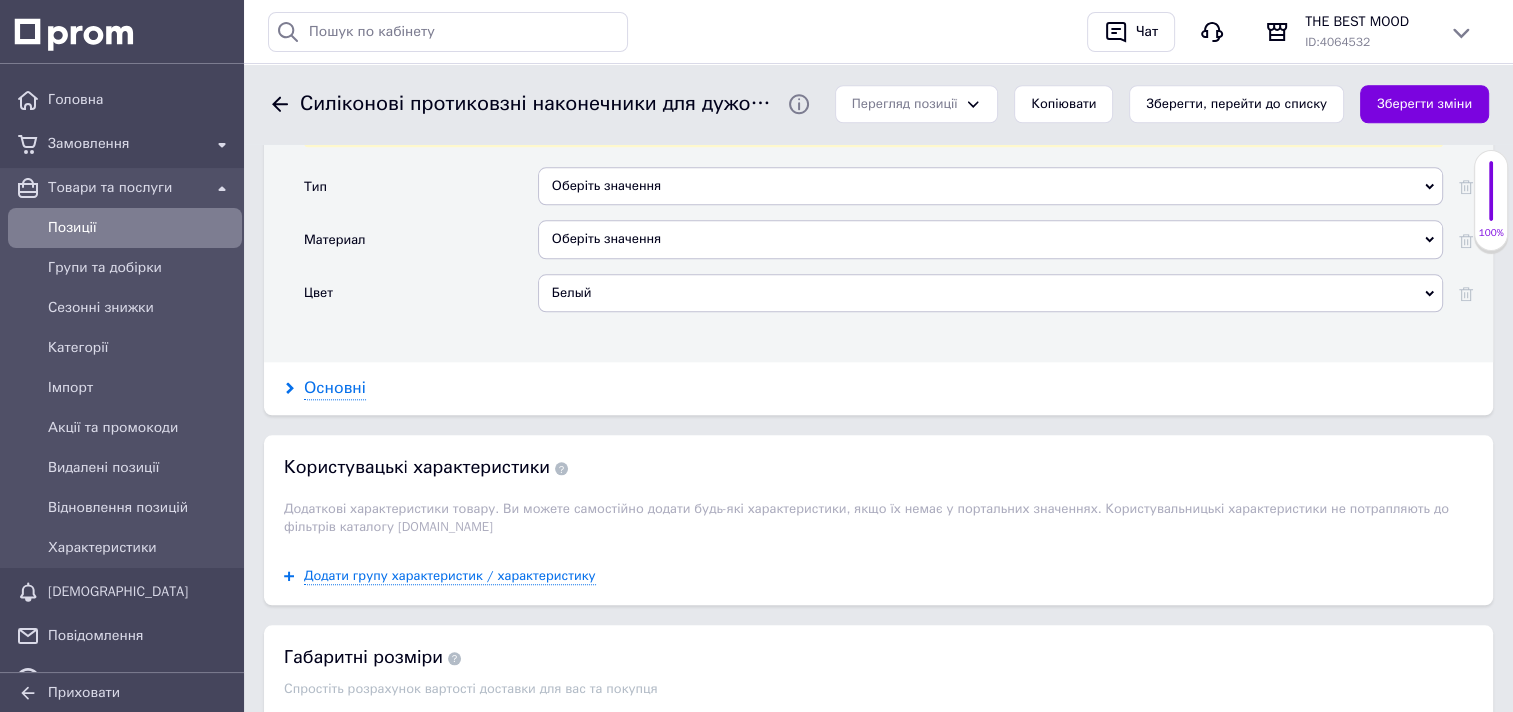 click on "Основні" at bounding box center [335, 388] 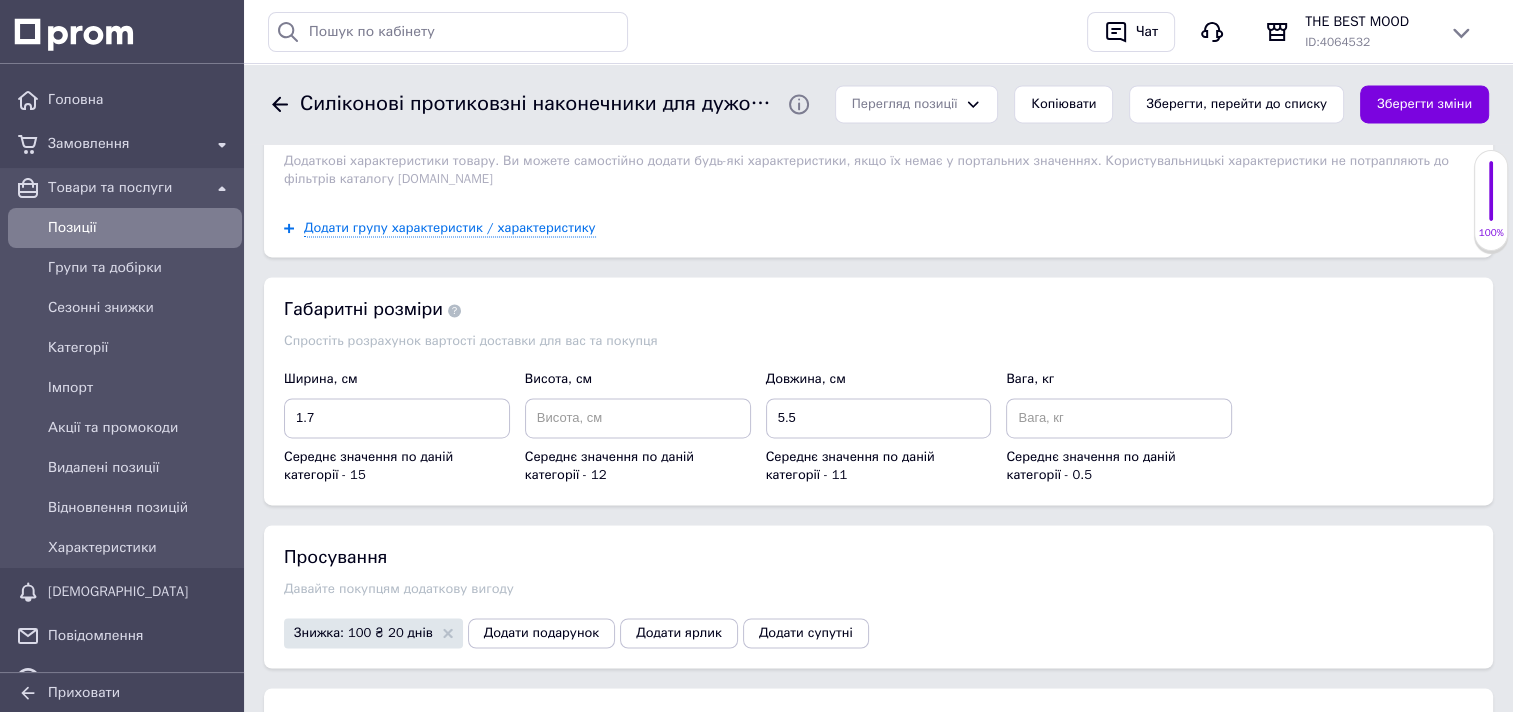 scroll, scrollTop: 3100, scrollLeft: 0, axis: vertical 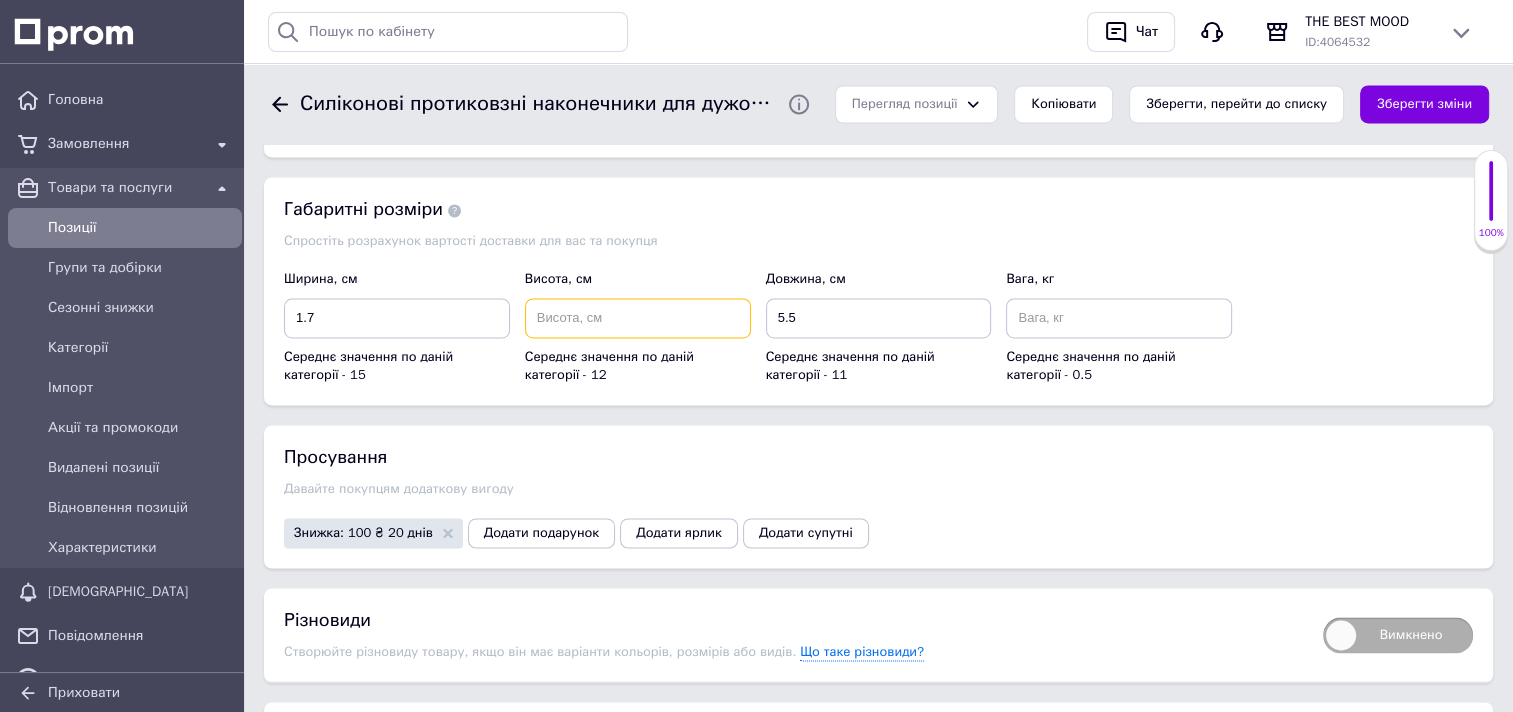 click at bounding box center (638, 318) 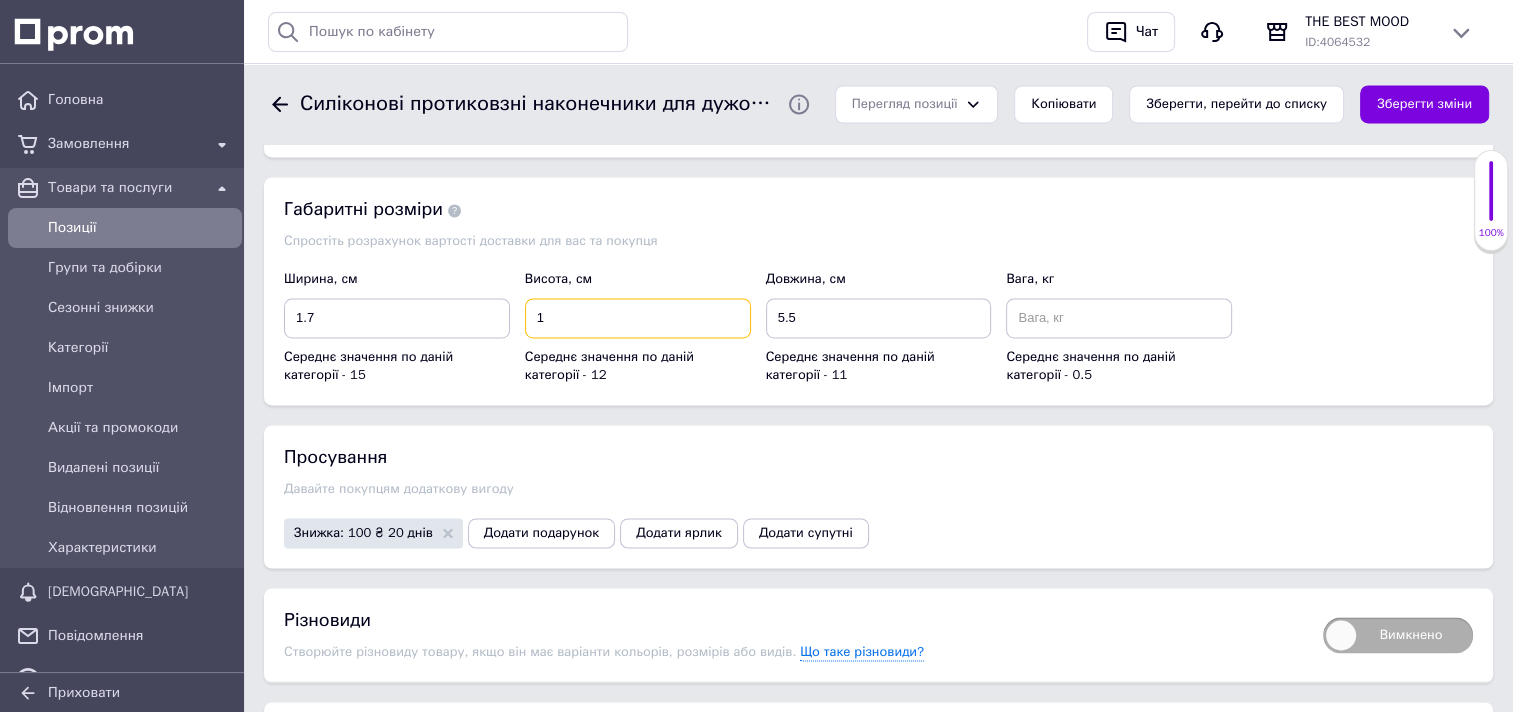 type on "1" 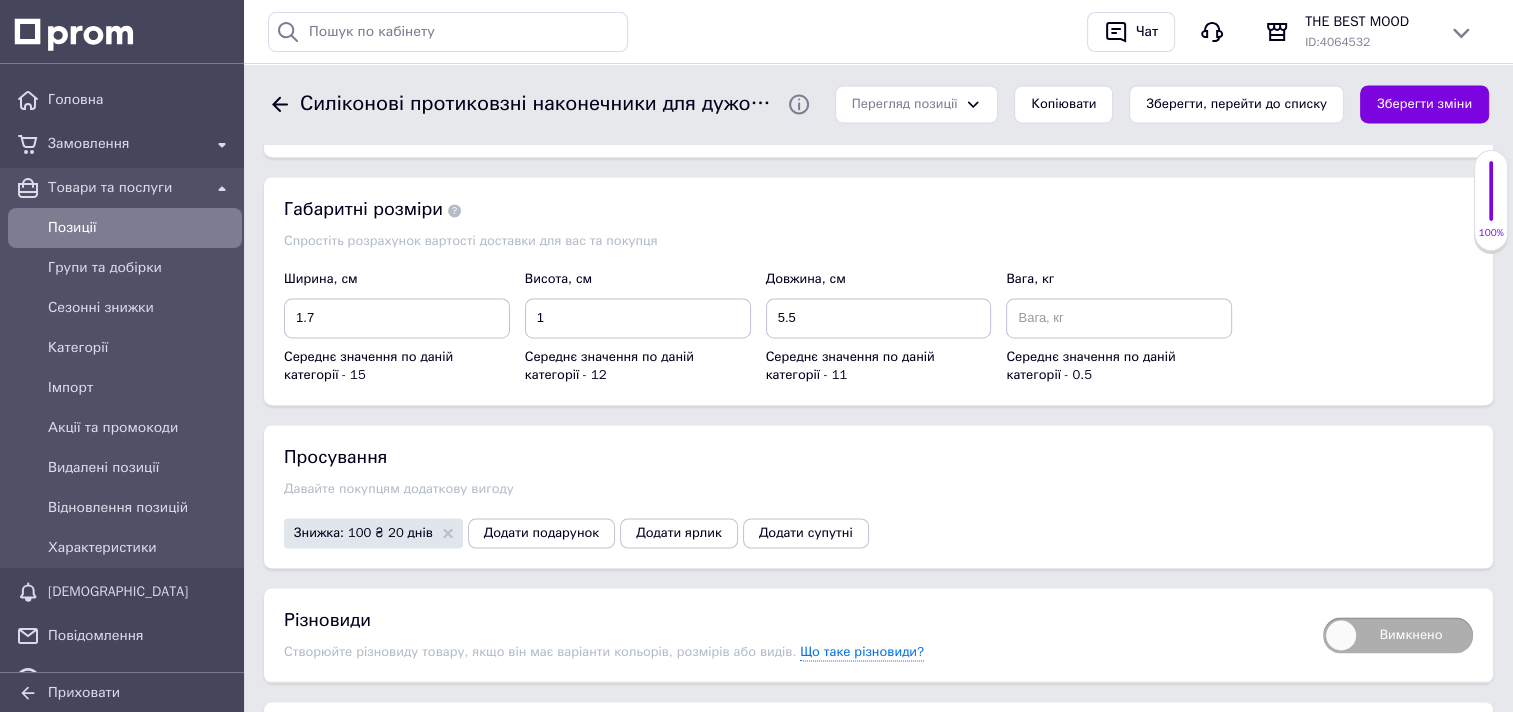 click on "Просування" at bounding box center [878, 457] 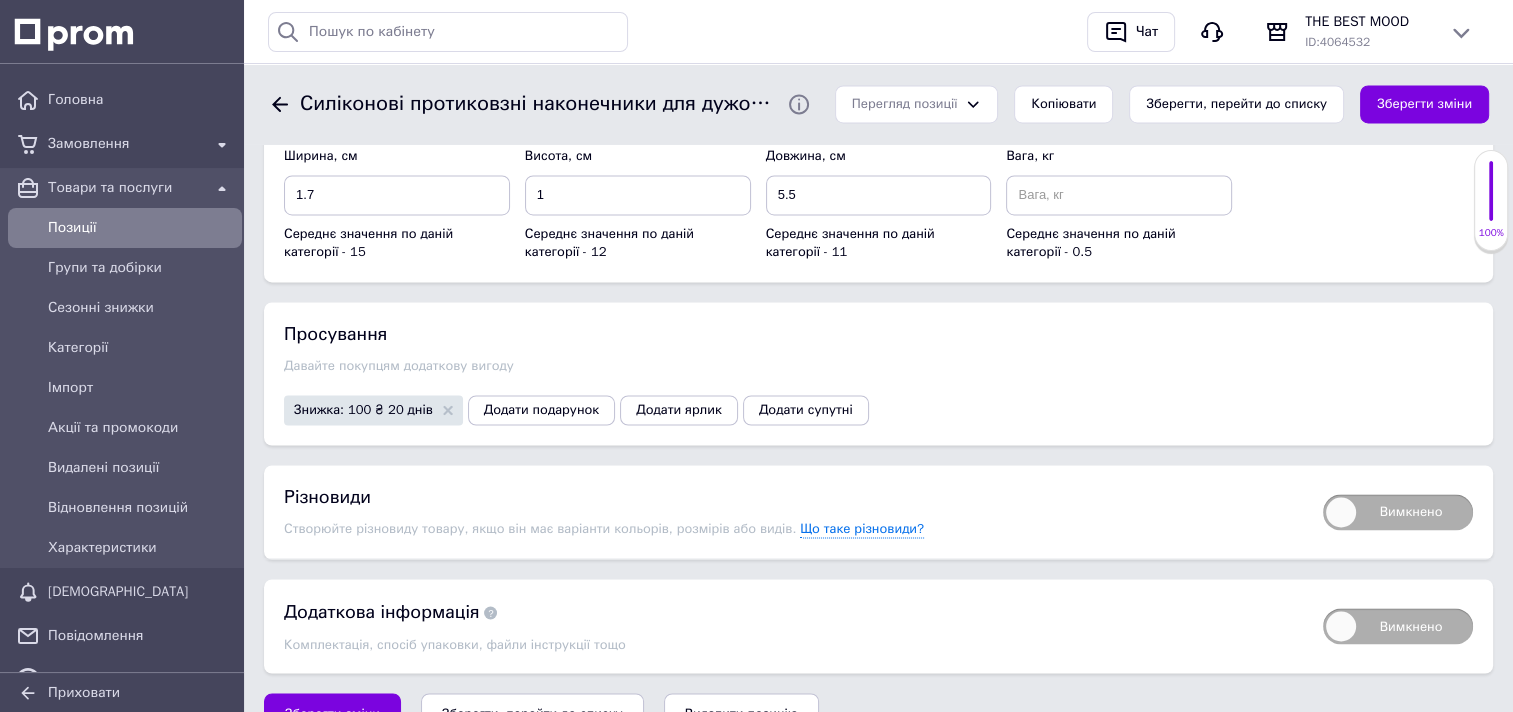 scroll, scrollTop: 3288, scrollLeft: 0, axis: vertical 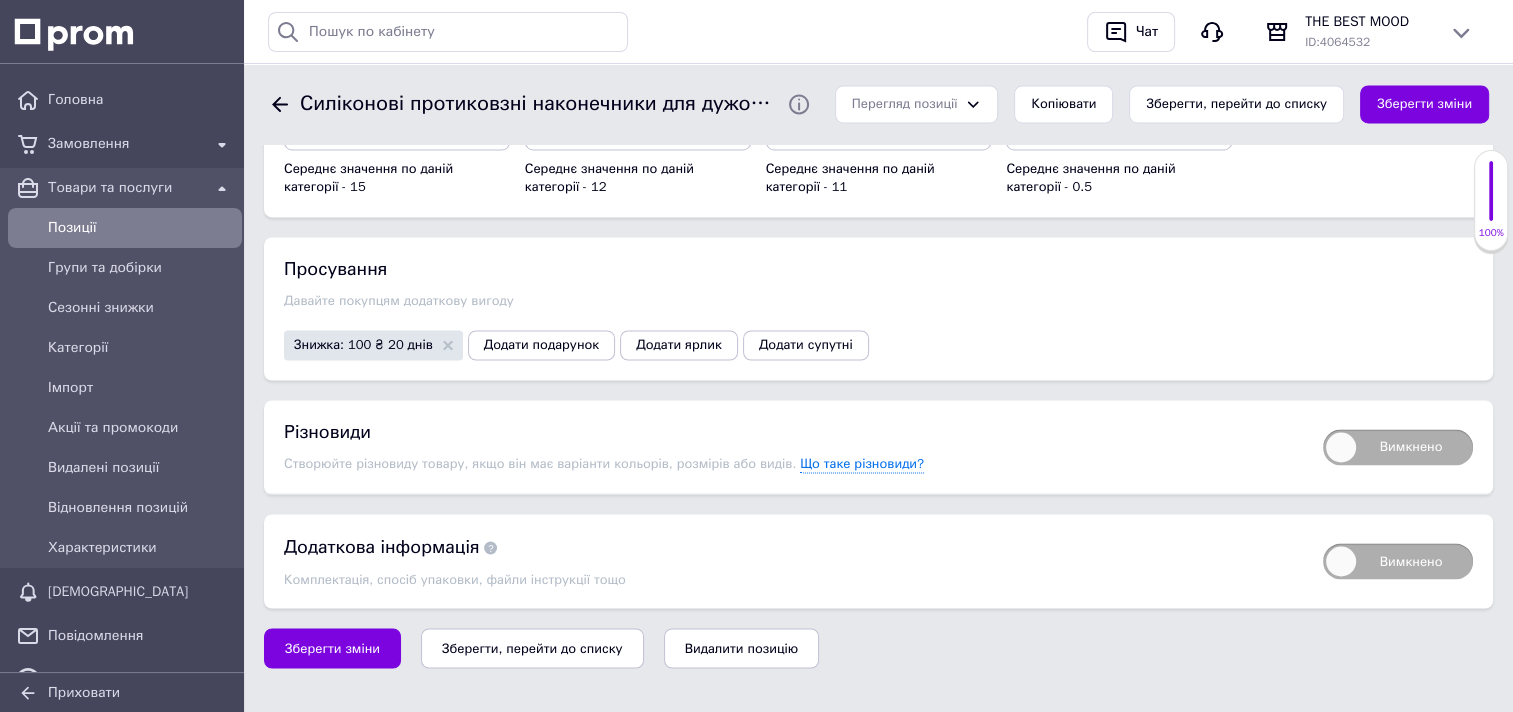 click on "Вимкнено" at bounding box center [1398, 447] 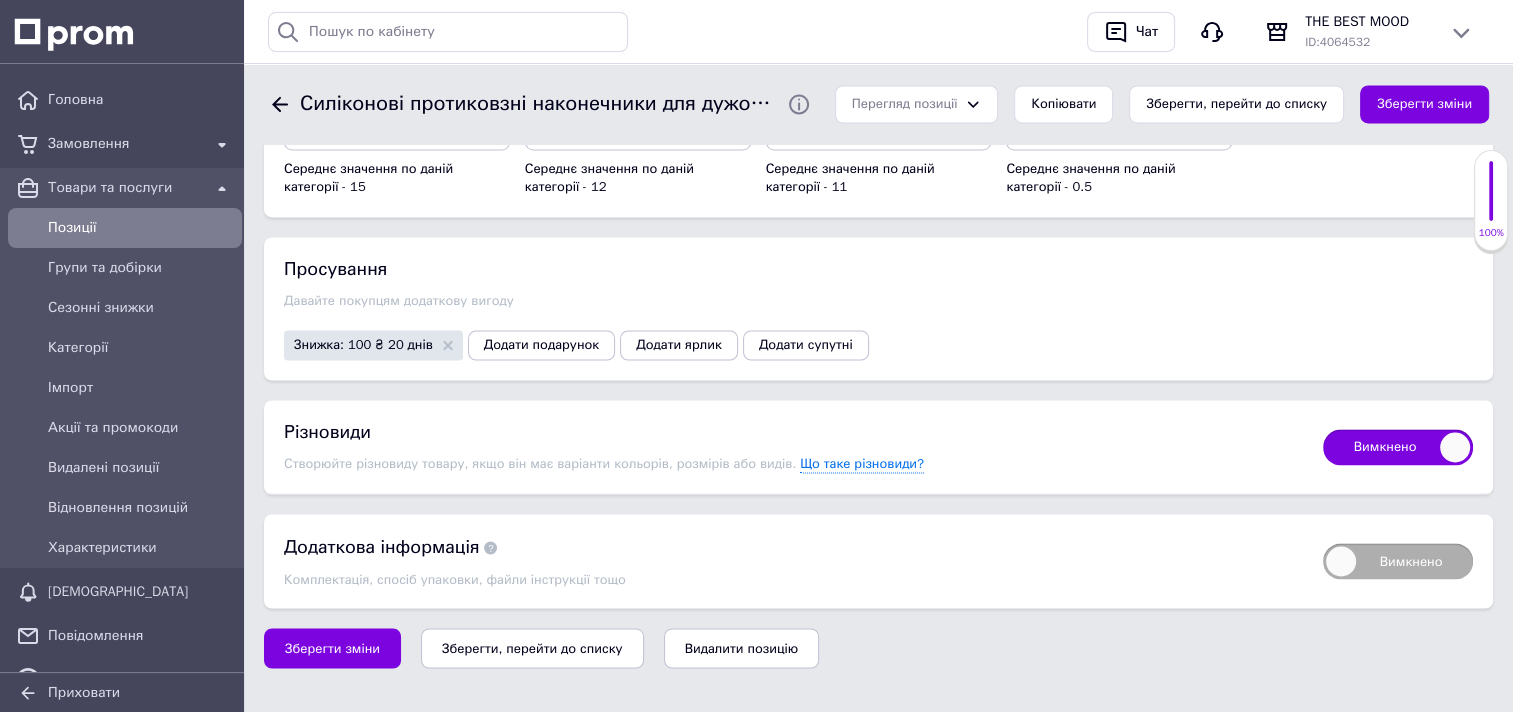 checkbox on "true" 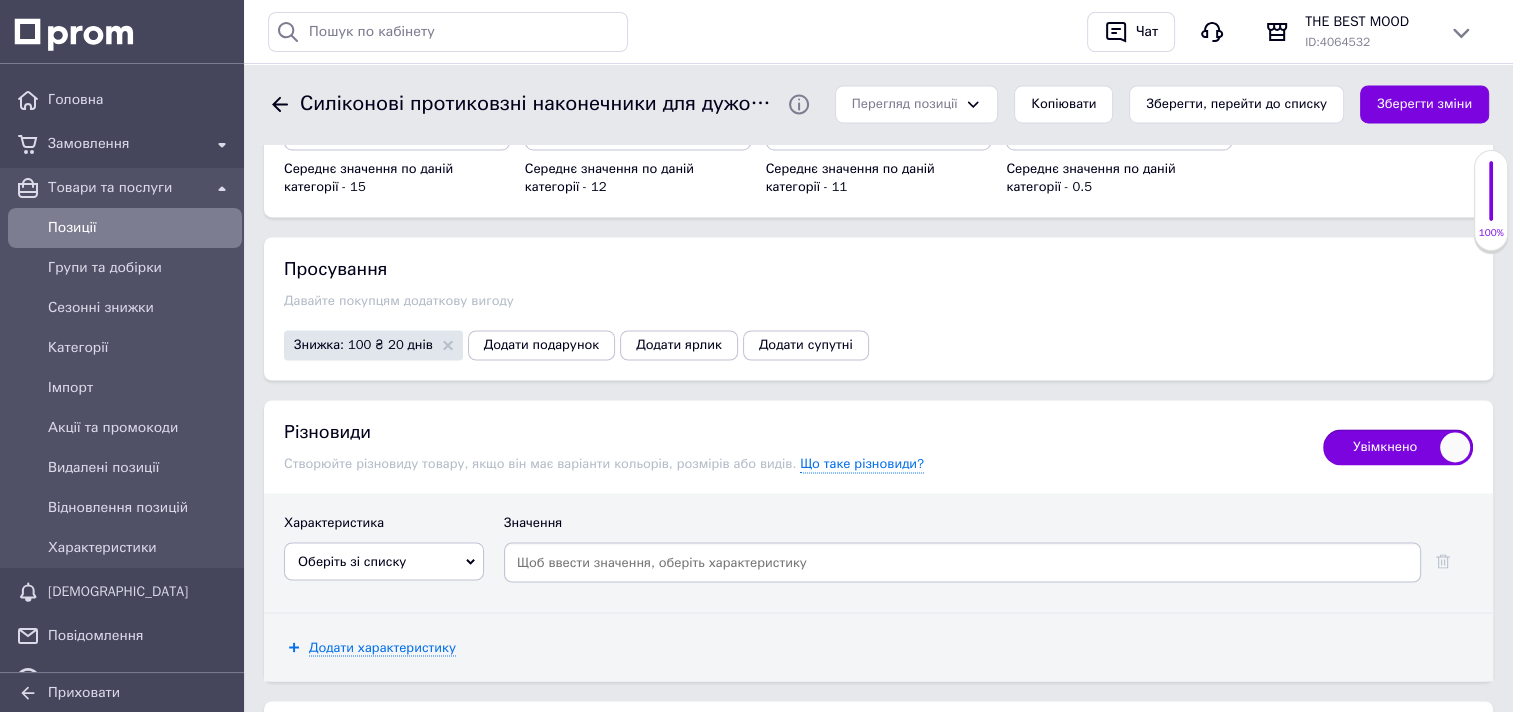 click 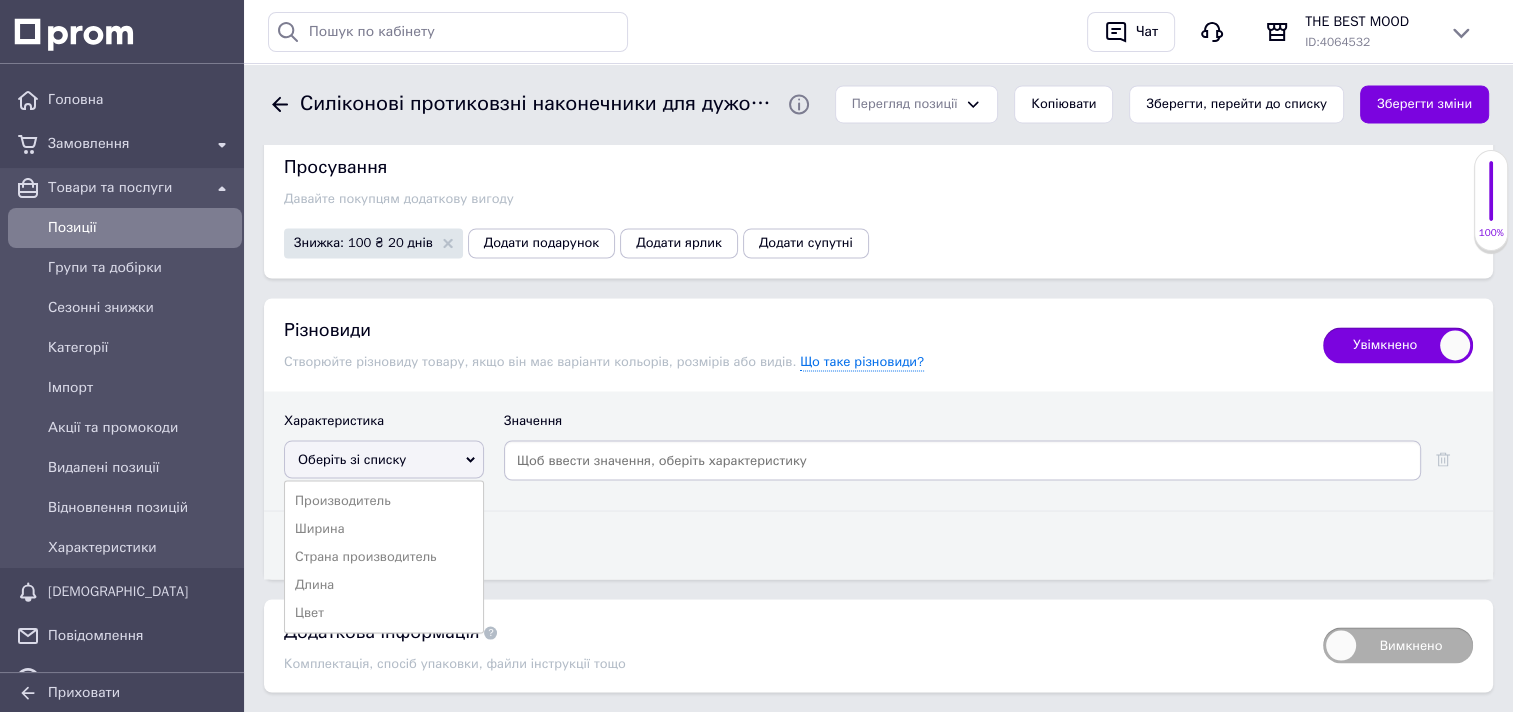 scroll, scrollTop: 3473, scrollLeft: 0, axis: vertical 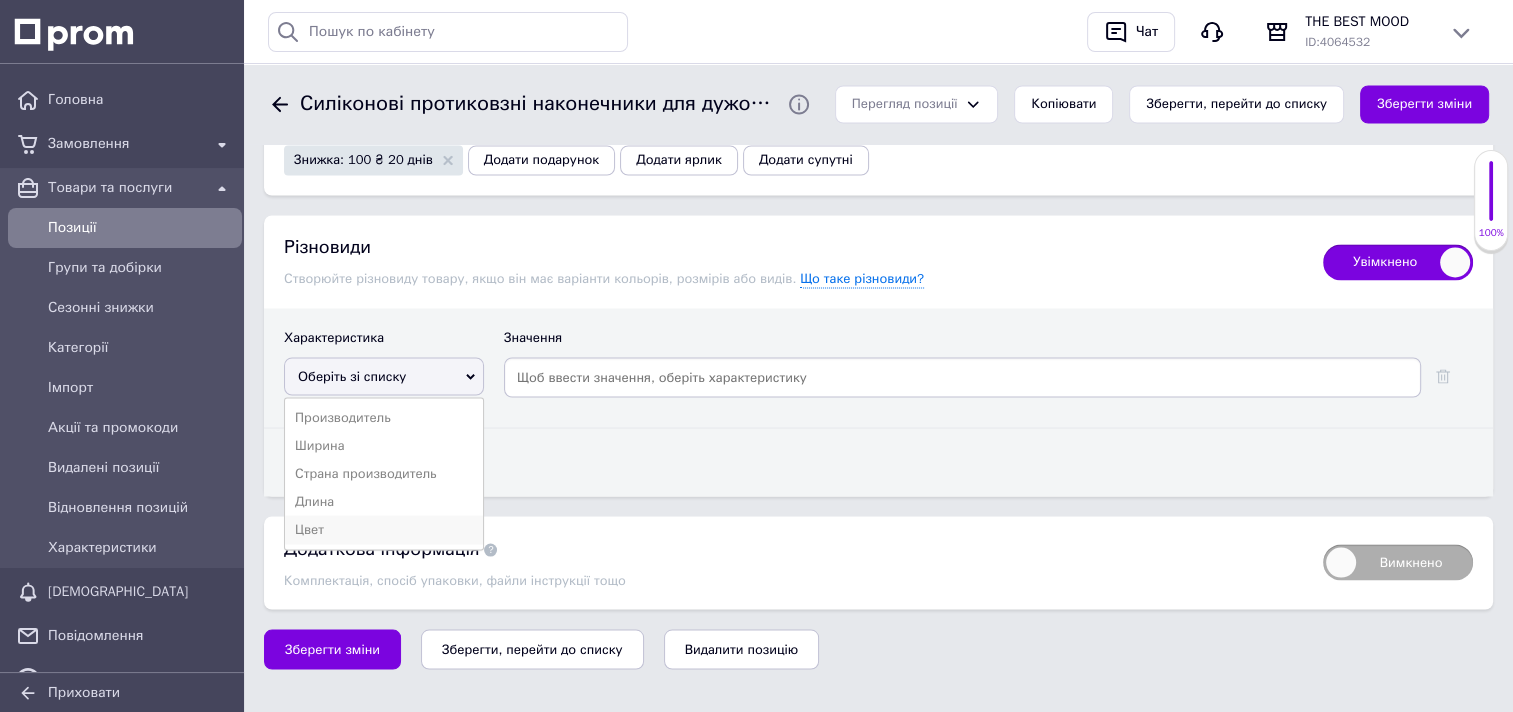 click on "Цвет" at bounding box center (384, 529) 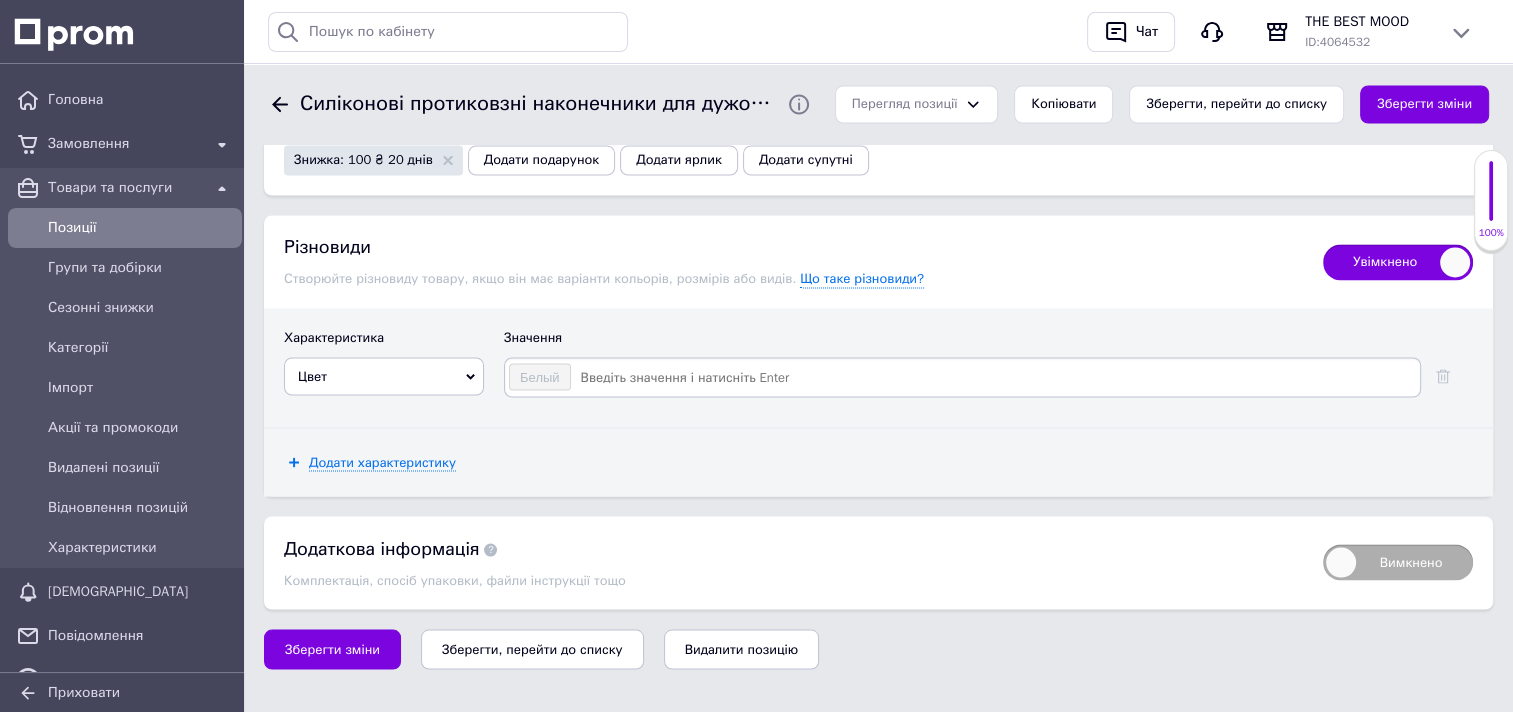 click at bounding box center [994, 377] 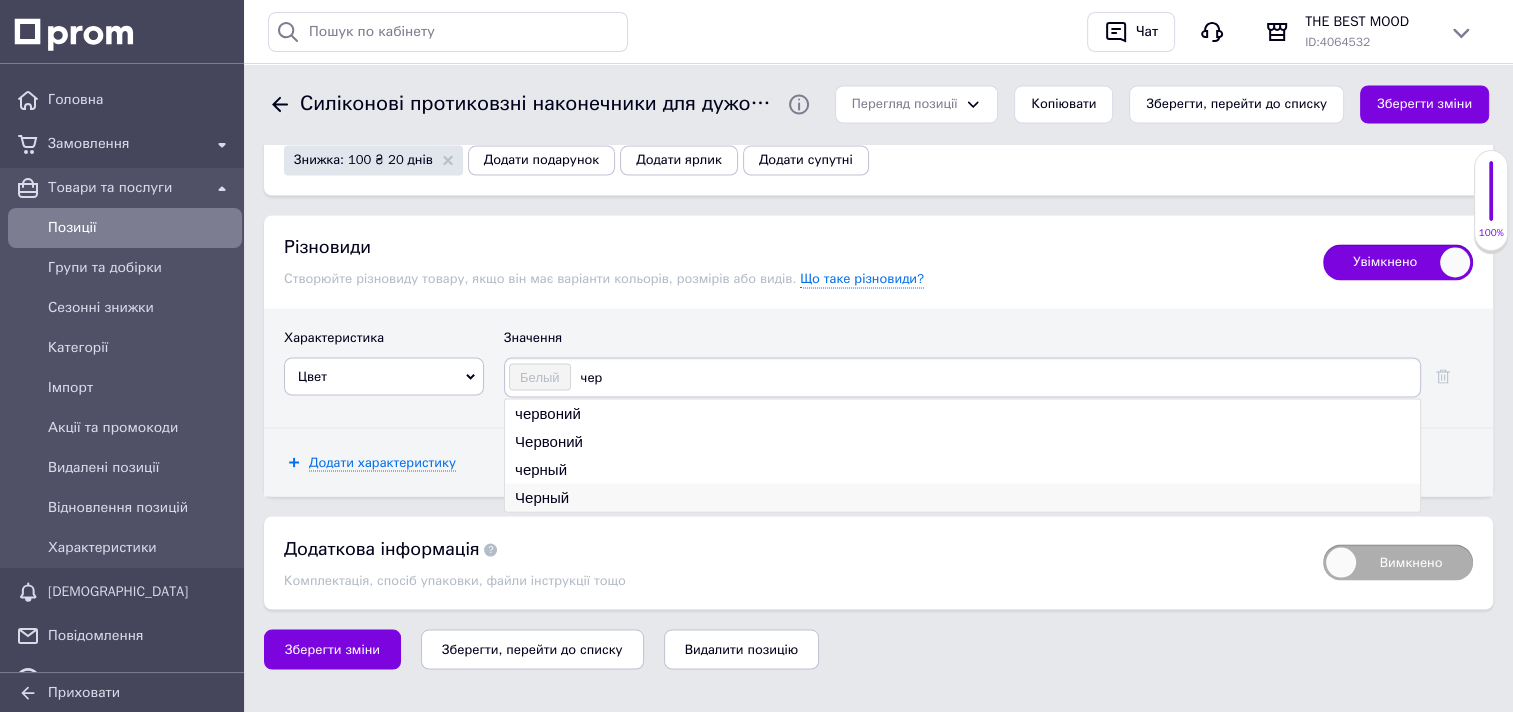 type on "чер" 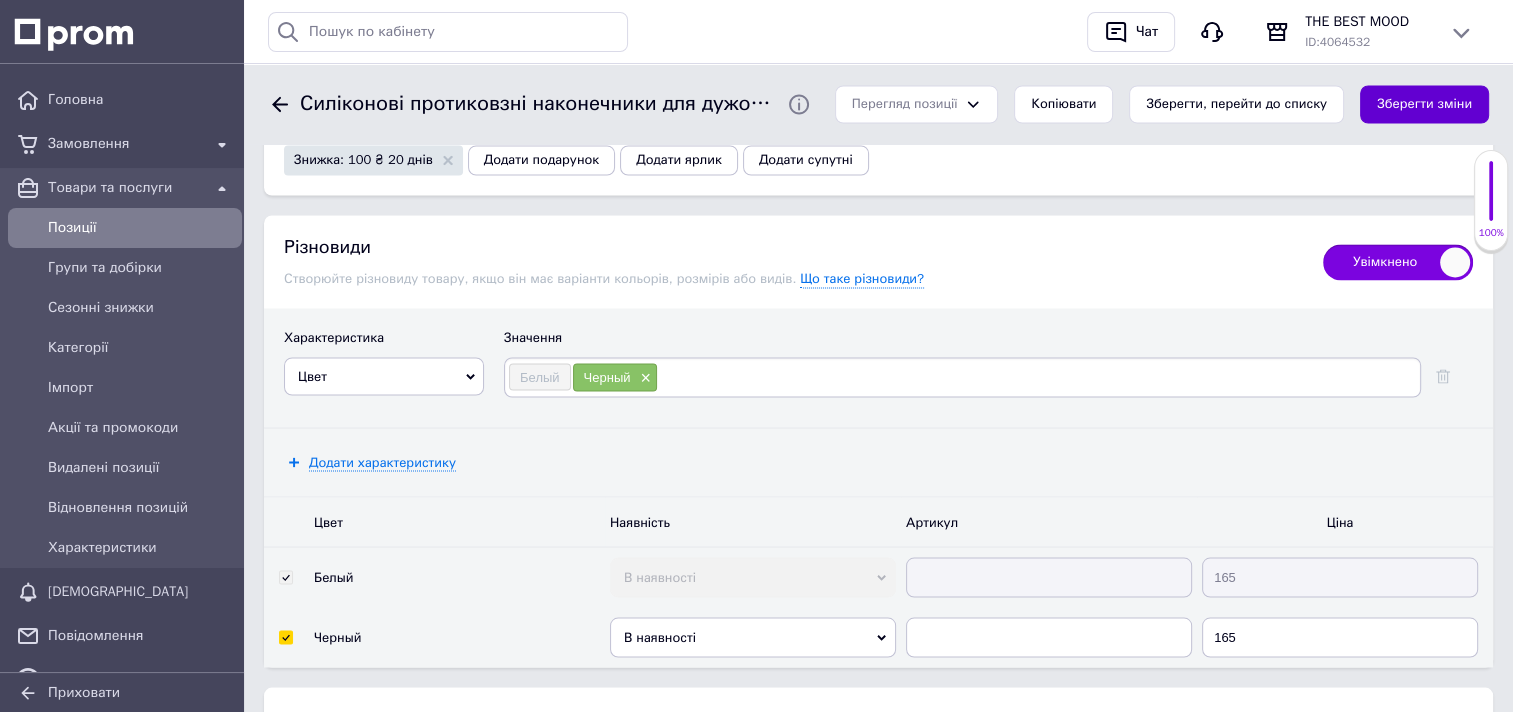 click on "Зберегти зміни" at bounding box center (1424, 104) 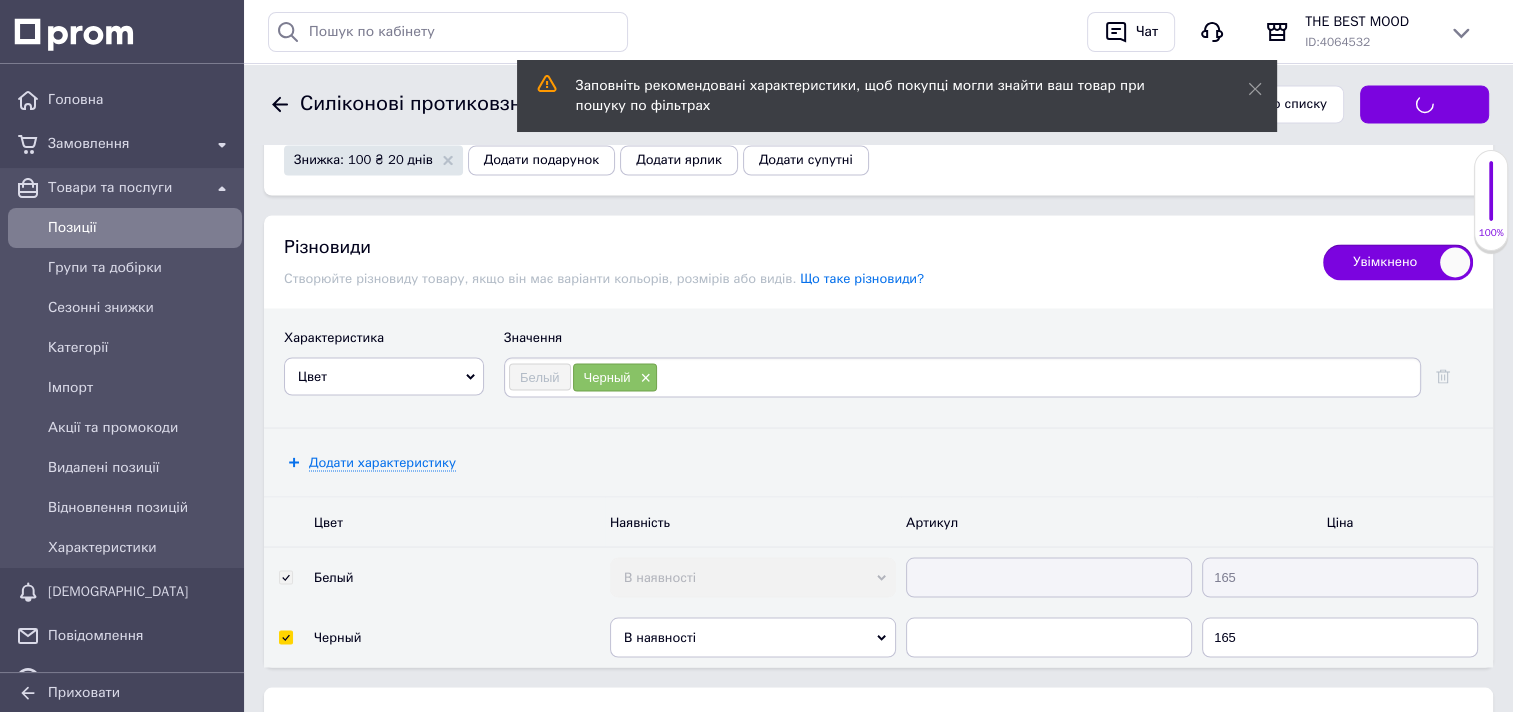 type on "Силіконові протиковзні наконечники для дужок окулярів 2 шт. (1пара)" 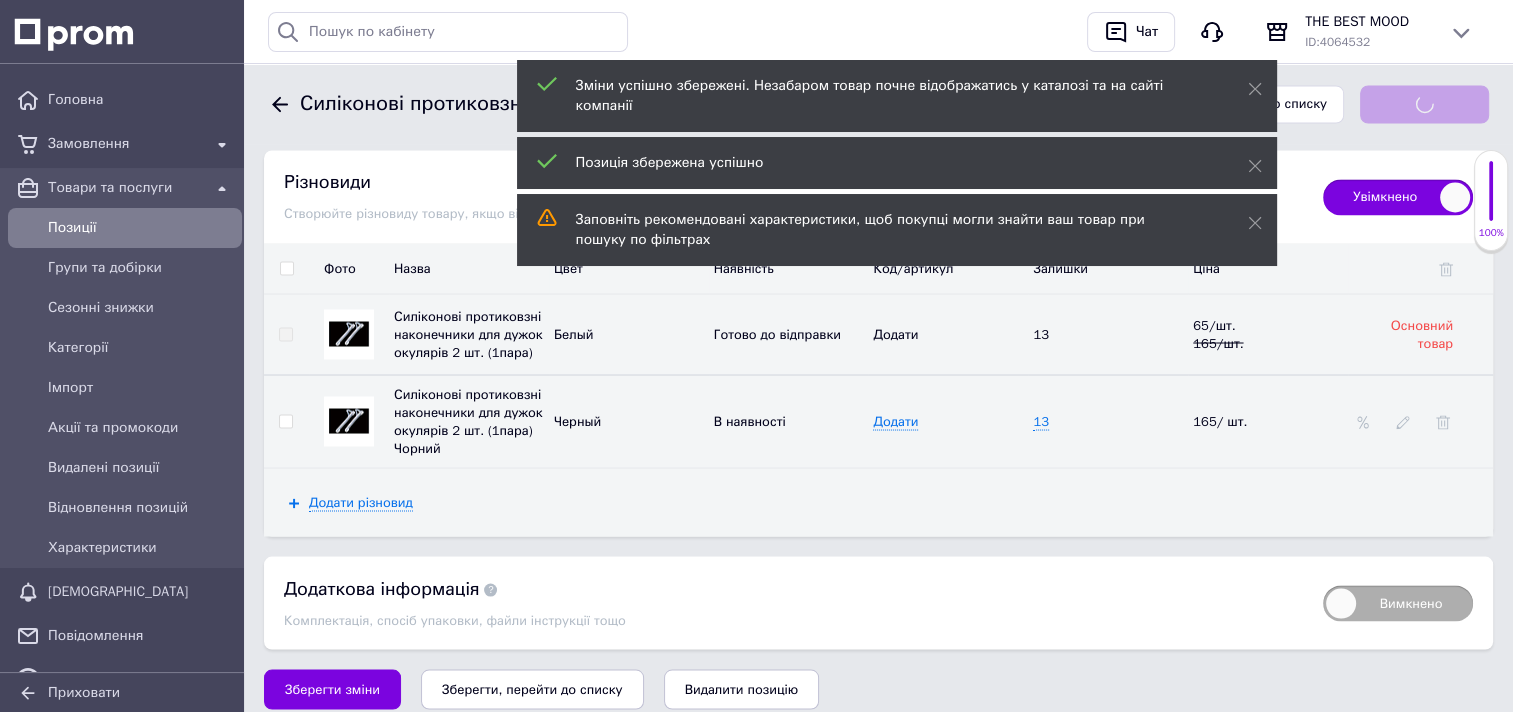 scroll, scrollTop: 125, scrollLeft: 0, axis: vertical 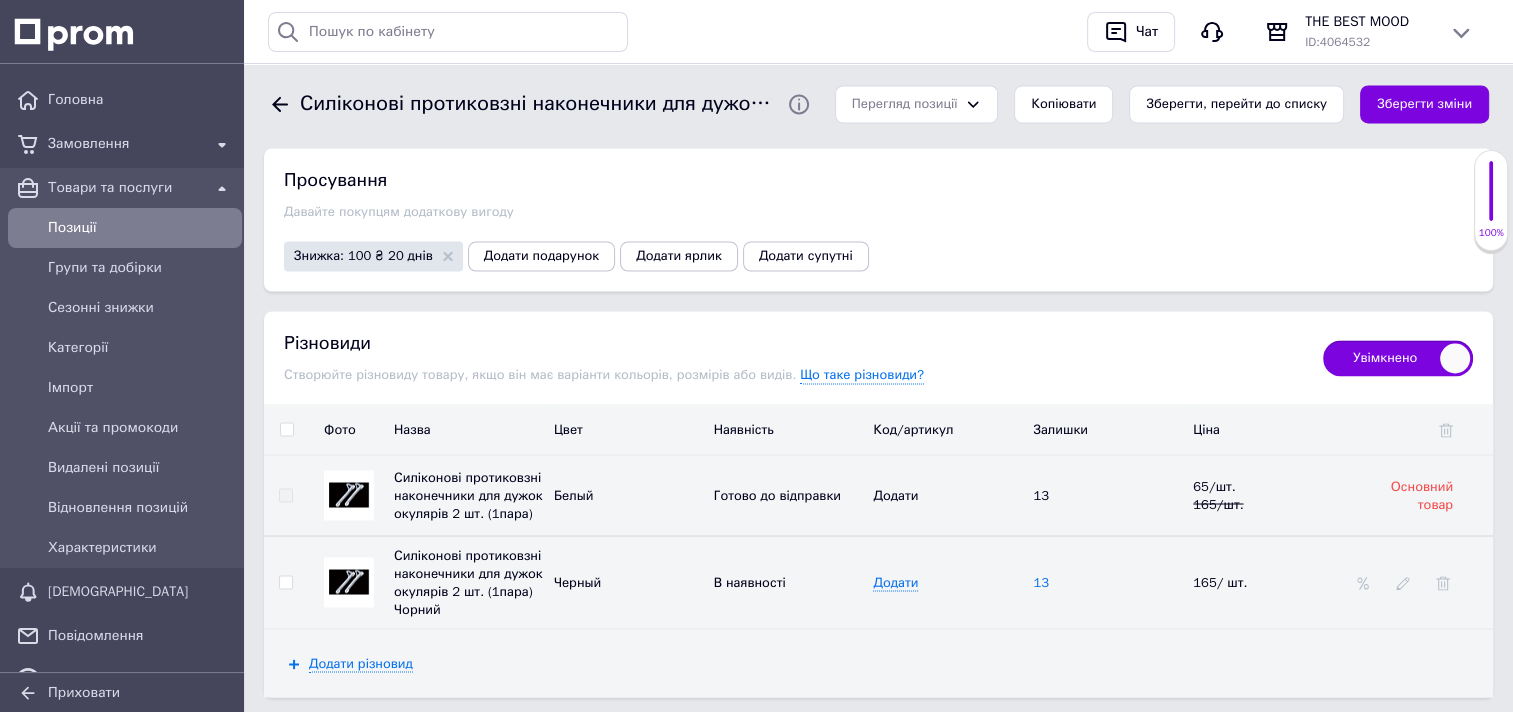 click on "13" at bounding box center (1041, 582) 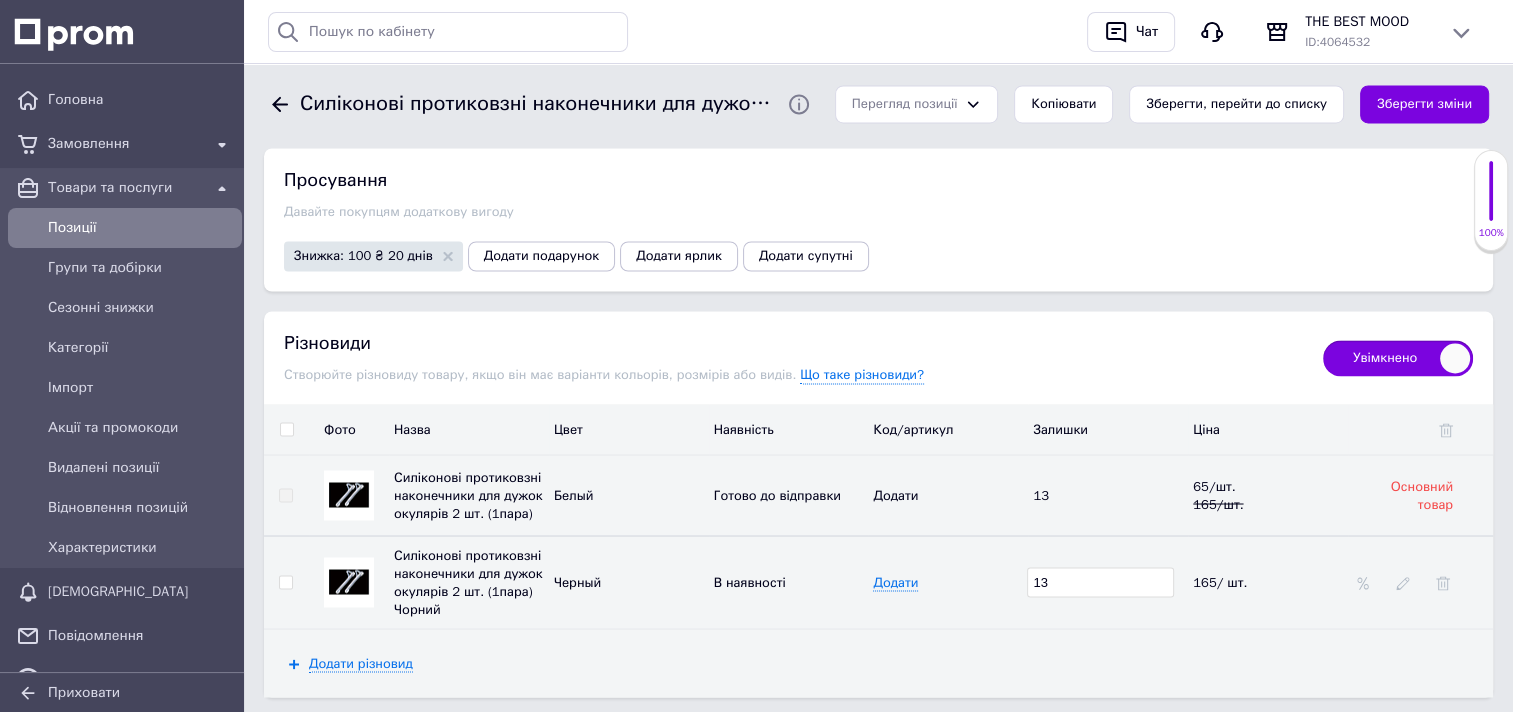 click on "13" at bounding box center (1100, 582) 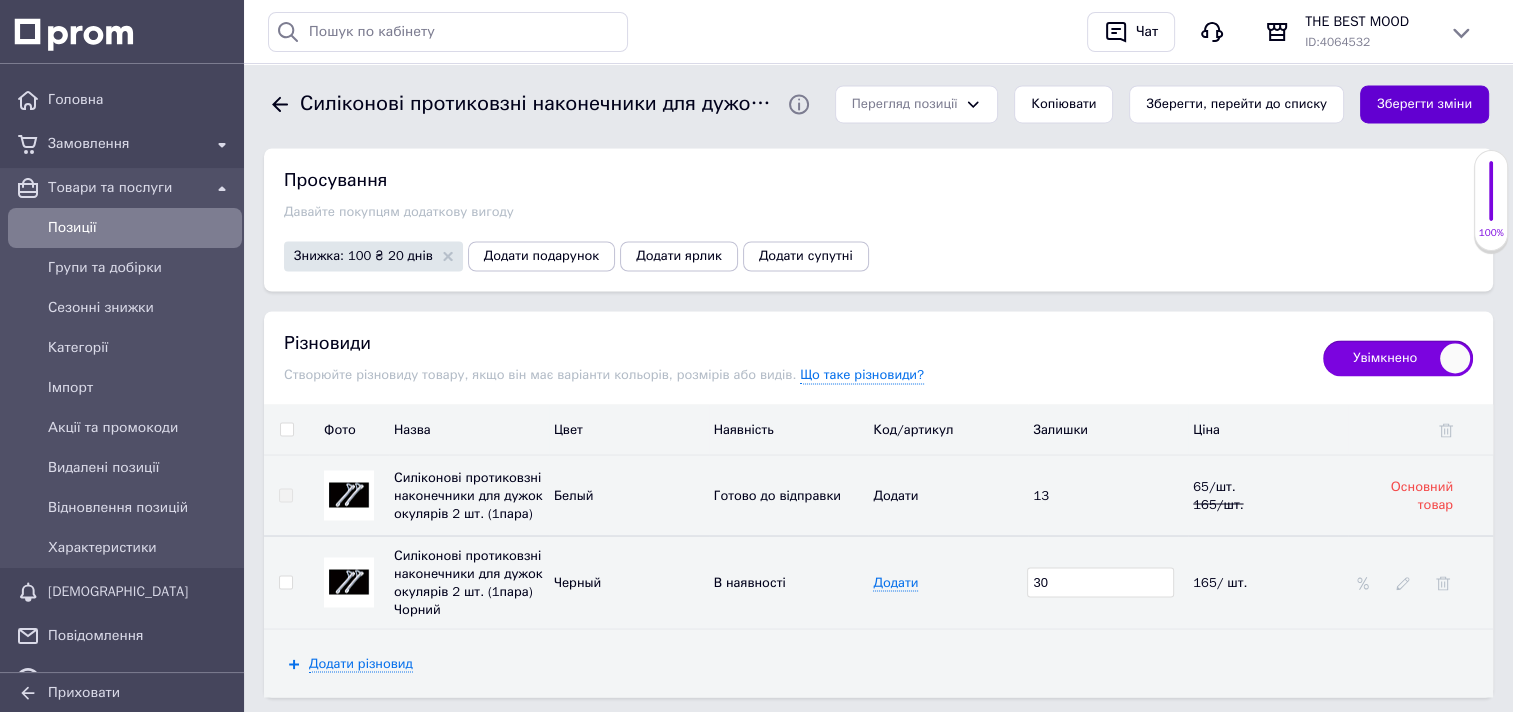 type on "30" 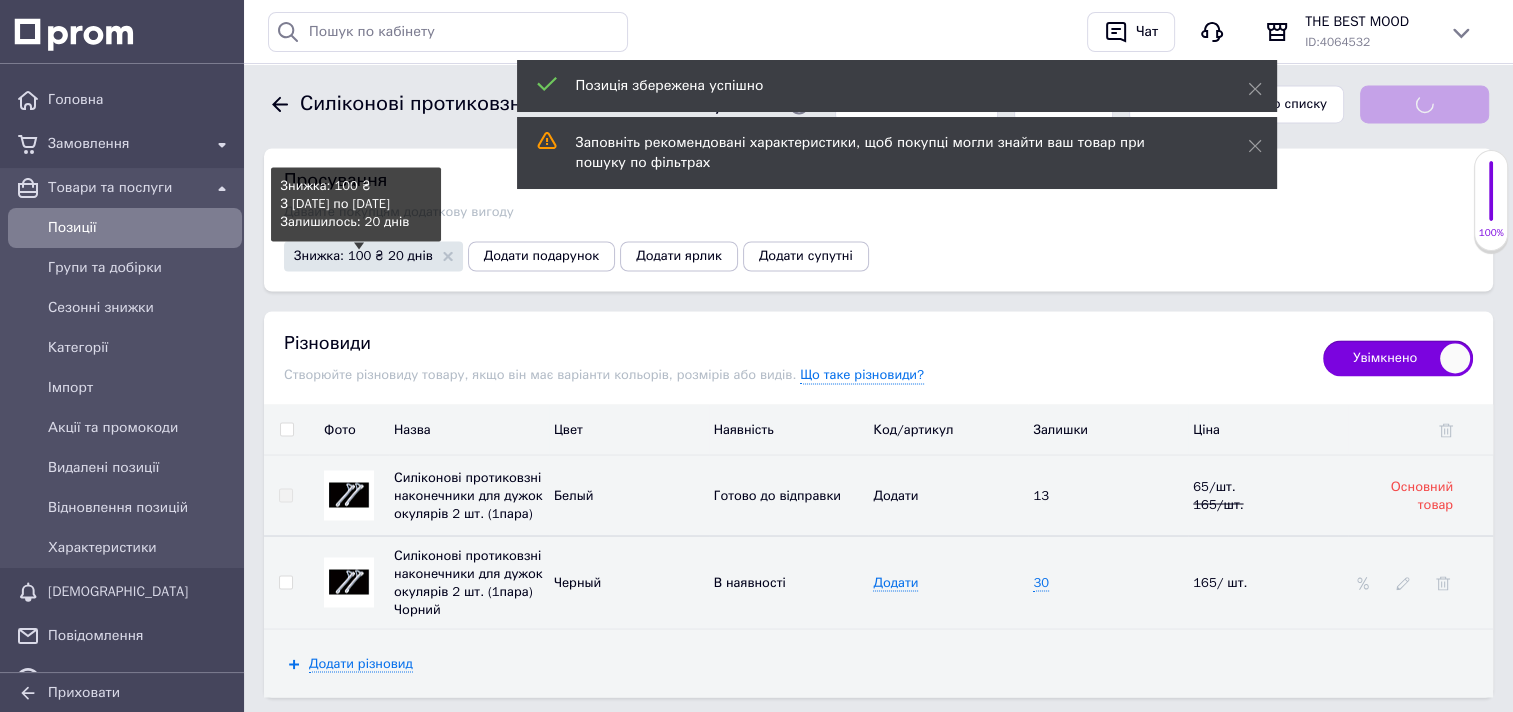click on "Знижка: 100 ₴ 20 днів" at bounding box center (363, 255) 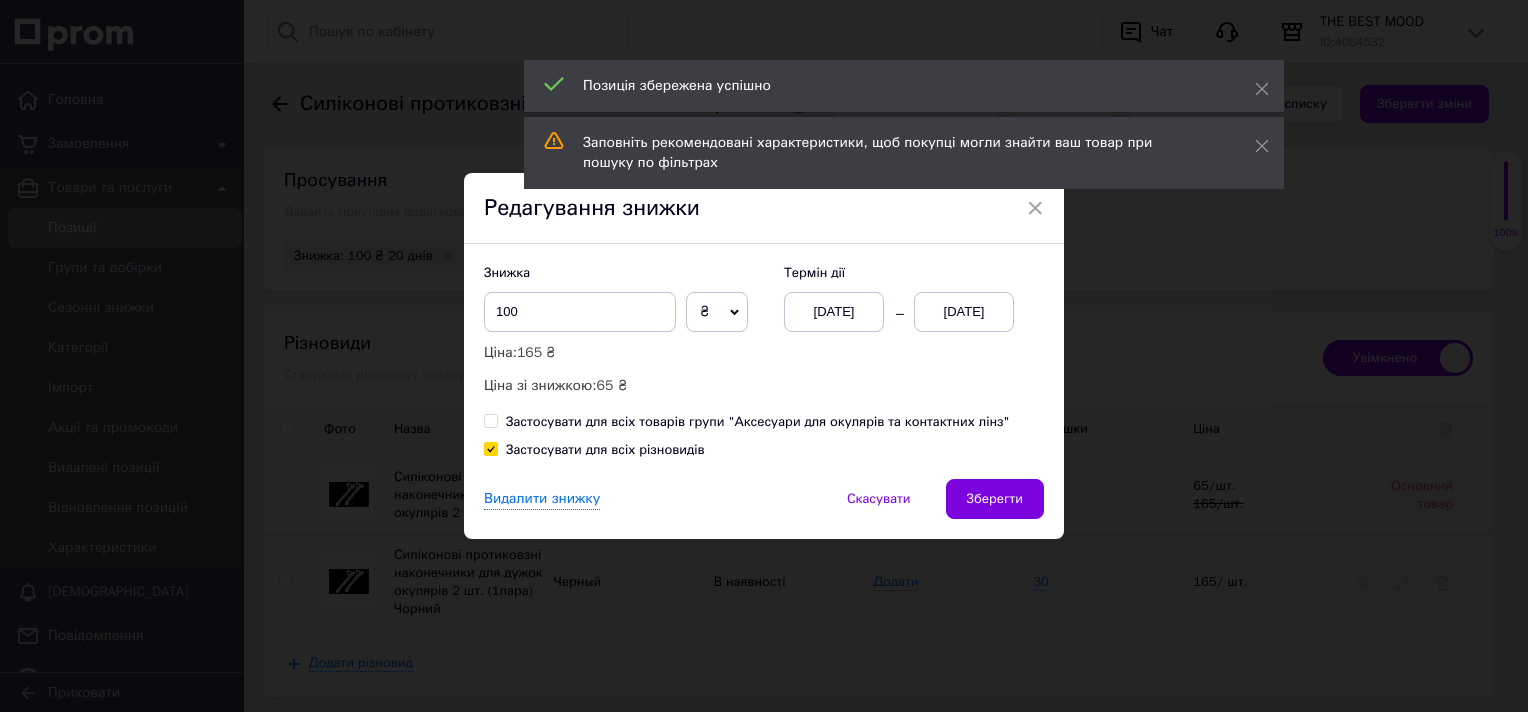 click on "[DATE]" at bounding box center (834, 312) 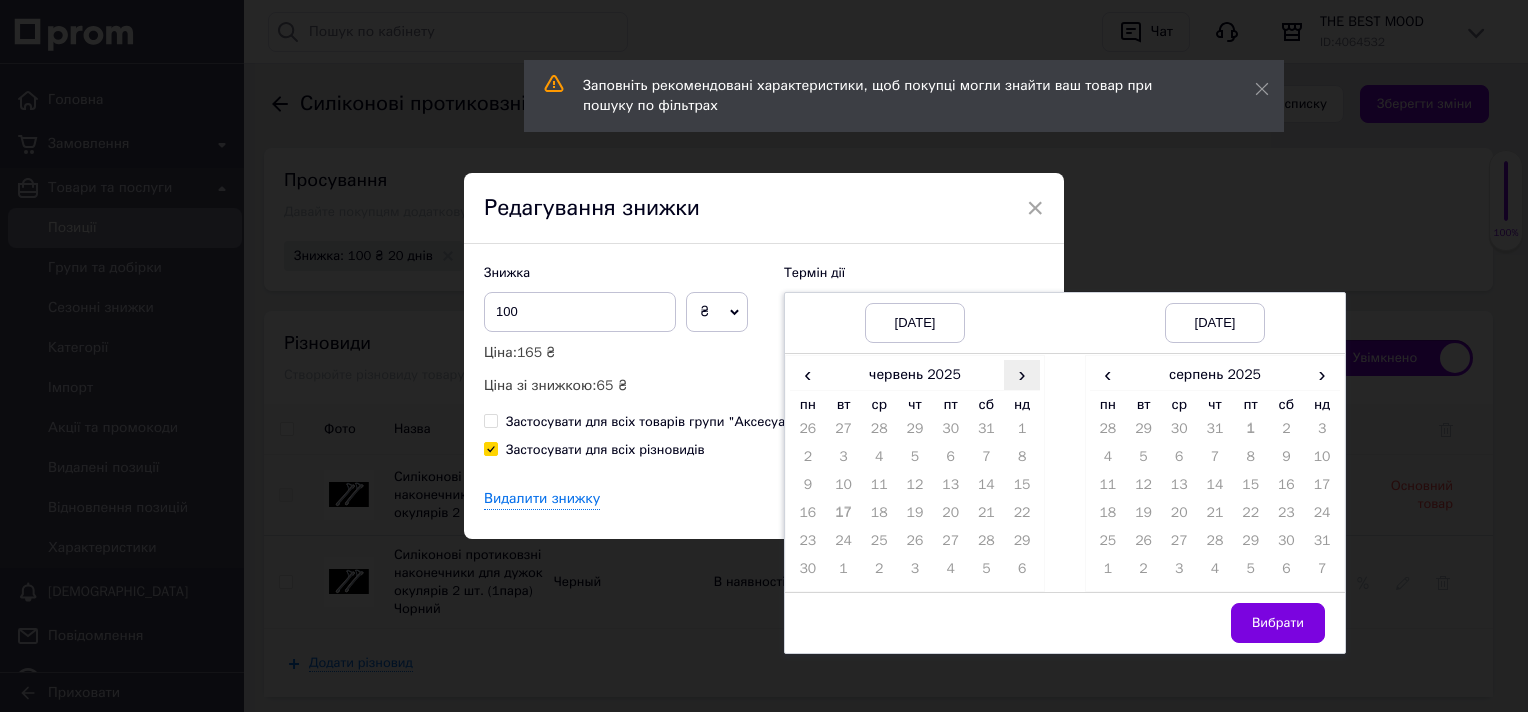 click on "›" at bounding box center [1022, 374] 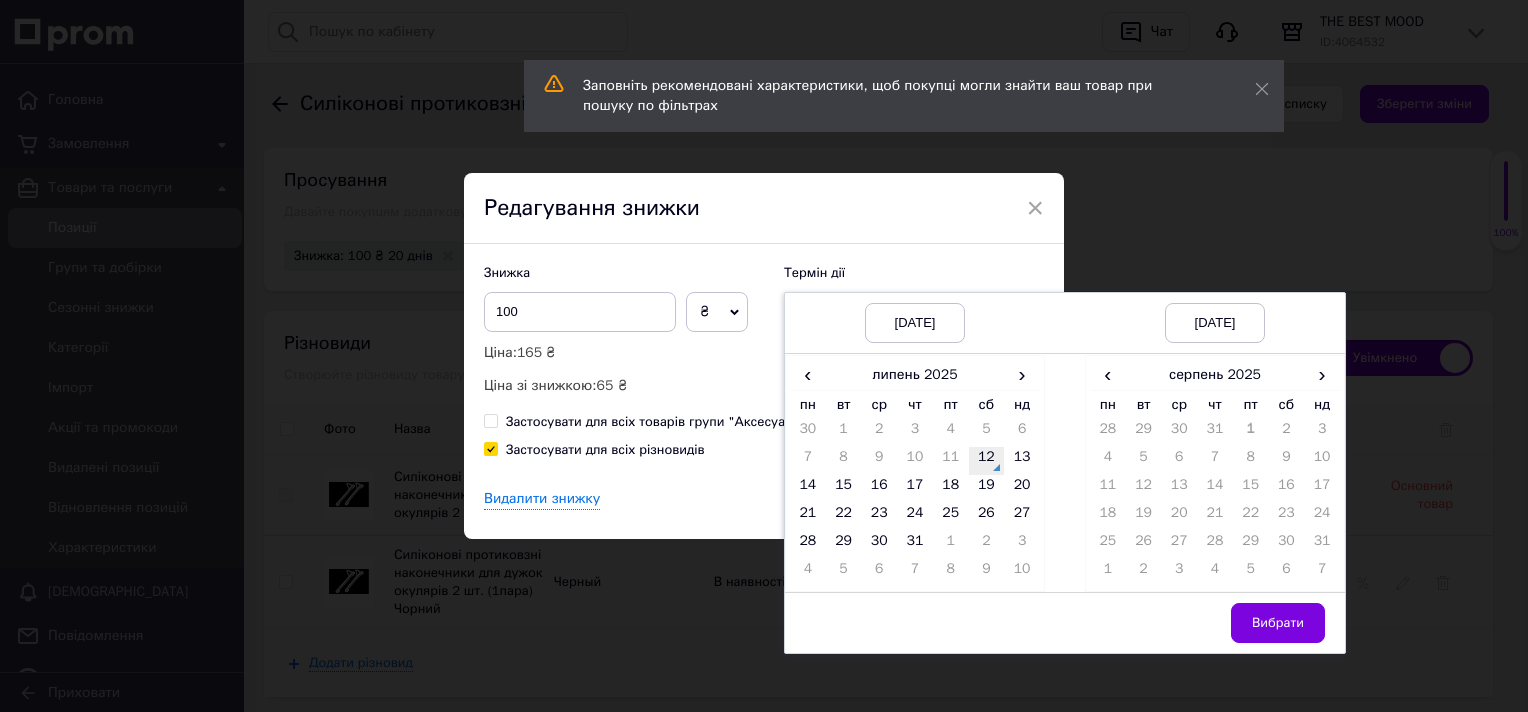 click on "12" at bounding box center [987, 461] 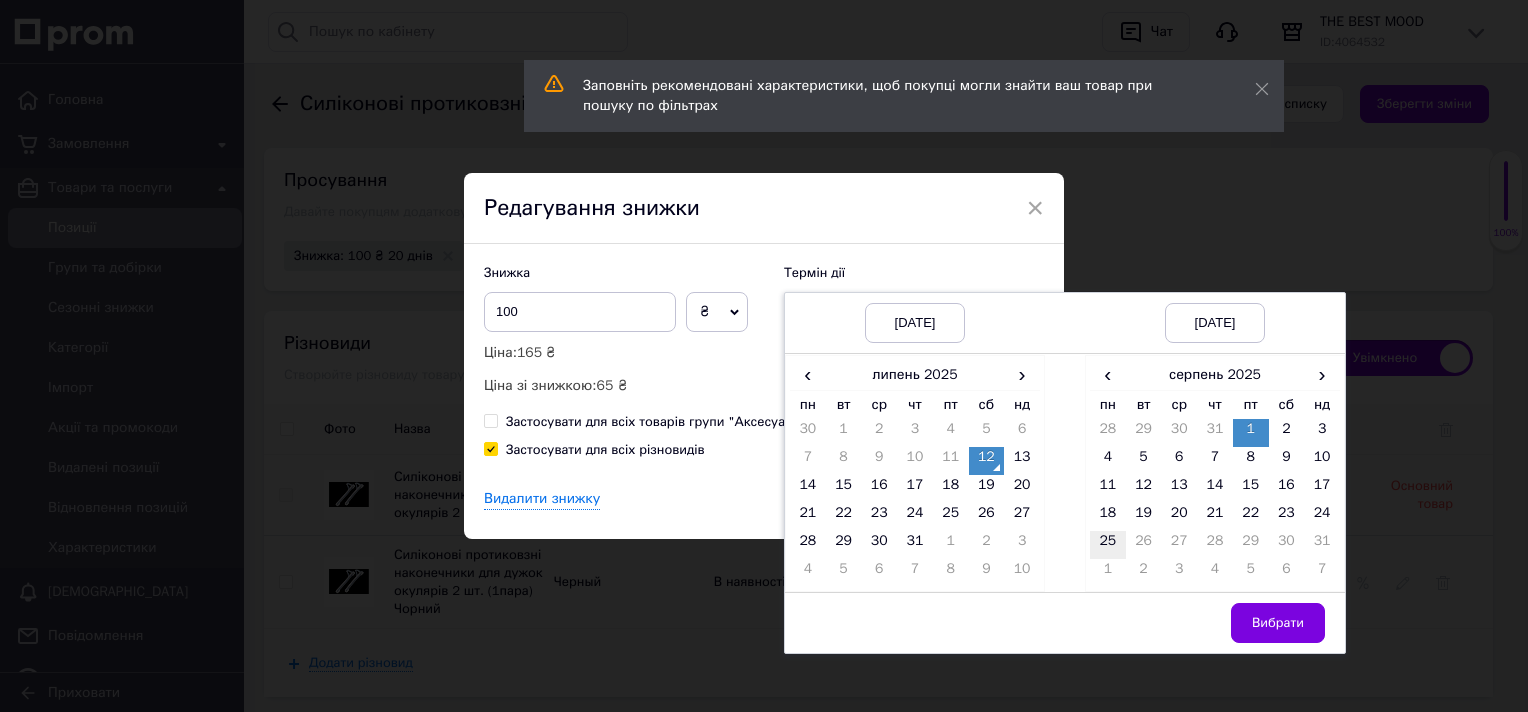 click on "25" at bounding box center [1108, 545] 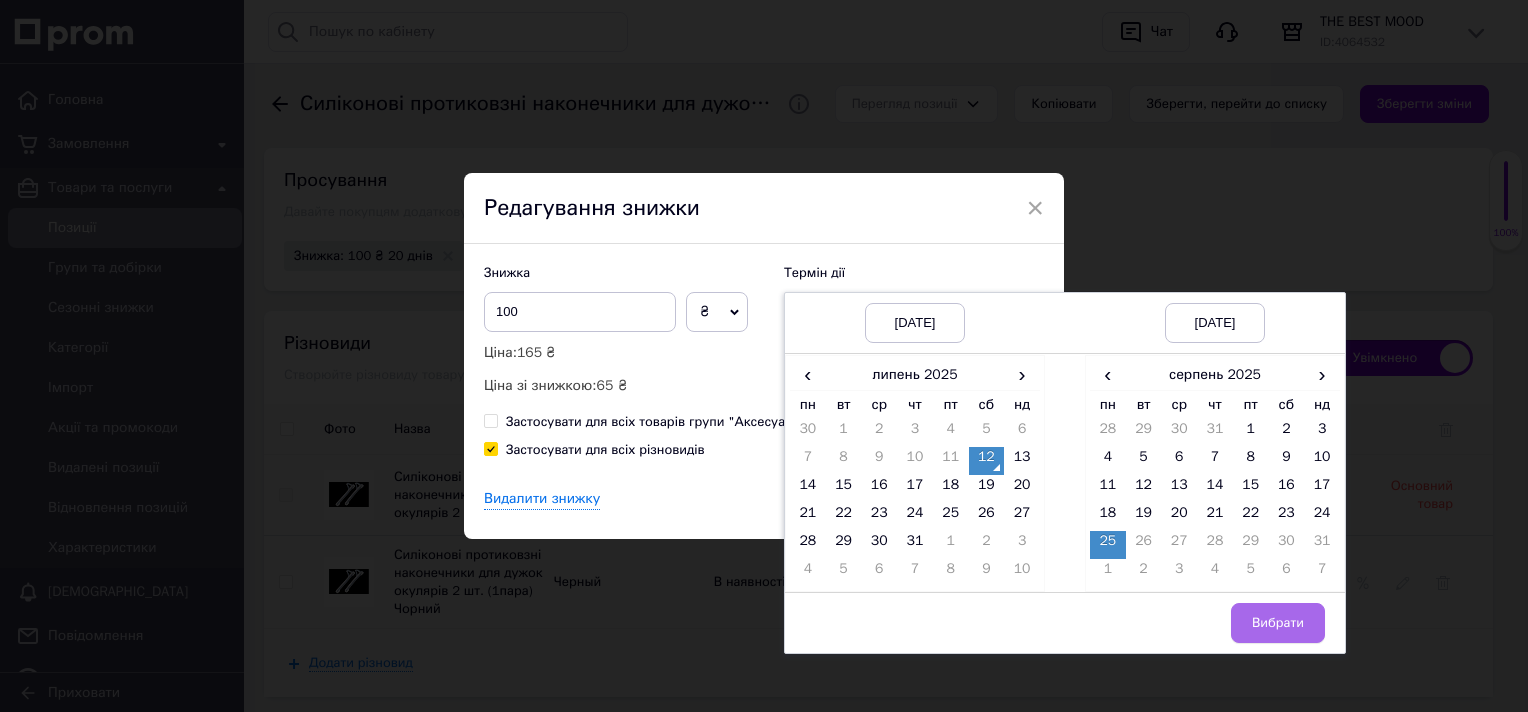 click on "Вибрати" at bounding box center (1278, 623) 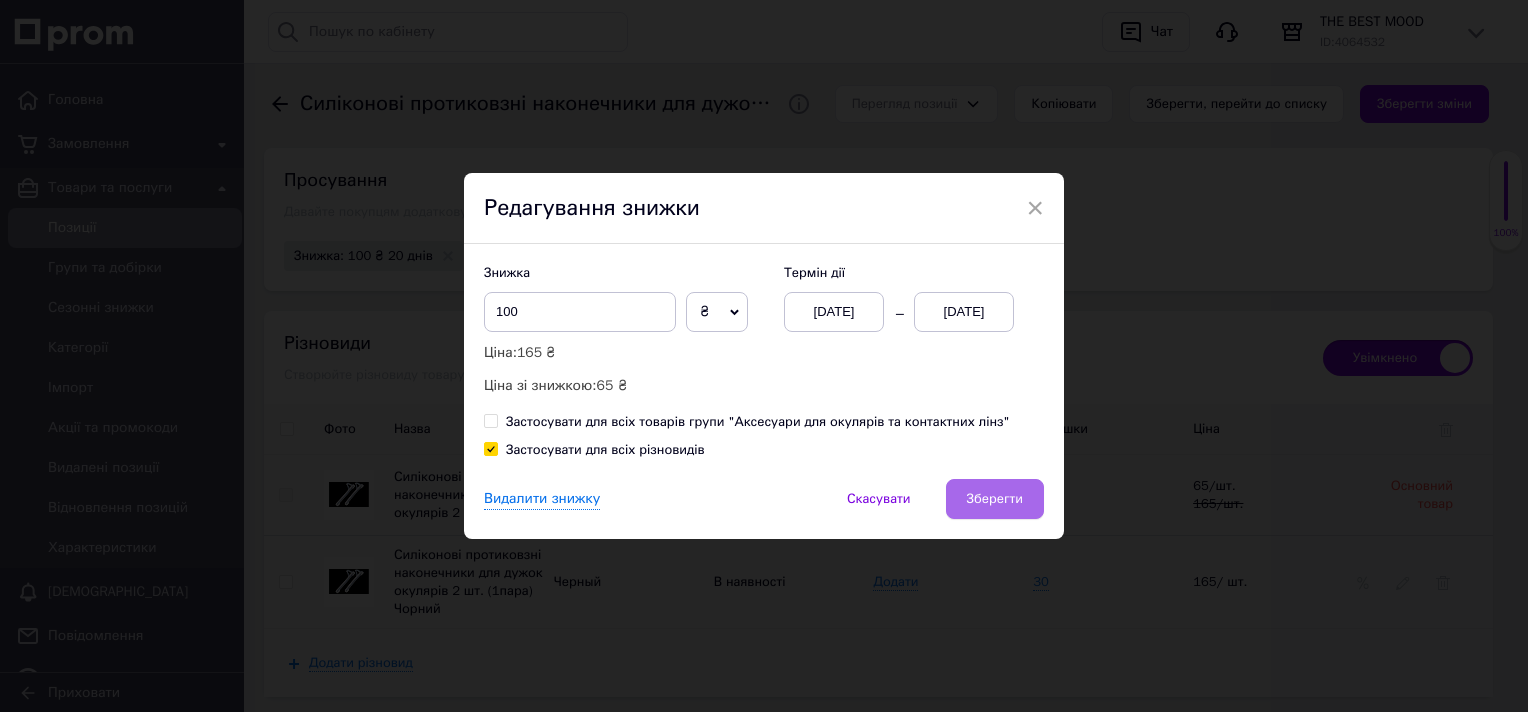 click on "Зберегти" at bounding box center (995, 499) 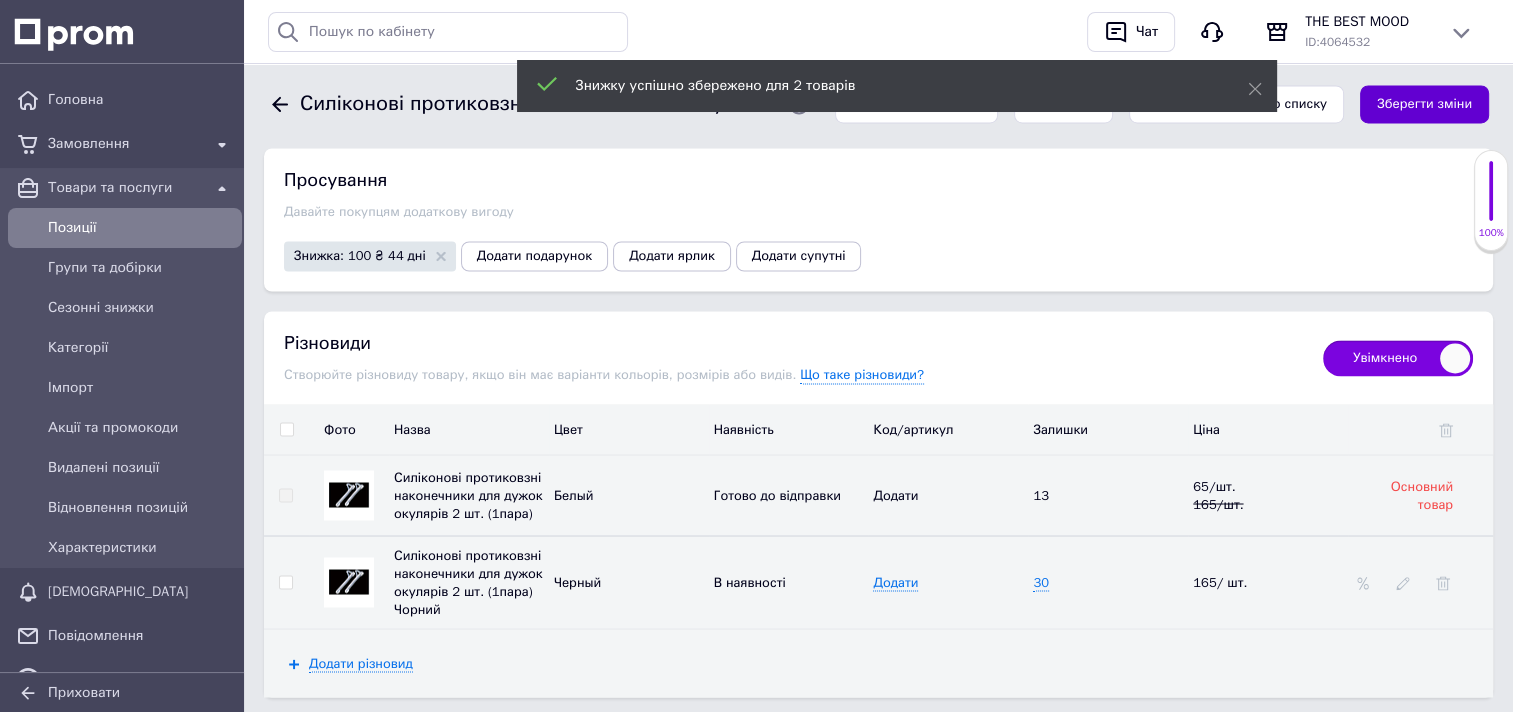 click on "Зберегти зміни" at bounding box center [1424, 104] 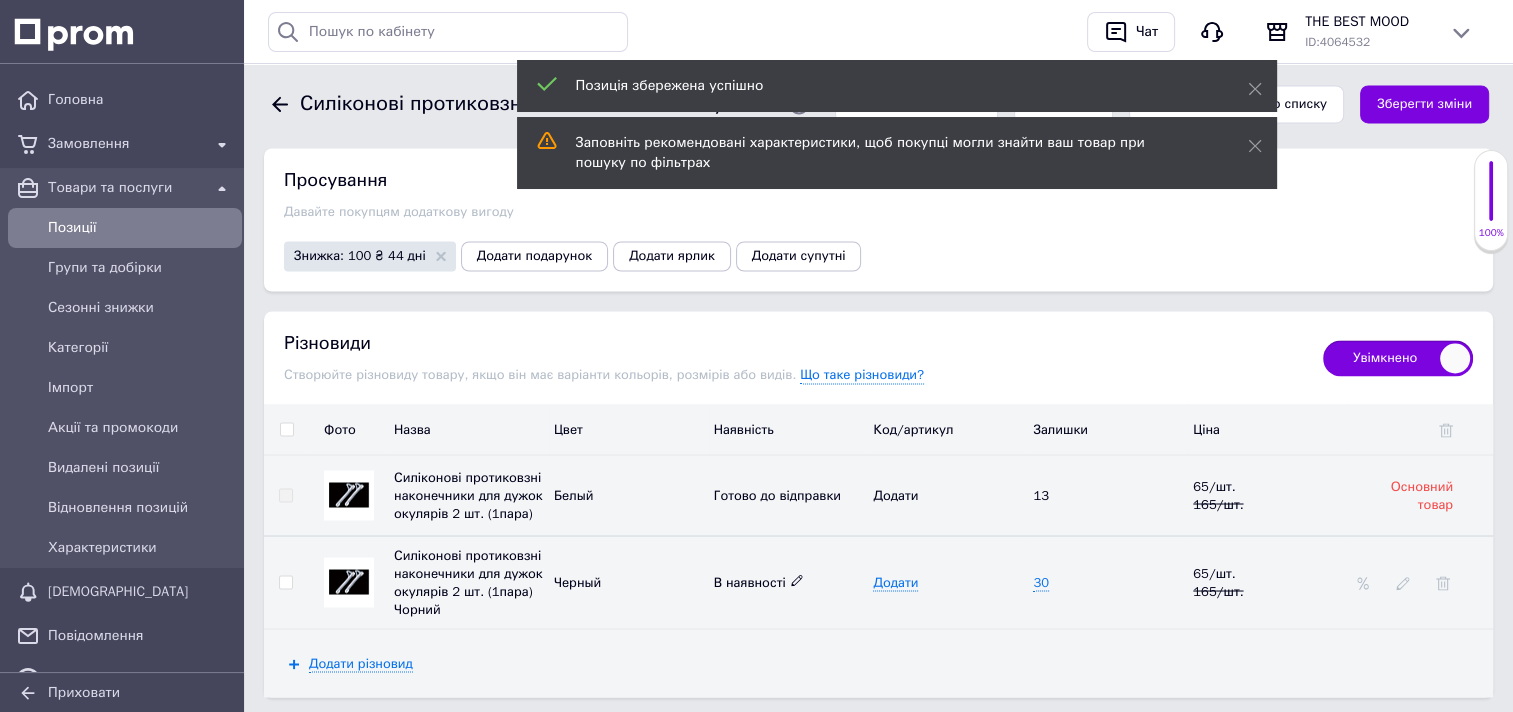 click 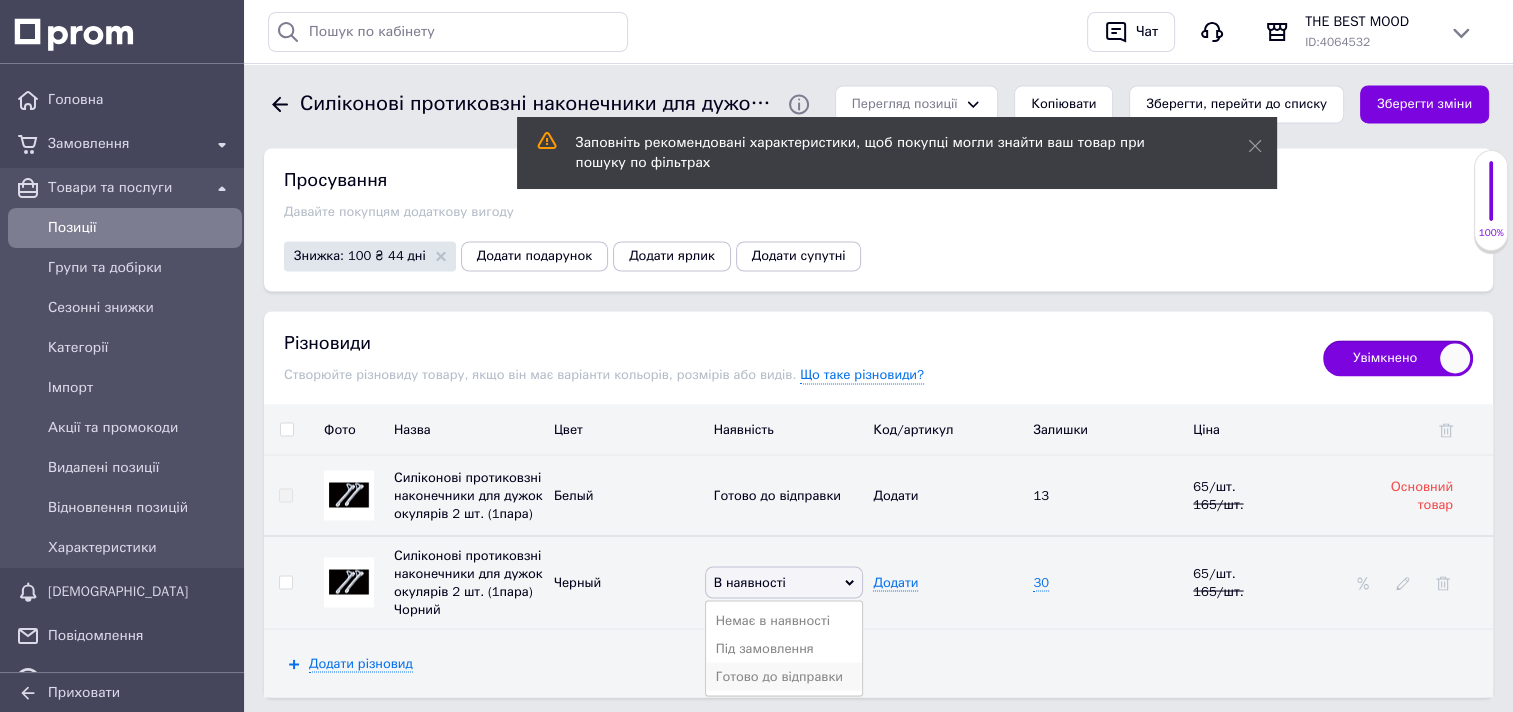 click on "Готово до відправки" at bounding box center (784, 676) 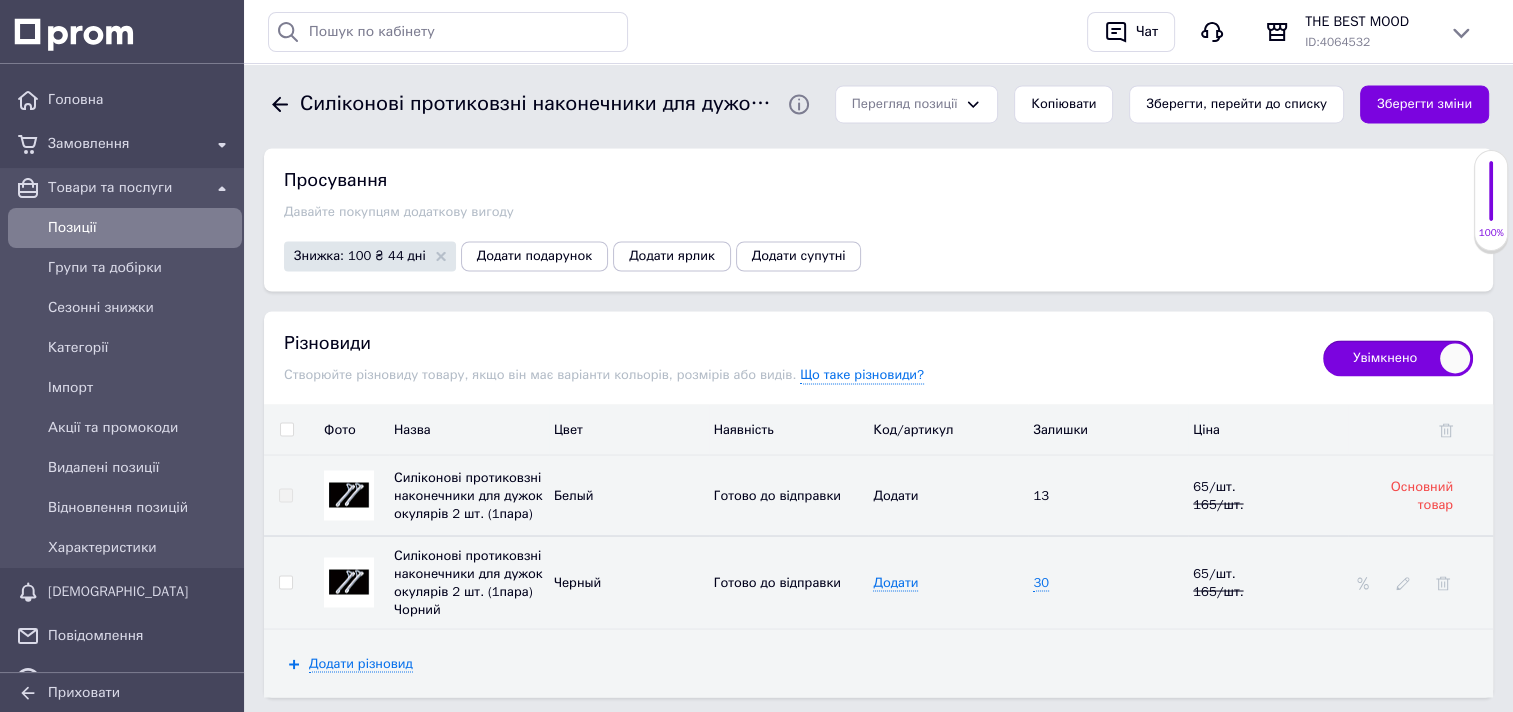 click at bounding box center (349, 581) 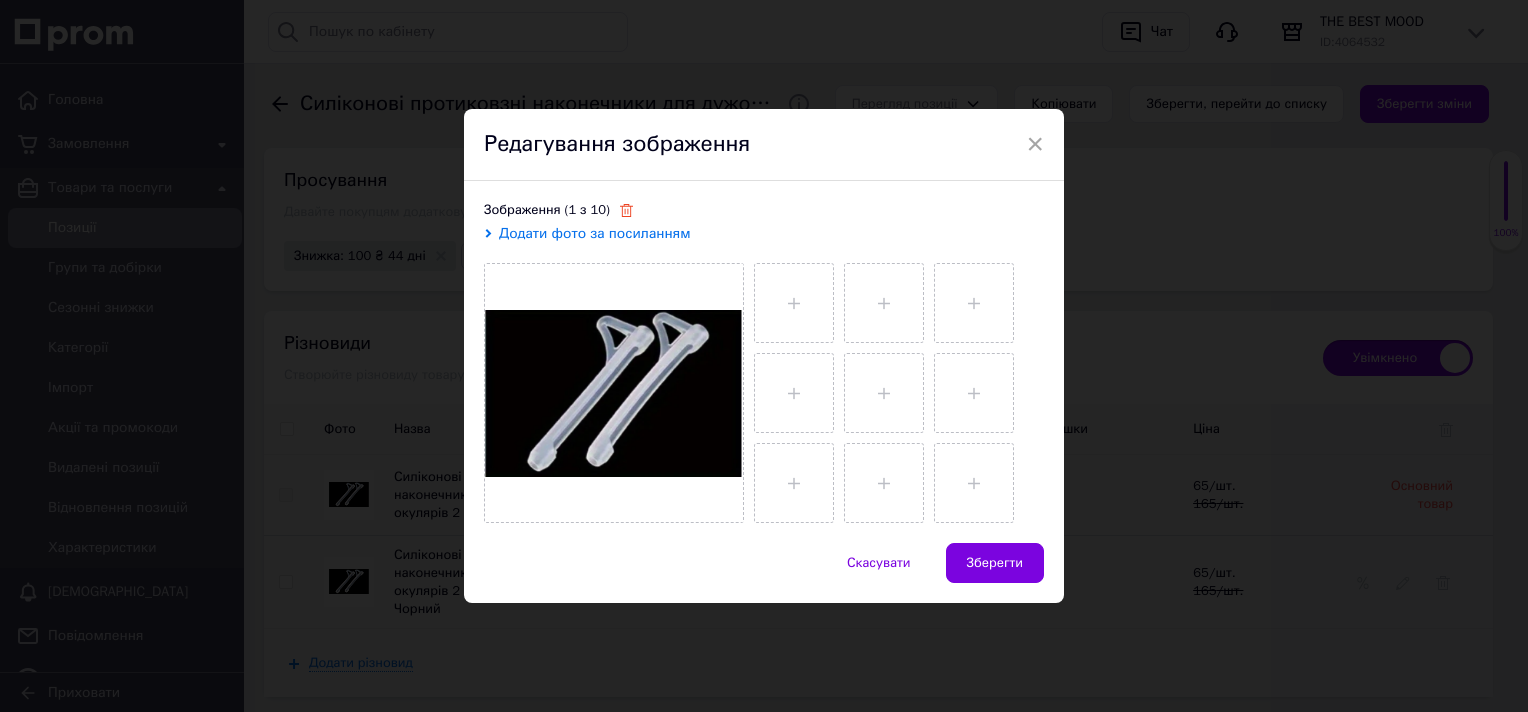 click 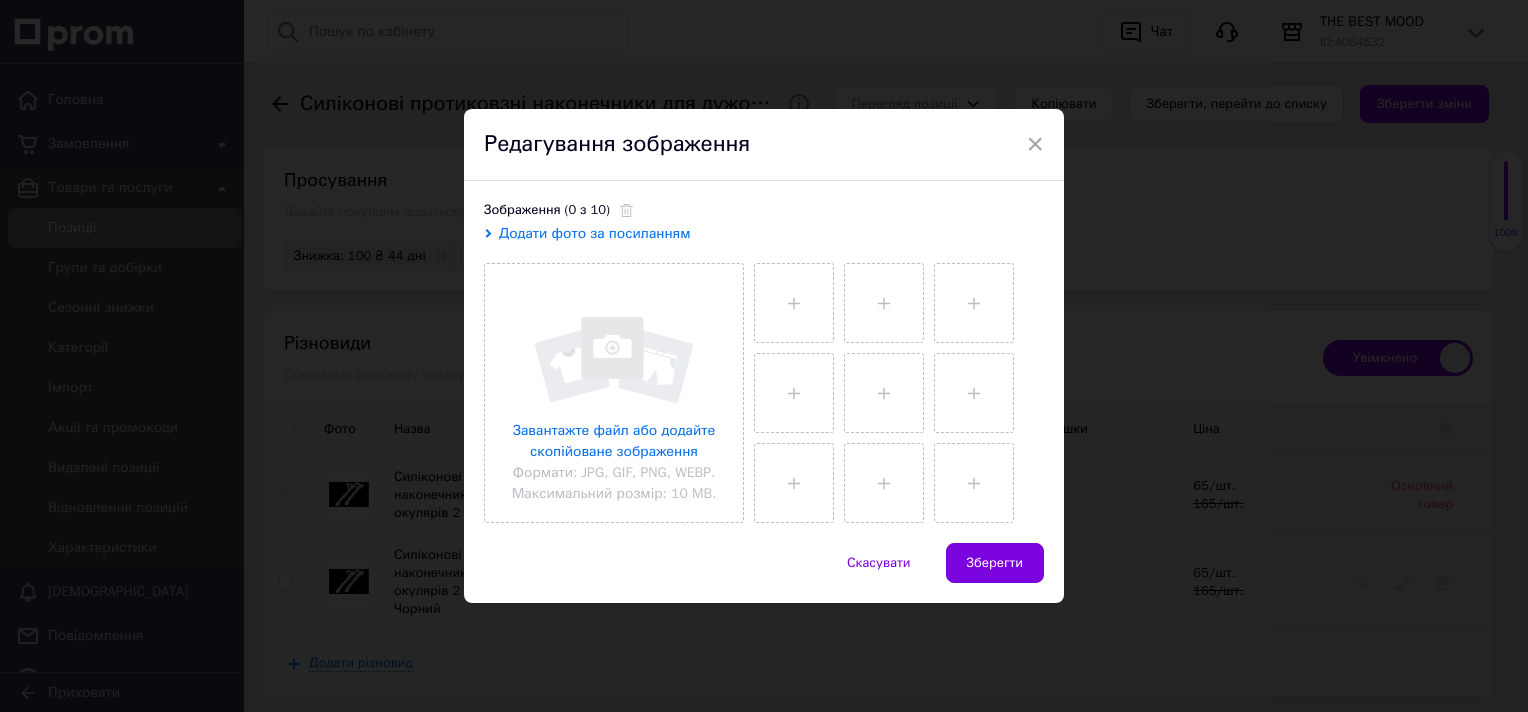 click on "Додати фото за посиланням" at bounding box center [595, 233] 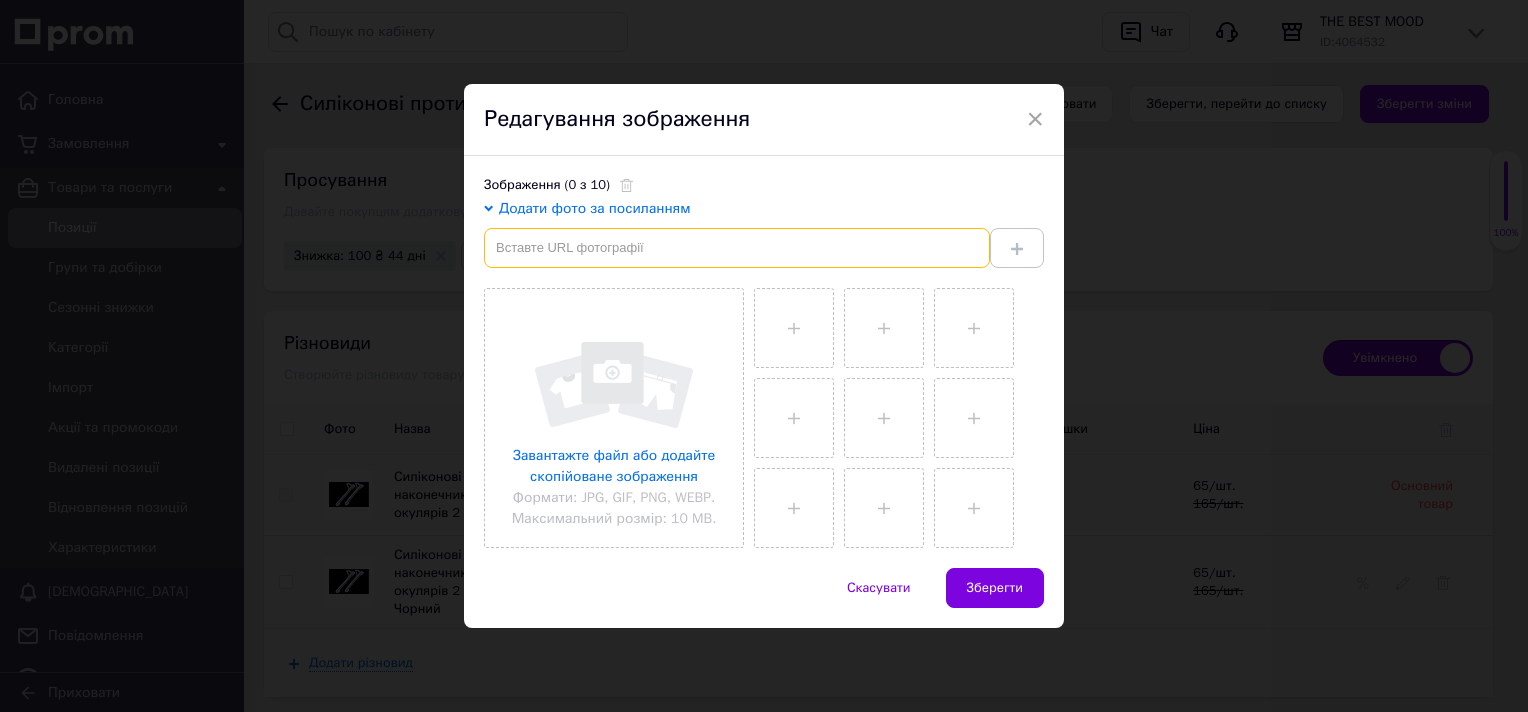 click at bounding box center (737, 248) 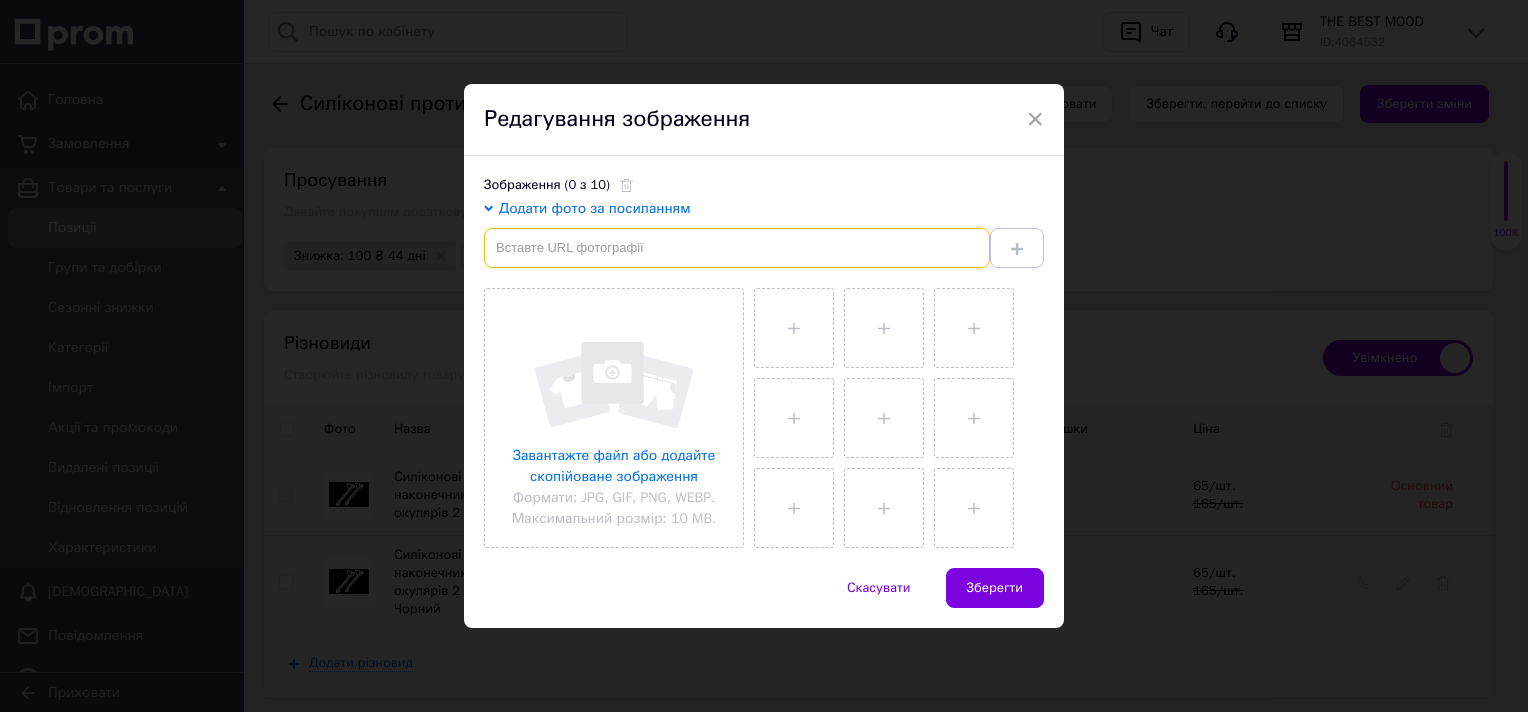 paste on "https://img.kwcdn.com/product/open/9f9ffa6817cc41b6be872c8083d6ba7c-goods.jpeg?imageView2/2/w/800/q/70/format/webp" 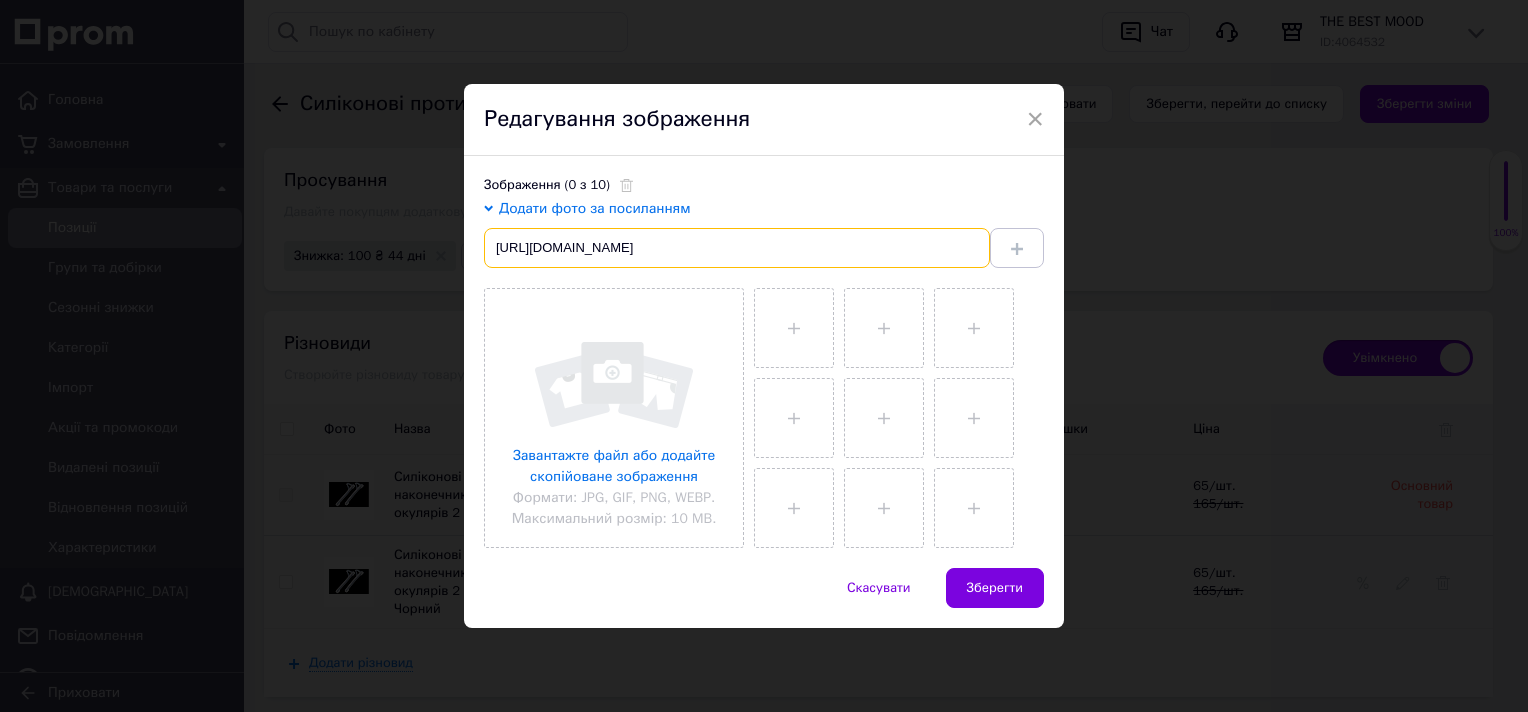 scroll, scrollTop: 0, scrollLeft: 244, axis: horizontal 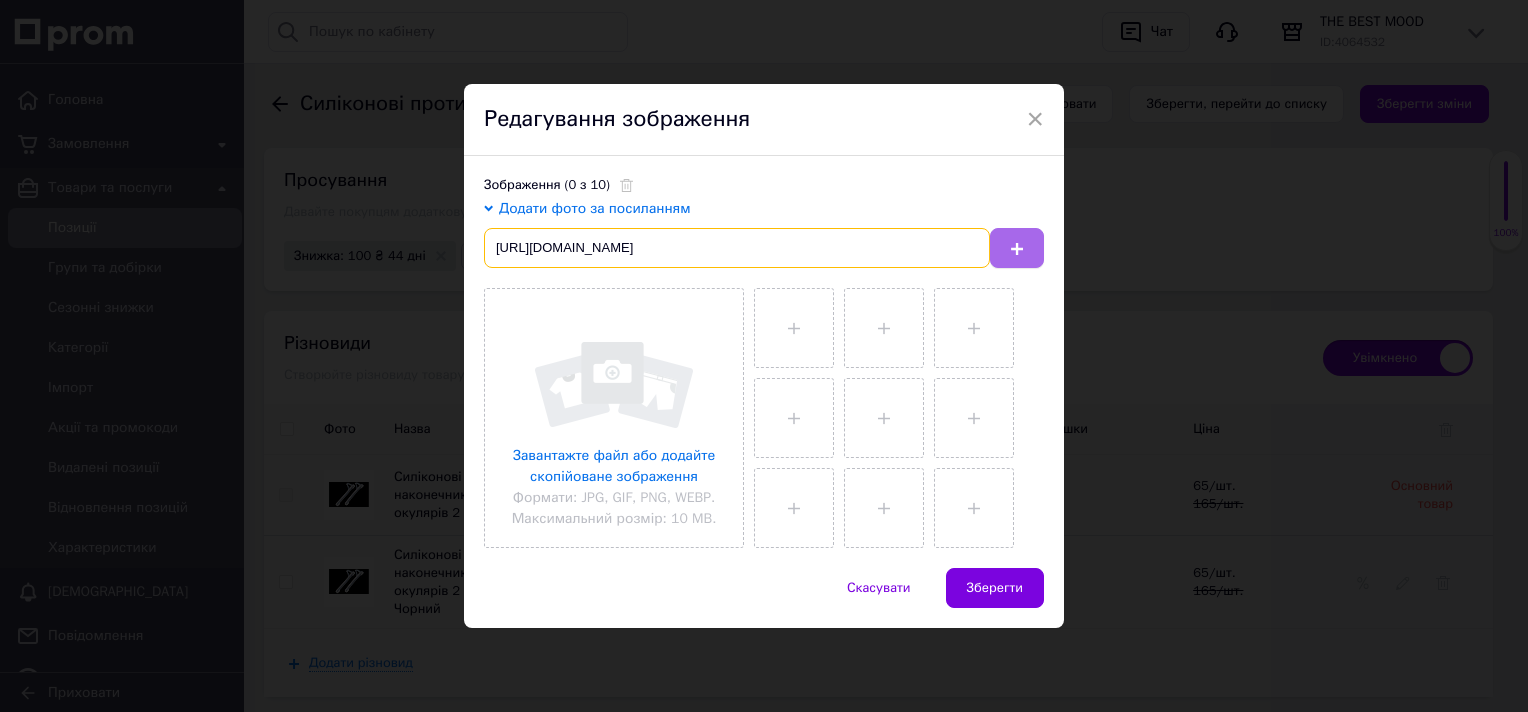 type on "https://img.kwcdn.com/product/open/9f9ffa6817cc41b6be872c8083d6ba7c-goods.jpeg?imageView2/2/w/800/q/70/format/webp" 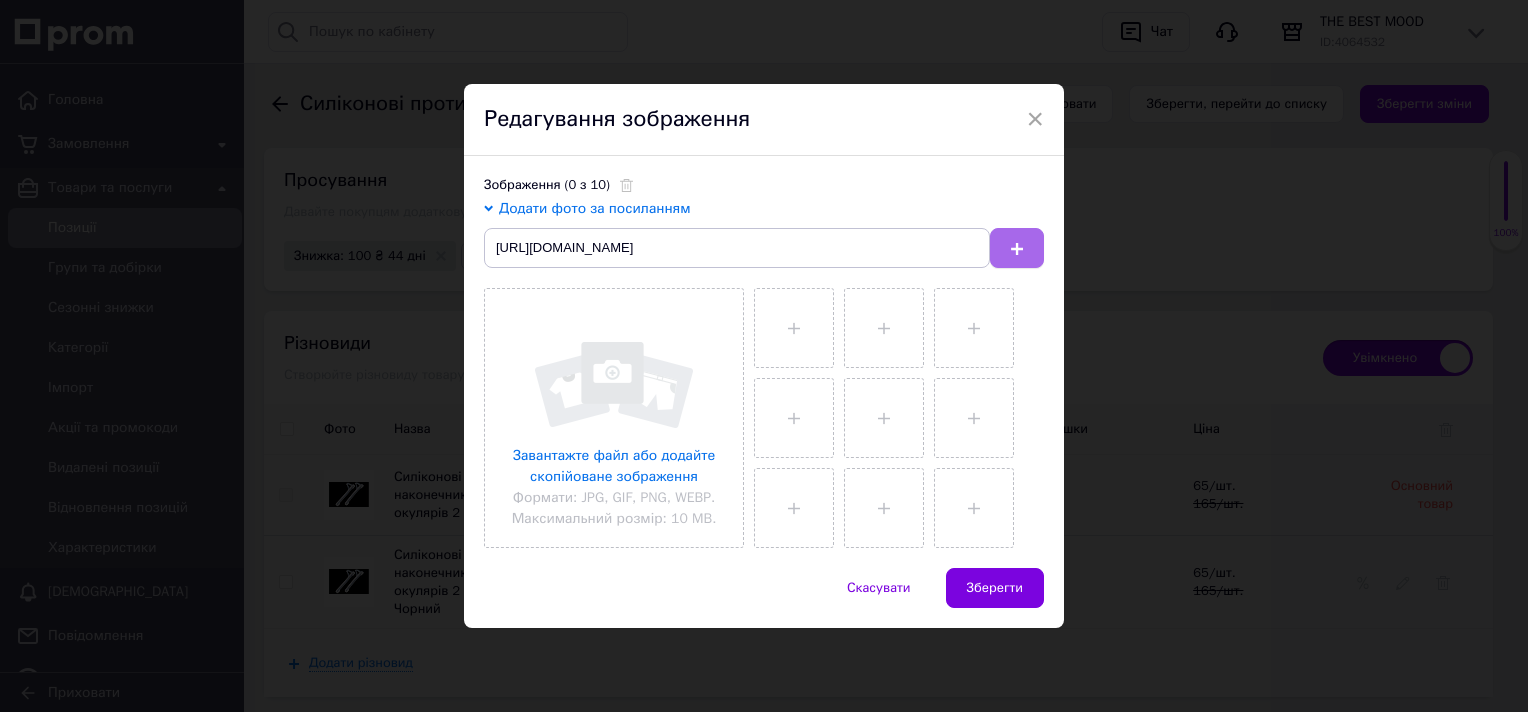 click at bounding box center (1017, 248) 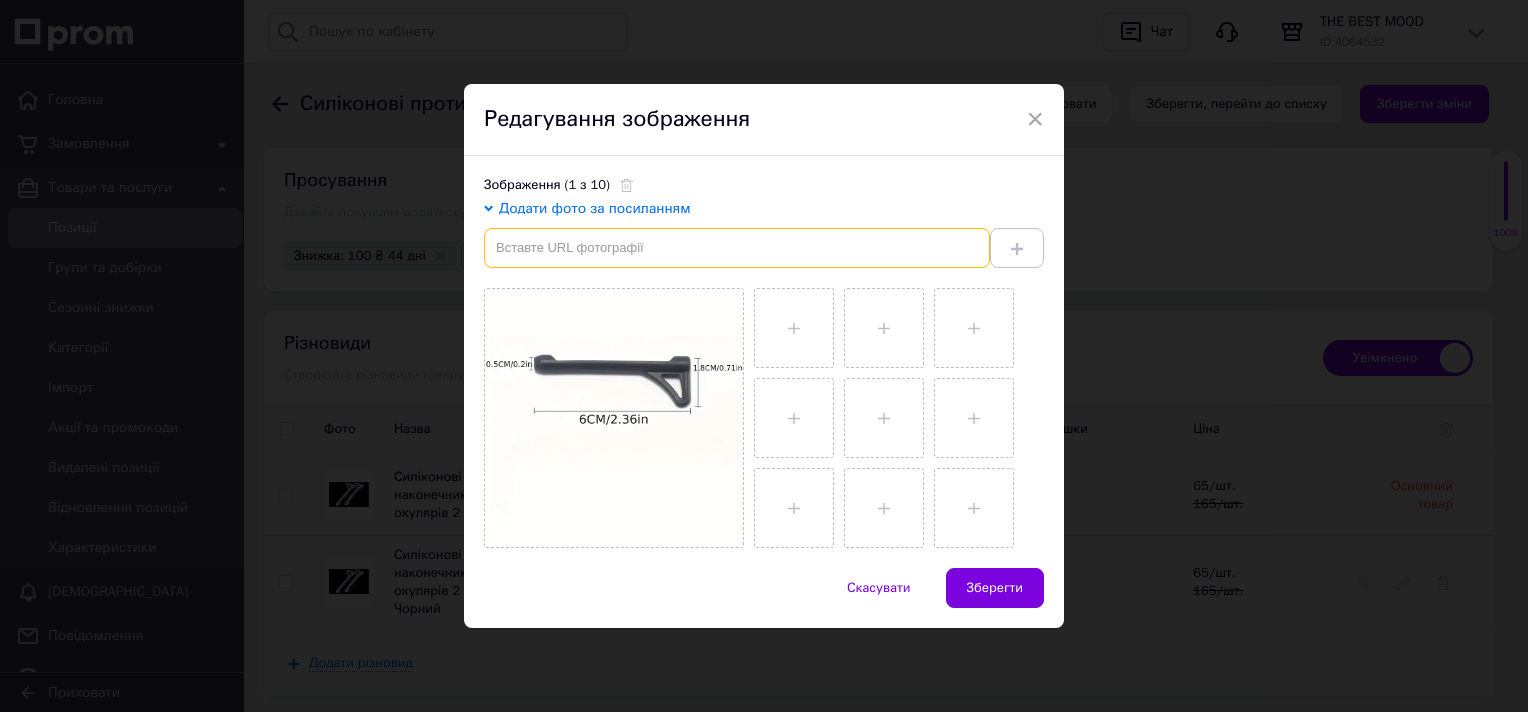 click at bounding box center [737, 248] 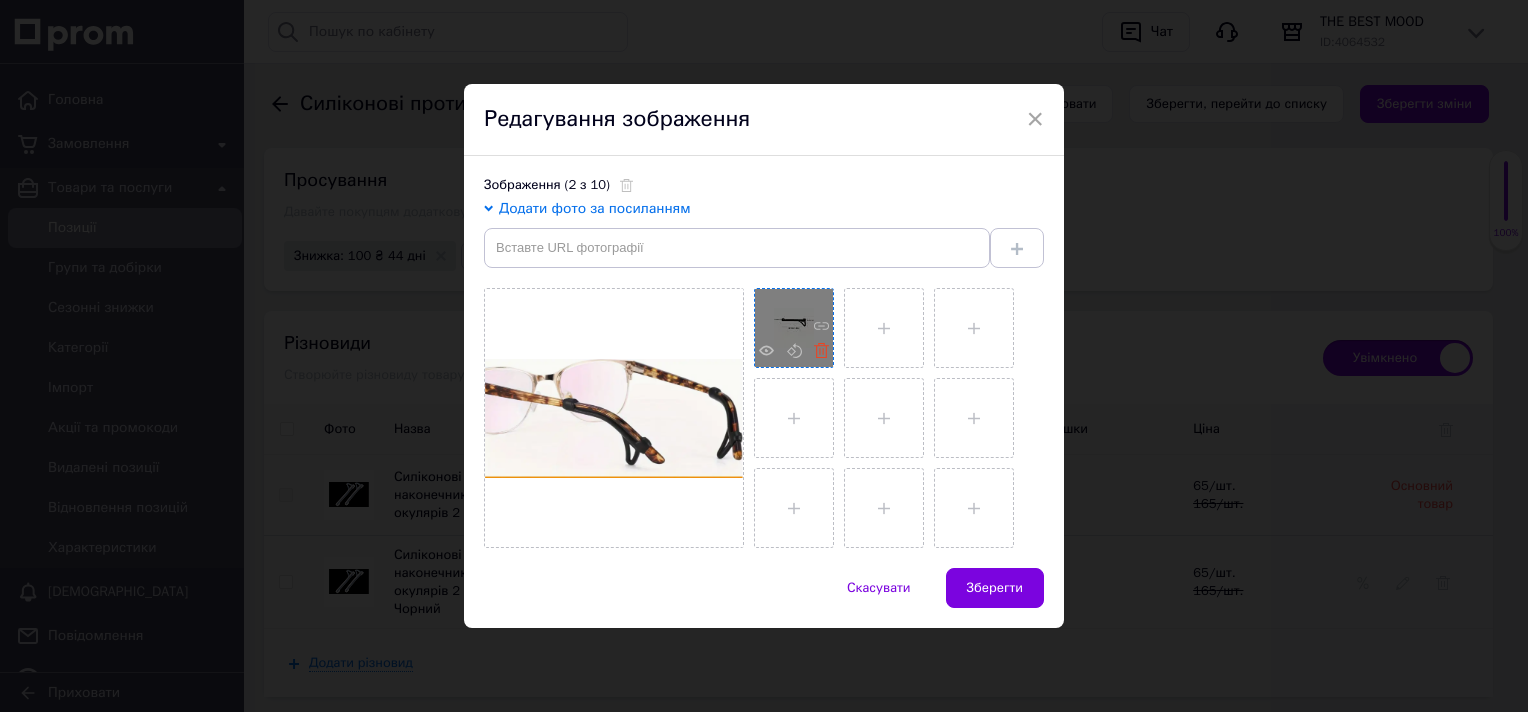 click 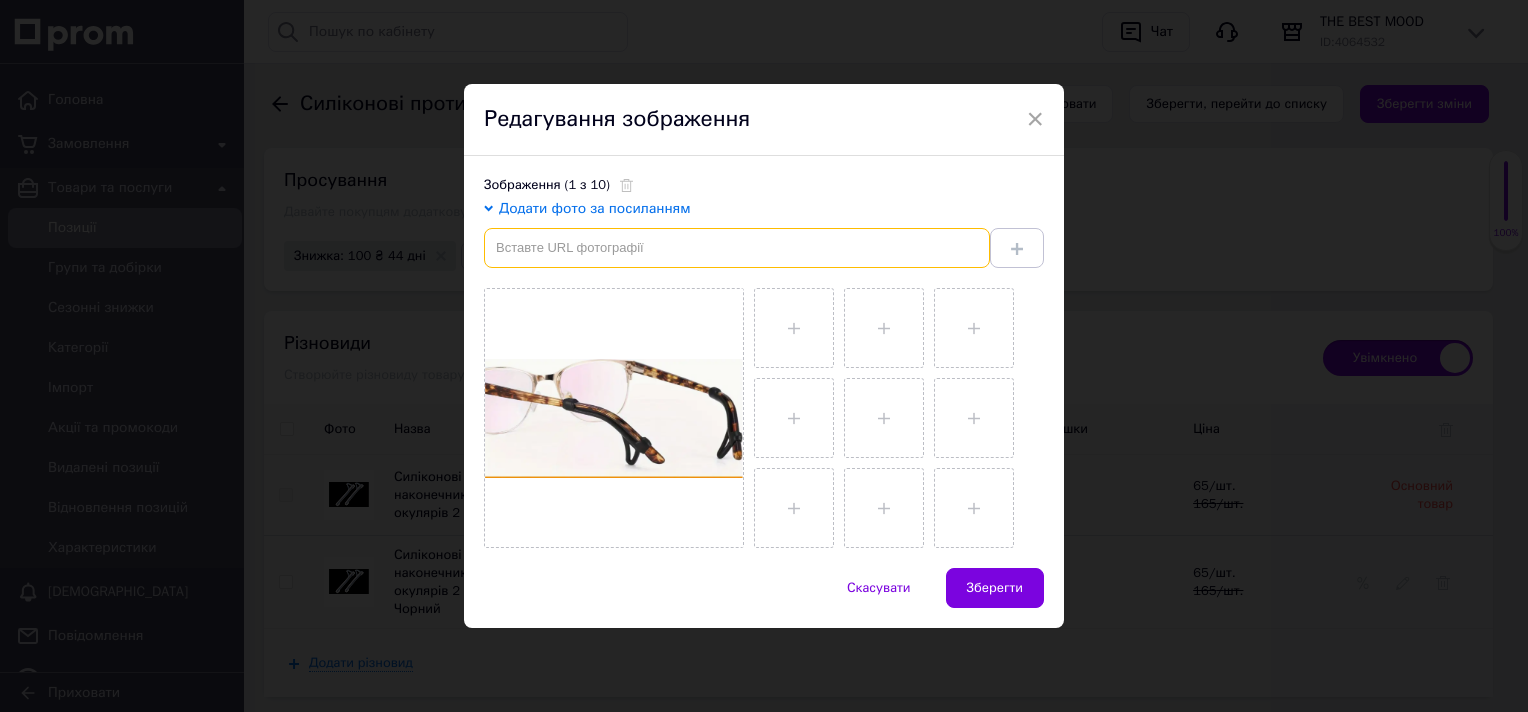 click at bounding box center [737, 248] 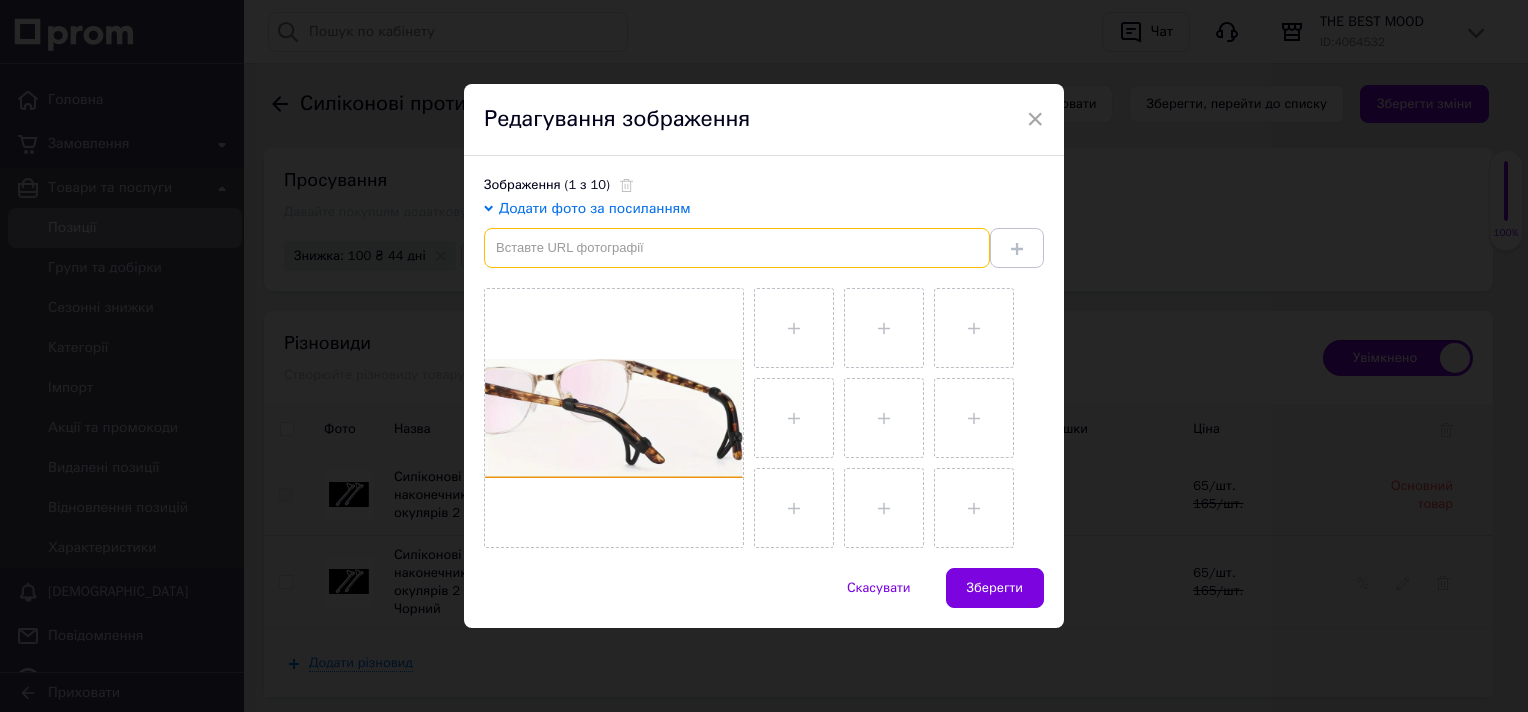 paste on "https://img.kwcdn.com/product/open/2024-02-22/1708588688746-a3c6f78e96f0469d820bfb65a5c366a9-goods.jpeg?imageView2/2/w/800/q/70/format/webp" 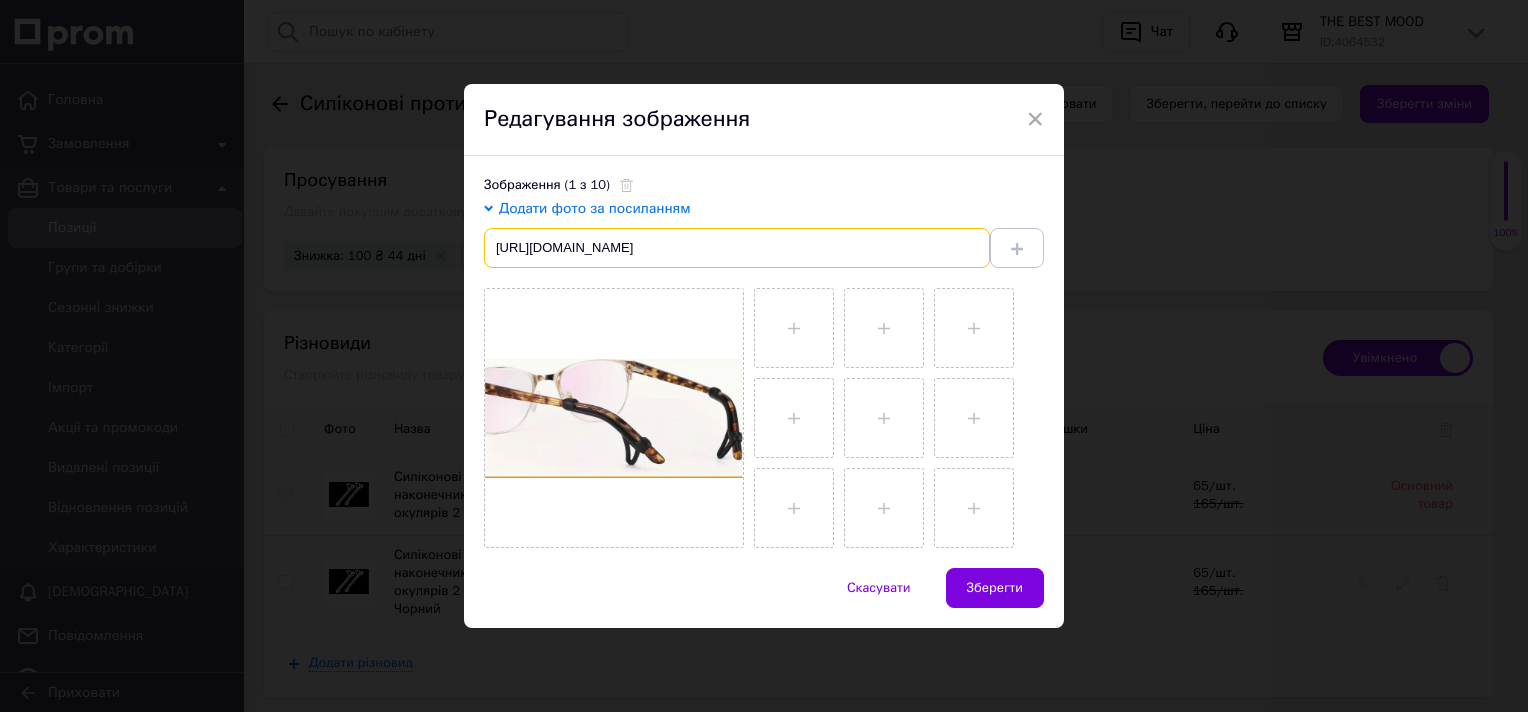 scroll, scrollTop: 0, scrollLeft: 415, axis: horizontal 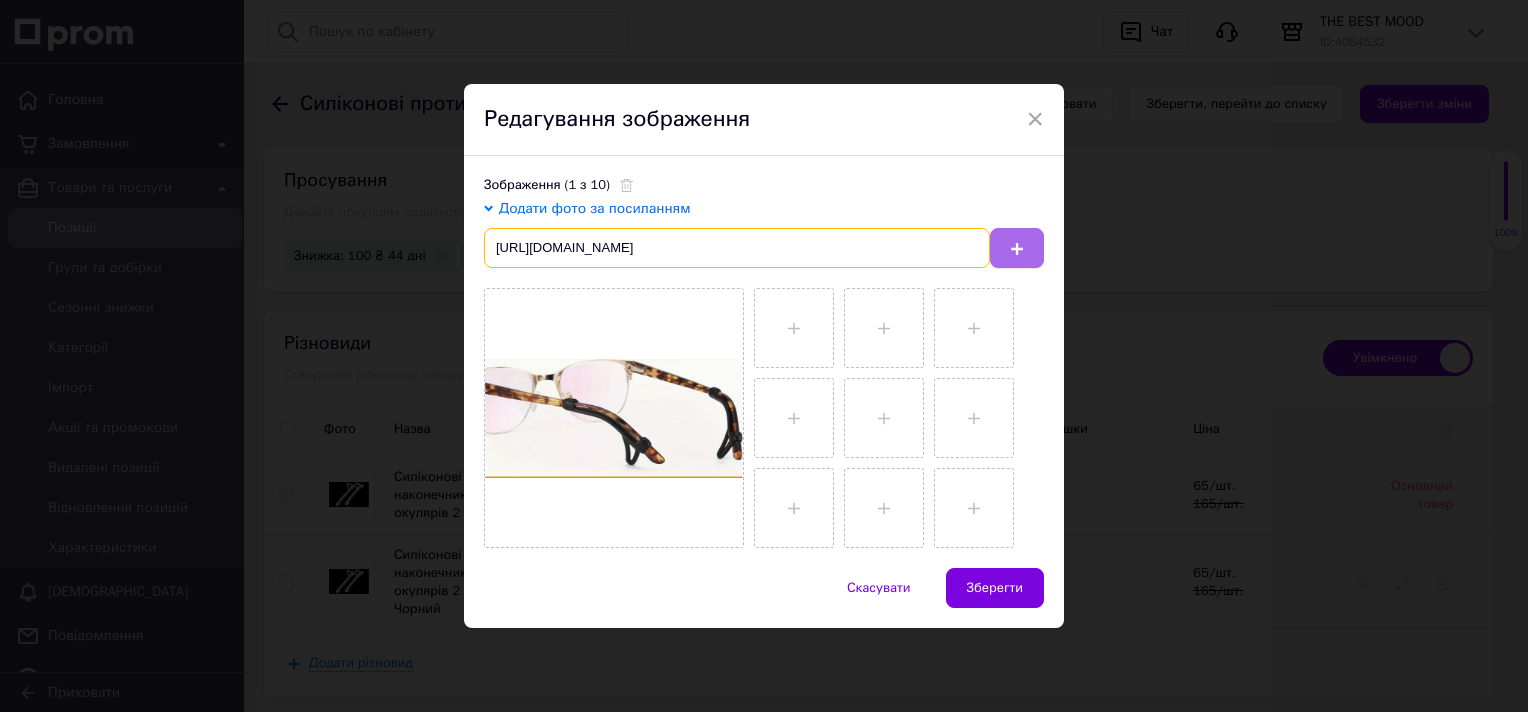 type on "https://img.kwcdn.com/product/open/2024-02-22/1708588688746-a3c6f78e96f0469d820bfb65a5c366a9-goods.jpeg?imageView2/2/w/800/q/70/format/webp" 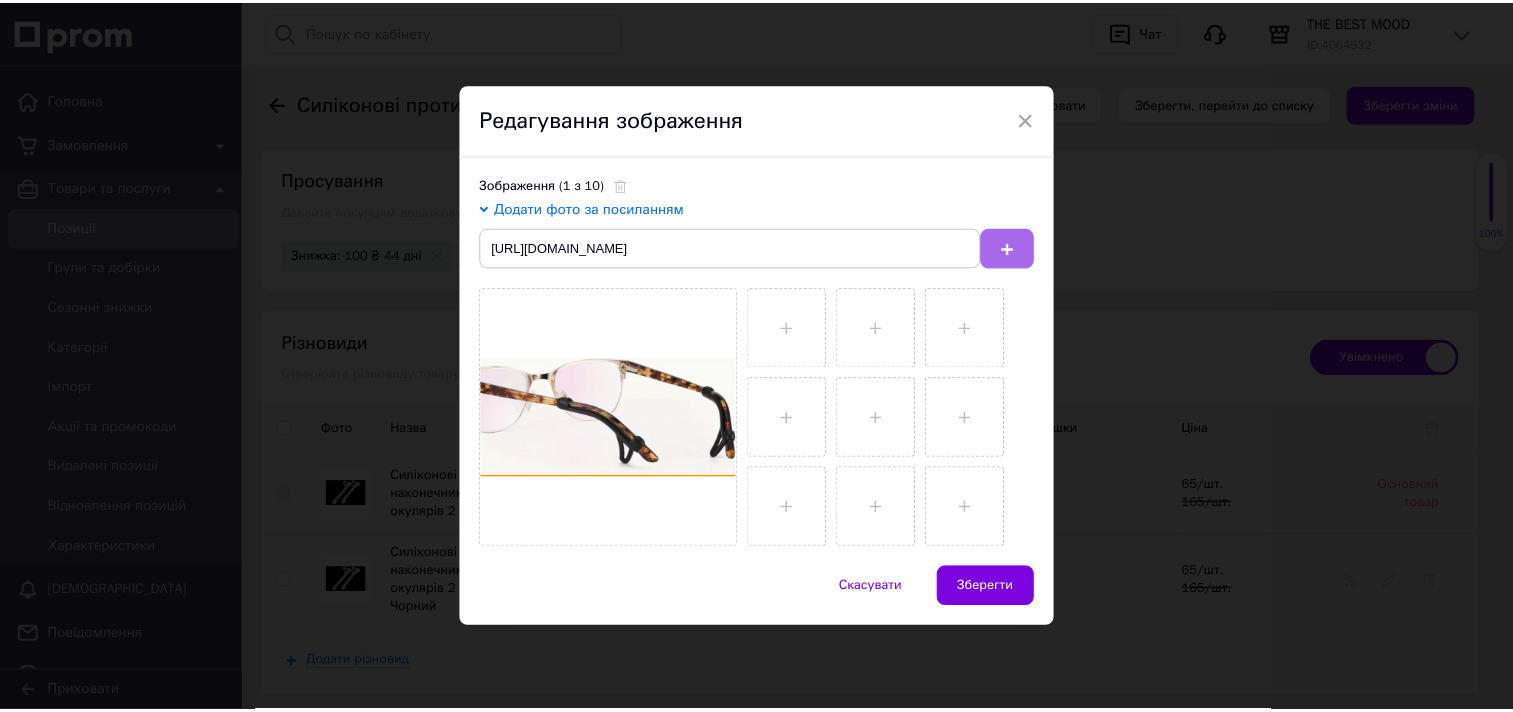 scroll, scrollTop: 0, scrollLeft: 0, axis: both 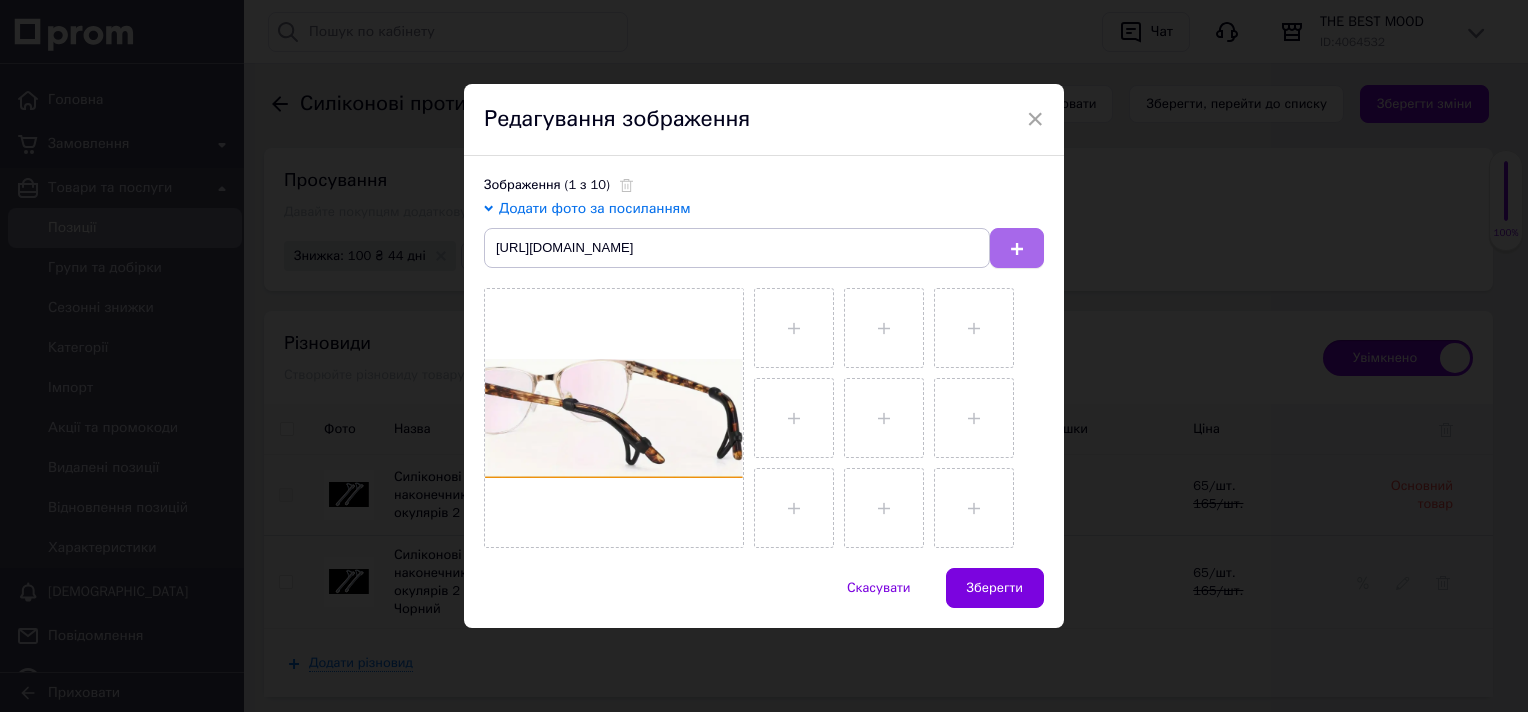 click 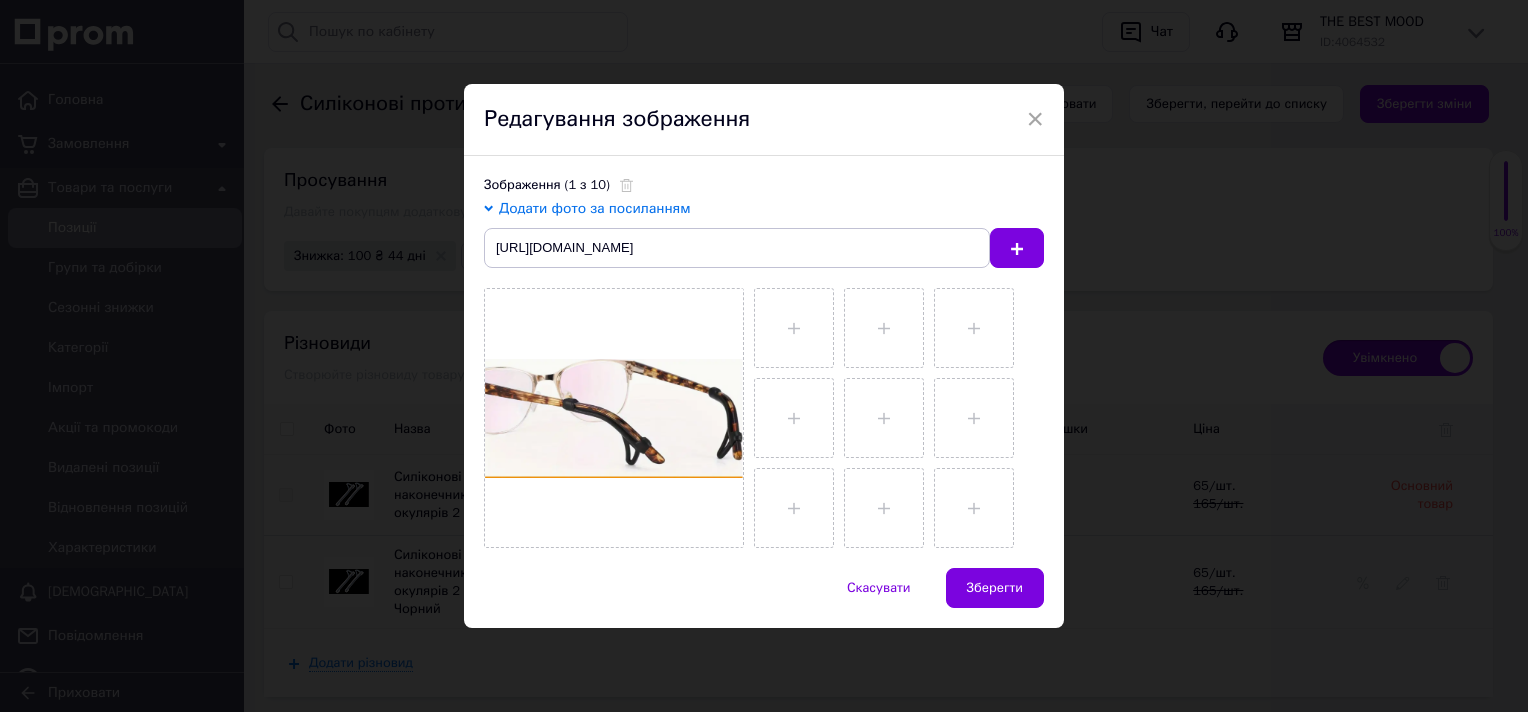 type 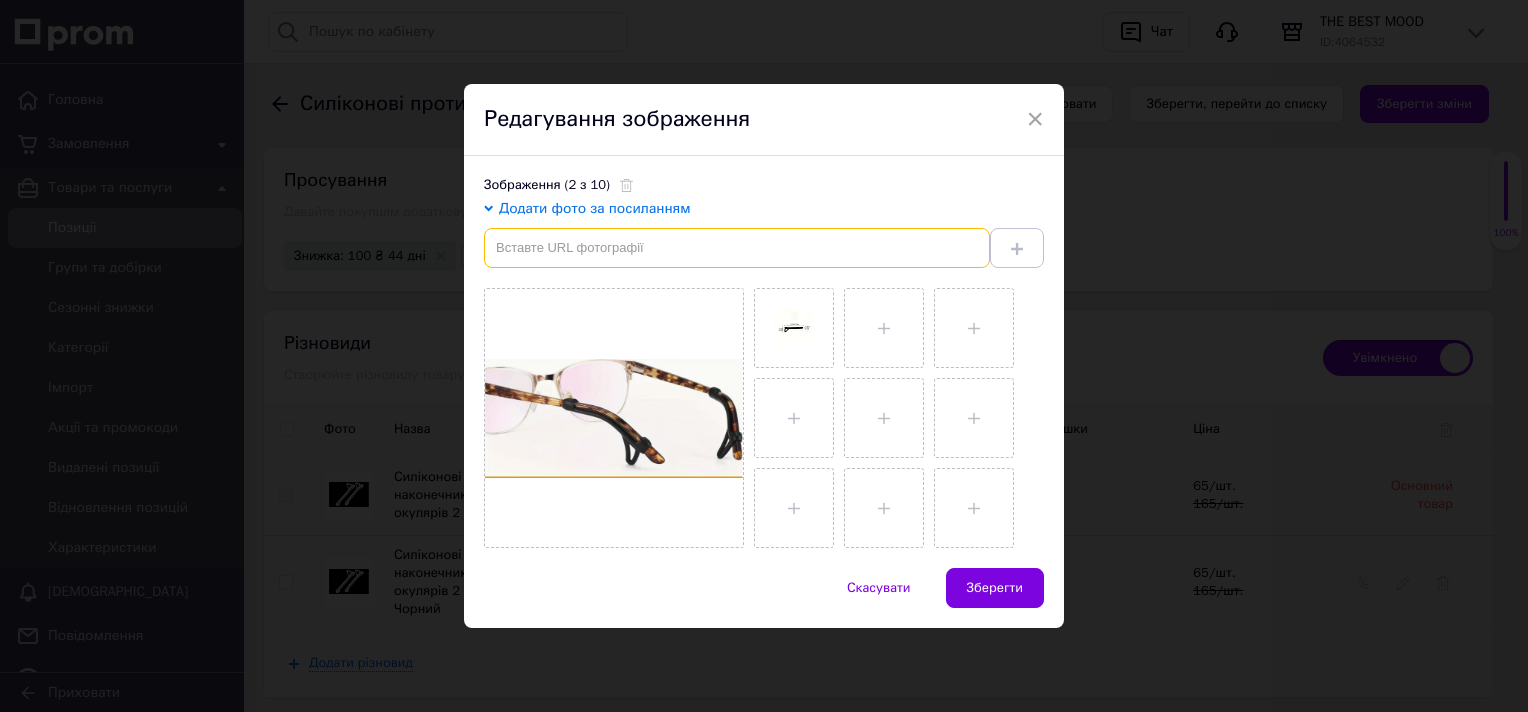 click at bounding box center (737, 248) 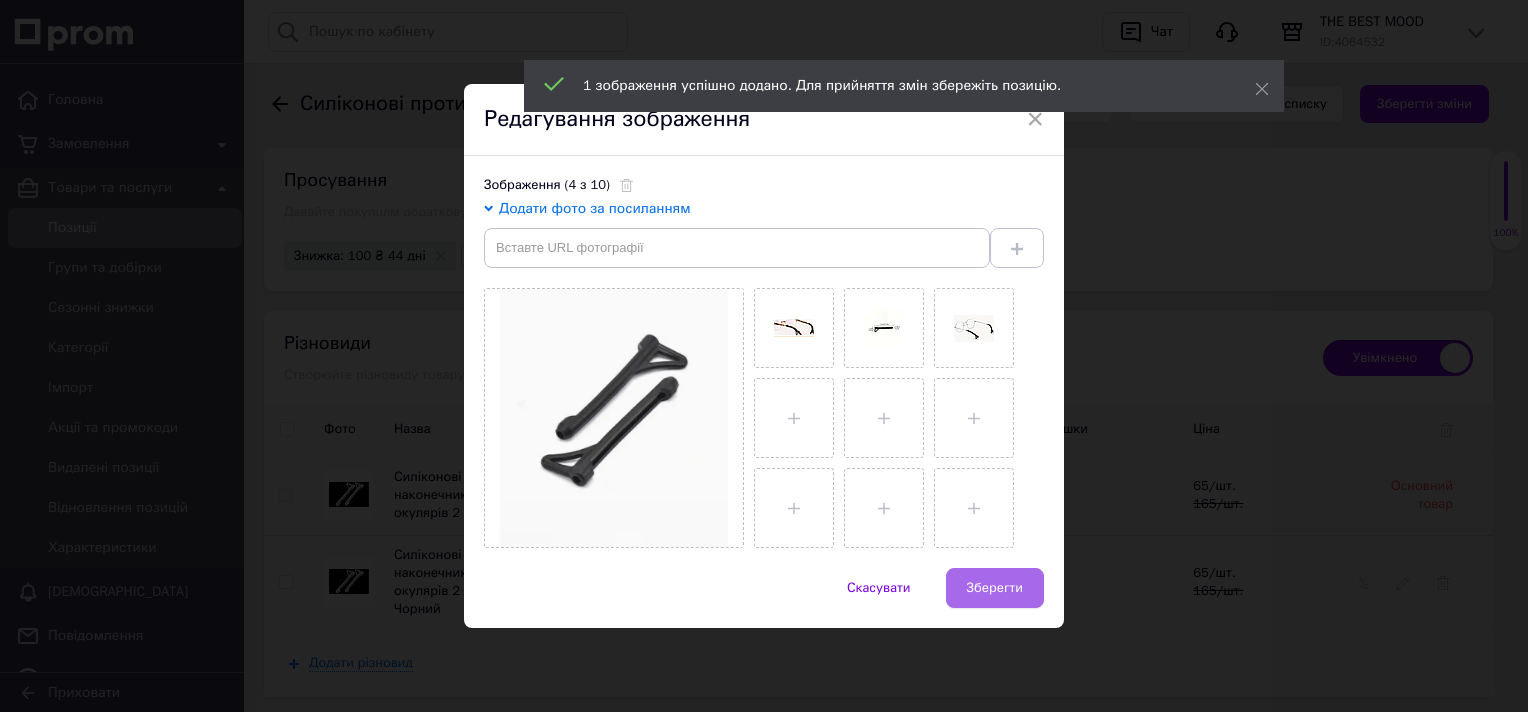 click on "Зберегти" at bounding box center [995, 588] 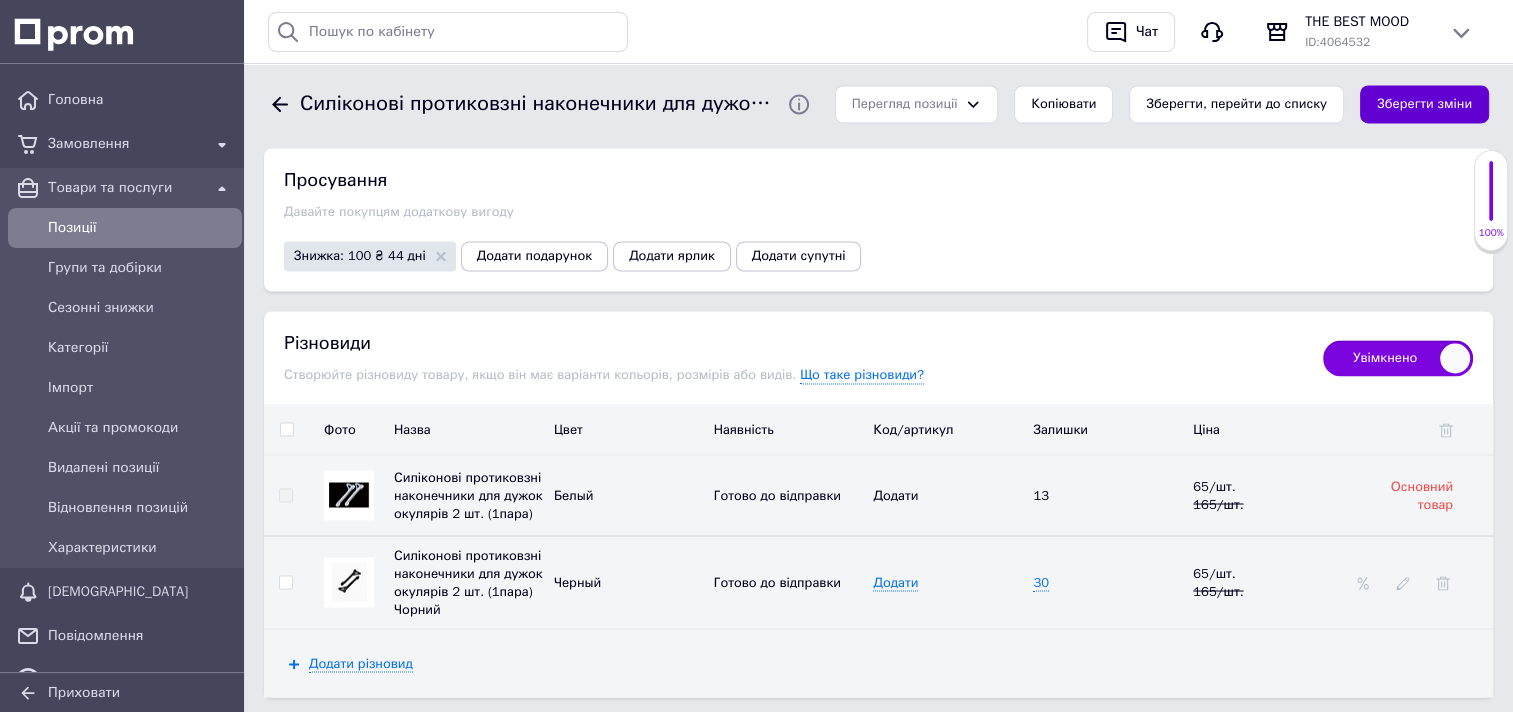 click on "Зберегти зміни" at bounding box center [1424, 104] 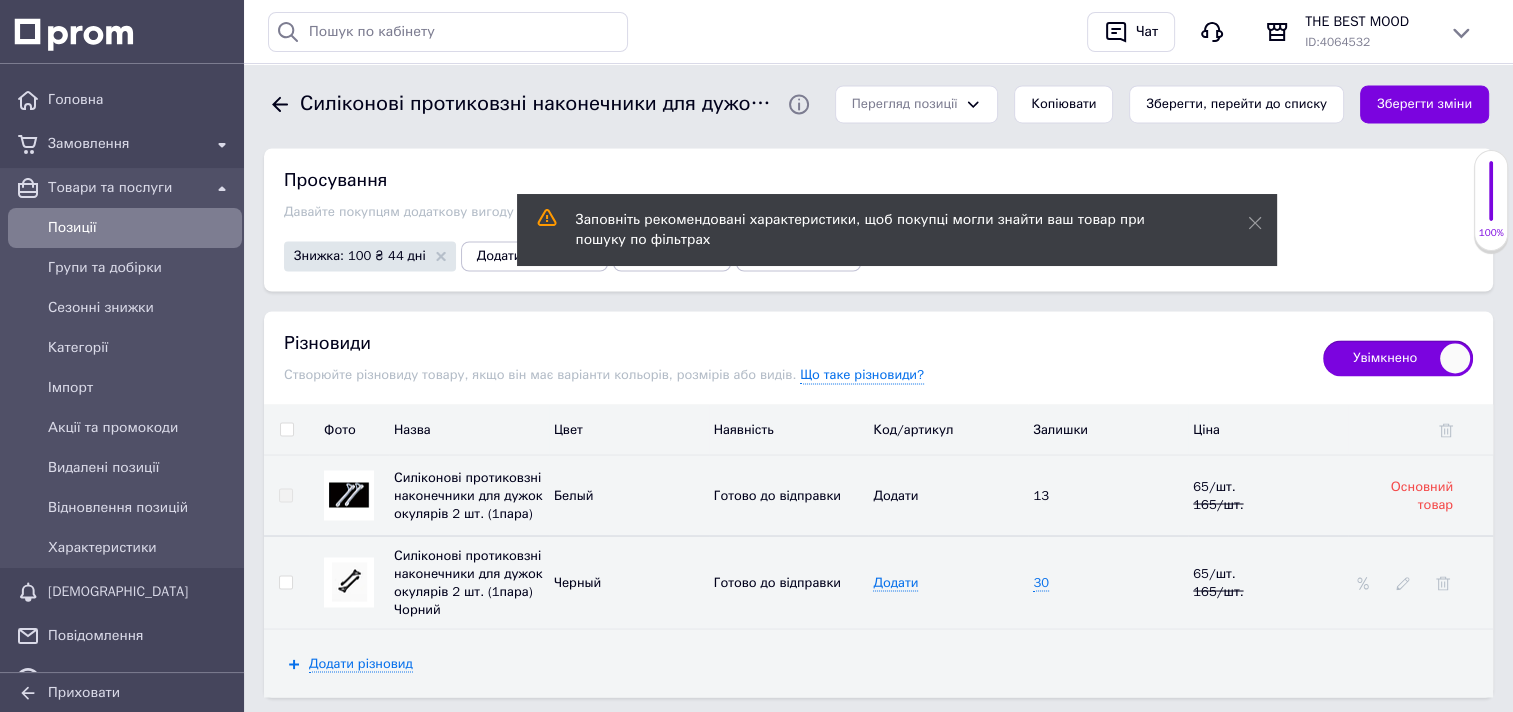 click on "Позиції" at bounding box center (141, 228) 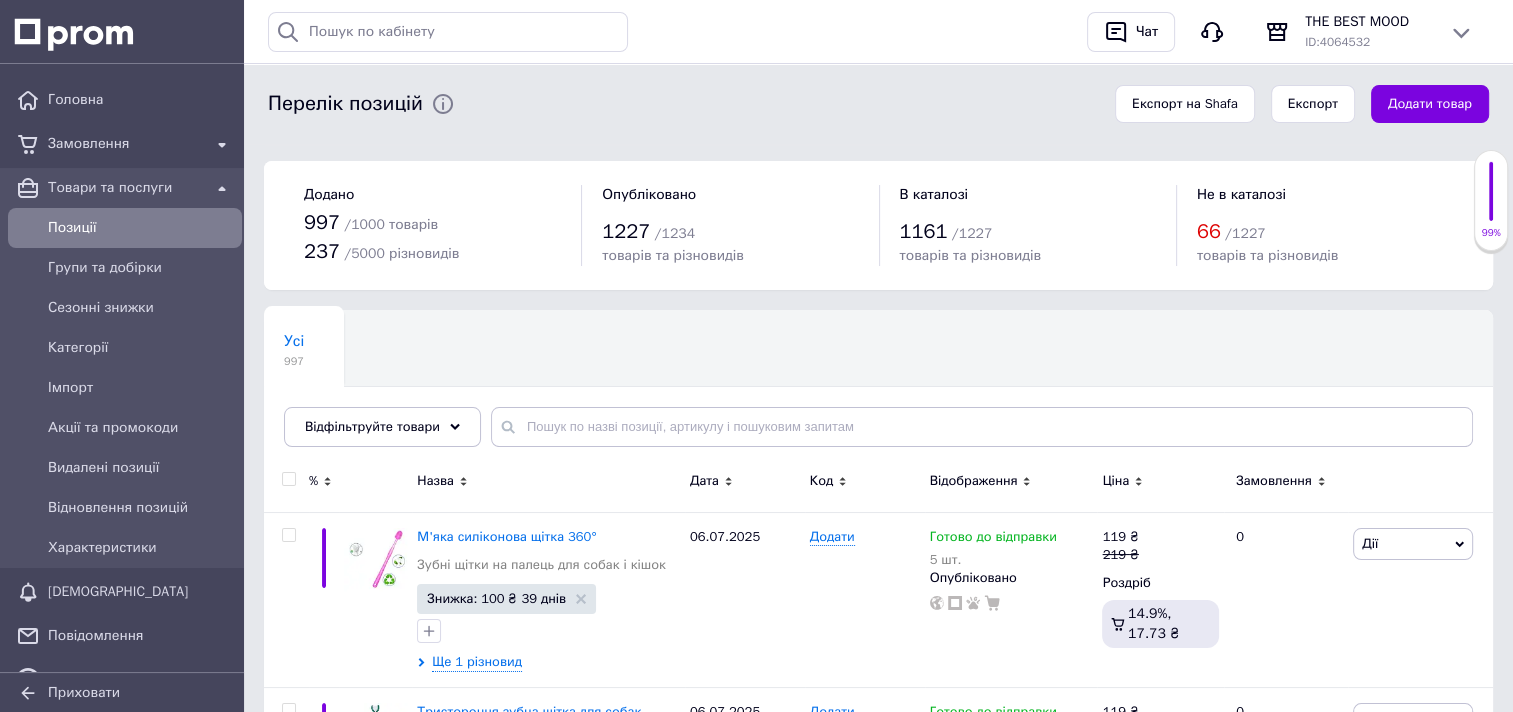 scroll, scrollTop: 0, scrollLeft: 0, axis: both 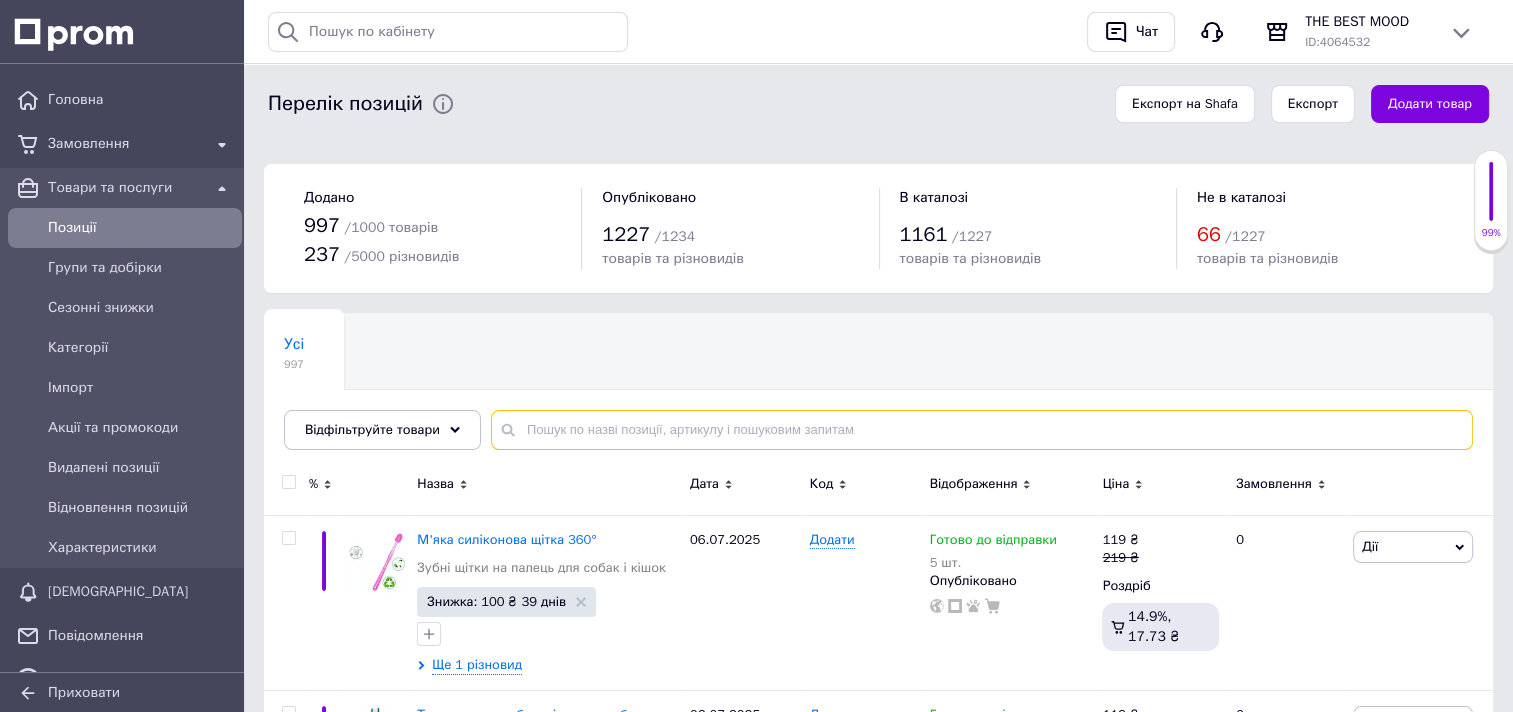 click at bounding box center [982, 430] 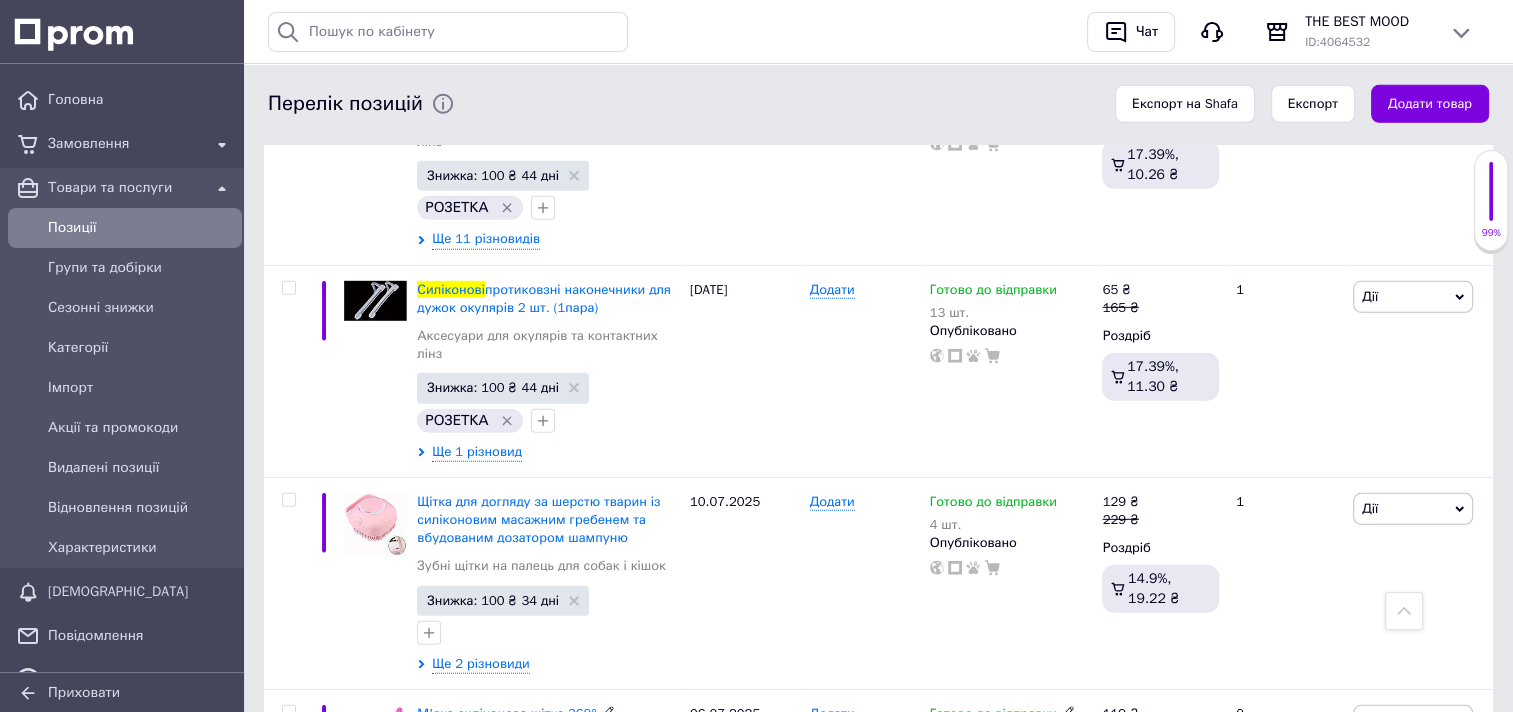 scroll, scrollTop: 5900, scrollLeft: 0, axis: vertical 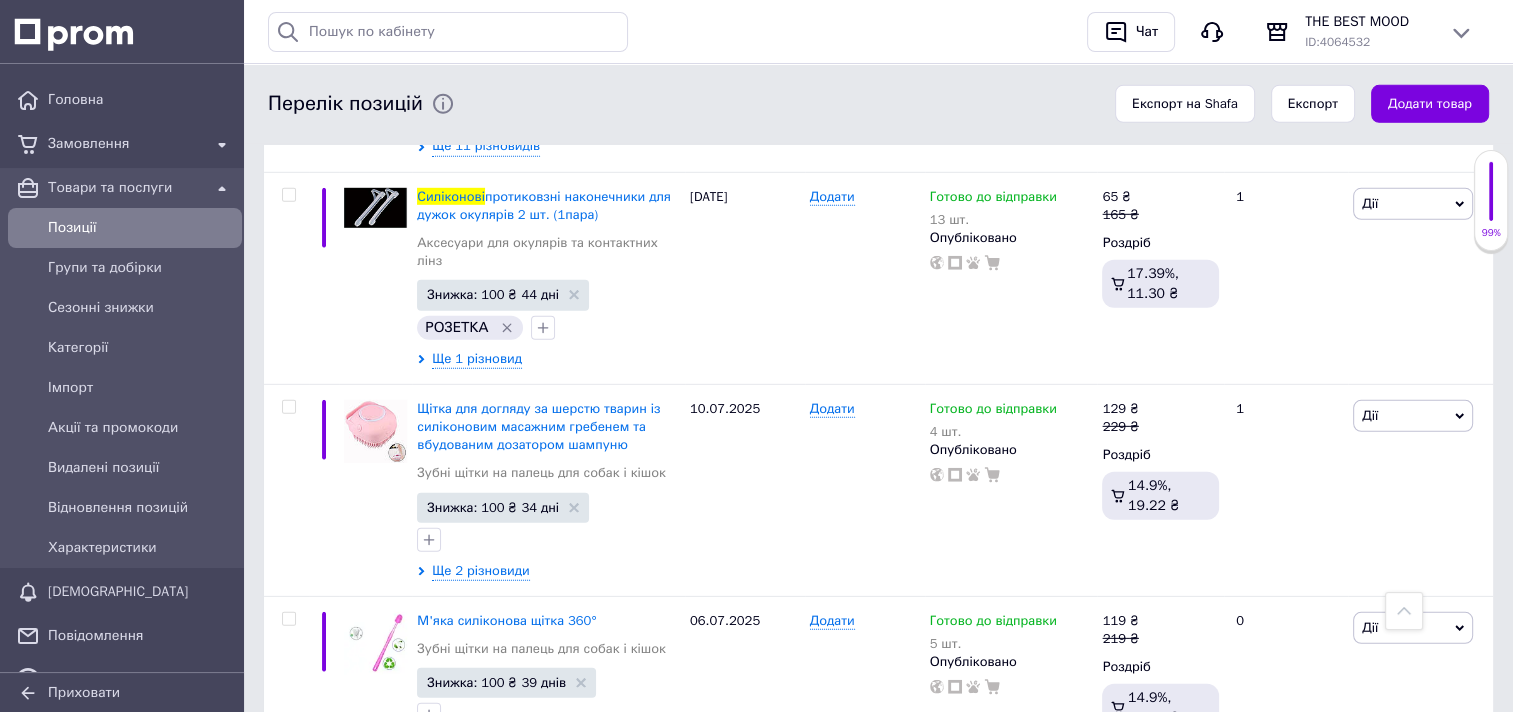 type on "силіконові" 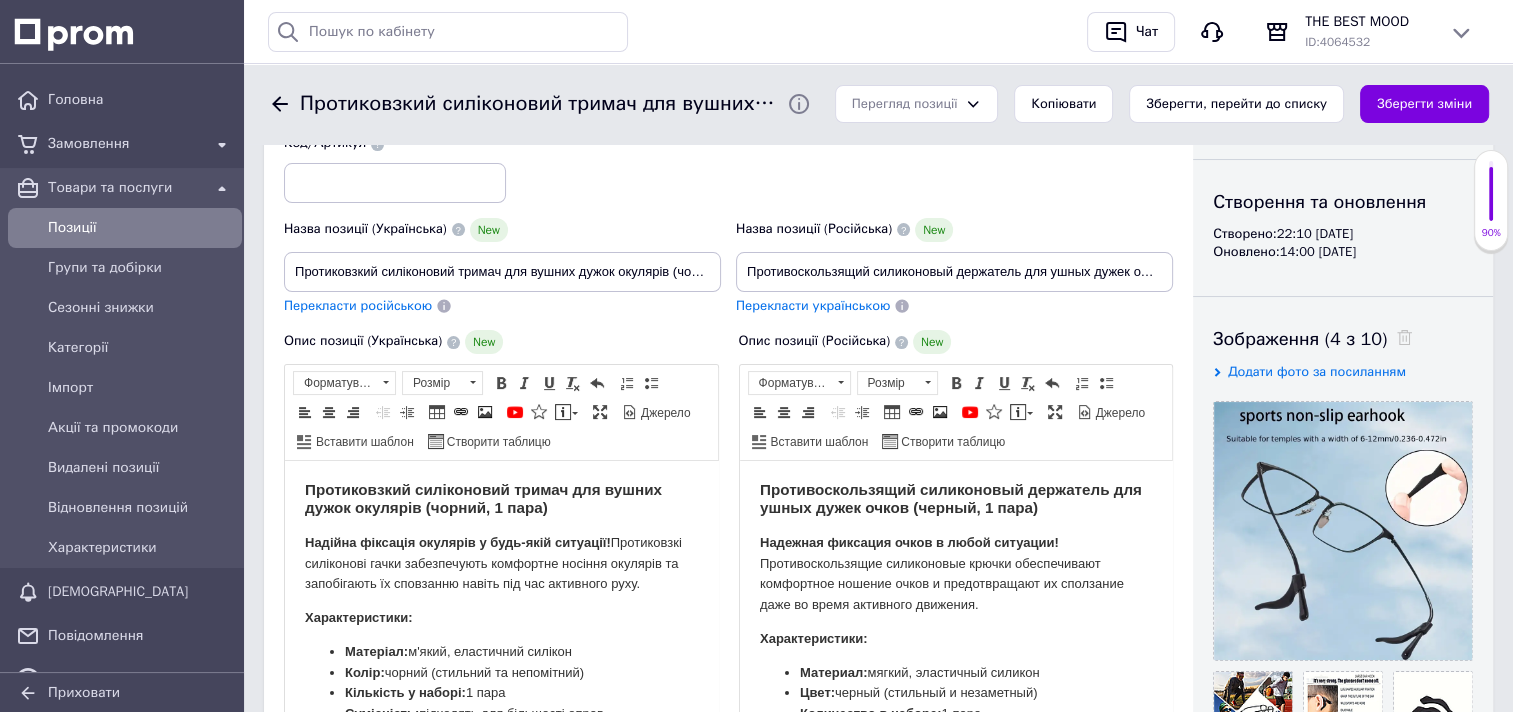 scroll, scrollTop: 200, scrollLeft: 0, axis: vertical 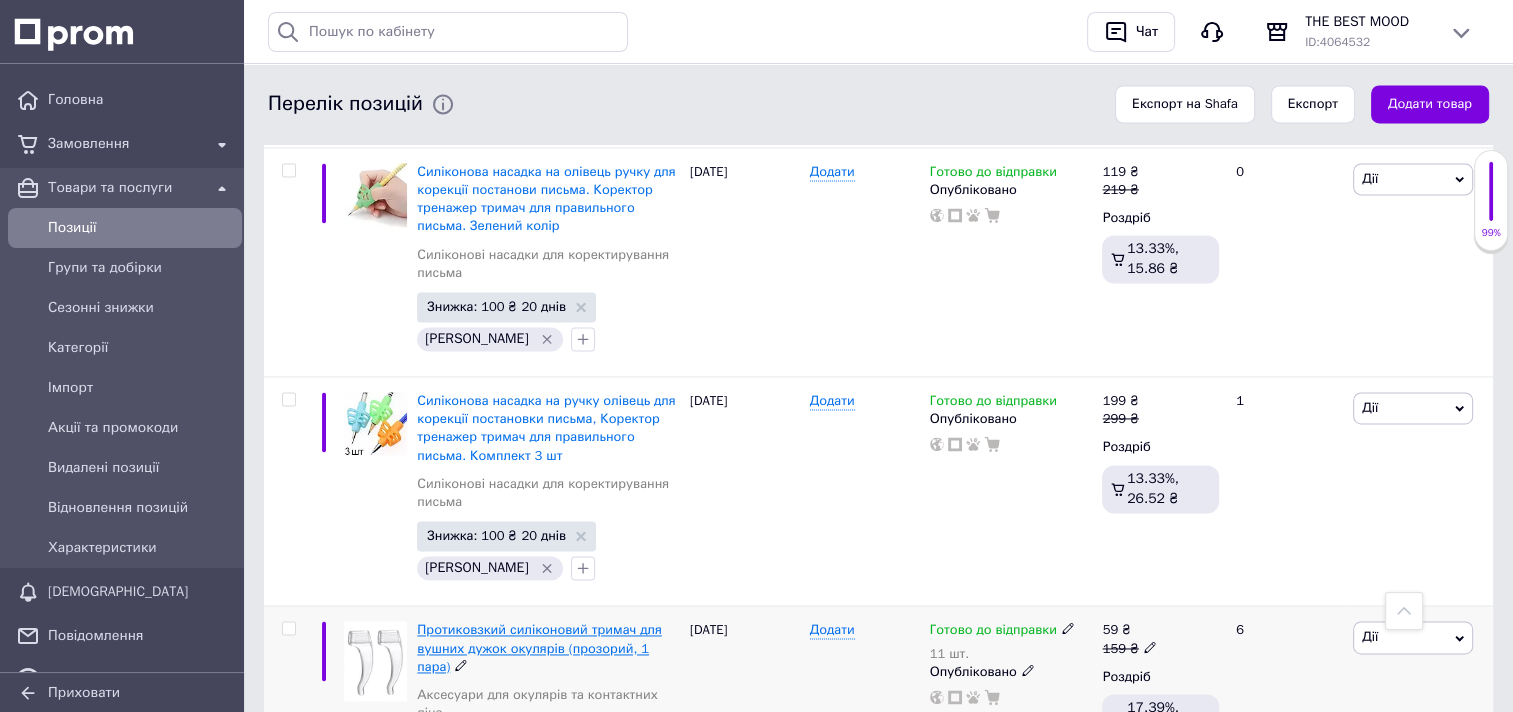 type on "силіконові тримачі" 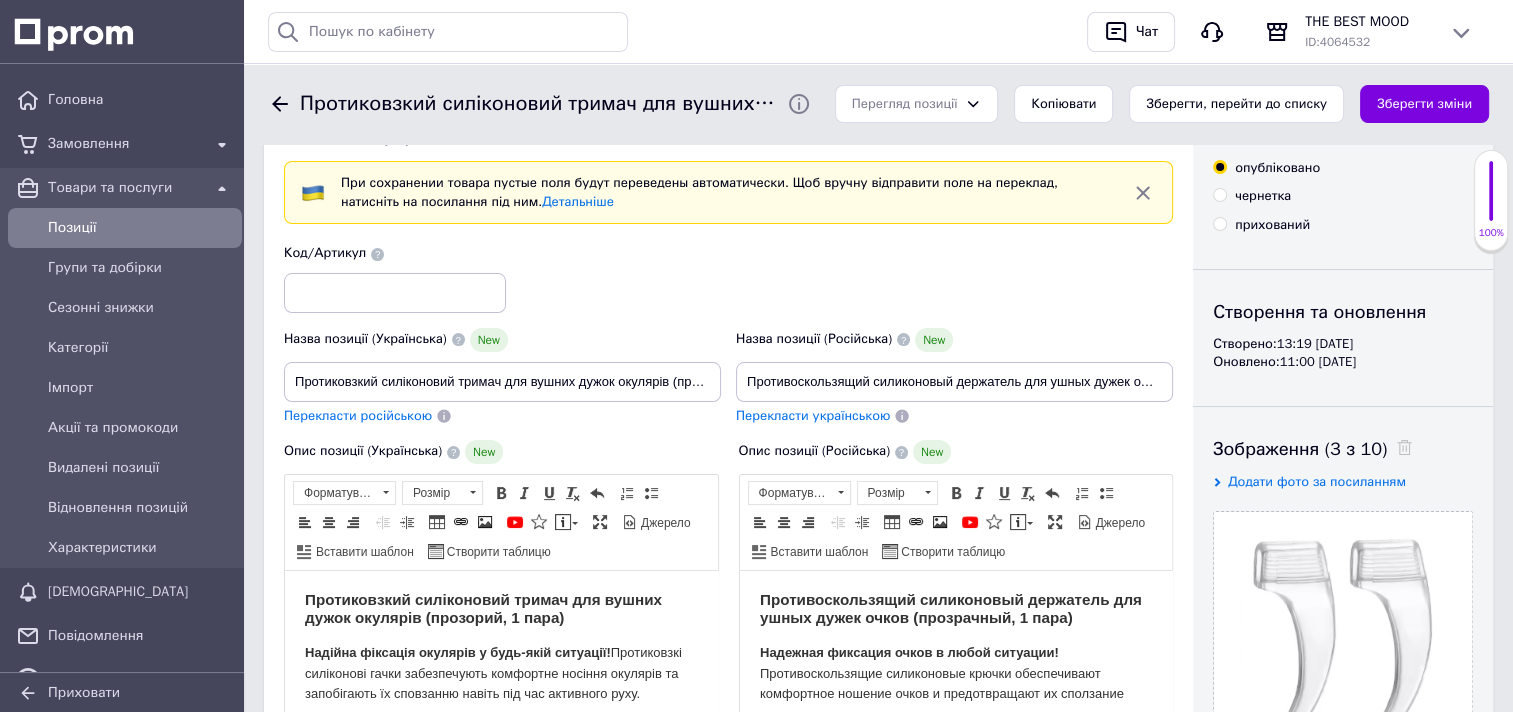 scroll, scrollTop: 100, scrollLeft: 0, axis: vertical 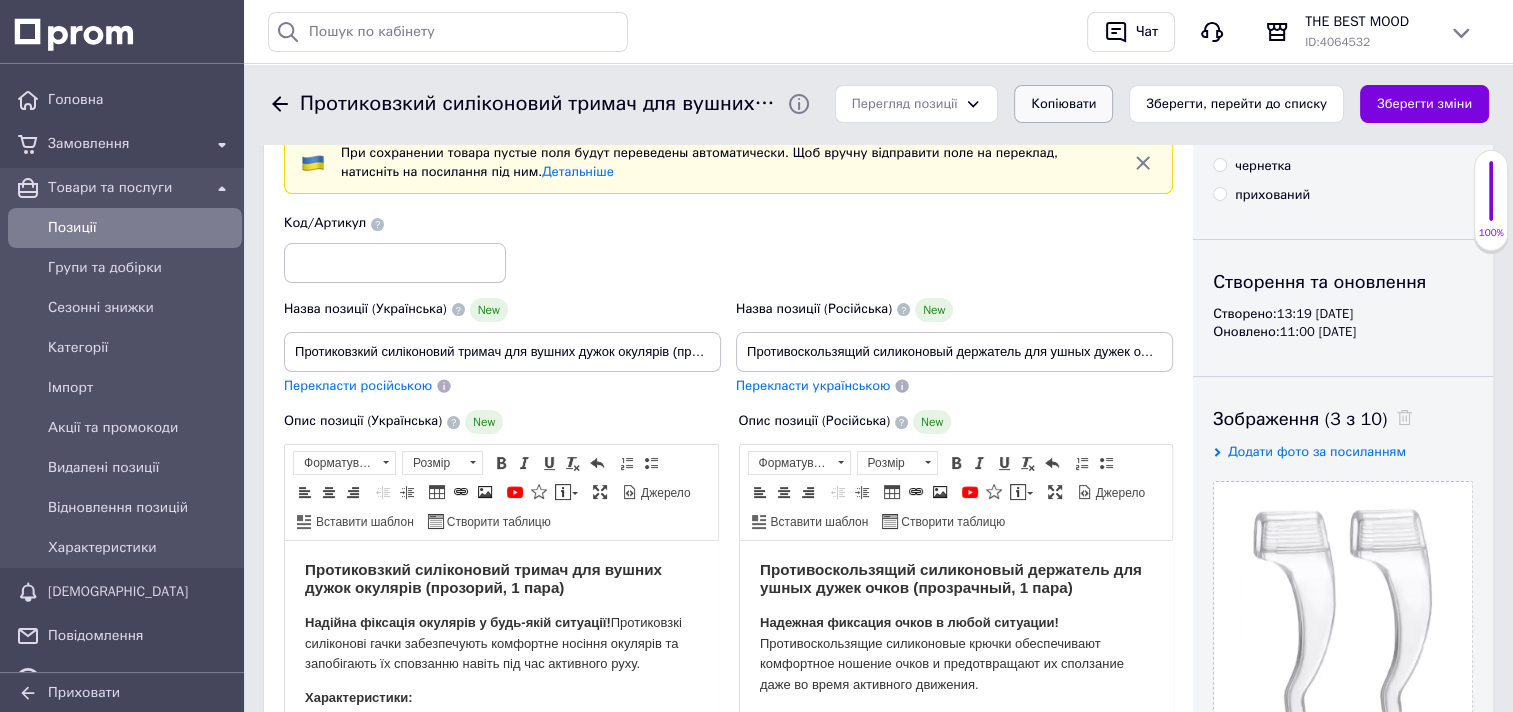 click on "Копіювати" at bounding box center (1063, 104) 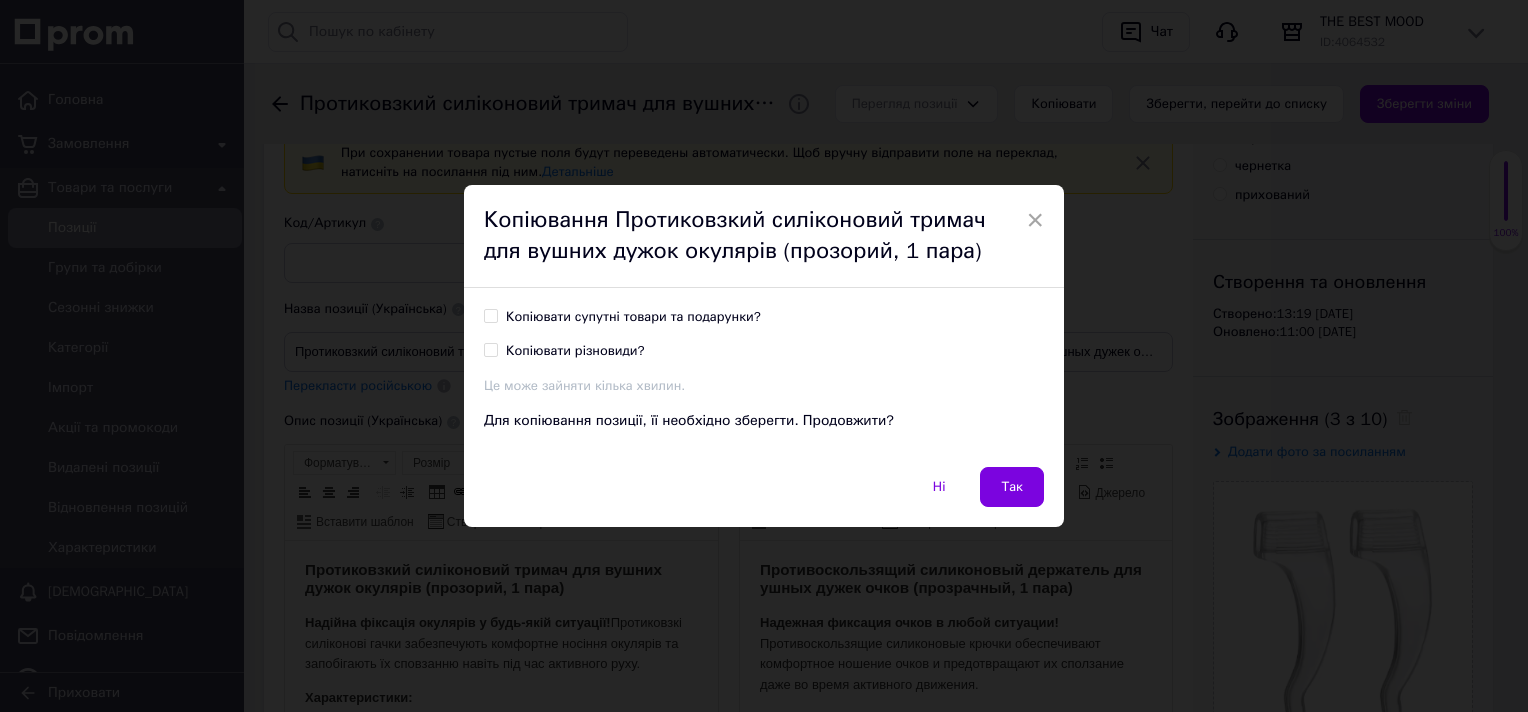click on "Копіювати супутні товари та подарунки?" at bounding box center (490, 315) 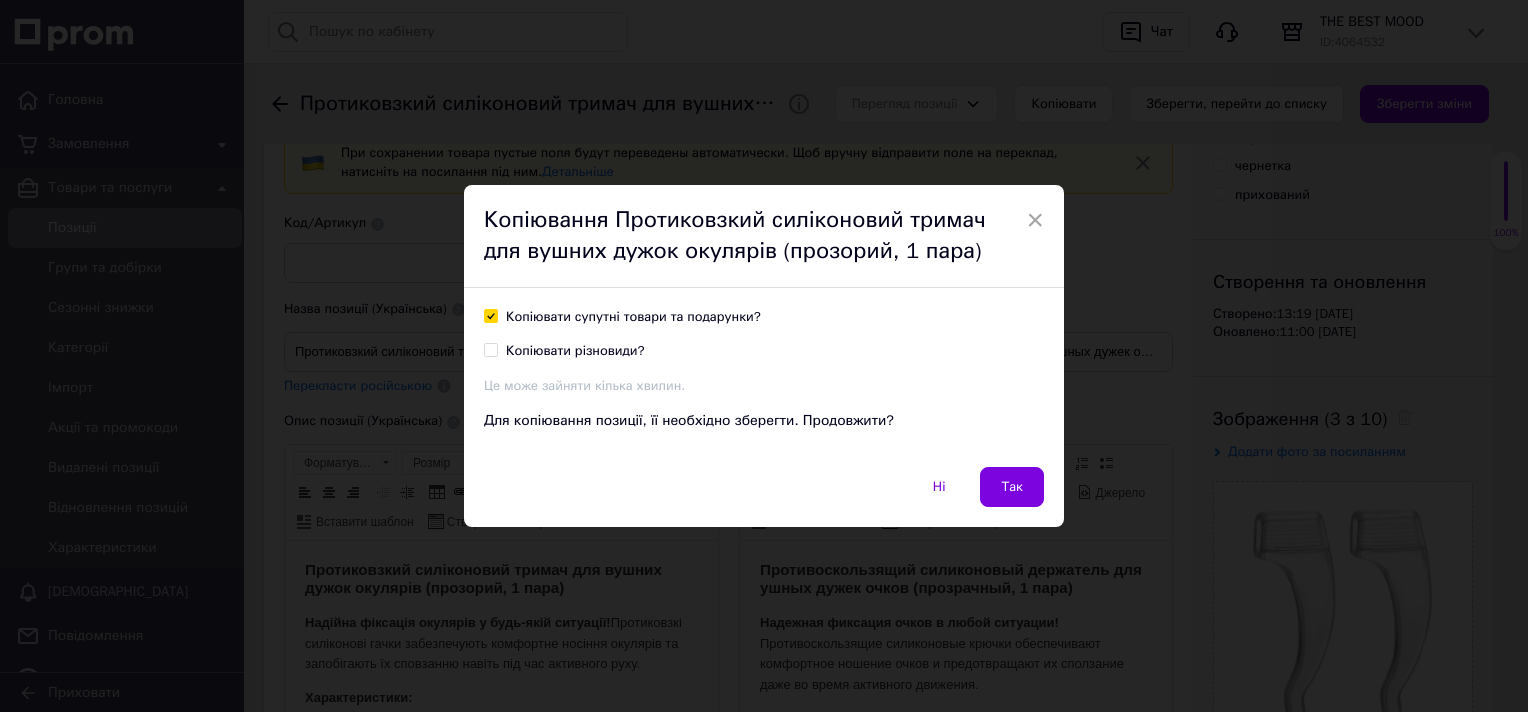 click on "Копіювати супутні товари та подарунки?" at bounding box center (490, 315) 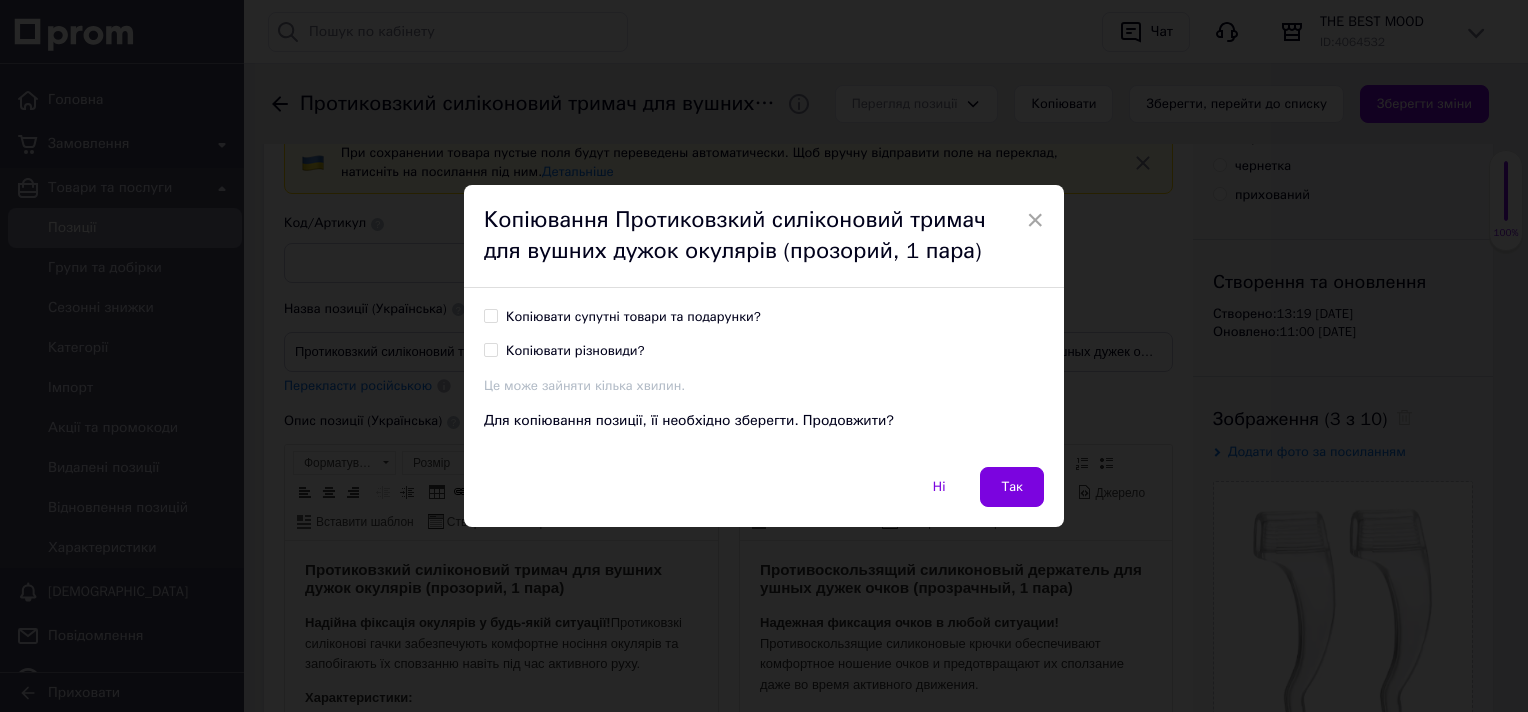 checkbox on "false" 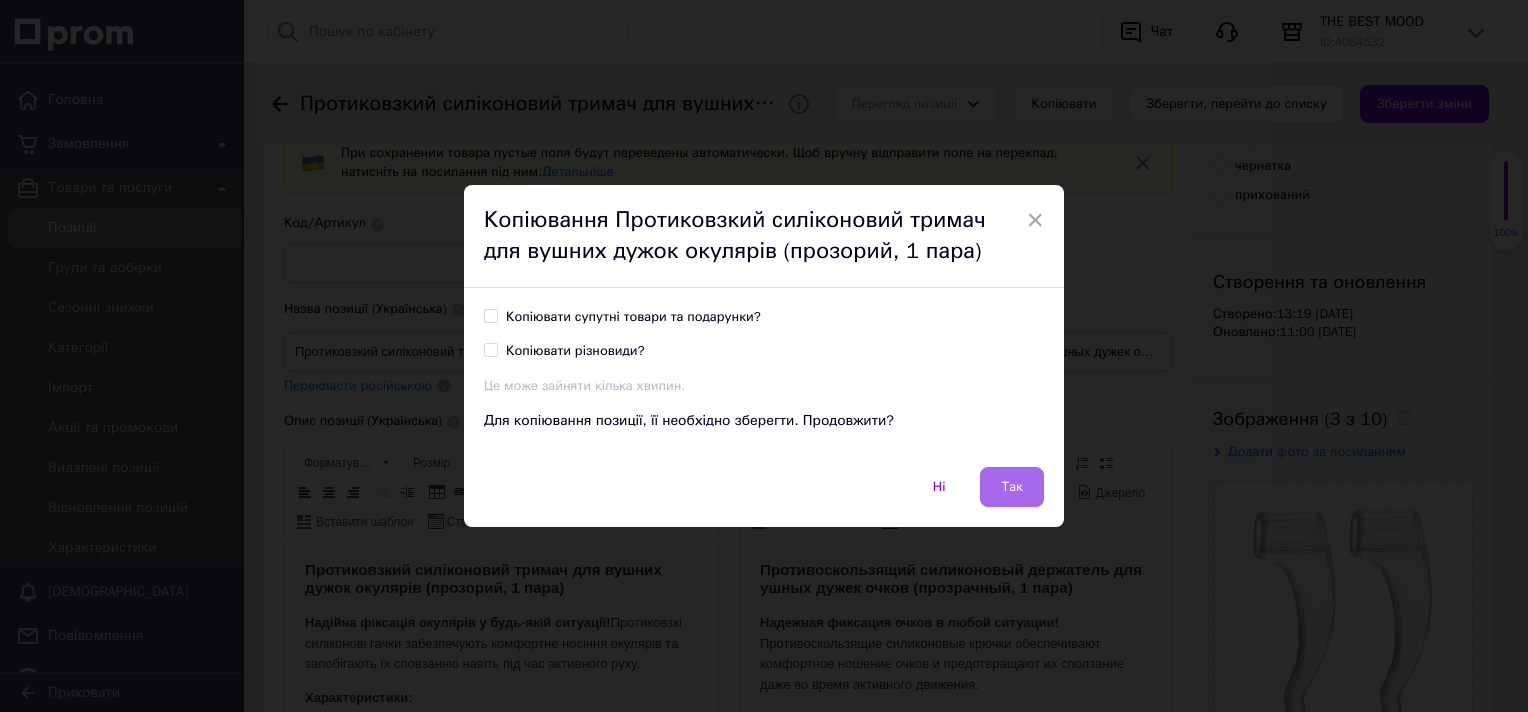 click on "Так" at bounding box center [1012, 487] 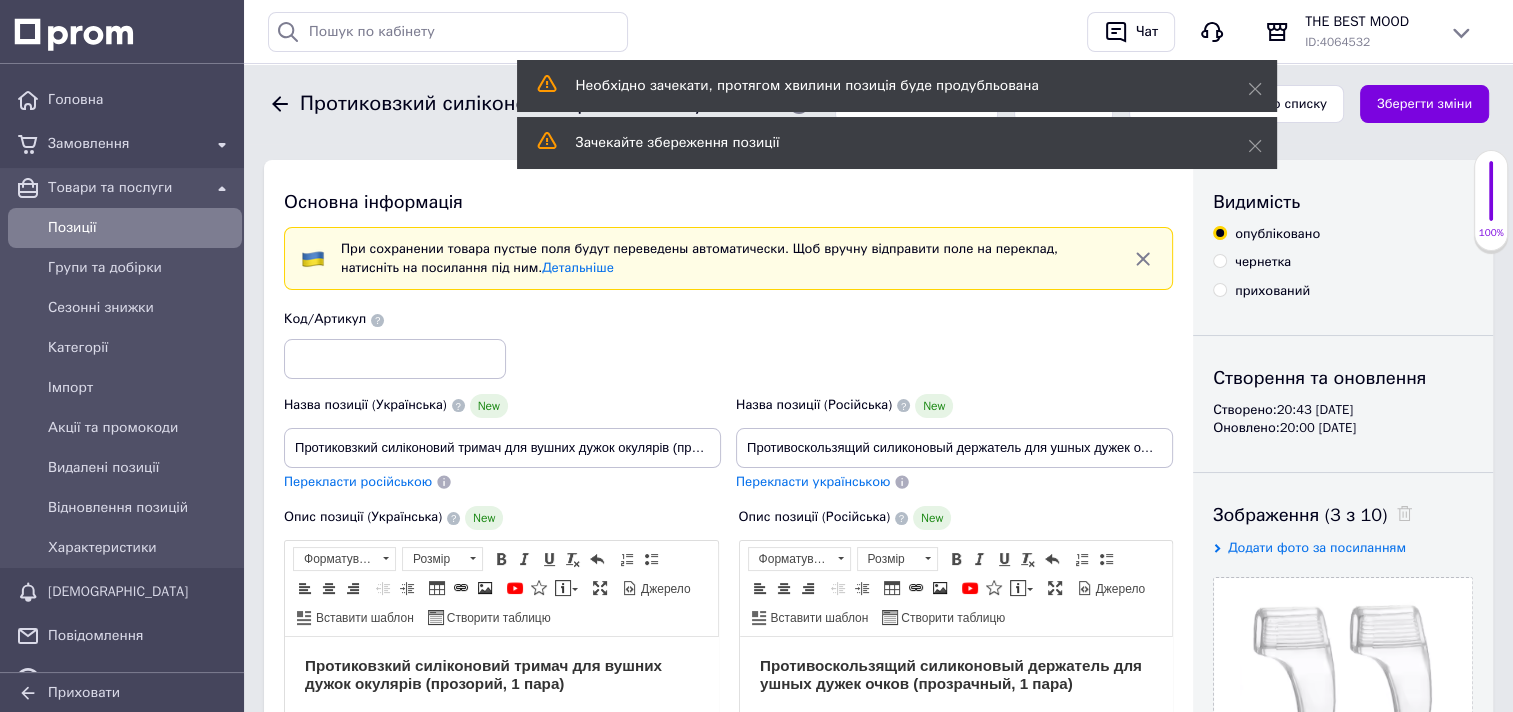 scroll, scrollTop: 0, scrollLeft: 0, axis: both 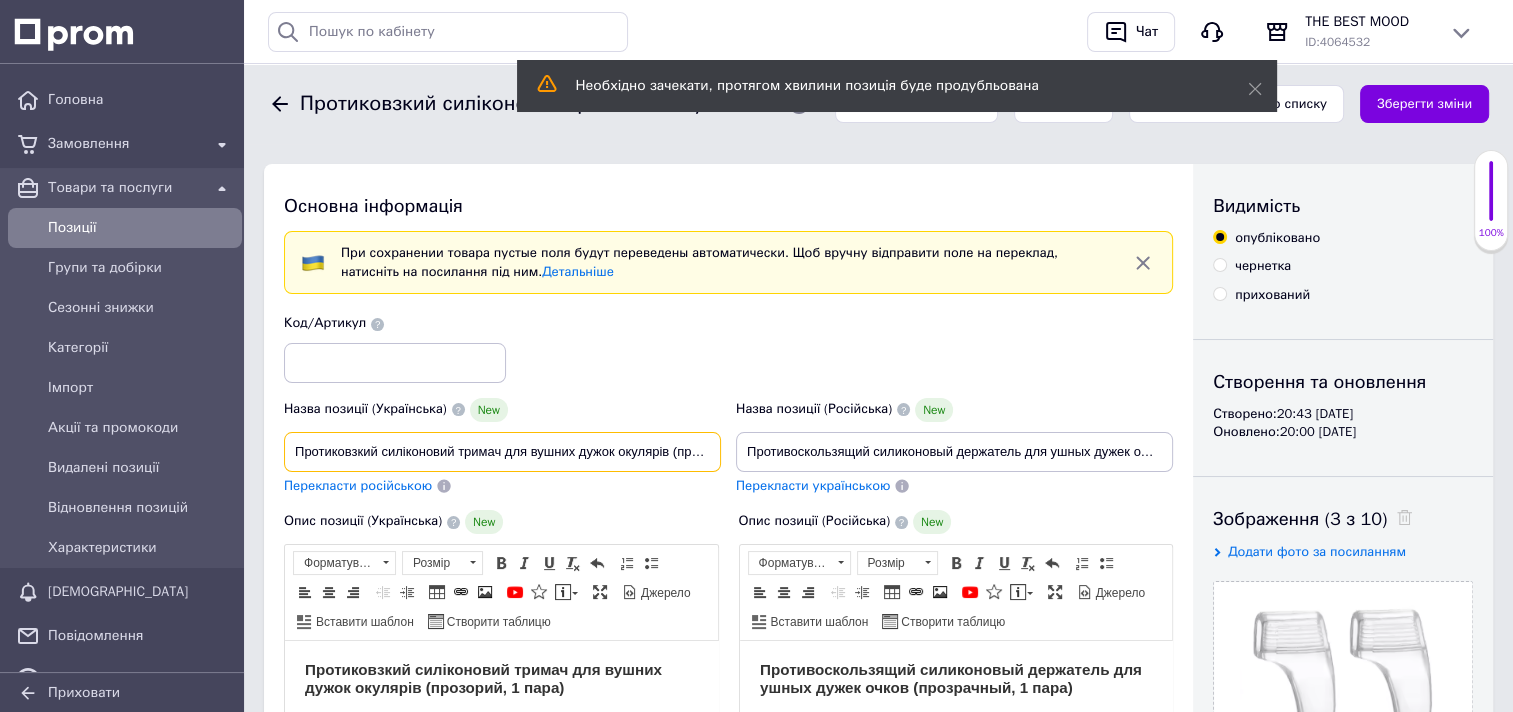 click on "Протиковзкий силіконовий тримач для вушних дужок окулярів (прозорий, 1 пара)" at bounding box center [502, 452] 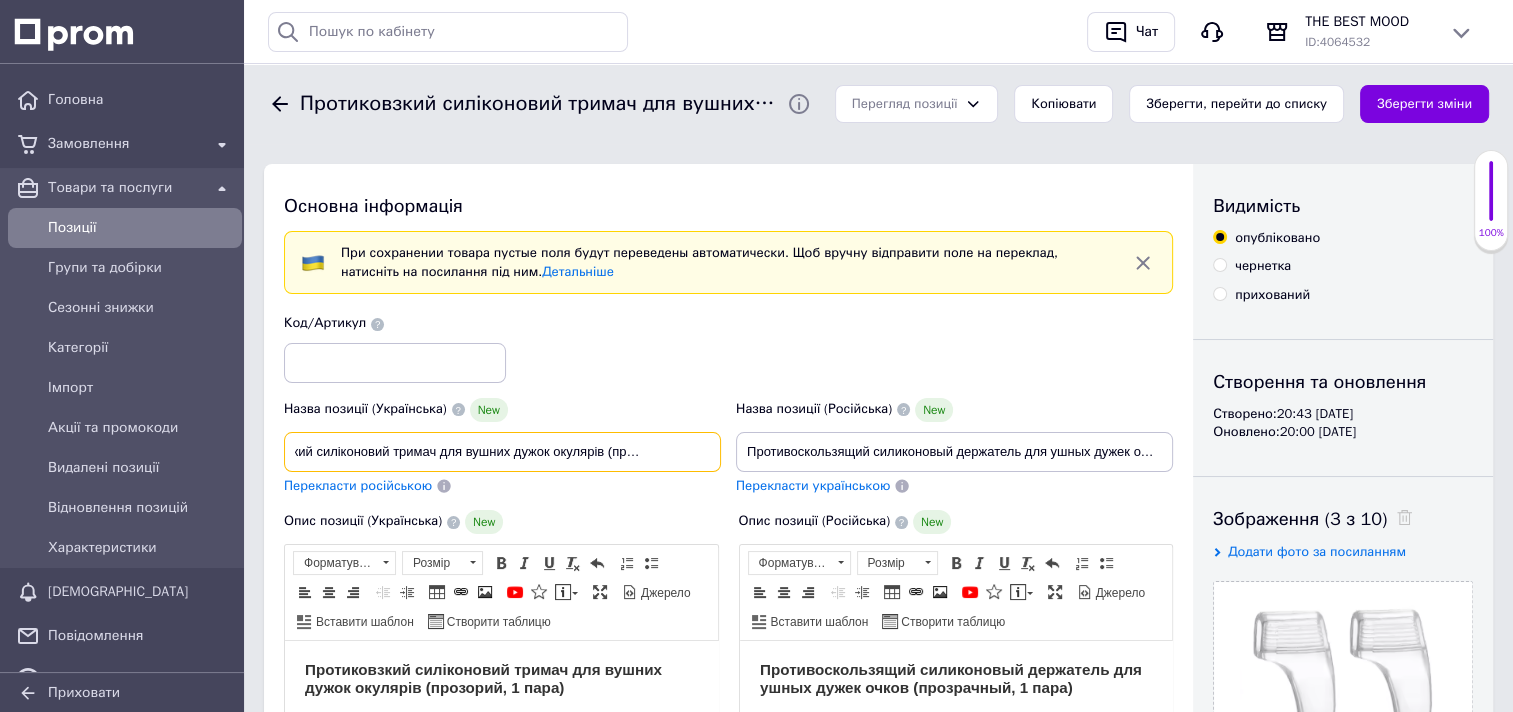 scroll, scrollTop: 0, scrollLeft: 76, axis: horizontal 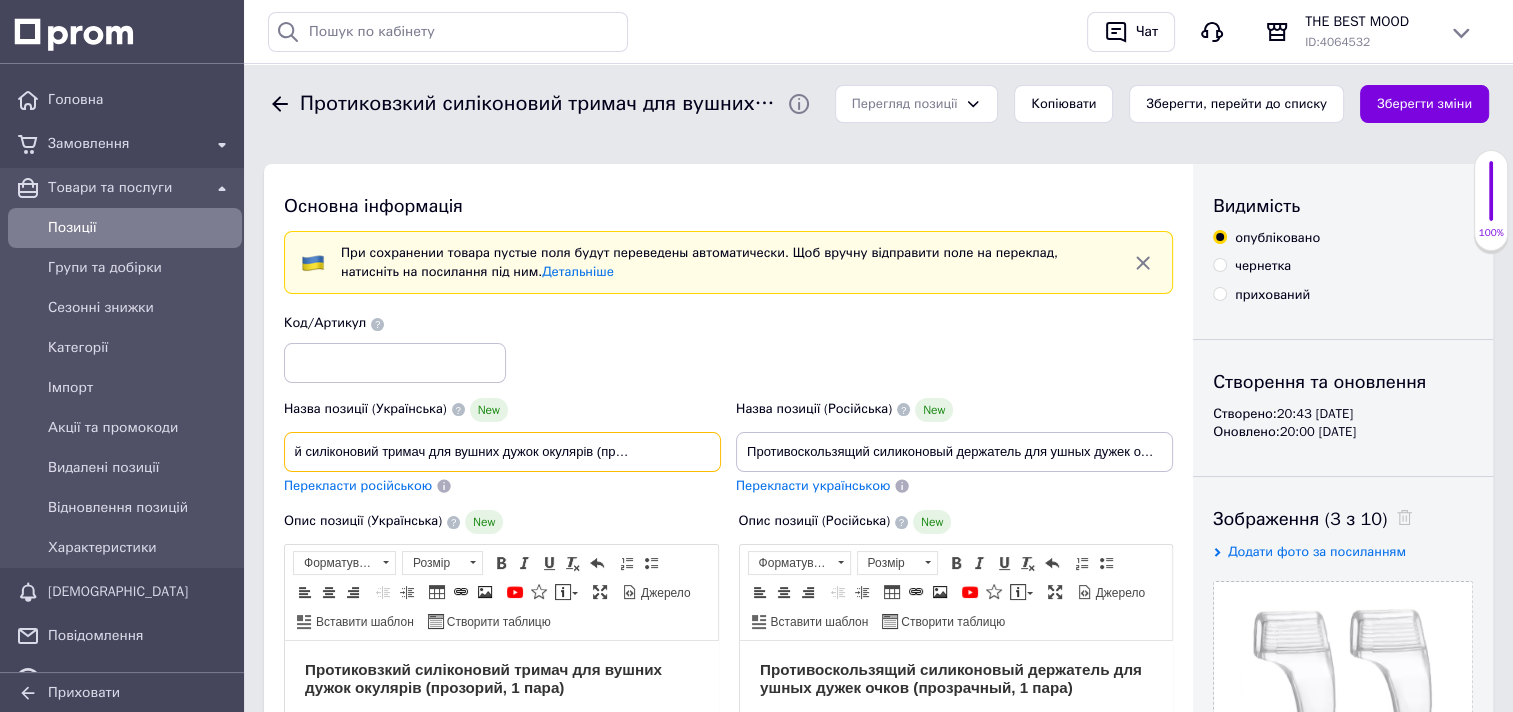 drag, startPoint x: 599, startPoint y: 447, endPoint x: 663, endPoint y: 457, distance: 64.77654 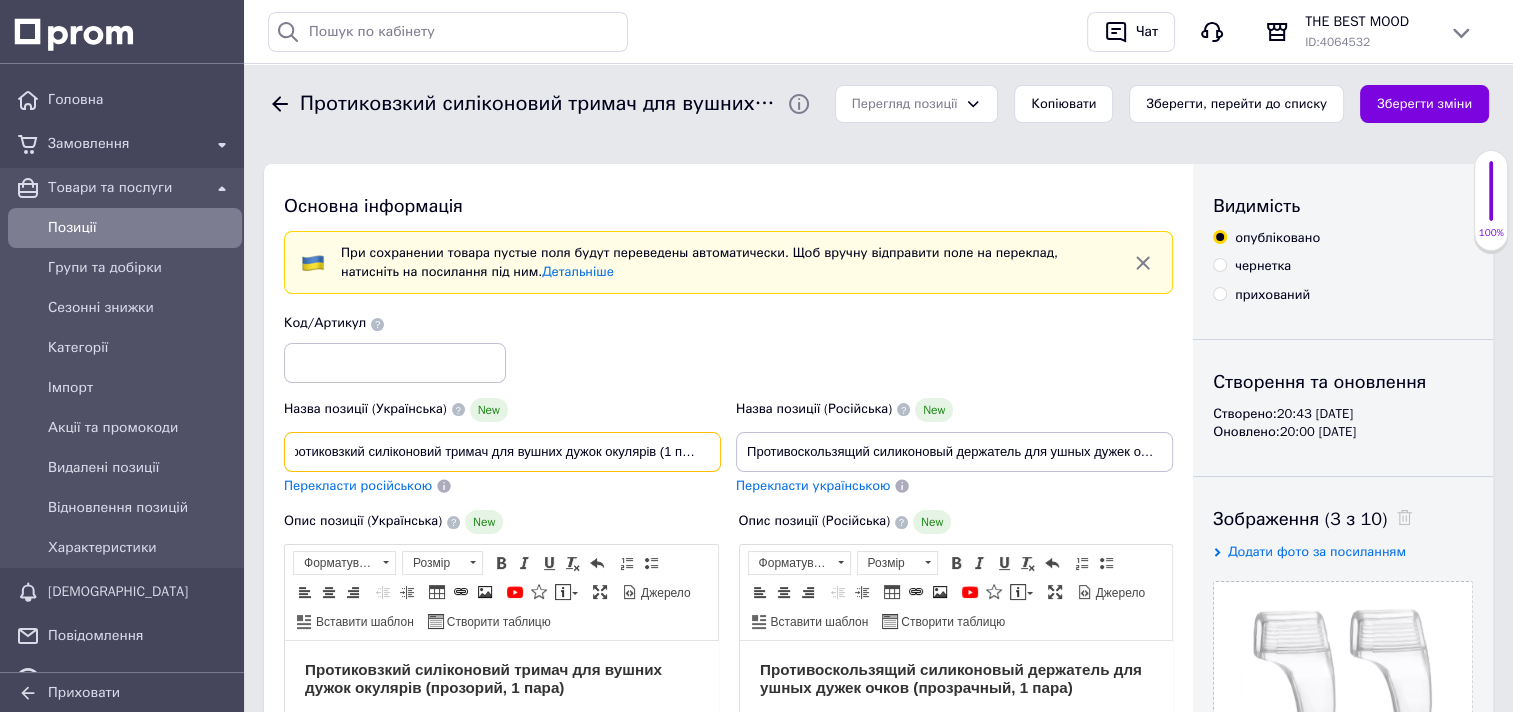 scroll, scrollTop: 0, scrollLeft: 12, axis: horizontal 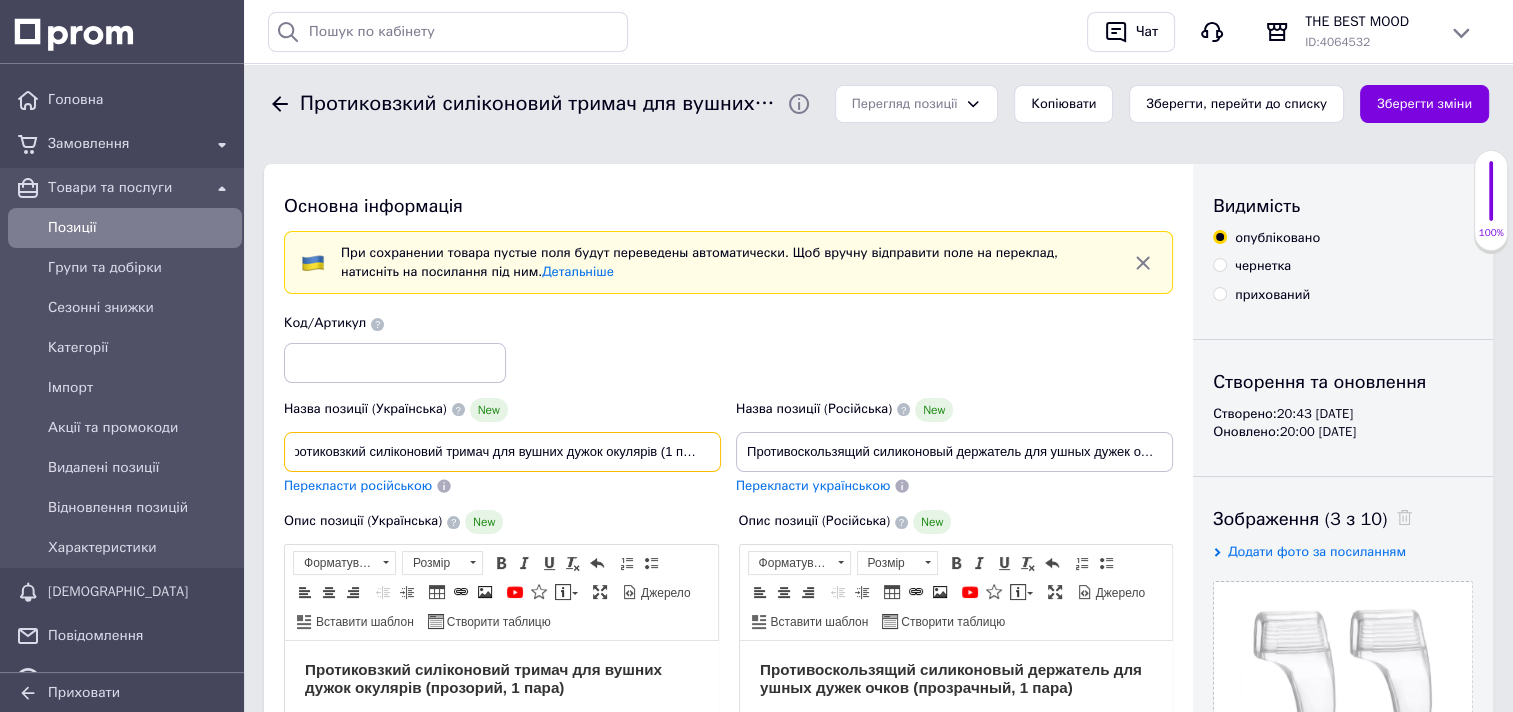 type on "Протиковзкий силіконовий тримач для вушних дужок окулярів (1 пара)" 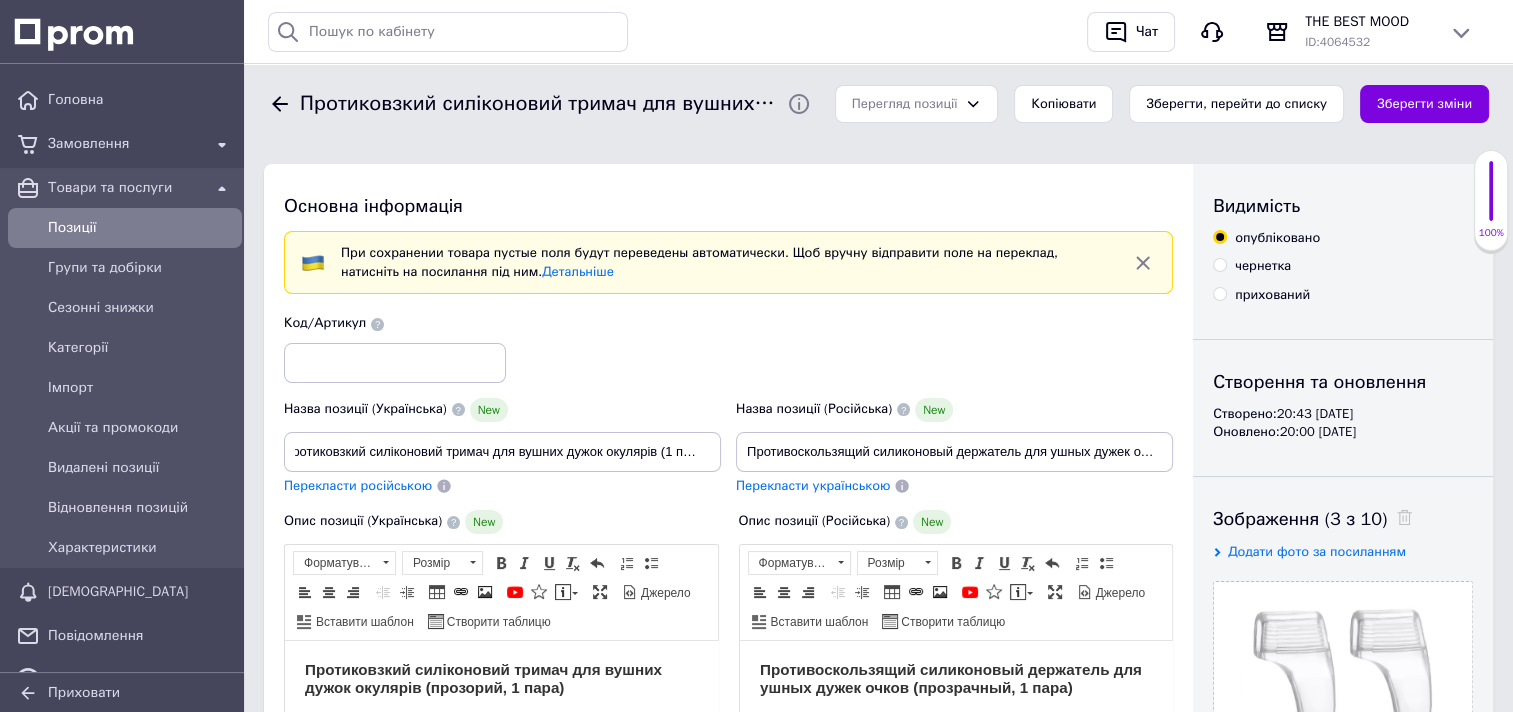 scroll, scrollTop: 0, scrollLeft: 0, axis: both 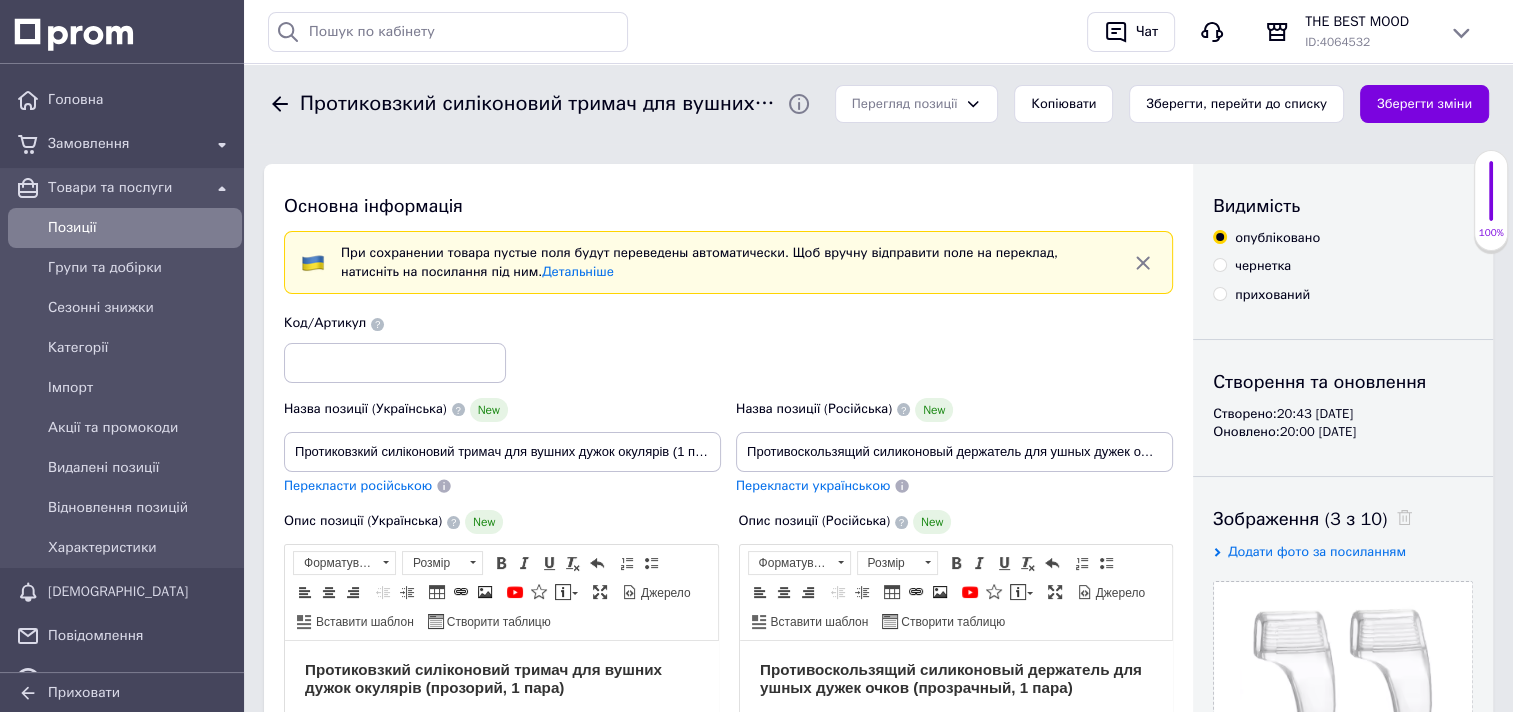 click on "Перекласти російською" at bounding box center (358, 485) 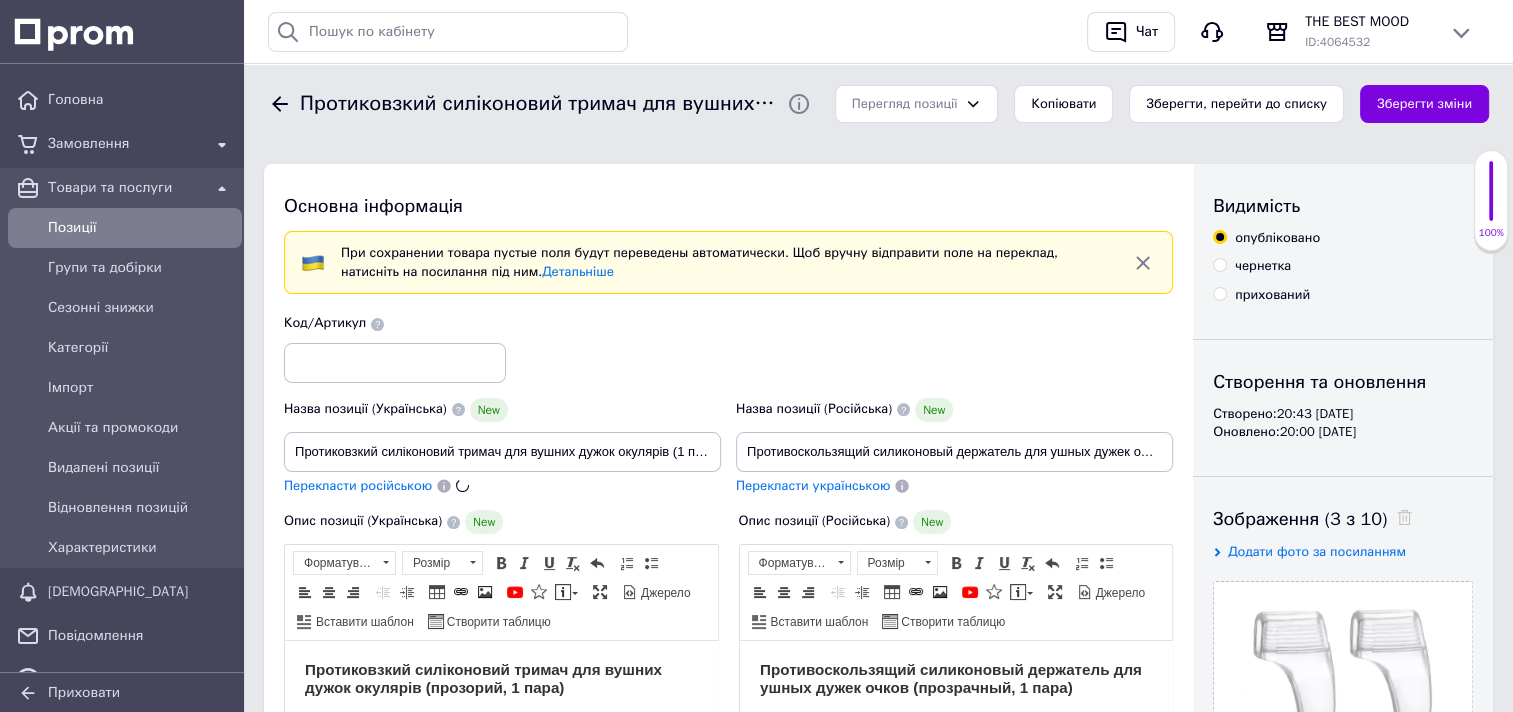 type on "Противоскользящий силиконовый держатель для ушных дужек очков (1 пар)" 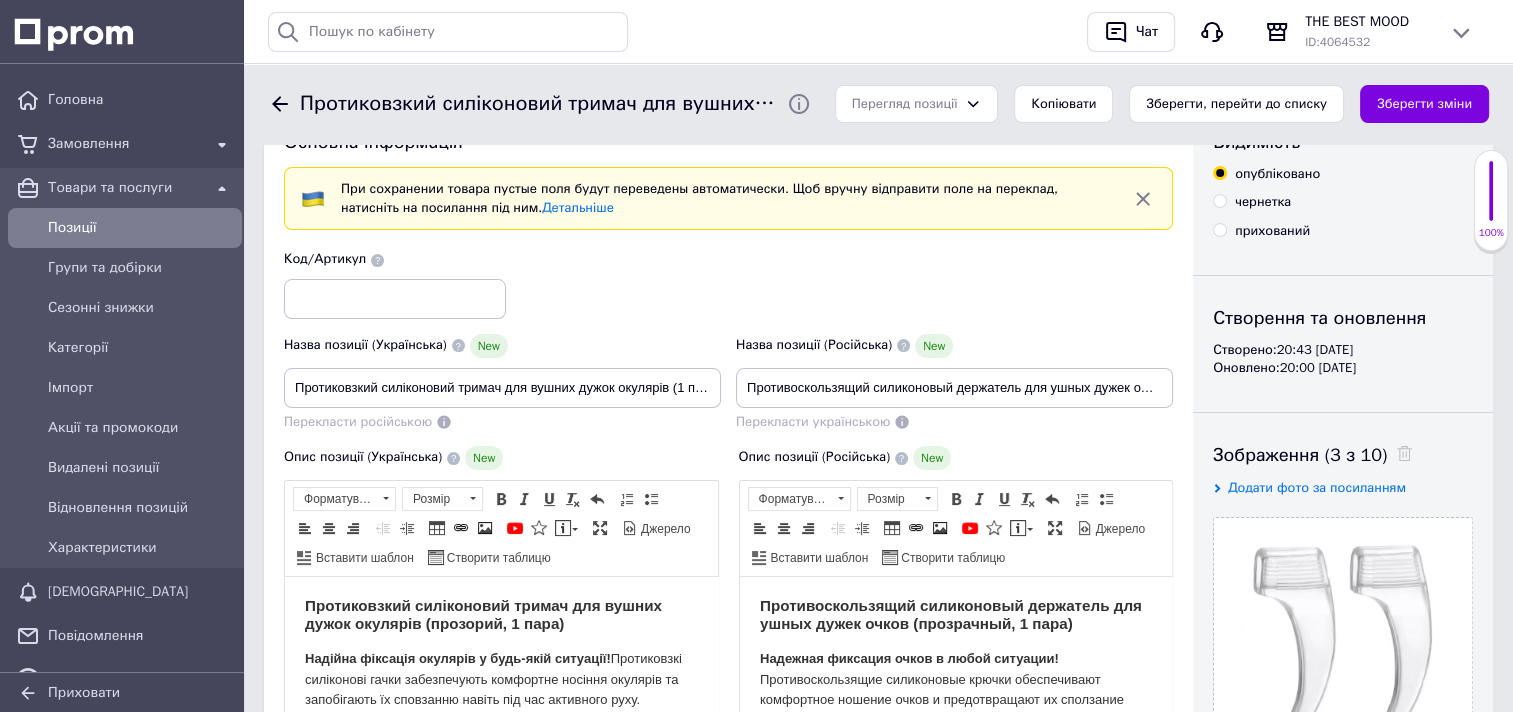 scroll, scrollTop: 100, scrollLeft: 0, axis: vertical 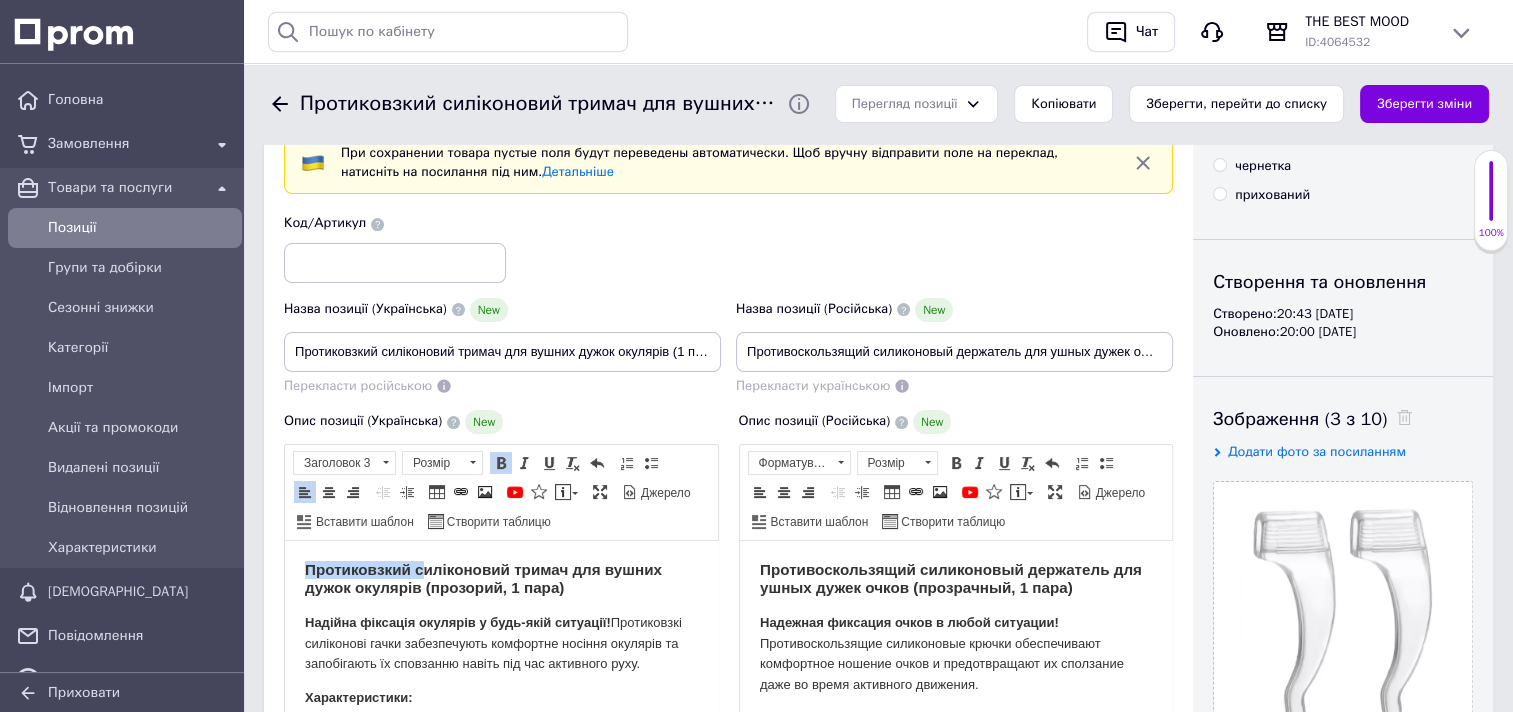 drag, startPoint x: 304, startPoint y: 566, endPoint x: 422, endPoint y: 563, distance: 118.03813 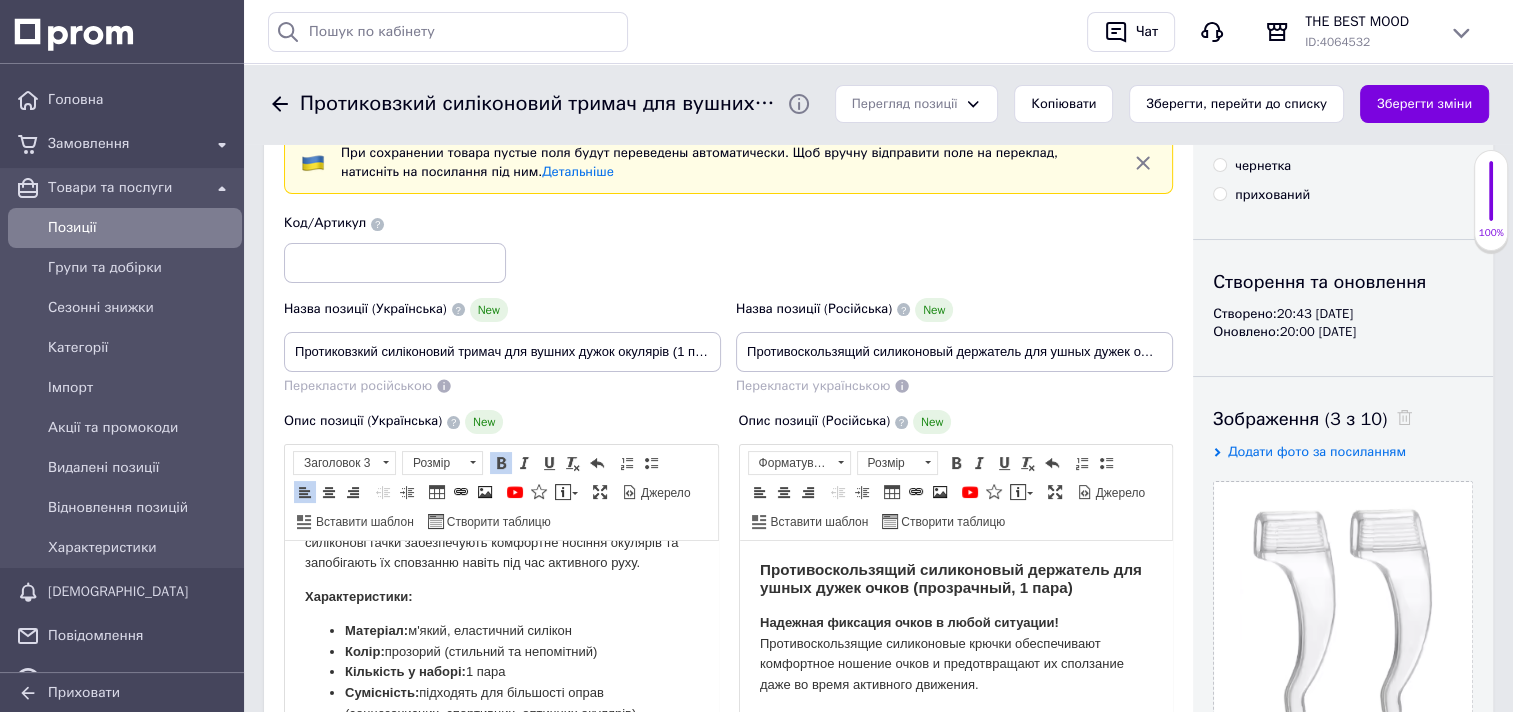 scroll, scrollTop: 0, scrollLeft: 0, axis: both 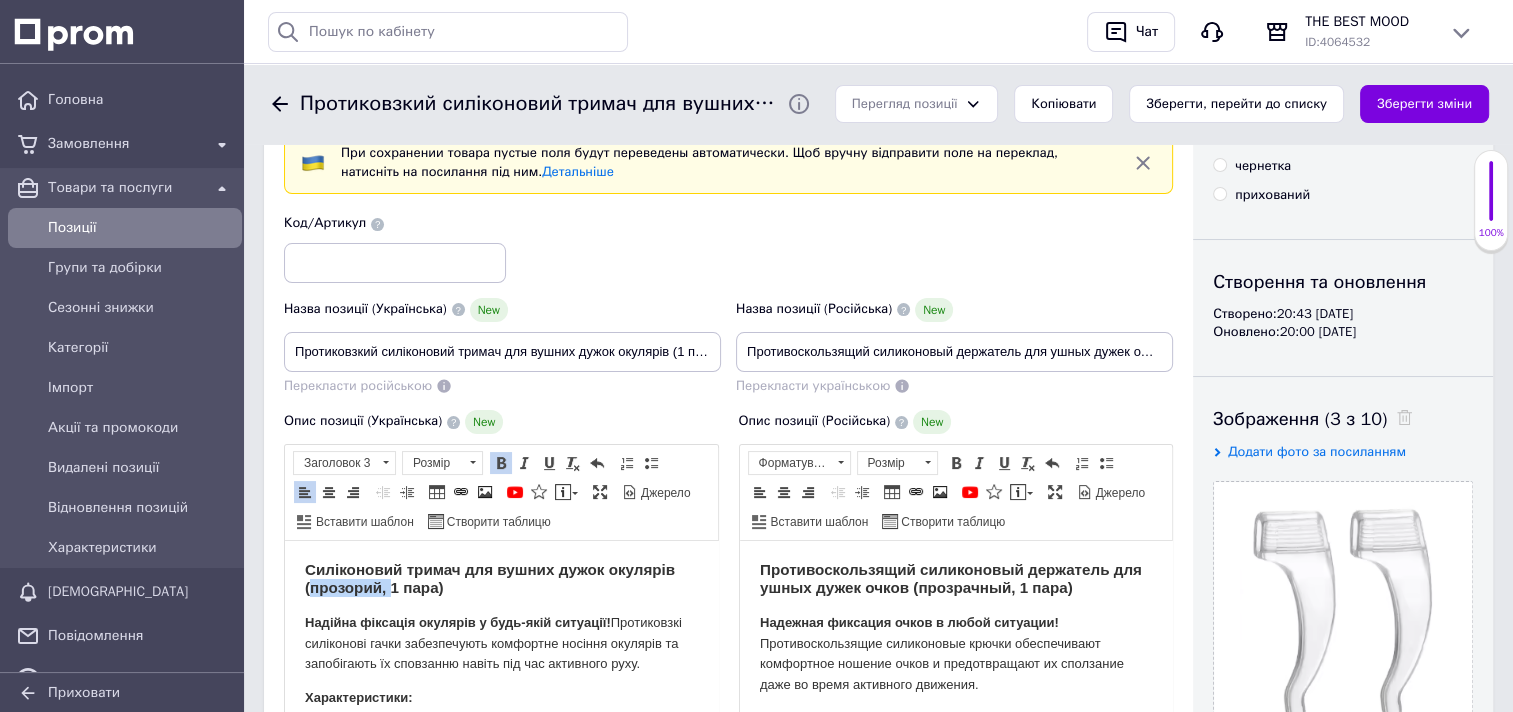 drag, startPoint x: 309, startPoint y: 585, endPoint x: 389, endPoint y: 593, distance: 80.399 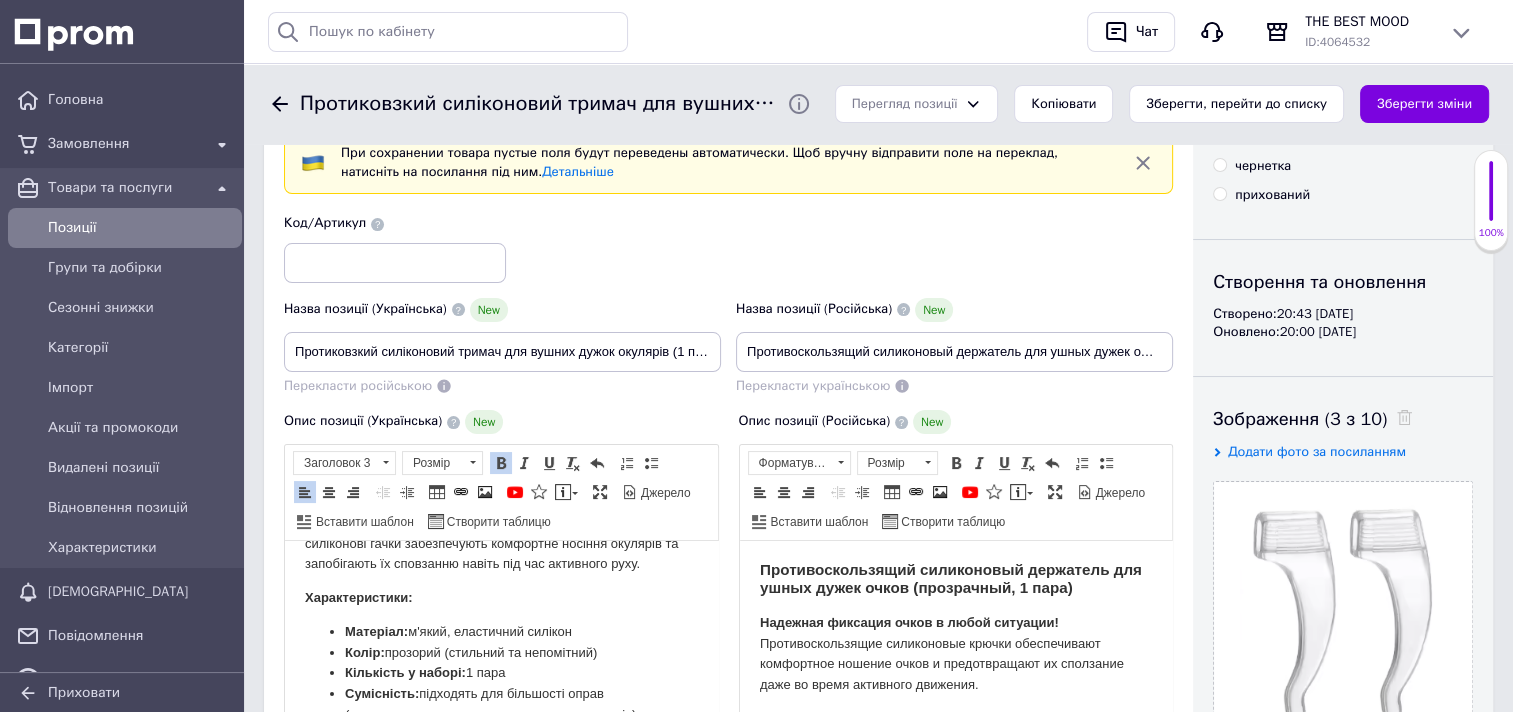 scroll, scrollTop: 200, scrollLeft: 0, axis: vertical 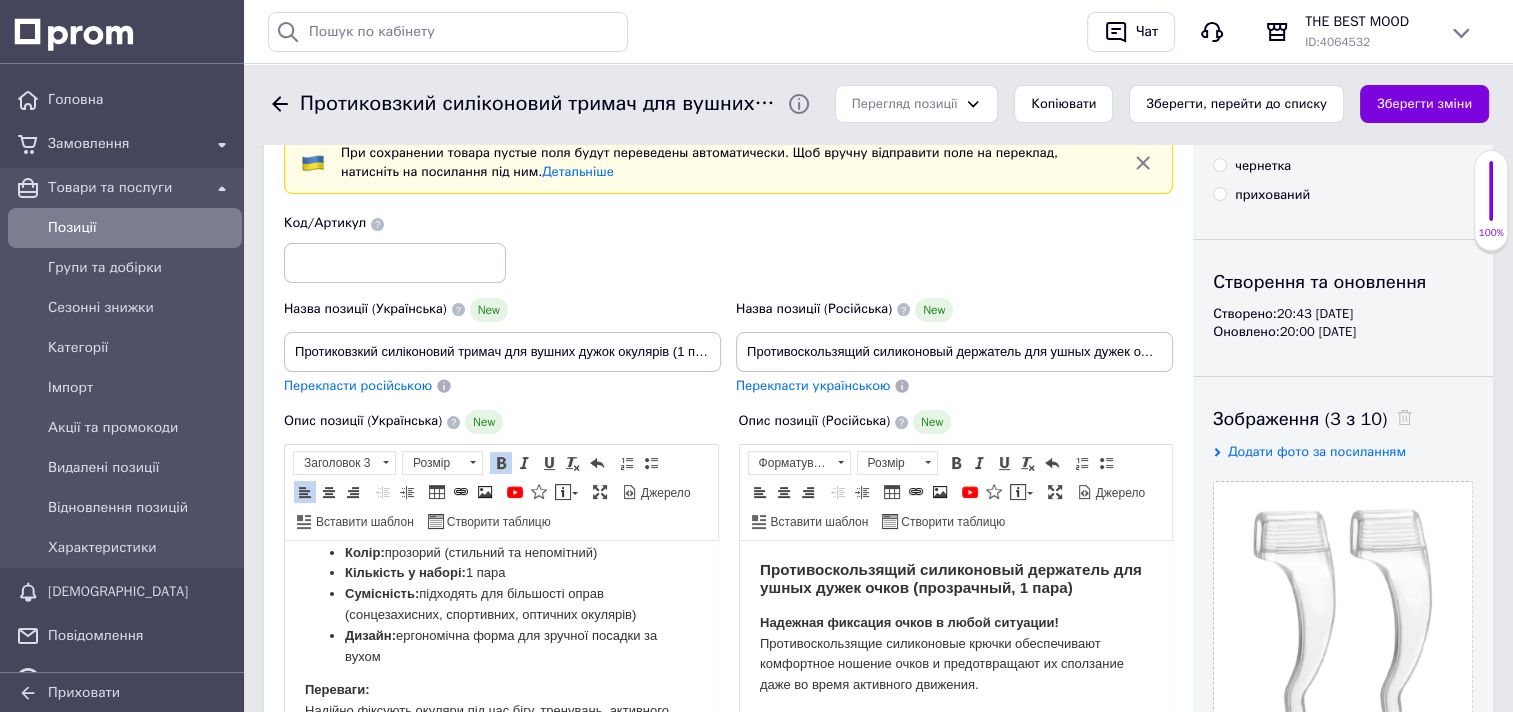 drag, startPoint x: 345, startPoint y: 571, endPoint x: 617, endPoint y: 579, distance: 272.1176 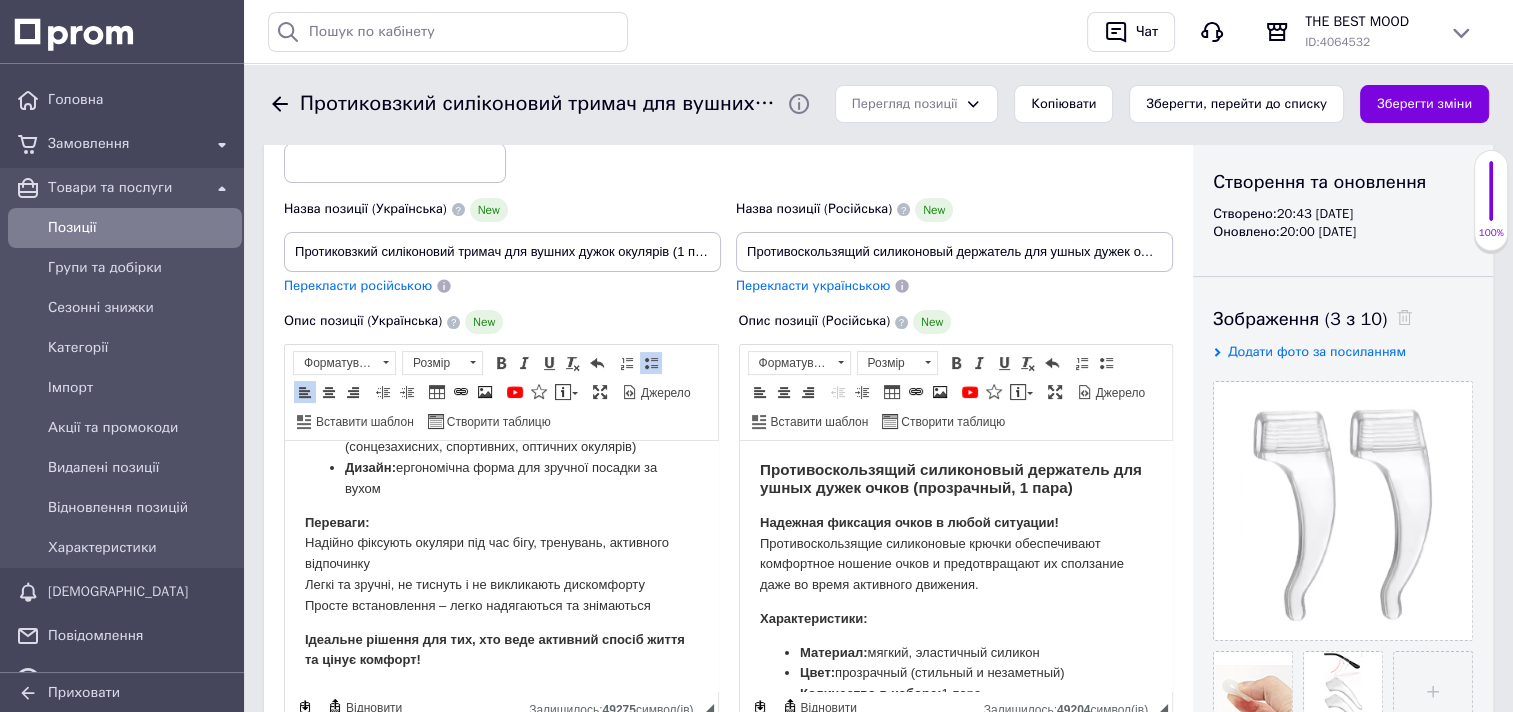 scroll, scrollTop: 300, scrollLeft: 0, axis: vertical 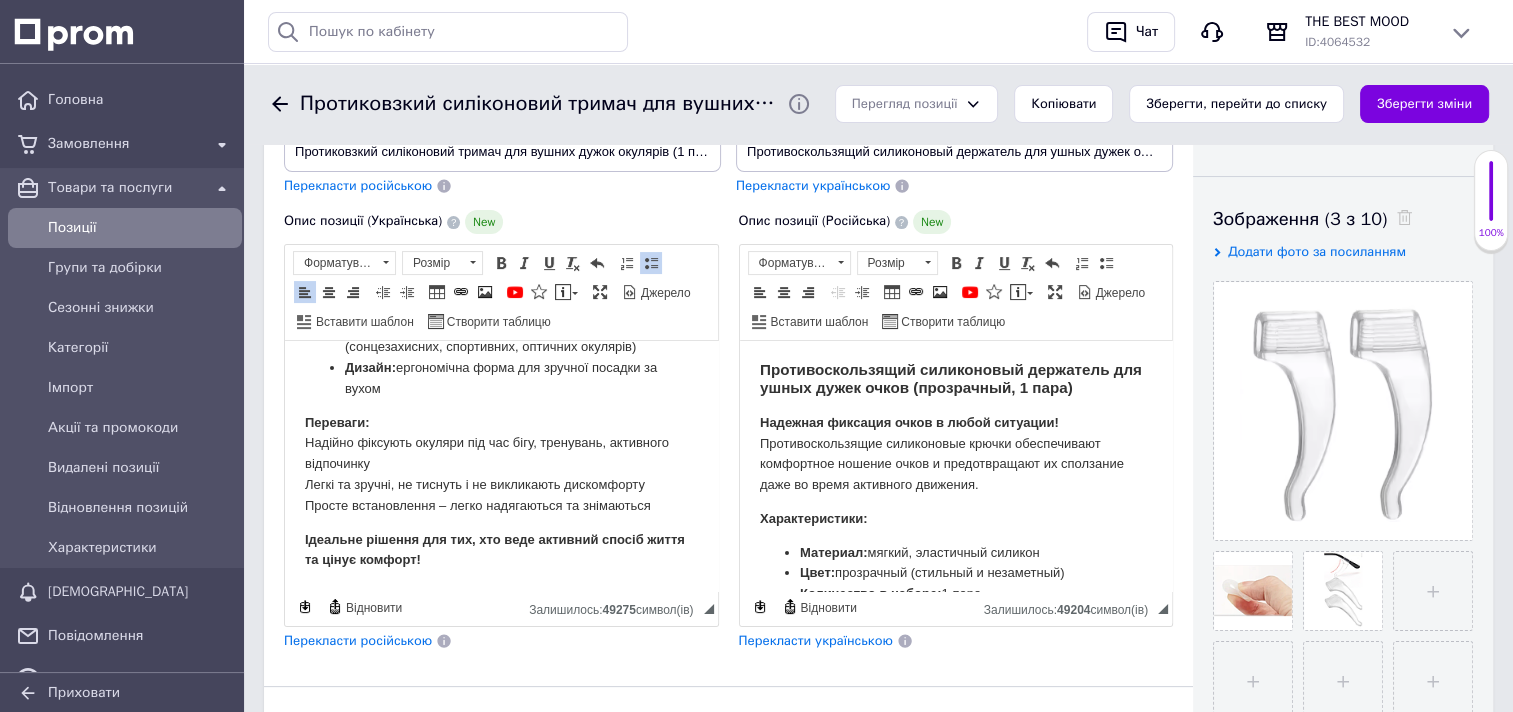 click on "Перекласти російською" at bounding box center [358, 640] 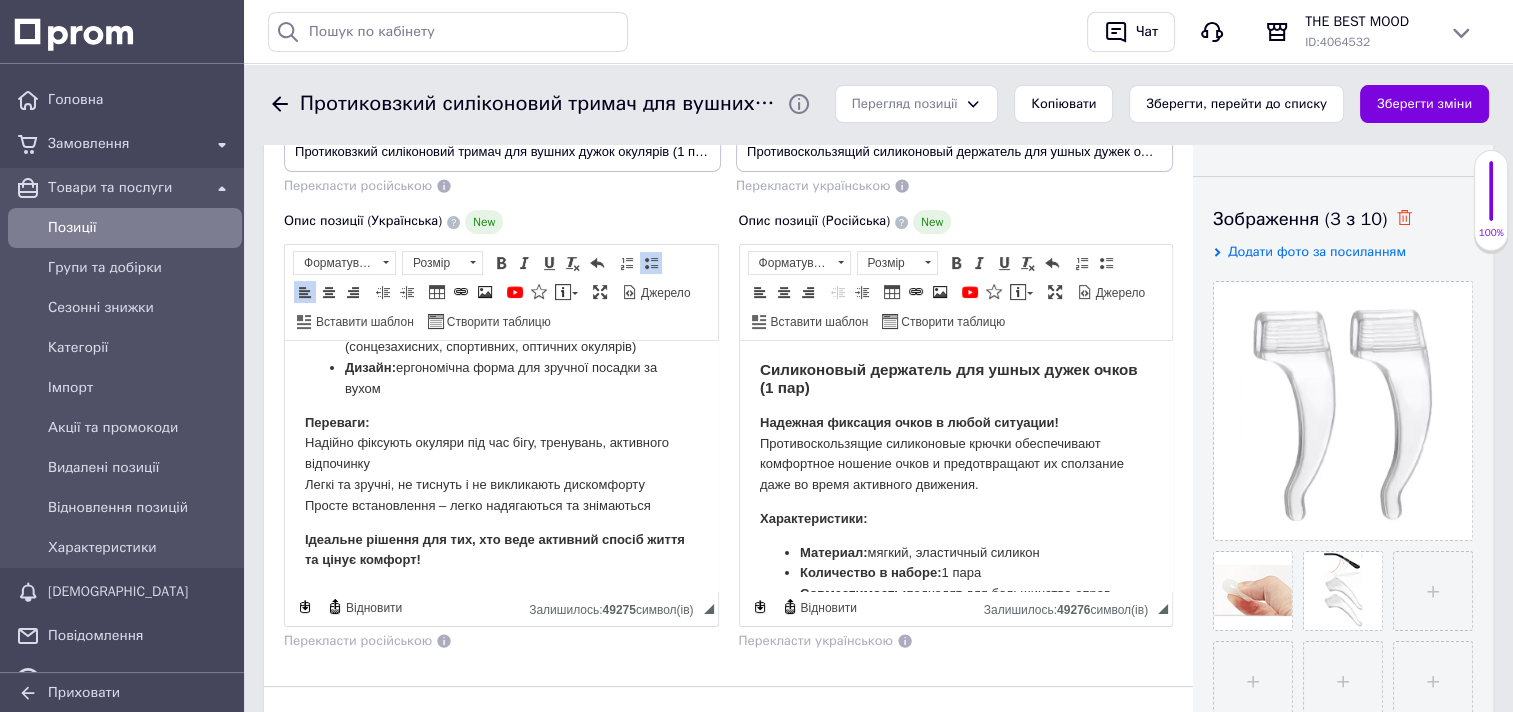 click 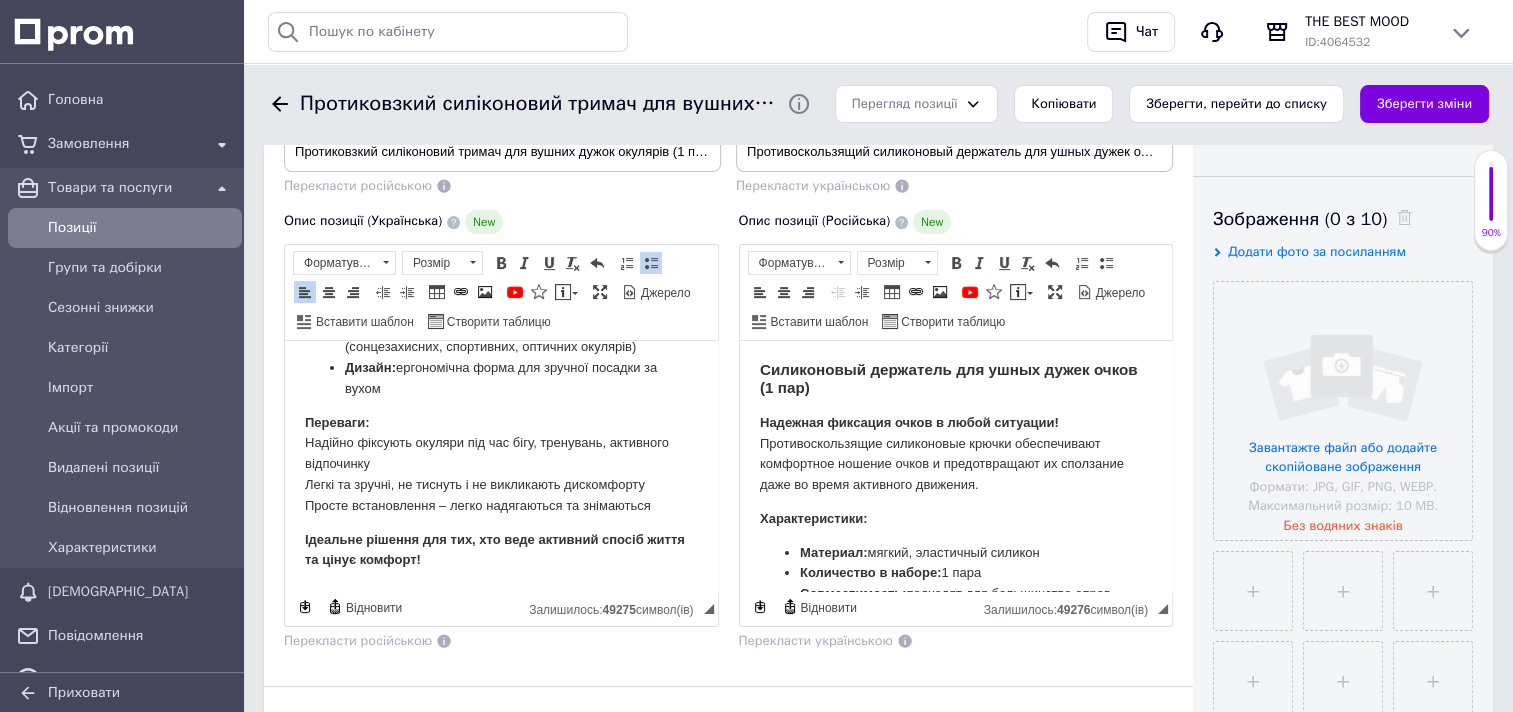 click on "Додати фото за посиланням" at bounding box center (1317, 251) 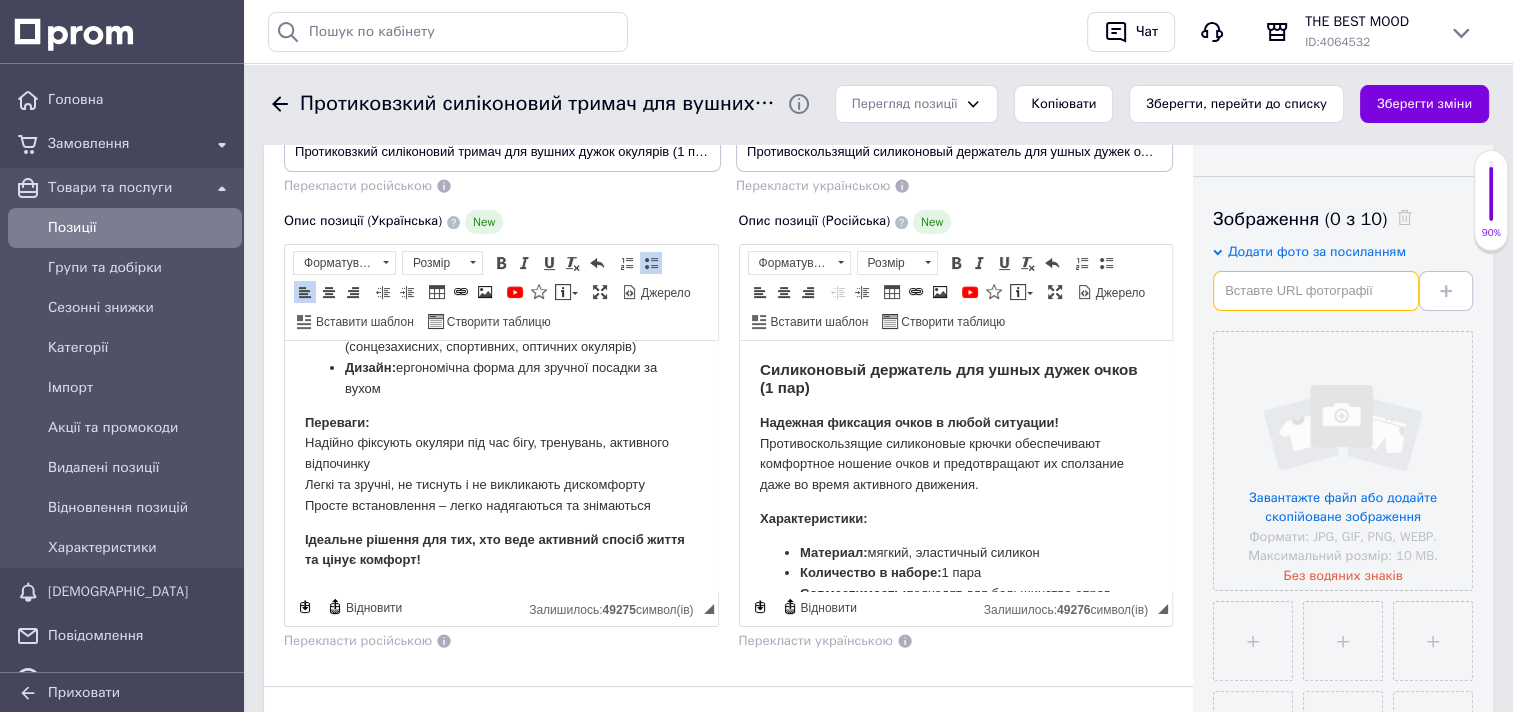click at bounding box center (1316, 291) 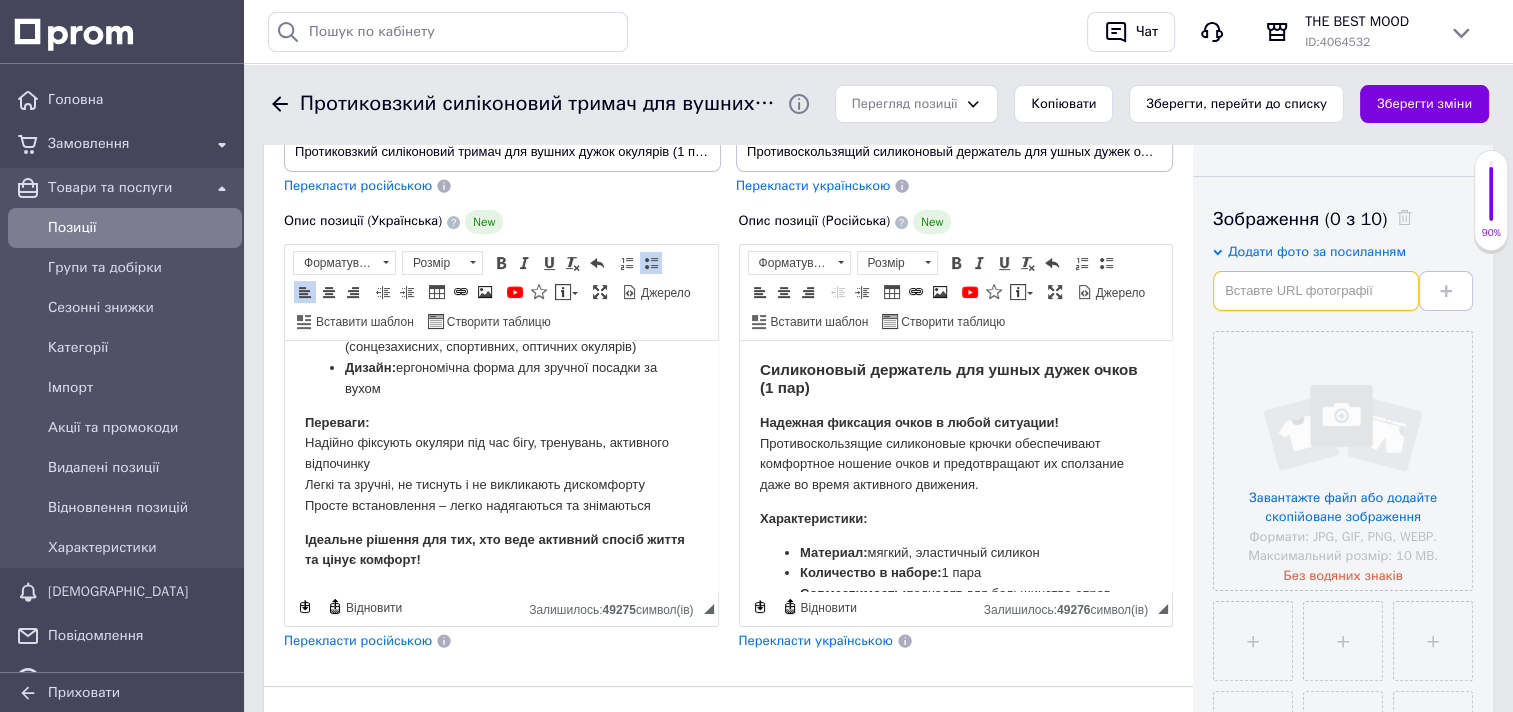 paste on "https://img.kwcdn.com/product/open/f5d6a8290c2d4e06a17d6cfdf8bf2121-goods.jpeg?imageView2/2/w/800/q/70/format/webp" 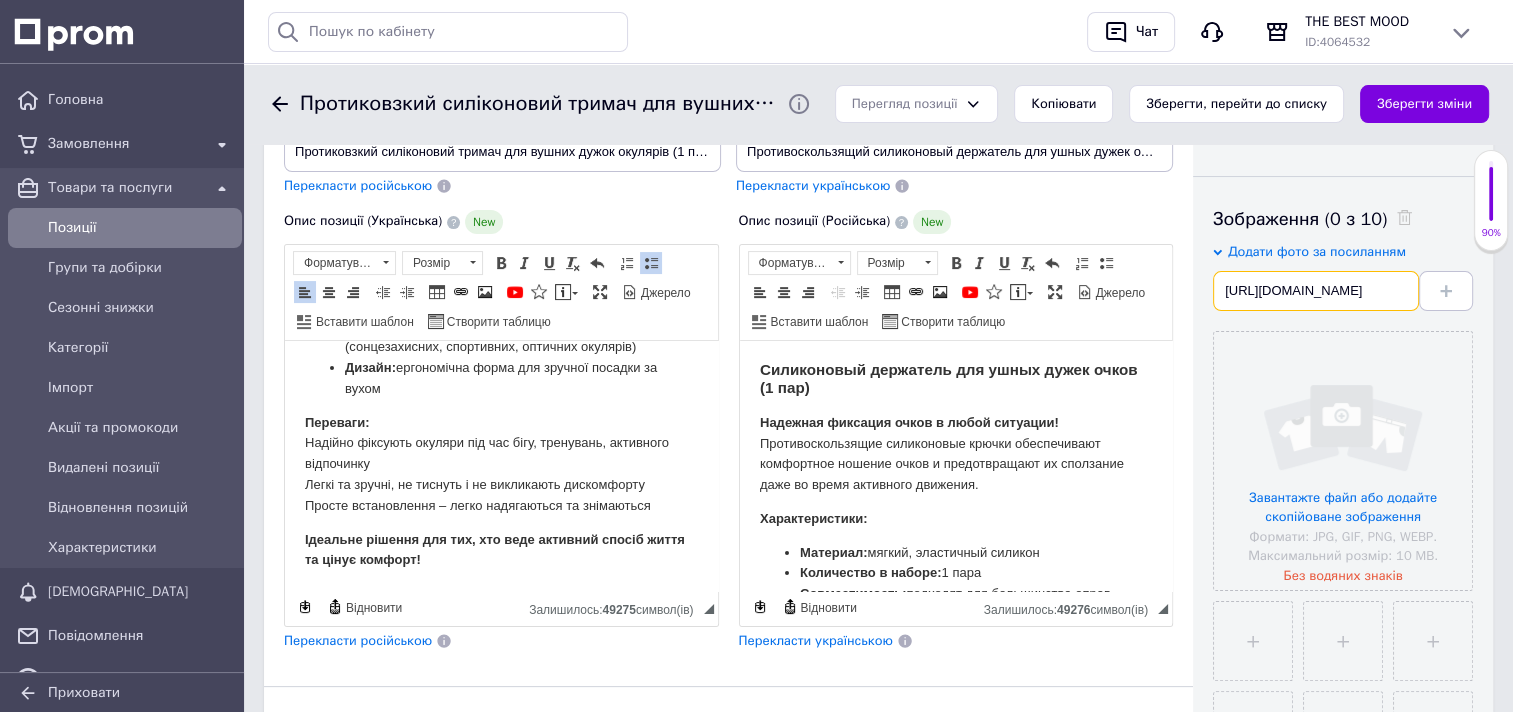 scroll, scrollTop: 0, scrollLeft: 543, axis: horizontal 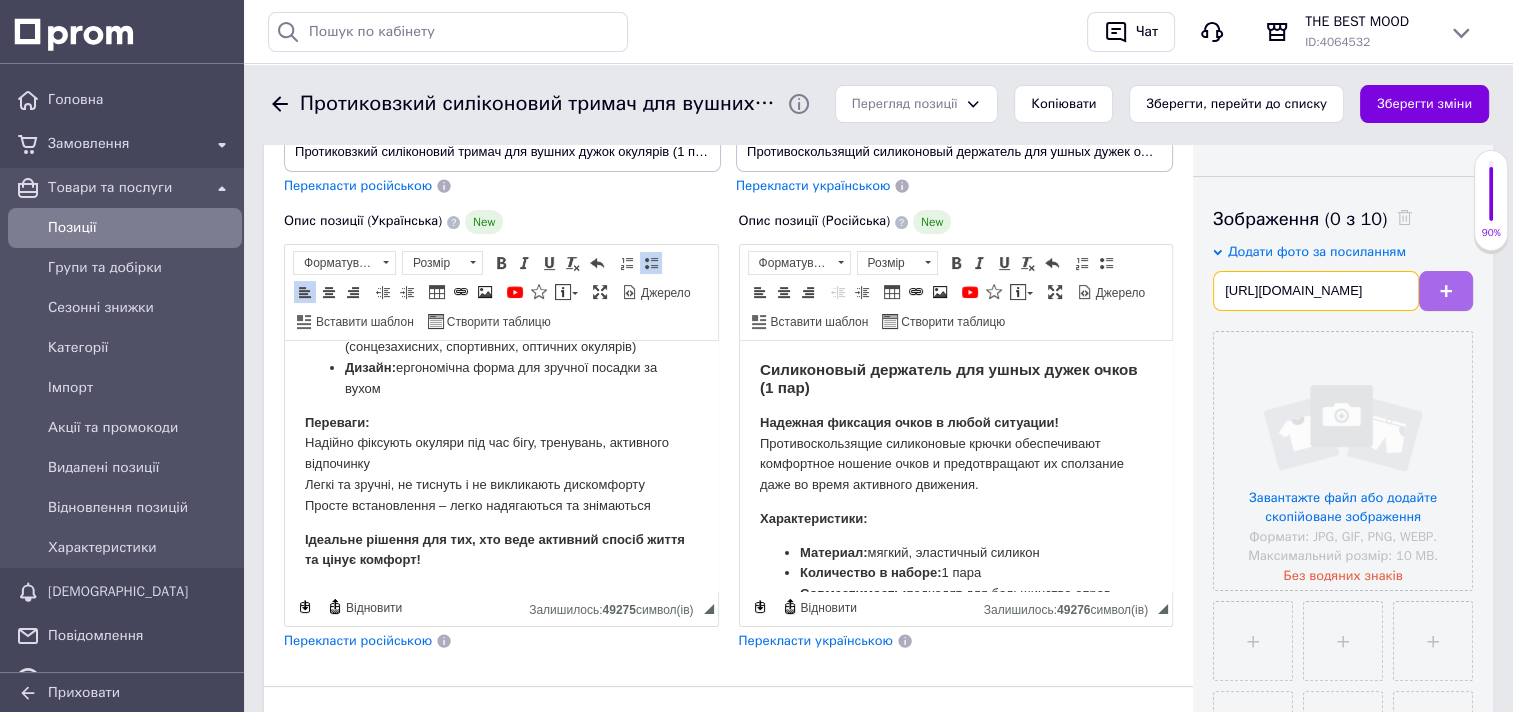 type on "https://img.kwcdn.com/product/open/f5d6a8290c2d4e06a17d6cfdf8bf2121-goods.jpeg?imageView2/2/w/800/q/70/format/webp" 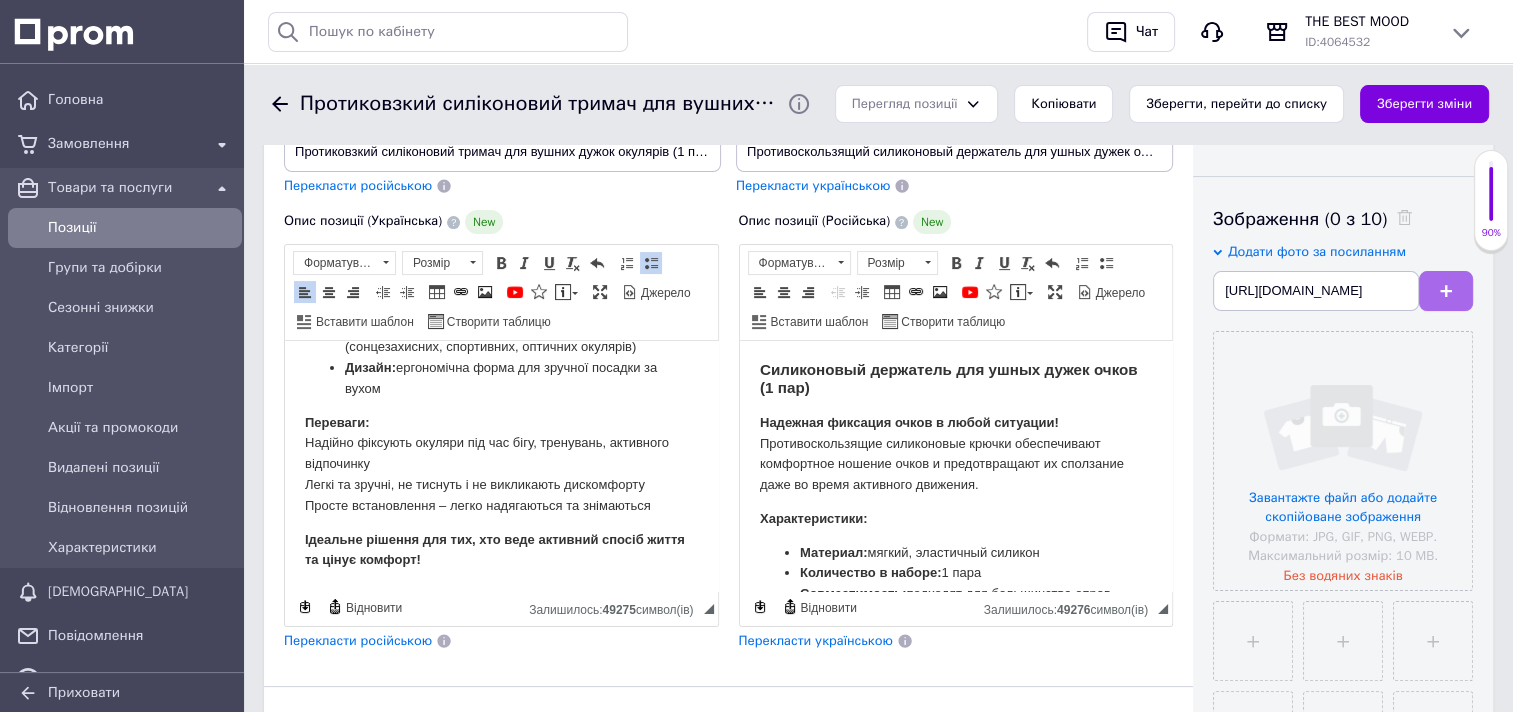 click 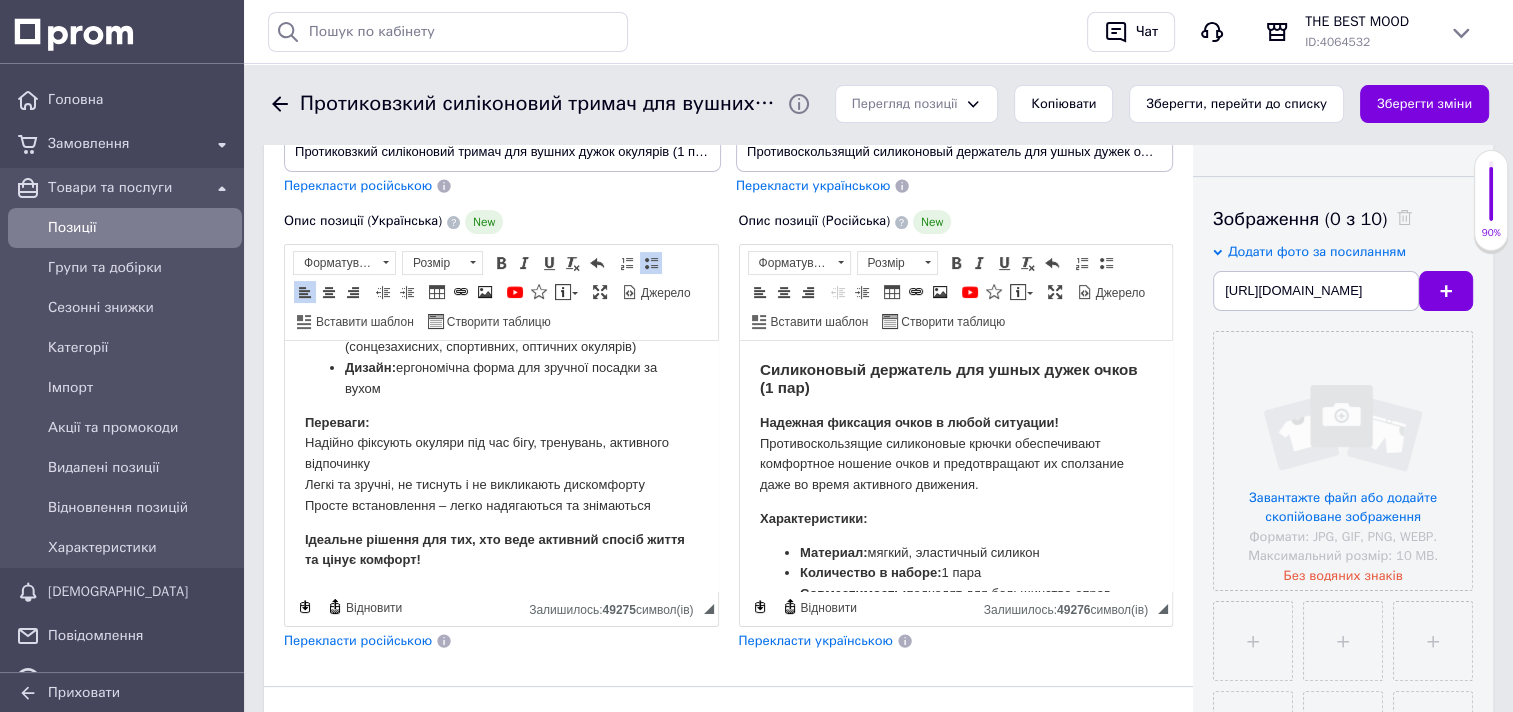 type 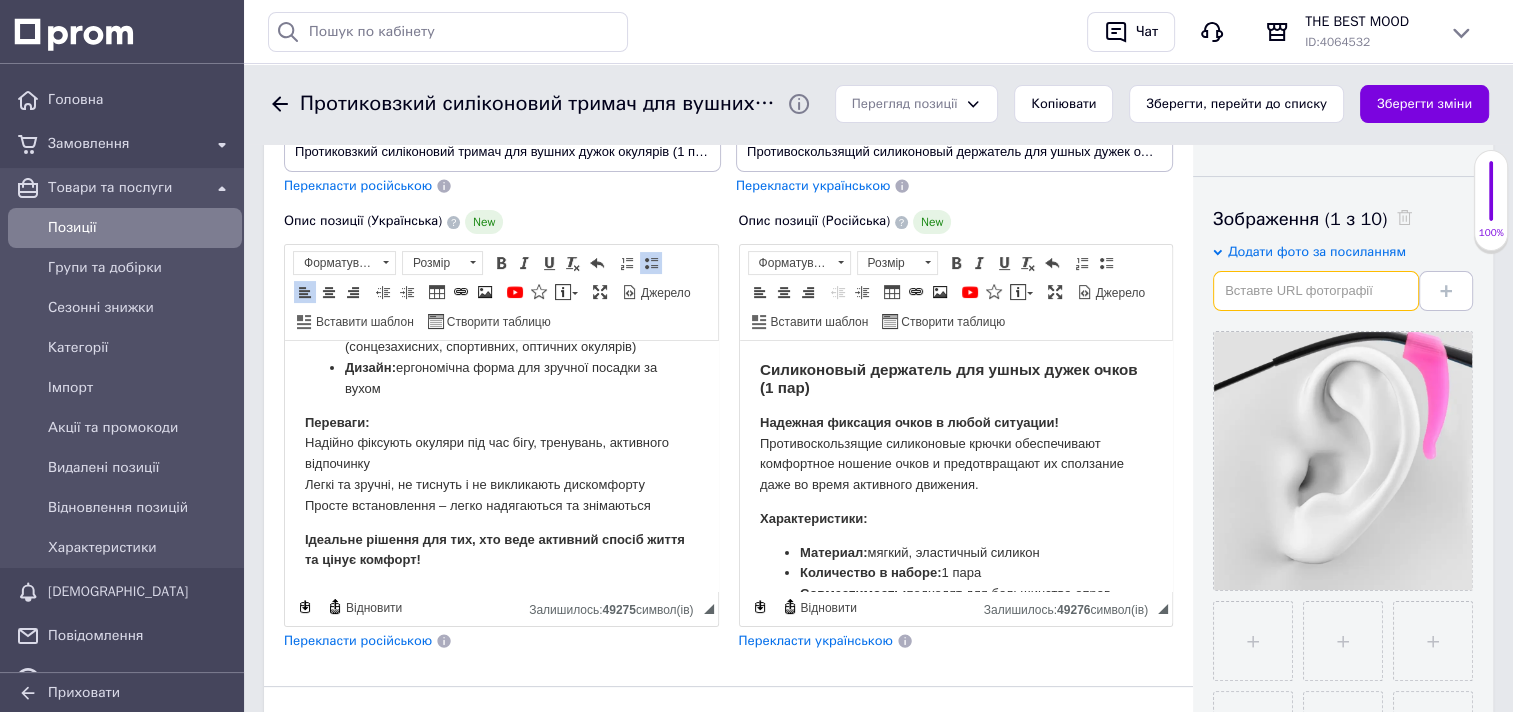 click at bounding box center (1316, 291) 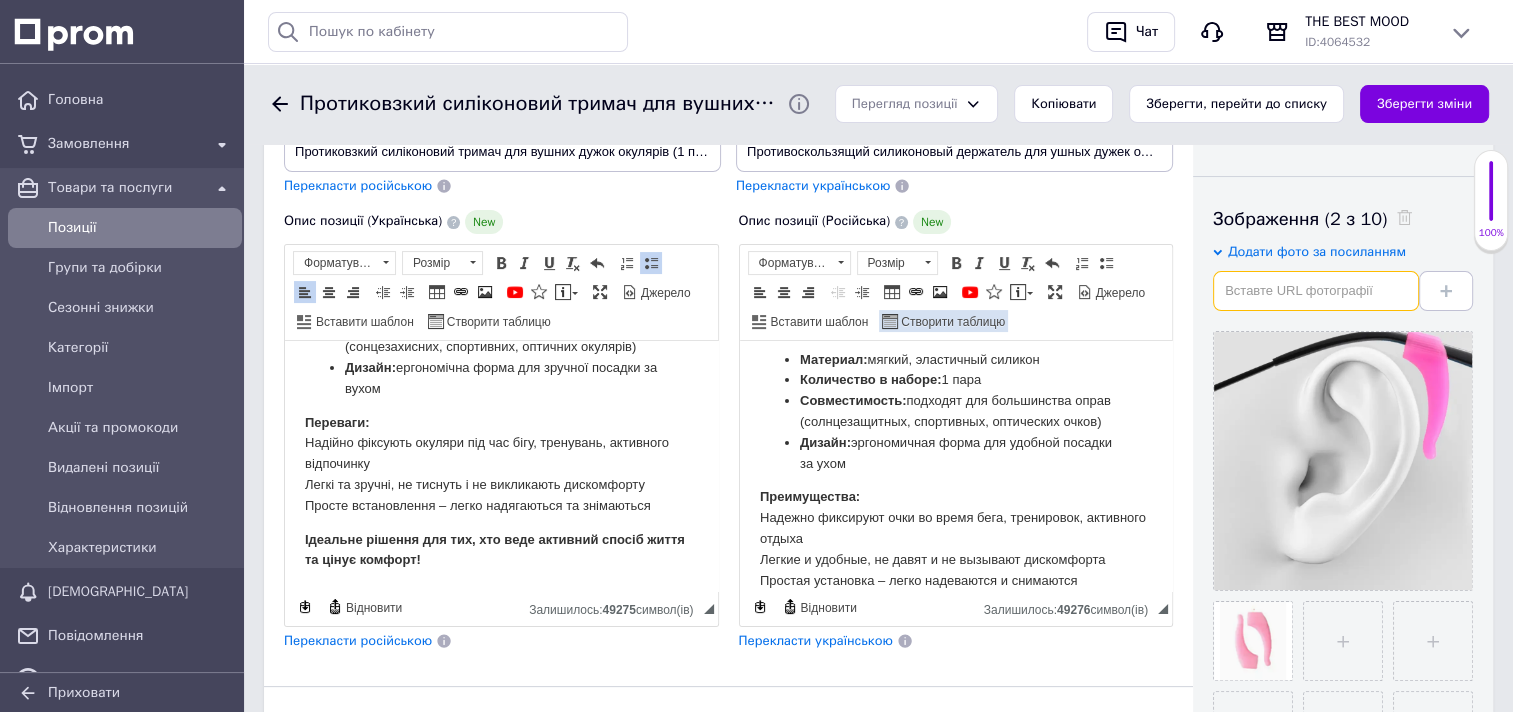 scroll, scrollTop: 200, scrollLeft: 0, axis: vertical 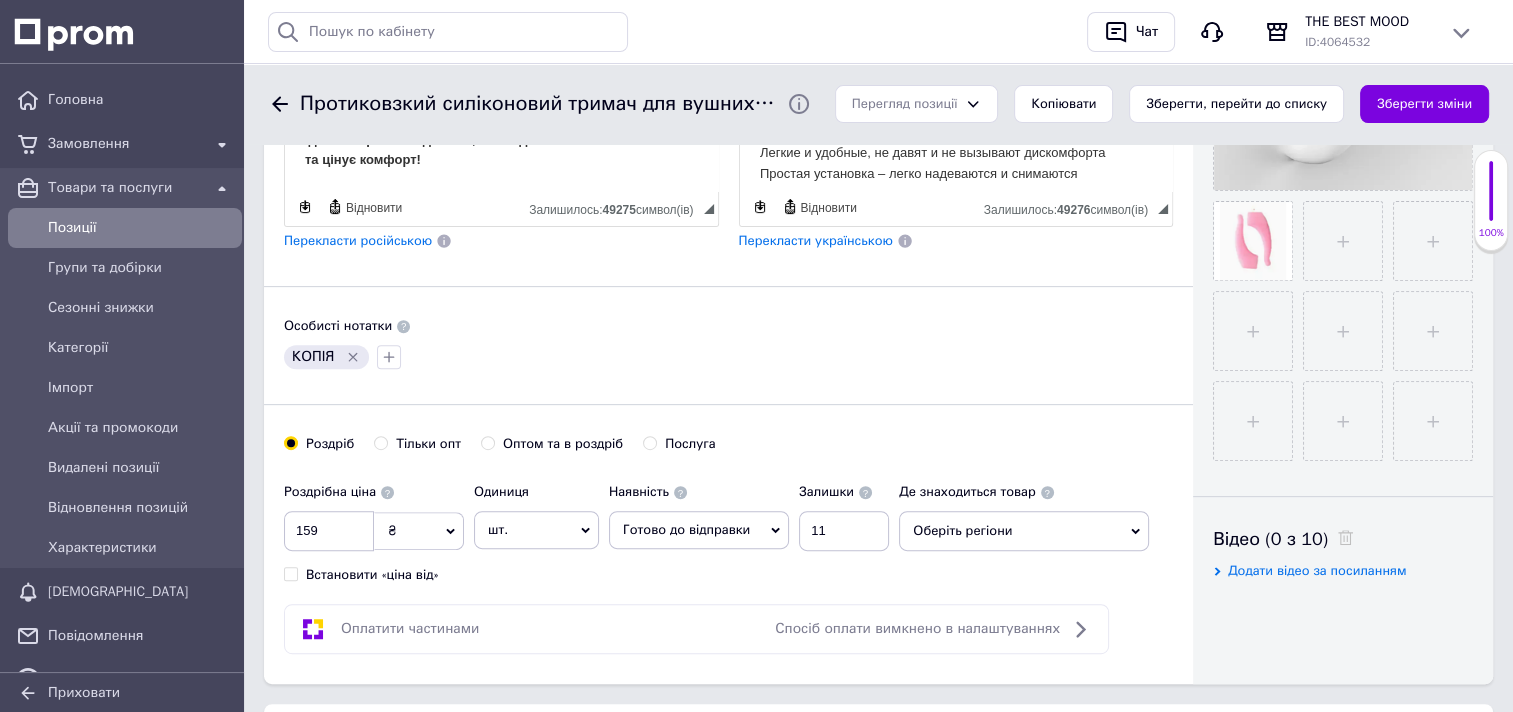 click 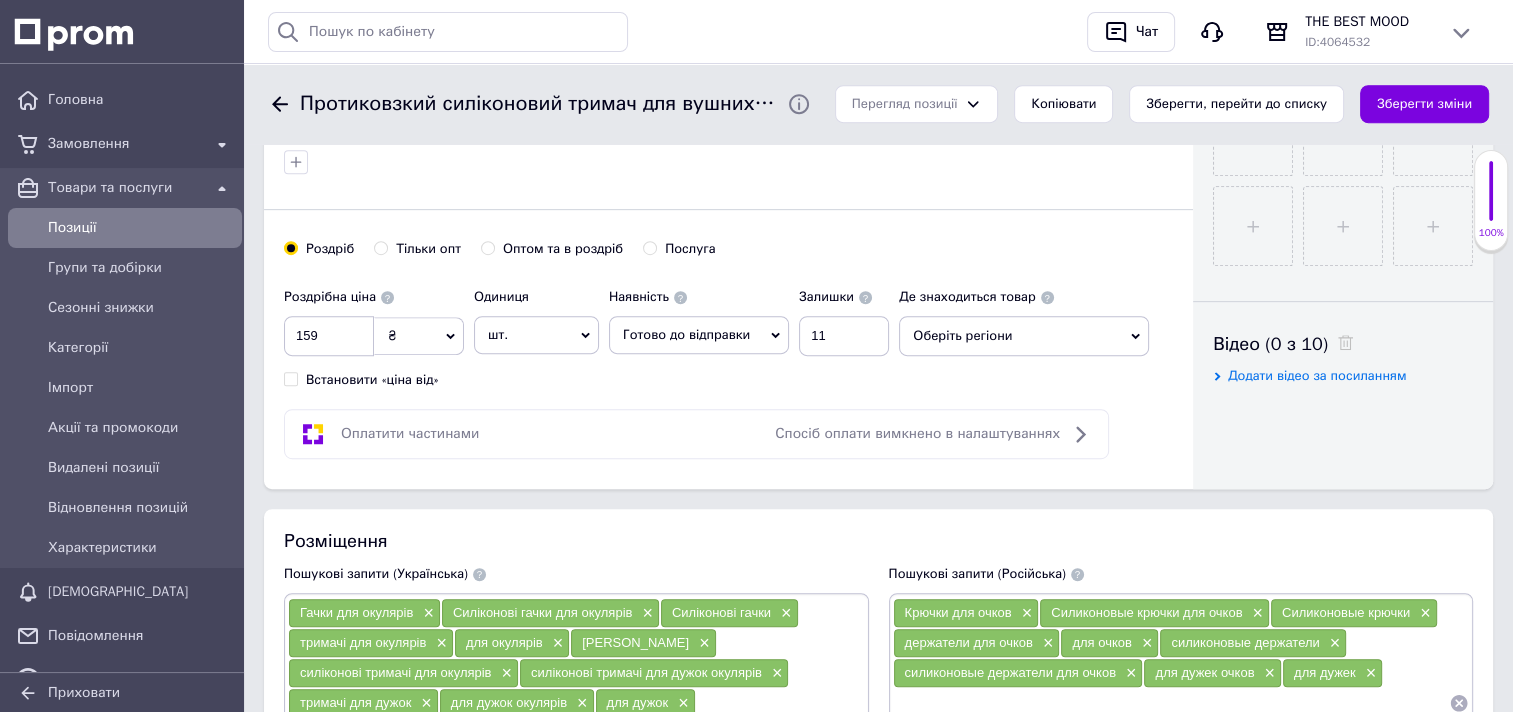 scroll, scrollTop: 900, scrollLeft: 0, axis: vertical 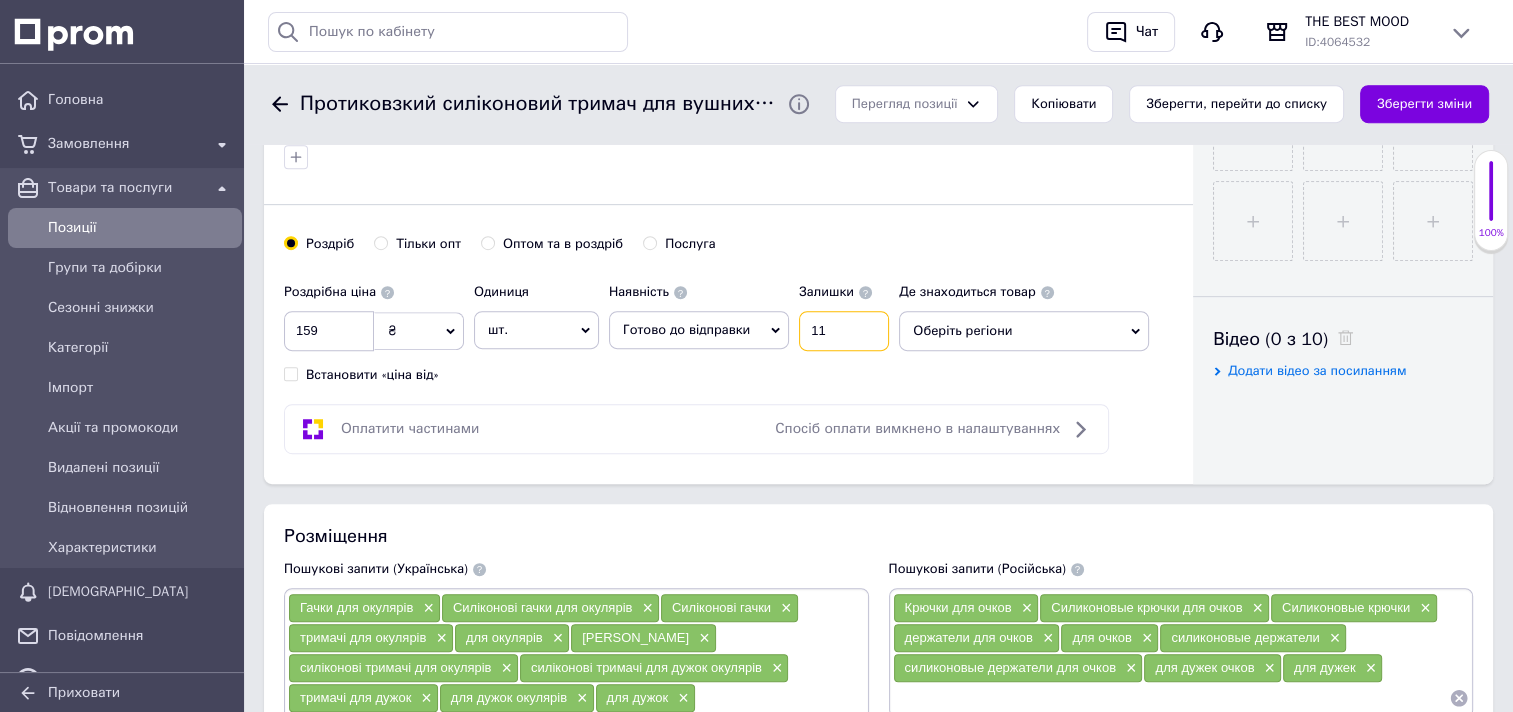 drag, startPoint x: 805, startPoint y: 325, endPoint x: 824, endPoint y: 329, distance: 19.416489 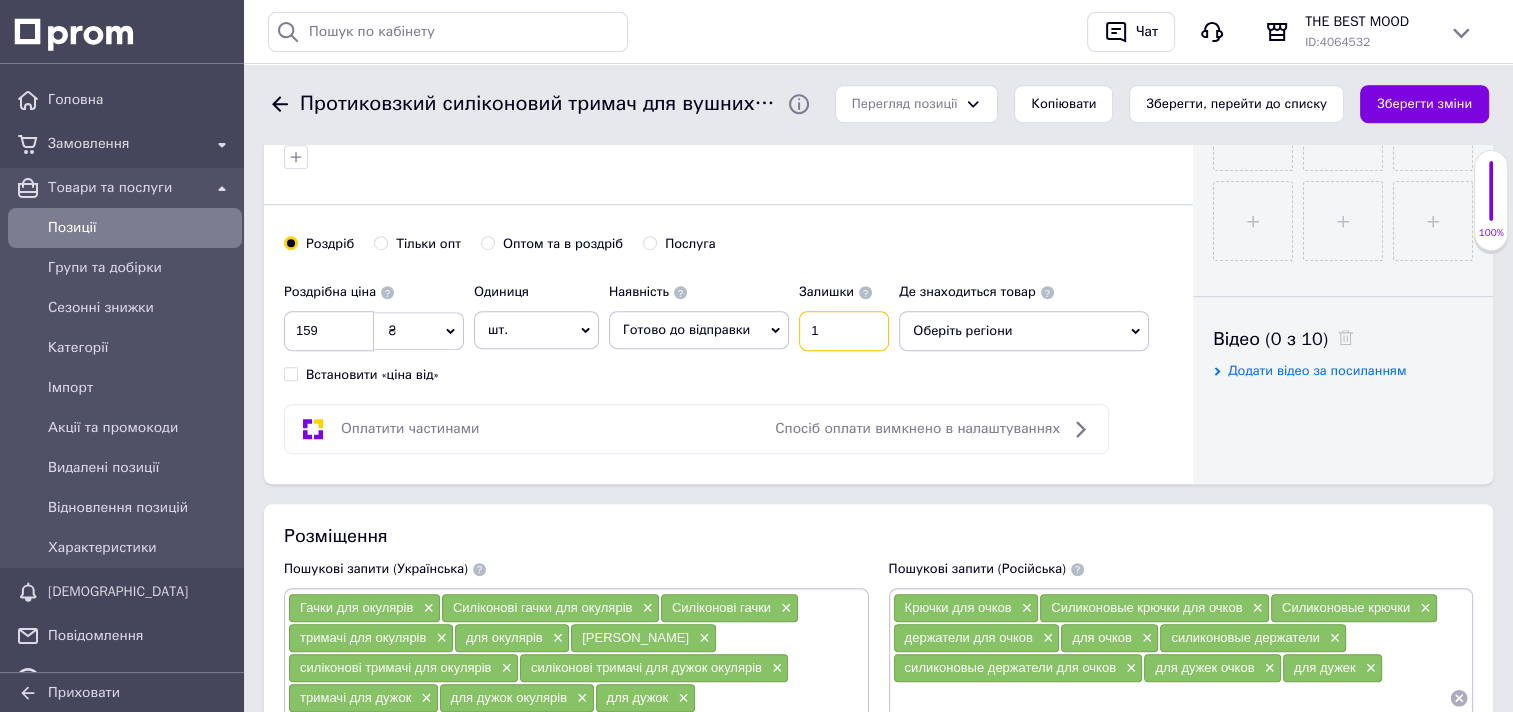type on "1" 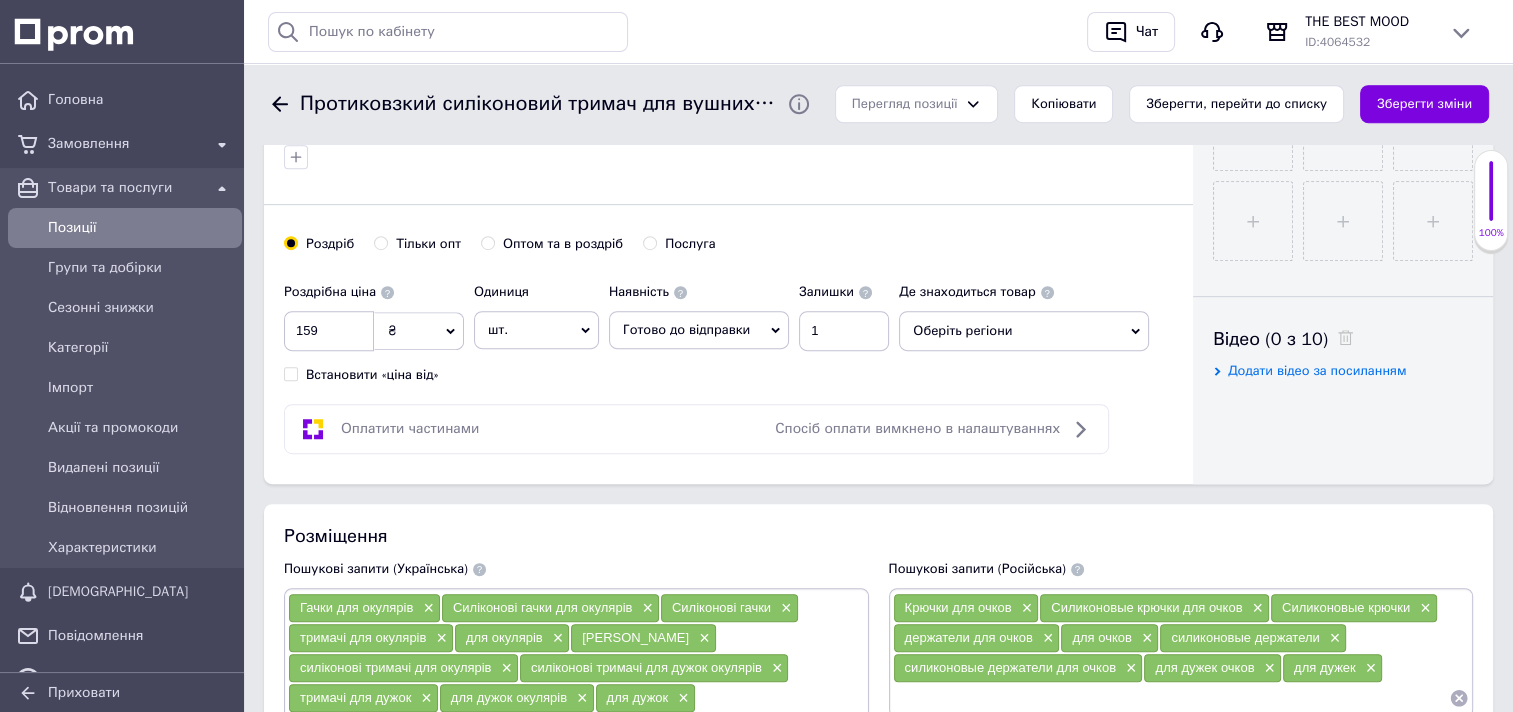 click on "Оберіть регіони" at bounding box center (1024, 331) 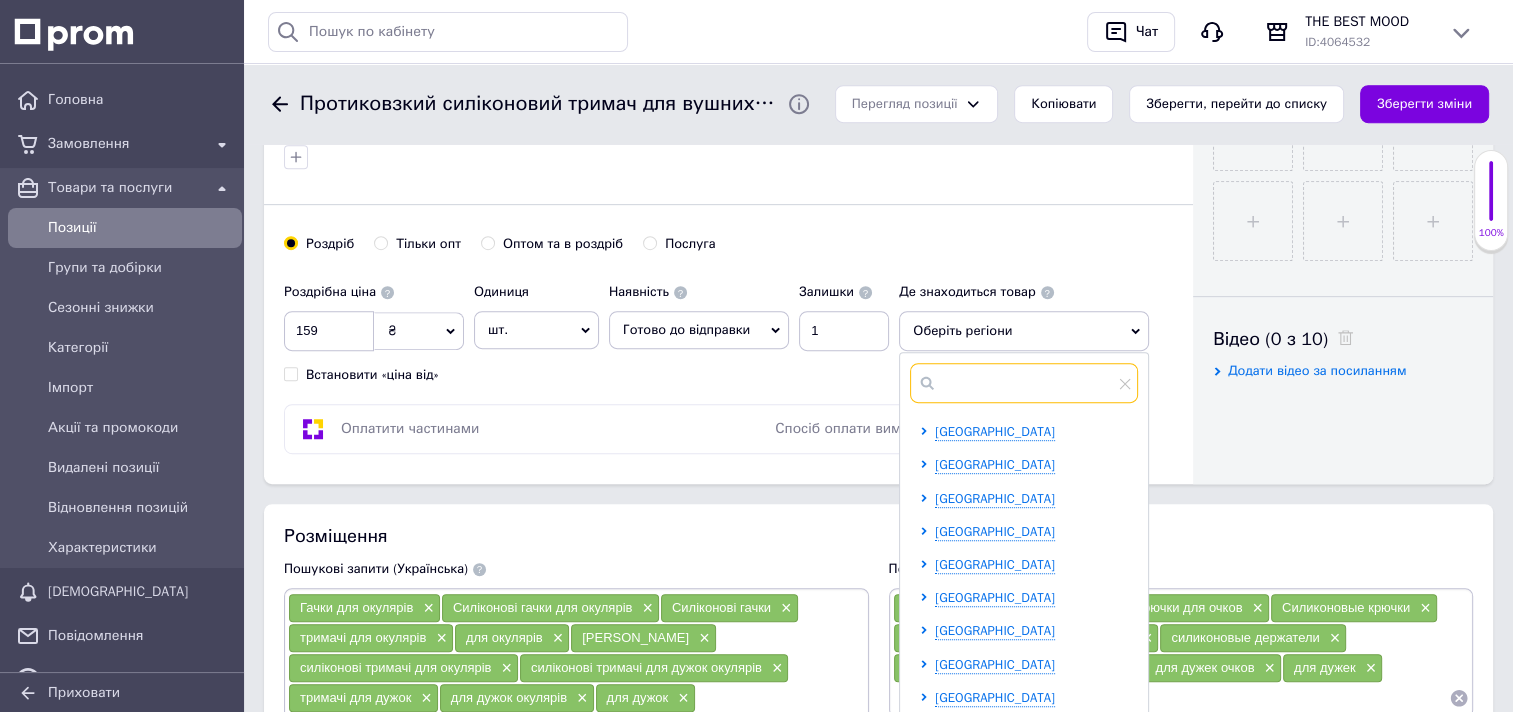 click at bounding box center [1024, 383] 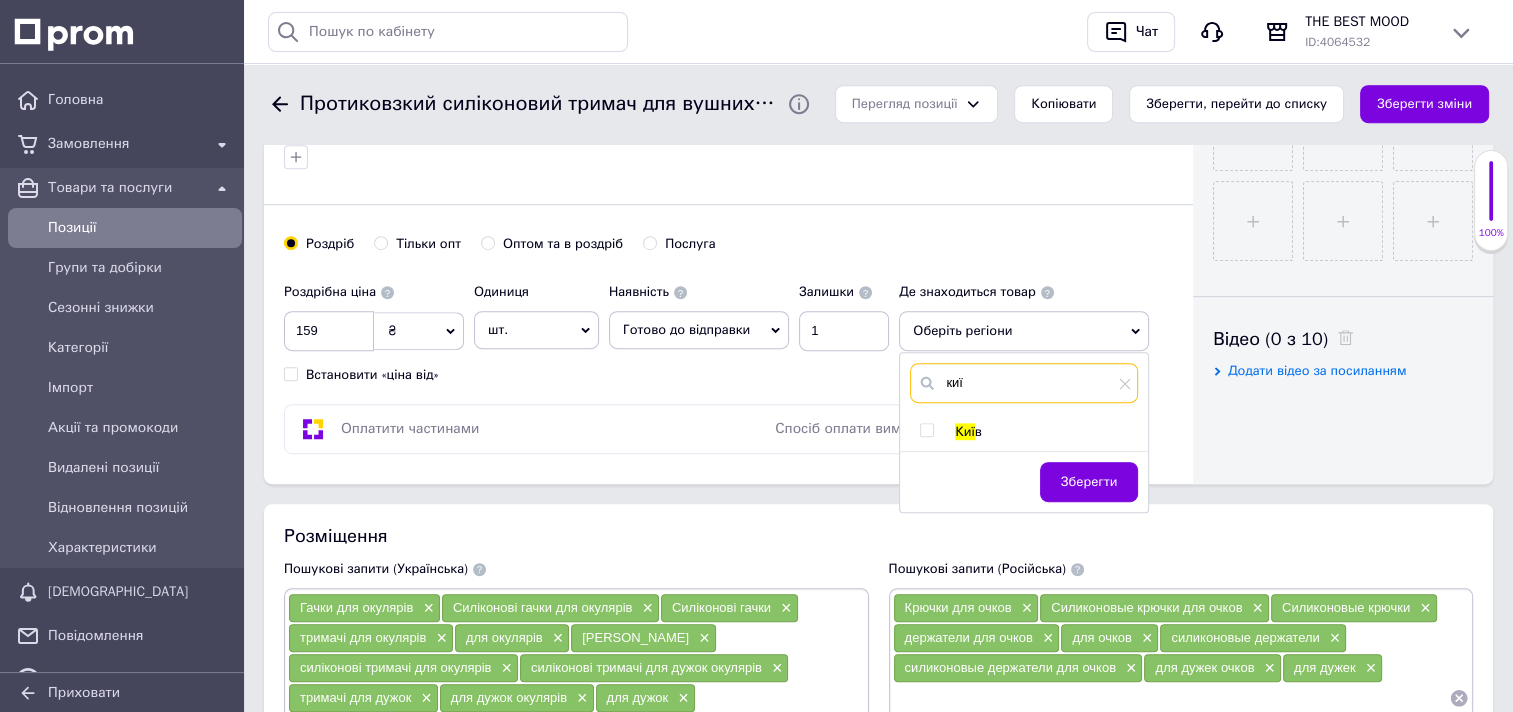 type on "киї" 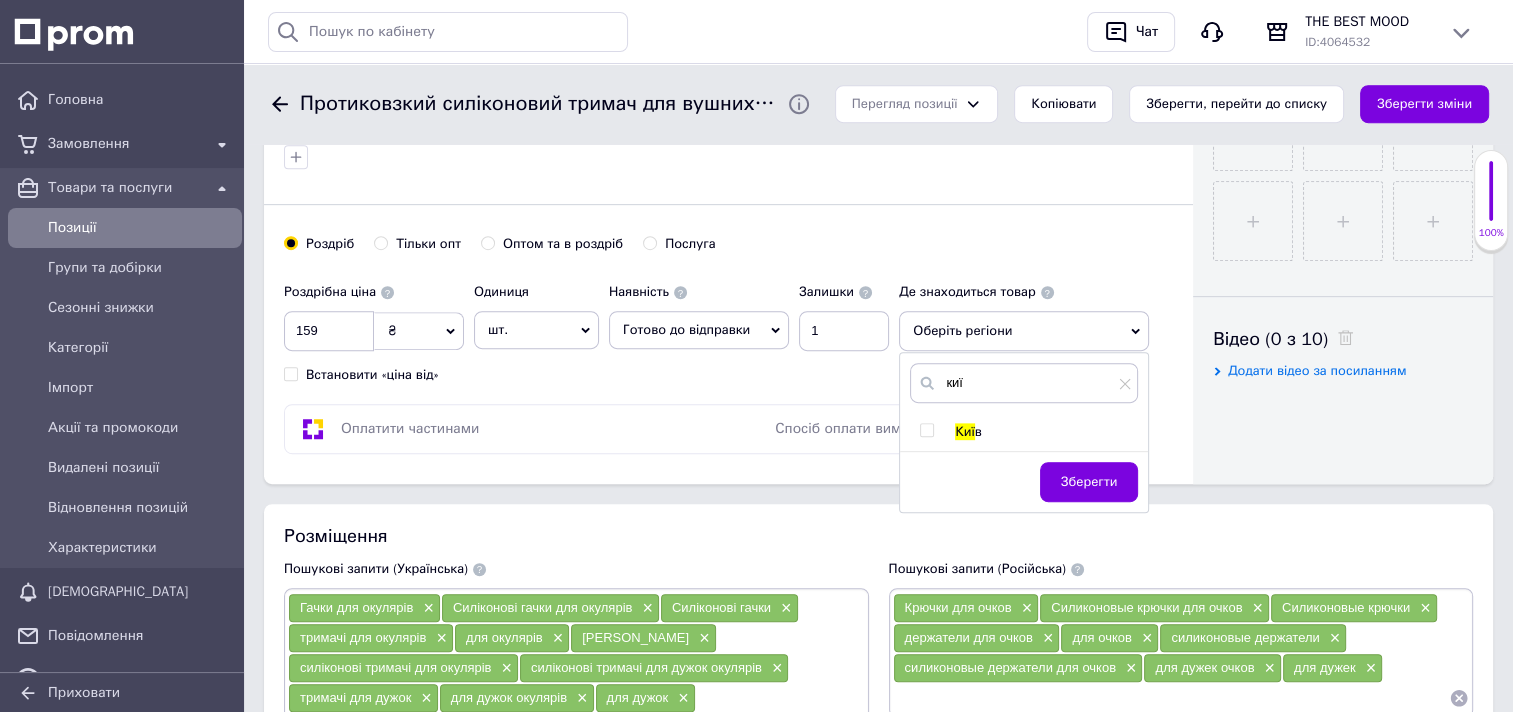 click at bounding box center (926, 430) 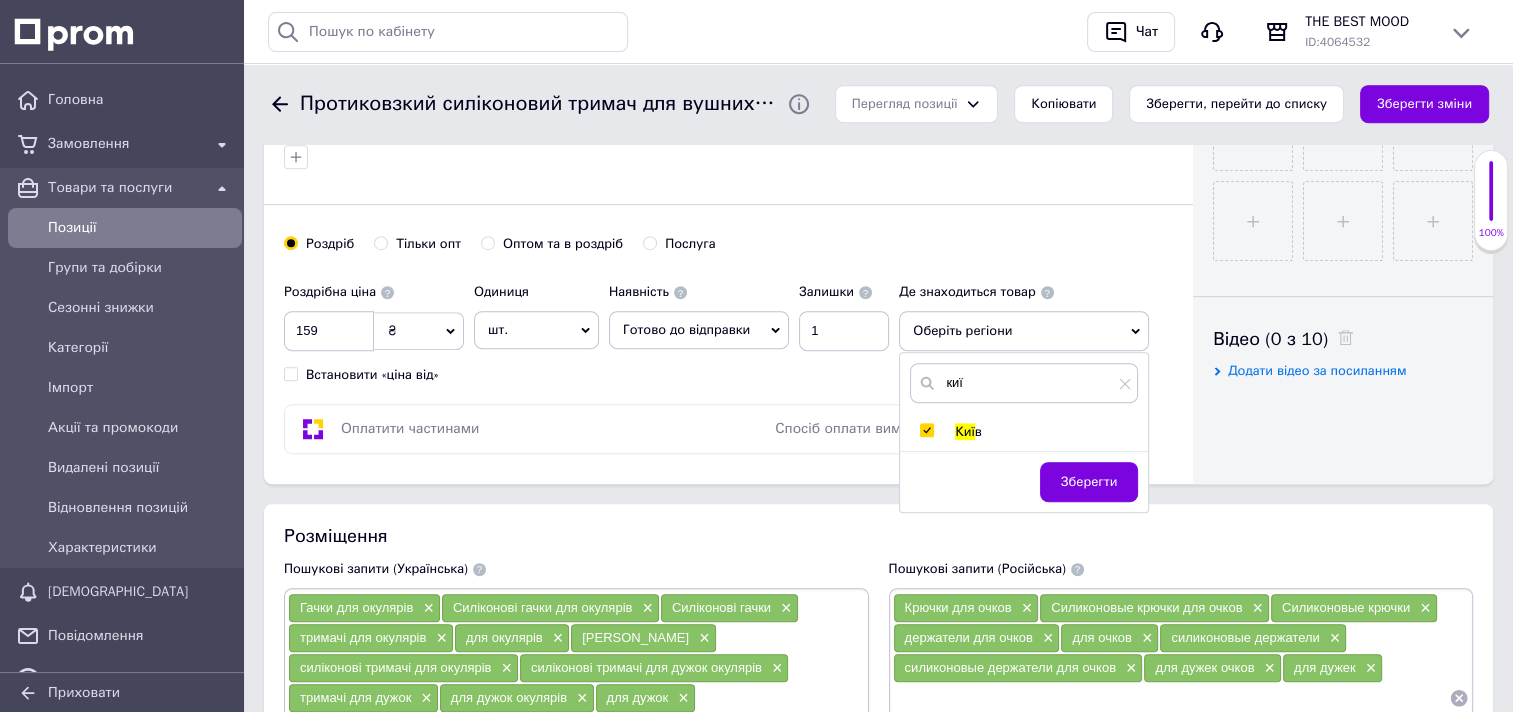 checkbox on "true" 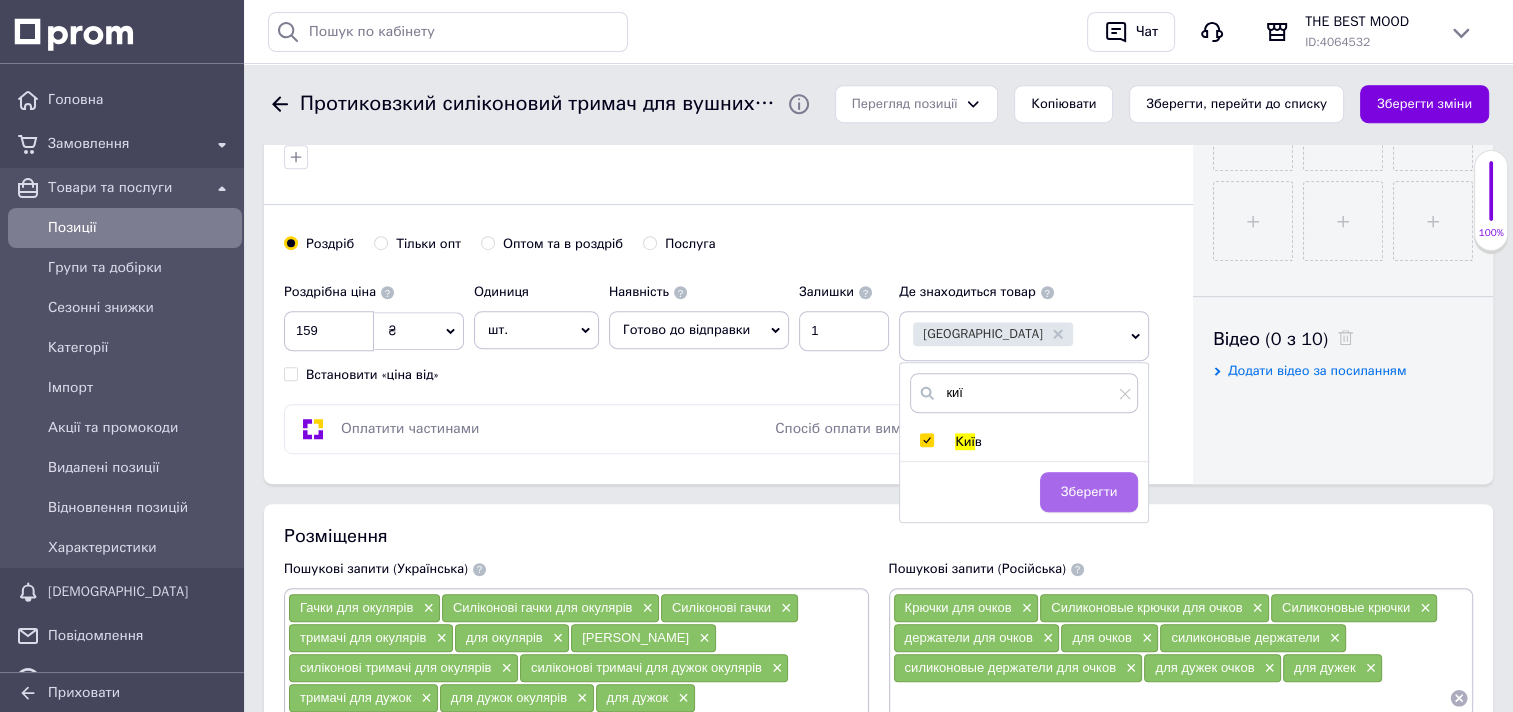 click on "Зберегти" at bounding box center (1089, 492) 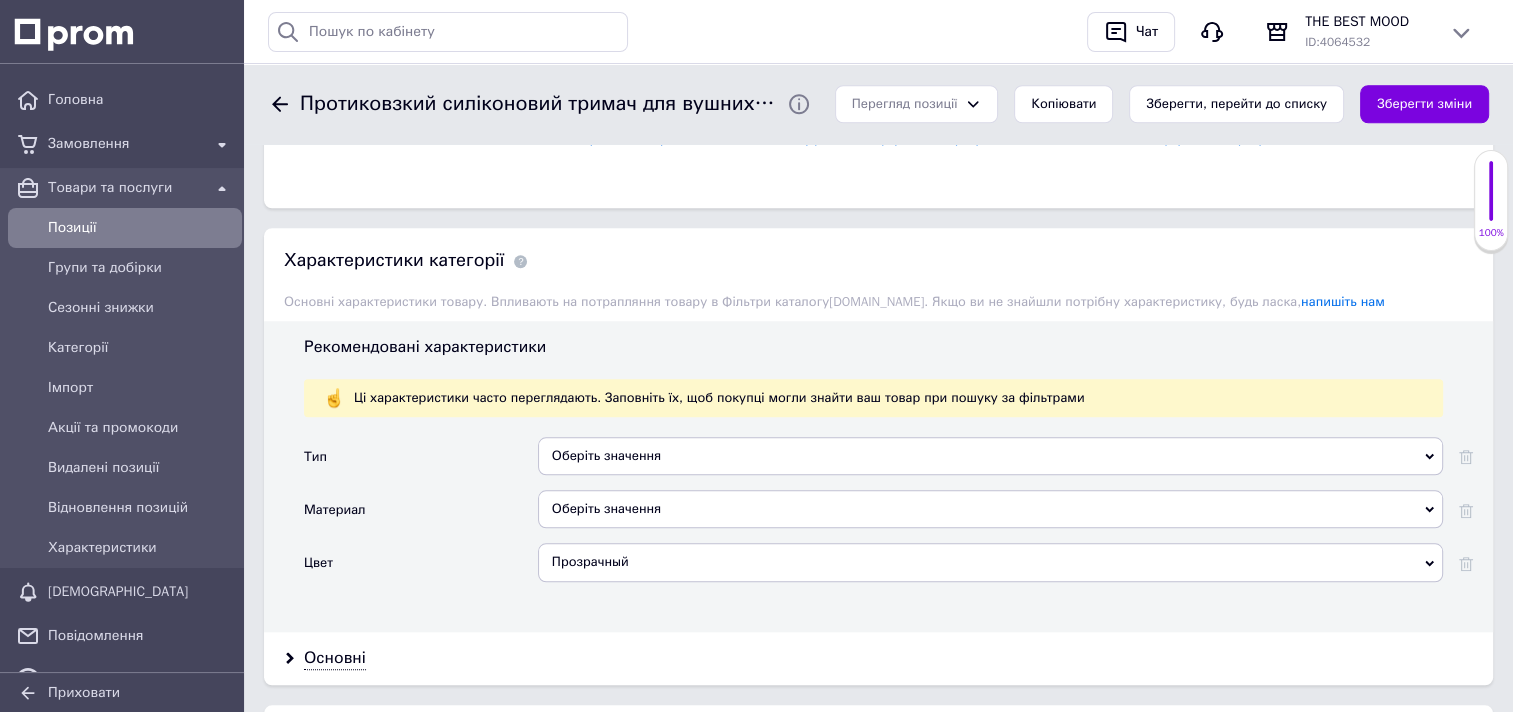 scroll, scrollTop: 1800, scrollLeft: 0, axis: vertical 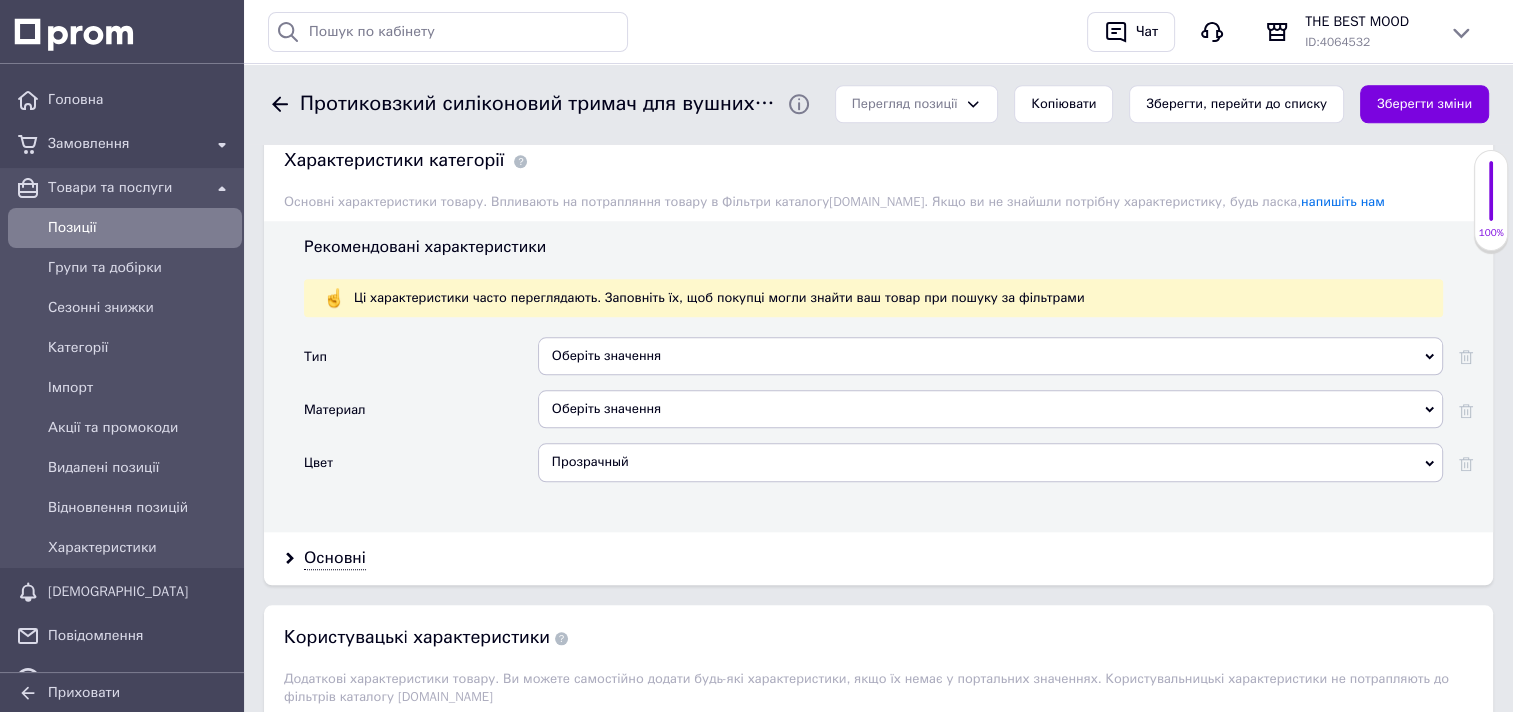 click on "Оберіть значення" at bounding box center [990, 356] 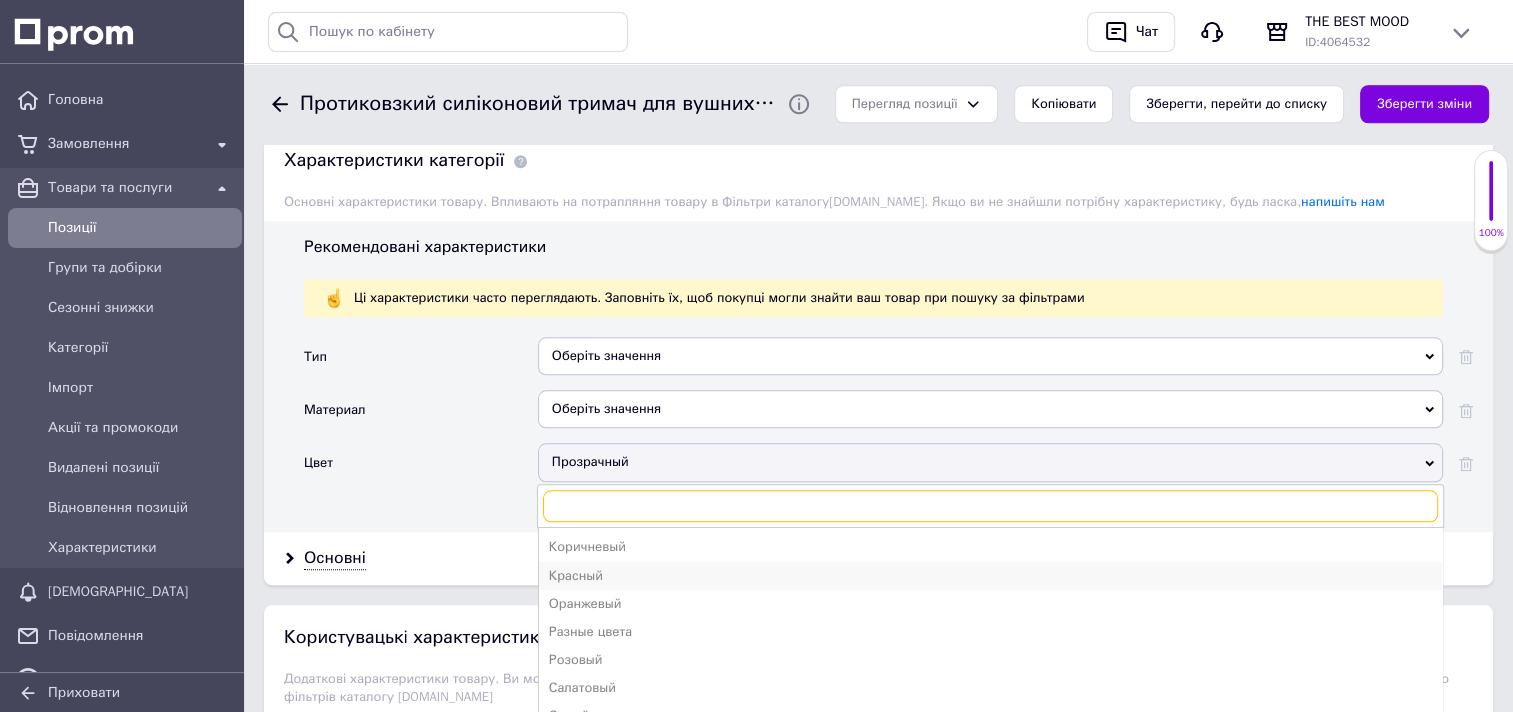 scroll, scrollTop: 300, scrollLeft: 0, axis: vertical 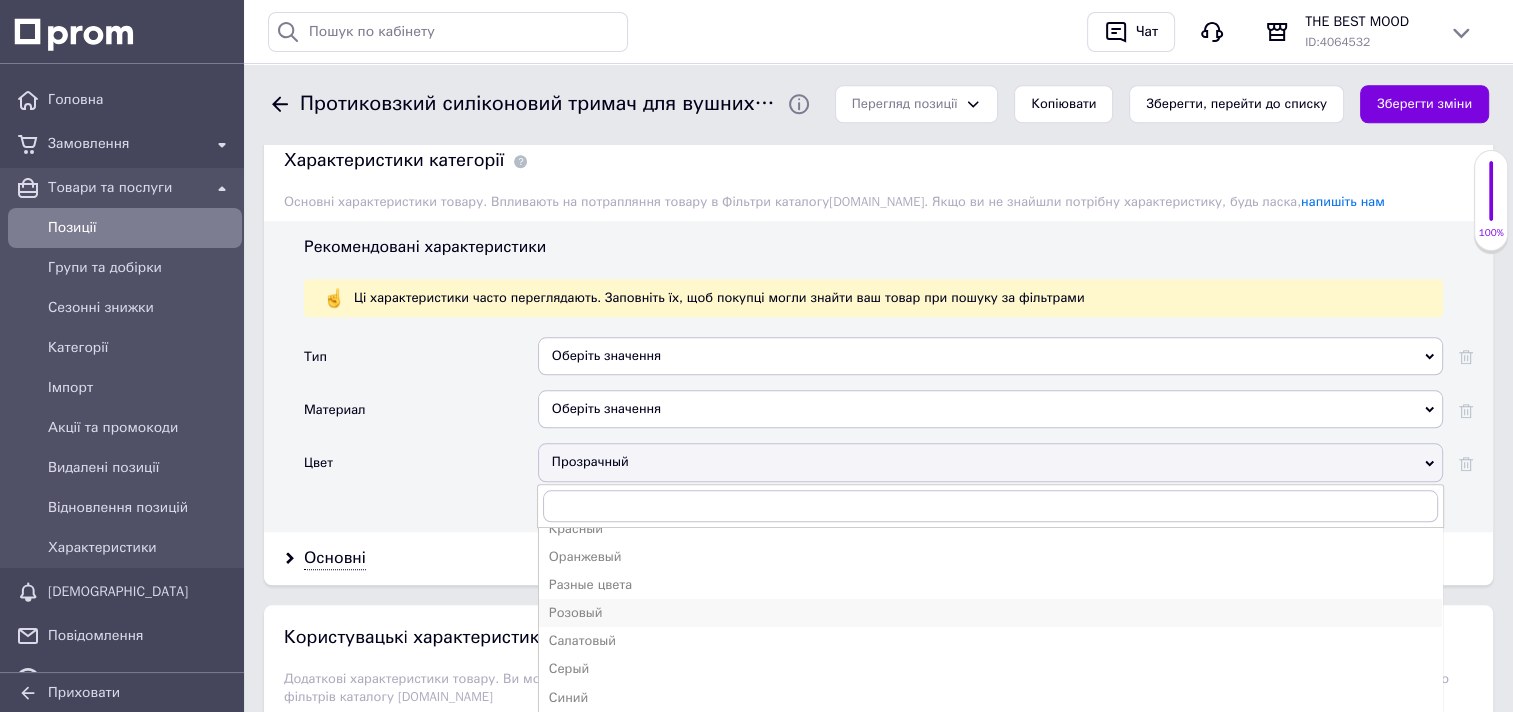click on "Розовый" at bounding box center (990, 613) 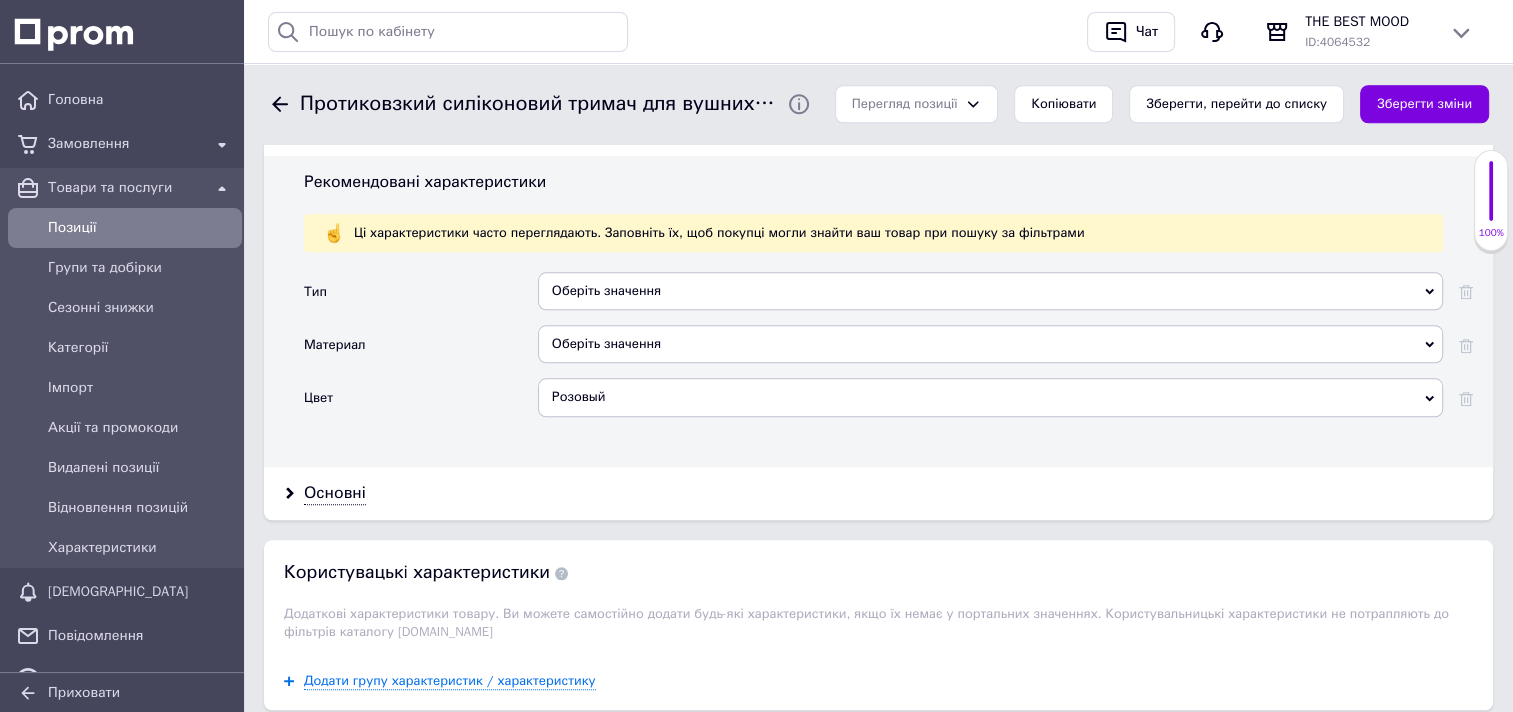 scroll, scrollTop: 1900, scrollLeft: 0, axis: vertical 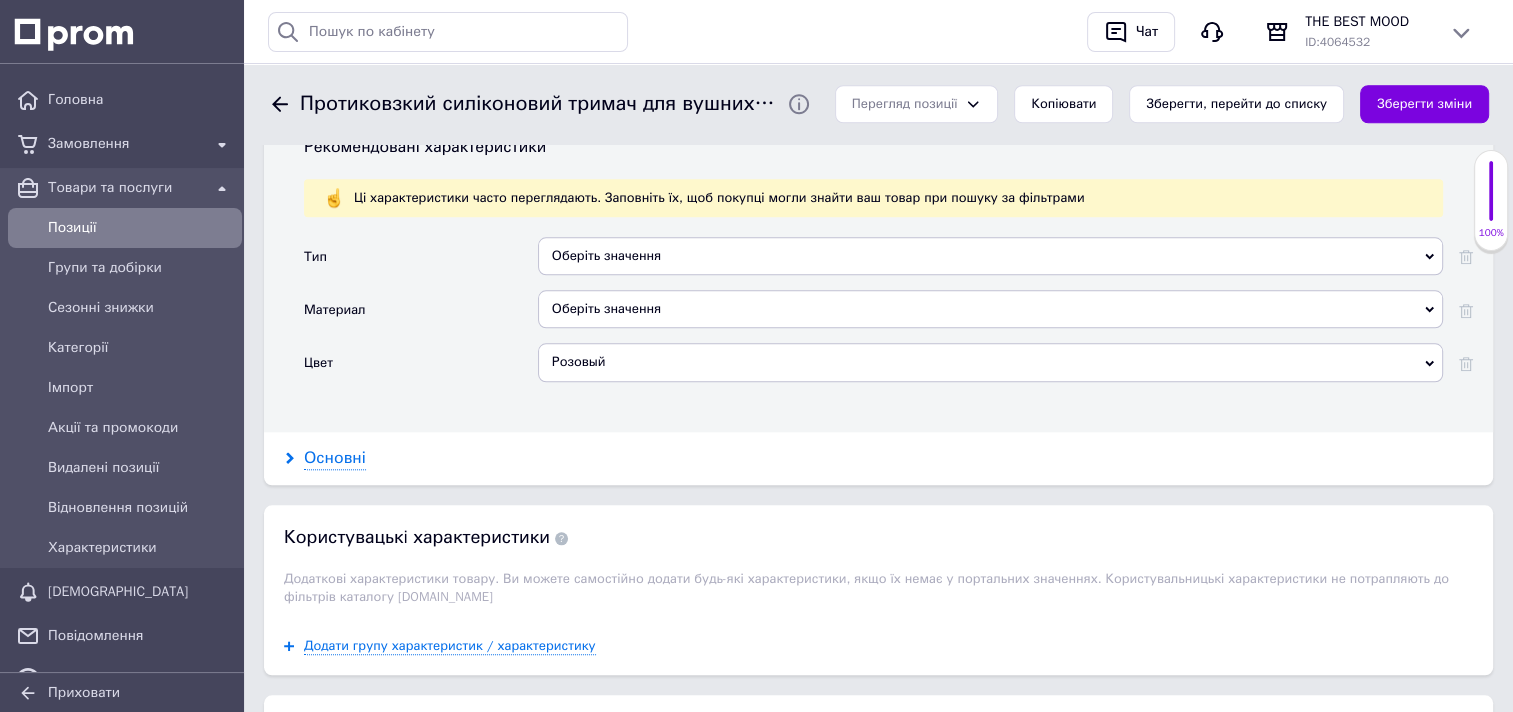click on "Основні" at bounding box center (335, 458) 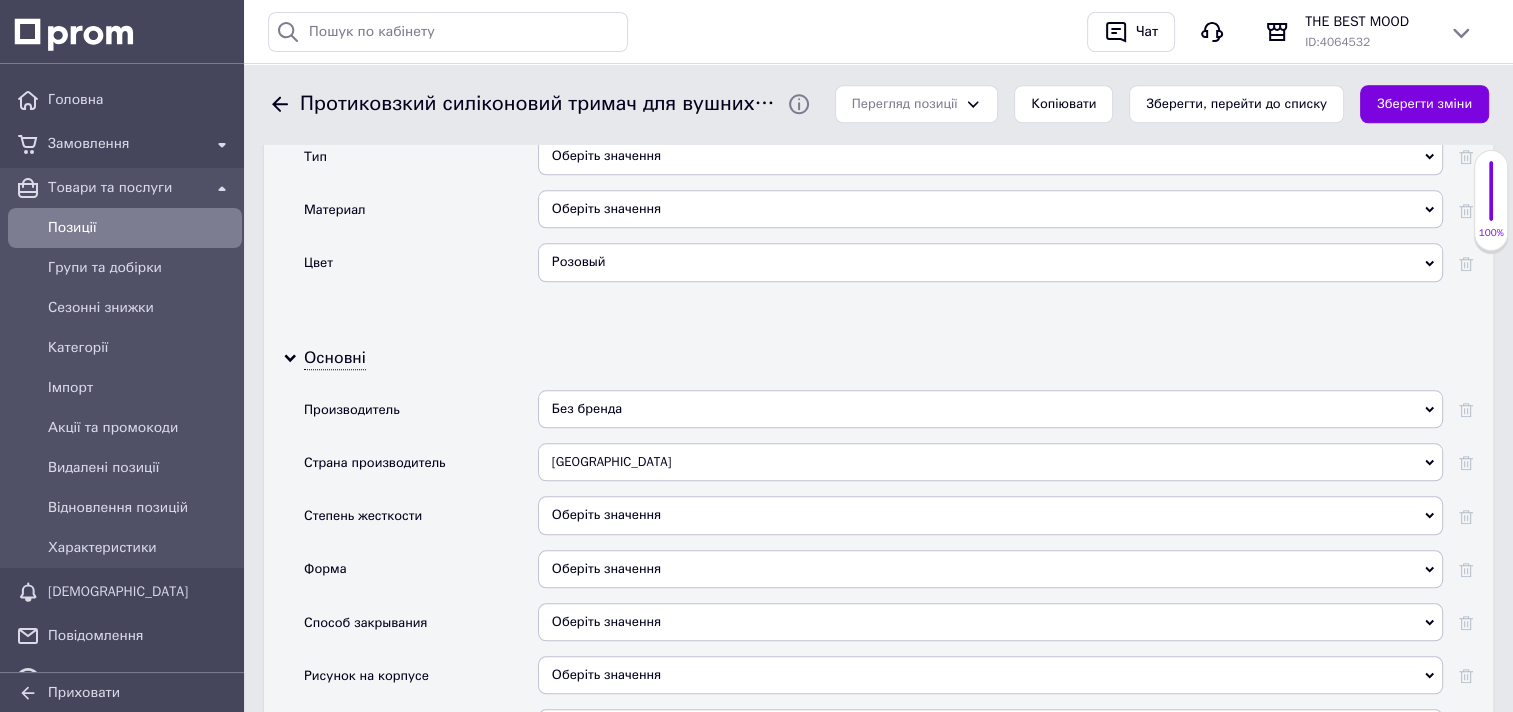 scroll, scrollTop: 2100, scrollLeft: 0, axis: vertical 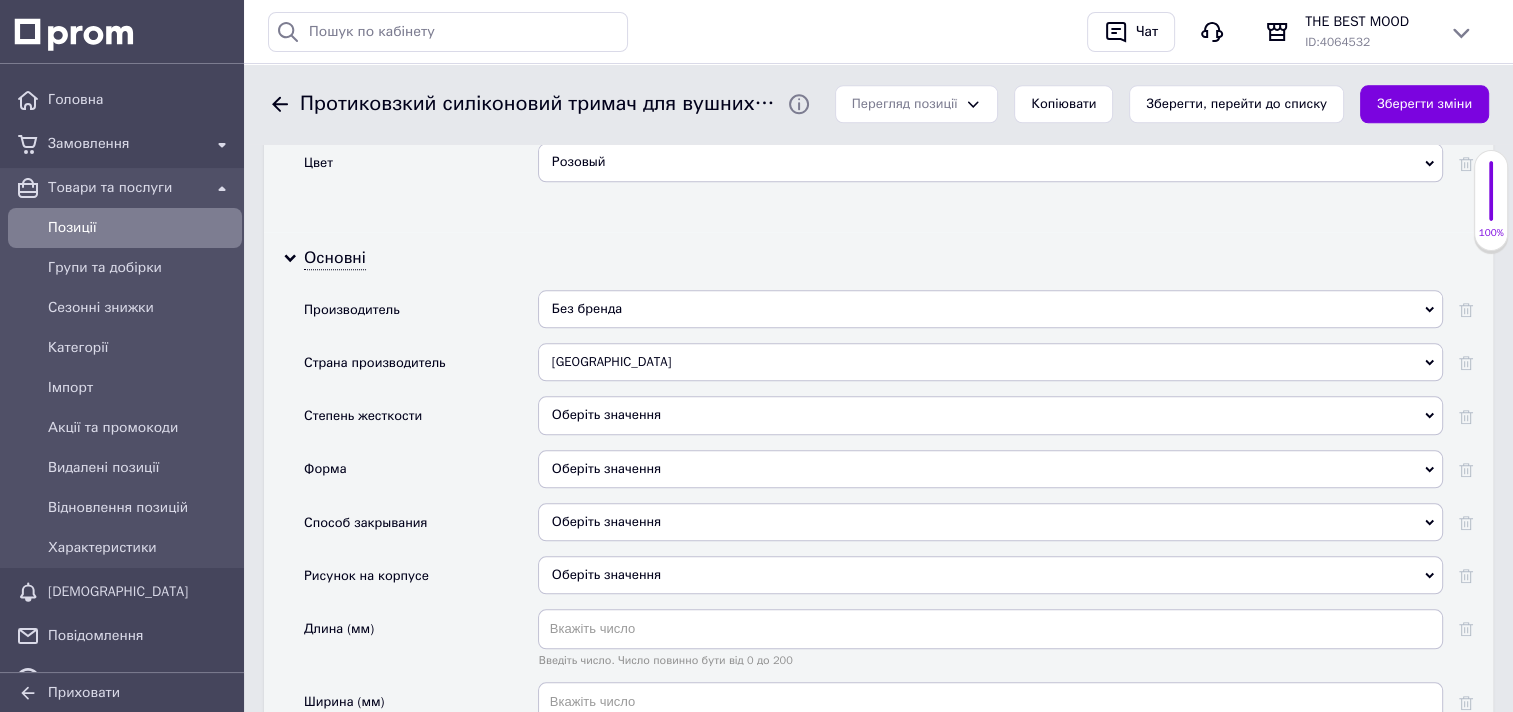 click on "Оберіть значення" at bounding box center [990, 415] 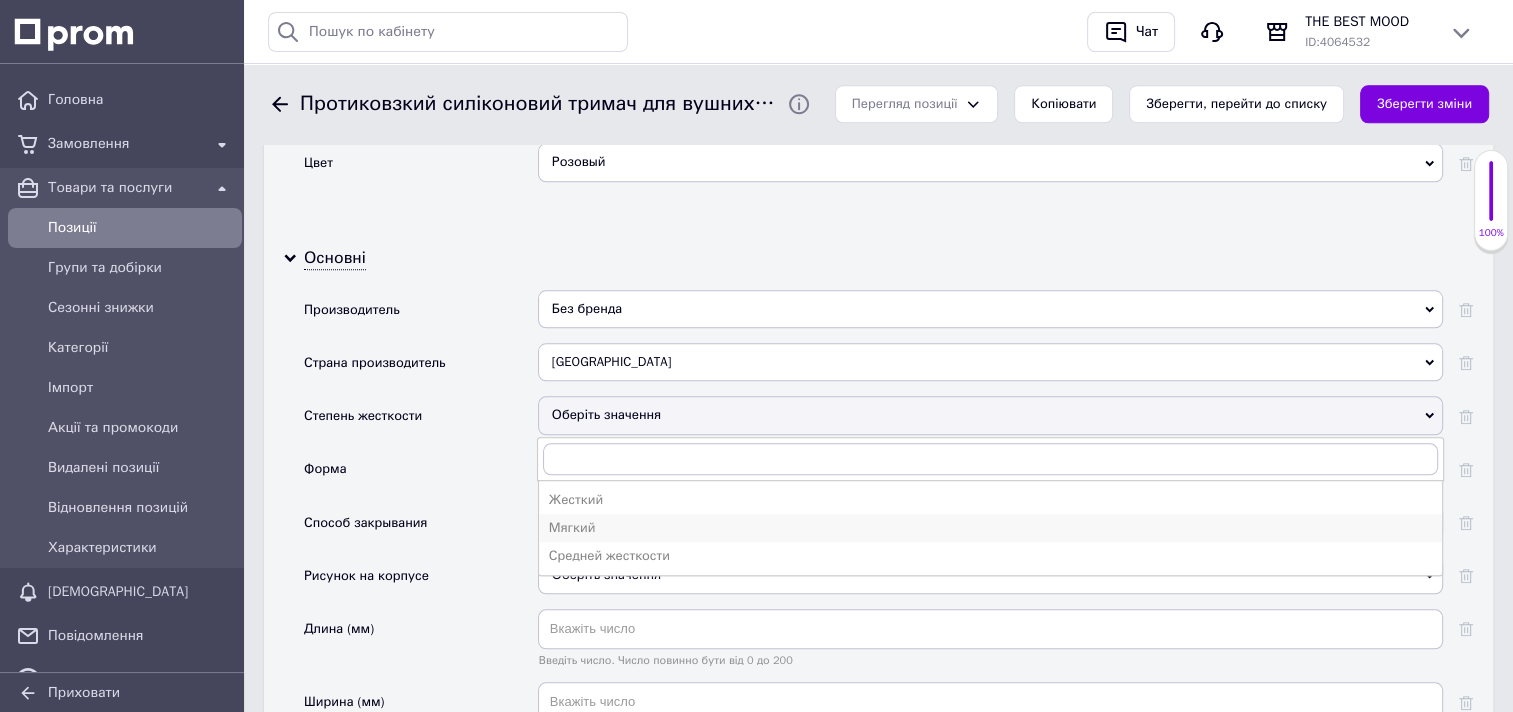 click on "Мягкий" at bounding box center [990, 528] 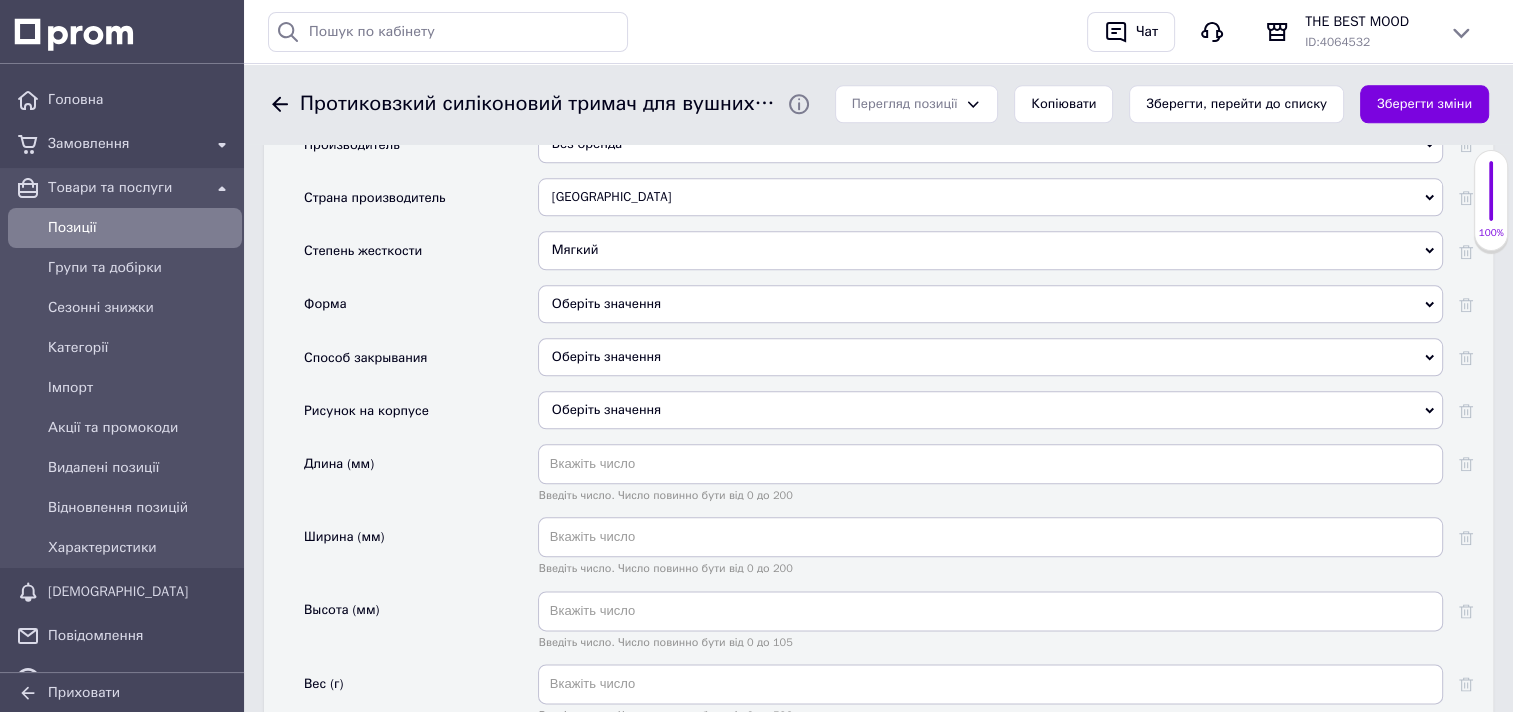 scroll, scrollTop: 2300, scrollLeft: 0, axis: vertical 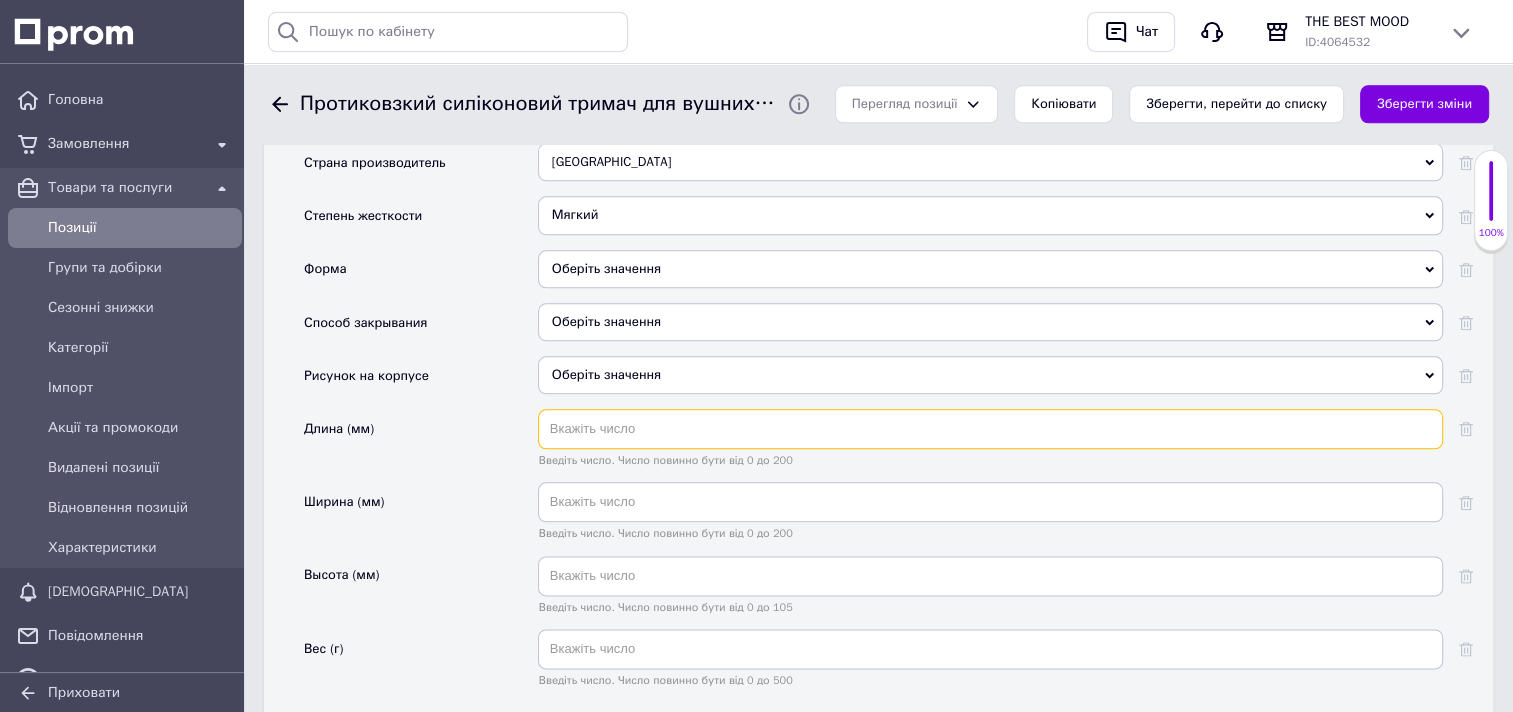 click at bounding box center (990, 429) 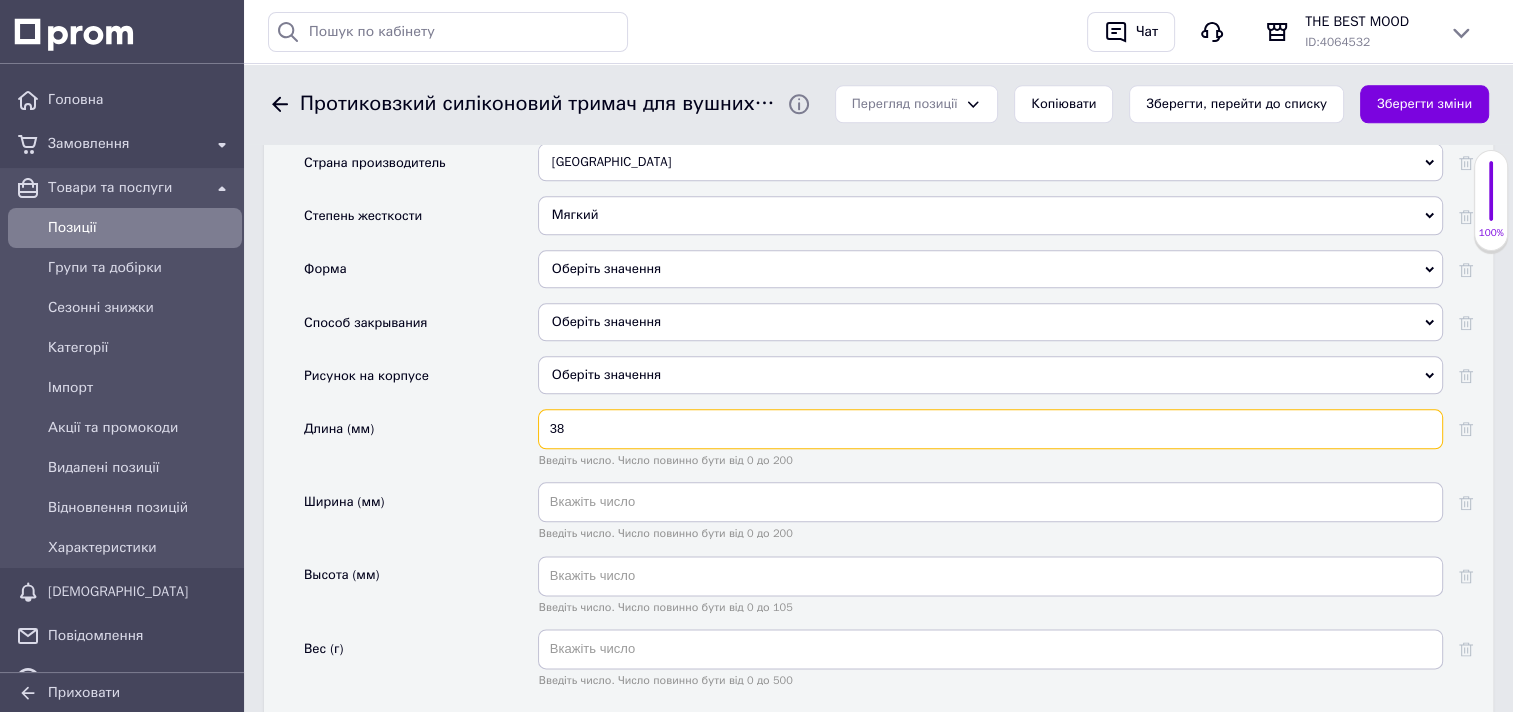 type on "38" 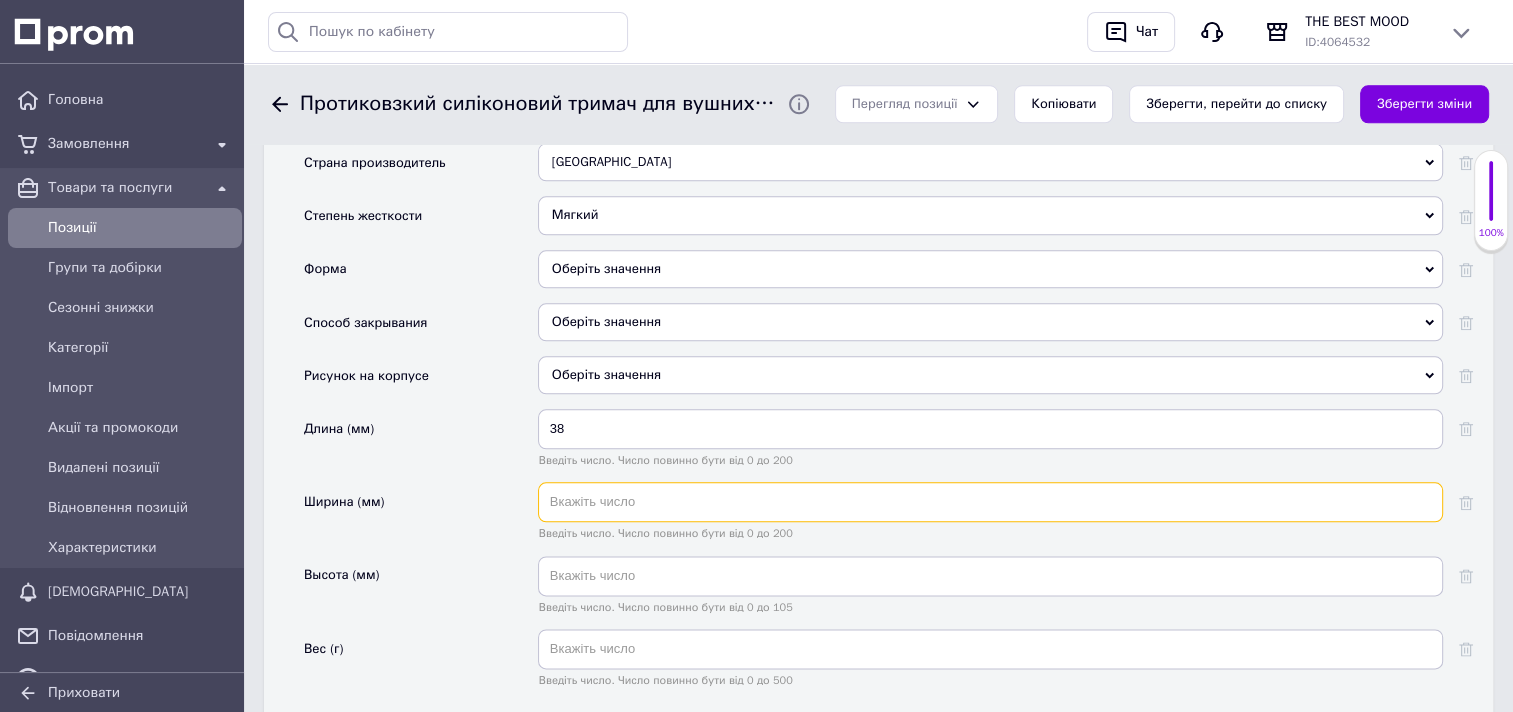 click at bounding box center [990, 502] 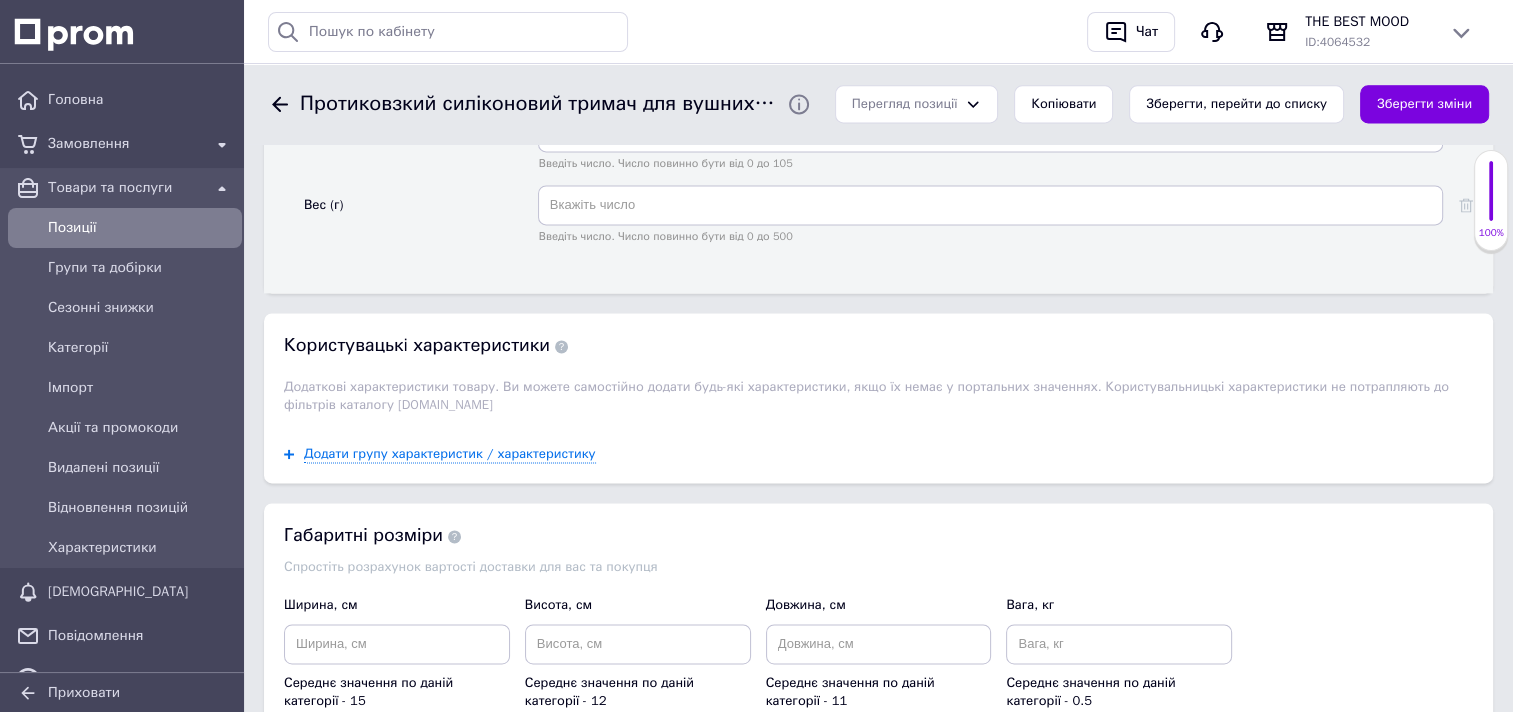 scroll, scrollTop: 2800, scrollLeft: 0, axis: vertical 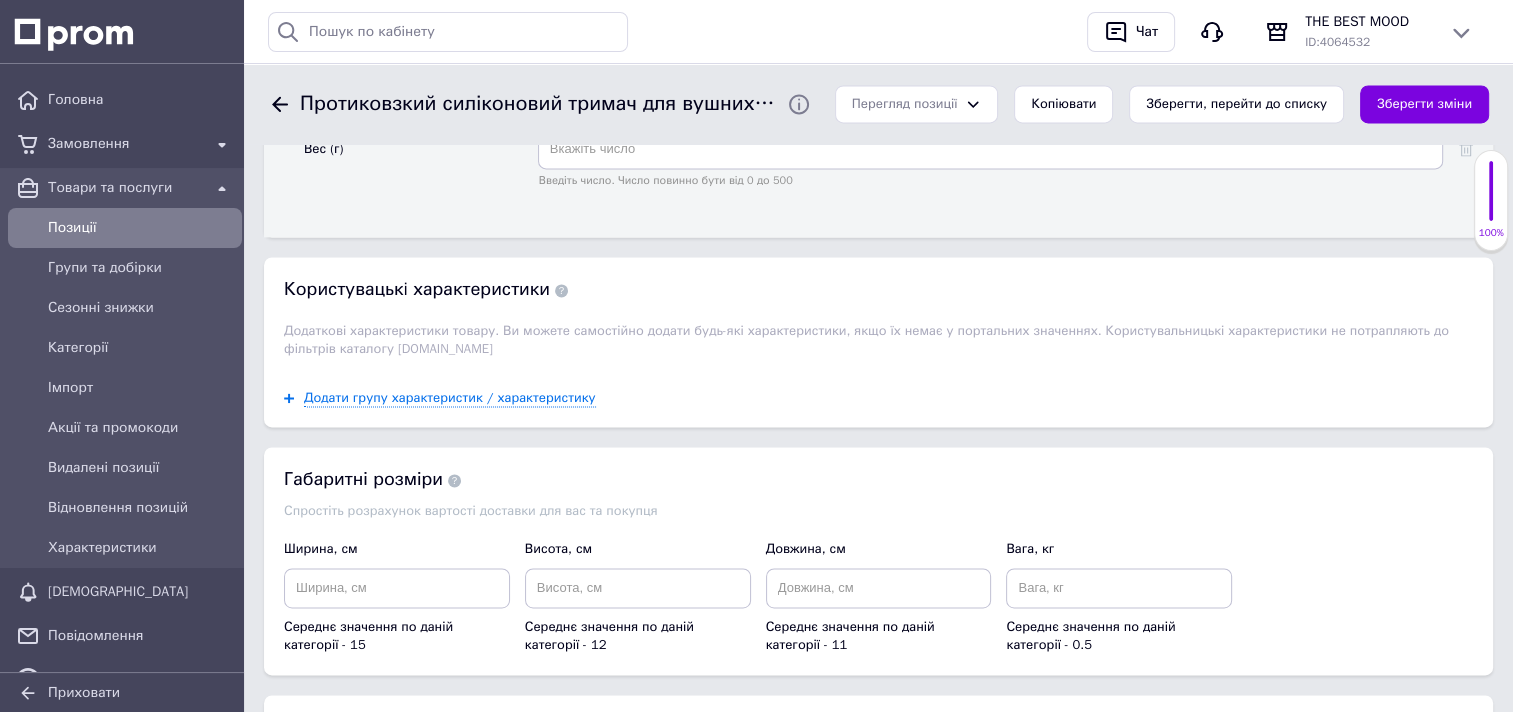 type on "10" 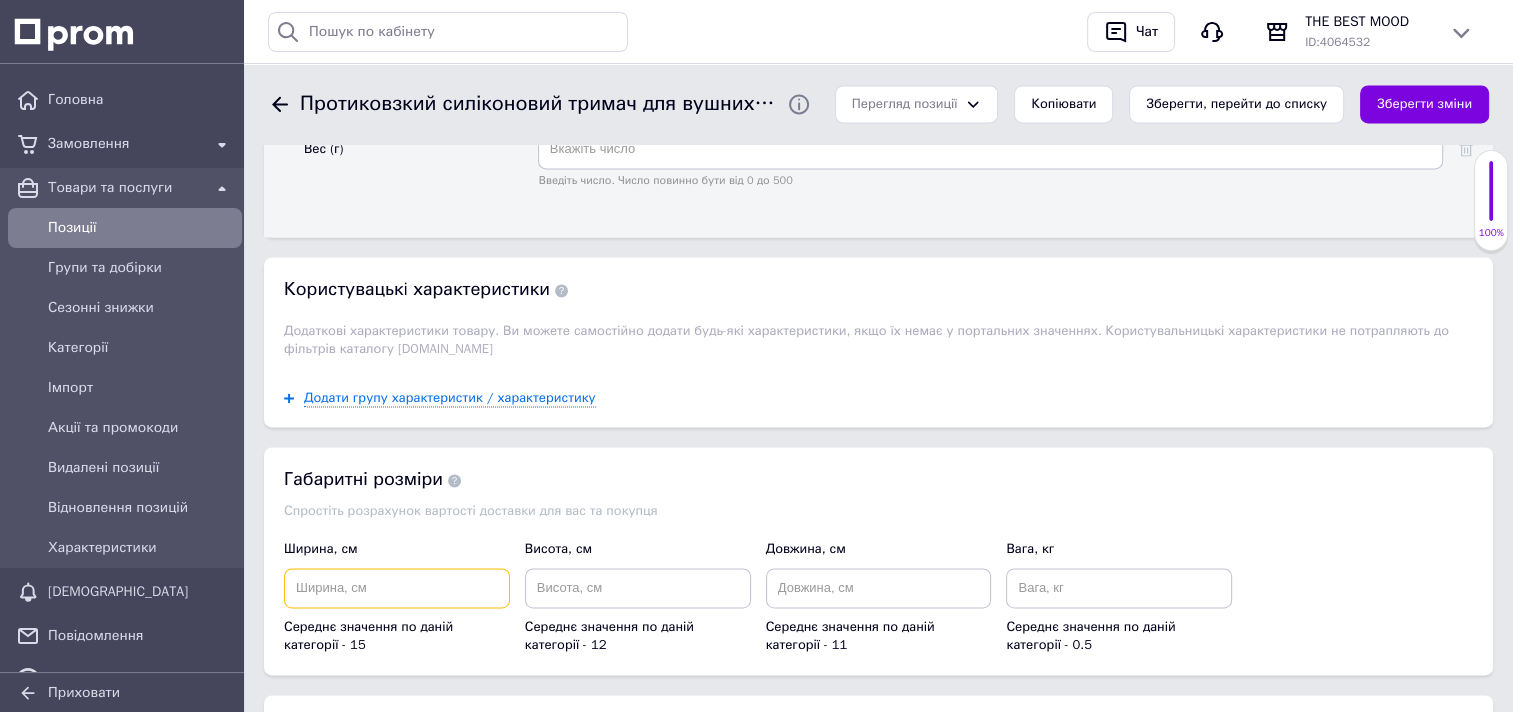 click at bounding box center [397, 588] 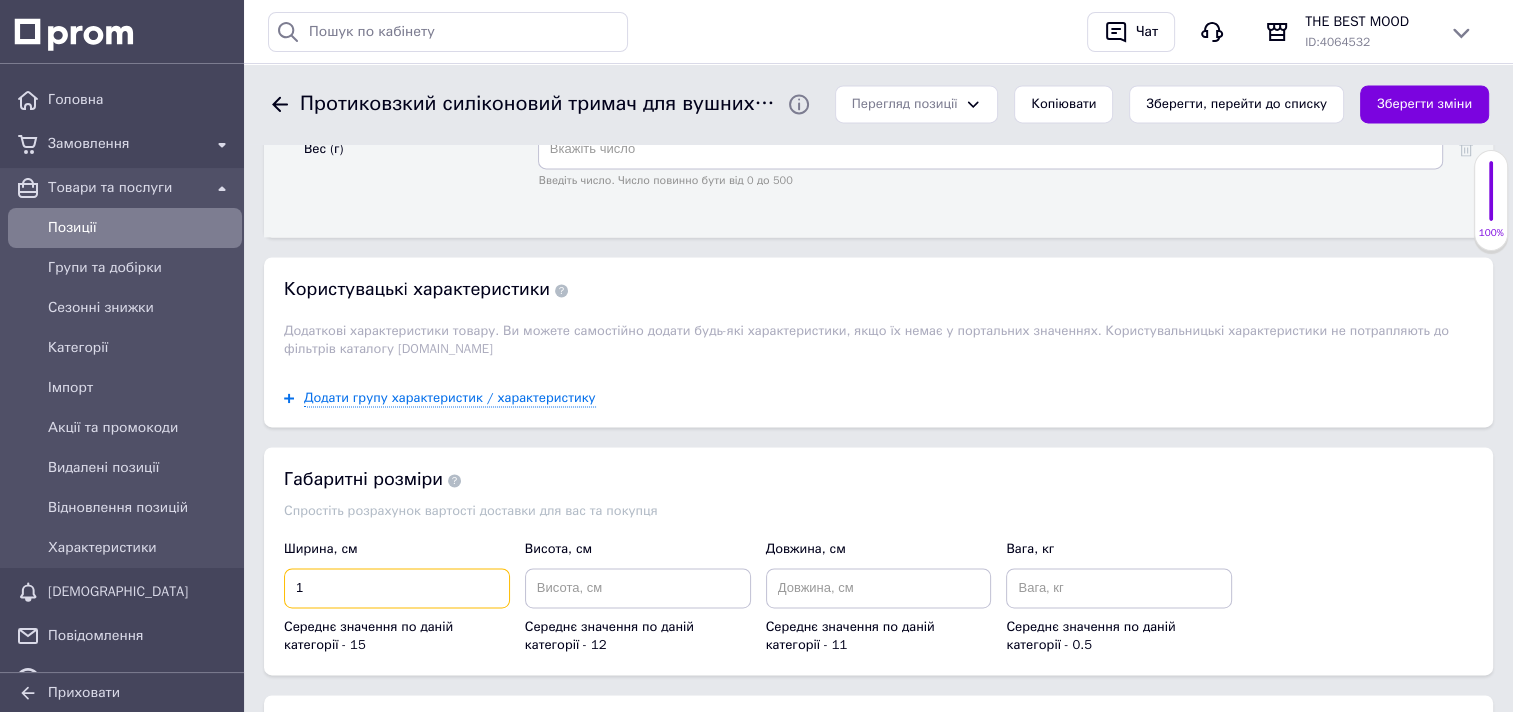 type on "1" 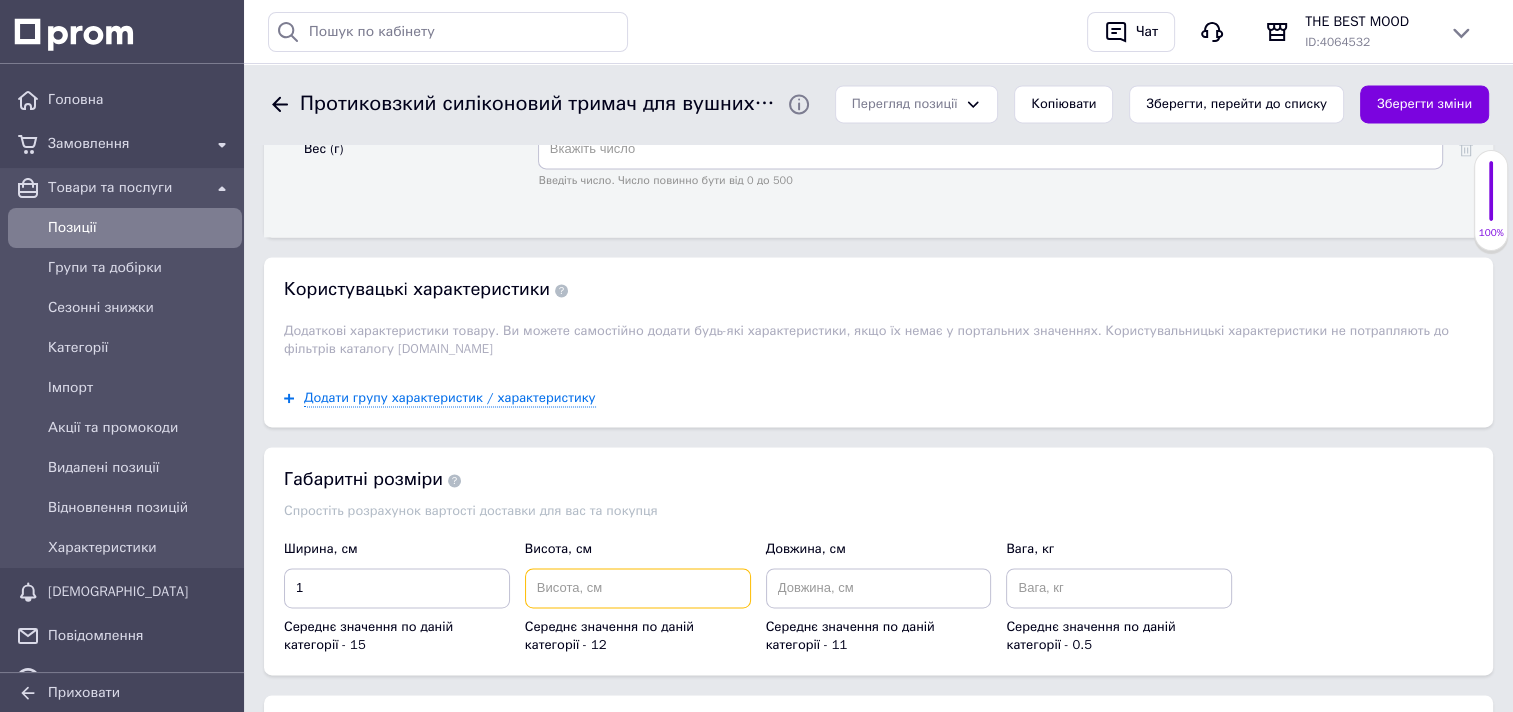 click at bounding box center (638, 588) 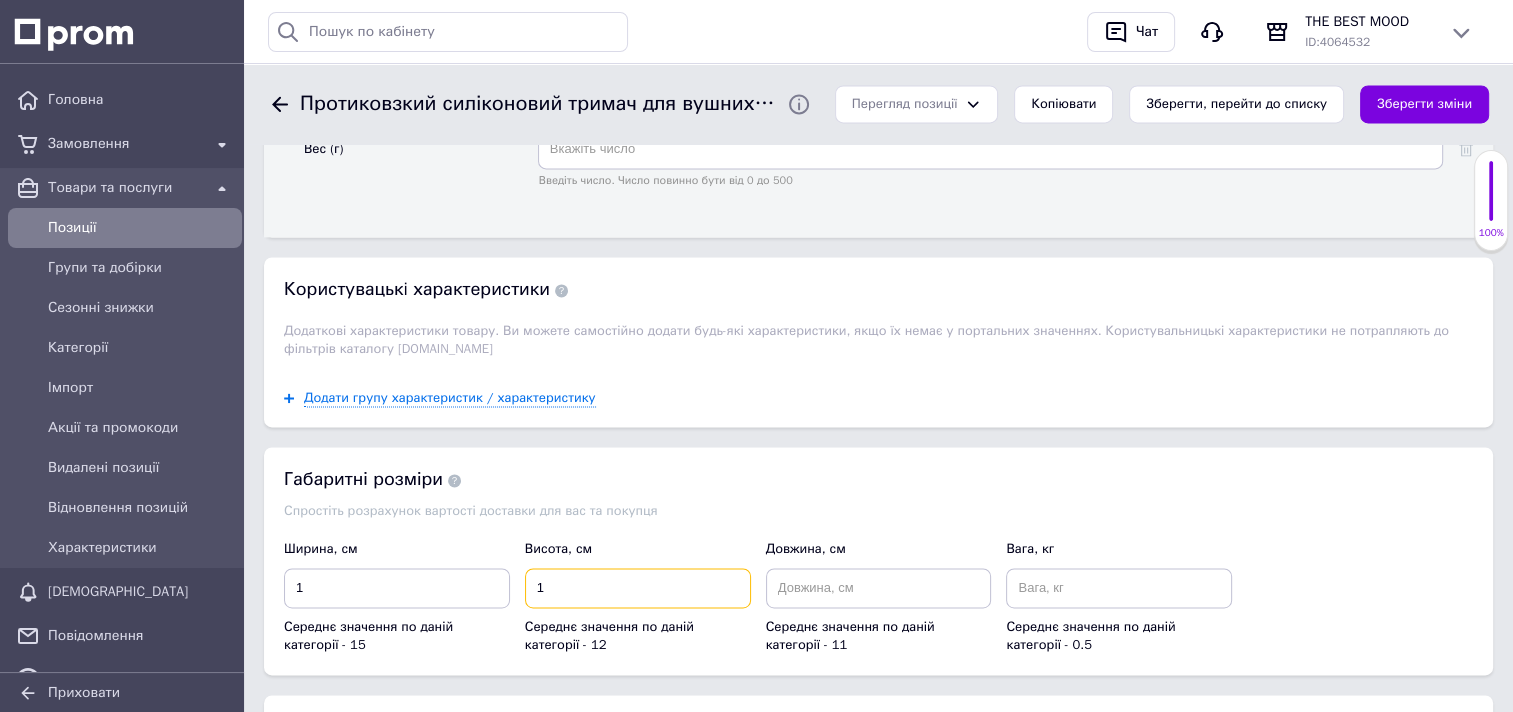 type on "1" 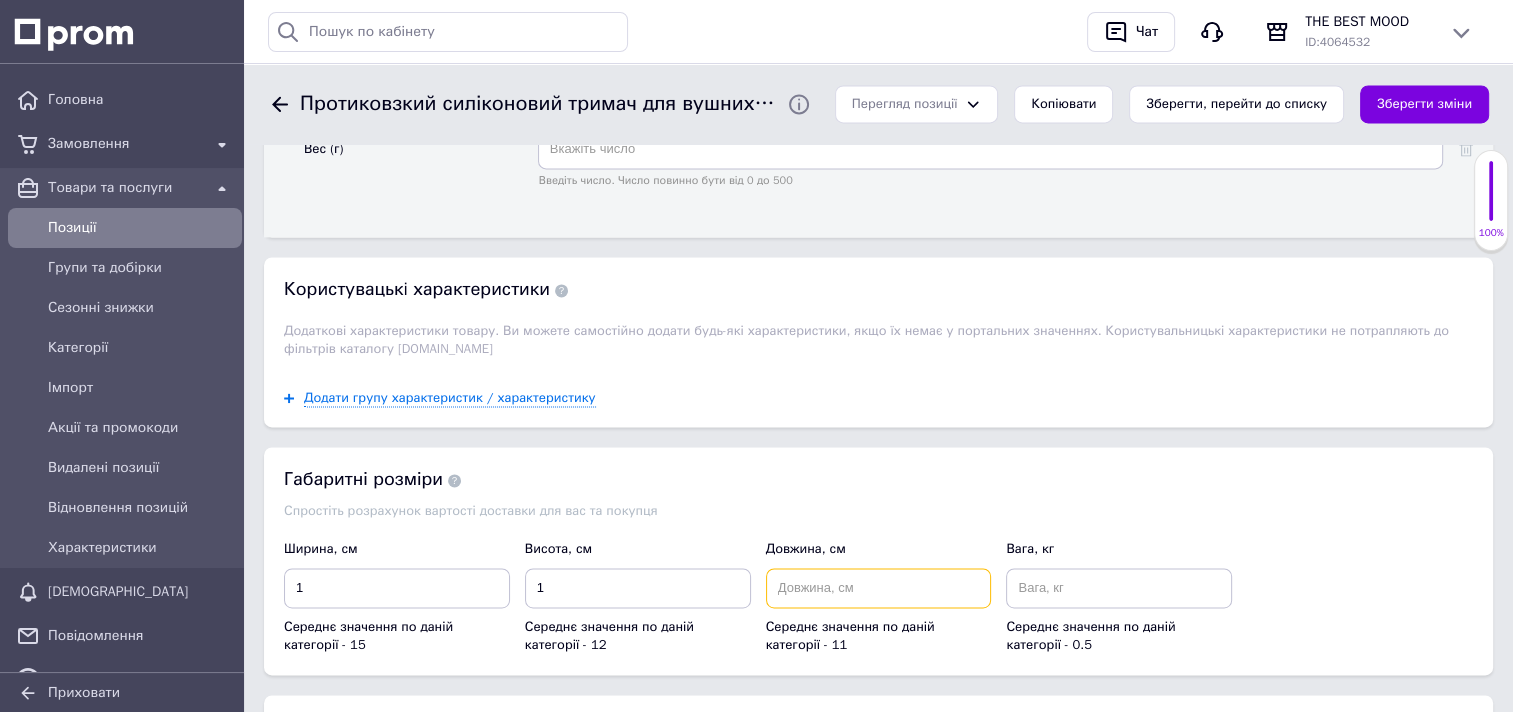 click at bounding box center [879, 588] 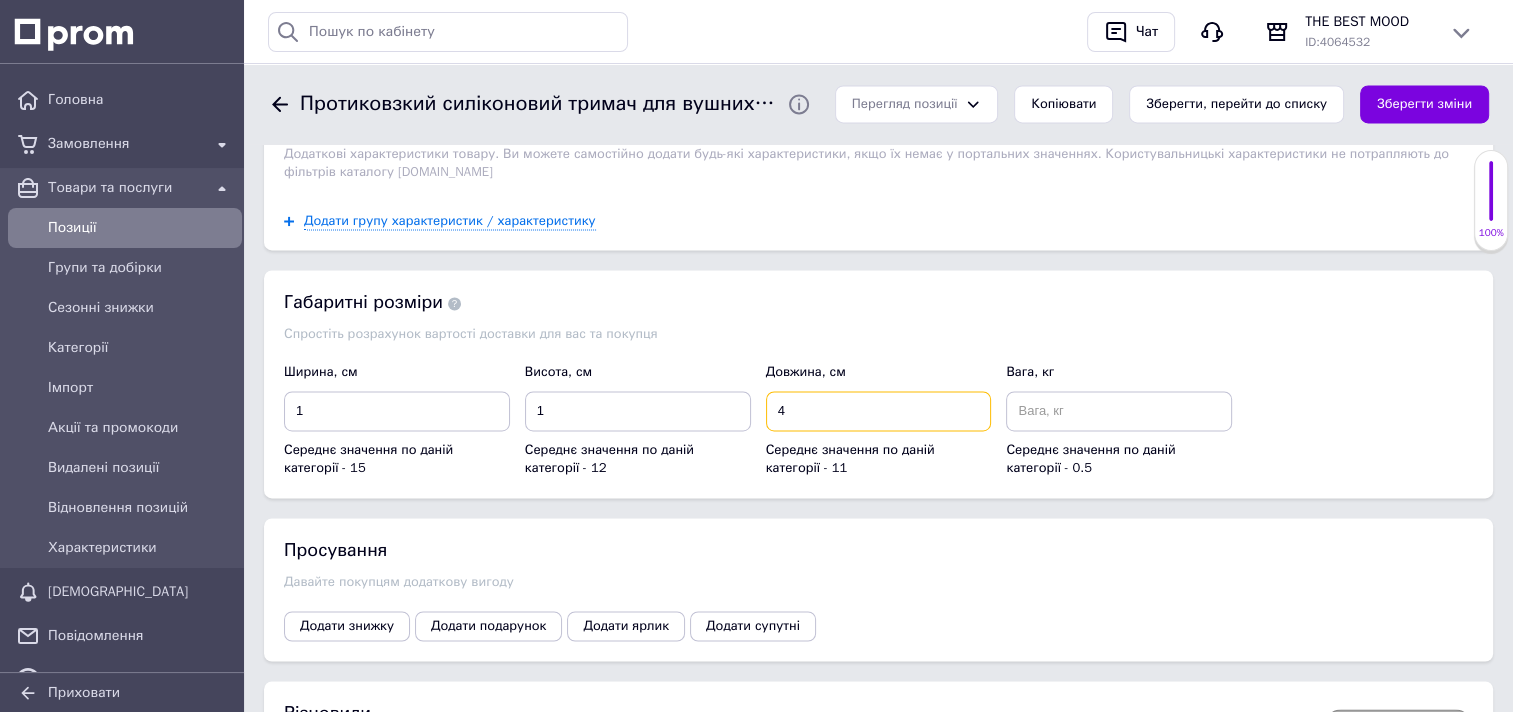 scroll, scrollTop: 3000, scrollLeft: 0, axis: vertical 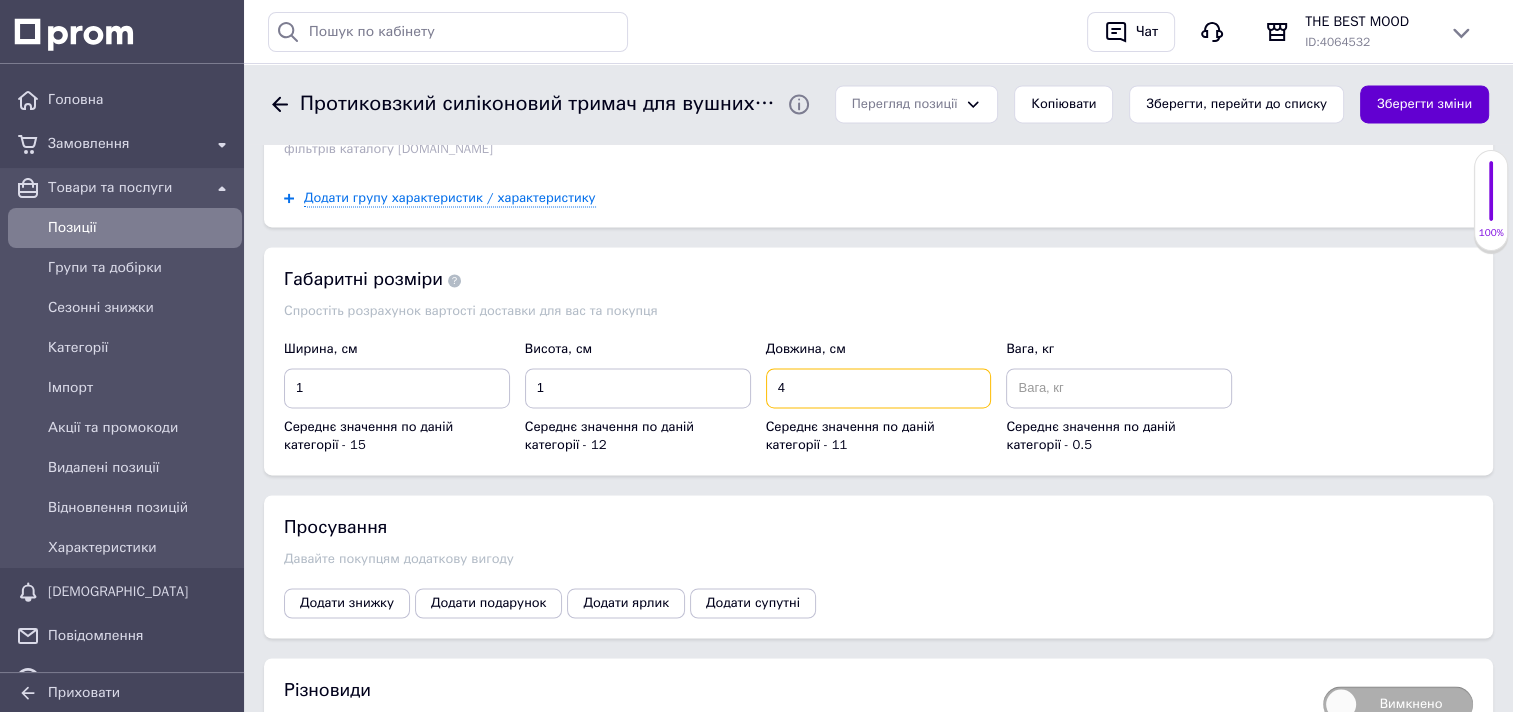 type on "4" 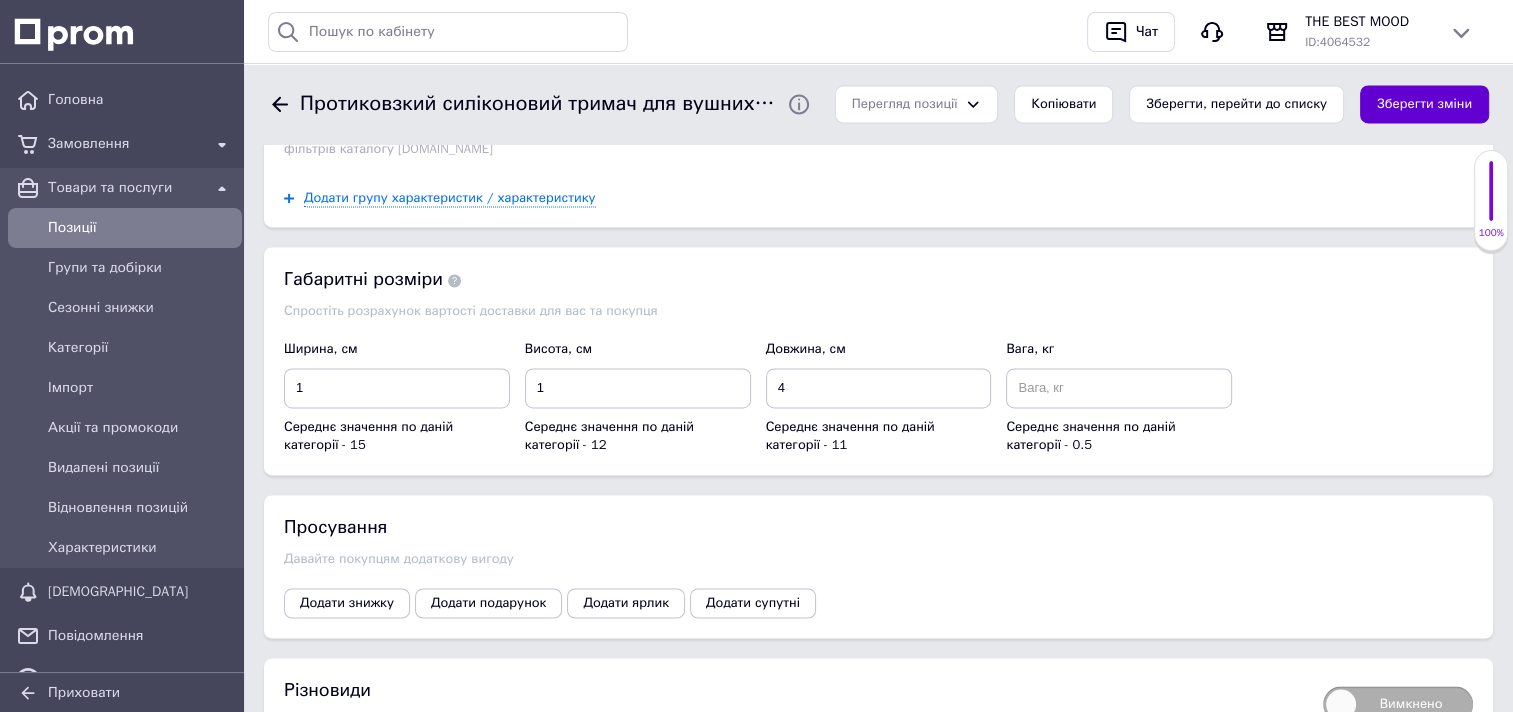 click on "Зберегти зміни" at bounding box center (1424, 104) 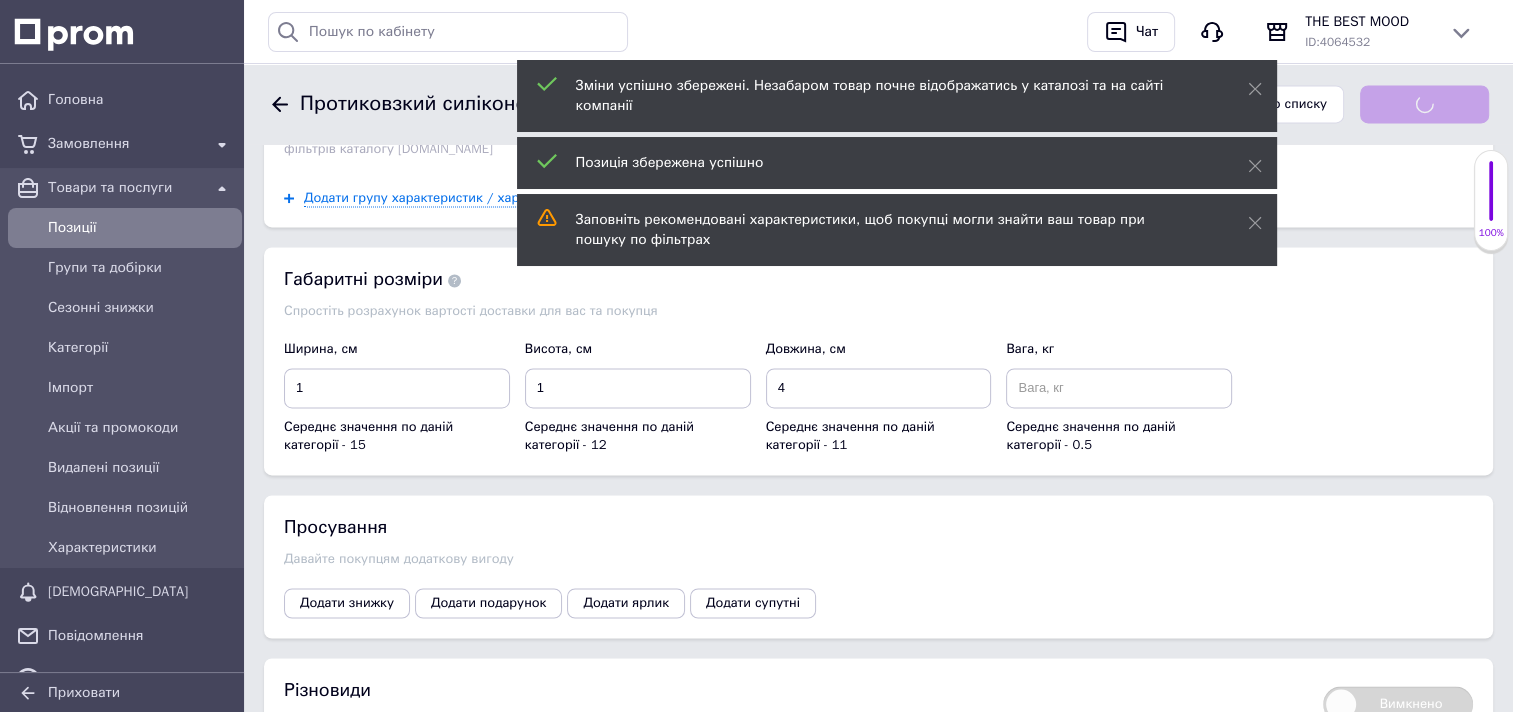 scroll, scrollTop: 116, scrollLeft: 0, axis: vertical 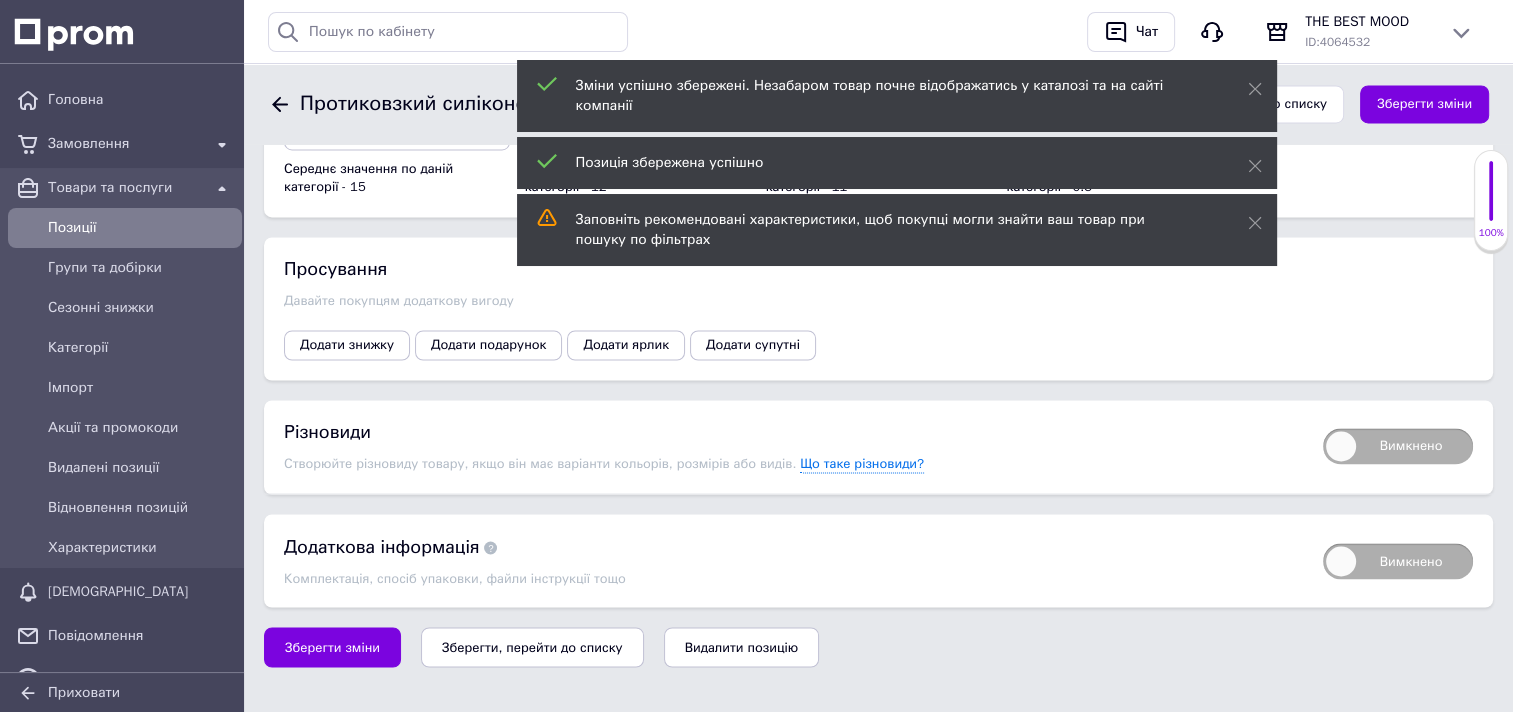 click on "Вимкнено" at bounding box center (1398, 446) 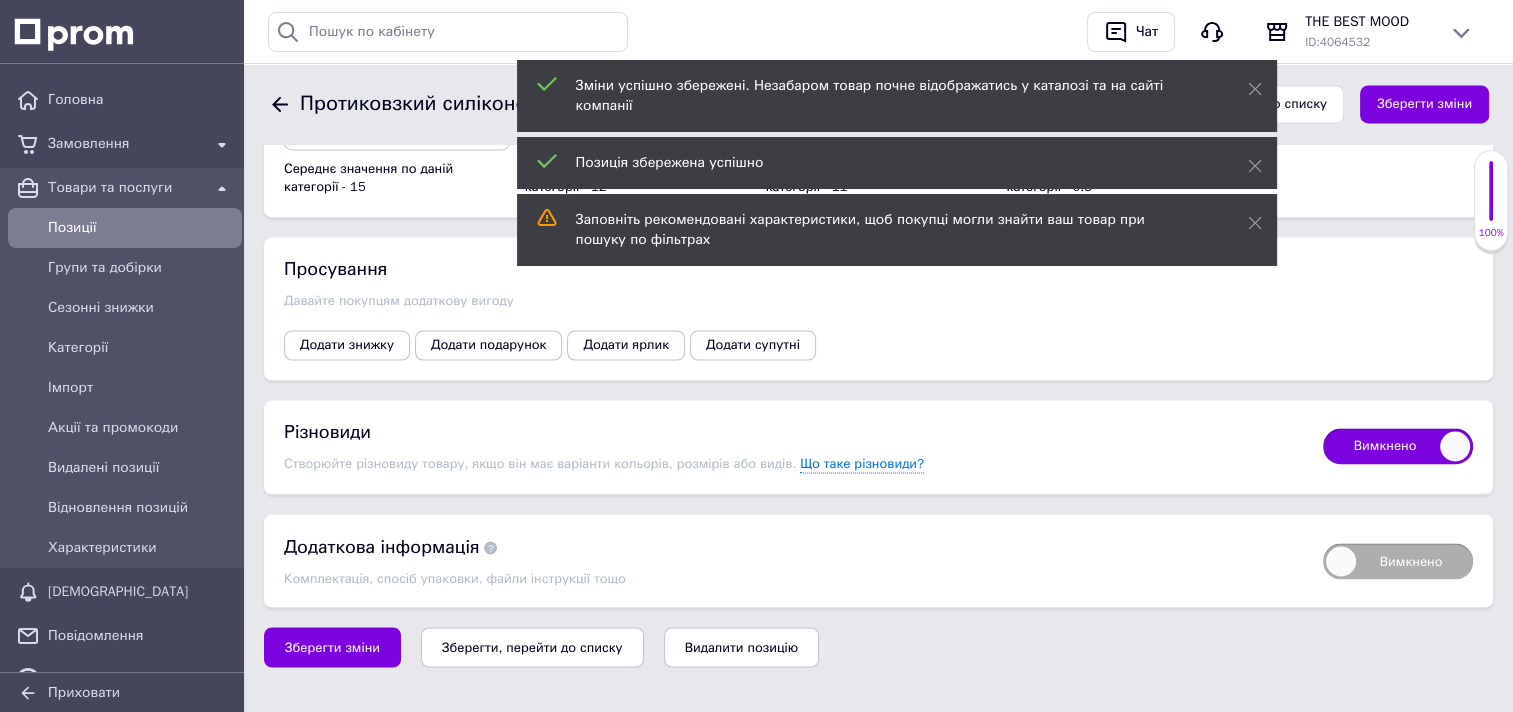 checkbox on "true" 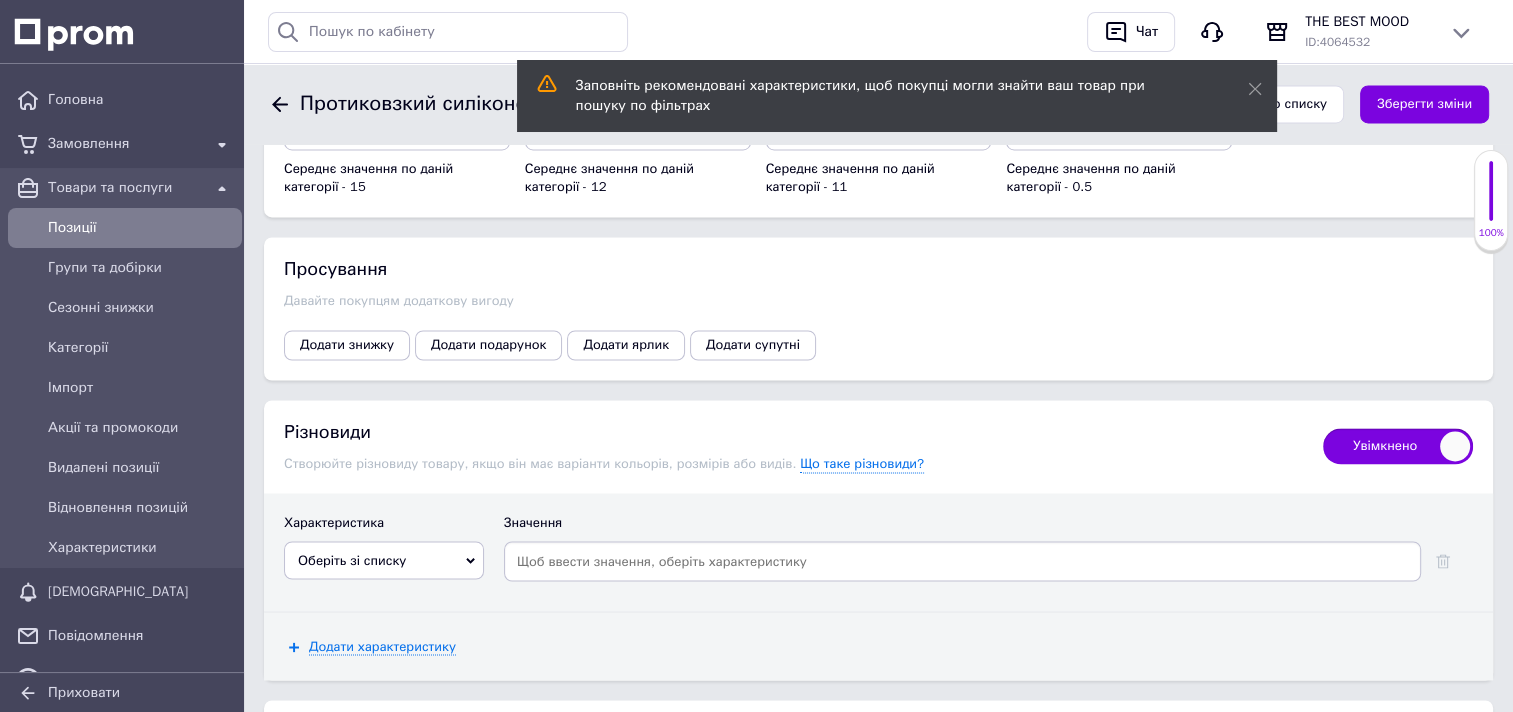 click on "Оберіть зі списку" at bounding box center (384, 560) 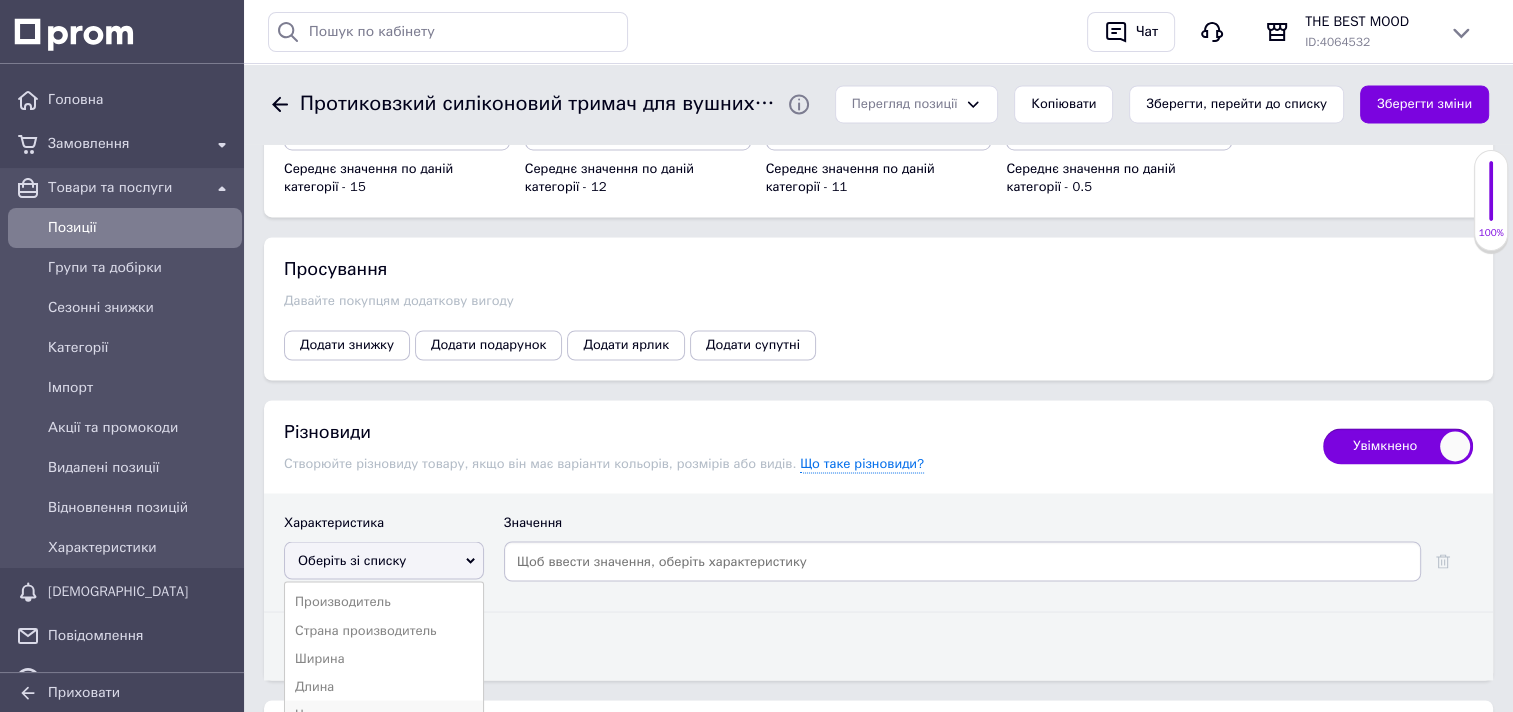 click on "Цвет" at bounding box center (384, 714) 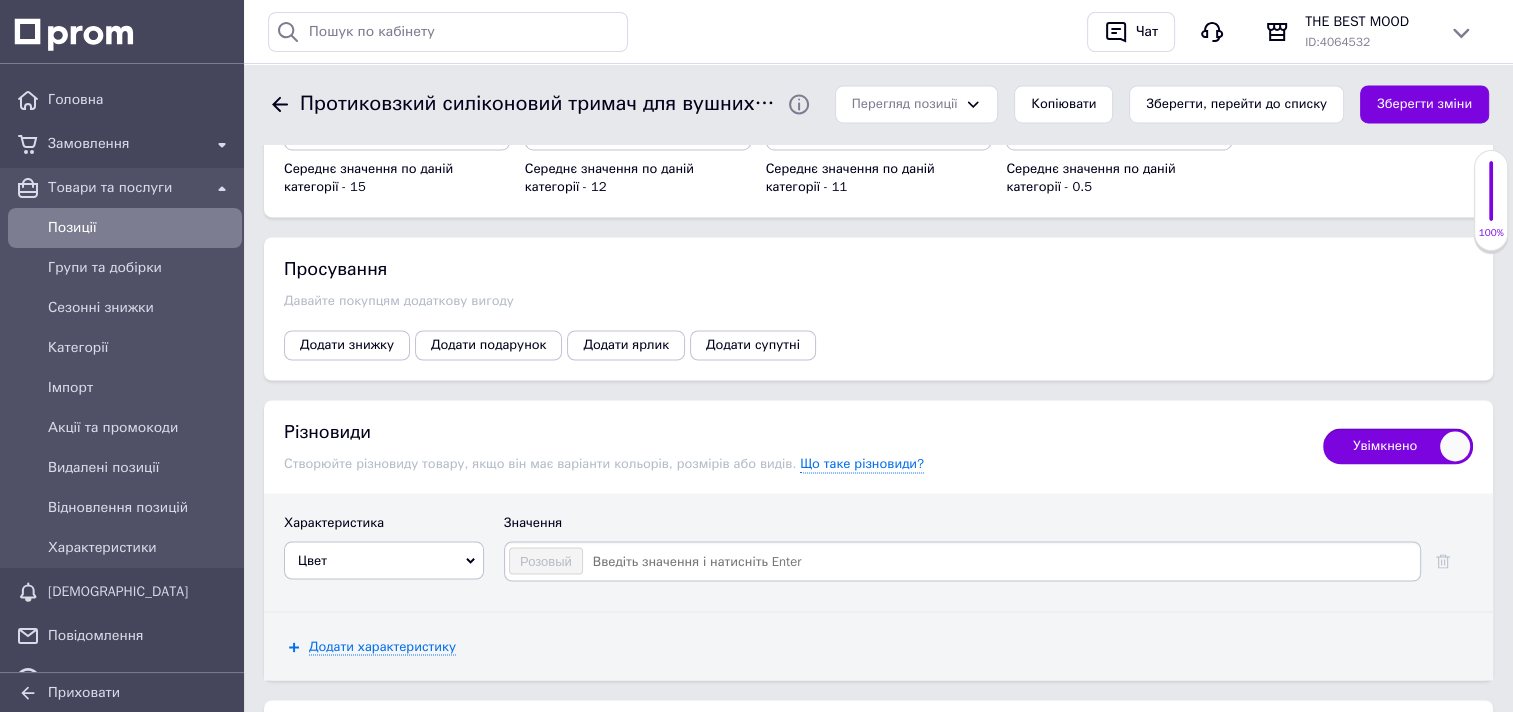 click at bounding box center [1000, 561] 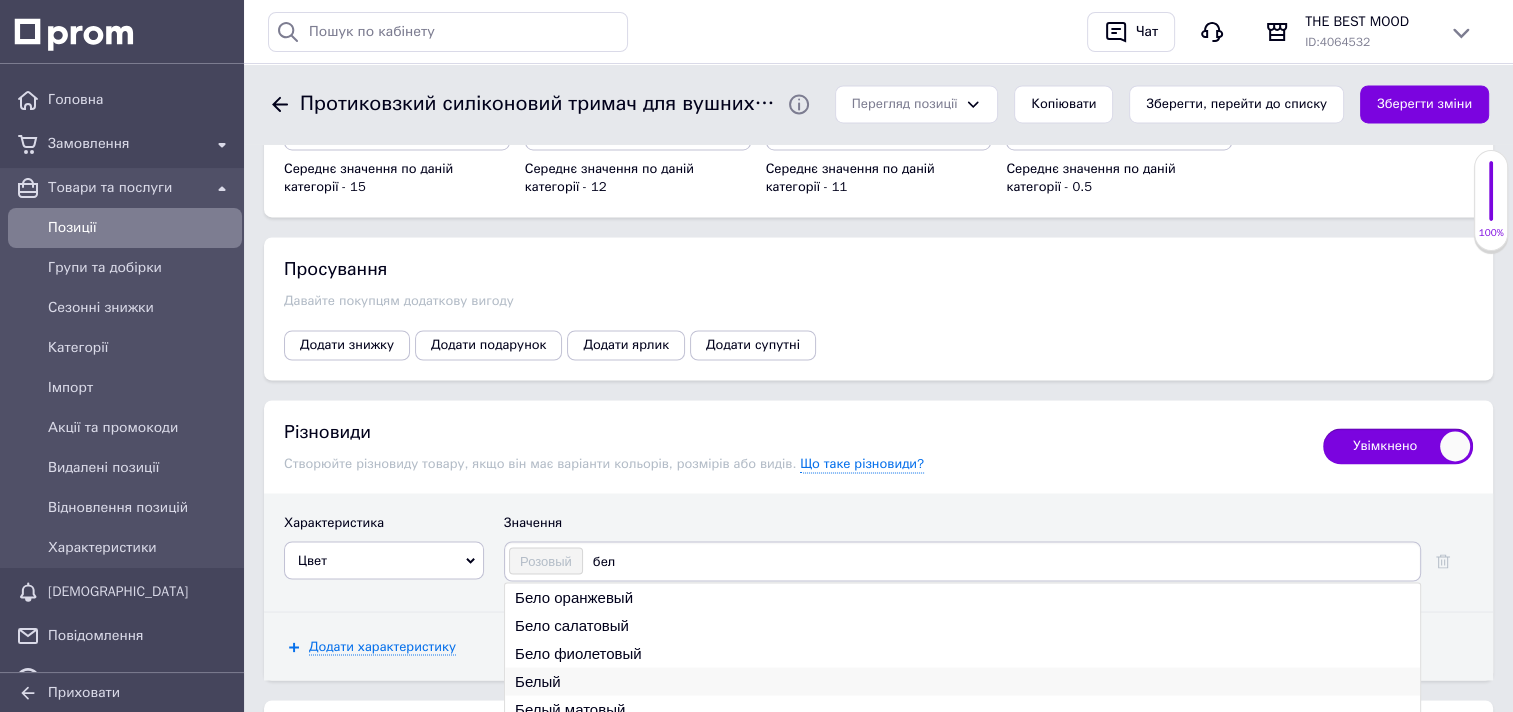 type on "бел" 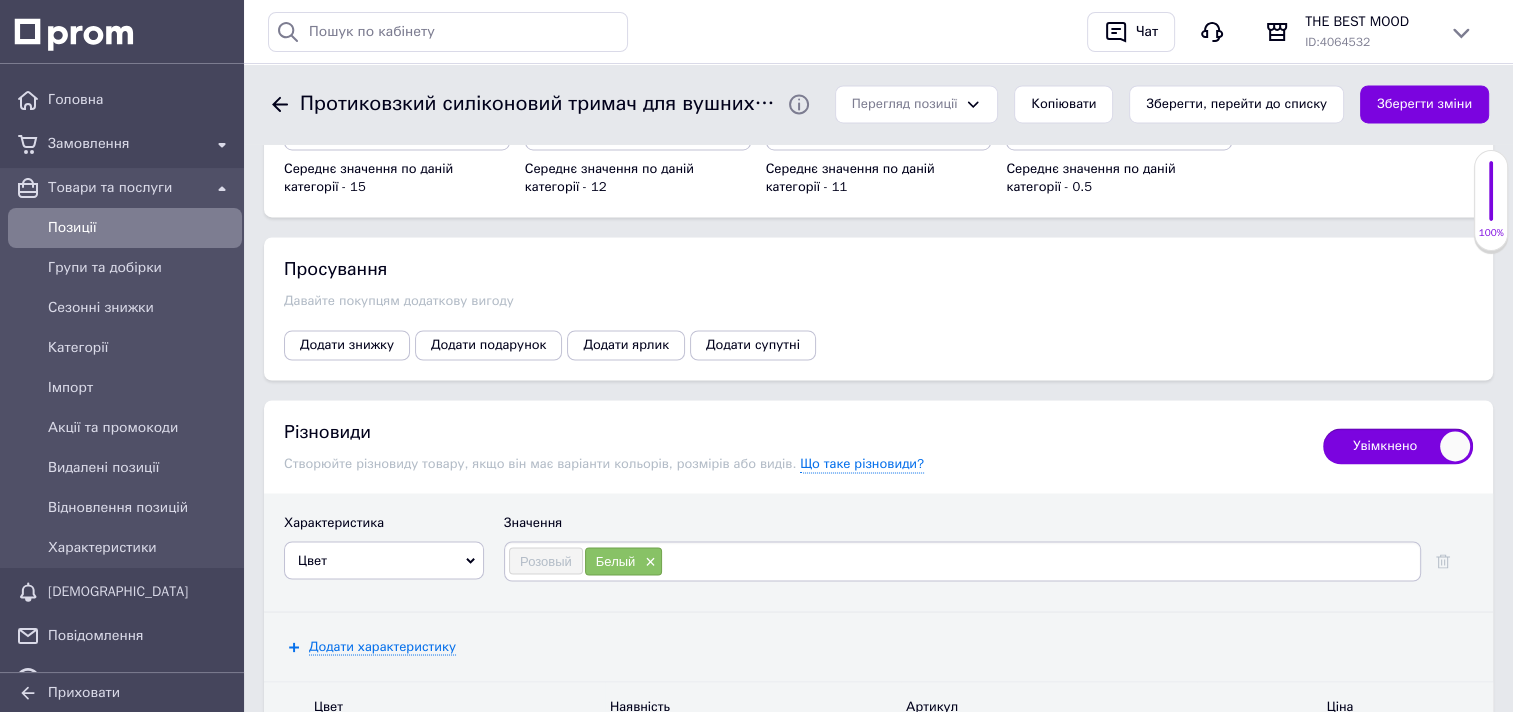 click at bounding box center (1040, 561) 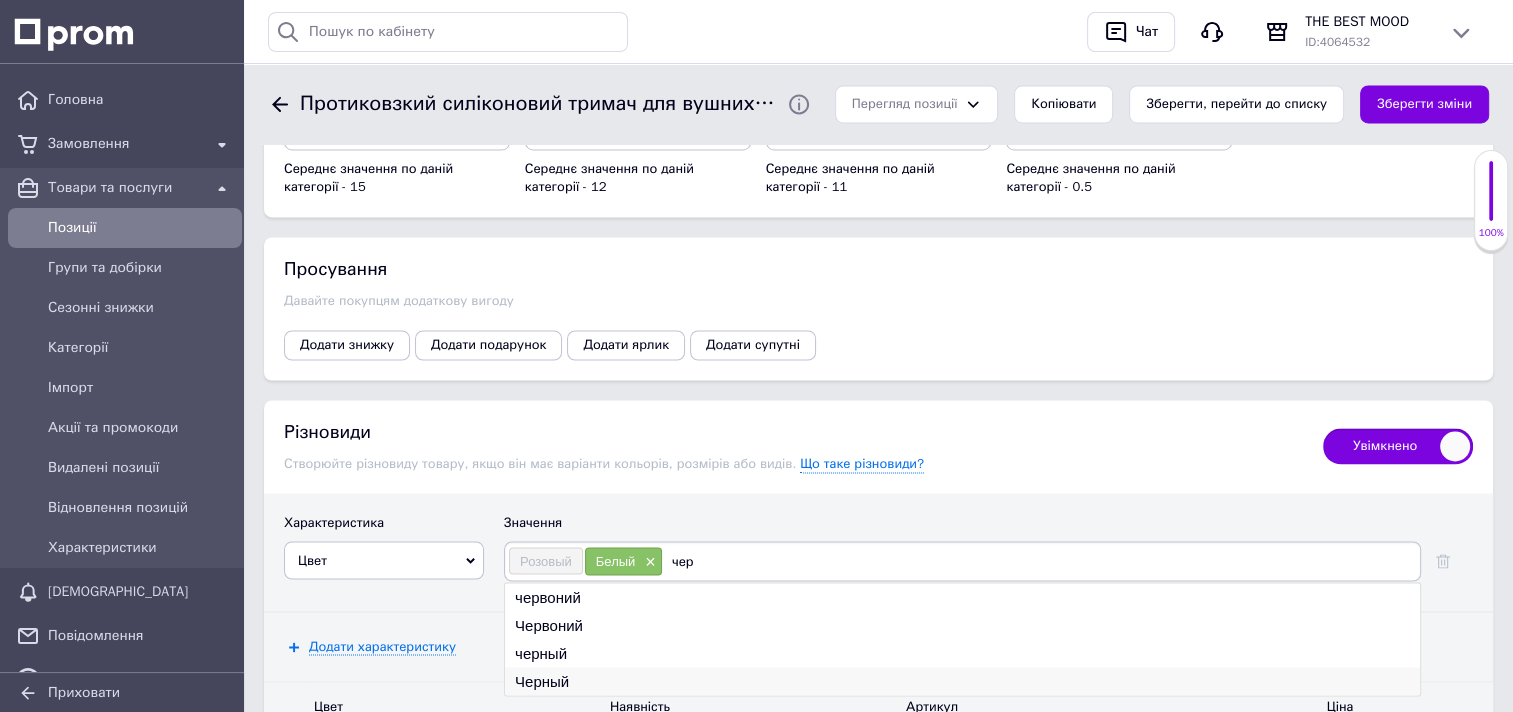 type on "чер" 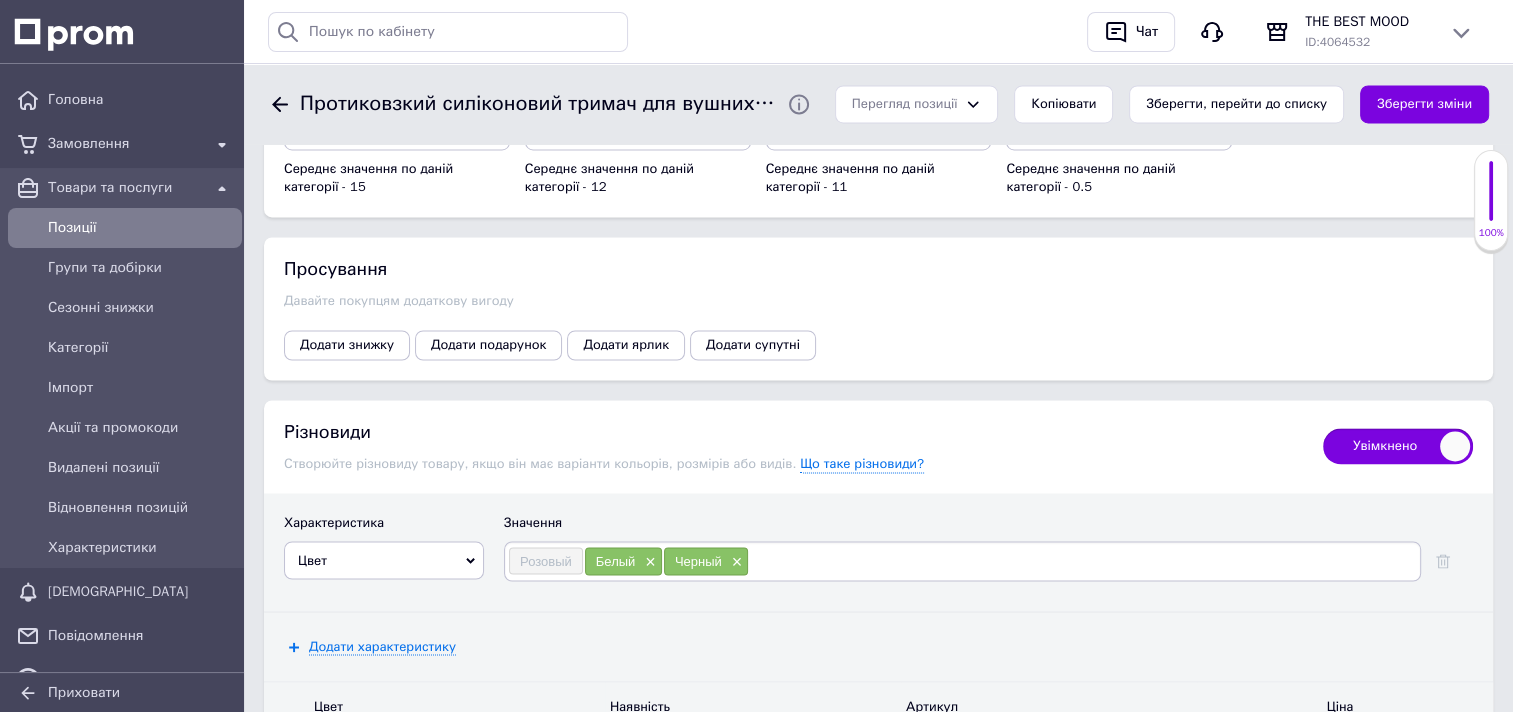 click at bounding box center (1083, 561) 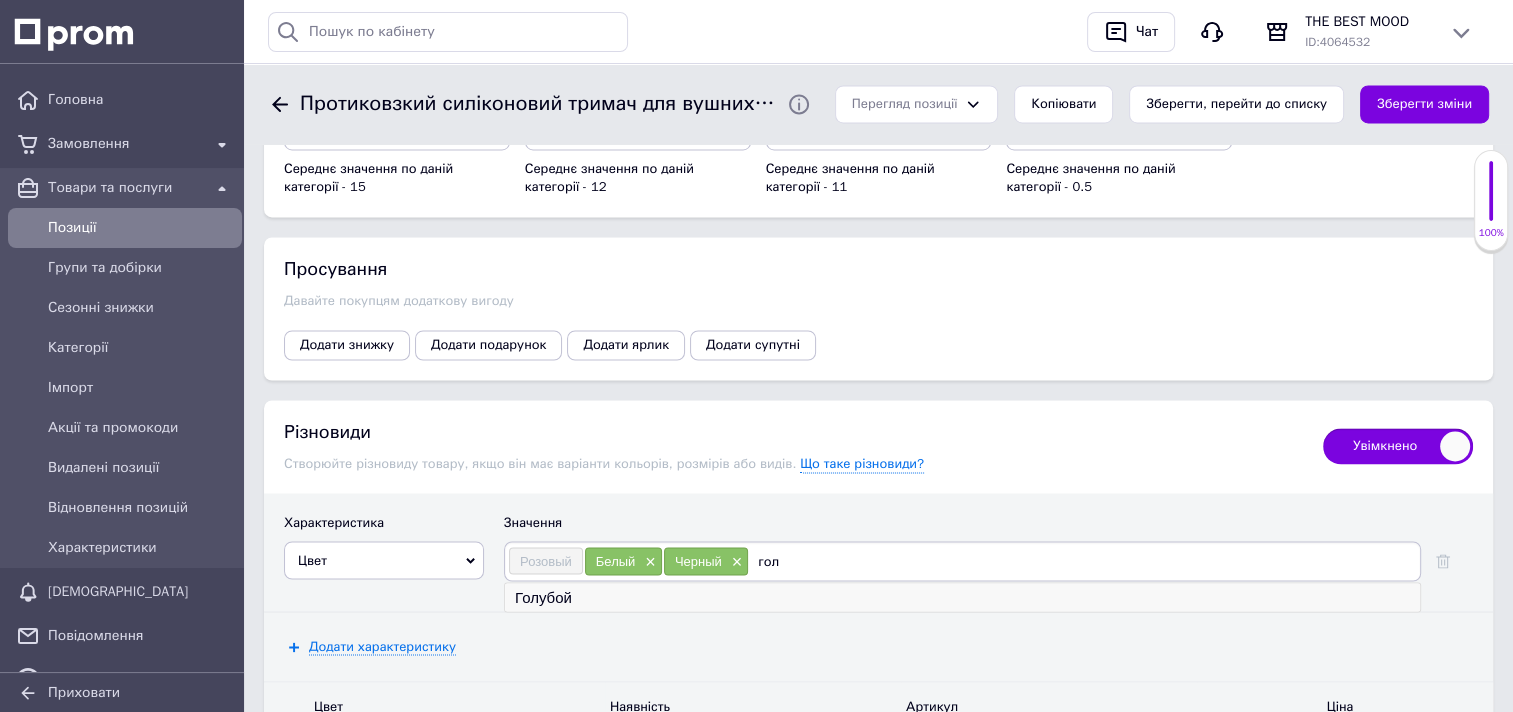 type on "гол" 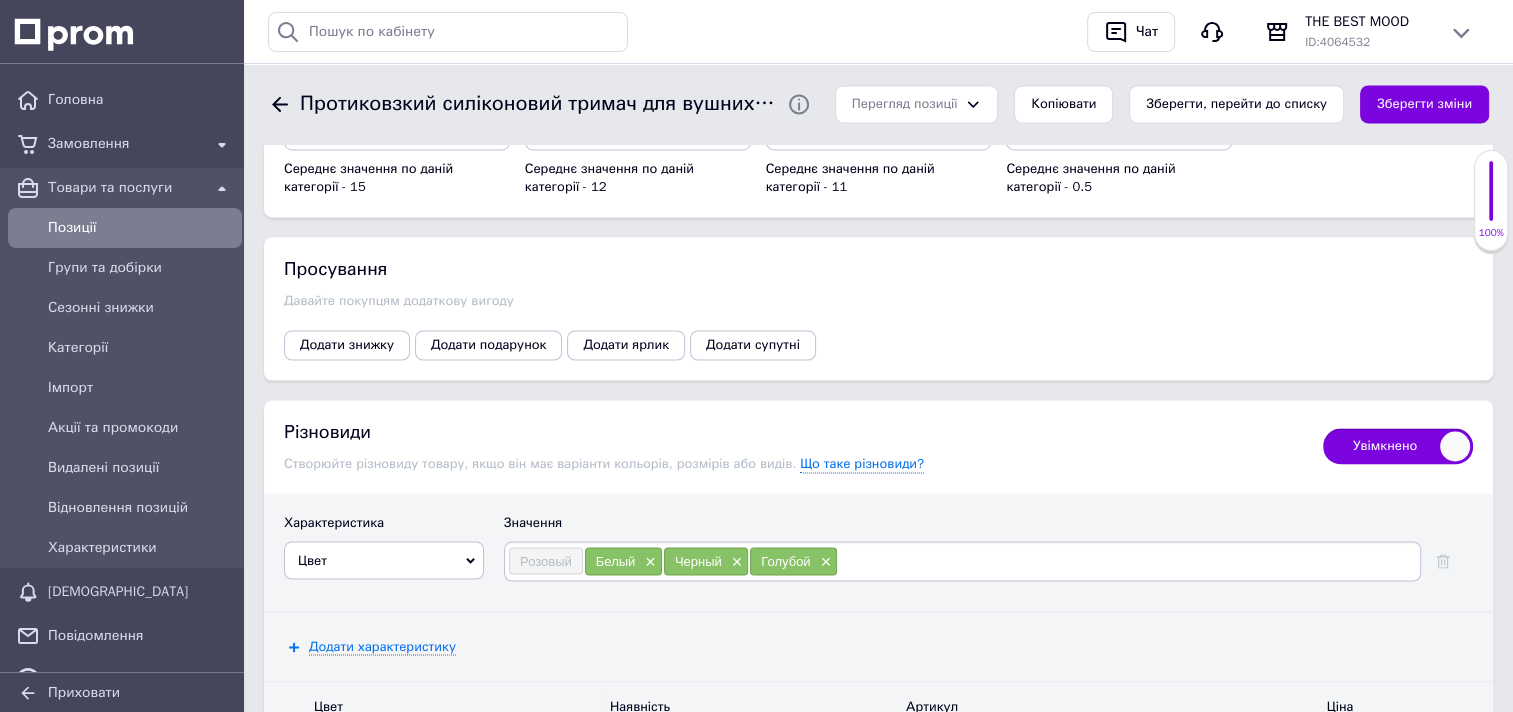 click at bounding box center [1127, 561] 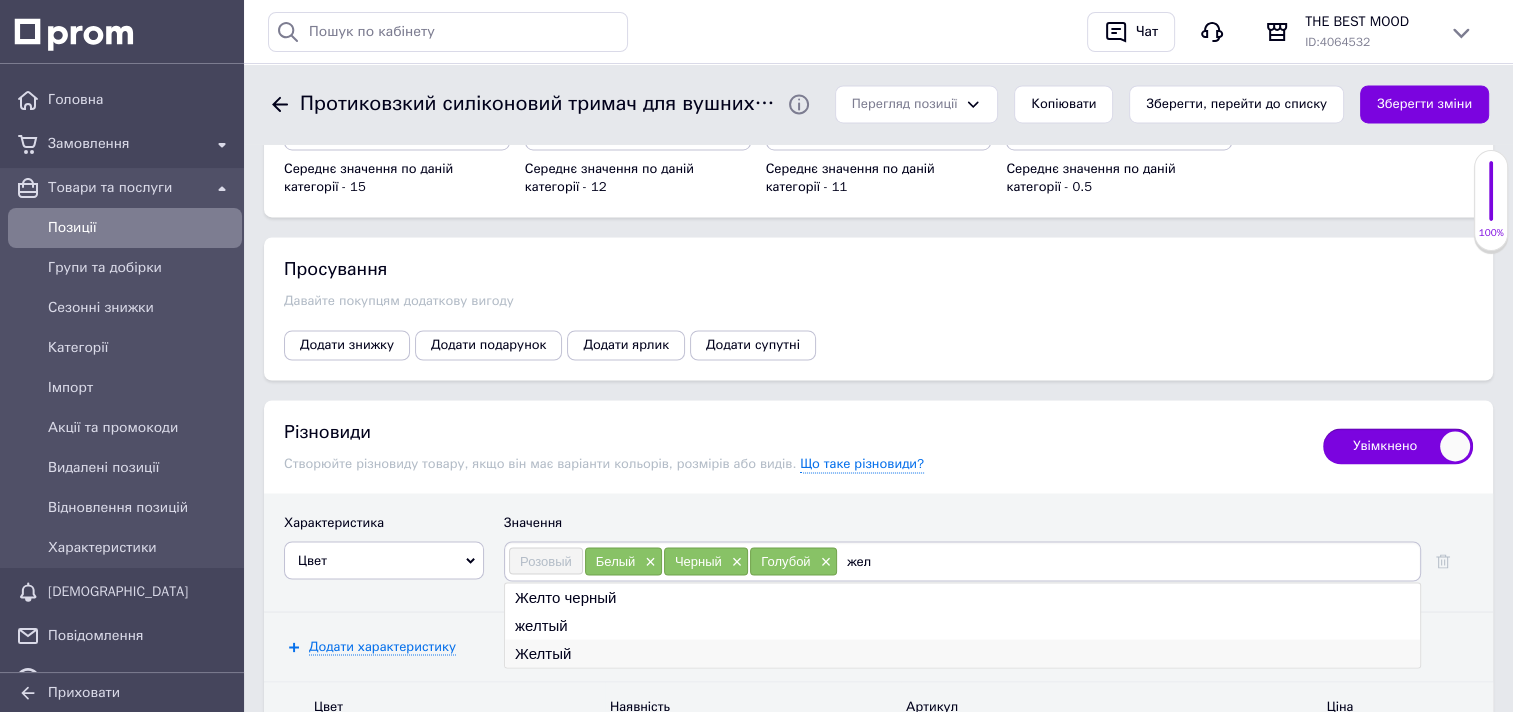 type on "жел" 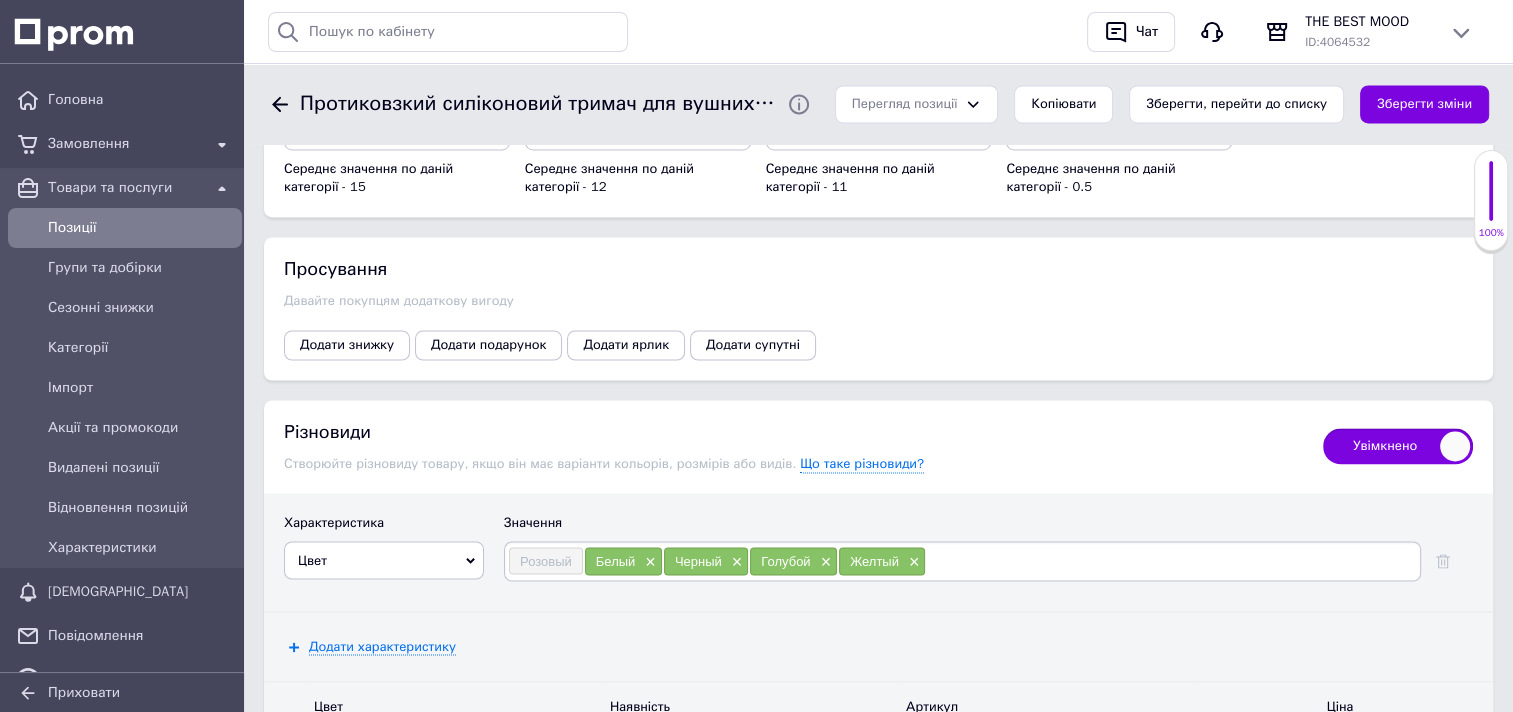 click at bounding box center [1171, 561] 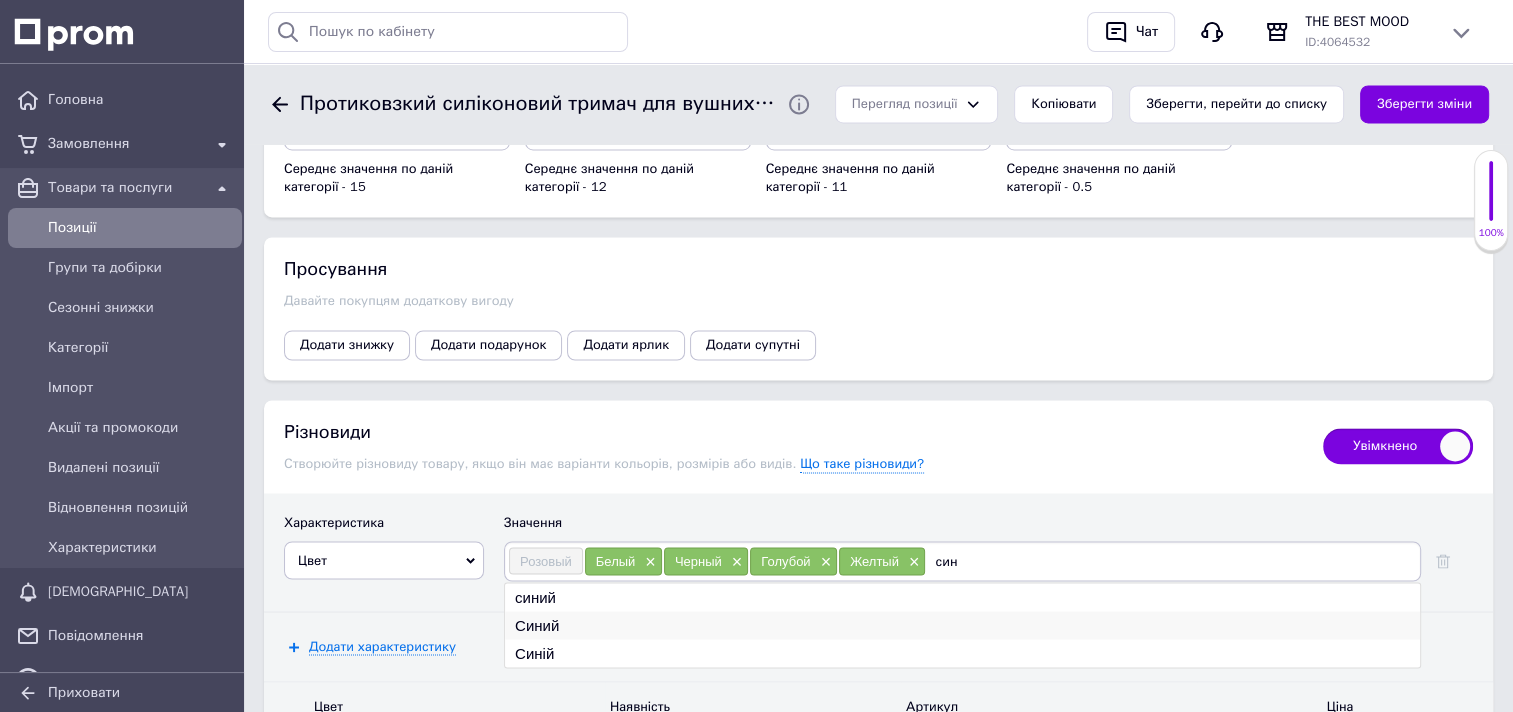 type on "син" 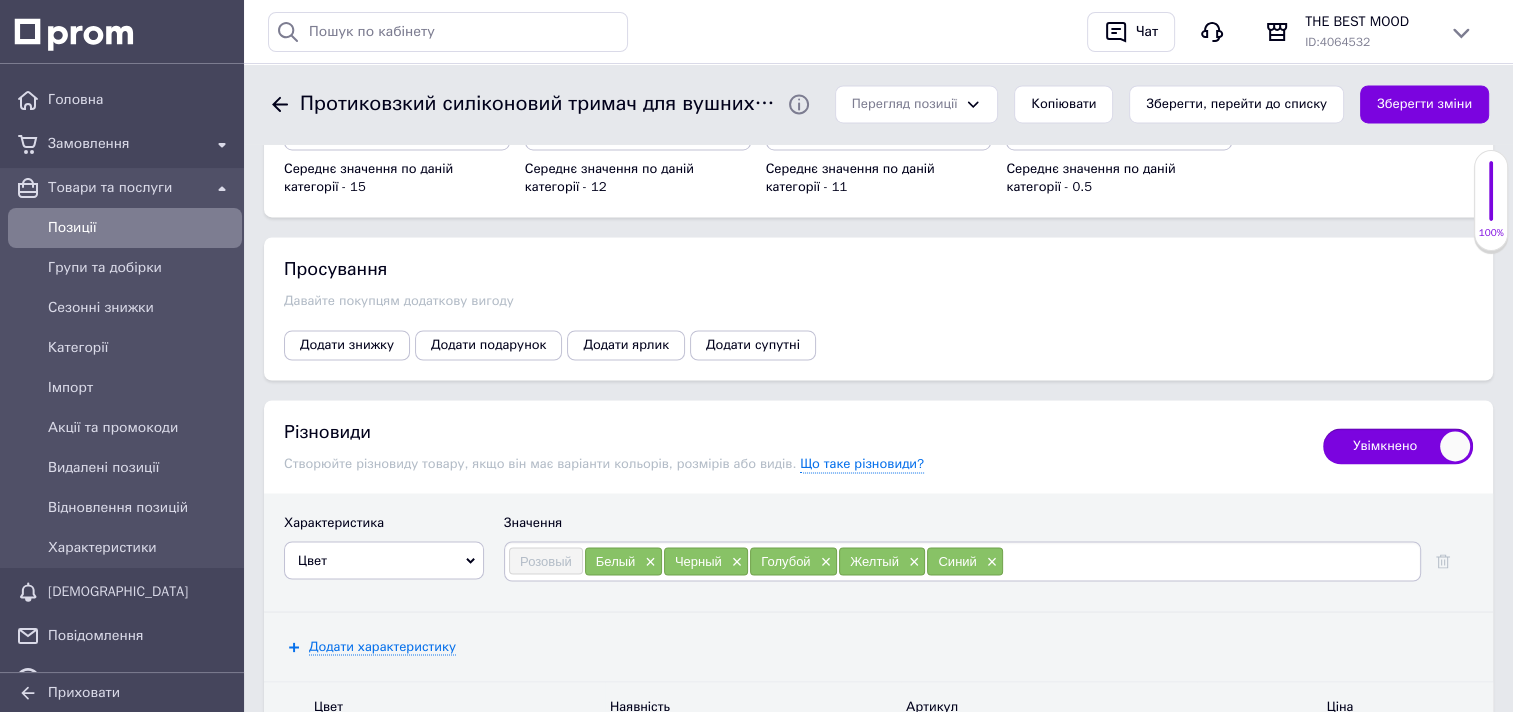 click at bounding box center (1210, 561) 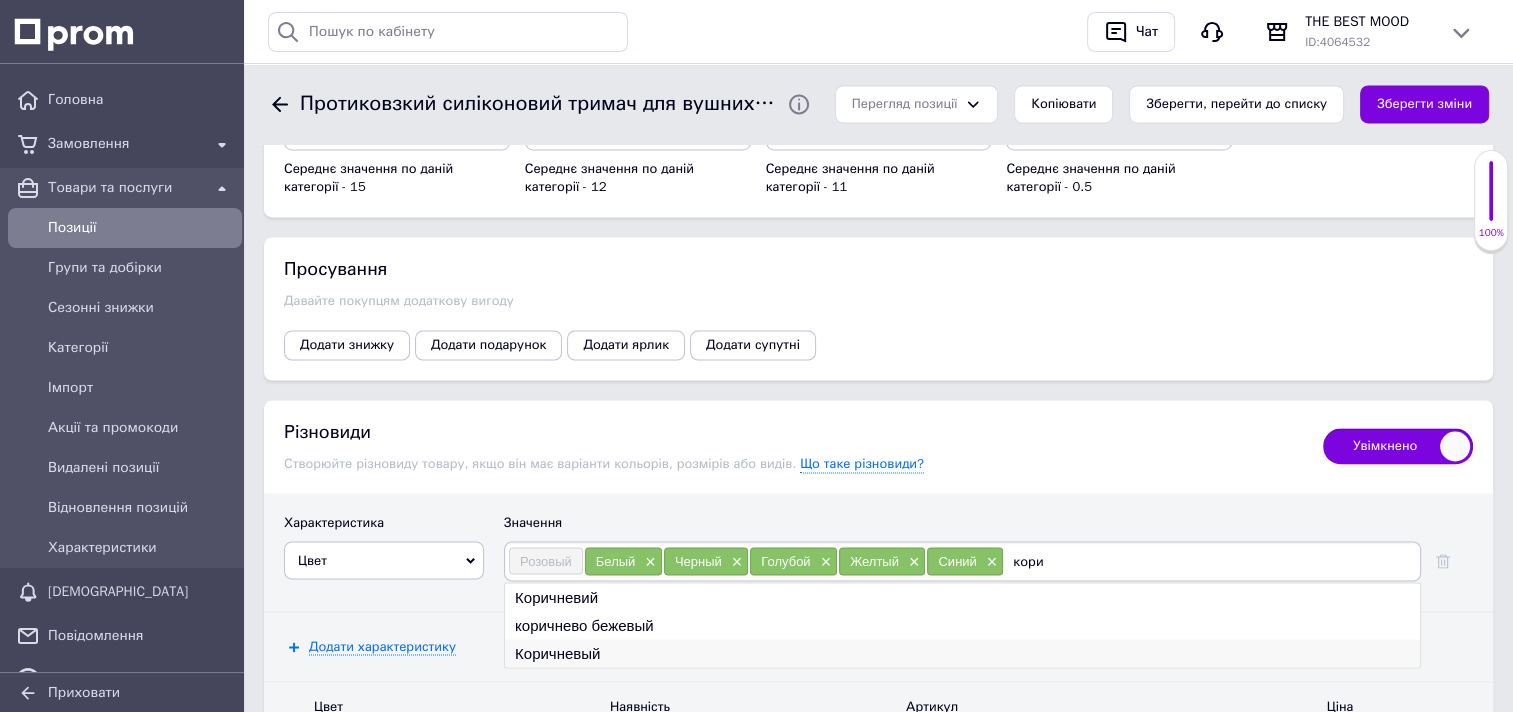 type on "кори" 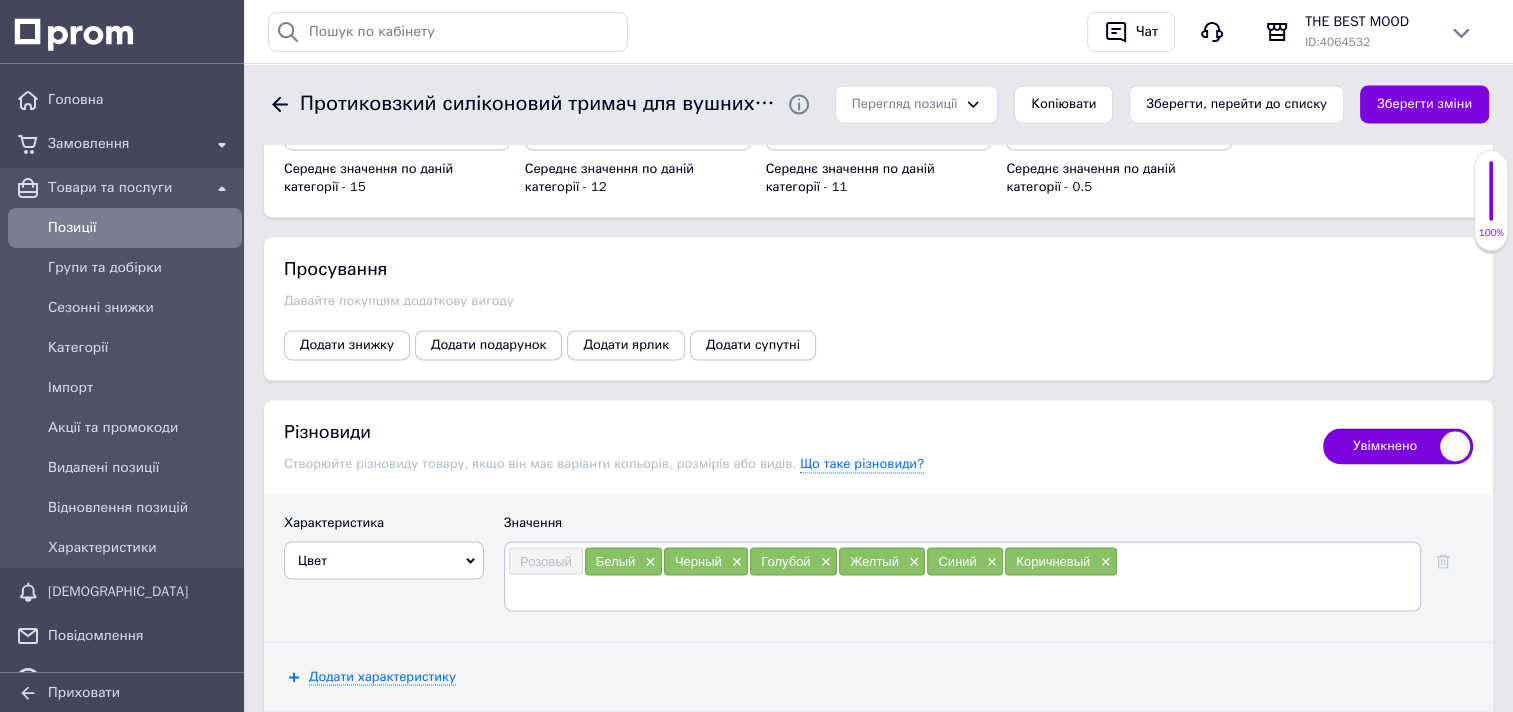 click at bounding box center (962, 591) 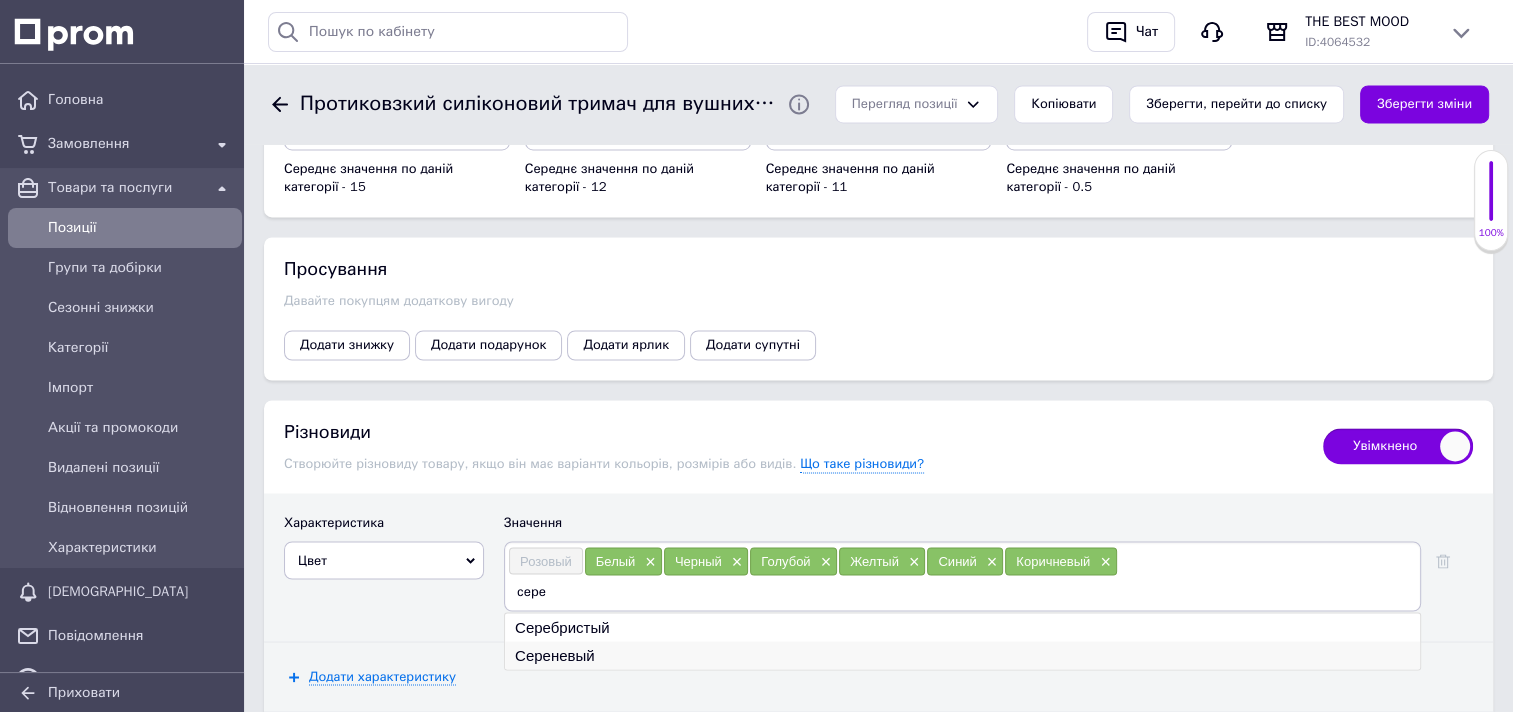 type on "сере" 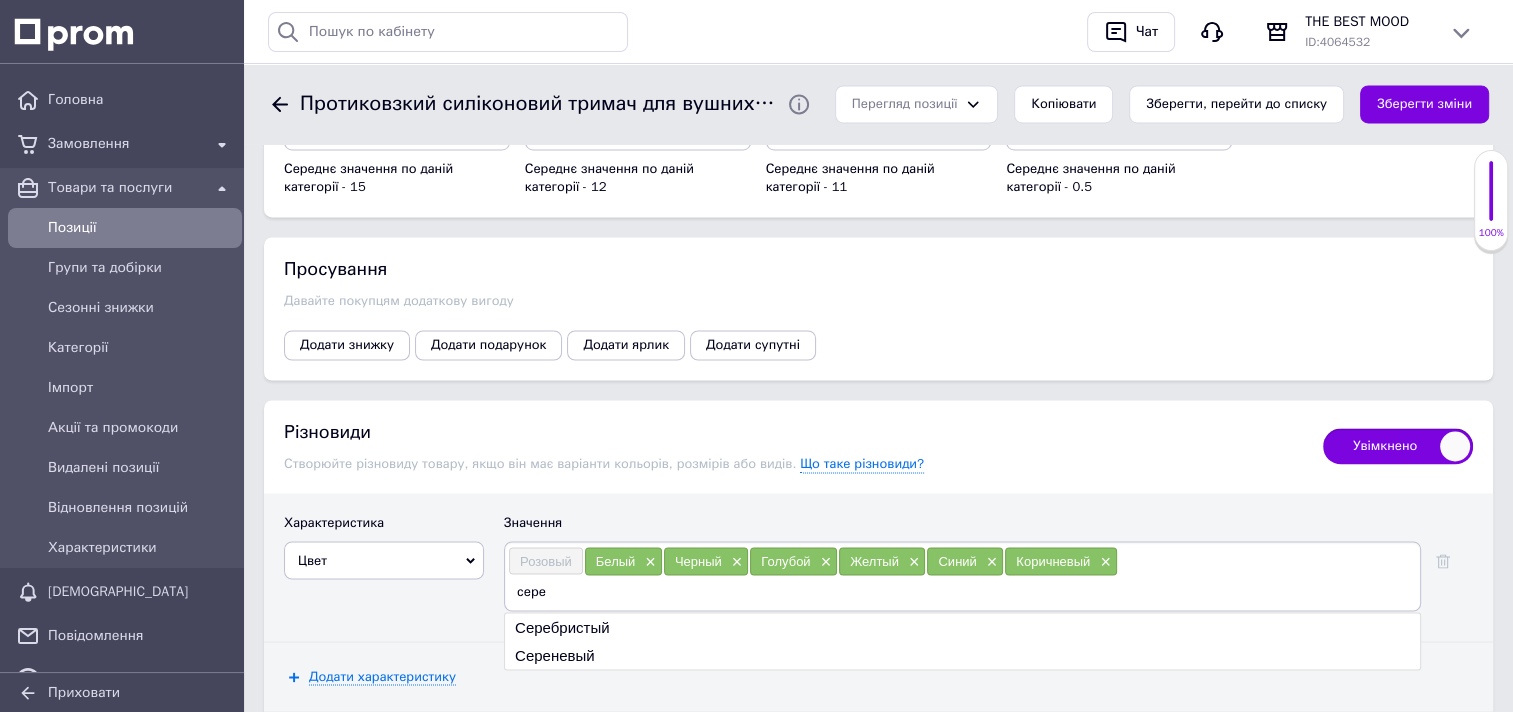 click on "Сереневый" at bounding box center (962, 655) 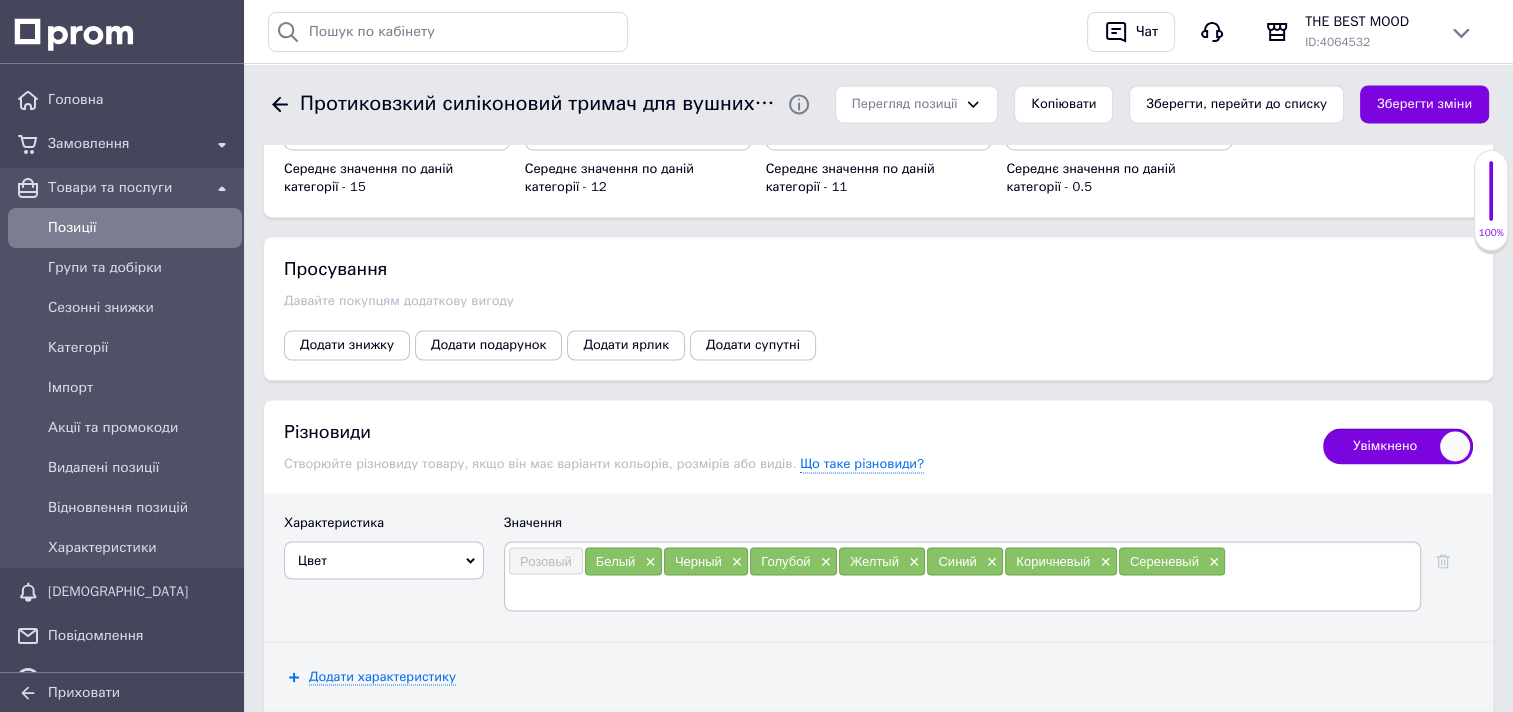 click on "Розовый Белый × Черный × Голубой × Желтый × Синий × Коричневый × Сереневый ×" at bounding box center [962, 576] 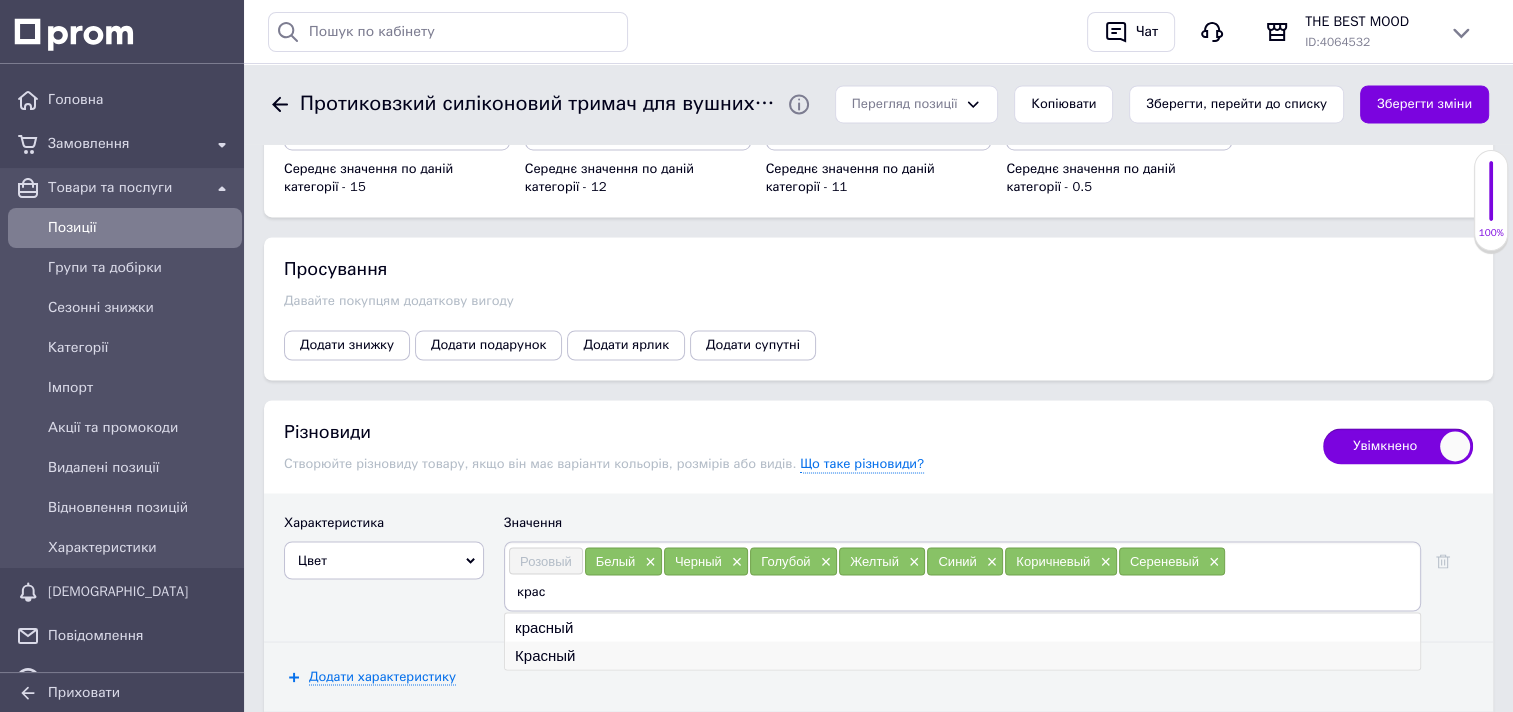 type on "крас" 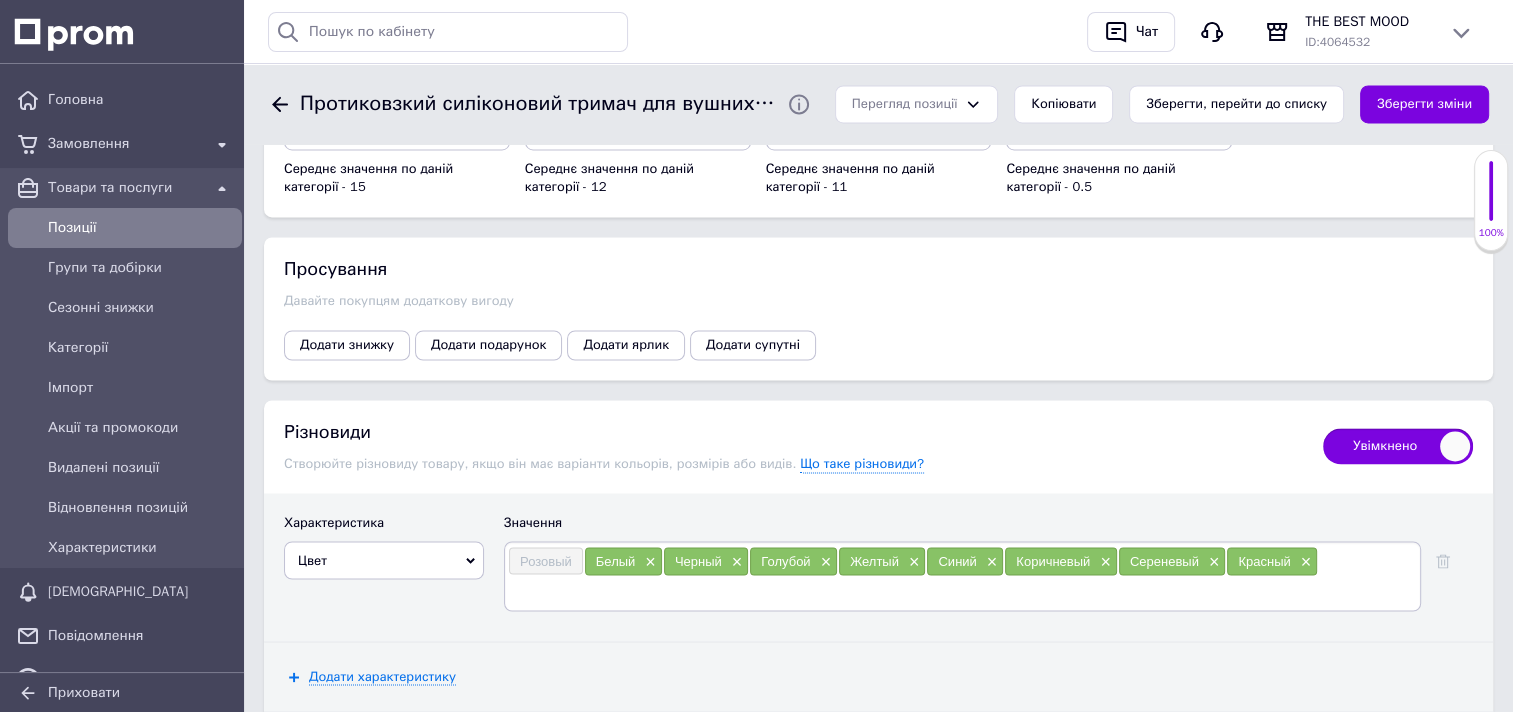 click at bounding box center [962, 591] 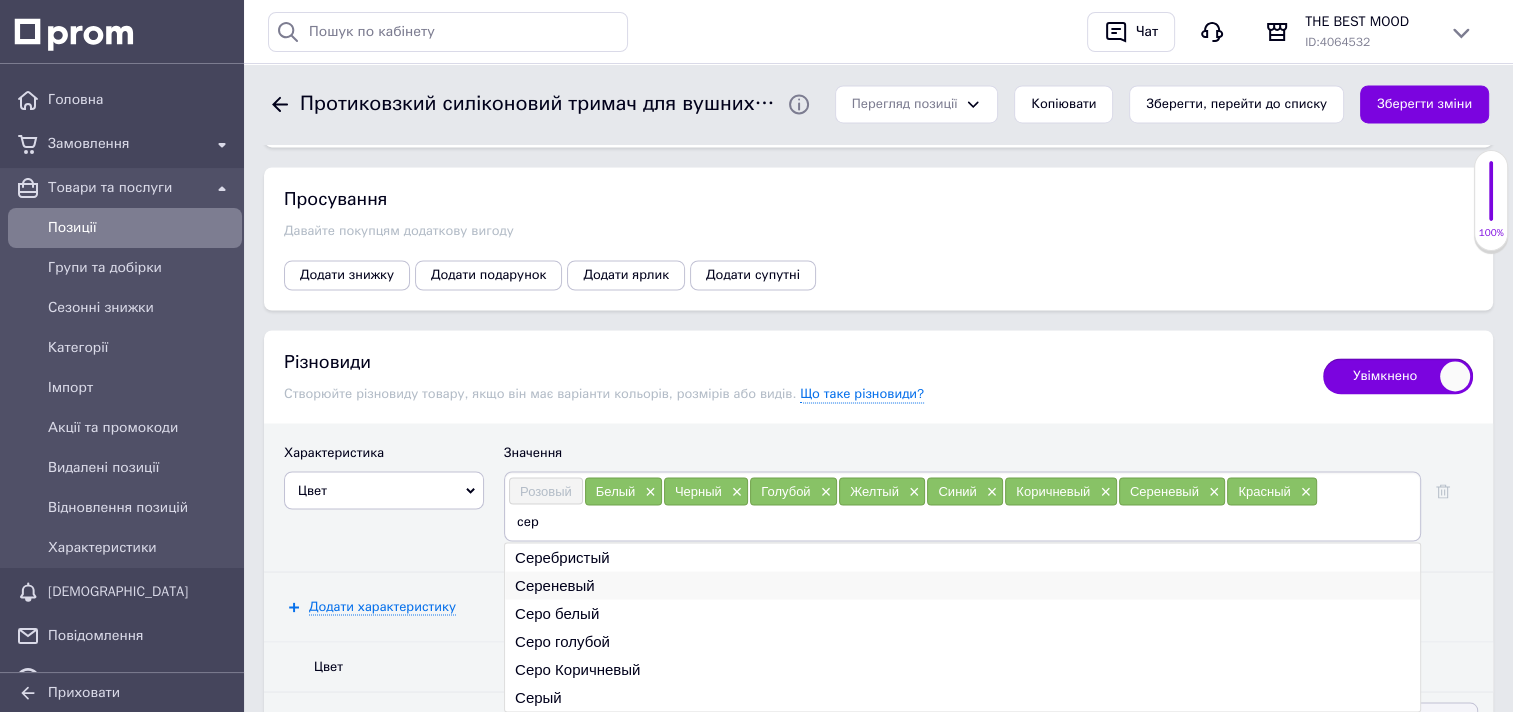 scroll, scrollTop: 3358, scrollLeft: 0, axis: vertical 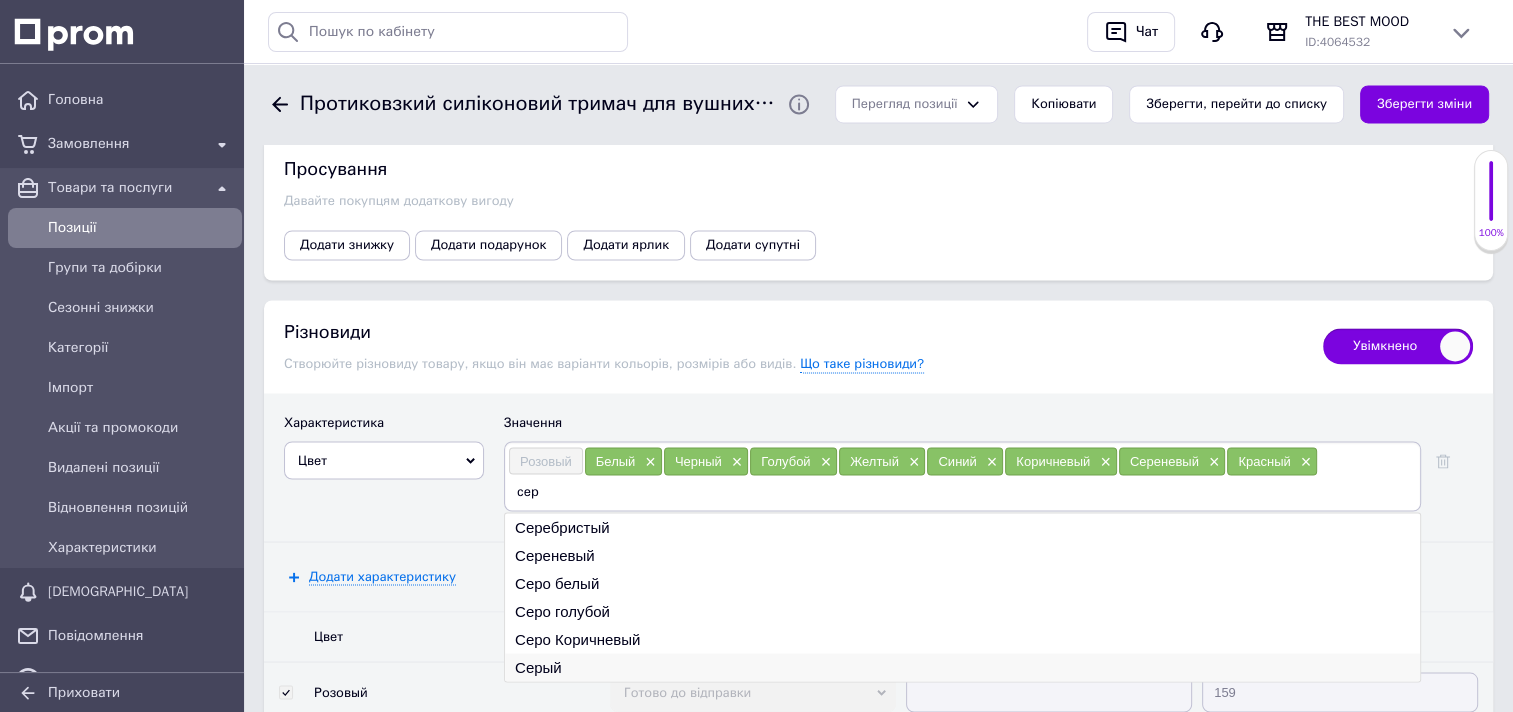 type on "сер" 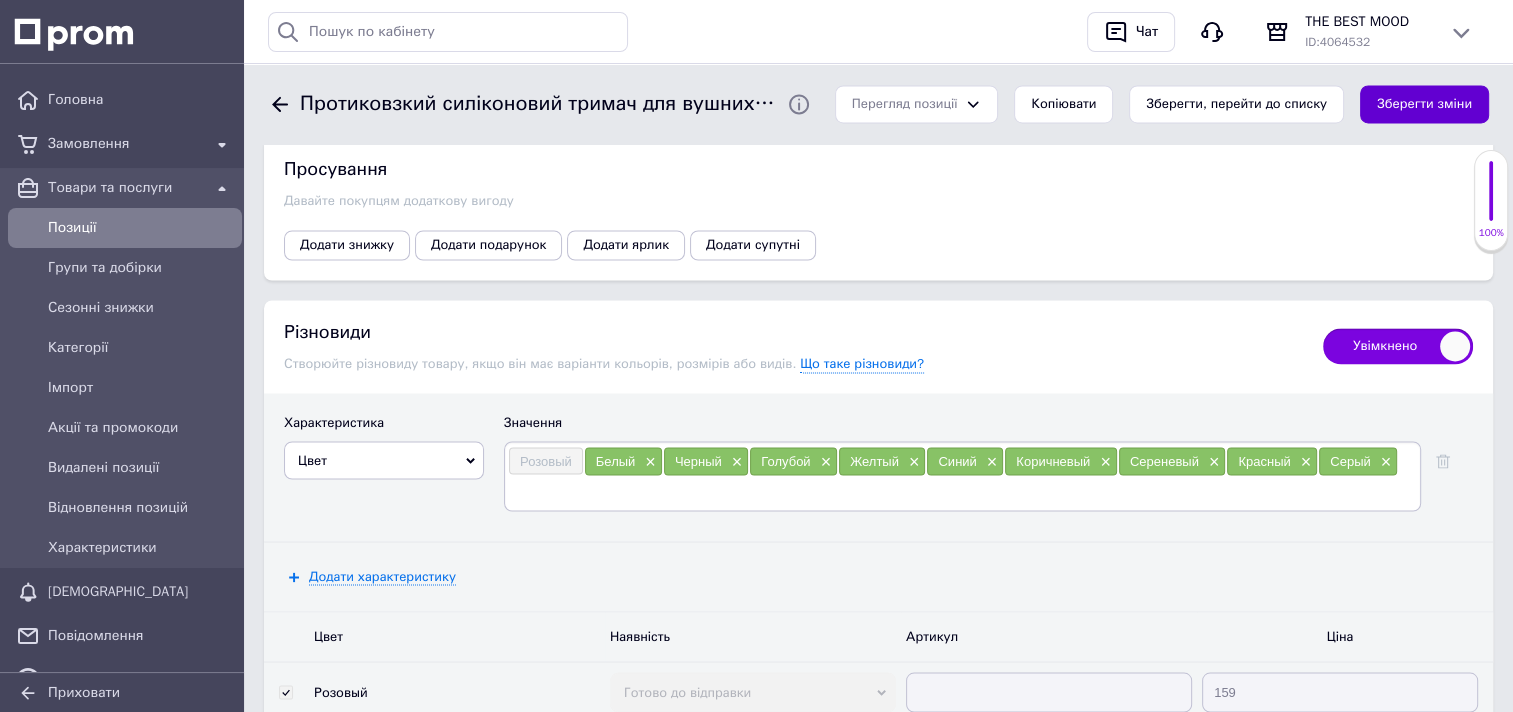 click on "Зберегти зміни" at bounding box center [1424, 104] 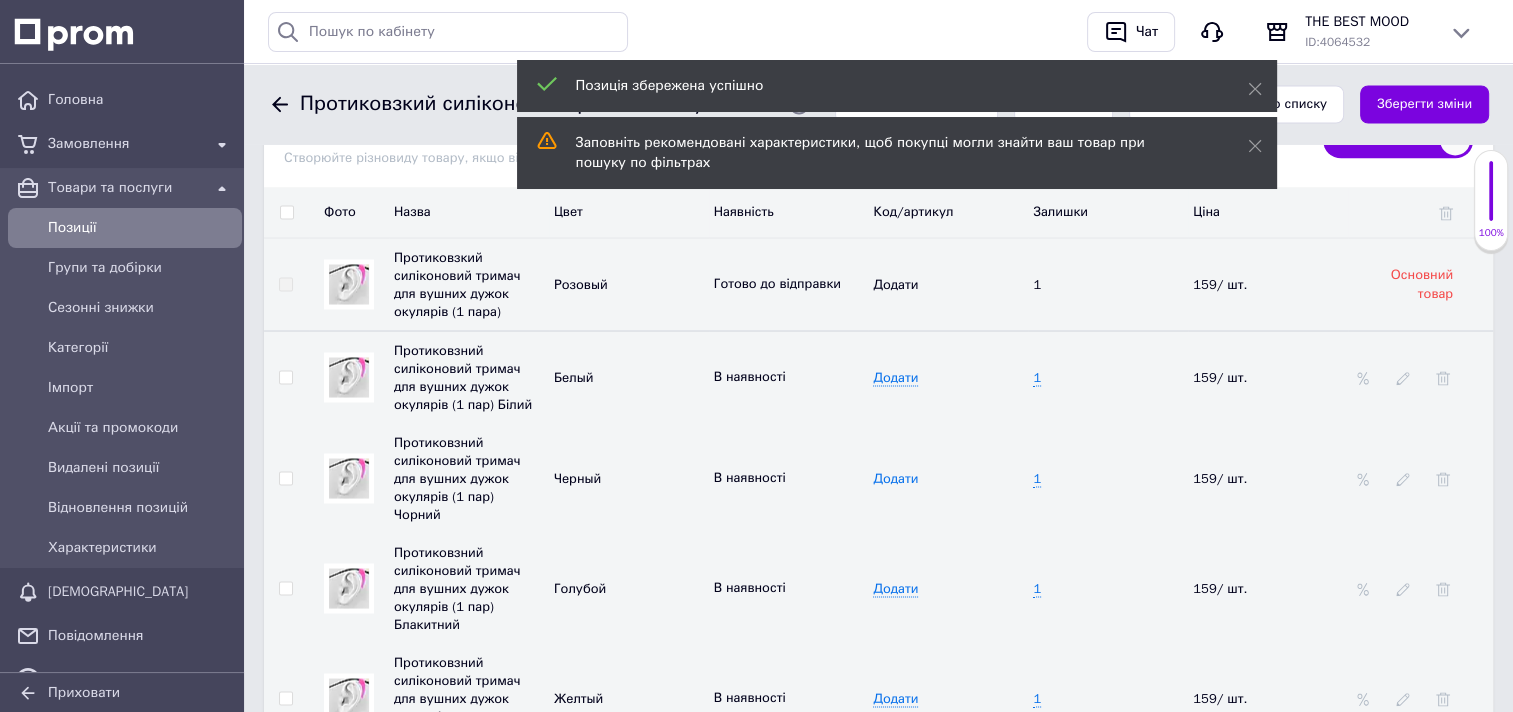 scroll, scrollTop: 3458, scrollLeft: 0, axis: vertical 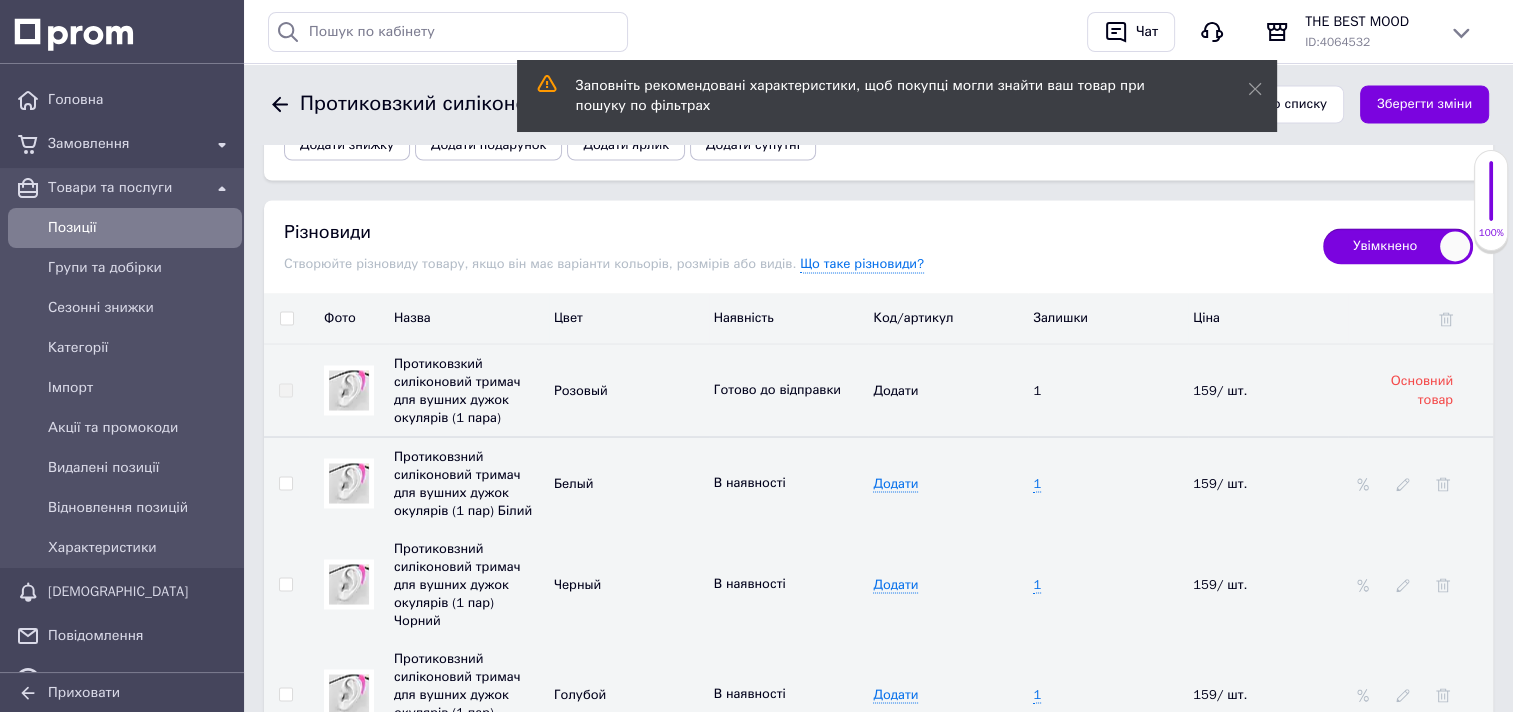 click at bounding box center [286, 318] 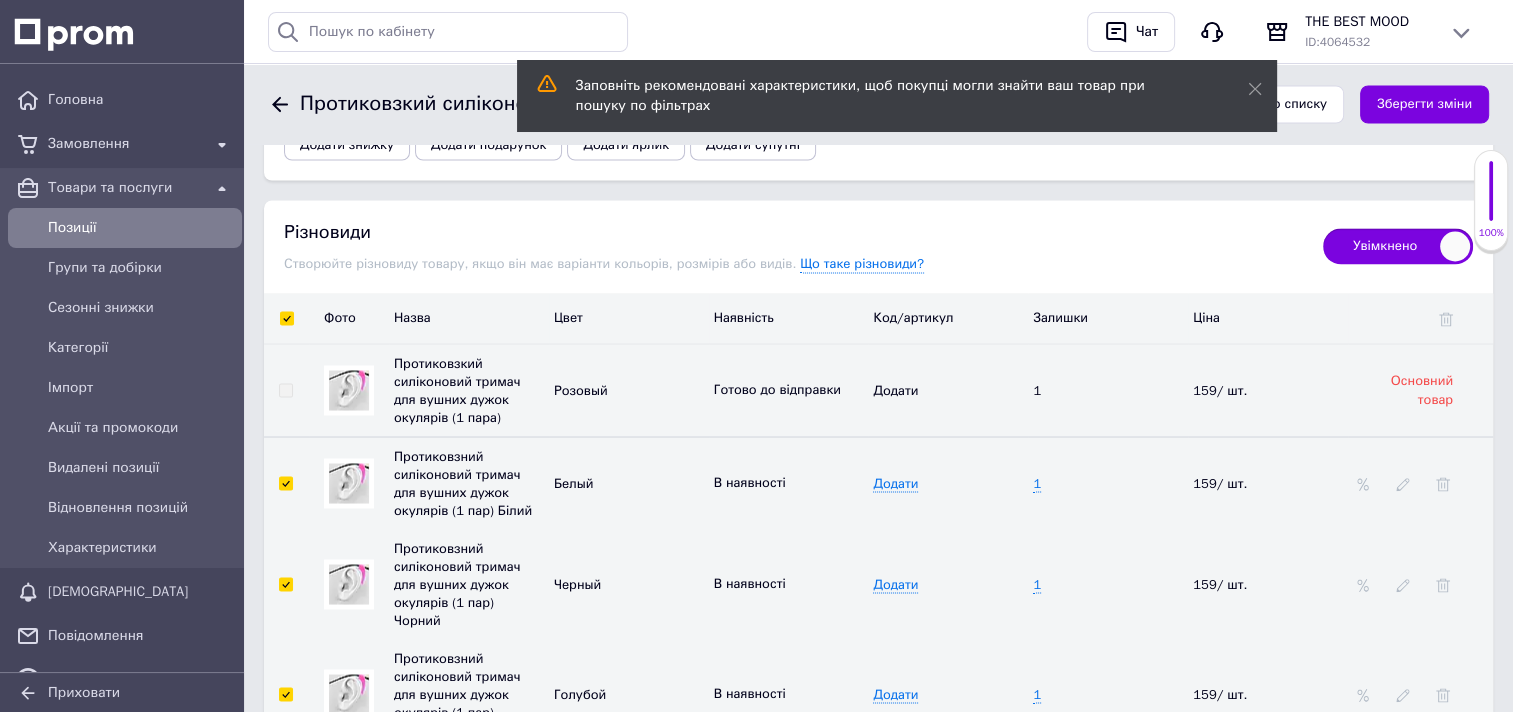 checkbox on "true" 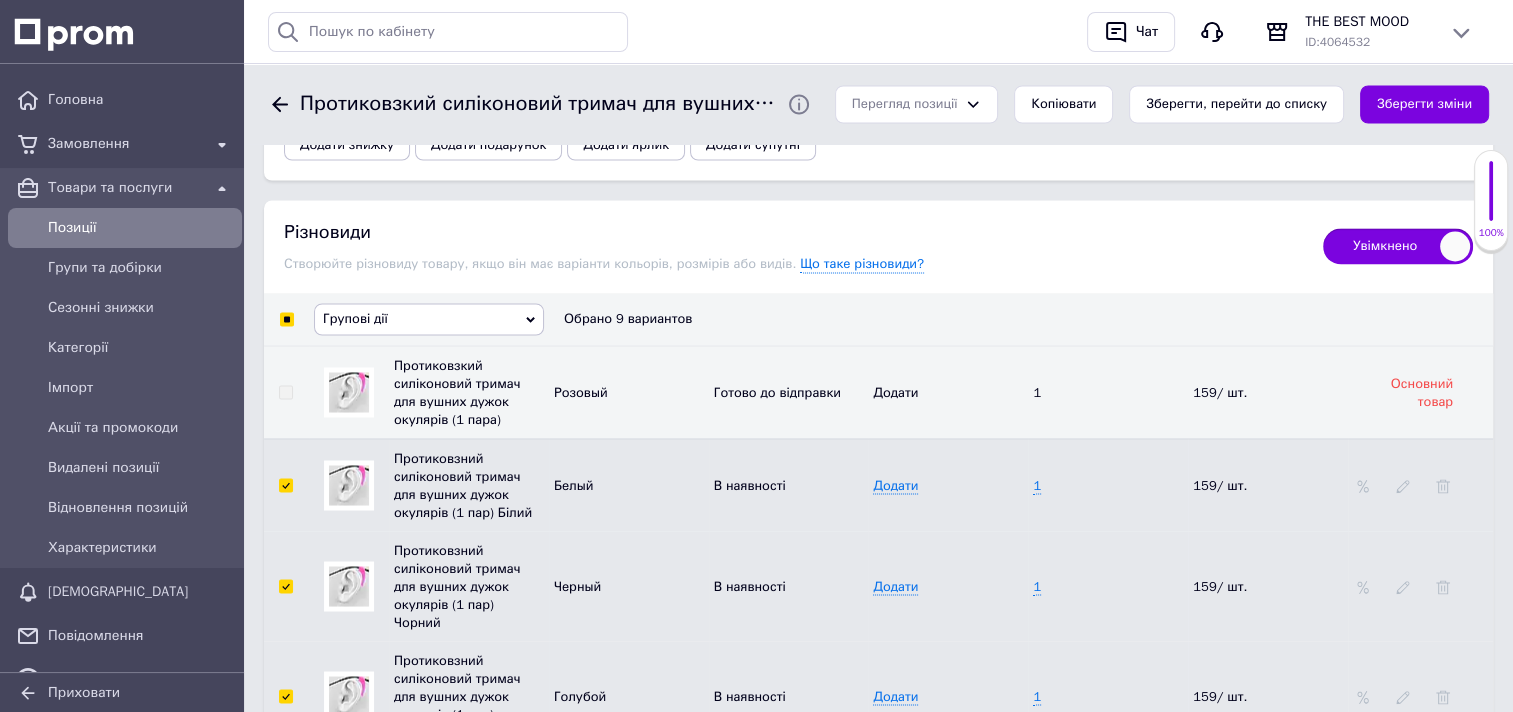 click on "Групові дії" at bounding box center (429, 319) 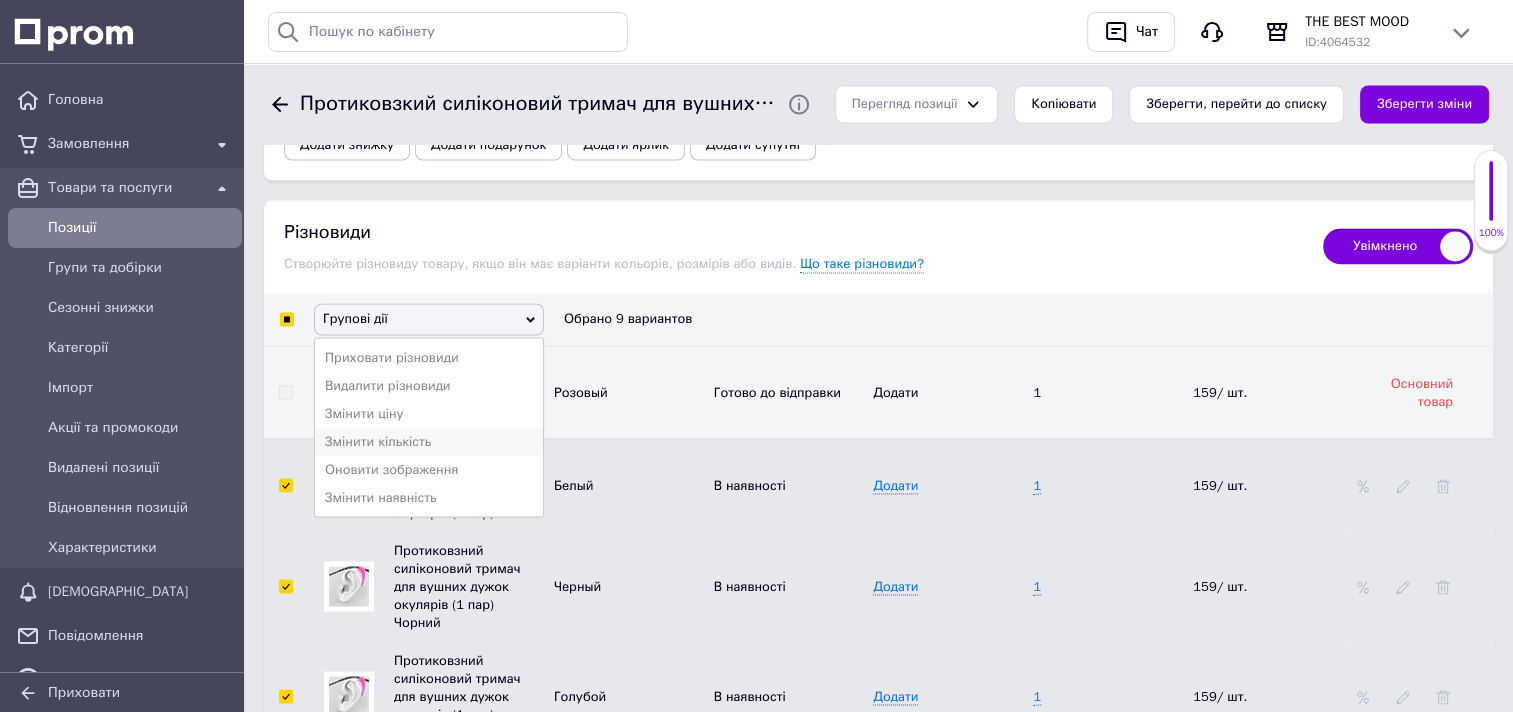 click on "Змінити кількість" at bounding box center [429, 441] 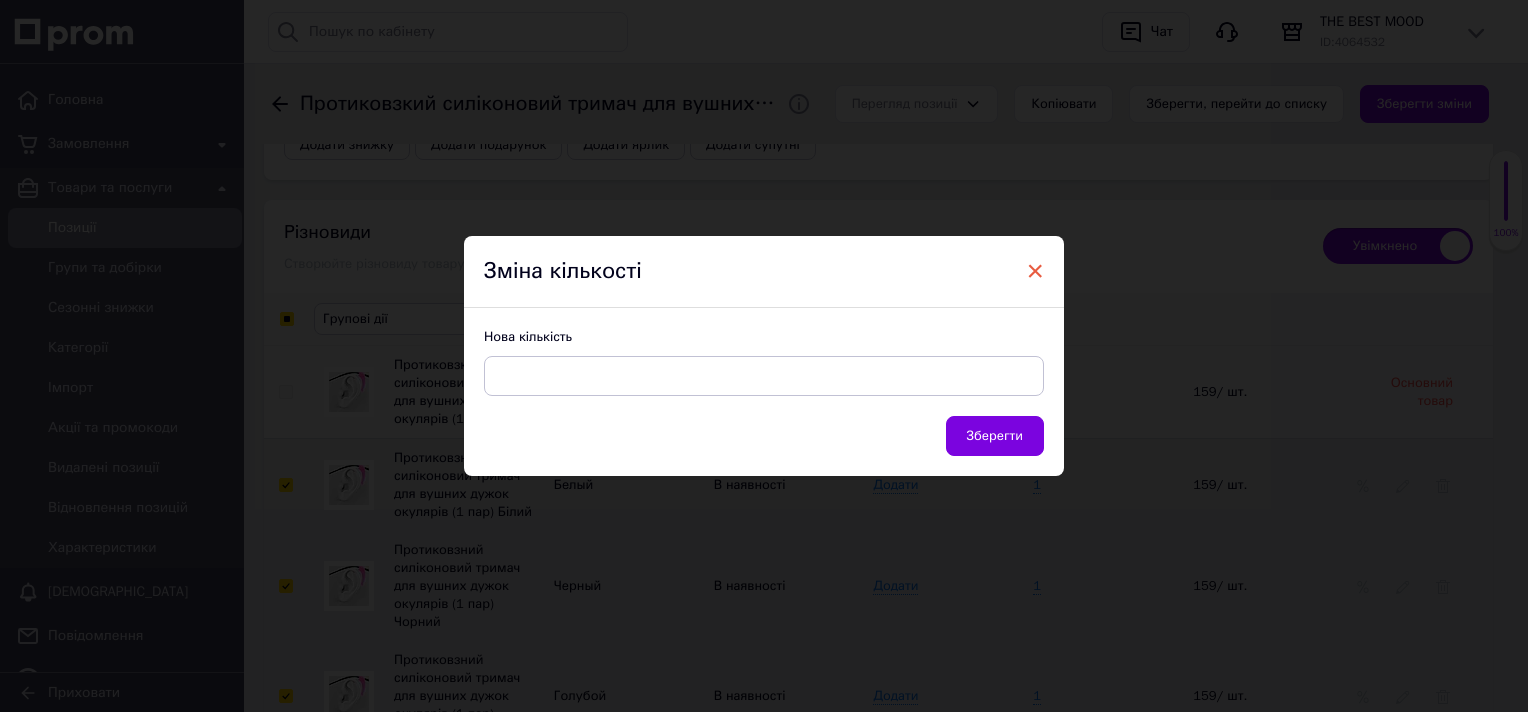 click on "×" at bounding box center (1035, 271) 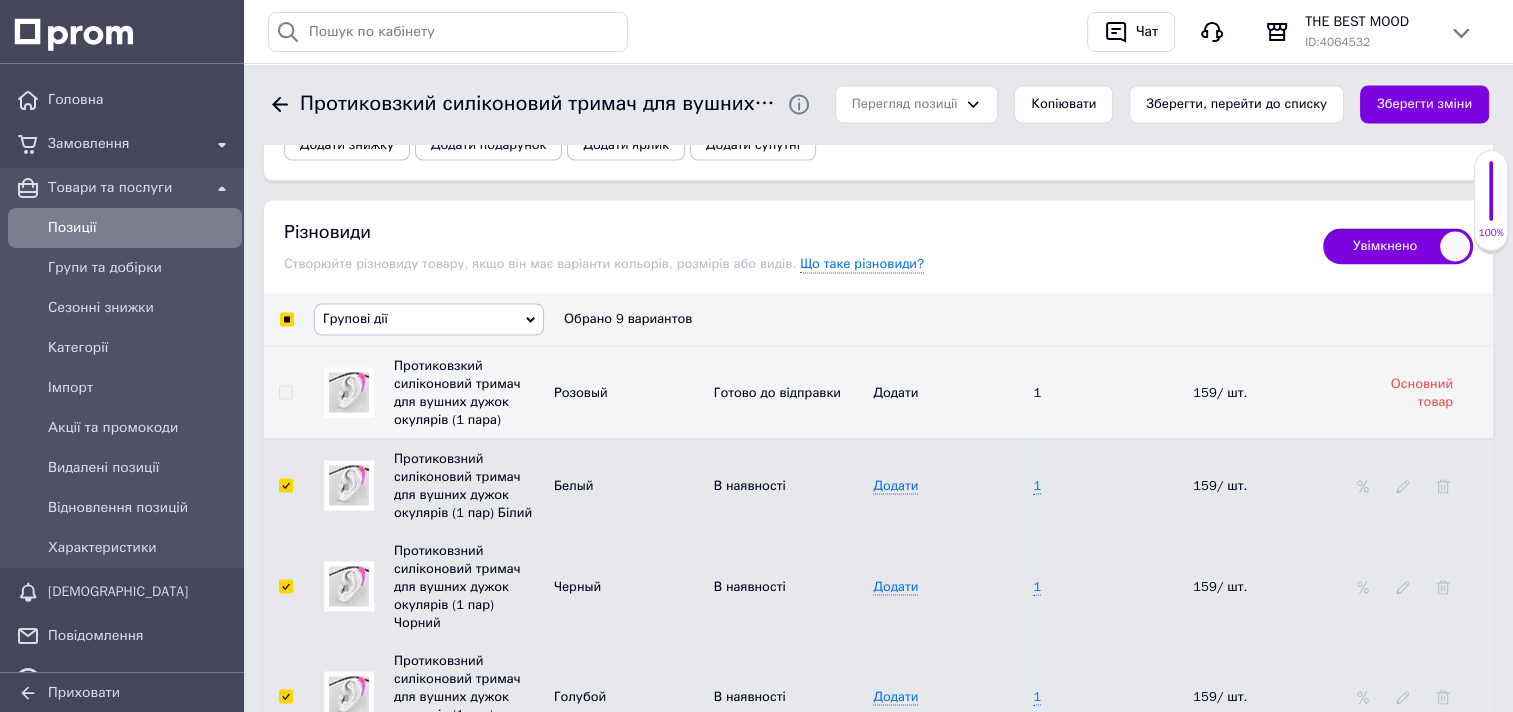 click 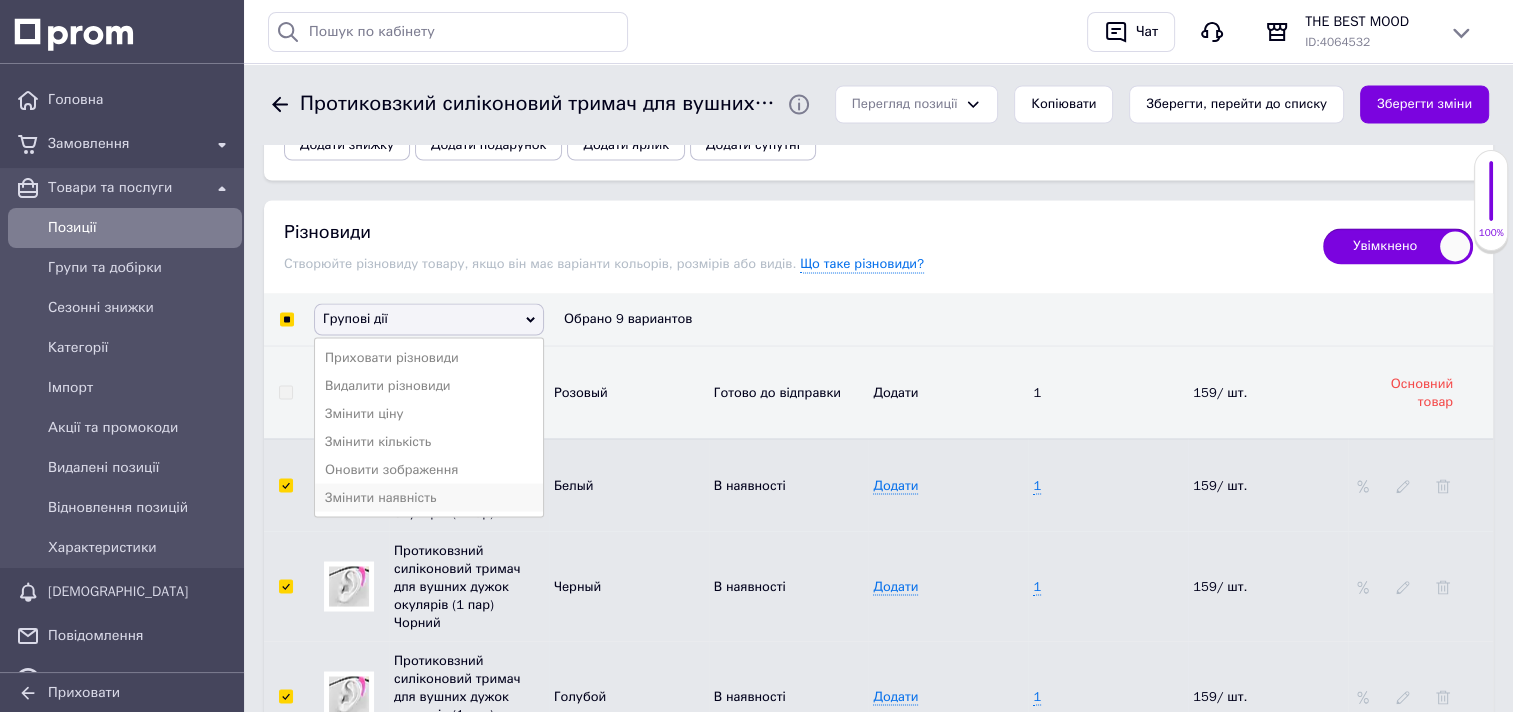 click on "Змінити наявність" at bounding box center (429, 497) 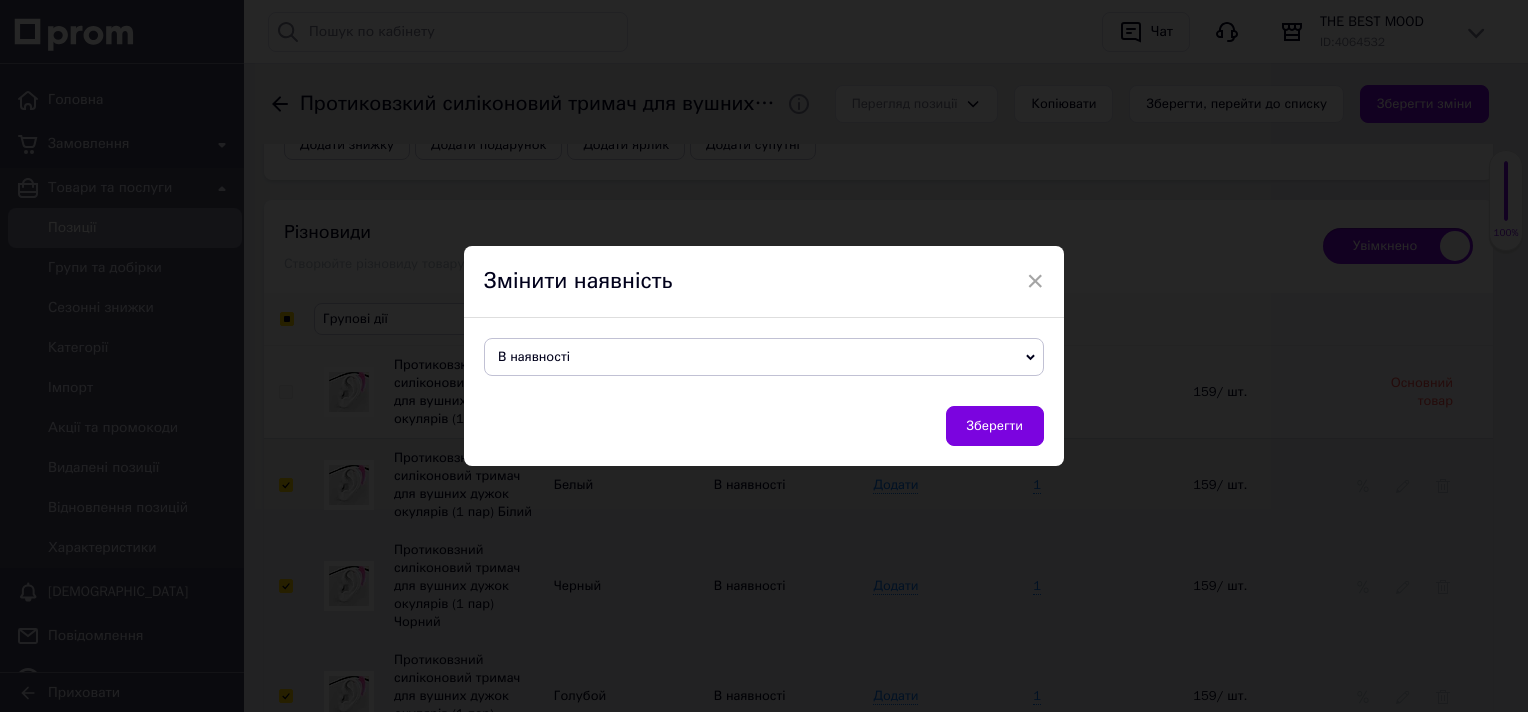 click 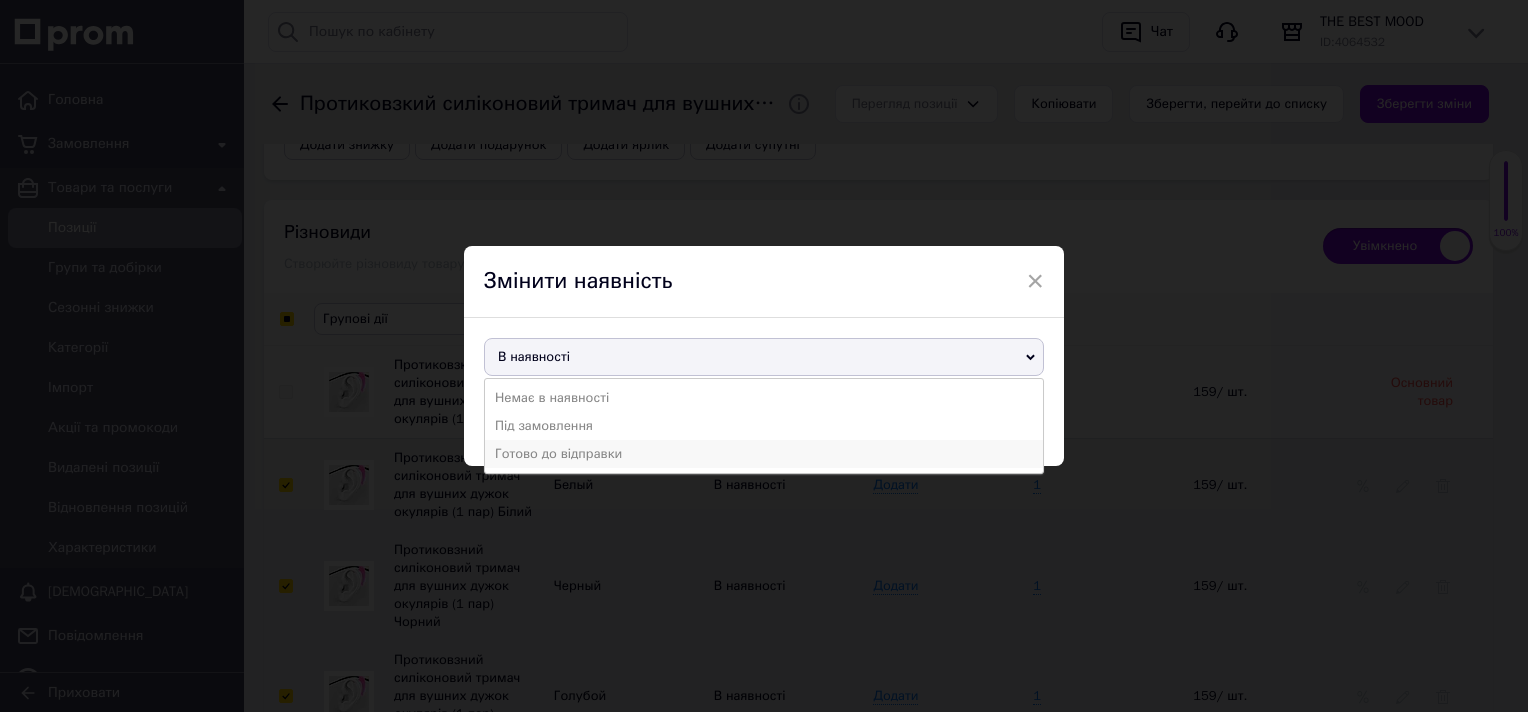 click on "Готово до відправки" at bounding box center (764, 454) 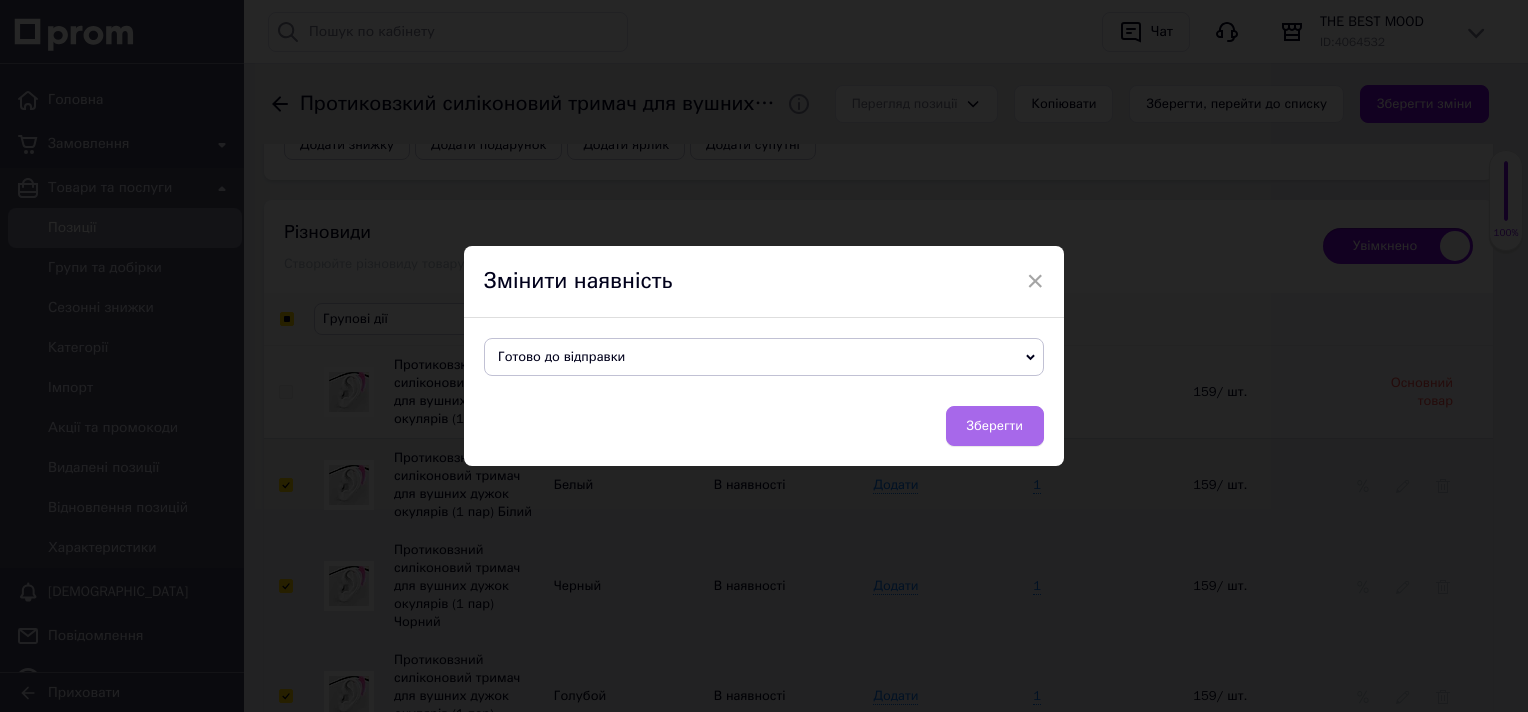 click on "Зберегти" at bounding box center (995, 426) 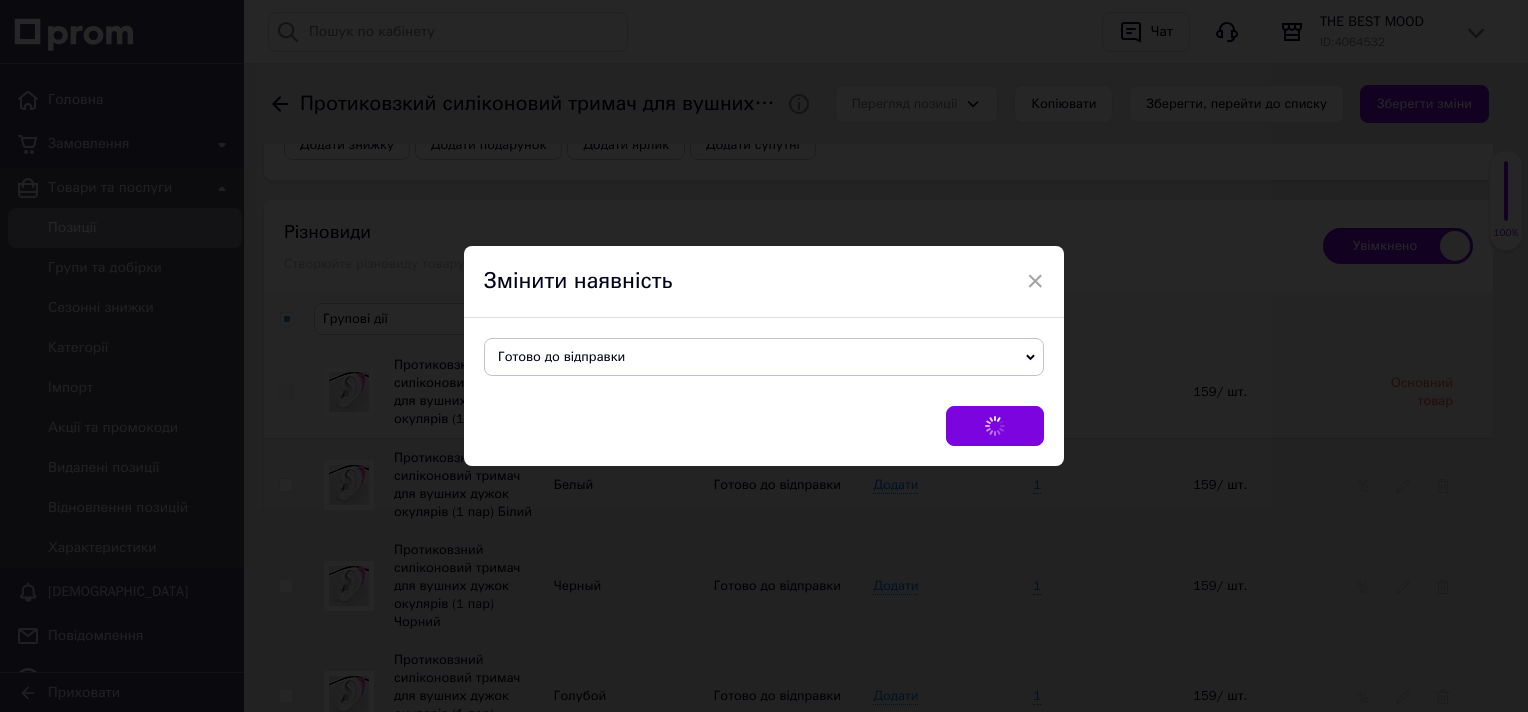 checkbox on "false" 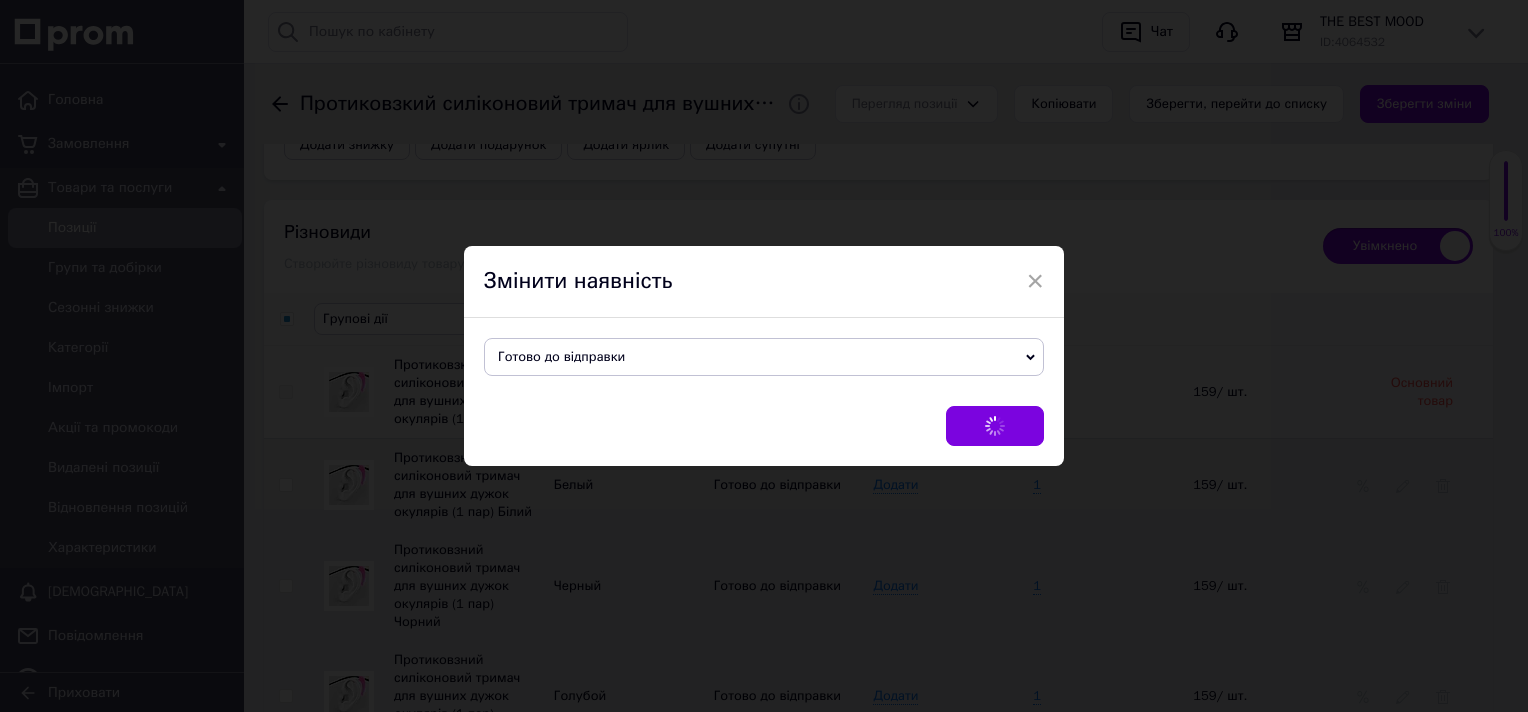 checkbox on "false" 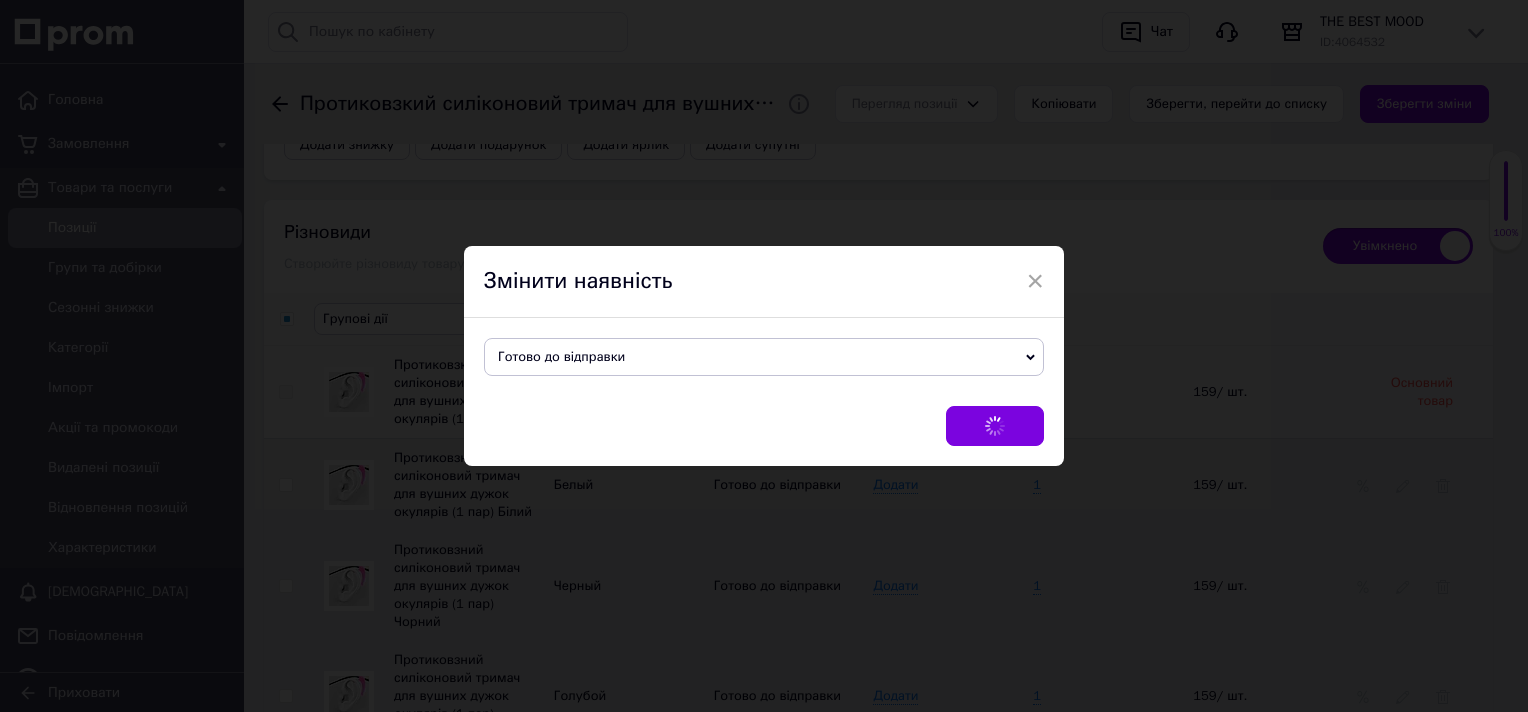 checkbox on "false" 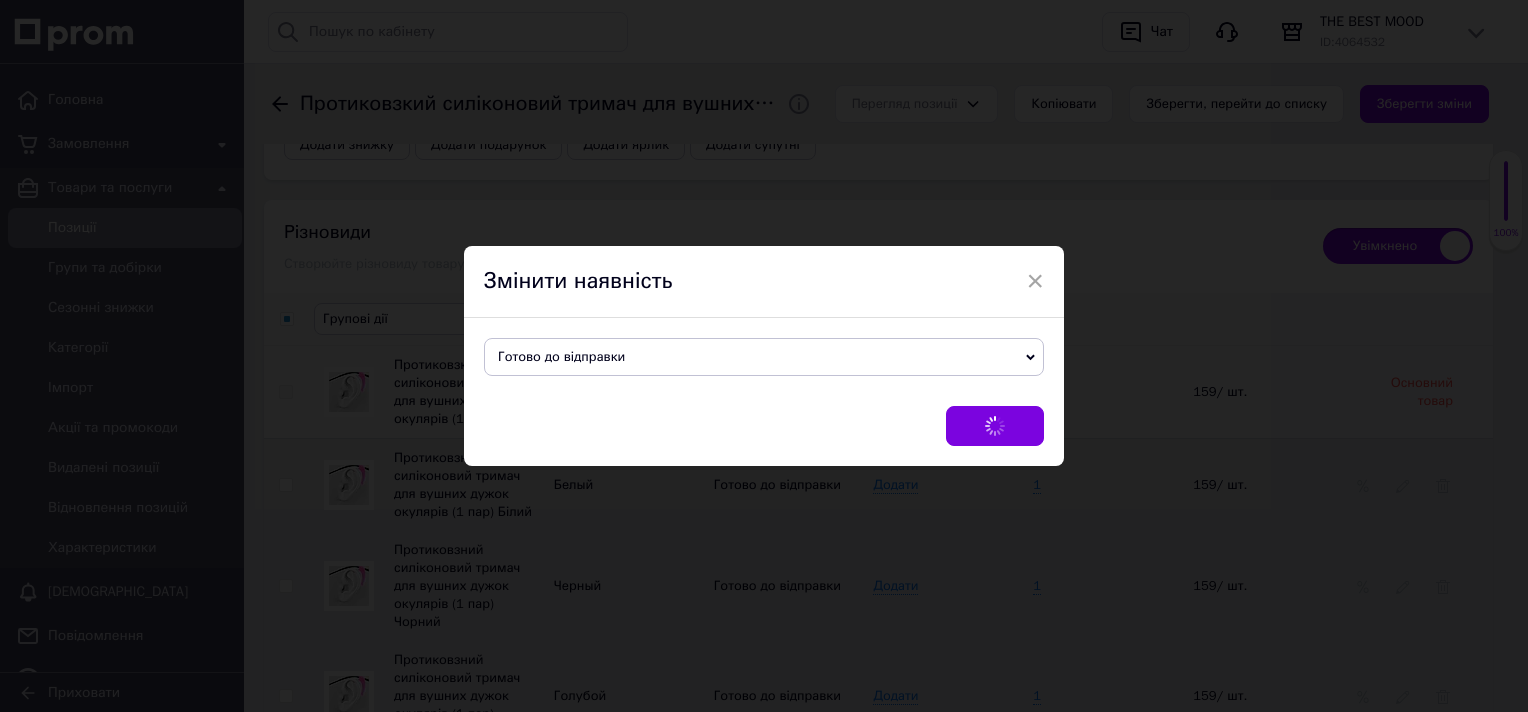 checkbox on "false" 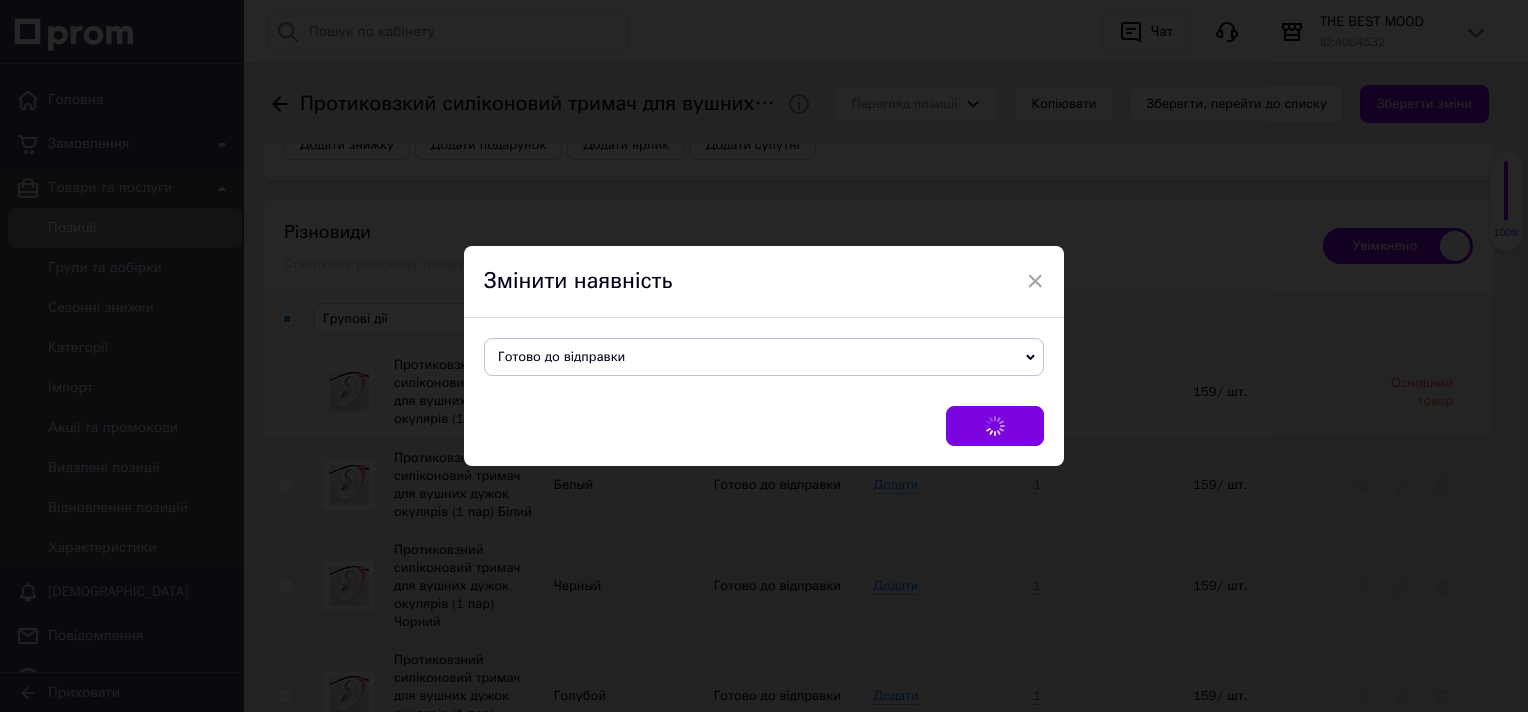 checkbox on "false" 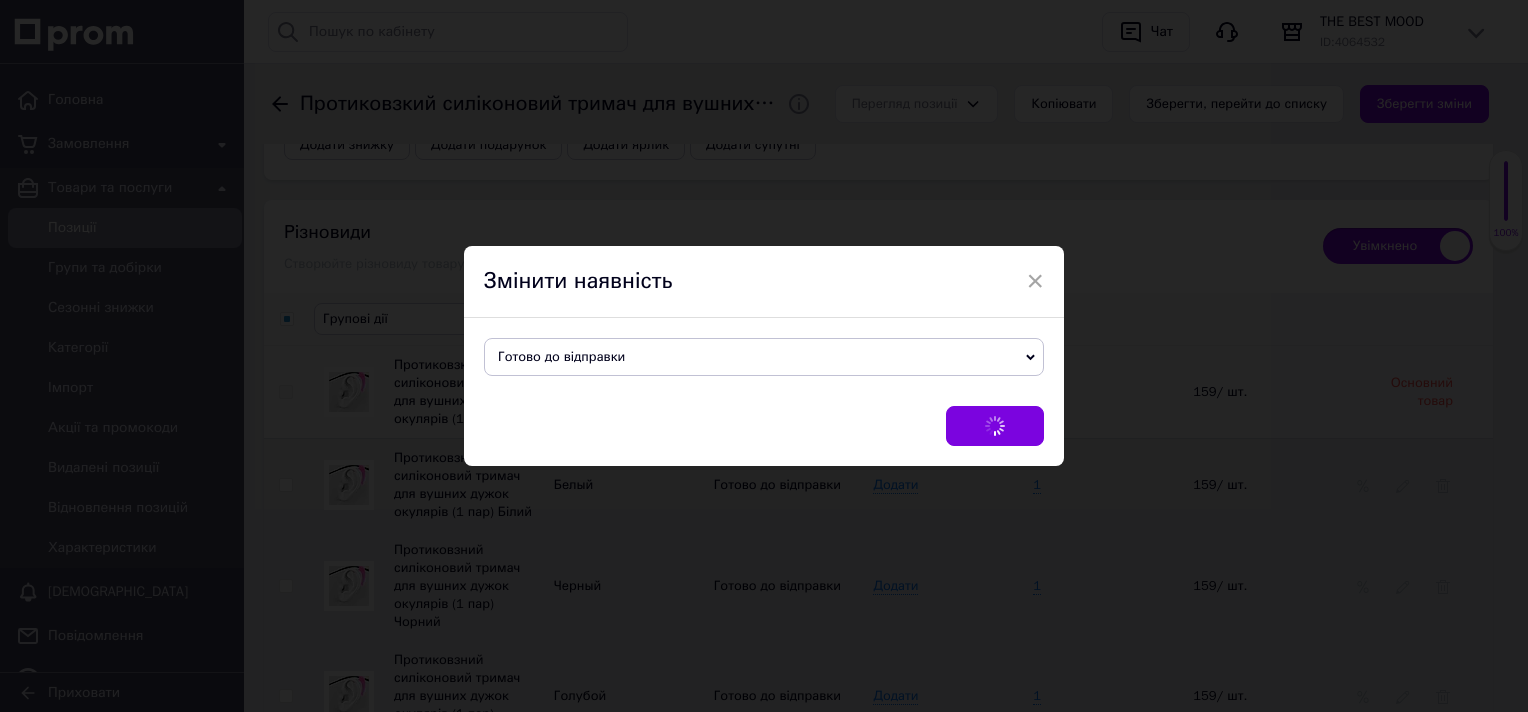 checkbox on "false" 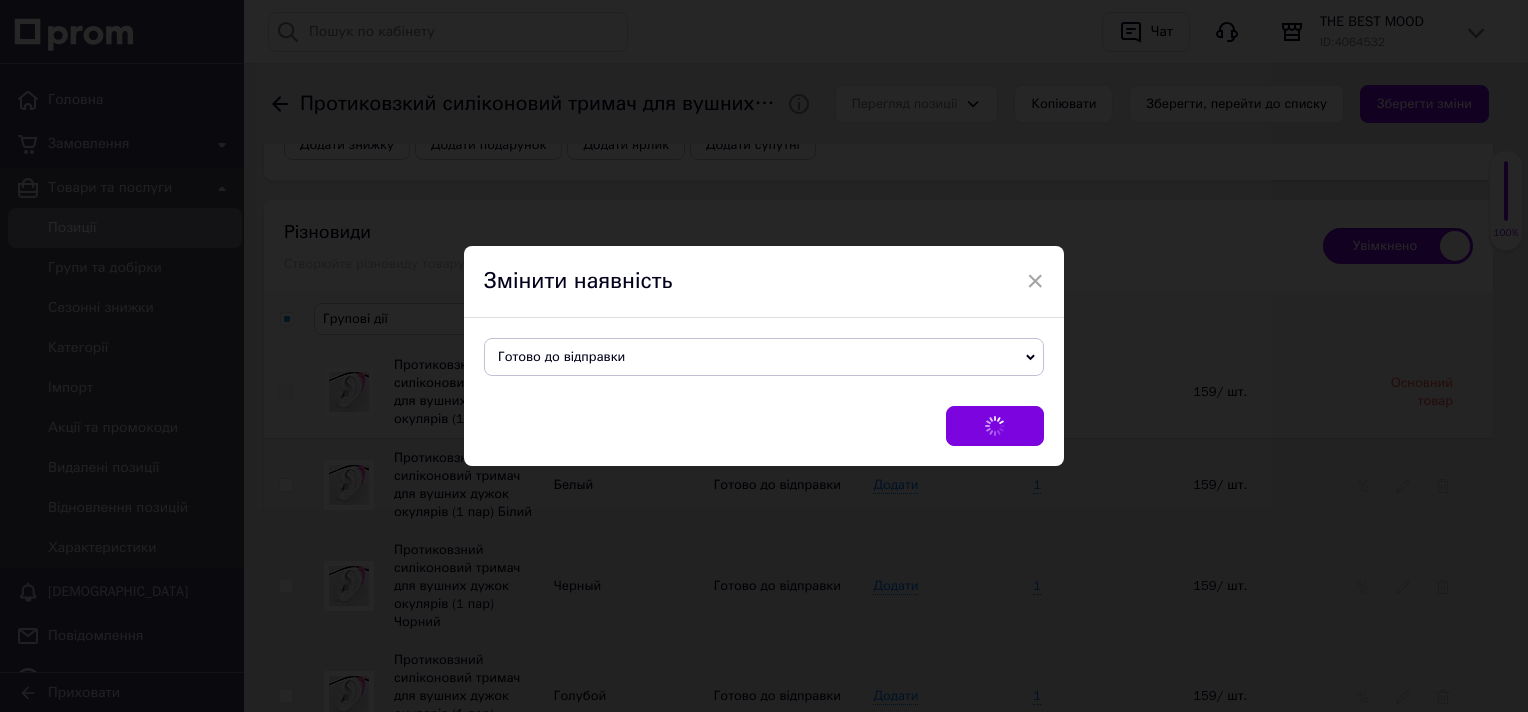 checkbox on "false" 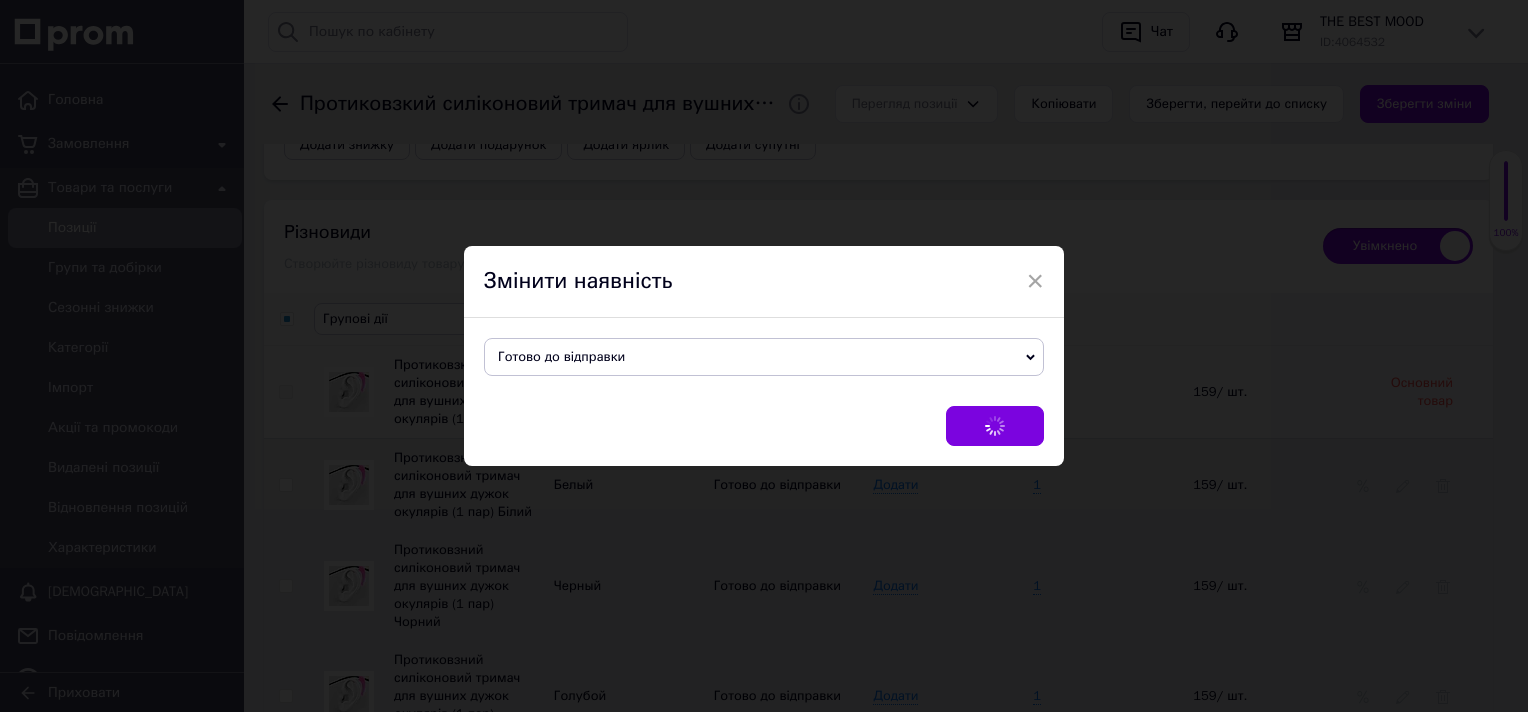checkbox on "false" 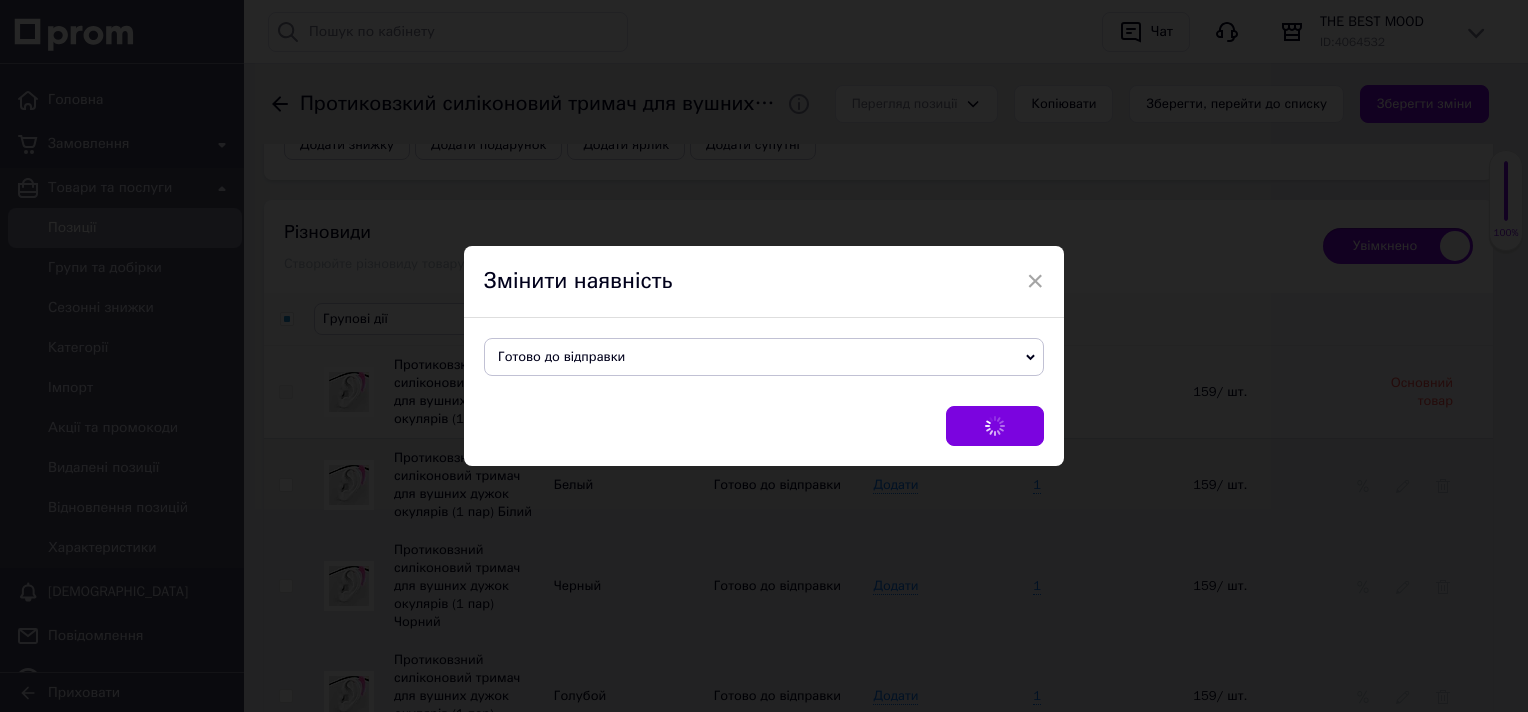 checkbox on "false" 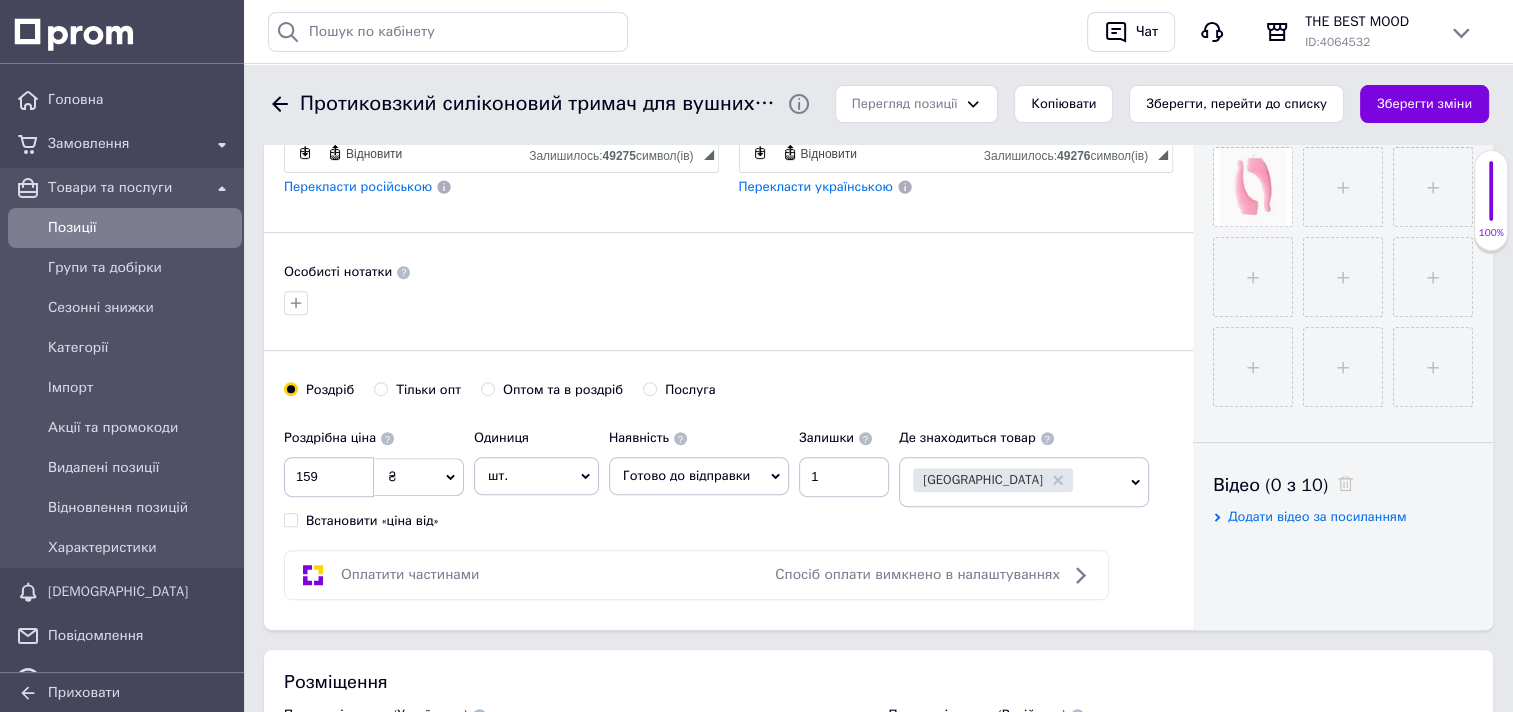 scroll, scrollTop: 731, scrollLeft: 0, axis: vertical 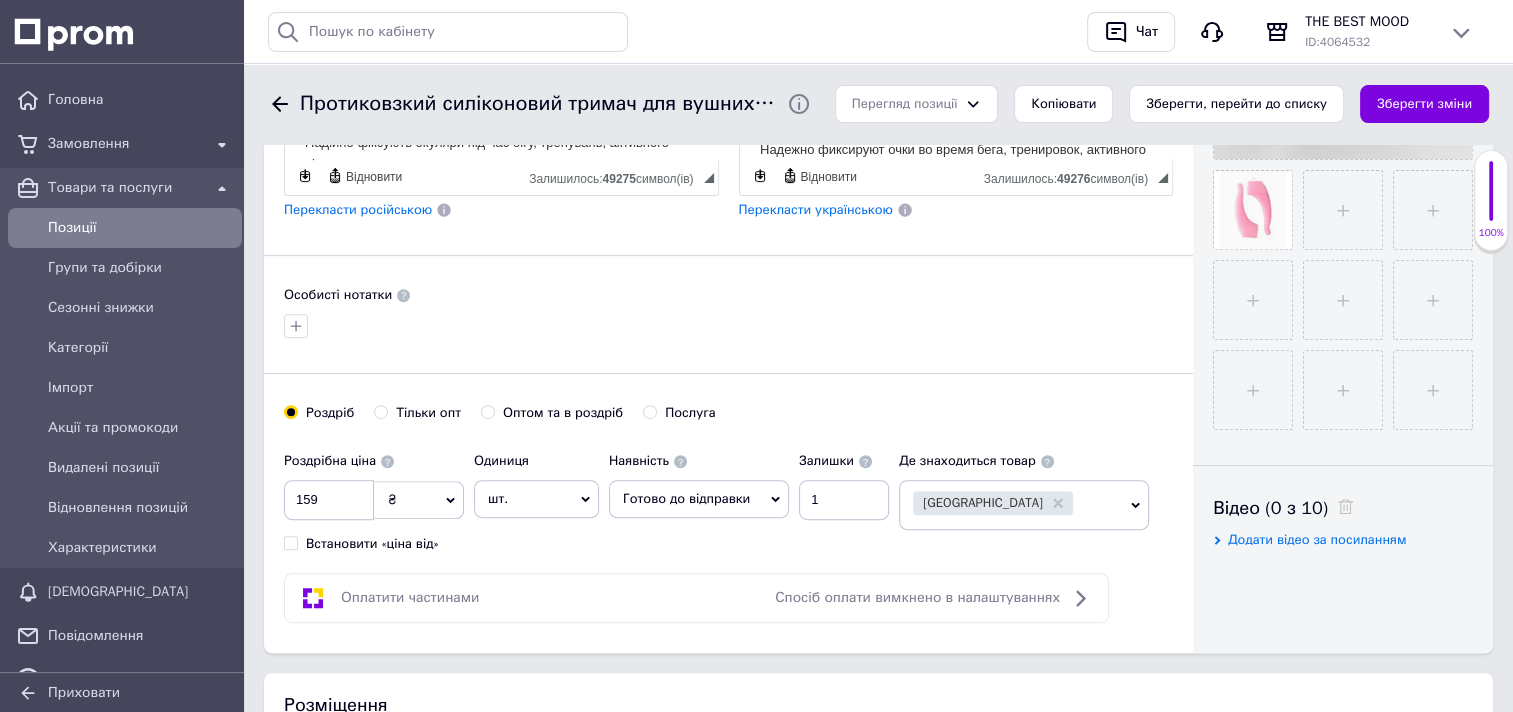 click on "шт." at bounding box center [536, 499] 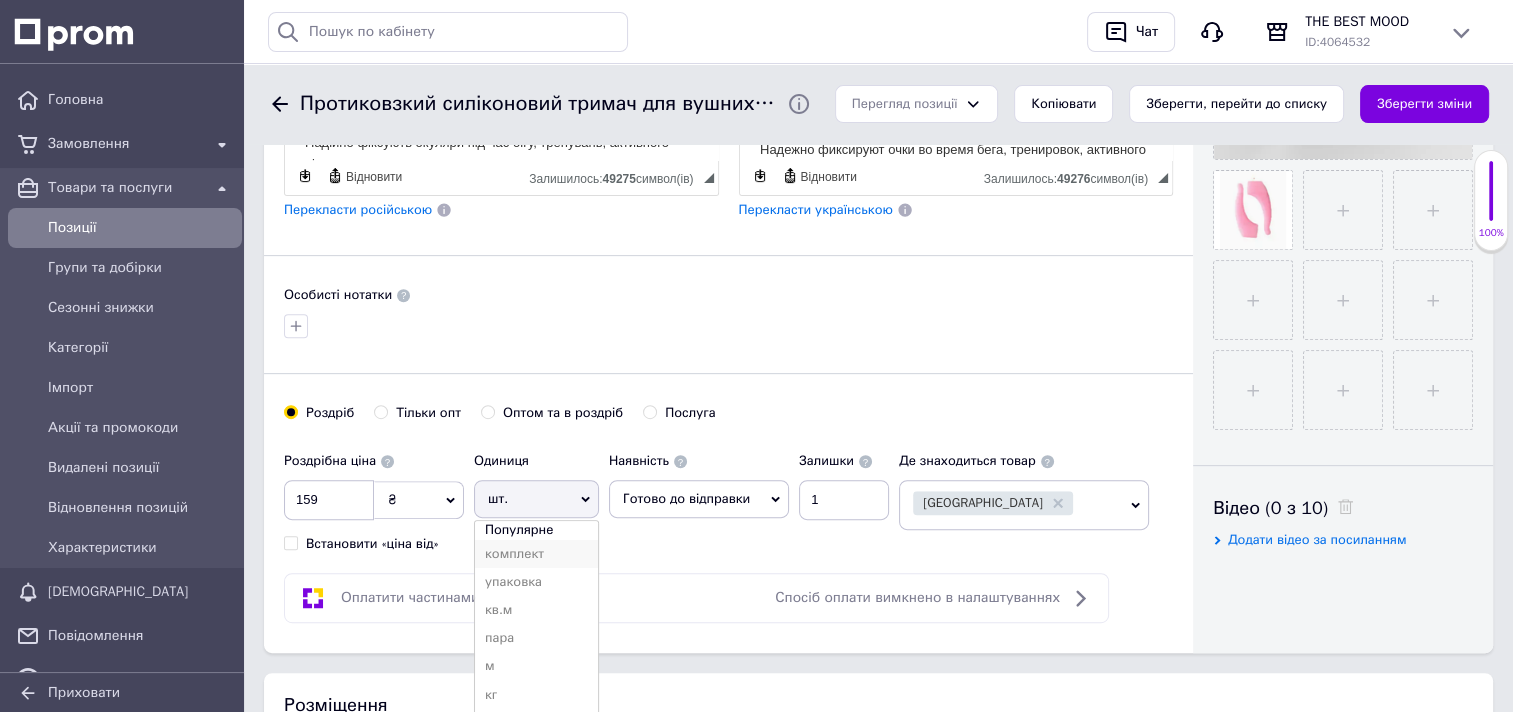 scroll, scrollTop: 100, scrollLeft: 0, axis: vertical 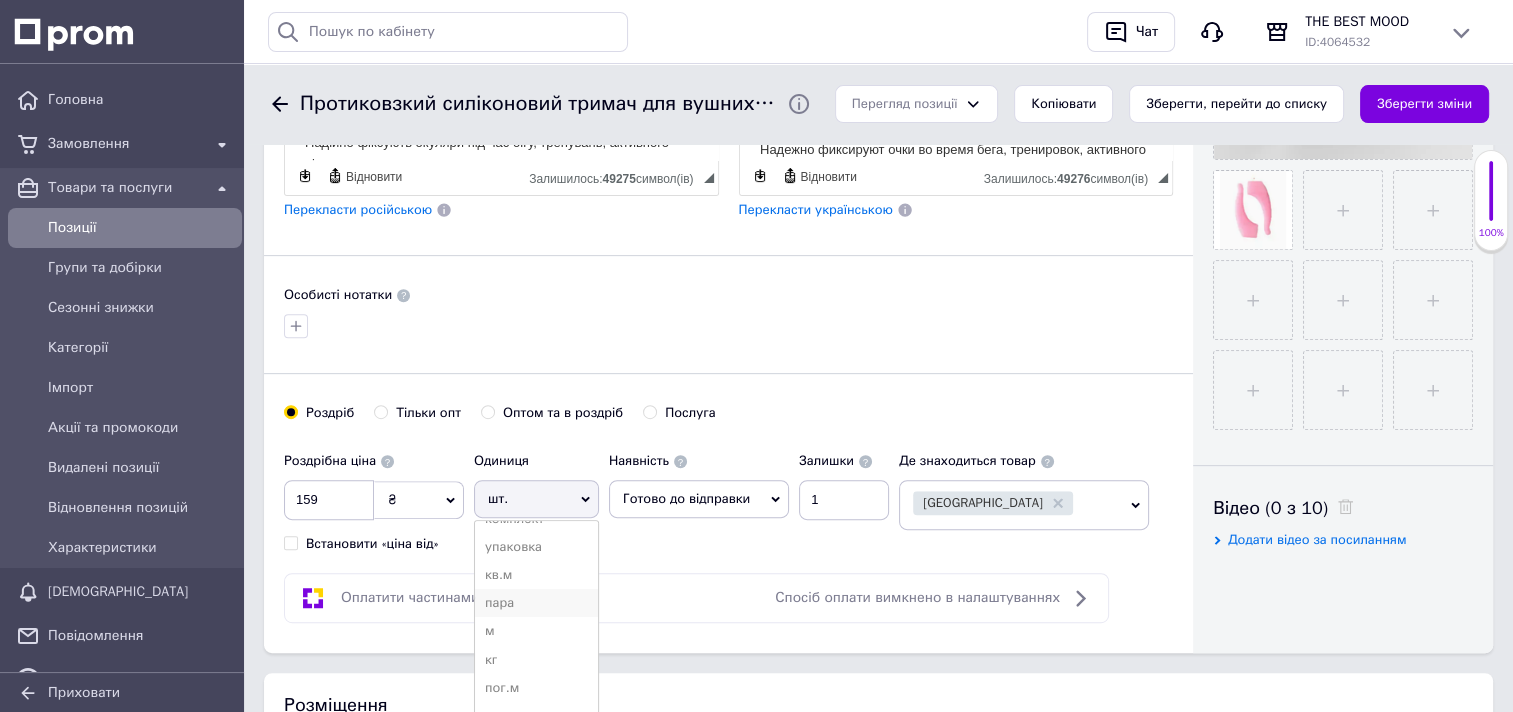 click on "пара" at bounding box center [536, 603] 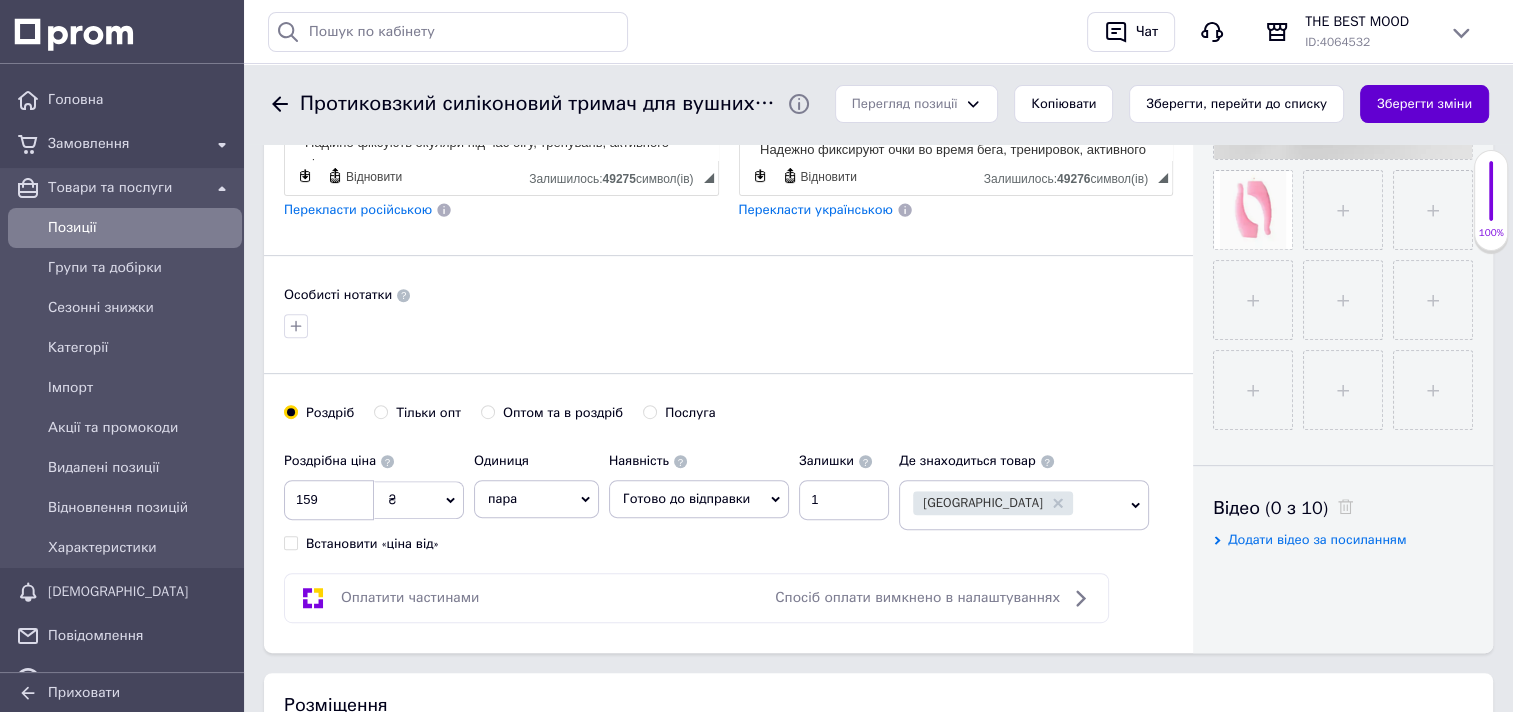 click on "Зберегти зміни" at bounding box center (1424, 104) 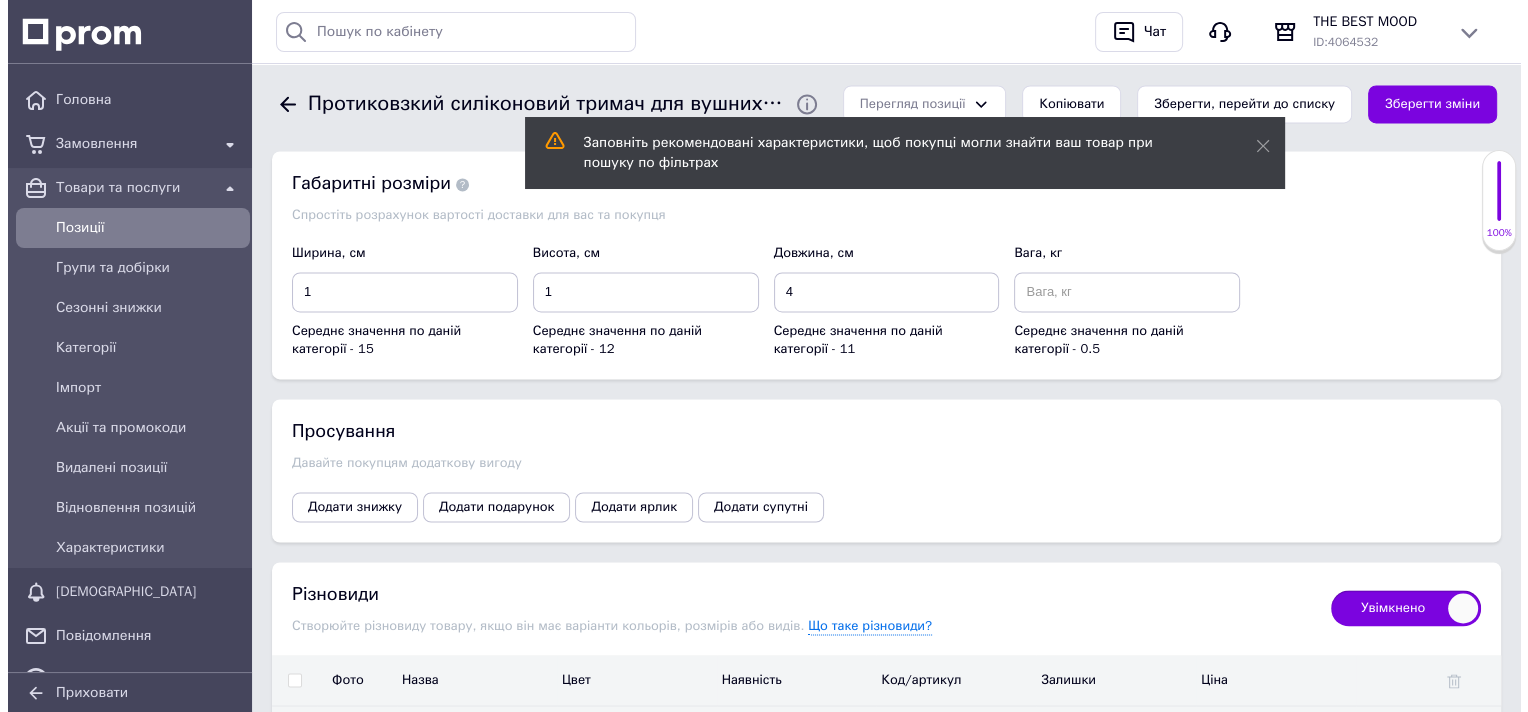 scroll, scrollTop: 3431, scrollLeft: 0, axis: vertical 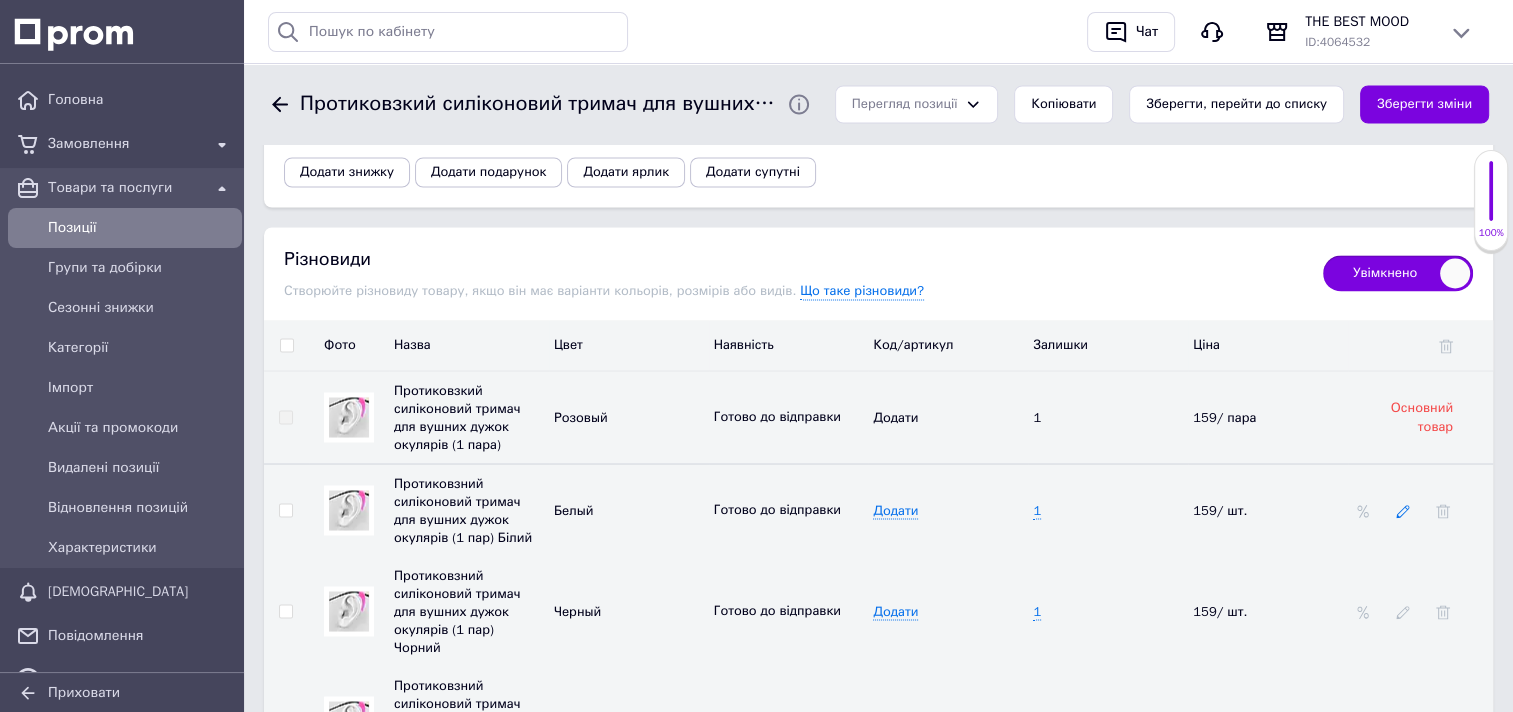 click 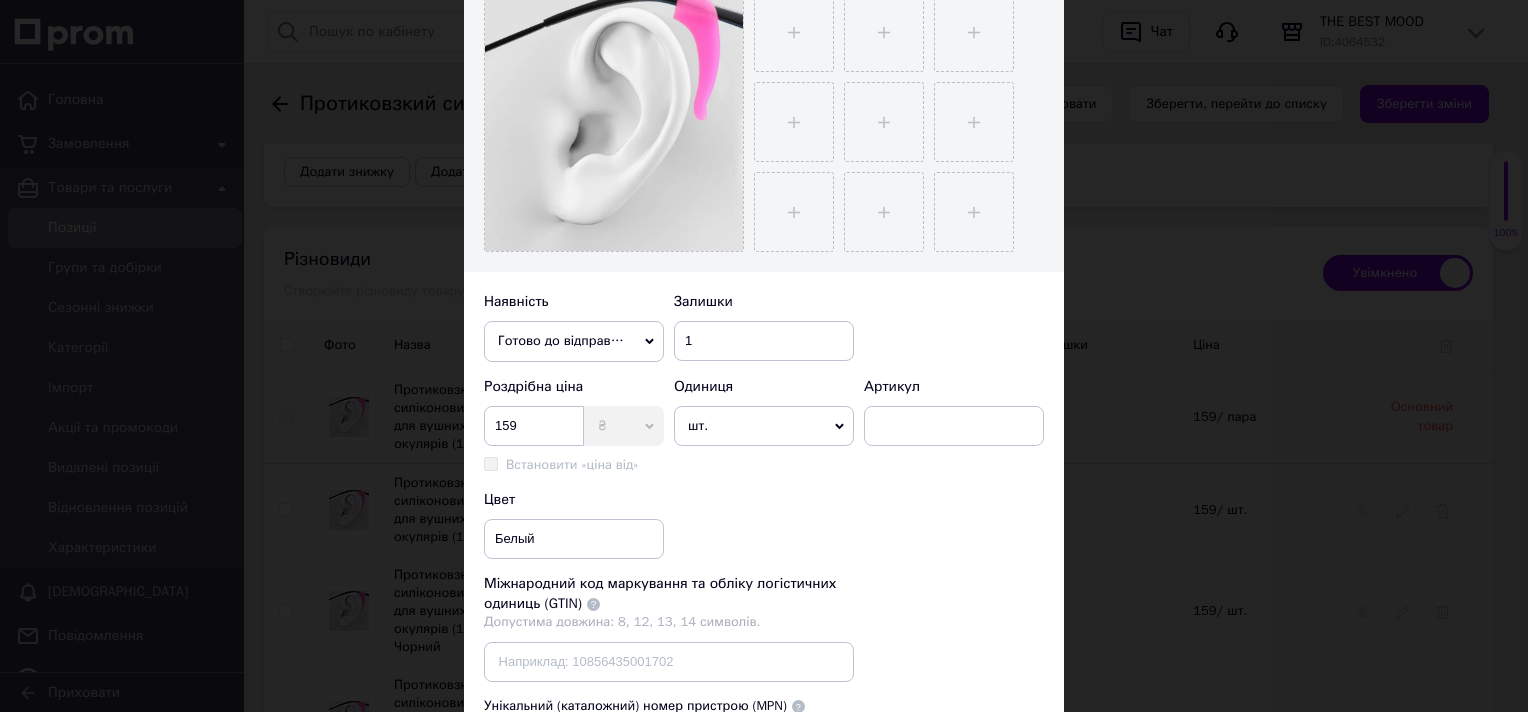 scroll, scrollTop: 400, scrollLeft: 0, axis: vertical 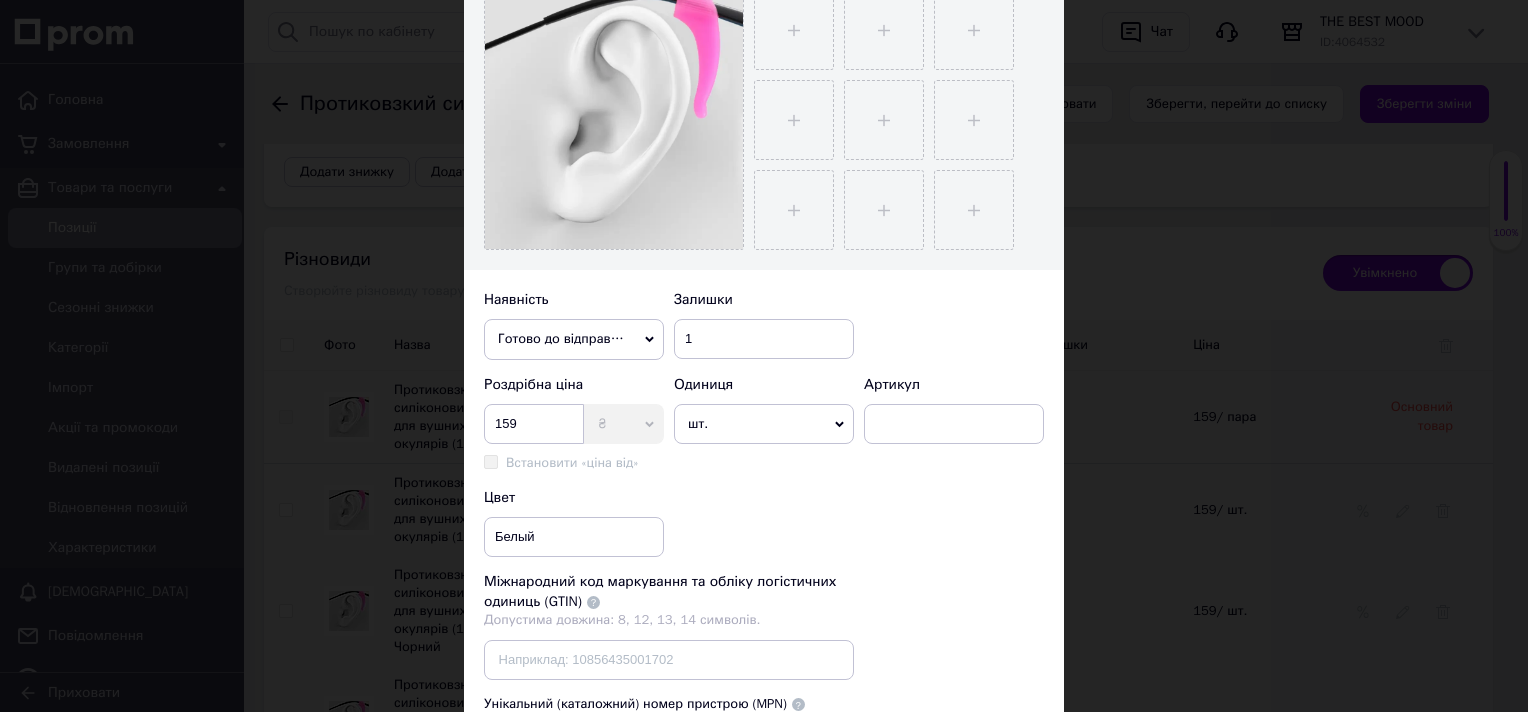 click on "шт." at bounding box center (764, 424) 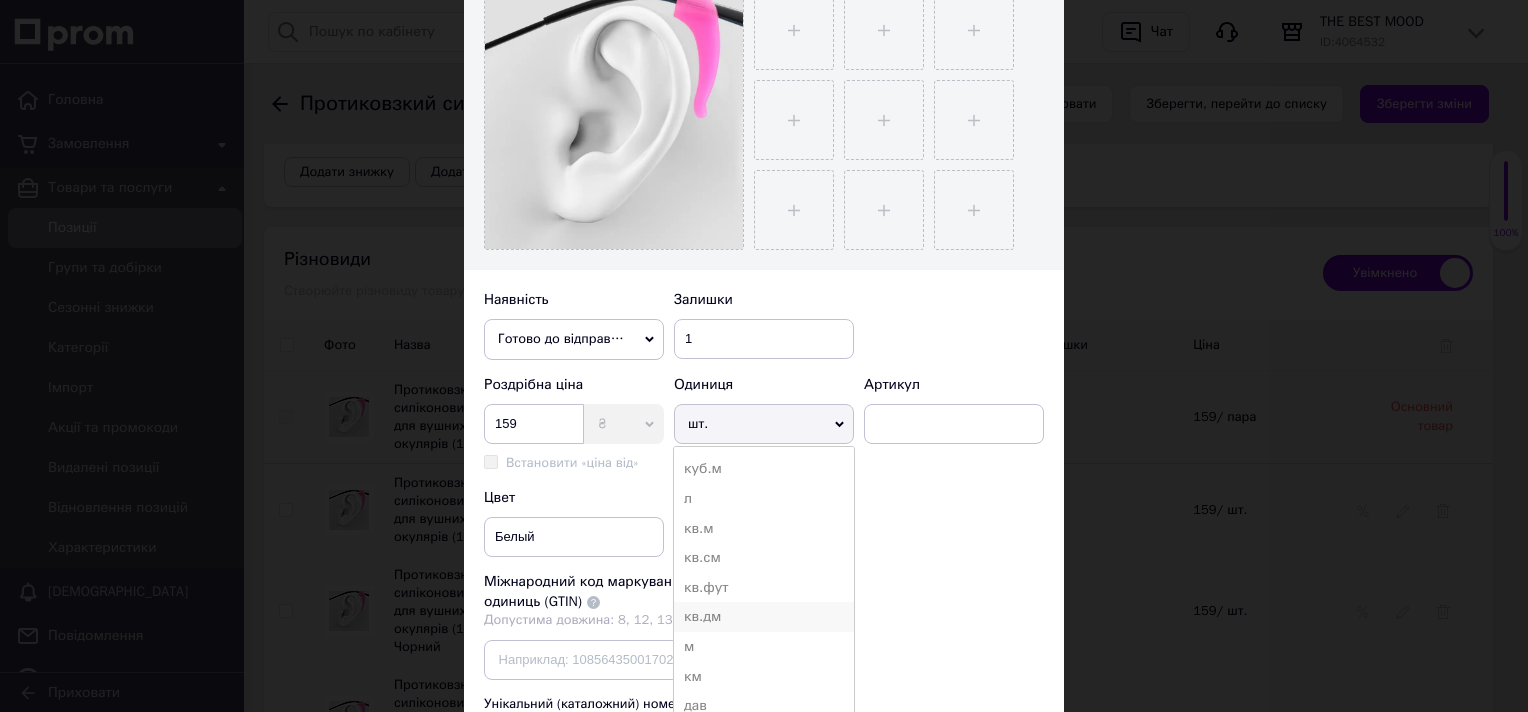 scroll, scrollTop: 300, scrollLeft: 0, axis: vertical 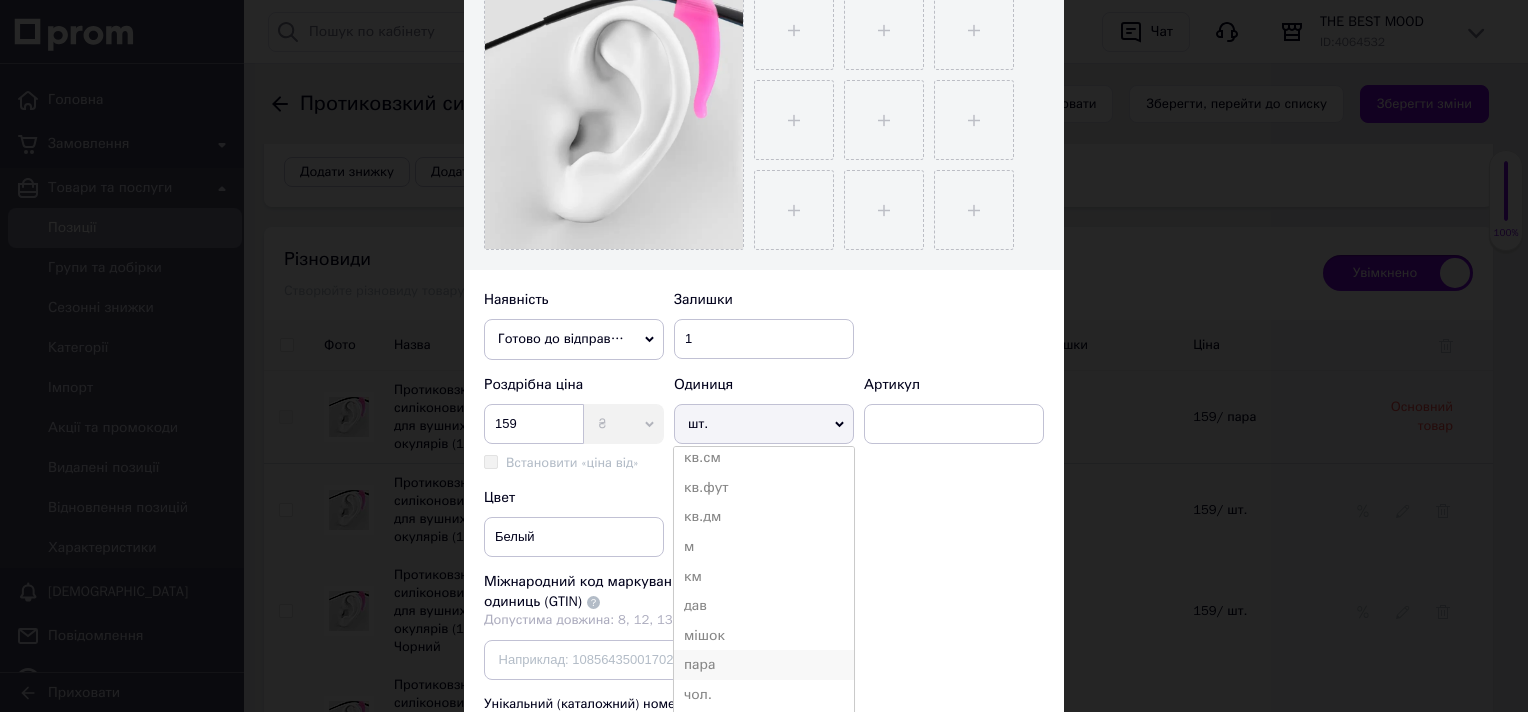 click on "пара" at bounding box center [764, 665] 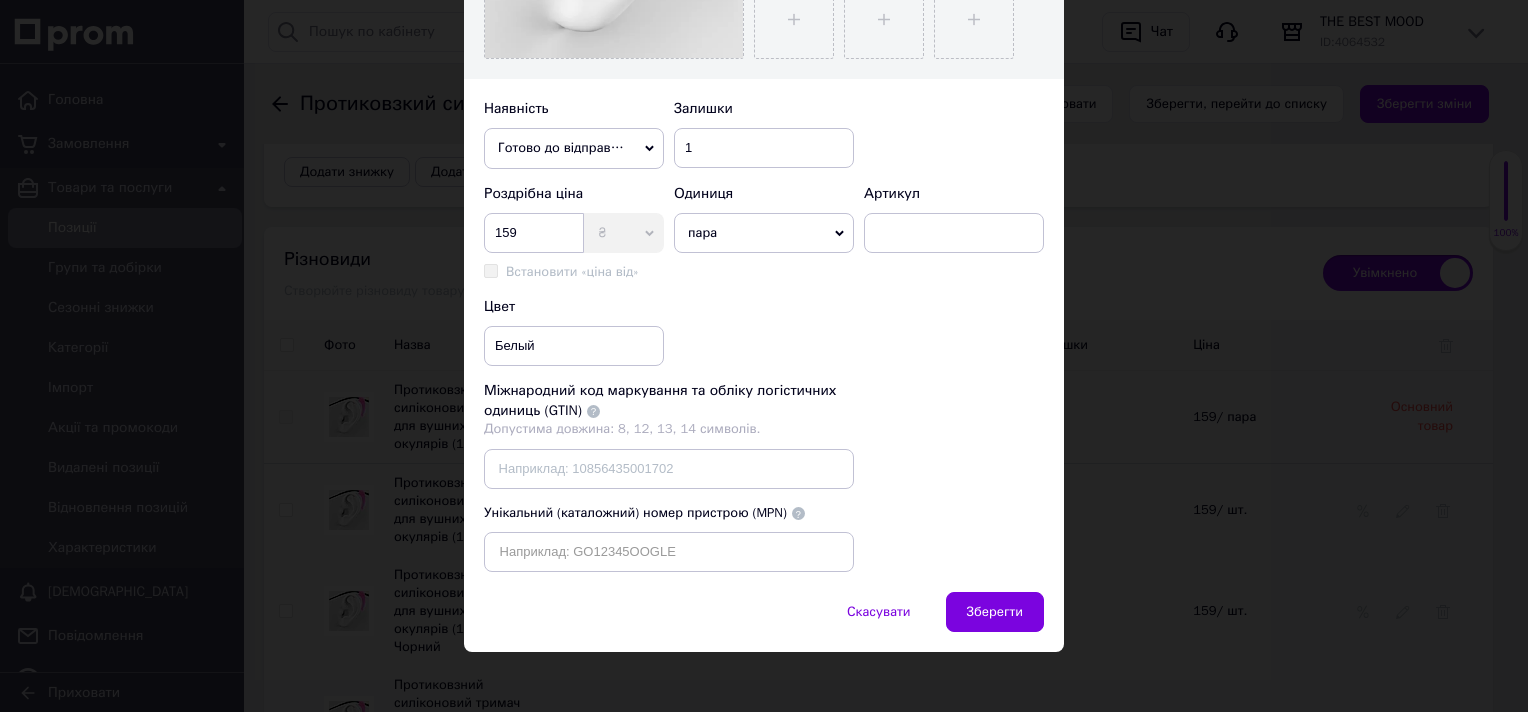 scroll, scrollTop: 598, scrollLeft: 0, axis: vertical 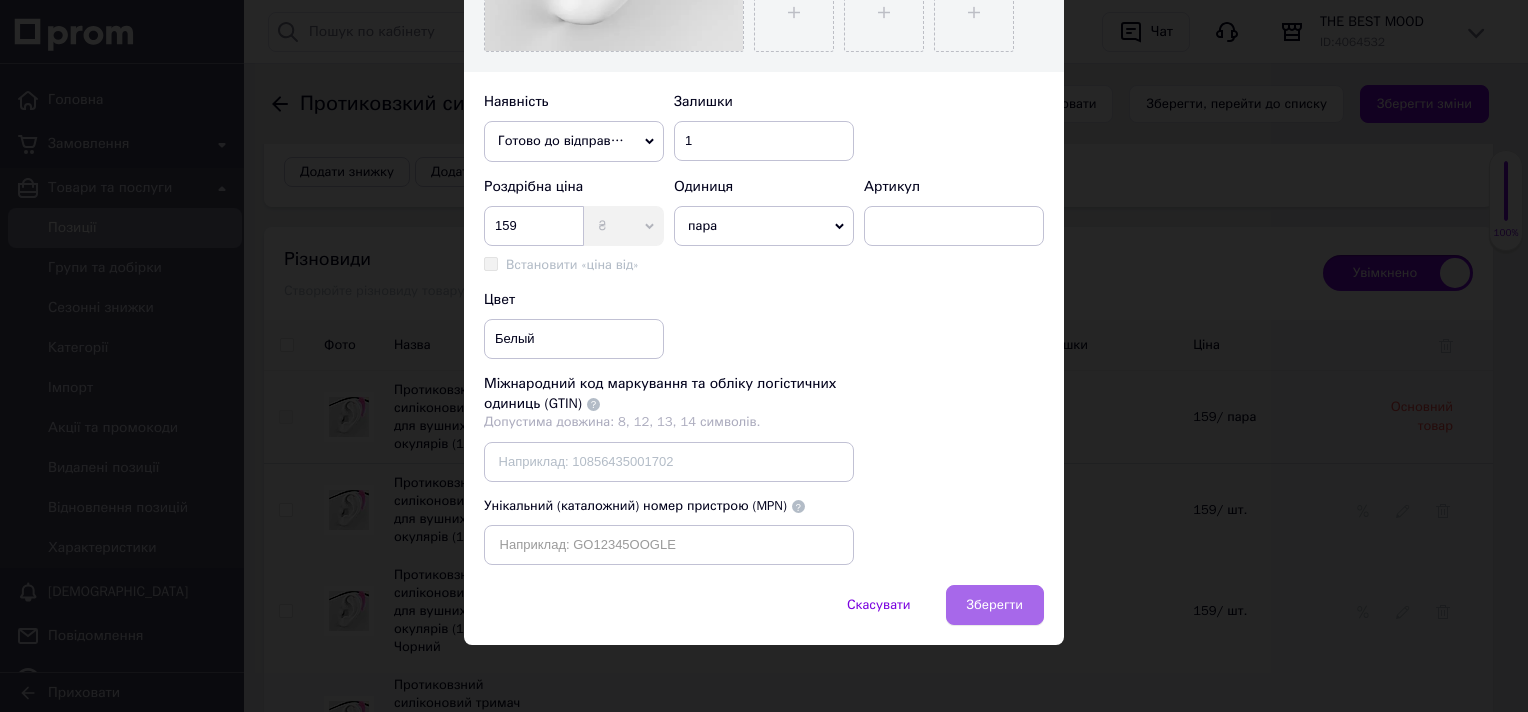 click on "Зберегти" at bounding box center (995, 605) 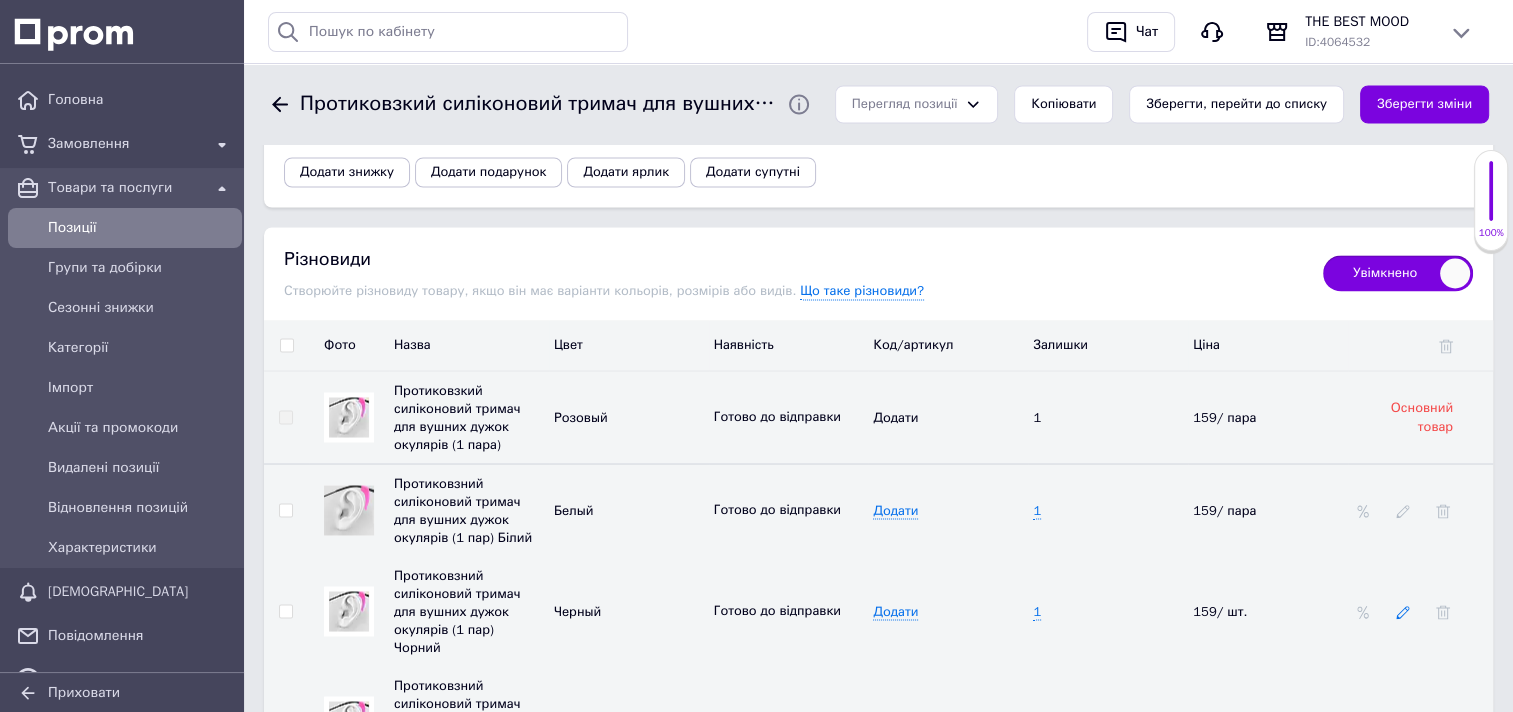 click 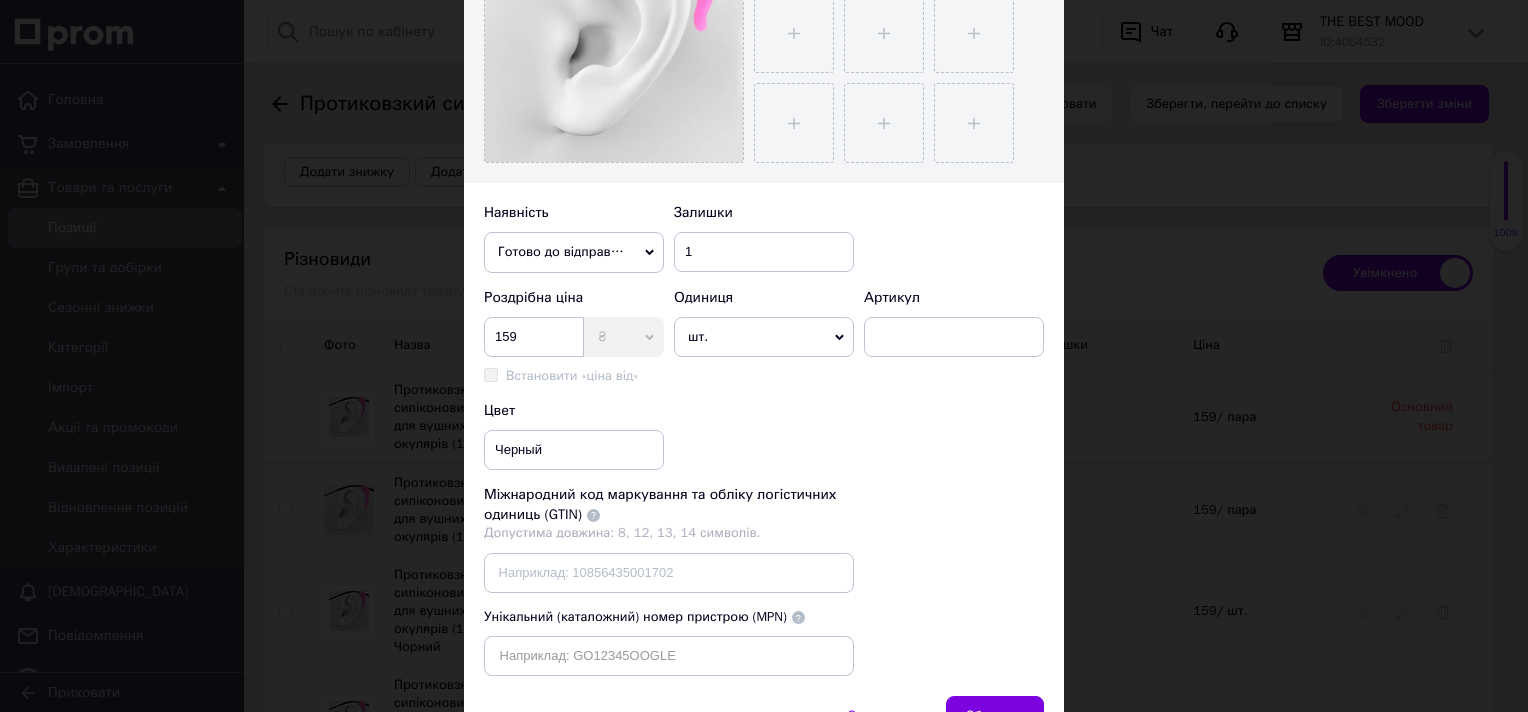 scroll, scrollTop: 500, scrollLeft: 0, axis: vertical 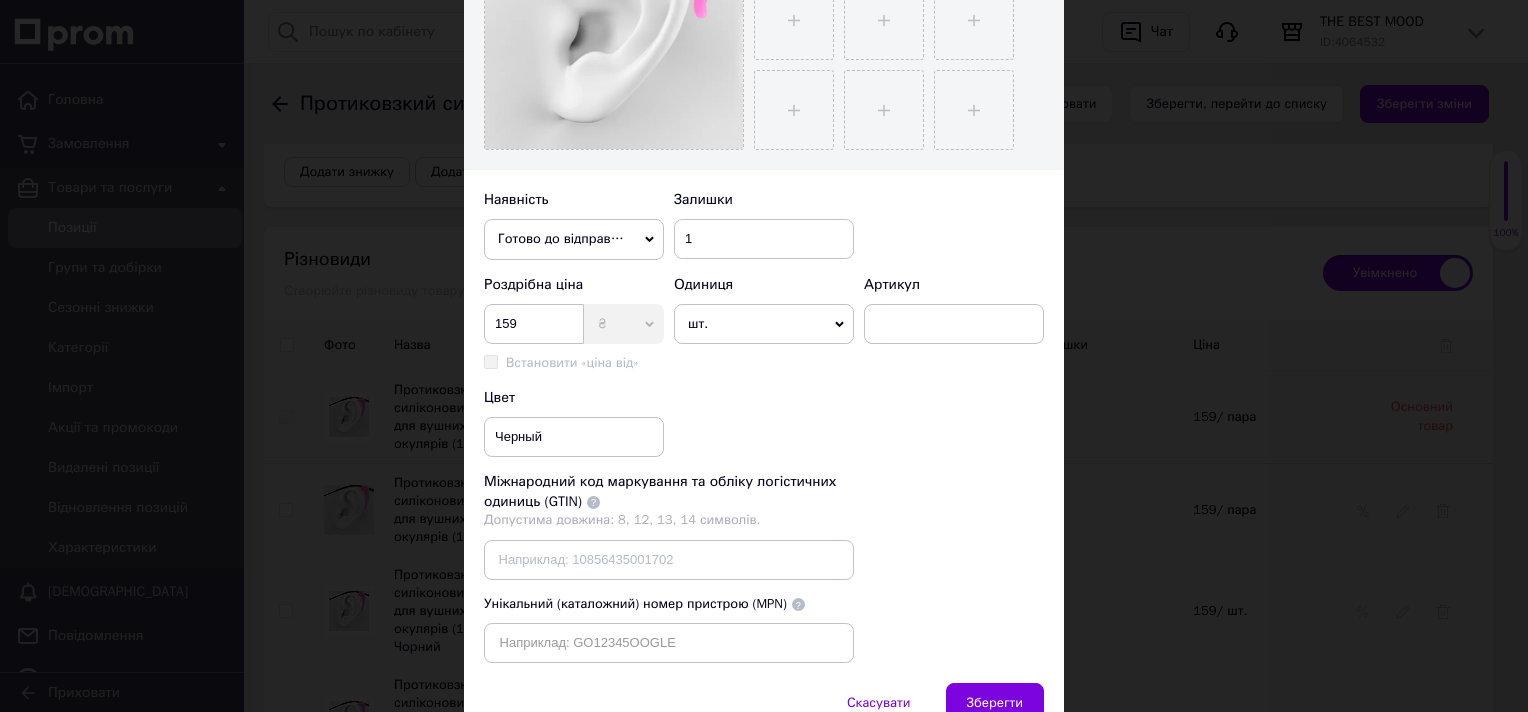 click on "шт." at bounding box center (764, 324) 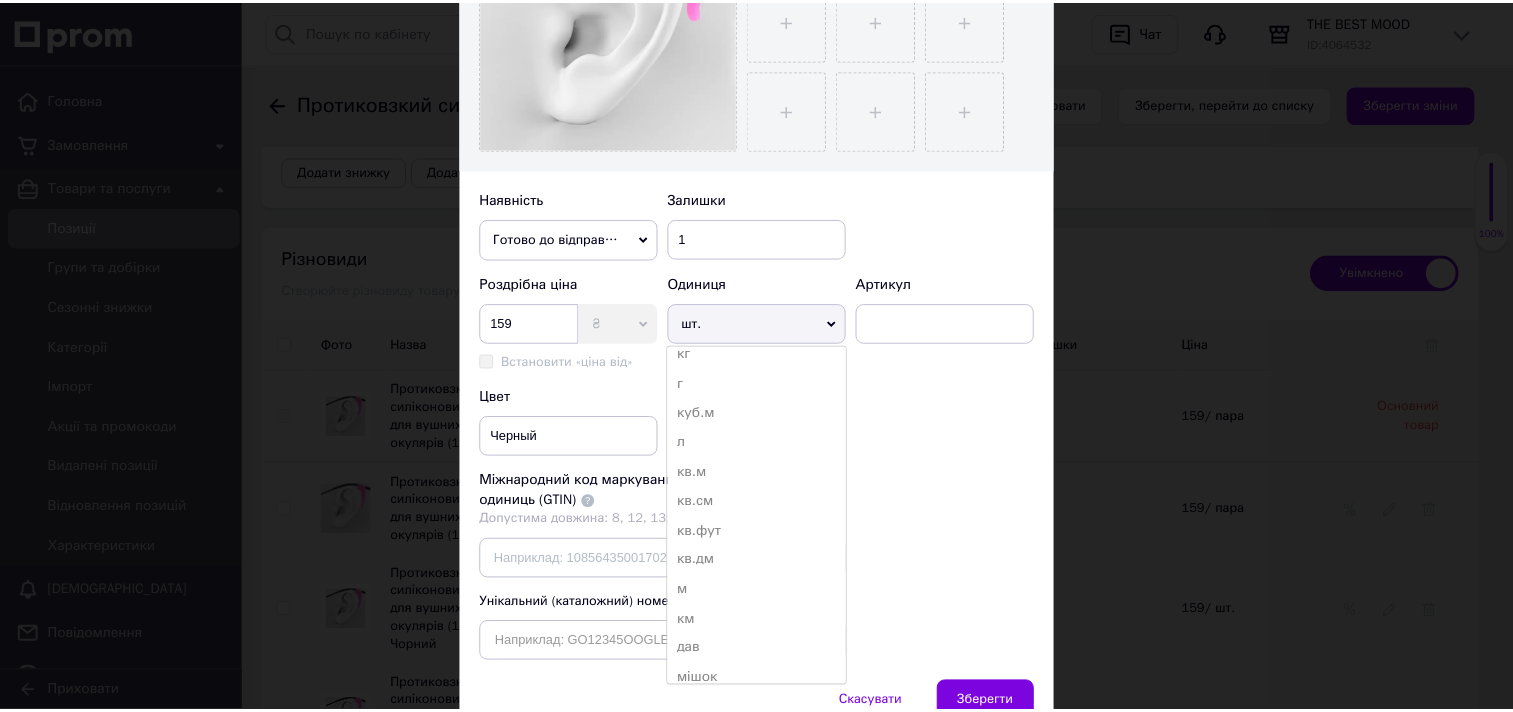 scroll, scrollTop: 200, scrollLeft: 0, axis: vertical 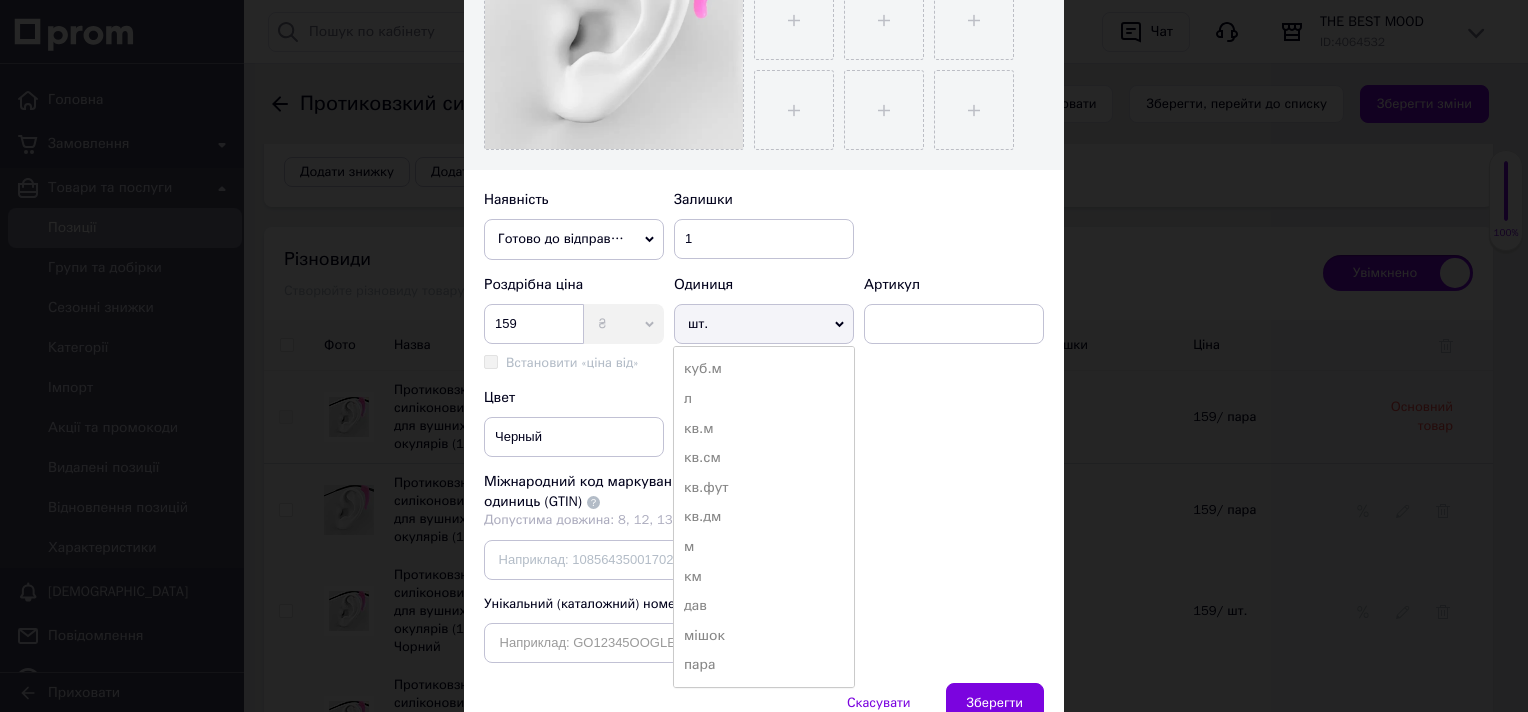 click on "пара" at bounding box center (764, 665) 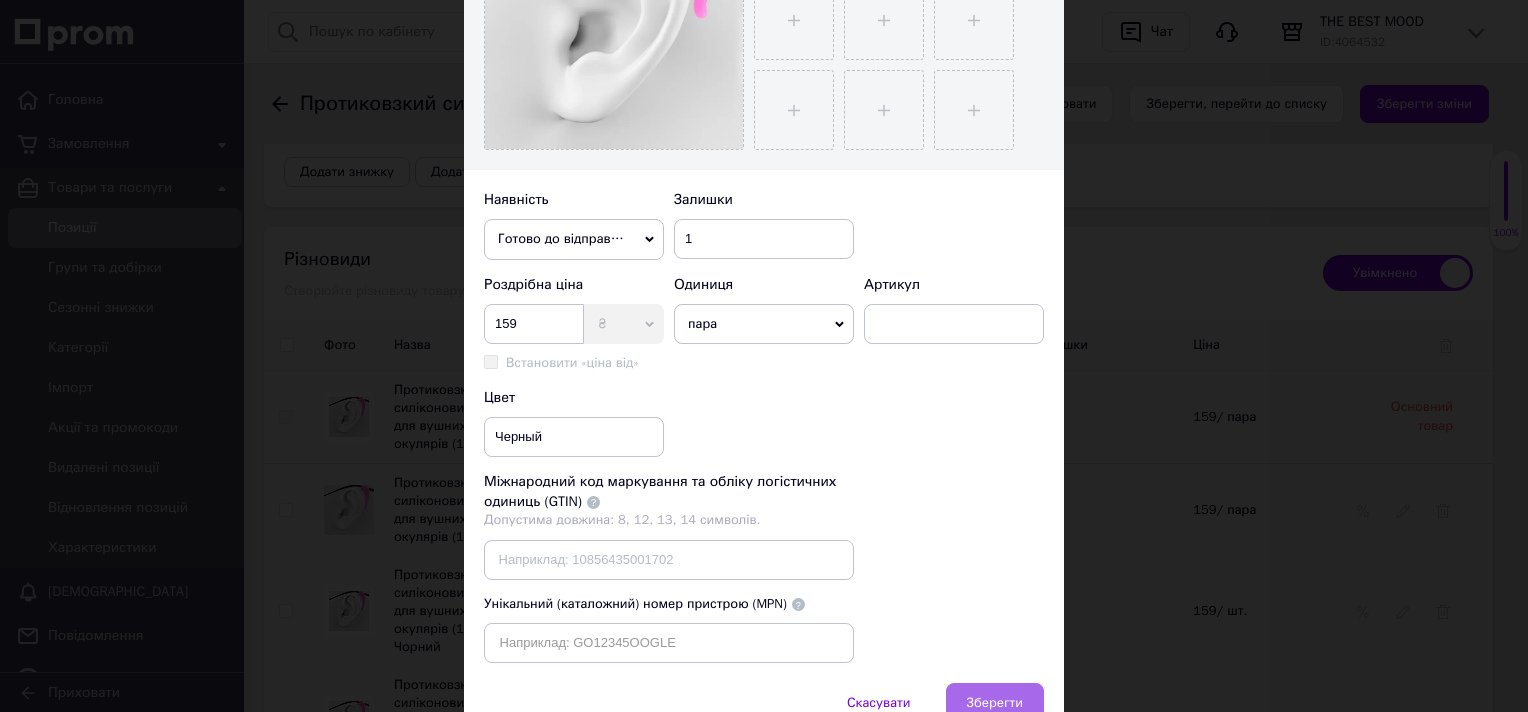 click on "Зберегти" at bounding box center [995, 703] 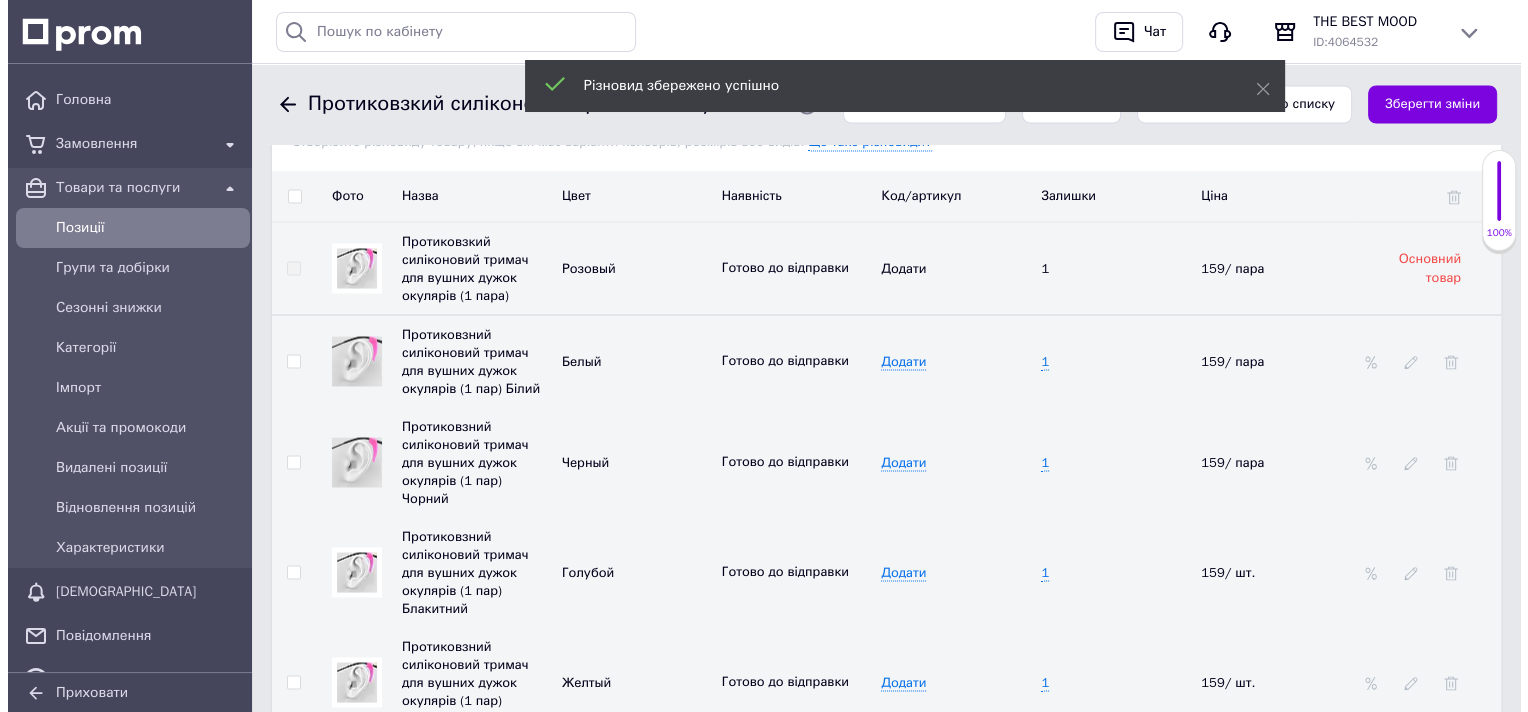 scroll, scrollTop: 3631, scrollLeft: 0, axis: vertical 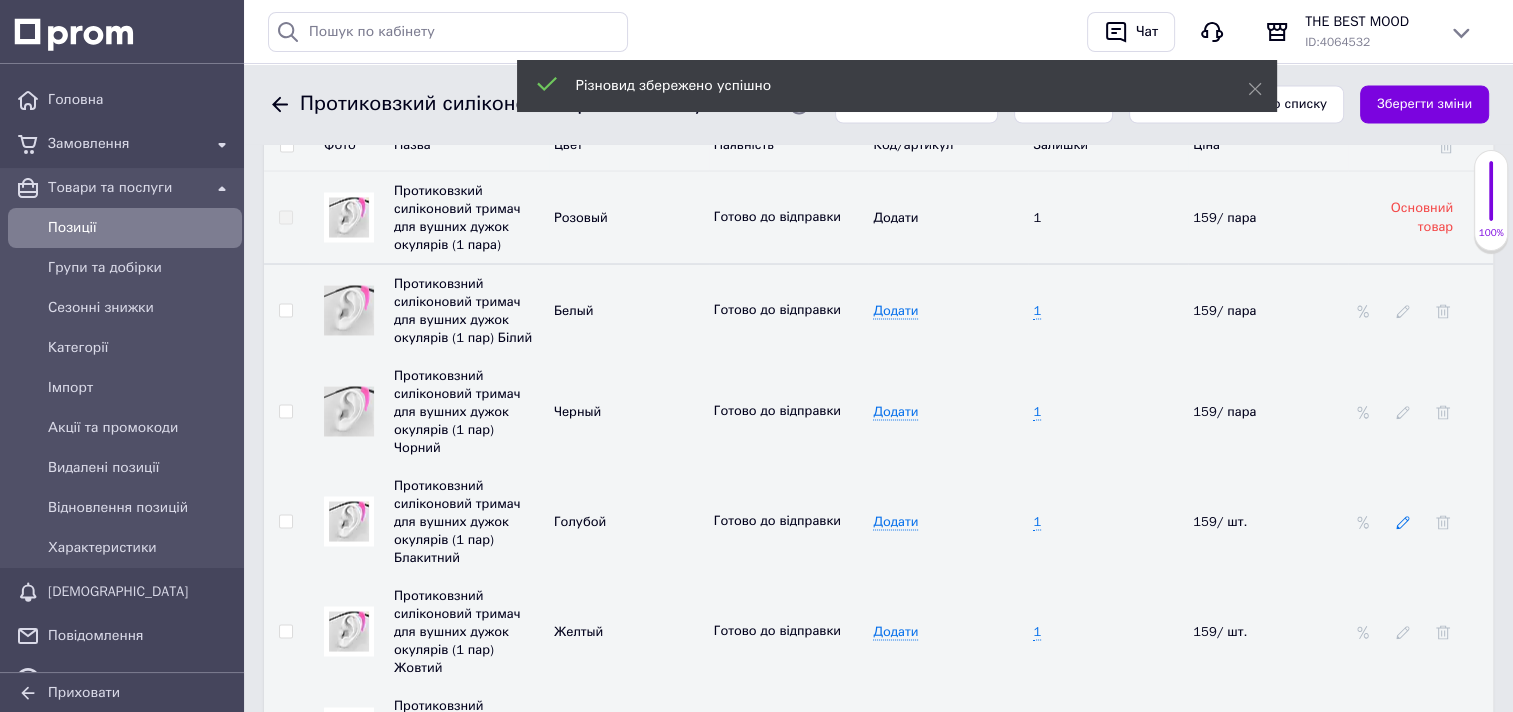 click 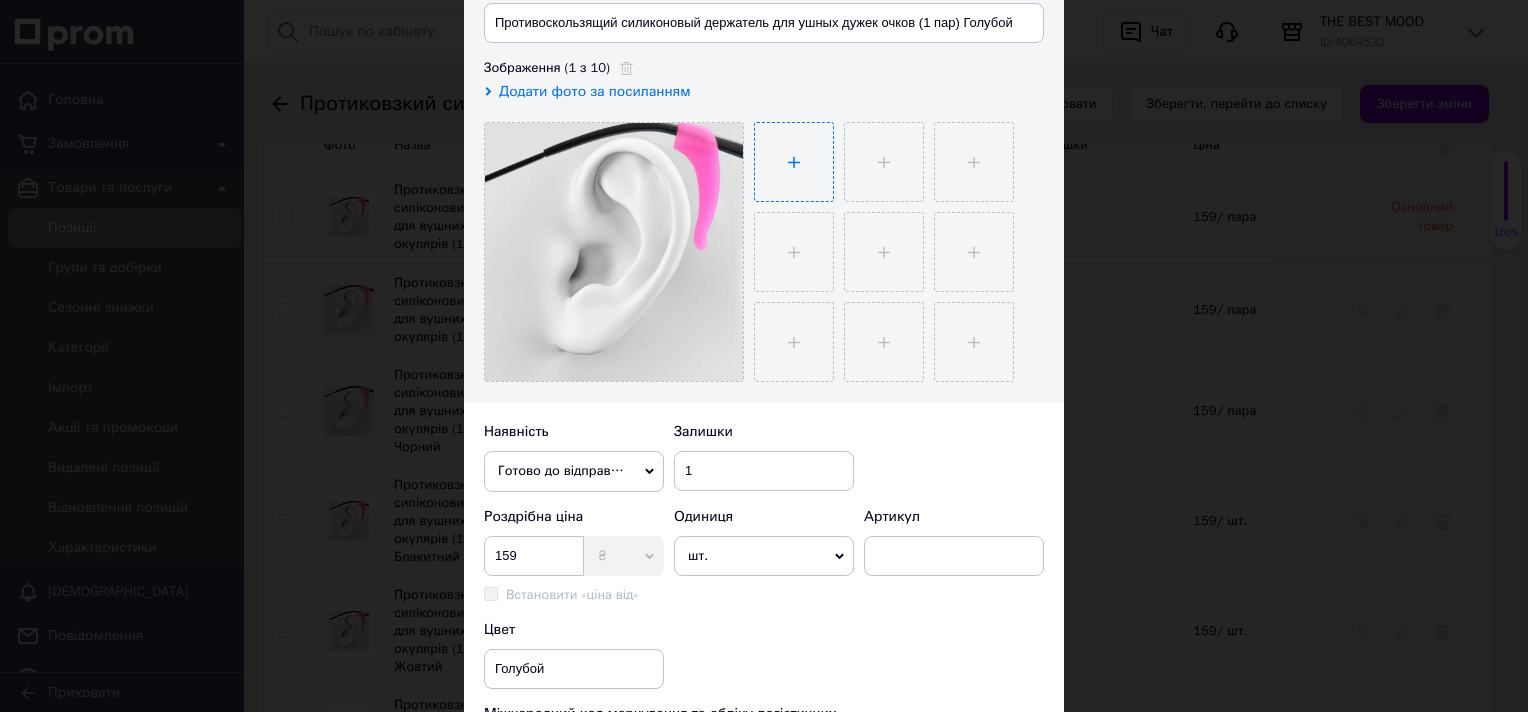 scroll, scrollTop: 300, scrollLeft: 0, axis: vertical 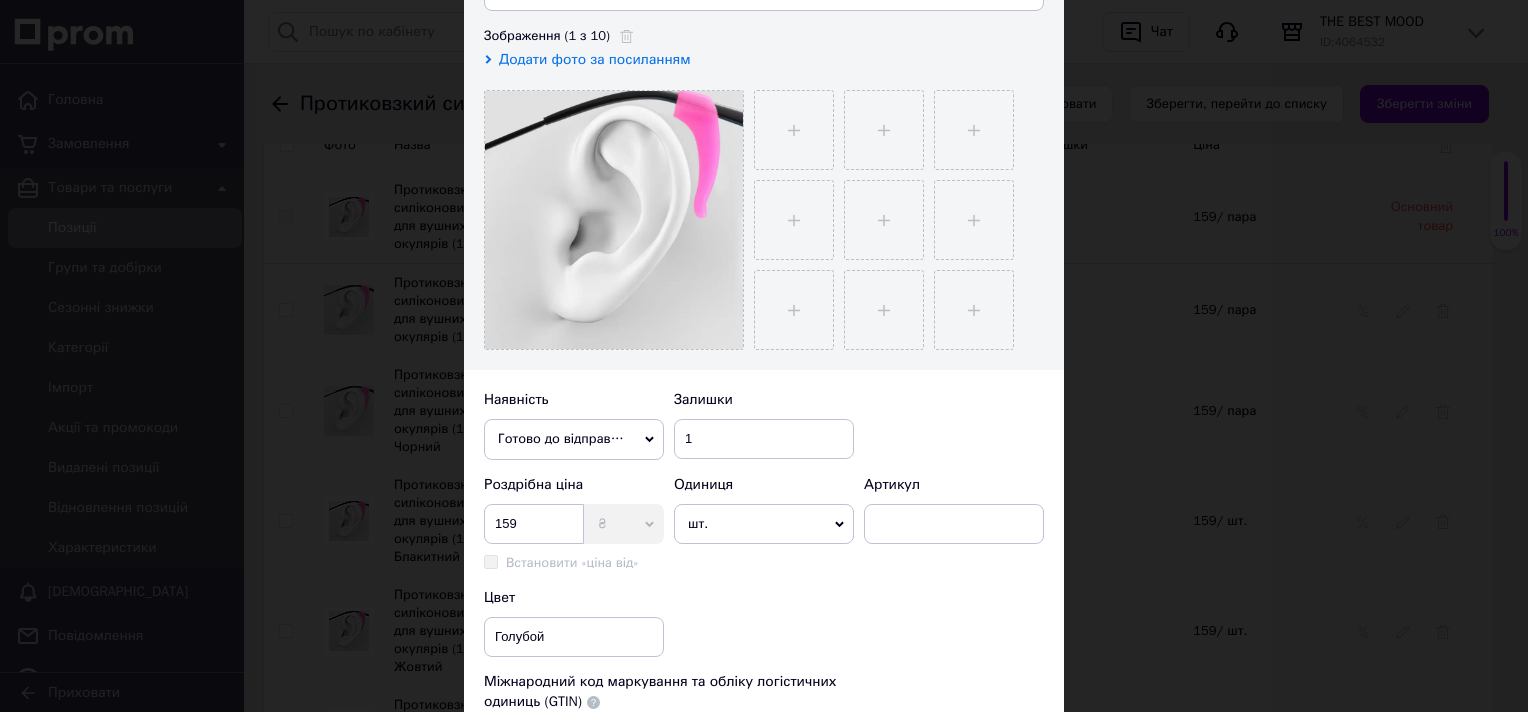 click on "шт." at bounding box center [764, 524] 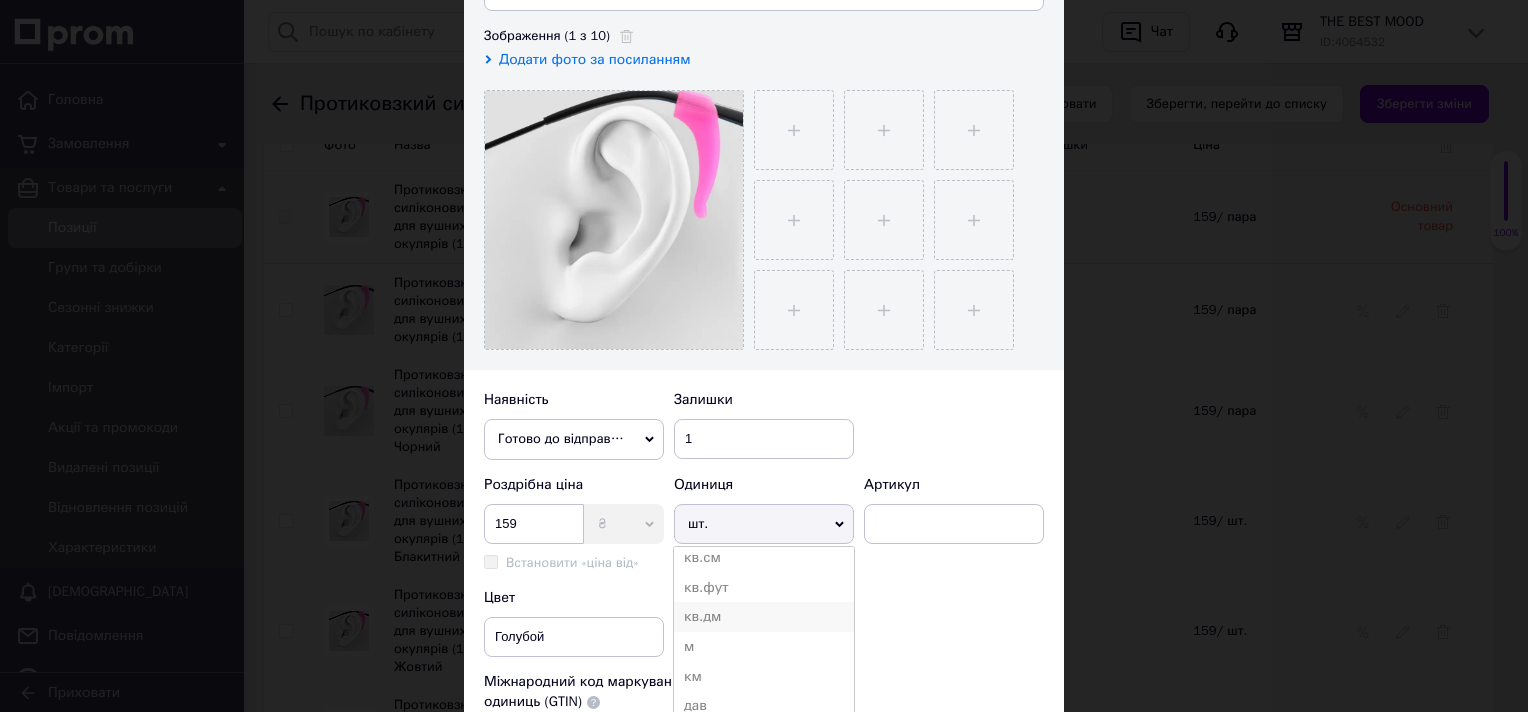 scroll, scrollTop: 400, scrollLeft: 0, axis: vertical 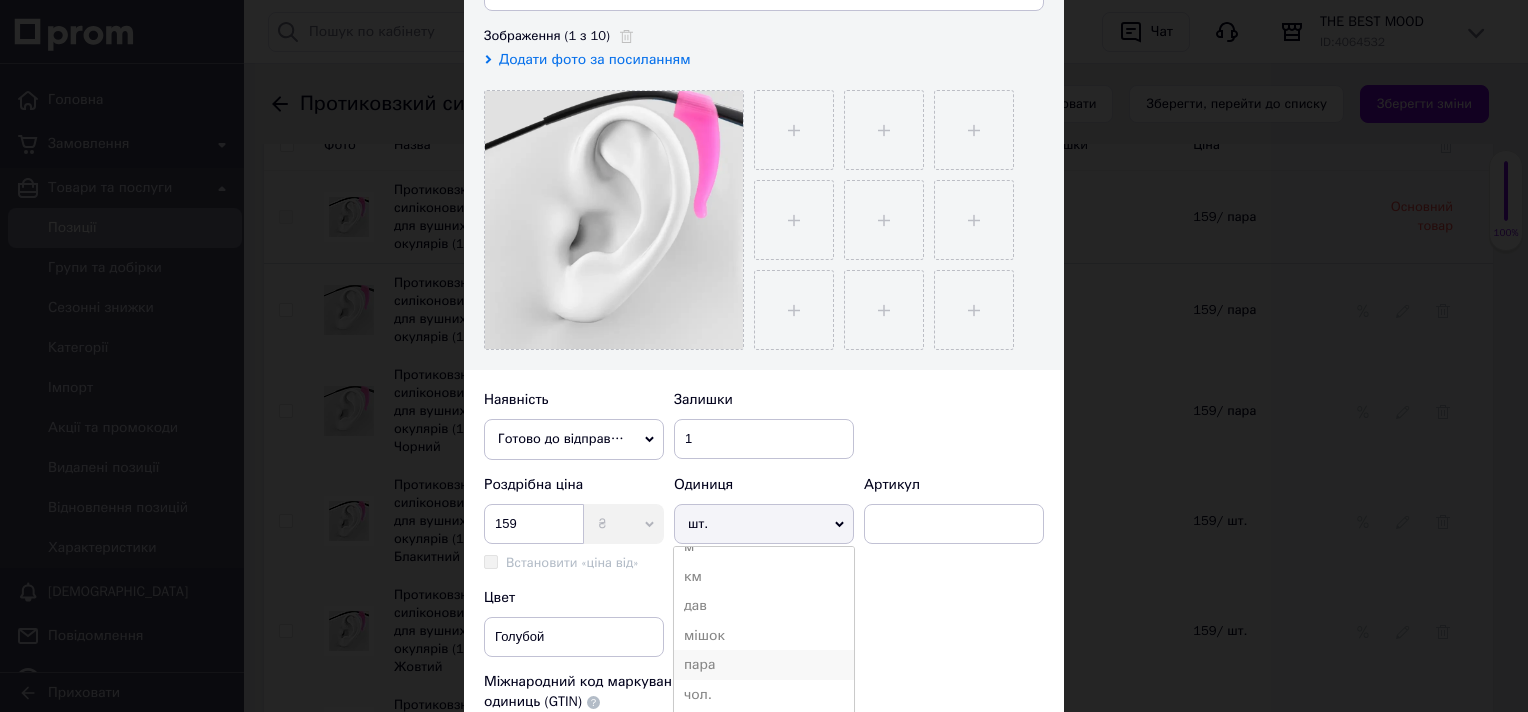 click on "пара" at bounding box center (764, 665) 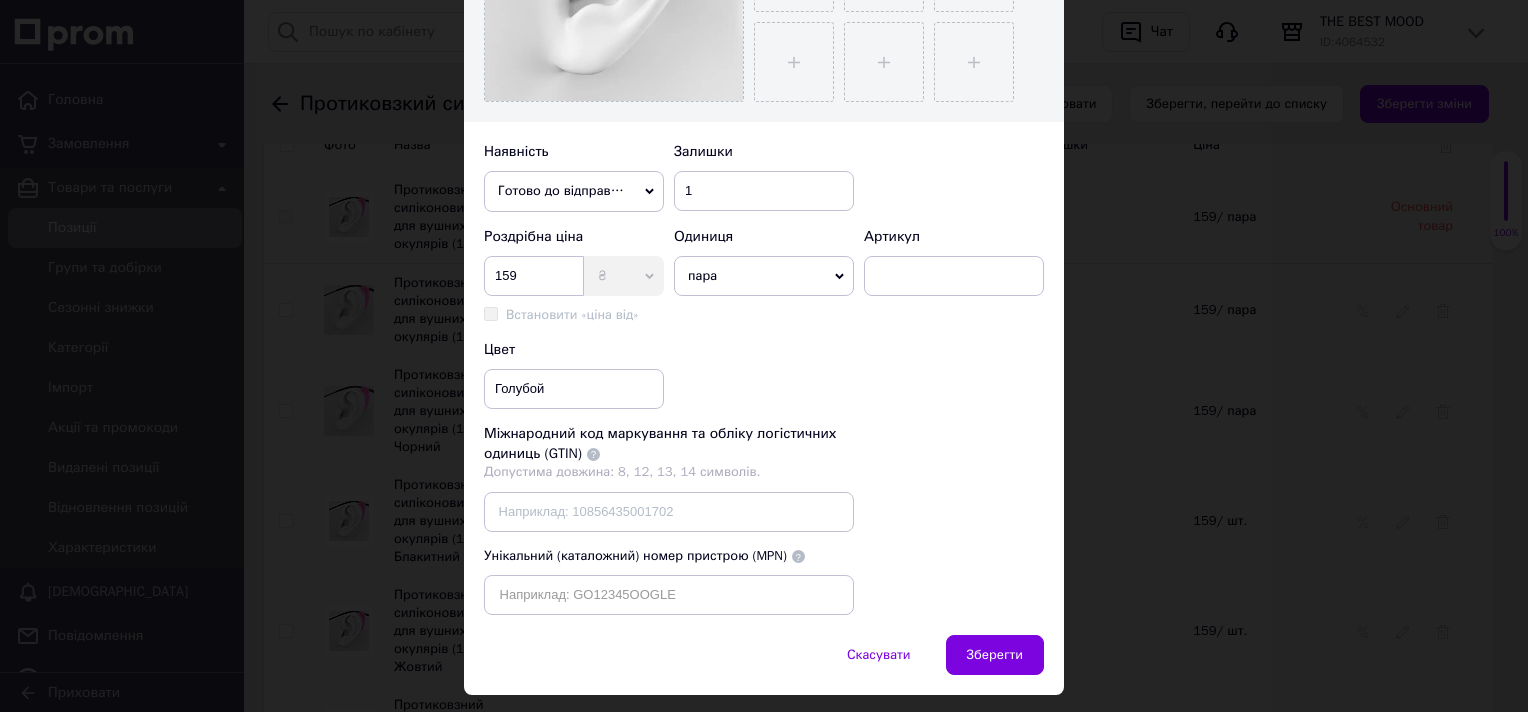 scroll, scrollTop: 598, scrollLeft: 0, axis: vertical 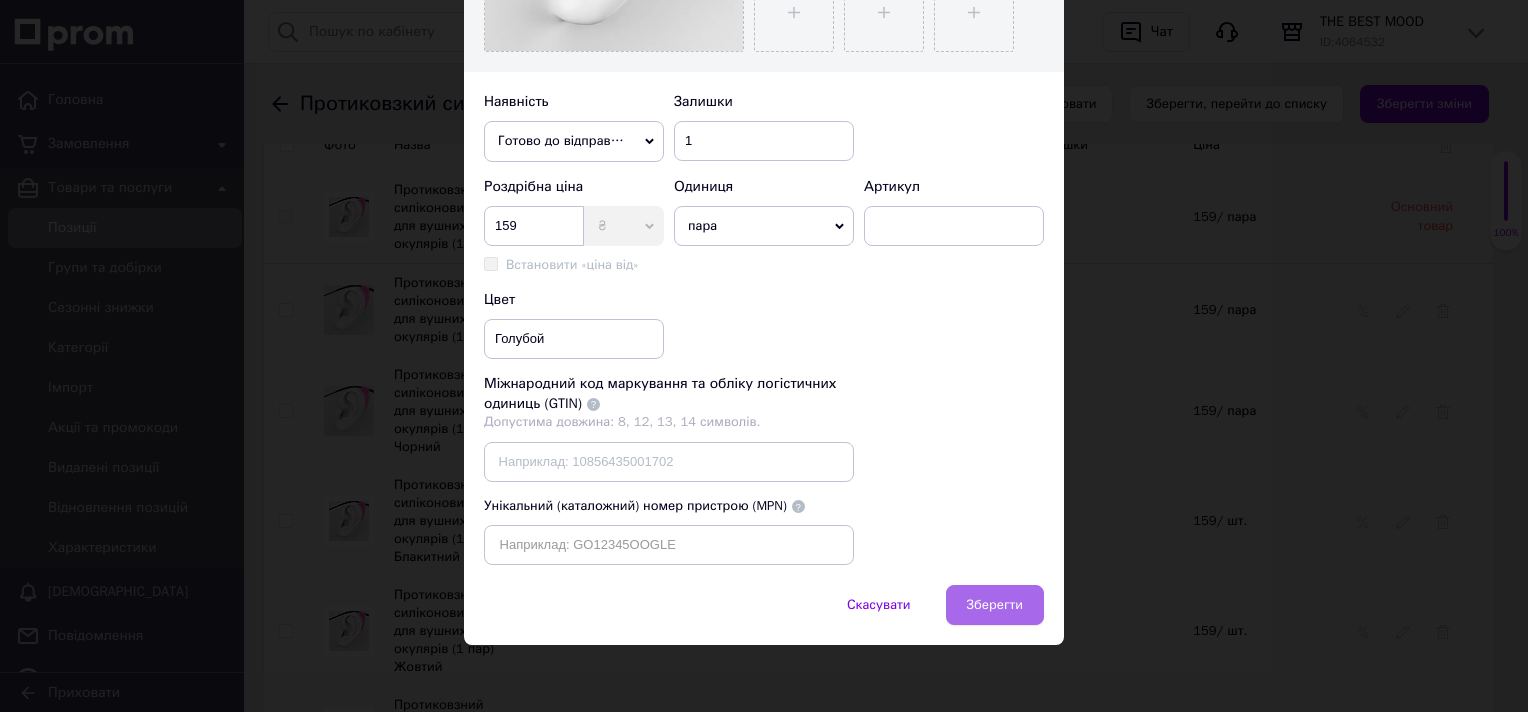 click on "Зберегти" at bounding box center [995, 605] 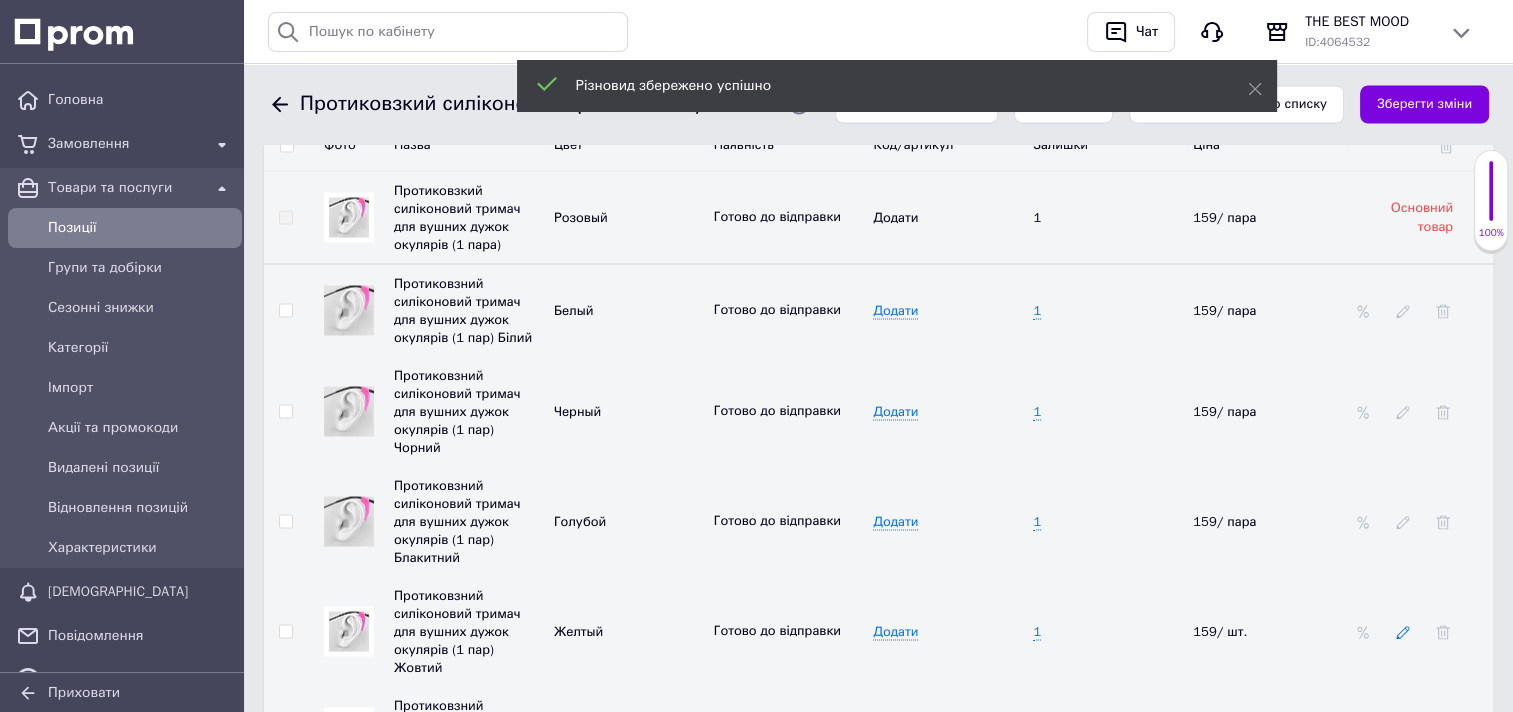 click 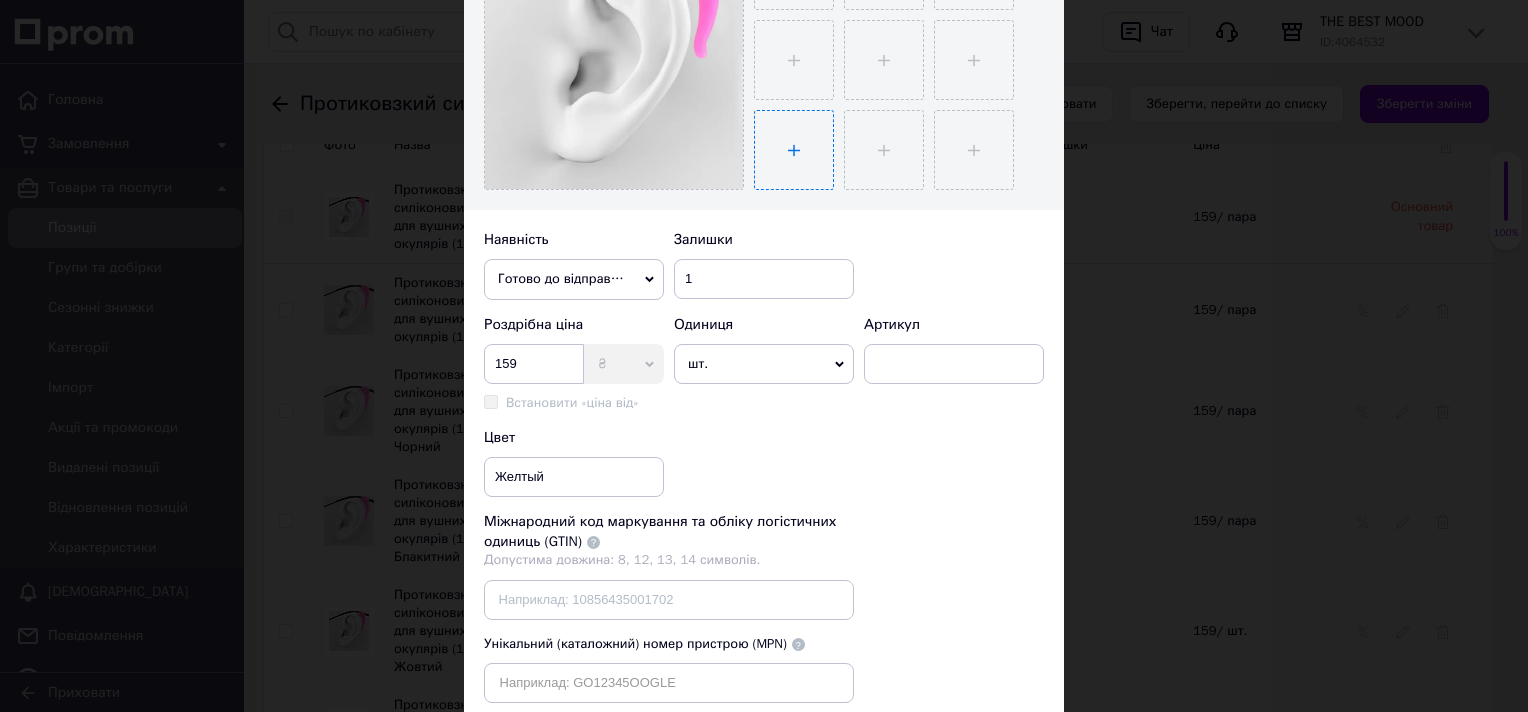scroll, scrollTop: 500, scrollLeft: 0, axis: vertical 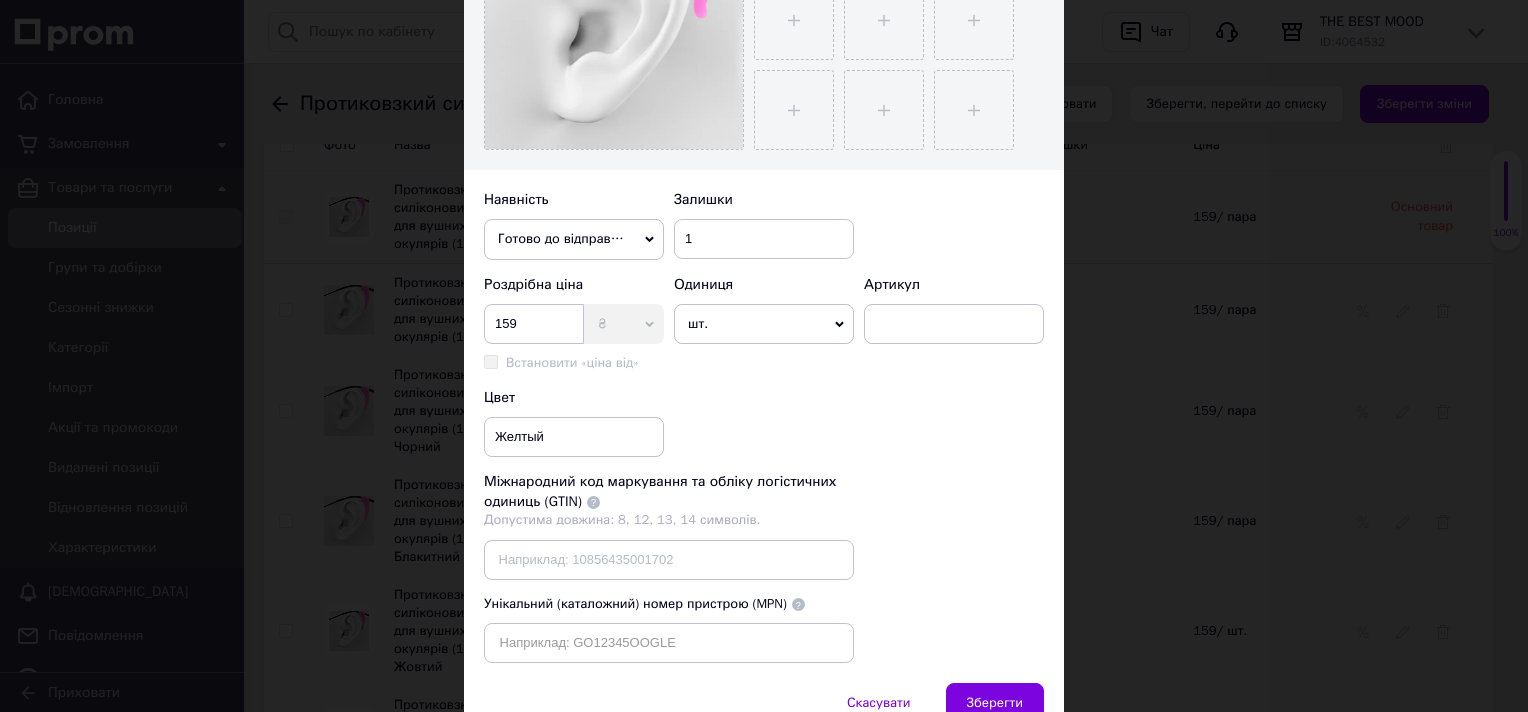 click on "шт." at bounding box center (764, 324) 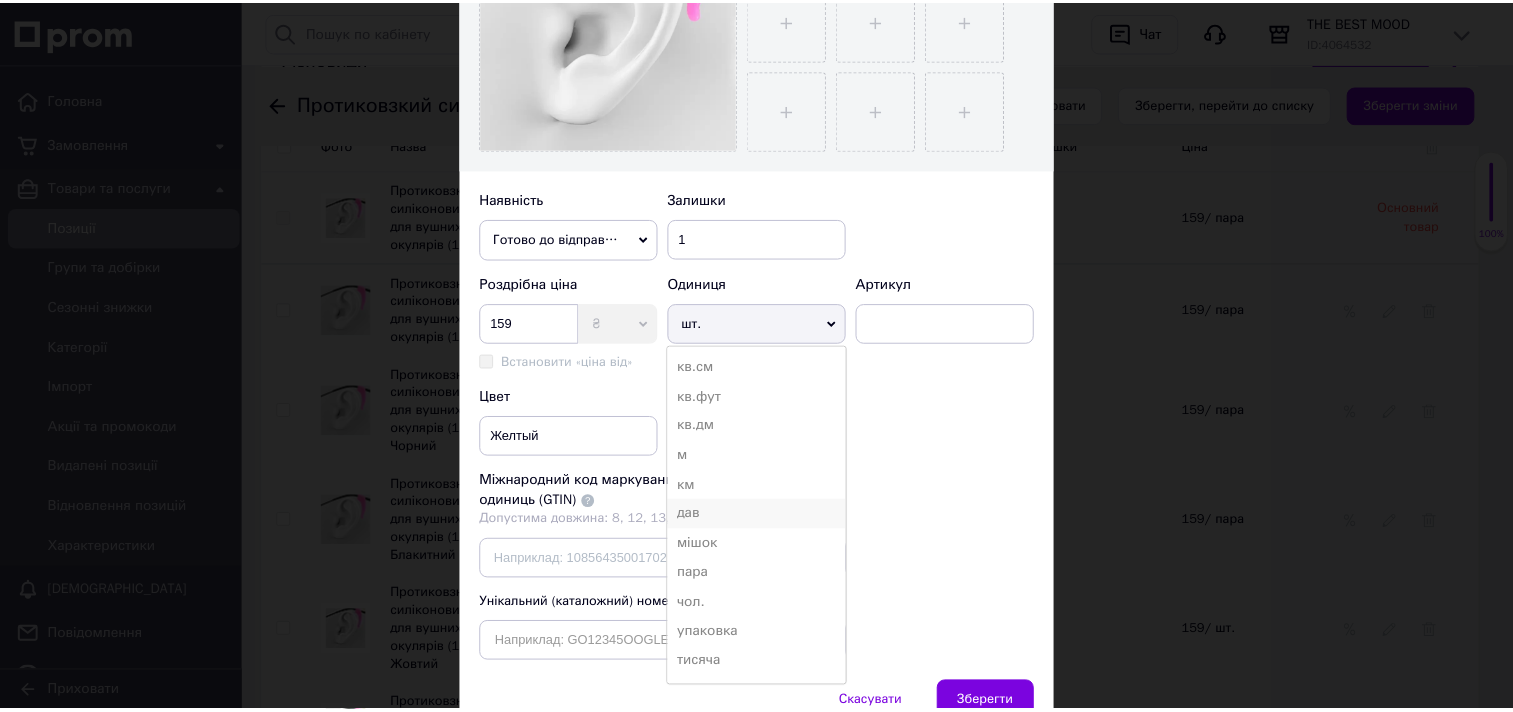 scroll, scrollTop: 300, scrollLeft: 0, axis: vertical 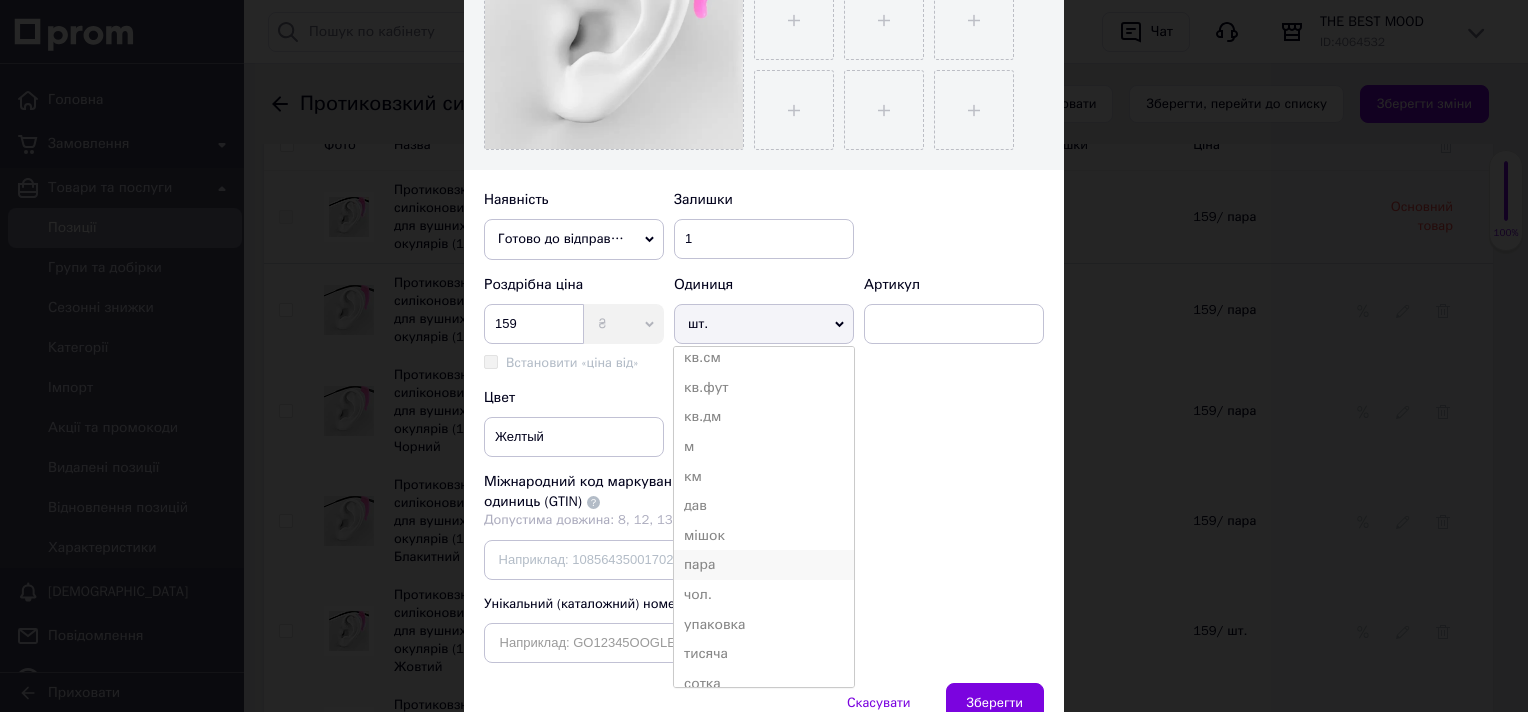 click on "пара" at bounding box center (764, 565) 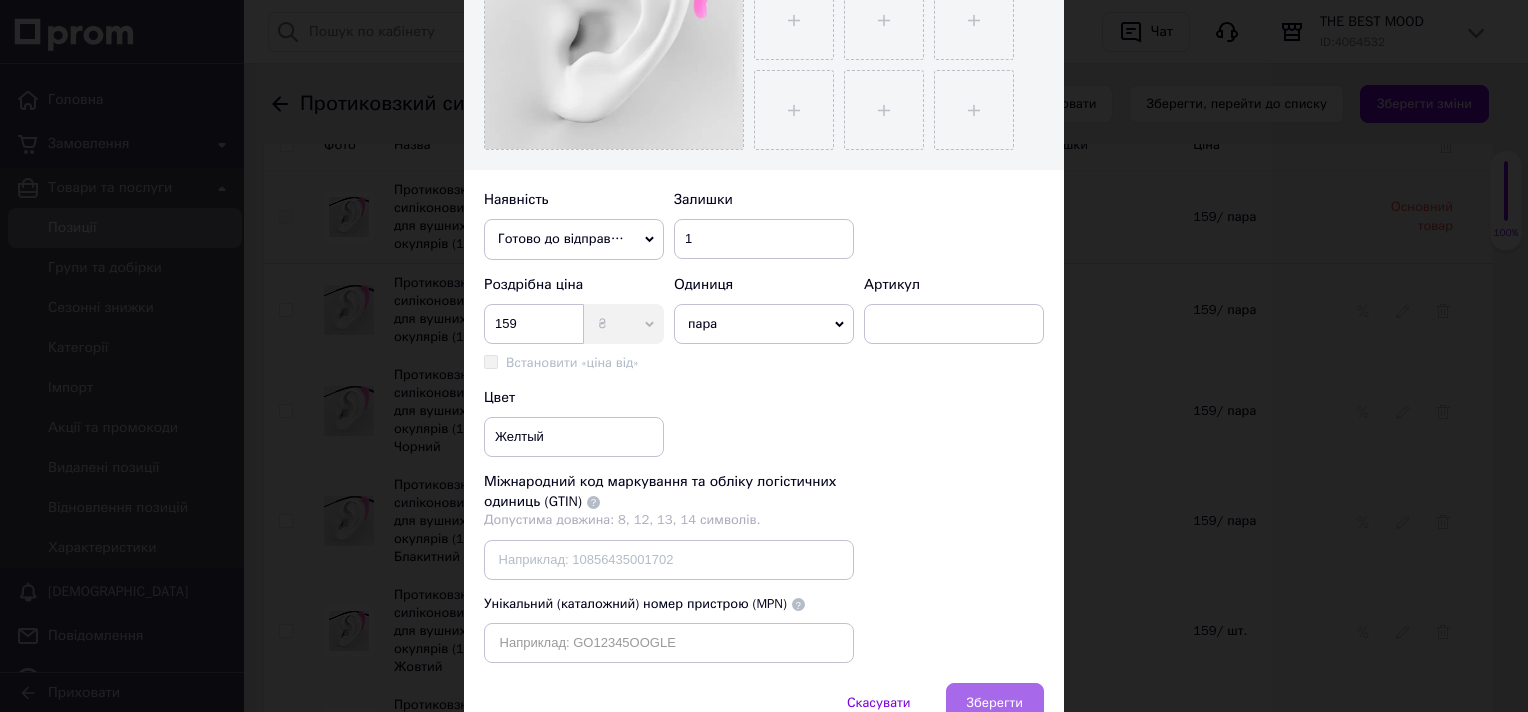 click on "Зберегти" at bounding box center [995, 703] 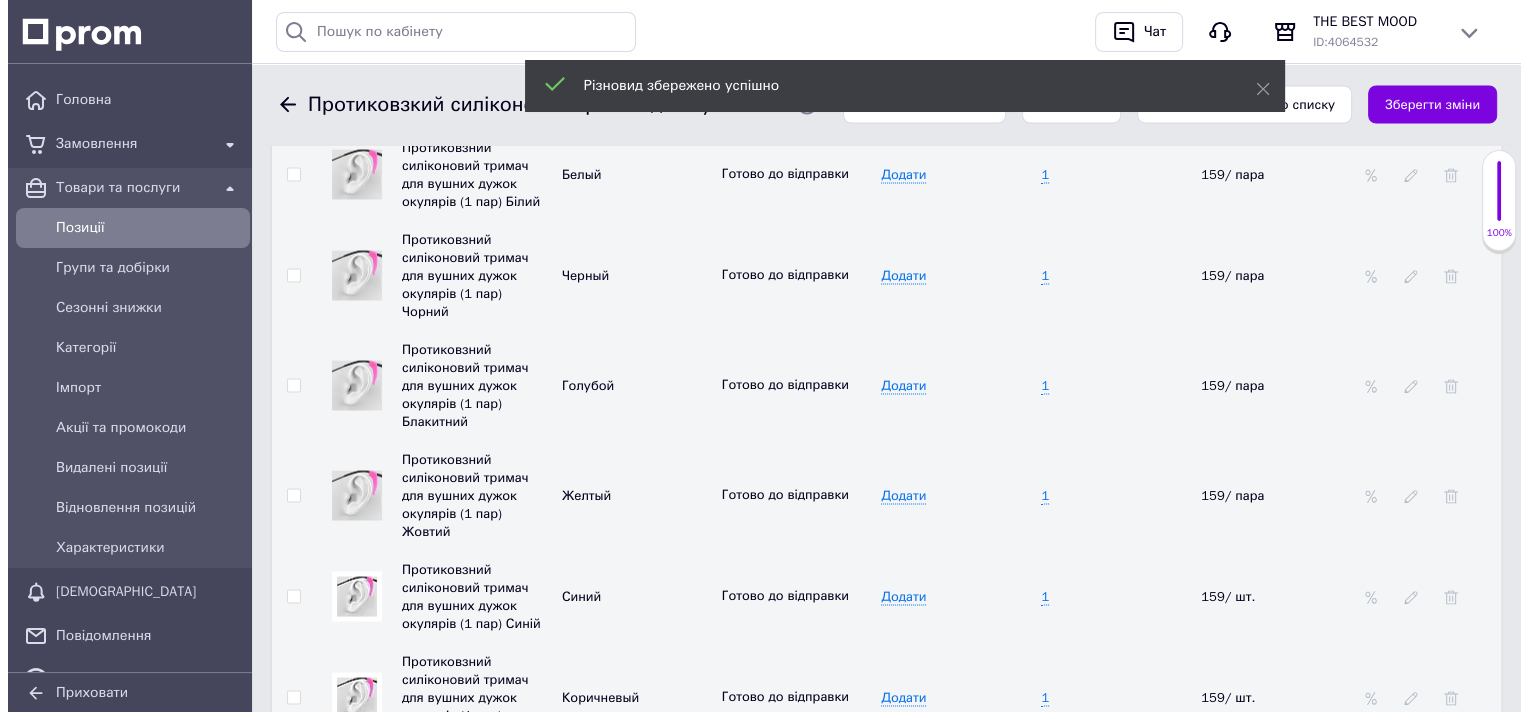 scroll, scrollTop: 3831, scrollLeft: 0, axis: vertical 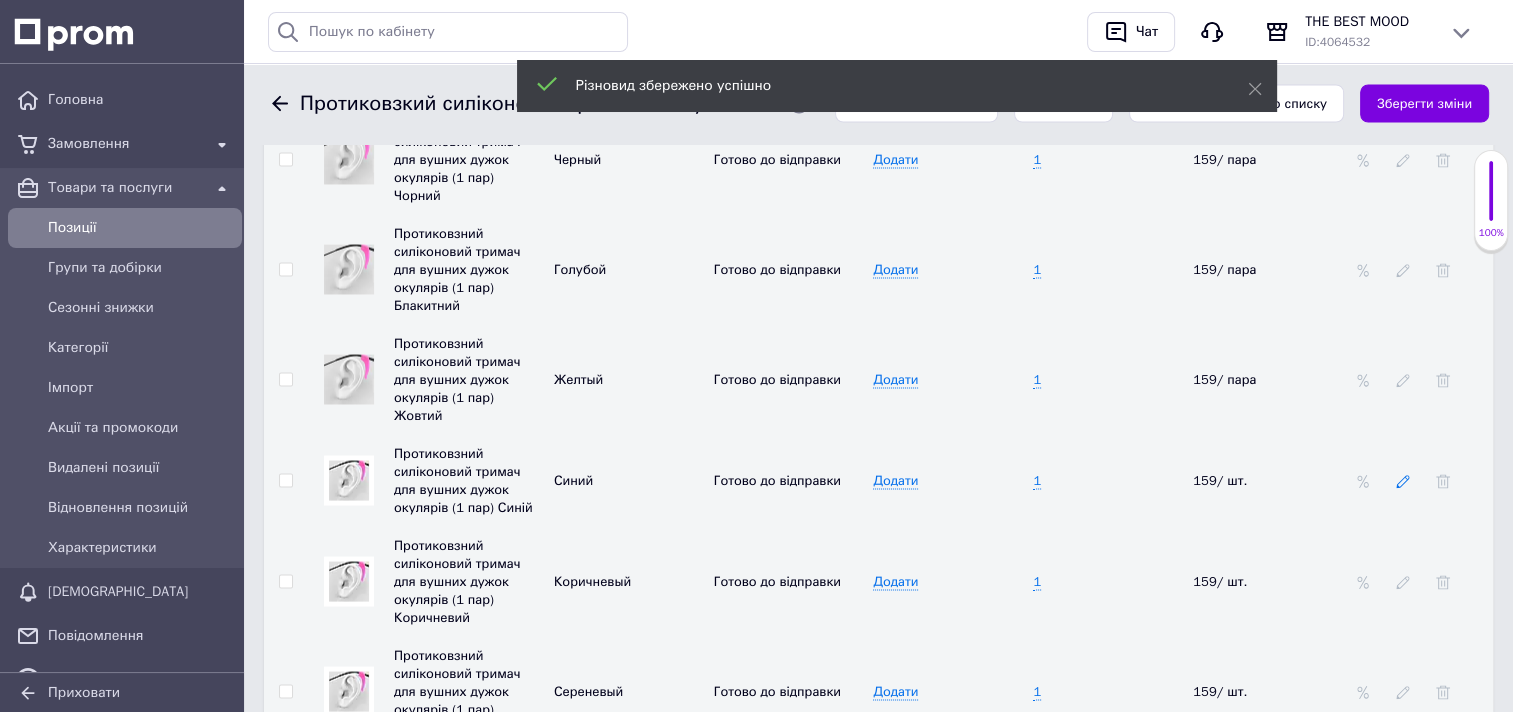 click 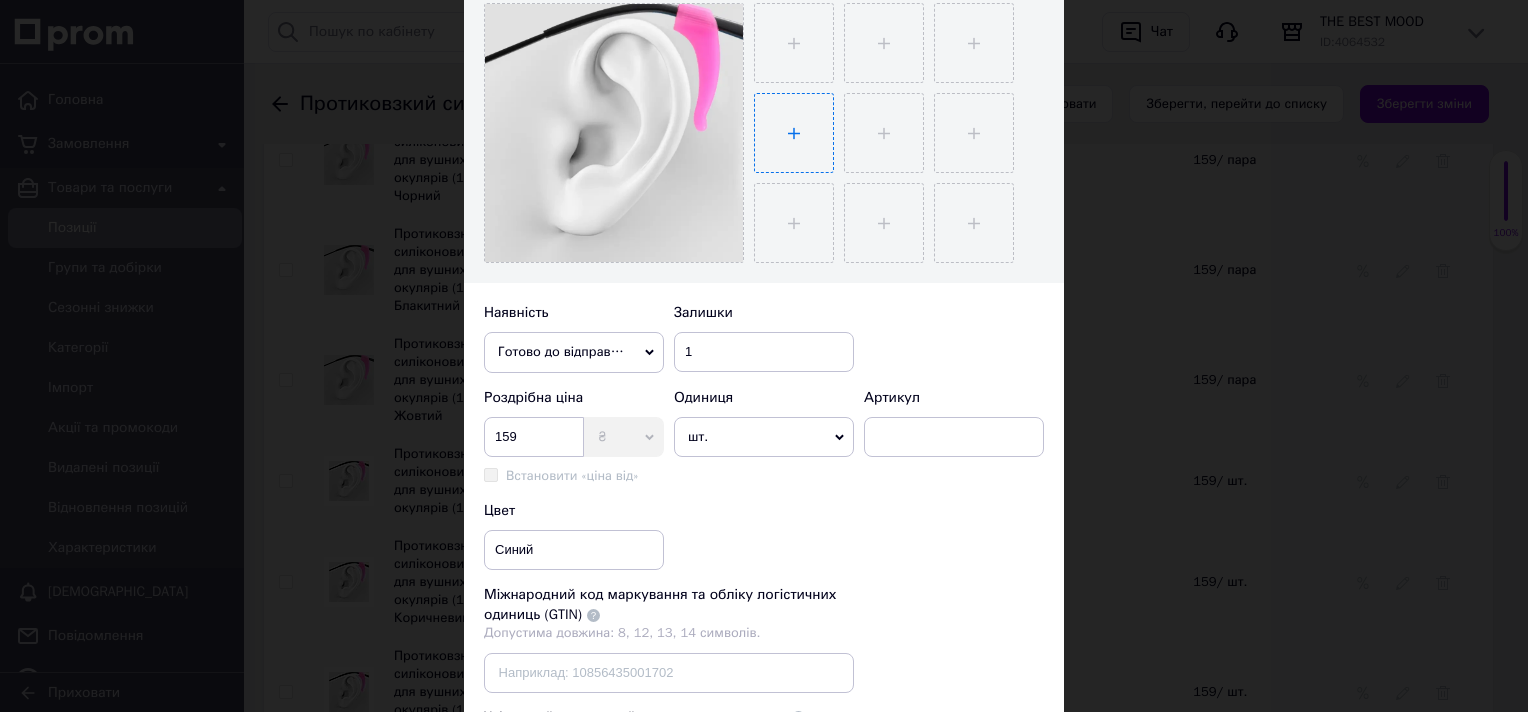 scroll, scrollTop: 400, scrollLeft: 0, axis: vertical 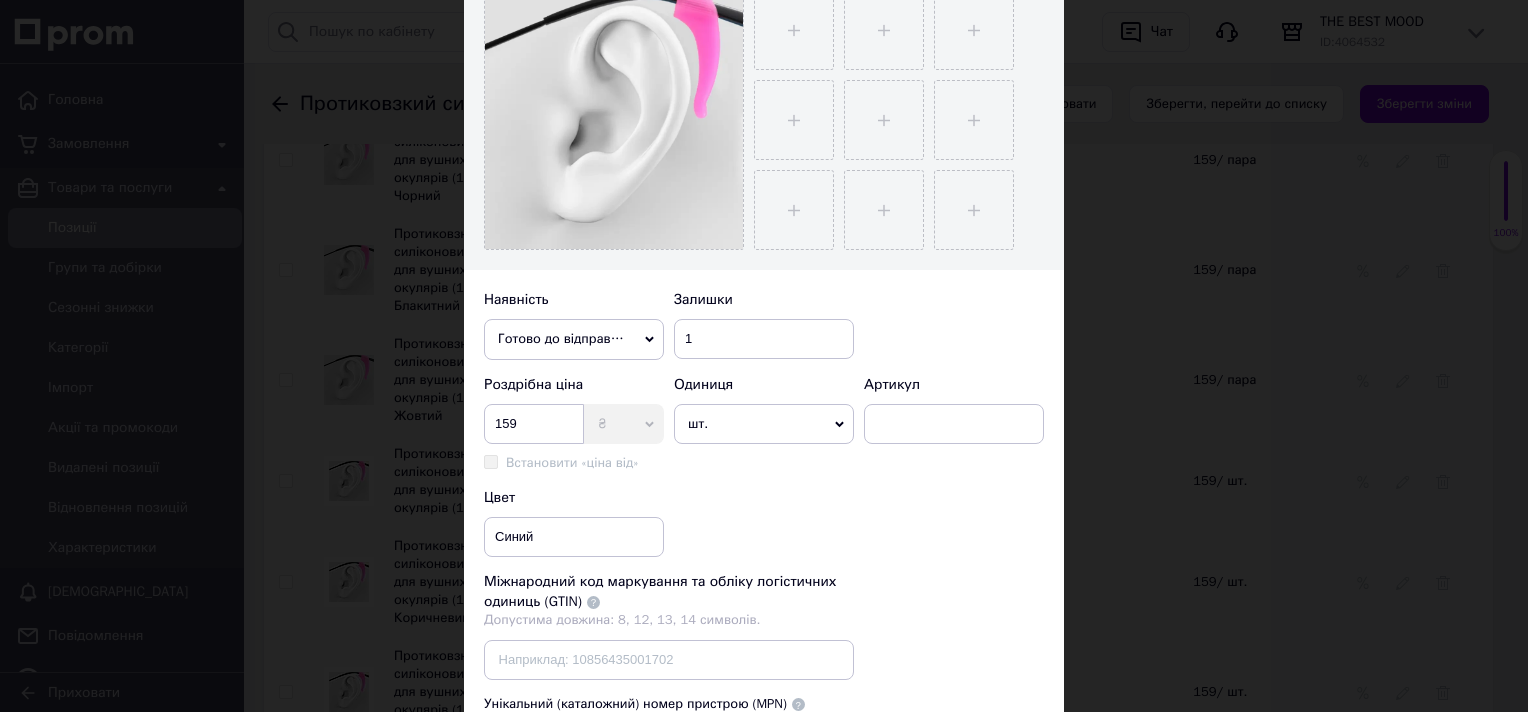 click 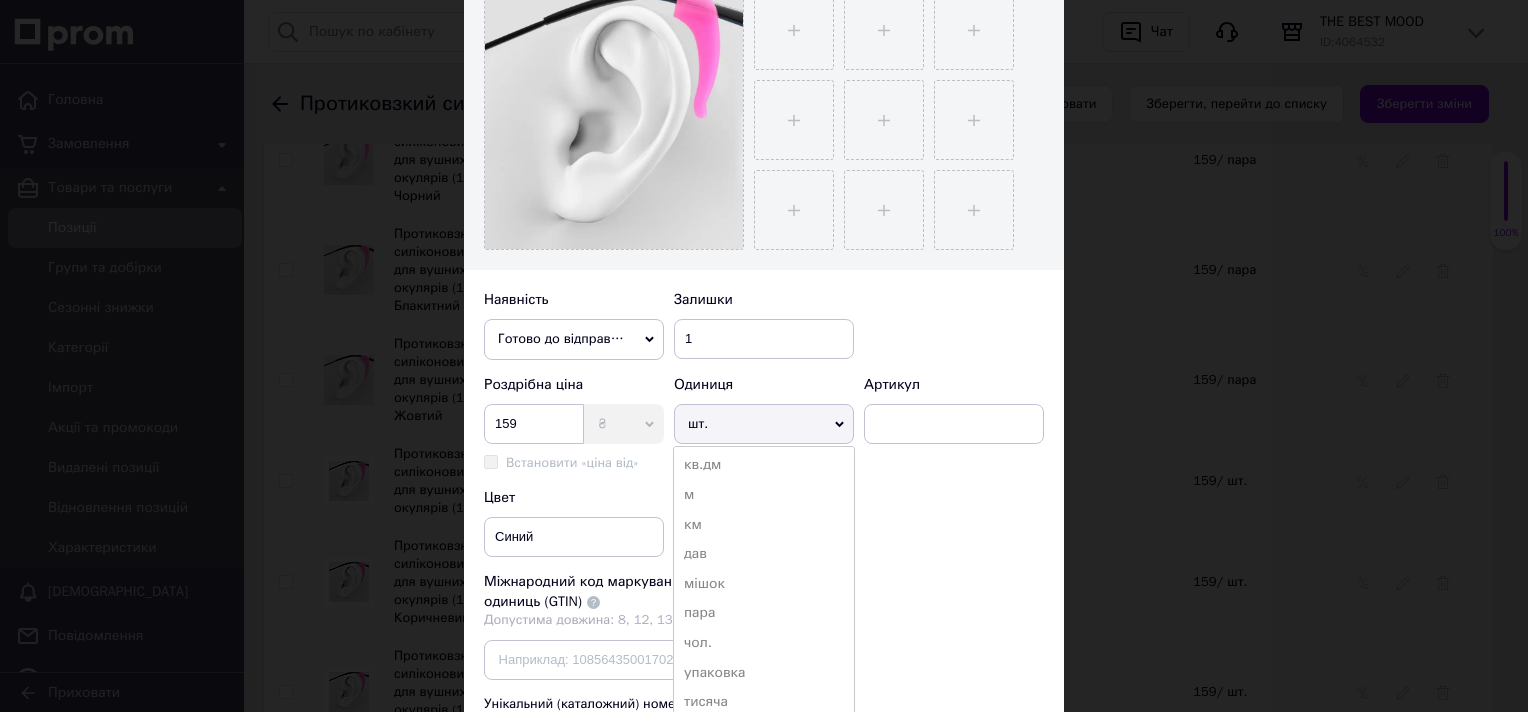 scroll, scrollTop: 400, scrollLeft: 0, axis: vertical 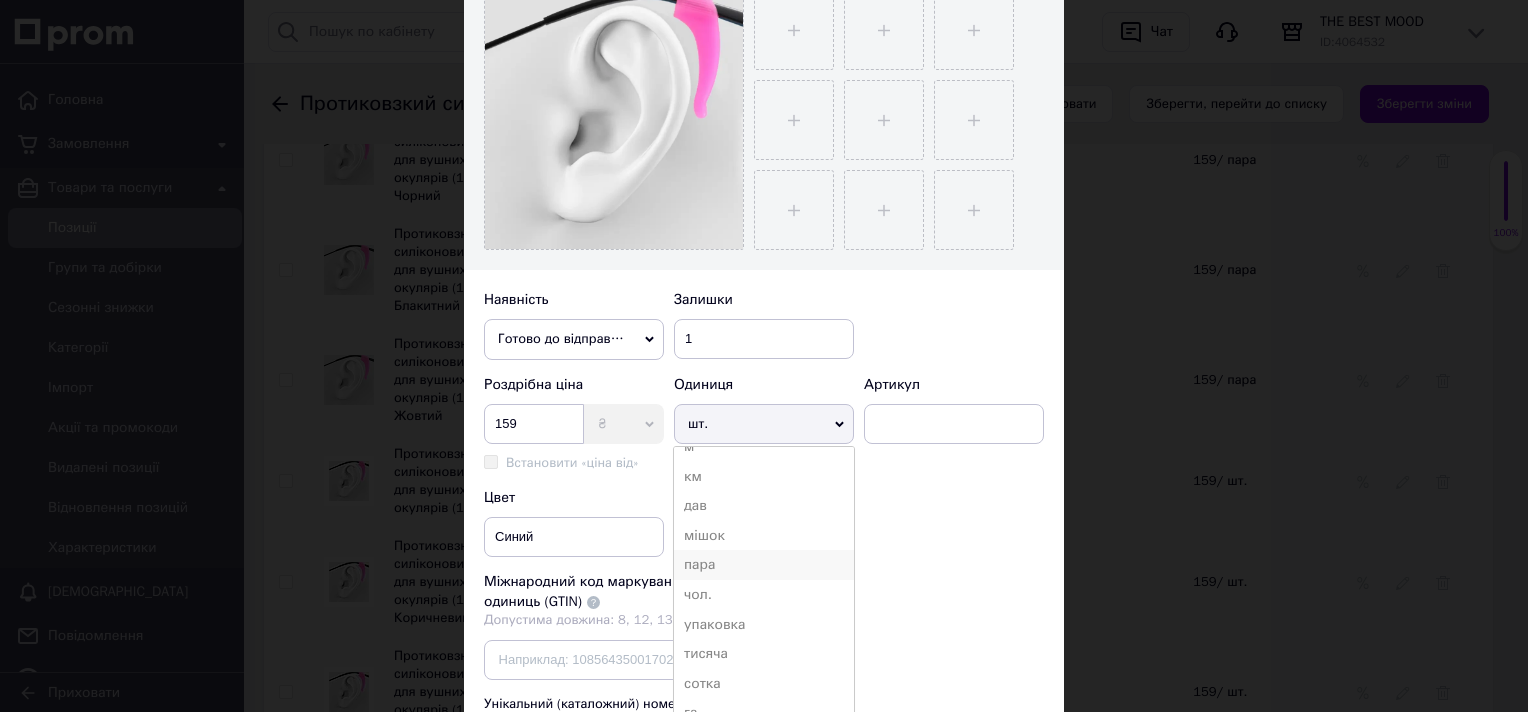 click on "пара" at bounding box center (764, 565) 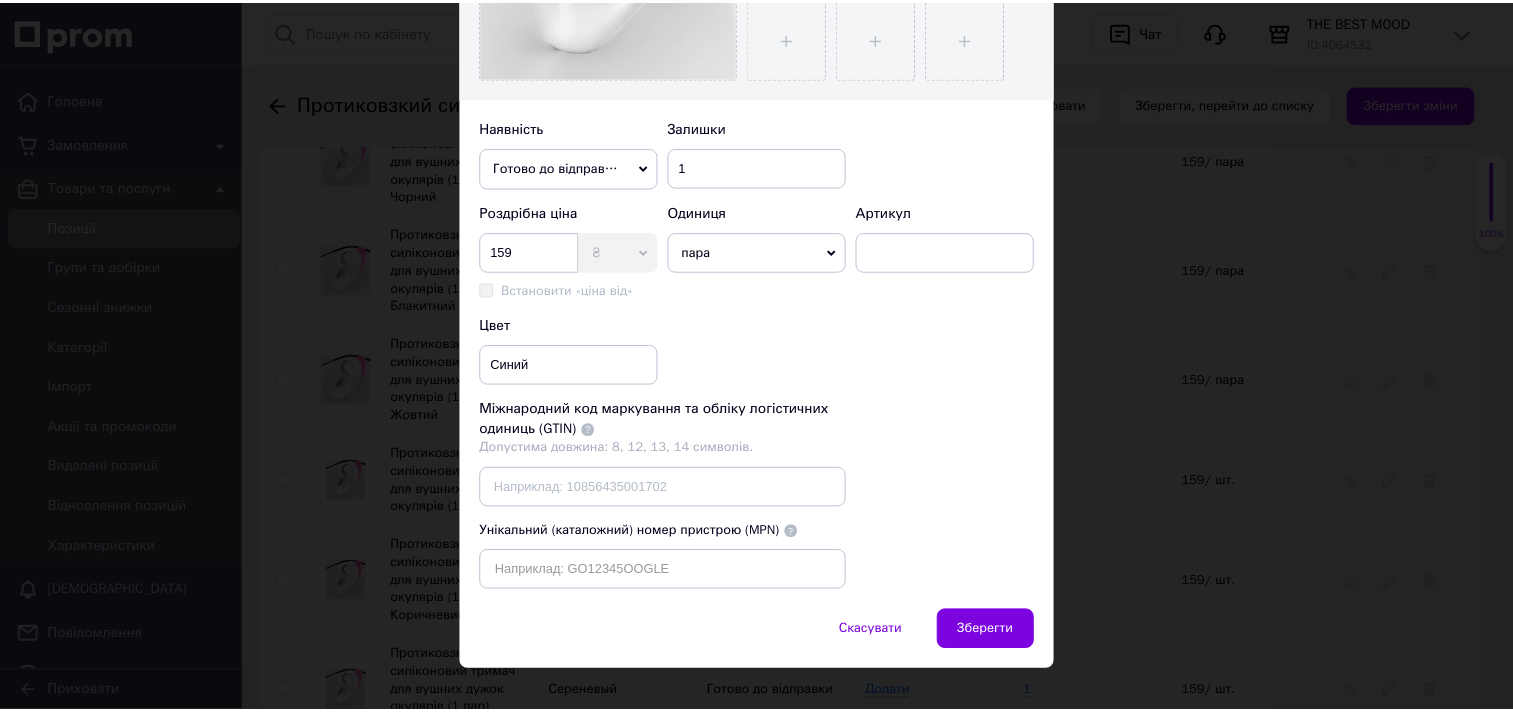 scroll, scrollTop: 598, scrollLeft: 0, axis: vertical 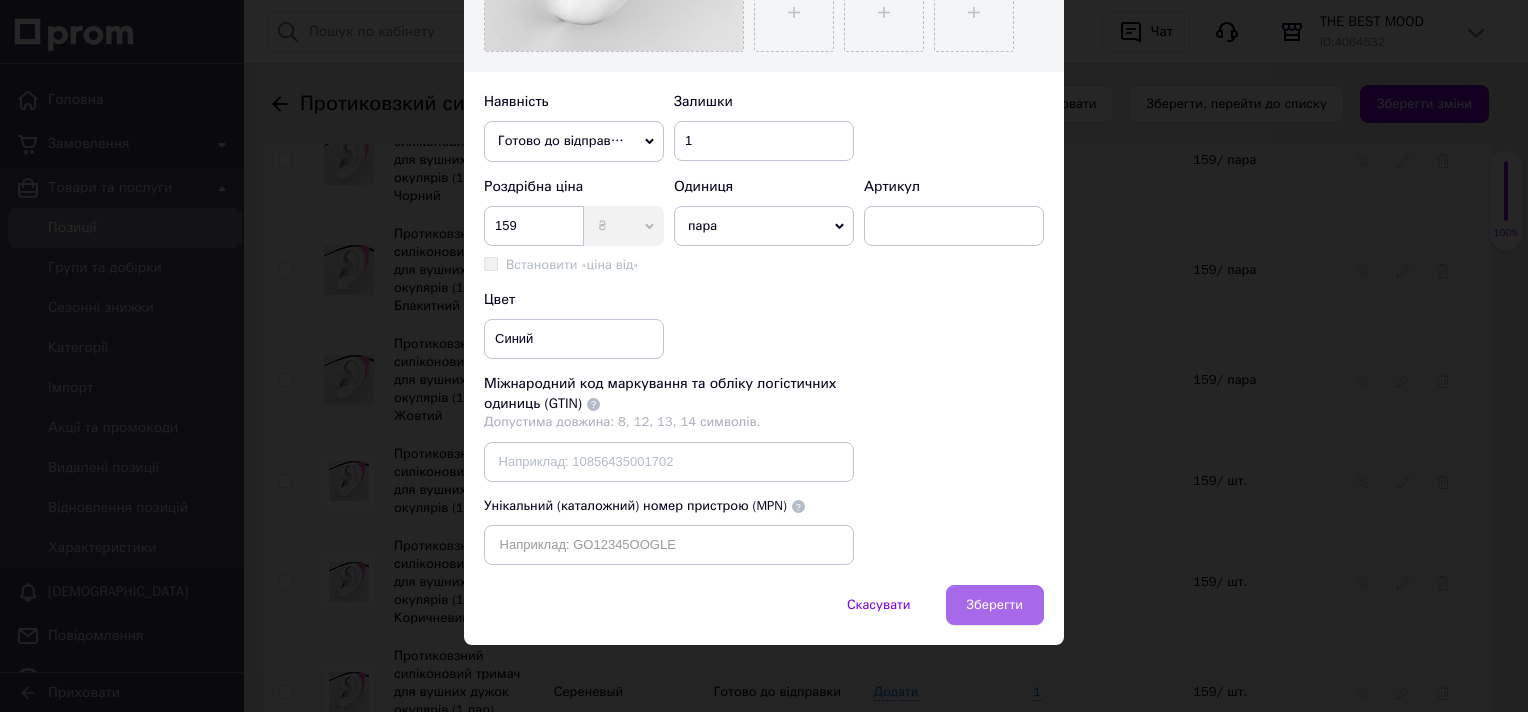click on "Зберегти" at bounding box center [995, 605] 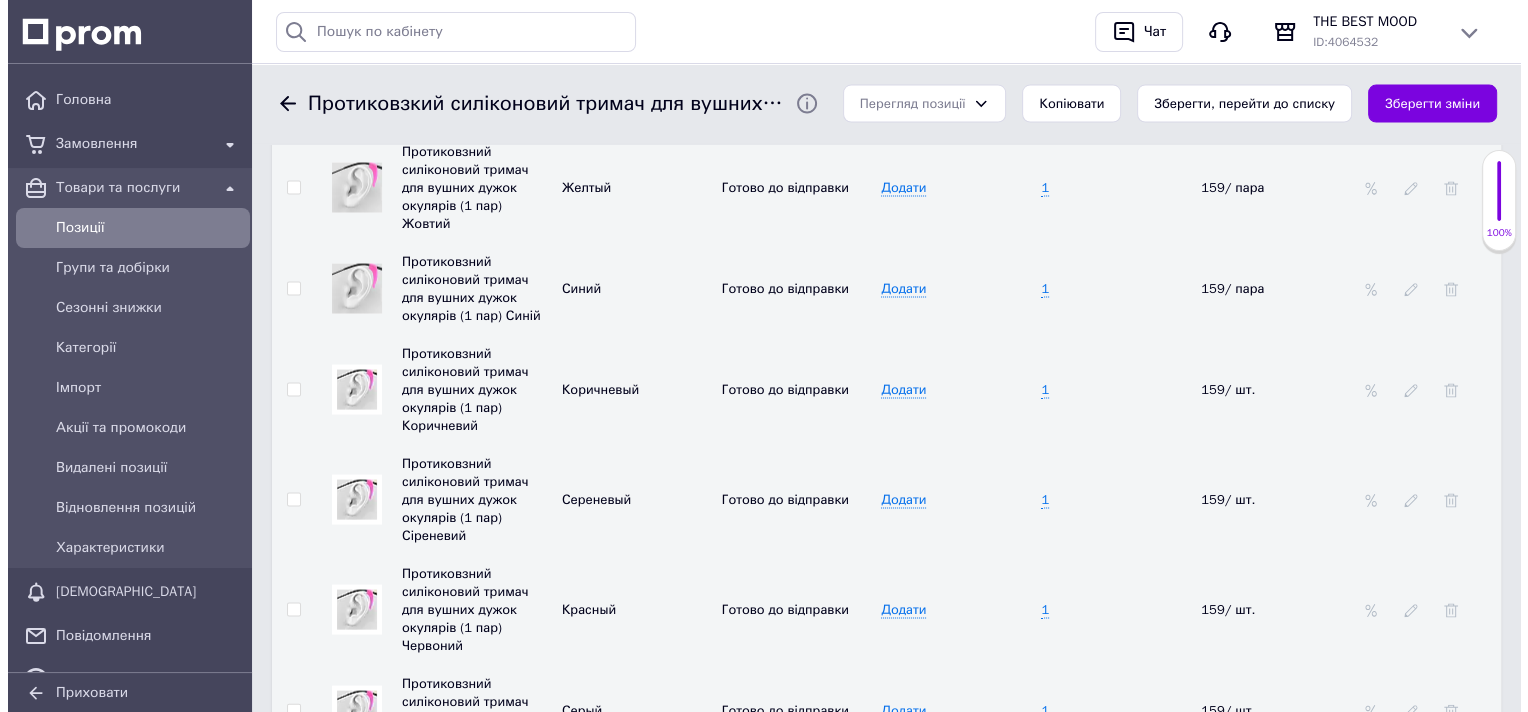 scroll, scrollTop: 4031, scrollLeft: 0, axis: vertical 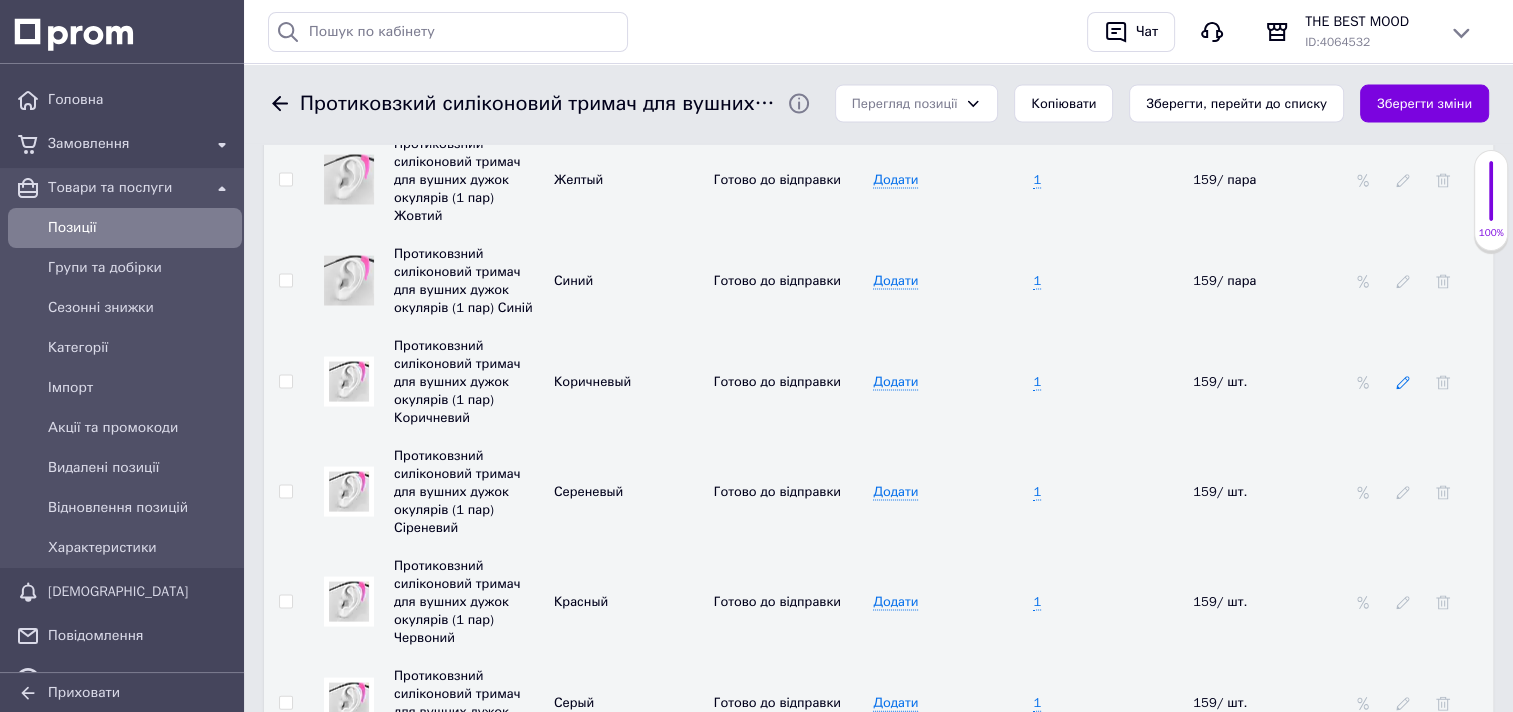 click 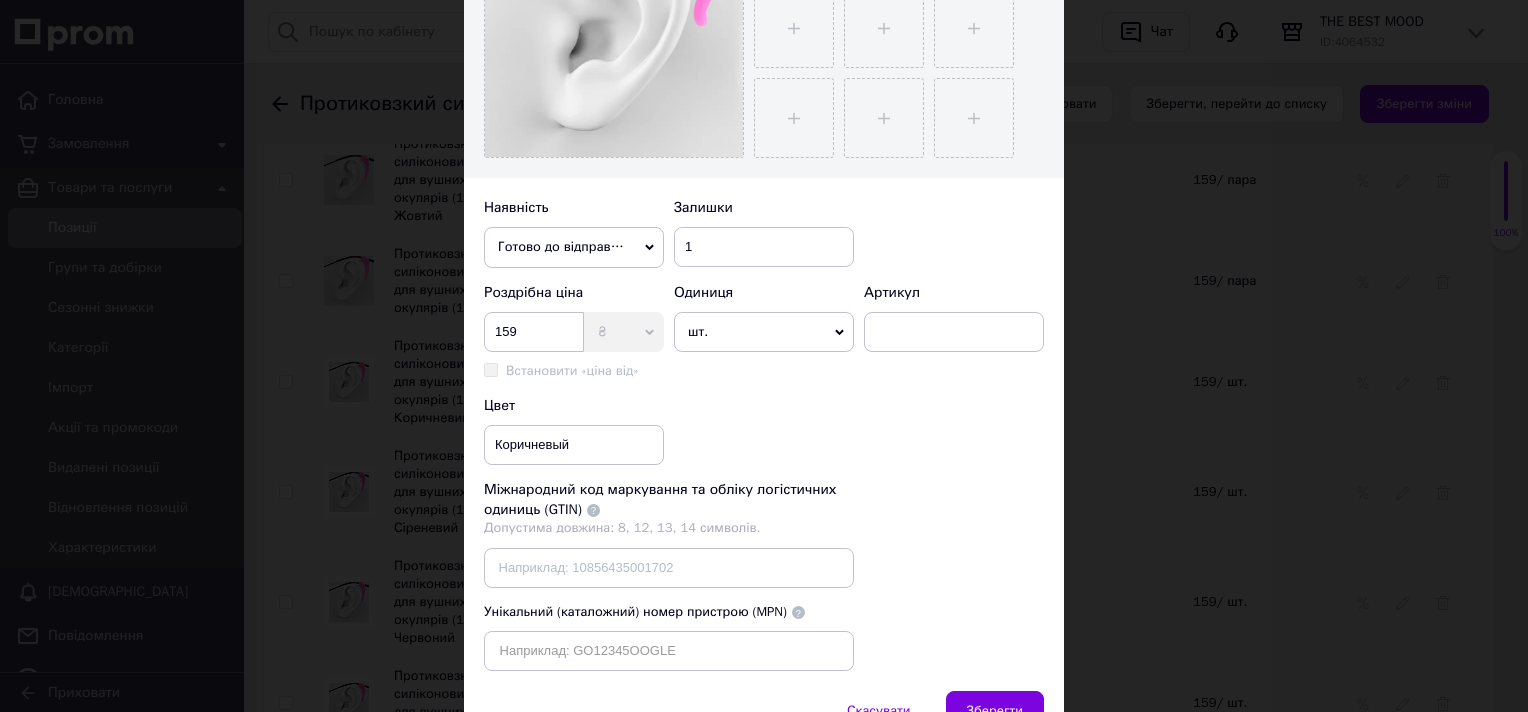scroll, scrollTop: 500, scrollLeft: 0, axis: vertical 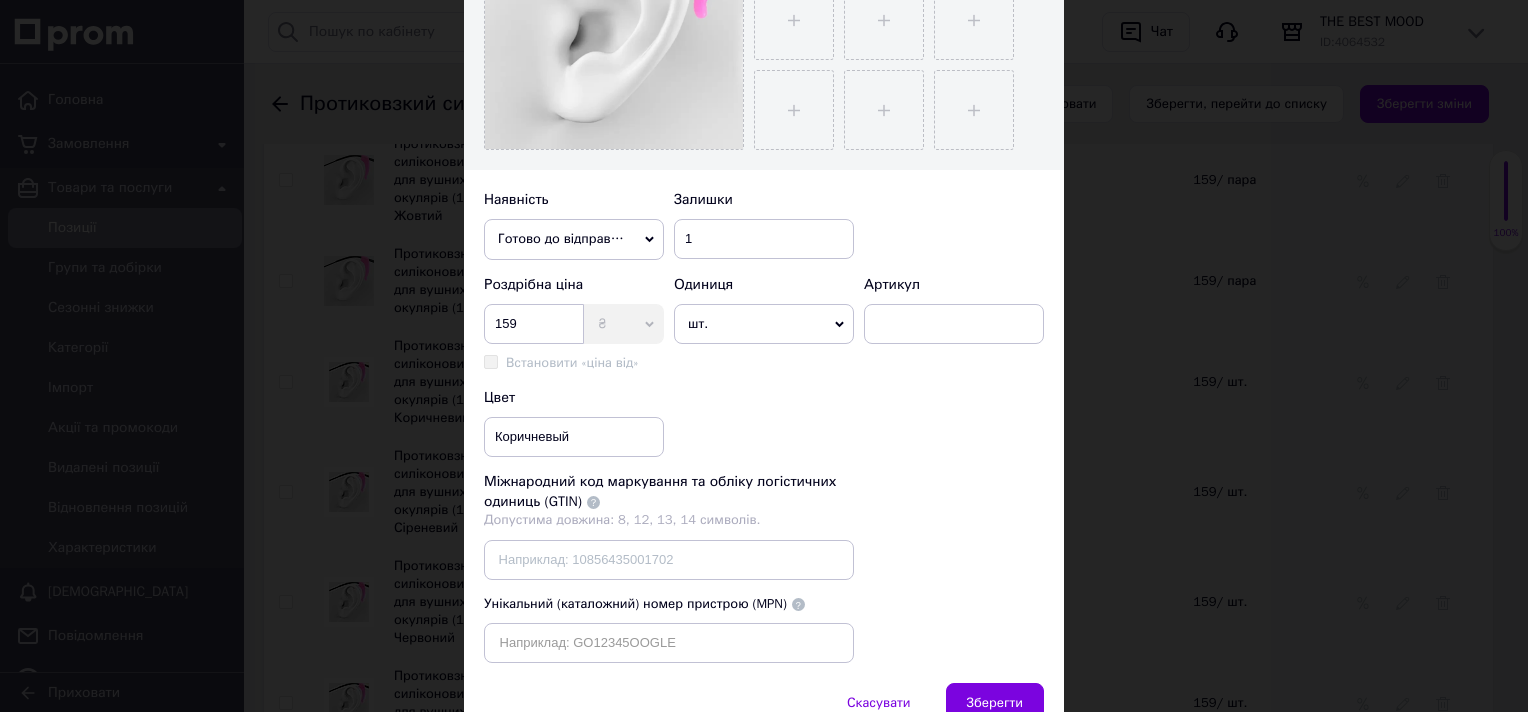 click 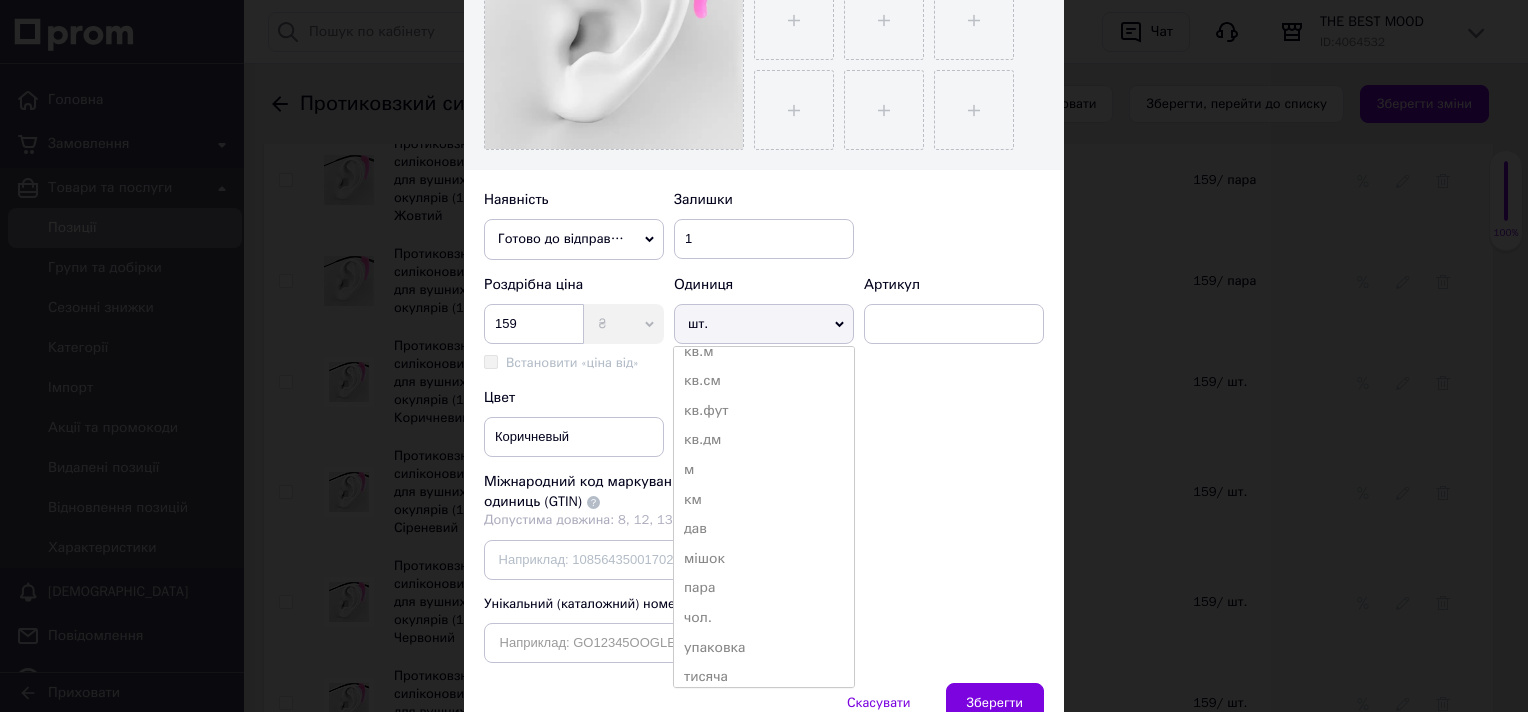 scroll, scrollTop: 300, scrollLeft: 0, axis: vertical 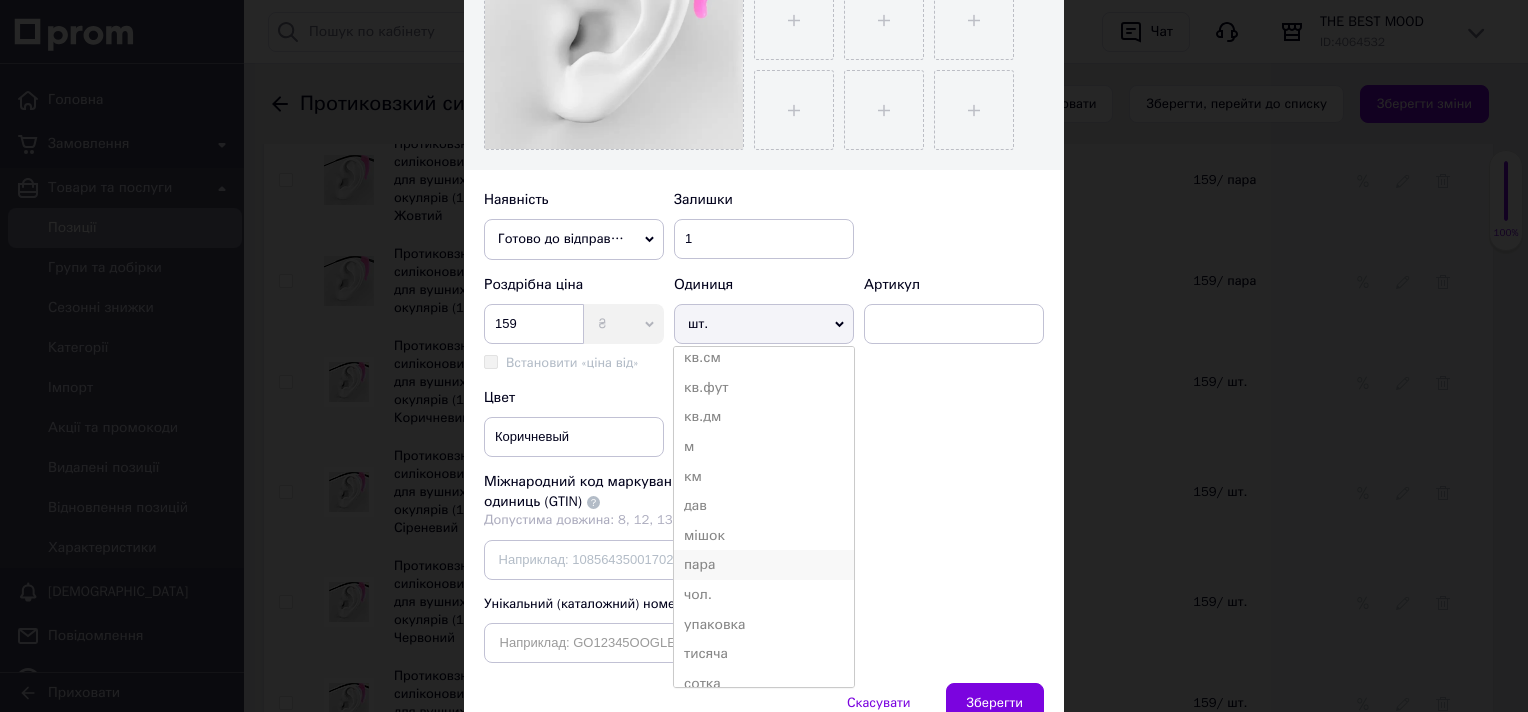 click on "пара" at bounding box center (764, 565) 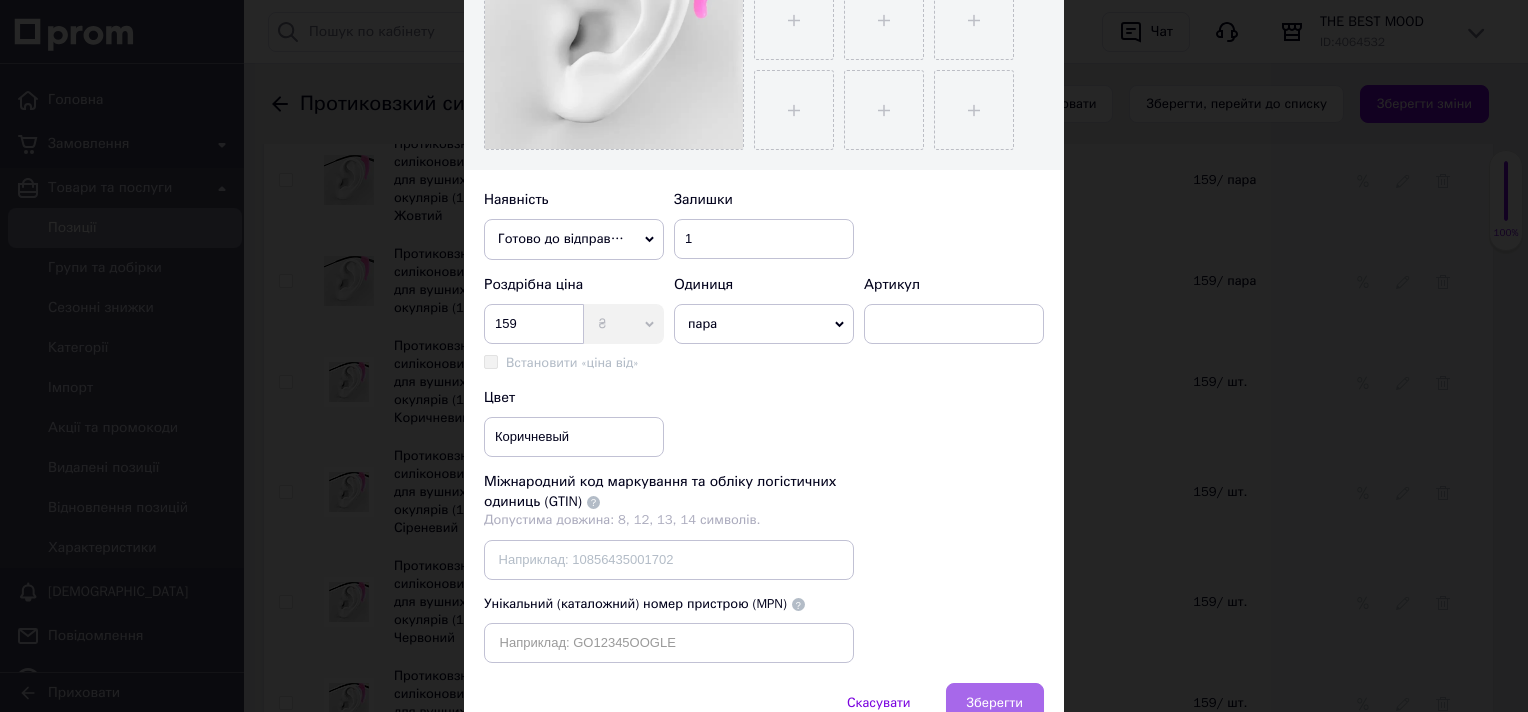 click on "Зберегти" at bounding box center [995, 703] 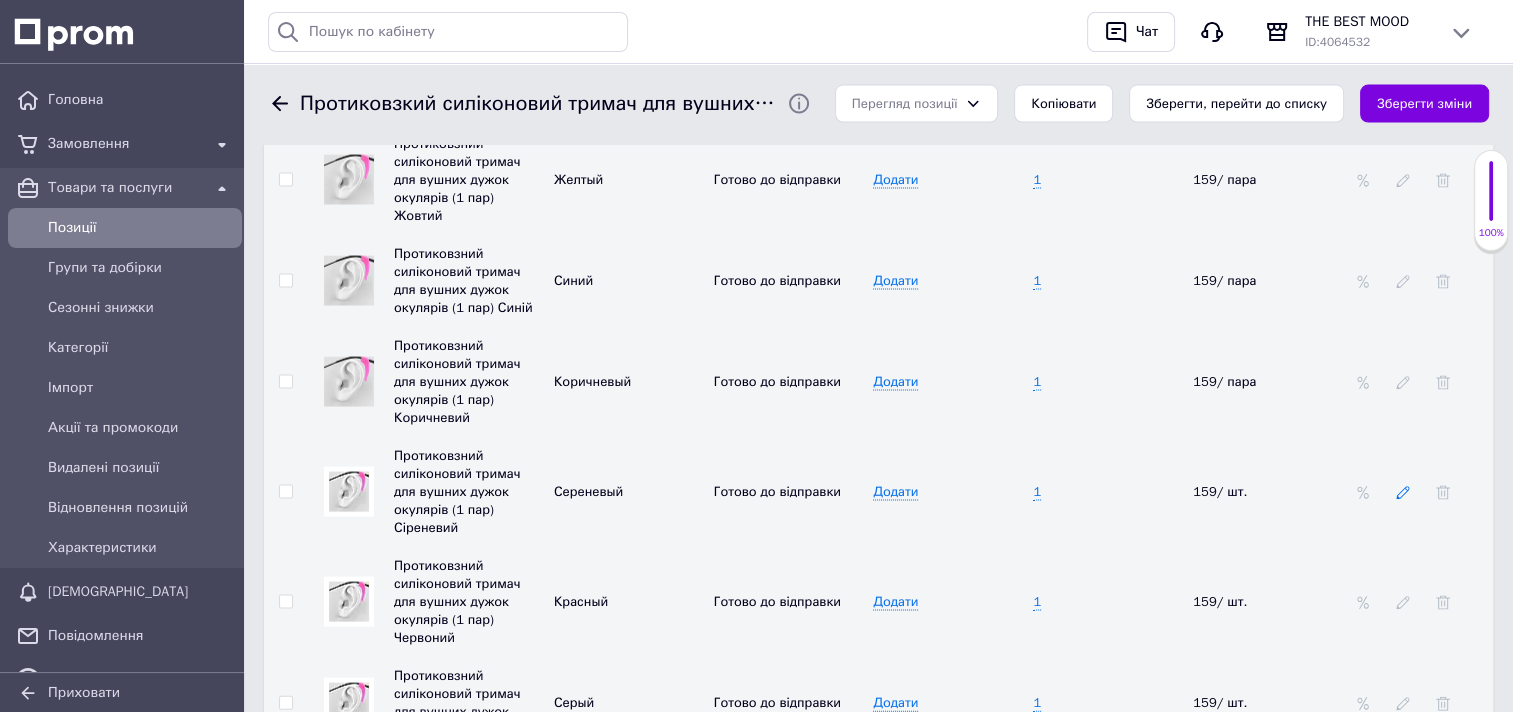 click at bounding box center (1403, 493) 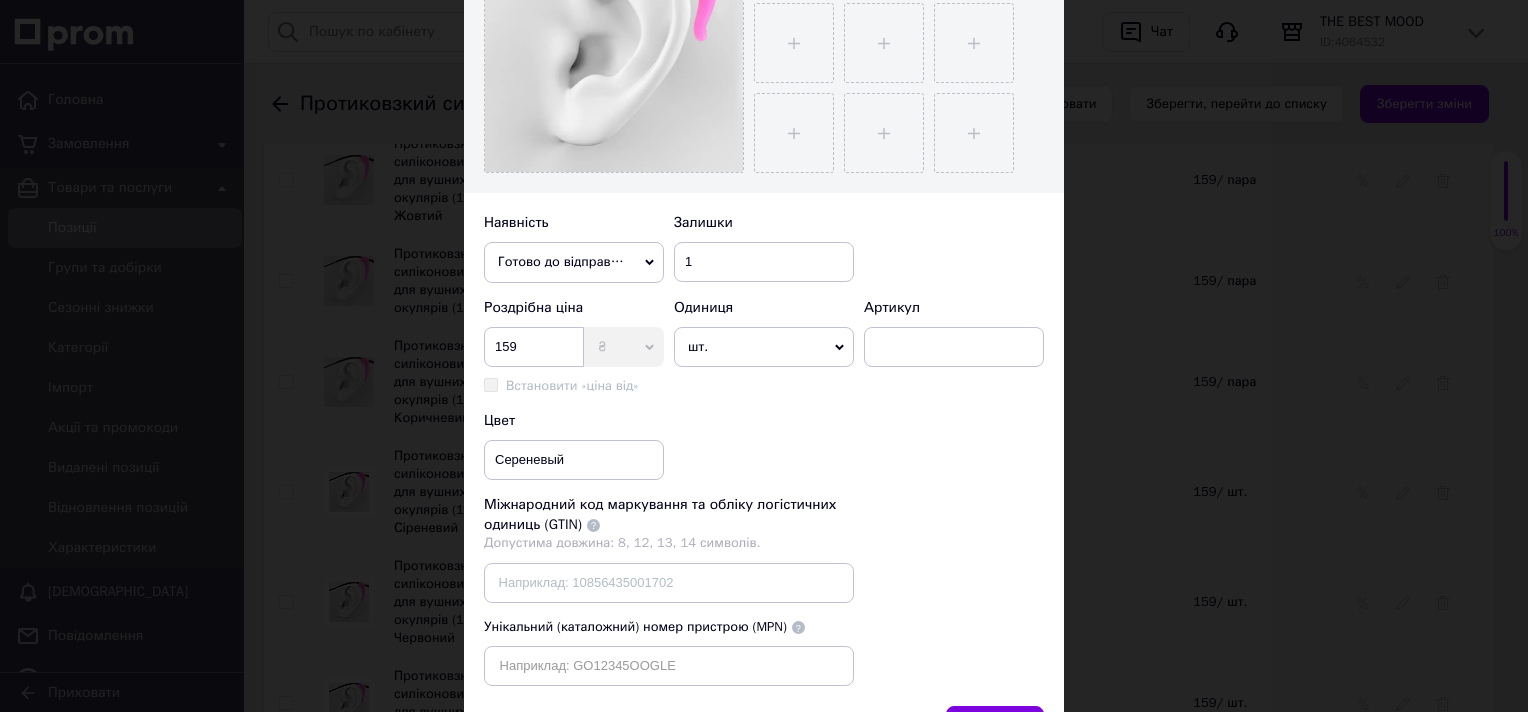 scroll, scrollTop: 500, scrollLeft: 0, axis: vertical 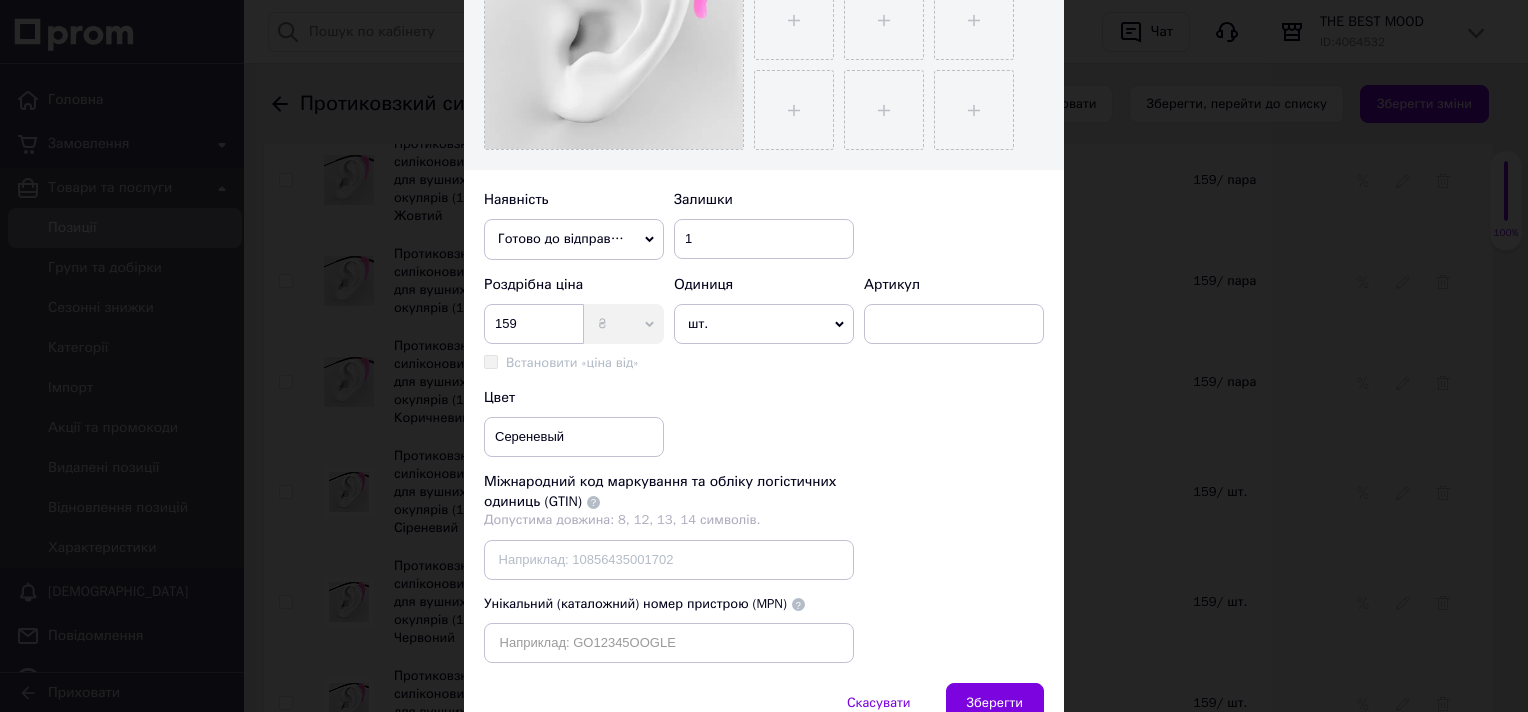 click on "шт." at bounding box center (764, 324) 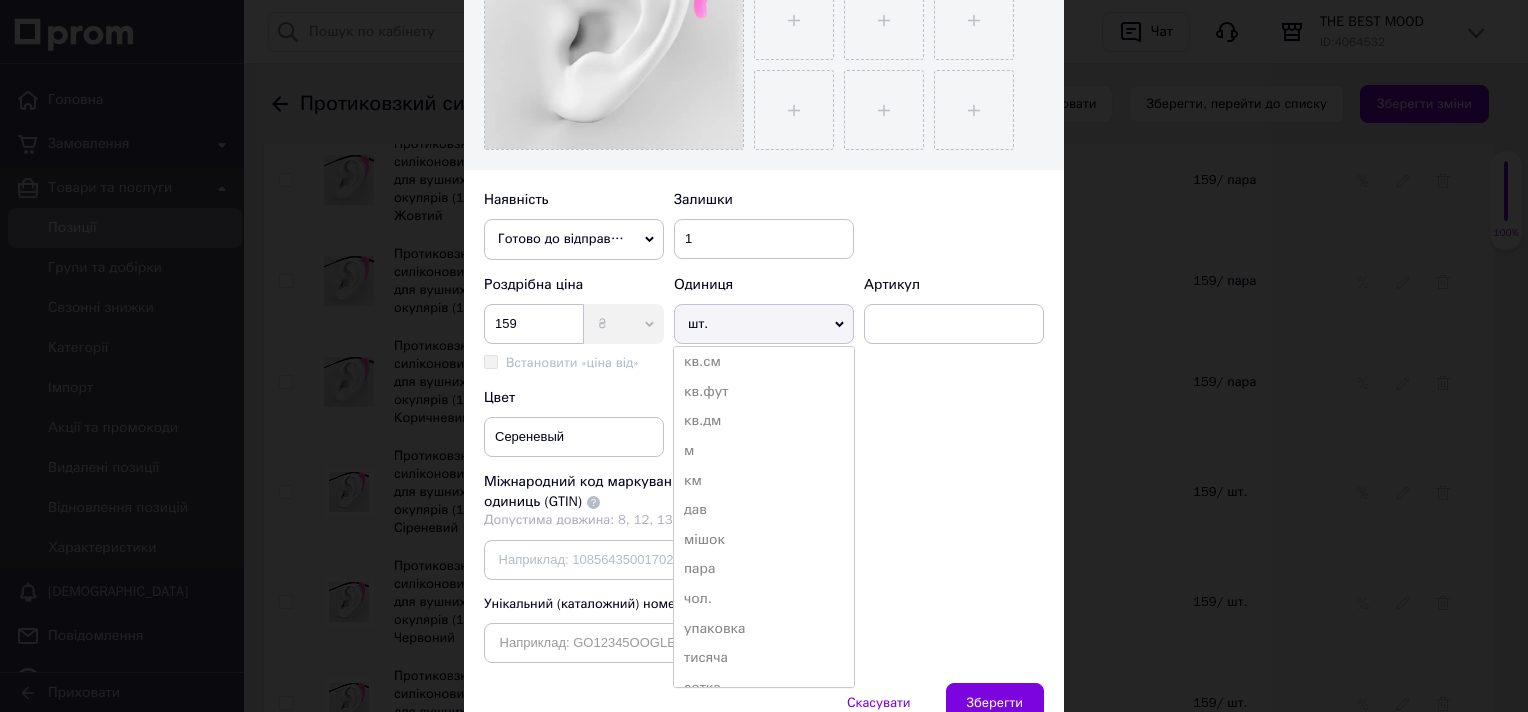 scroll, scrollTop: 300, scrollLeft: 0, axis: vertical 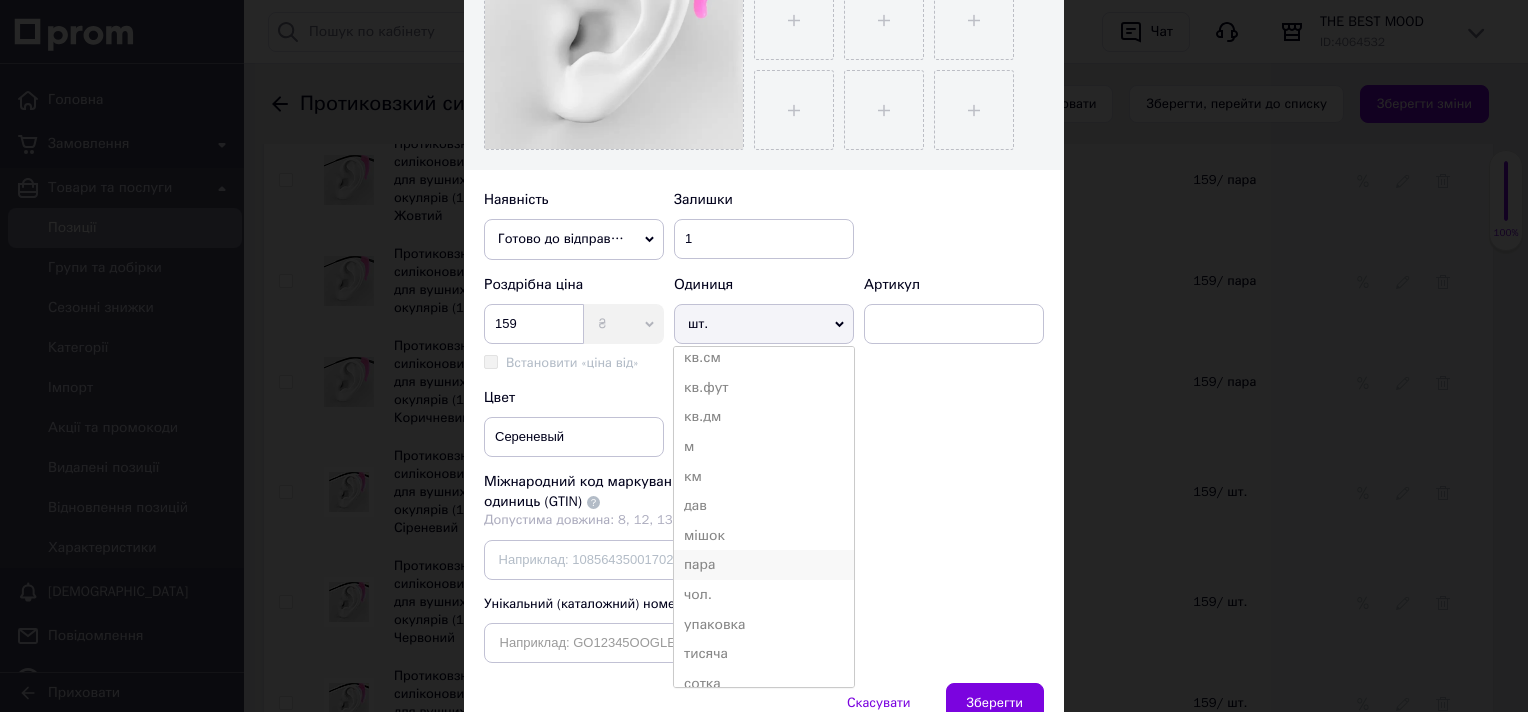 click on "пара" at bounding box center (764, 565) 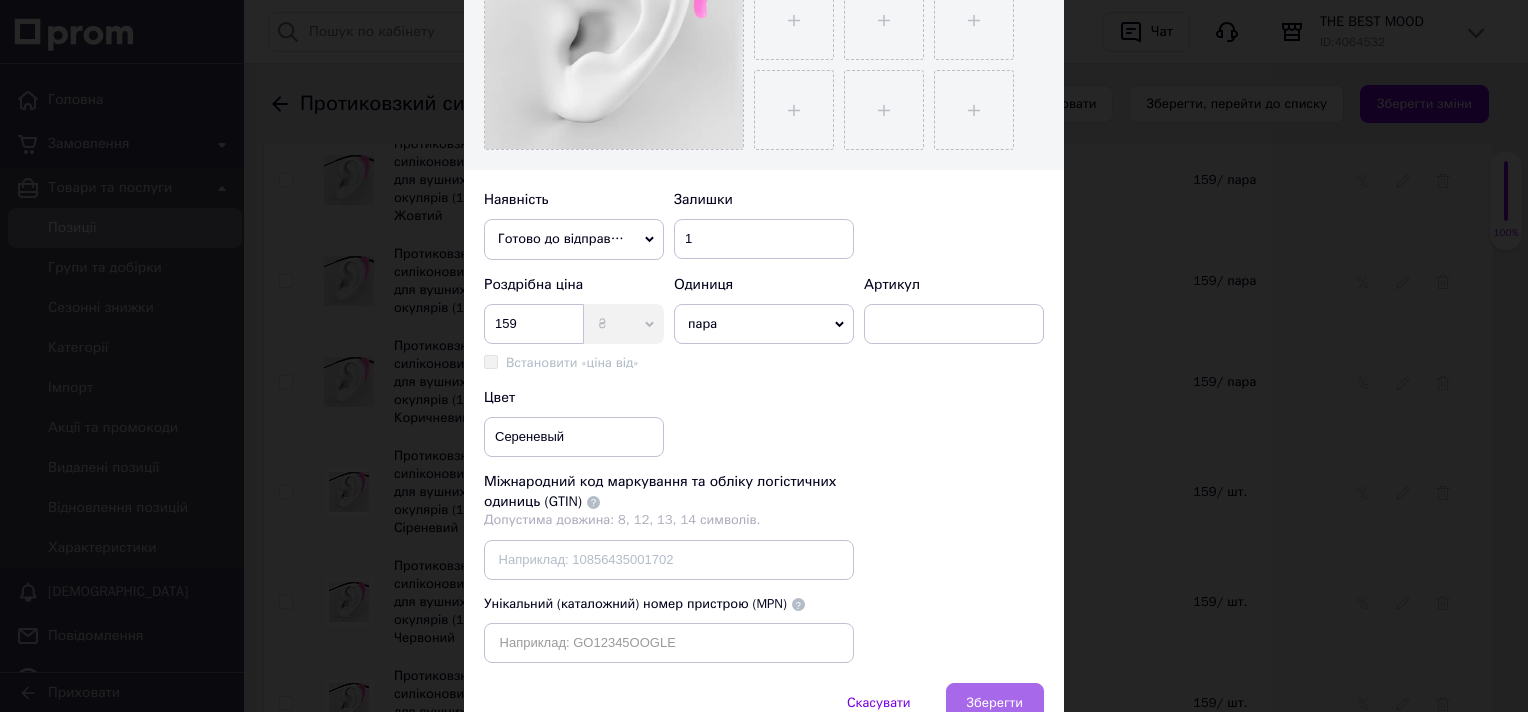 click on "Зберегти" at bounding box center (995, 703) 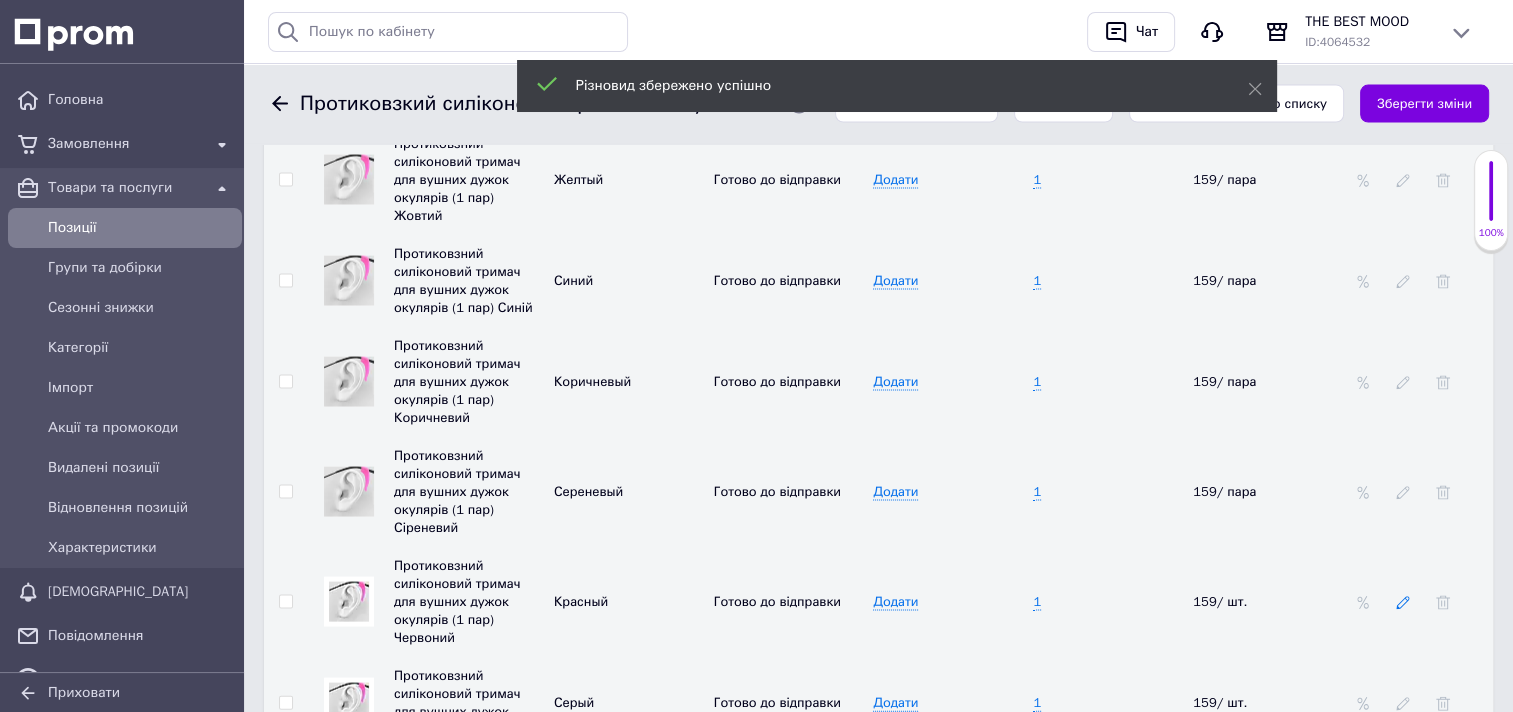 click 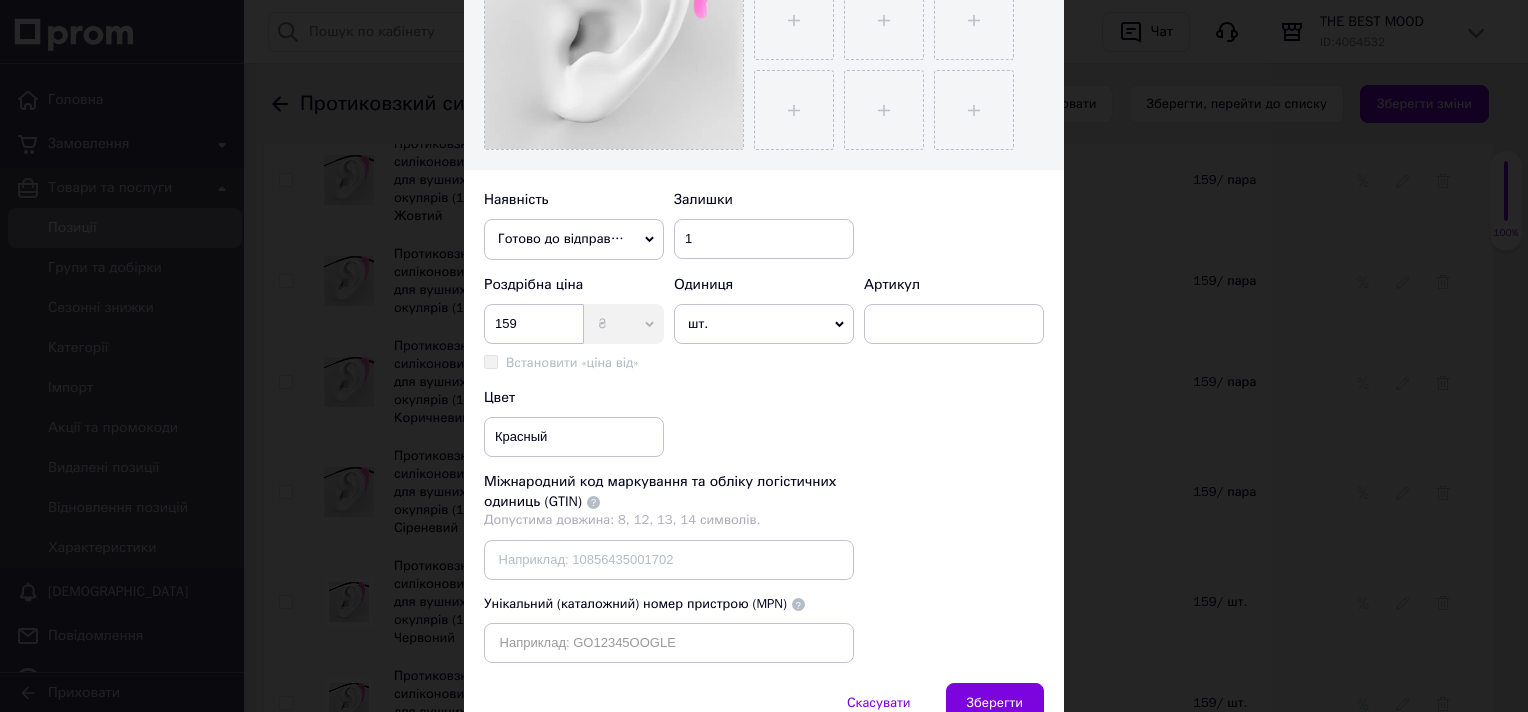 scroll, scrollTop: 598, scrollLeft: 0, axis: vertical 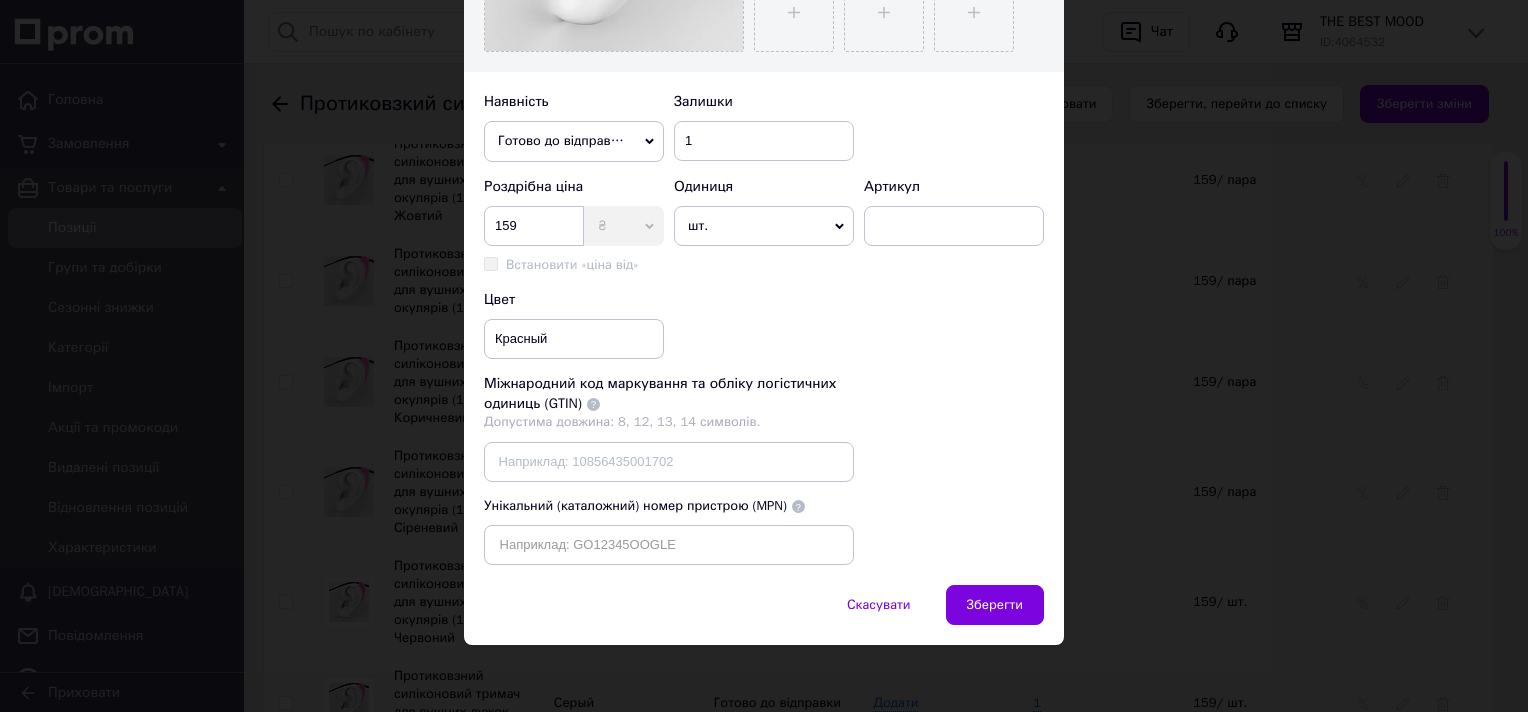 click on "шт." at bounding box center (764, 226) 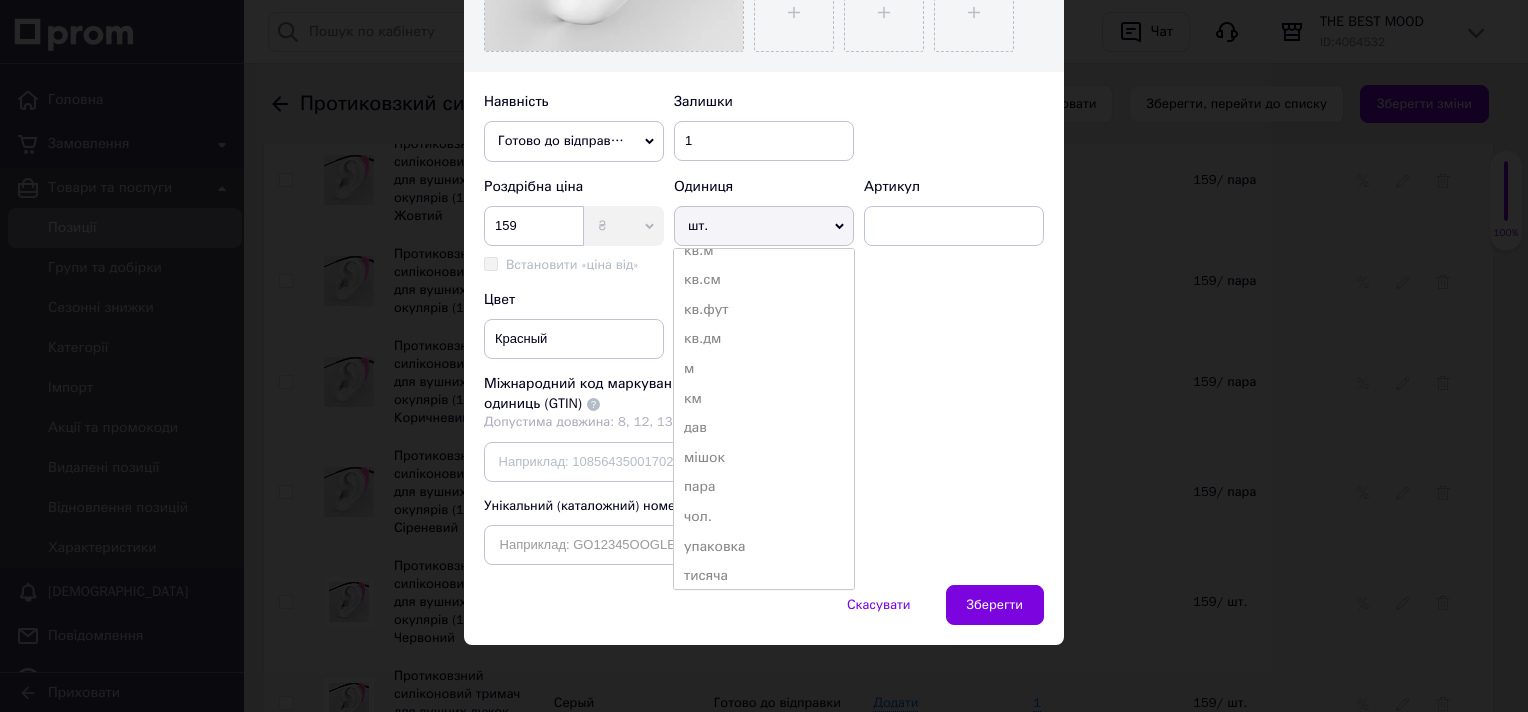 scroll, scrollTop: 300, scrollLeft: 0, axis: vertical 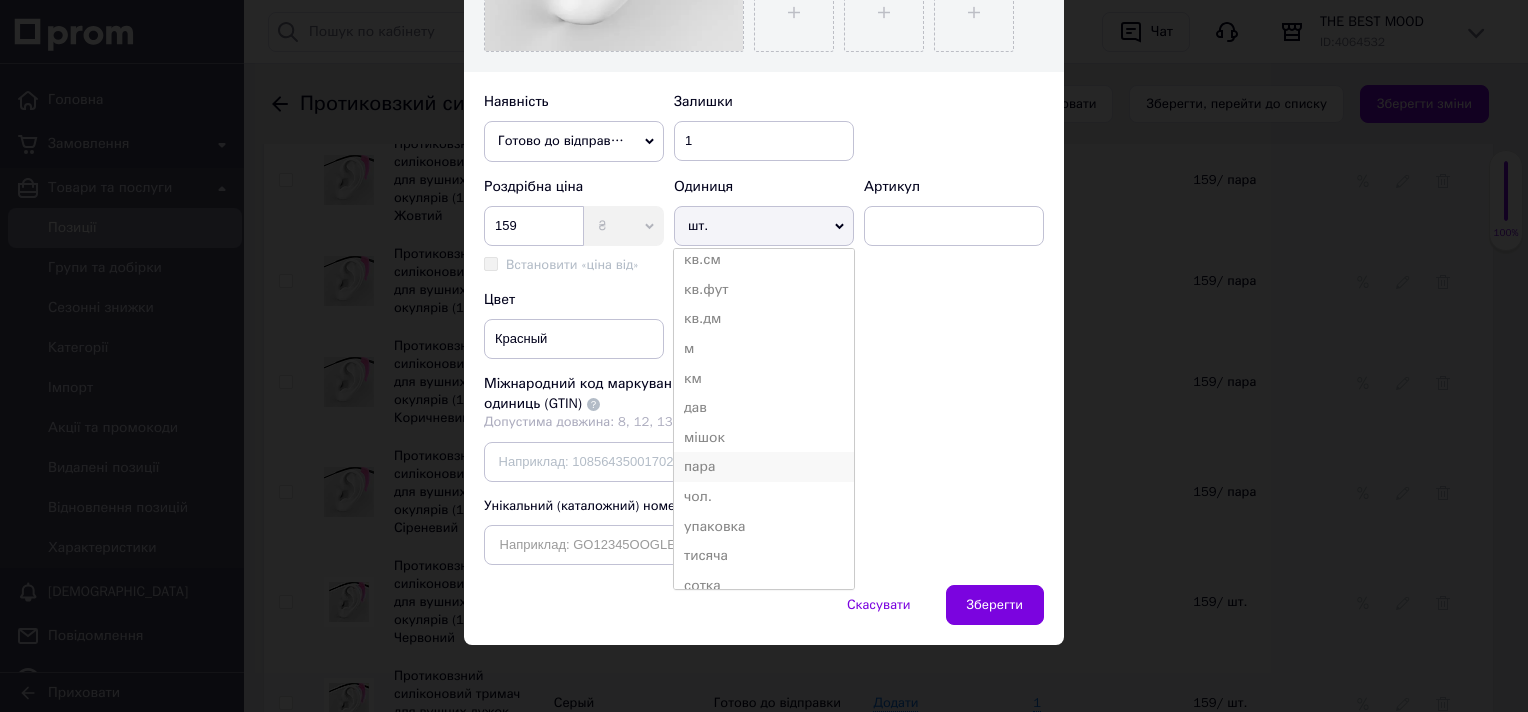 click on "пара" at bounding box center (764, 467) 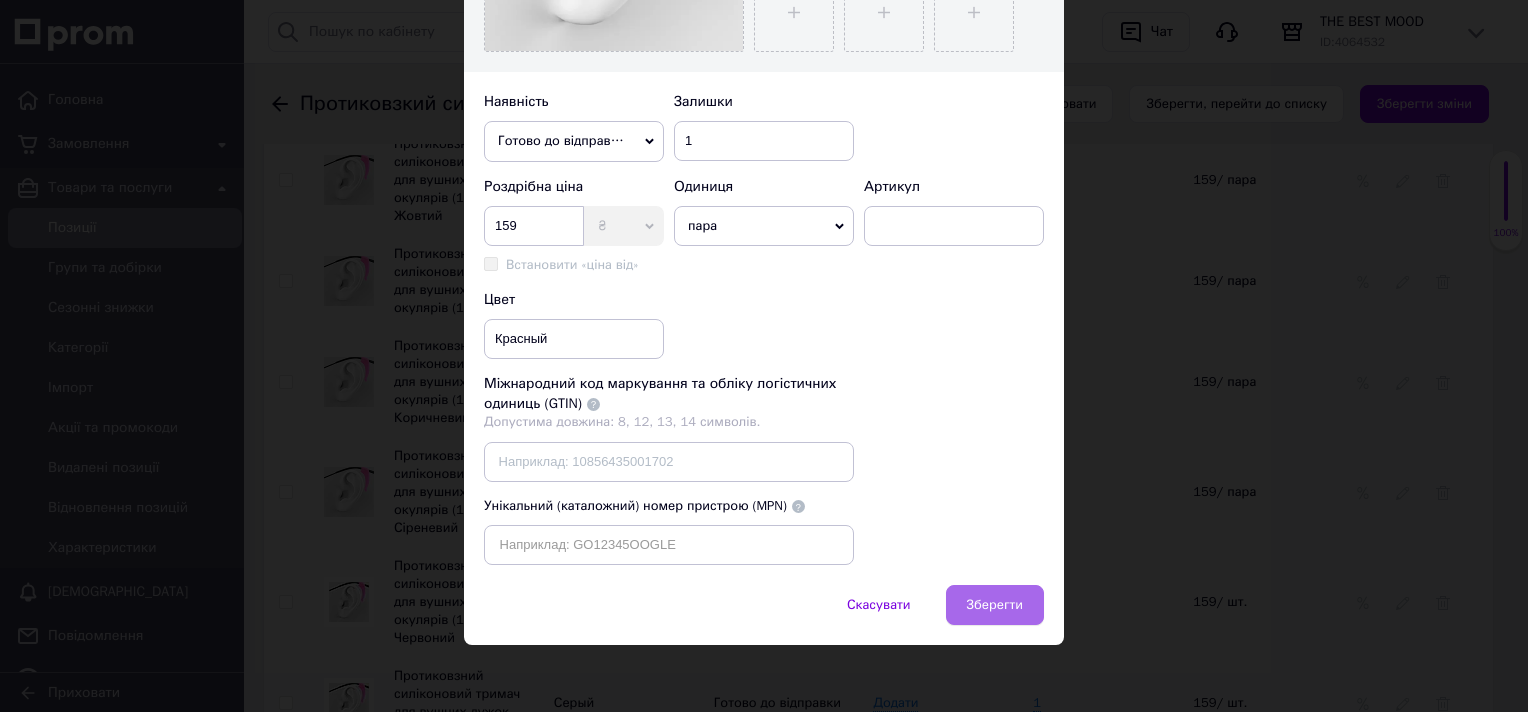 click on "Зберегти" at bounding box center [995, 605] 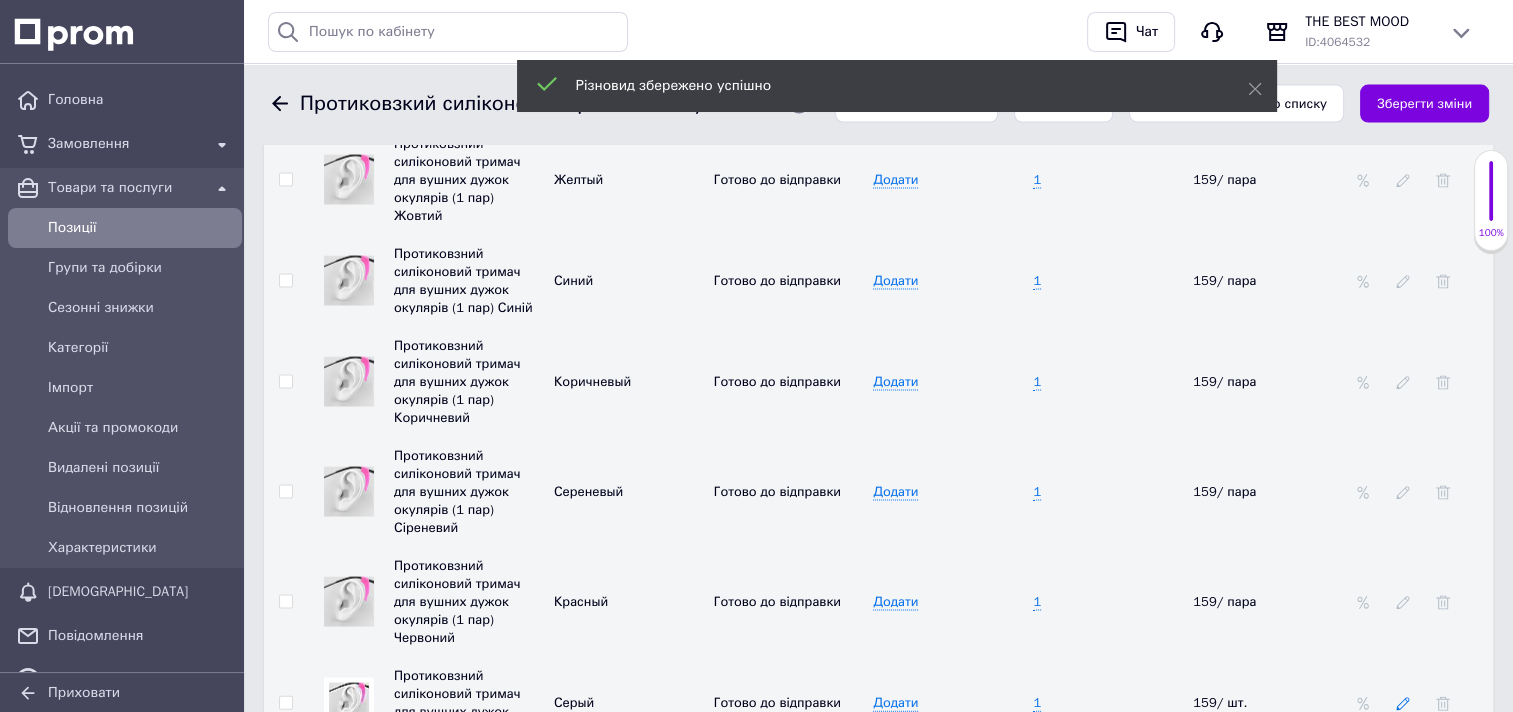 click 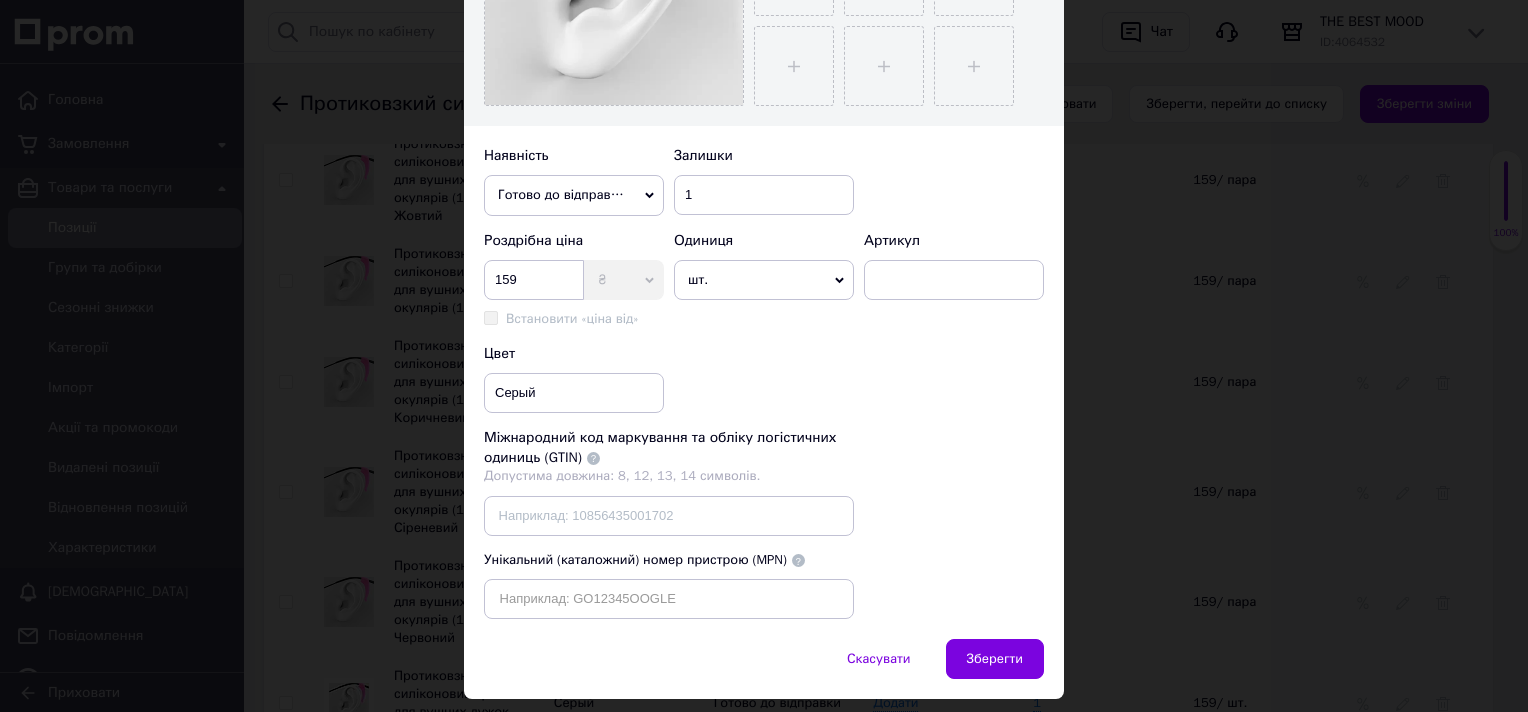 scroll, scrollTop: 598, scrollLeft: 0, axis: vertical 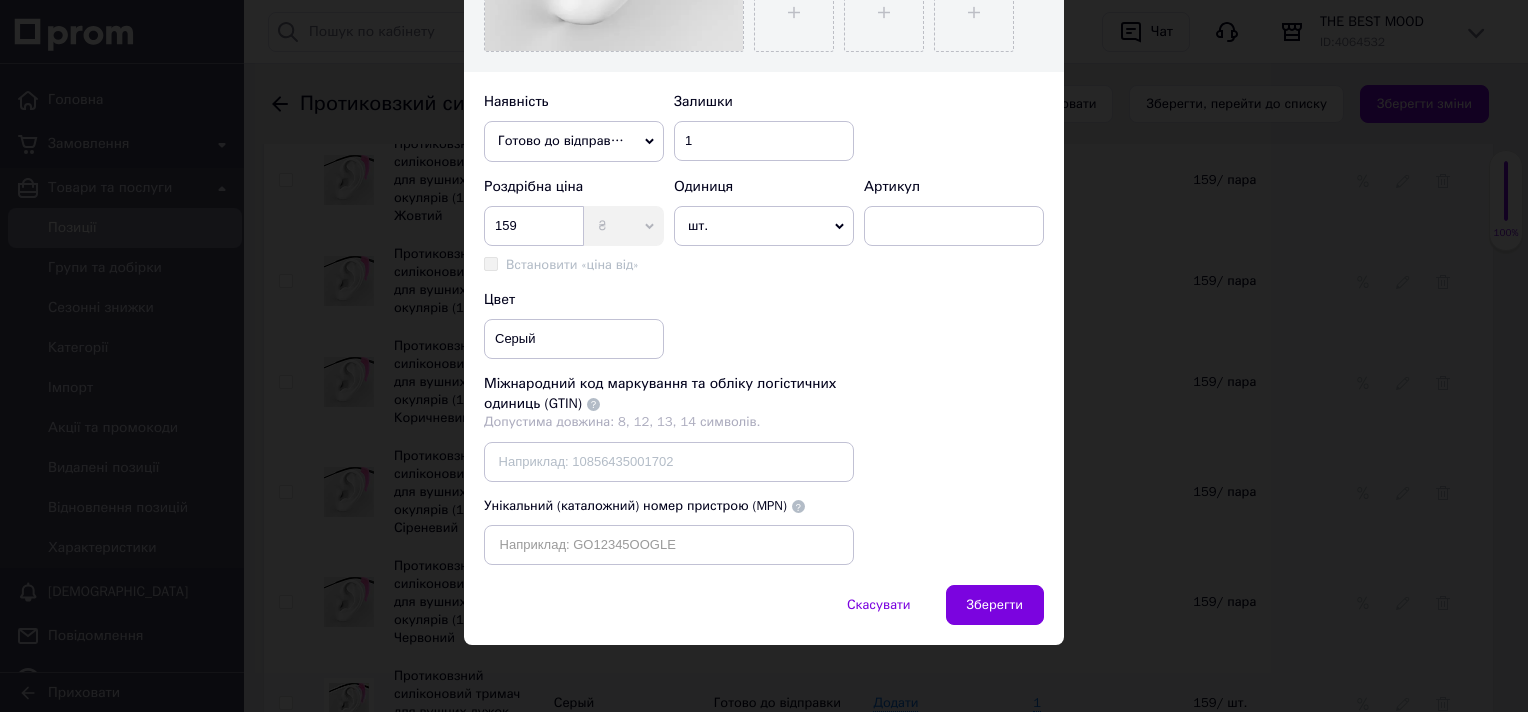 click on "шт." at bounding box center (764, 226) 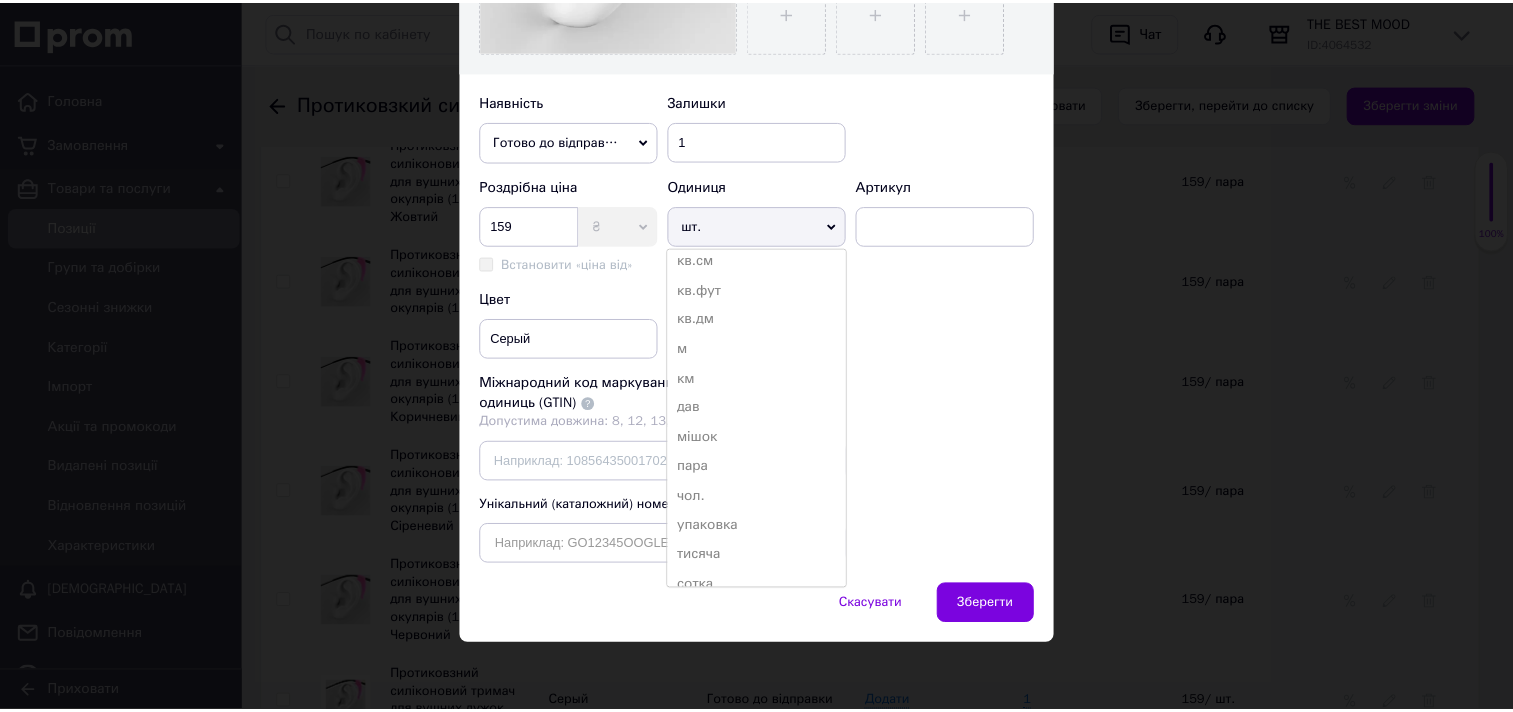 scroll, scrollTop: 400, scrollLeft: 0, axis: vertical 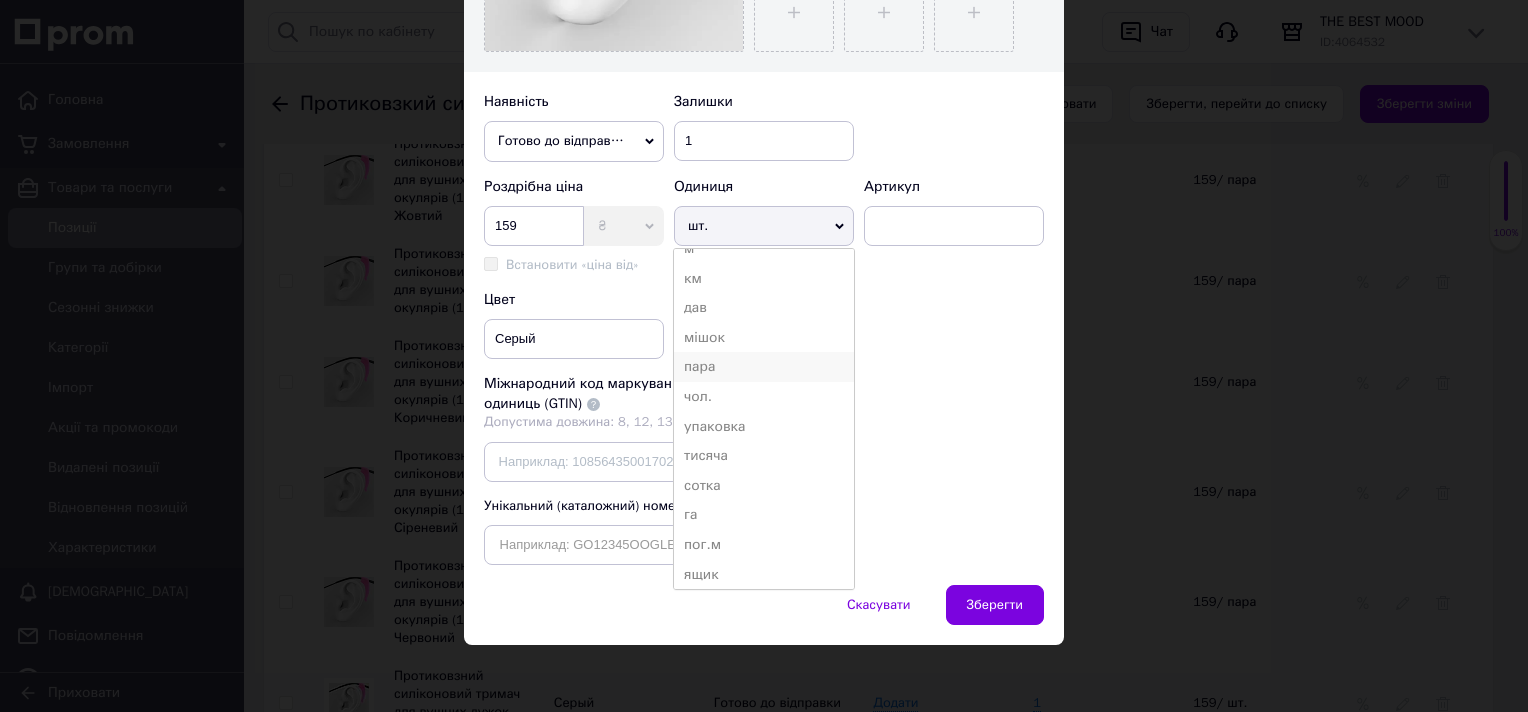 click on "пара" at bounding box center [764, 367] 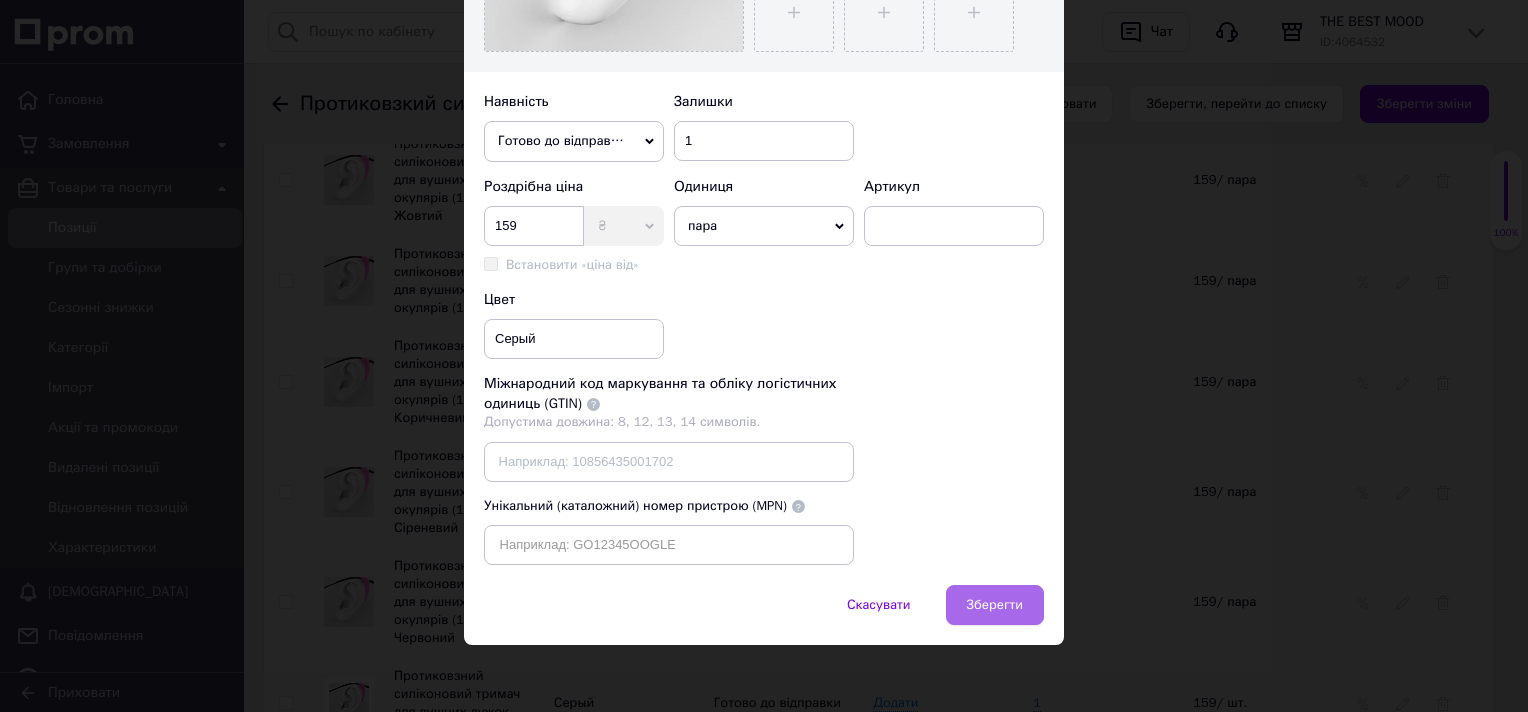 click on "Зберегти" at bounding box center (995, 605) 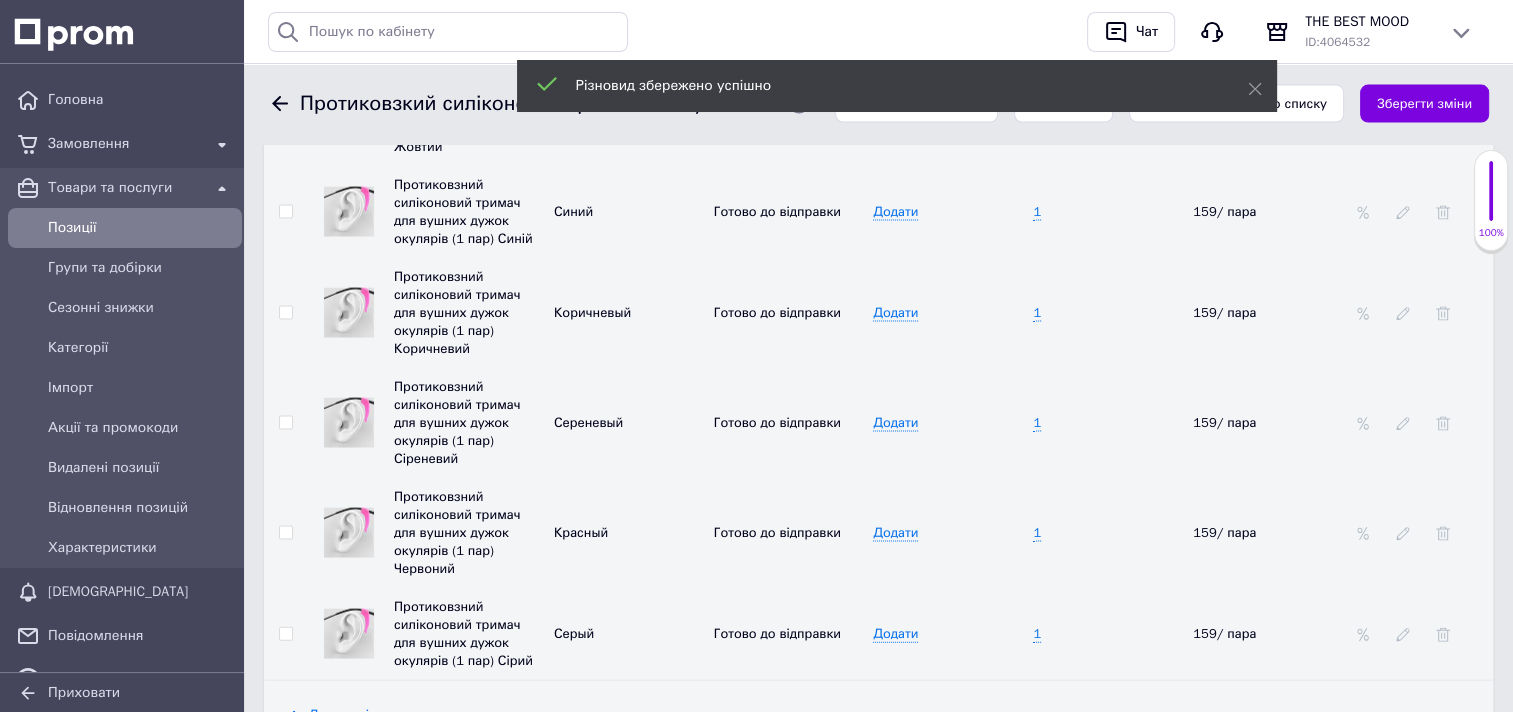 scroll, scrollTop: 4131, scrollLeft: 0, axis: vertical 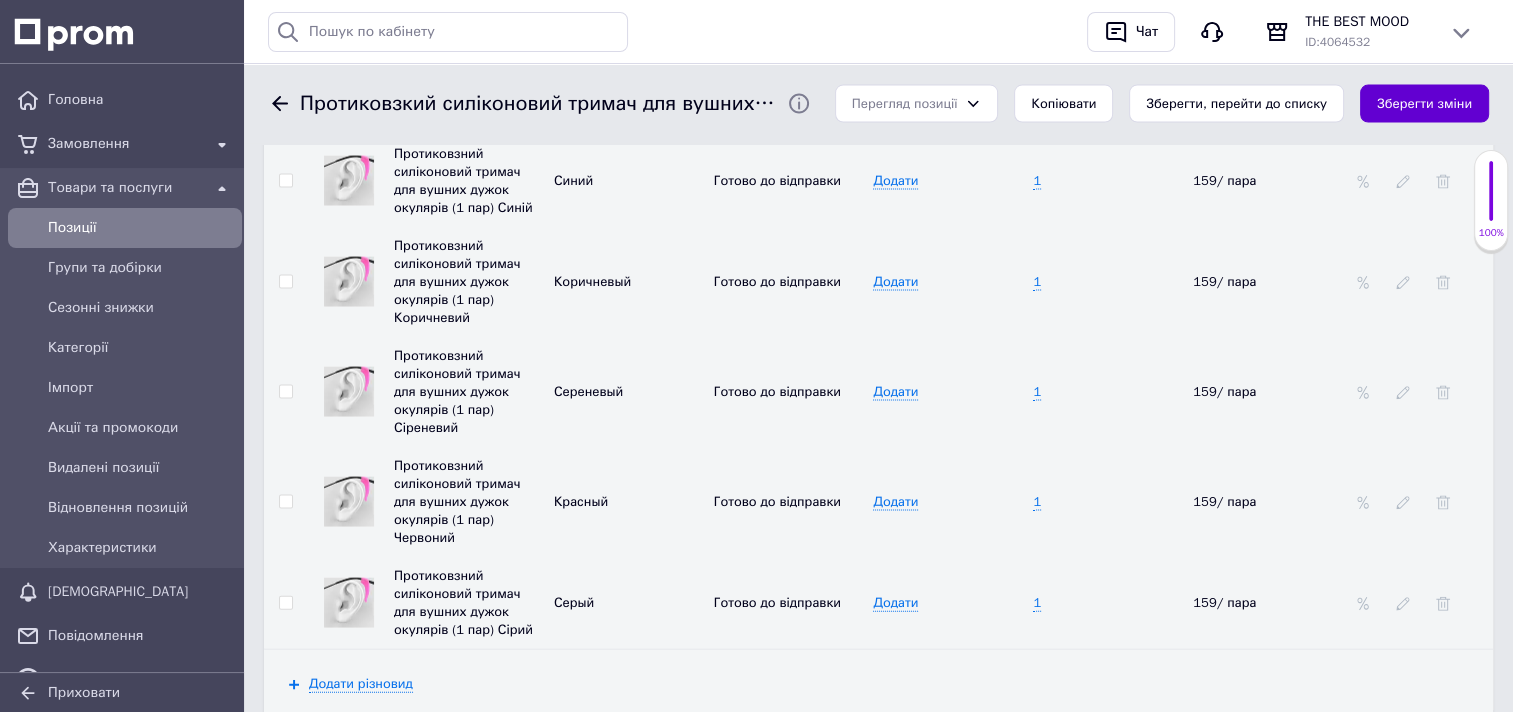 click on "Зберегти зміни" at bounding box center [1424, 104] 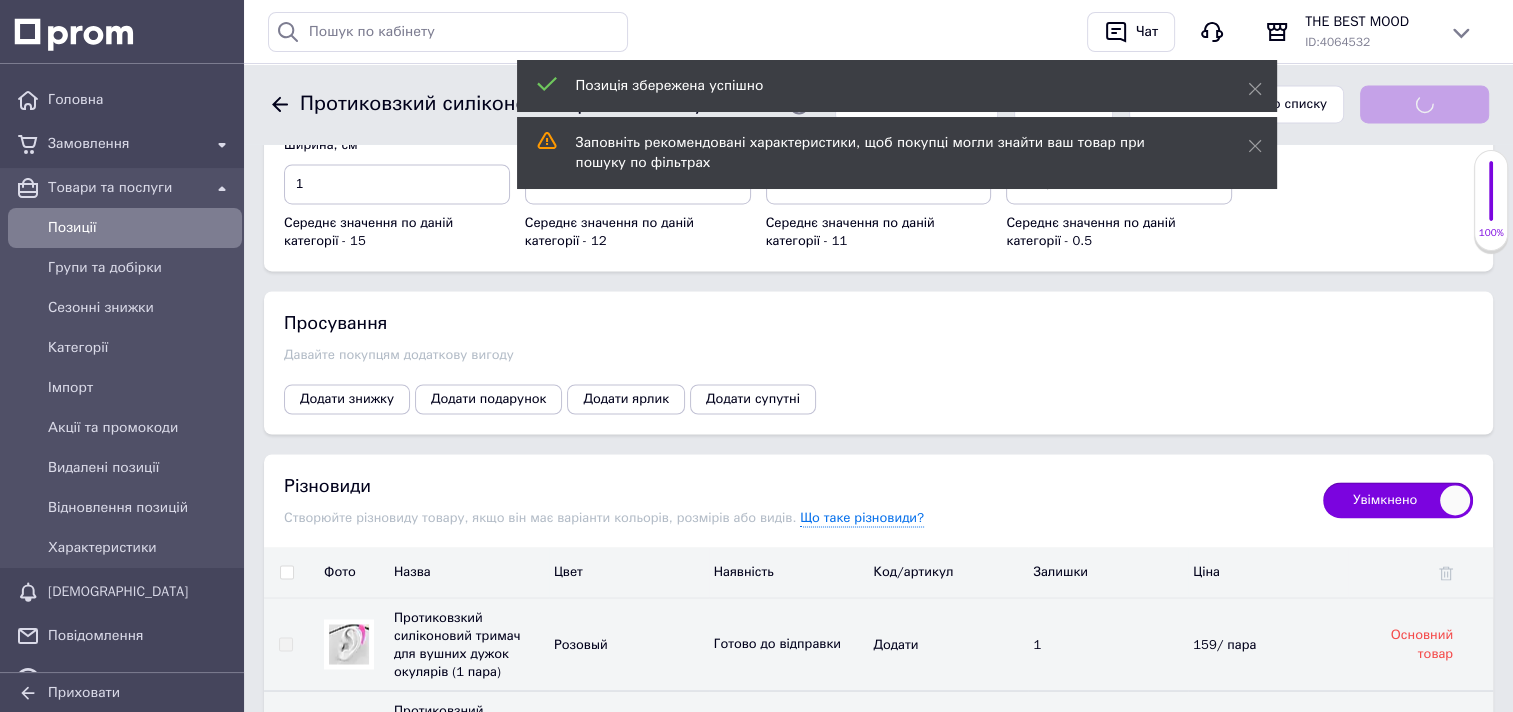 scroll, scrollTop: 3131, scrollLeft: 0, axis: vertical 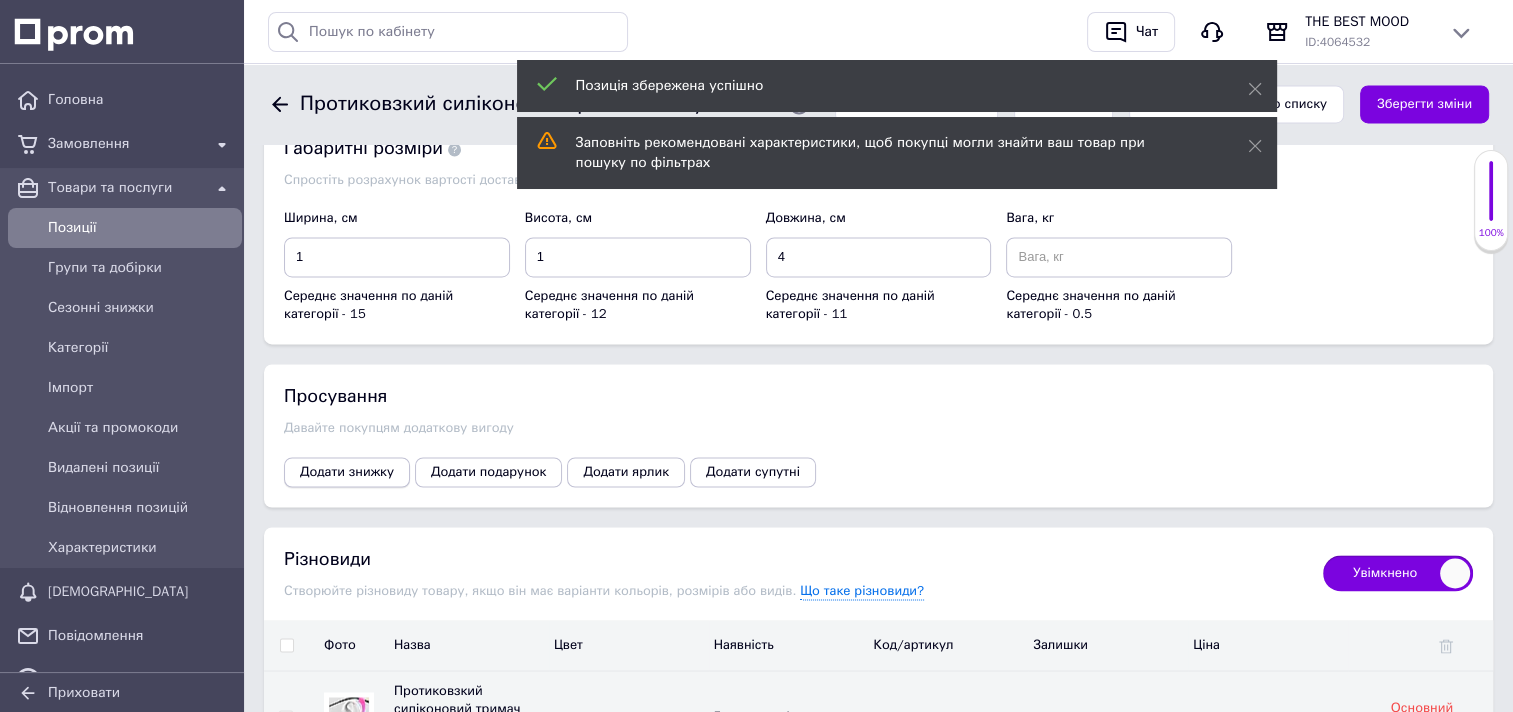 click on "Додати знижку" at bounding box center (347, 472) 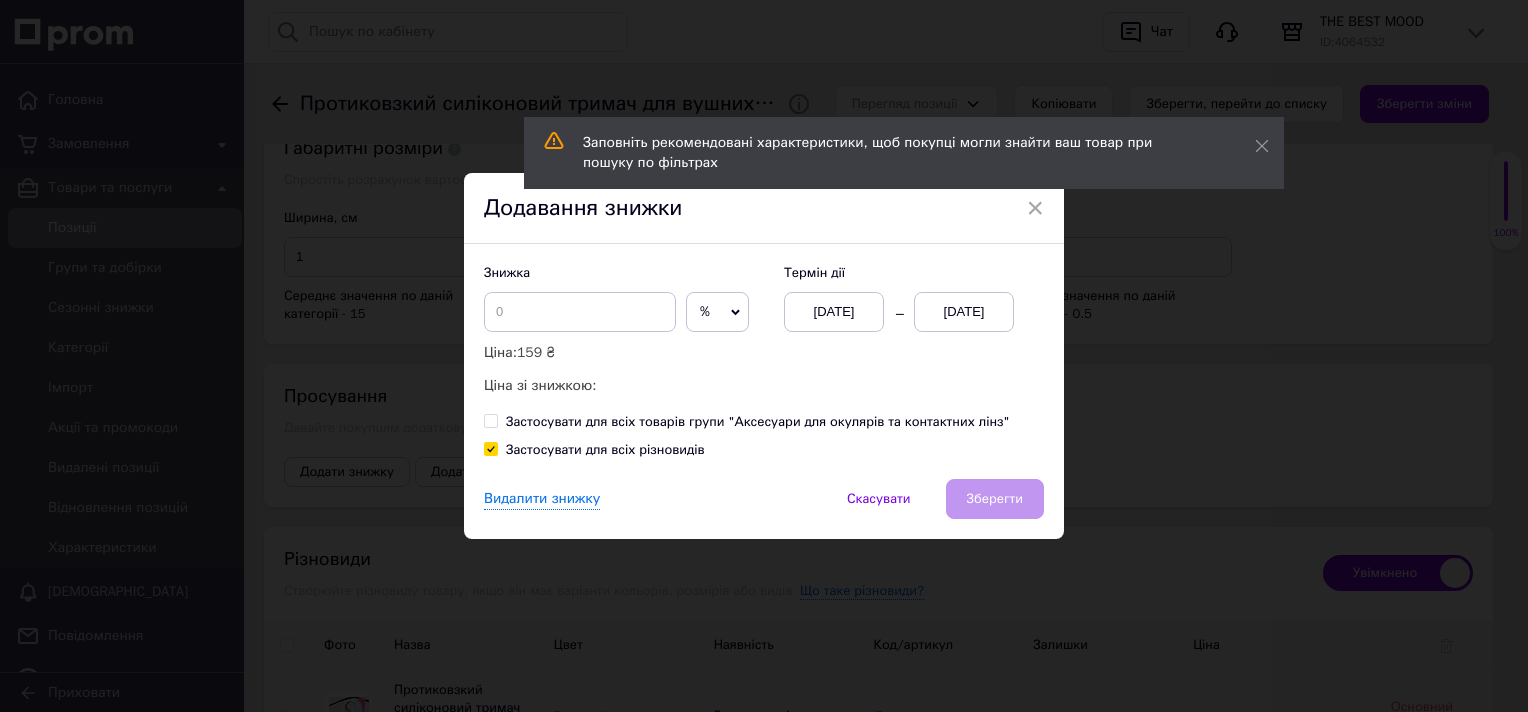 click 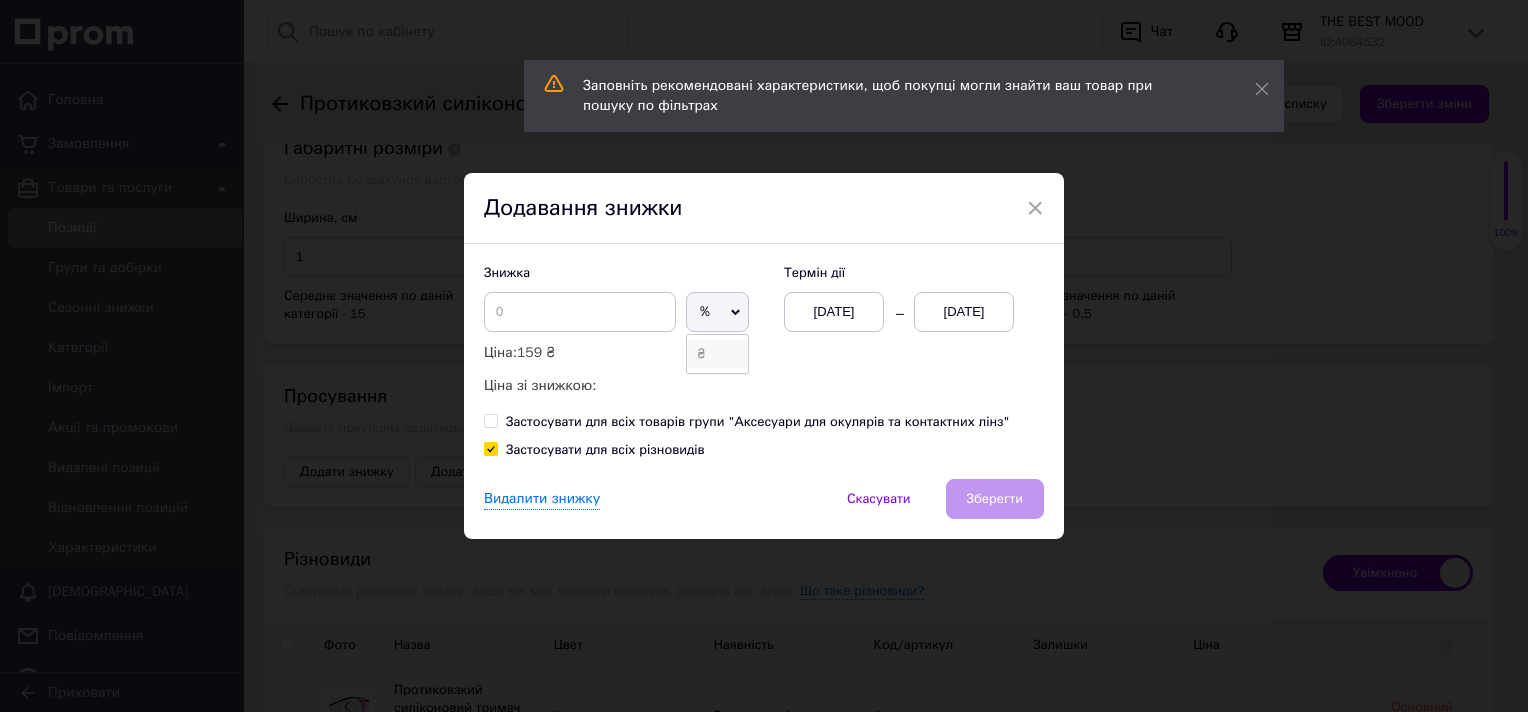 click on "₴" at bounding box center (717, 354) 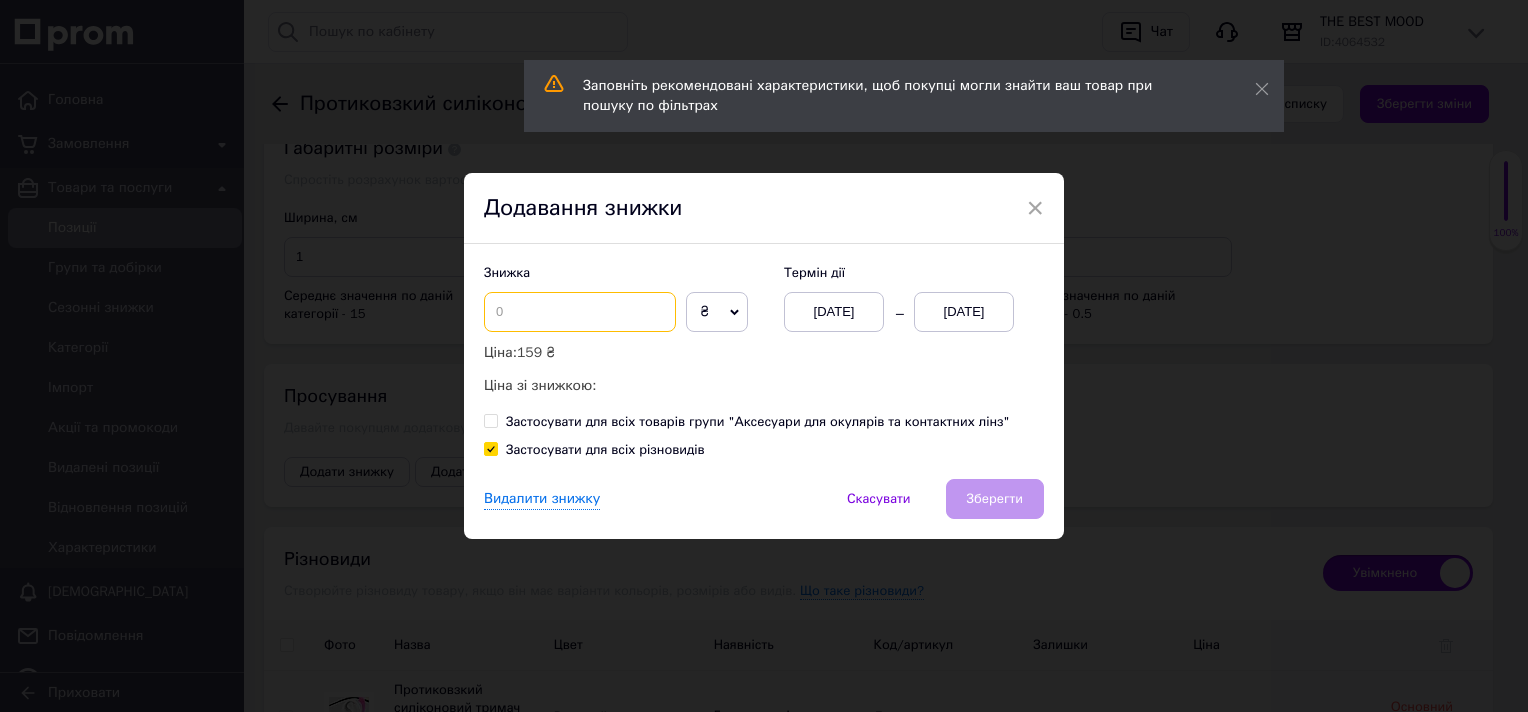 click at bounding box center (580, 312) 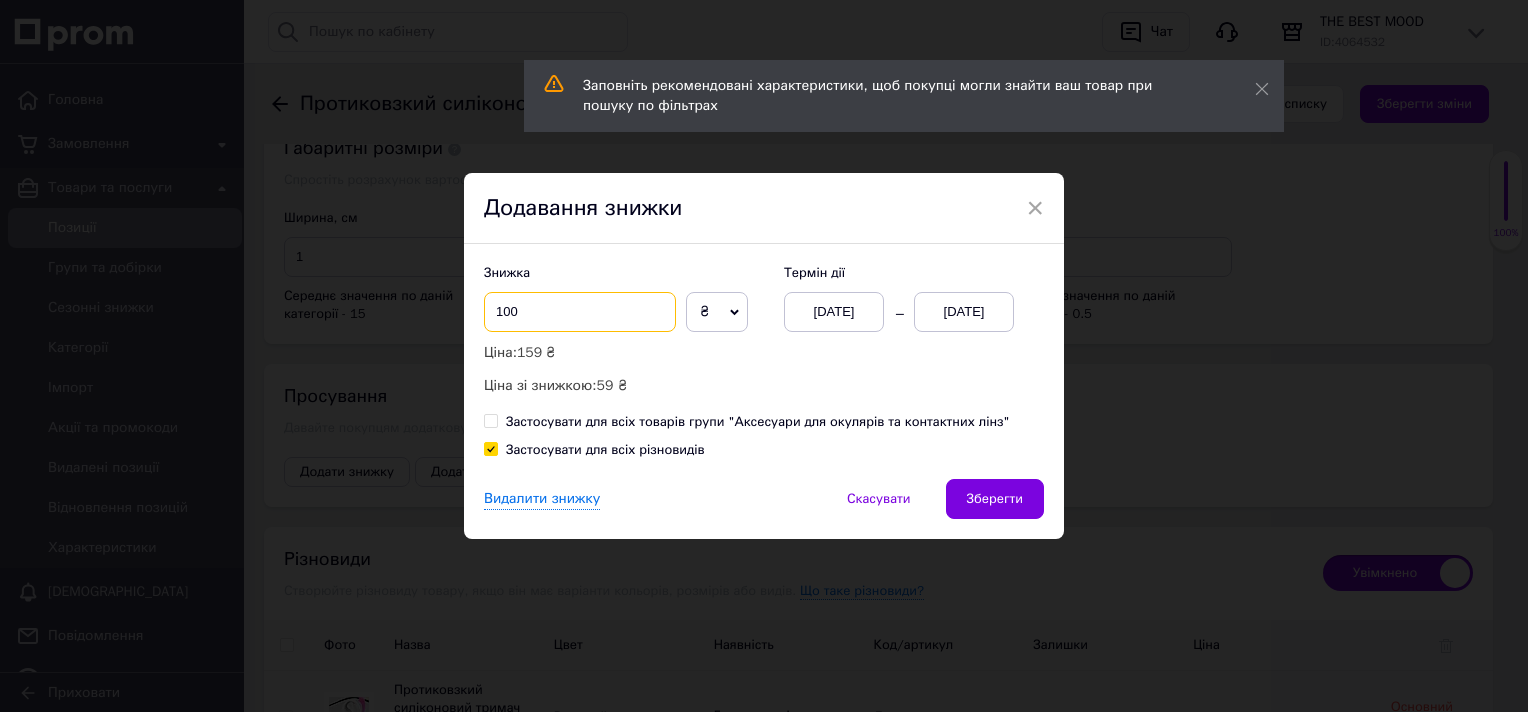 type on "100" 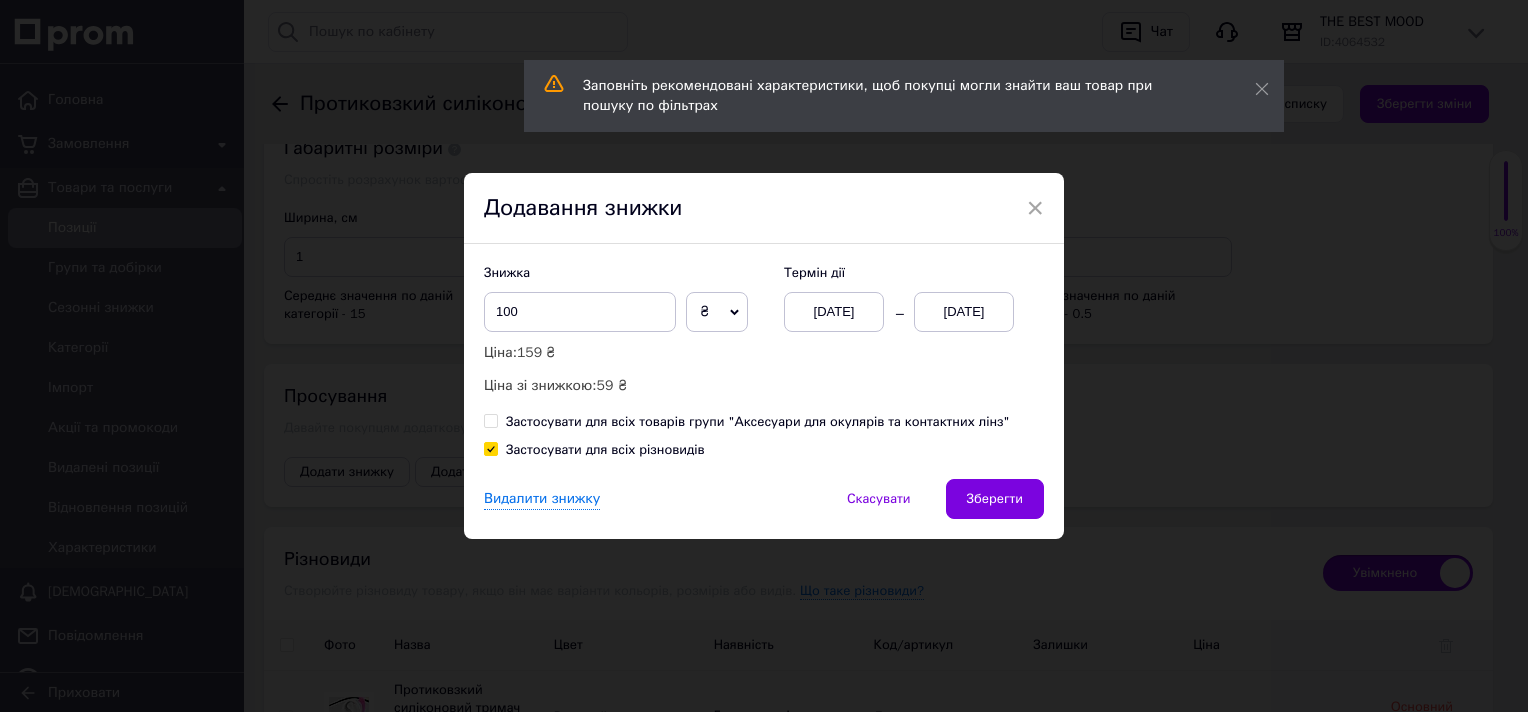 click on "[DATE]" at bounding box center (964, 312) 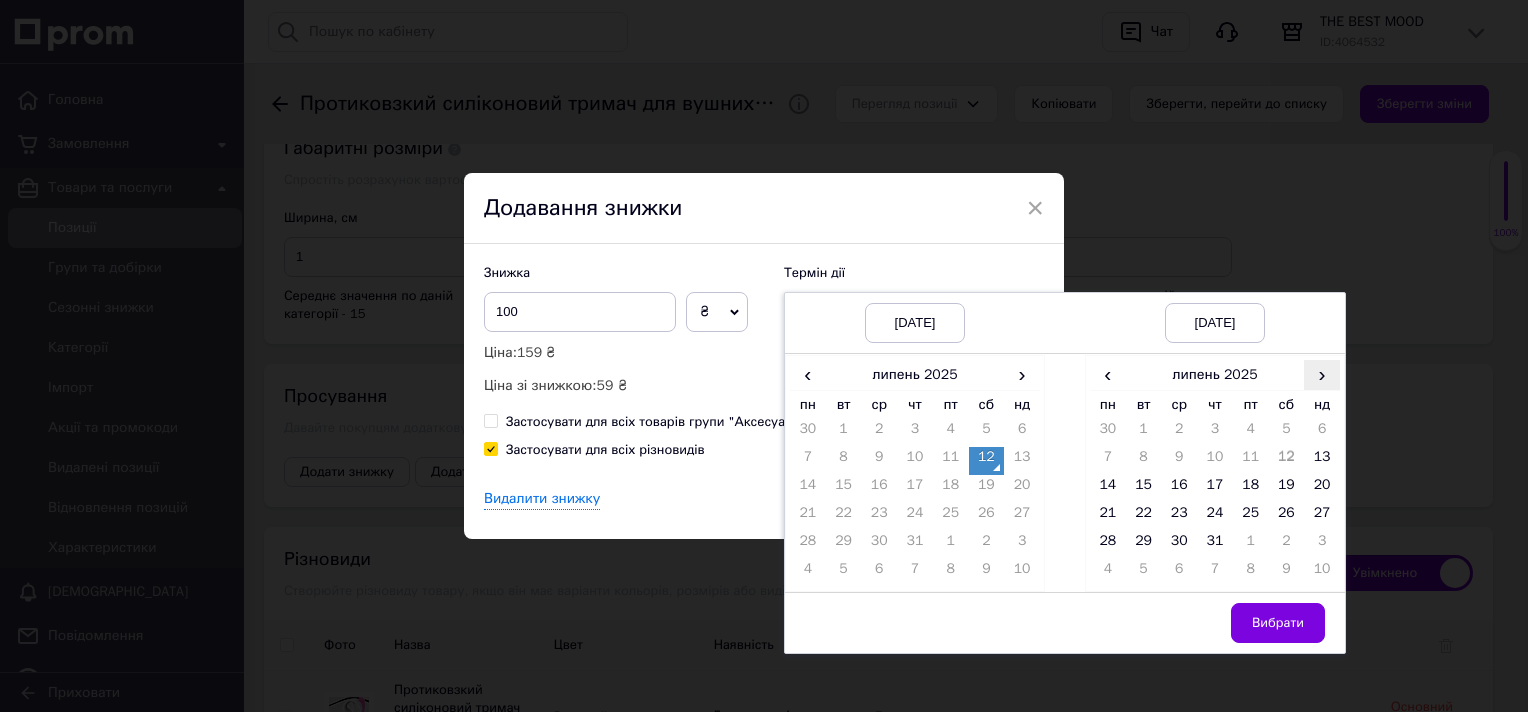 click on "›" at bounding box center (1322, 374) 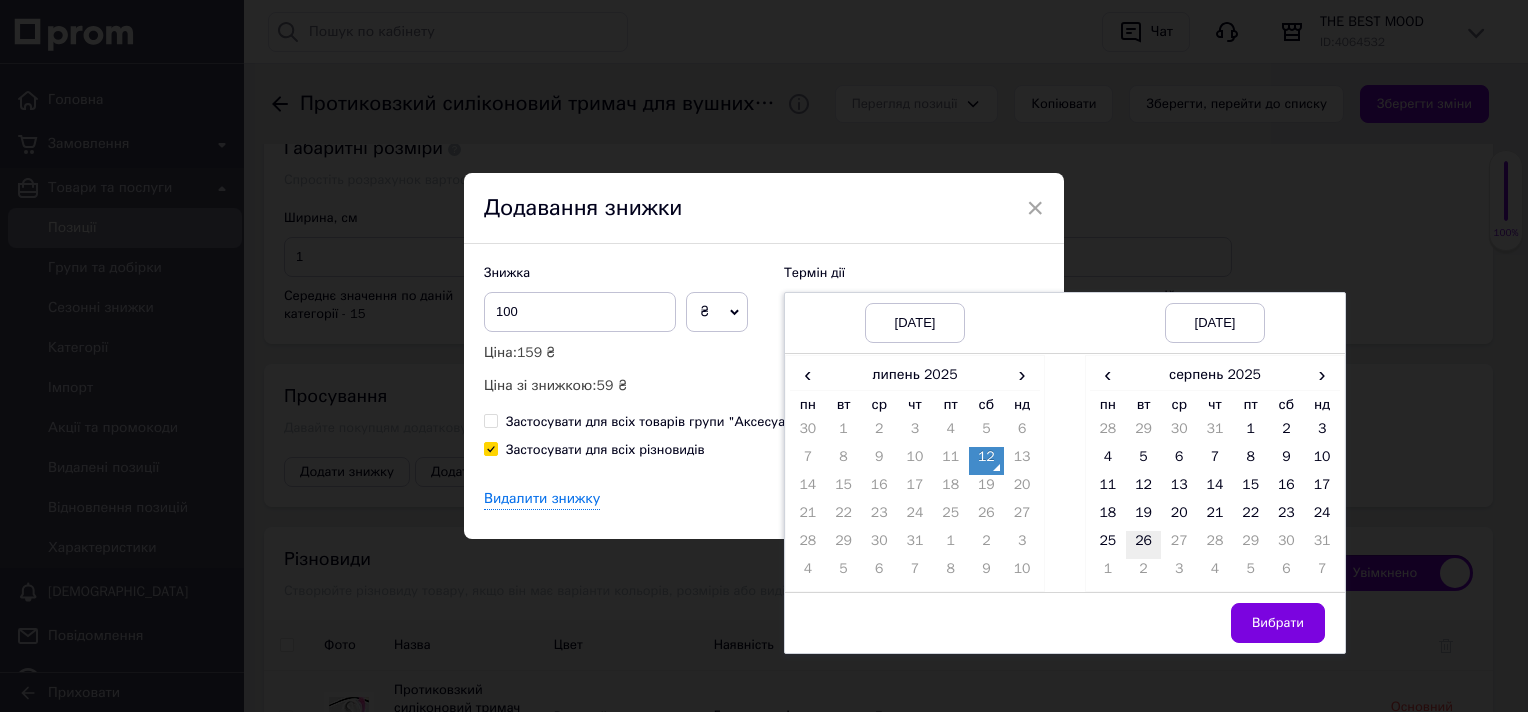 click on "26" at bounding box center [1144, 545] 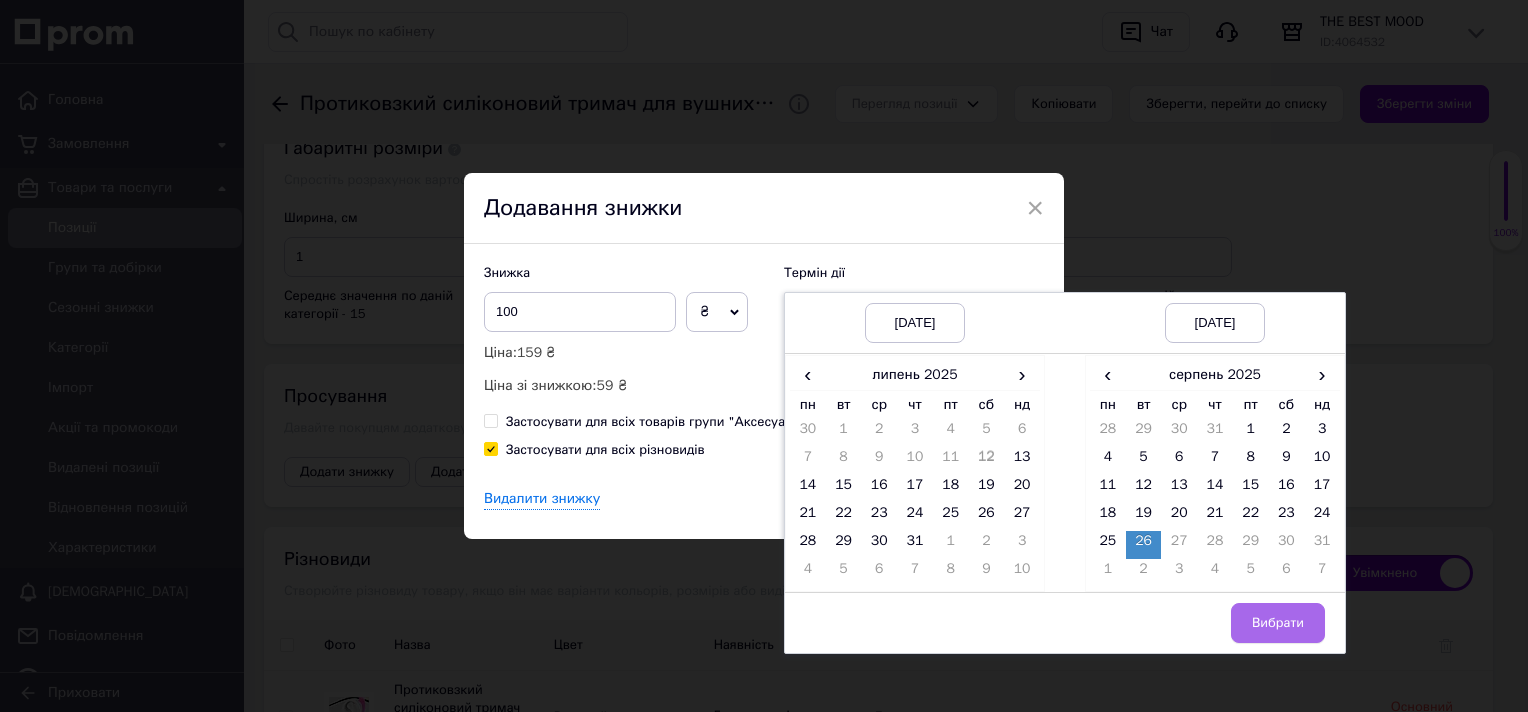 click on "Вибрати" at bounding box center (1278, 623) 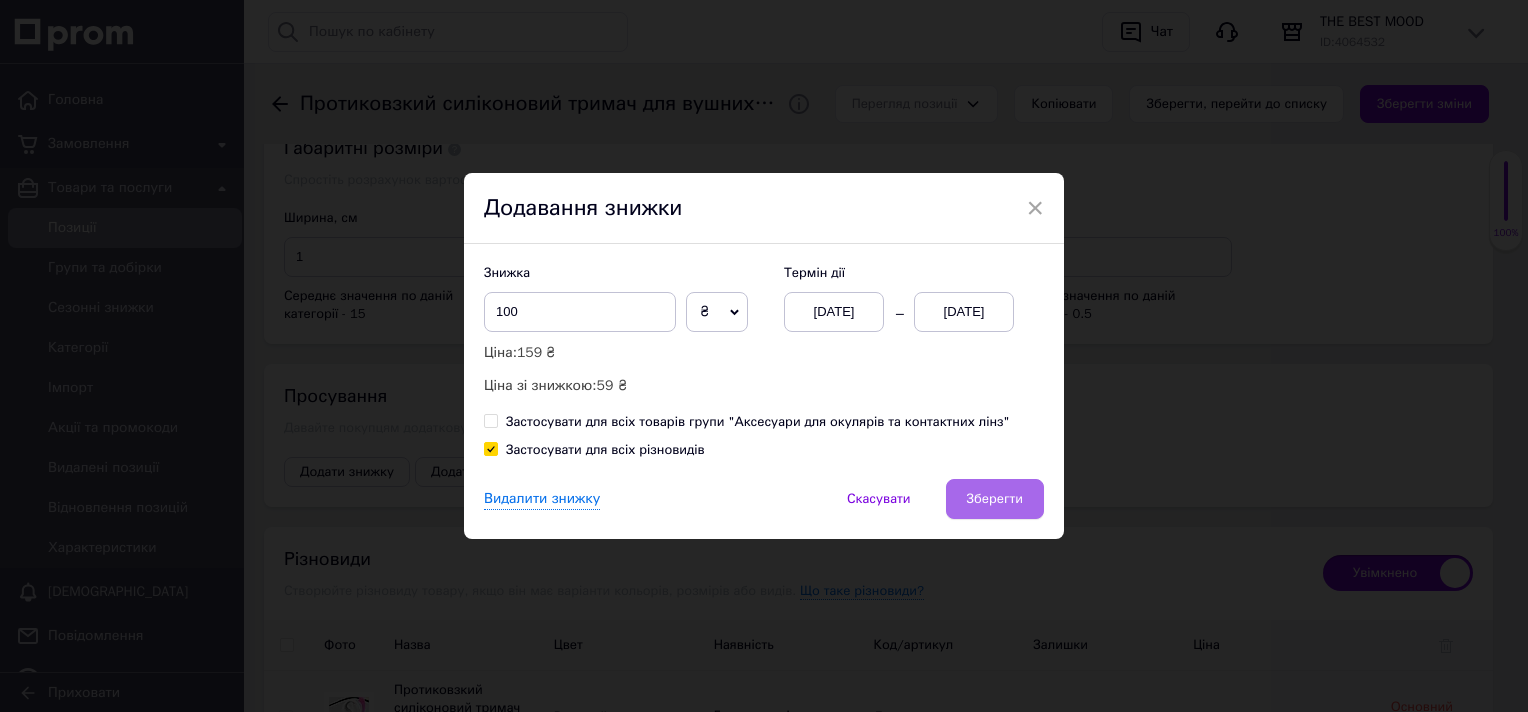 click on "Зберегти" at bounding box center [995, 499] 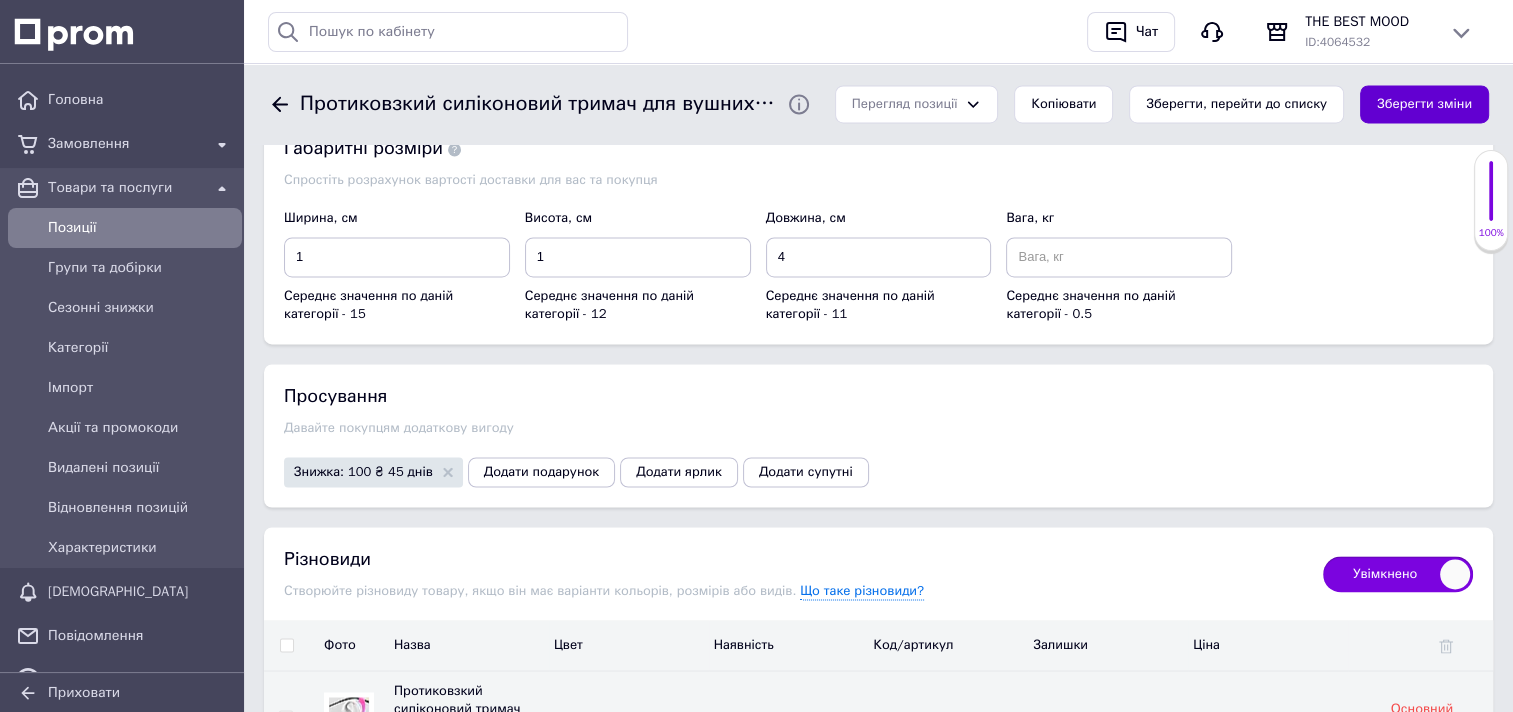 click on "Зберегти зміни" at bounding box center (1424, 104) 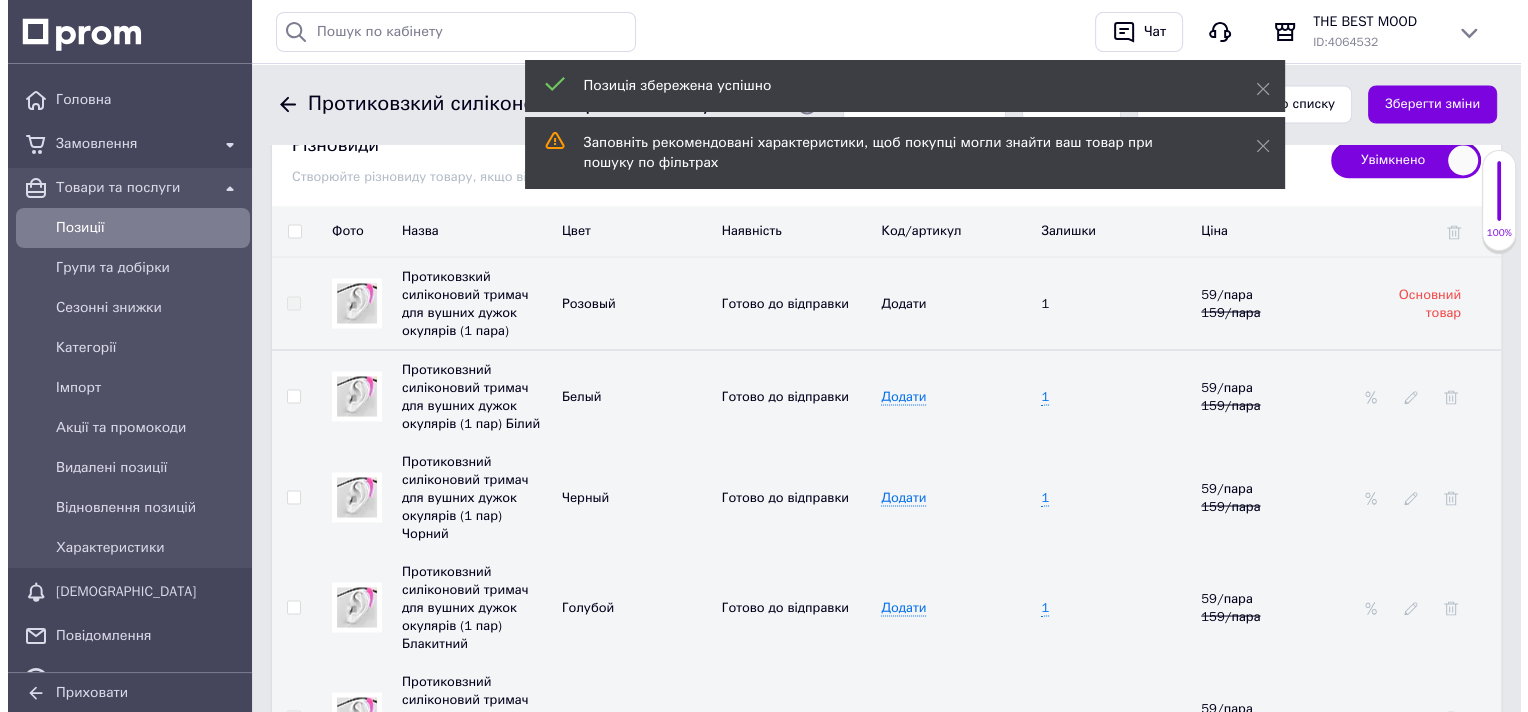scroll, scrollTop: 3631, scrollLeft: 0, axis: vertical 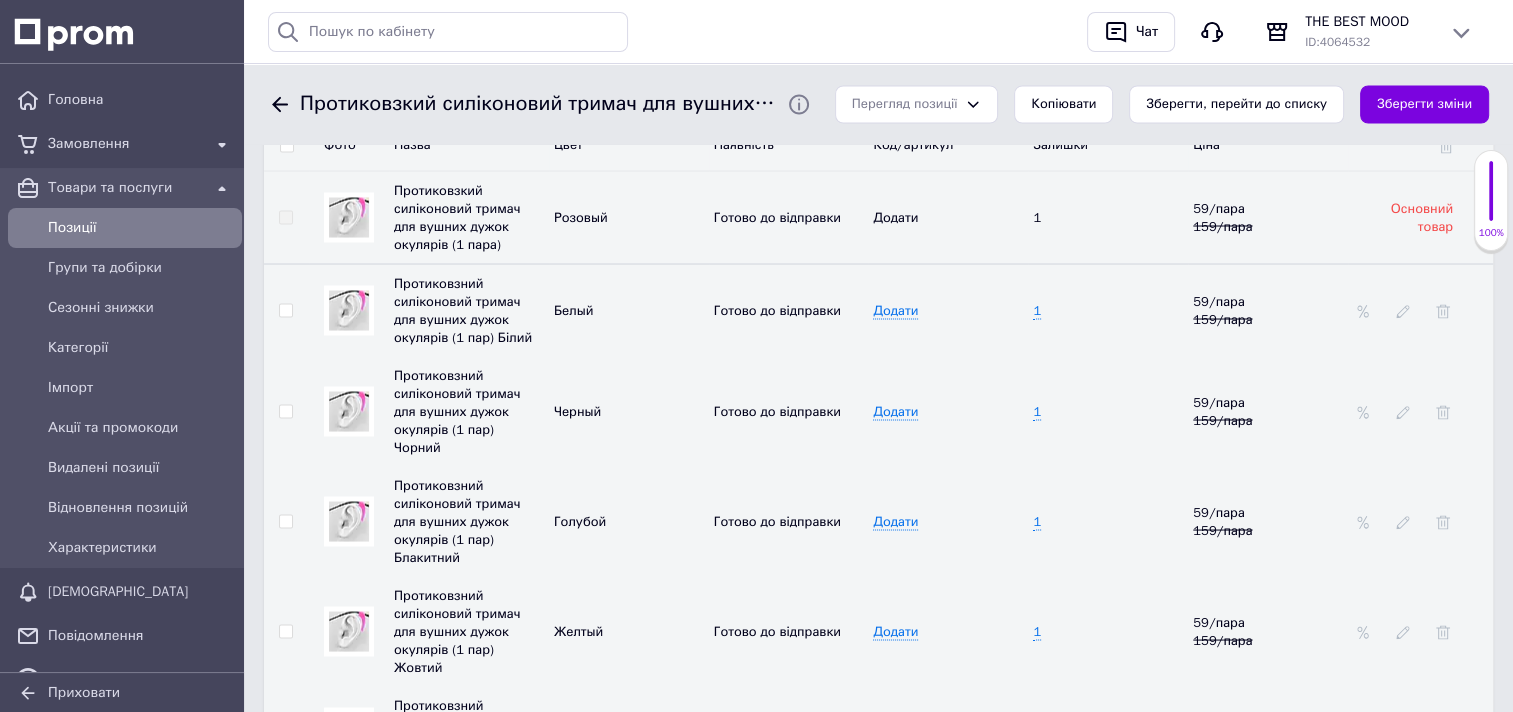 click at bounding box center (349, 411) 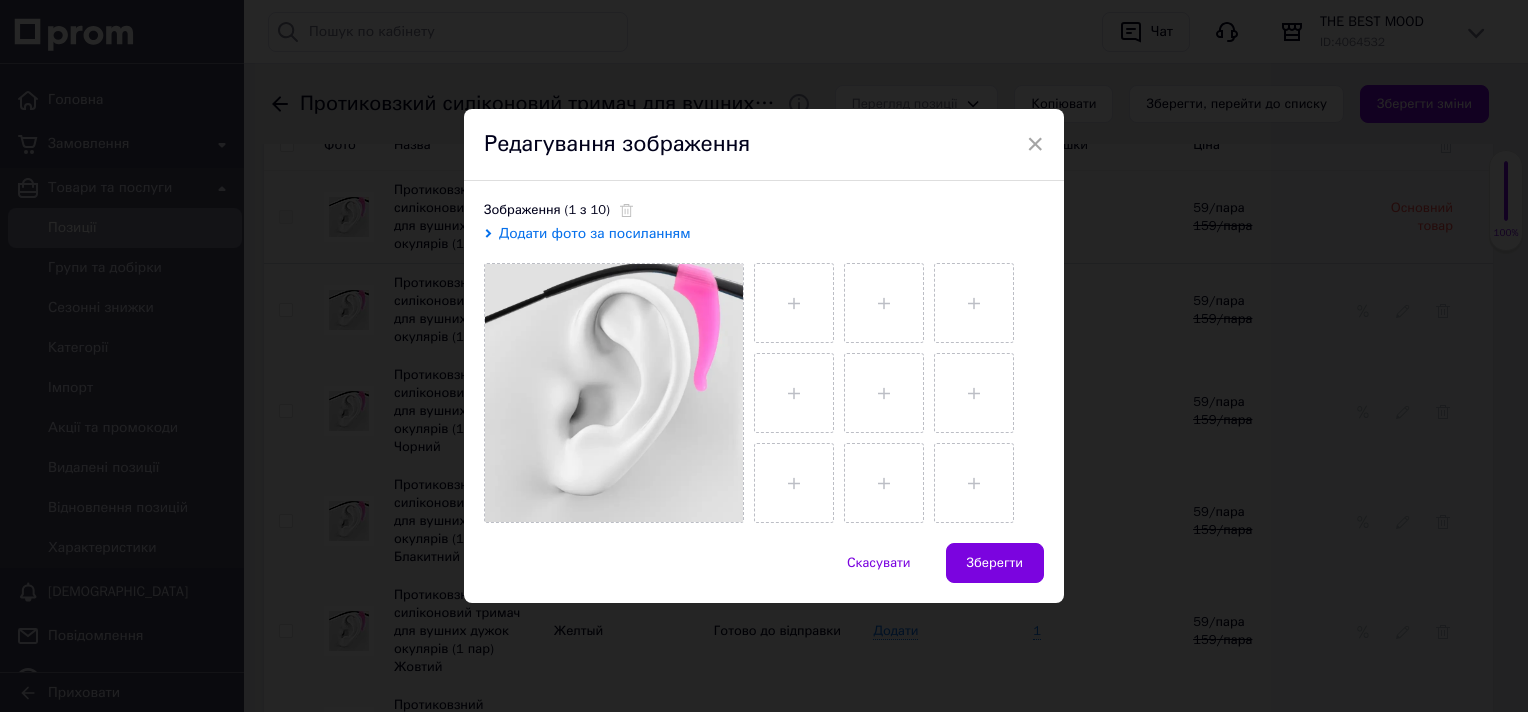 click 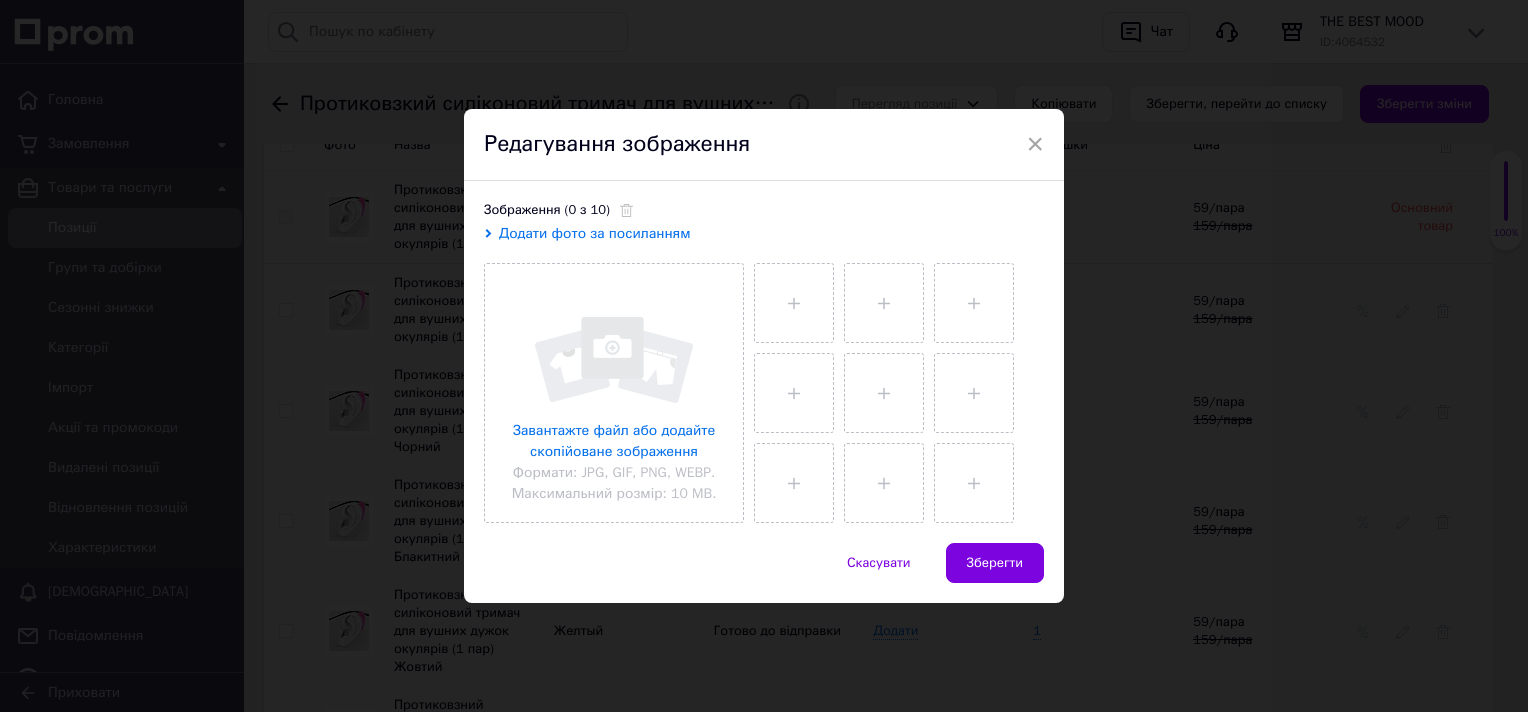 click on "Додати фото за посиланням" at bounding box center [595, 233] 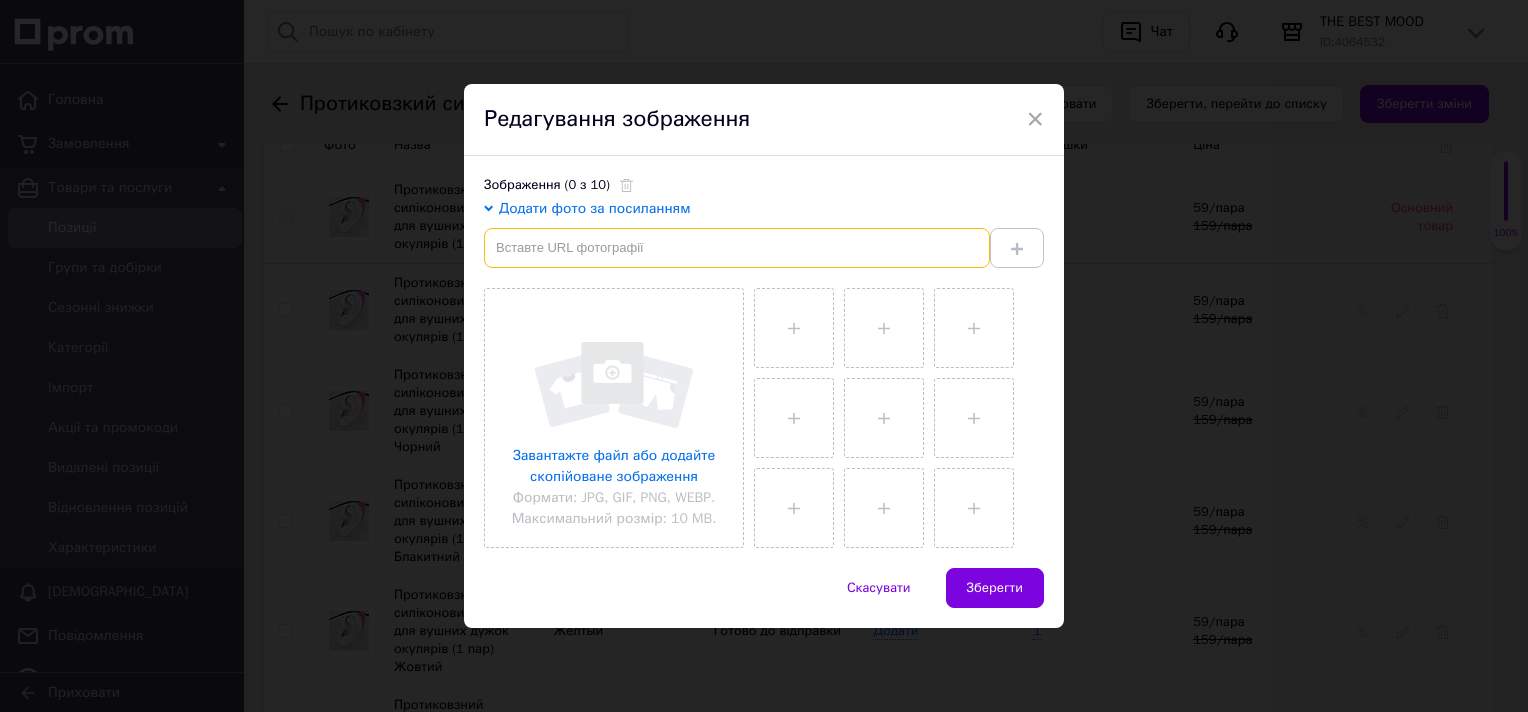 click at bounding box center (737, 248) 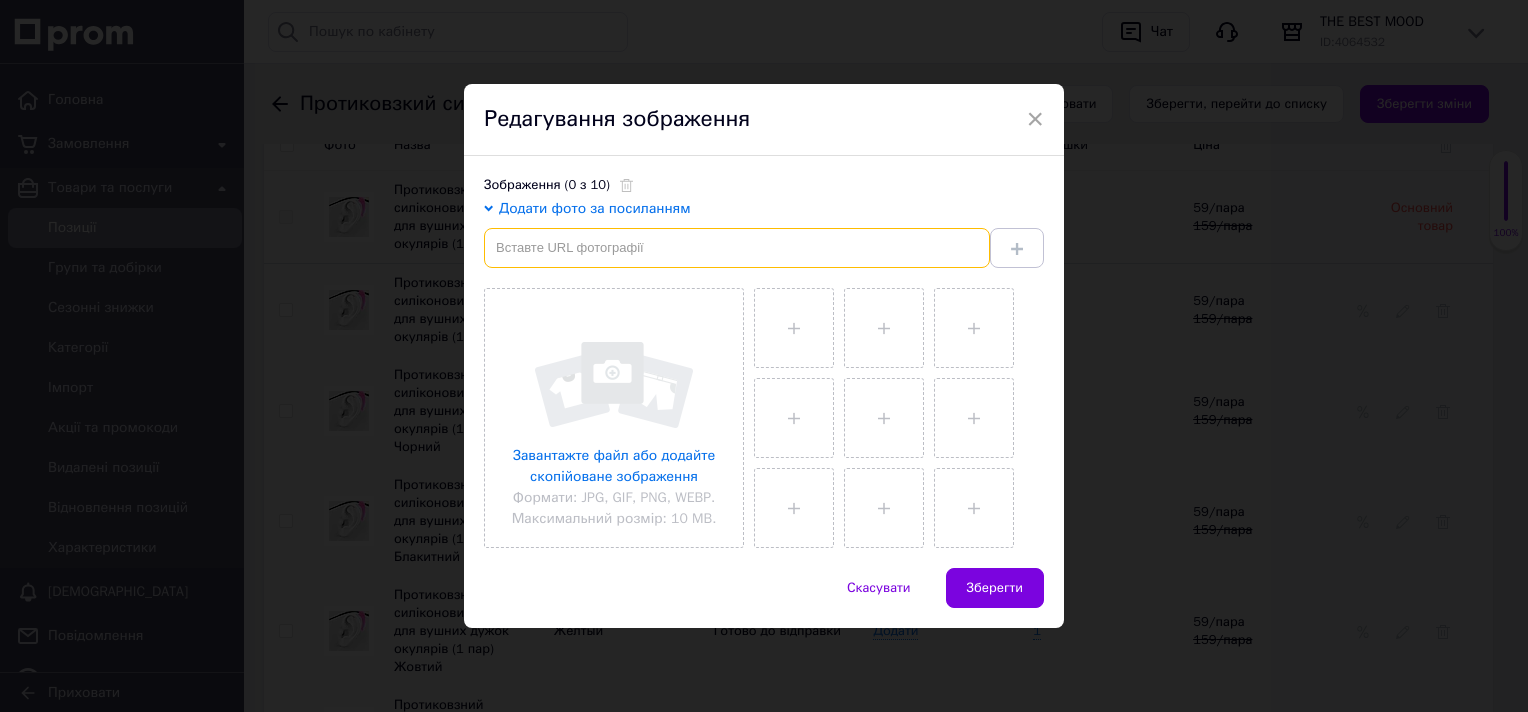 paste on "https://img.kwcdn.com/product/fancy/9e9b8ce4-160f-4c11-88c1-bbde6363d48f.jpg?imageView2/2/w/800/q/70/format/webp" 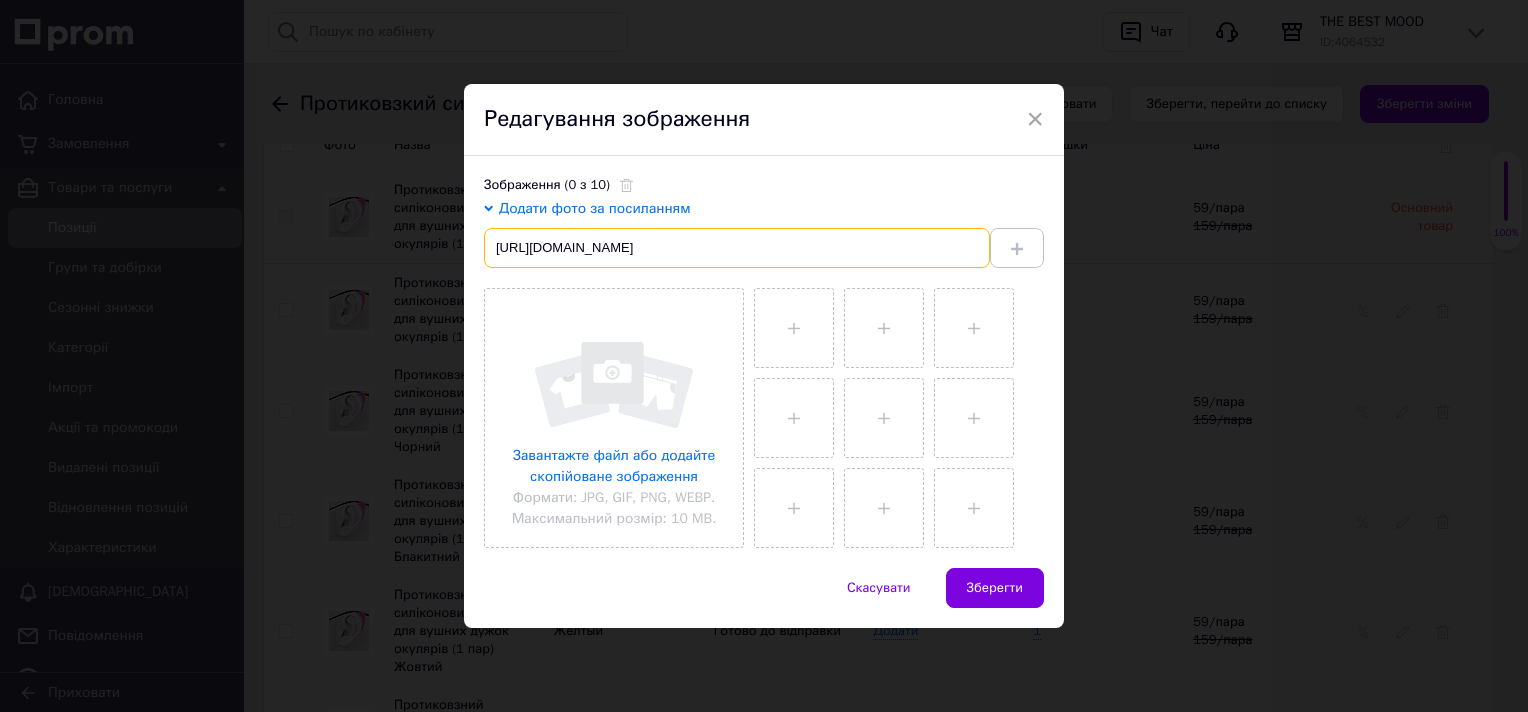scroll, scrollTop: 0, scrollLeft: 220, axis: horizontal 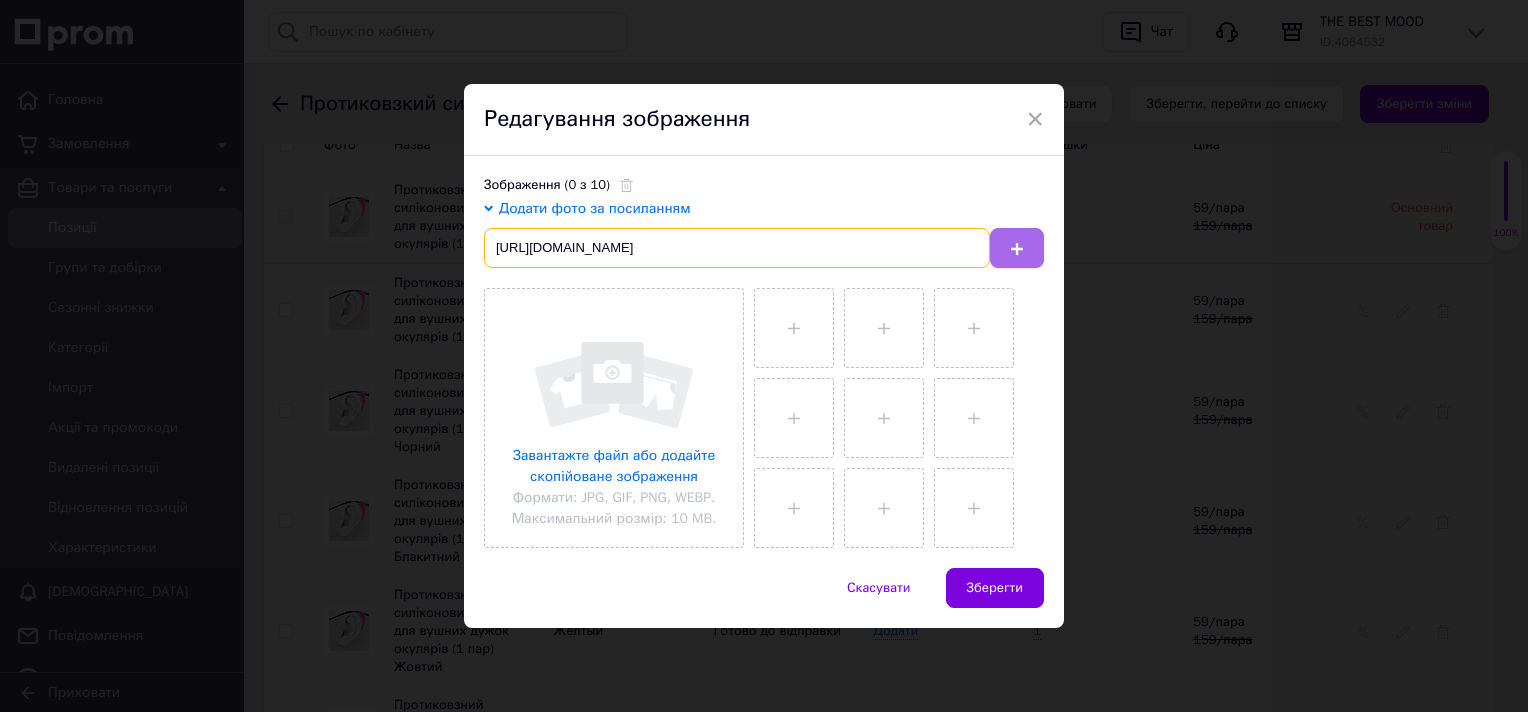 type on "https://img.kwcdn.com/product/fancy/9e9b8ce4-160f-4c11-88c1-bbde6363d48f.jpg?imageView2/2/w/800/q/70/format/webp" 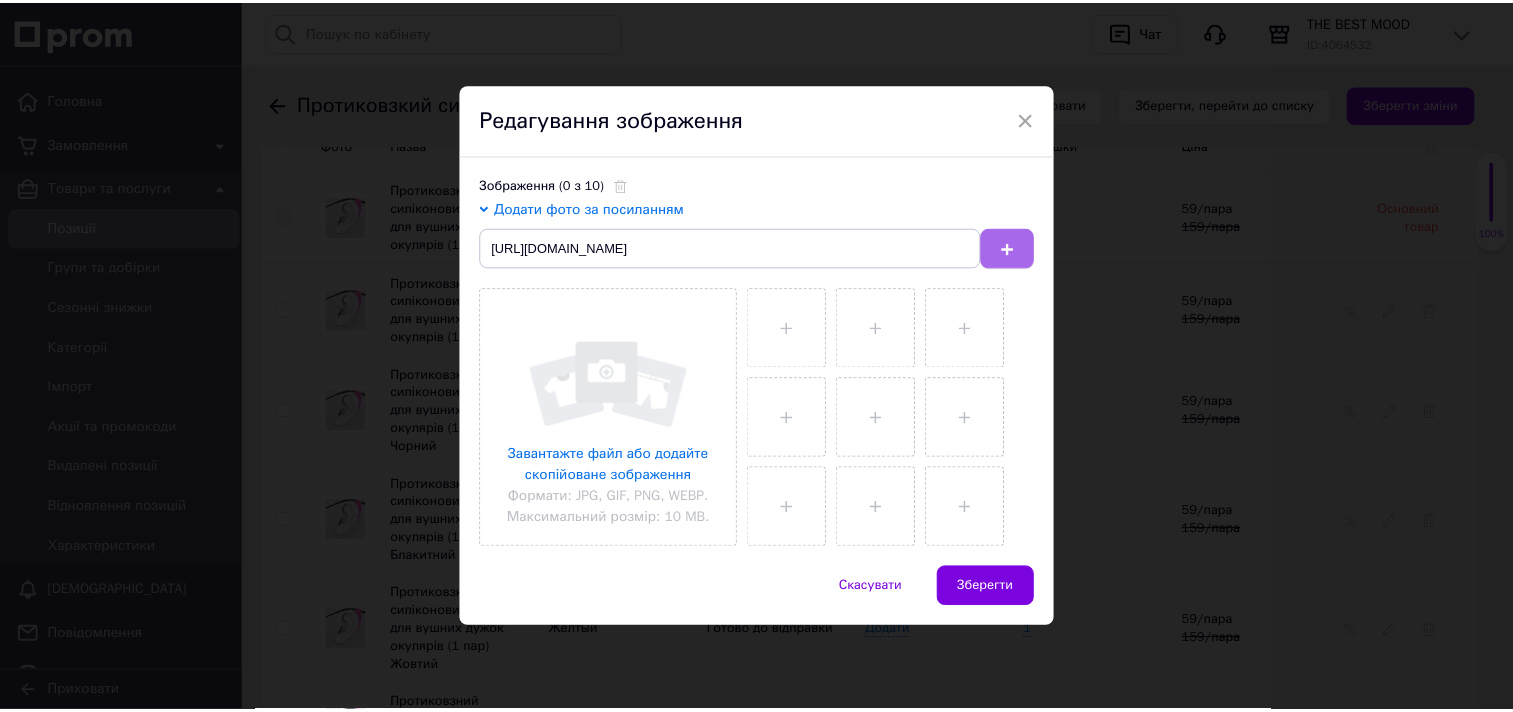 scroll, scrollTop: 0, scrollLeft: 0, axis: both 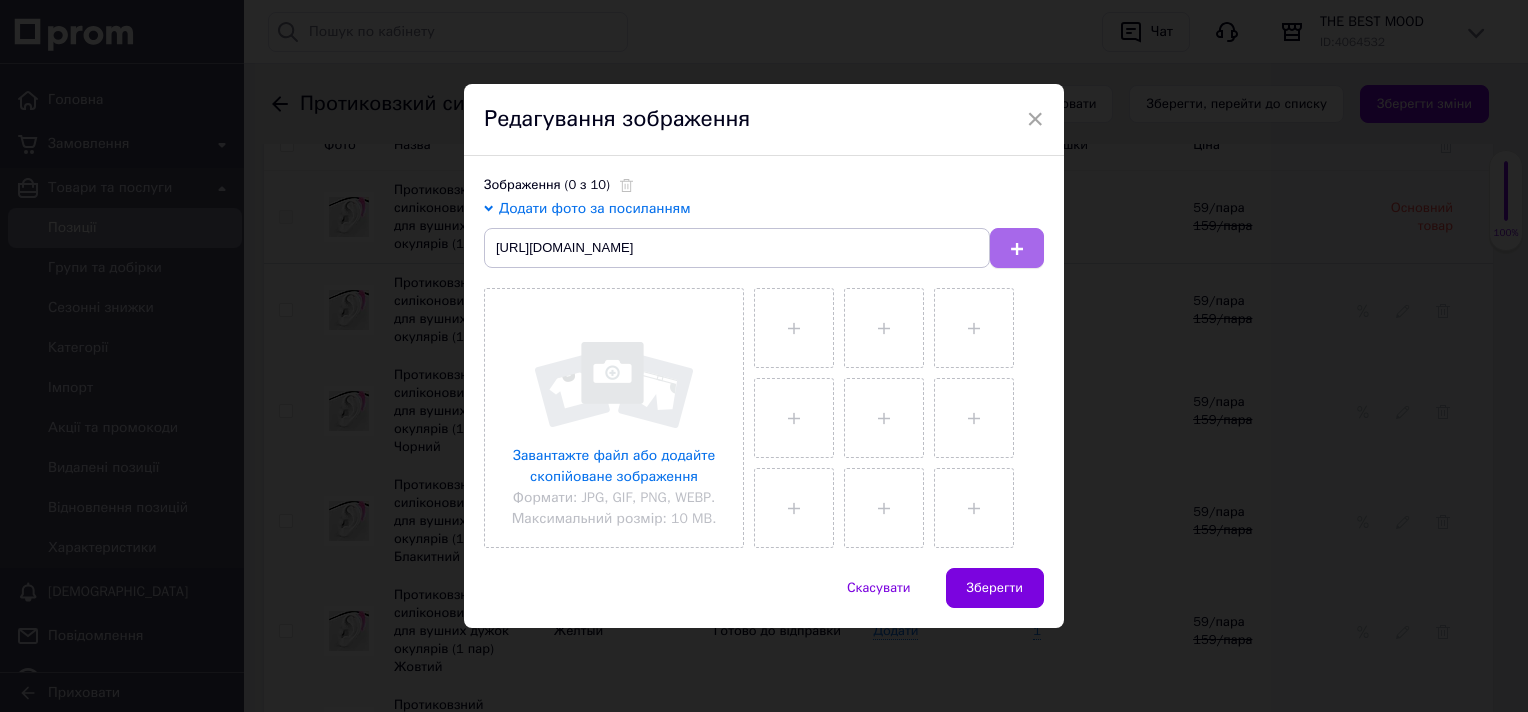 click at bounding box center [1017, 248] 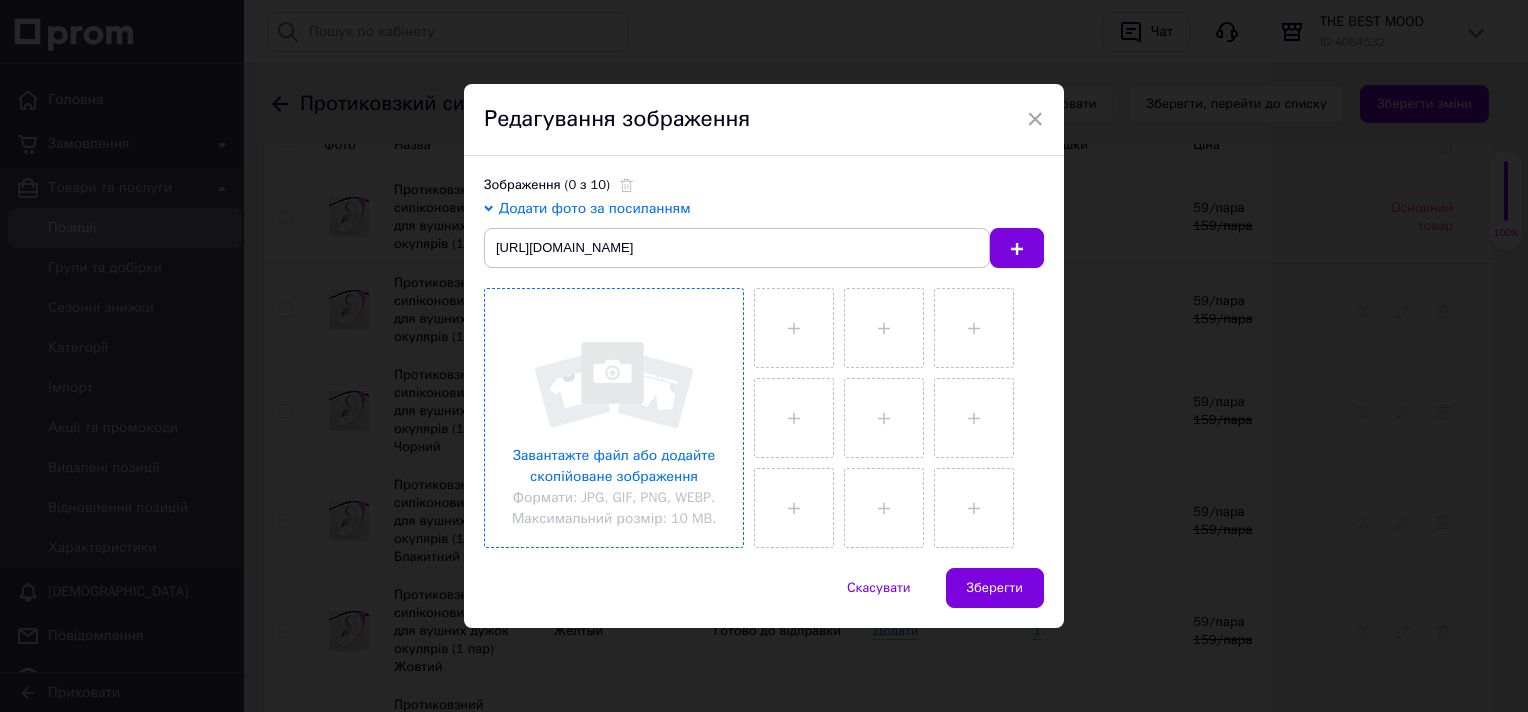 type 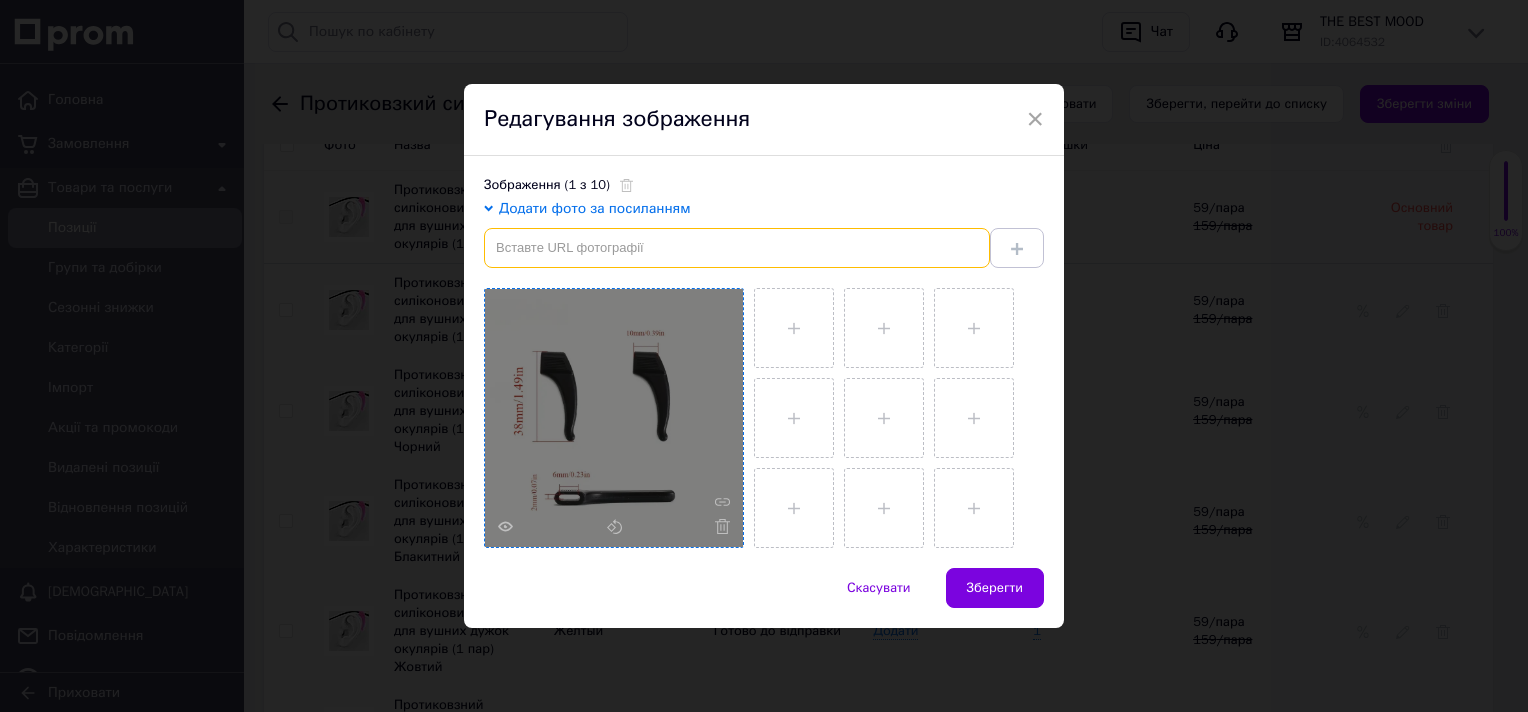 click at bounding box center [737, 248] 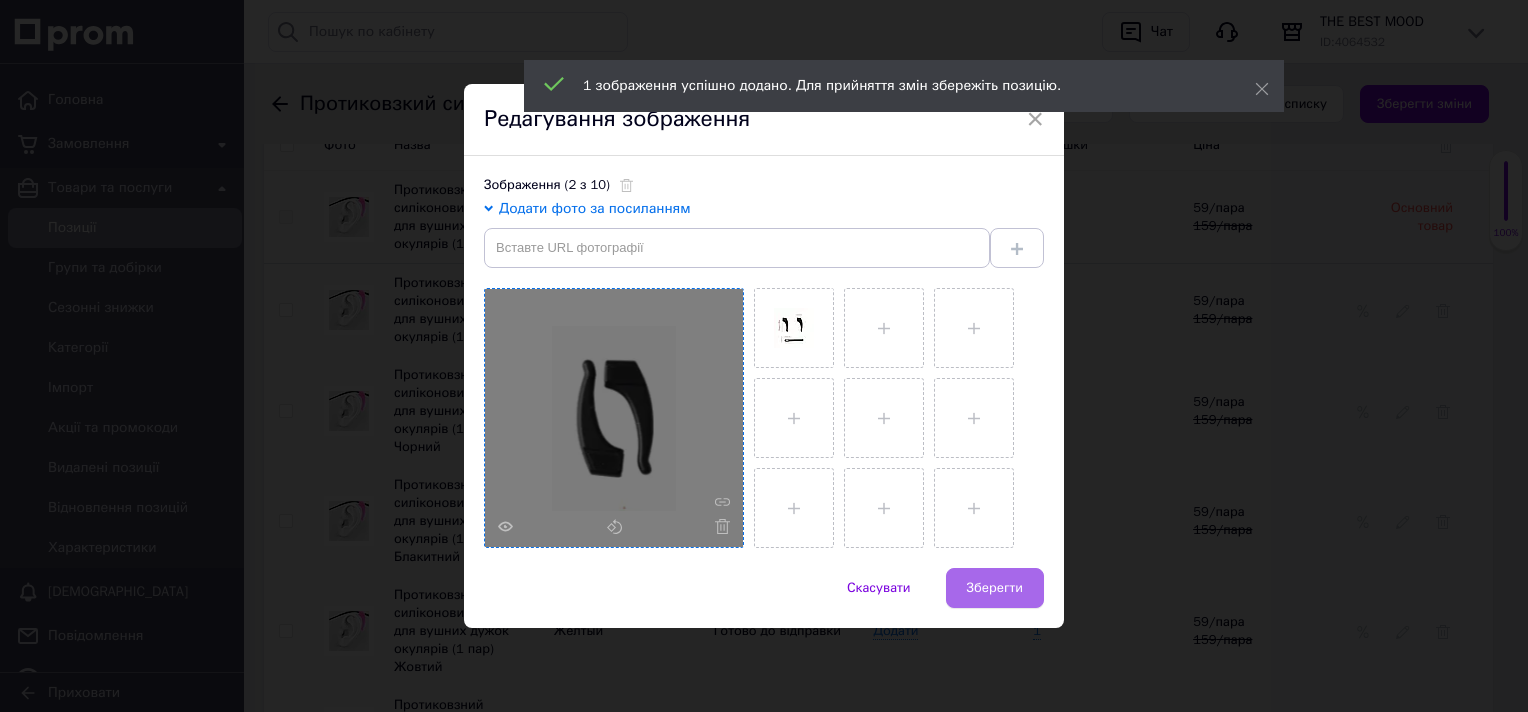click on "Зберегти" at bounding box center [995, 588] 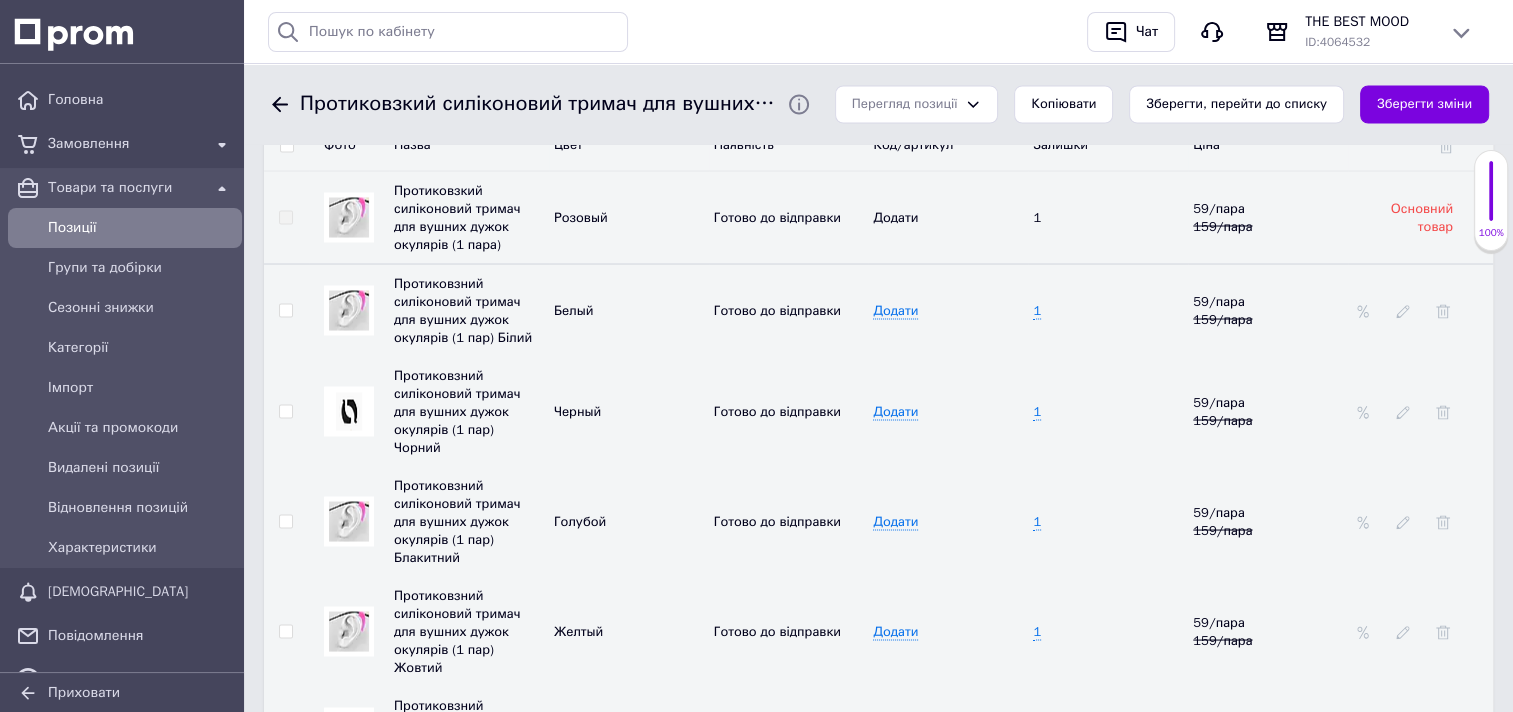 click at bounding box center [349, 521] 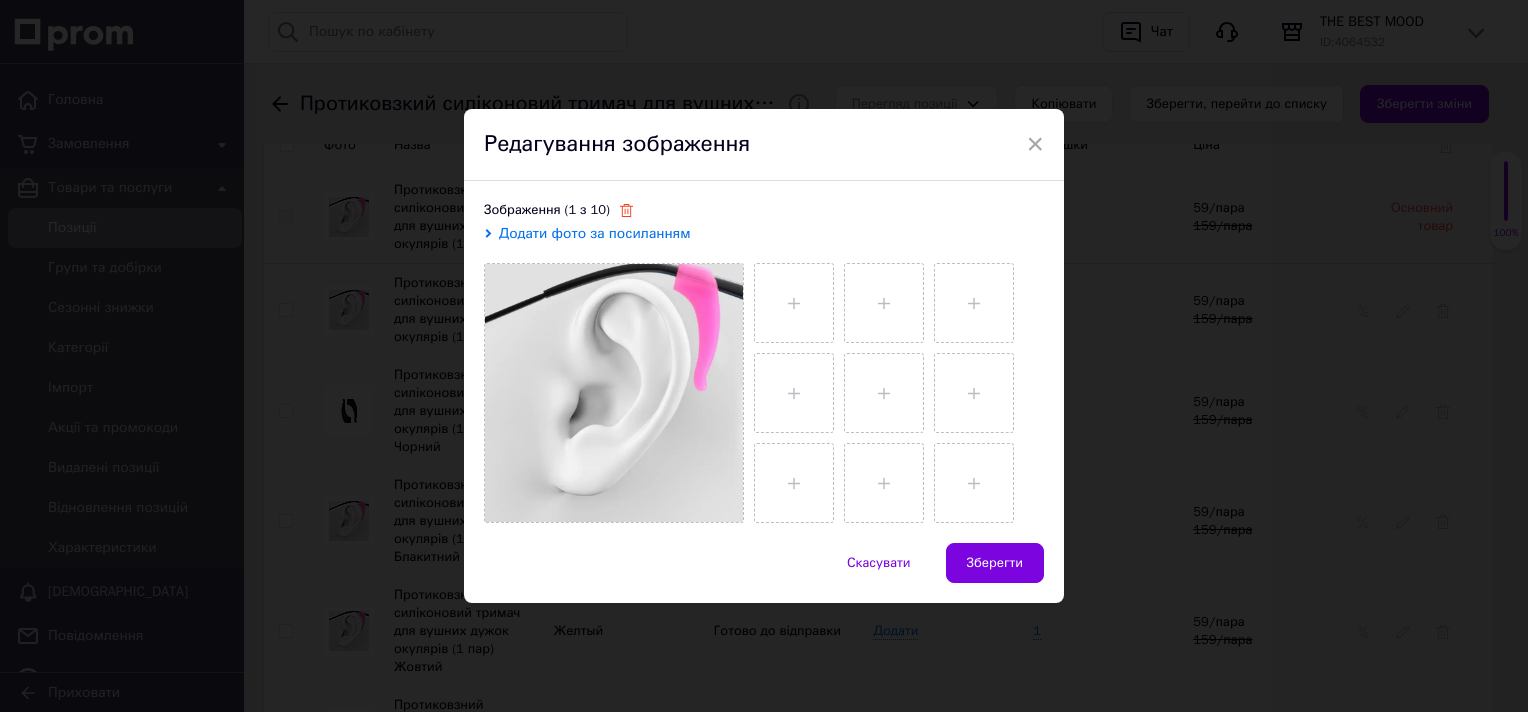 click 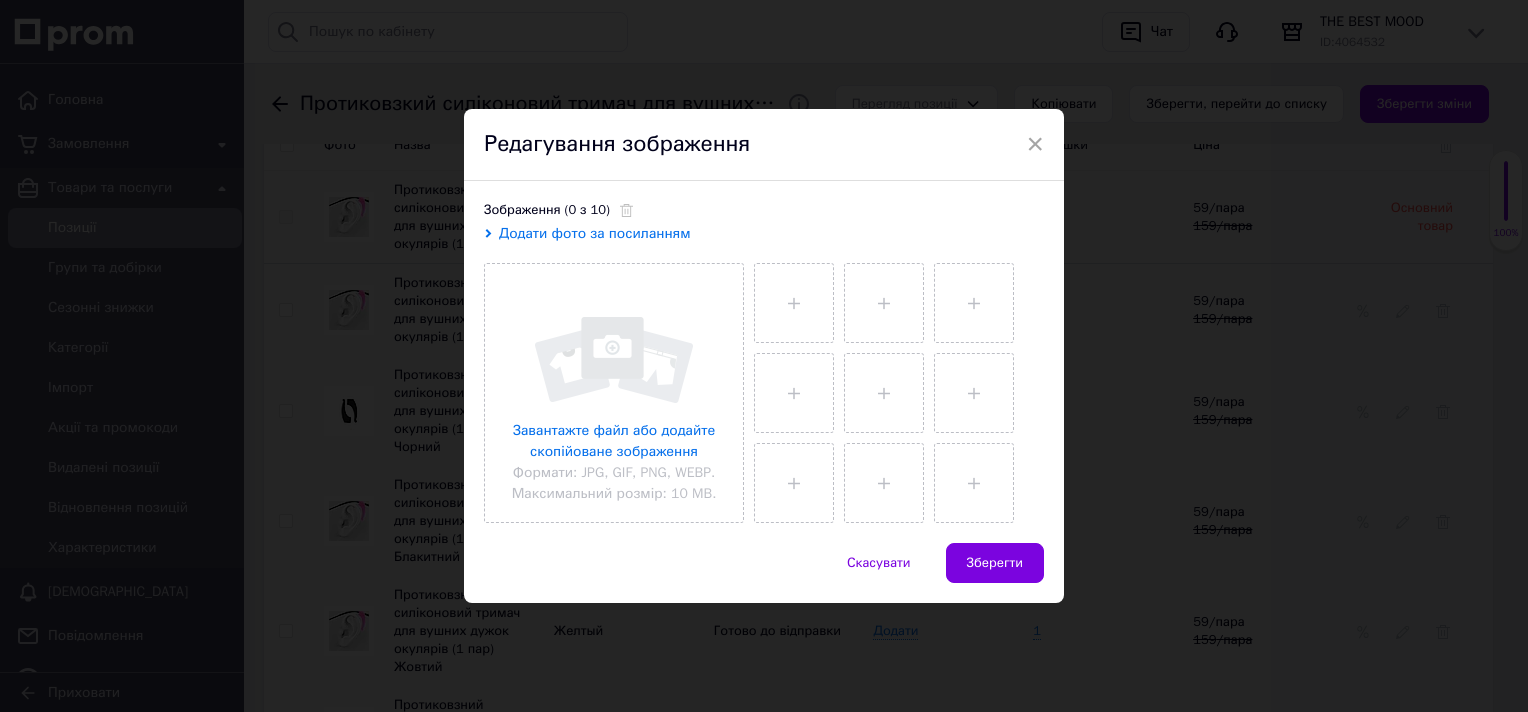 click on "Додати фото за посиланням" at bounding box center (595, 233) 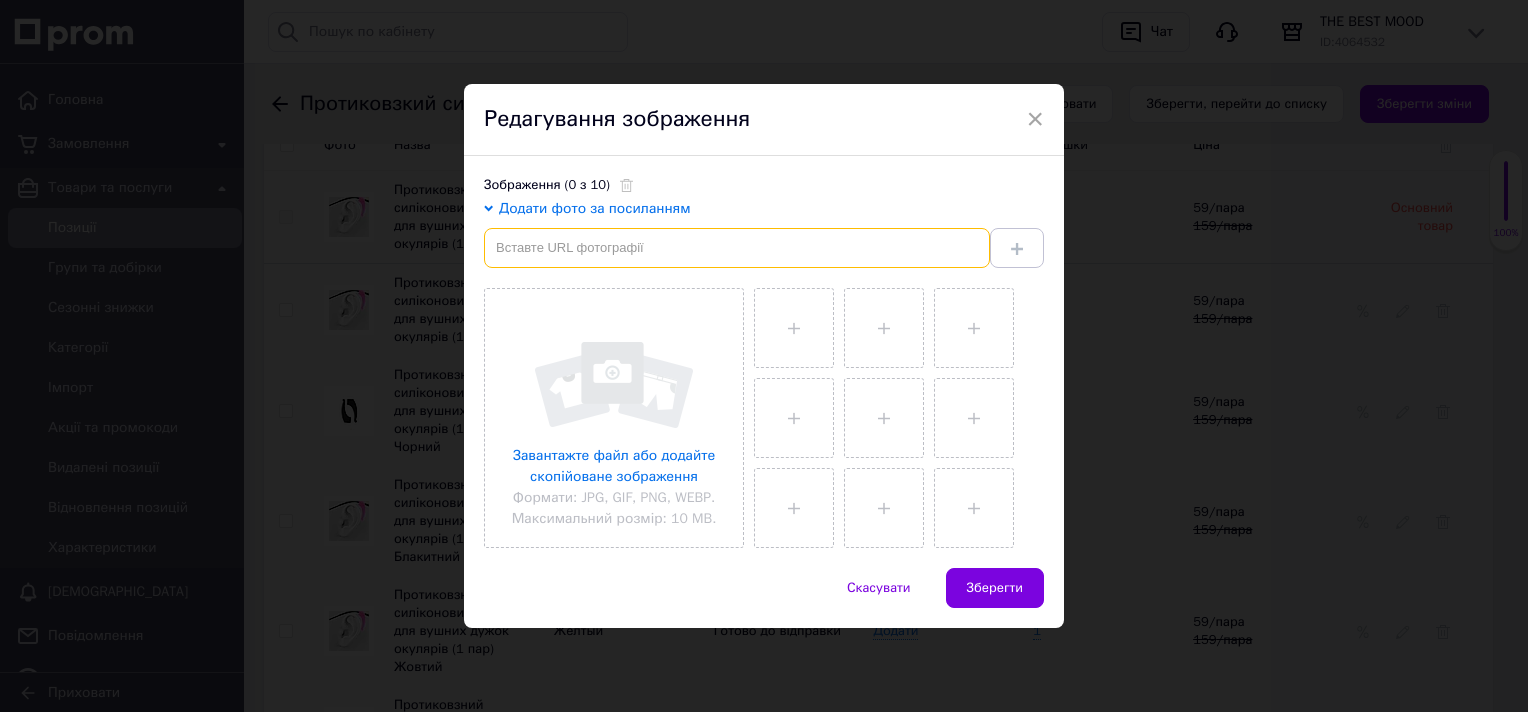 click at bounding box center (737, 248) 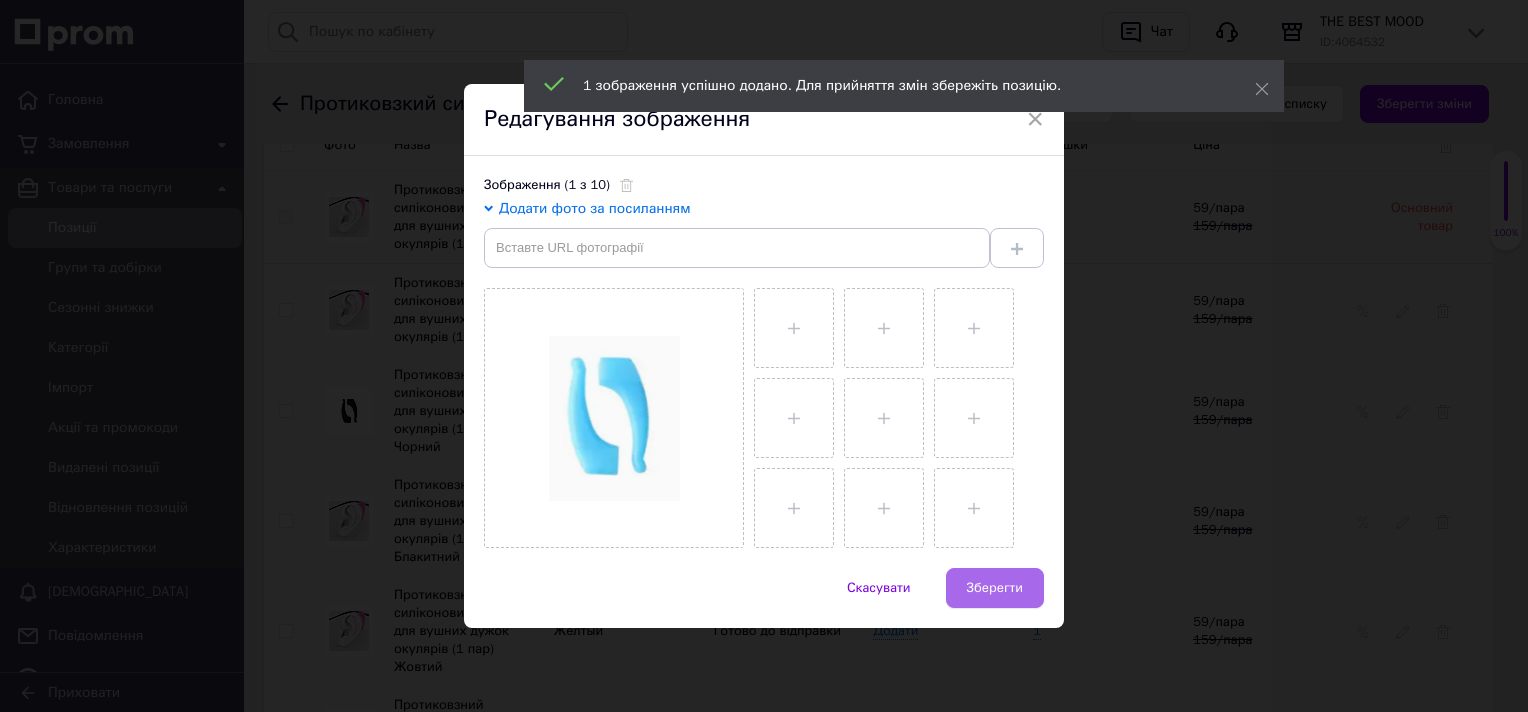 click on "Зберегти" at bounding box center [995, 588] 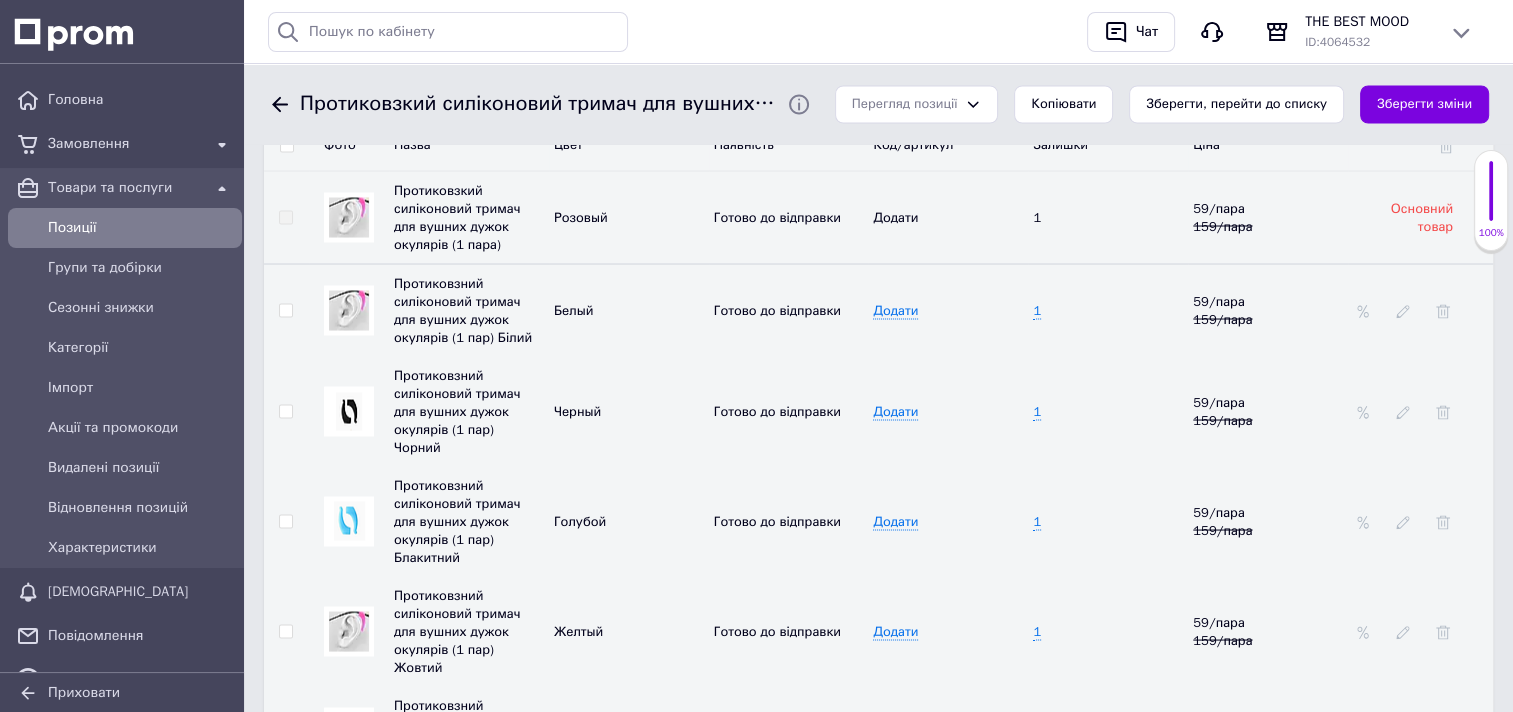click at bounding box center (349, 631) 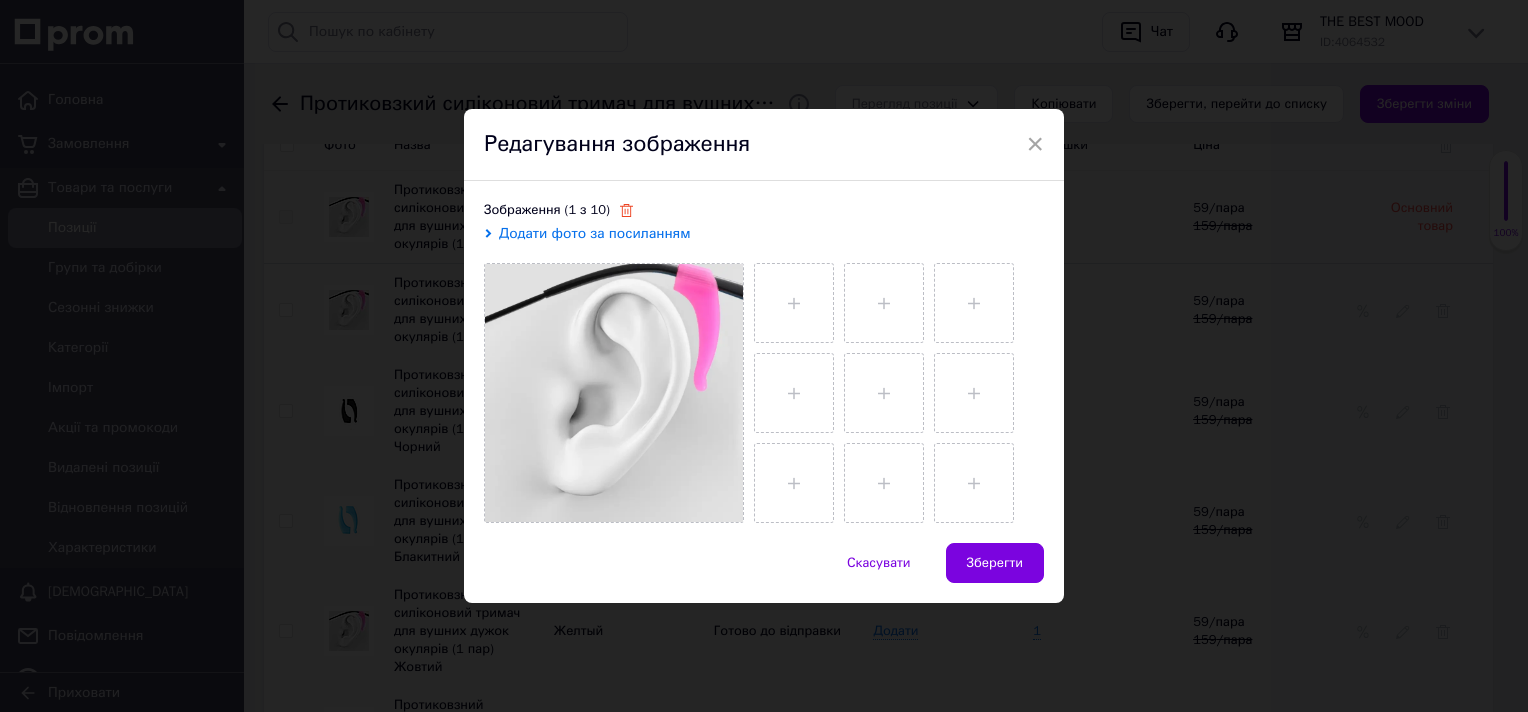 click 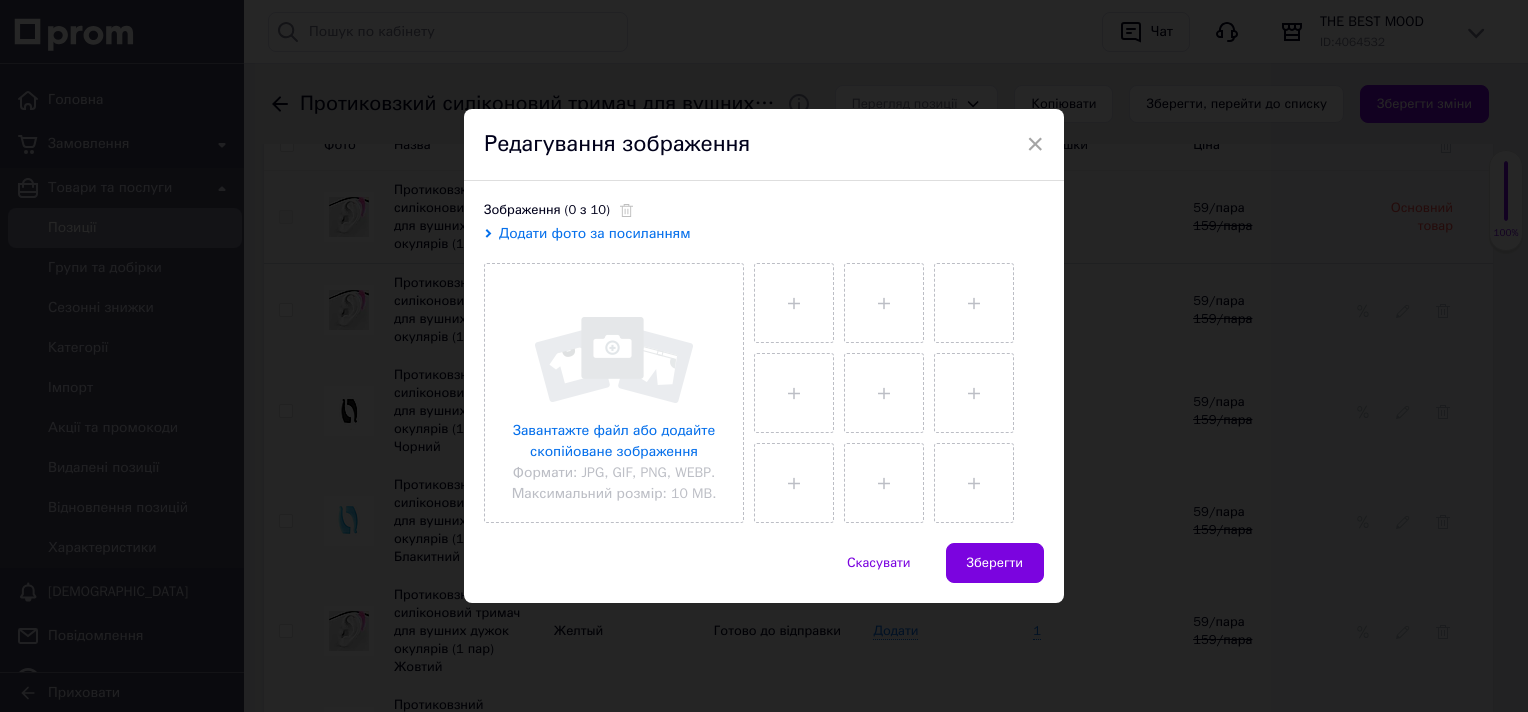 click on "Додати фото за посиланням" at bounding box center (595, 233) 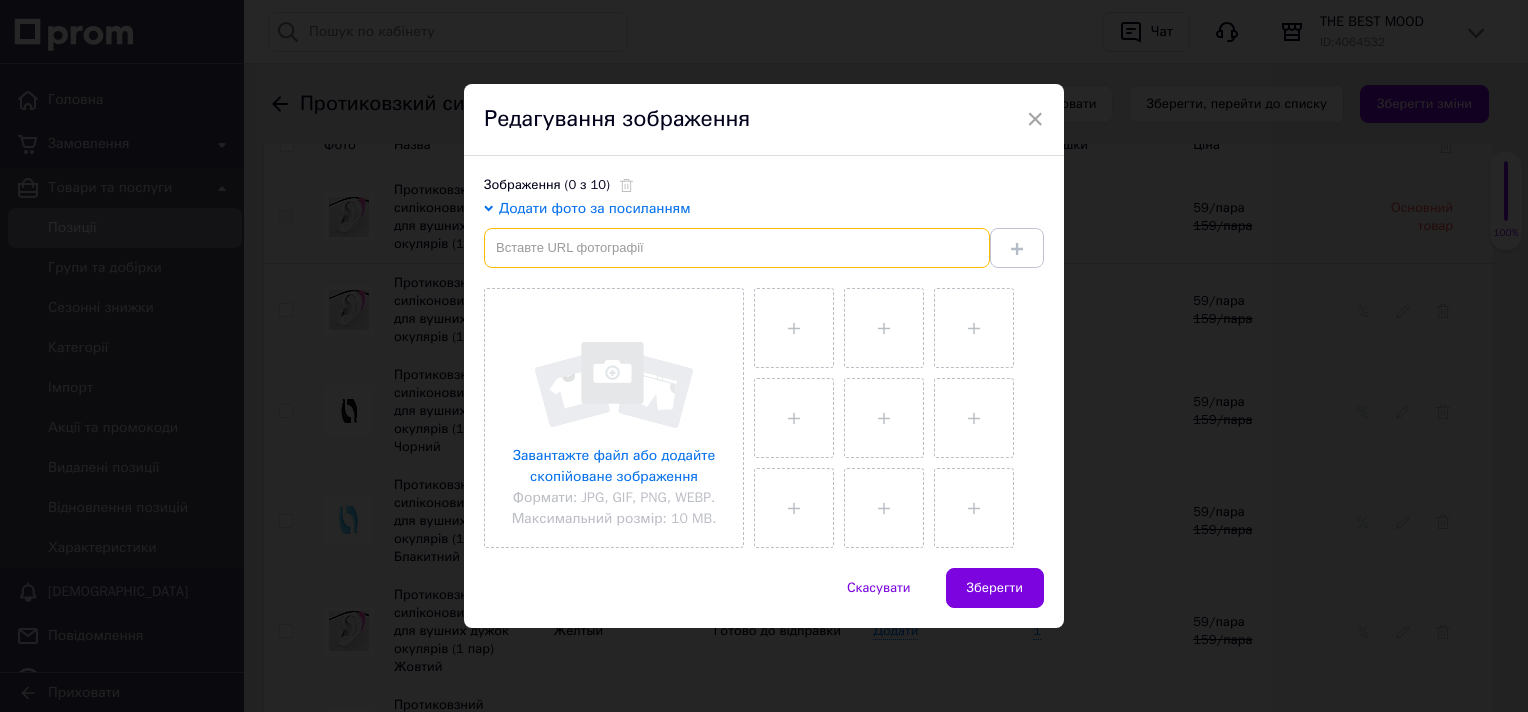 click at bounding box center (737, 248) 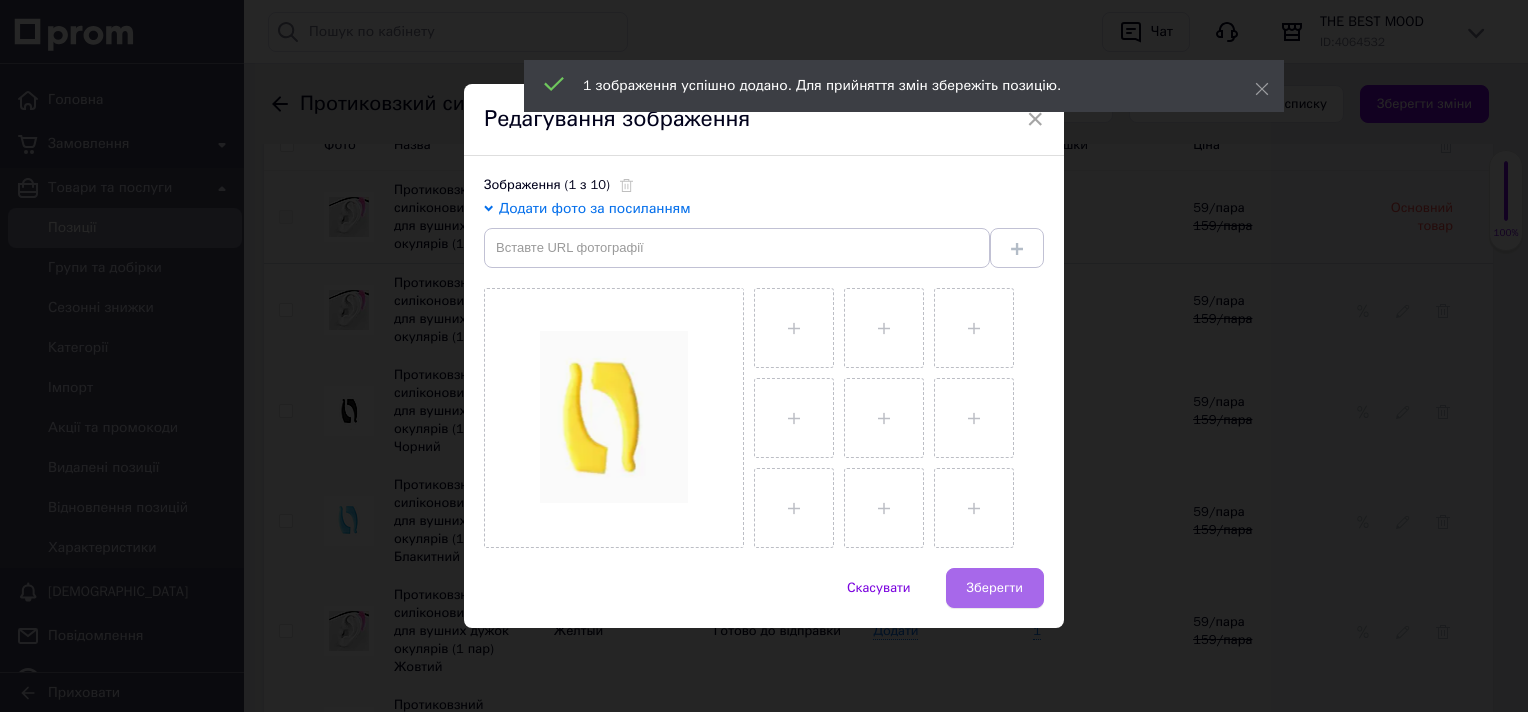 click on "Зберегти" at bounding box center [995, 588] 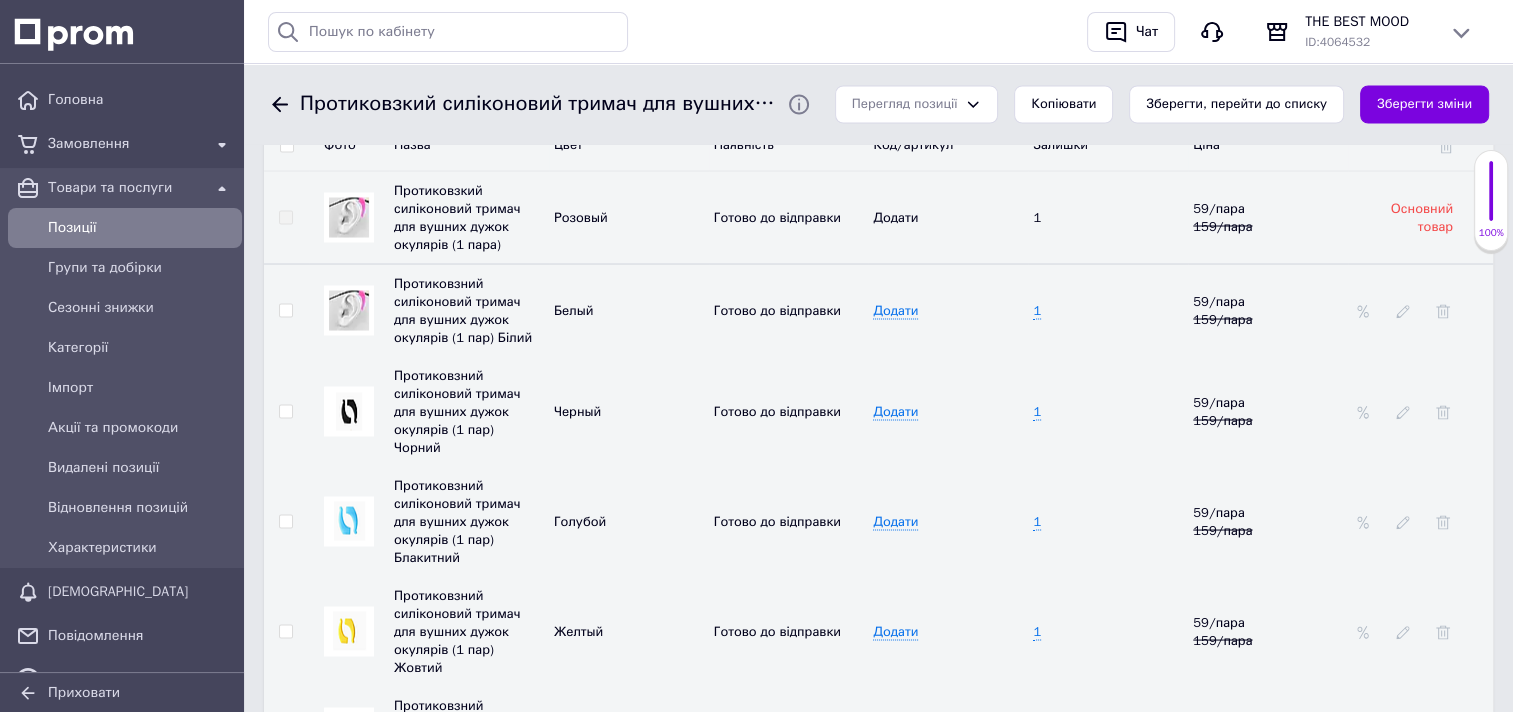 click at bounding box center [349, 310] 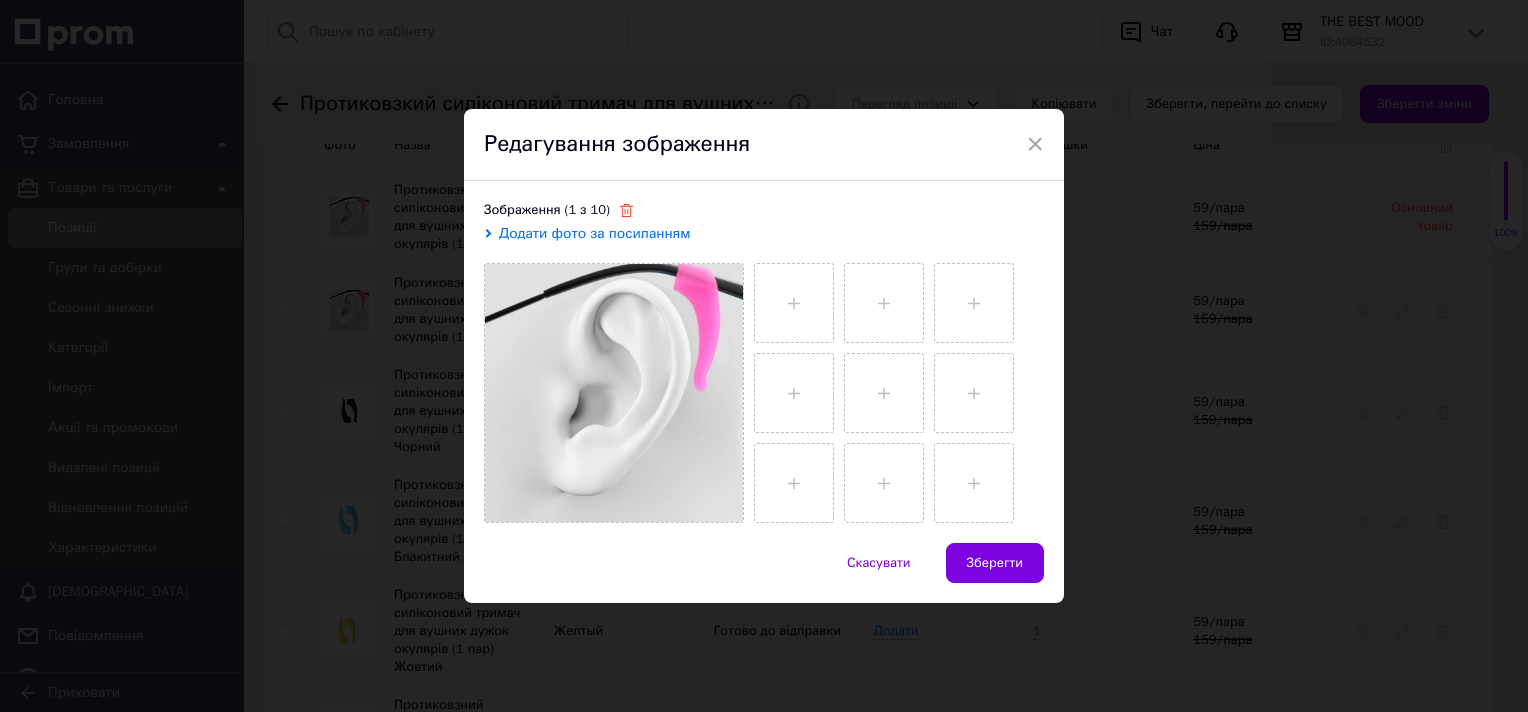 click 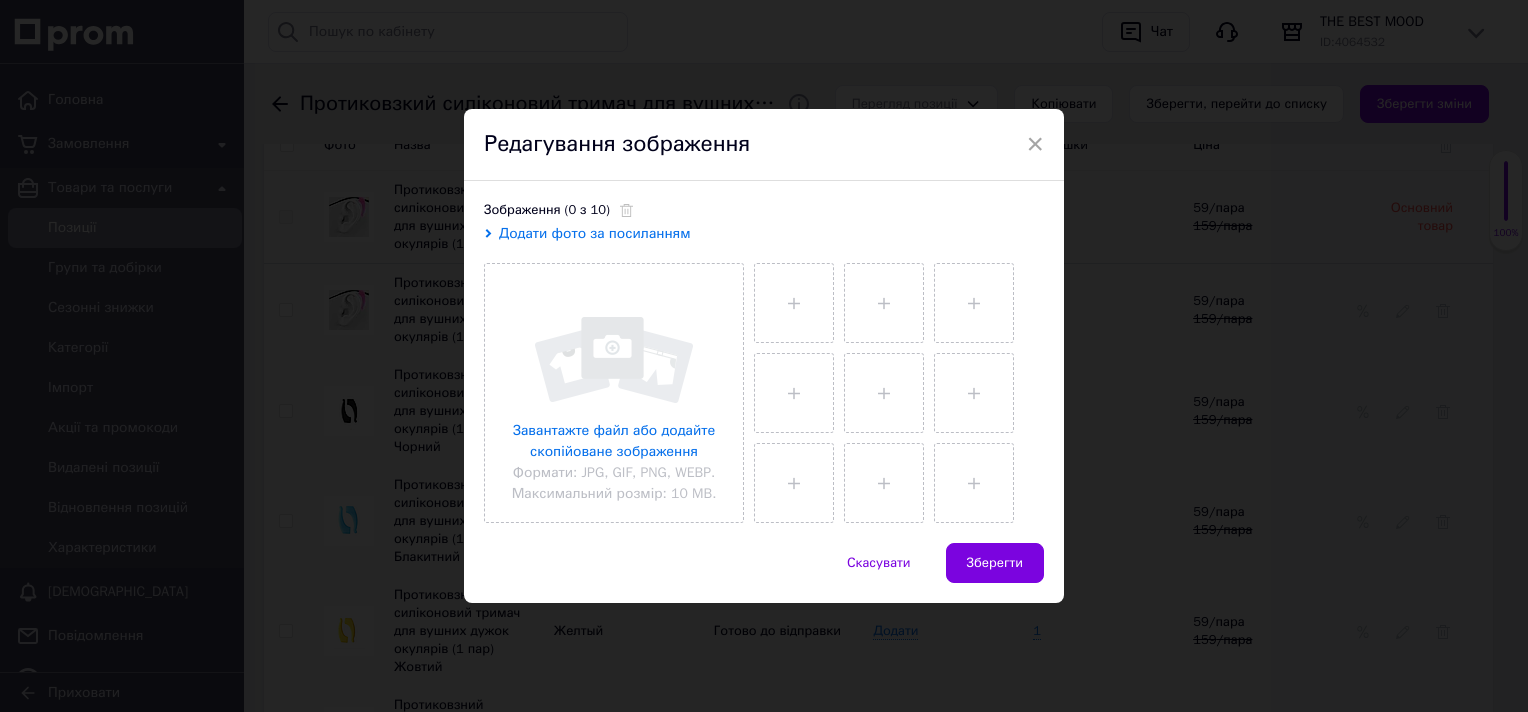 click on "Додати фото за посиланням" at bounding box center (595, 233) 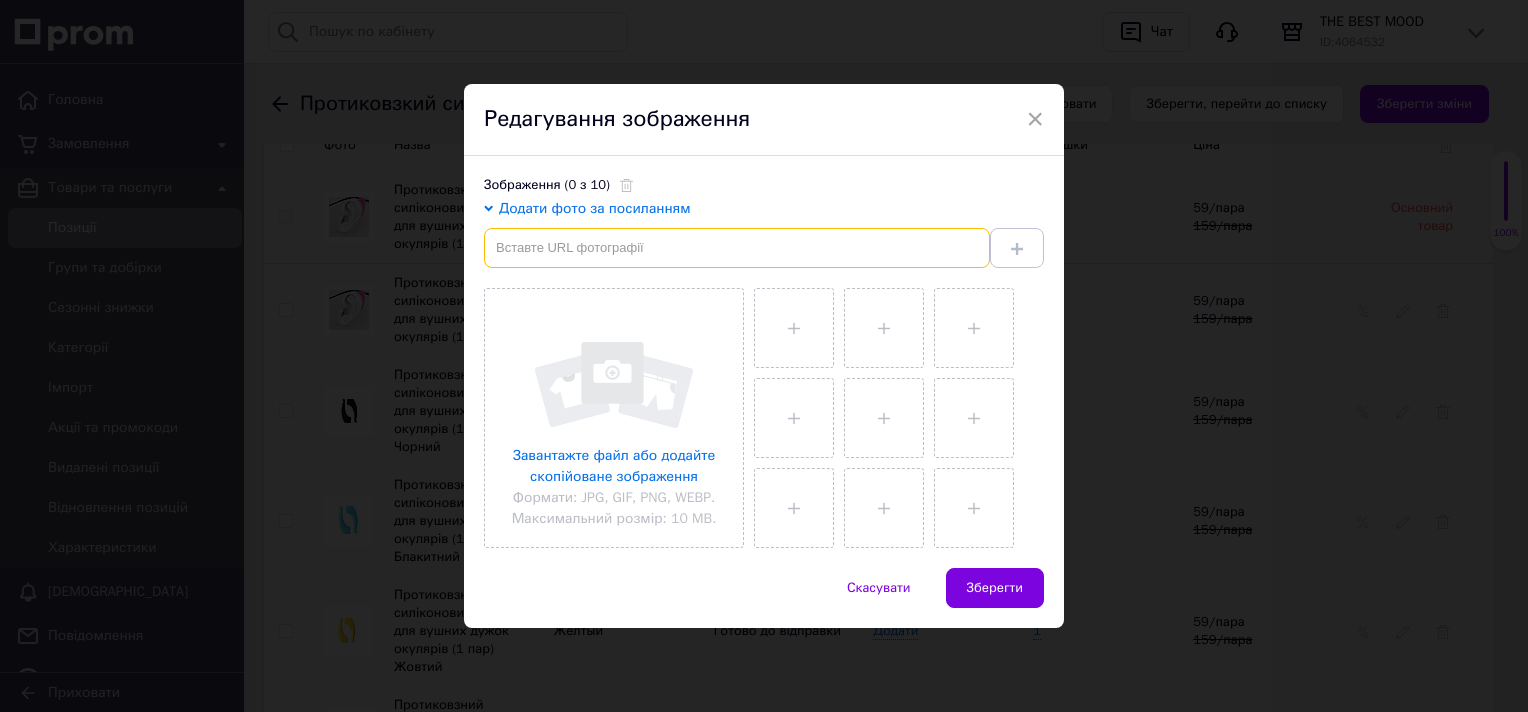 click at bounding box center [737, 248] 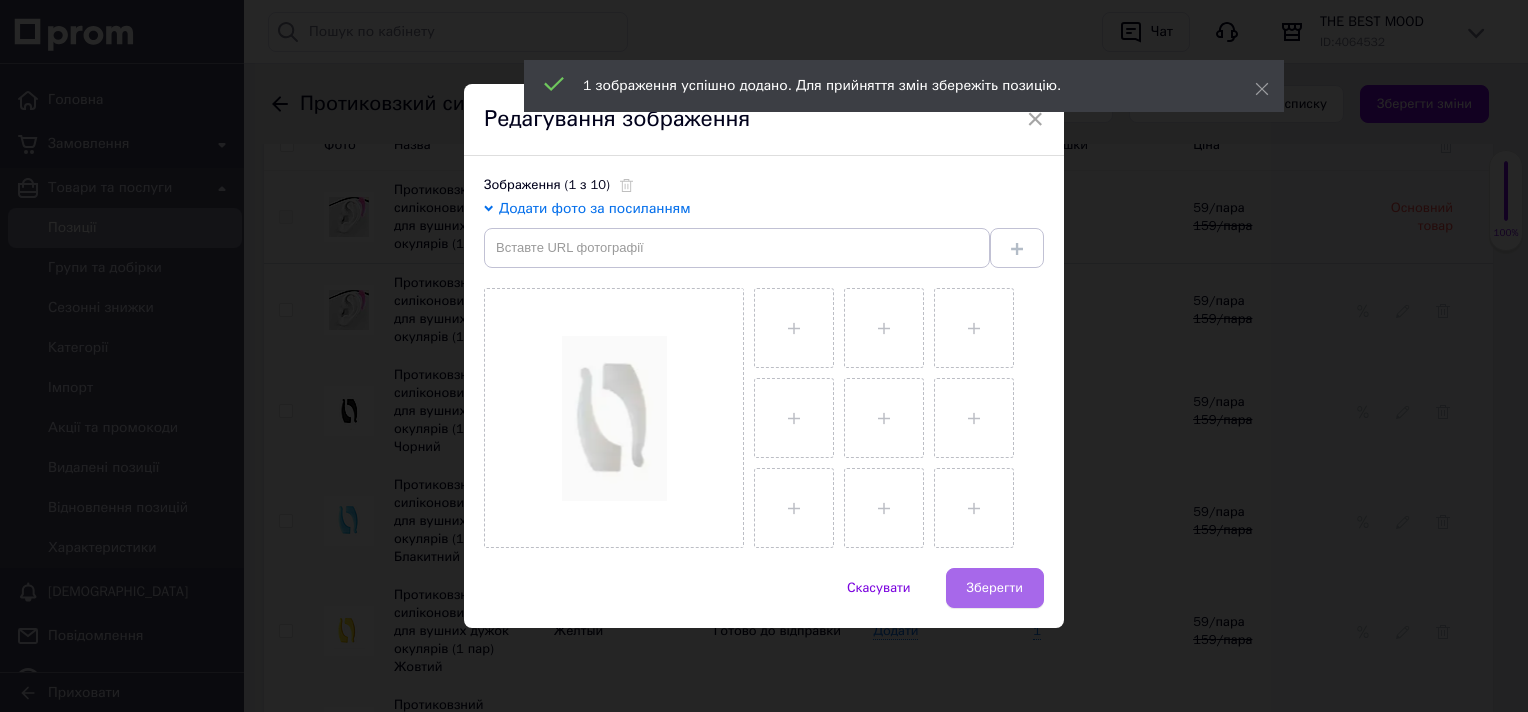 click on "Зберегти" at bounding box center [995, 588] 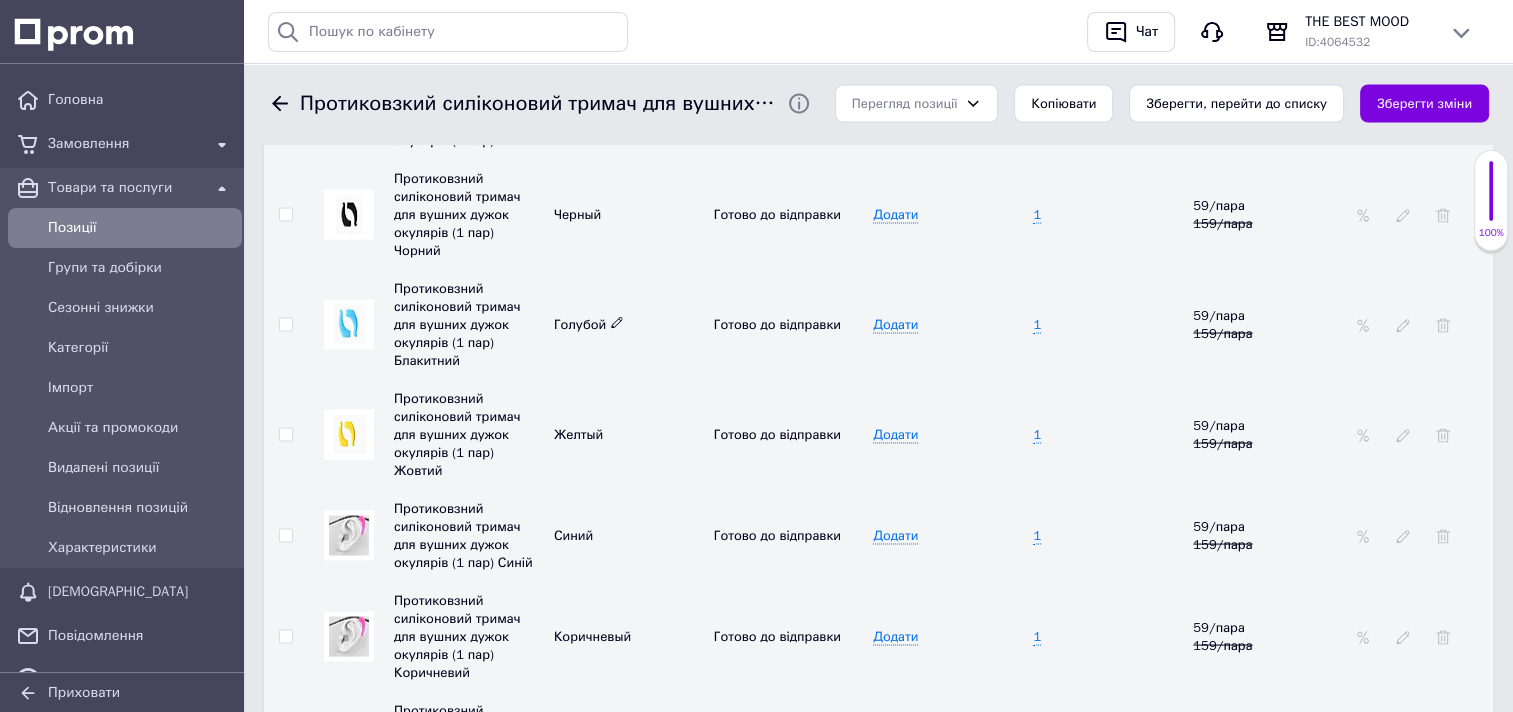 scroll, scrollTop: 3831, scrollLeft: 0, axis: vertical 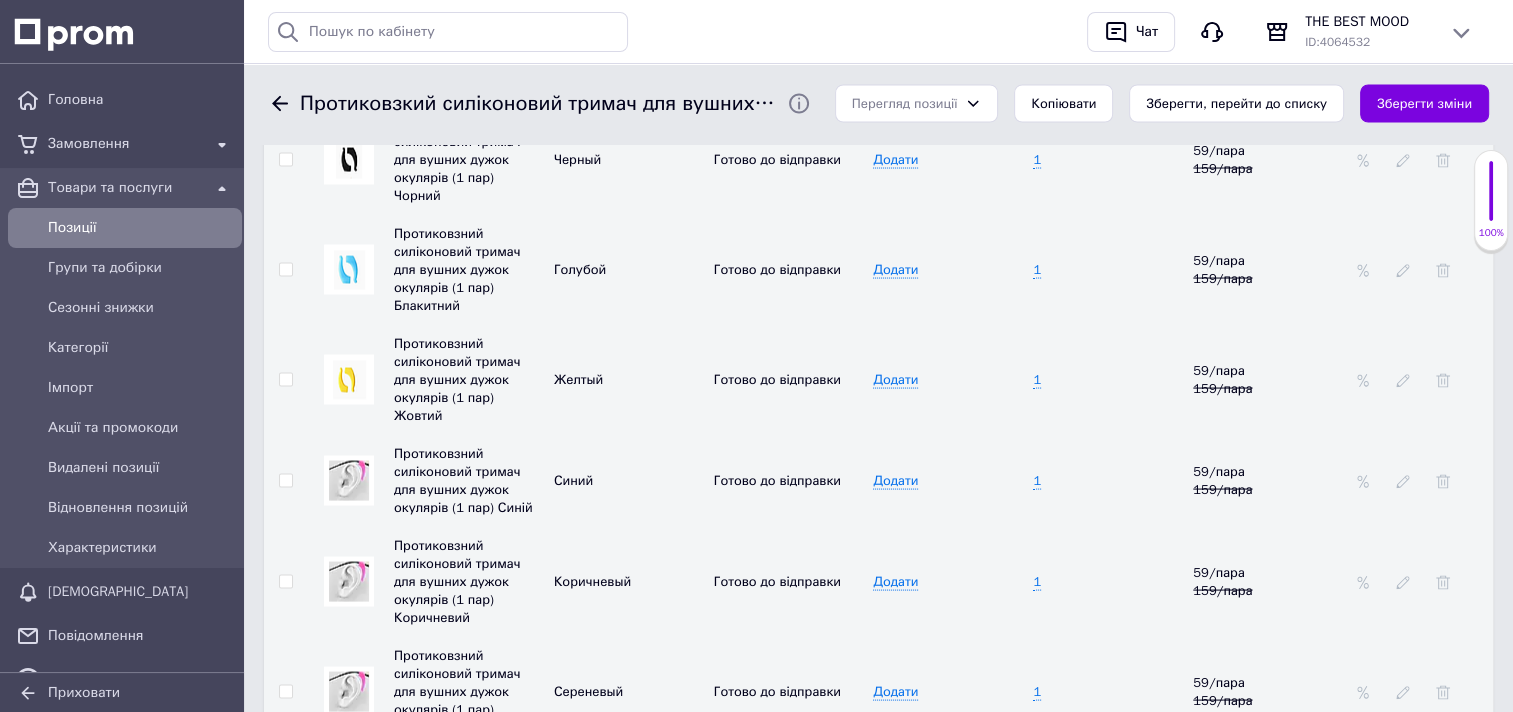 click at bounding box center (349, 481) 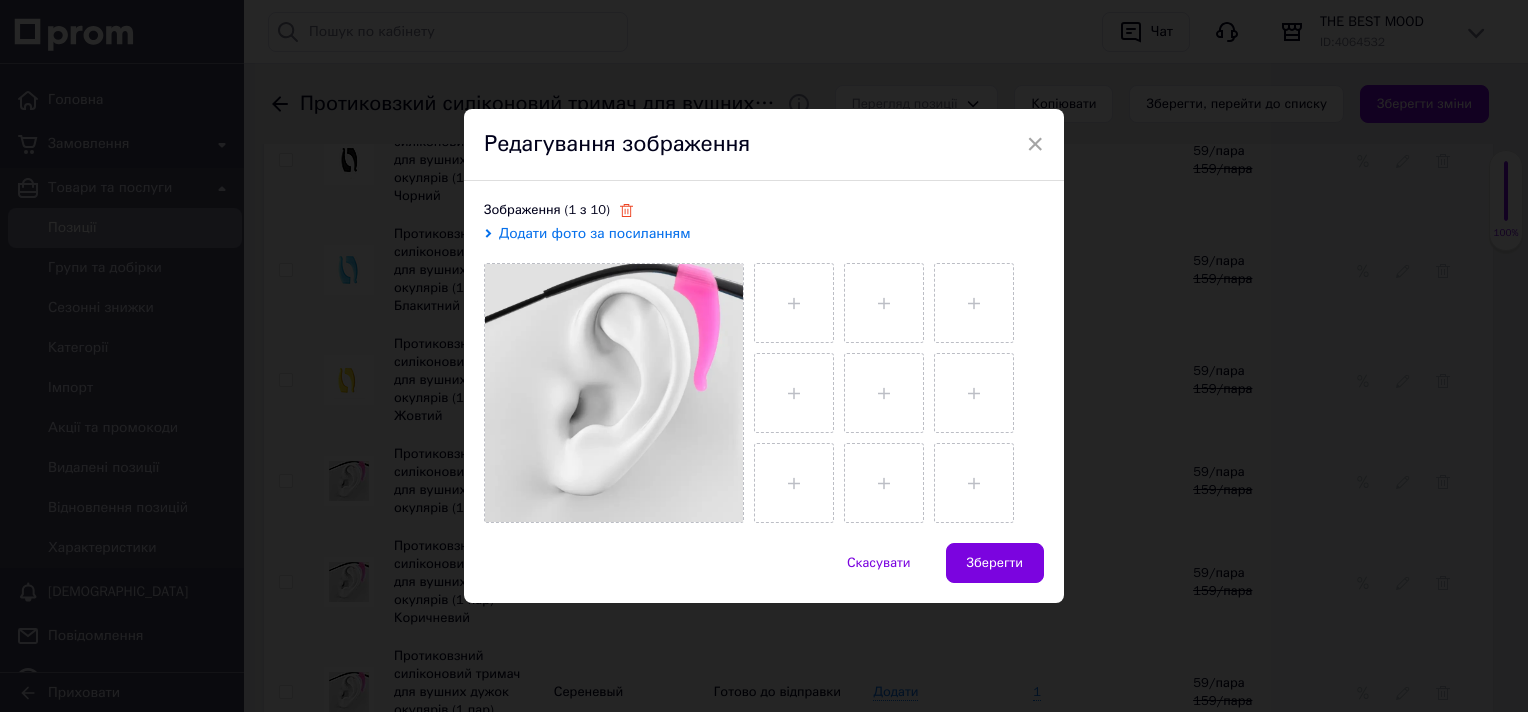 click 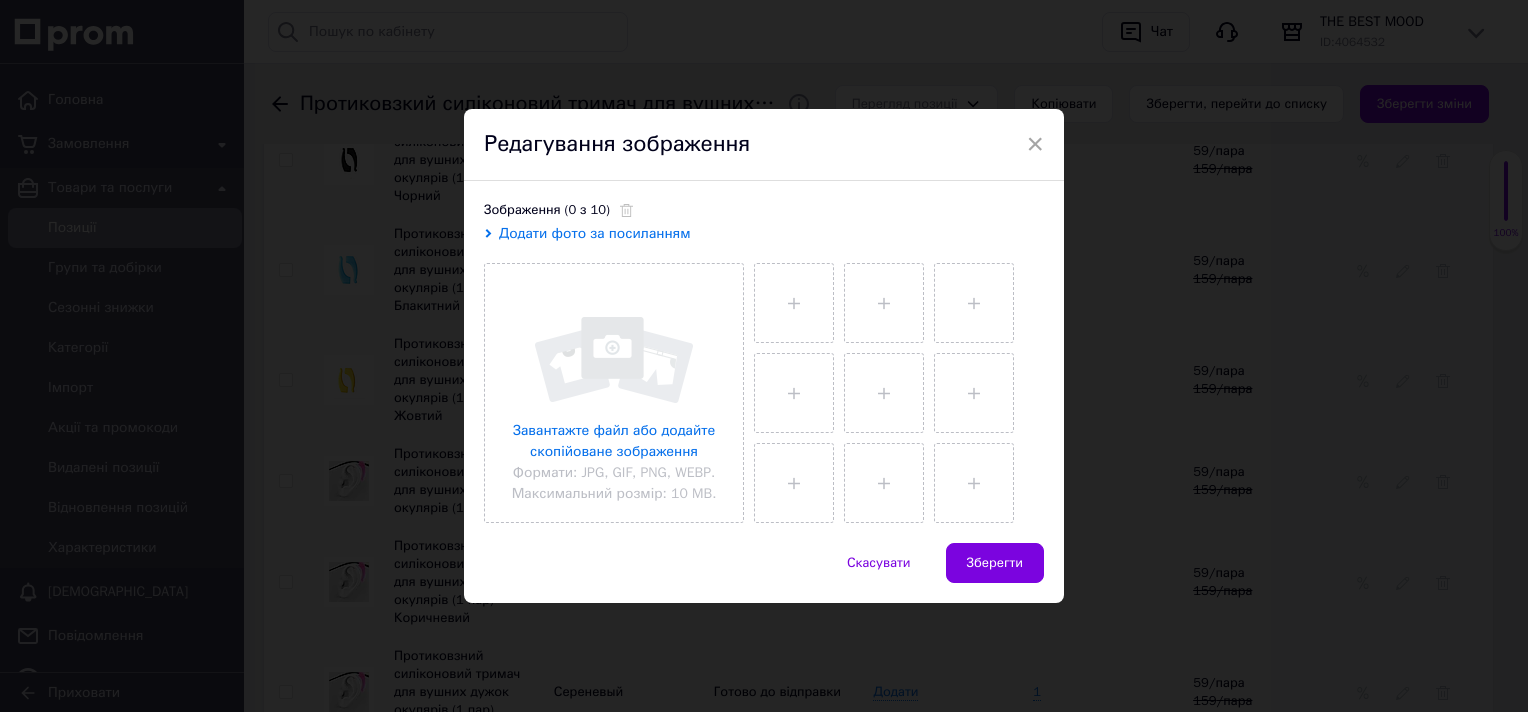 click on "Додати фото за посиланням" at bounding box center [595, 233] 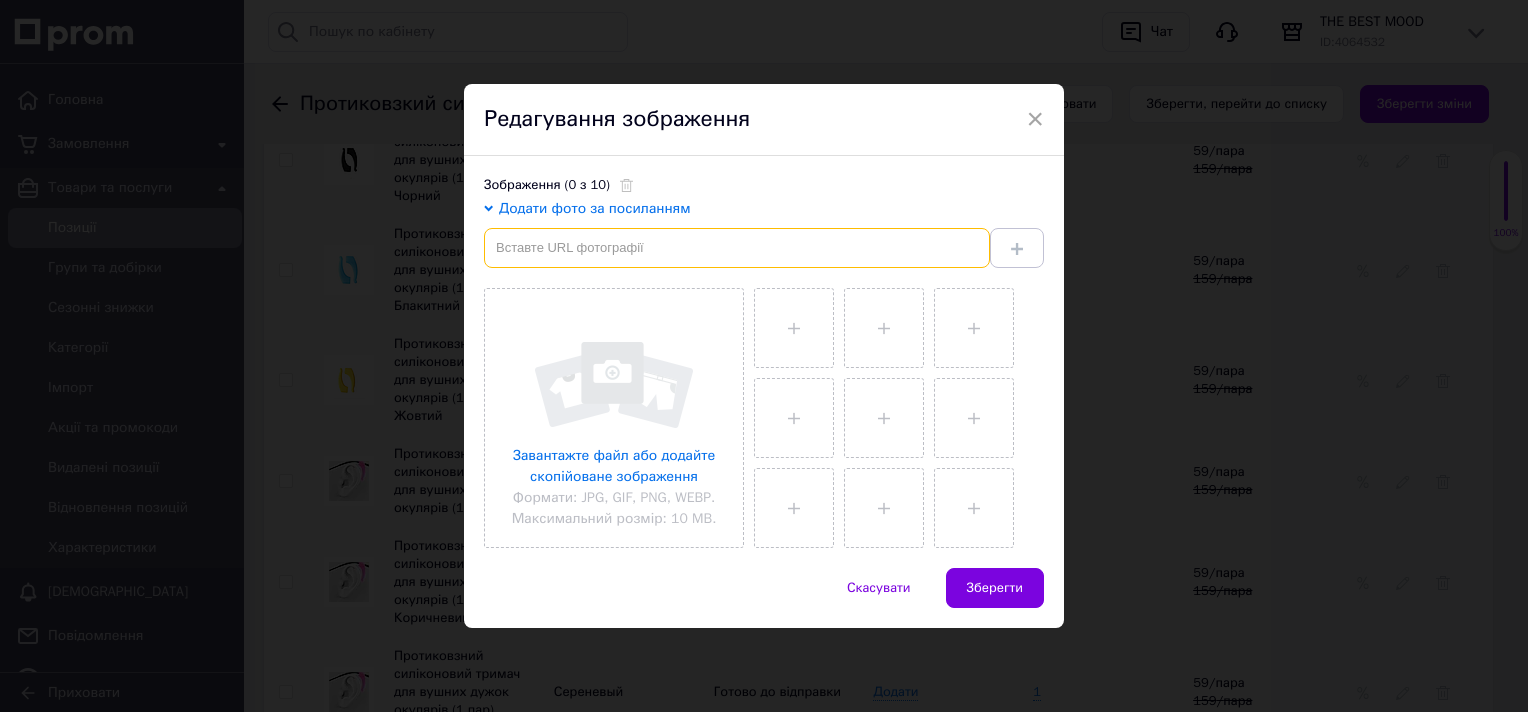 click at bounding box center (737, 248) 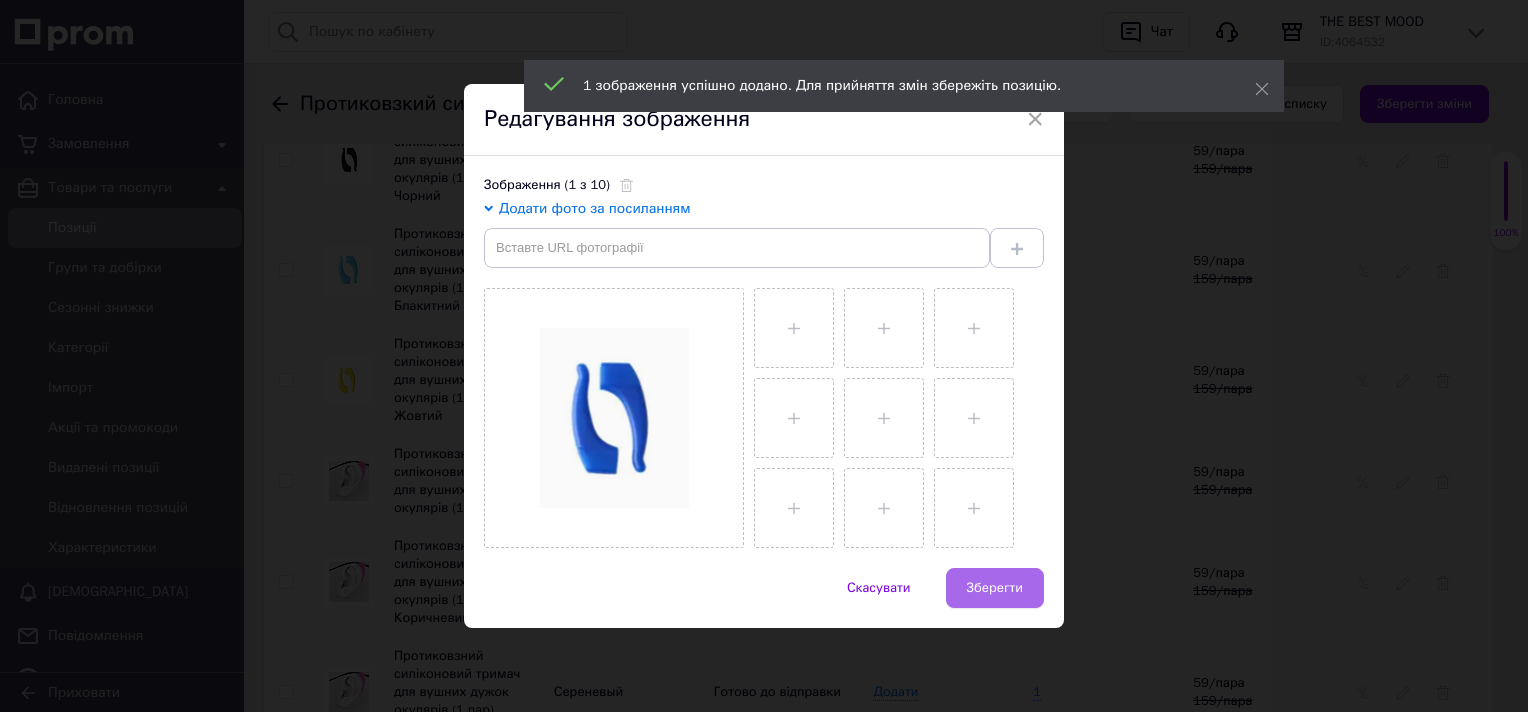 click on "Зберегти" at bounding box center [995, 588] 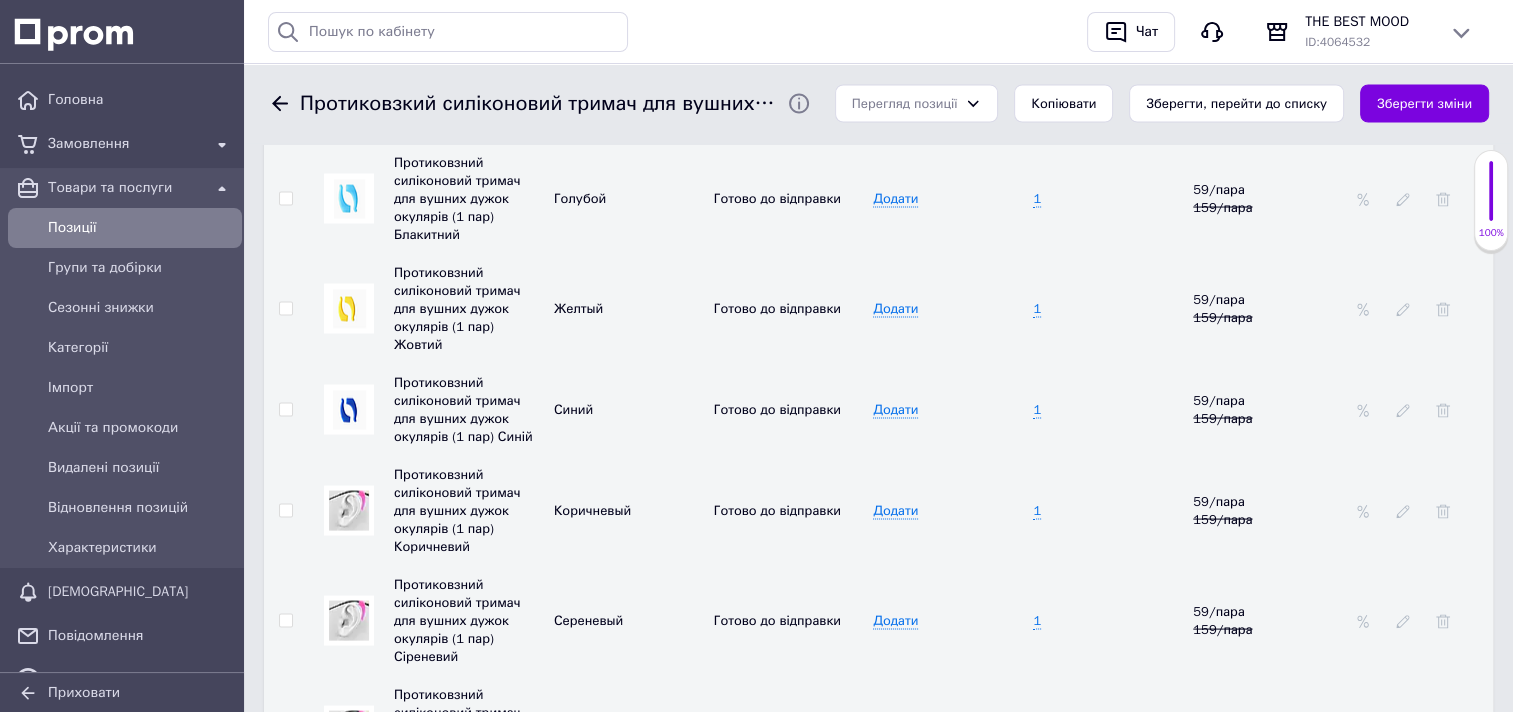 scroll, scrollTop: 3931, scrollLeft: 0, axis: vertical 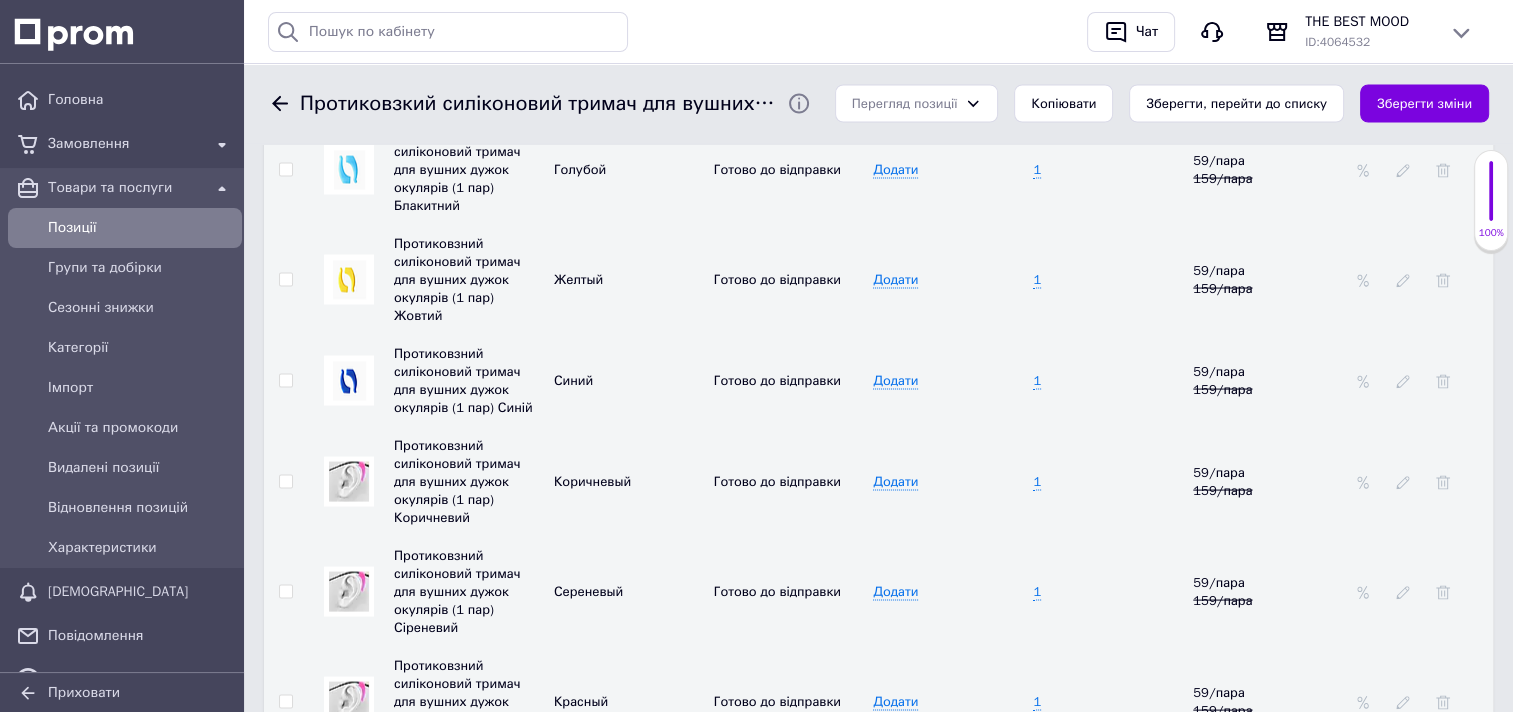 click at bounding box center (349, 482) 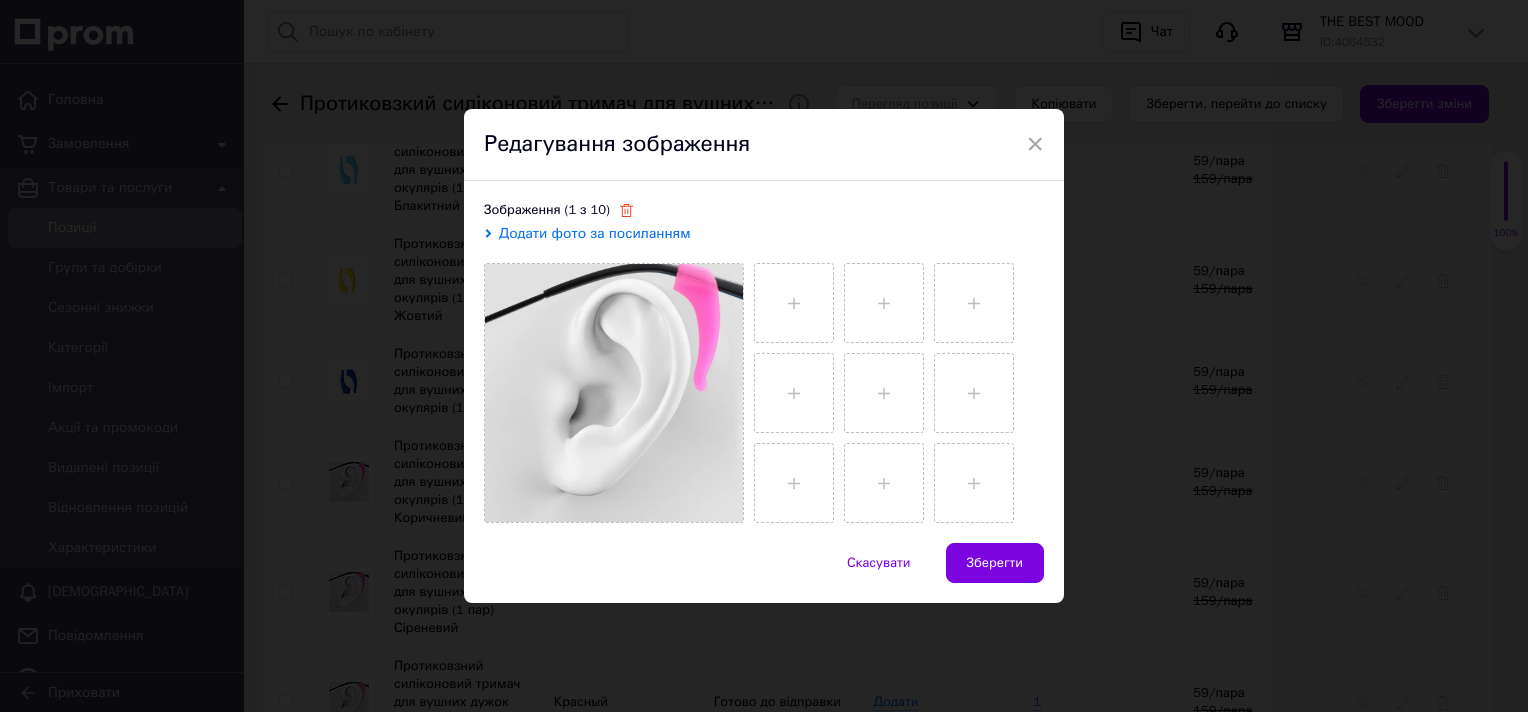 click 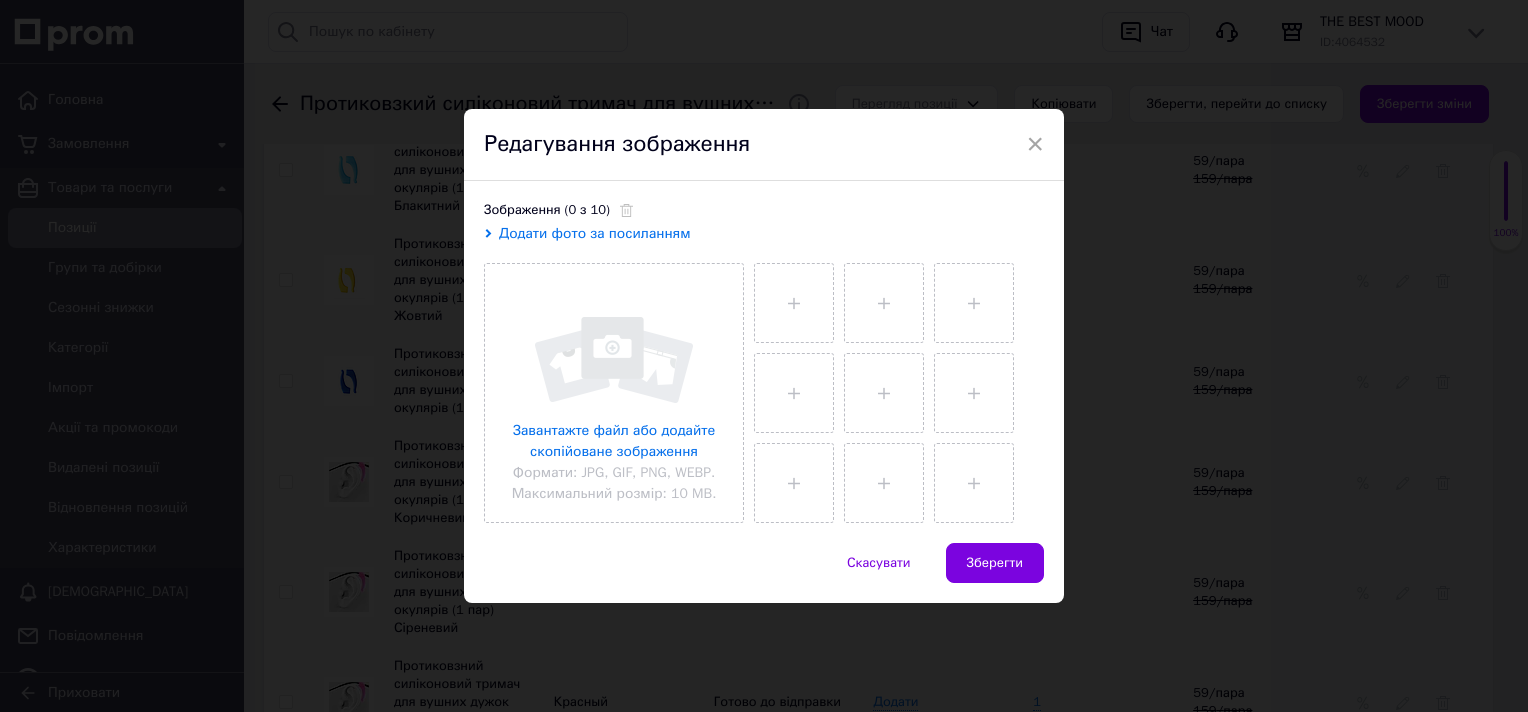 click on "Додати фото за посиланням" at bounding box center (595, 233) 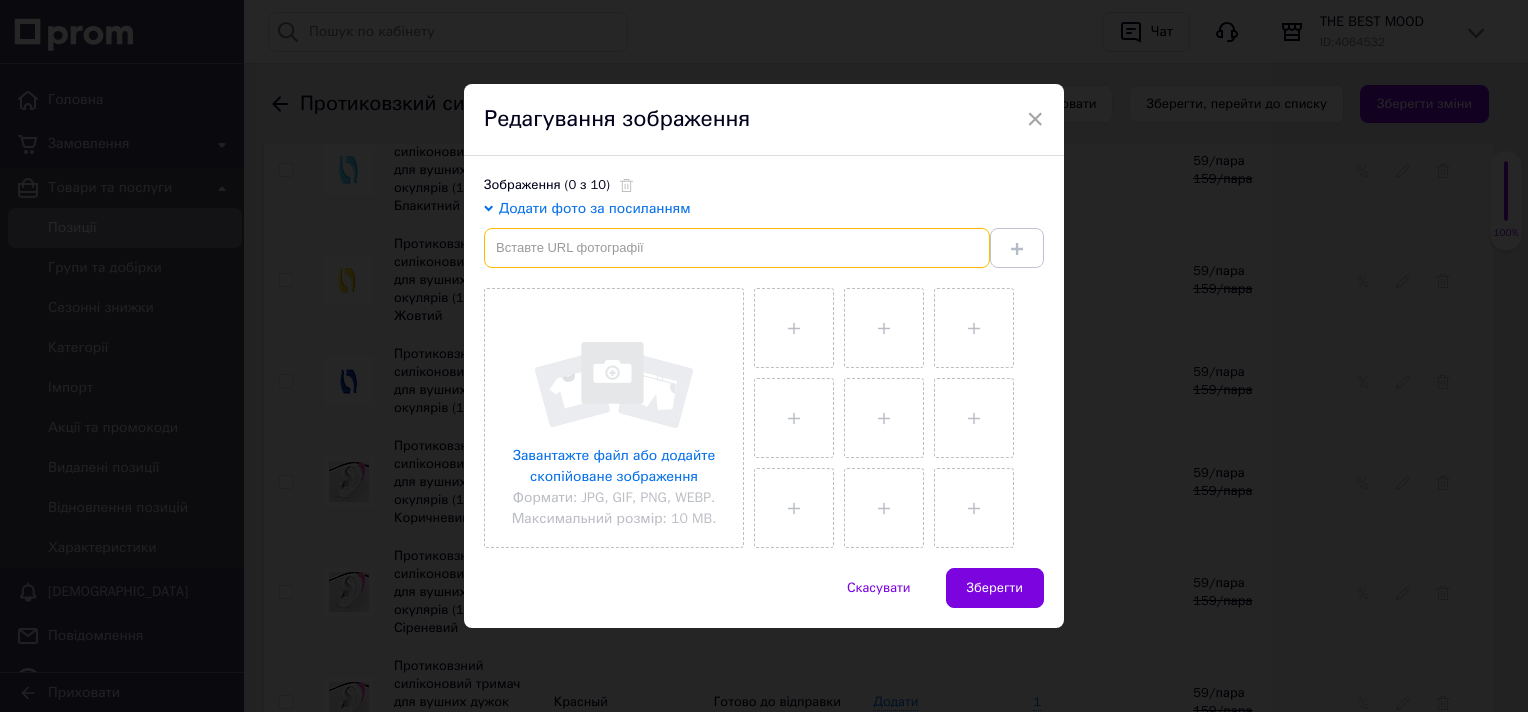 click at bounding box center (737, 248) 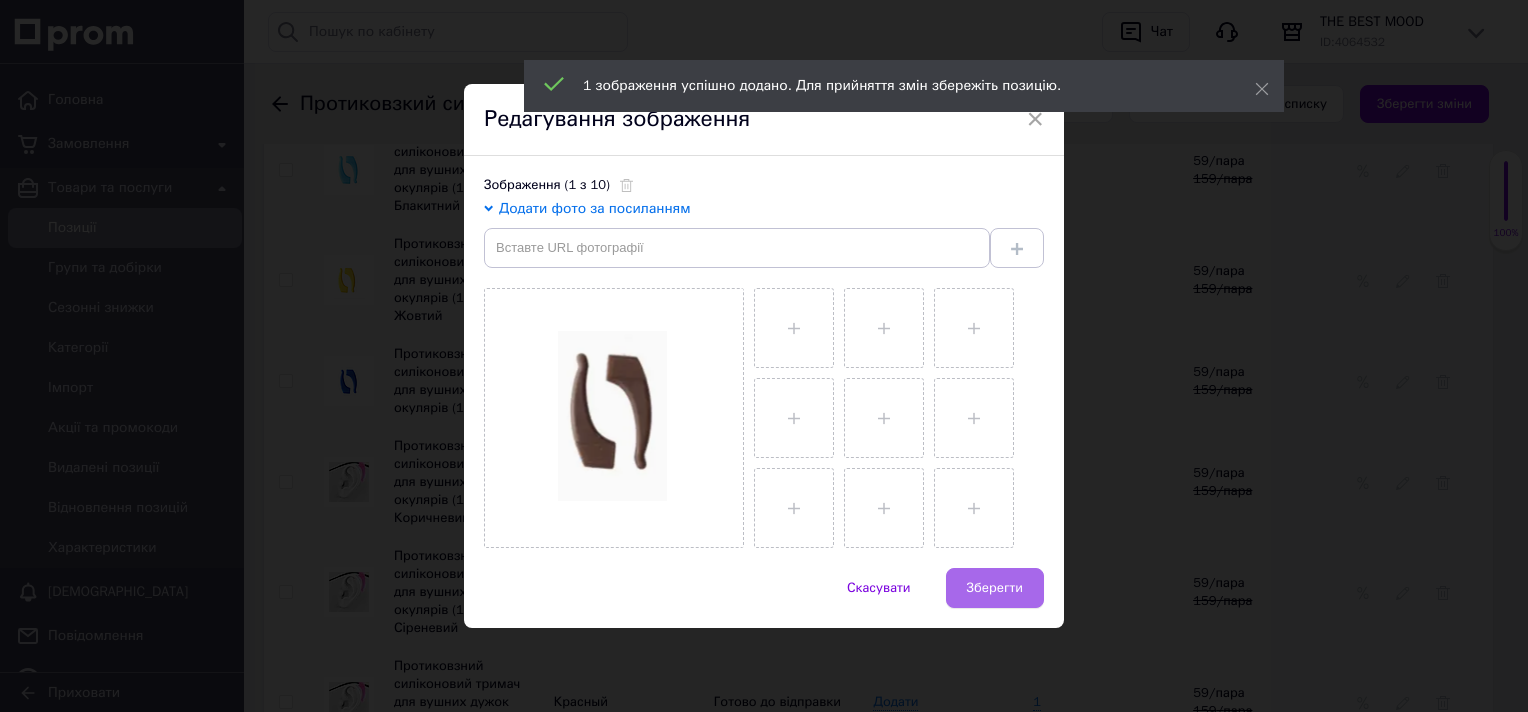 click on "Зберегти" at bounding box center (995, 588) 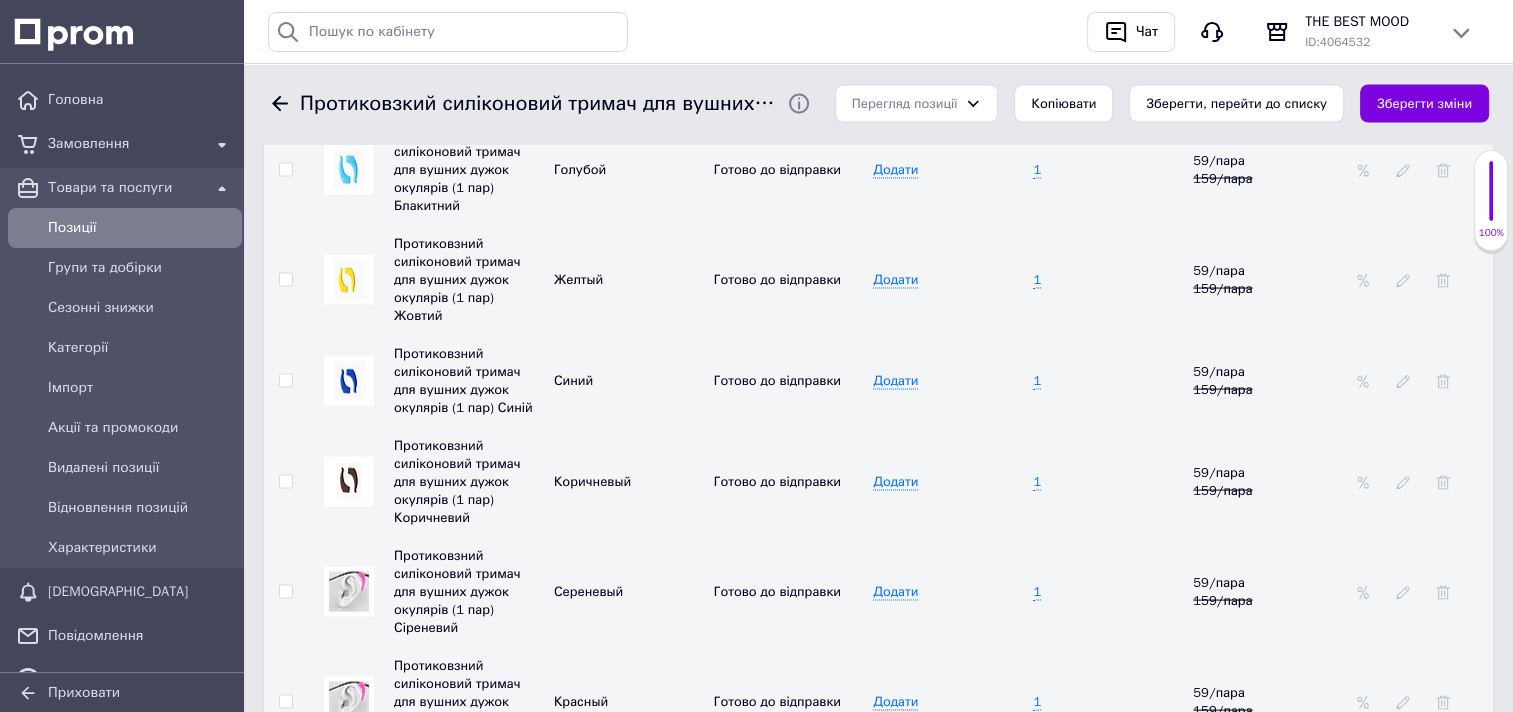 click at bounding box center [349, 592] 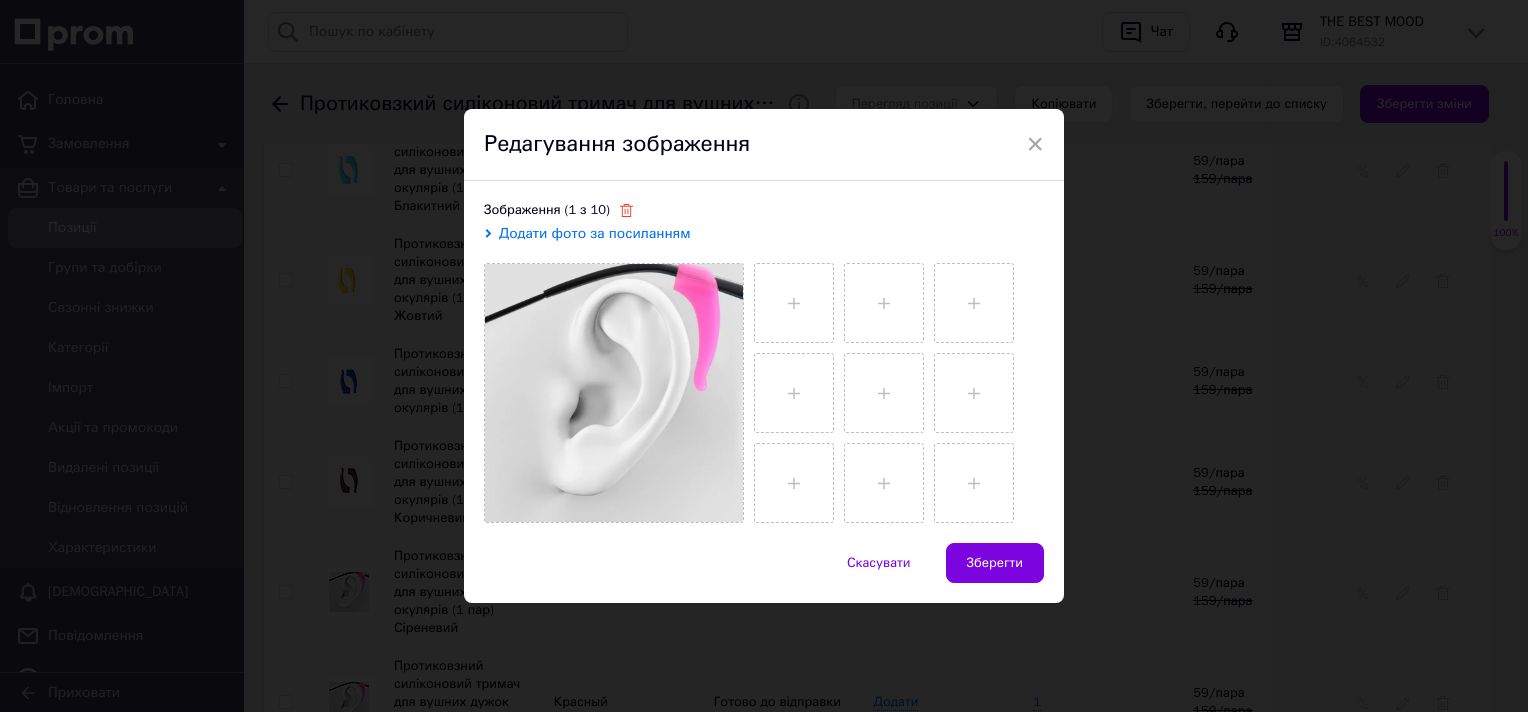click 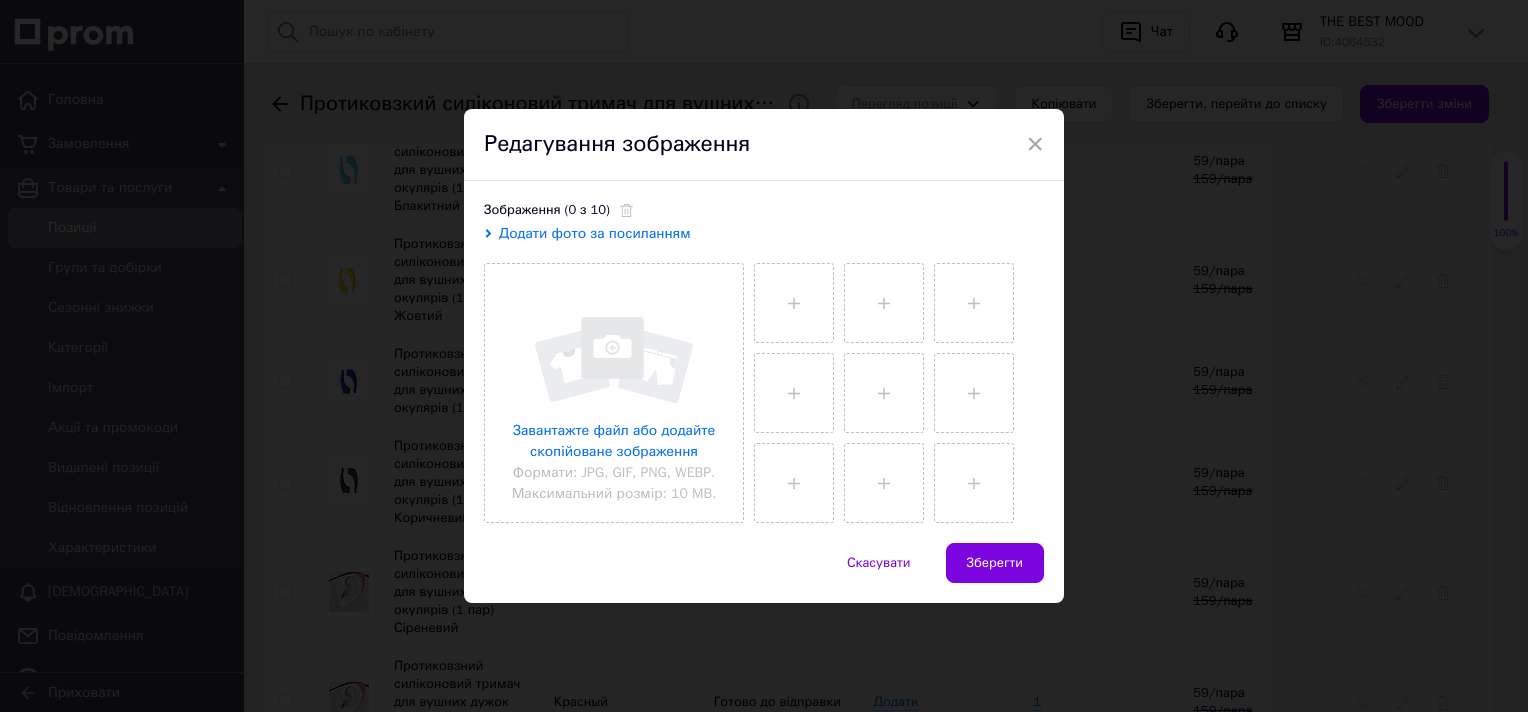 click on "Додати фото за посиланням" at bounding box center [595, 233] 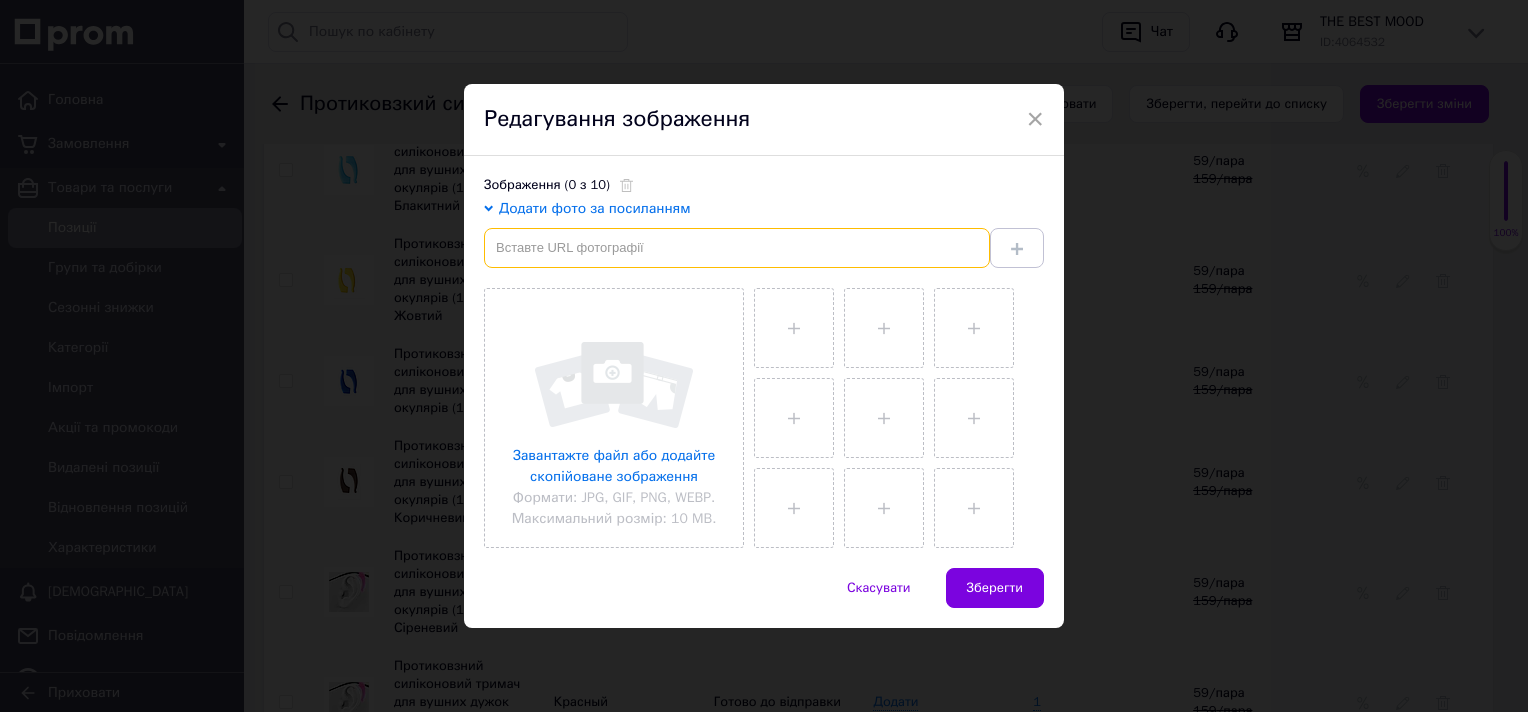 click at bounding box center (737, 248) 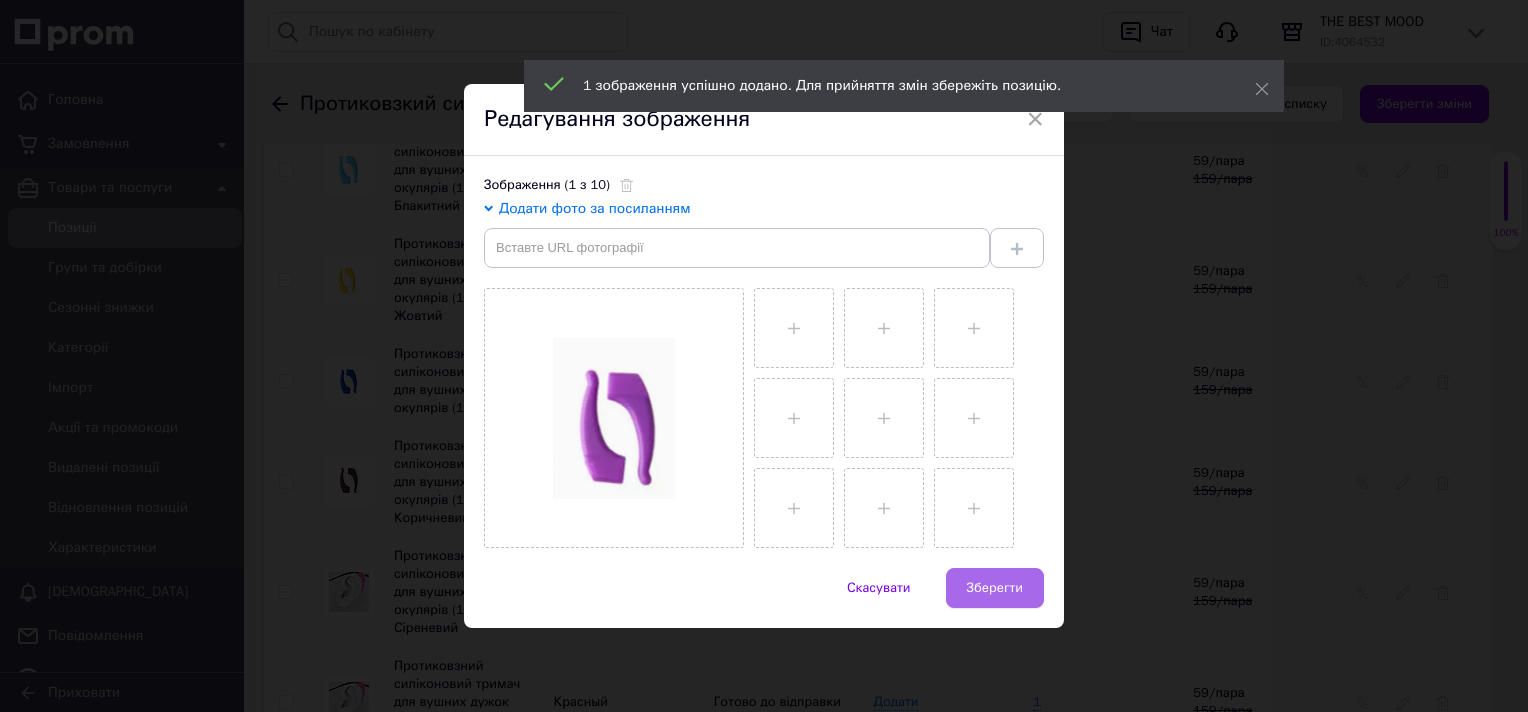 click on "Зберегти" at bounding box center [995, 588] 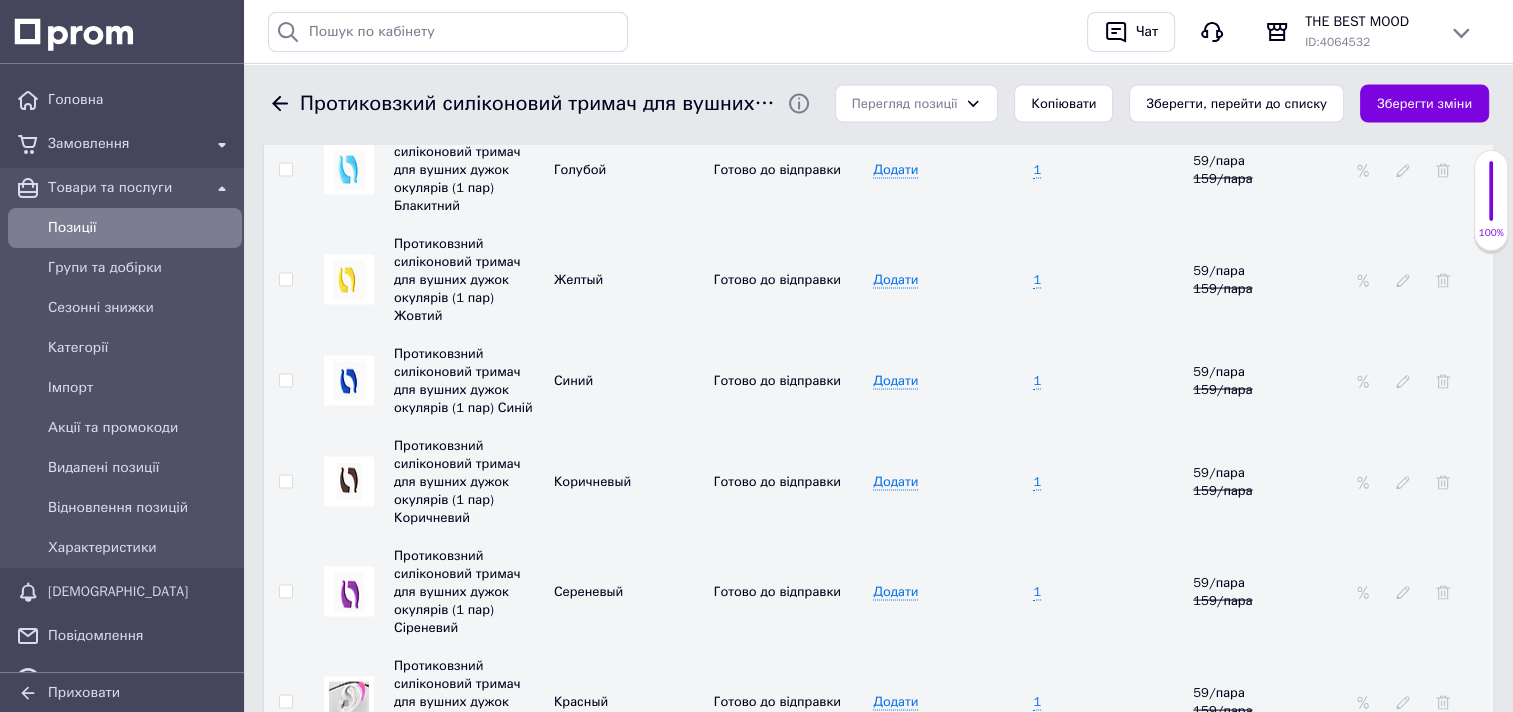 click at bounding box center (349, 702) 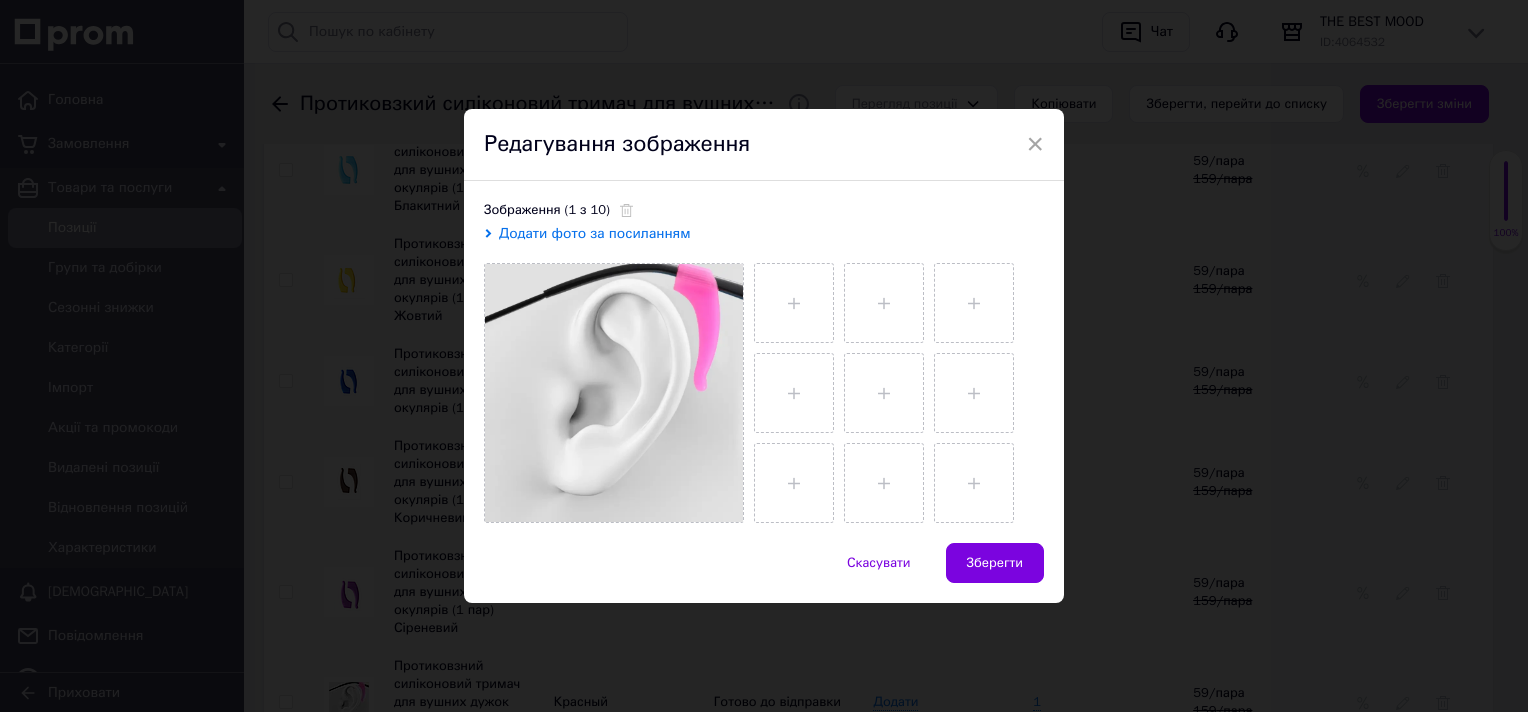 click on "Додати фото за посиланням" at bounding box center (595, 233) 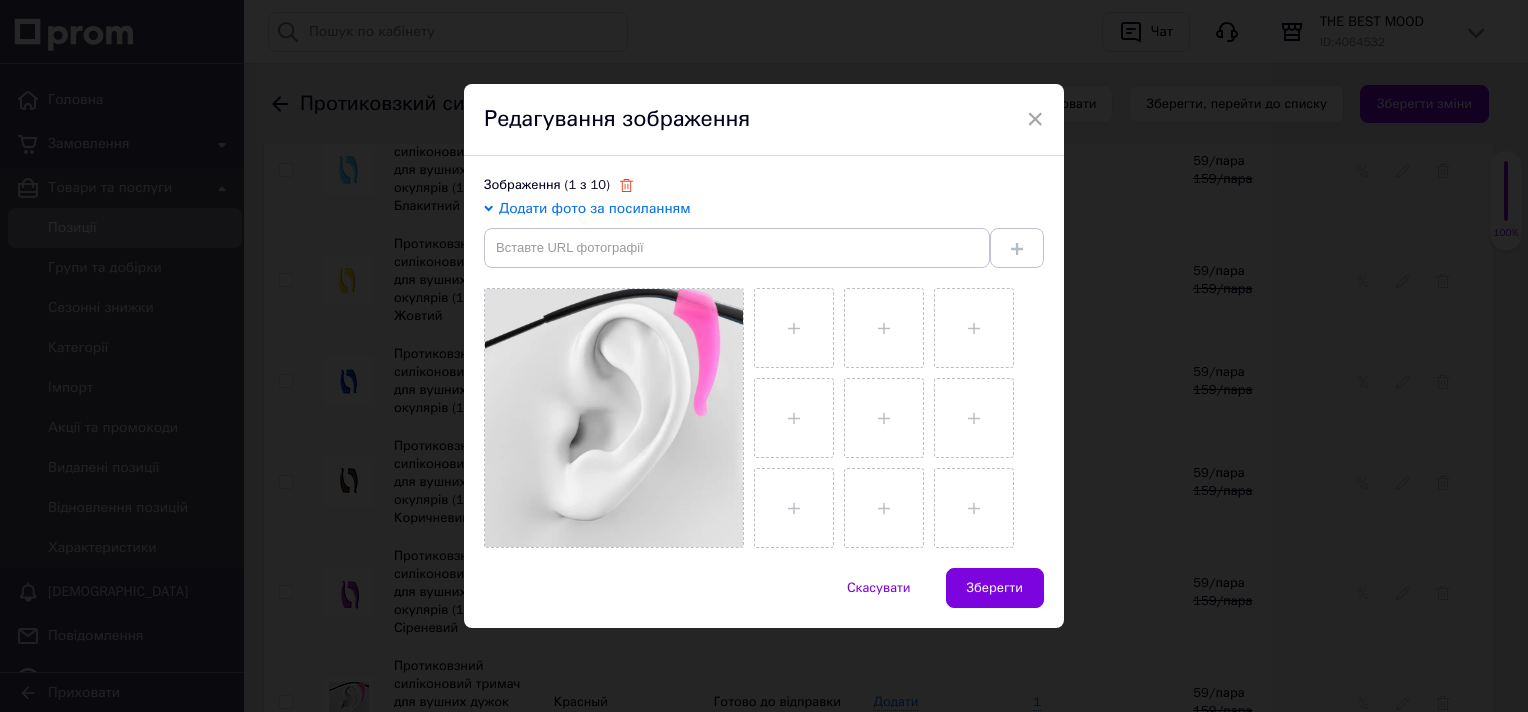 click 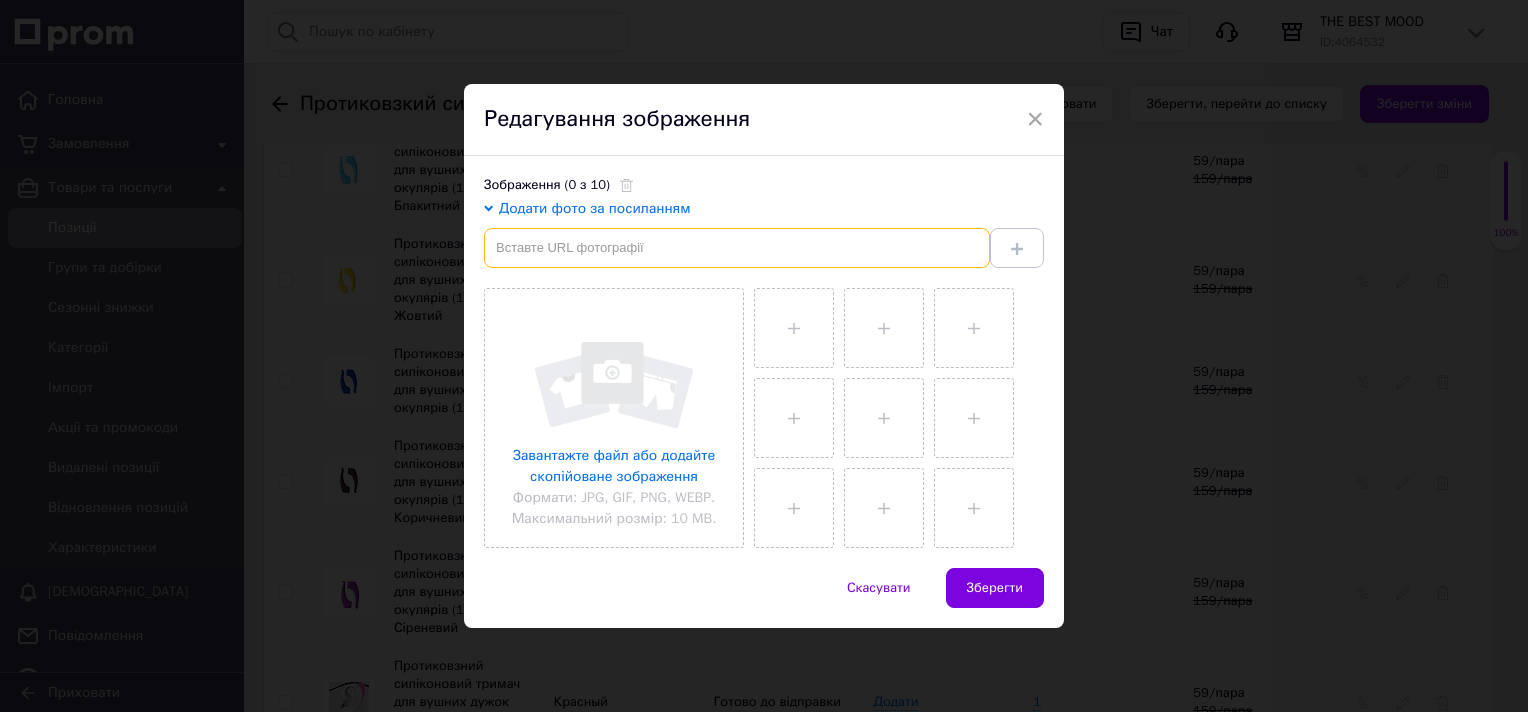 click at bounding box center (737, 248) 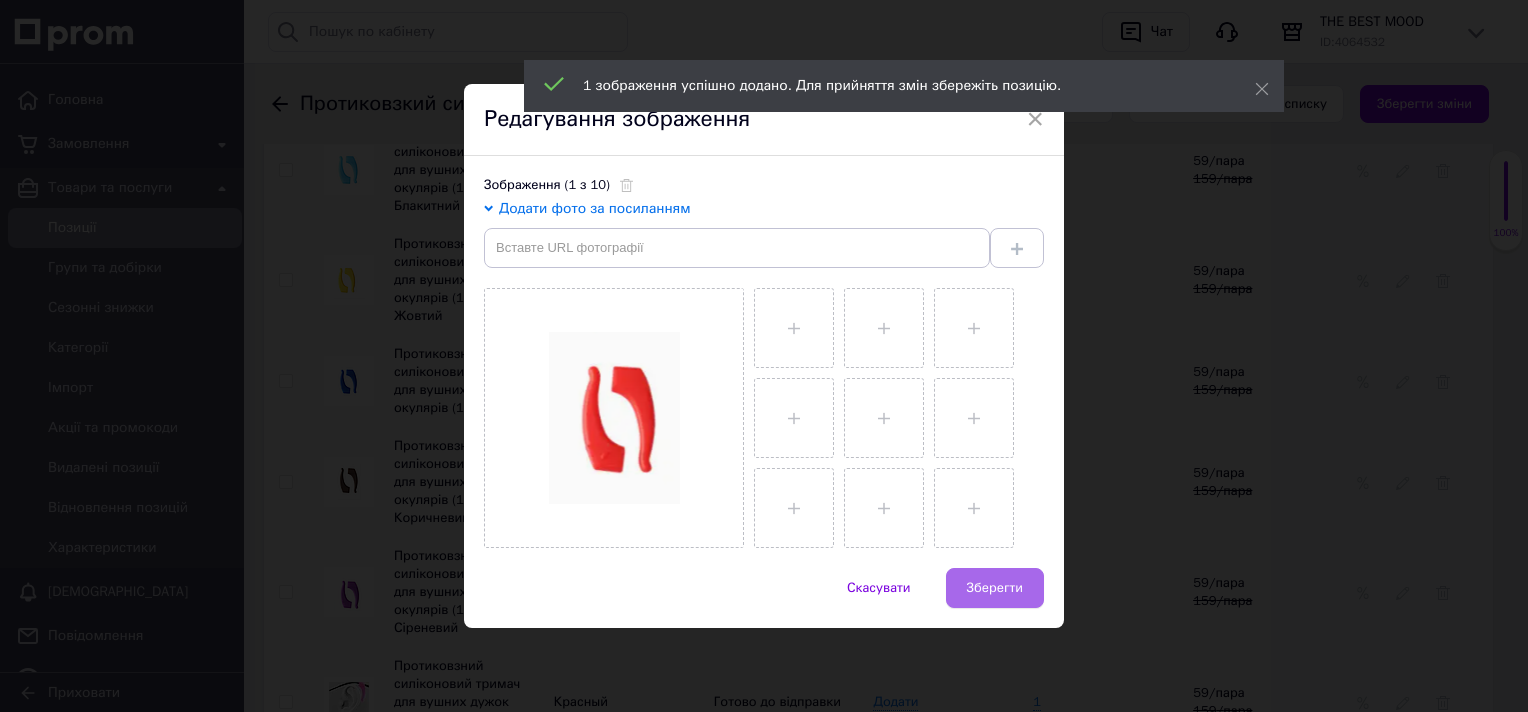 click on "Зберегти" at bounding box center [995, 588] 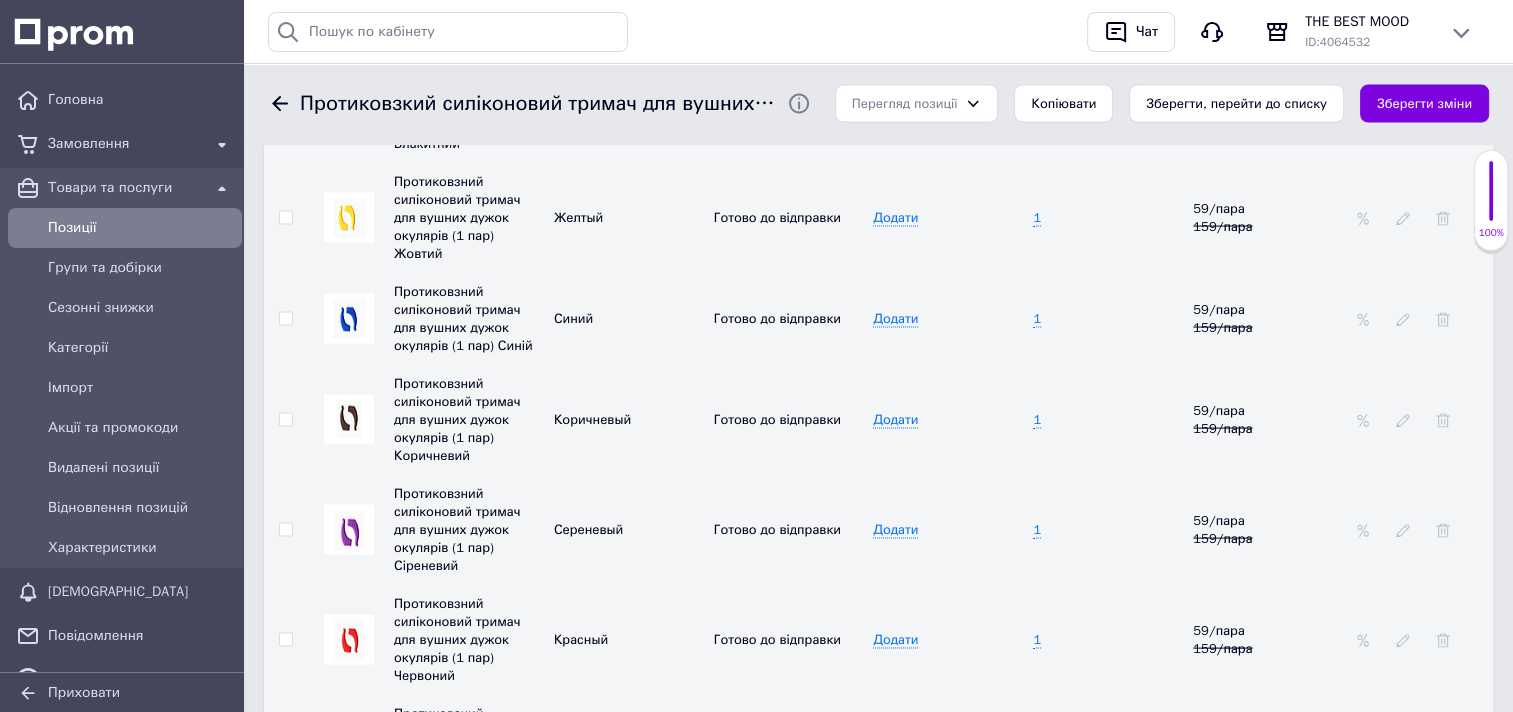 scroll, scrollTop: 3831, scrollLeft: 0, axis: vertical 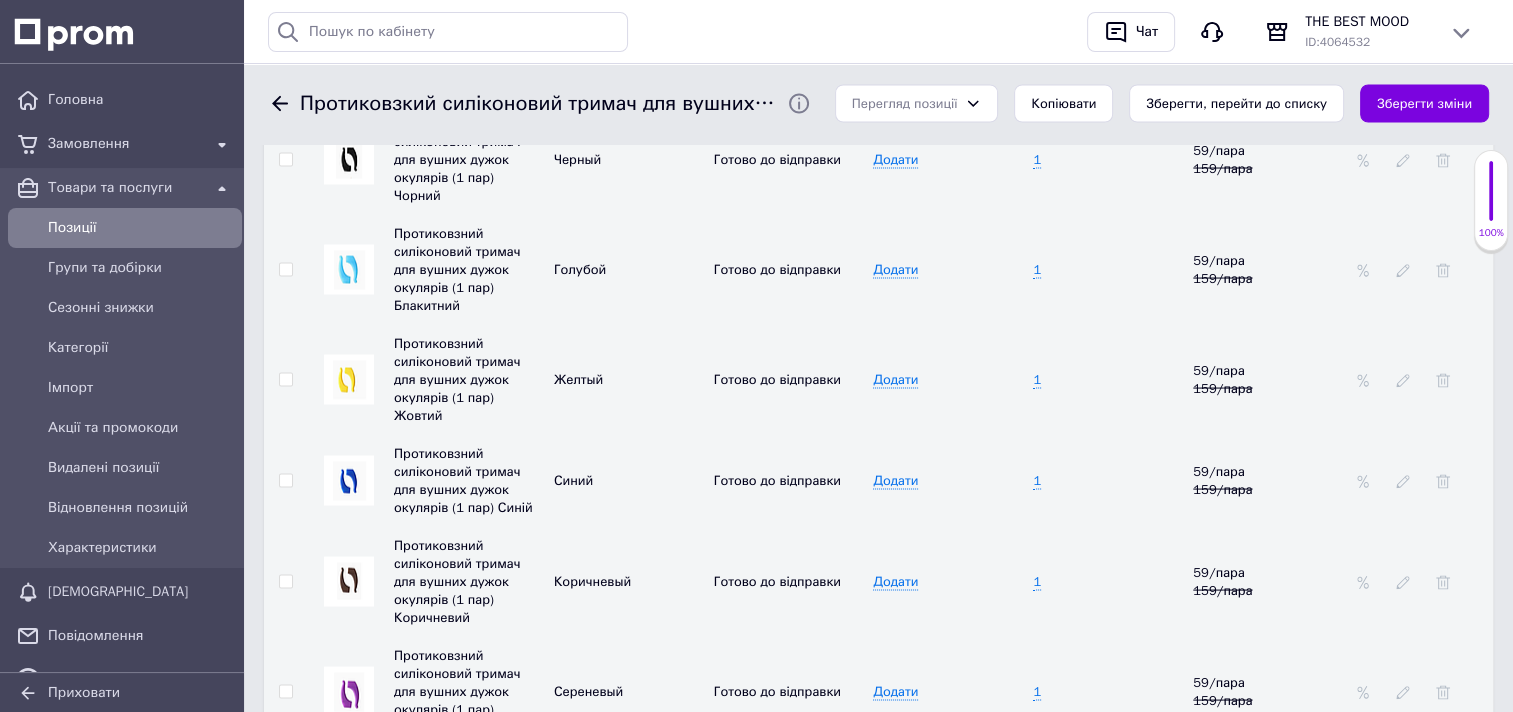 click at bounding box center [349, 270] 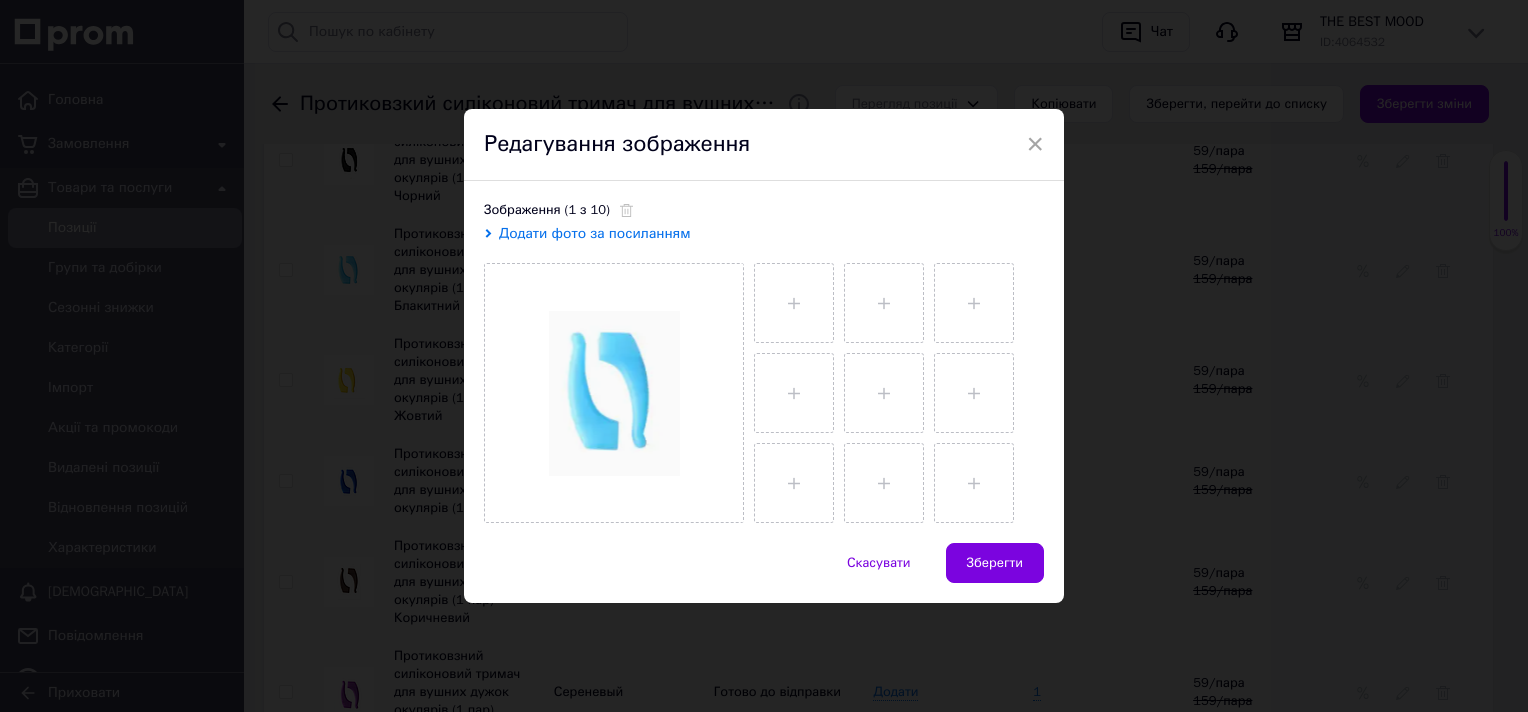 click on "Додати фото за посиланням" at bounding box center [595, 233] 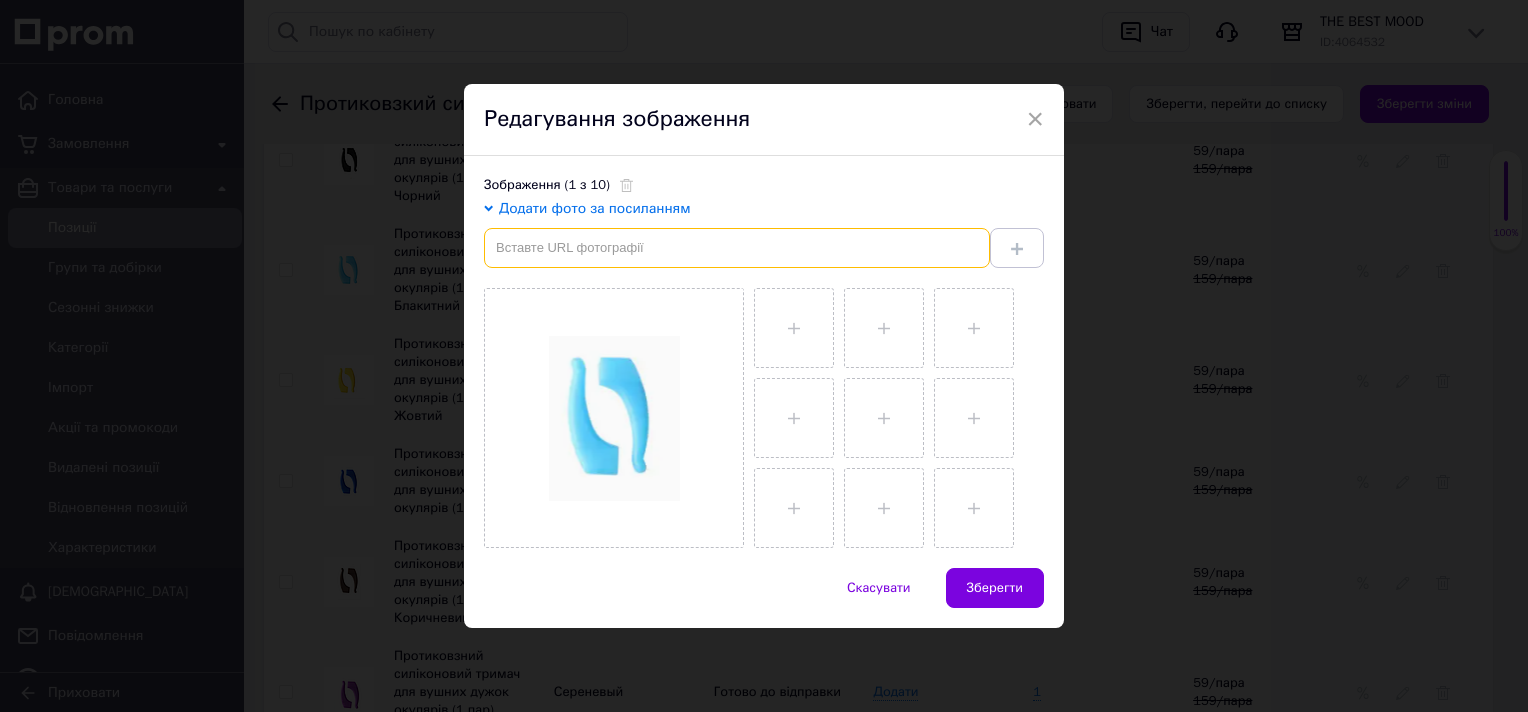 click at bounding box center [737, 248] 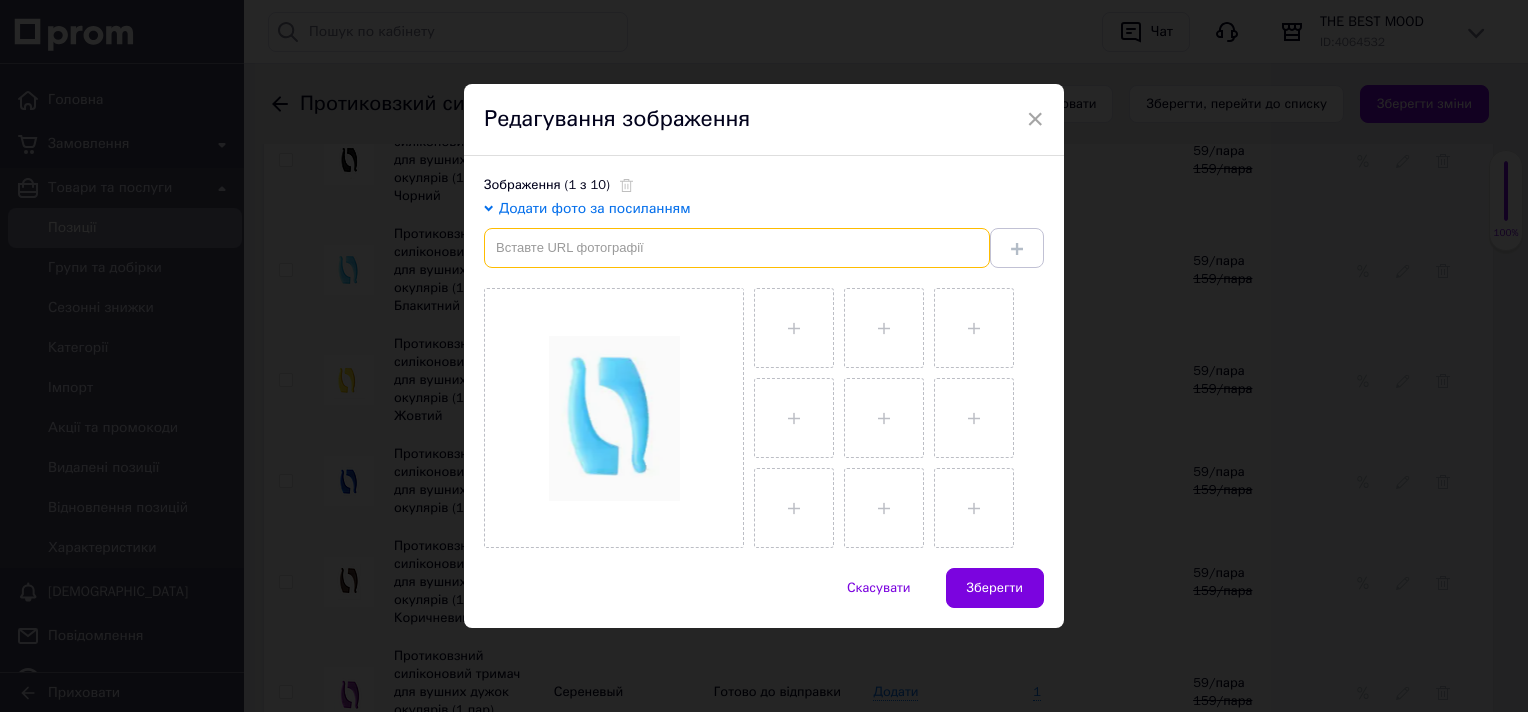 paste on "https://m.media-amazon.com/images/I/51pf9459rfL._AC_SX522_.jpg" 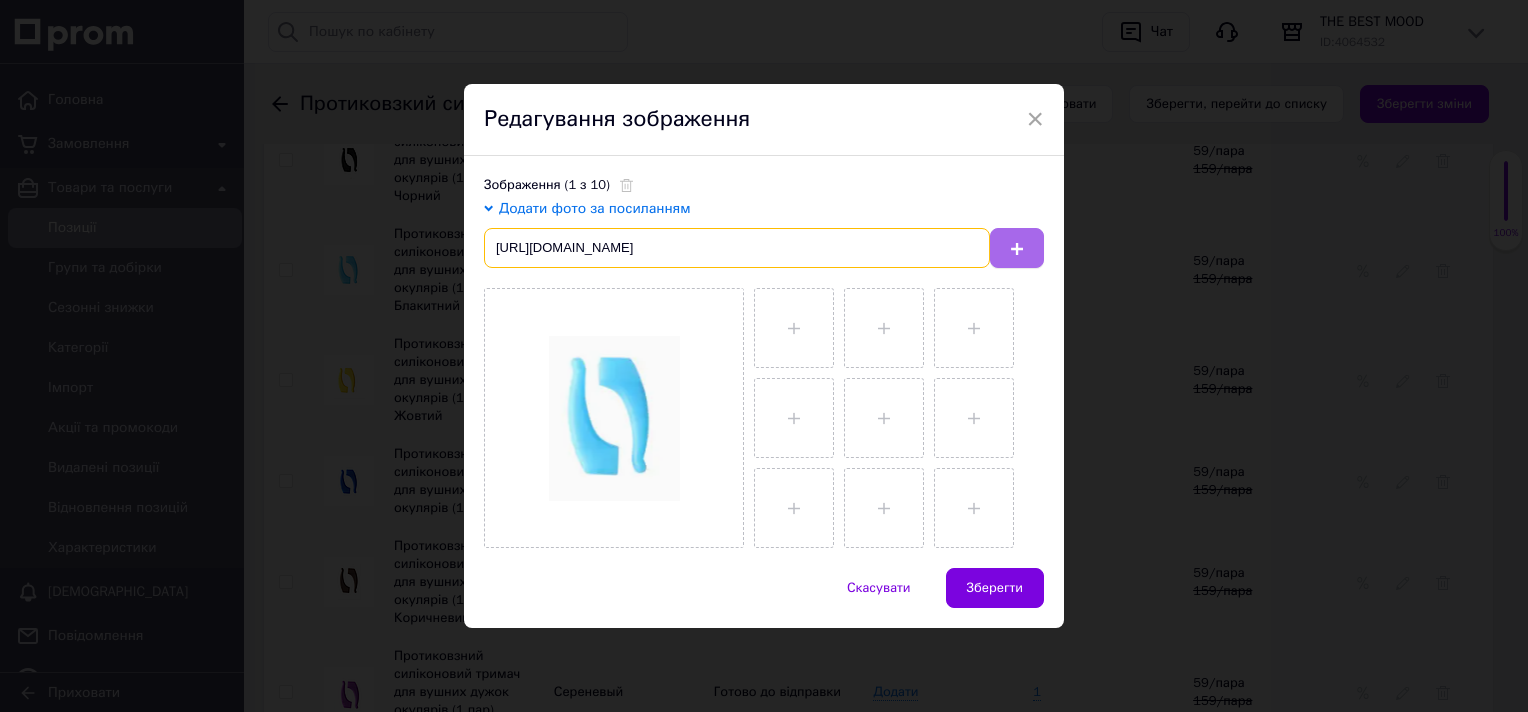 type on "https://m.media-amazon.com/images/I/51pf9459rfL._AC_SX522_.jpg" 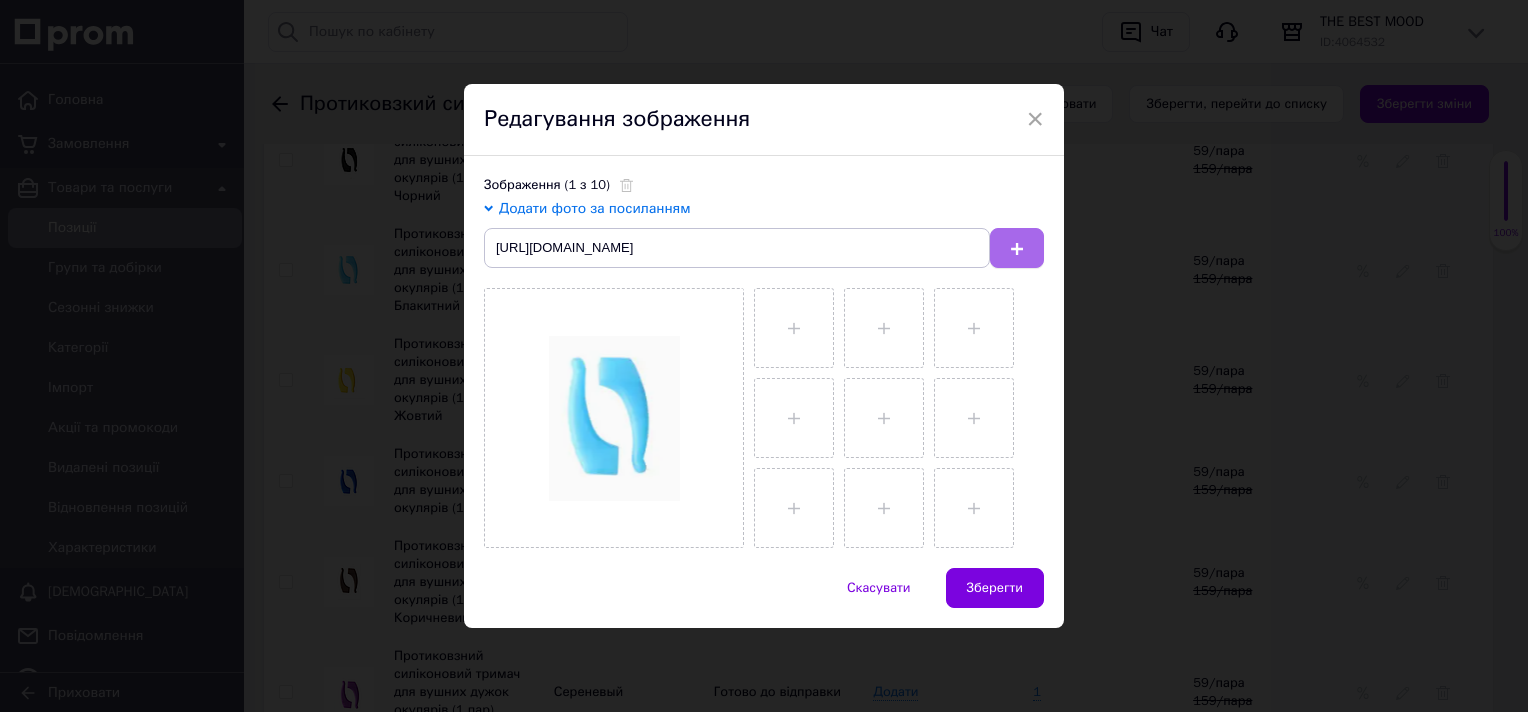 click 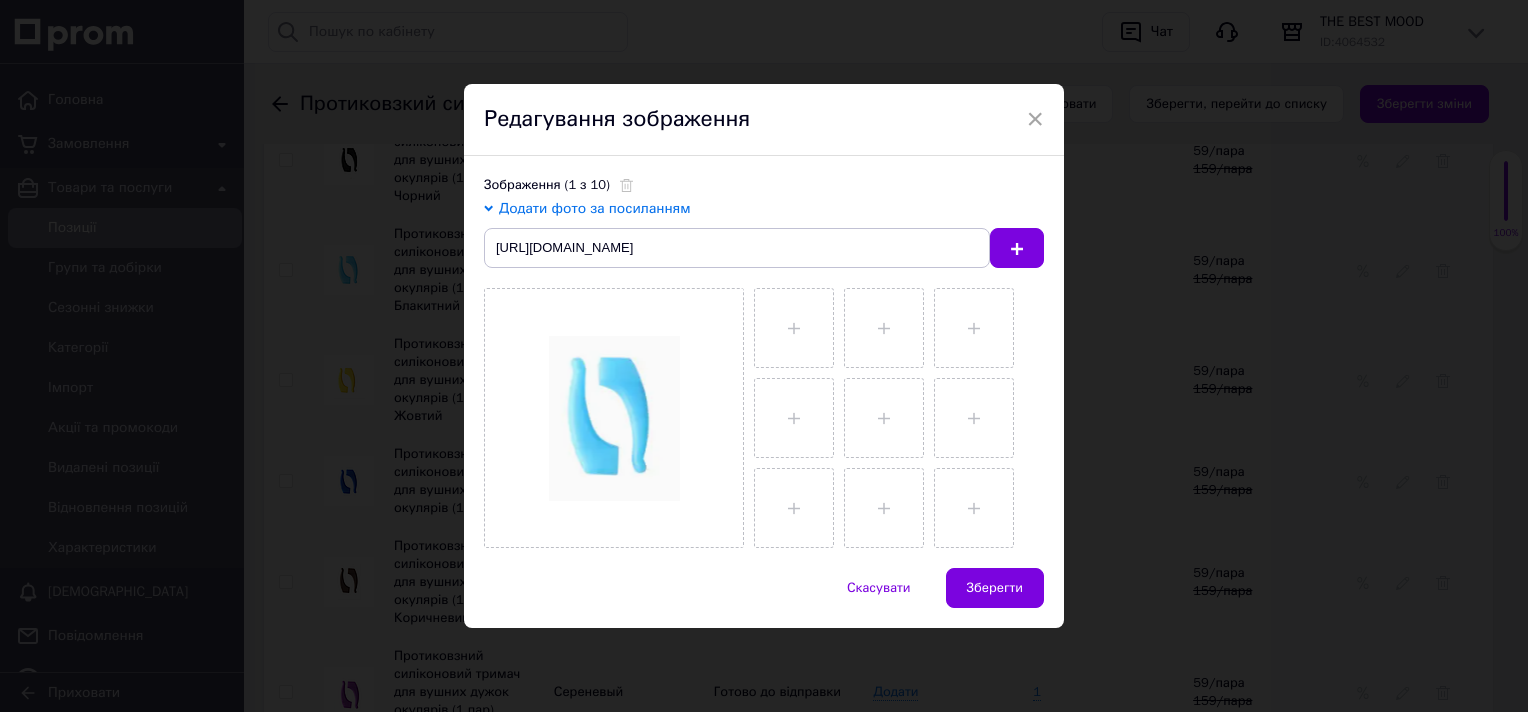 type 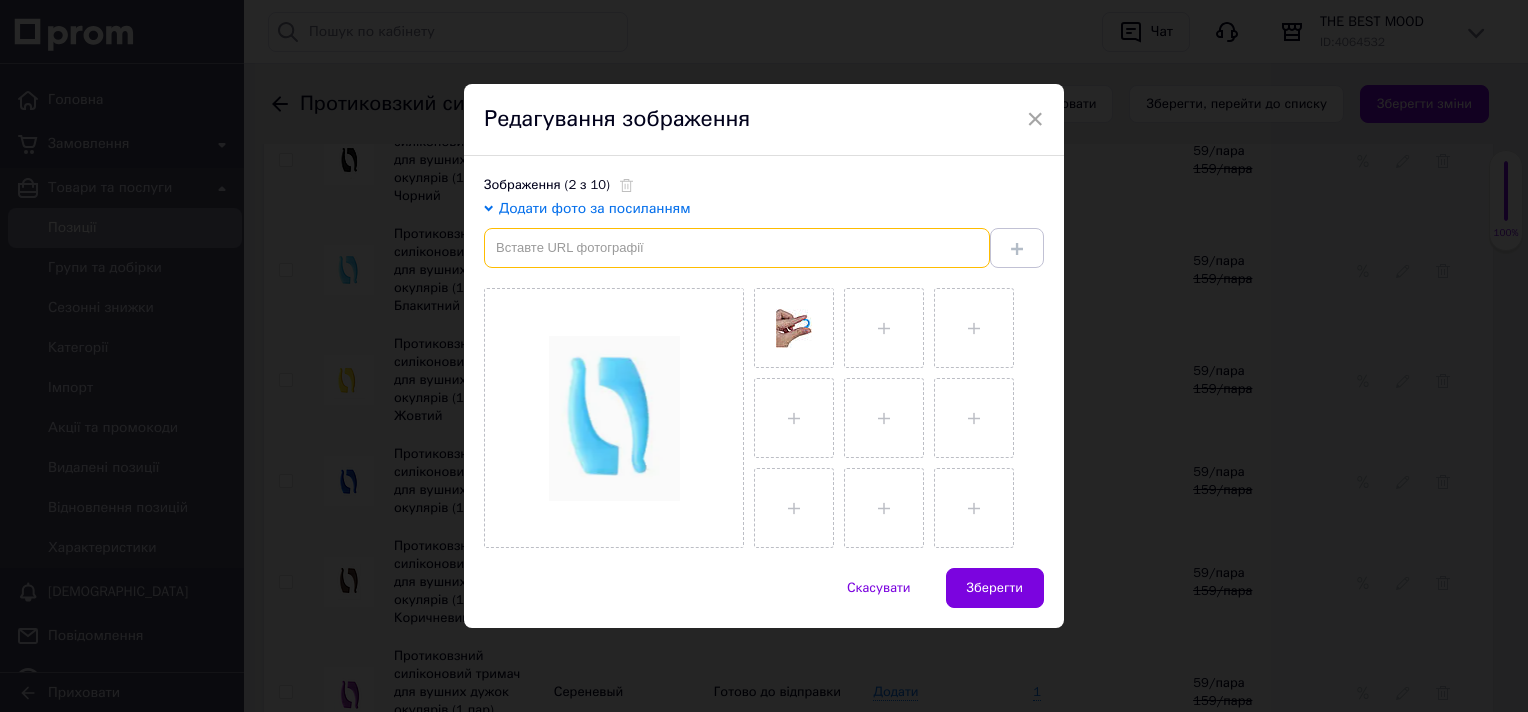 click at bounding box center (737, 248) 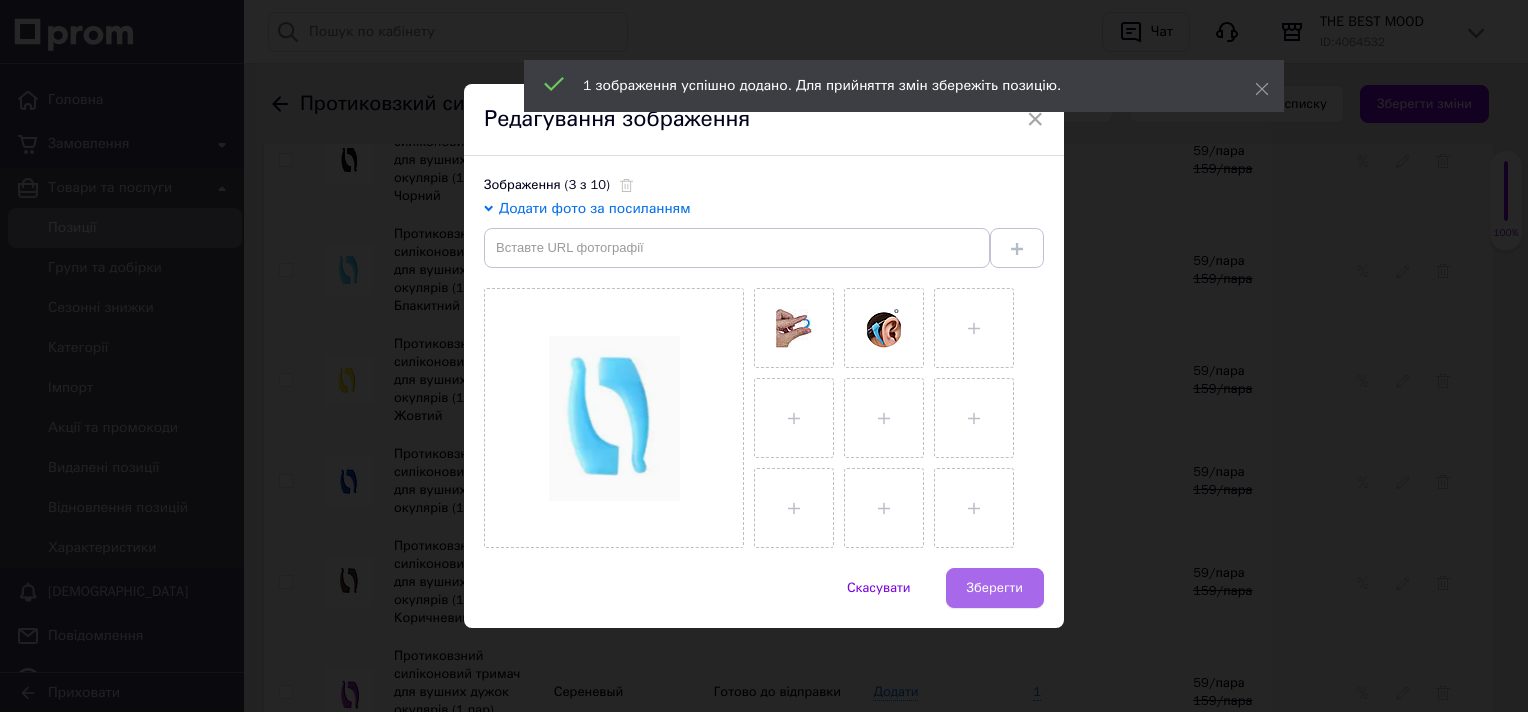 click on "Зберегти" at bounding box center (995, 588) 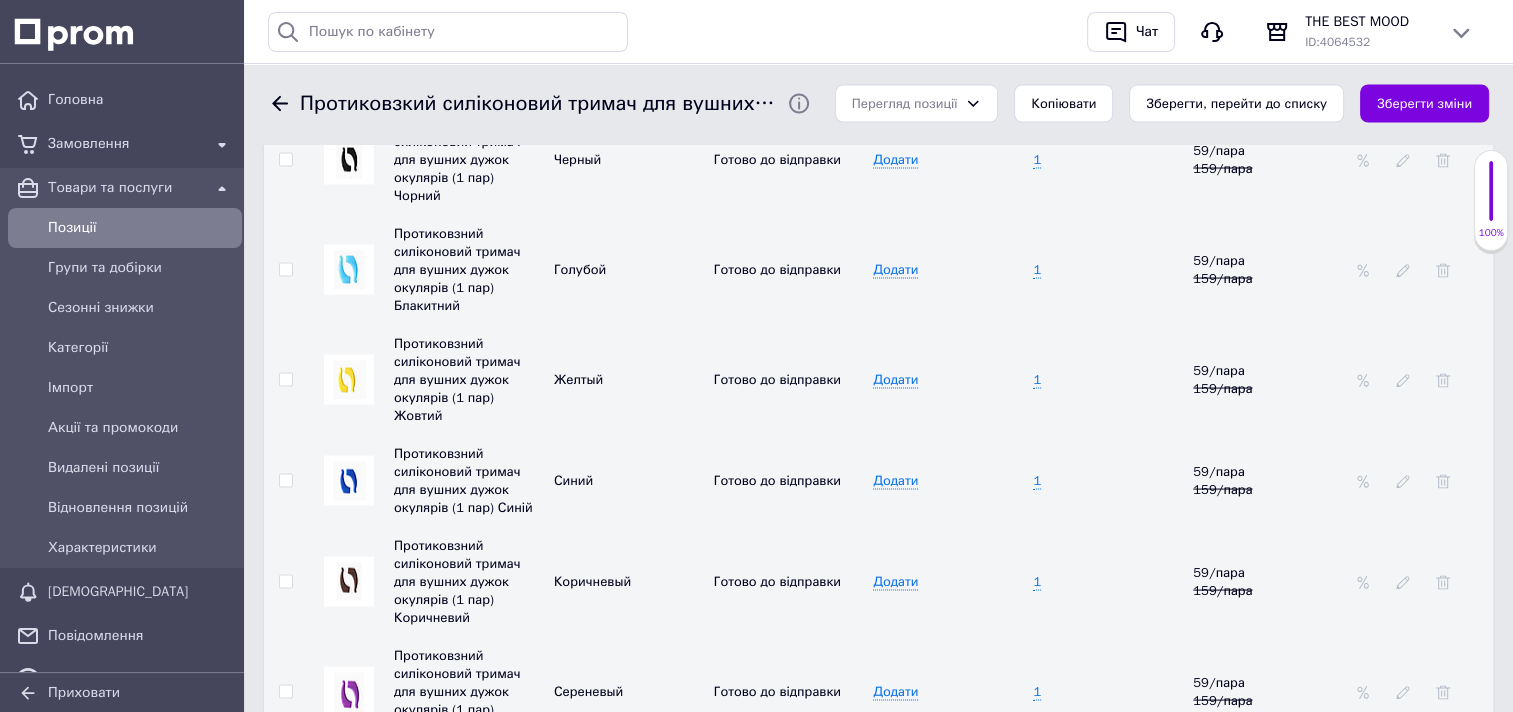 click at bounding box center (349, 270) 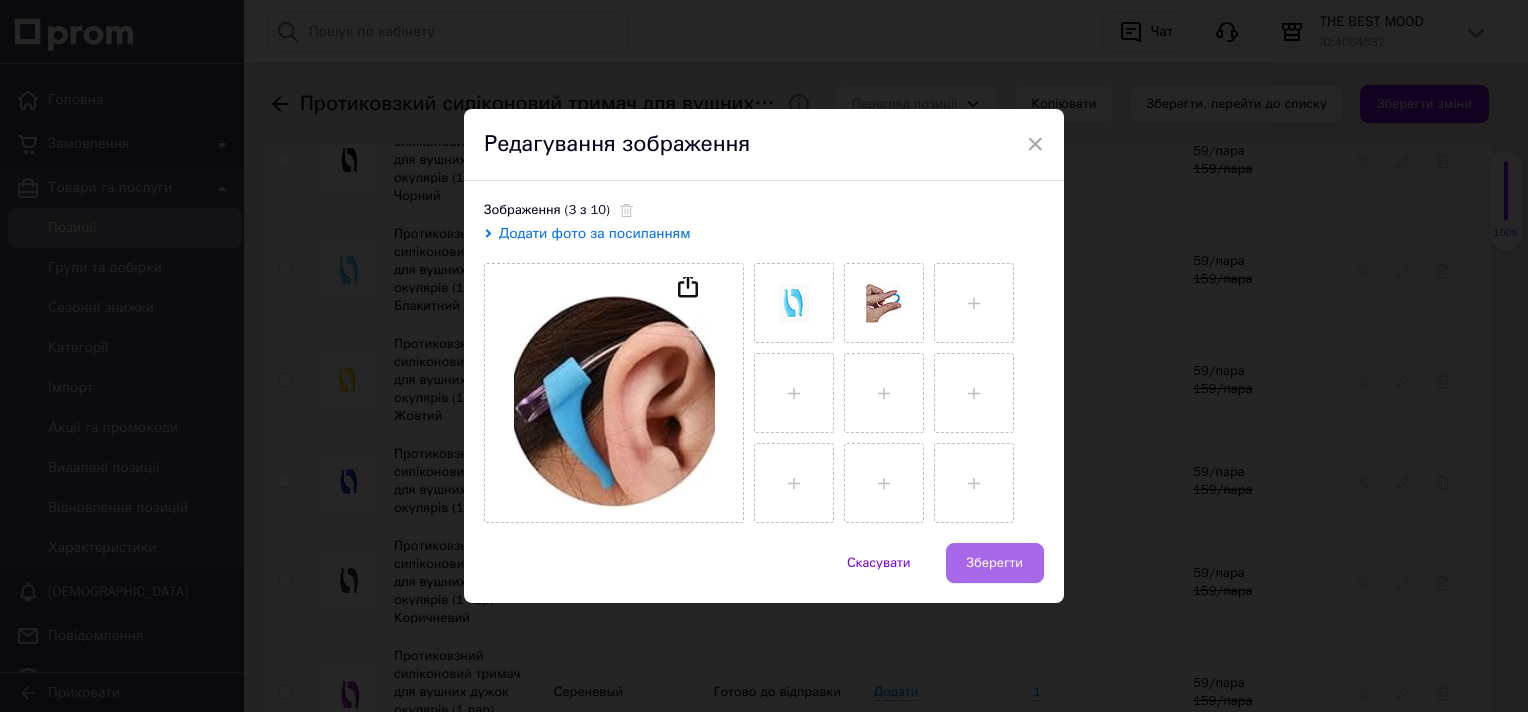 click on "Зберегти" at bounding box center (995, 563) 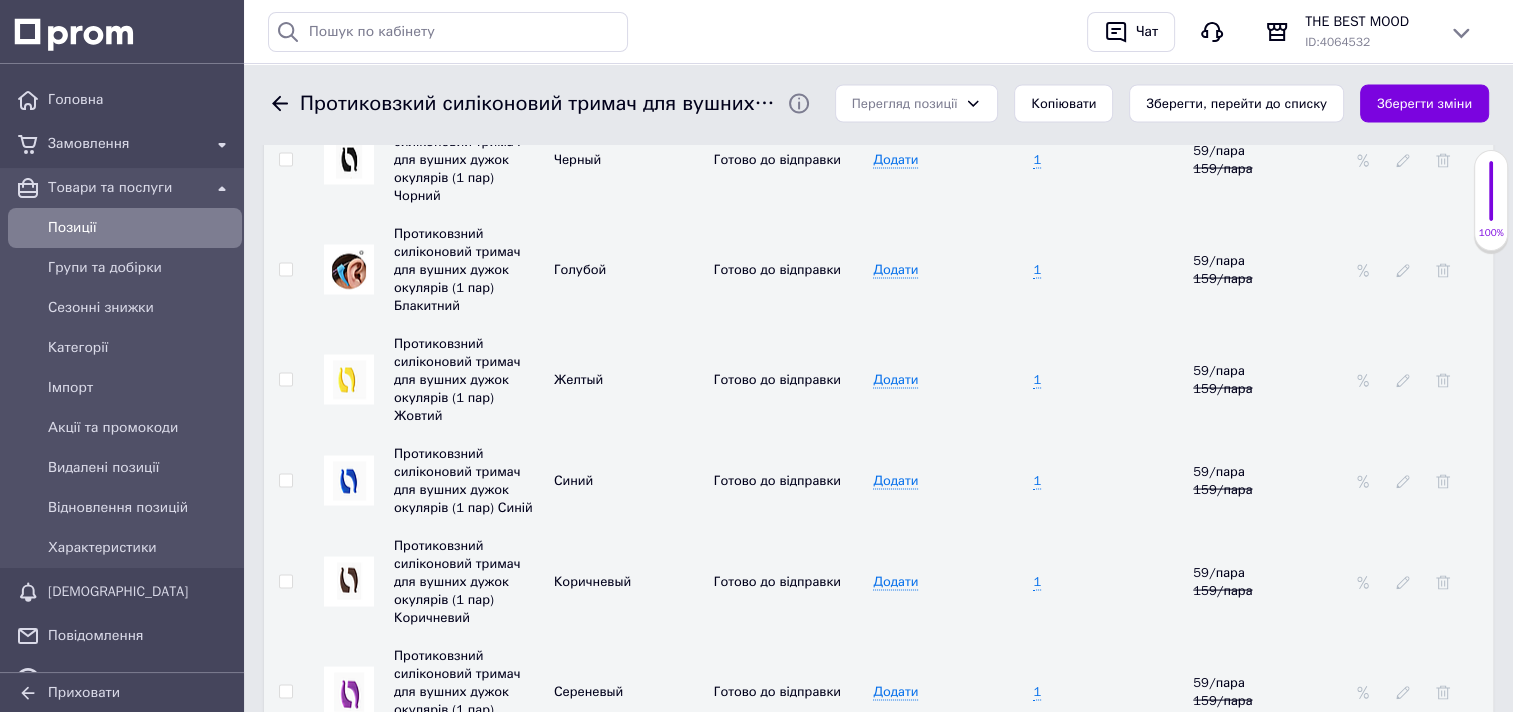 scroll, scrollTop: 3631, scrollLeft: 0, axis: vertical 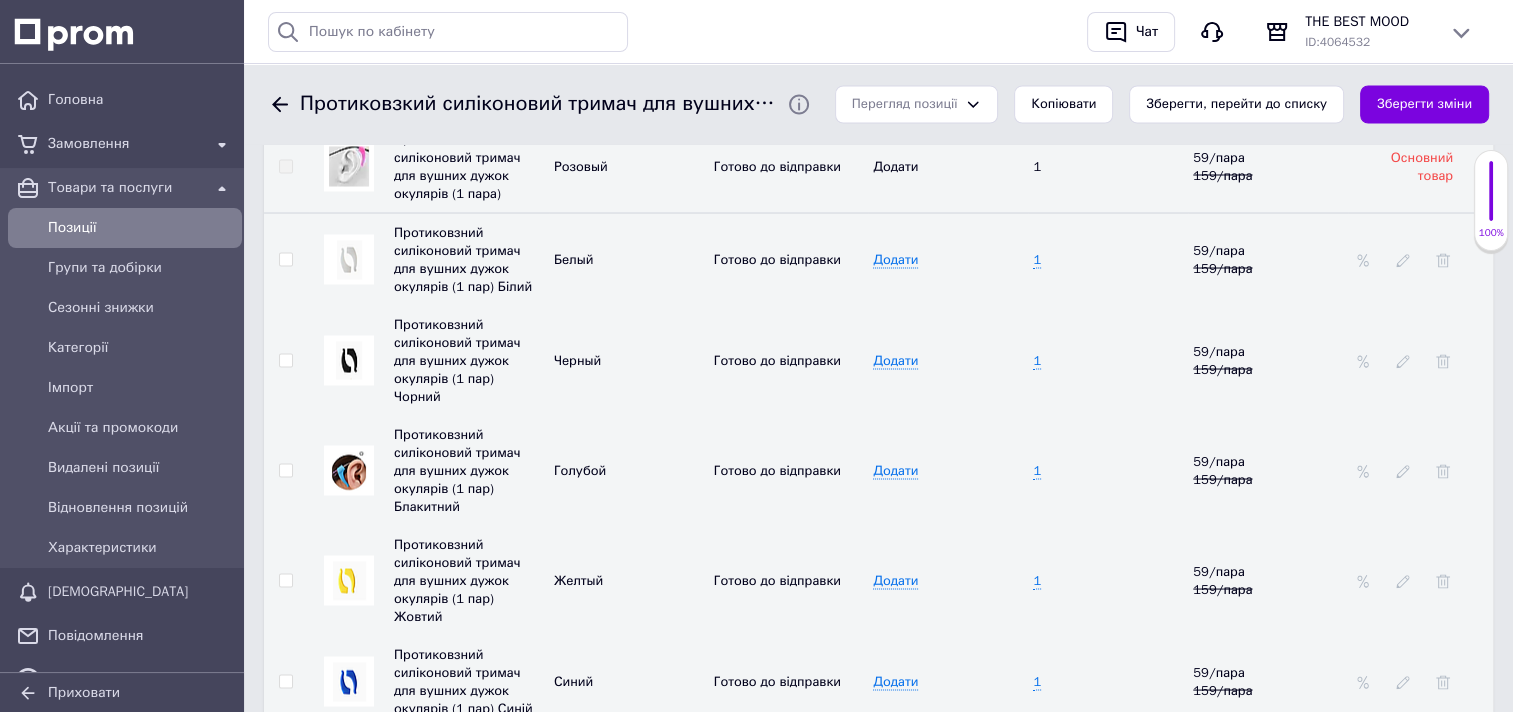 click at bounding box center (349, 360) 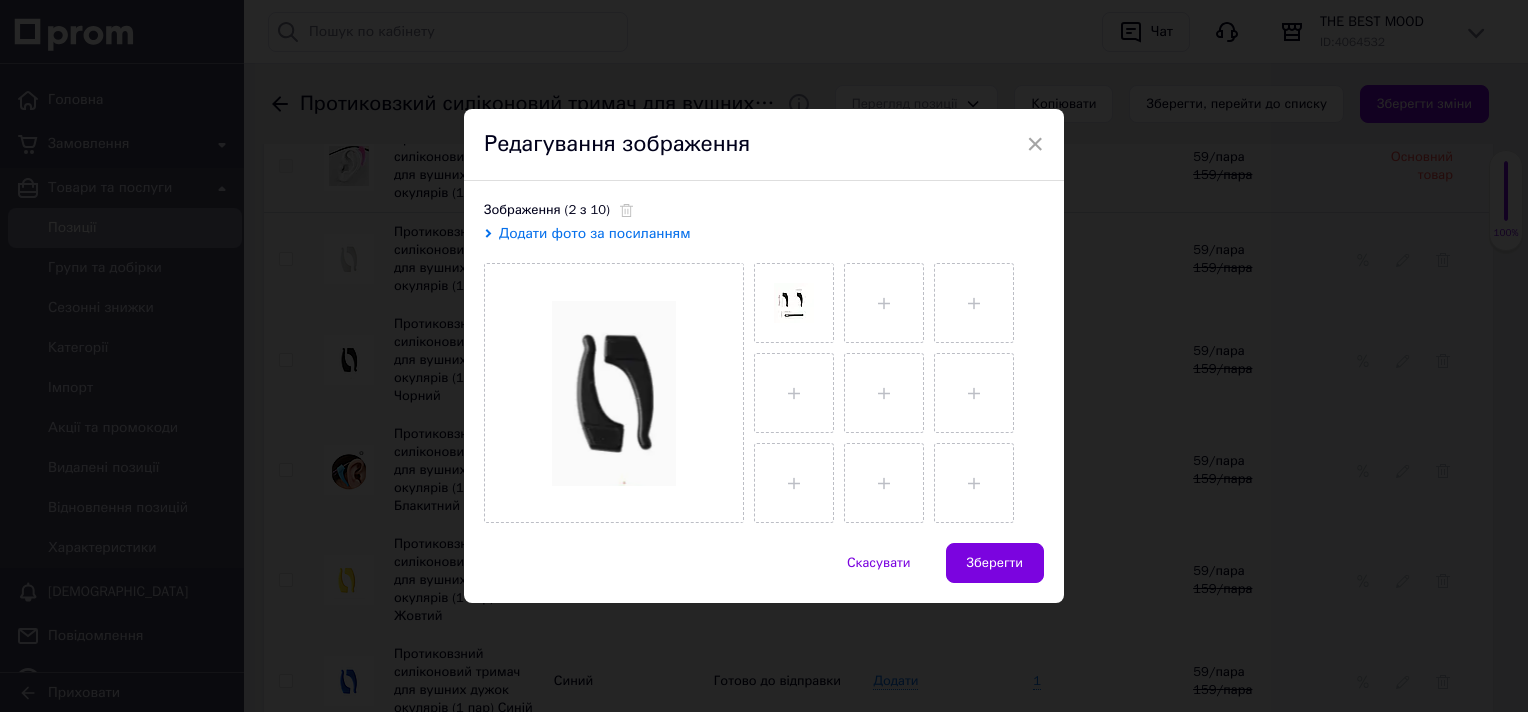 click on "Додати фото за посиланням" at bounding box center (595, 233) 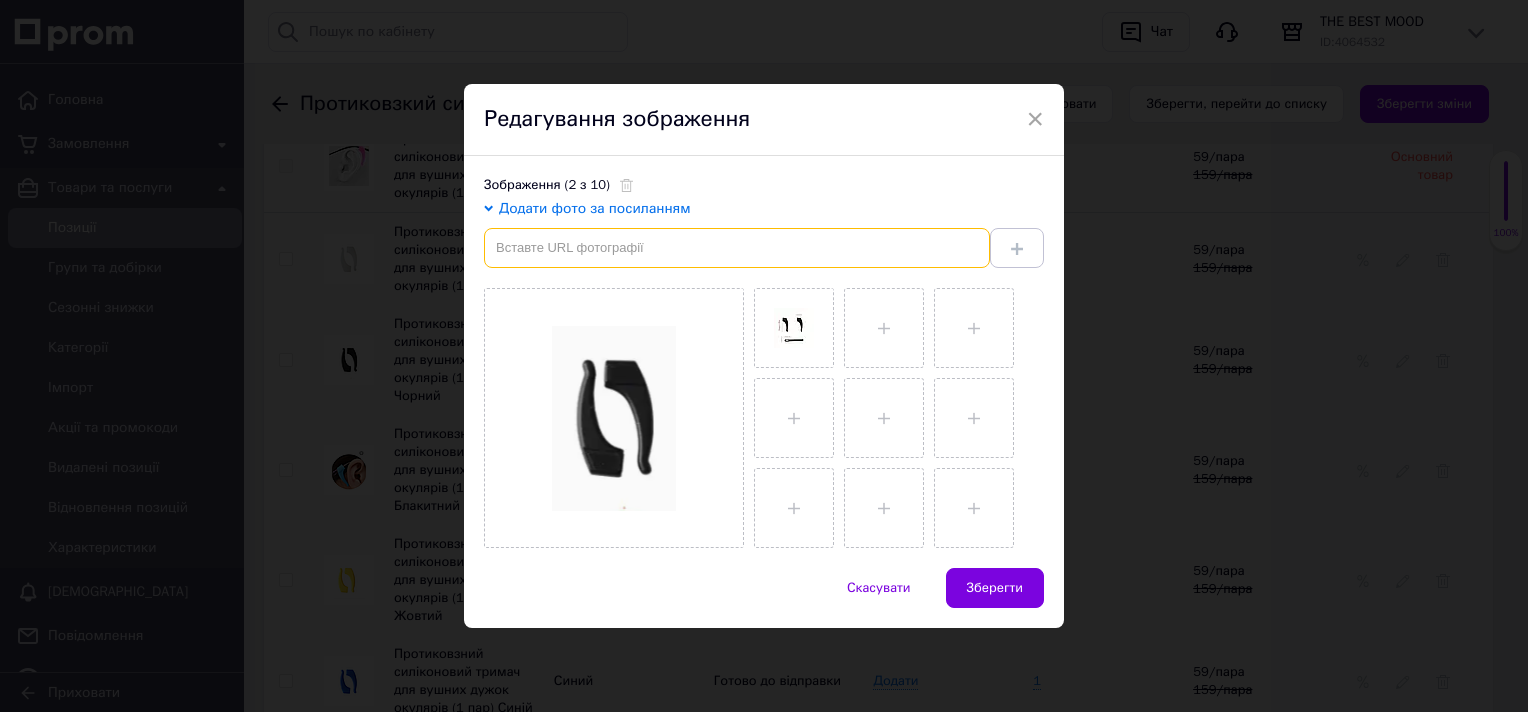 click at bounding box center [737, 248] 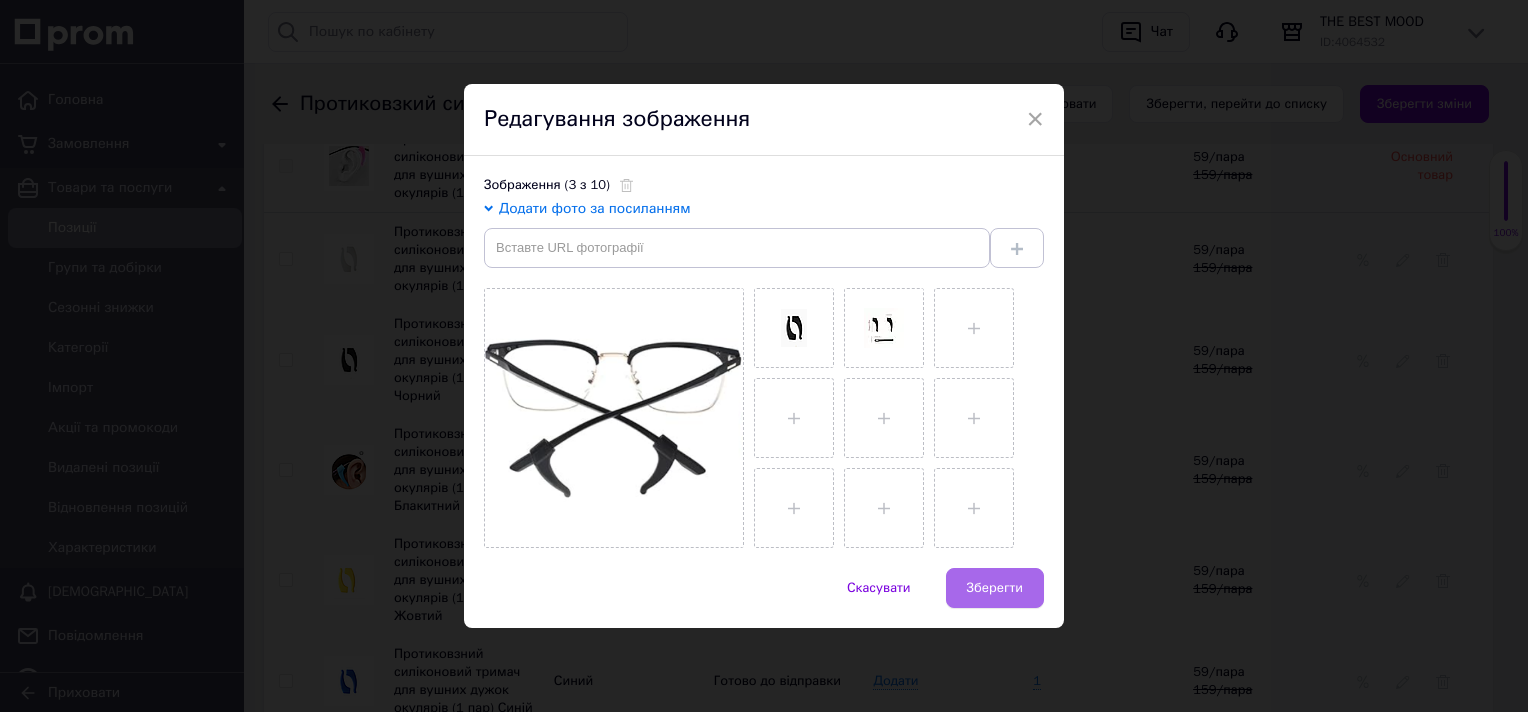 click on "Зберегти" at bounding box center (995, 588) 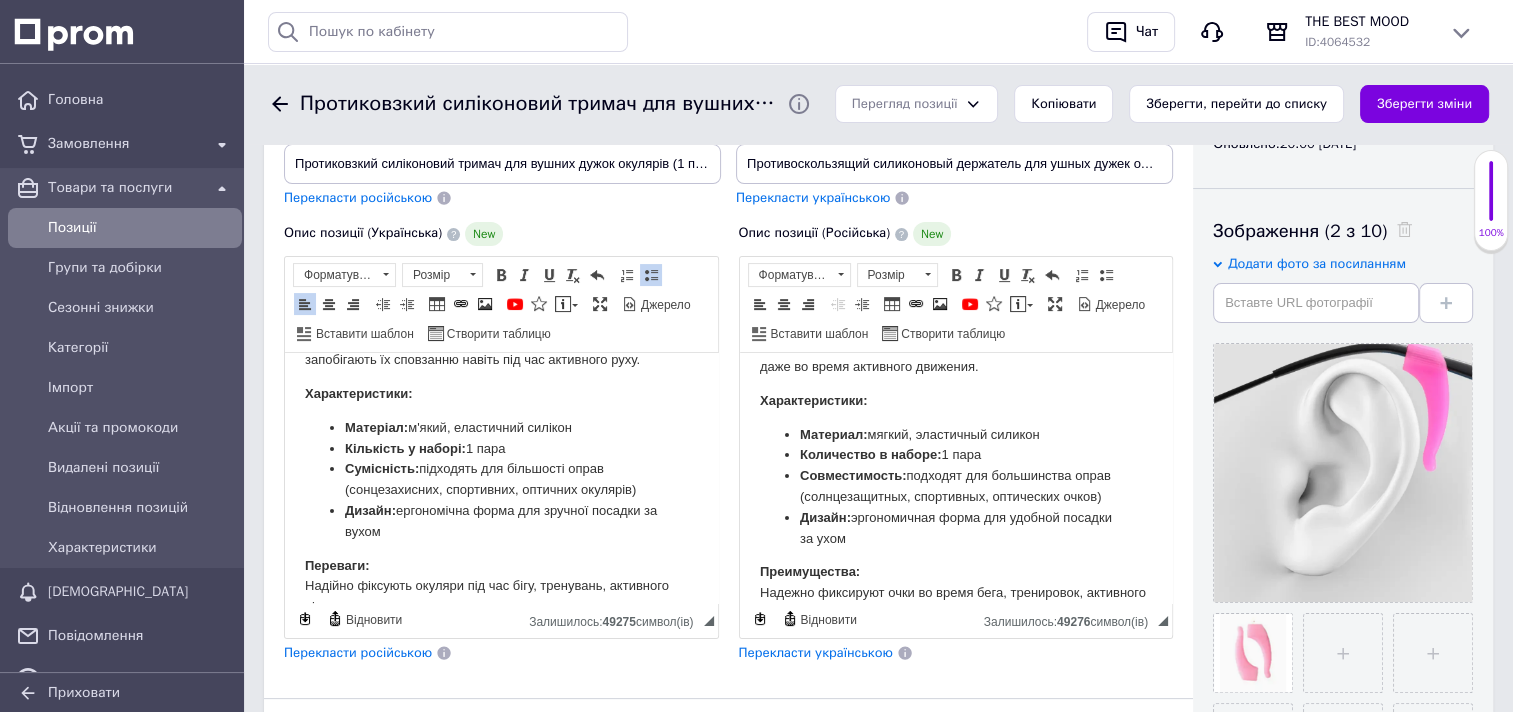scroll, scrollTop: 0, scrollLeft: 0, axis: both 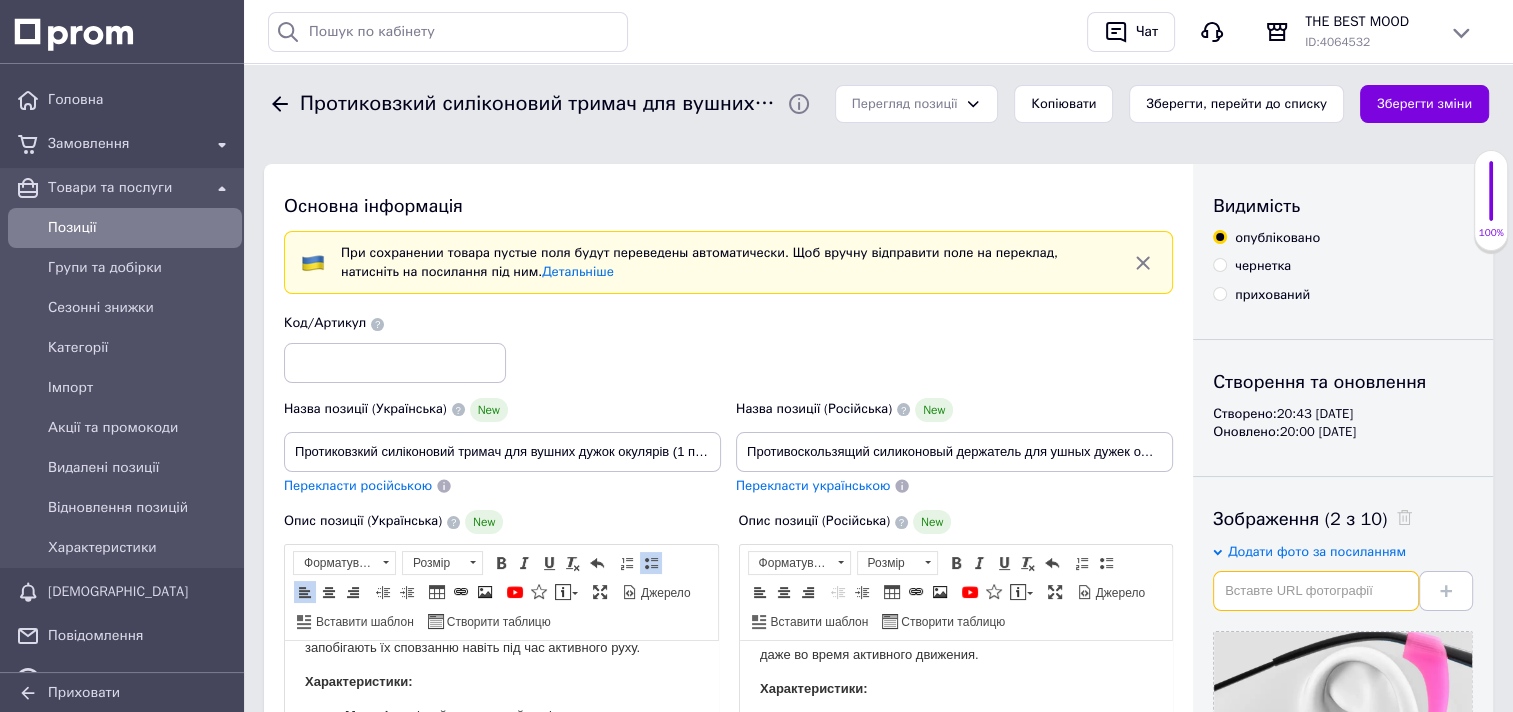 click at bounding box center [1316, 591] 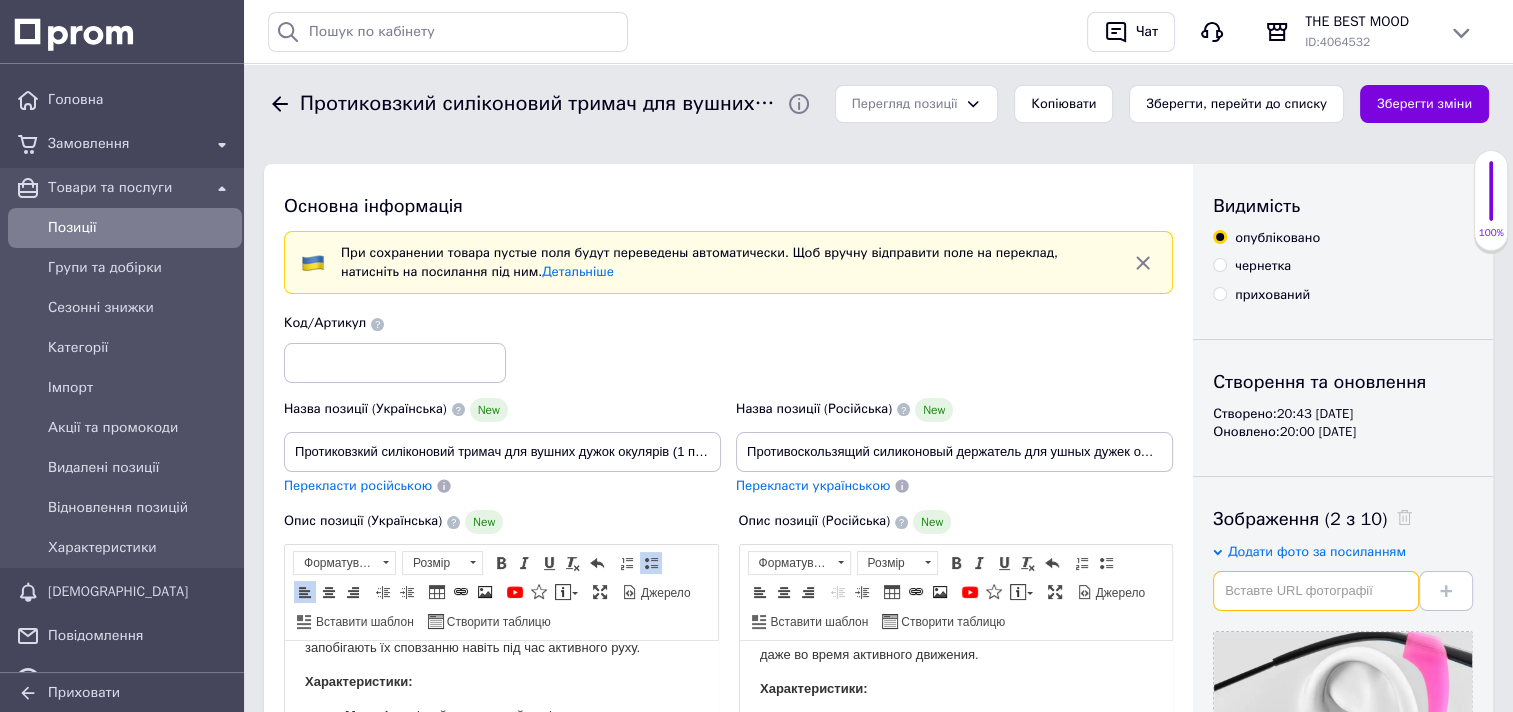 paste on "https://m.media-amazon.com/images/I/61Y7tBKlJwL._AC_SX569_.jpg" 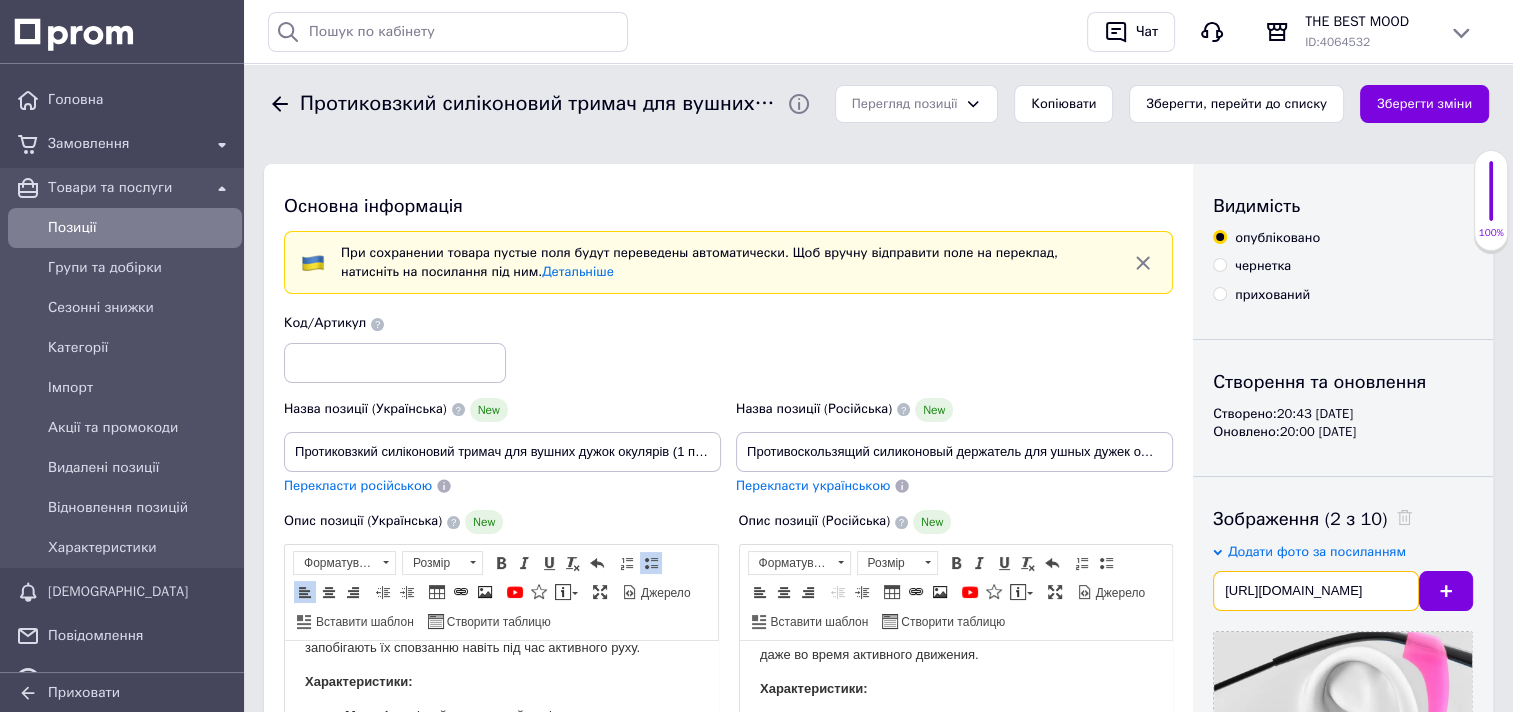 scroll, scrollTop: 0, scrollLeft: 221, axis: horizontal 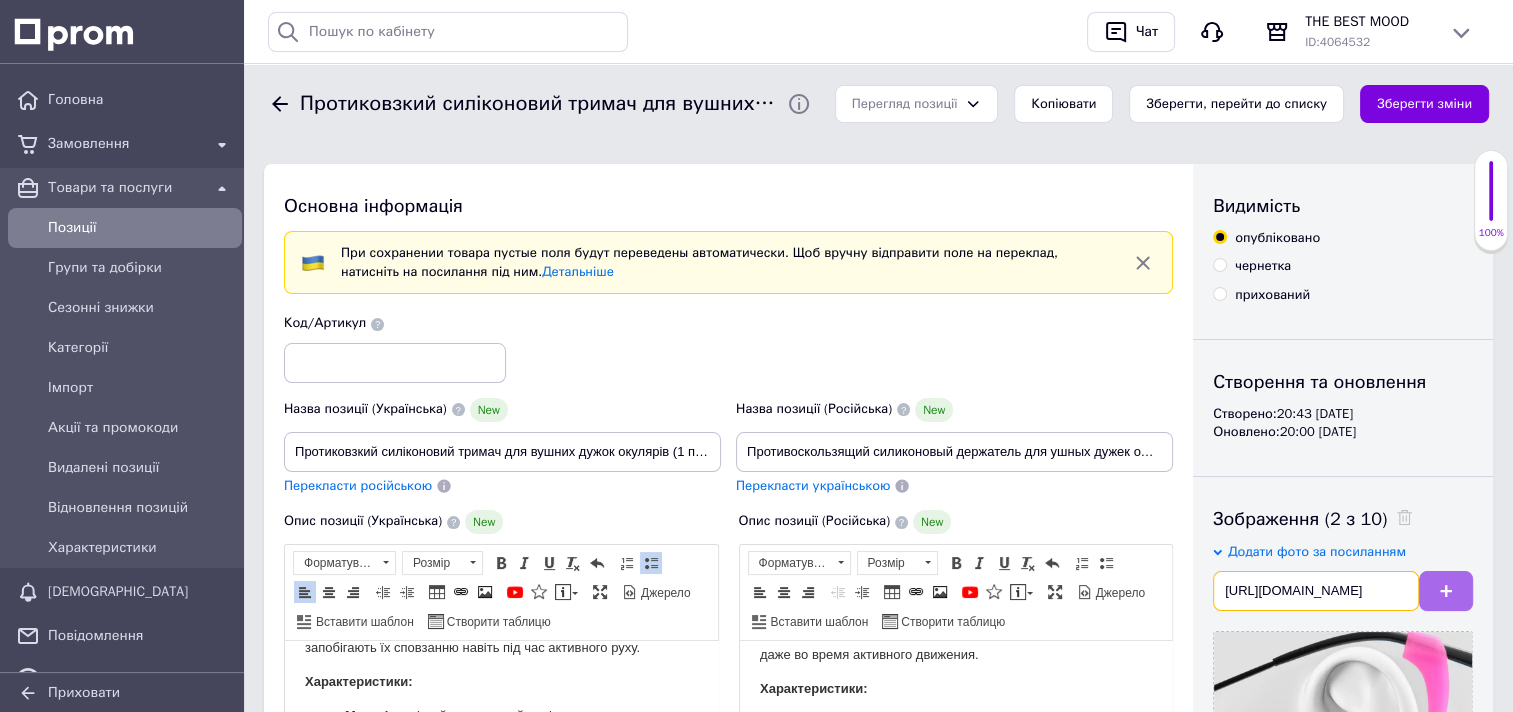 type on "https://m.media-amazon.com/images/I/61Y7tBKlJwL._AC_SX569_.jpg" 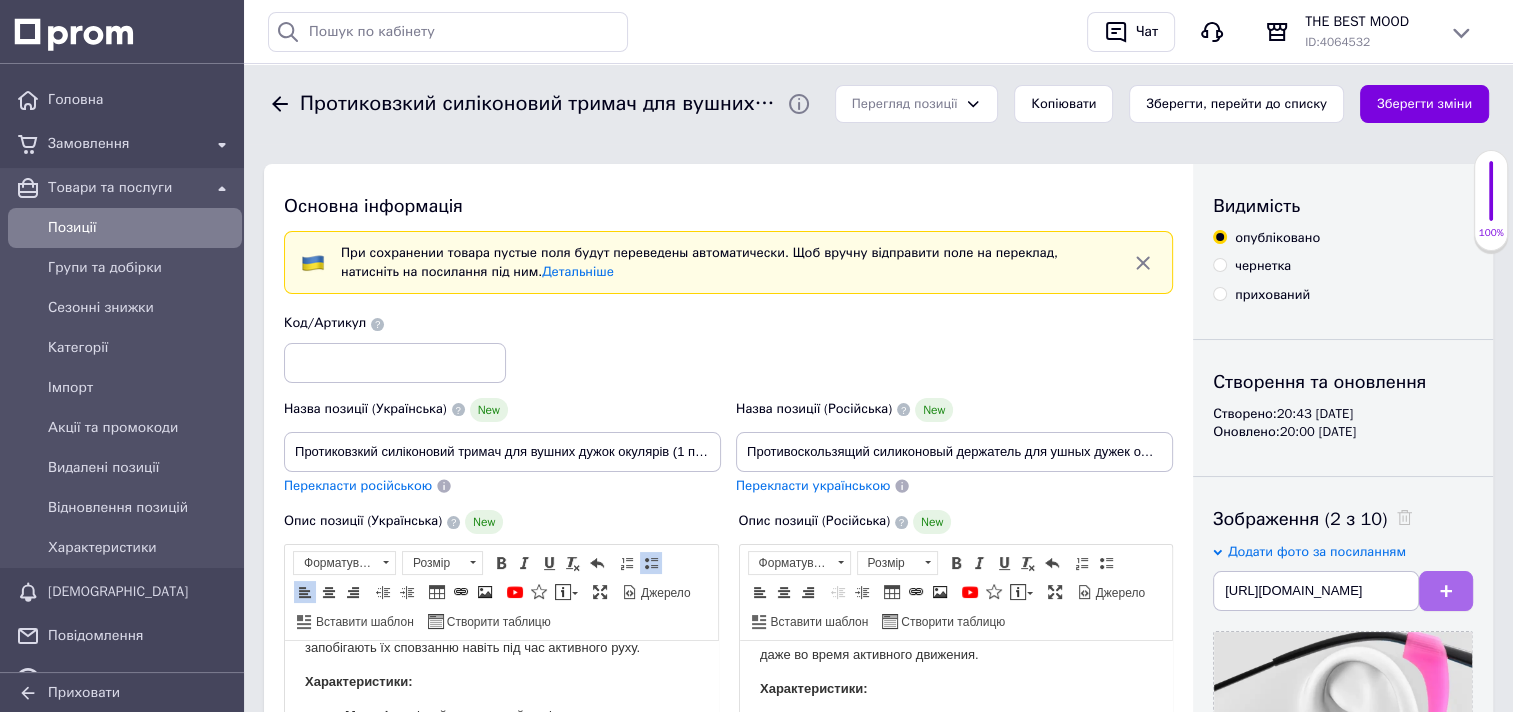 scroll, scrollTop: 0, scrollLeft: 0, axis: both 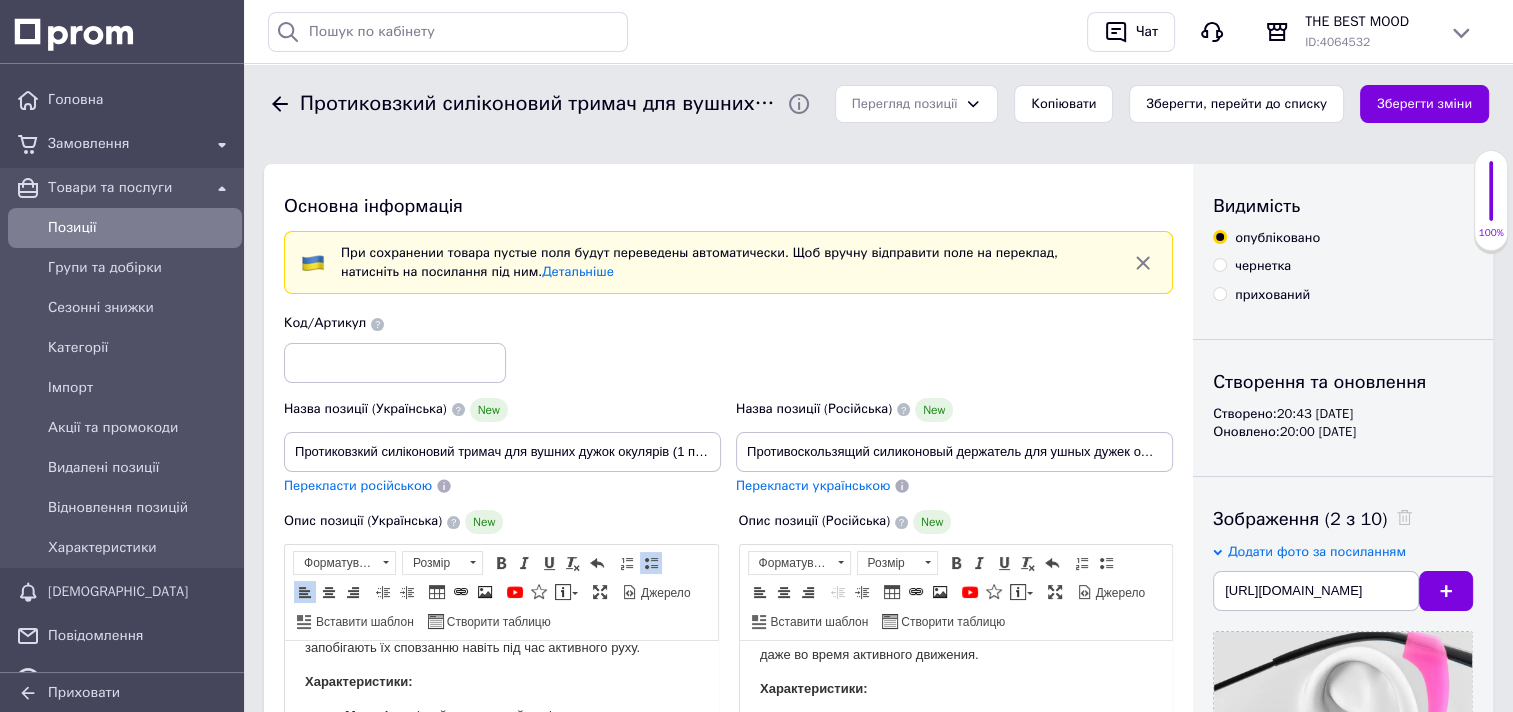 type 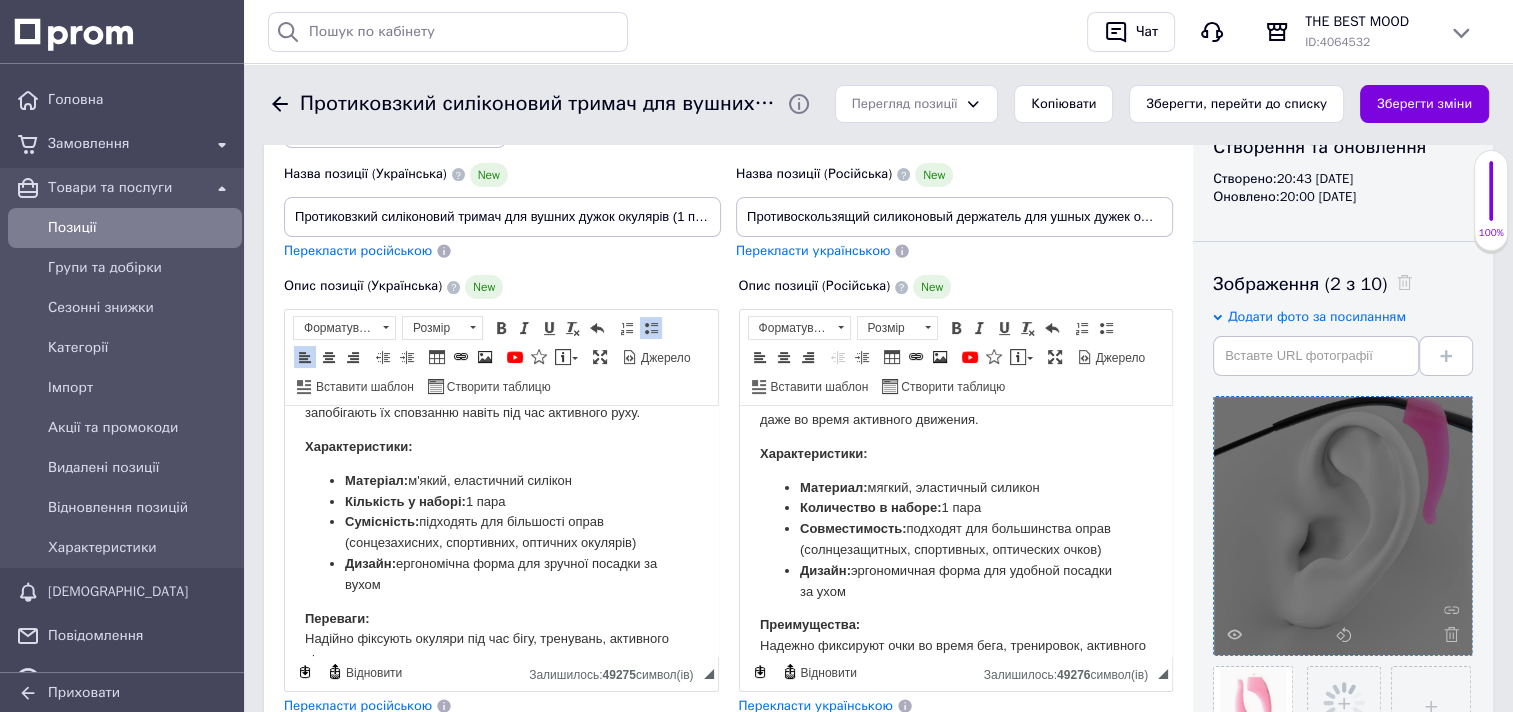 scroll, scrollTop: 300, scrollLeft: 0, axis: vertical 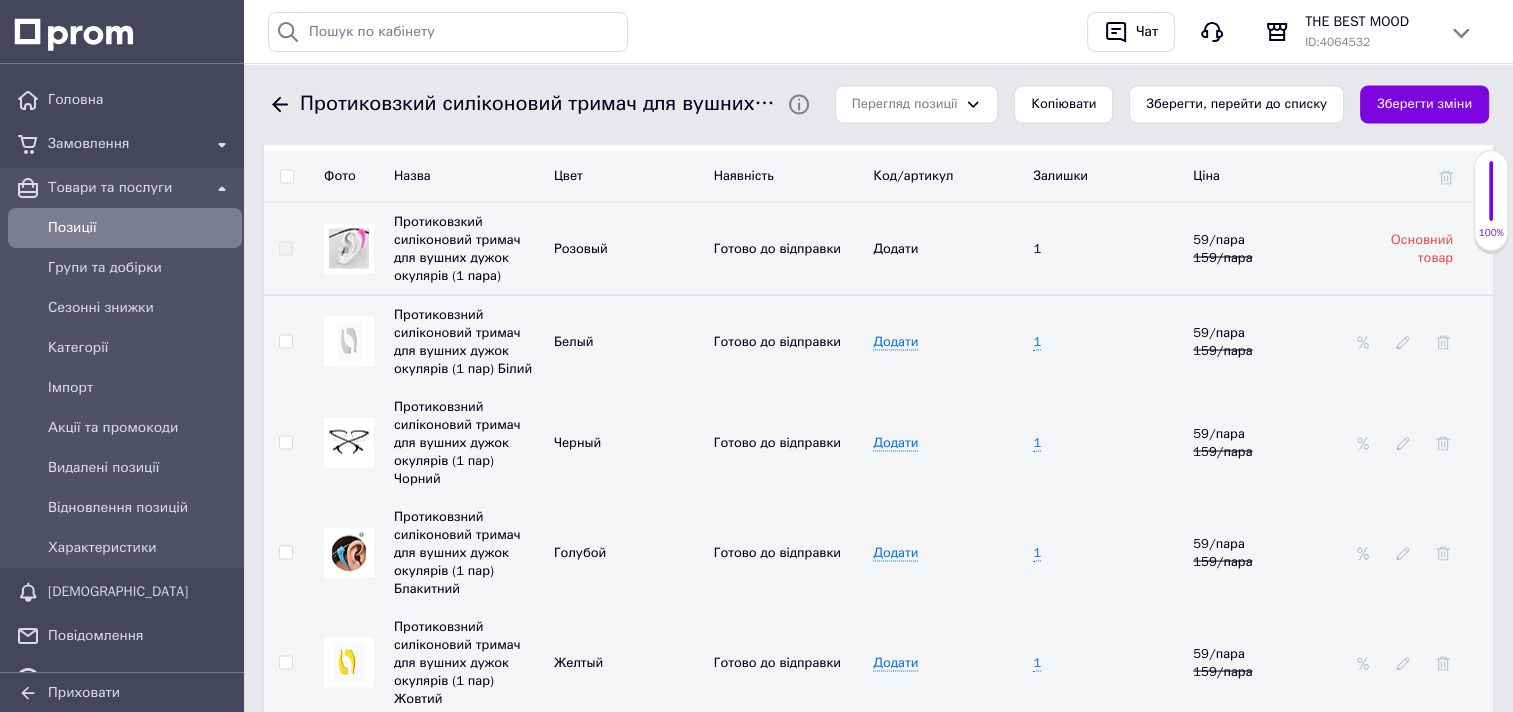 click at bounding box center [349, 441] 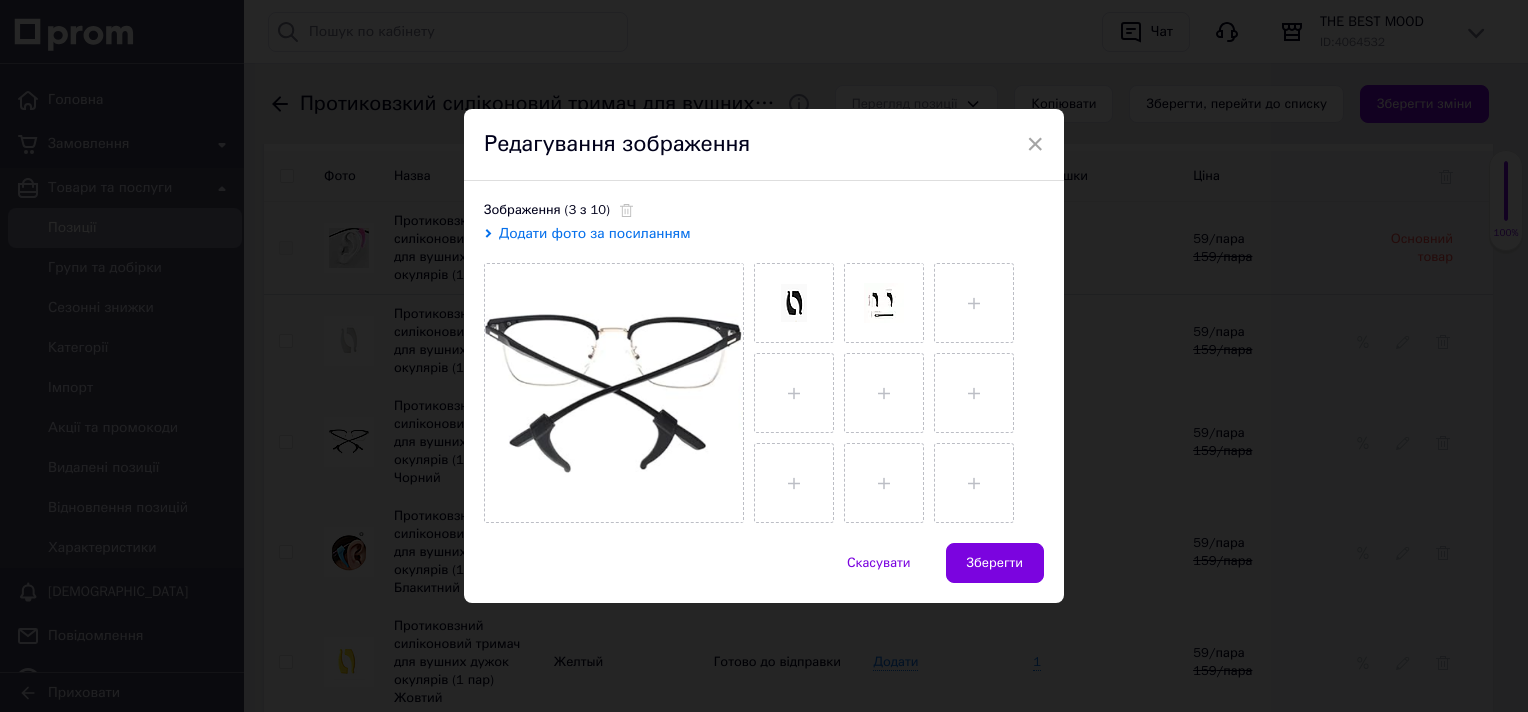 click on "Додати фото за посиланням" at bounding box center [595, 233] 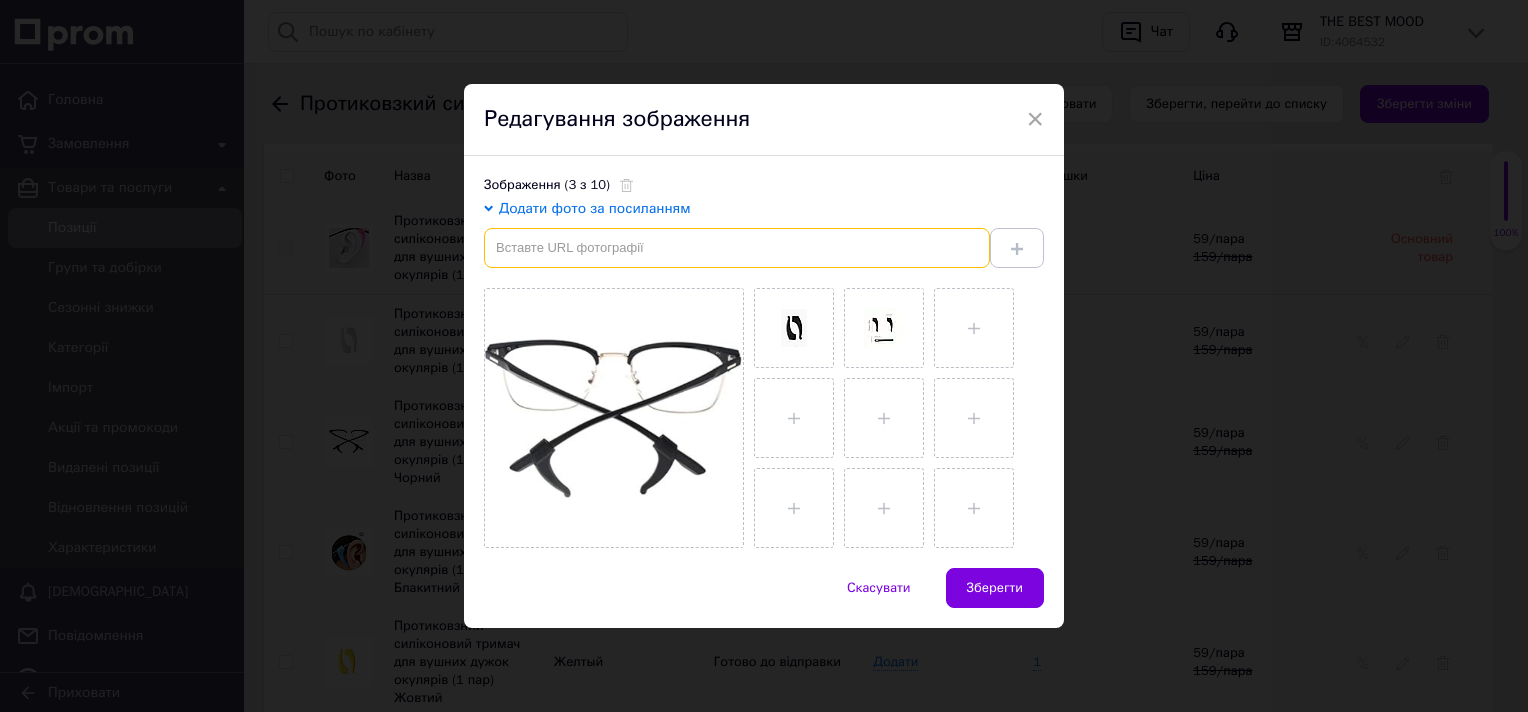 click at bounding box center (737, 248) 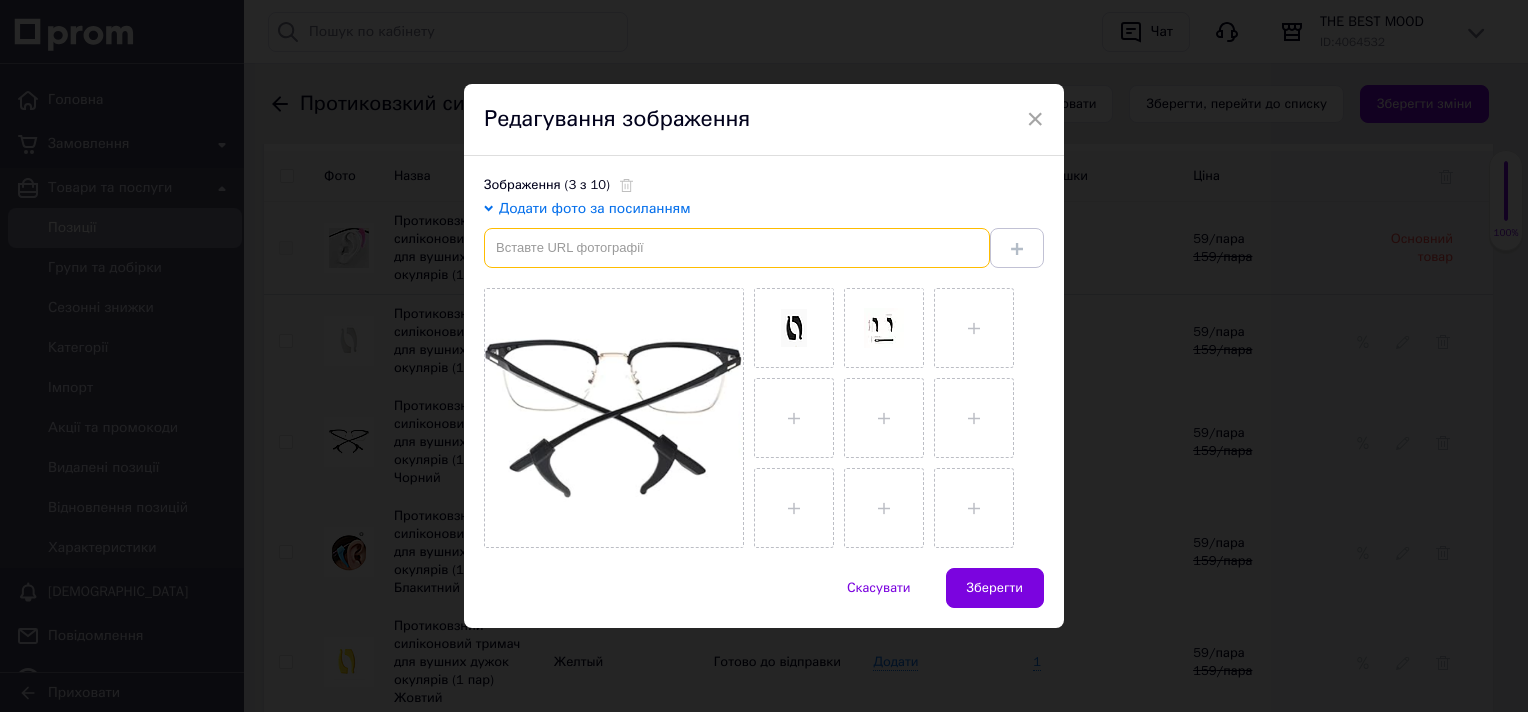 paste on "https://images.shafastatic.net/2027366701" 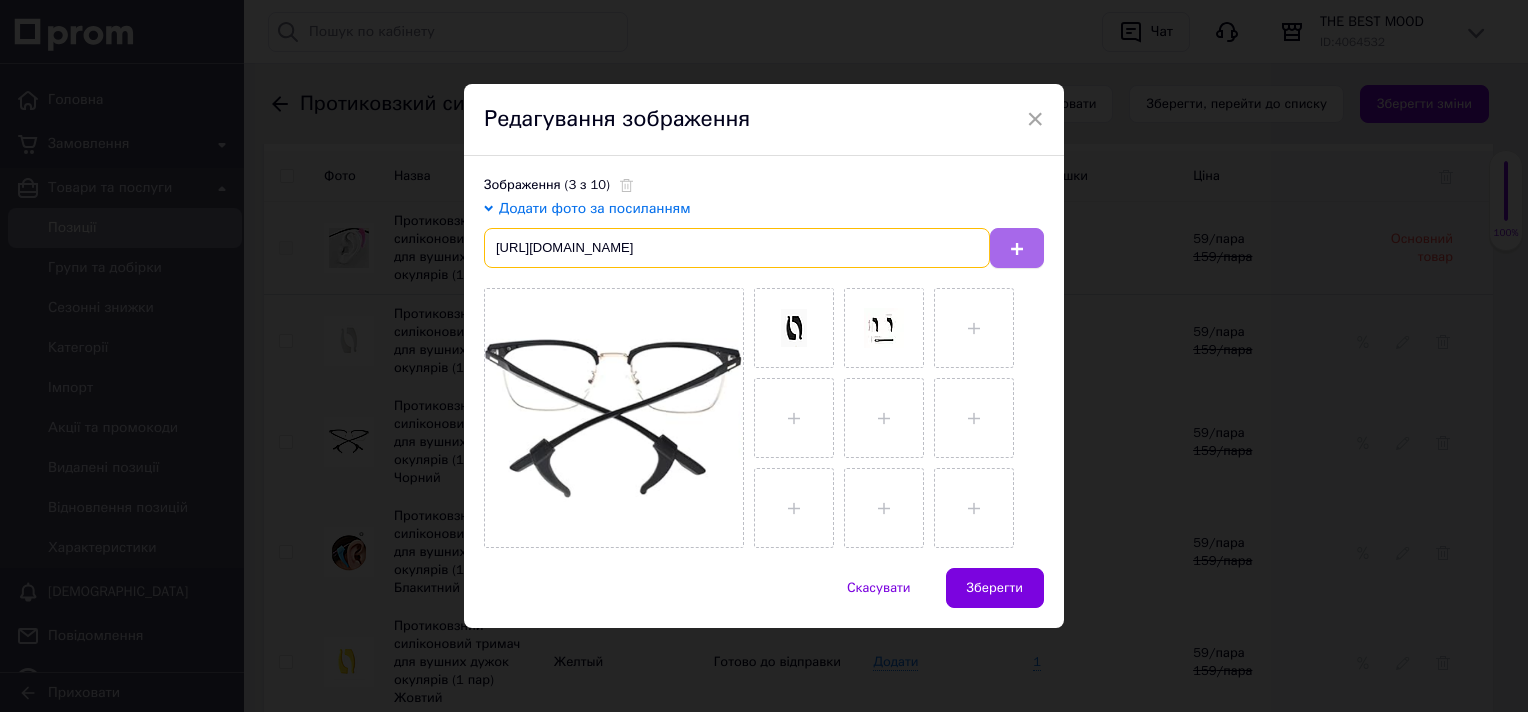 type on "https://images.shafastatic.net/2027366701" 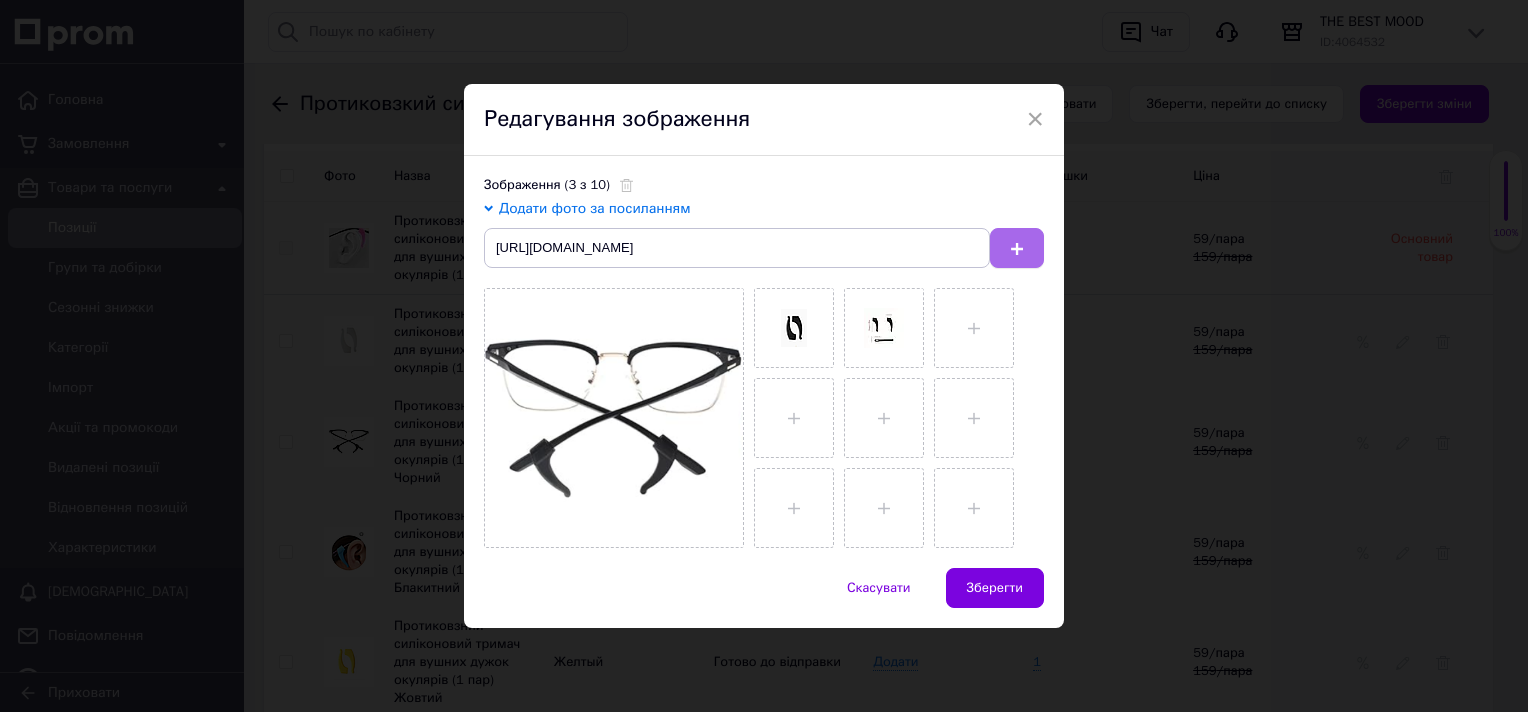 click at bounding box center (1017, 248) 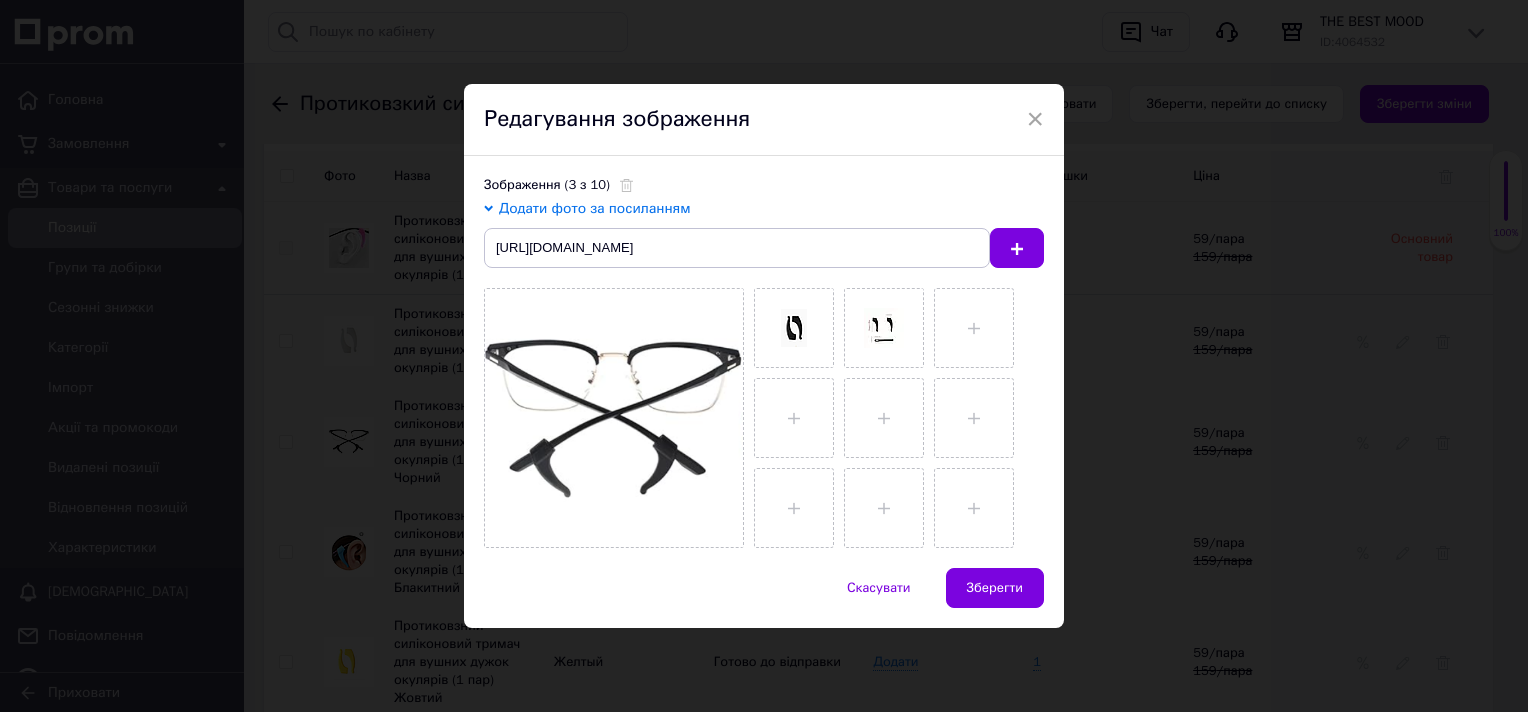 type 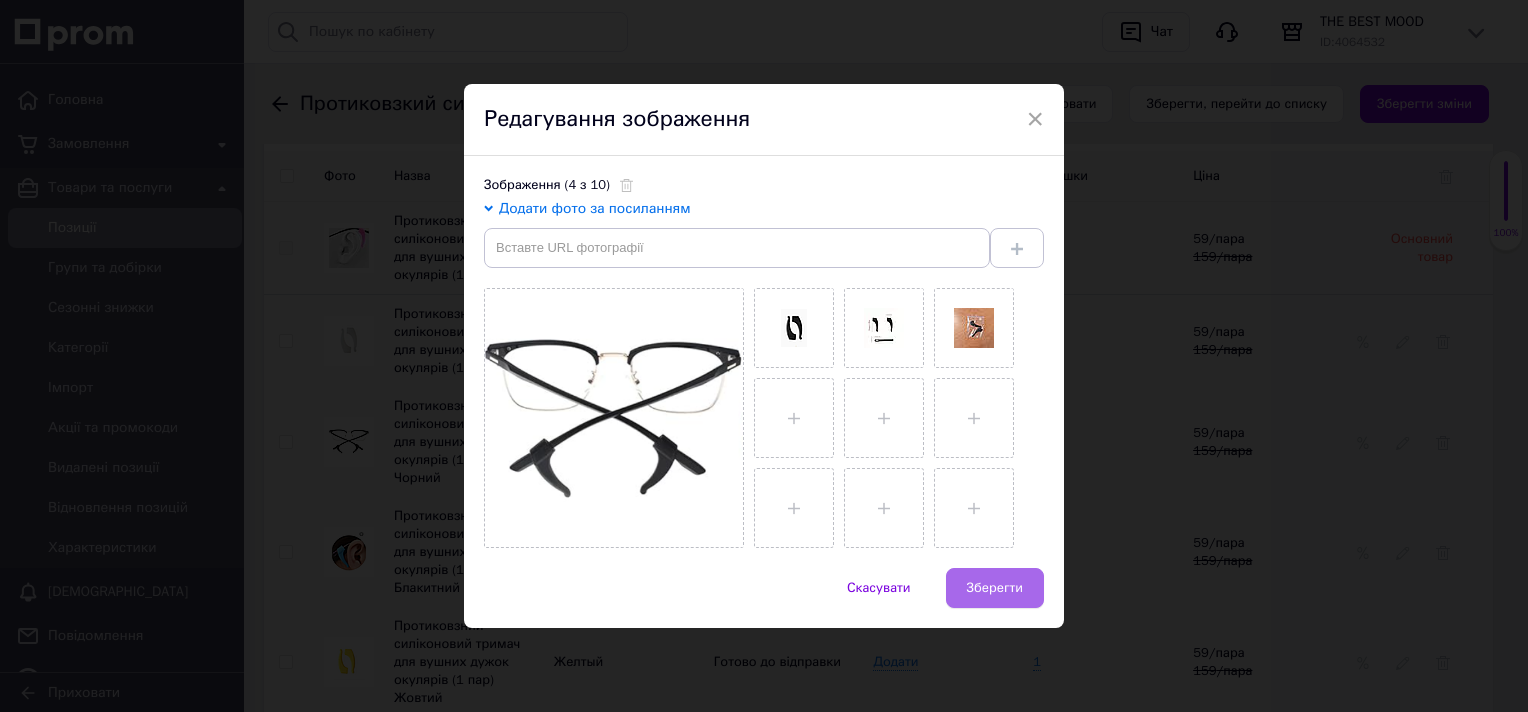 click on "Зберегти" at bounding box center [995, 588] 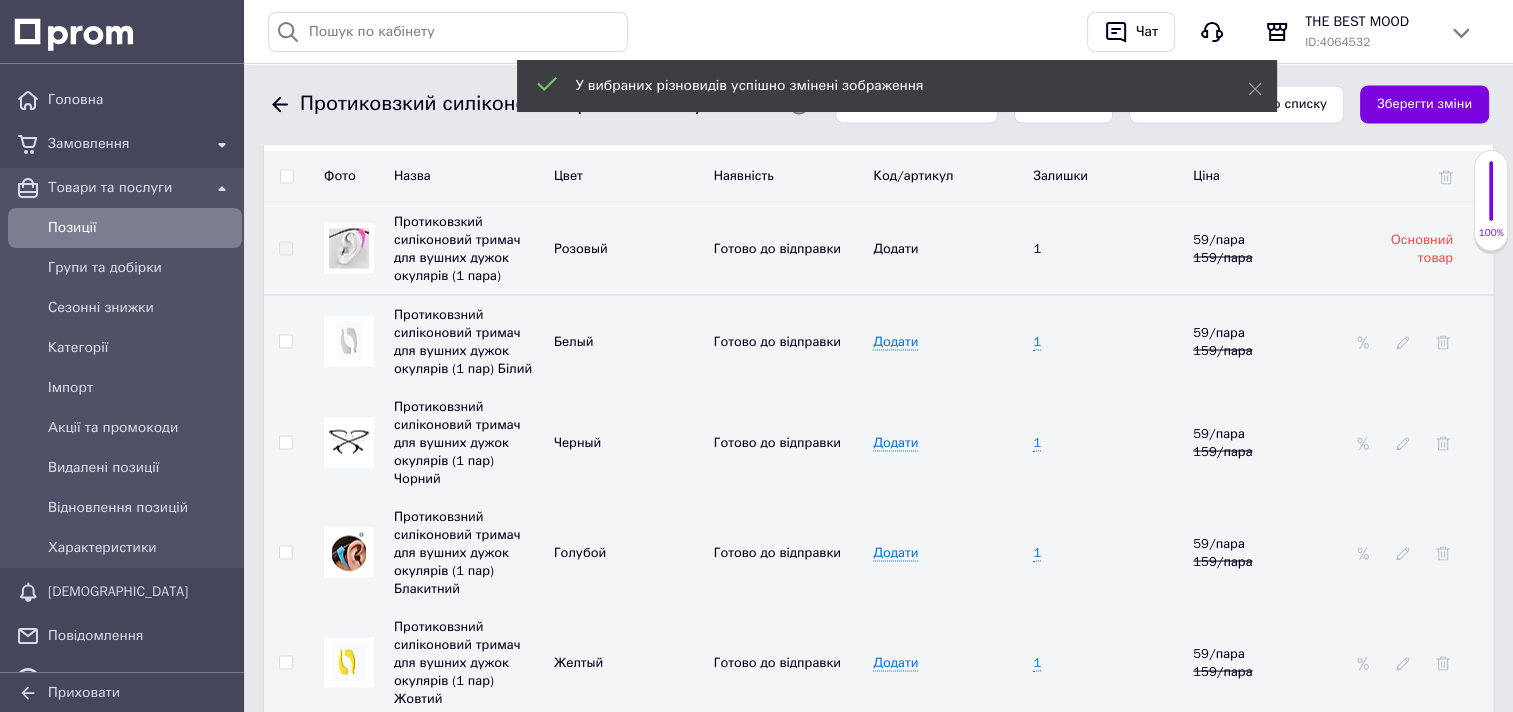 click at bounding box center [349, 340] 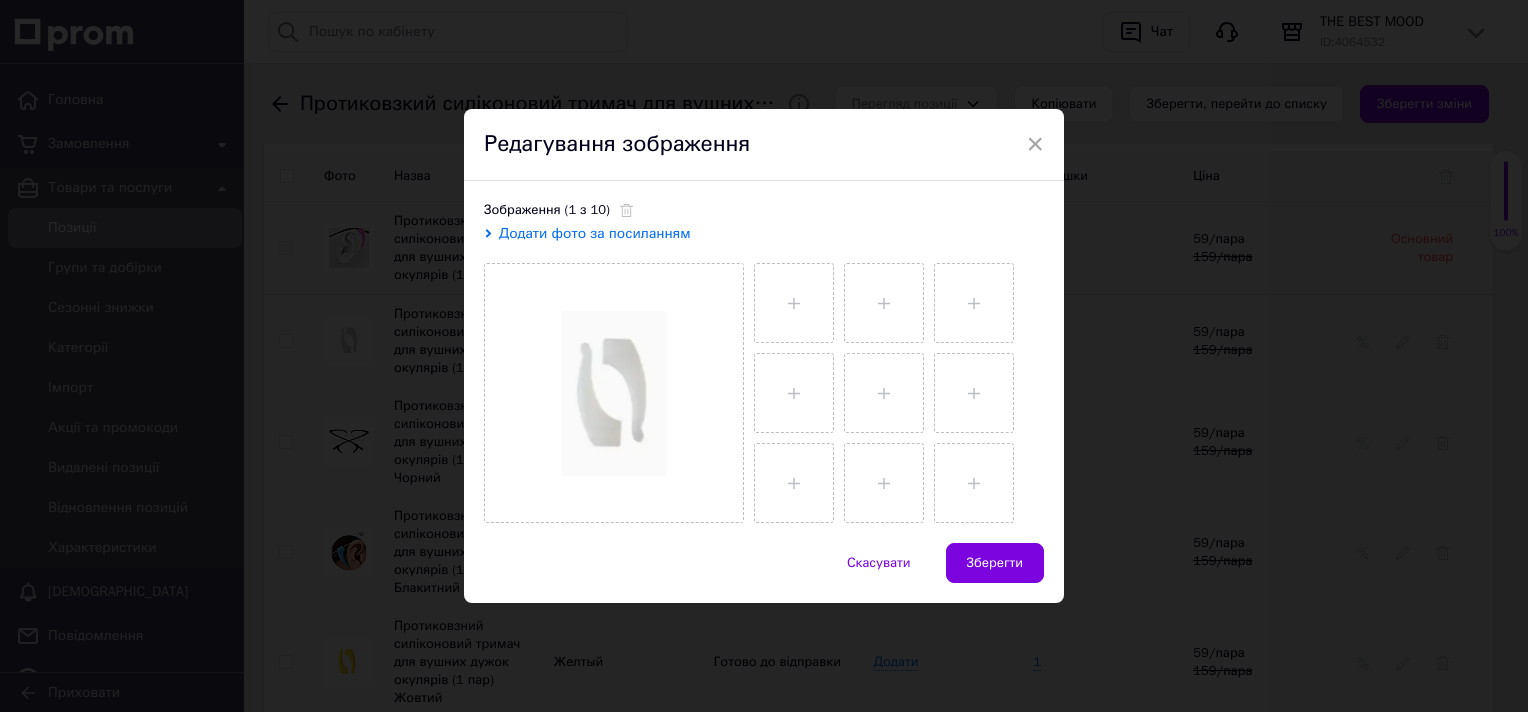 click on "Додати фото за посиланням" at bounding box center [595, 233] 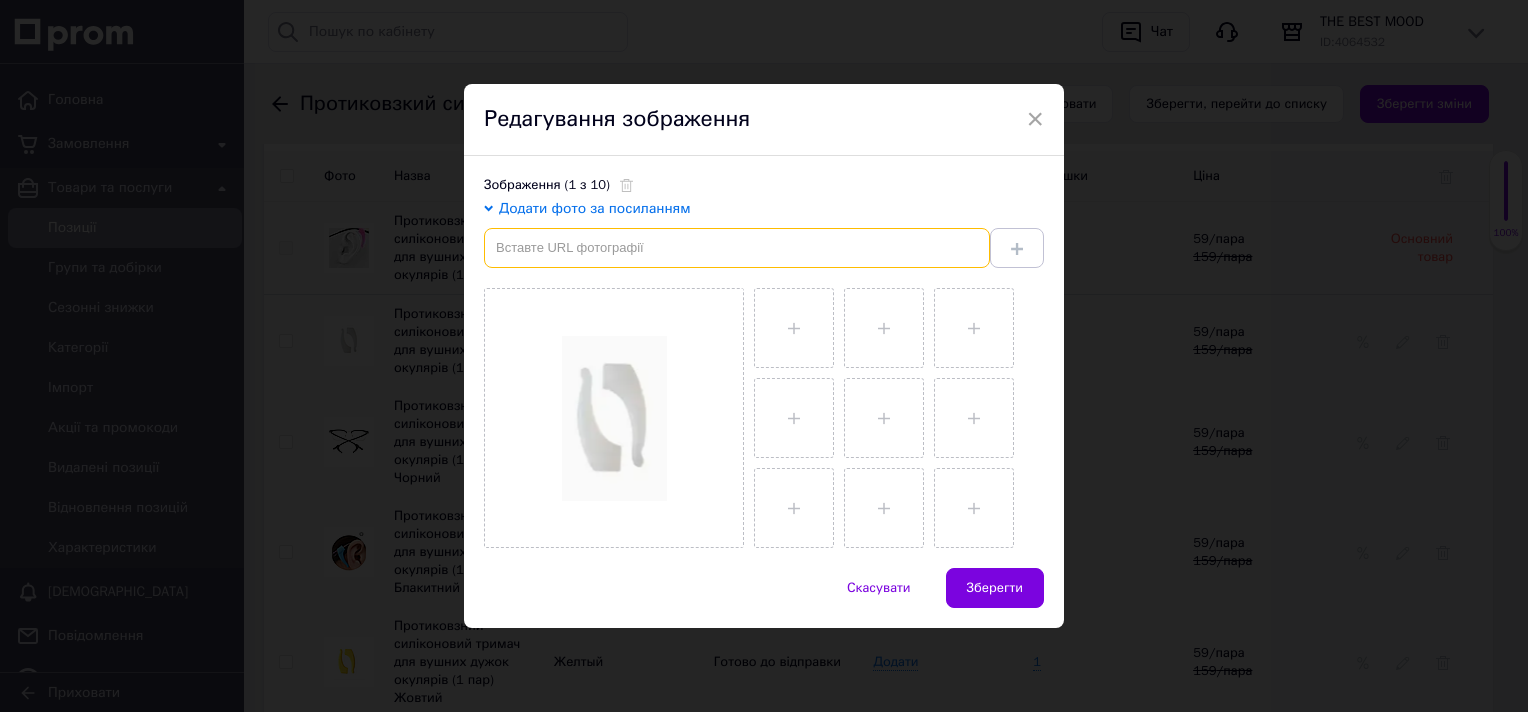 click at bounding box center [737, 248] 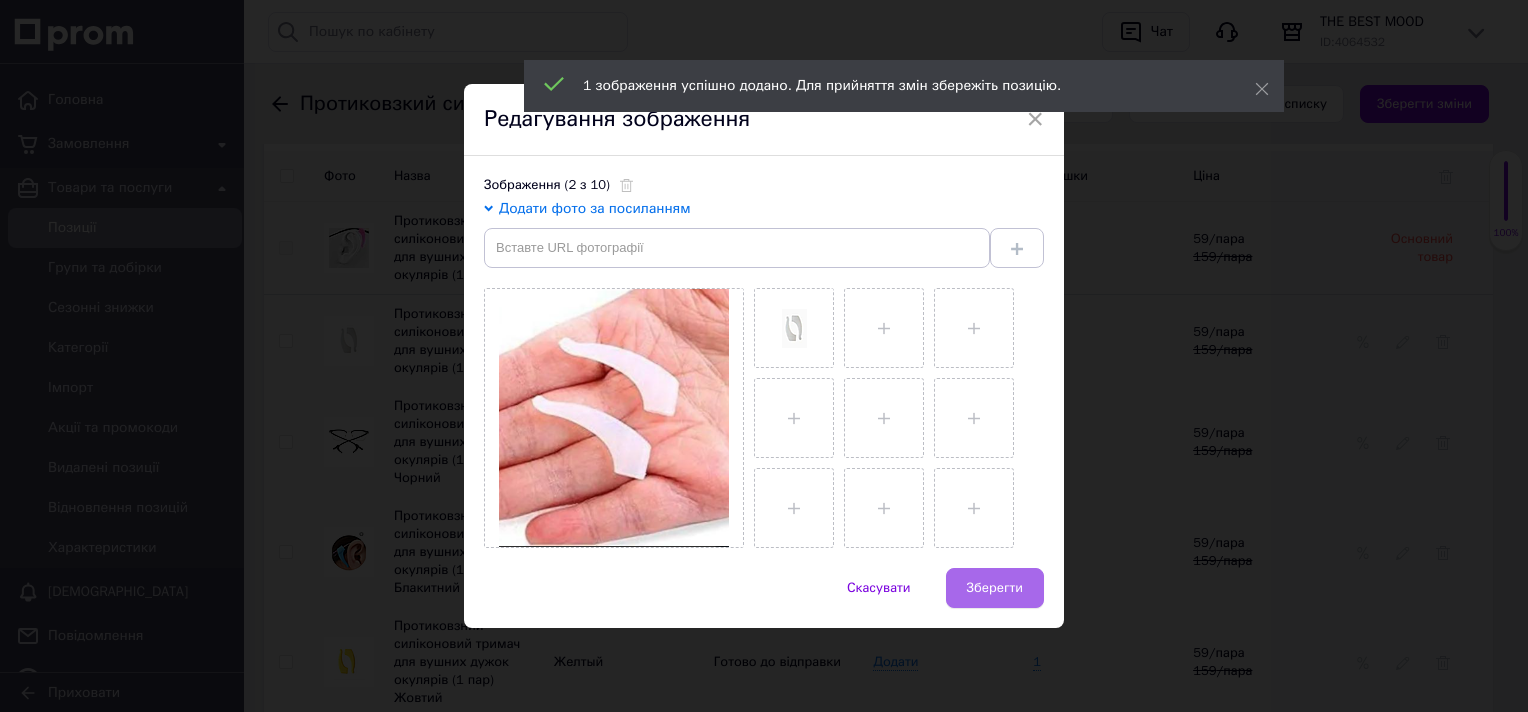 click on "Зберегти" at bounding box center [995, 588] 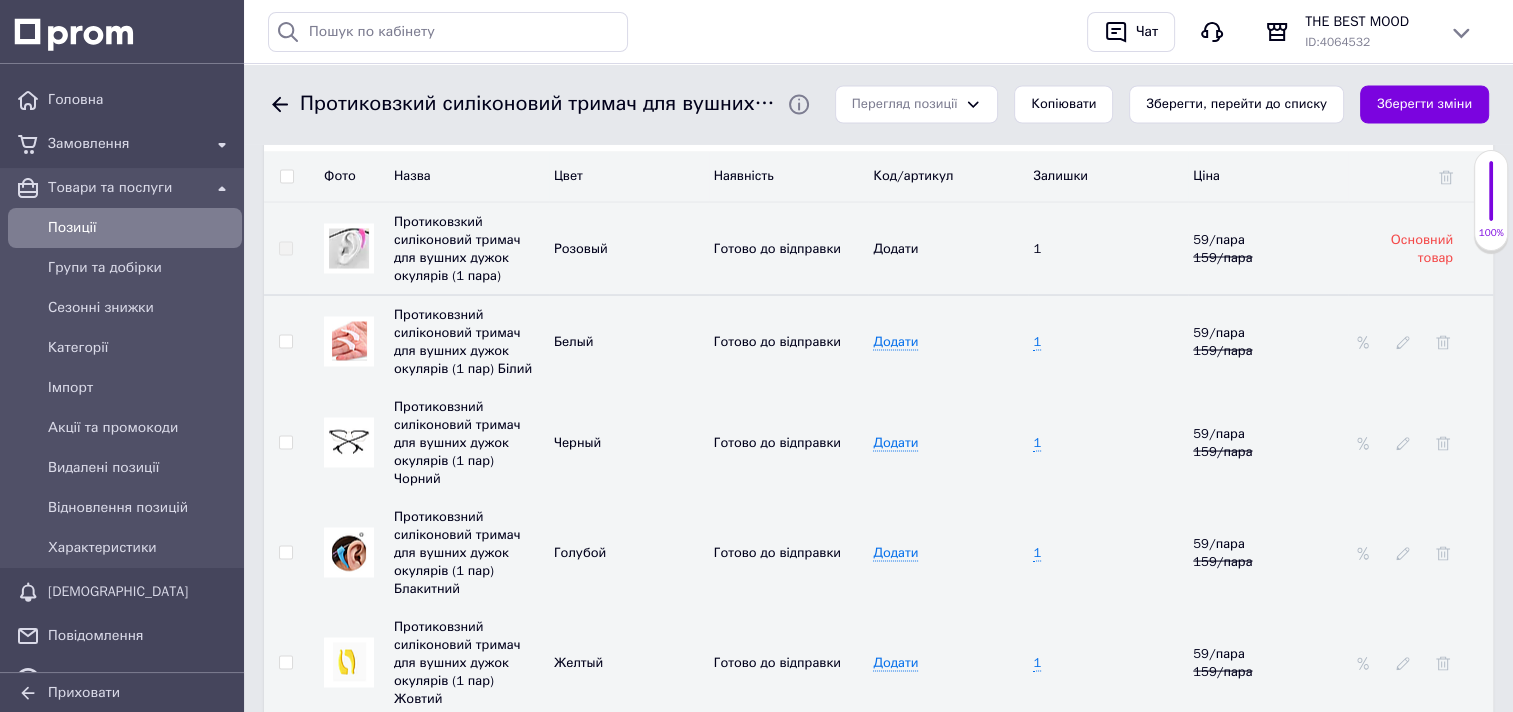 click at bounding box center [349, 441] 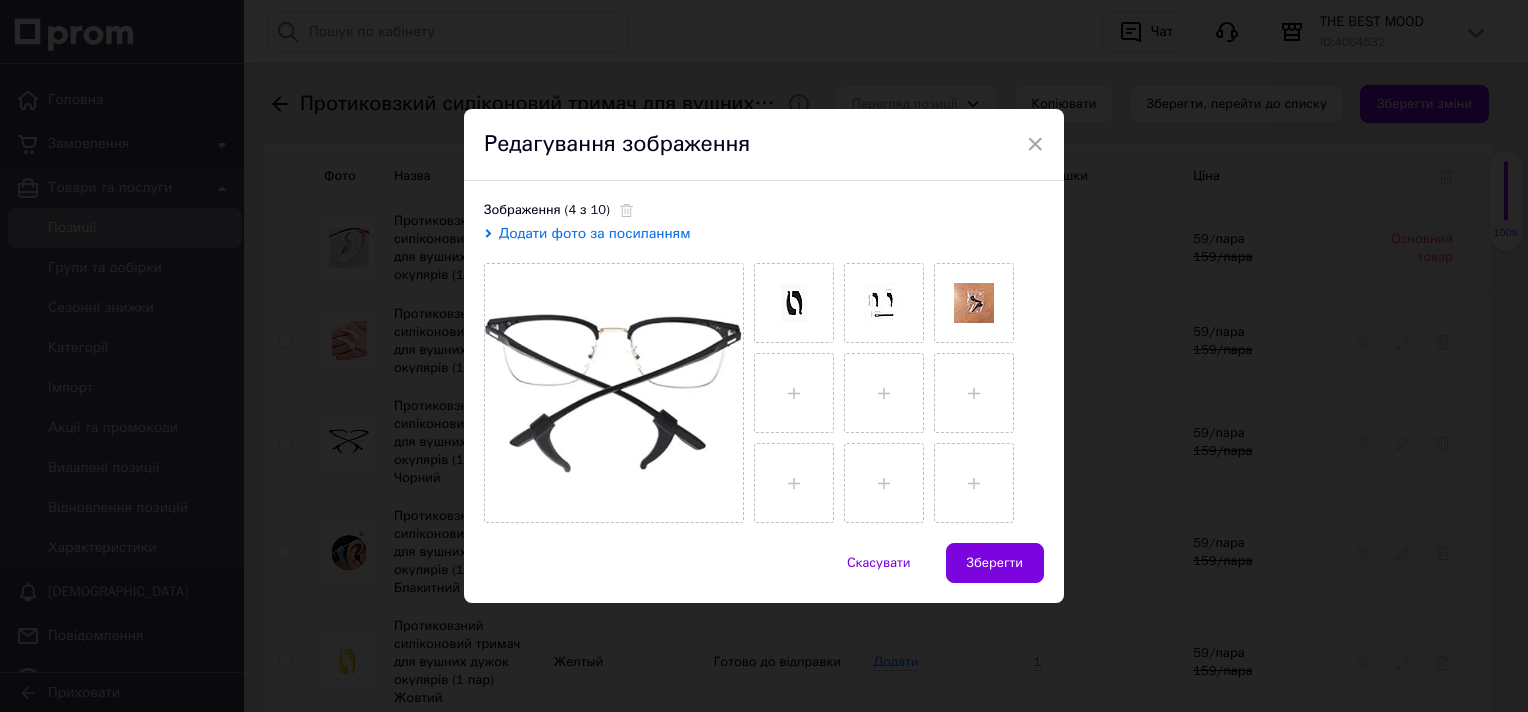 click on "Додати фото за посиланням" at bounding box center (595, 233) 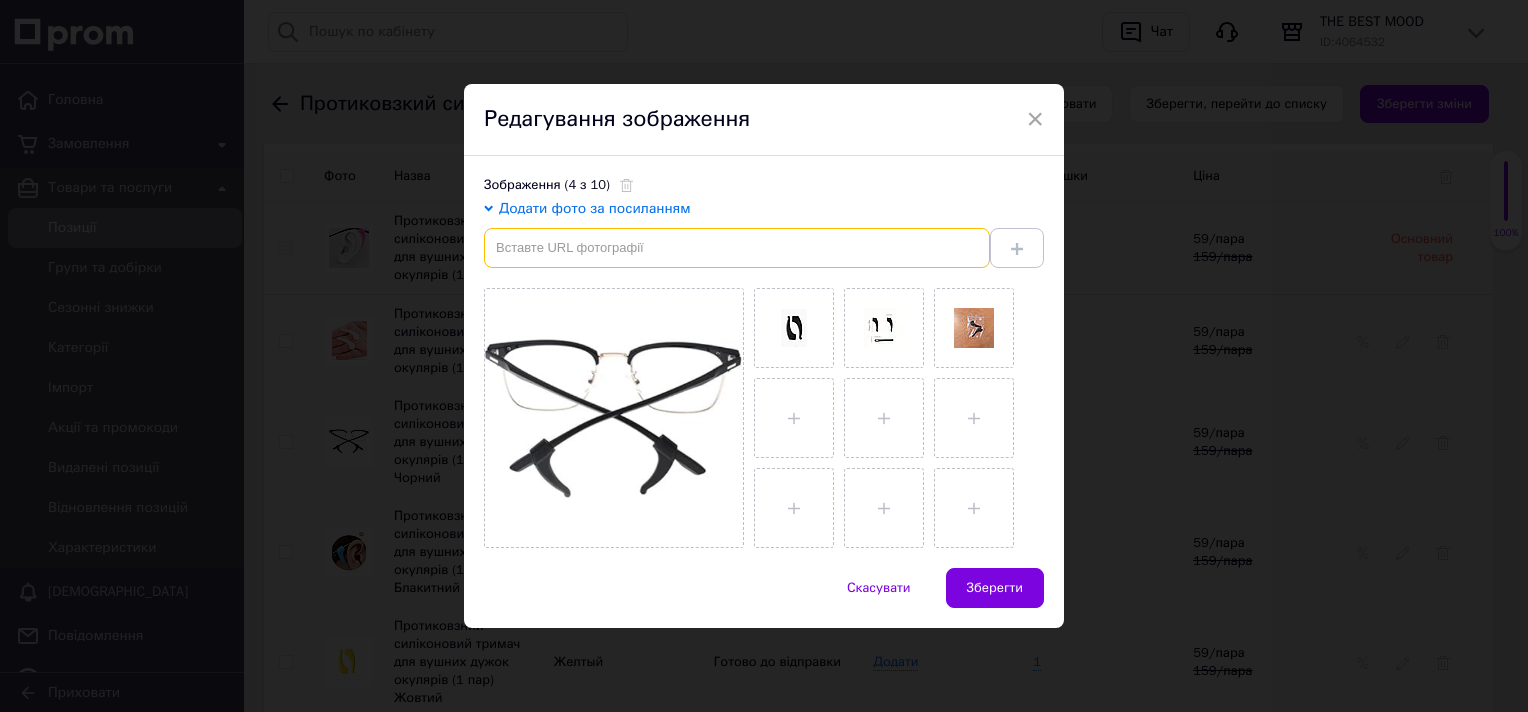 click at bounding box center [737, 248] 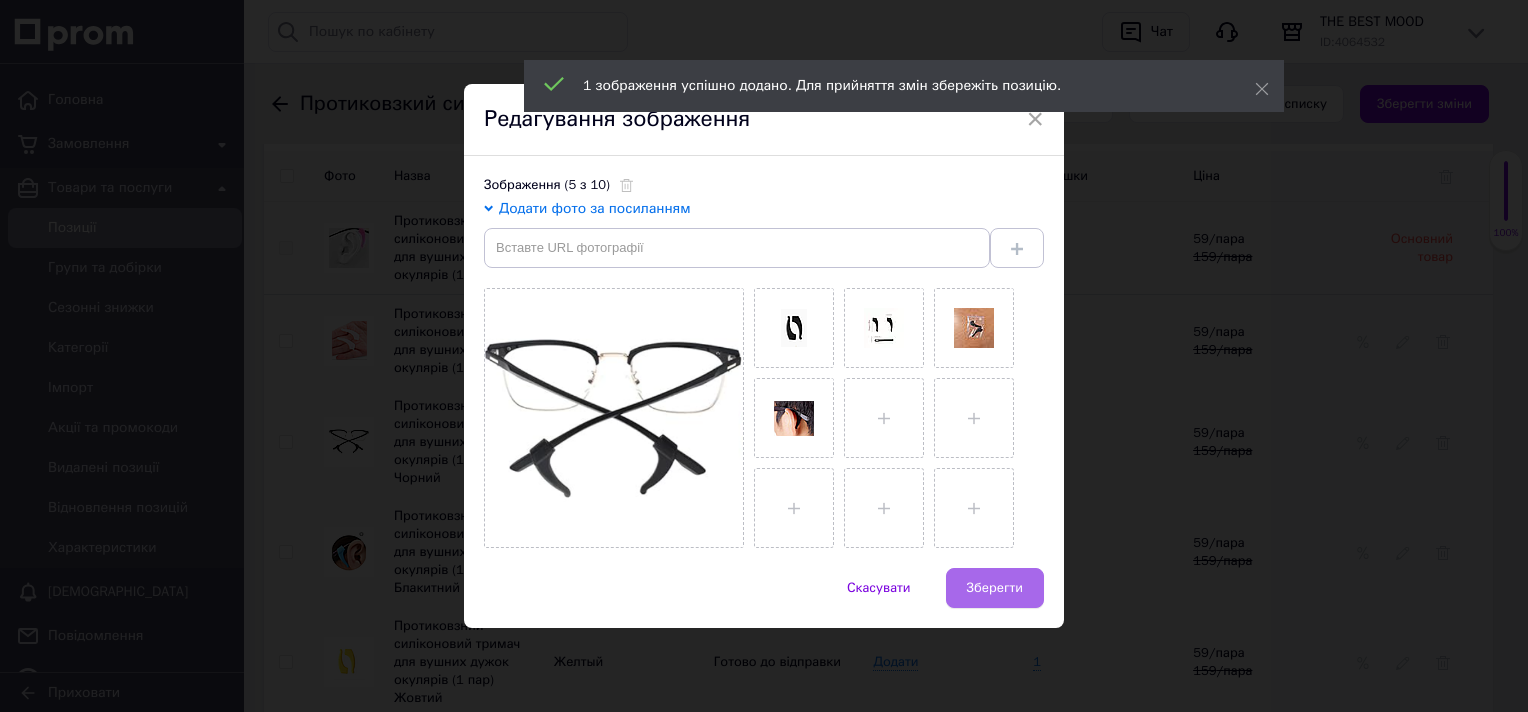 click on "Зберегти" at bounding box center (995, 588) 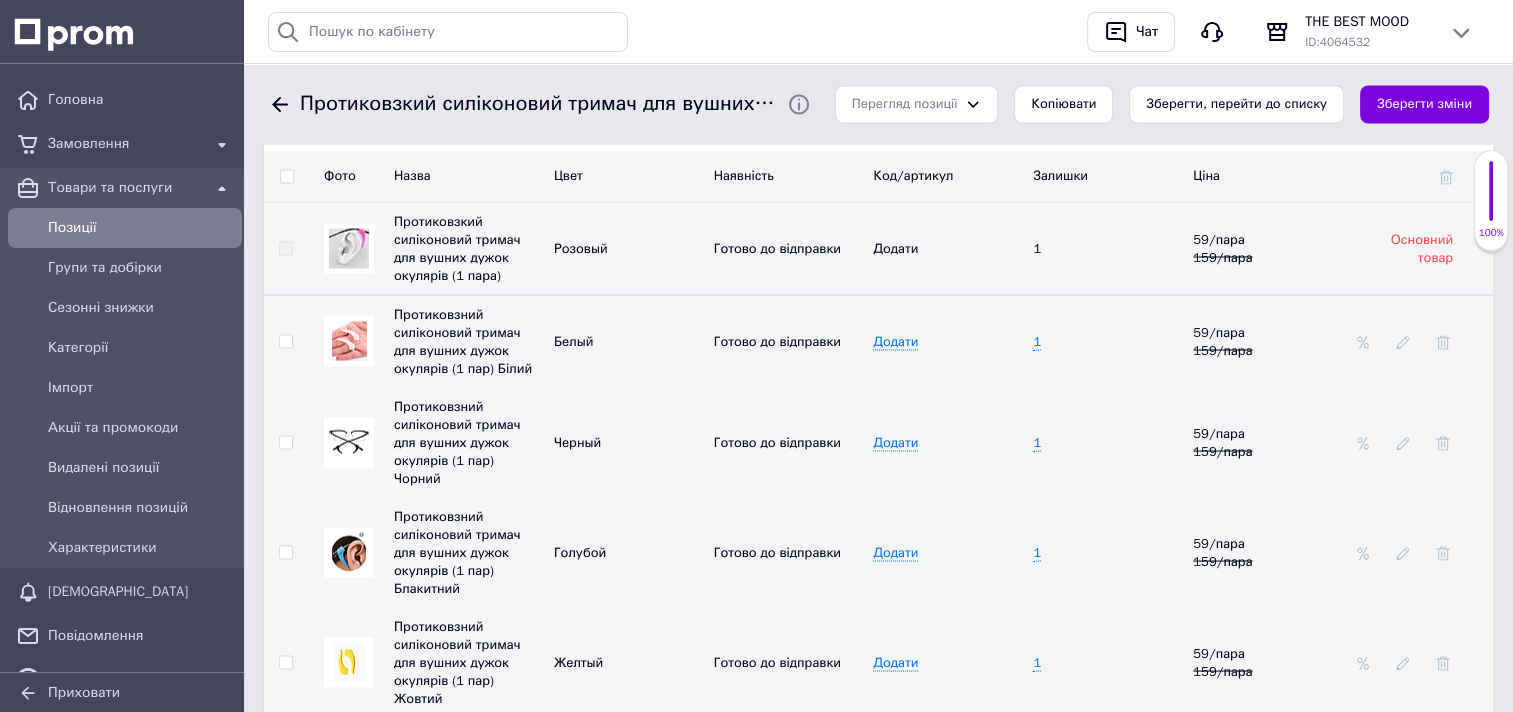 click at bounding box center [349, 551] 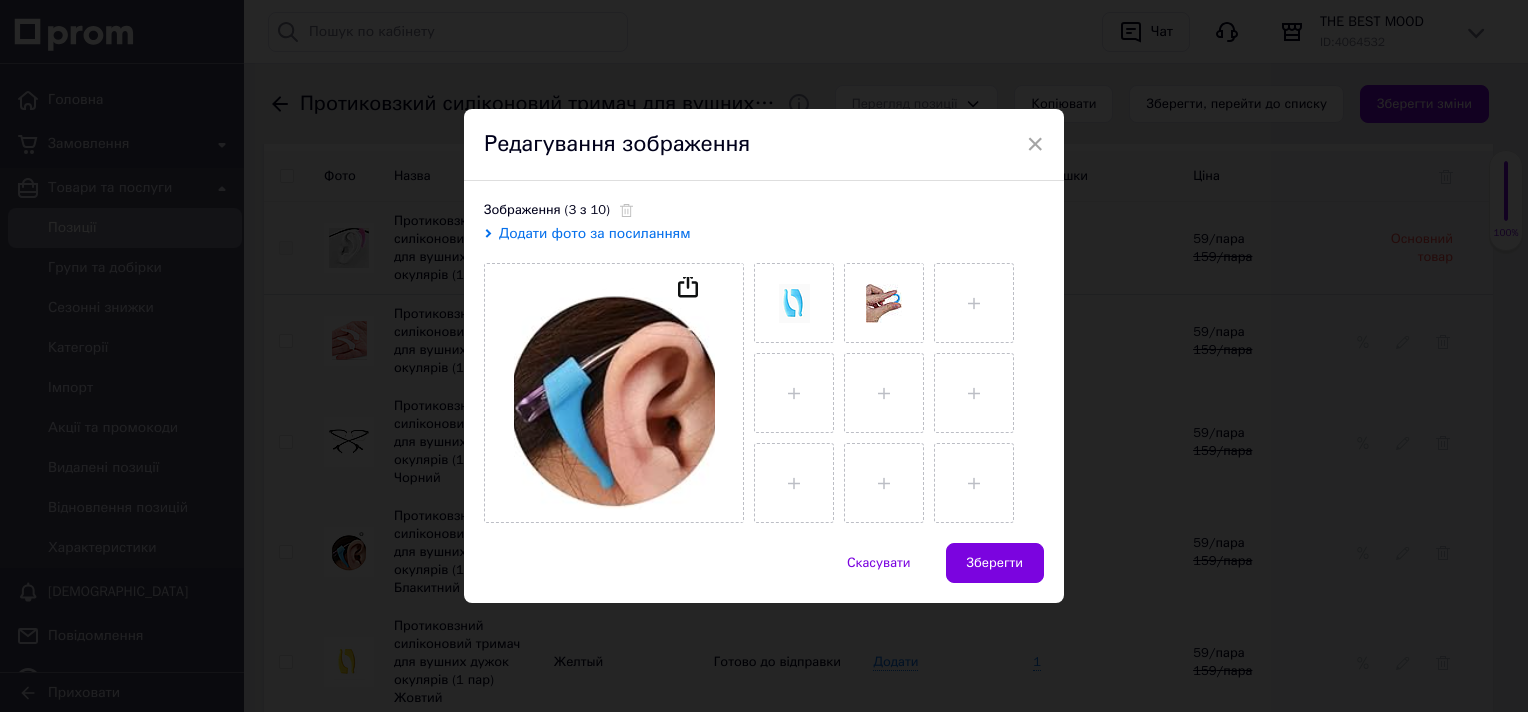 click on "Додати фото за посиланням" at bounding box center (595, 233) 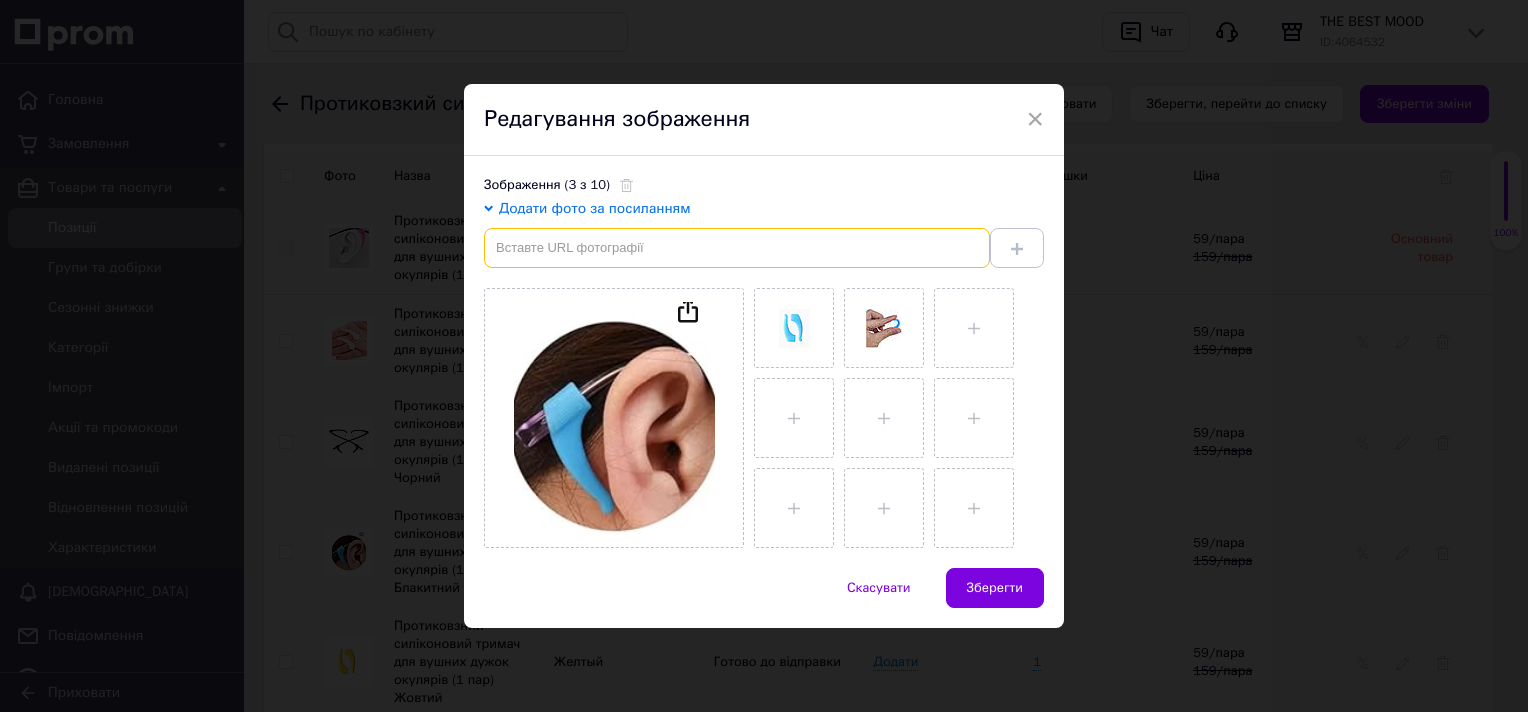 click at bounding box center [737, 248] 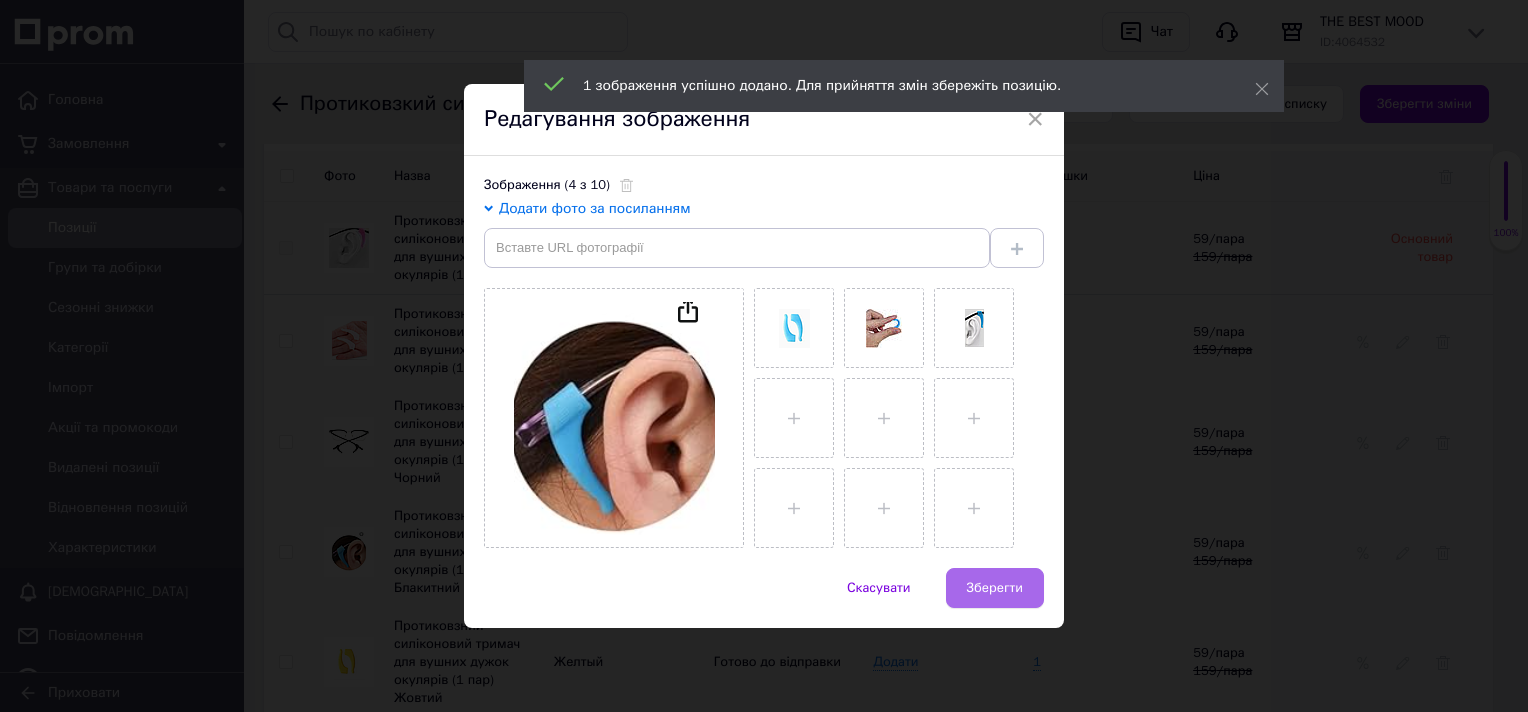 click on "Зберегти" at bounding box center [995, 588] 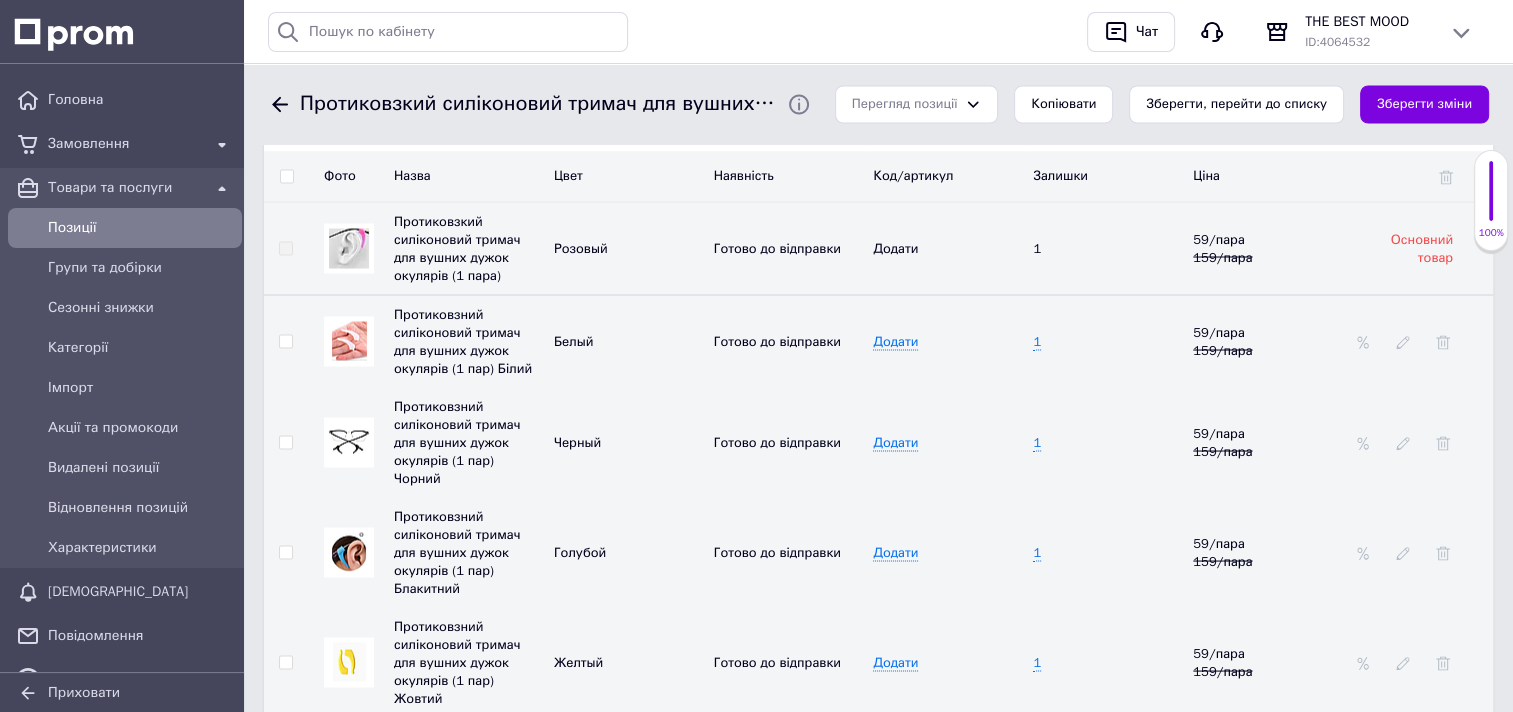 click at bounding box center [349, 441] 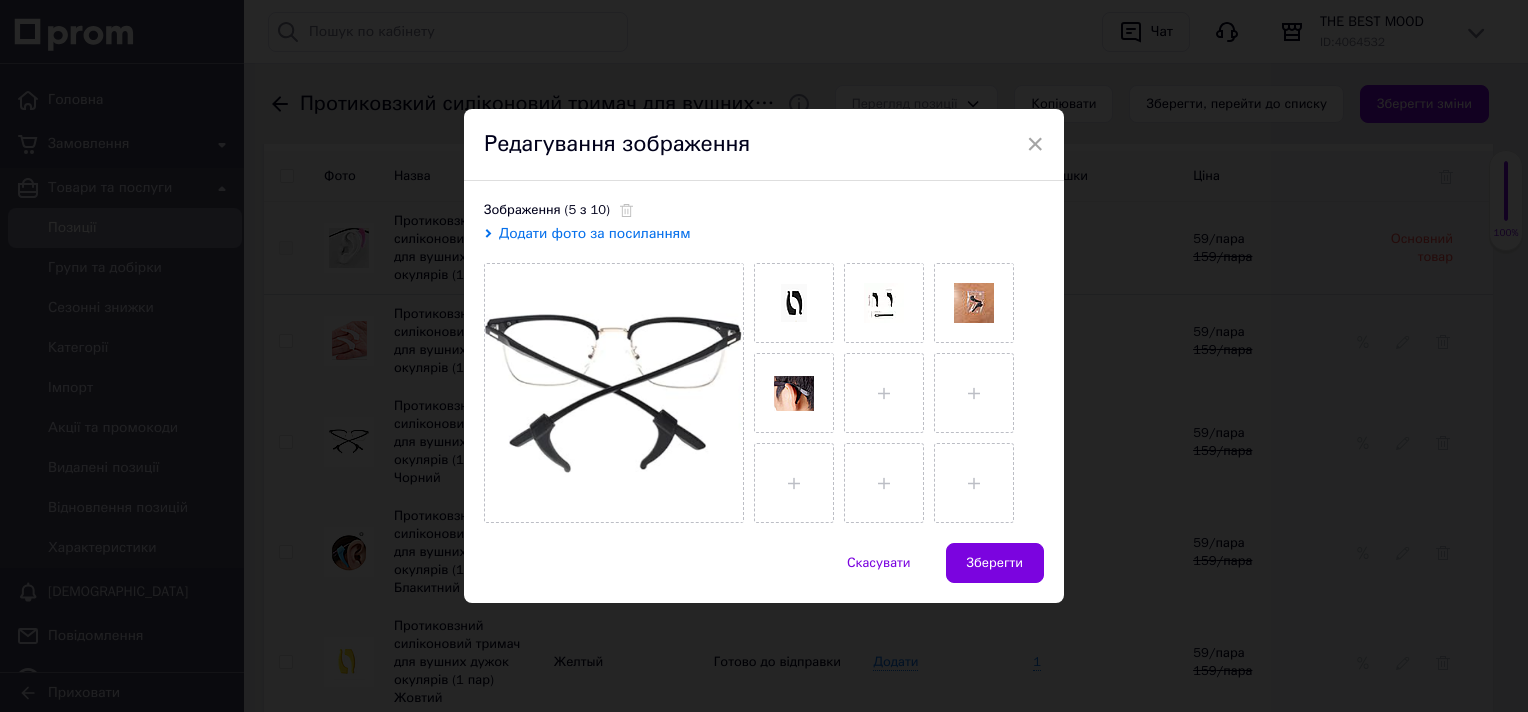 click on "Додати фото за посиланням" at bounding box center (595, 233) 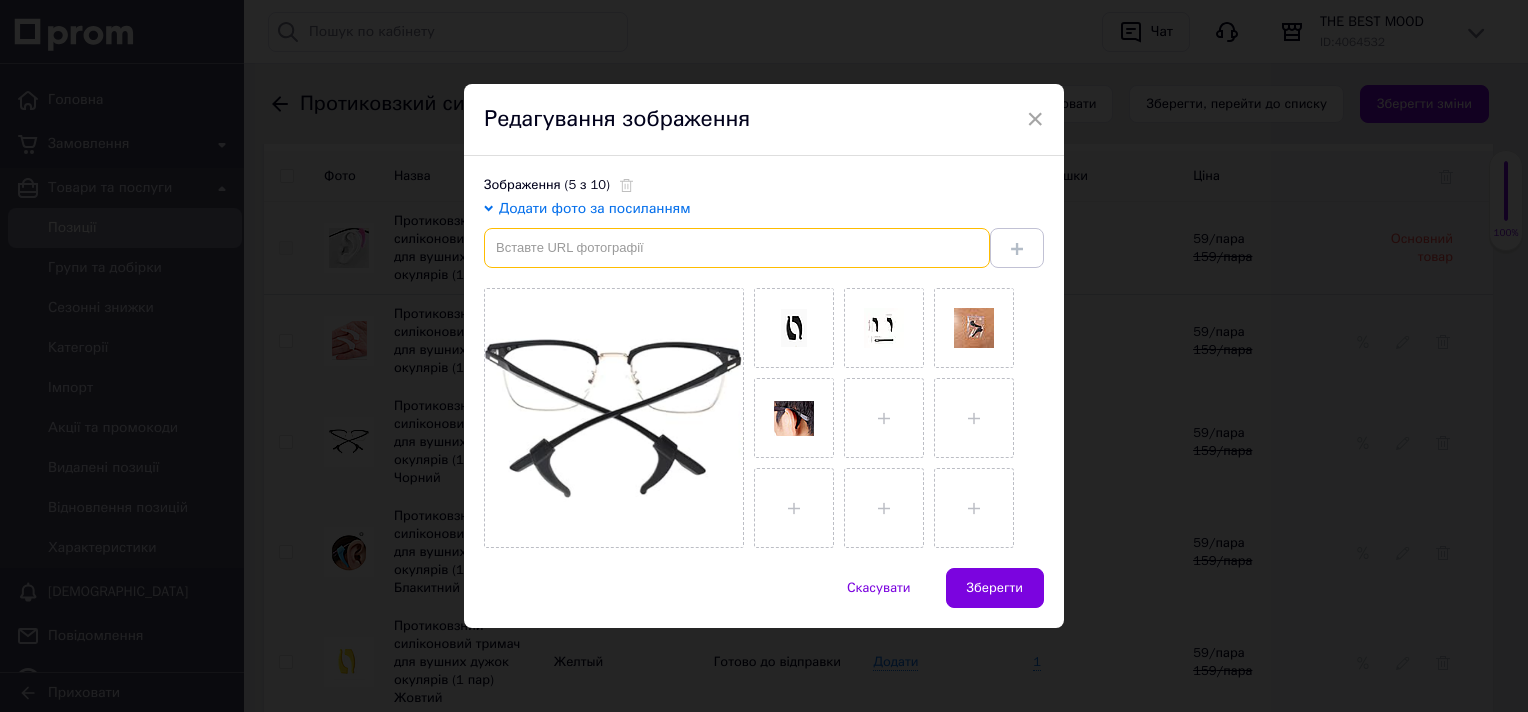 click at bounding box center [737, 248] 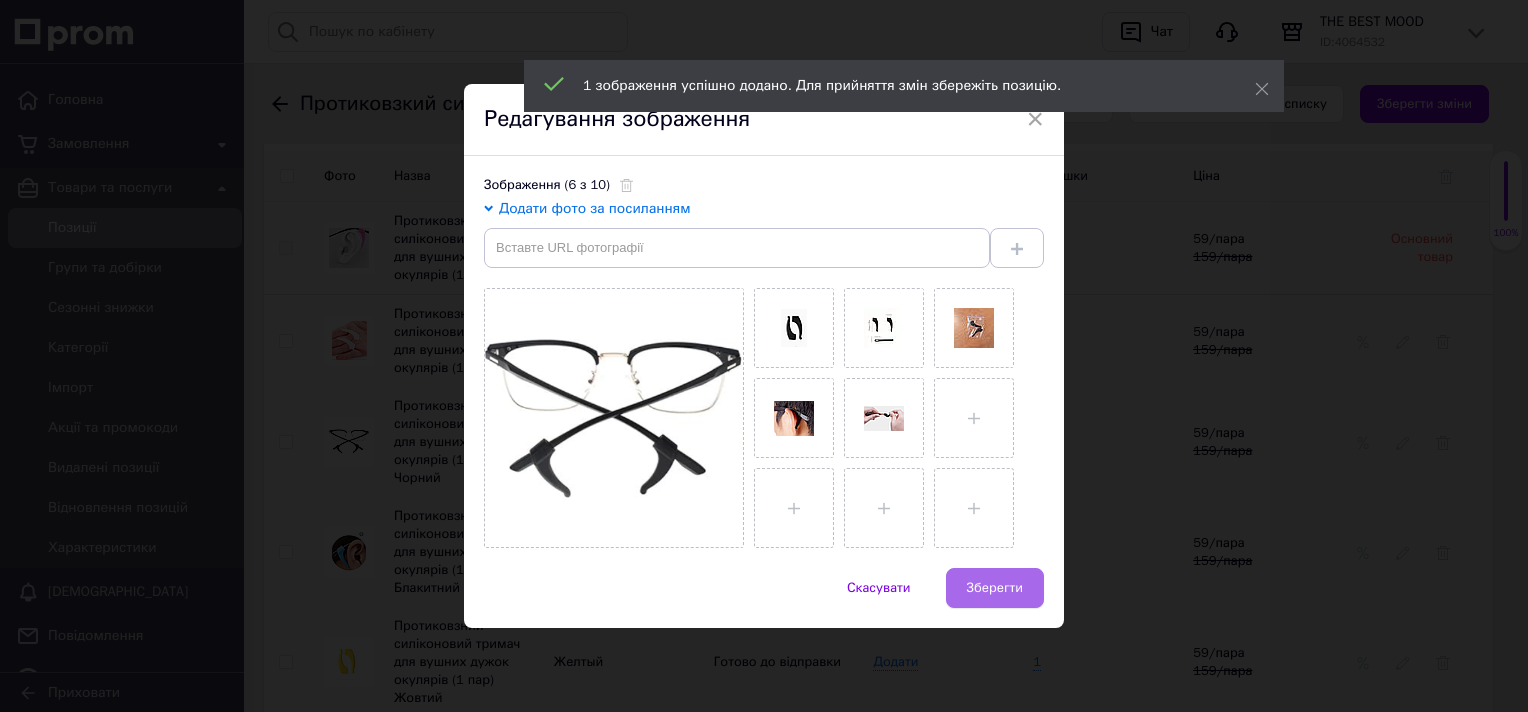 click on "Зберегти" at bounding box center [995, 588] 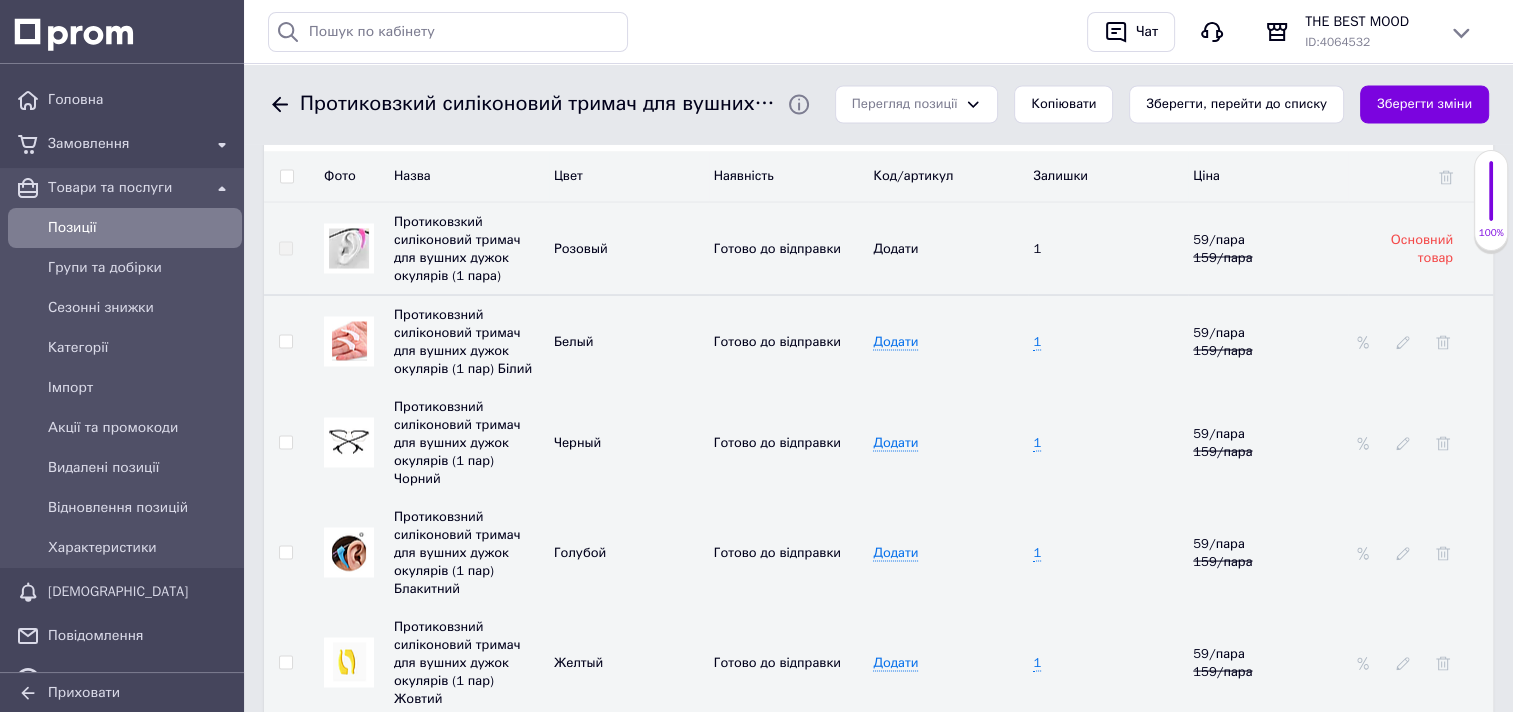 click at bounding box center (349, 551) 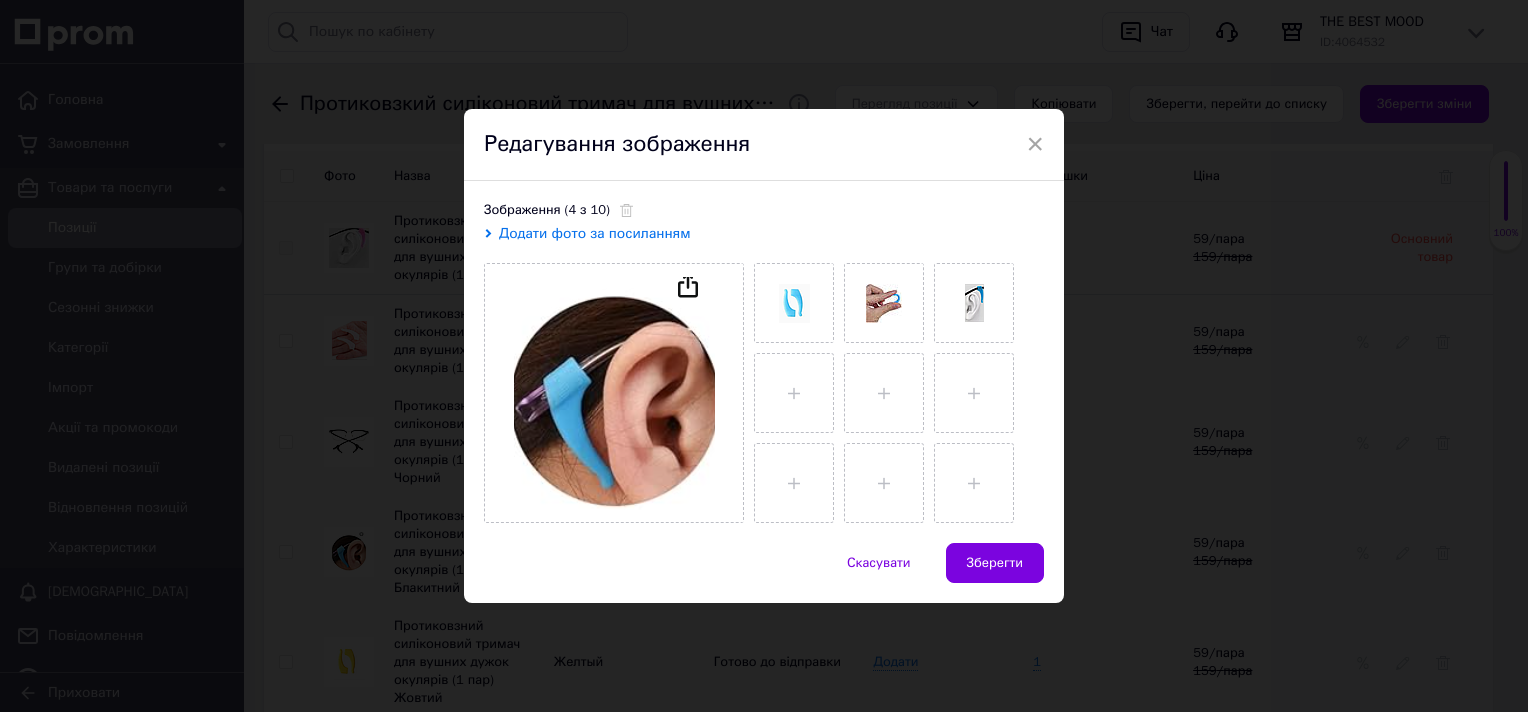 click on "Додати фото за посиланням" at bounding box center [595, 233] 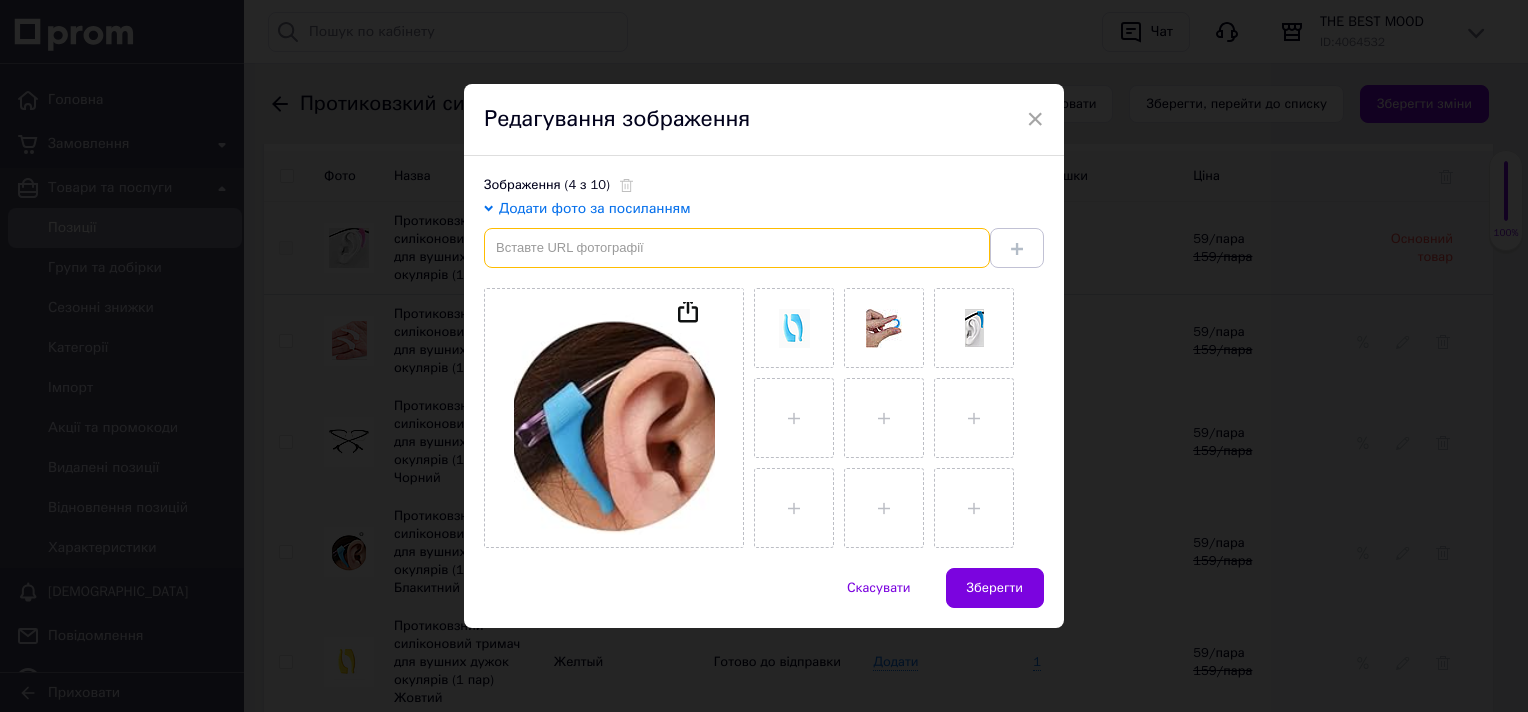 click at bounding box center [737, 248] 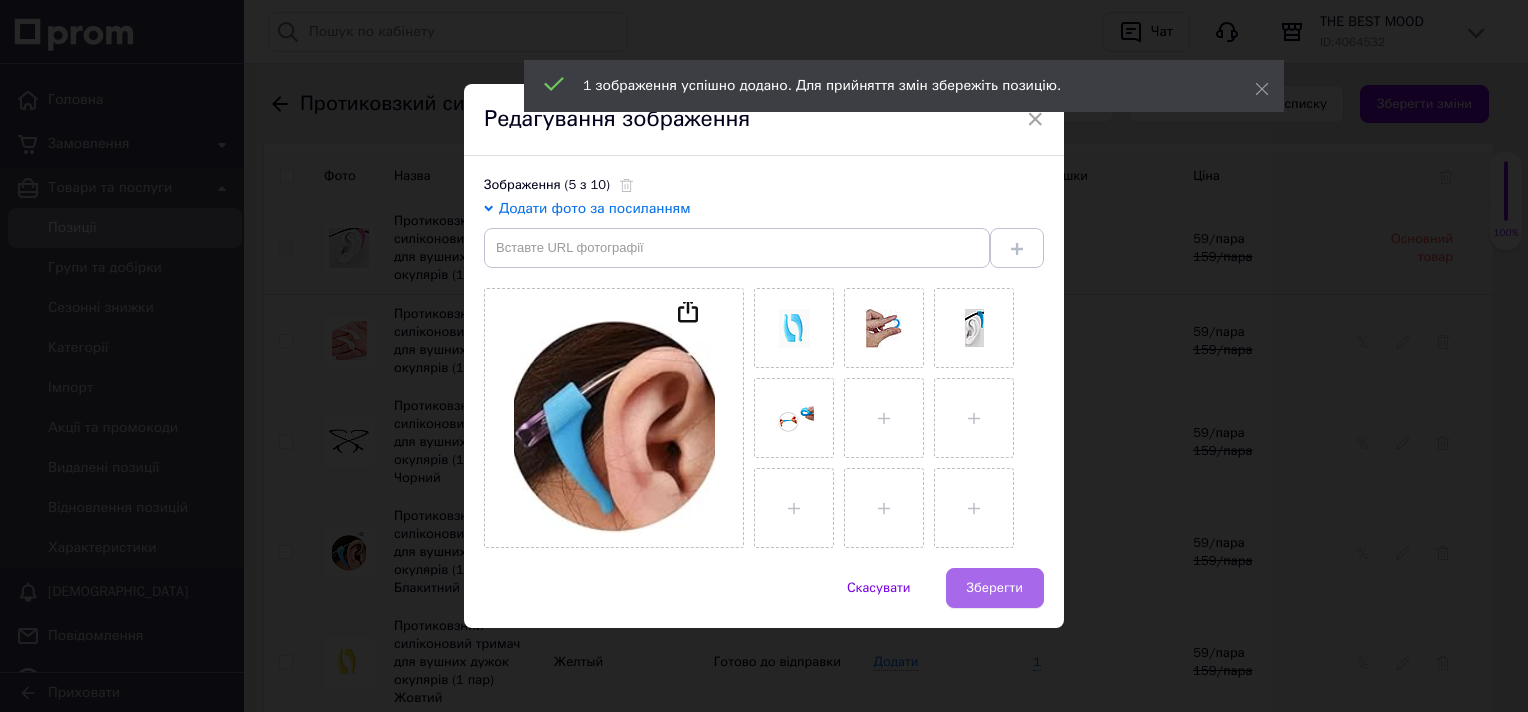 click on "Зберегти" at bounding box center [995, 588] 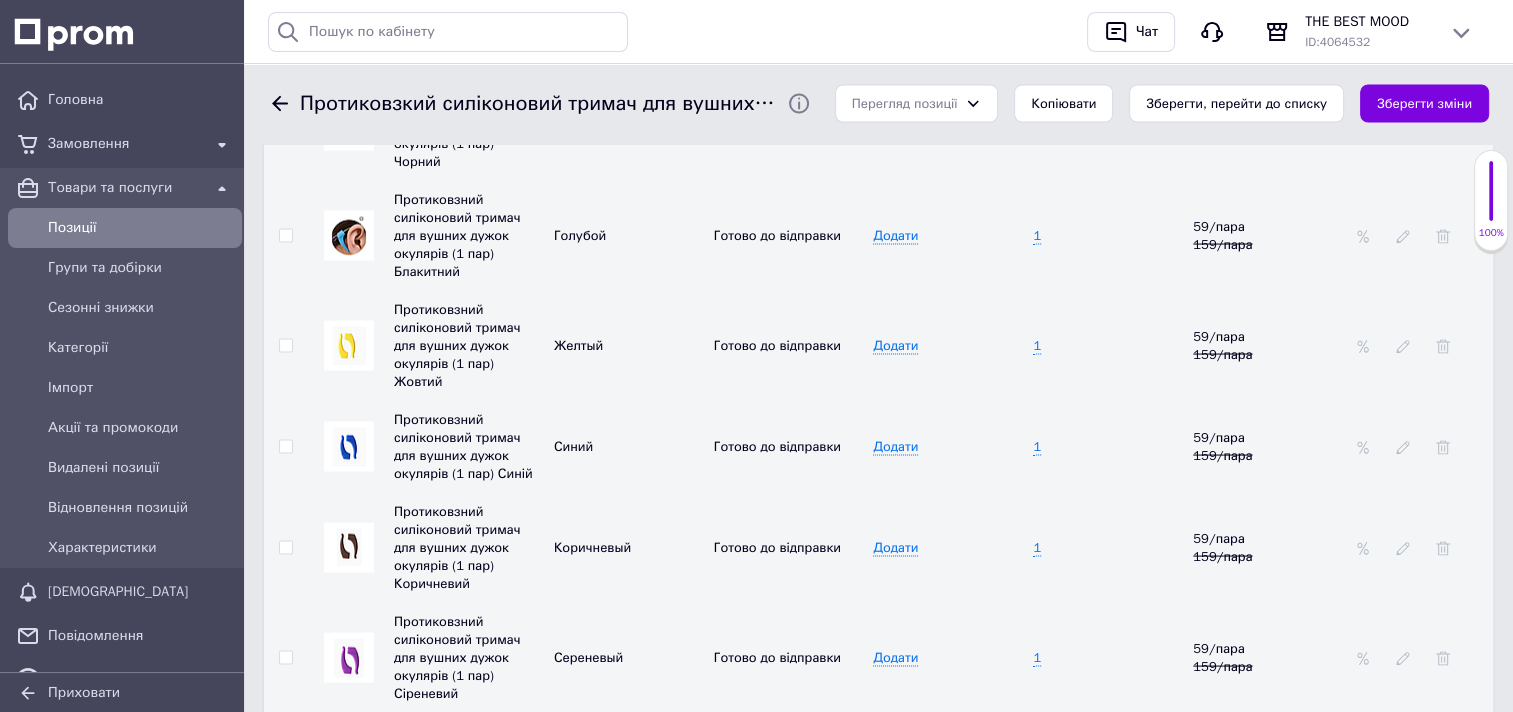 scroll, scrollTop: 3900, scrollLeft: 0, axis: vertical 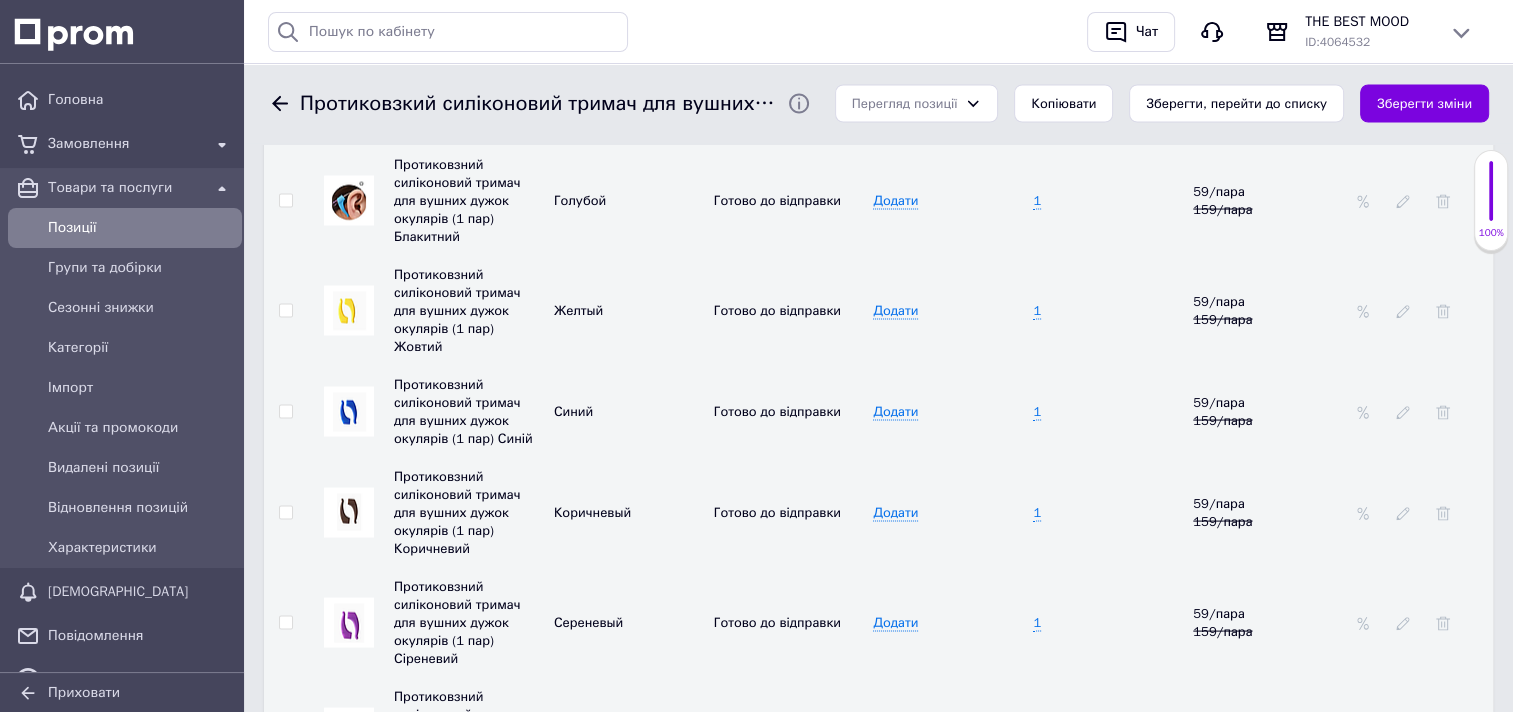 click at bounding box center (349, 513) 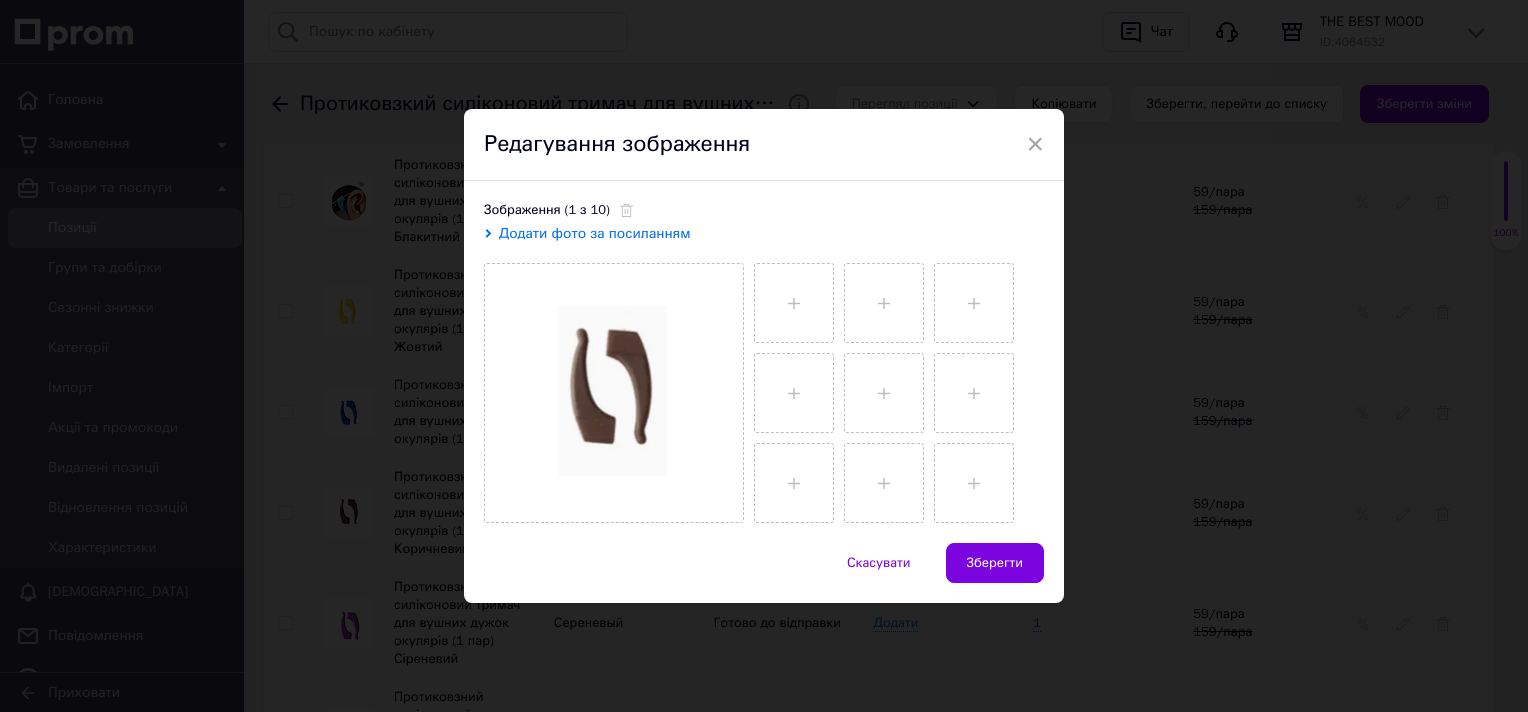 click on "Додати фото за посиланням" at bounding box center [595, 233] 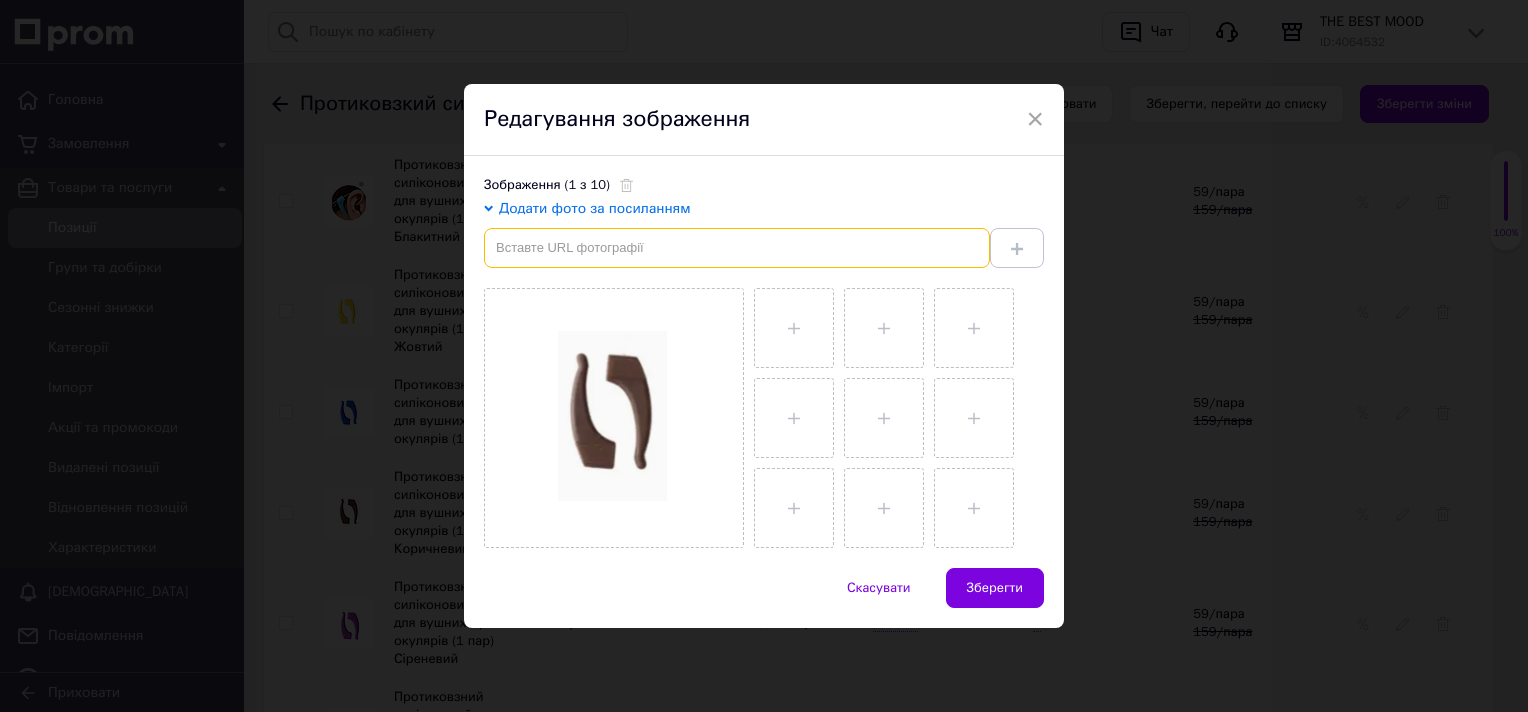 click at bounding box center [737, 248] 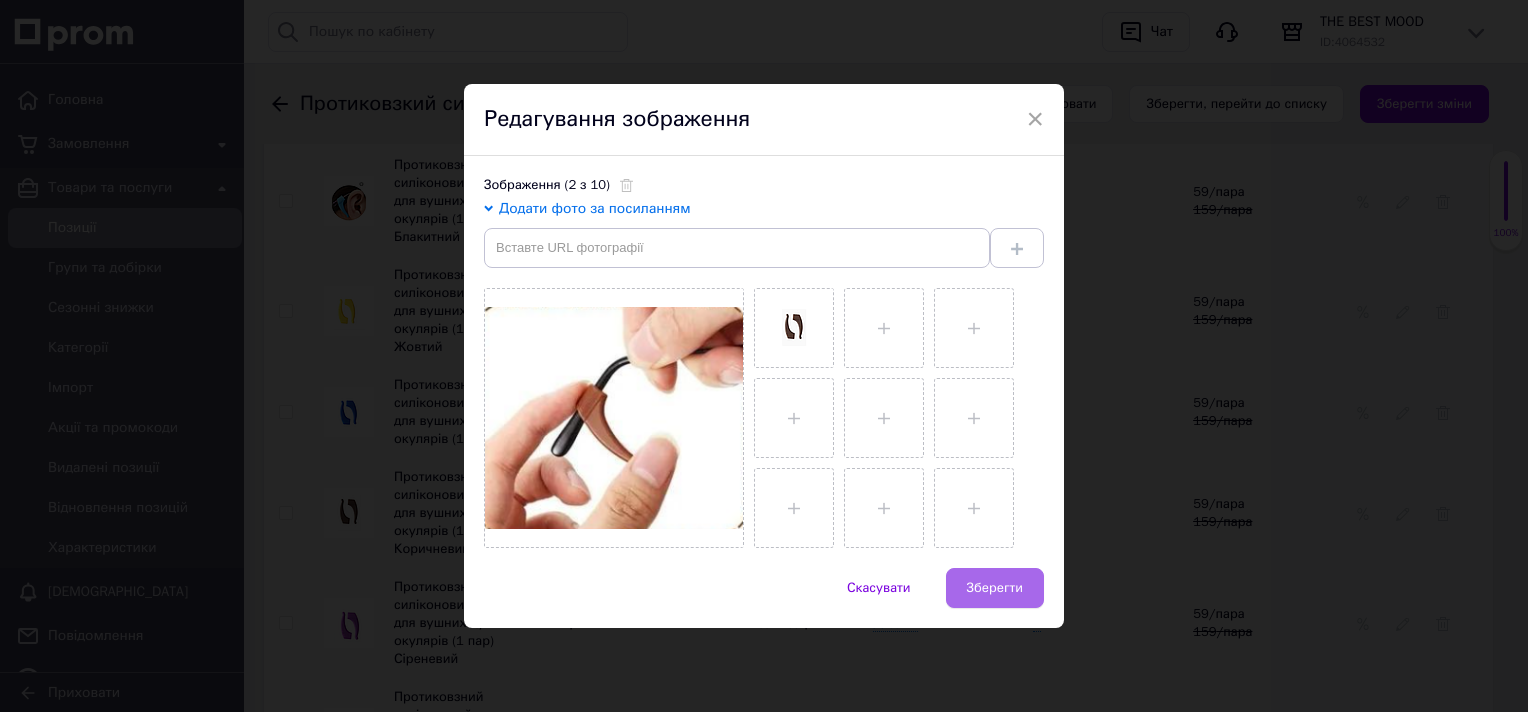 click on "Зберегти" at bounding box center [995, 588] 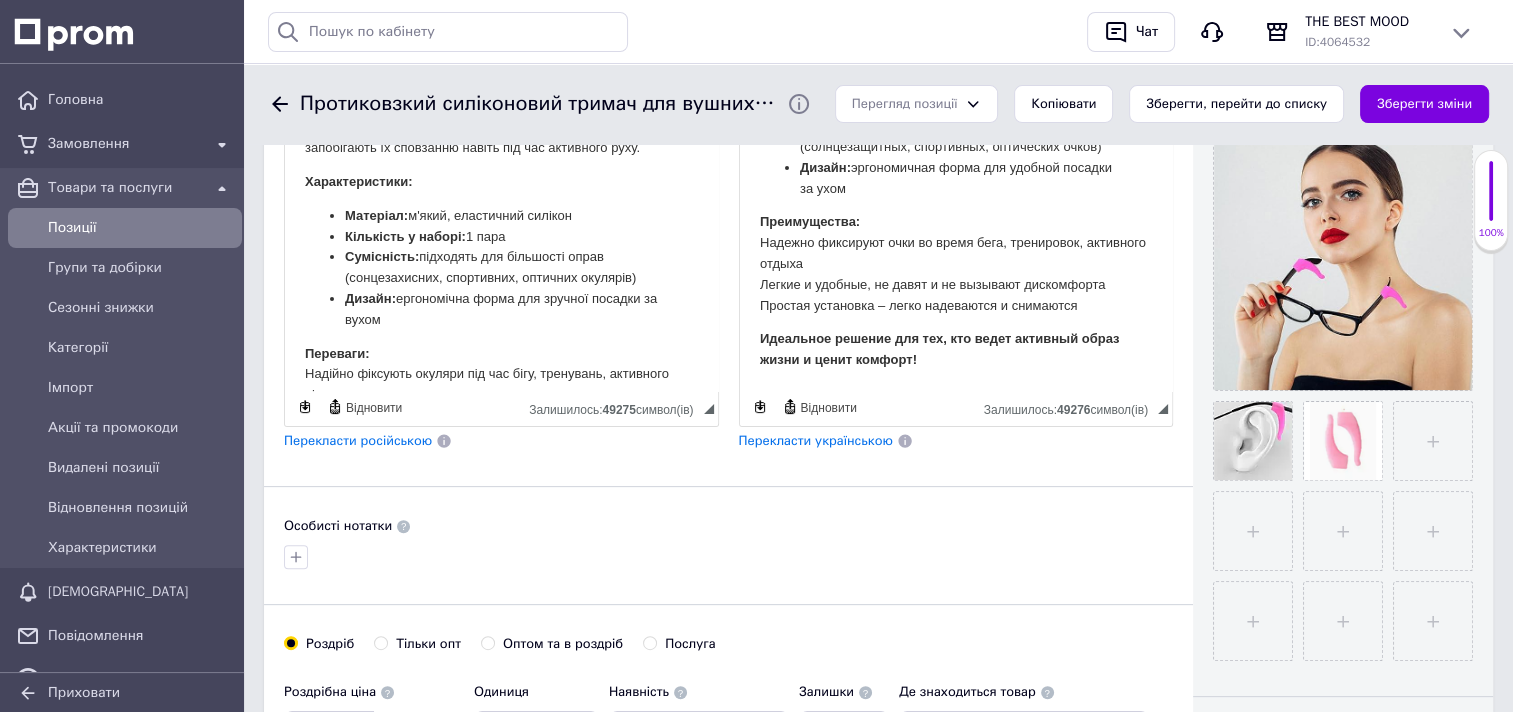 scroll, scrollTop: 100, scrollLeft: 0, axis: vertical 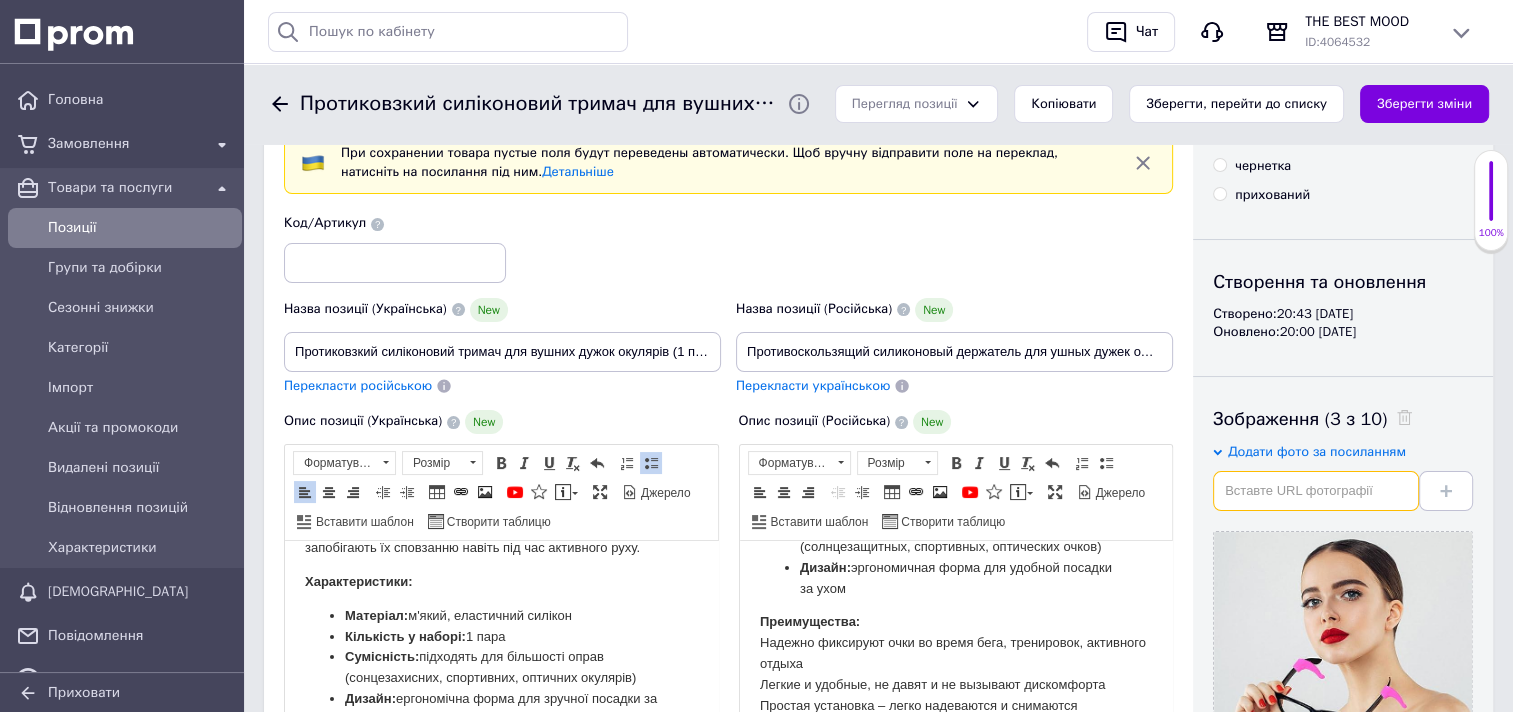 click at bounding box center (1316, 491) 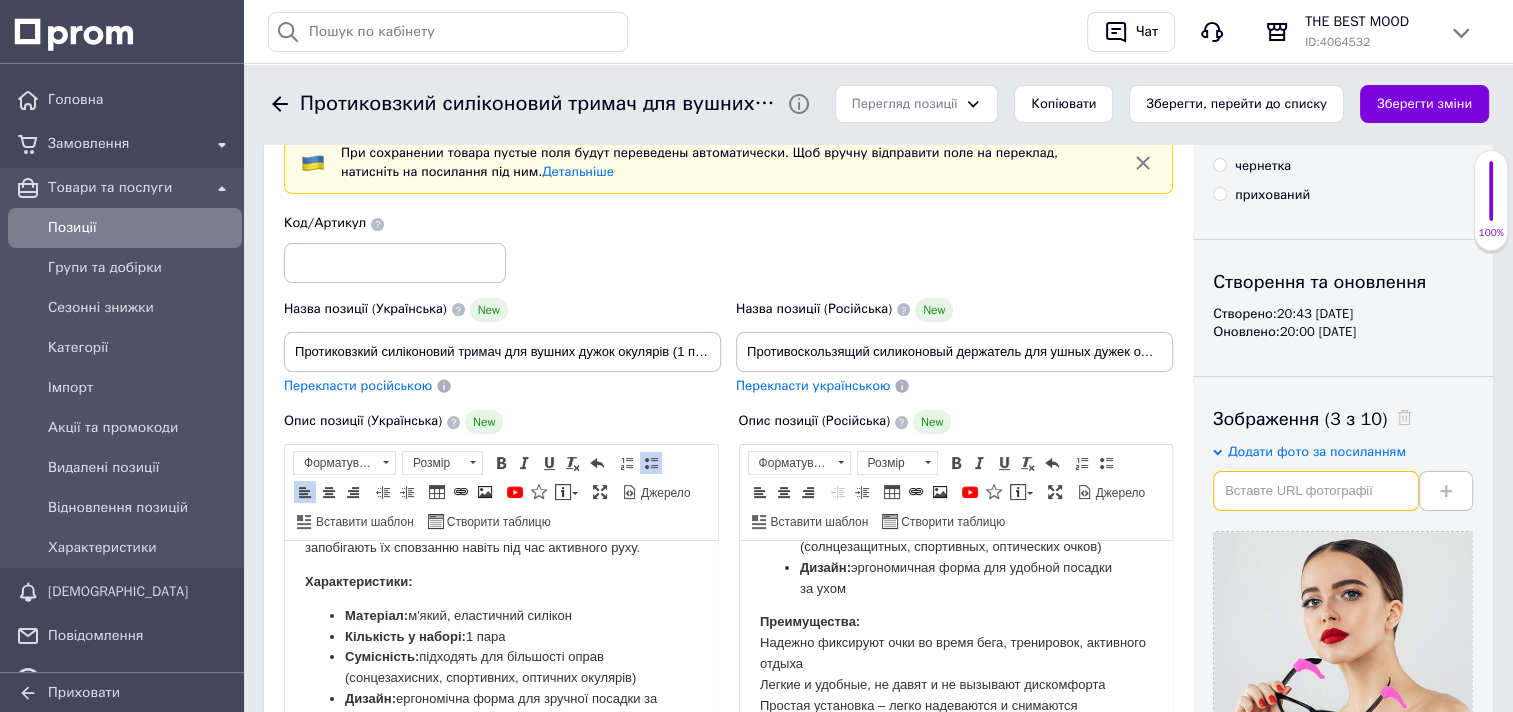 paste on "https://images.shafastatic.net/2027366621" 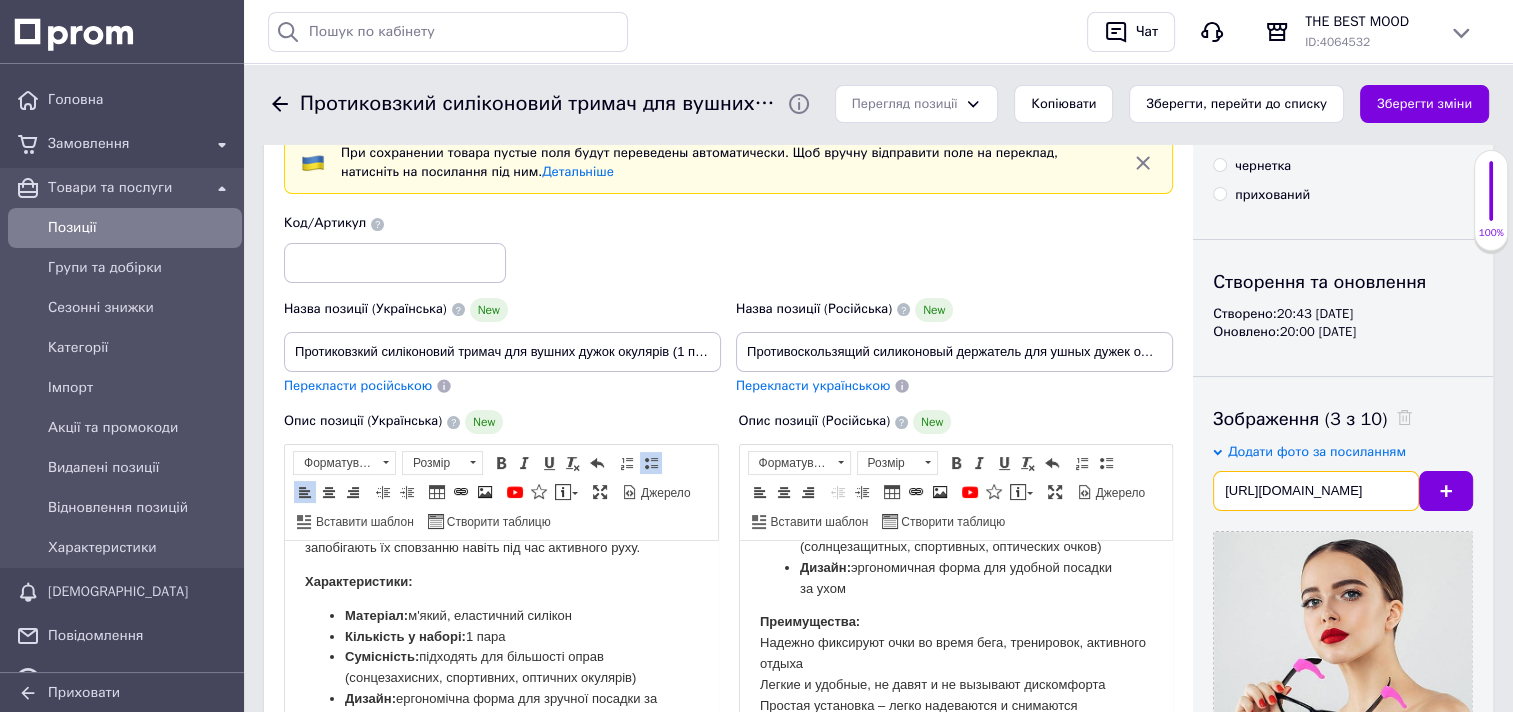 scroll, scrollTop: 0, scrollLeft: 60, axis: horizontal 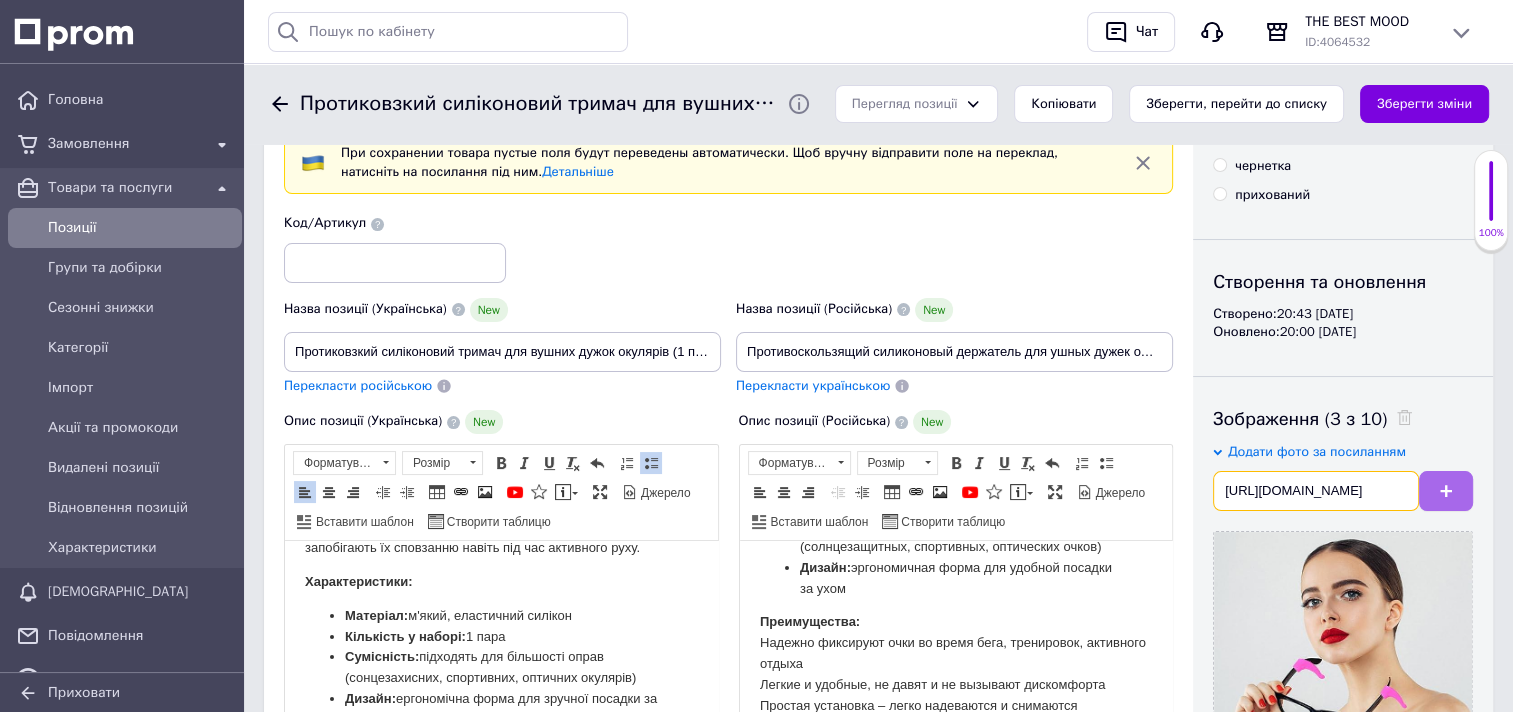 type on "https://images.shafastatic.net/2027366621" 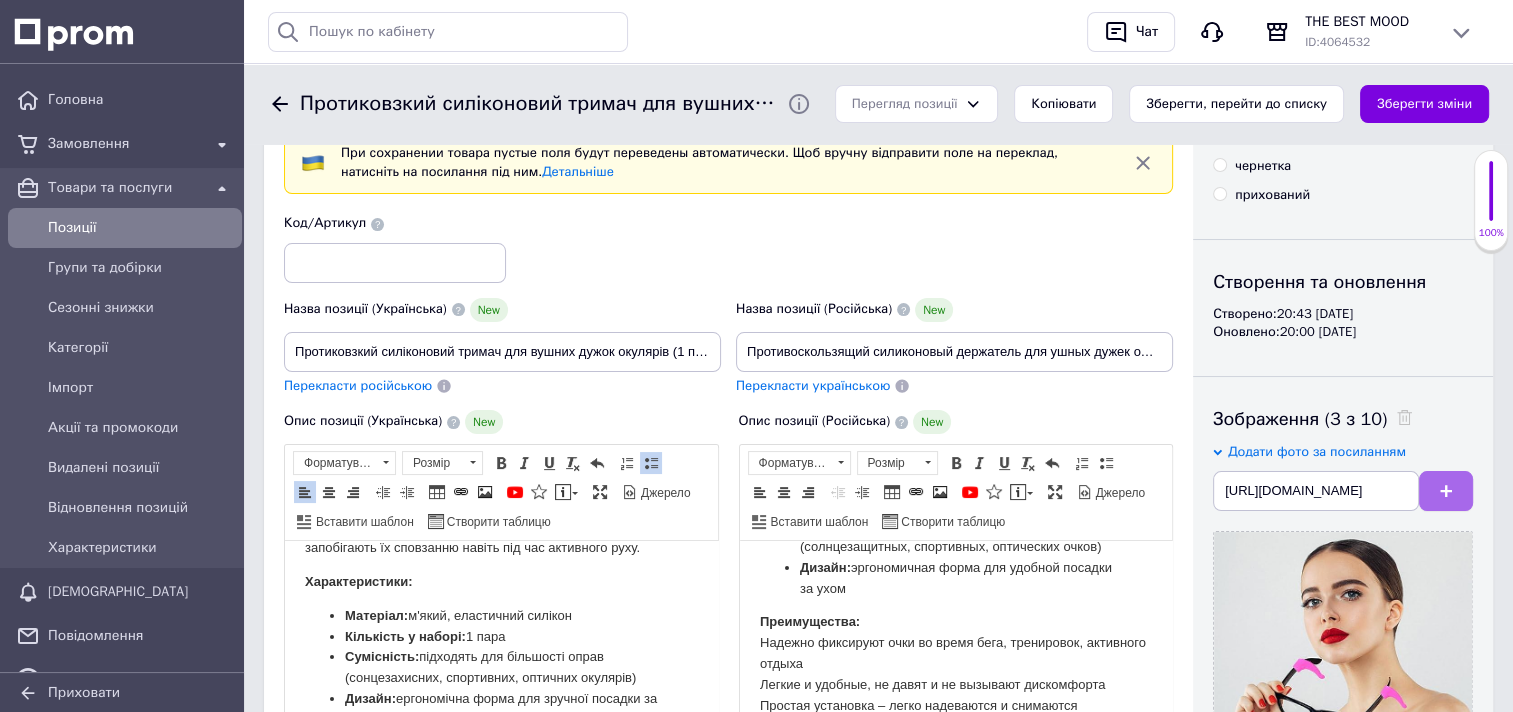 click 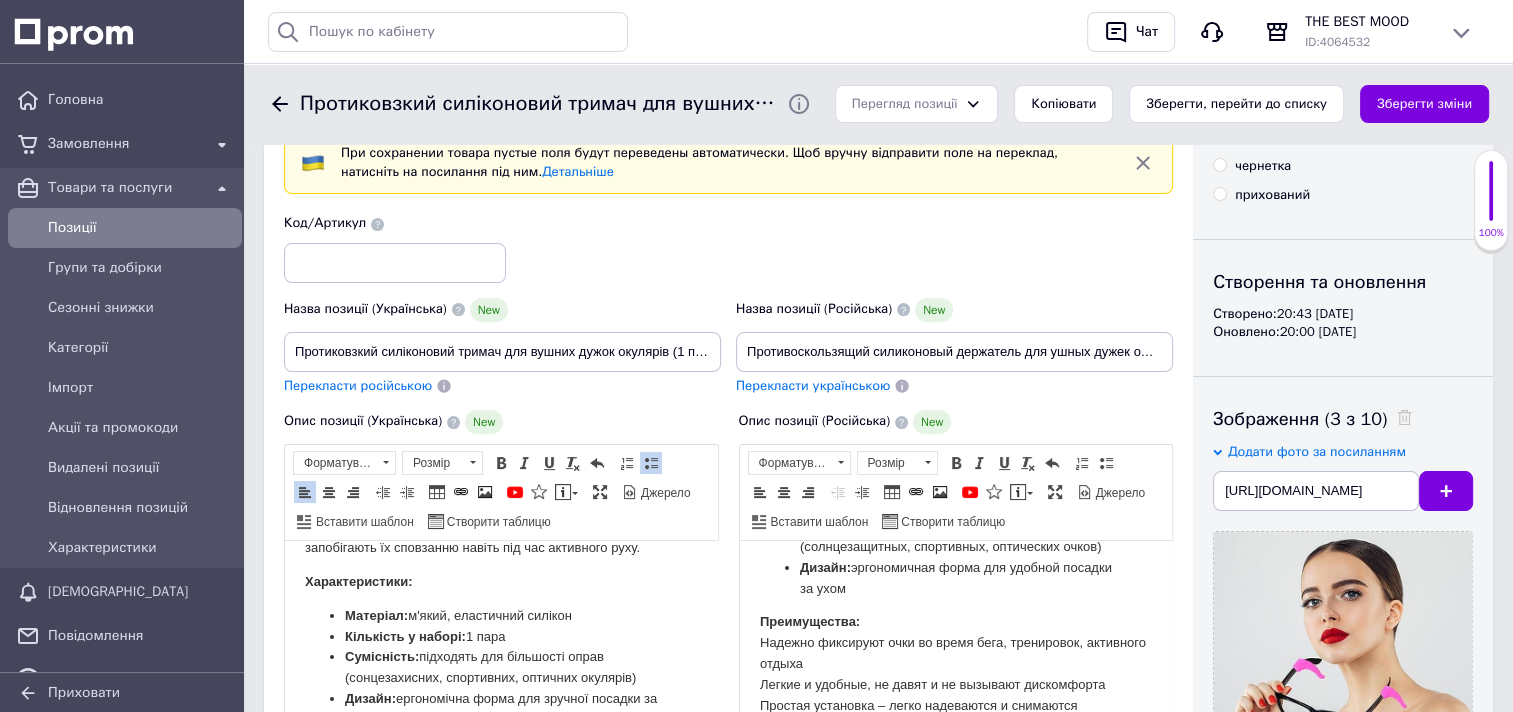 type 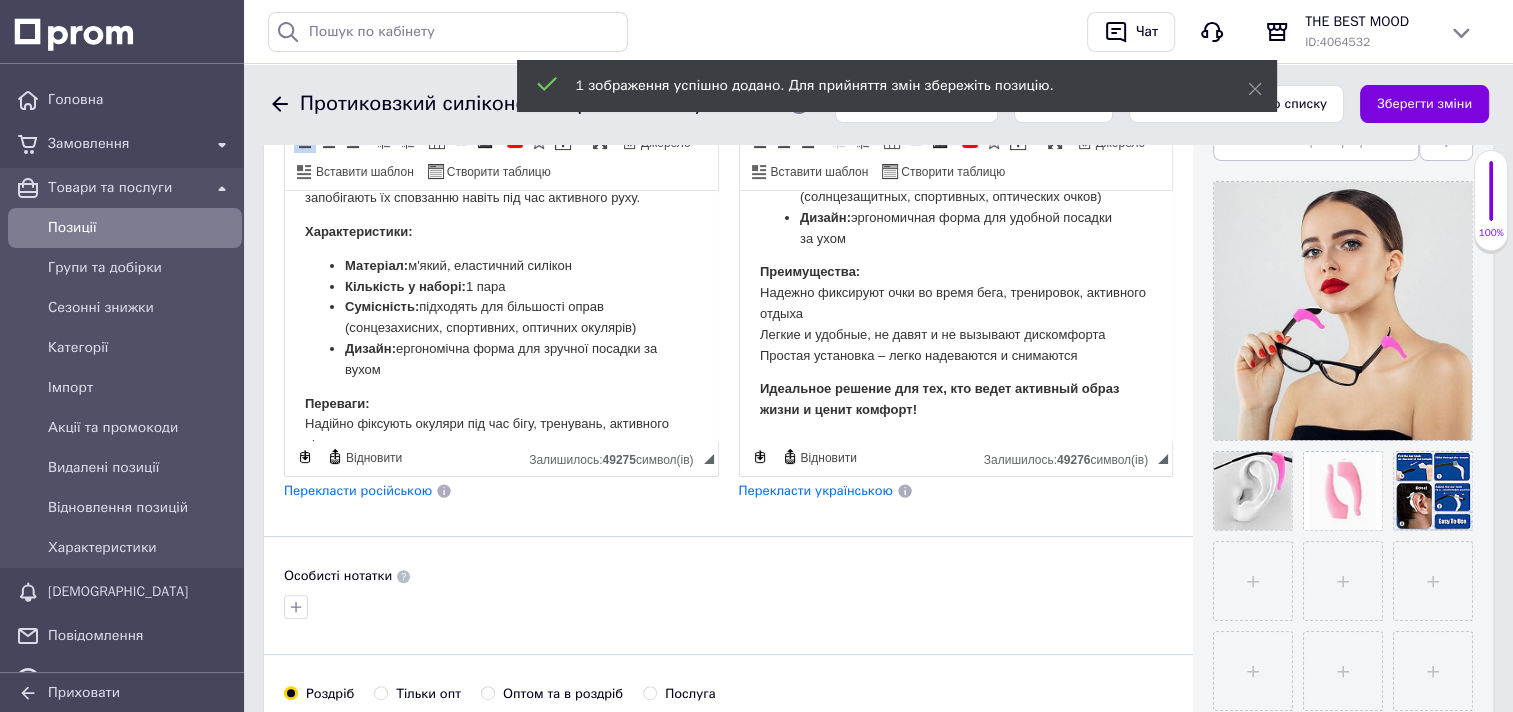 scroll, scrollTop: 500, scrollLeft: 0, axis: vertical 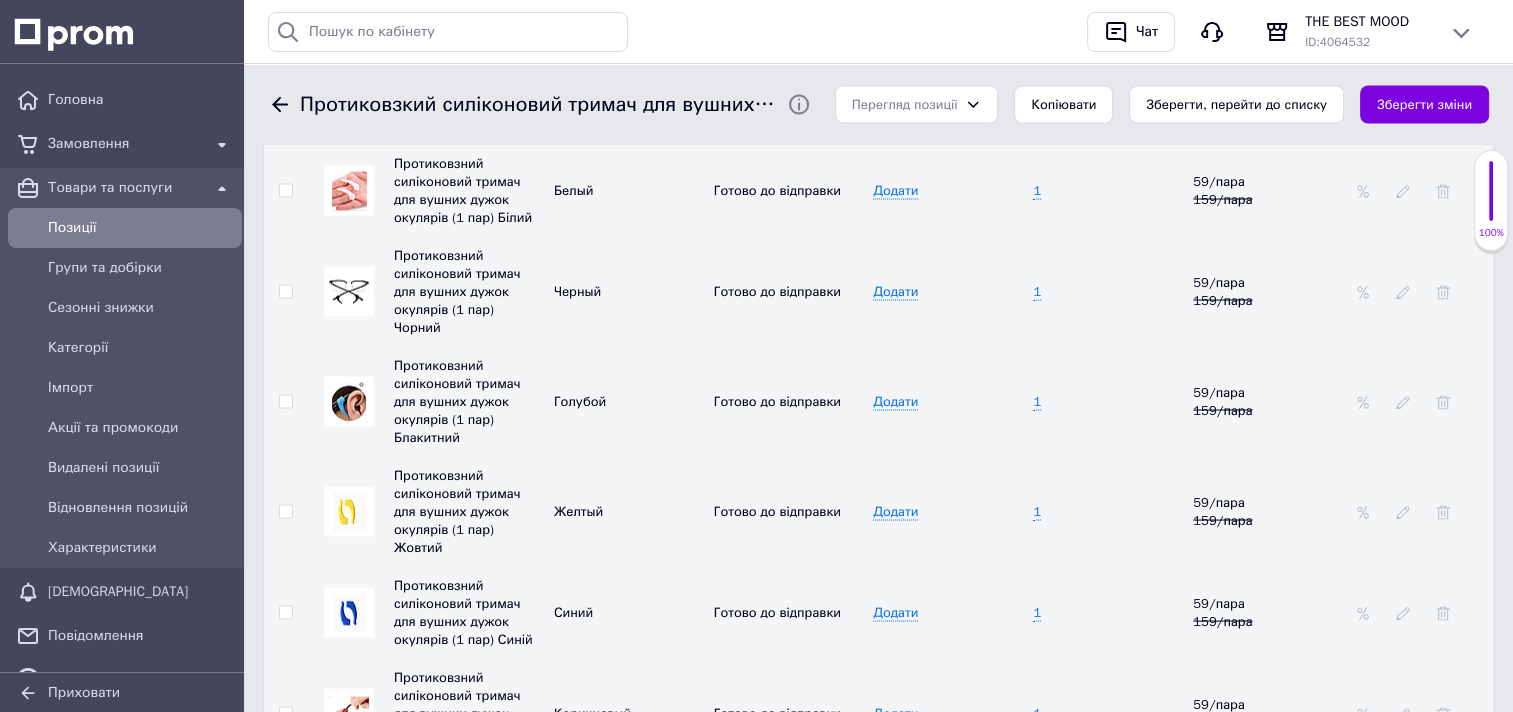 click at bounding box center [349, 291] 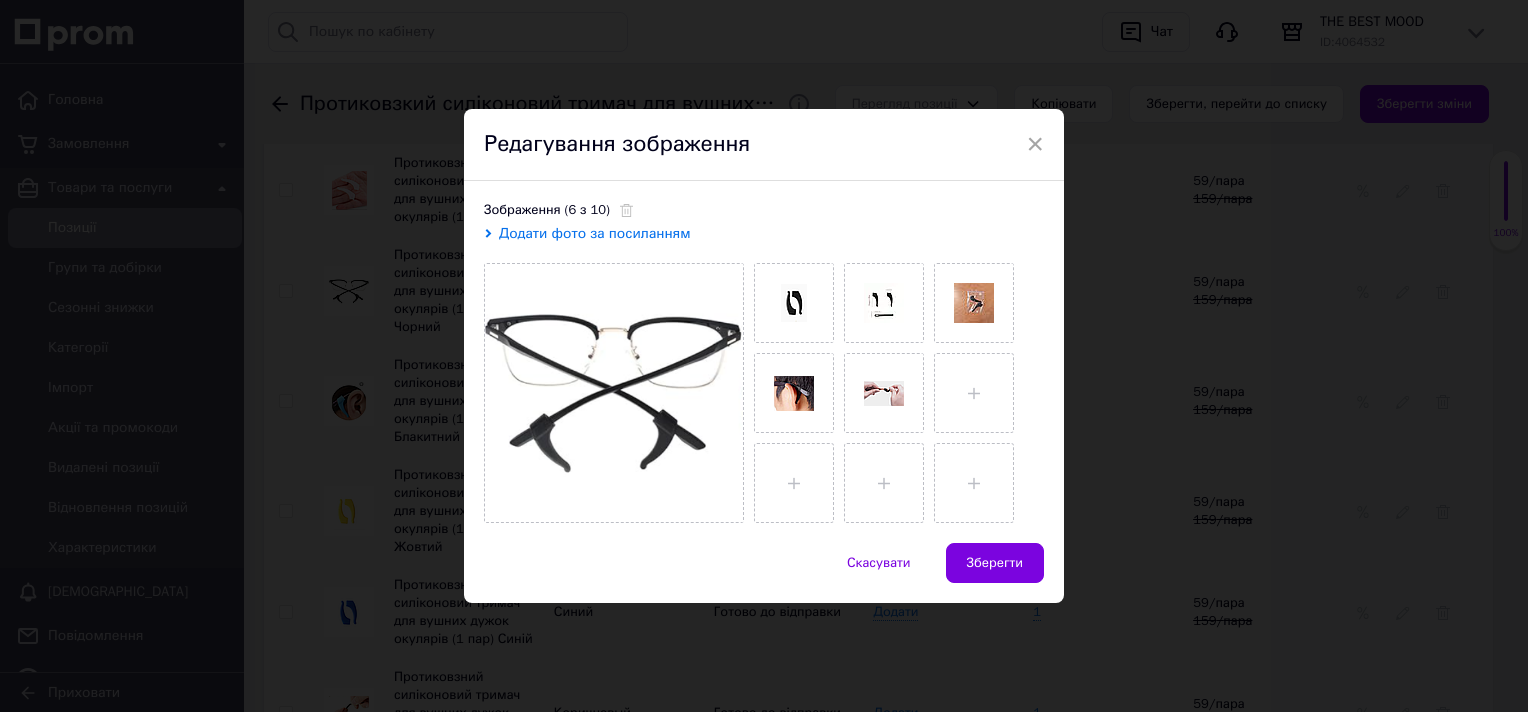 click on "Додати фото за посиланням" at bounding box center (595, 233) 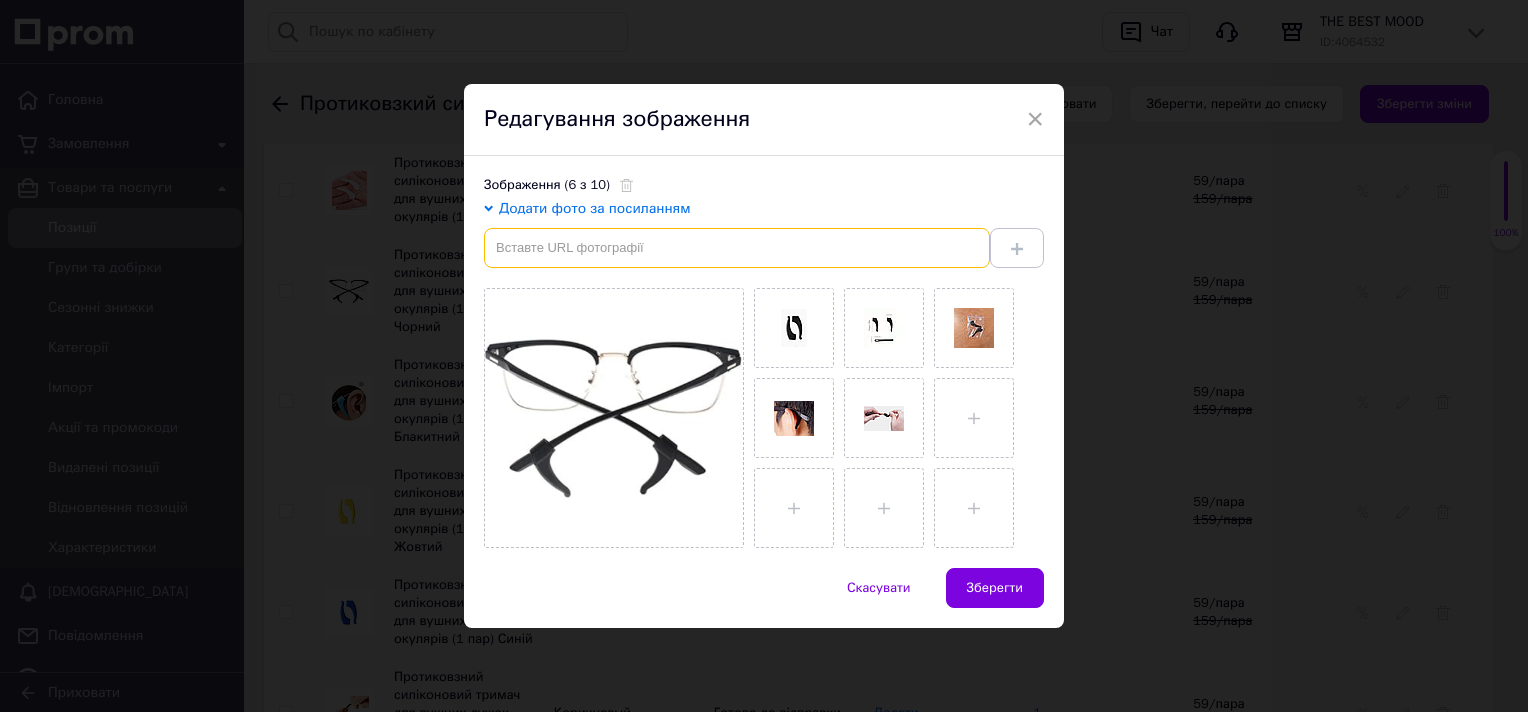 click at bounding box center (737, 248) 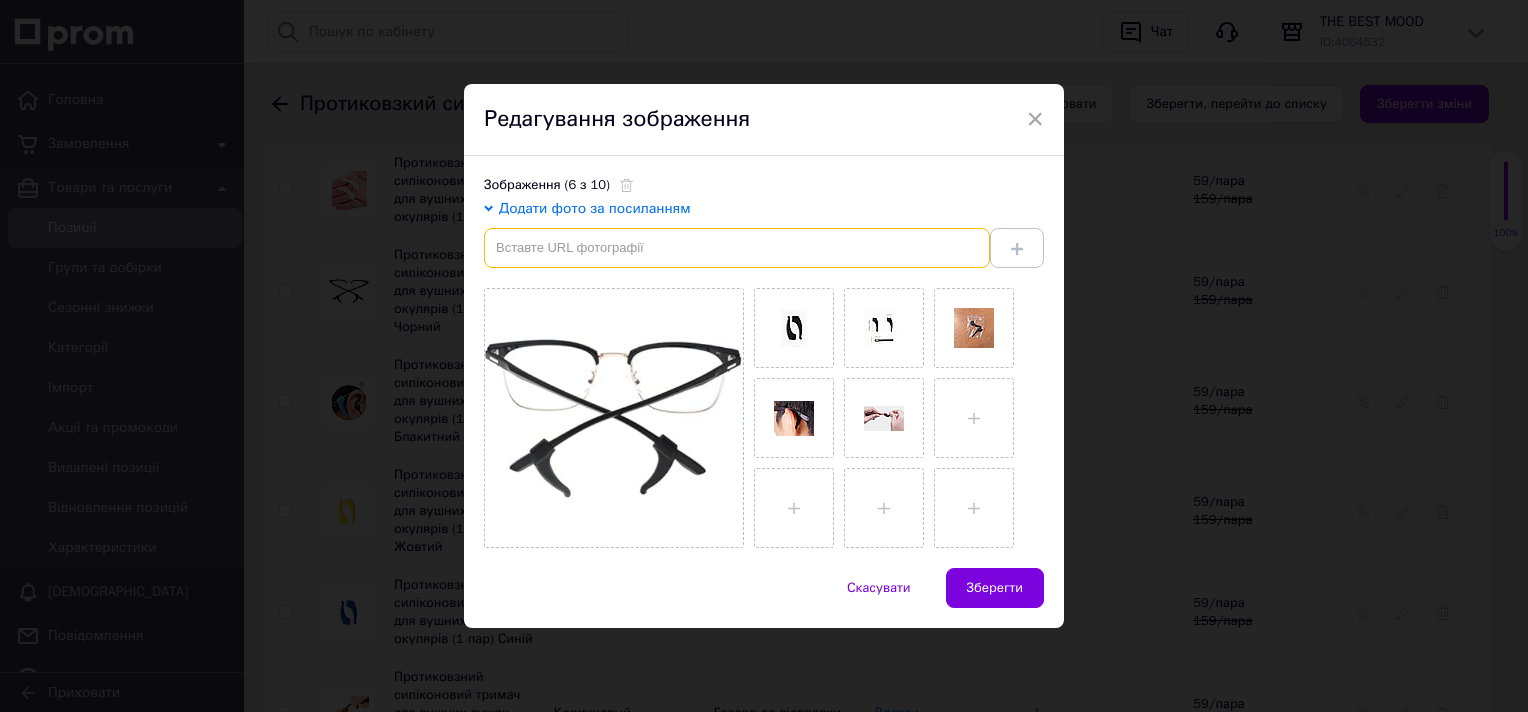 paste on "https://images.shafastatic.net/2027366621" 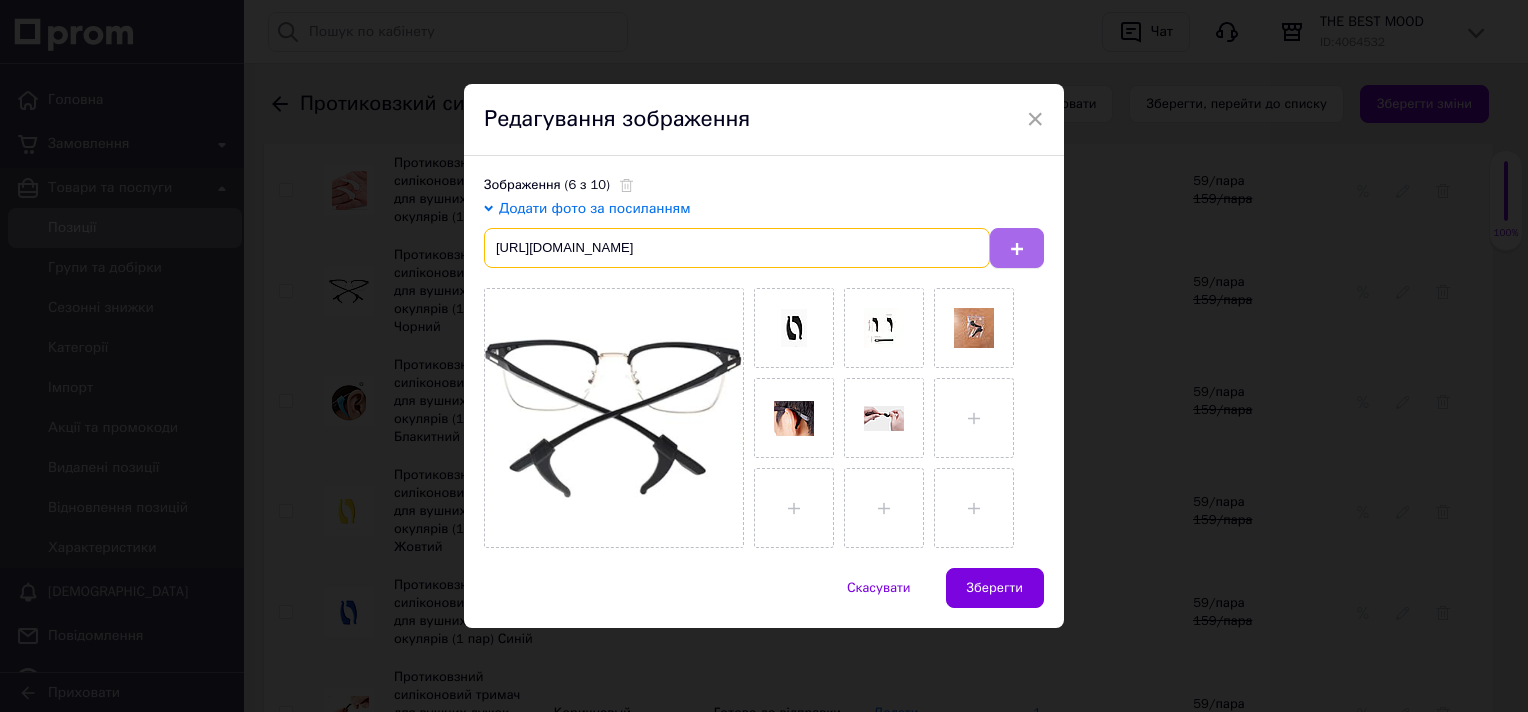 type on "https://images.shafastatic.net/2027366621" 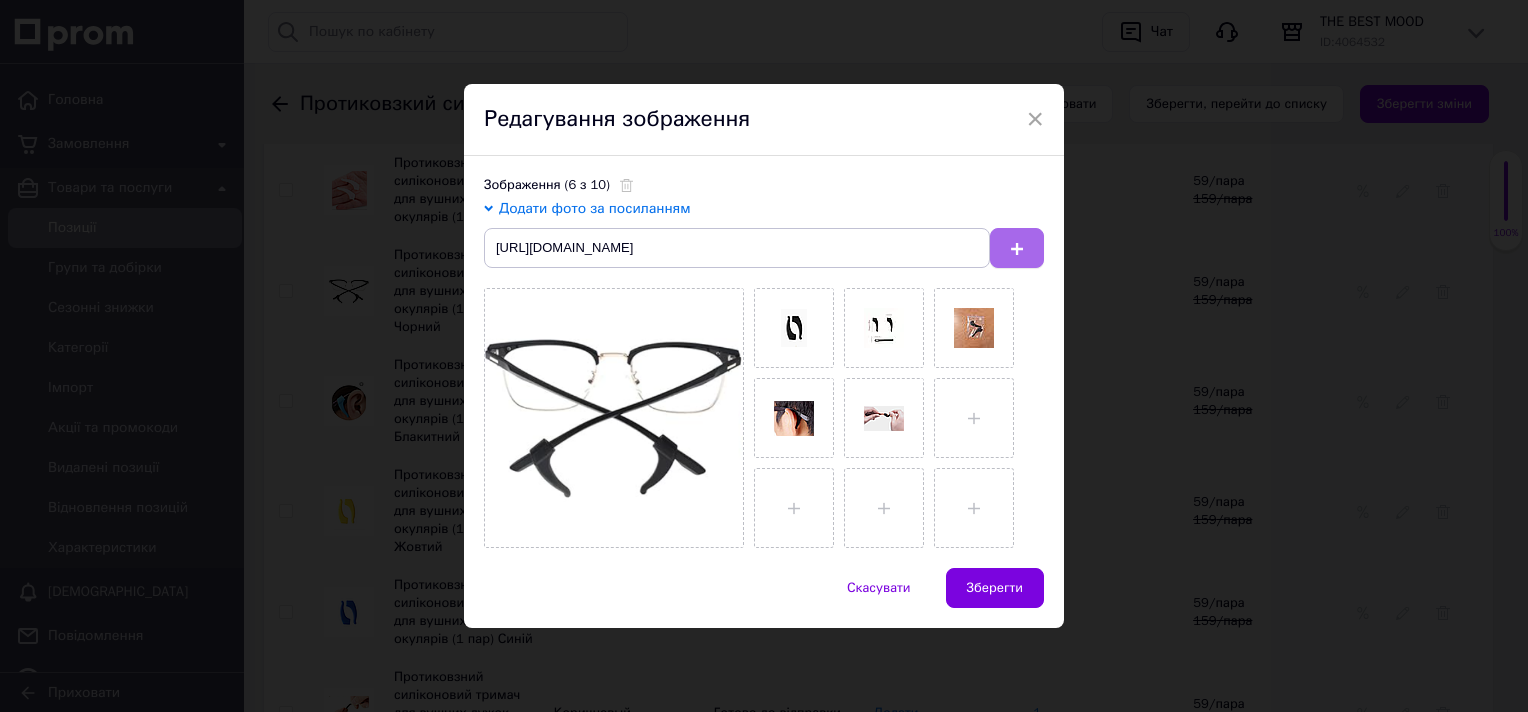 click at bounding box center (1017, 248) 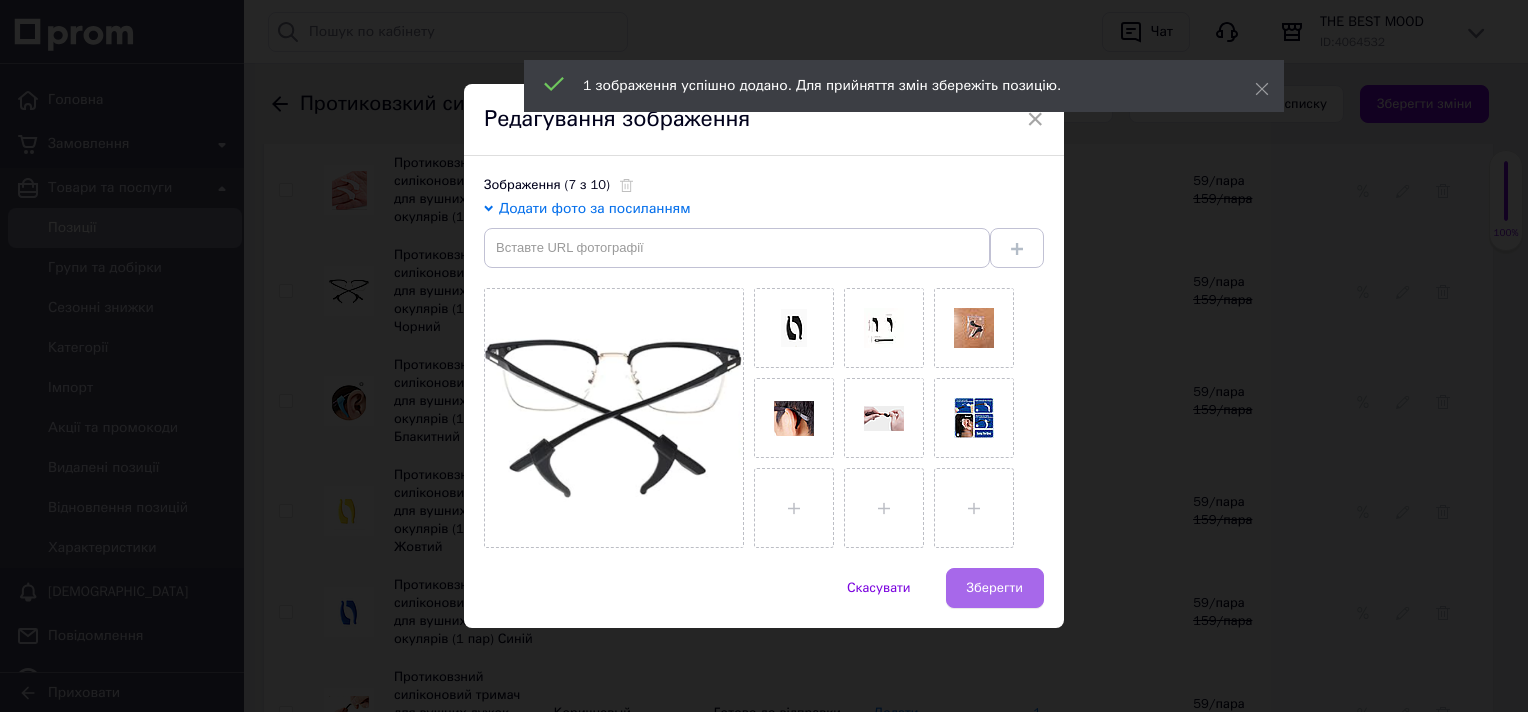click on "Зберегти" at bounding box center [995, 588] 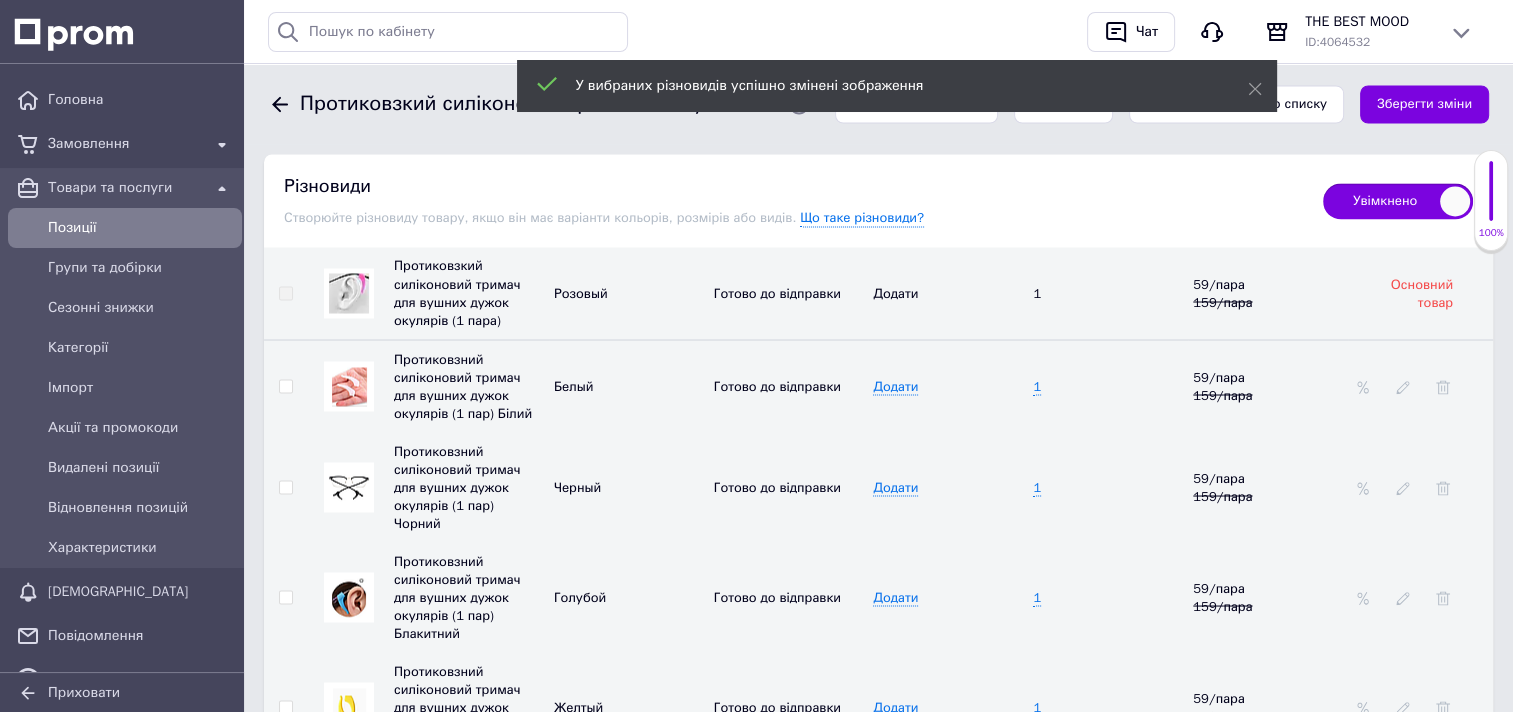 scroll, scrollTop: 3500, scrollLeft: 0, axis: vertical 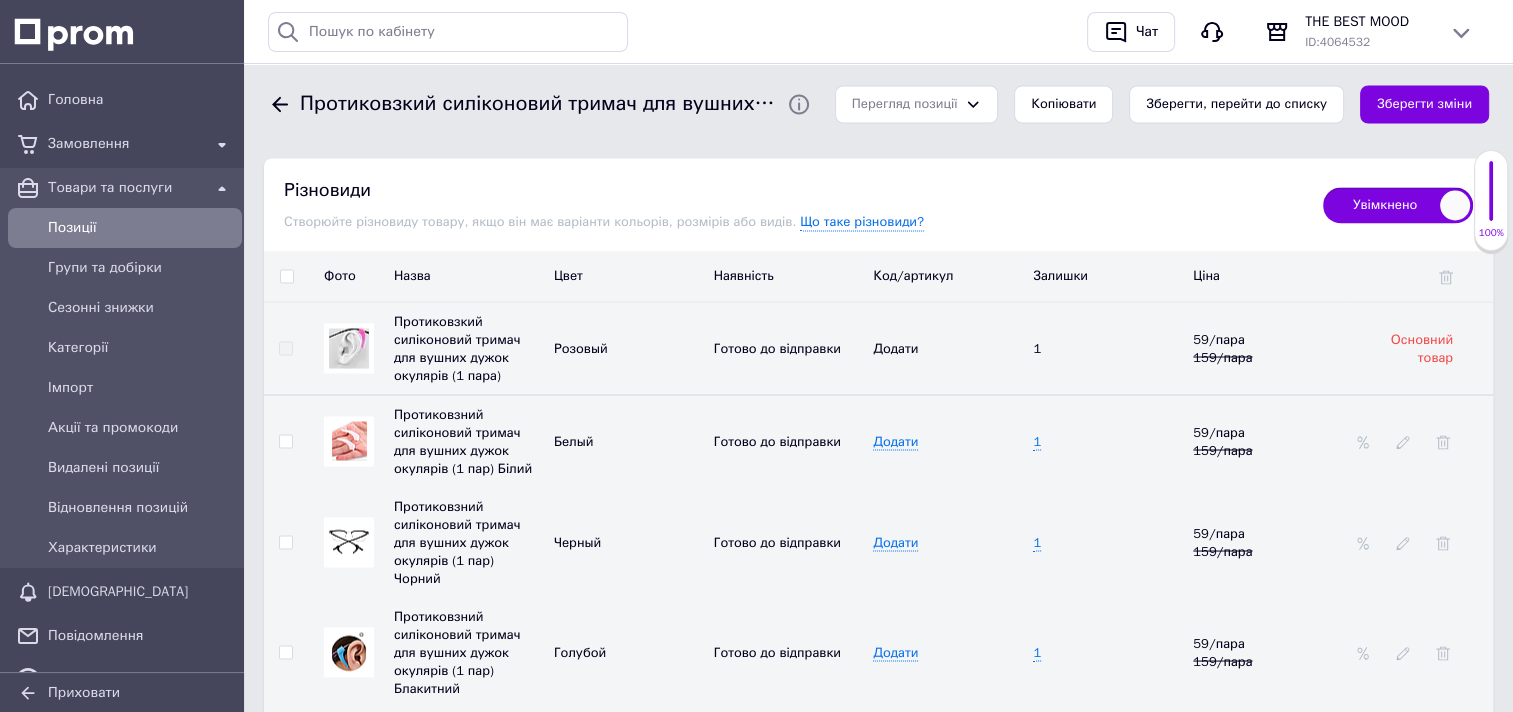 click at bounding box center [349, 541] 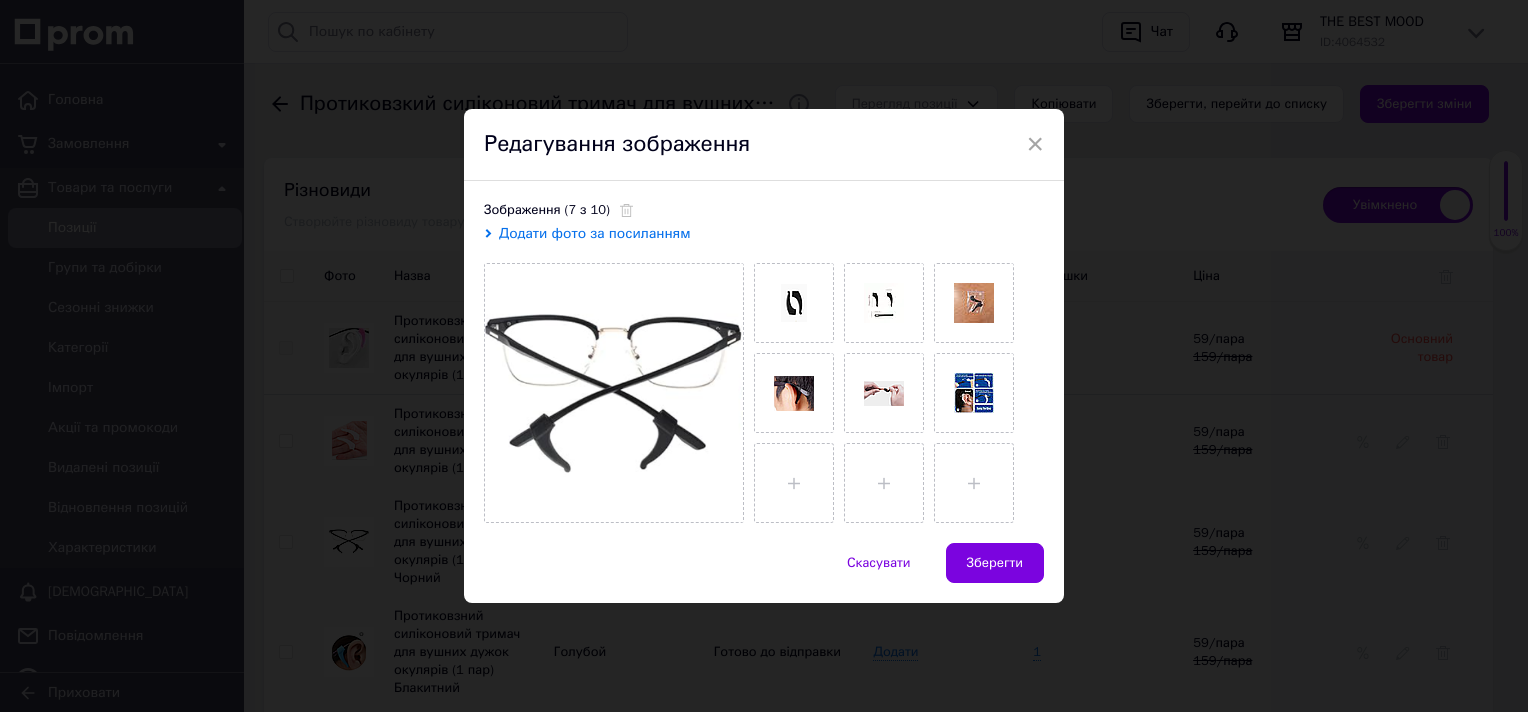 click on "Додати фото за посиланням" at bounding box center [595, 233] 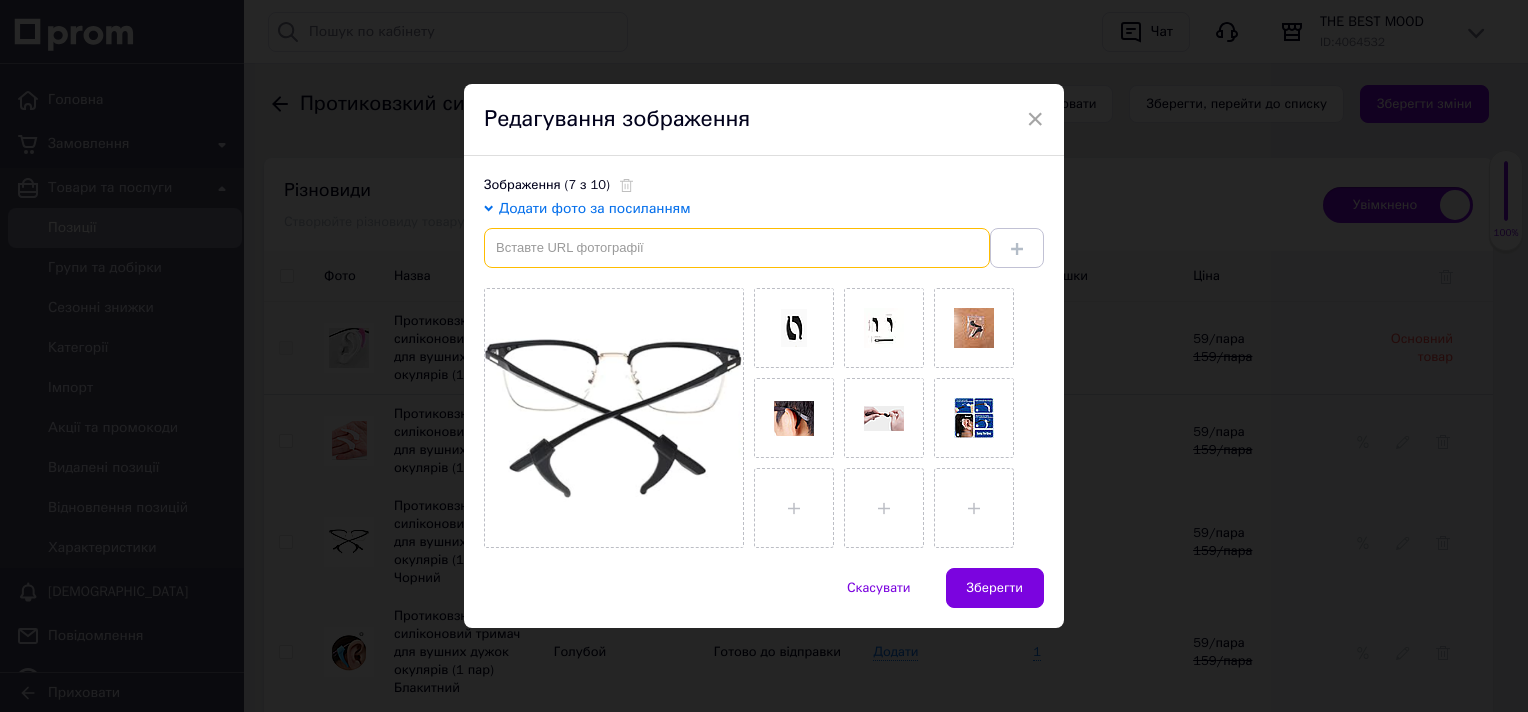 click at bounding box center (737, 248) 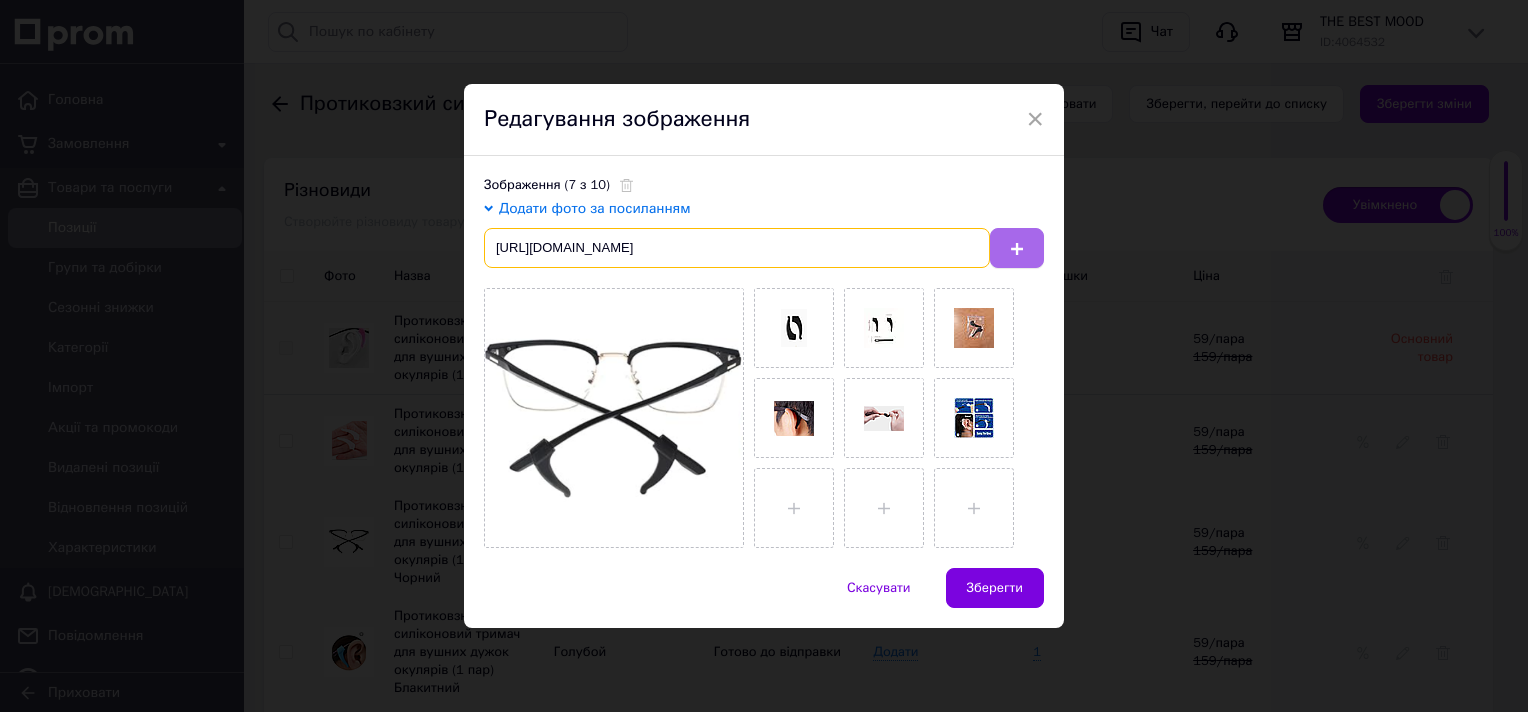 type on "https://images.shafastatic.net/2027366621" 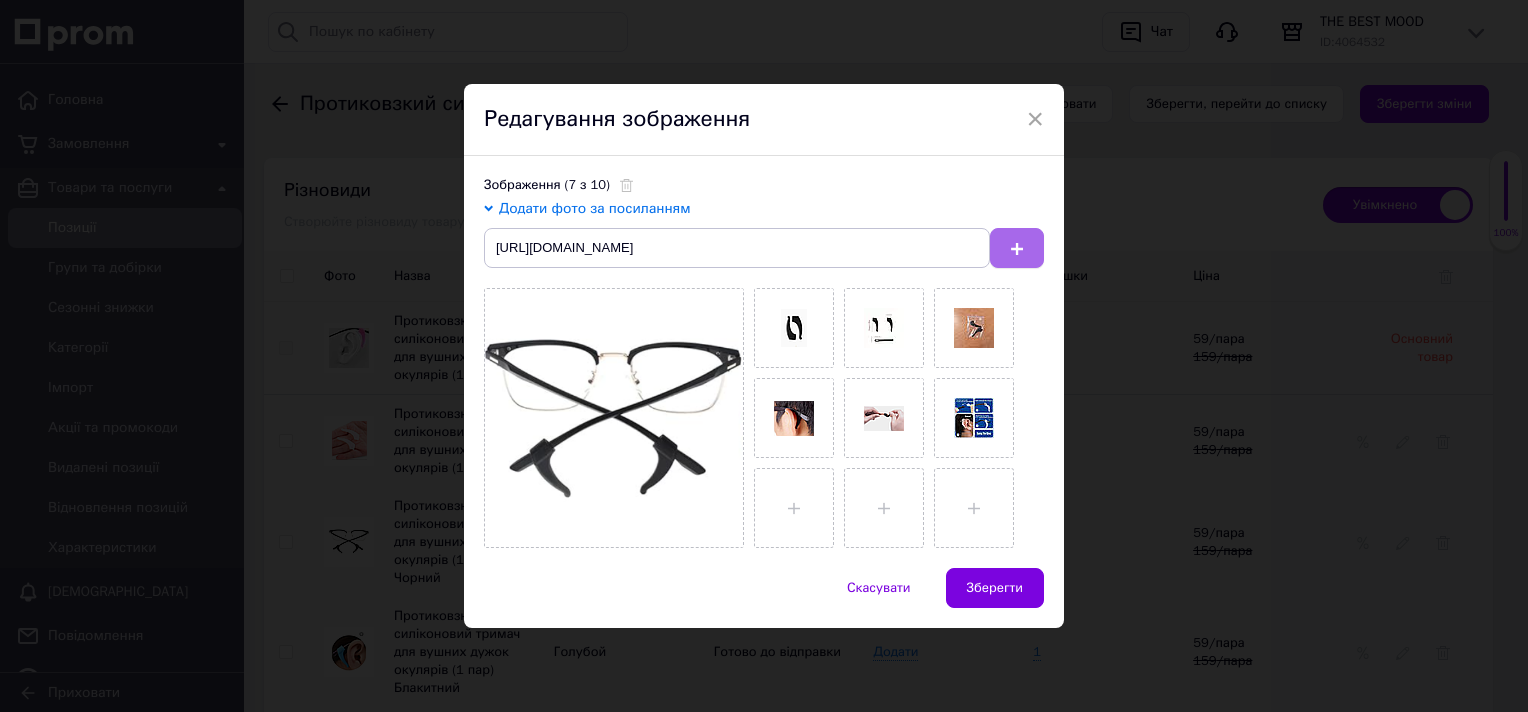 click 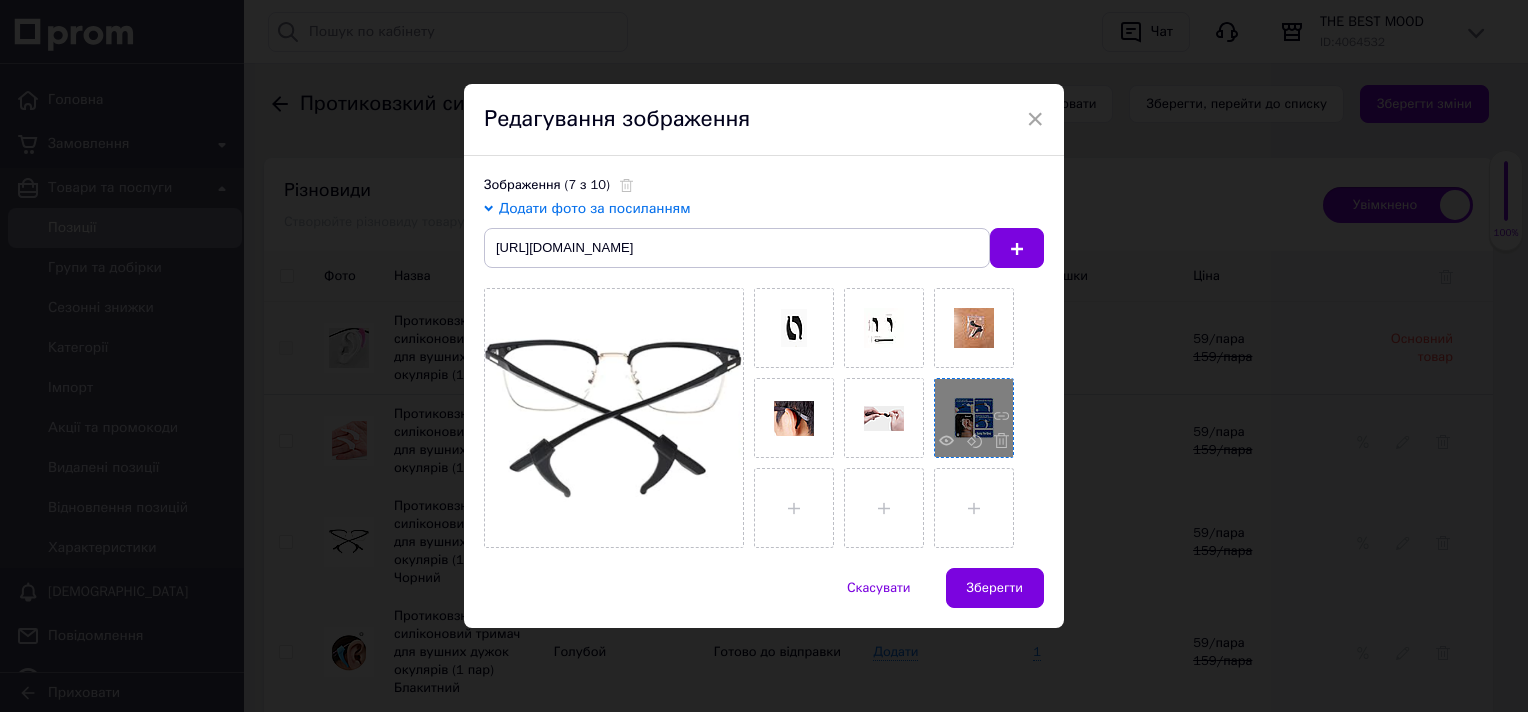 type 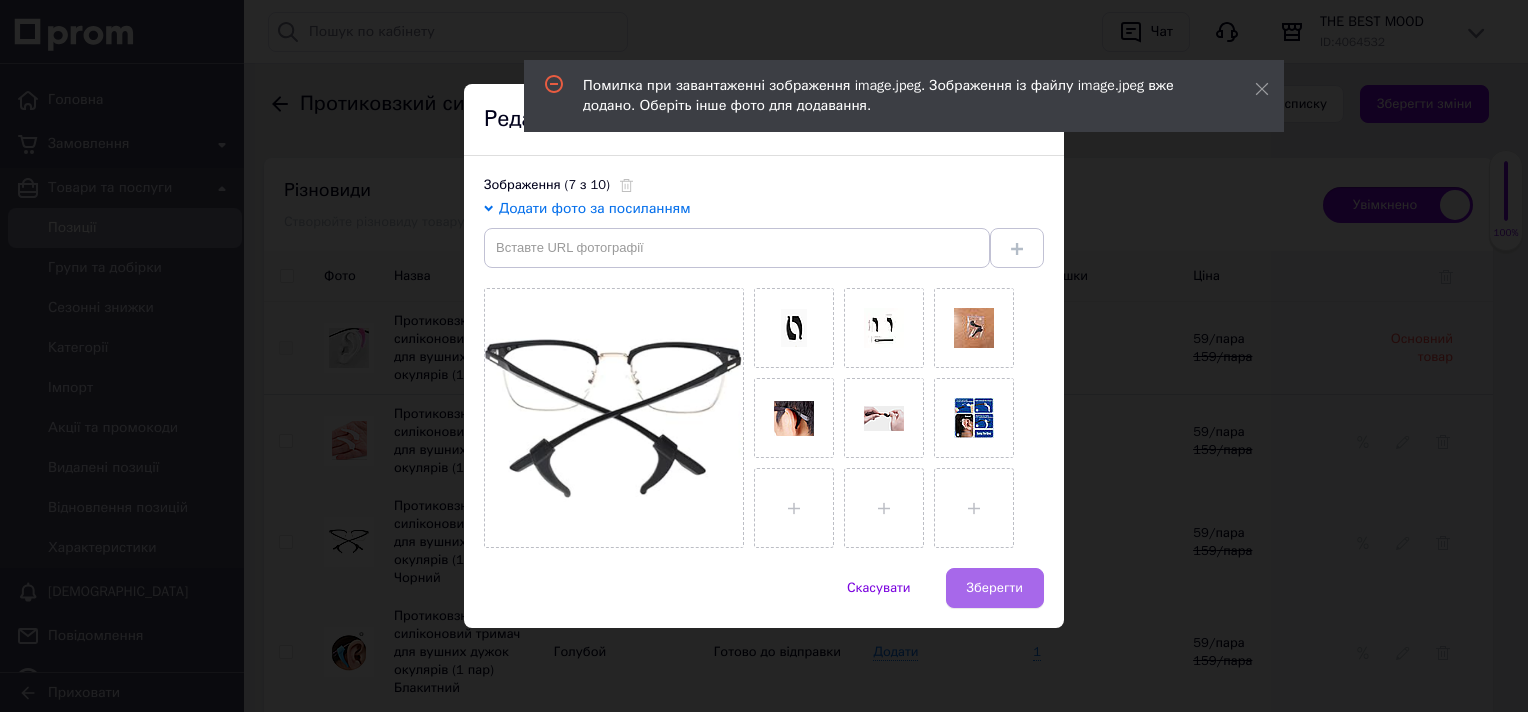 click on "Зберегти" at bounding box center [995, 588] 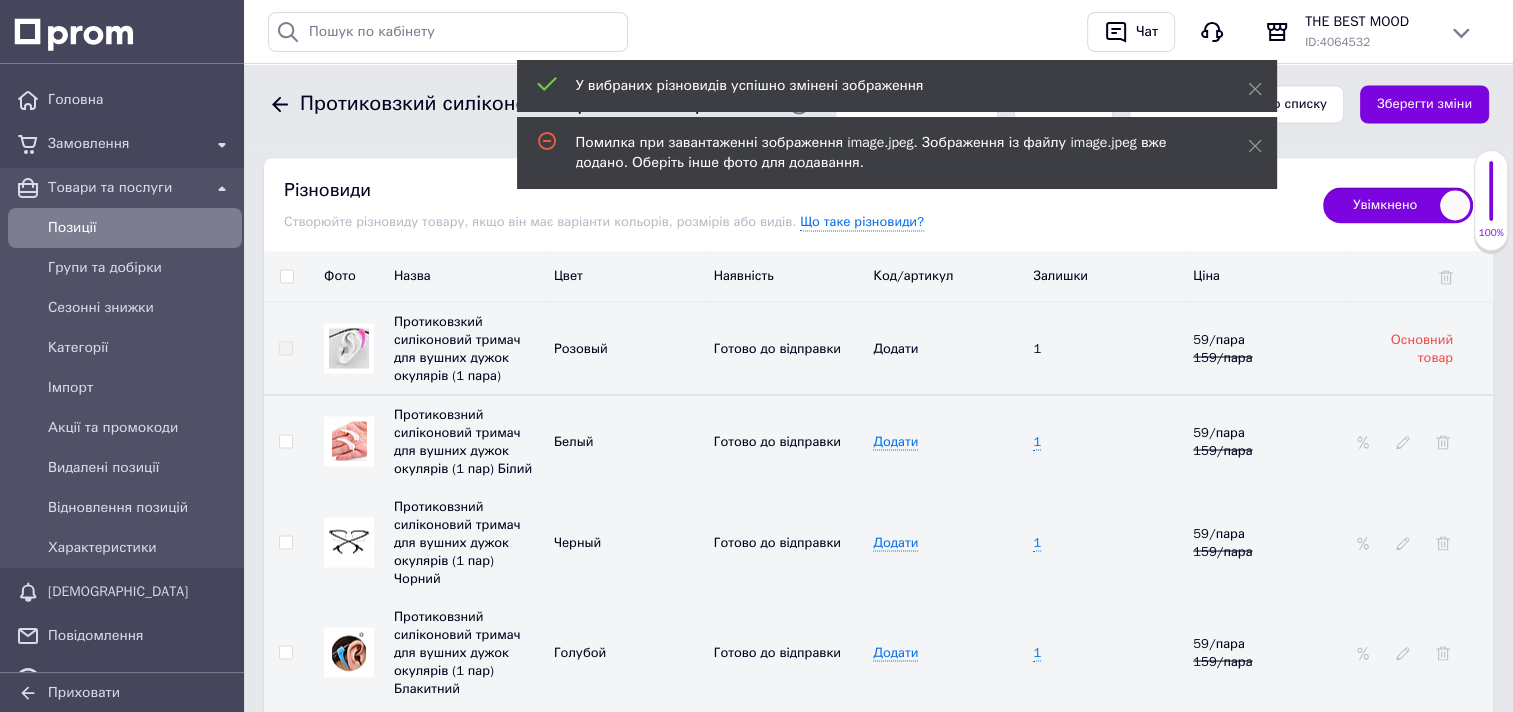click at bounding box center (349, 651) 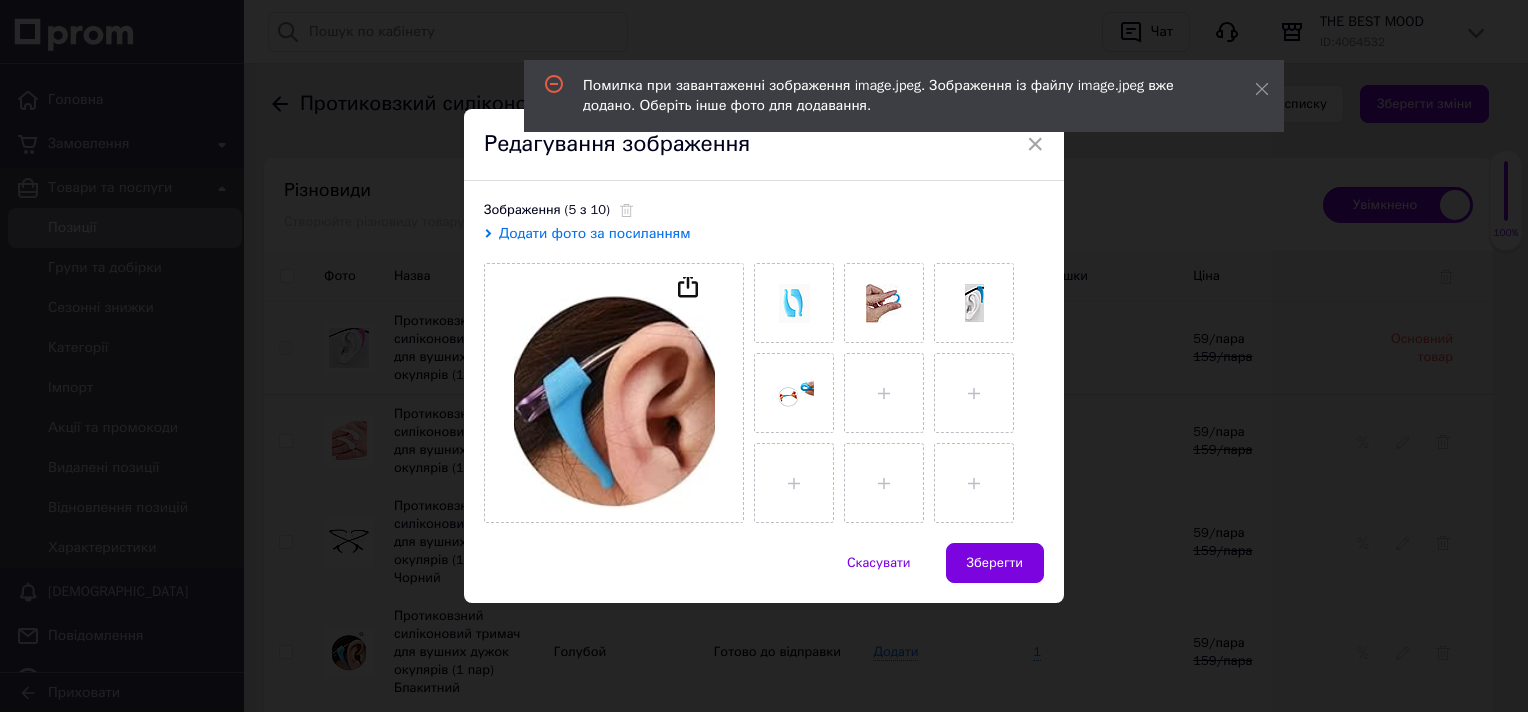 click on "Додати фото за посиланням" at bounding box center [595, 233] 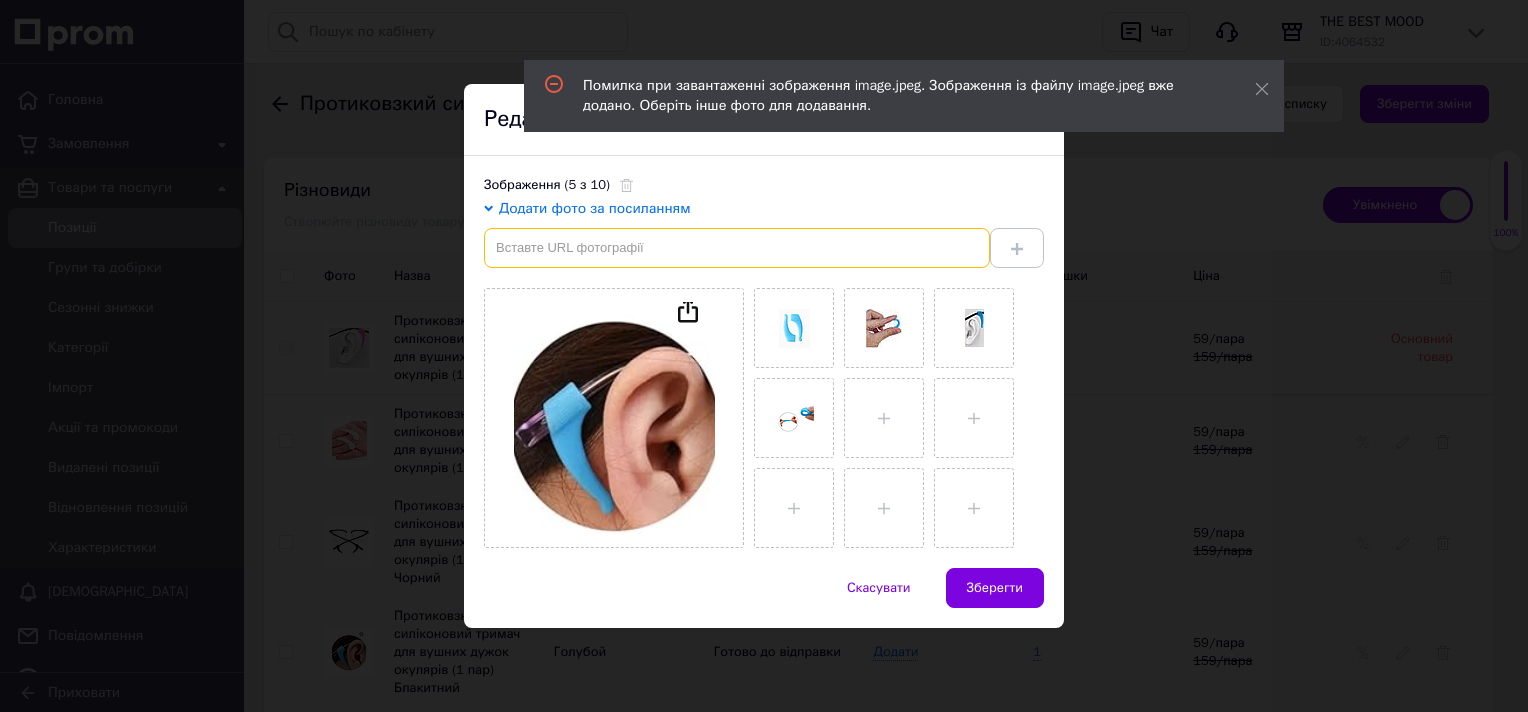 click at bounding box center [737, 248] 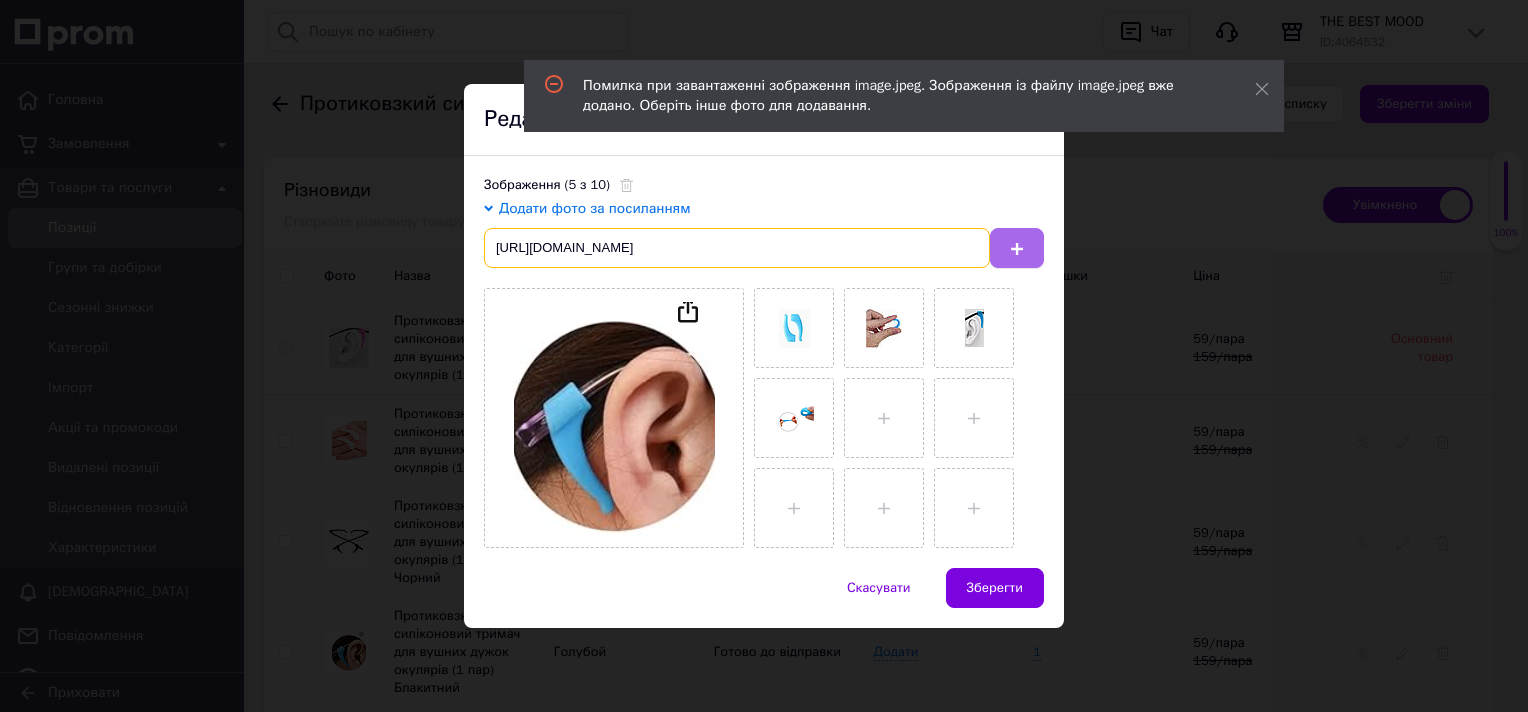 type on "https://images.shafastatic.net/2027366621" 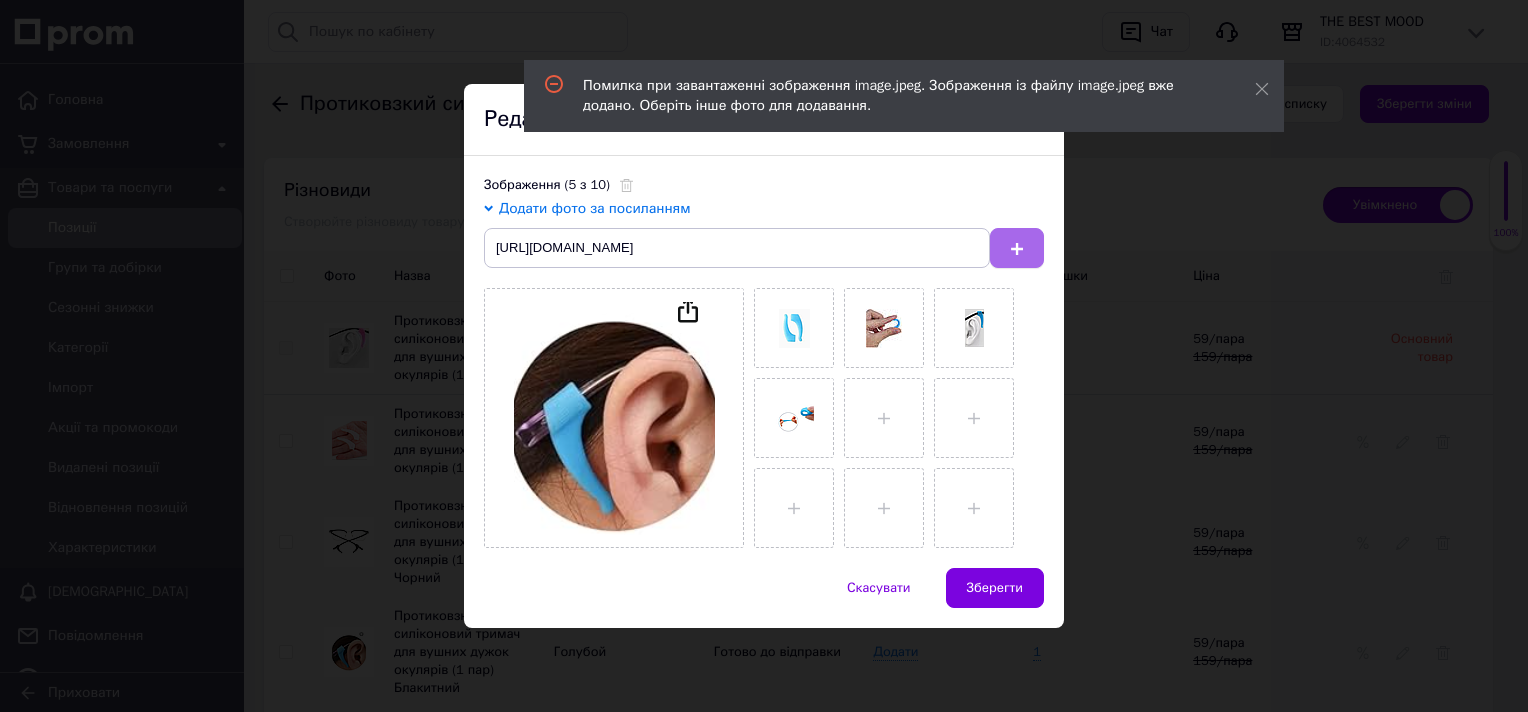 click at bounding box center (1017, 248) 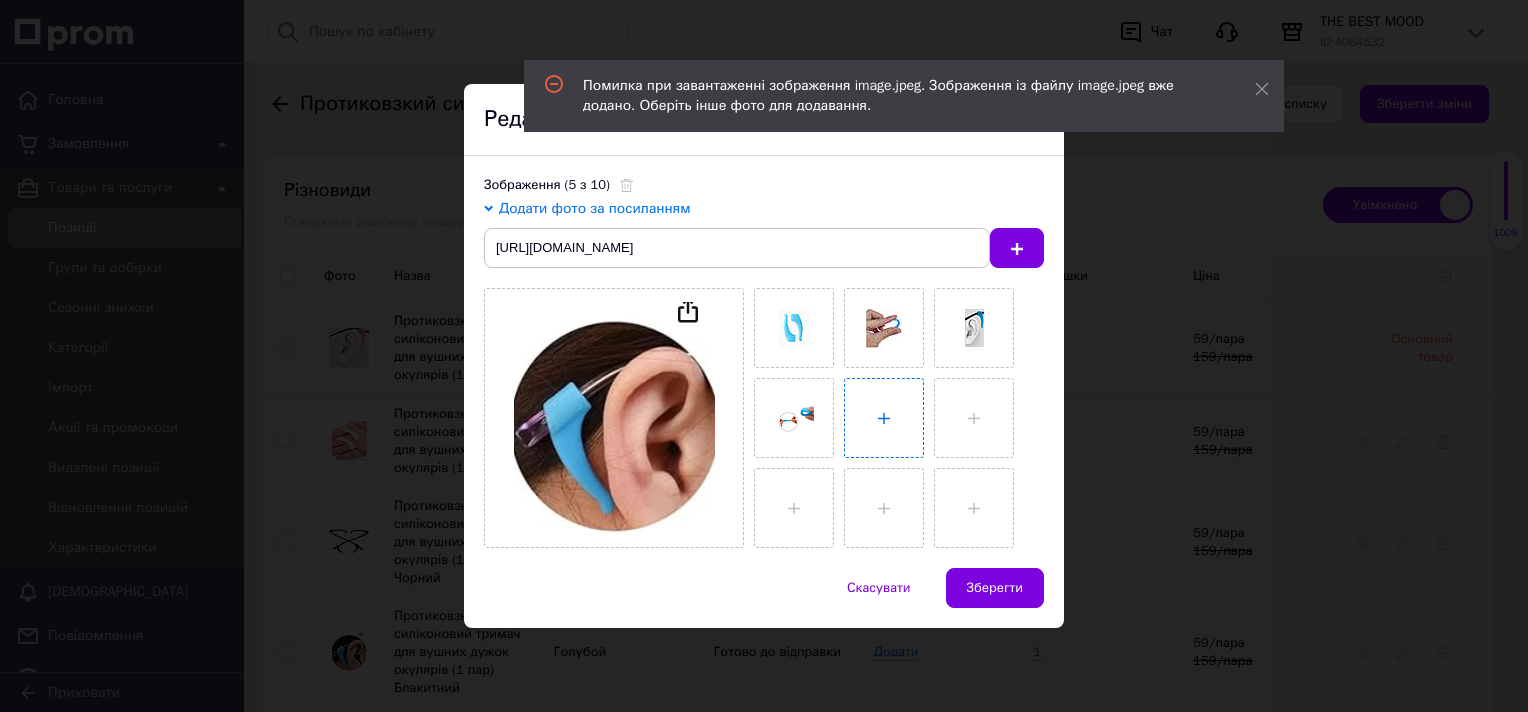 type 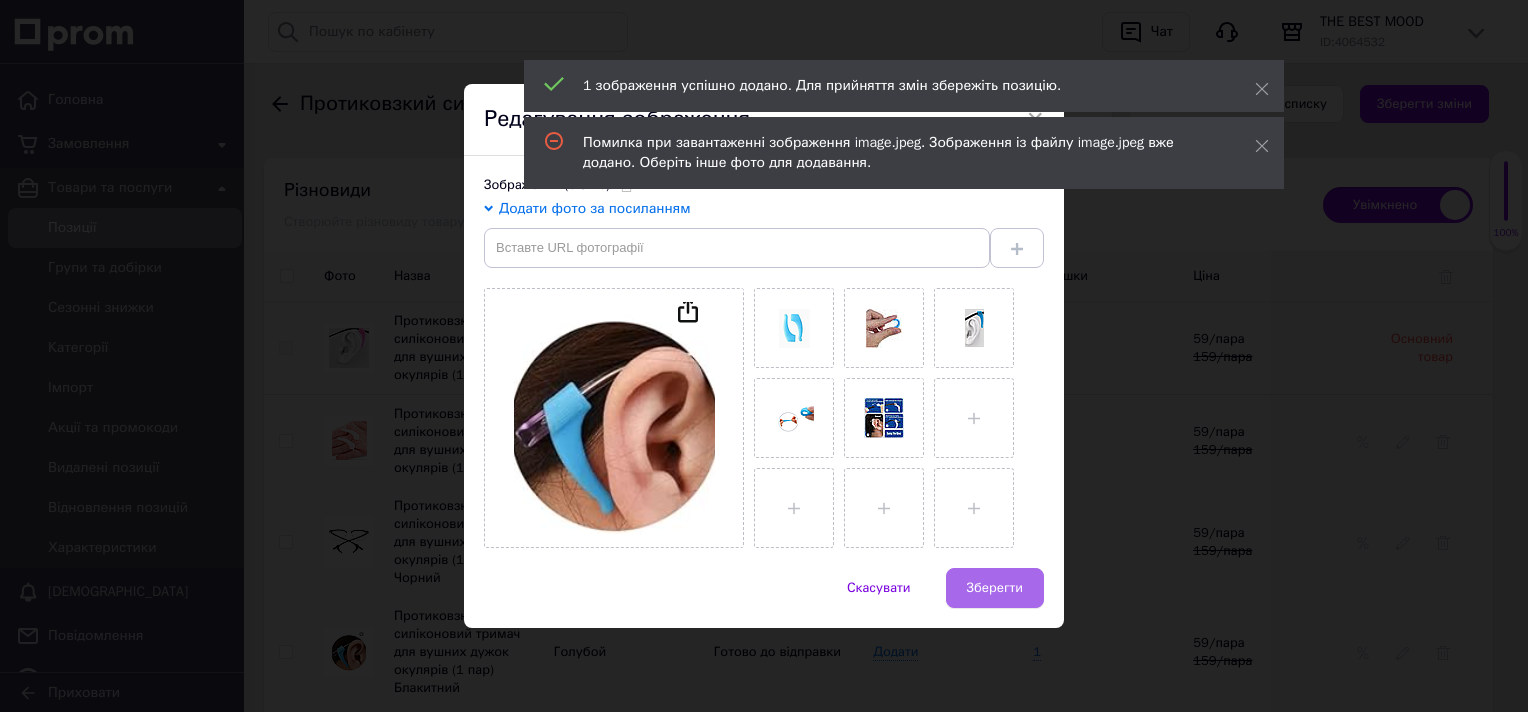 click on "Зберегти" at bounding box center (995, 588) 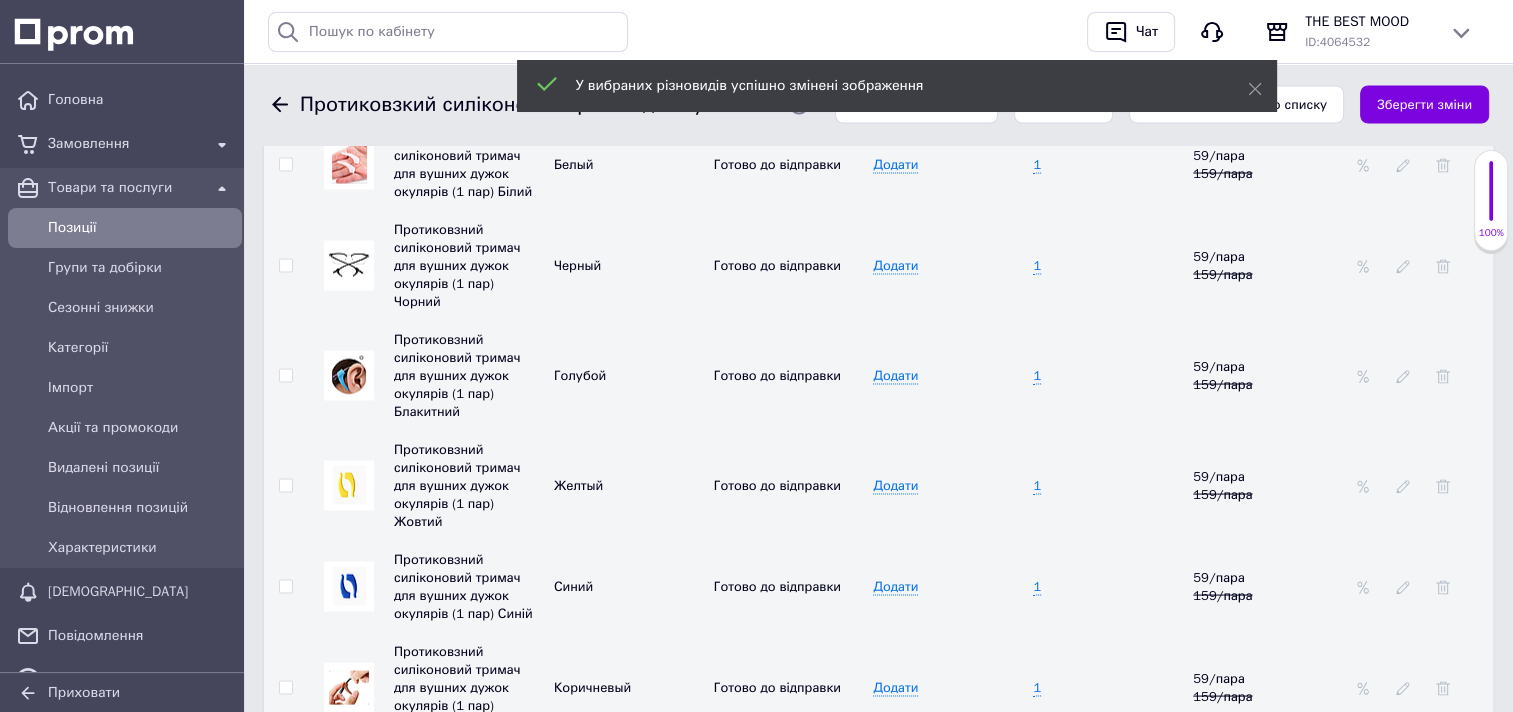 scroll, scrollTop: 3800, scrollLeft: 0, axis: vertical 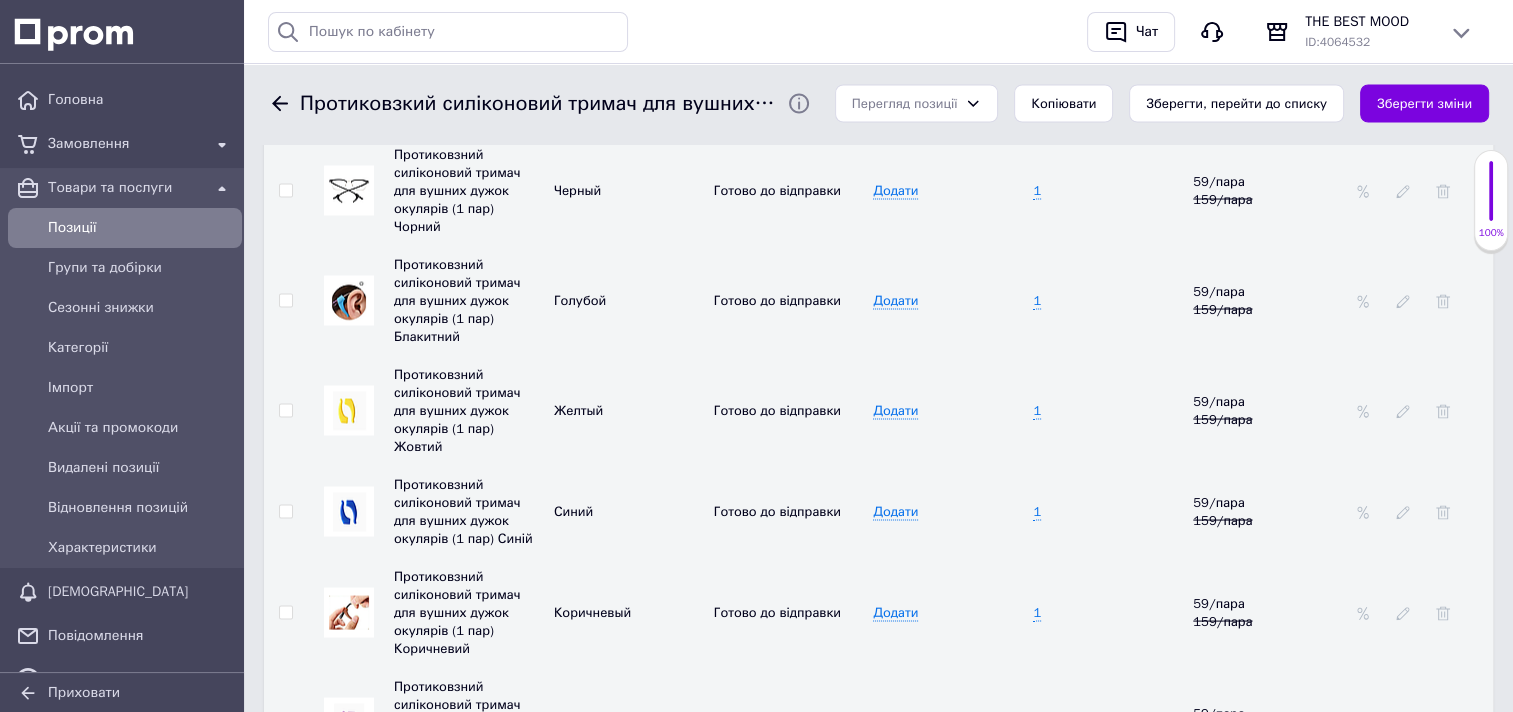 click at bounding box center [349, 411] 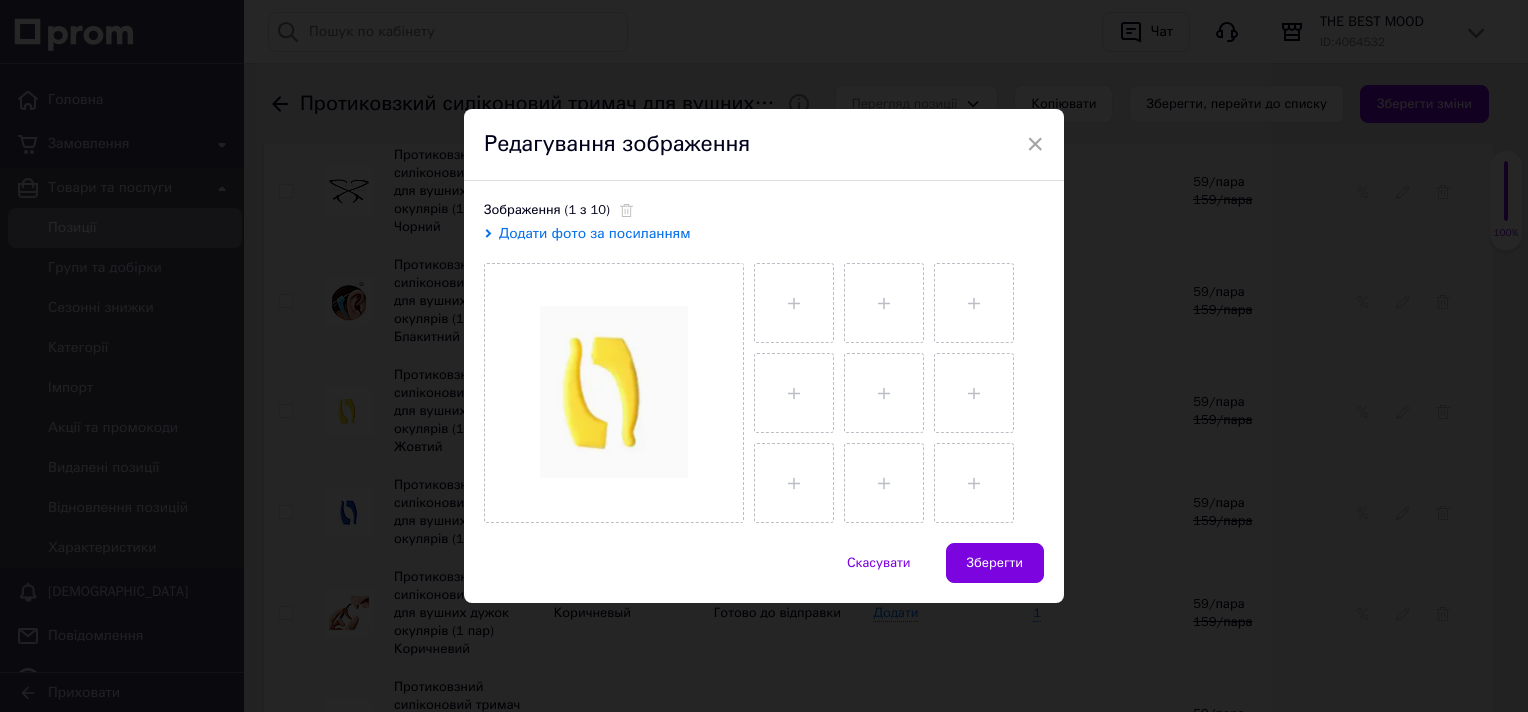 click on "Додати фото за посиланням" at bounding box center (595, 233) 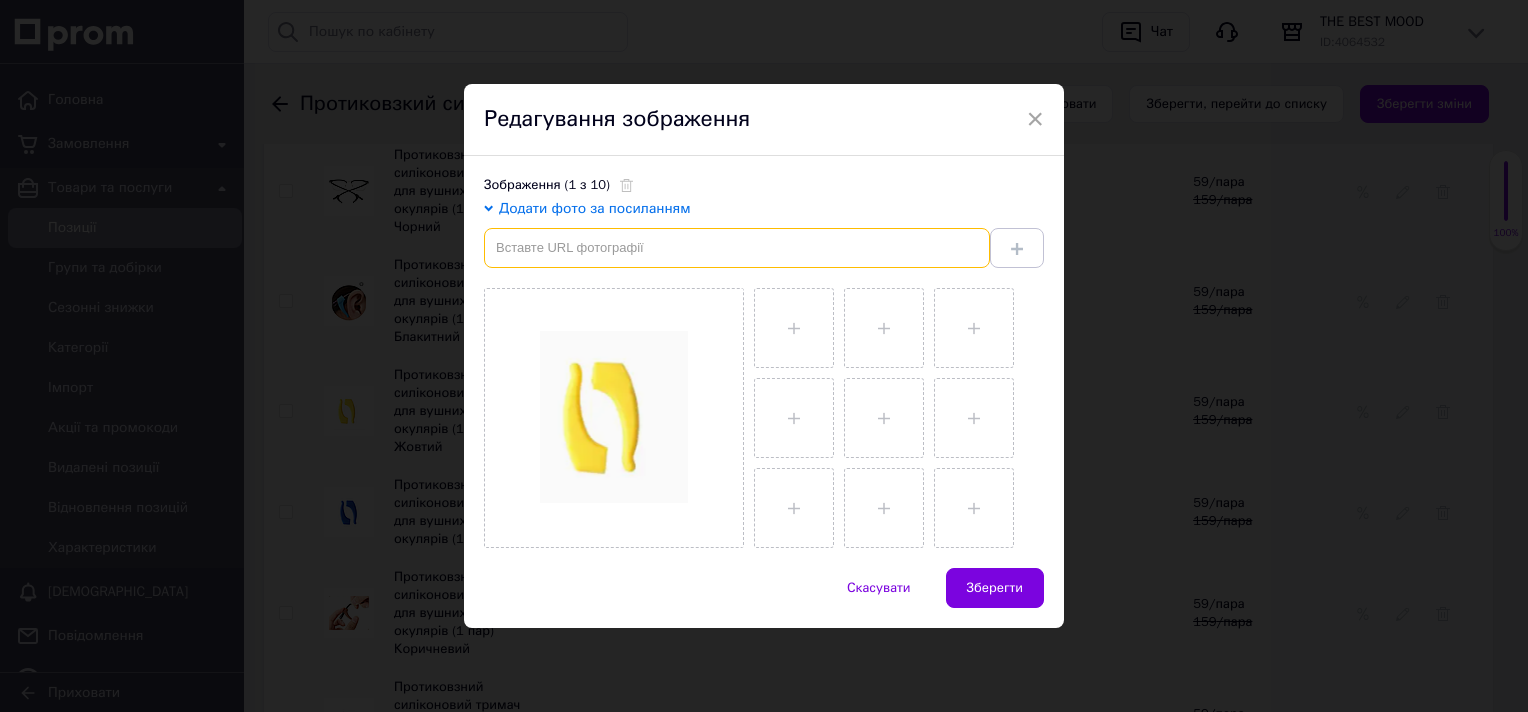 click at bounding box center (737, 248) 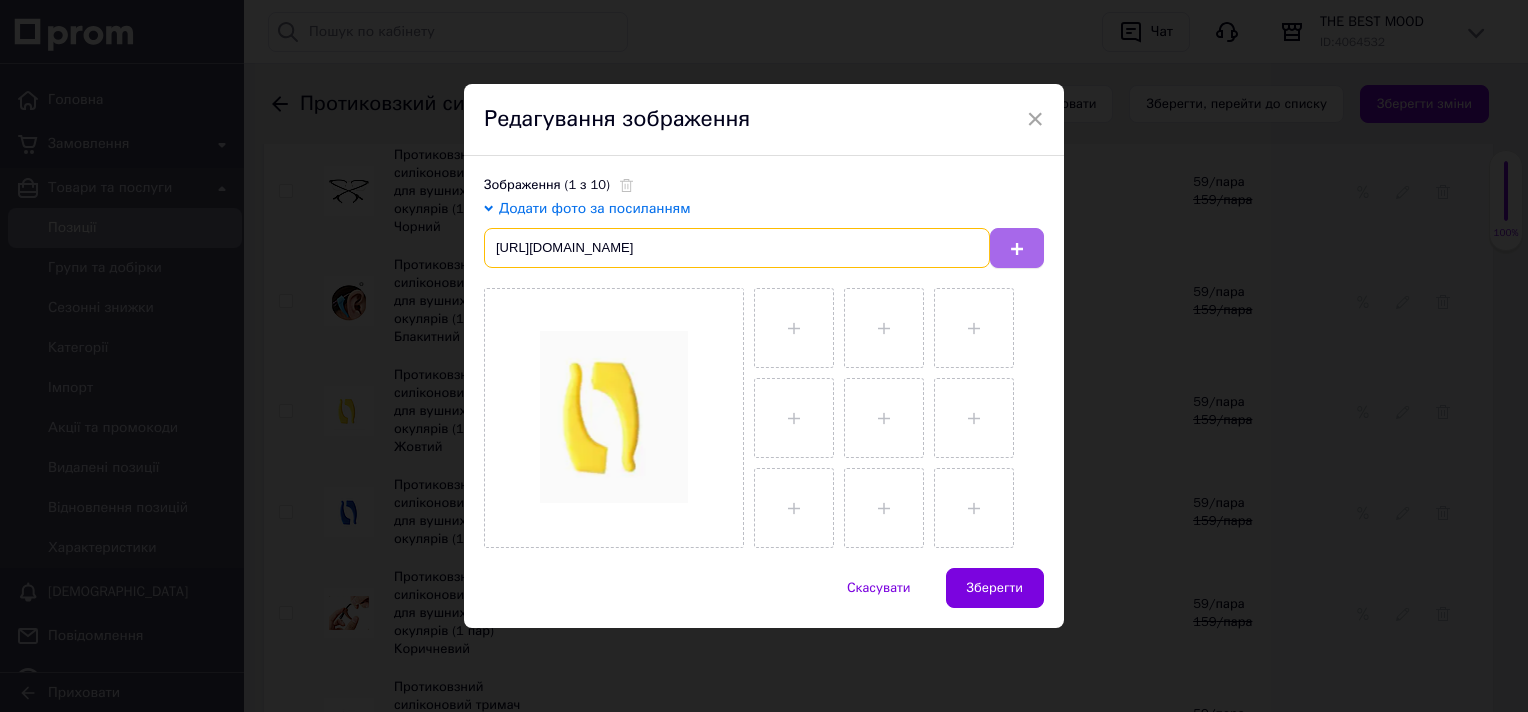type on "https://images.shafastatic.net/2027366621" 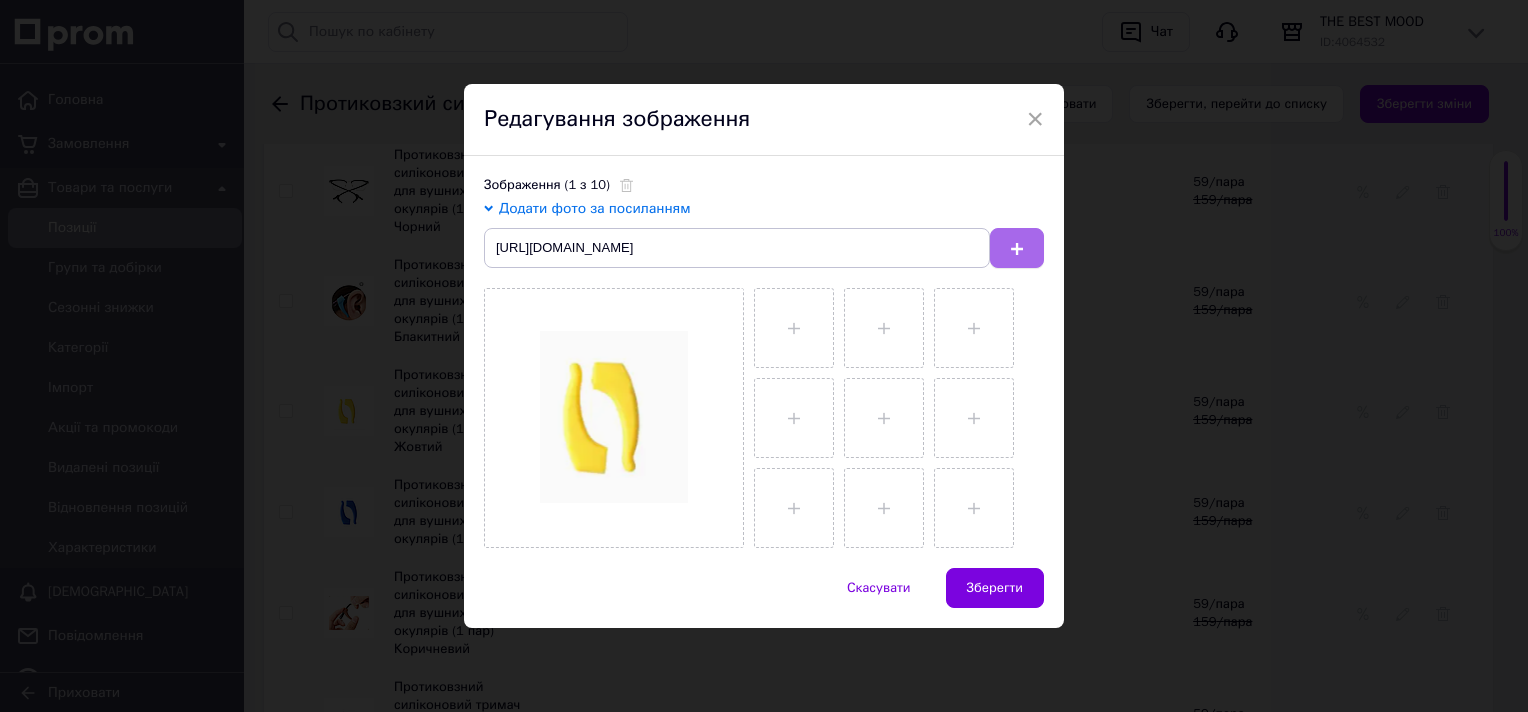 click at bounding box center [1017, 248] 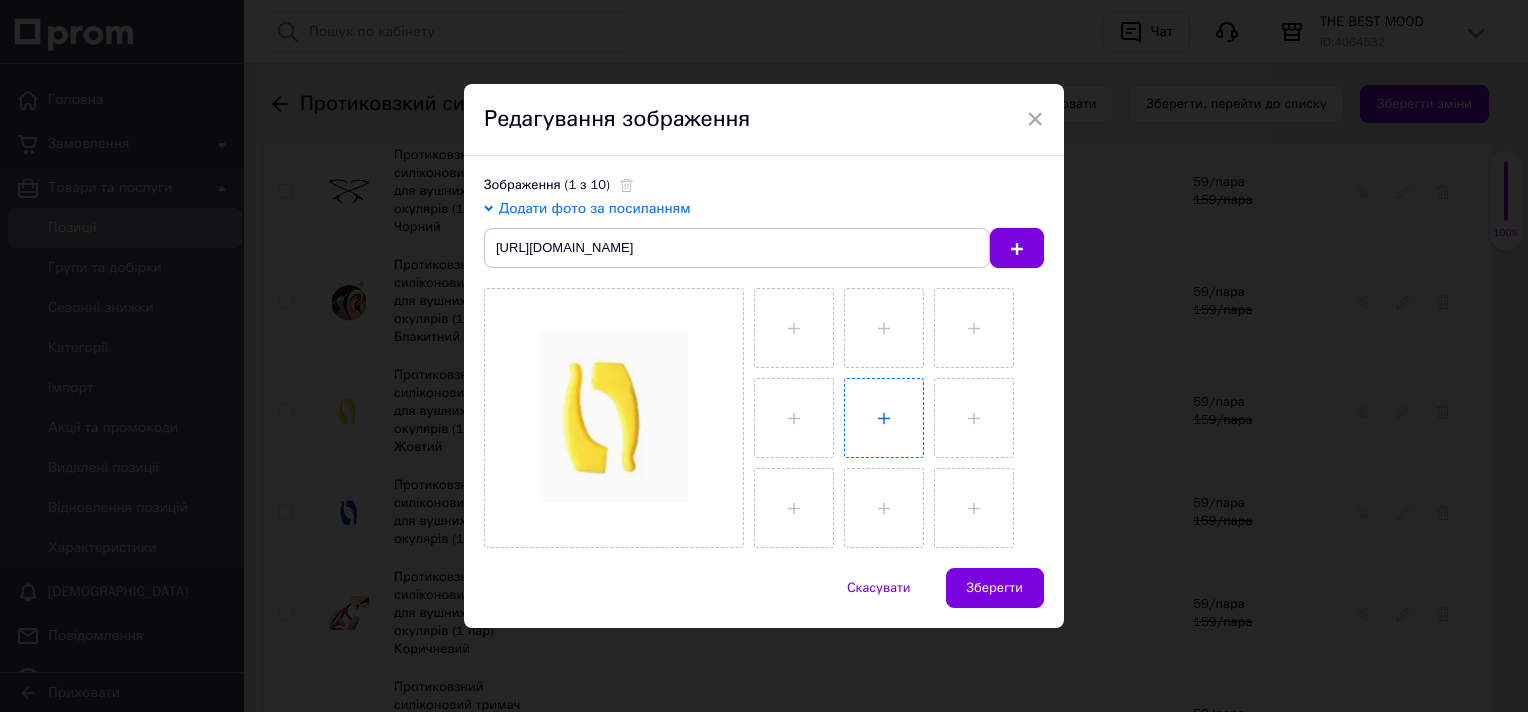 type 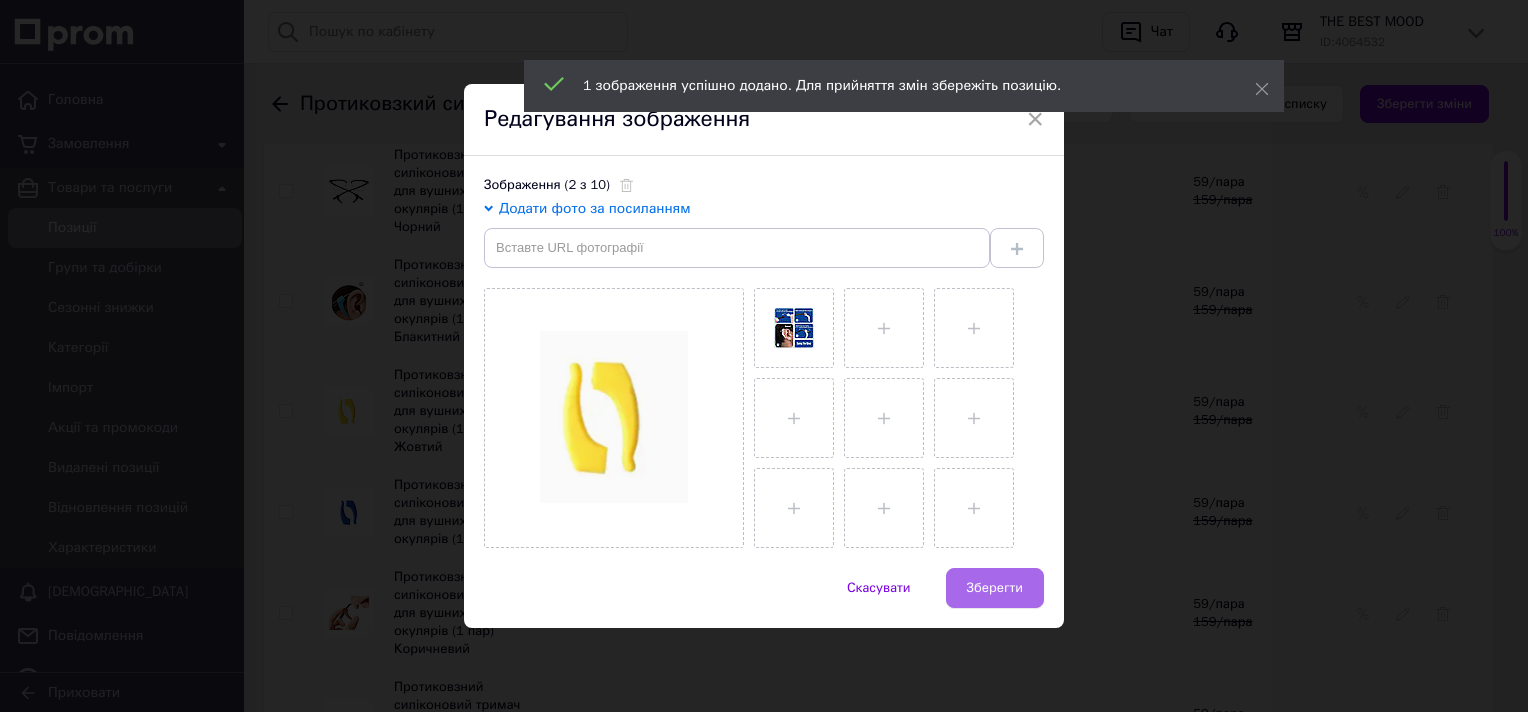 click on "Зберегти" at bounding box center (995, 588) 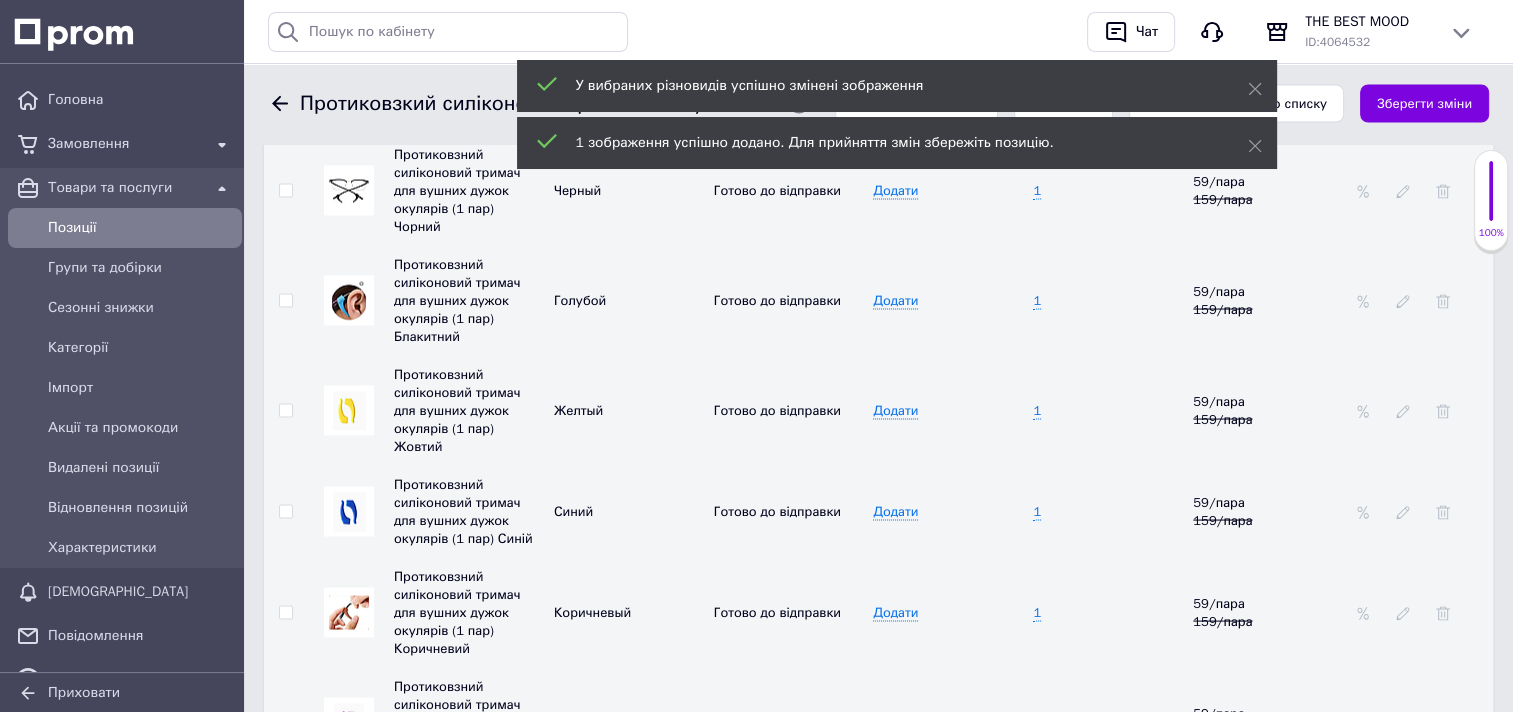click at bounding box center (349, 512) 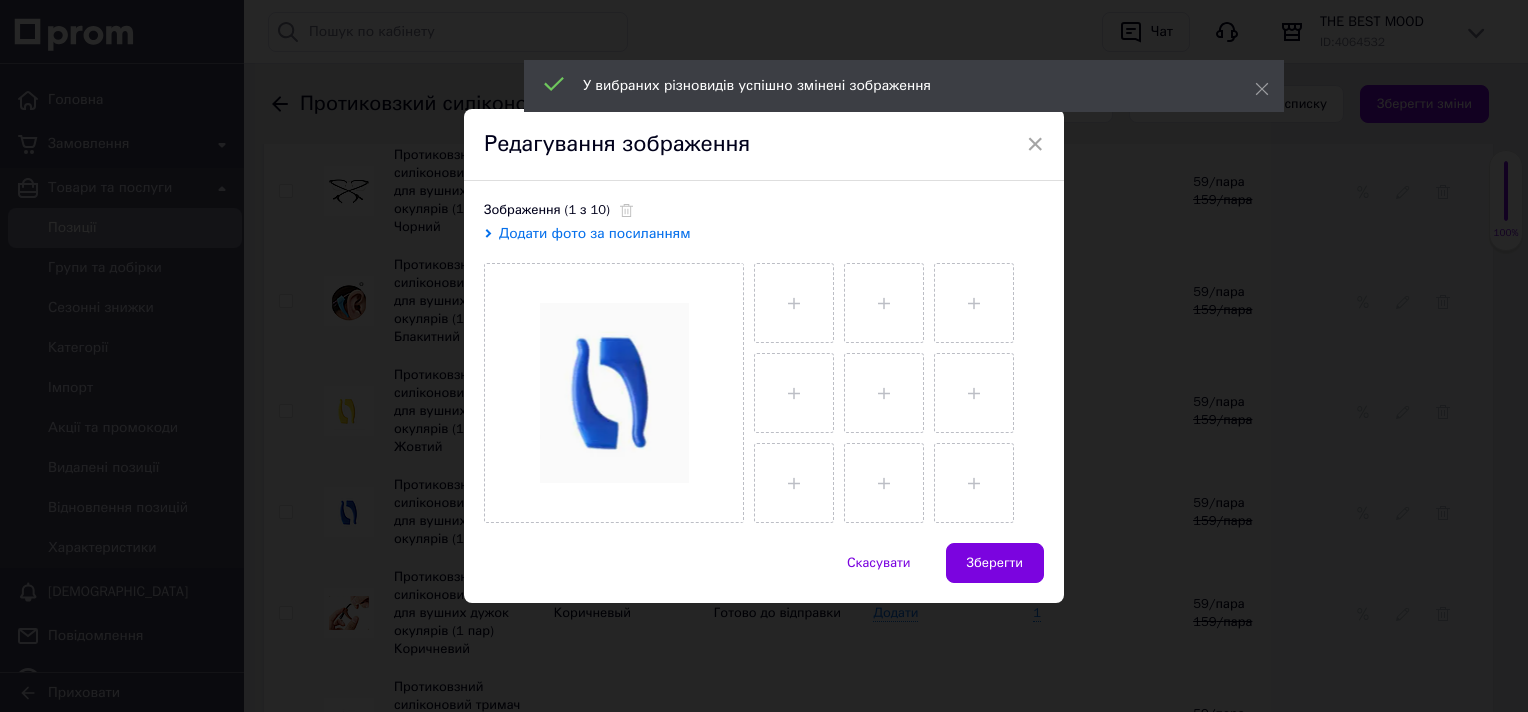 click on "Додати фото за посиланням" at bounding box center (595, 233) 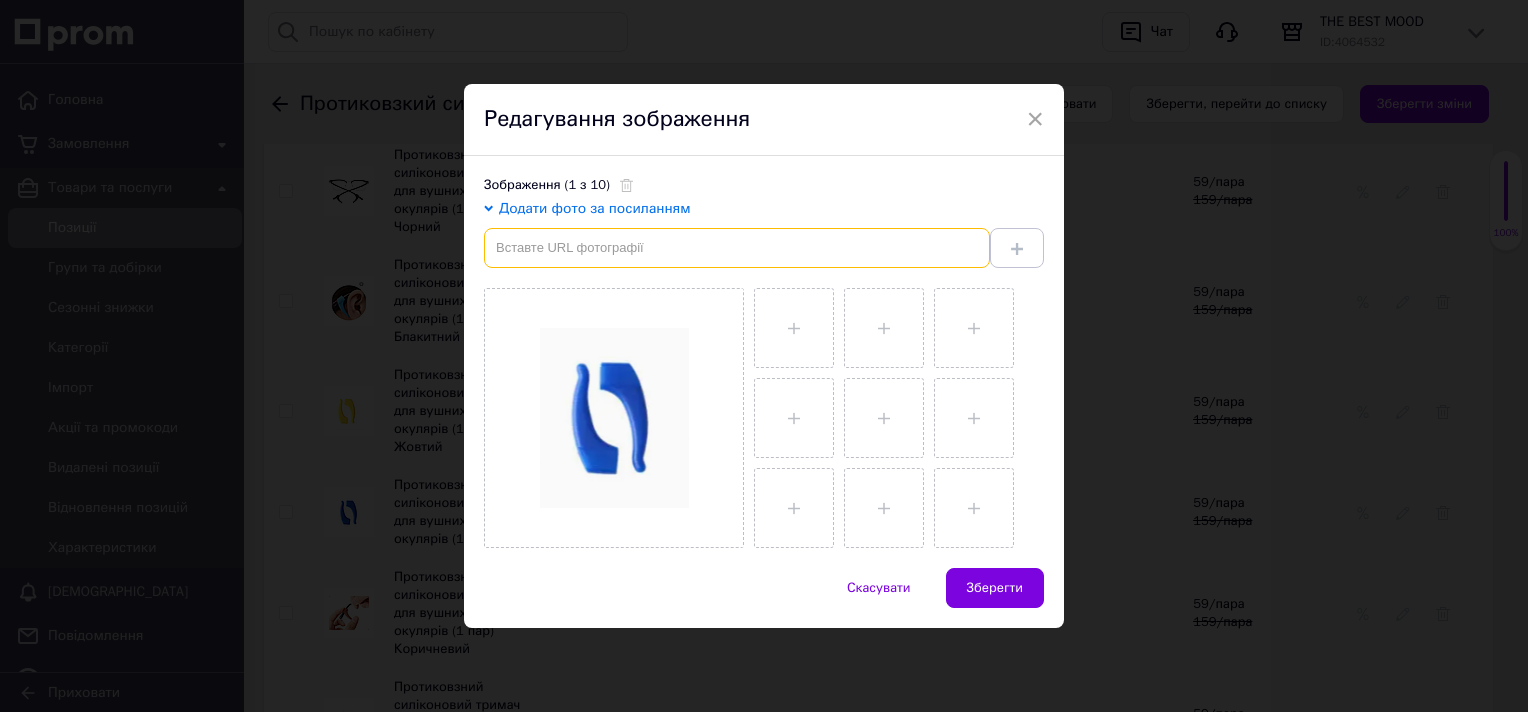 click at bounding box center [737, 248] 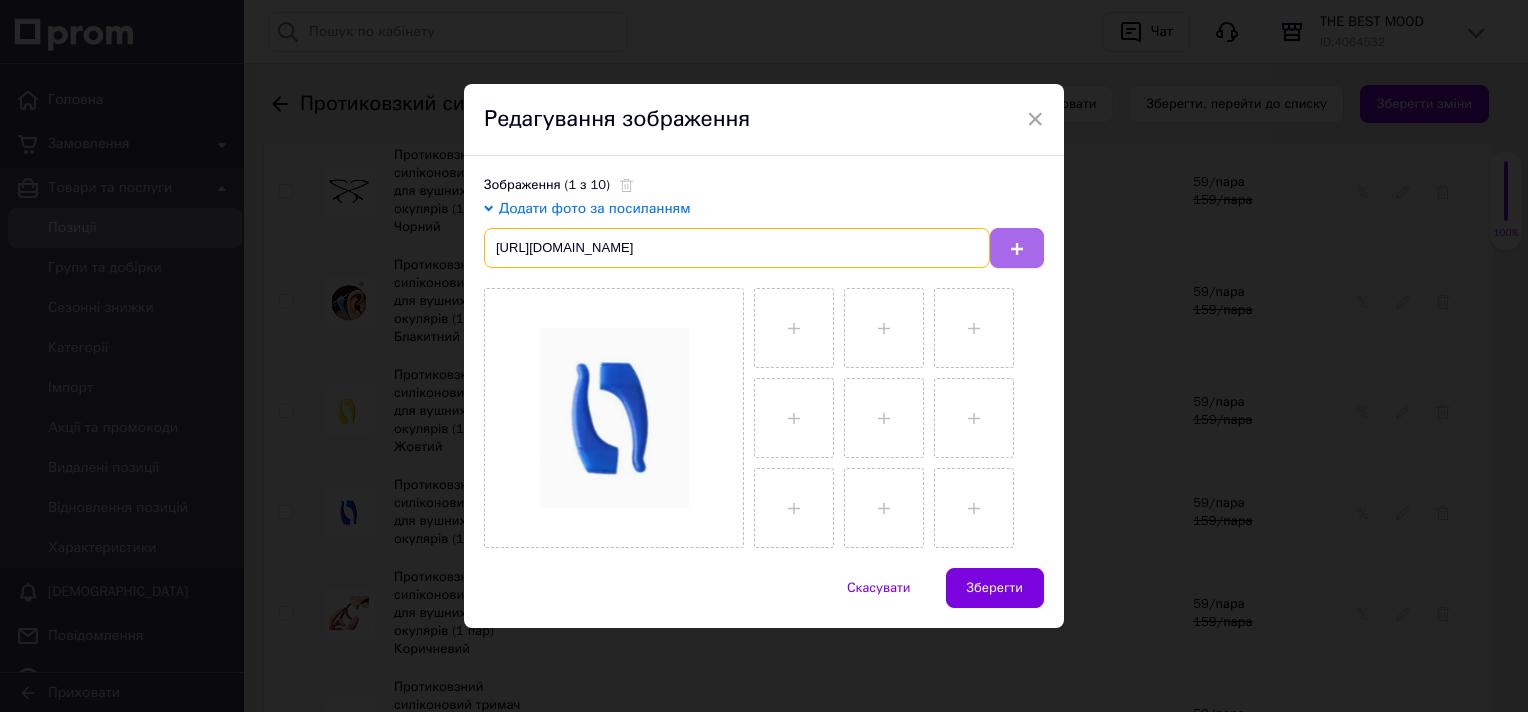 type on "https://images.shafastatic.net/2027366621" 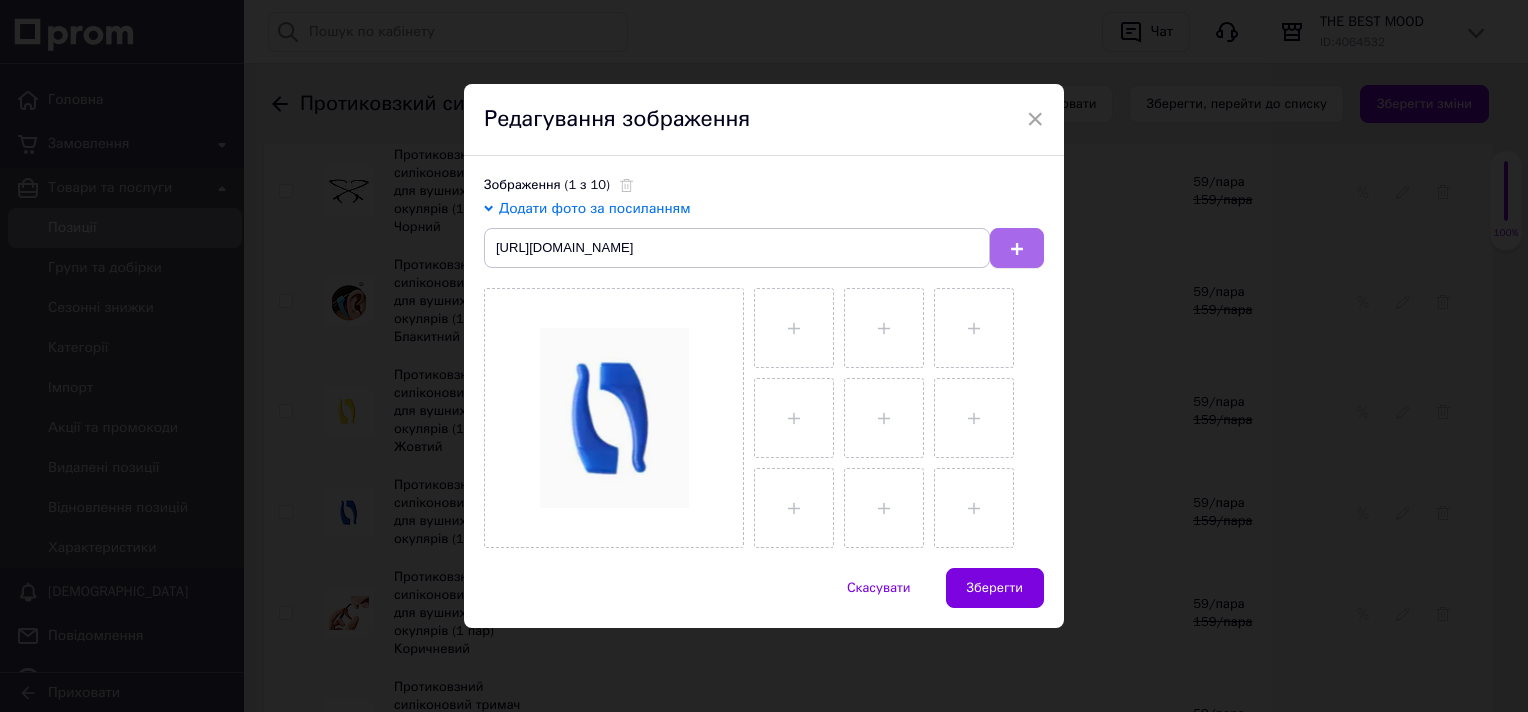 click at bounding box center [1017, 248] 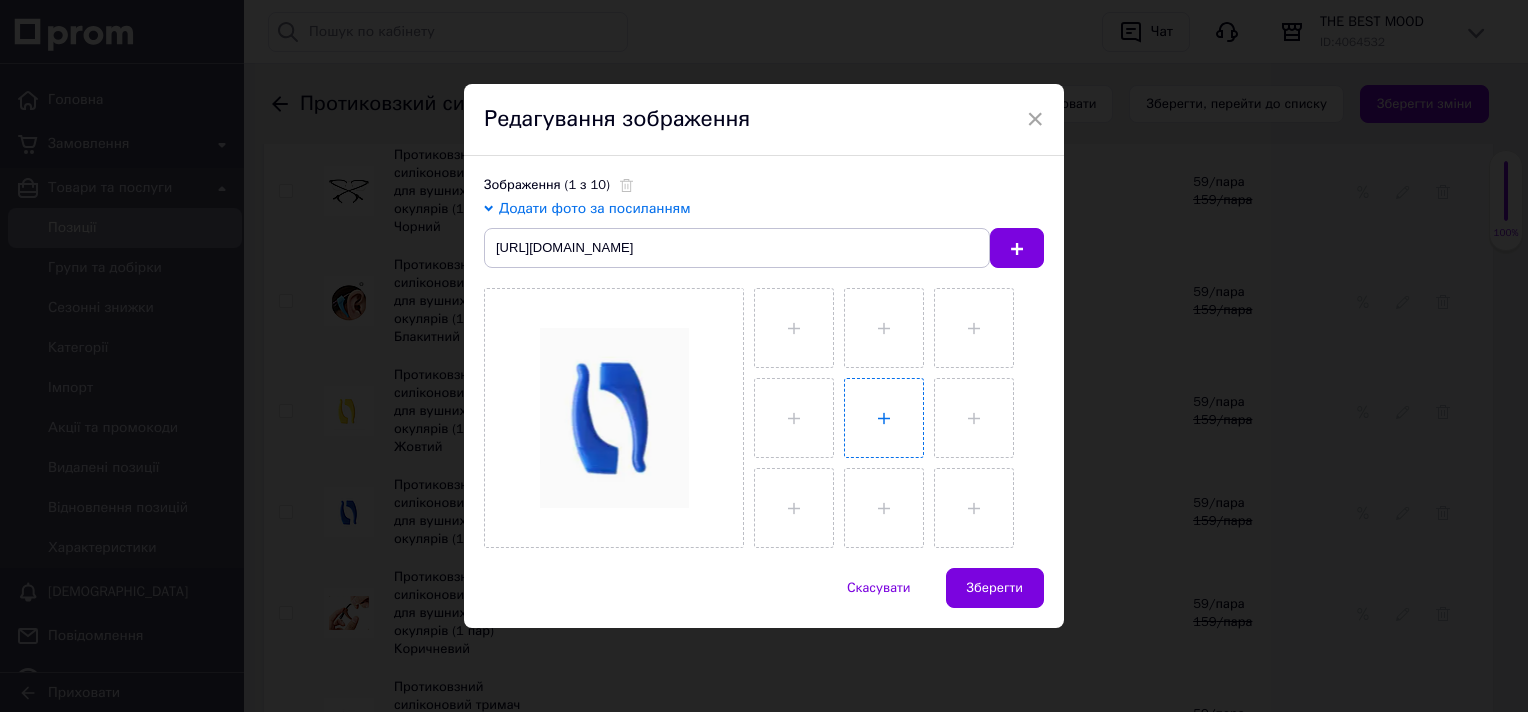 type 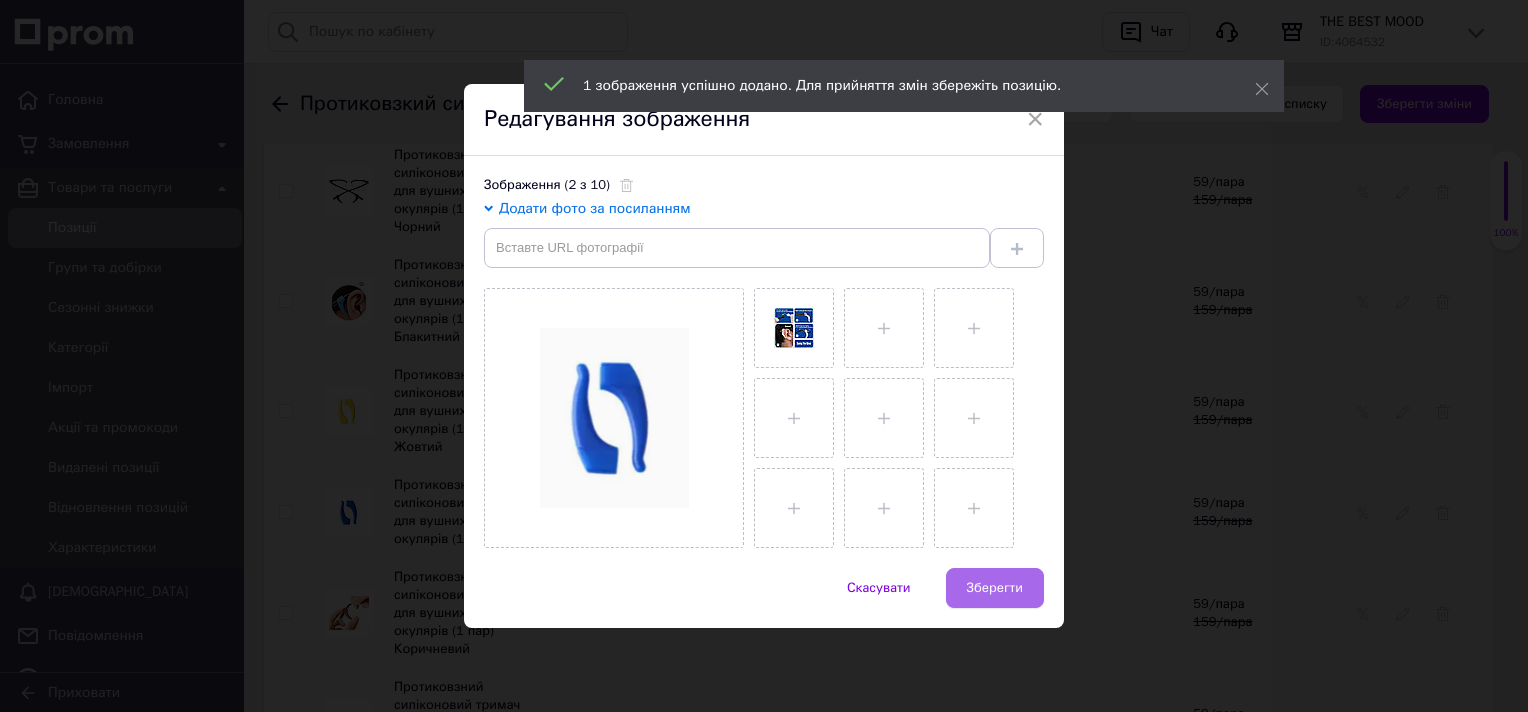 click on "Зберегти" at bounding box center (995, 588) 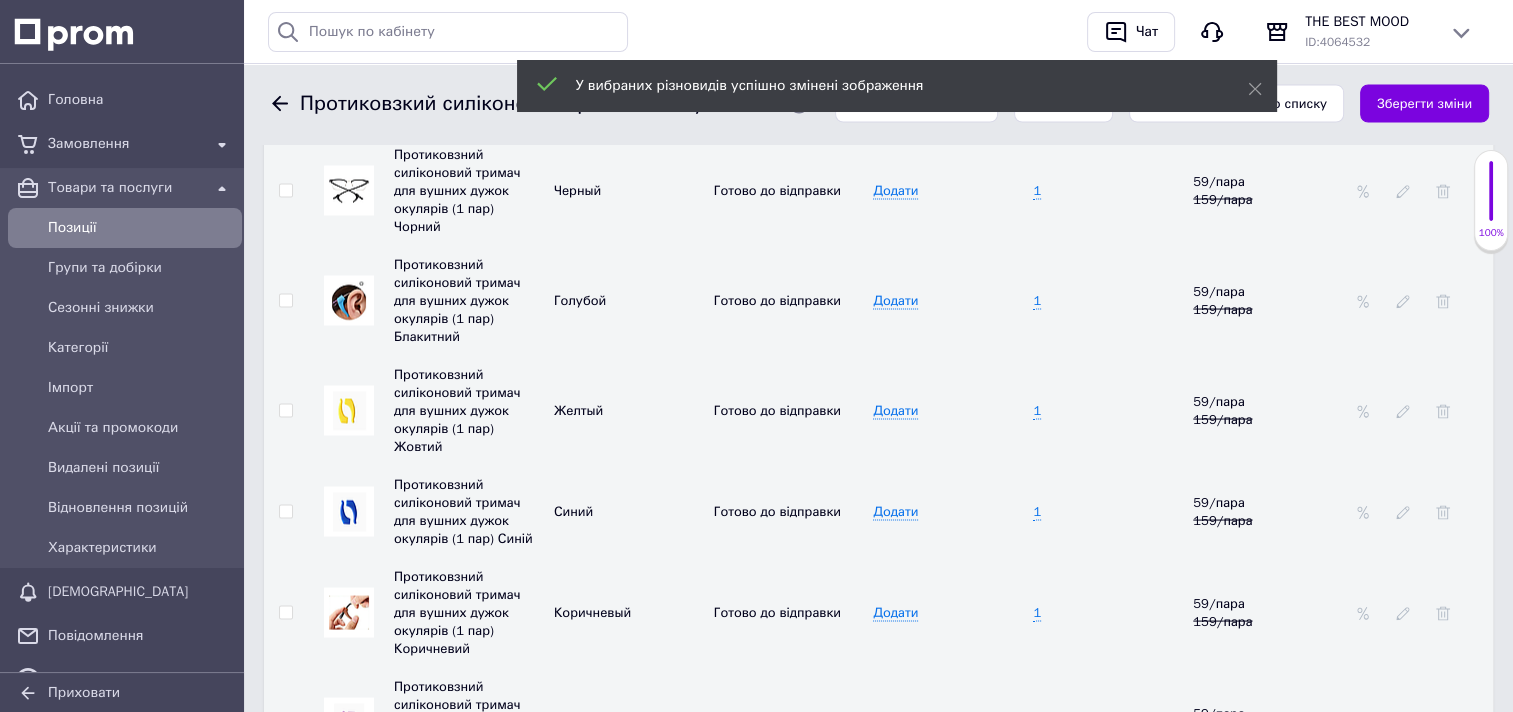click at bounding box center [349, 613] 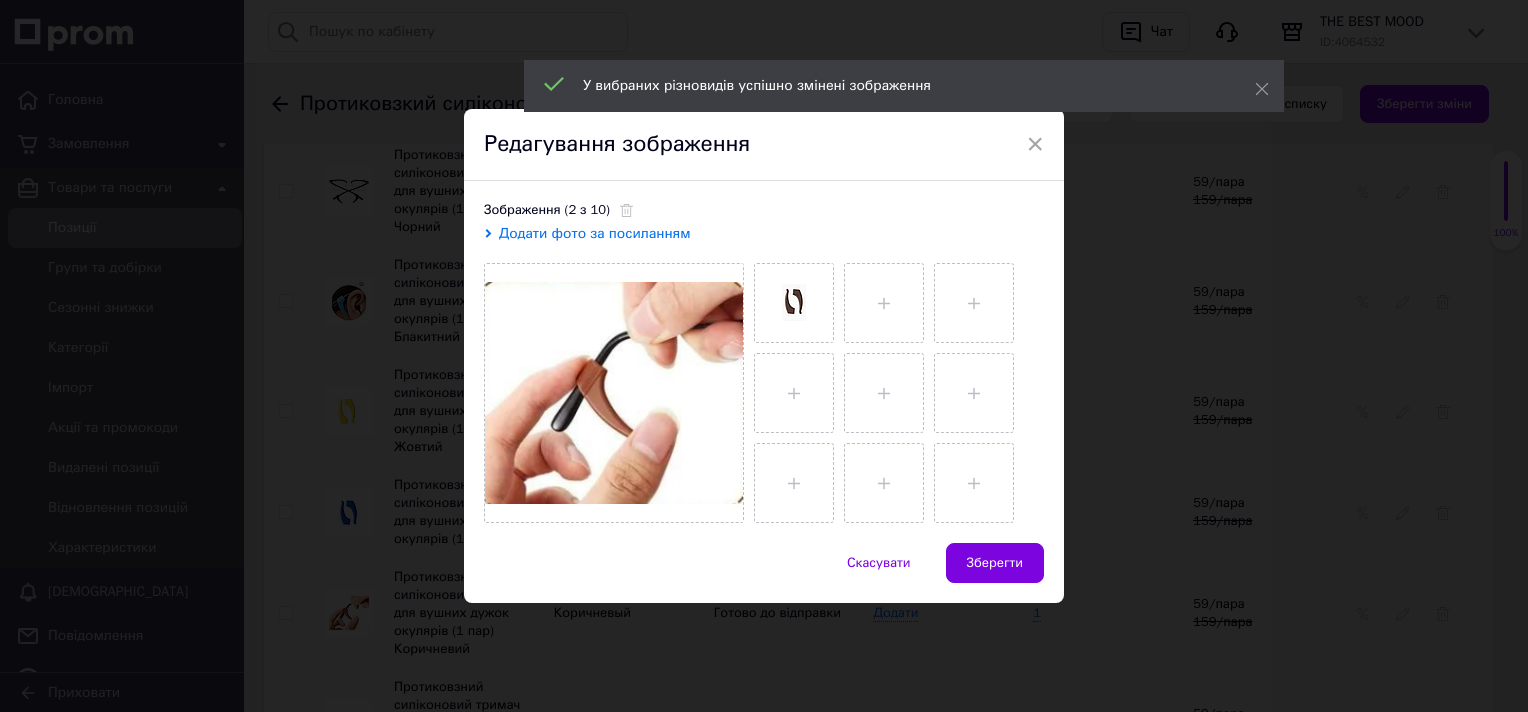 click on "Додати фото за посиланням" at bounding box center (595, 233) 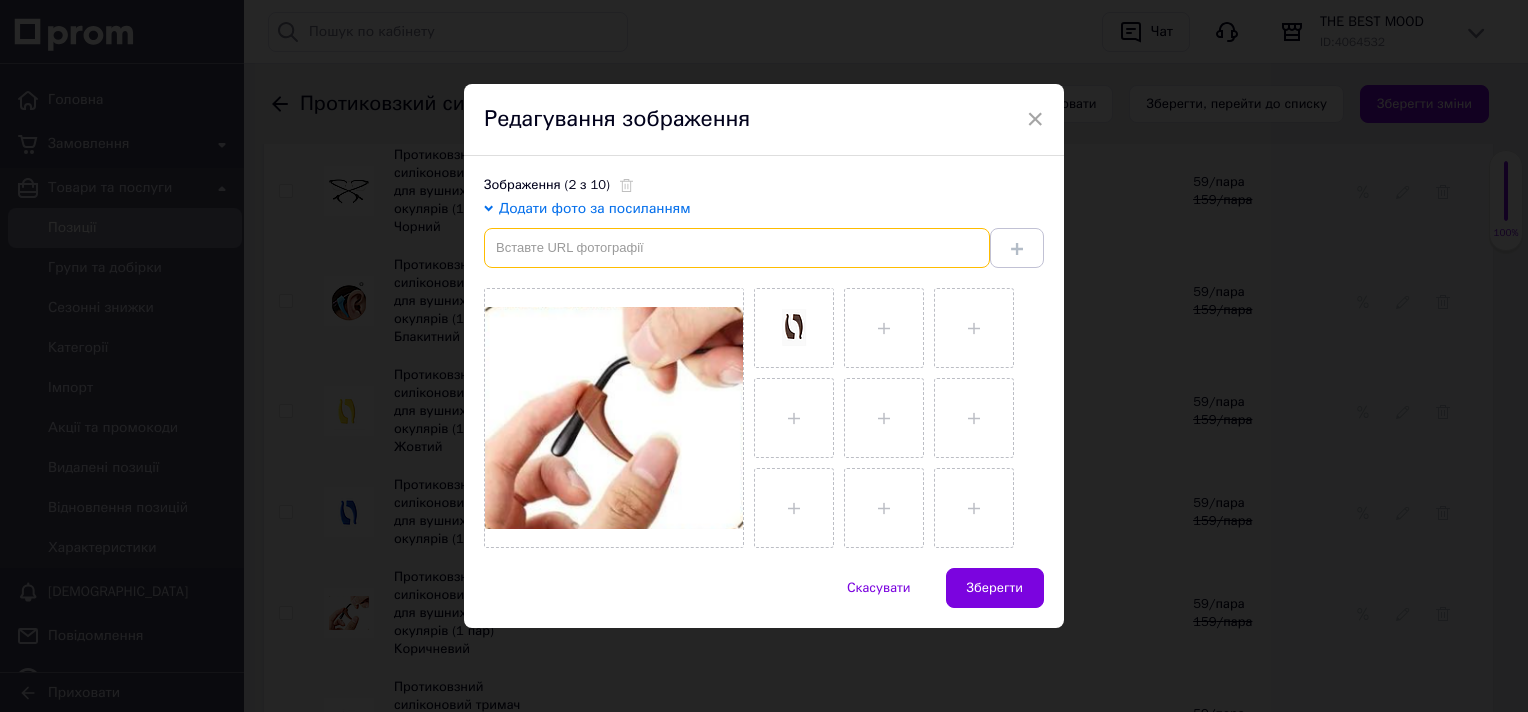 click at bounding box center (737, 248) 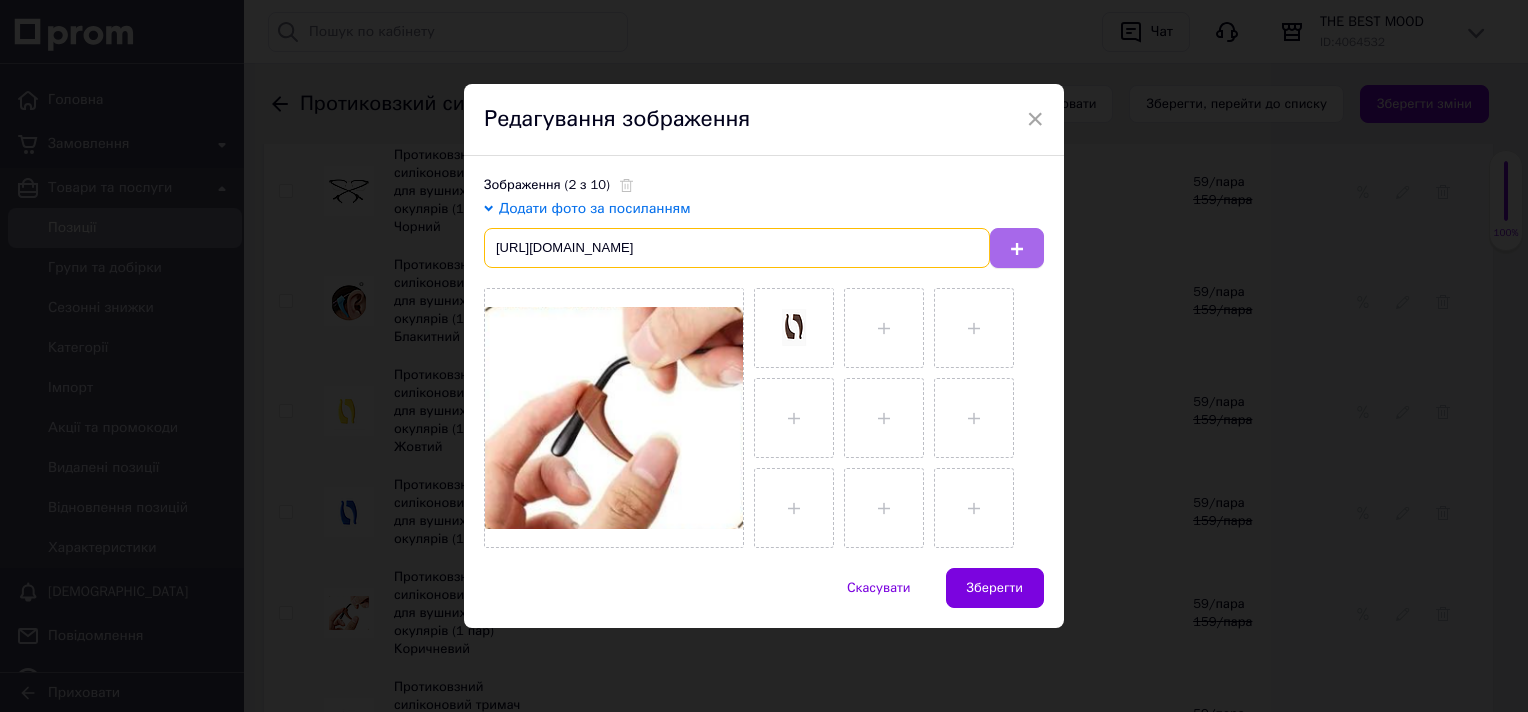 type on "https://images.shafastatic.net/2027366621" 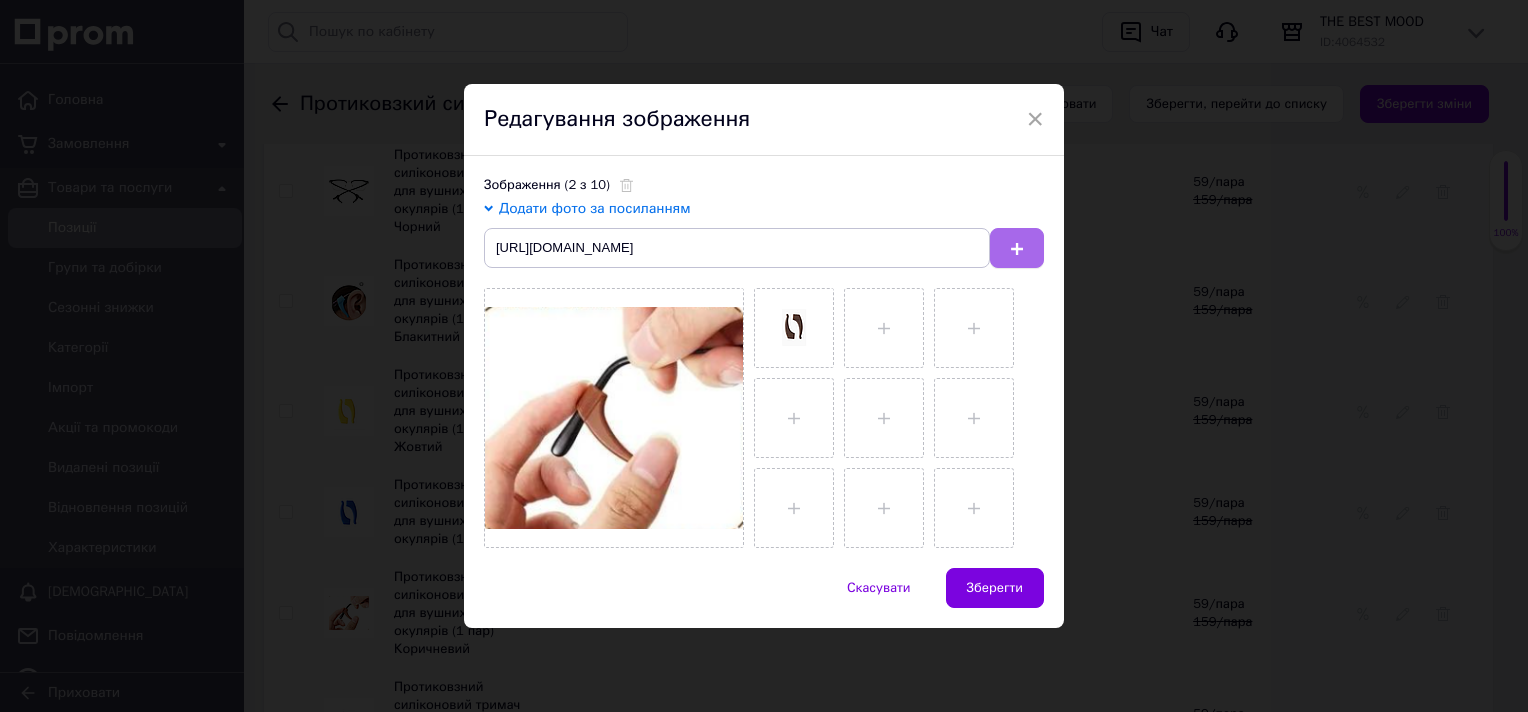 click 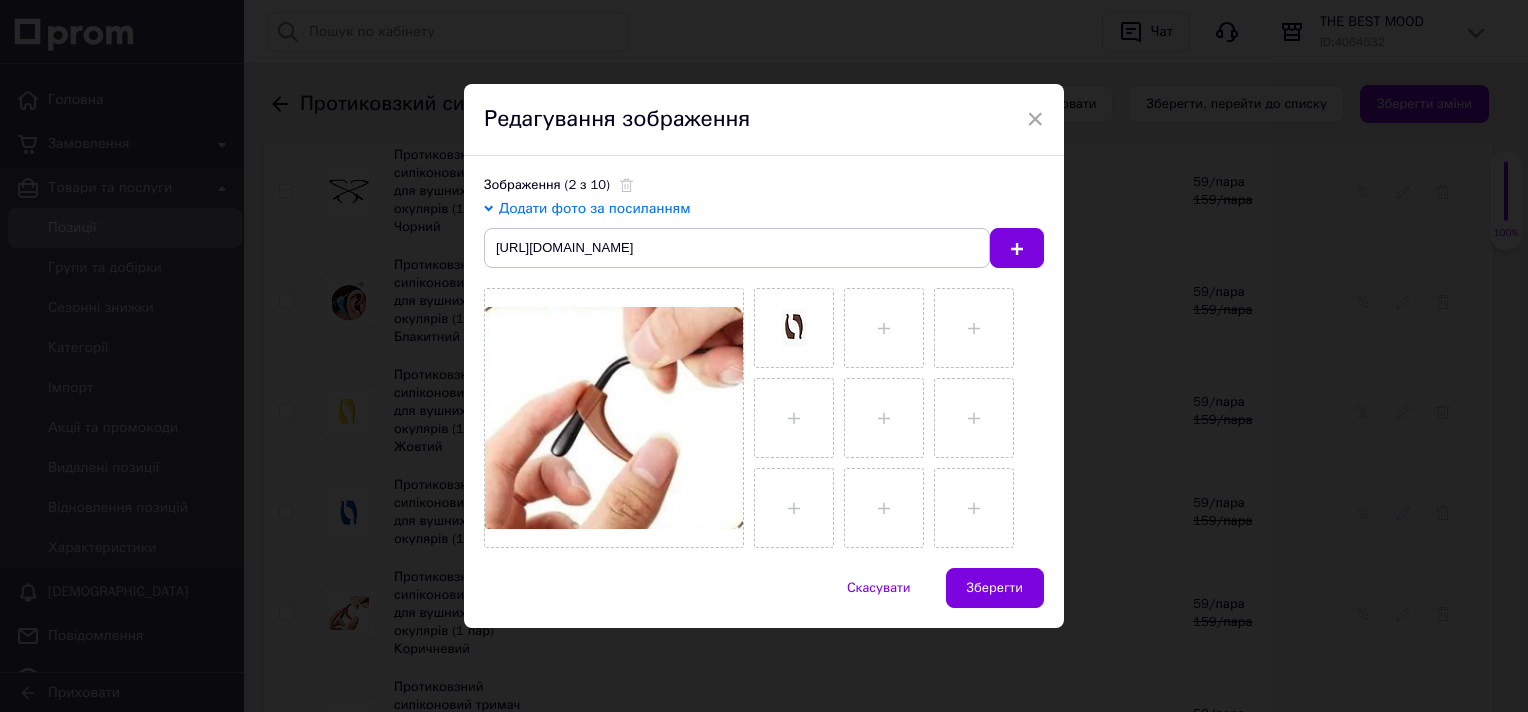 type 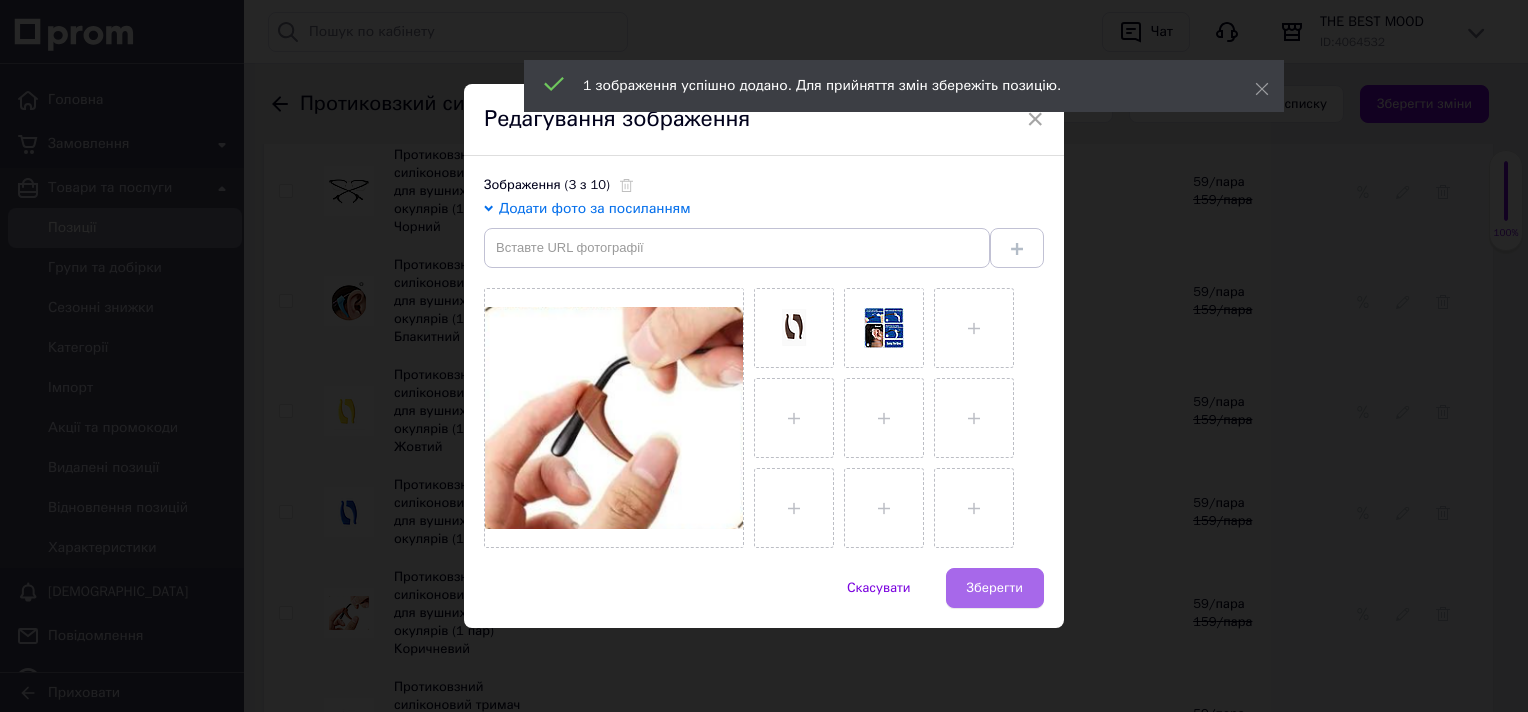 click on "Зберегти" at bounding box center [995, 588] 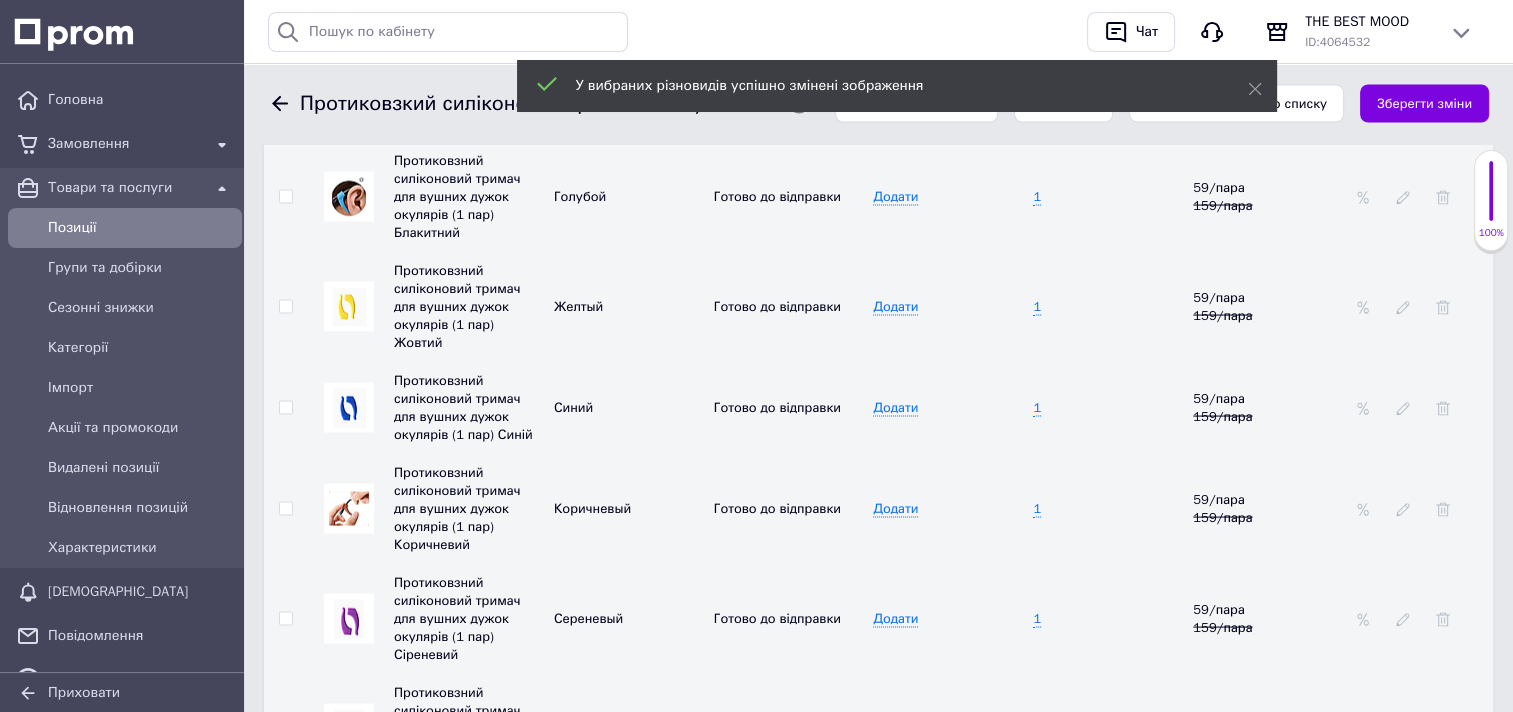 scroll, scrollTop: 4000, scrollLeft: 0, axis: vertical 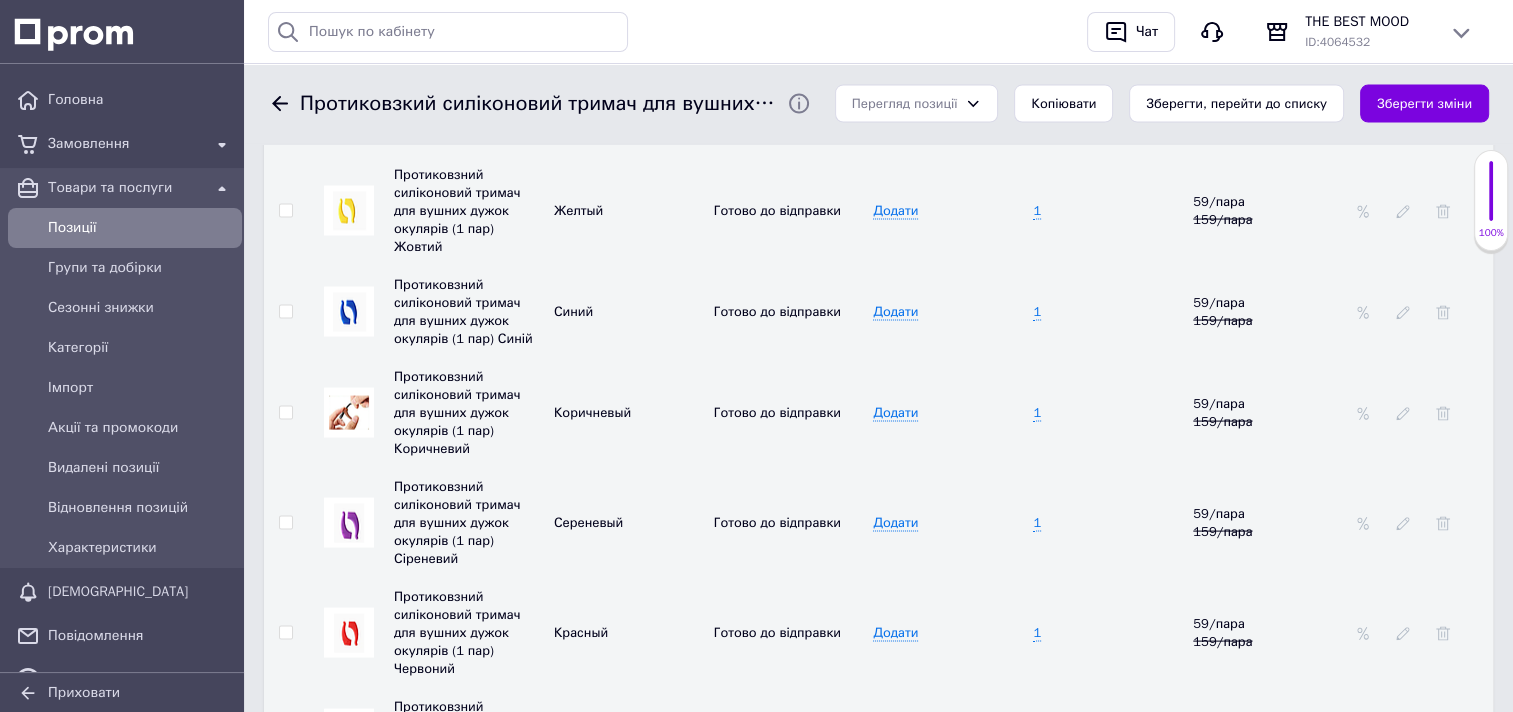 click at bounding box center (349, 523) 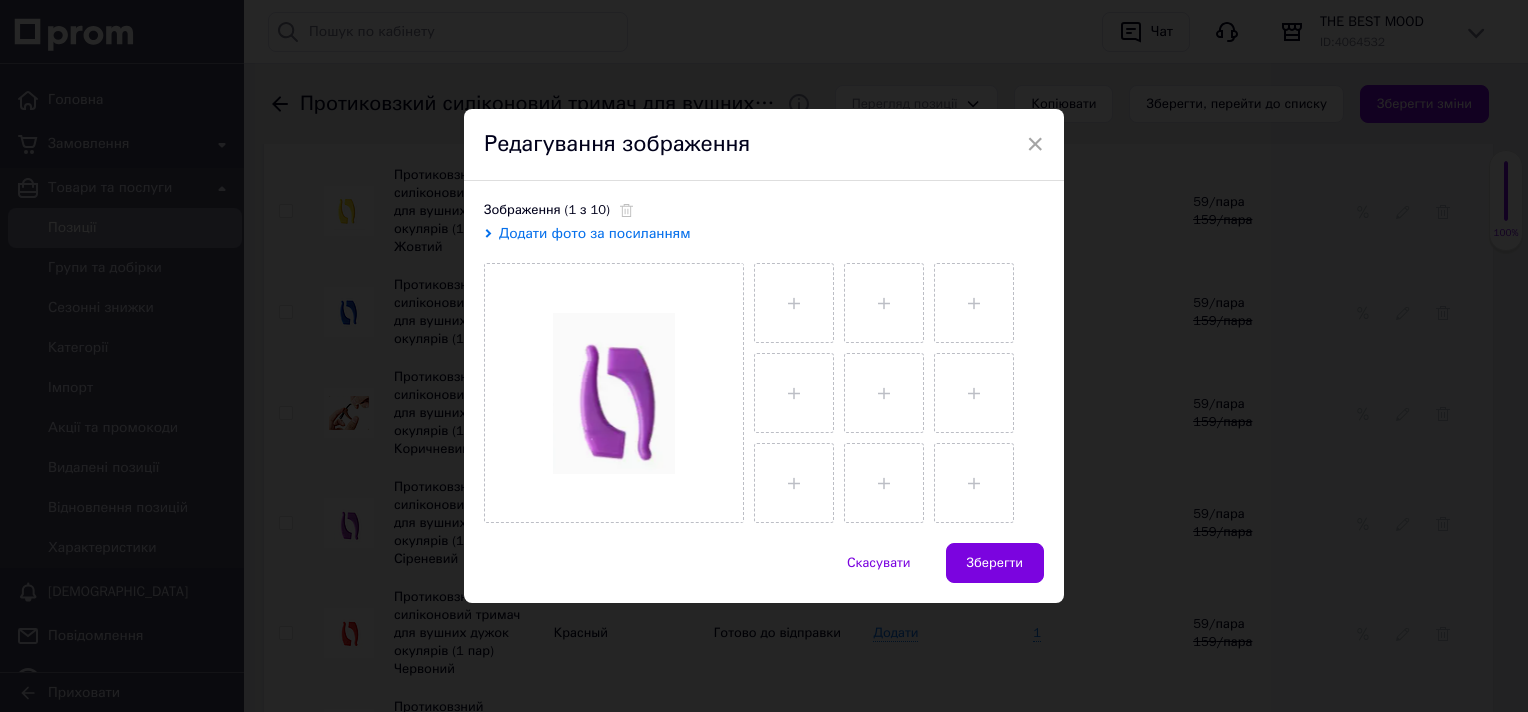 click on "Додати фото за посиланням" at bounding box center [595, 233] 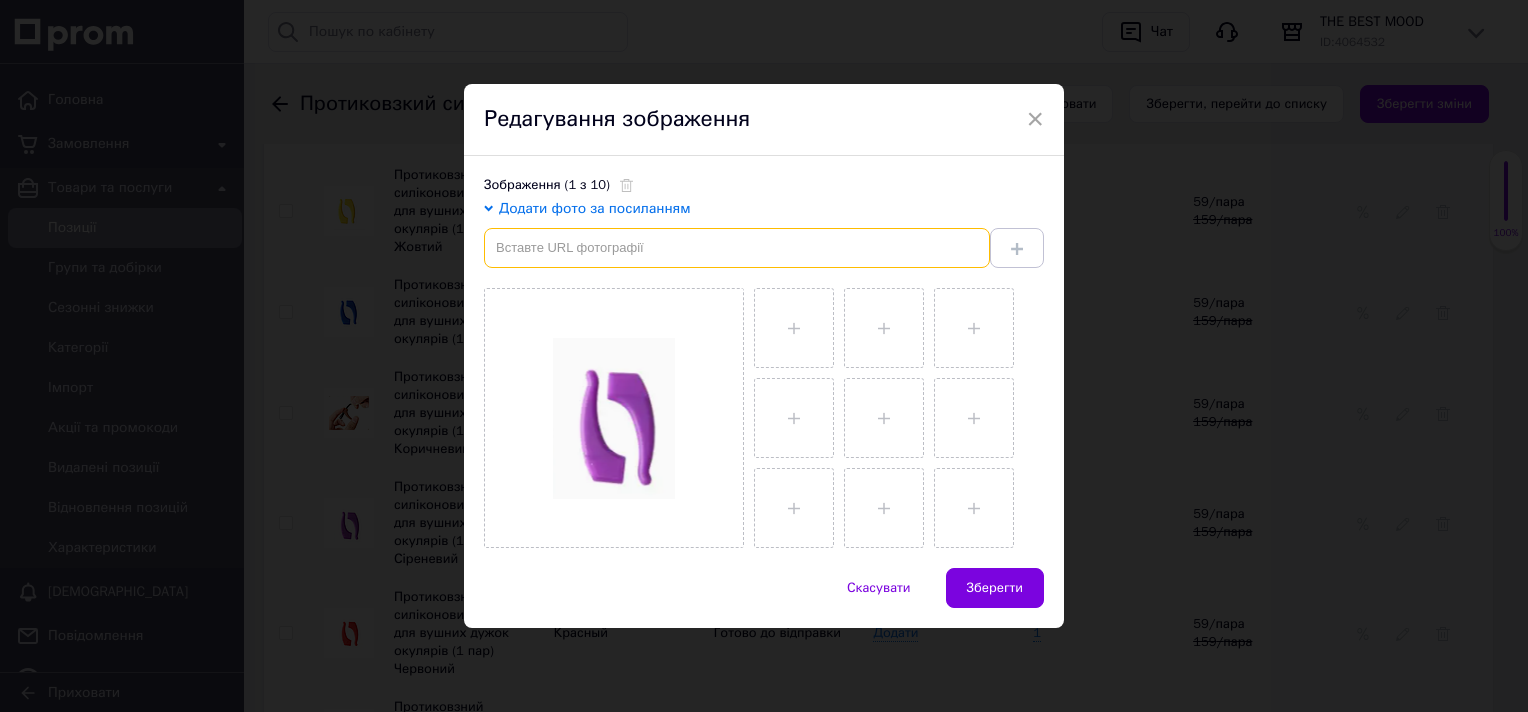 click at bounding box center (737, 248) 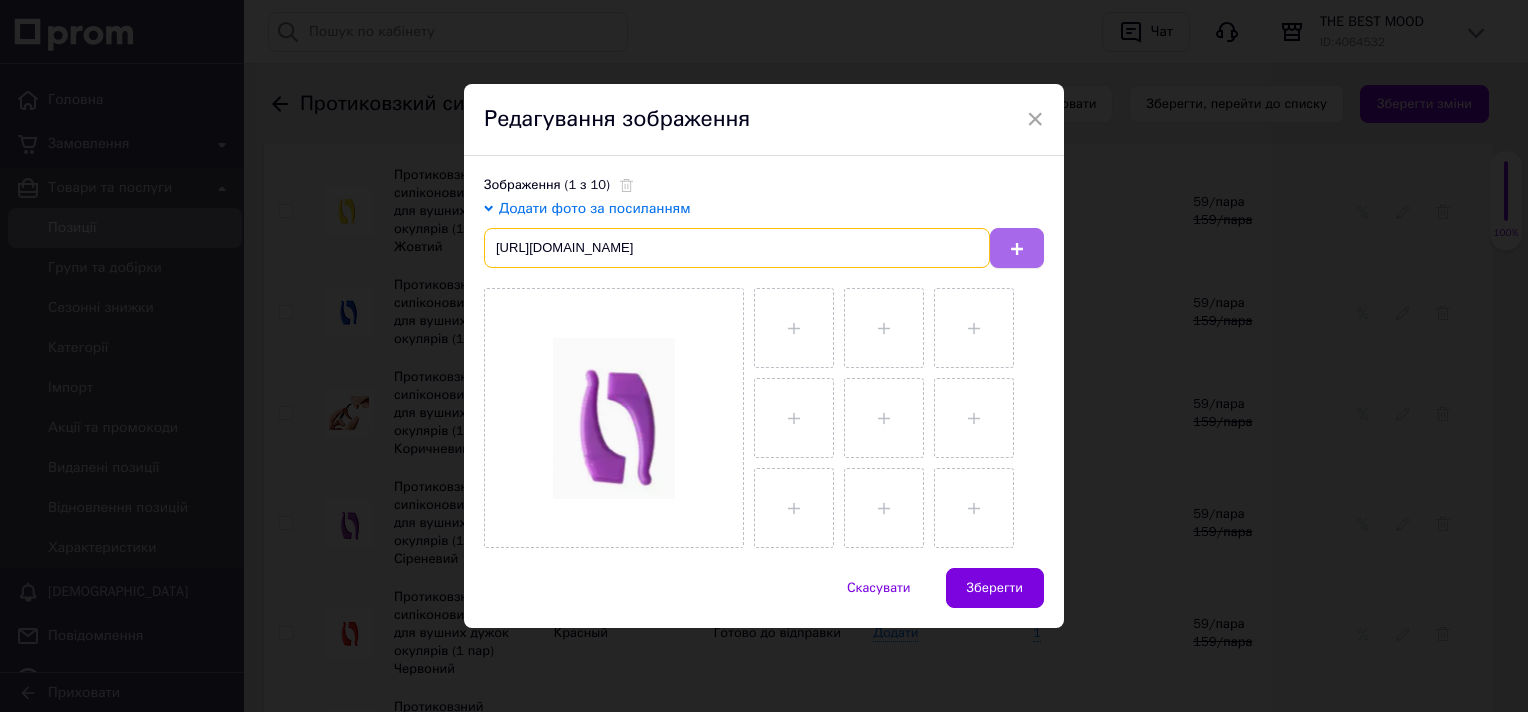 type on "https://images.shafastatic.net/2027366621" 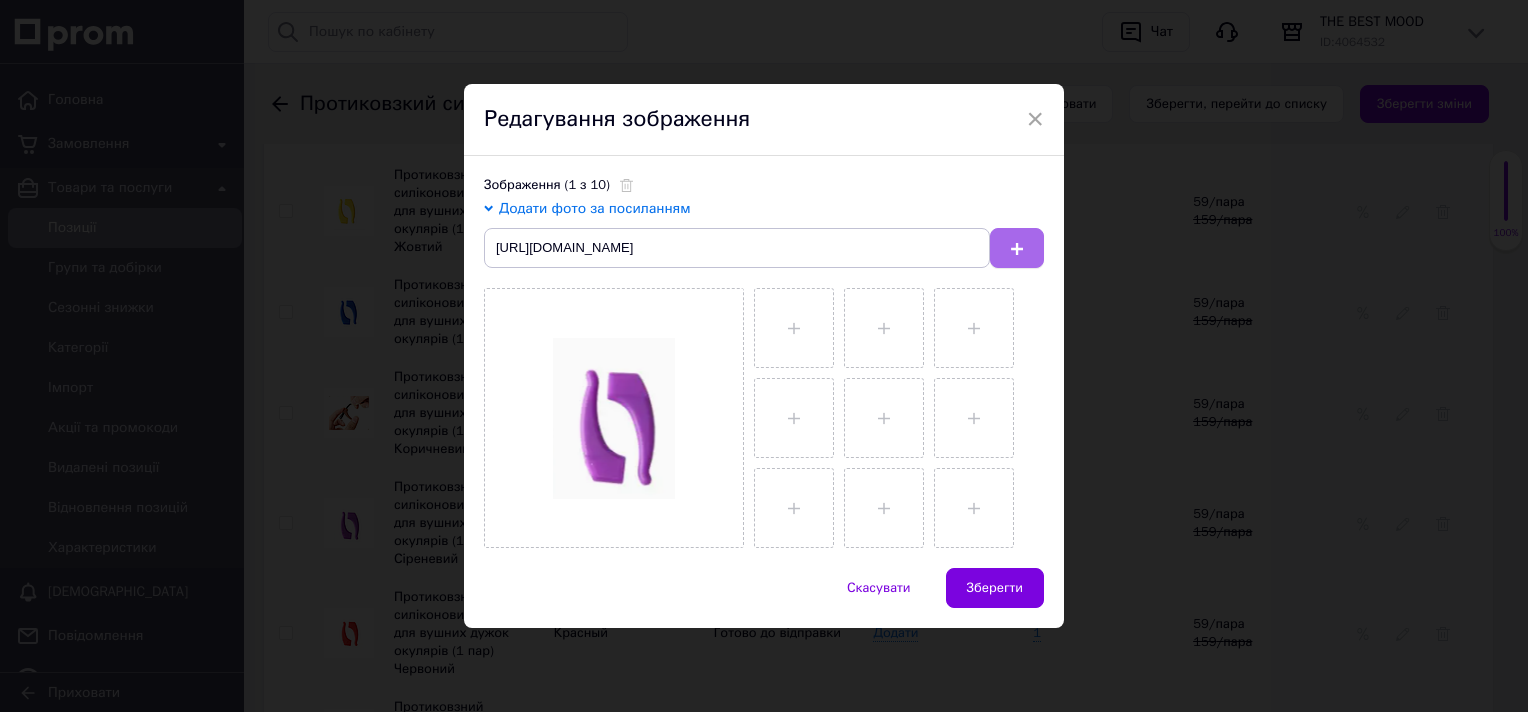 click 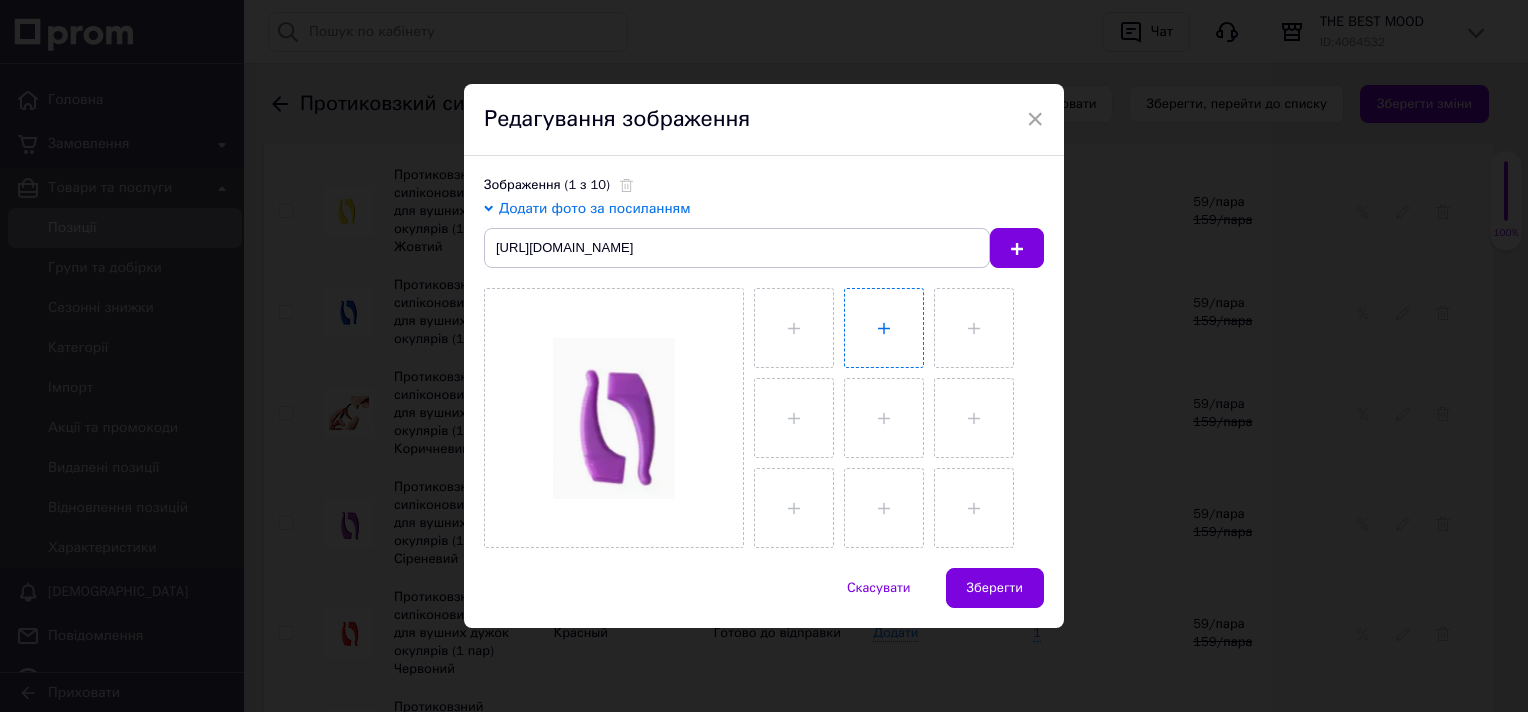 type 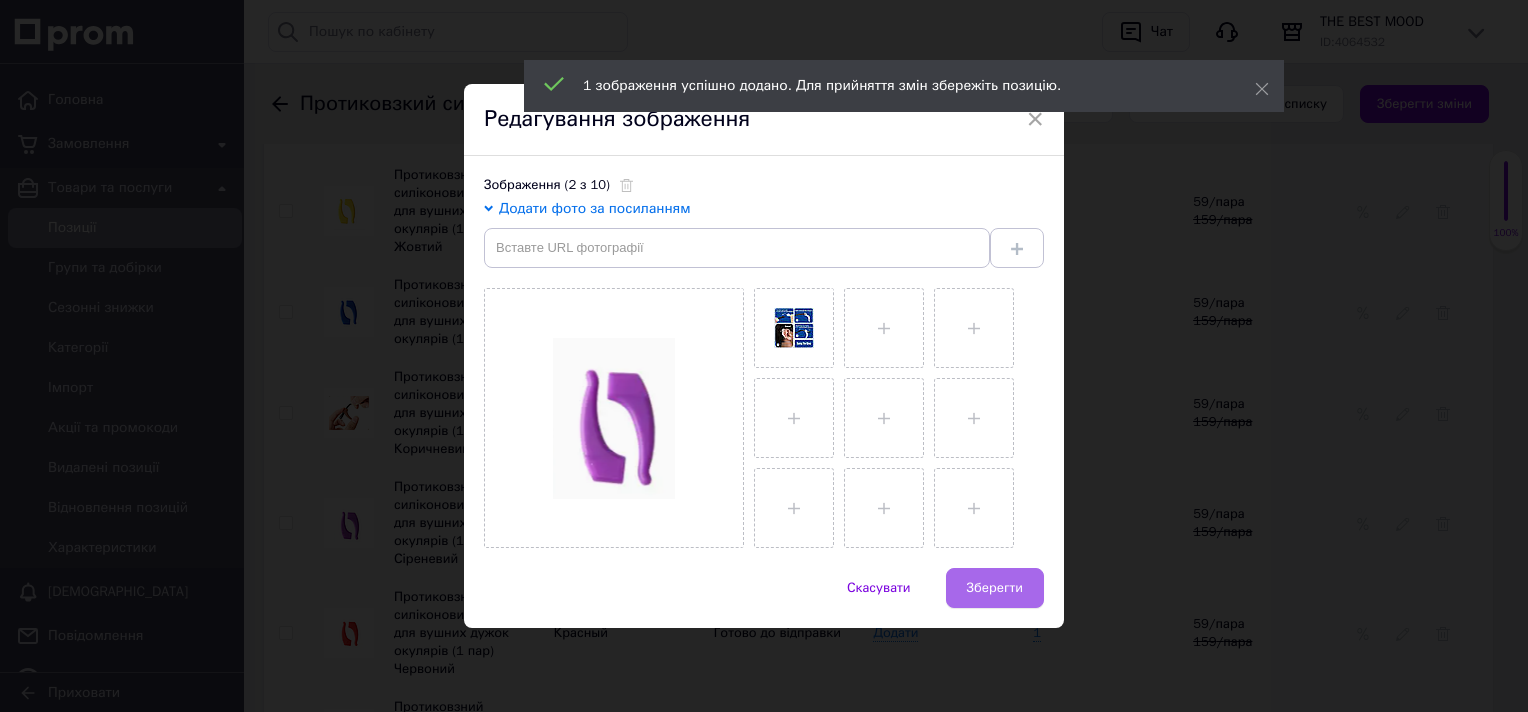 click on "Зберегти" at bounding box center [995, 588] 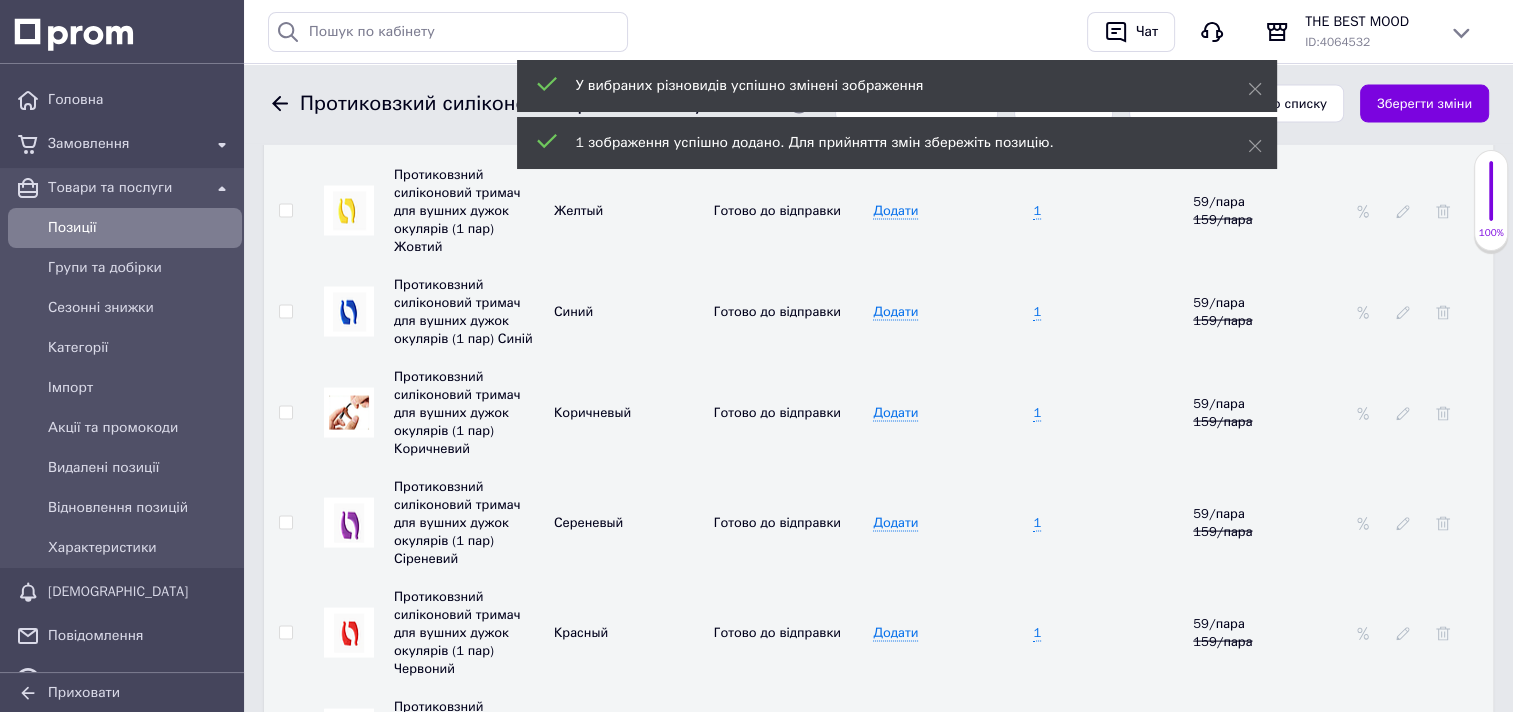 click at bounding box center [349, 633] 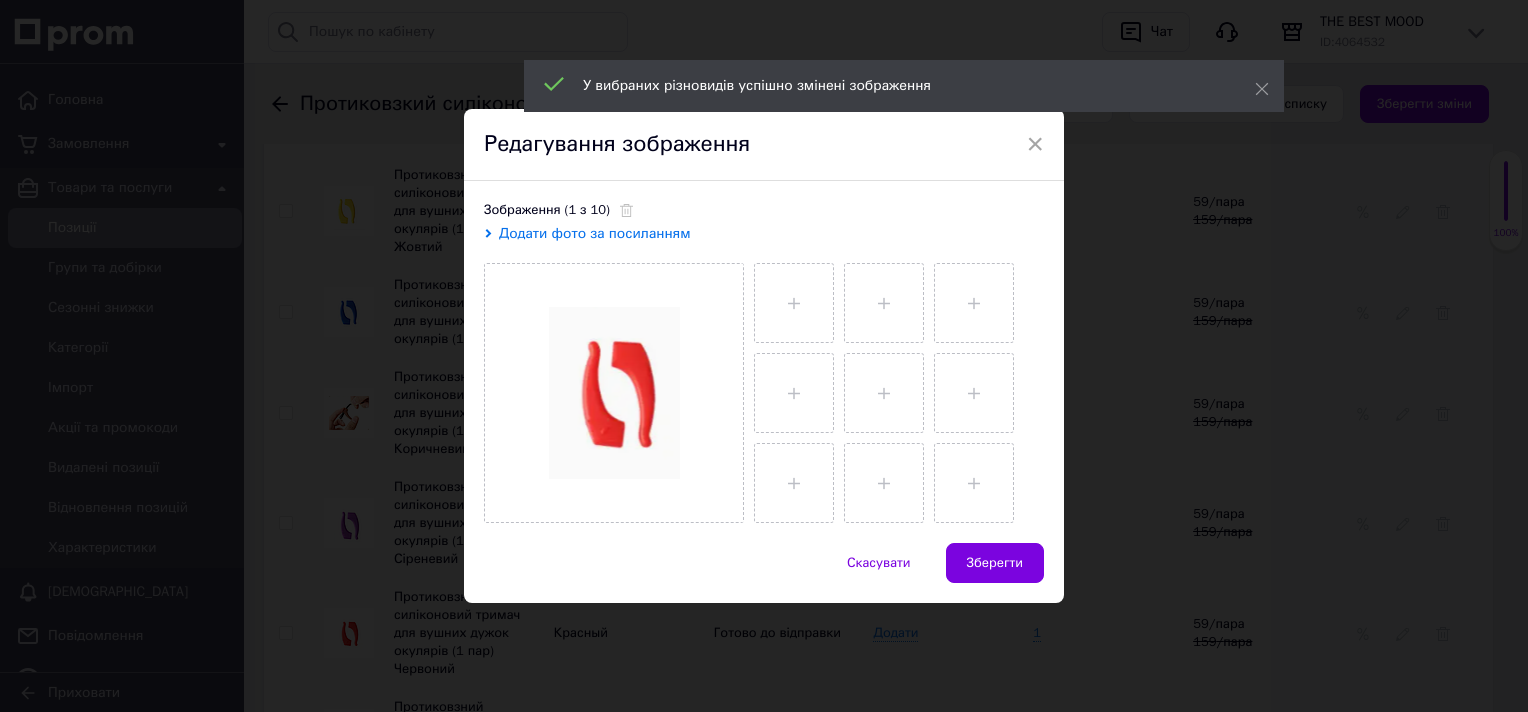 click on "Додати фото за посиланням" at bounding box center (595, 233) 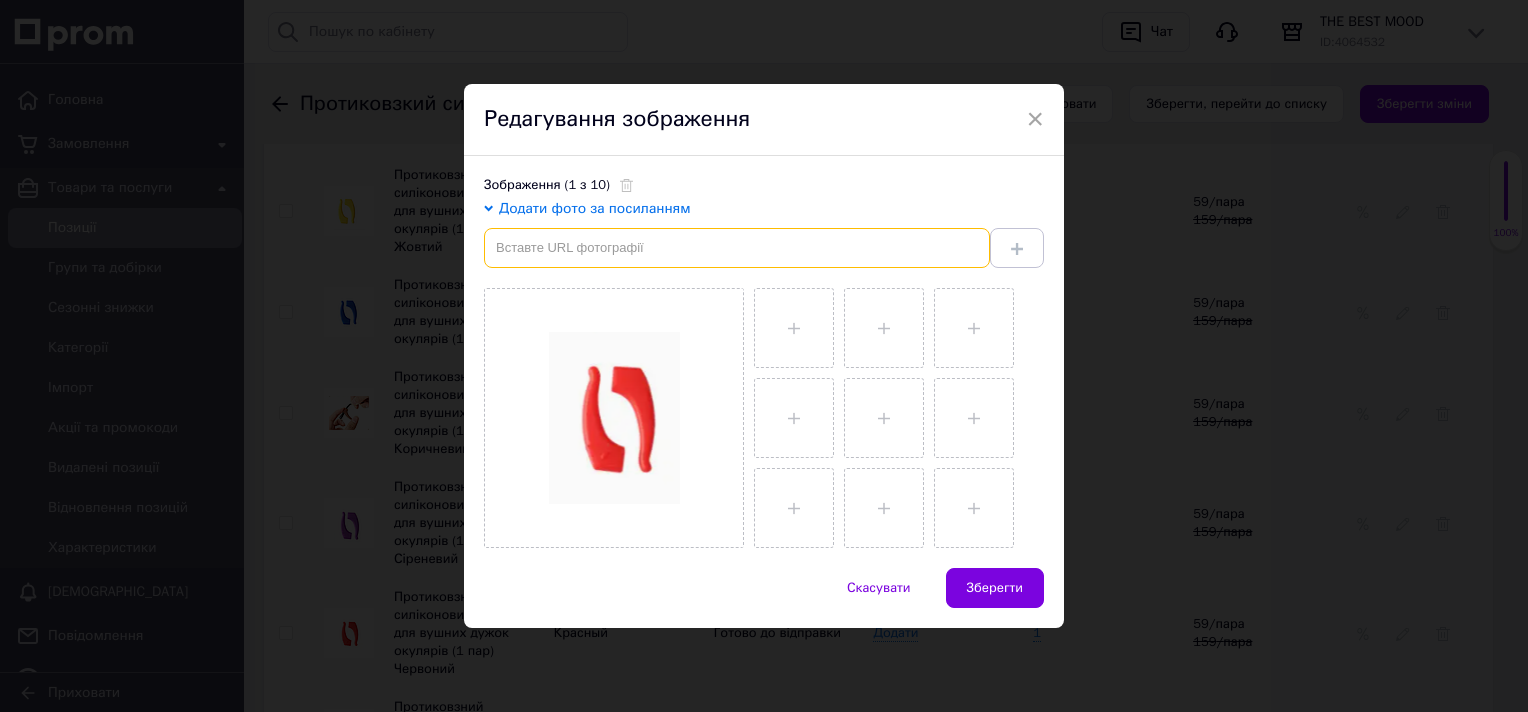 click at bounding box center (737, 248) 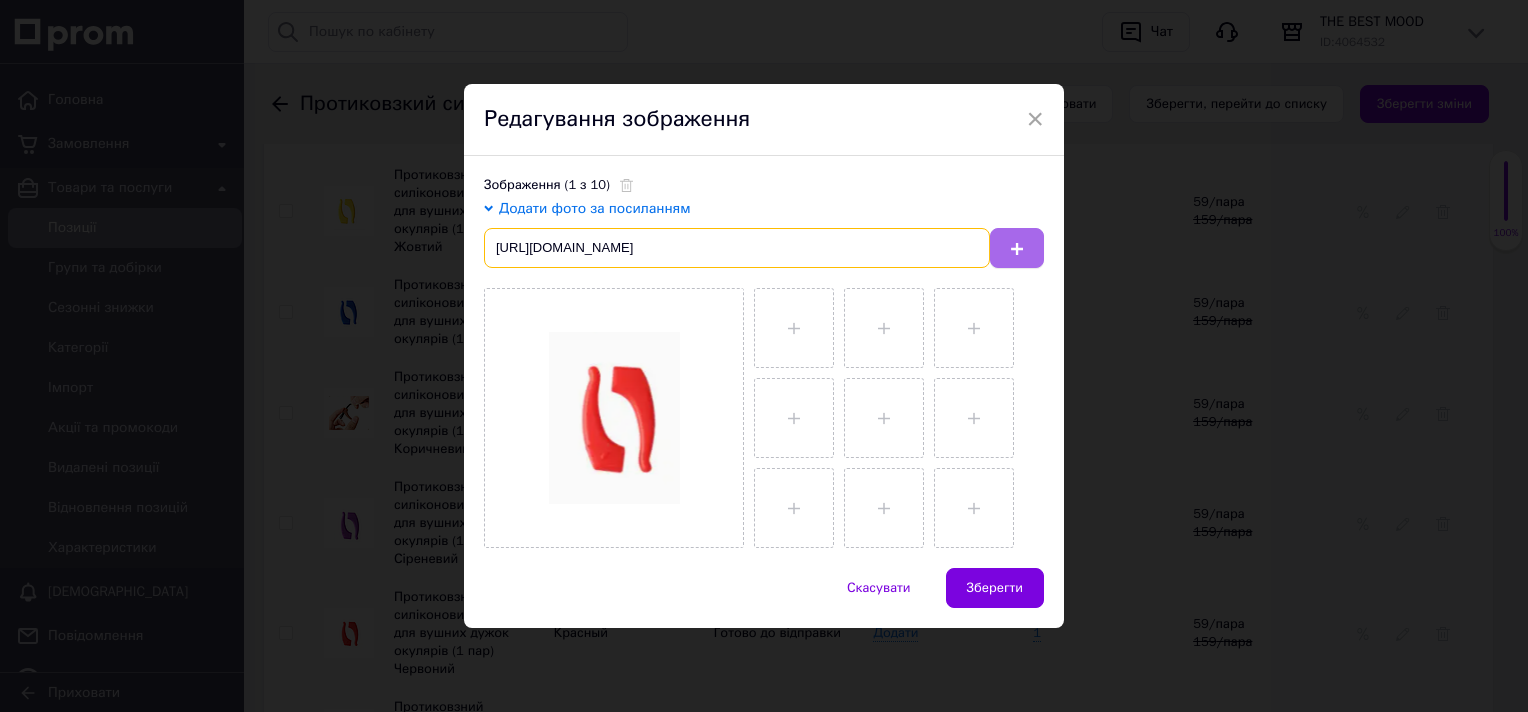 type on "https://images.shafastatic.net/2027366621" 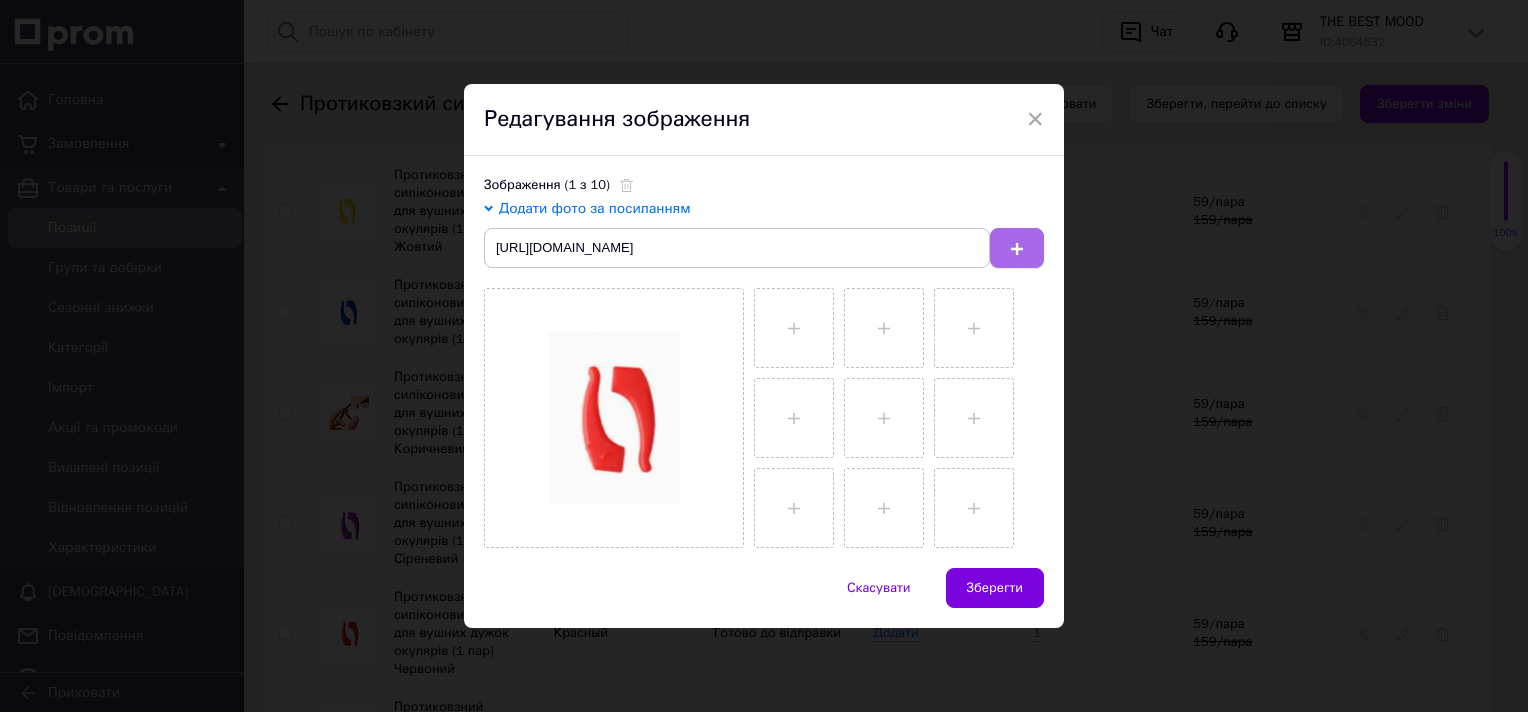 click at bounding box center (1017, 248) 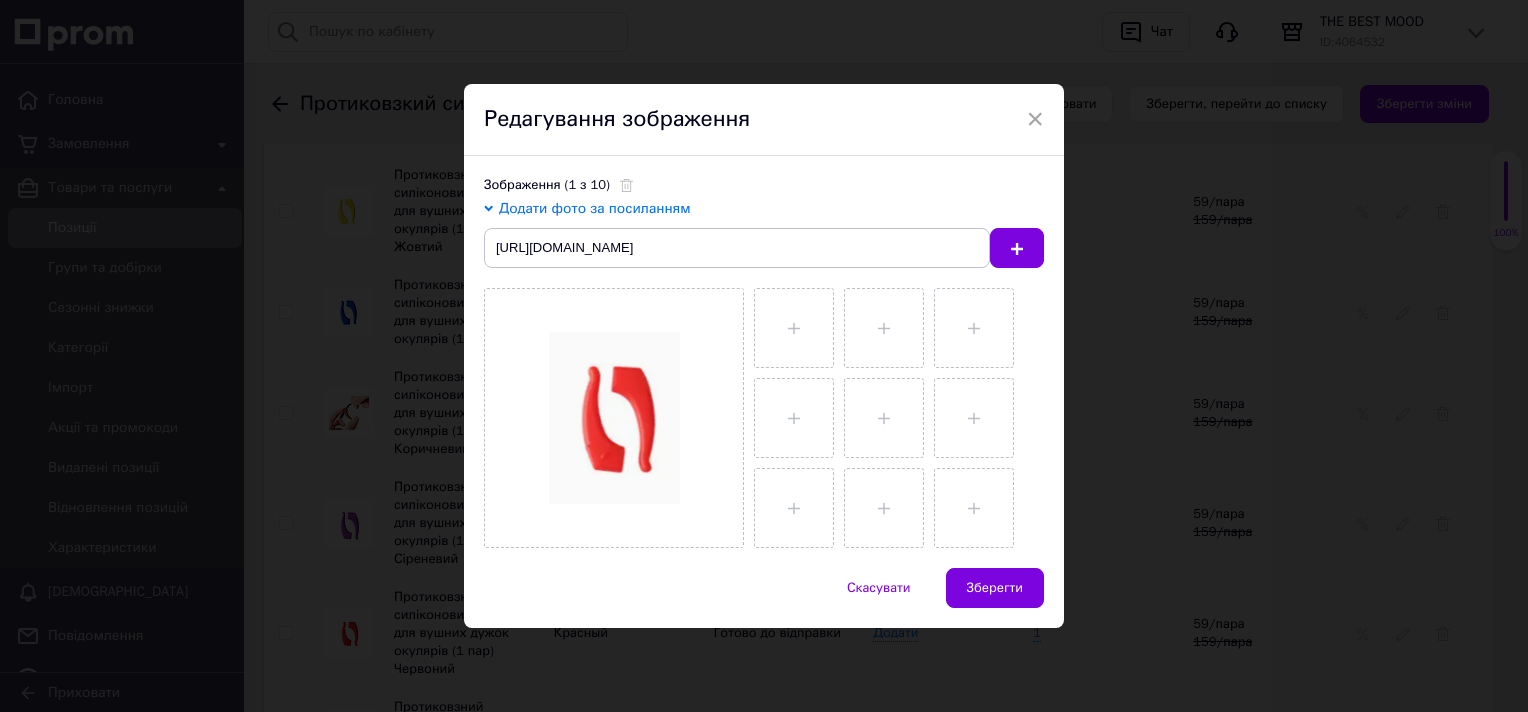 type 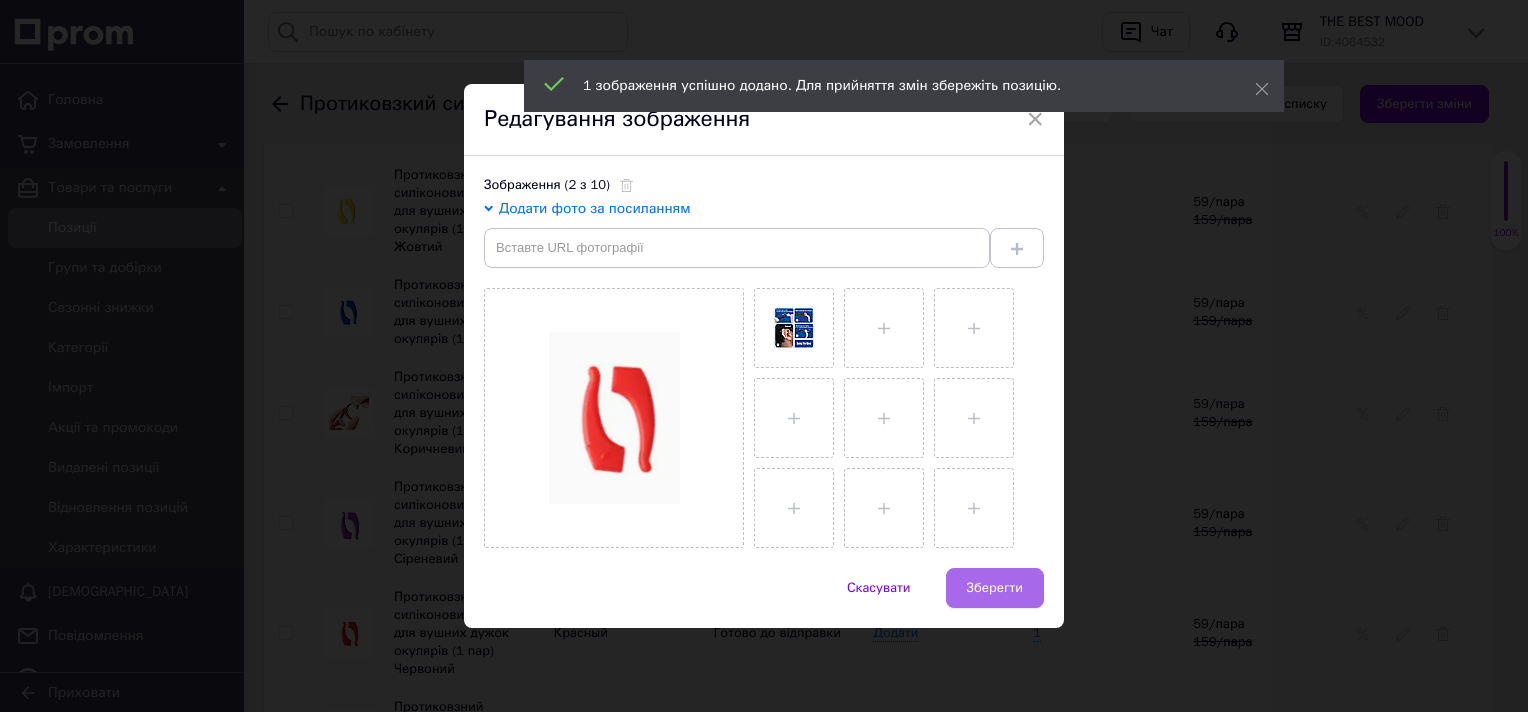 click on "Зберегти" at bounding box center (995, 588) 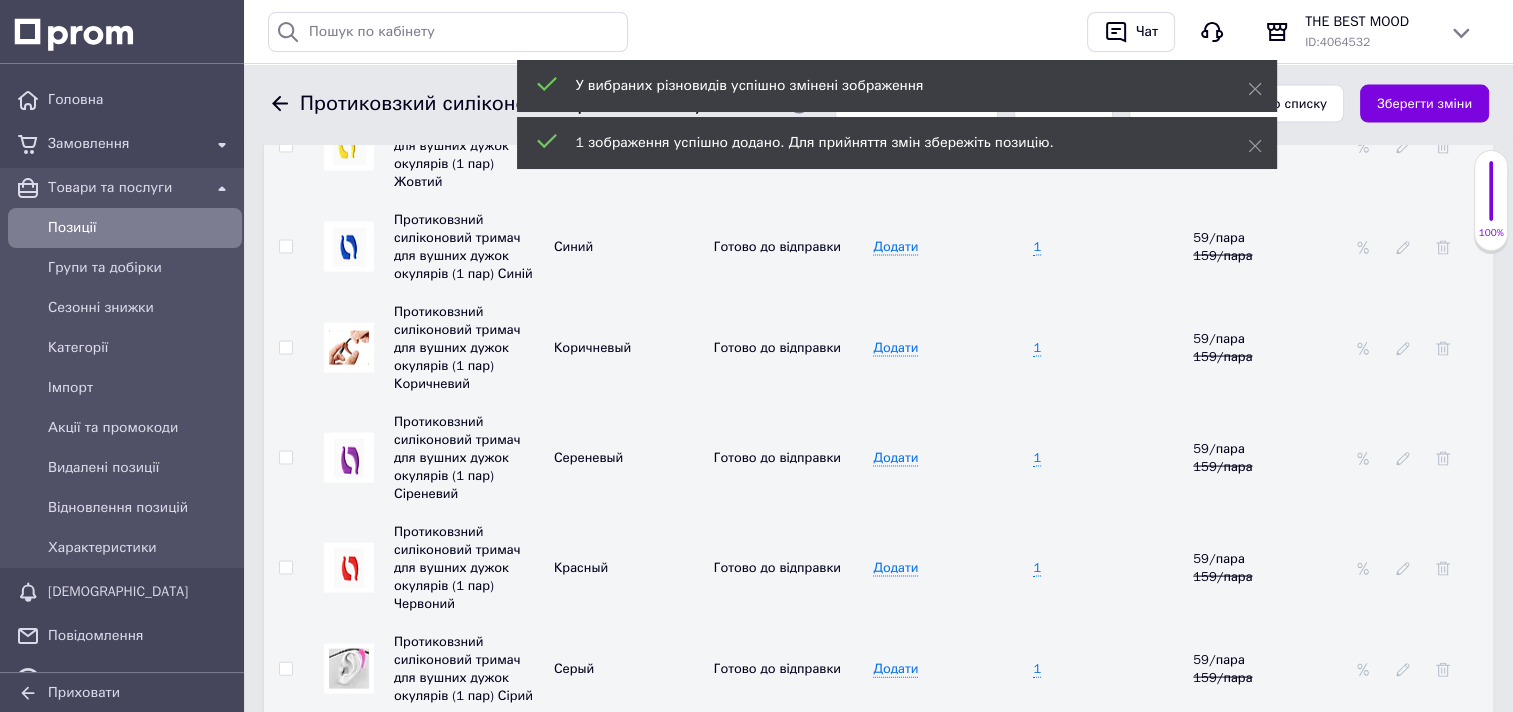 scroll, scrollTop: 4100, scrollLeft: 0, axis: vertical 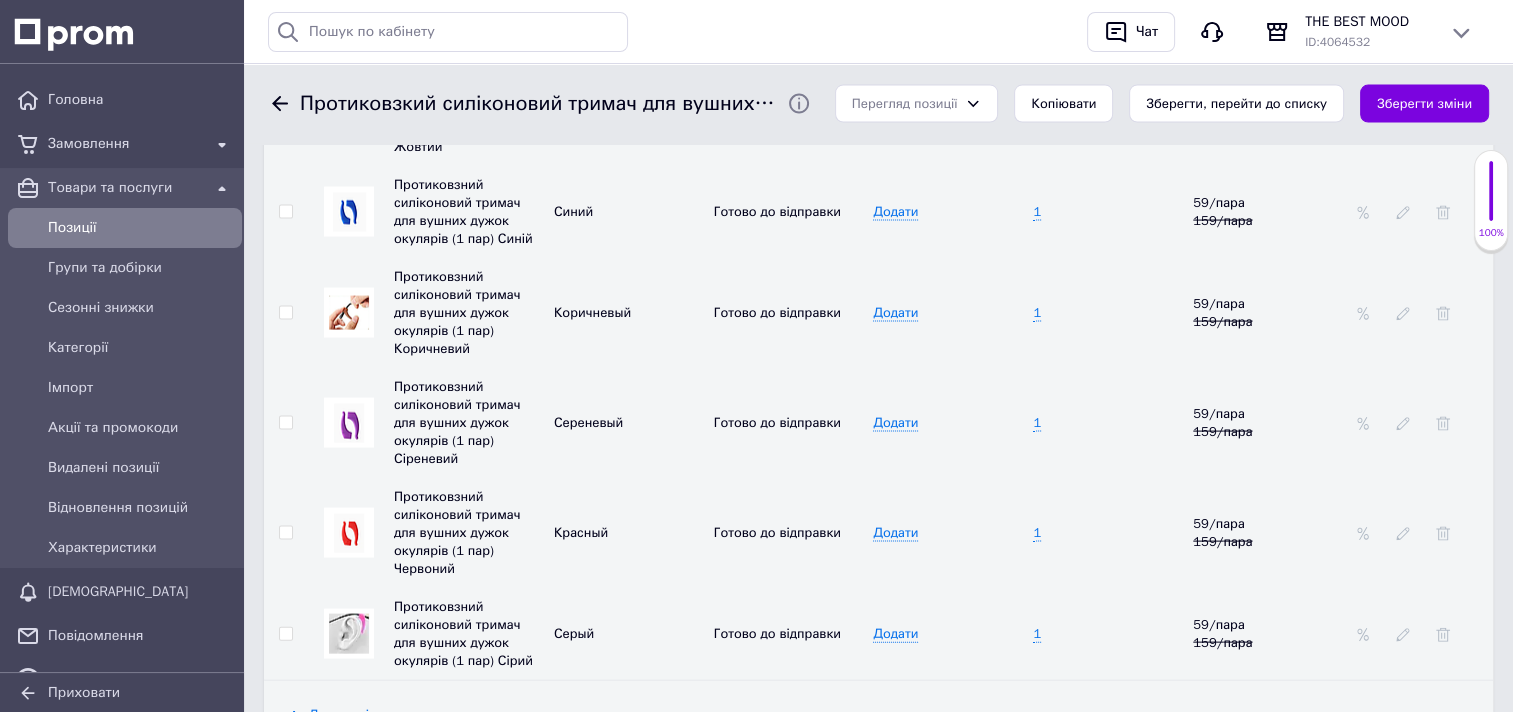 click at bounding box center (349, 634) 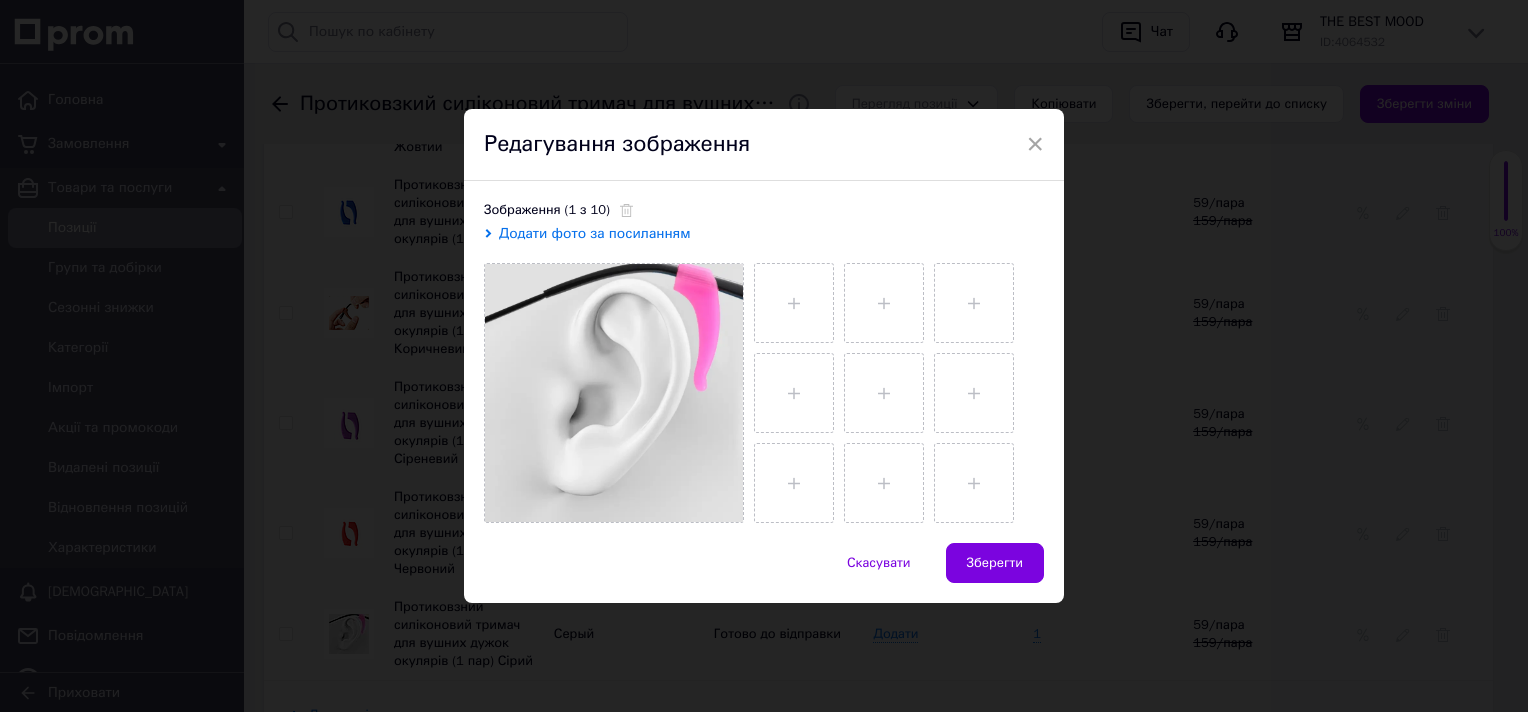 click on "Додати фото за посиланням" at bounding box center (595, 233) 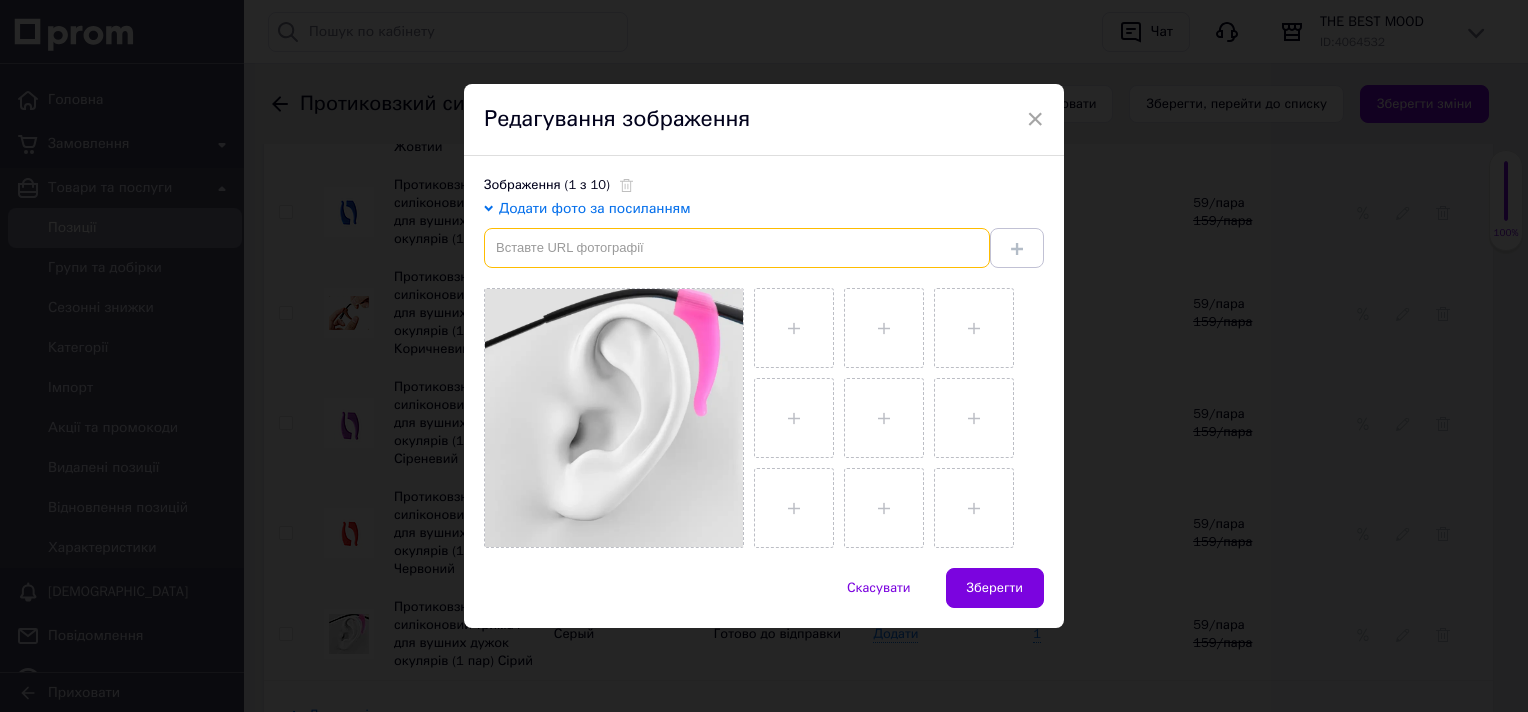 click at bounding box center [737, 248] 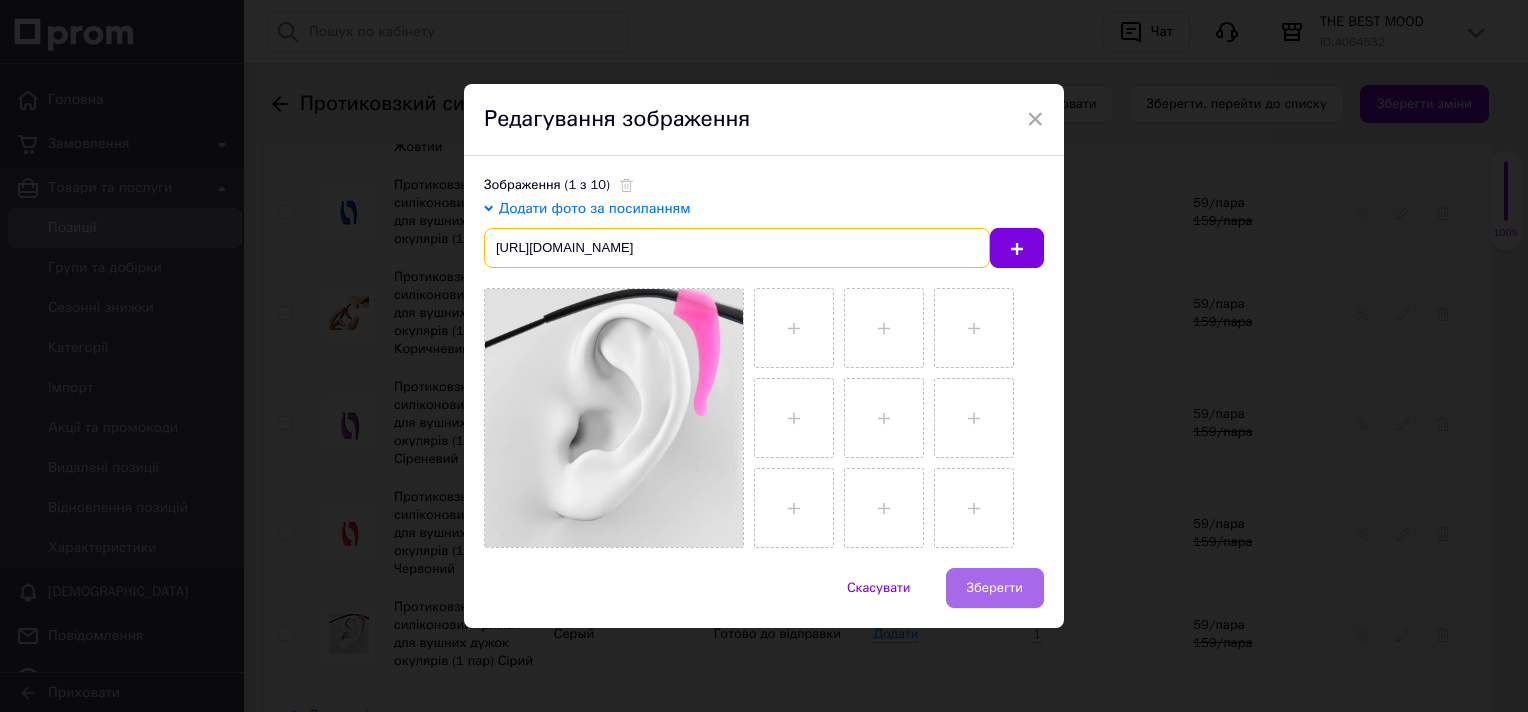 type on "https://images.shafastatic.net/2027366621" 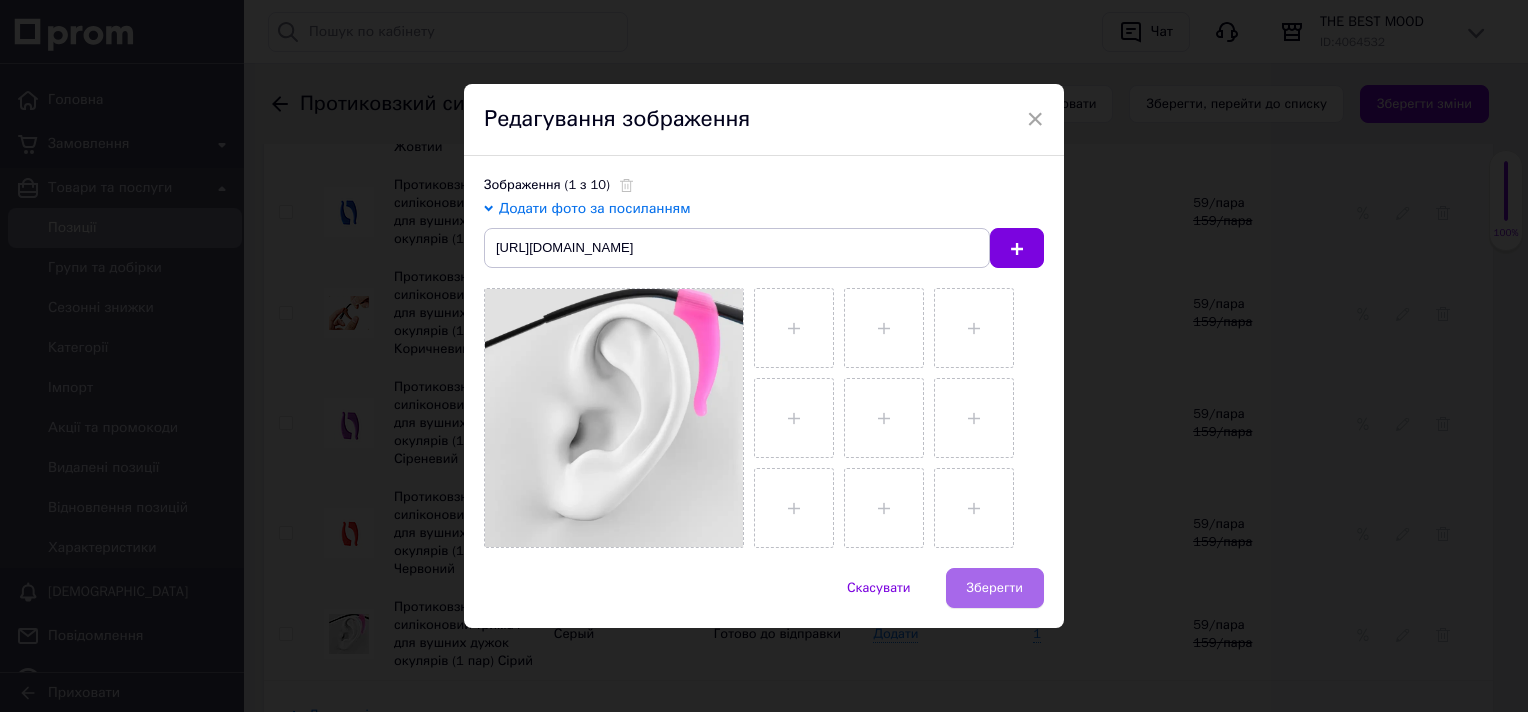 click on "Зберегти" at bounding box center [995, 588] 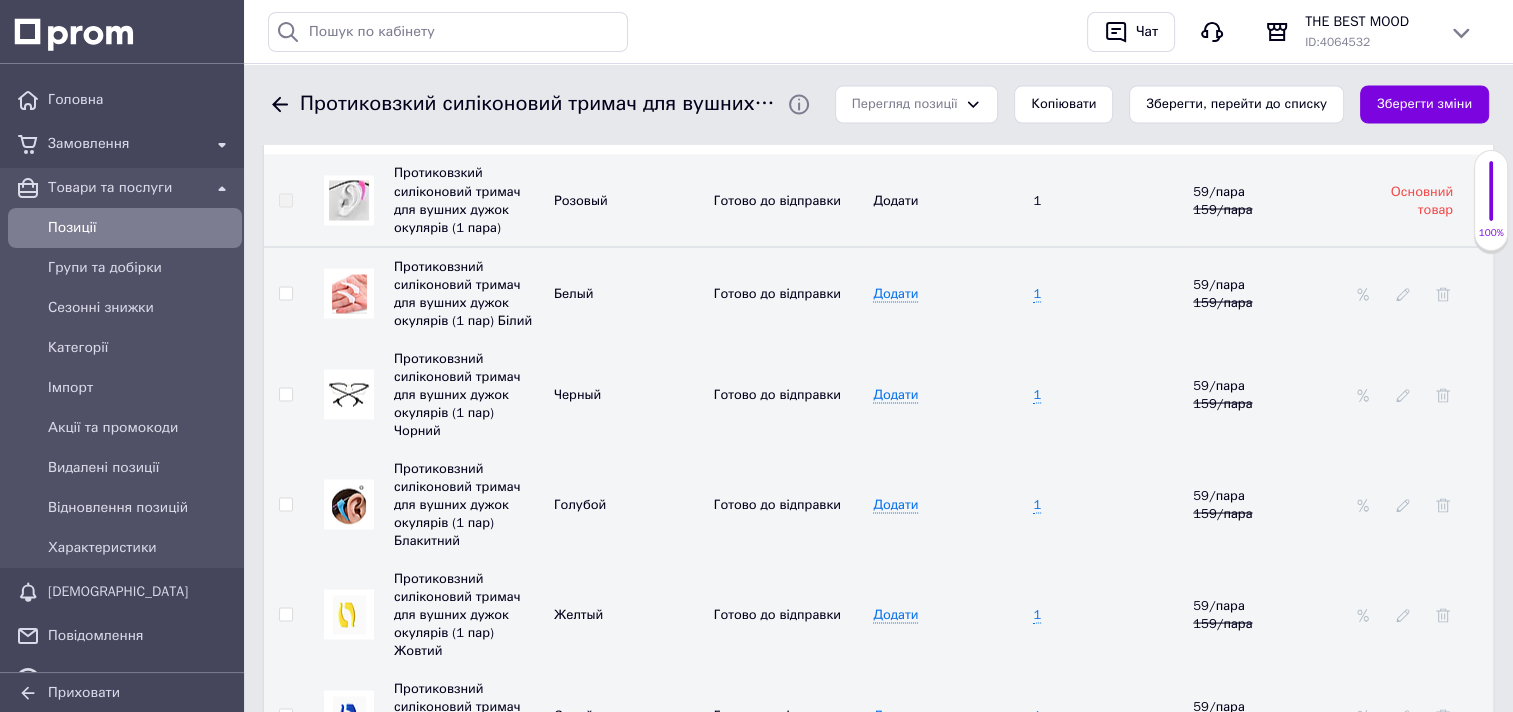 scroll, scrollTop: 3500, scrollLeft: 0, axis: vertical 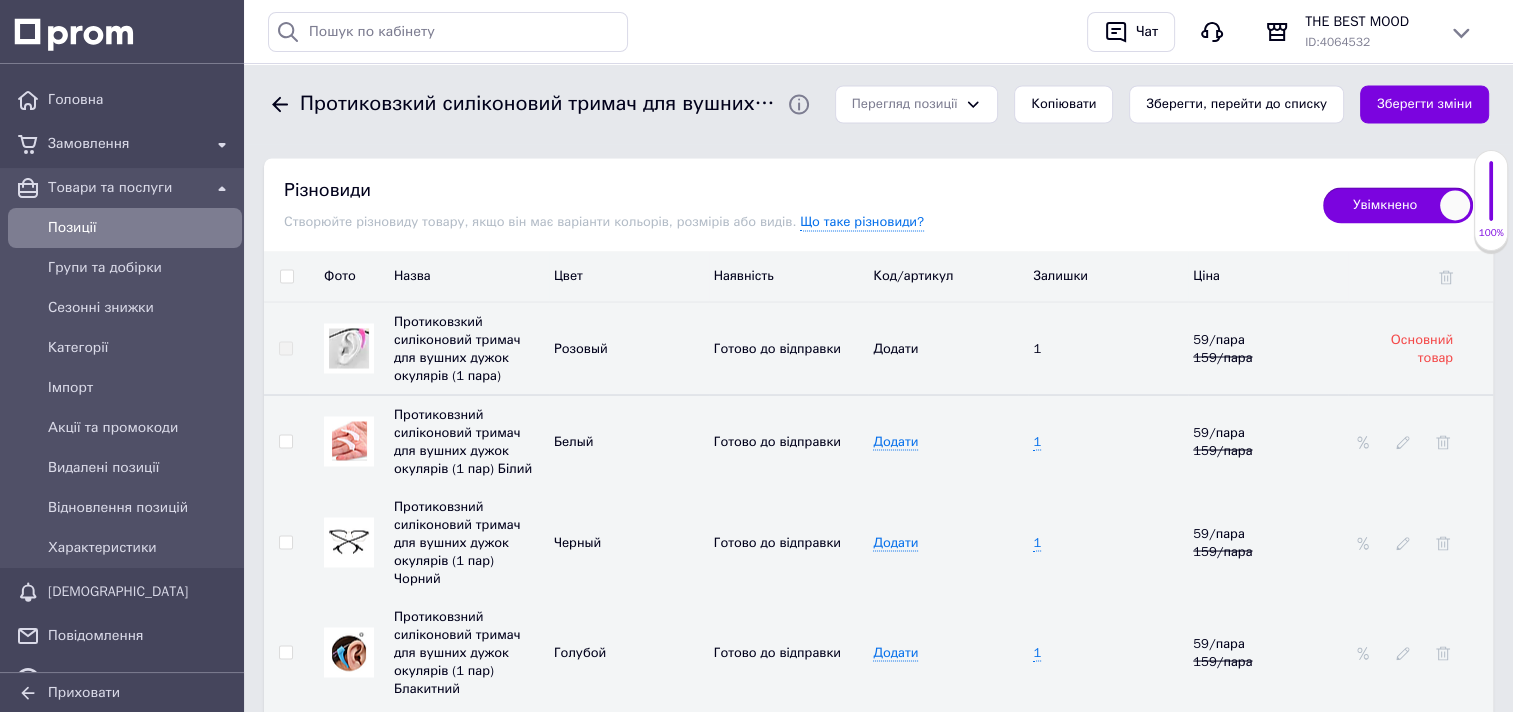 click at bounding box center (349, 541) 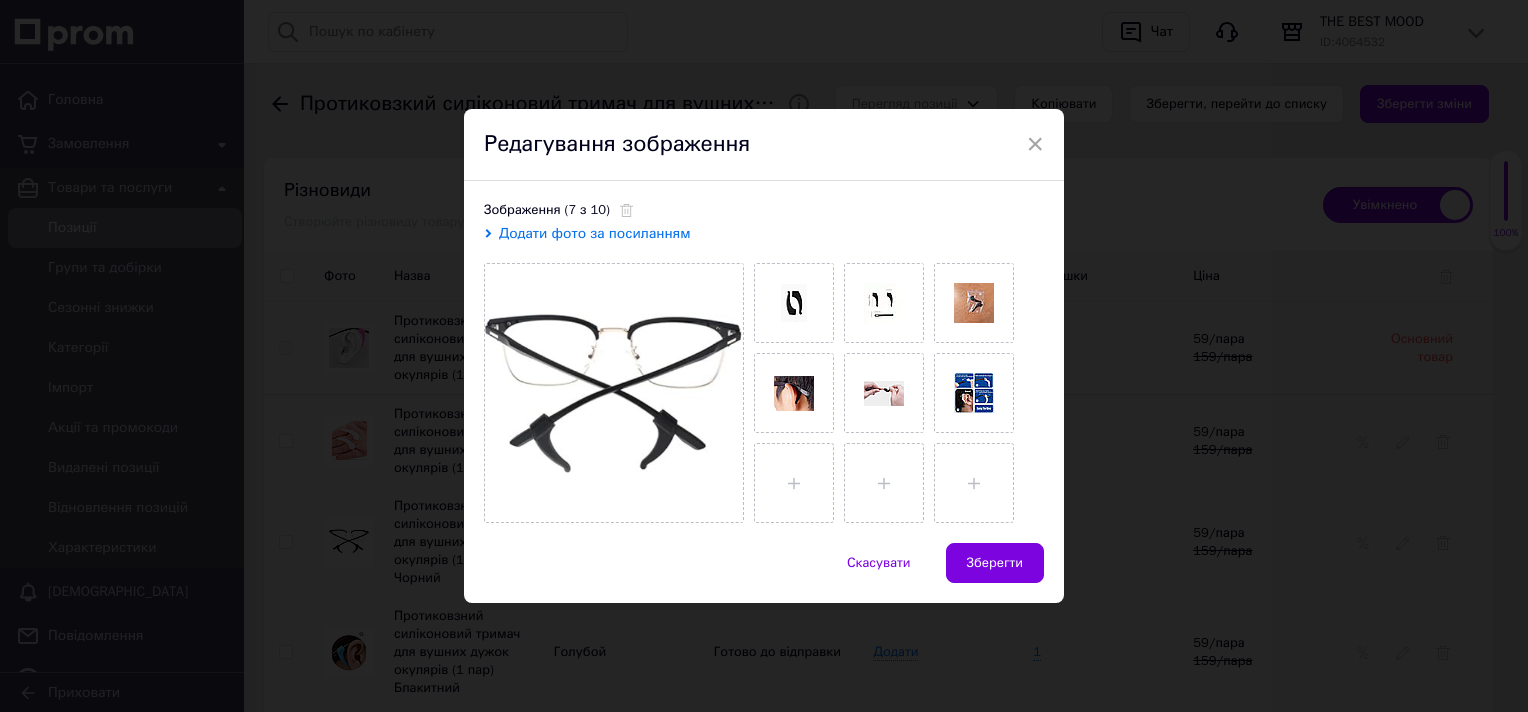 click on "Додати фото за посиланням" at bounding box center (595, 233) 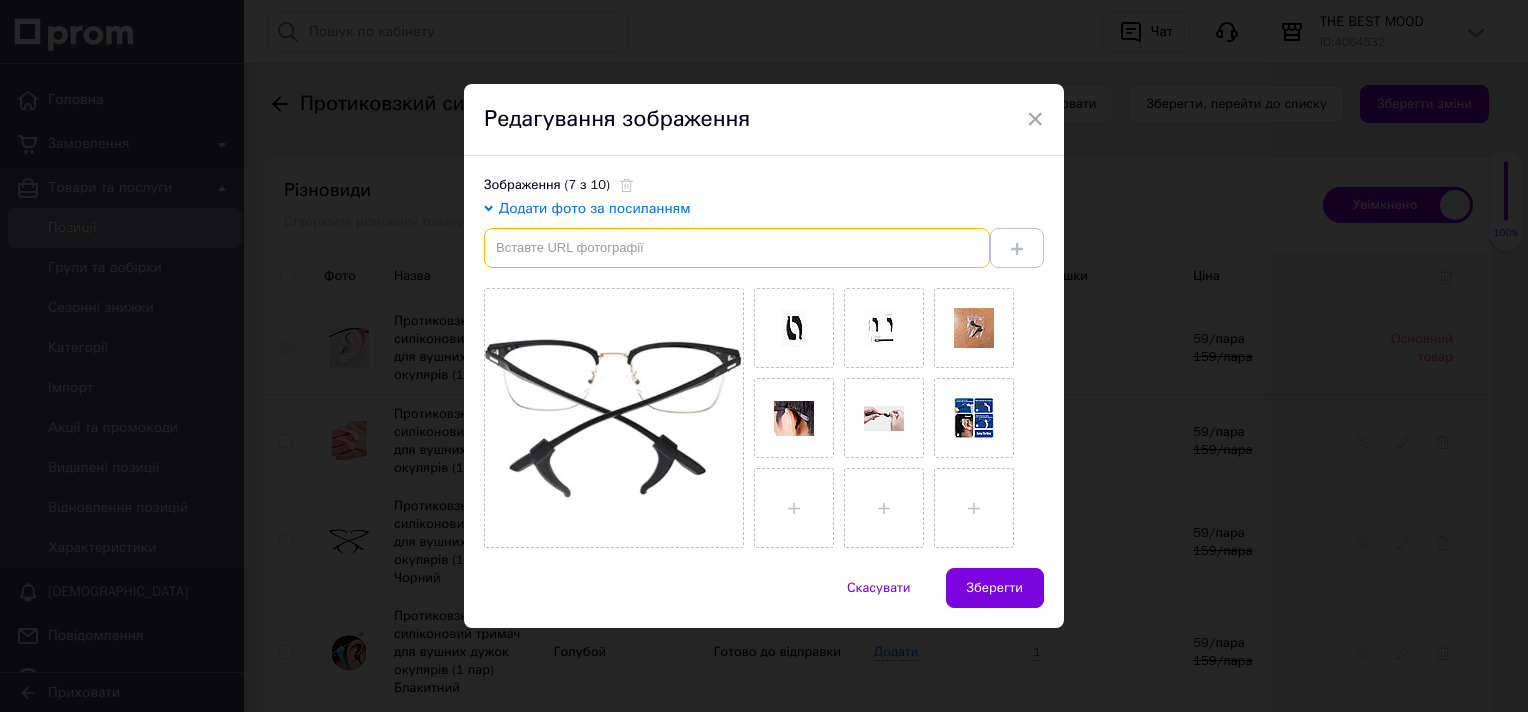 click at bounding box center (737, 248) 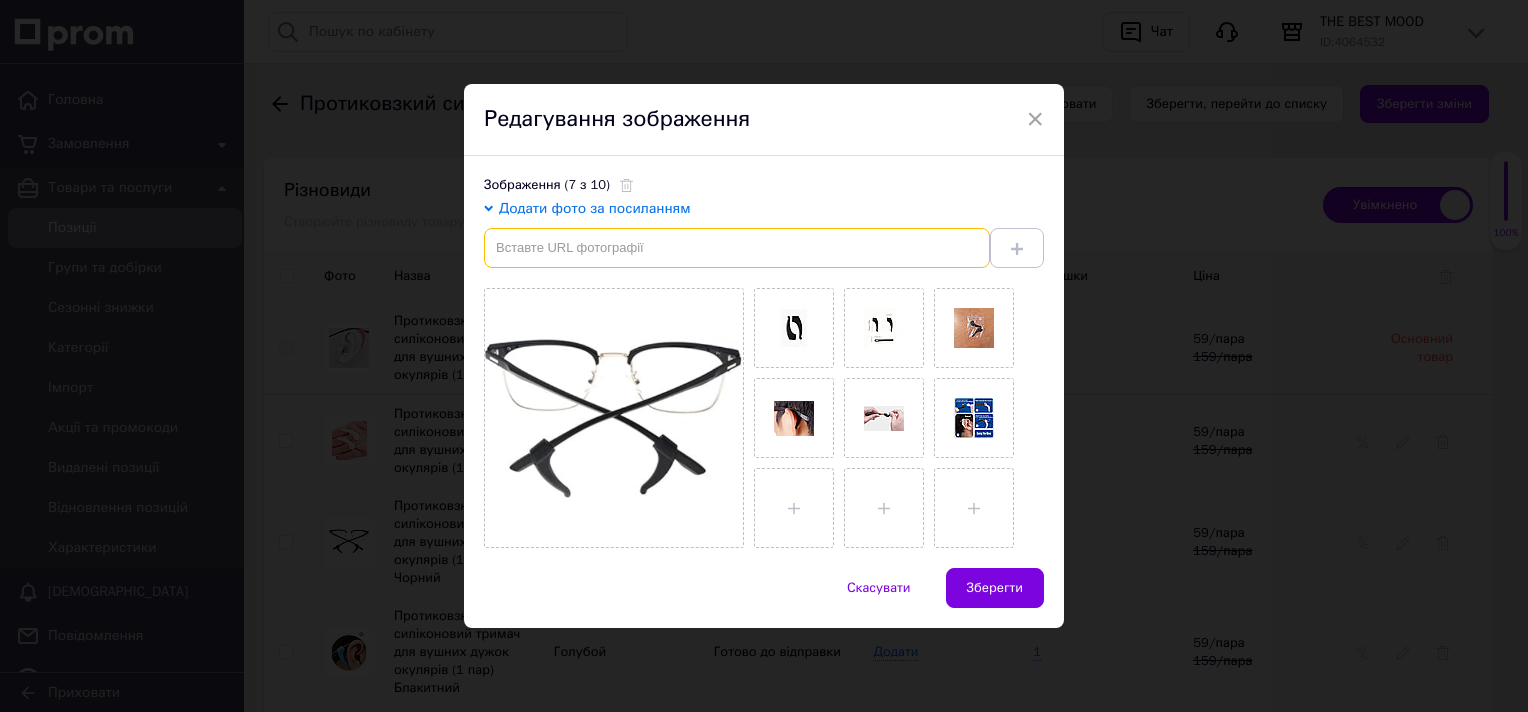 paste on "https://i.ebayimg.com/images/g/5r0AAOSwh3Ve1z7z/s-l1600.jpg" 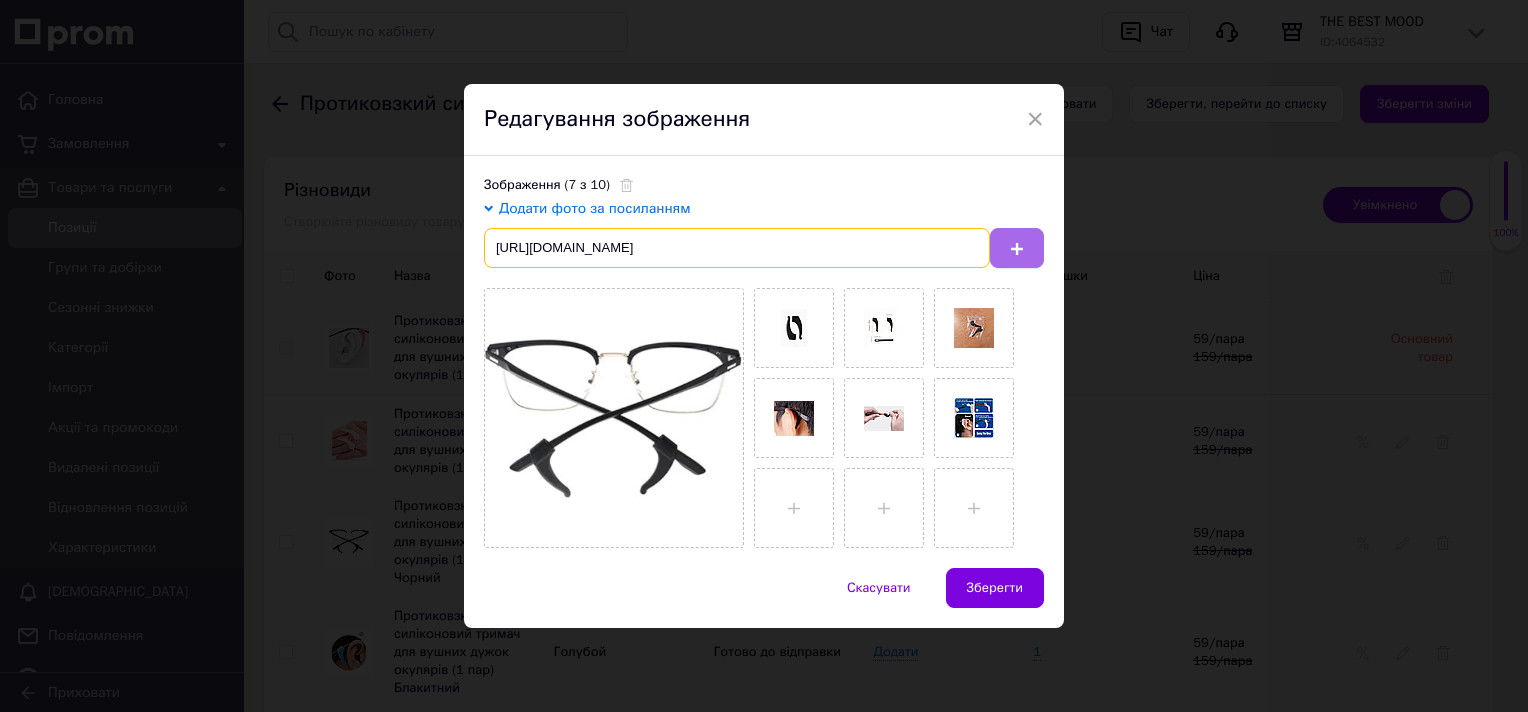 type on "https://i.ebayimg.com/images/g/5r0AAOSwh3Ve1z7z/s-l1600.jpg" 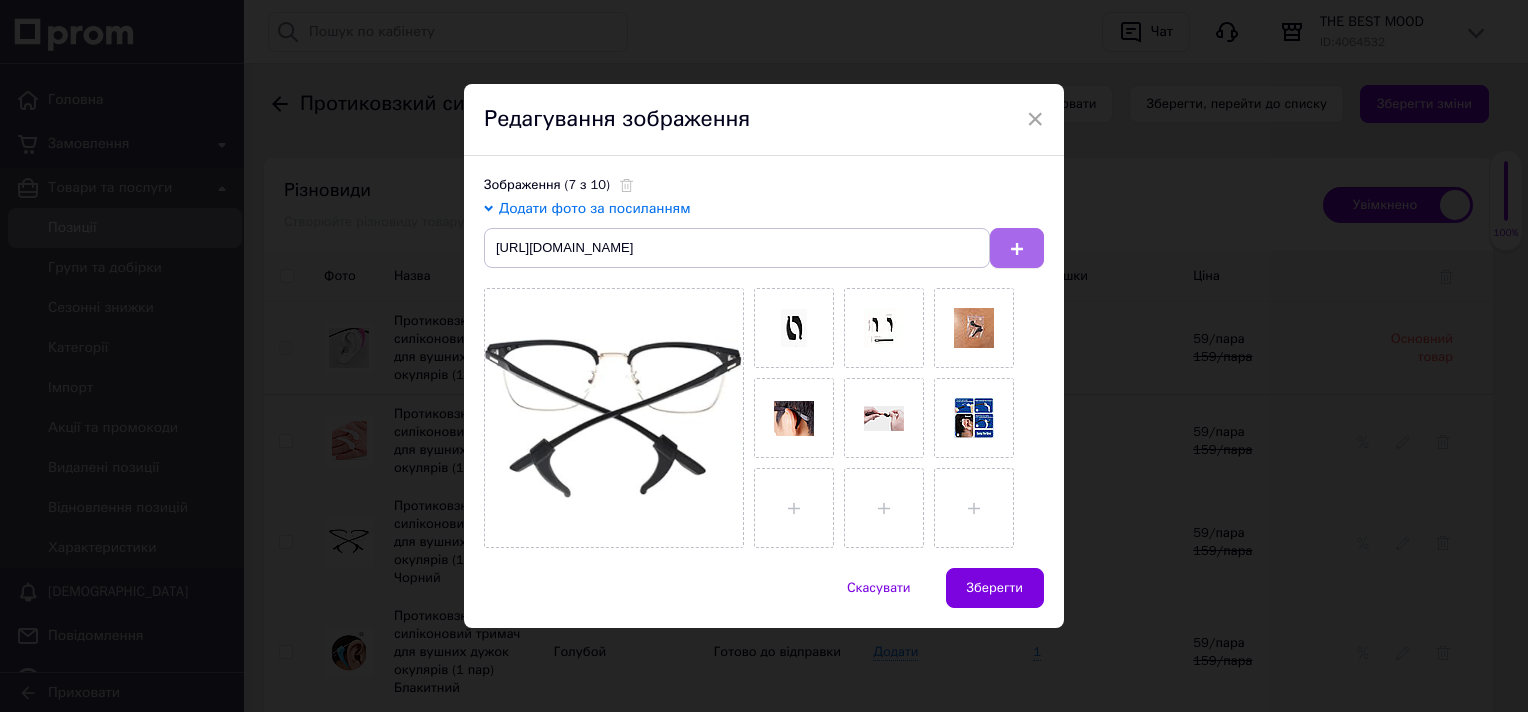 click at bounding box center [1017, 248] 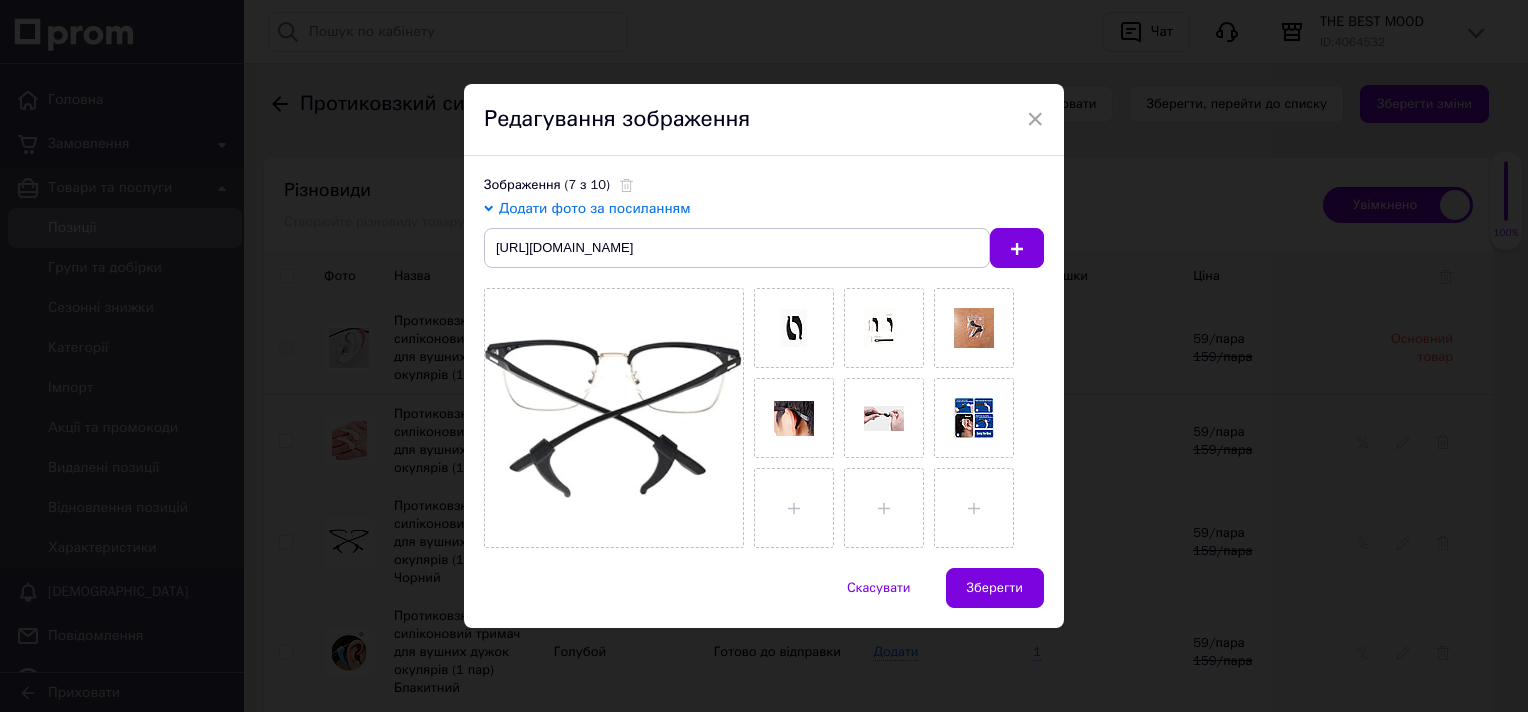 type 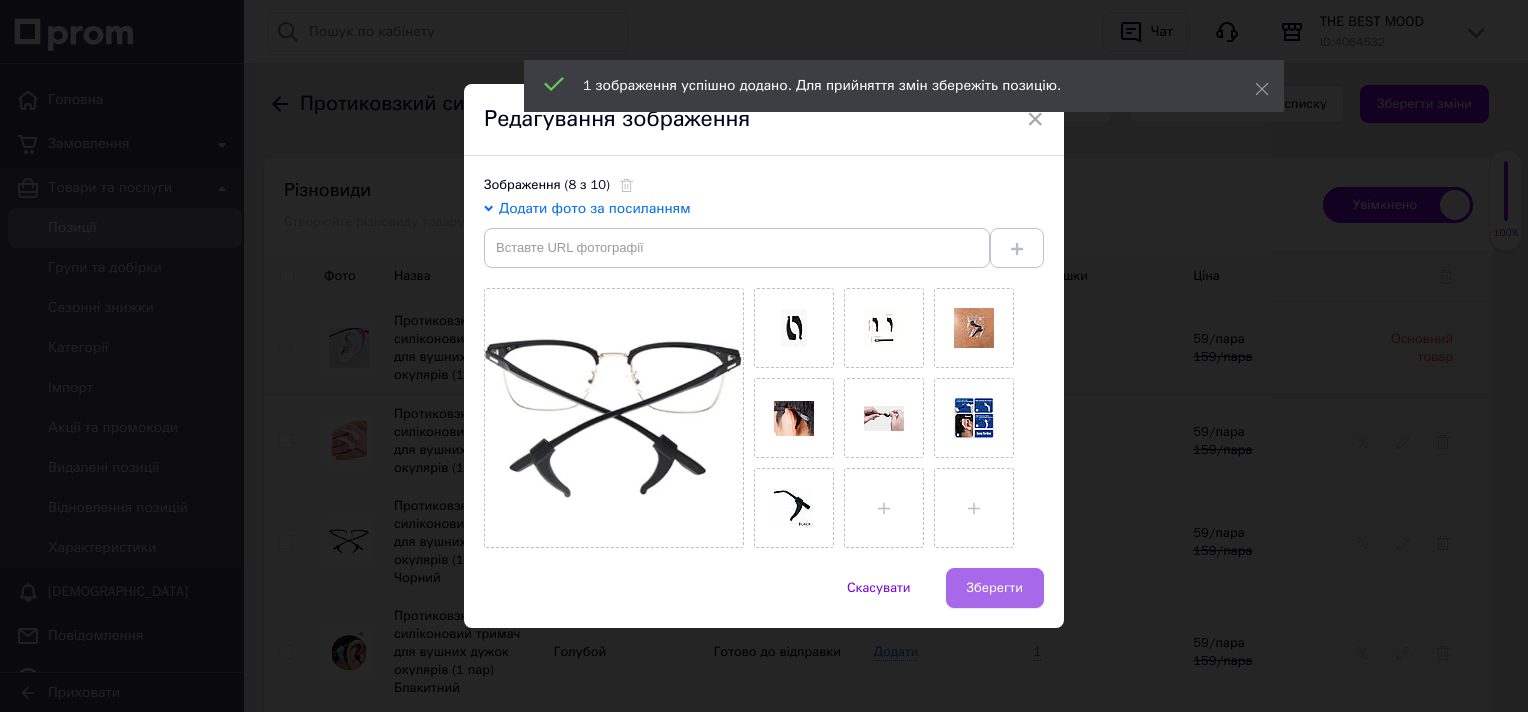 click on "Зберегти" at bounding box center [995, 588] 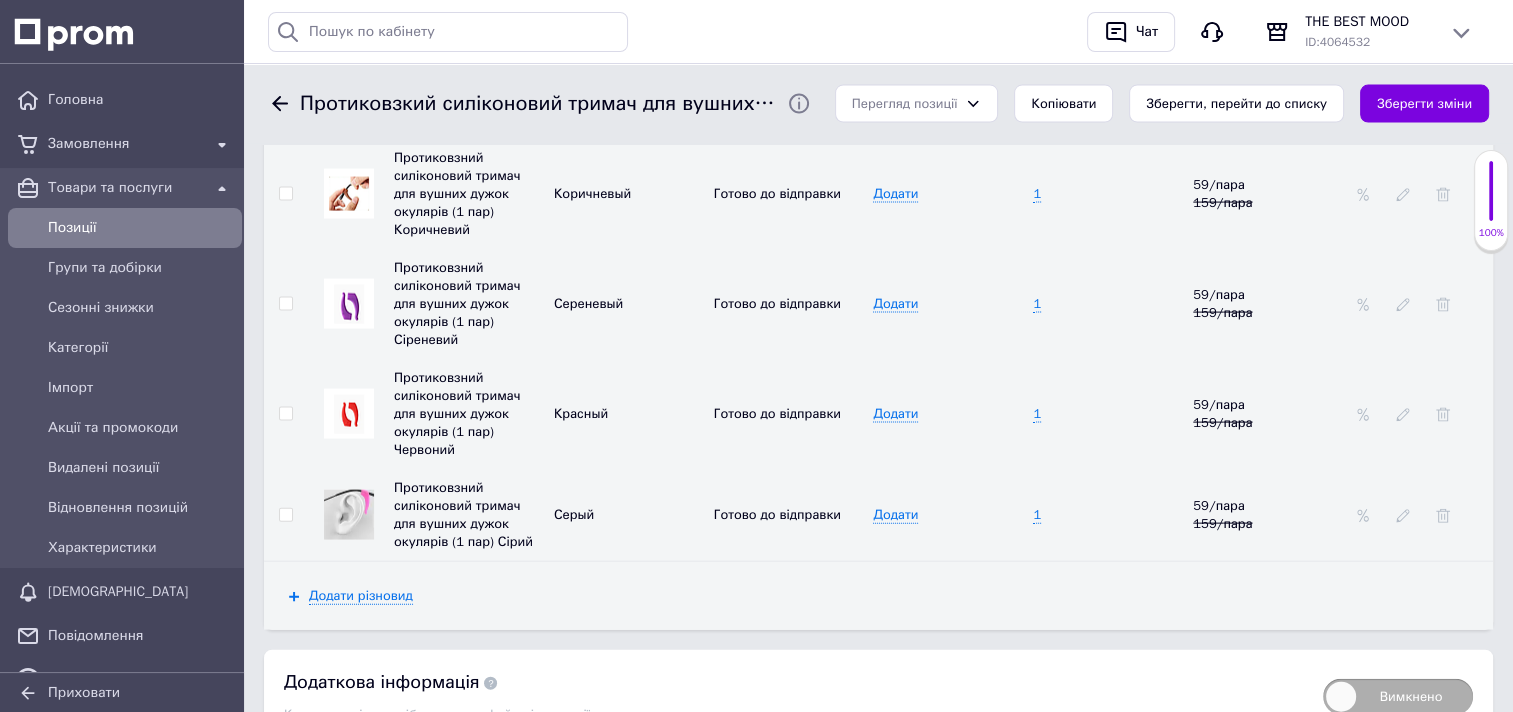 scroll, scrollTop: 4231, scrollLeft: 0, axis: vertical 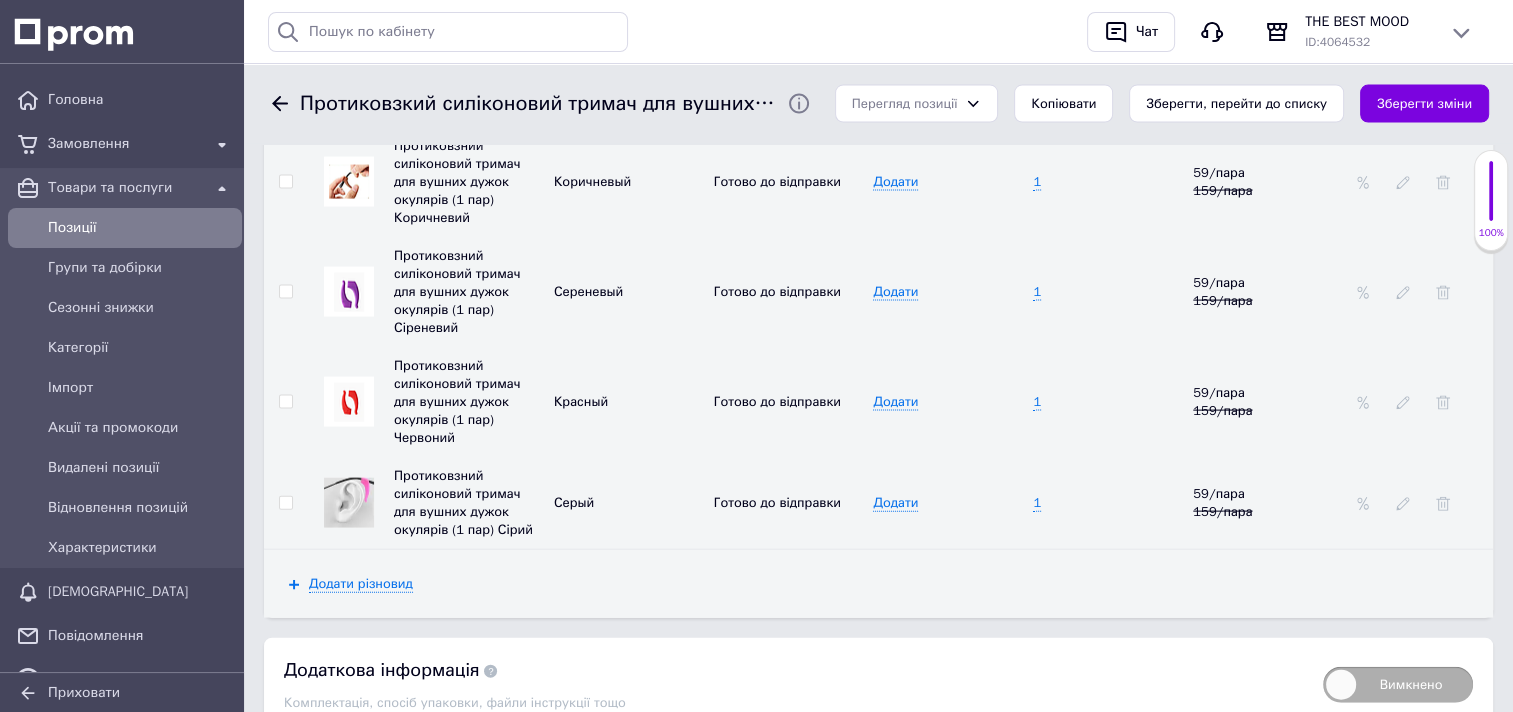 click at bounding box center [349, 503] 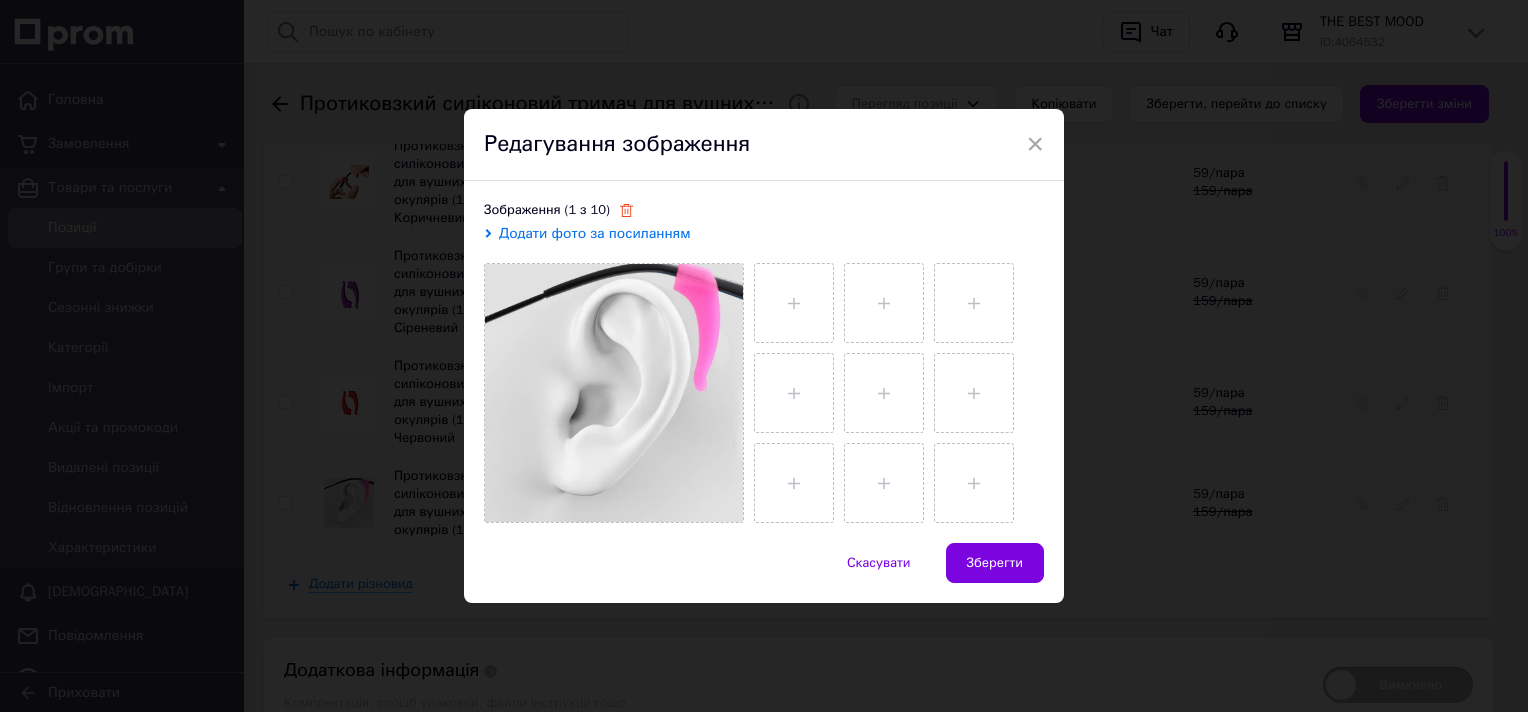 click 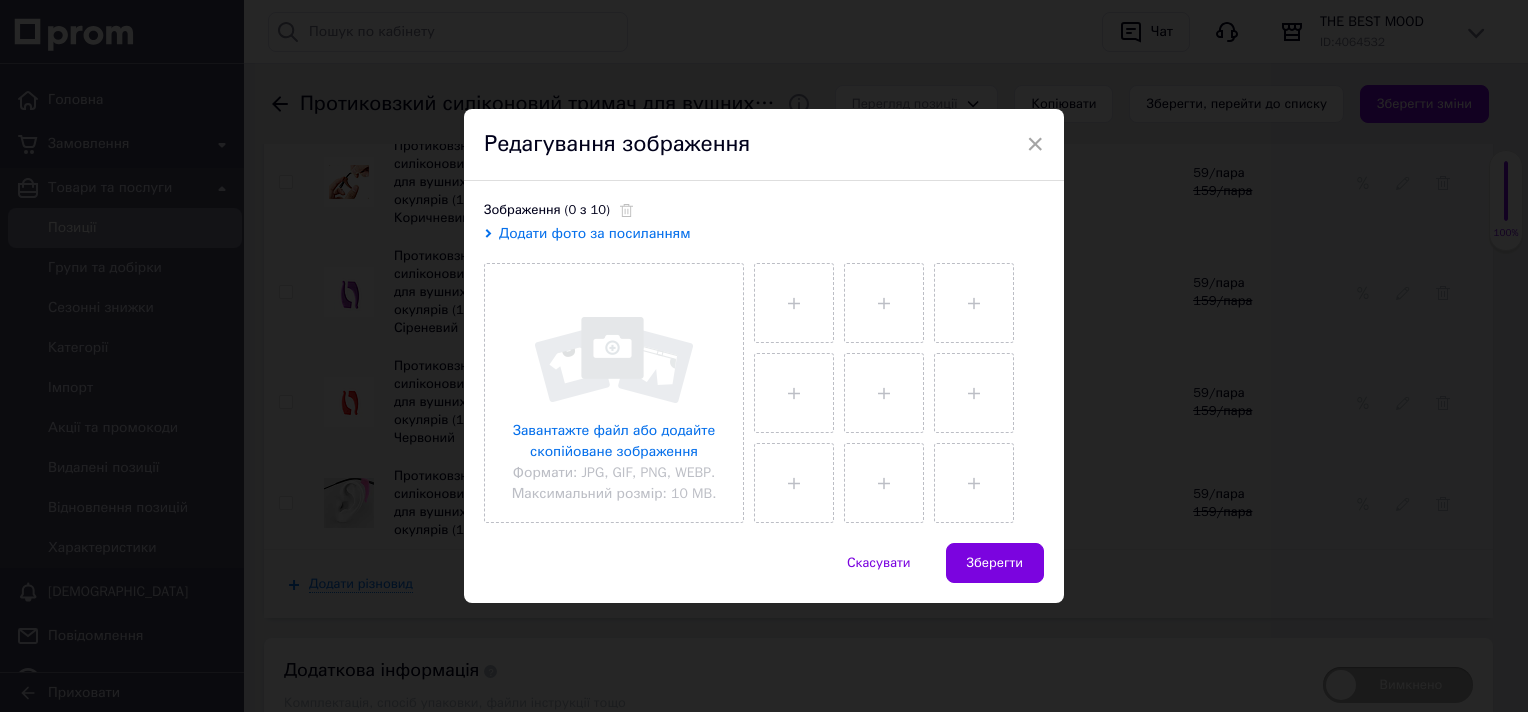 click on "Додати фото за посиланням" at bounding box center (595, 233) 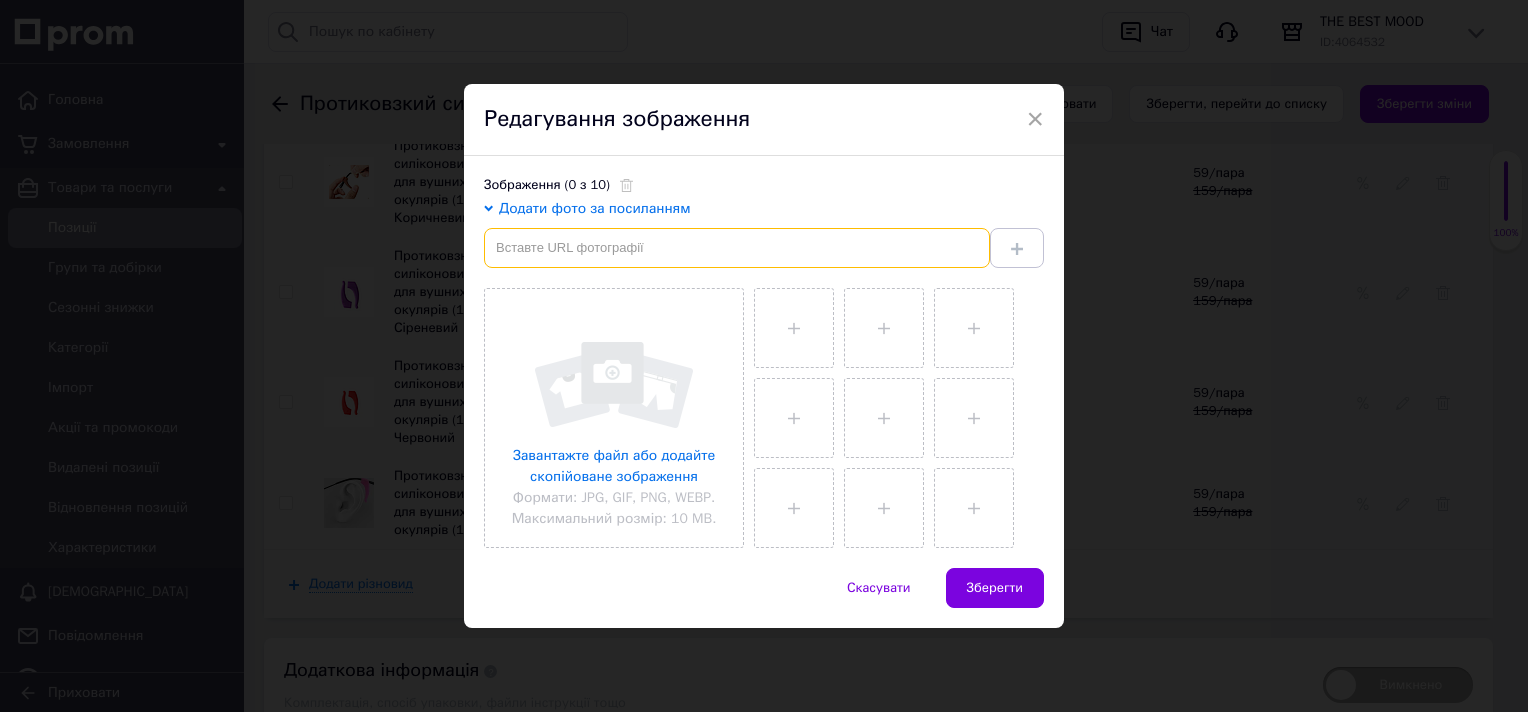 click at bounding box center [737, 248] 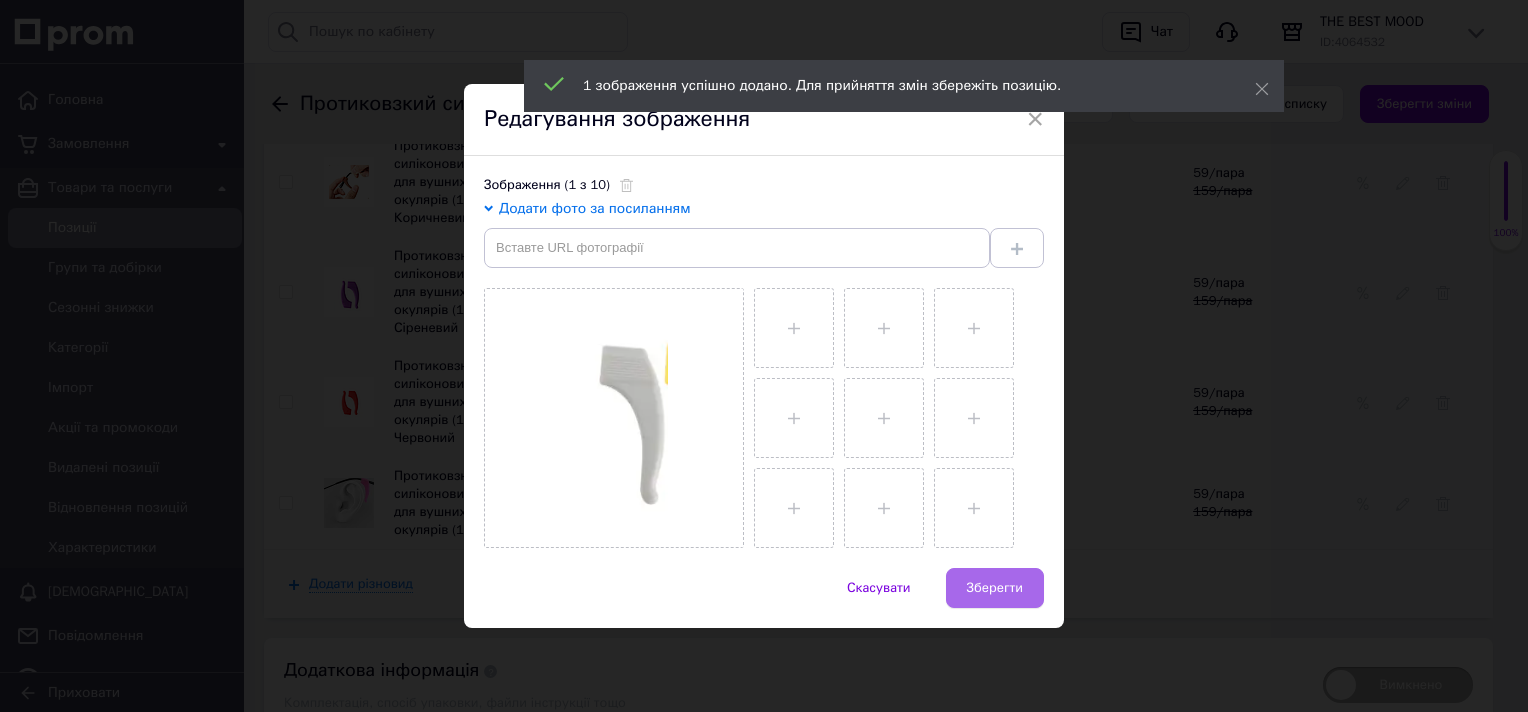 click on "Зберегти" at bounding box center (995, 588) 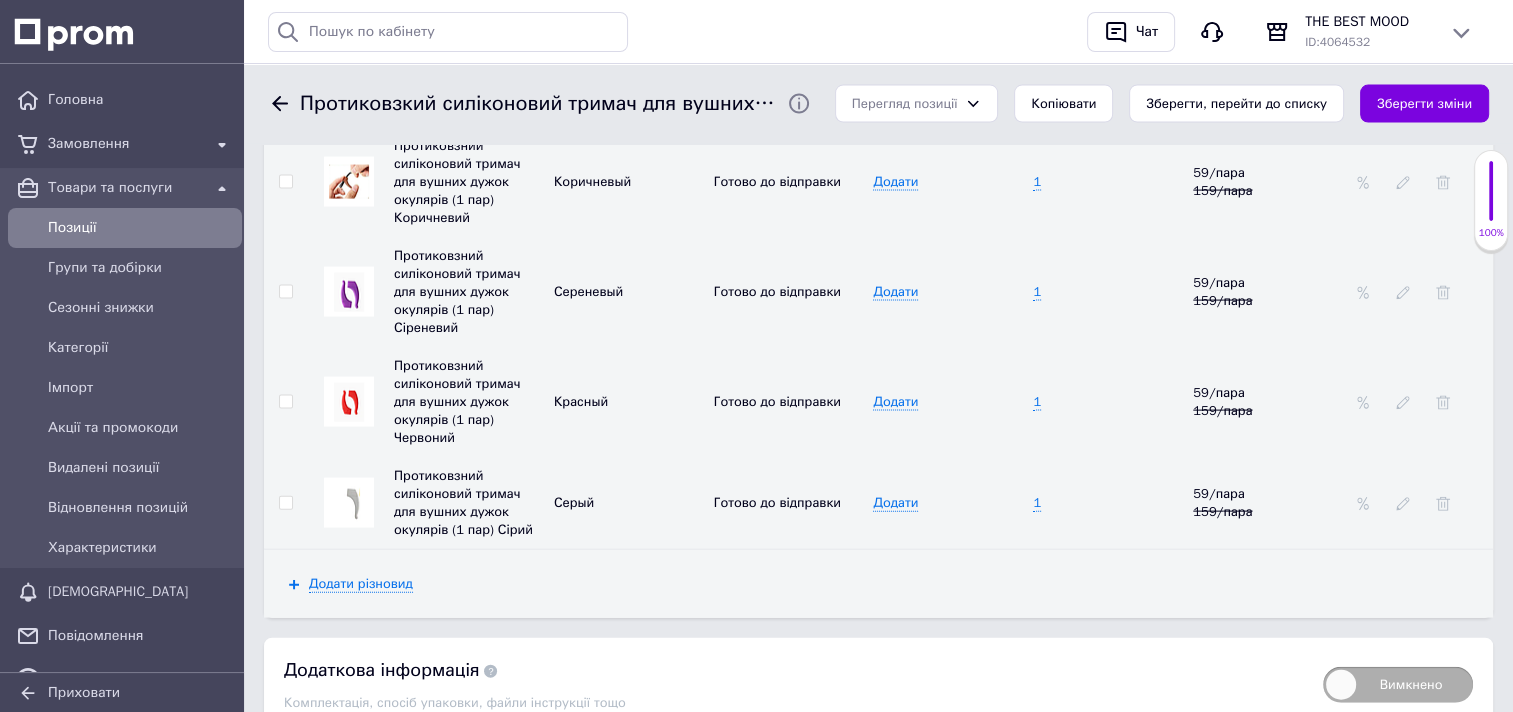 click on "Зберегти зміни" at bounding box center (332, 772) 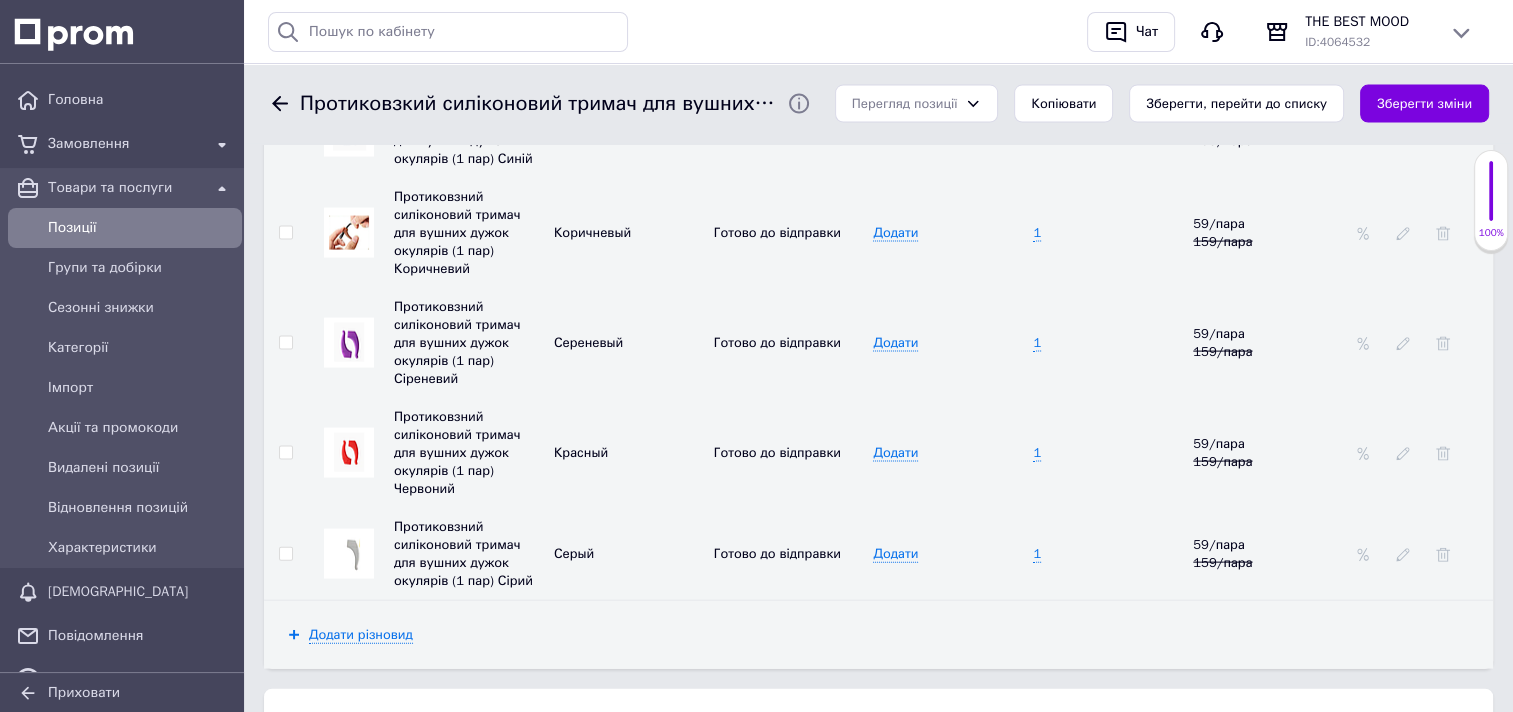 click on "Позиції" at bounding box center [141, 228] 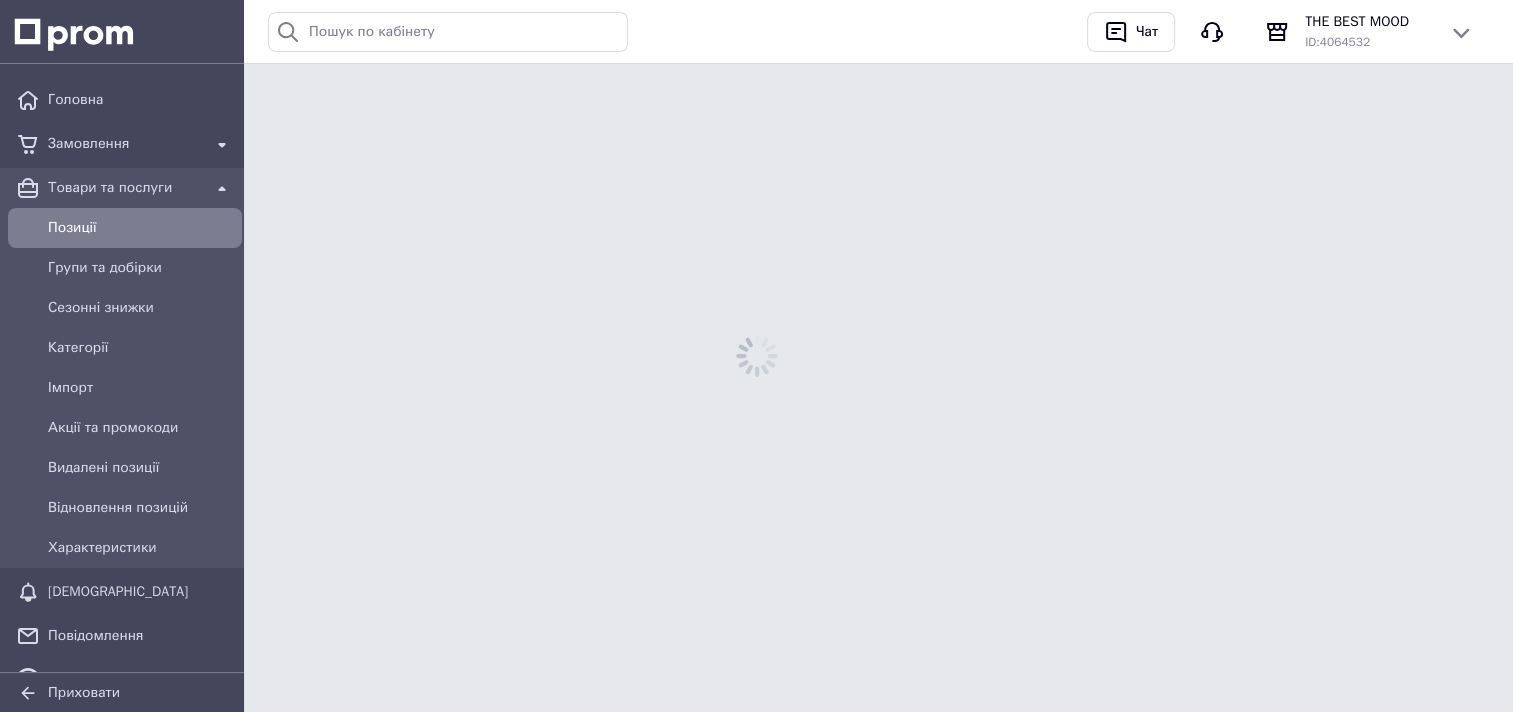 scroll, scrollTop: 0, scrollLeft: 0, axis: both 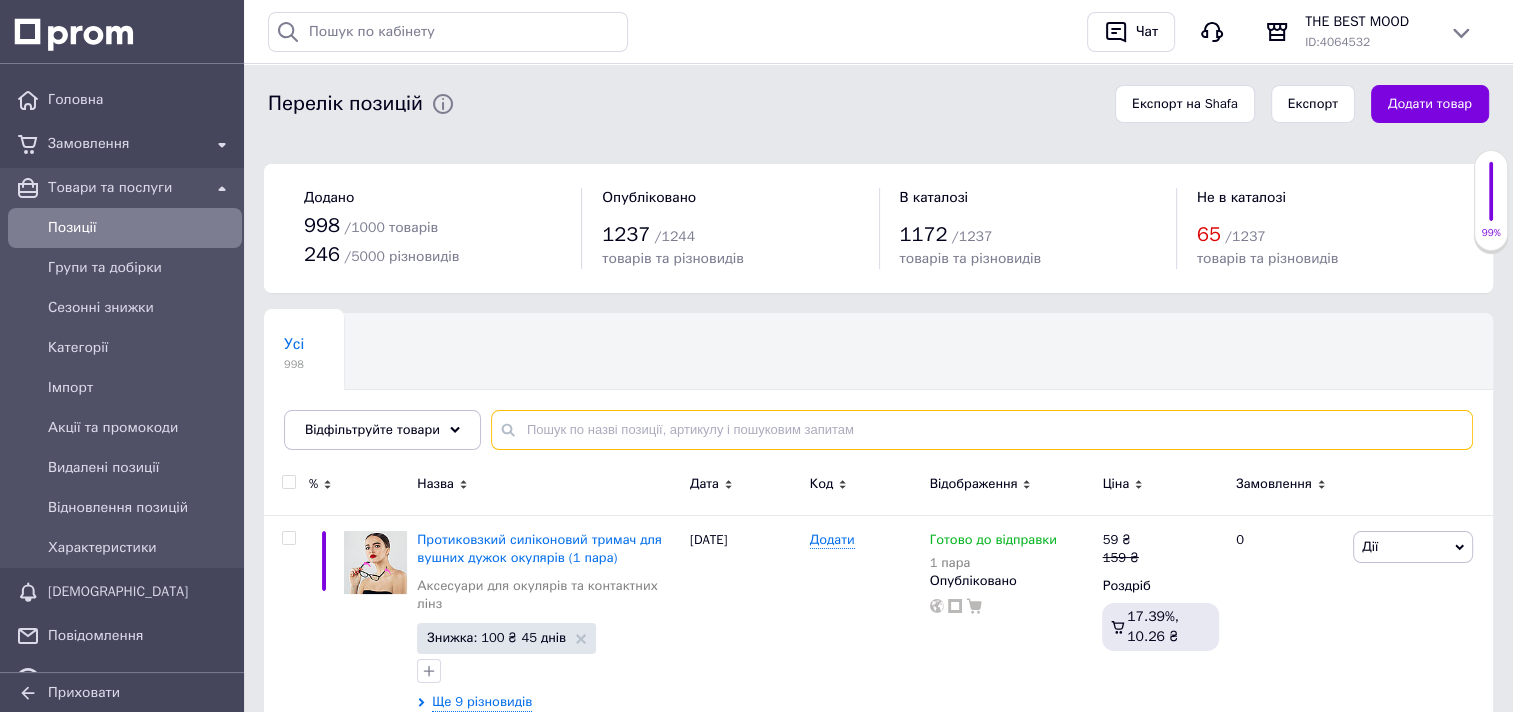 click at bounding box center (982, 430) 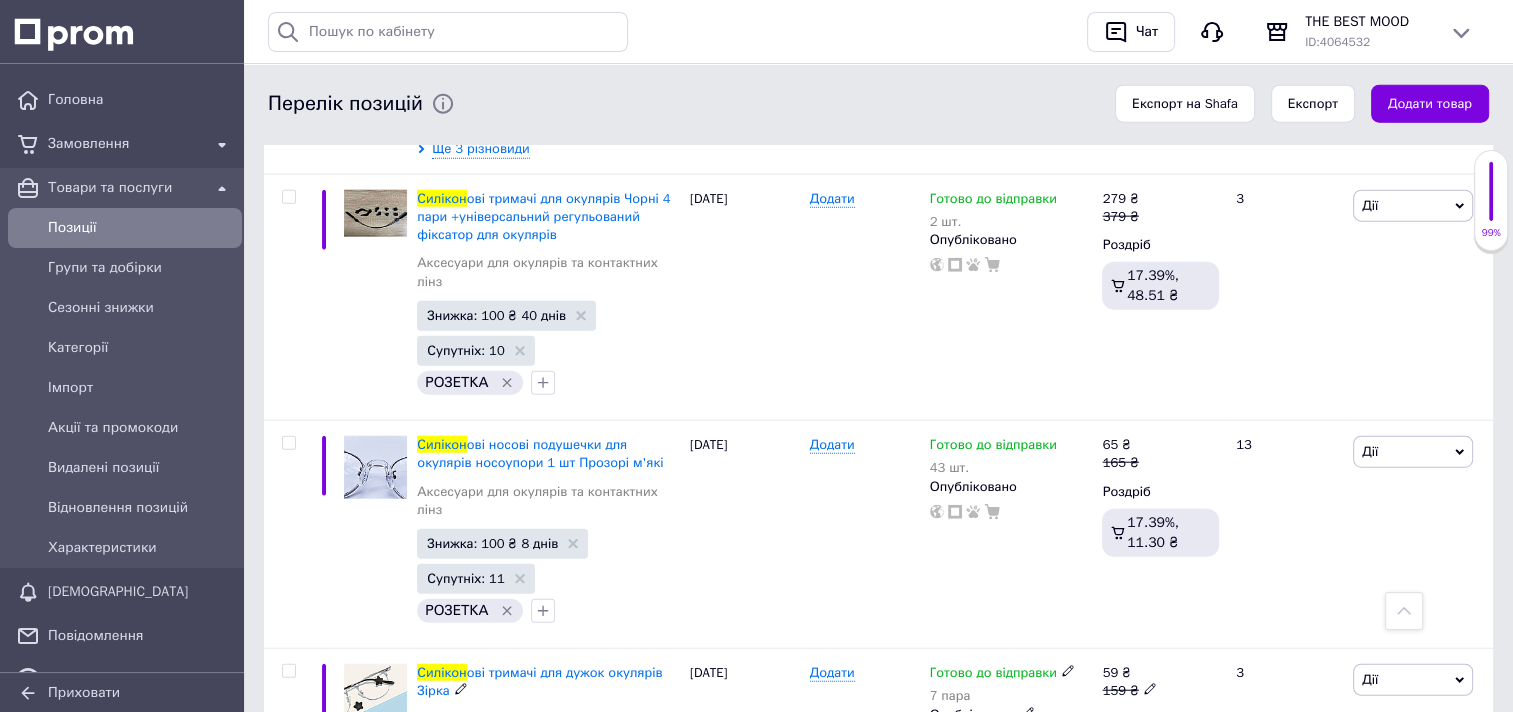 scroll, scrollTop: 4800, scrollLeft: 0, axis: vertical 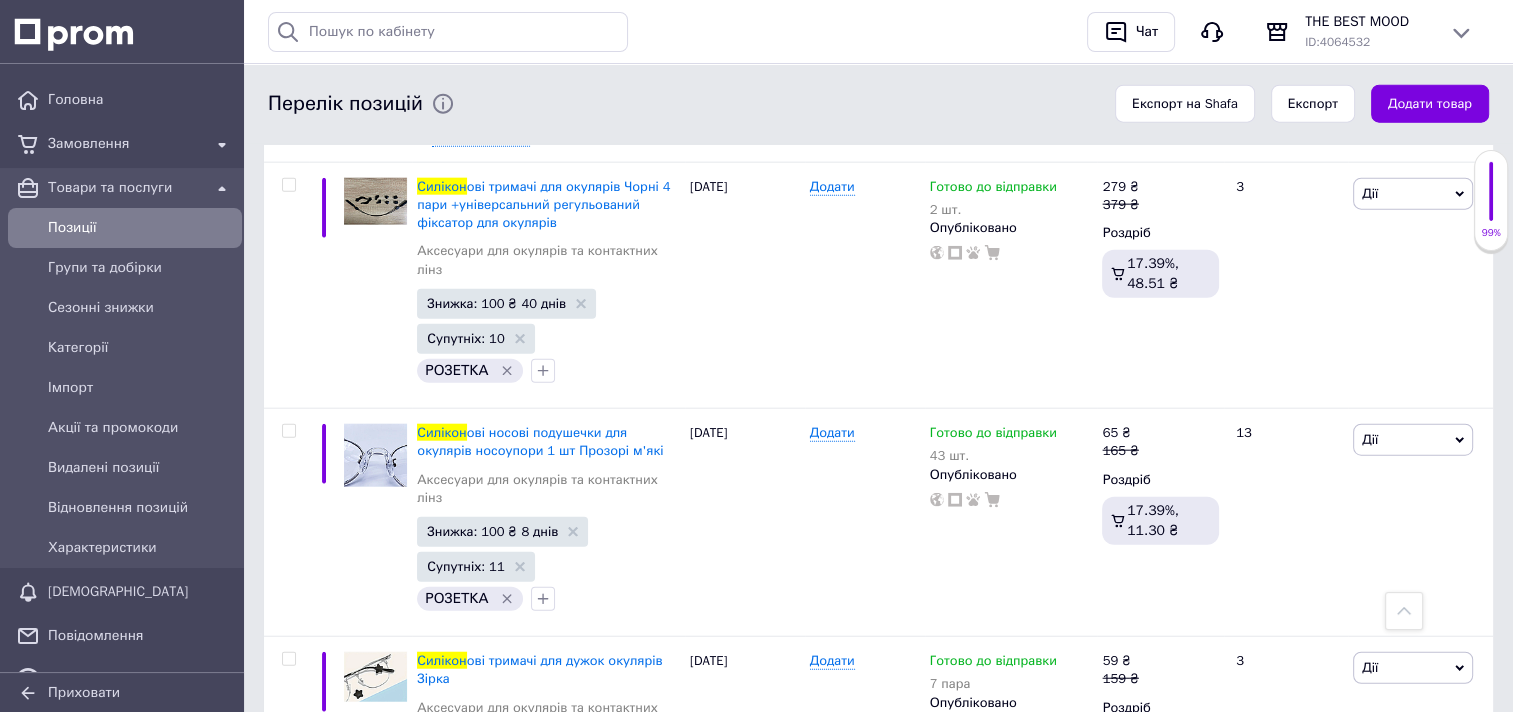 type on "силікон" 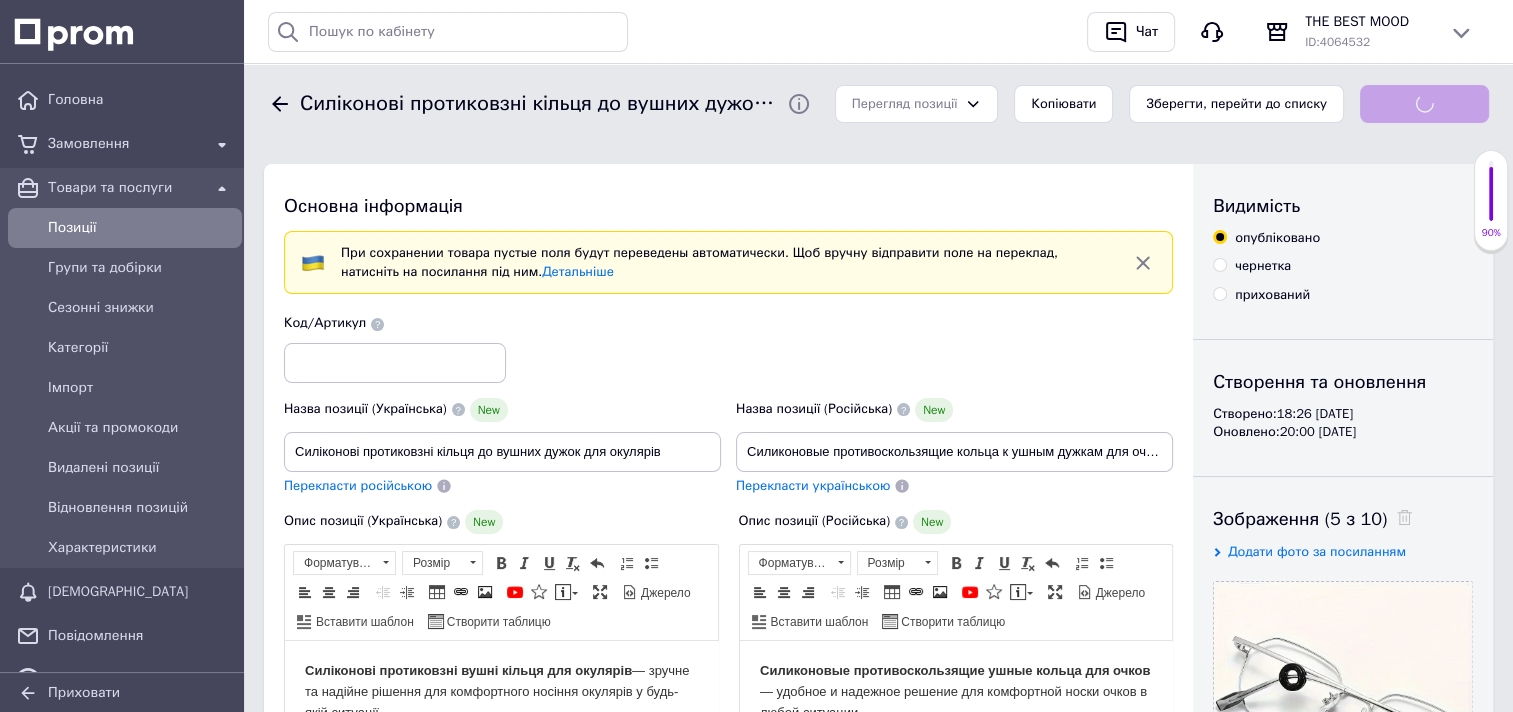 scroll, scrollTop: 0, scrollLeft: 0, axis: both 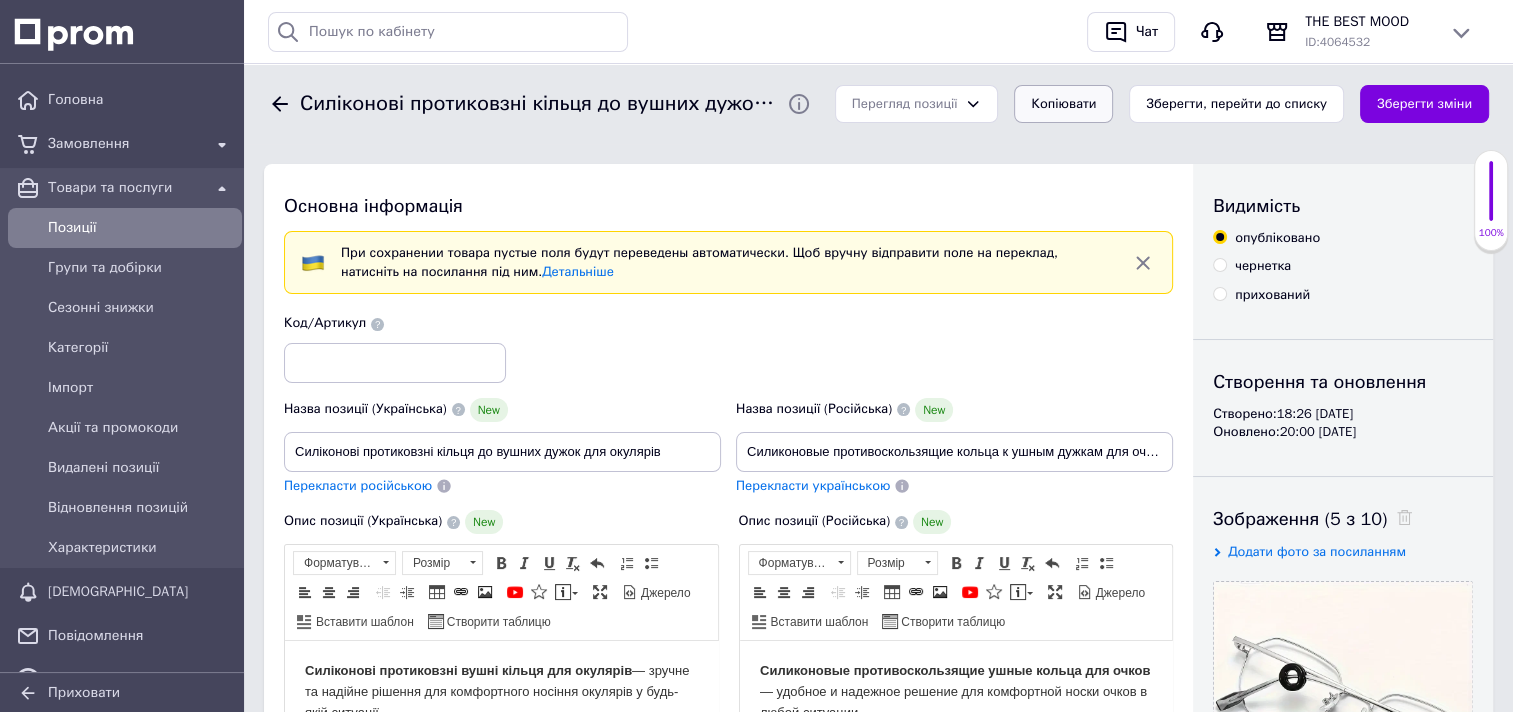 click on "Копіювати" at bounding box center (1063, 104) 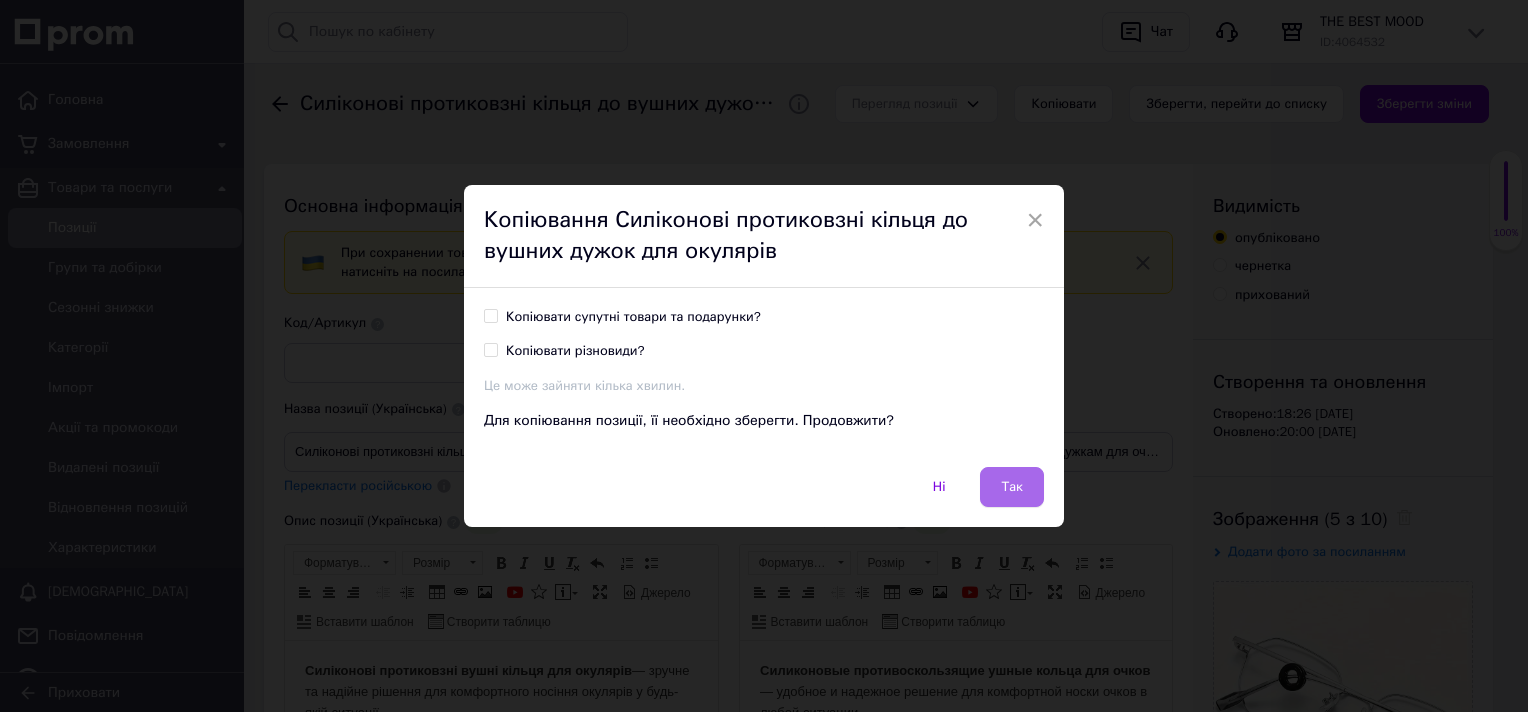 click on "Так" at bounding box center [1012, 487] 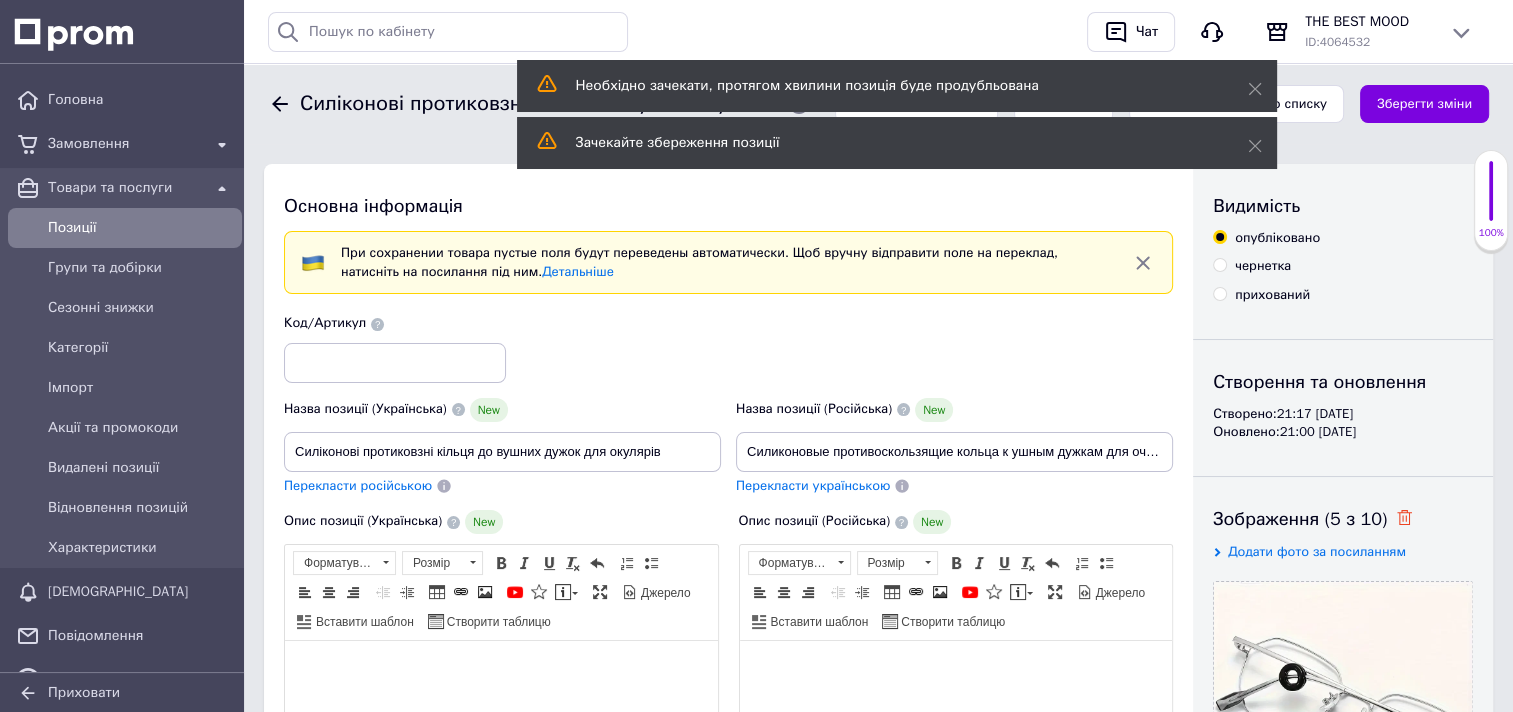 click 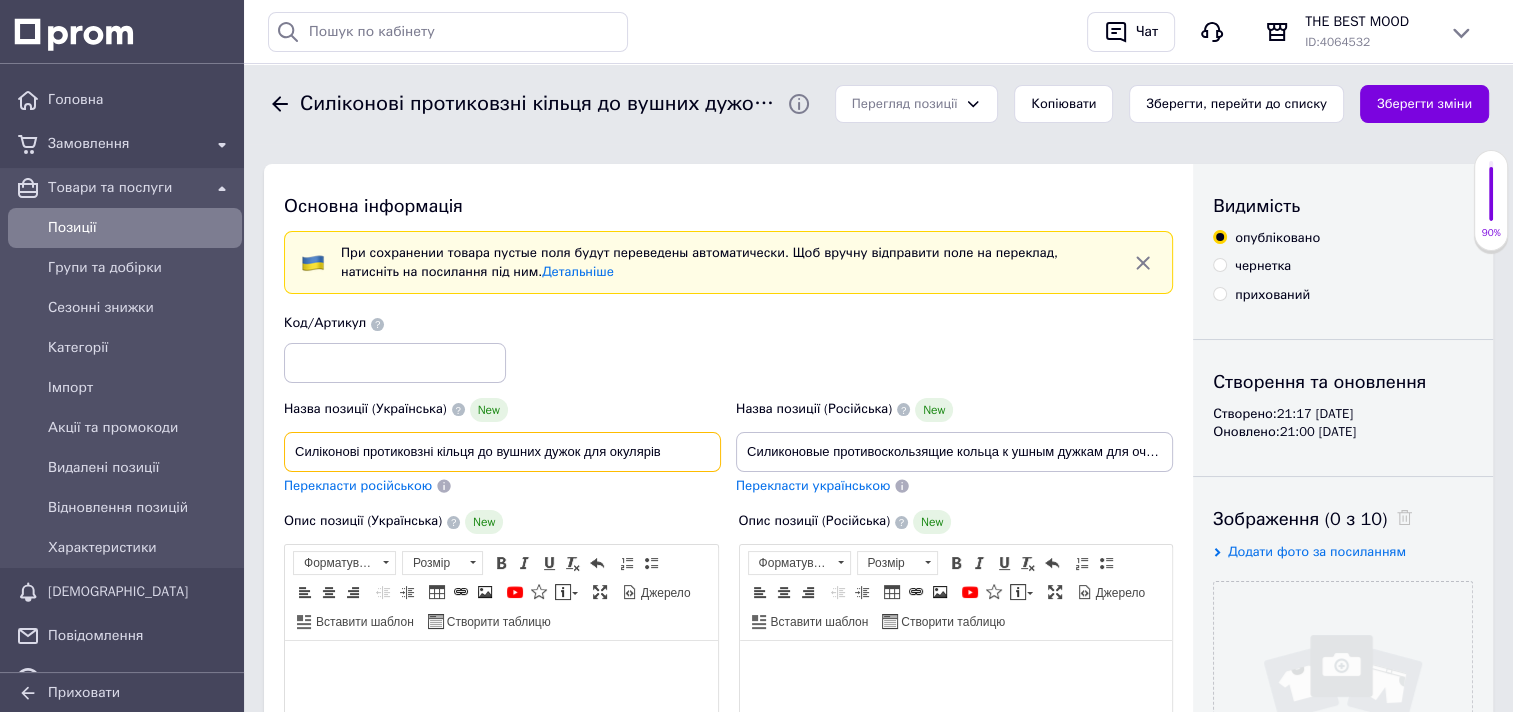 click on "Силіконові протиковзні кільця до вушних дужок для окулярів" at bounding box center (502, 452) 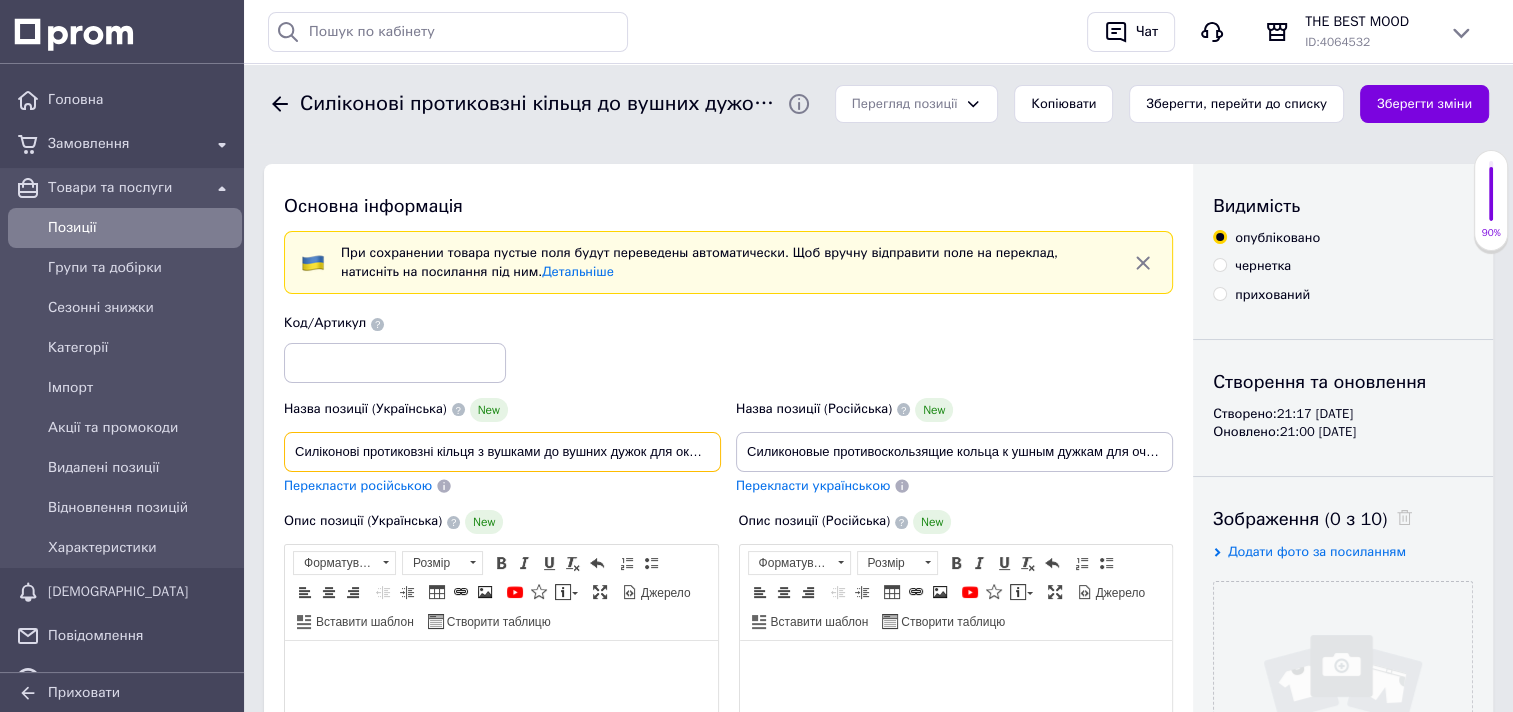 type on "Силіконові протиковзні кільця з вушками до вушних дужок для окулярів" 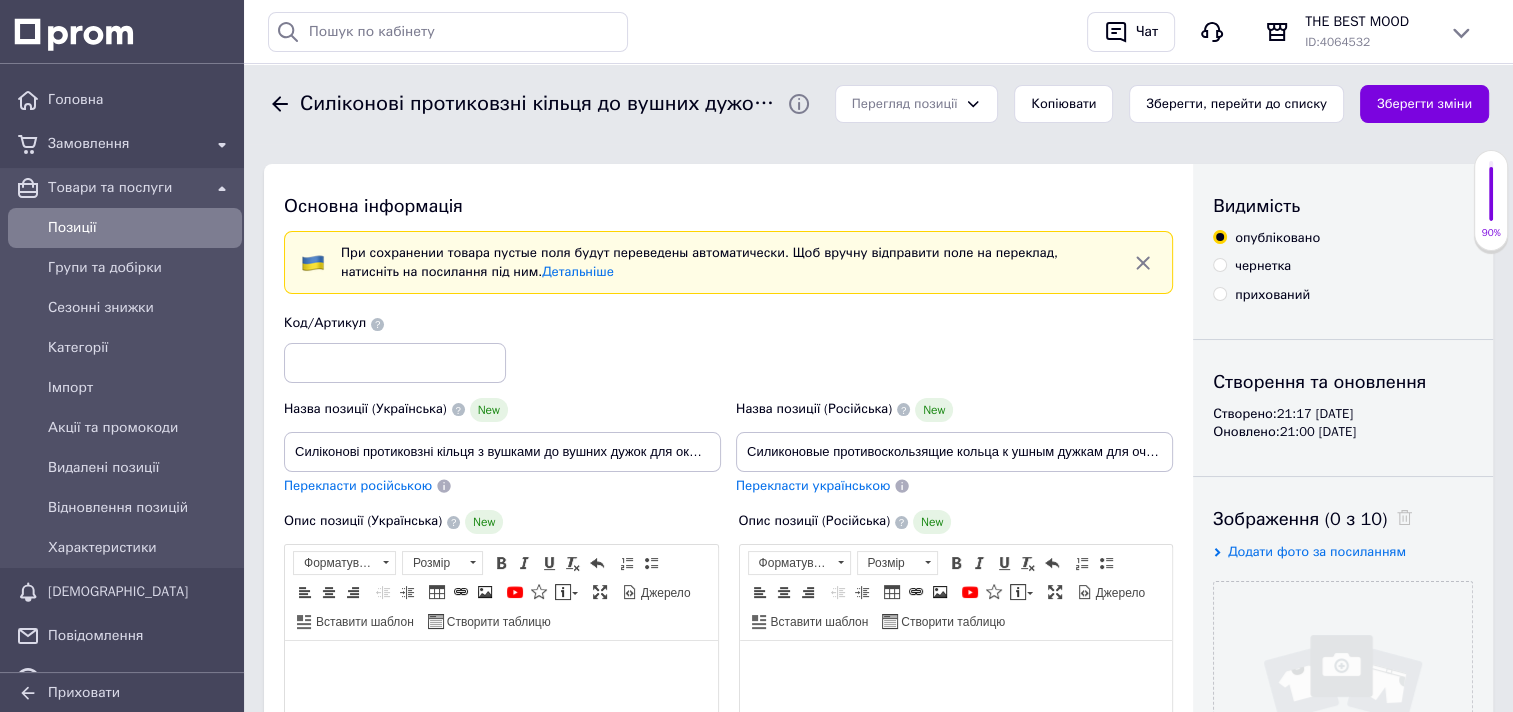 click on "Перекласти російською" at bounding box center [358, 485] 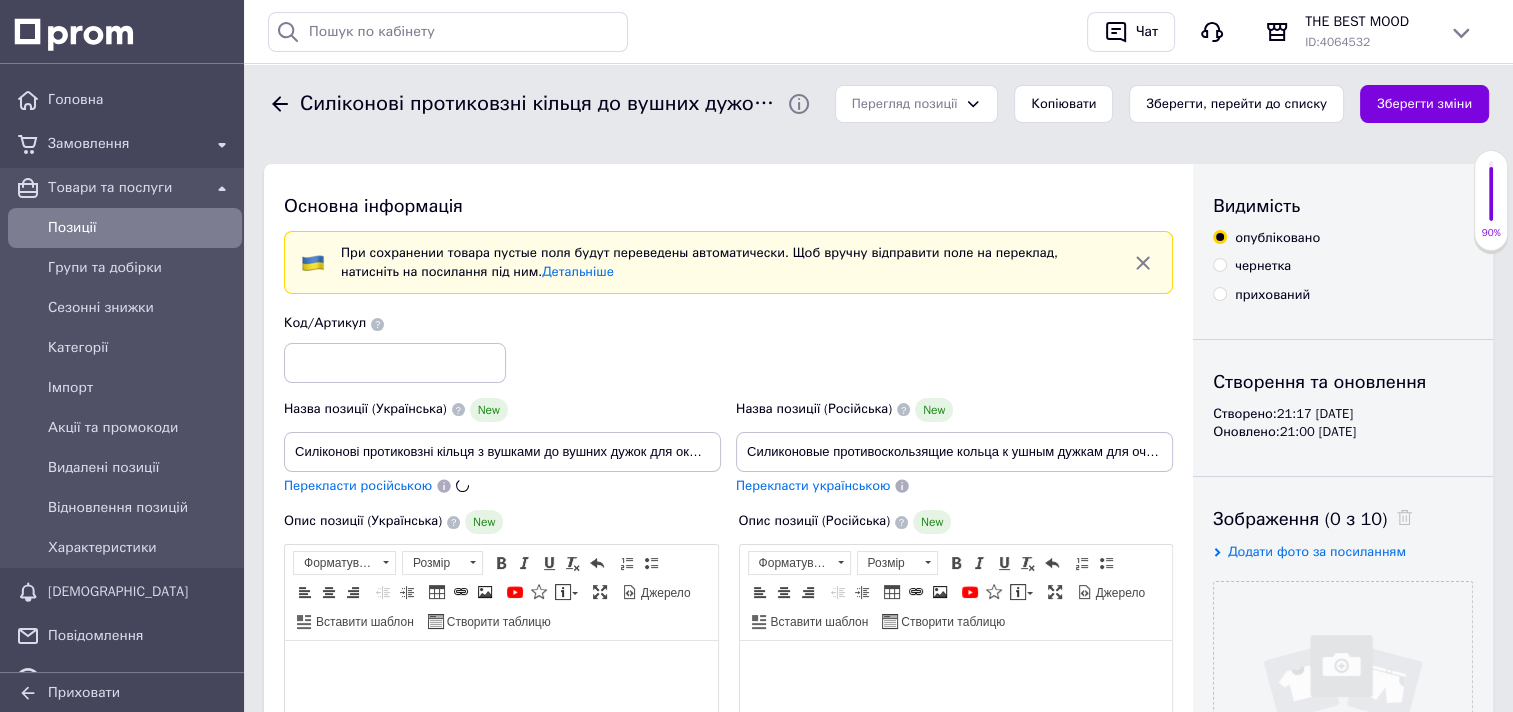 type on "Силиконовые противоскользящие кольца с ушками к ушным дужкам для очков" 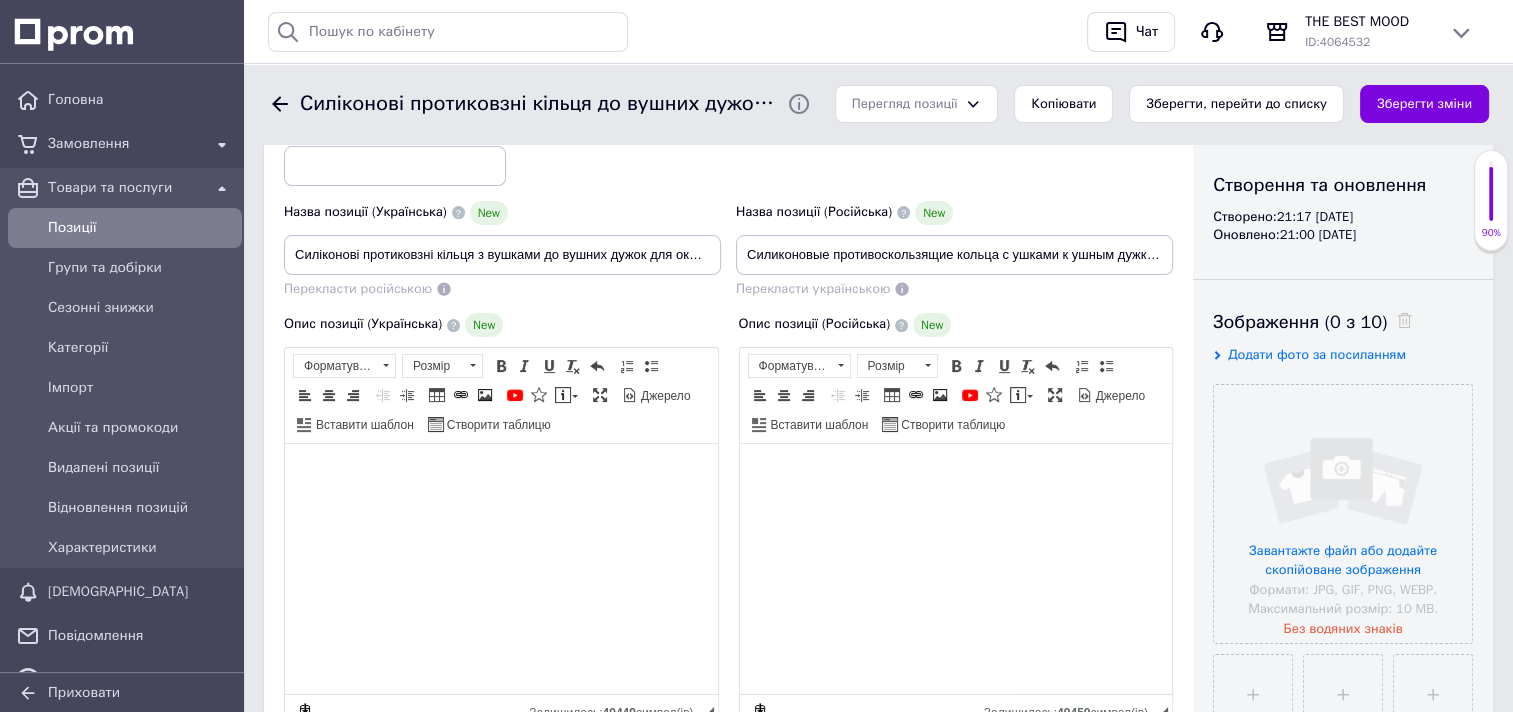 scroll, scrollTop: 200, scrollLeft: 0, axis: vertical 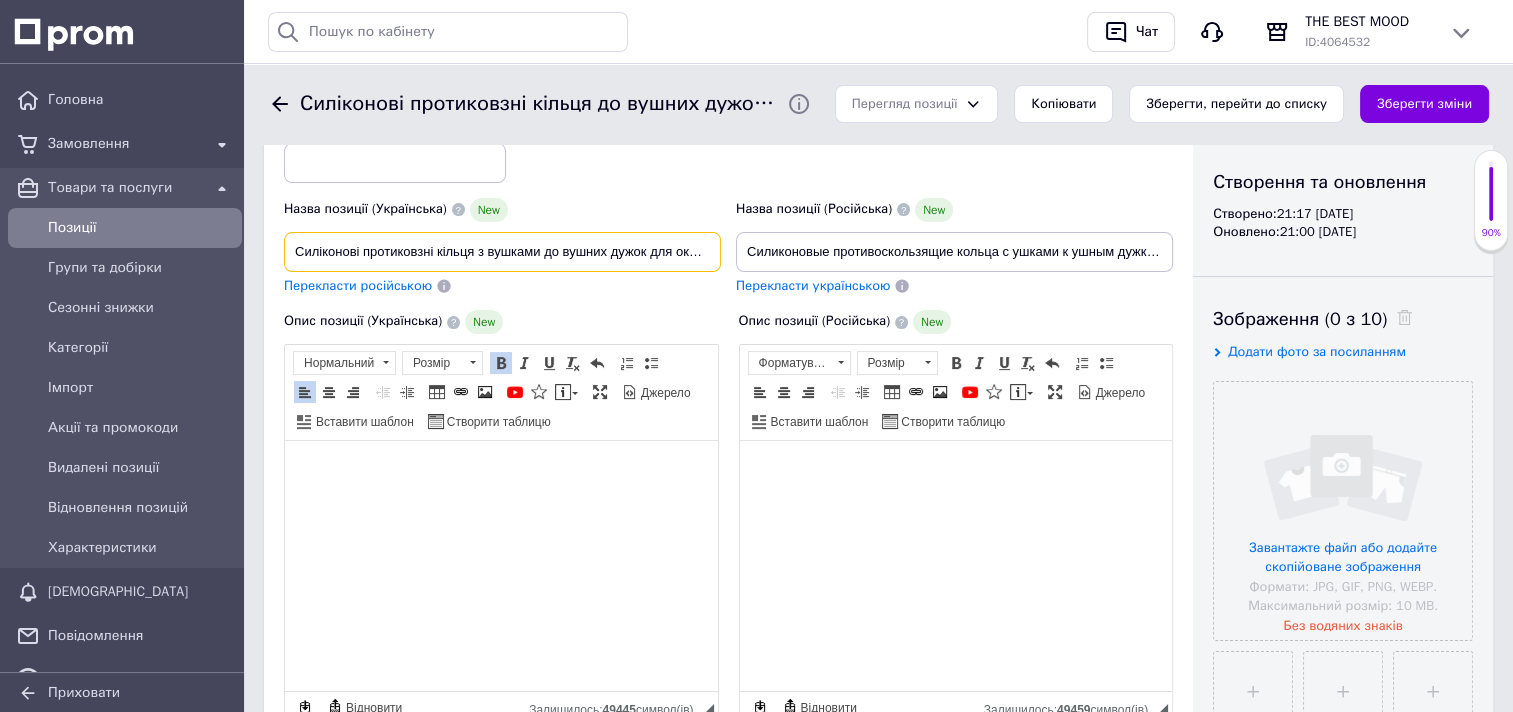 drag, startPoint x: 562, startPoint y: 248, endPoint x: 610, endPoint y: 252, distance: 48.166378 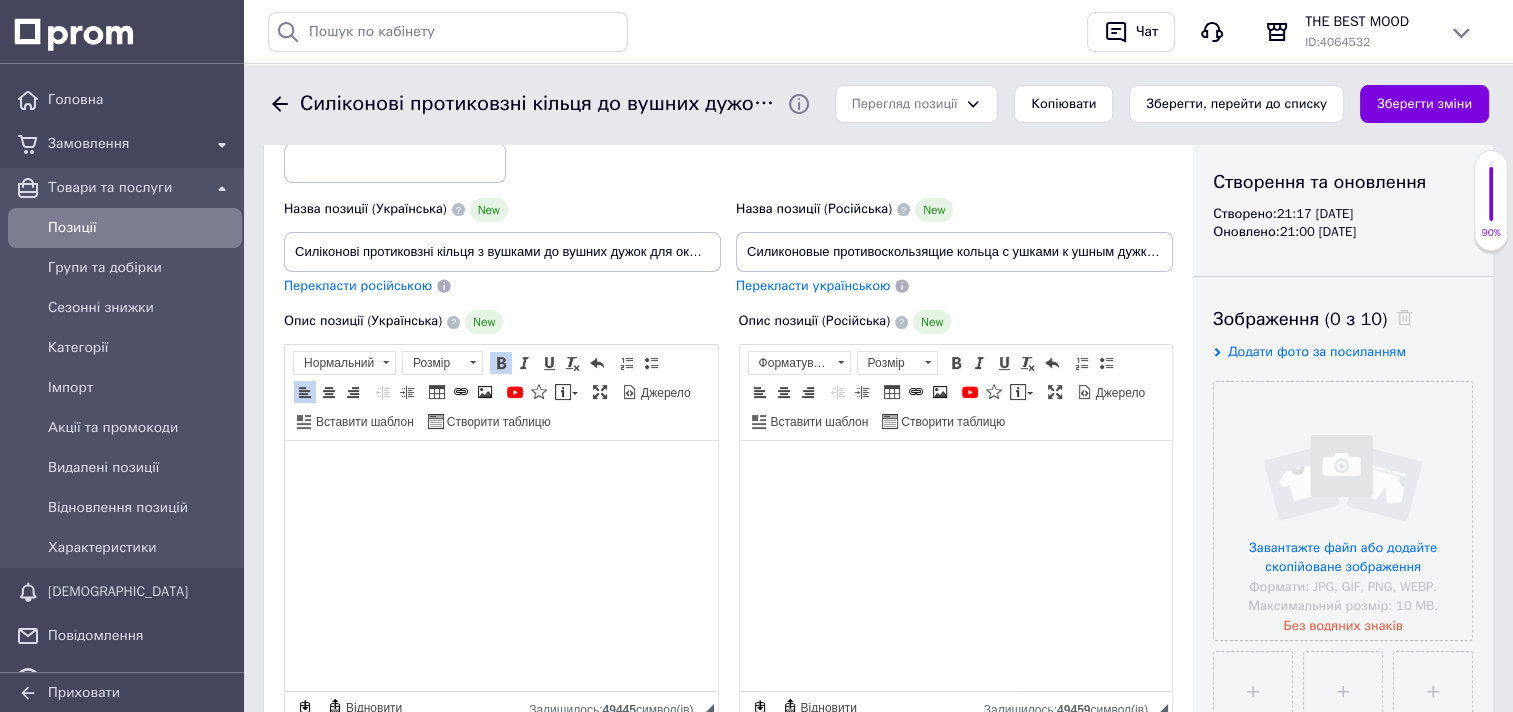 click on "Опис позиції (Українська) New" at bounding box center [501, 322] 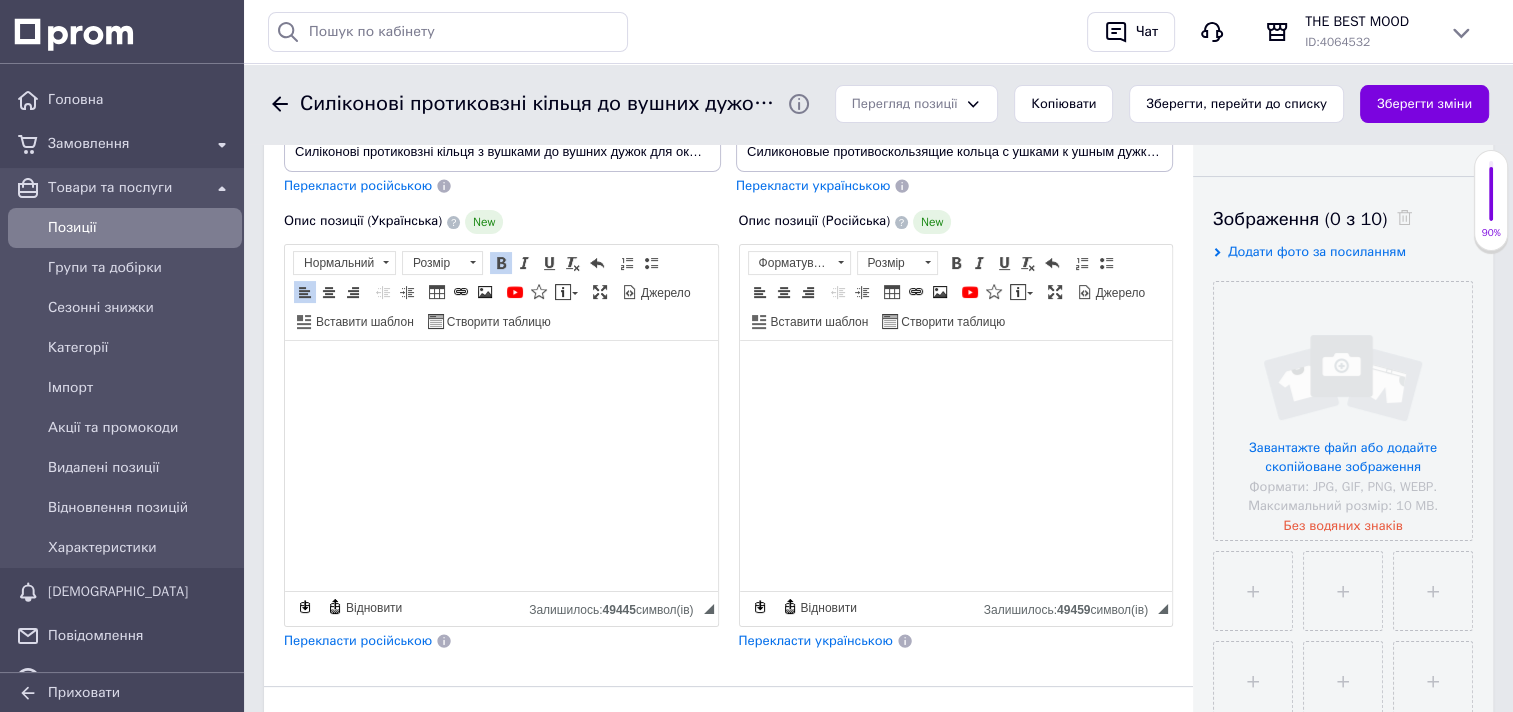 scroll, scrollTop: 400, scrollLeft: 0, axis: vertical 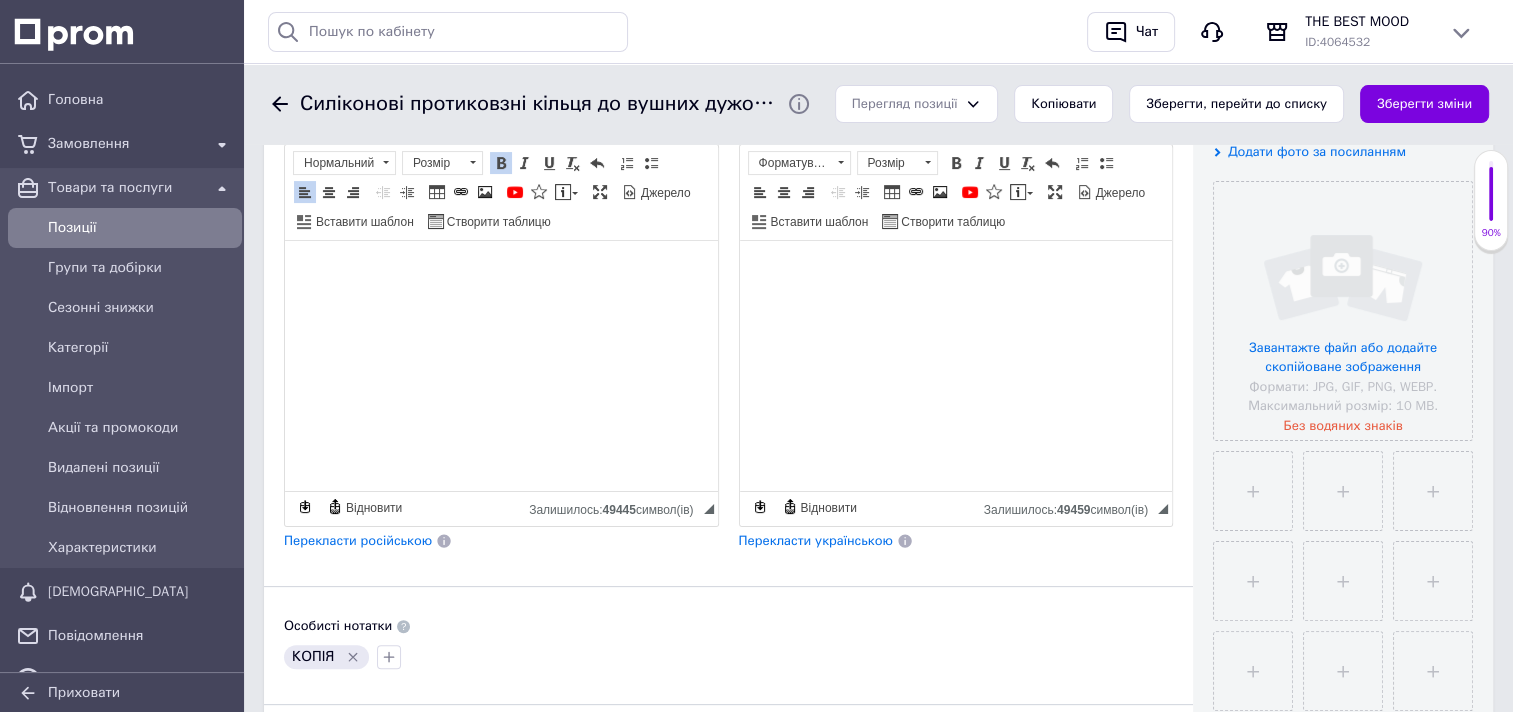 click on "Перекласти російською" at bounding box center [358, 540] 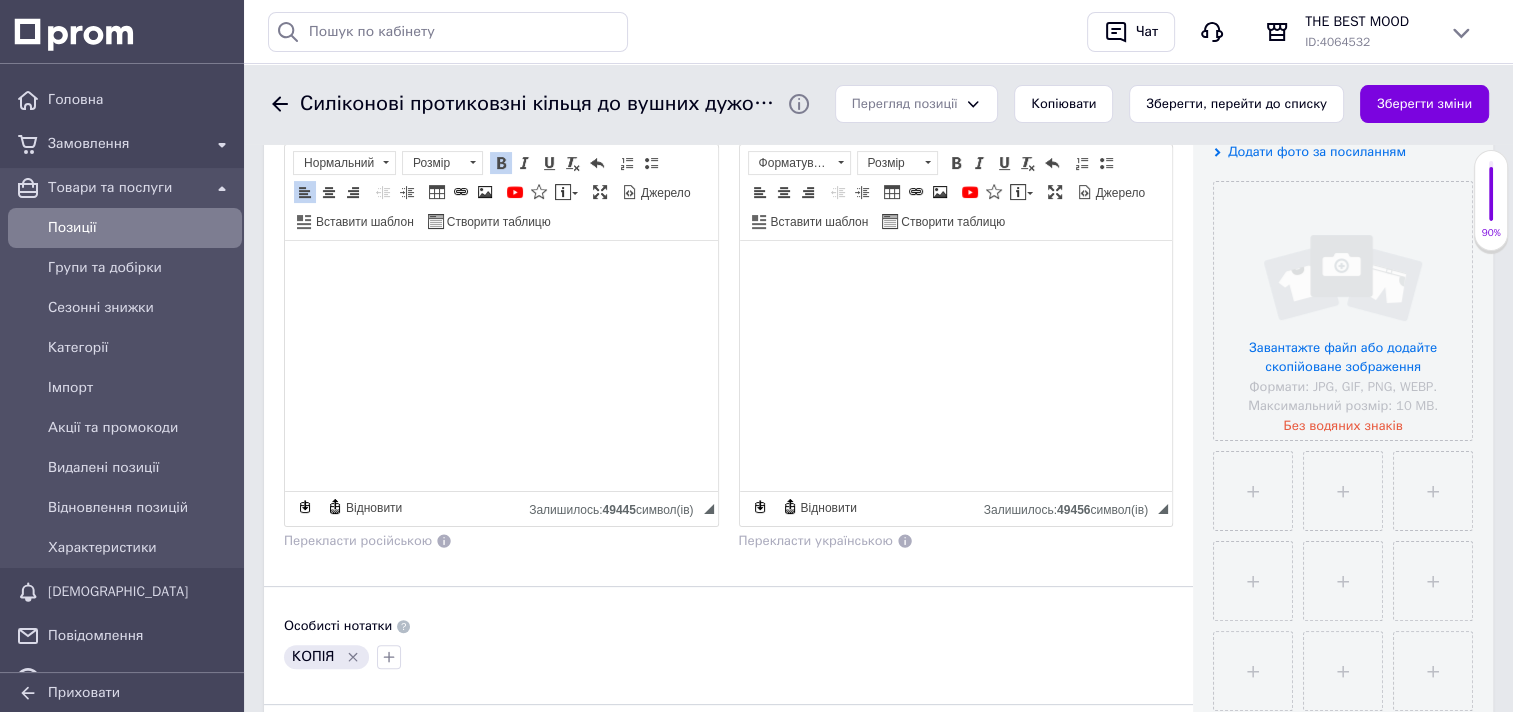 click 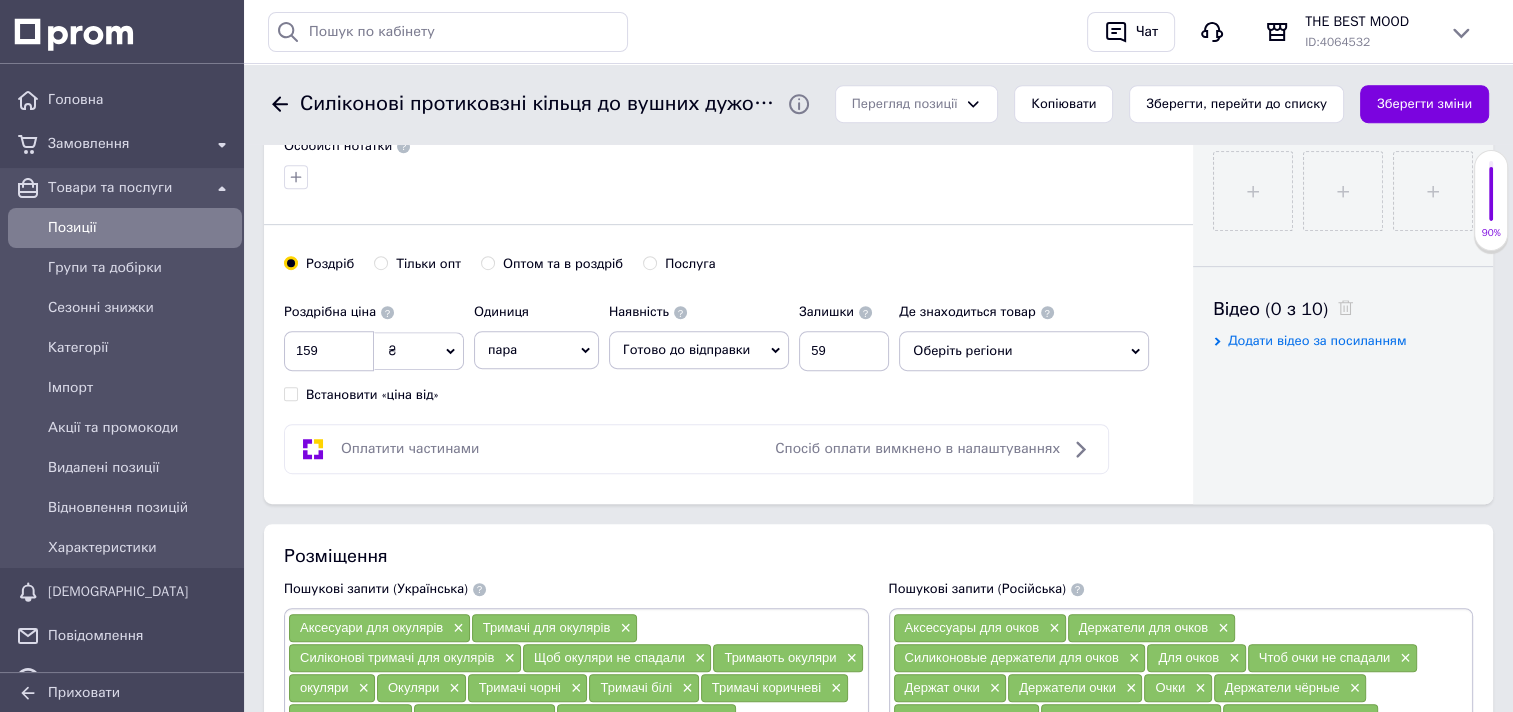 scroll, scrollTop: 900, scrollLeft: 0, axis: vertical 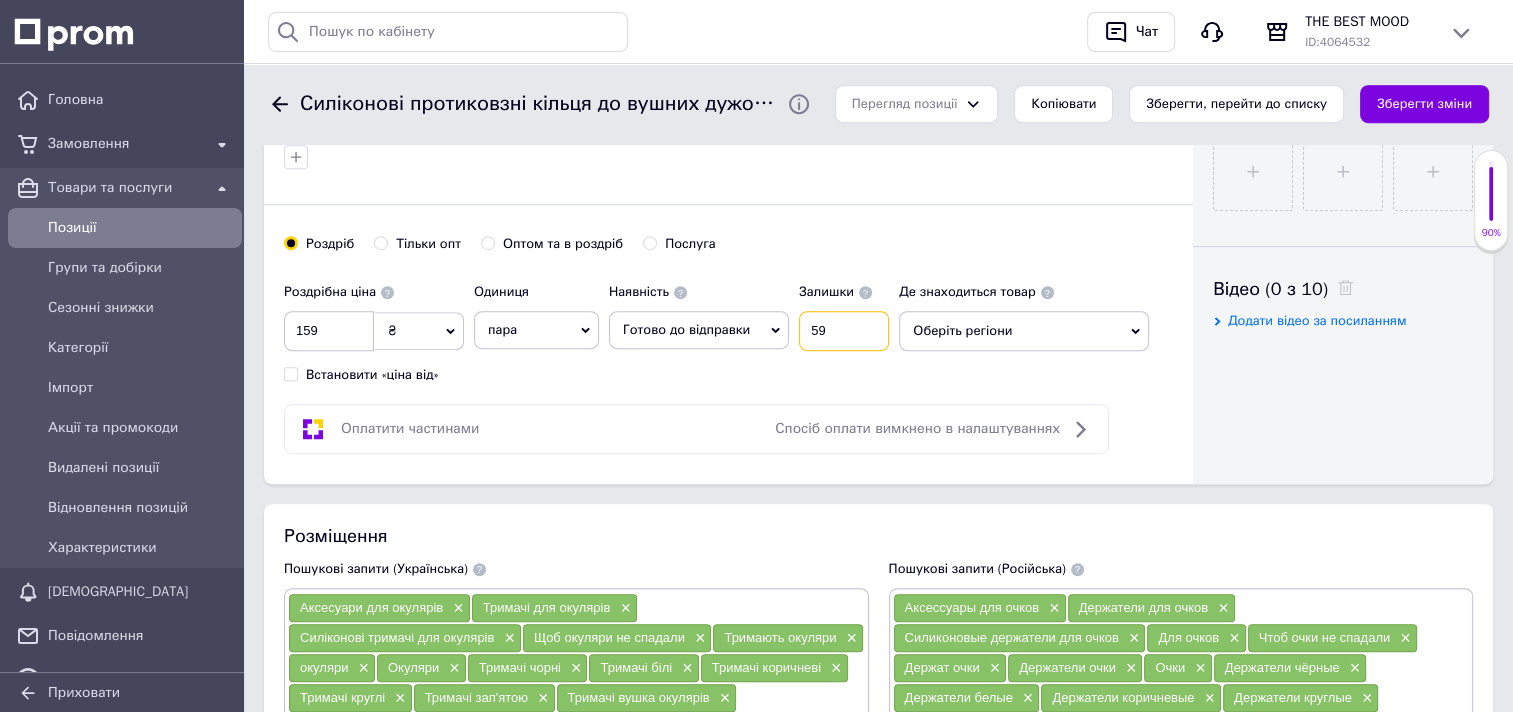 drag, startPoint x: 806, startPoint y: 326, endPoint x: 835, endPoint y: 324, distance: 29.068884 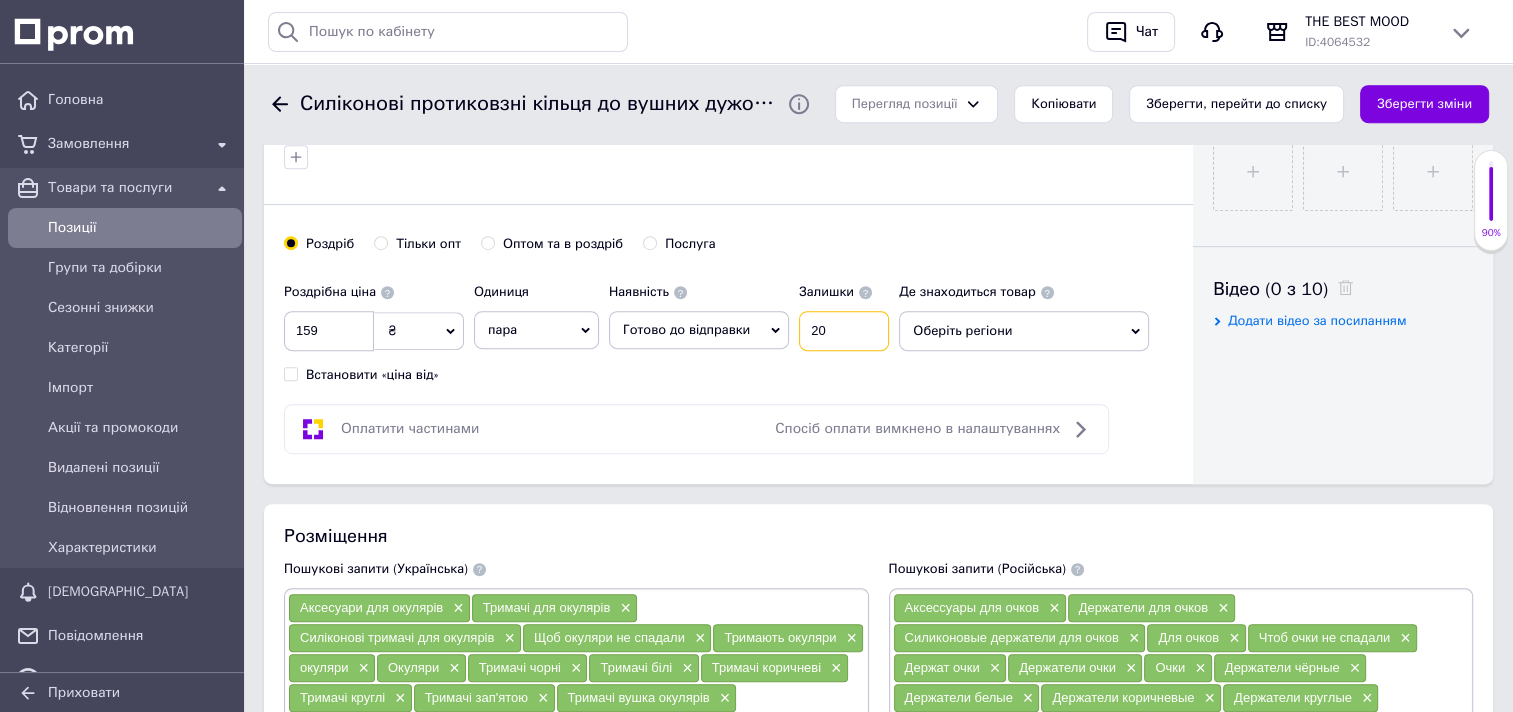 type on "20" 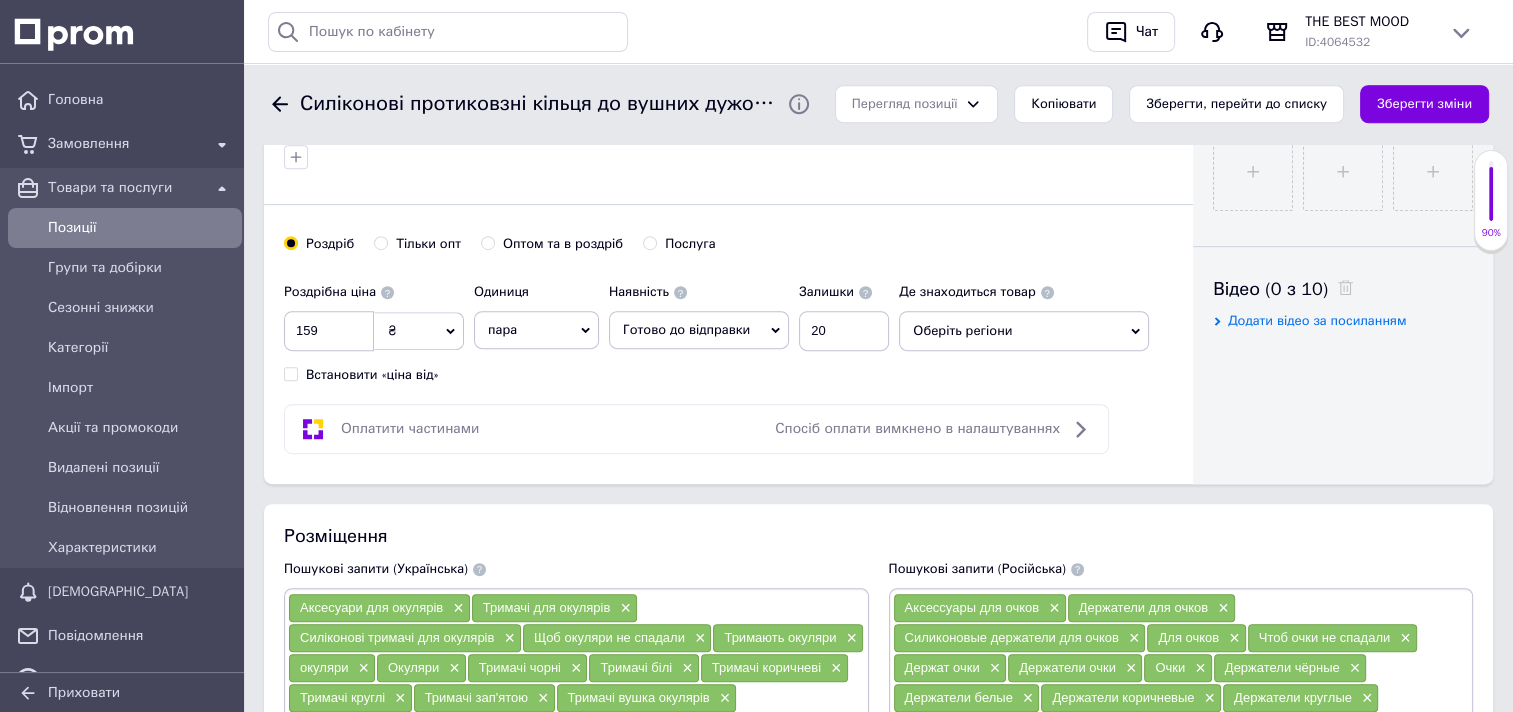 click on "Оберіть регіони" at bounding box center (1024, 331) 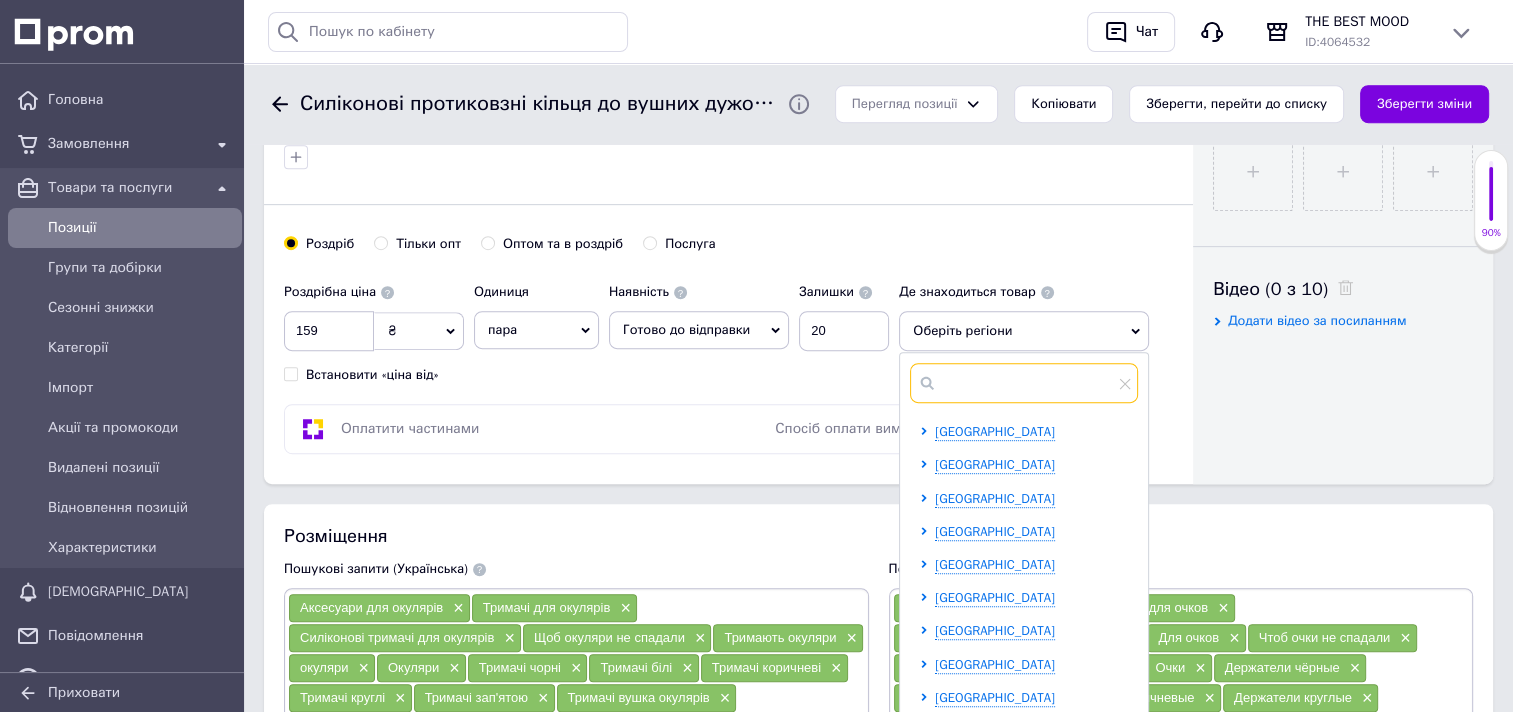 click at bounding box center (1024, 383) 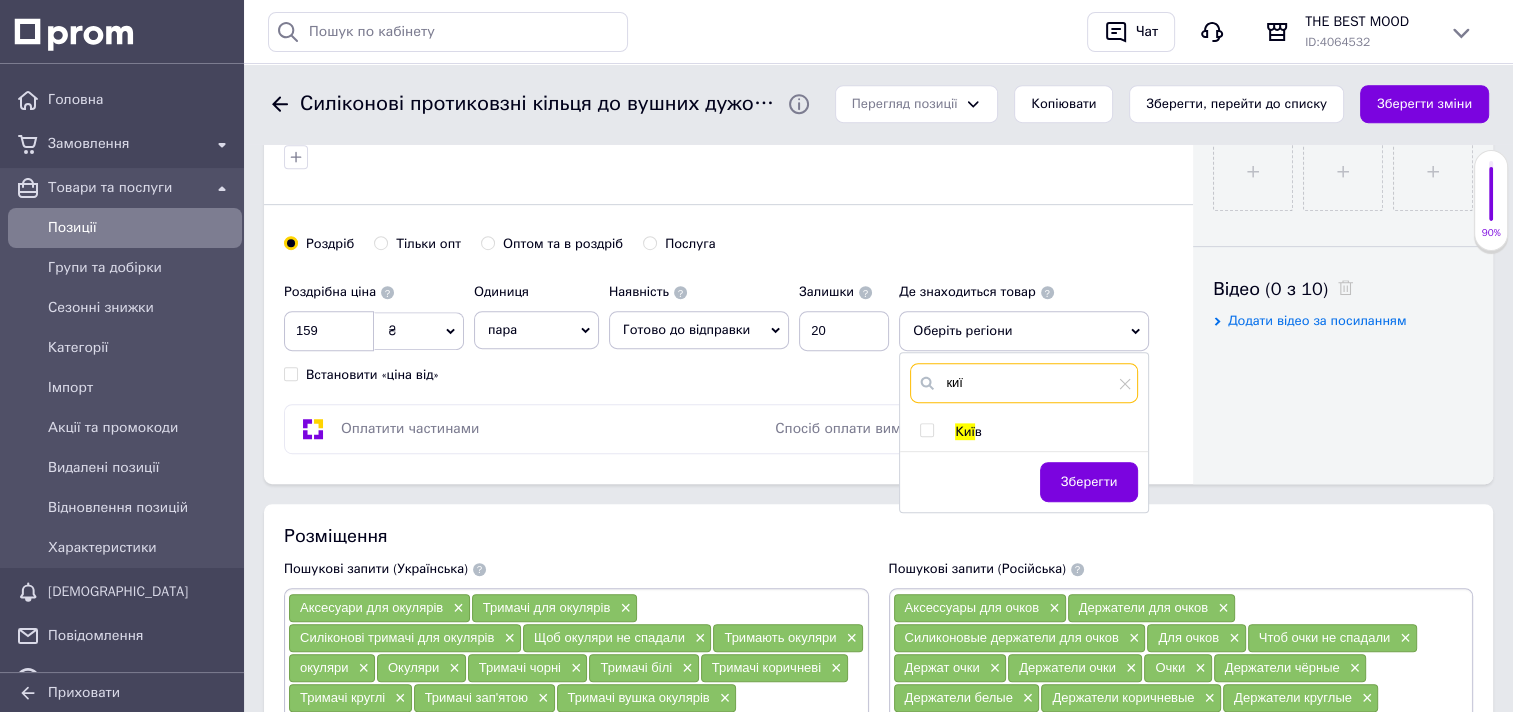 type on "киї" 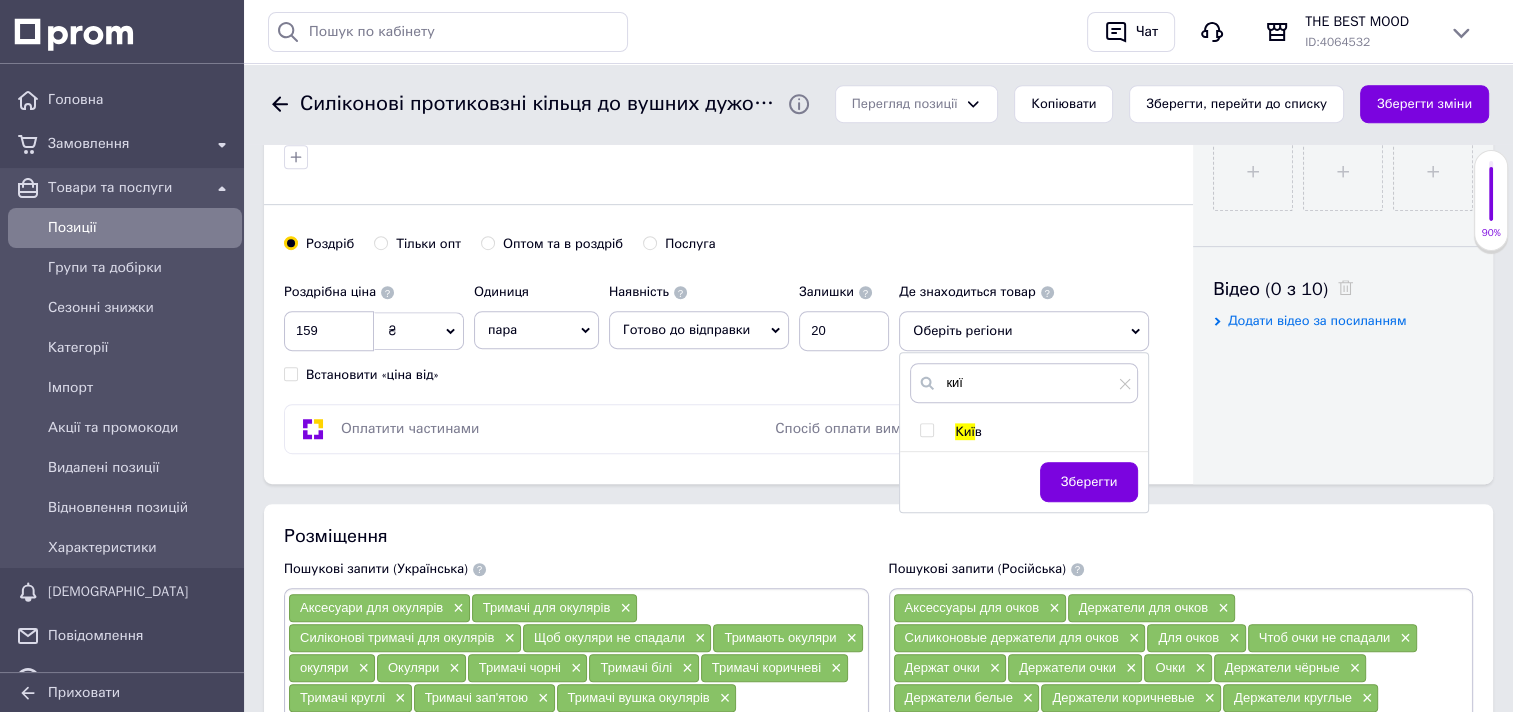 click at bounding box center (926, 430) 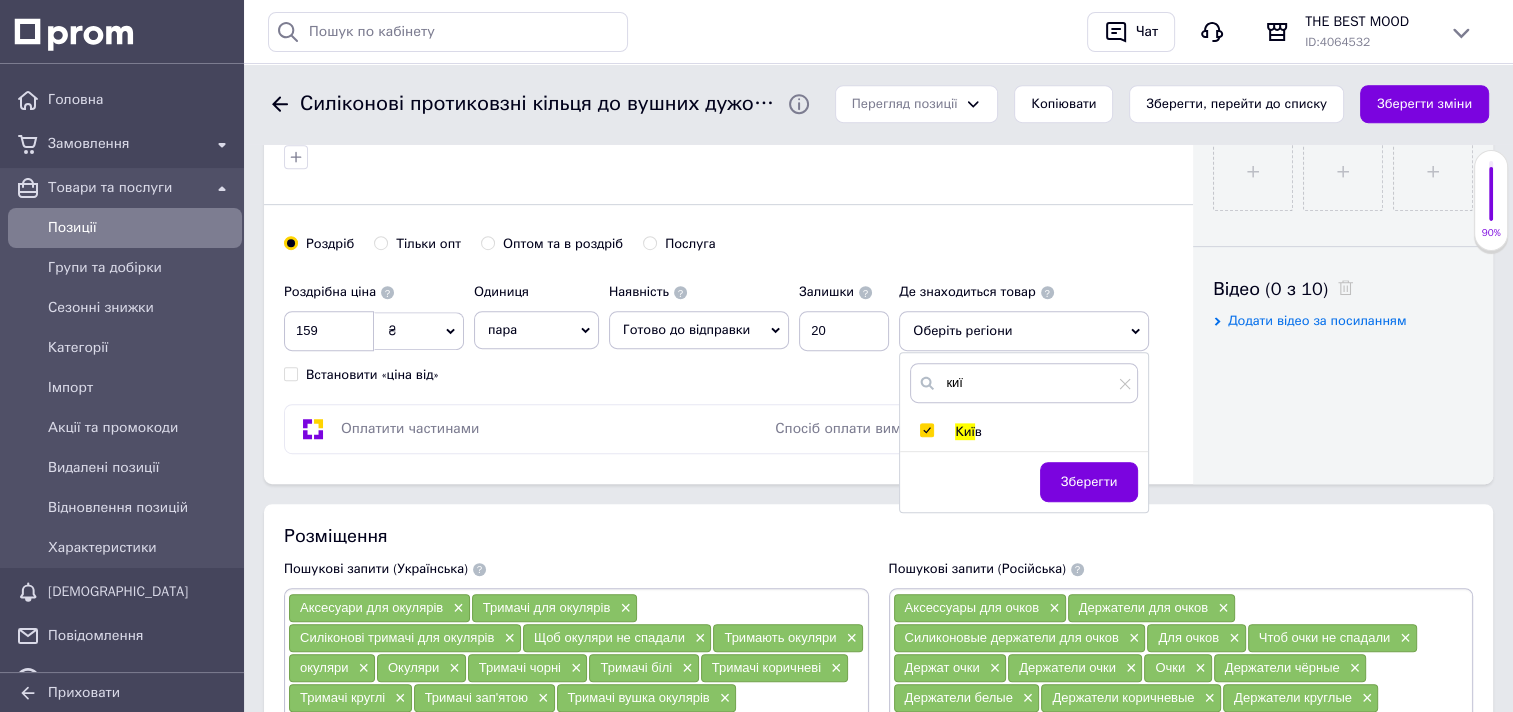 checkbox on "true" 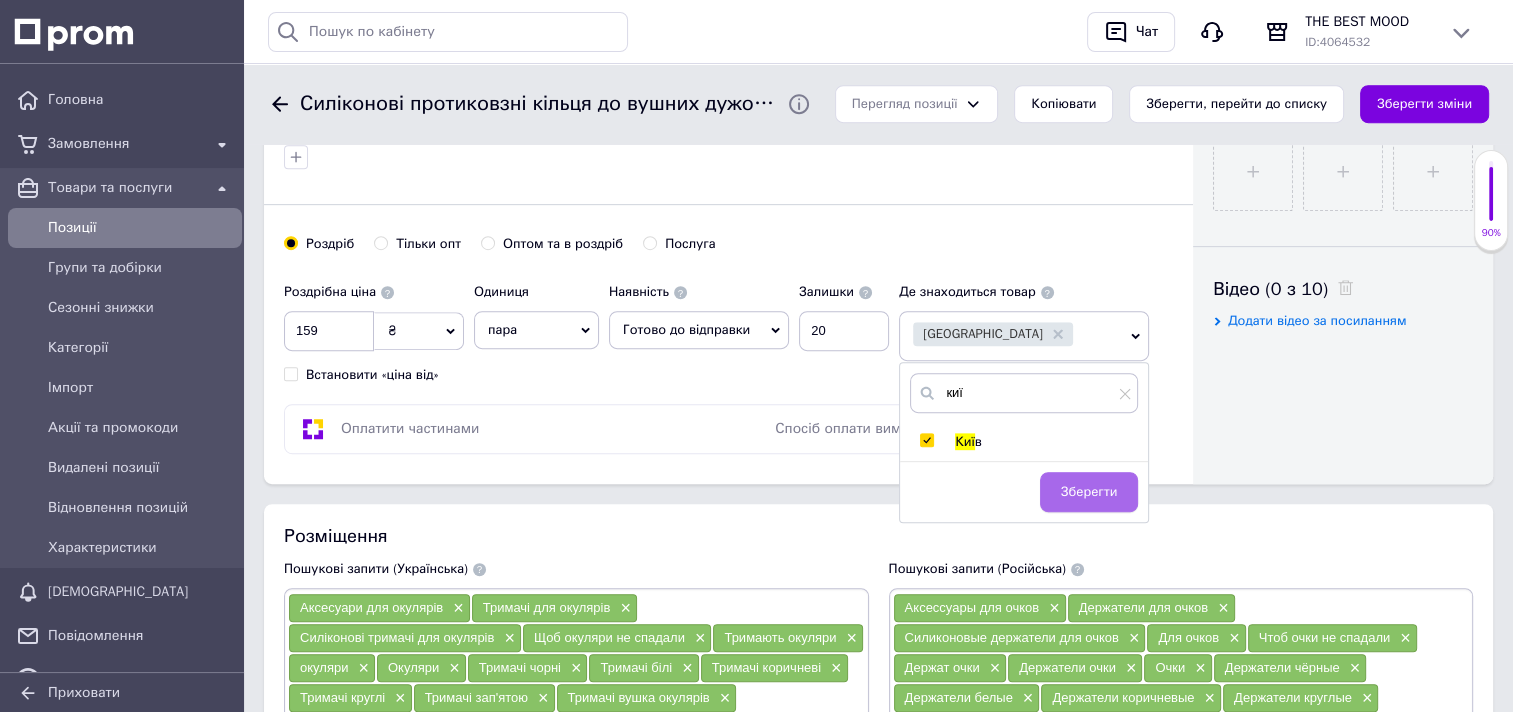 click on "Зберегти" at bounding box center [1089, 492] 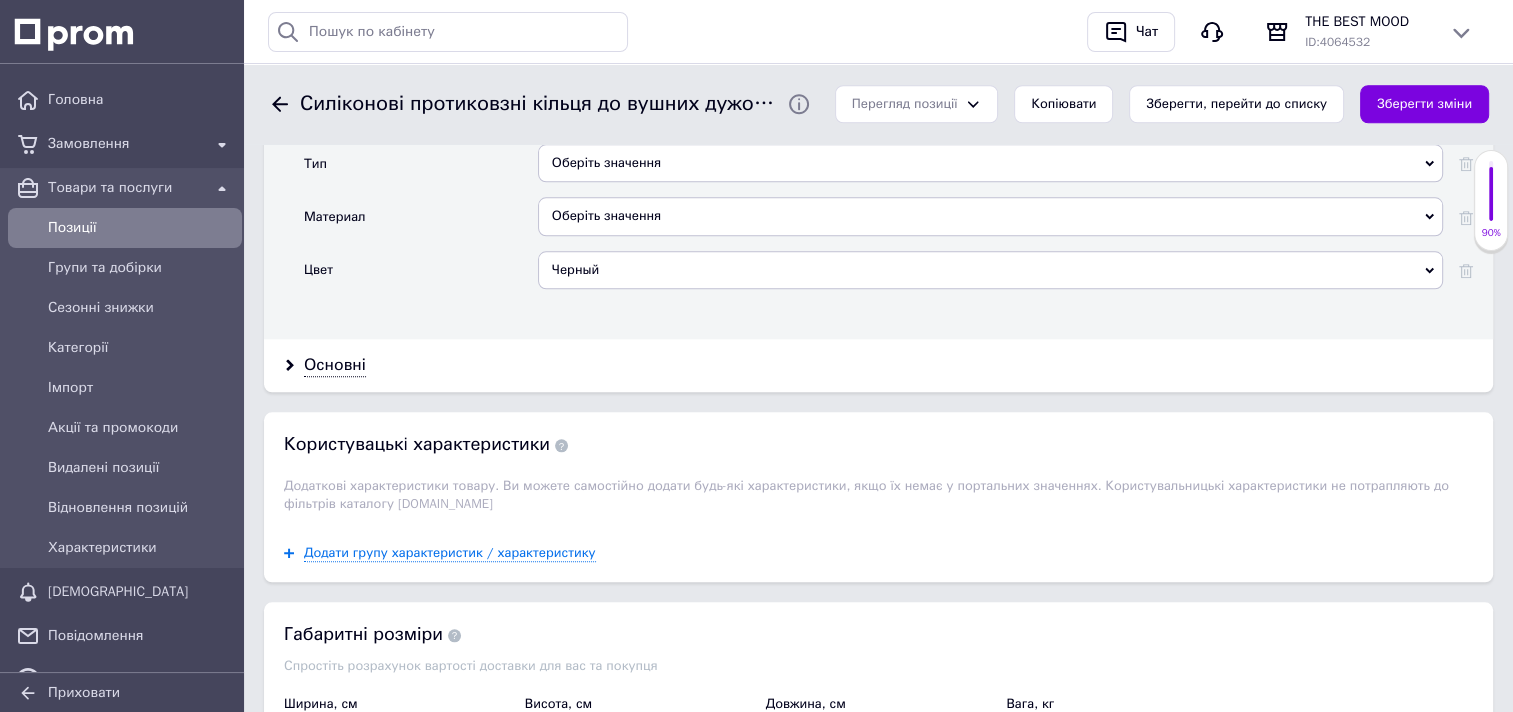 scroll, scrollTop: 2040, scrollLeft: 0, axis: vertical 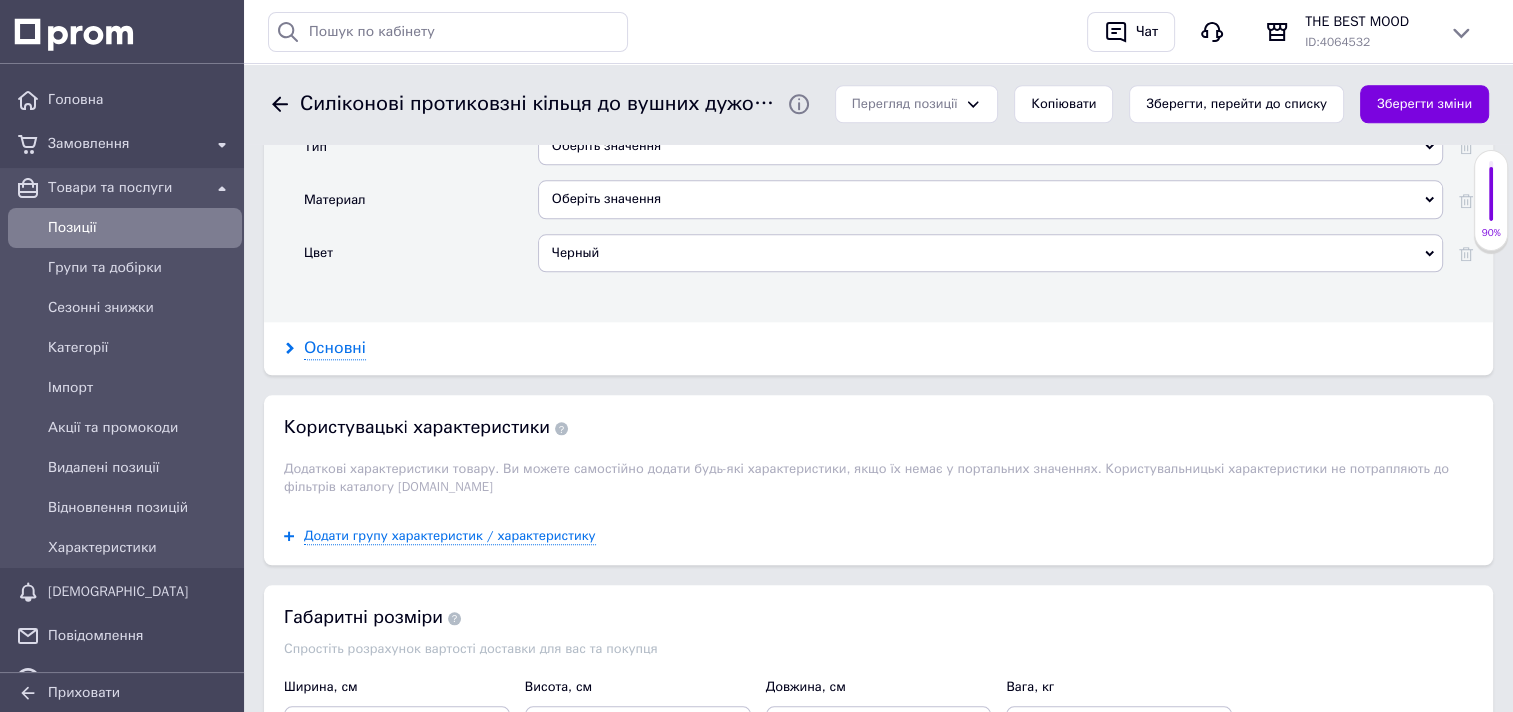 click on "Основні" at bounding box center (335, 348) 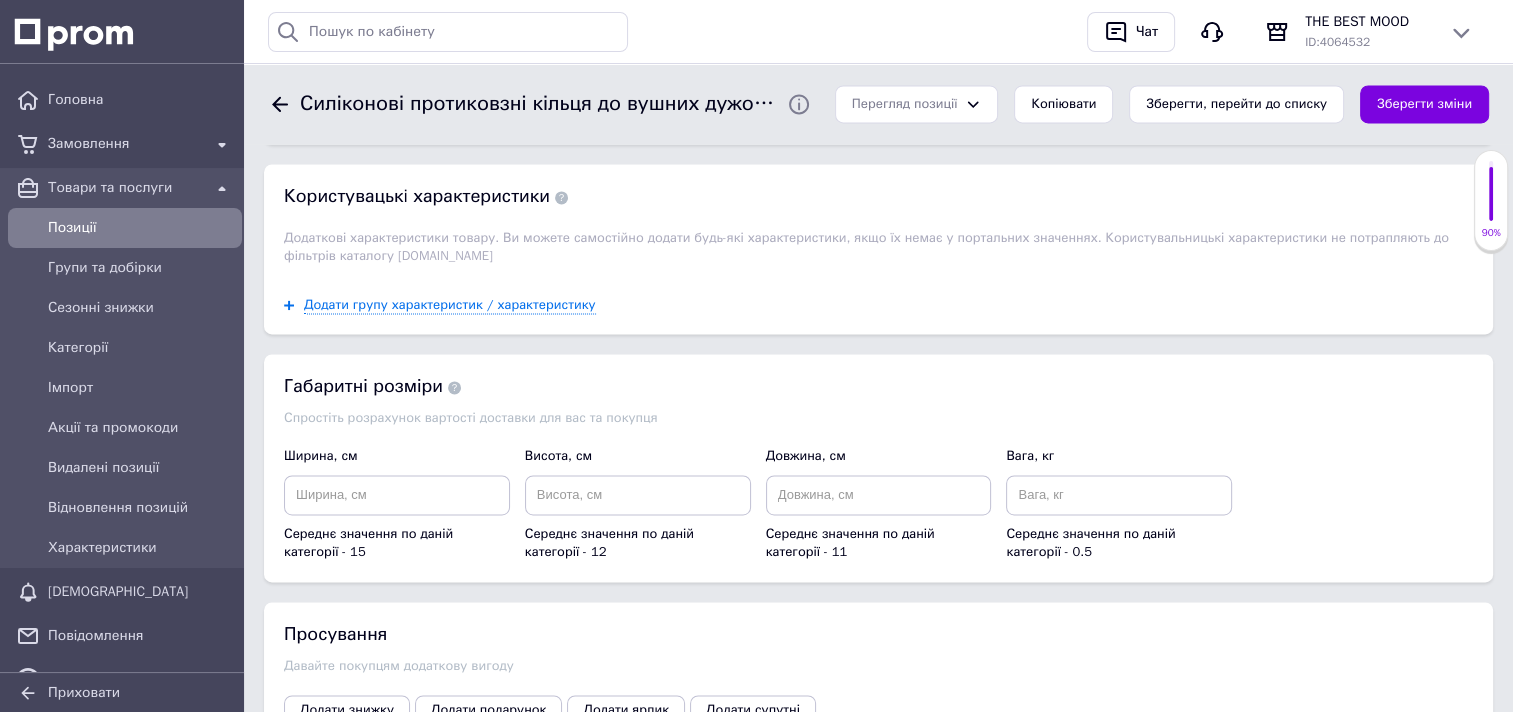 scroll, scrollTop: 2940, scrollLeft: 0, axis: vertical 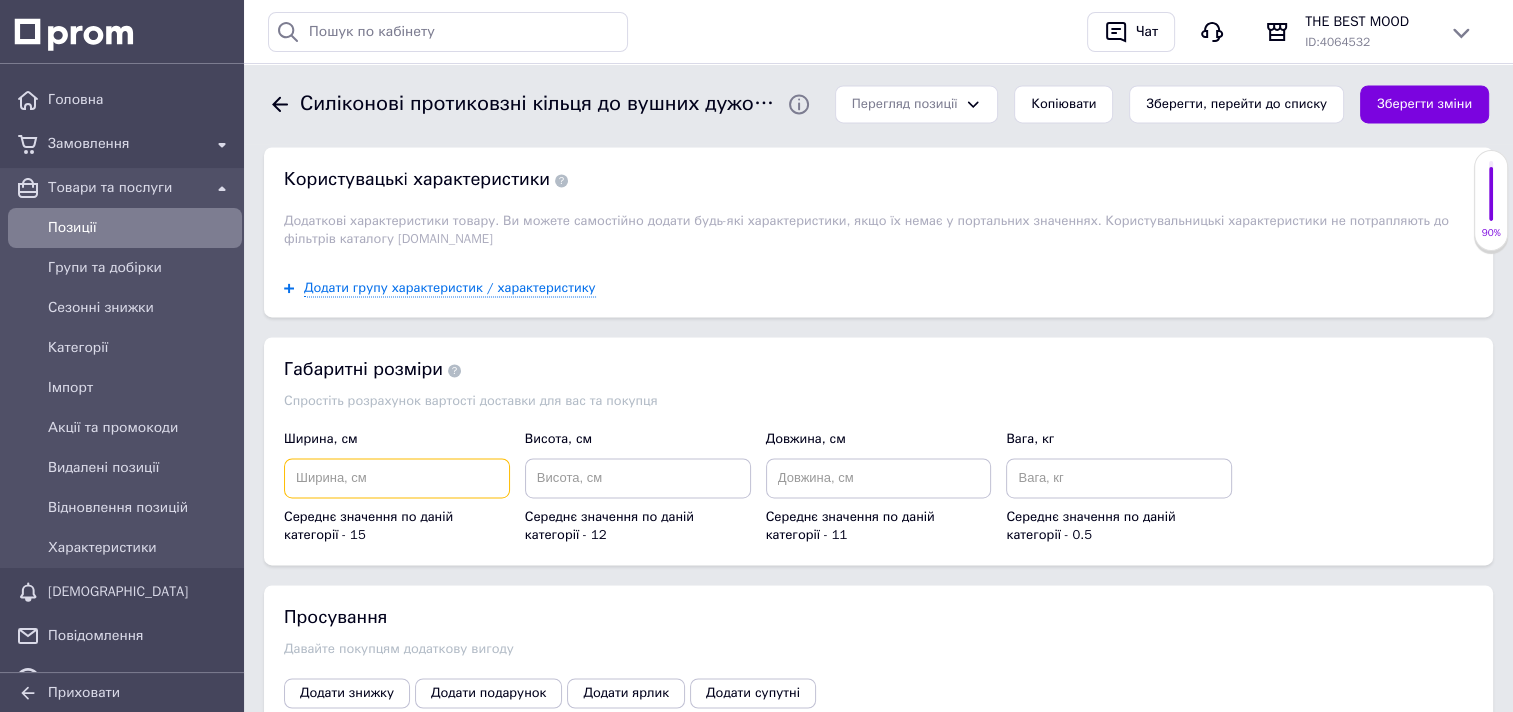click at bounding box center [397, 478] 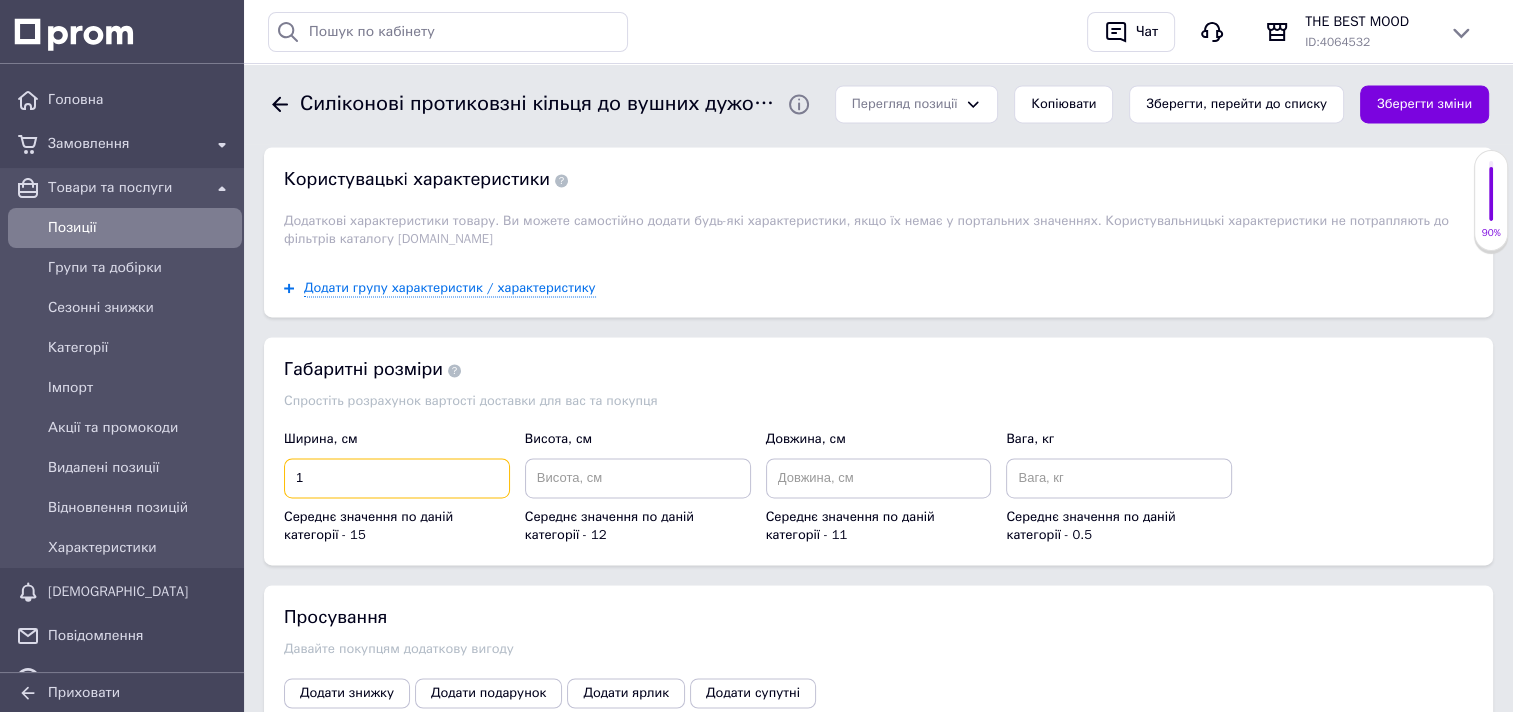 type on "1" 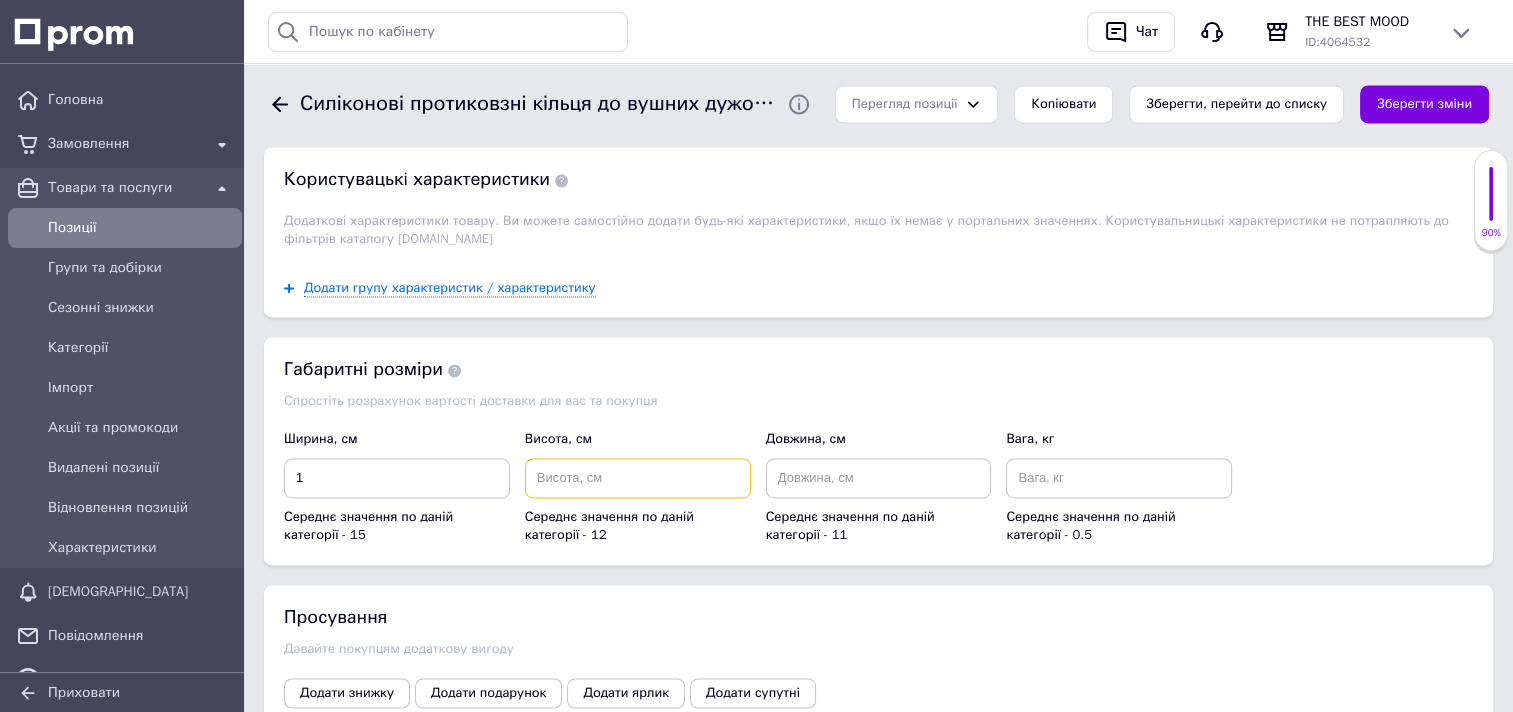 click at bounding box center [638, 478] 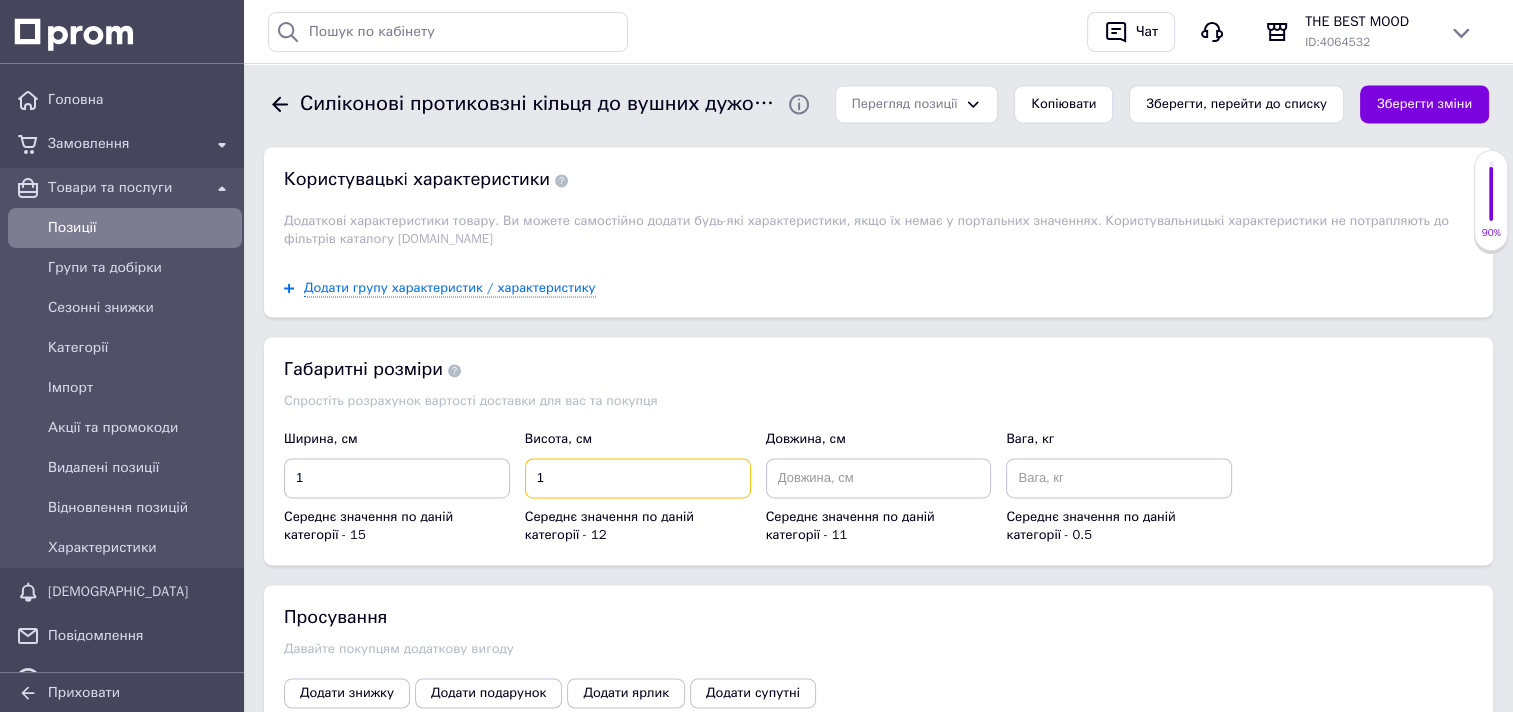 type on "1" 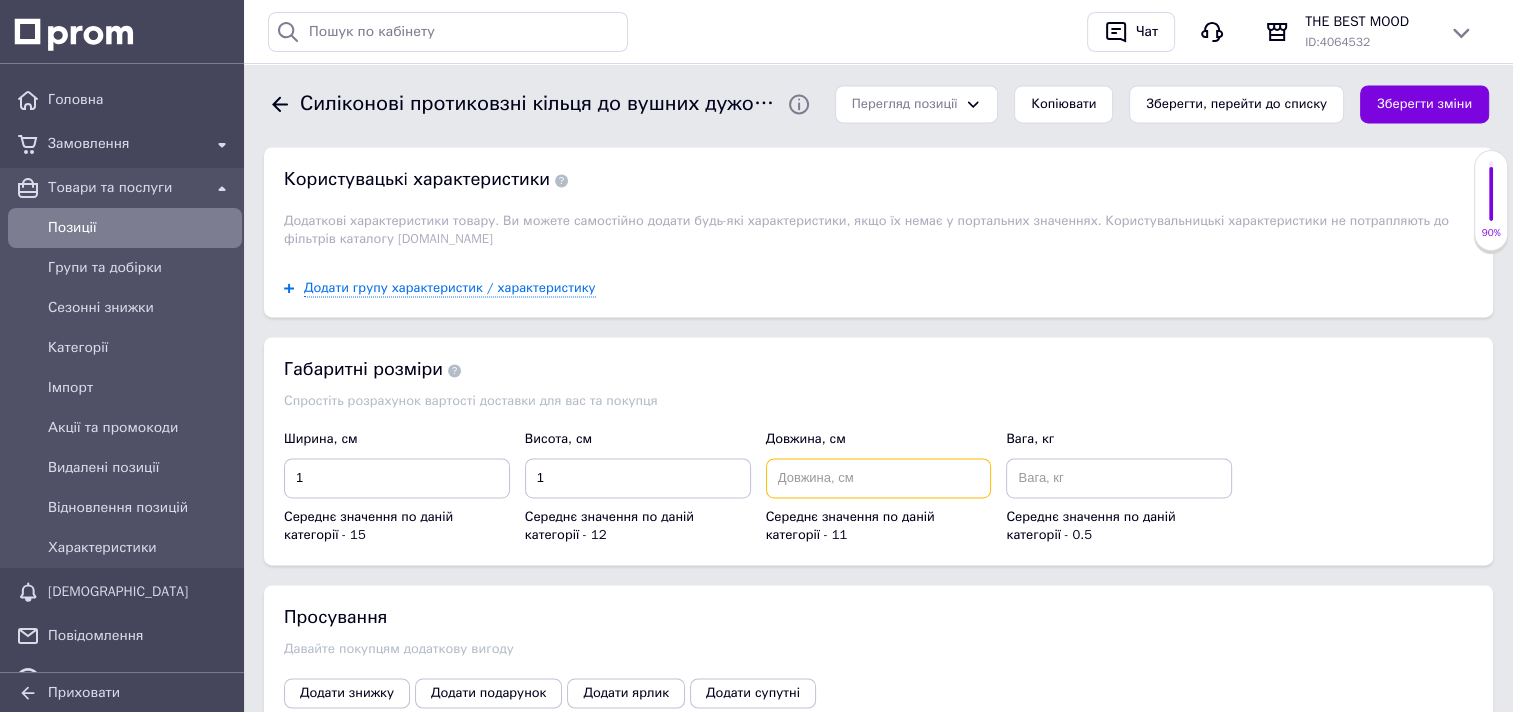 click at bounding box center (879, 478) 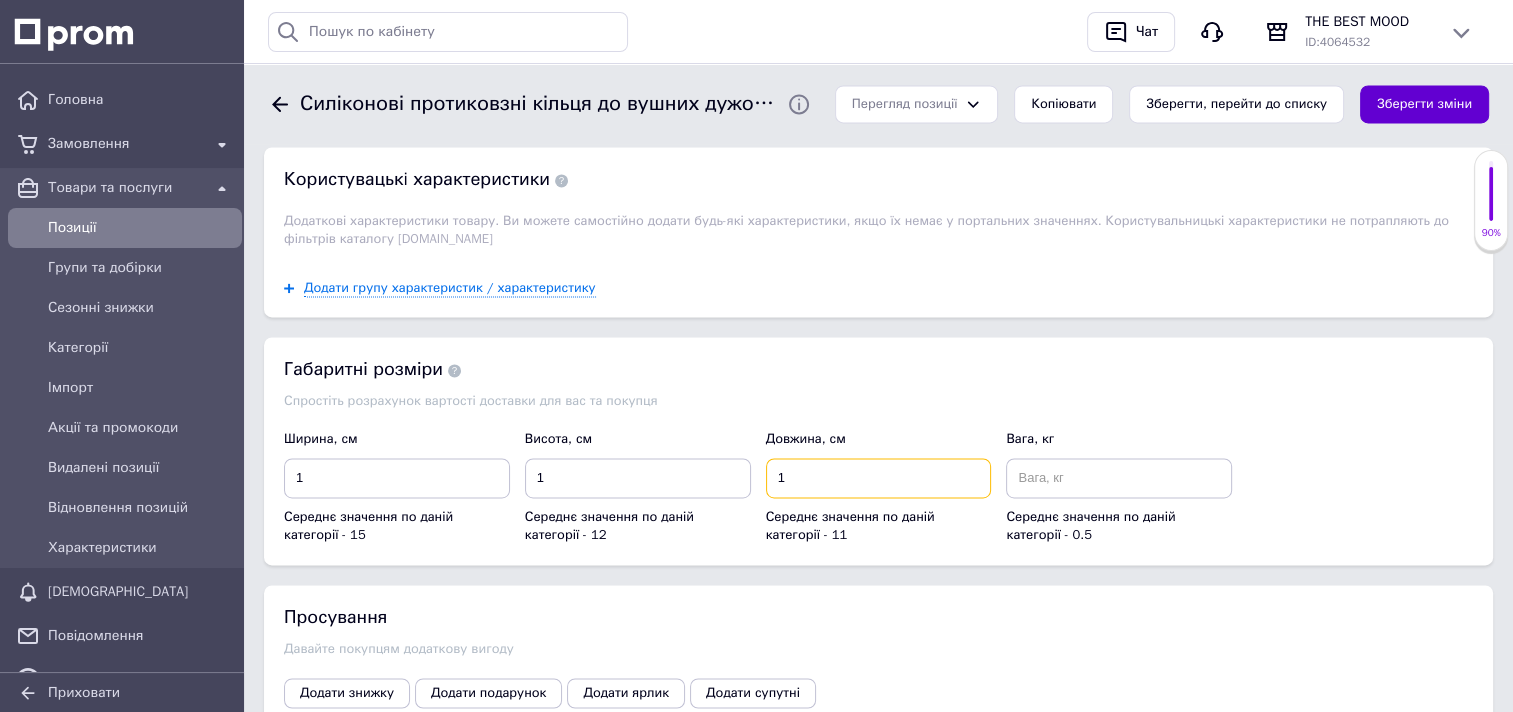 type on "1" 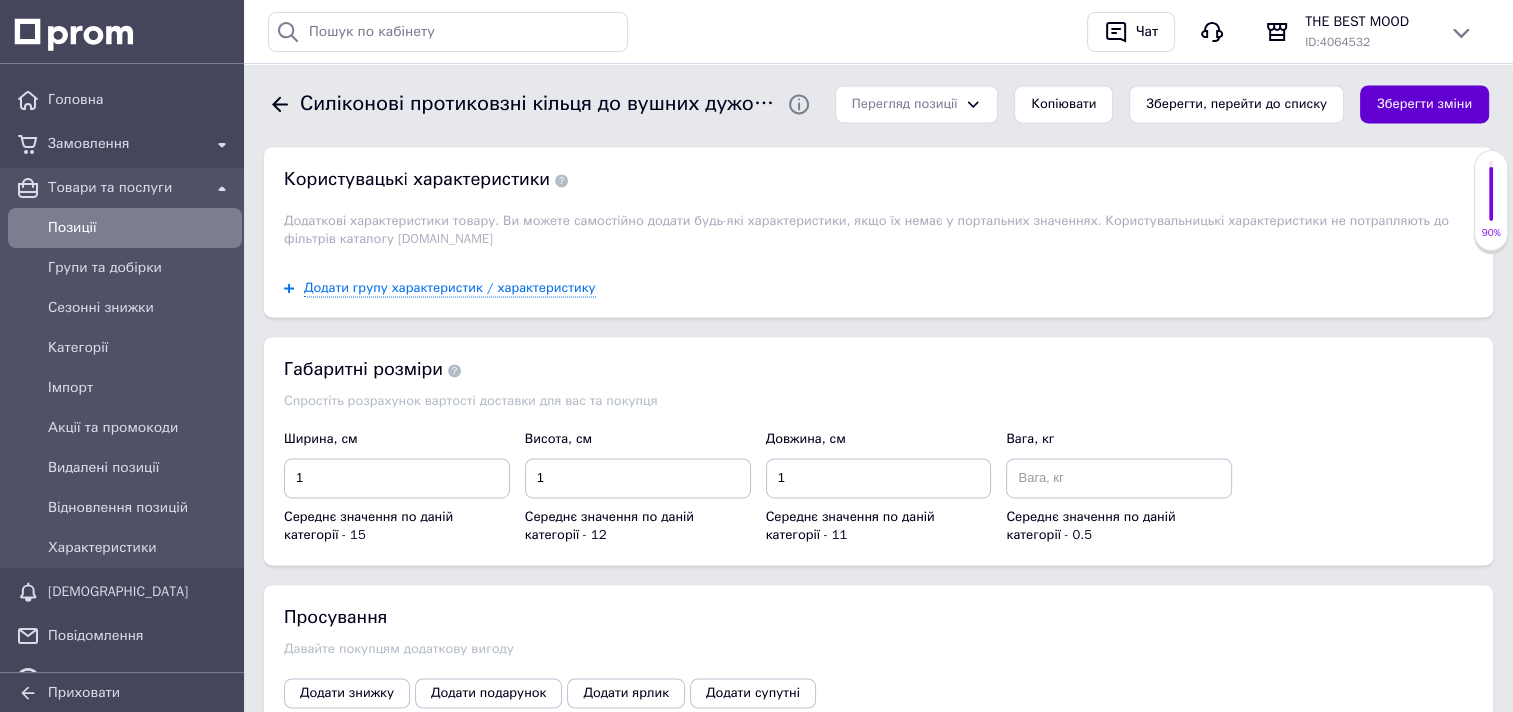 click on "Зберегти зміни" at bounding box center [1424, 104] 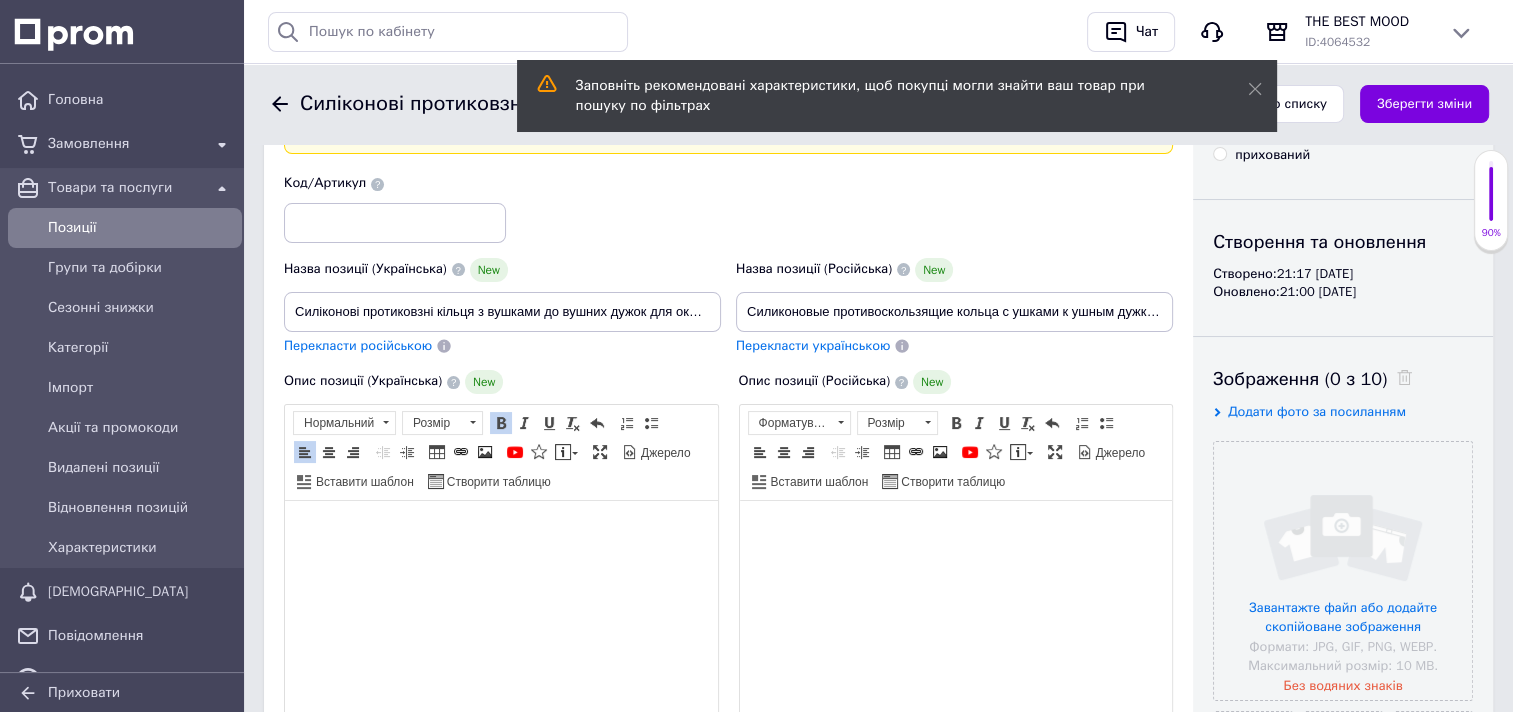 scroll, scrollTop: 40, scrollLeft: 0, axis: vertical 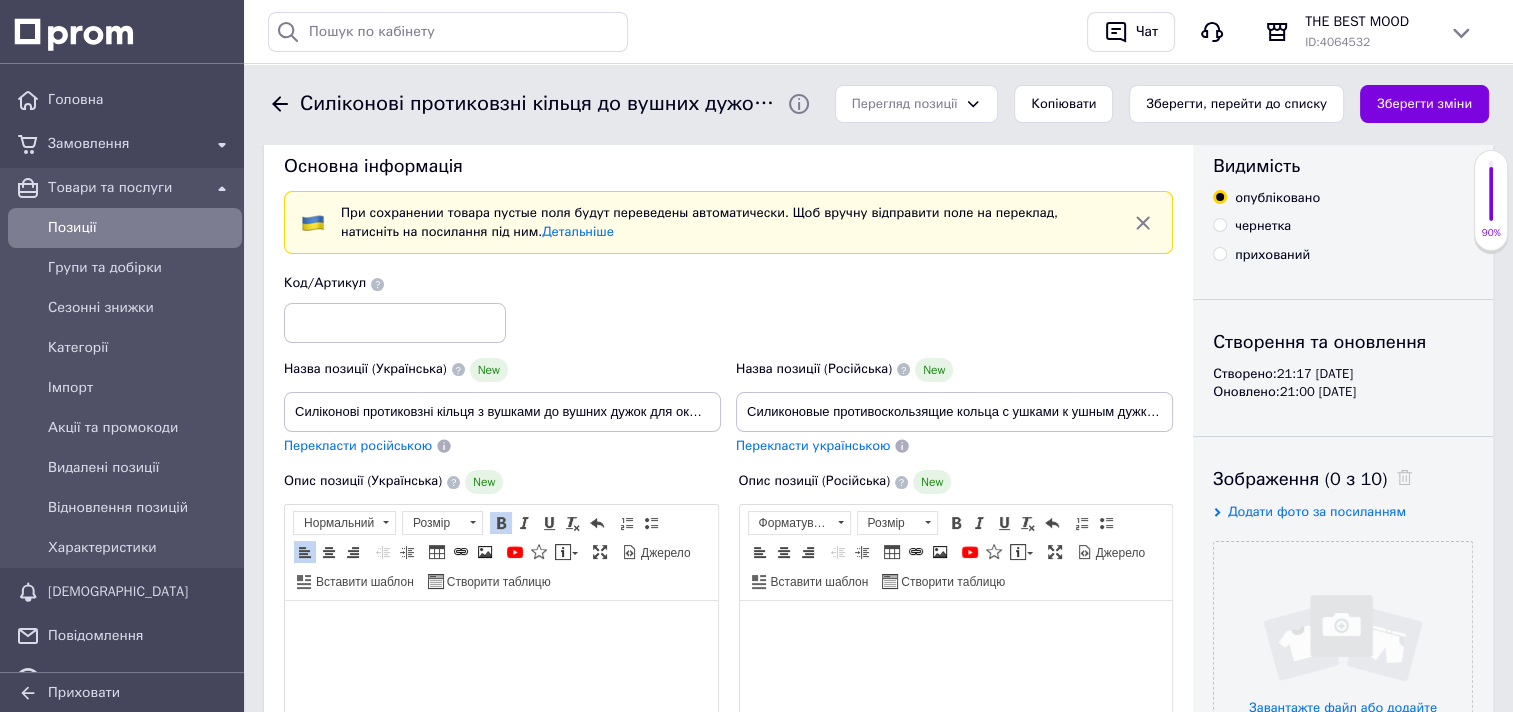 click on "Додати фото за посиланням" at bounding box center [1317, 511] 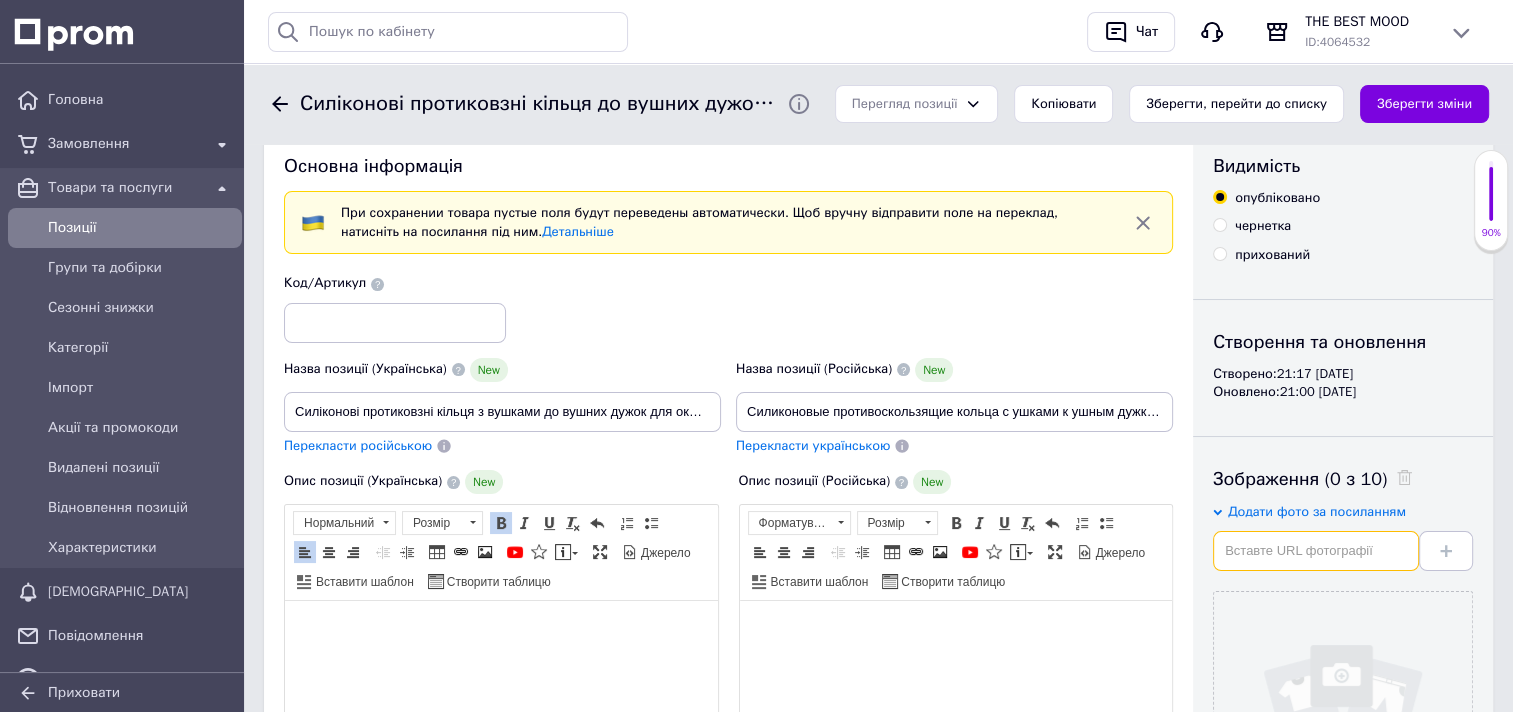 click at bounding box center (1316, 551) 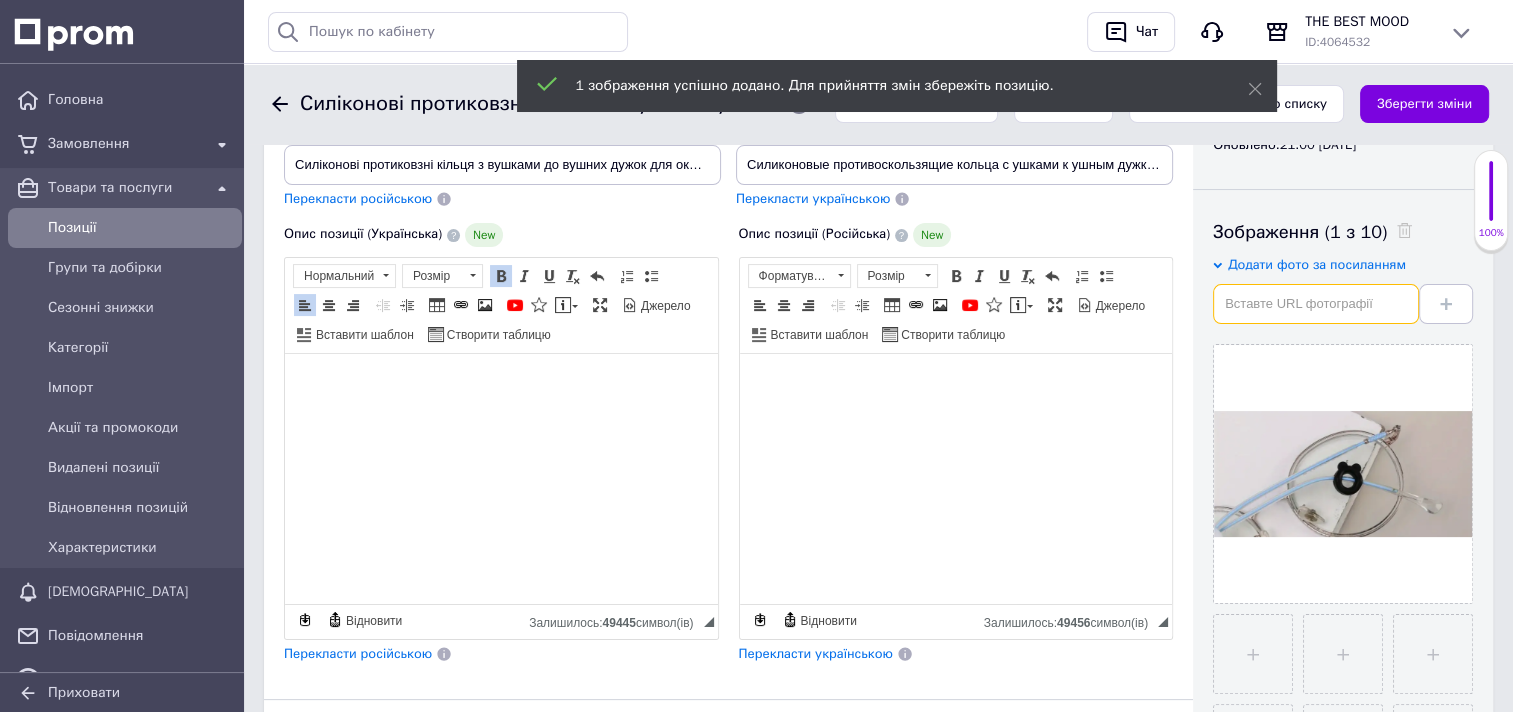 scroll, scrollTop: 340, scrollLeft: 0, axis: vertical 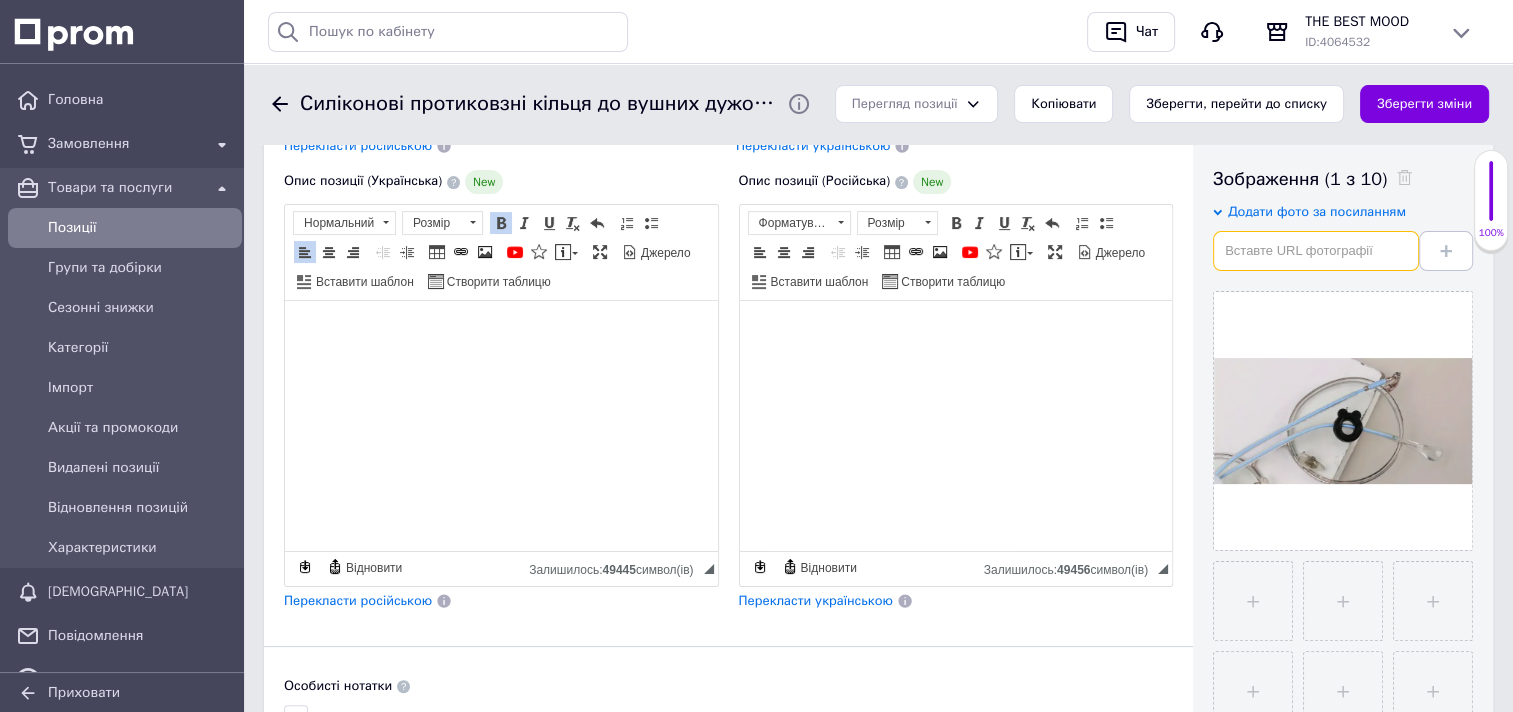 click at bounding box center (1316, 251) 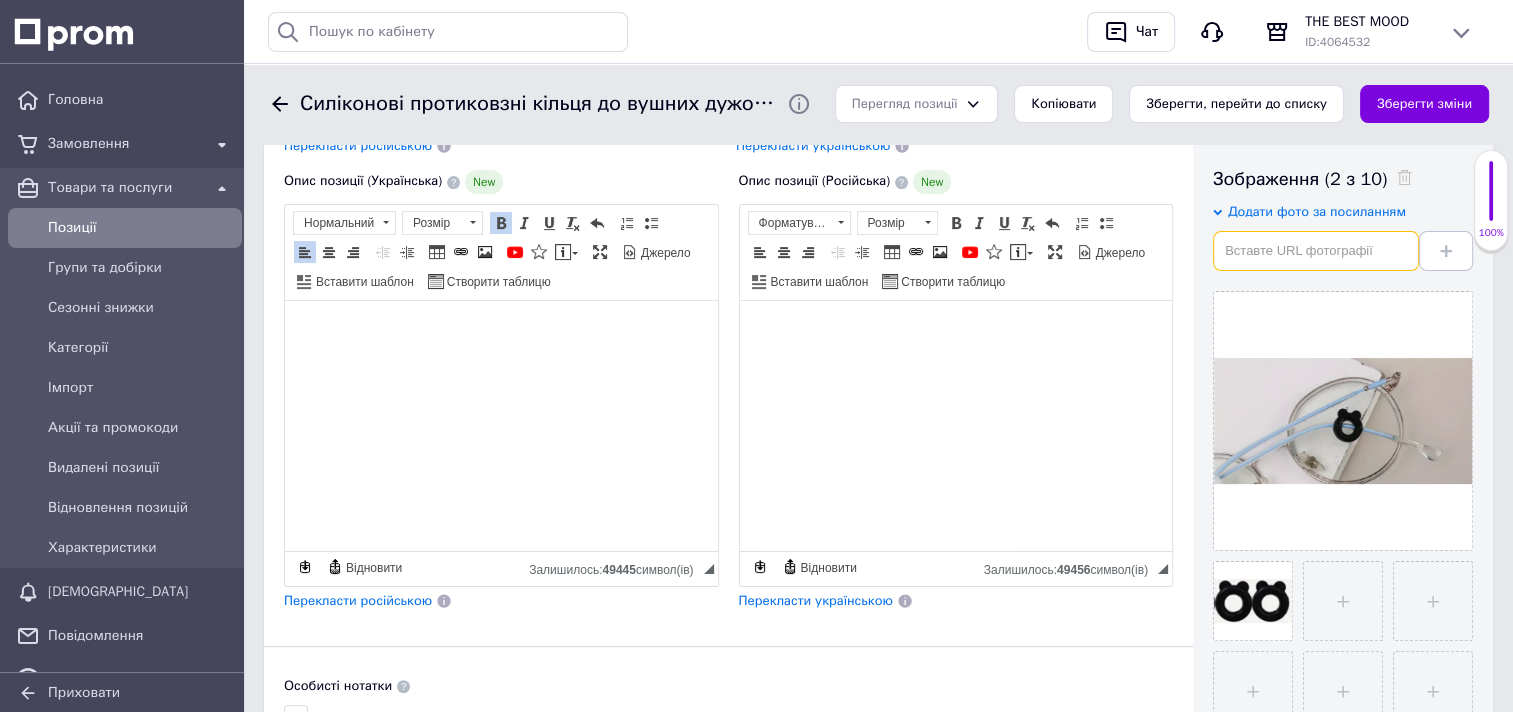 click at bounding box center [1316, 251] 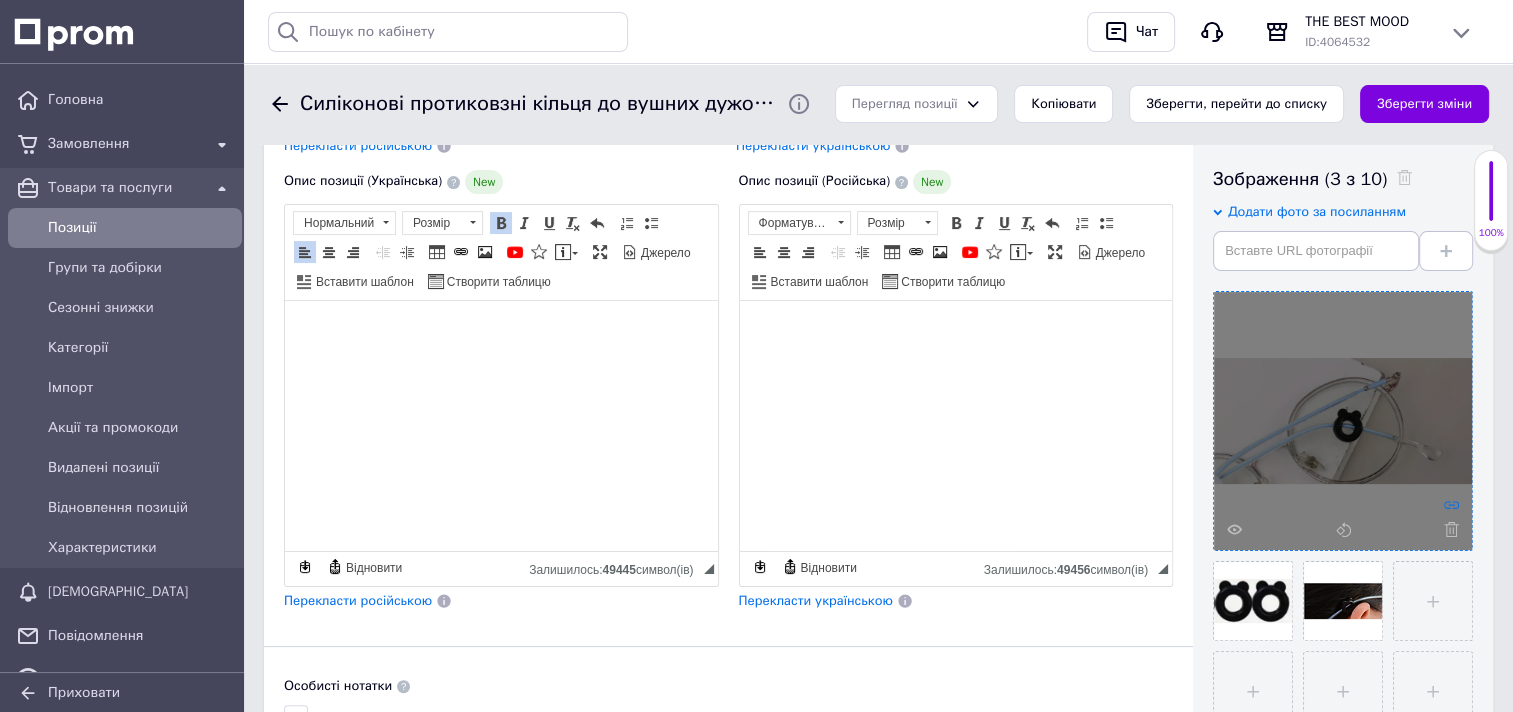 click 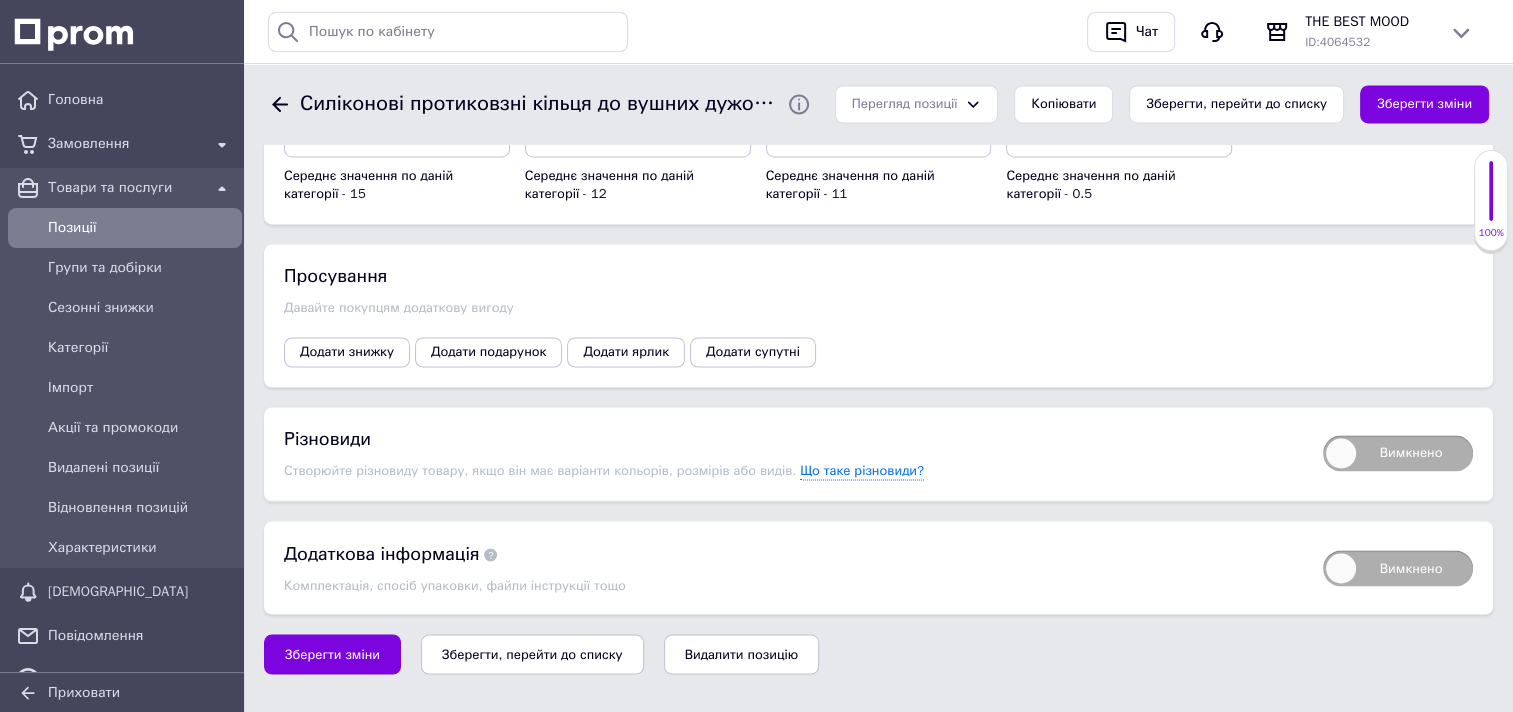 scroll, scrollTop: 3288, scrollLeft: 0, axis: vertical 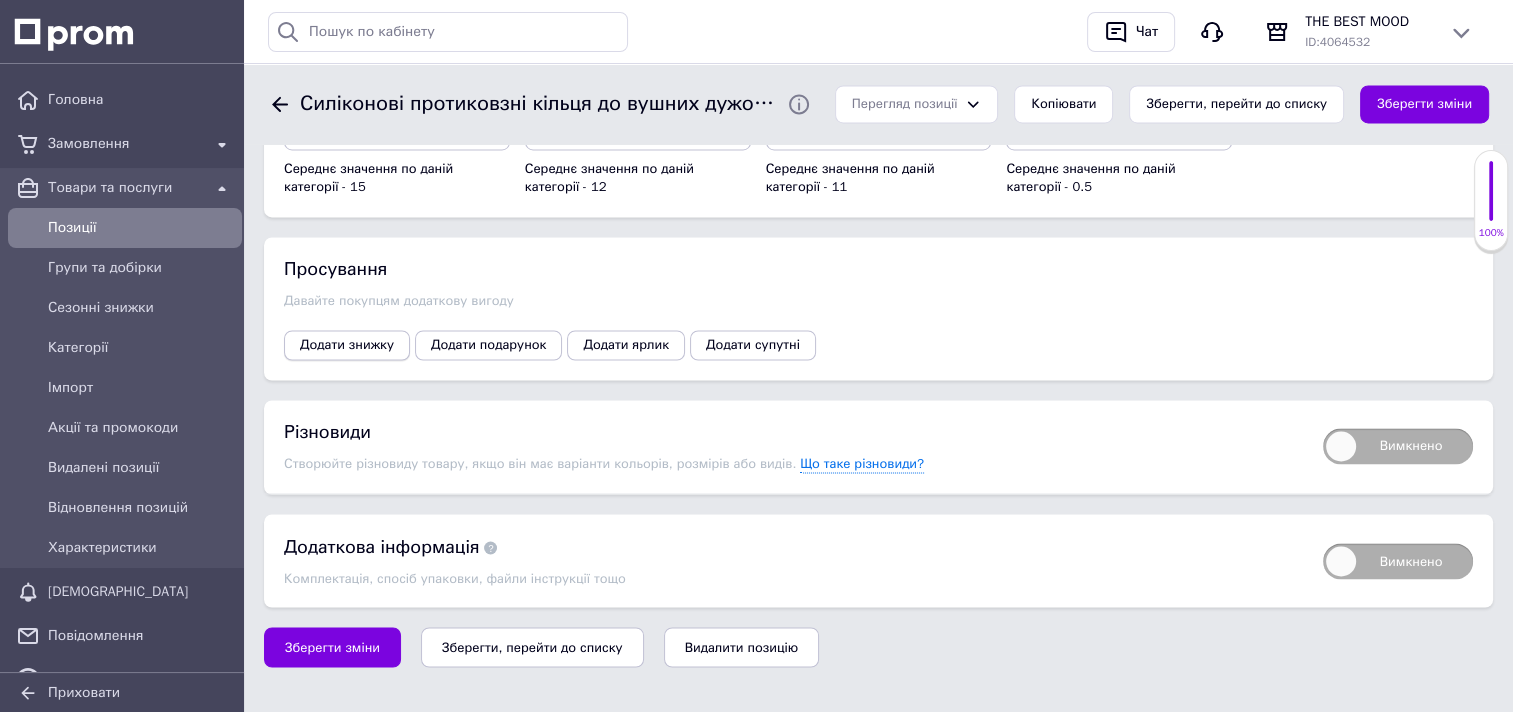 click on "Додати знижку" at bounding box center [347, 345] 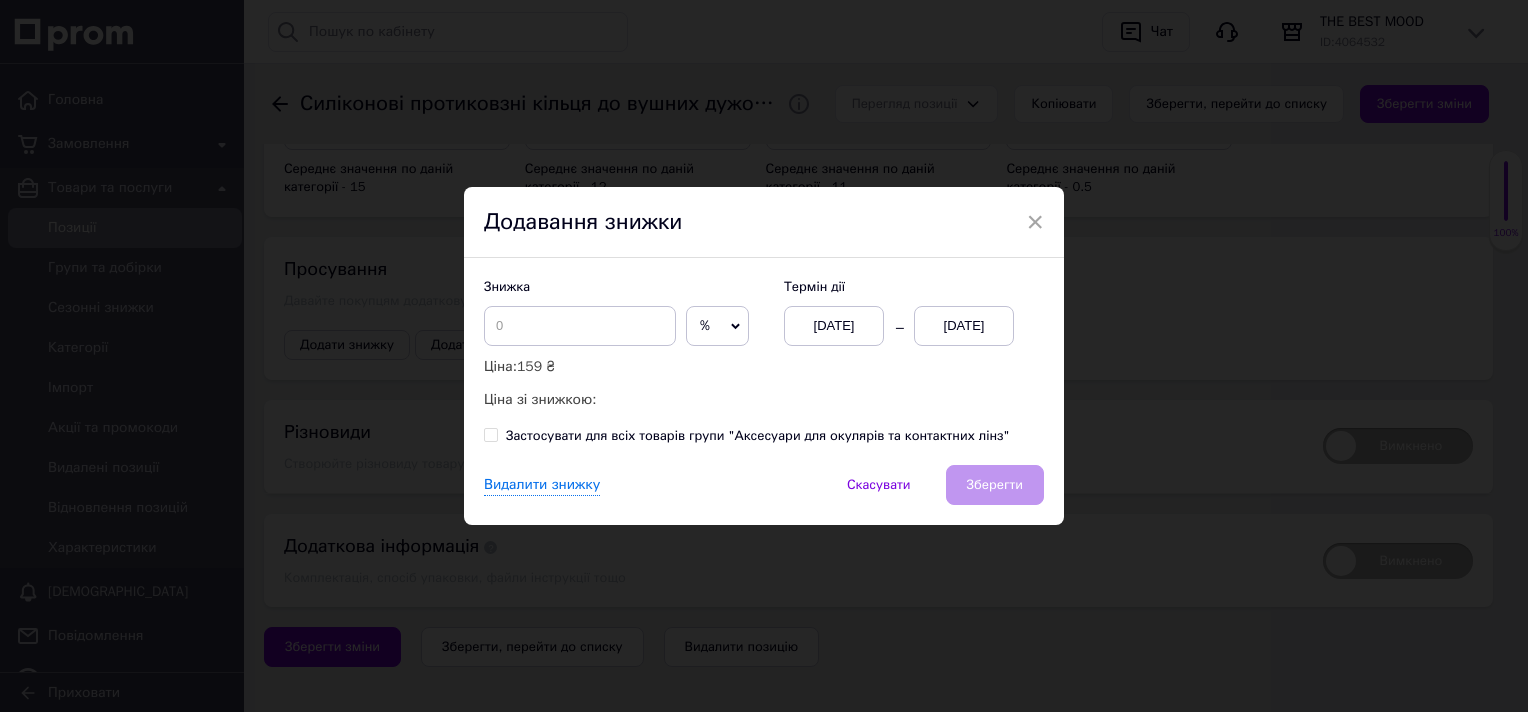 click 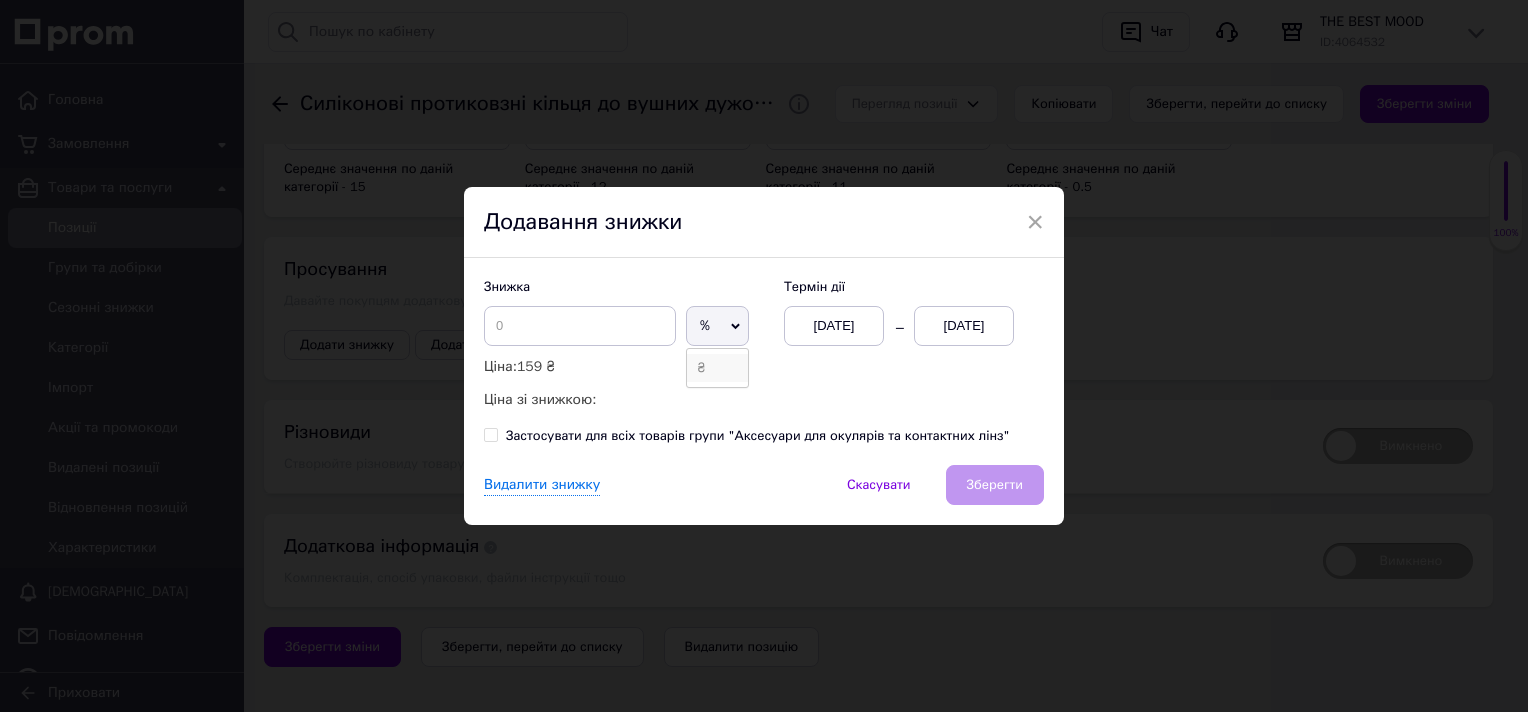 click on "₴" at bounding box center [717, 368] 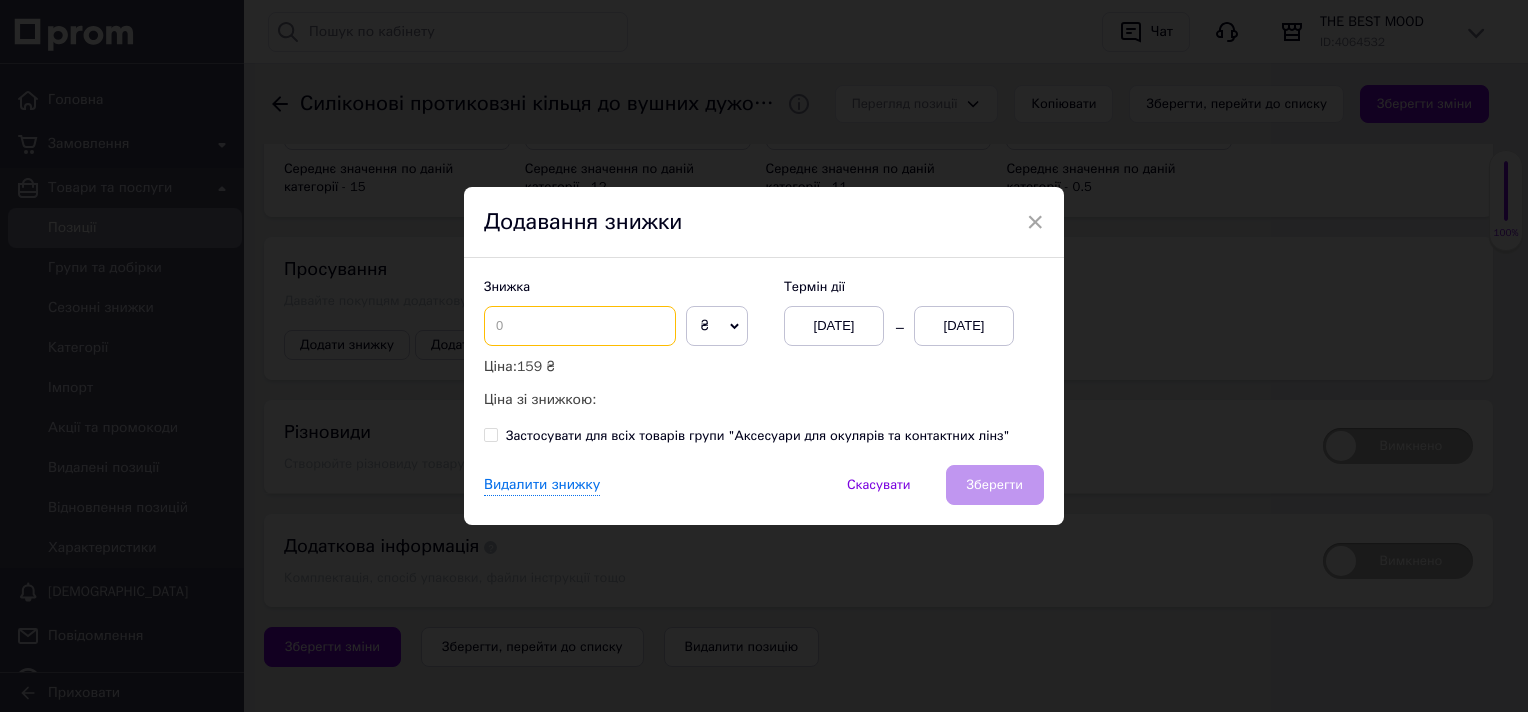 click at bounding box center [580, 326] 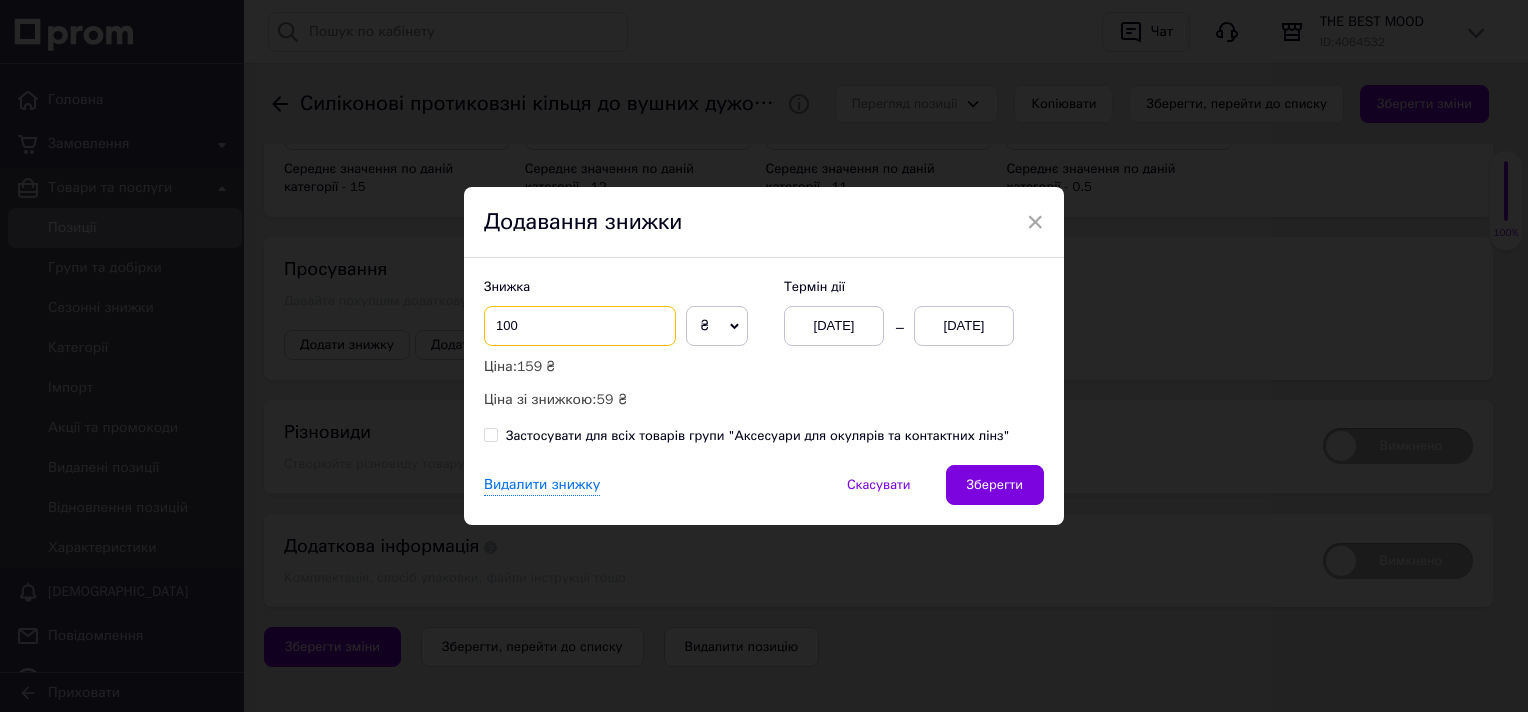 type on "100" 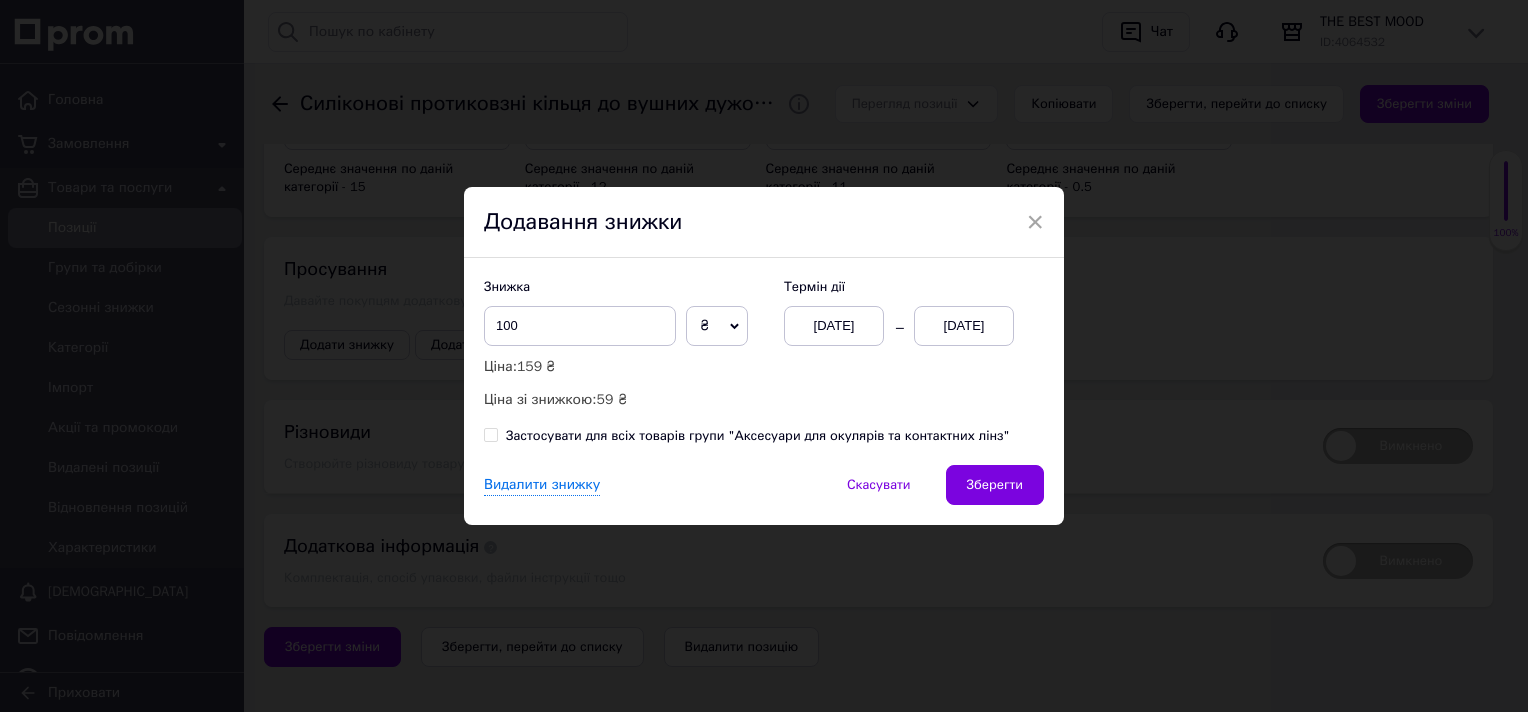 click on "[DATE]" at bounding box center (964, 326) 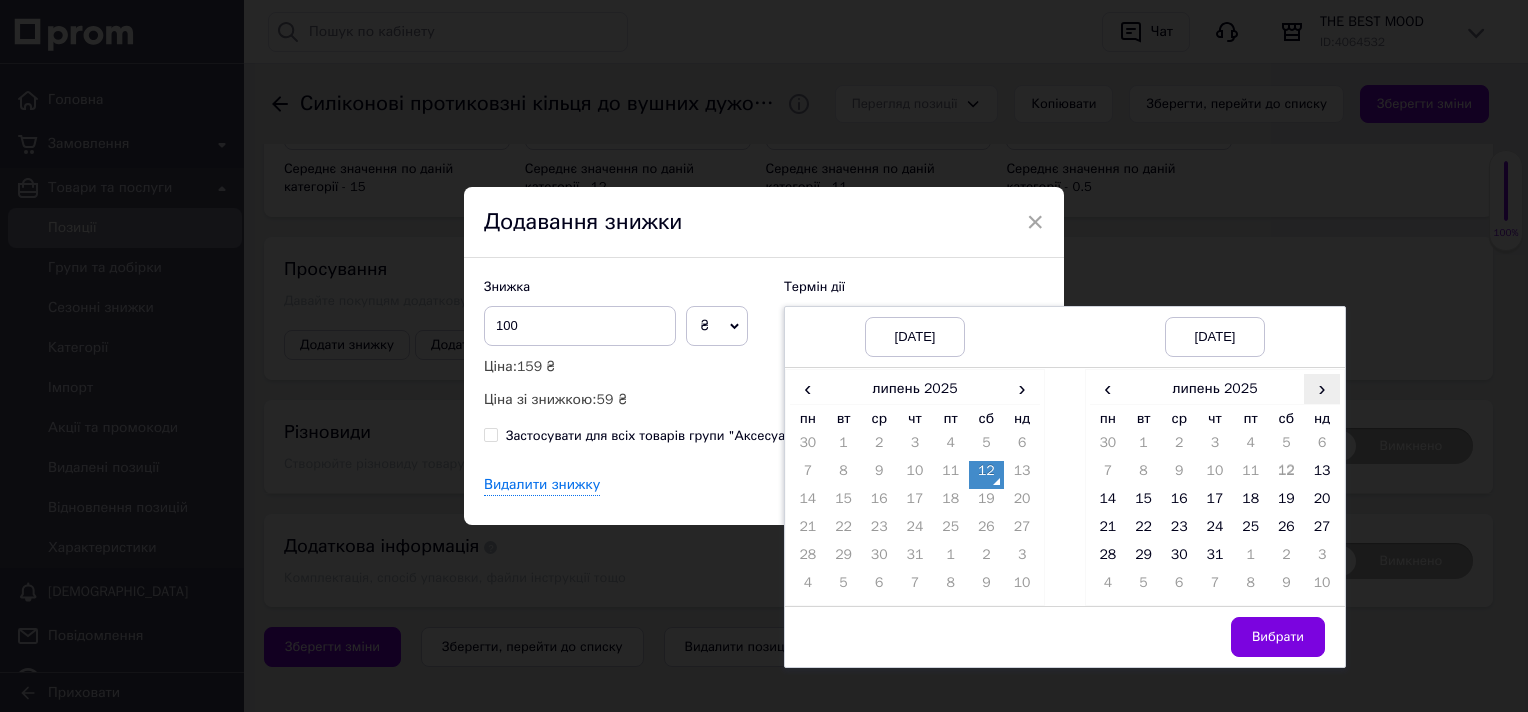 click on "›" at bounding box center (1322, 388) 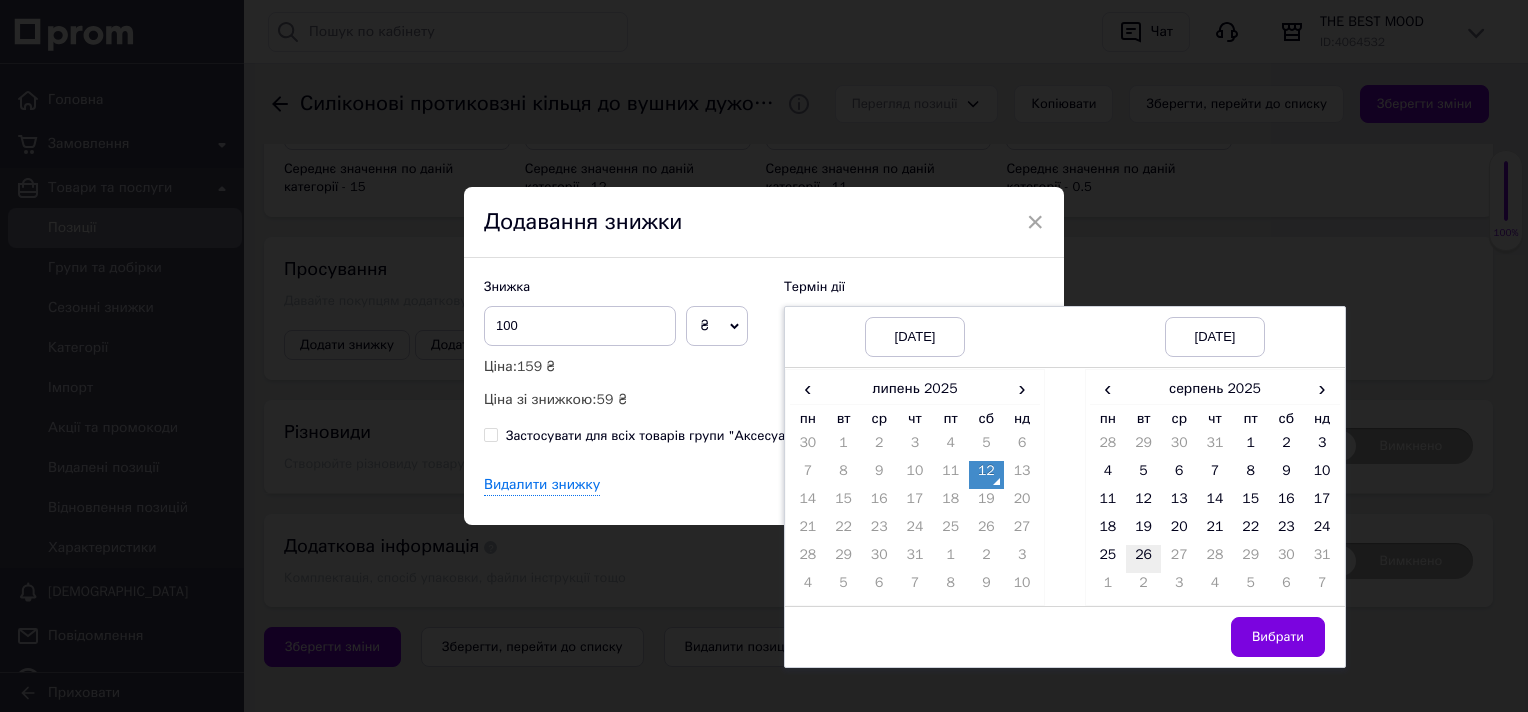 click on "26" at bounding box center (1144, 559) 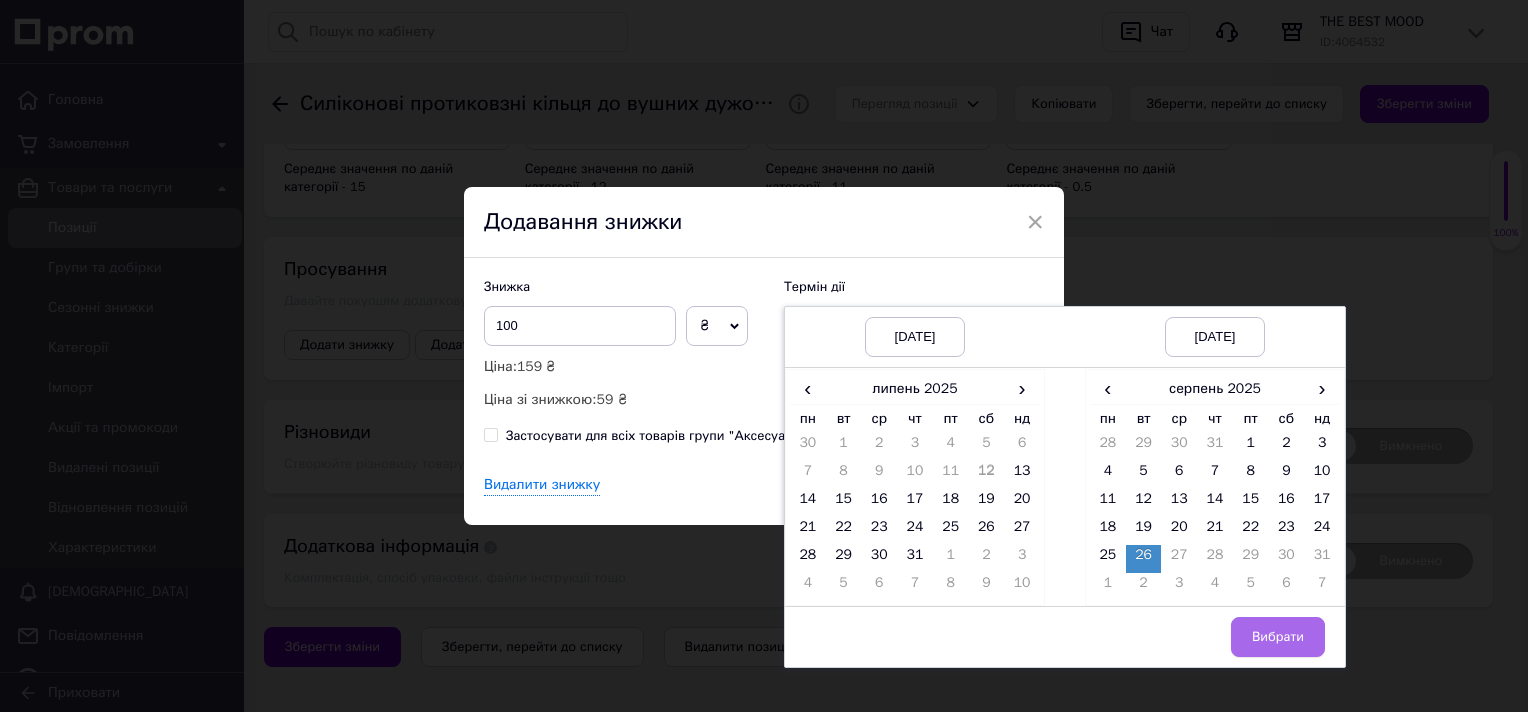click on "Вибрати" at bounding box center [1278, 637] 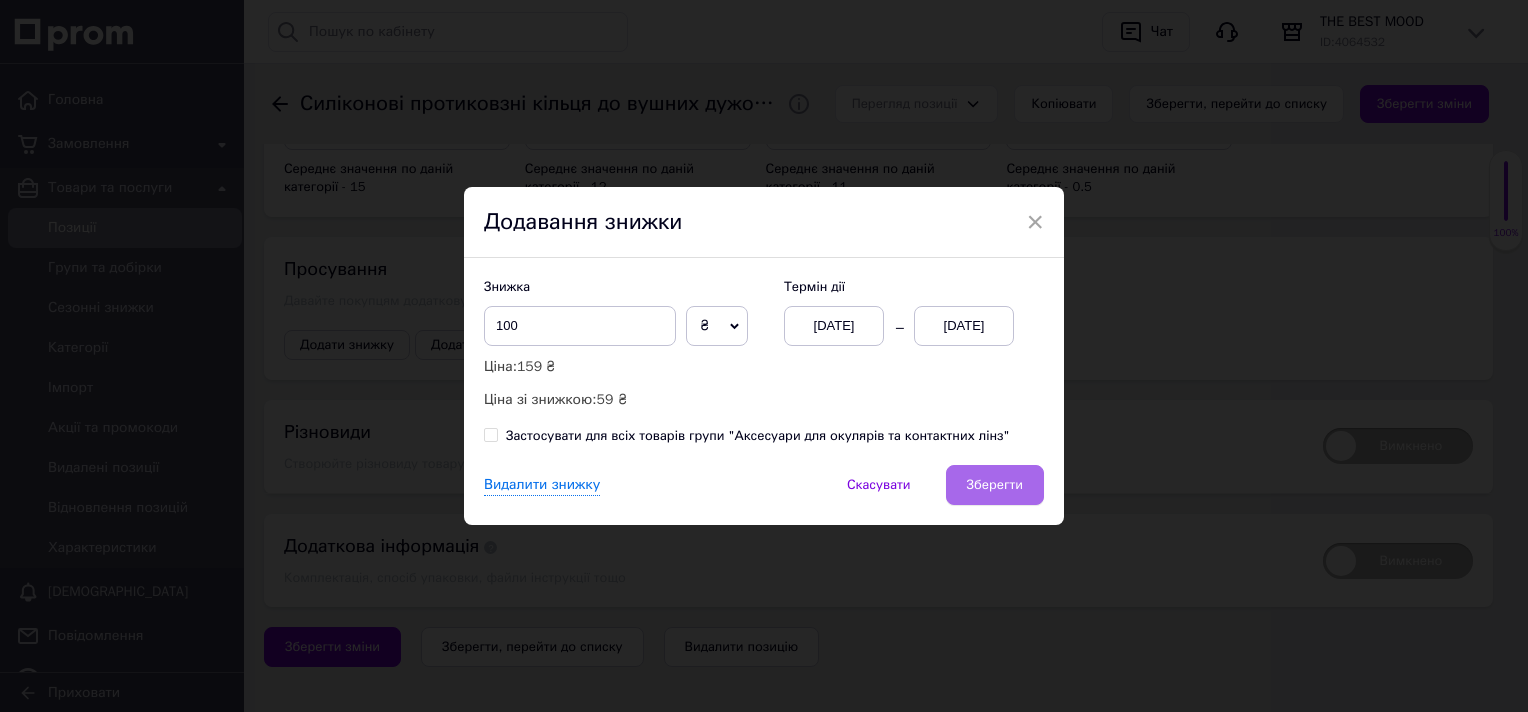 click on "Зберегти" at bounding box center [995, 485] 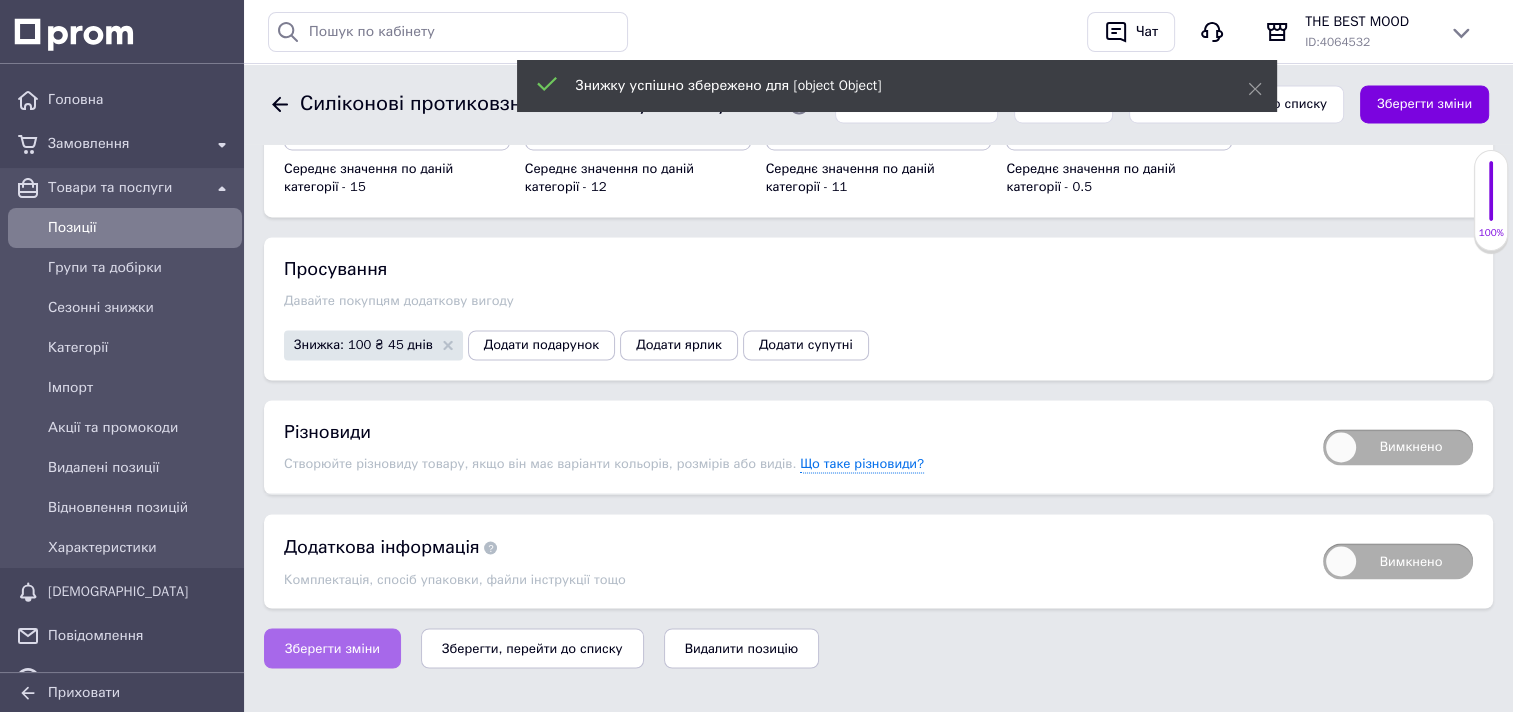 click on "Зберегти зміни" at bounding box center (332, 648) 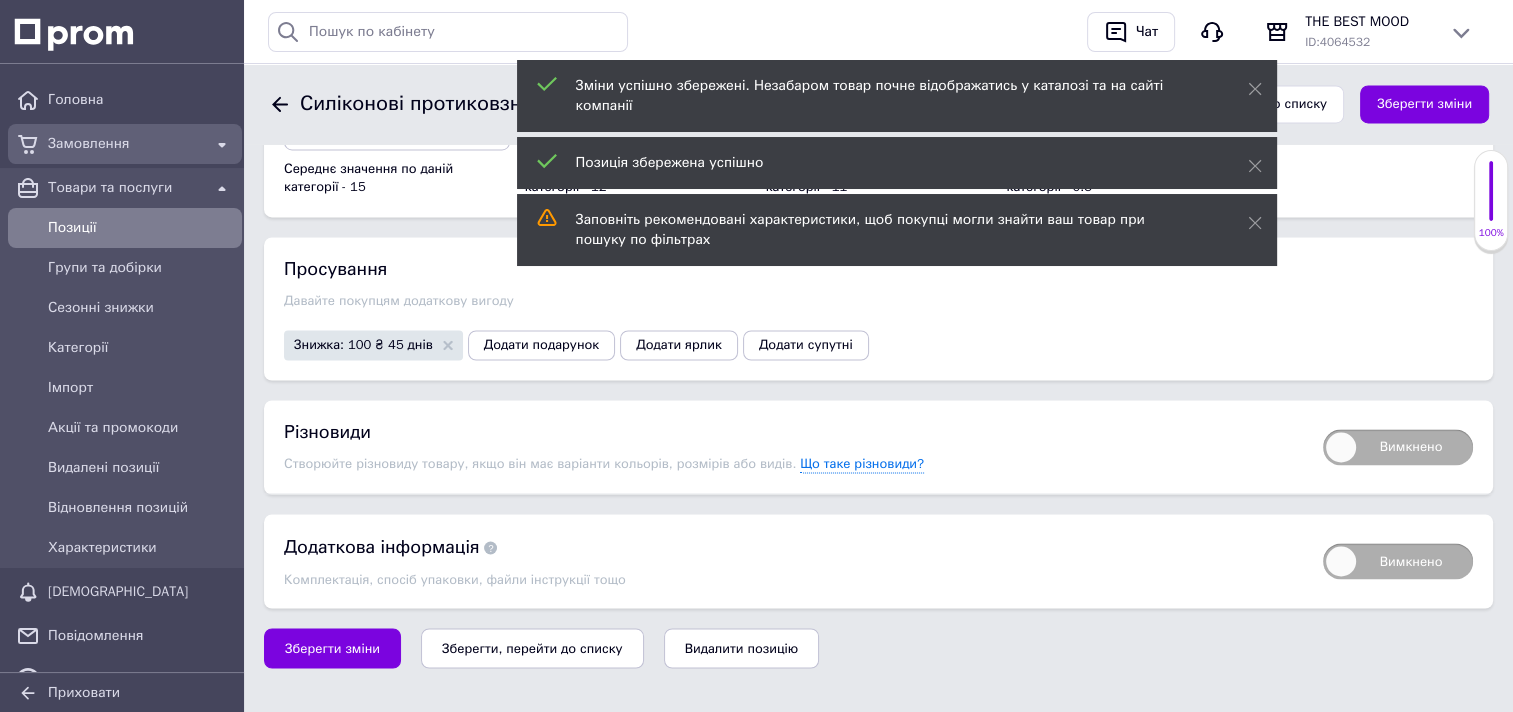 click on "Замовлення" at bounding box center [125, 144] 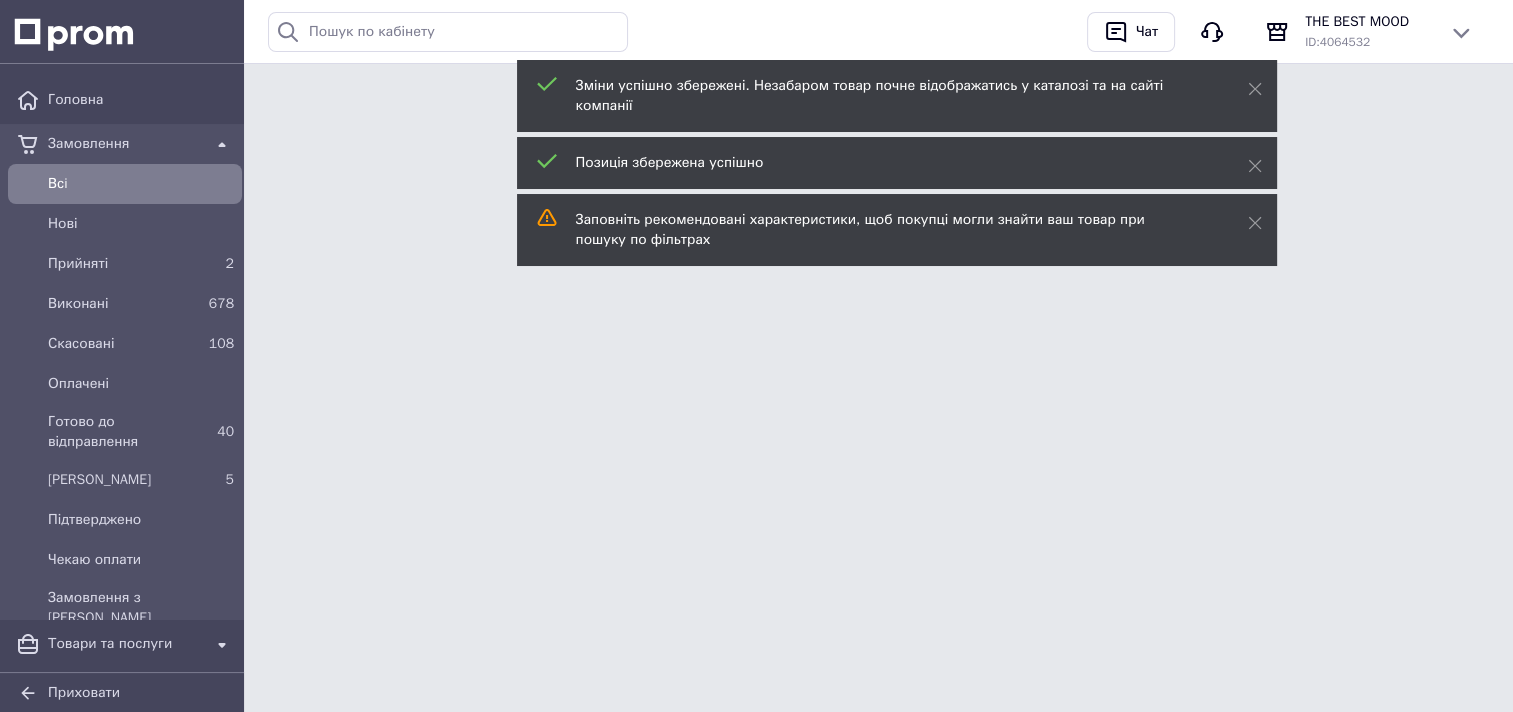 scroll, scrollTop: 0, scrollLeft: 0, axis: both 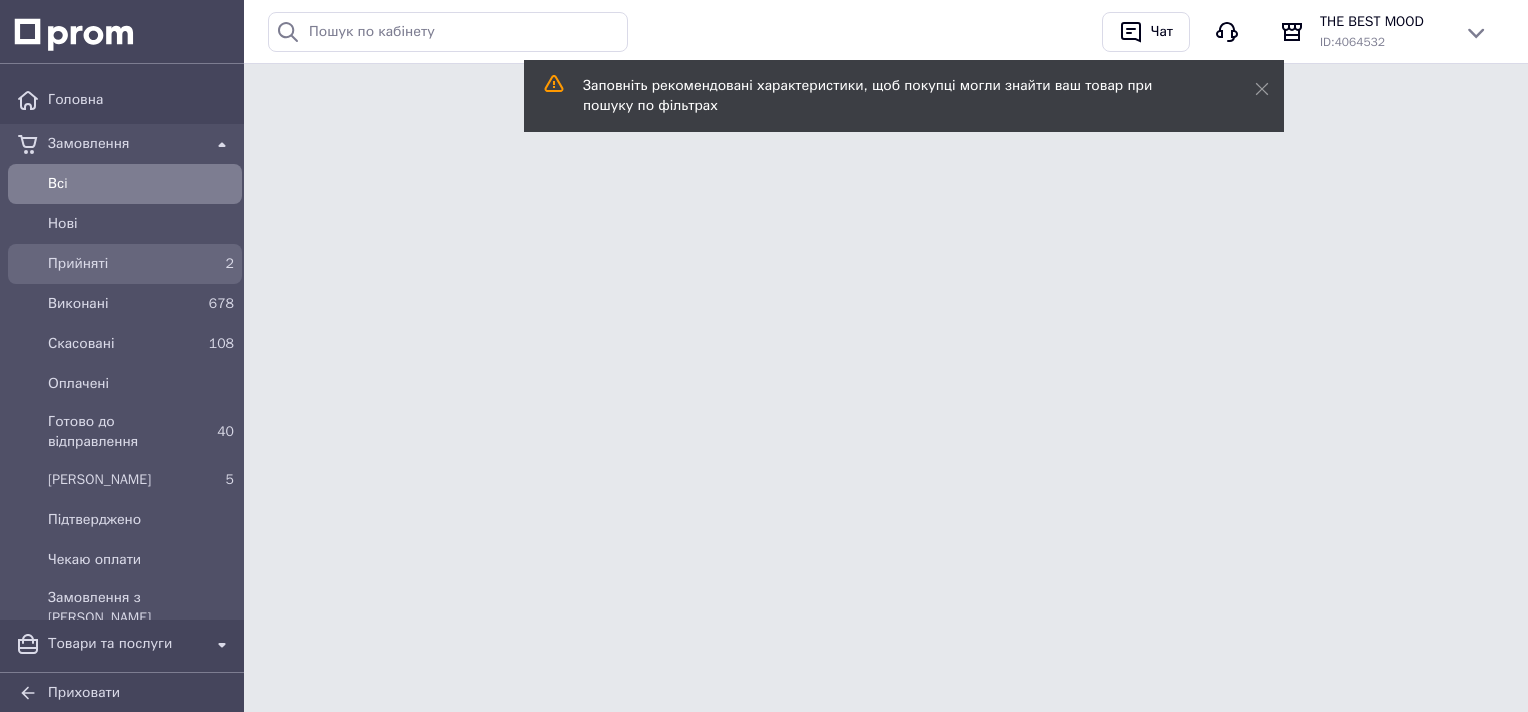 click on "Прийняті" at bounding box center [121, 264] 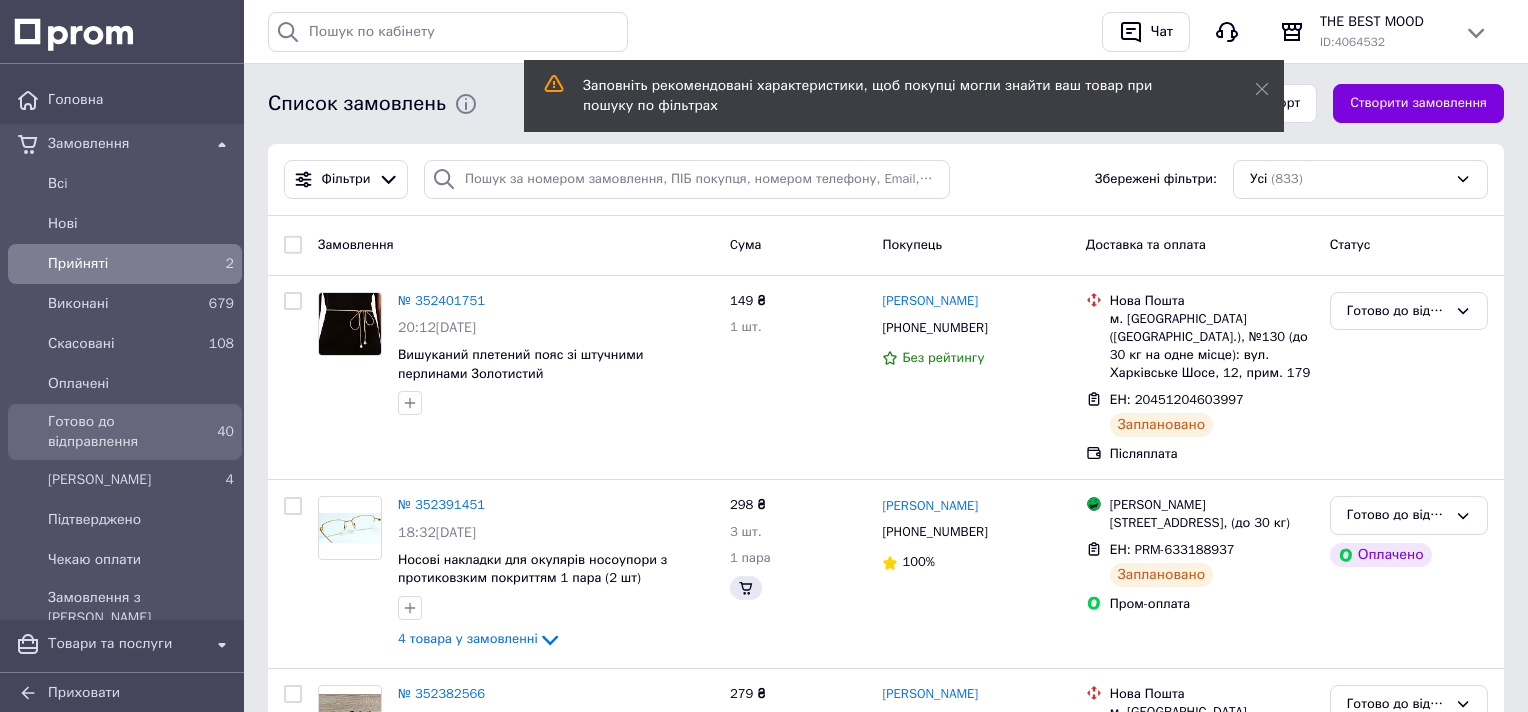 click on "Готово до відправлення" at bounding box center (121, 432) 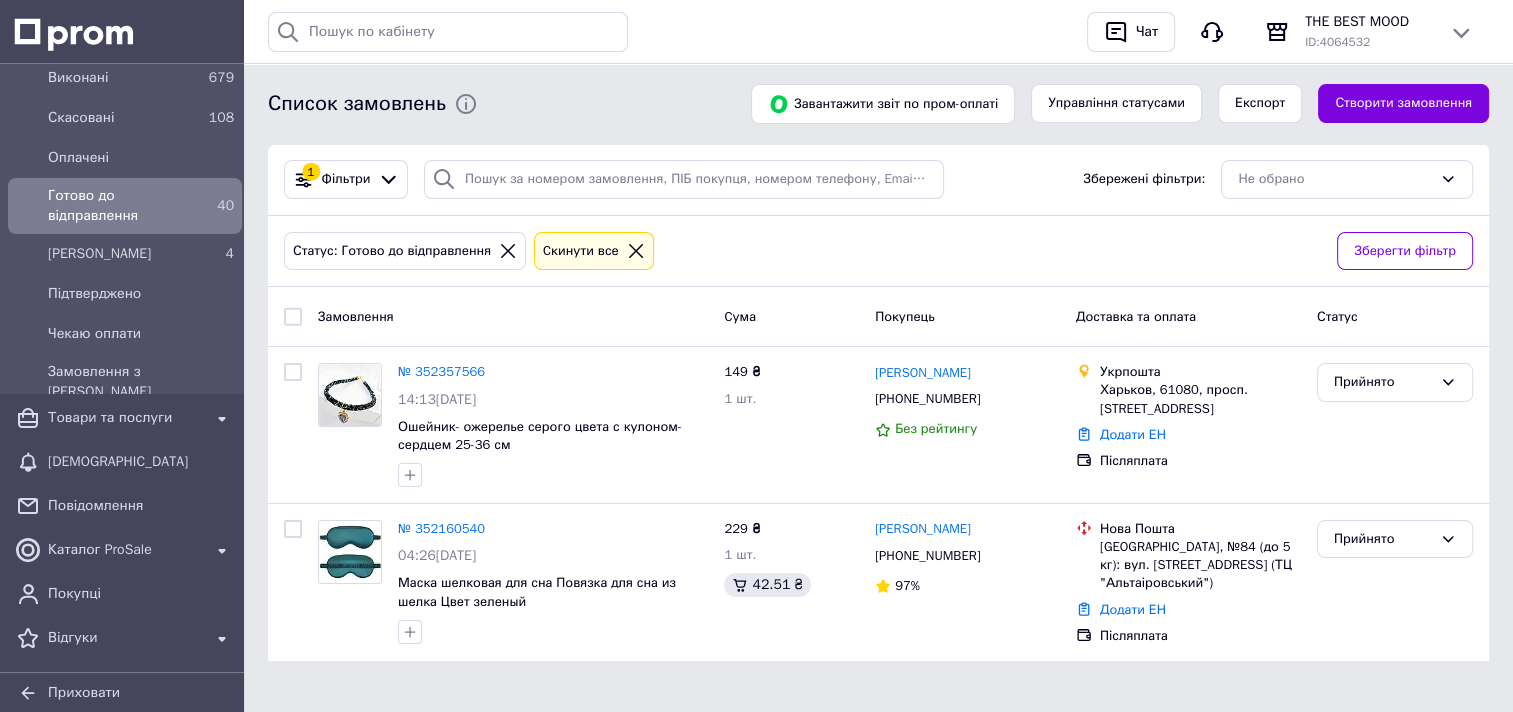 scroll, scrollTop: 200, scrollLeft: 0, axis: vertical 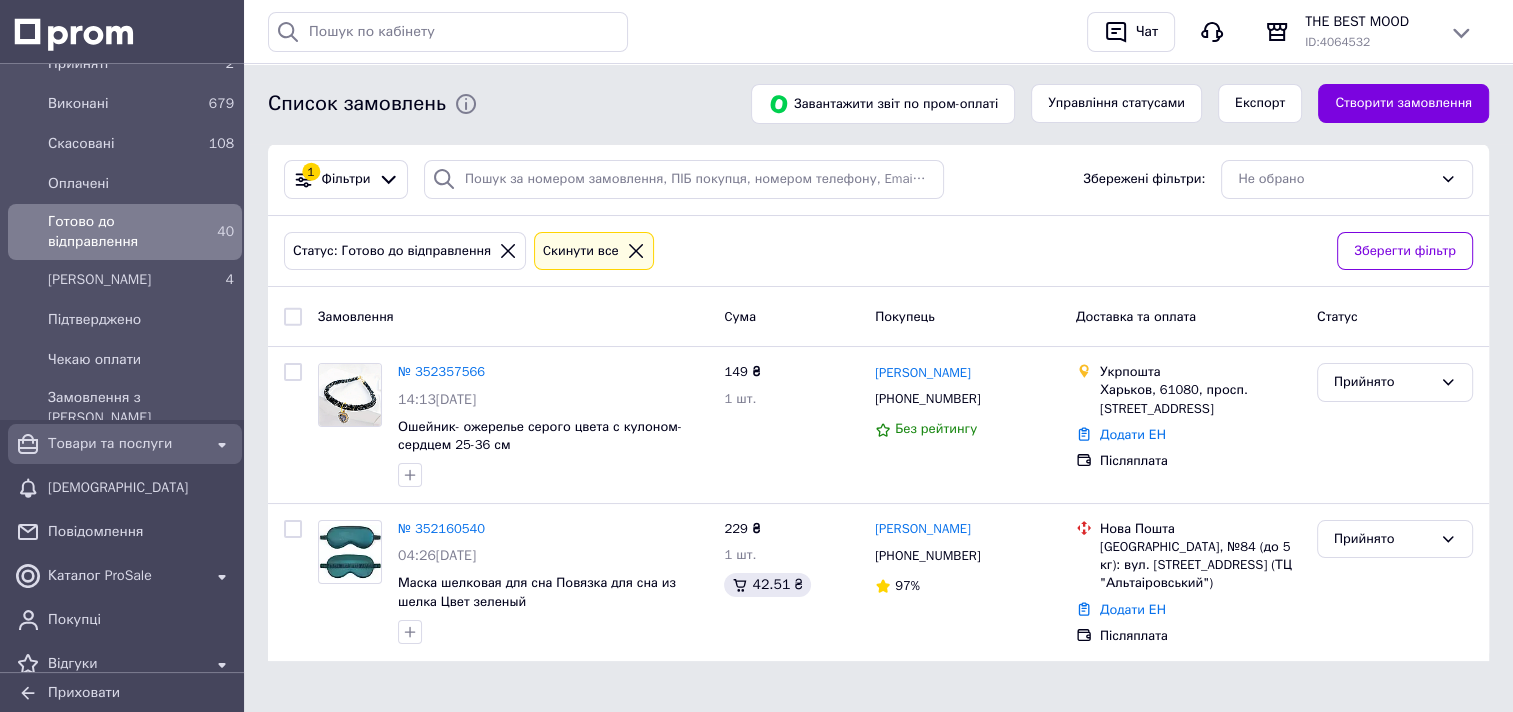 click on "Товари та послуги" at bounding box center [125, 444] 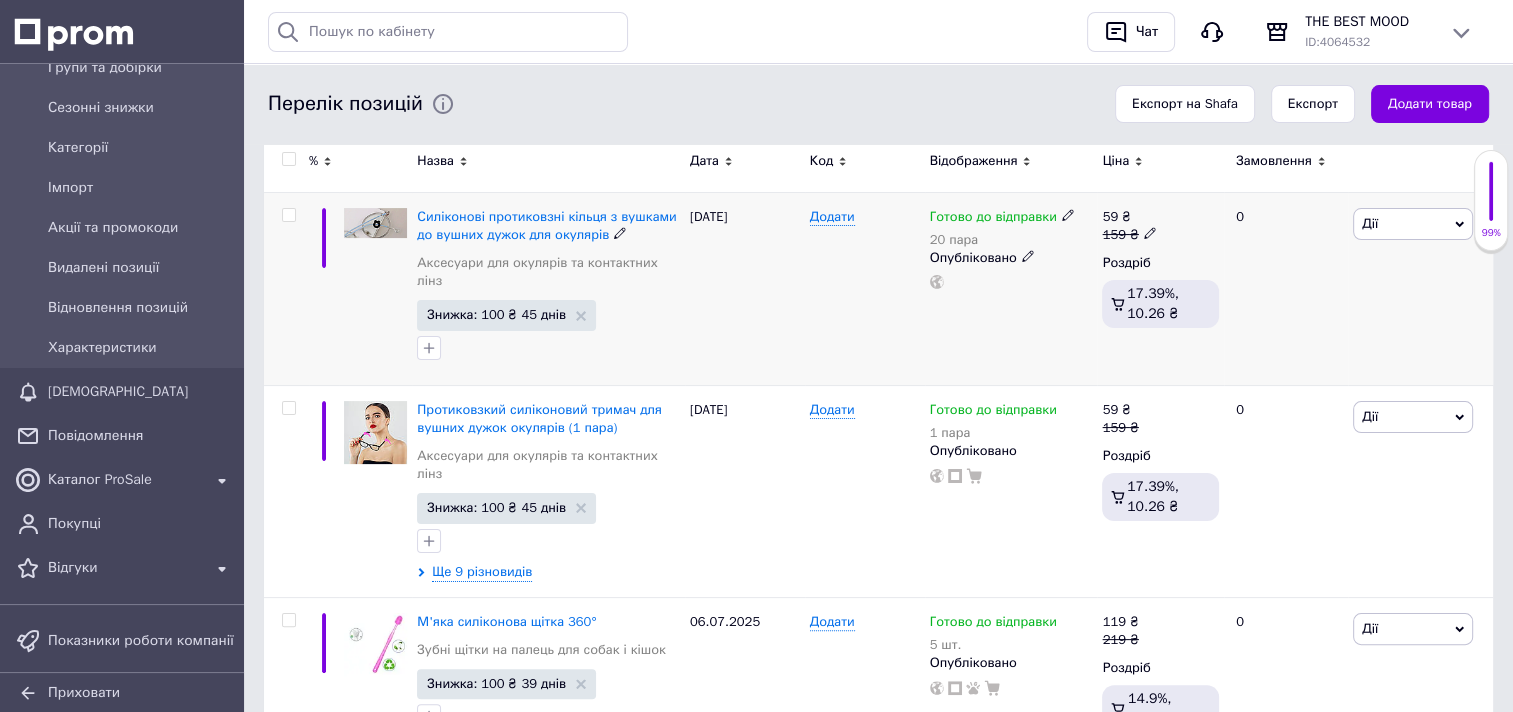 scroll, scrollTop: 100, scrollLeft: 0, axis: vertical 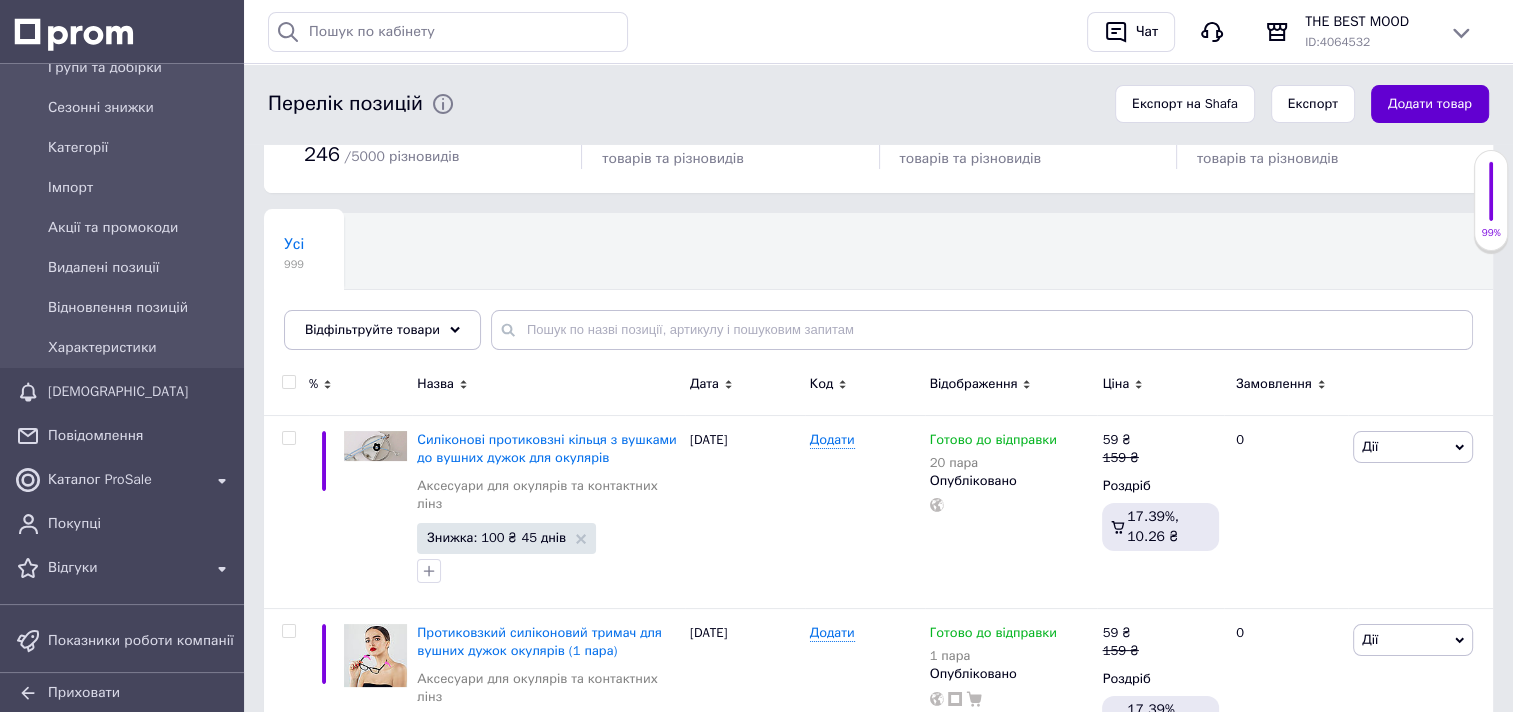 click on "Додати товар" at bounding box center (1430, 104) 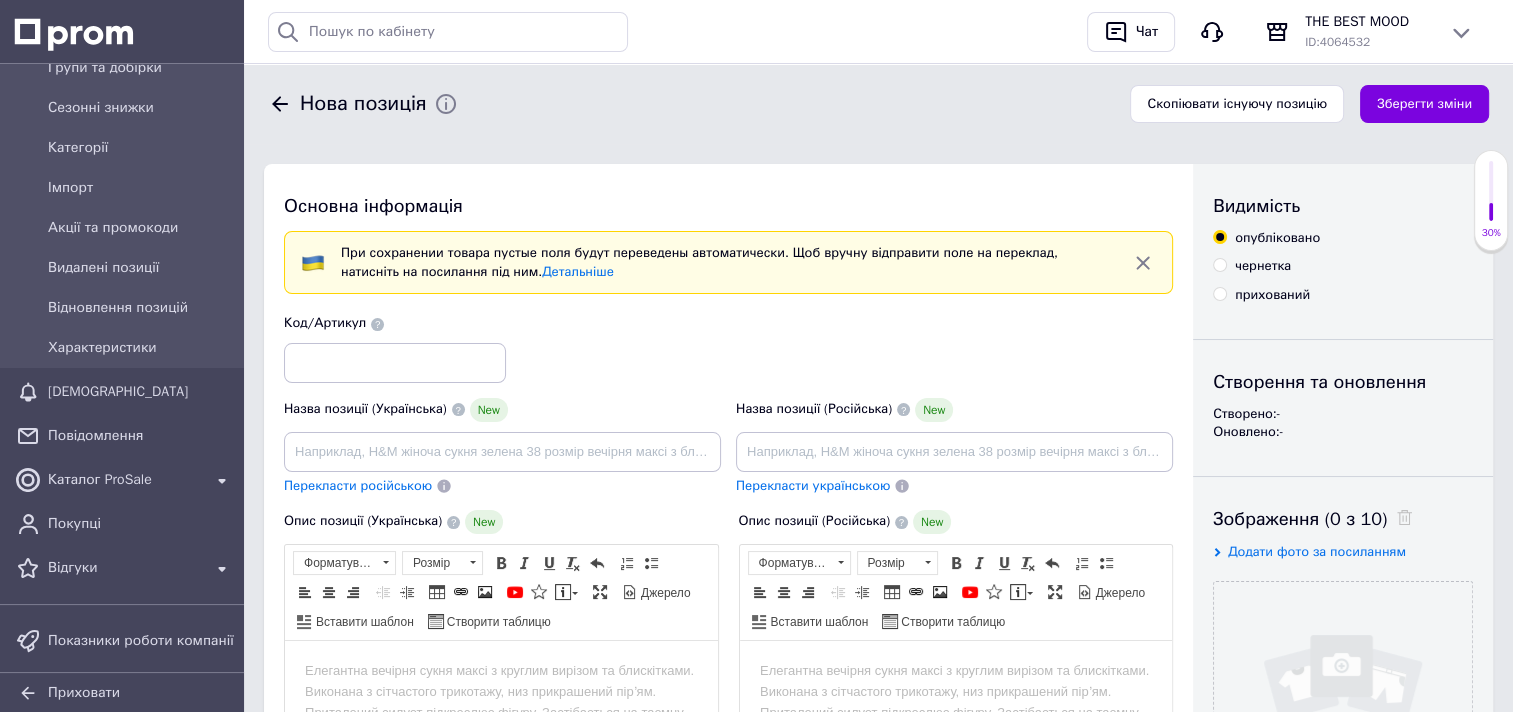 scroll, scrollTop: 0, scrollLeft: 0, axis: both 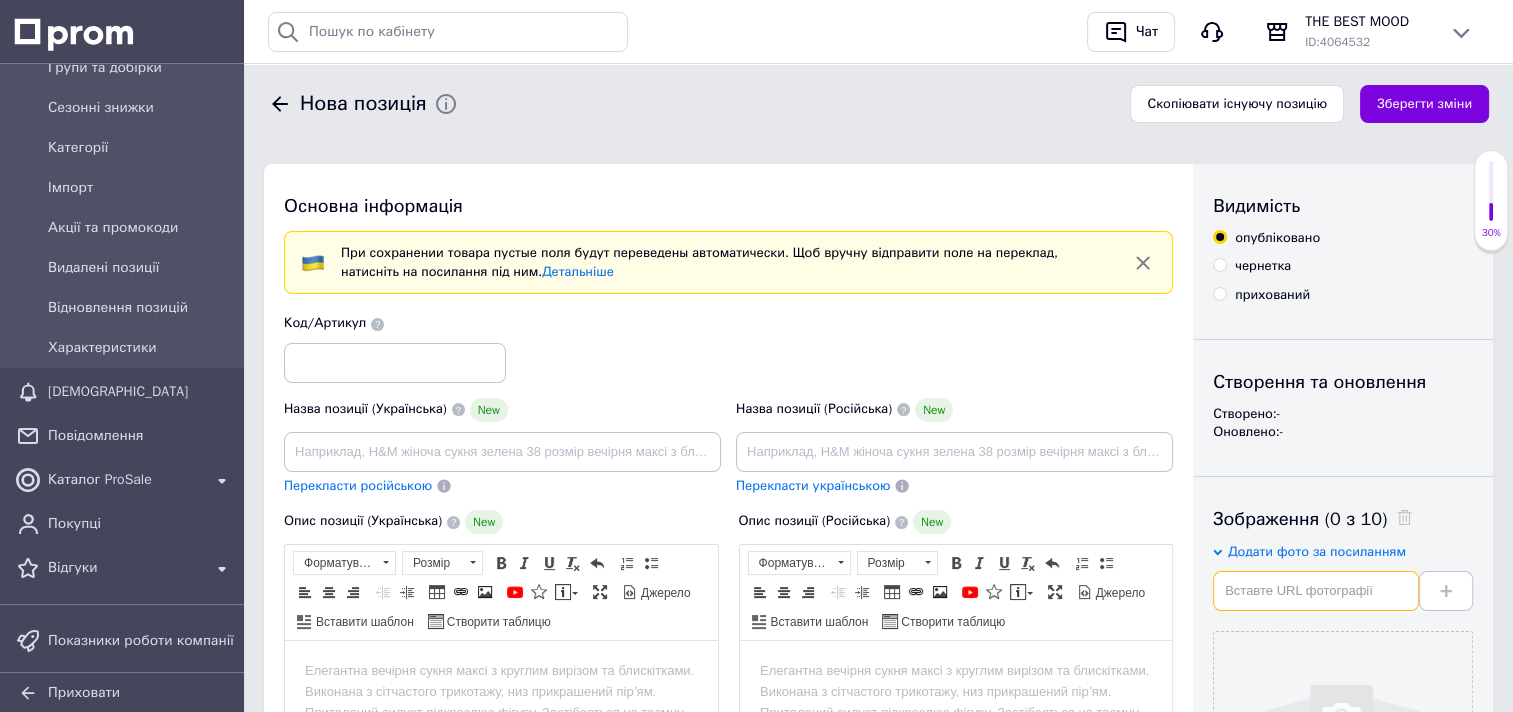 click at bounding box center (1316, 591) 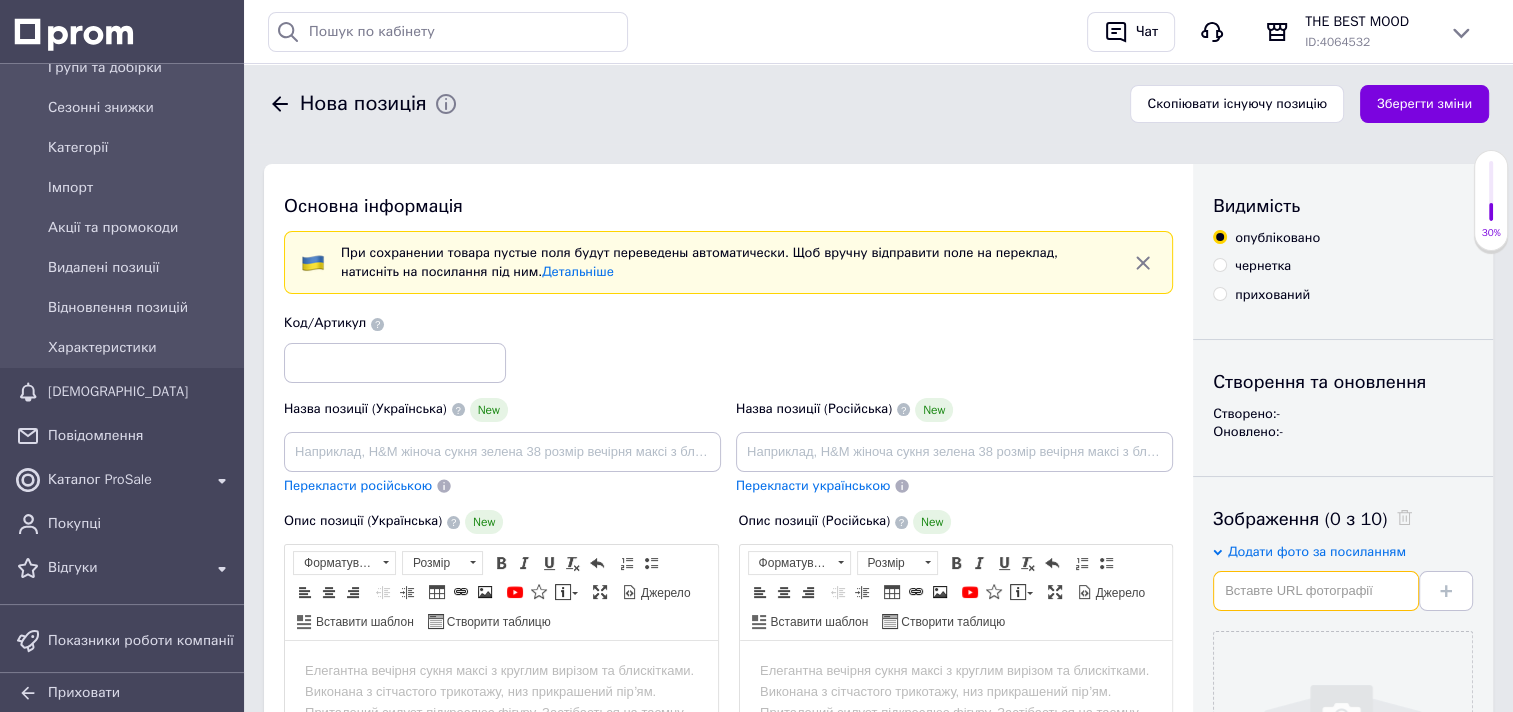paste on "https://img.kwcdn.com/product/open/e64dff6990804ee4b6cc6df155be68bf-goods.jpeg?imageView2/2/w/800/q/70/format/webp" 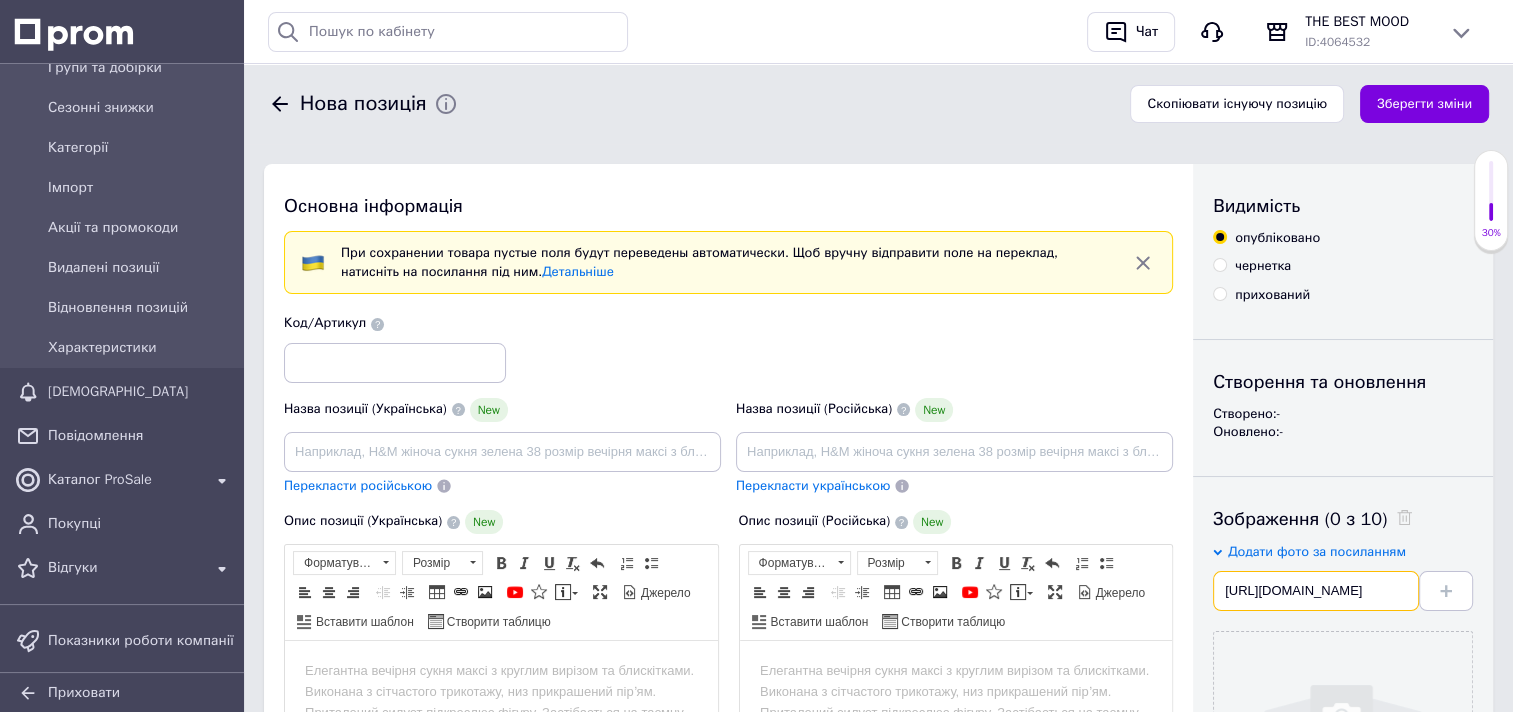 scroll, scrollTop: 0, scrollLeft: 542, axis: horizontal 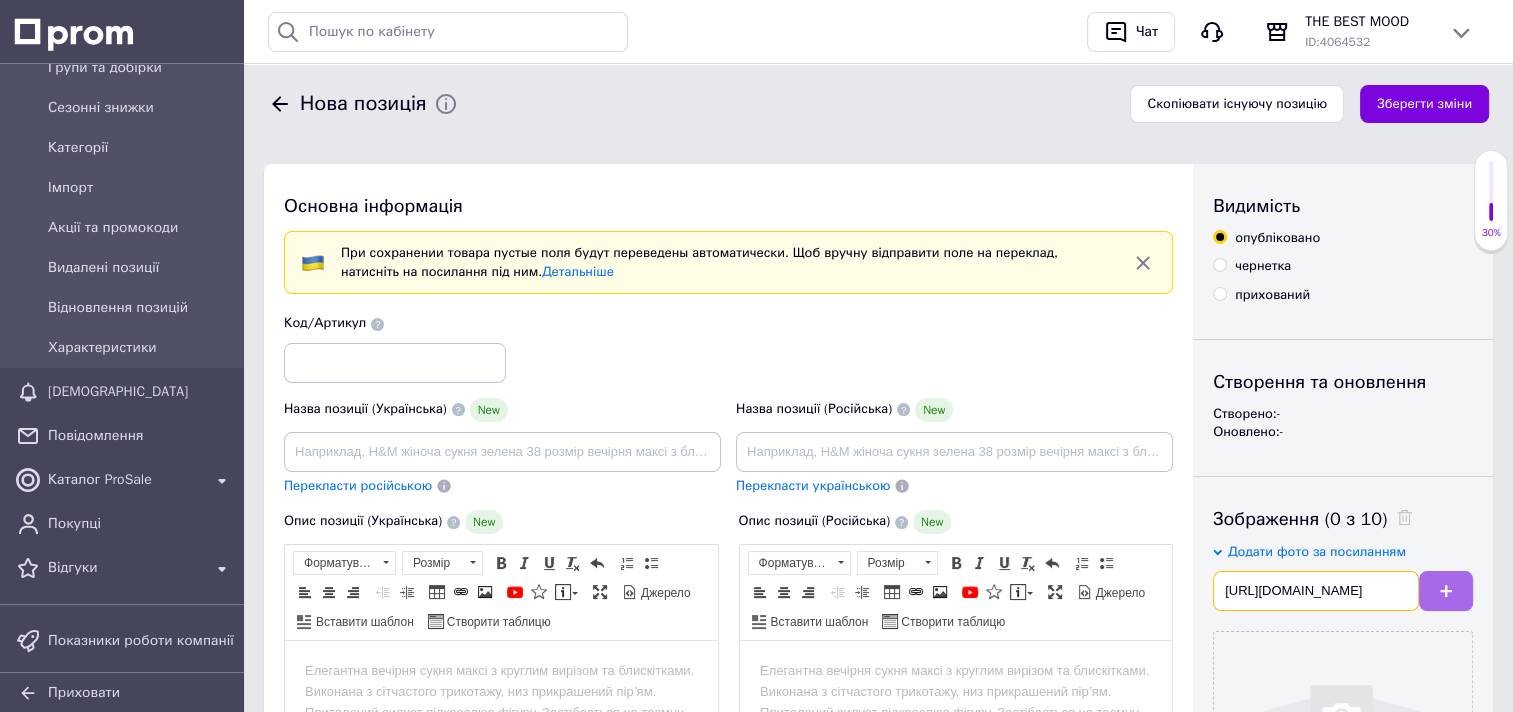 type on "https://img.kwcdn.com/product/open/e64dff6990804ee4b6cc6df155be68bf-goods.jpeg?imageView2/2/w/800/q/70/format/webp" 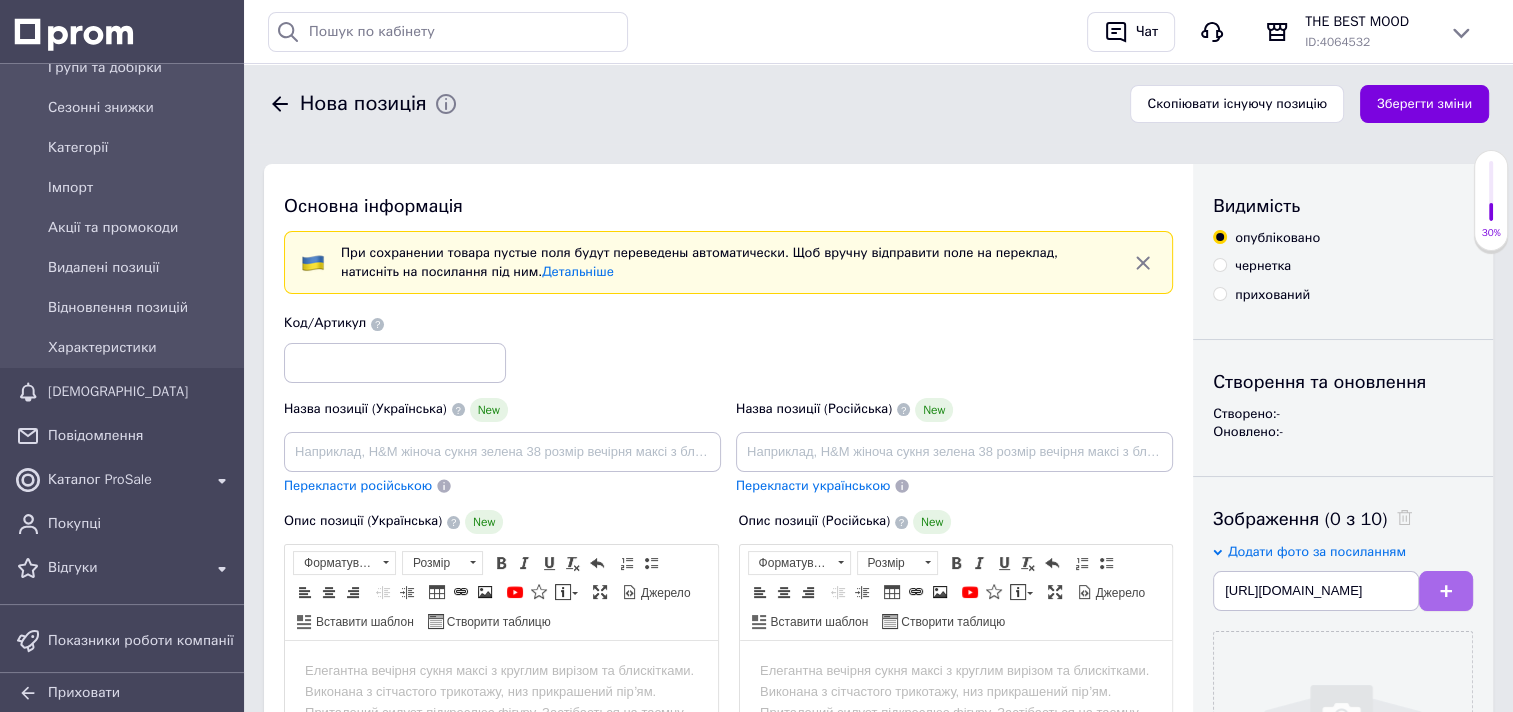 scroll, scrollTop: 0, scrollLeft: 0, axis: both 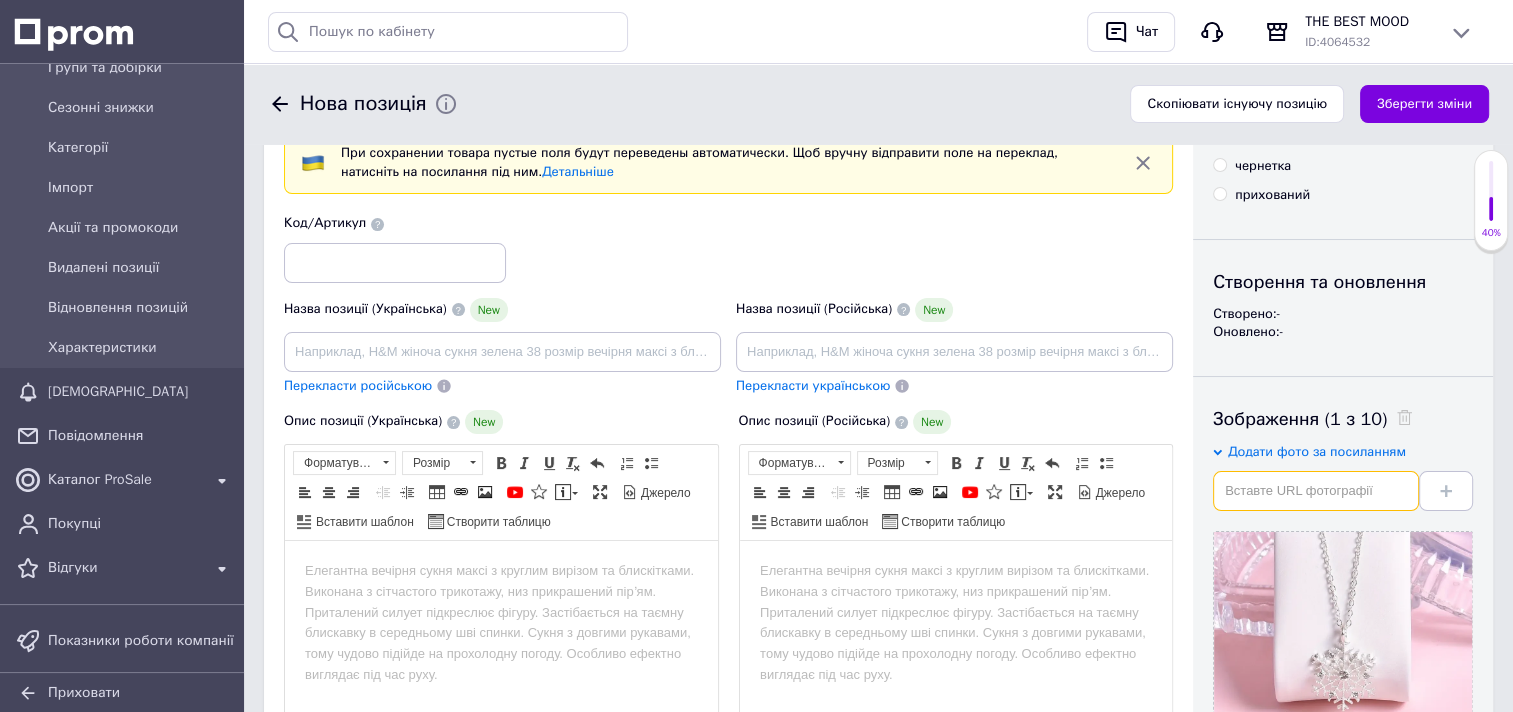 click at bounding box center [1316, 491] 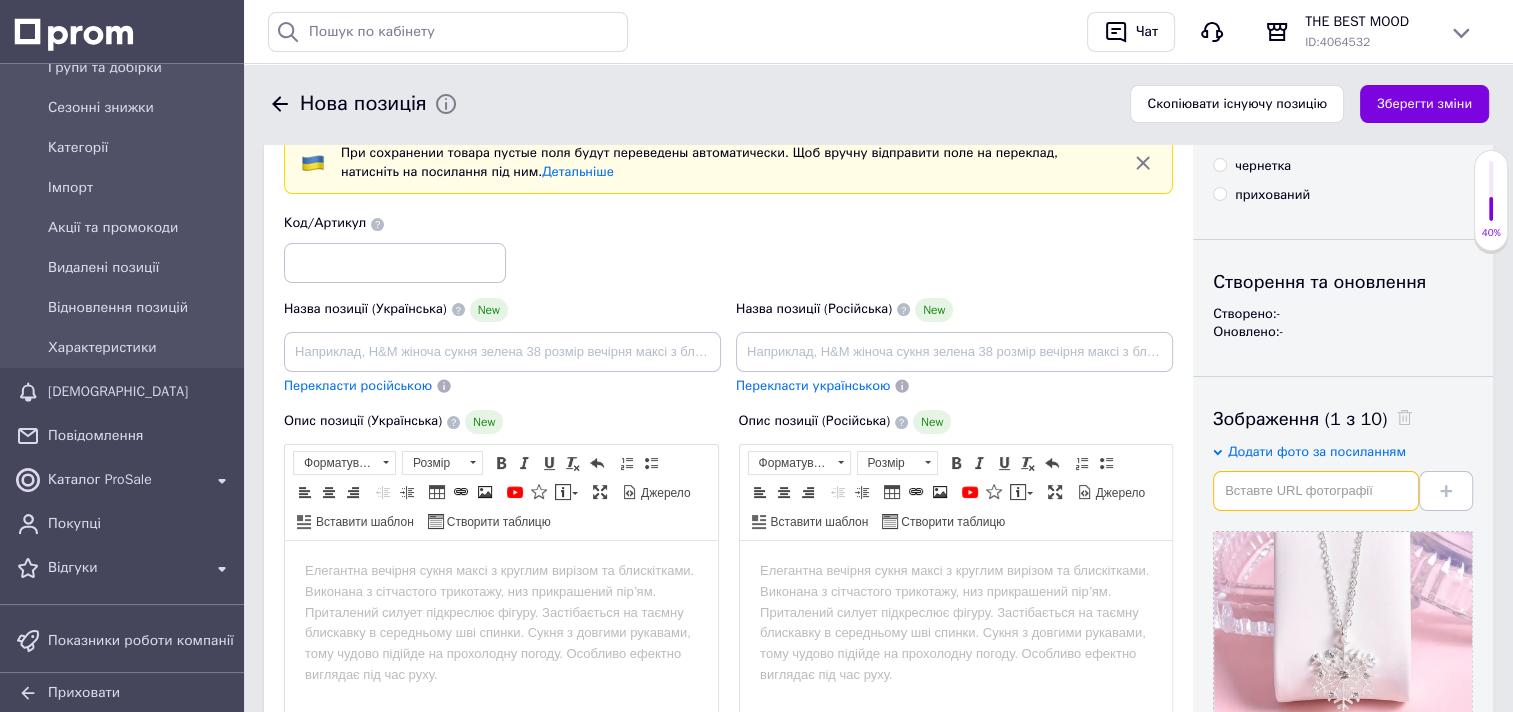 paste on "https://img.kwcdn.com/product/open/0845d57a3fff4746818227b54590a68f-goods.jpeg?imageView2/2/w/800/q/70/format/webp" 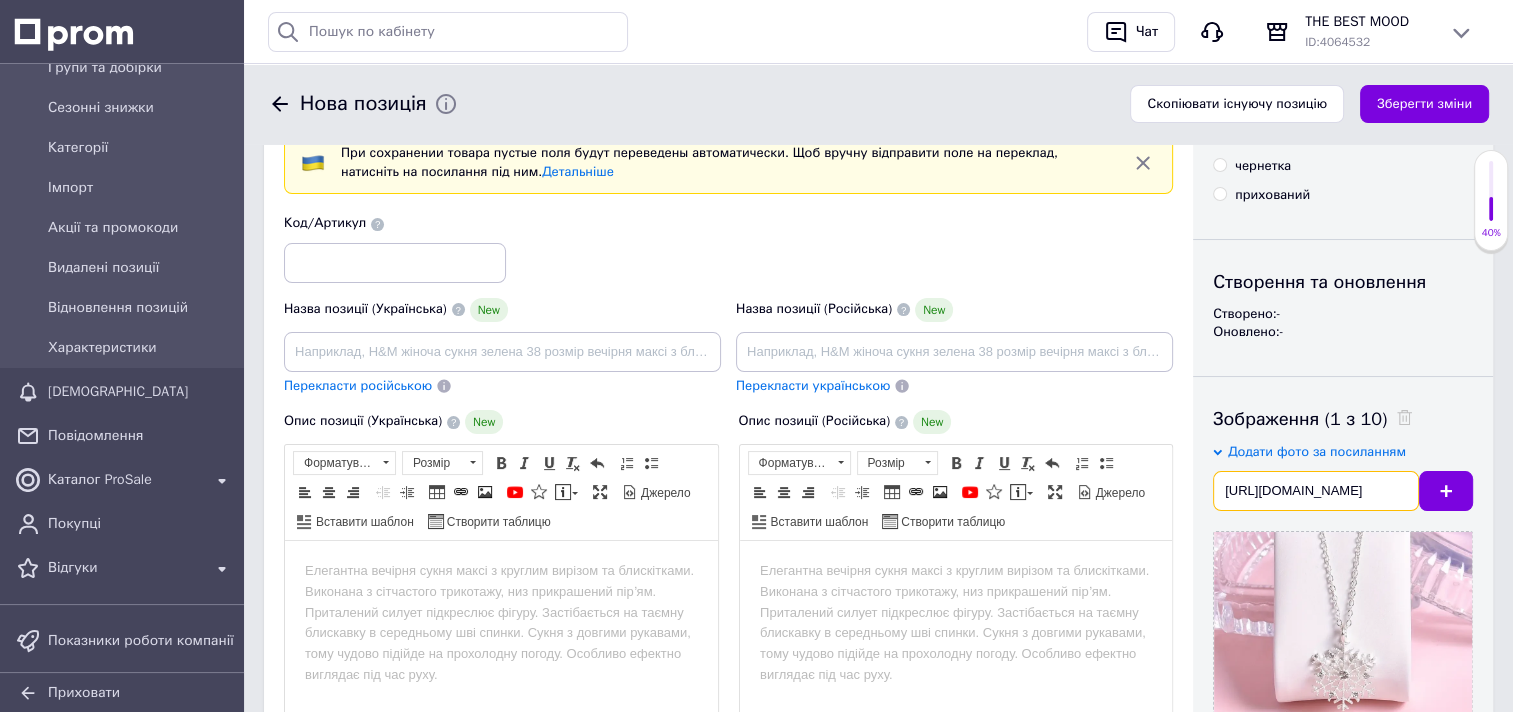 scroll, scrollTop: 0, scrollLeft: 544, axis: horizontal 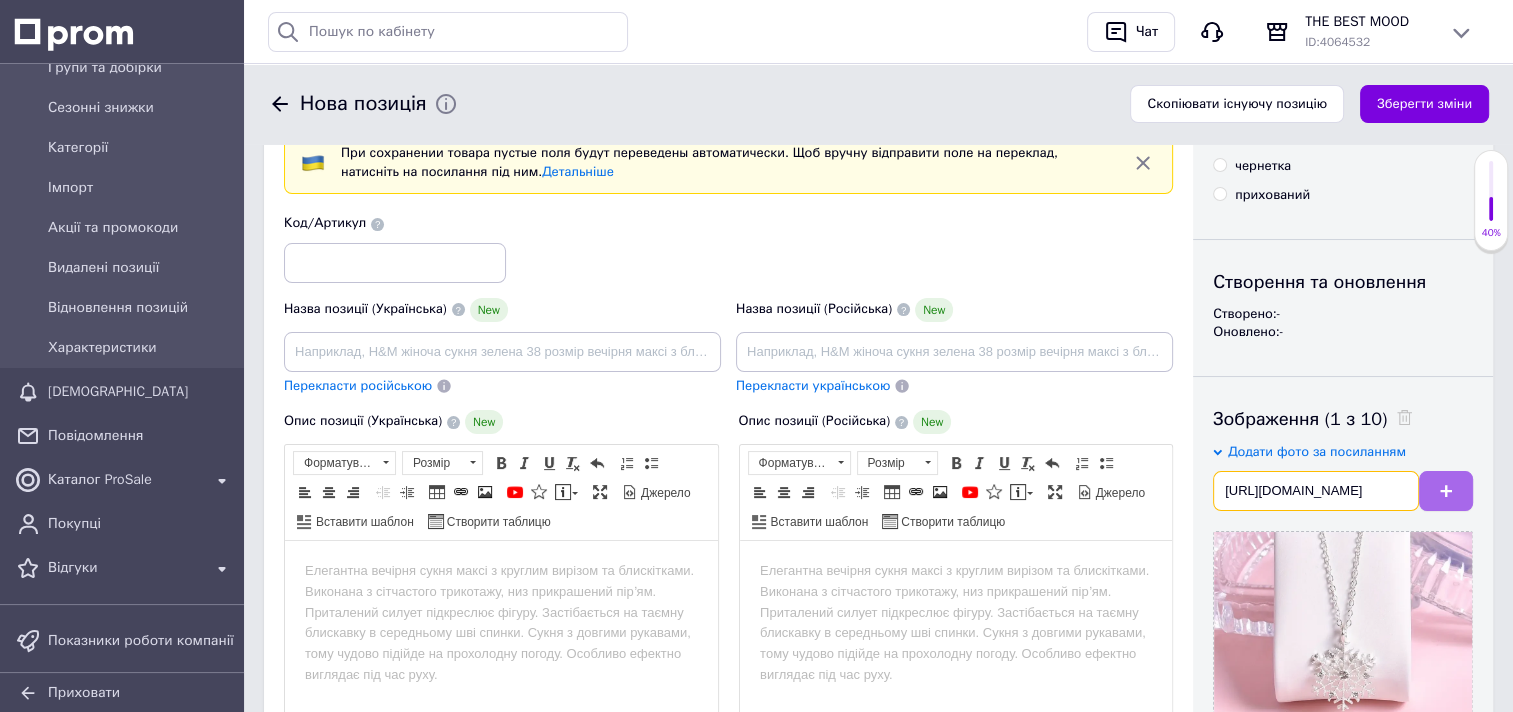 type on "https://img.kwcdn.com/product/open/0845d57a3fff4746818227b54590a68f-goods.jpeg?imageView2/2/w/800/q/70/format/webp" 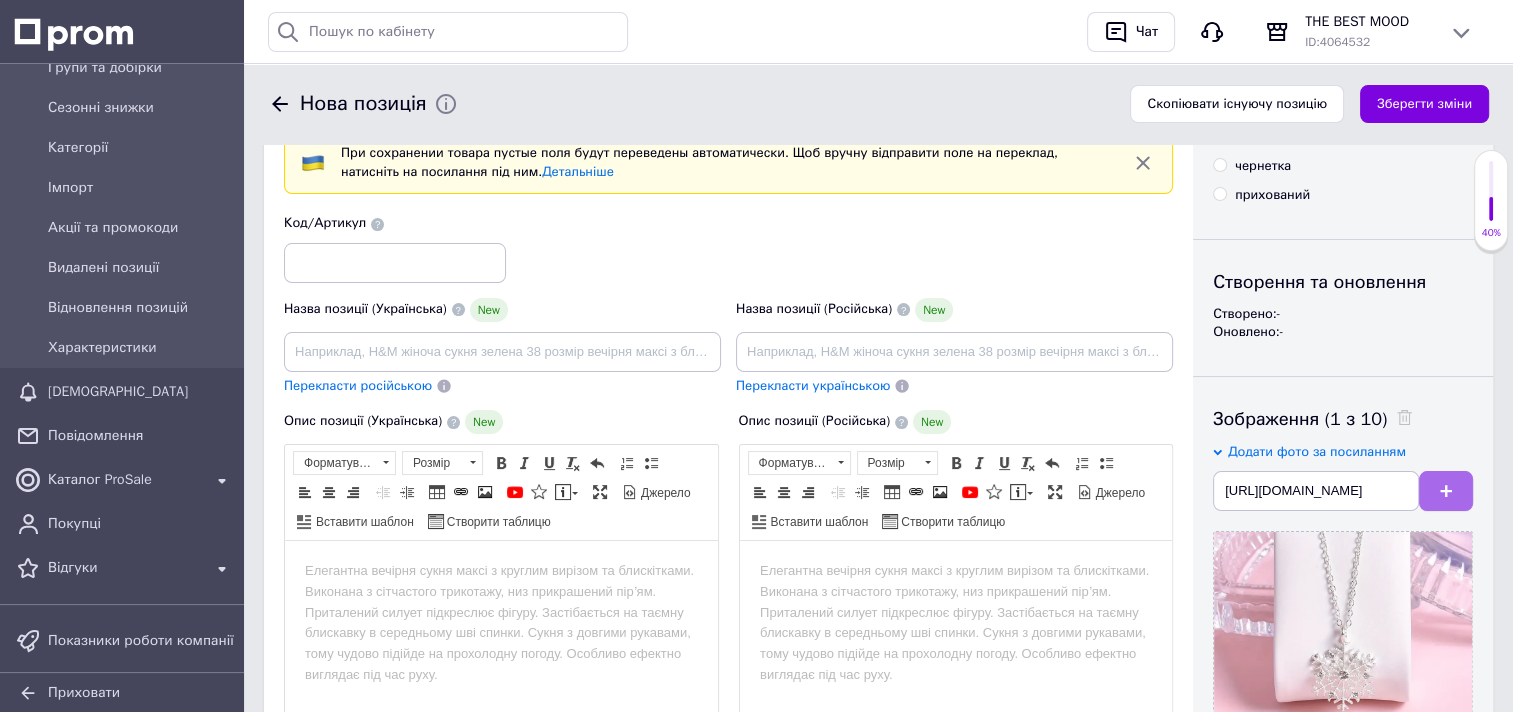 scroll, scrollTop: 0, scrollLeft: 0, axis: both 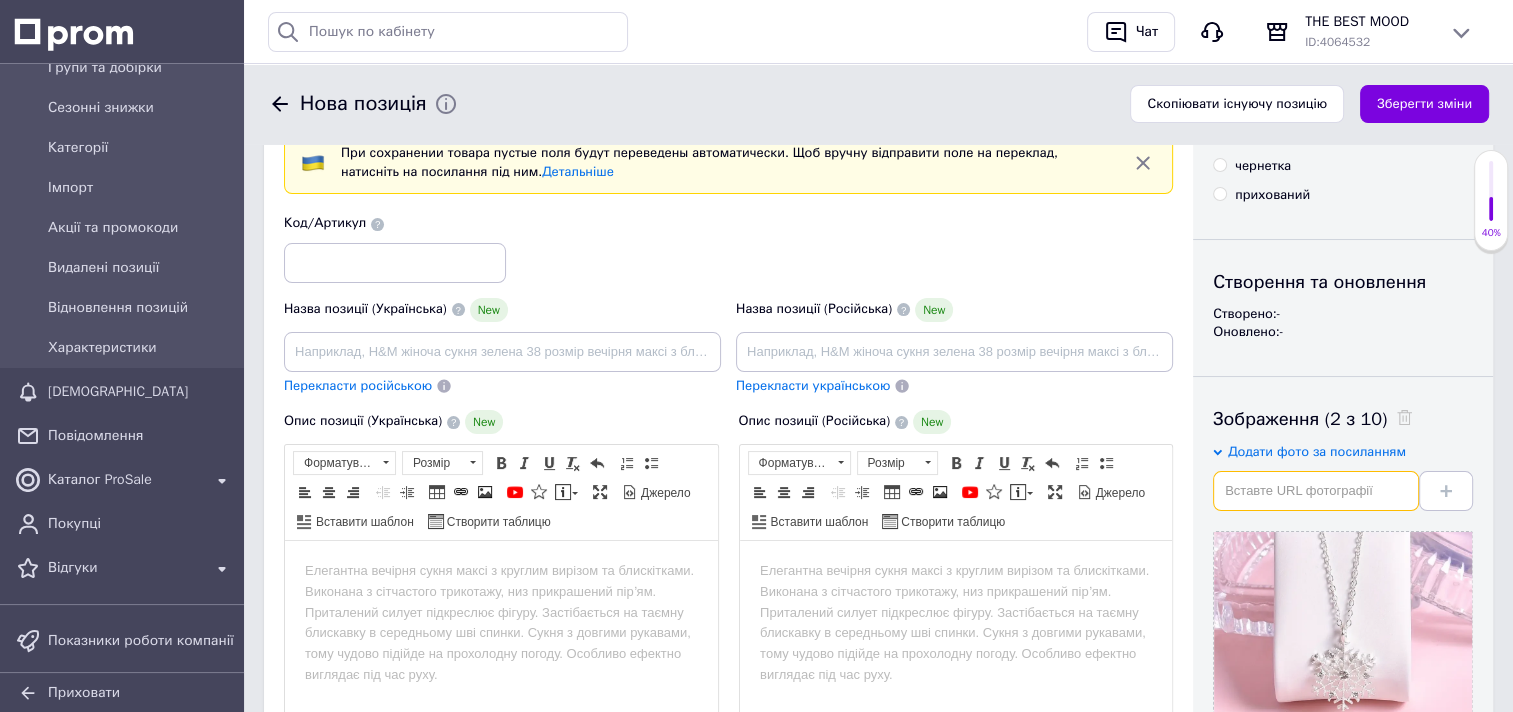 click at bounding box center [1316, 491] 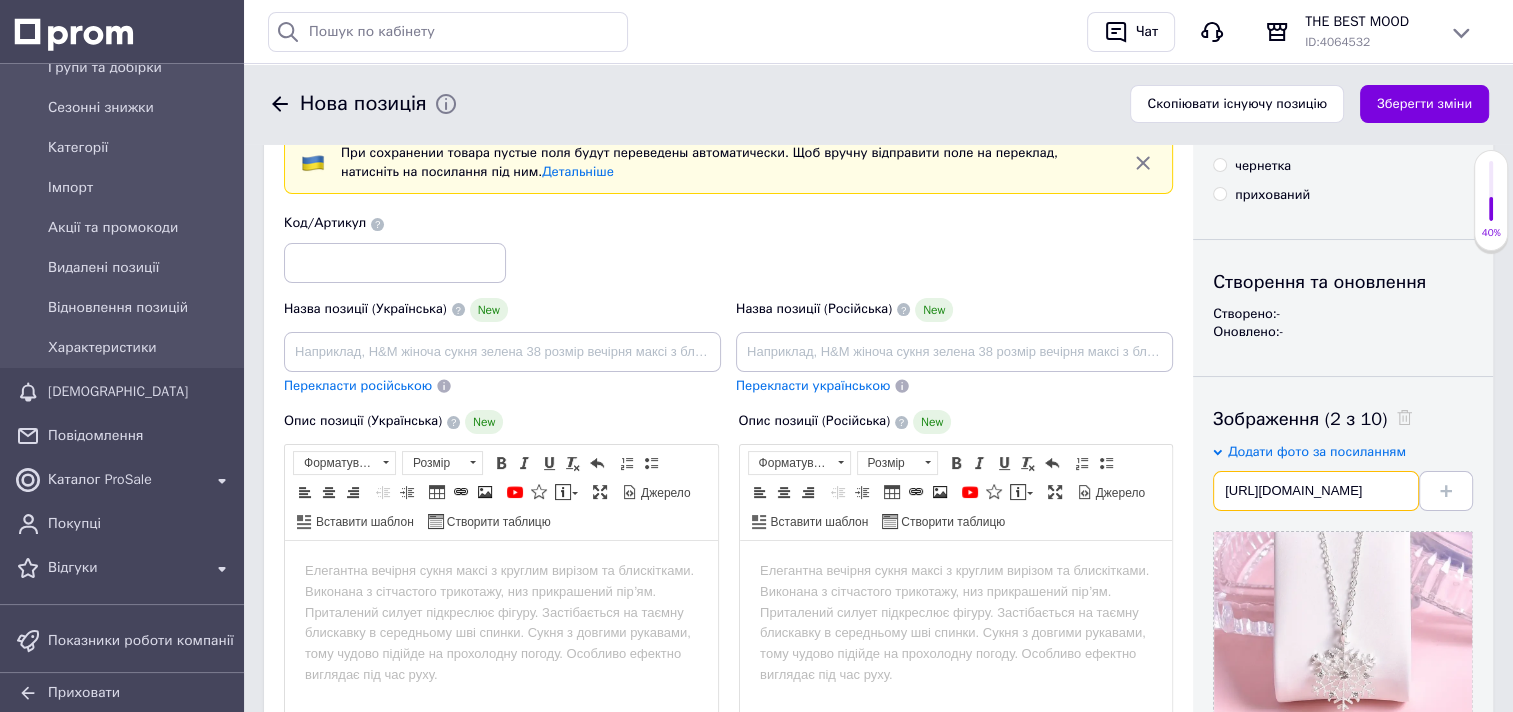 scroll, scrollTop: 0, scrollLeft: 546, axis: horizontal 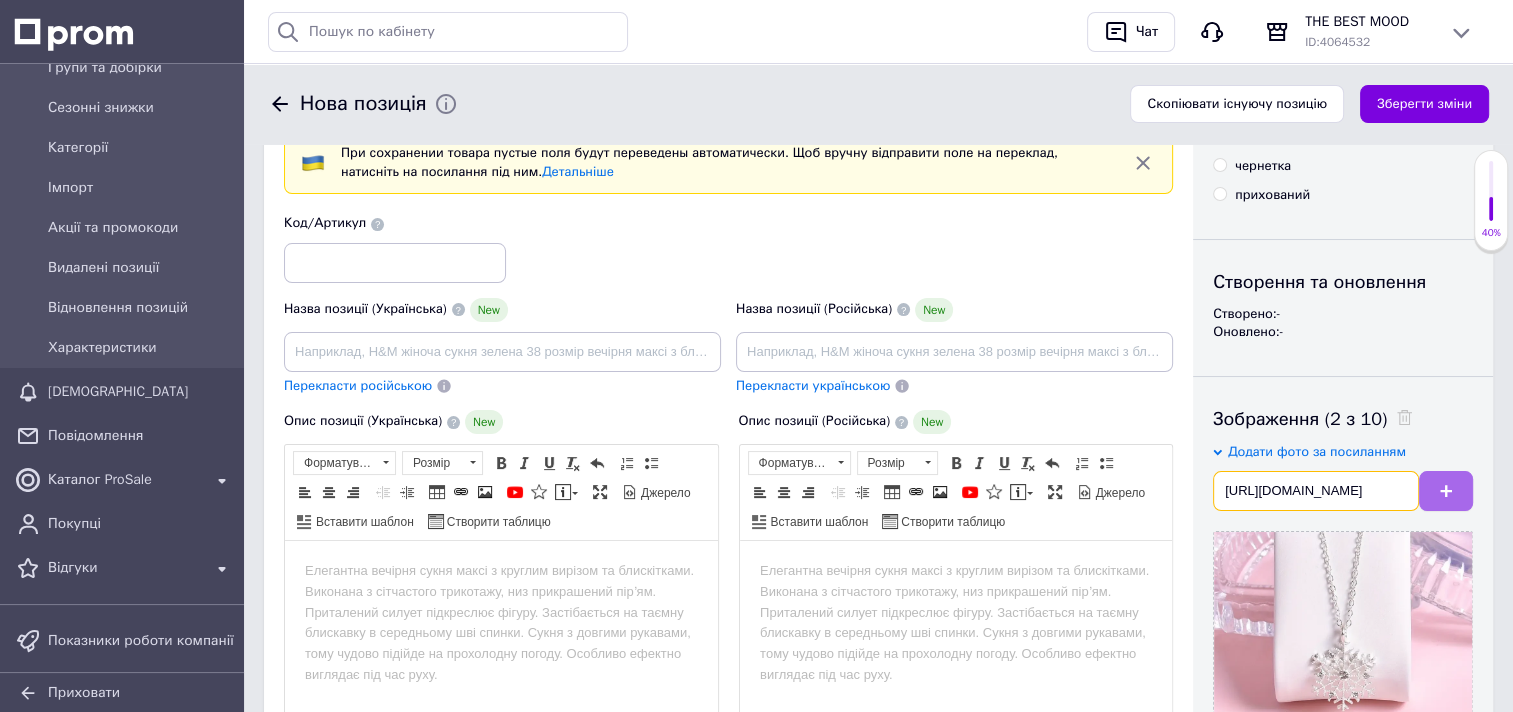 type on "https://img.kwcdn.com/product/open/4554843f5174485cb11af2774d4b7af6-goods.jpeg?imageView2/2/w/800/q/70/format/webp" 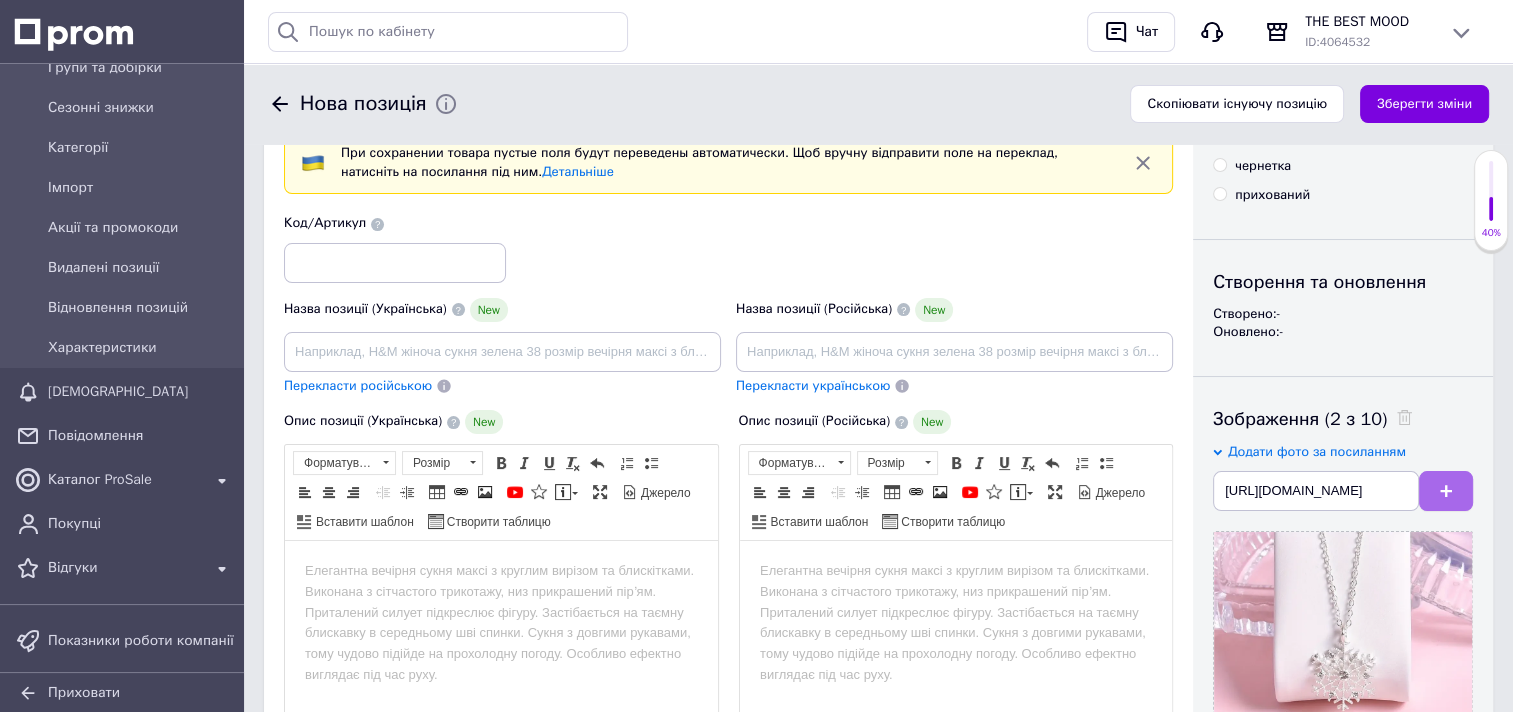 scroll, scrollTop: 0, scrollLeft: 0, axis: both 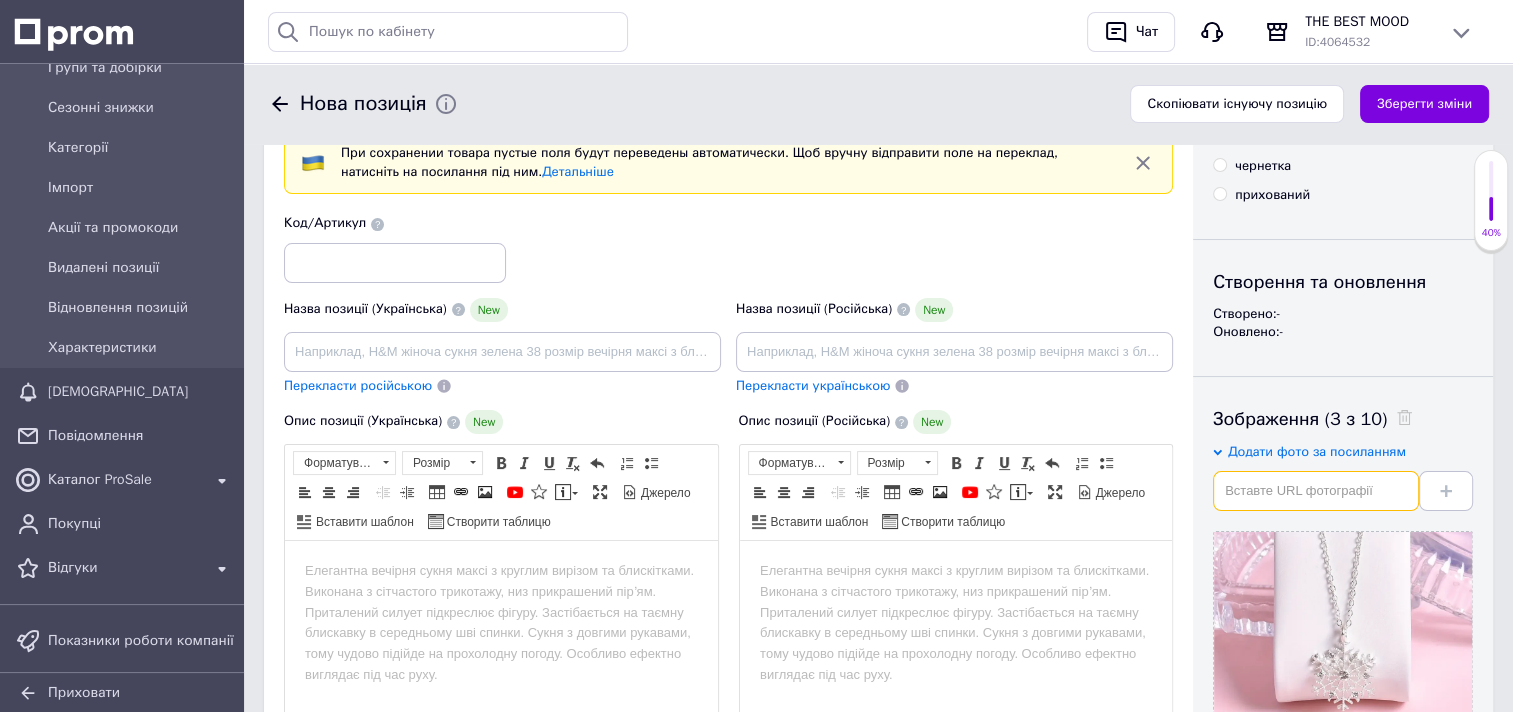 click at bounding box center (1316, 491) 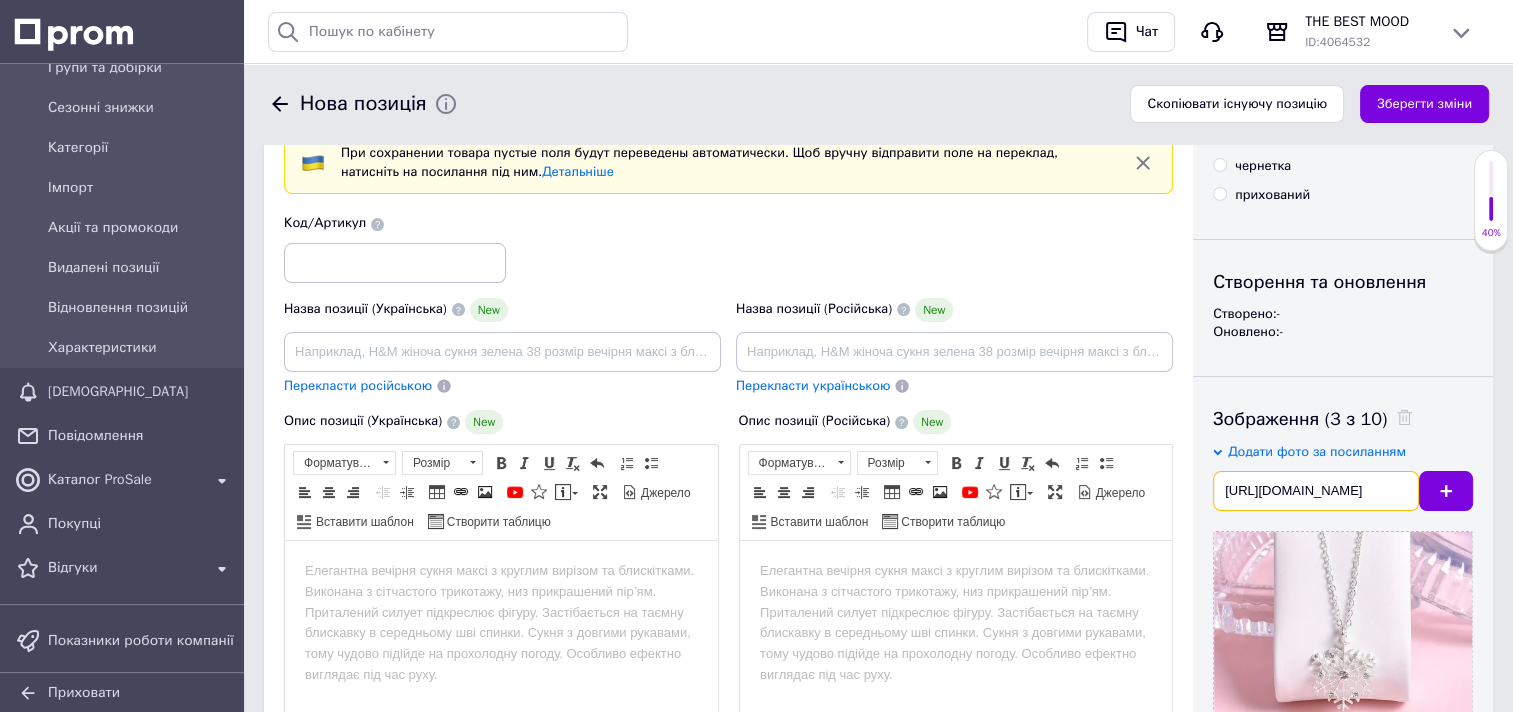 scroll, scrollTop: 0, scrollLeft: 558, axis: horizontal 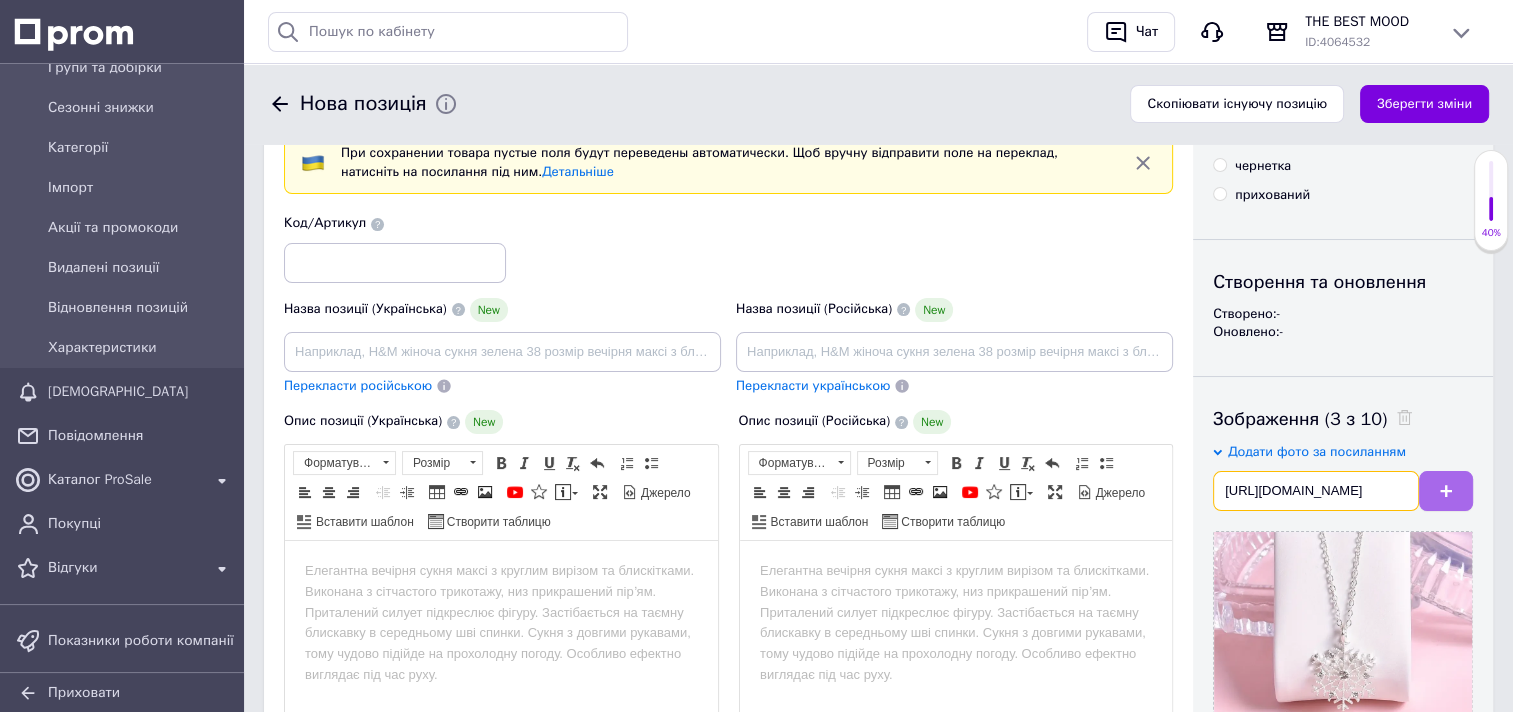 type on "https://img.kwcdn.com/product/open/653082d513004a4a8d5b82988a0cd196-goods.jpeg?imageView2/2/w/800/q/70/format/webp" 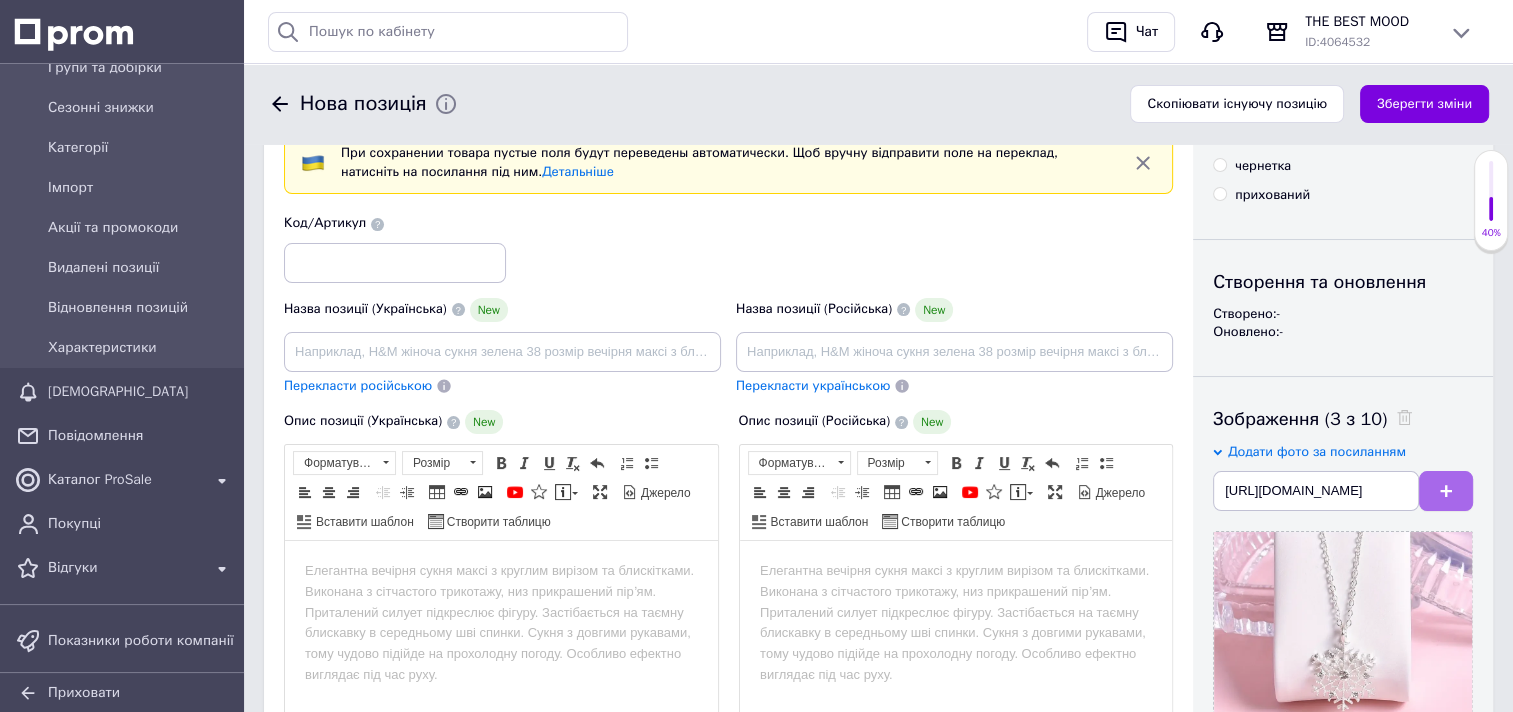 scroll, scrollTop: 0, scrollLeft: 0, axis: both 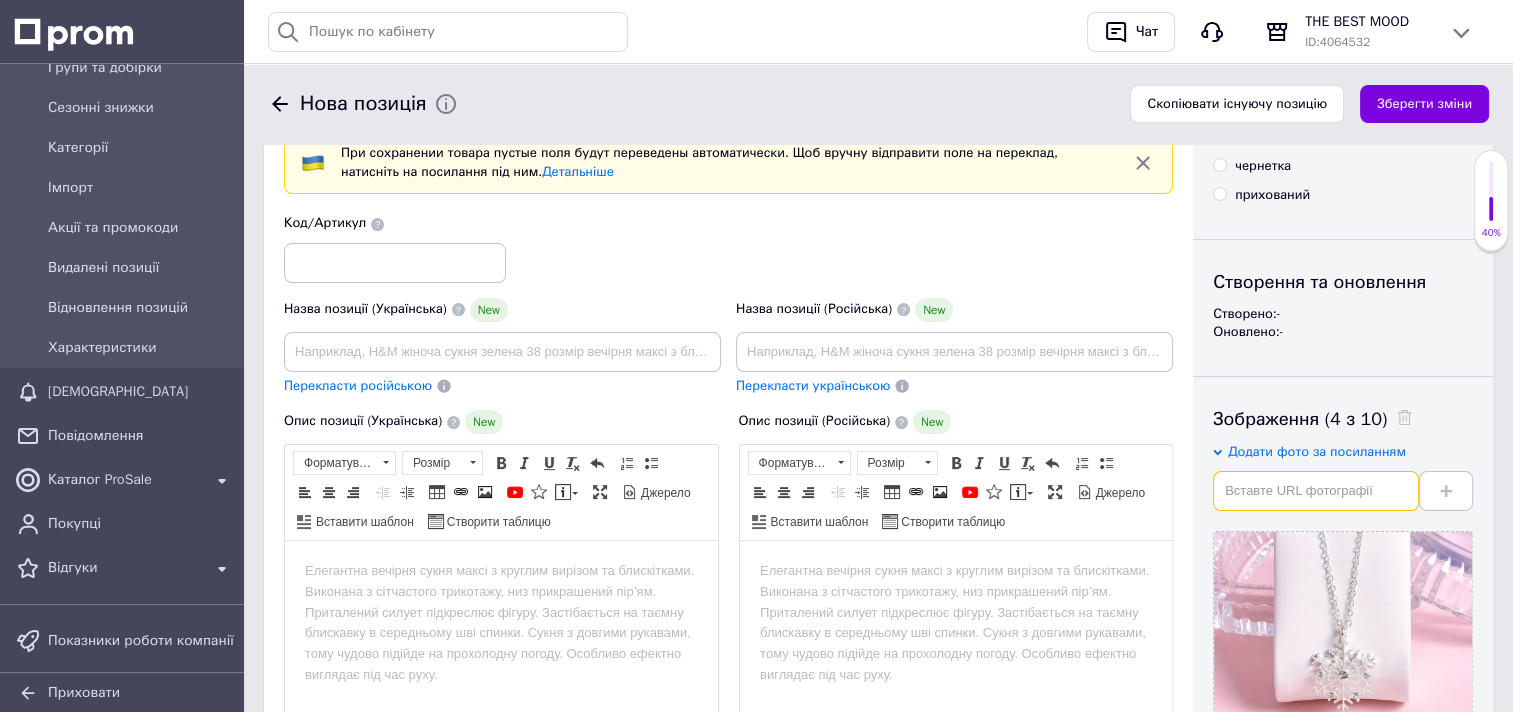 click at bounding box center [1316, 491] 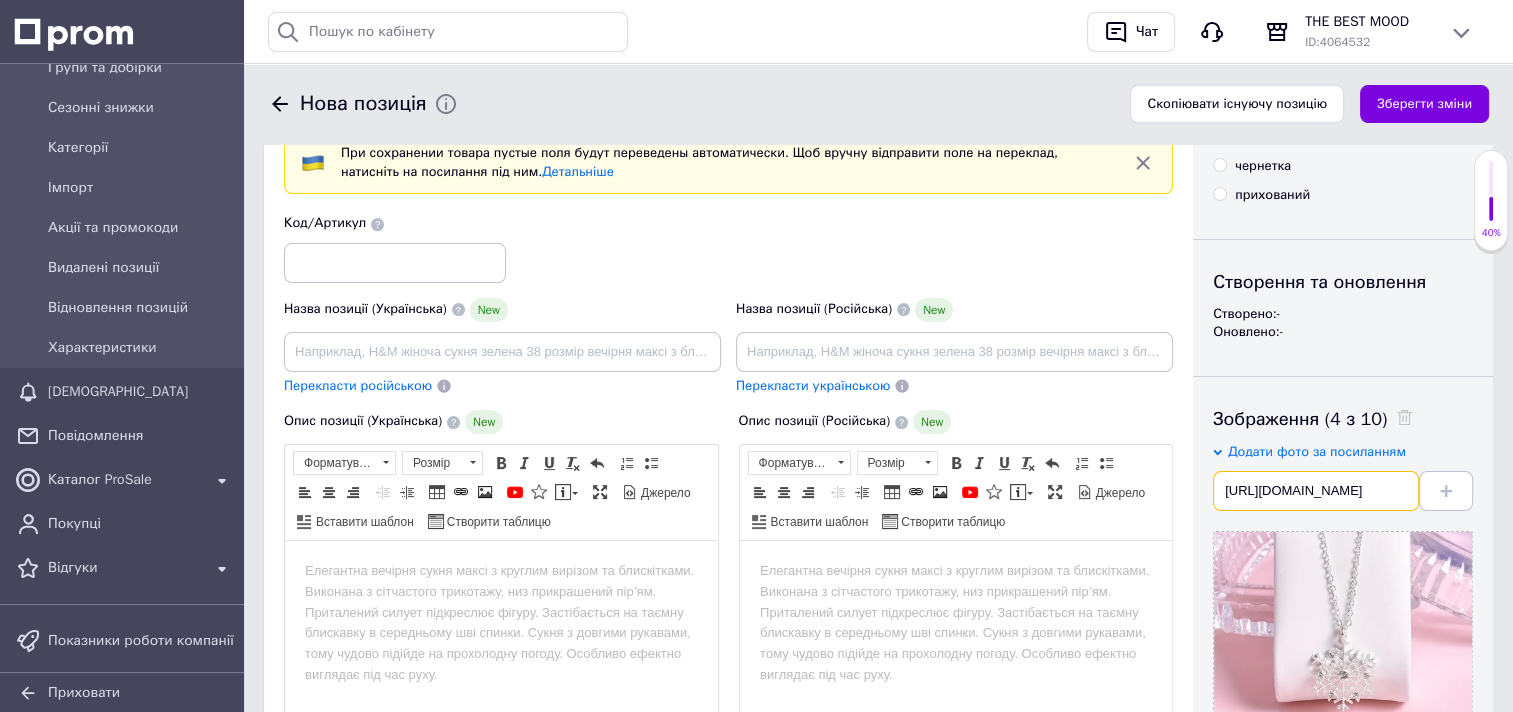 scroll, scrollTop: 0, scrollLeft: 554, axis: horizontal 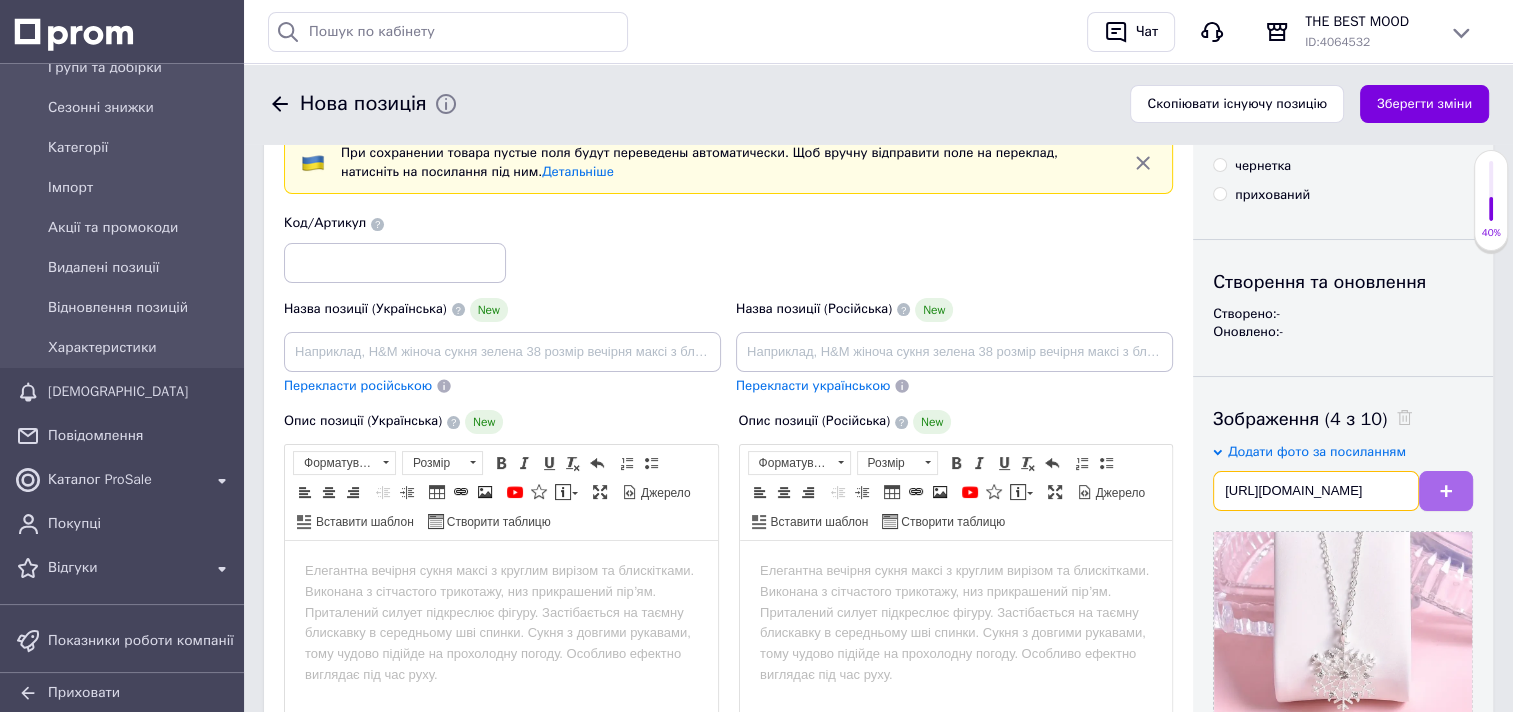 type on "https://img.kwcdn.com/product/open/e00341031eca458e9b3ba685f828062d-goods.jpeg?imageView2/2/w/800/q/70/format/webp" 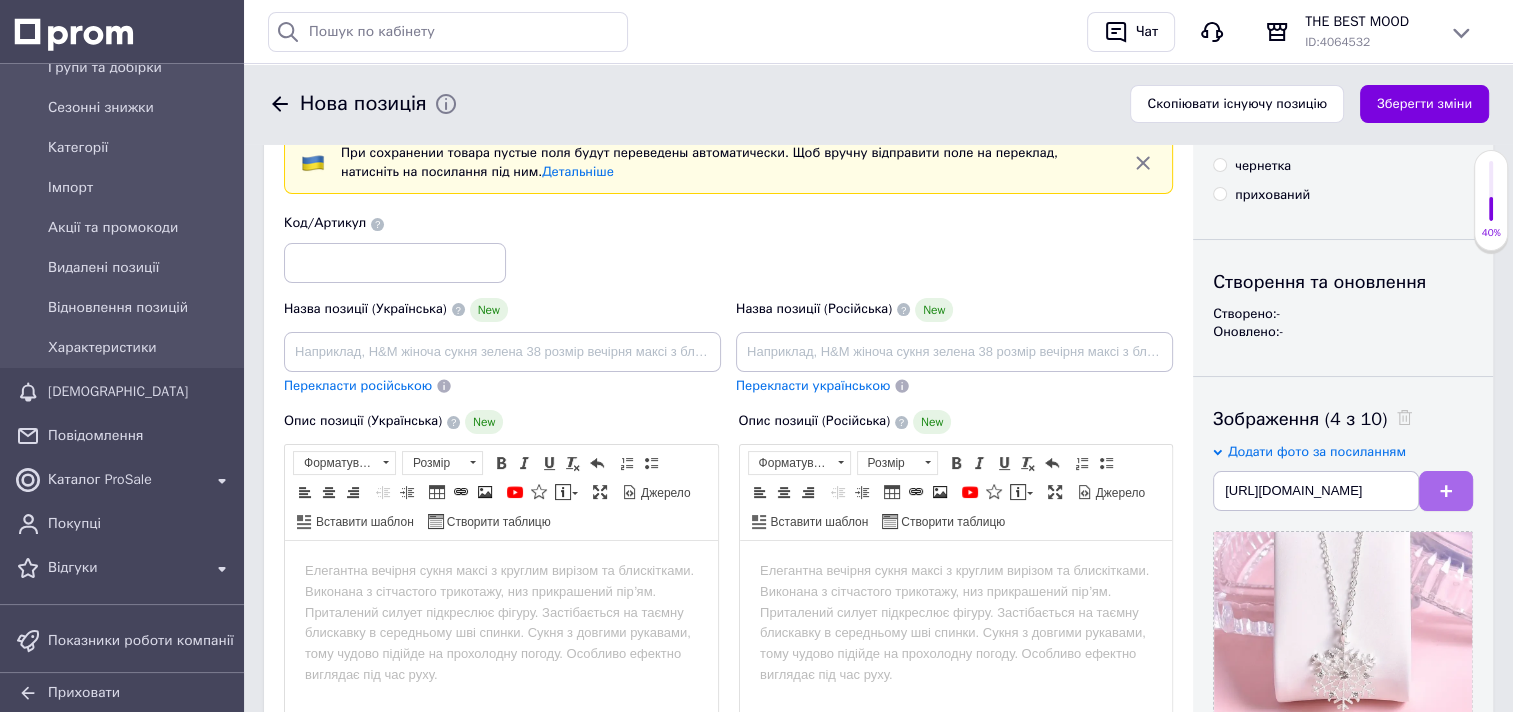 click 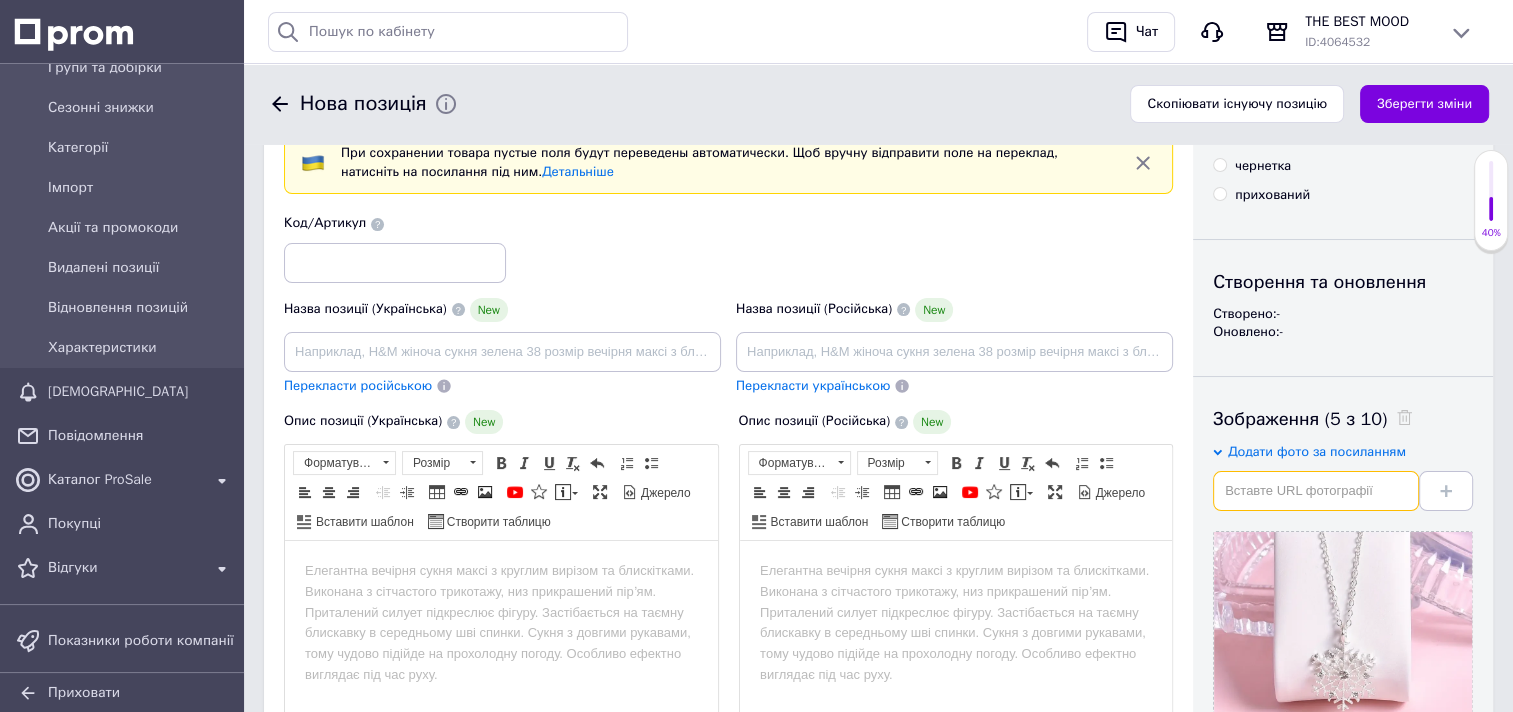 click at bounding box center (1316, 491) 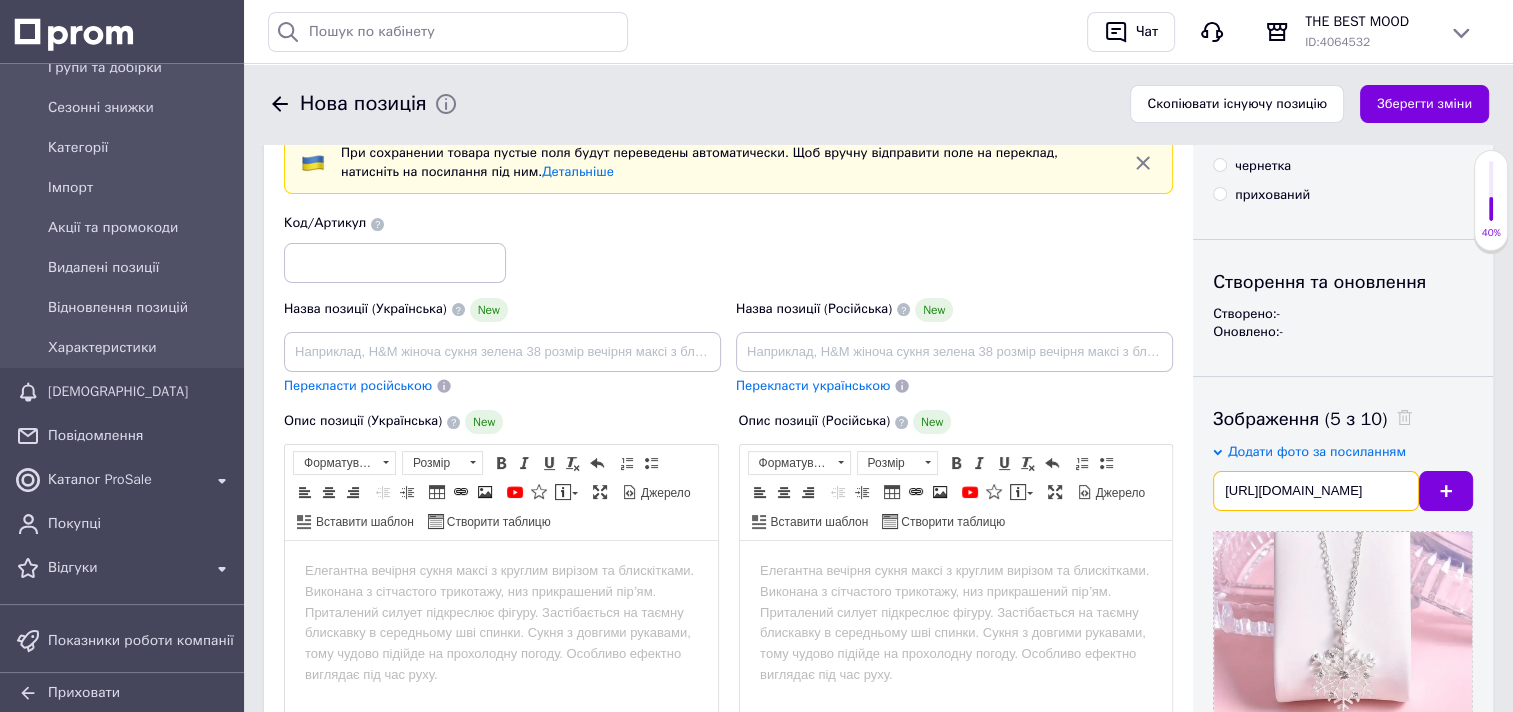 scroll, scrollTop: 0, scrollLeft: 550, axis: horizontal 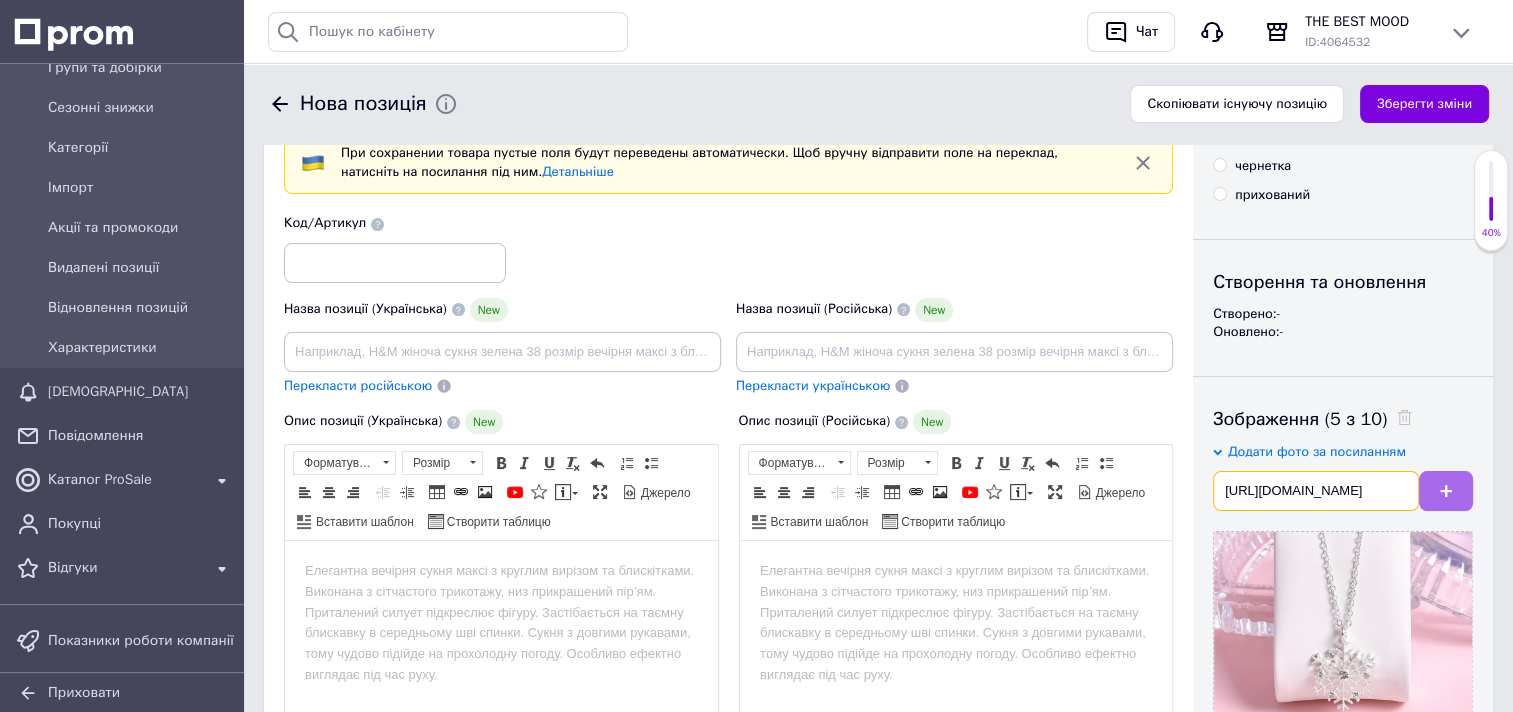 type on "https://img.kwcdn.com/product/open/2237bd2885bc406ba17fa39e019dce4f-goods.jpeg?imageView2/2/w/800/q/70/format/webp" 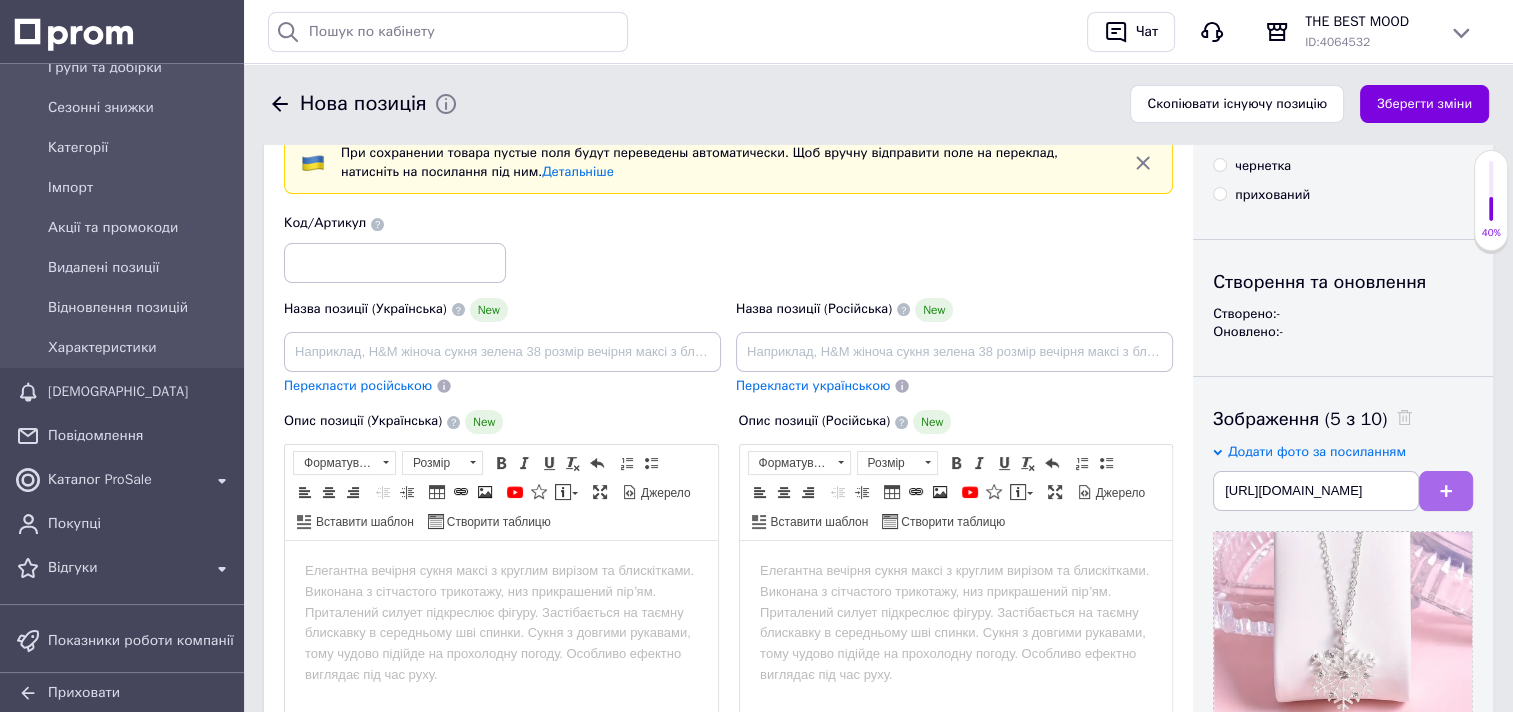 scroll, scrollTop: 0, scrollLeft: 0, axis: both 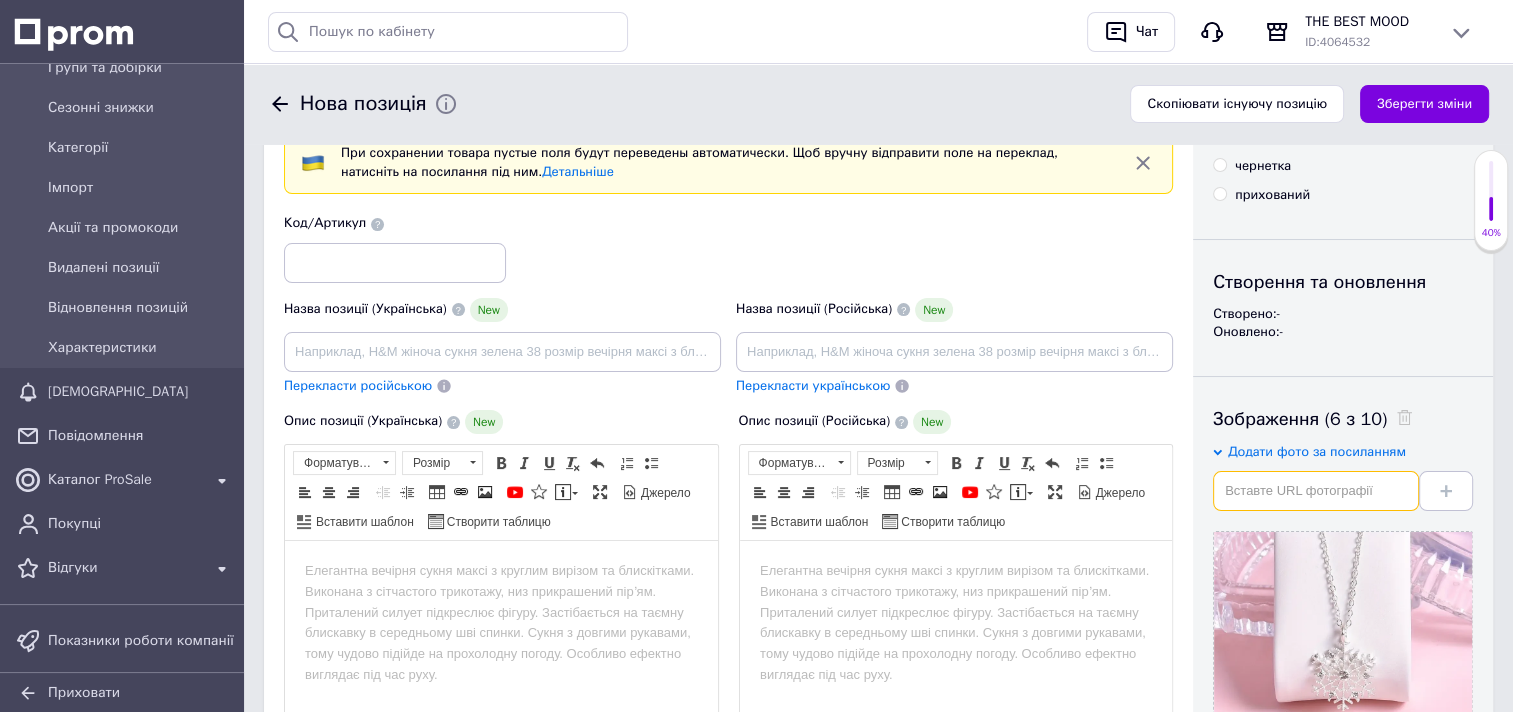 click at bounding box center (1316, 491) 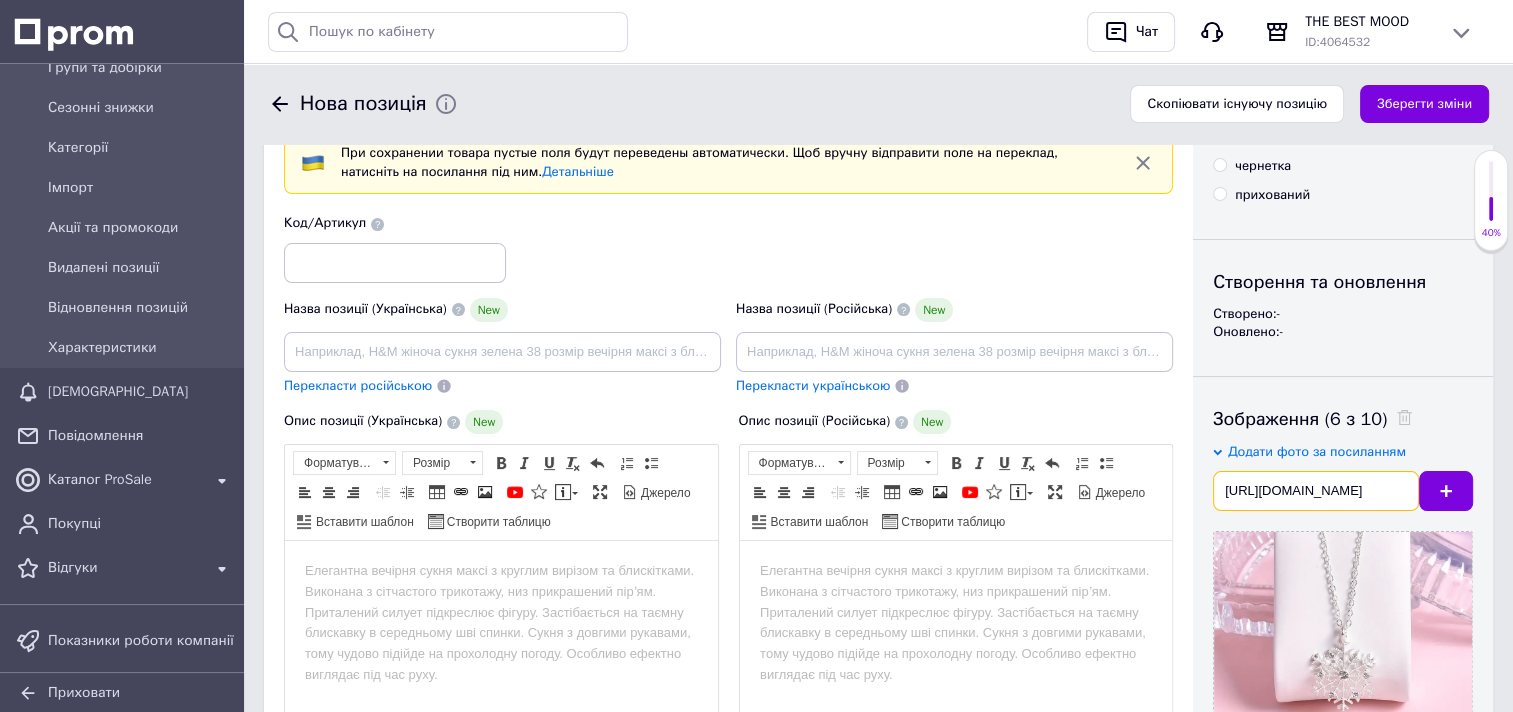 scroll, scrollTop: 0, scrollLeft: 559, axis: horizontal 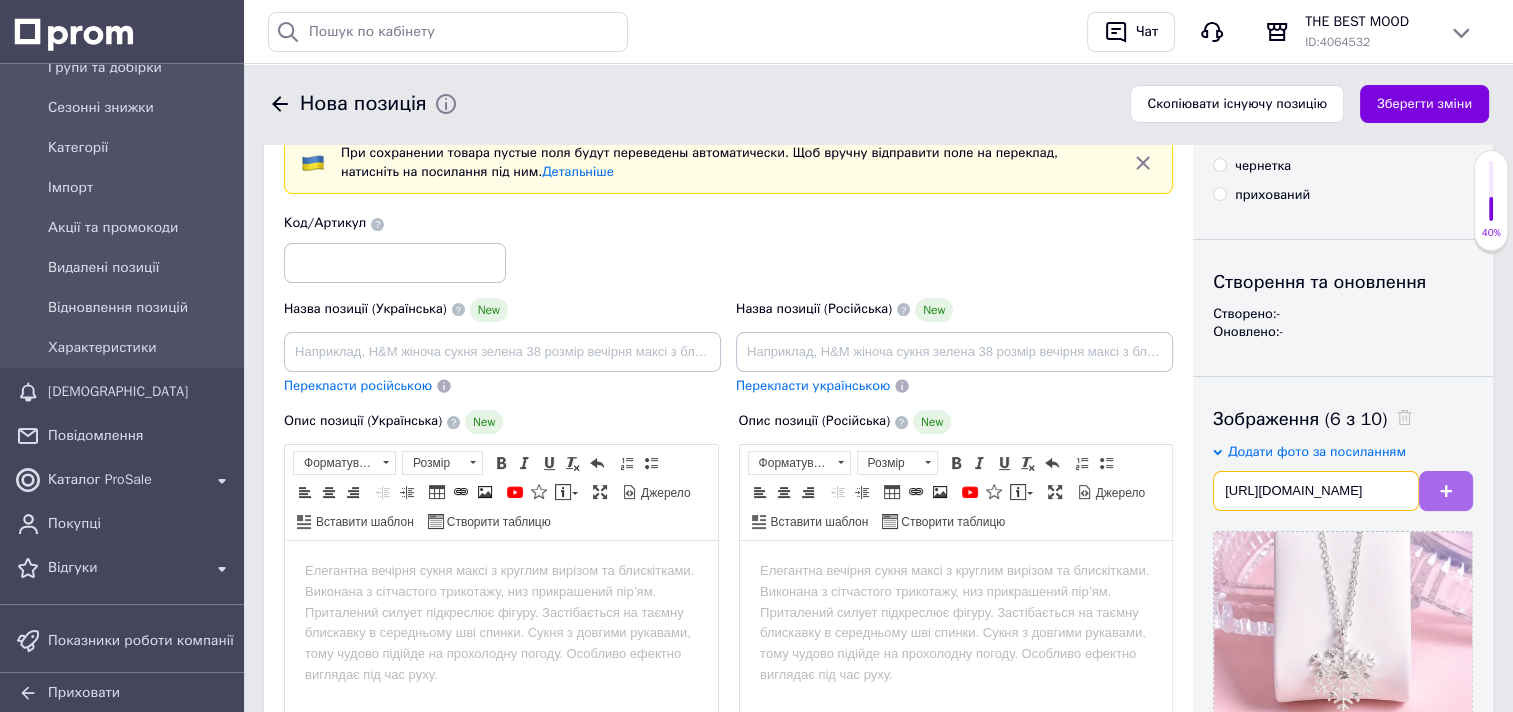 type on "https://img.kwcdn.com/product/open/913820705ad54e349085d9d989925a4d-goods.jpeg?imageView2/2/w/800/q/70/format/webp" 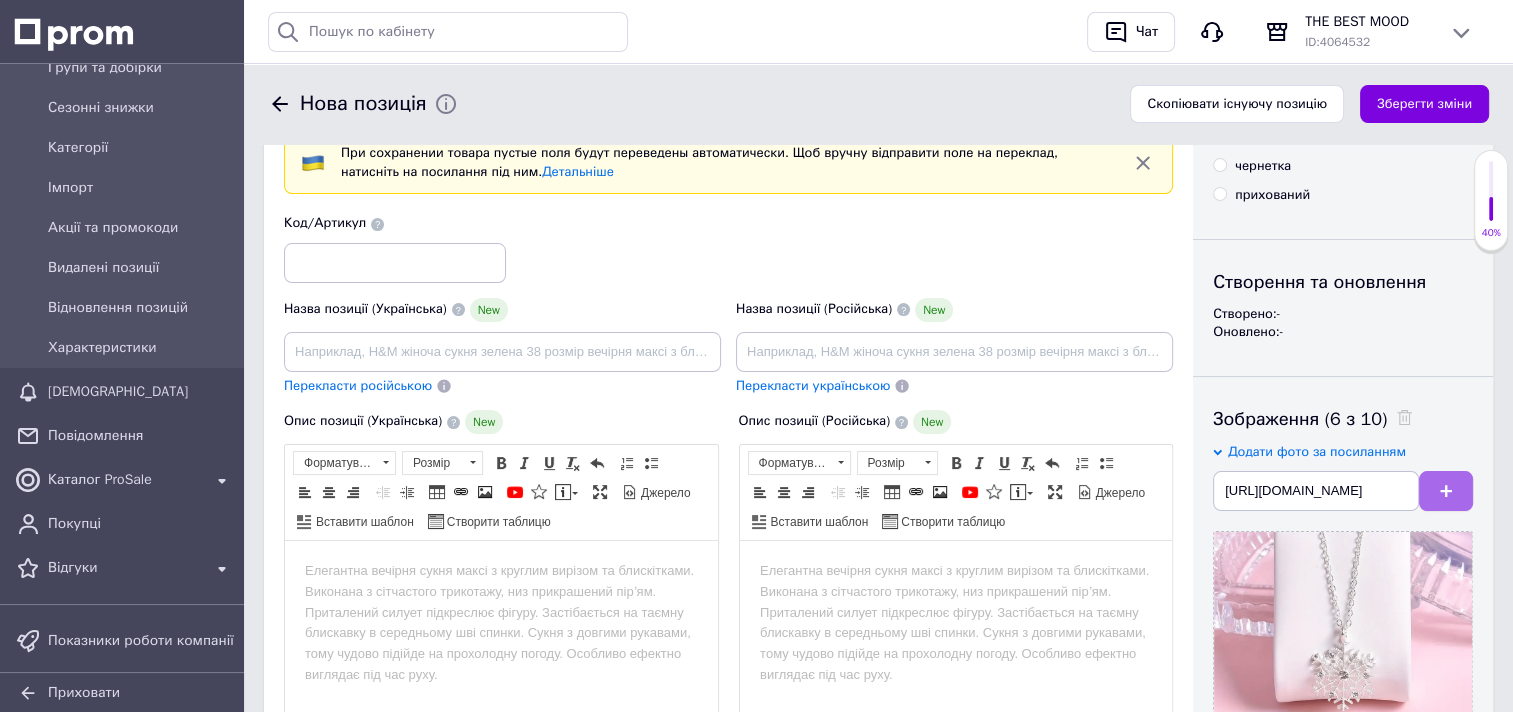 scroll, scrollTop: 0, scrollLeft: 0, axis: both 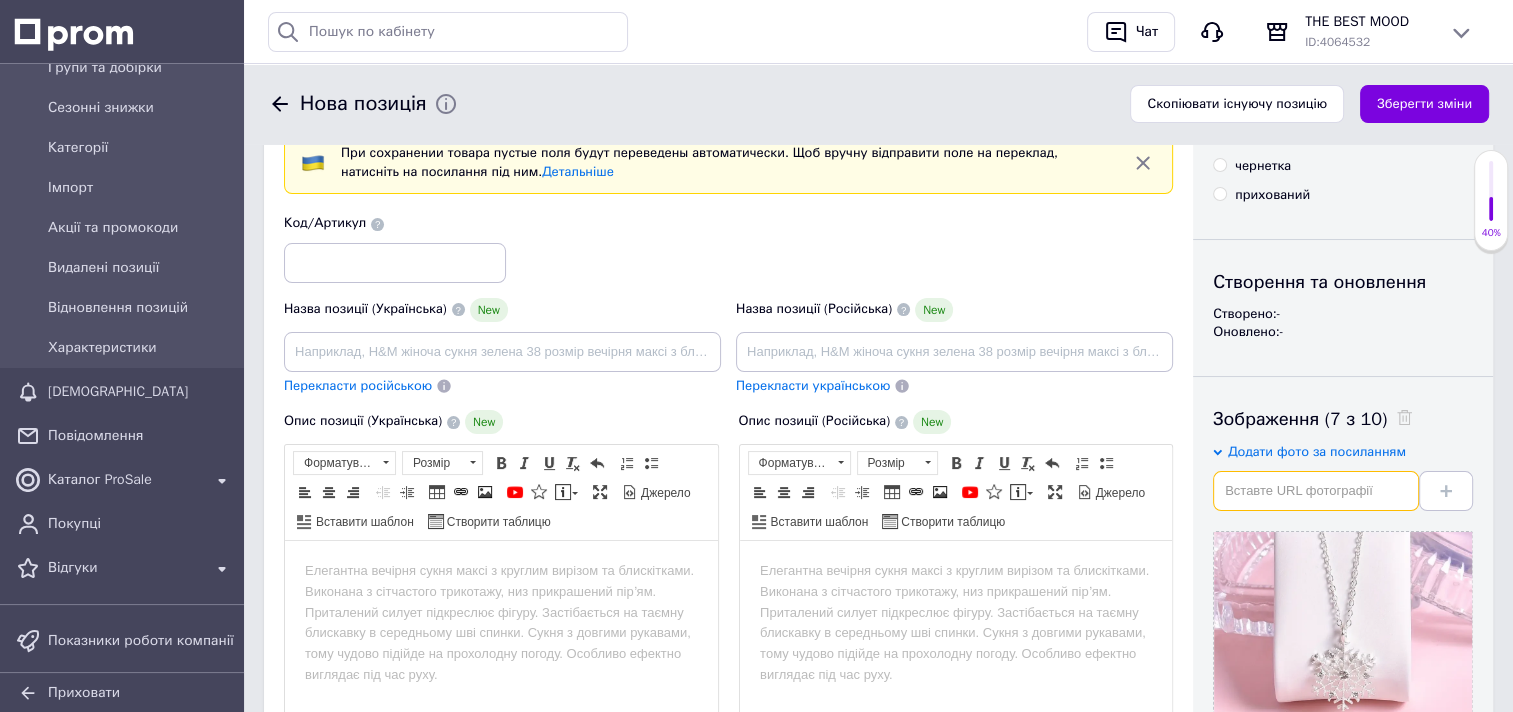 click at bounding box center [1316, 491] 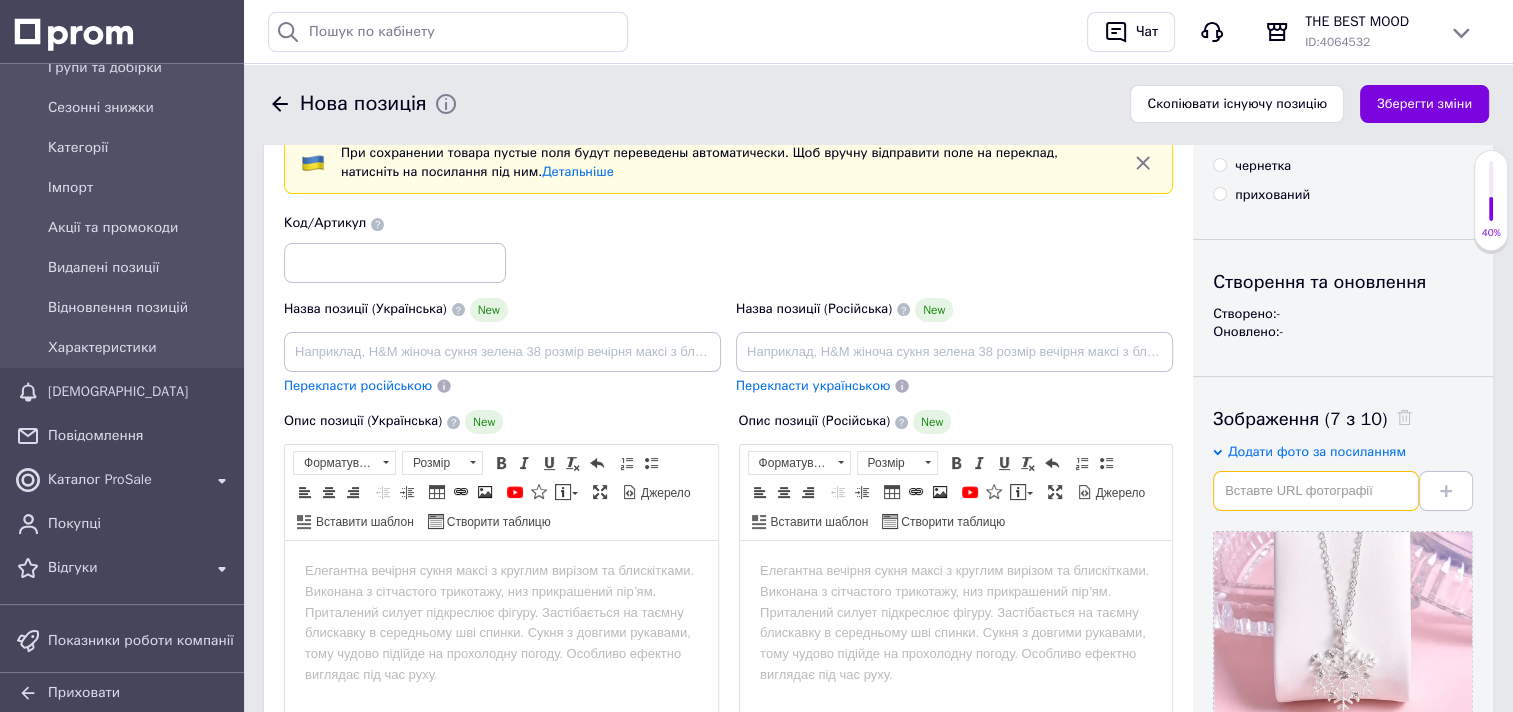 paste on "https://img.kwcdn.com/product/open/8a65243c93dc404693f09370fa0aacf9-goods.jpeg?imageView2/2/w/800/q/70/format/webp" 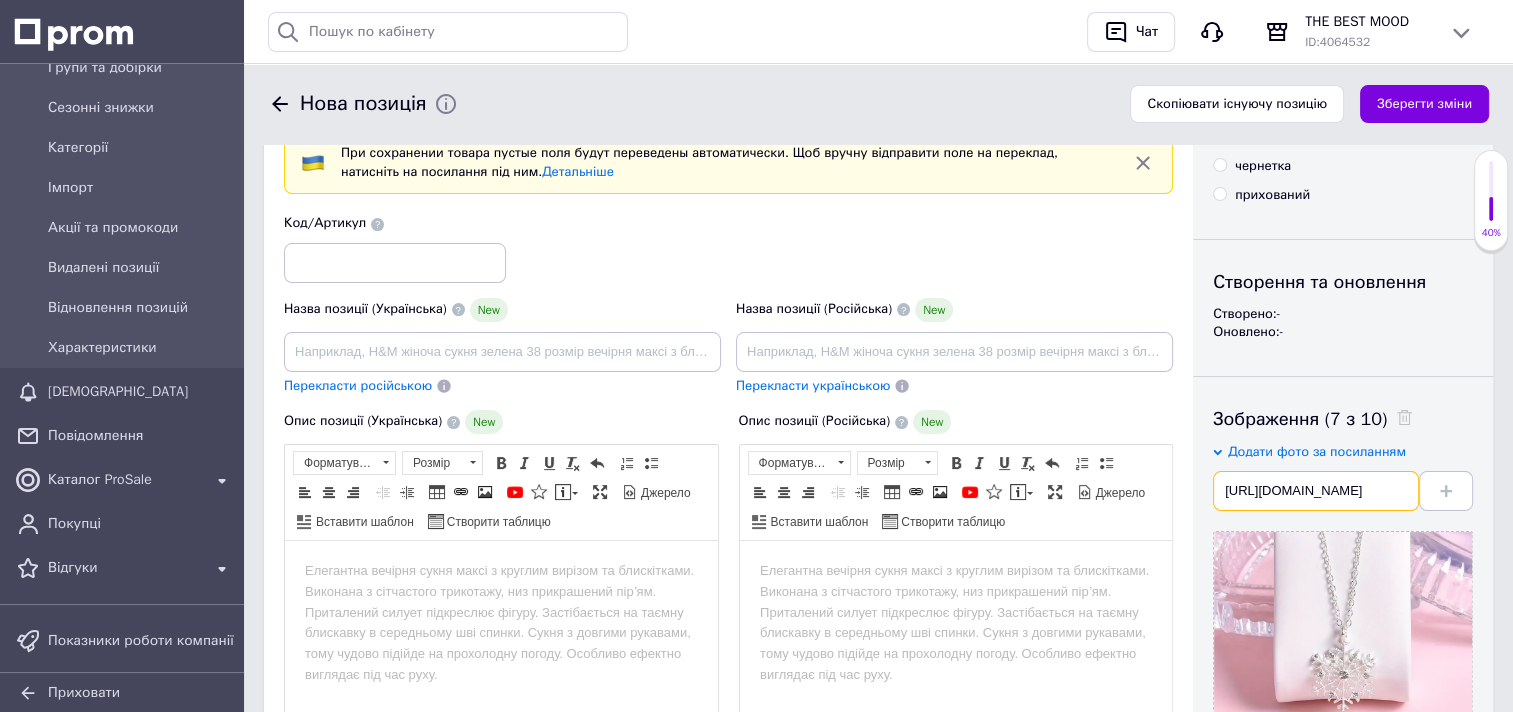 scroll, scrollTop: 0, scrollLeft: 545, axis: horizontal 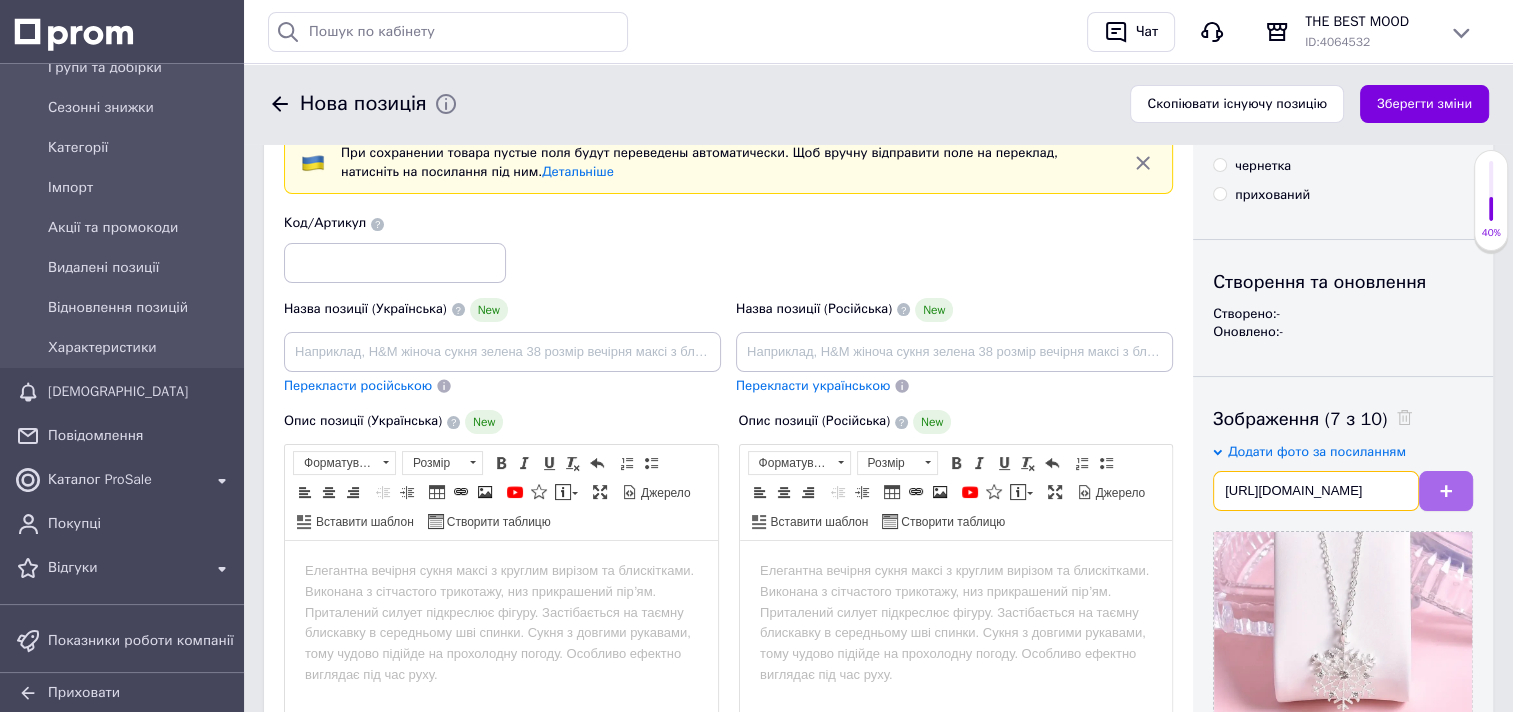 type on "https://img.kwcdn.com/product/open/8a65243c93dc404693f09370fa0aacf9-goods.jpeg?imageView2/2/w/800/q/70/format/webp" 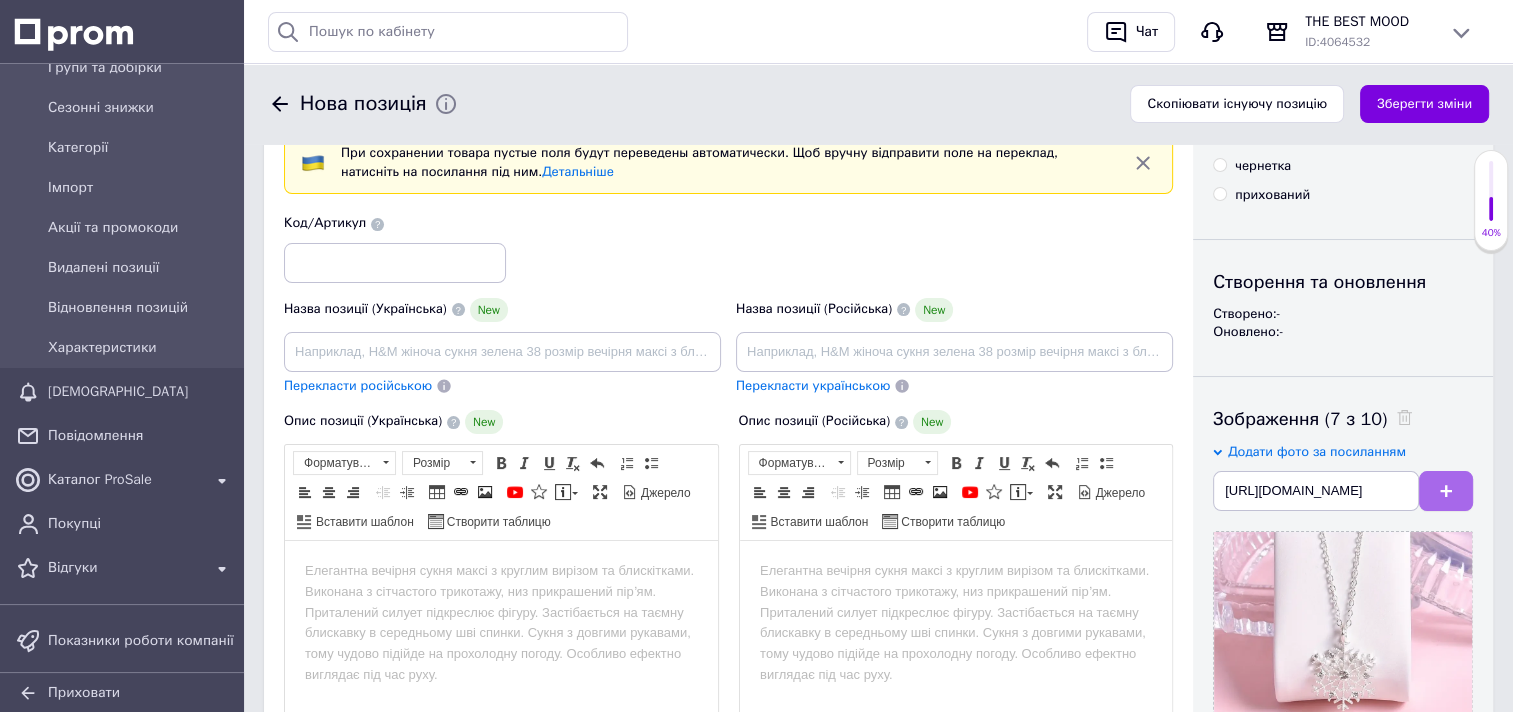 scroll, scrollTop: 0, scrollLeft: 0, axis: both 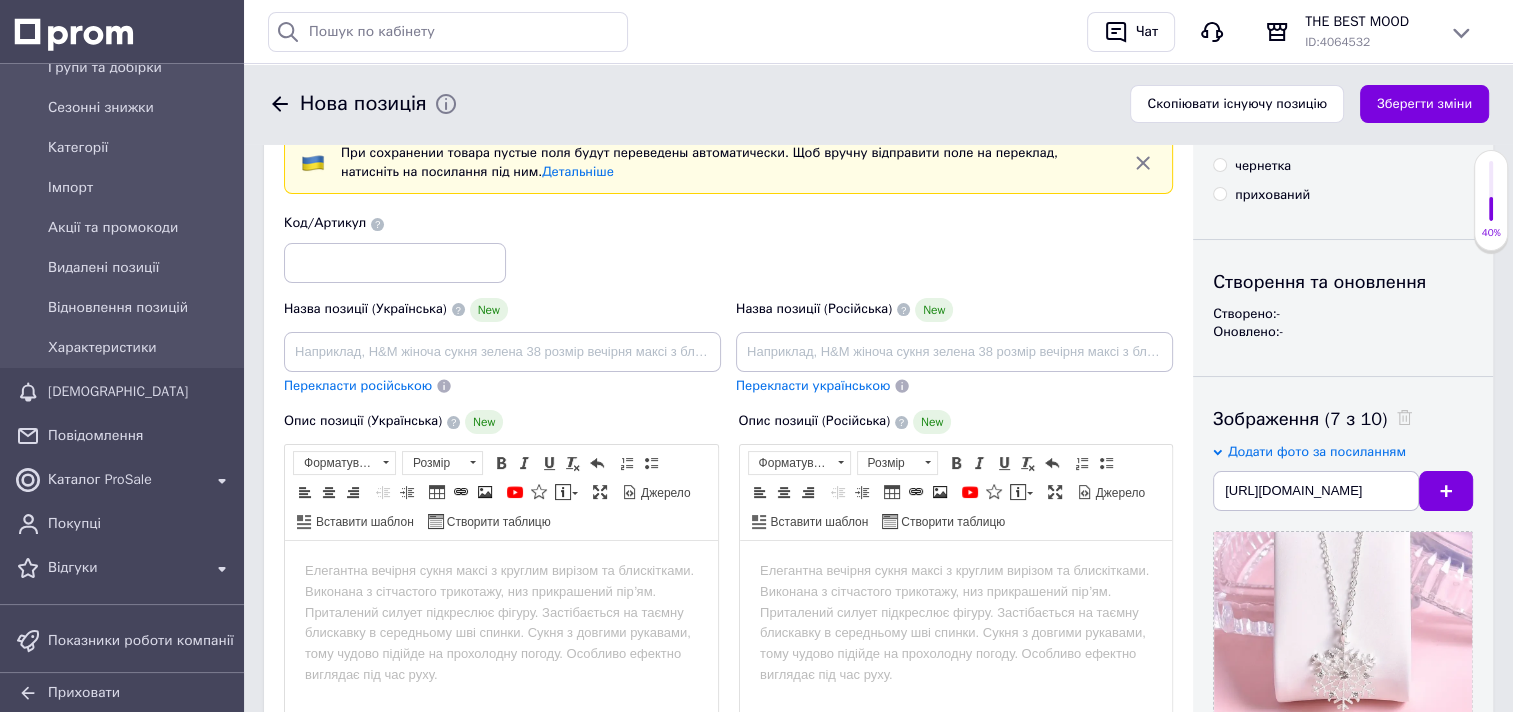 type 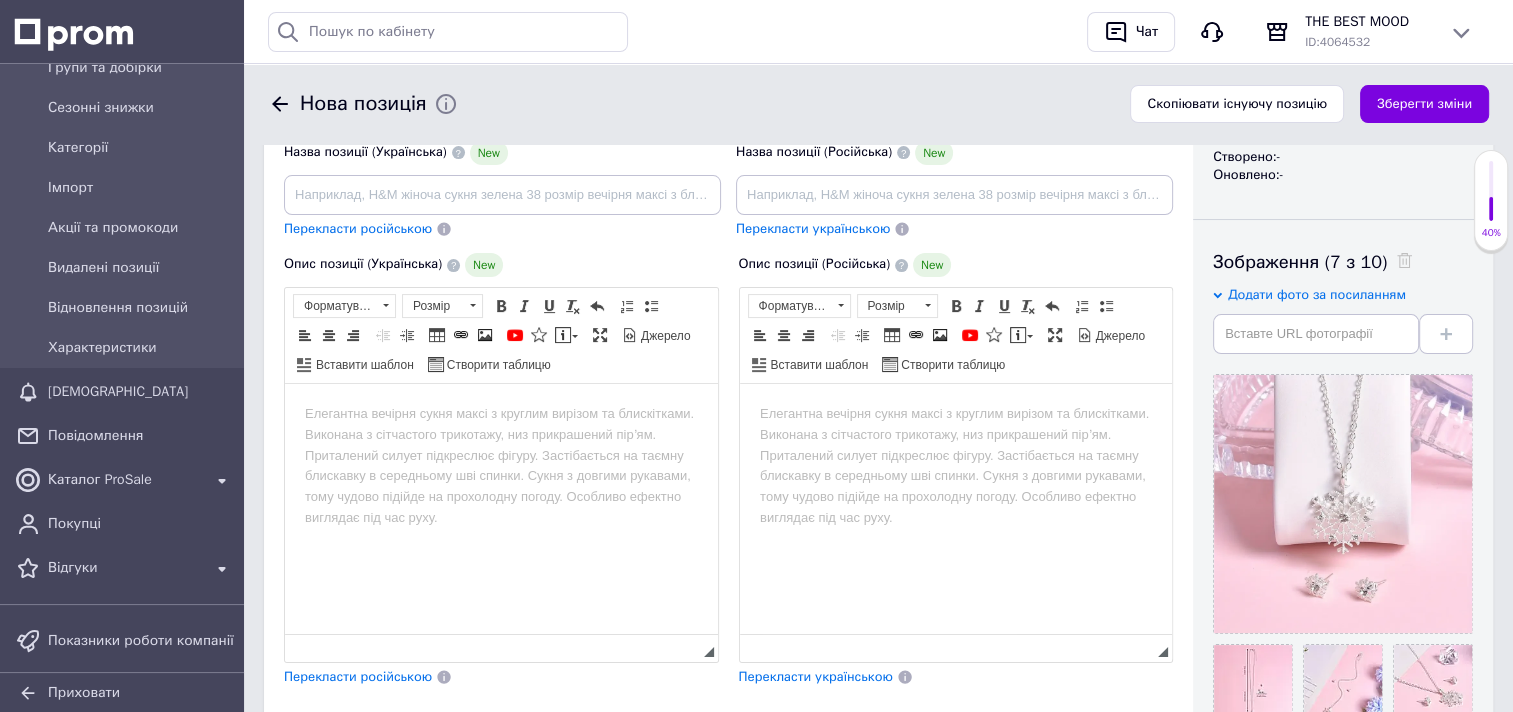 scroll, scrollTop: 200, scrollLeft: 0, axis: vertical 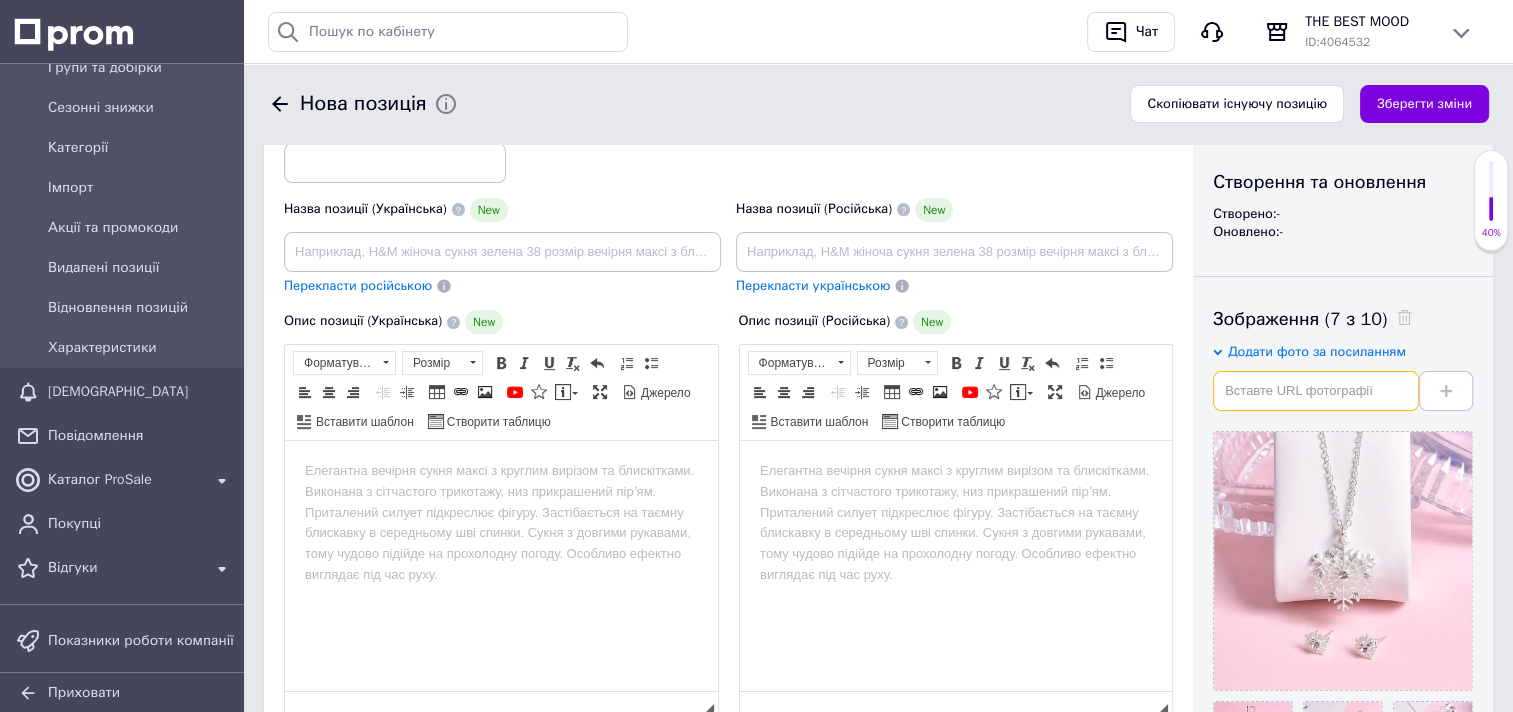 click at bounding box center [1316, 391] 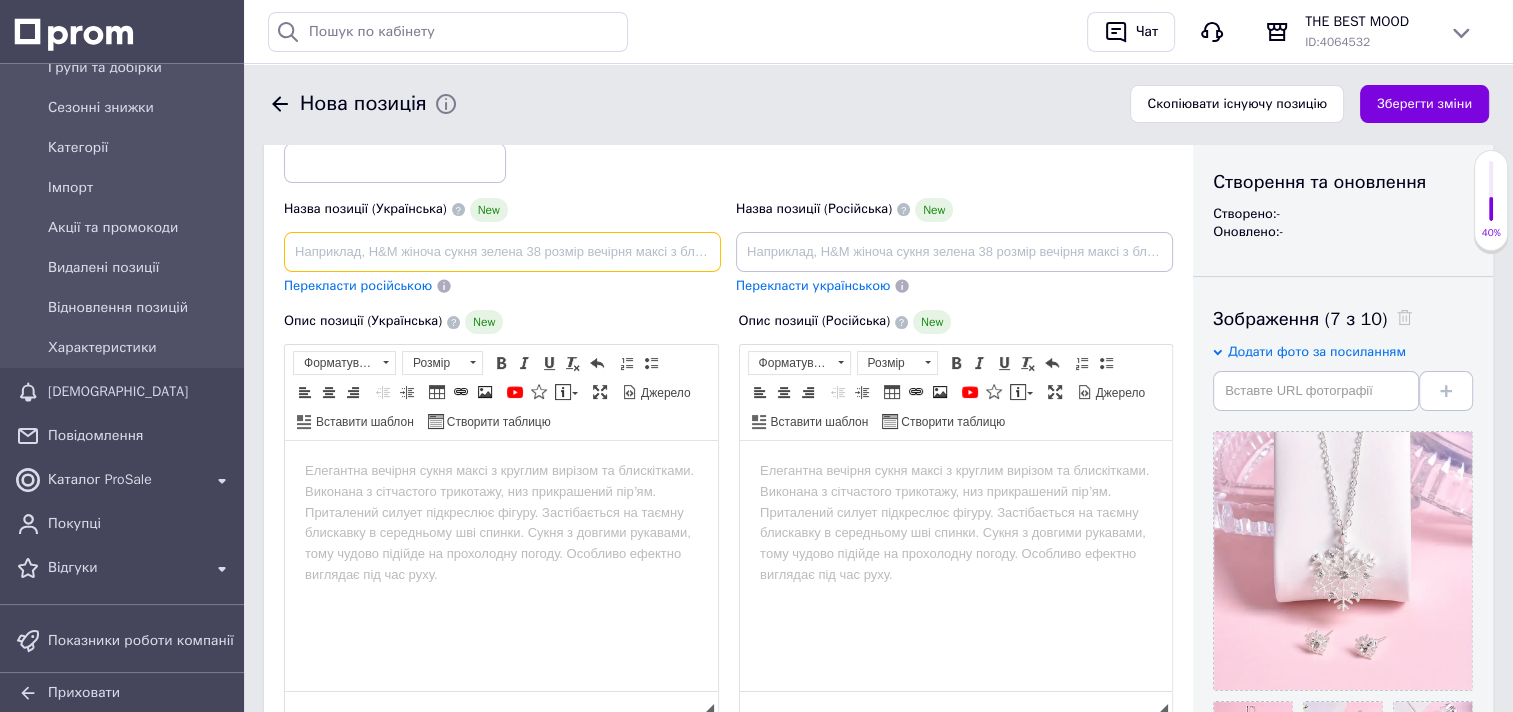 click at bounding box center [502, 252] 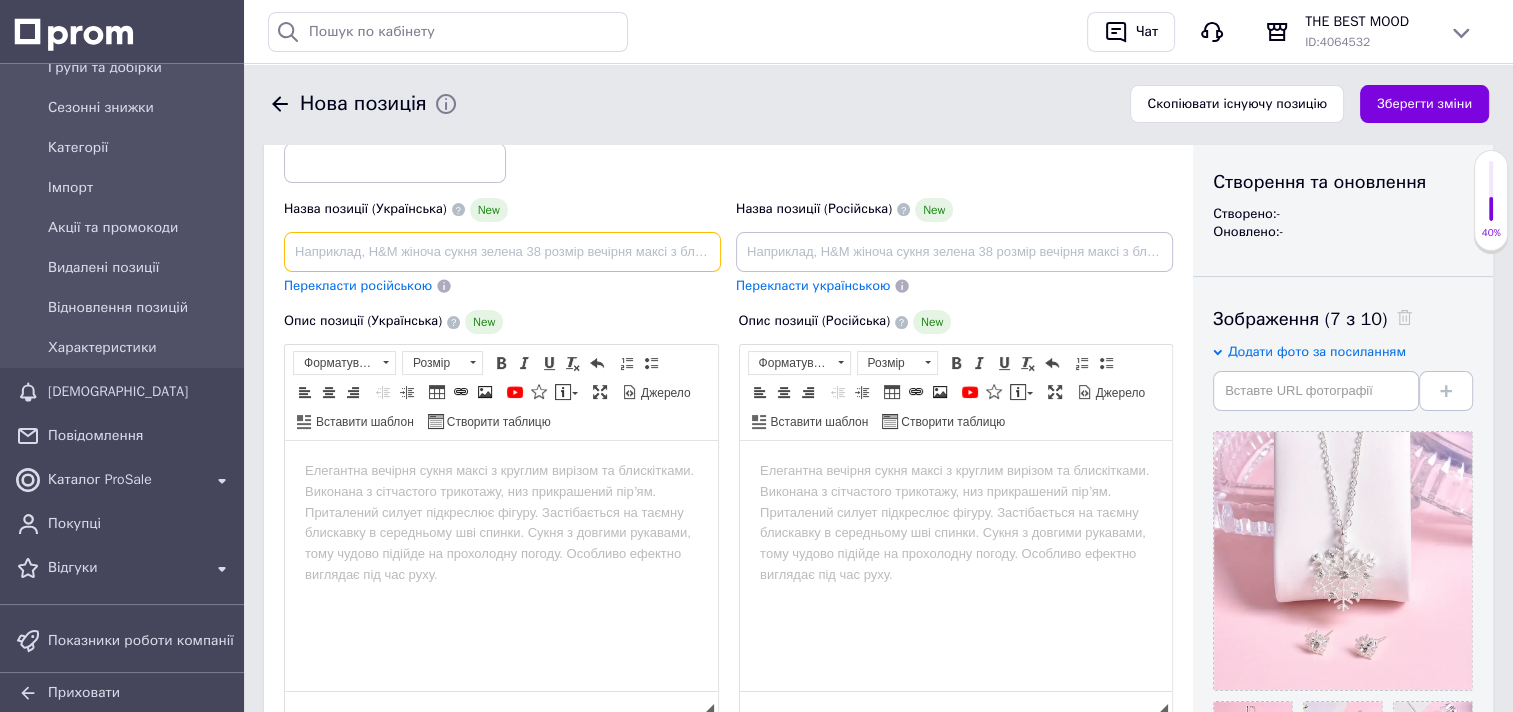 paste on "Романтичний сніжинковий комплект — витончена прикраса у сріблястому кольорі, що поєднує в собі ніжність, елегантність і зимову чар" 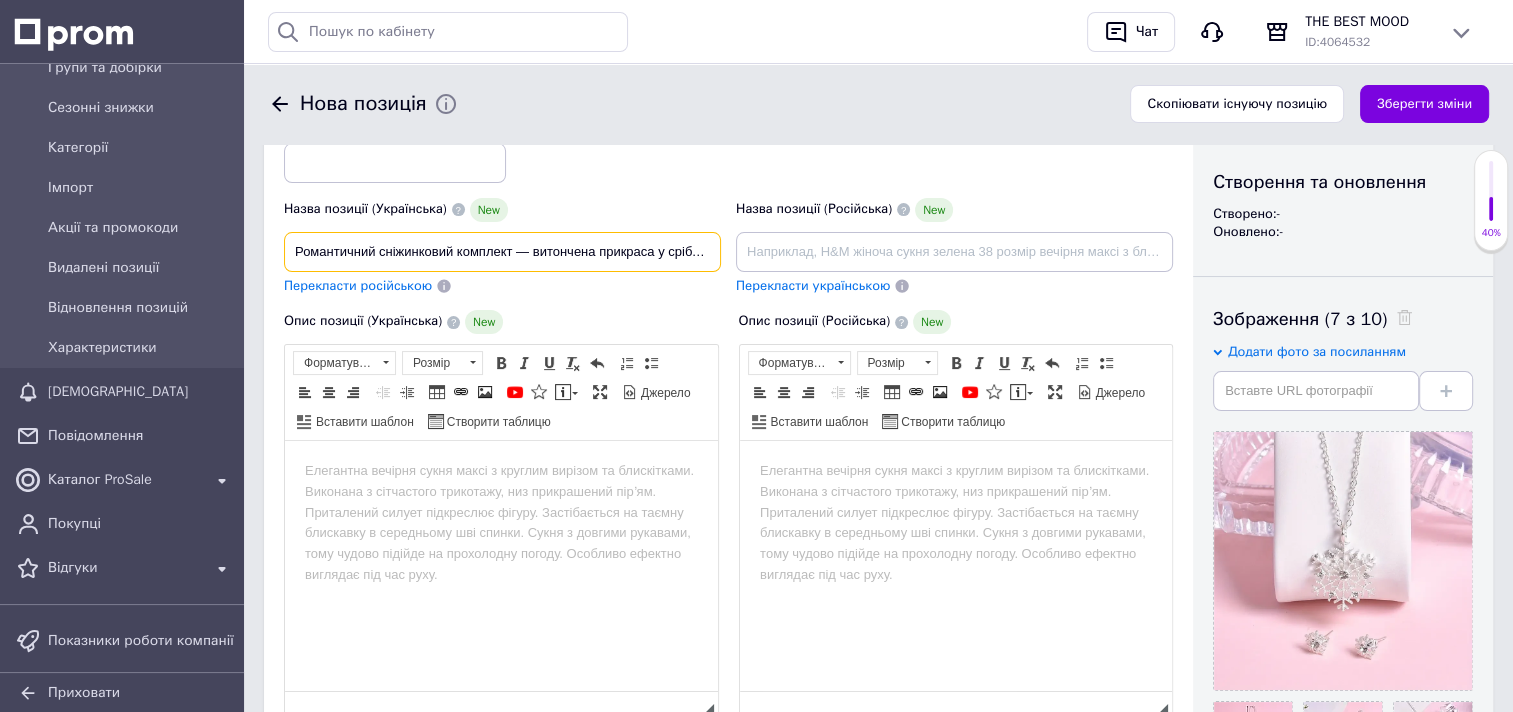 scroll, scrollTop: 0, scrollLeft: 408, axis: horizontal 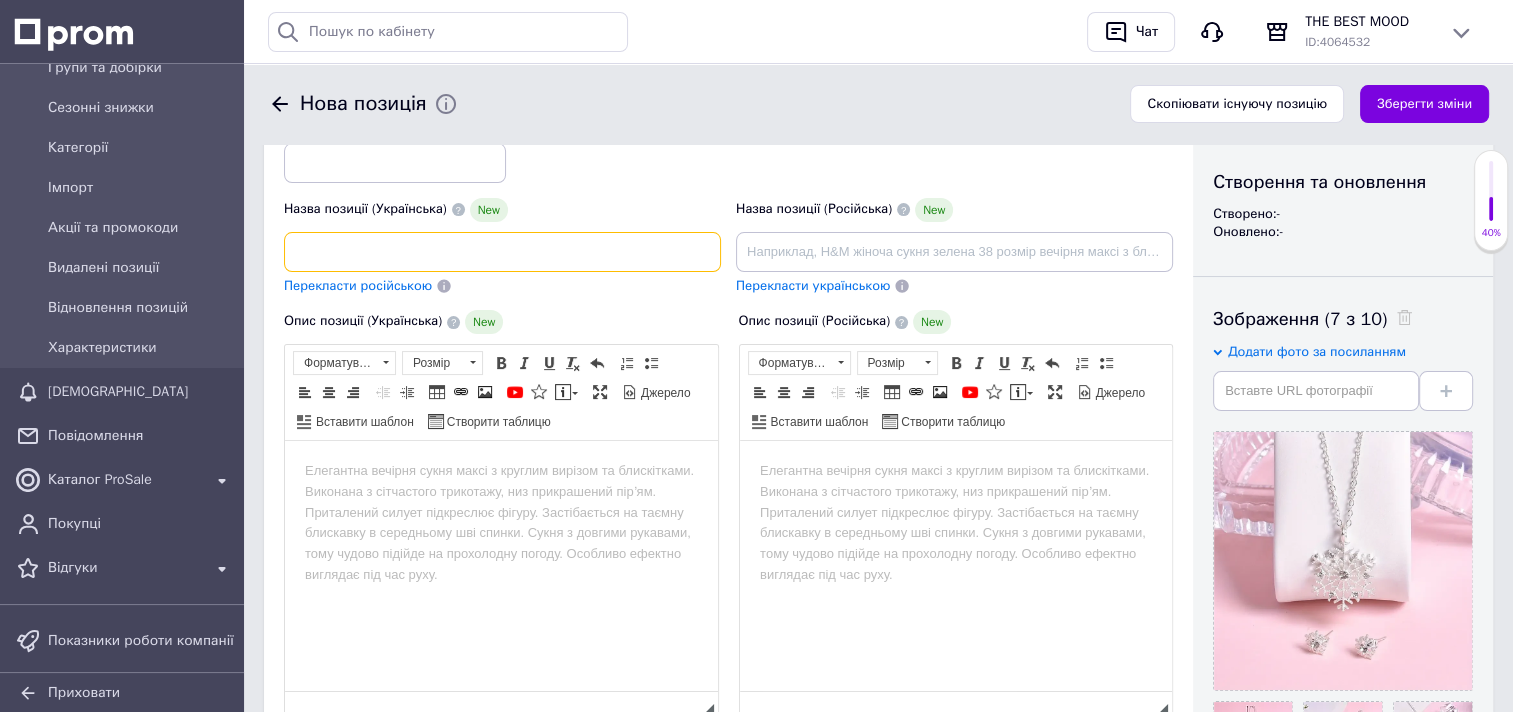 type on "Романтичний сніжинковий комплект — витончена прикраса у сріблястому кольорі, що поєднує в собі ніжність, елегантність і зимову чар" 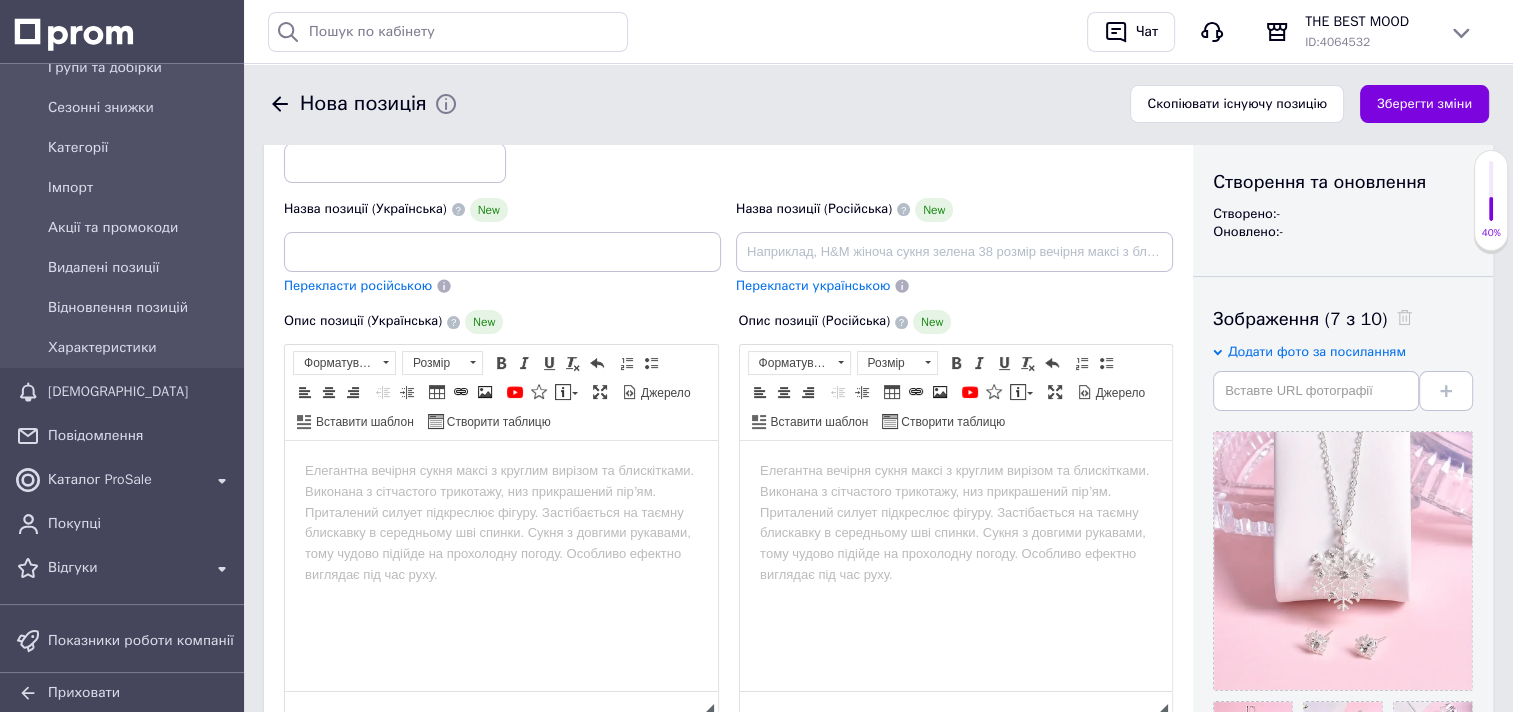scroll, scrollTop: 0, scrollLeft: 0, axis: both 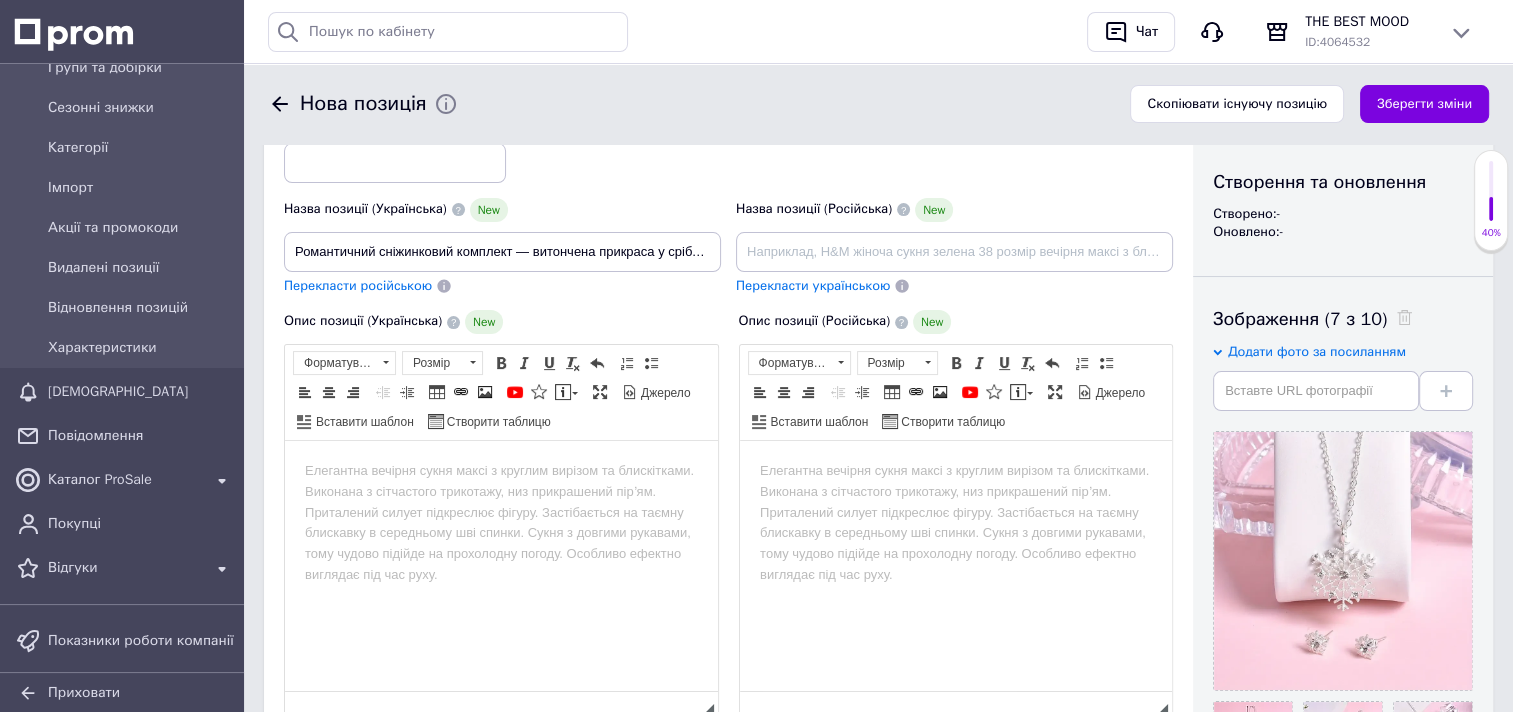click on "Перекласти російською" at bounding box center (358, 285) 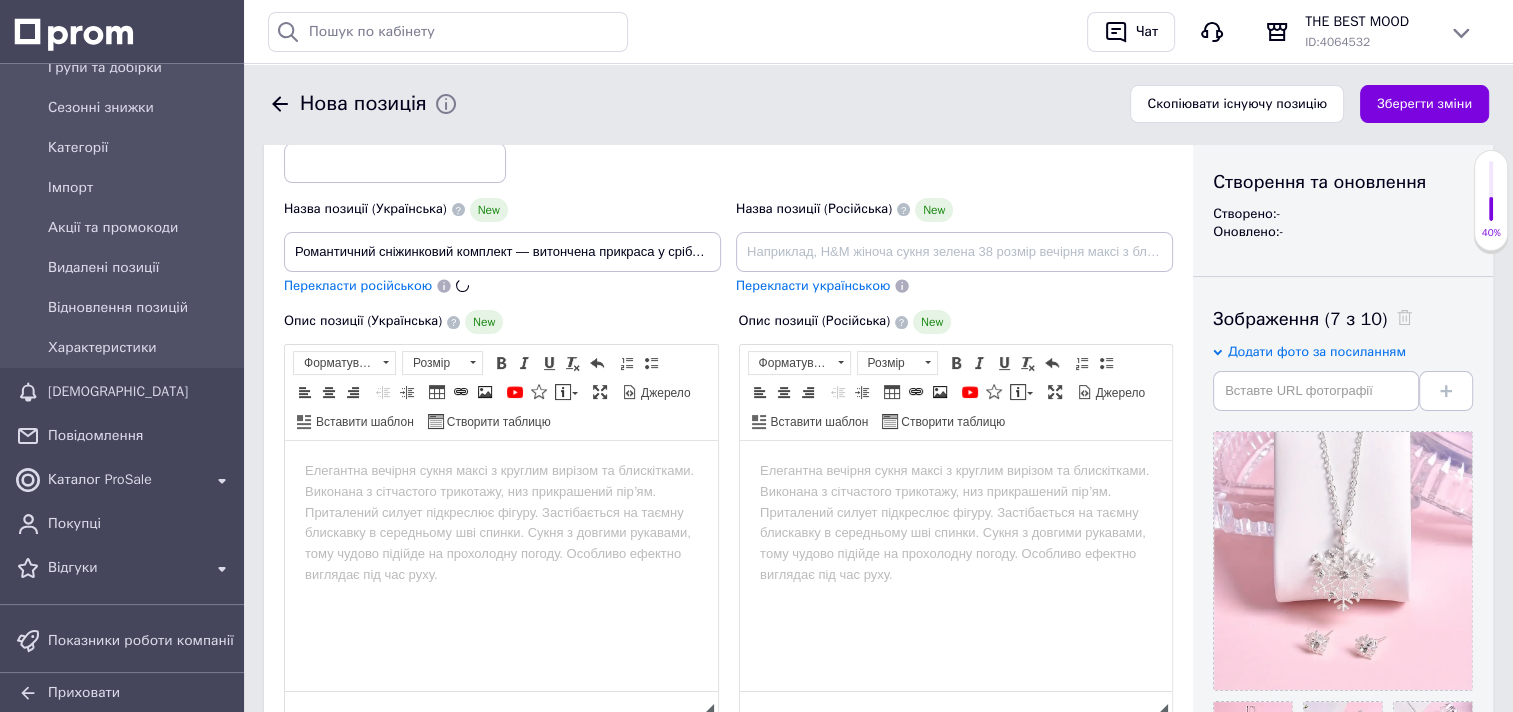 type on "Романтичный снежинковый комплект - утонченное украшение в серебристом цвете, сочетающее в себе нежность, элегантность и зимнюю чар" 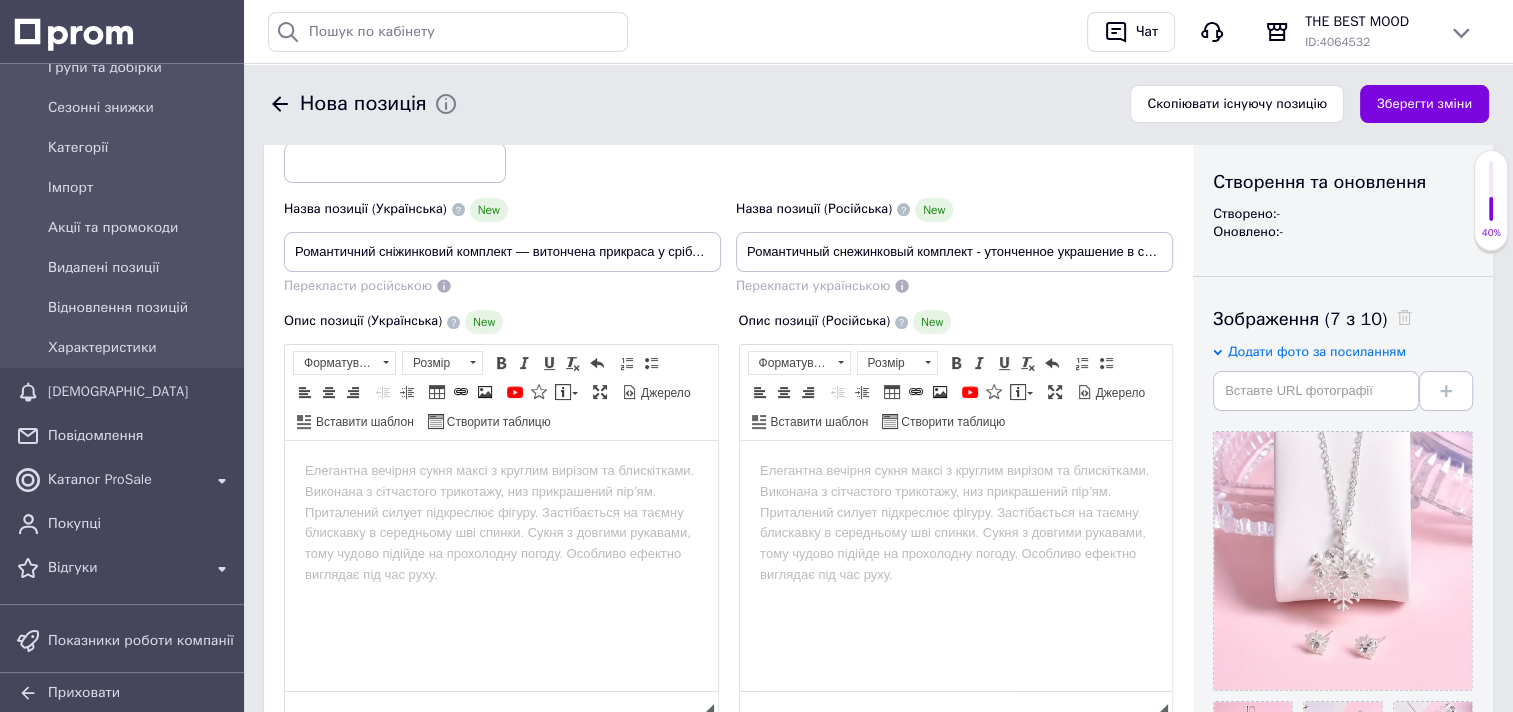 click at bounding box center [501, 471] 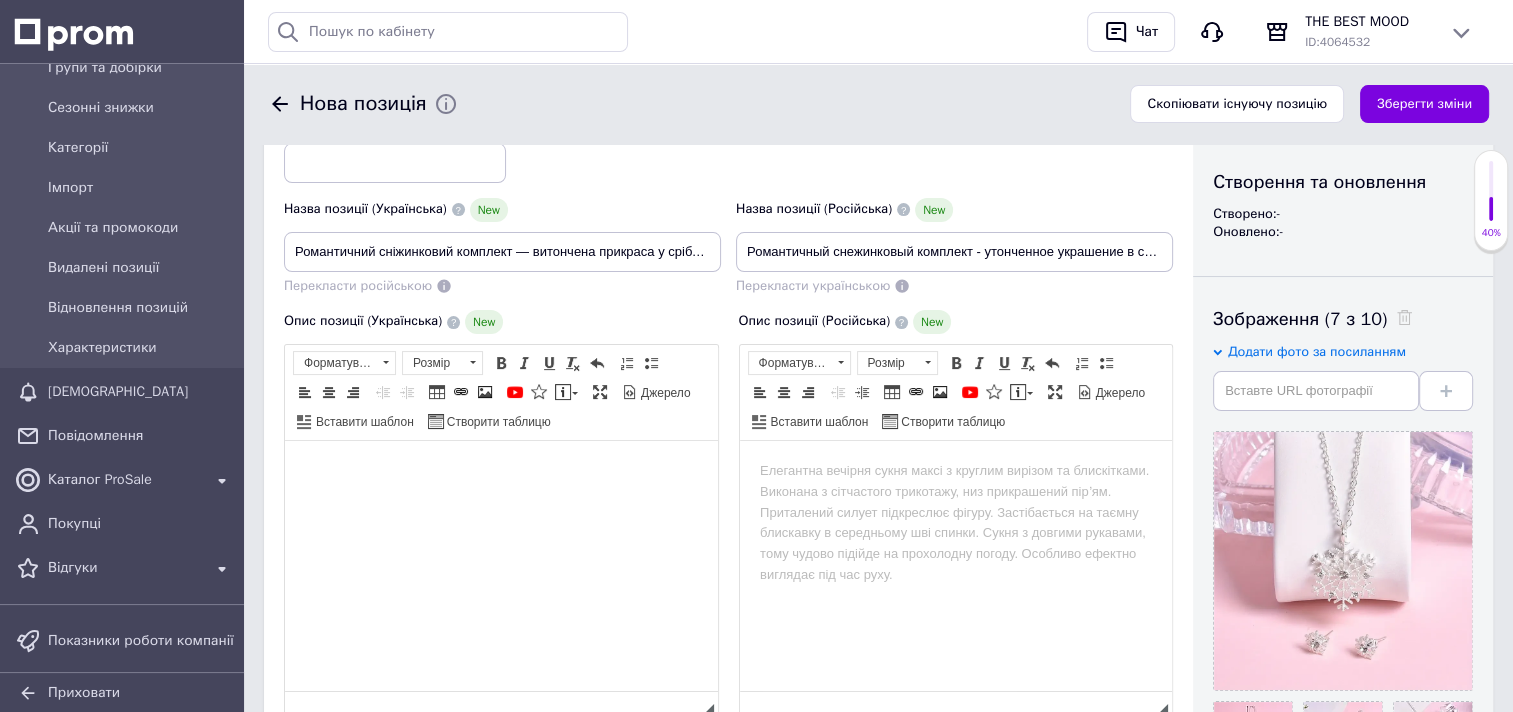 scroll, scrollTop: 28, scrollLeft: 0, axis: vertical 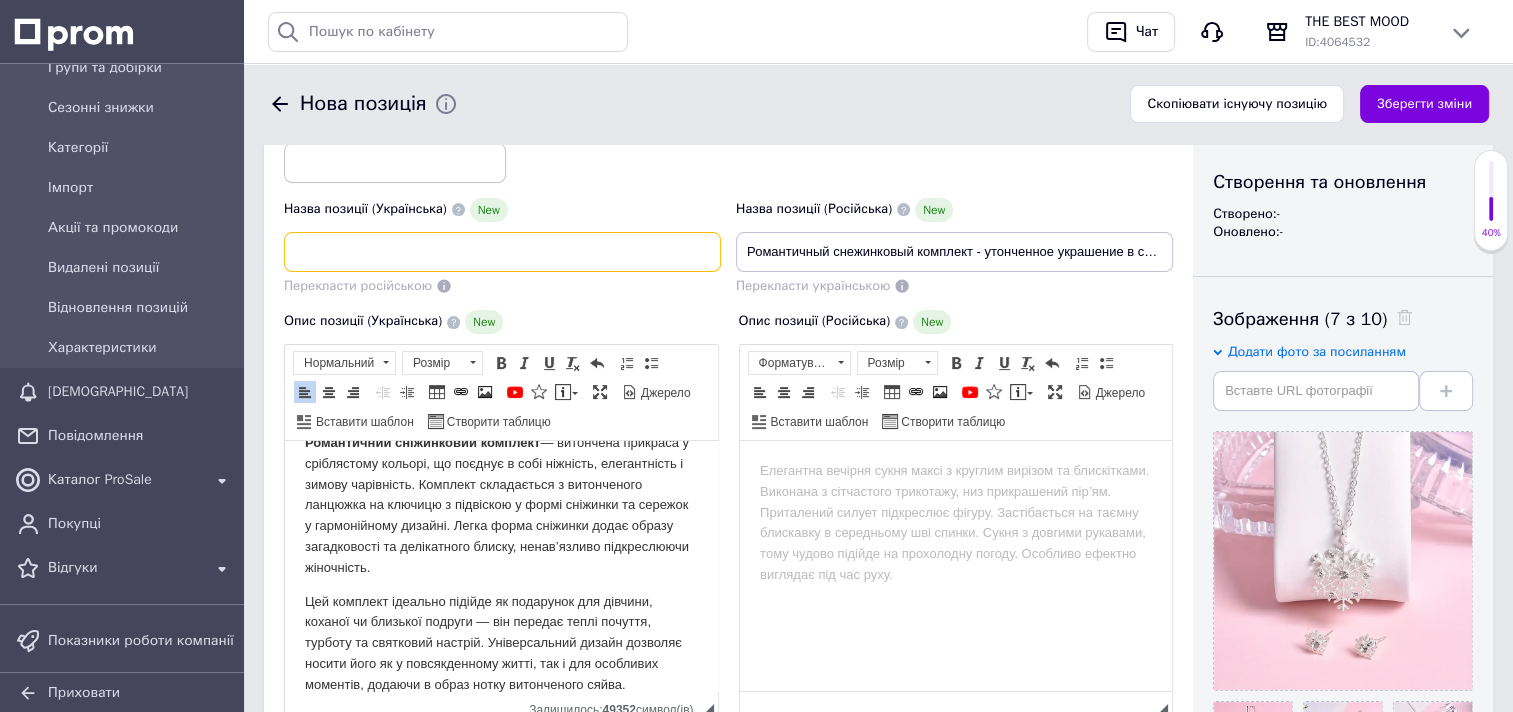 drag, startPoint x: 293, startPoint y: 248, endPoint x: 762, endPoint y: 252, distance: 469.01706 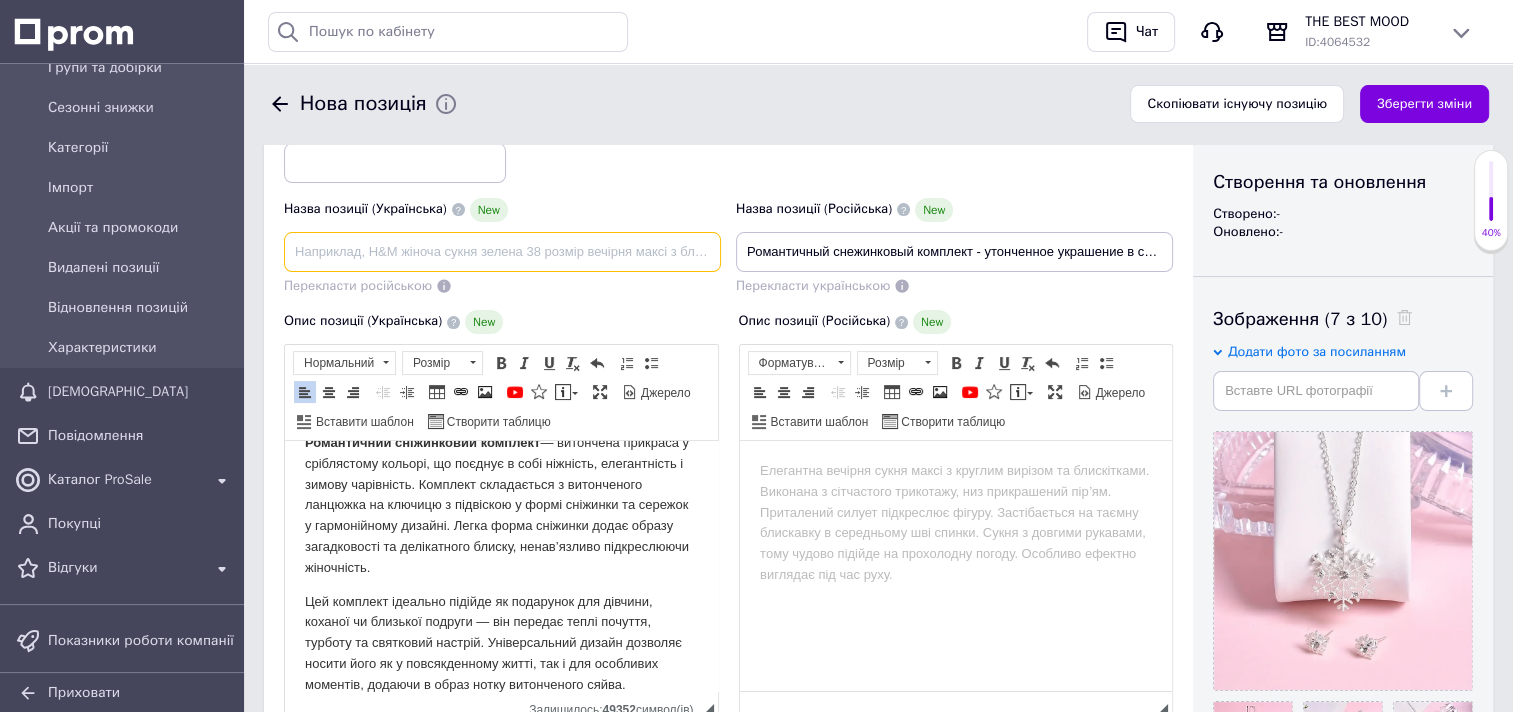 scroll, scrollTop: 0, scrollLeft: 0, axis: both 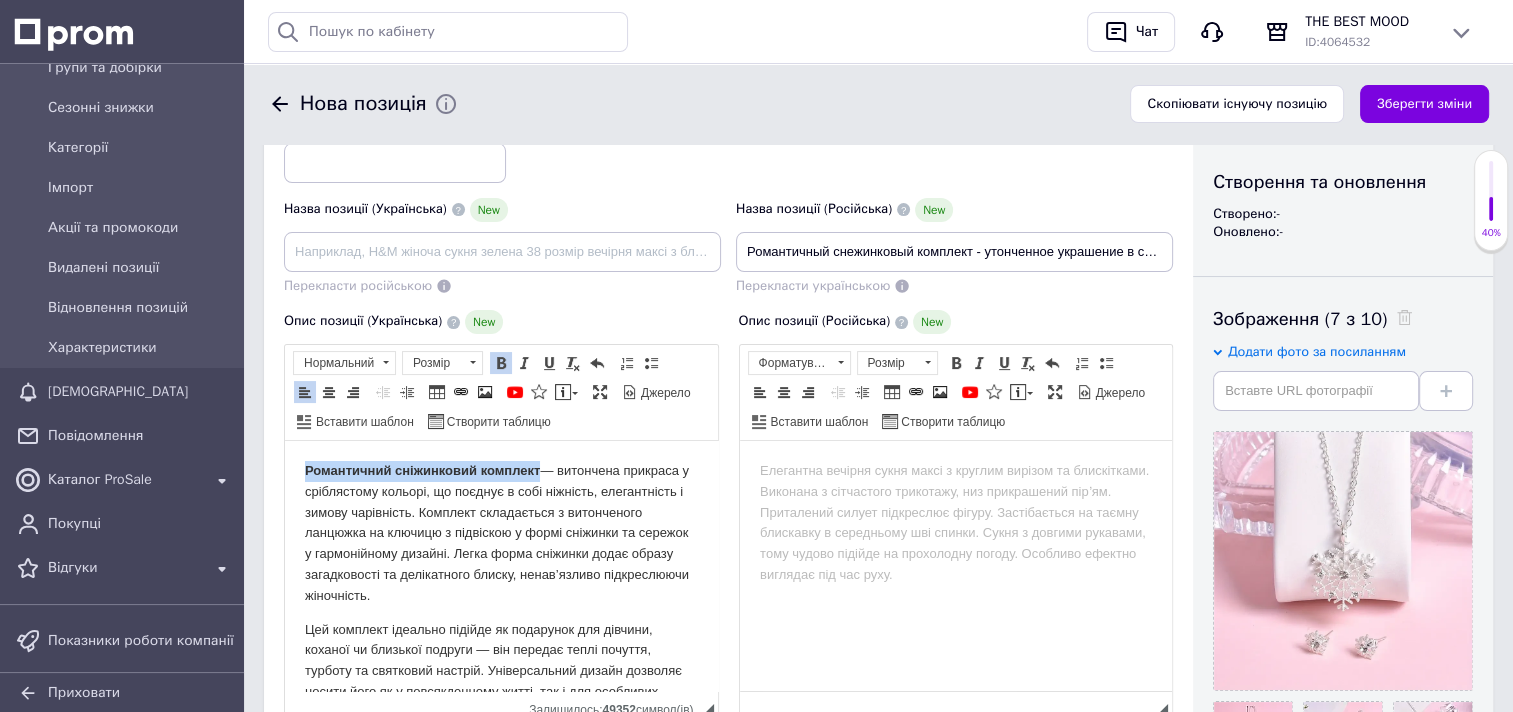 drag, startPoint x: 304, startPoint y: 471, endPoint x: 539, endPoint y: 473, distance: 235.00851 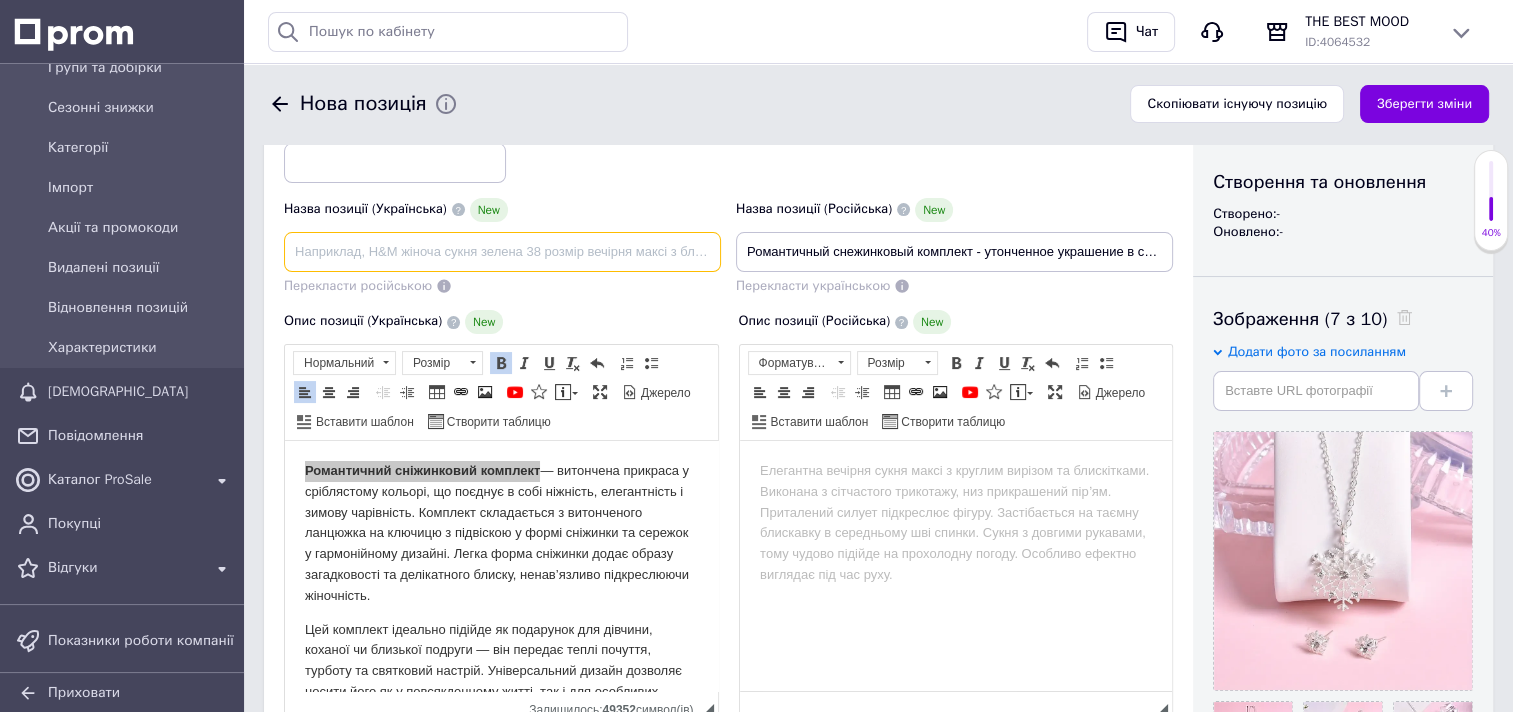 click at bounding box center [502, 252] 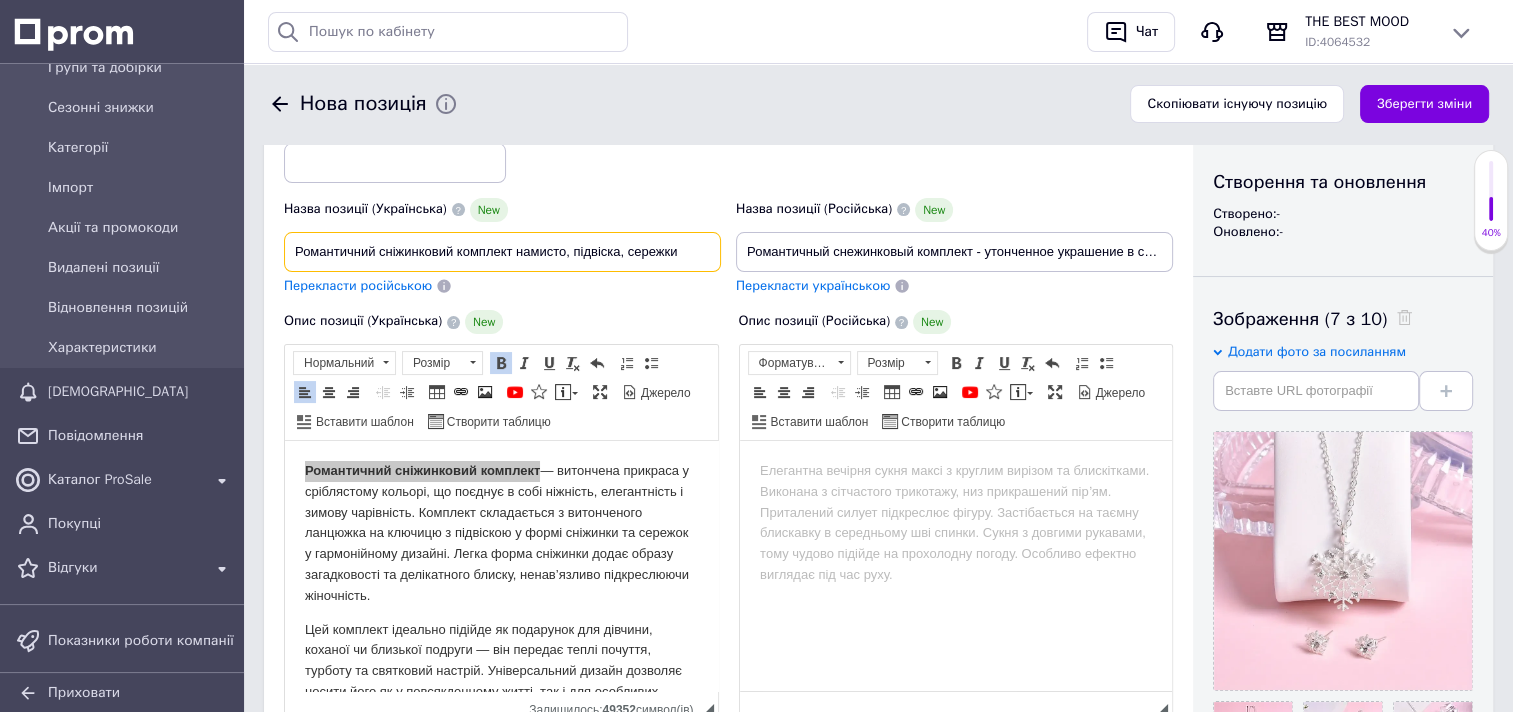 click on "Романтичний сніжинковий комплект намисто, підвіска, сережки" at bounding box center (502, 252) 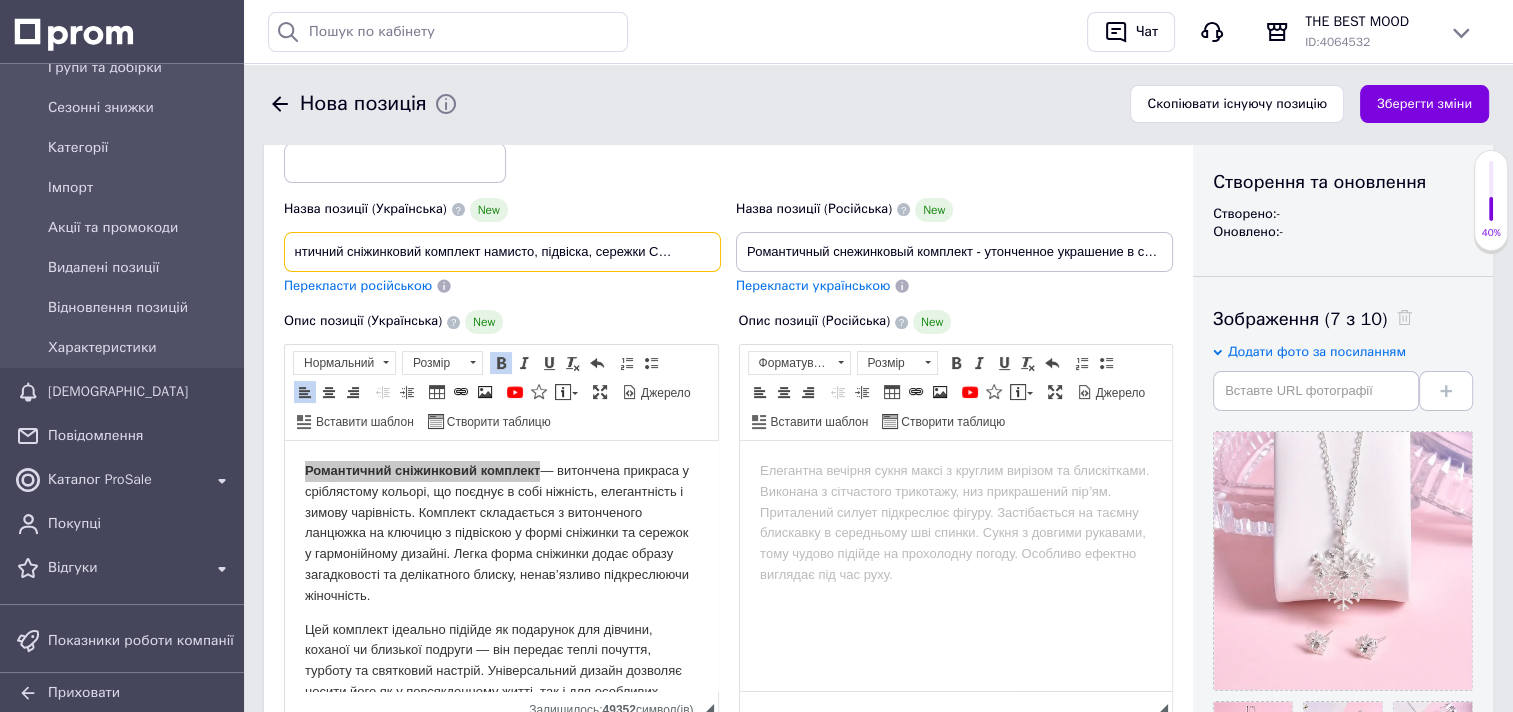 scroll, scrollTop: 0, scrollLeft: 40, axis: horizontal 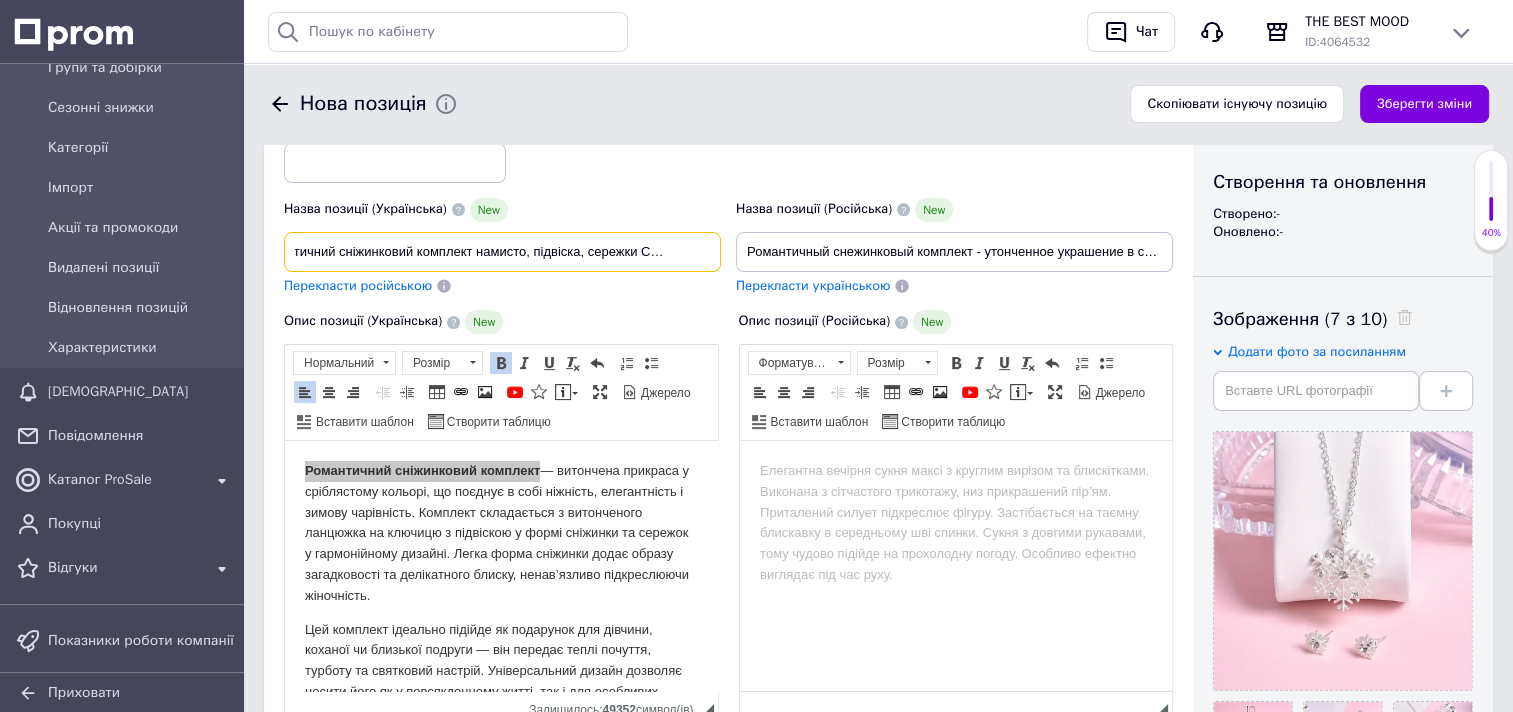 type on "Романтичний сніжинковий комплект намисто, підвіска, сережки Сріблястий" 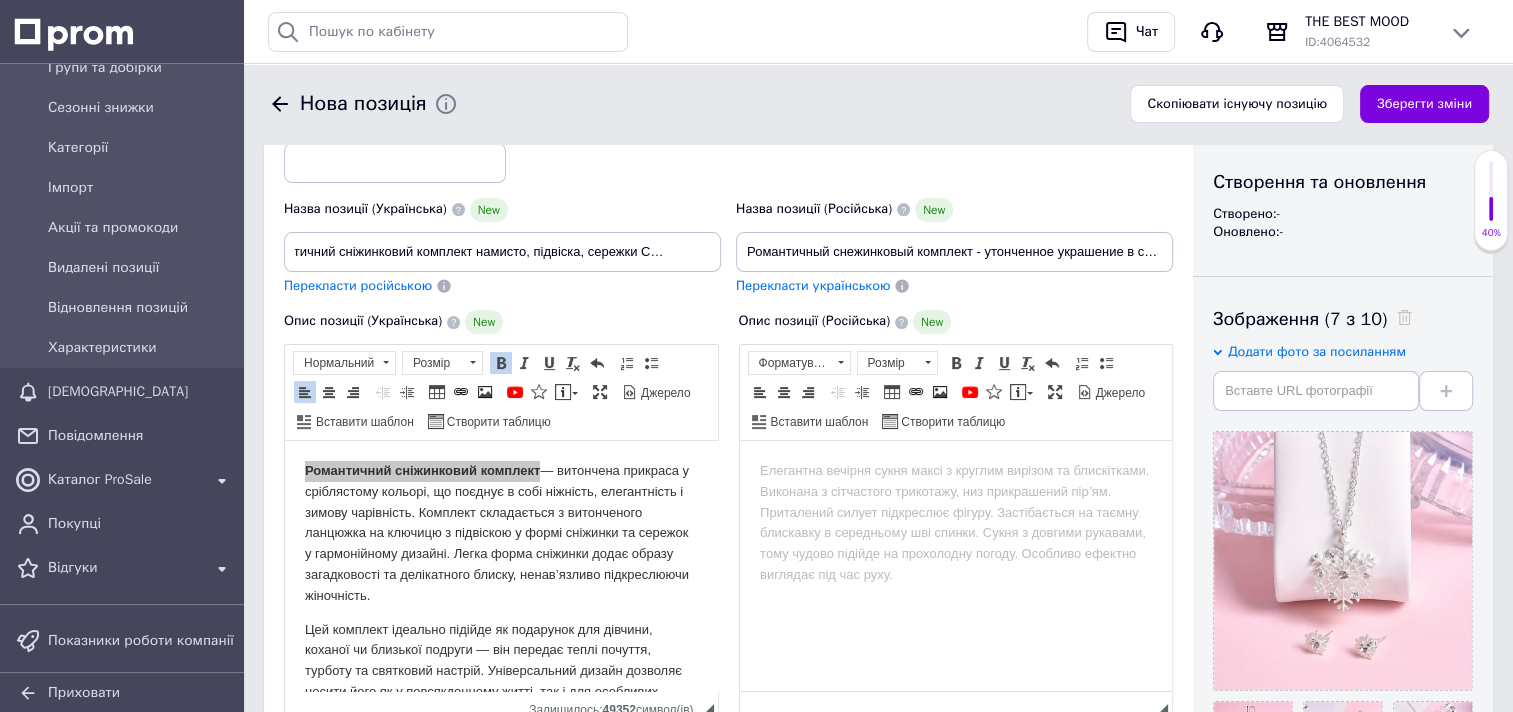 click on "Перекласти російською" at bounding box center (358, 285) 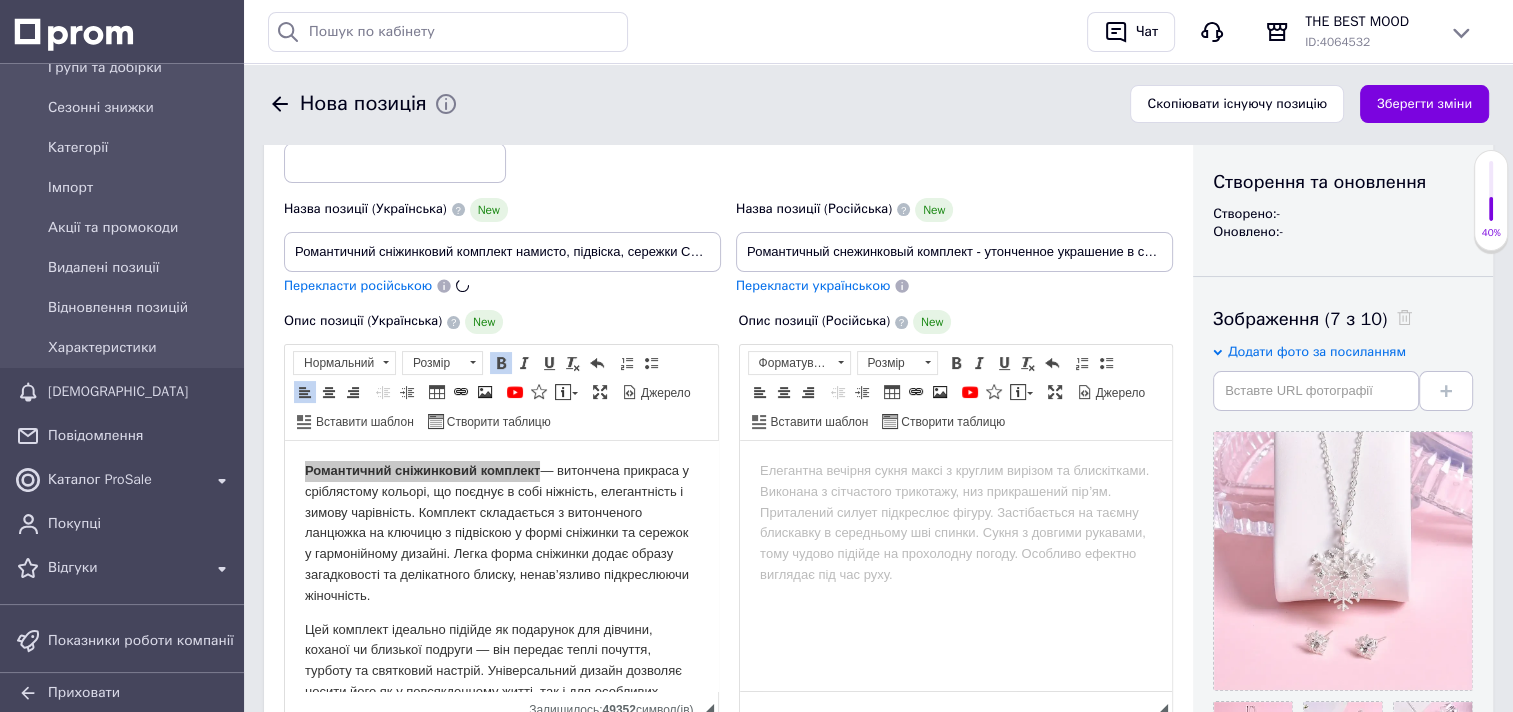 type on "Романтичный снежинковый комплект ожерелье, подвеска, серьги Серебристый" 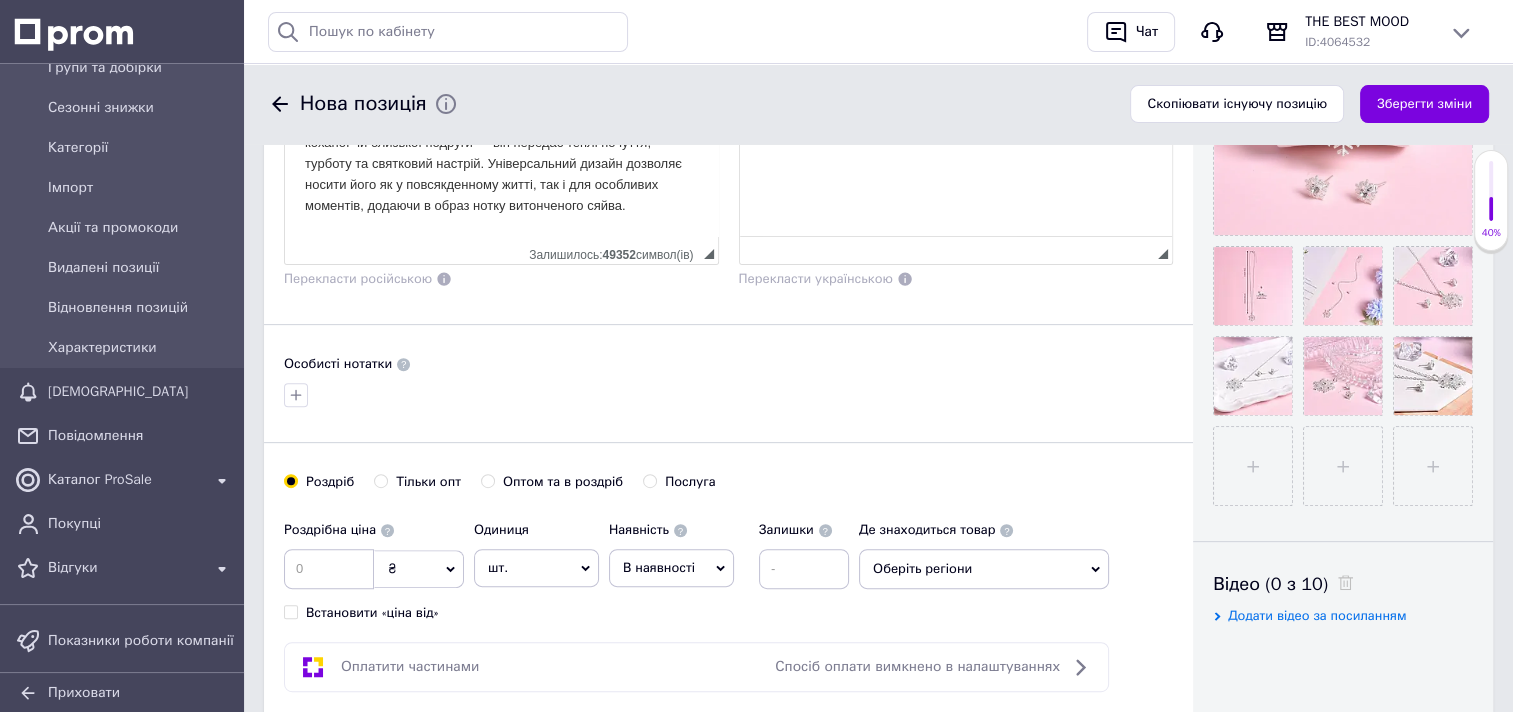 scroll, scrollTop: 700, scrollLeft: 0, axis: vertical 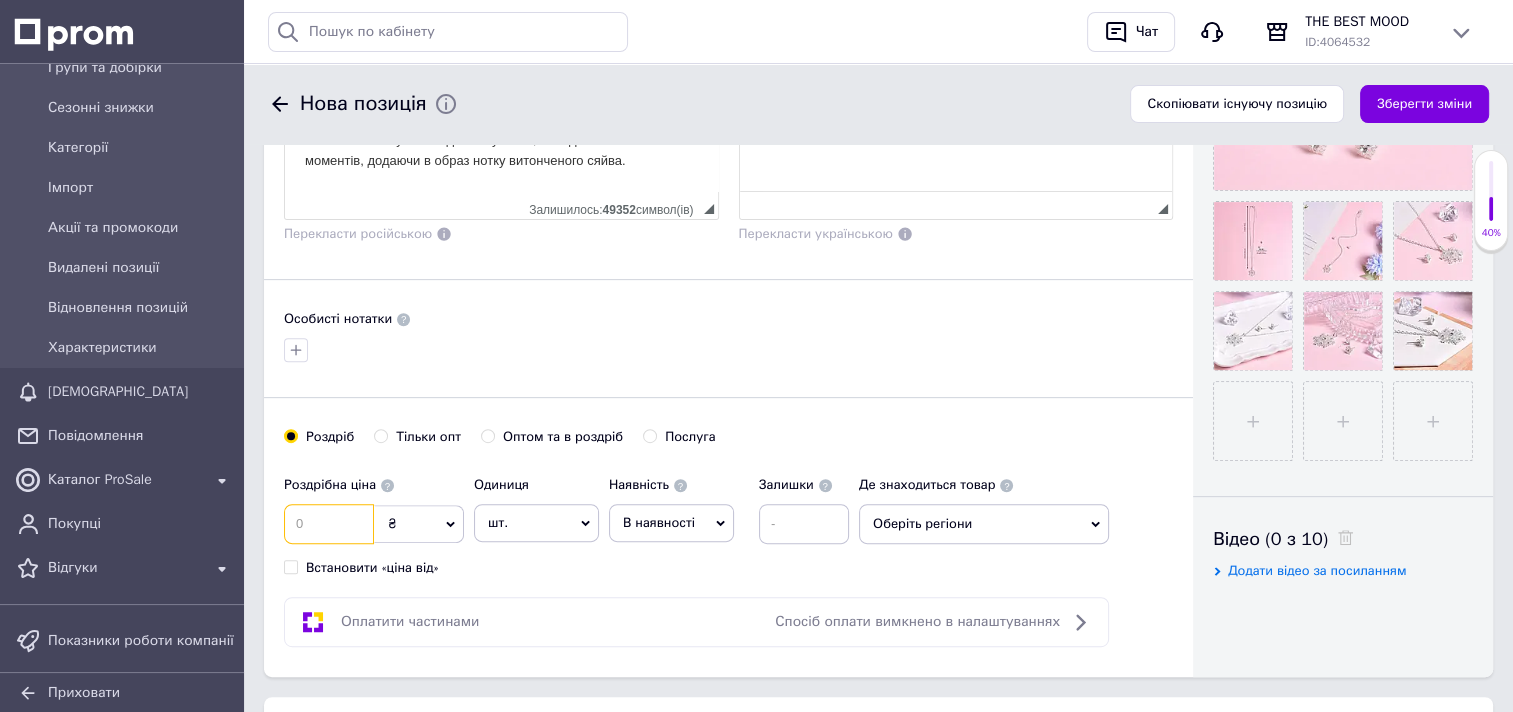 click at bounding box center [329, 524] 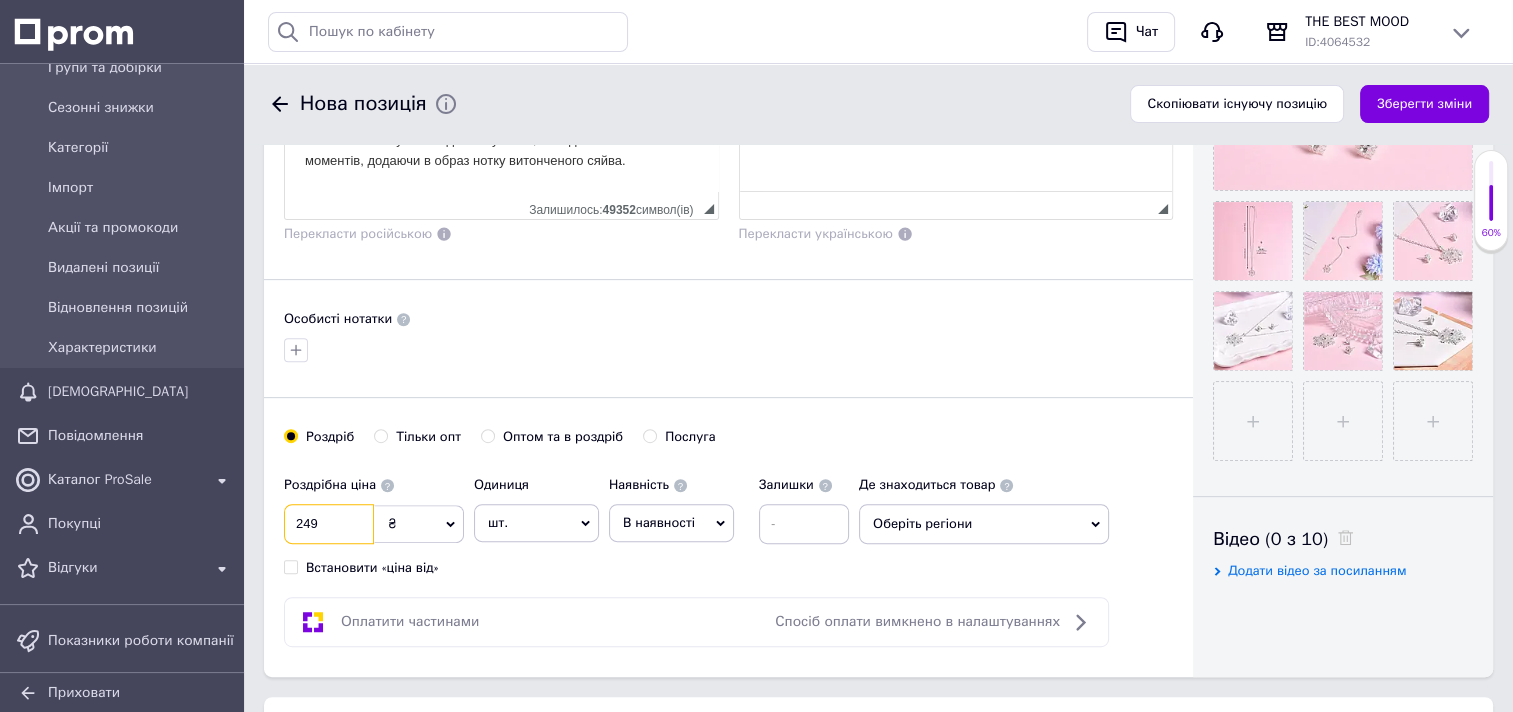 type on "249" 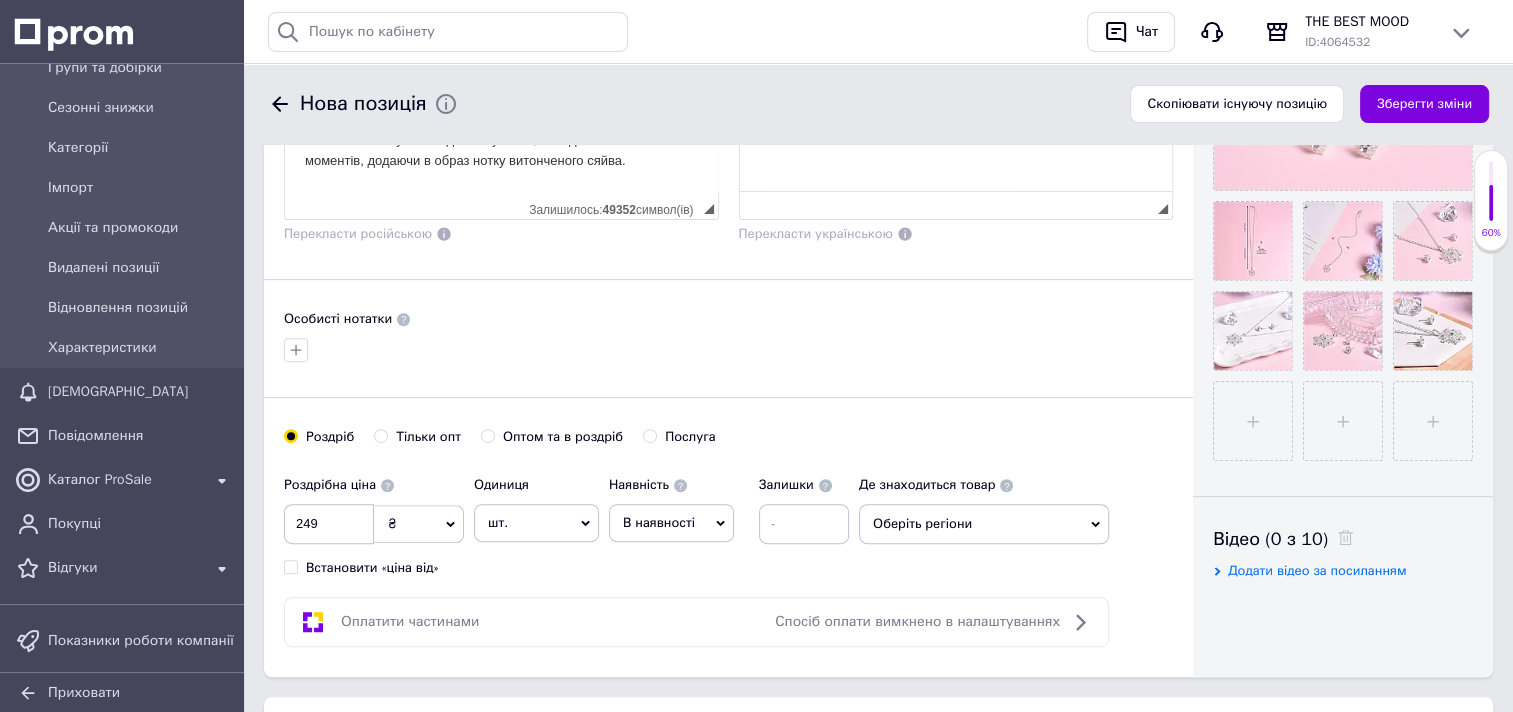 click 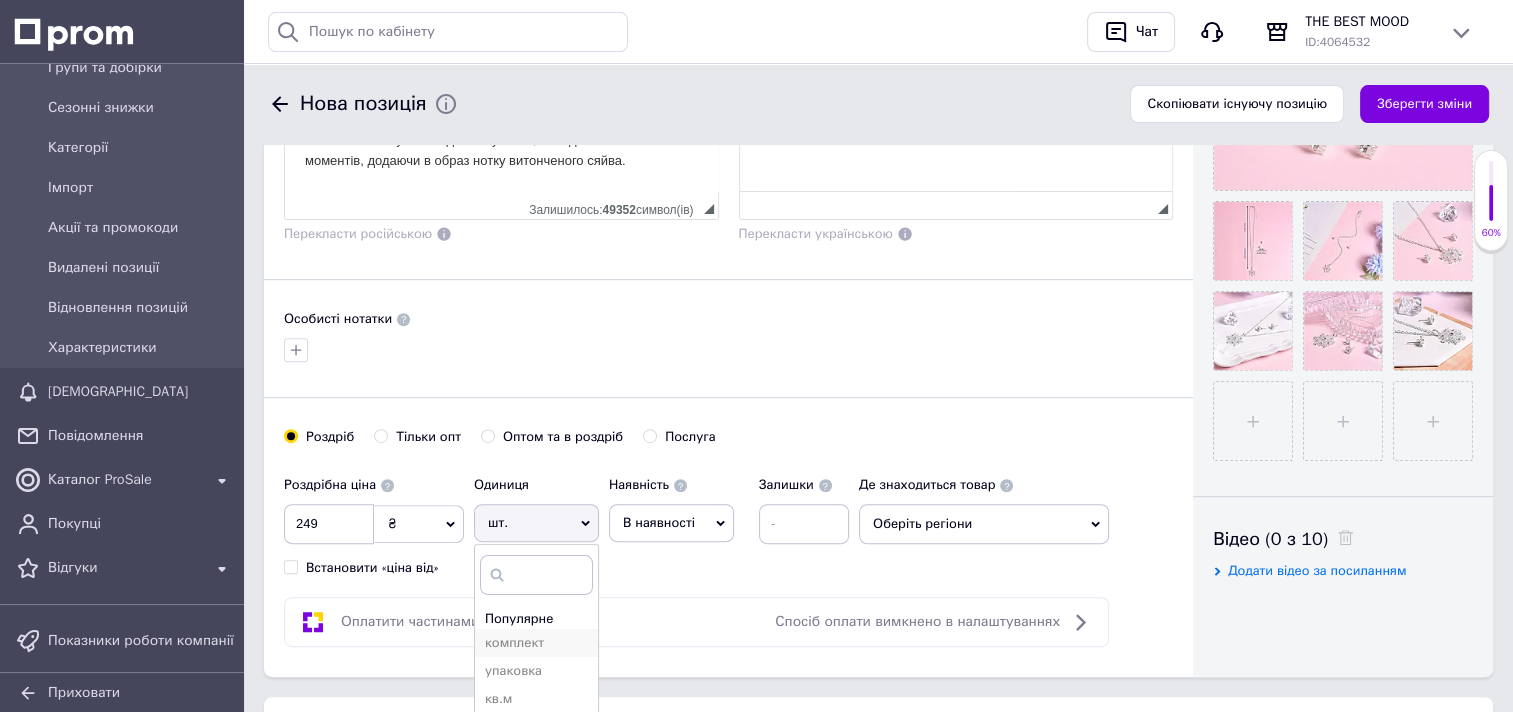 click on "комплект" at bounding box center [536, 643] 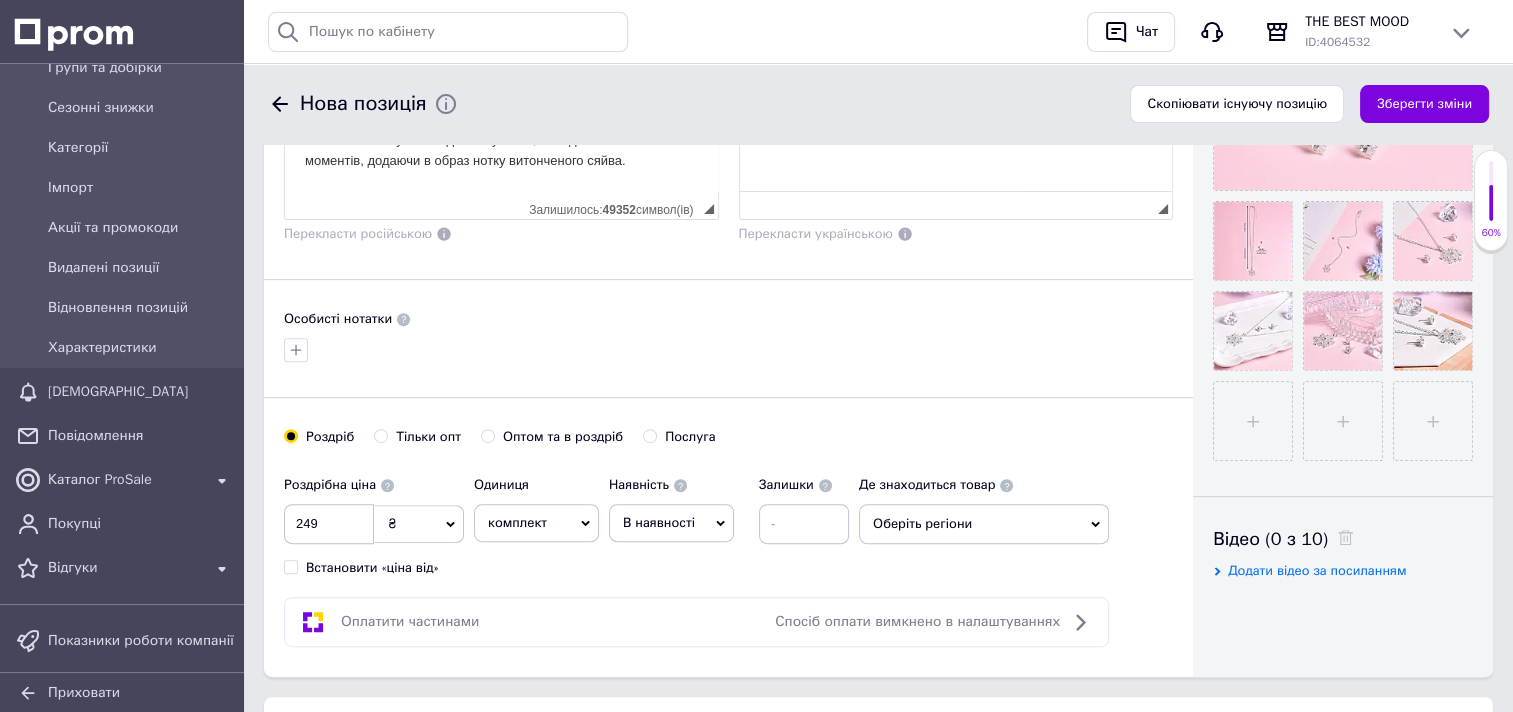 click 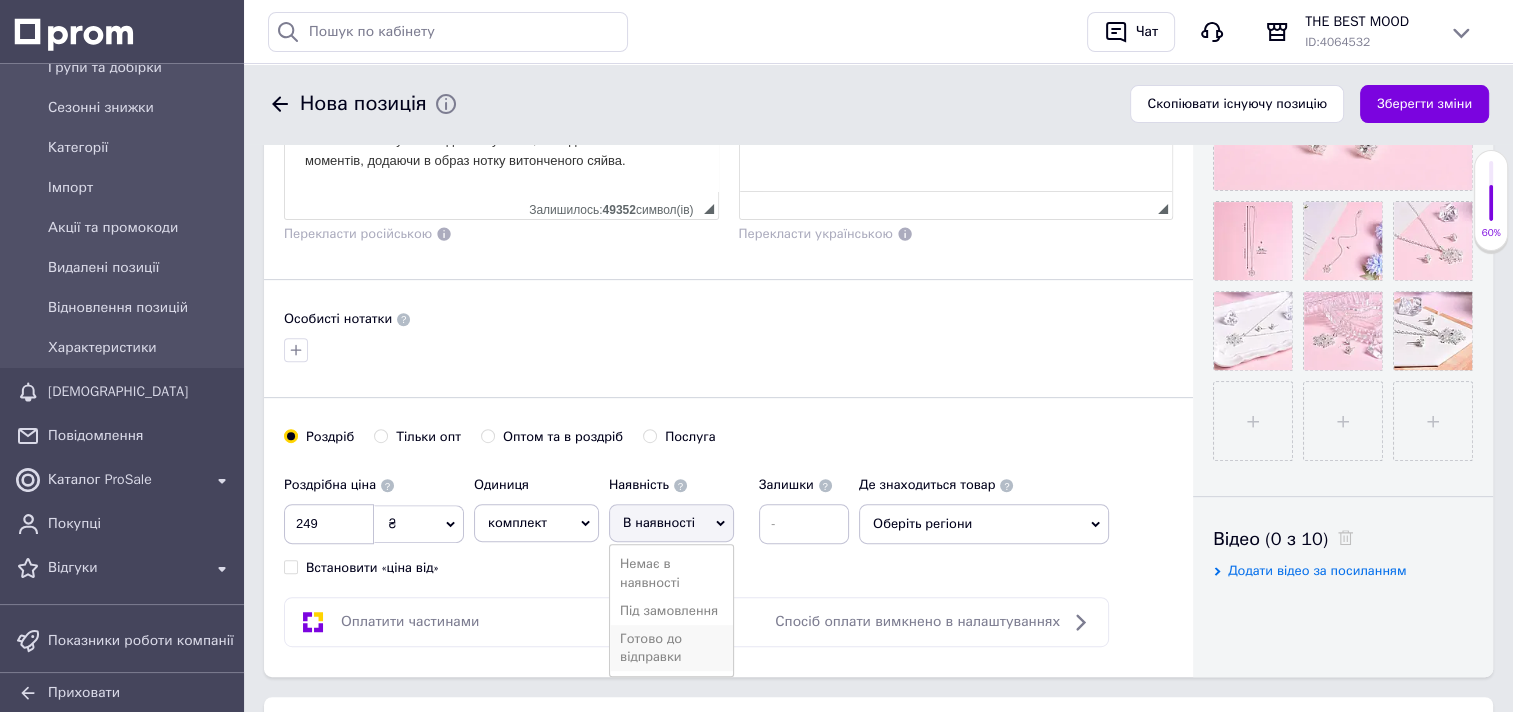 click on "Готово до відправки" at bounding box center (671, 648) 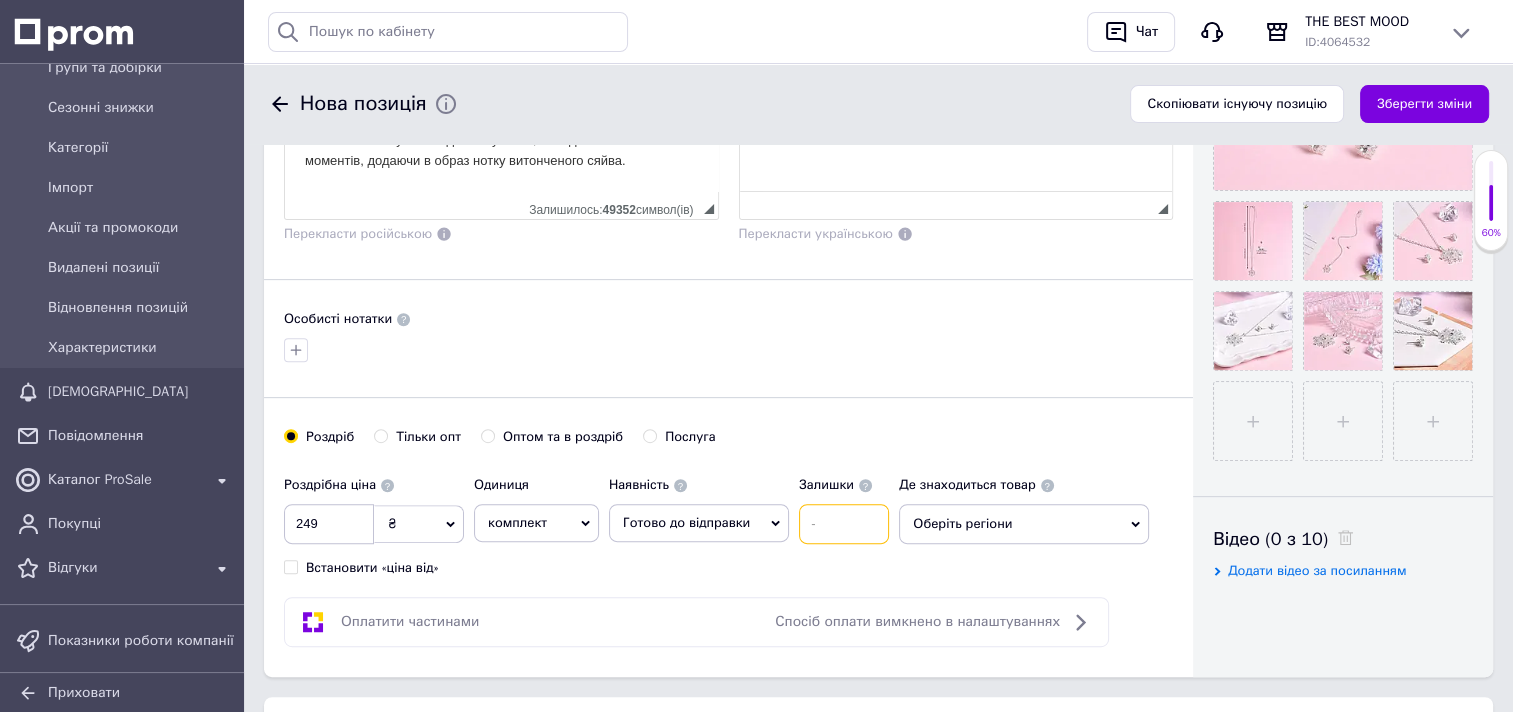 click at bounding box center [844, 524] 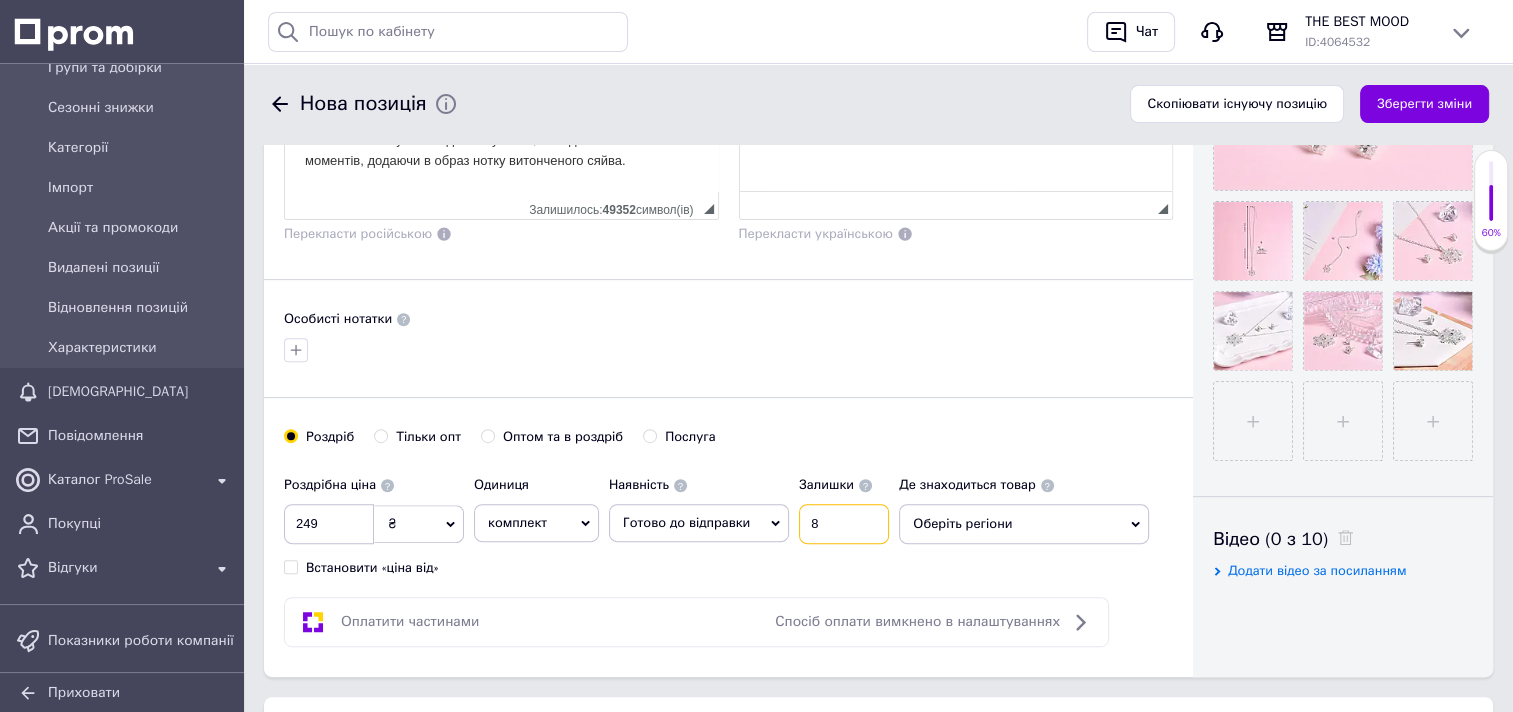 type on "8" 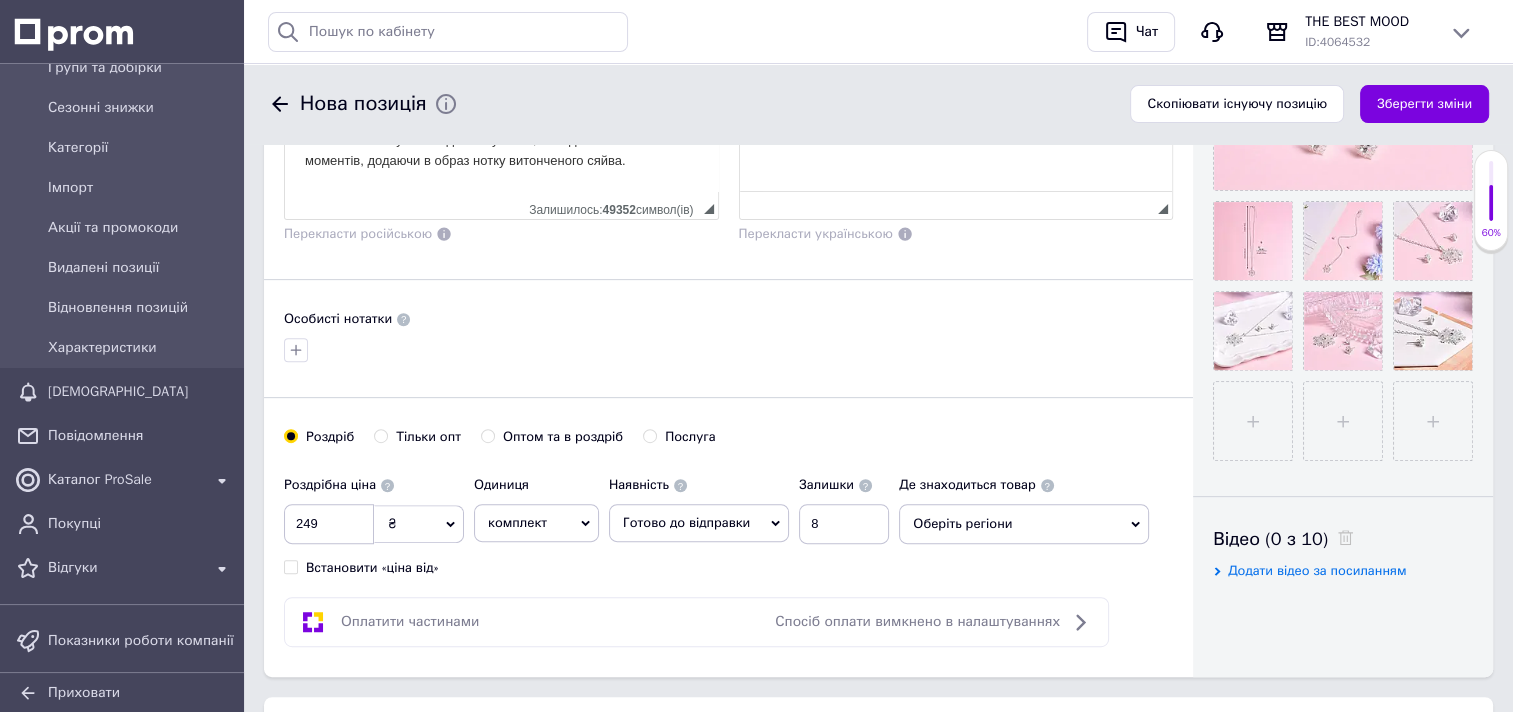 click on "Оберіть регіони" at bounding box center (1024, 524) 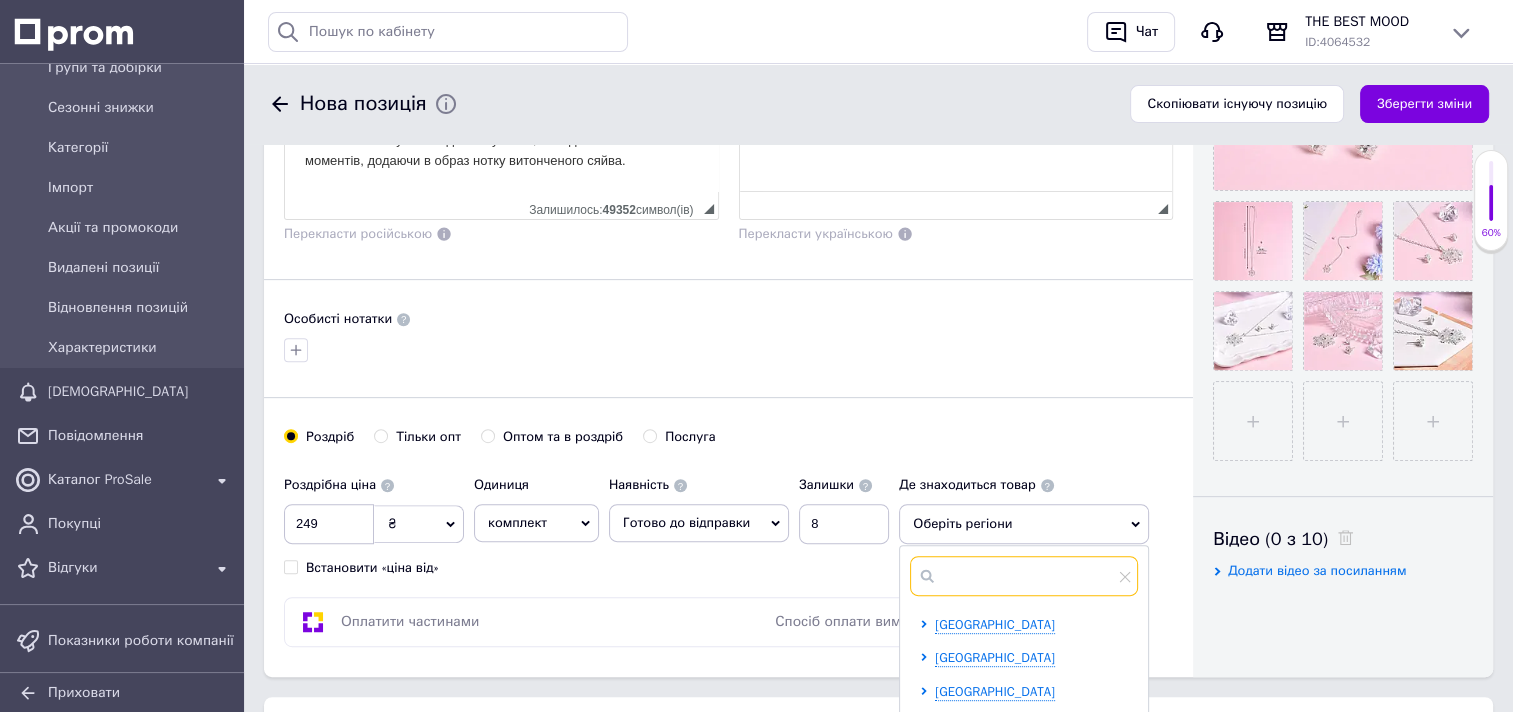 click at bounding box center [1024, 576] 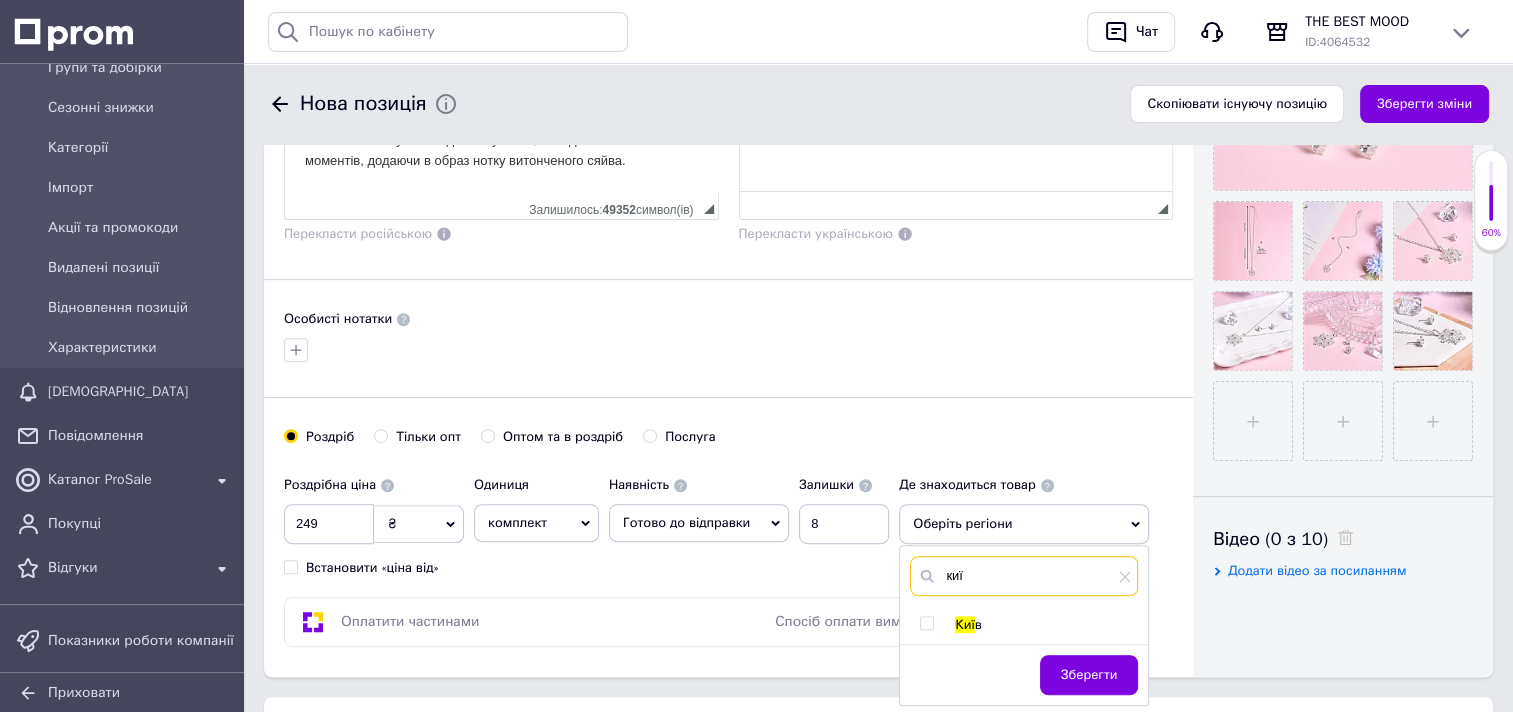 type on "киї" 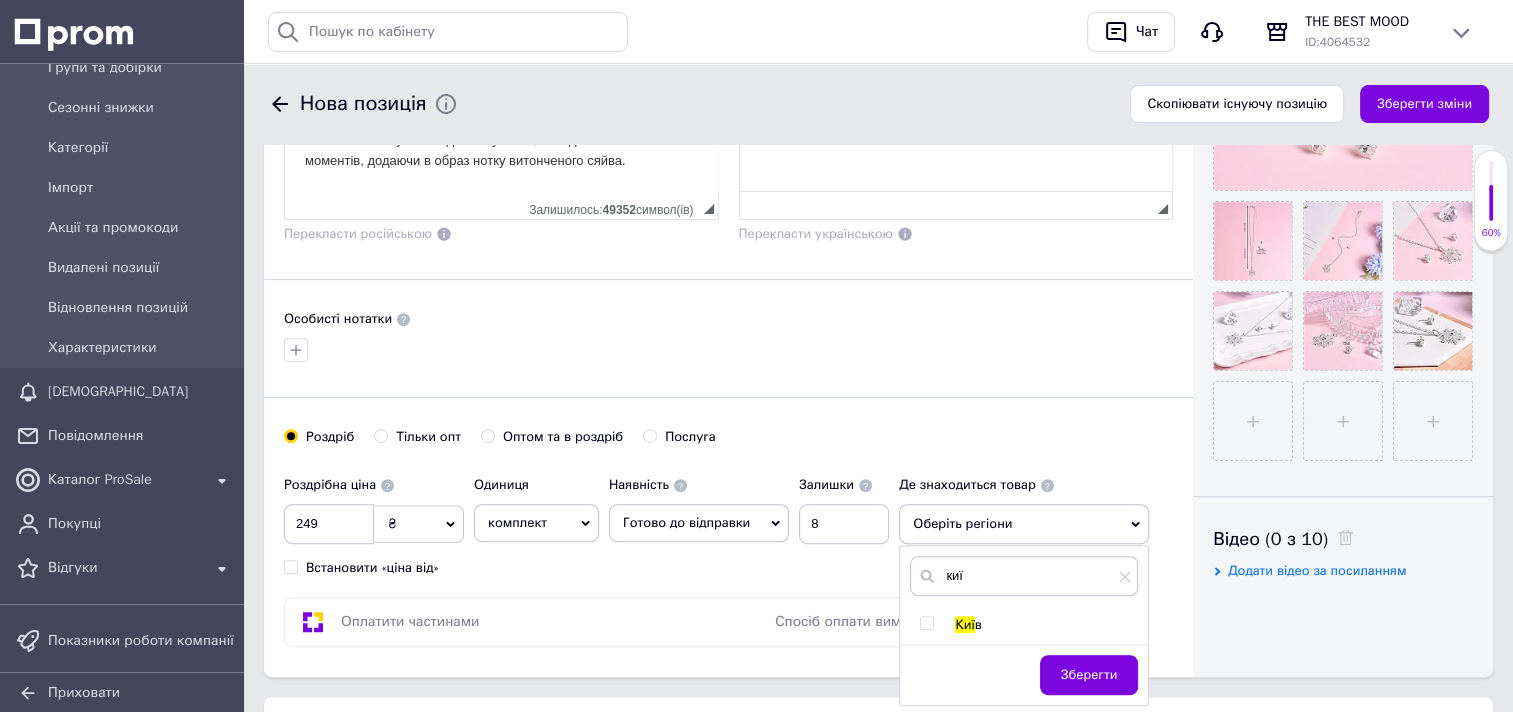 click at bounding box center (926, 623) 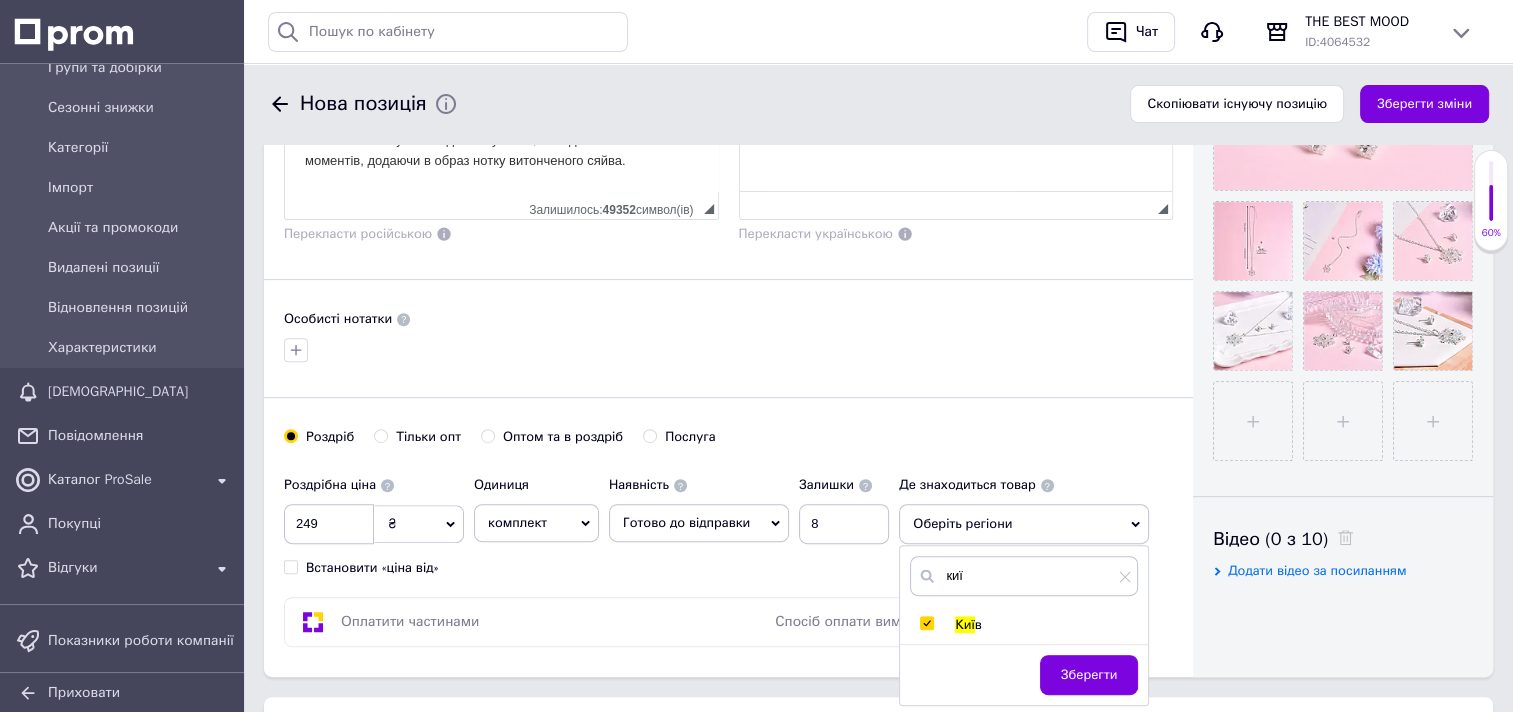 checkbox on "true" 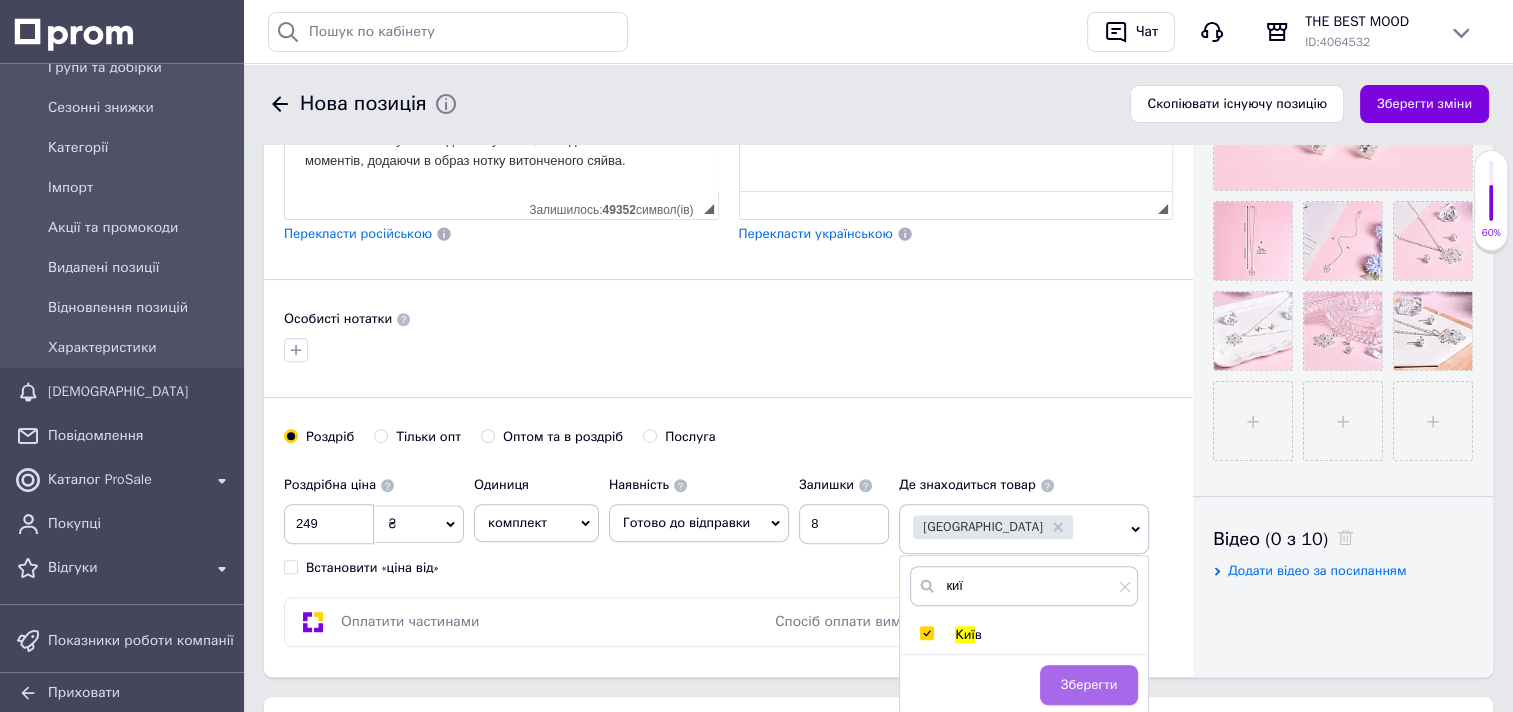 click on "Зберегти" at bounding box center [1089, 685] 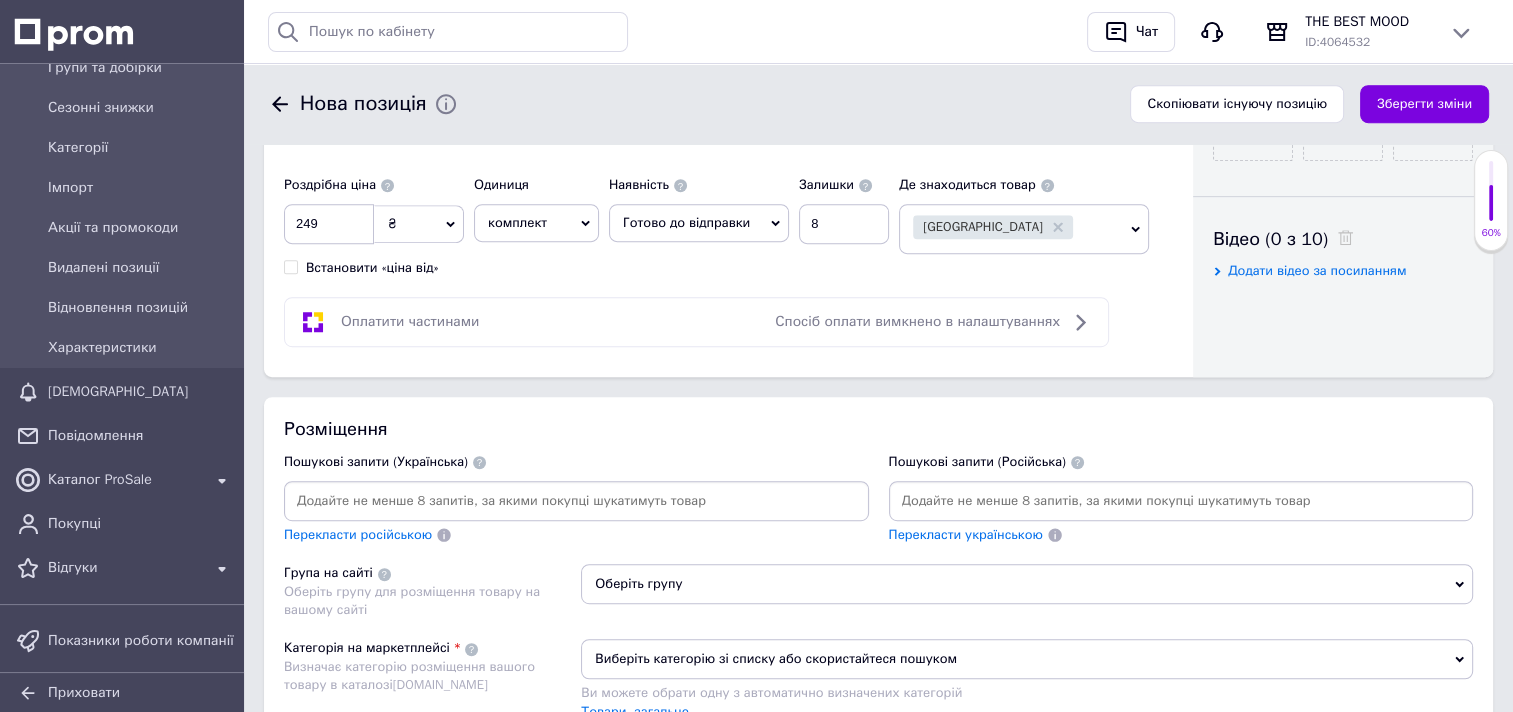 scroll, scrollTop: 1100, scrollLeft: 0, axis: vertical 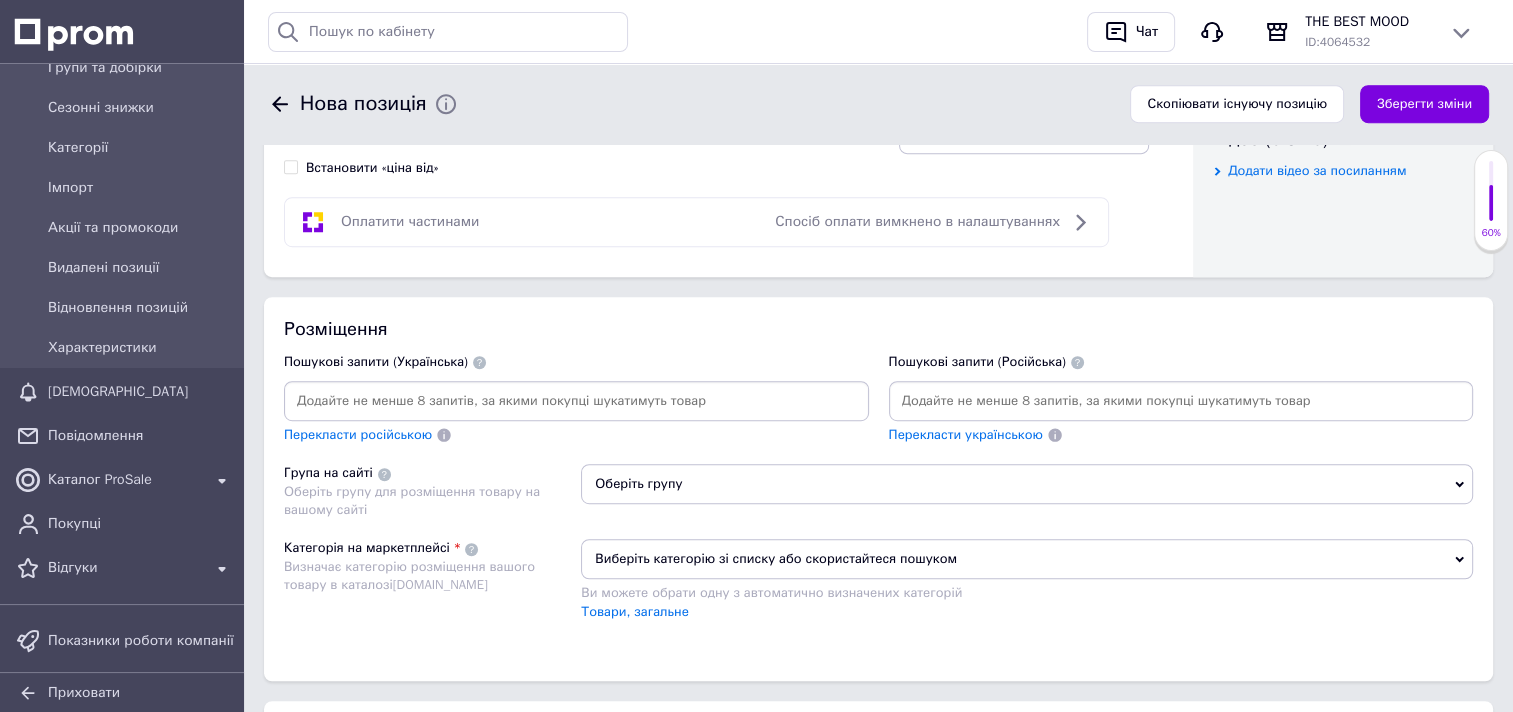 click at bounding box center (576, 401) 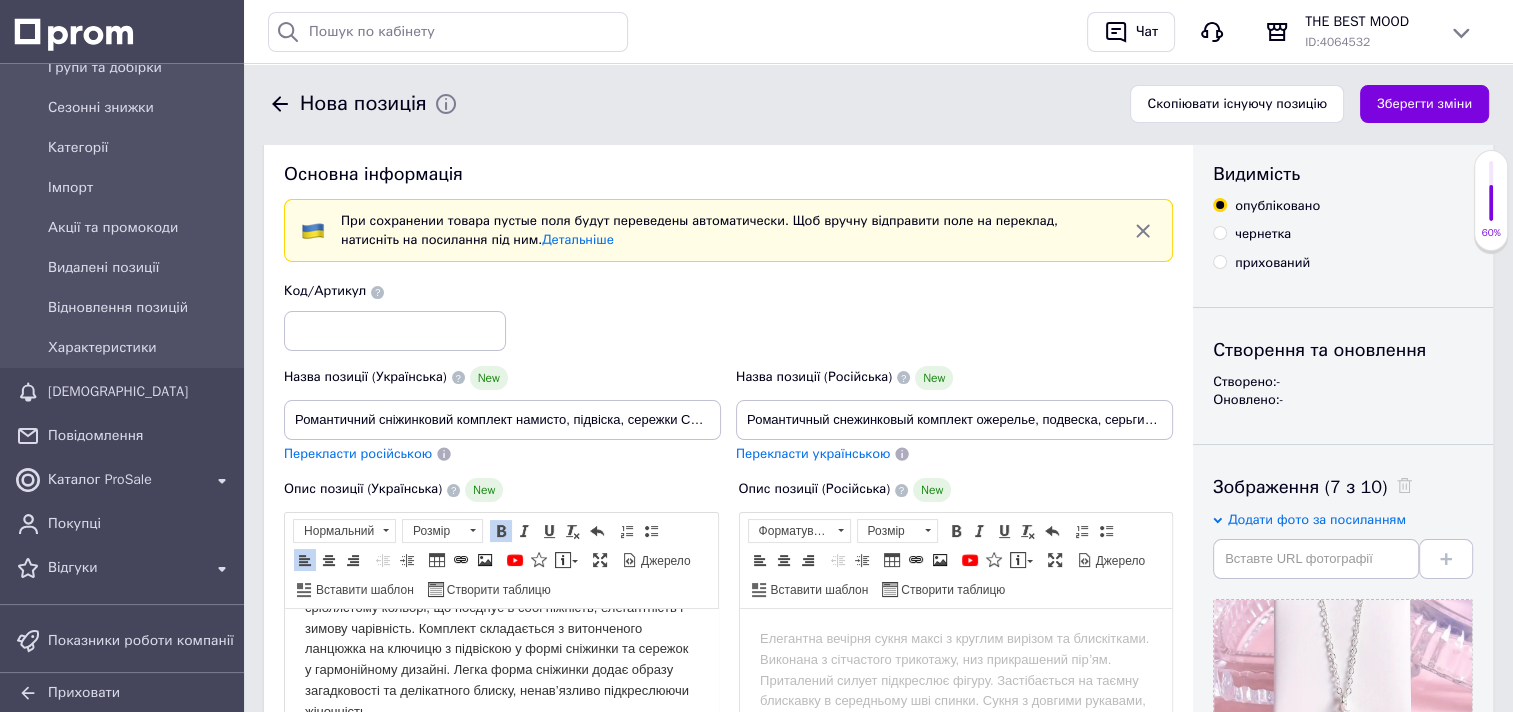 scroll, scrollTop: 0, scrollLeft: 0, axis: both 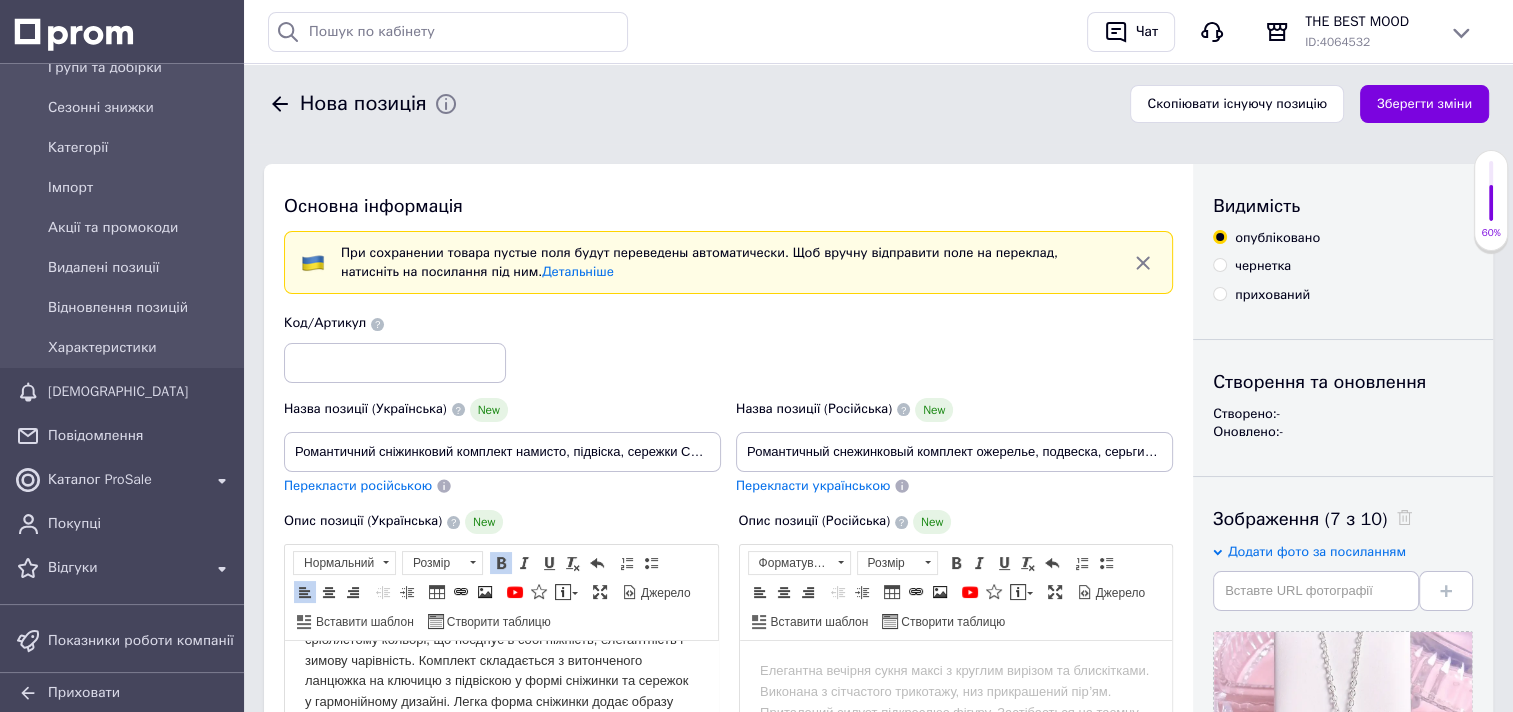 click on "Перекласти російською" at bounding box center (358, 485) 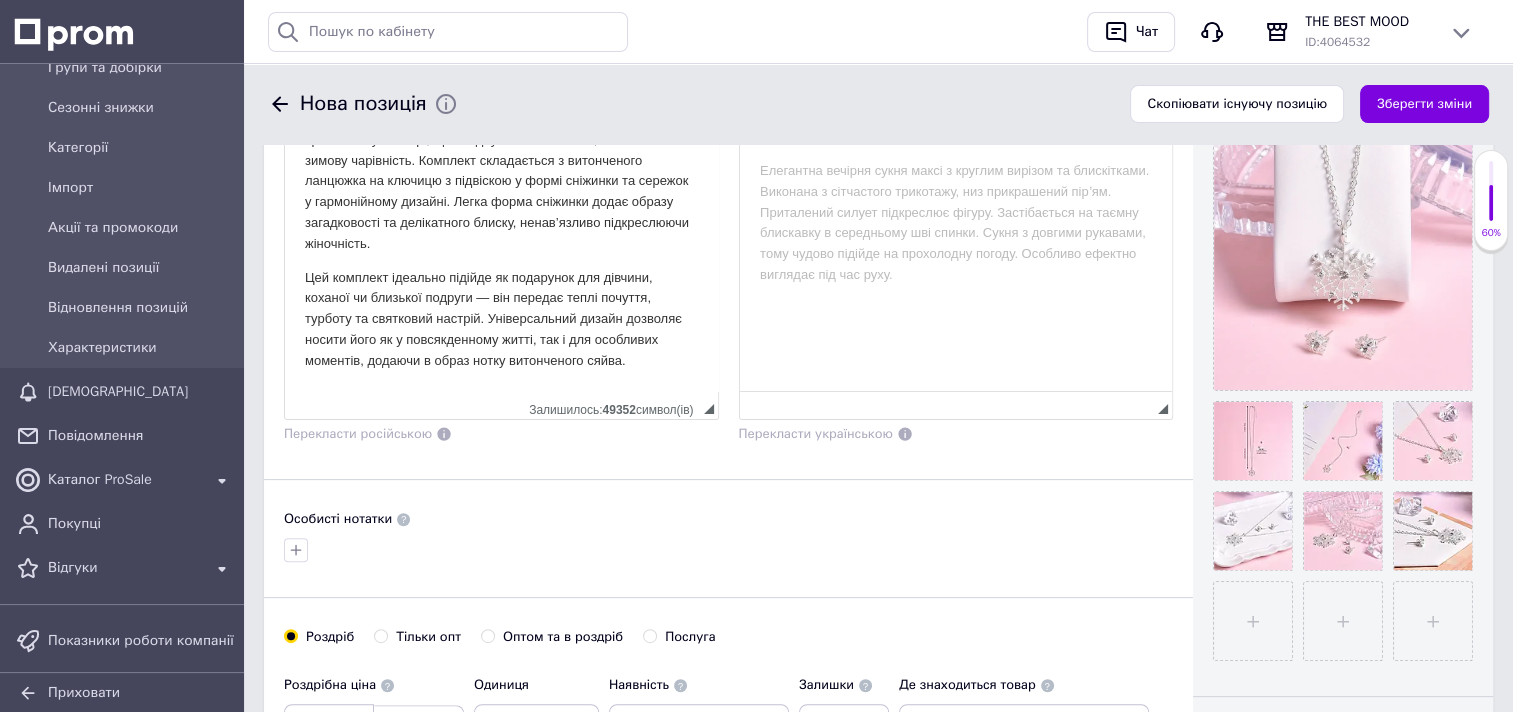 scroll, scrollTop: 0, scrollLeft: 0, axis: both 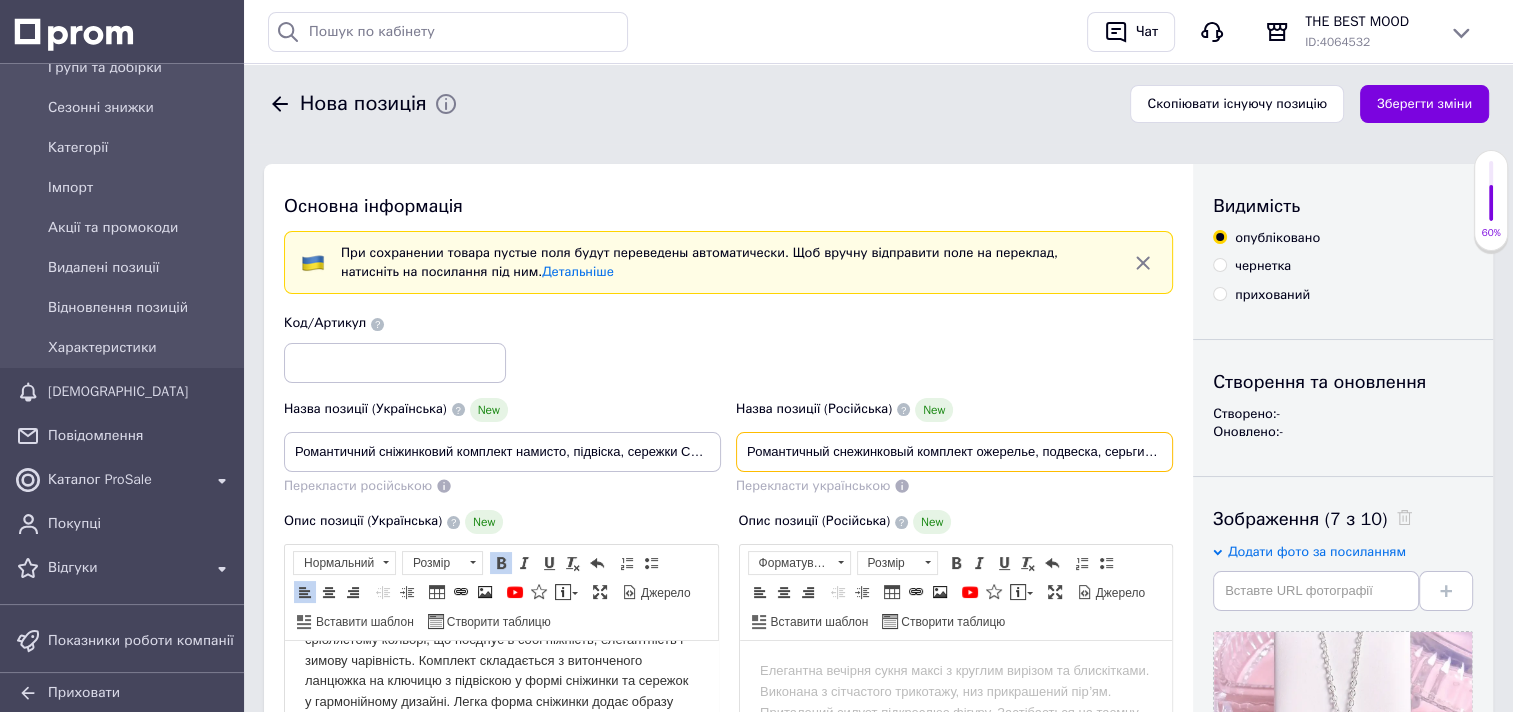 click on "Романтичный снежинковый комплект ожерелье, подвеска, серьги Серебристый" at bounding box center [954, 452] 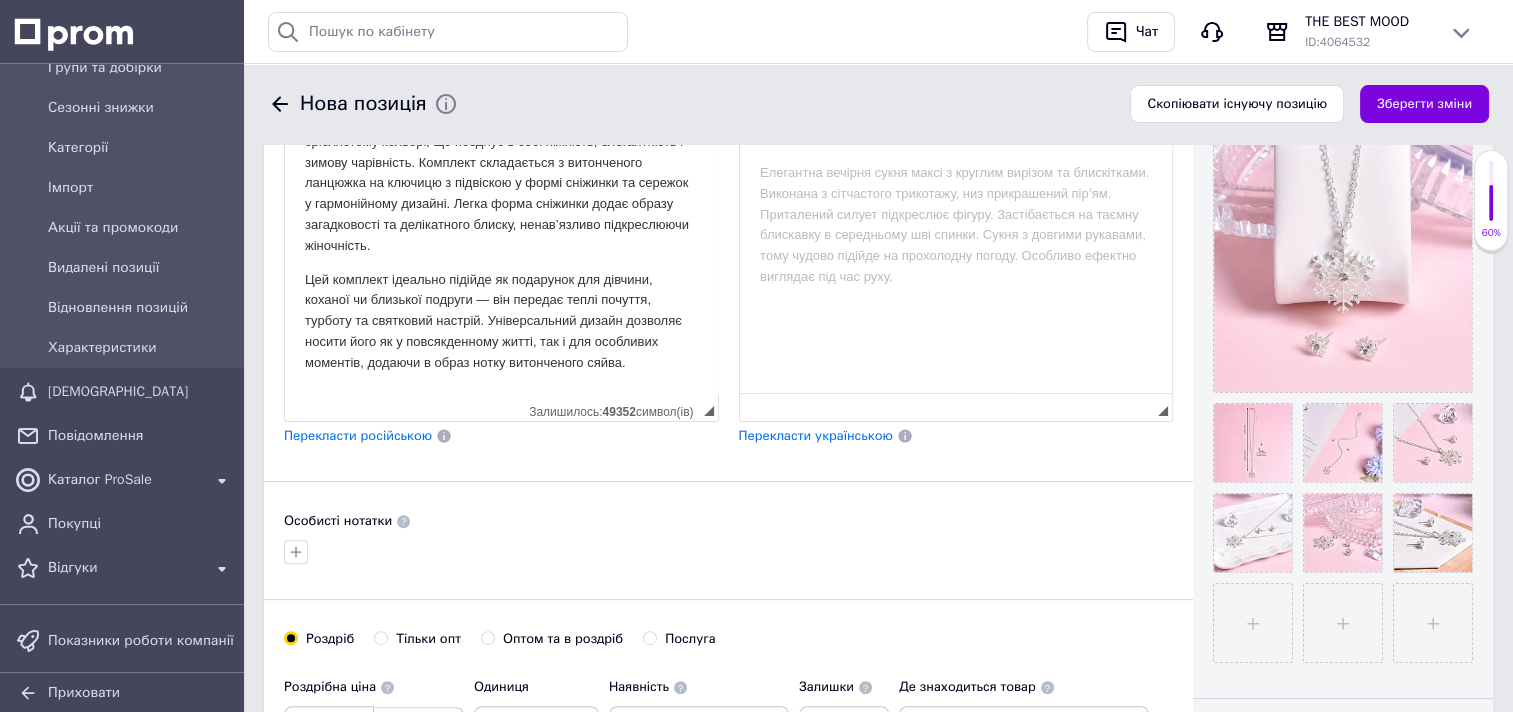 scroll, scrollTop: 500, scrollLeft: 0, axis: vertical 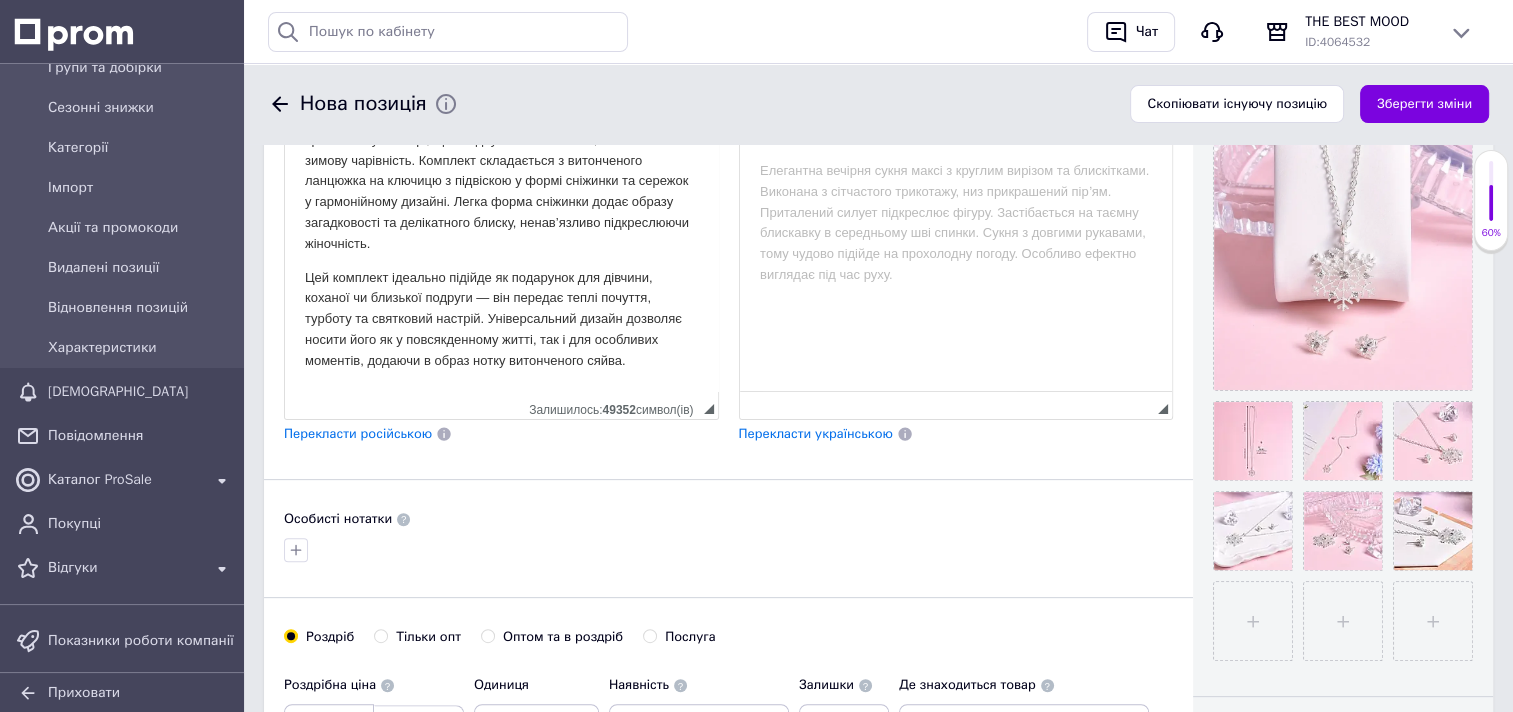 click on "Перекласти російською" at bounding box center [358, 433] 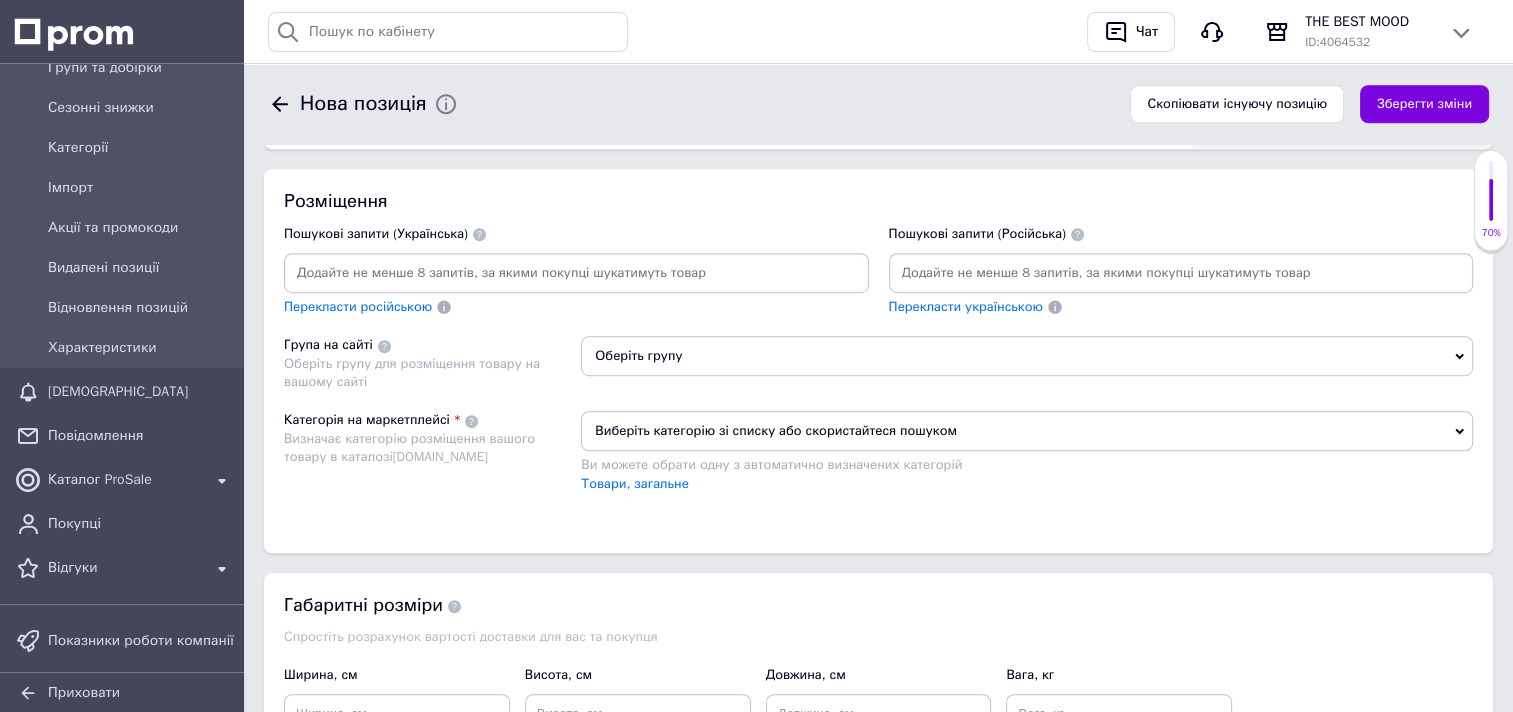 scroll, scrollTop: 1200, scrollLeft: 0, axis: vertical 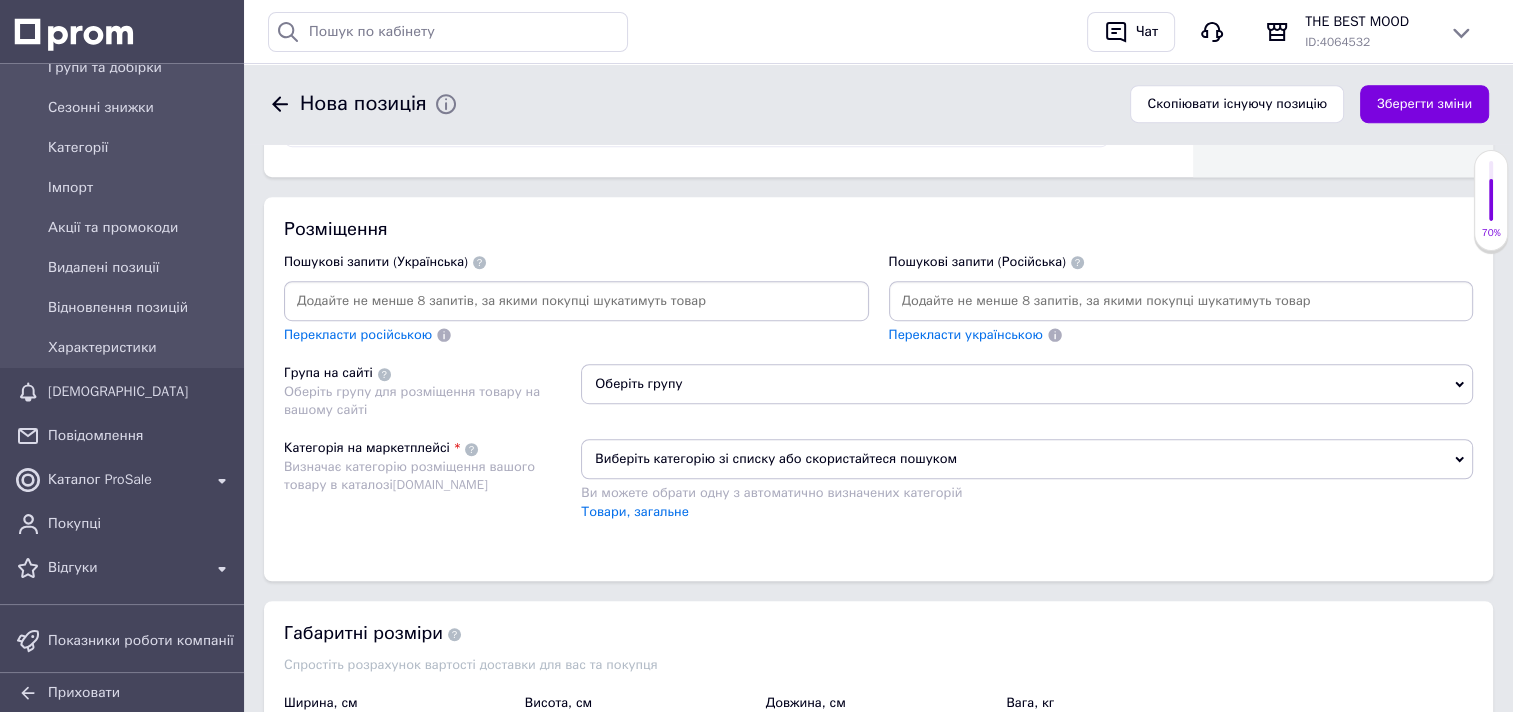 click at bounding box center (1181, 301) 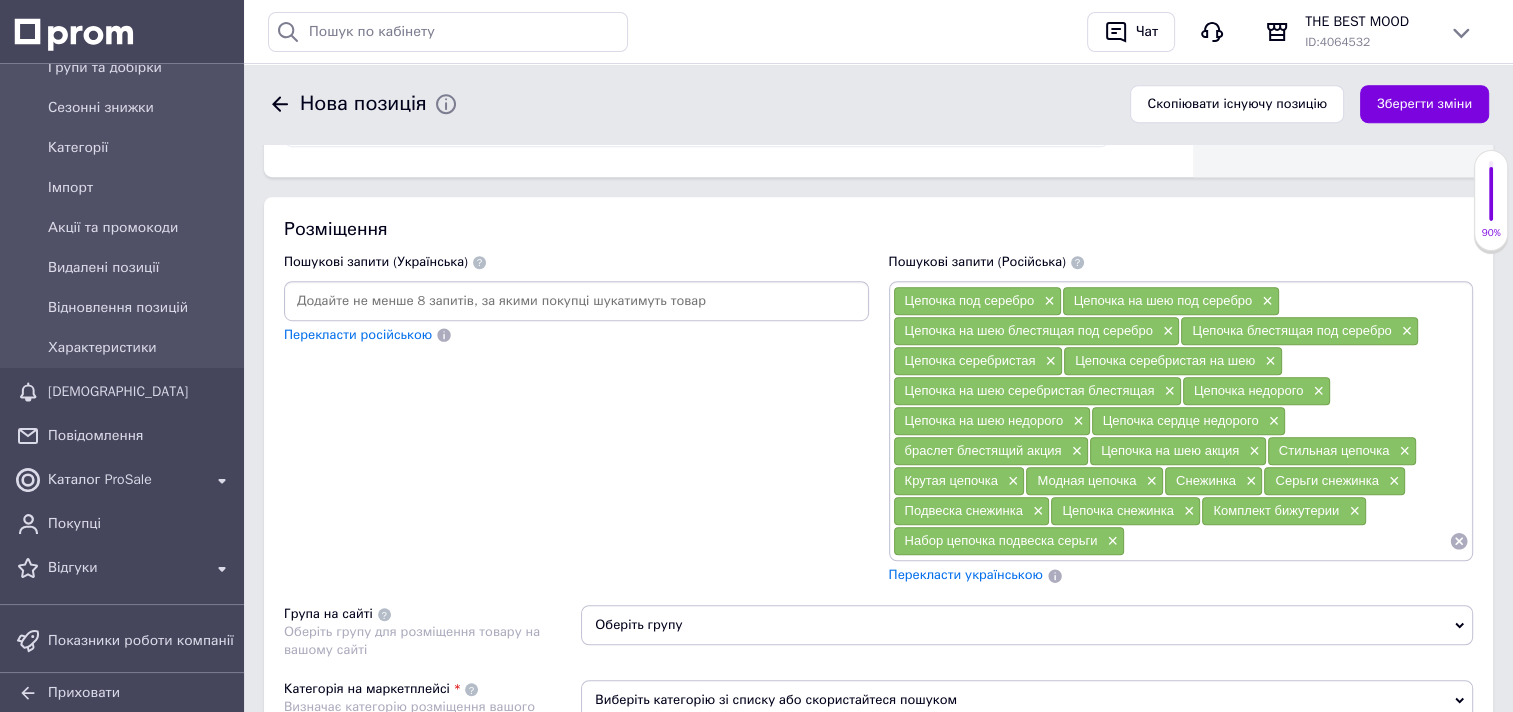 click on "Перекласти українською" at bounding box center [966, 574] 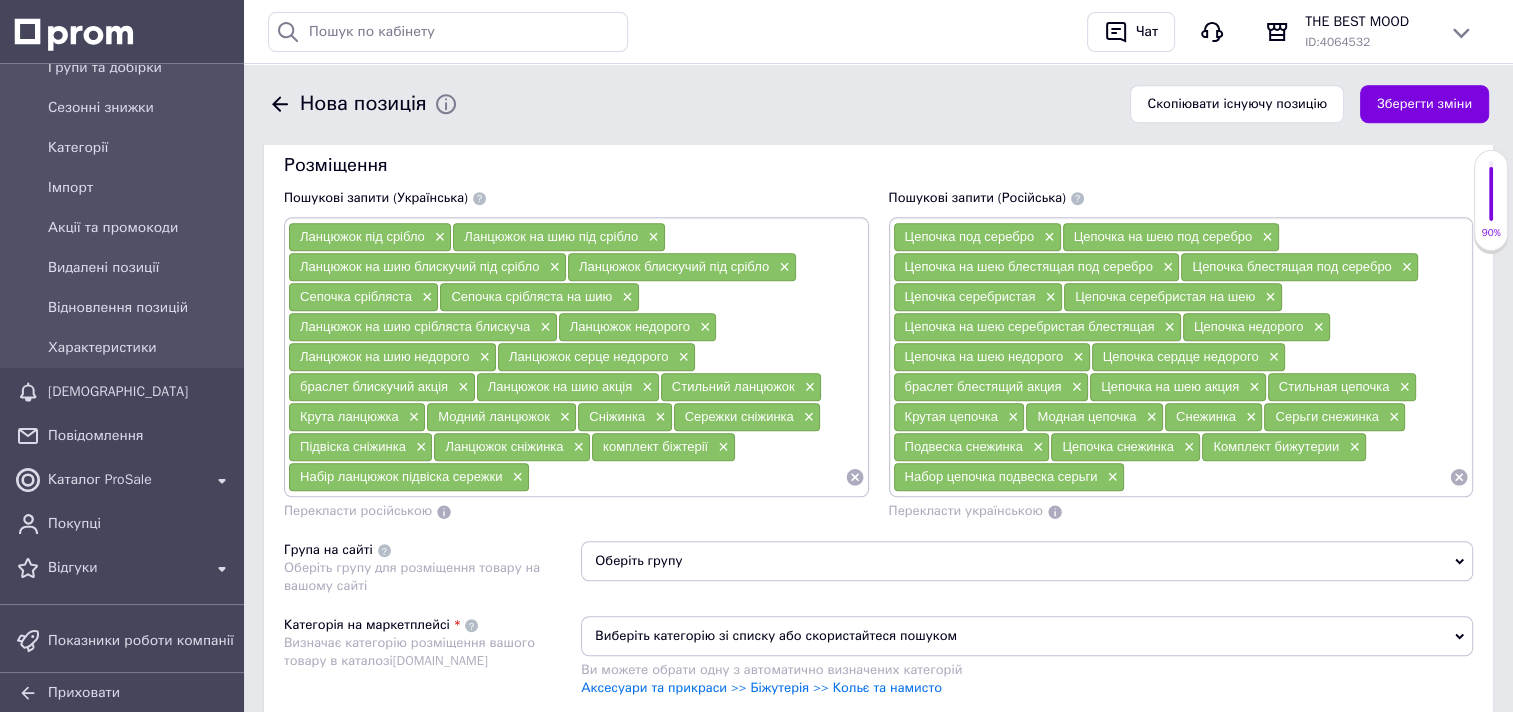 scroll, scrollTop: 1300, scrollLeft: 0, axis: vertical 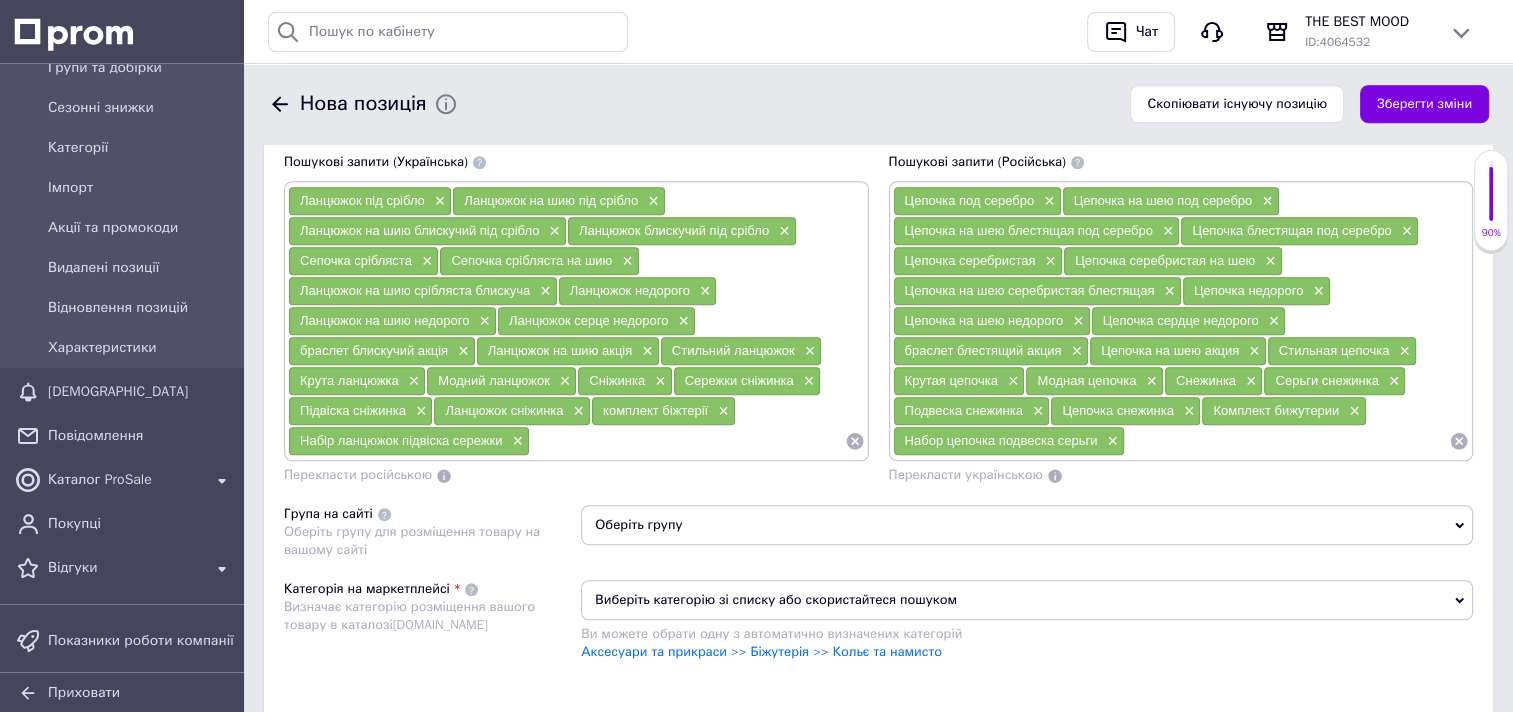 click on "Оберіть групу" at bounding box center (1027, 525) 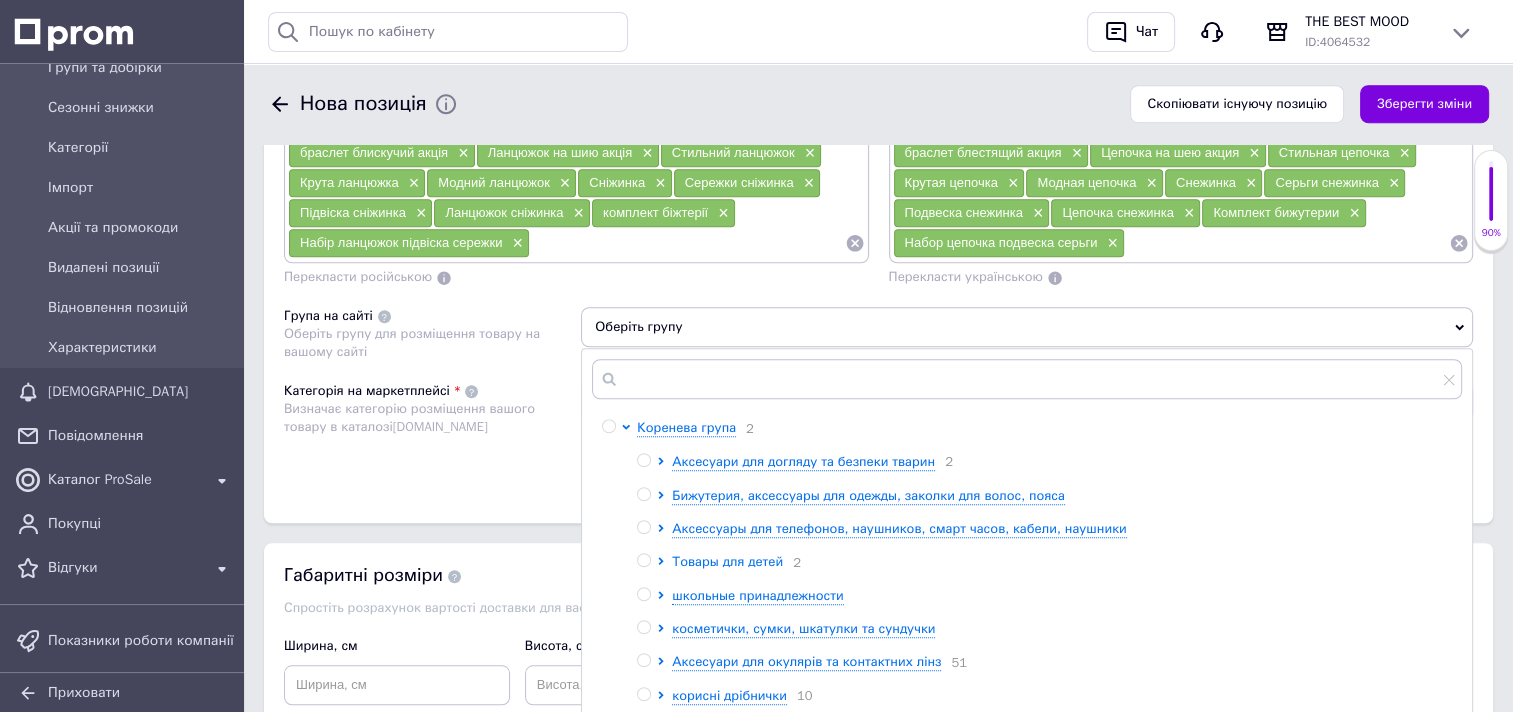 scroll, scrollTop: 1500, scrollLeft: 0, axis: vertical 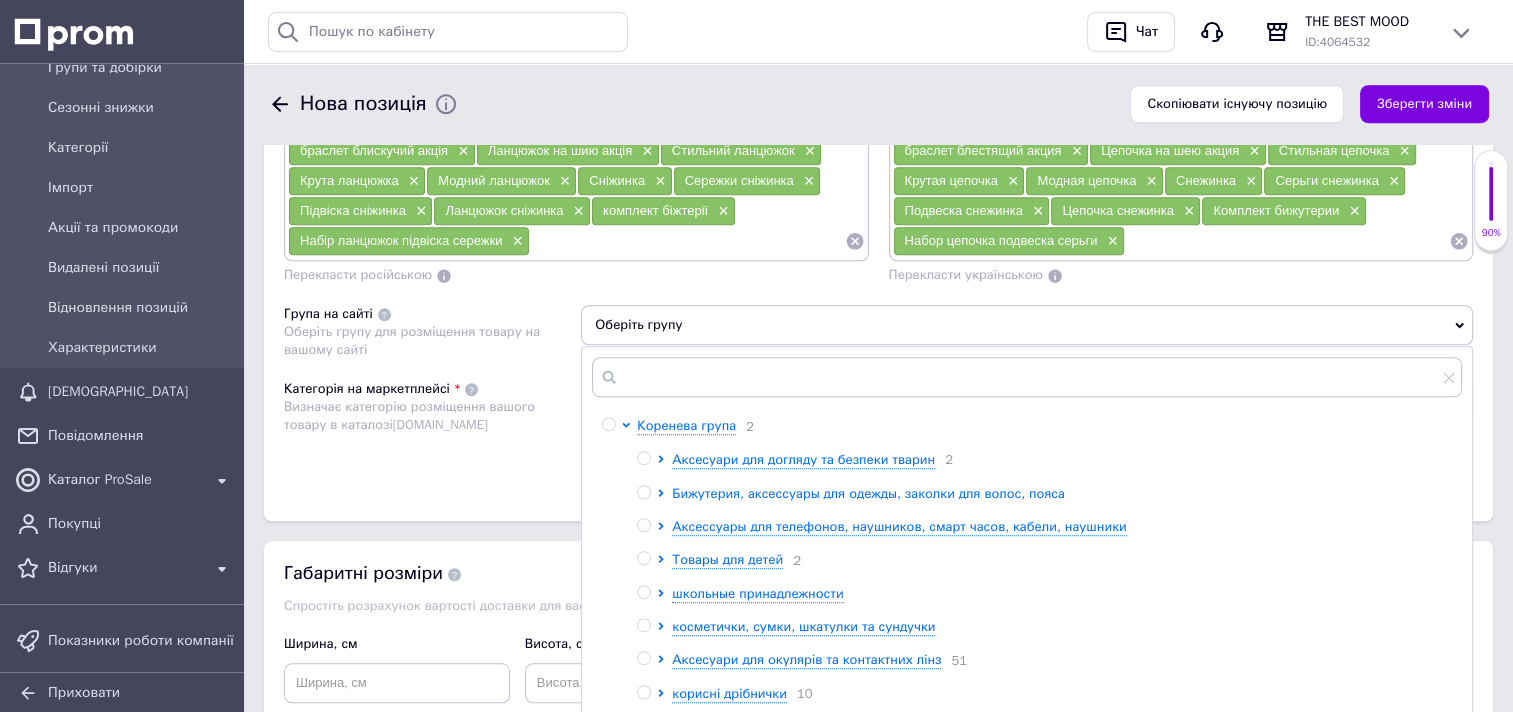 click on "Бижутерия, аксессуары для одежды, заколки для волос, пояса" at bounding box center [868, 493] 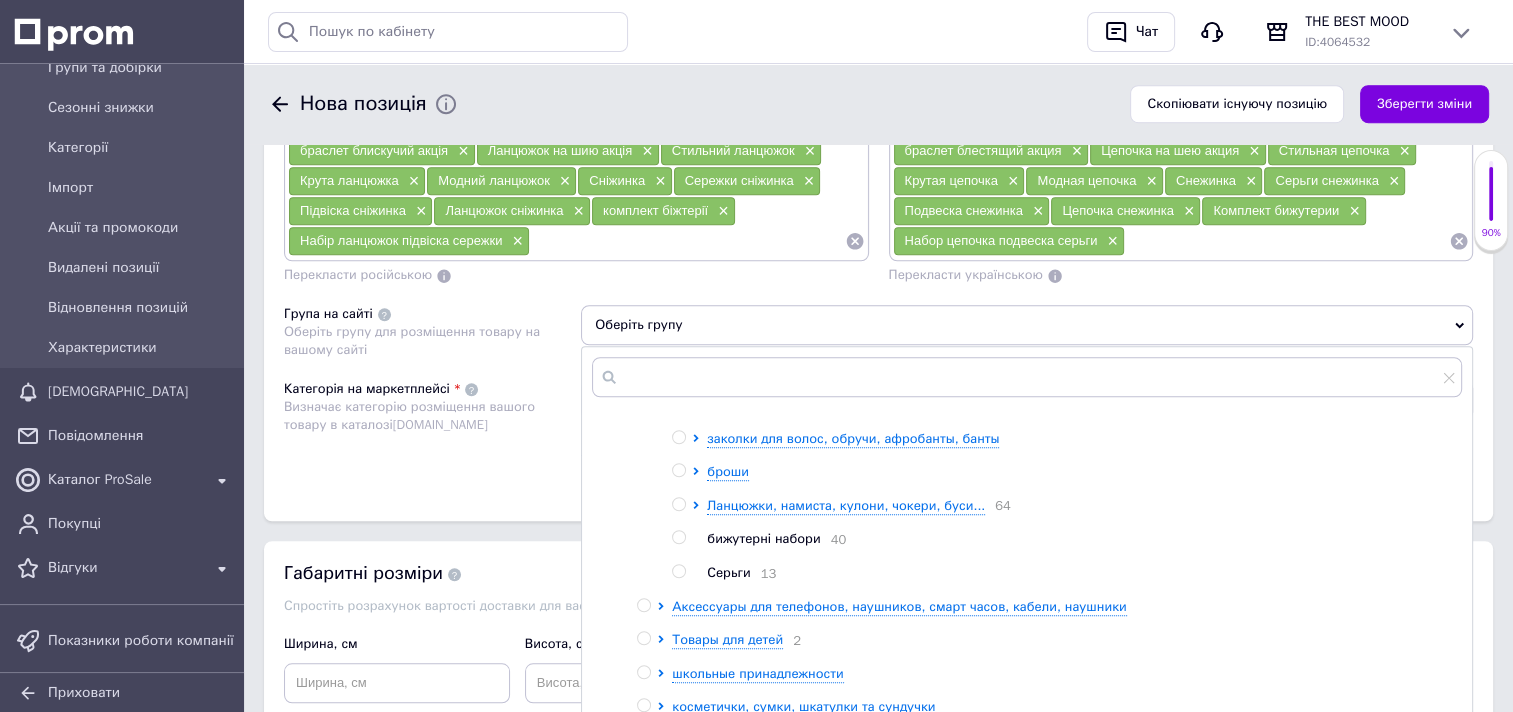 scroll, scrollTop: 200, scrollLeft: 0, axis: vertical 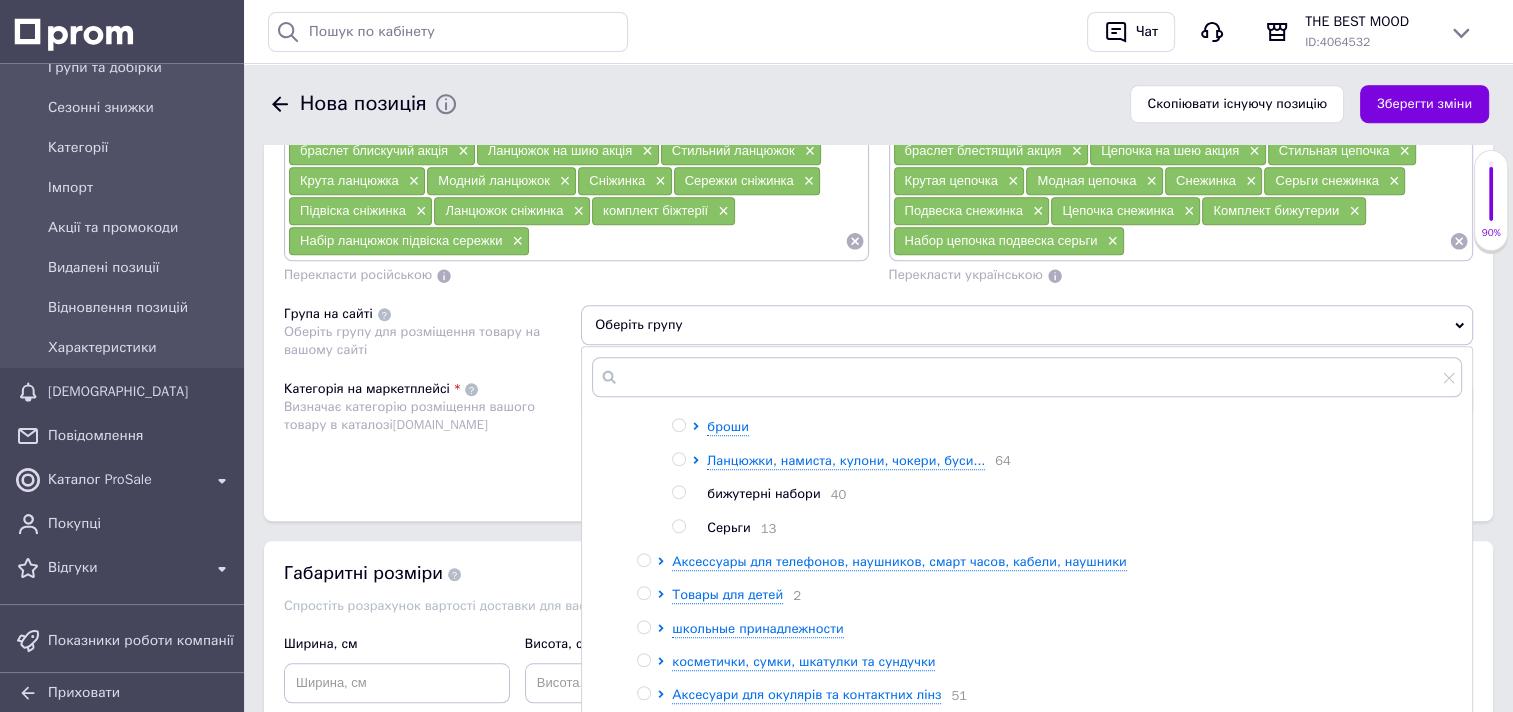 click at bounding box center [678, 492] 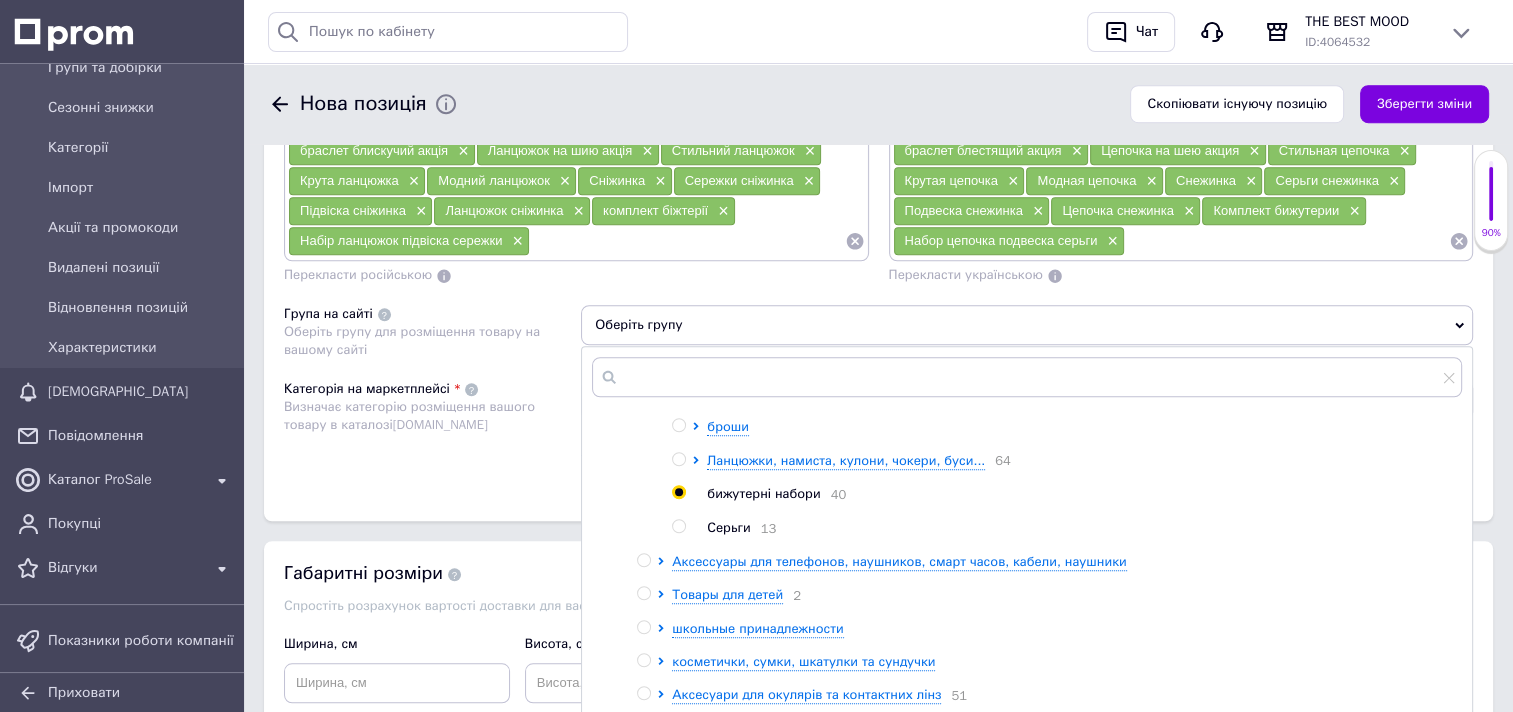 radio on "true" 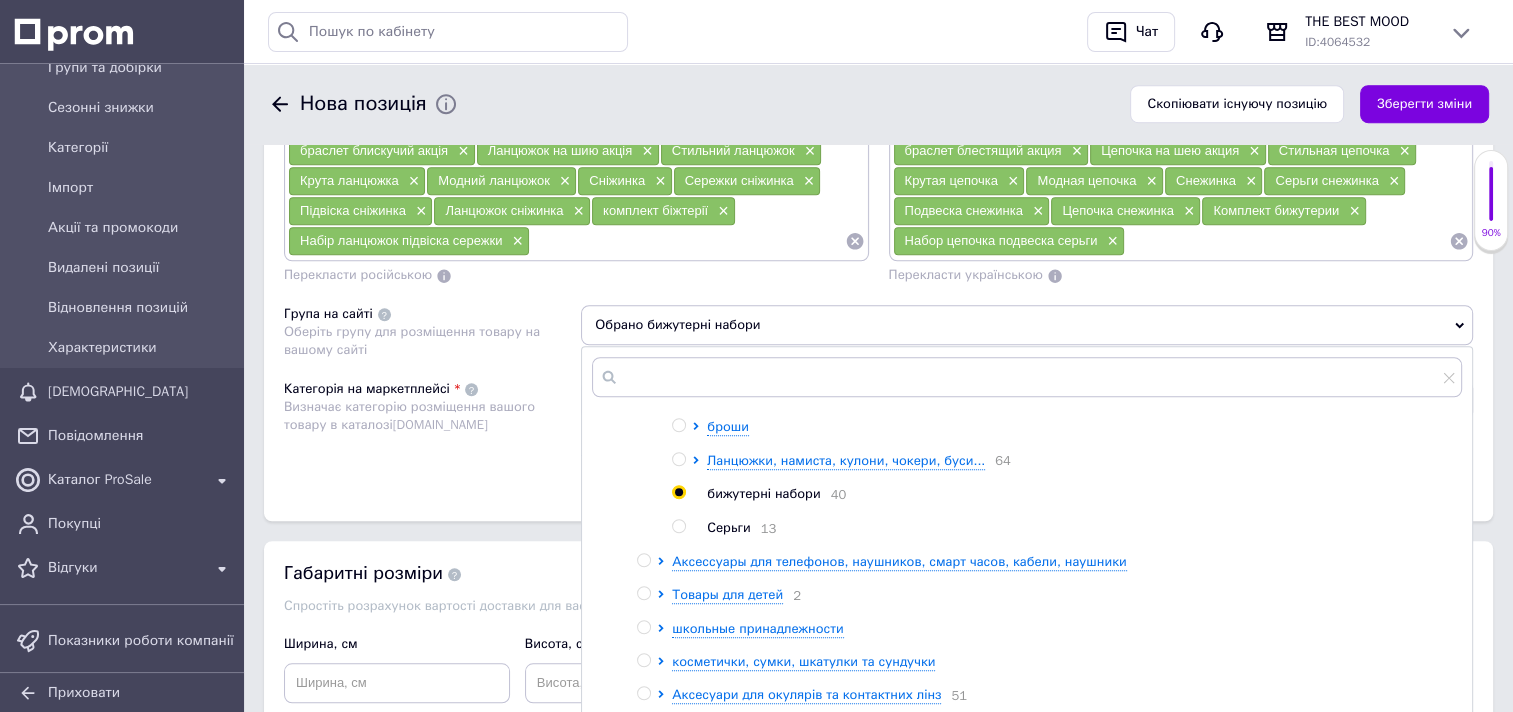 scroll, scrollTop: 234, scrollLeft: 0, axis: vertical 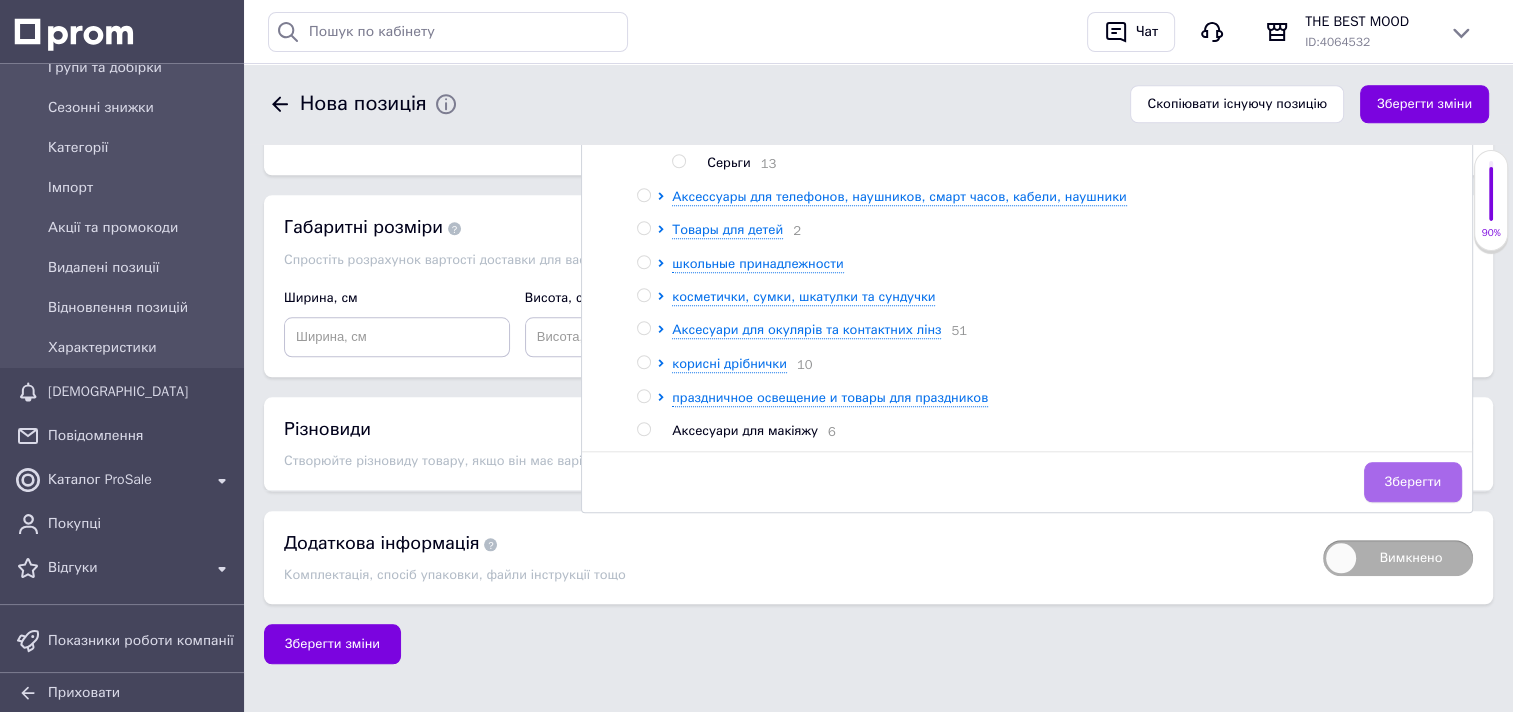 click on "Зберегти" at bounding box center (1413, 482) 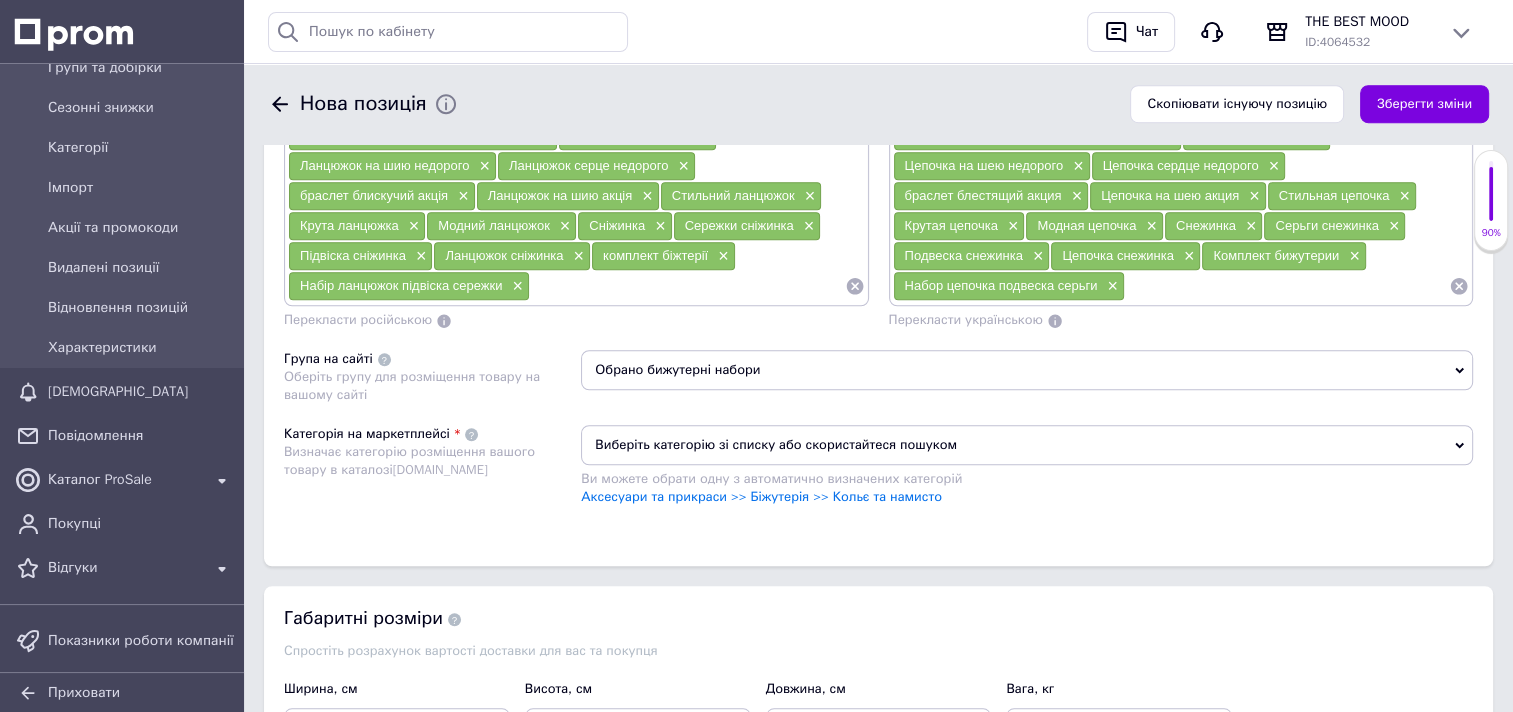 scroll, scrollTop: 1446, scrollLeft: 0, axis: vertical 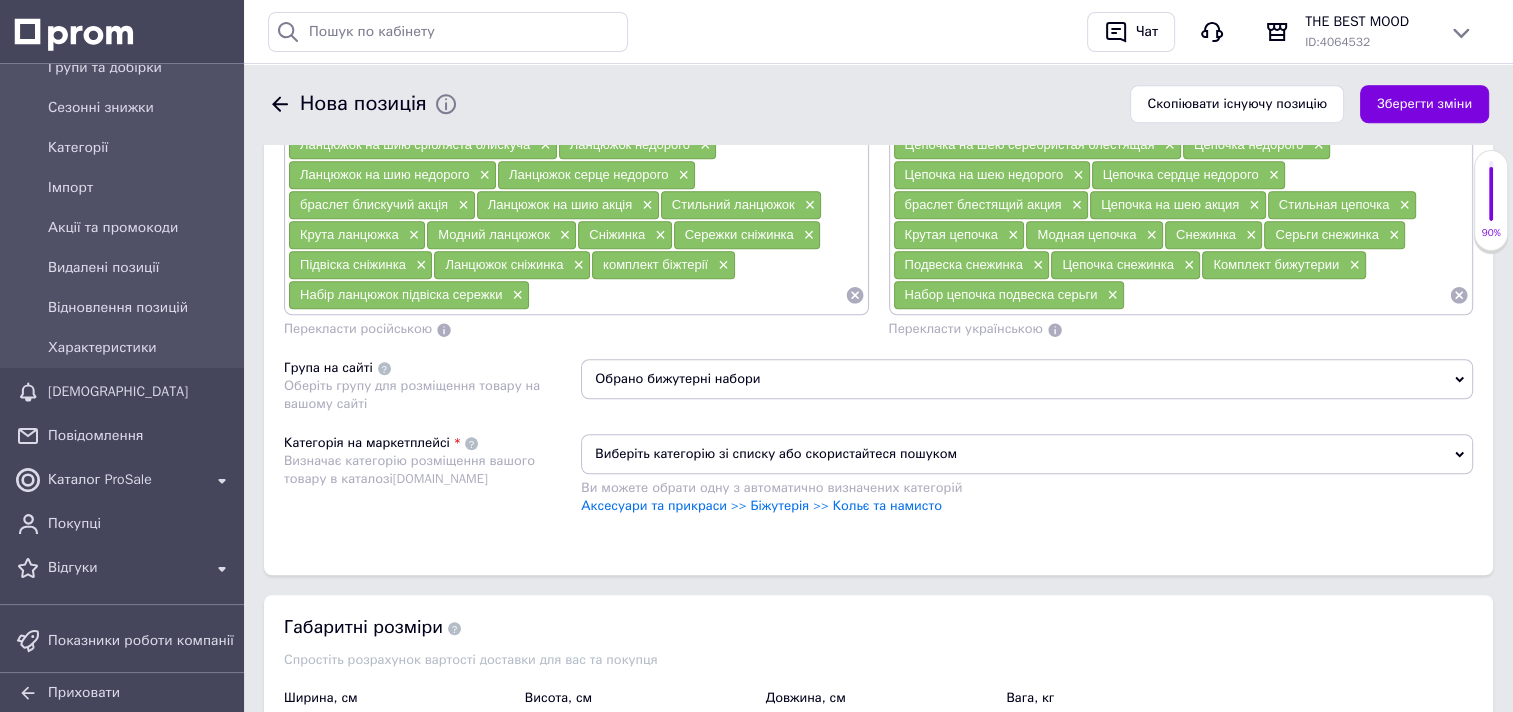 click 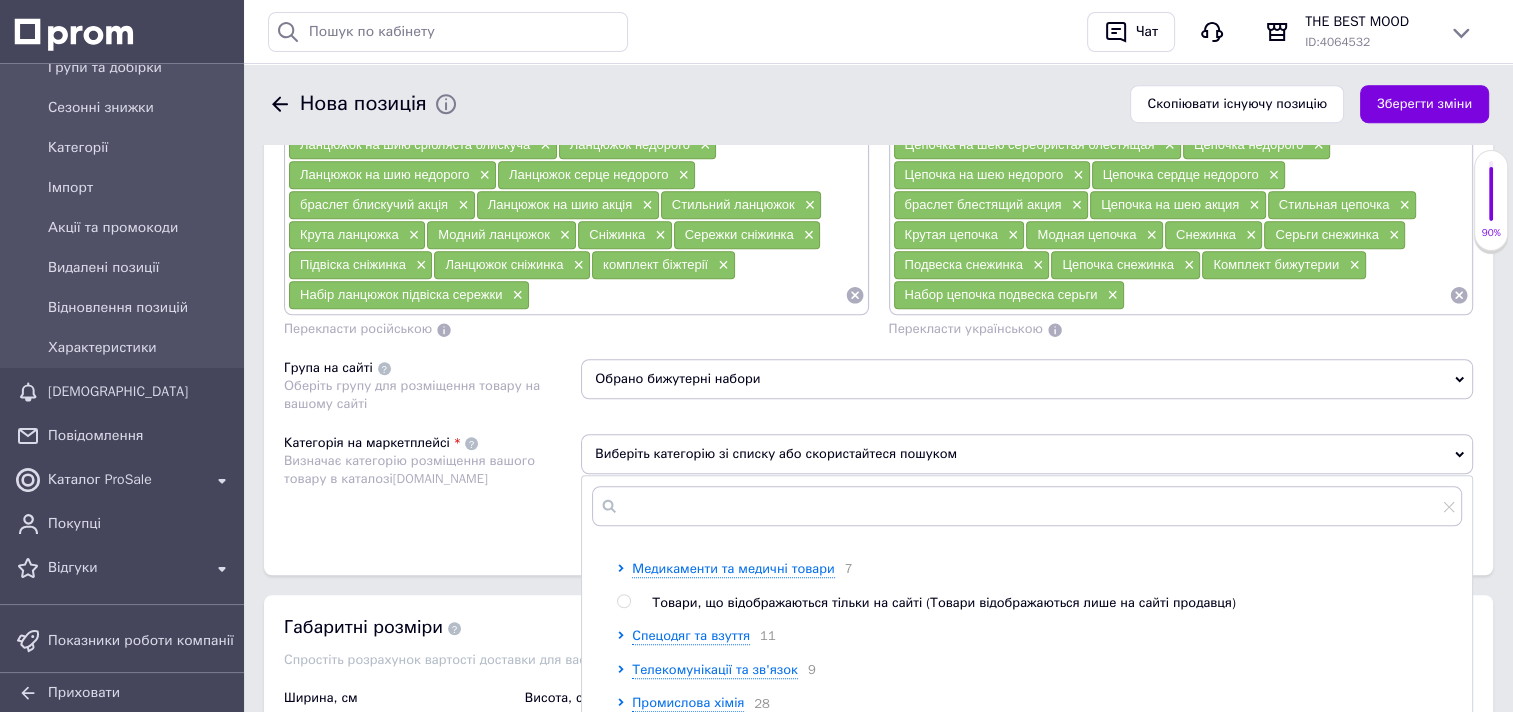 scroll, scrollTop: 987, scrollLeft: 0, axis: vertical 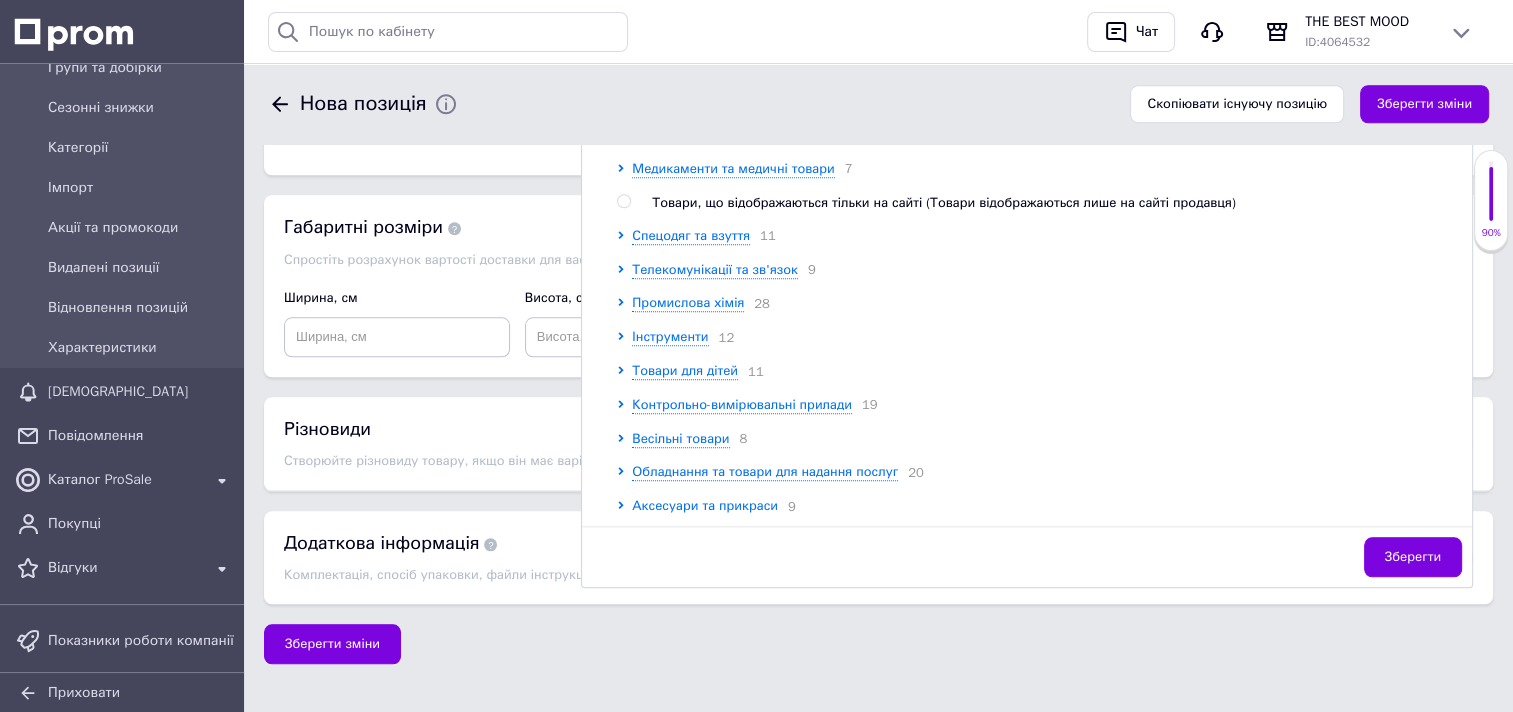 click on "Аксесуари та прикраси" at bounding box center [705, 505] 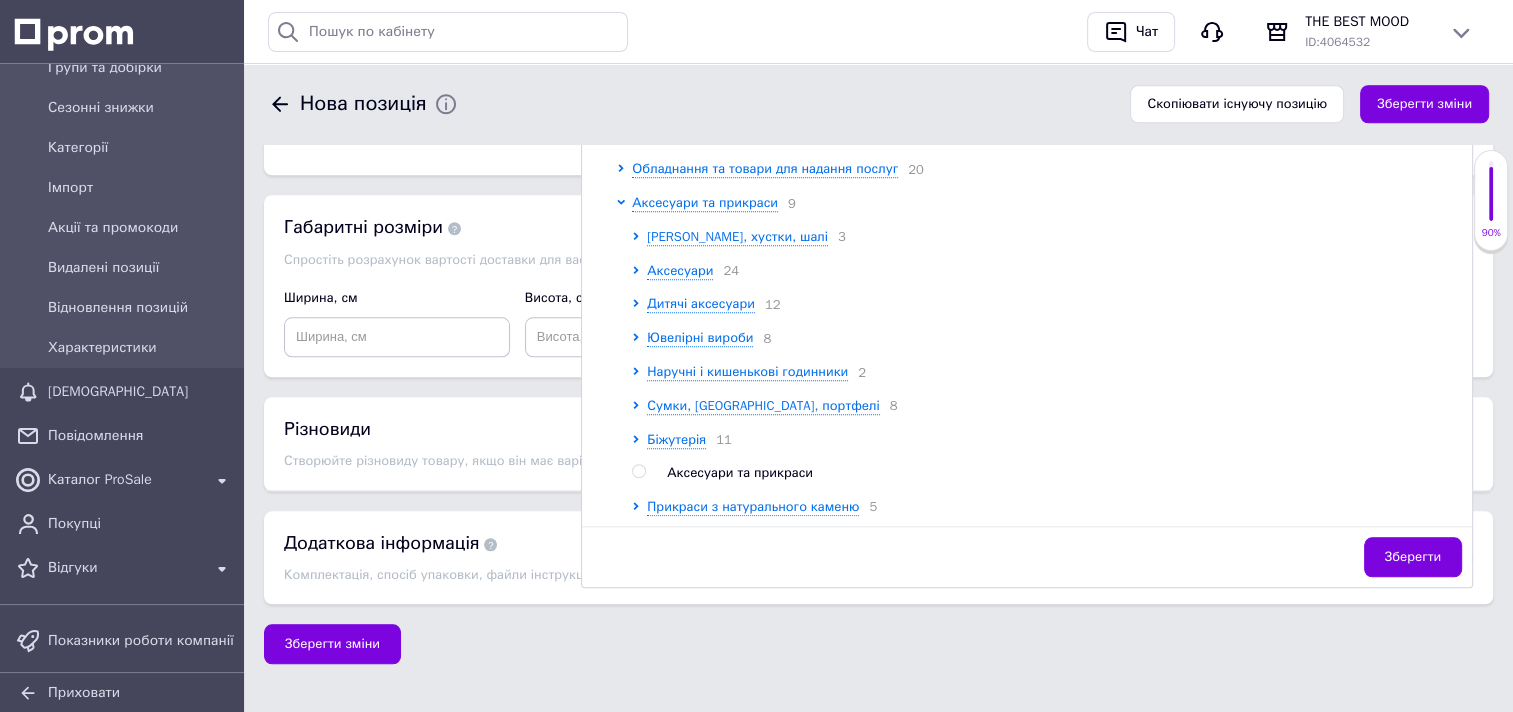 scroll, scrollTop: 1302, scrollLeft: 0, axis: vertical 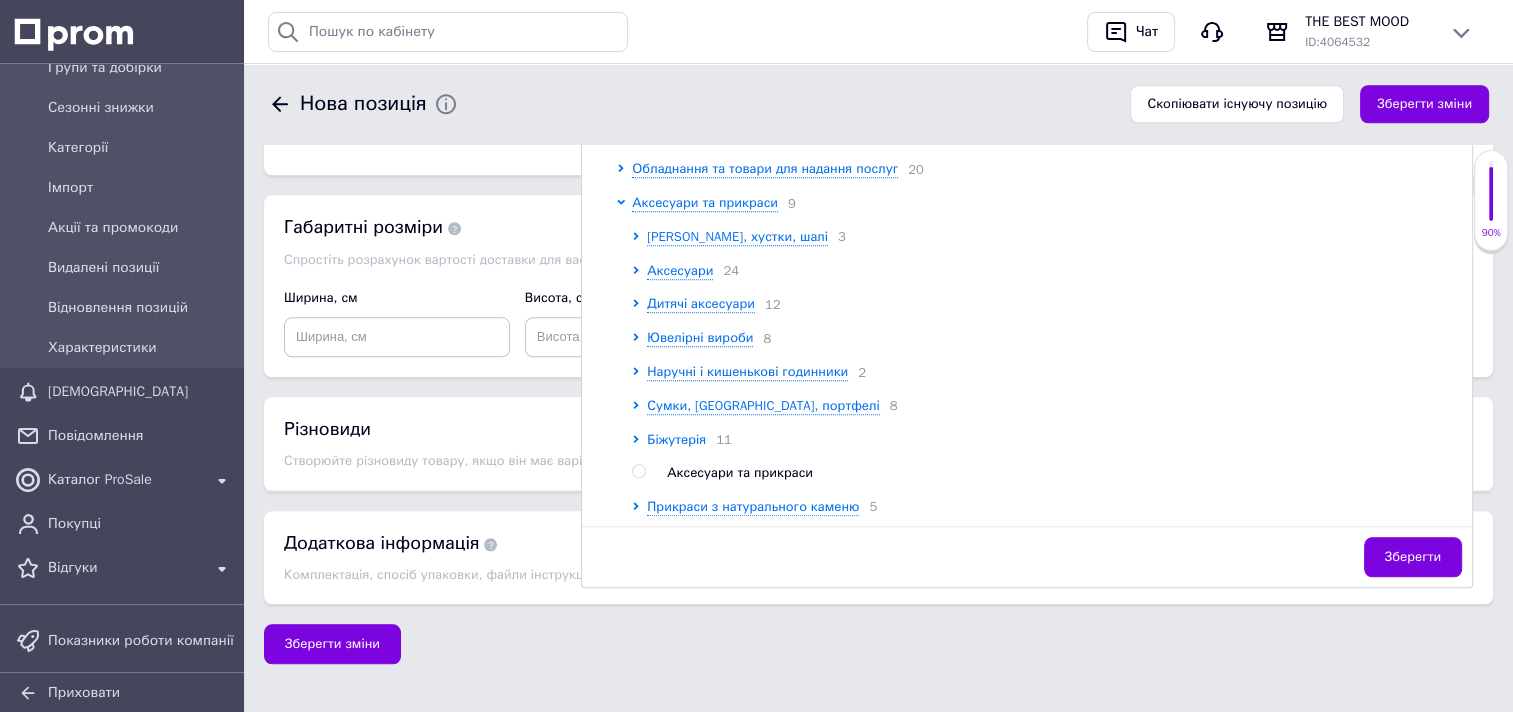 click on "Біжутерія" at bounding box center (676, 439) 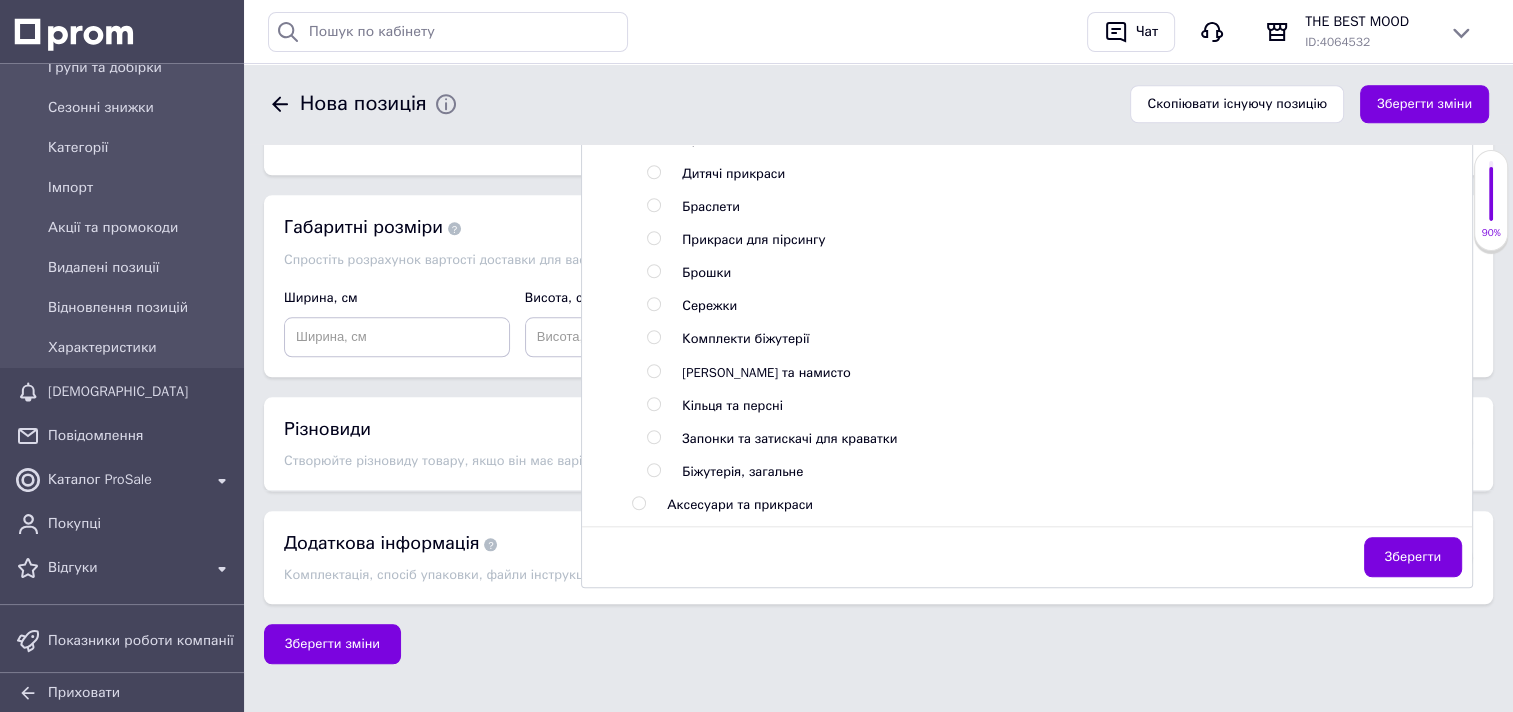 scroll, scrollTop: 1602, scrollLeft: 0, axis: vertical 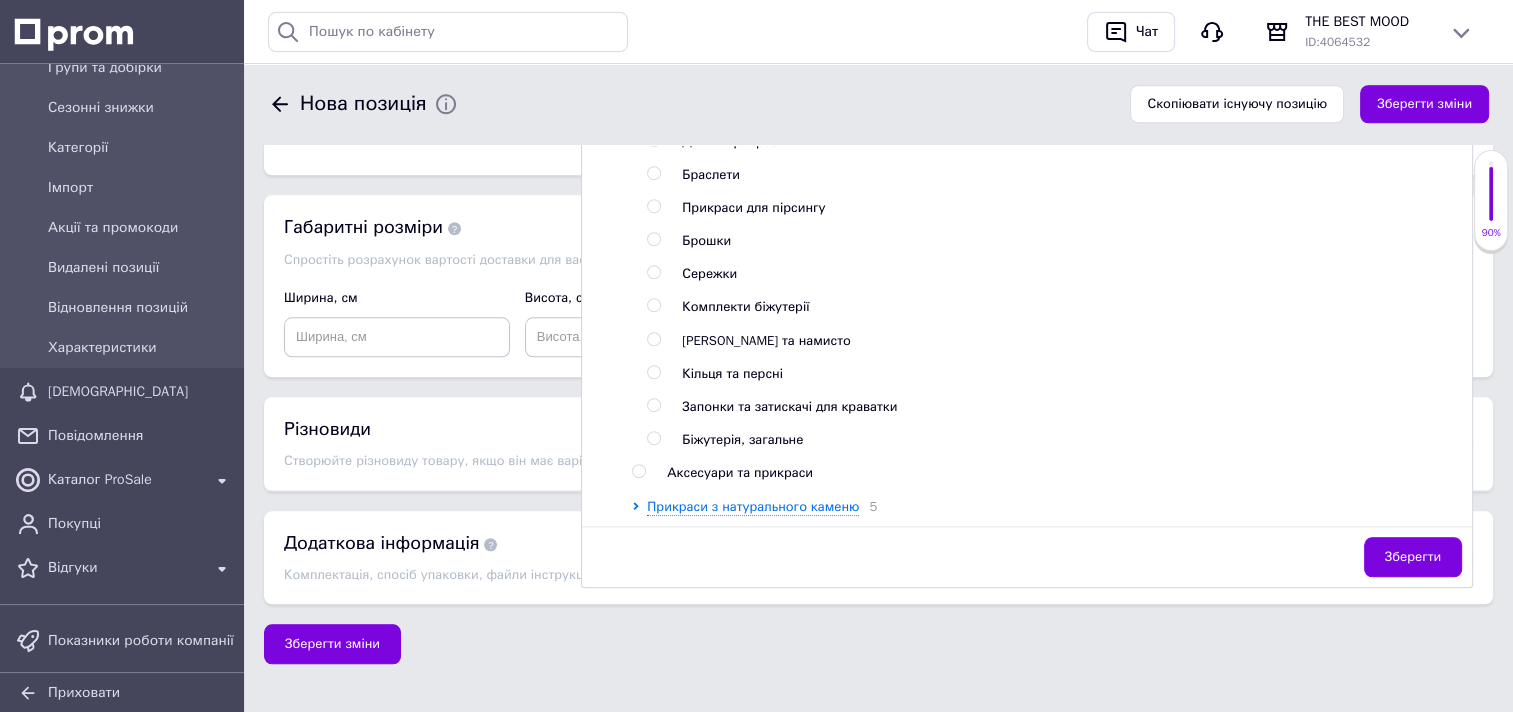 click at bounding box center [653, 305] 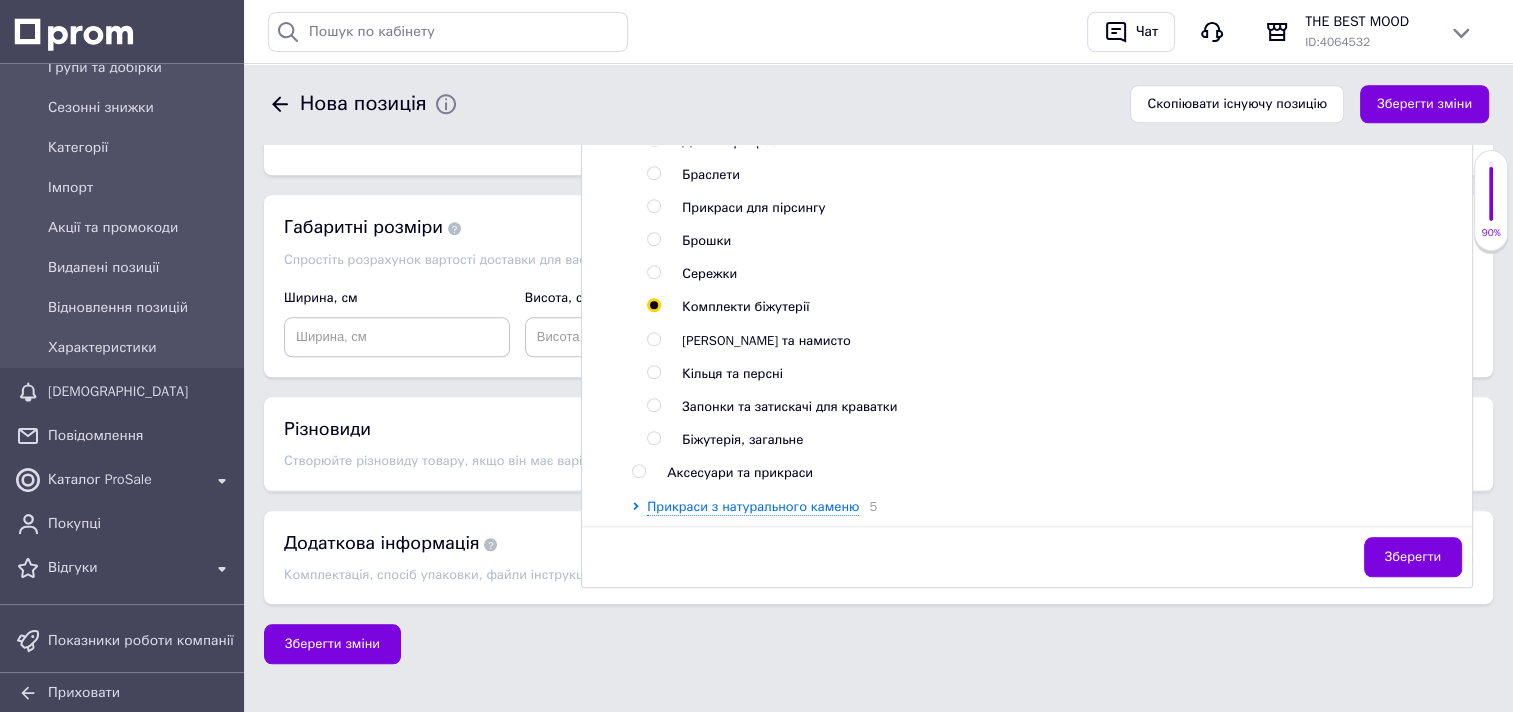 radio on "true" 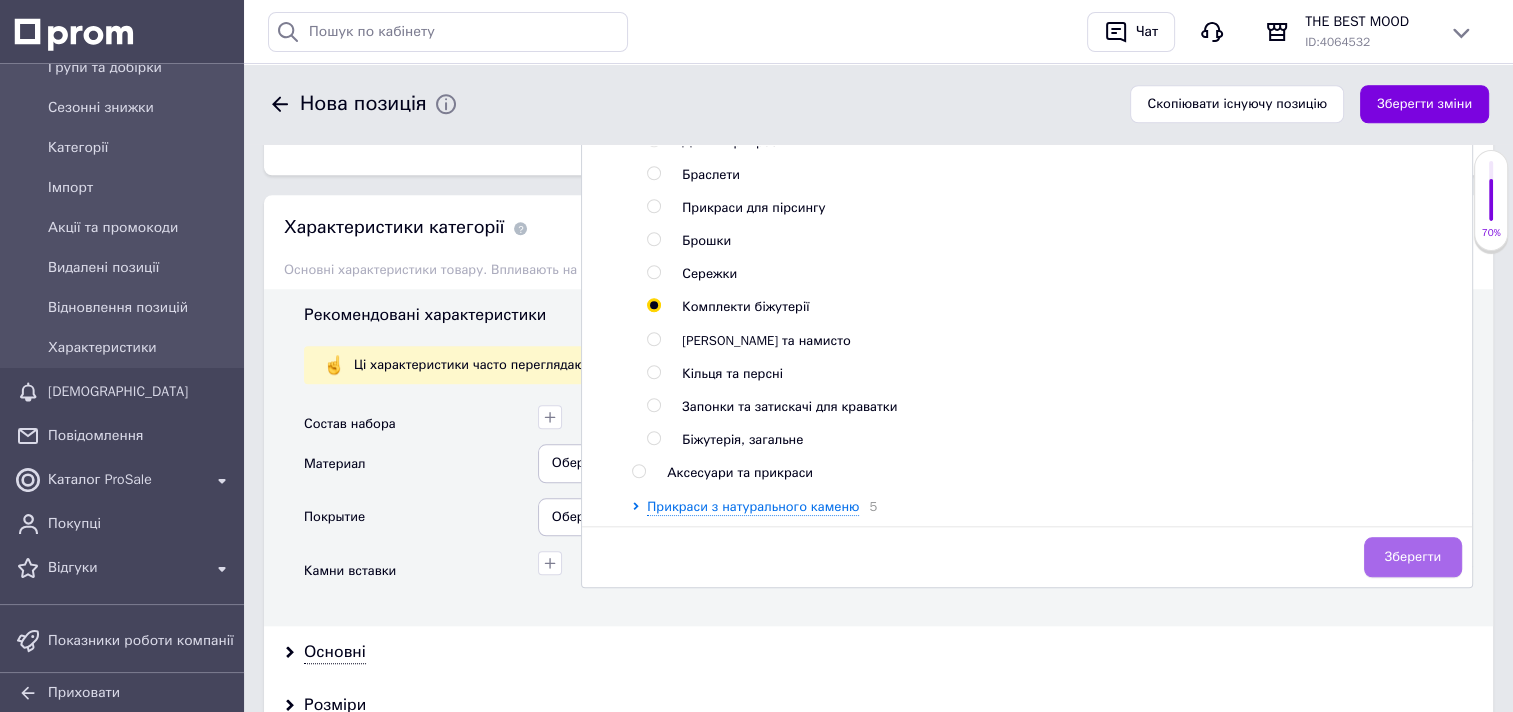 click on "Зберегти" at bounding box center [1413, 557] 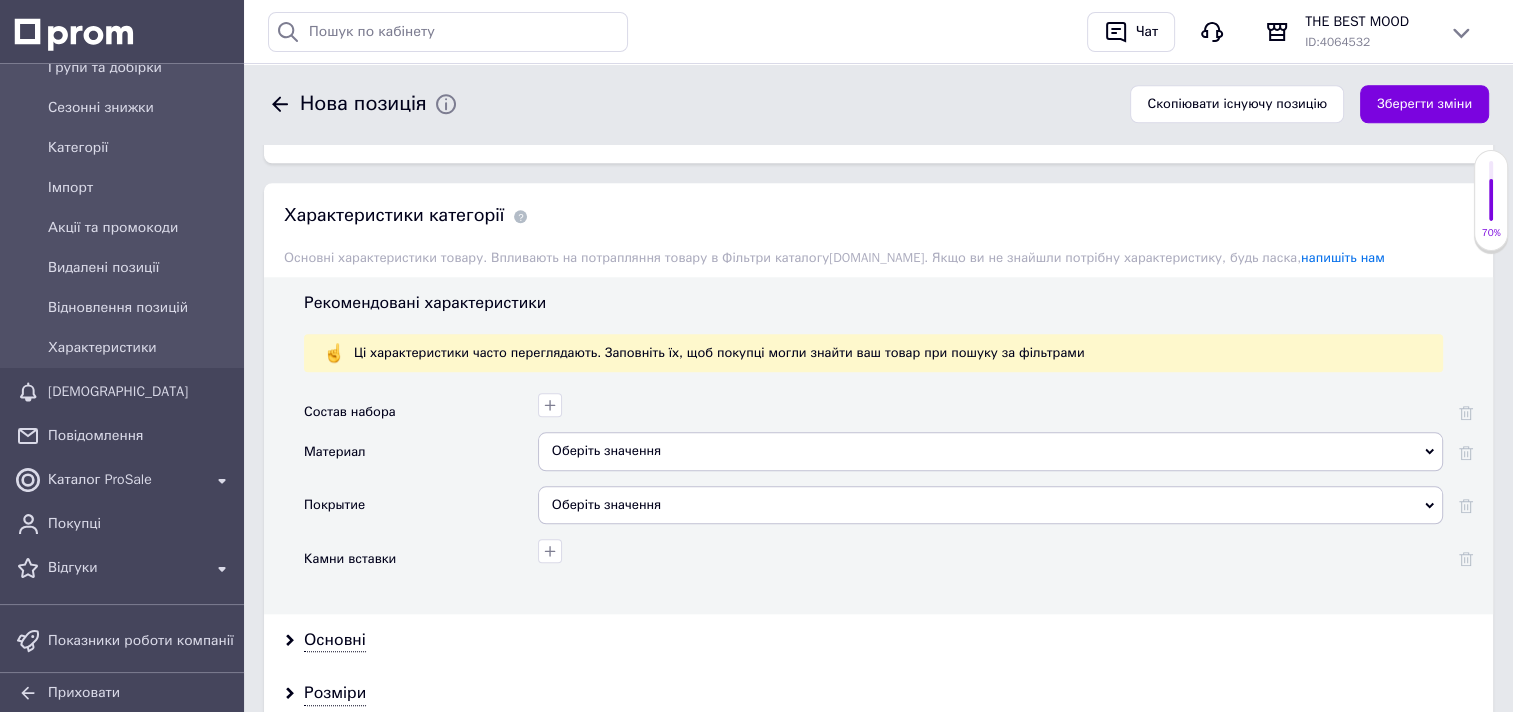 scroll, scrollTop: 1892, scrollLeft: 0, axis: vertical 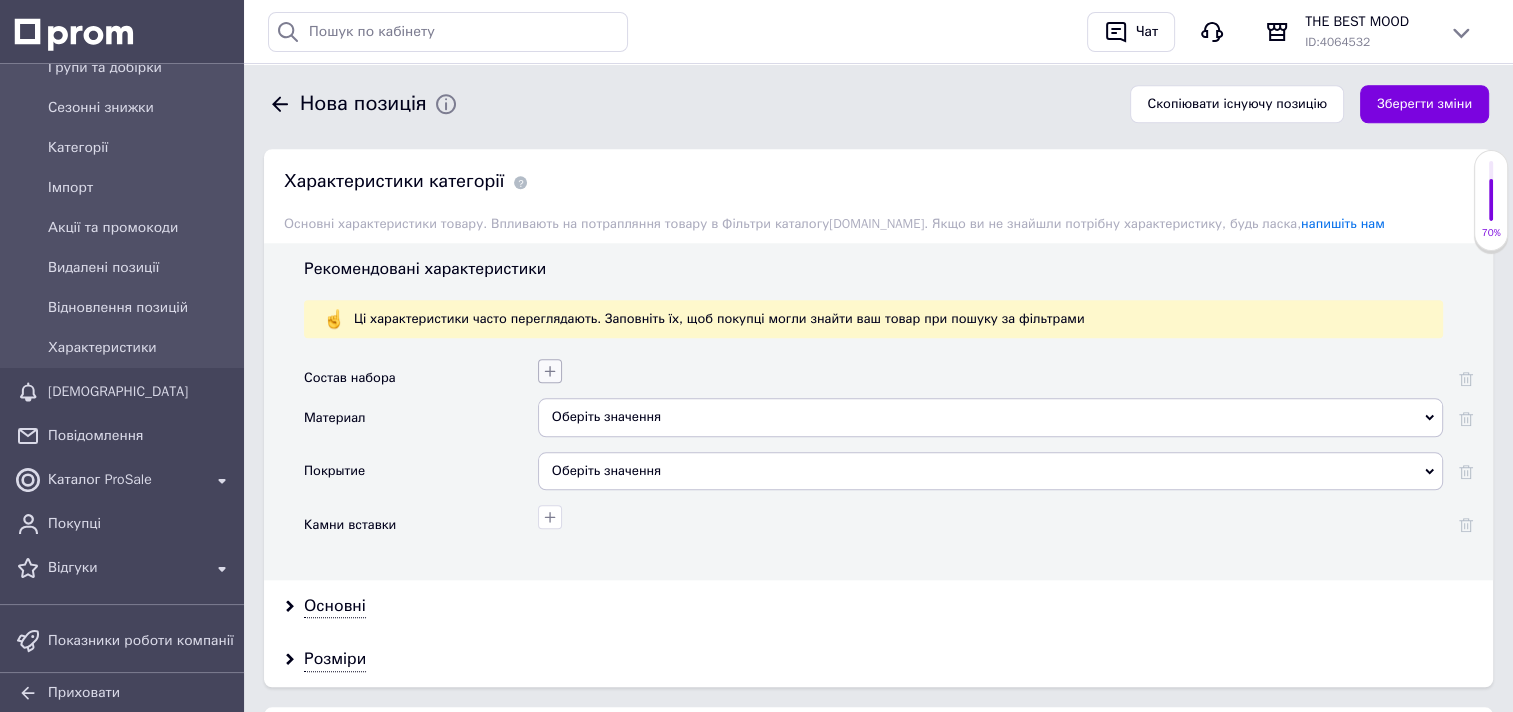 click 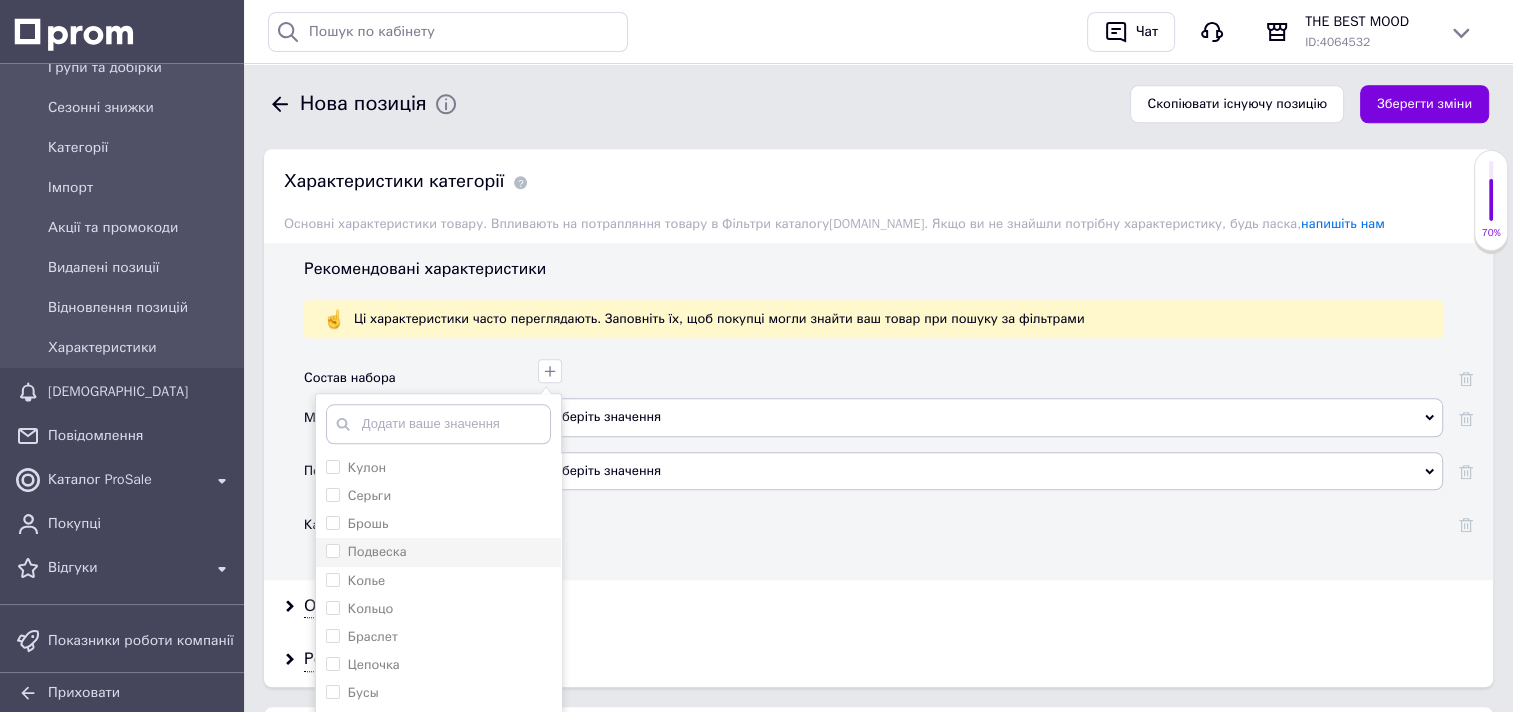 click on "Подвеска" at bounding box center [332, 550] 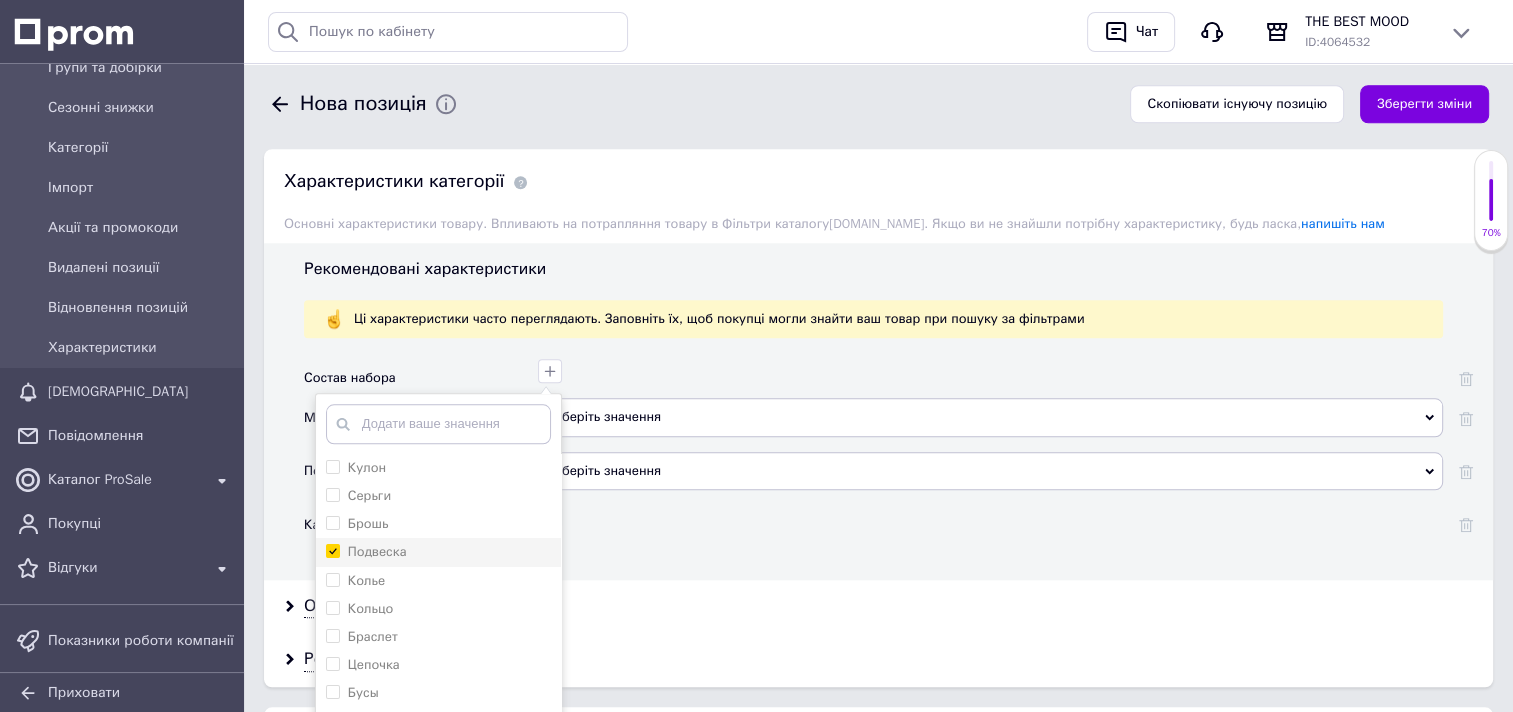 checkbox on "true" 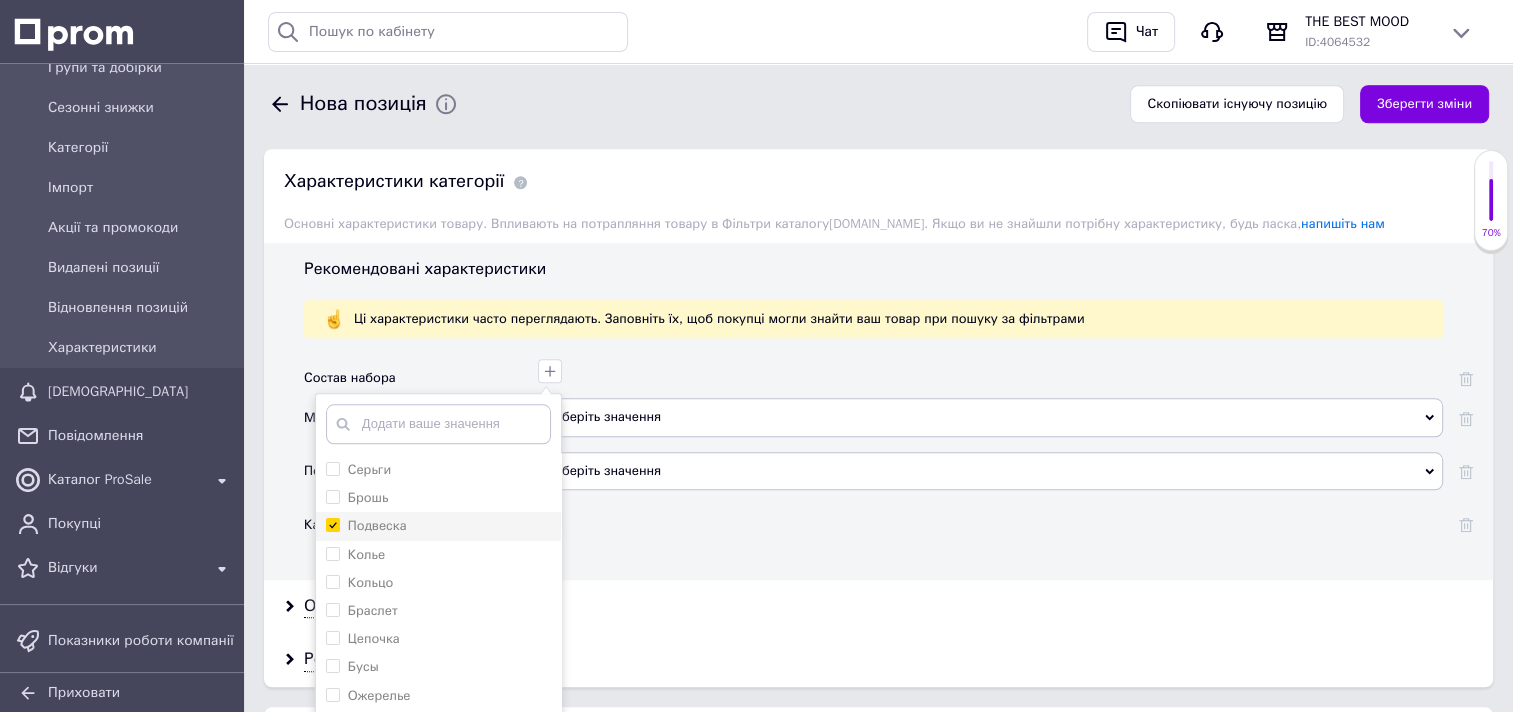 scroll, scrollTop: 38, scrollLeft: 0, axis: vertical 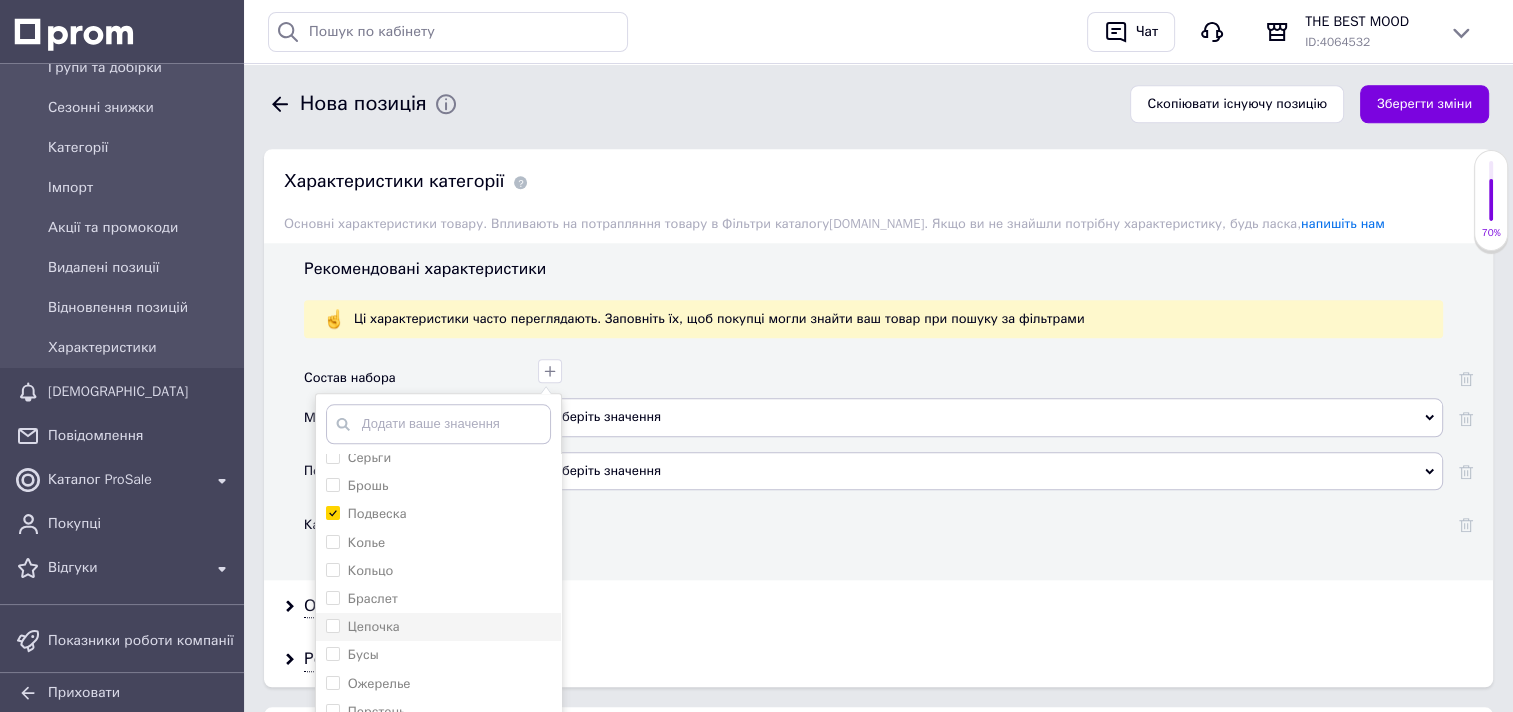 click on "Цепочка" at bounding box center (332, 625) 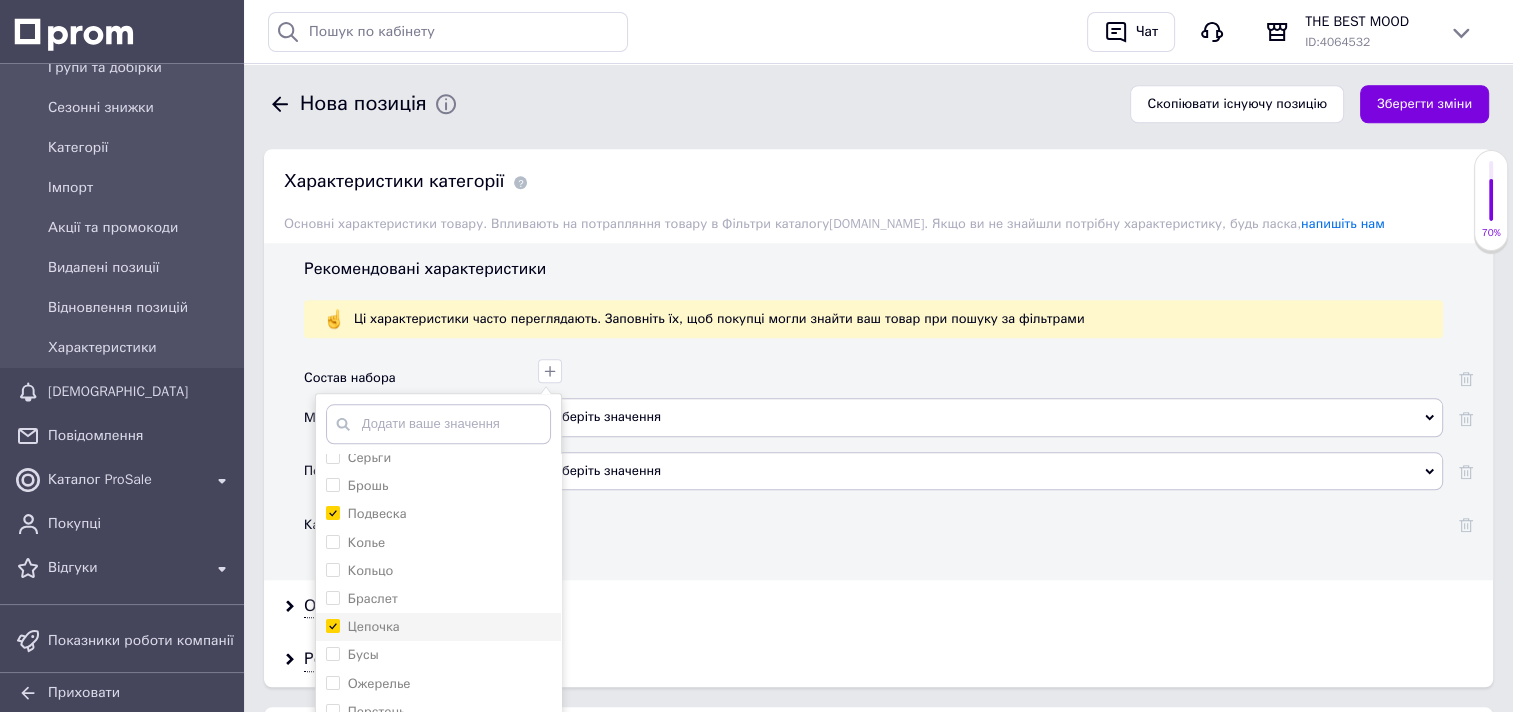 checkbox on "true" 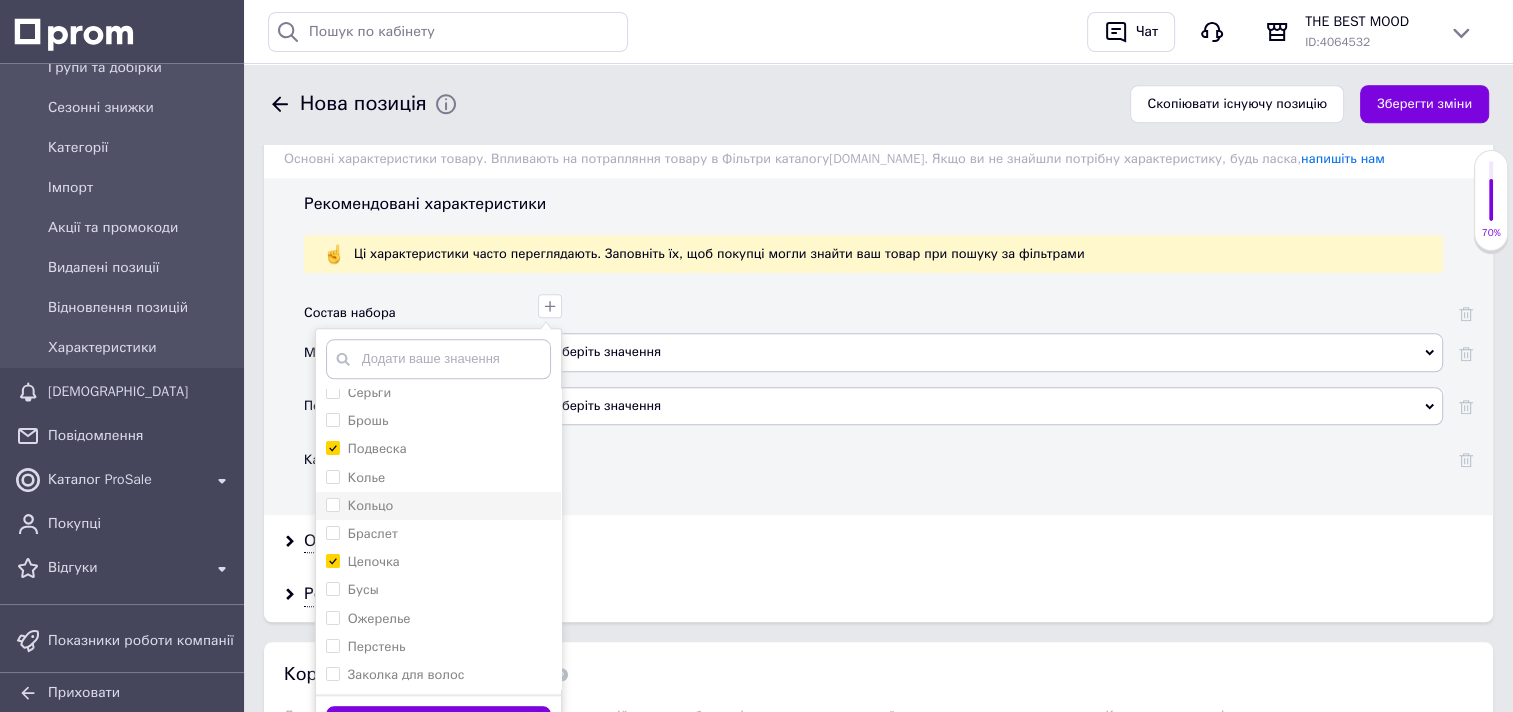 scroll, scrollTop: 1992, scrollLeft: 0, axis: vertical 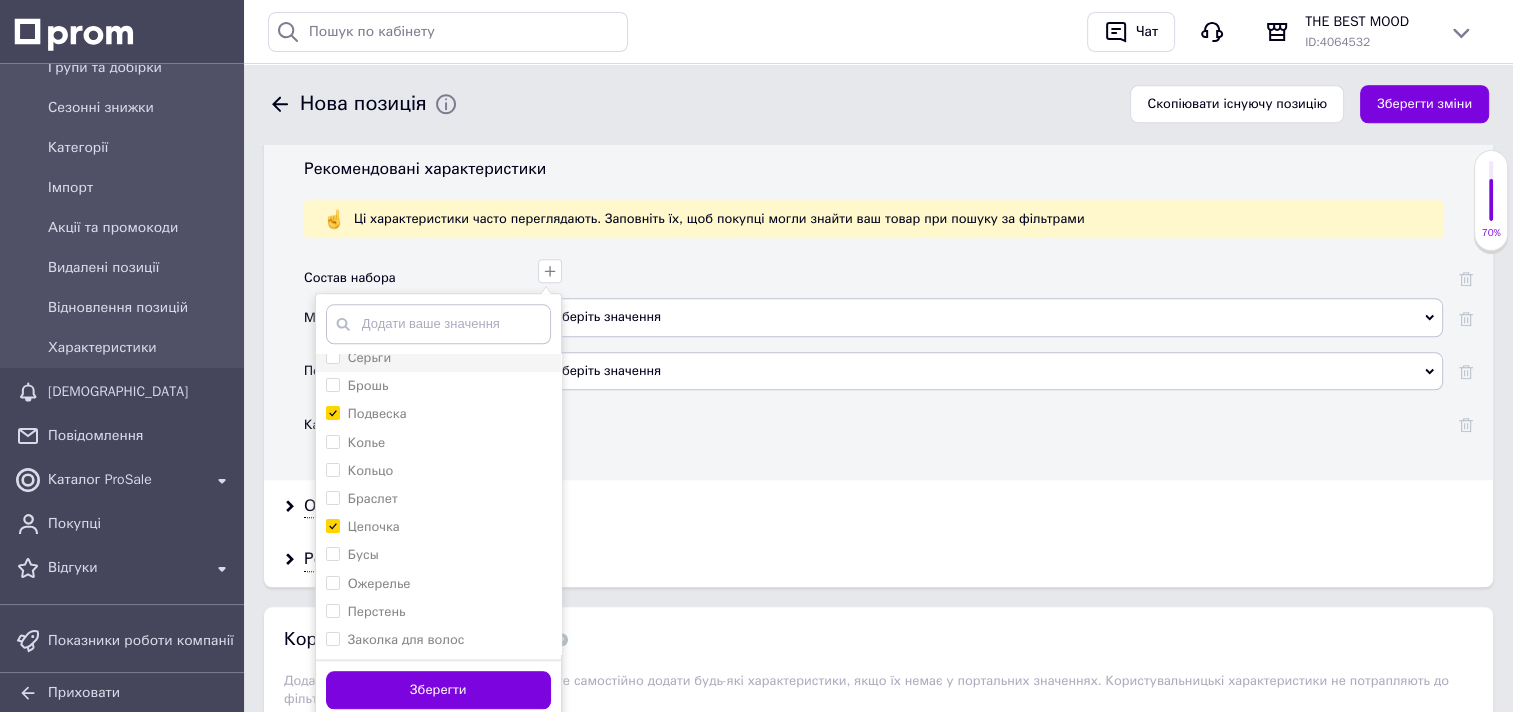 click on "Серьги" at bounding box center [332, 356] 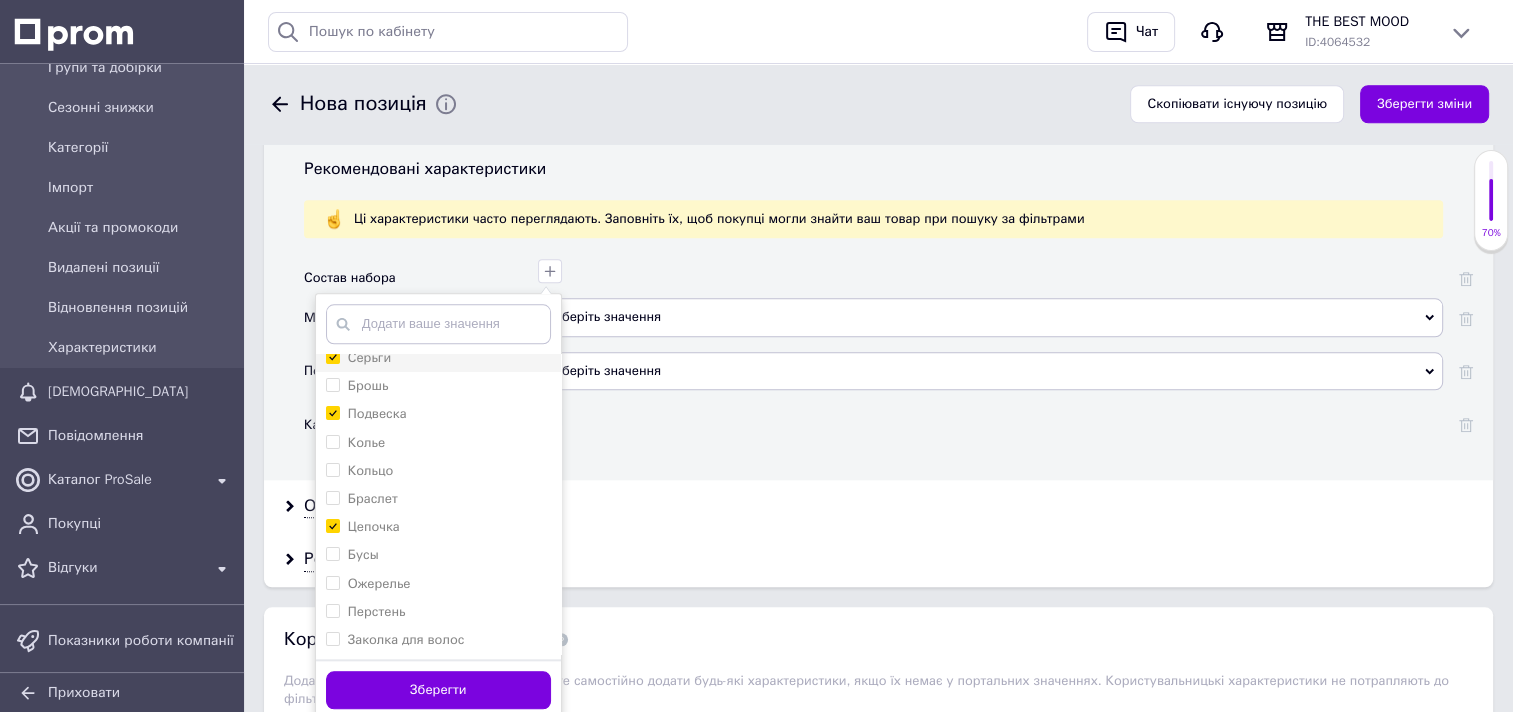 checkbox on "true" 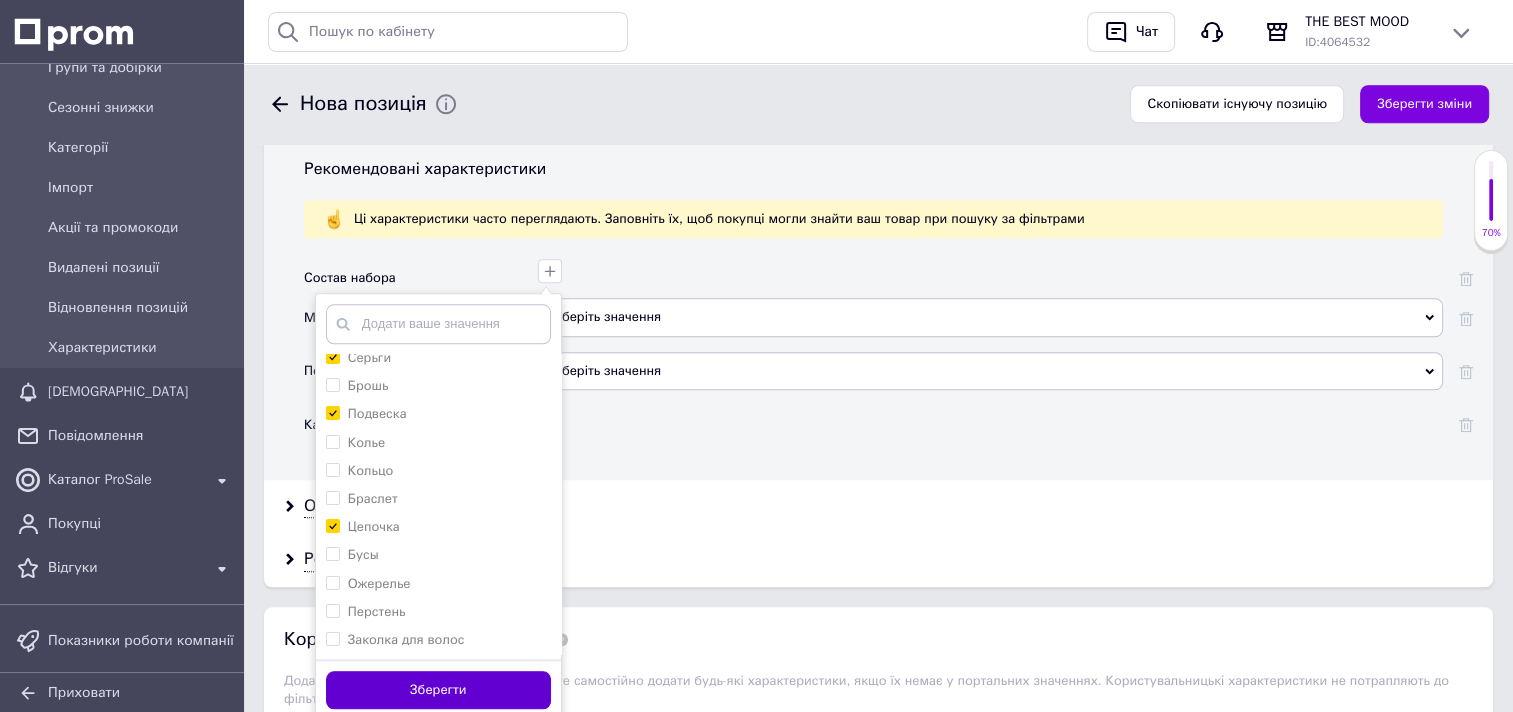 click on "Зберегти" at bounding box center [438, 690] 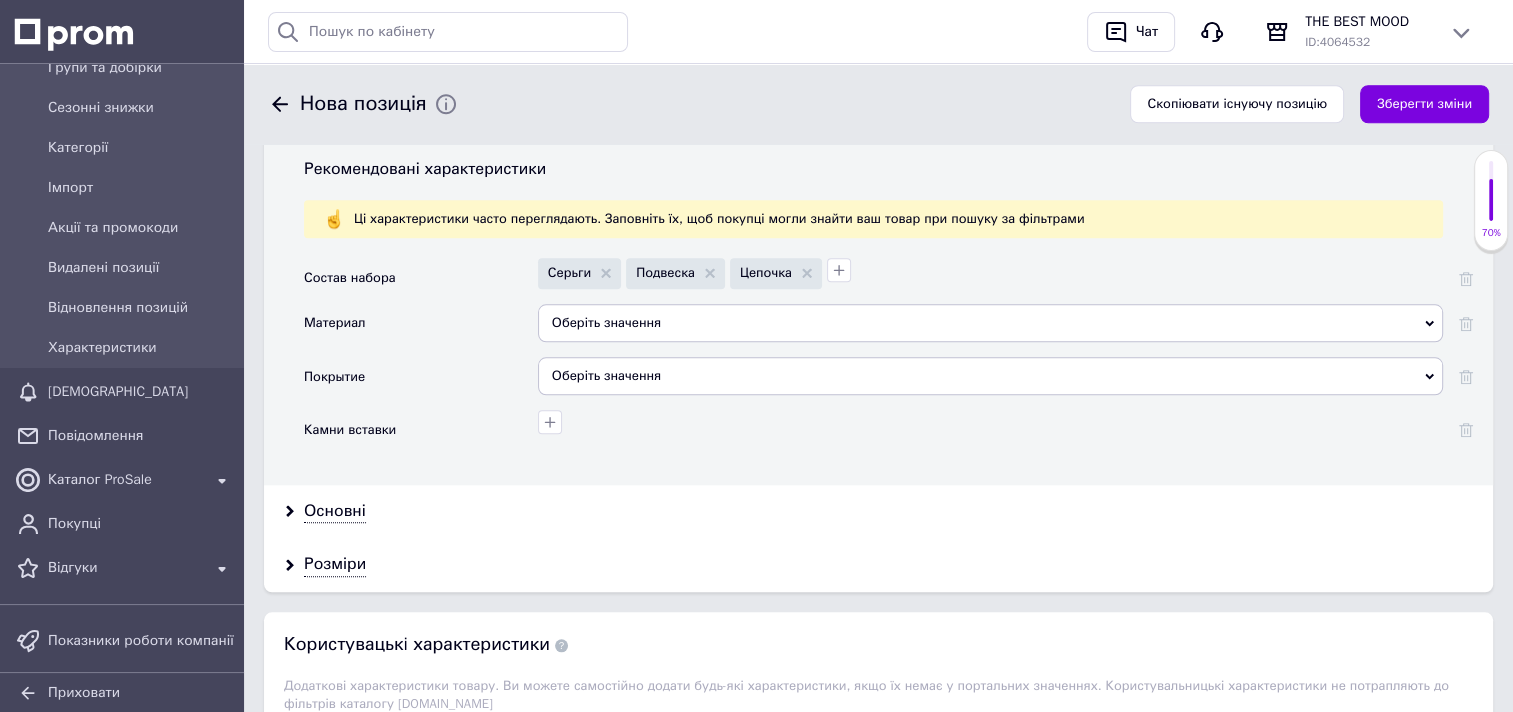 click on "Оберіть значення" at bounding box center [990, 323] 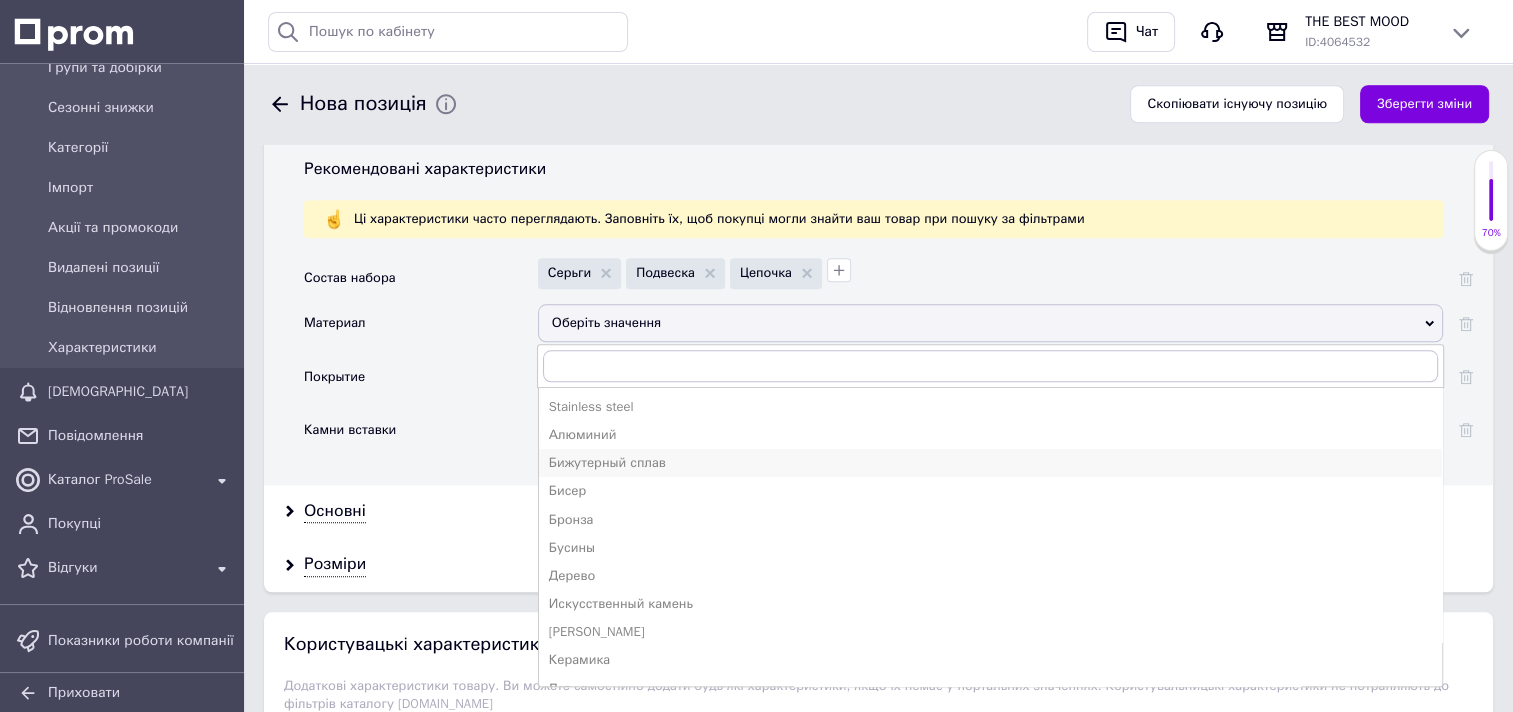 click on "Бижутерный сплав" at bounding box center [990, 463] 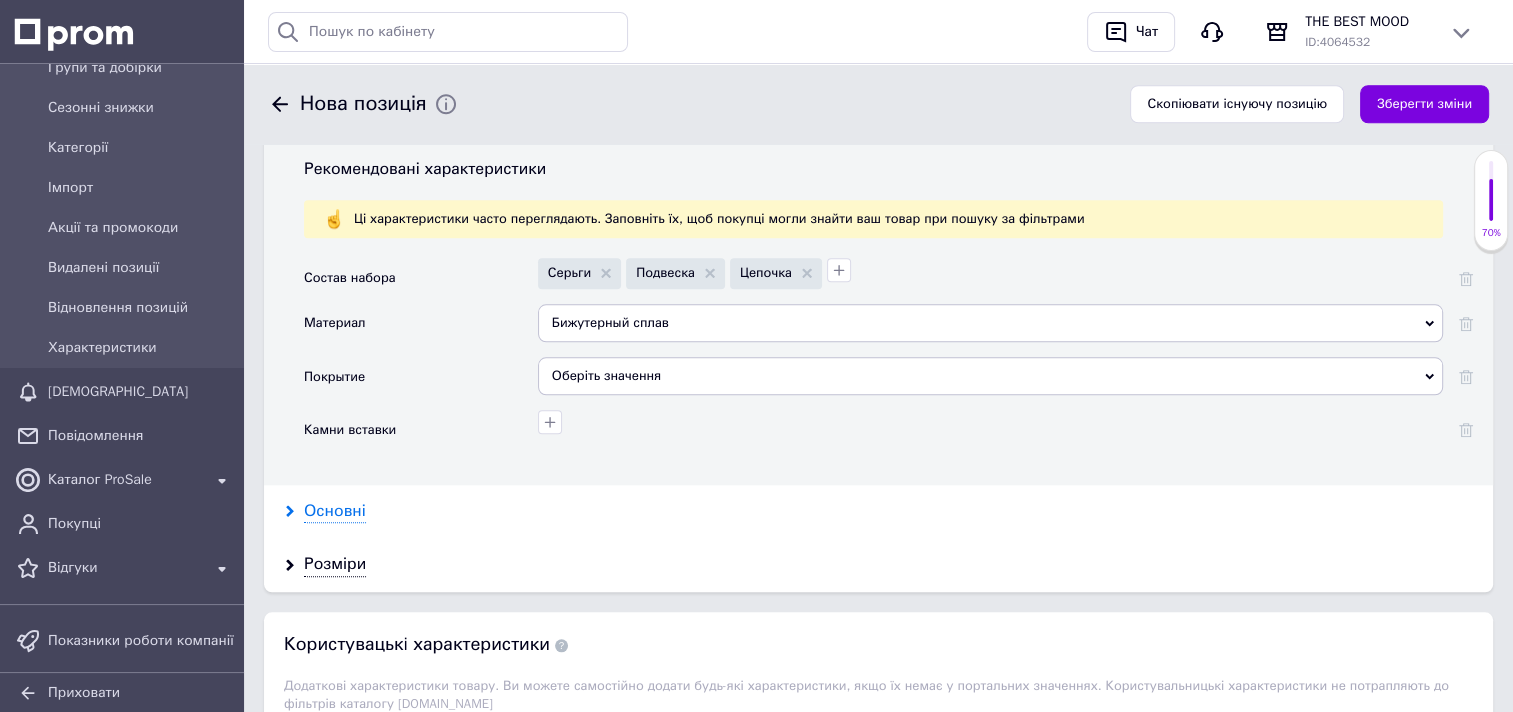 click on "Основні" at bounding box center [335, 511] 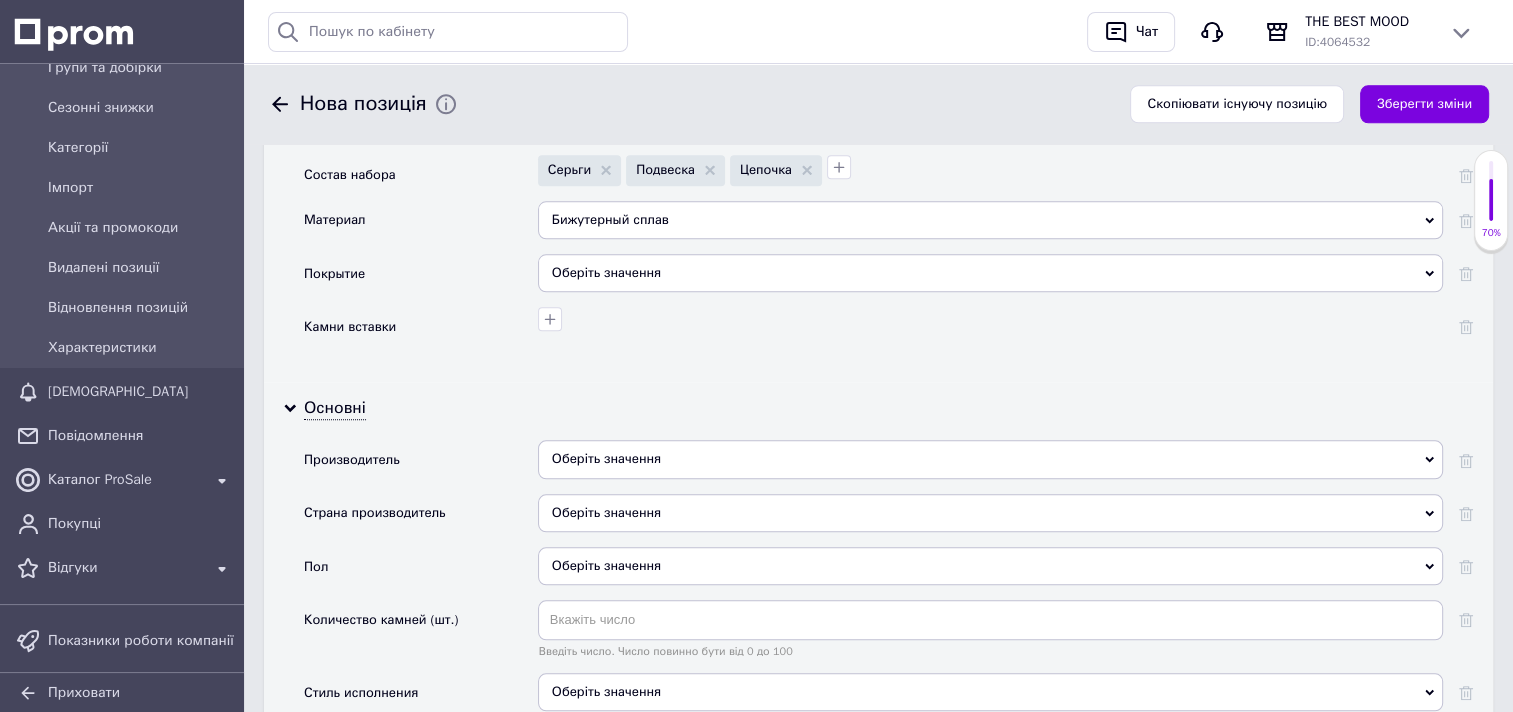 scroll, scrollTop: 2192, scrollLeft: 0, axis: vertical 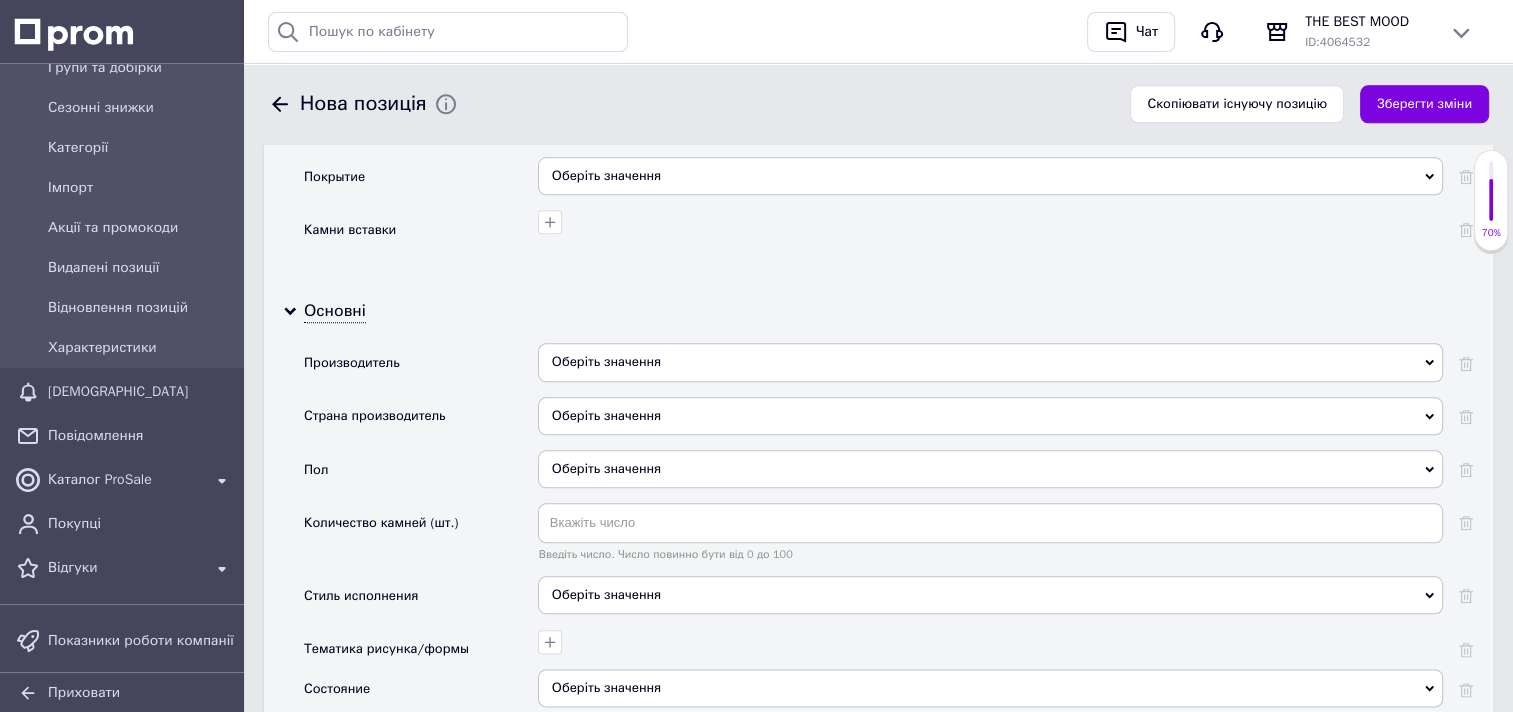 click on "Оберіть значення" at bounding box center (990, 362) 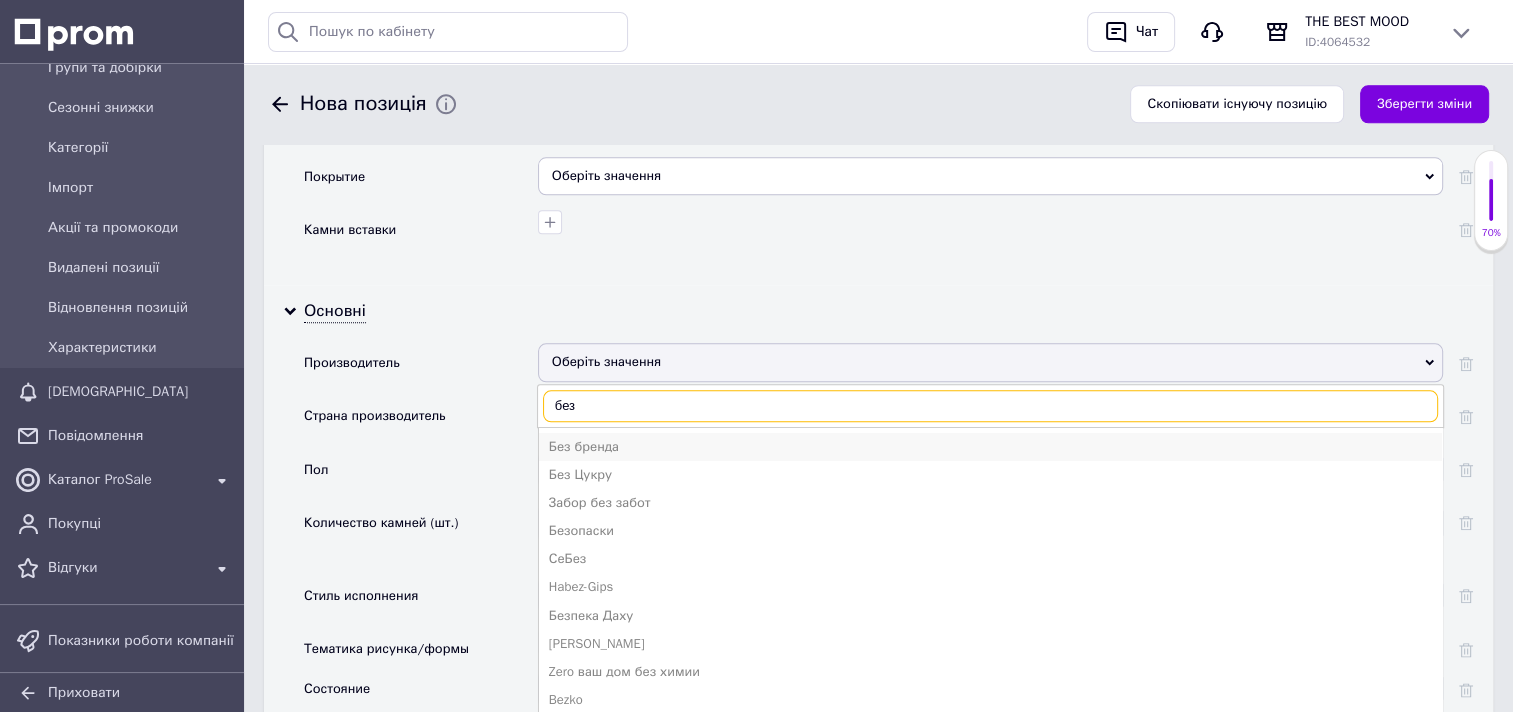 type on "без" 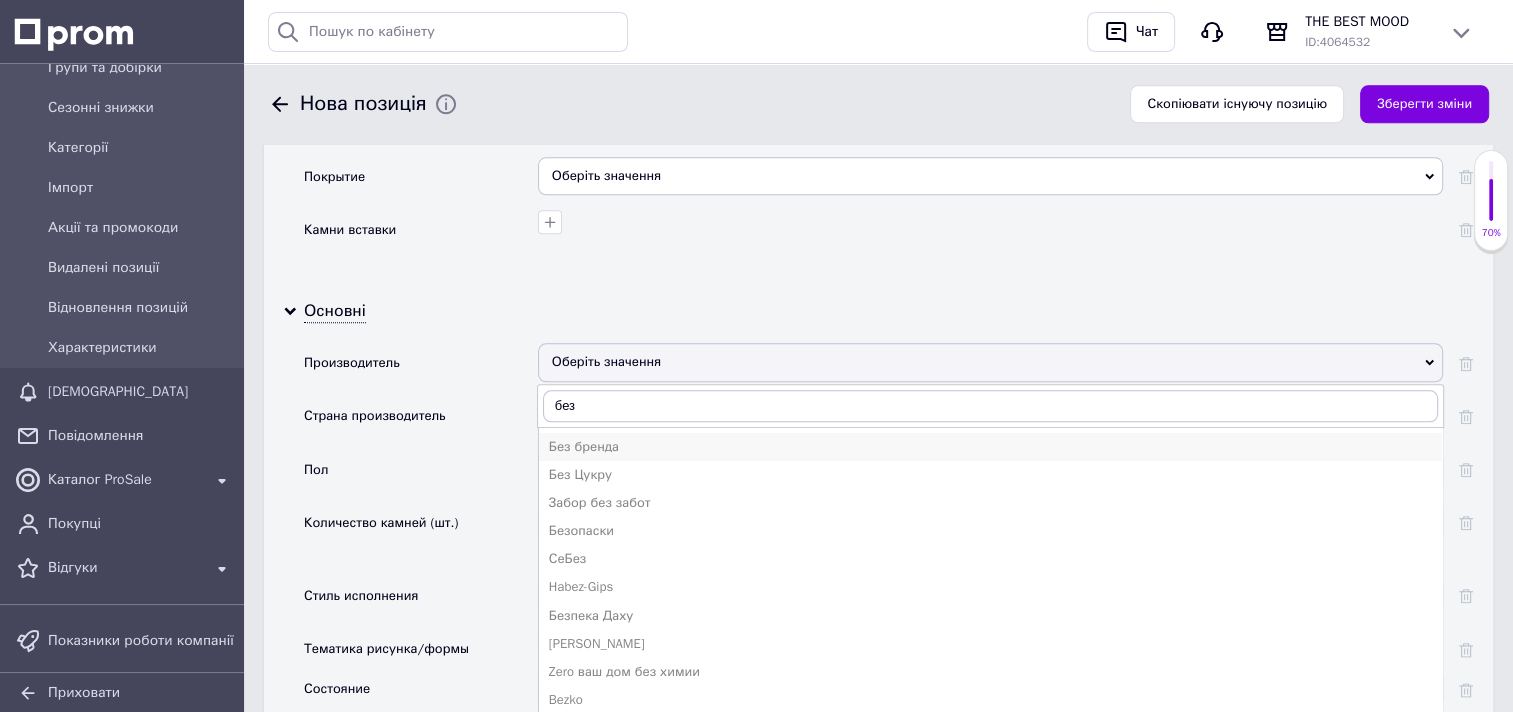 click on "Без бренда" at bounding box center [990, 447] 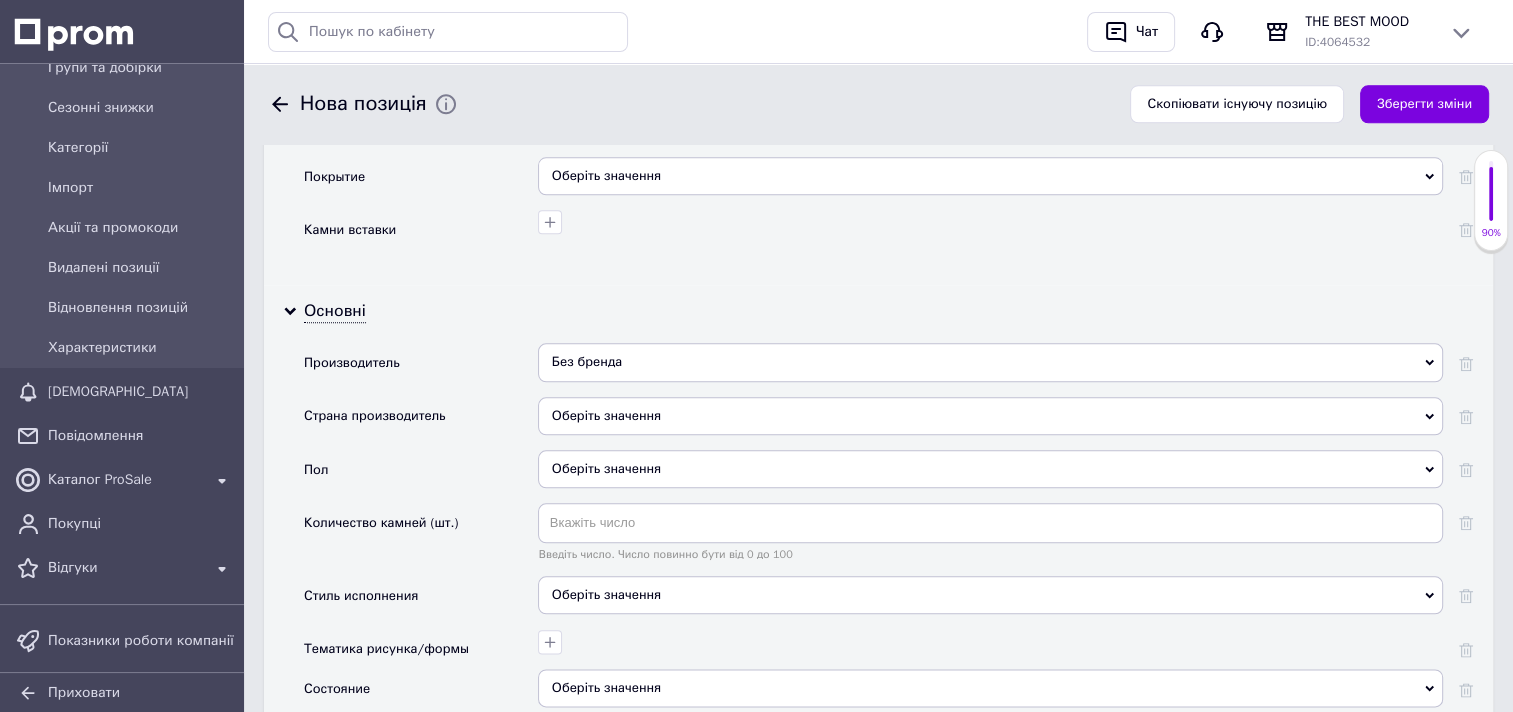 click on "Оберіть значення" at bounding box center [990, 416] 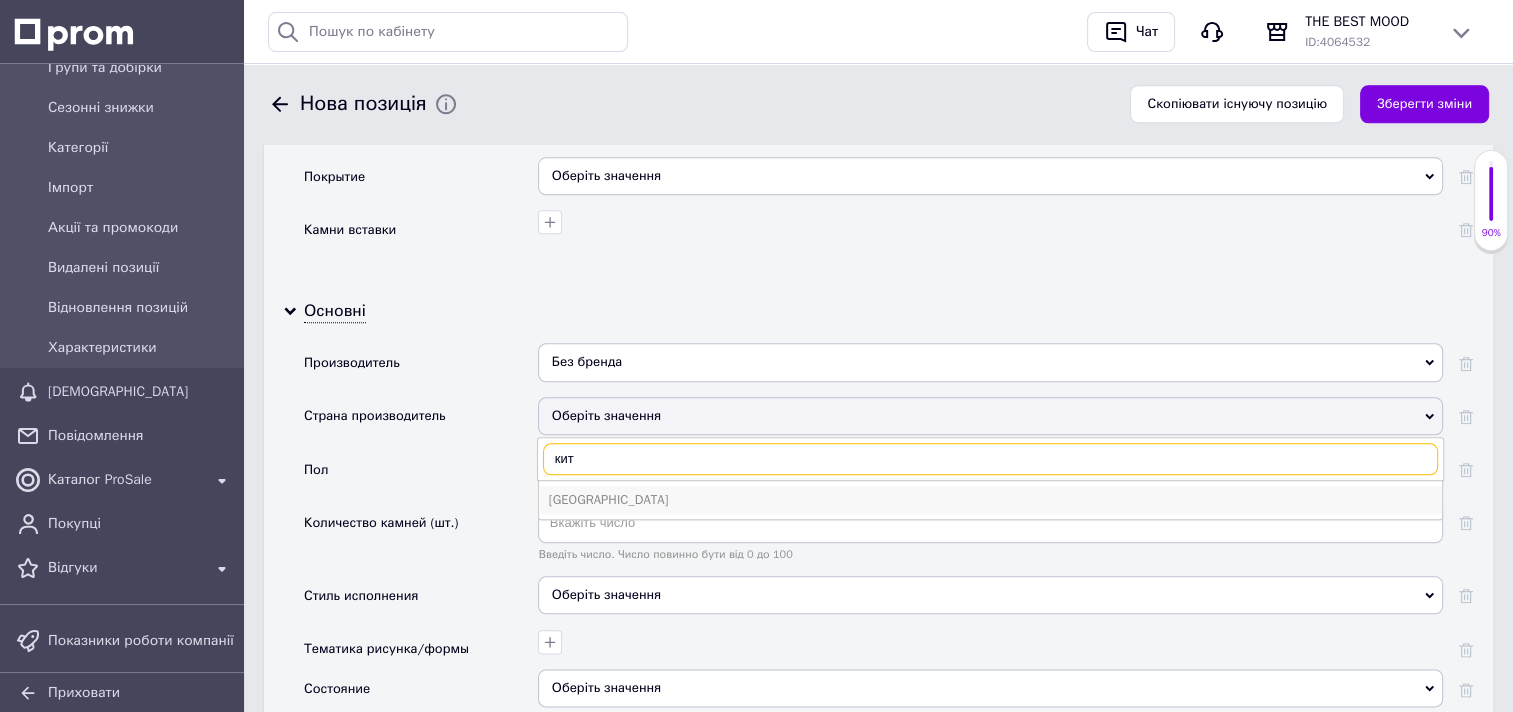 type on "кит" 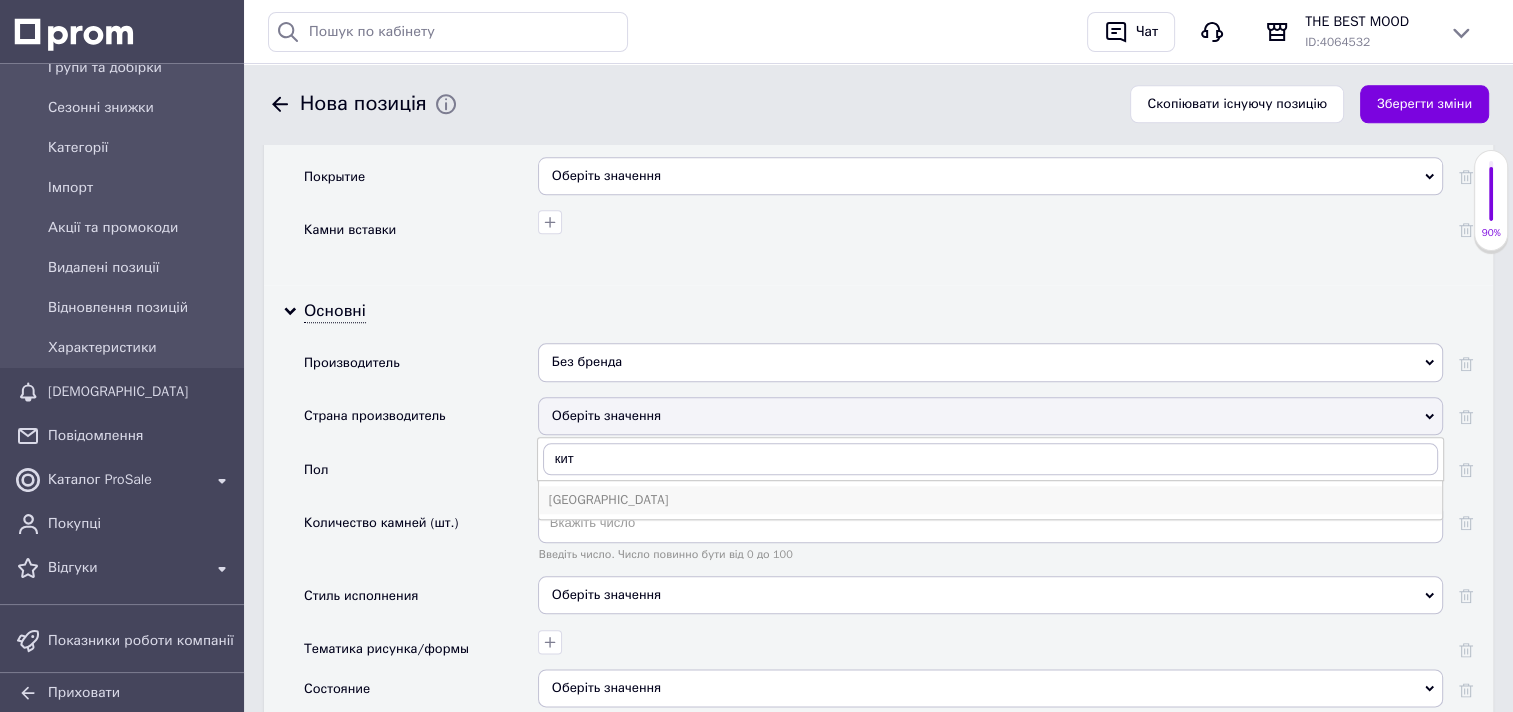 click on "Китай" at bounding box center [990, 500] 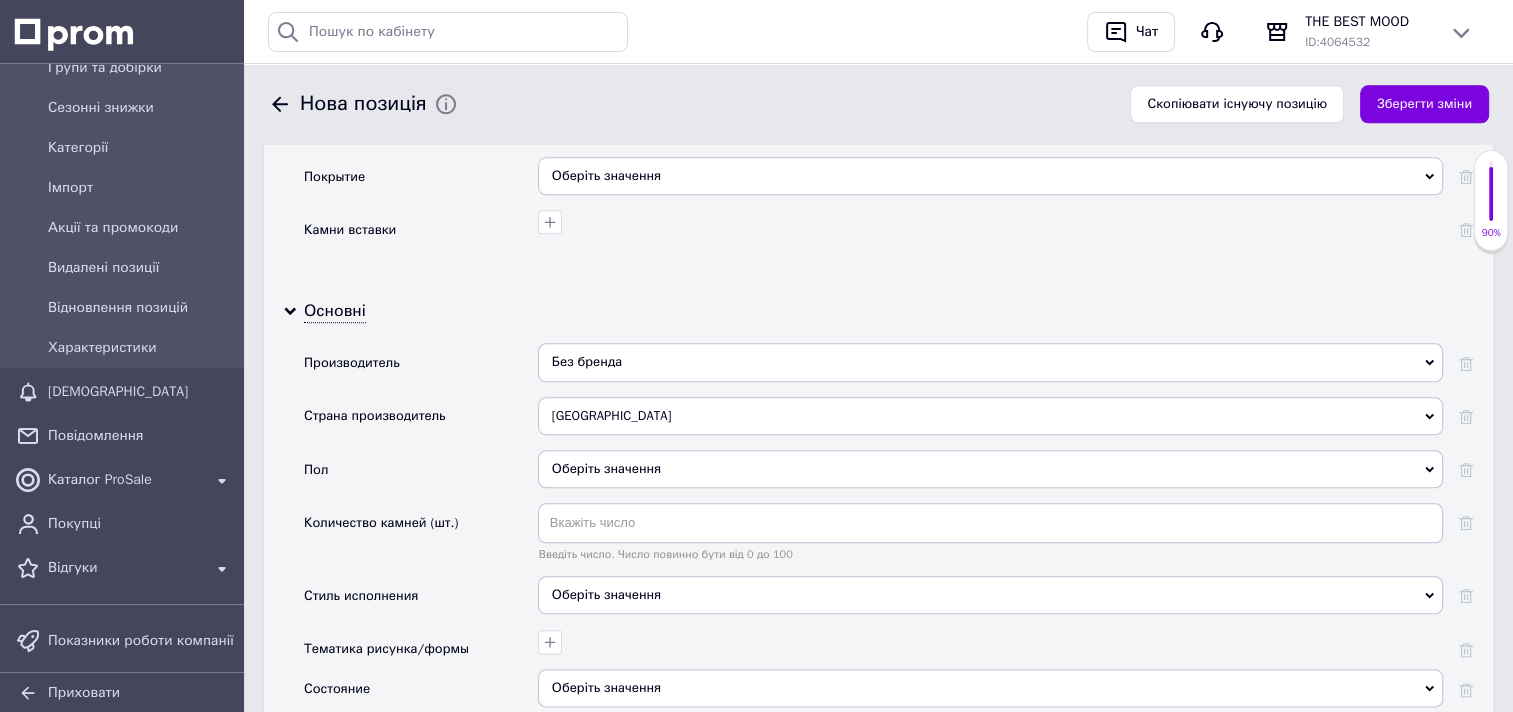 click on "Оберіть значення" at bounding box center (990, 469) 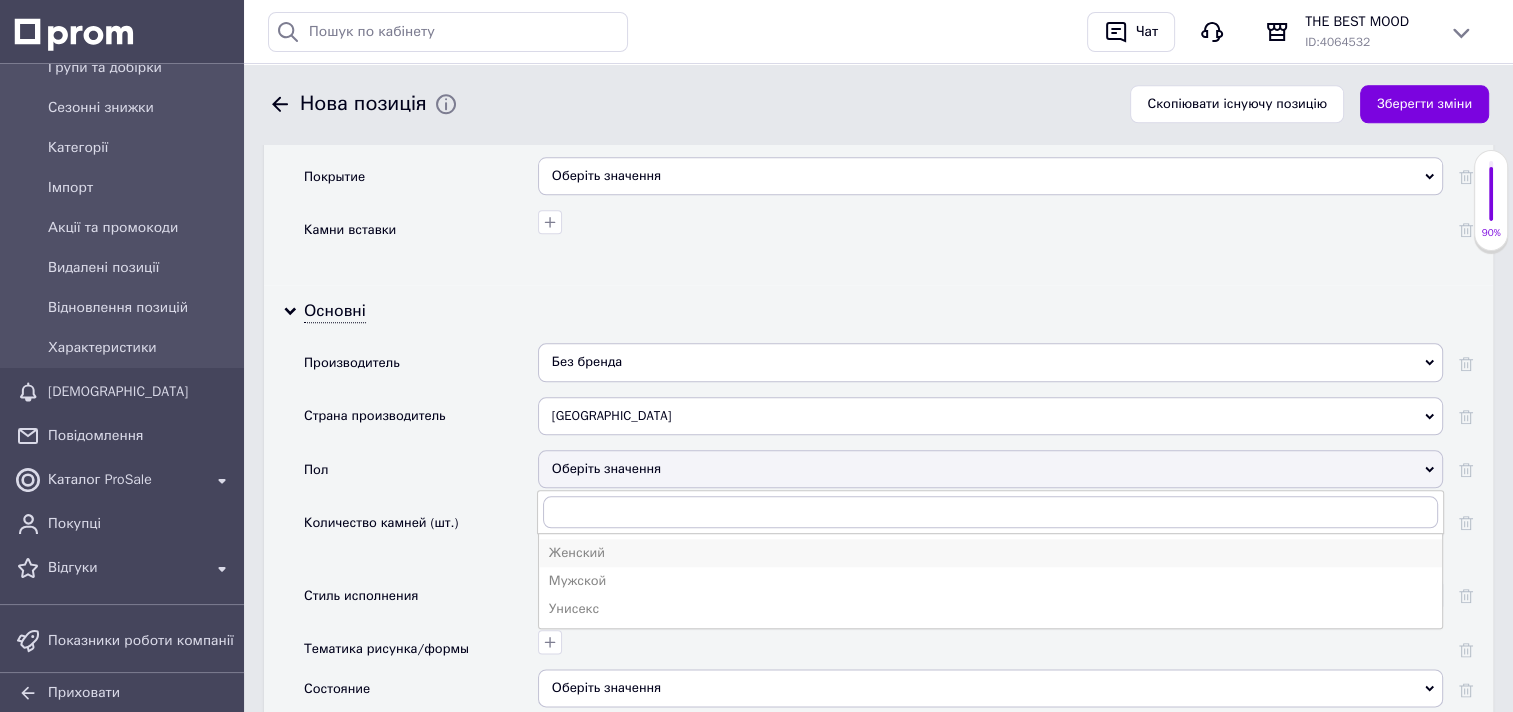 click on "Женский" at bounding box center [990, 553] 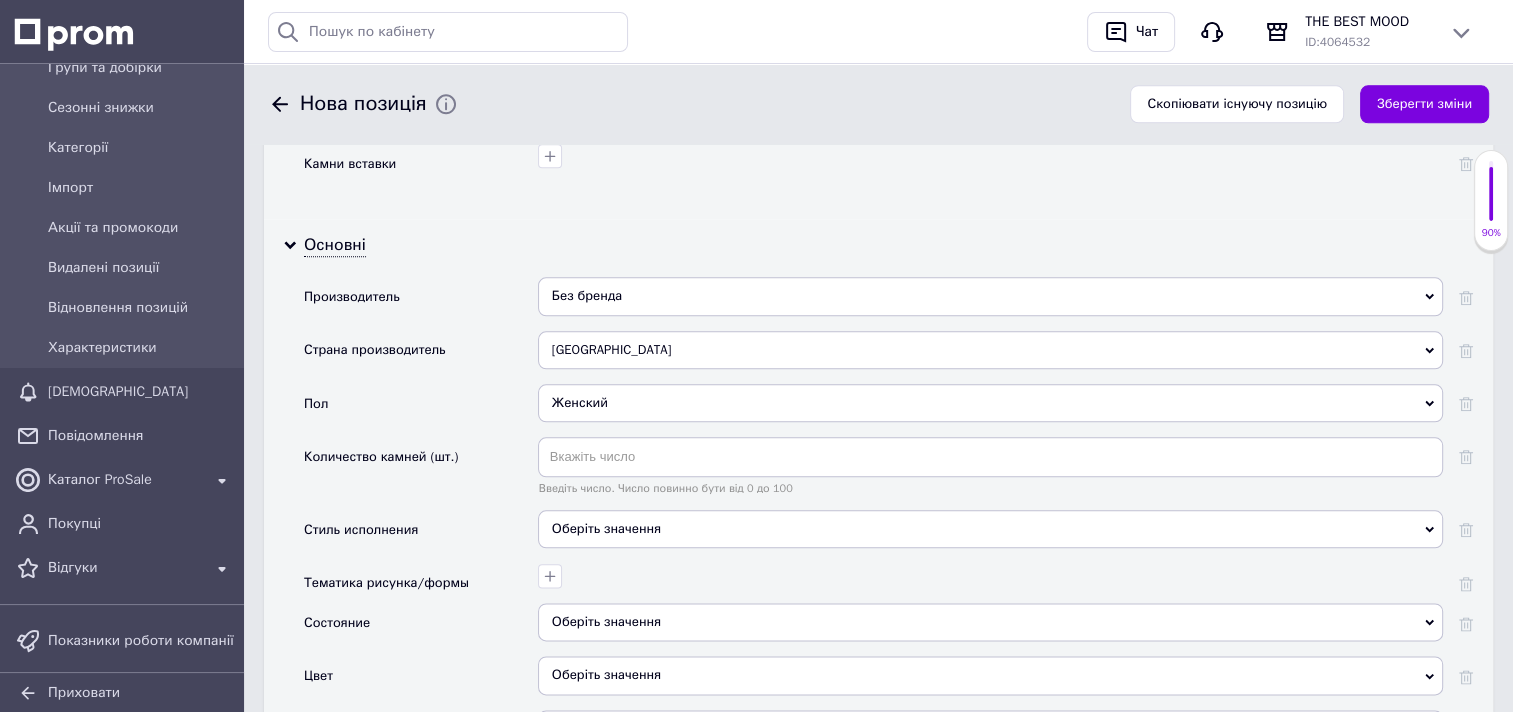 scroll, scrollTop: 2292, scrollLeft: 0, axis: vertical 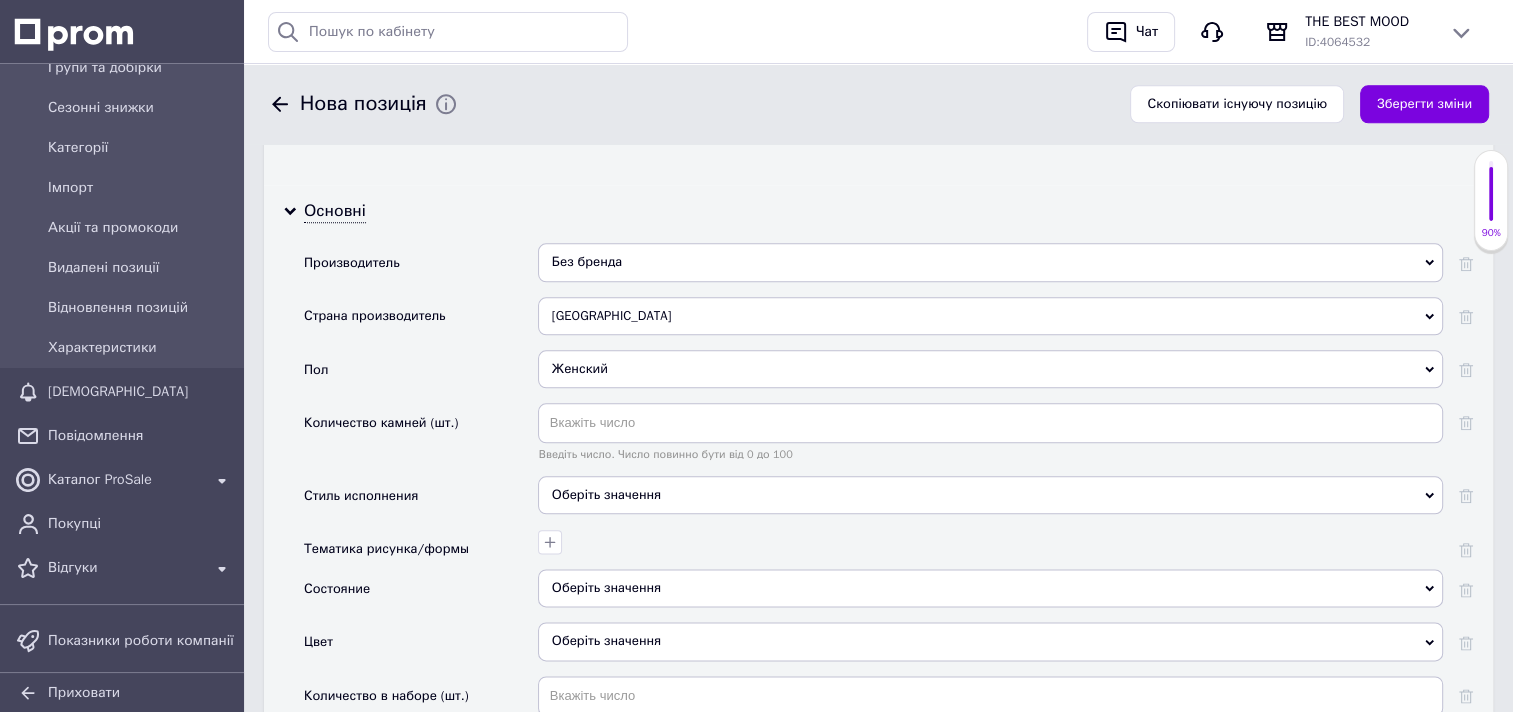 click on "Оберіть значення" at bounding box center [990, 495] 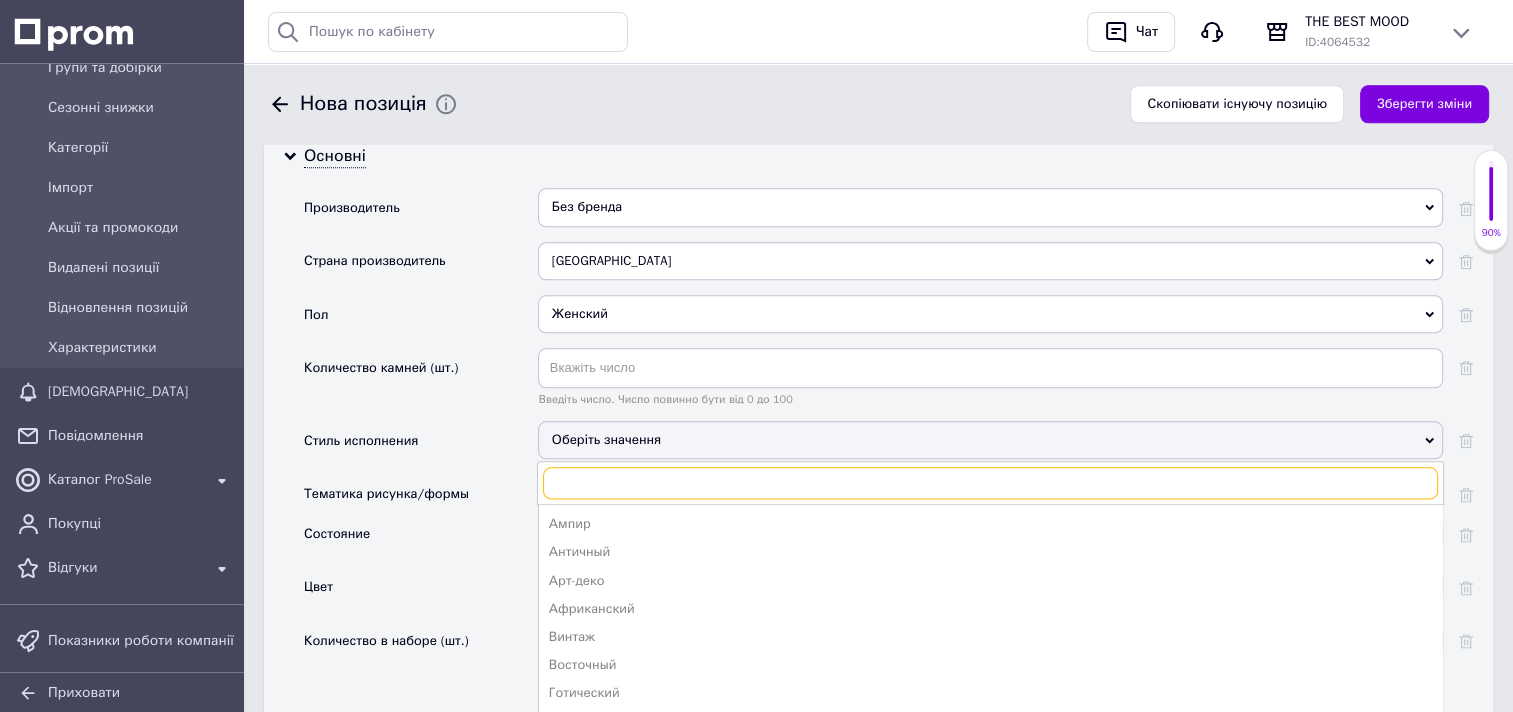 scroll, scrollTop: 2392, scrollLeft: 0, axis: vertical 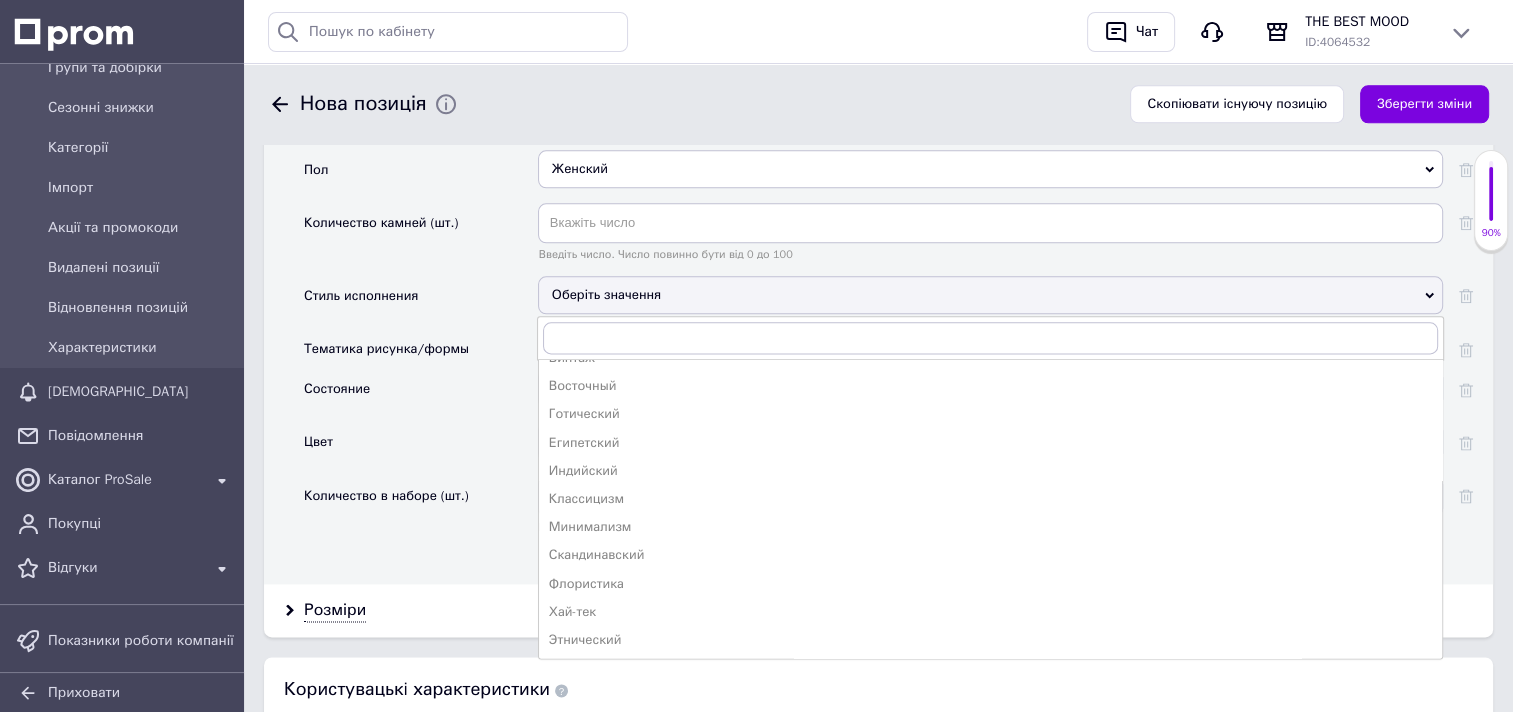 click on "Цвет" at bounding box center (421, 448) 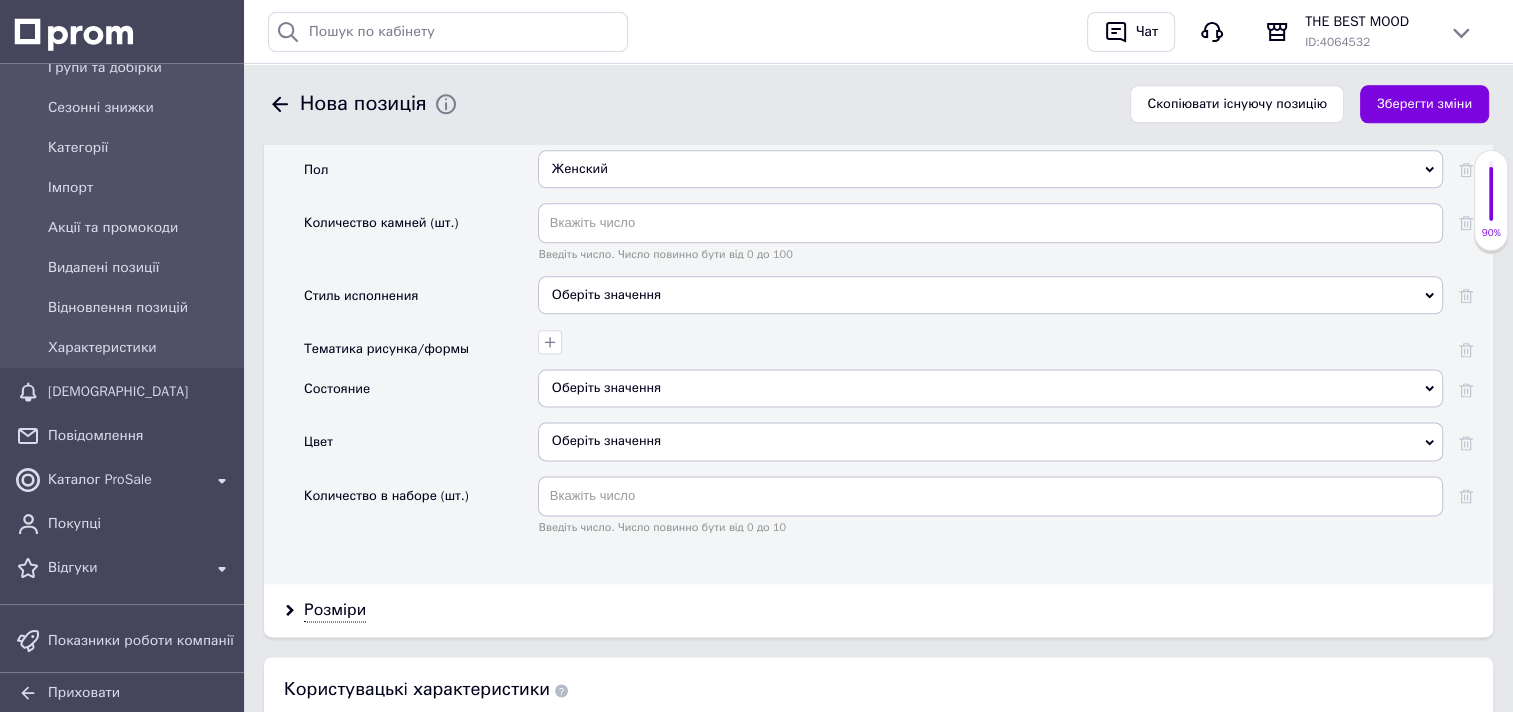 click on "Оберіть значення" at bounding box center (990, 388) 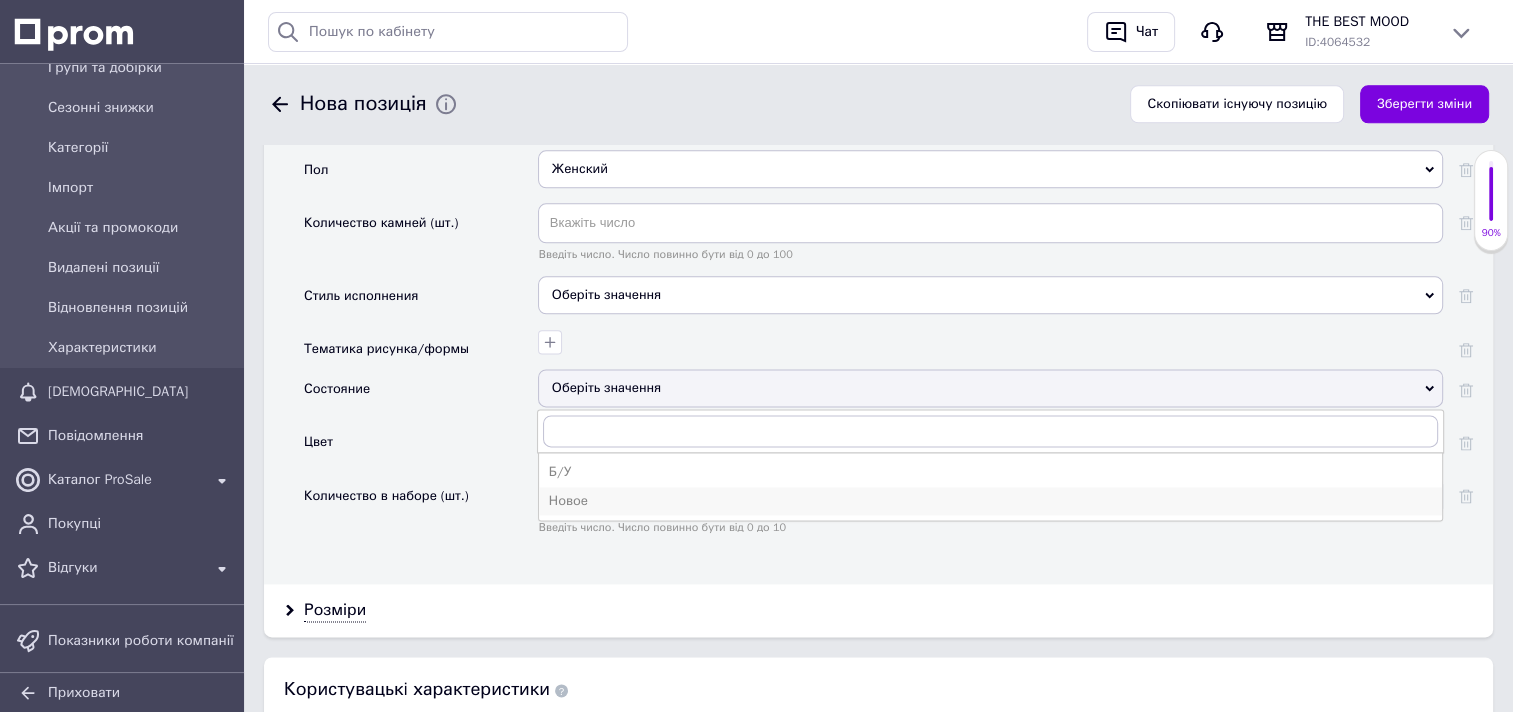 click on "Новое" at bounding box center [990, 501] 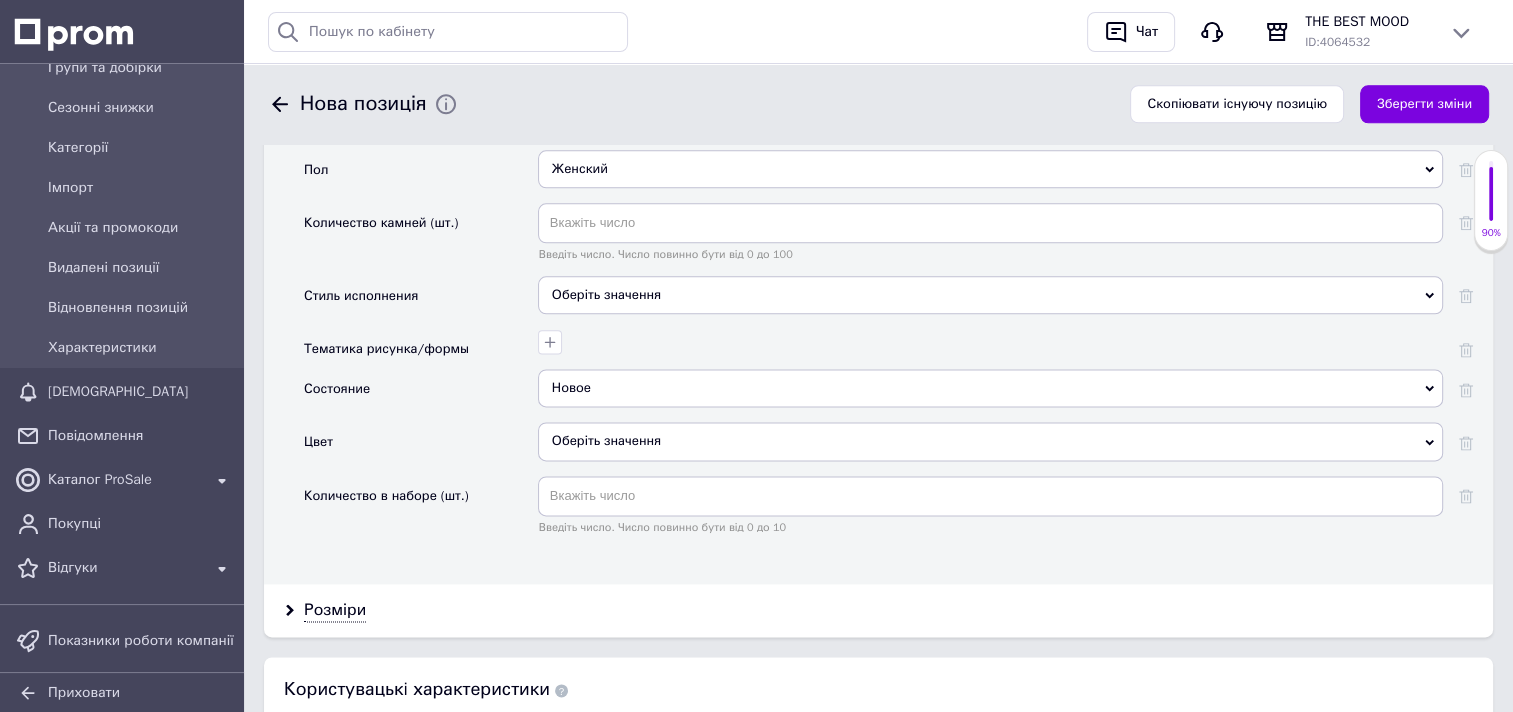 click on "Оберіть значення" at bounding box center [990, 441] 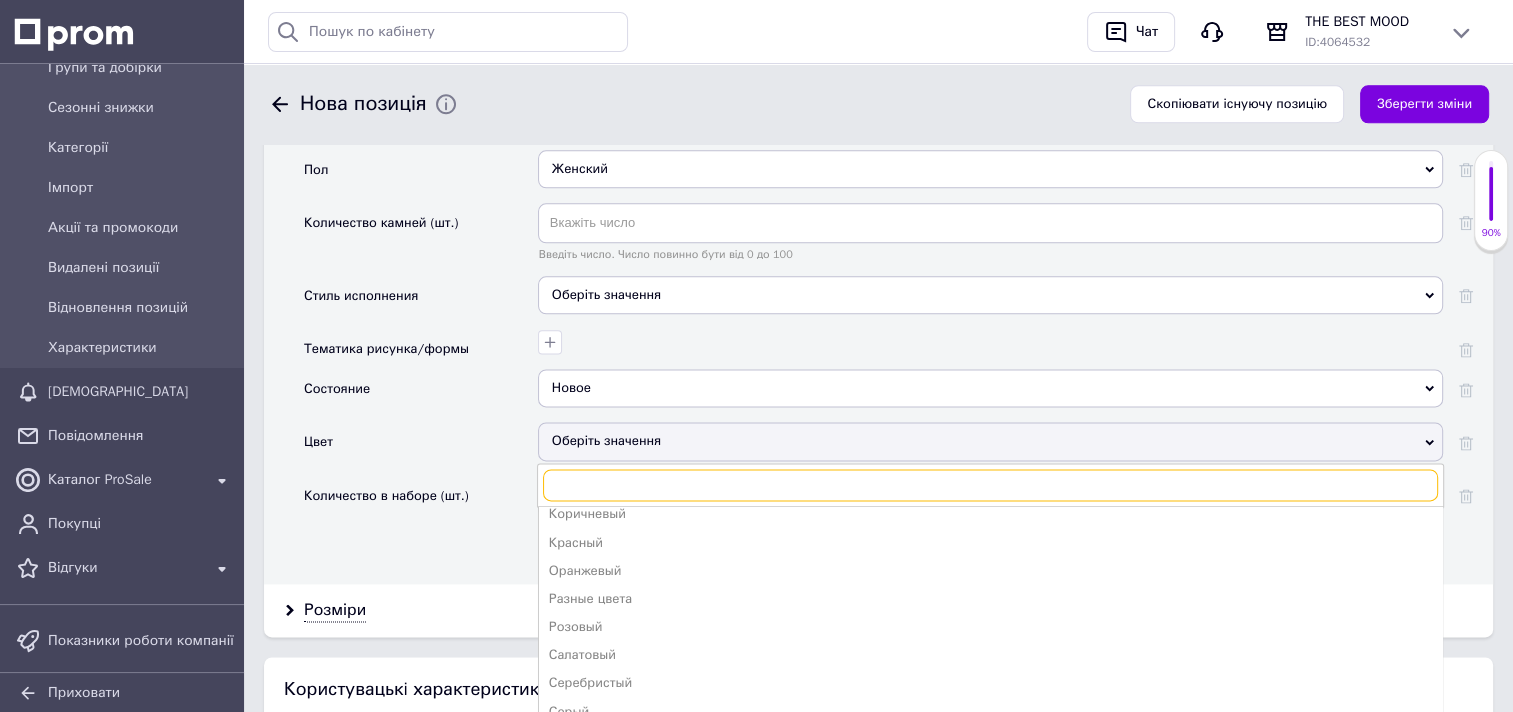 scroll, scrollTop: 300, scrollLeft: 0, axis: vertical 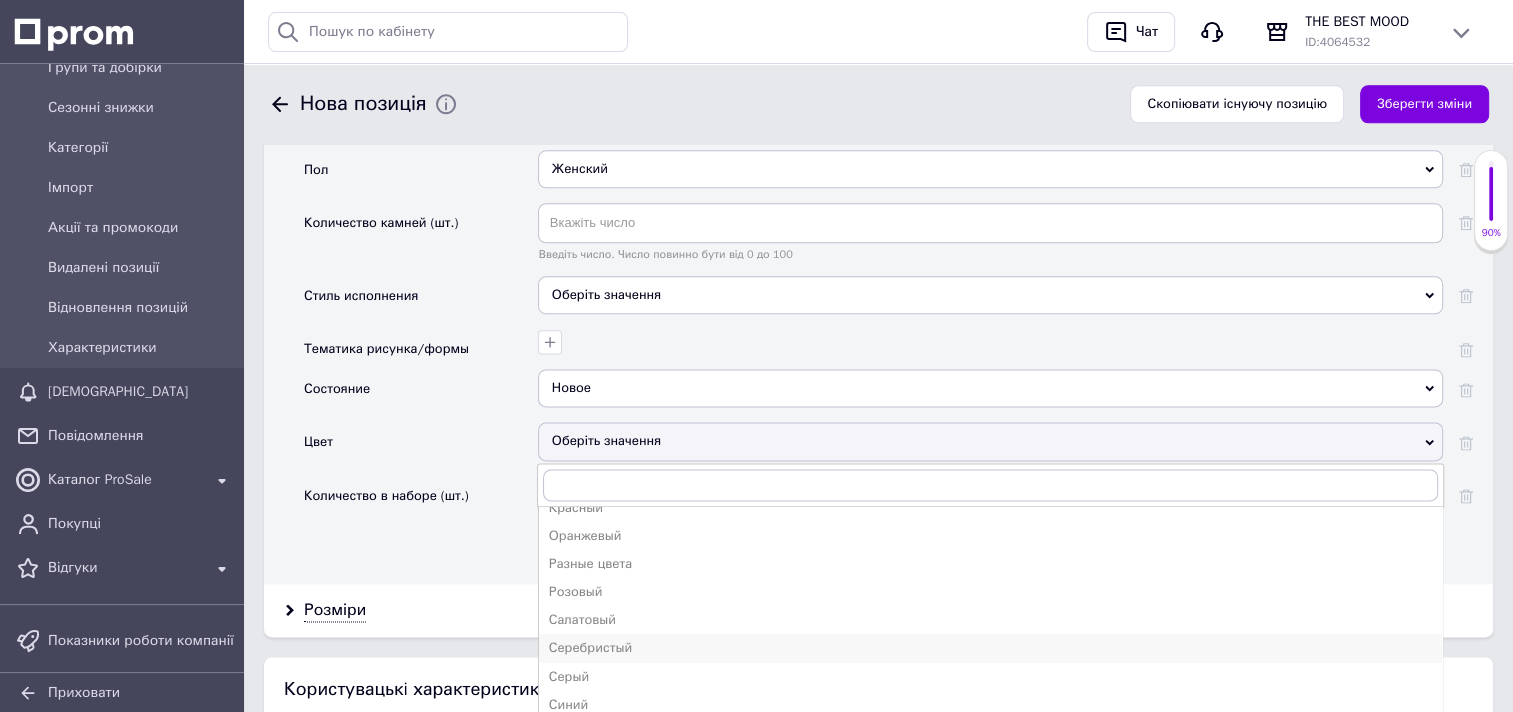 click on "Серебристый" at bounding box center (990, 648) 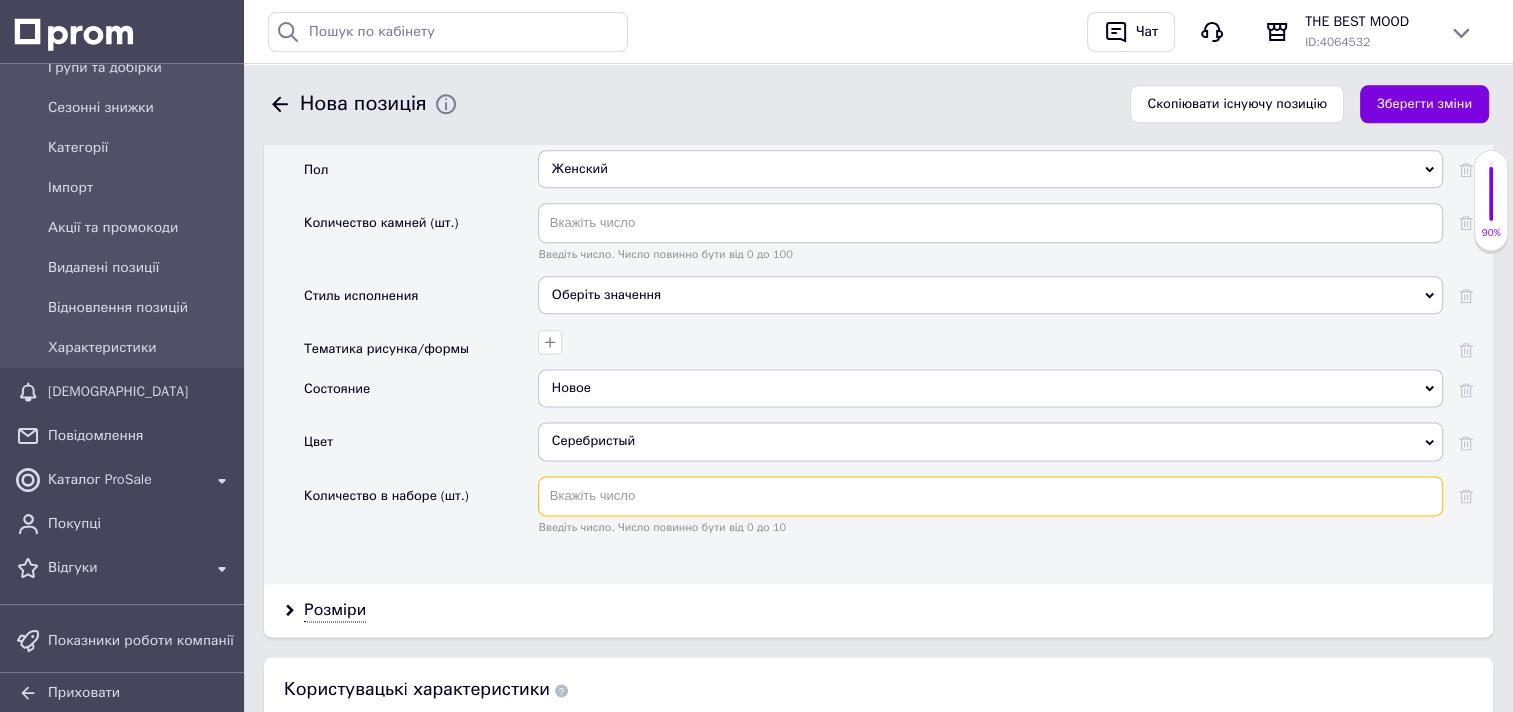 click at bounding box center [990, 496] 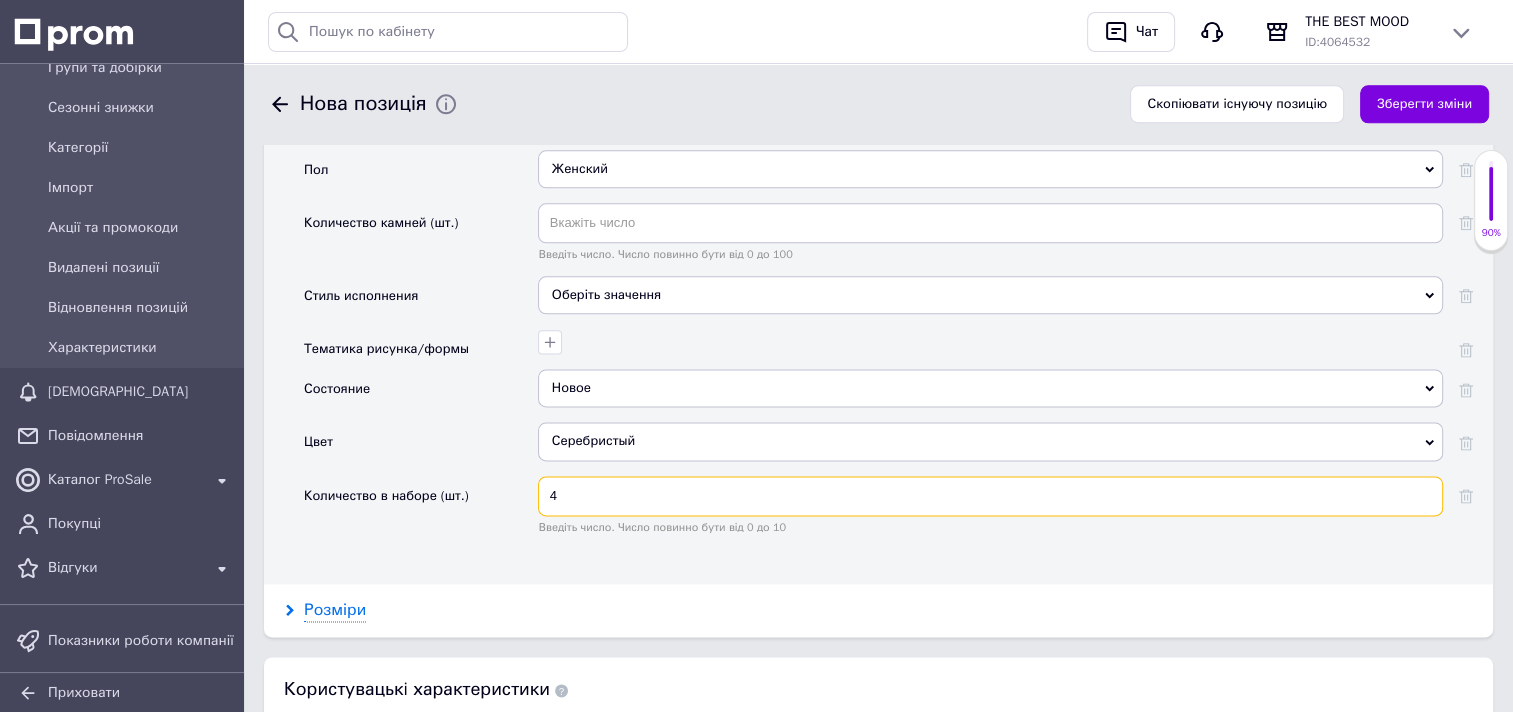 type on "4" 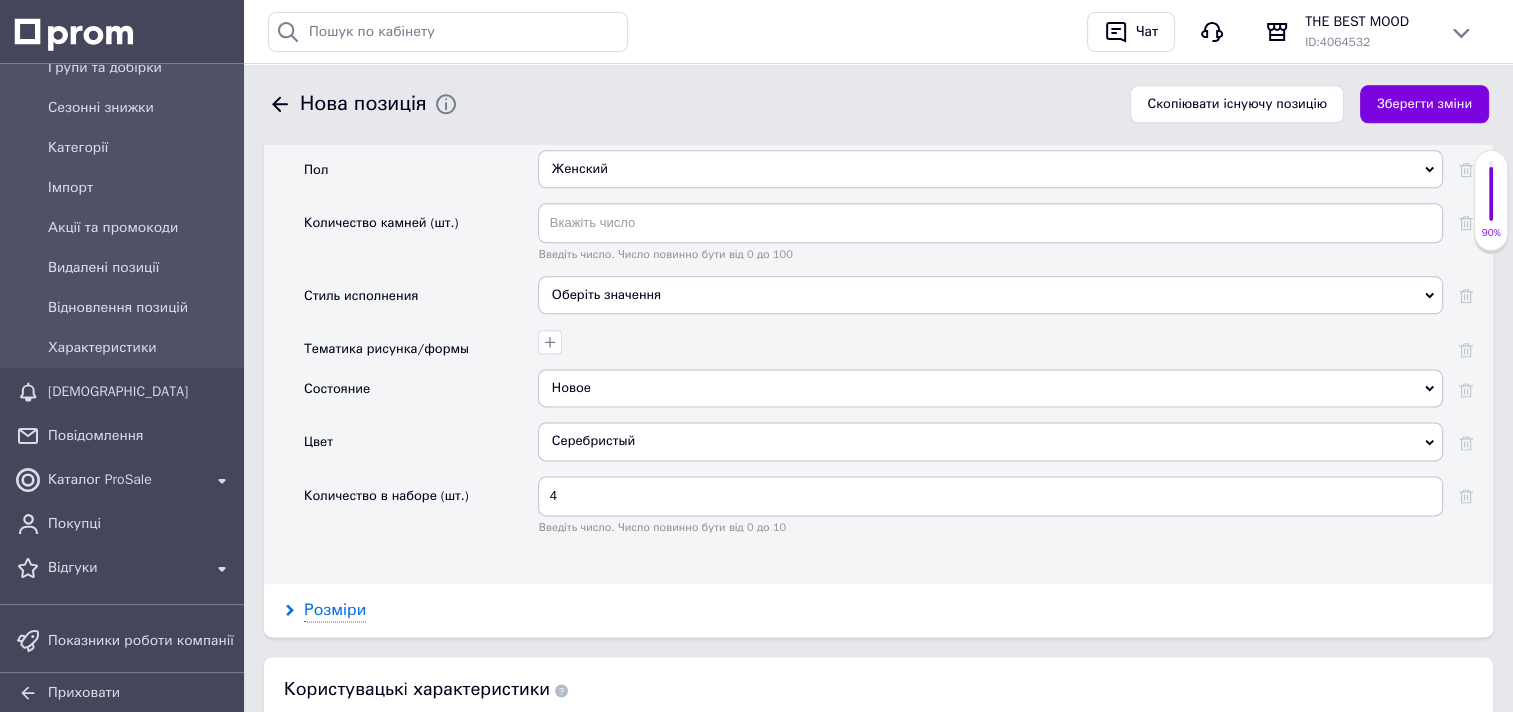 click on "Розміри" at bounding box center (335, 610) 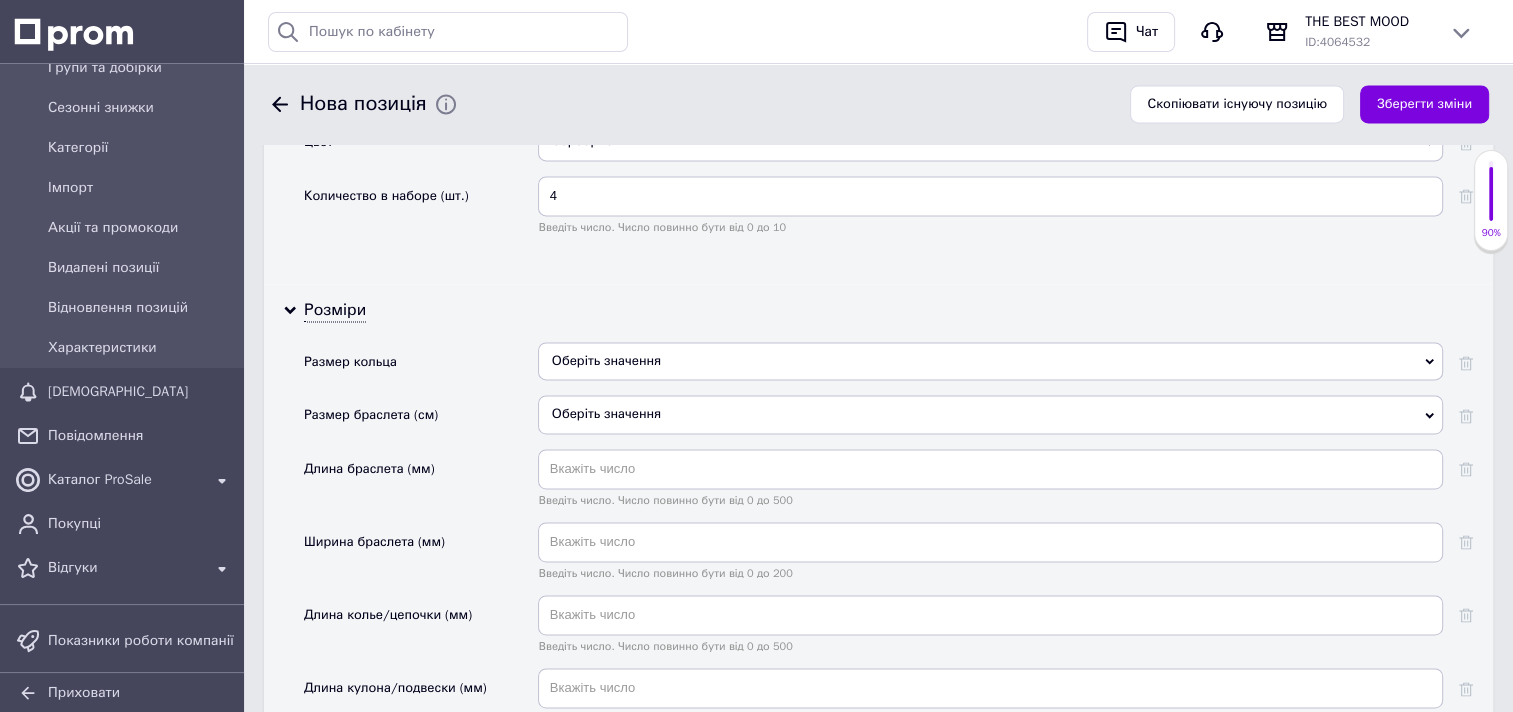 scroll, scrollTop: 2892, scrollLeft: 0, axis: vertical 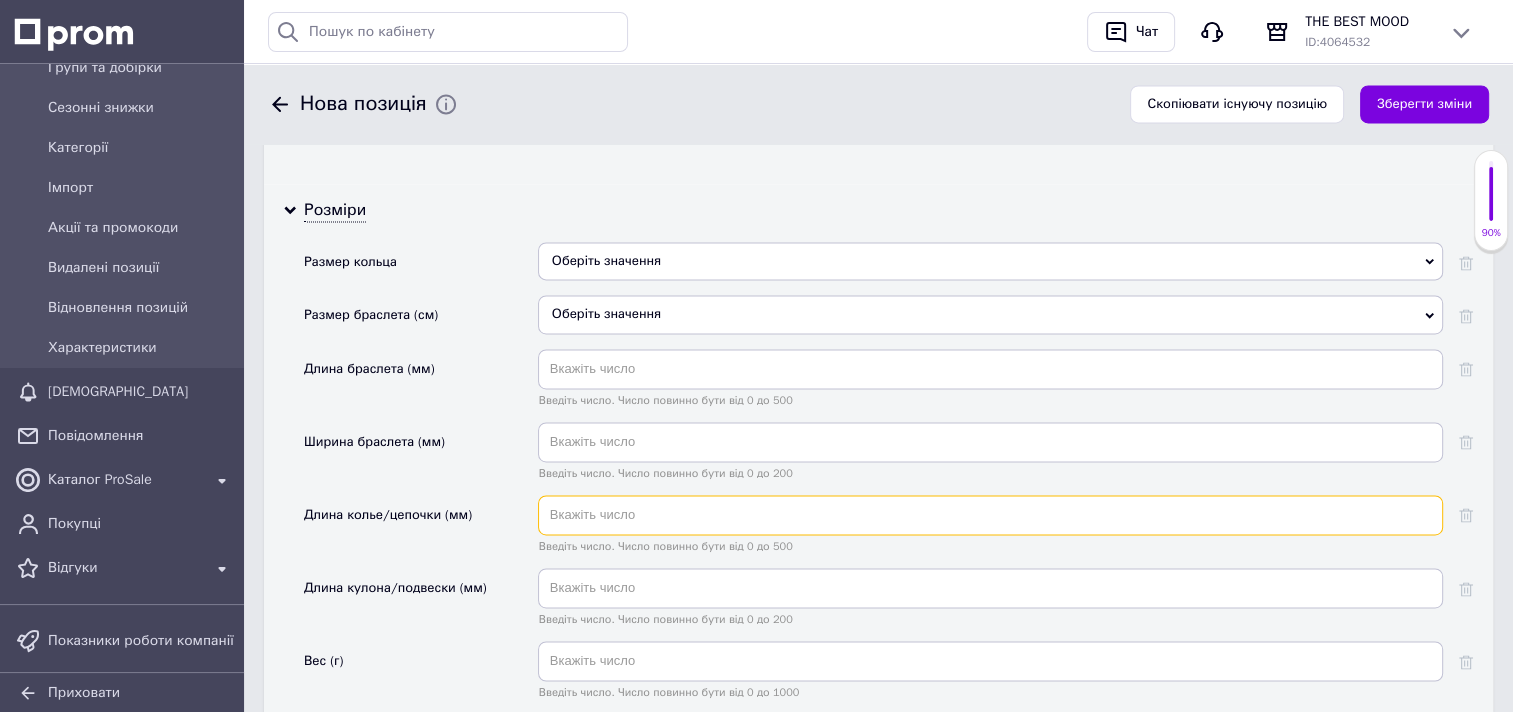 click at bounding box center (990, 515) 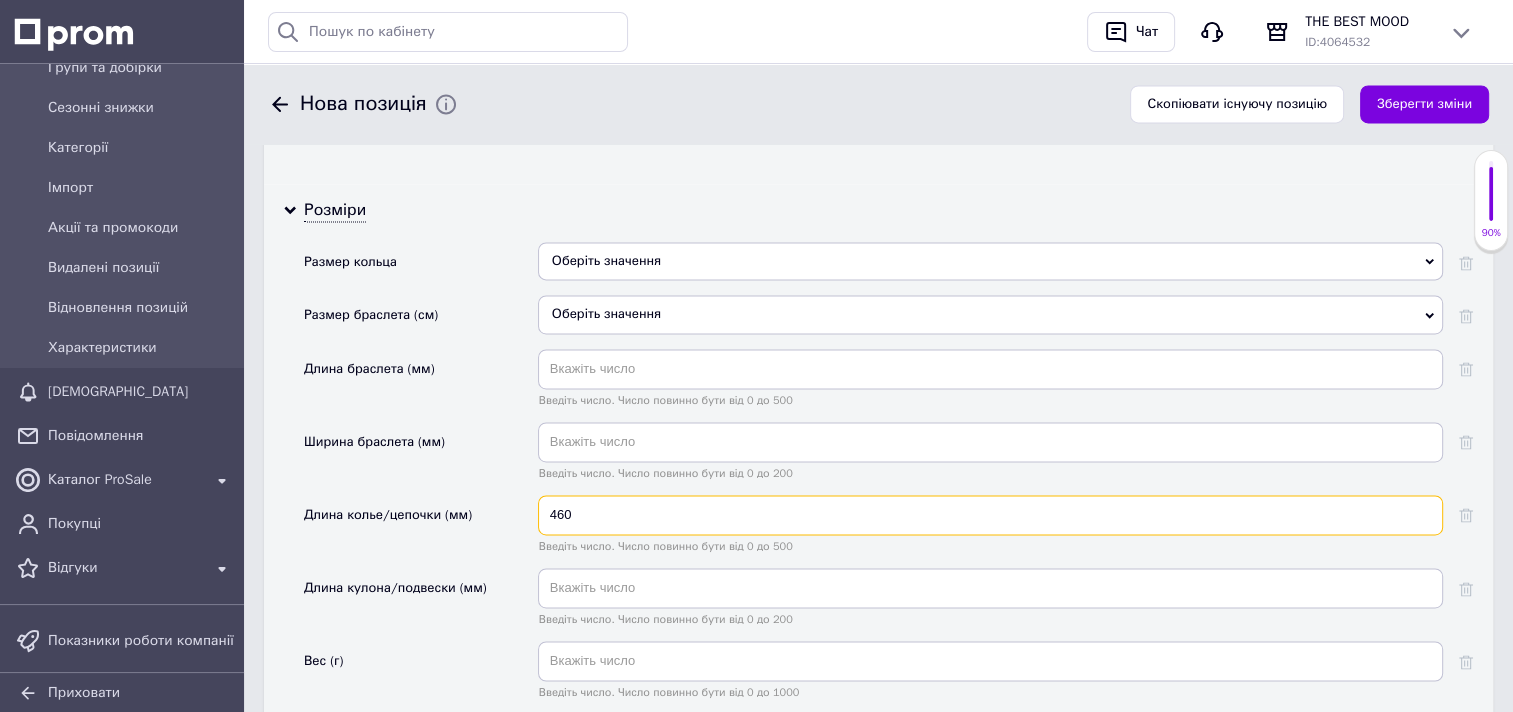 type on "460" 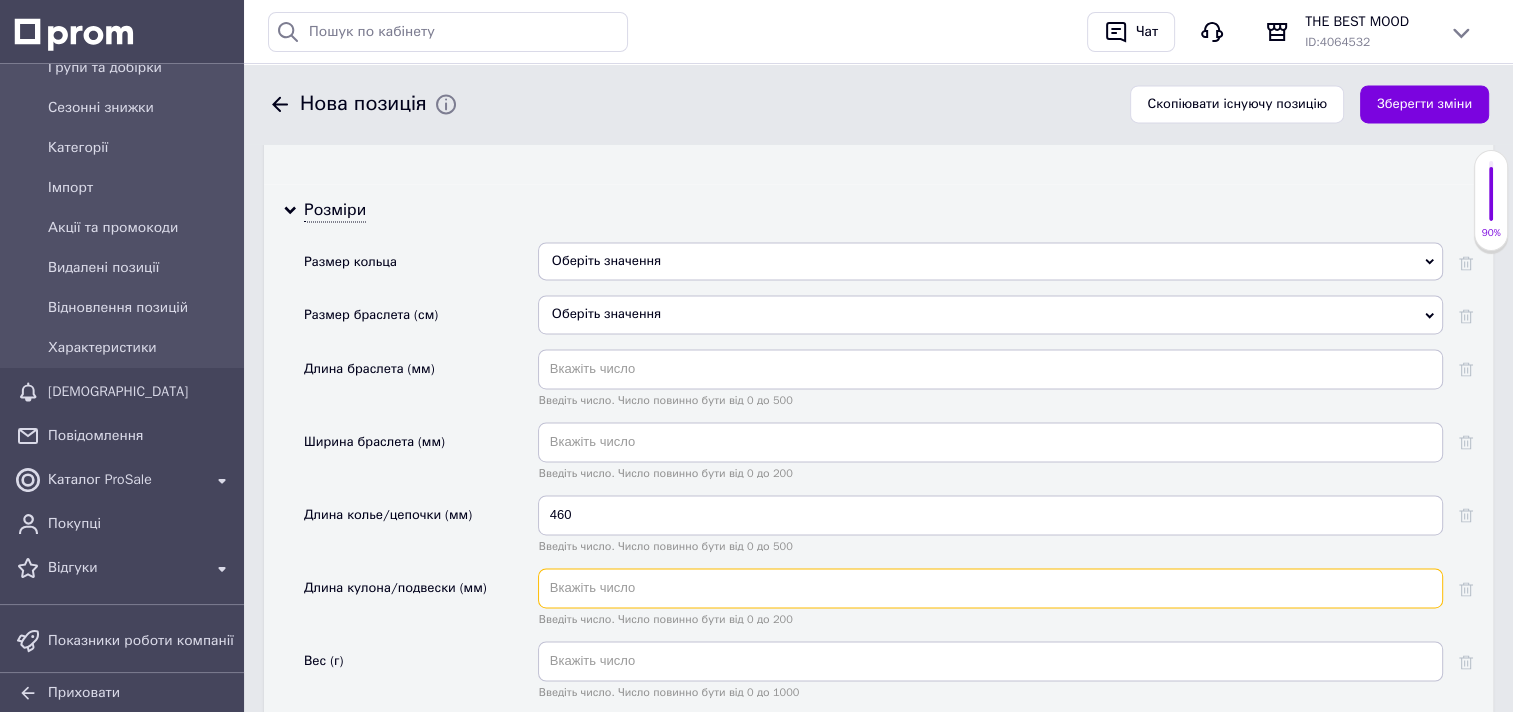 click at bounding box center (990, 588) 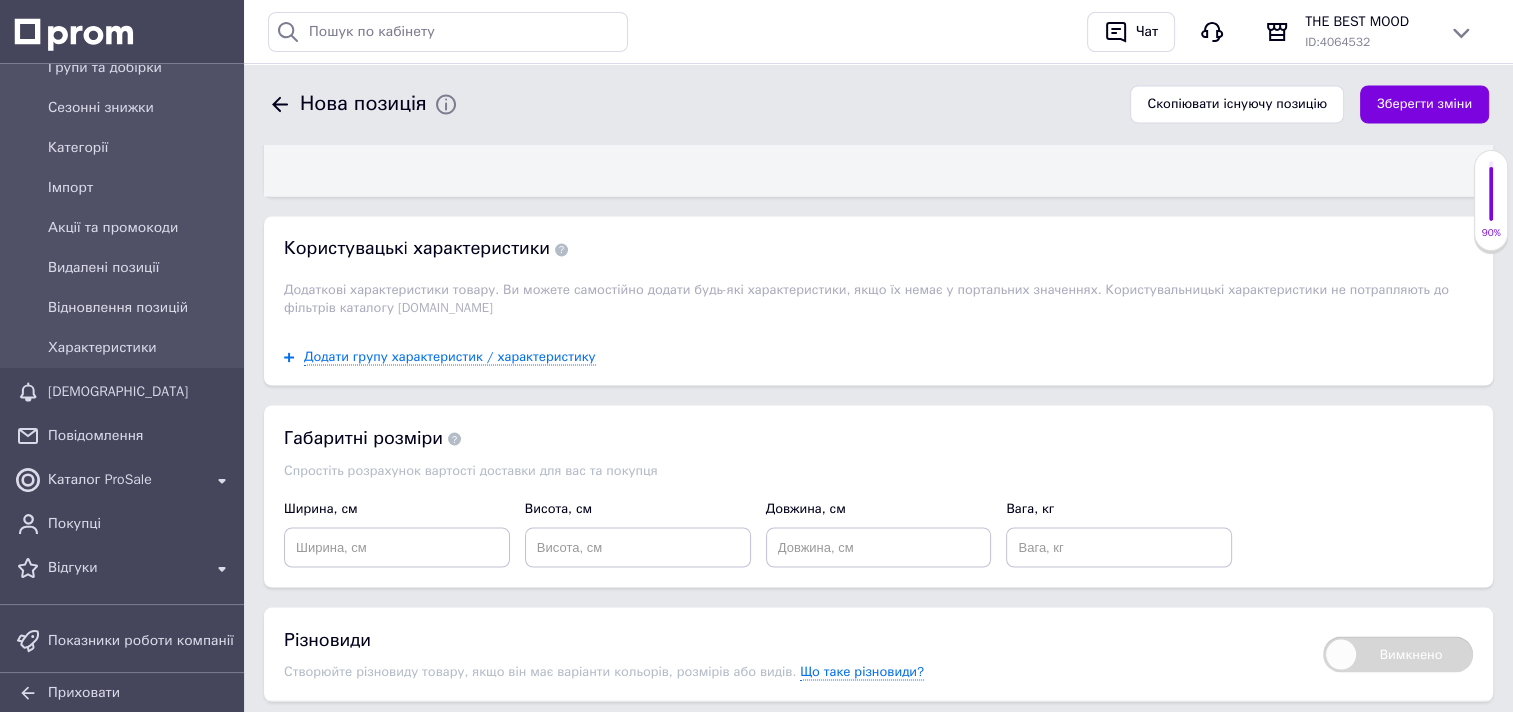 scroll, scrollTop: 3492, scrollLeft: 0, axis: vertical 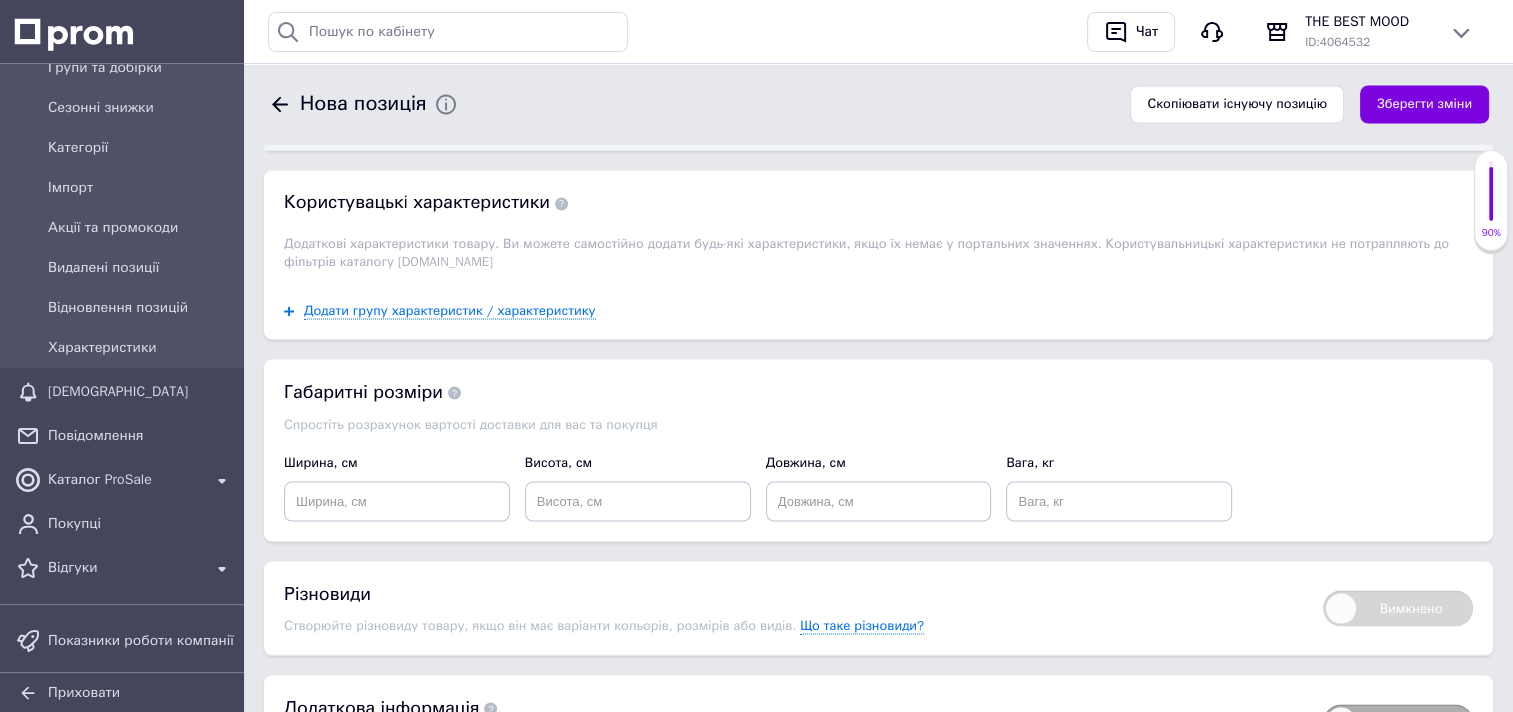 type on "25" 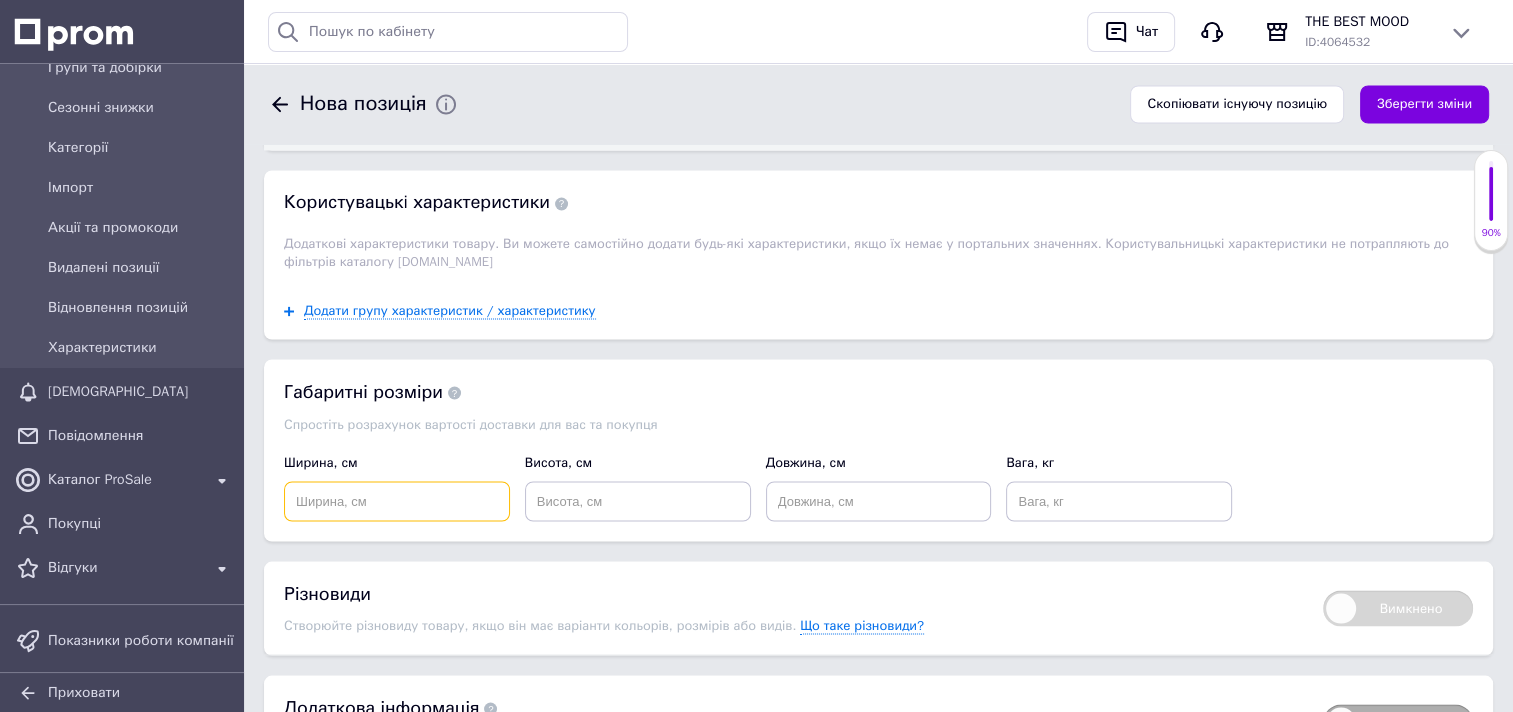 click at bounding box center (397, 501) 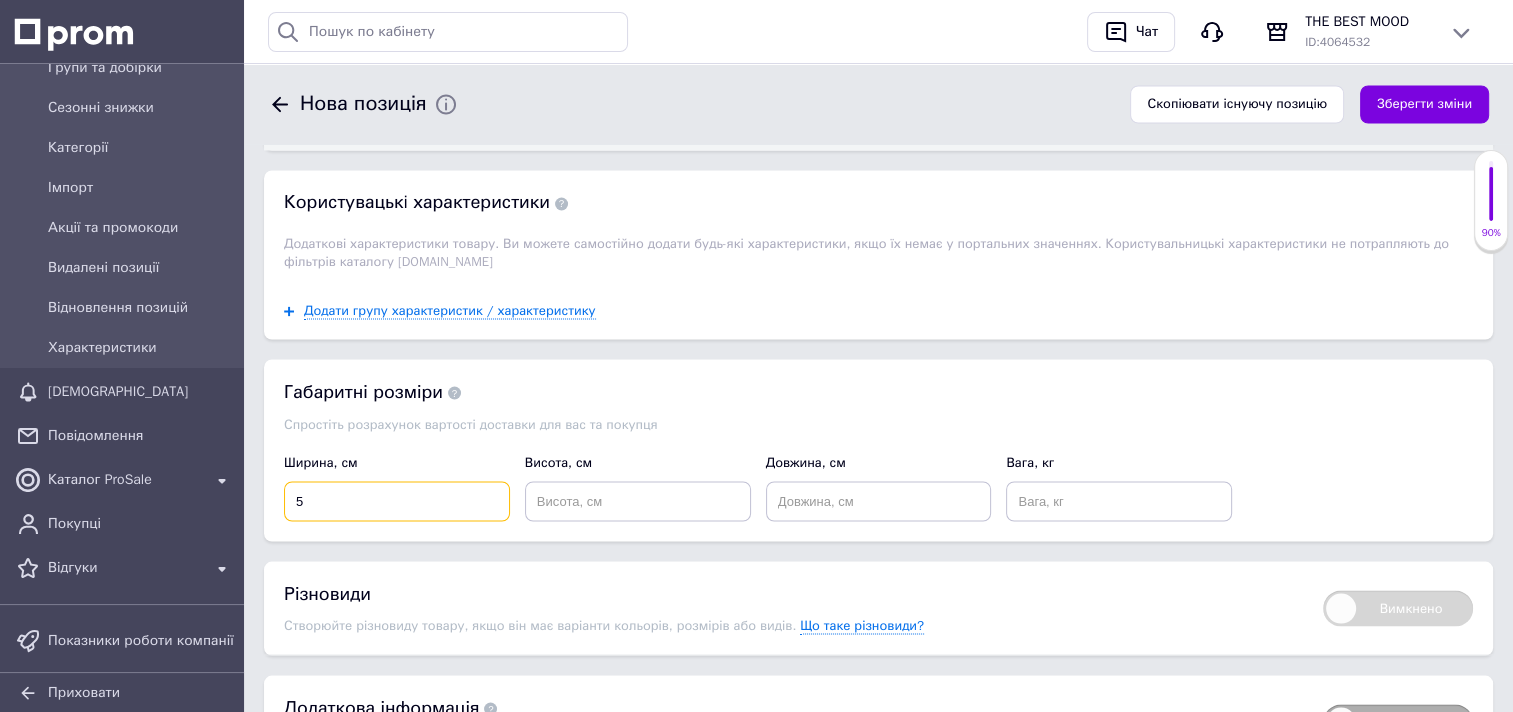 type on "5" 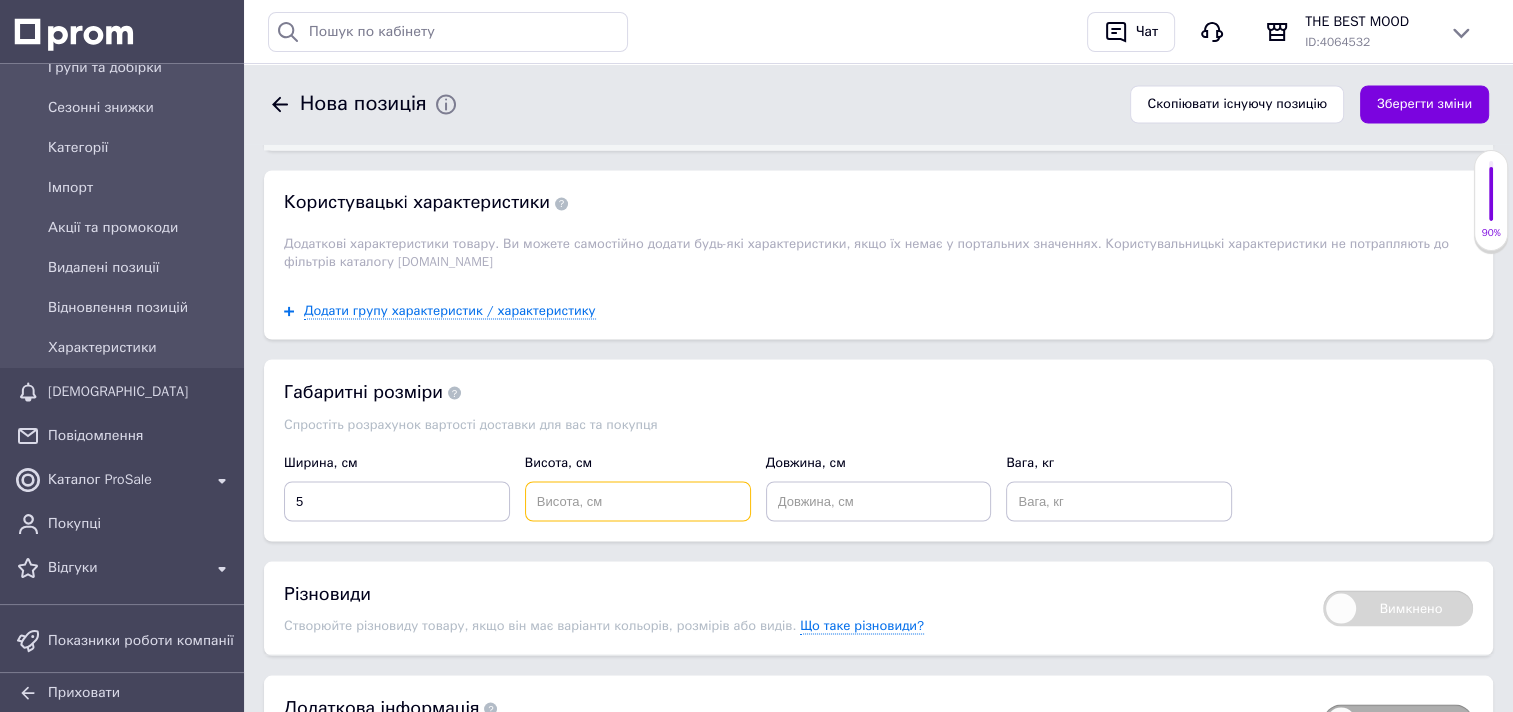 click at bounding box center (638, 501) 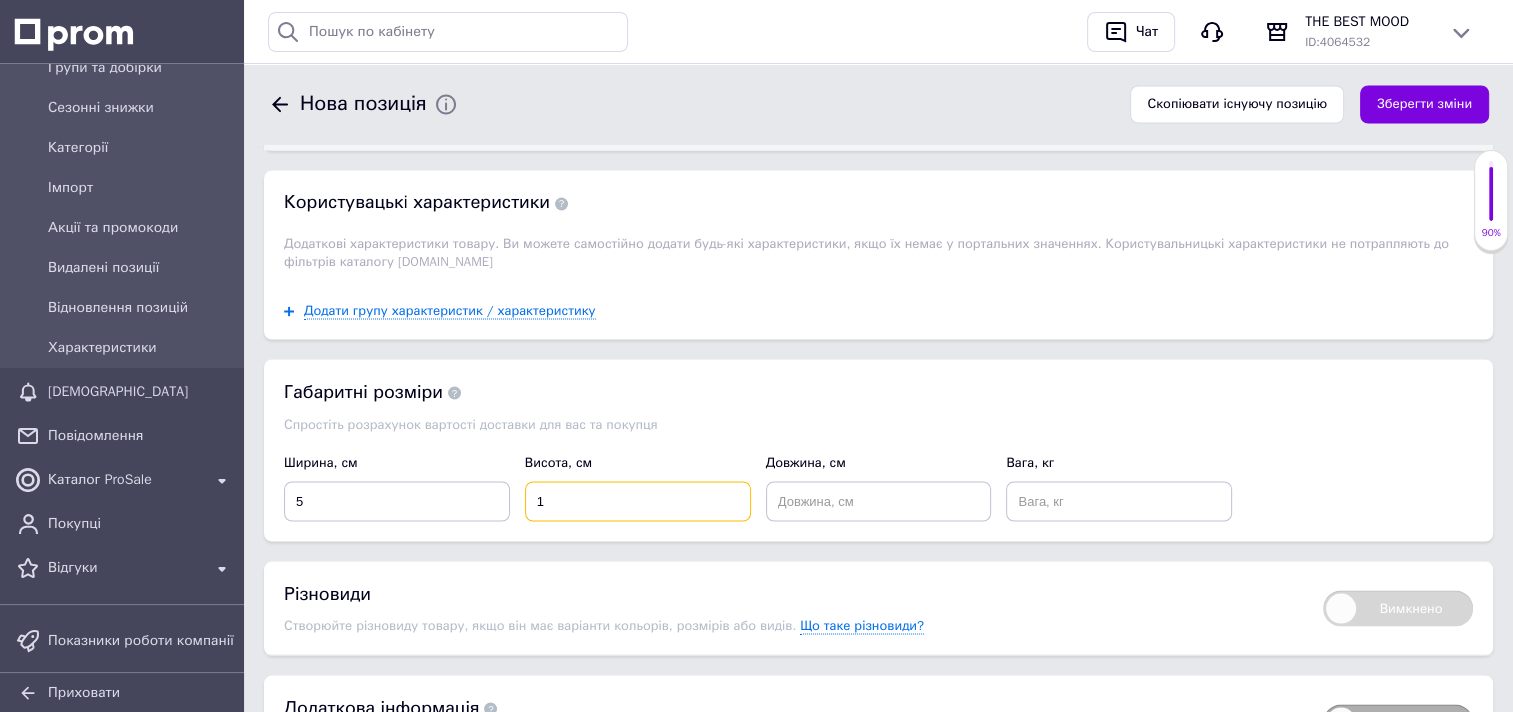 type on "1" 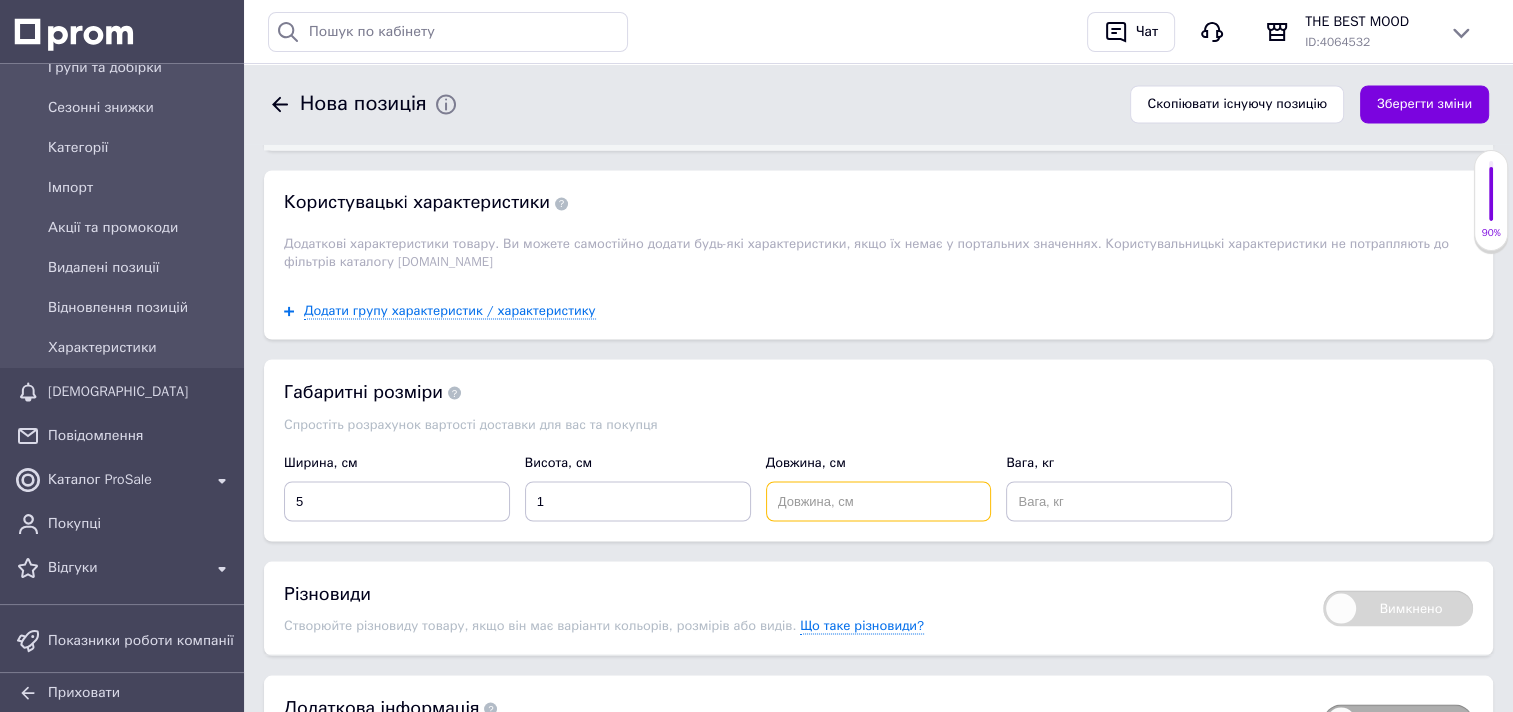 click at bounding box center [879, 501] 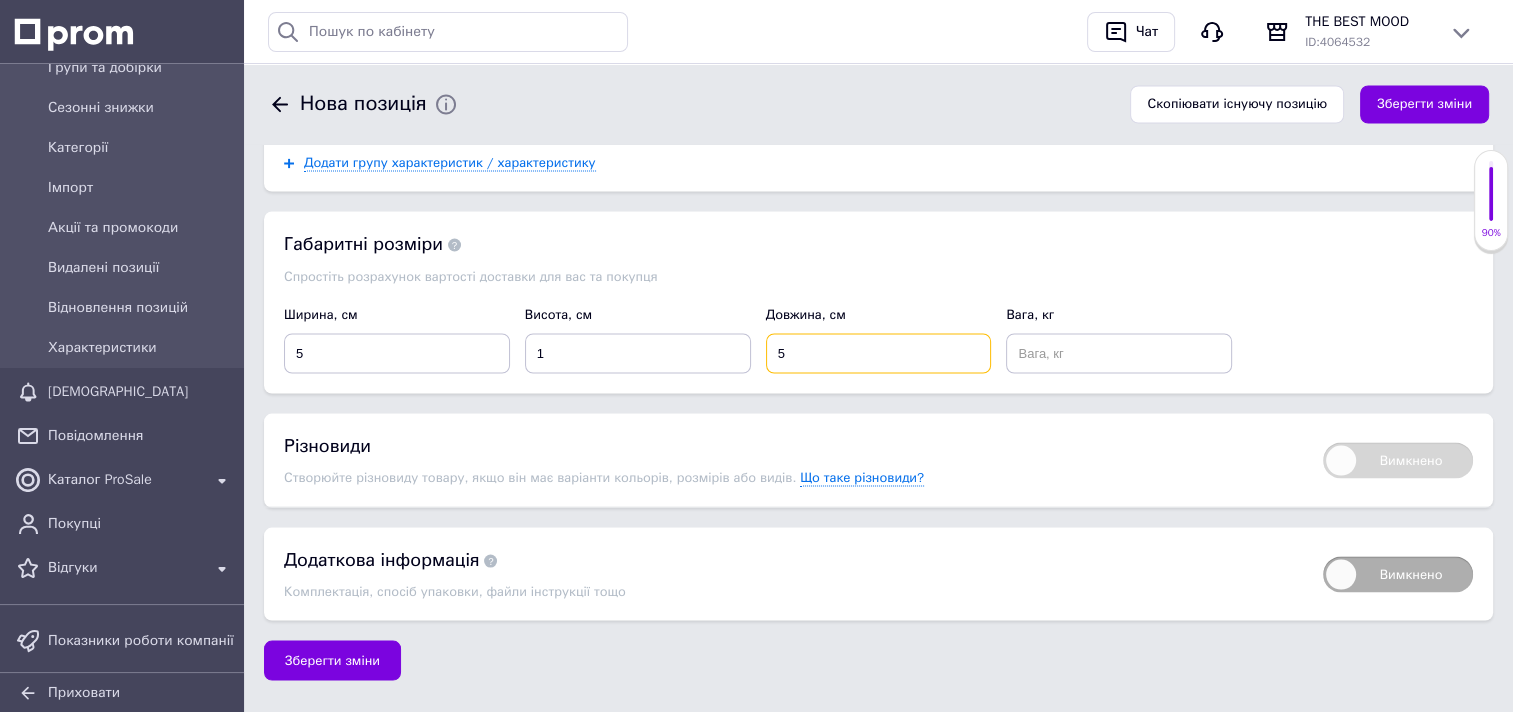 scroll, scrollTop: 3649, scrollLeft: 0, axis: vertical 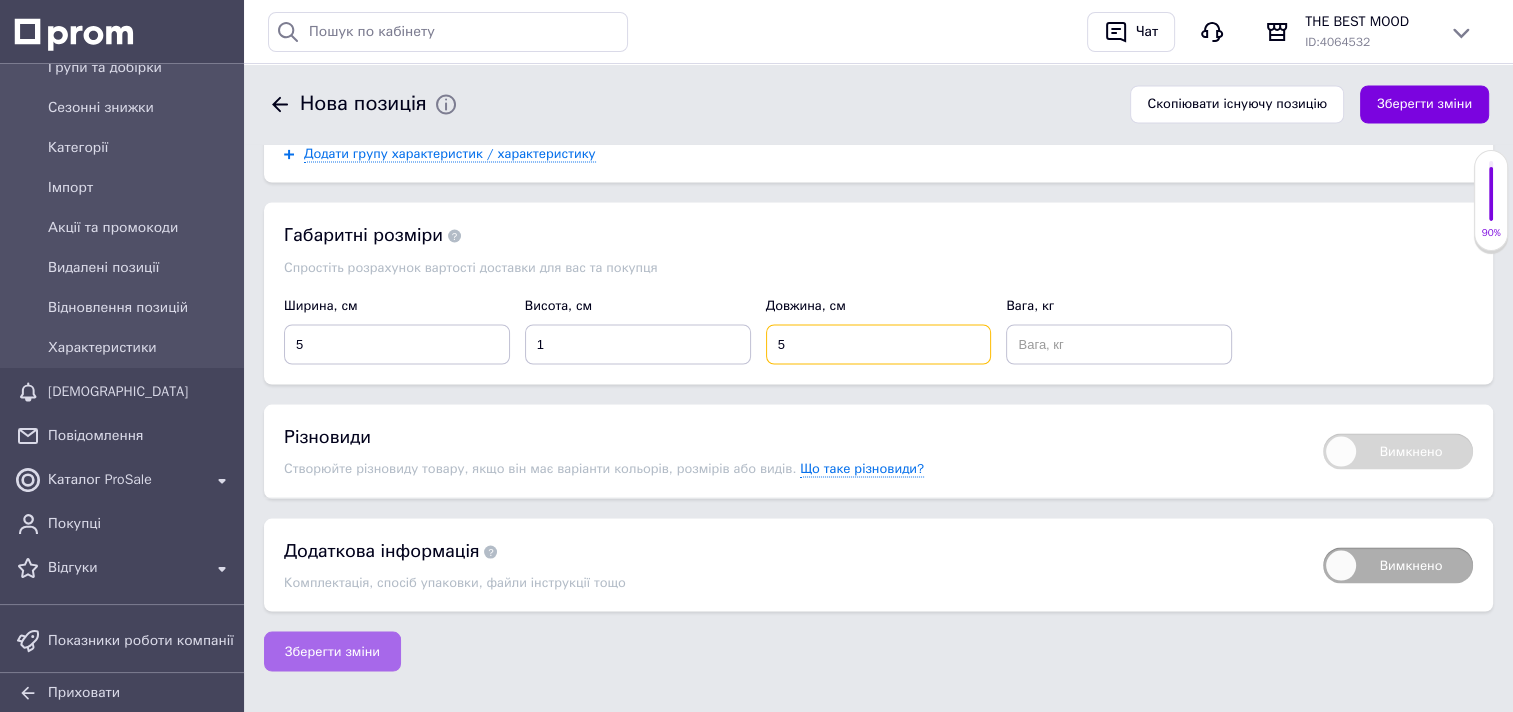 type on "5" 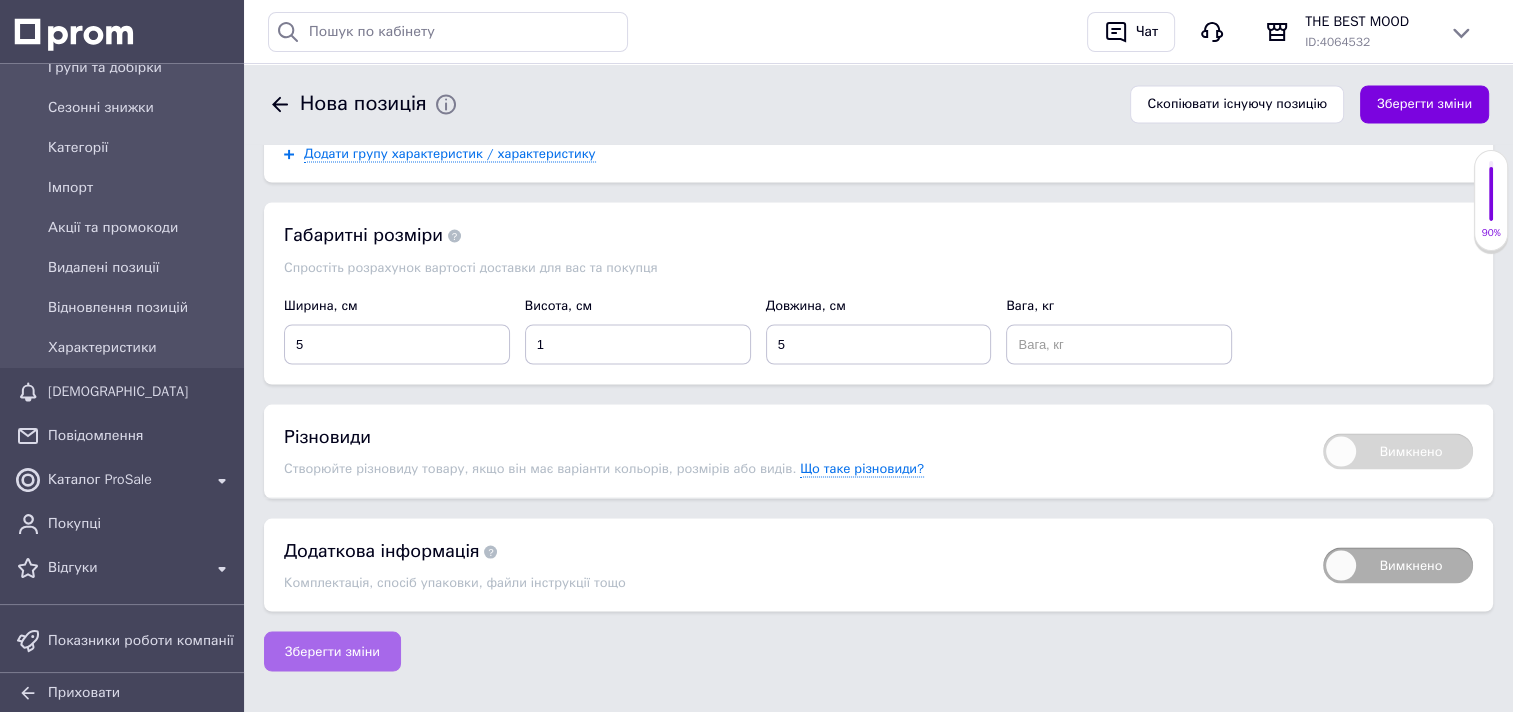 click on "Зберегти зміни" at bounding box center [332, 651] 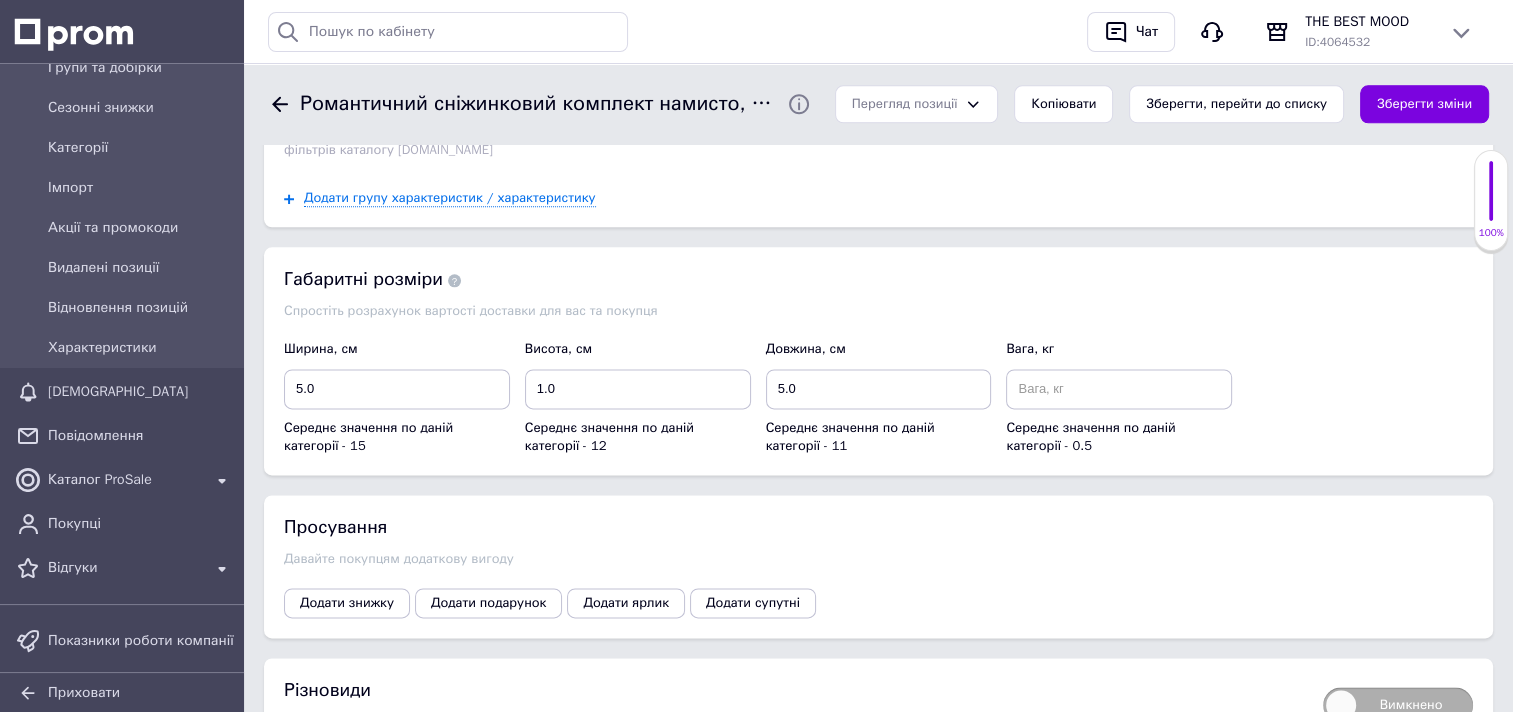 scroll, scrollTop: 2600, scrollLeft: 0, axis: vertical 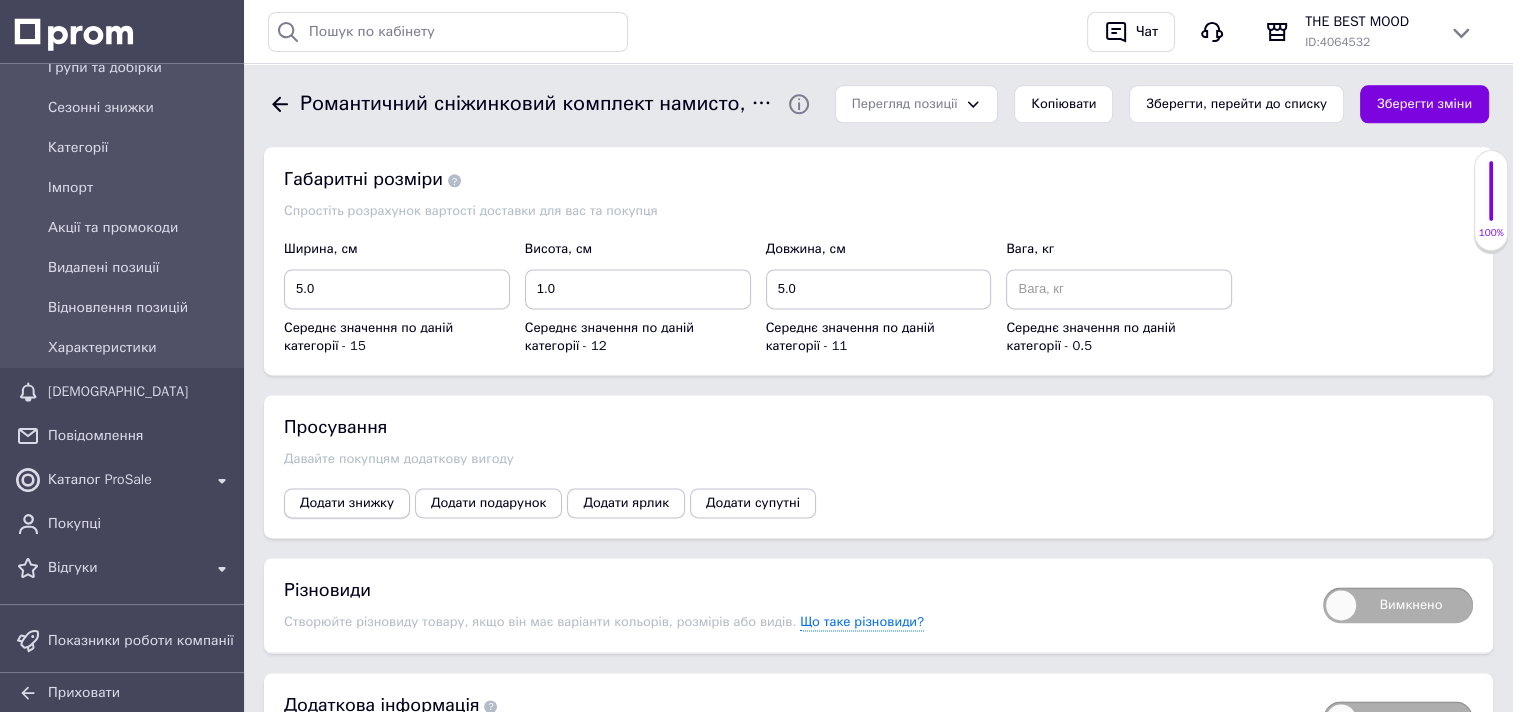 click on "Додати знижку" at bounding box center (347, 503) 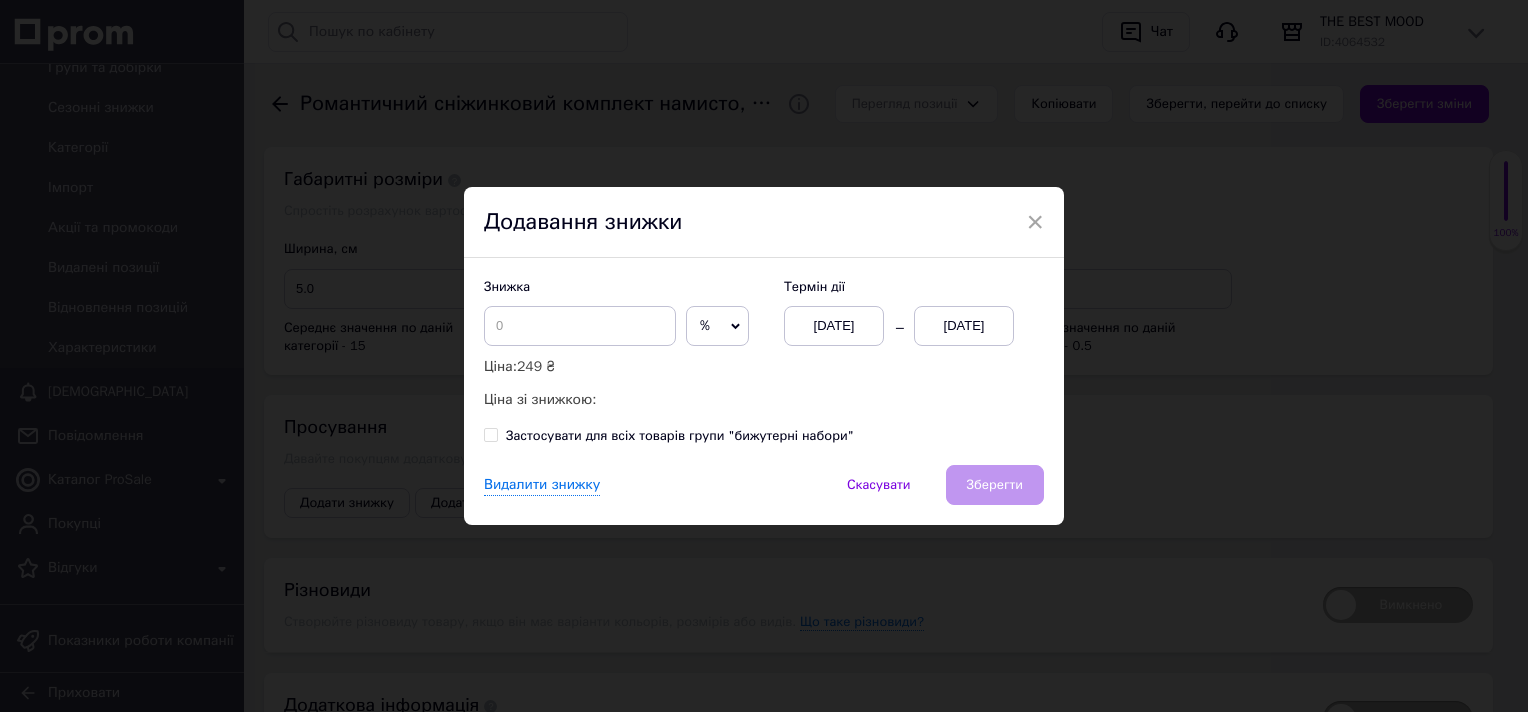 click 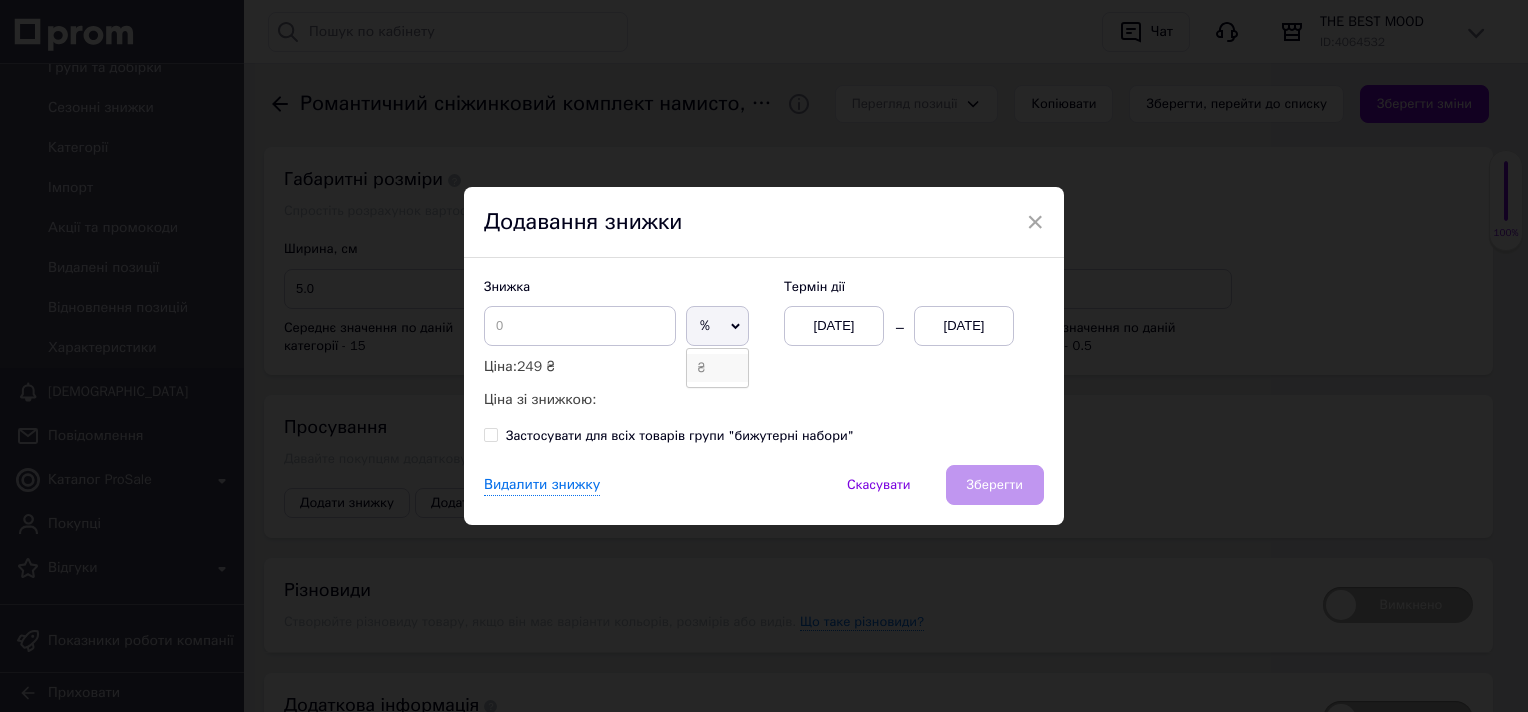 click on "₴" at bounding box center (717, 368) 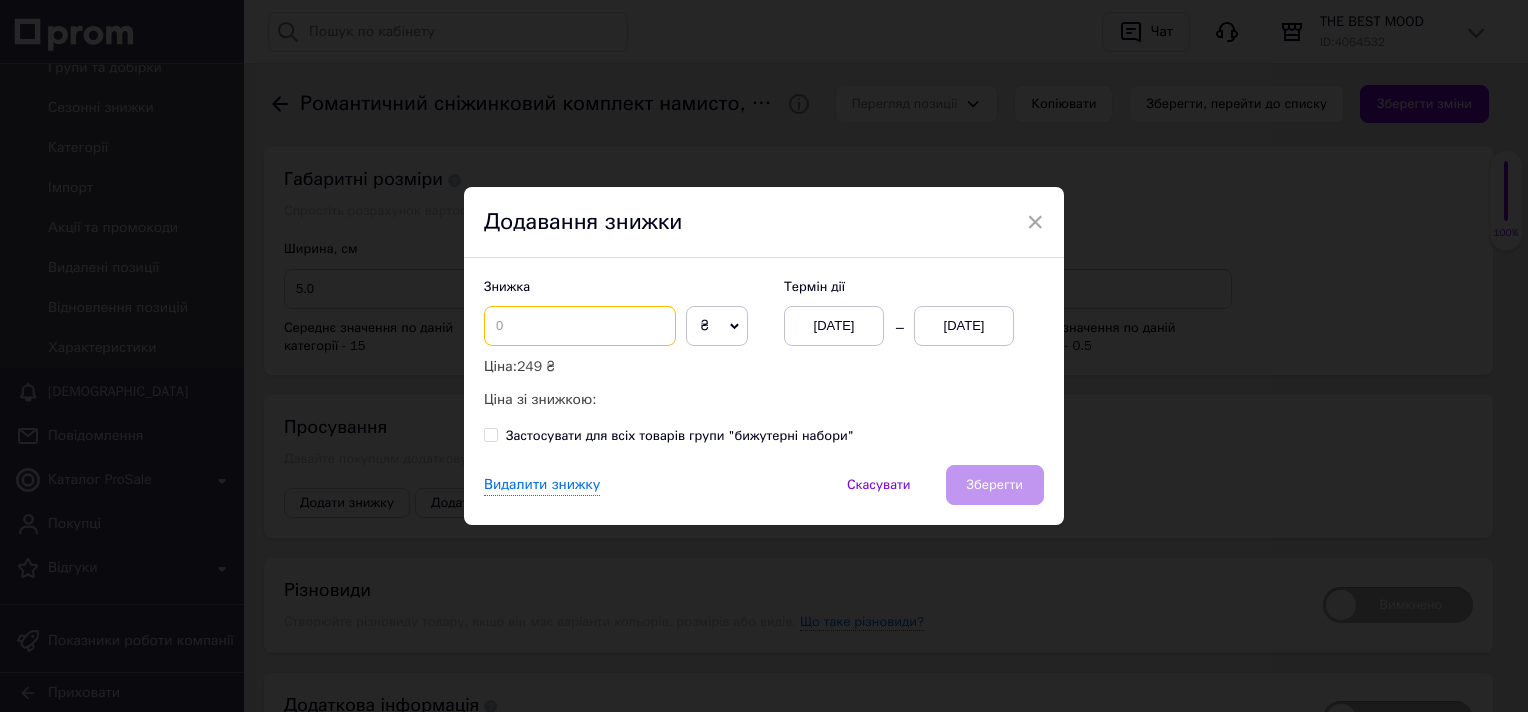click at bounding box center [580, 326] 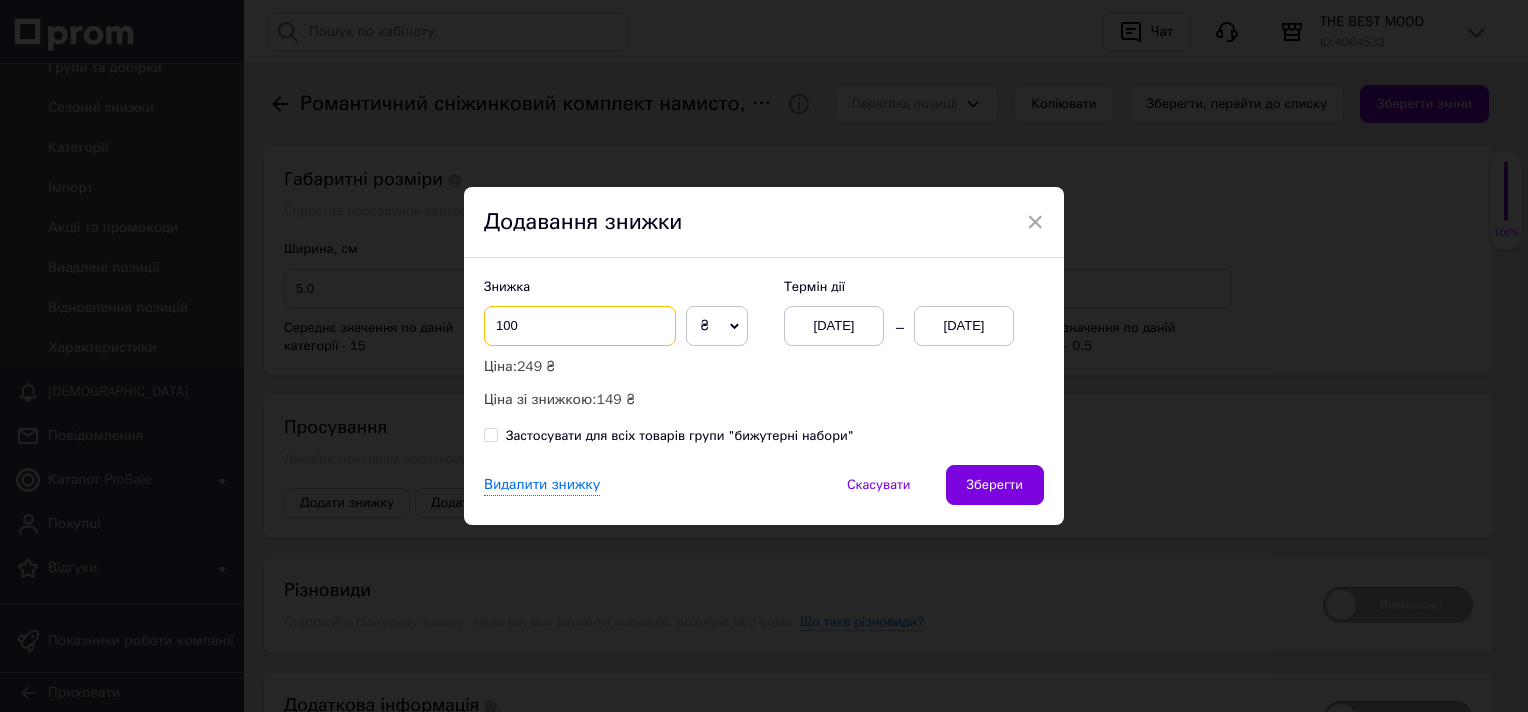 type on "100" 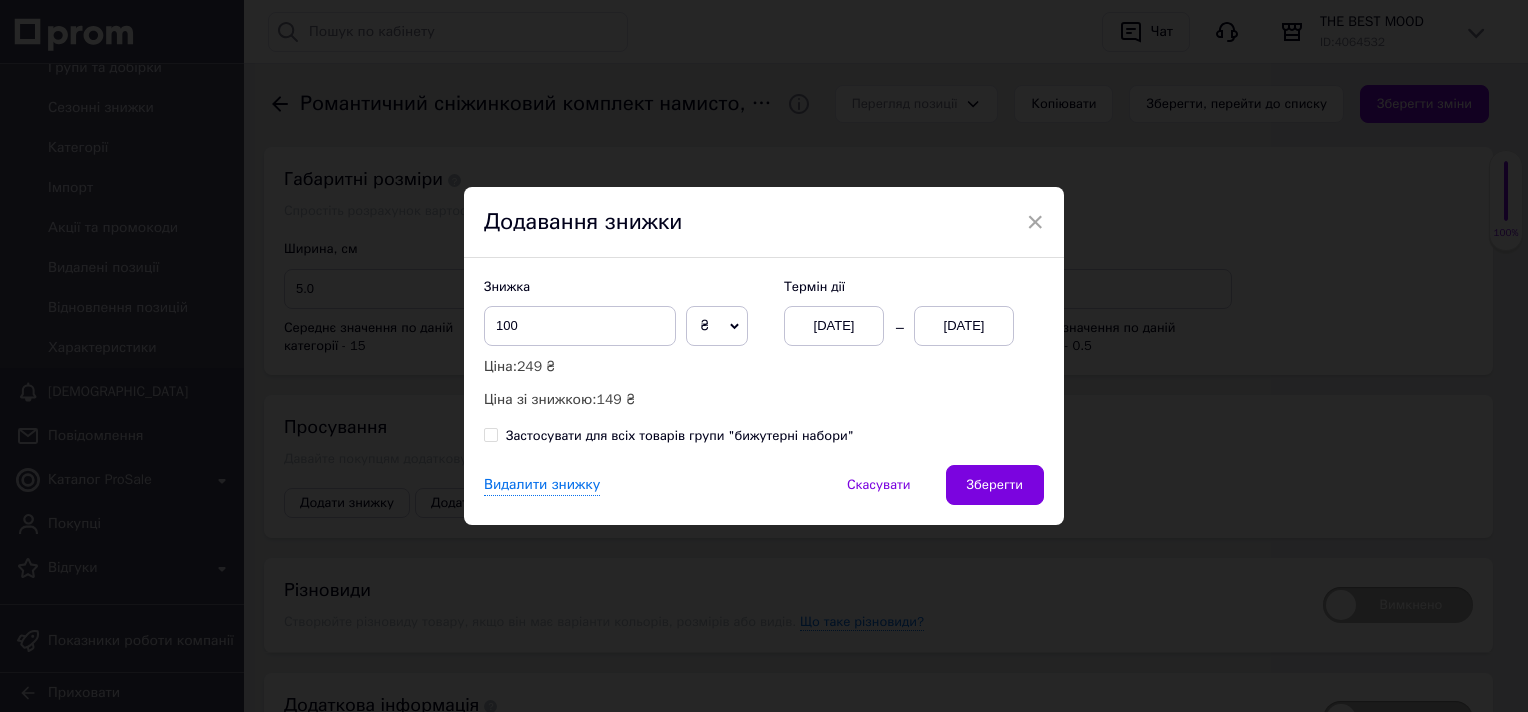 click on "[DATE]" at bounding box center [964, 326] 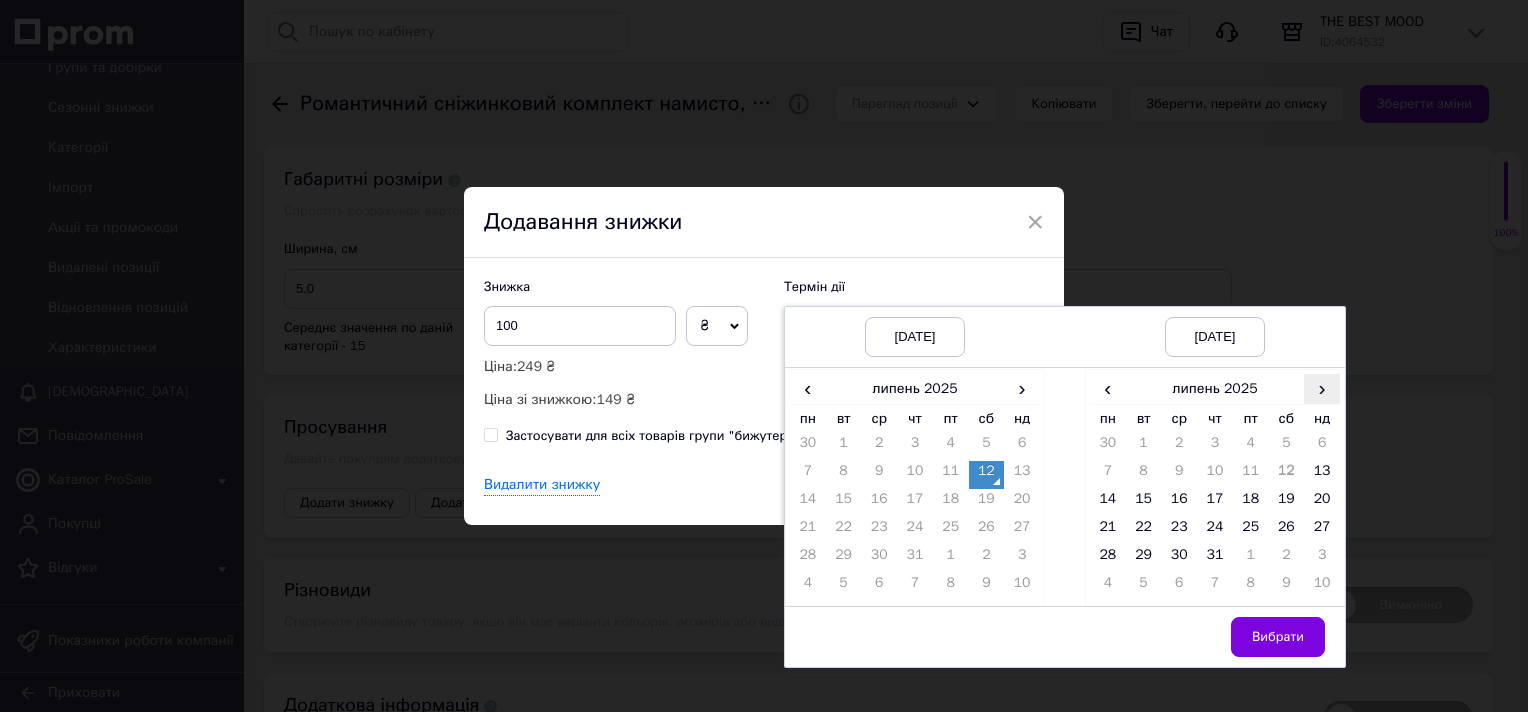 click on "›" at bounding box center (1322, 388) 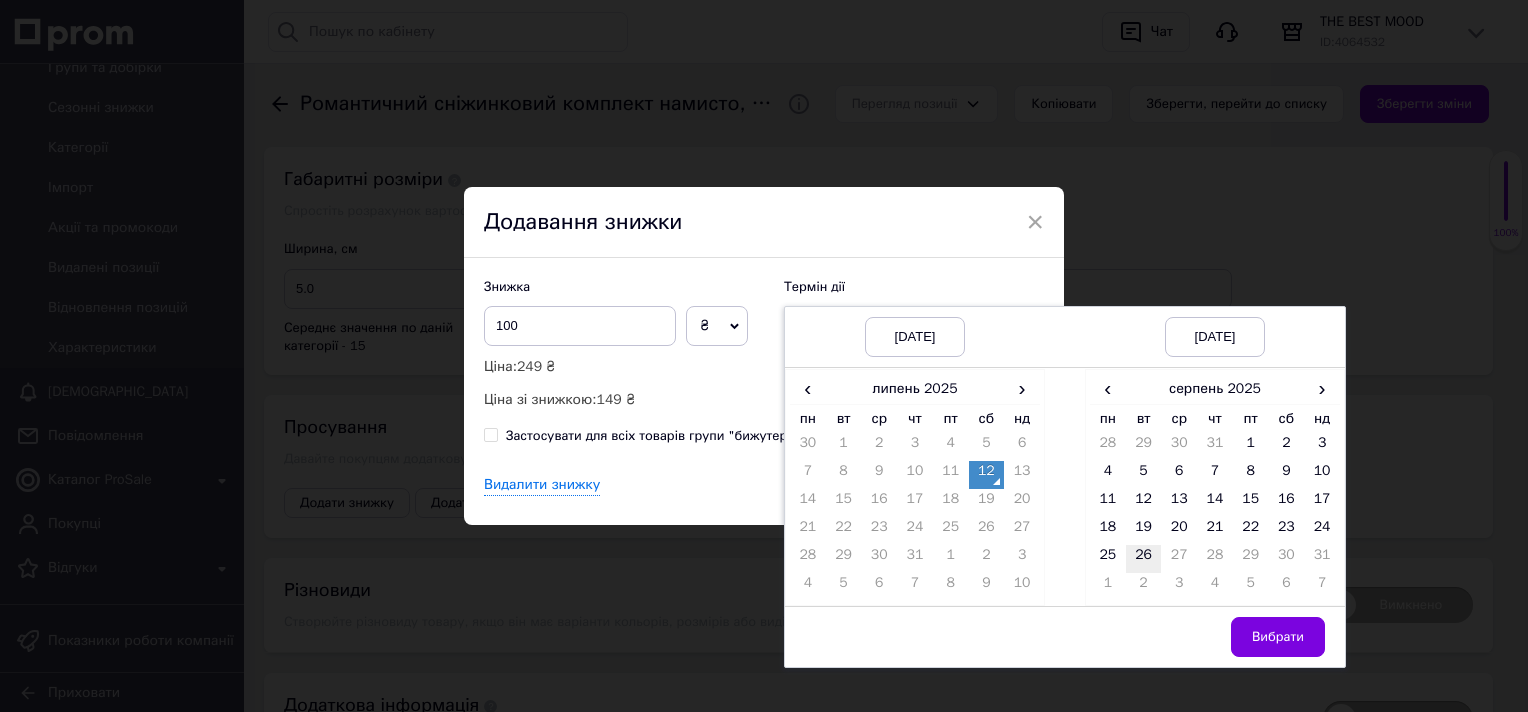click on "26" at bounding box center (1144, 559) 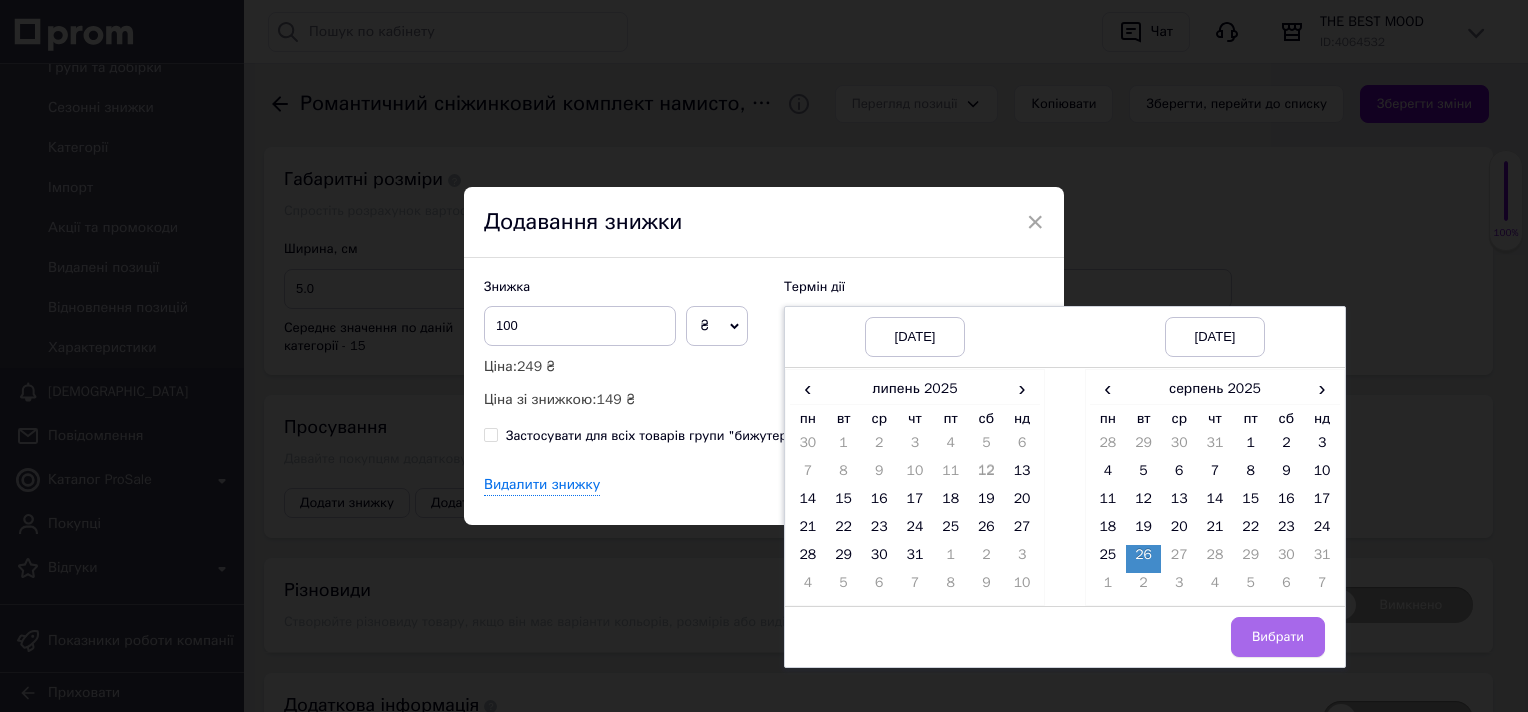 click on "Вибрати" at bounding box center (1278, 637) 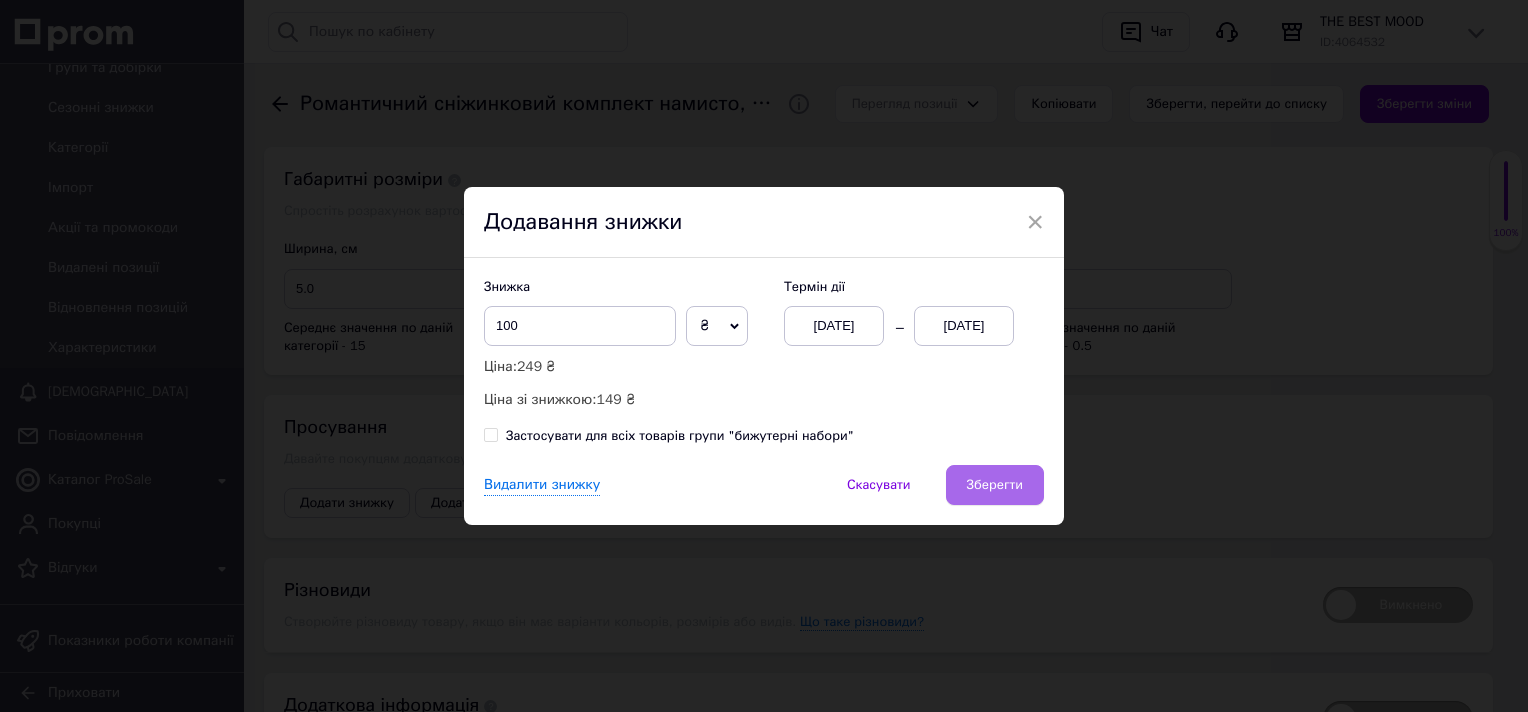 click on "Зберегти" at bounding box center (995, 485) 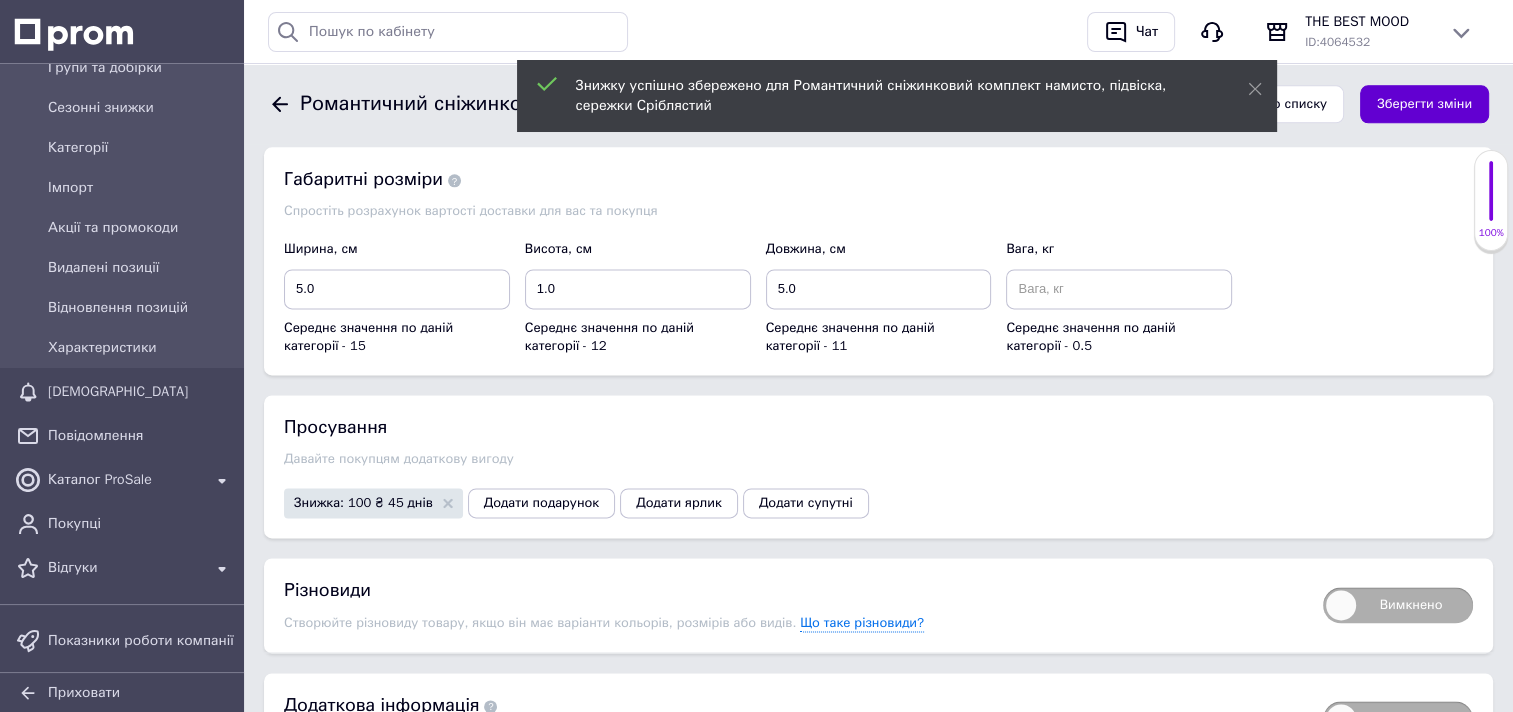 click on "Зберегти зміни" at bounding box center (1424, 104) 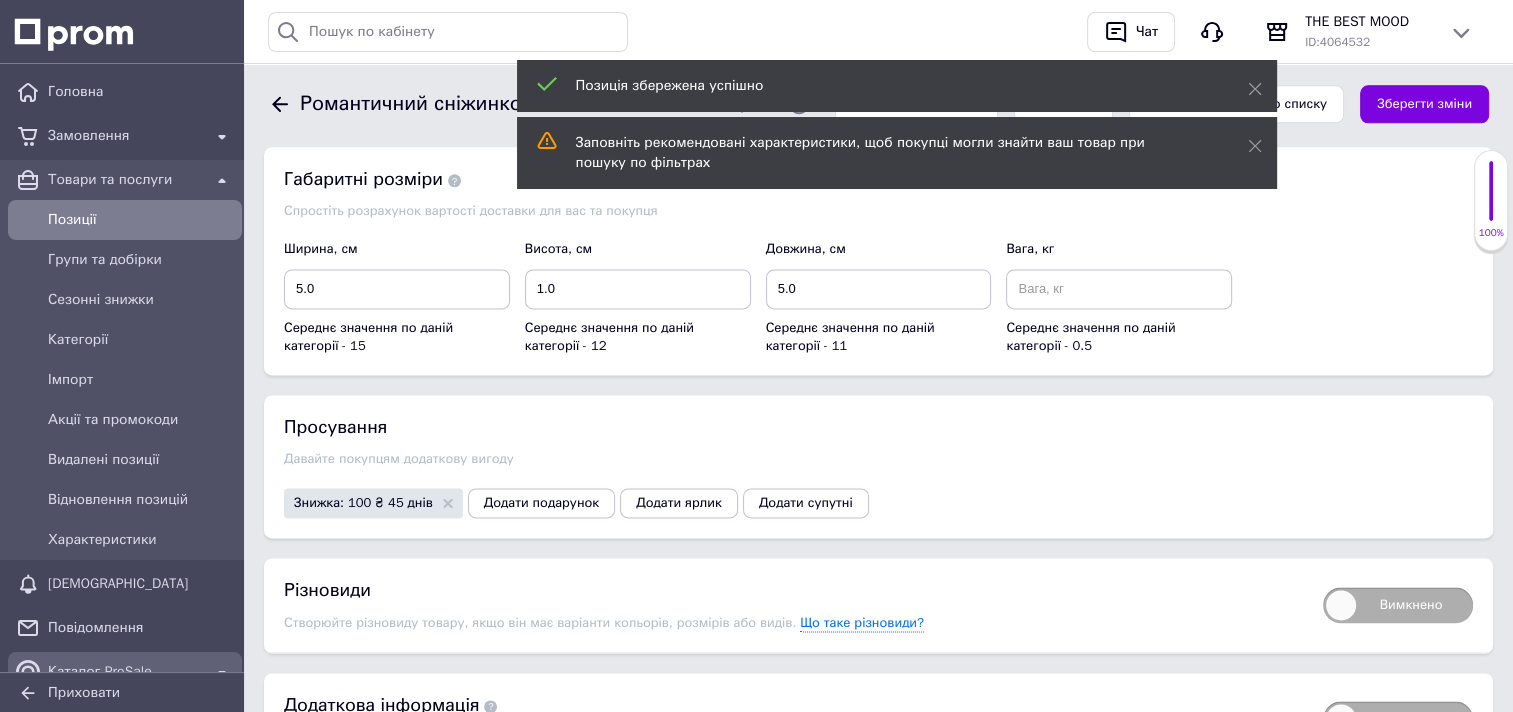 scroll, scrollTop: 0, scrollLeft: 0, axis: both 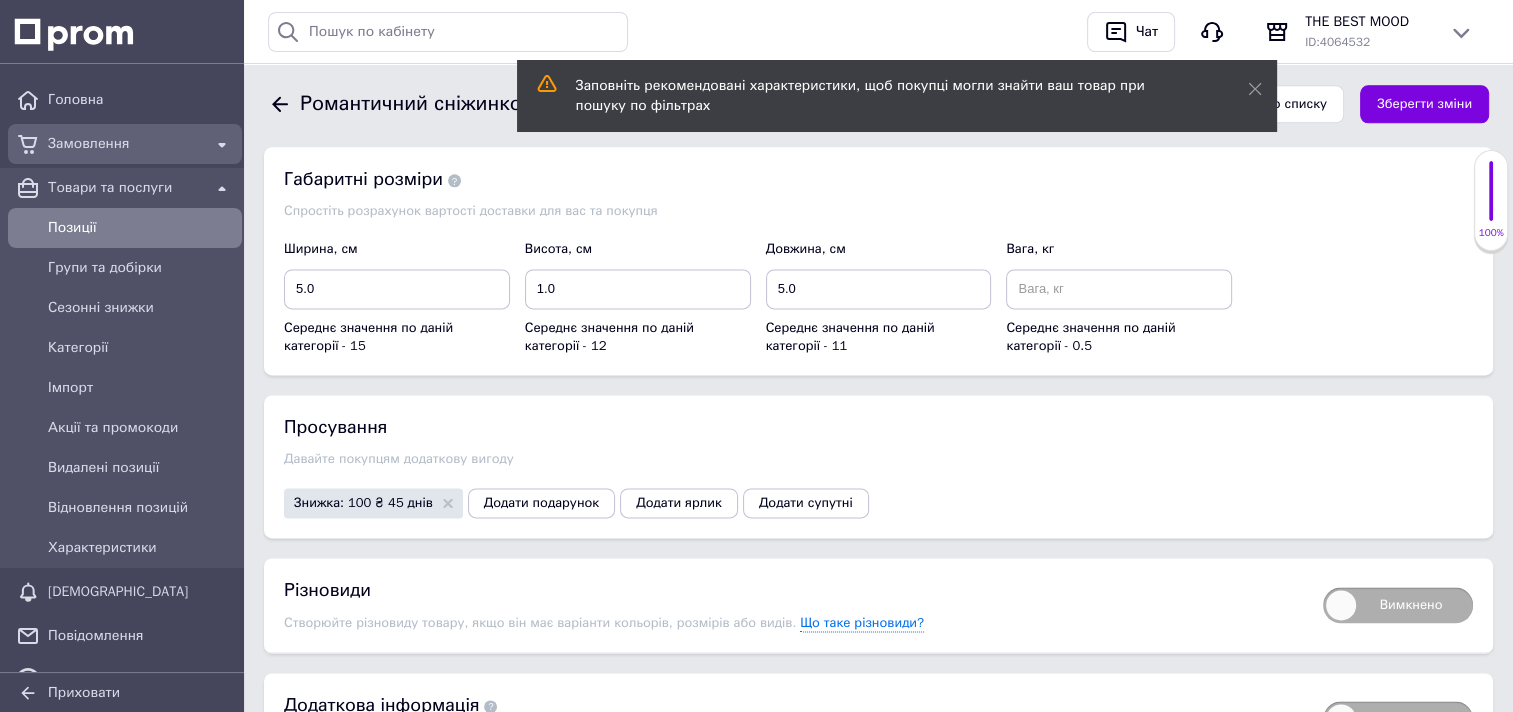 click on "Замовлення" at bounding box center [125, 144] 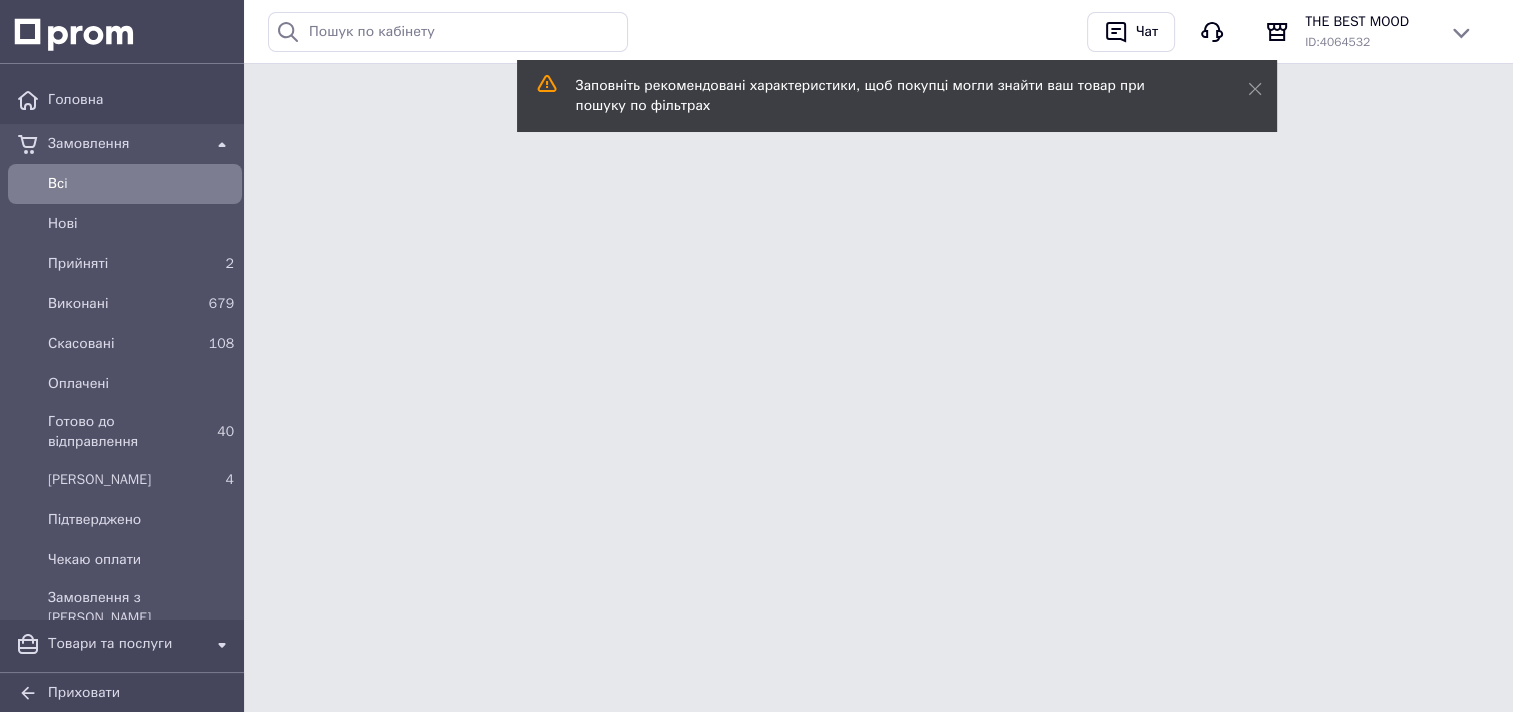 scroll, scrollTop: 0, scrollLeft: 0, axis: both 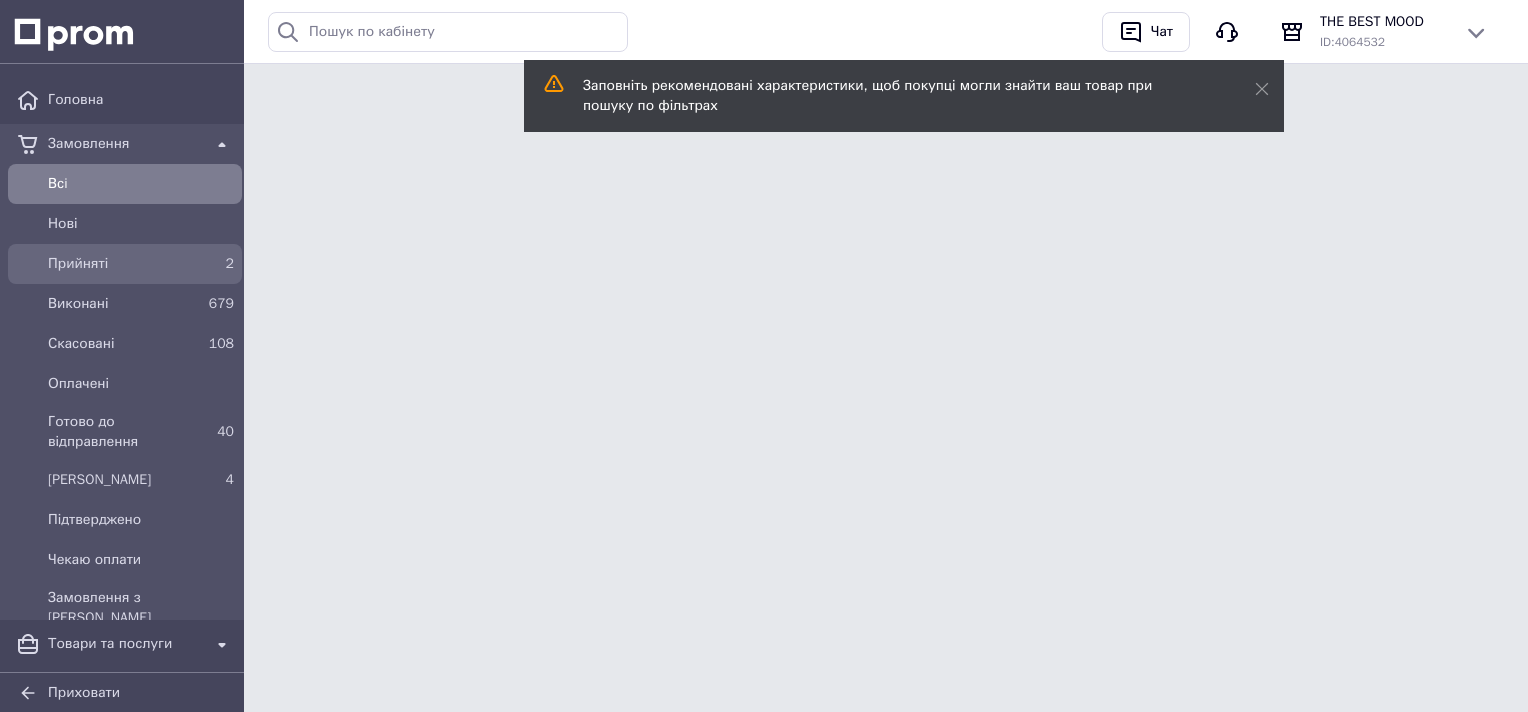click on "Прийняті" at bounding box center (121, 264) 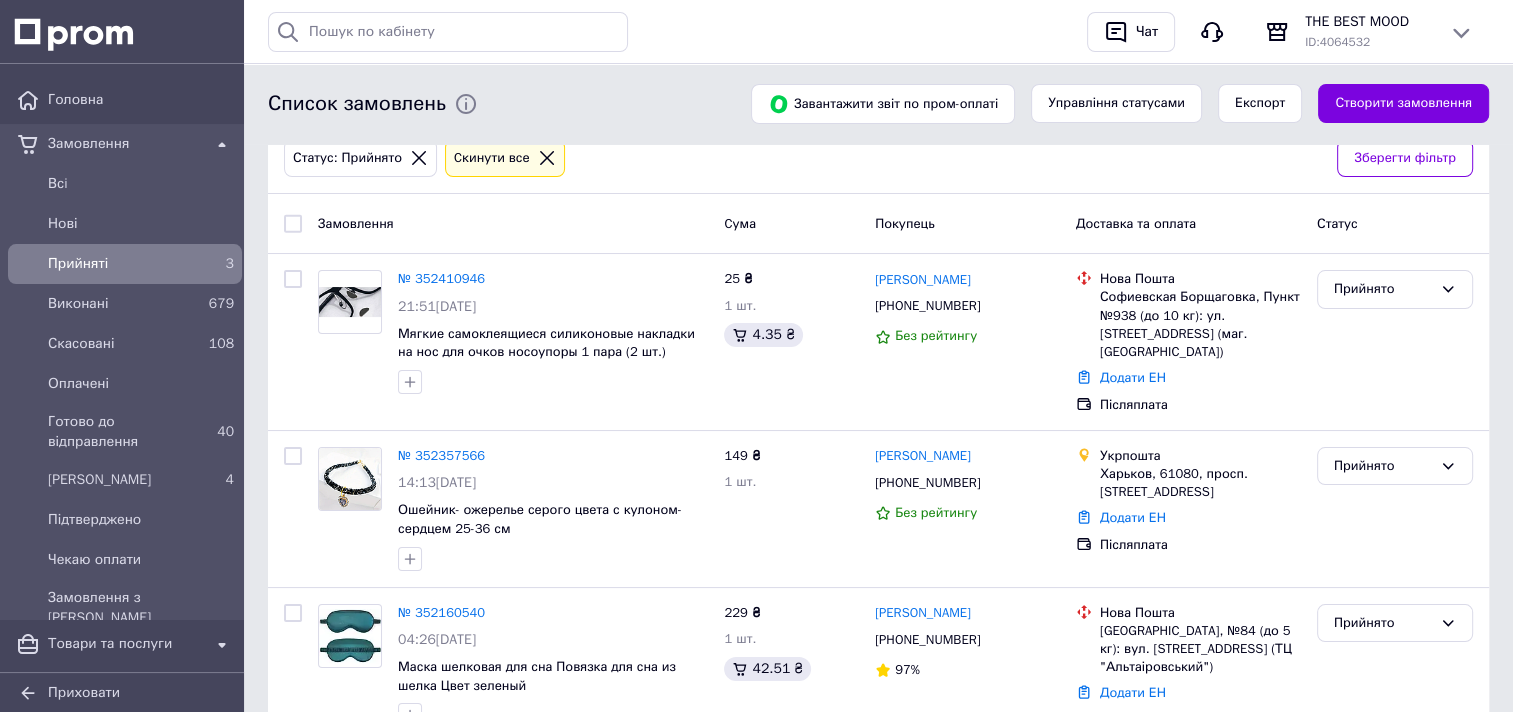 scroll, scrollTop: 0, scrollLeft: 0, axis: both 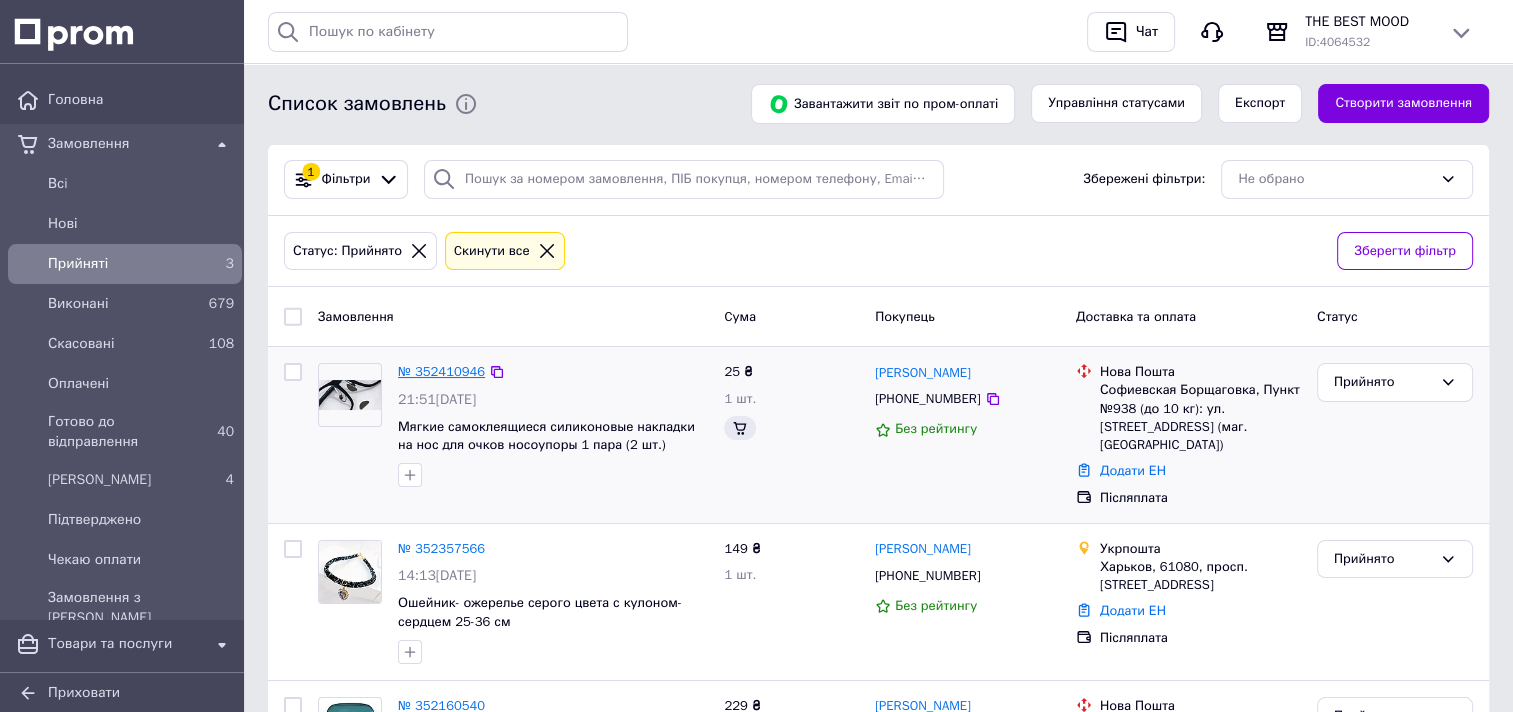 click on "№ 352410946" at bounding box center (441, 371) 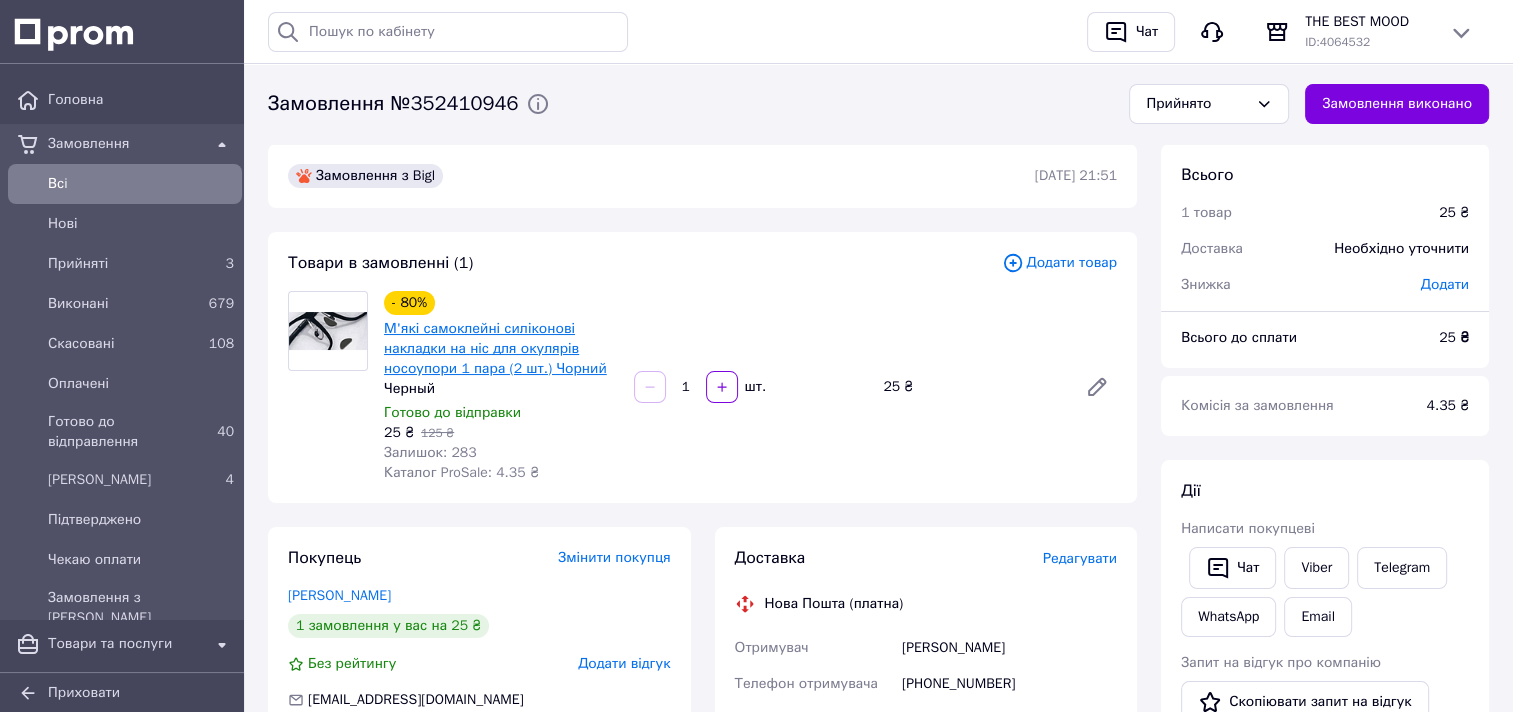 click on "М'які самоклейні силіконові накладки на ніс для окулярів носоупори 1 пара (2 шт.) Чорний" at bounding box center (495, 348) 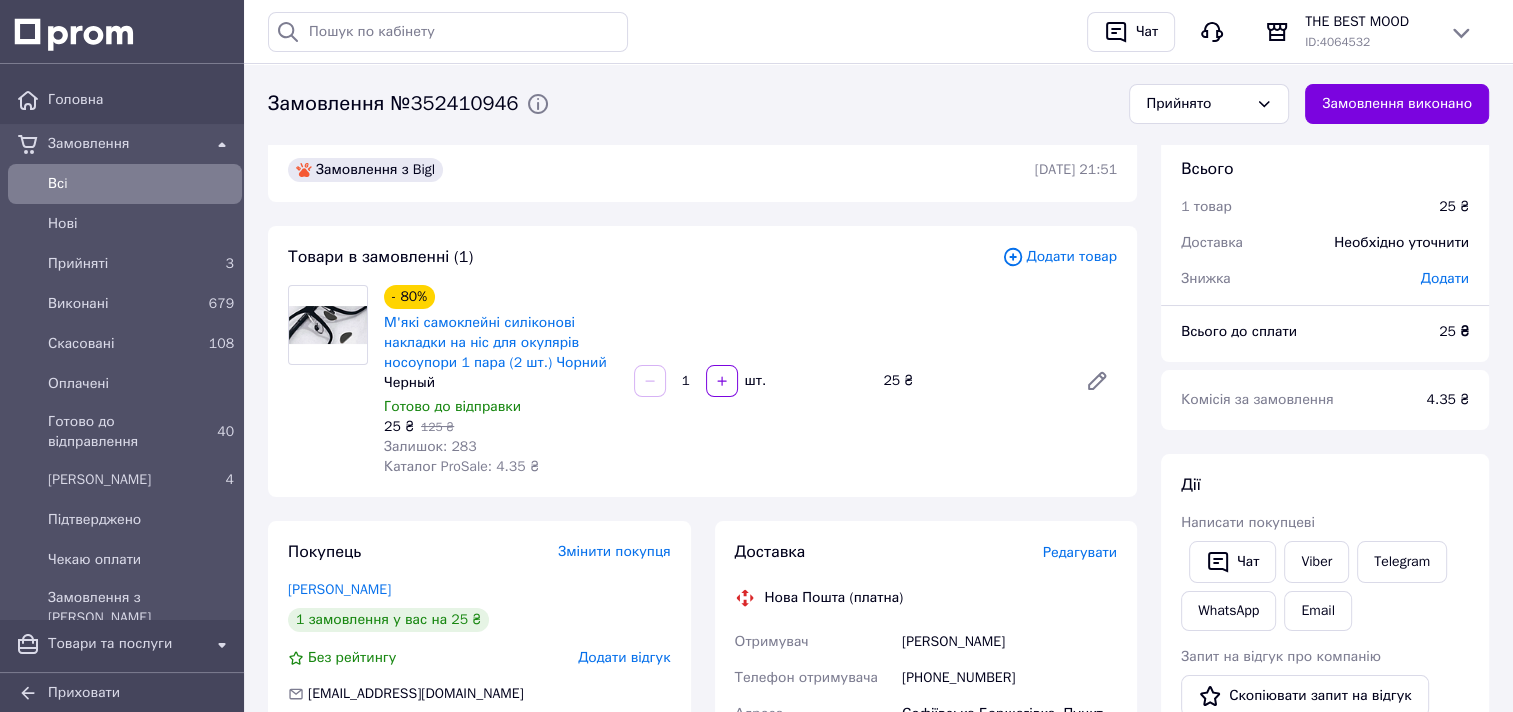 scroll, scrollTop: 0, scrollLeft: 0, axis: both 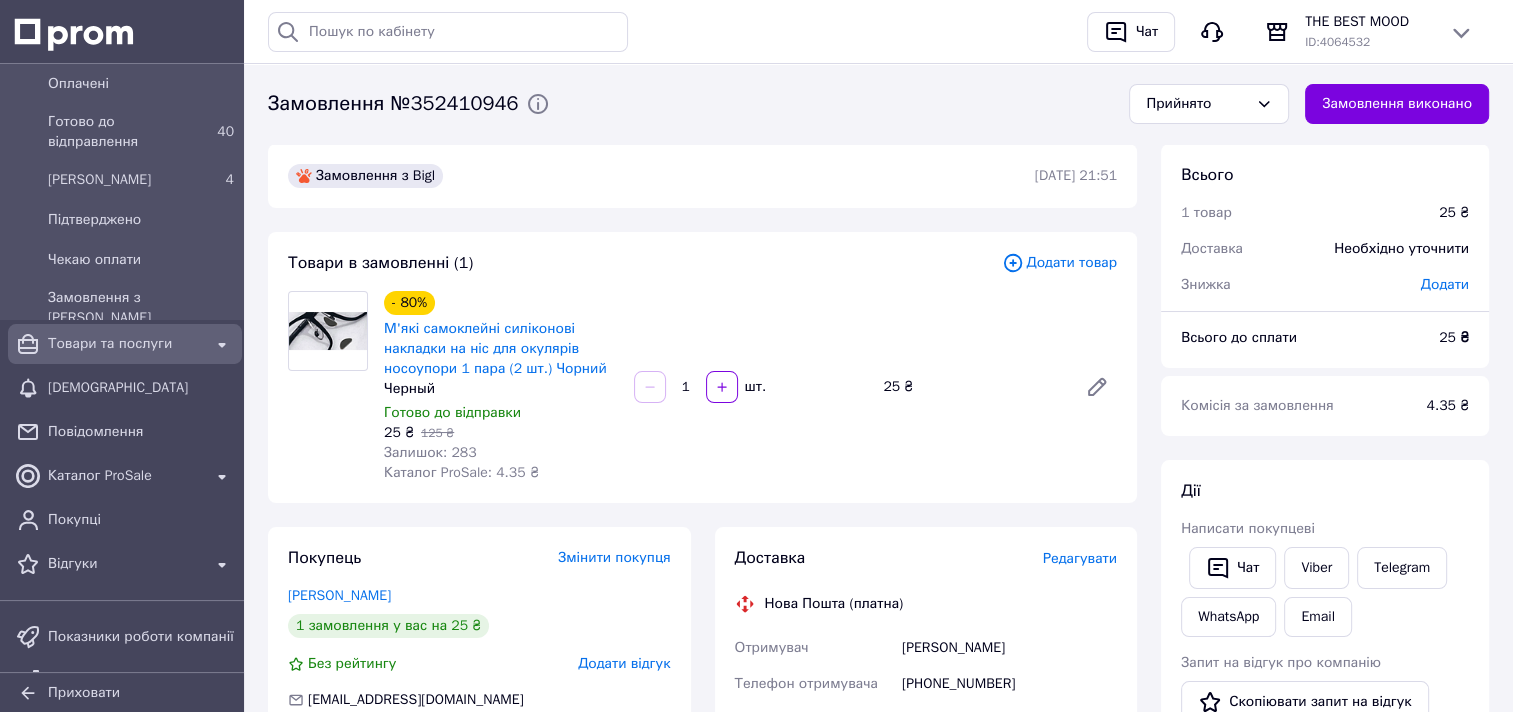 click on "Товари та послуги" at bounding box center [125, 344] 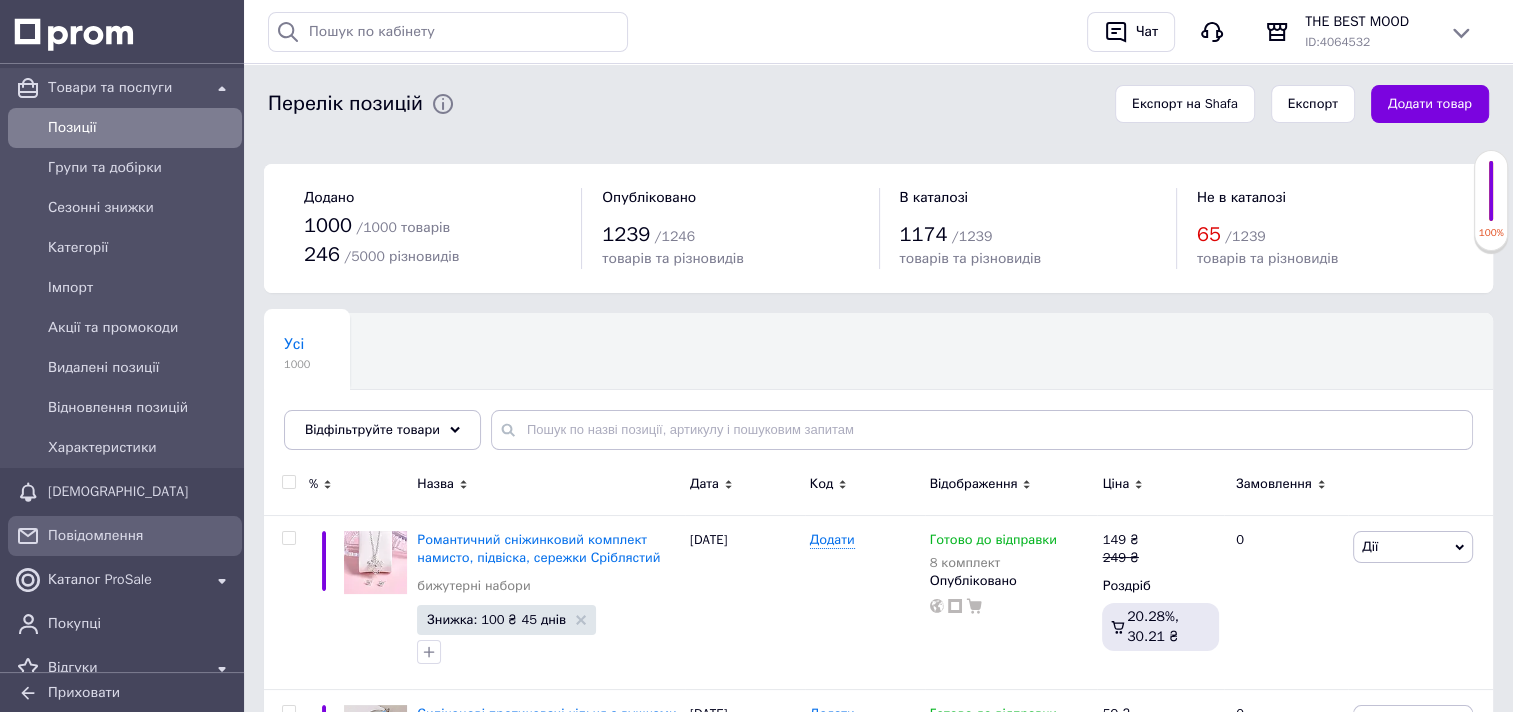 scroll, scrollTop: 0, scrollLeft: 0, axis: both 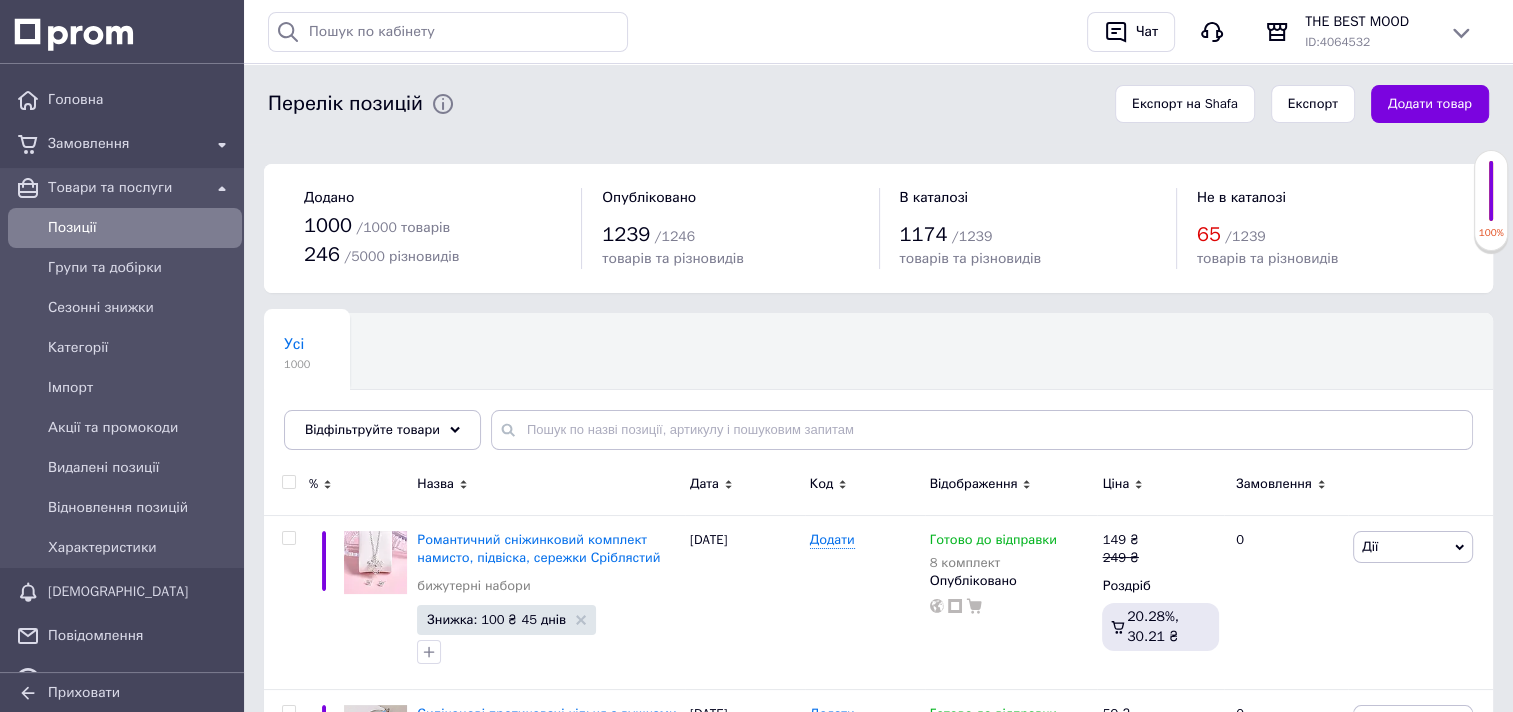click on "Позиції" at bounding box center (141, 228) 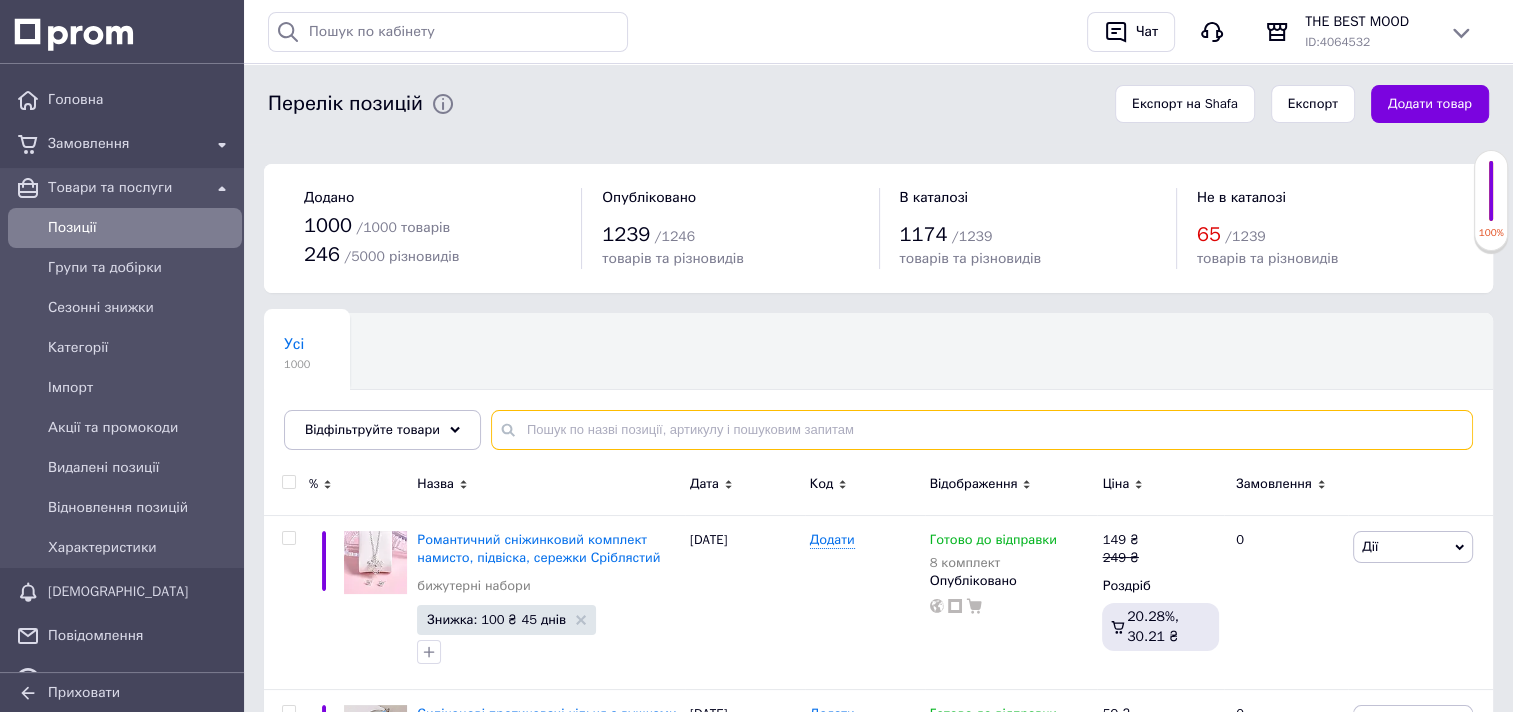 click at bounding box center (982, 430) 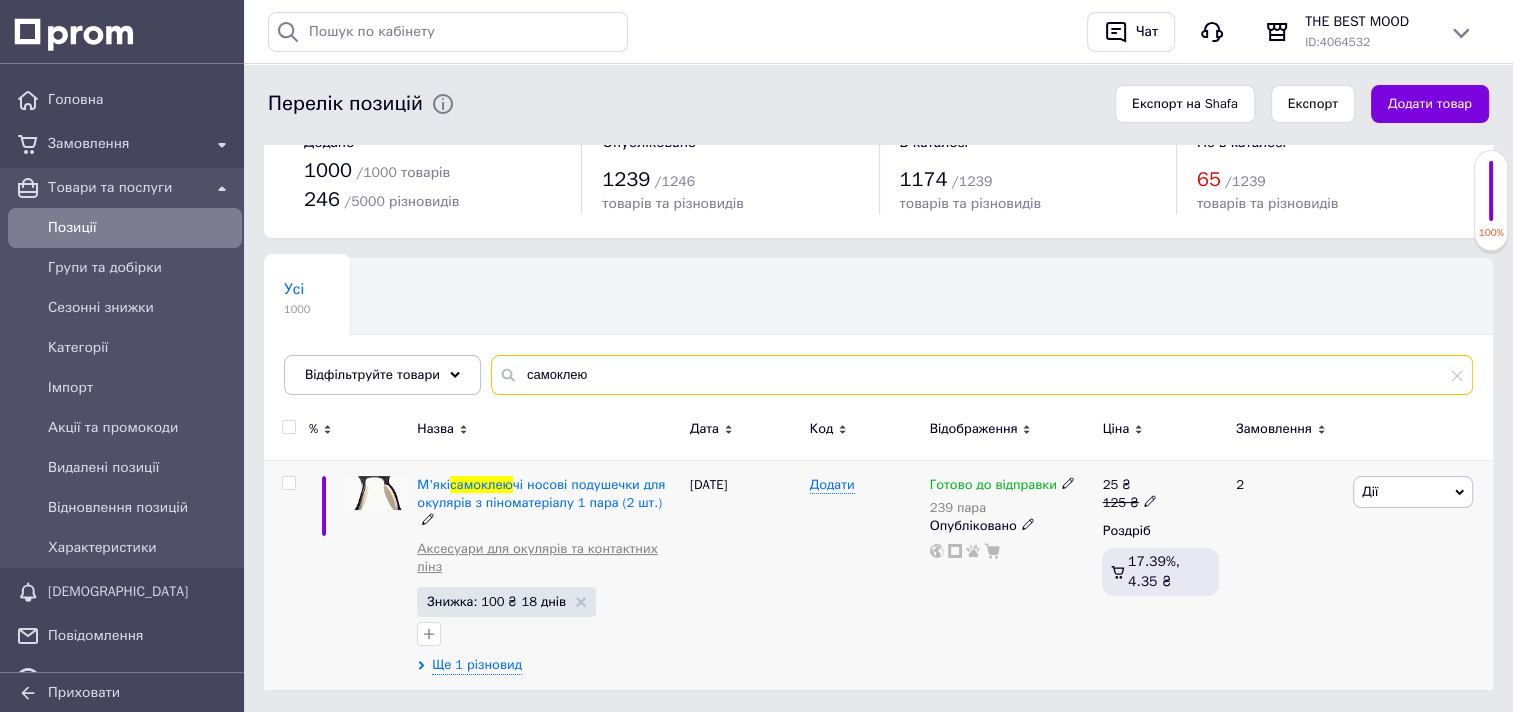 scroll, scrollTop: 0, scrollLeft: 0, axis: both 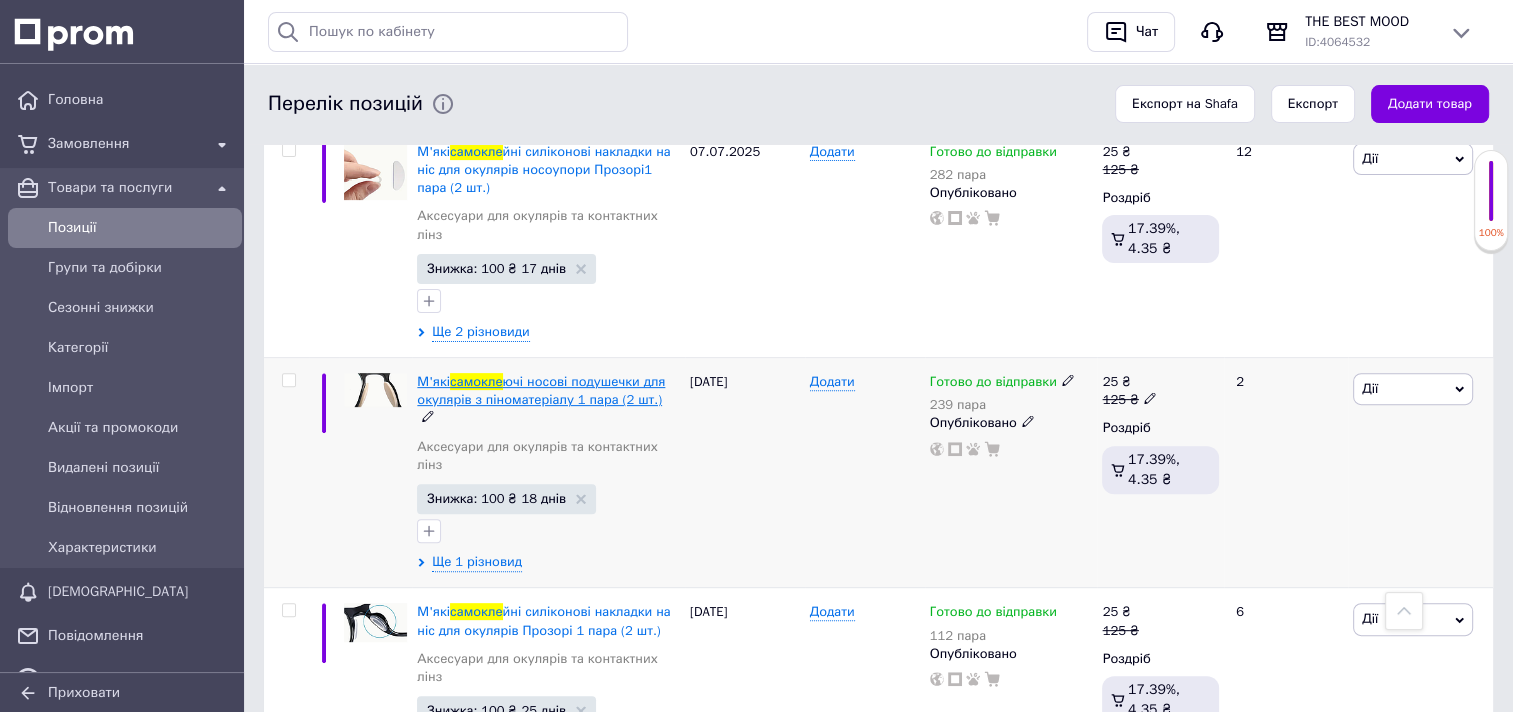 type on "самокле" 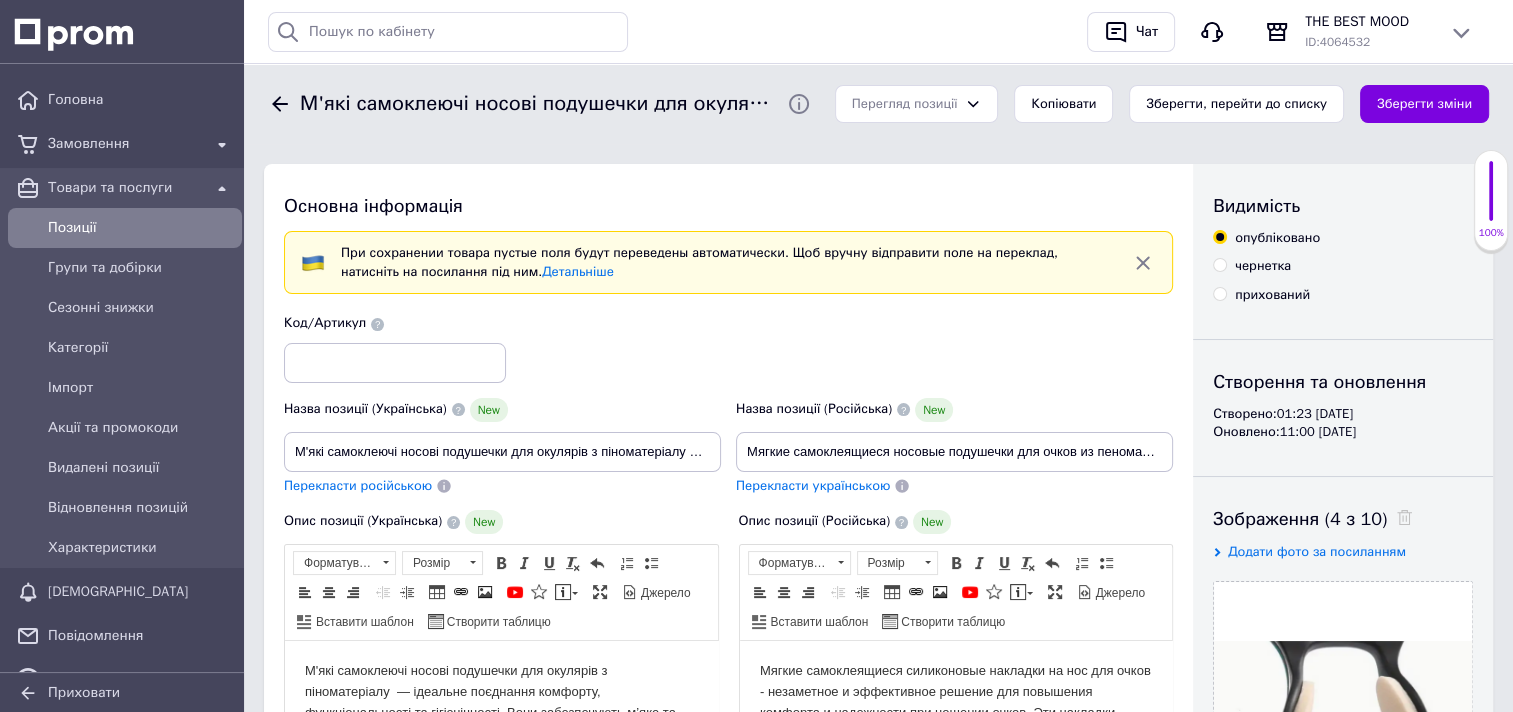 scroll, scrollTop: 51, scrollLeft: 0, axis: vertical 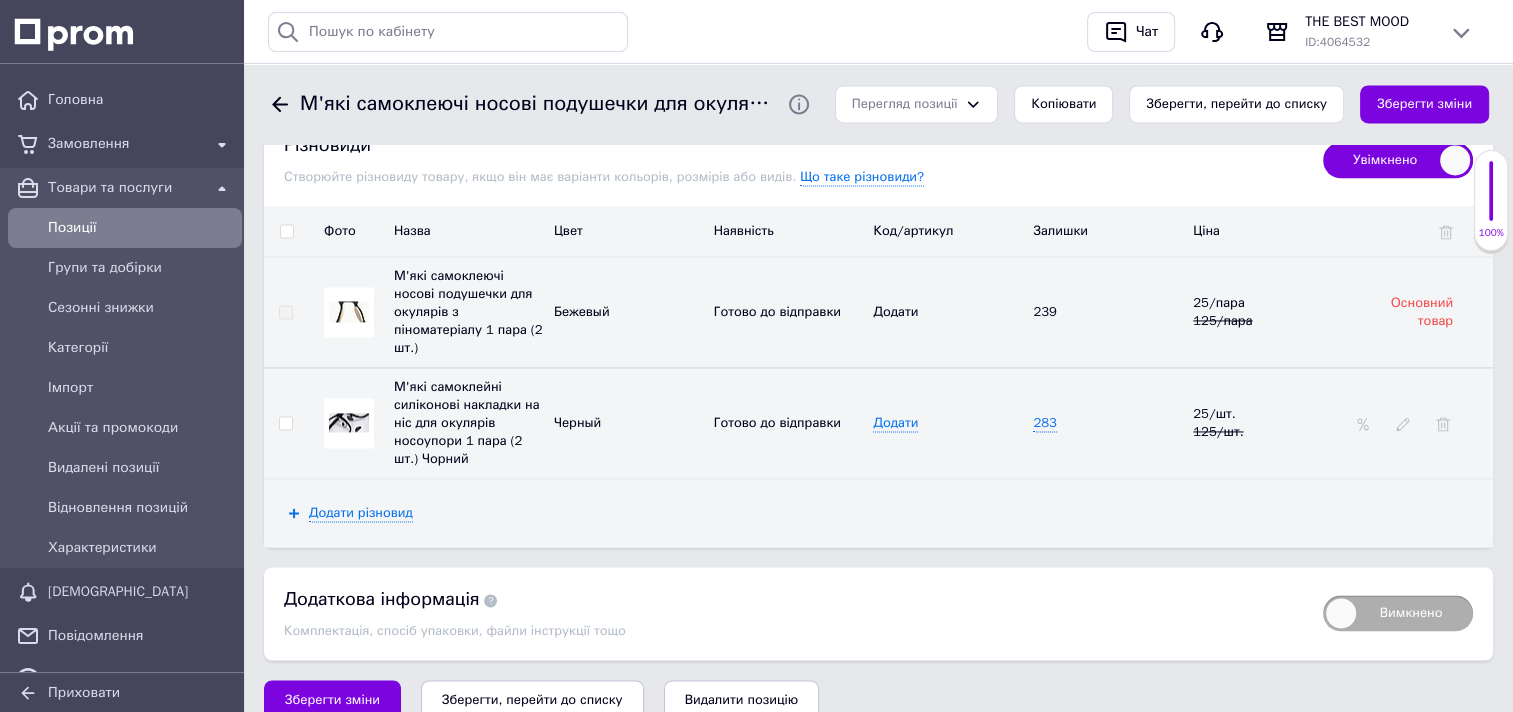 click on "Позиції" at bounding box center (141, 228) 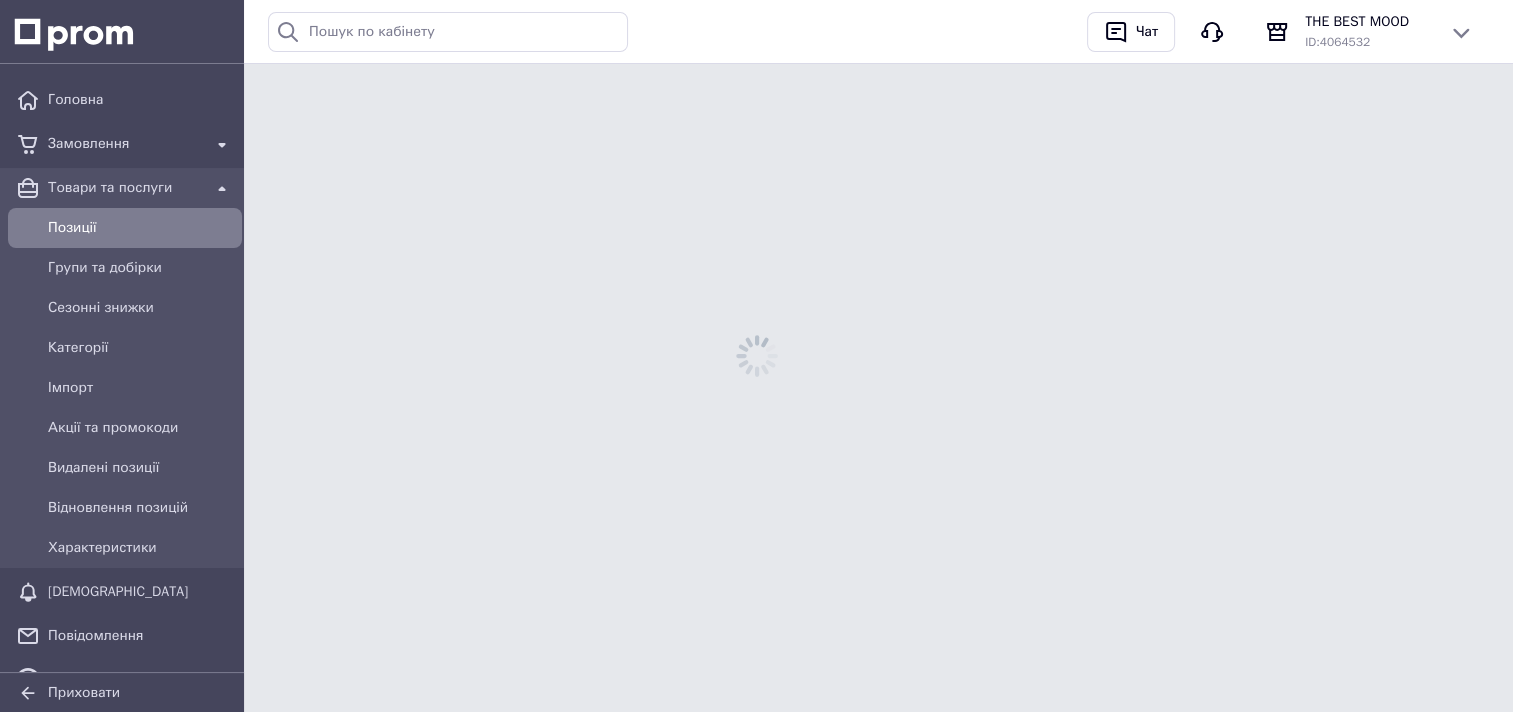 scroll, scrollTop: 0, scrollLeft: 0, axis: both 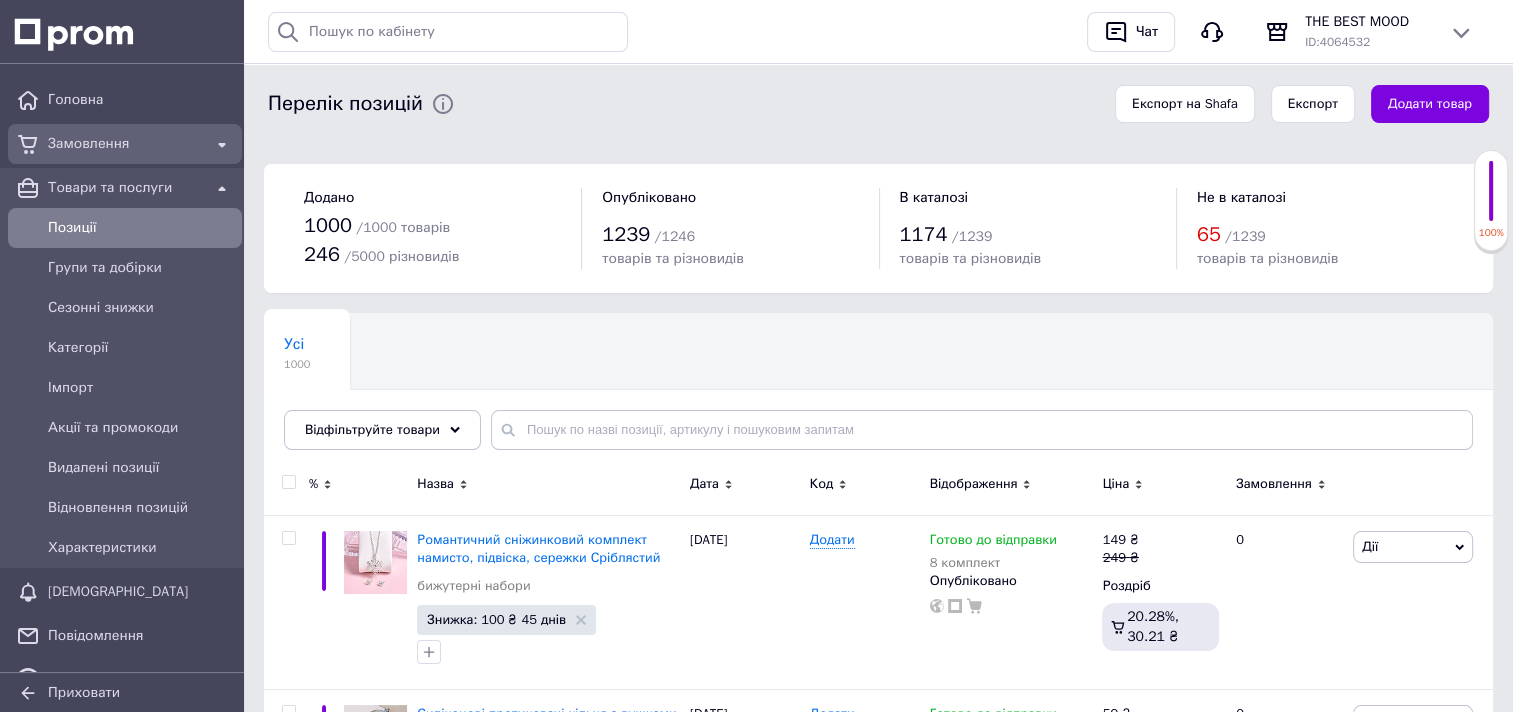 click on "Замовлення" at bounding box center (125, 144) 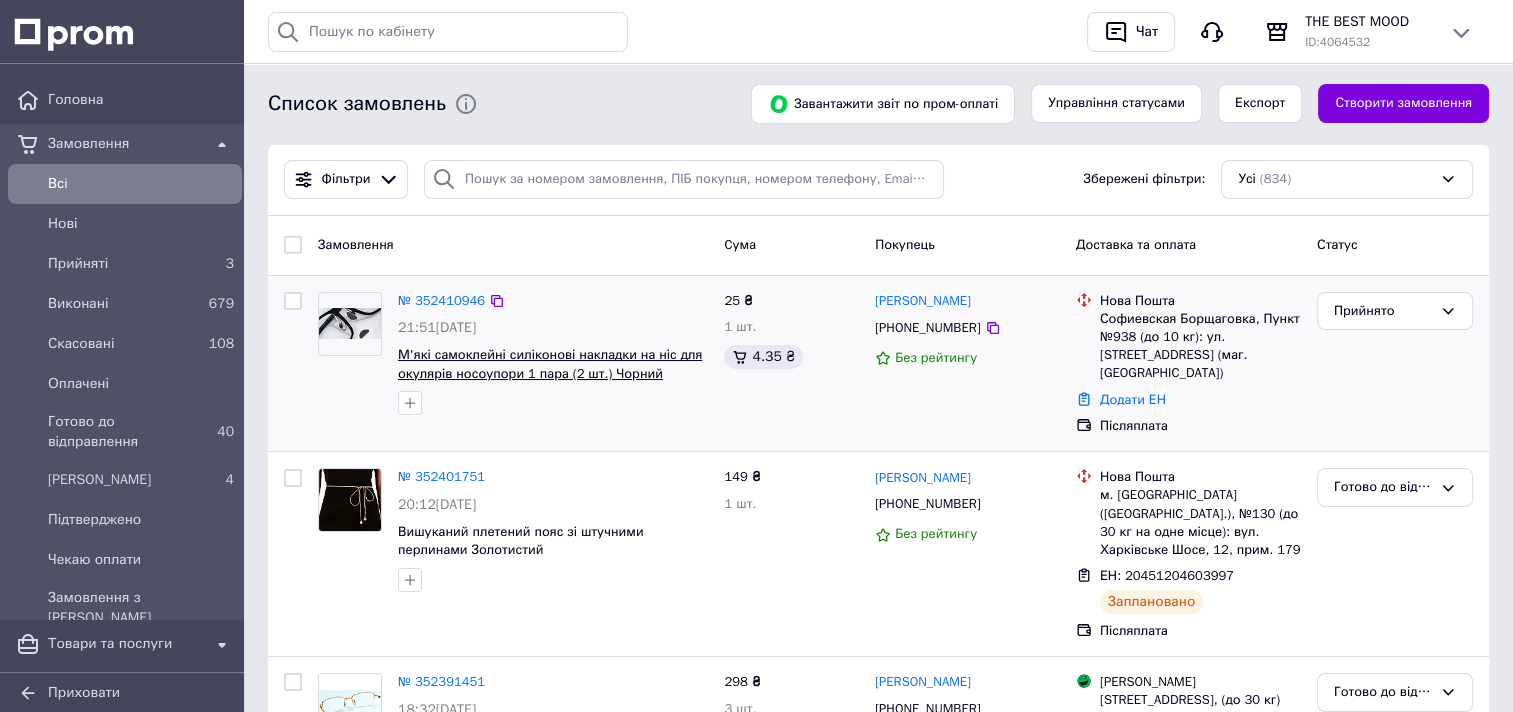 click on "М'які самоклейні силіконові накладки на ніс для окулярів носоупори 1 пара (2 шт.) Чорний" at bounding box center [550, 364] 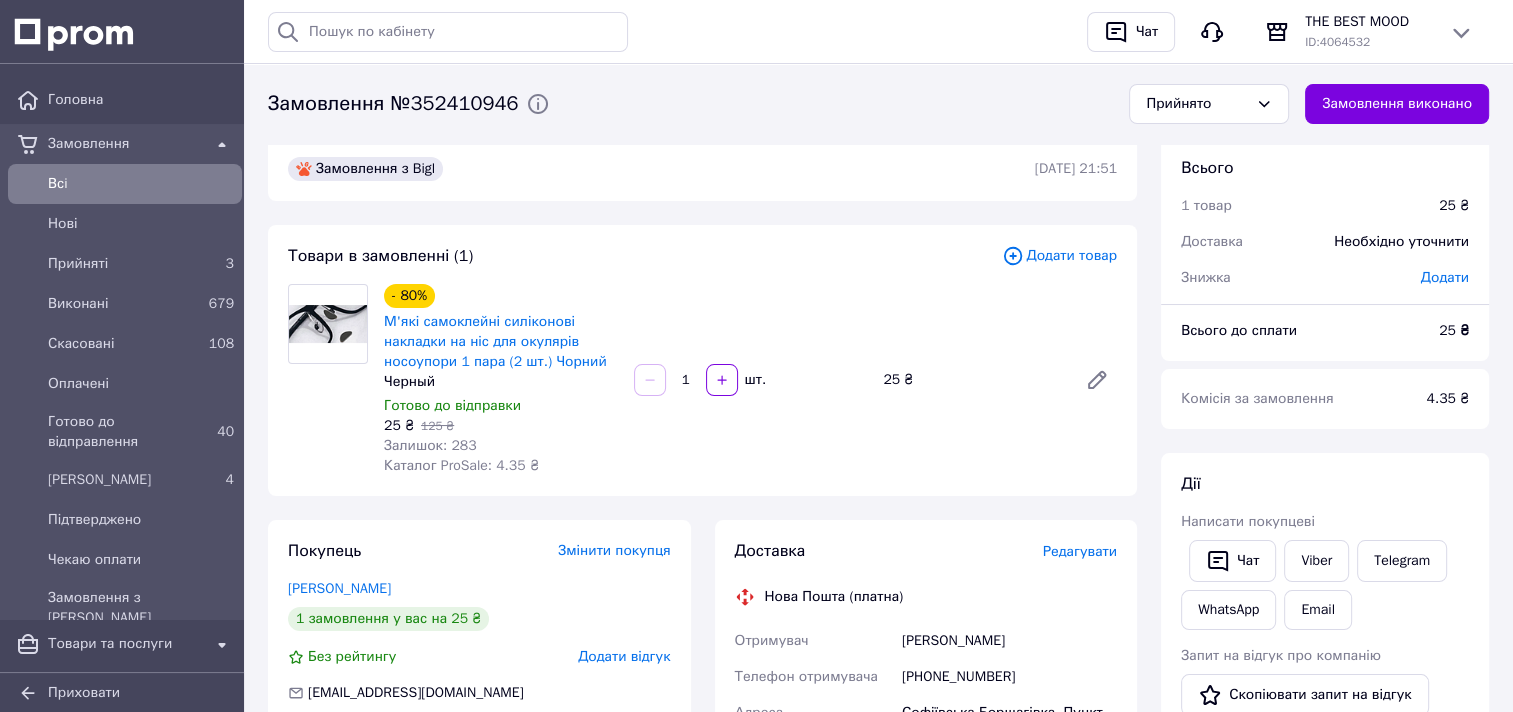 scroll, scrollTop: 0, scrollLeft: 0, axis: both 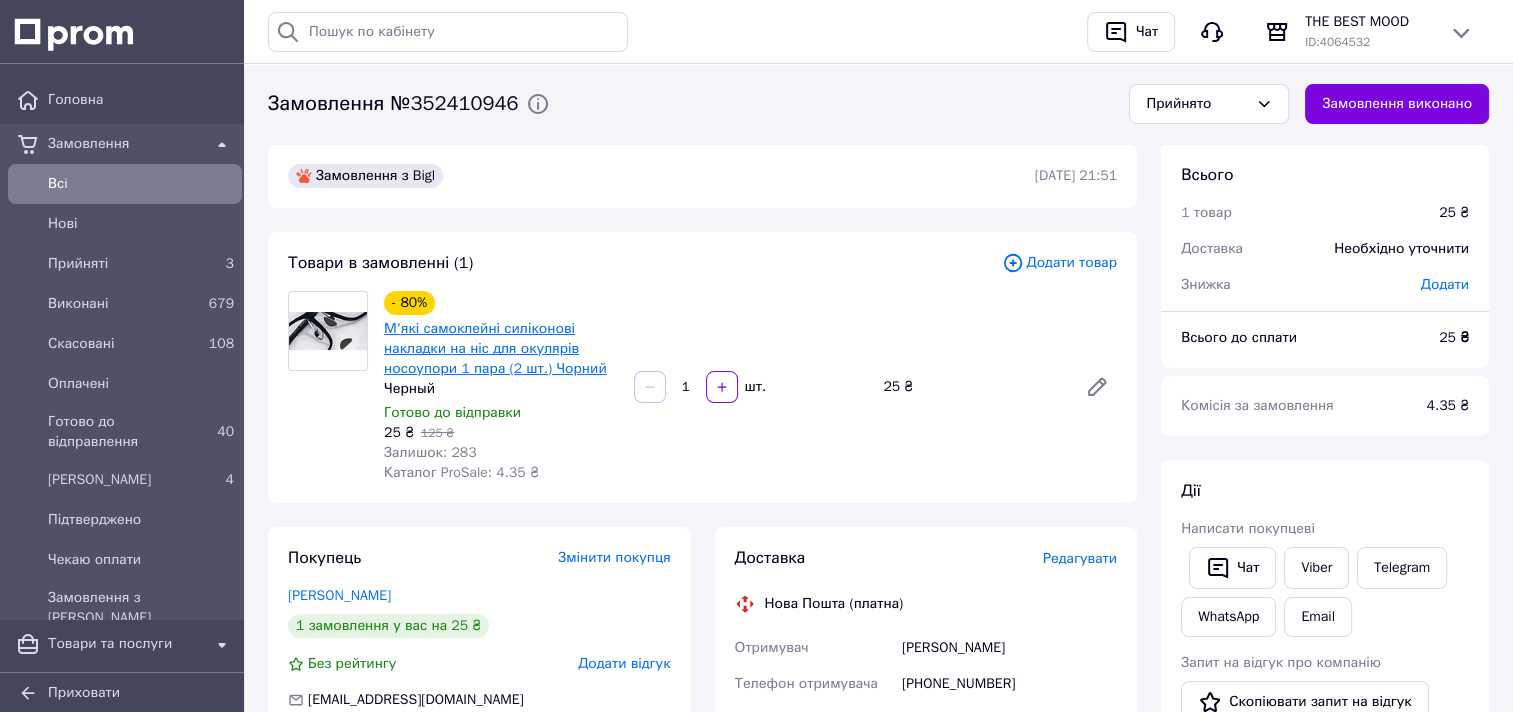 click on "М'які самоклейні силіконові накладки на ніс для окулярів носоупори 1 пара (2 шт.) Чорний" at bounding box center (495, 348) 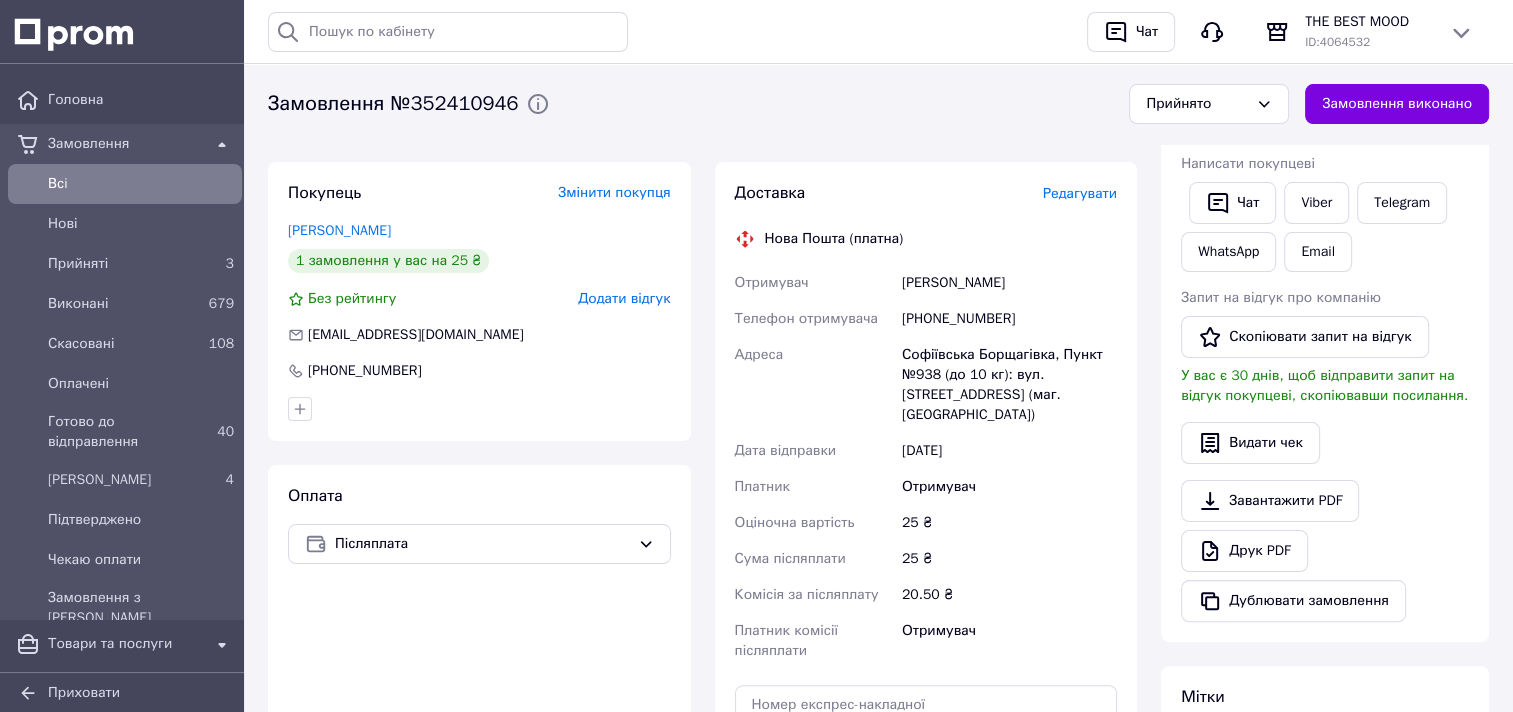 scroll, scrollTop: 400, scrollLeft: 0, axis: vertical 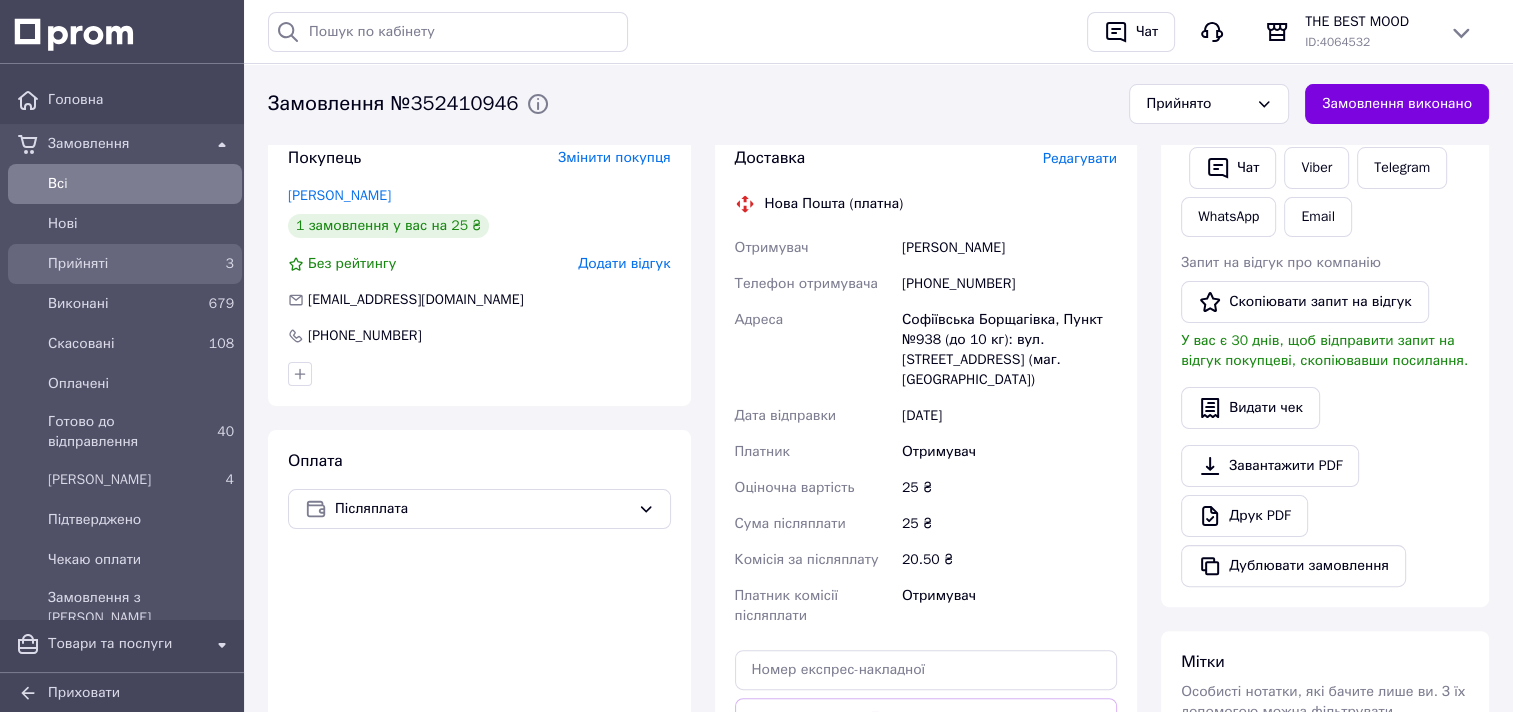 click on "Прийняті" at bounding box center (121, 264) 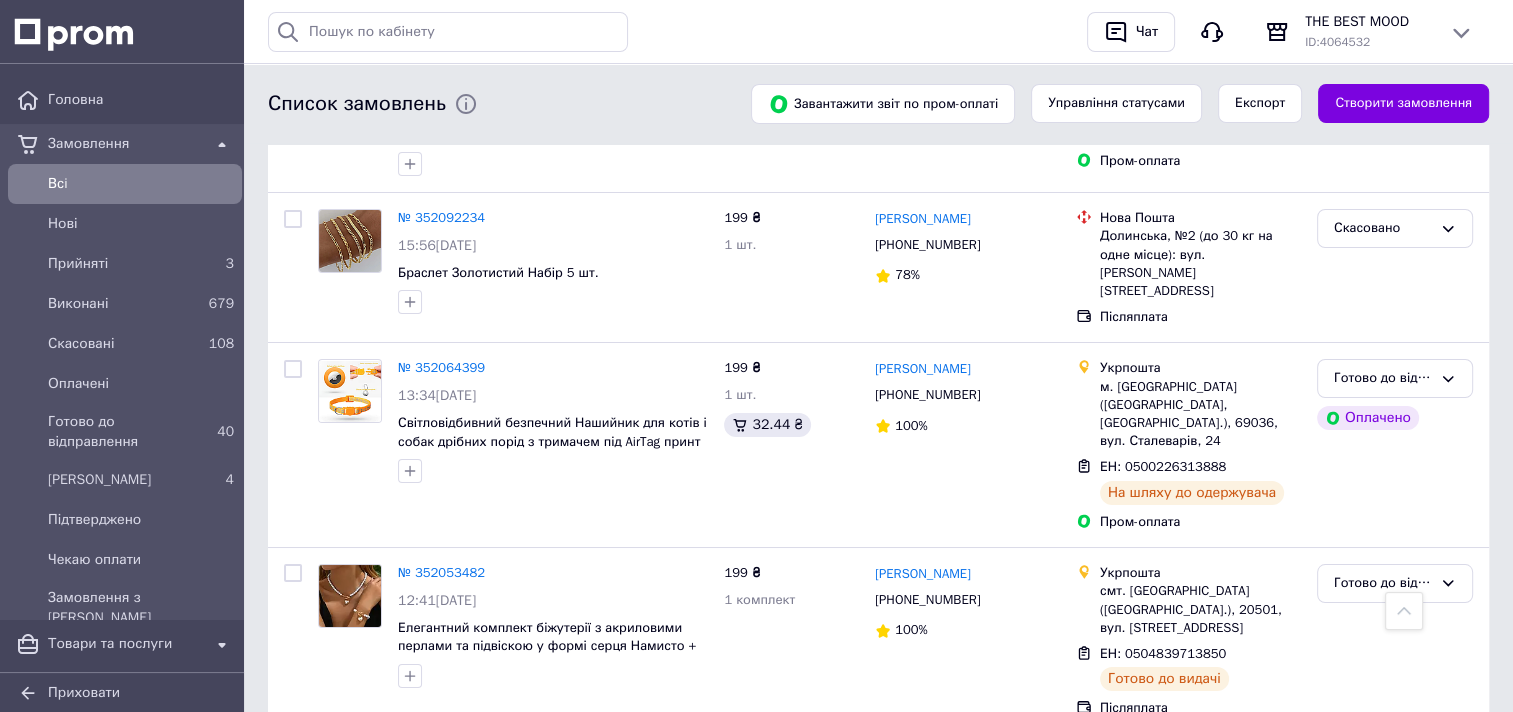scroll, scrollTop: 7300, scrollLeft: 0, axis: vertical 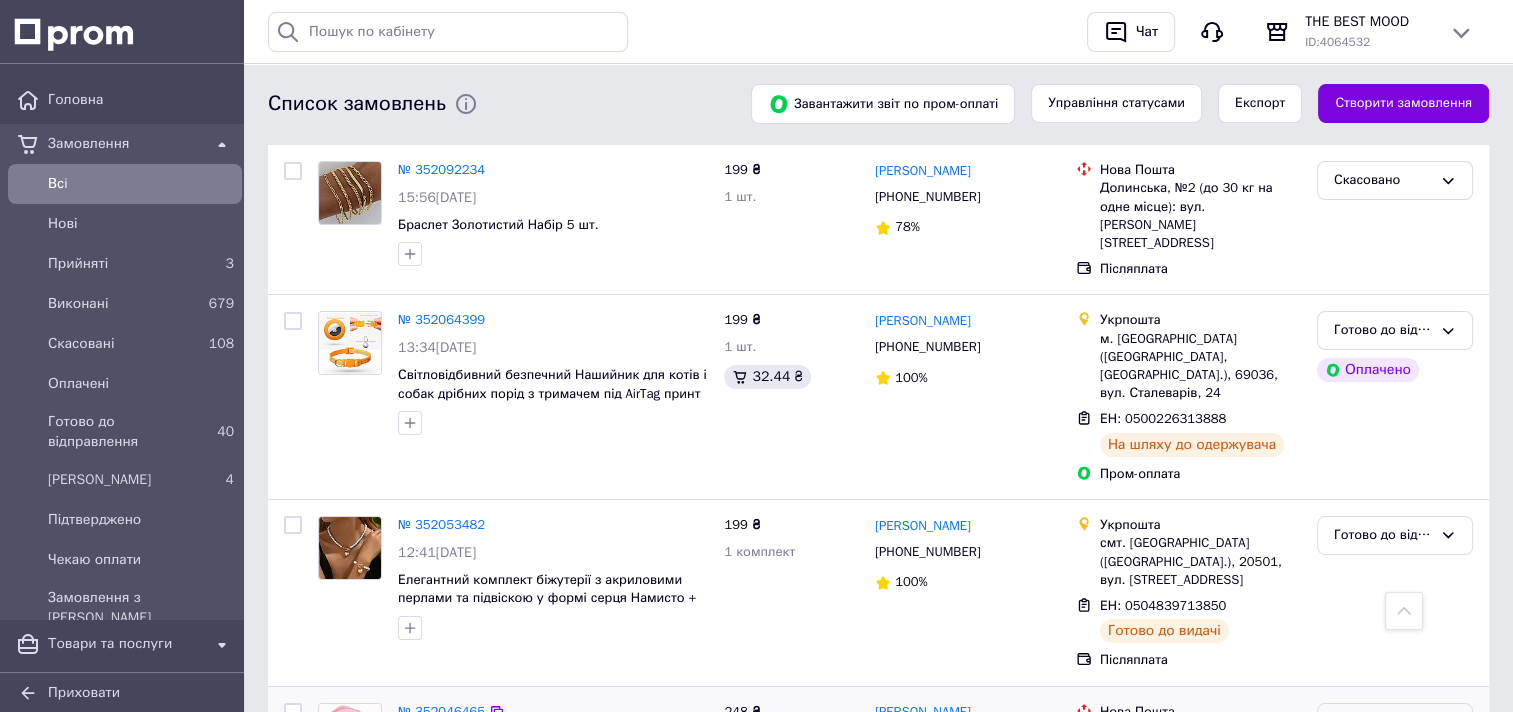 click 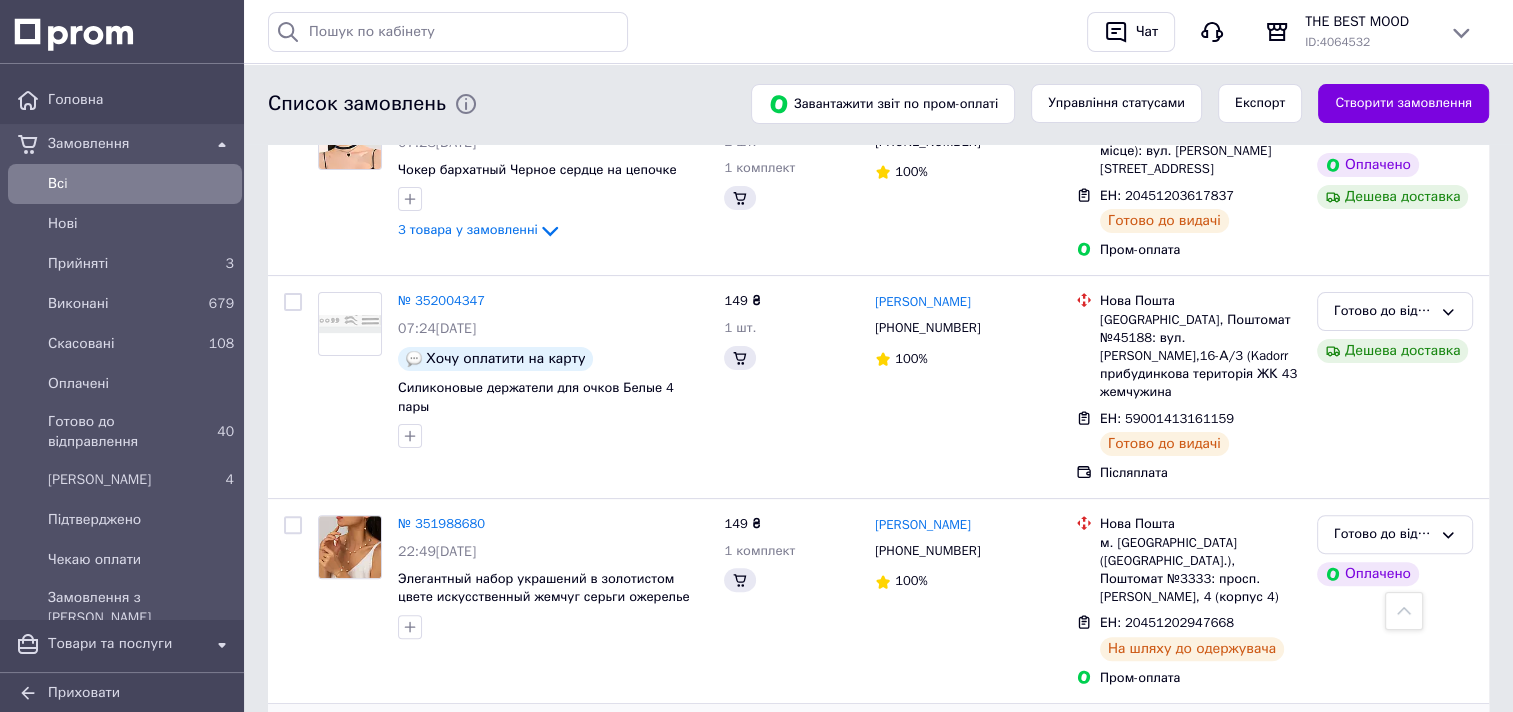 scroll, scrollTop: 8093, scrollLeft: 0, axis: vertical 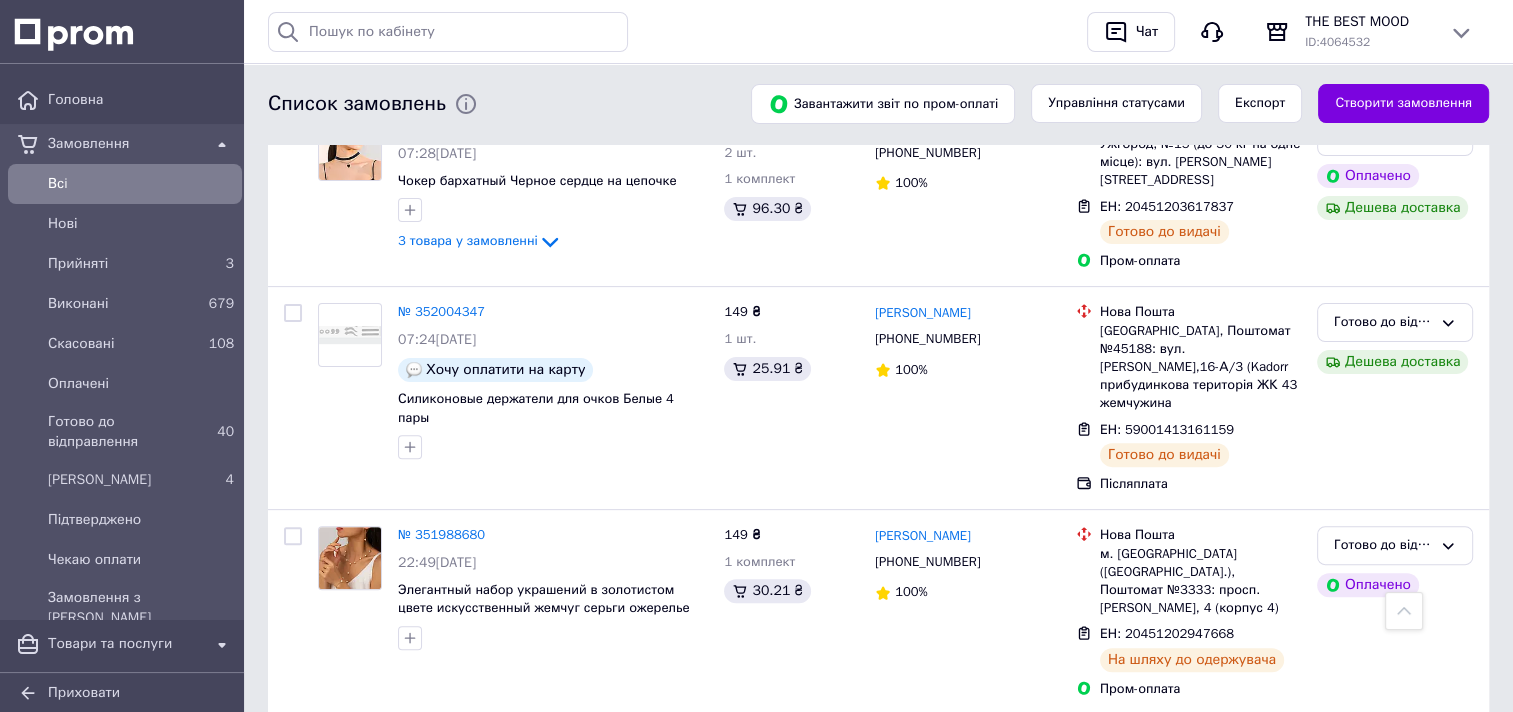 click 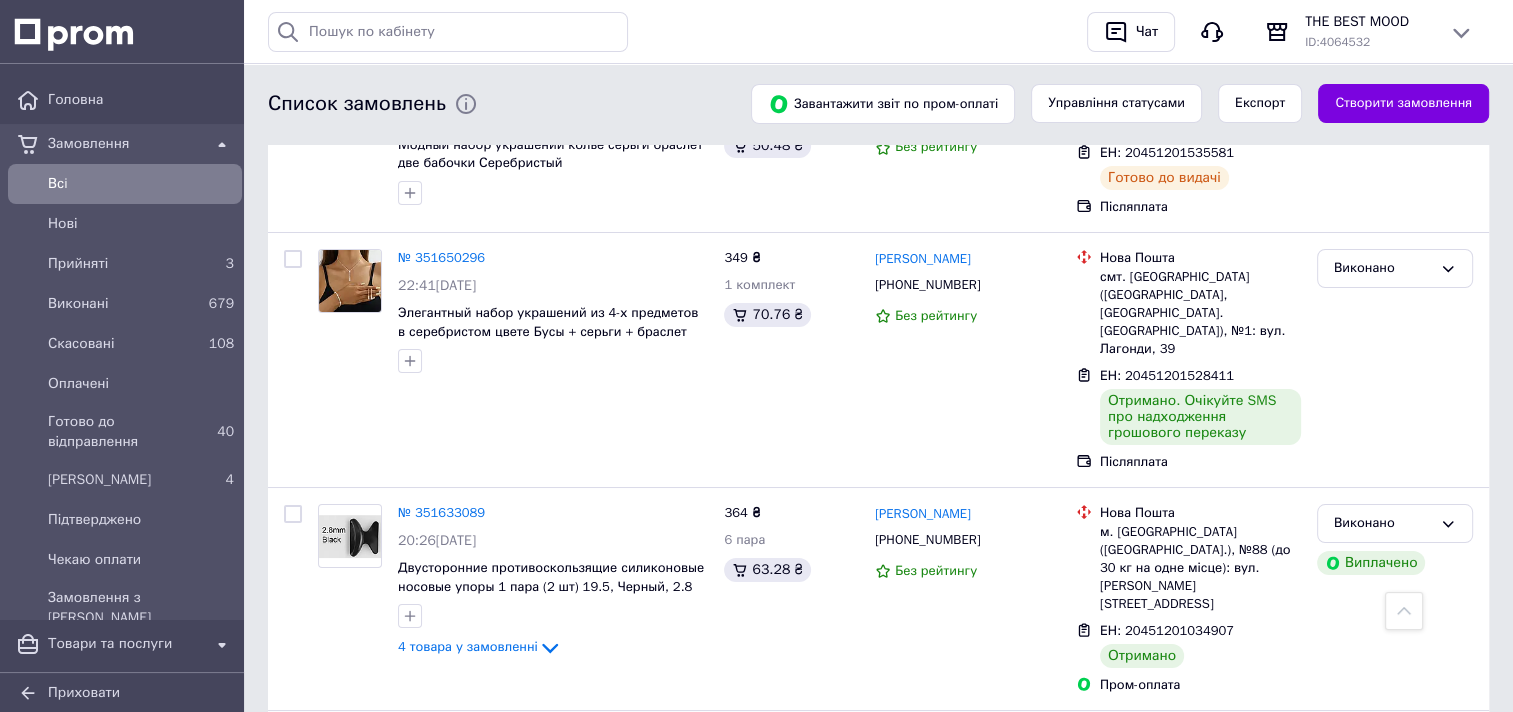 scroll, scrollTop: 14965, scrollLeft: 0, axis: vertical 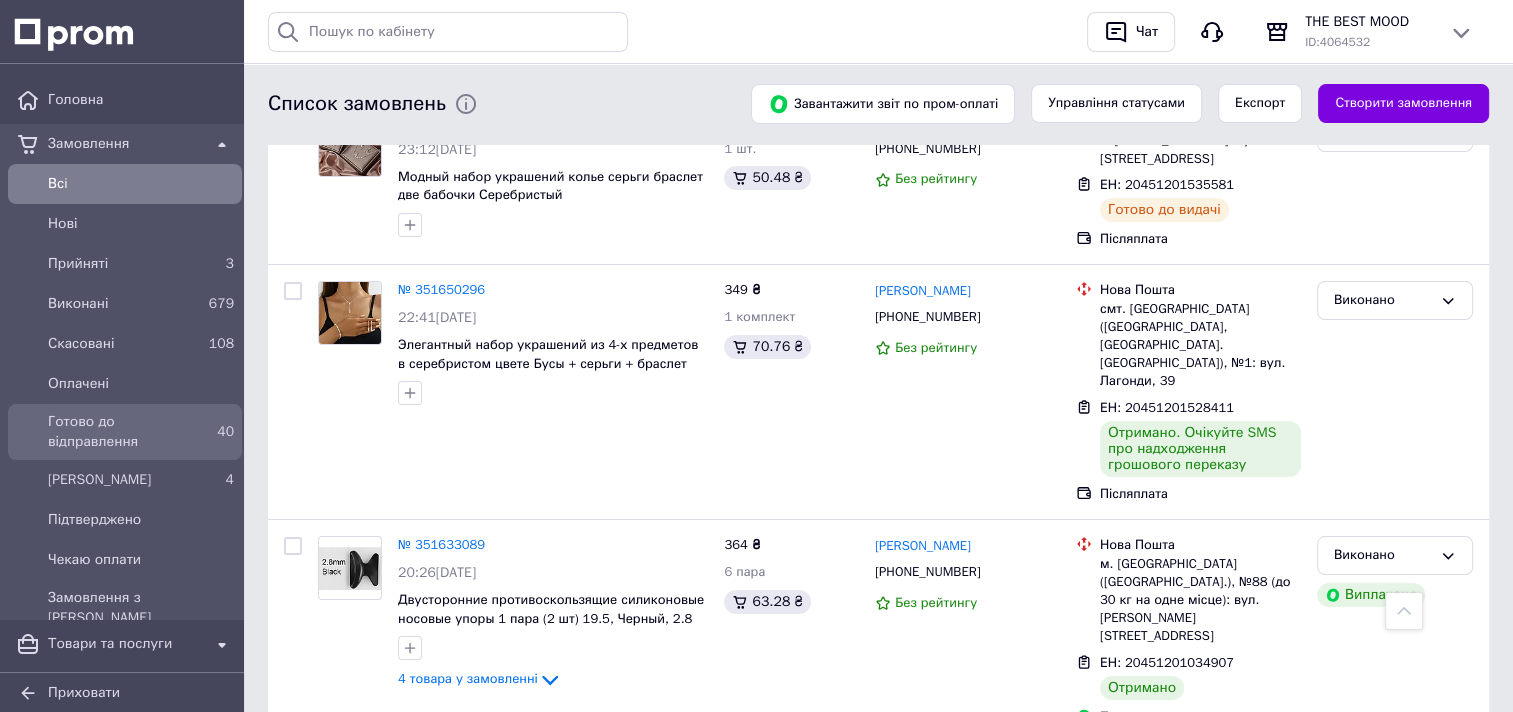 click on "Готово до відправлення" at bounding box center [121, 432] 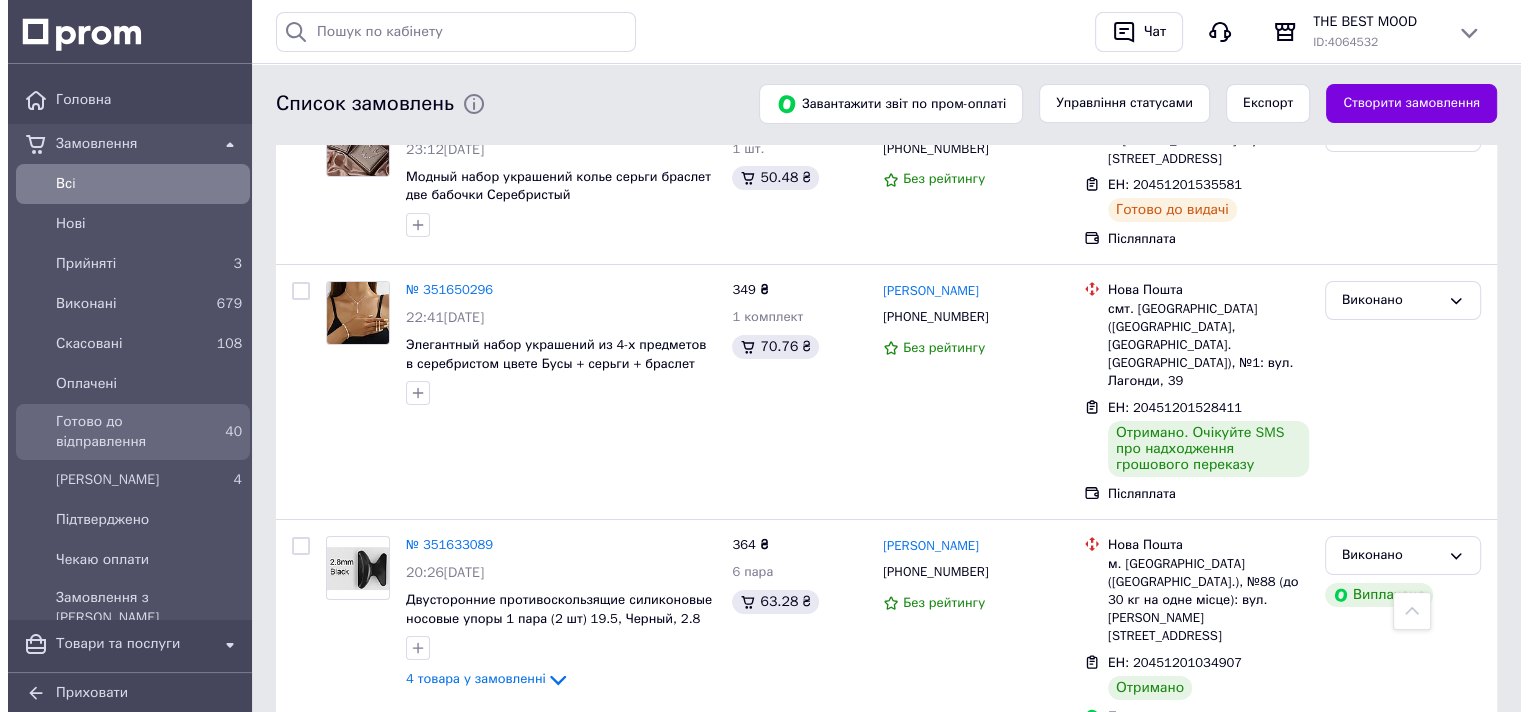 scroll, scrollTop: 0, scrollLeft: 0, axis: both 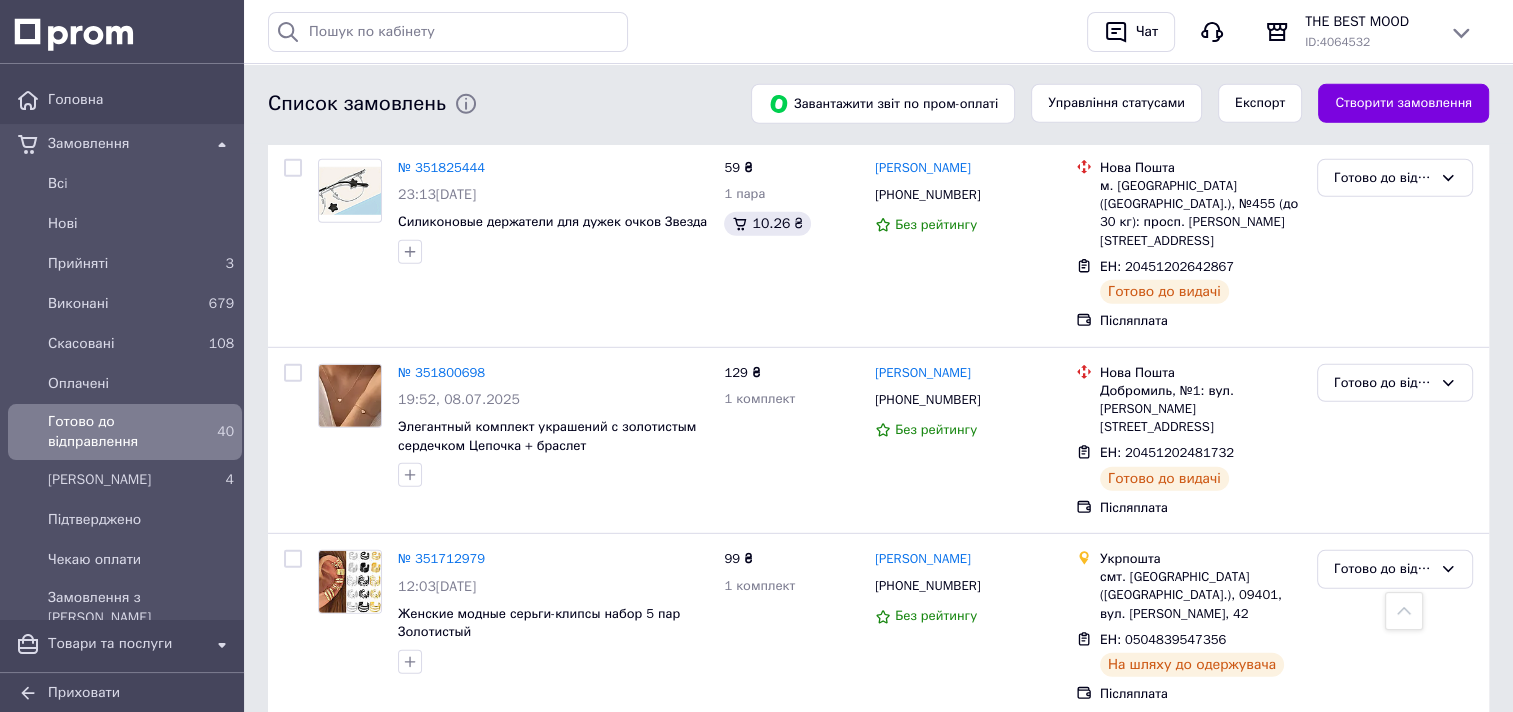 click on "№ 351675452" at bounding box center [441, 745] 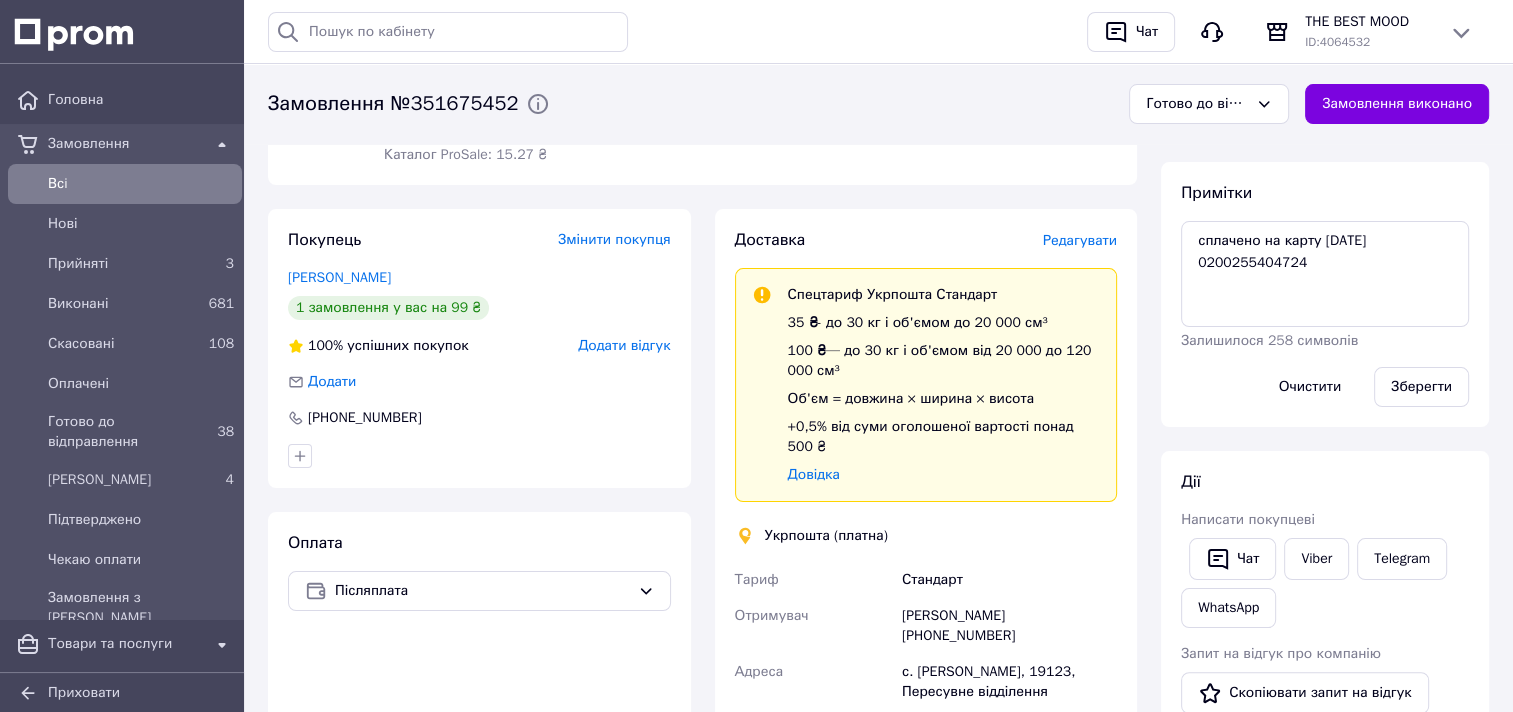 scroll, scrollTop: 300, scrollLeft: 0, axis: vertical 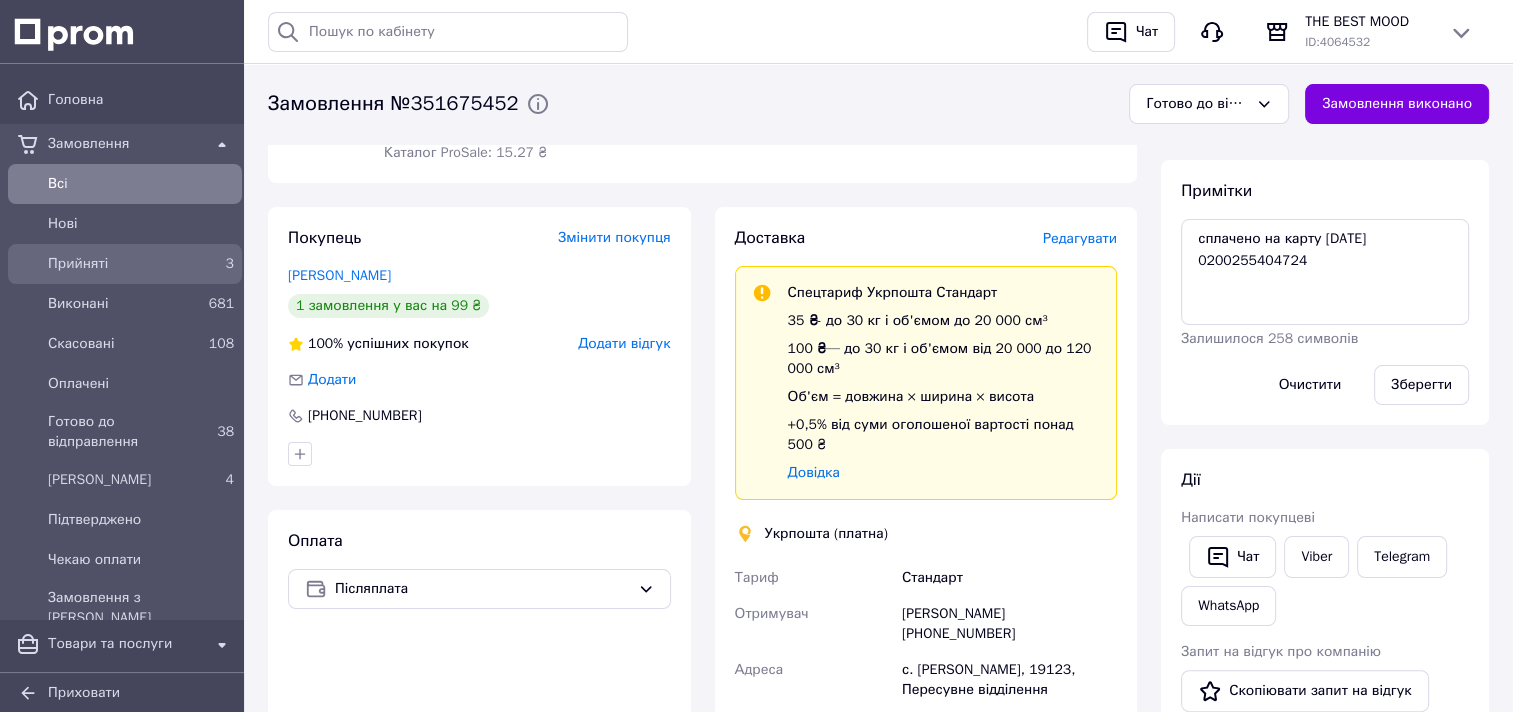 click on "Прийняті" at bounding box center [121, 264] 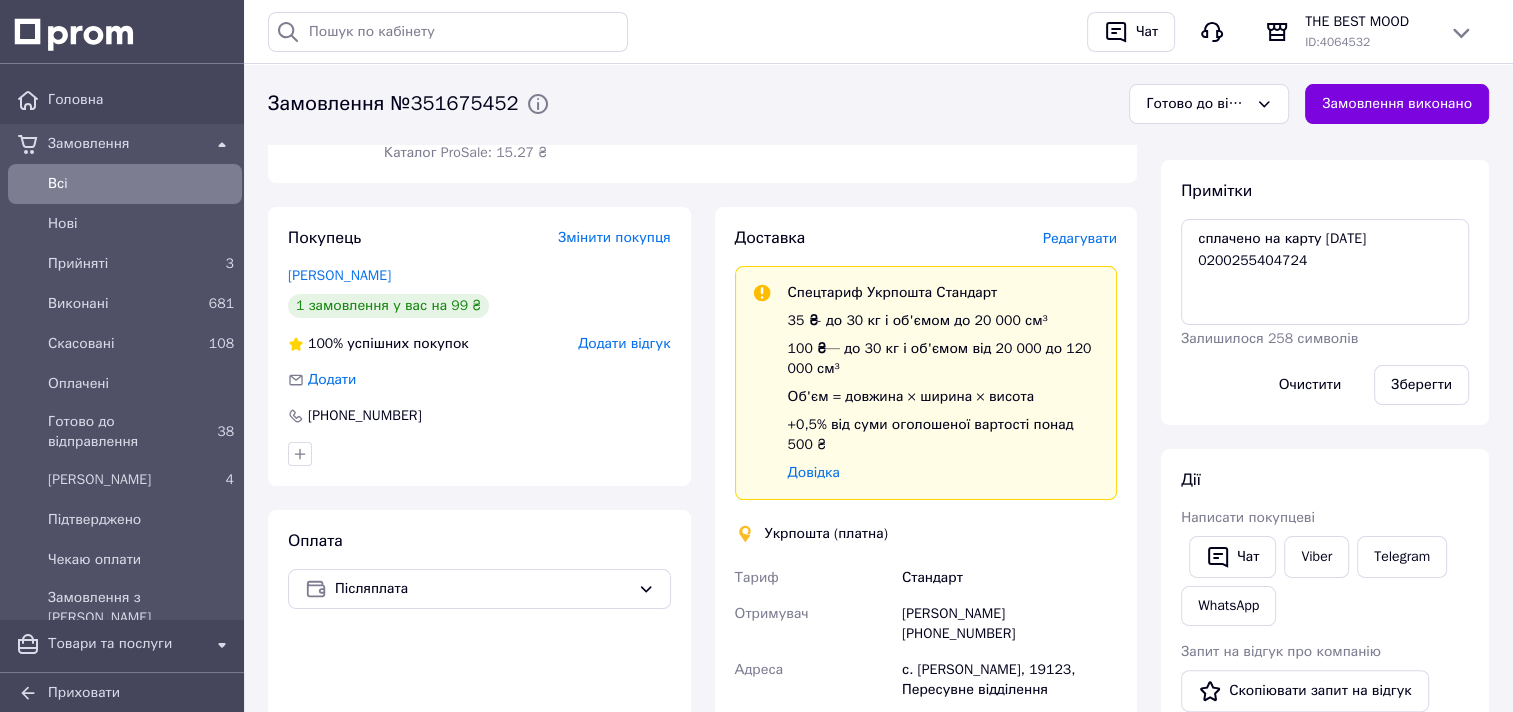 scroll, scrollTop: 0, scrollLeft: 0, axis: both 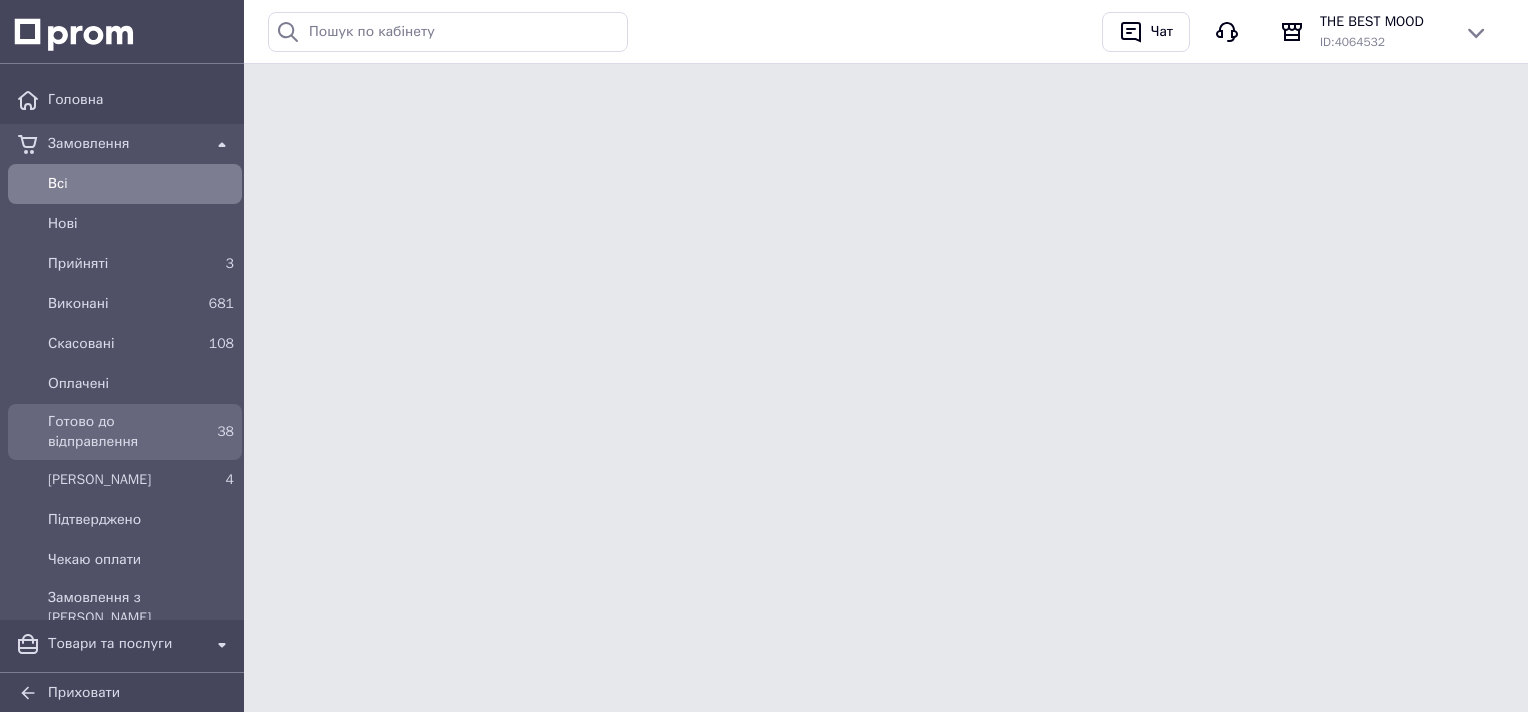 click on "Готово до відправлення" at bounding box center (121, 432) 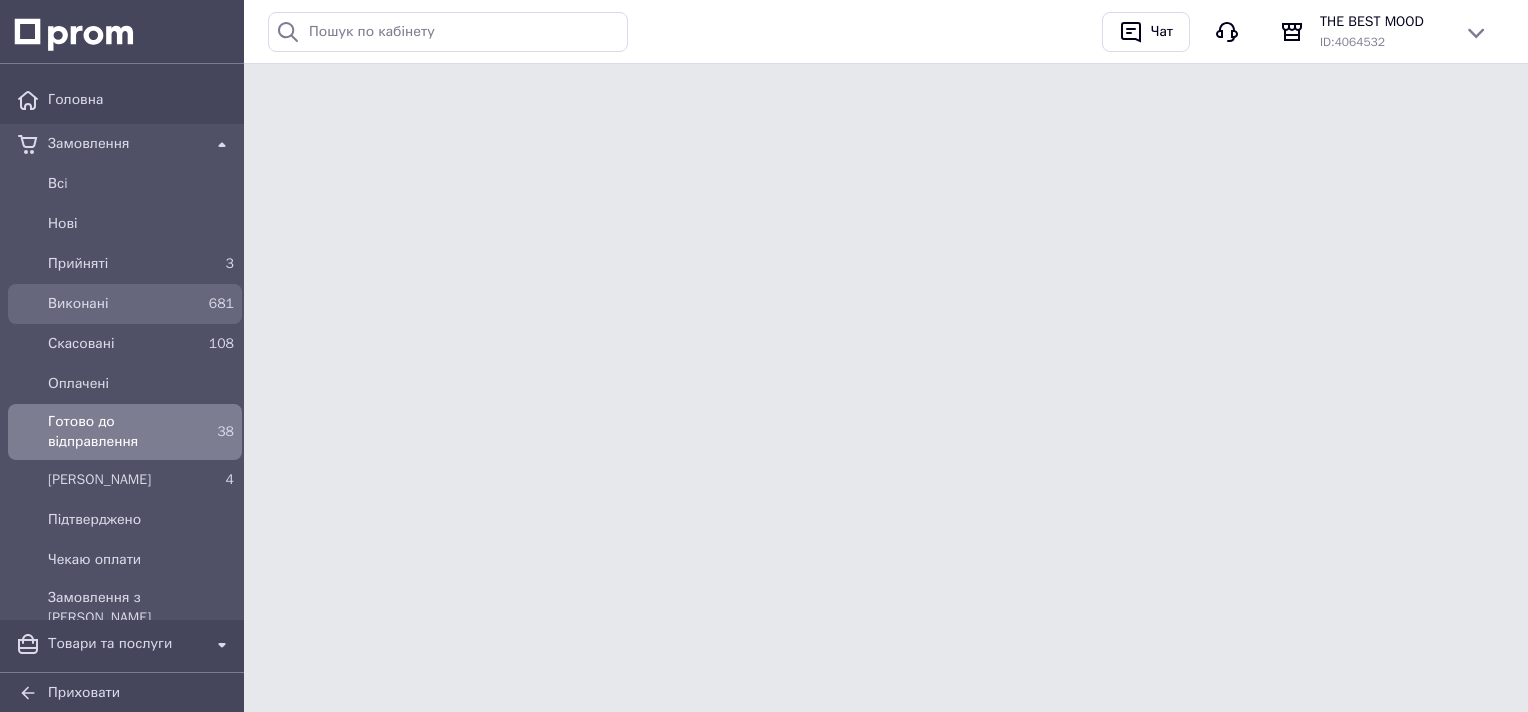 click on "Виконані" at bounding box center [121, 304] 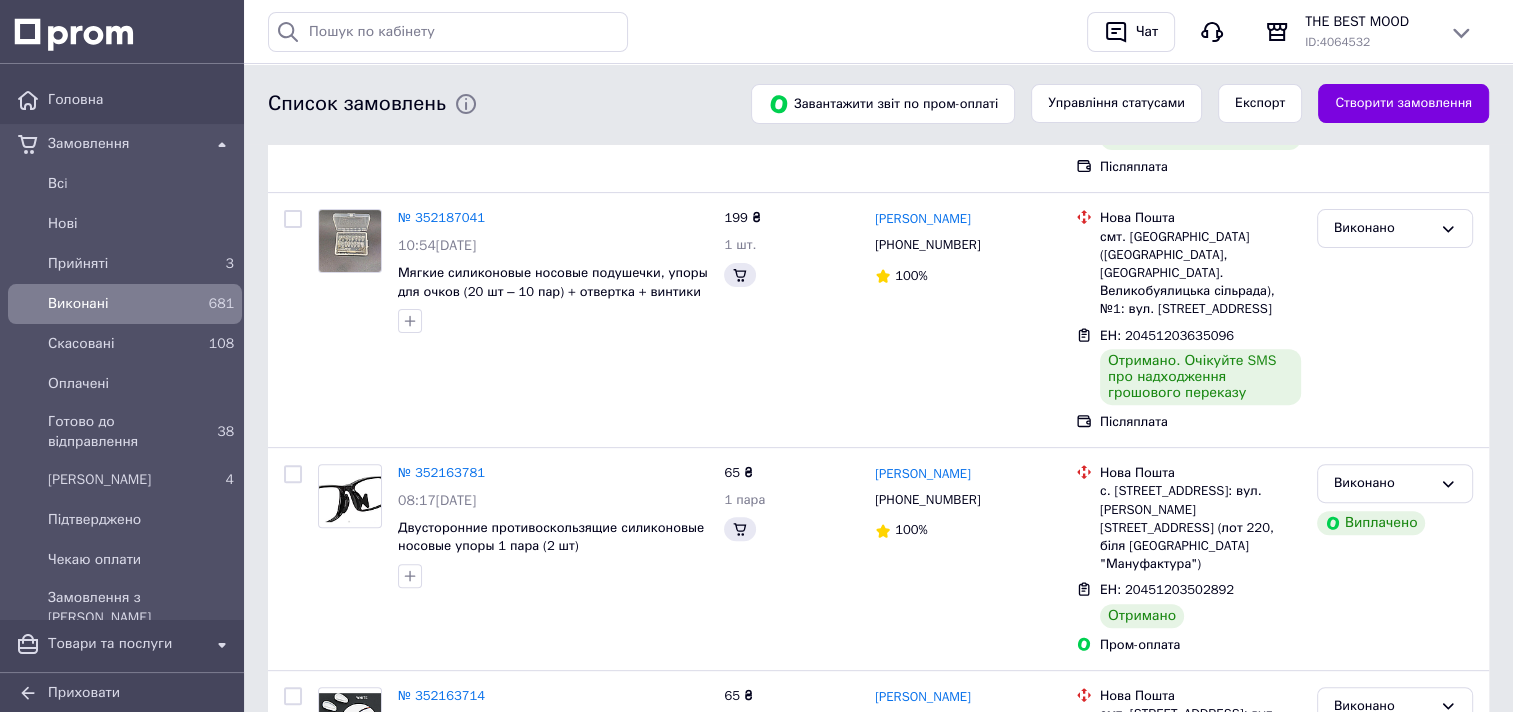 scroll, scrollTop: 0, scrollLeft: 0, axis: both 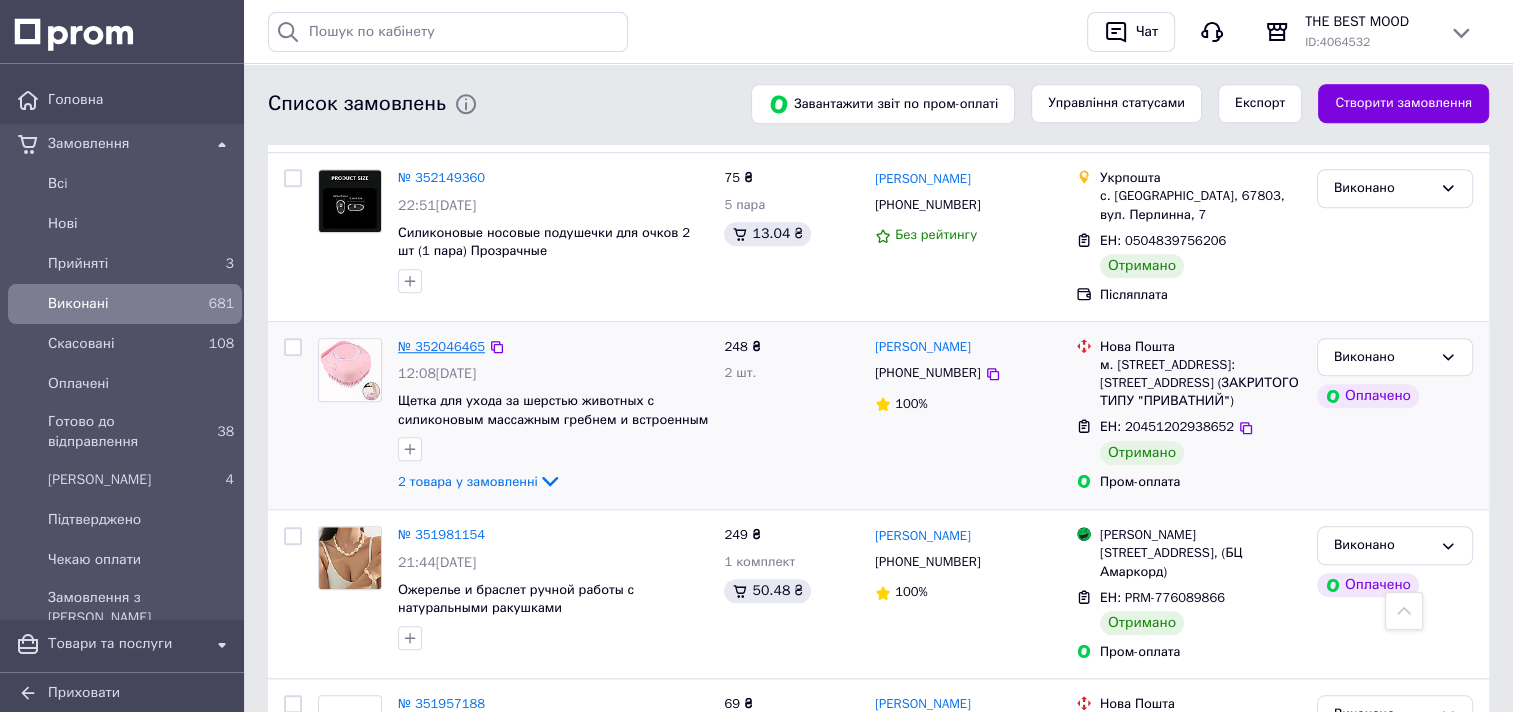 click on "№ 352046465" at bounding box center [441, 346] 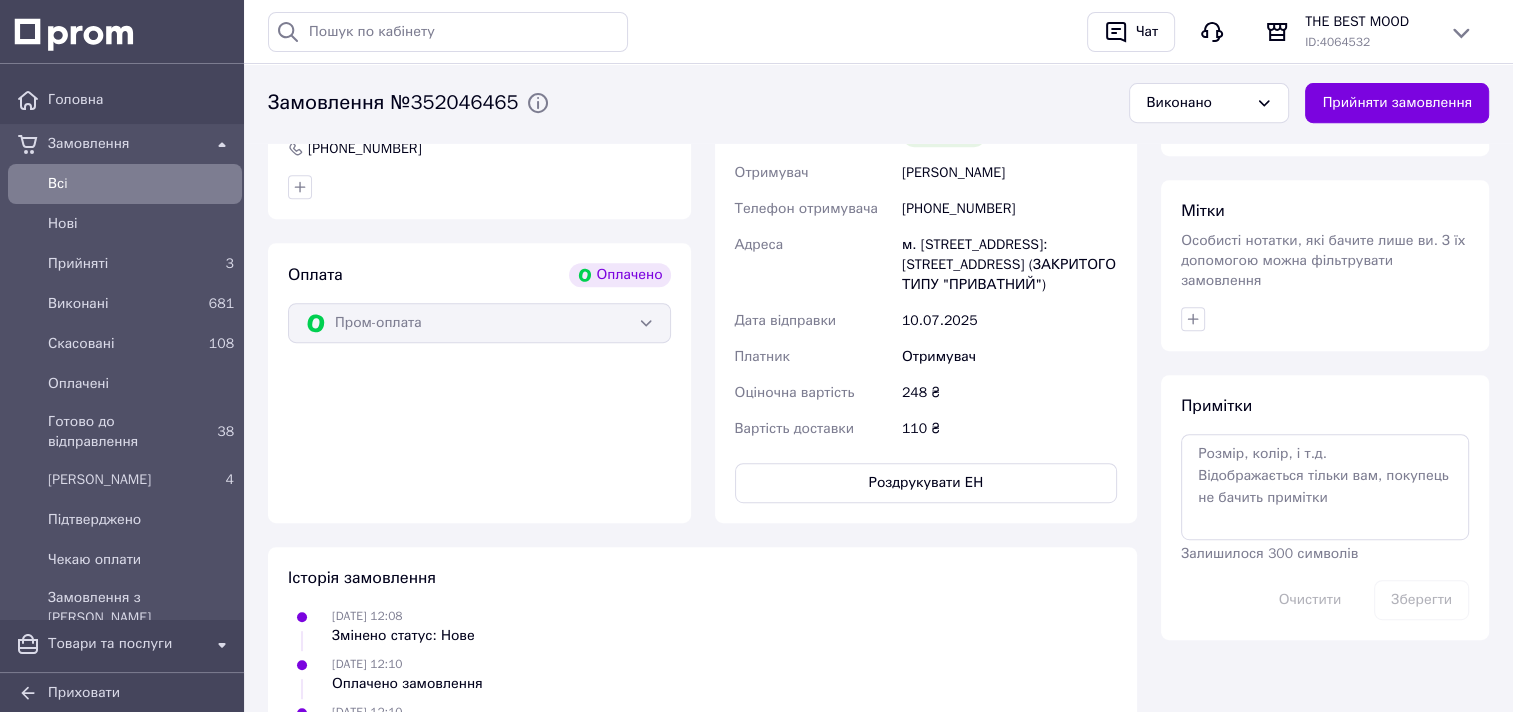 scroll, scrollTop: 900, scrollLeft: 0, axis: vertical 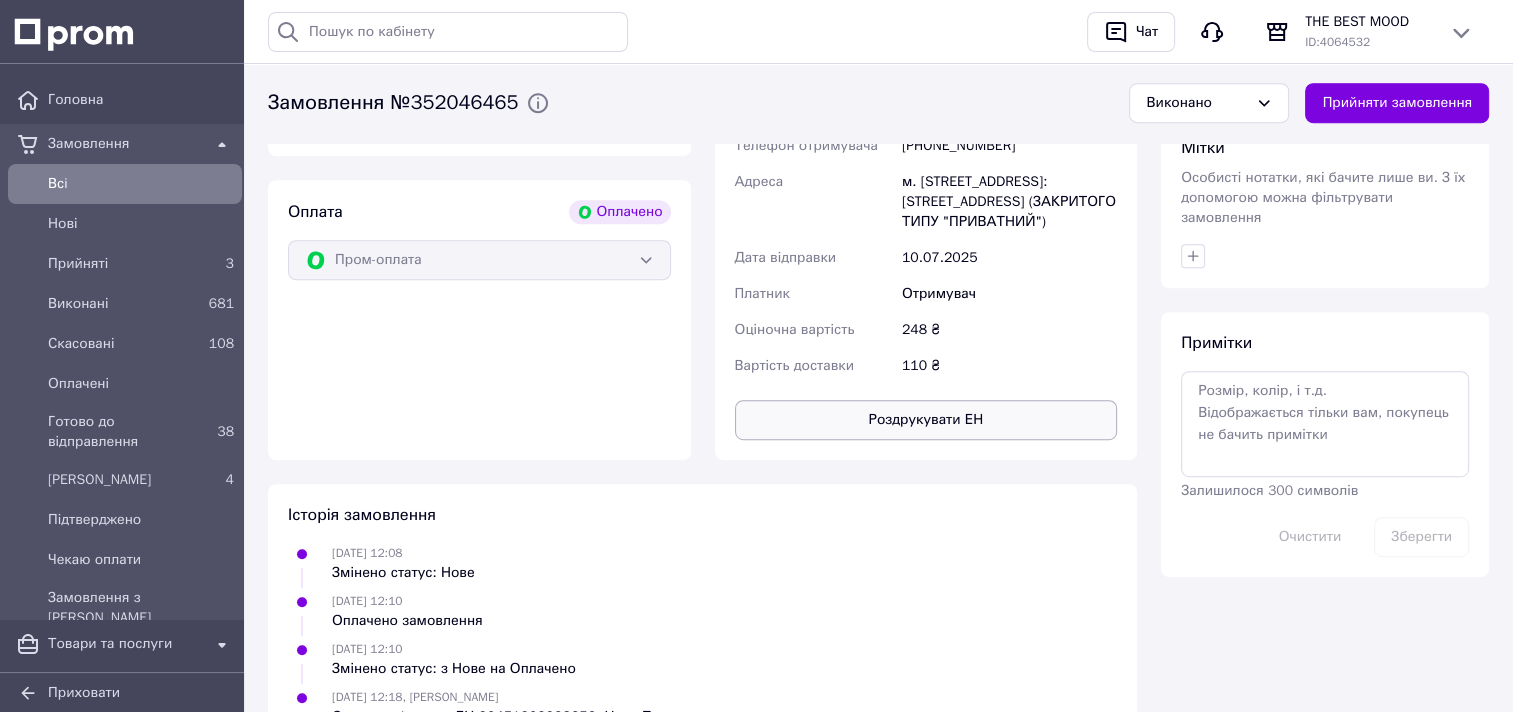 click on "Роздрукувати ЕН" at bounding box center [926, 420] 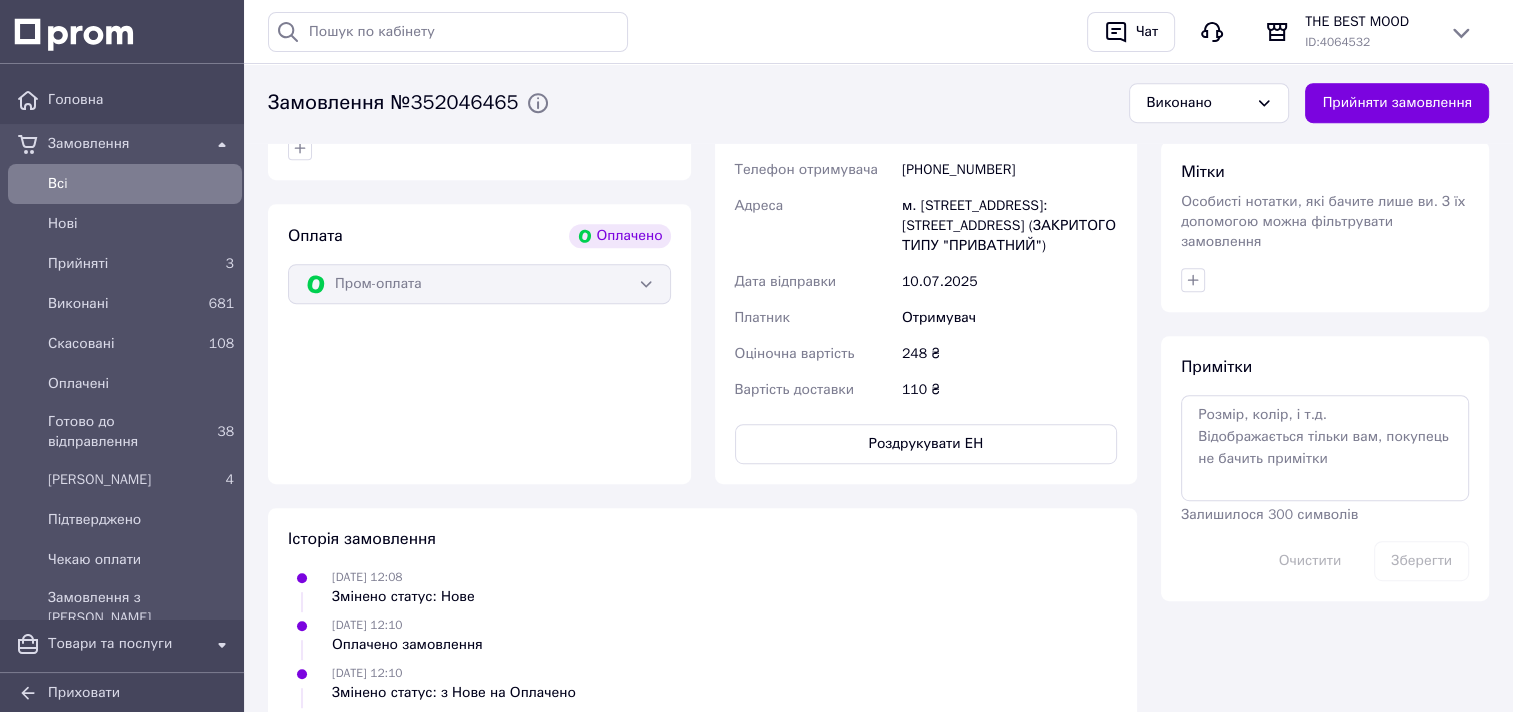 scroll, scrollTop: 900, scrollLeft: 0, axis: vertical 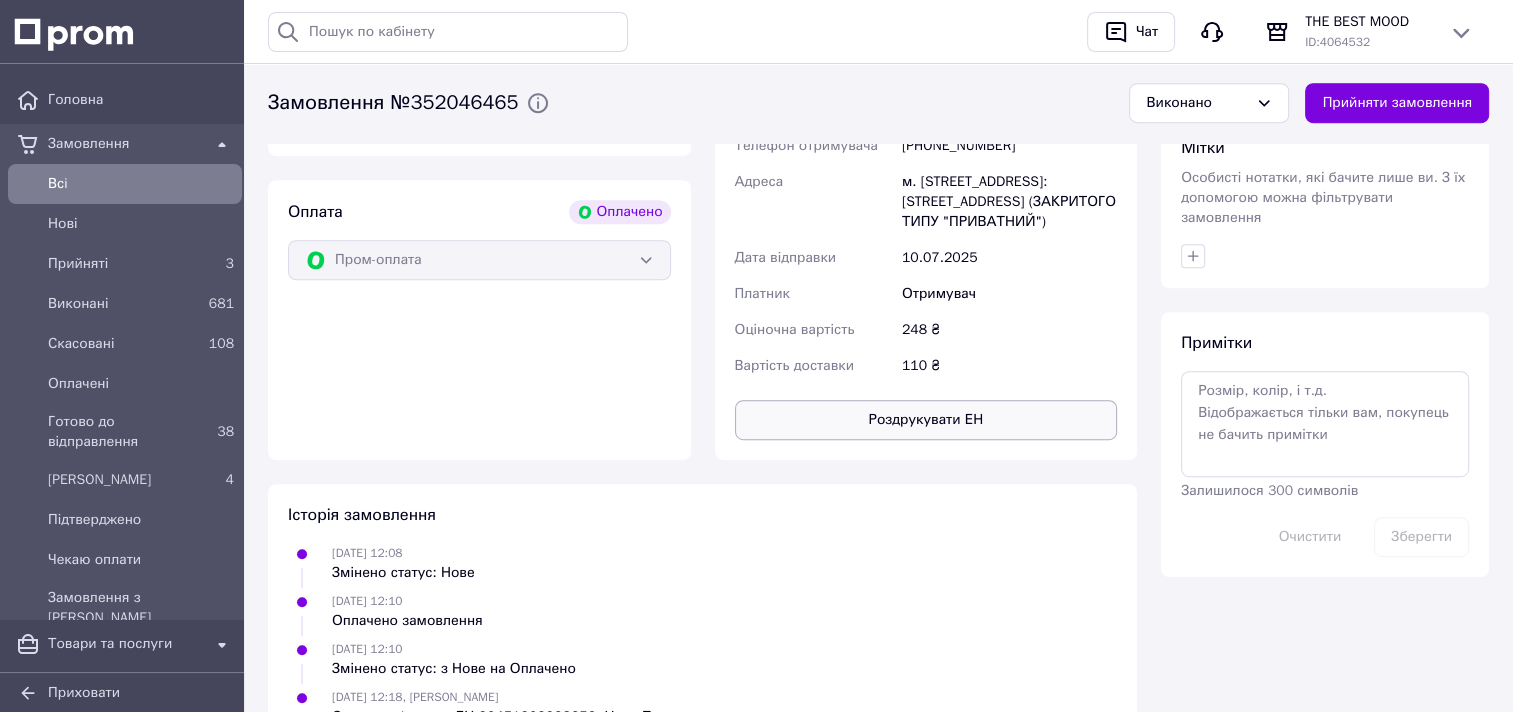 click on "Роздрукувати ЕН" at bounding box center [926, 420] 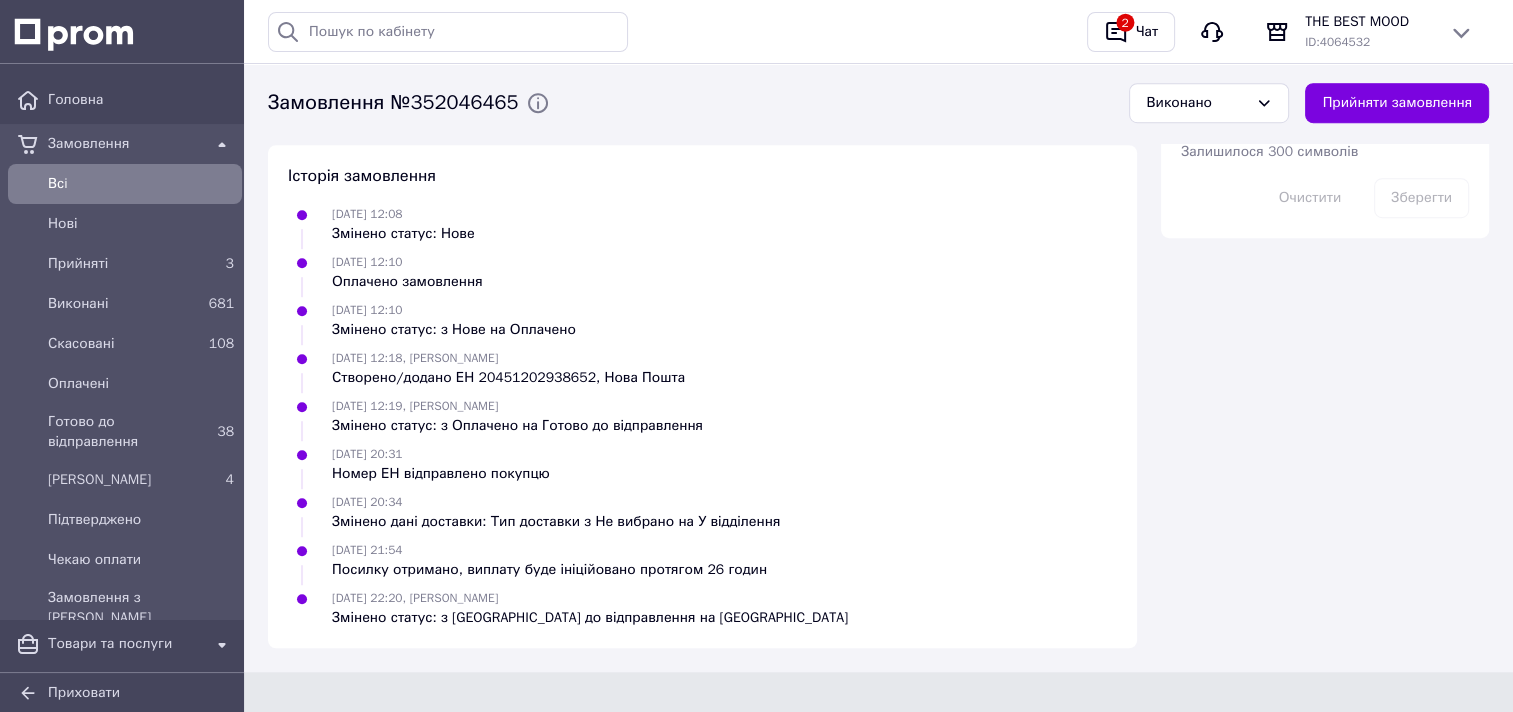 scroll, scrollTop: 1265, scrollLeft: 0, axis: vertical 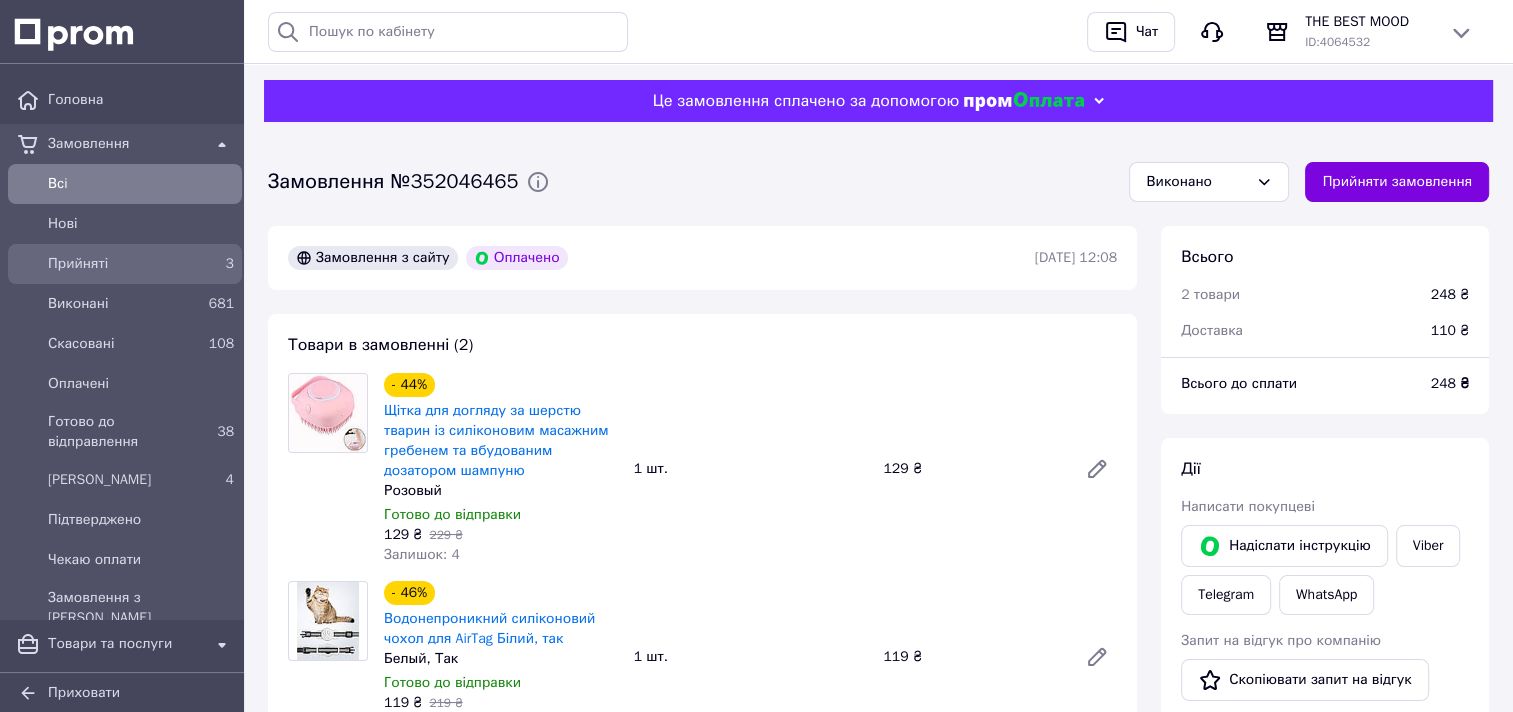 click on "Прийняті" at bounding box center [121, 264] 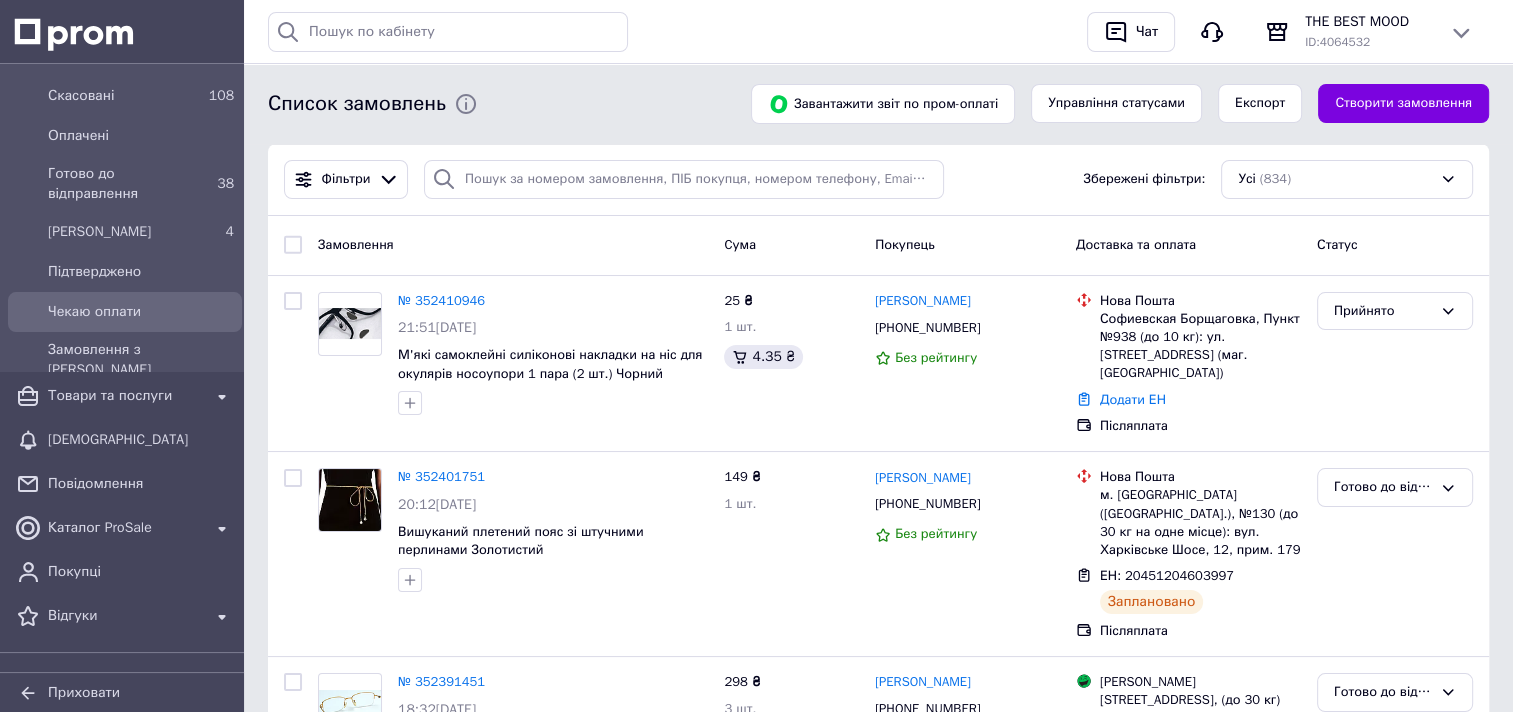 scroll, scrollTop: 300, scrollLeft: 0, axis: vertical 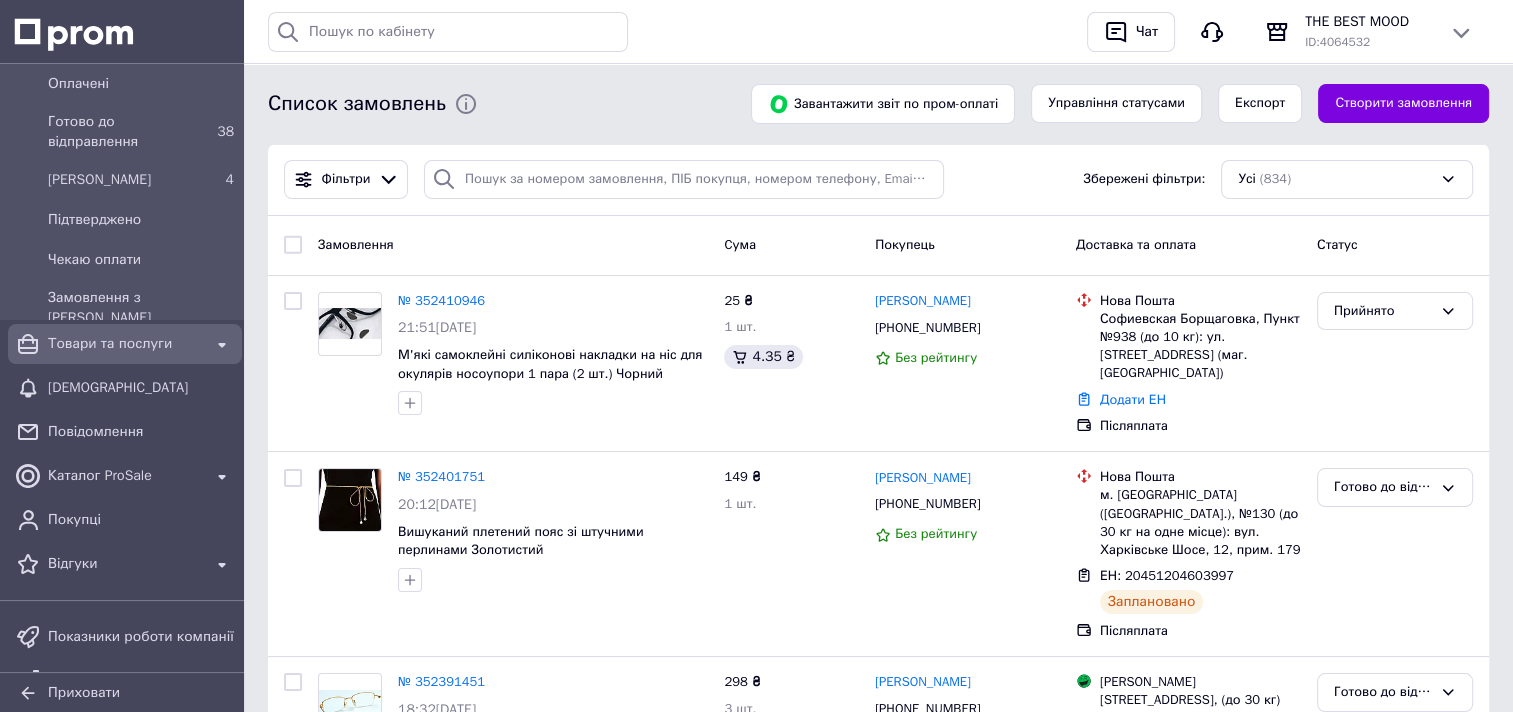 click on "Товари та послуги" at bounding box center (125, 344) 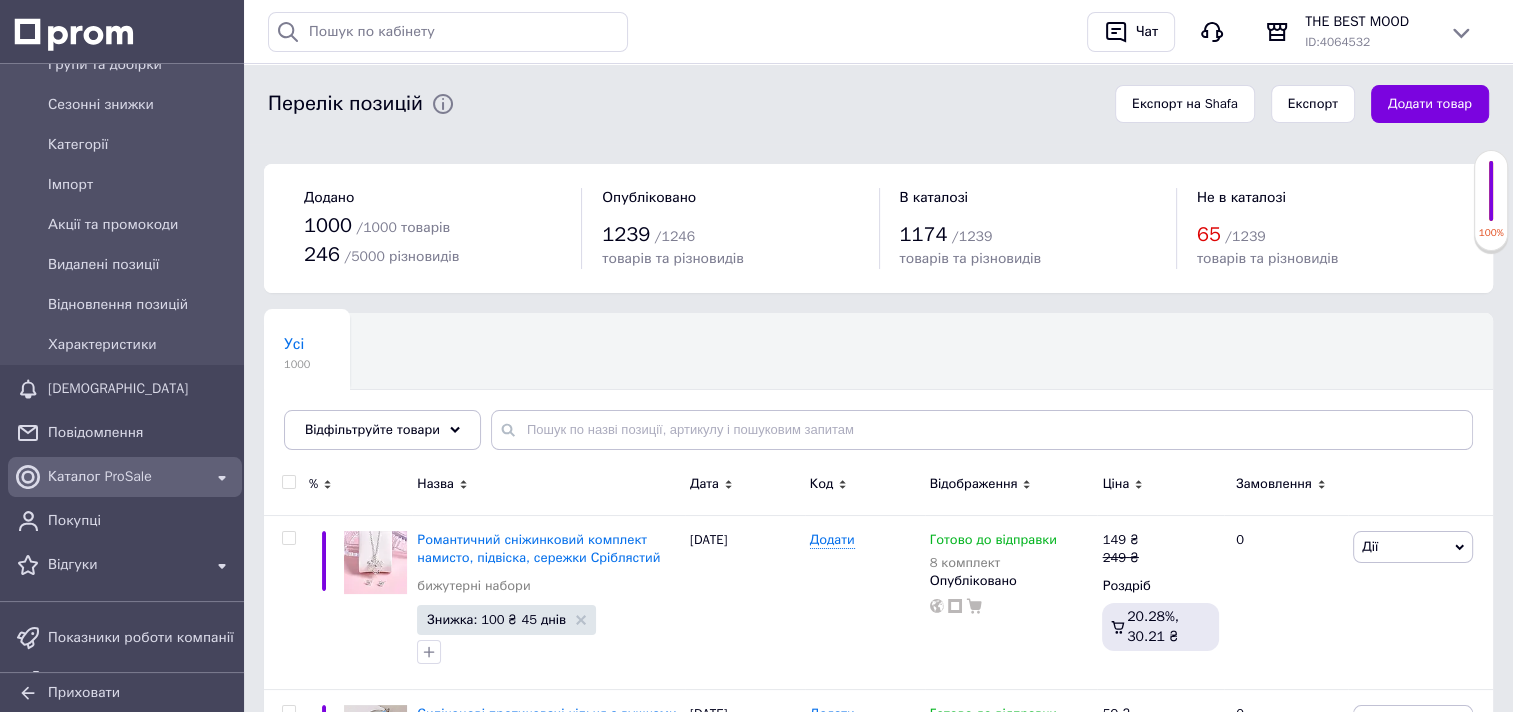 scroll, scrollTop: 200, scrollLeft: 0, axis: vertical 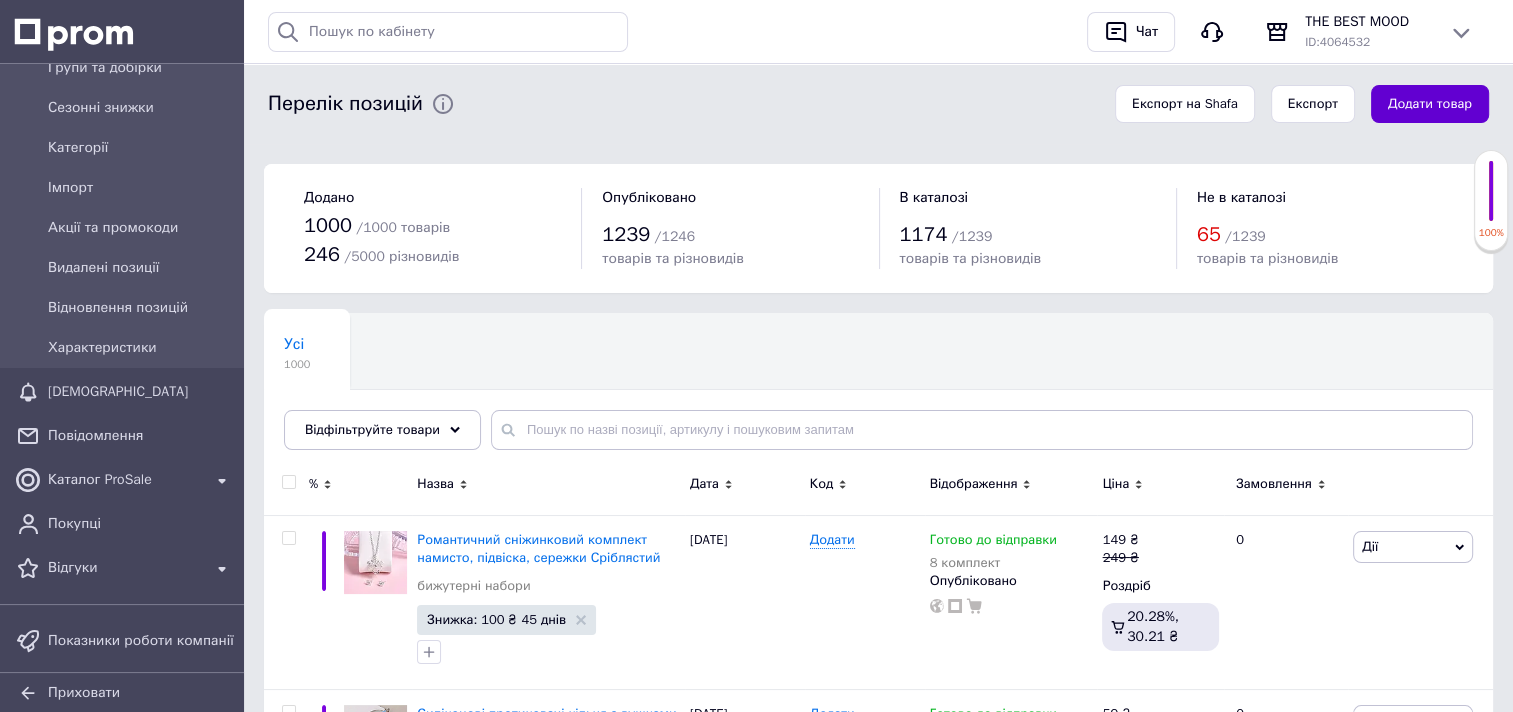 click on "Додати товар" at bounding box center [1430, 104] 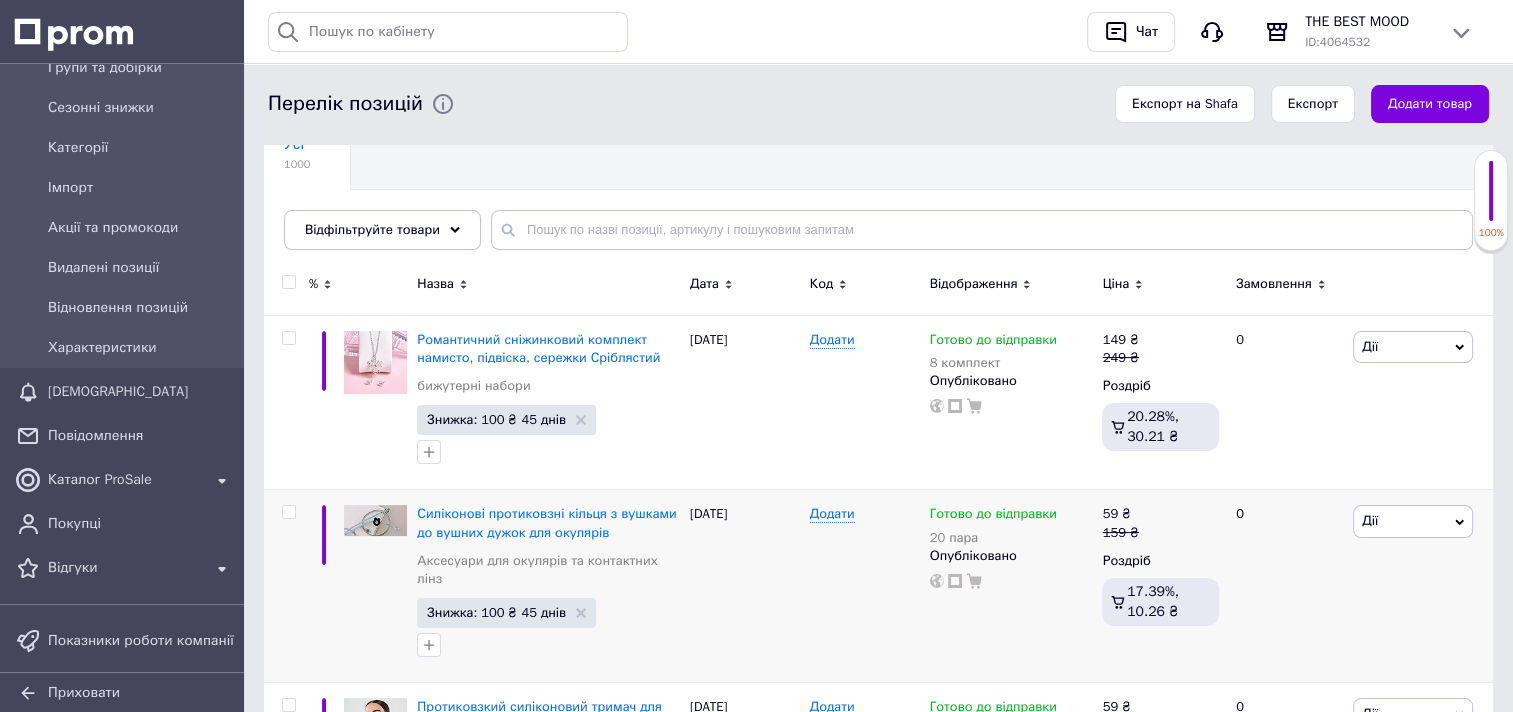 scroll, scrollTop: 0, scrollLeft: 0, axis: both 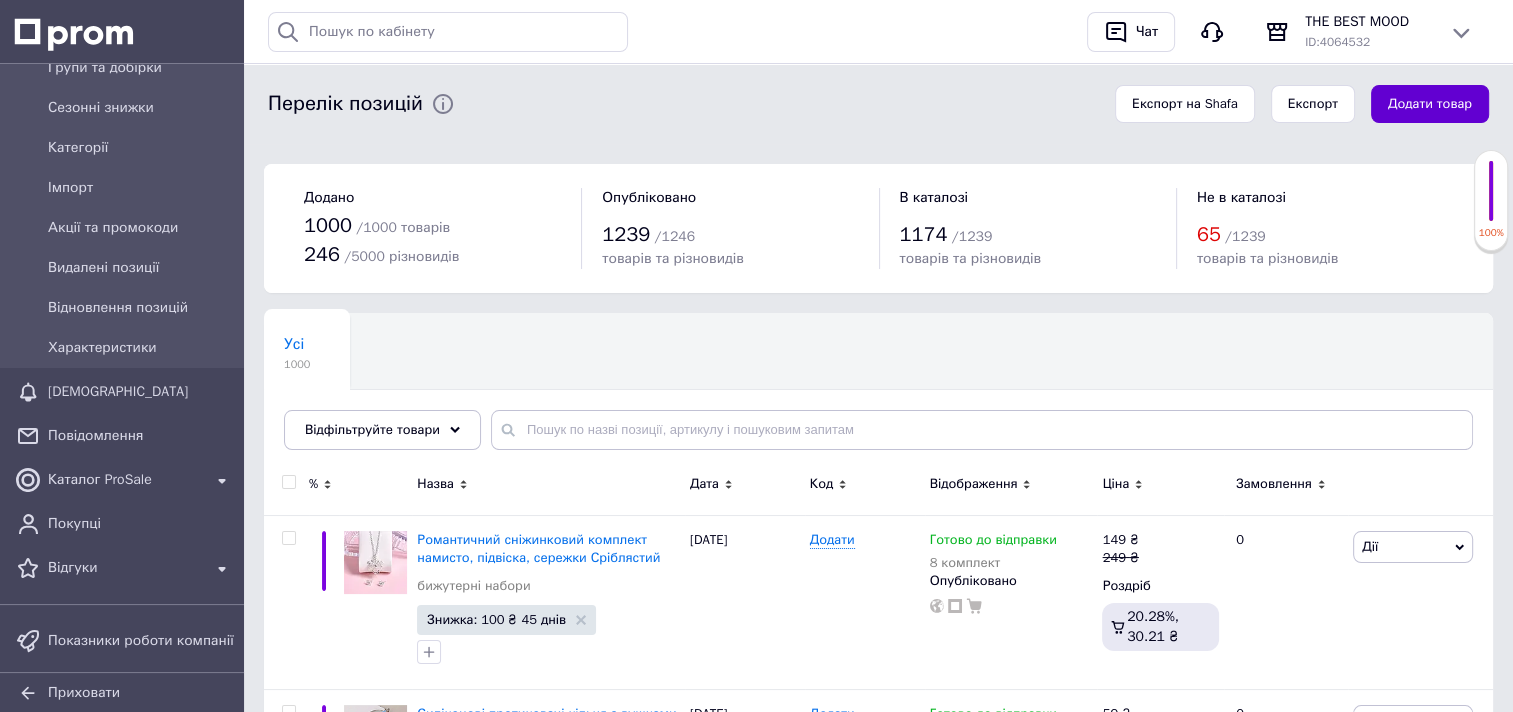 click on "Додати товар" at bounding box center [1430, 104] 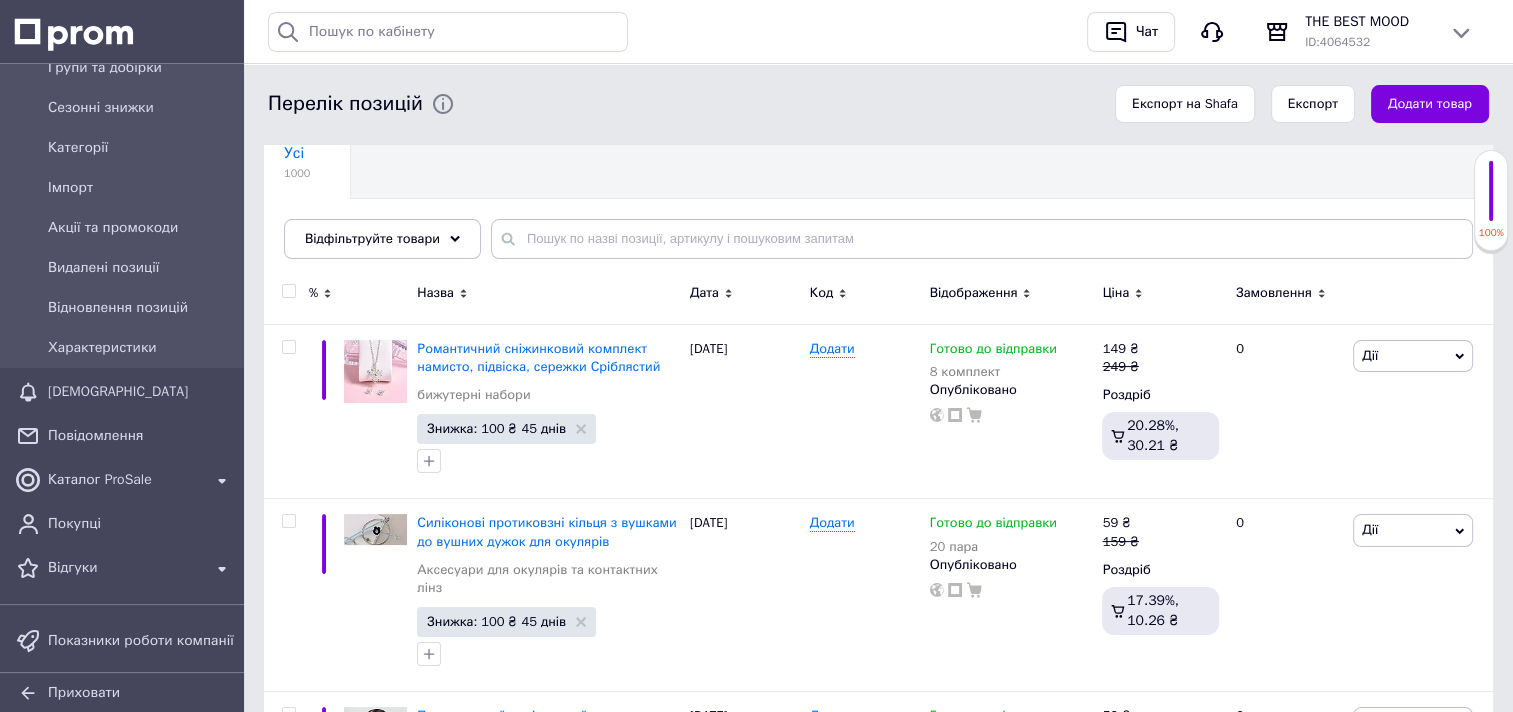 scroll, scrollTop: 200, scrollLeft: 0, axis: vertical 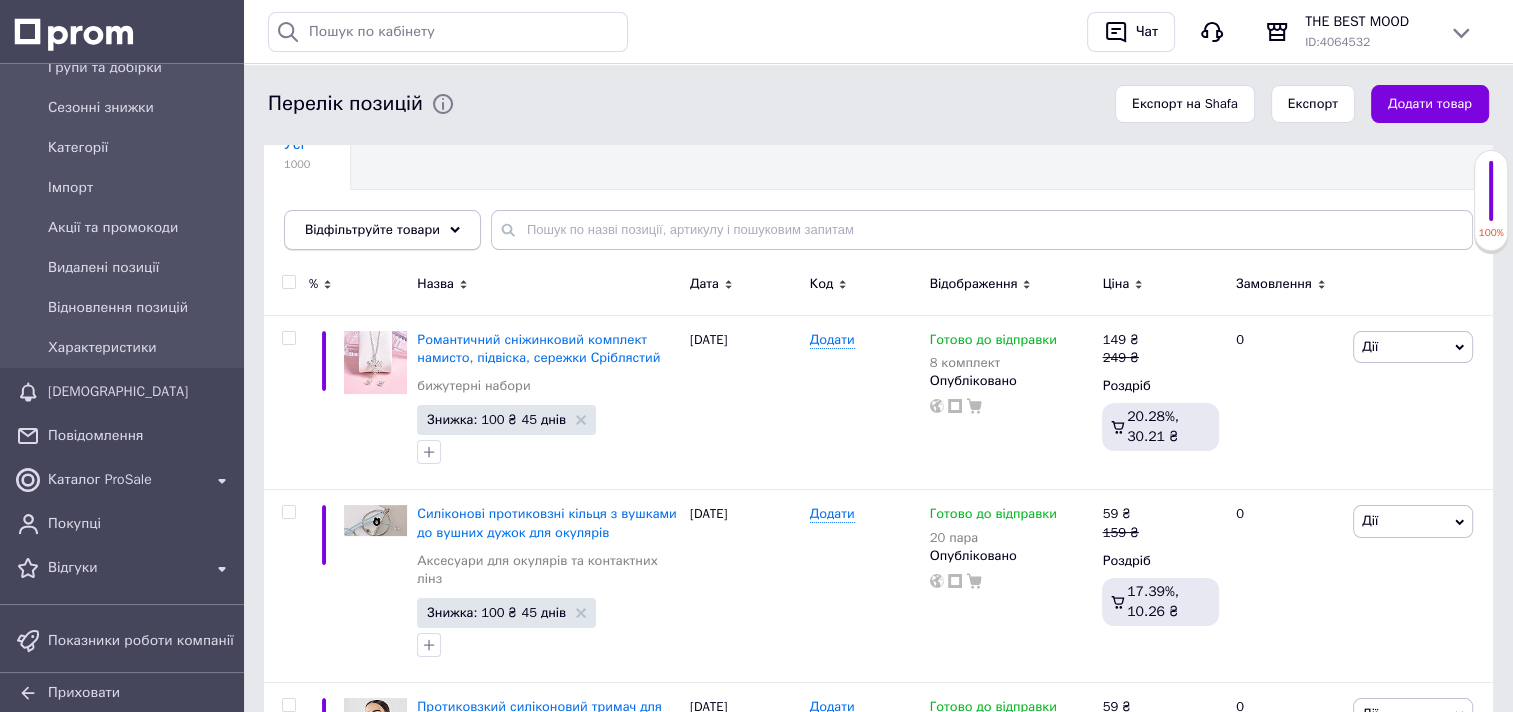 click 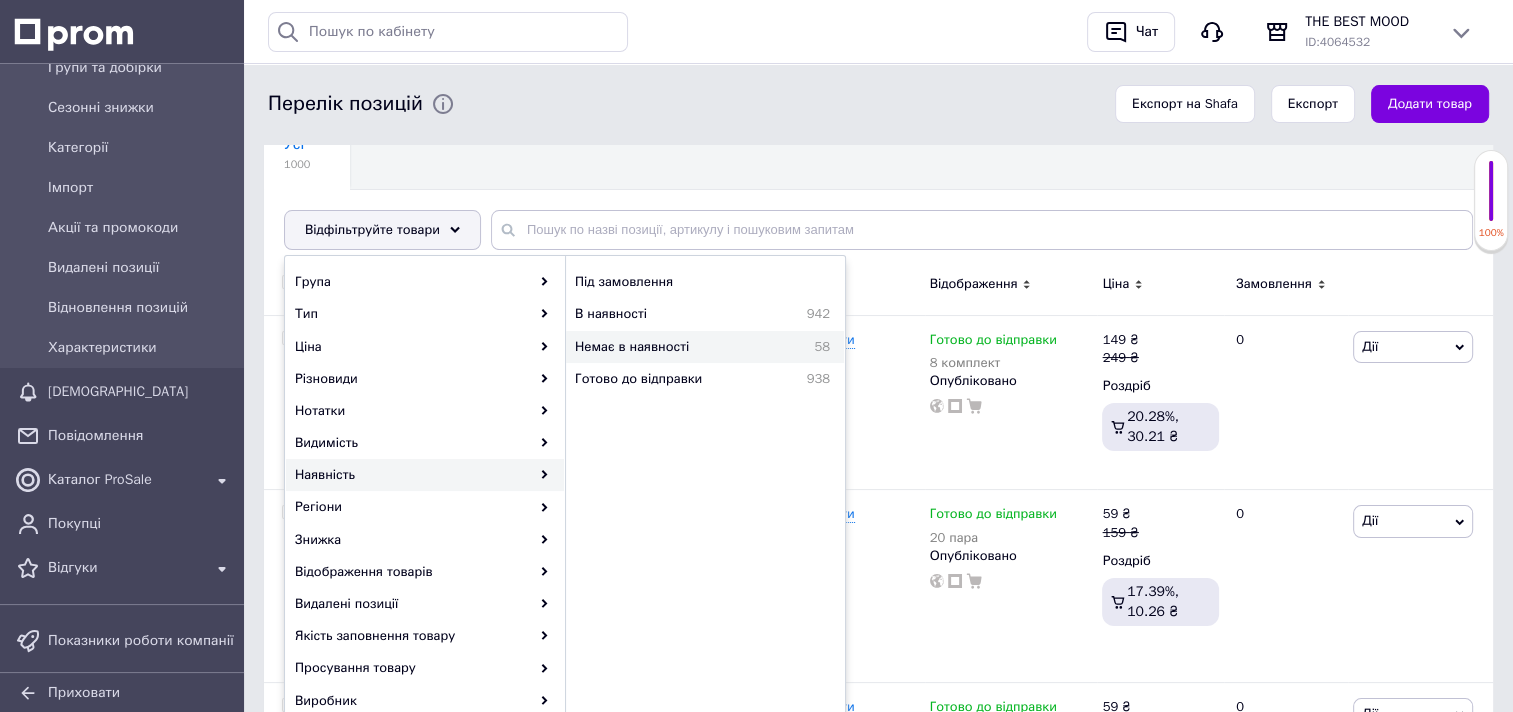 click on "Немає в наявності" at bounding box center [679, 347] 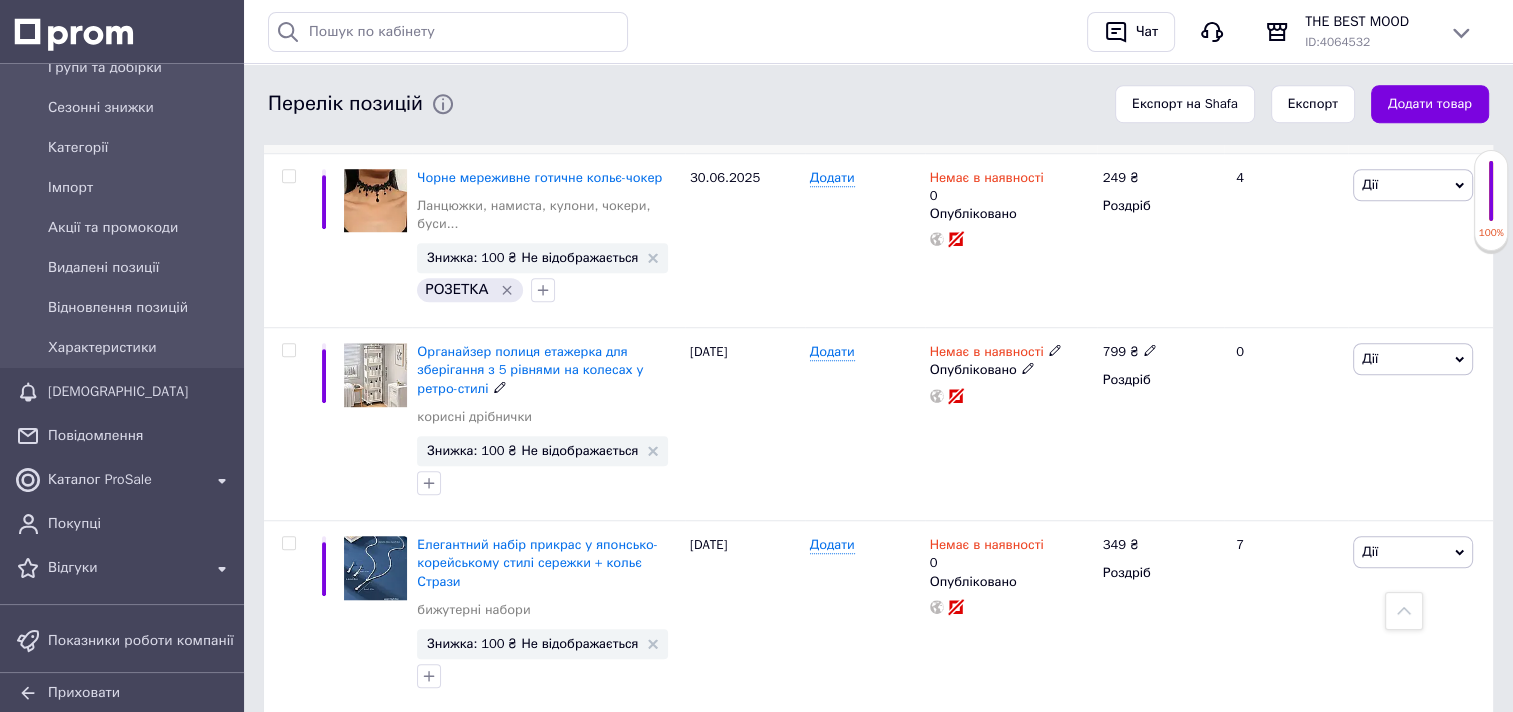 scroll, scrollTop: 1500, scrollLeft: 0, axis: vertical 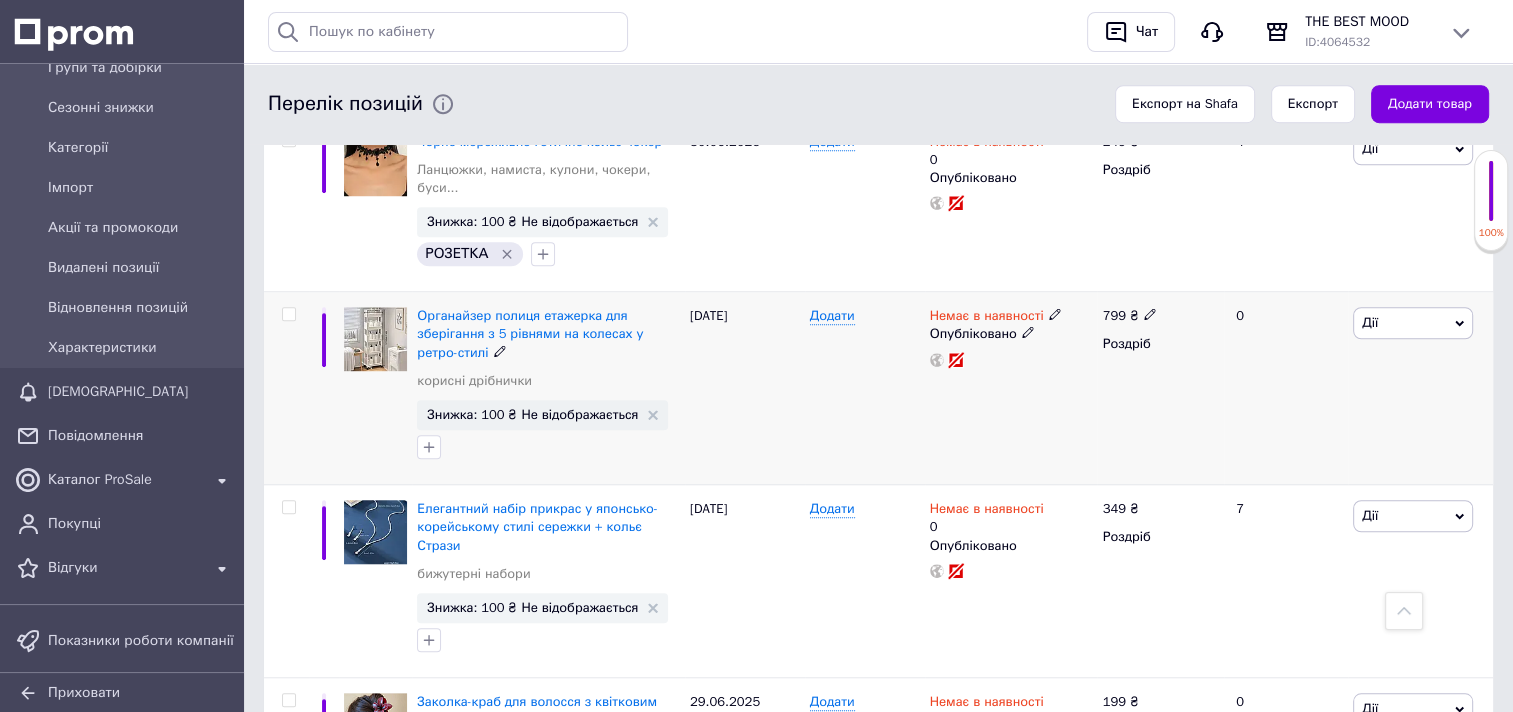 click on "Дії" at bounding box center (1413, 323) 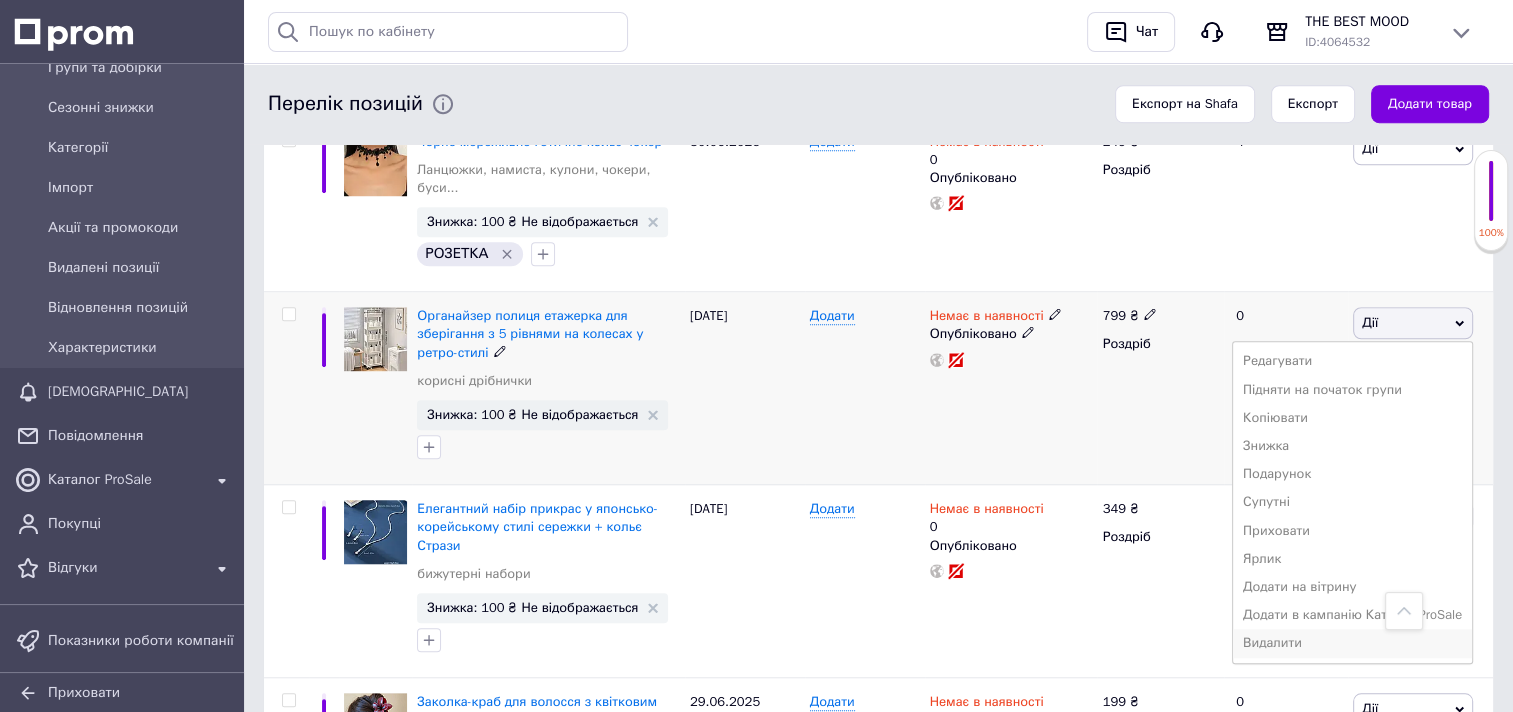 click on "Видалити" at bounding box center [1352, 643] 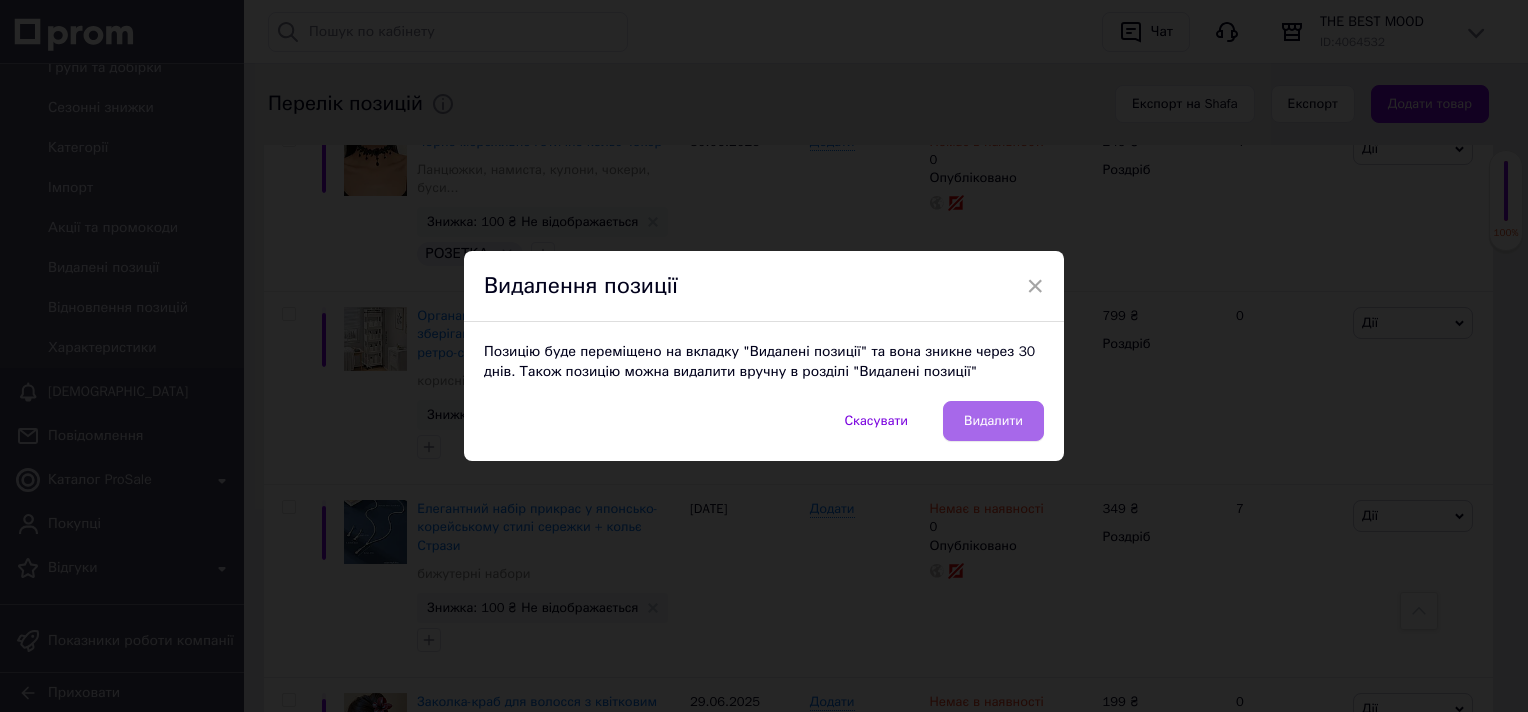 click on "Видалити" at bounding box center [993, 421] 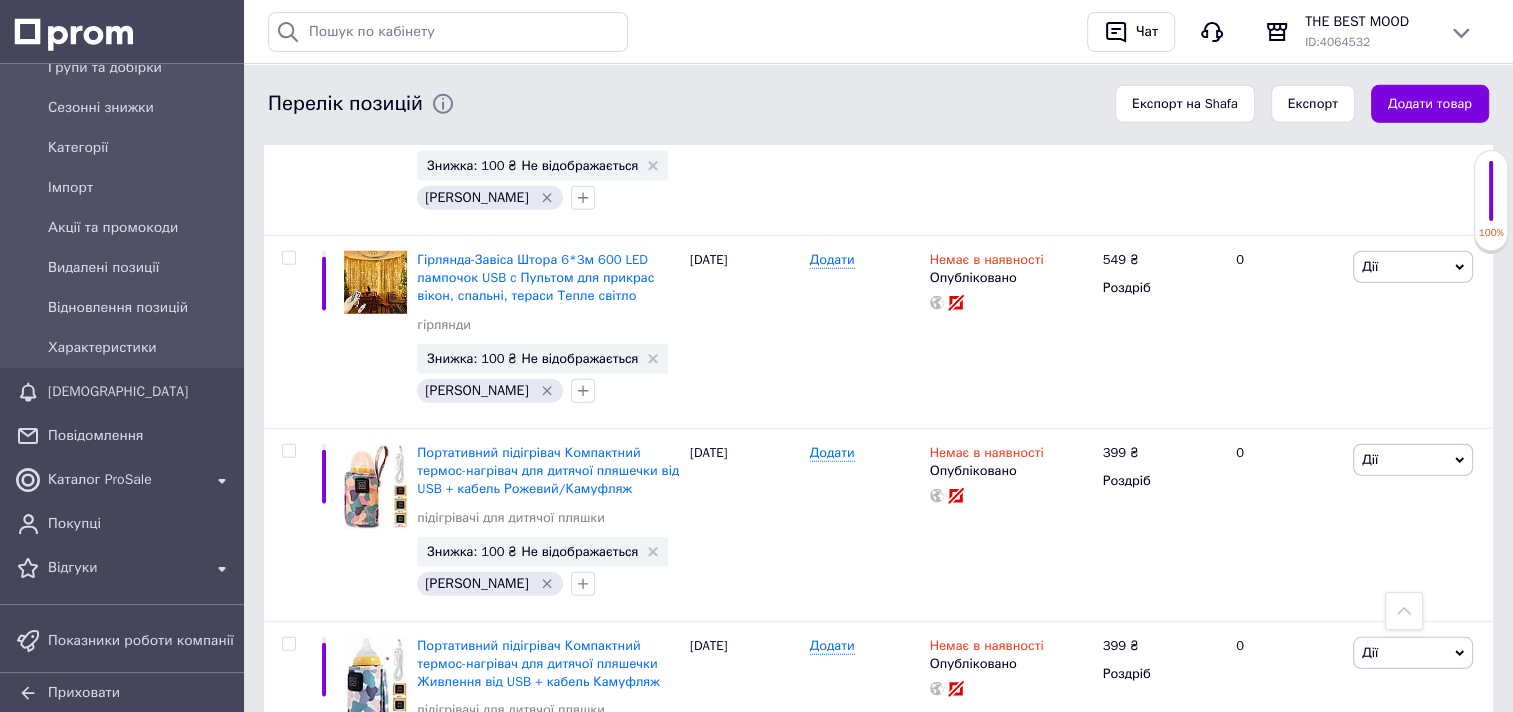 scroll, scrollTop: 5500, scrollLeft: 0, axis: vertical 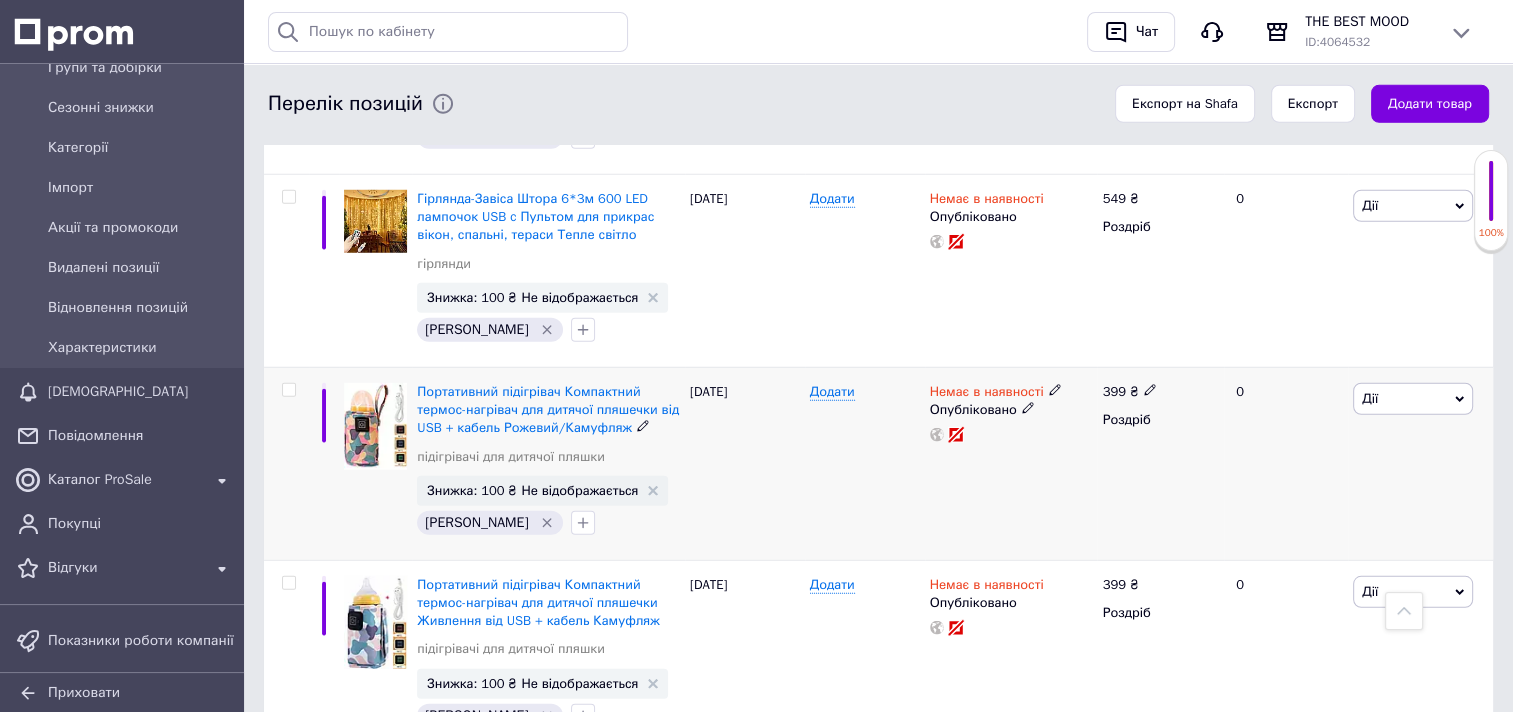 click on "Дії" at bounding box center [1413, 399] 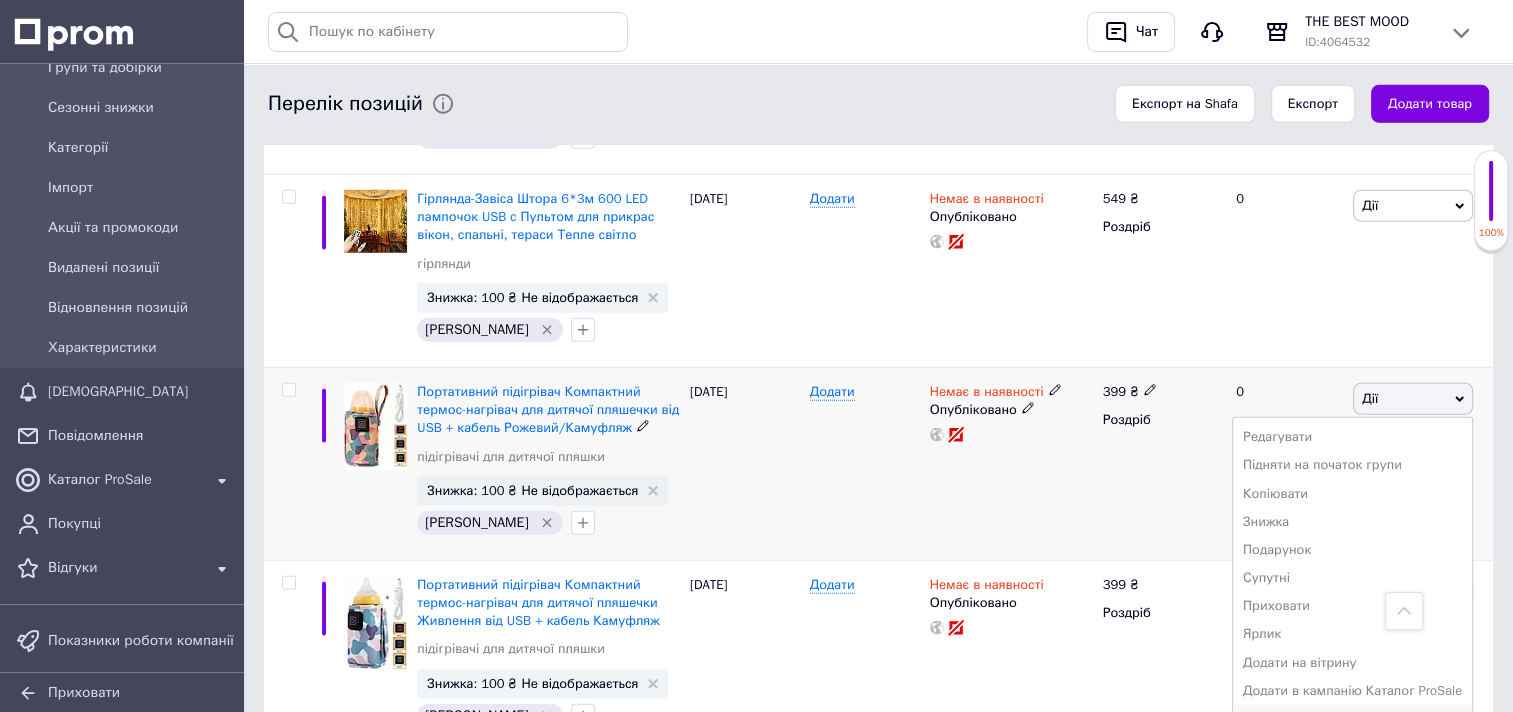 click on "Видалити" at bounding box center (1352, 719) 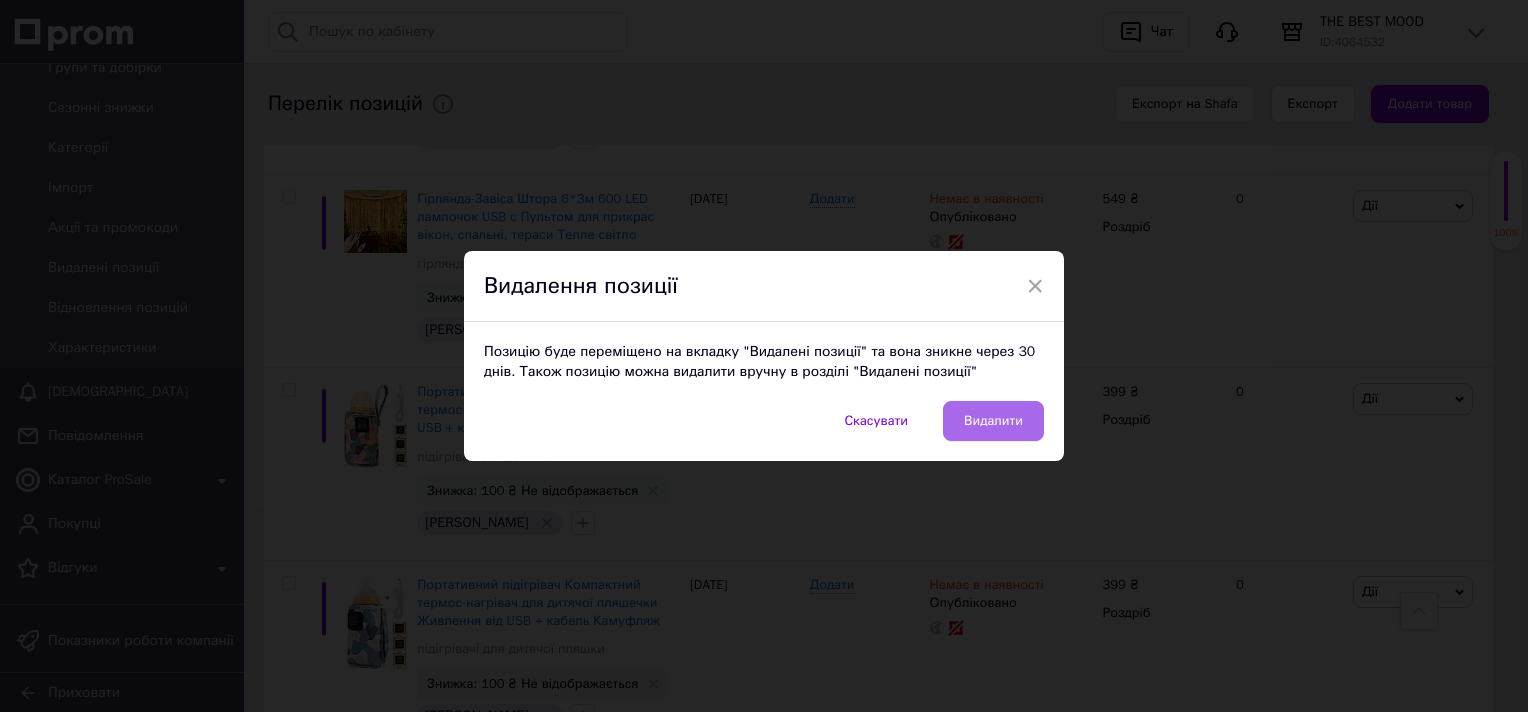 click on "Видалити" at bounding box center [993, 421] 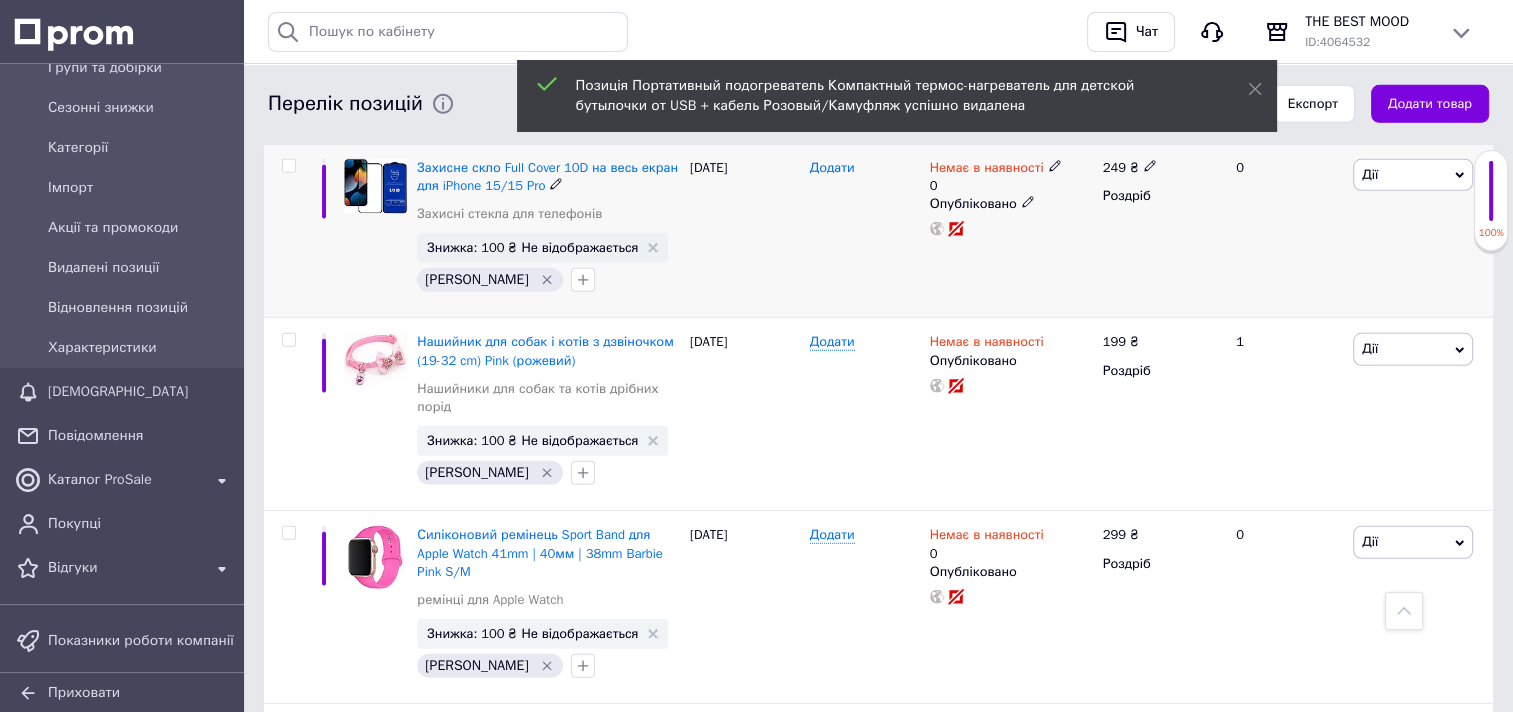 scroll, scrollTop: 5900, scrollLeft: 0, axis: vertical 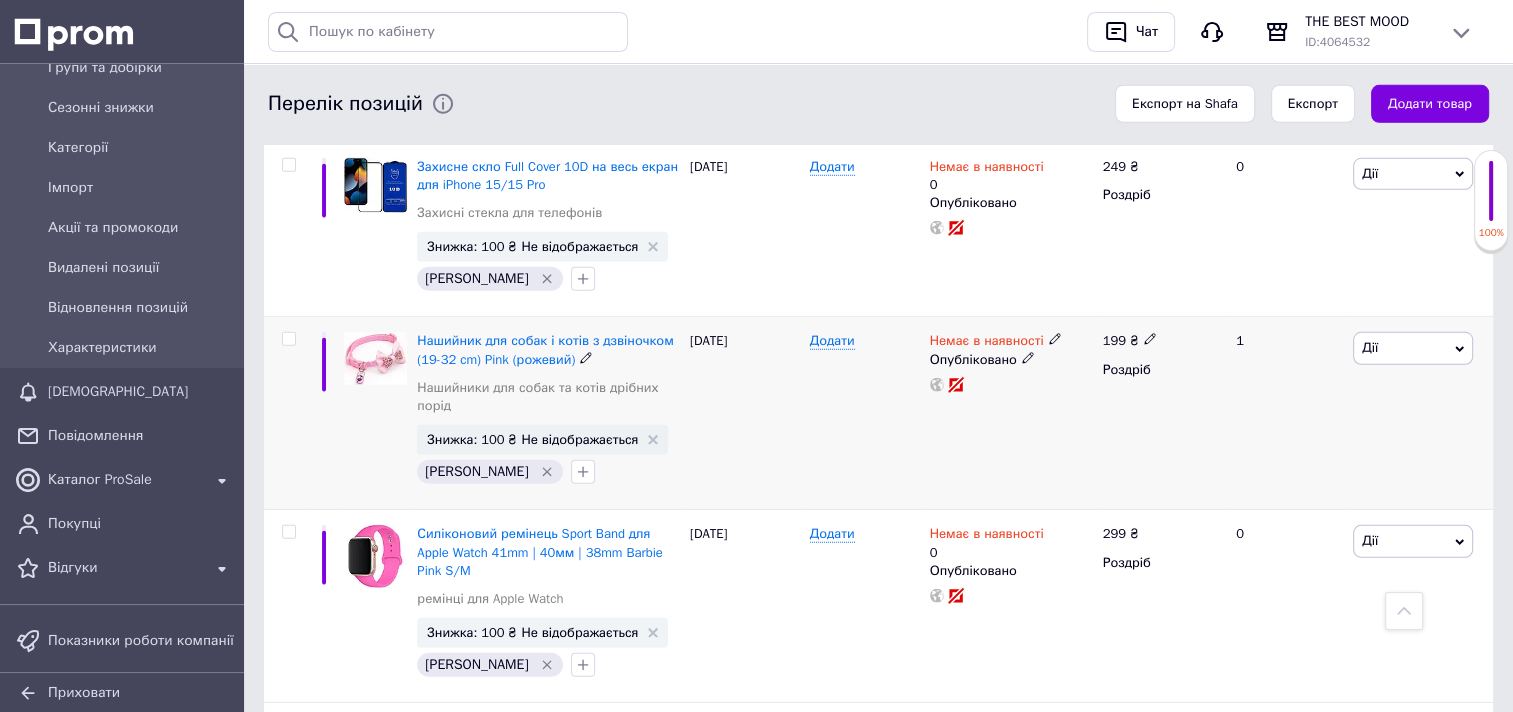 click 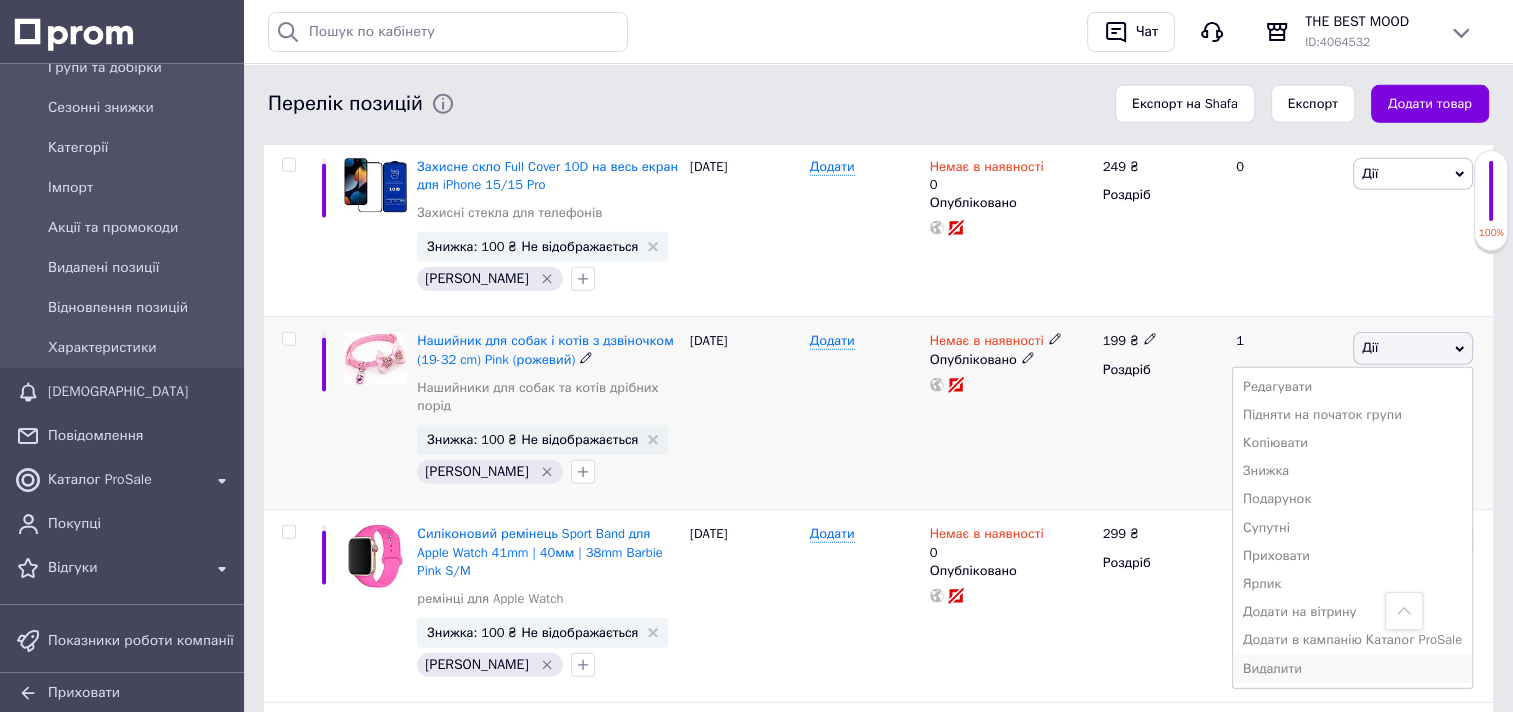 click on "Видалити" at bounding box center (1352, 669) 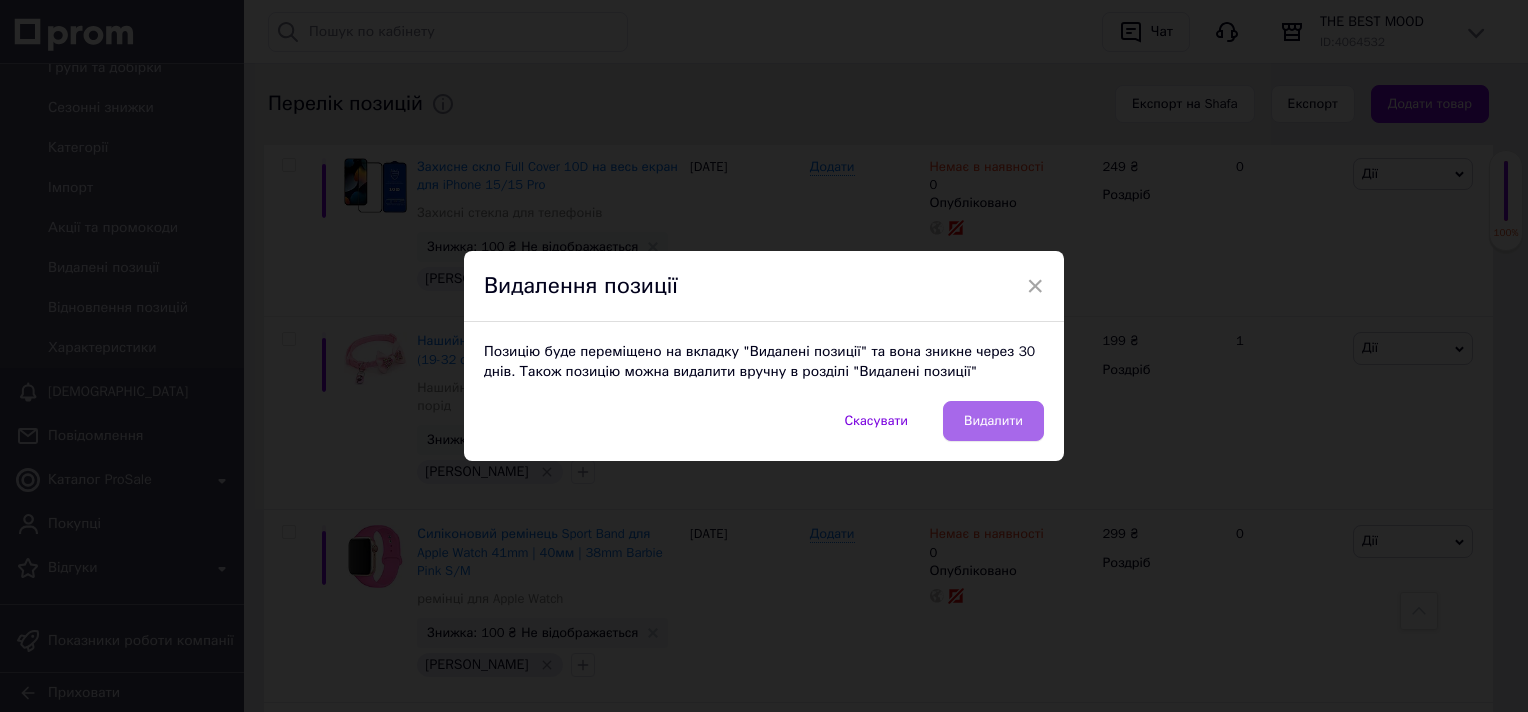 click on "Видалити" at bounding box center [993, 421] 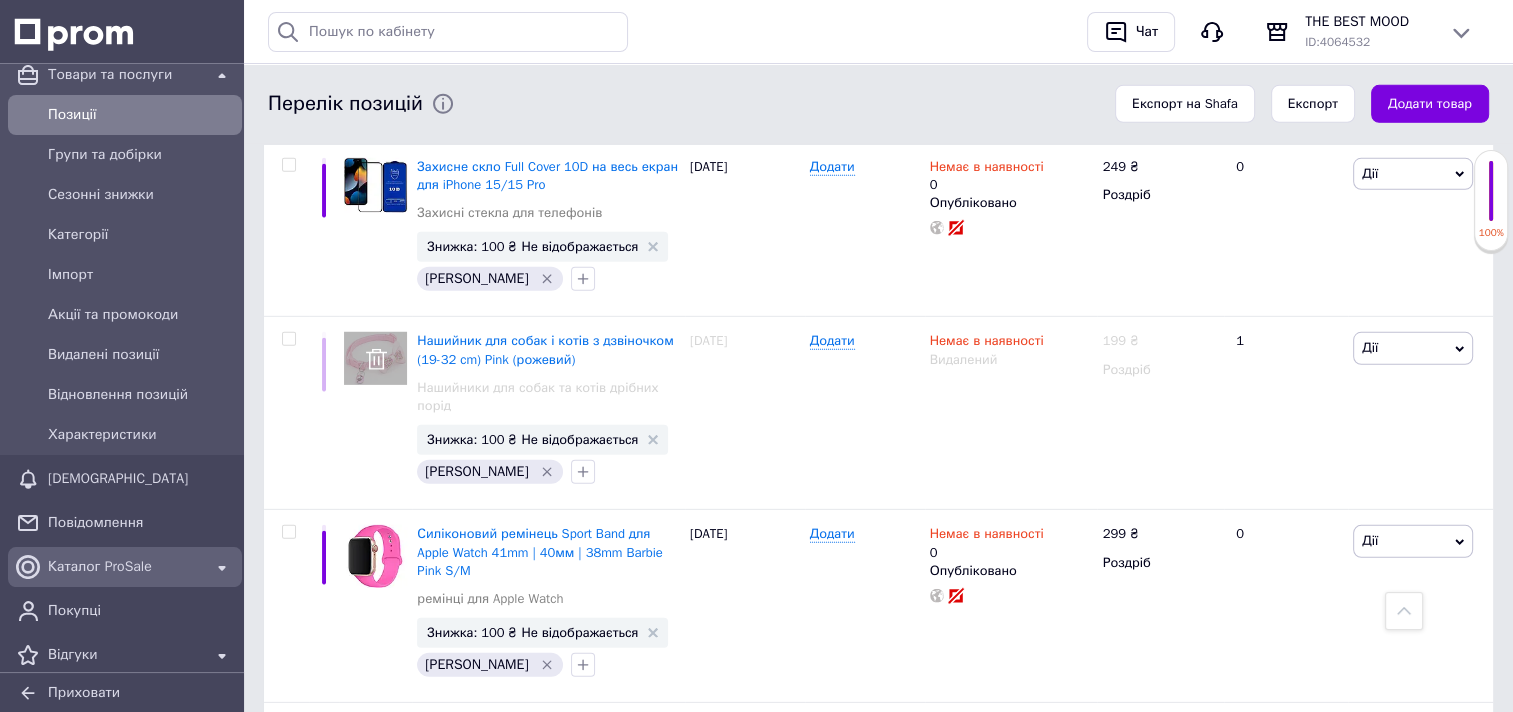 scroll, scrollTop: 100, scrollLeft: 0, axis: vertical 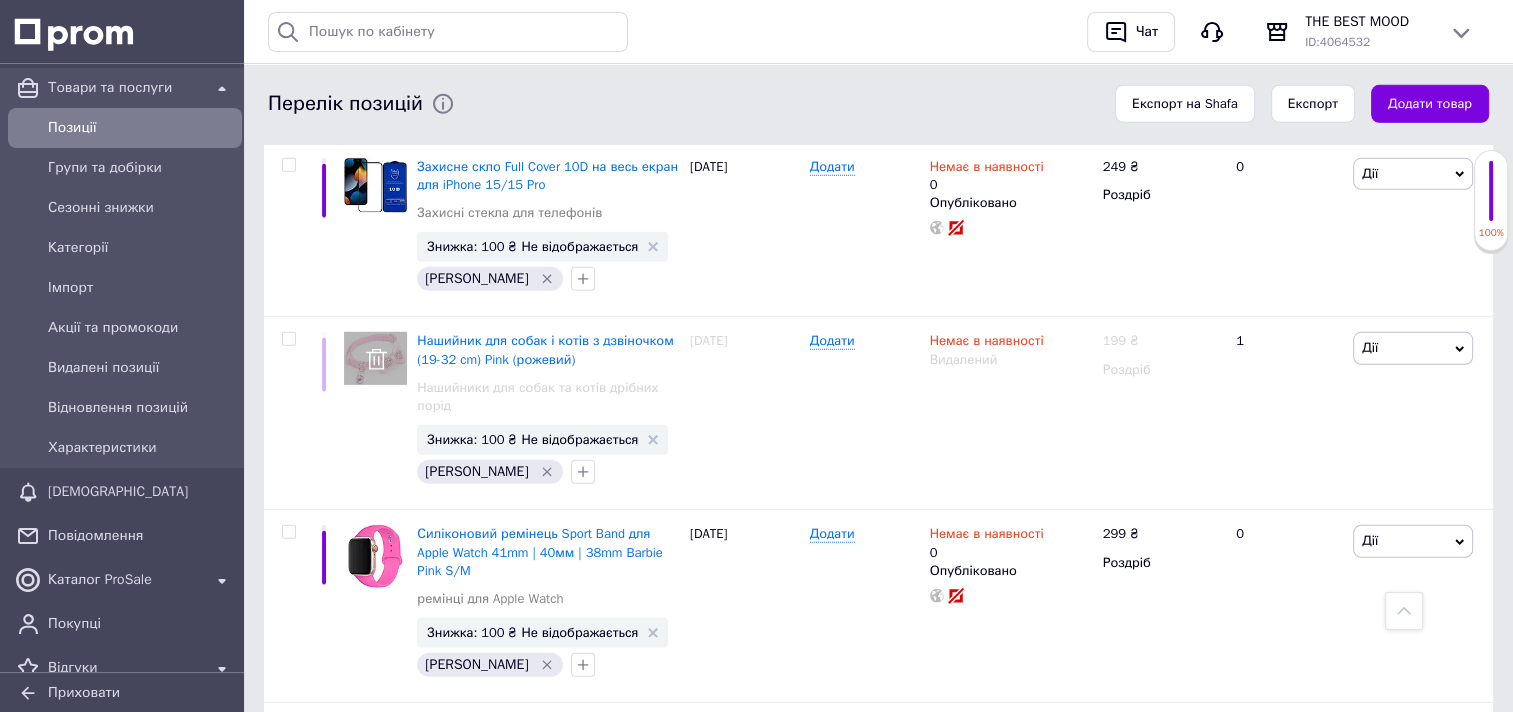 click on "Позиції" at bounding box center (141, 128) 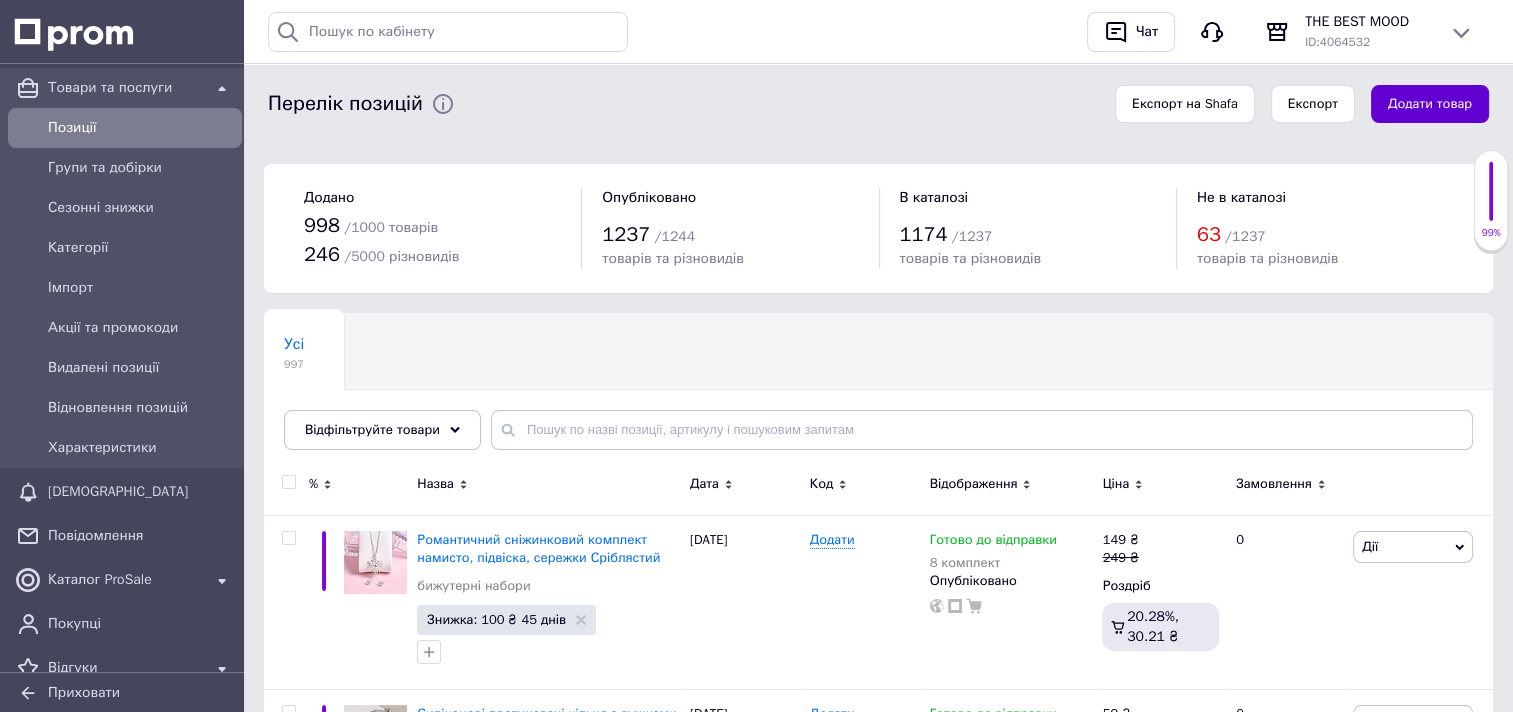click on "Додати товар" at bounding box center [1430, 104] 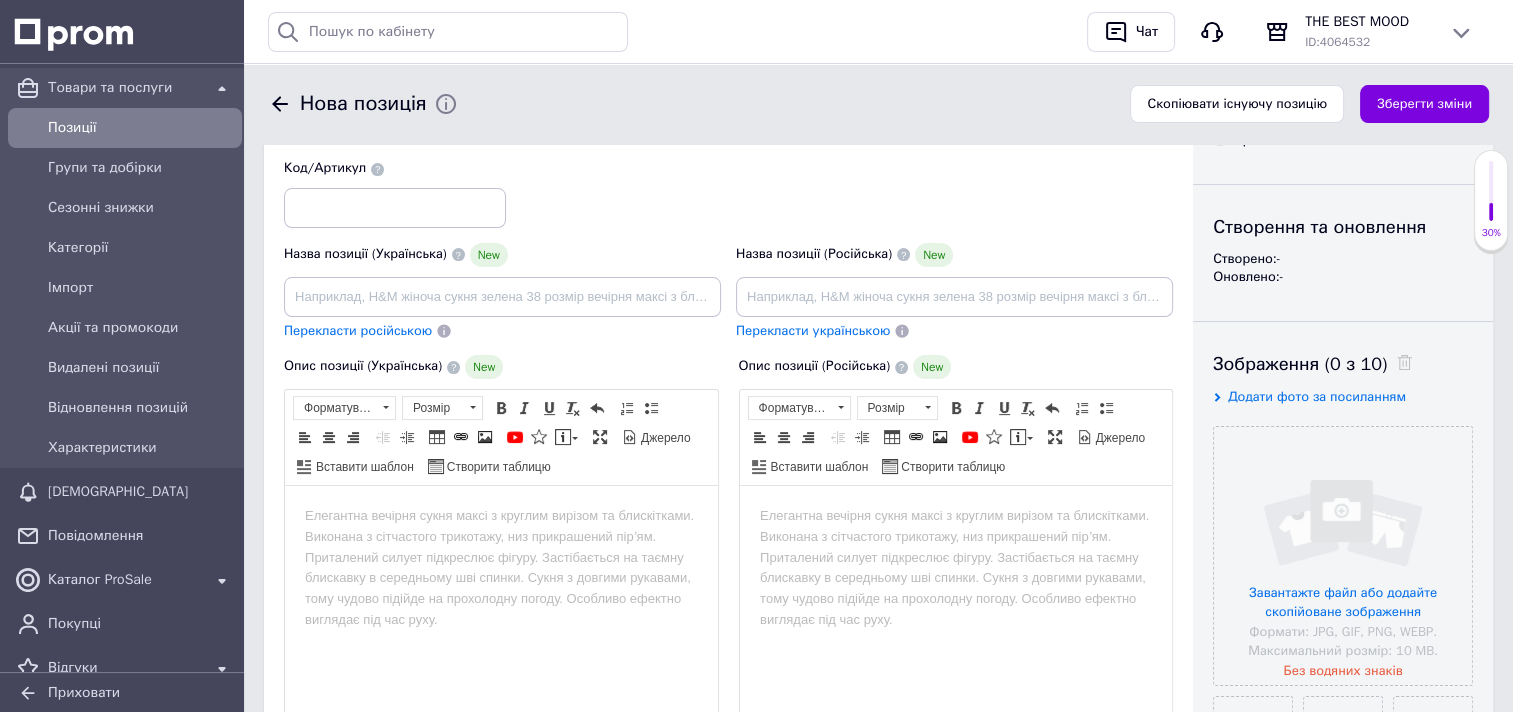scroll, scrollTop: 200, scrollLeft: 0, axis: vertical 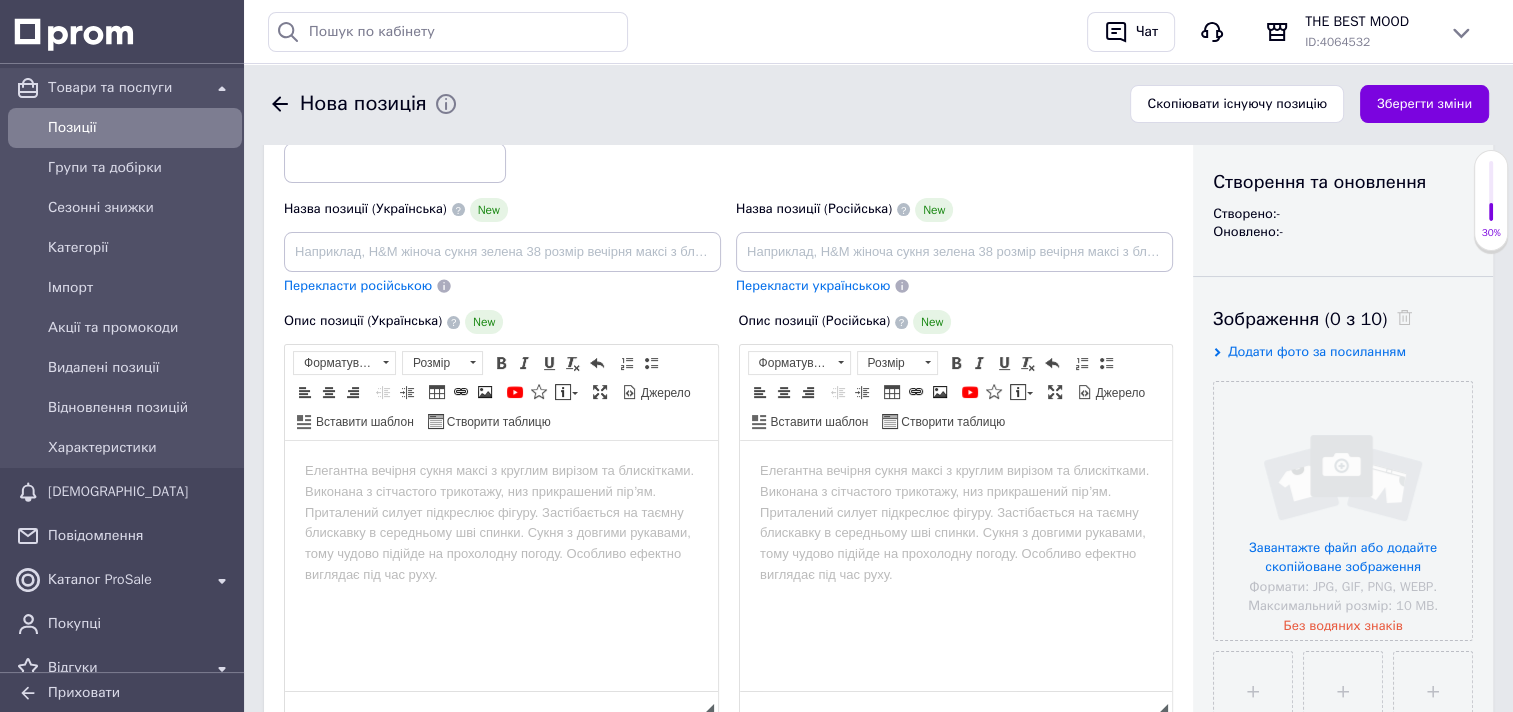 click on "Додати фото за посиланням" at bounding box center (1317, 351) 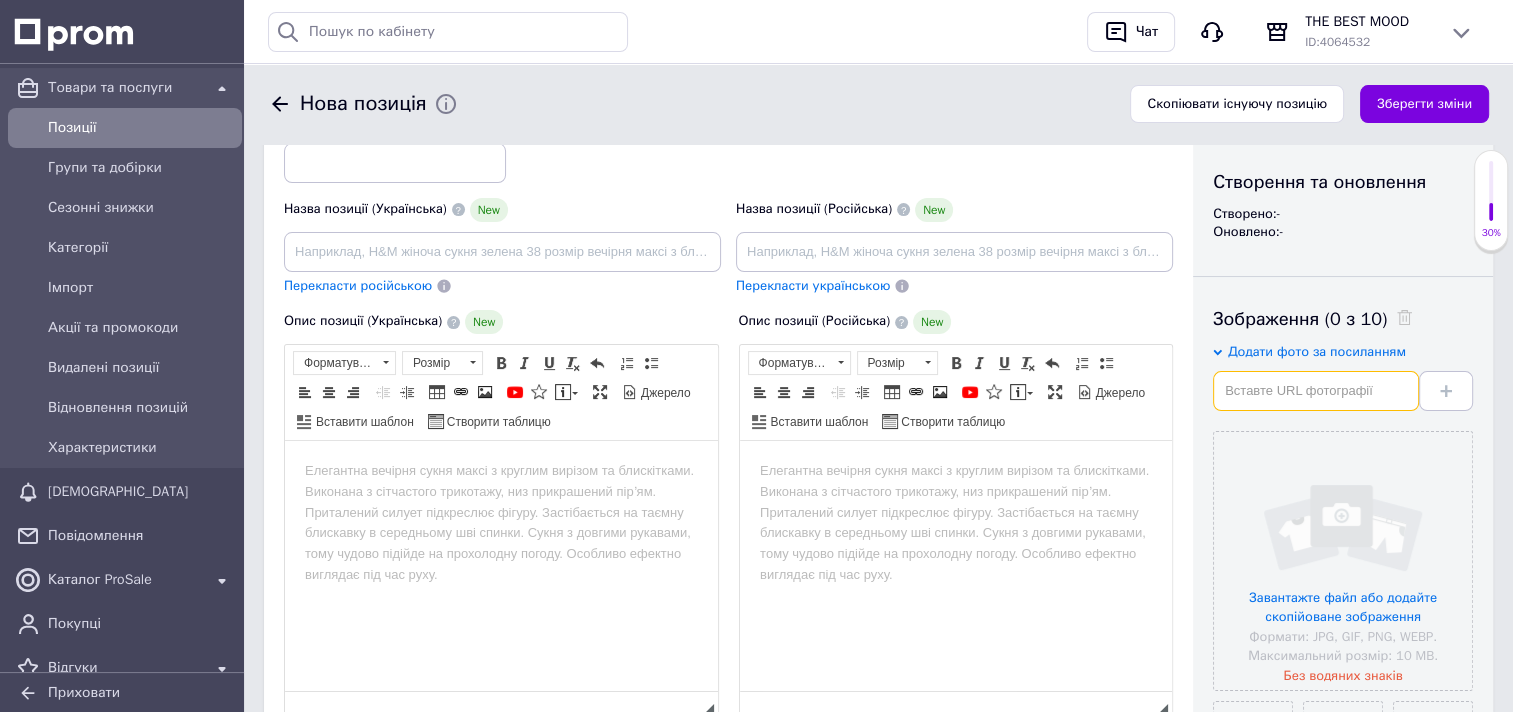 click at bounding box center [1316, 391] 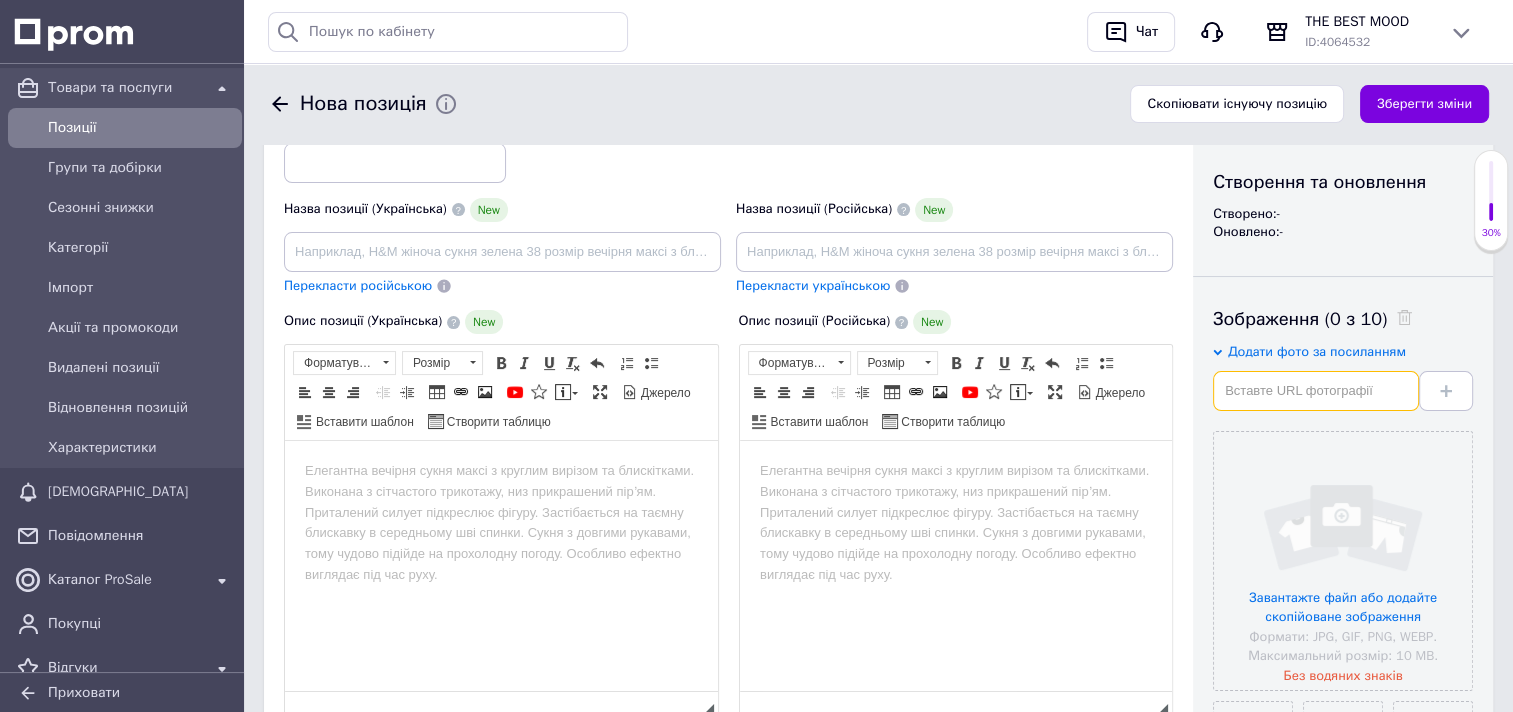 paste on "https://img.kwcdn.com/product/Fancyalgo/VirtualModelMatting/ad9fb51487243334701a793826658662.jpg?imageView2/2/w/800/q/70/format/webp" 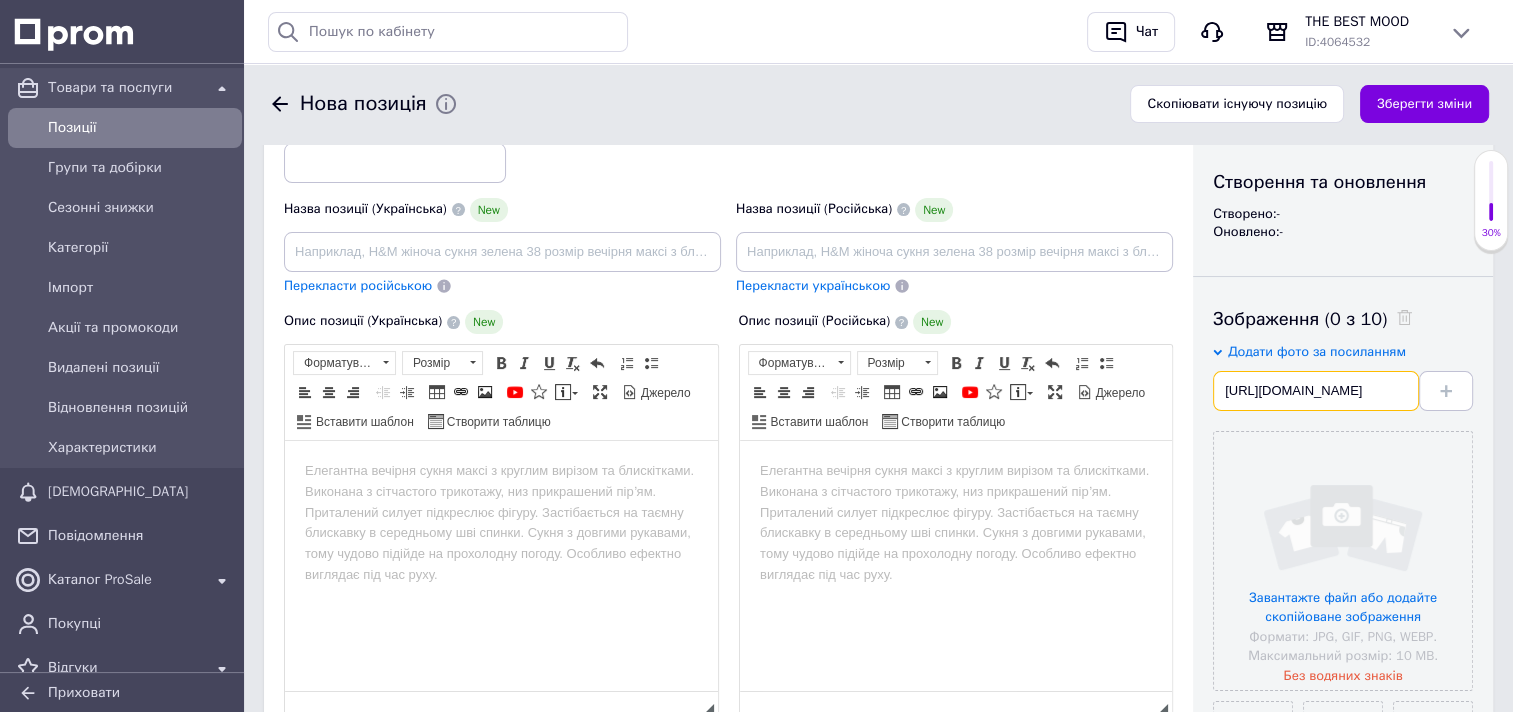 scroll, scrollTop: 0, scrollLeft: 657, axis: horizontal 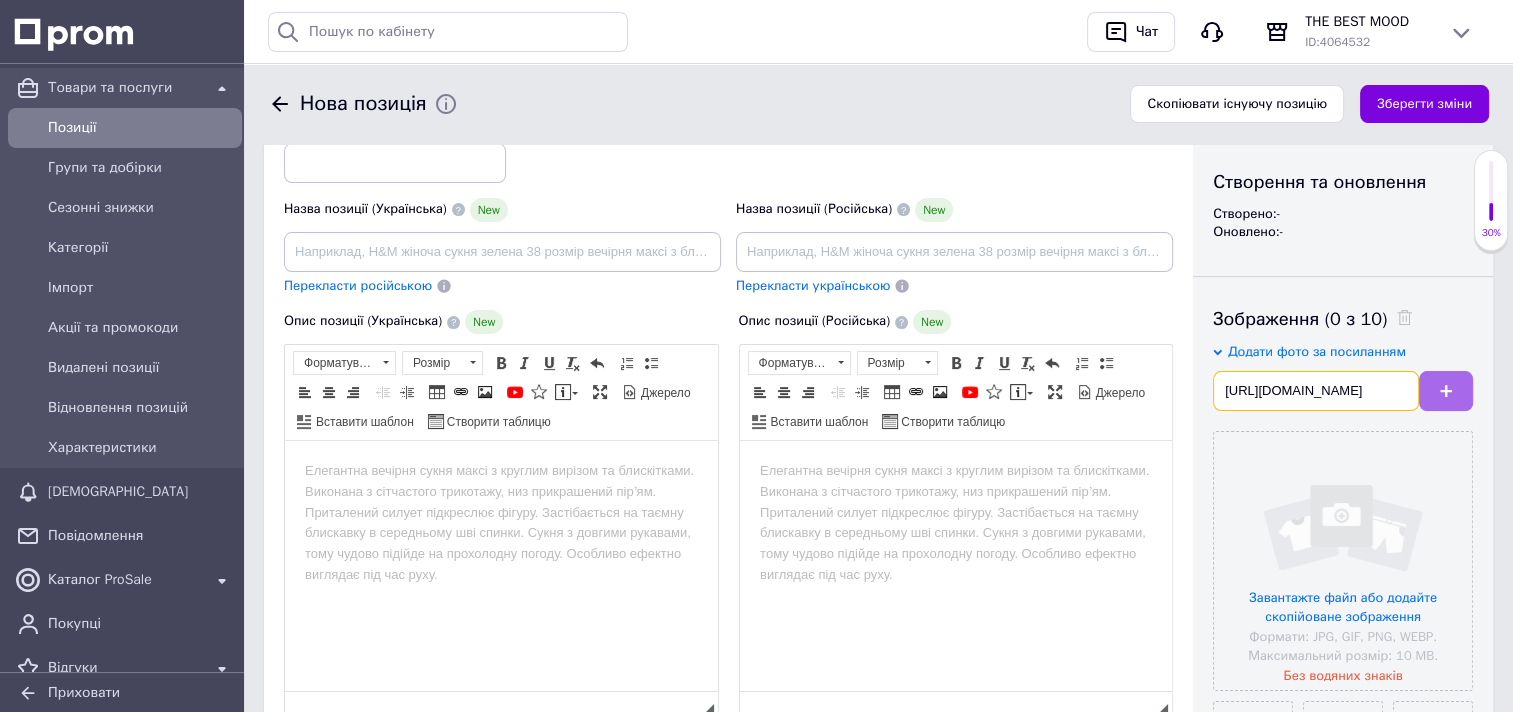 type on "https://img.kwcdn.com/product/Fancyalgo/VirtualModelMatting/ad9fb51487243334701a793826658662.jpg?imageView2/2/w/800/q/70/format/webp" 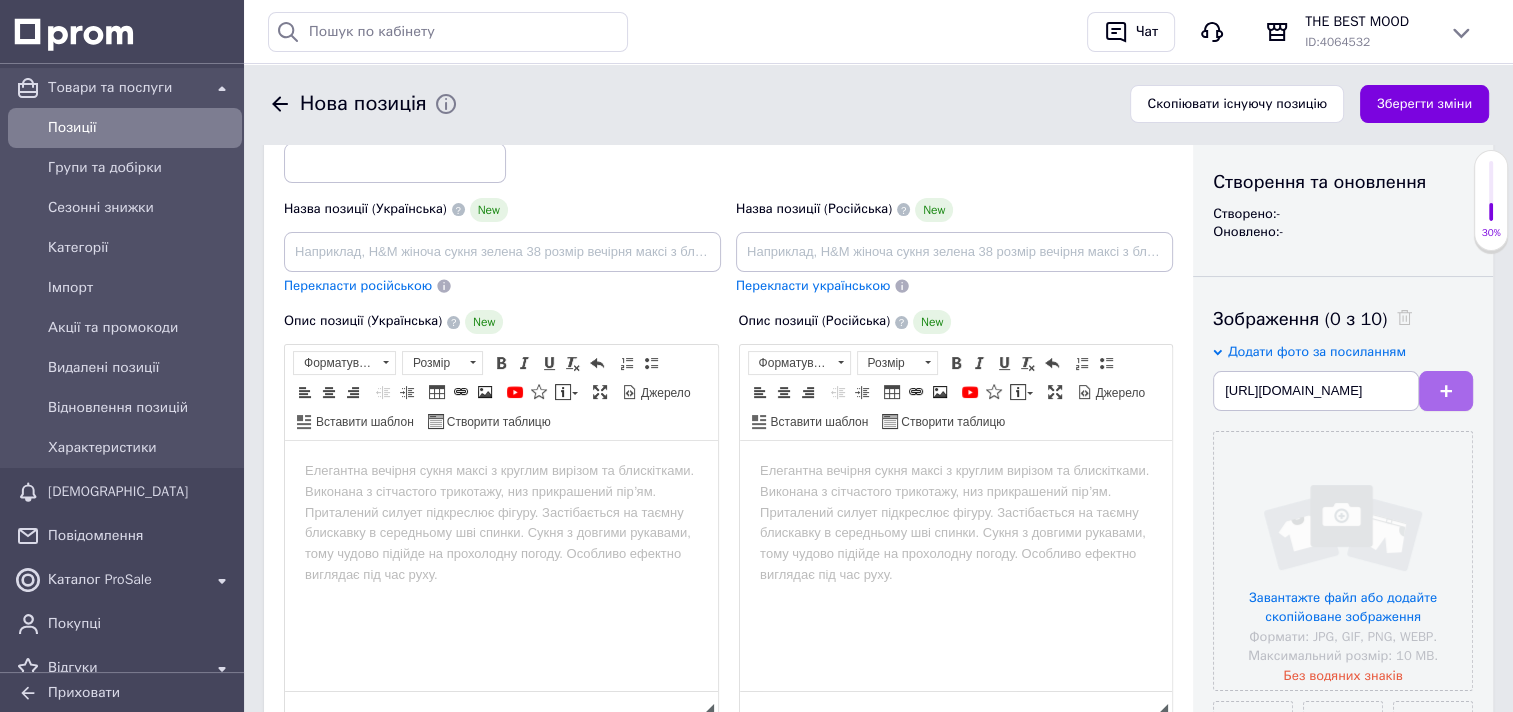 click at bounding box center [1446, 391] 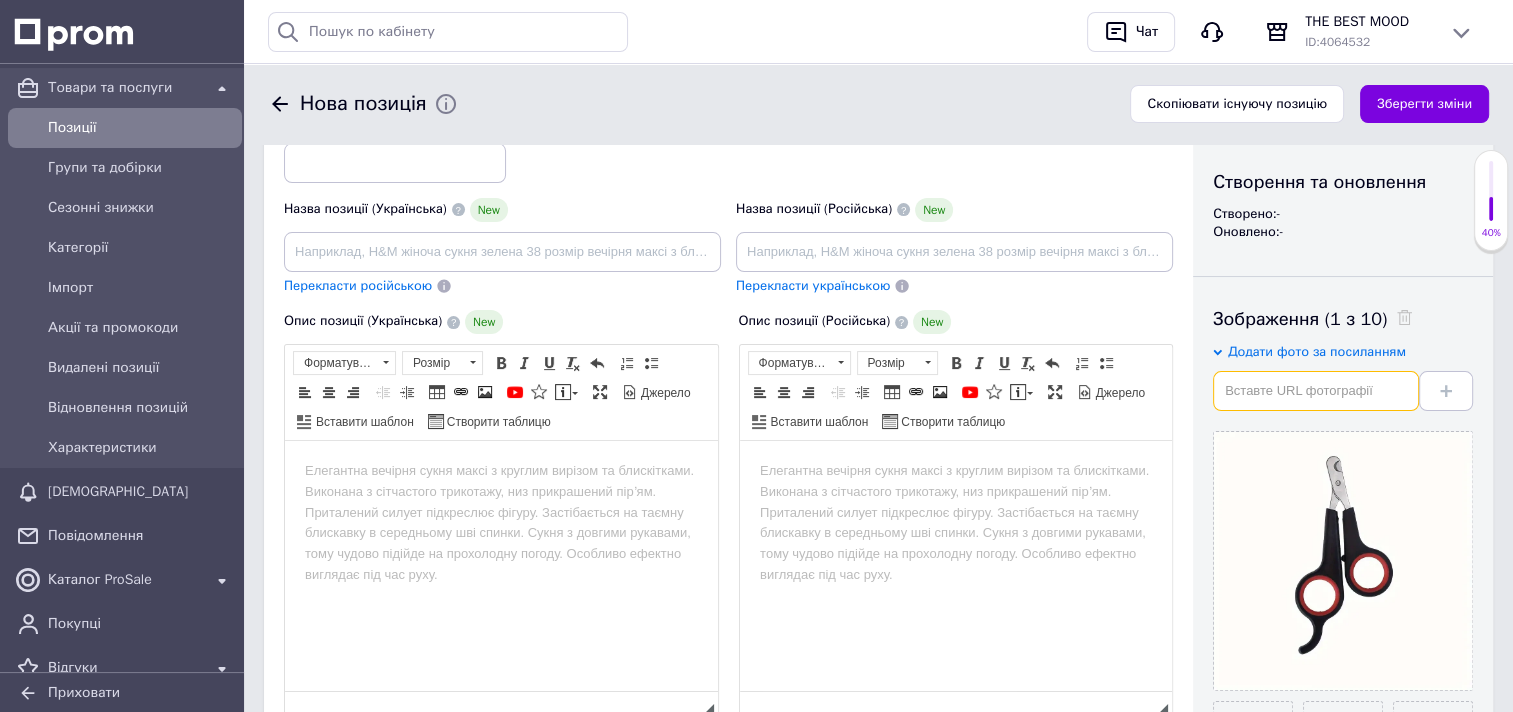 click at bounding box center (1316, 391) 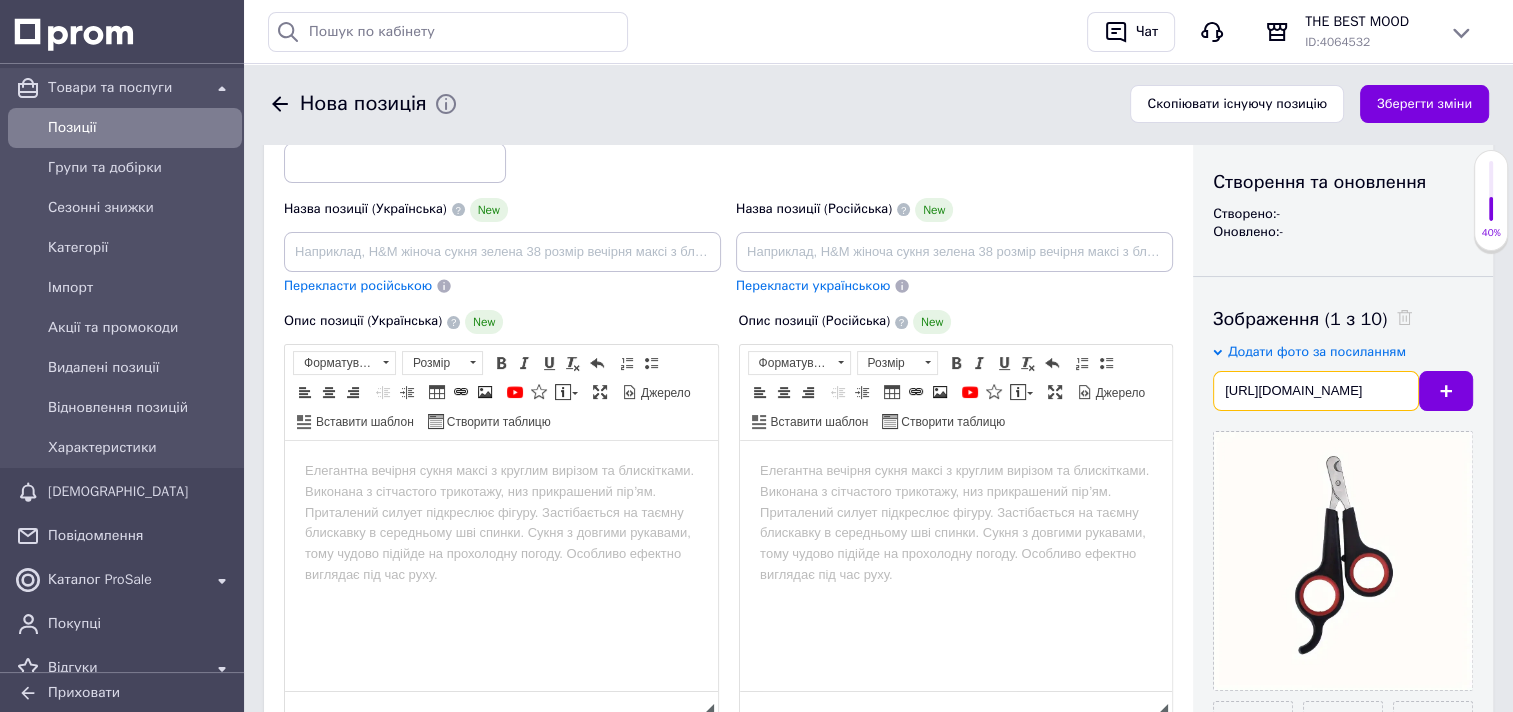 scroll, scrollTop: 0, scrollLeft: 653, axis: horizontal 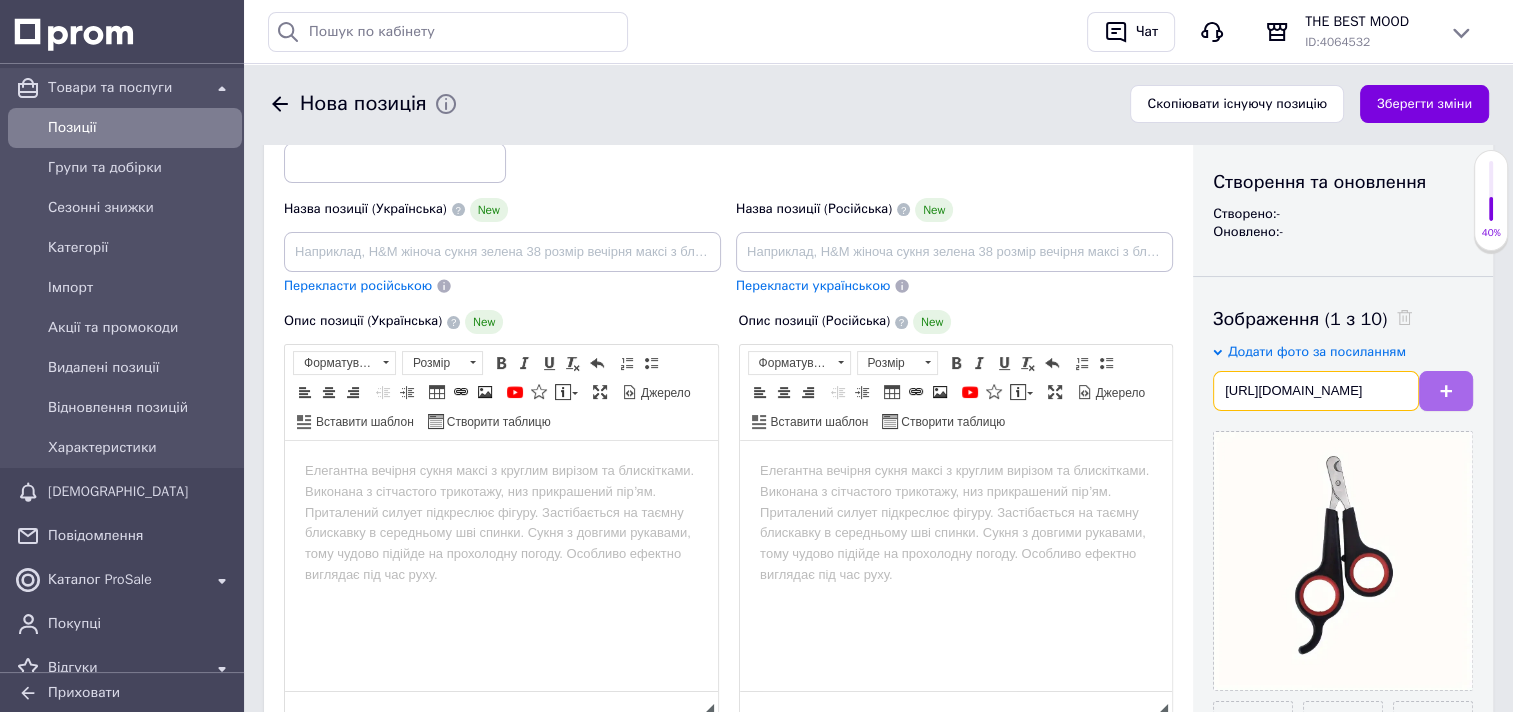 type on "https://img.kwcdn.com/product/Fancyalgo/VirtualModelMatting/f8d67ebb2bd75d74e9c17d46643e0f24.jpg?imageView2/2/w/800/q/70/format/webp" 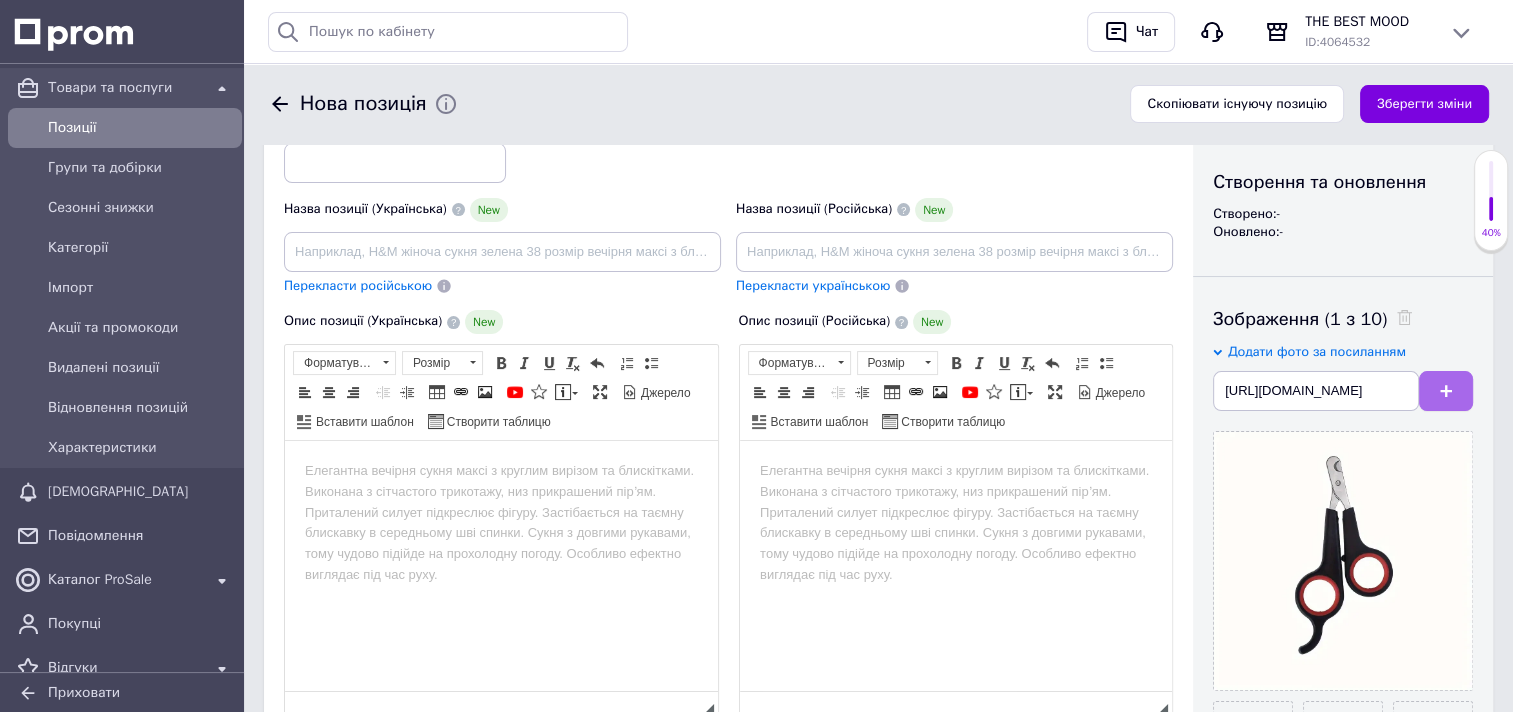 scroll, scrollTop: 0, scrollLeft: 0, axis: both 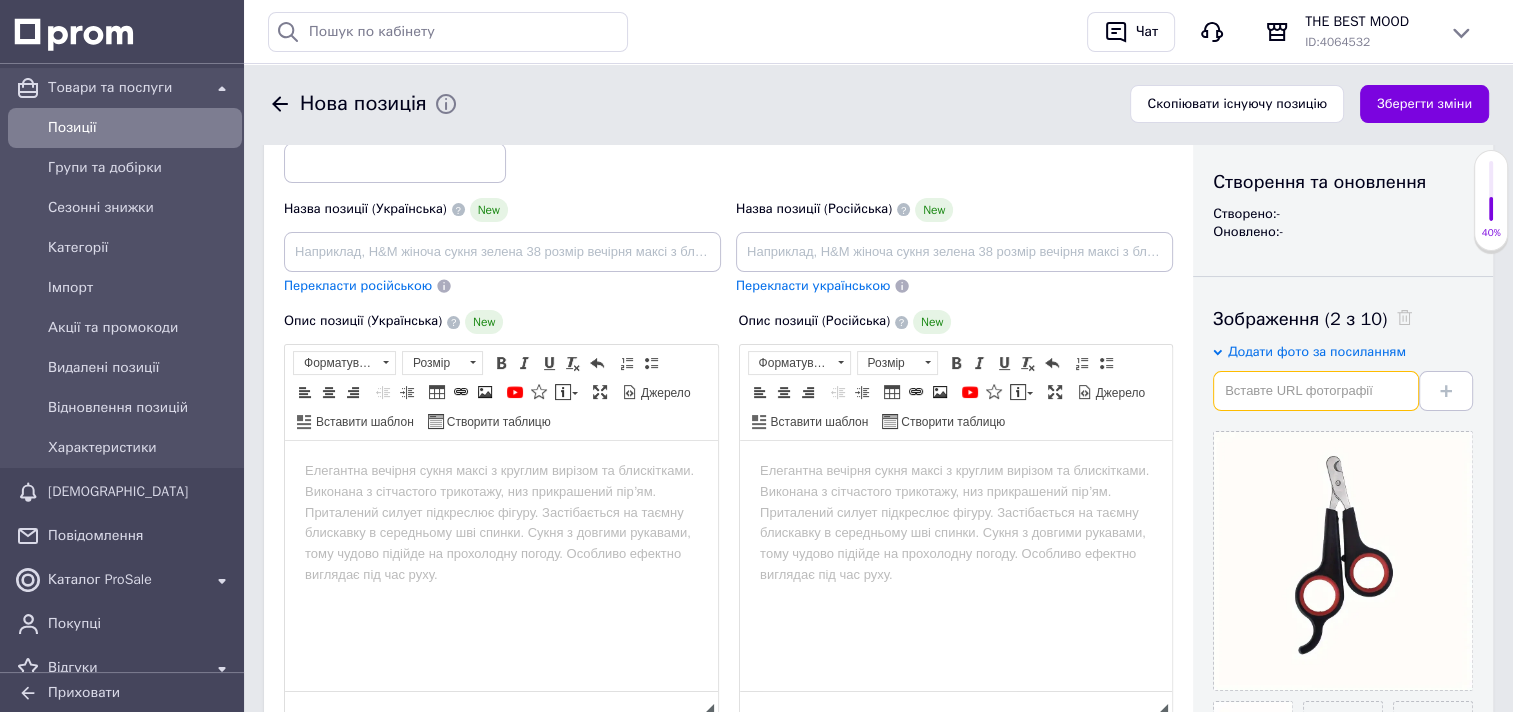 click at bounding box center [1316, 391] 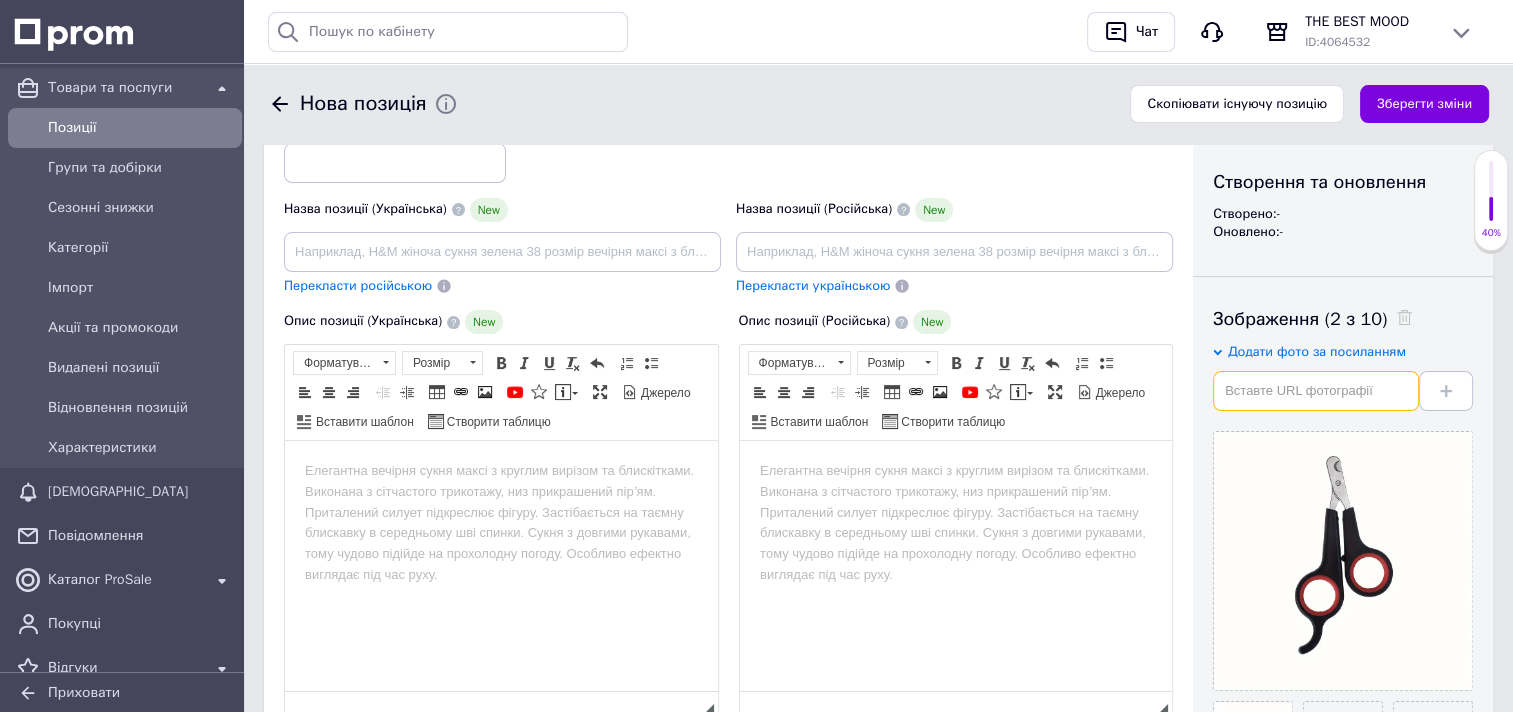 paste on "https://cdn.27.ua/sc--media--prod/default/fb/b5/75/fbb5753f-b13d-44e2-b675-e99dd95beaed.jpg" 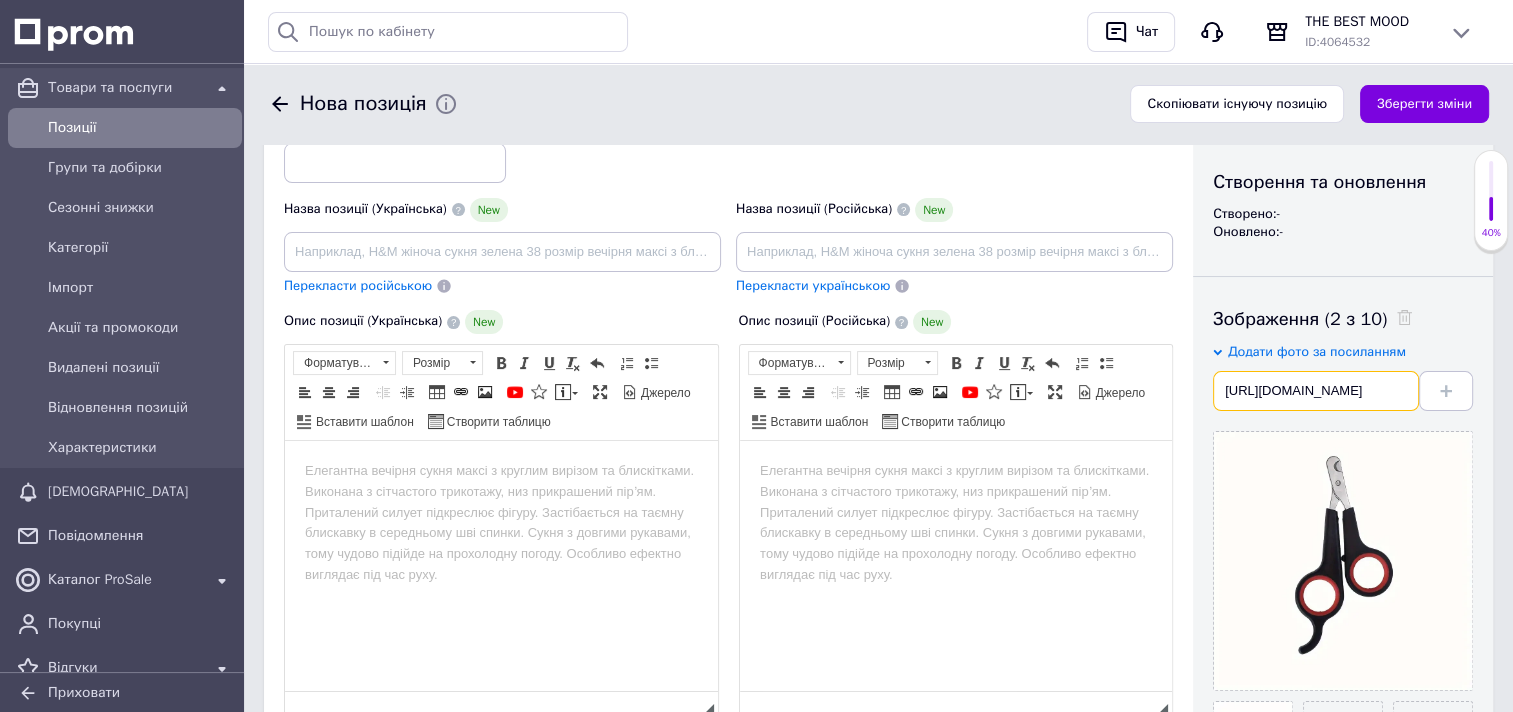scroll, scrollTop: 0, scrollLeft: 367, axis: horizontal 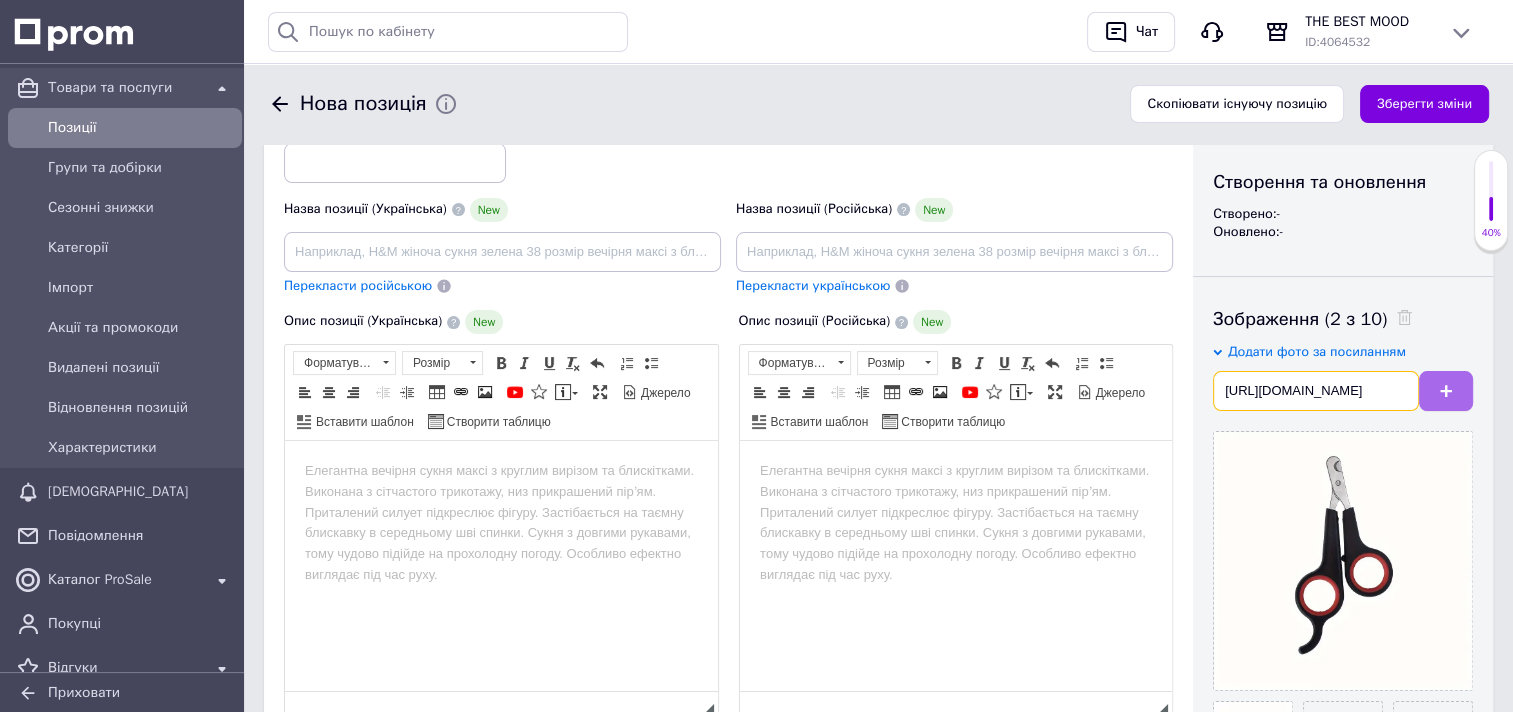 type on "https://cdn.27.ua/sc--media--prod/default/fb/b5/75/fbb5753f-b13d-44e2-b675-e99dd95beaed.jpg" 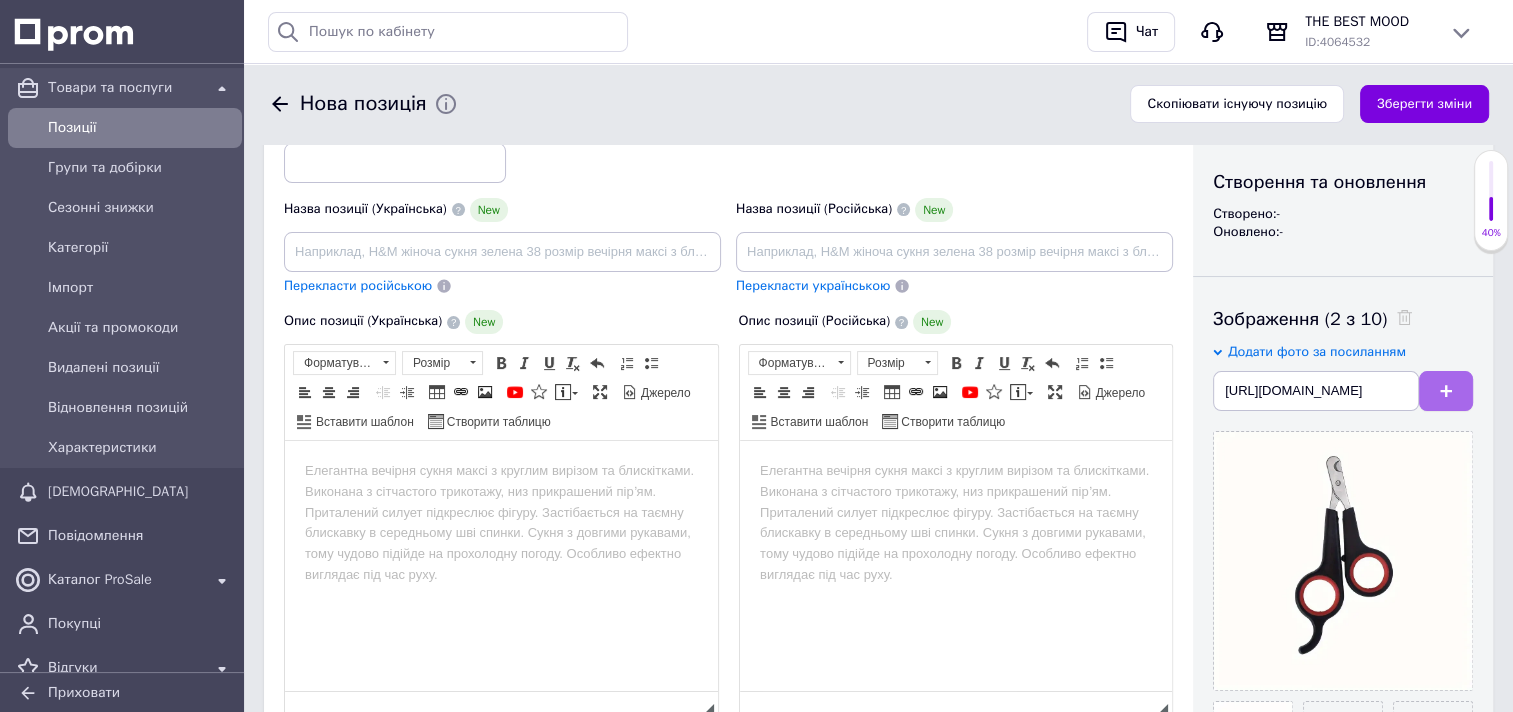 scroll, scrollTop: 0, scrollLeft: 0, axis: both 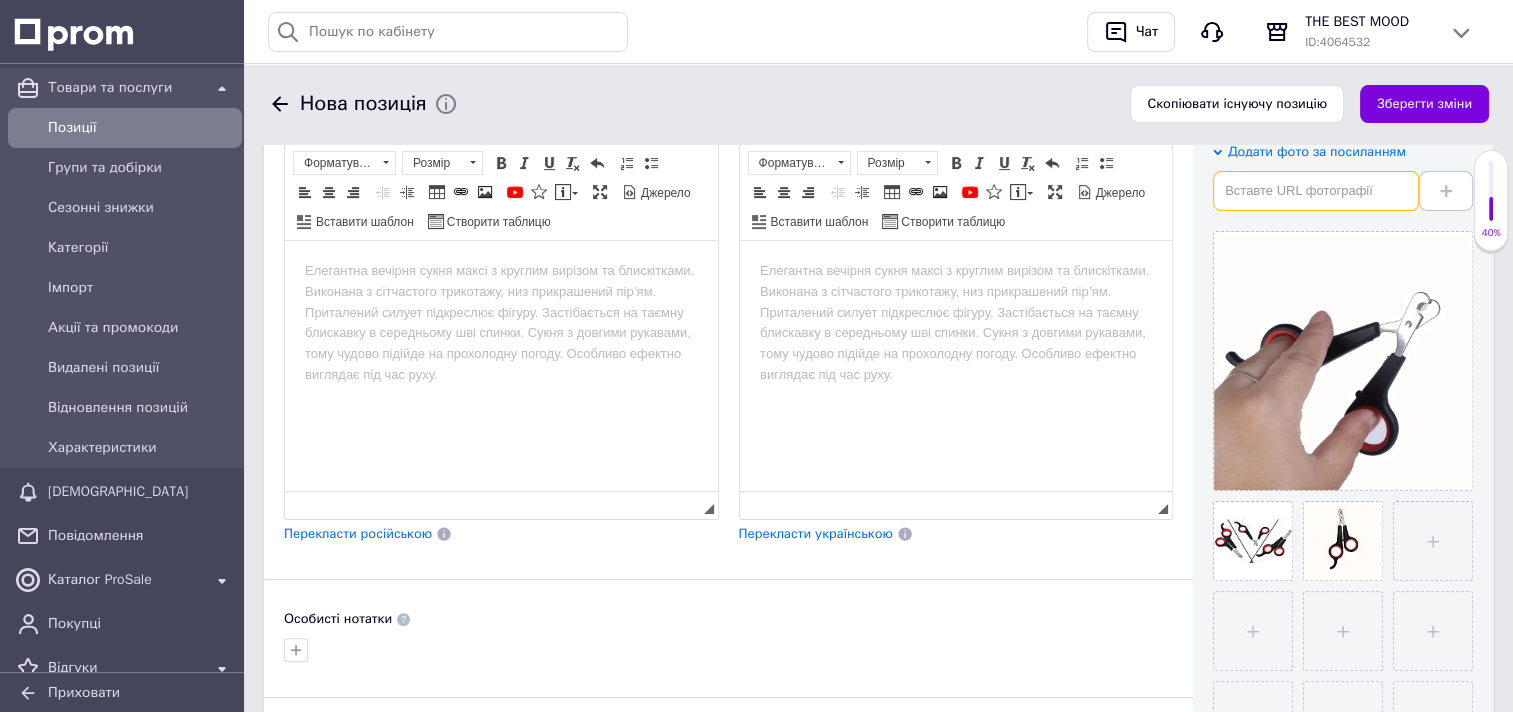 click at bounding box center [1316, 191] 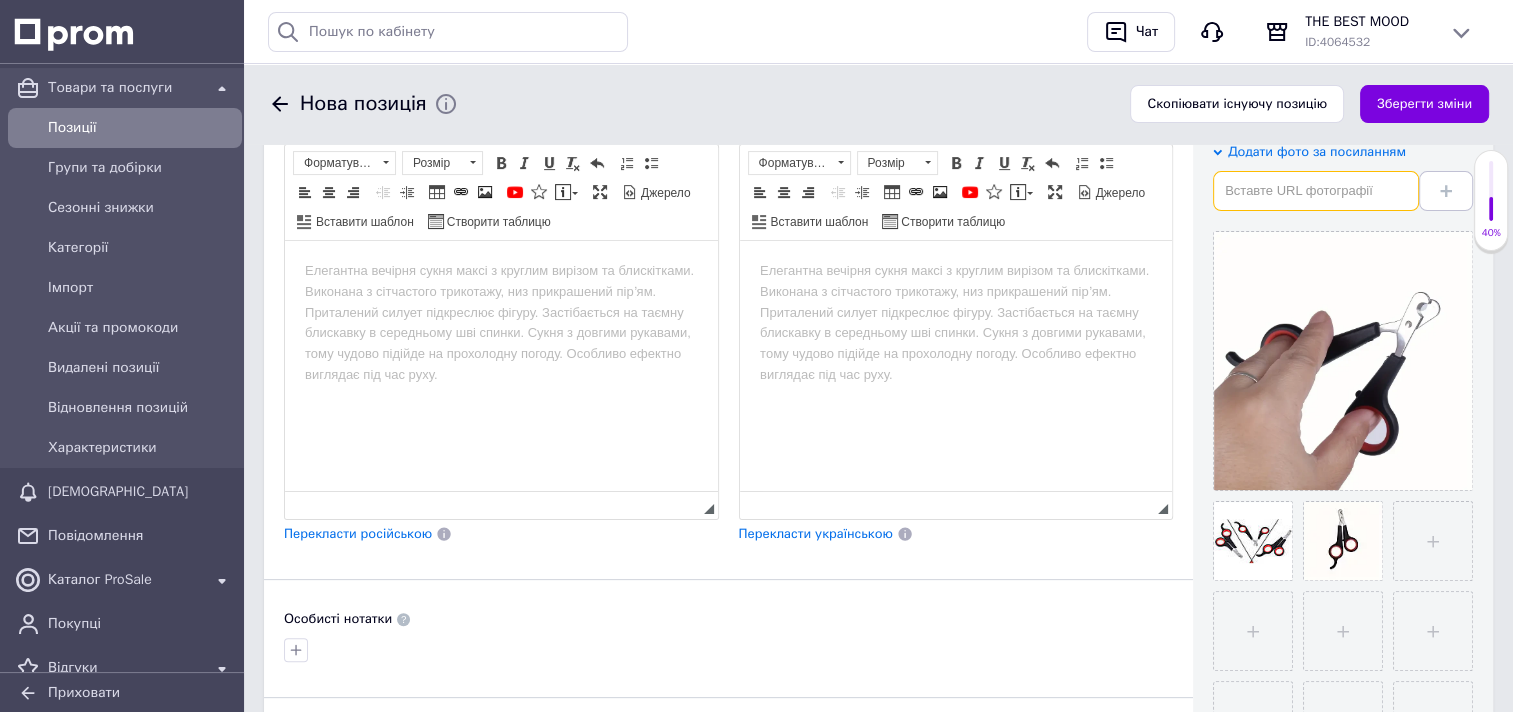 paste on "https://cdn.27.ua/sc--media--prod/default/e1/0d/d1/e10dd176-02d2-49fe-8933-e1b0bd3caab0.jpg" 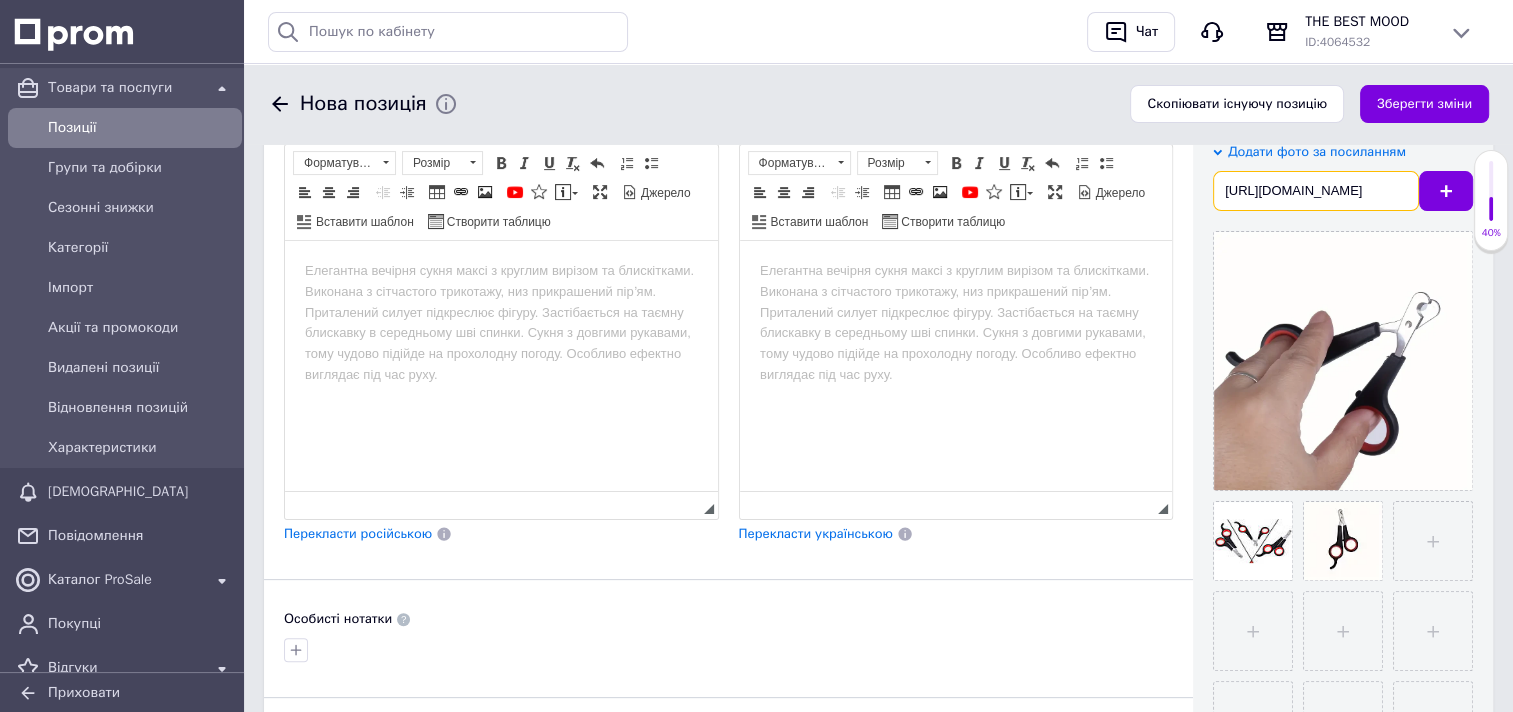 scroll, scrollTop: 0, scrollLeft: 374, axis: horizontal 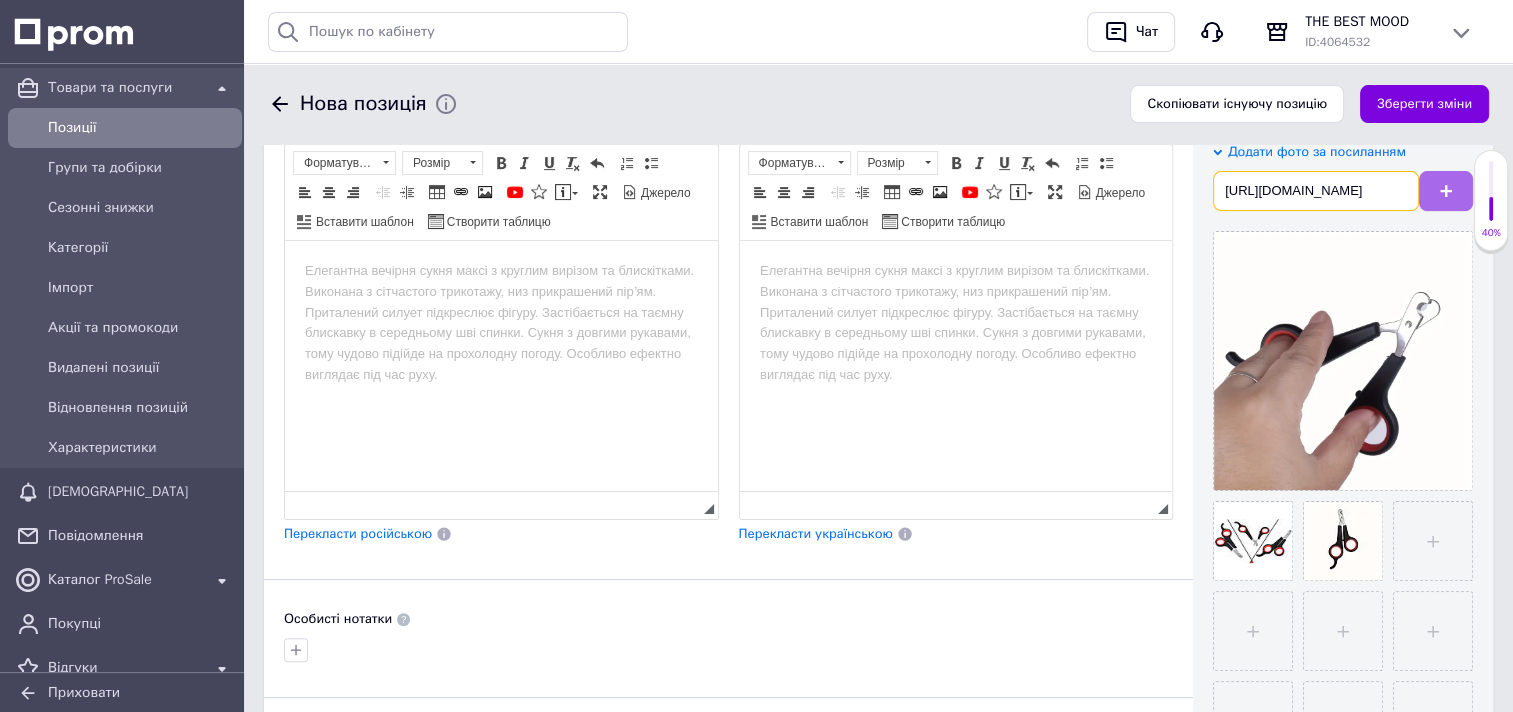 type on "https://cdn.27.ua/sc--media--prod/default/e1/0d/d1/e10dd176-02d2-49fe-8933-e1b0bd3caab0.jpg" 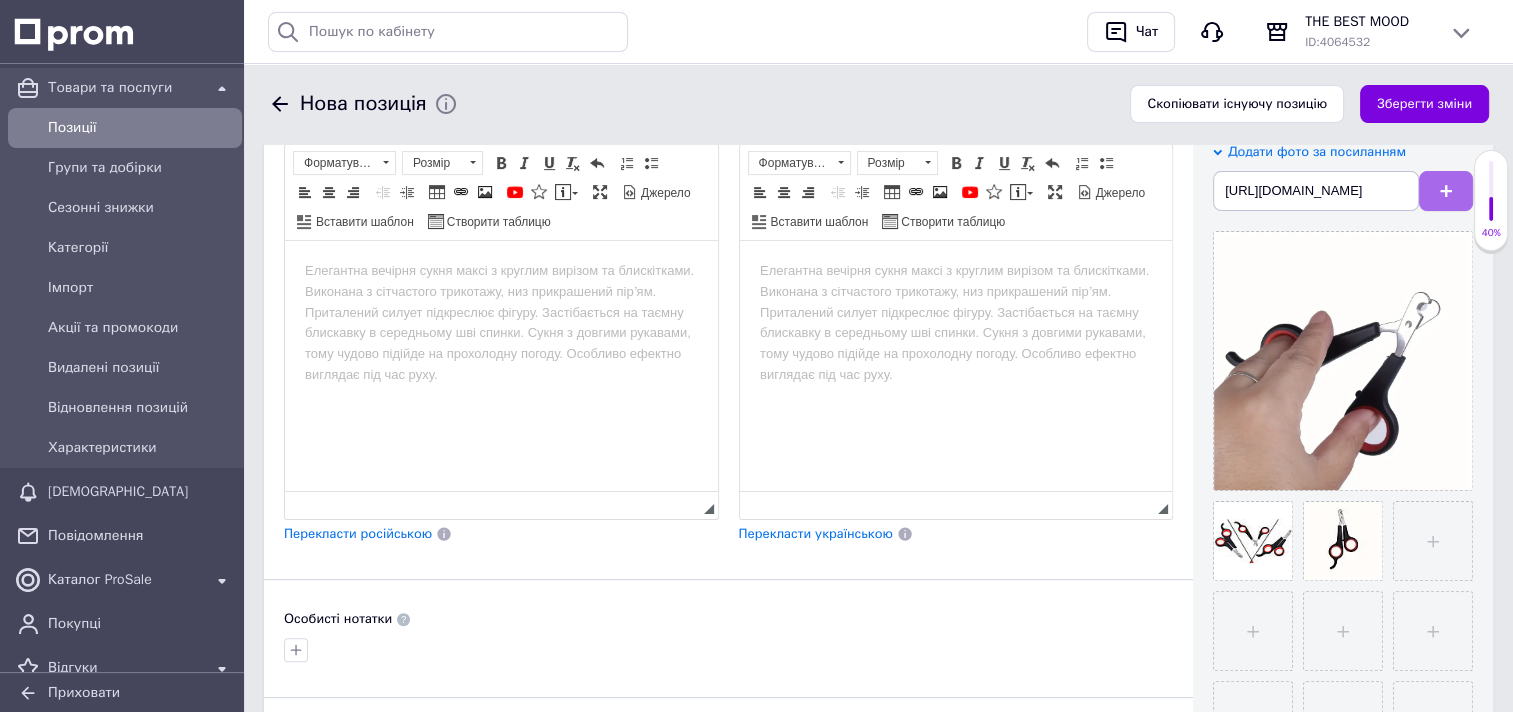 click at bounding box center (1446, 191) 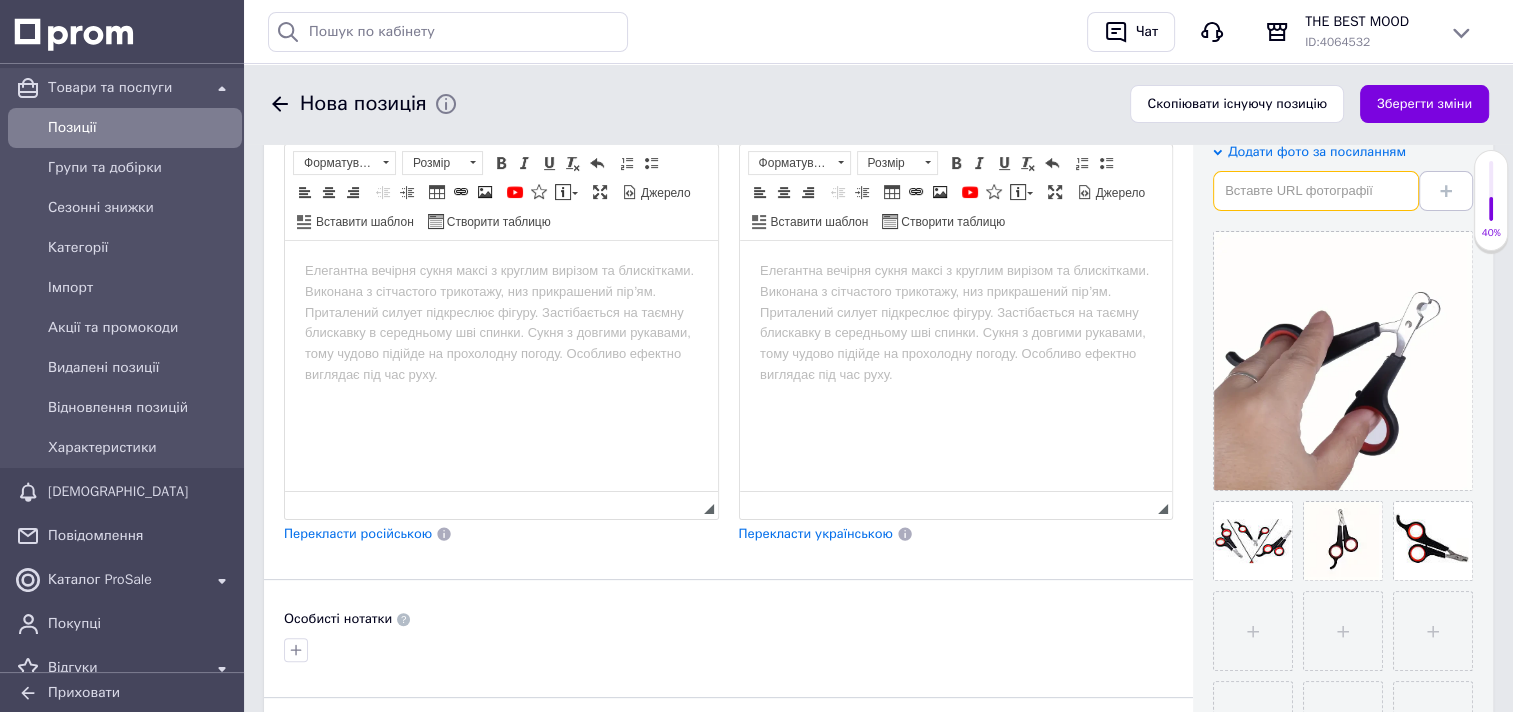 click at bounding box center (1316, 191) 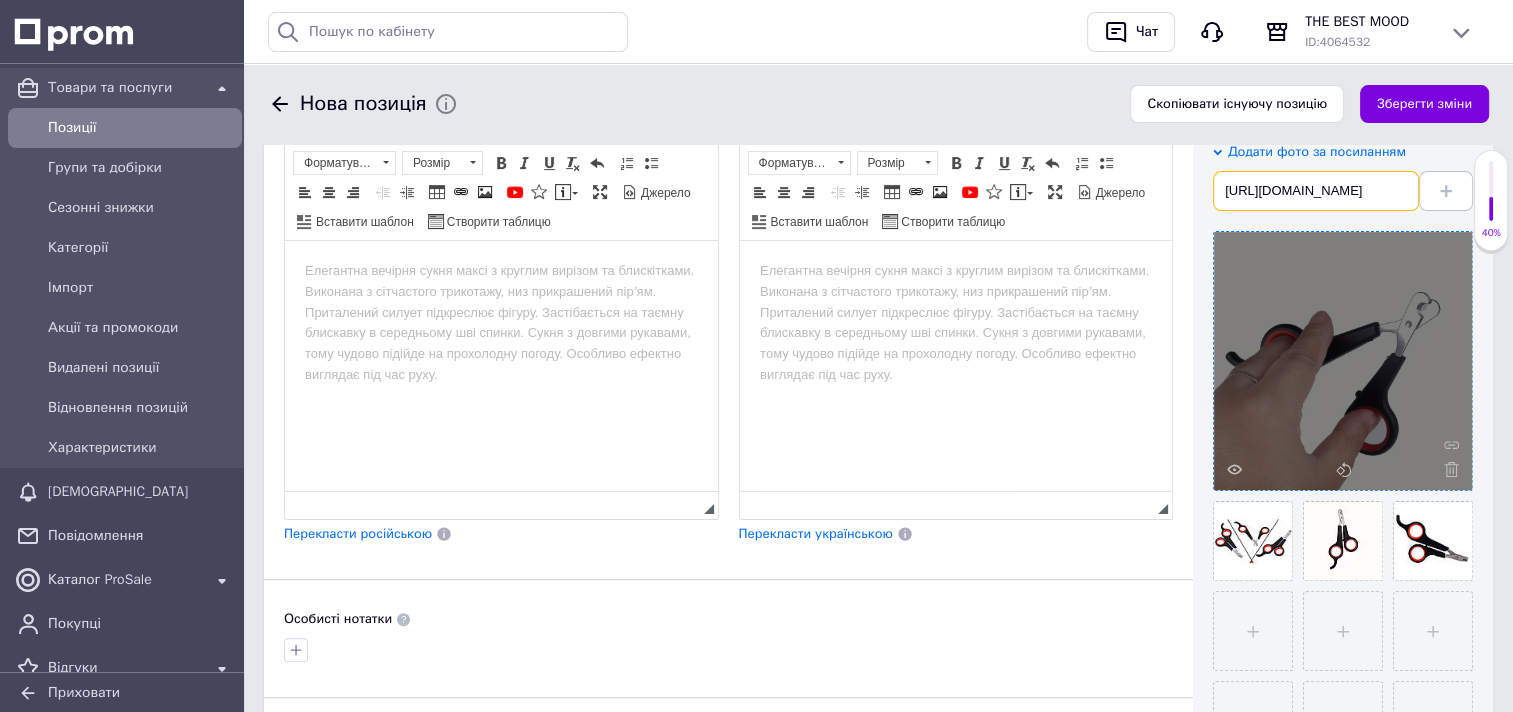 scroll, scrollTop: 0, scrollLeft: 374, axis: horizontal 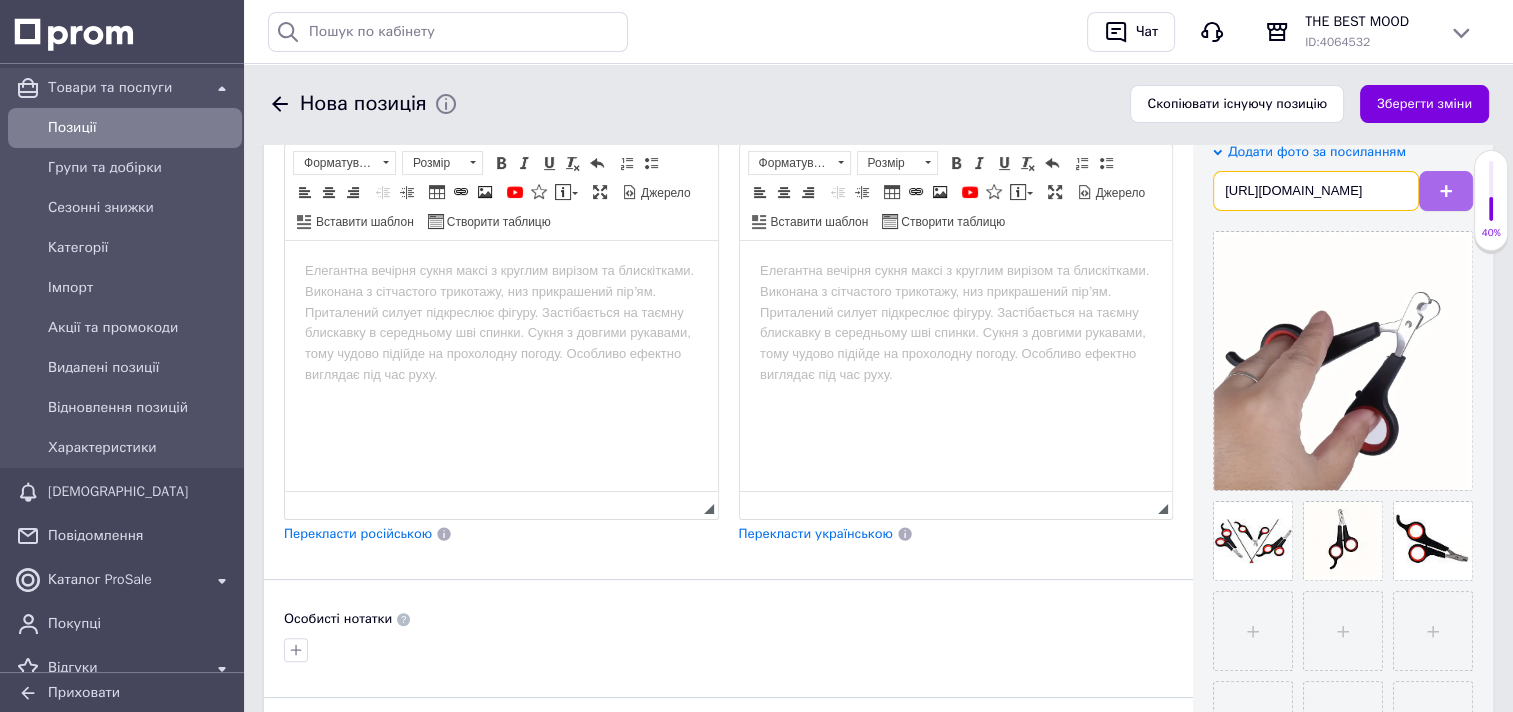 type on "https://cdn.27.ua/sc--media--prod/default/76/e8/90/76e89016-4846-424a-a7b4-55cf2b7d7ab6.jpg" 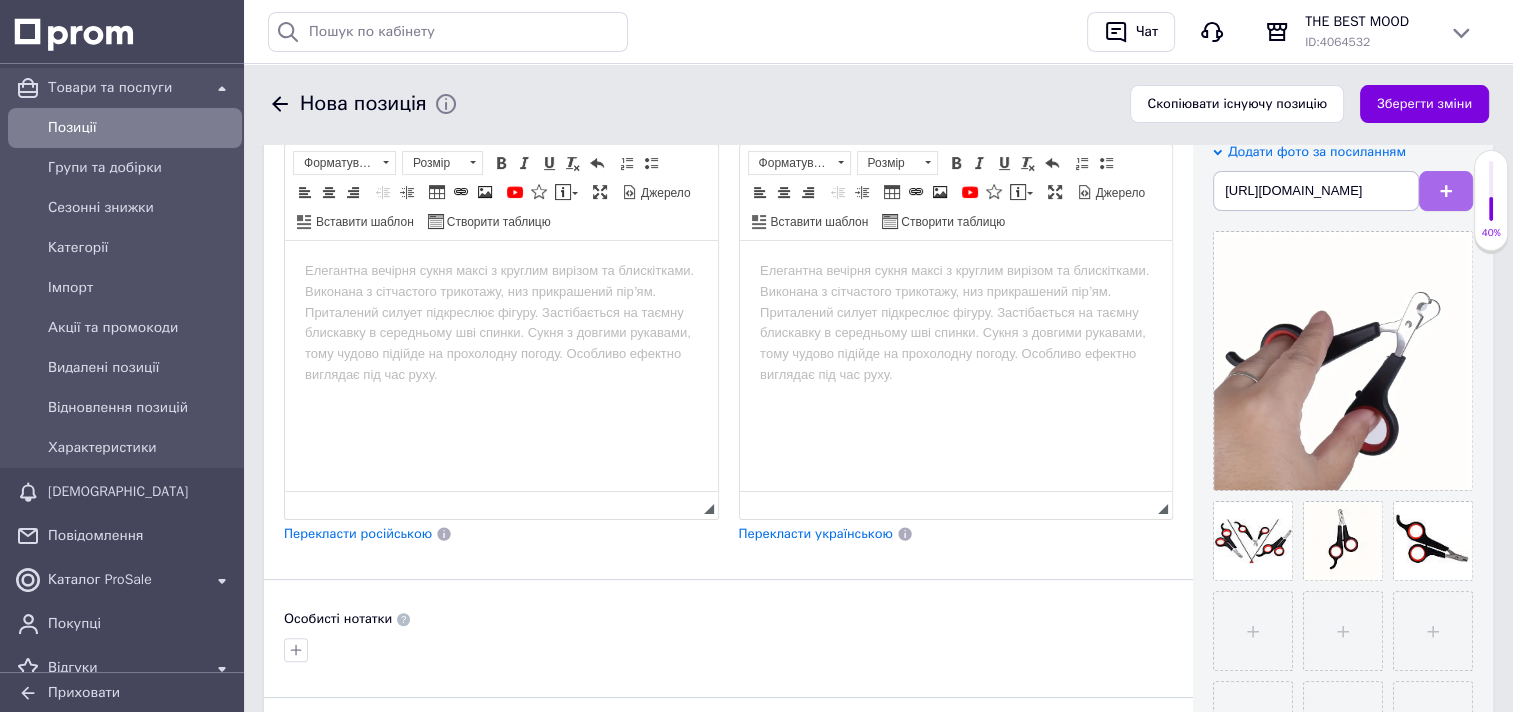 click 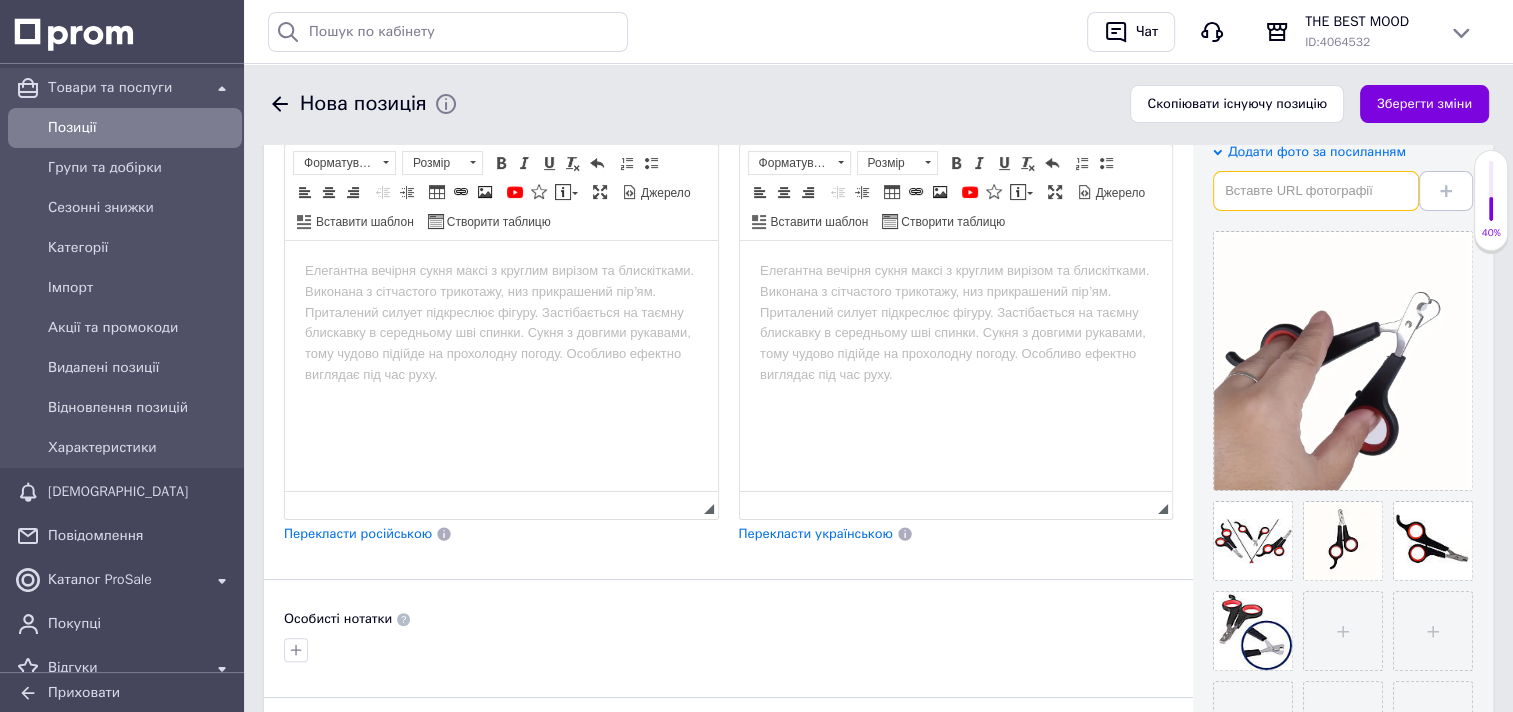 click at bounding box center (1316, 191) 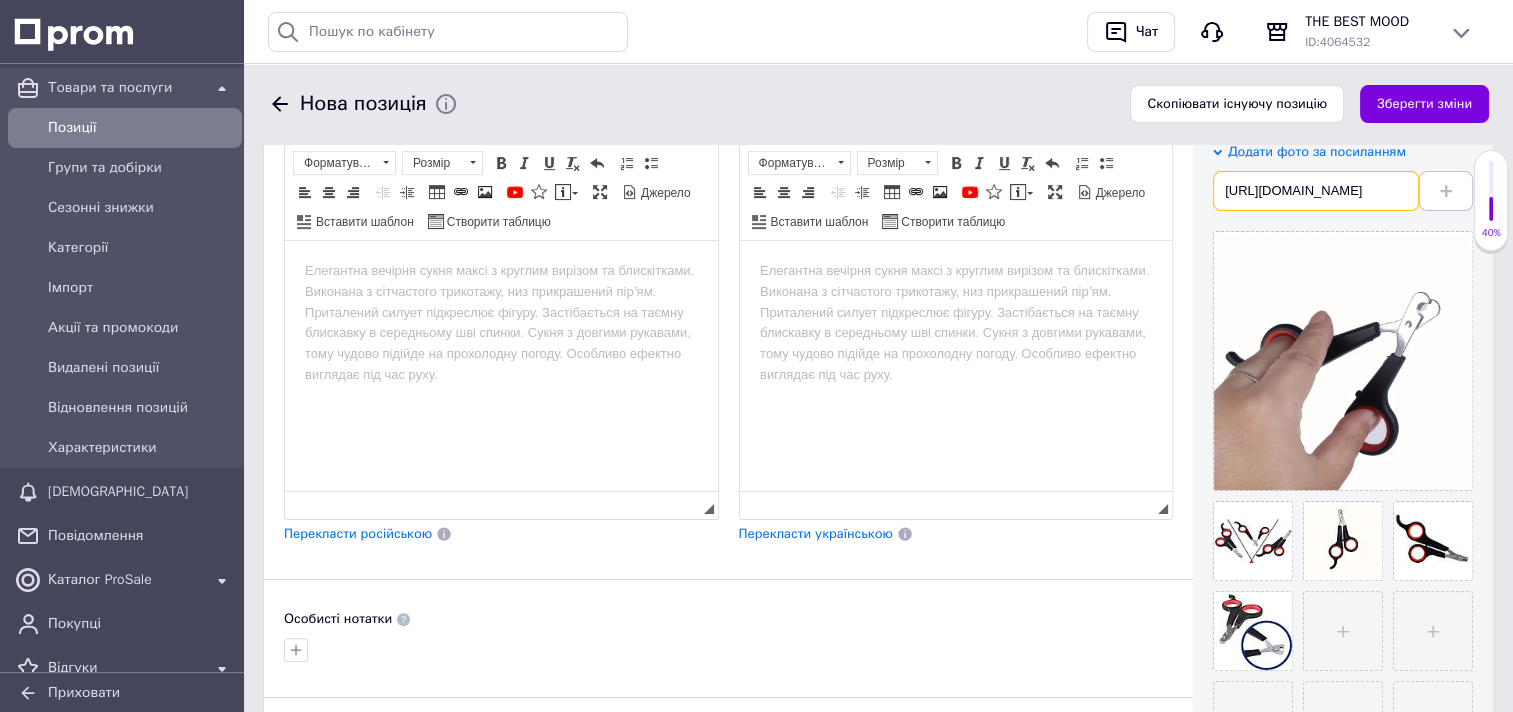 scroll, scrollTop: 0, scrollLeft: 360, axis: horizontal 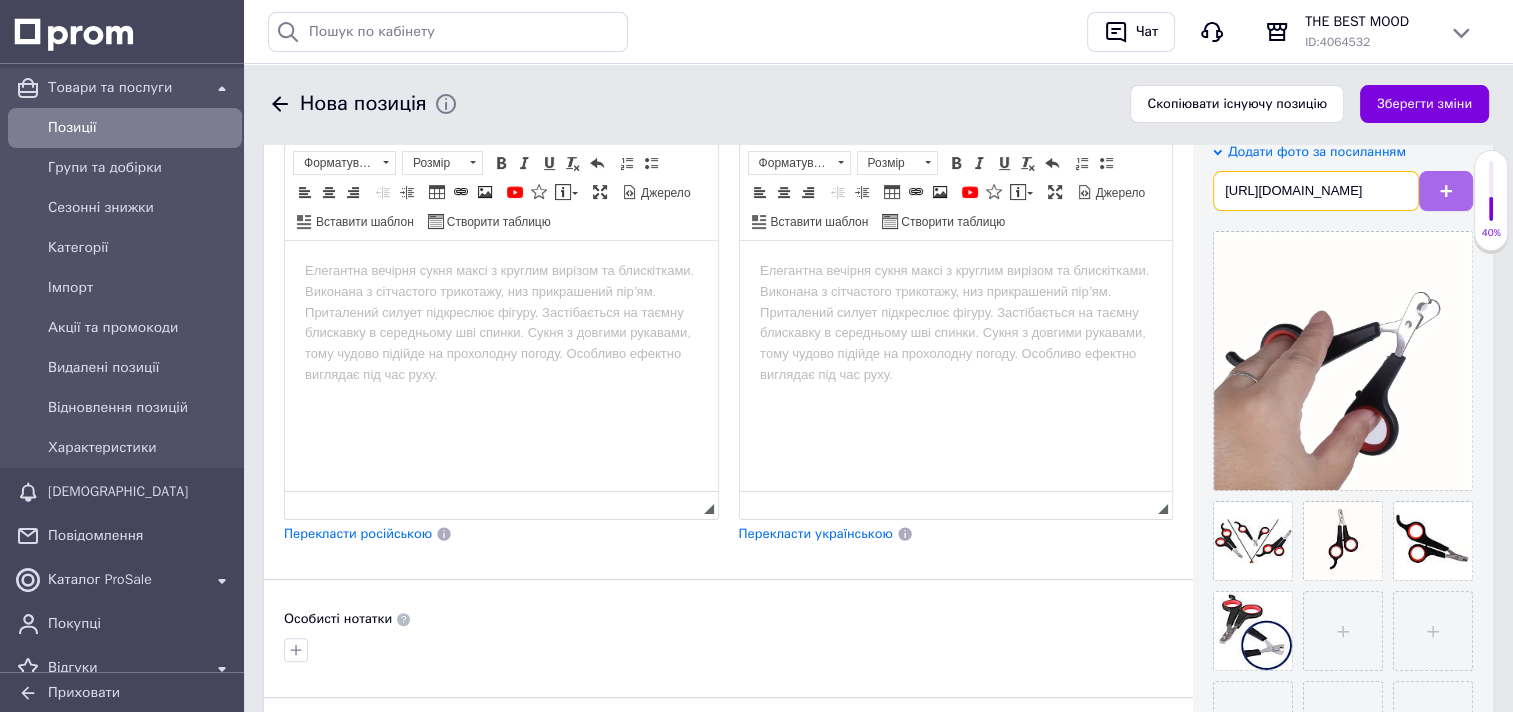 type on "https://cdn.27.ua/sc--media--prod/default/88/cd/df/88cddf7c-2153-4a1a-9bf6-95fa4920ec92.jpg" 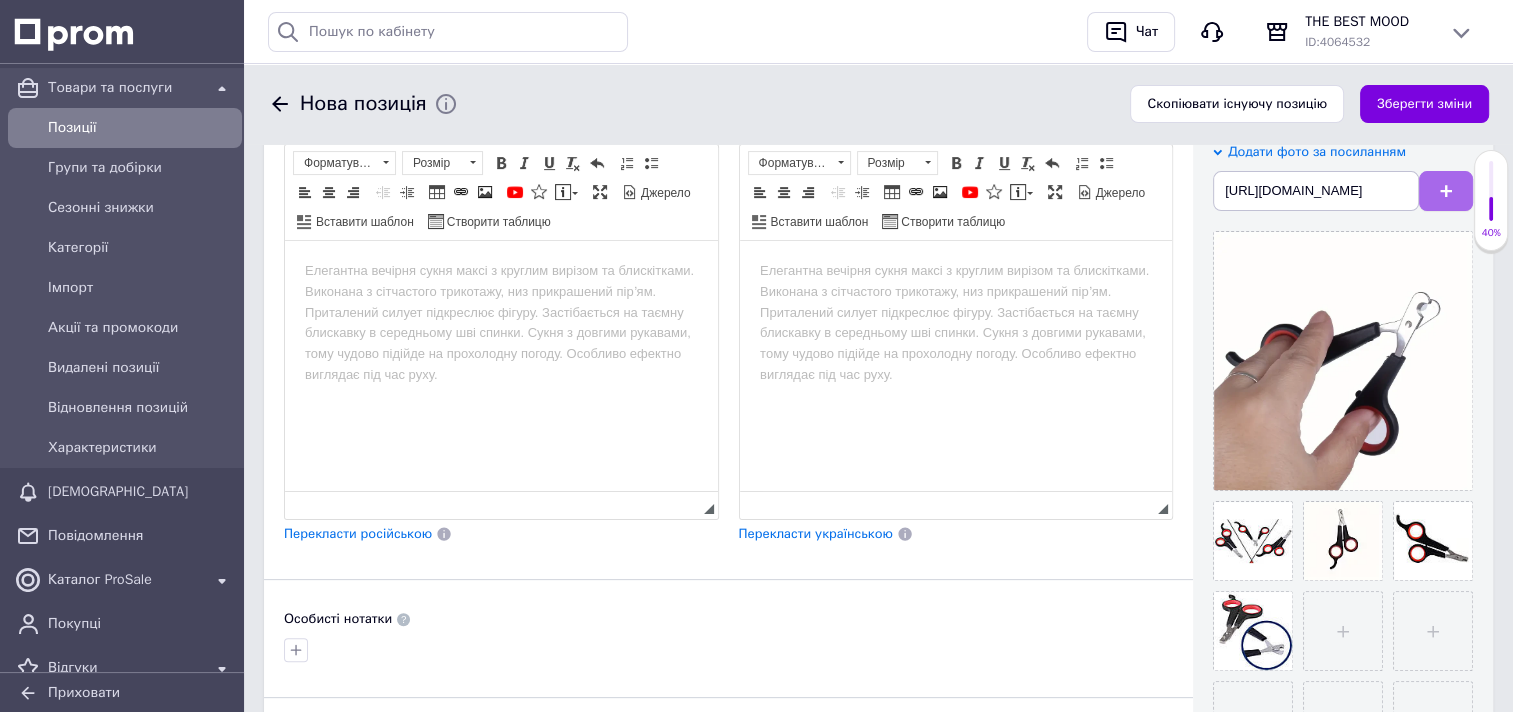scroll, scrollTop: 0, scrollLeft: 0, axis: both 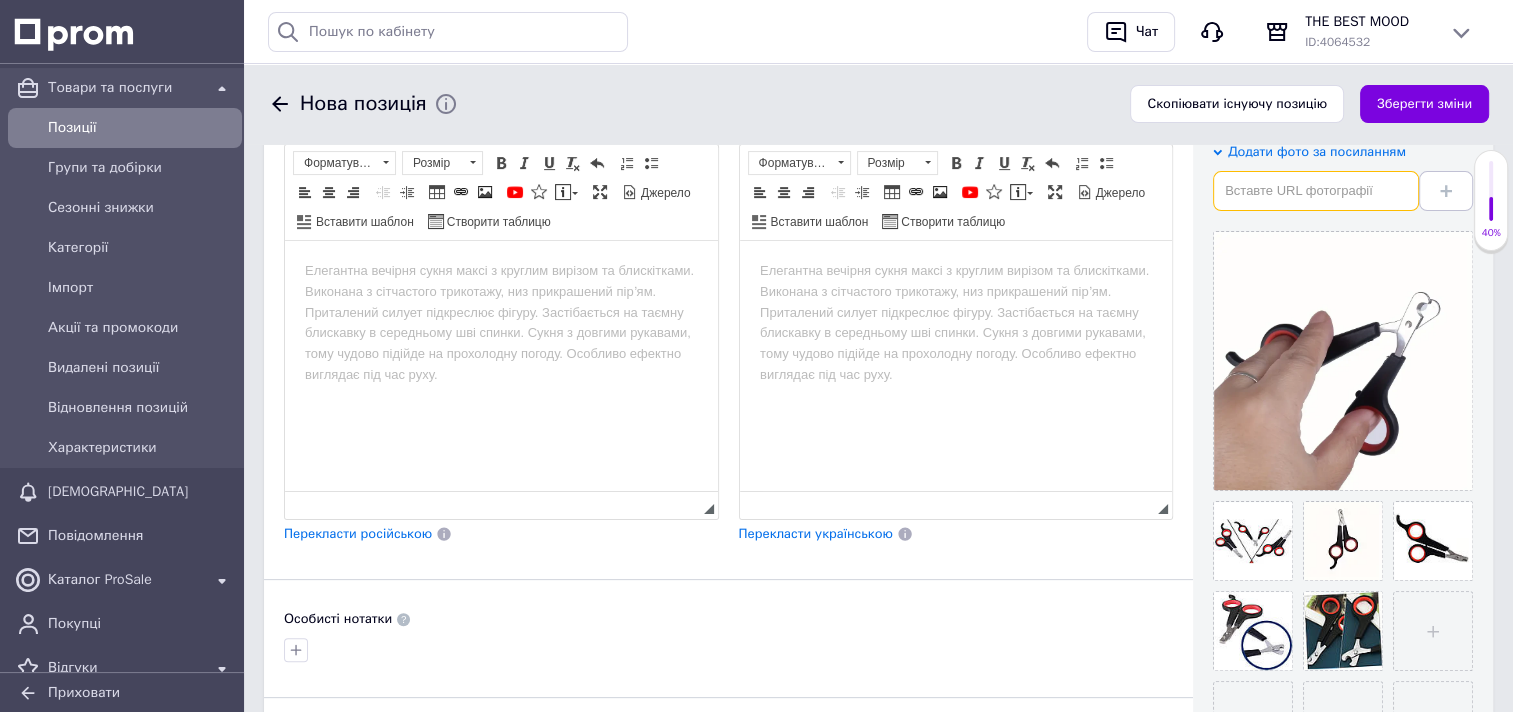 click at bounding box center [1316, 191] 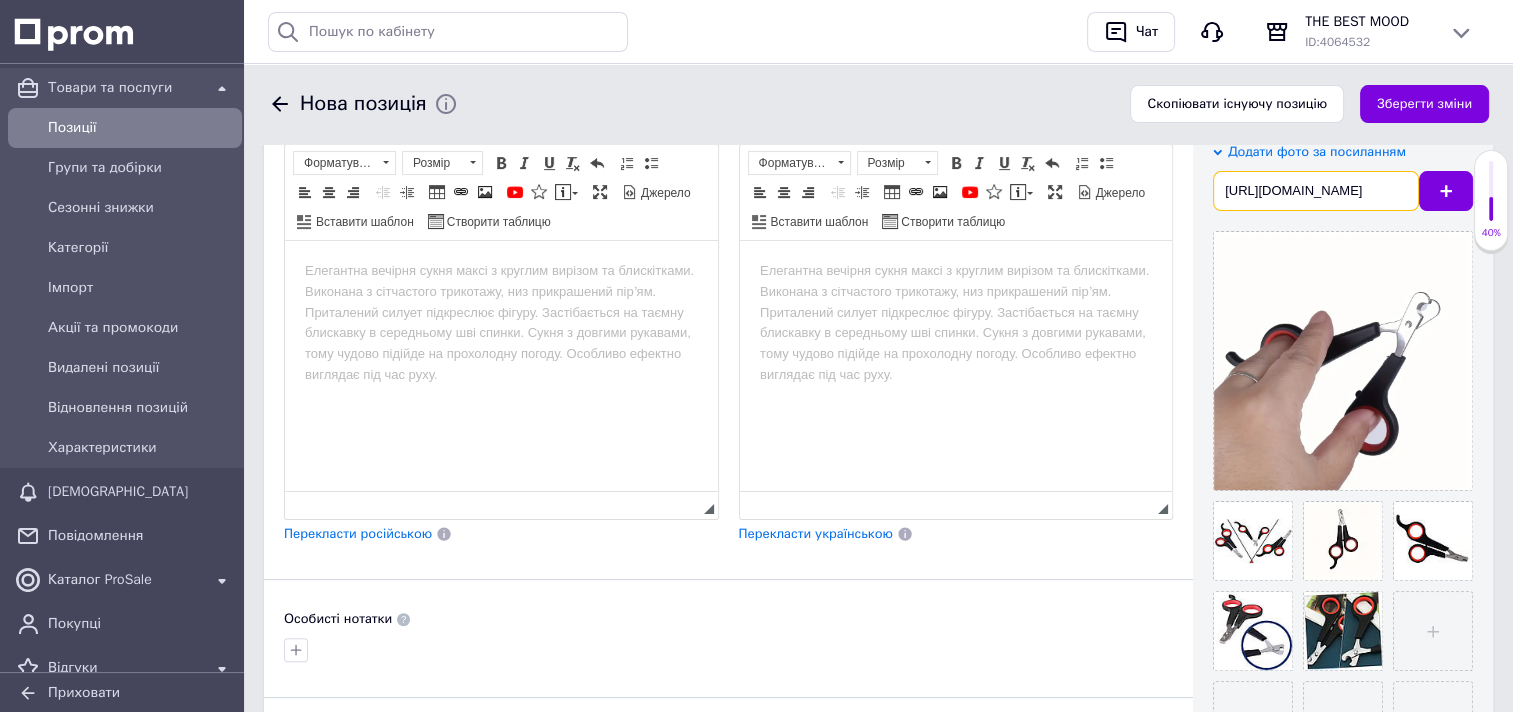scroll, scrollTop: 0, scrollLeft: 372, axis: horizontal 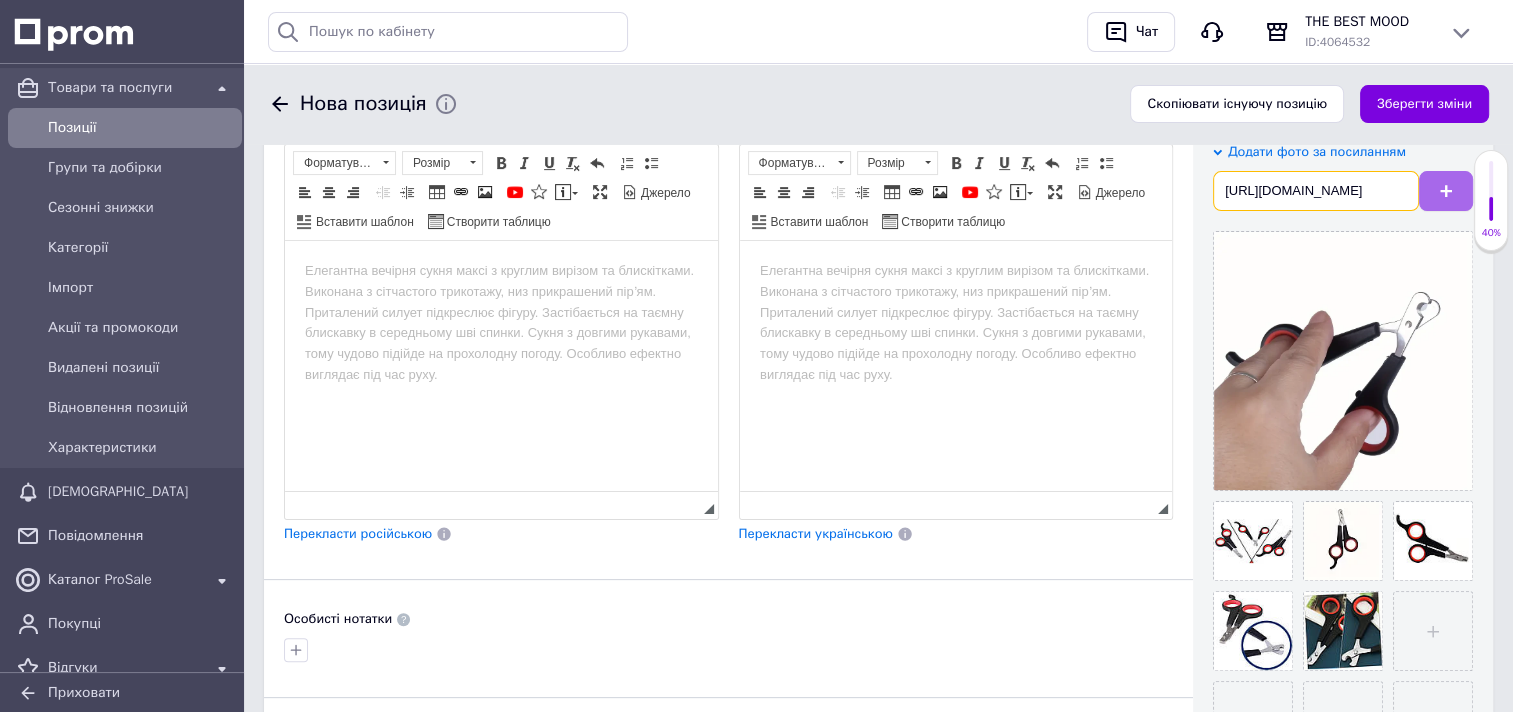 type on "https://cdn.27.ua/sc--media--prod/default/3d/c0/94/3dc094e0-1f83-447e-a487-8ce6f62f49ea.jpeg" 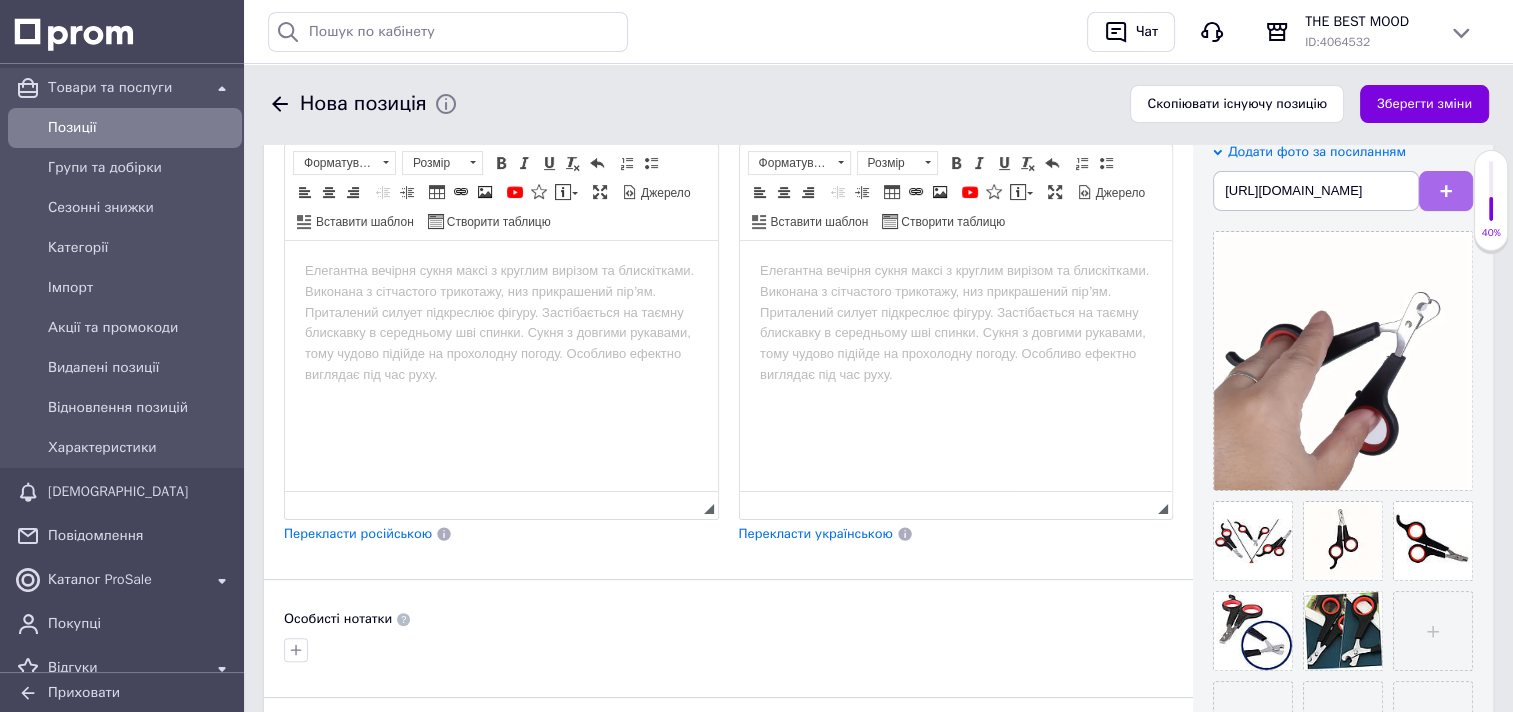 click 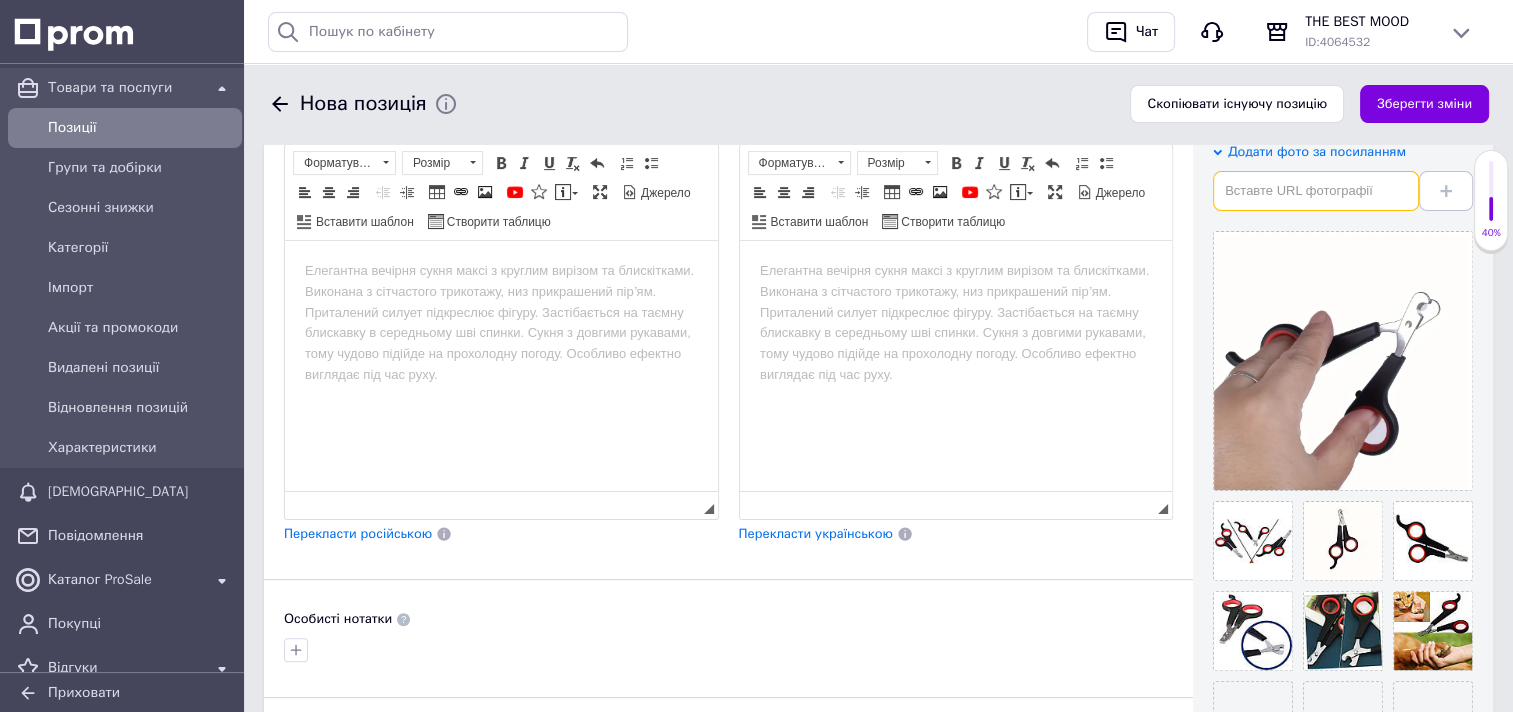 click at bounding box center (1316, 191) 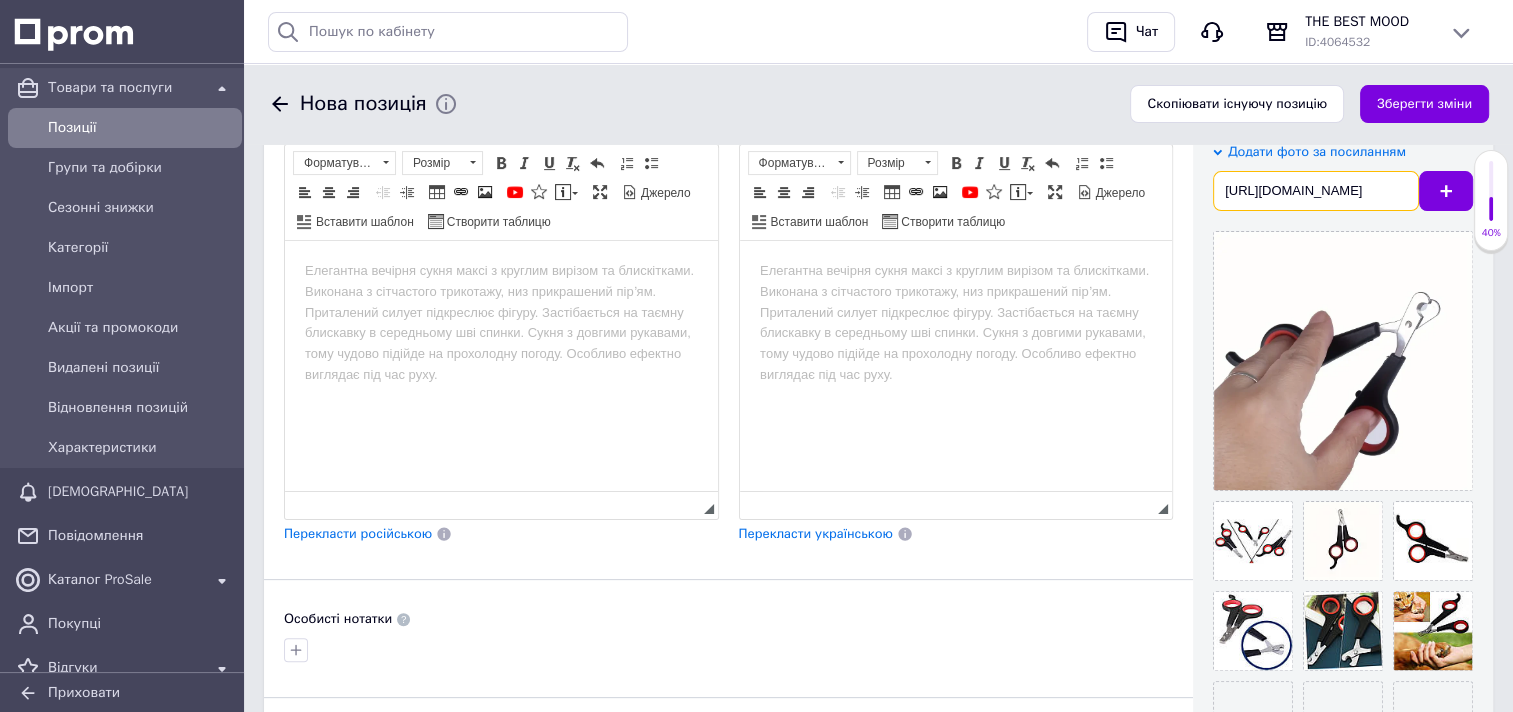 scroll, scrollTop: 0, scrollLeft: 364, axis: horizontal 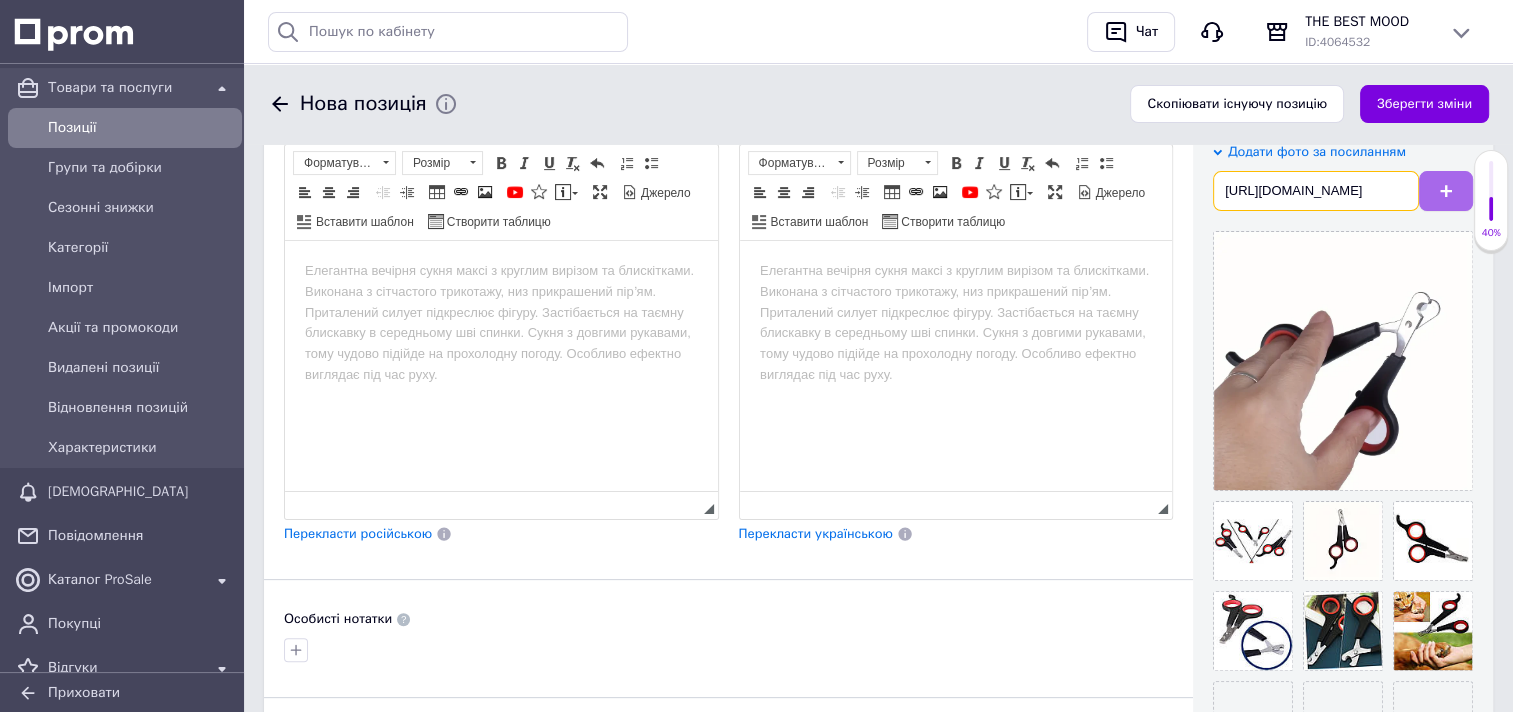type on "https://cdn.27.ua/sc--media--prod/default/1b/65/e1/1b65e13d-e4b9-416a-aaf1-bff2f2b80a36.jpg" 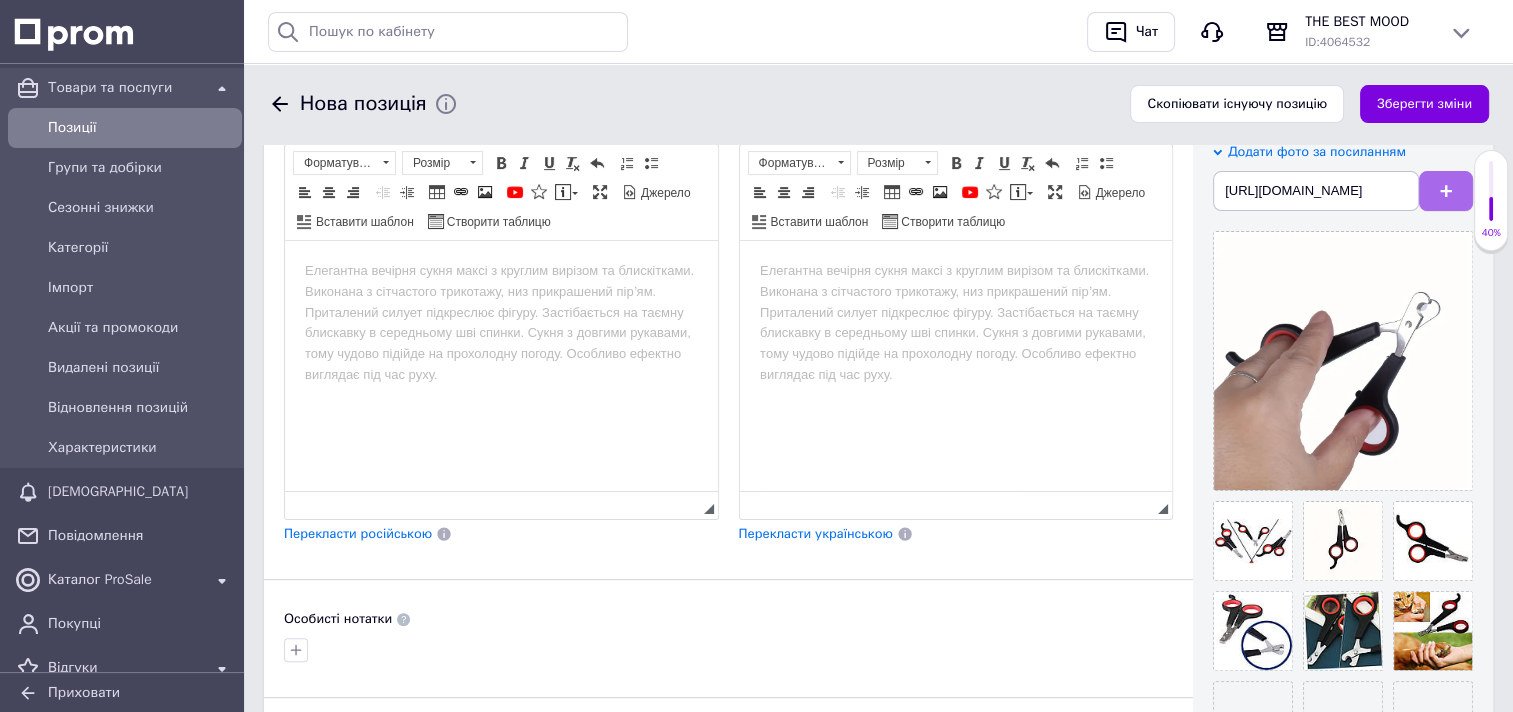 scroll, scrollTop: 0, scrollLeft: 0, axis: both 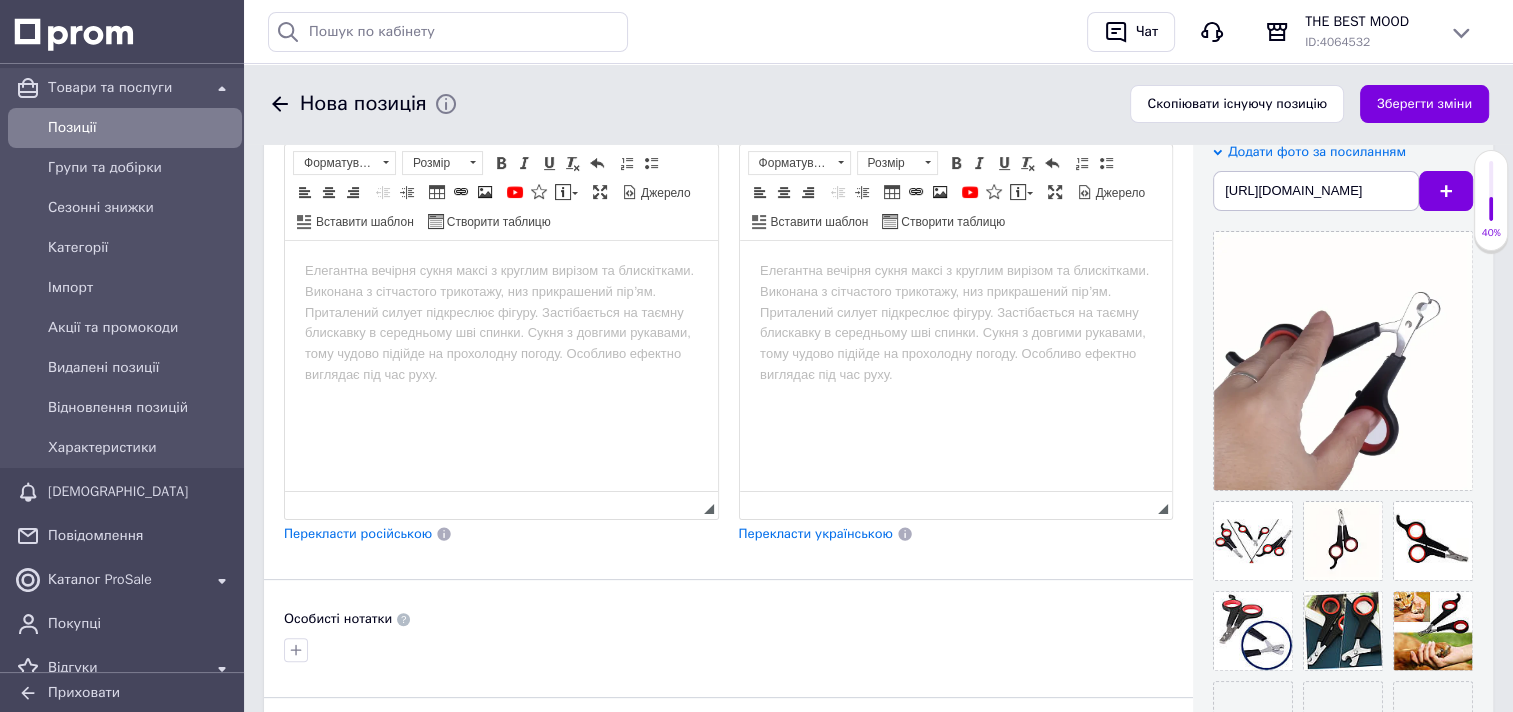 type 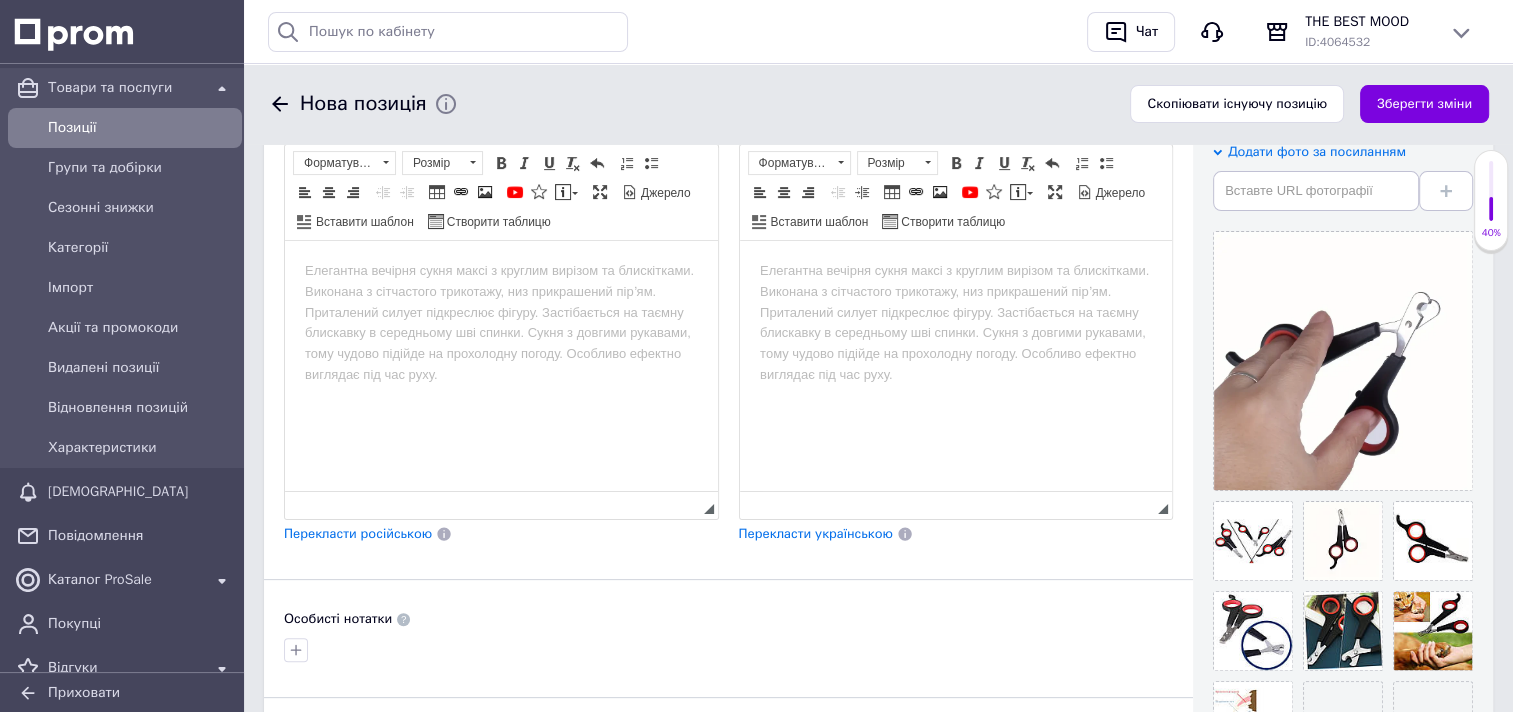 click at bounding box center (501, 271) 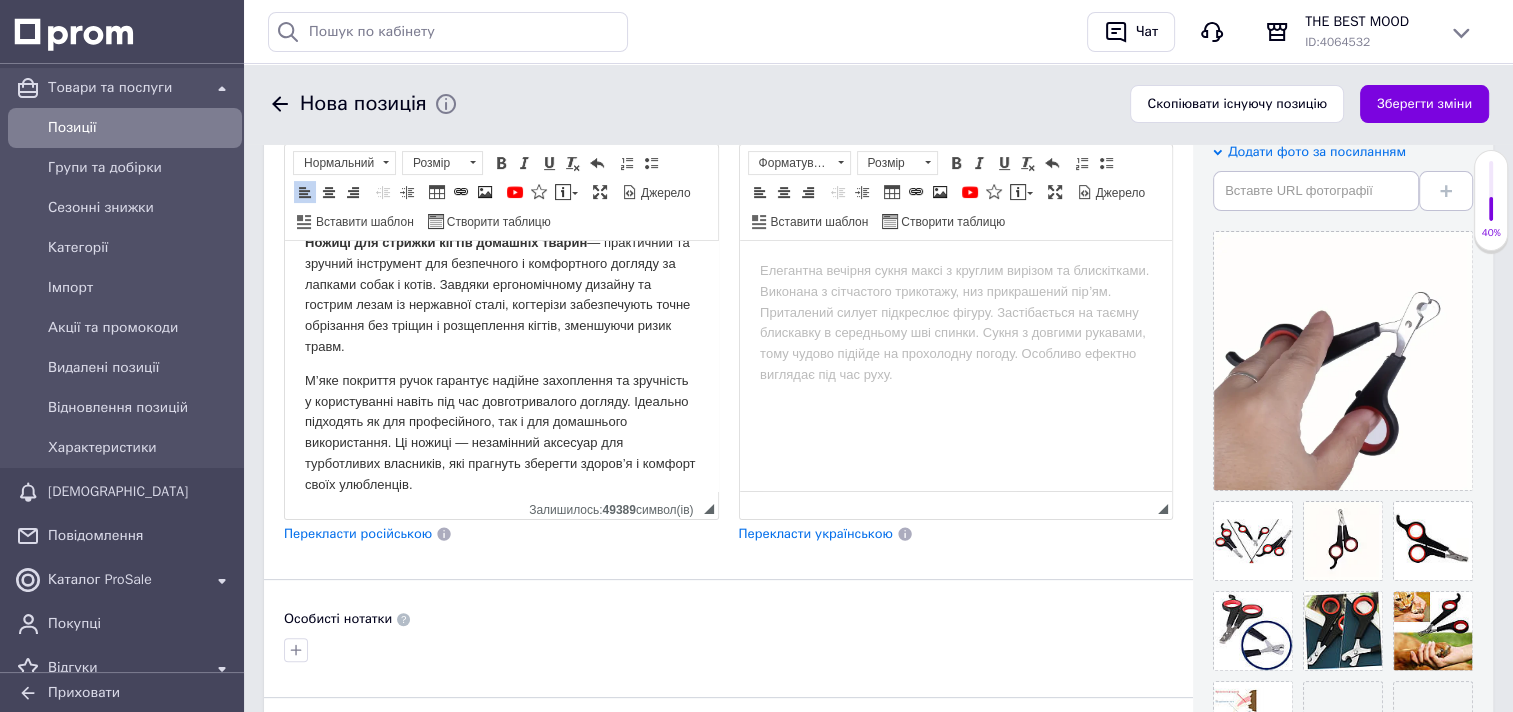 scroll, scrollTop: 0, scrollLeft: 0, axis: both 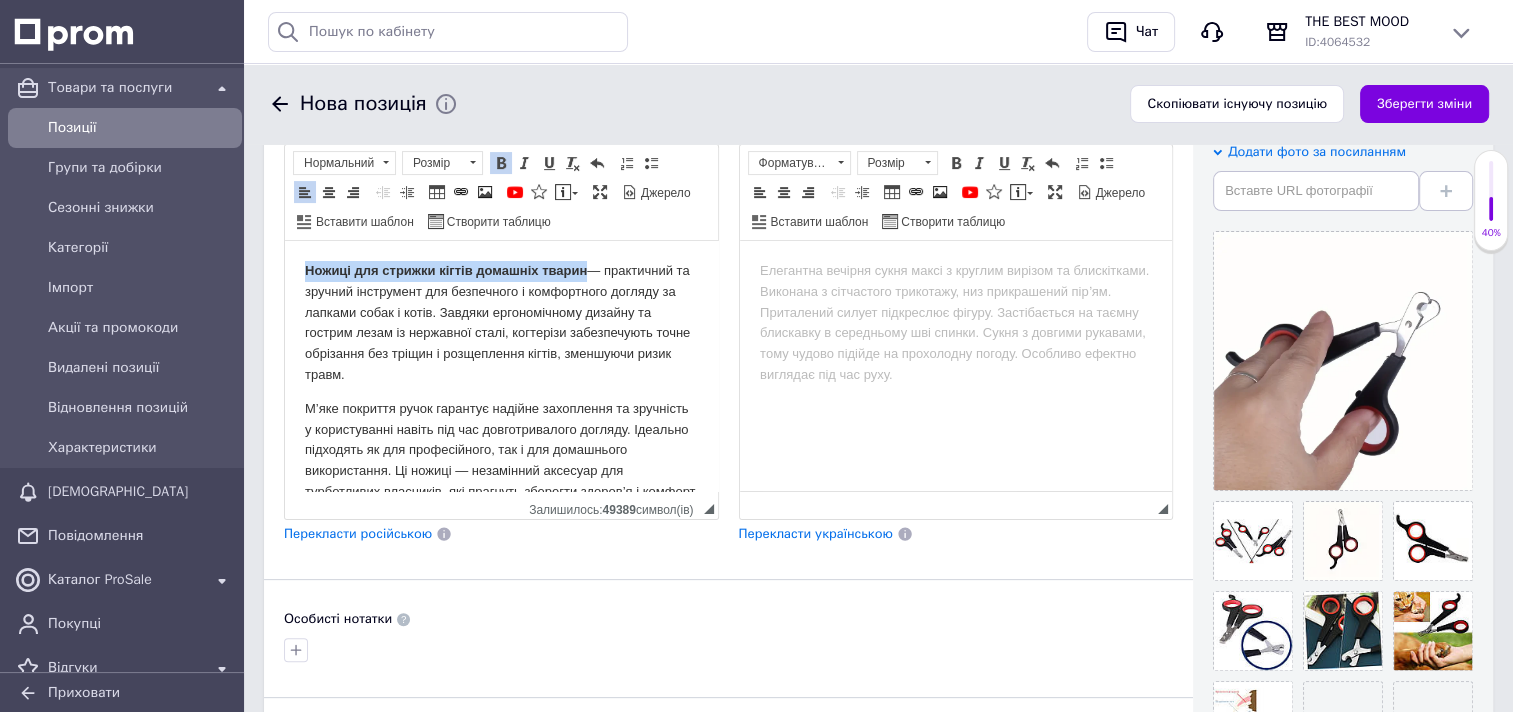 drag, startPoint x: 304, startPoint y: 269, endPoint x: 585, endPoint y: 266, distance: 281.01602 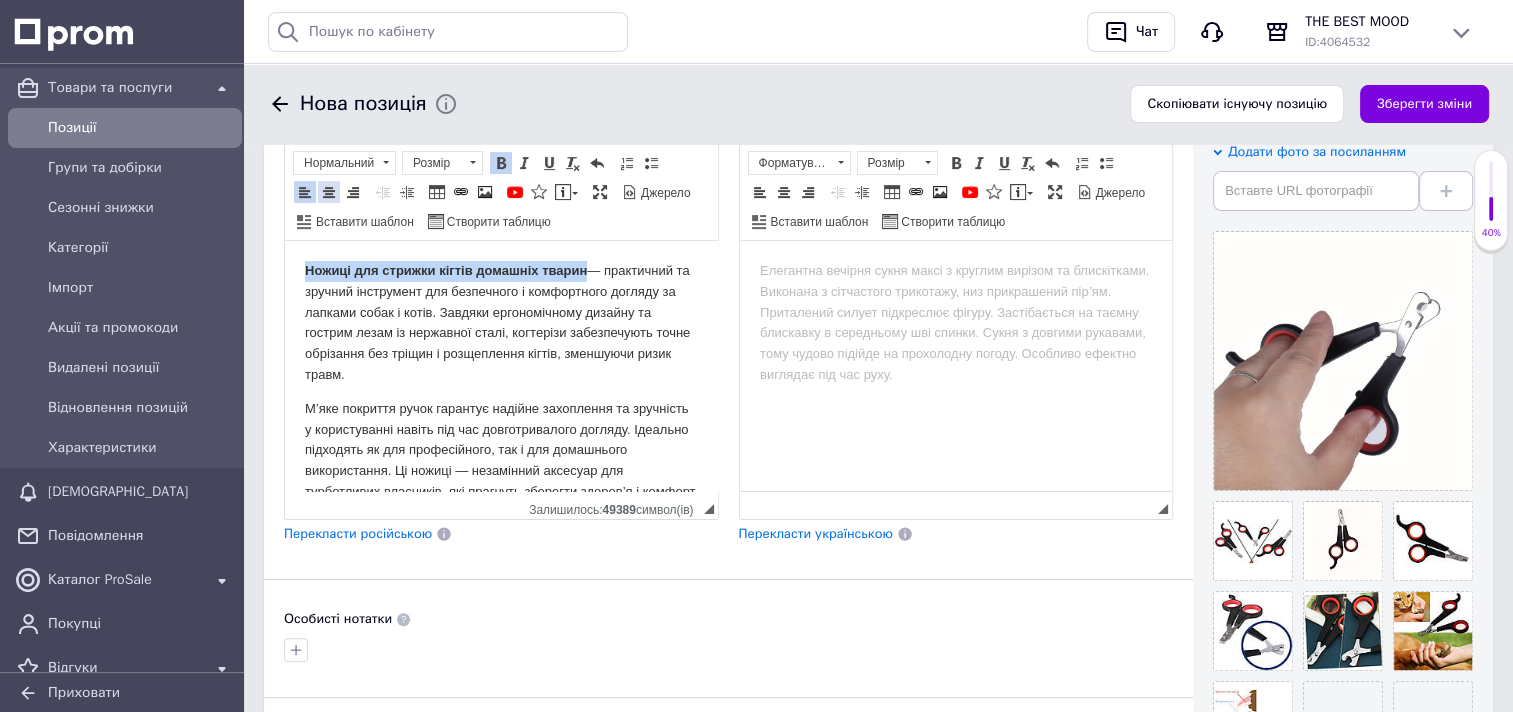 scroll, scrollTop: 100, scrollLeft: 0, axis: vertical 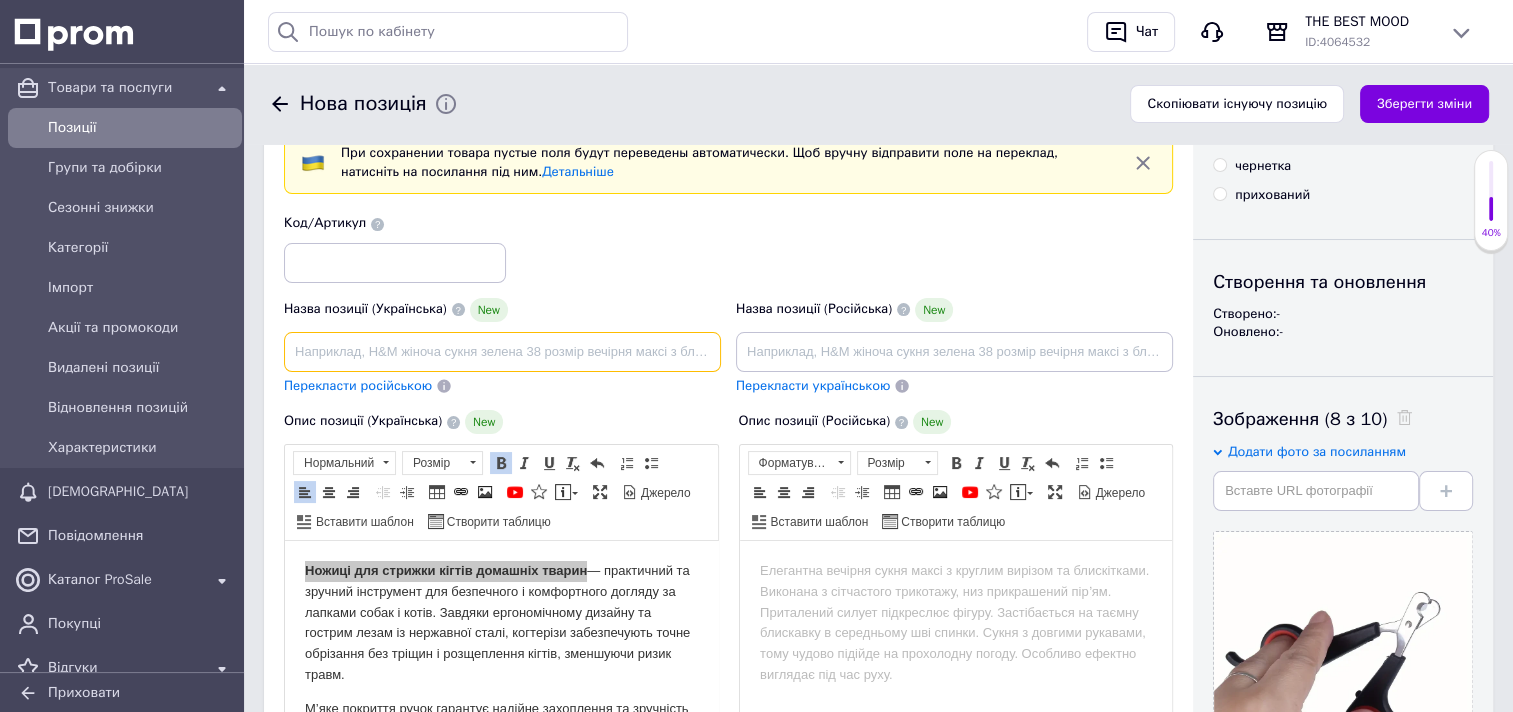 click at bounding box center (502, 352) 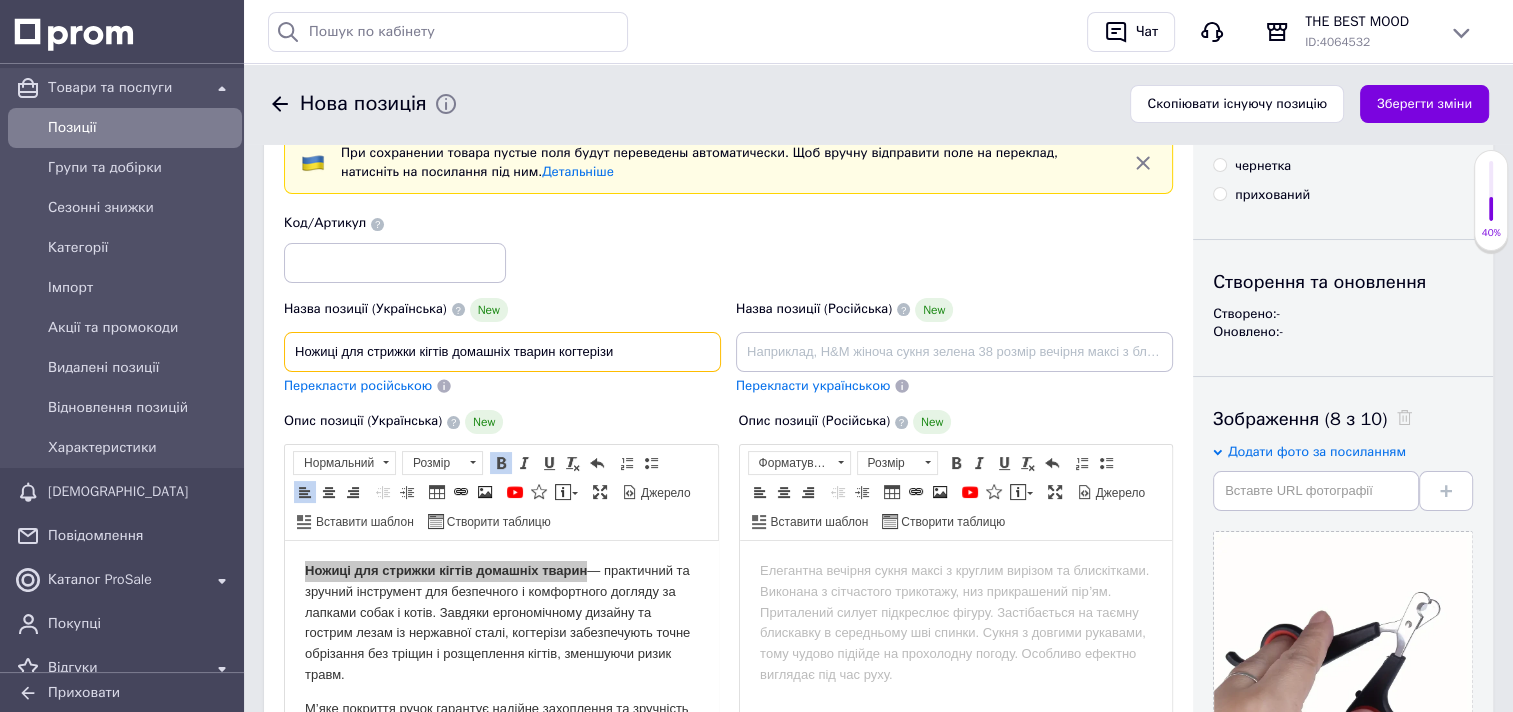 type on "Ножиці для стрижки кігтів домашніх тварин когтерізи" 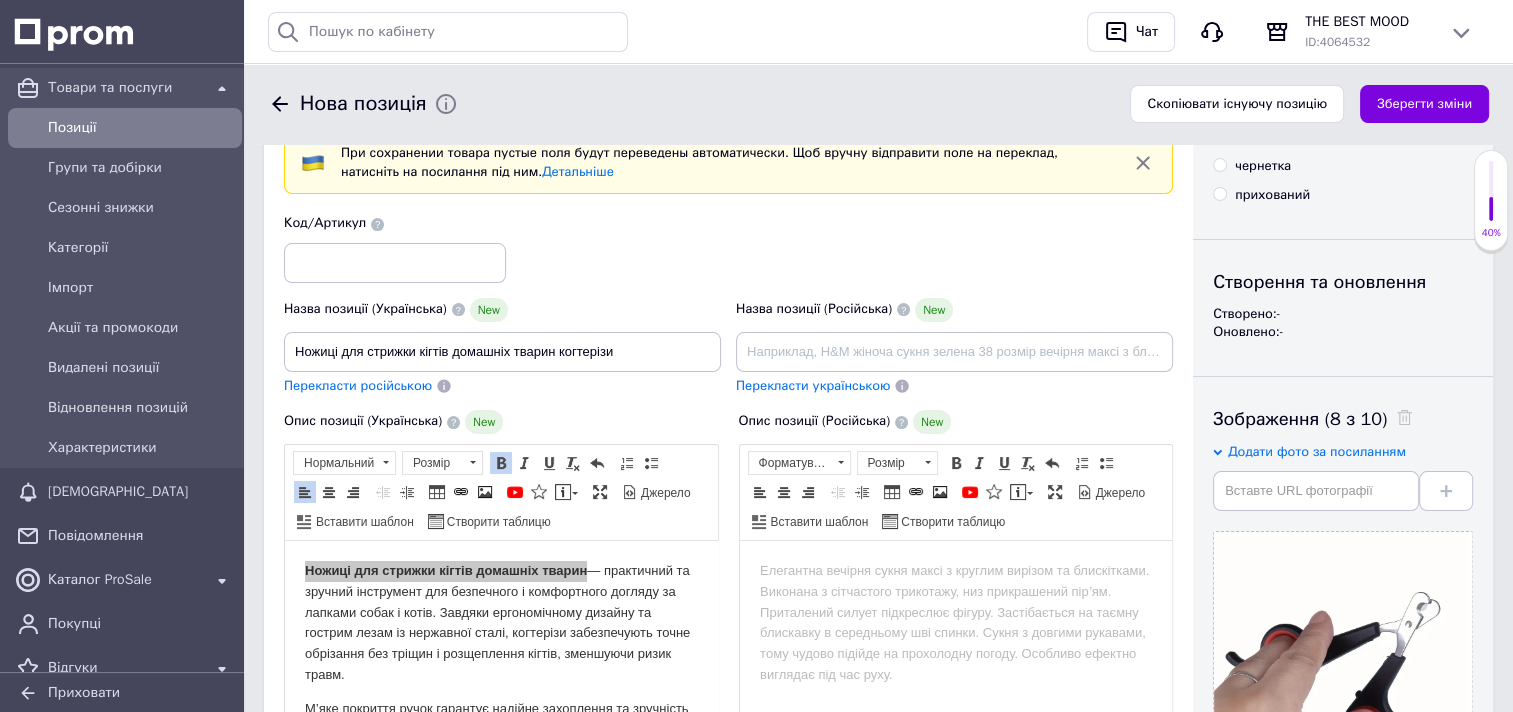 click on "Перекласти російською" at bounding box center (358, 385) 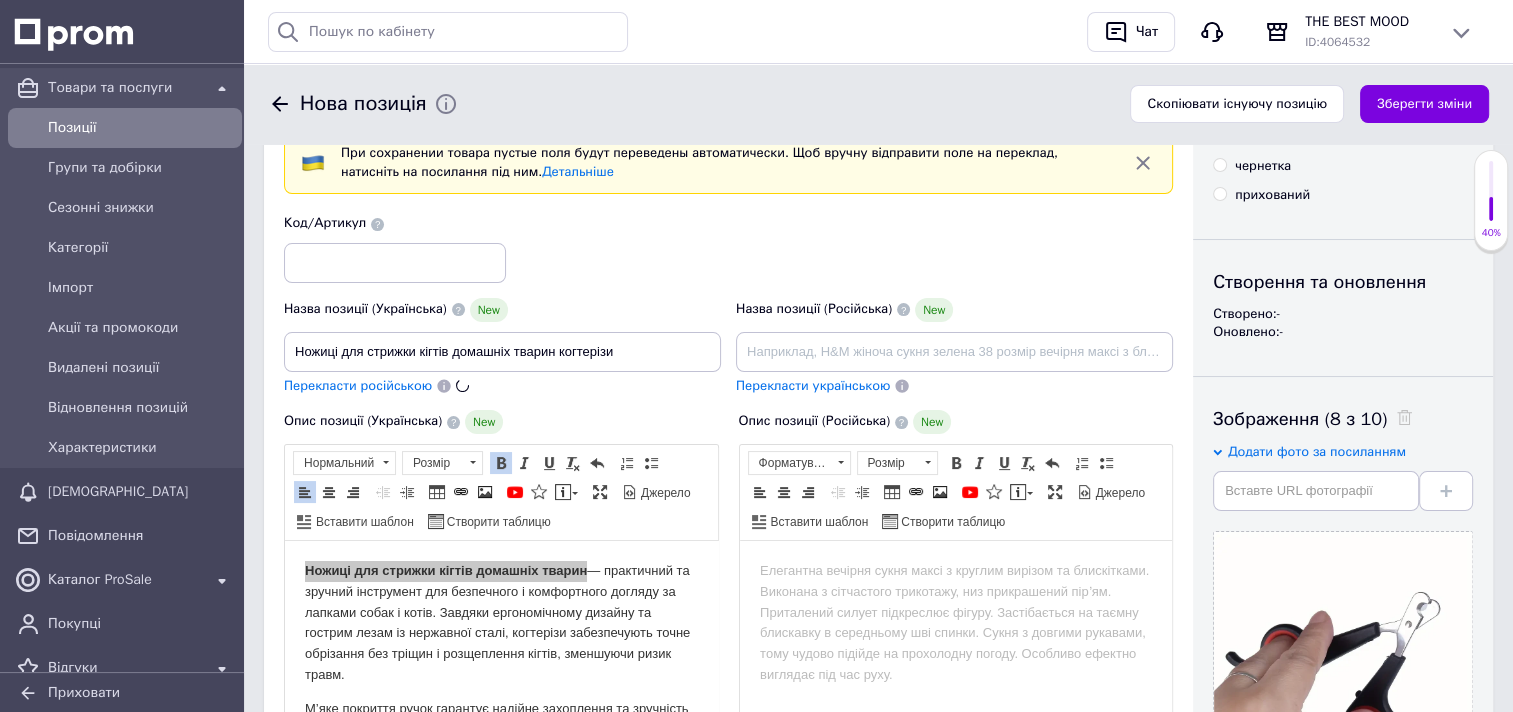 type on "Ножницы для стрижки когтей домашних животных когтерезы" 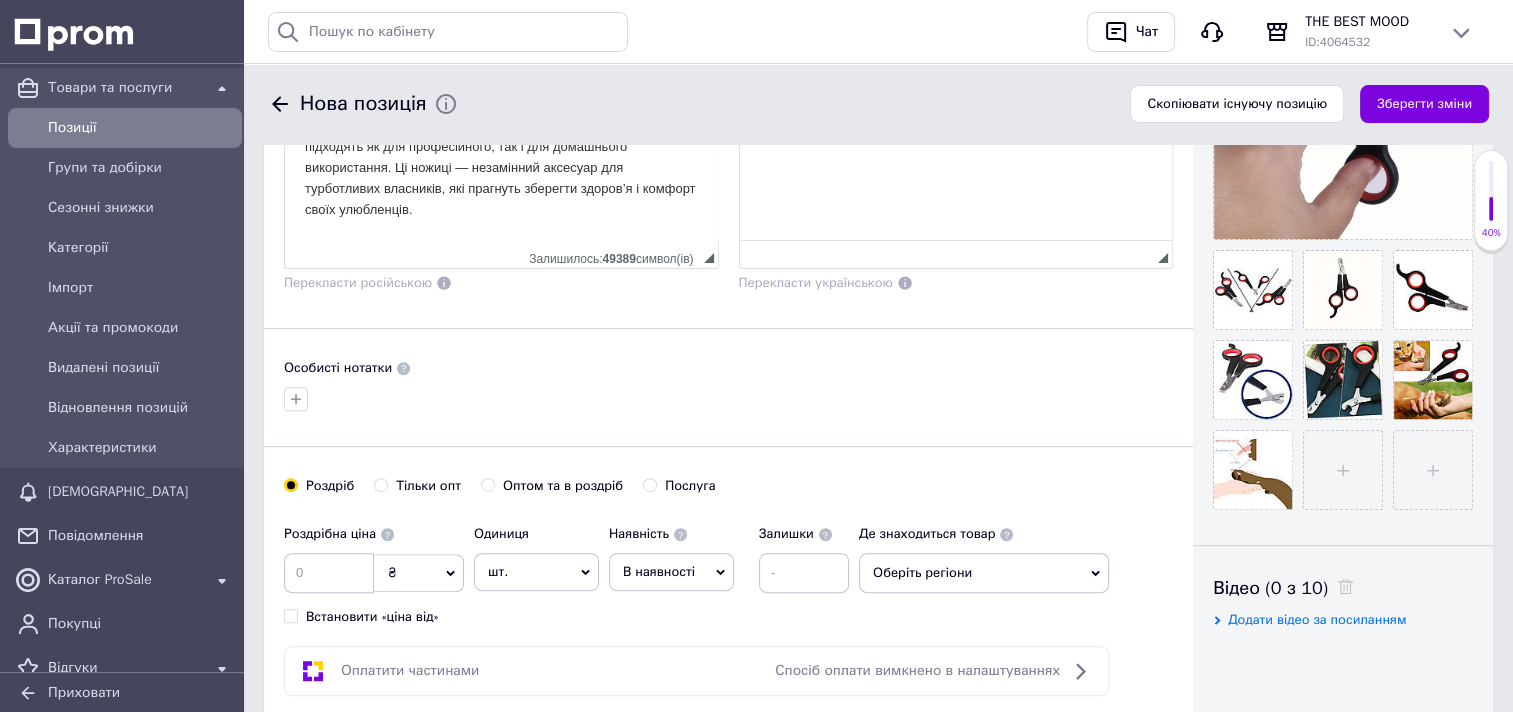 scroll, scrollTop: 700, scrollLeft: 0, axis: vertical 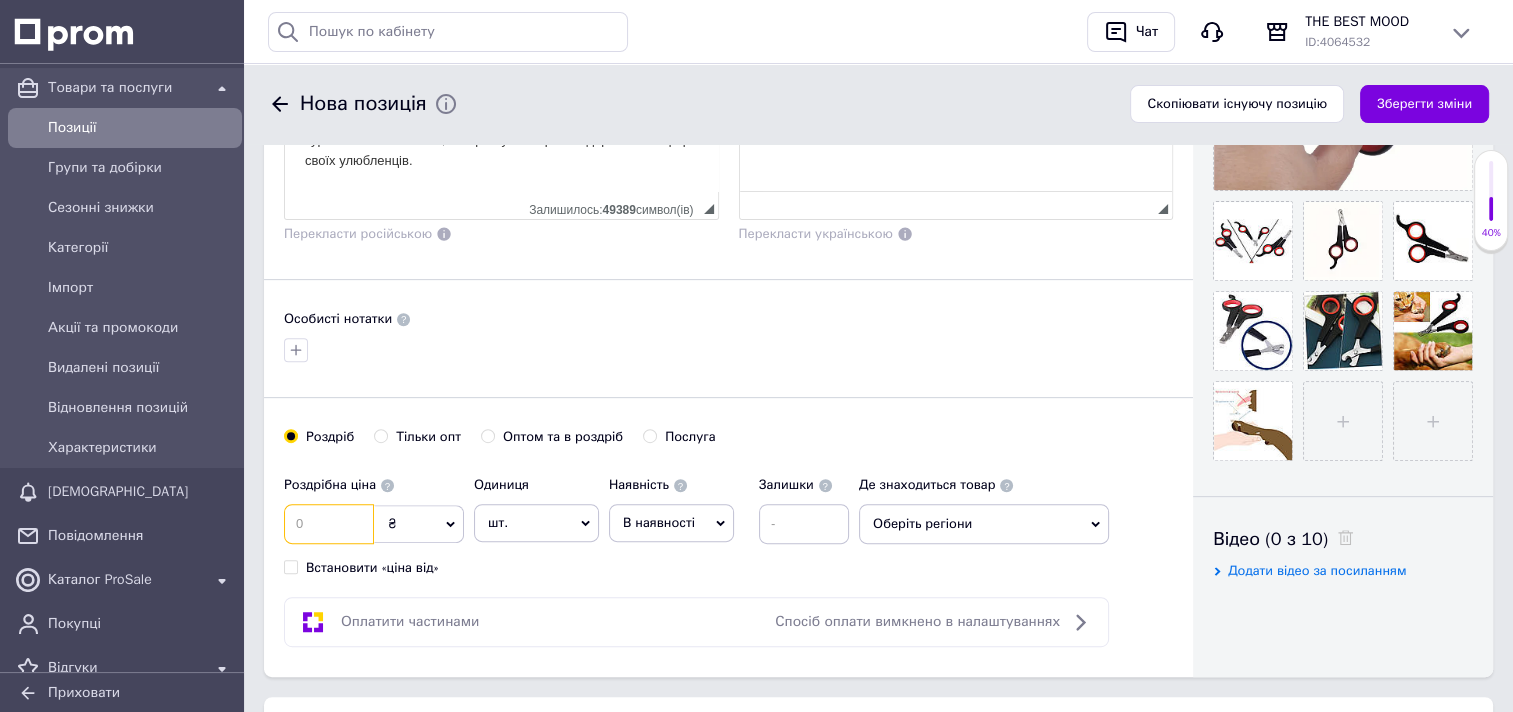 click at bounding box center [329, 524] 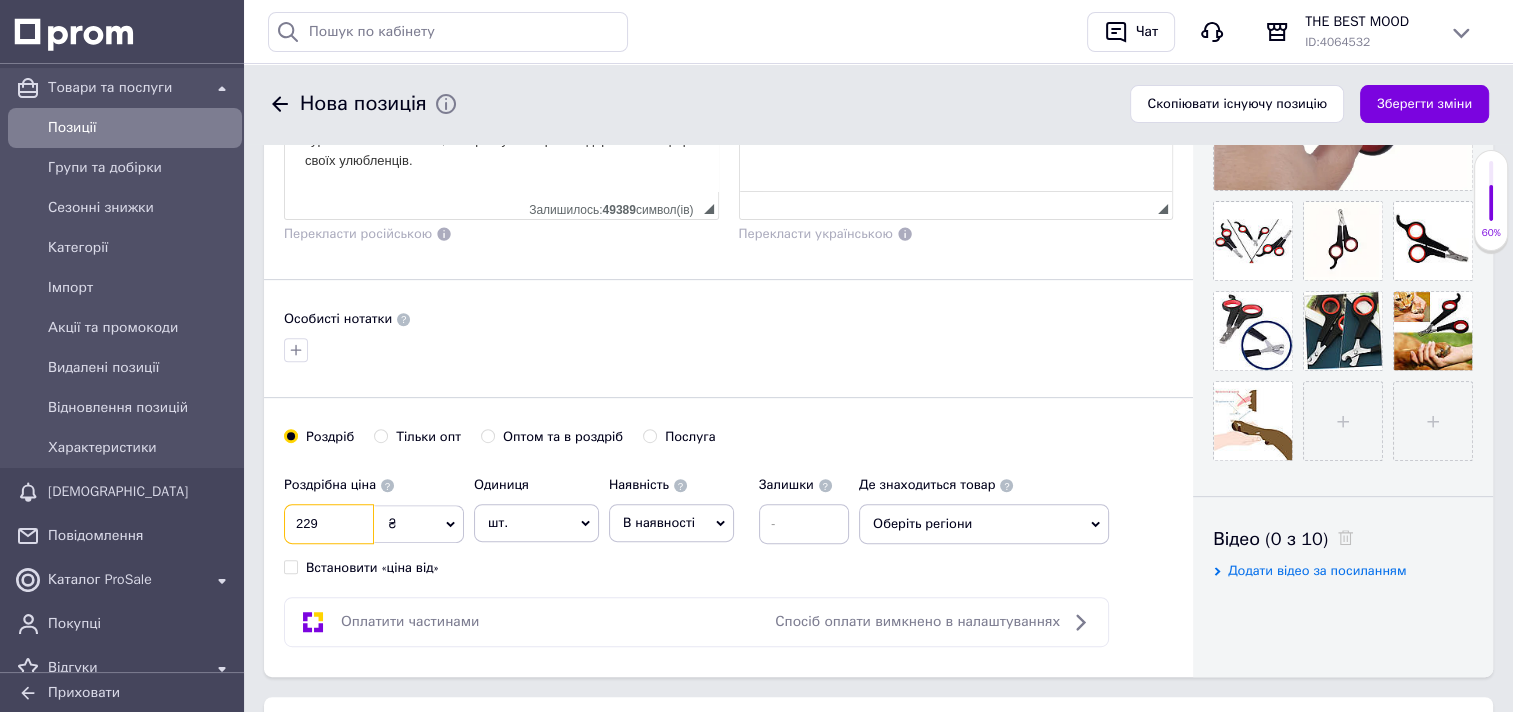 type on "229" 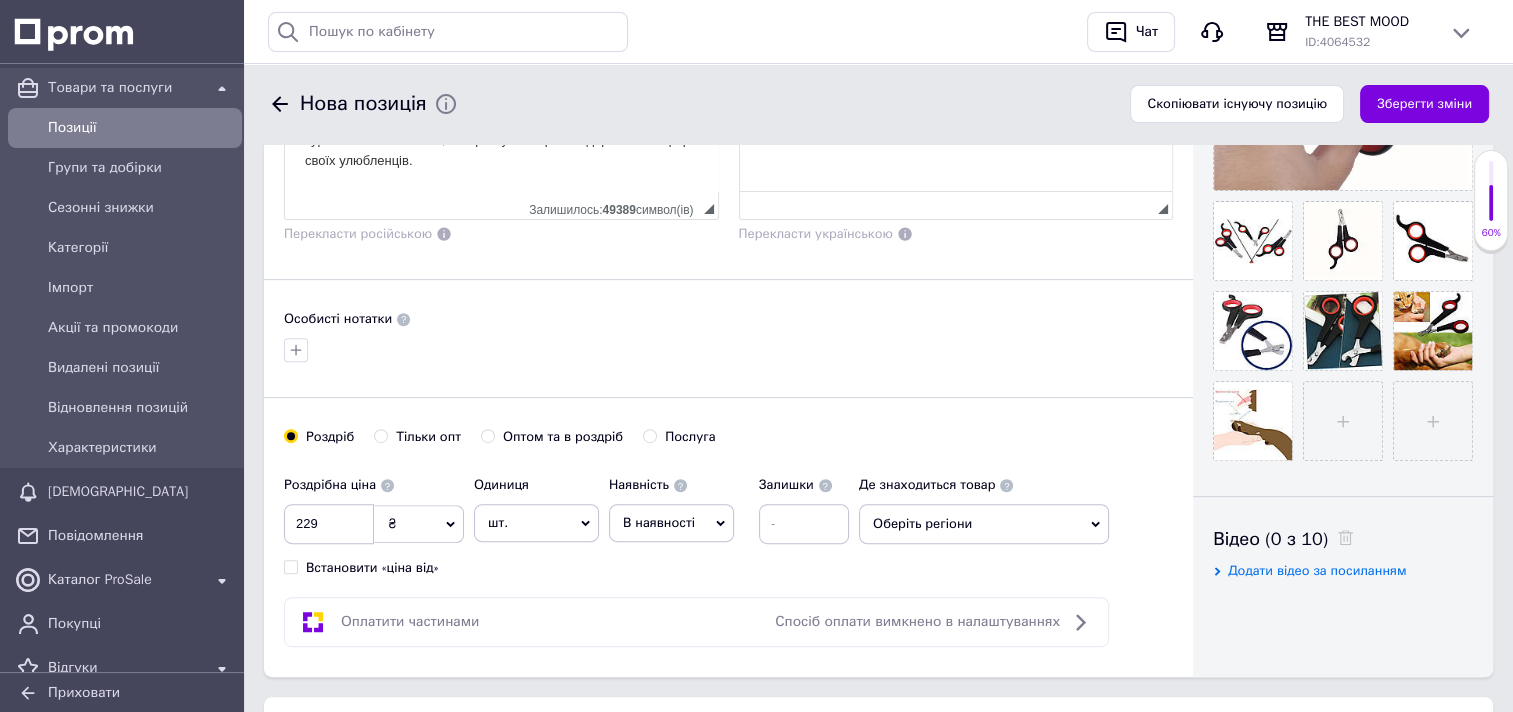 click on "В наявності" at bounding box center [659, 522] 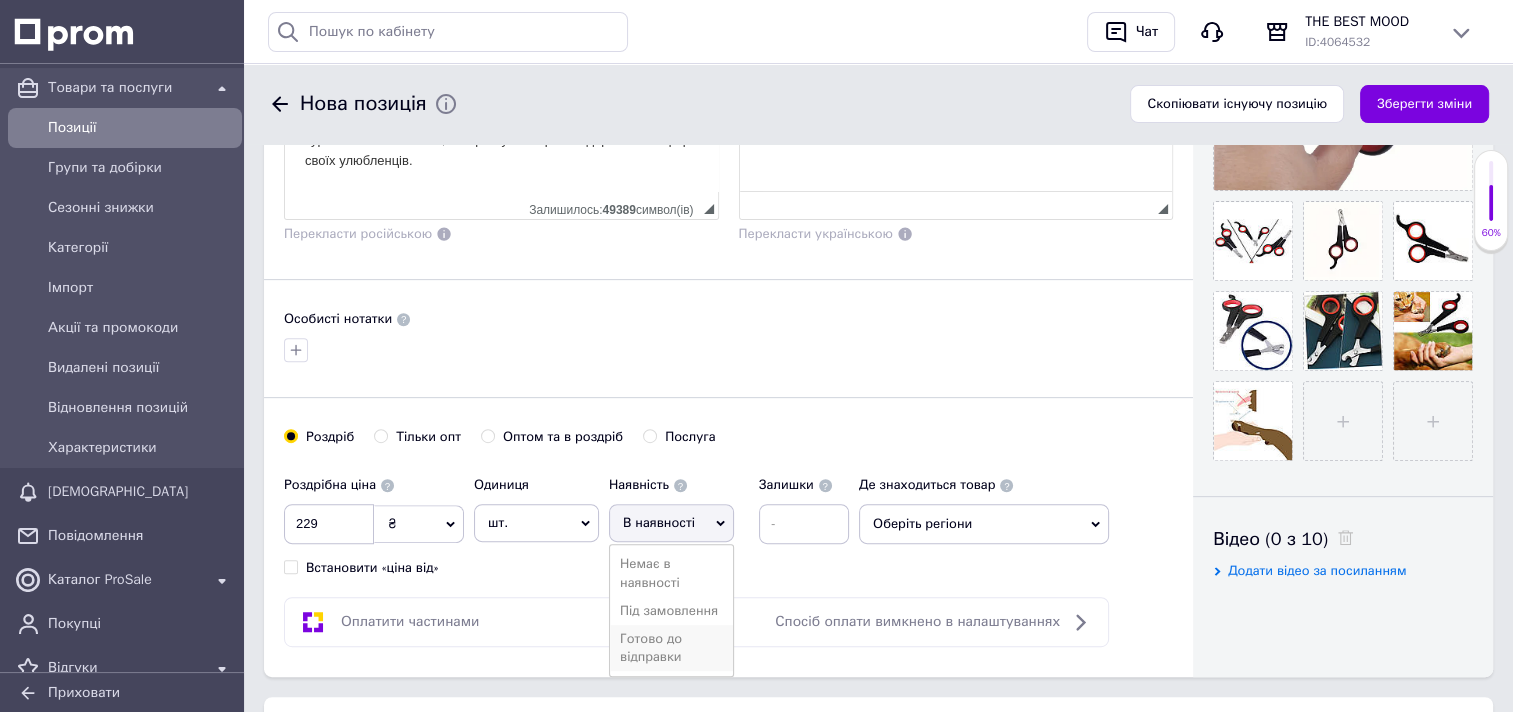 click on "Готово до відправки" at bounding box center [671, 648] 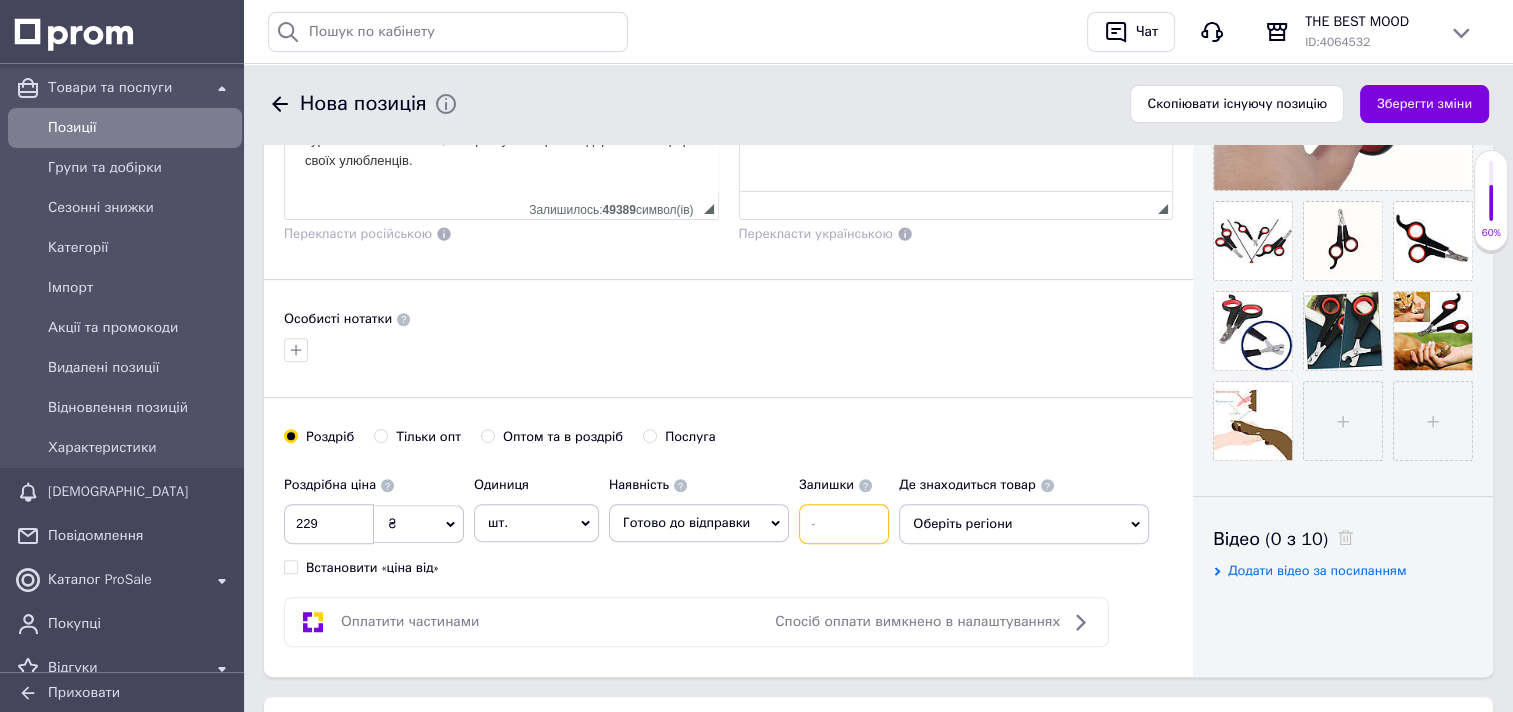 click at bounding box center [844, 524] 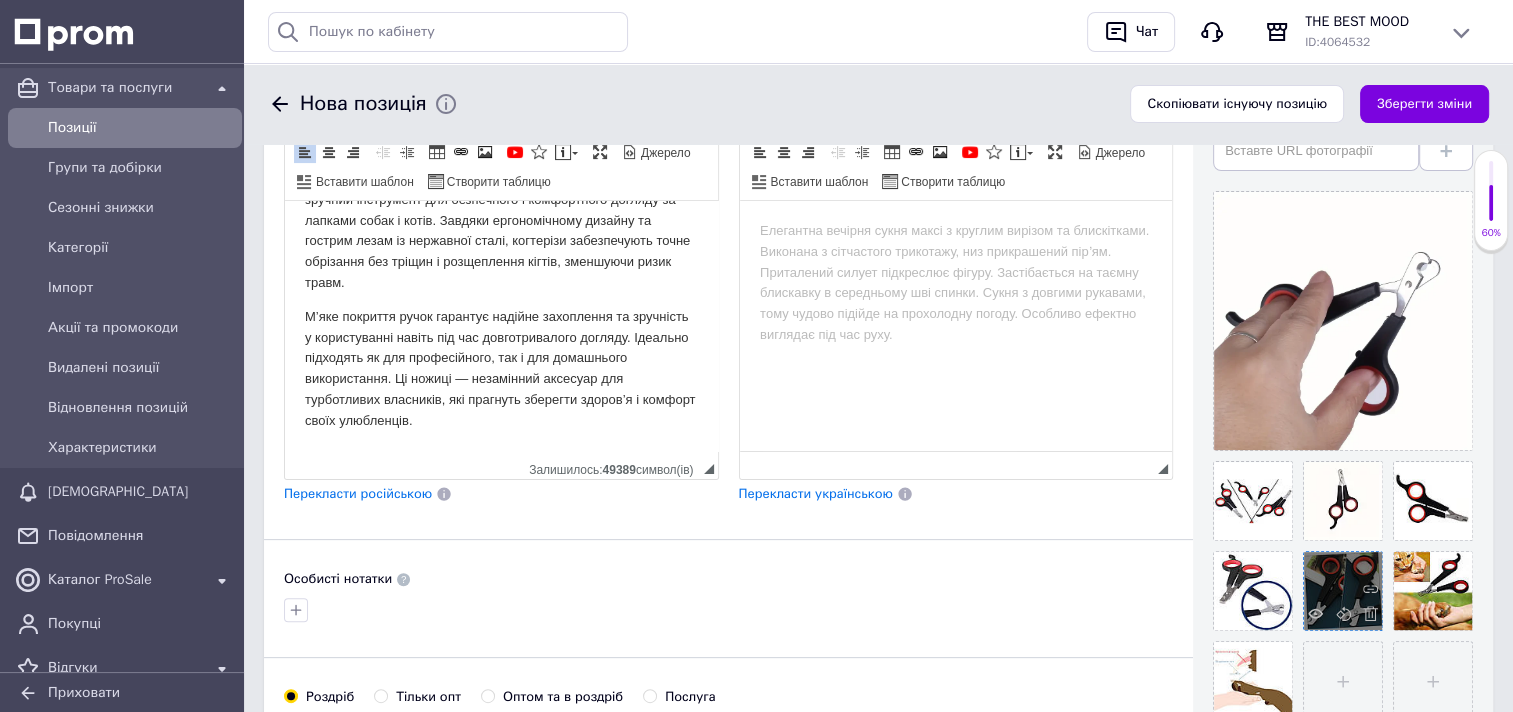 scroll, scrollTop: 400, scrollLeft: 0, axis: vertical 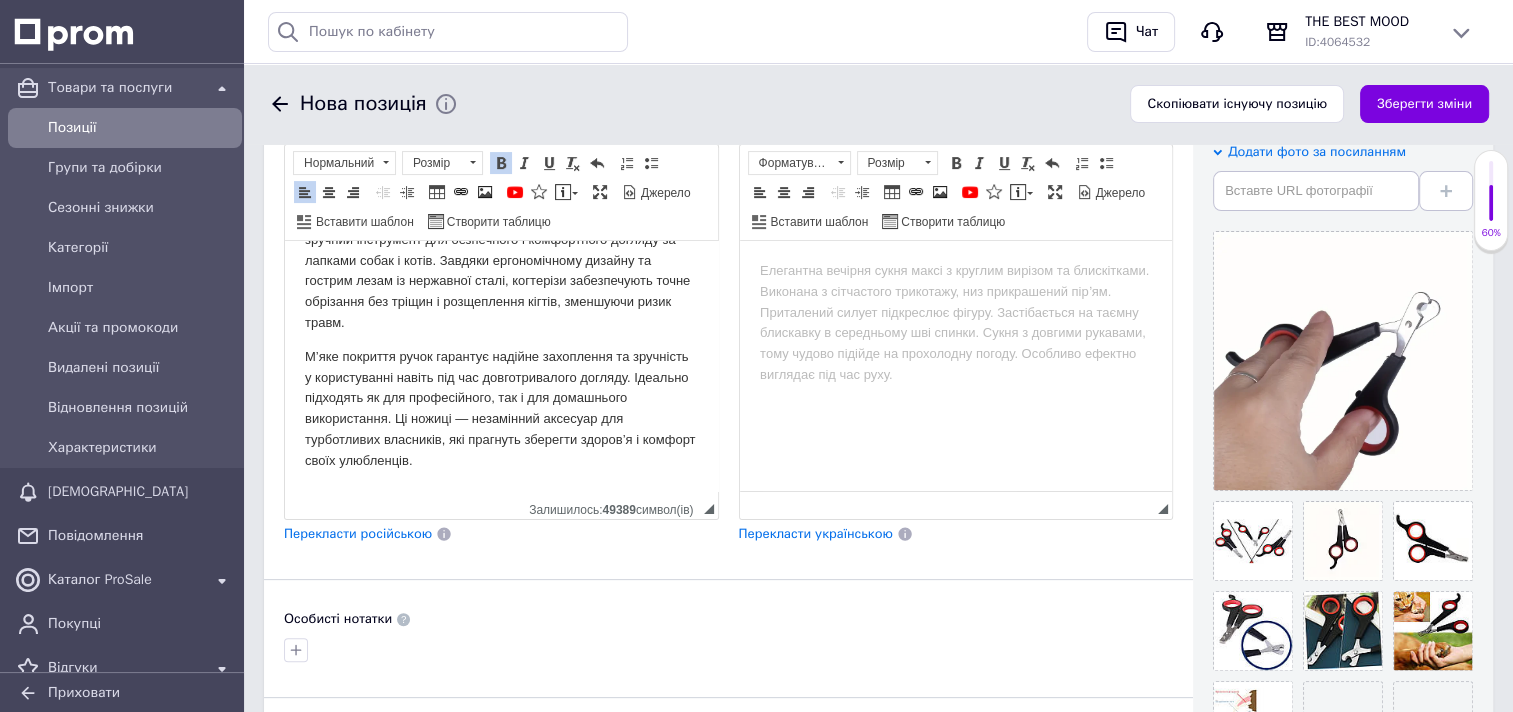 click on "Перекласти російською" at bounding box center [358, 533] 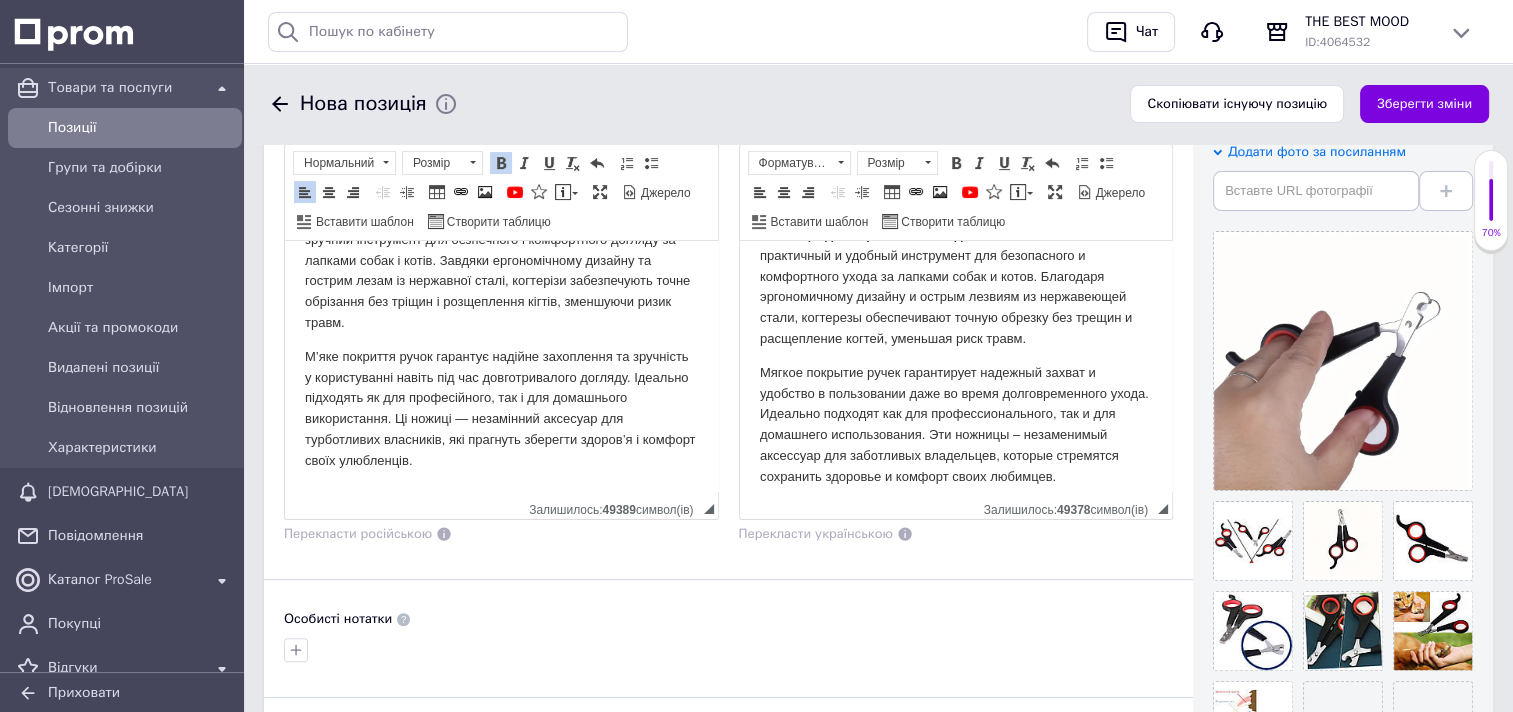 scroll, scrollTop: 52, scrollLeft: 0, axis: vertical 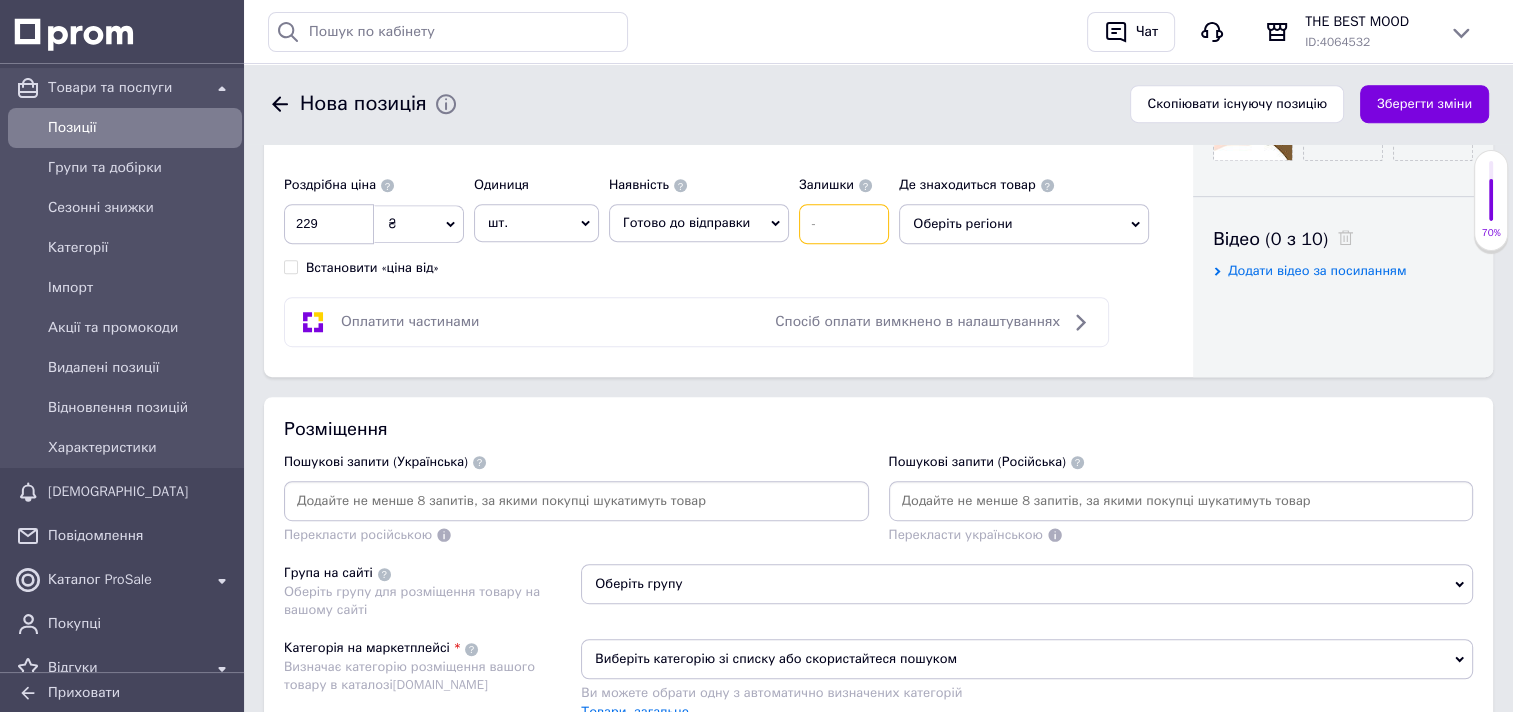 click at bounding box center [844, 224] 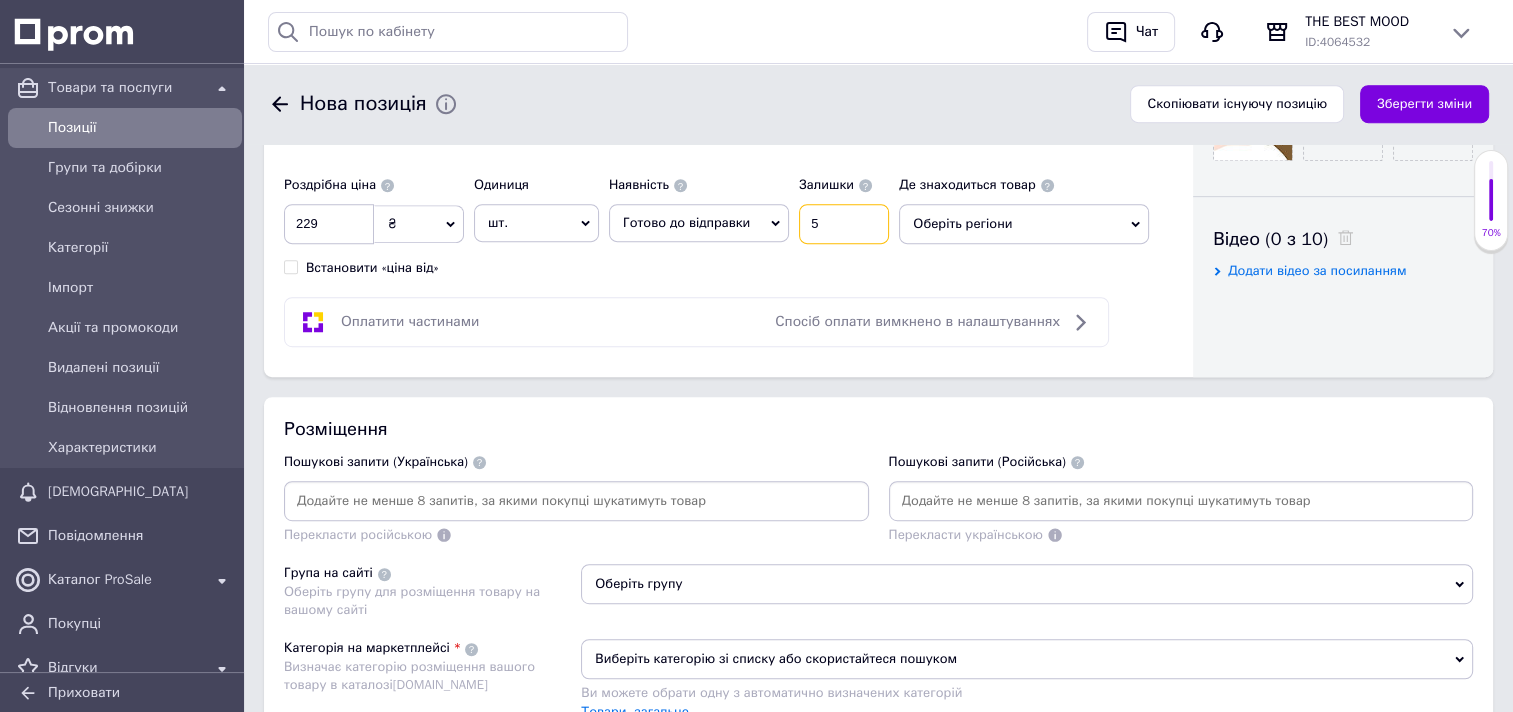 type on "5" 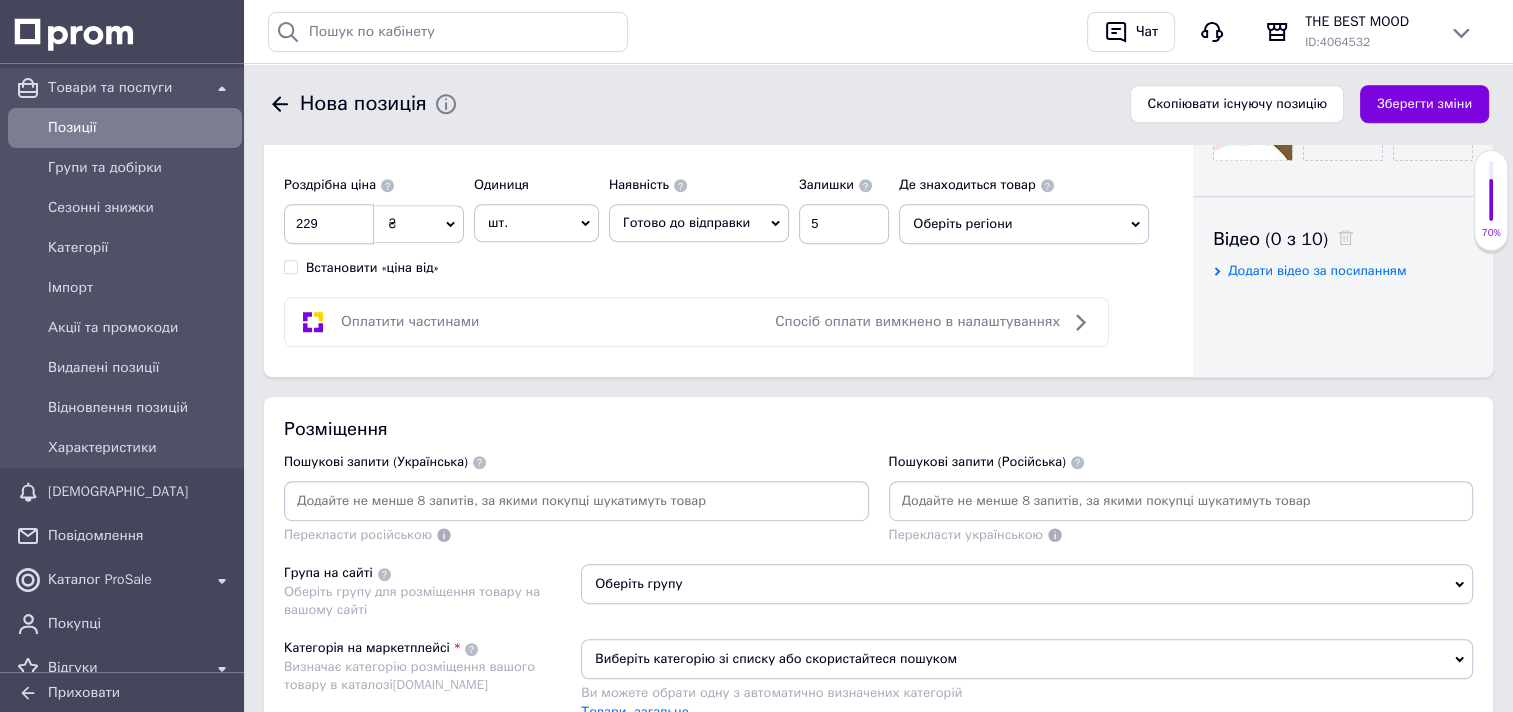 click on "Оберіть регіони" at bounding box center (1024, 224) 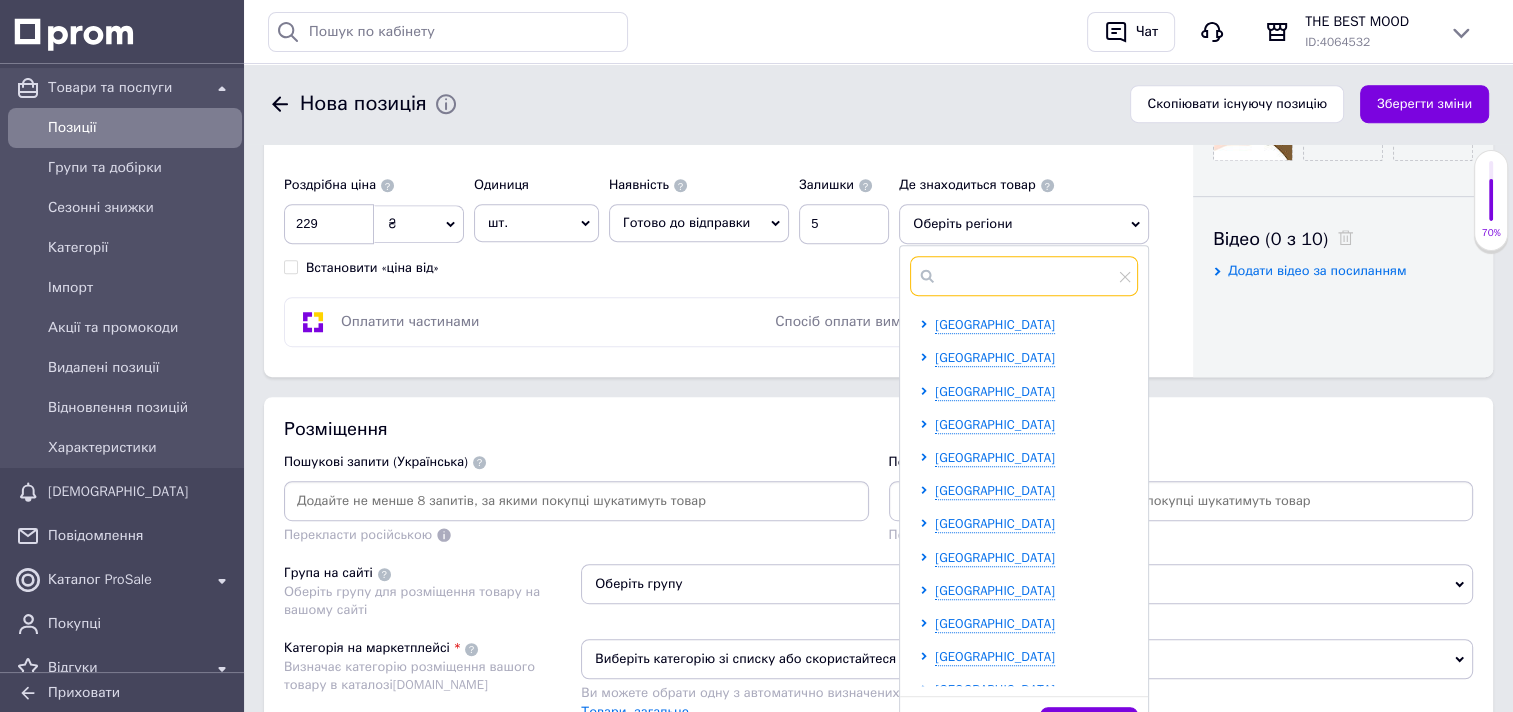 click at bounding box center [1024, 276] 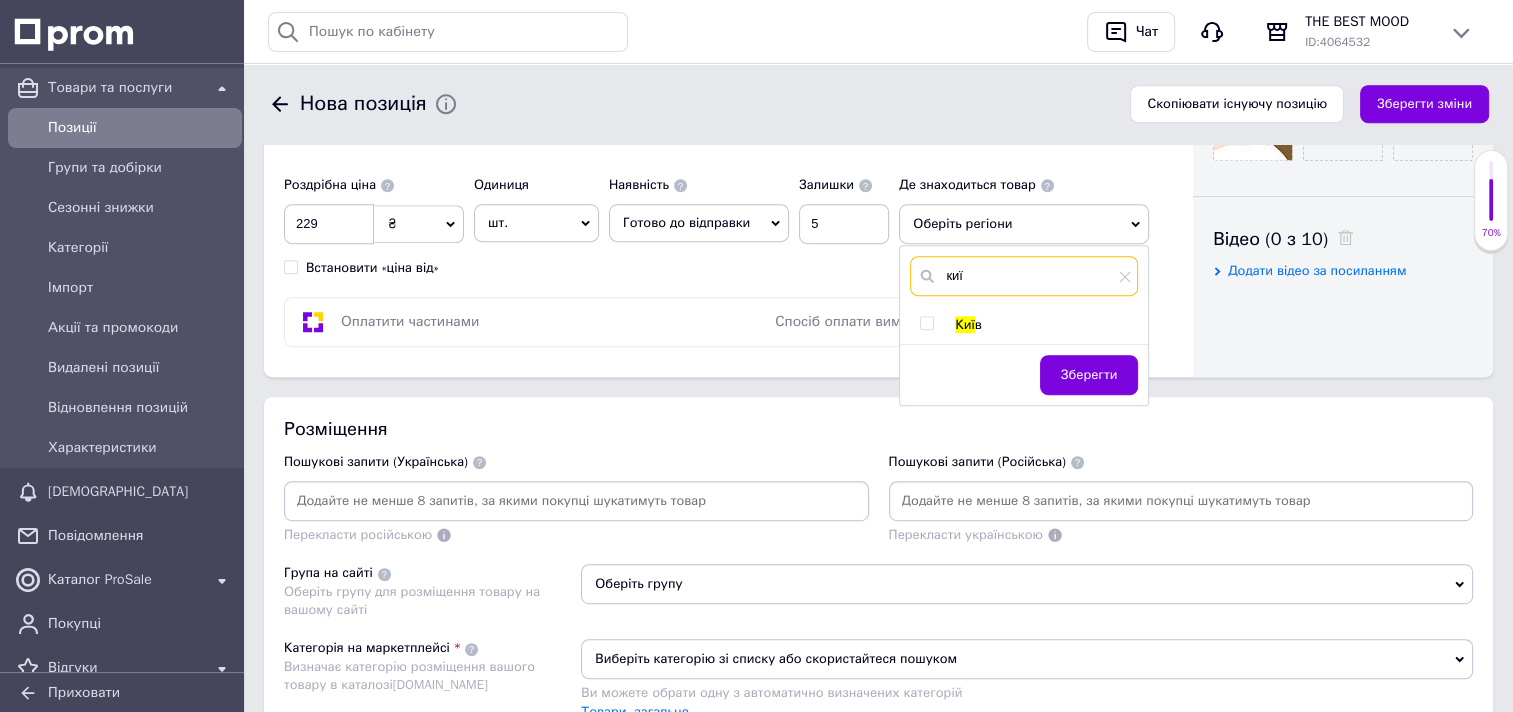 type on "киї" 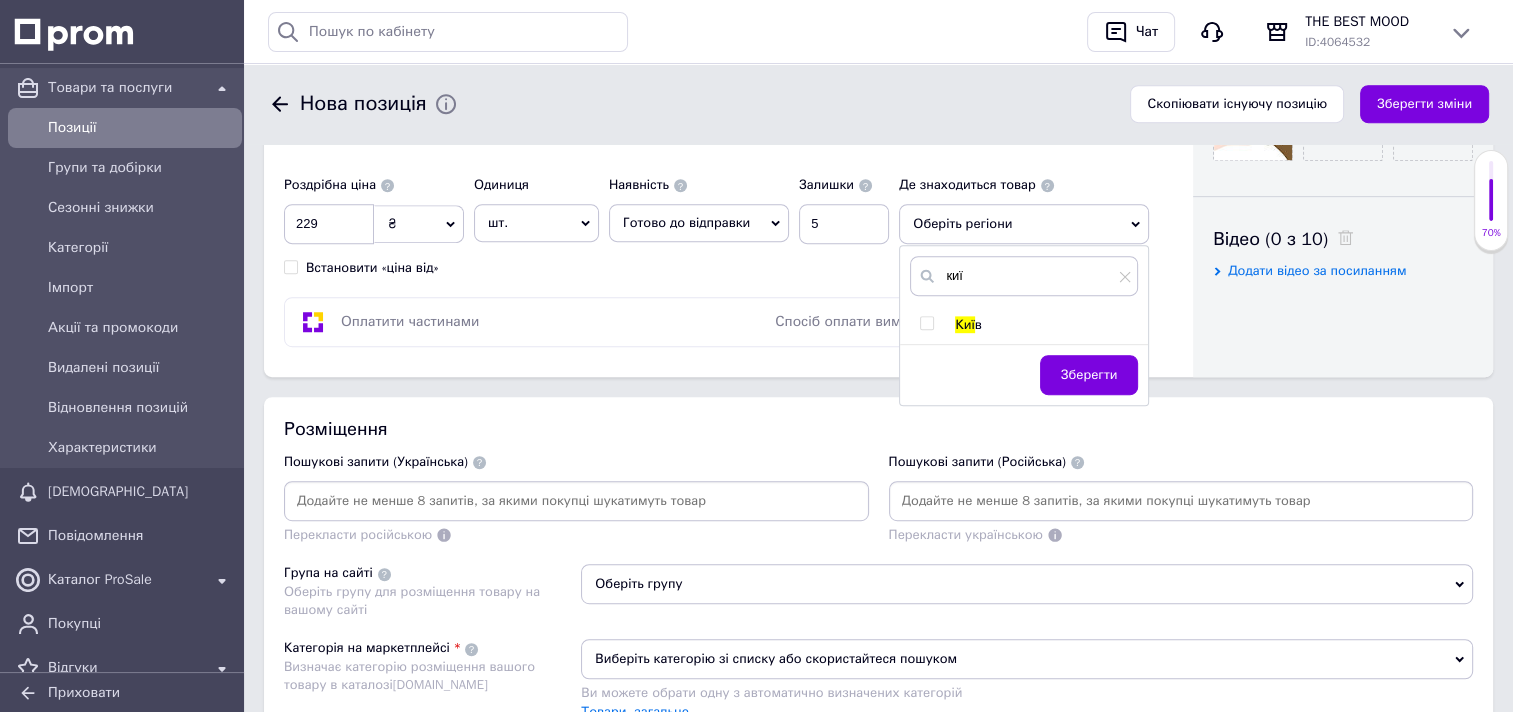 click at bounding box center (926, 323) 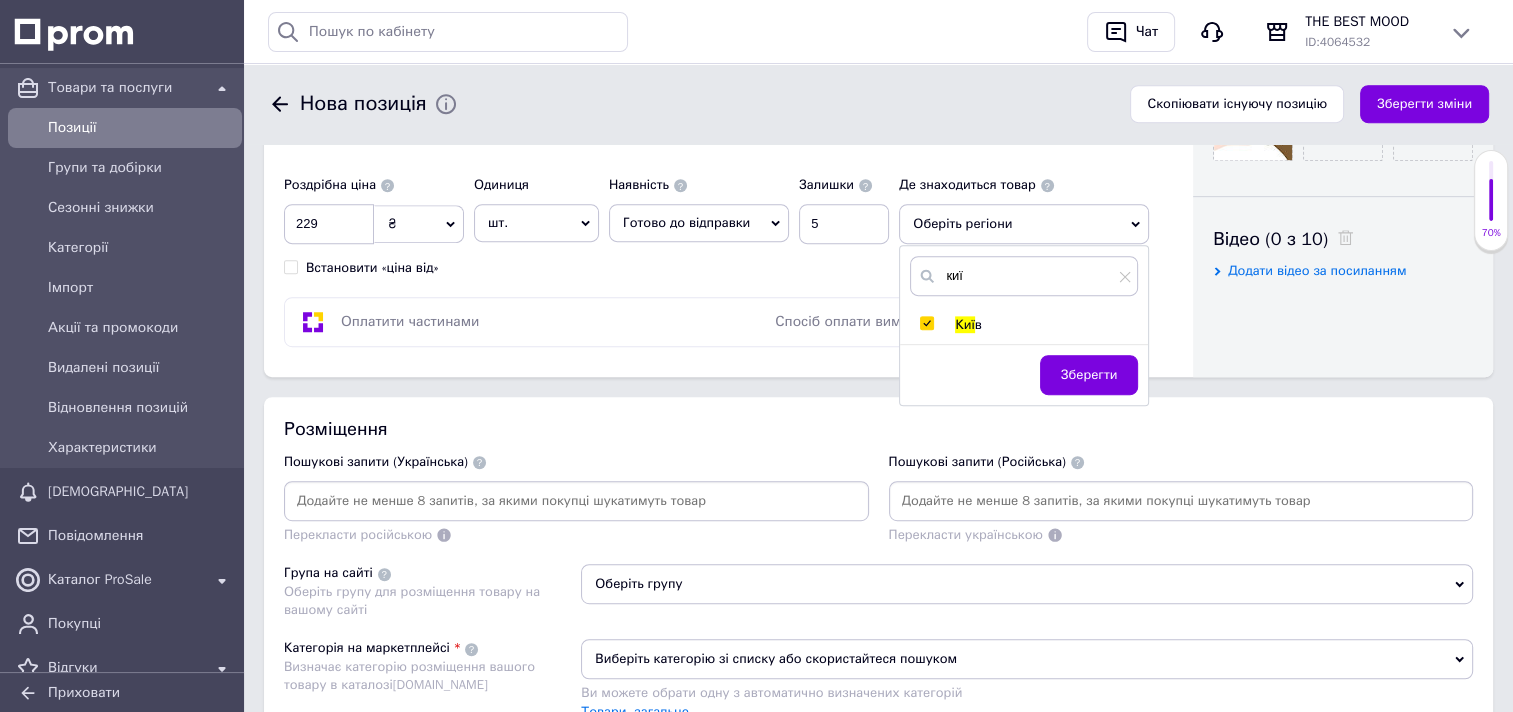 checkbox on "true" 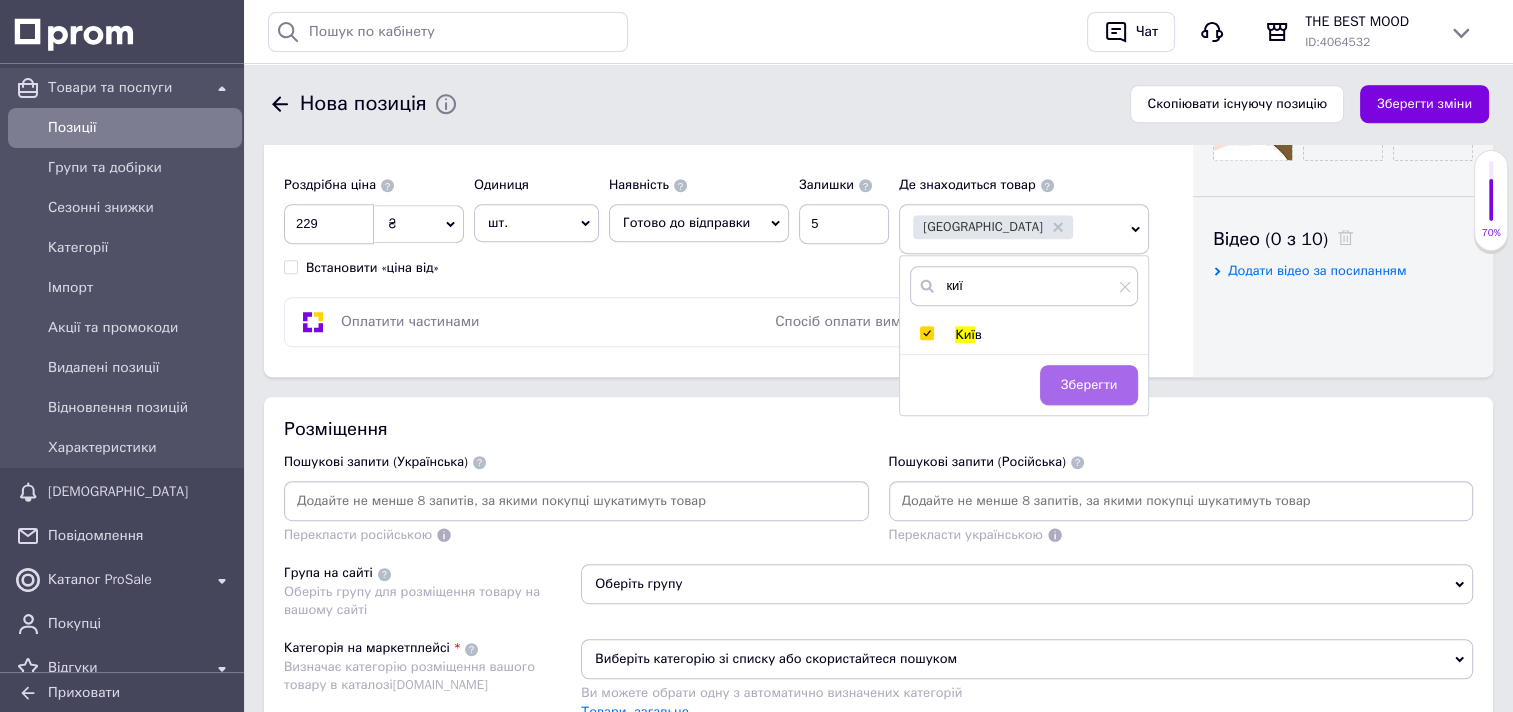 click on "Зберегти" at bounding box center [1089, 385] 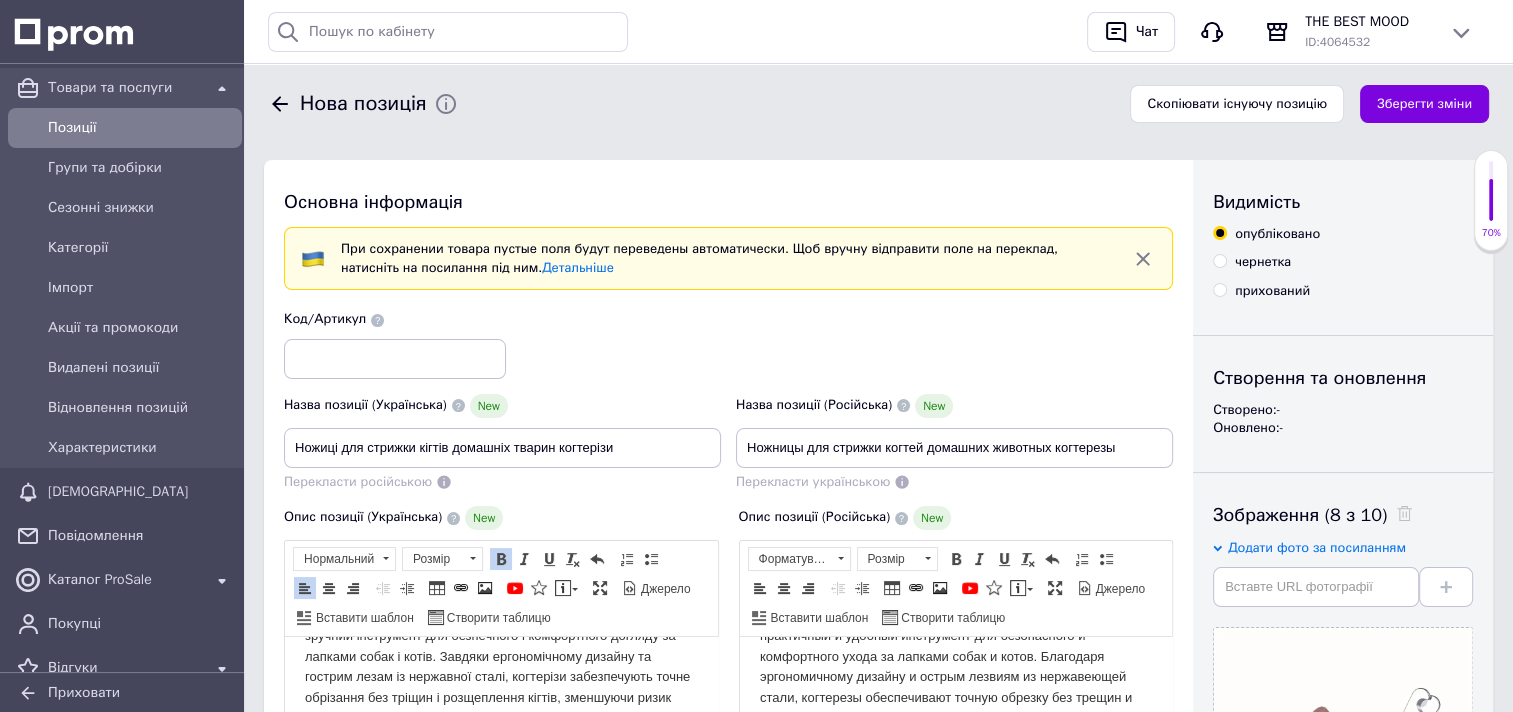 scroll, scrollTop: 0, scrollLeft: 0, axis: both 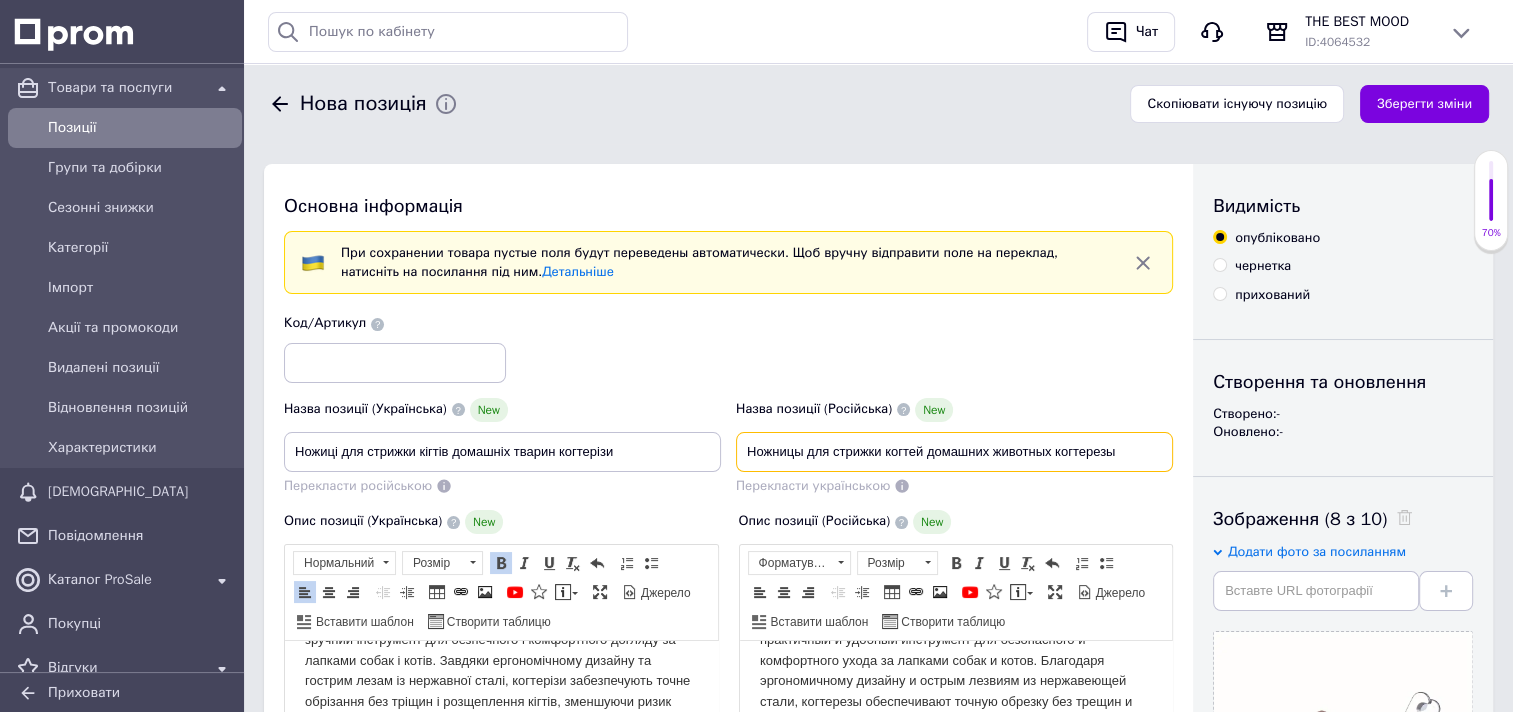 click on "Ножницы для стрижки когтей домашних животных когтерезы" at bounding box center [954, 452] 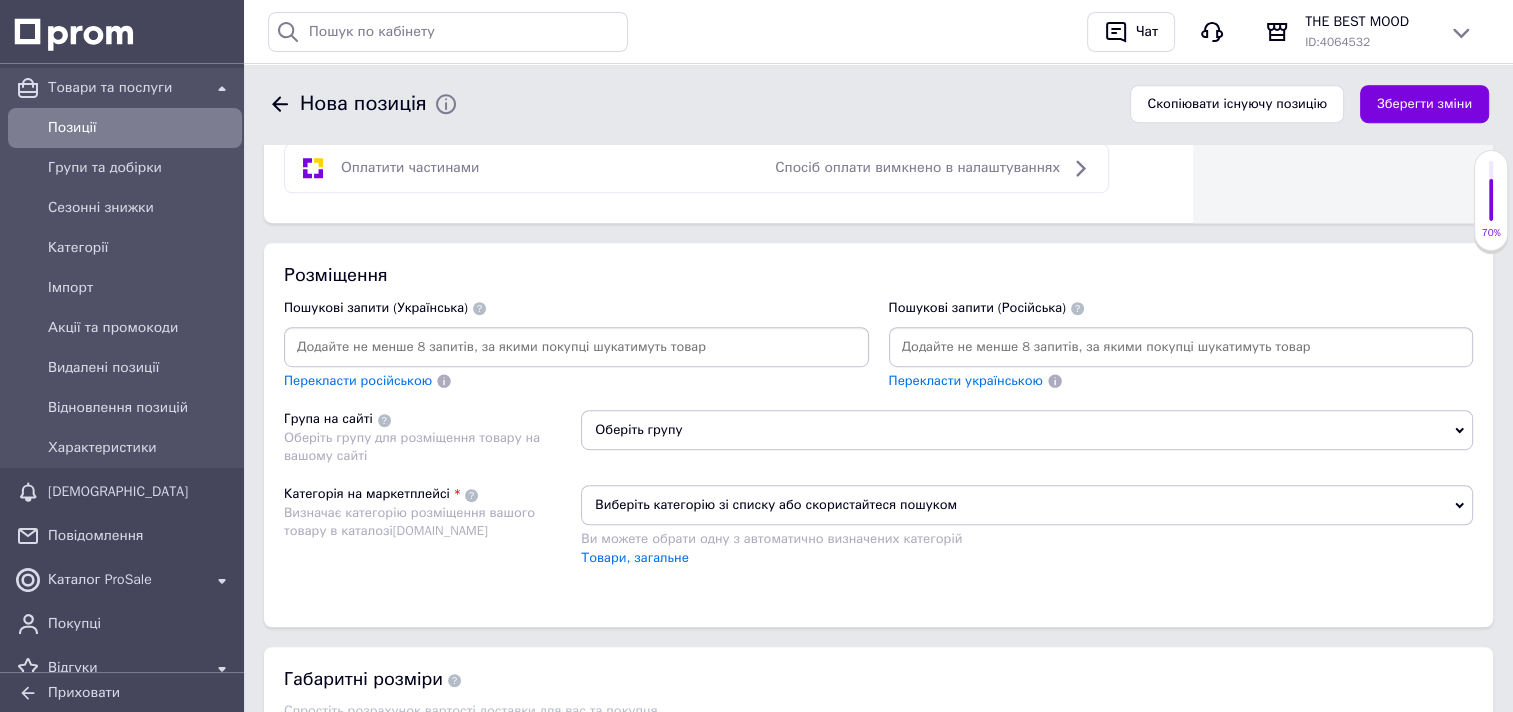 scroll, scrollTop: 1200, scrollLeft: 0, axis: vertical 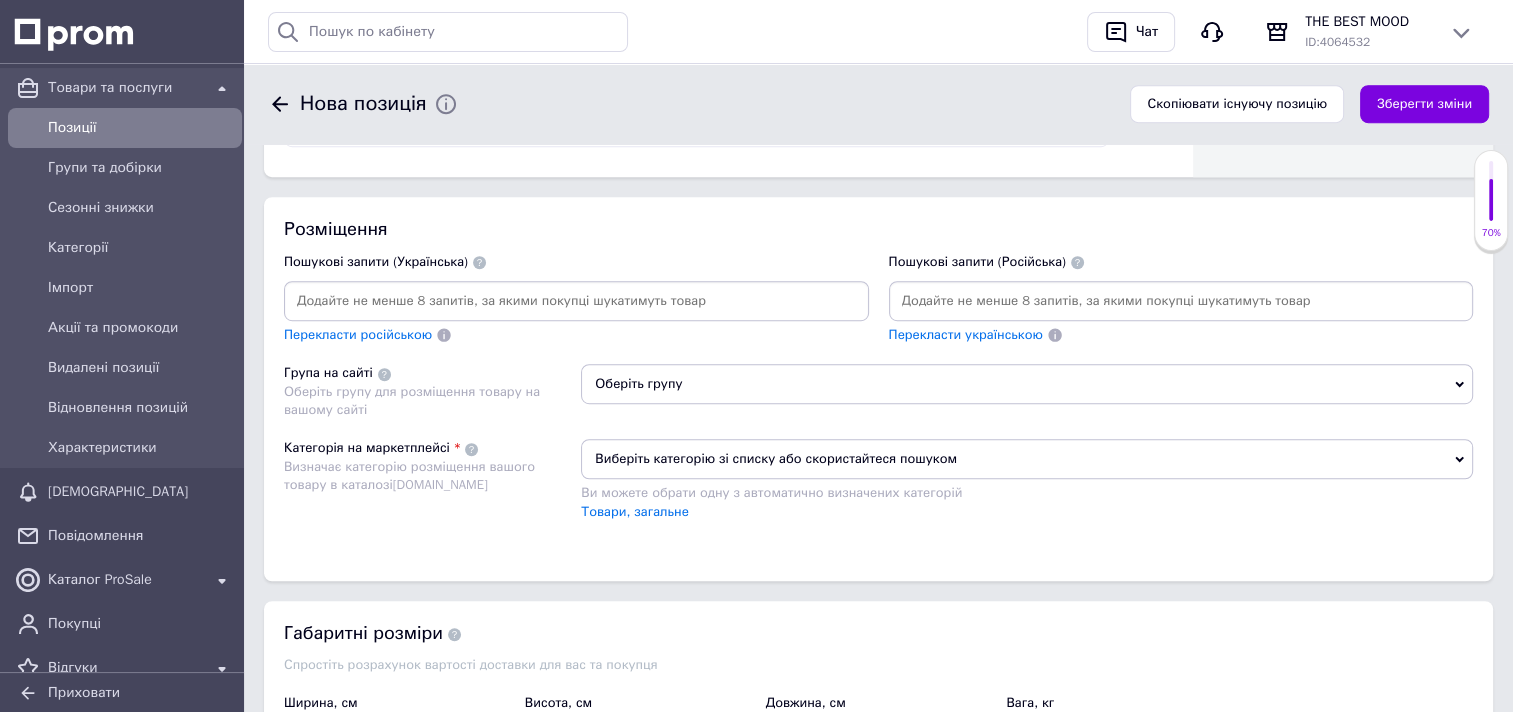 click at bounding box center (1181, 301) 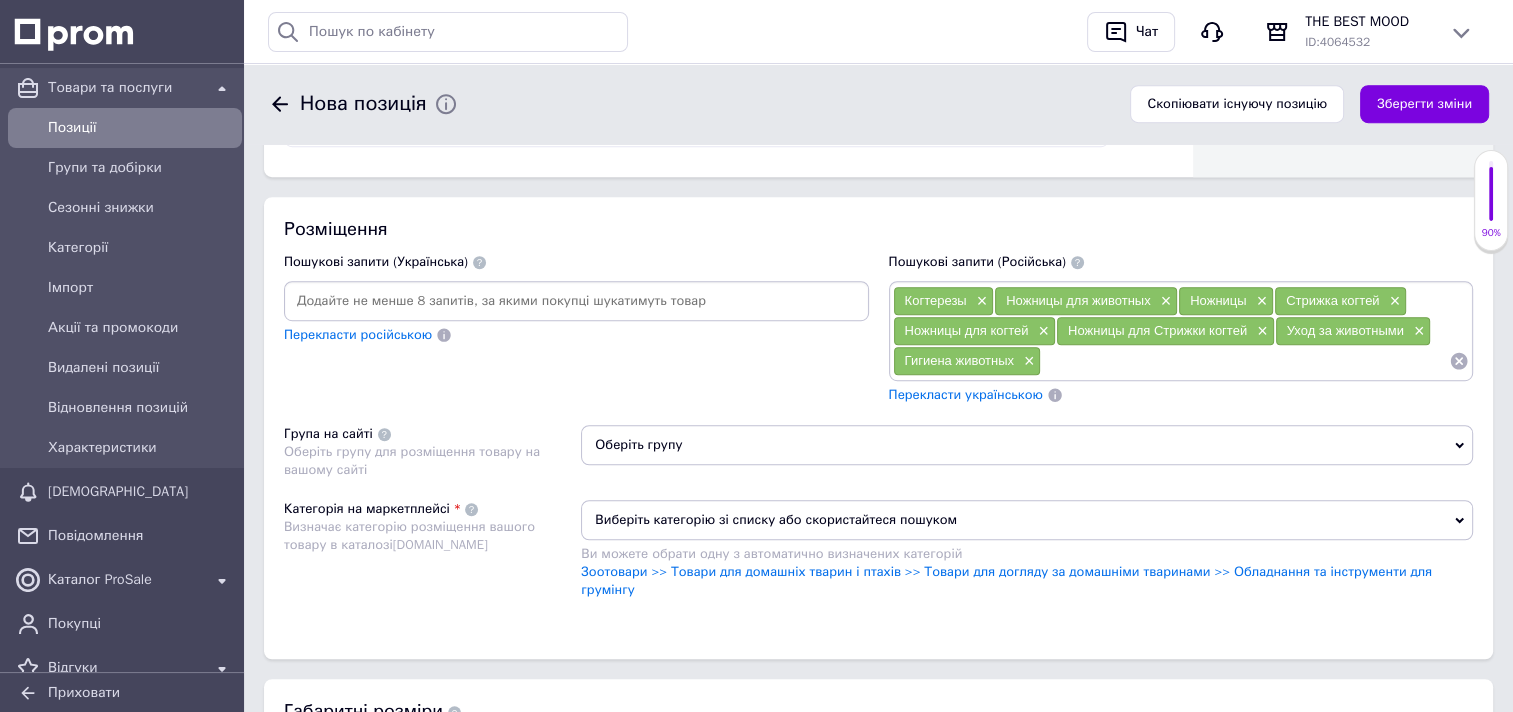 click on "Перекласти українською" at bounding box center (966, 394) 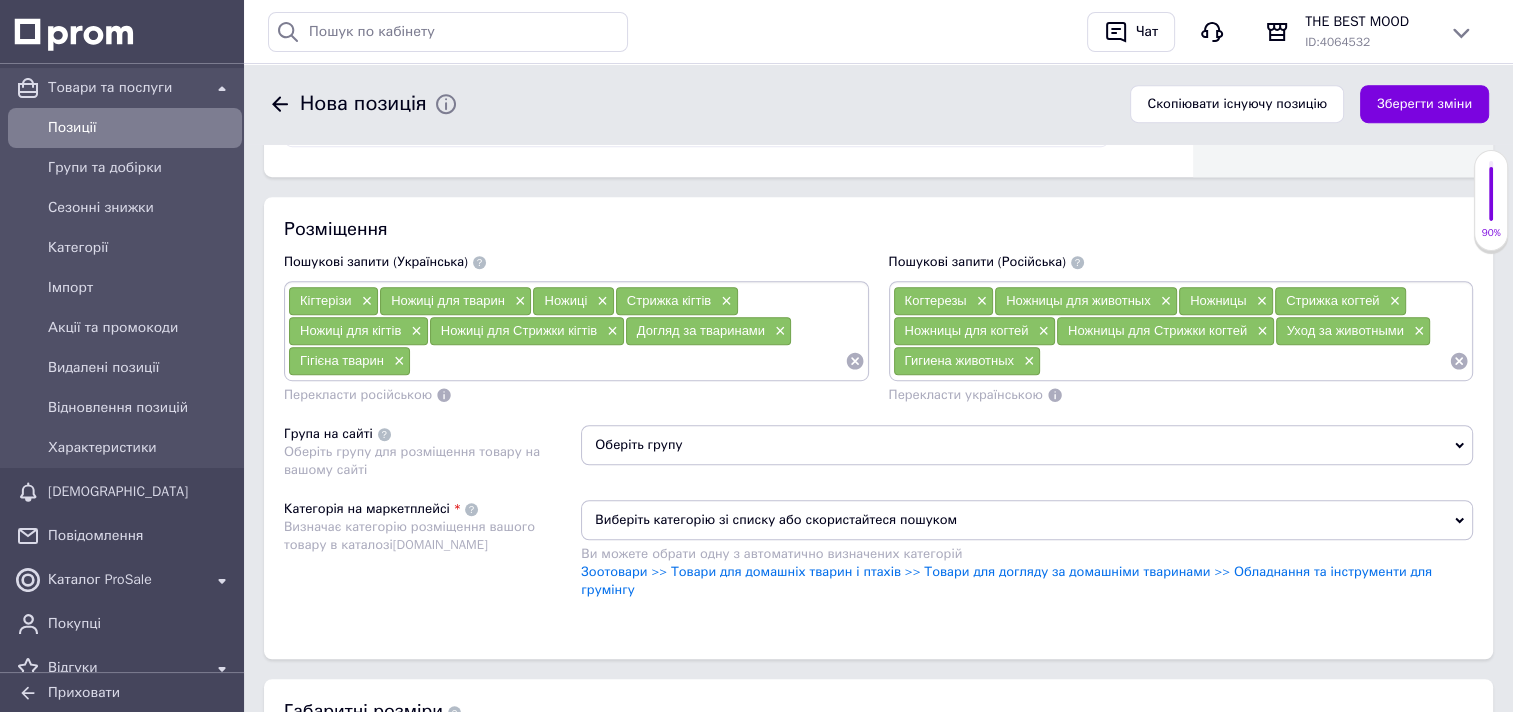 click on "Оберіть групу" at bounding box center (1027, 445) 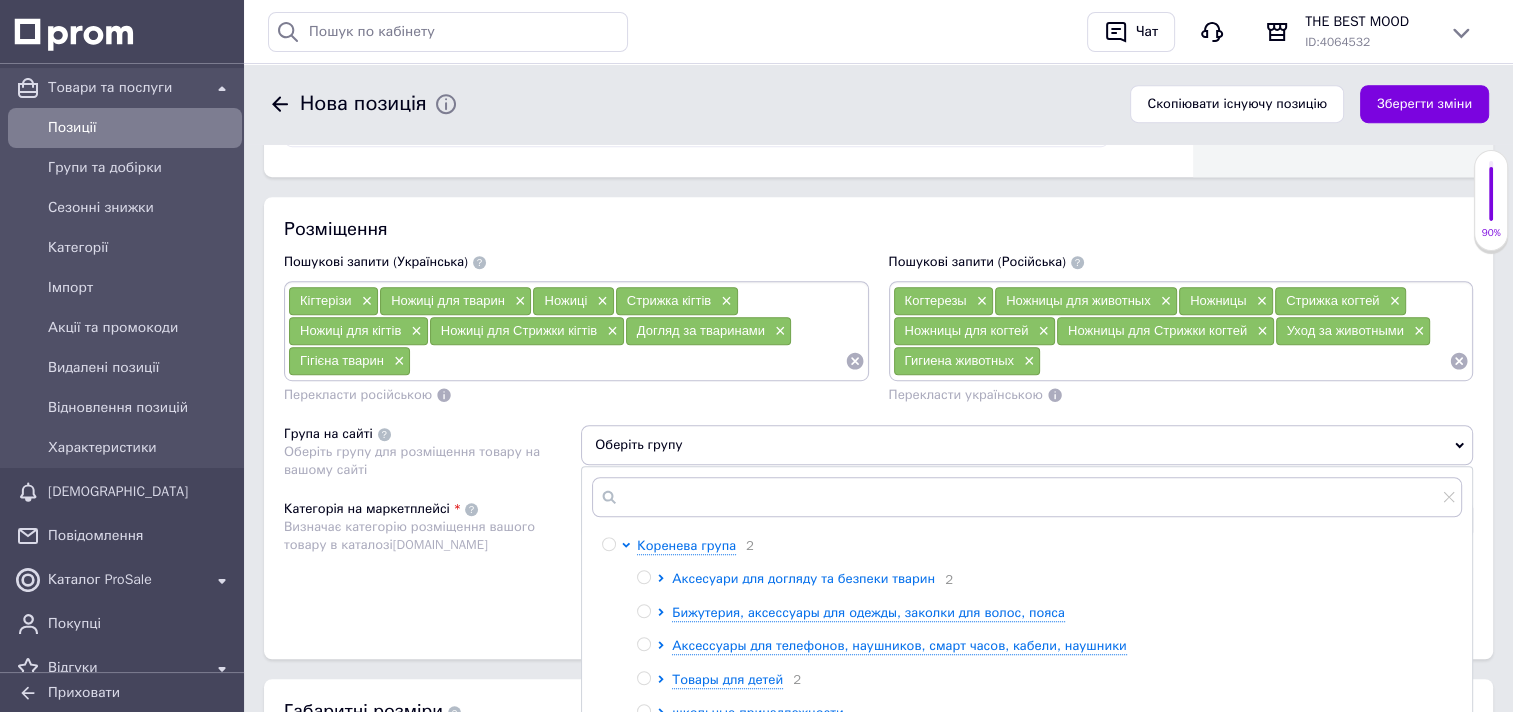 click on "Аксесуари для догляду та безпеки тварин" at bounding box center [803, 578] 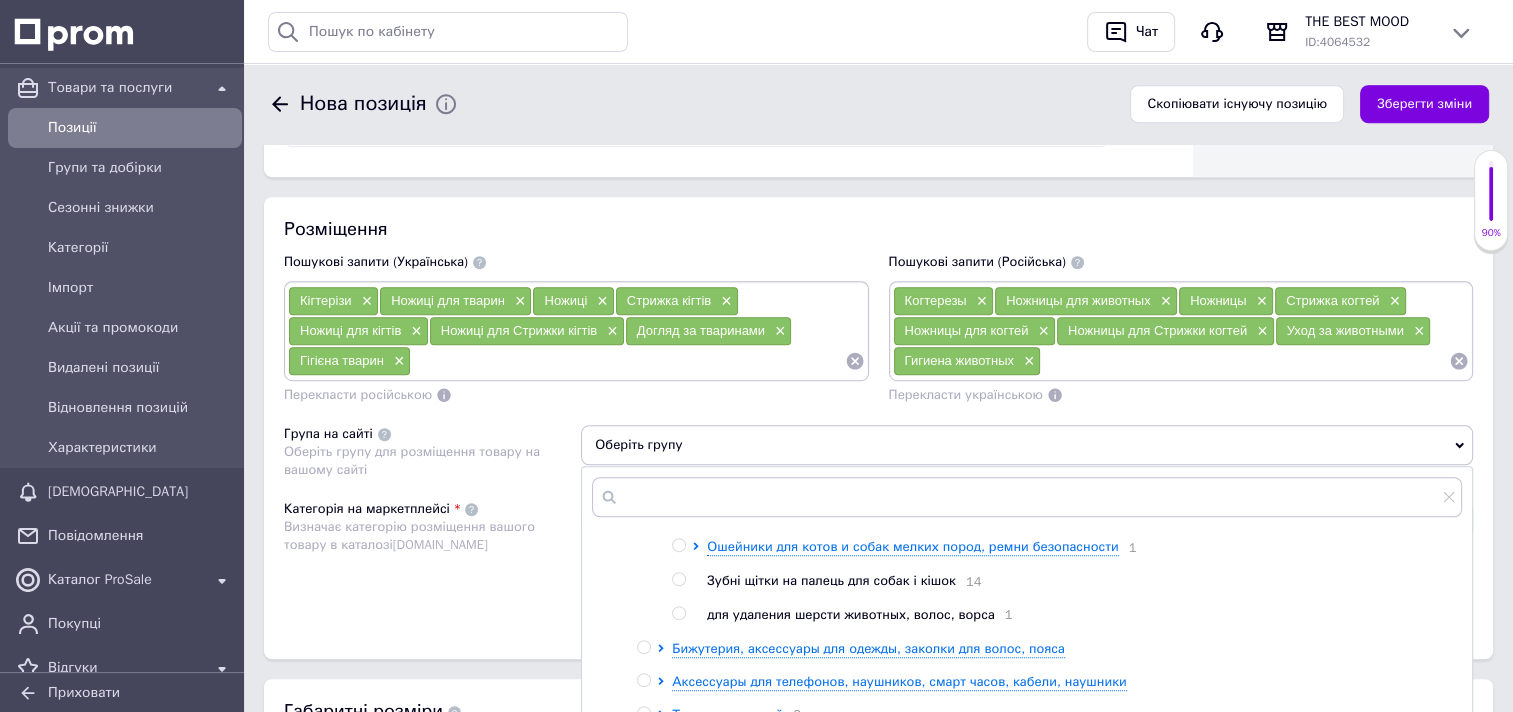 scroll, scrollTop: 97, scrollLeft: 0, axis: vertical 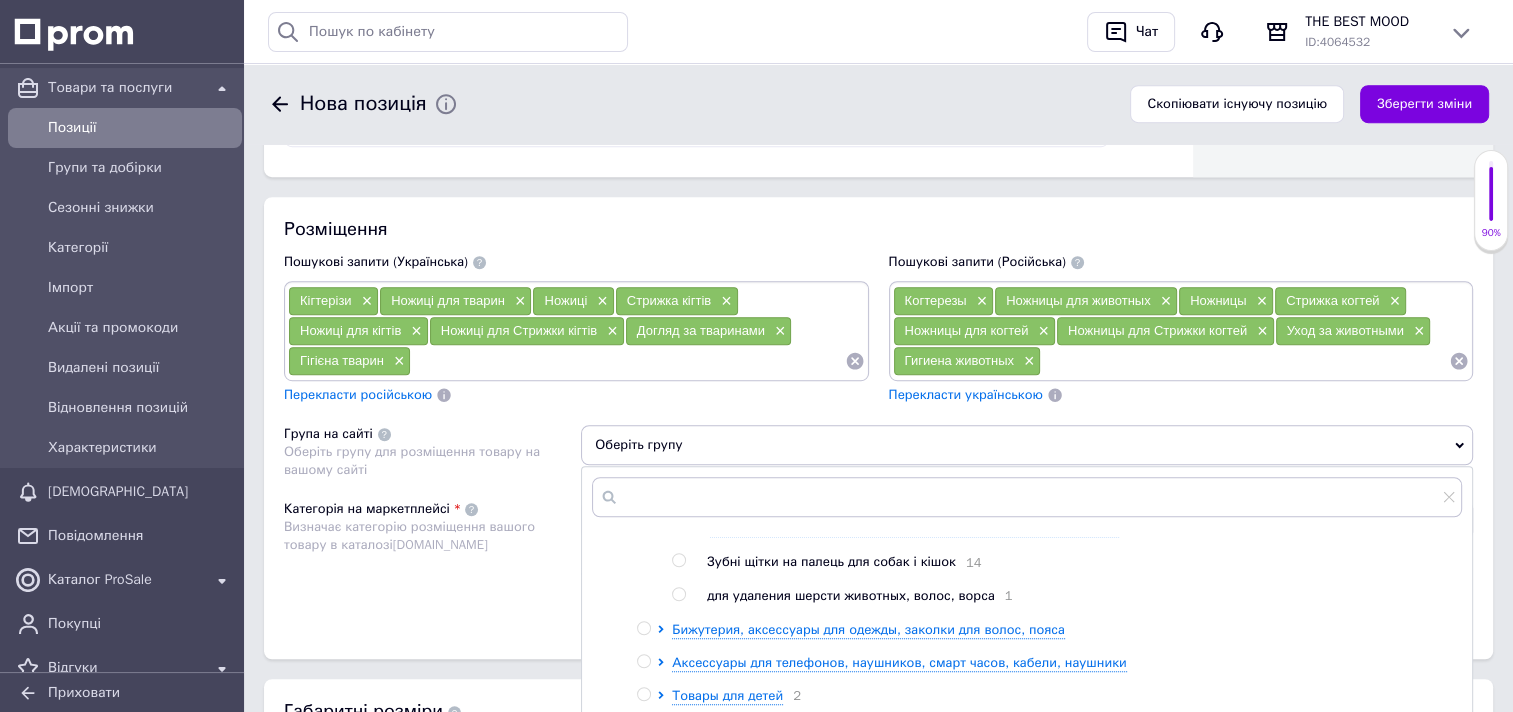click 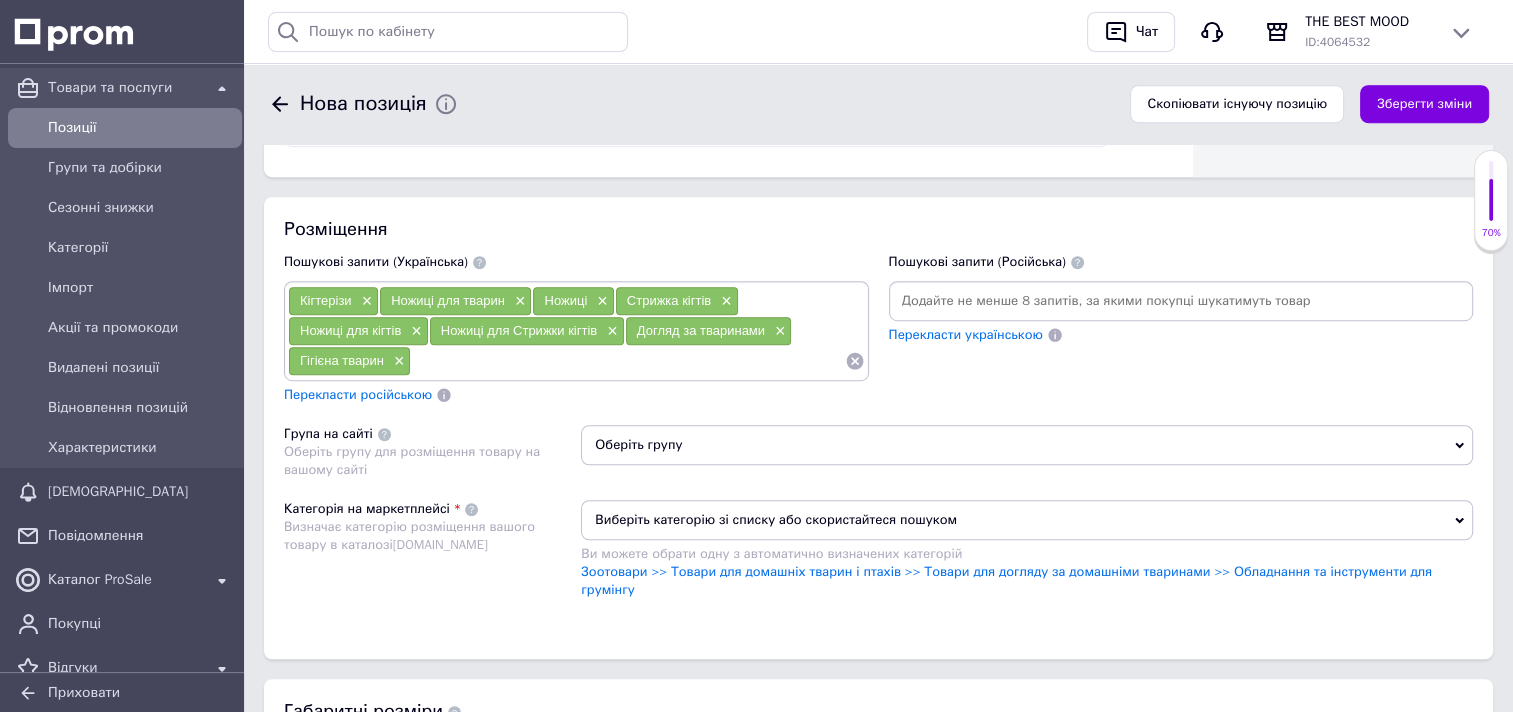 click at bounding box center [1181, 301] 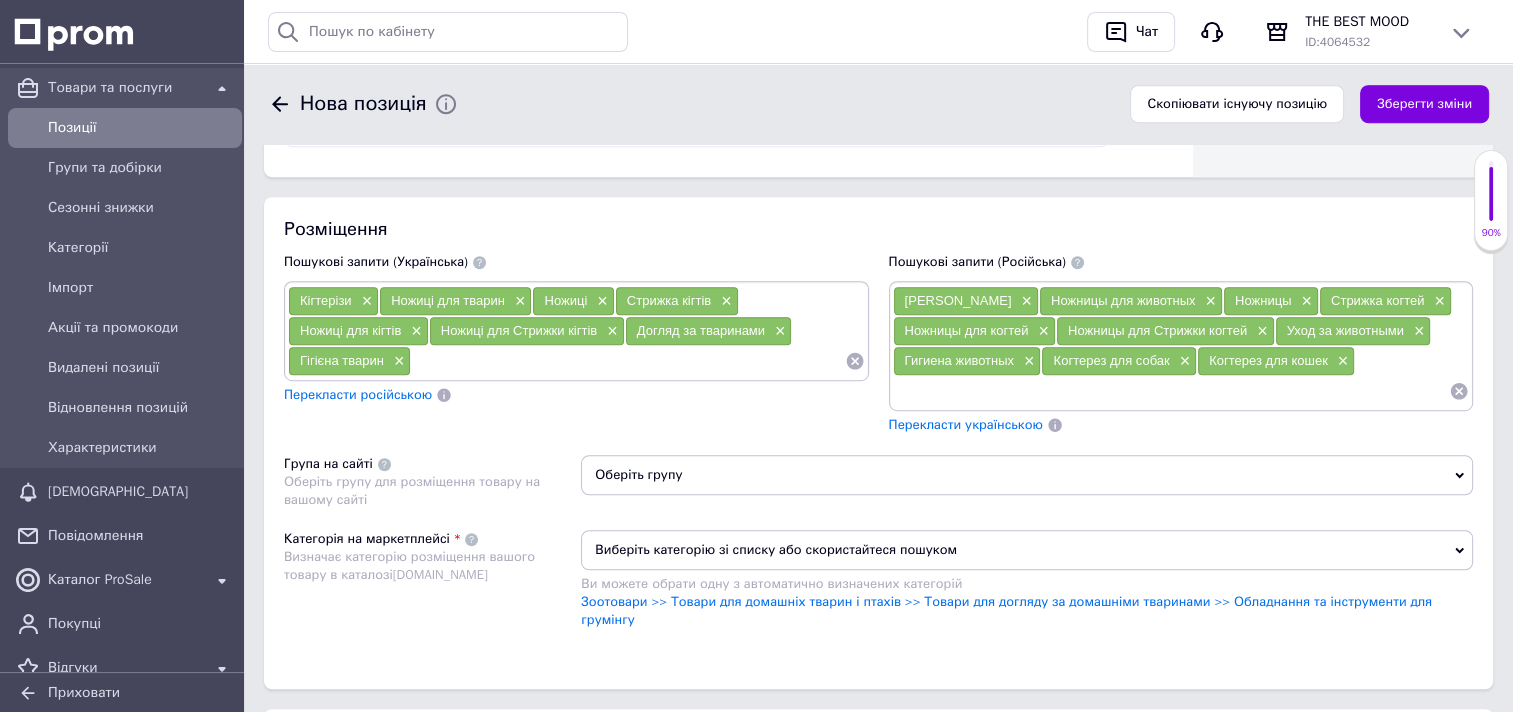 click on "Перекласти українською" at bounding box center [966, 424] 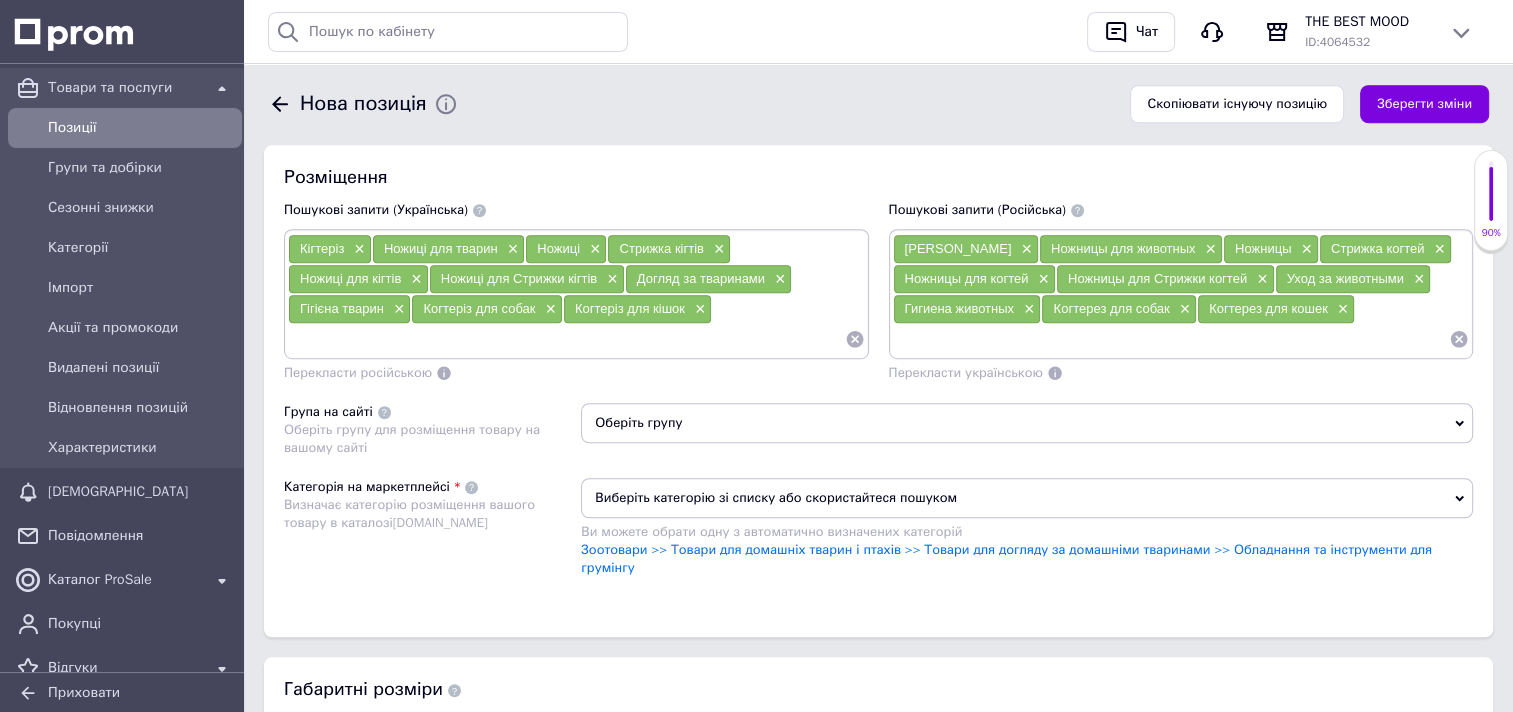 scroll, scrollTop: 1300, scrollLeft: 0, axis: vertical 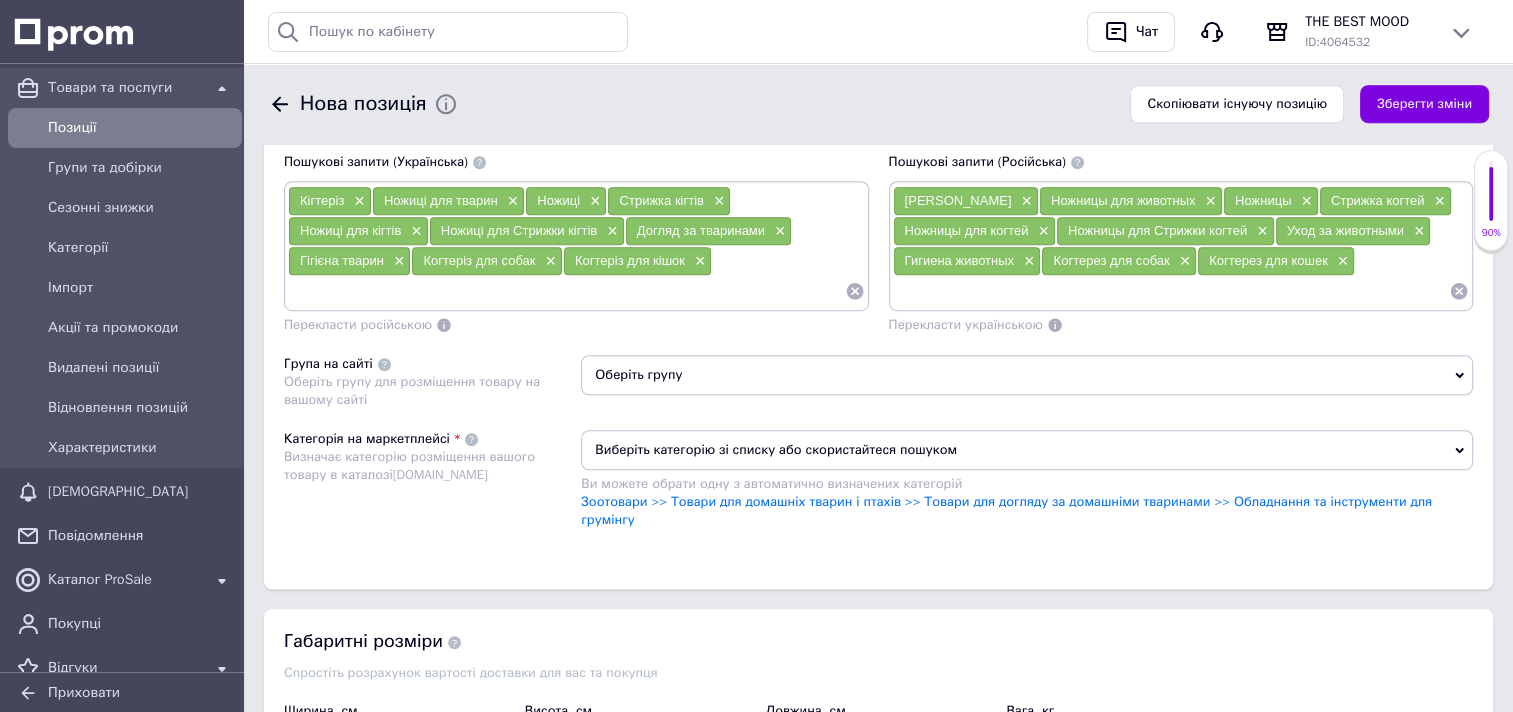 click on "Оберіть групу" at bounding box center [1027, 375] 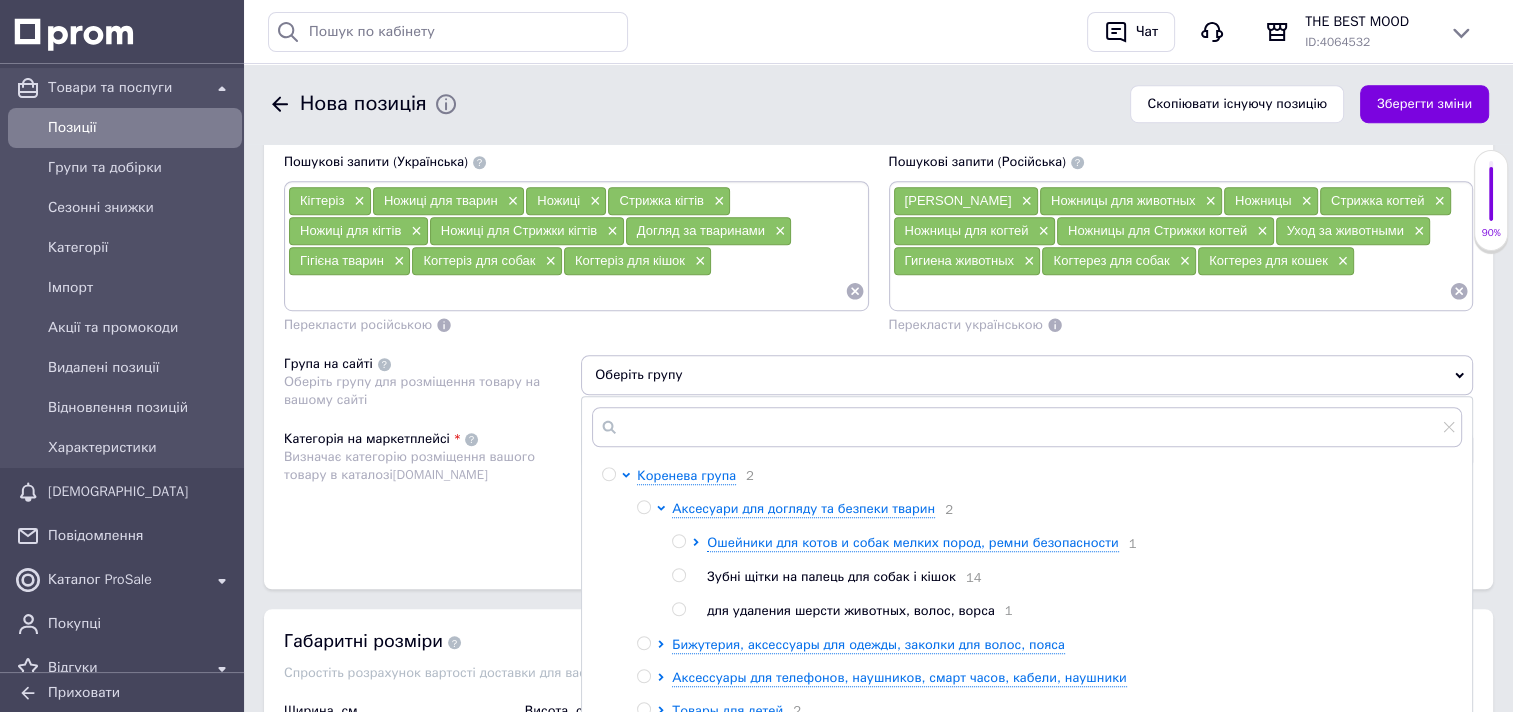 click at bounding box center (678, 541) 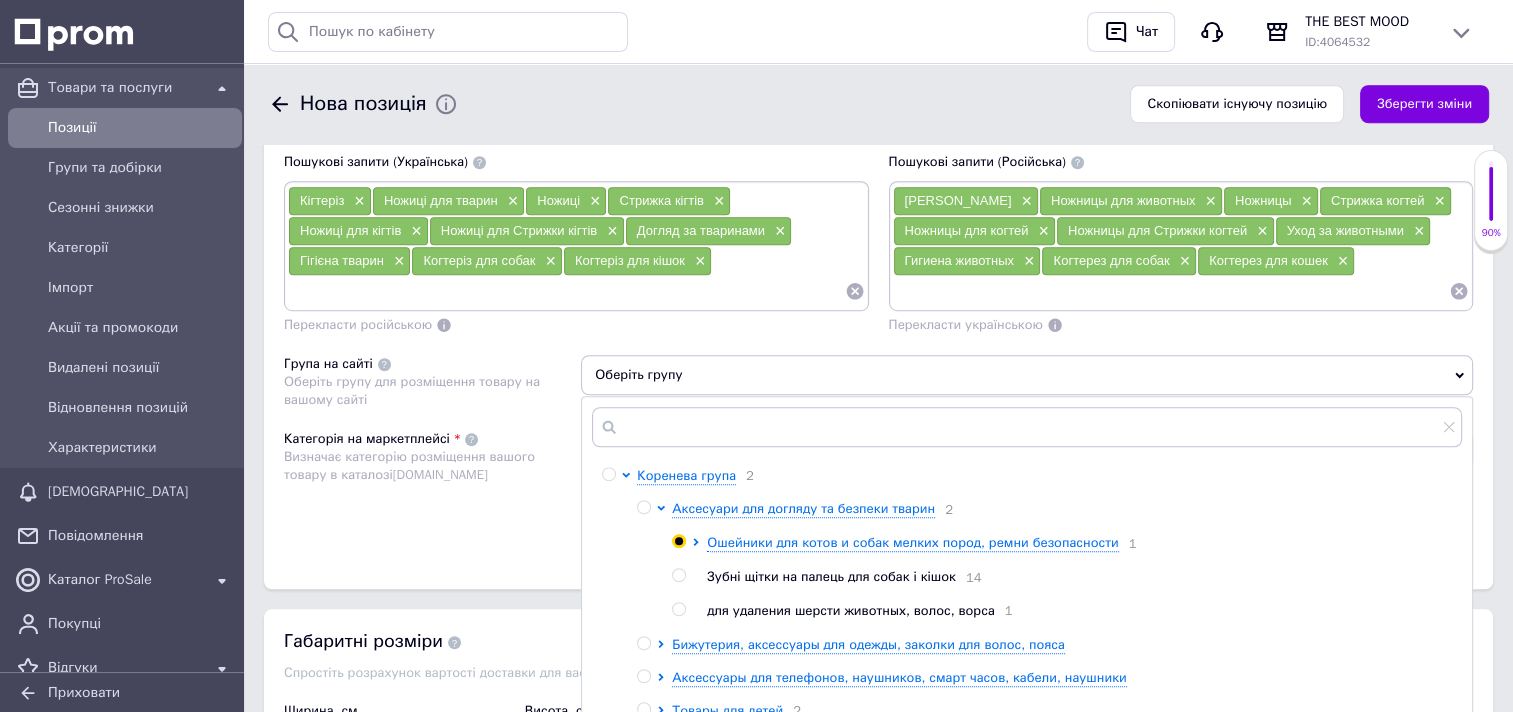 radio on "true" 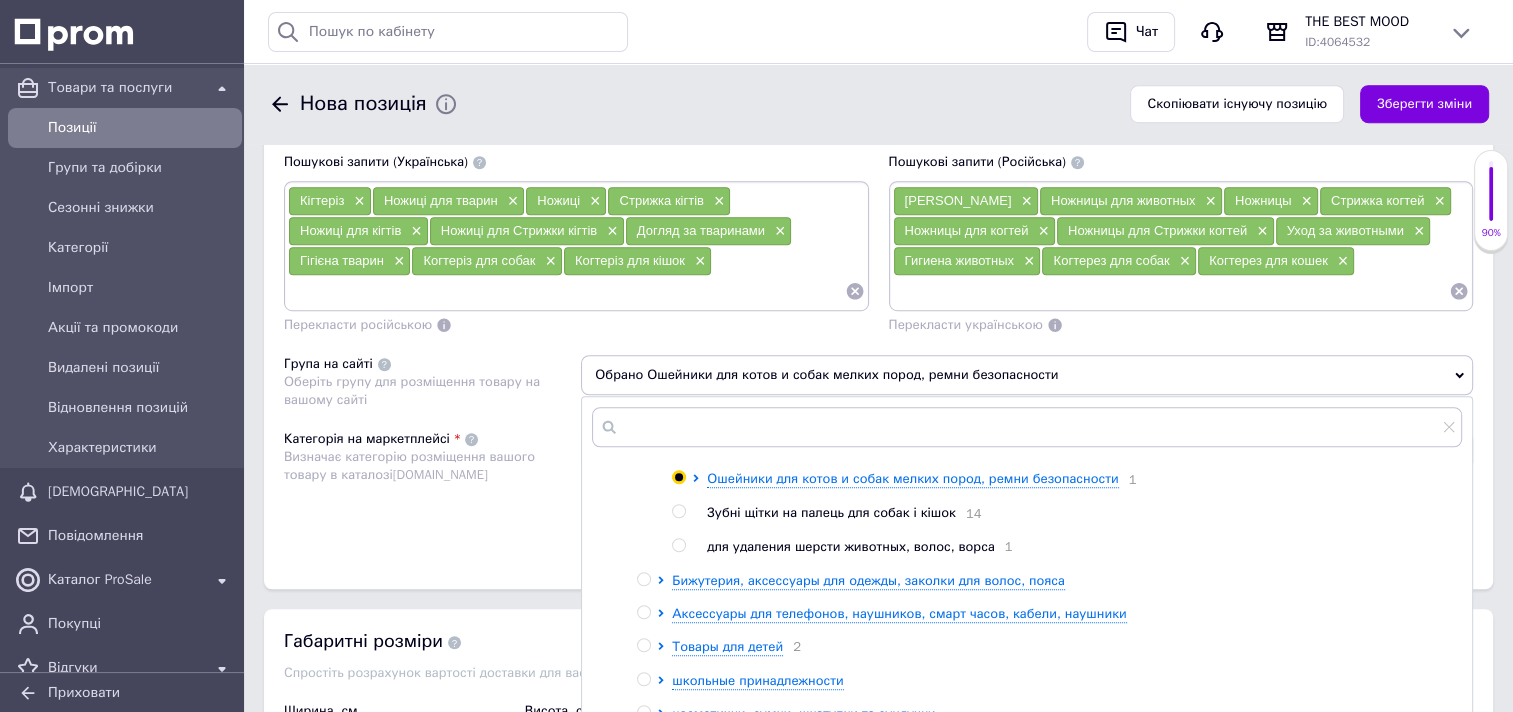 scroll, scrollTop: 97, scrollLeft: 0, axis: vertical 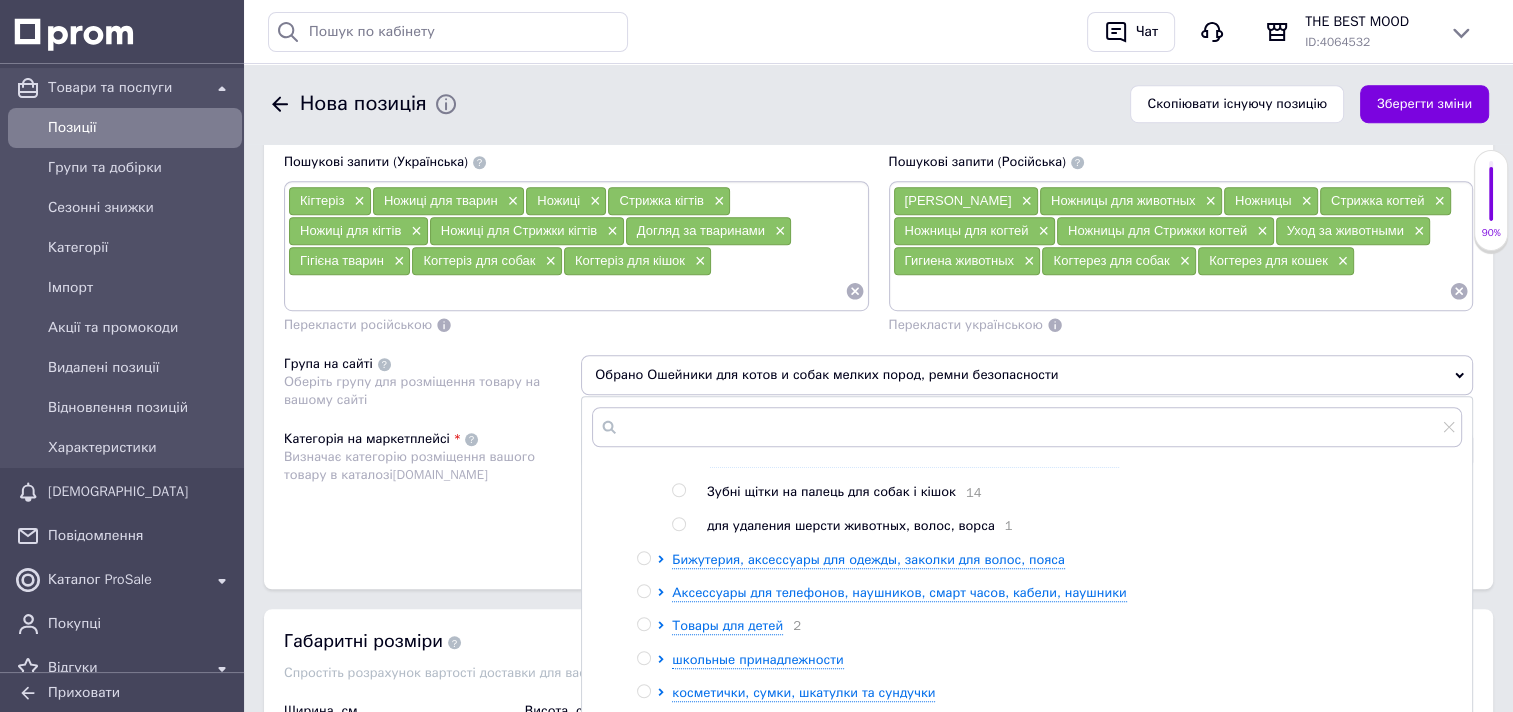 click at bounding box center [678, 524] 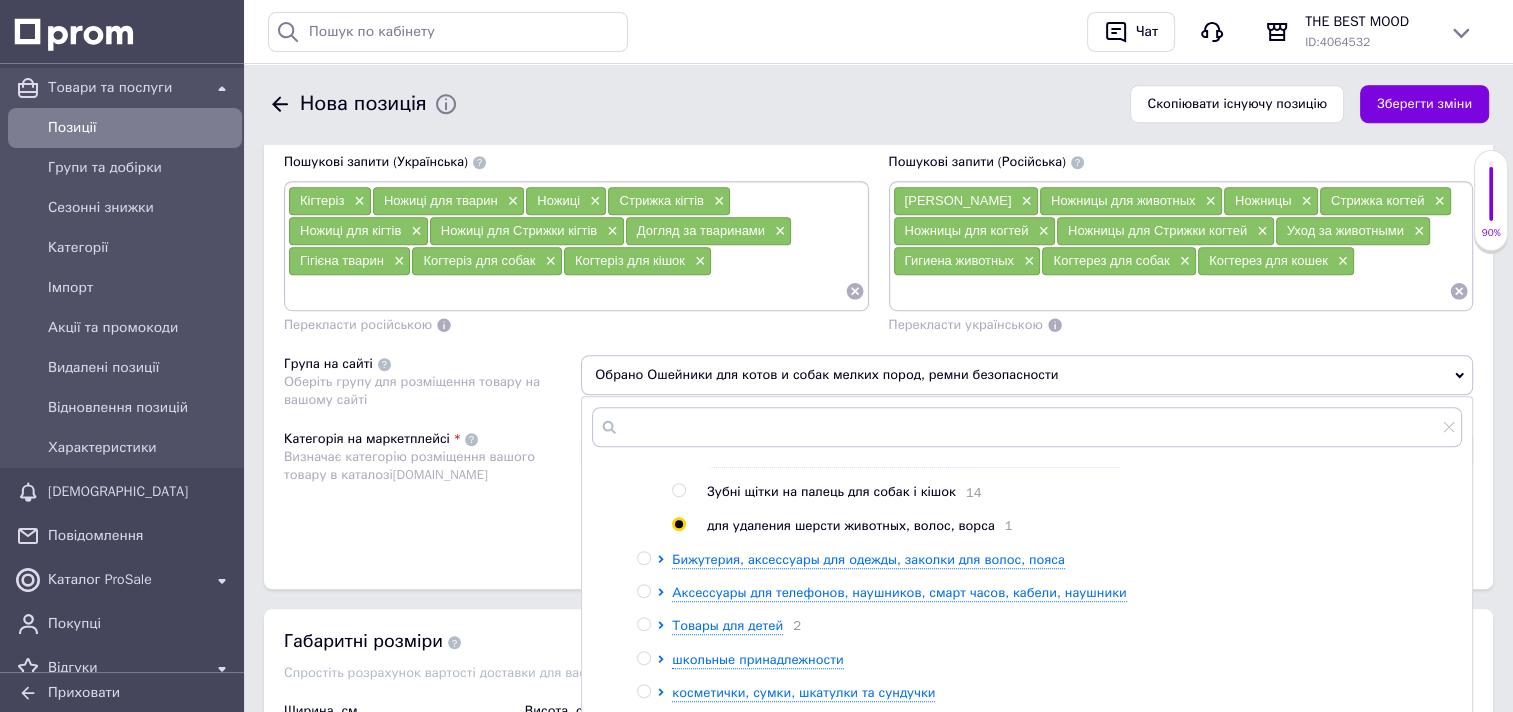 radio on "true" 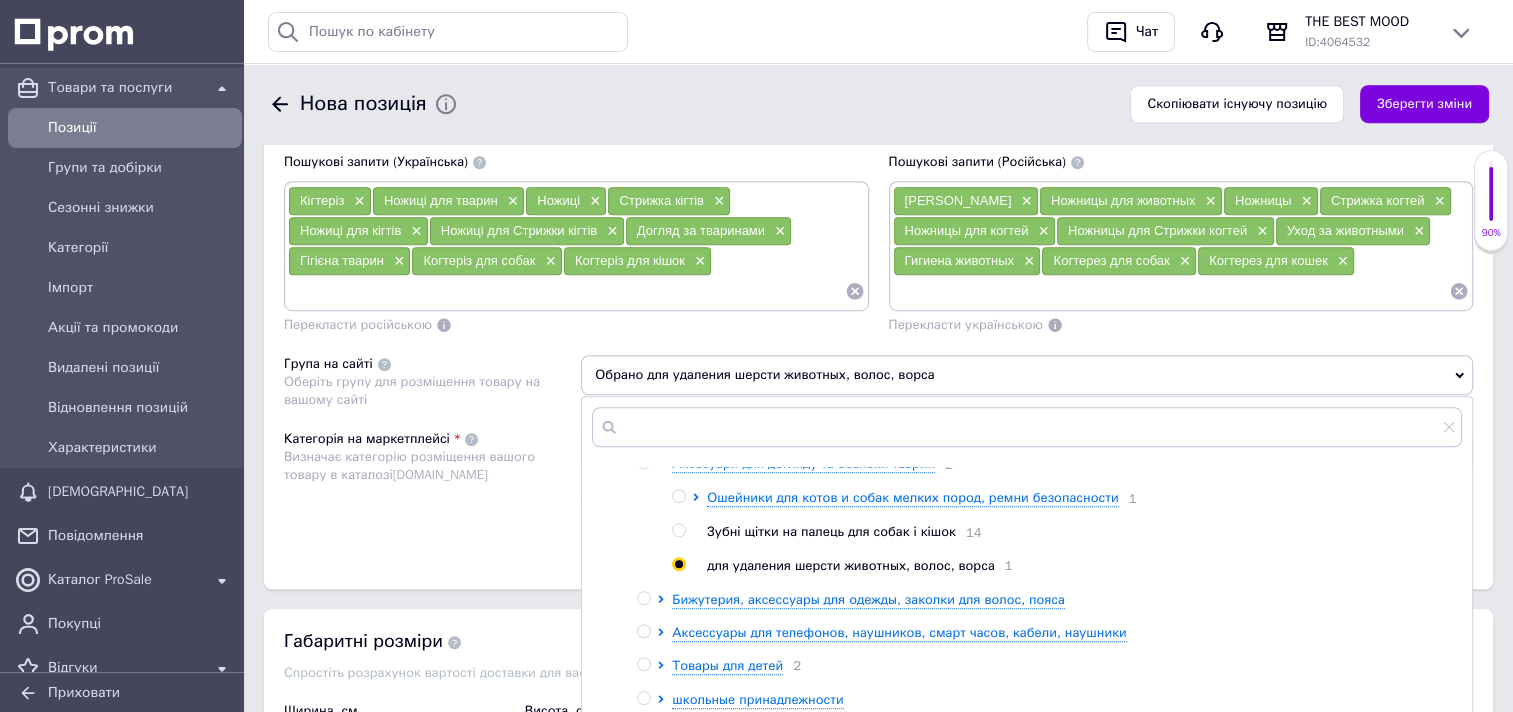 scroll, scrollTop: 0, scrollLeft: 0, axis: both 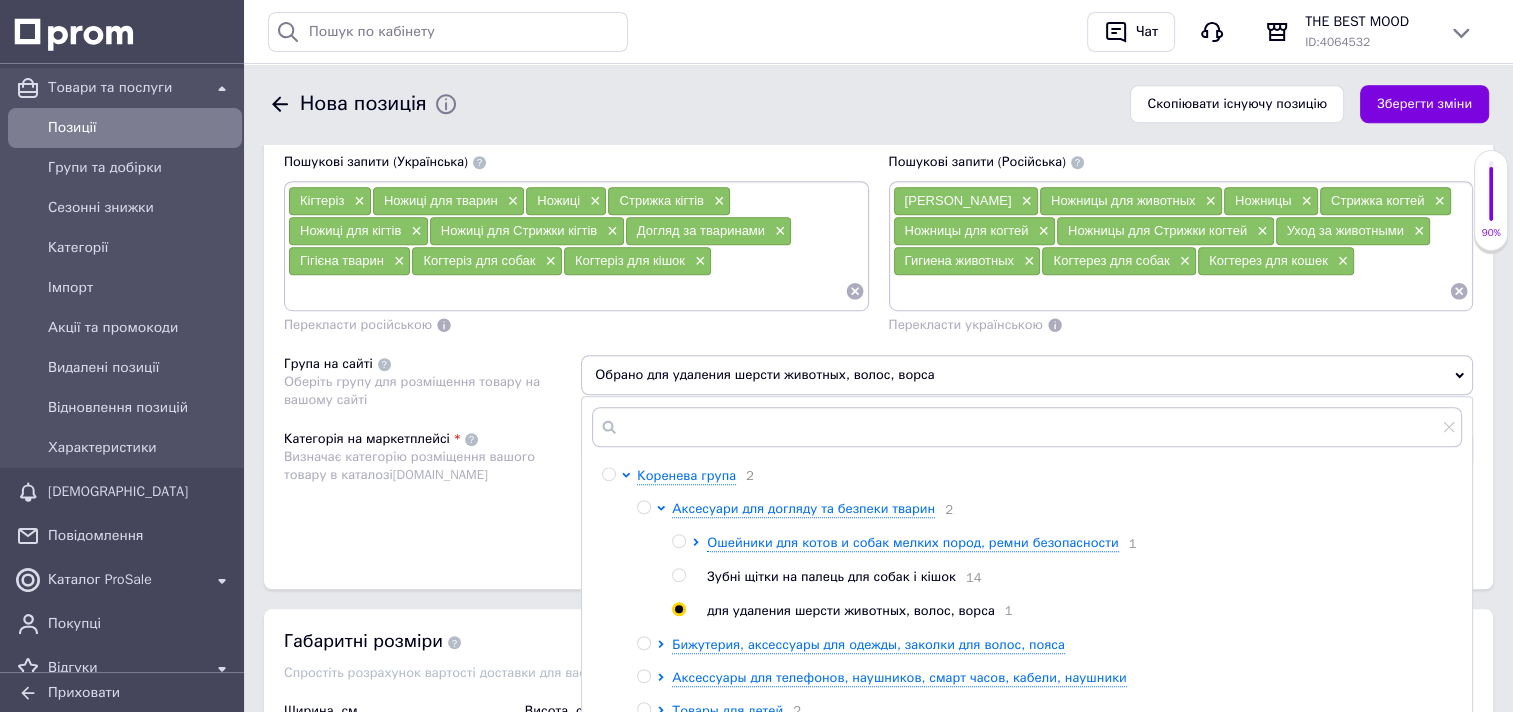 click at bounding box center [678, 541] 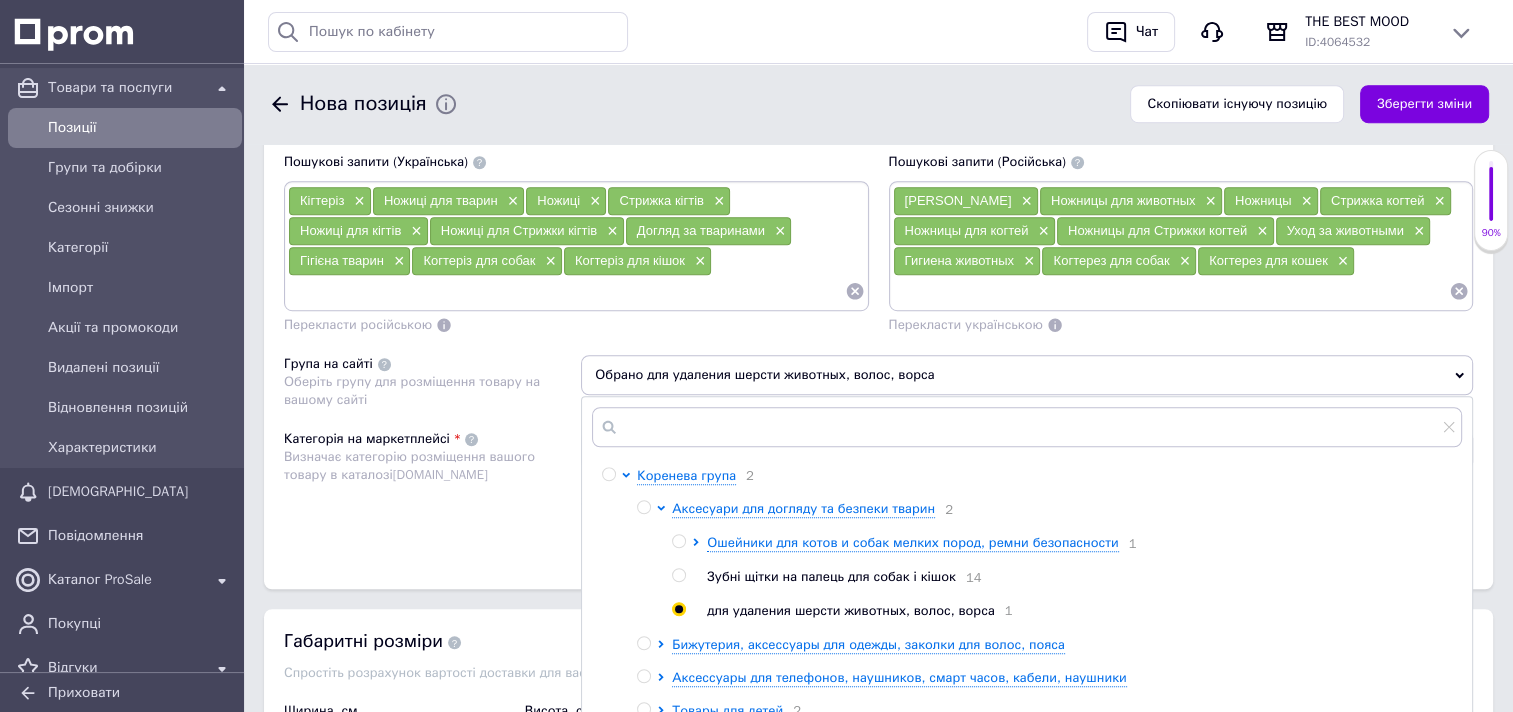 radio on "true" 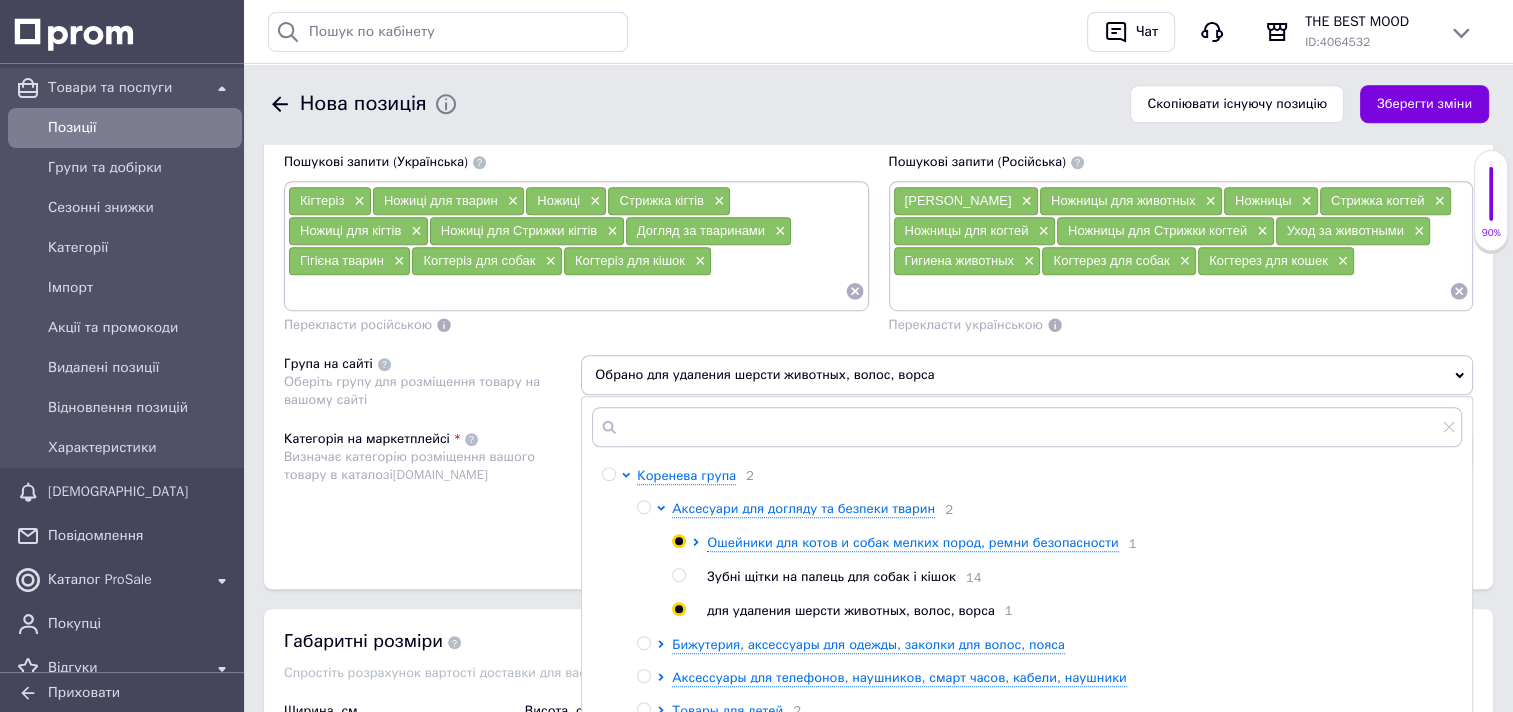 radio on "false" 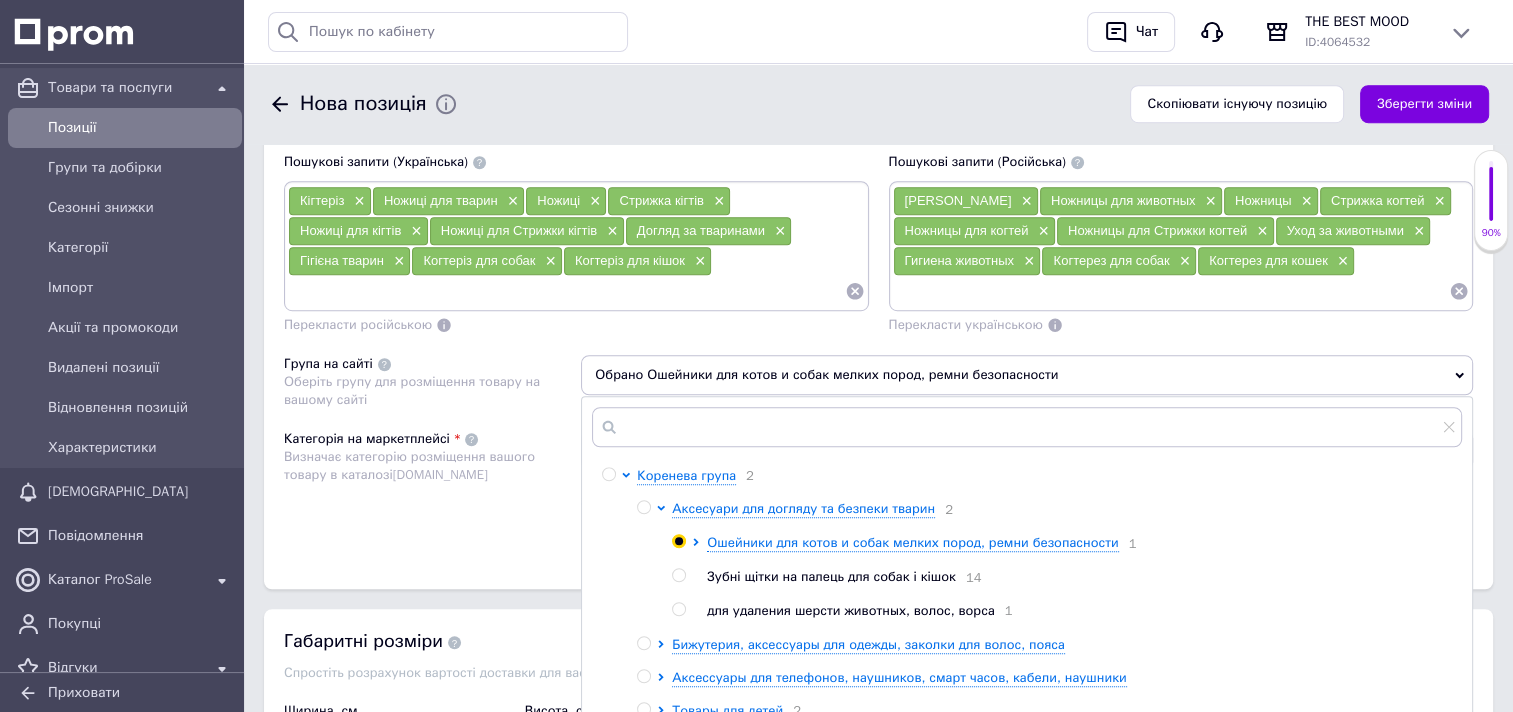 click at bounding box center (643, 507) 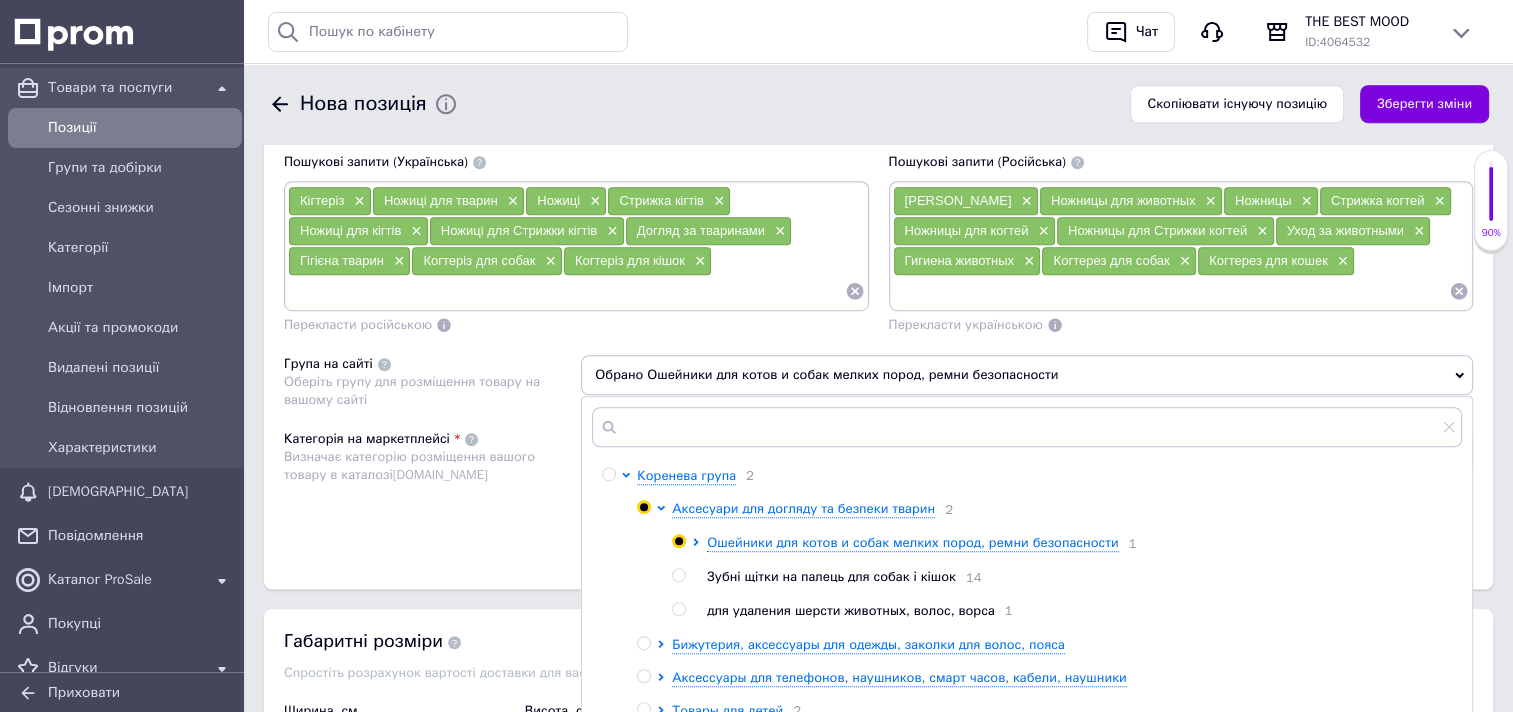radio on "true" 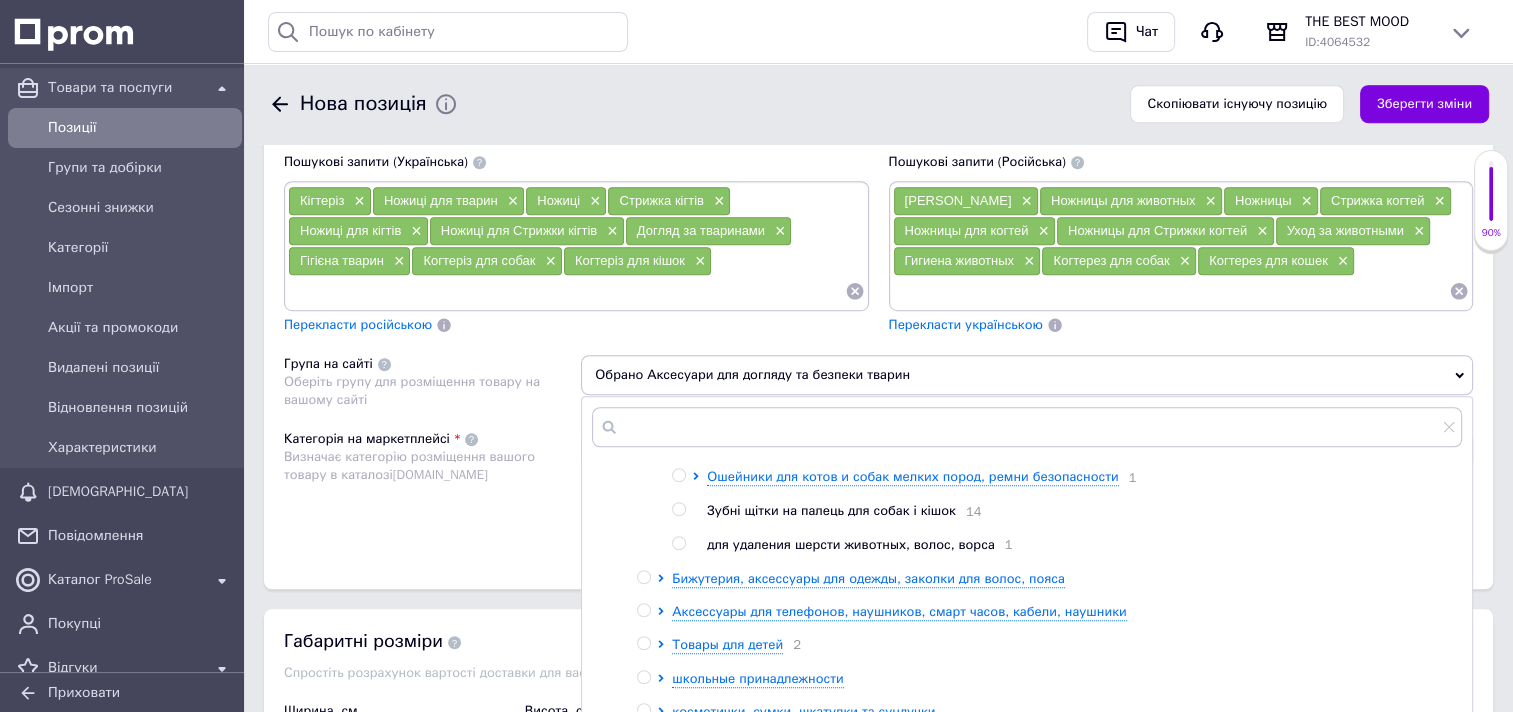 scroll, scrollTop: 97, scrollLeft: 0, axis: vertical 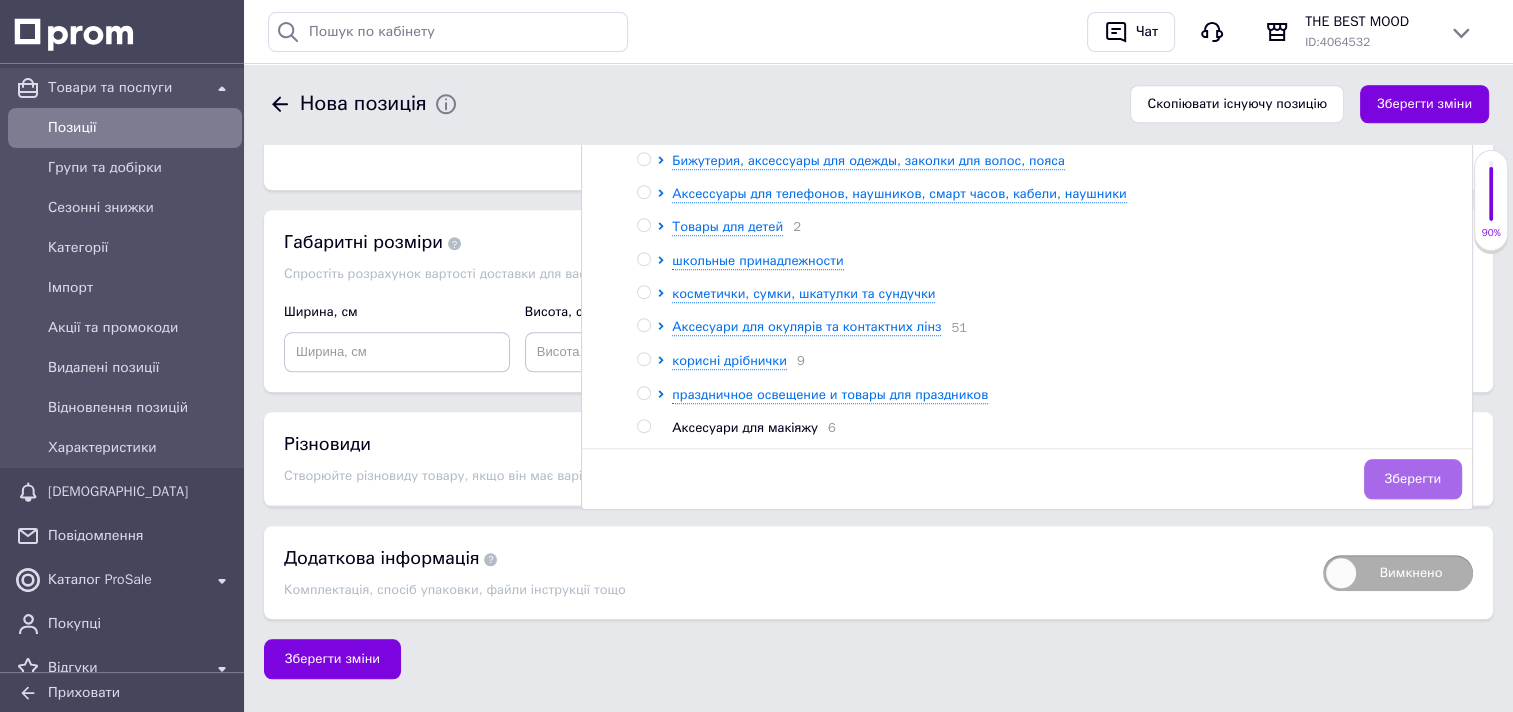 click on "Зберегти" at bounding box center [1413, 479] 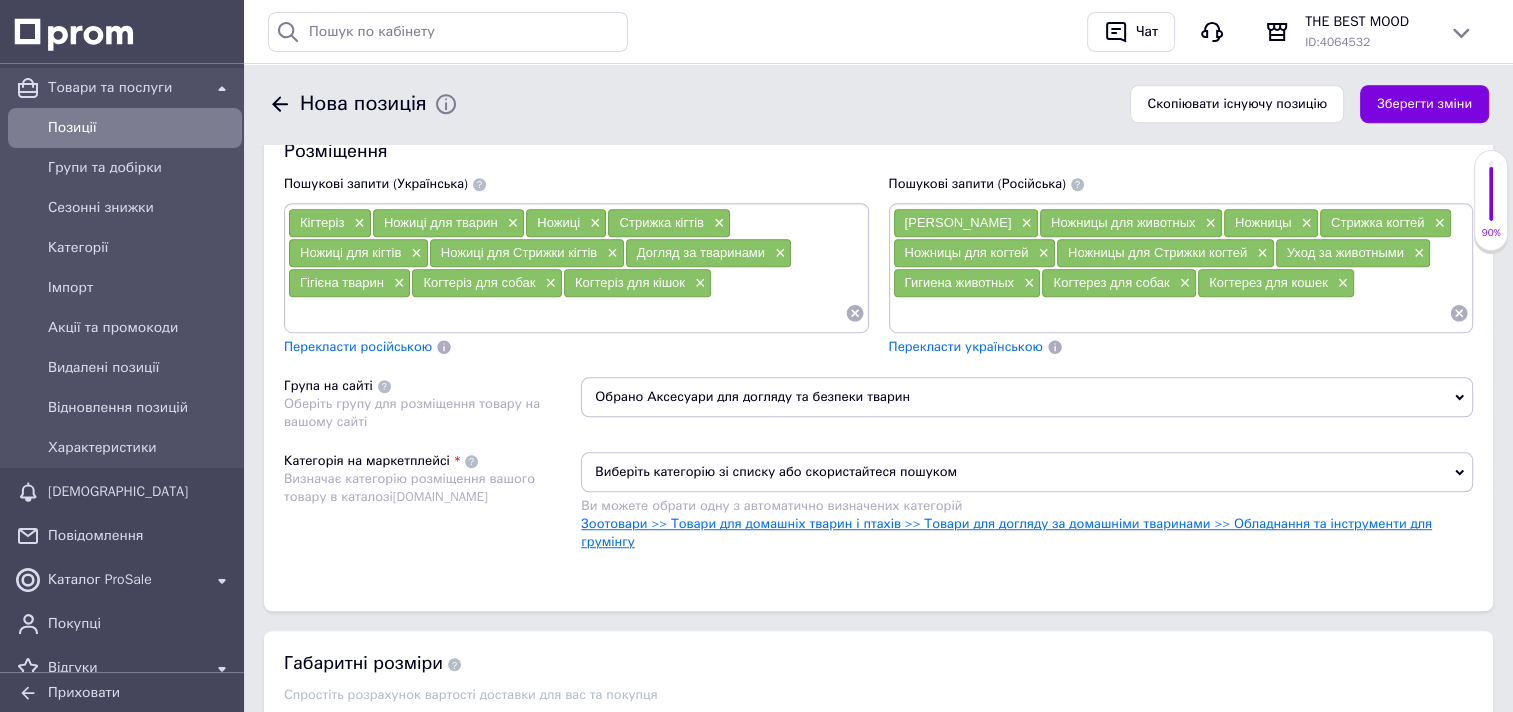 scroll, scrollTop: 1299, scrollLeft: 0, axis: vertical 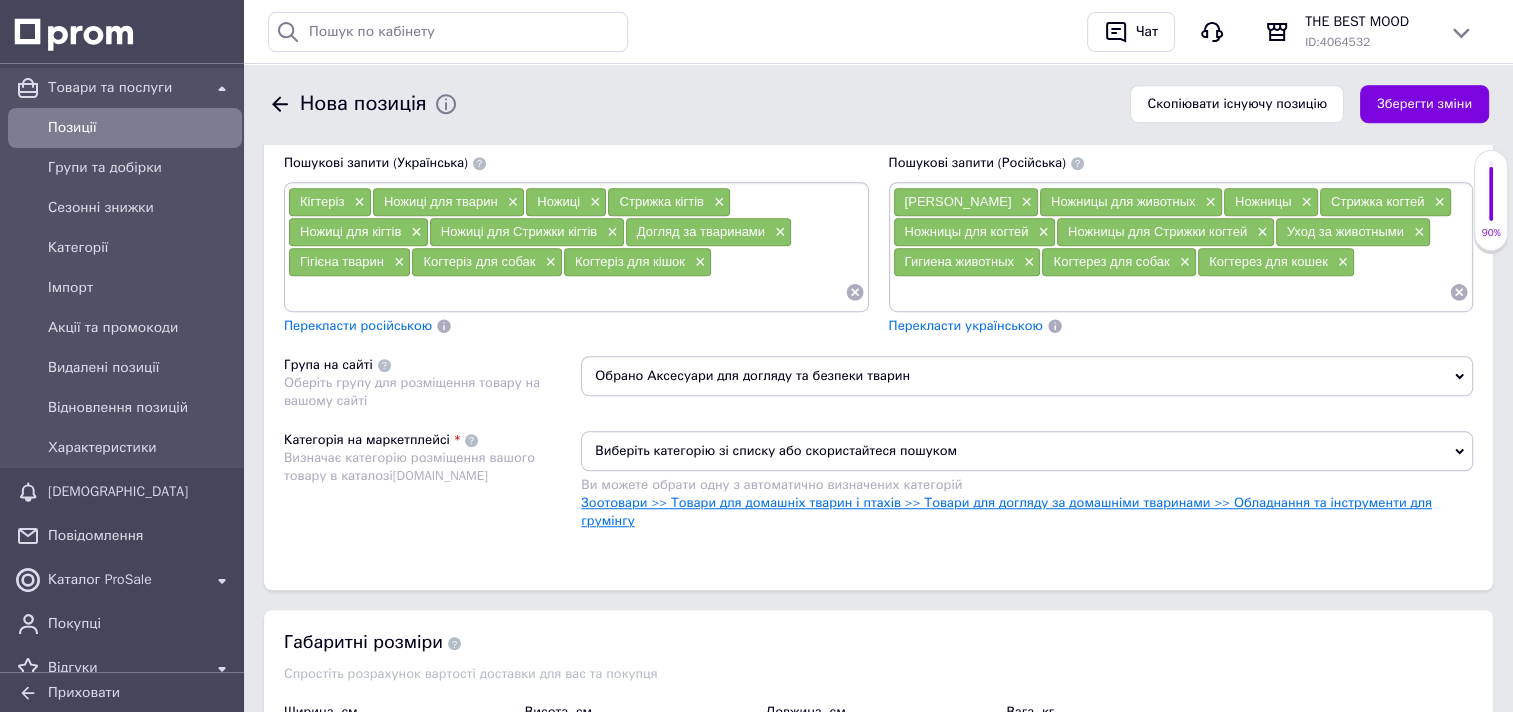 click on "Зоотовари >> Товари для домашніх тварин і птахів >> Товари для догляду за домашніми тваринами >> Обладнання та інструменти для грумінгу" at bounding box center [1006, 511] 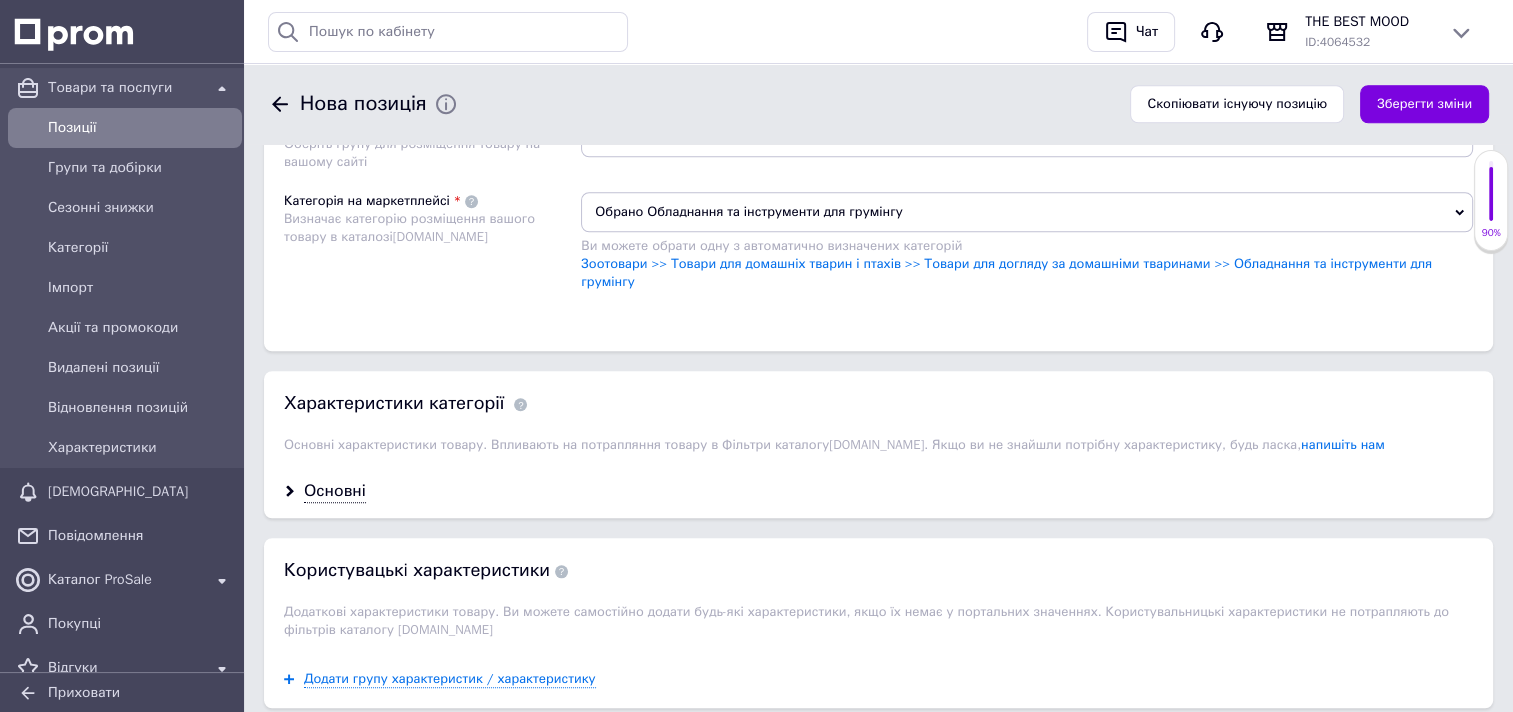 scroll, scrollTop: 1599, scrollLeft: 0, axis: vertical 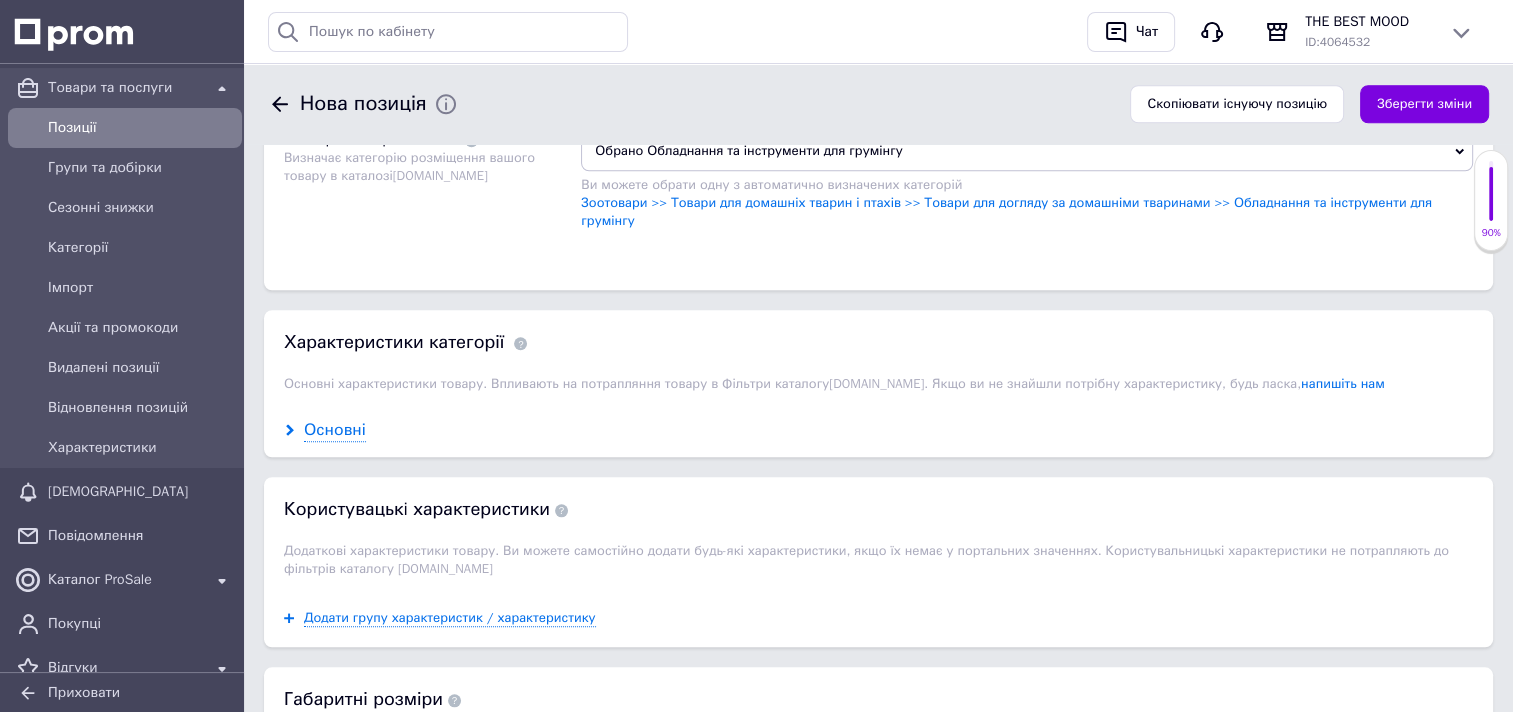 click on "Основні" at bounding box center [335, 430] 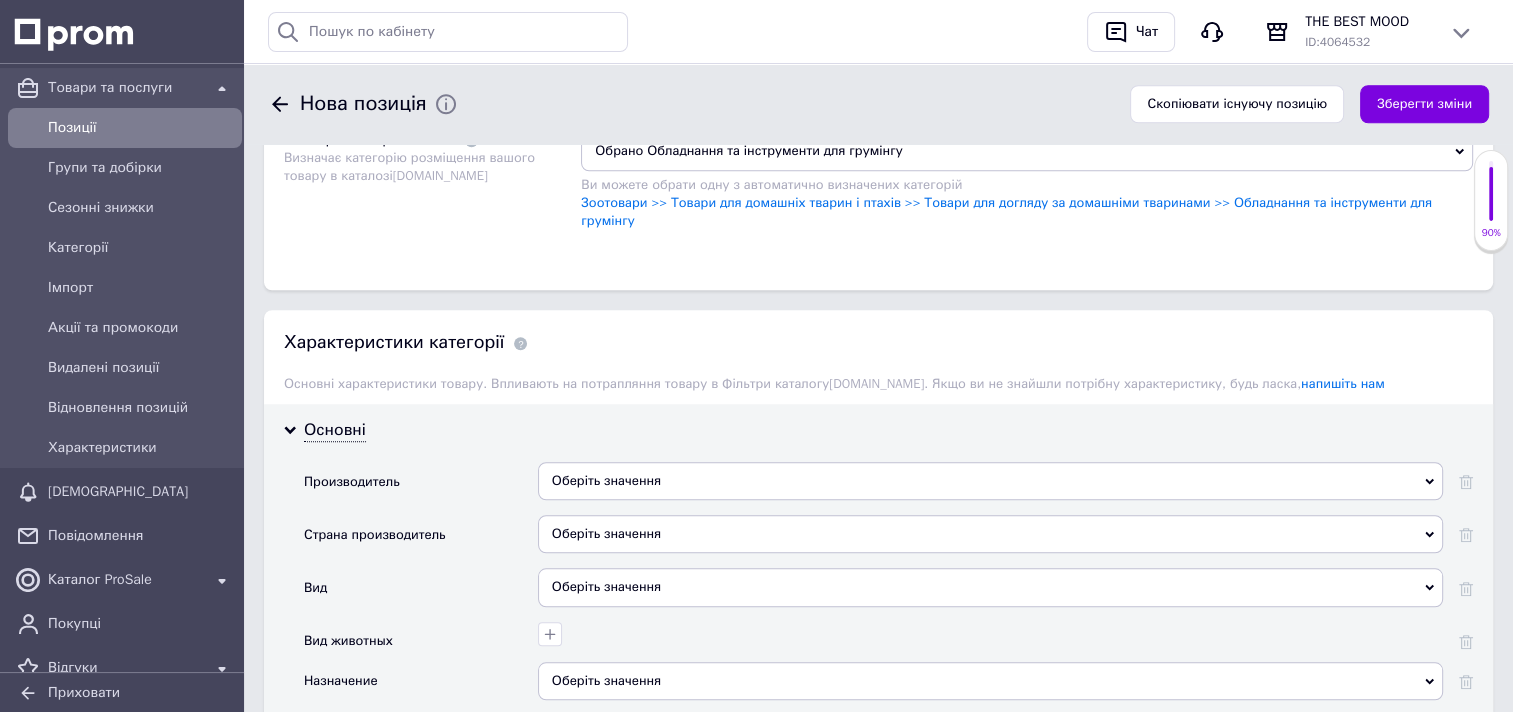 click on "Оберіть значення" at bounding box center [990, 481] 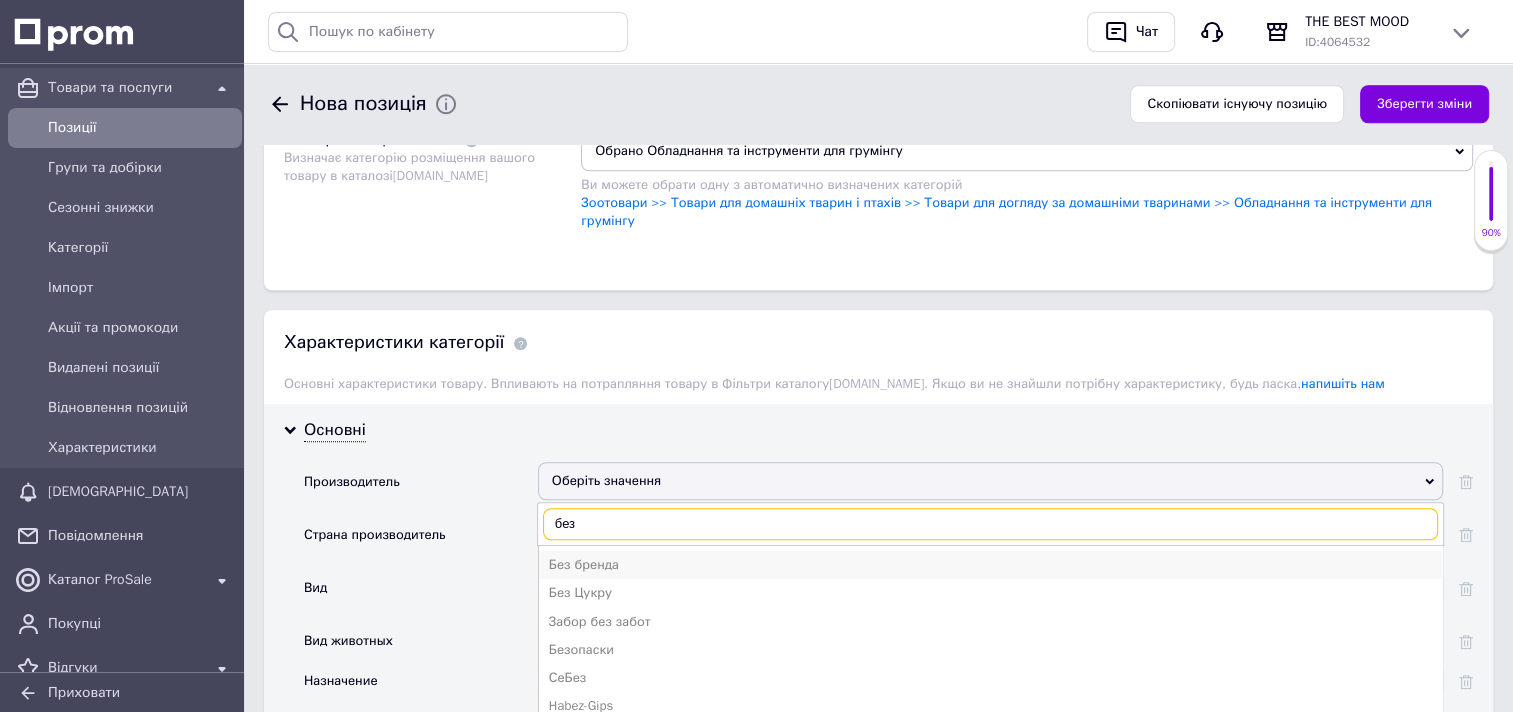 type on "без" 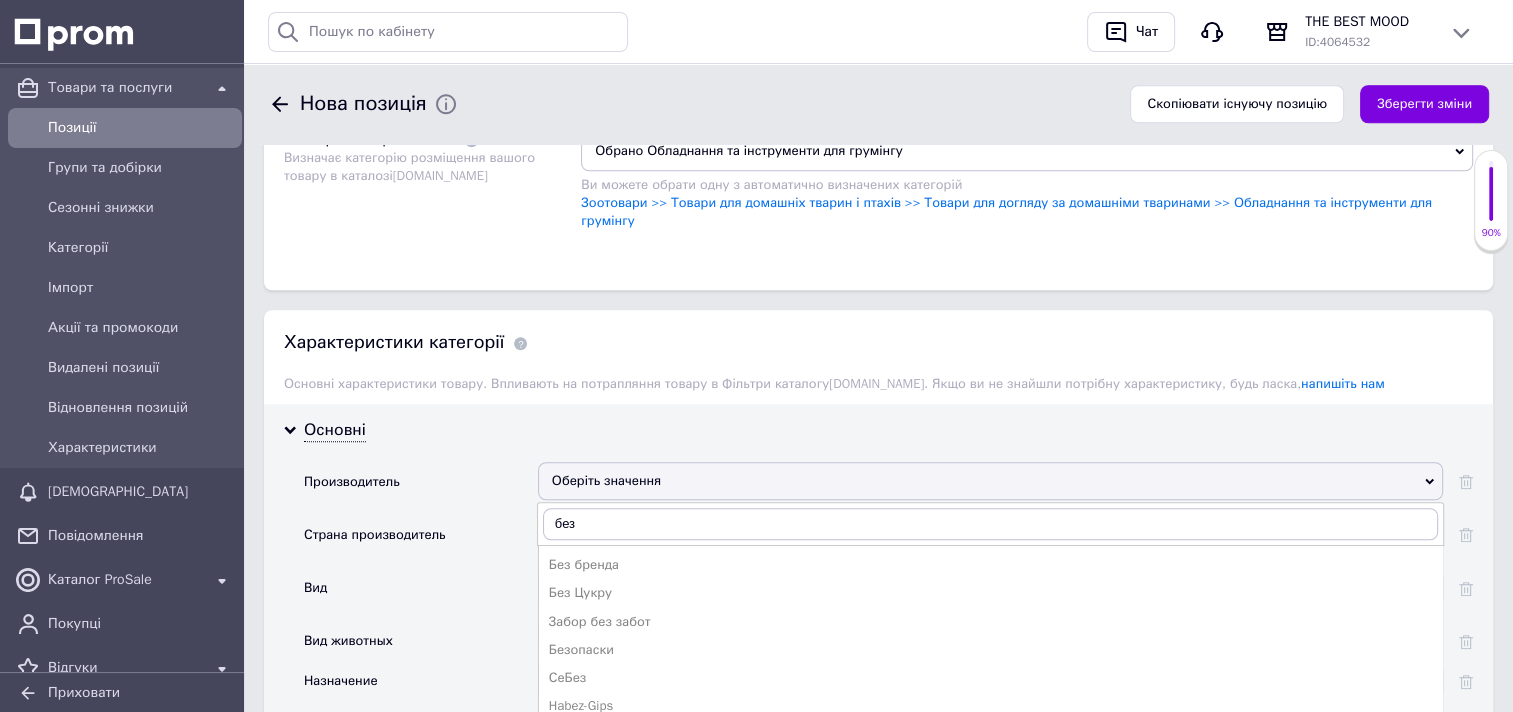 click on "Без бренда" at bounding box center [990, 565] 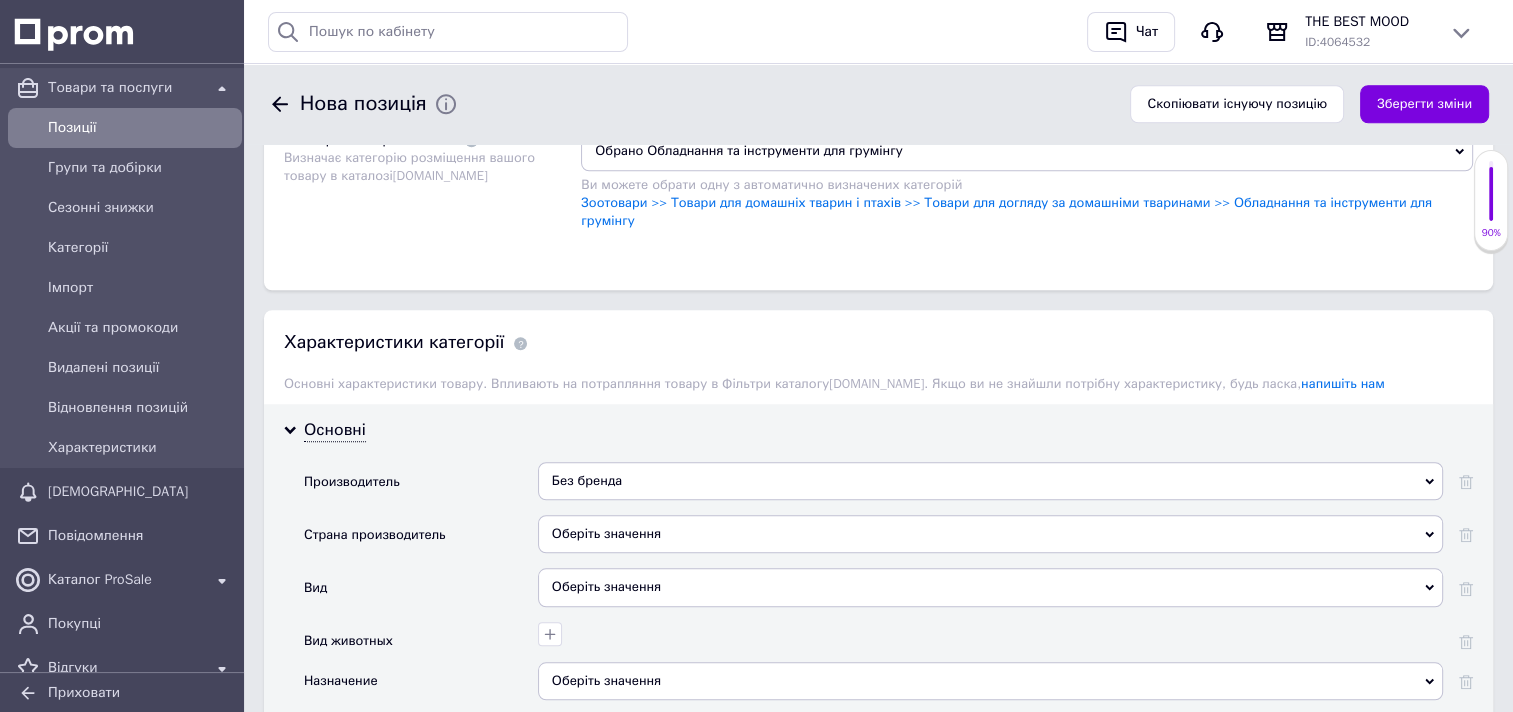 click on "Оберіть значення" at bounding box center (990, 534) 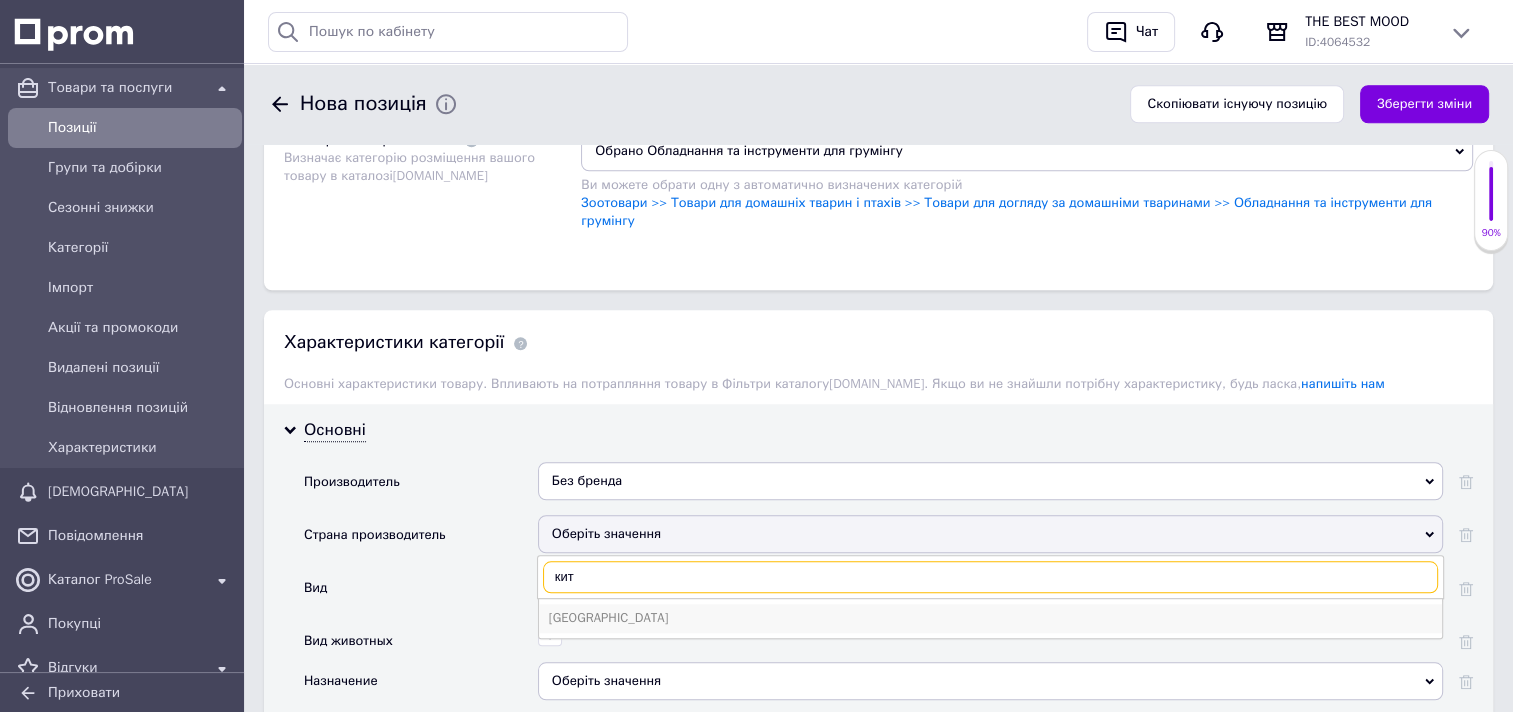 type on "кит" 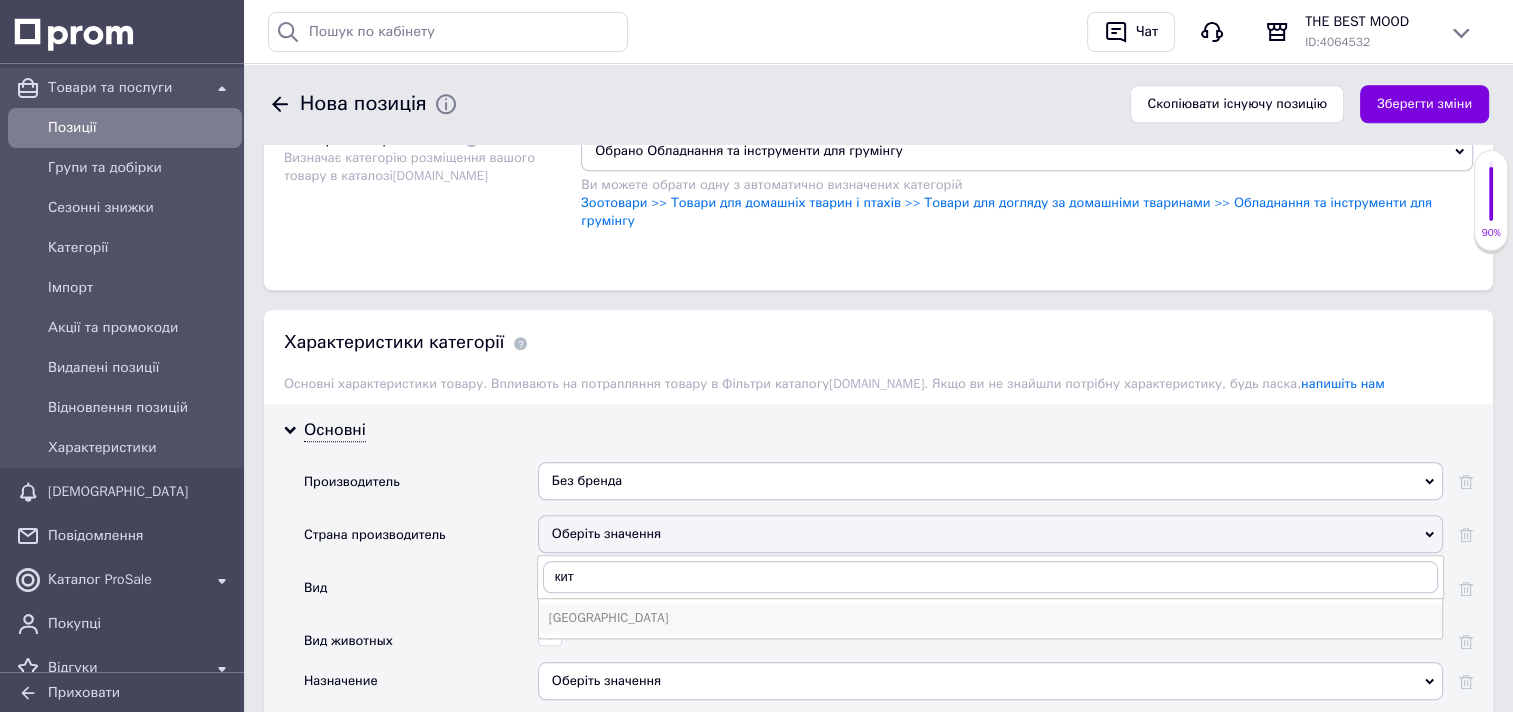 click on "Китай" at bounding box center (990, 618) 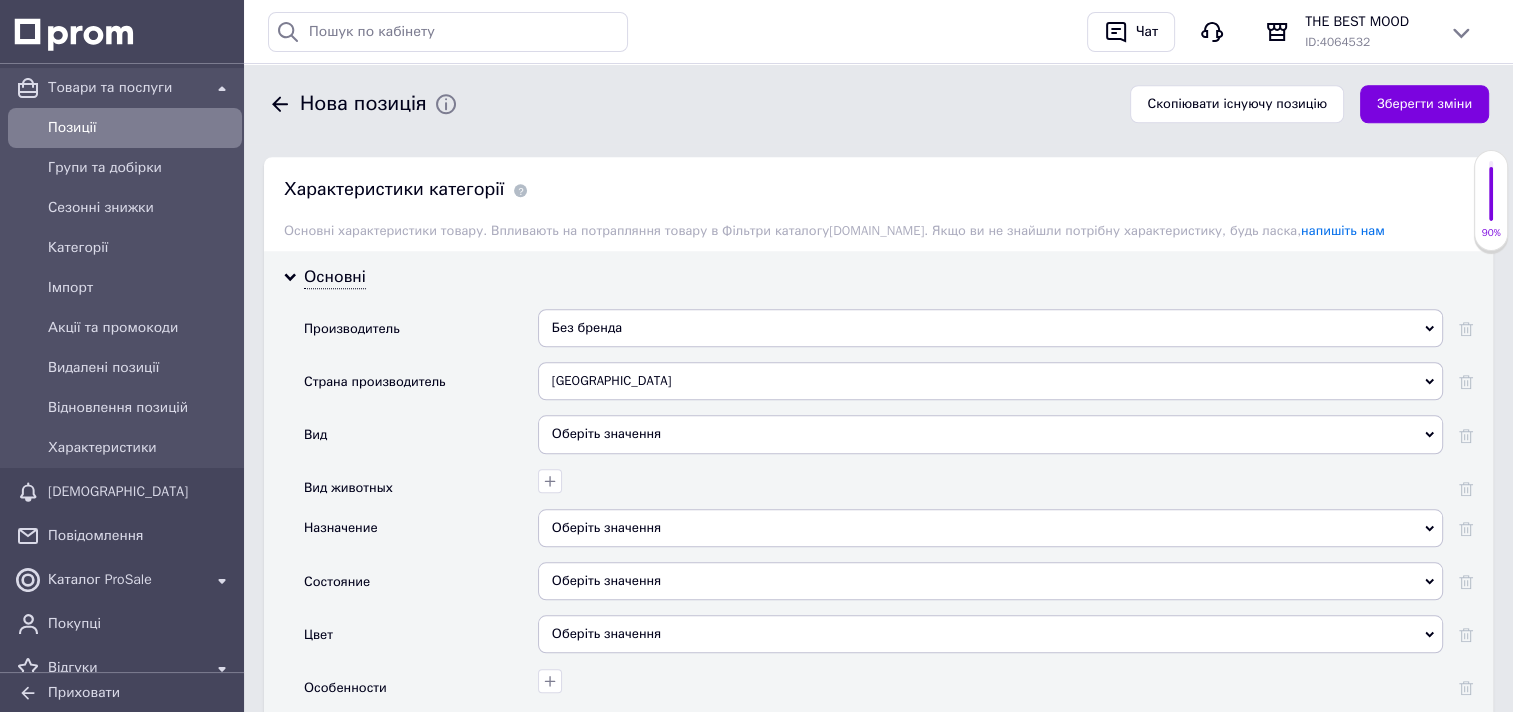 scroll, scrollTop: 1799, scrollLeft: 0, axis: vertical 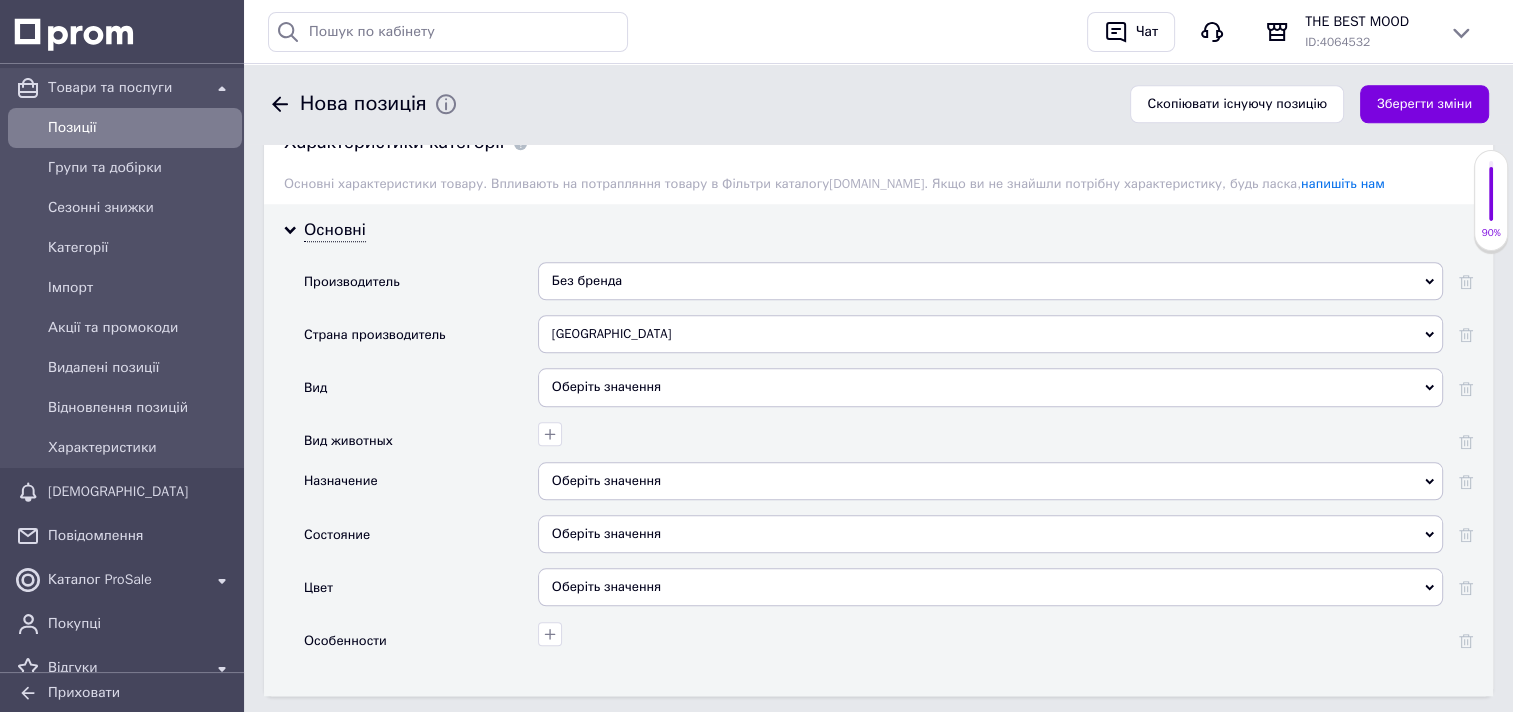click on "Оберіть значення" at bounding box center [990, 387] 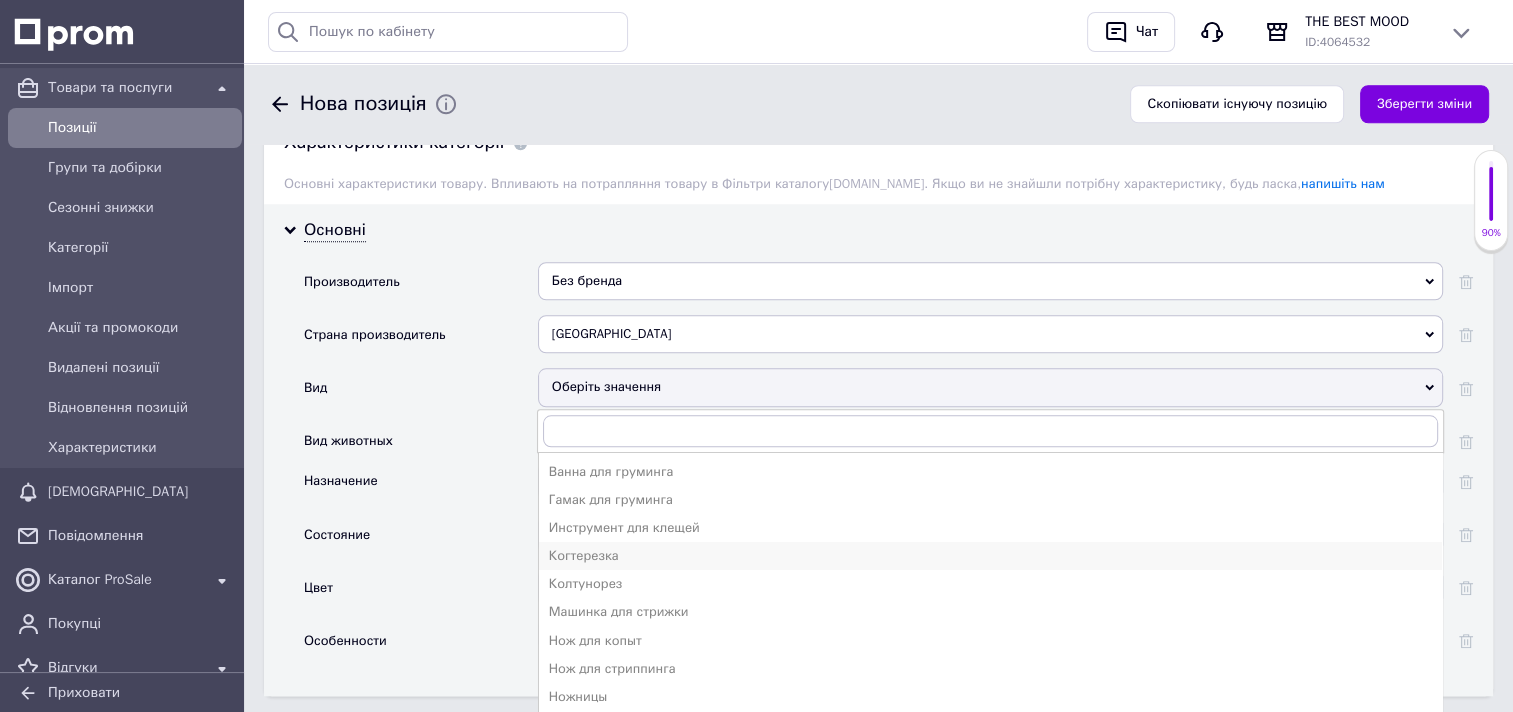 click on "Когтерезка" at bounding box center (990, 556) 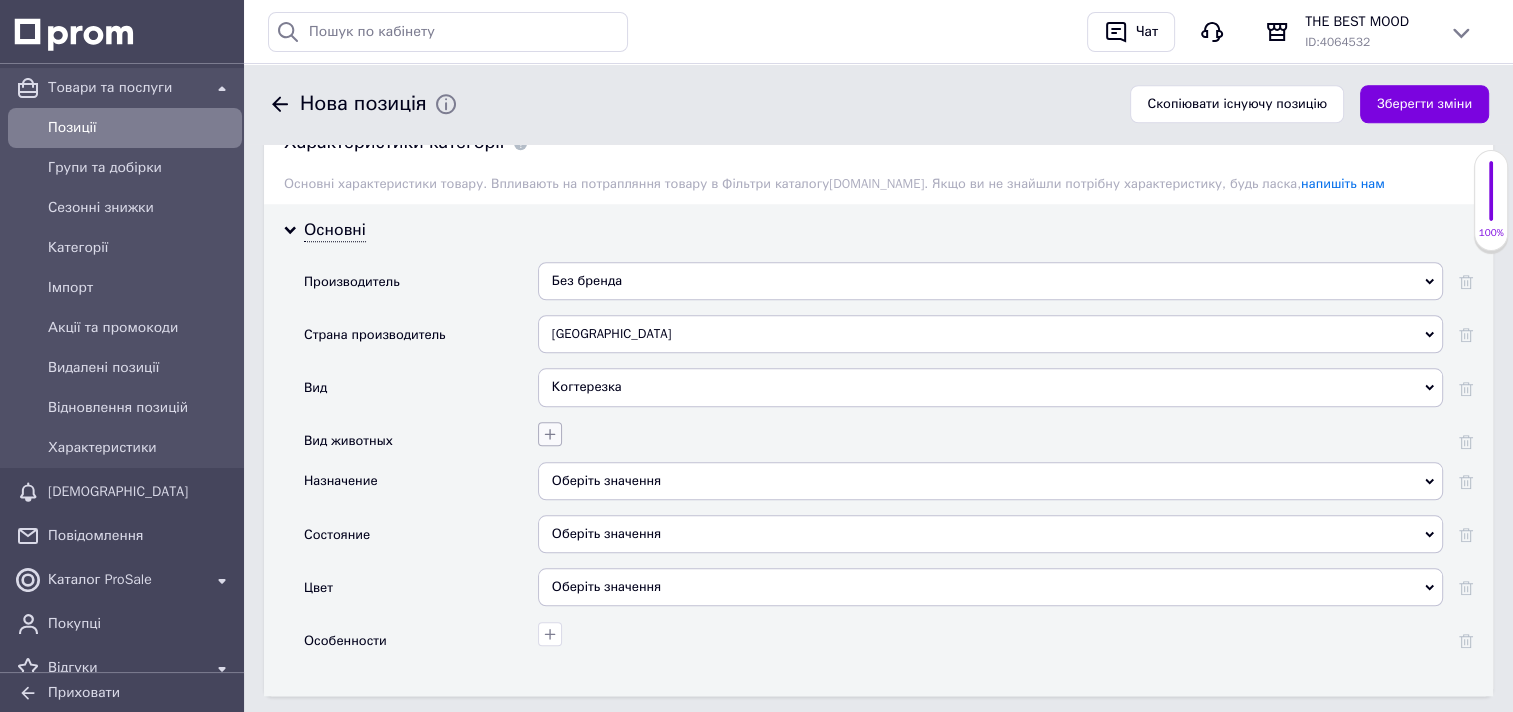 click 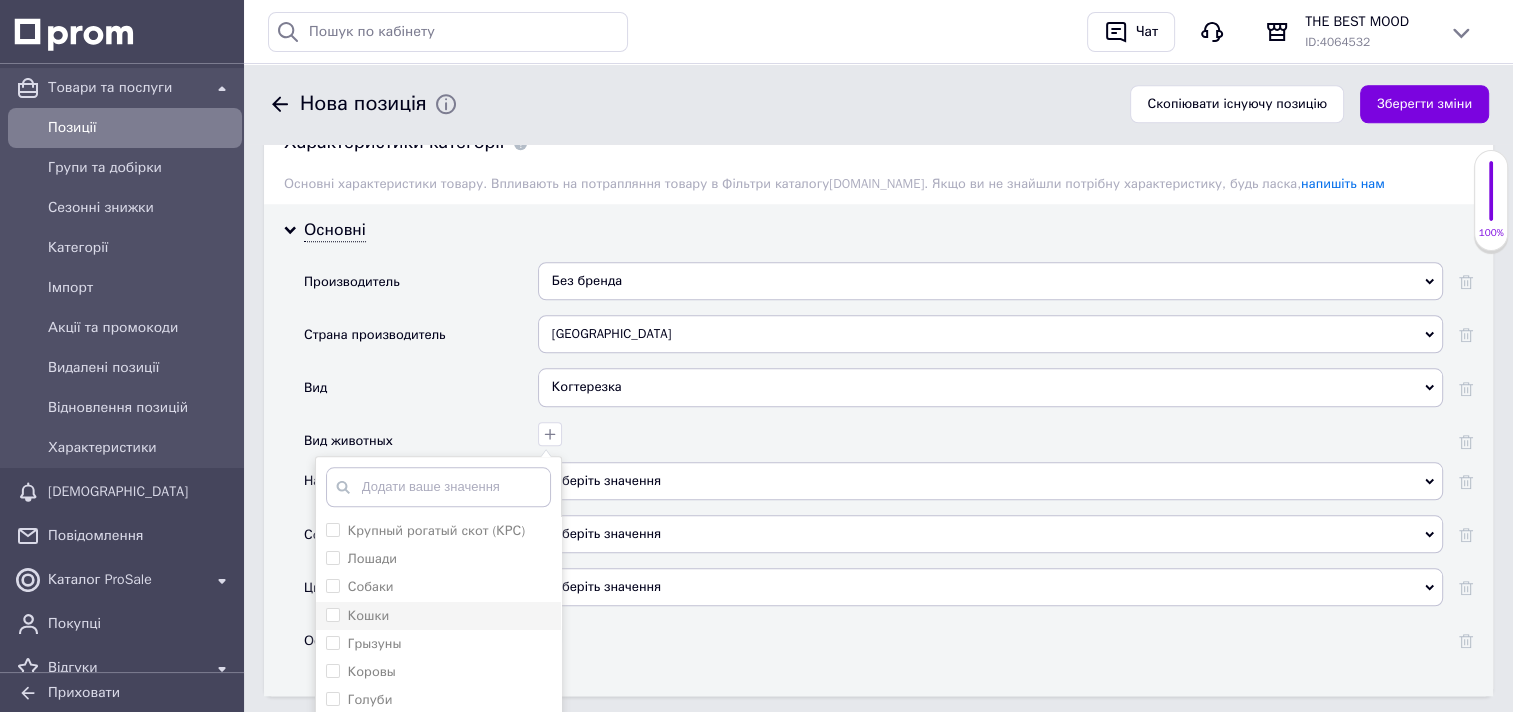 scroll, scrollTop: 10, scrollLeft: 0, axis: vertical 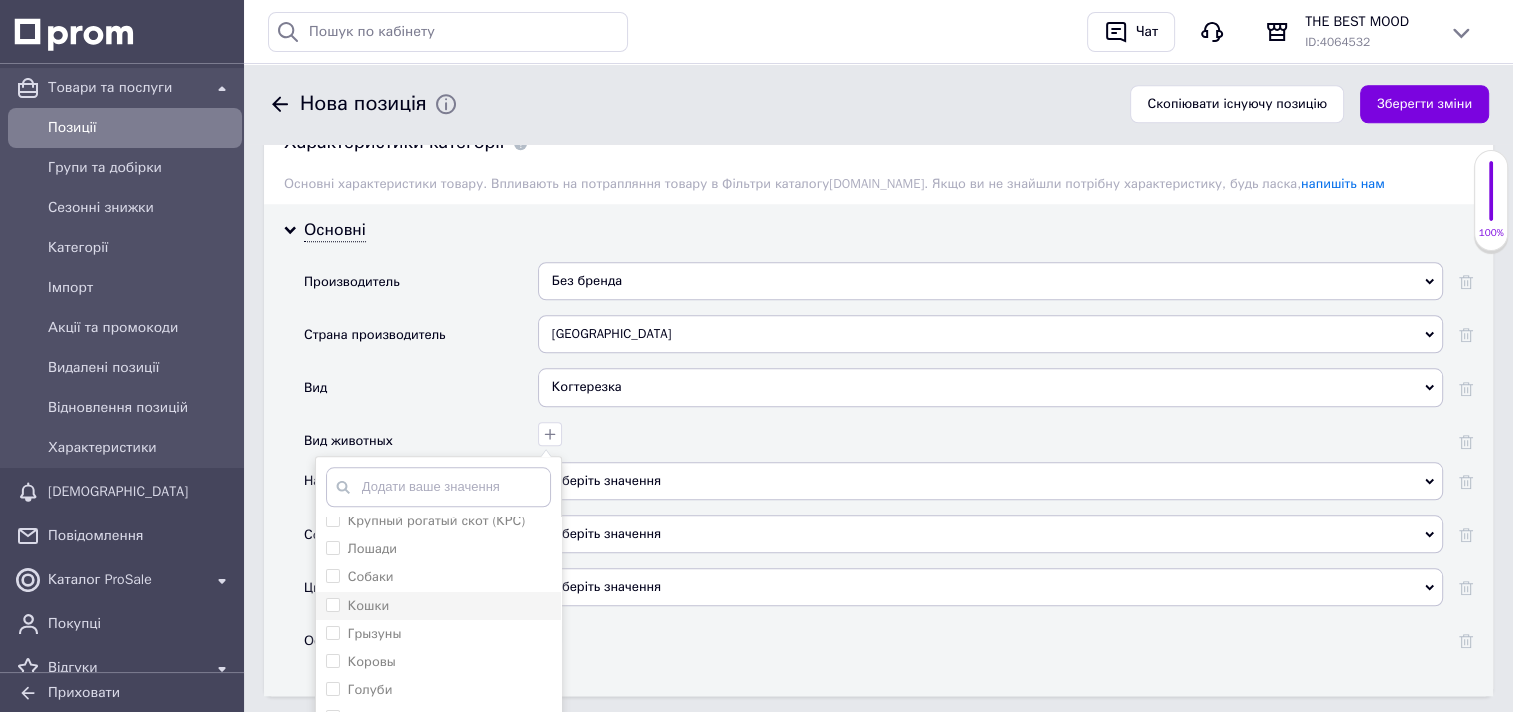click on "Кошки" at bounding box center (332, 604) 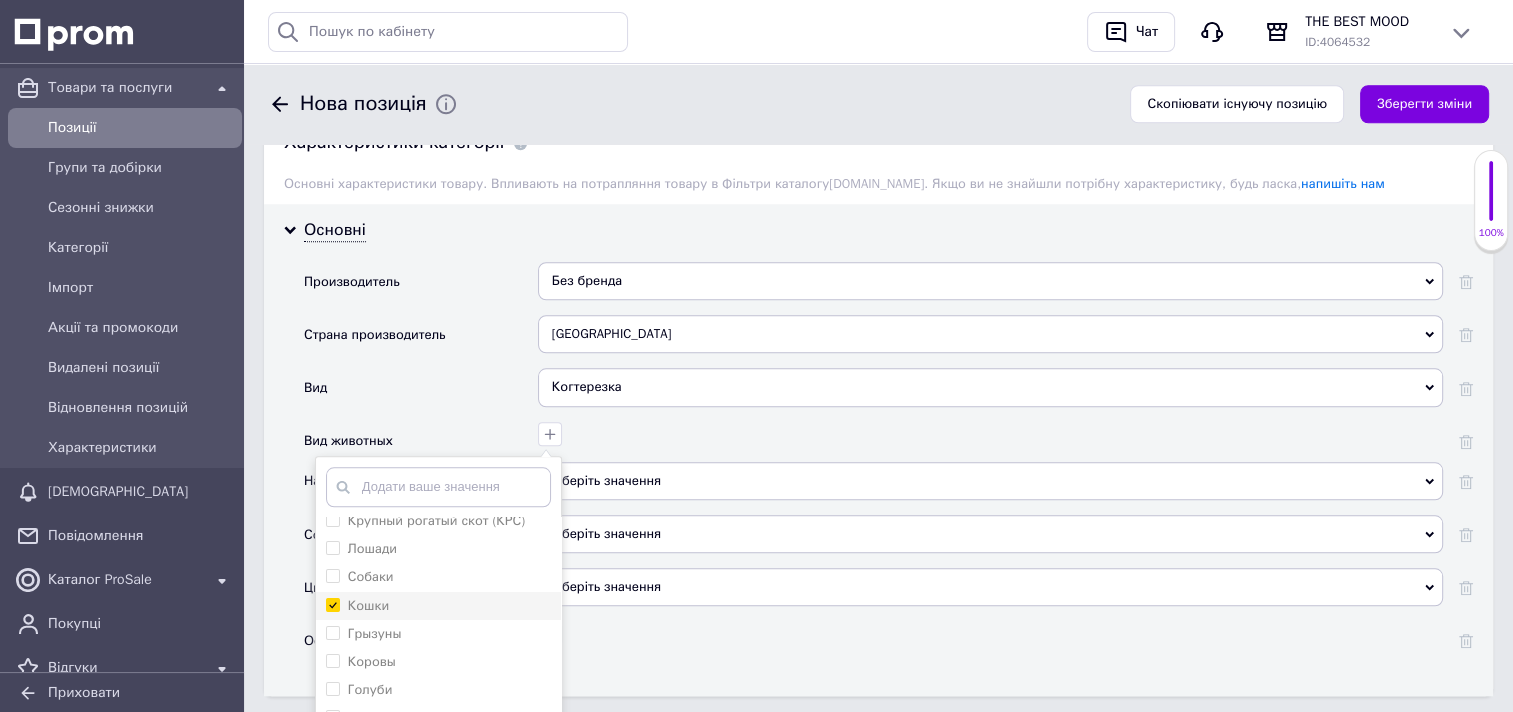 checkbox on "true" 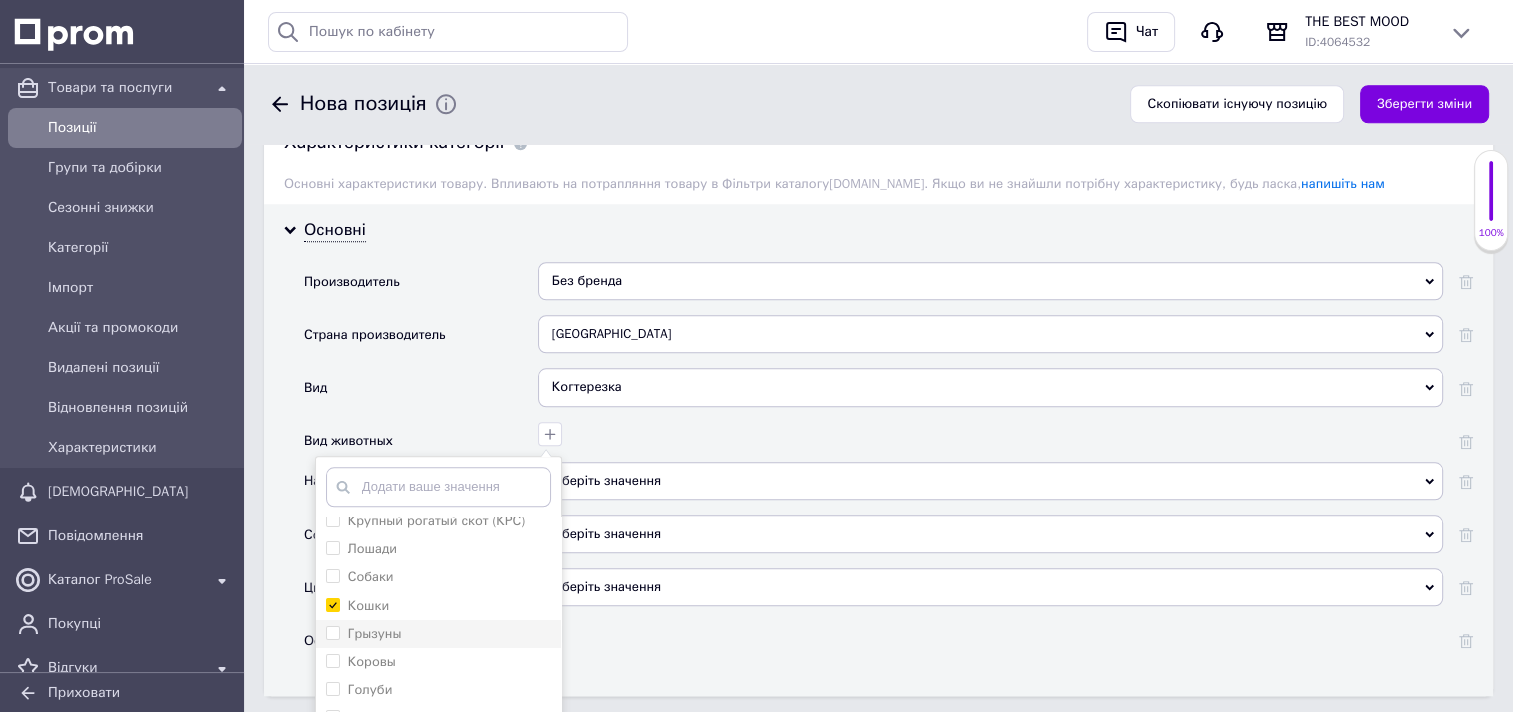 click on "Грызуны" at bounding box center [332, 632] 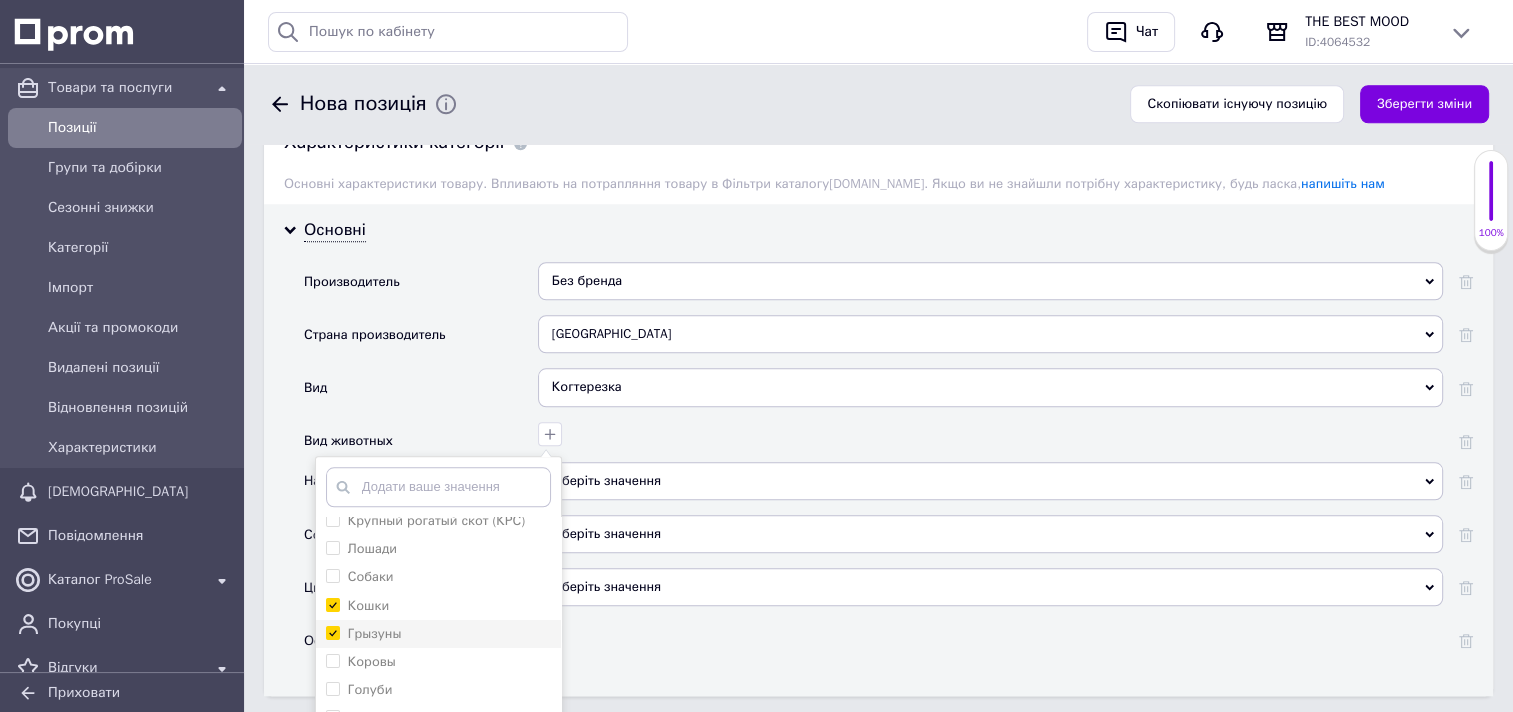 checkbox on "true" 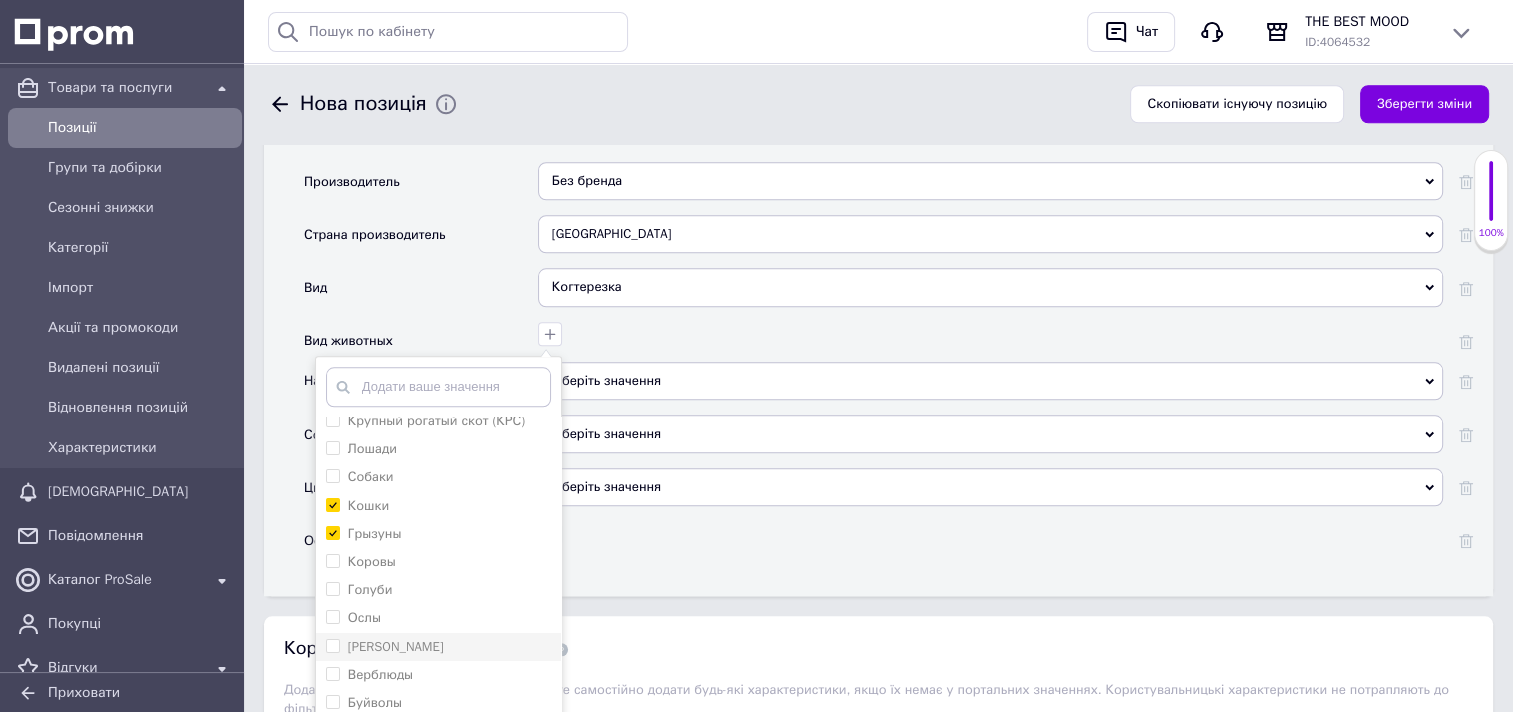 scroll, scrollTop: 1999, scrollLeft: 0, axis: vertical 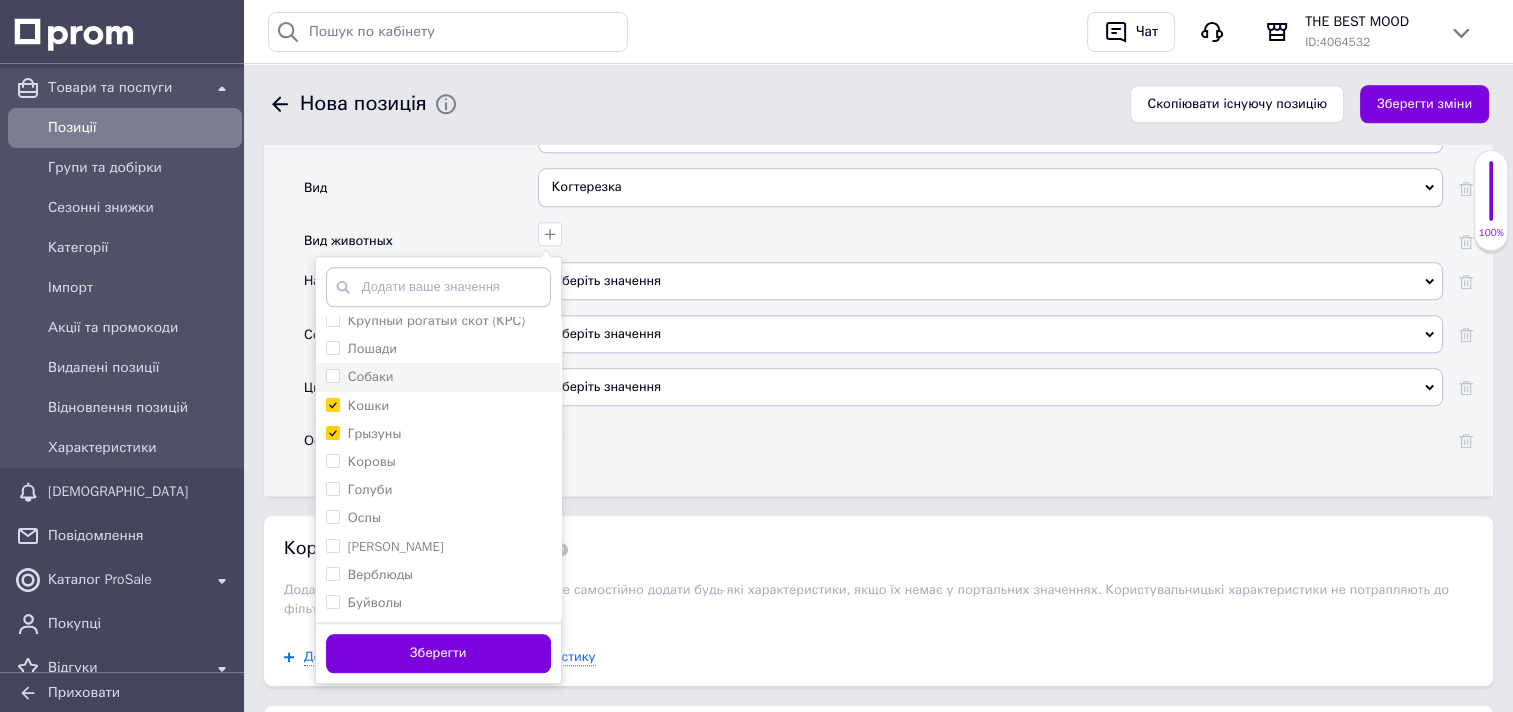 click on "Собаки" at bounding box center [332, 375] 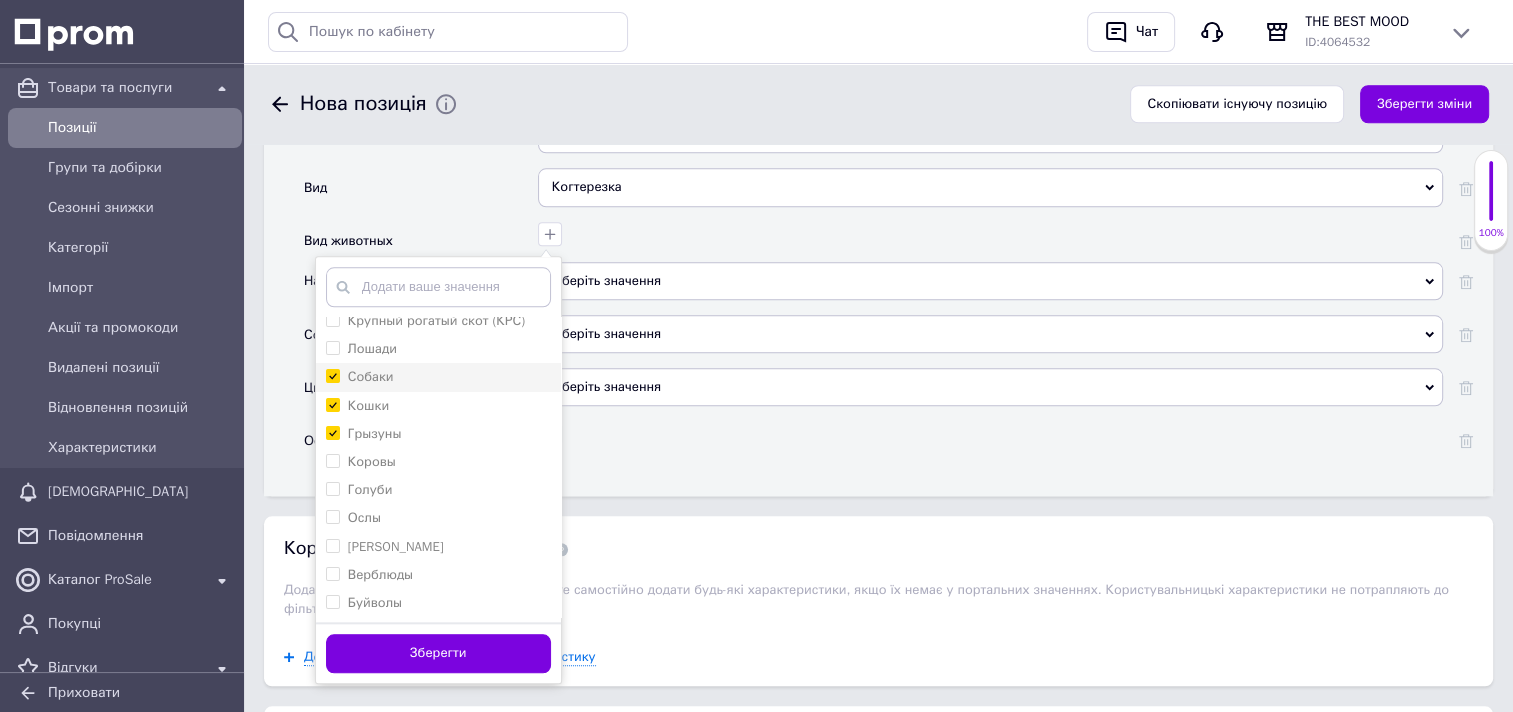 checkbox on "true" 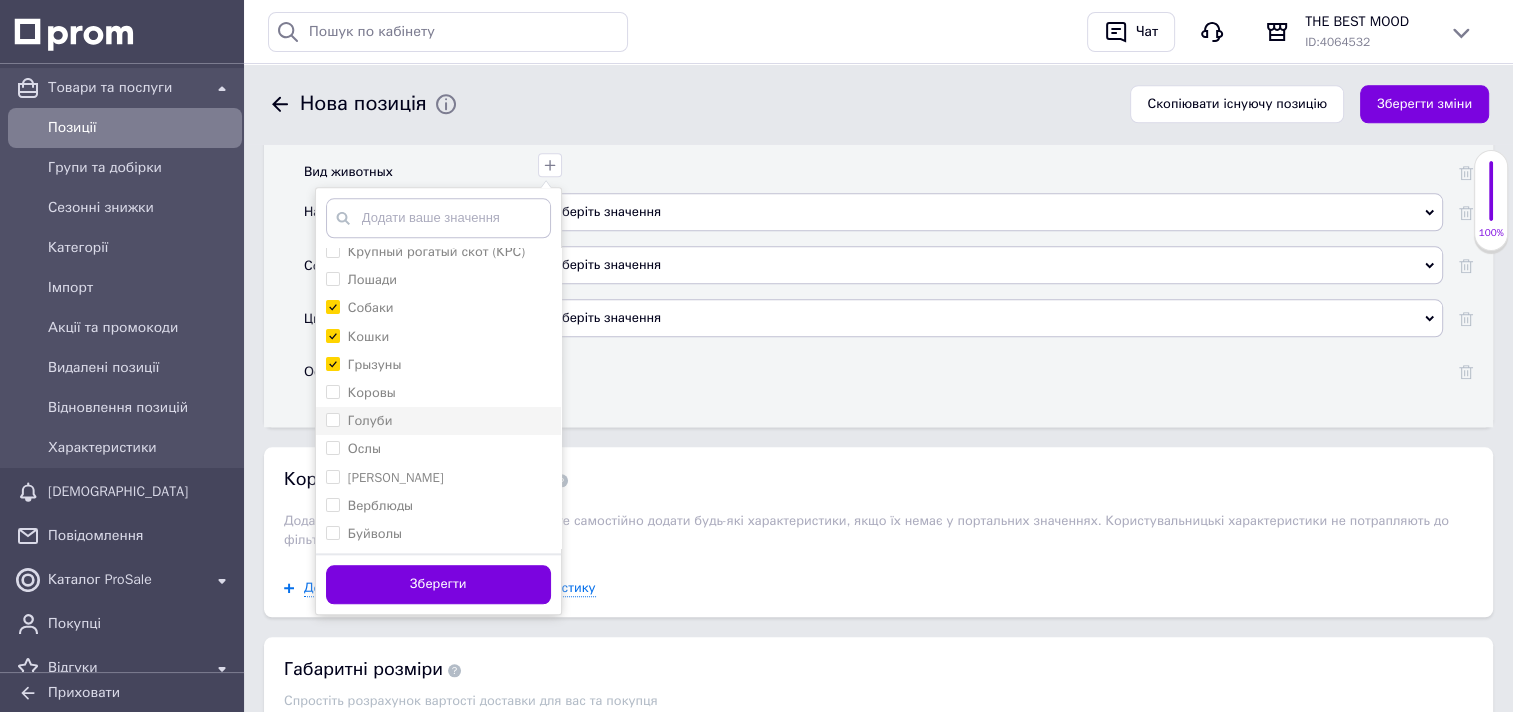 scroll, scrollTop: 2099, scrollLeft: 0, axis: vertical 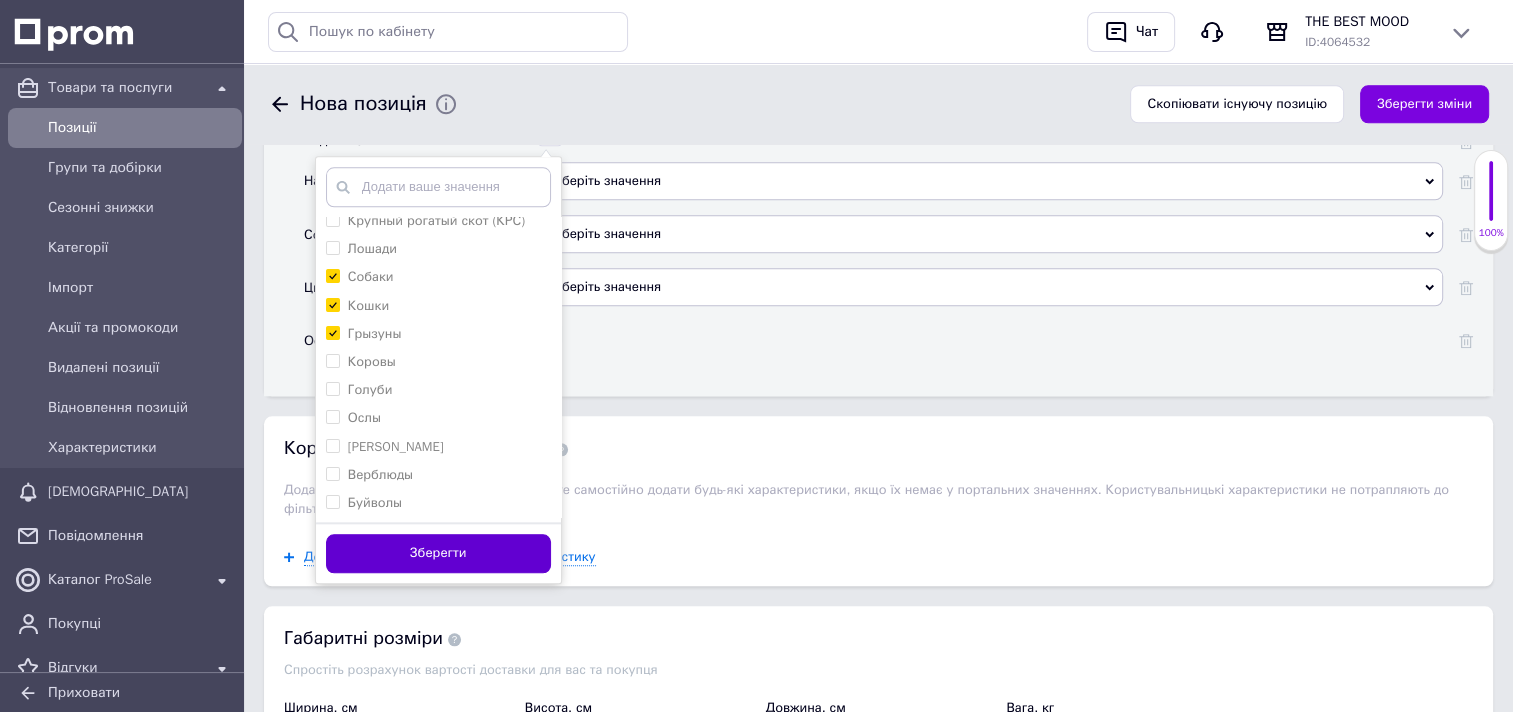 click on "Зберегти" at bounding box center [438, 553] 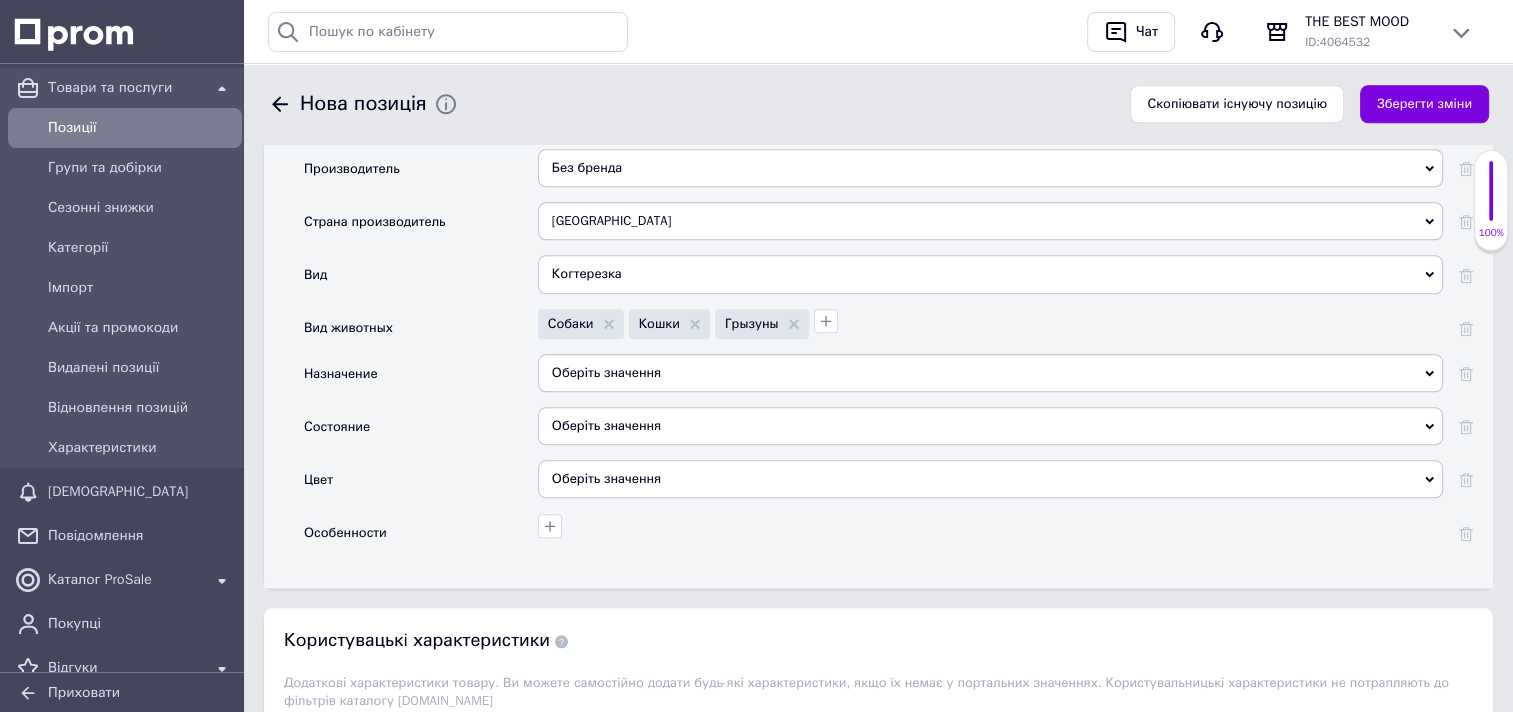 scroll, scrollTop: 1899, scrollLeft: 0, axis: vertical 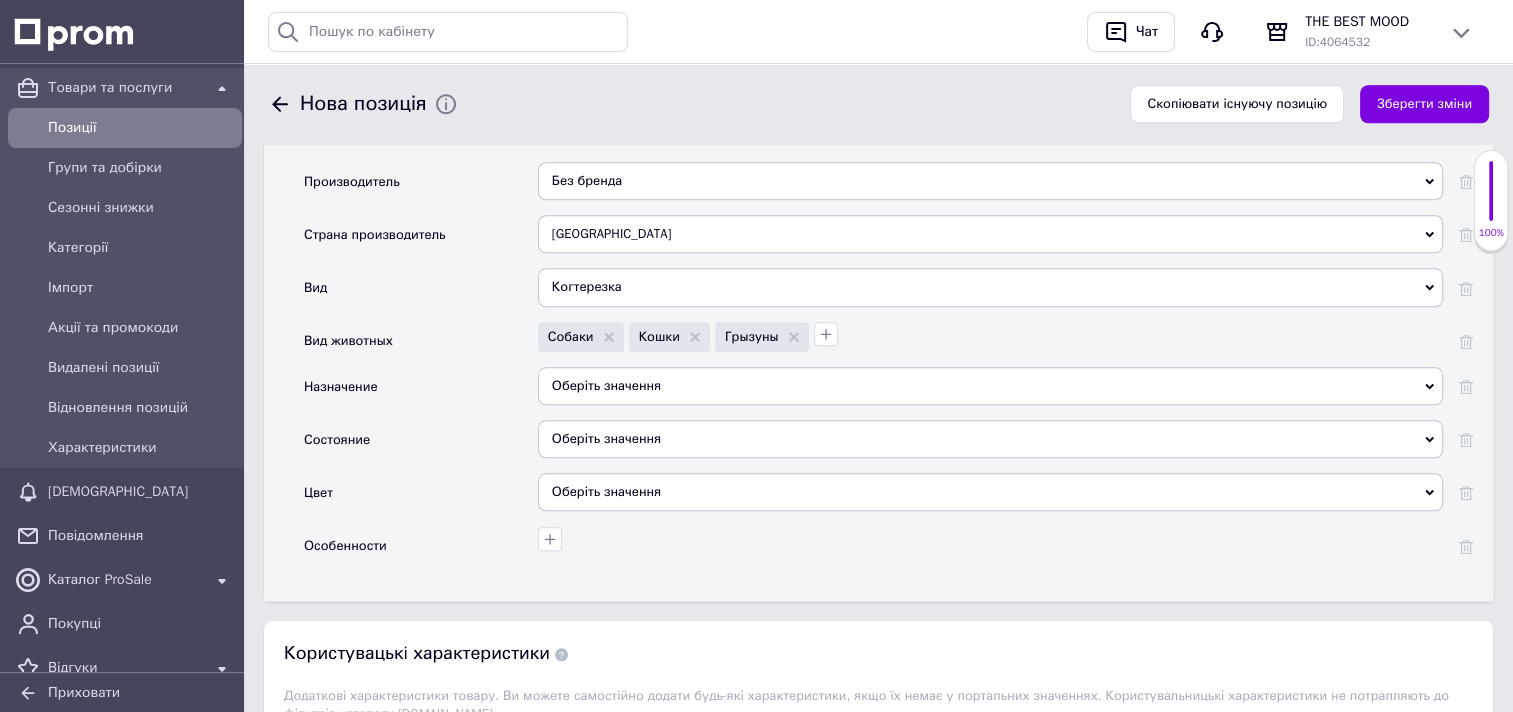 click on "Оберіть значення" at bounding box center (990, 386) 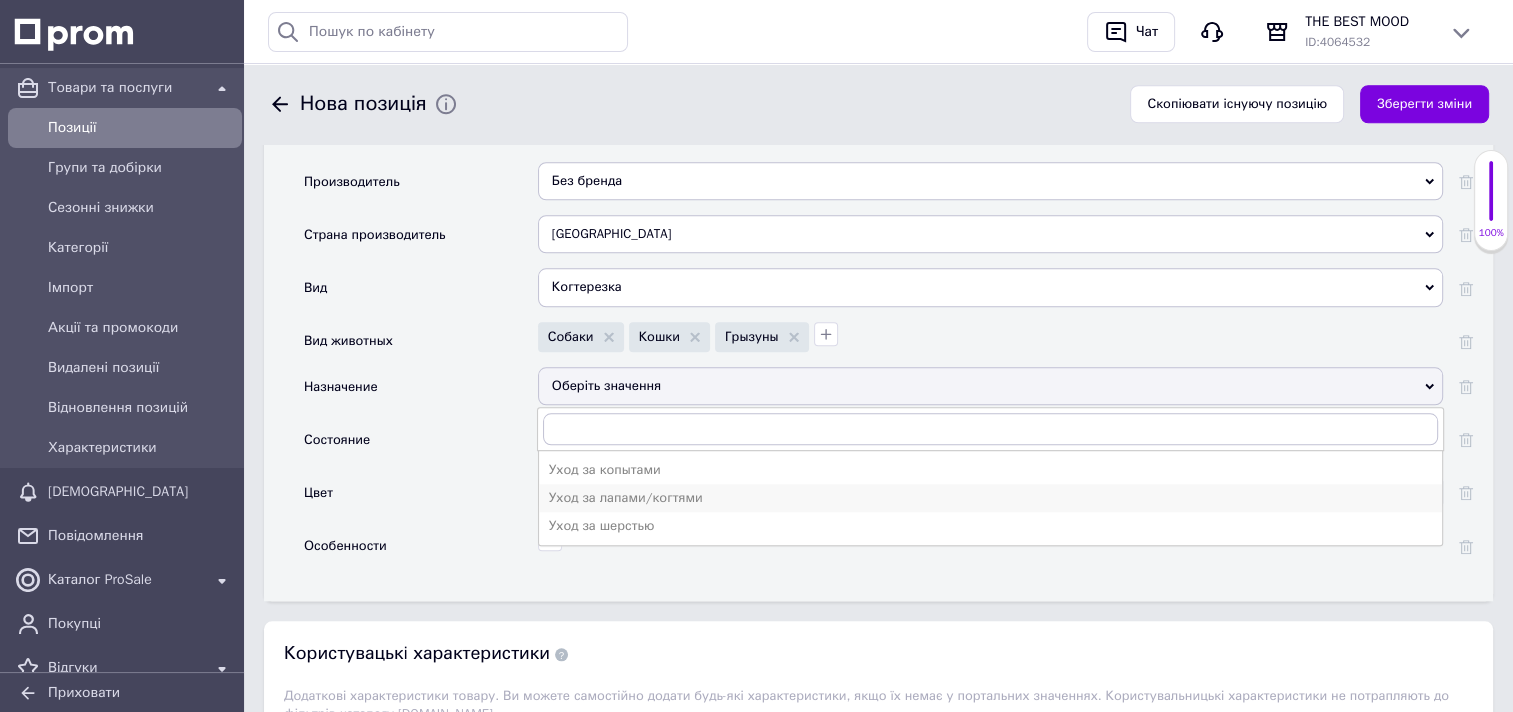 click on "Уход за лапами/когтями" at bounding box center (990, 498) 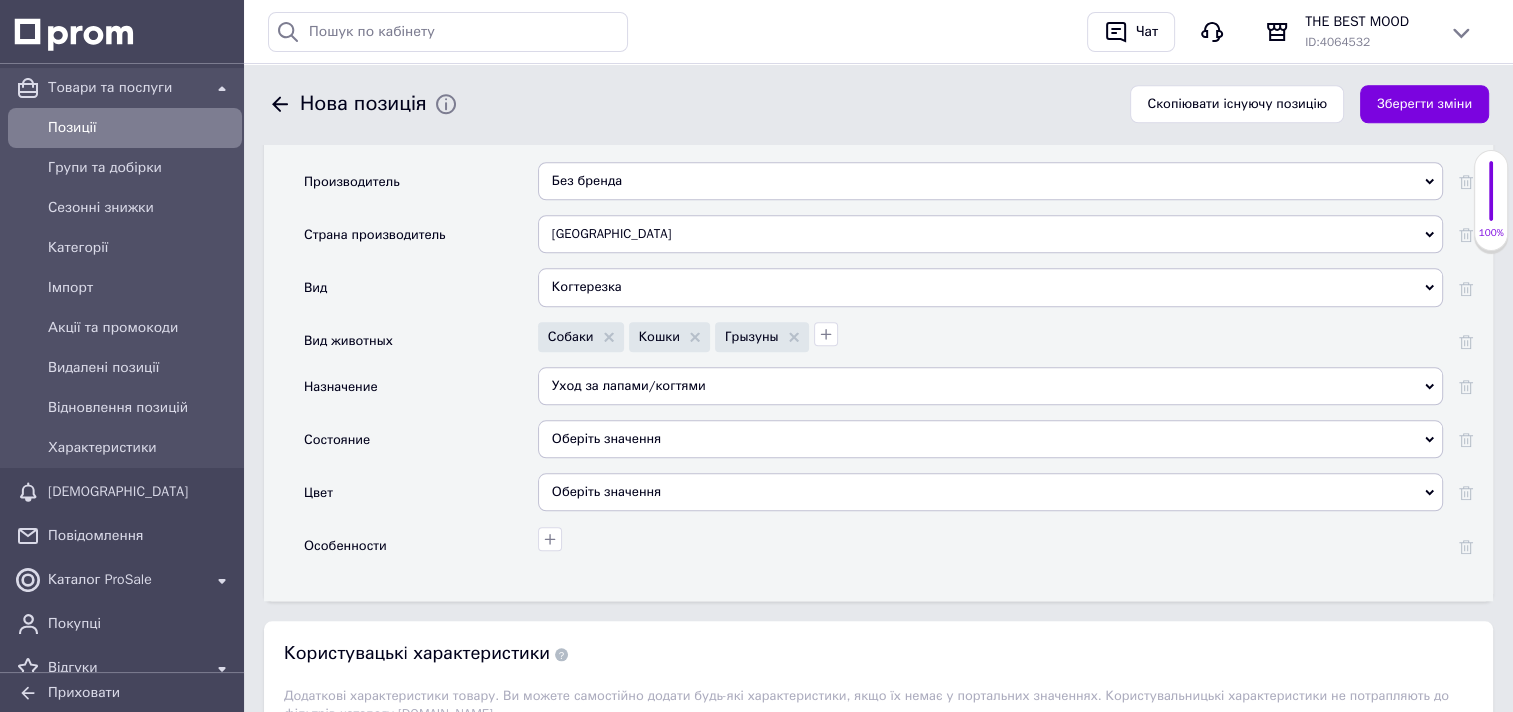 click on "Оберіть значення" at bounding box center [990, 439] 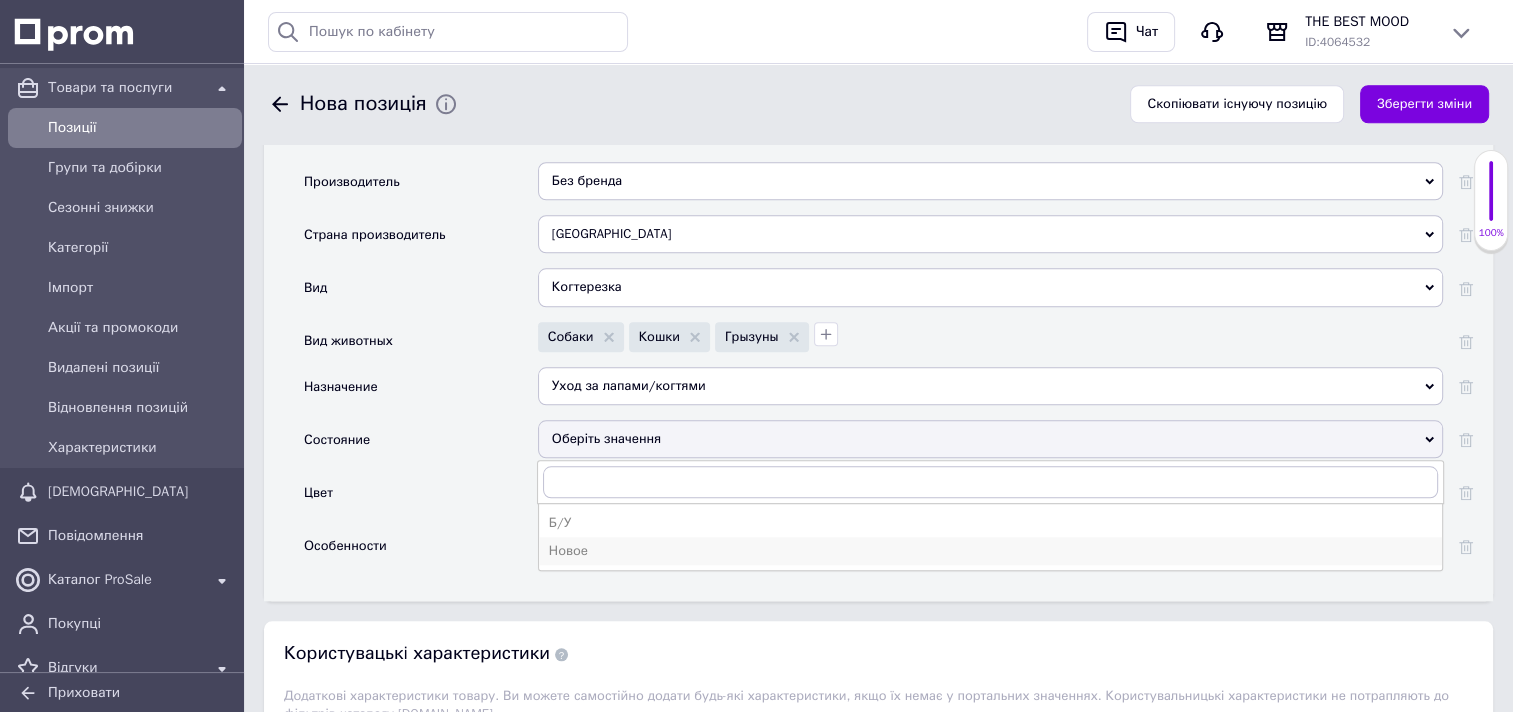click on "Новое" at bounding box center (990, 551) 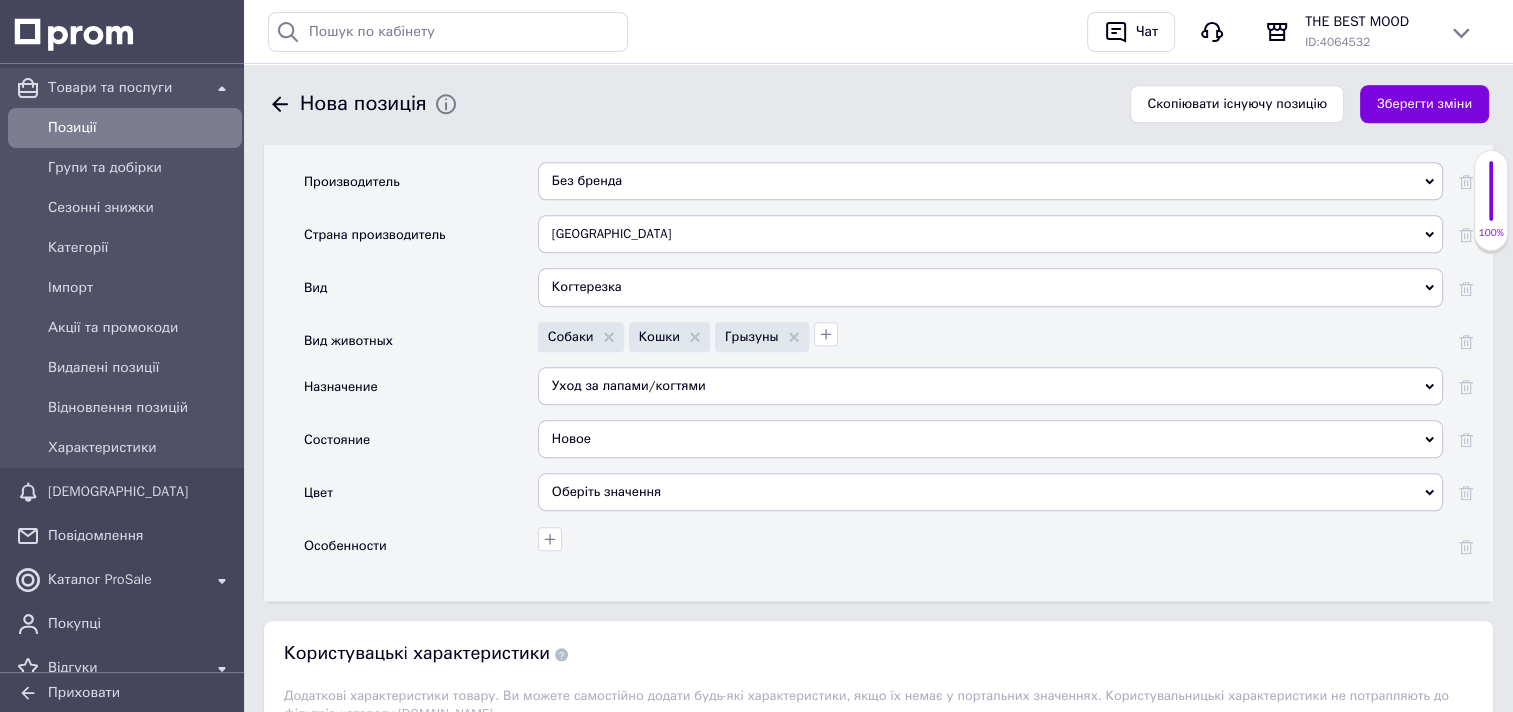 click on "Оберіть значення" at bounding box center (990, 492) 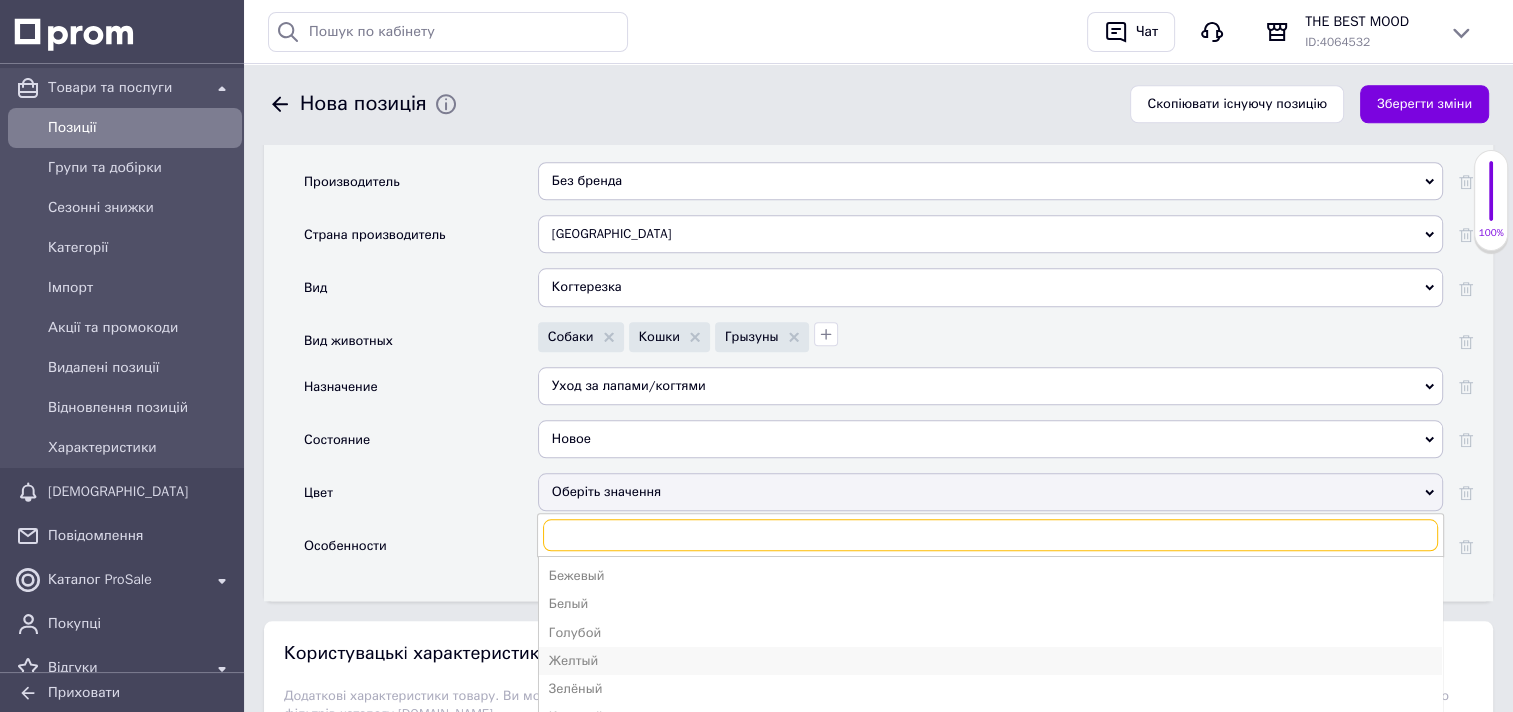 scroll, scrollTop: 78, scrollLeft: 0, axis: vertical 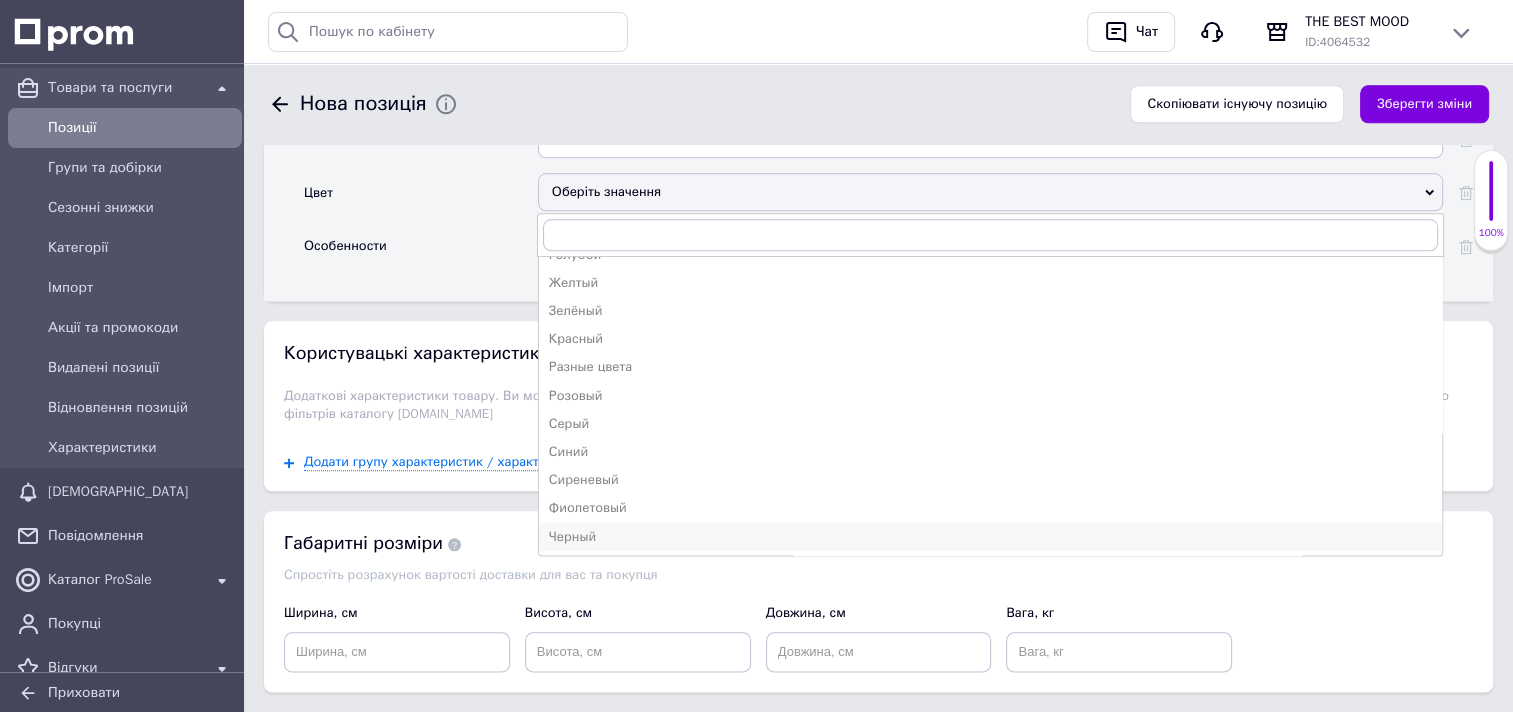 click on "Черный" at bounding box center (990, 537) 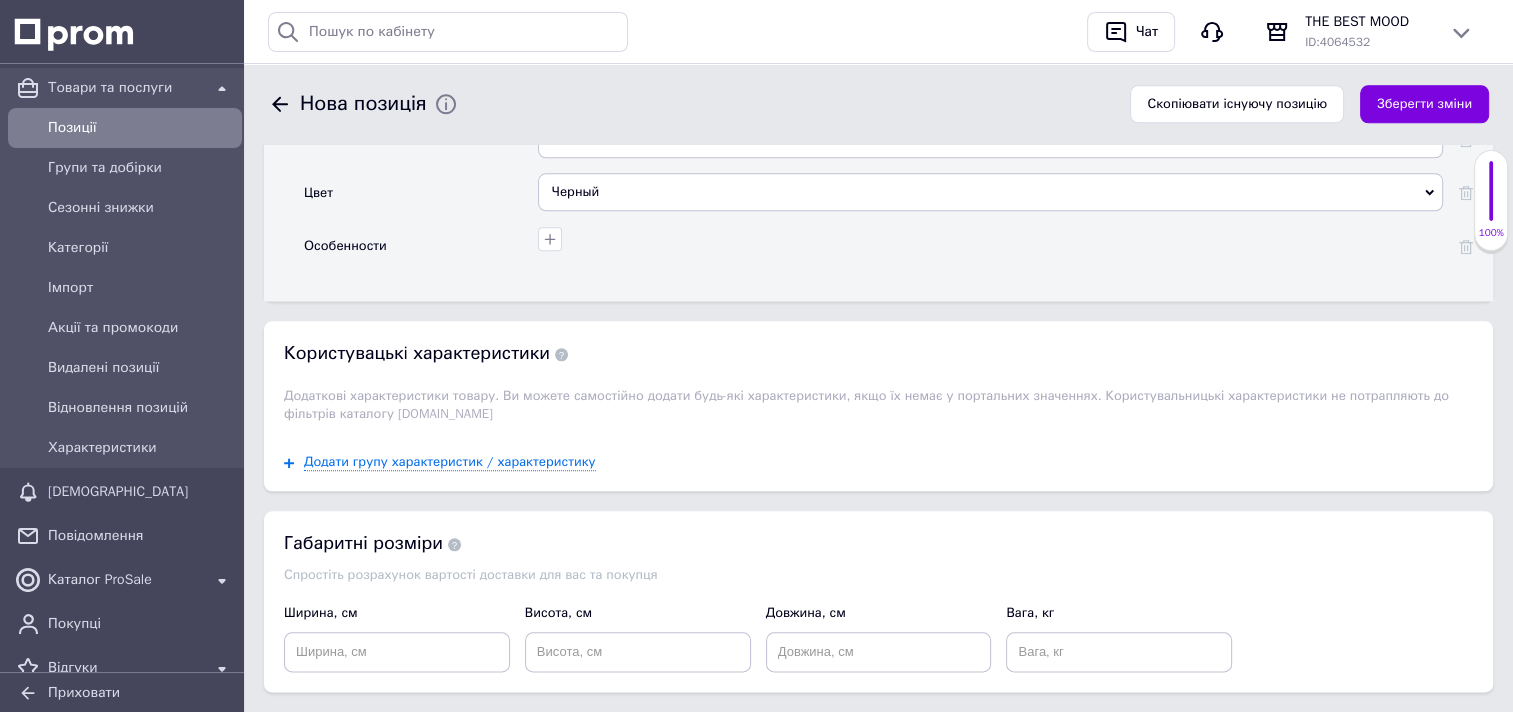 scroll, scrollTop: 2299, scrollLeft: 0, axis: vertical 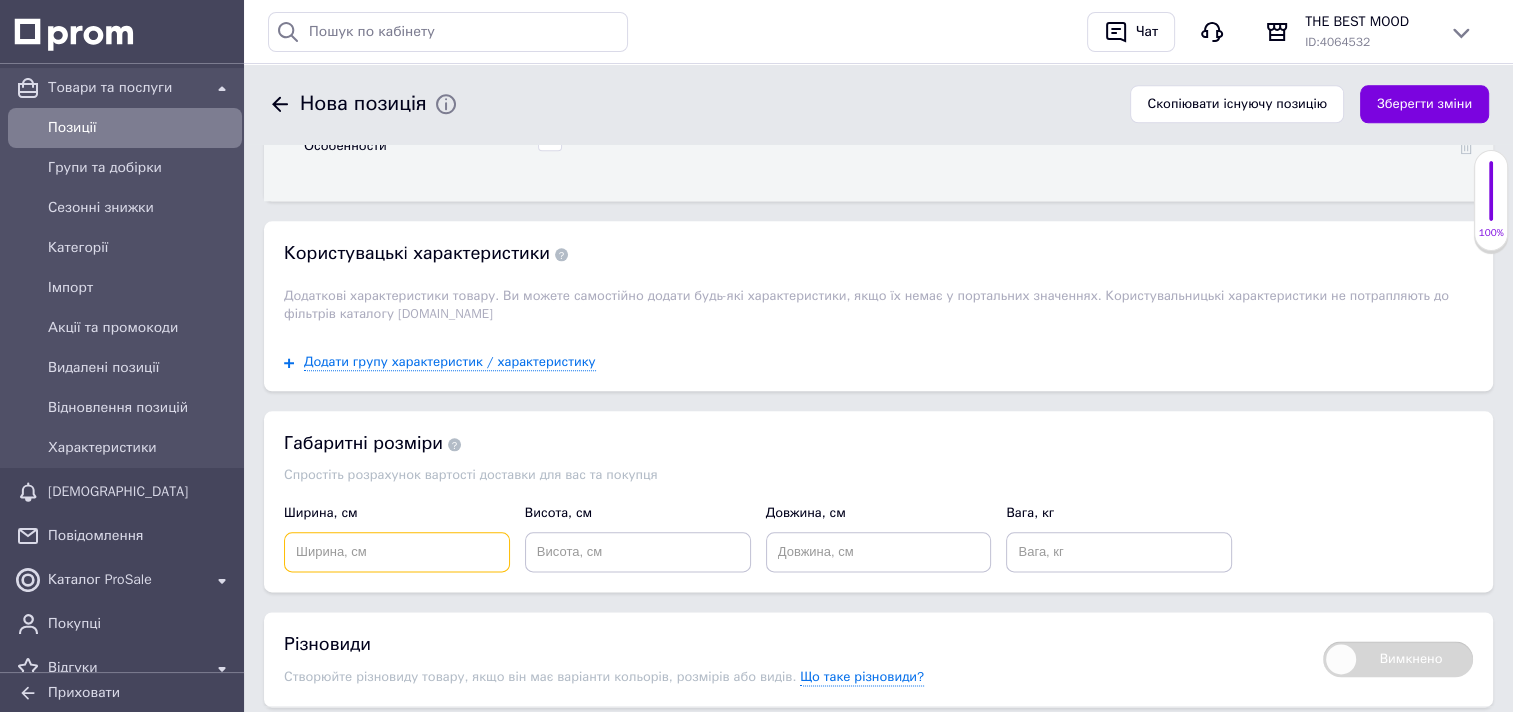 click at bounding box center (397, 552) 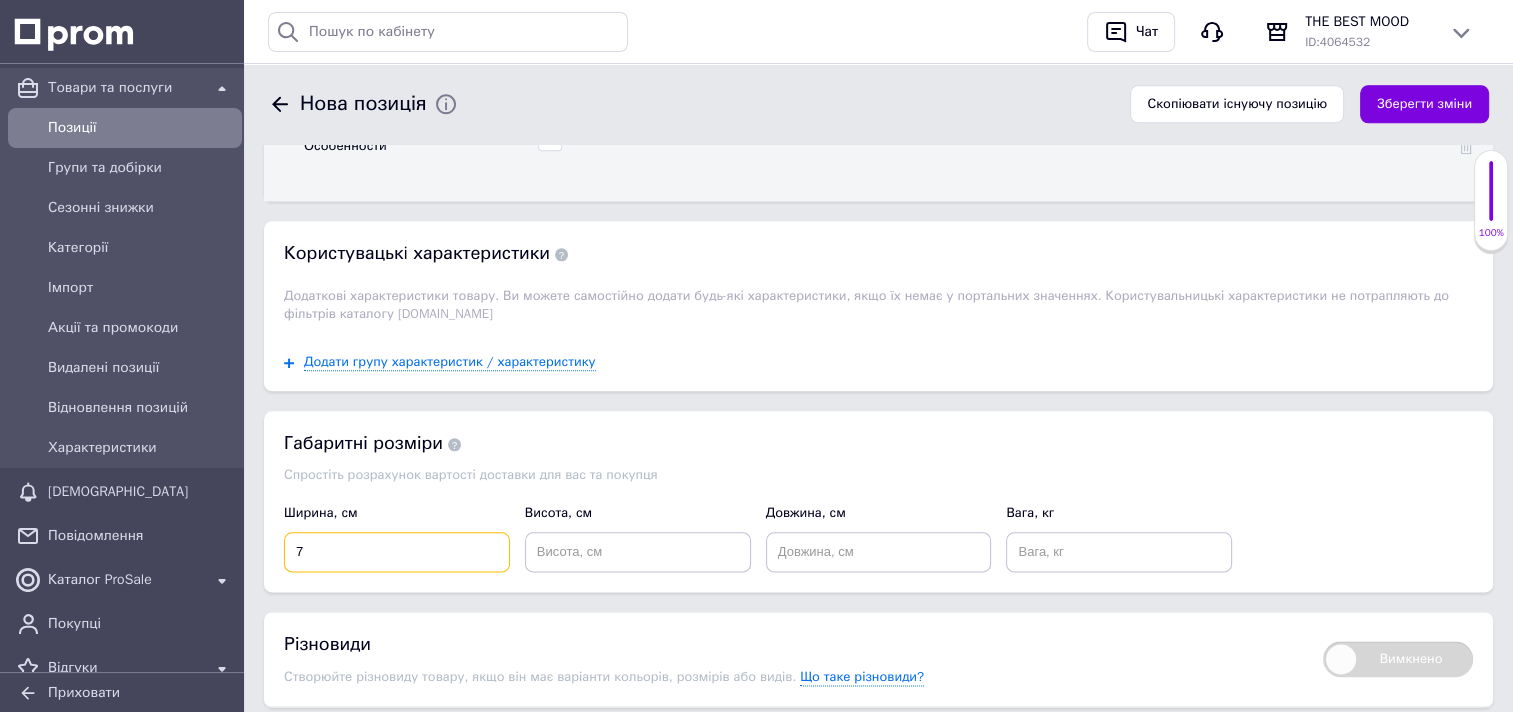 type on "7" 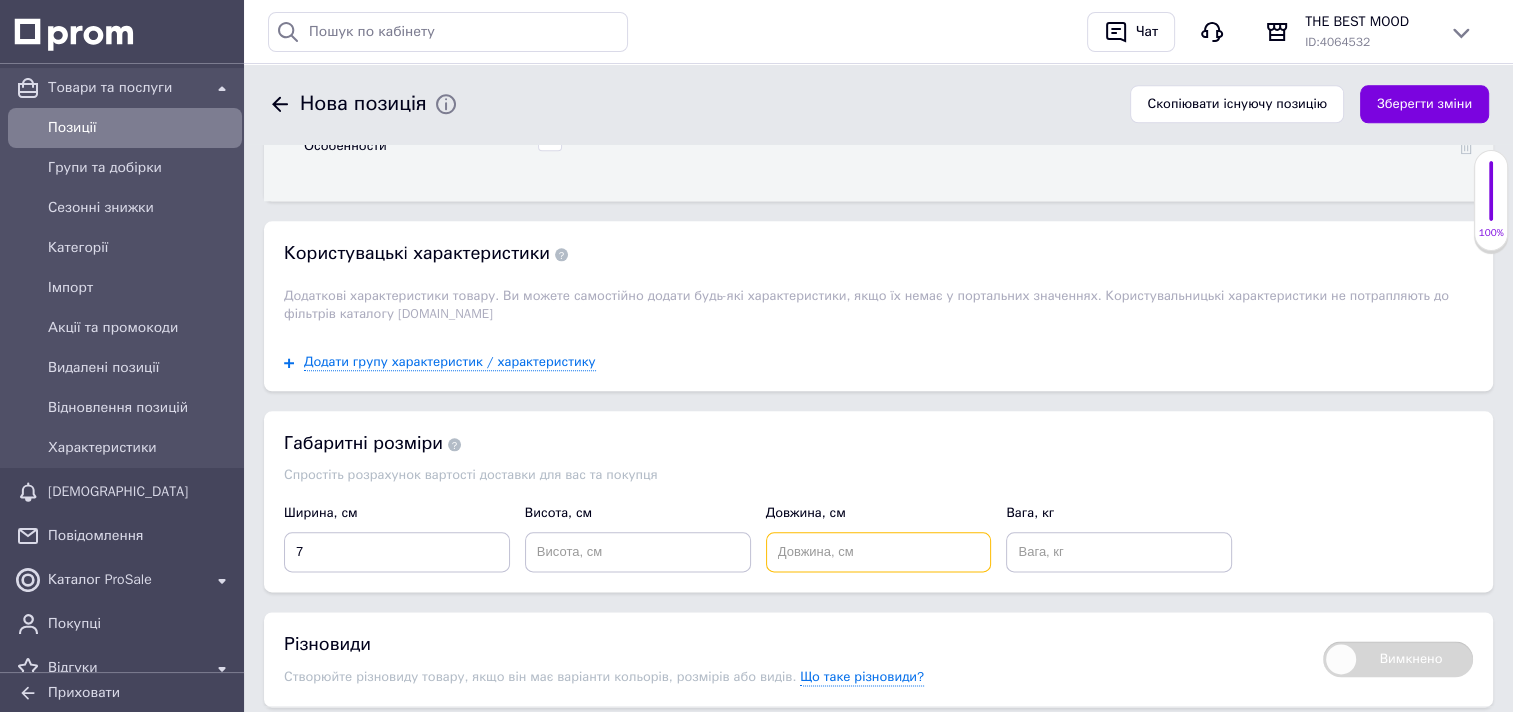 click at bounding box center (879, 552) 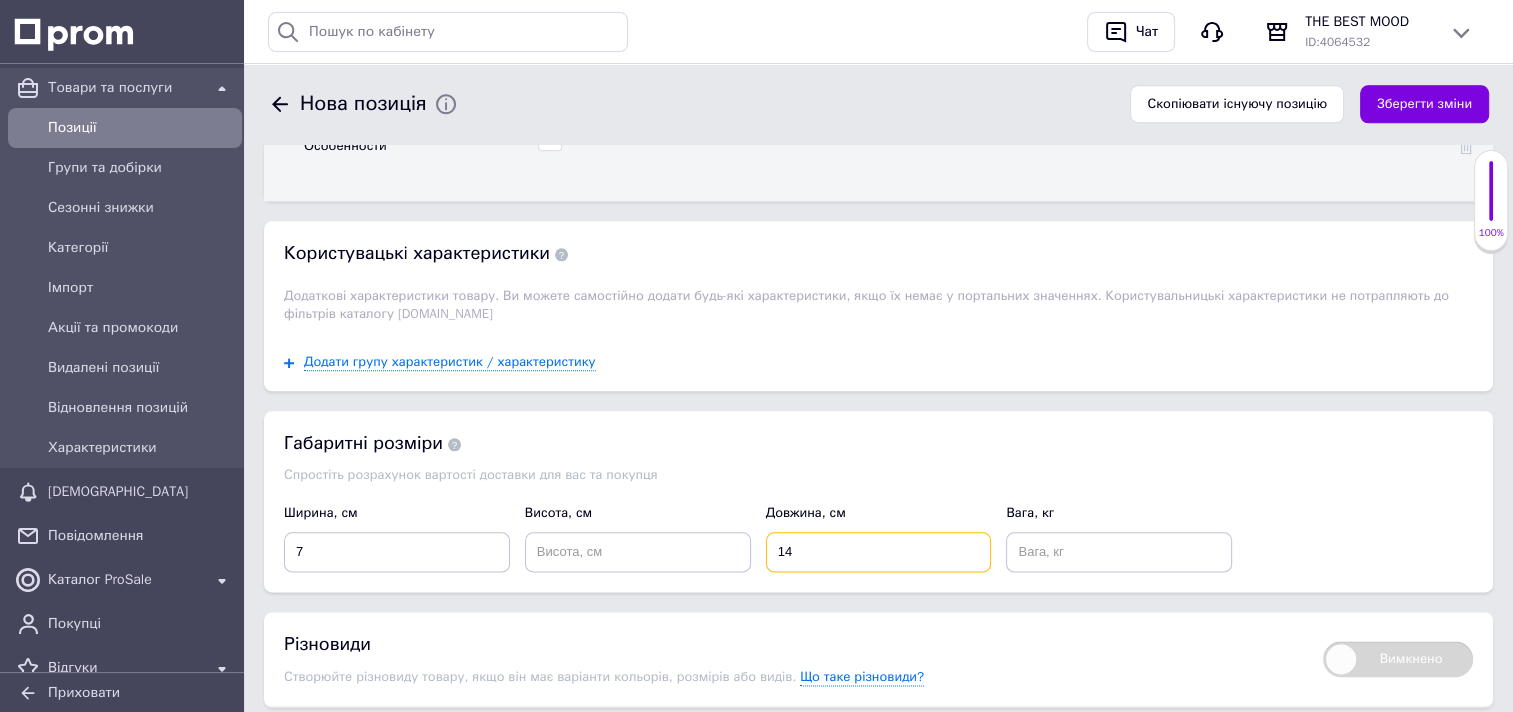 type on "14" 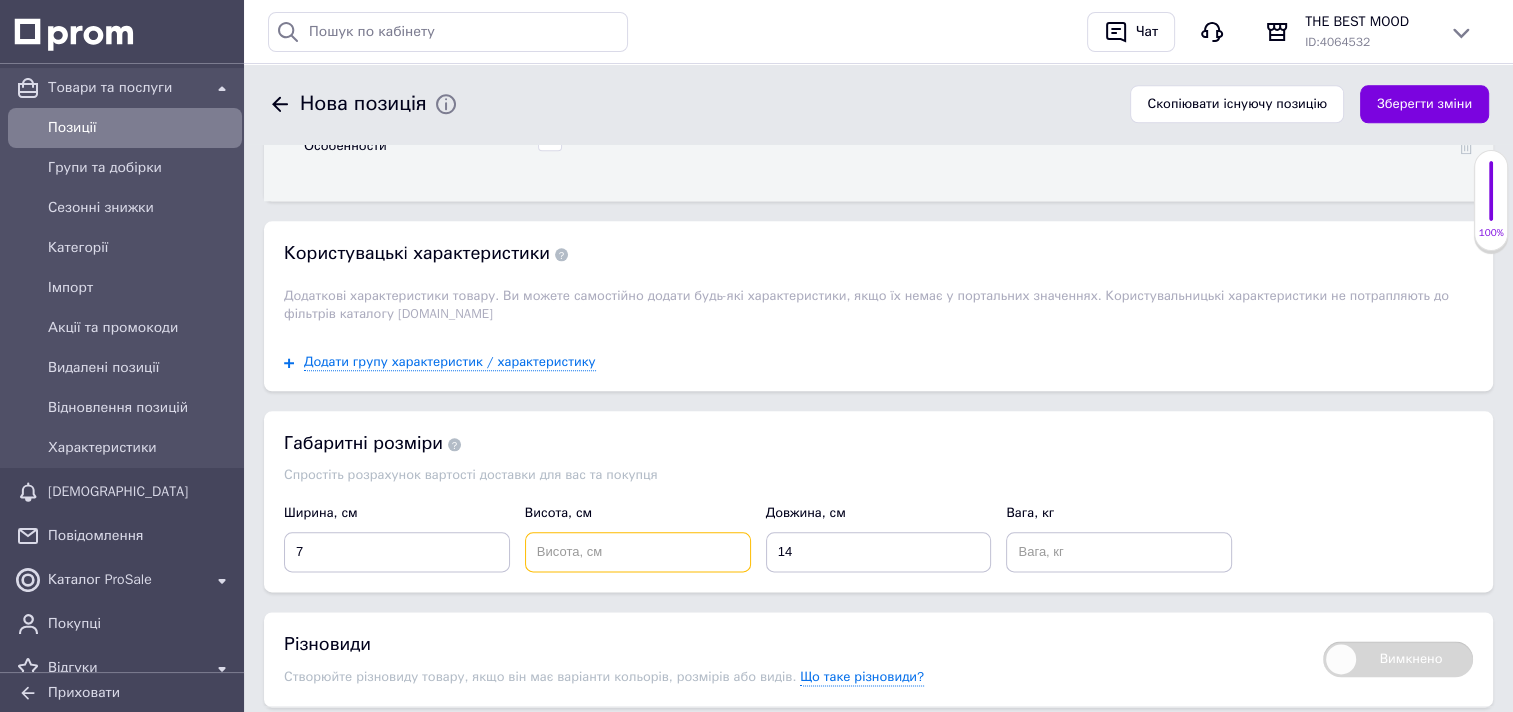 click at bounding box center (638, 552) 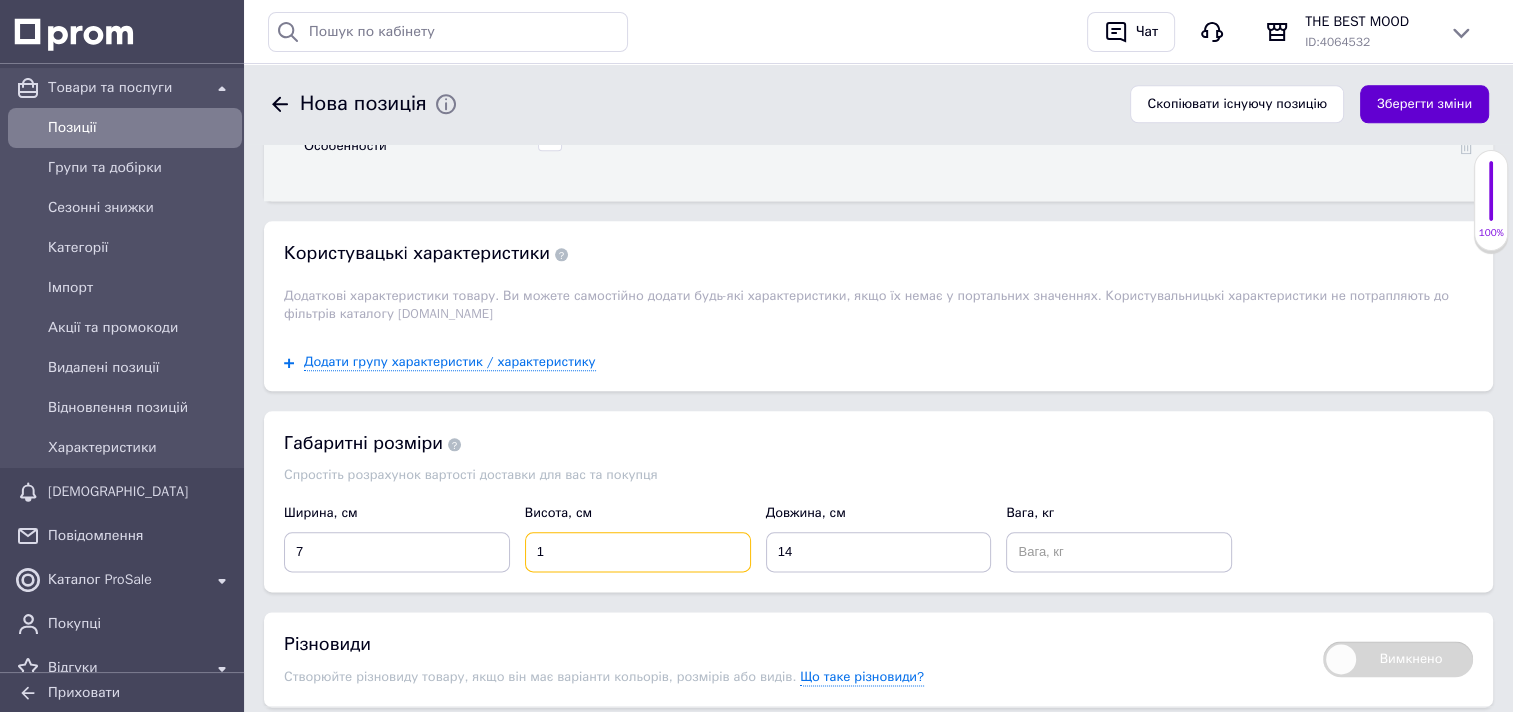 type on "1" 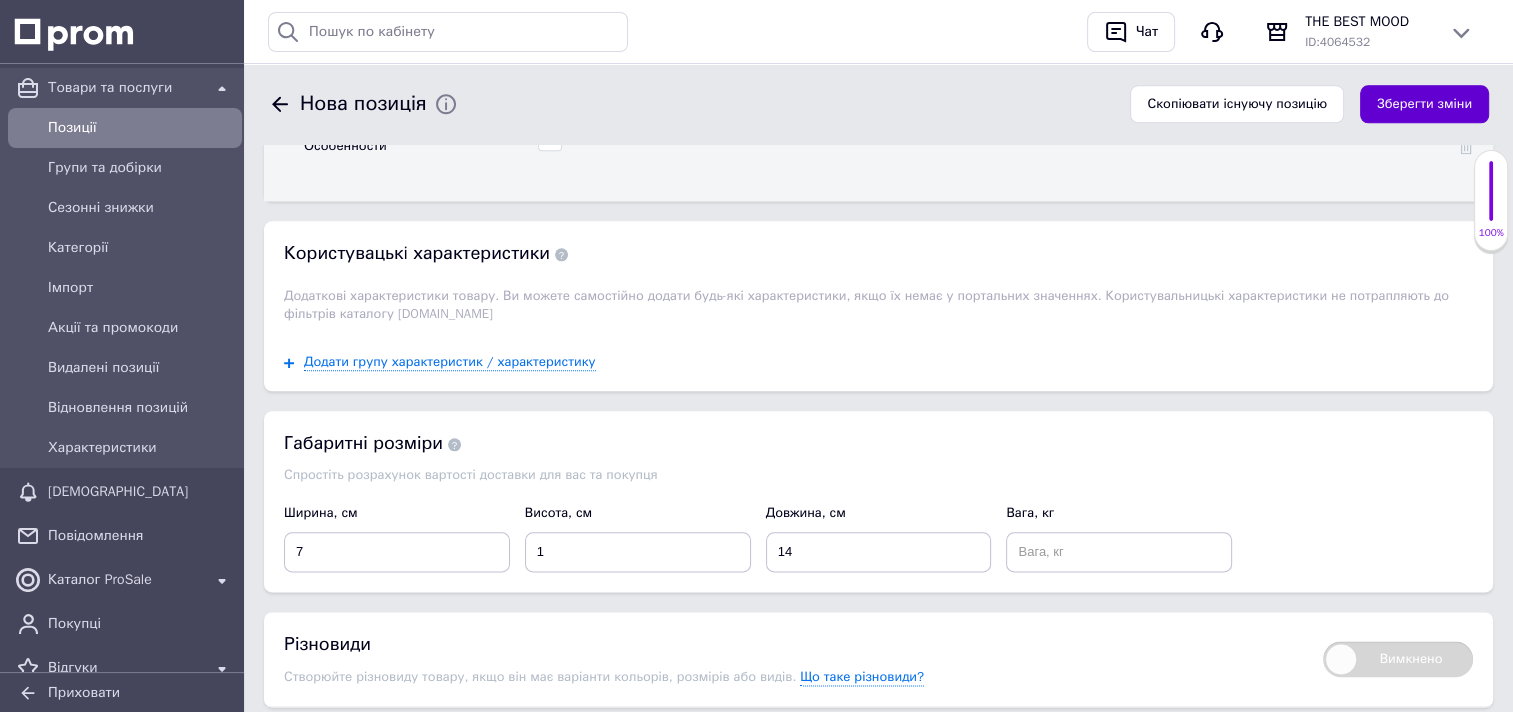 click on "Зберегти зміни" at bounding box center [1424, 104] 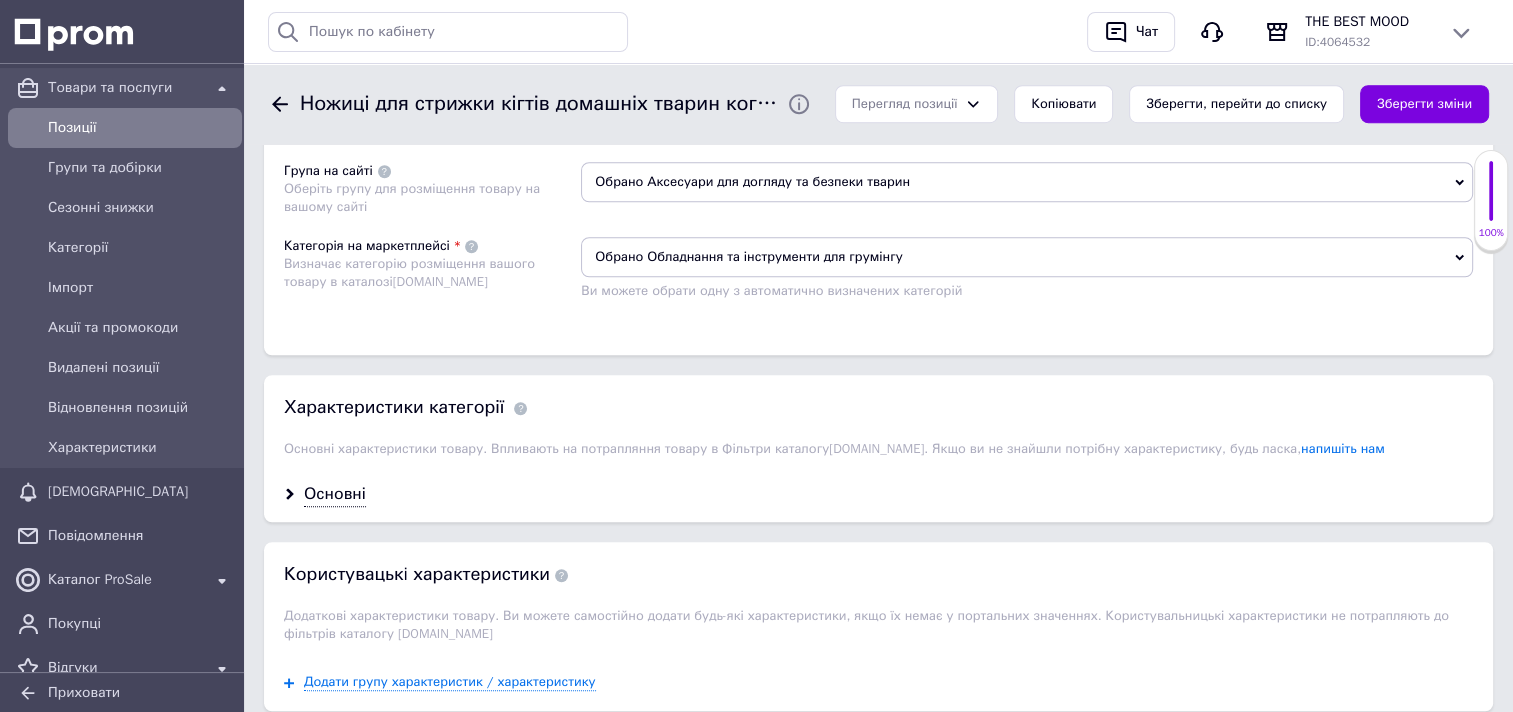 scroll, scrollTop: 1600, scrollLeft: 0, axis: vertical 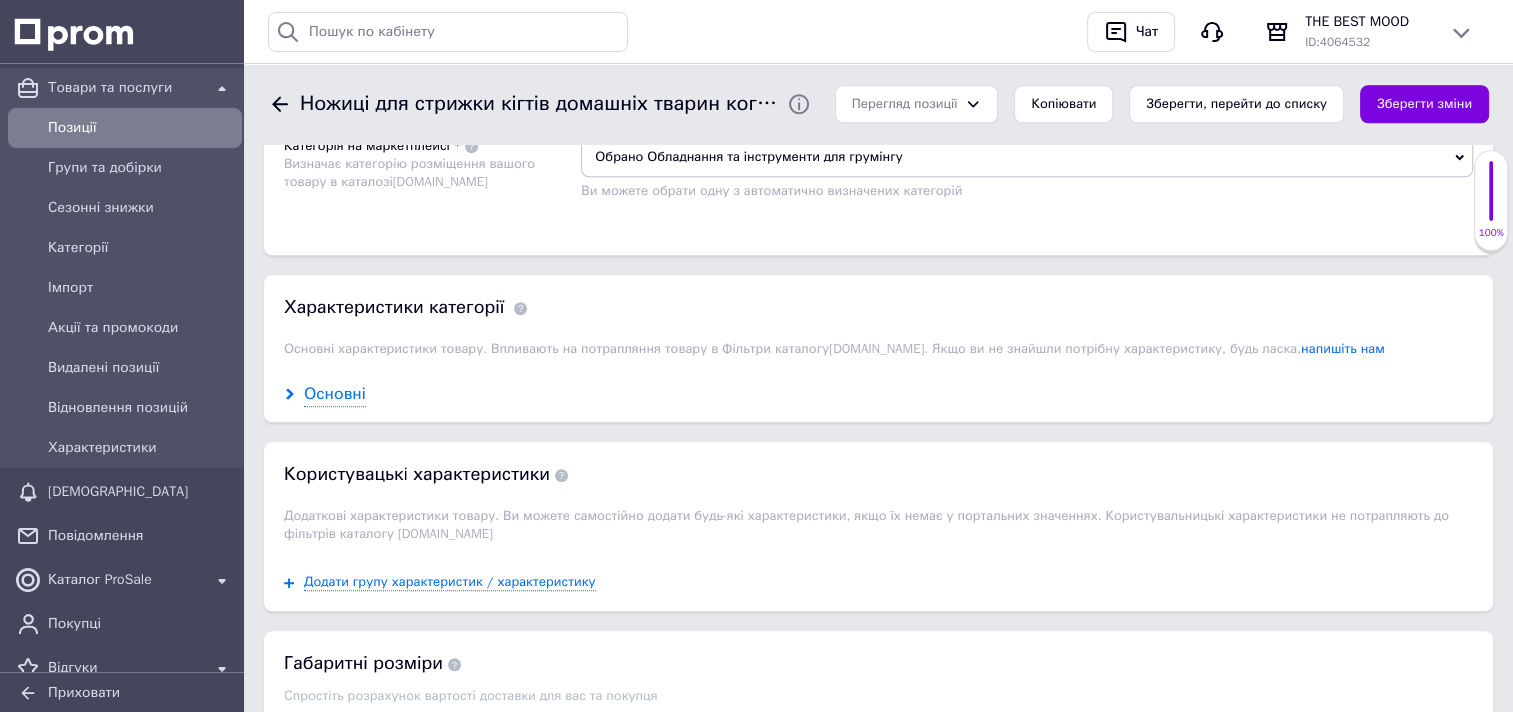 click on "Основні" at bounding box center [335, 394] 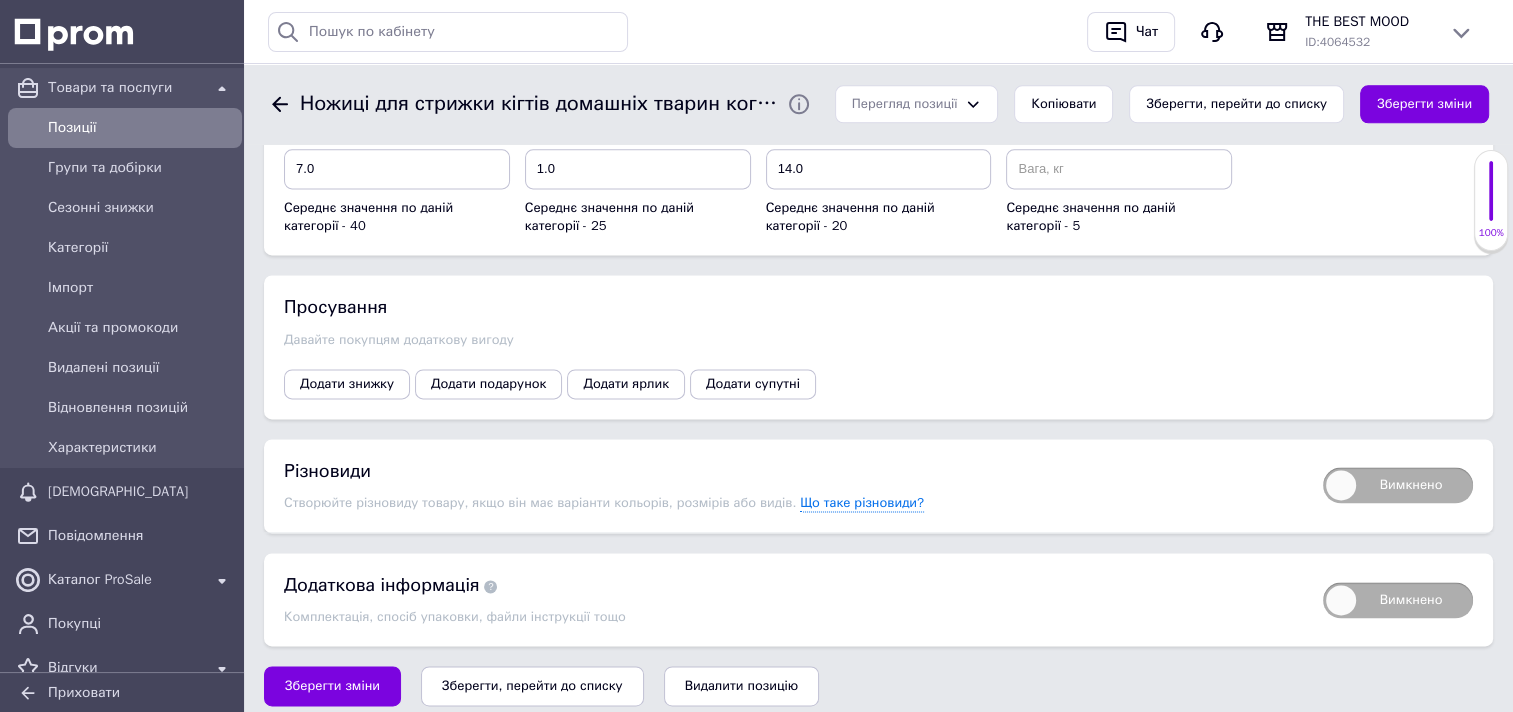 scroll, scrollTop: 2690, scrollLeft: 0, axis: vertical 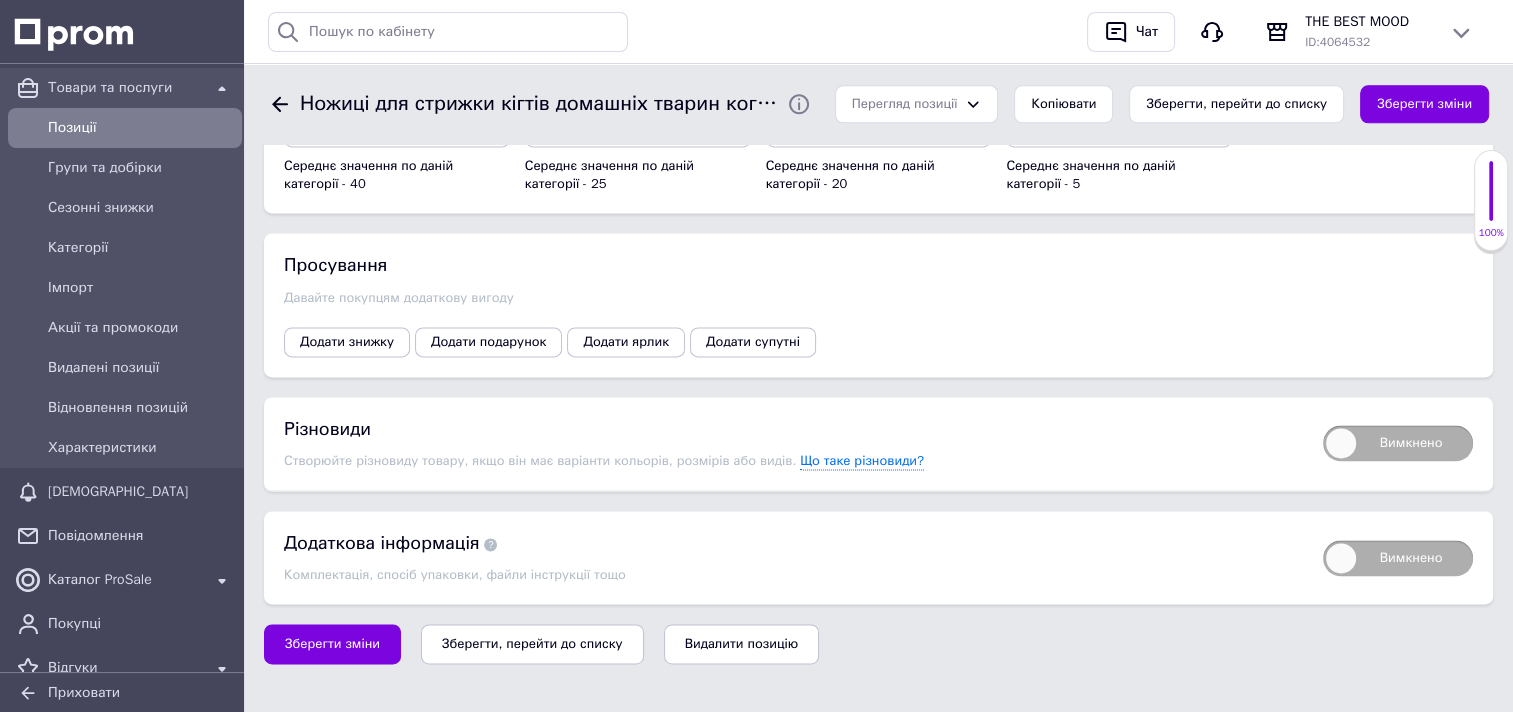 click on "Вимкнено" at bounding box center (1398, 443) 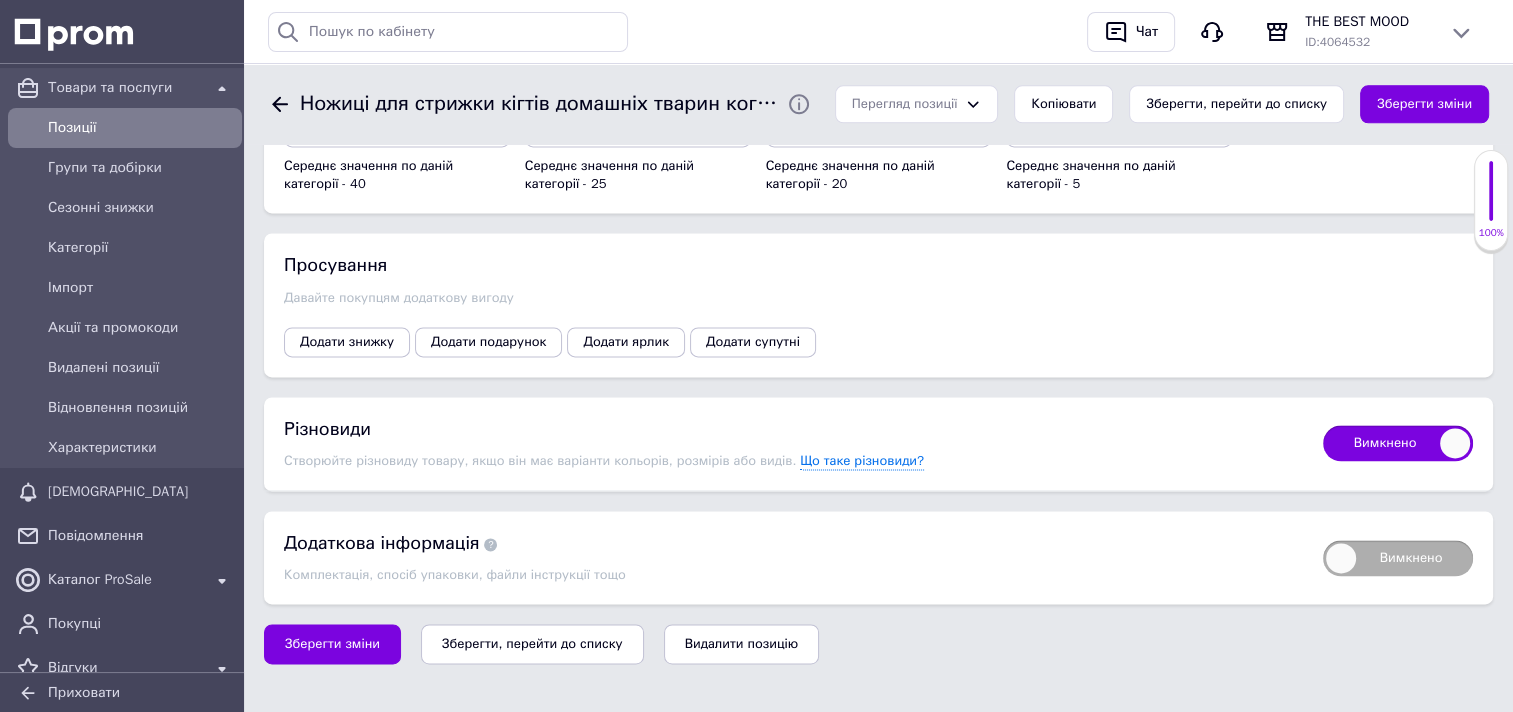 checkbox on "true" 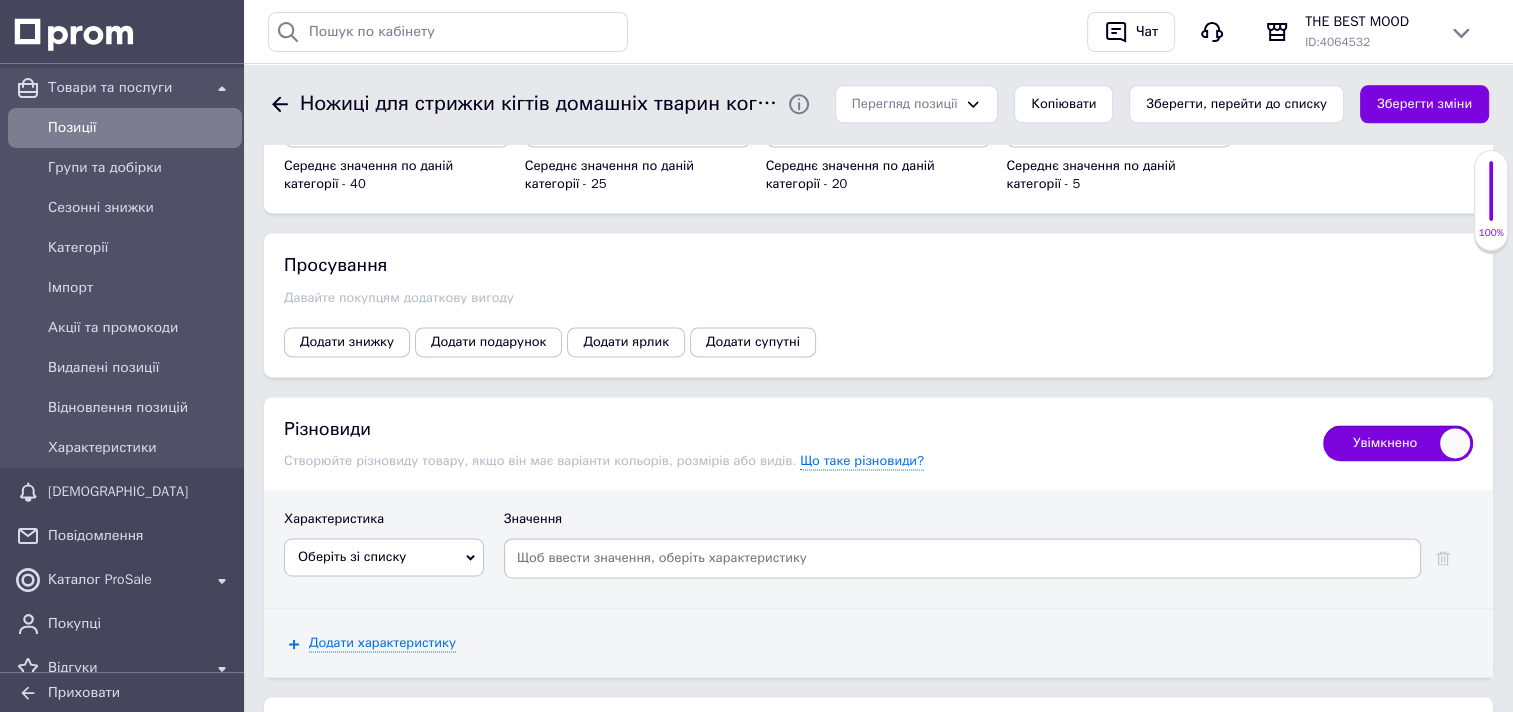 click on "Оберіть зі списку" at bounding box center (384, 557) 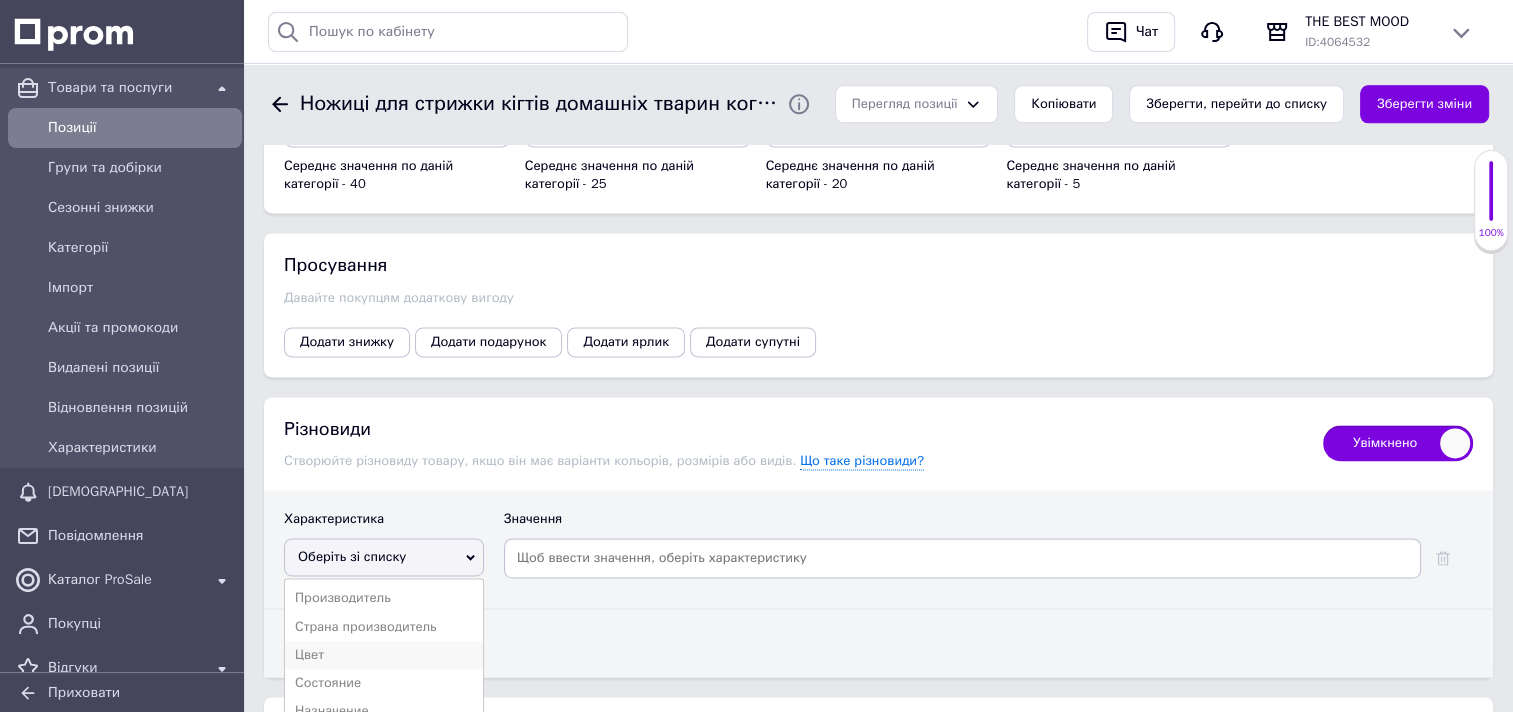 click on "Цвет" at bounding box center (384, 655) 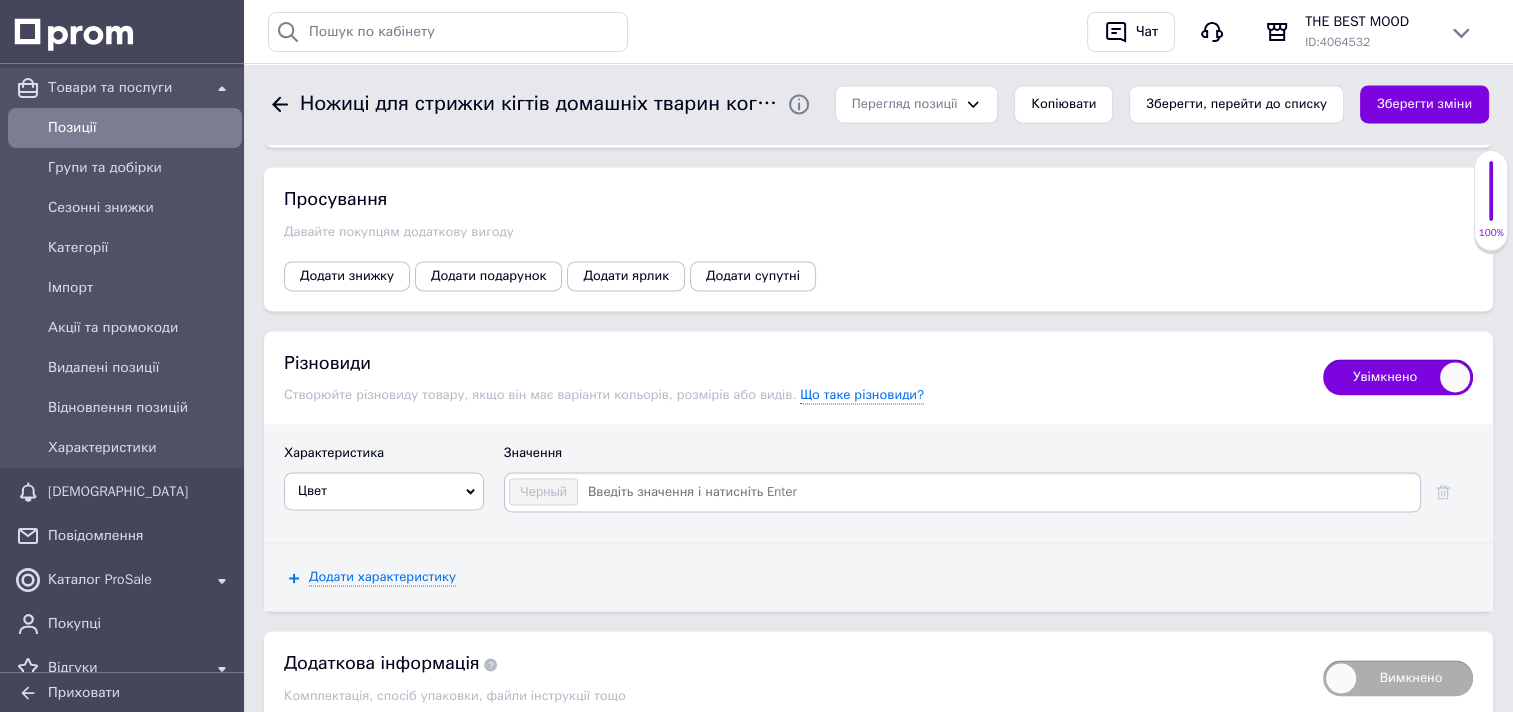 scroll, scrollTop: 2790, scrollLeft: 0, axis: vertical 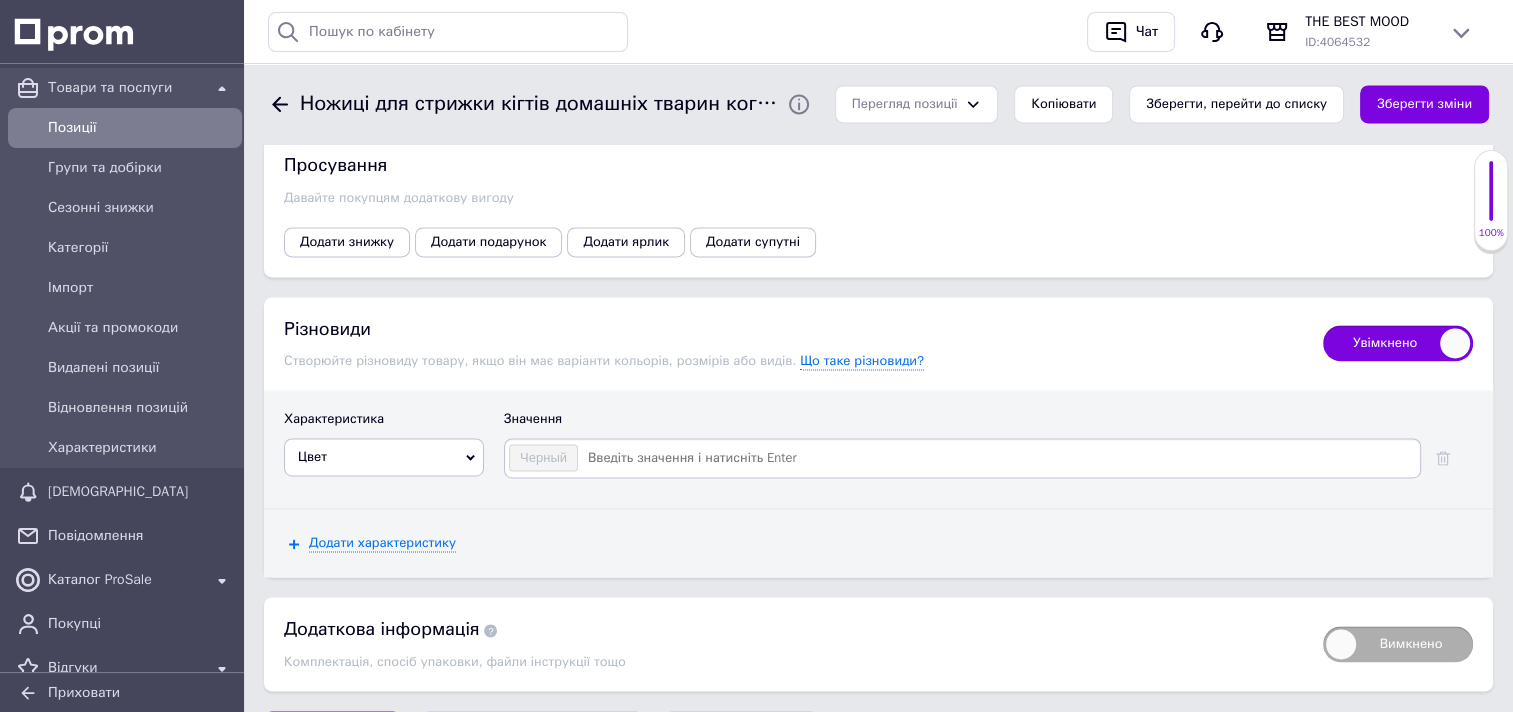click at bounding box center [998, 458] 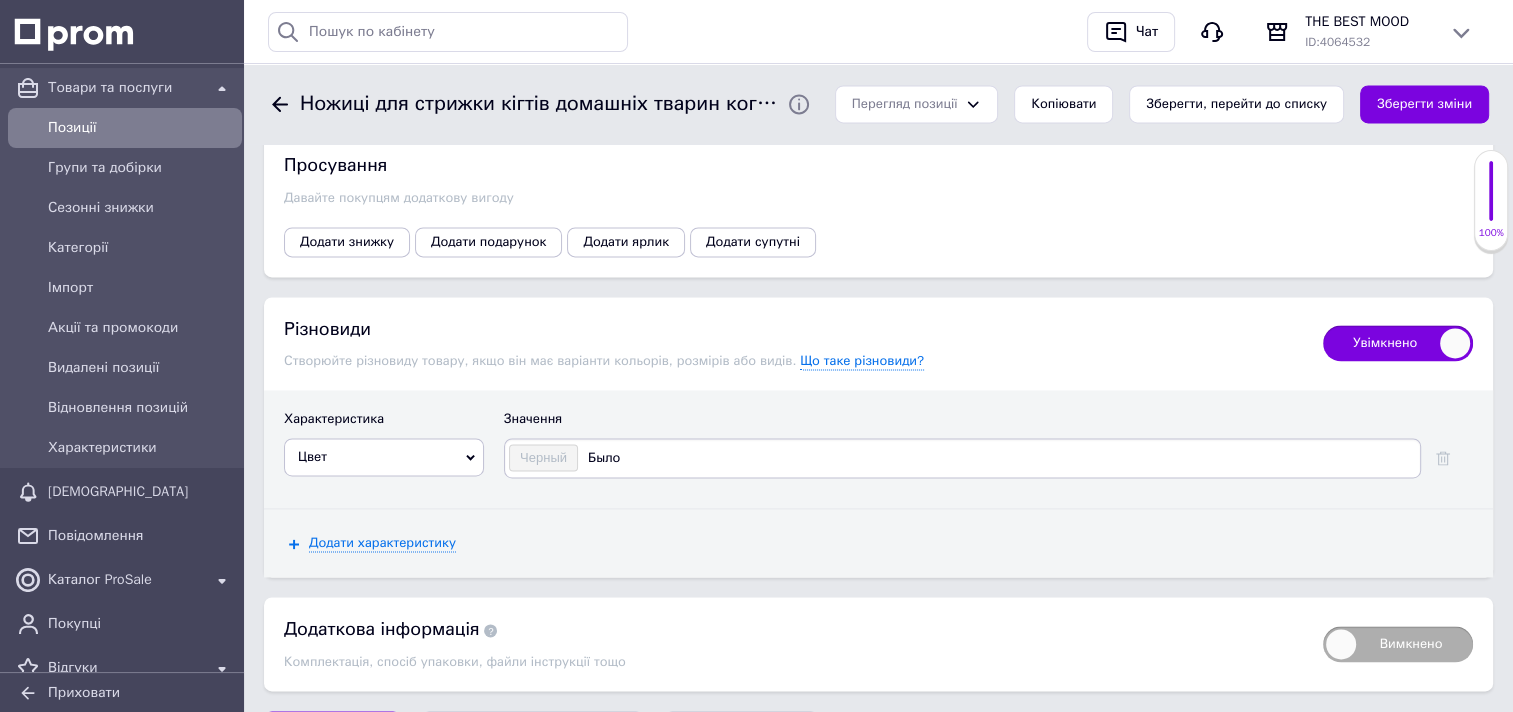 click on "Было" at bounding box center [998, 458] 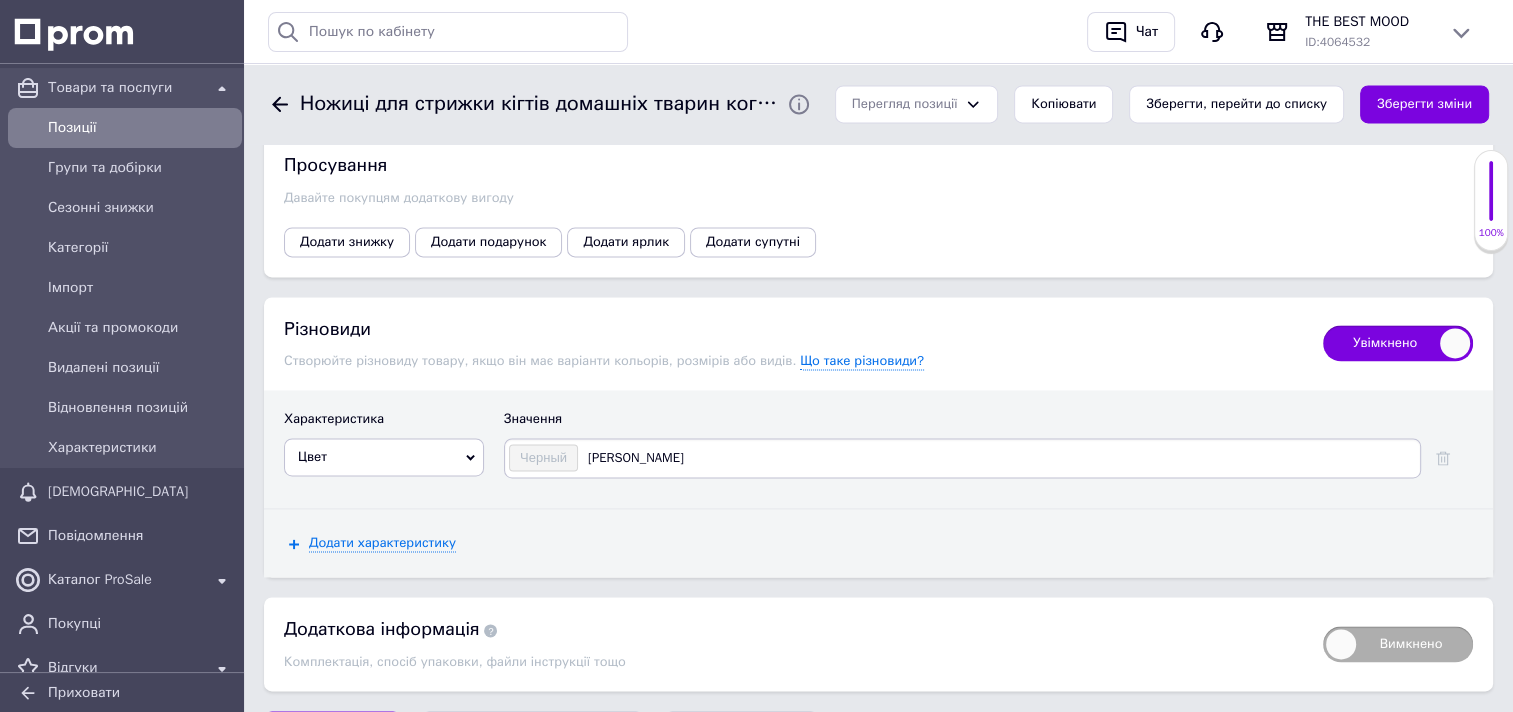 click on "бело зеле" at bounding box center (998, 458) 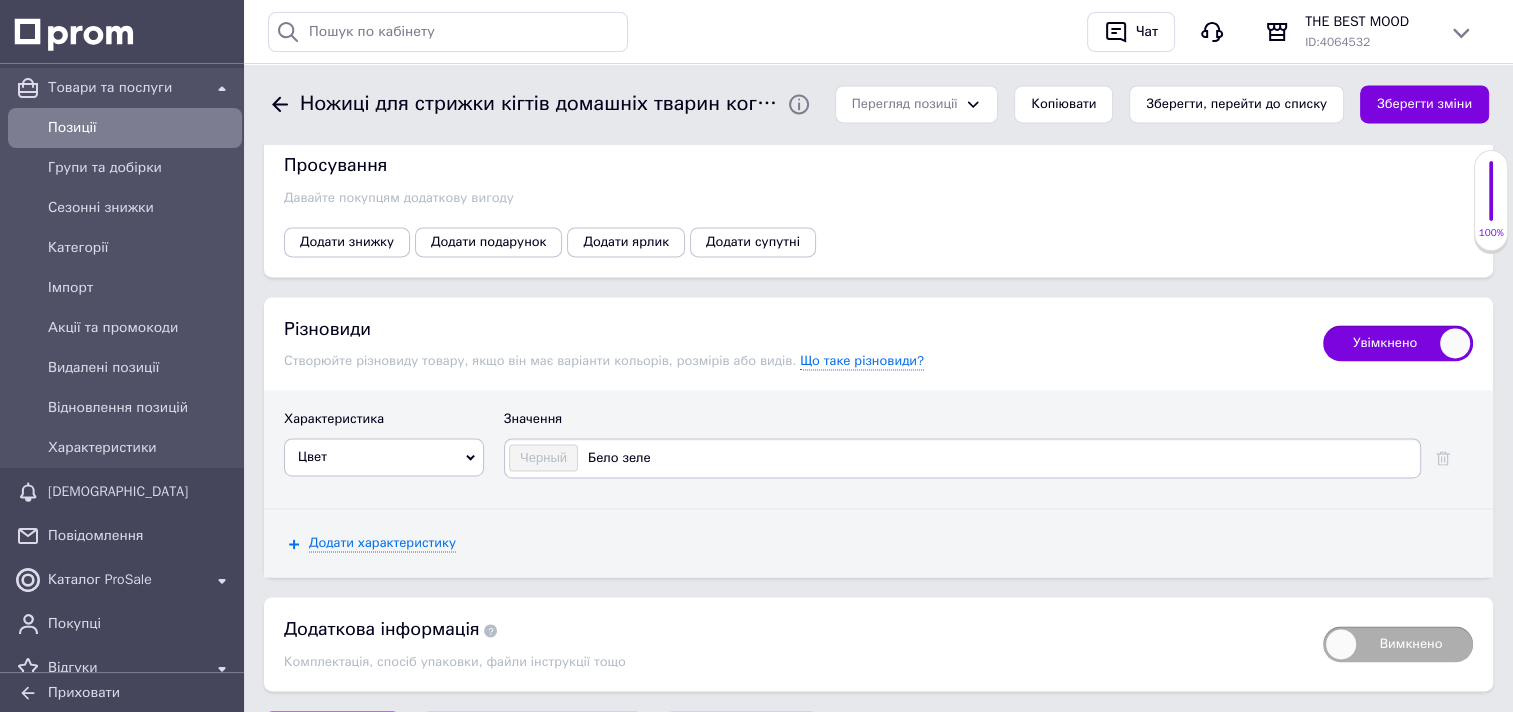 click on "Бело зеле" at bounding box center [998, 458] 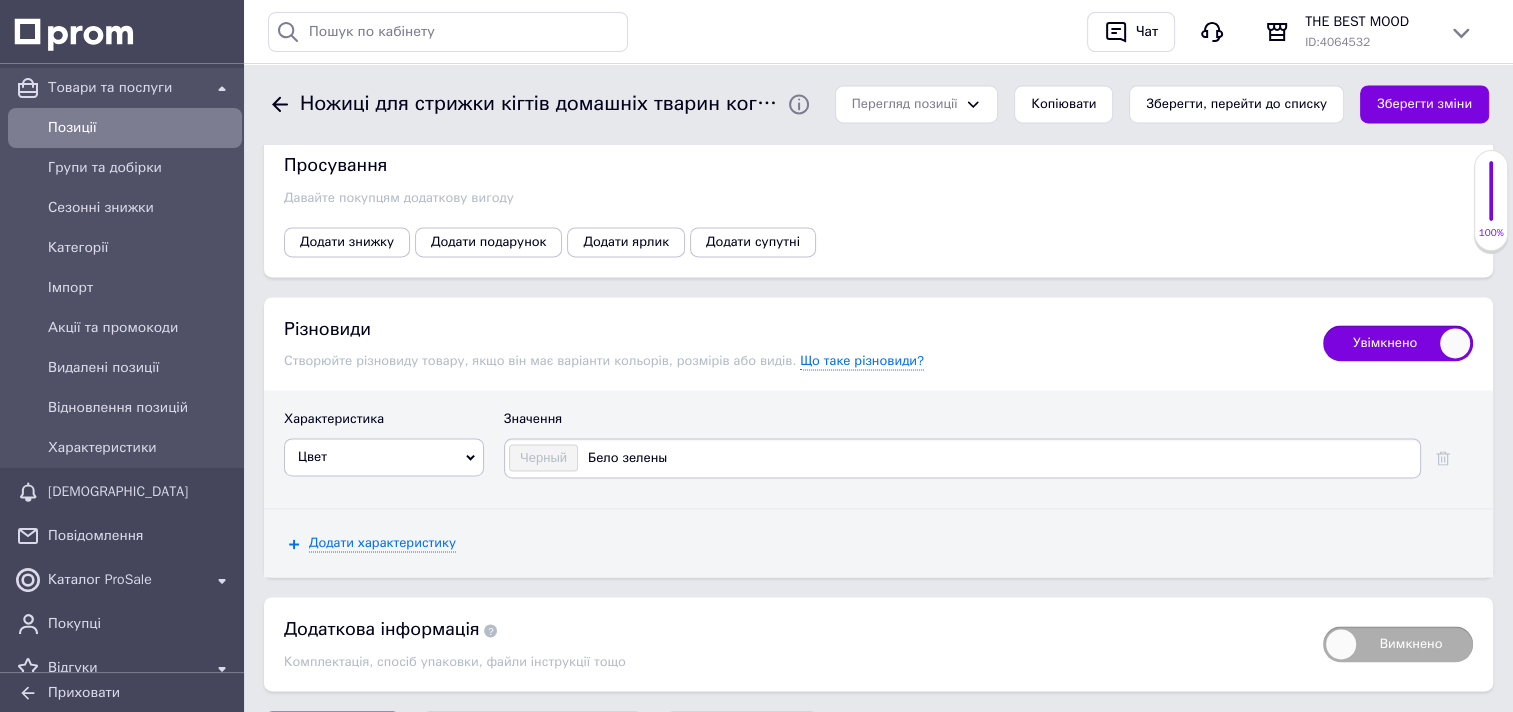 type on "Бело зеленый" 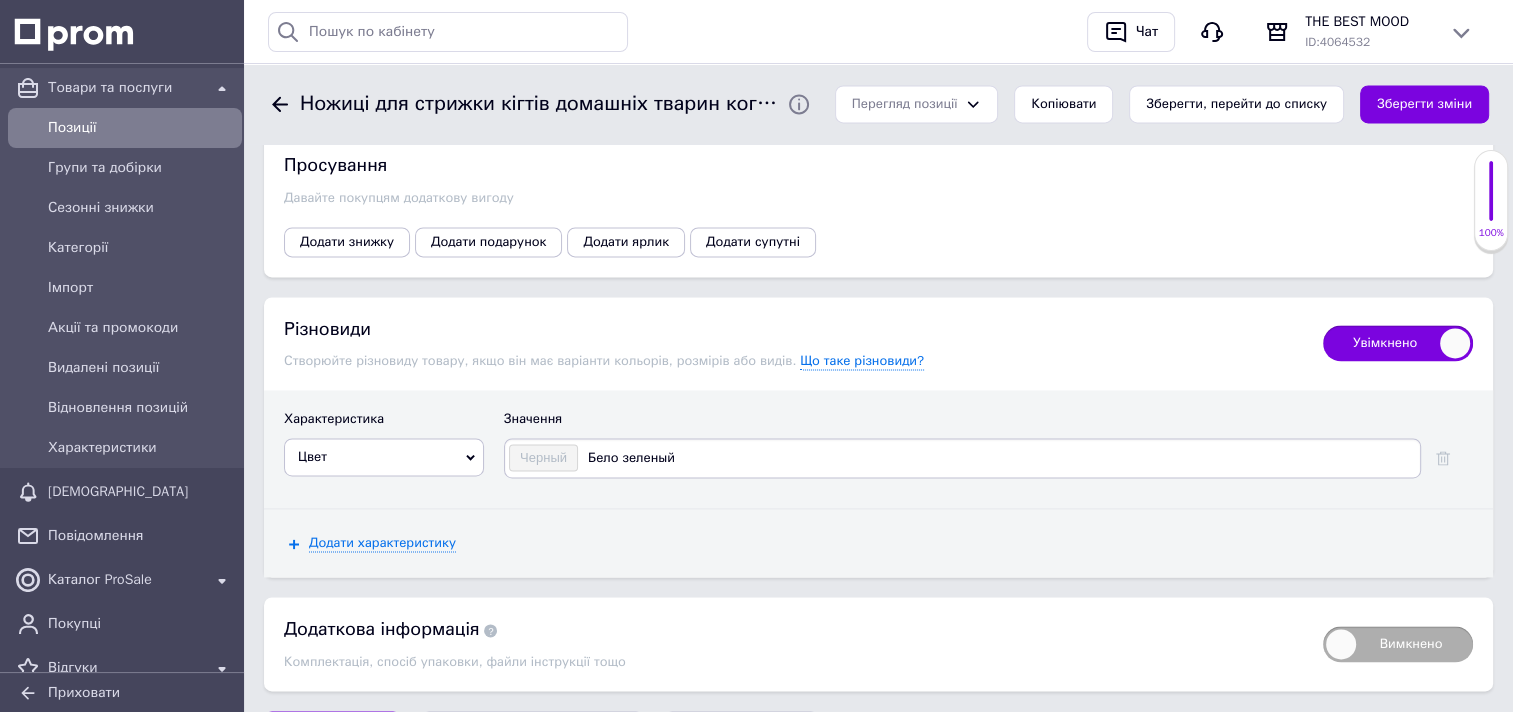 type 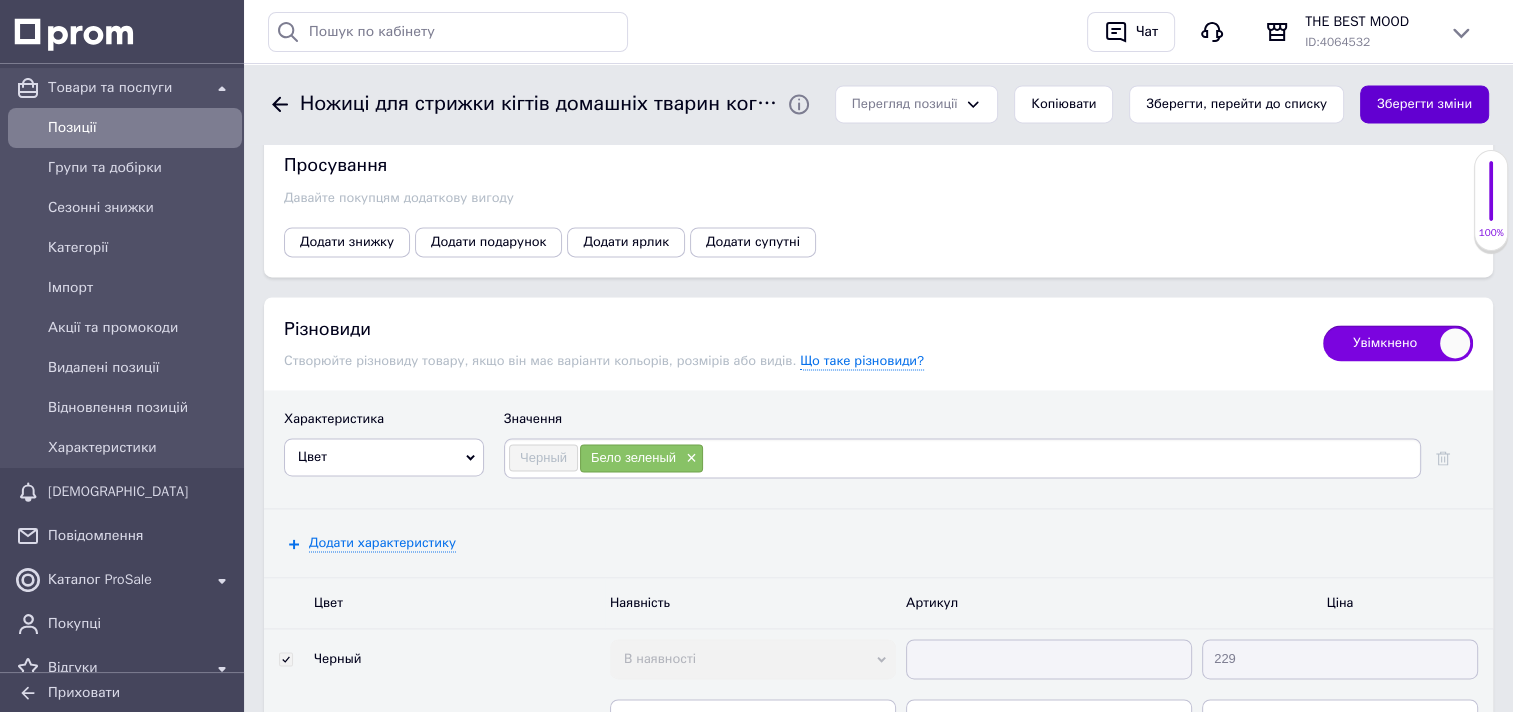 click on "Зберегти зміни" at bounding box center (1424, 104) 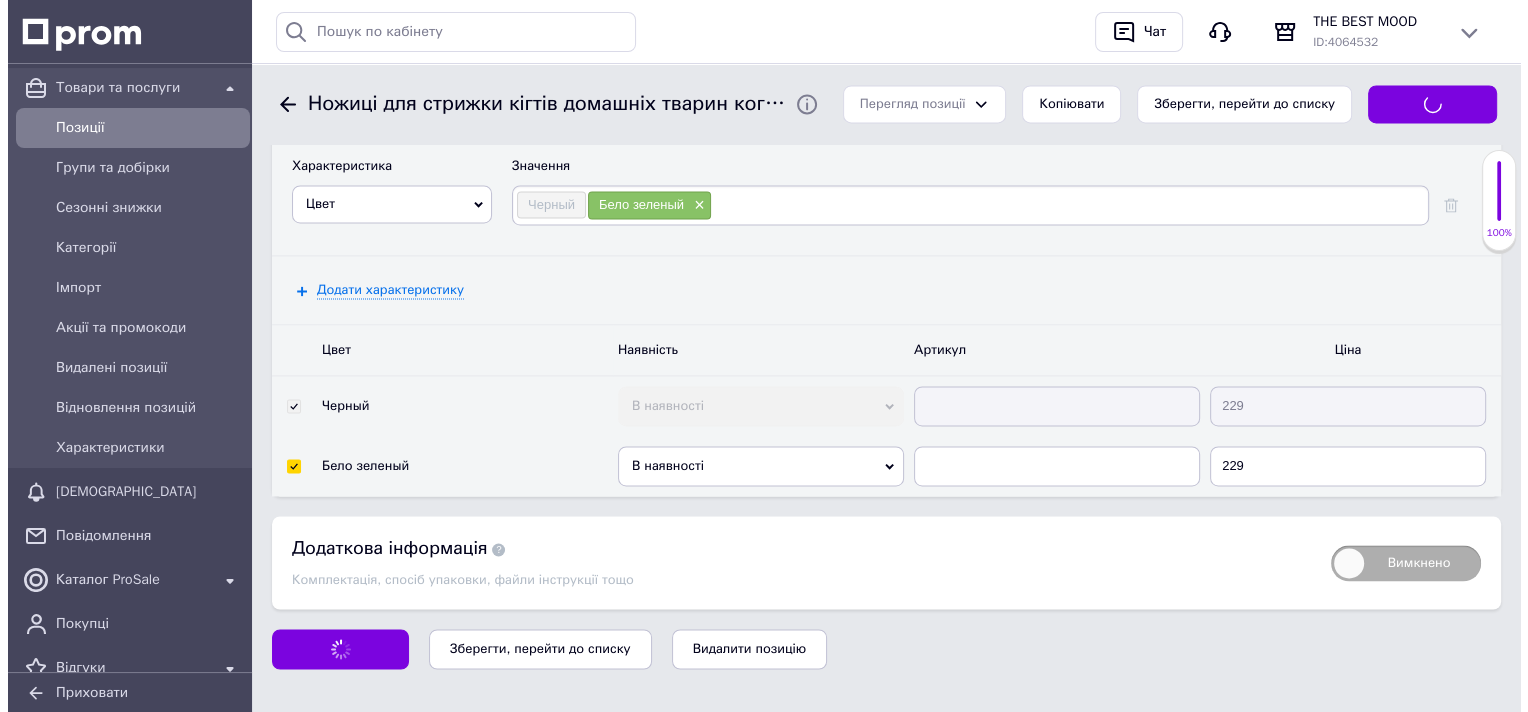 scroll, scrollTop: 2969, scrollLeft: 0, axis: vertical 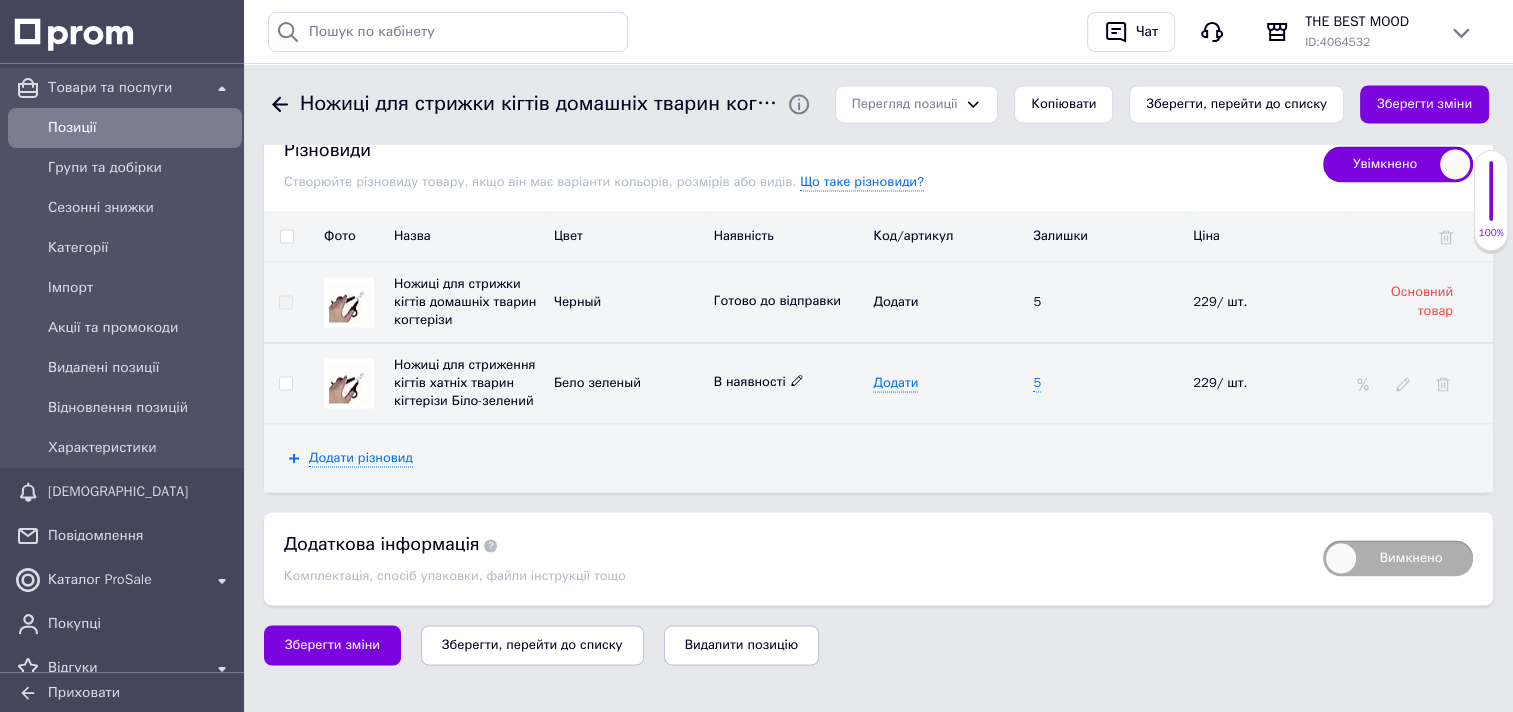 click 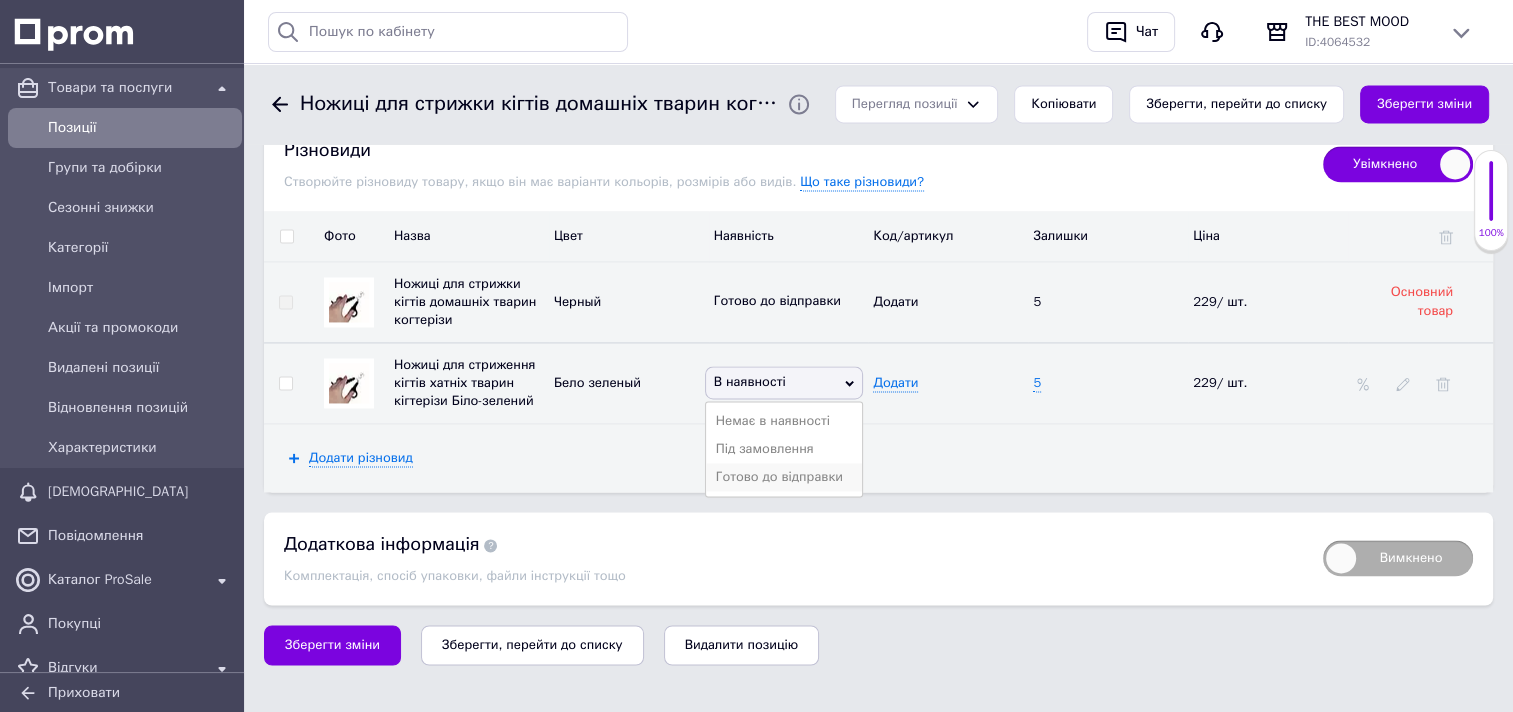 click on "Готово до відправки" at bounding box center [784, 477] 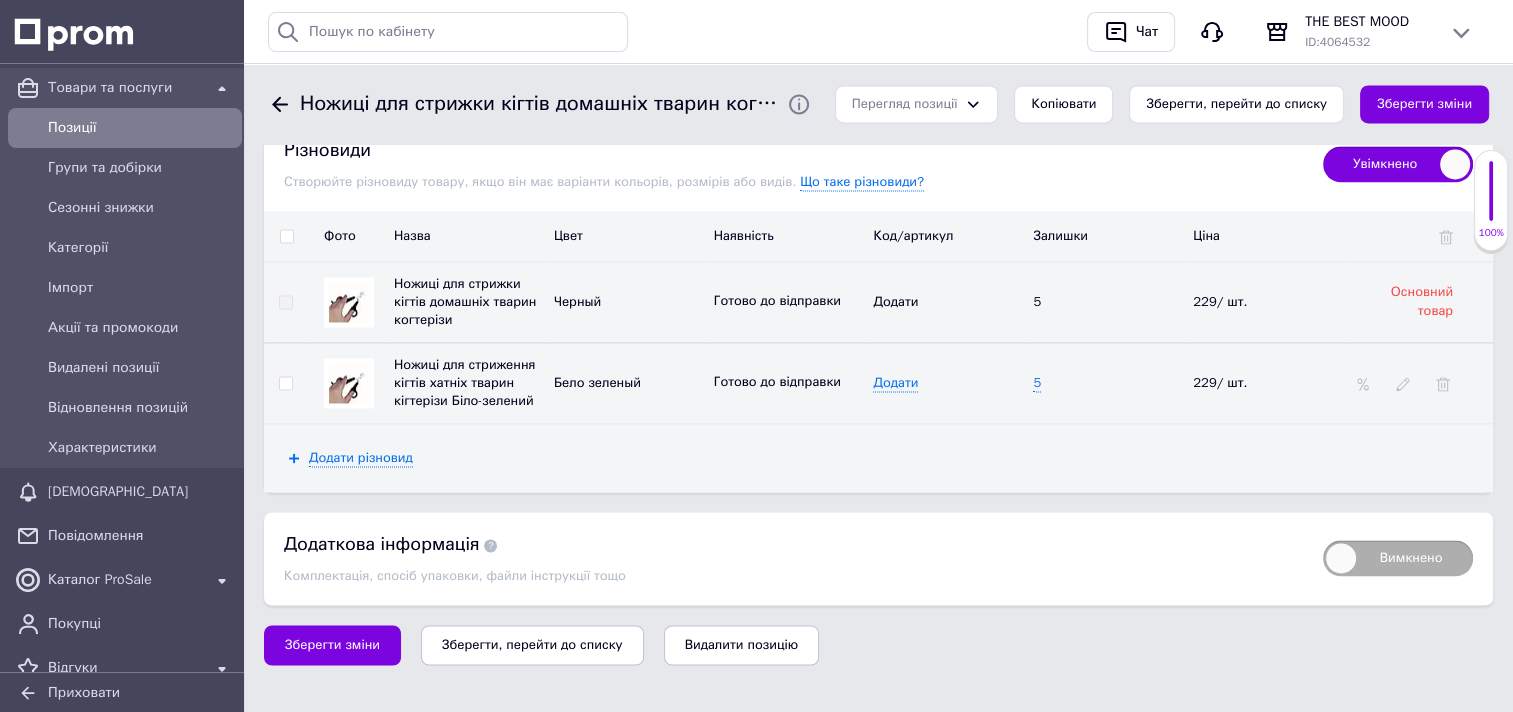click at bounding box center (285, 383) 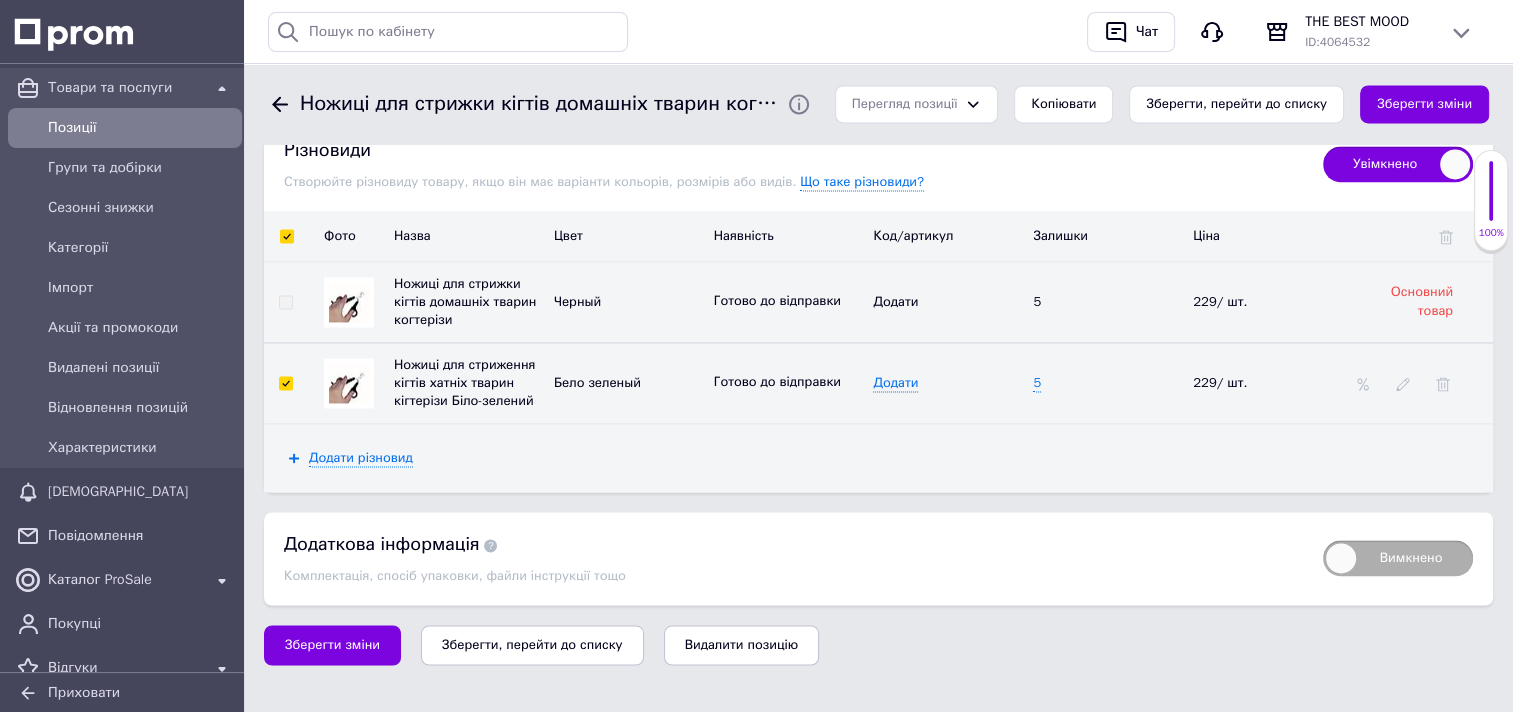 checkbox on "true" 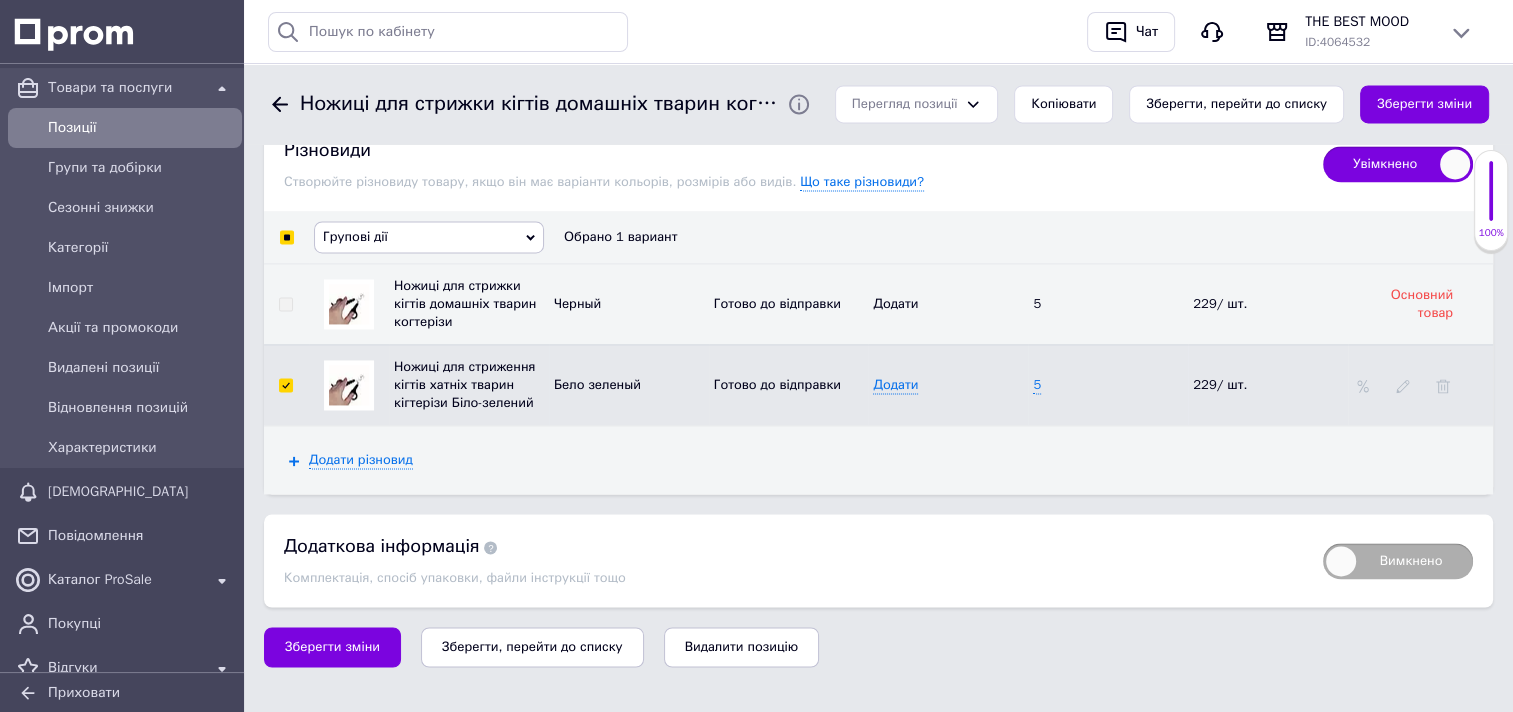 click 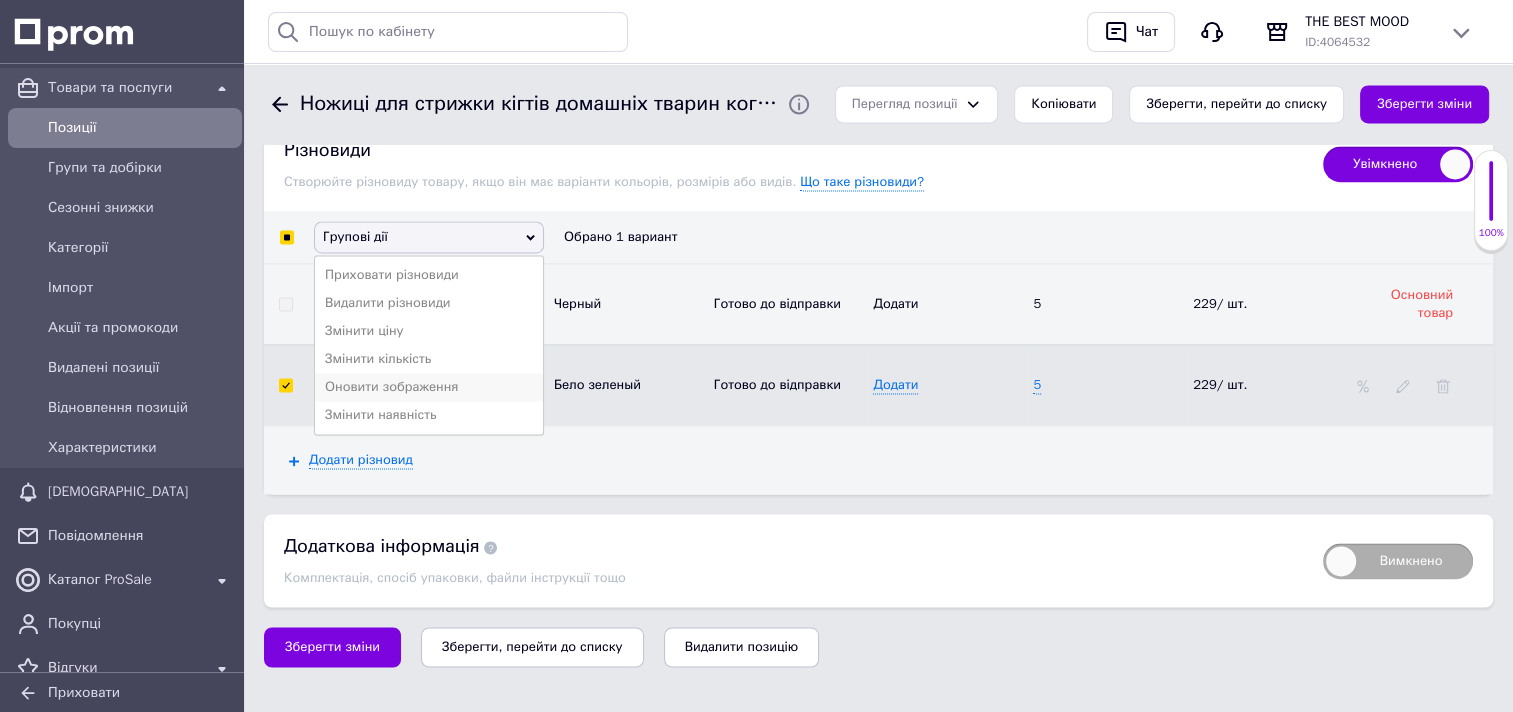 click on "Оновити зображення" at bounding box center (429, 387) 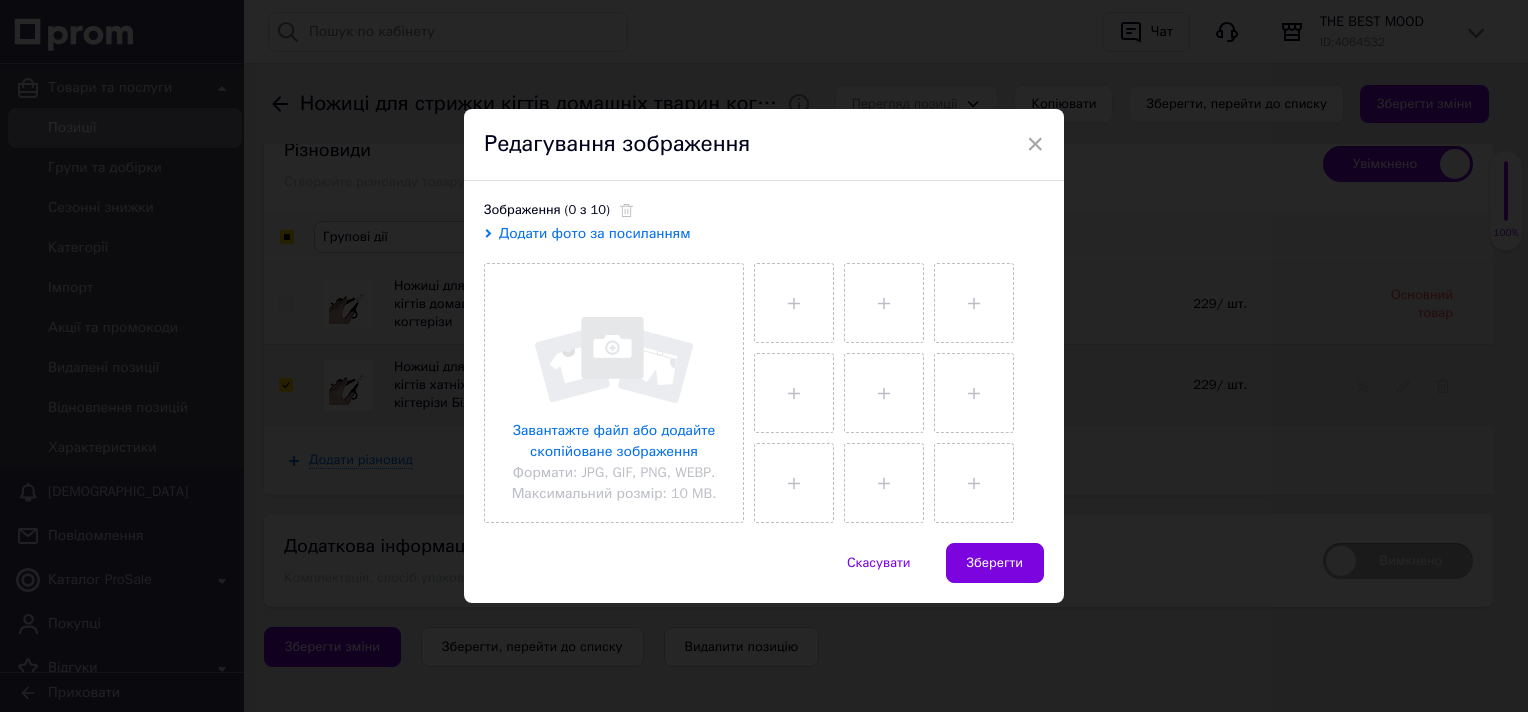 click on "Додати фото за посиланням" at bounding box center (595, 233) 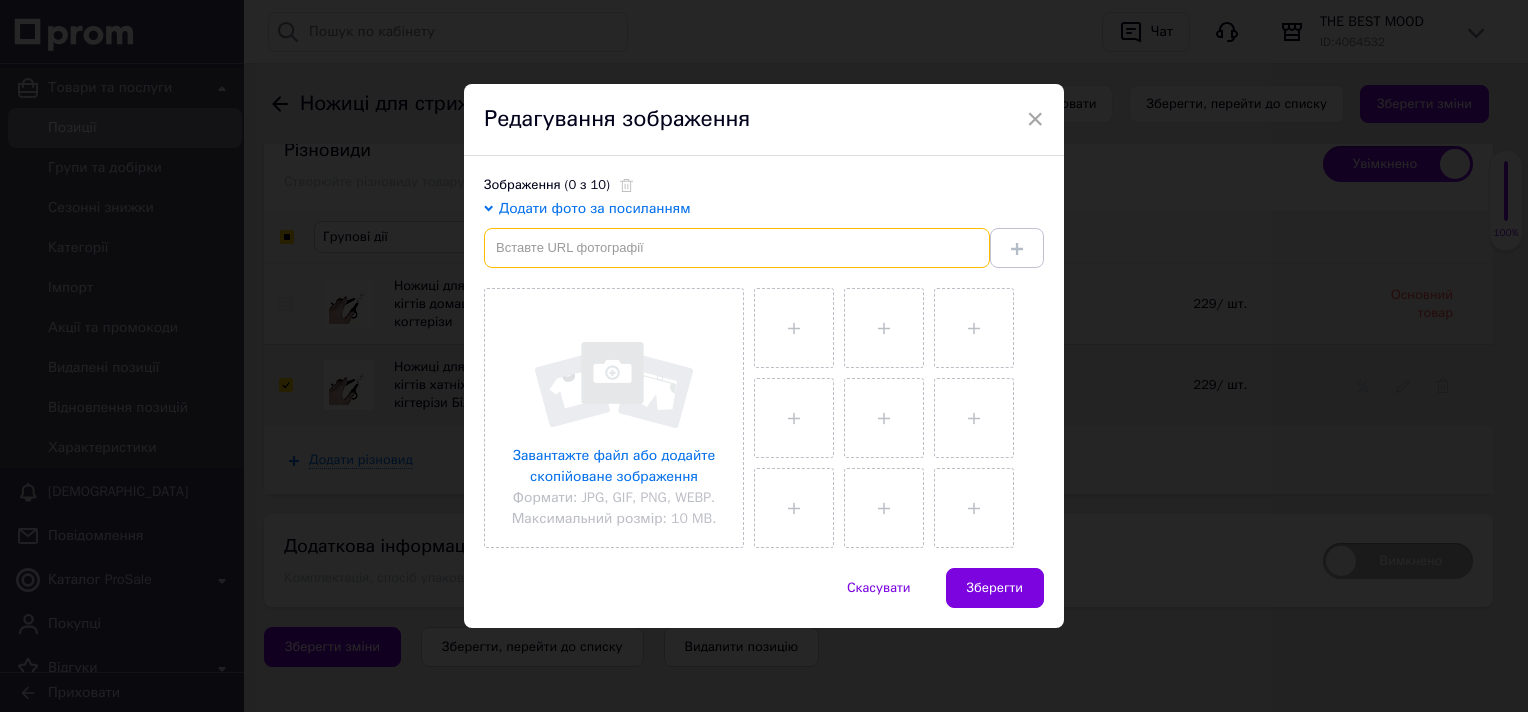 click at bounding box center (737, 248) 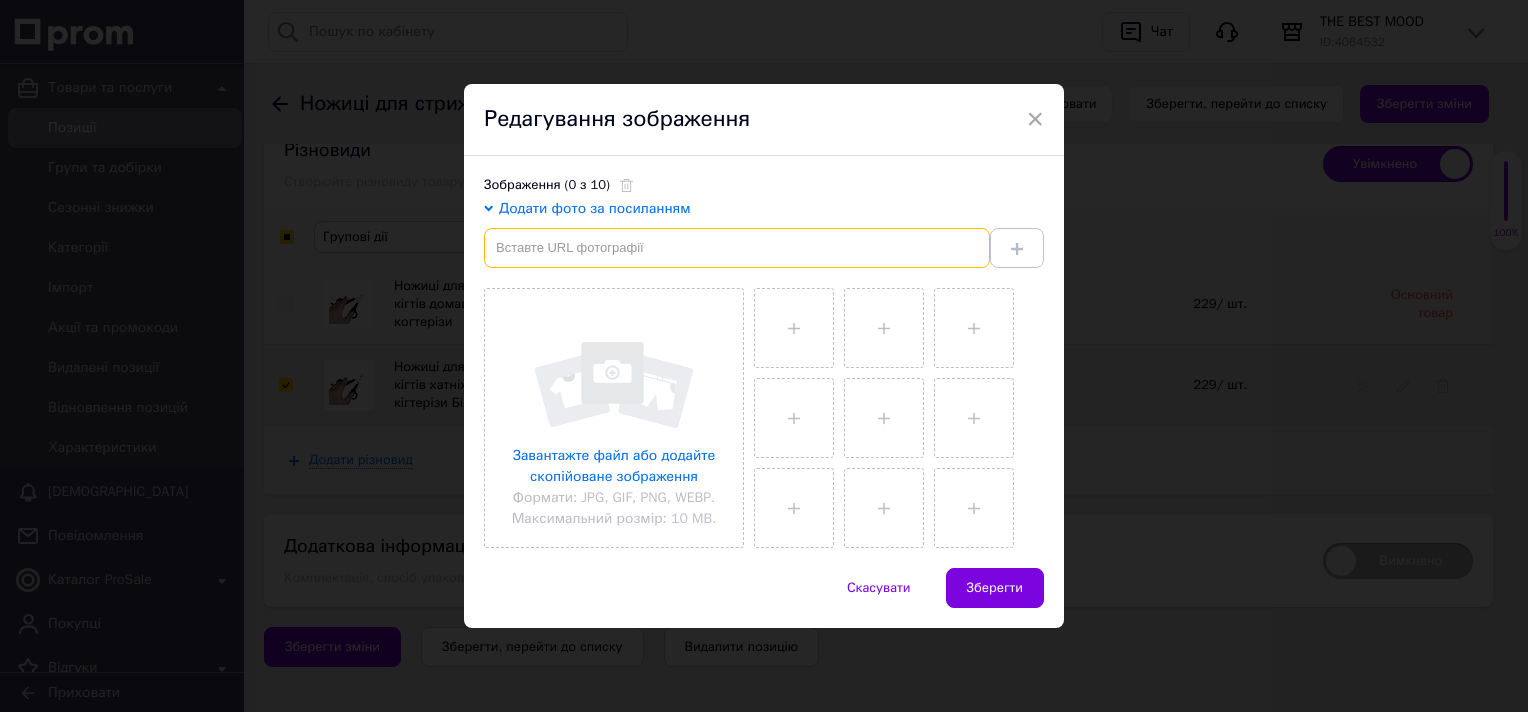 paste on "https://img.kwcdn.com/product/Fancyalgo/VirtualModelMatting/e5e2bdc51dcb151da5338427c620c7ca.jpg?imageView2/2/w/800/q/70/format/webp" 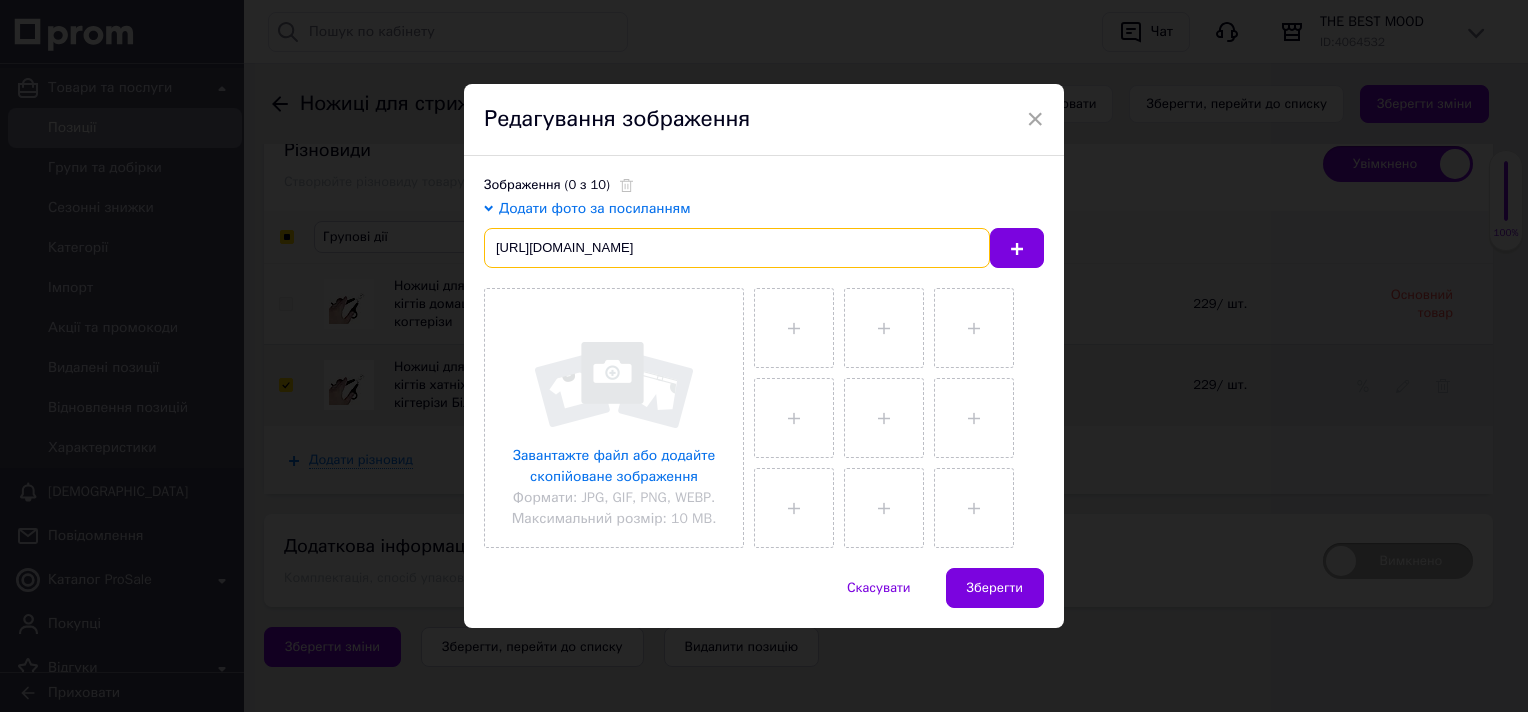 scroll, scrollTop: 0, scrollLeft: 357, axis: horizontal 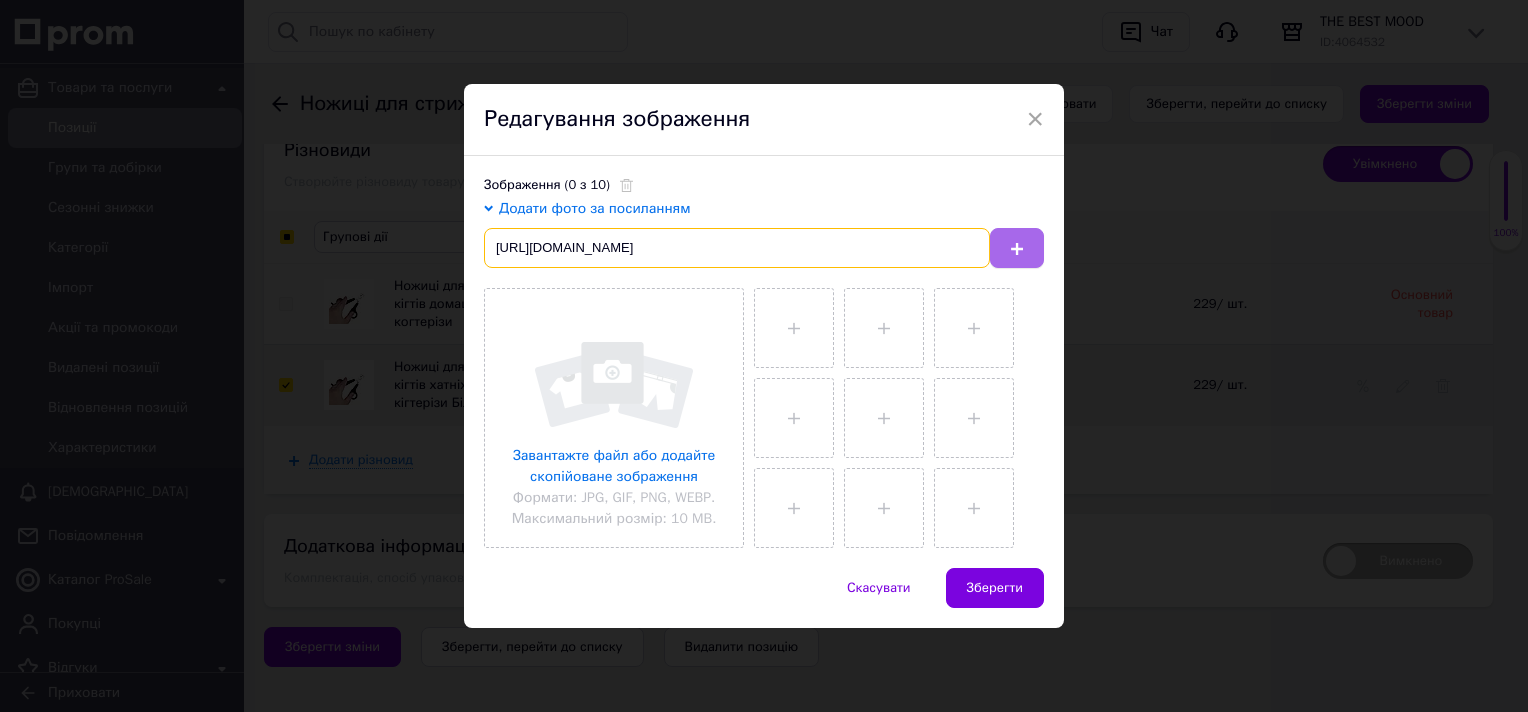 type on "https://img.kwcdn.com/product/Fancyalgo/VirtualModelMatting/e5e2bdc51dcb151da5338427c620c7ca.jpg?imageView2/2/w/800/q/70/format/webp" 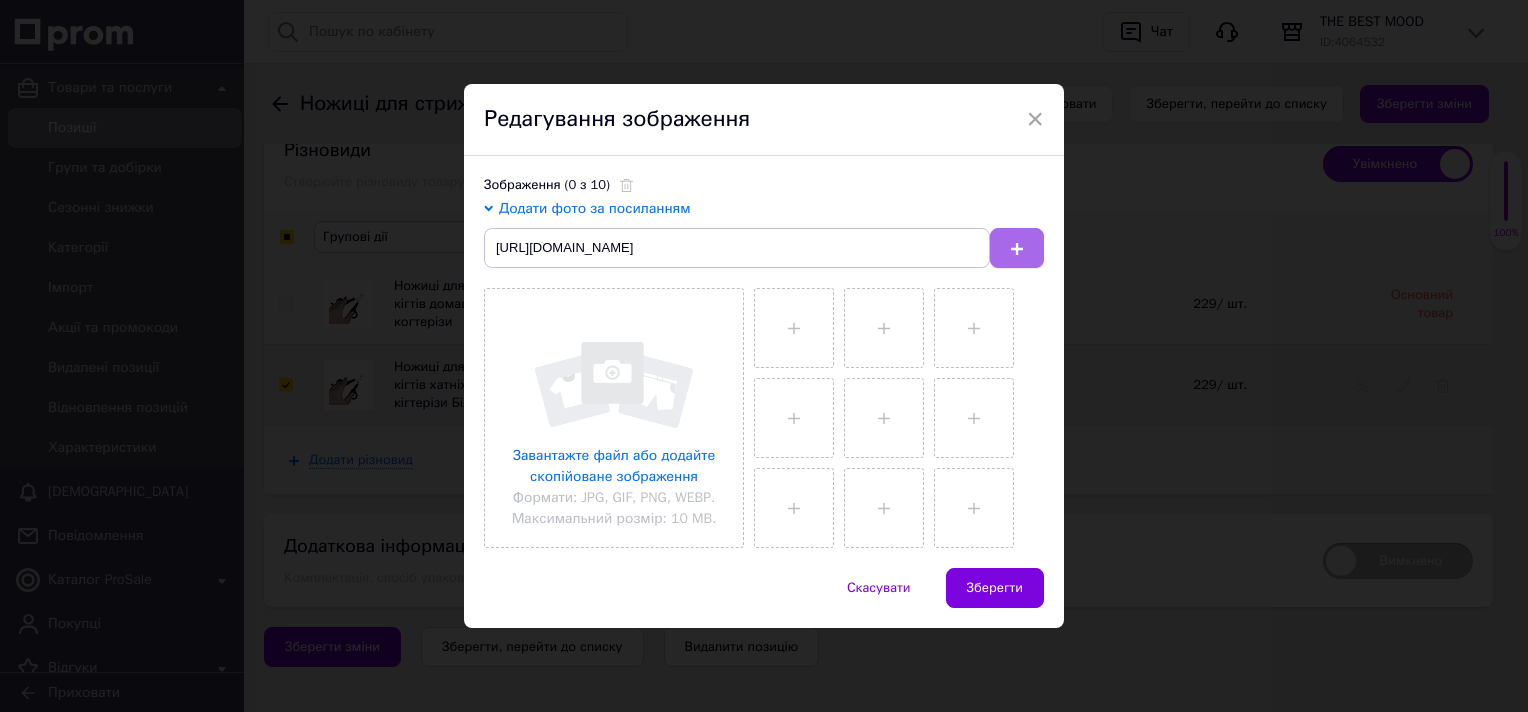 click 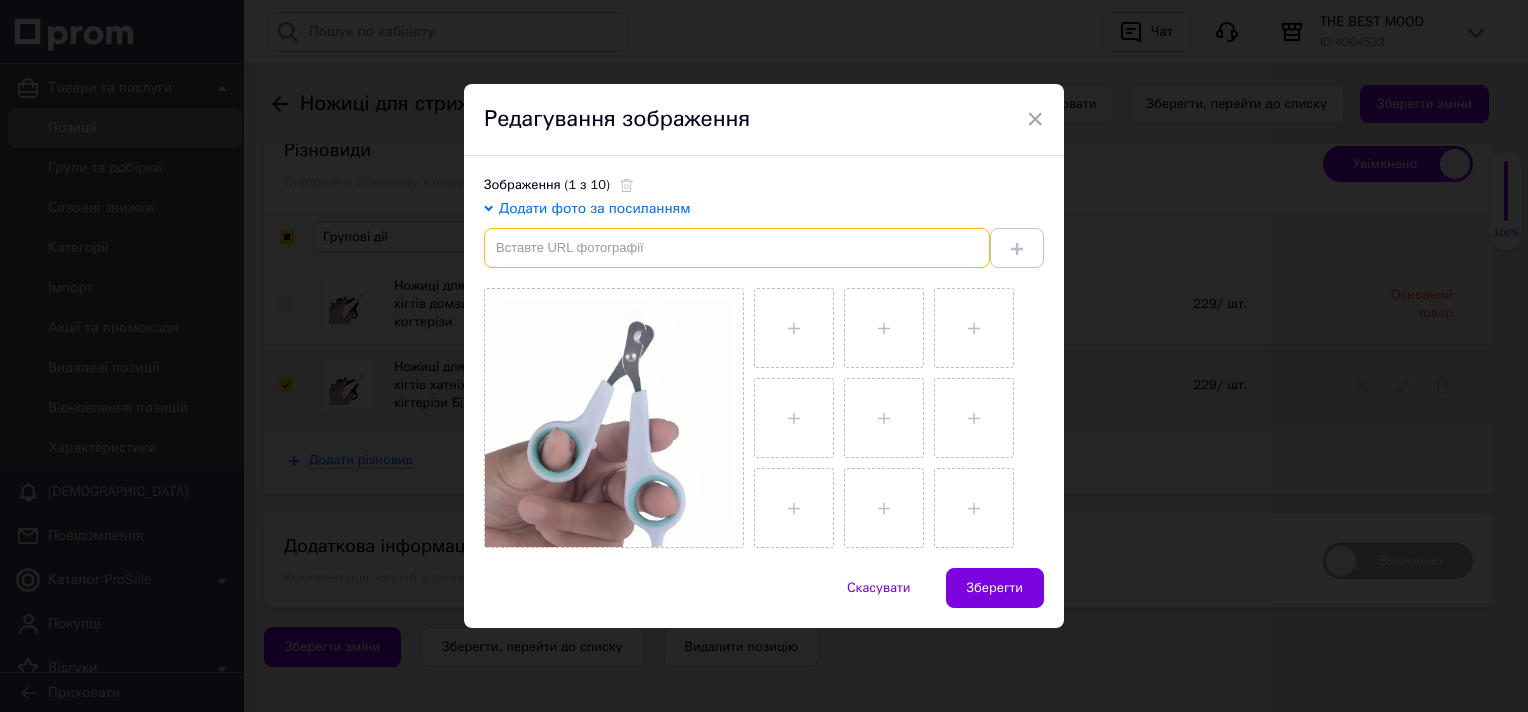 click at bounding box center (737, 248) 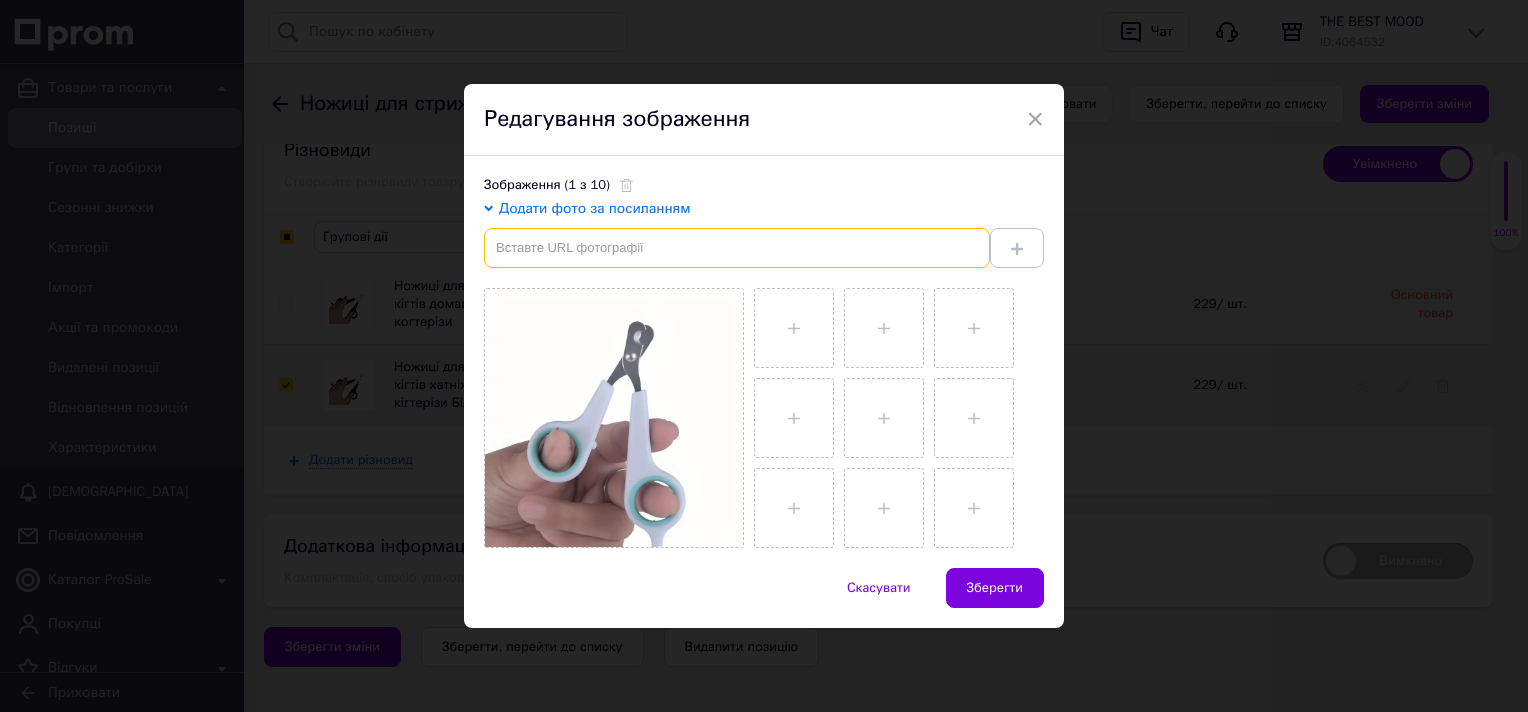 paste on "https://img.kwcdn.com/product/Fancyalgo/VirtualModelMatting/18c734b540ea725b489f16789b516c1e.jpg?imageView2/2/w/800/q/70/format/webp" 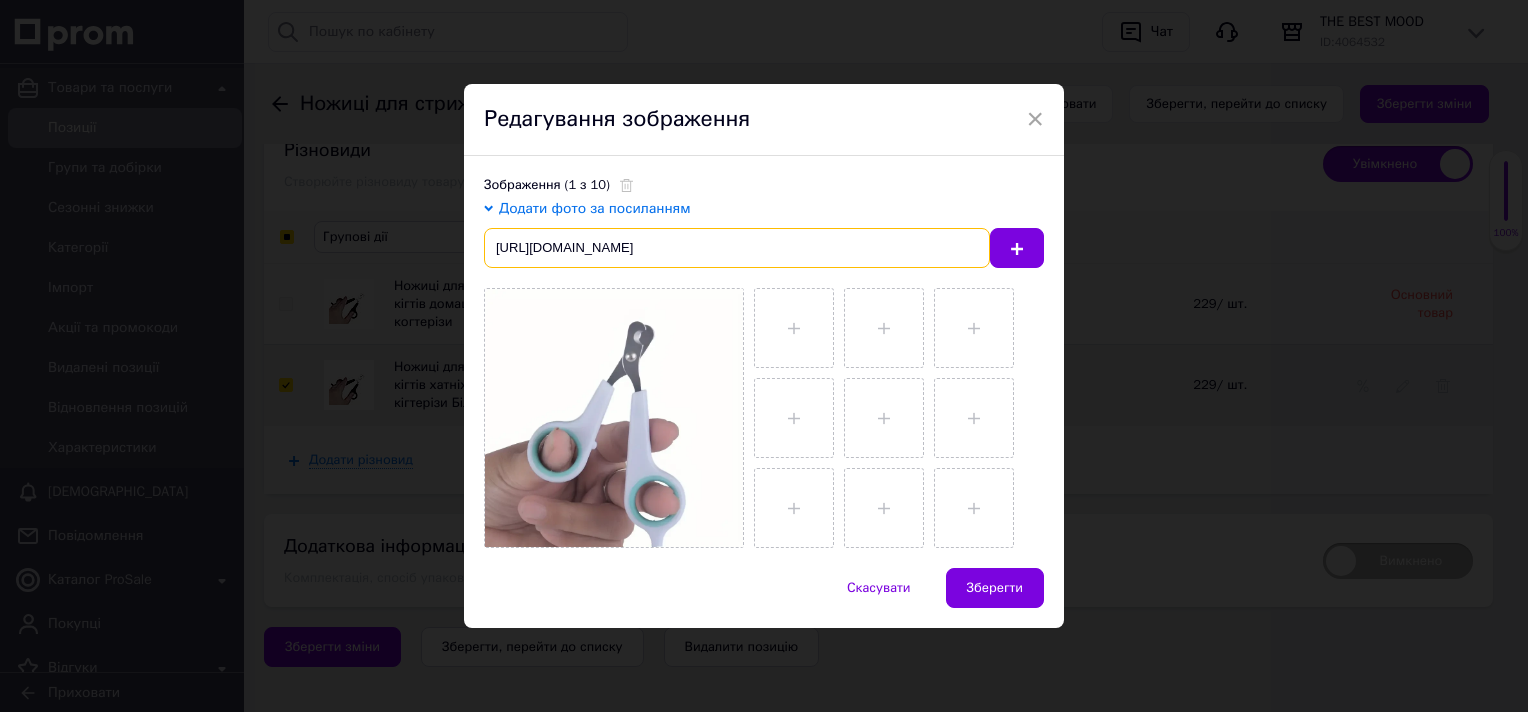 scroll, scrollTop: 0, scrollLeft: 356, axis: horizontal 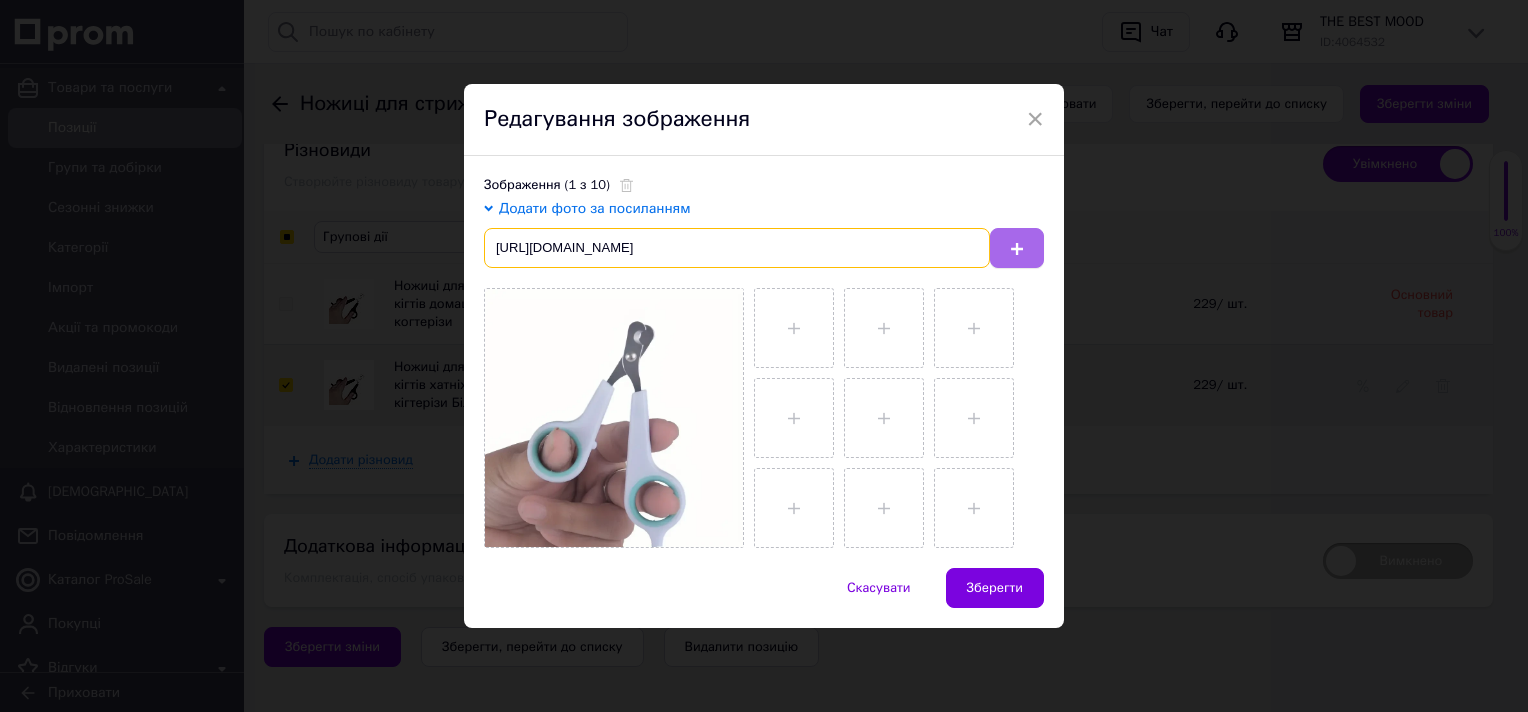 type on "https://img.kwcdn.com/product/Fancyalgo/VirtualModelMatting/18c734b540ea725b489f16789b516c1e.jpg?imageView2/2/w/800/q/70/format/webp" 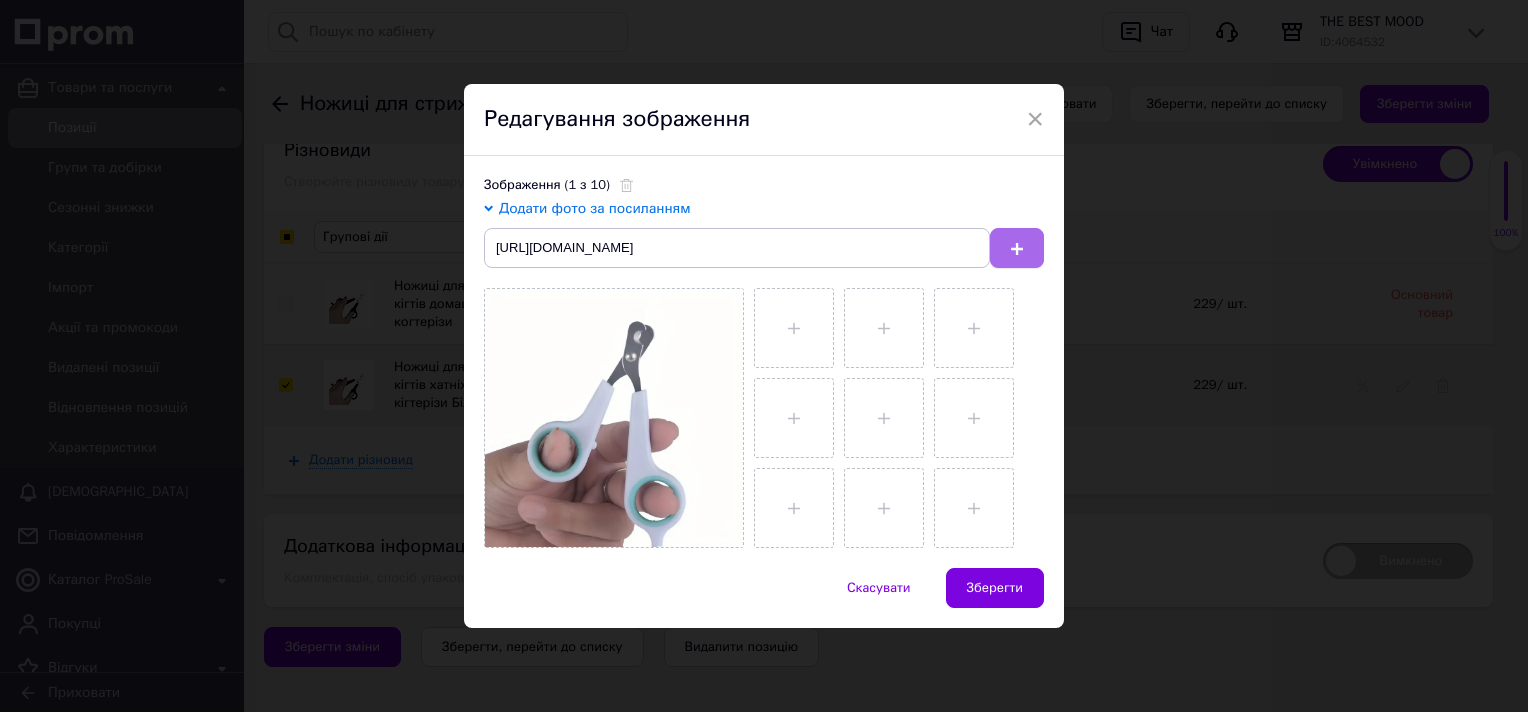scroll, scrollTop: 0, scrollLeft: 0, axis: both 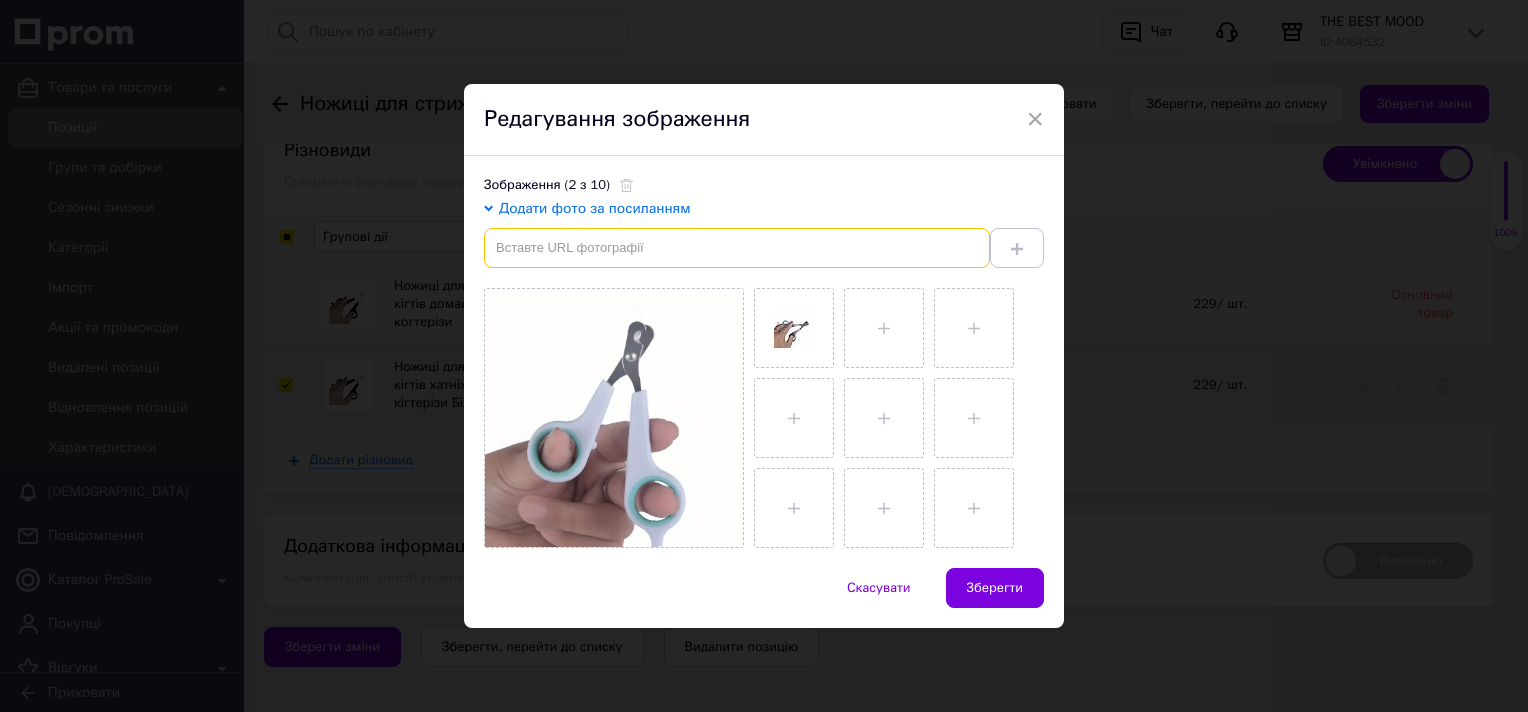 click at bounding box center [737, 248] 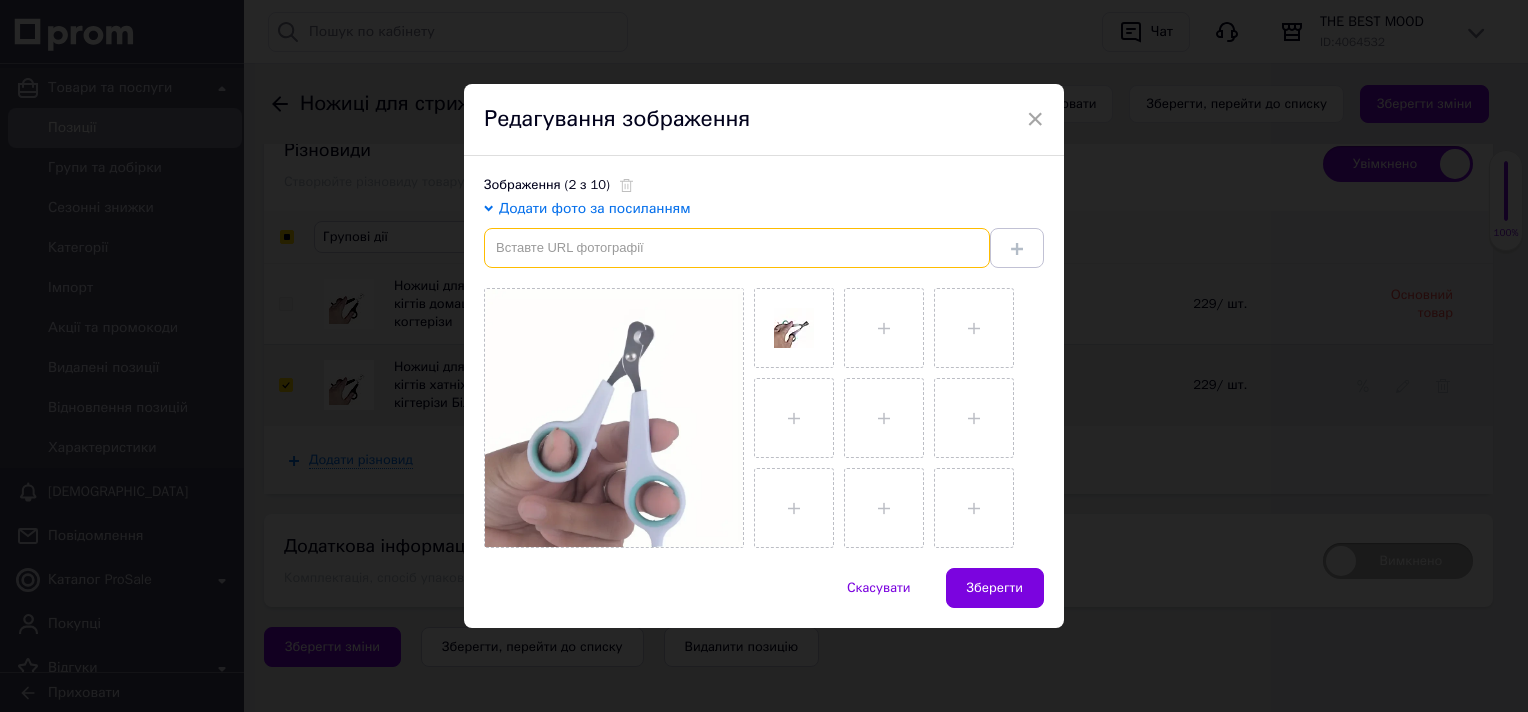 paste on "https://img.ltwebstatic.com/images3_spmp/2023/11/28/4b/1701152213b7cf425a86075e20b054e4daddfaf7ca_thumbnail_720x.jpg" 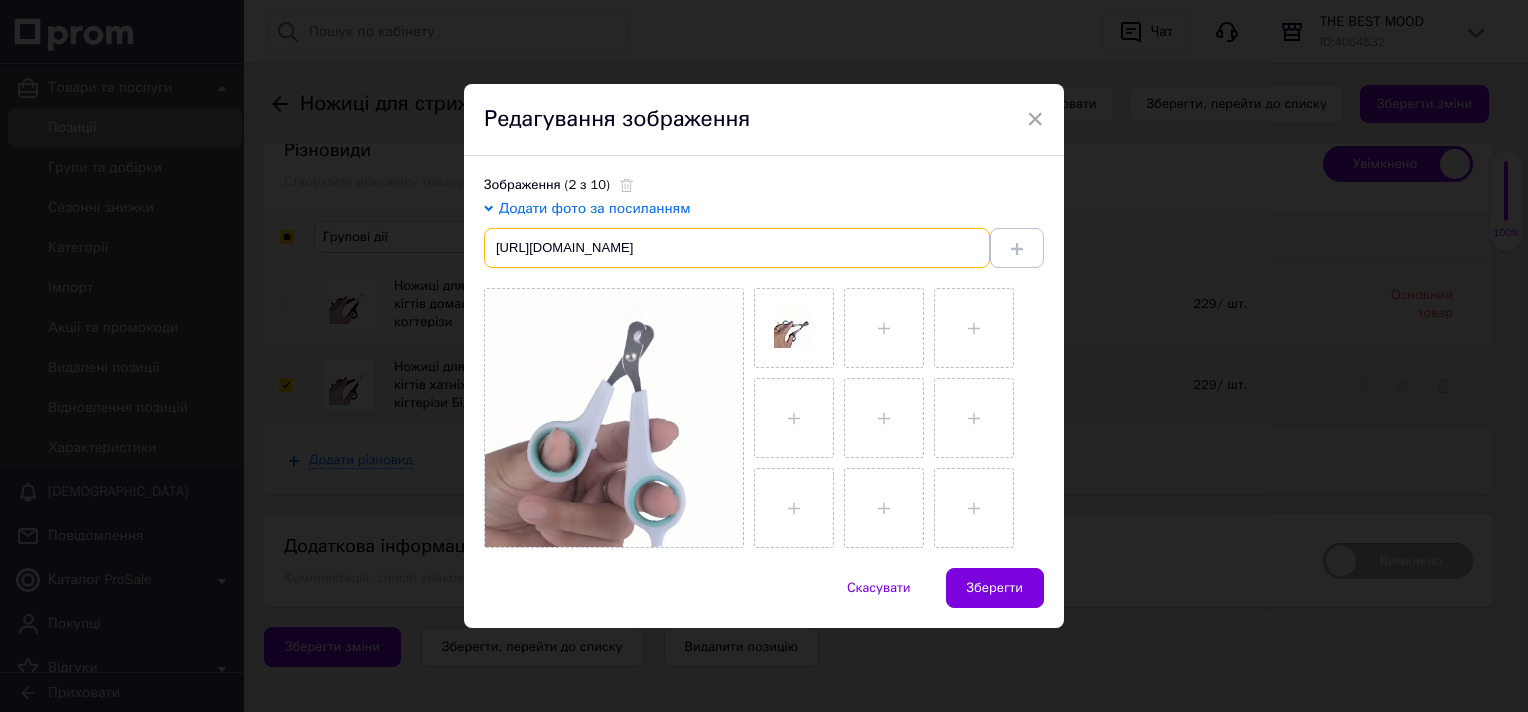 scroll, scrollTop: 0, scrollLeft: 260, axis: horizontal 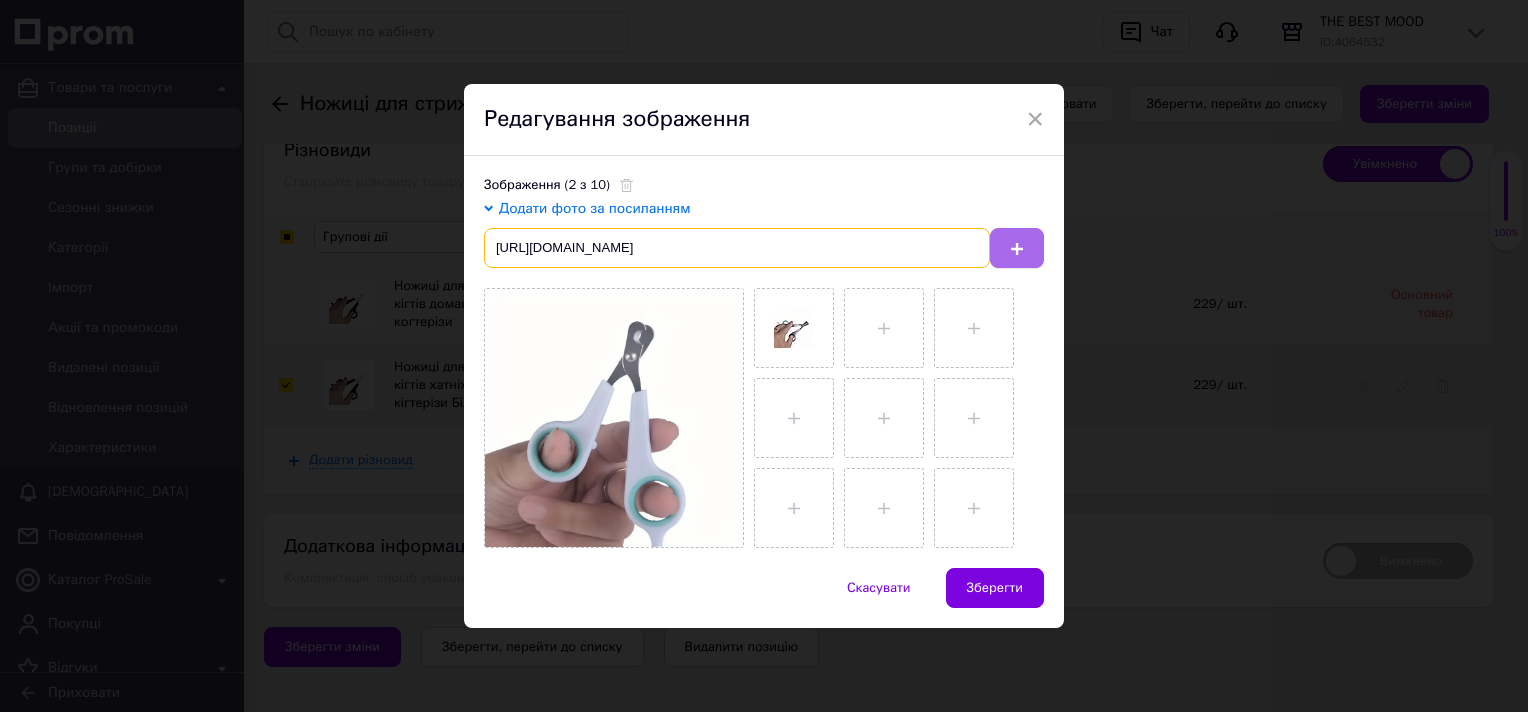 type on "https://img.ltwebstatic.com/images3_spmp/2023/11/28/4b/1701152213b7cf425a86075e20b054e4daddfaf7ca_thumbnail_720x.jpg" 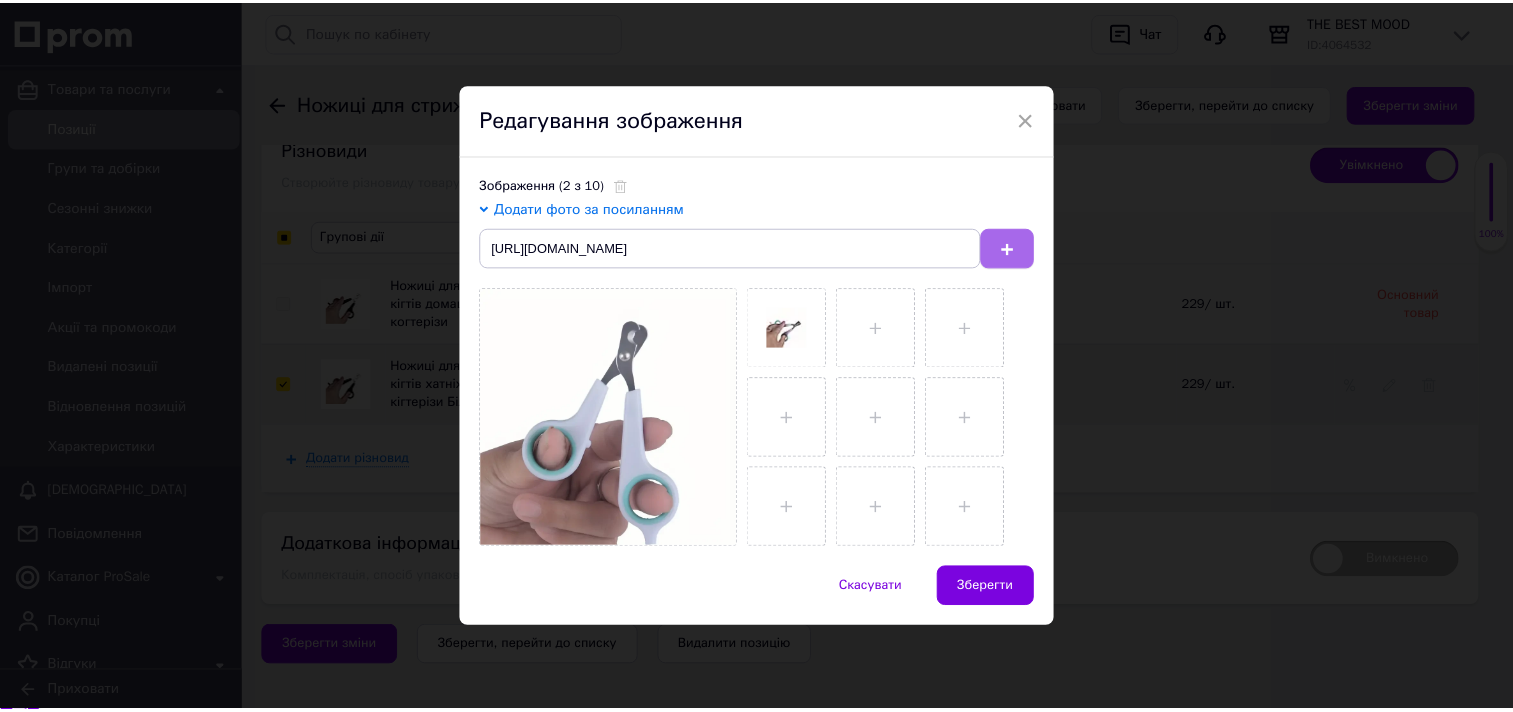 scroll, scrollTop: 0, scrollLeft: 0, axis: both 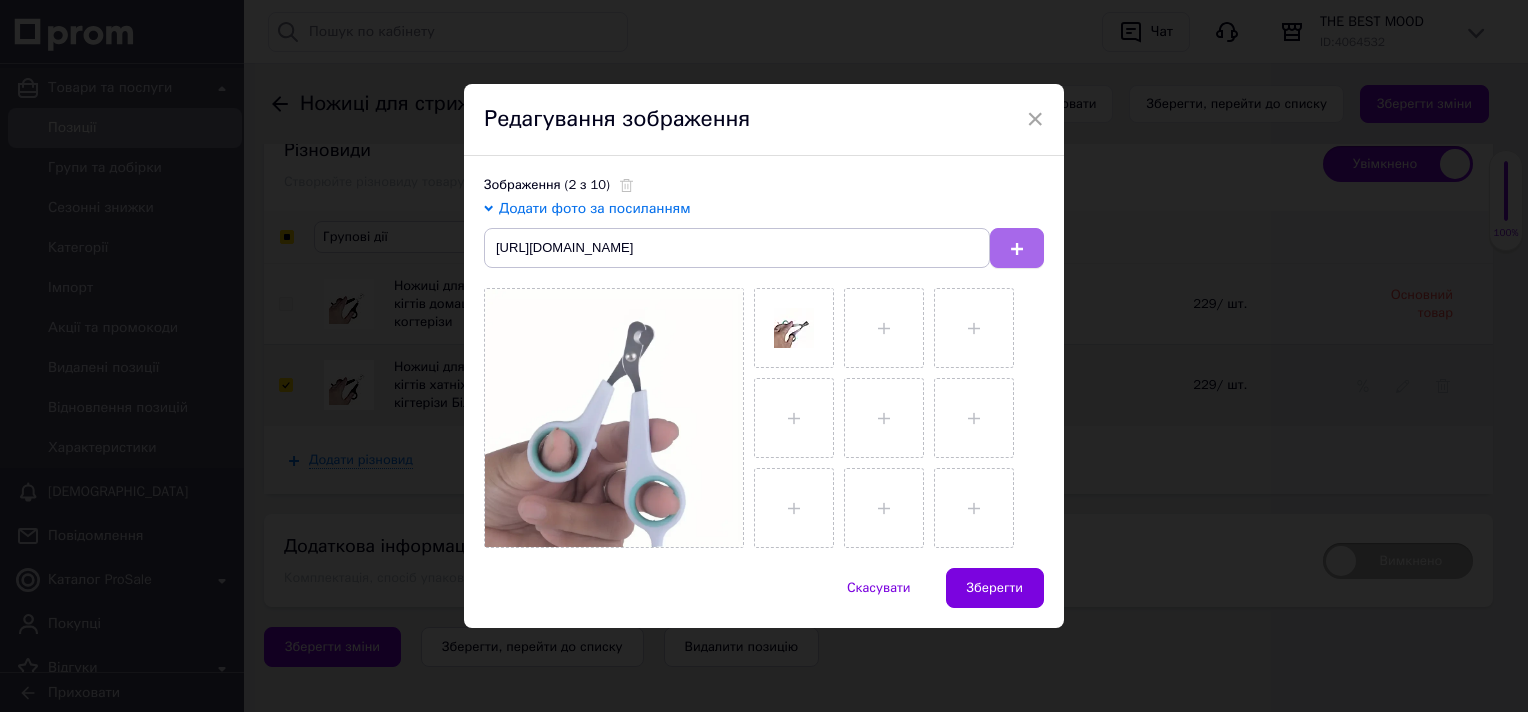 click 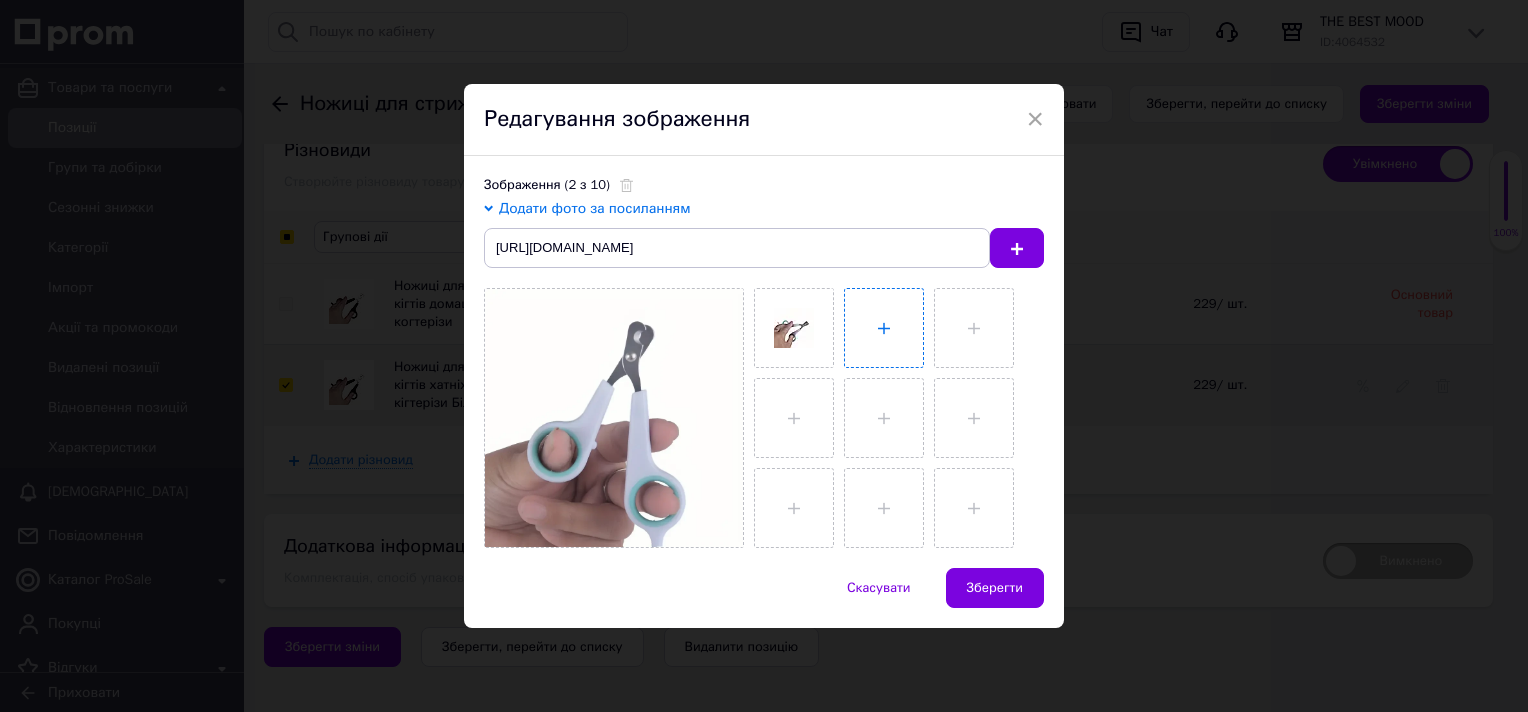 type 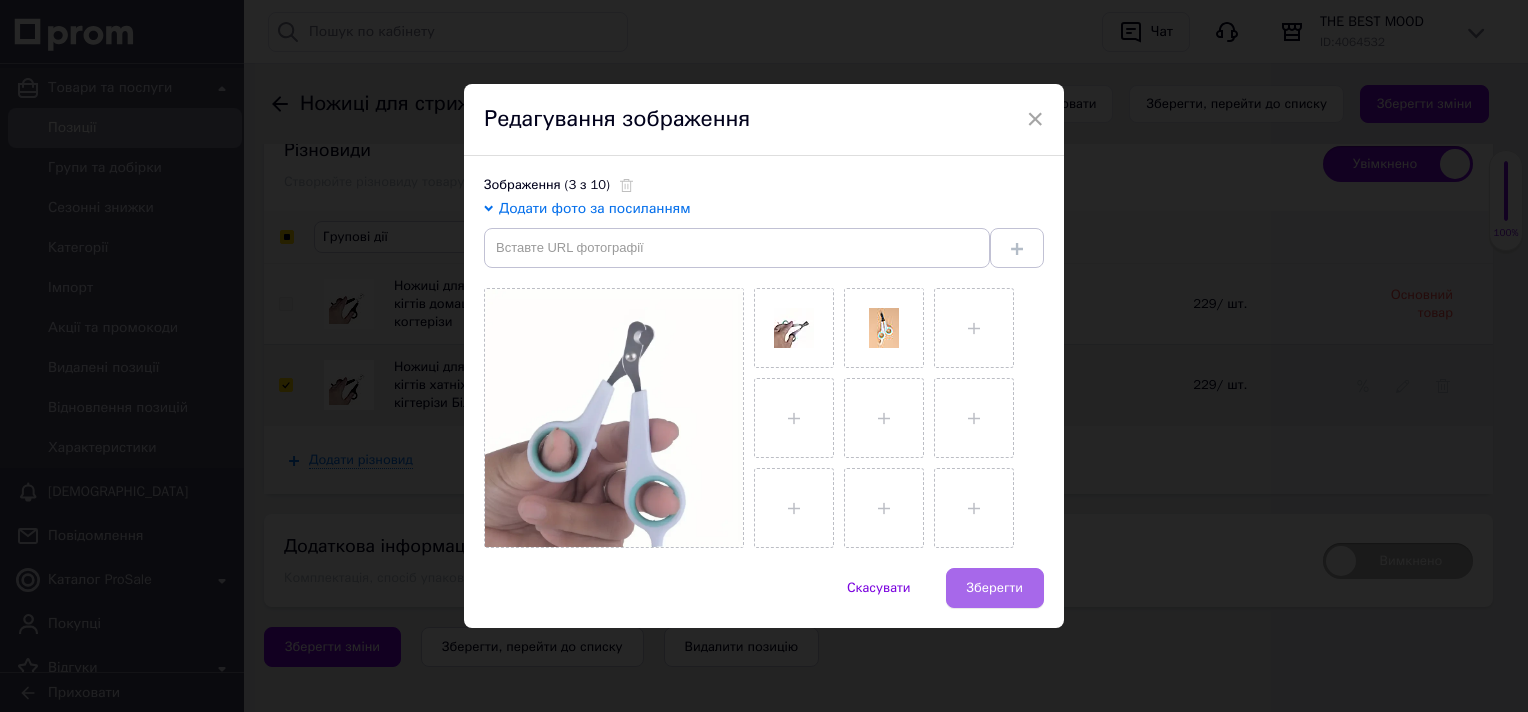 click on "Зберегти" at bounding box center (995, 588) 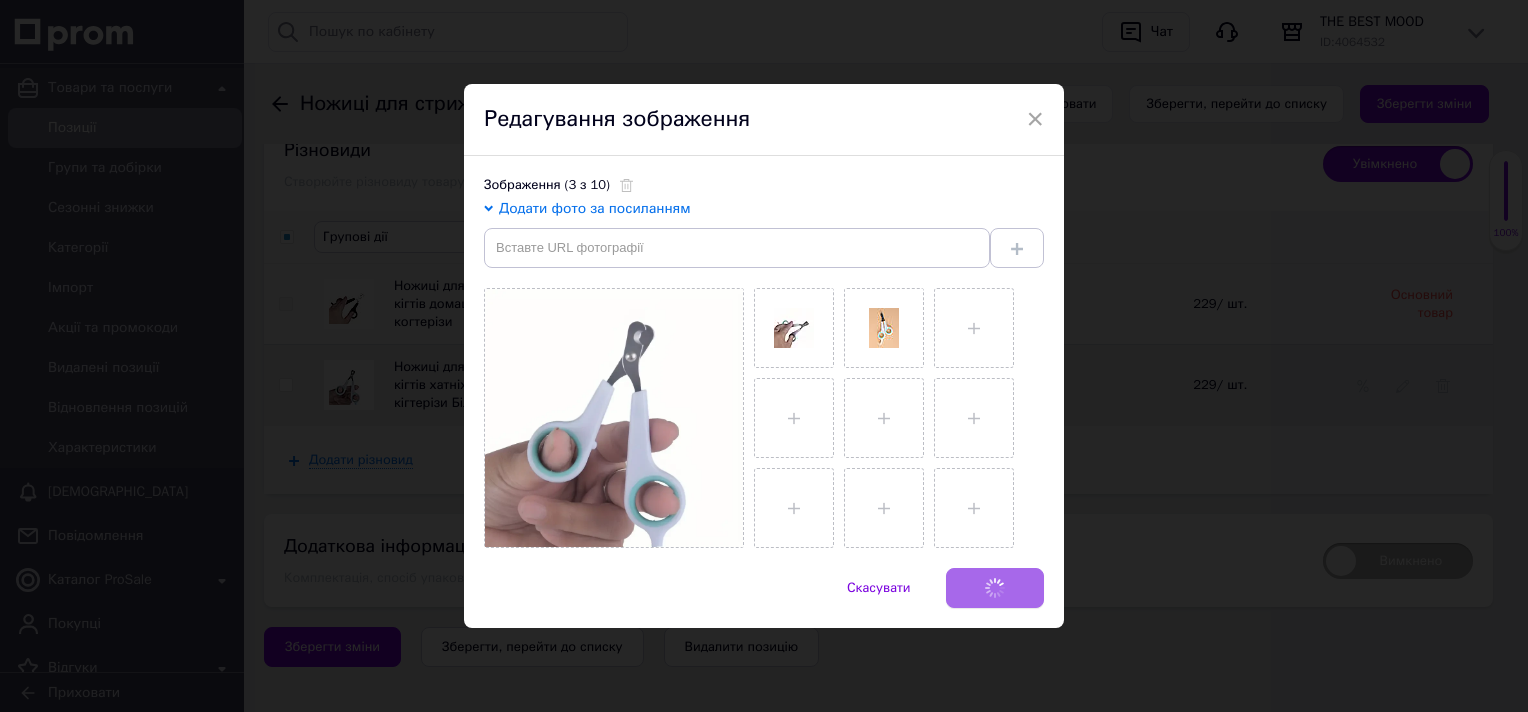 checkbox on "false" 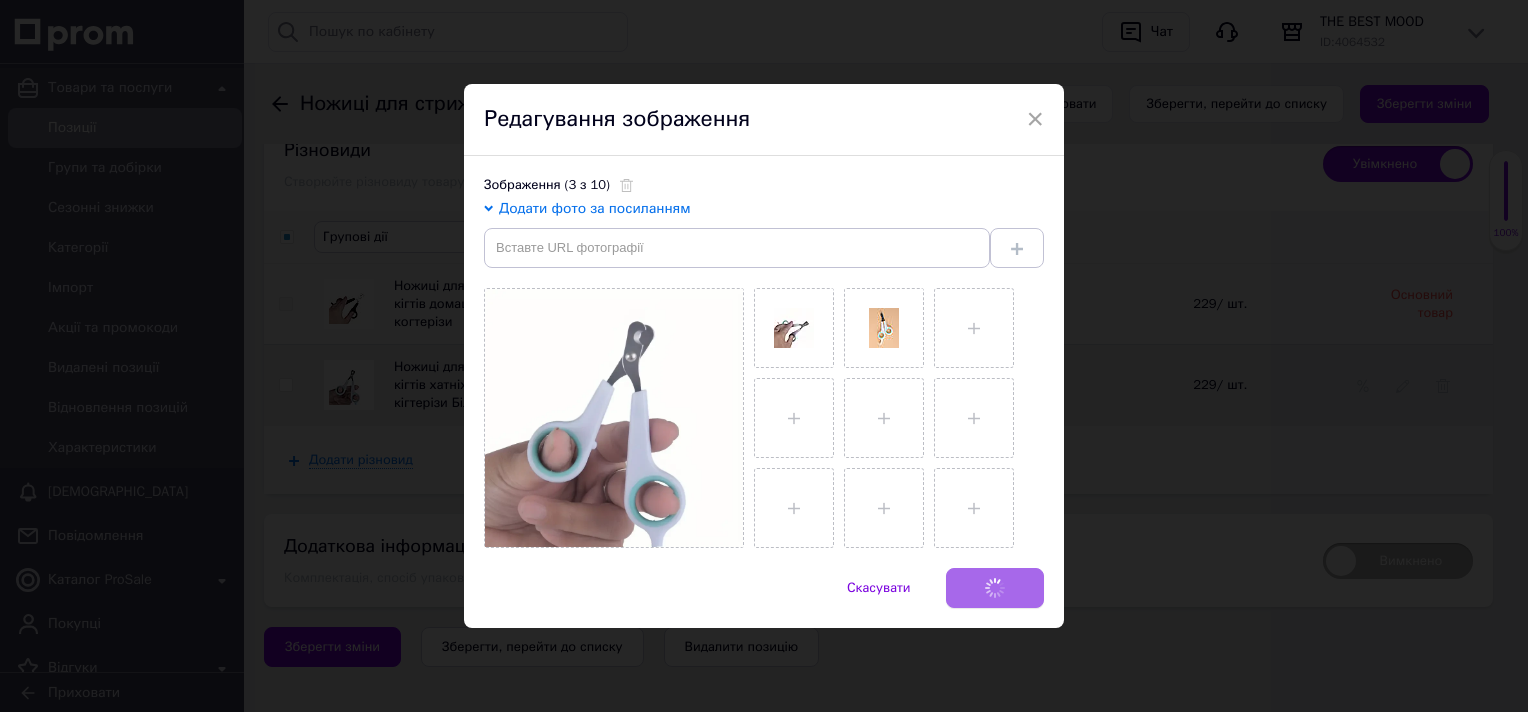checkbox on "false" 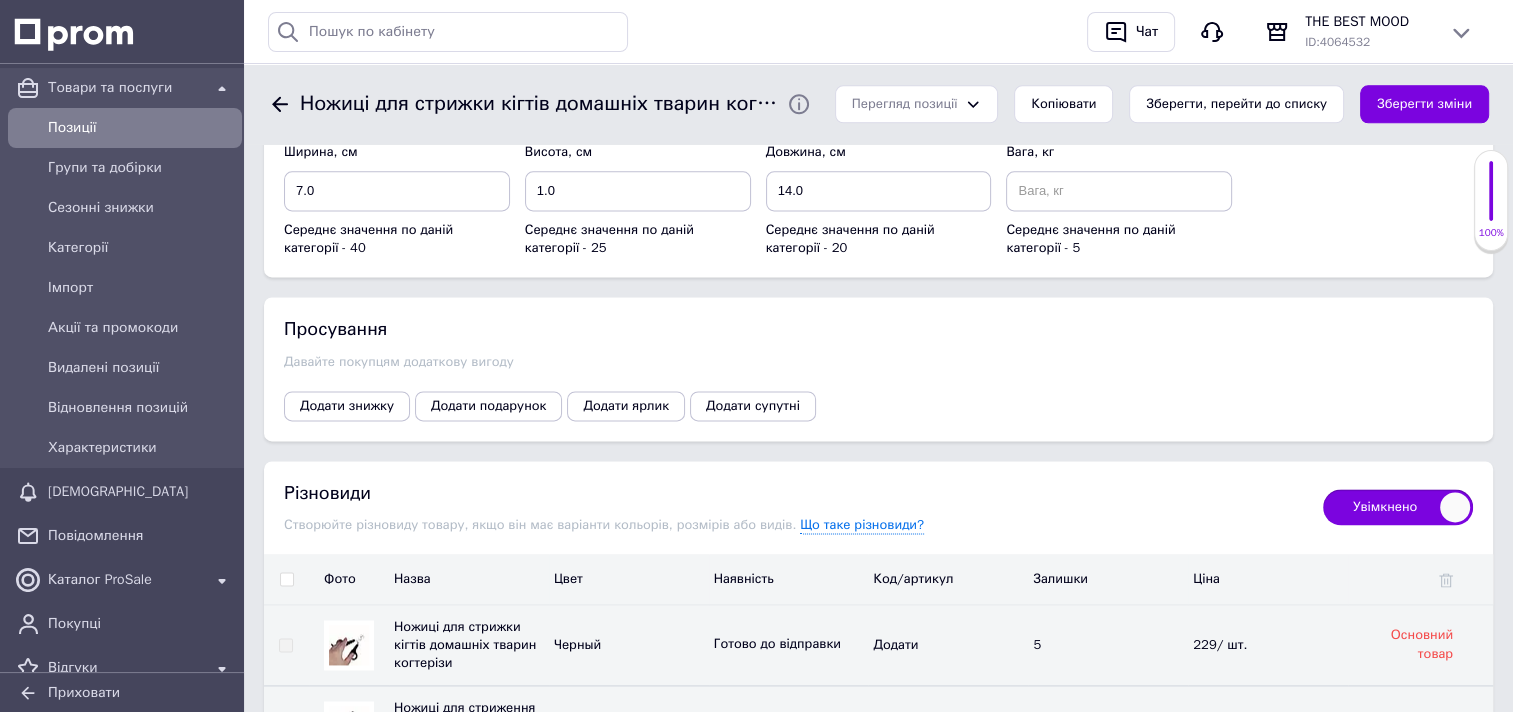 scroll, scrollTop: 2669, scrollLeft: 0, axis: vertical 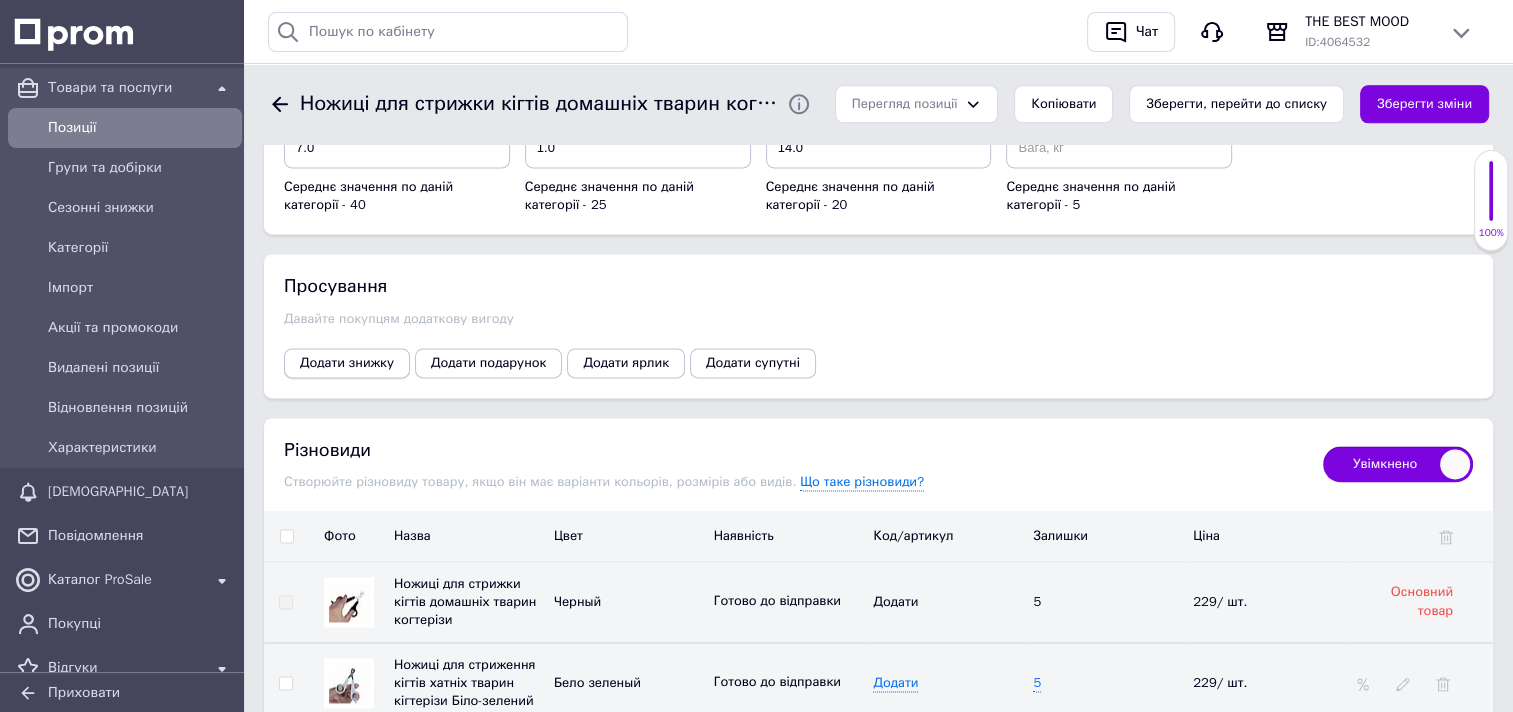 click on "Додати знижку" at bounding box center [347, 363] 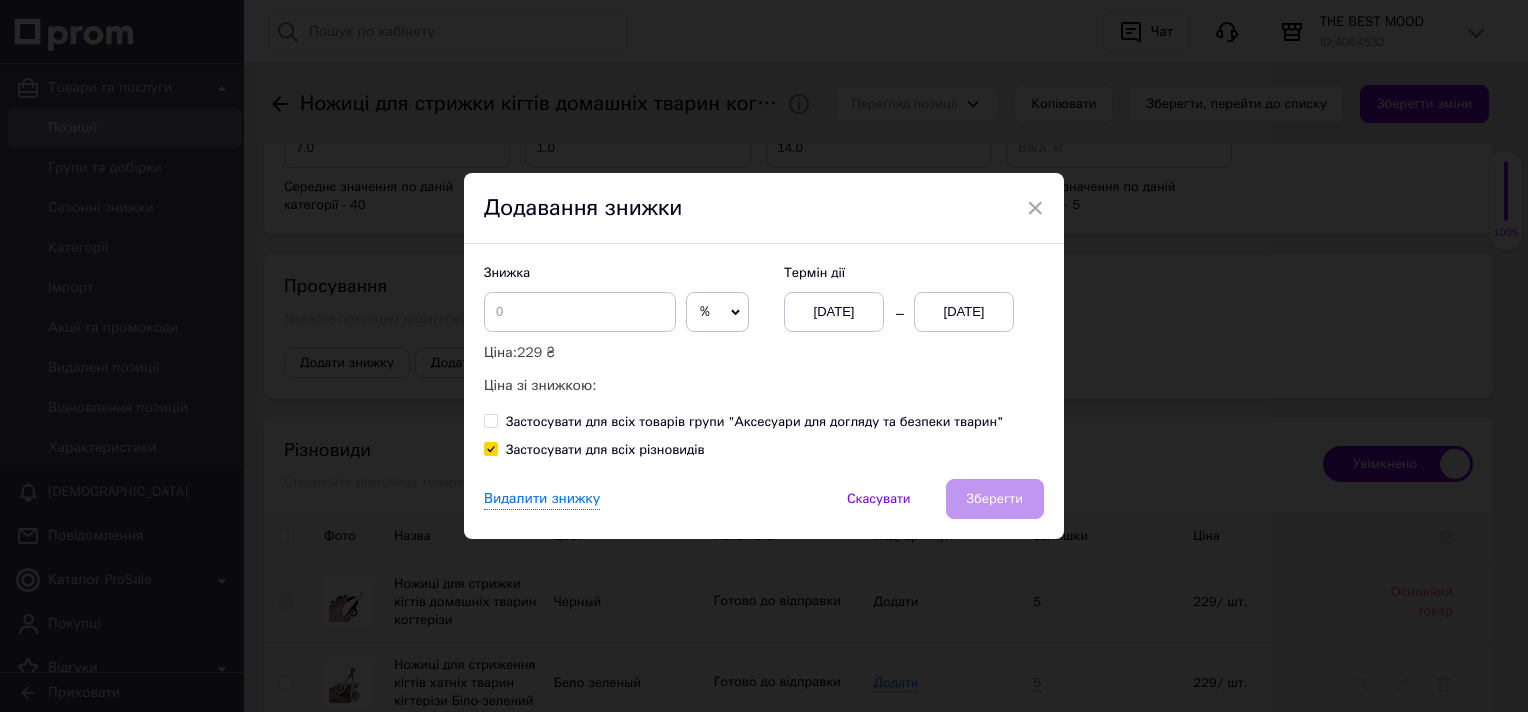 click on "%" at bounding box center [717, 312] 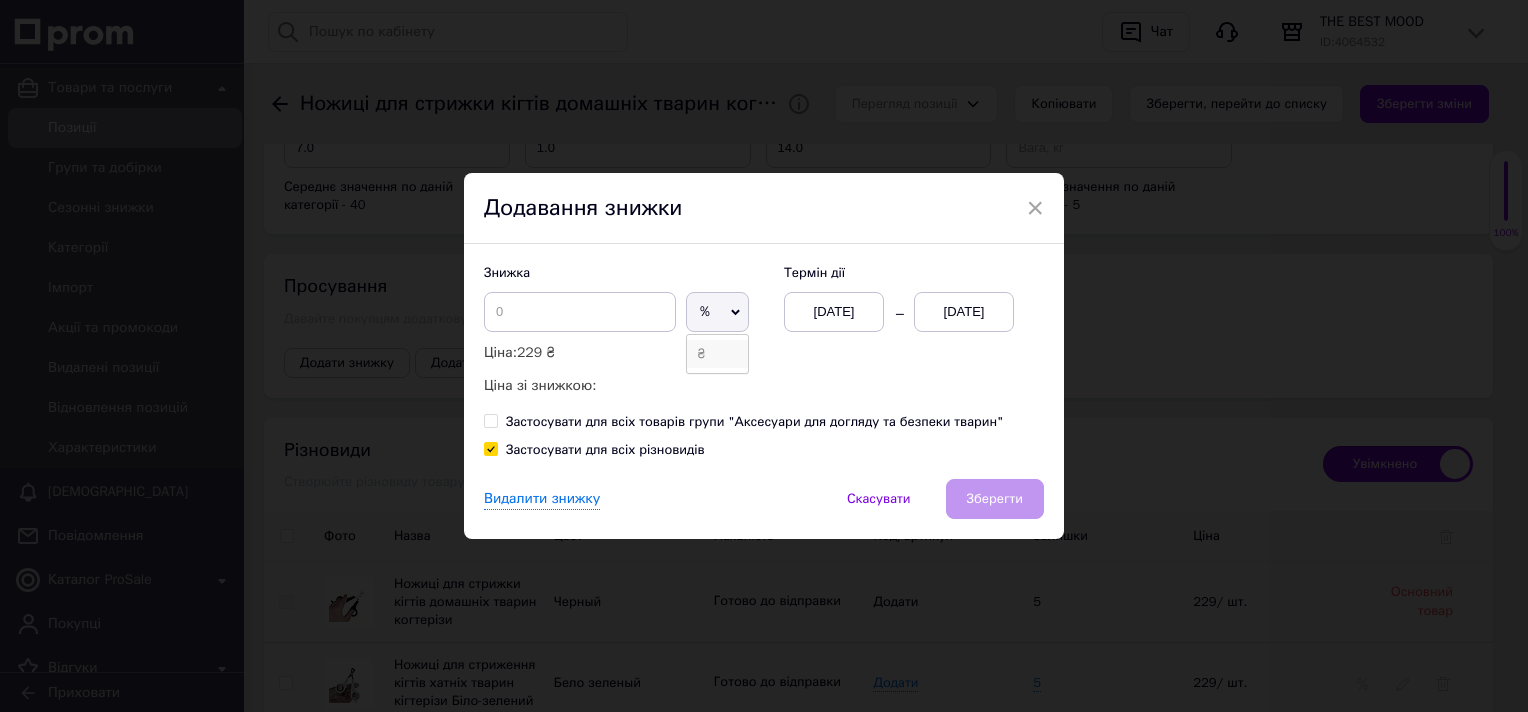 click on "₴" at bounding box center [717, 354] 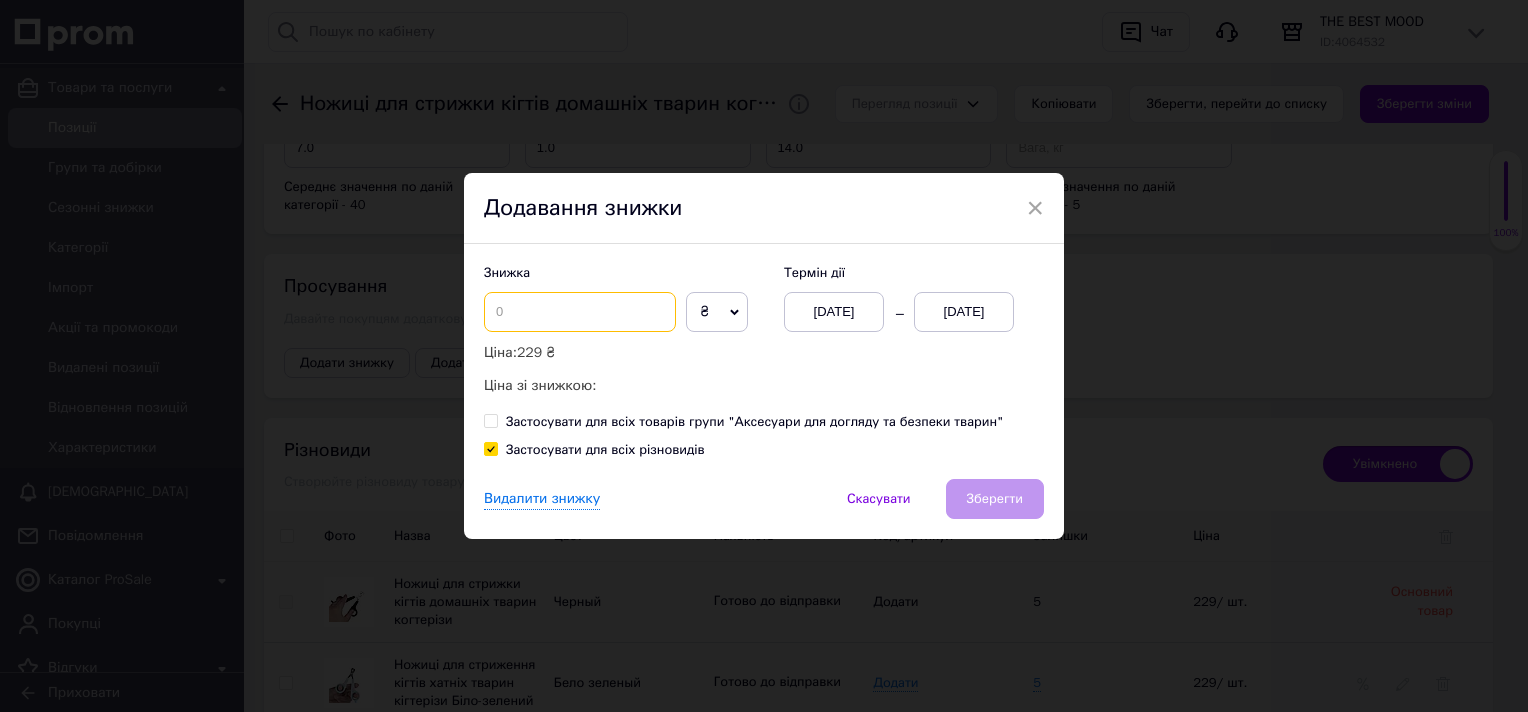 click at bounding box center (580, 312) 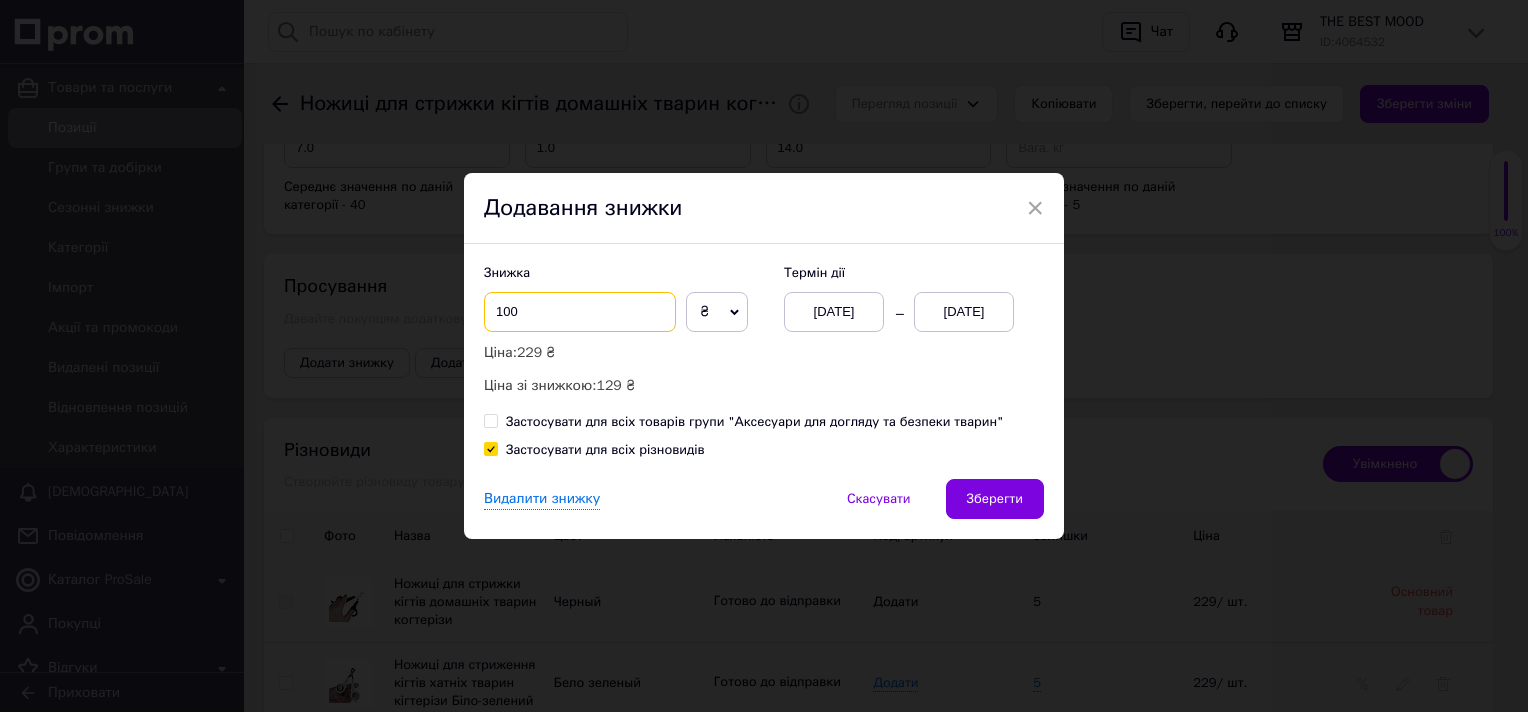 type on "100" 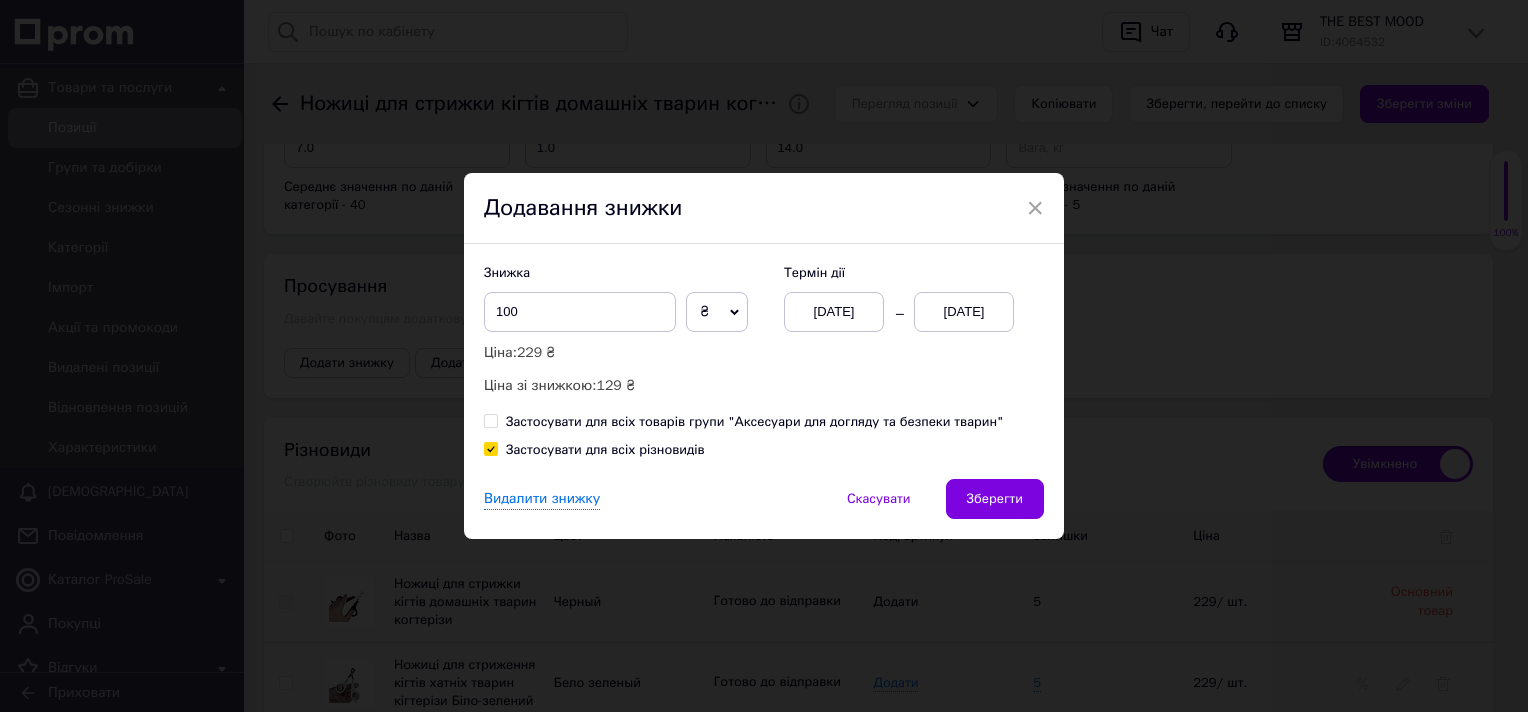 click on "[DATE]" at bounding box center (964, 312) 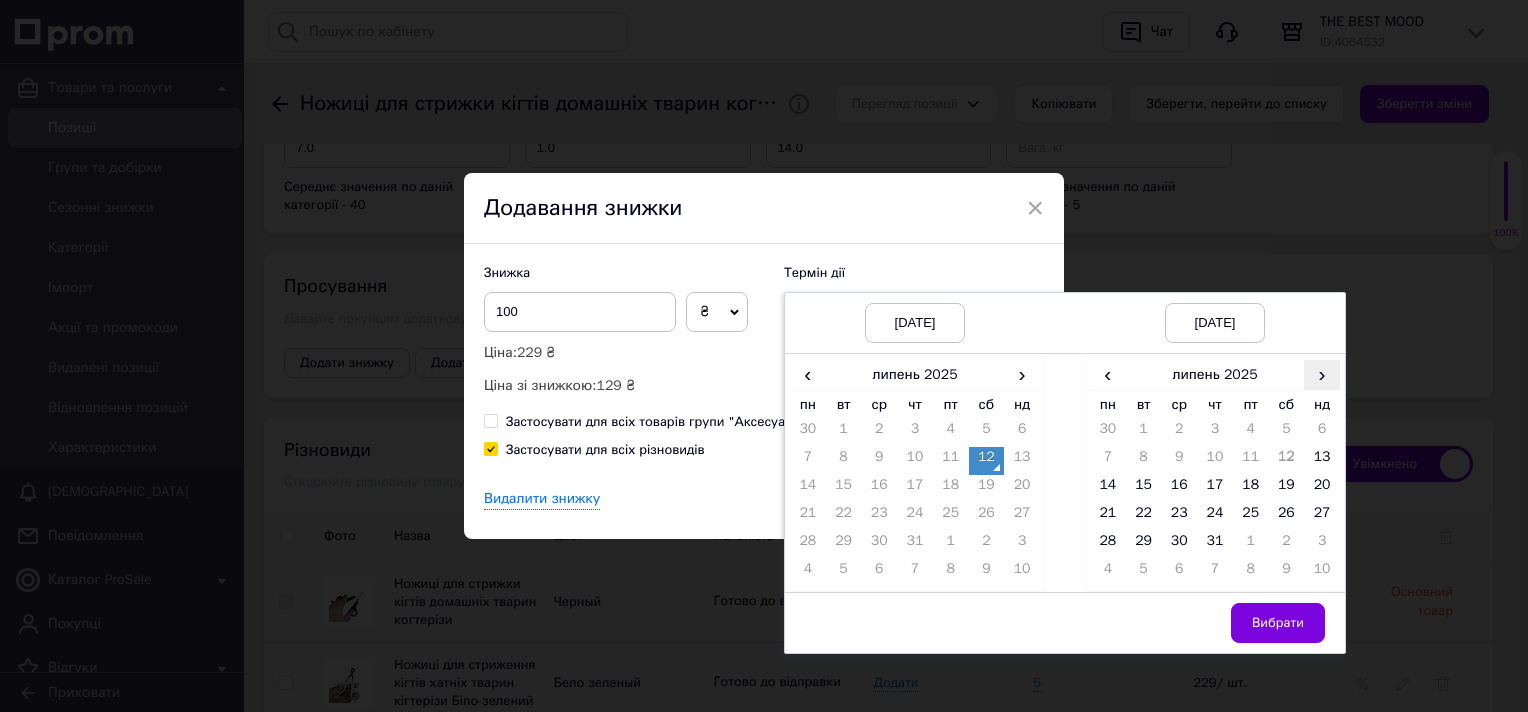 click on "›" at bounding box center [1322, 374] 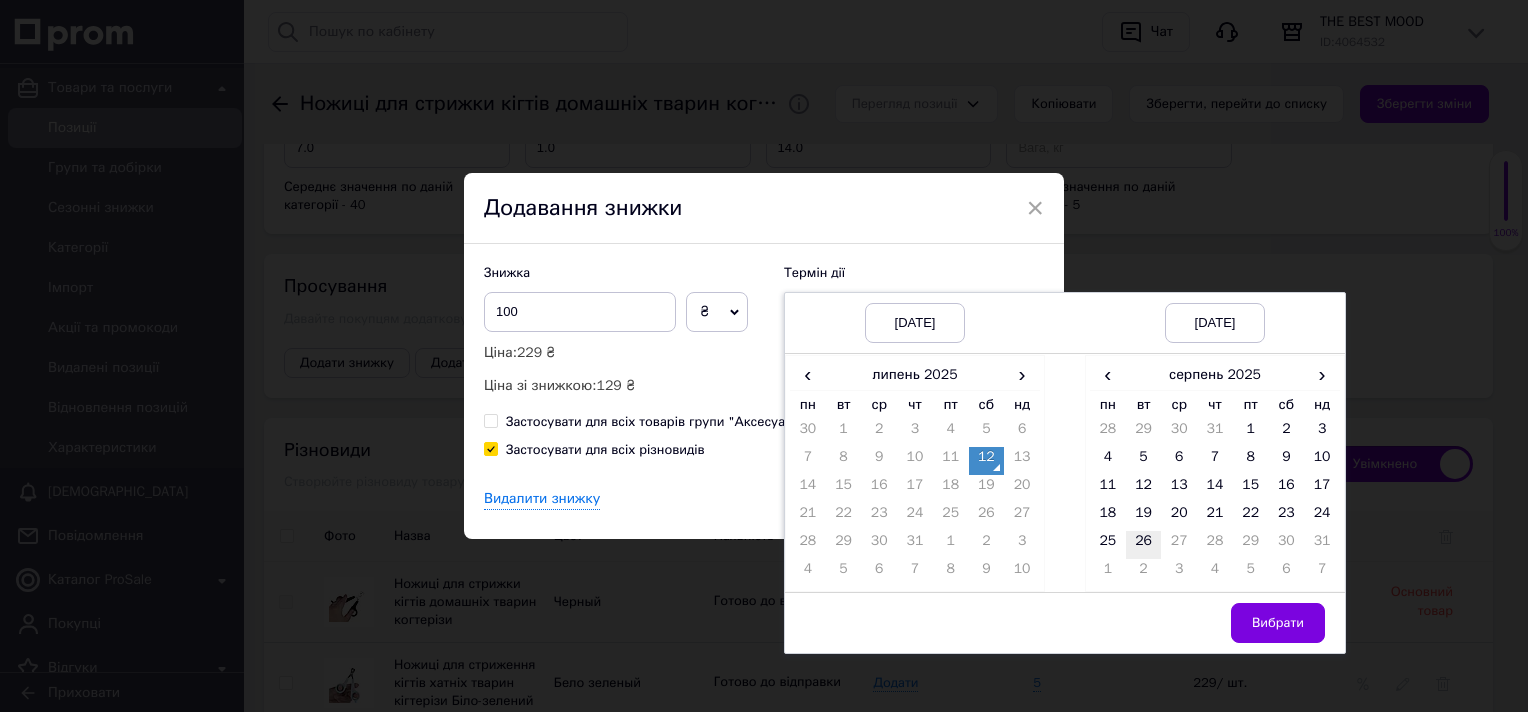 click on "26" at bounding box center [1144, 545] 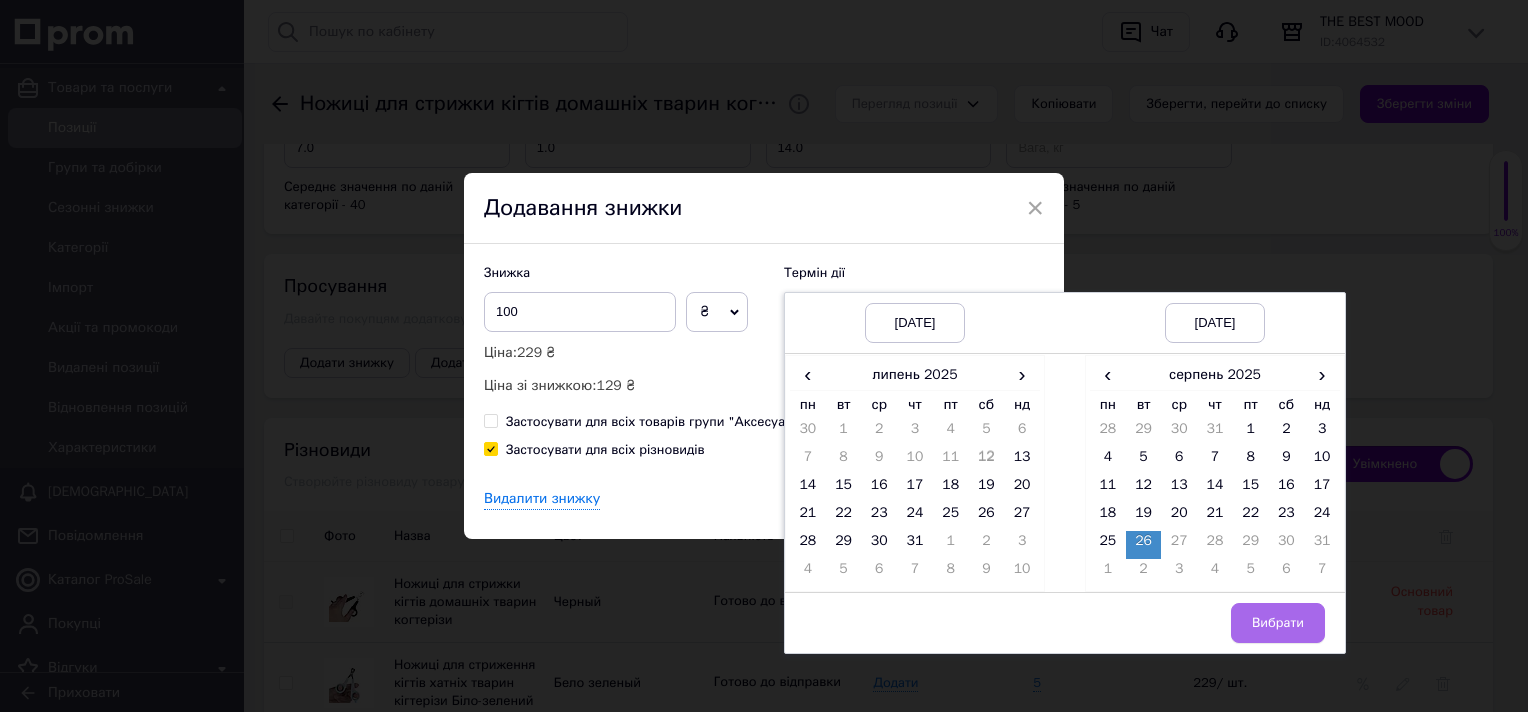 click on "Вибрати" at bounding box center (1278, 623) 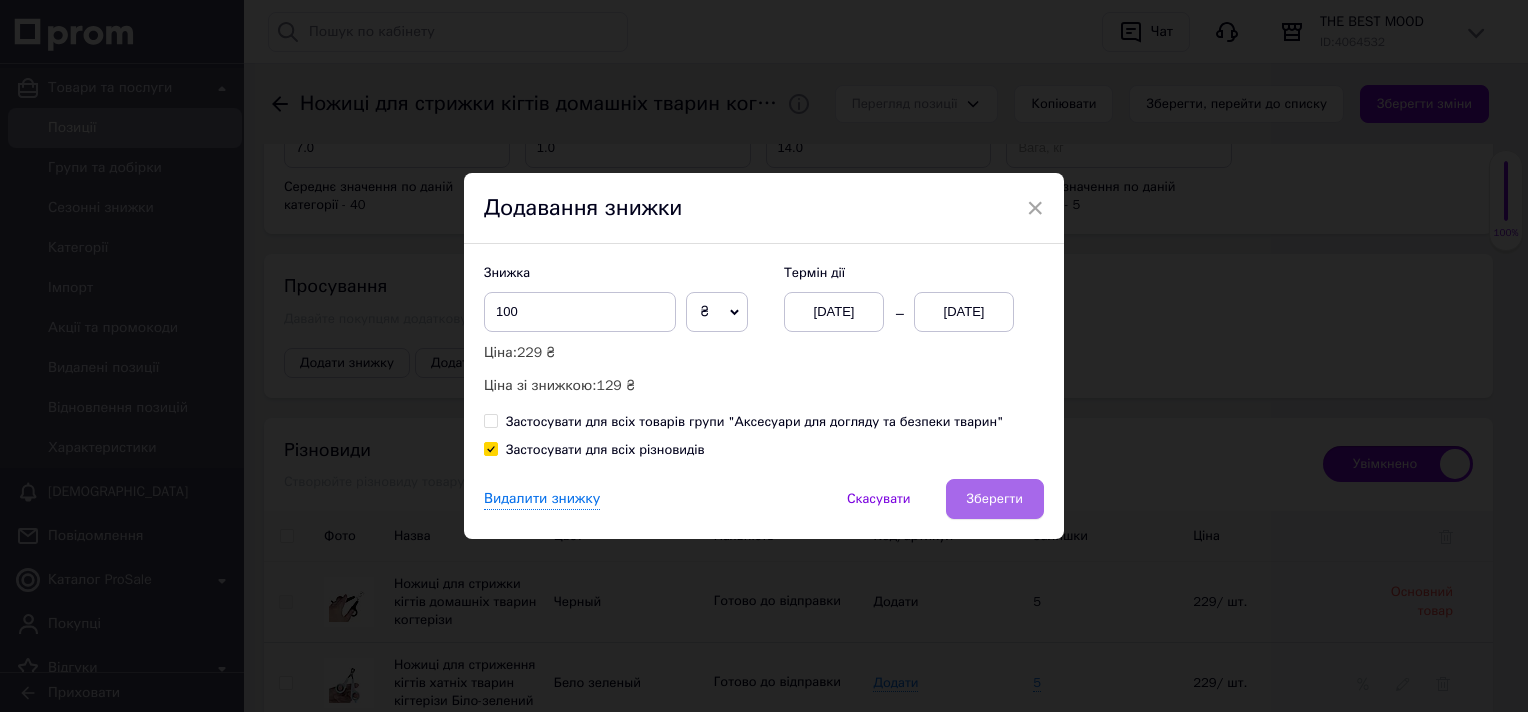 click on "Зберегти" at bounding box center [995, 499] 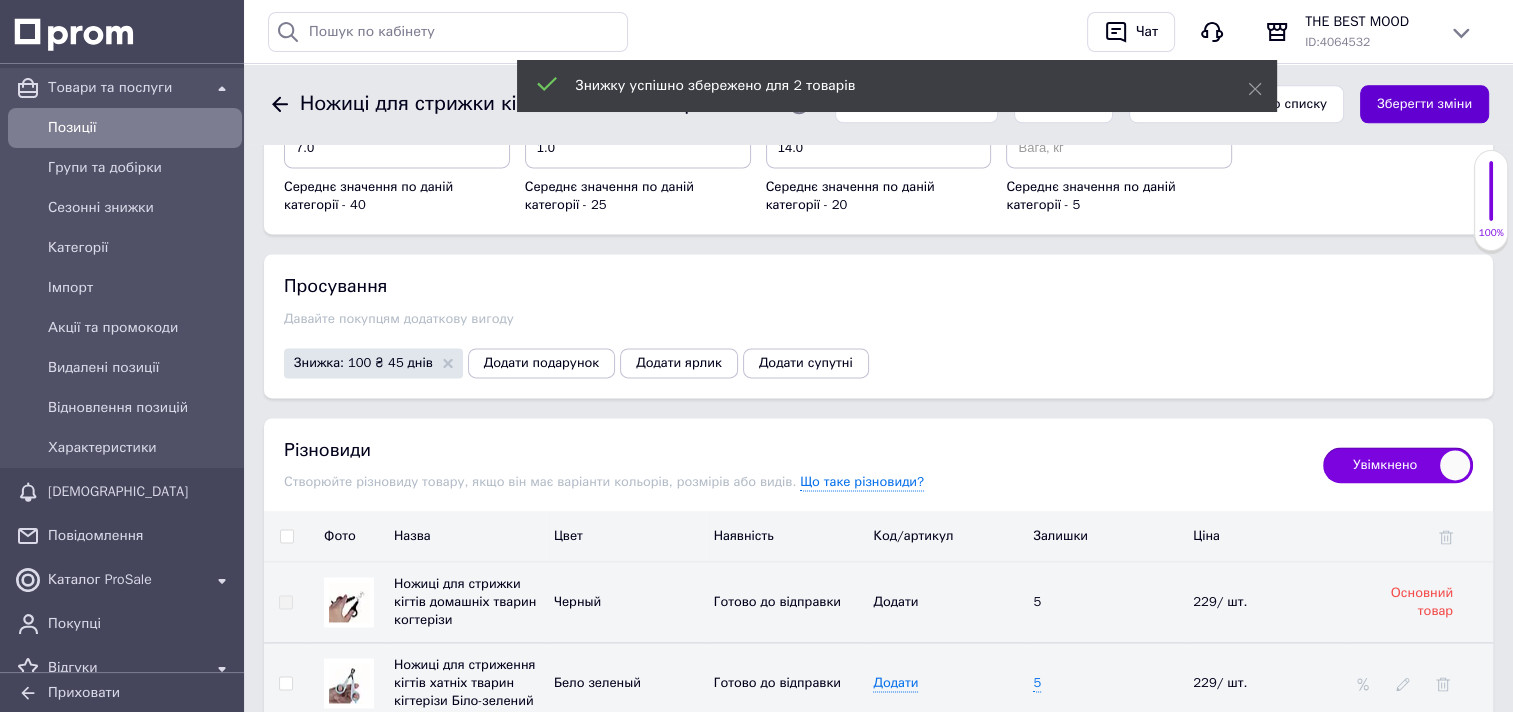 click on "Зберегти зміни" at bounding box center (1424, 104) 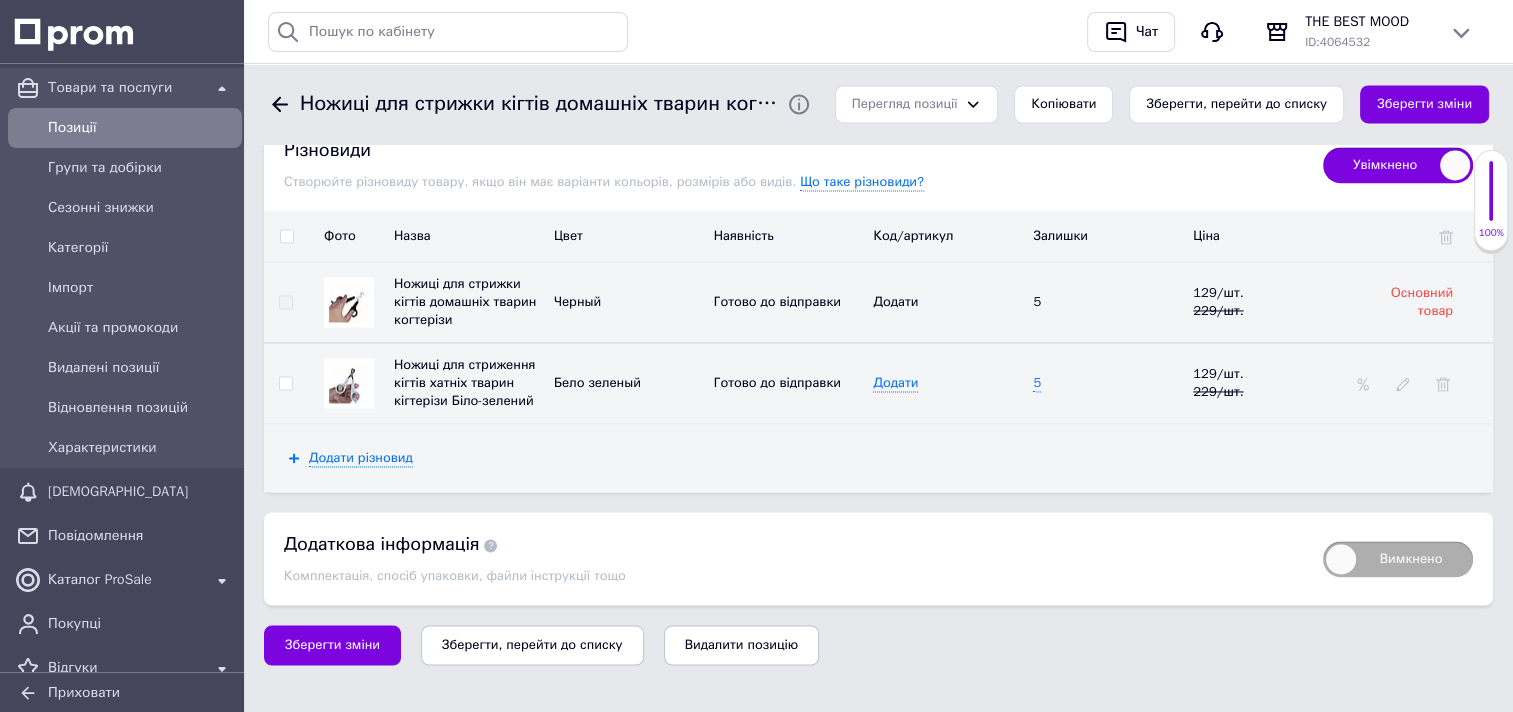 scroll, scrollTop: 2970, scrollLeft: 0, axis: vertical 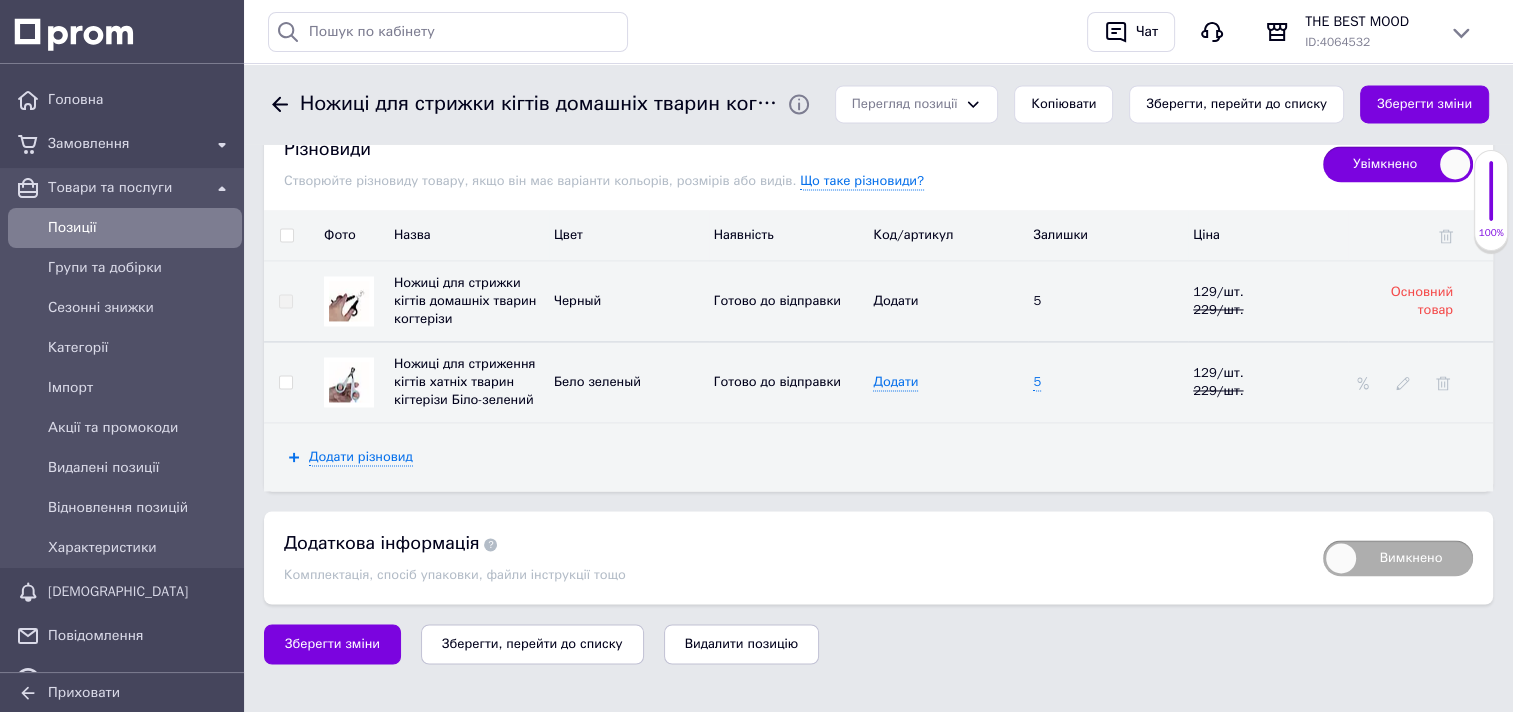 click on "Позиції" at bounding box center [141, 228] 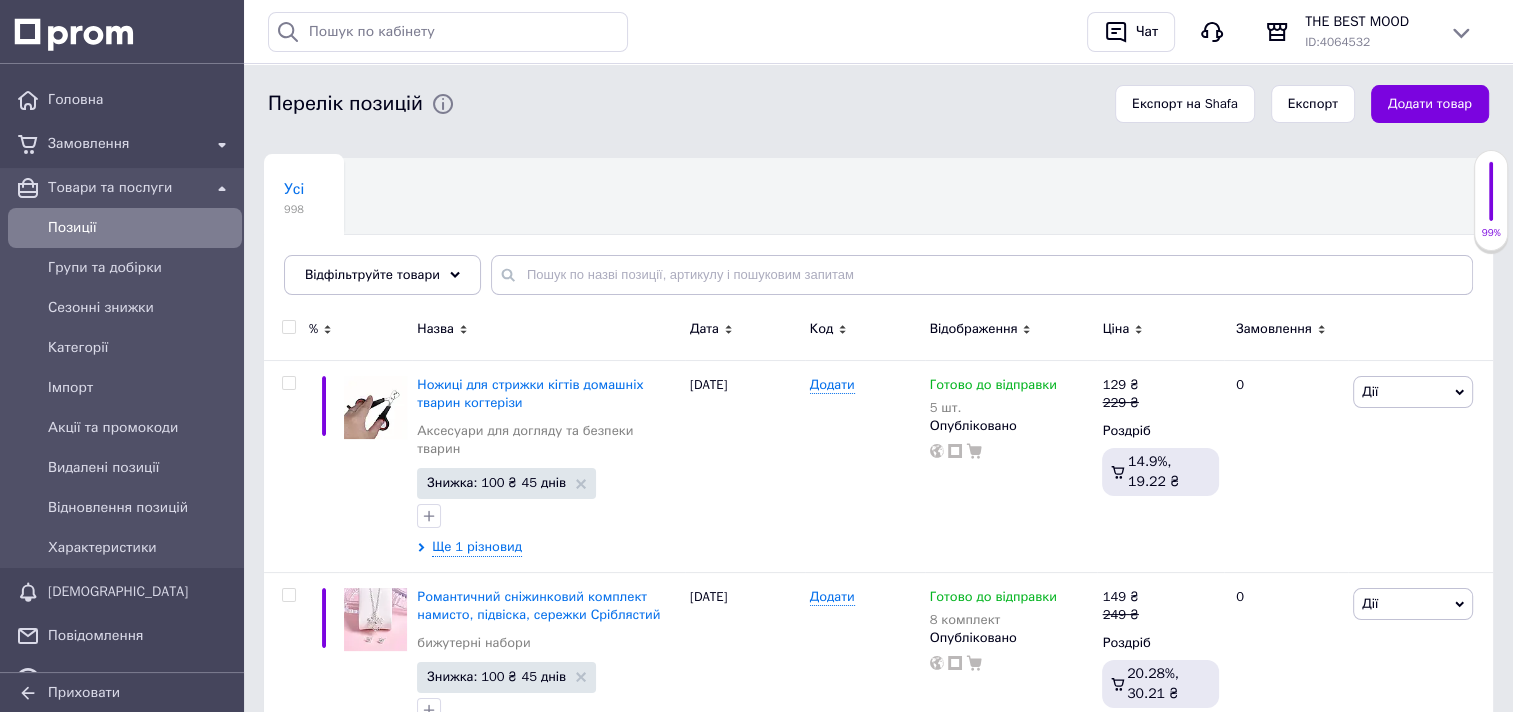 scroll, scrollTop: 200, scrollLeft: 0, axis: vertical 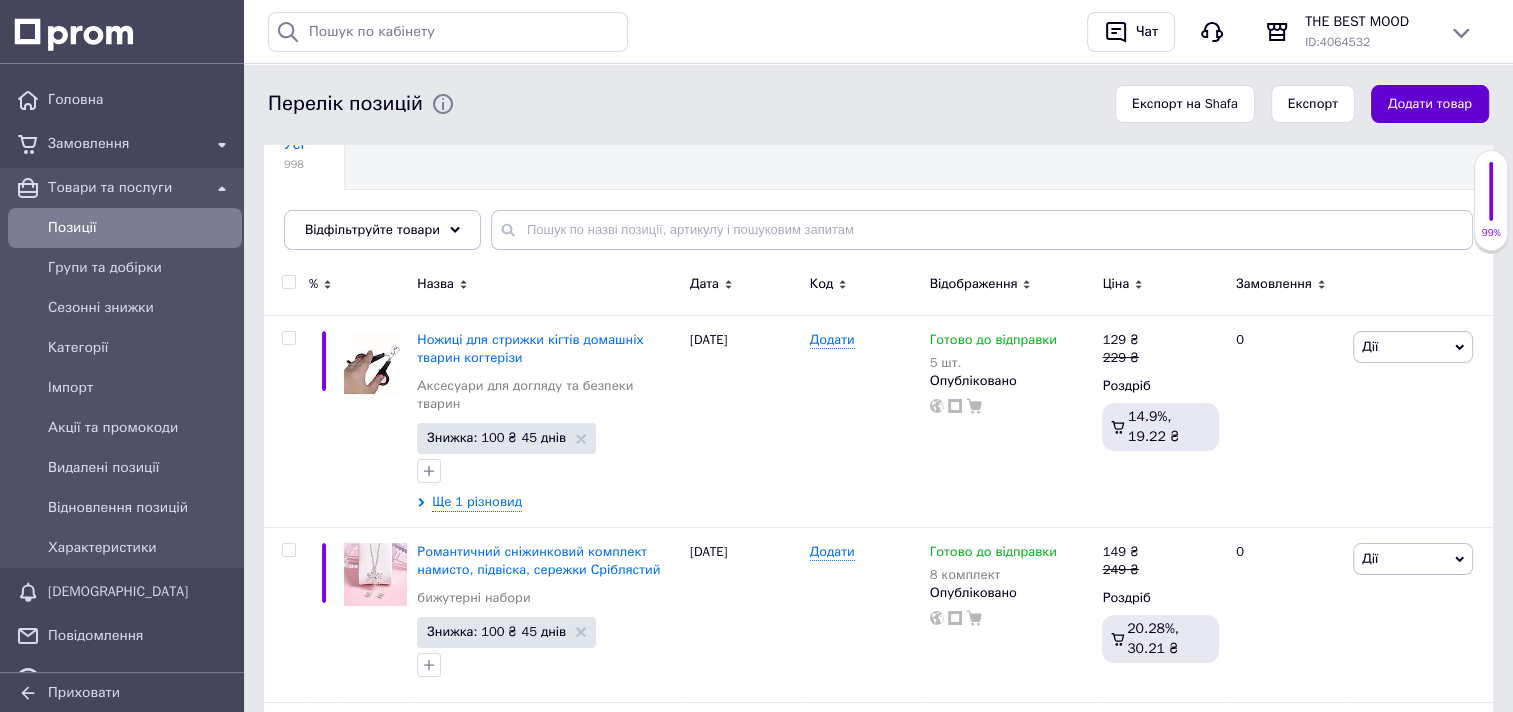 click on "Додати товар" at bounding box center (1430, 104) 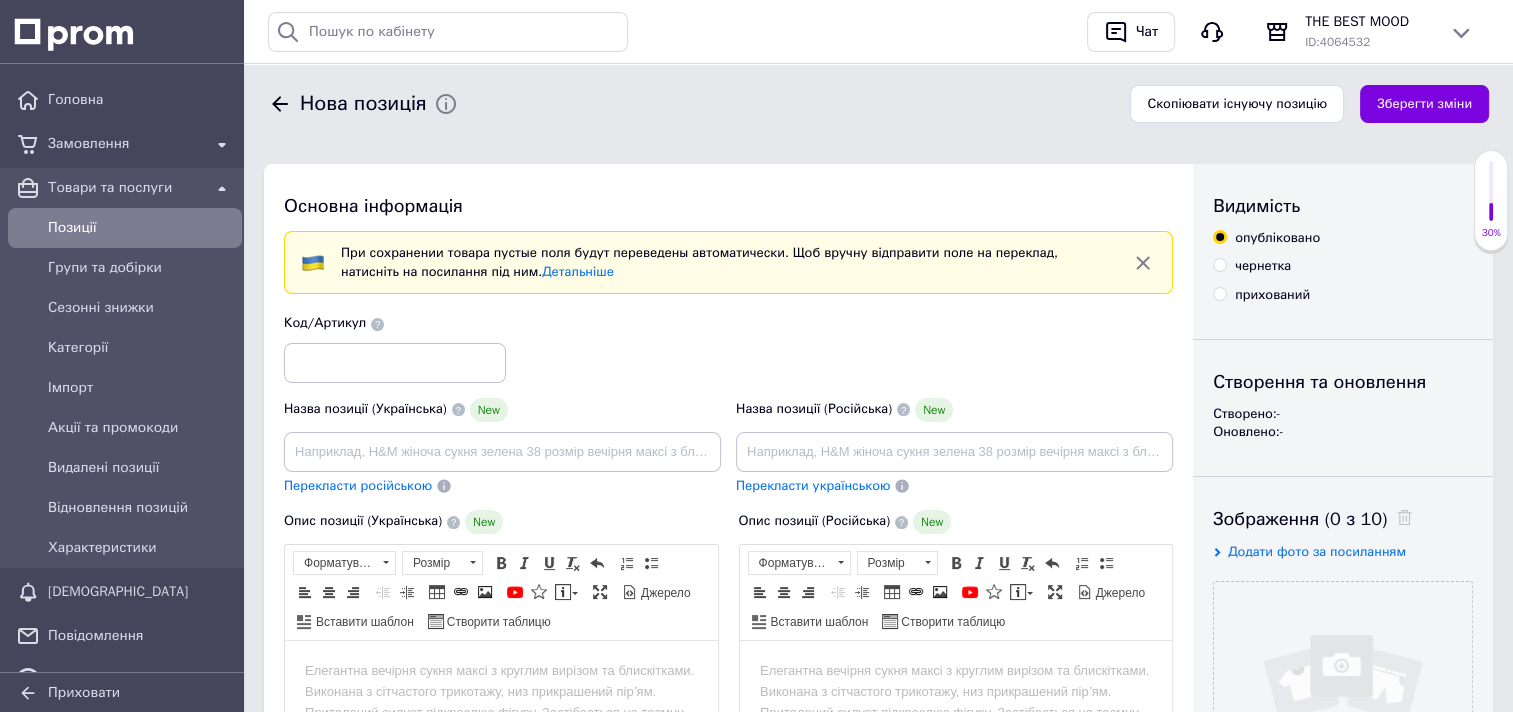 scroll, scrollTop: 0, scrollLeft: 0, axis: both 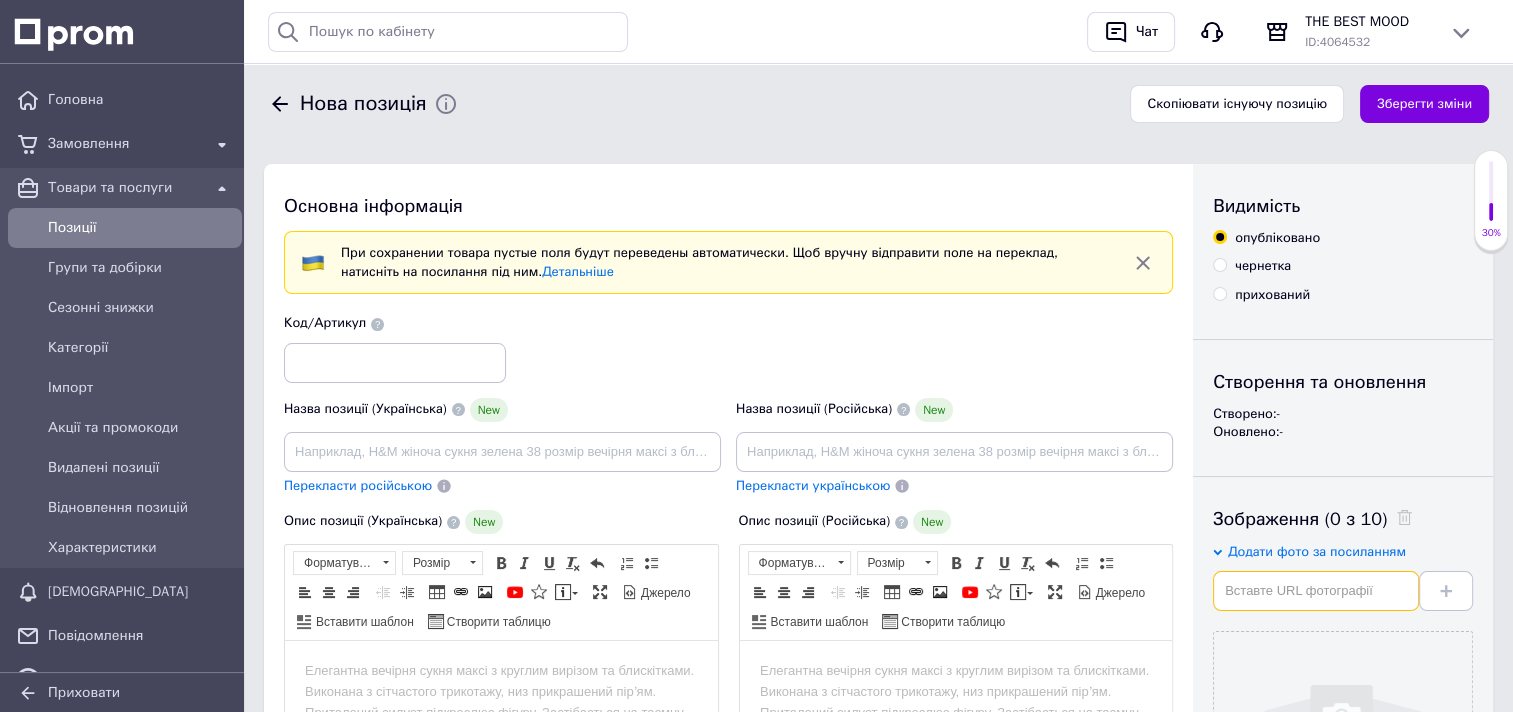 click at bounding box center [1316, 591] 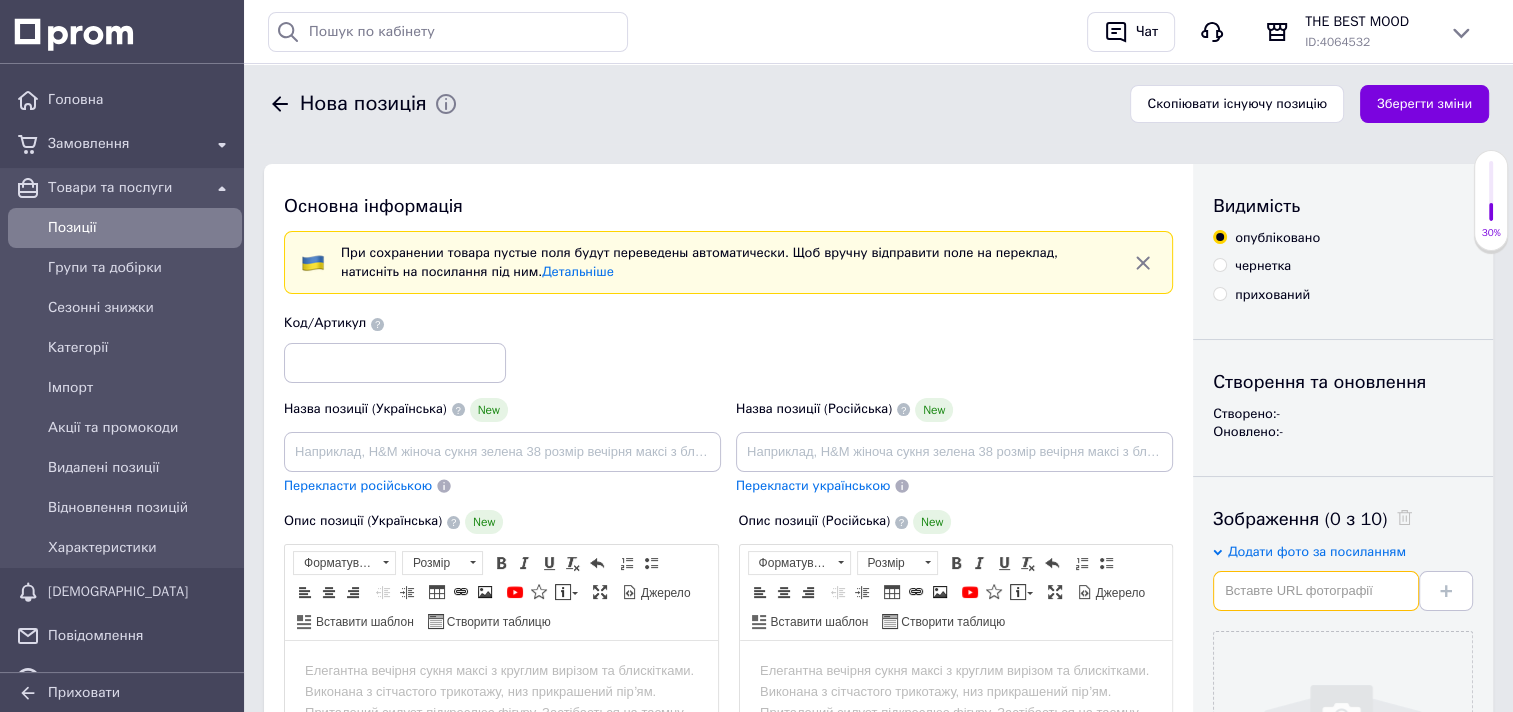 paste on "https://media.s-bol.com/7vV1x0p9Q4j/1200x652.jpg" 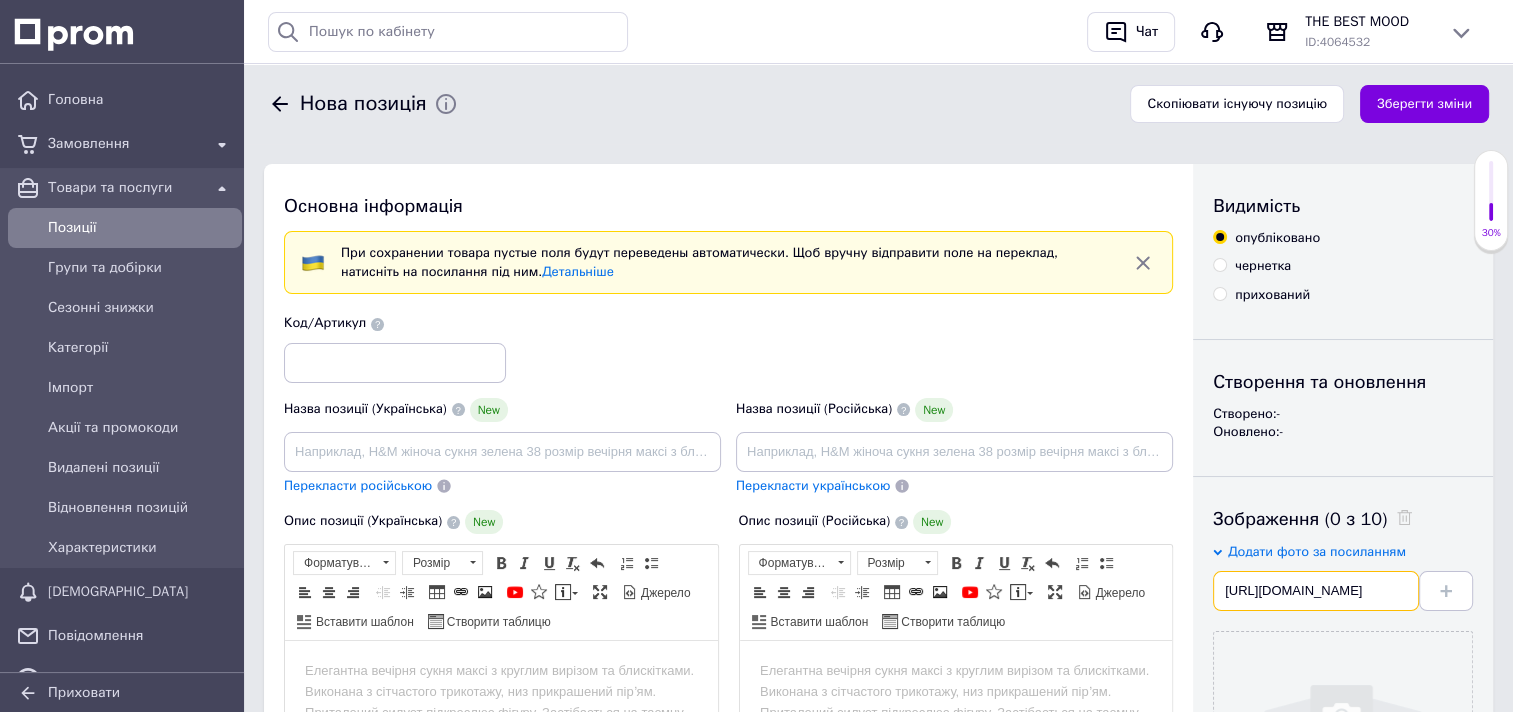 scroll, scrollTop: 0, scrollLeft: 114, axis: horizontal 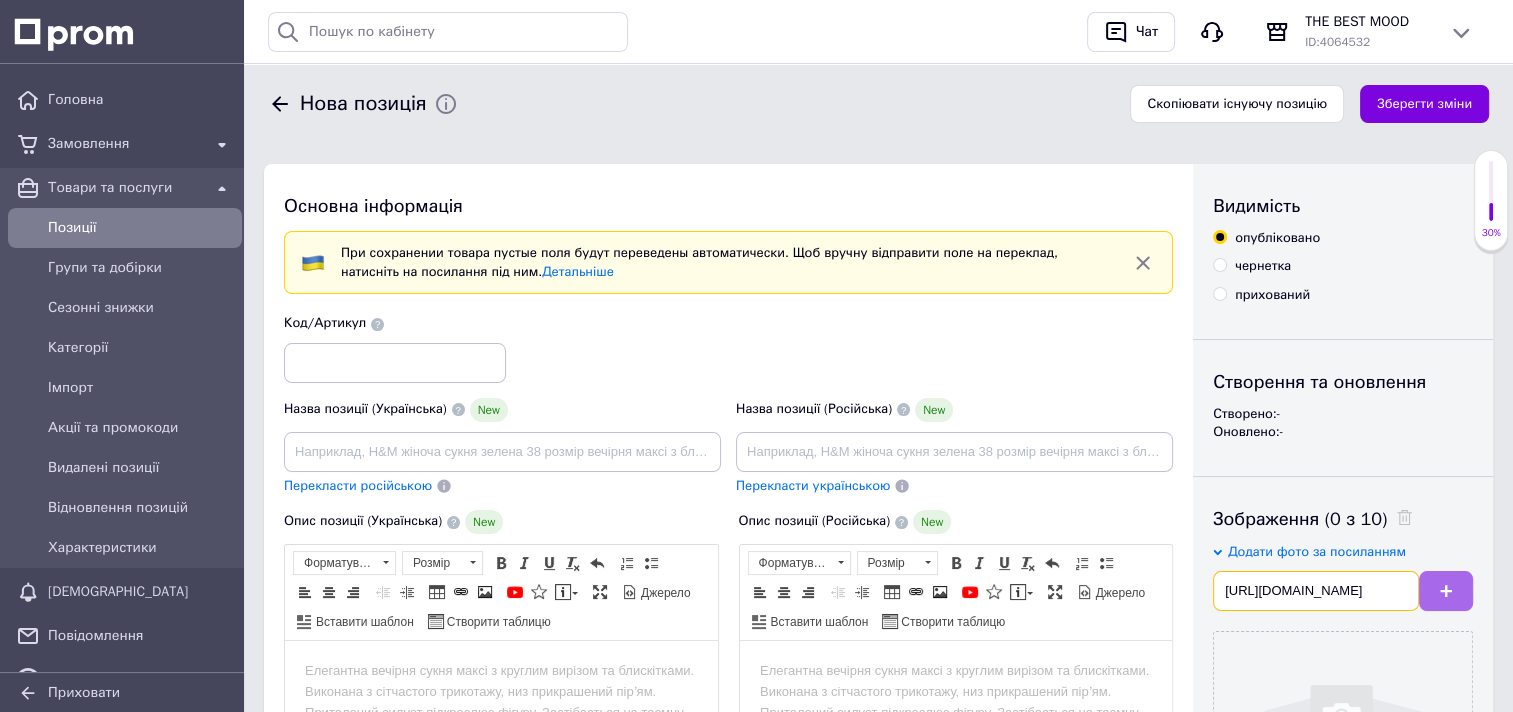 type on "https://media.s-bol.com/7vV1x0p9Q4j/1200x652.jpg" 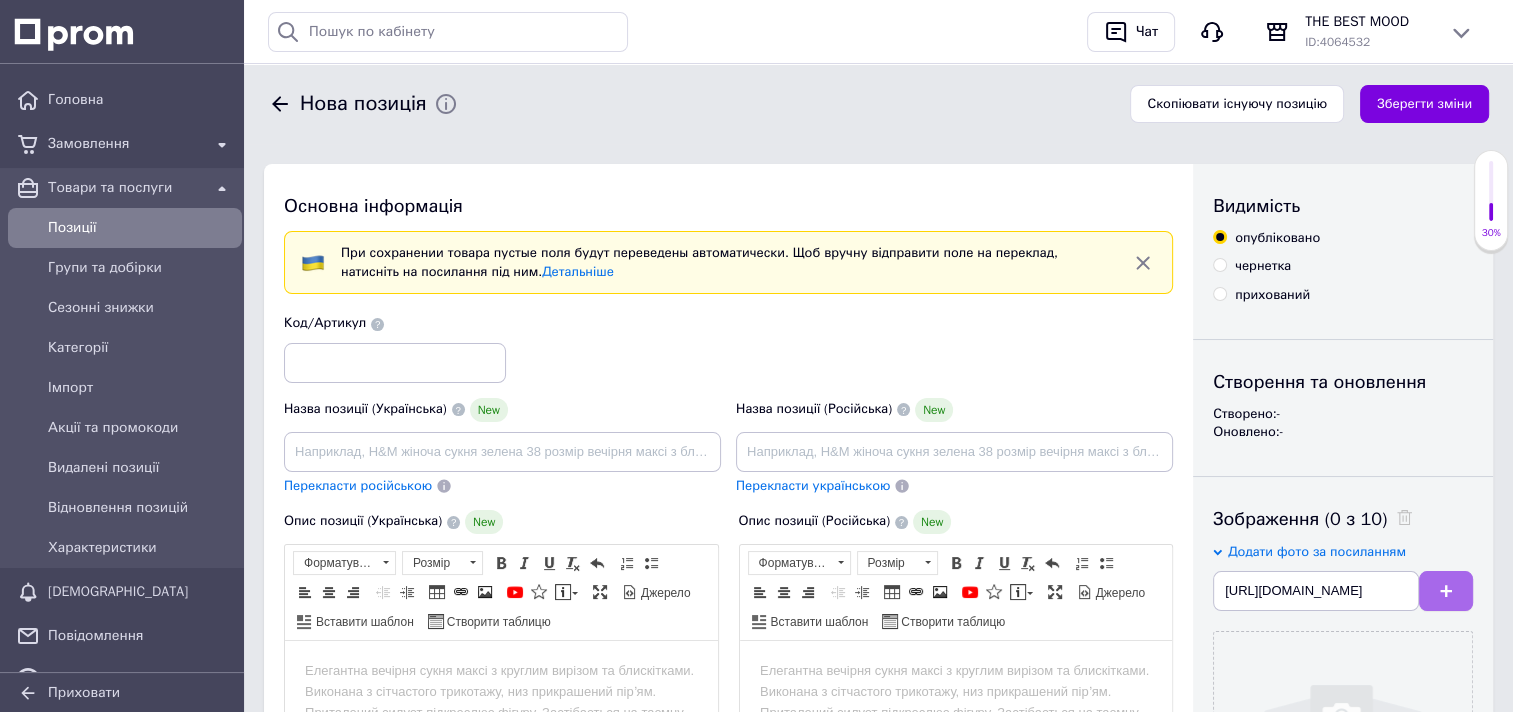 scroll, scrollTop: 0, scrollLeft: 0, axis: both 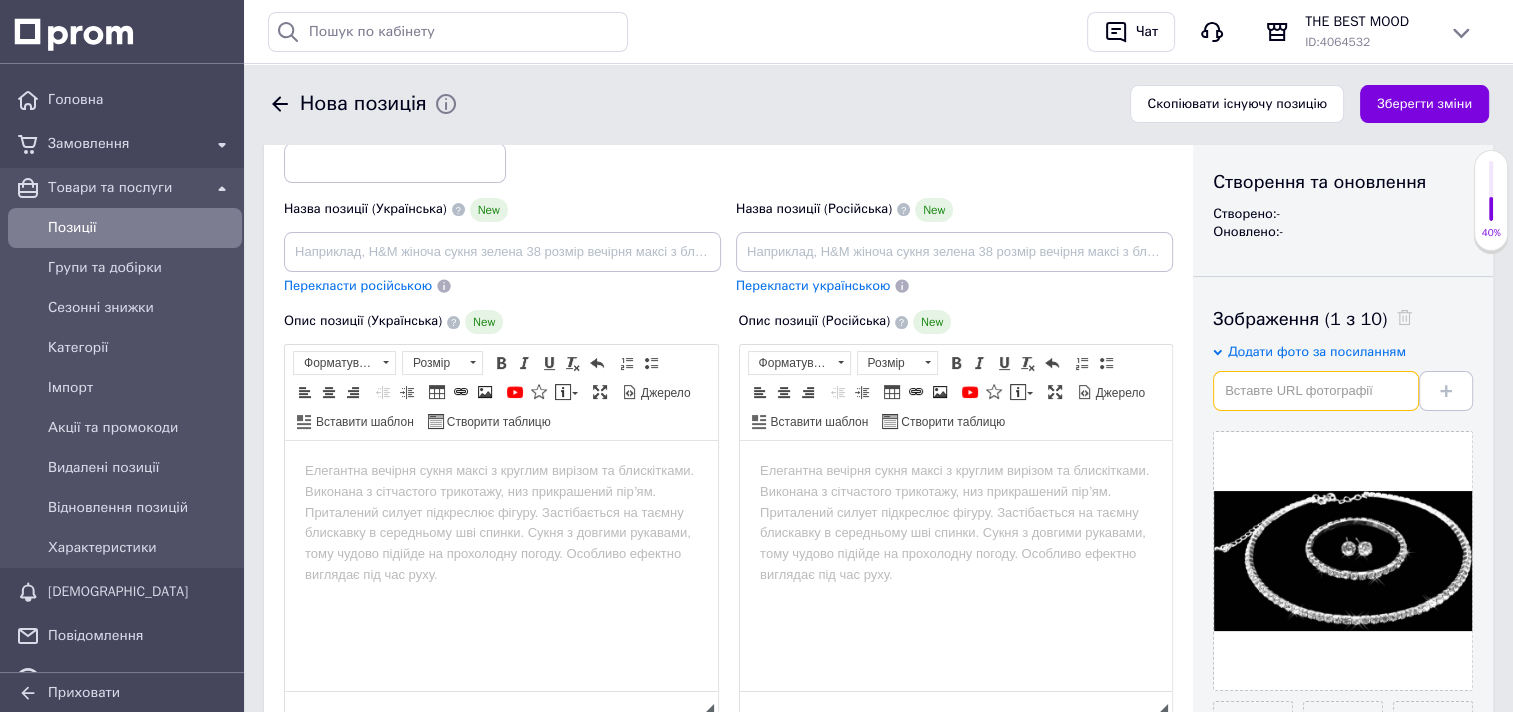 click at bounding box center (1316, 391) 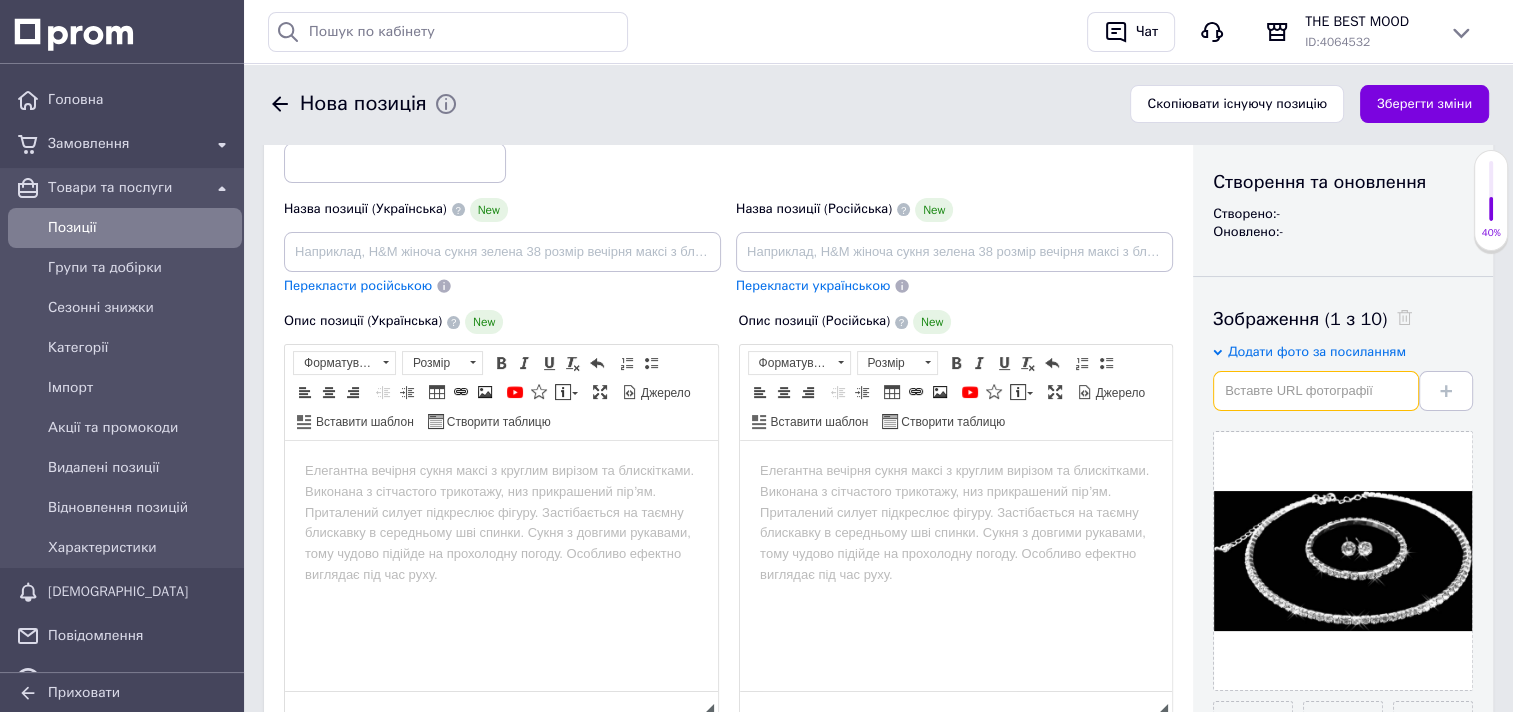 paste on "https://media.s-bol.com/ENW06x6DOnv/1200x267.jpg" 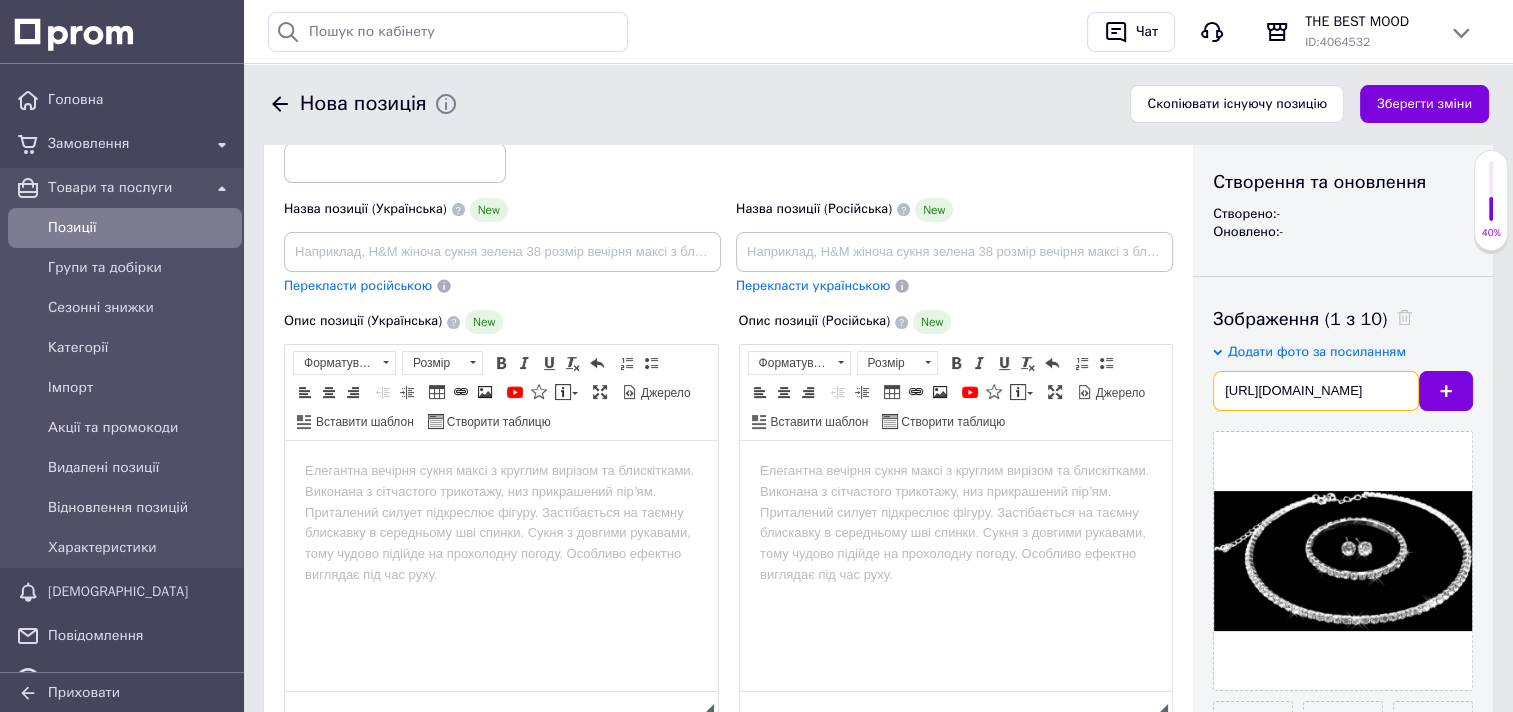 scroll, scrollTop: 0, scrollLeft: 128, axis: horizontal 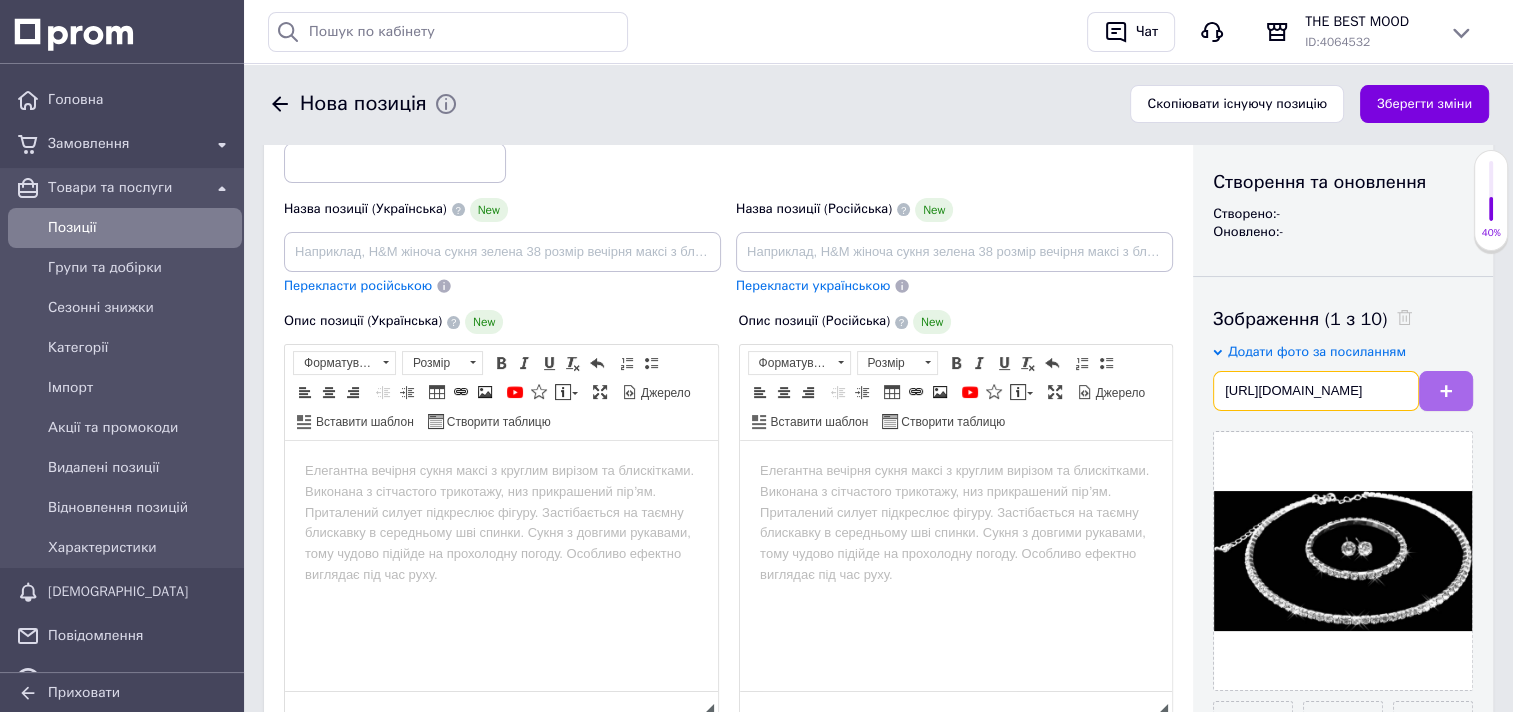type on "https://media.s-bol.com/ENW06x6DOnv/1200x267.jpg" 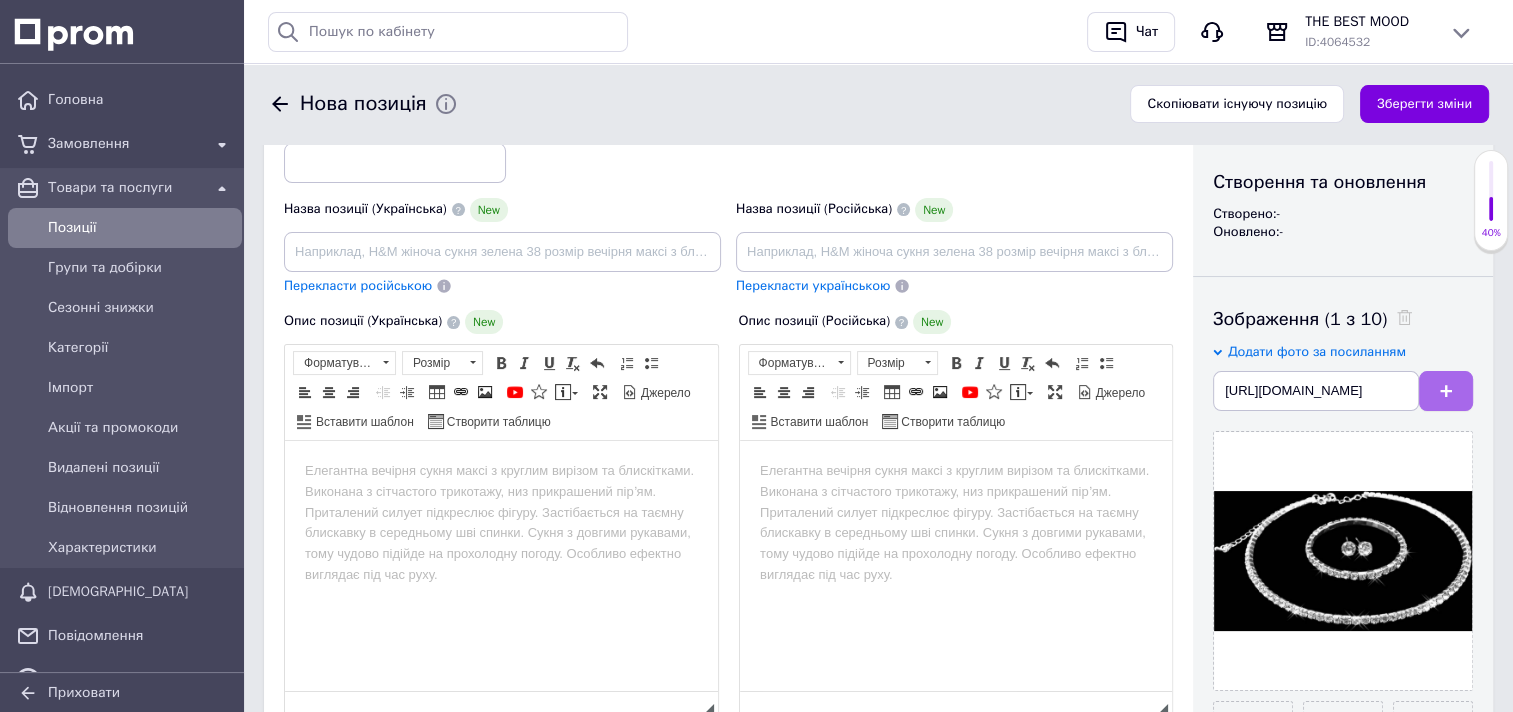 click at bounding box center (1446, 391) 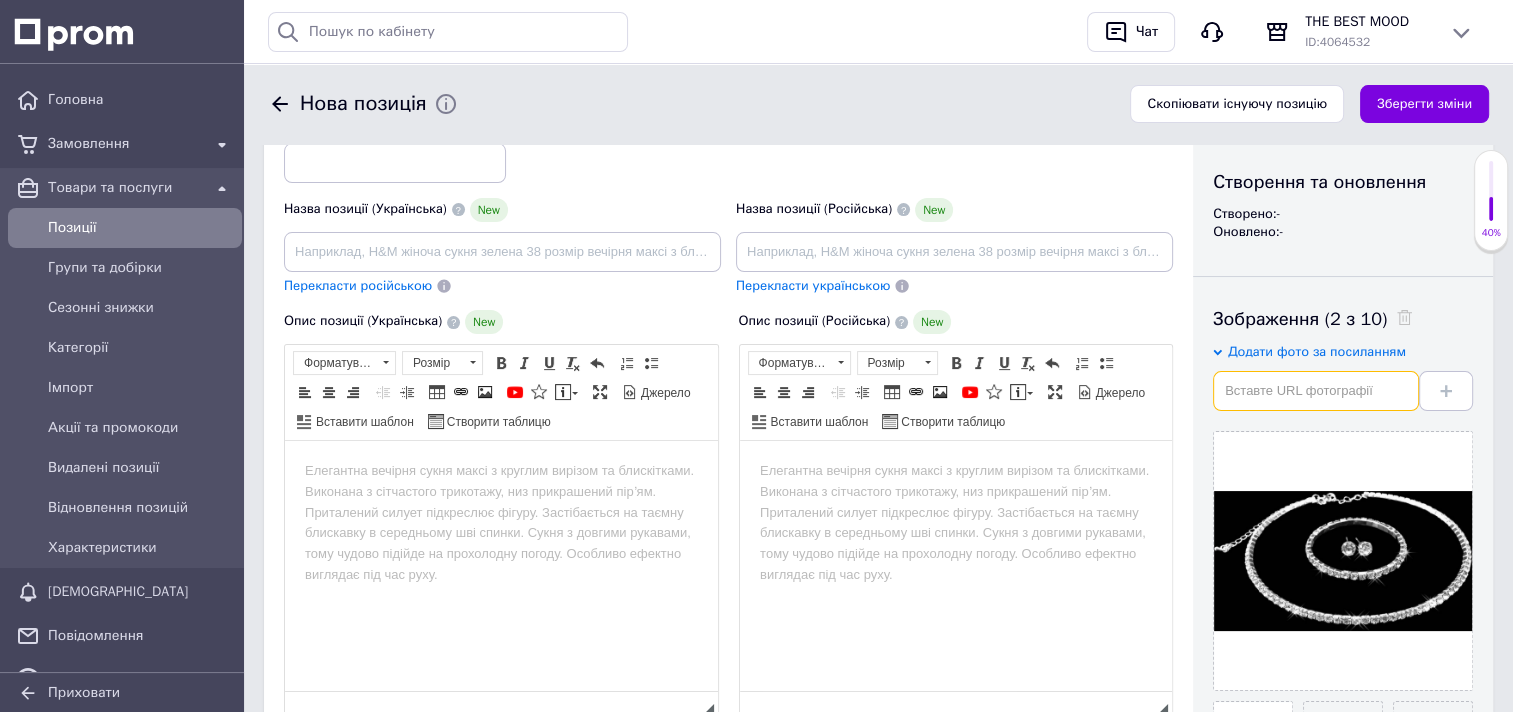 click at bounding box center (1316, 391) 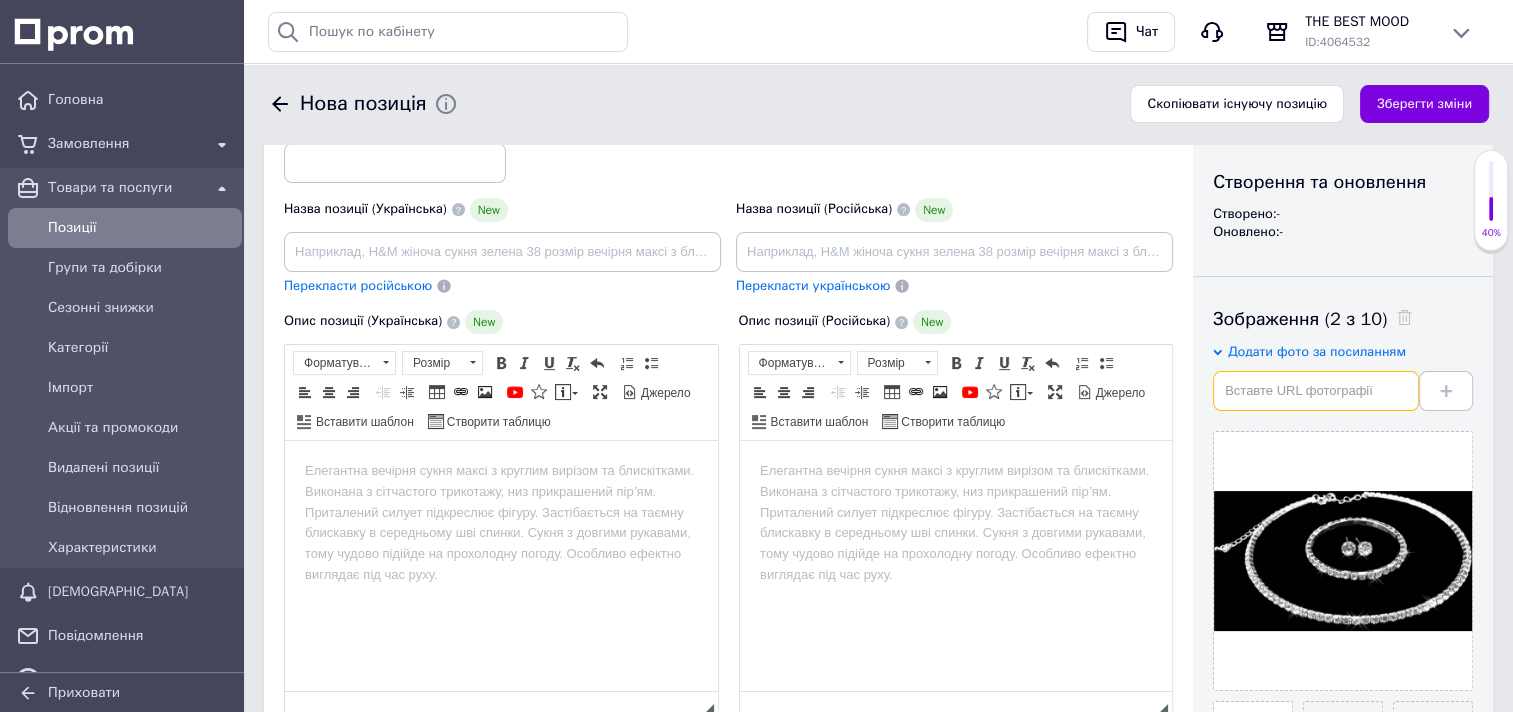 paste on "https://media.s-bol.com/5qV2gX20gpY/1200x841.jpg" 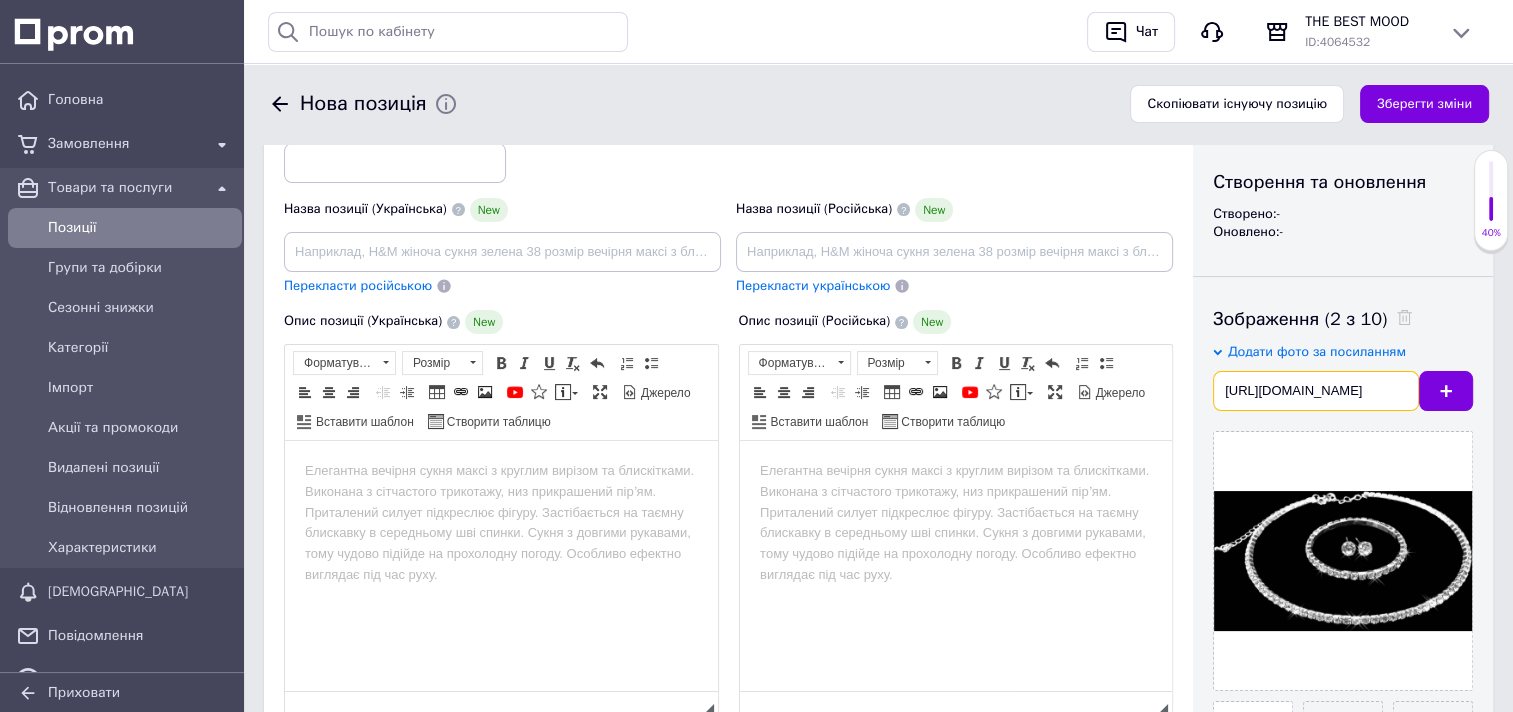 scroll, scrollTop: 0, scrollLeft: 120, axis: horizontal 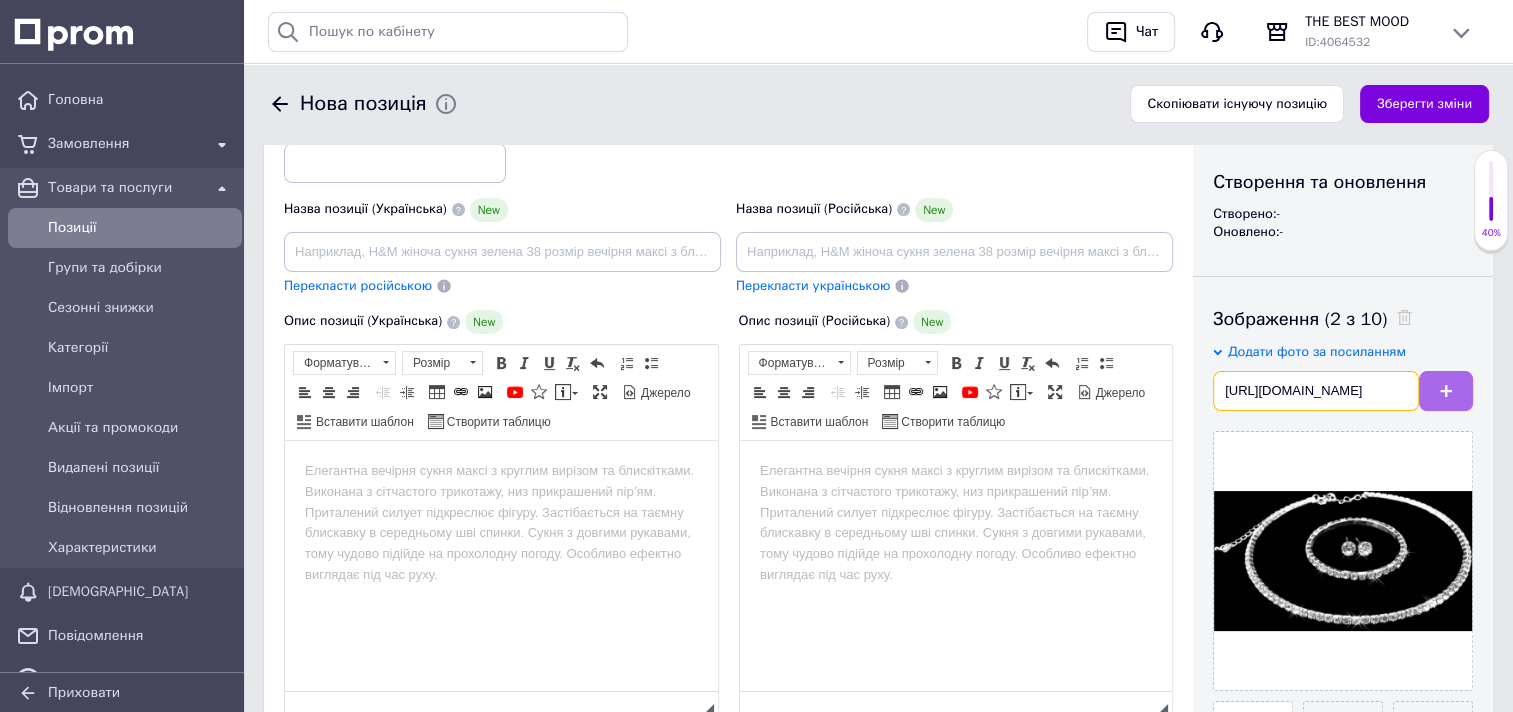 type on "https://media.s-bol.com/5qV2gX20gpY/1200x841.jpg" 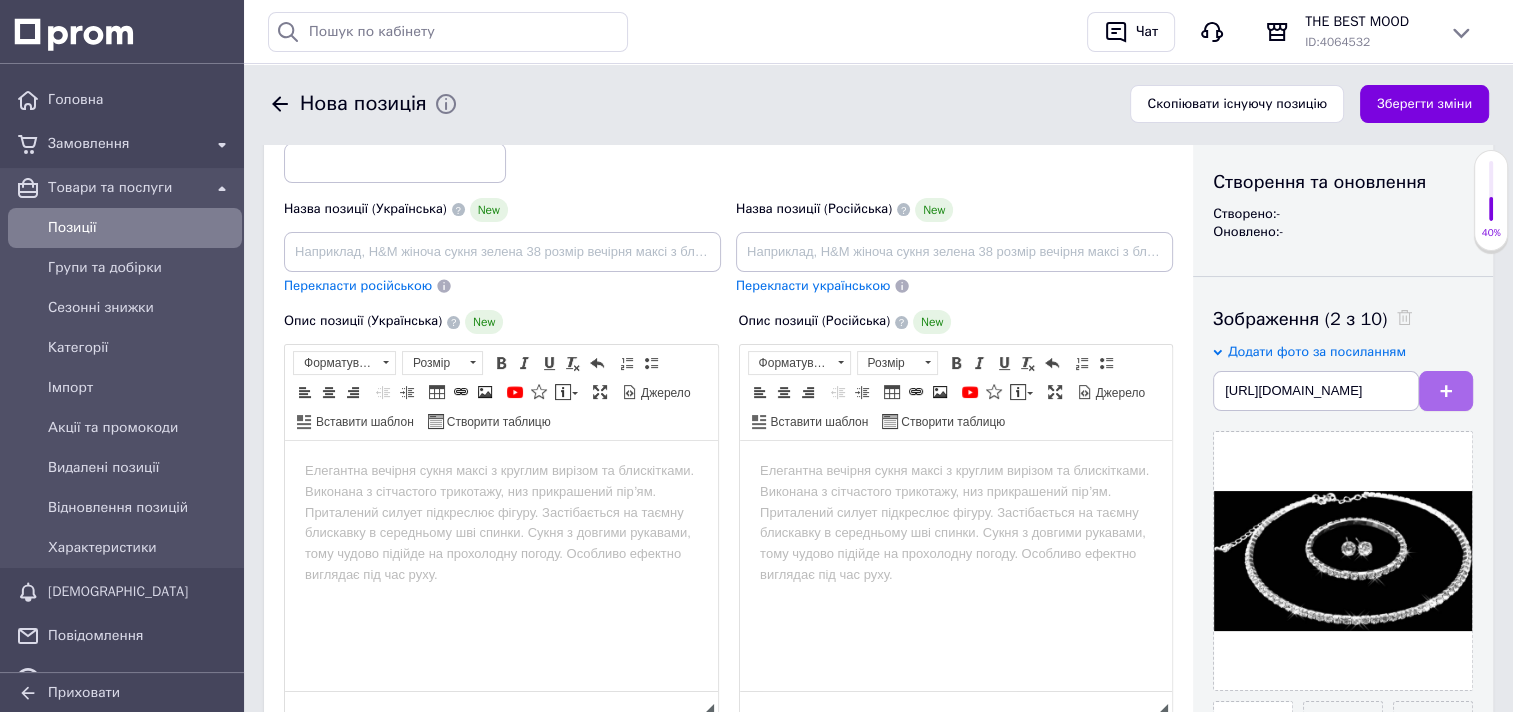 scroll, scrollTop: 0, scrollLeft: 0, axis: both 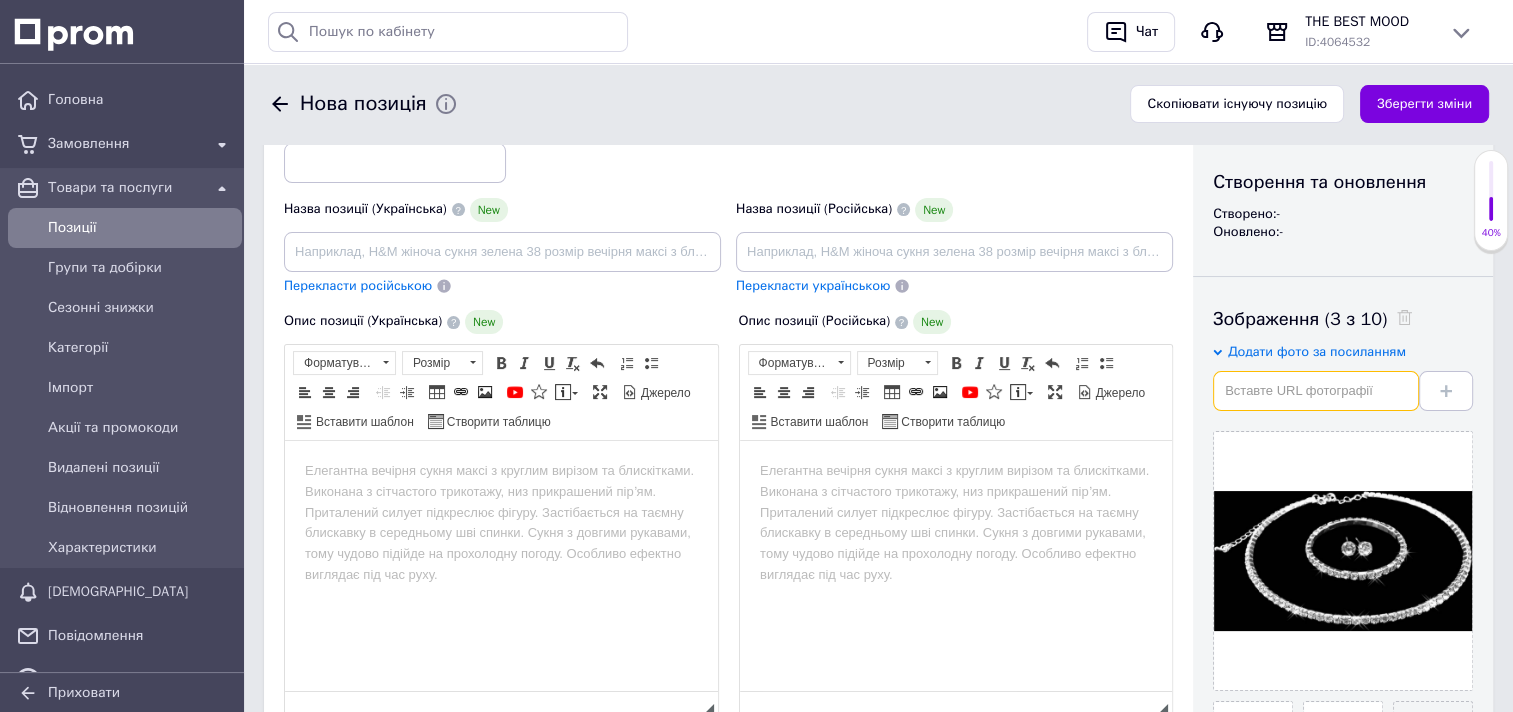click at bounding box center [1316, 391] 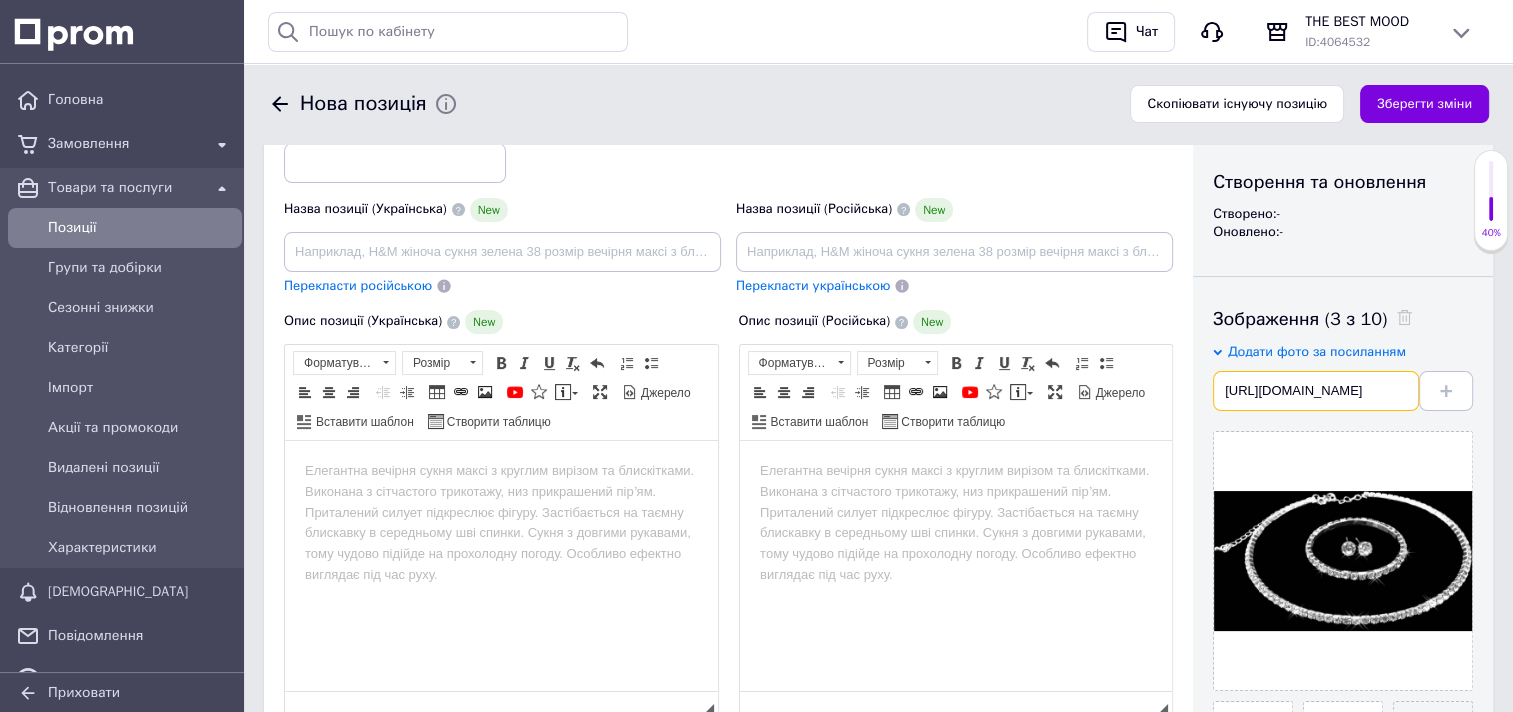 scroll, scrollTop: 0, scrollLeft: 305, axis: horizontal 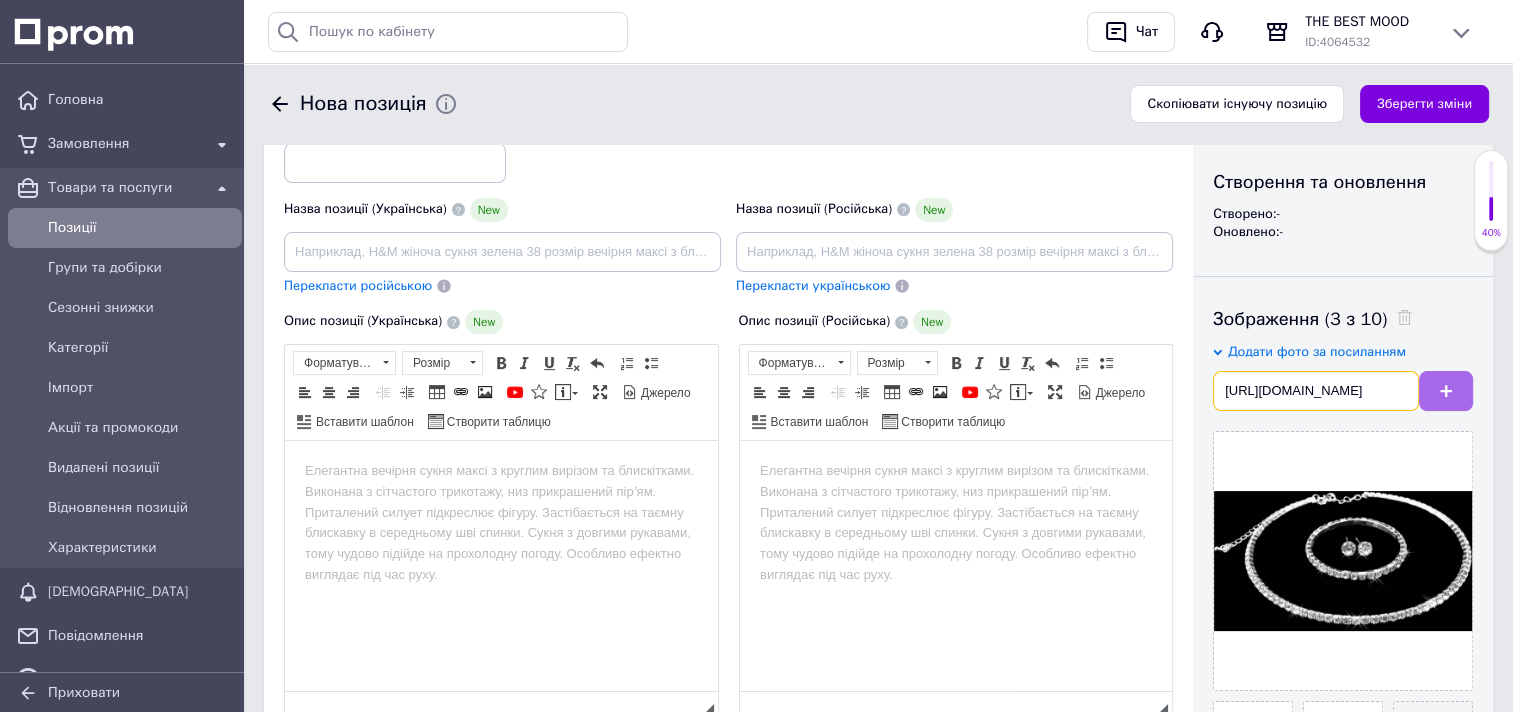 type on "https://img.joomcdn.net/ee4e508ad94b0ac5b7212777ab3fb23751d6fff7_original.jpeg" 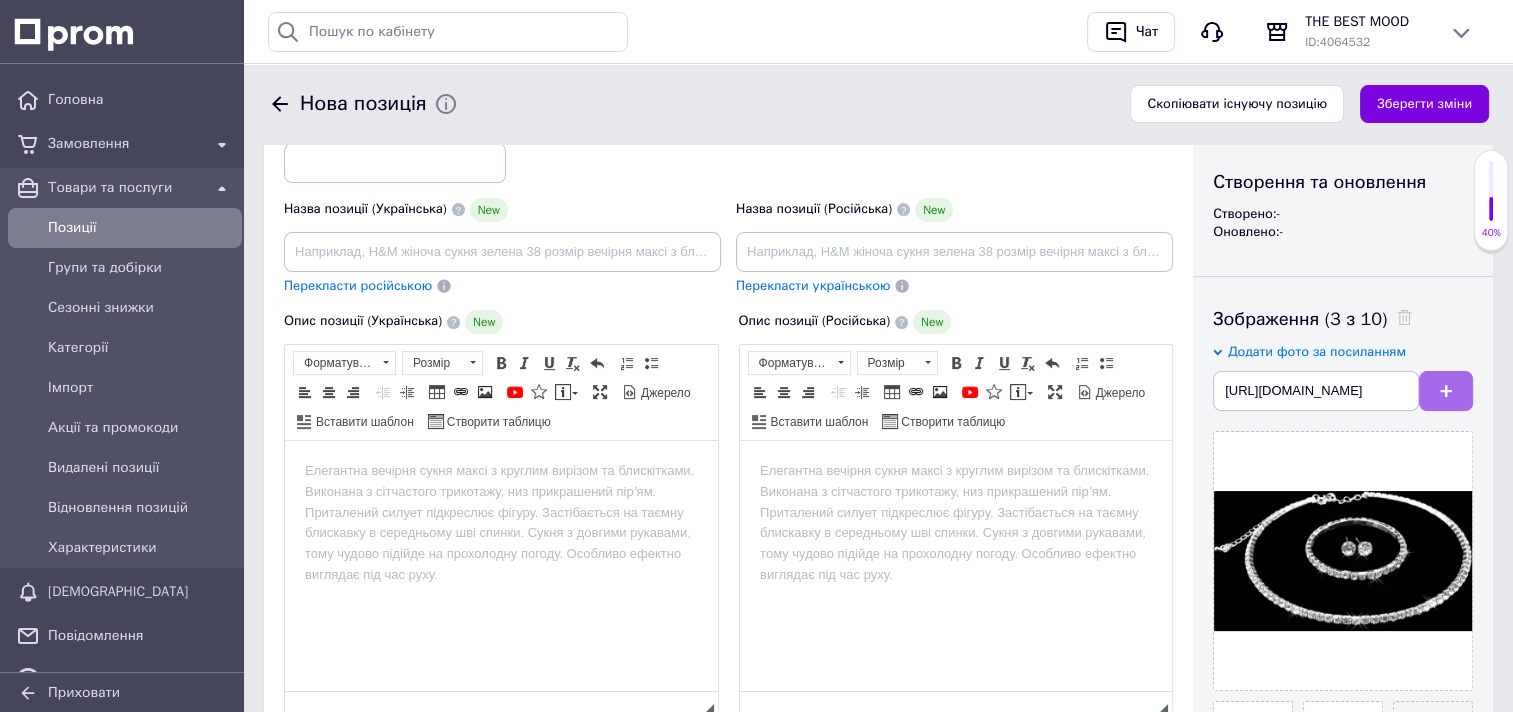 click at bounding box center [1446, 391] 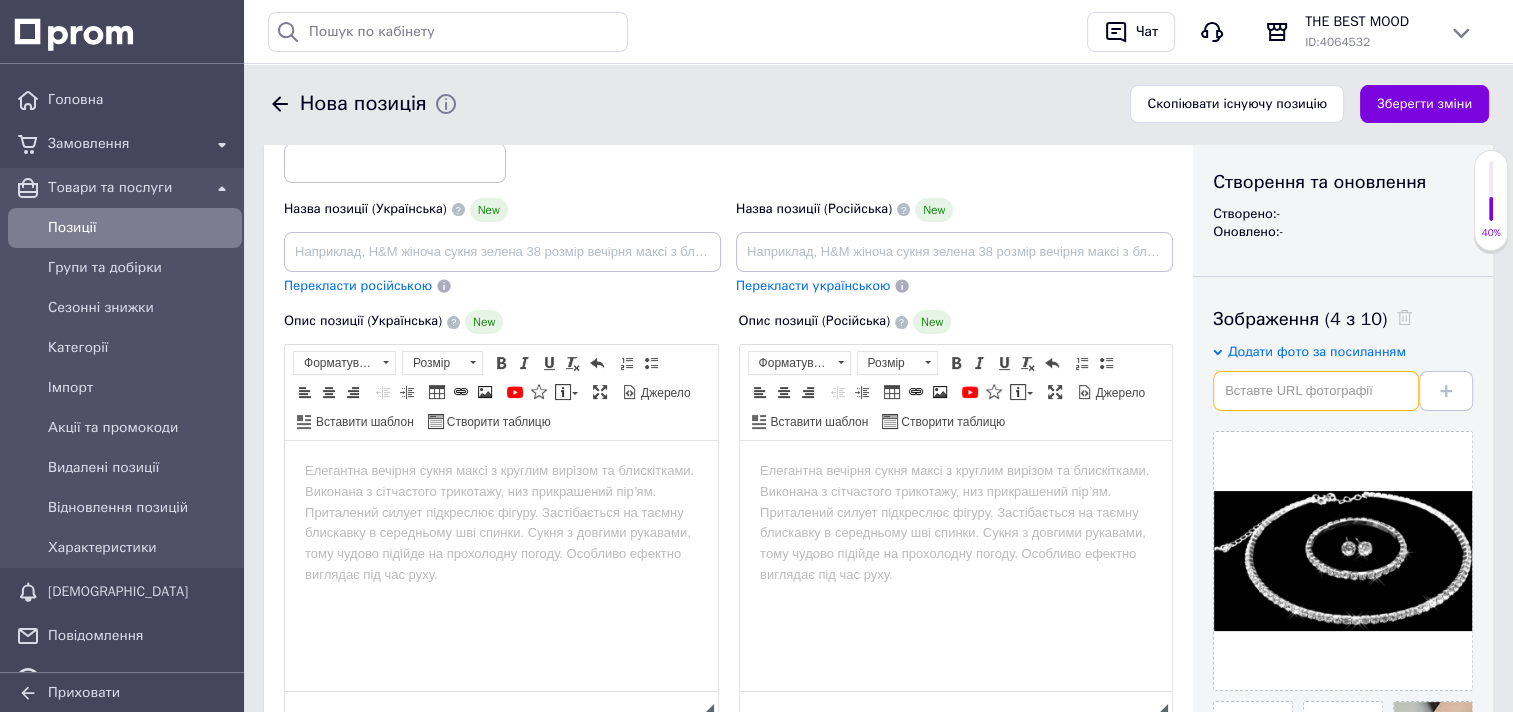 click at bounding box center [1316, 391] 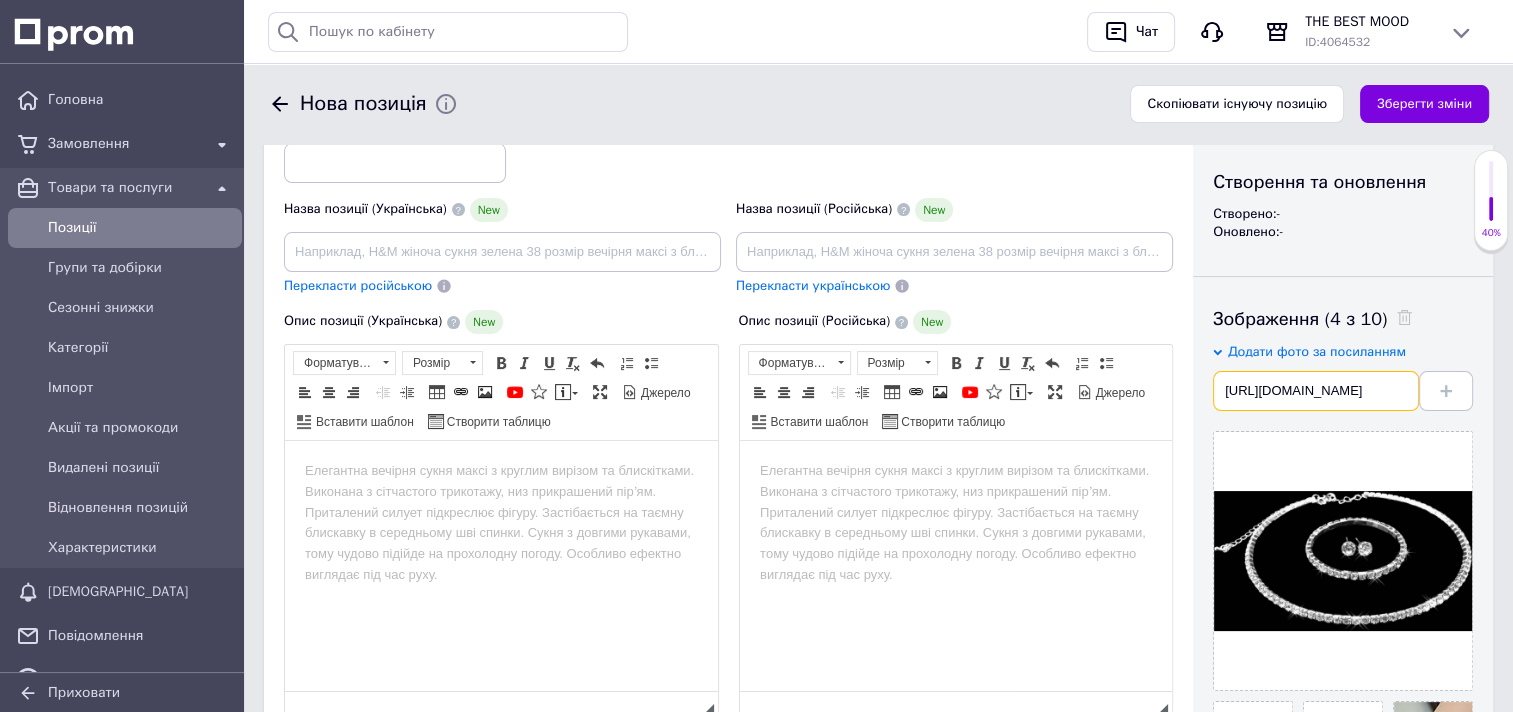 scroll, scrollTop: 0, scrollLeft: 308, axis: horizontal 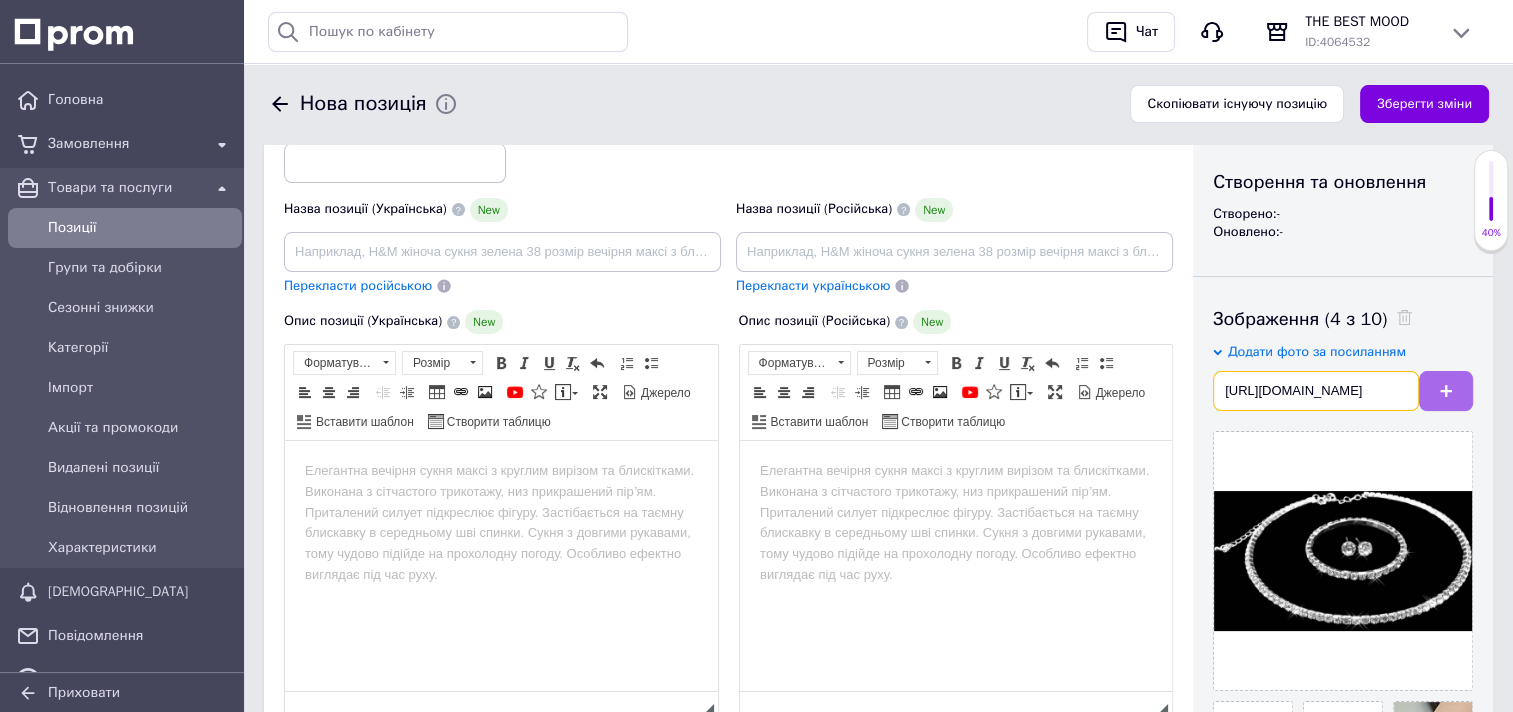 type on "https://img.joomcdn.net/c1cfd8db46a7e52dc731b99338d03f87fd06b53e_original.jpeg" 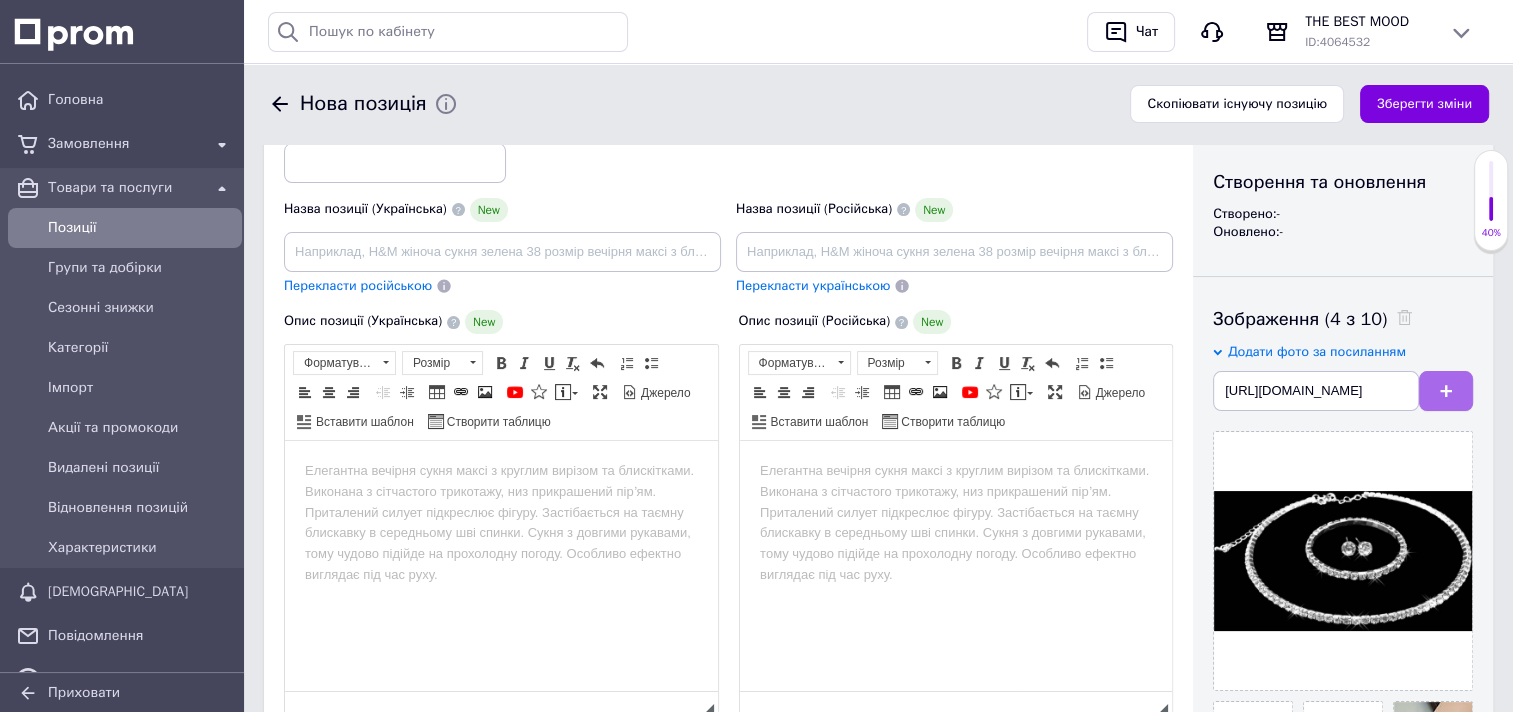 click at bounding box center (1446, 391) 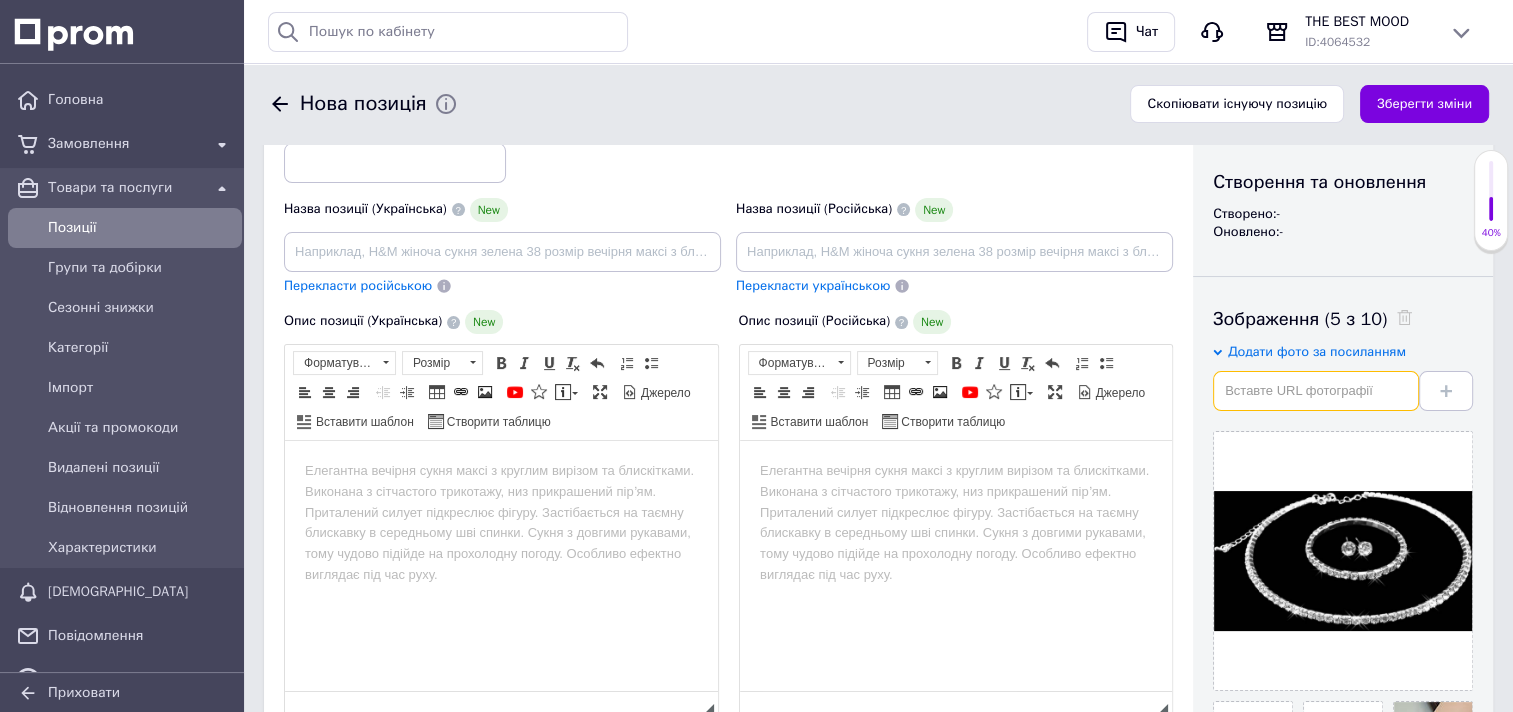 click at bounding box center (1316, 391) 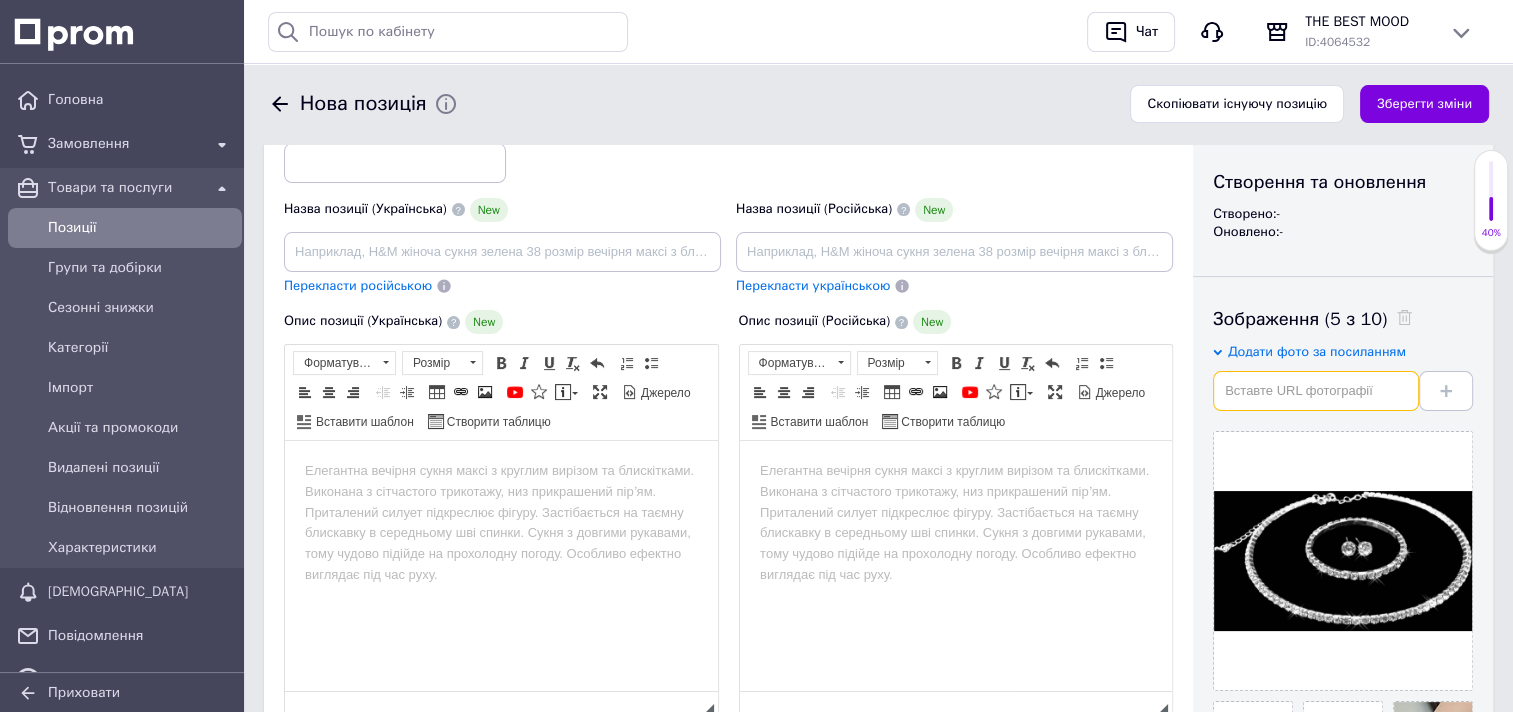 paste on "https://a.allegroimg.com/s128/119730/96b37ac247e89b20eea70d20a0ff/Komplet-sensitive-srebrny-z-cyrkoniami-4-czesci-Rodzaj-Klasyczne-Orientalne-Rekodzielo-Stylizowane-na-stare-Wyrob-jubilerski-Inny" 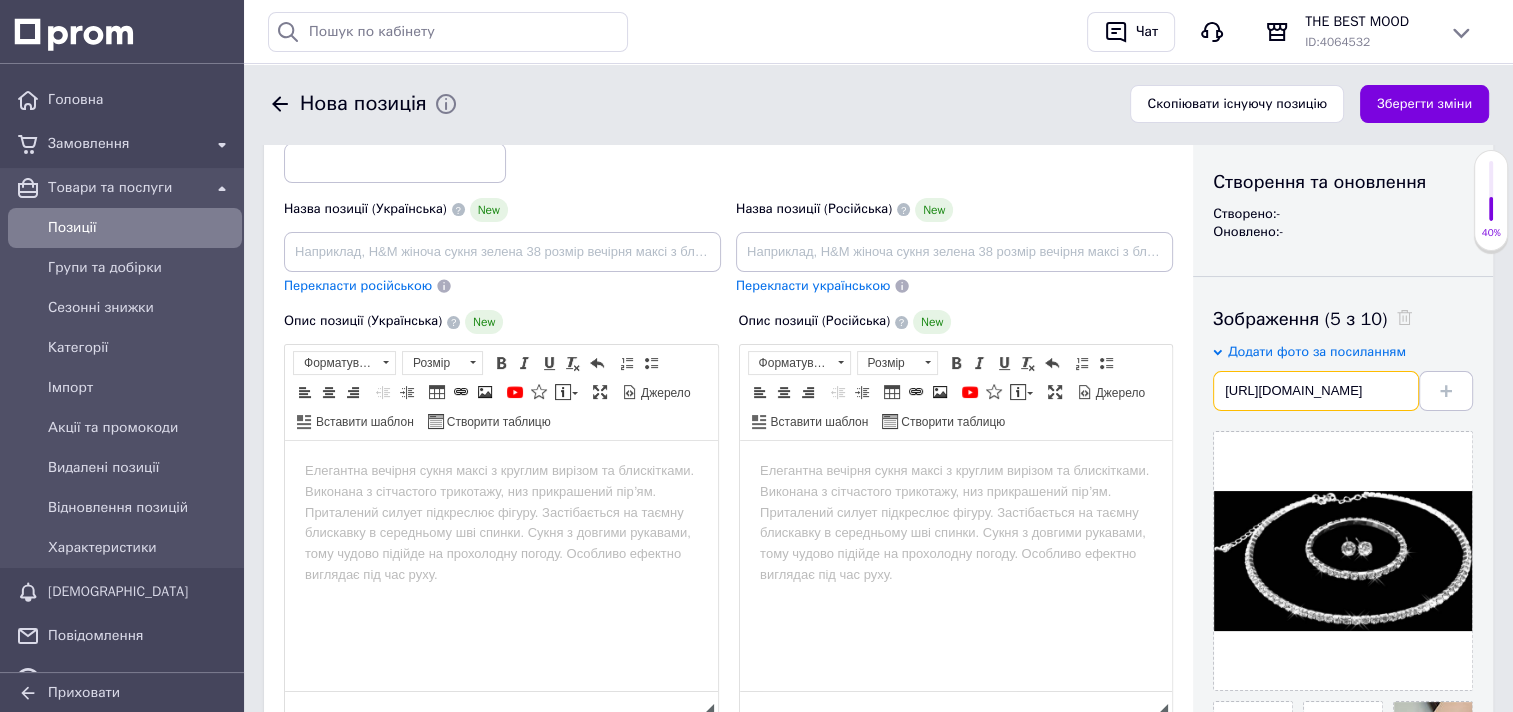 scroll, scrollTop: 0, scrollLeft: 1006, axis: horizontal 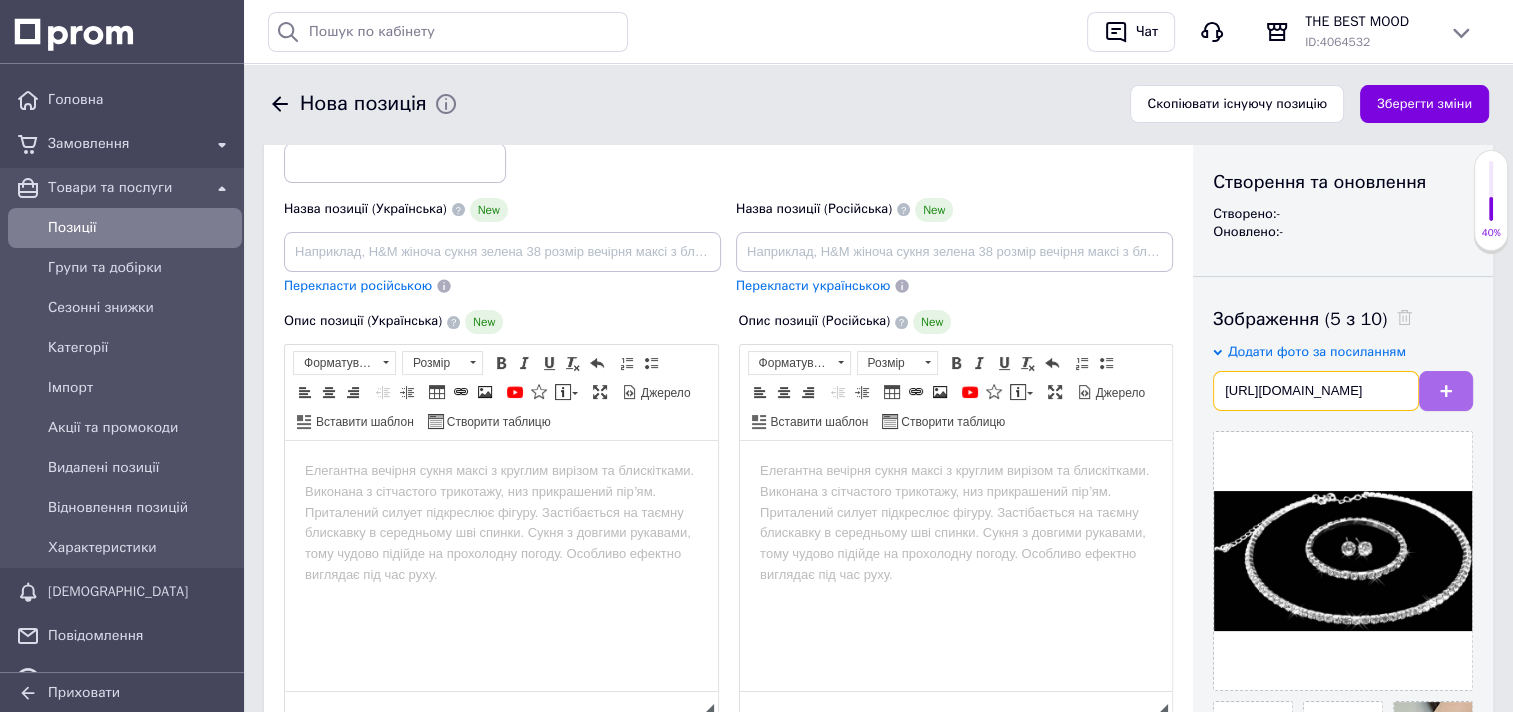 type on "https://a.allegroimg.com/s128/119730/96b37ac247e89b20eea70d20a0ff/Komplet-sensitive-srebrny-z-cyrkoniami-4-czesci-Rodzaj-Klasyczne-Orientalne-Rekodzielo-Stylizowane-na-stare-Wyrob-jubilerski-Inny" 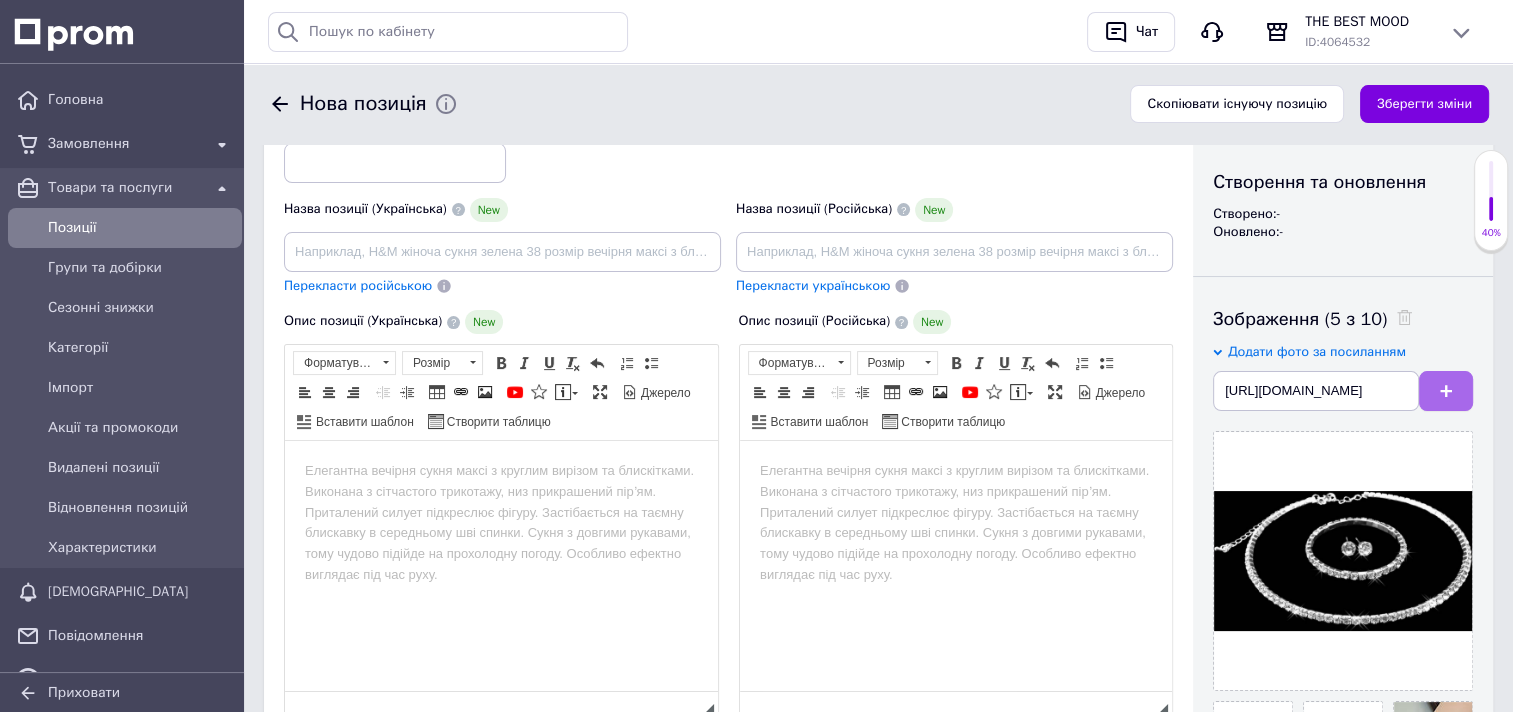 scroll, scrollTop: 0, scrollLeft: 0, axis: both 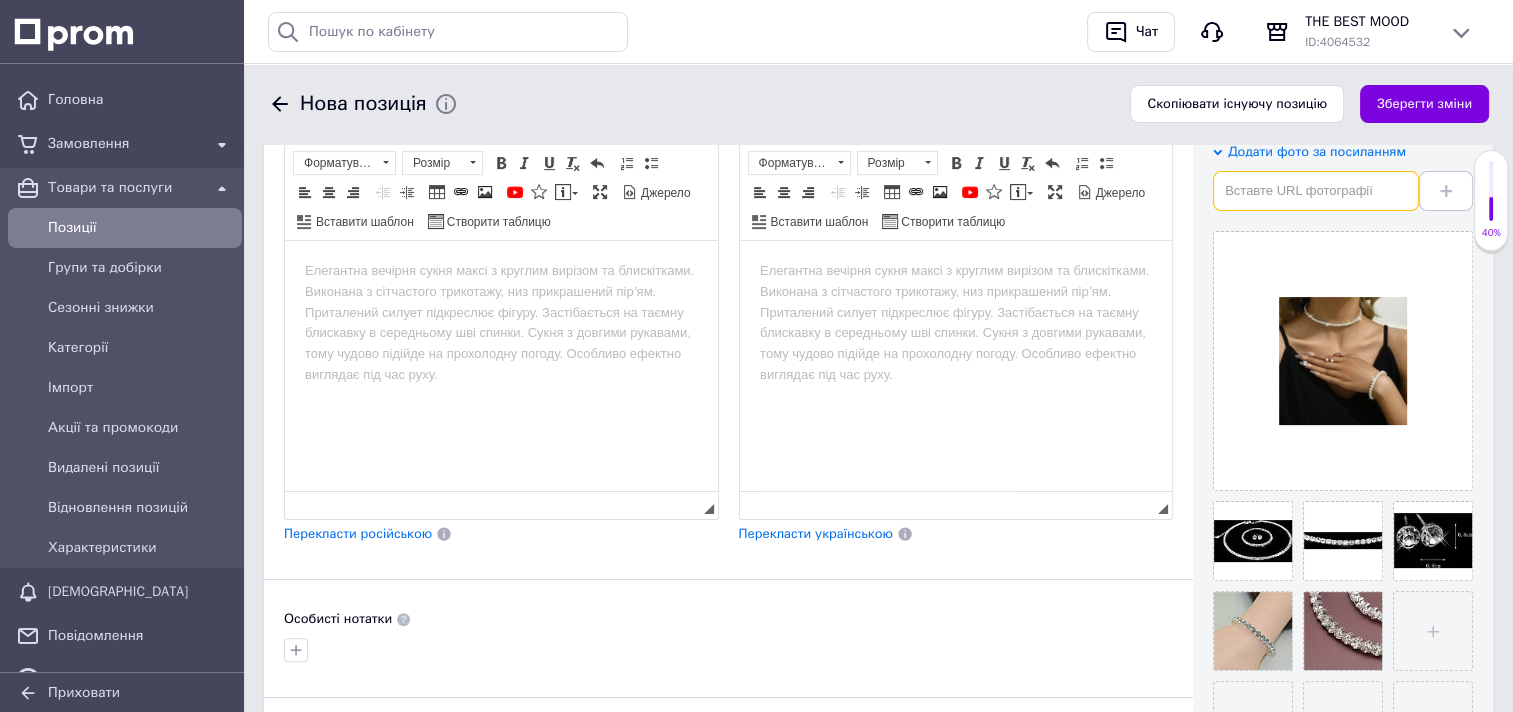 click at bounding box center (1316, 191) 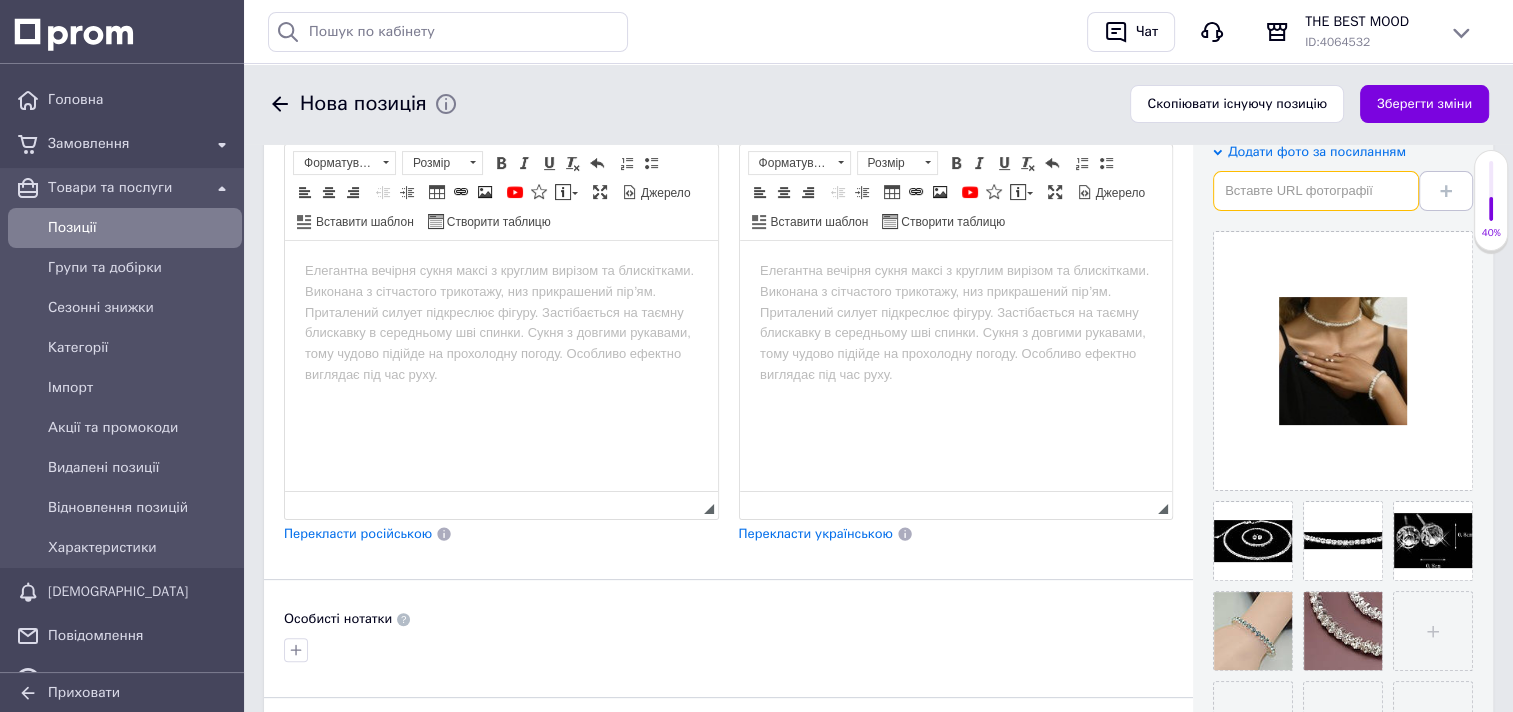paste on "https://a.allegroimg.com/s128/11e1c4/395912074dce994d5ac9032f713f/Komplet-sensitive-srebrny-z-cyrkoniami-4-czesci-Kod-producenta-sensitive" 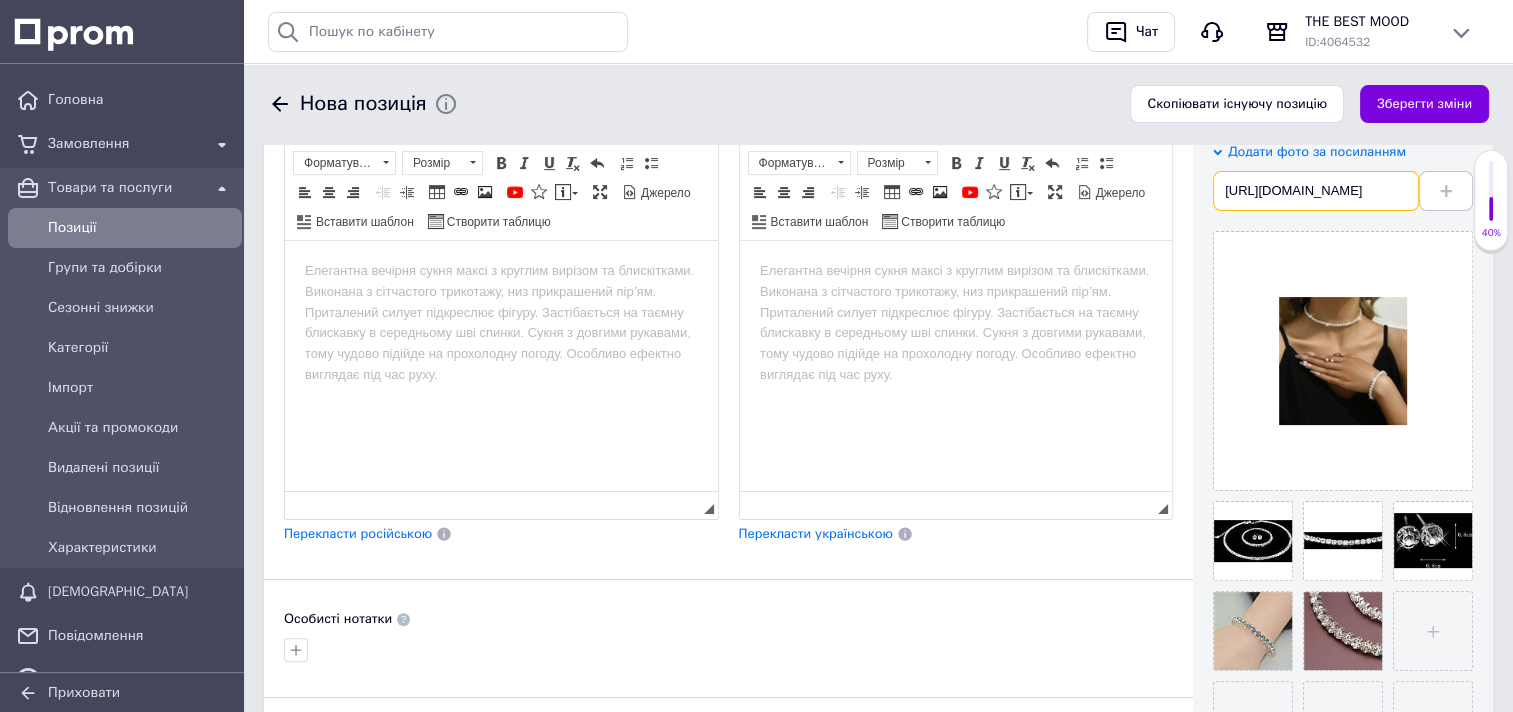 scroll, scrollTop: 0, scrollLeft: 664, axis: horizontal 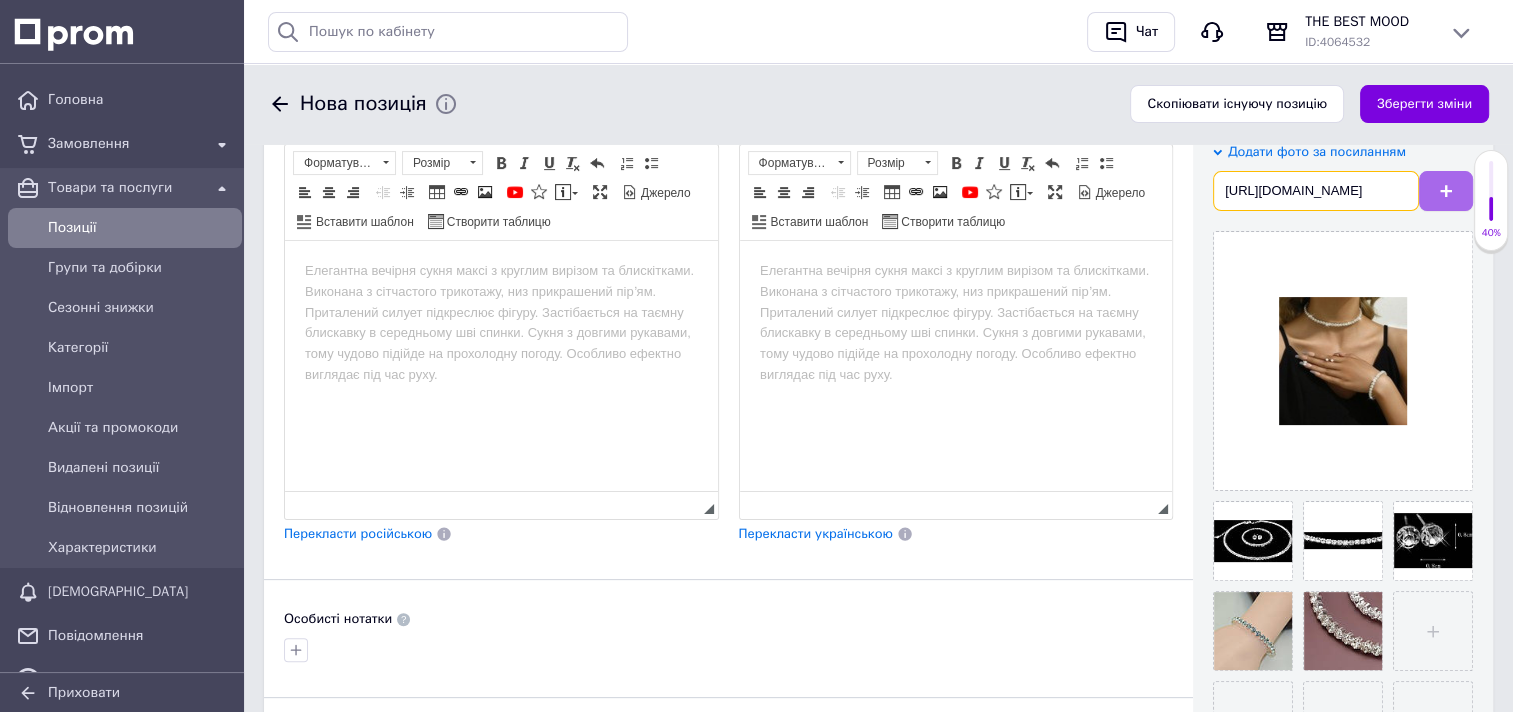 type on "https://a.allegroimg.com/s128/11e1c4/395912074dce994d5ac9032f713f/Komplet-sensitive-srebrny-z-cyrkoniami-4-czesci-Kod-producenta-sensitive" 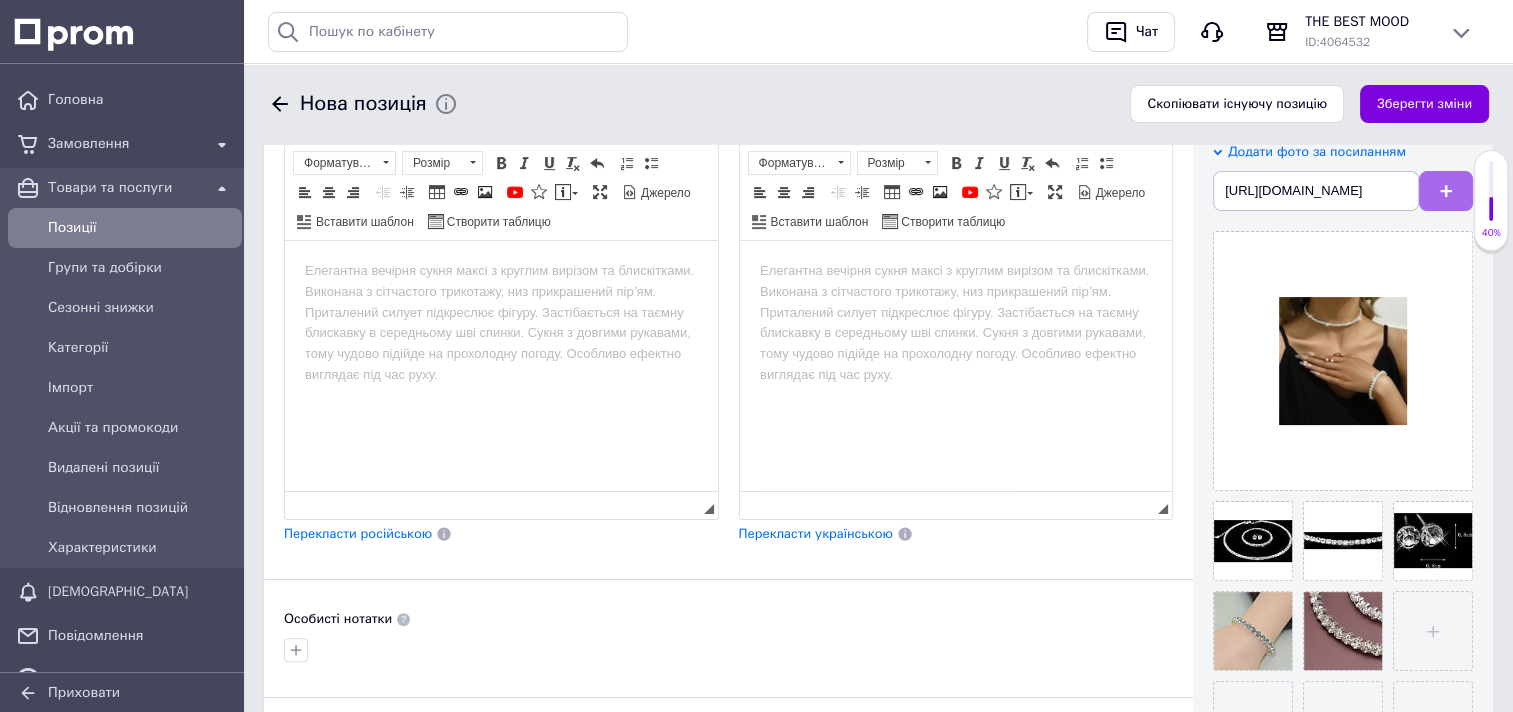 scroll, scrollTop: 0, scrollLeft: 0, axis: both 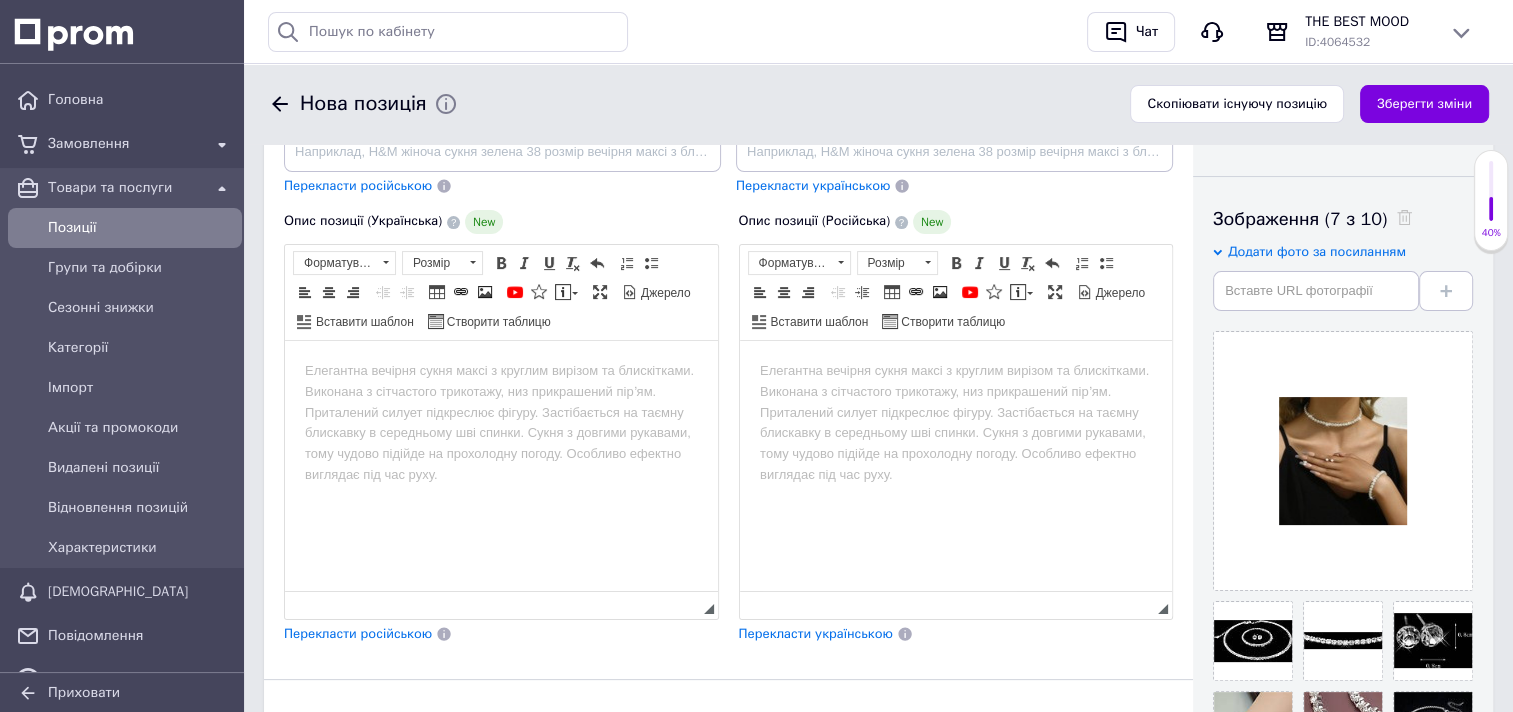 click at bounding box center (501, 371) 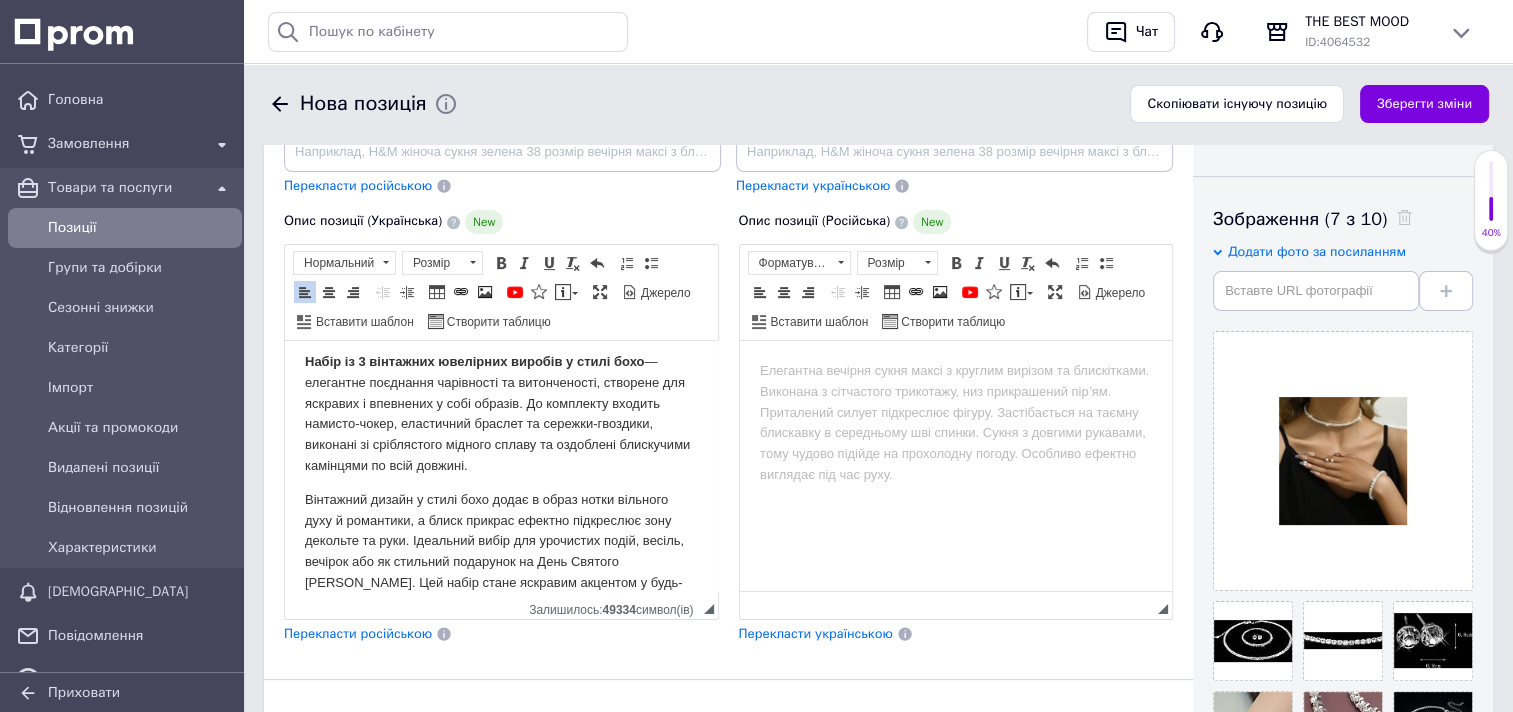 scroll, scrollTop: 0, scrollLeft: 0, axis: both 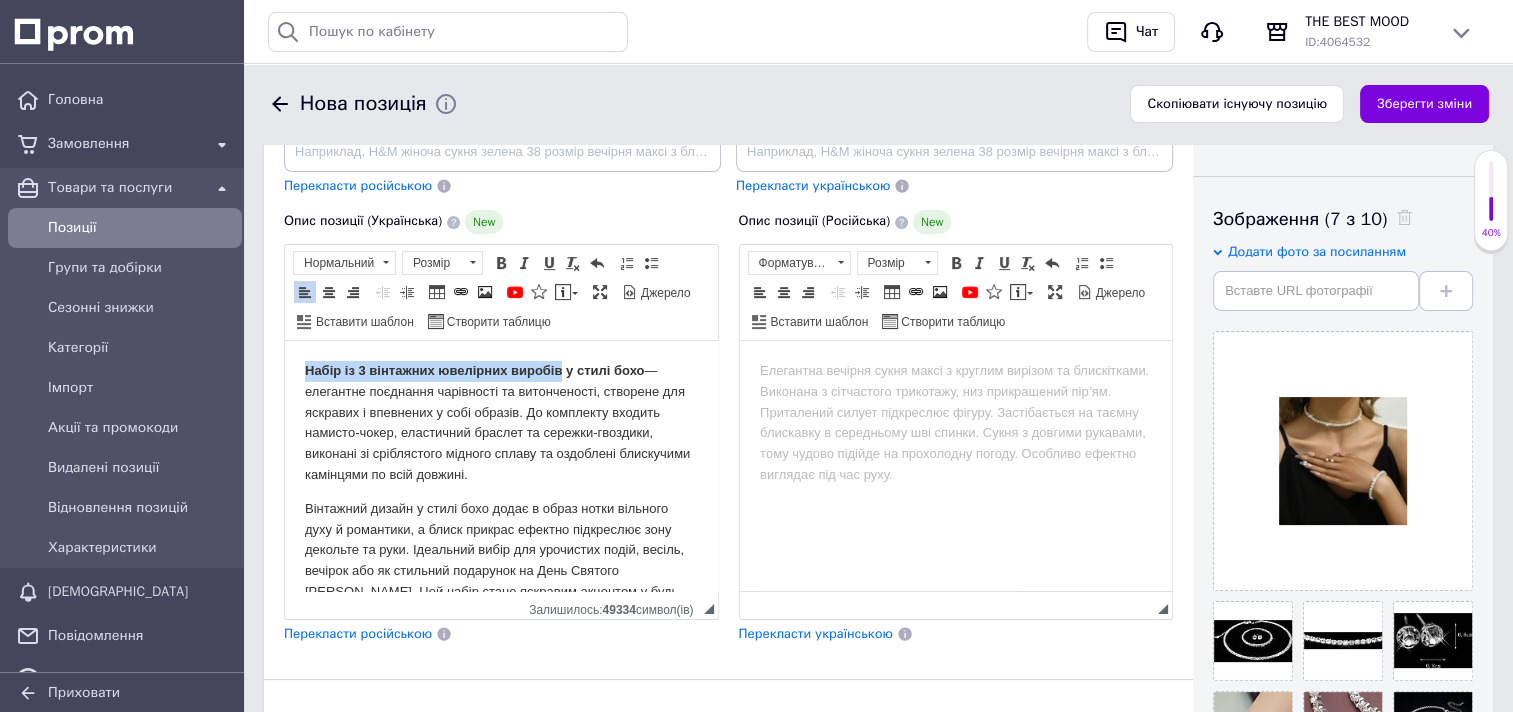drag, startPoint x: 306, startPoint y: 367, endPoint x: 561, endPoint y: 367, distance: 255 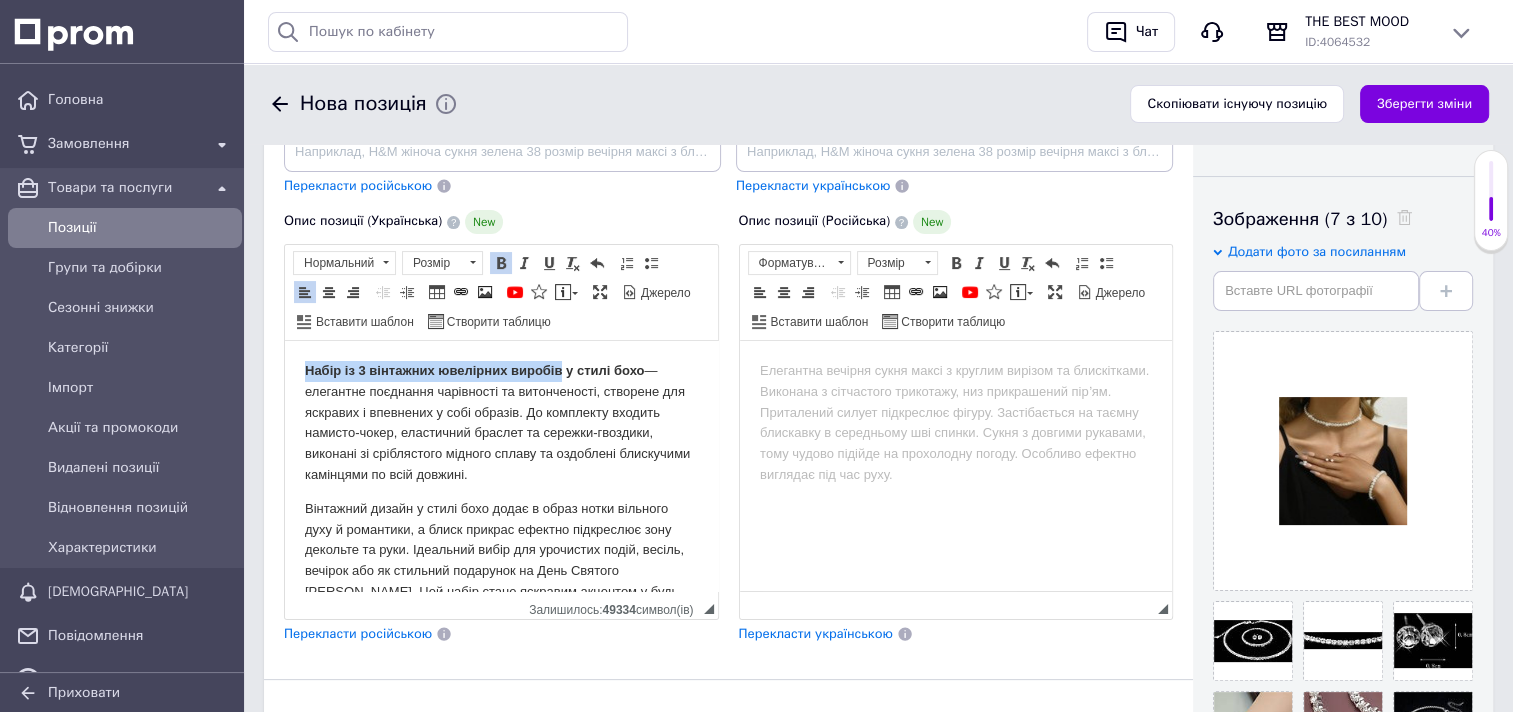 copy on "Набір із 3 вінтажних ювелірних виробів" 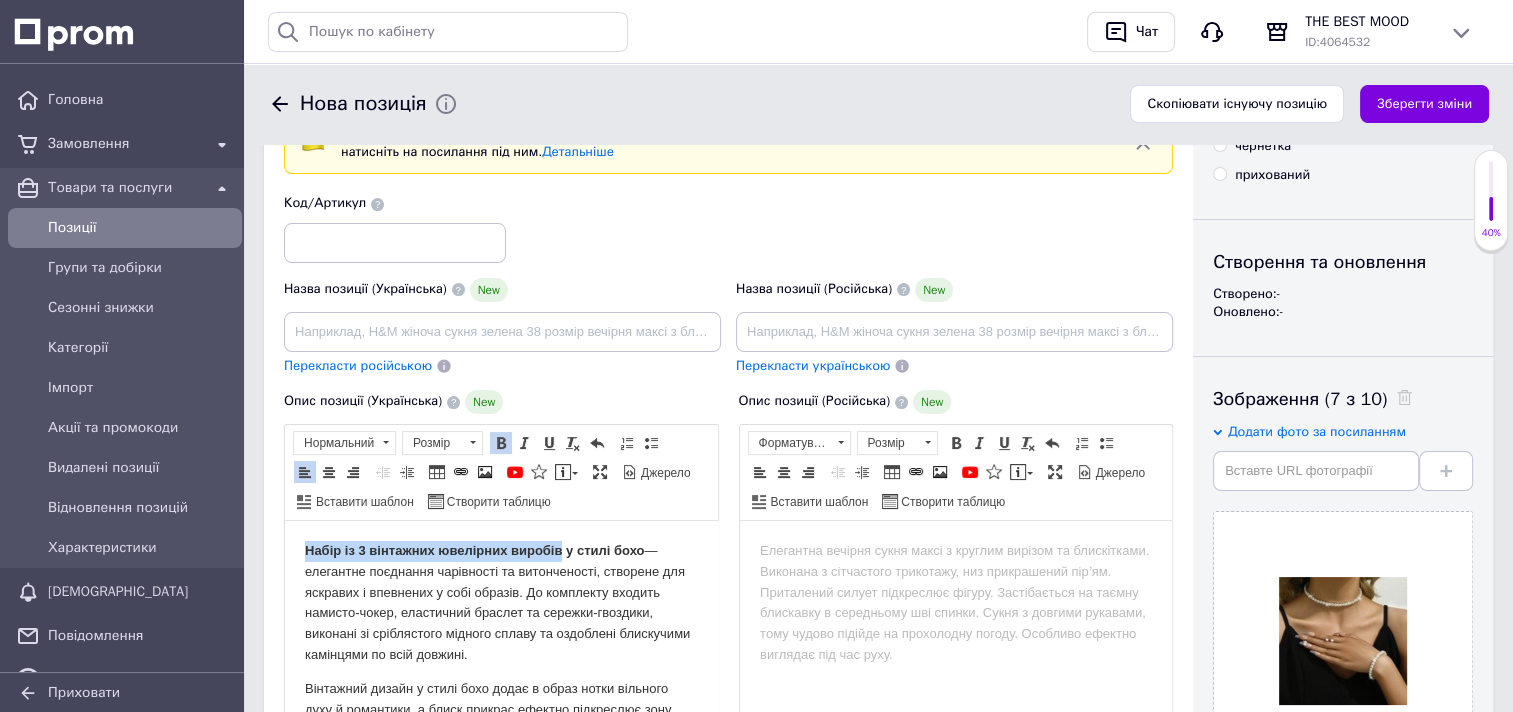 scroll, scrollTop: 100, scrollLeft: 0, axis: vertical 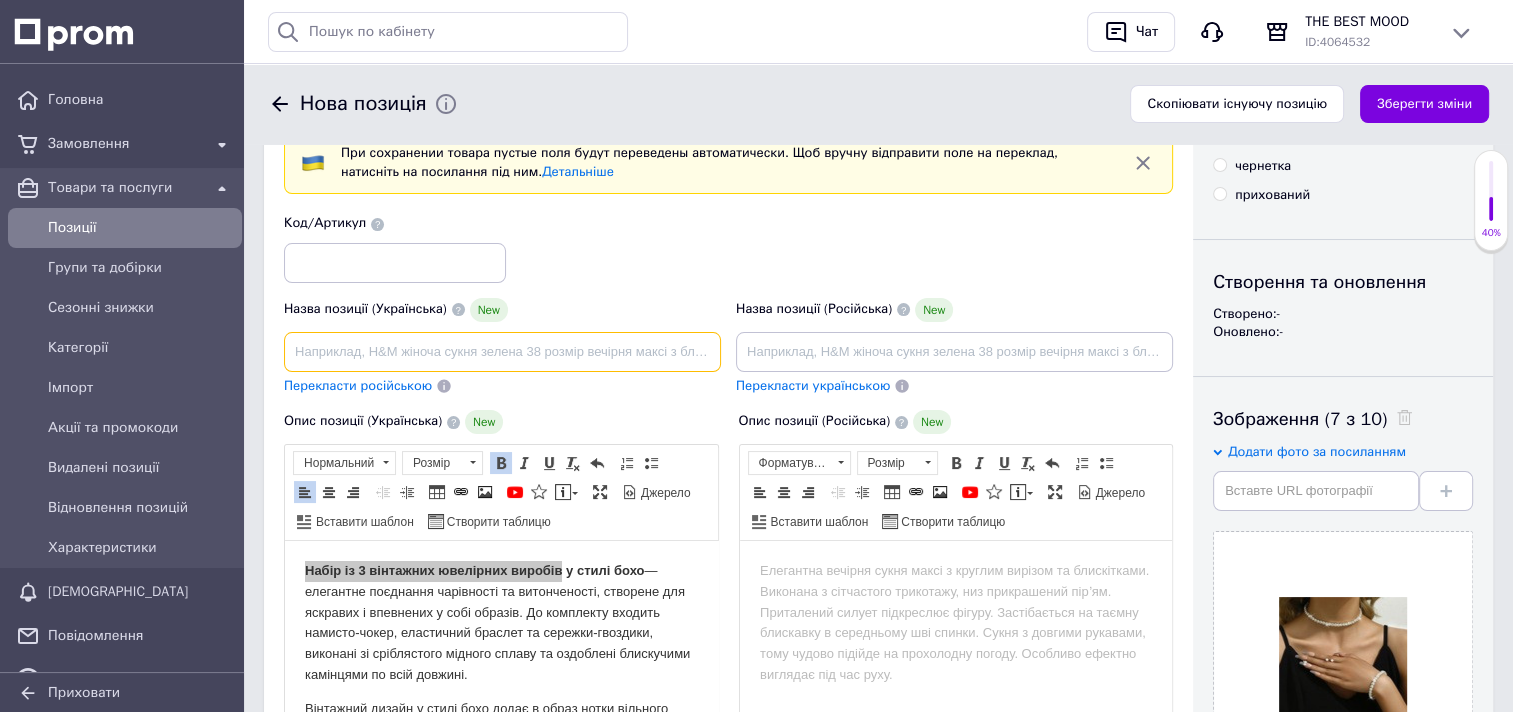 click at bounding box center (502, 352) 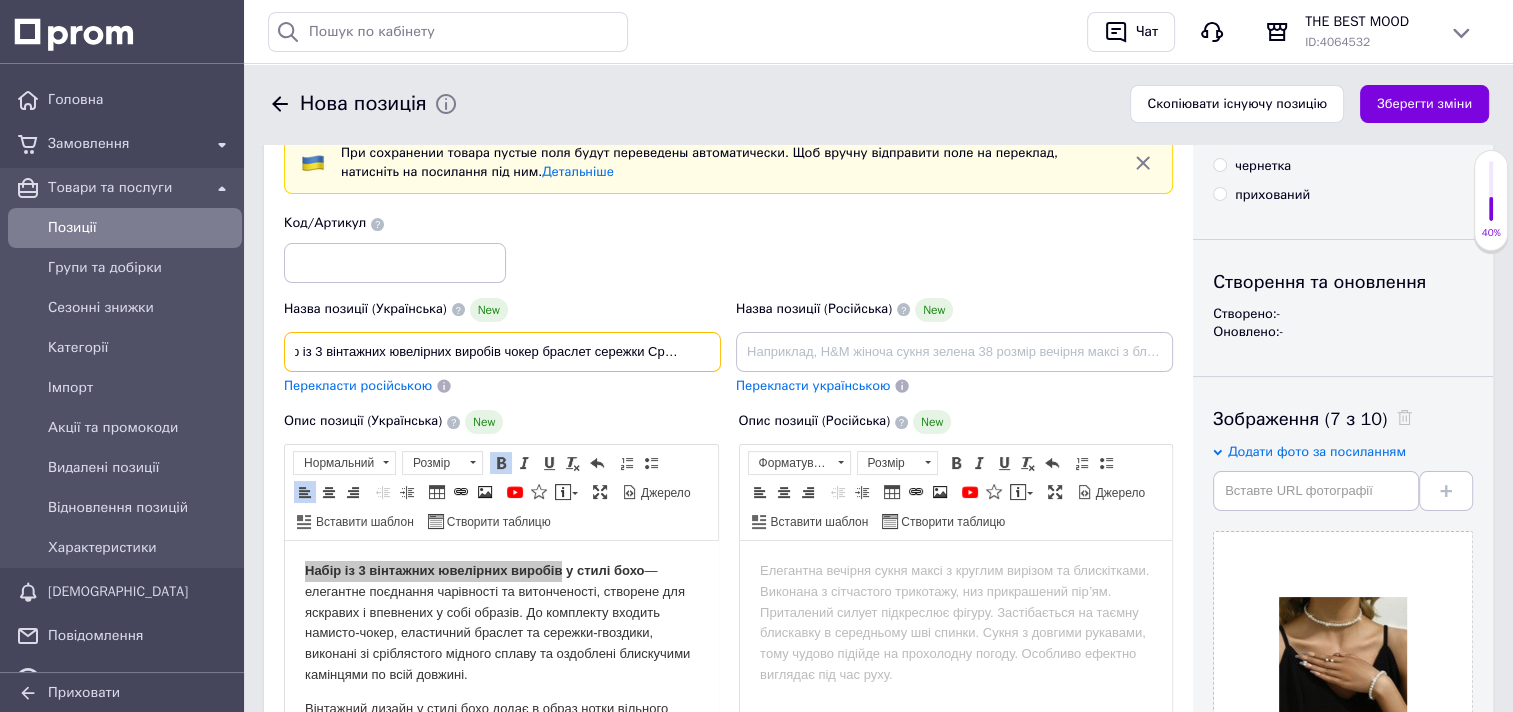 scroll, scrollTop: 0, scrollLeft: 37, axis: horizontal 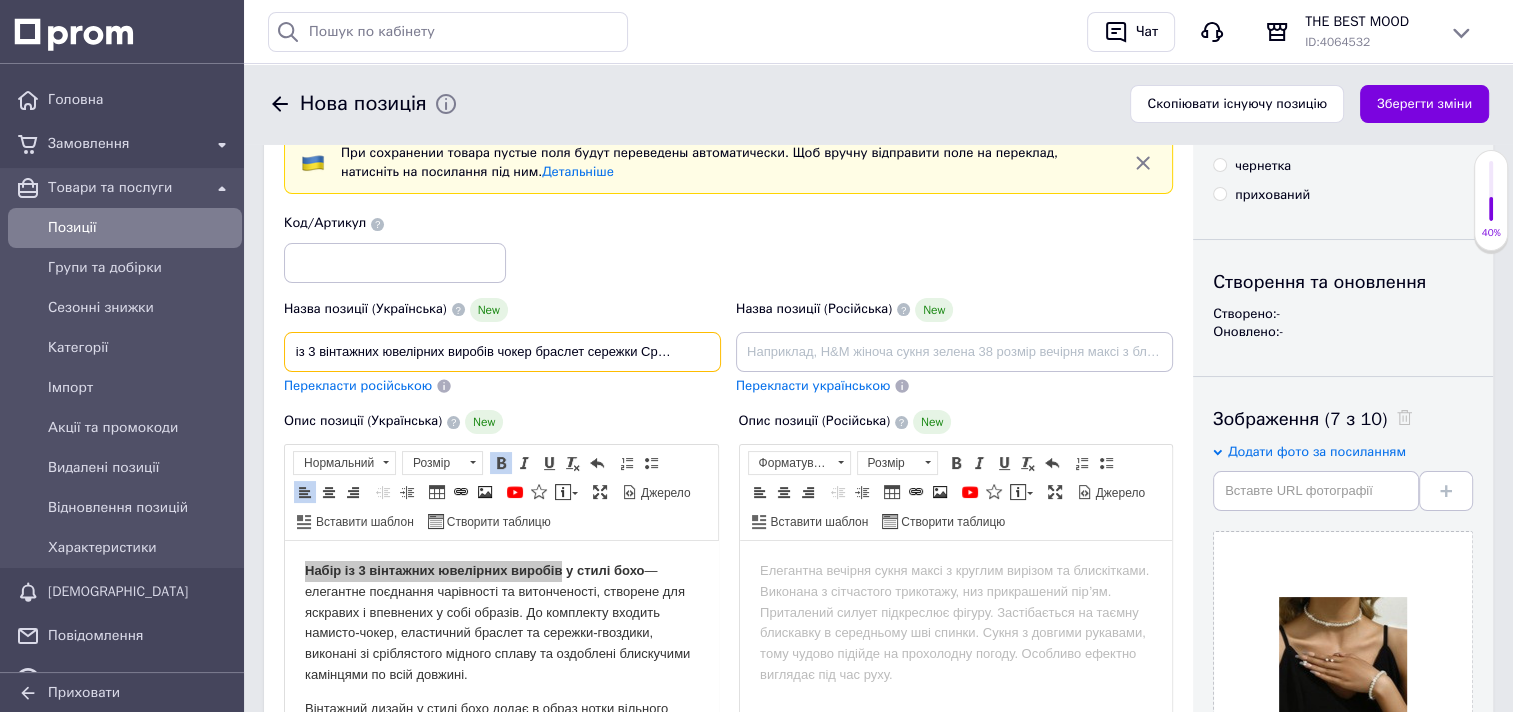 type on "Набір із 3 вінтажних ювелірних виробів чокер браслет сережки Сріблястий" 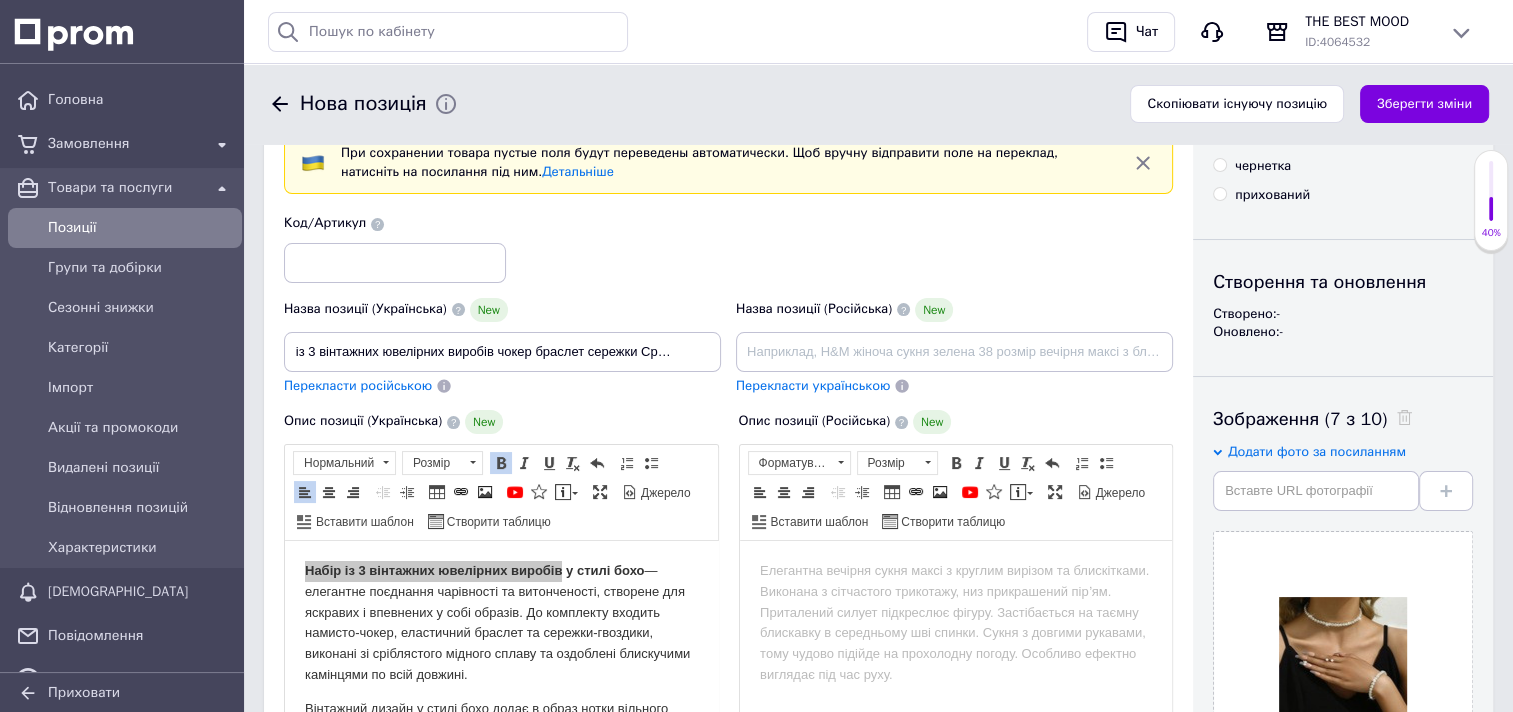 scroll, scrollTop: 0, scrollLeft: 0, axis: both 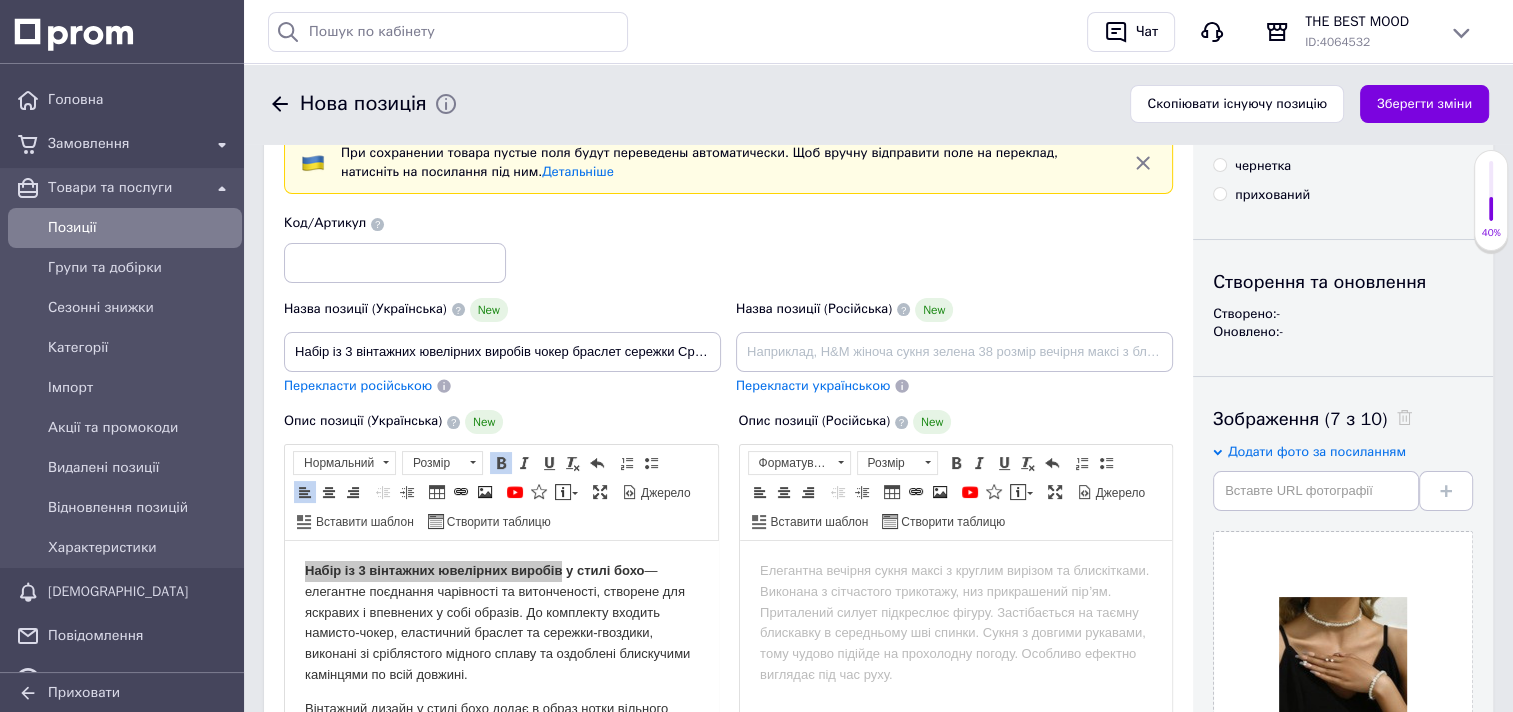 click on "Перекласти російською" at bounding box center (358, 385) 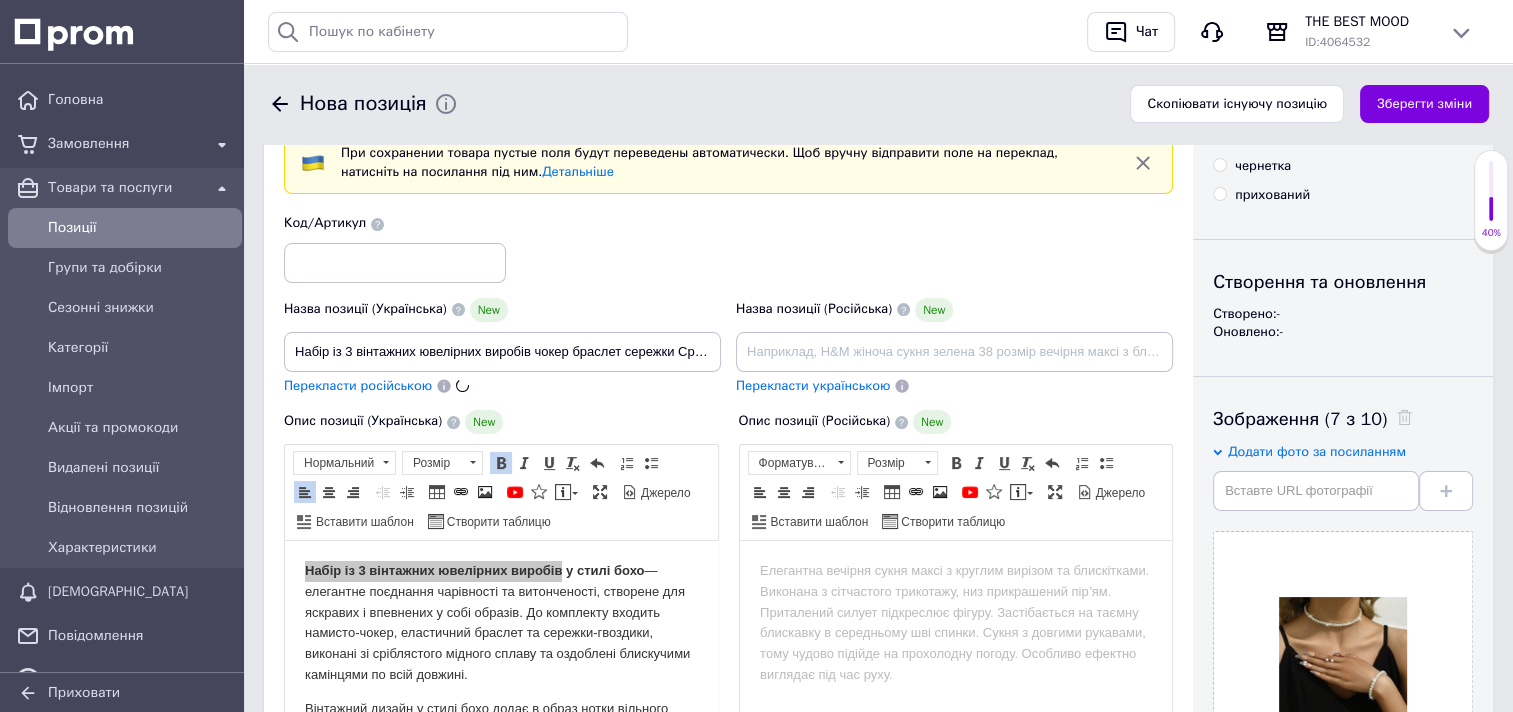 type on "Набор из 3-х винтажных ювелирных изделий чекер браслет серьги Серебристый" 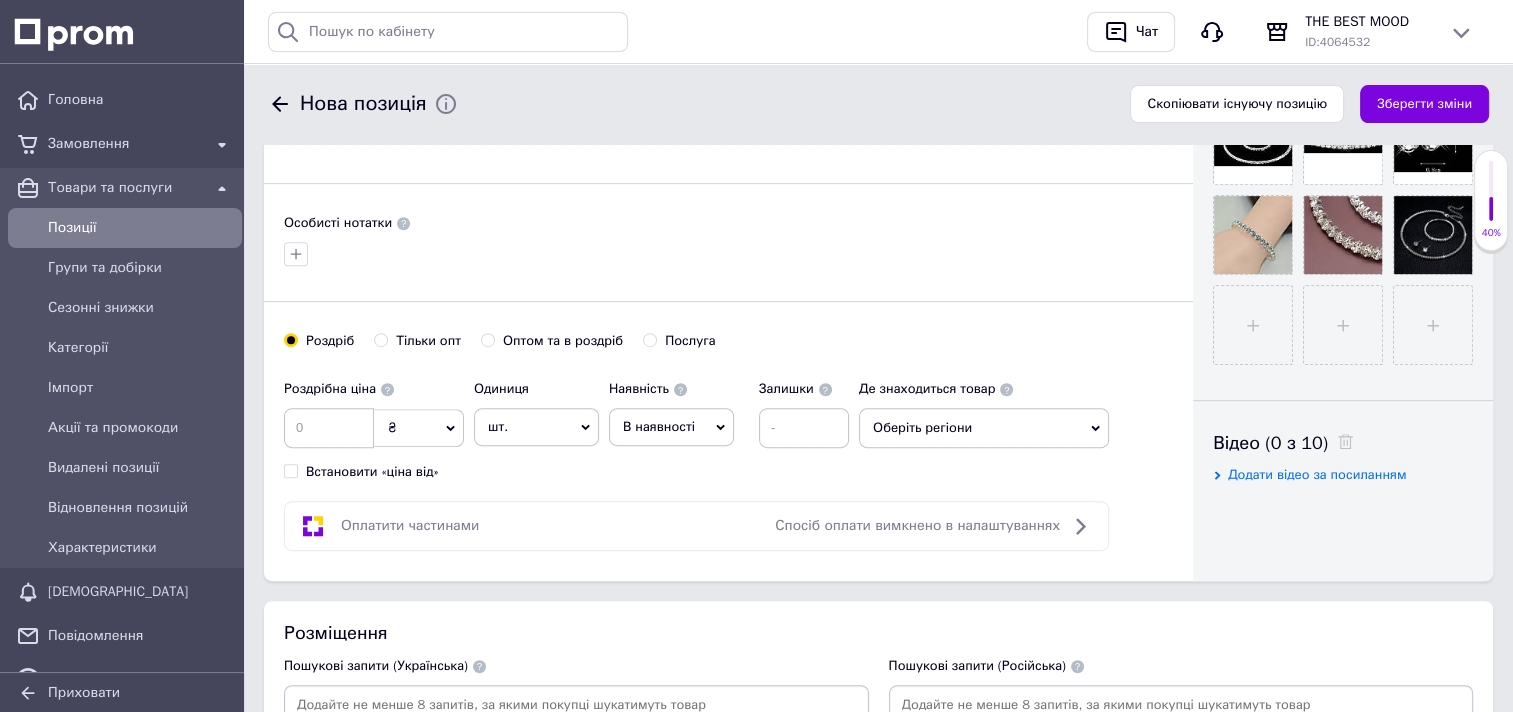 scroll, scrollTop: 800, scrollLeft: 0, axis: vertical 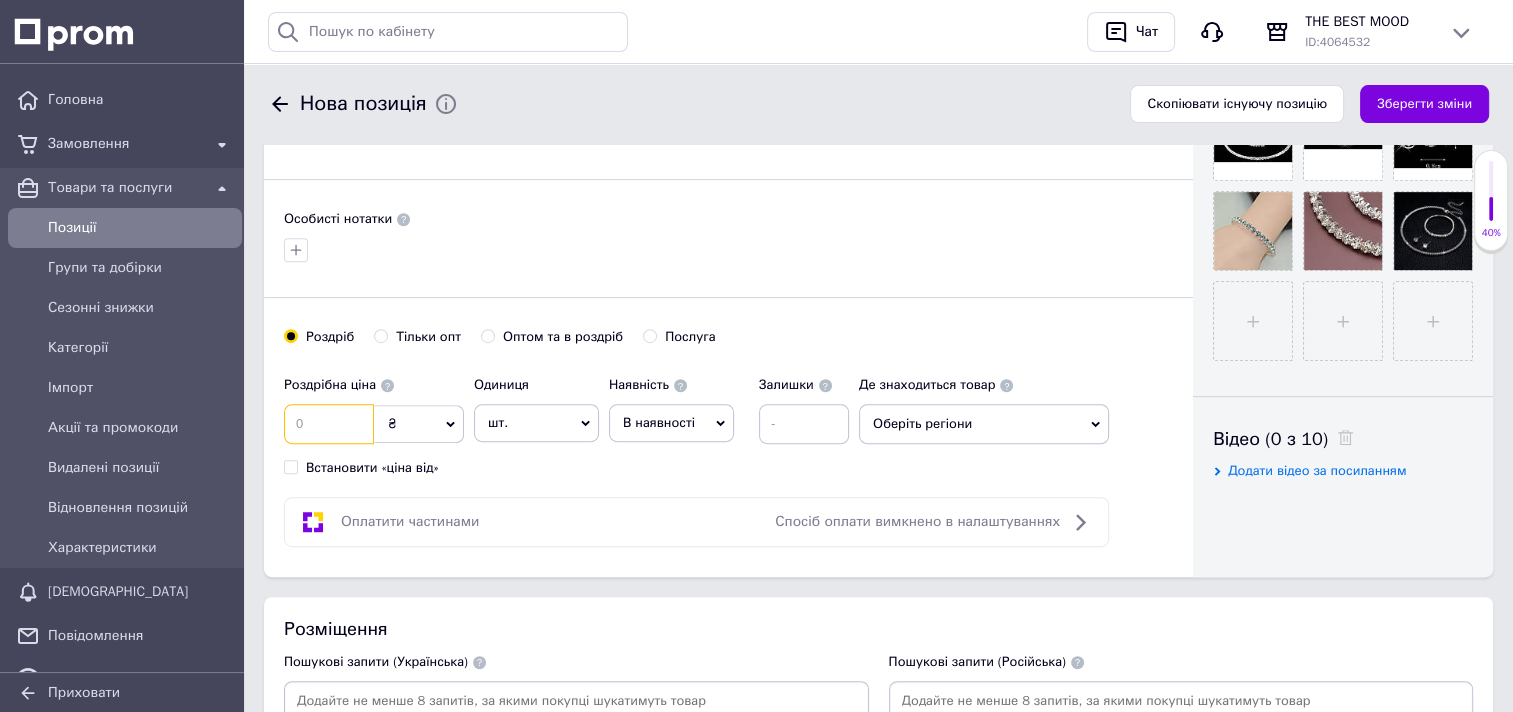 click at bounding box center (329, 424) 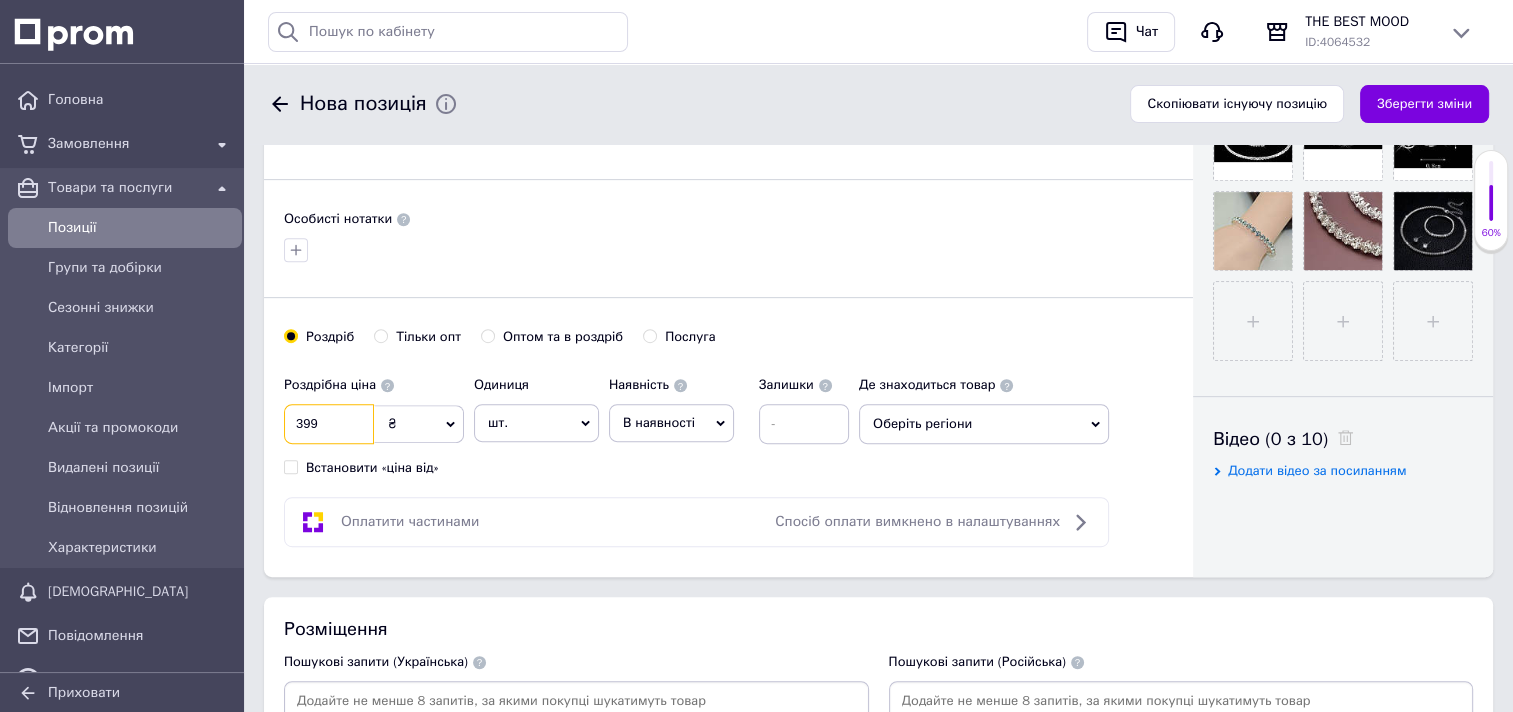 type on "399" 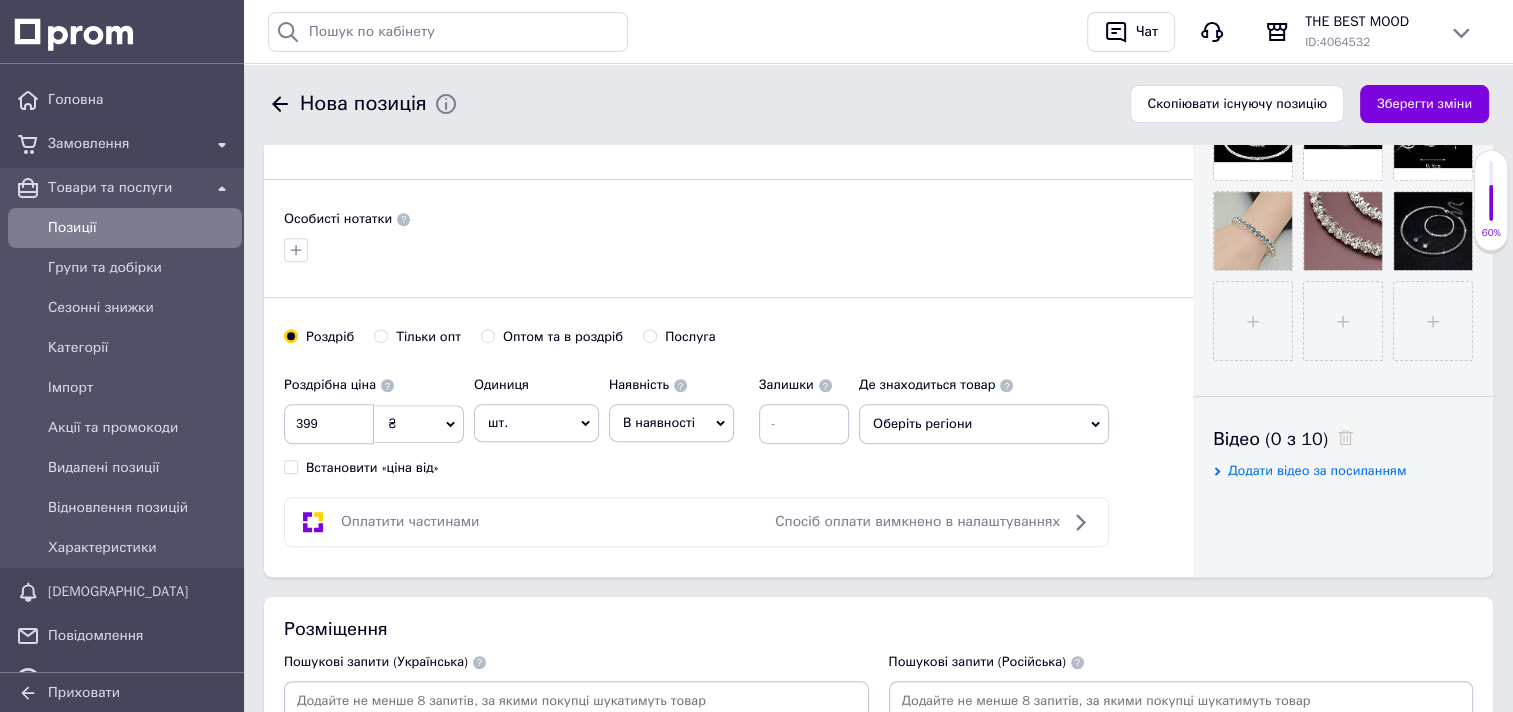 click on "шт." at bounding box center (536, 423) 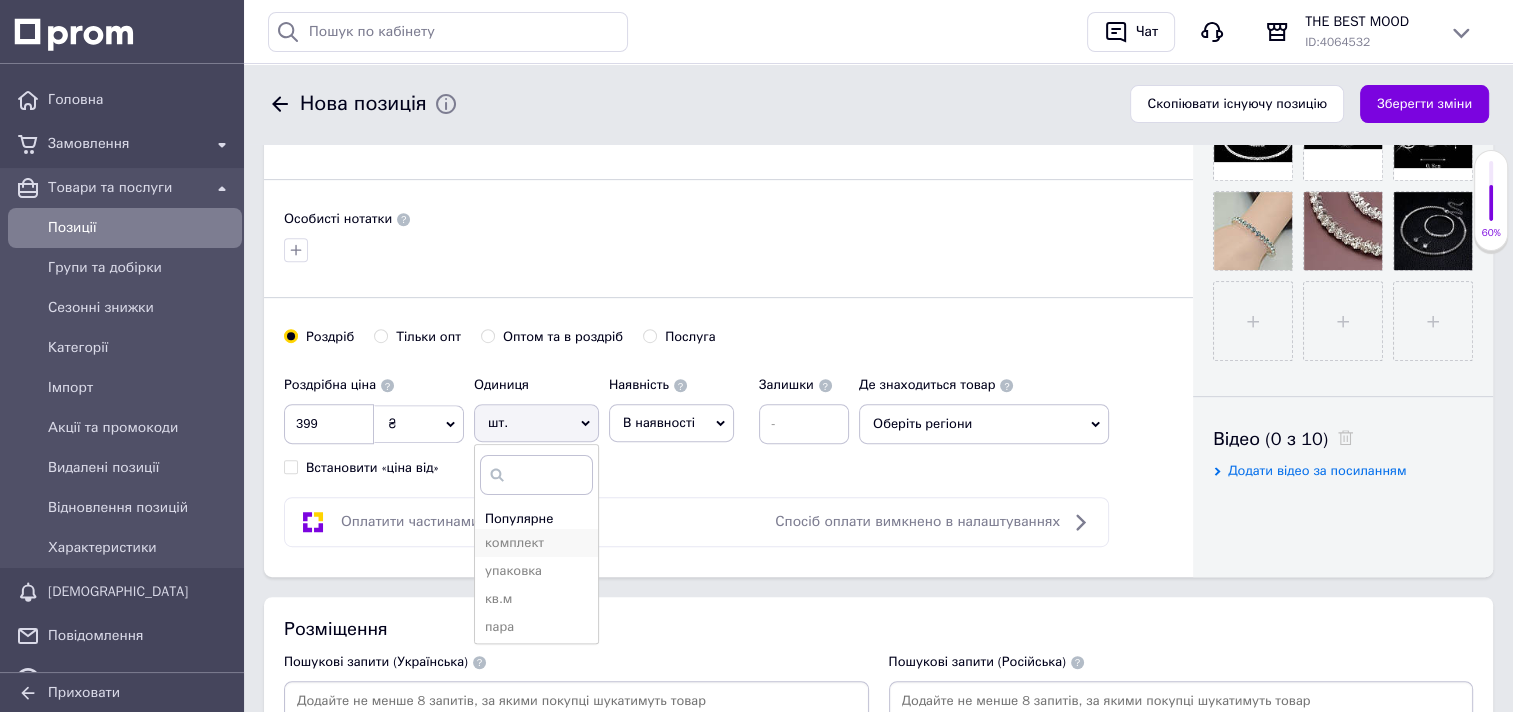 click on "комплект" at bounding box center [536, 543] 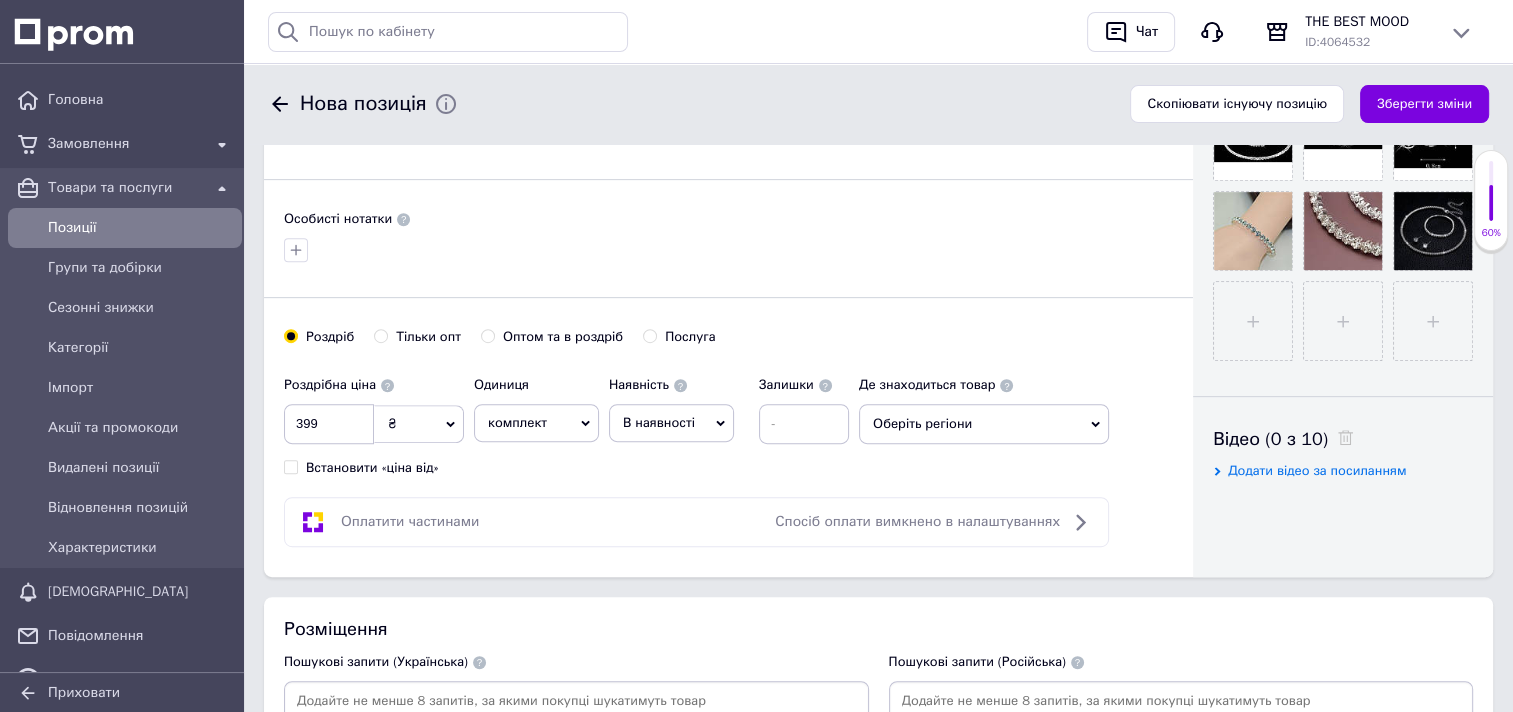 click on "В наявності" at bounding box center (671, 423) 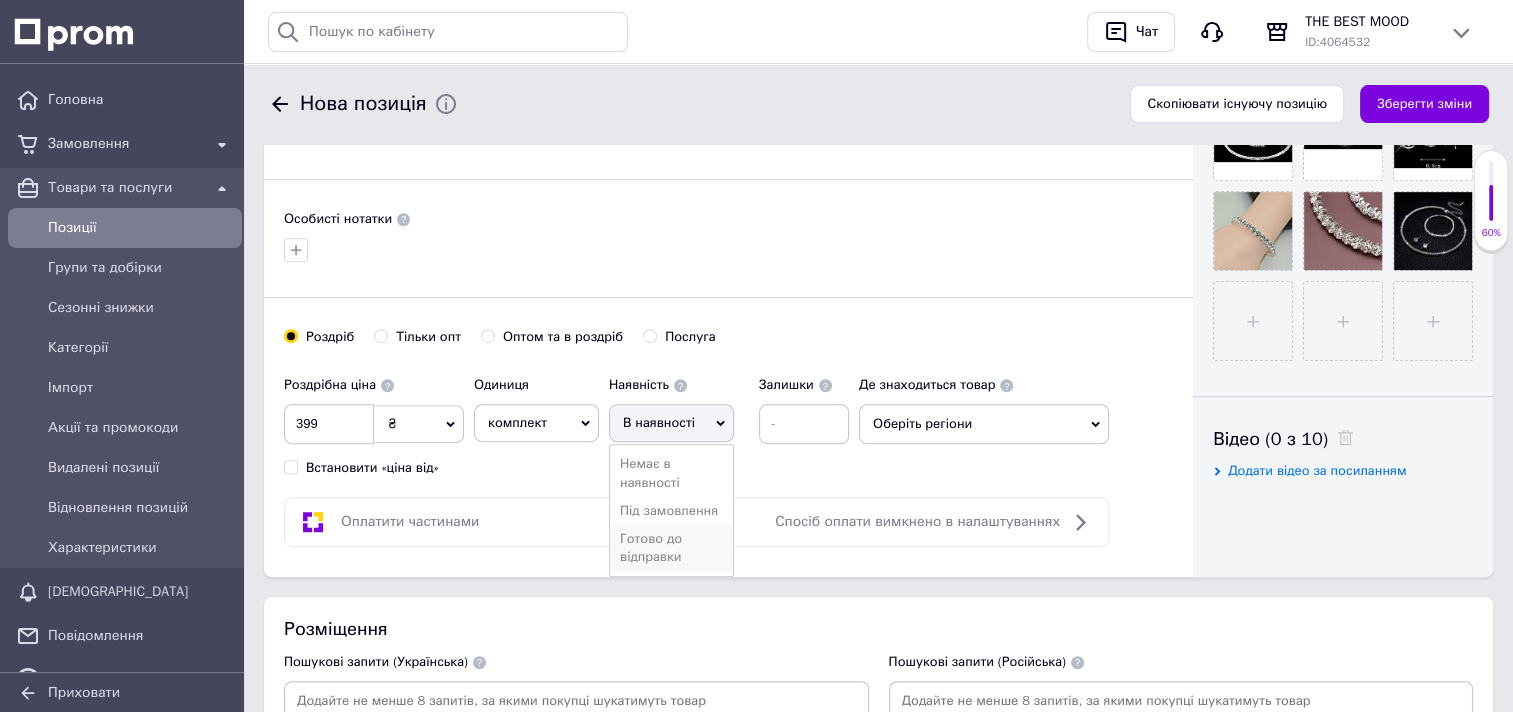 click on "Готово до відправки" at bounding box center [671, 548] 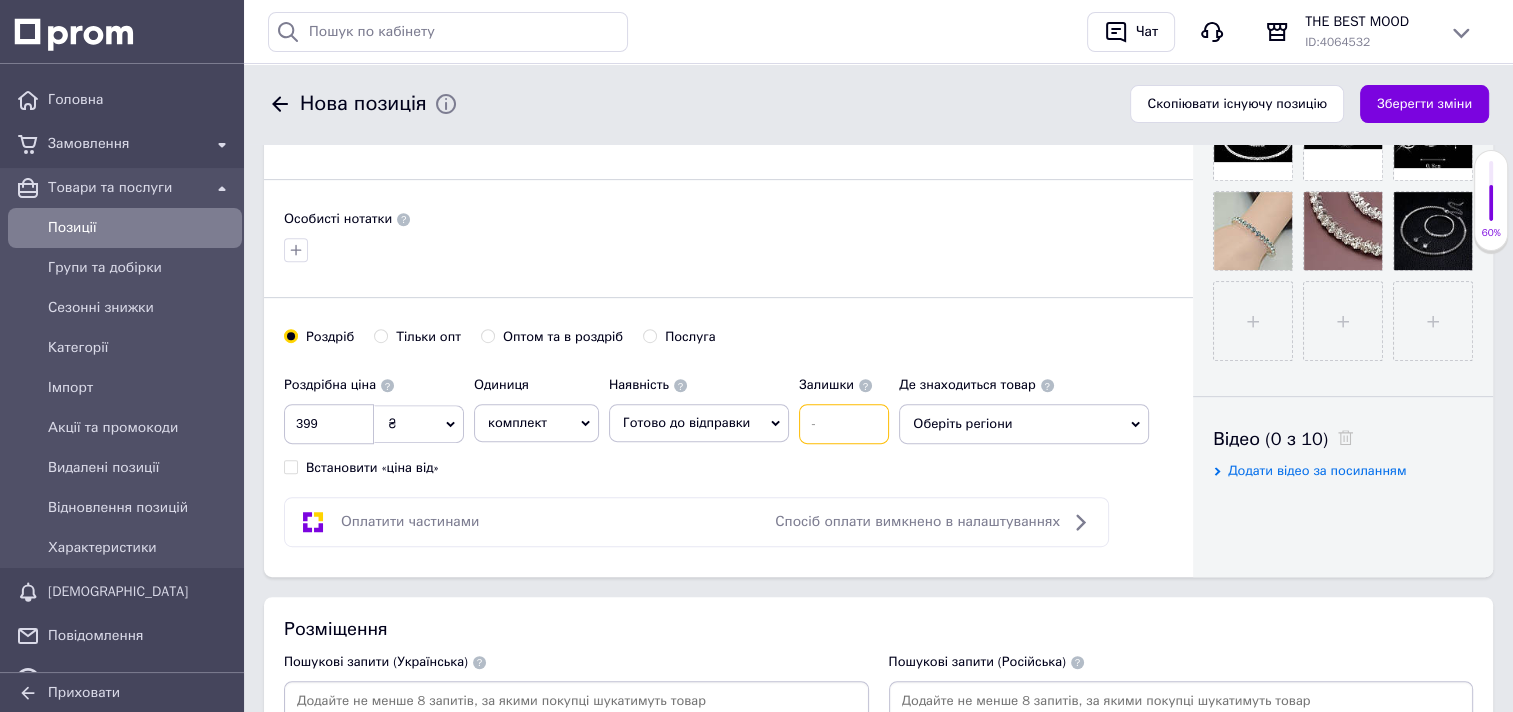 click at bounding box center [844, 424] 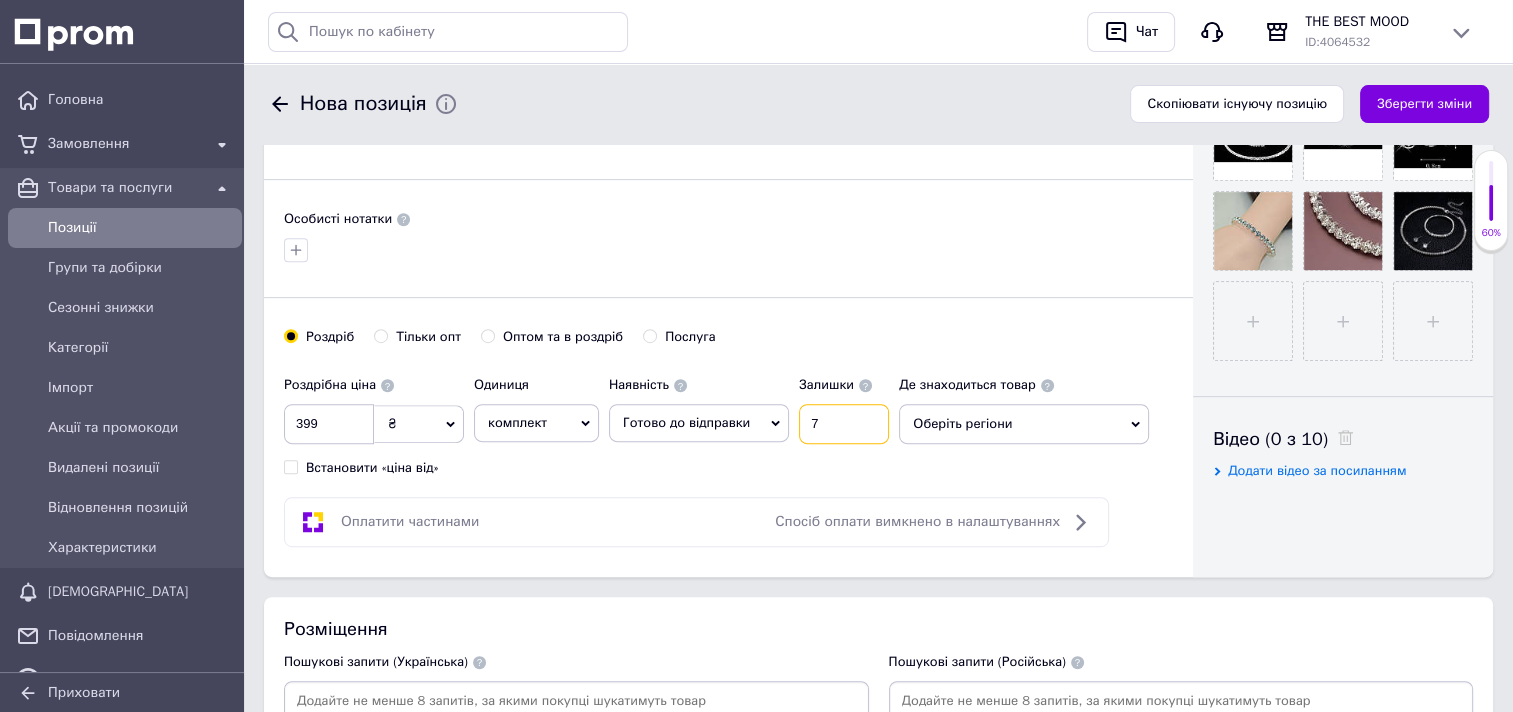 type on "7" 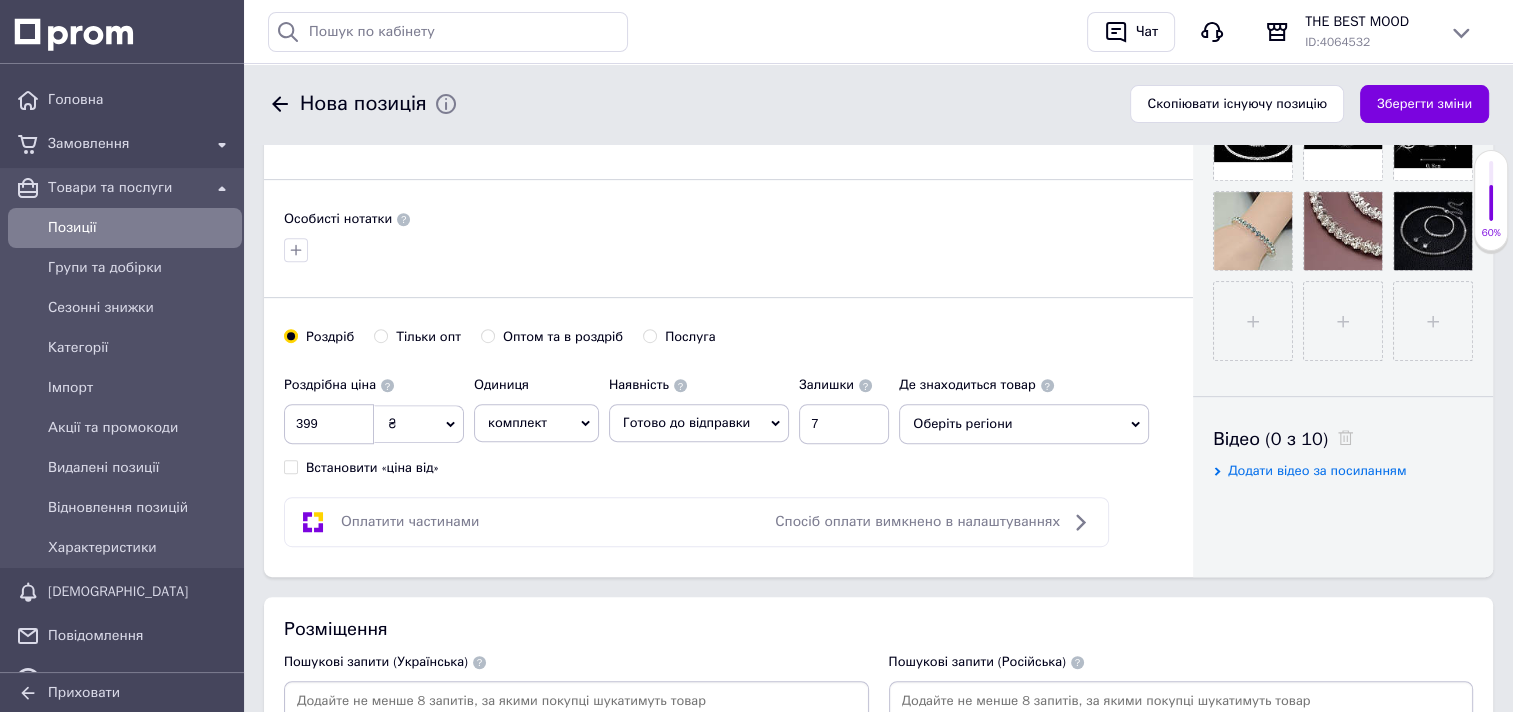 click on "Оберіть регіони" at bounding box center (1024, 424) 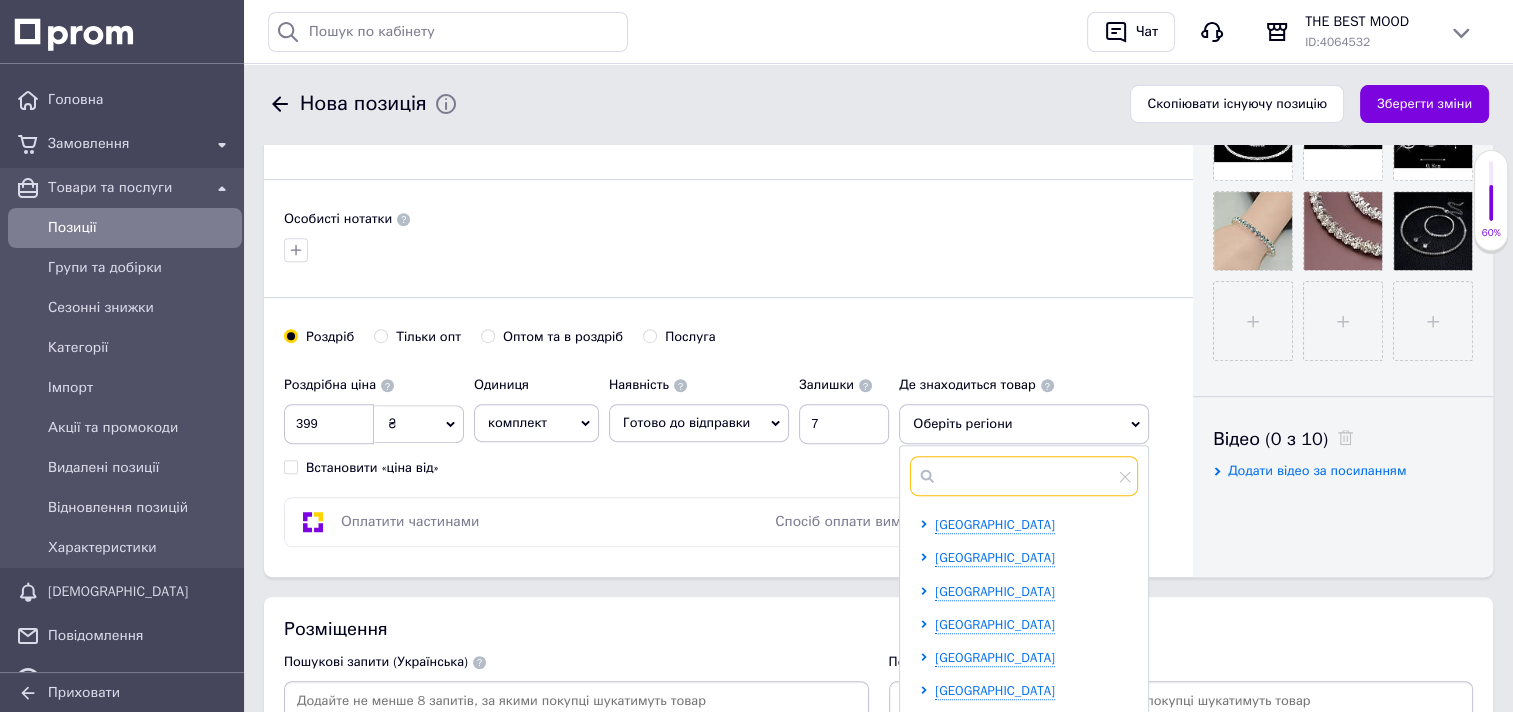 click at bounding box center [1024, 476] 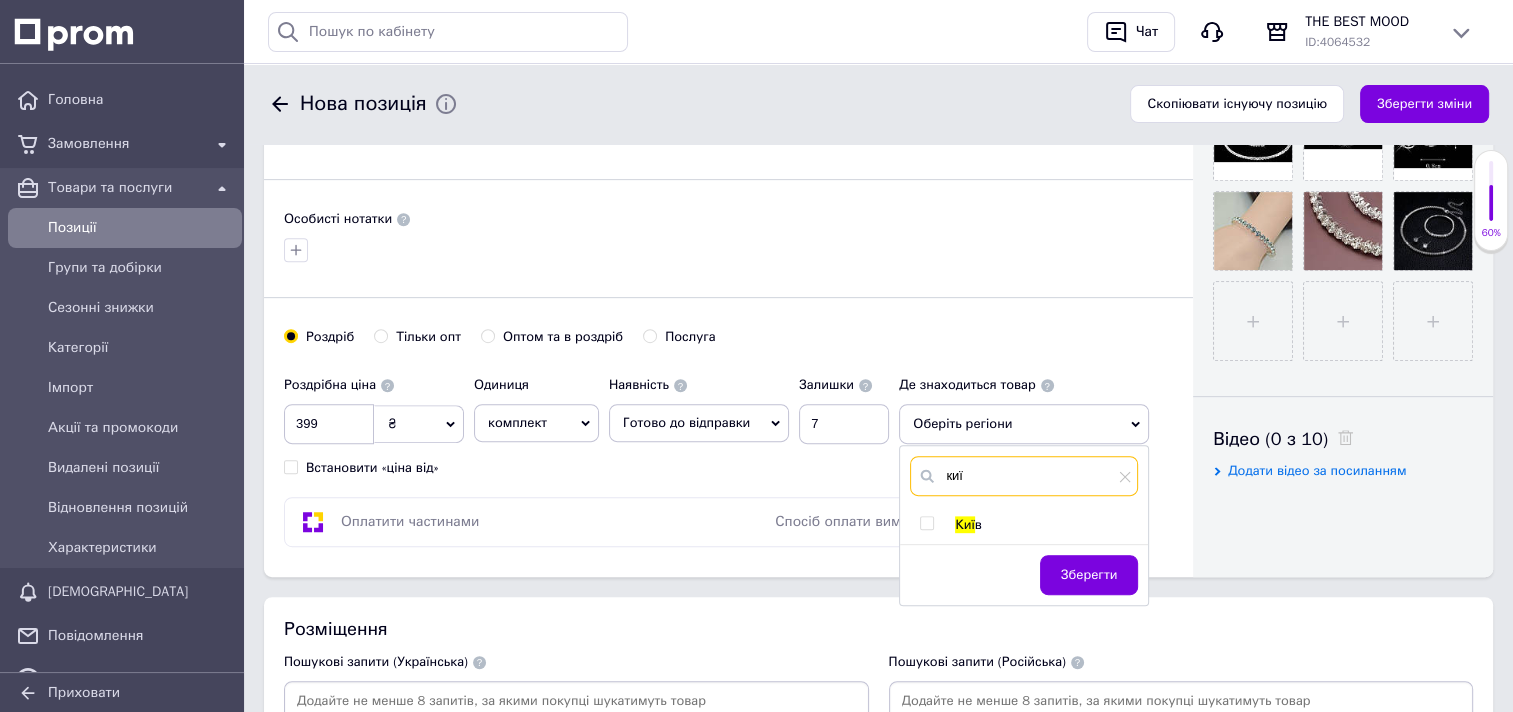 type on "киї" 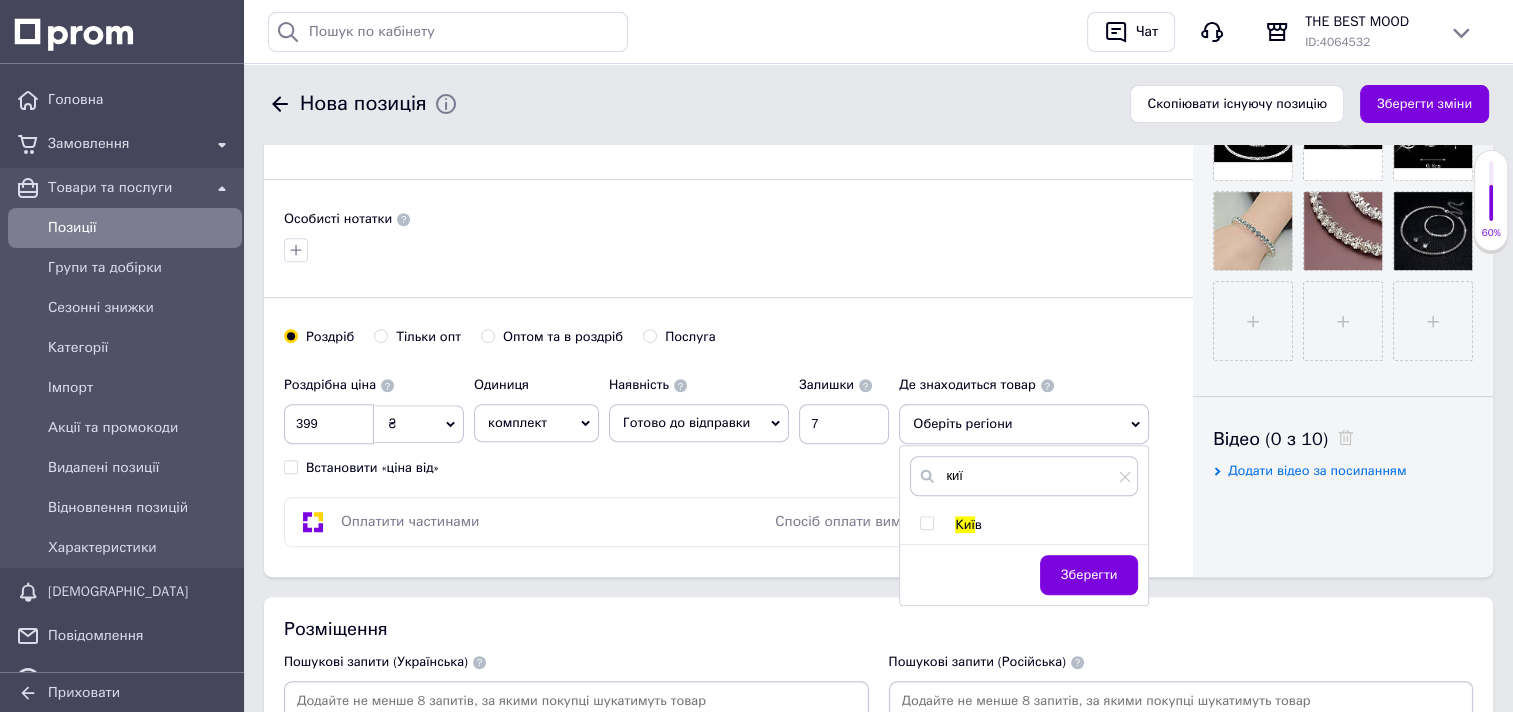 click at bounding box center [926, 523] 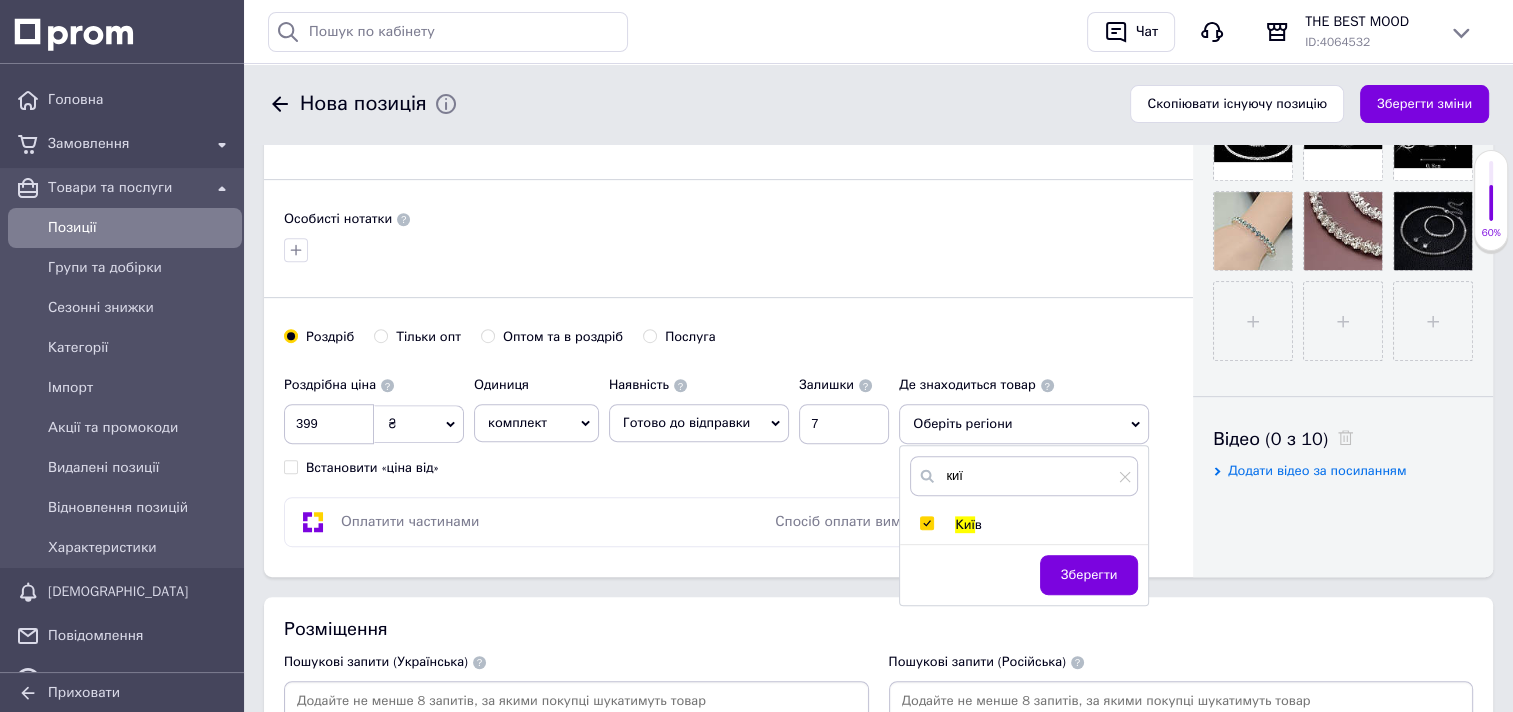 checkbox on "true" 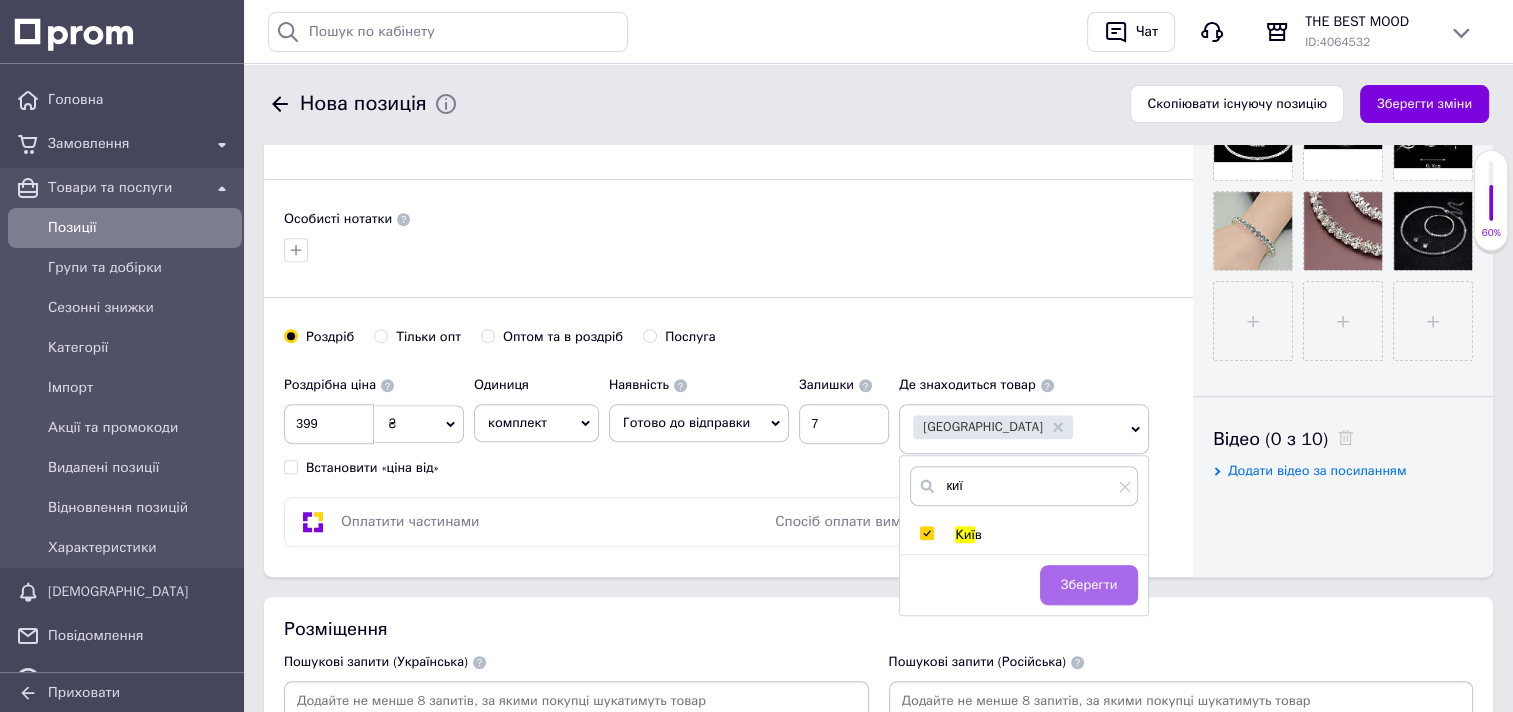 click on "Зберегти" at bounding box center [1089, 585] 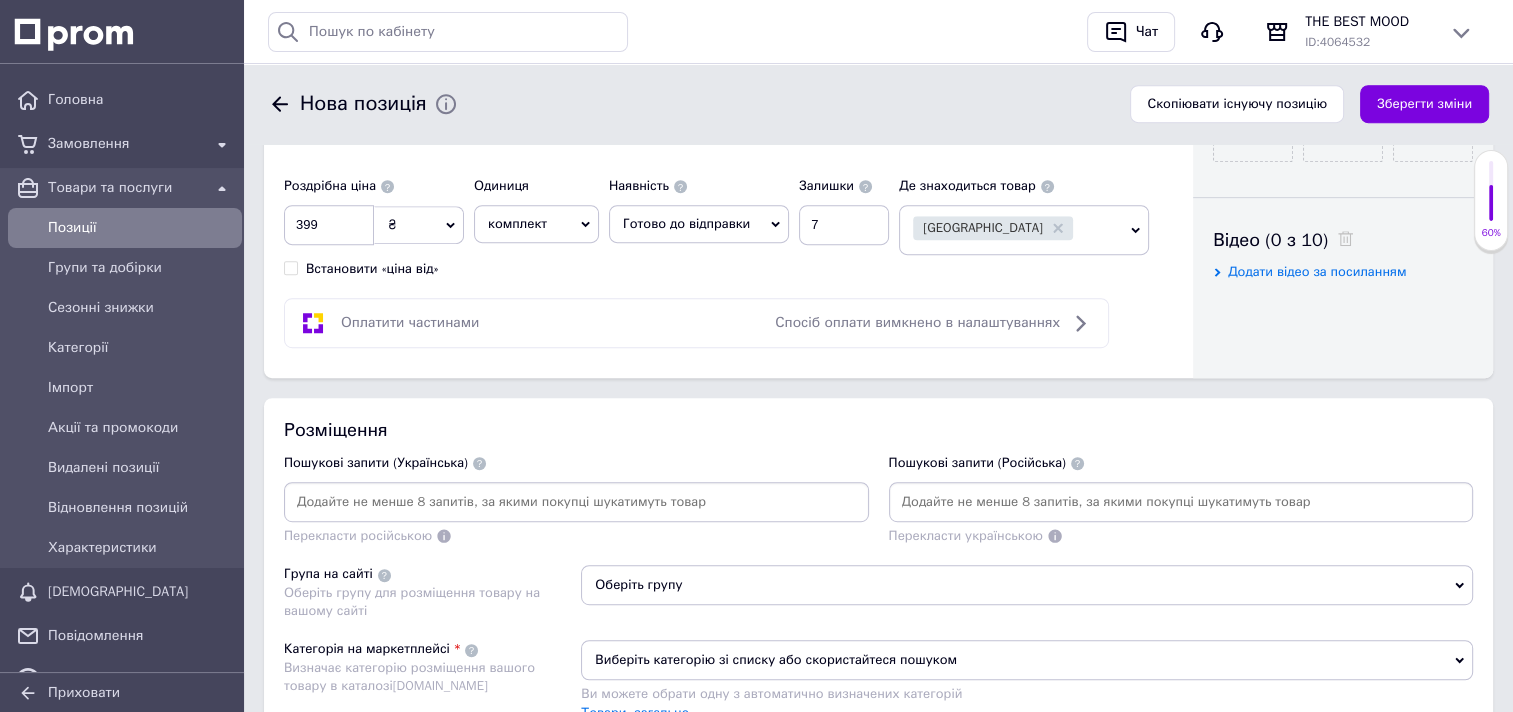 scroll, scrollTop: 1000, scrollLeft: 0, axis: vertical 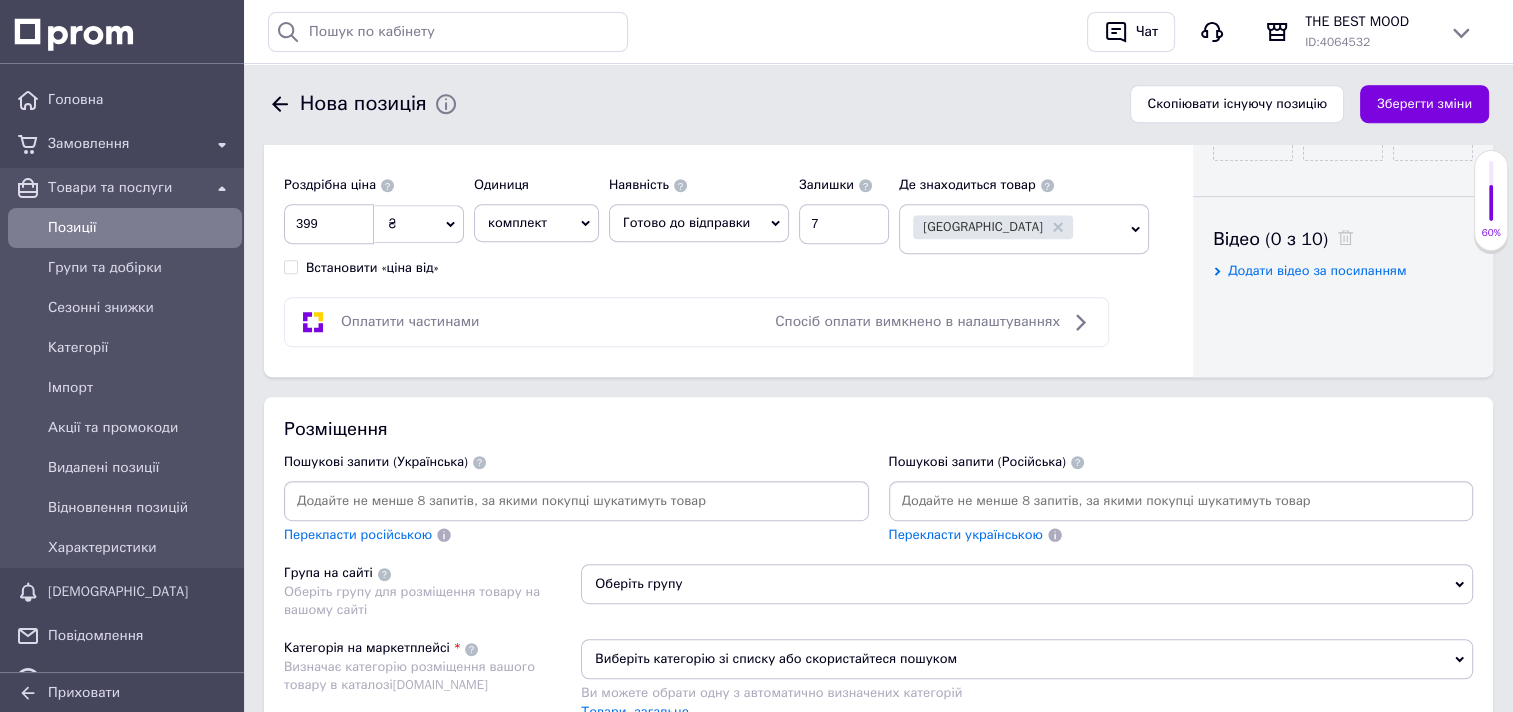 click at bounding box center (1181, 501) 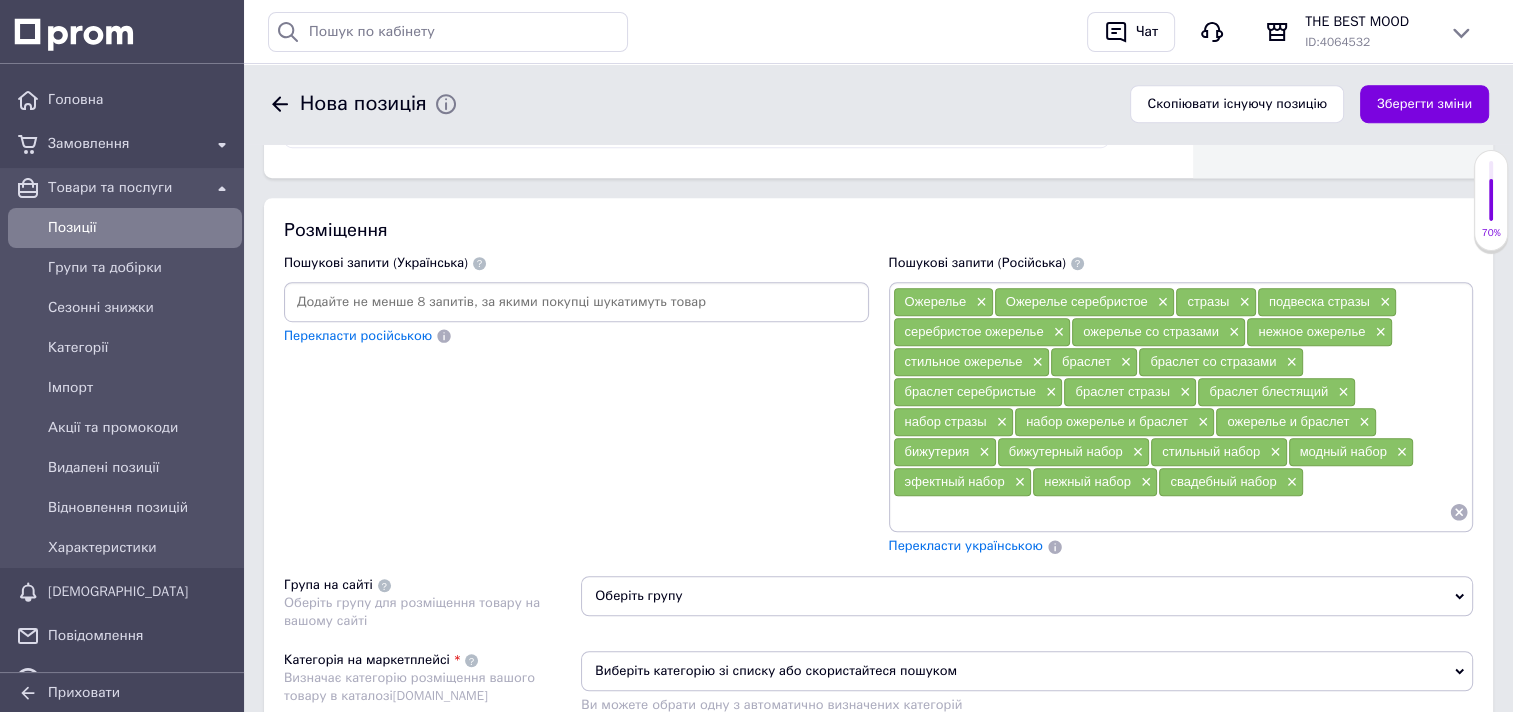 scroll, scrollTop: 1200, scrollLeft: 0, axis: vertical 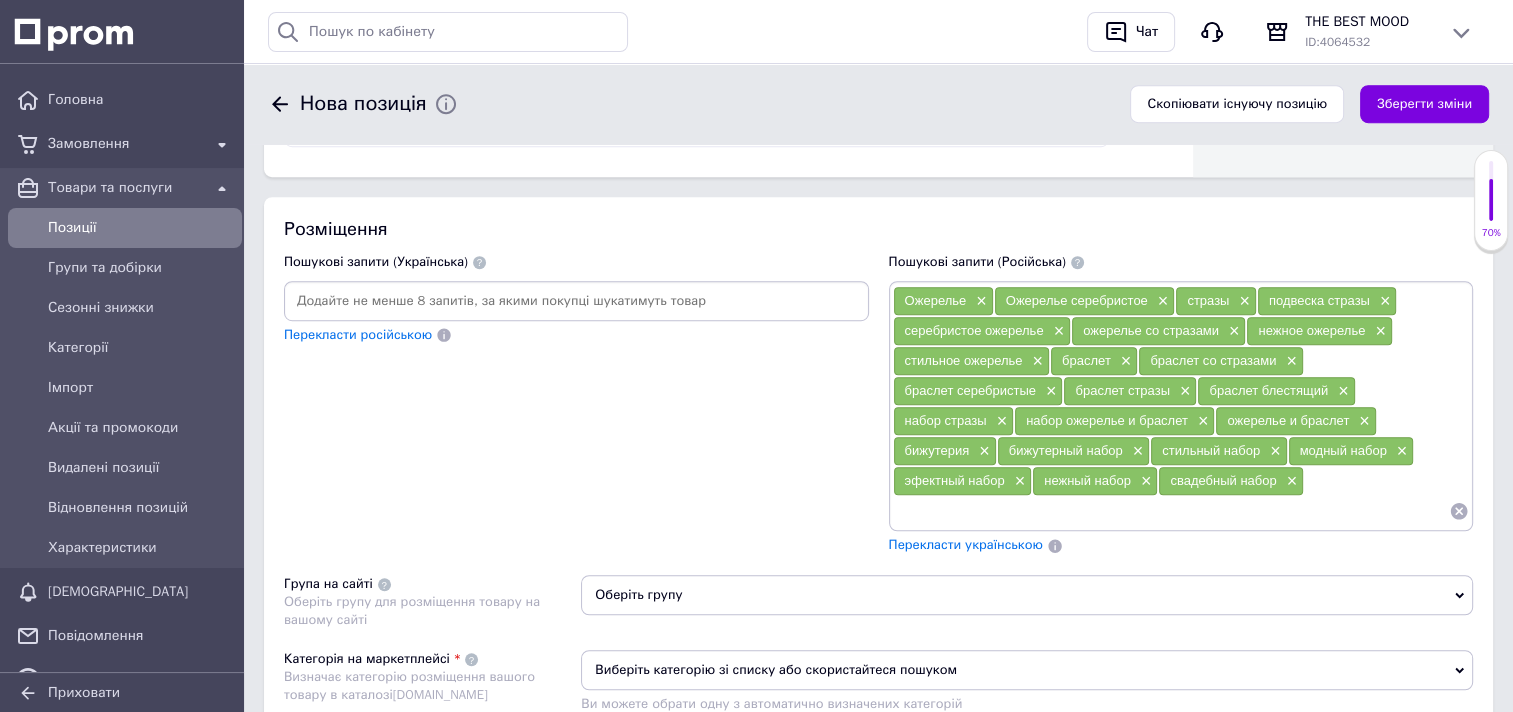 click on "Перекласти українською" at bounding box center [966, 544] 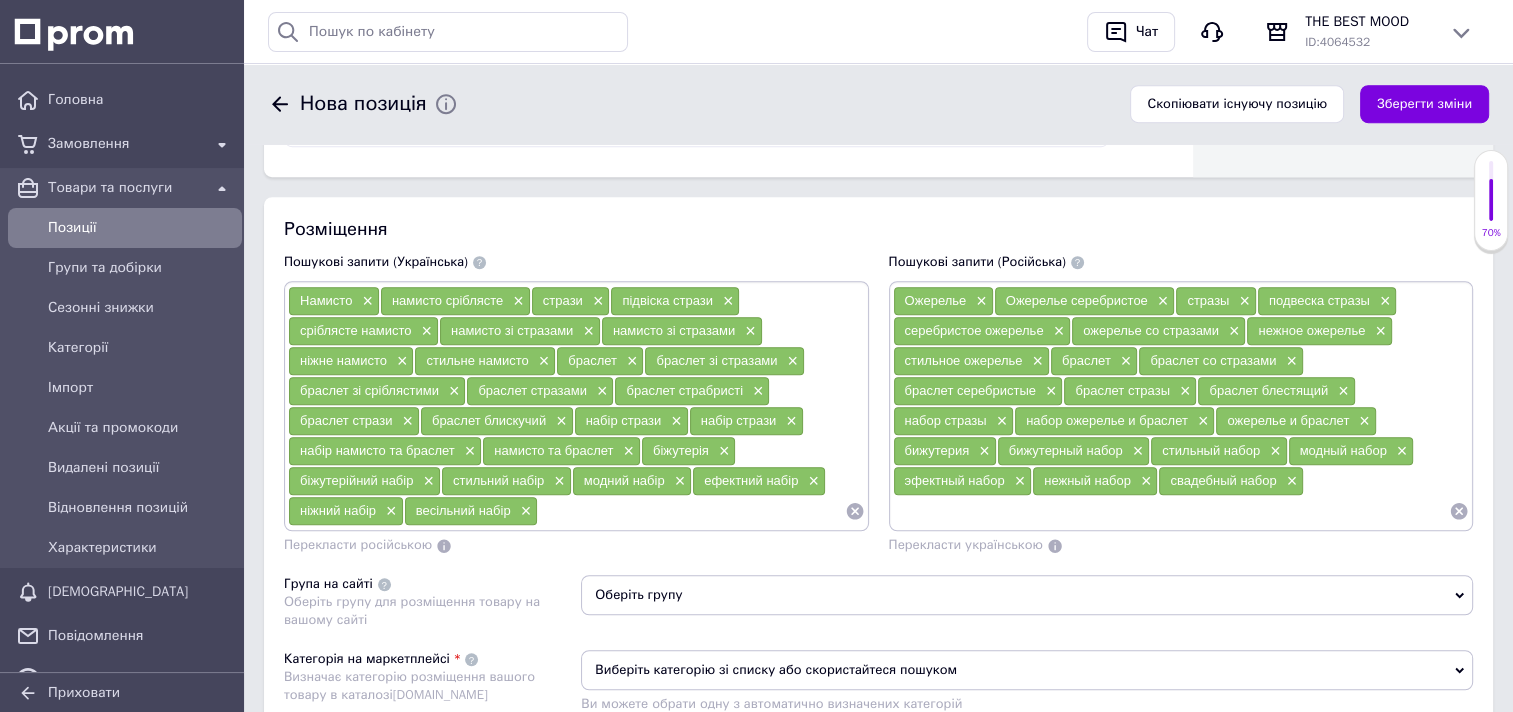 click on "Оберіть групу" at bounding box center (1027, 595) 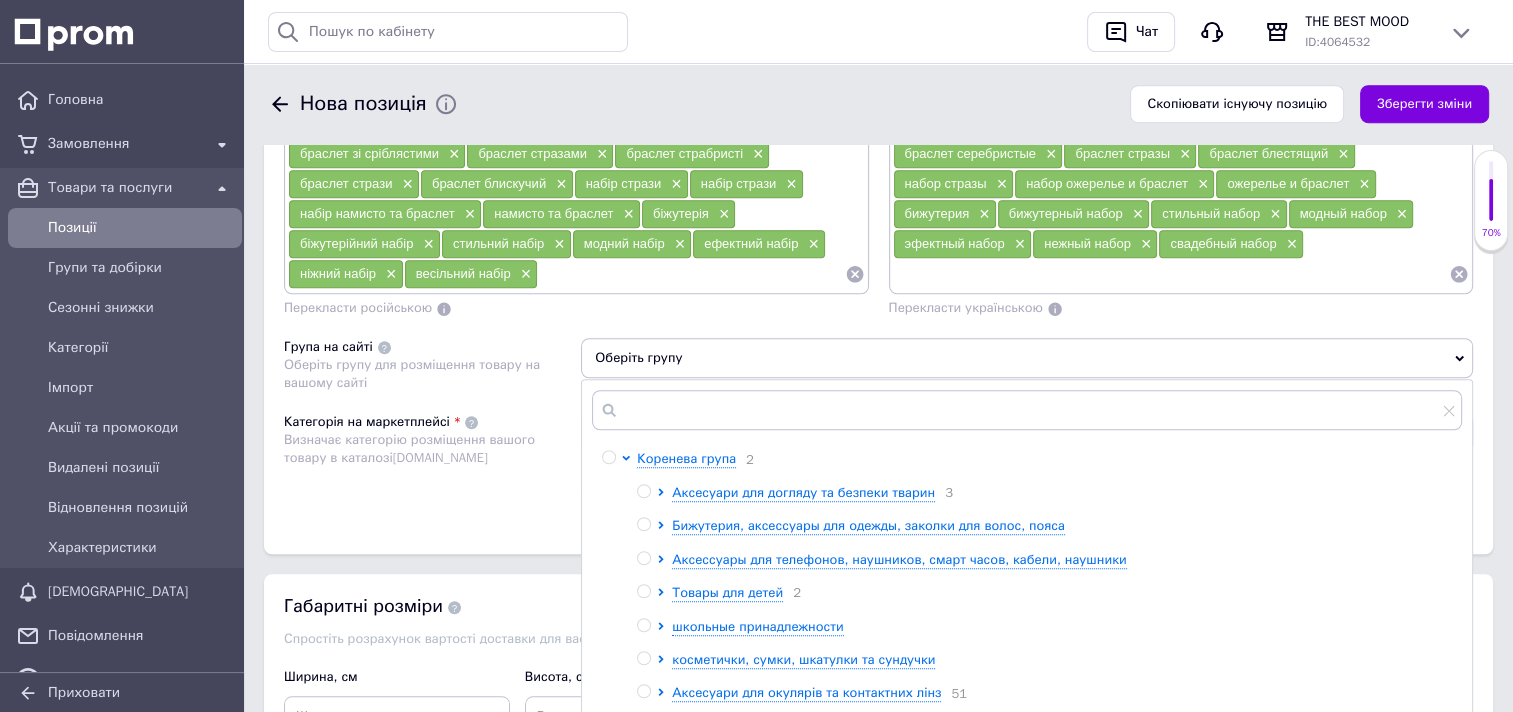 scroll, scrollTop: 1500, scrollLeft: 0, axis: vertical 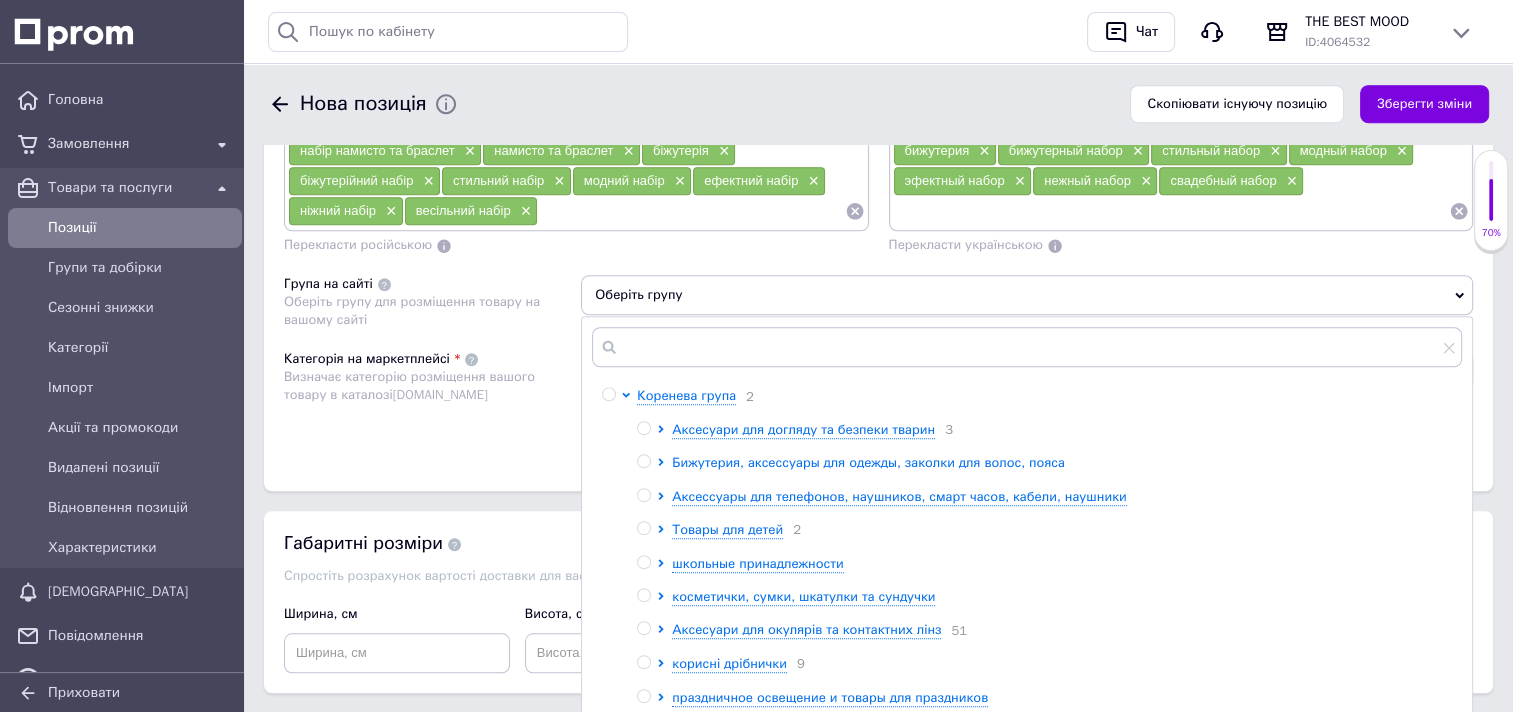 click on "Бижутерия, аксессуары для одежды, заколки для волос, пояса" at bounding box center [868, 462] 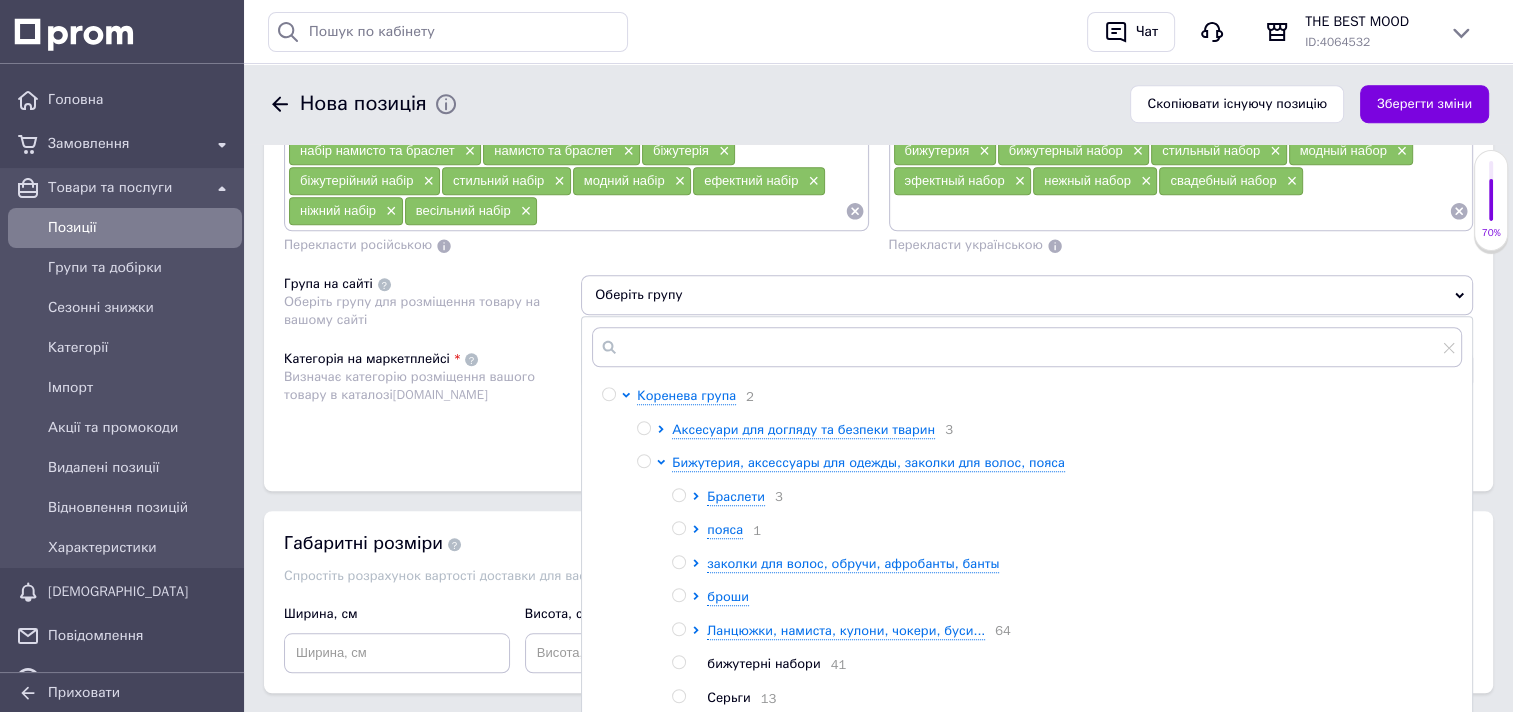 scroll, scrollTop: 100, scrollLeft: 0, axis: vertical 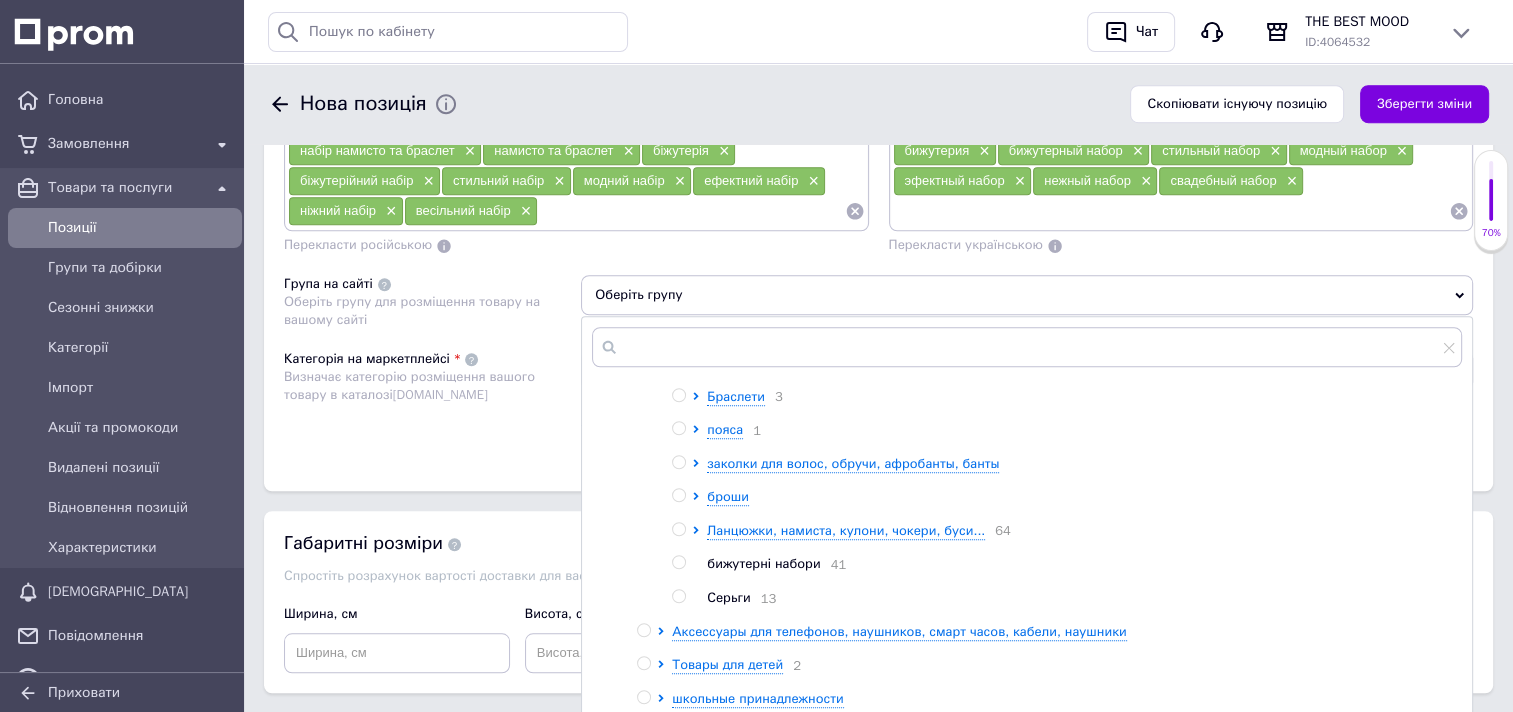 click at bounding box center [678, 562] 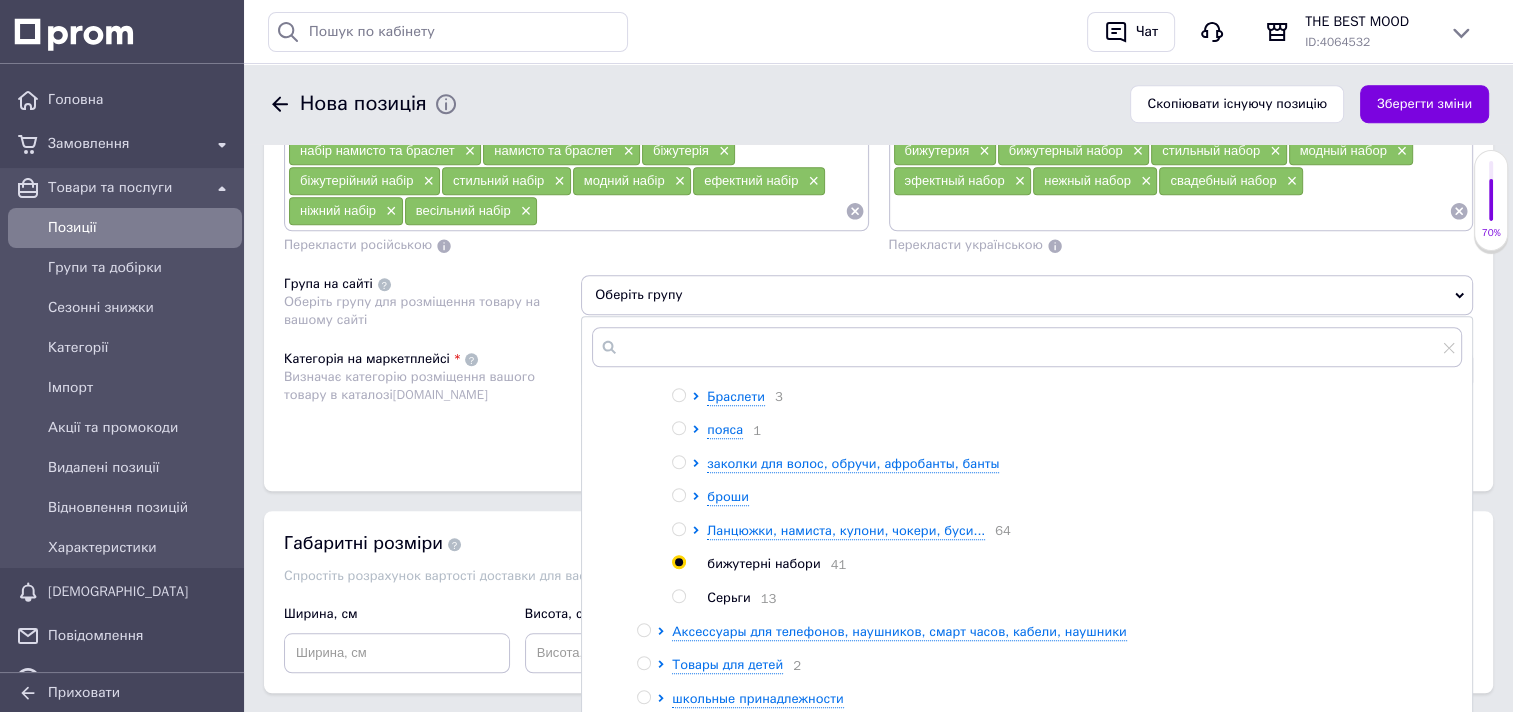 radio on "true" 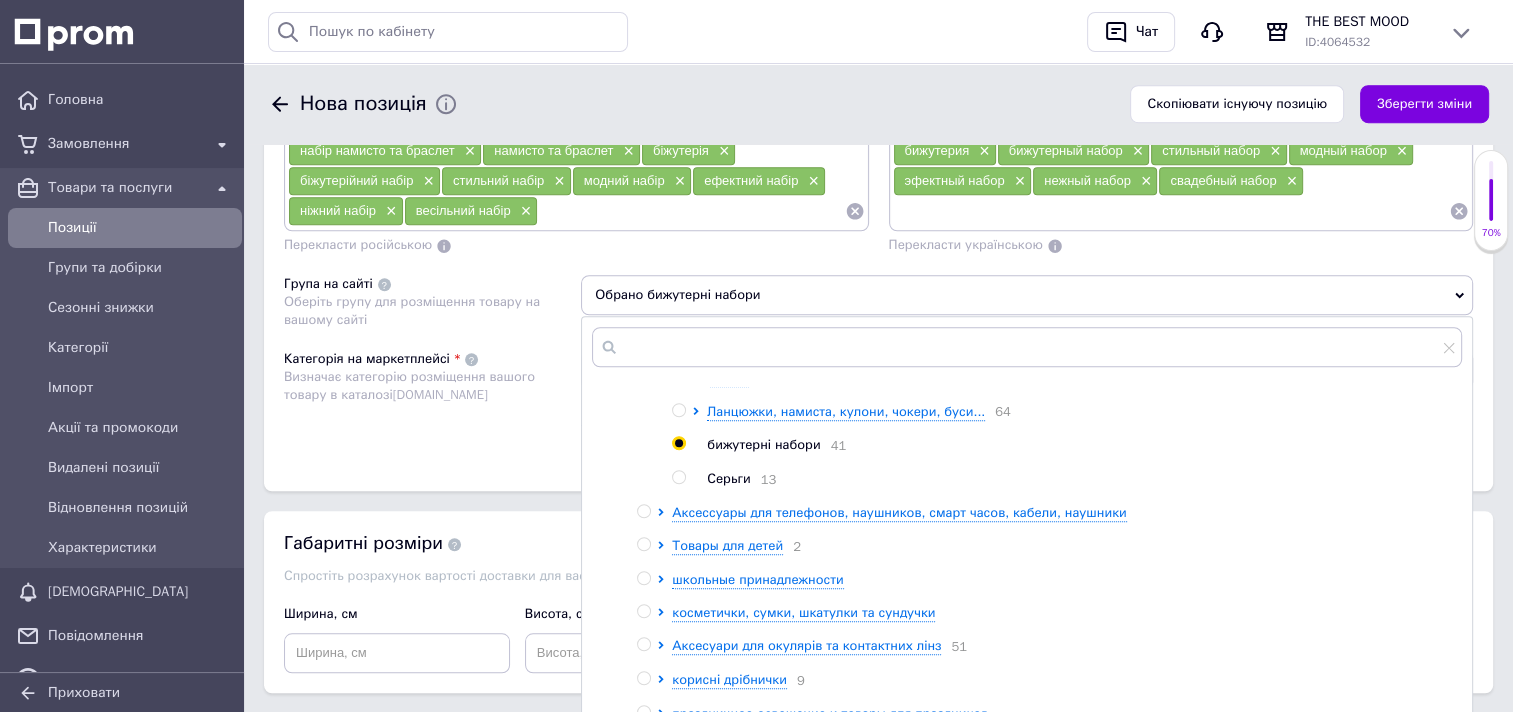scroll, scrollTop: 234, scrollLeft: 0, axis: vertical 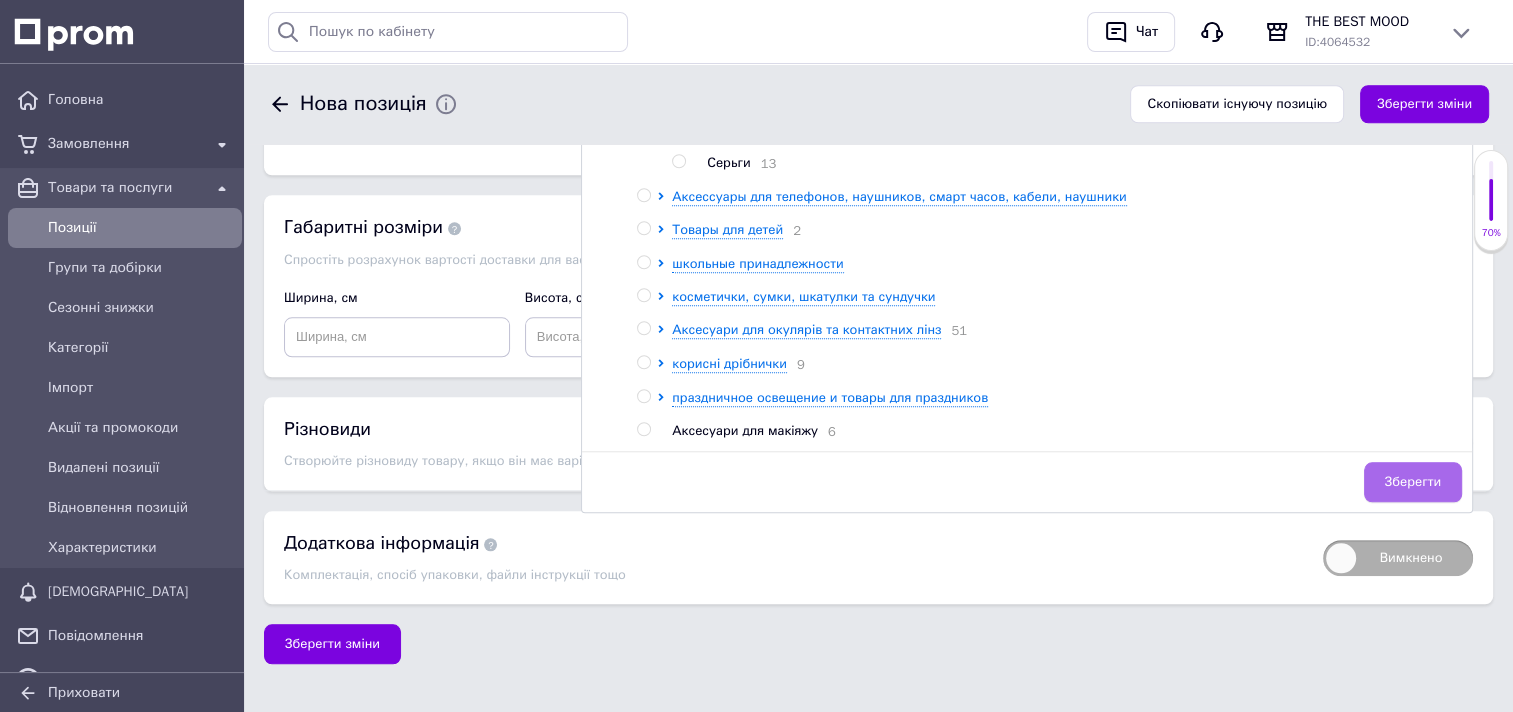 click on "Зберегти" at bounding box center [1413, 482] 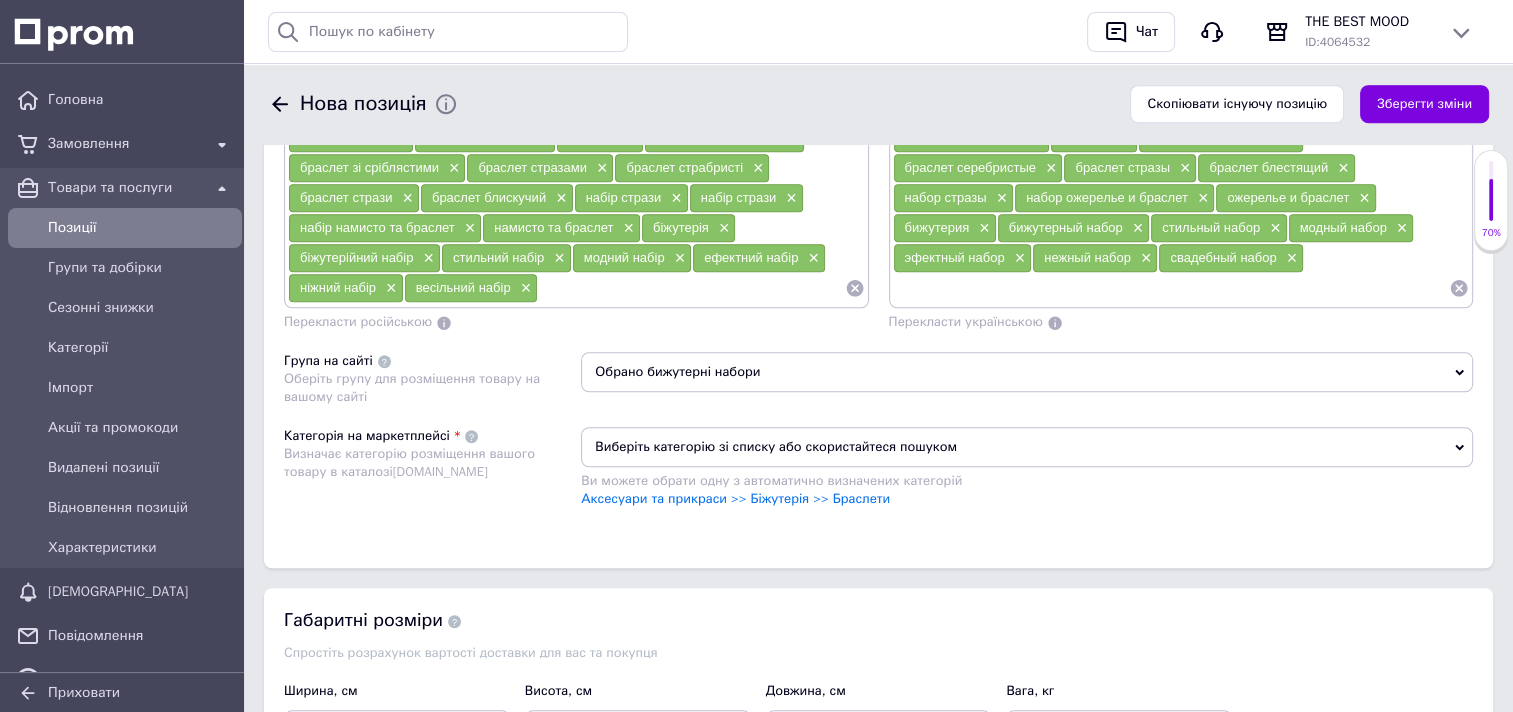 scroll, scrollTop: 1416, scrollLeft: 0, axis: vertical 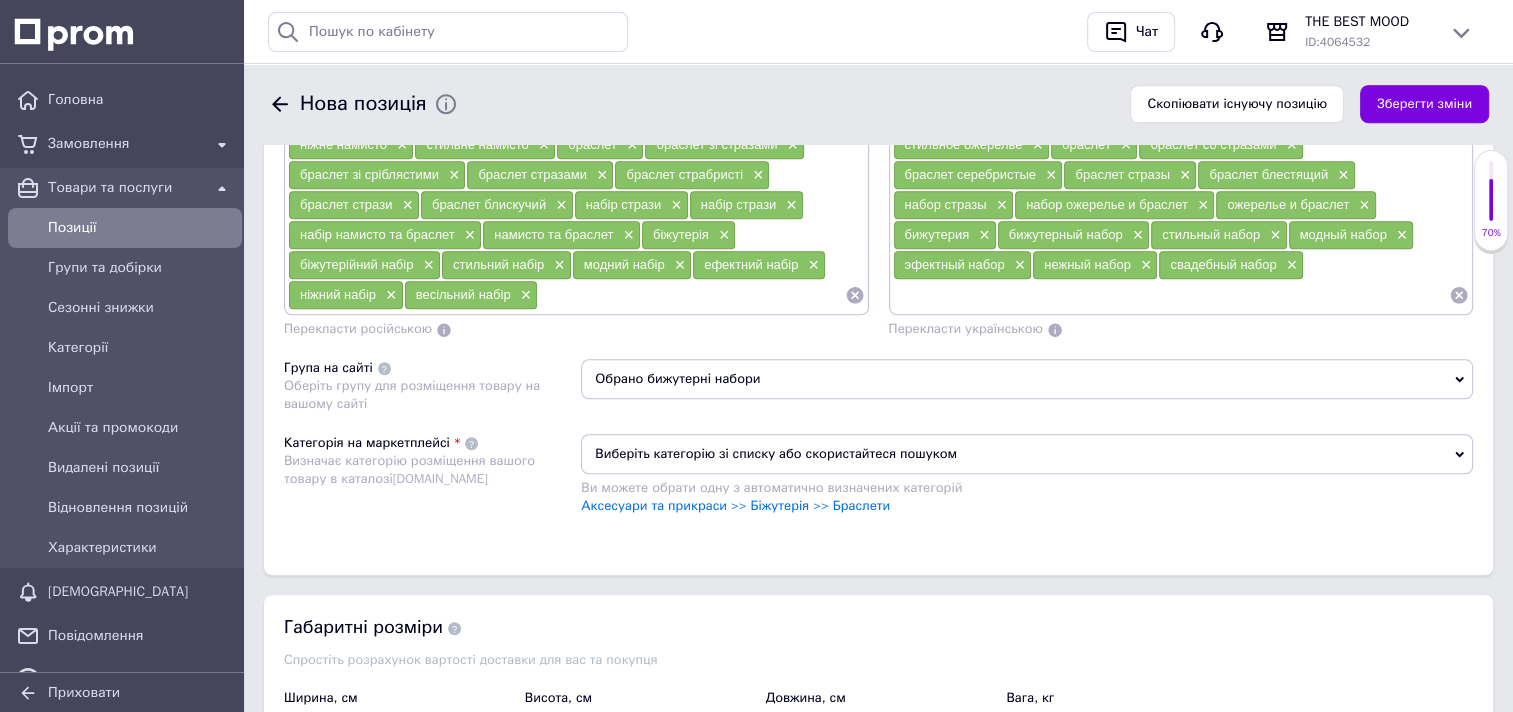 click 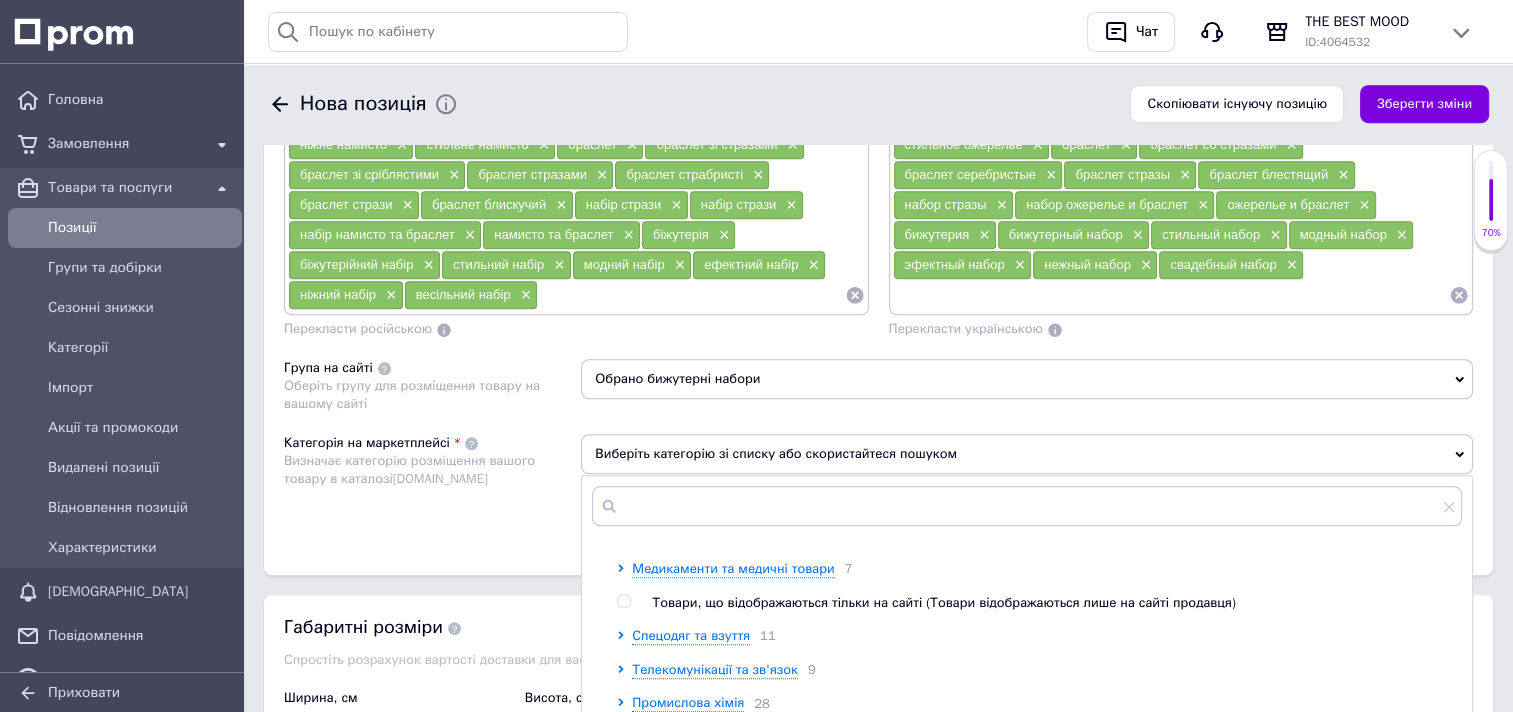 scroll, scrollTop: 987, scrollLeft: 0, axis: vertical 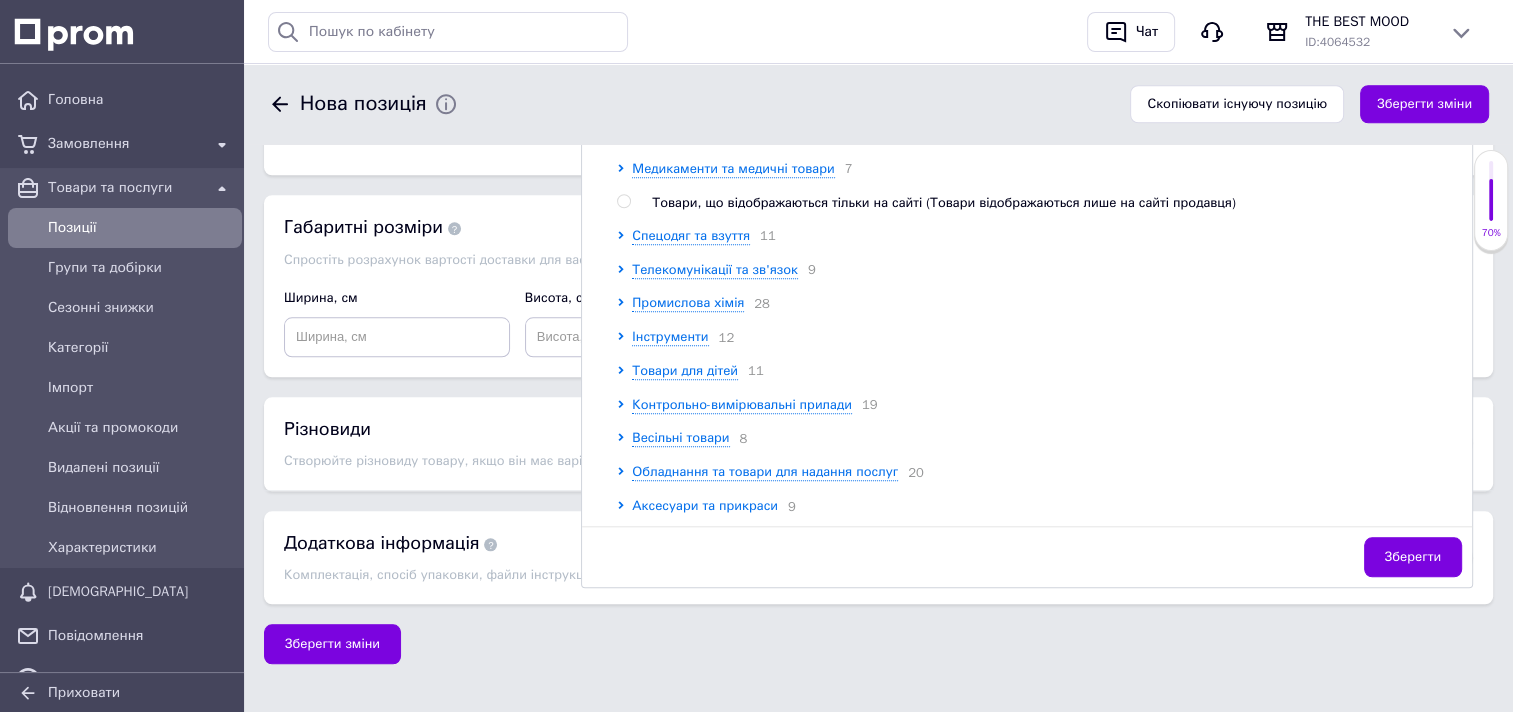 click on "Аксесуари та прикраси" at bounding box center [705, 505] 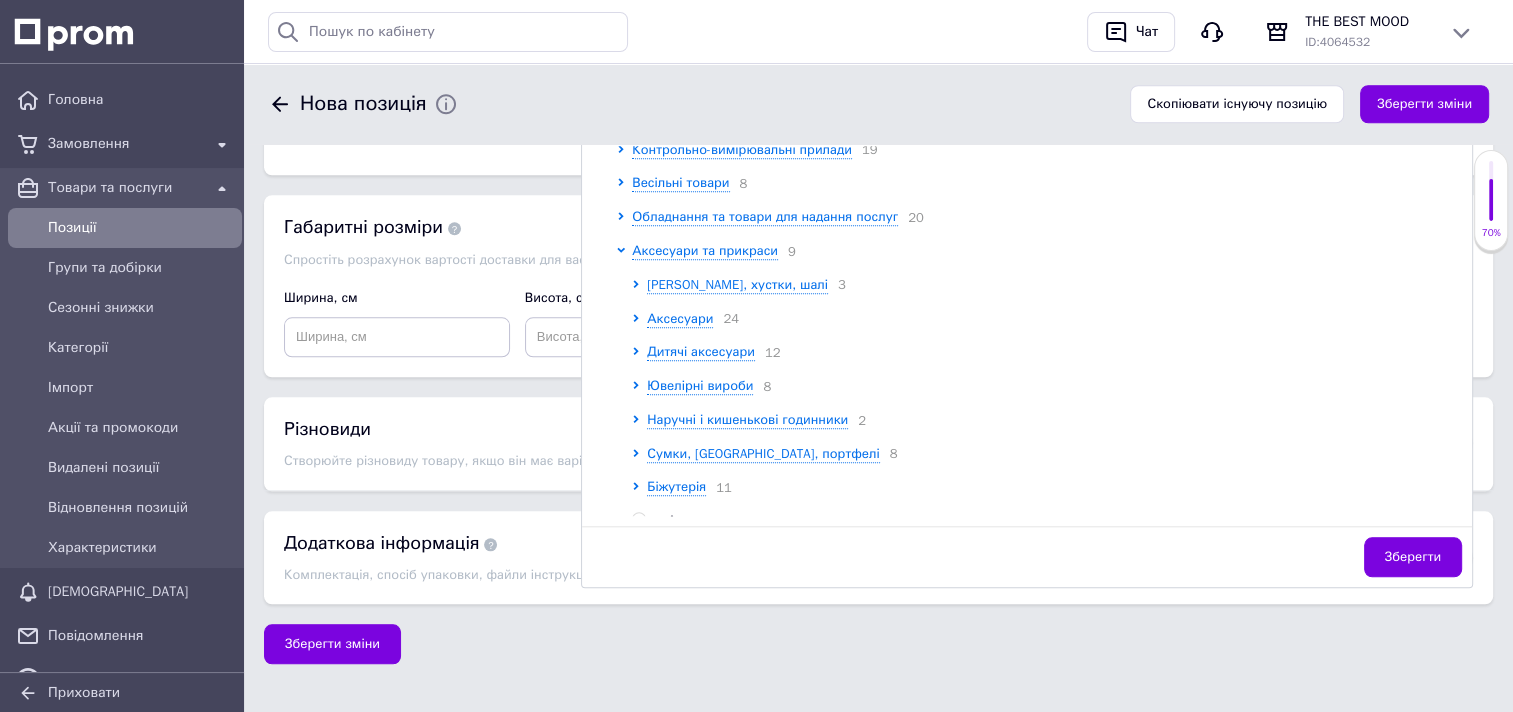 scroll, scrollTop: 1302, scrollLeft: 0, axis: vertical 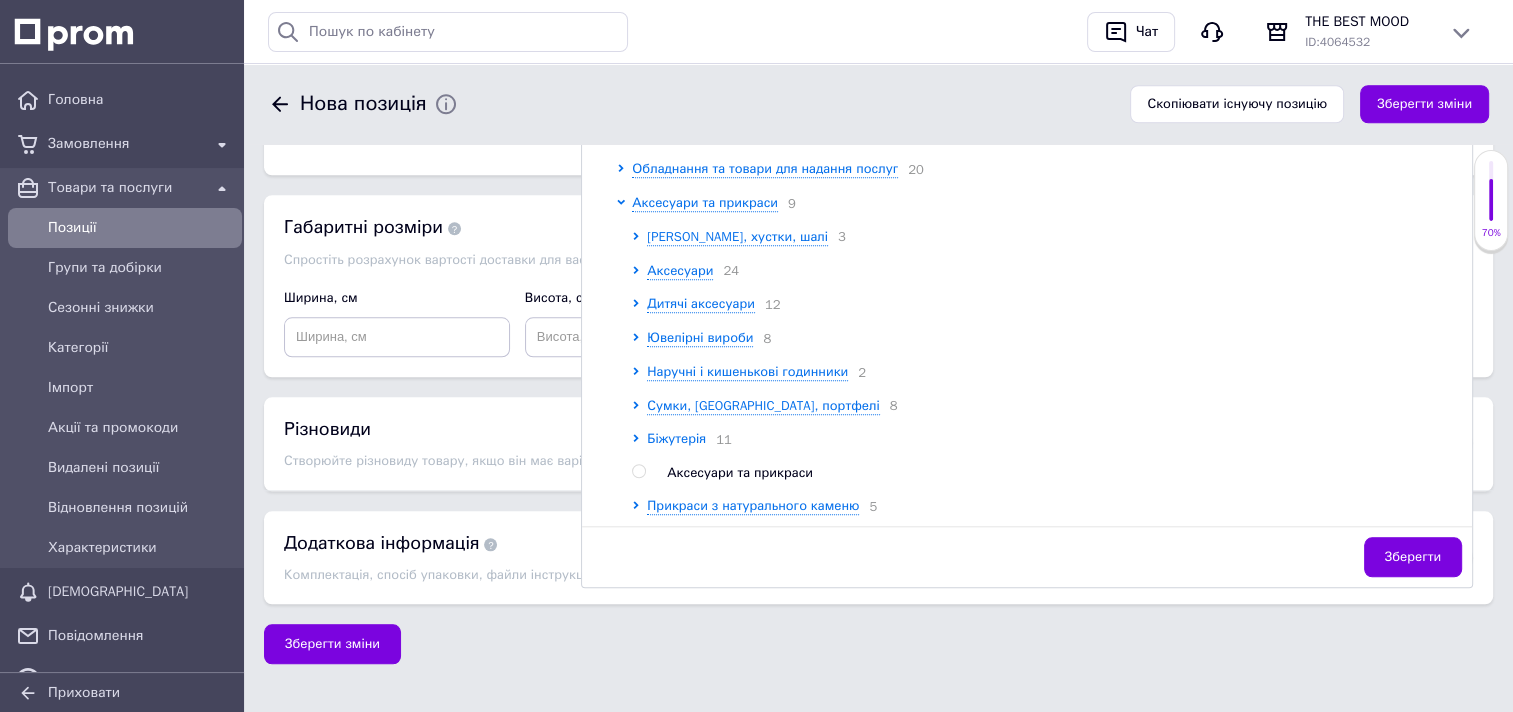 click on "Біжутерія" at bounding box center [676, 438] 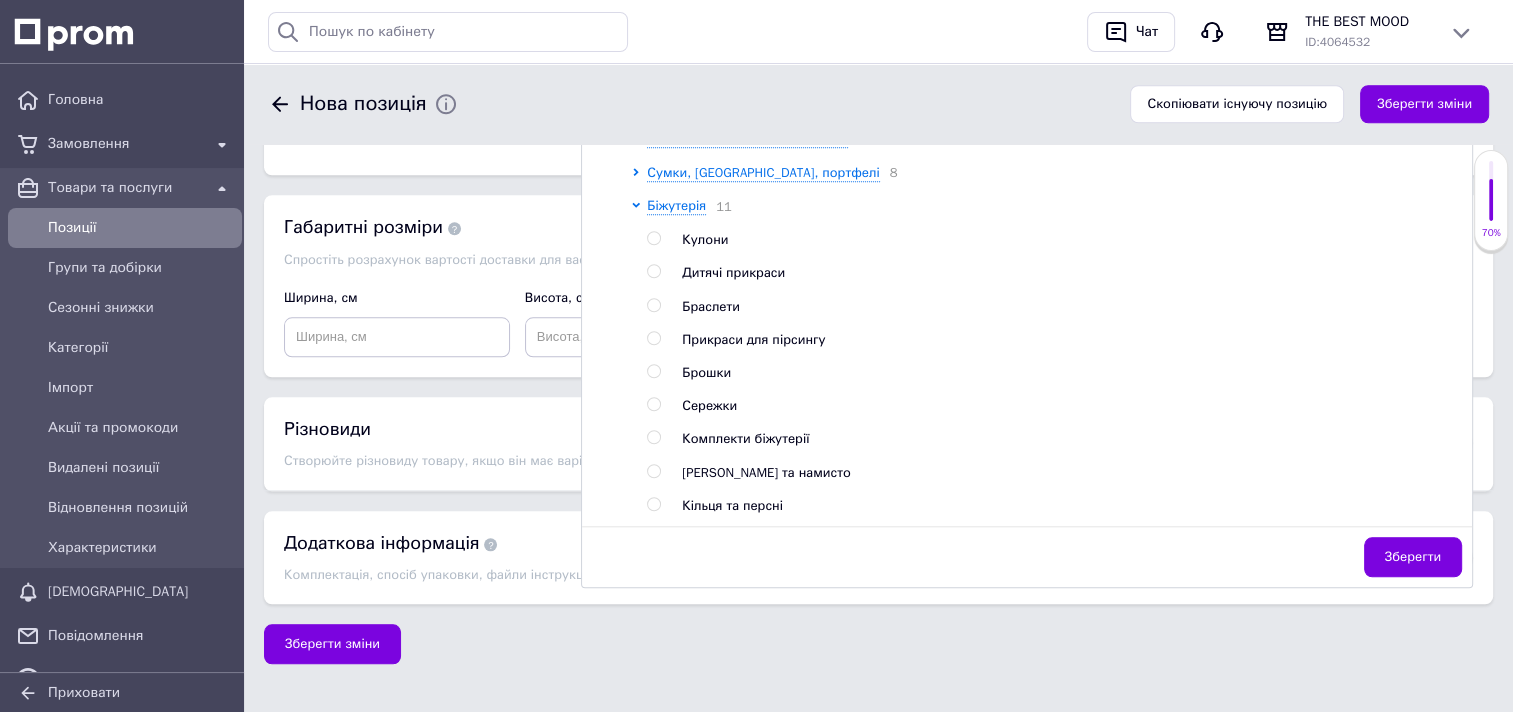scroll, scrollTop: 1502, scrollLeft: 0, axis: vertical 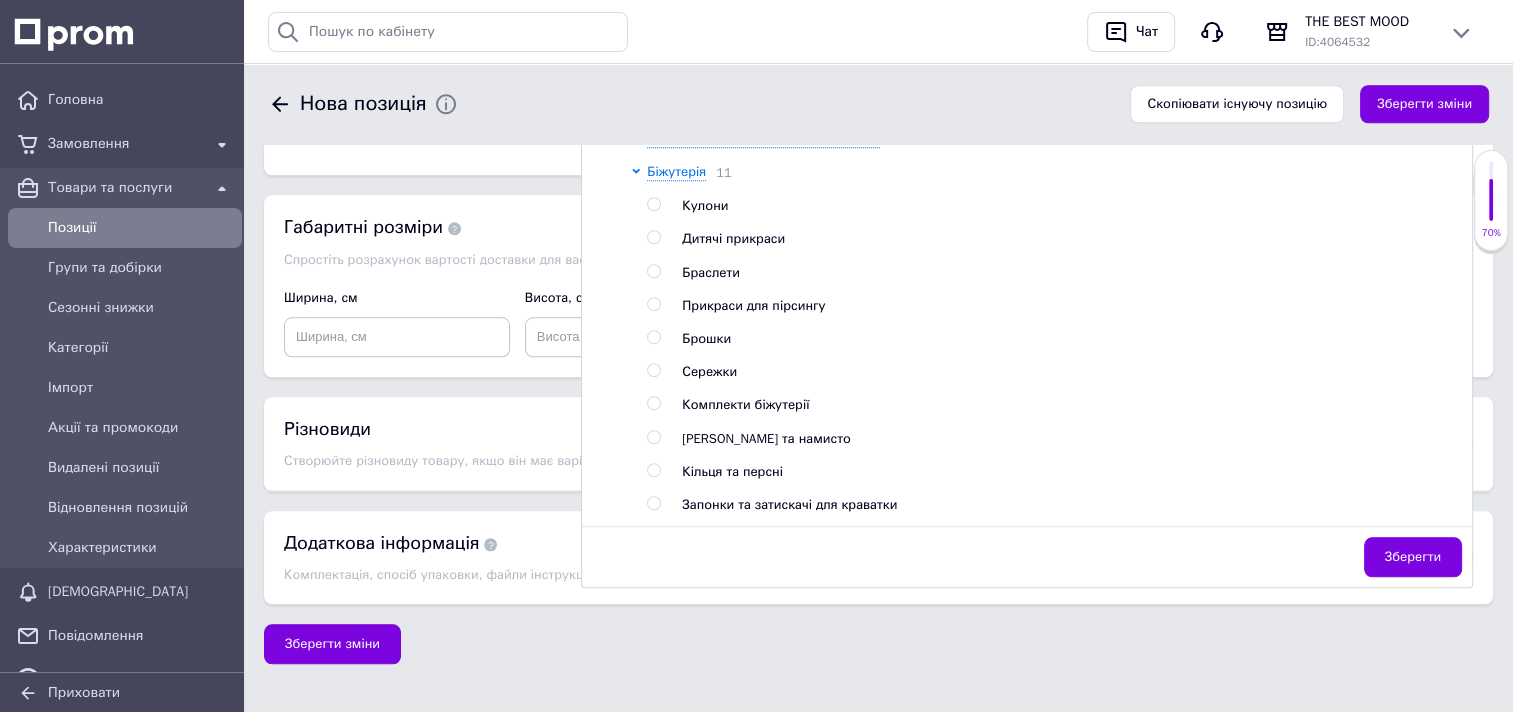click at bounding box center [653, 403] 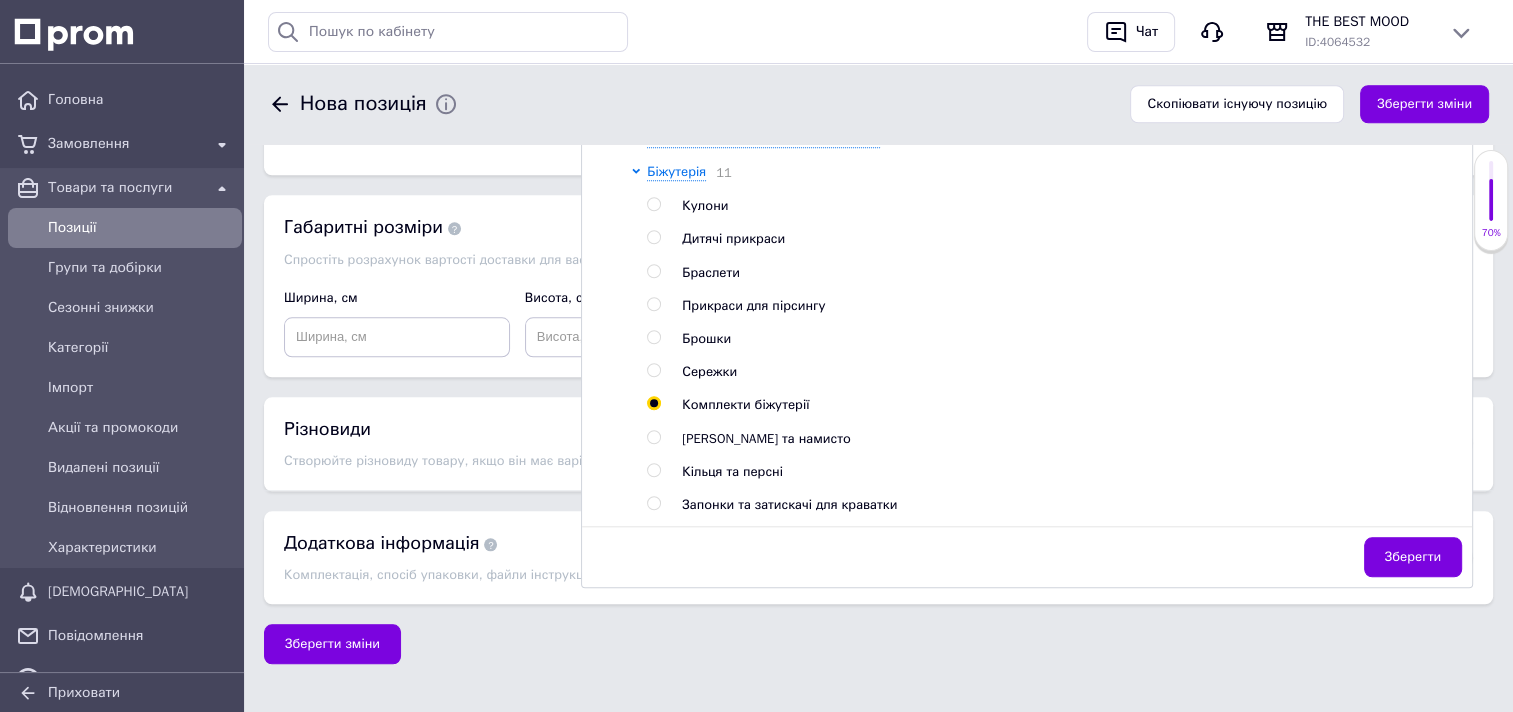 radio on "true" 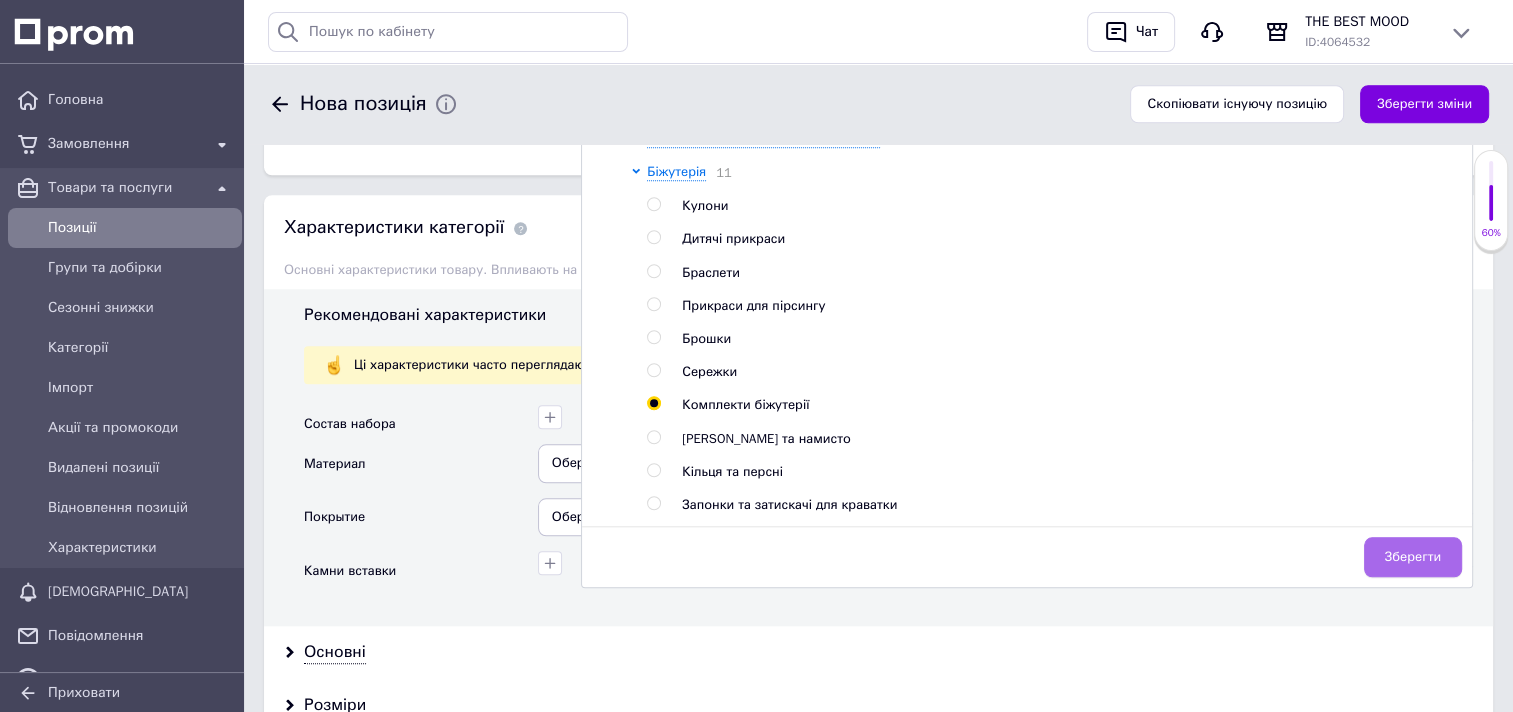 click on "Зберегти" at bounding box center [1413, 557] 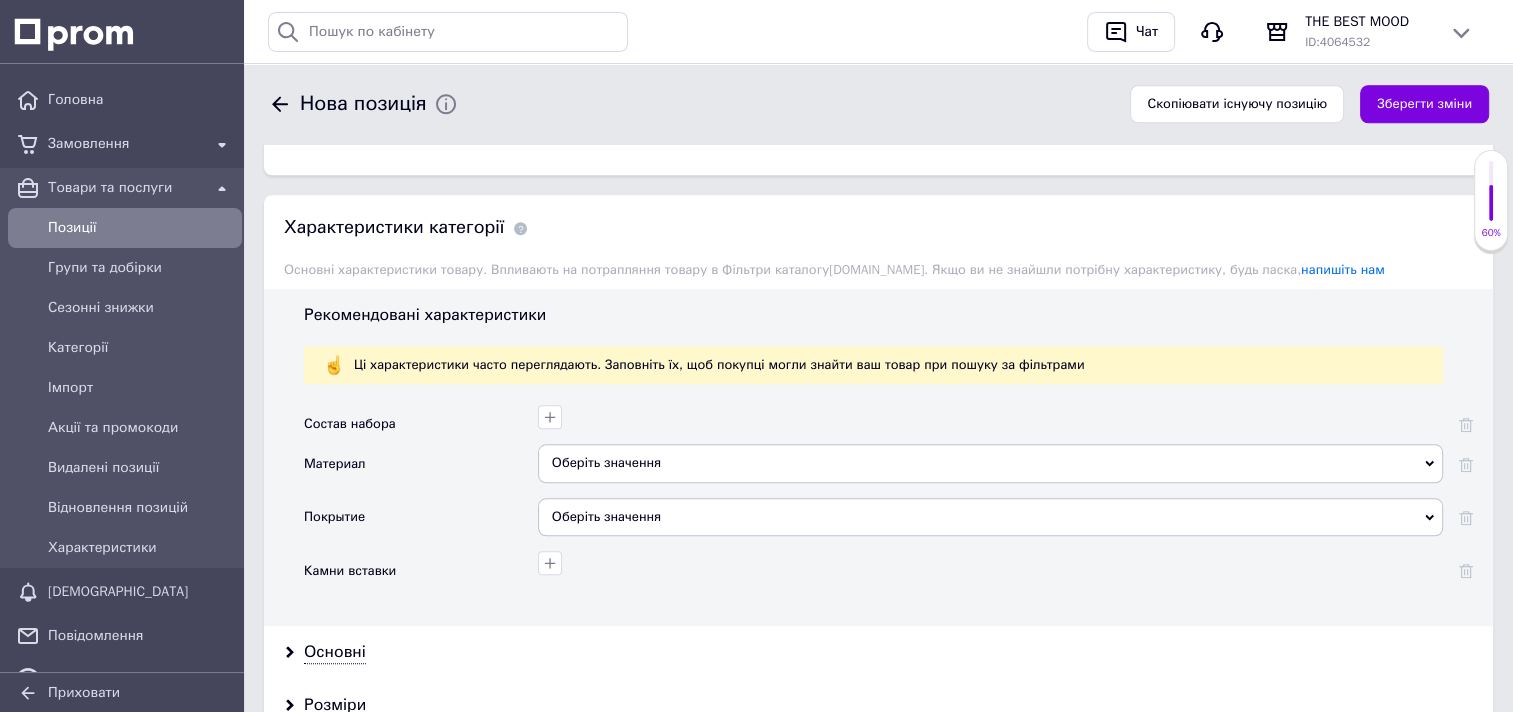 click on "Оберіть значення" at bounding box center (990, 463) 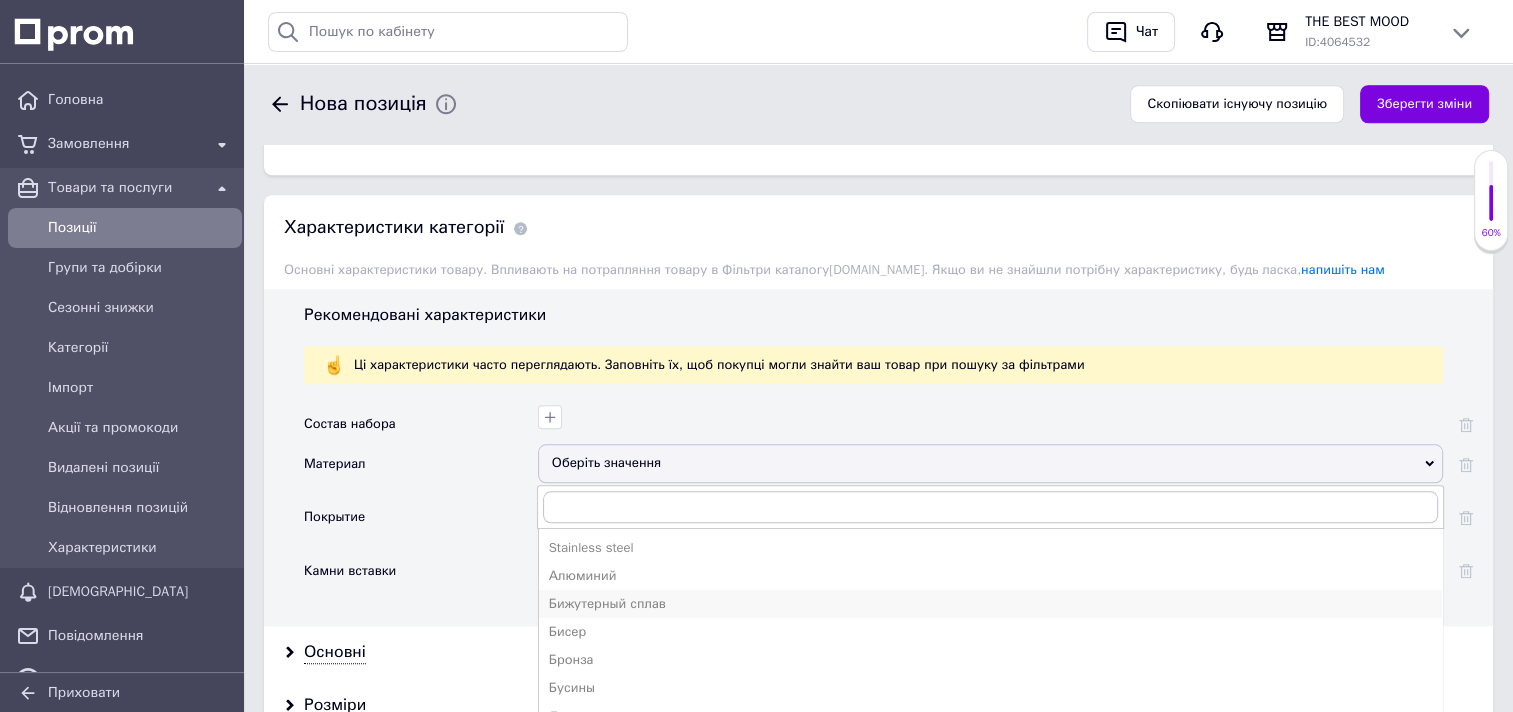click on "Бижутерный сплав" at bounding box center [990, 604] 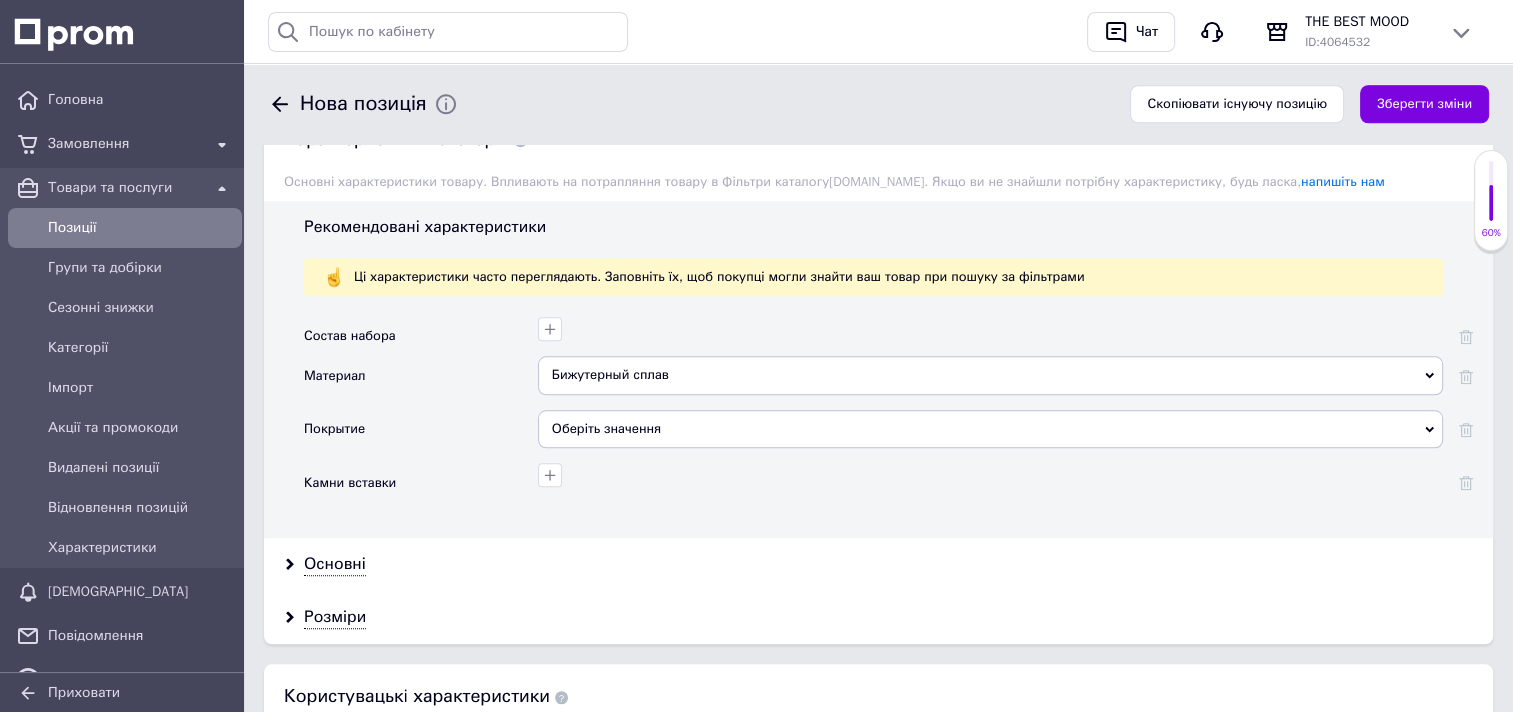 scroll, scrollTop: 1916, scrollLeft: 0, axis: vertical 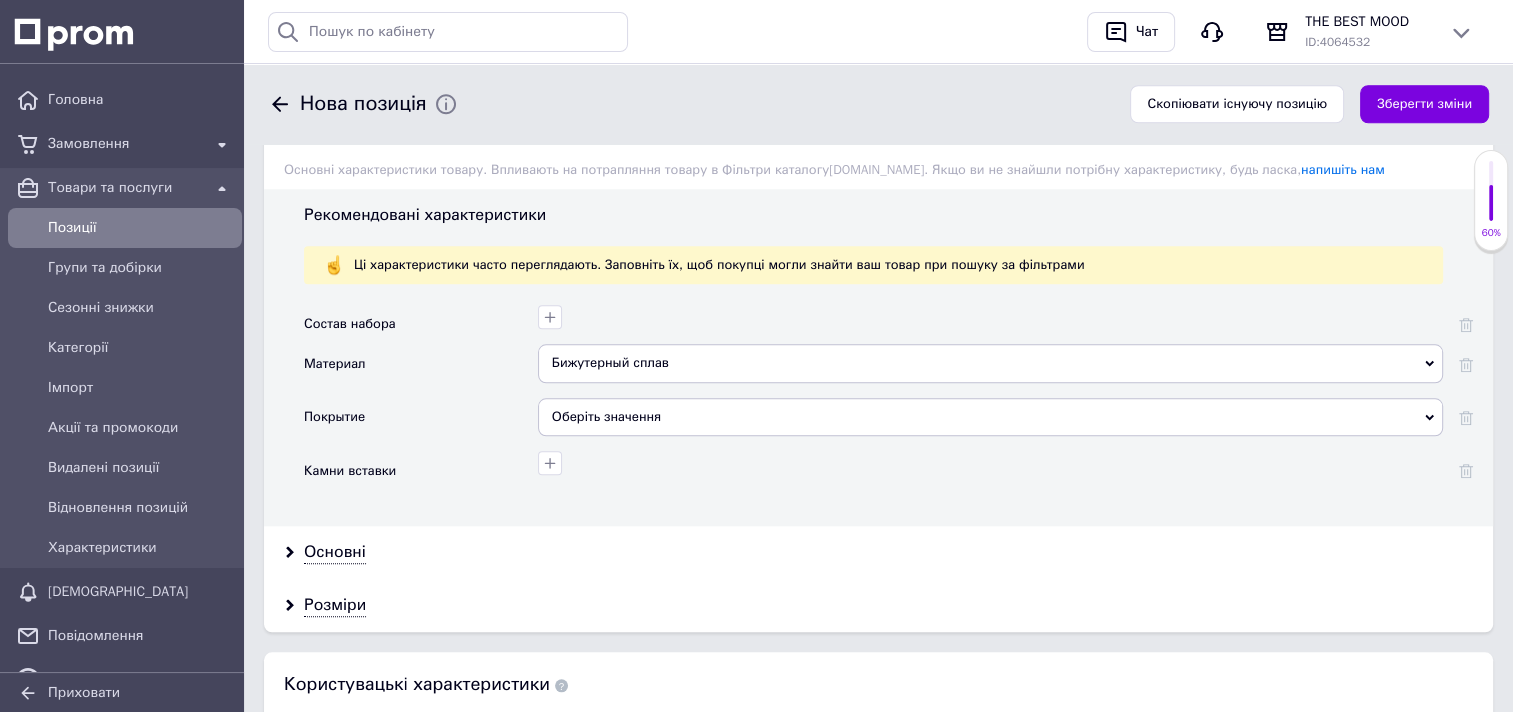 click on "Бижутерный сплав" at bounding box center (990, 363) 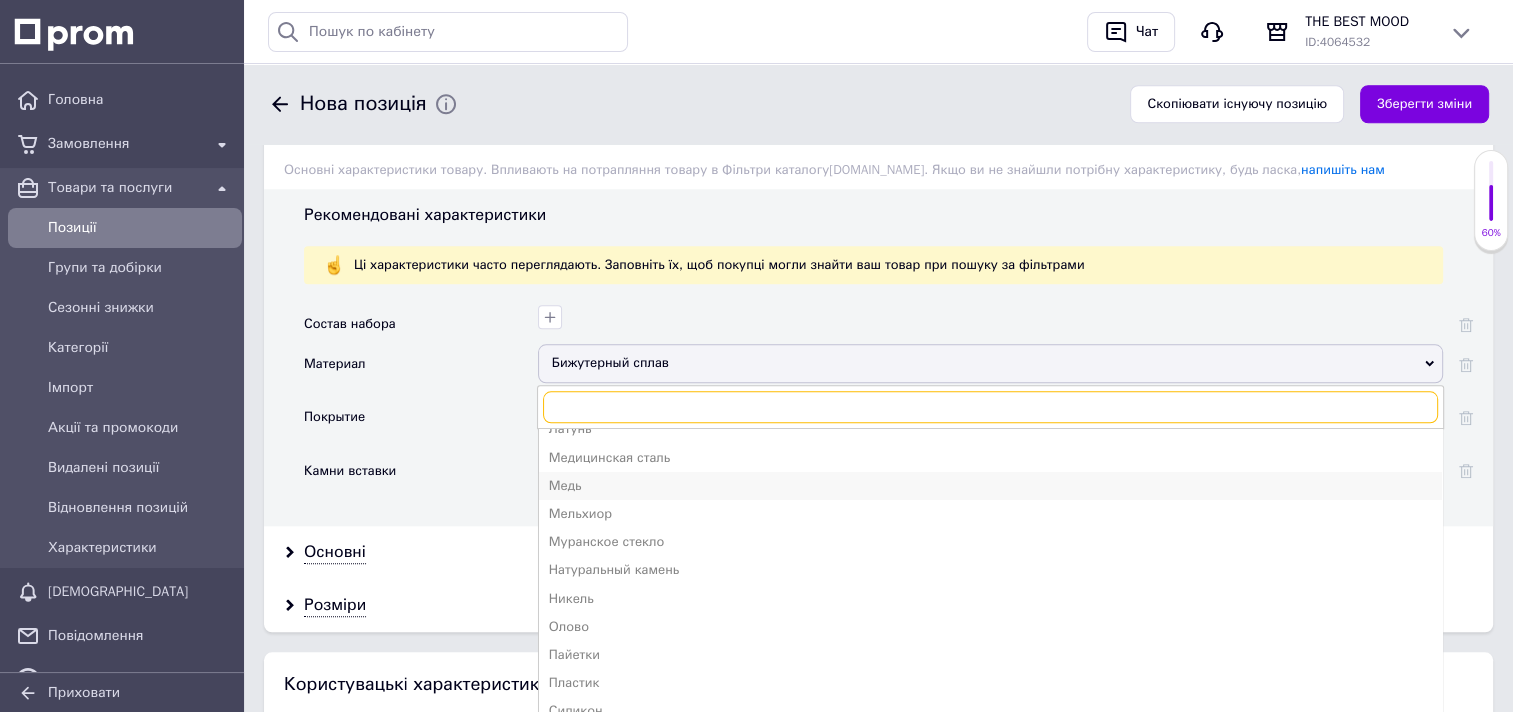 scroll, scrollTop: 388, scrollLeft: 0, axis: vertical 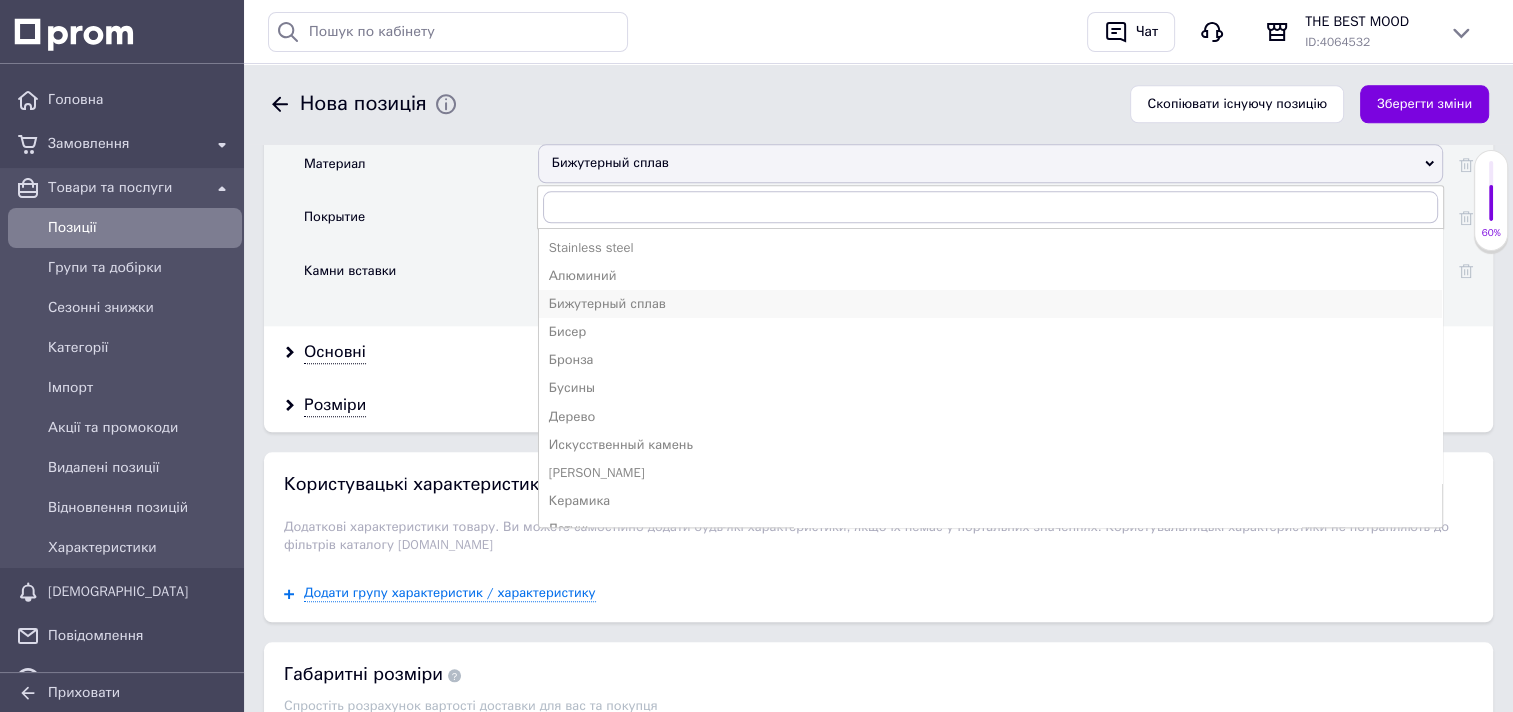 click on "Бижутерный сплав" at bounding box center (990, 304) 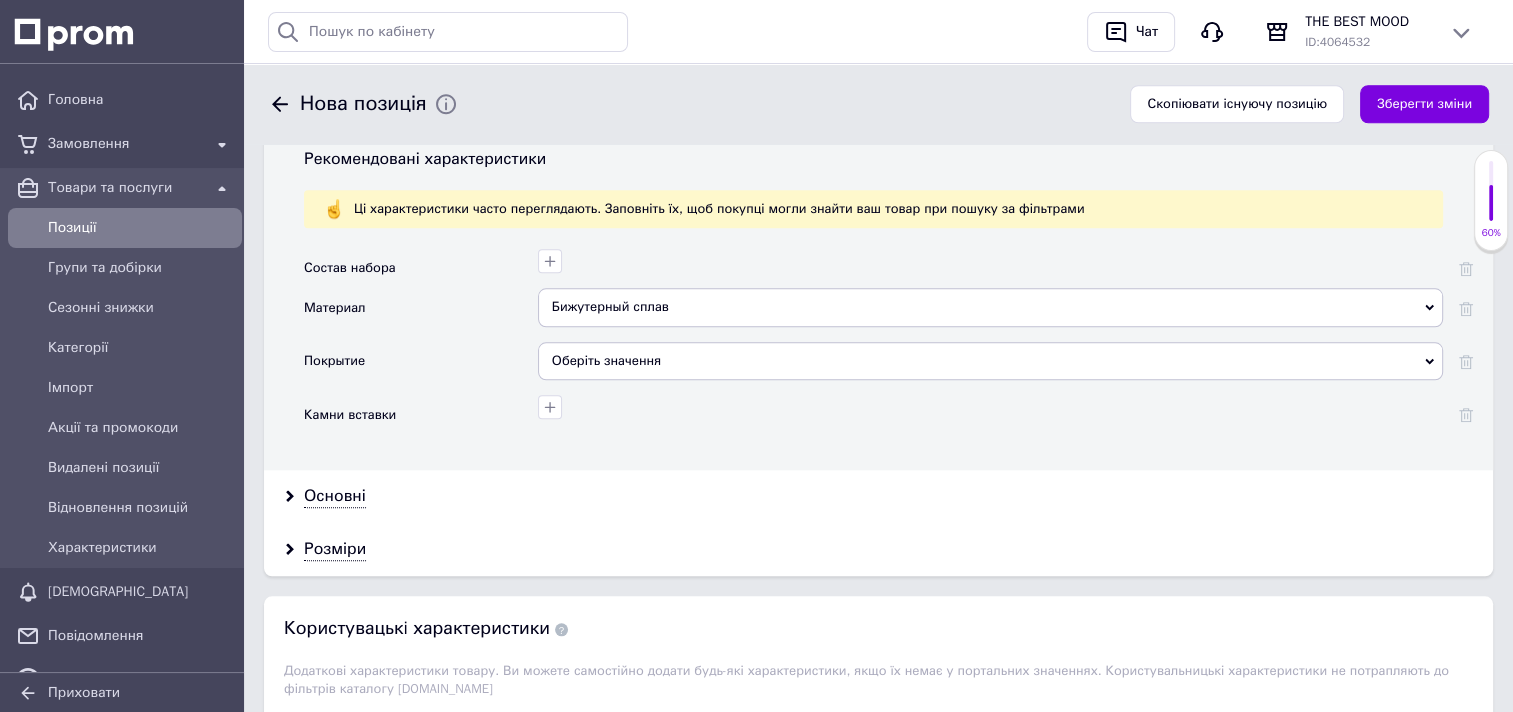 scroll, scrollTop: 2016, scrollLeft: 0, axis: vertical 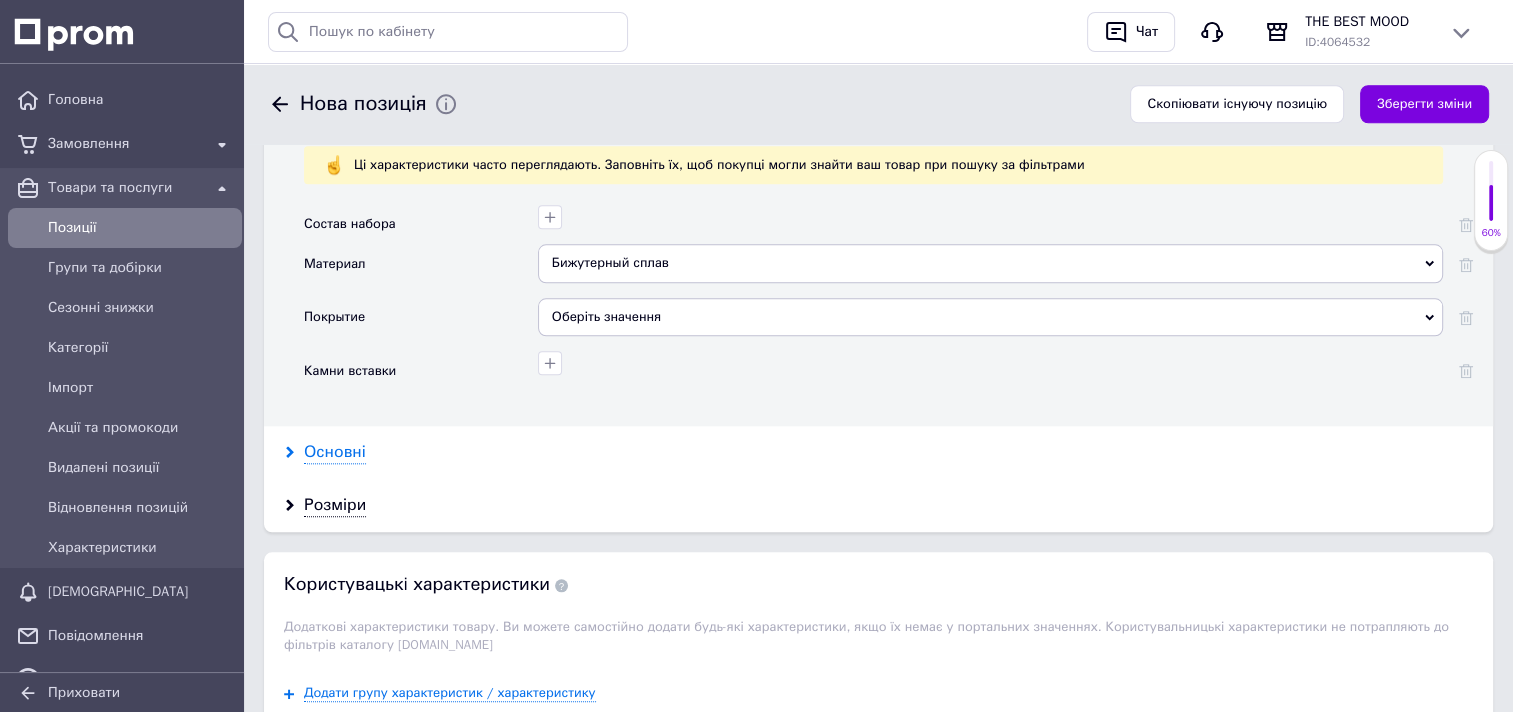 click on "Основні" at bounding box center [335, 452] 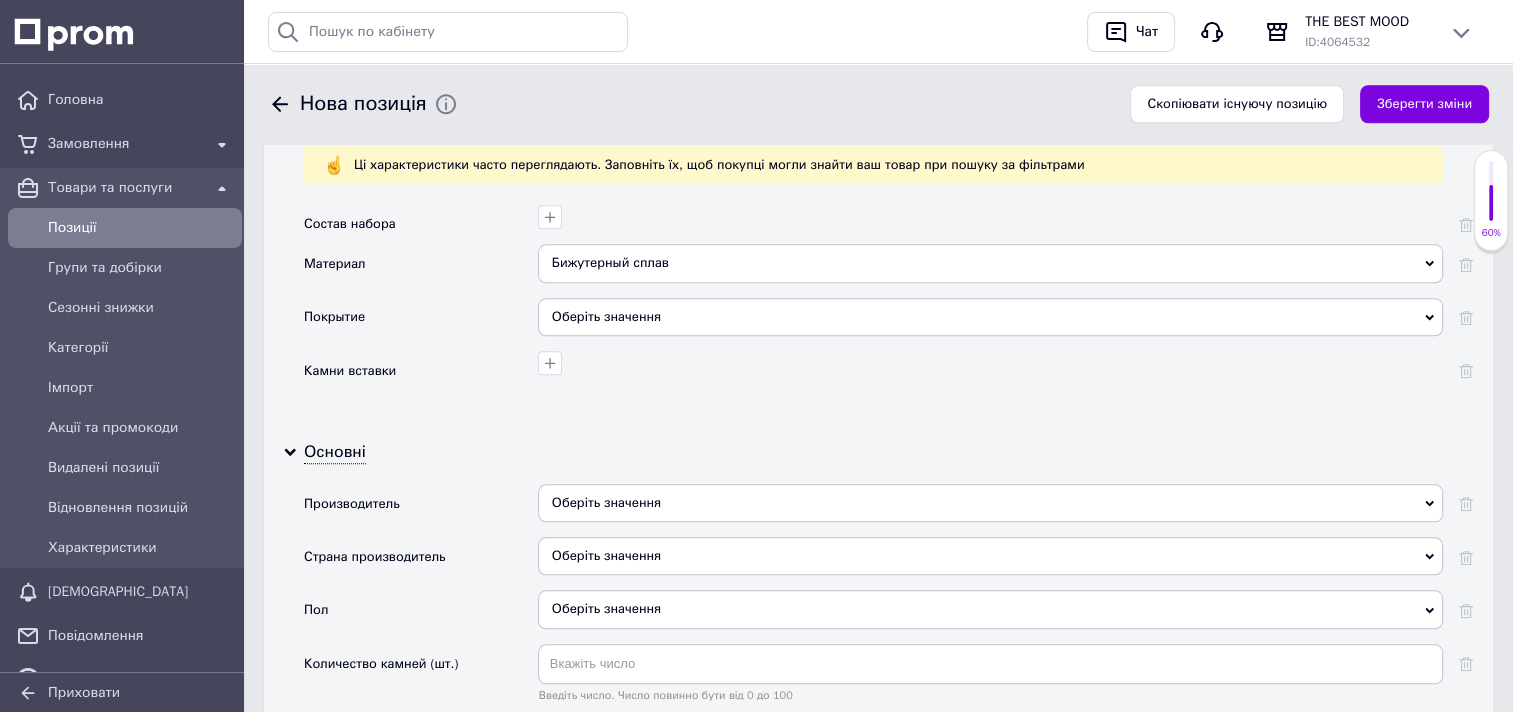 scroll, scrollTop: 2116, scrollLeft: 0, axis: vertical 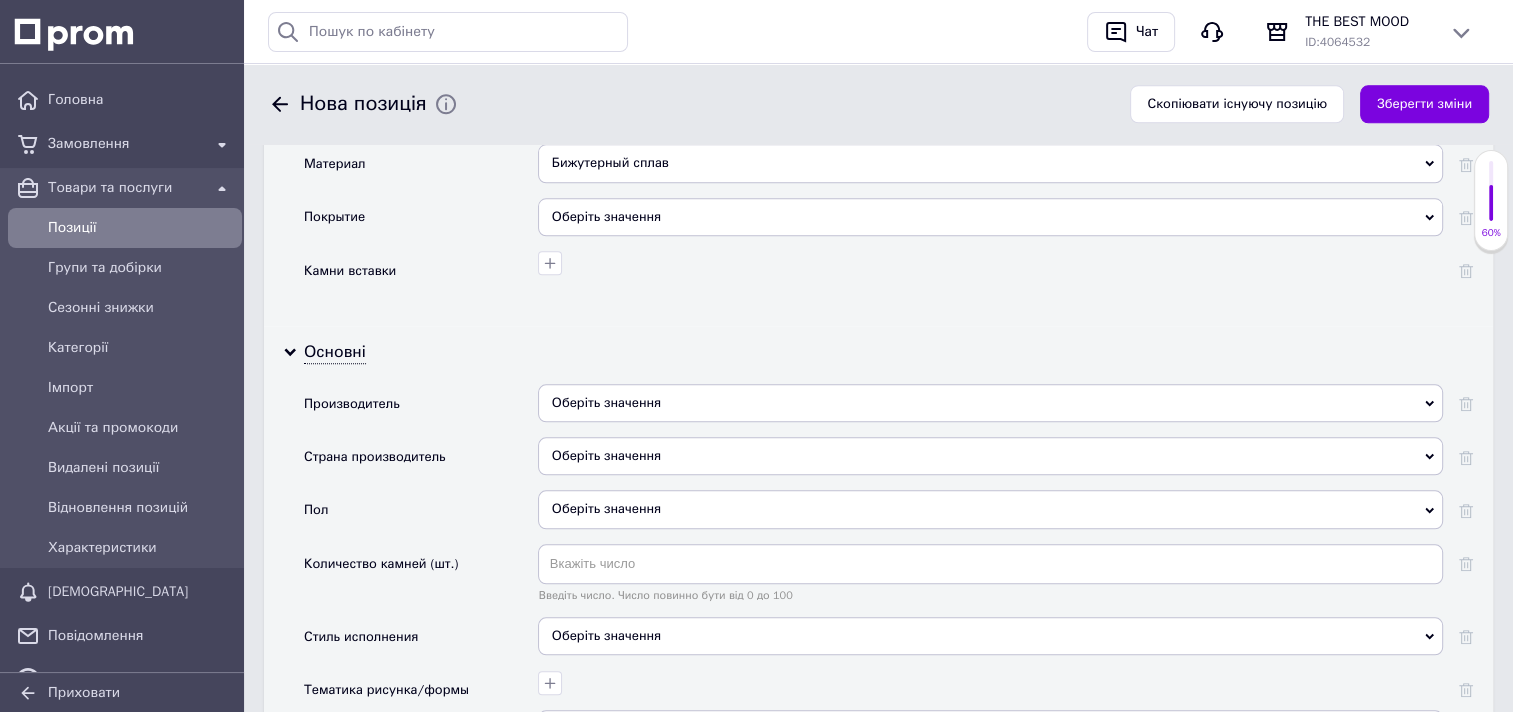 click on "Оберіть значення" at bounding box center [990, 403] 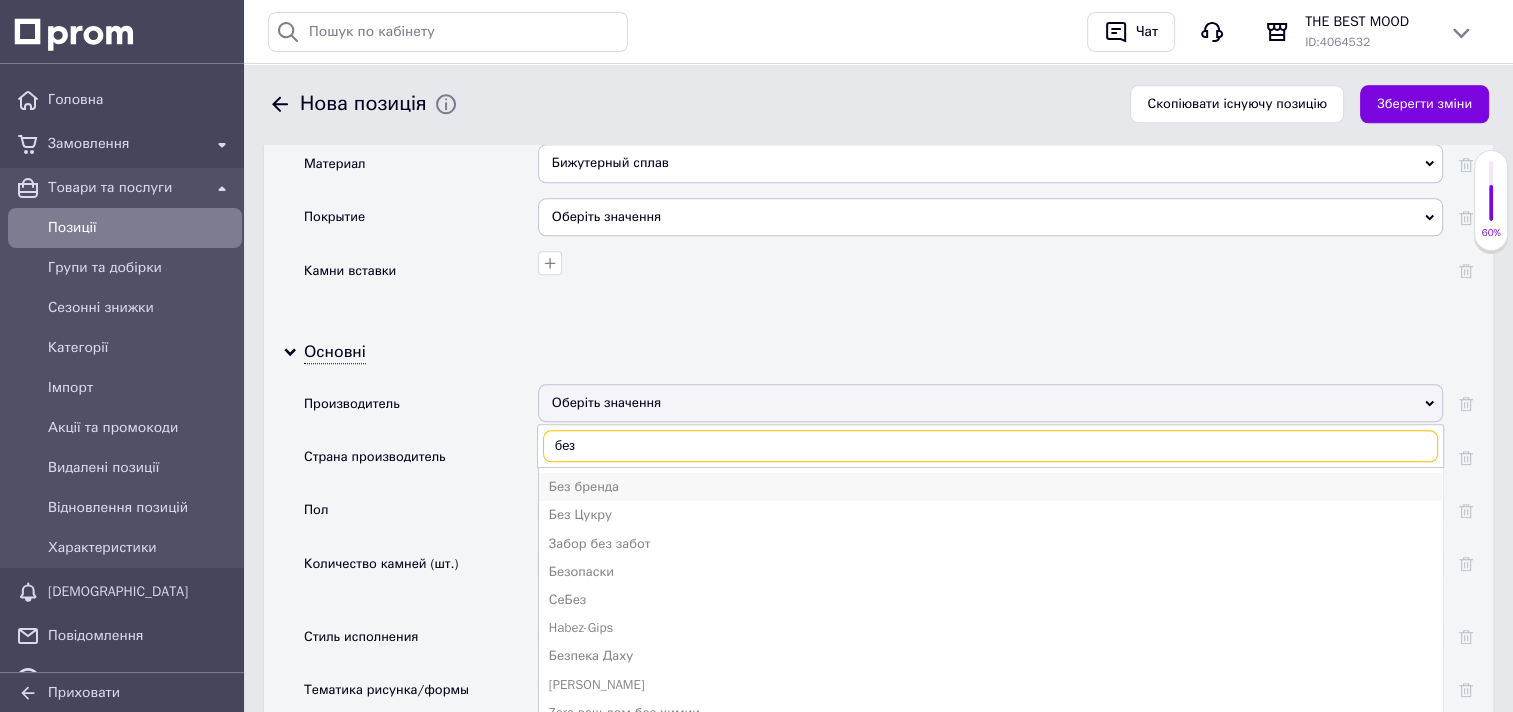 type on "без" 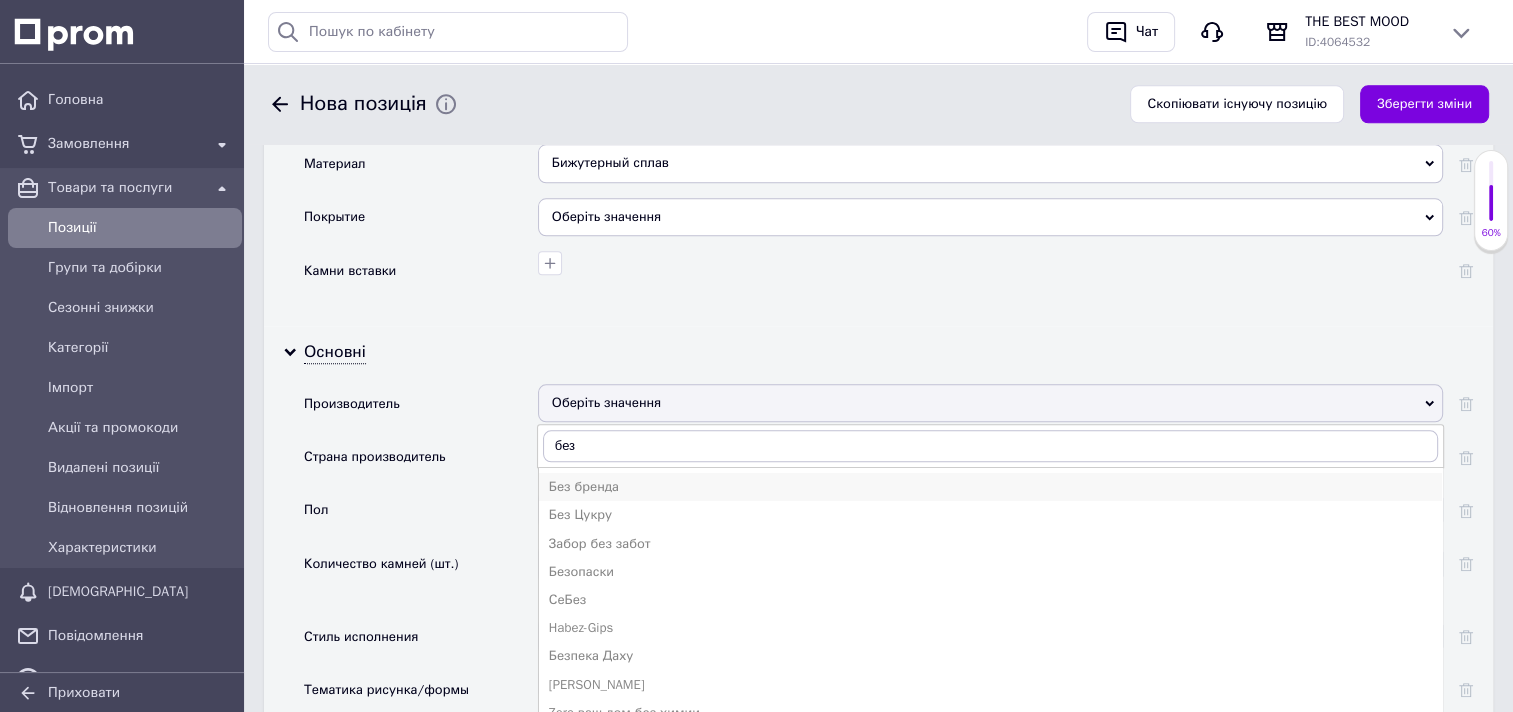 click on "Без бренда" at bounding box center [990, 487] 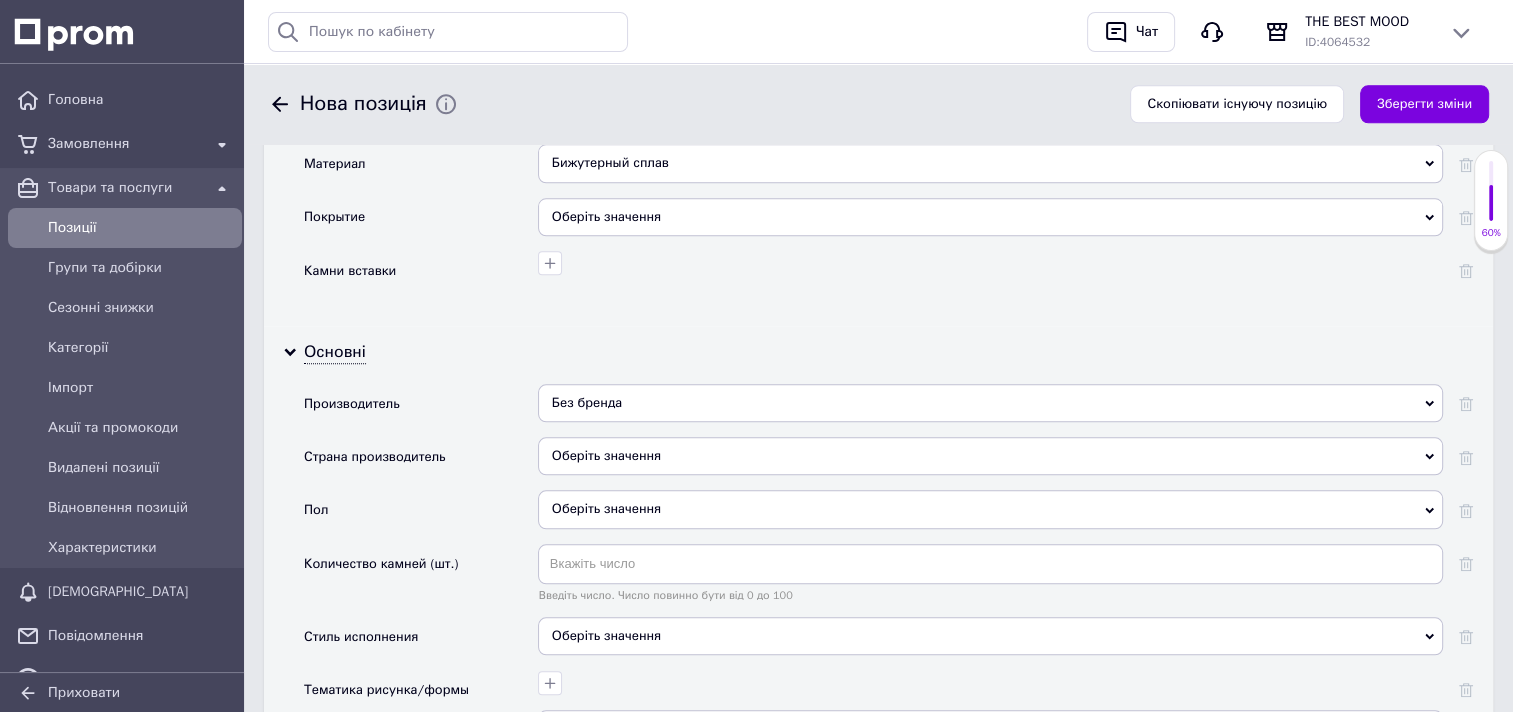 click on "Оберіть значення" at bounding box center (990, 456) 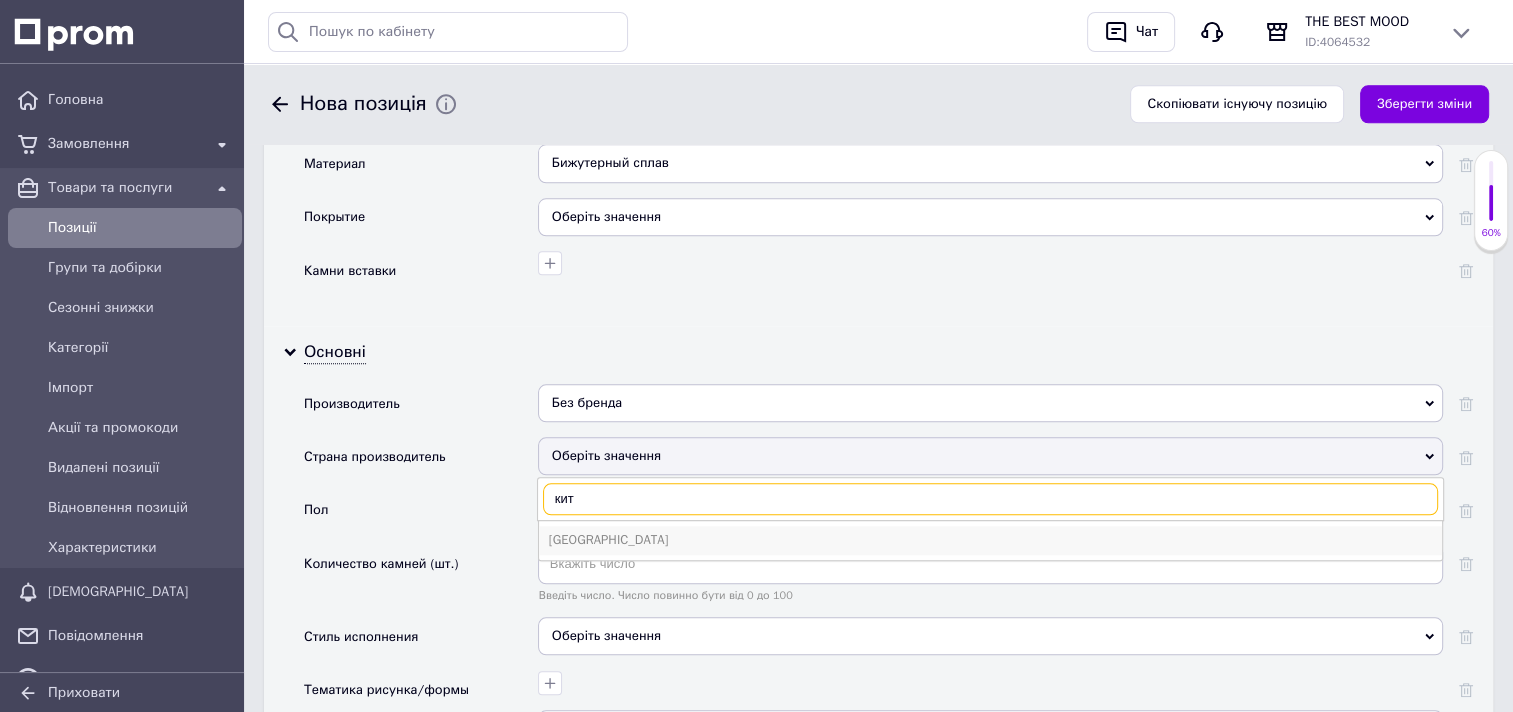 type on "кит" 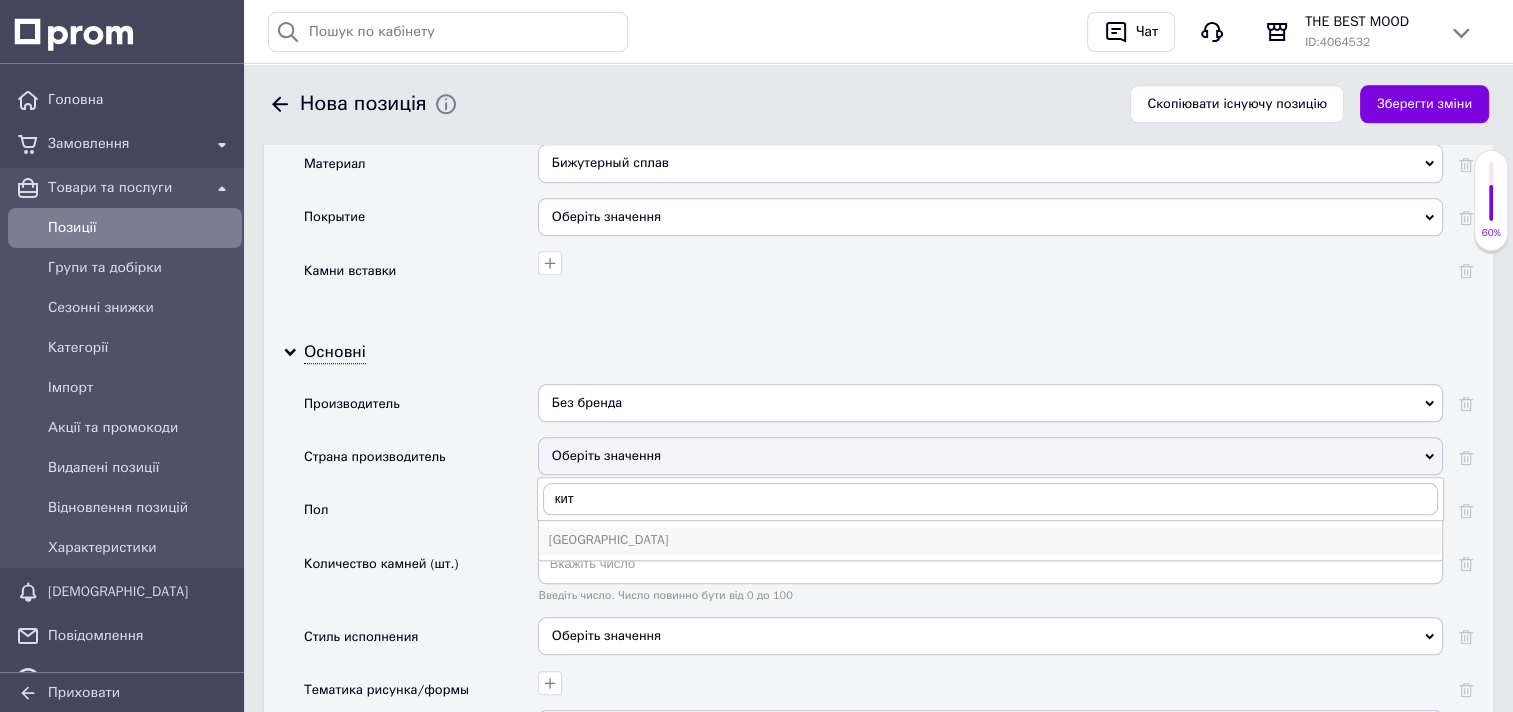 click on "Китай" at bounding box center [990, 540] 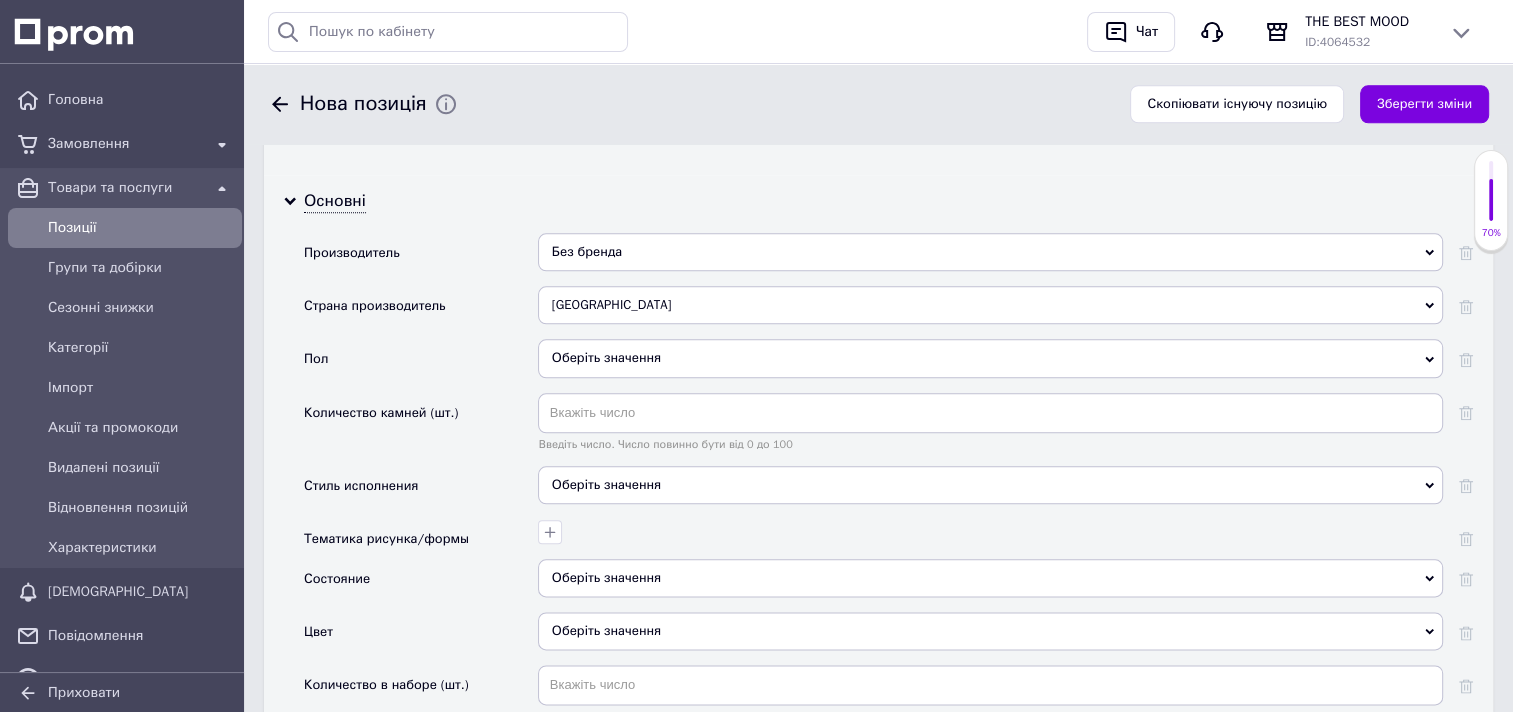 scroll, scrollTop: 2316, scrollLeft: 0, axis: vertical 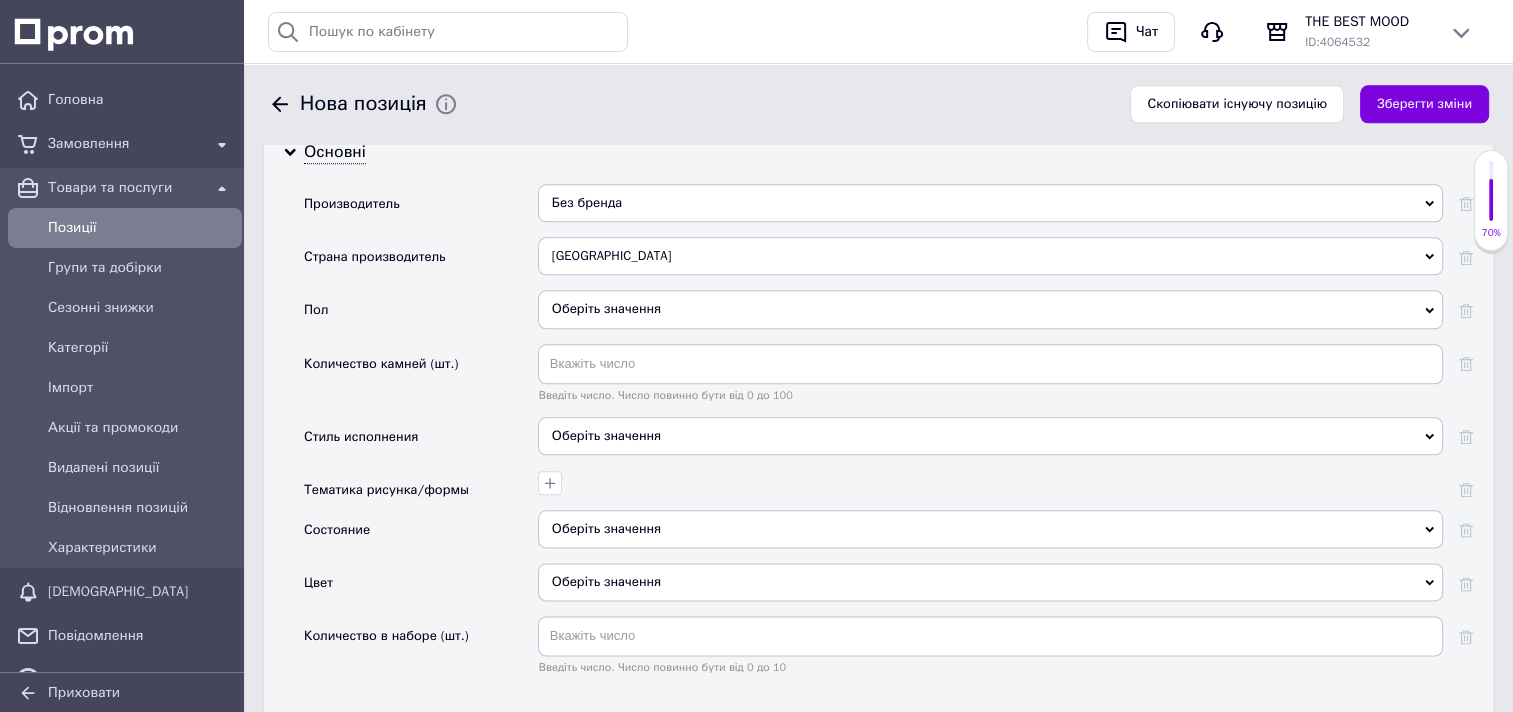 click on "Оберіть значення" at bounding box center (990, 309) 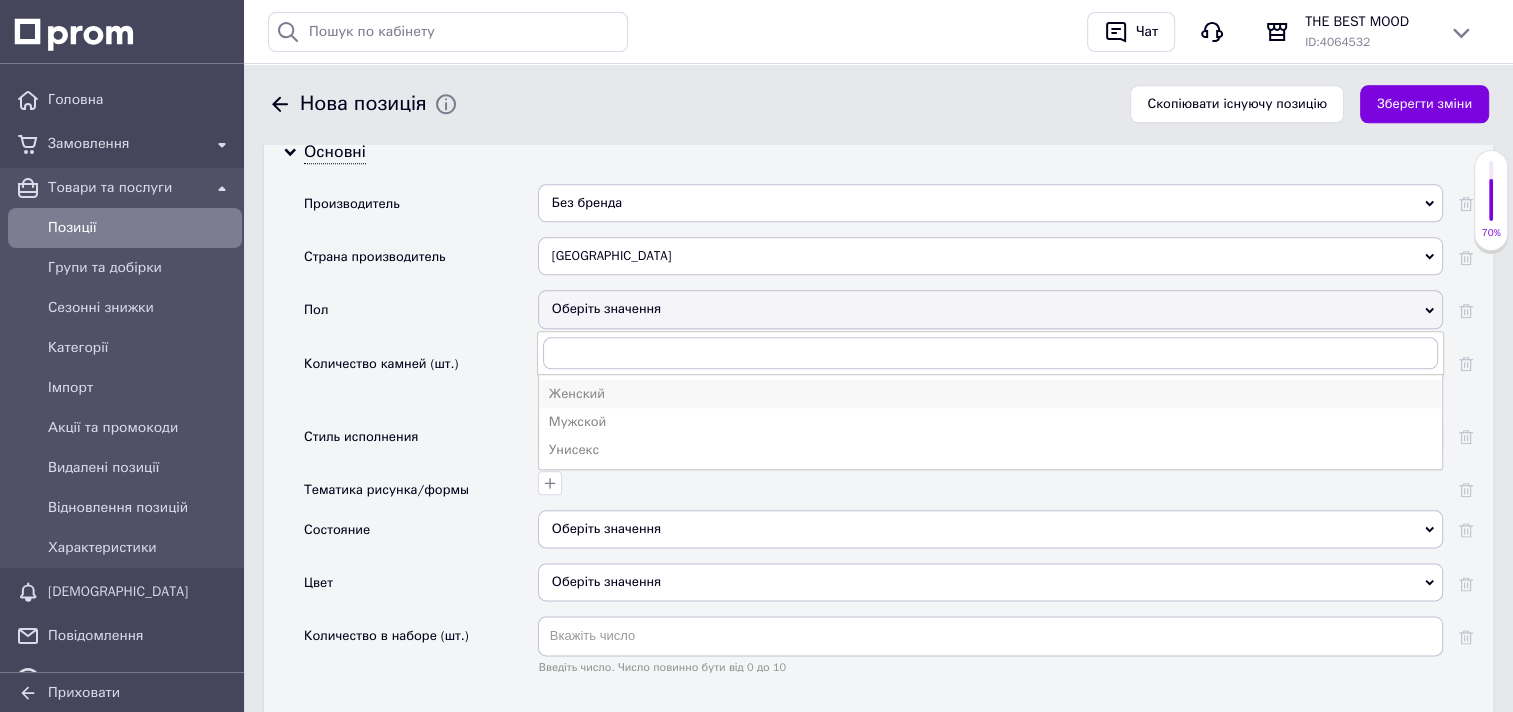 click on "Женский" at bounding box center [990, 394] 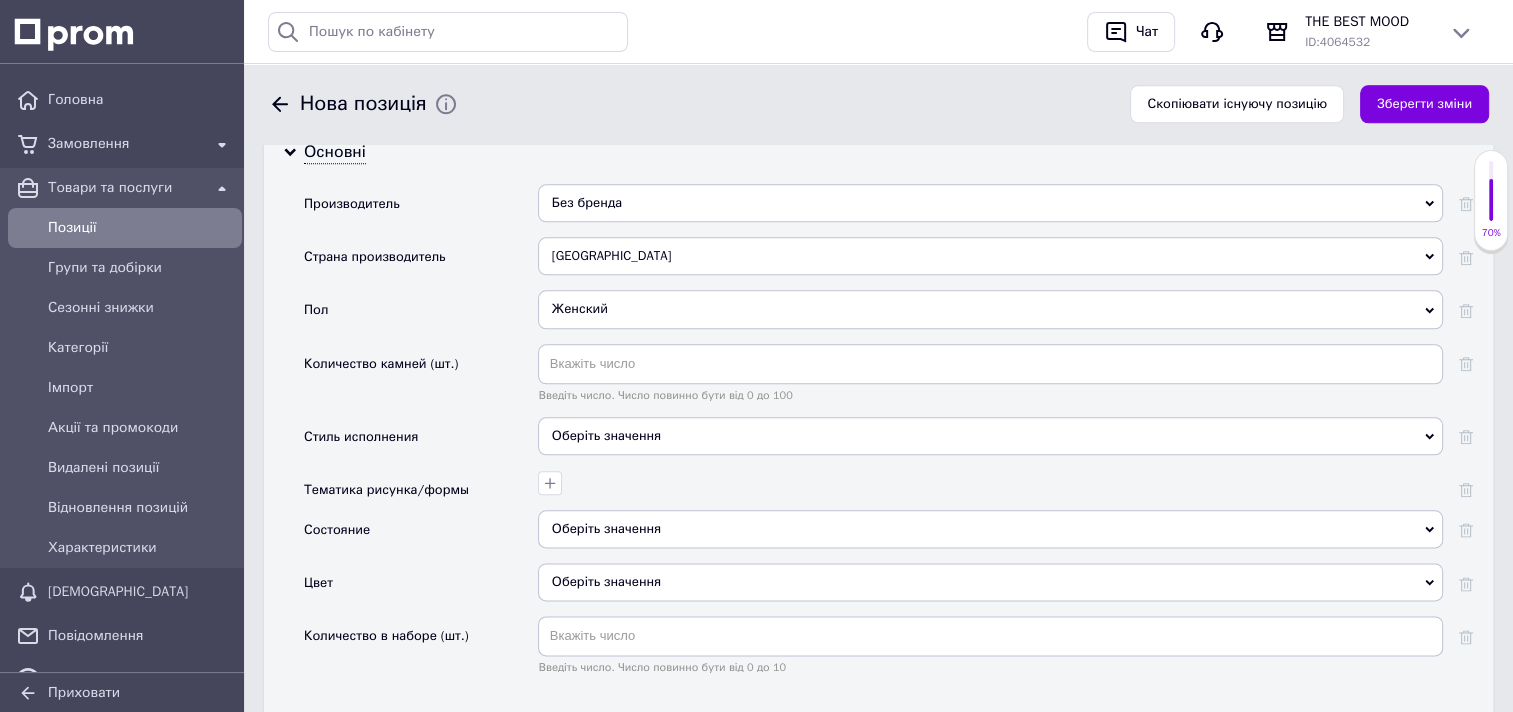 click on "Оберіть значення" at bounding box center (990, 436) 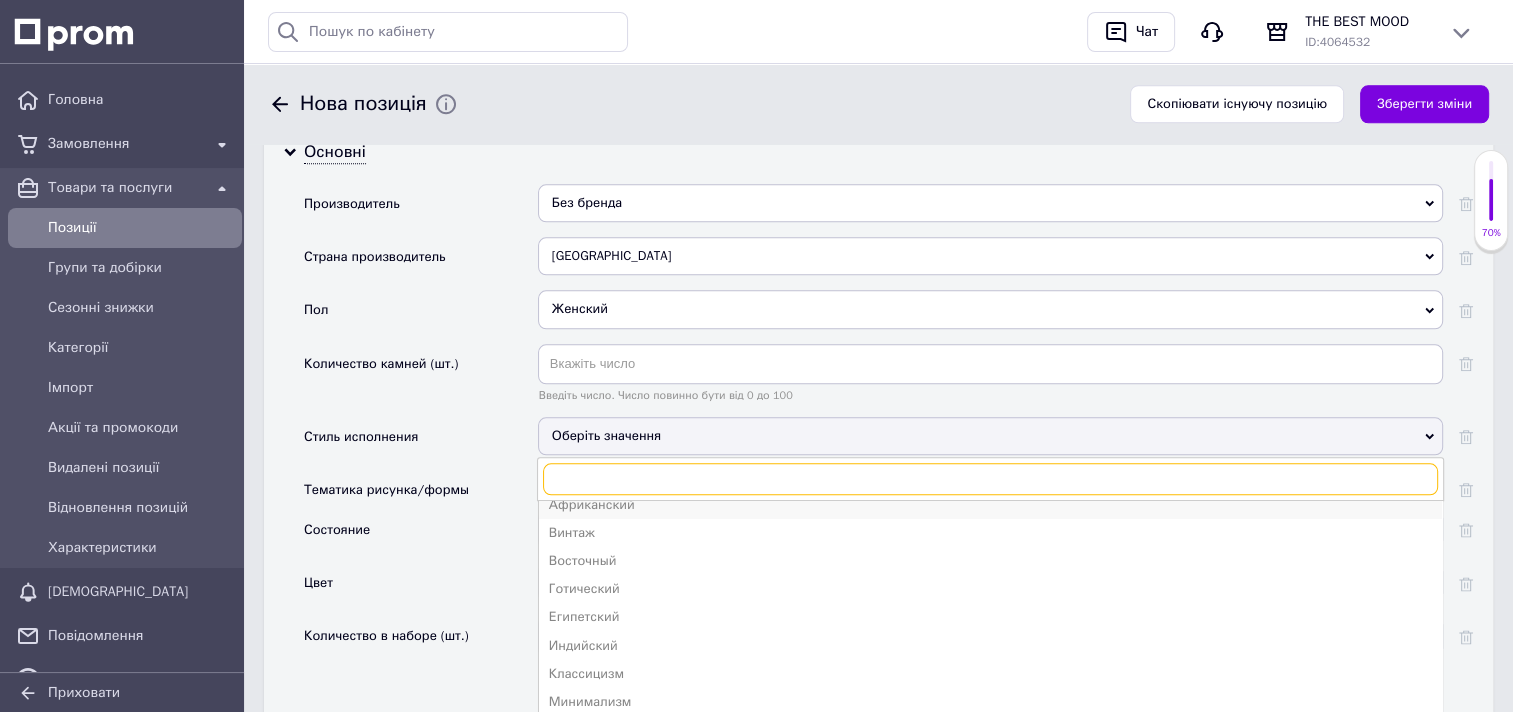 scroll, scrollTop: 134, scrollLeft: 0, axis: vertical 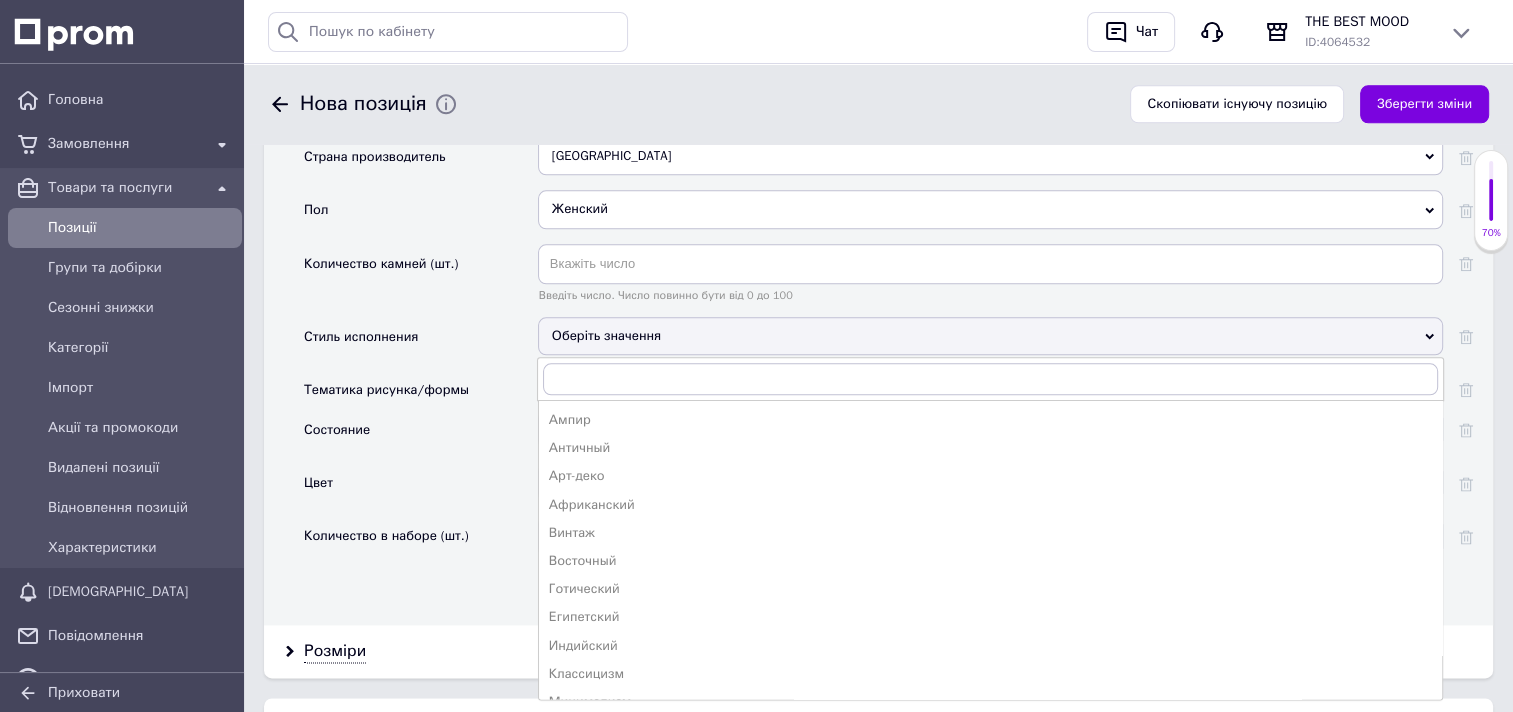 click on "Цвет" at bounding box center (421, 489) 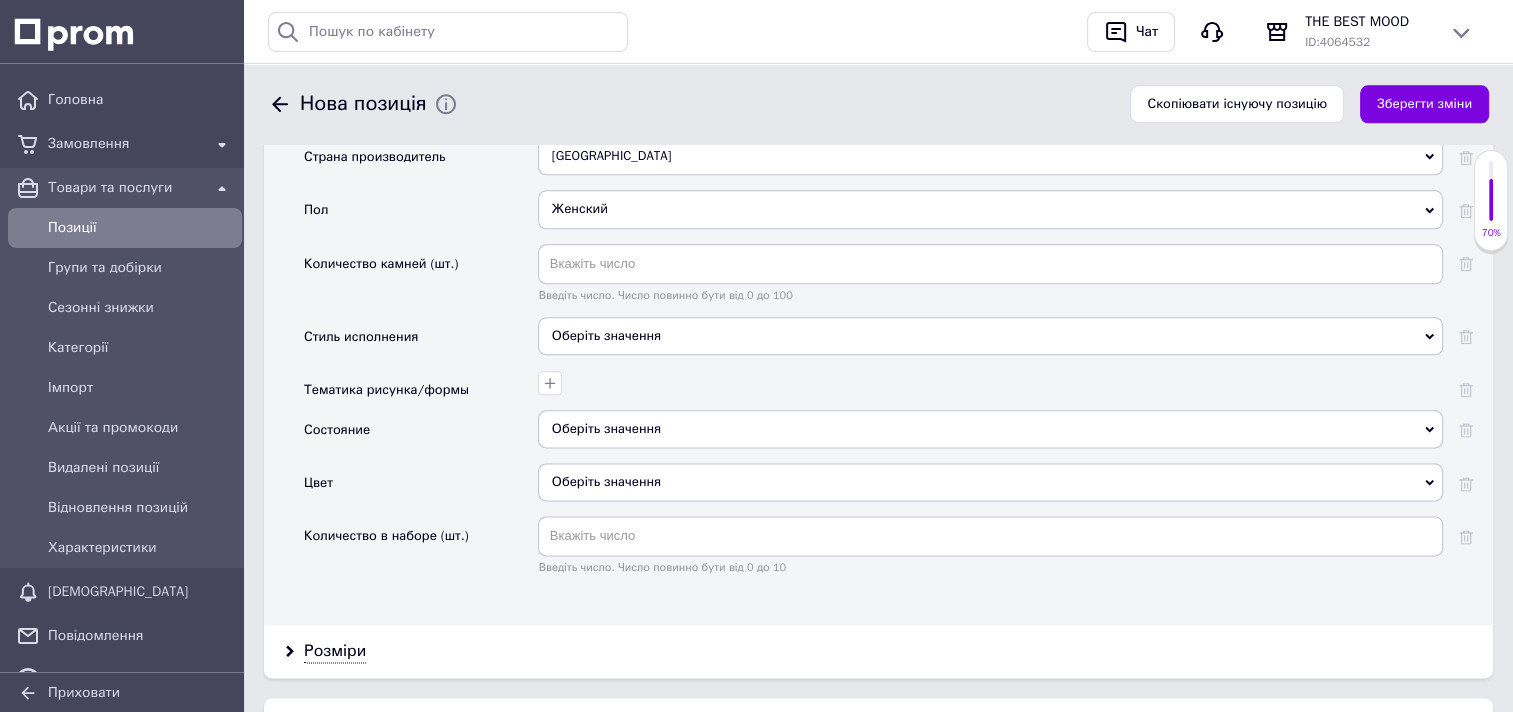 click on "Оберіть значення" at bounding box center (990, 429) 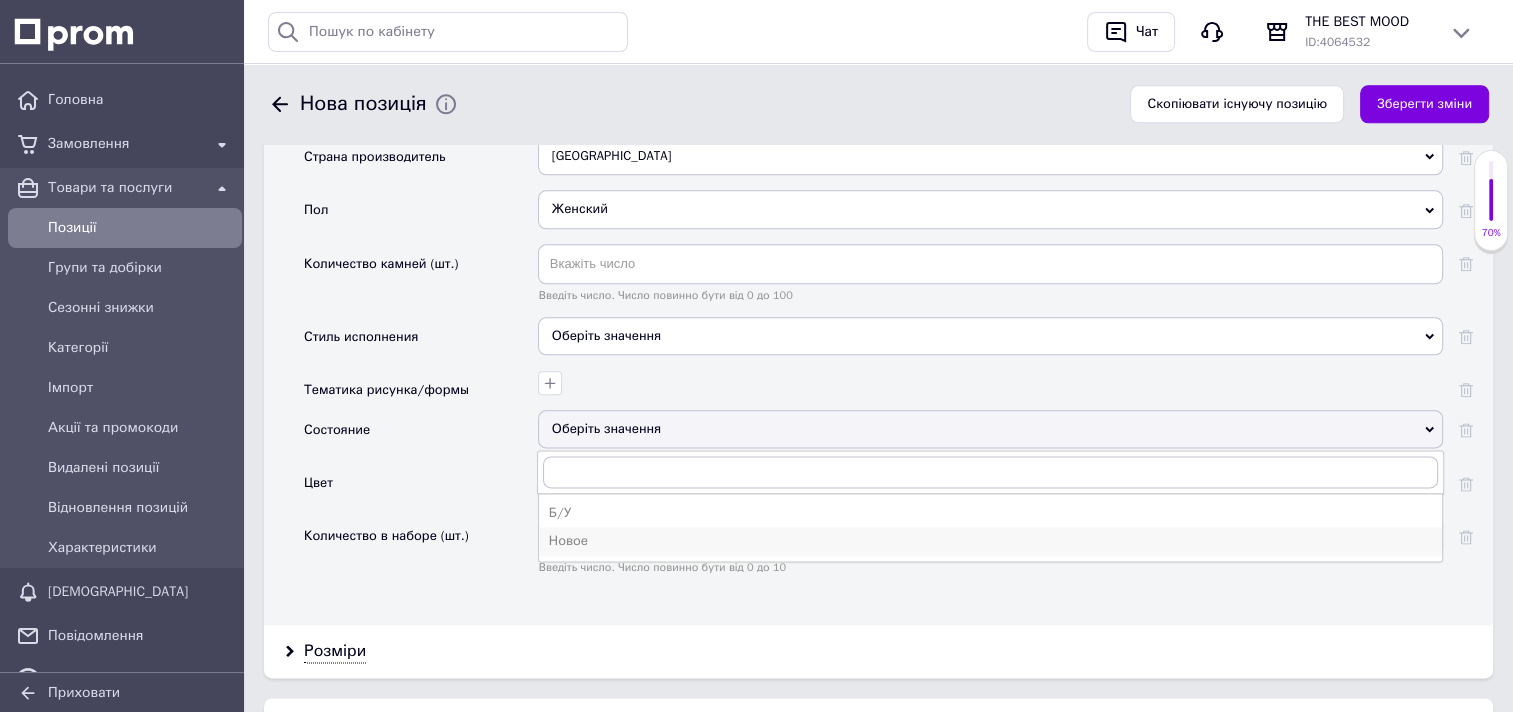 click on "Новое" at bounding box center (990, 541) 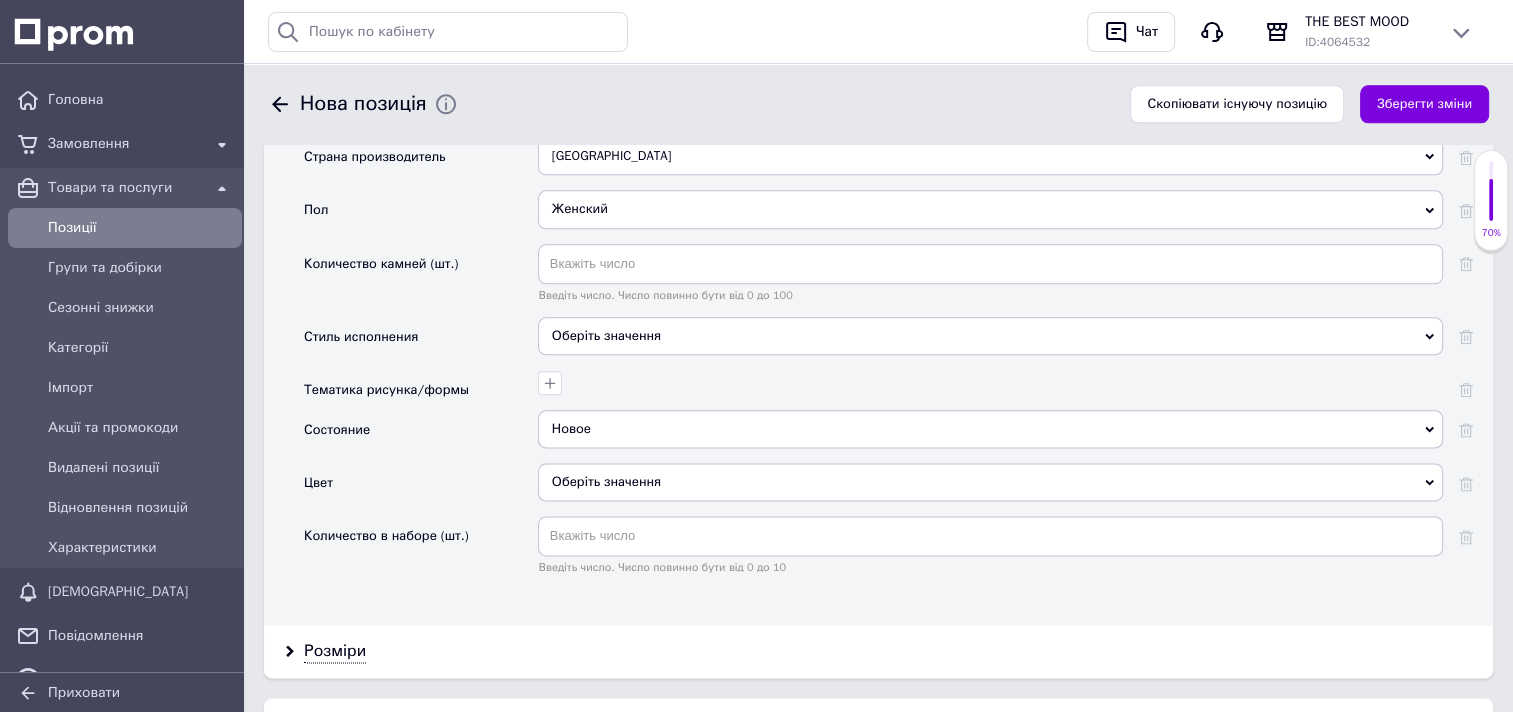 click on "Оберіть значення" at bounding box center [990, 482] 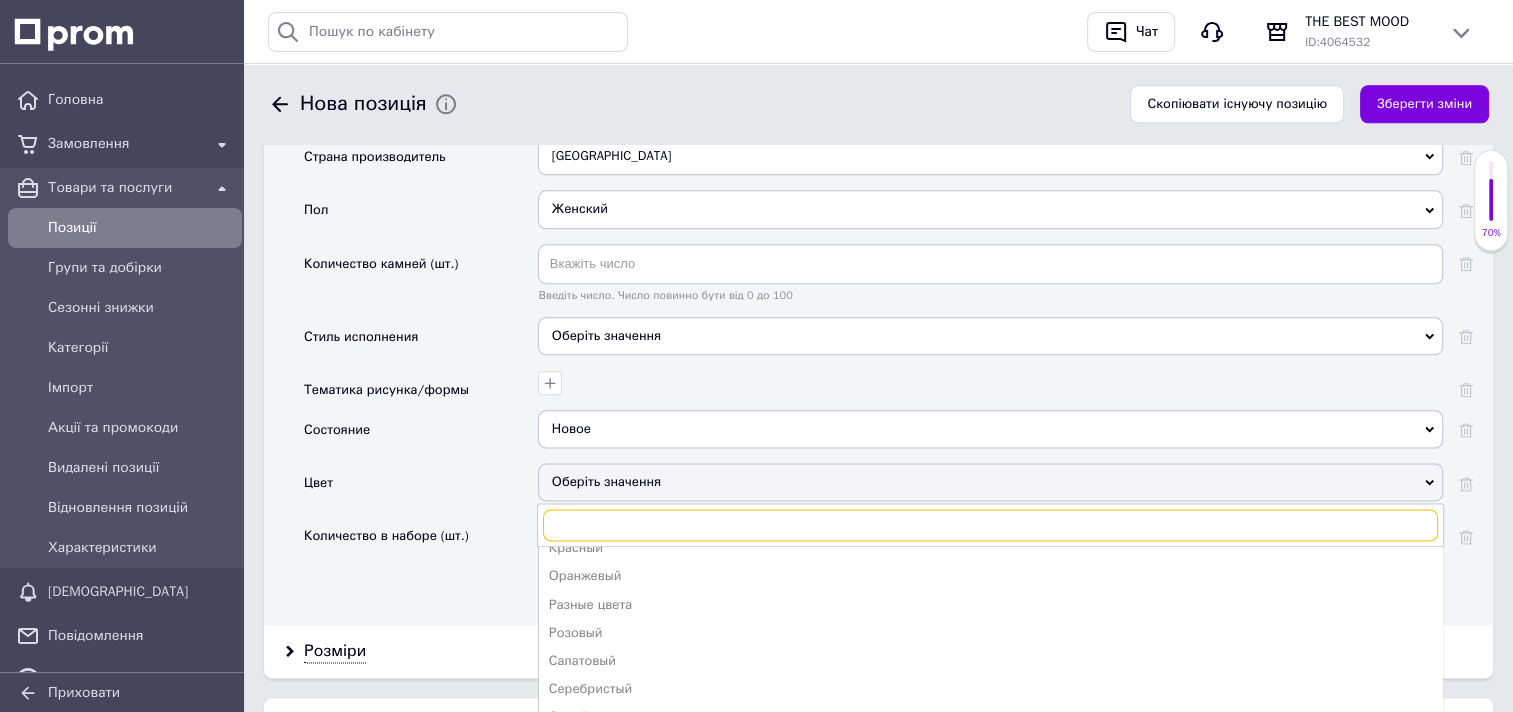 scroll, scrollTop: 360, scrollLeft: 0, axis: vertical 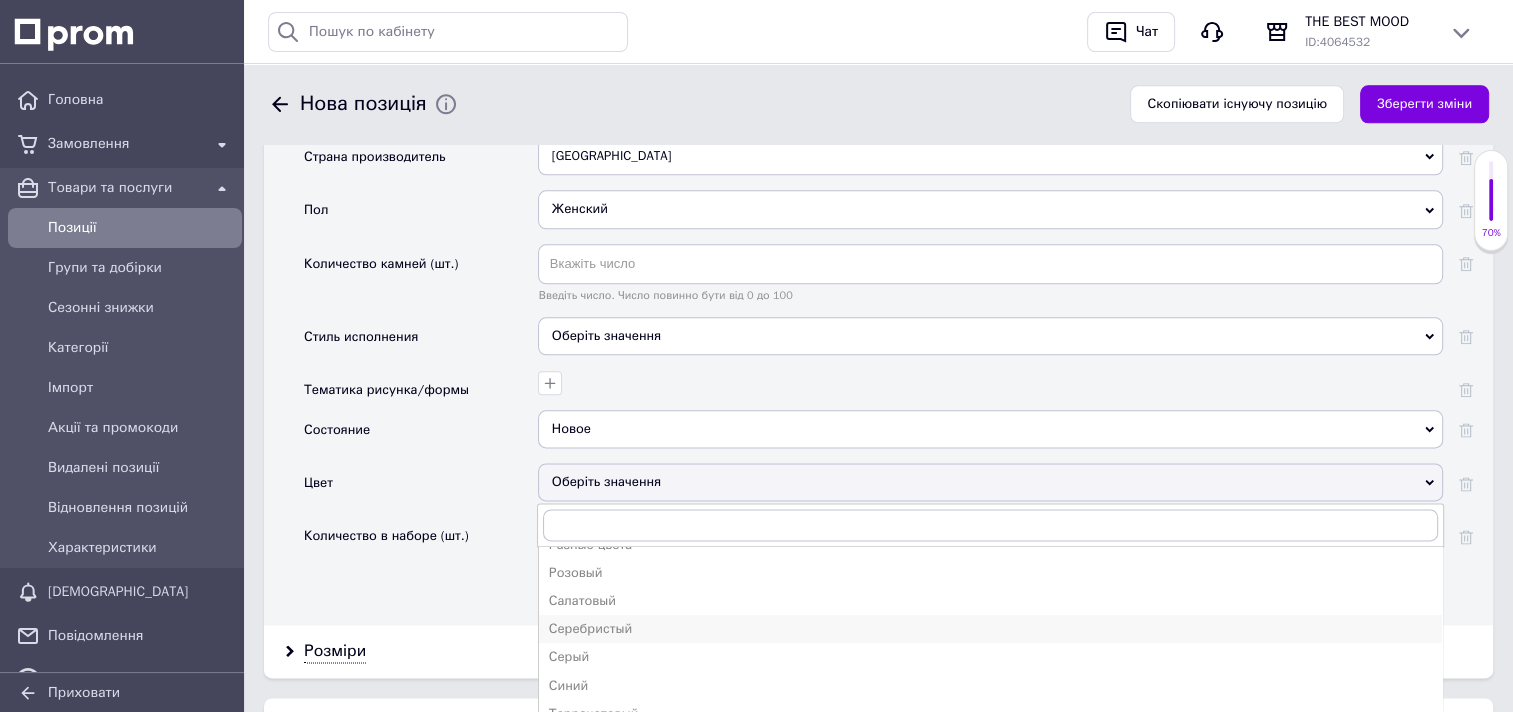 click on "Серебристый" at bounding box center (990, 629) 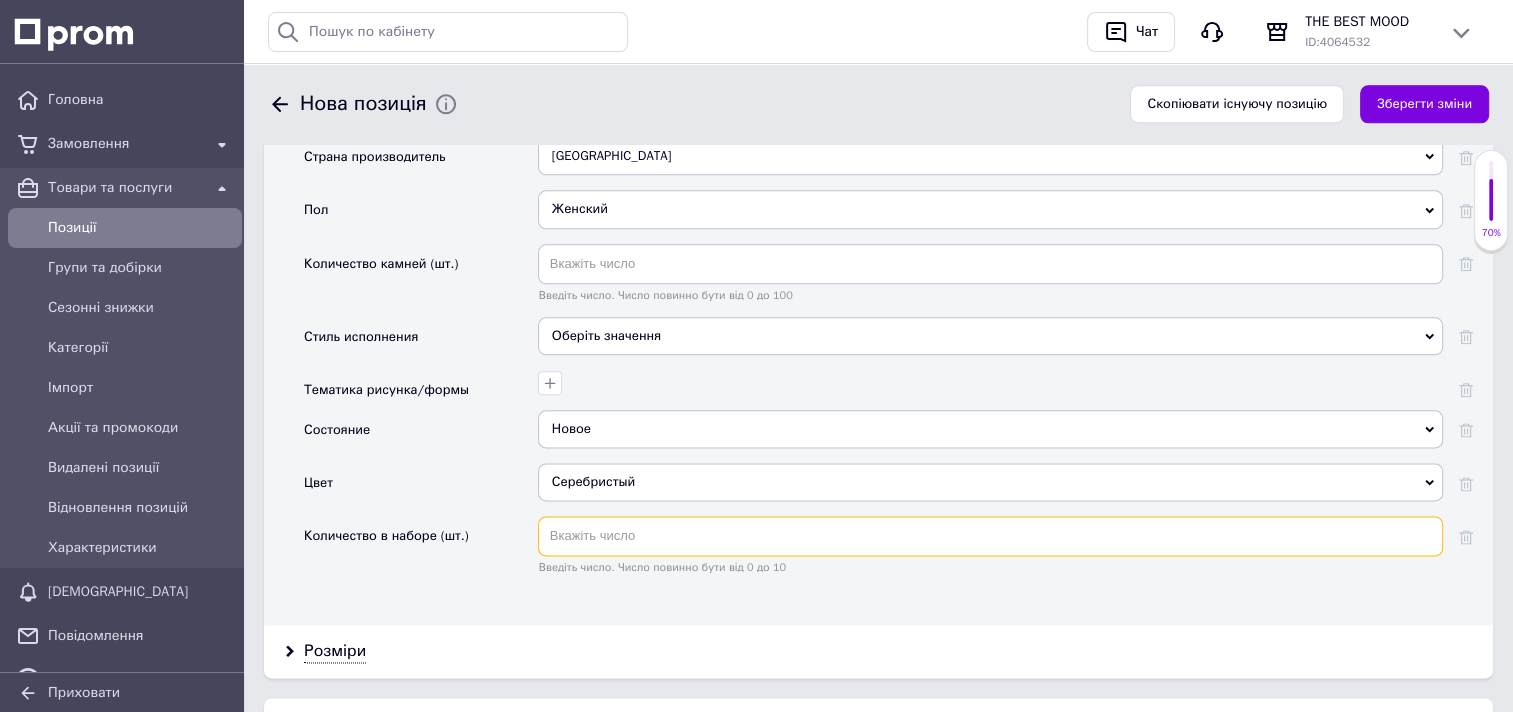 click at bounding box center [990, 536] 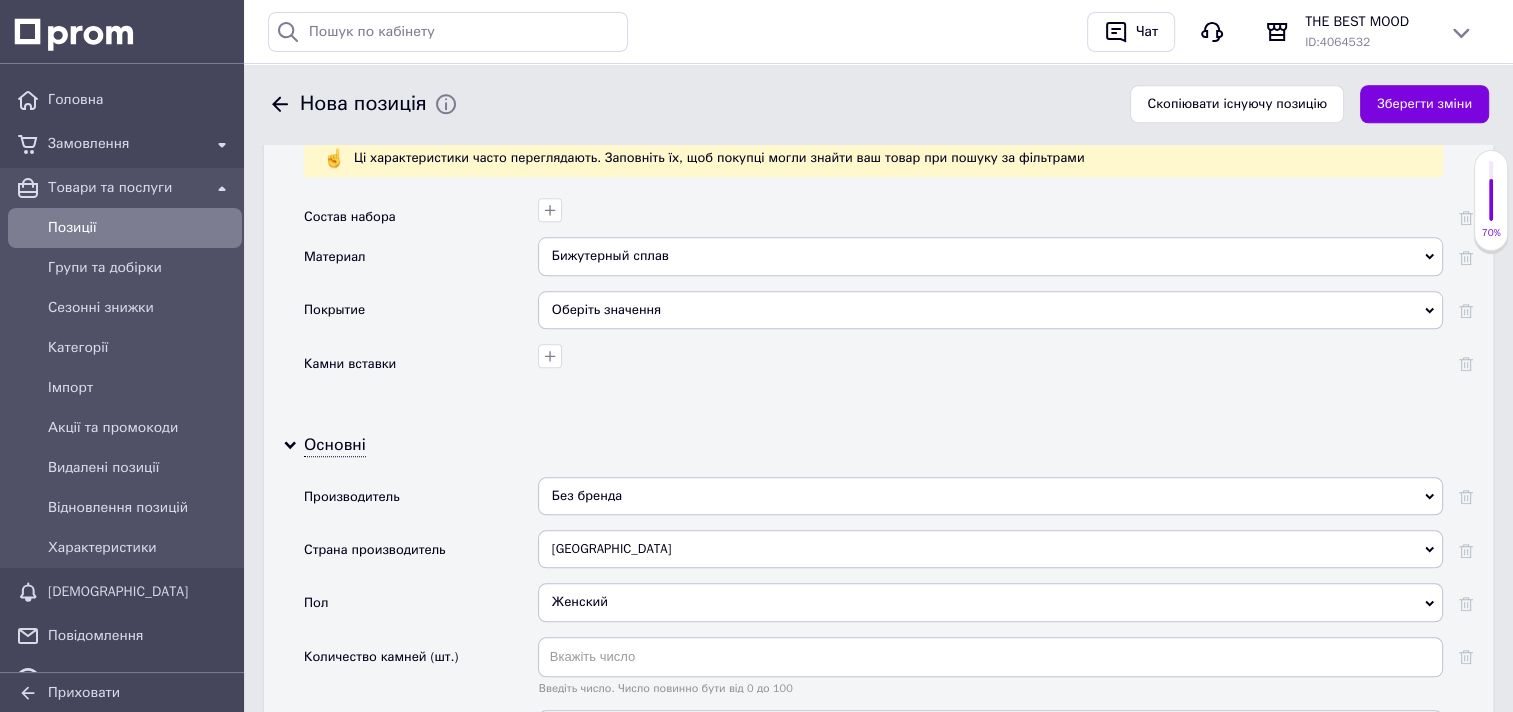 scroll, scrollTop: 1900, scrollLeft: 0, axis: vertical 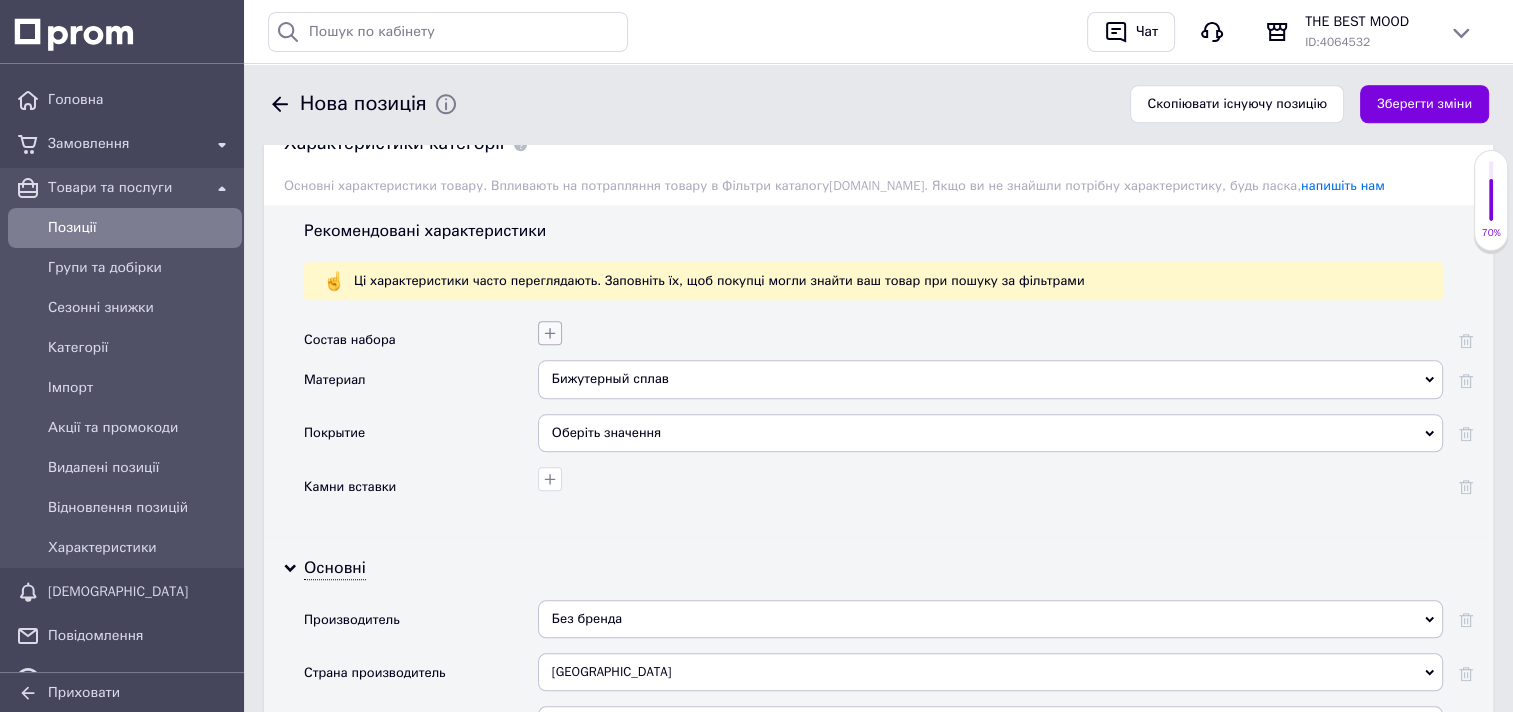 type on "3" 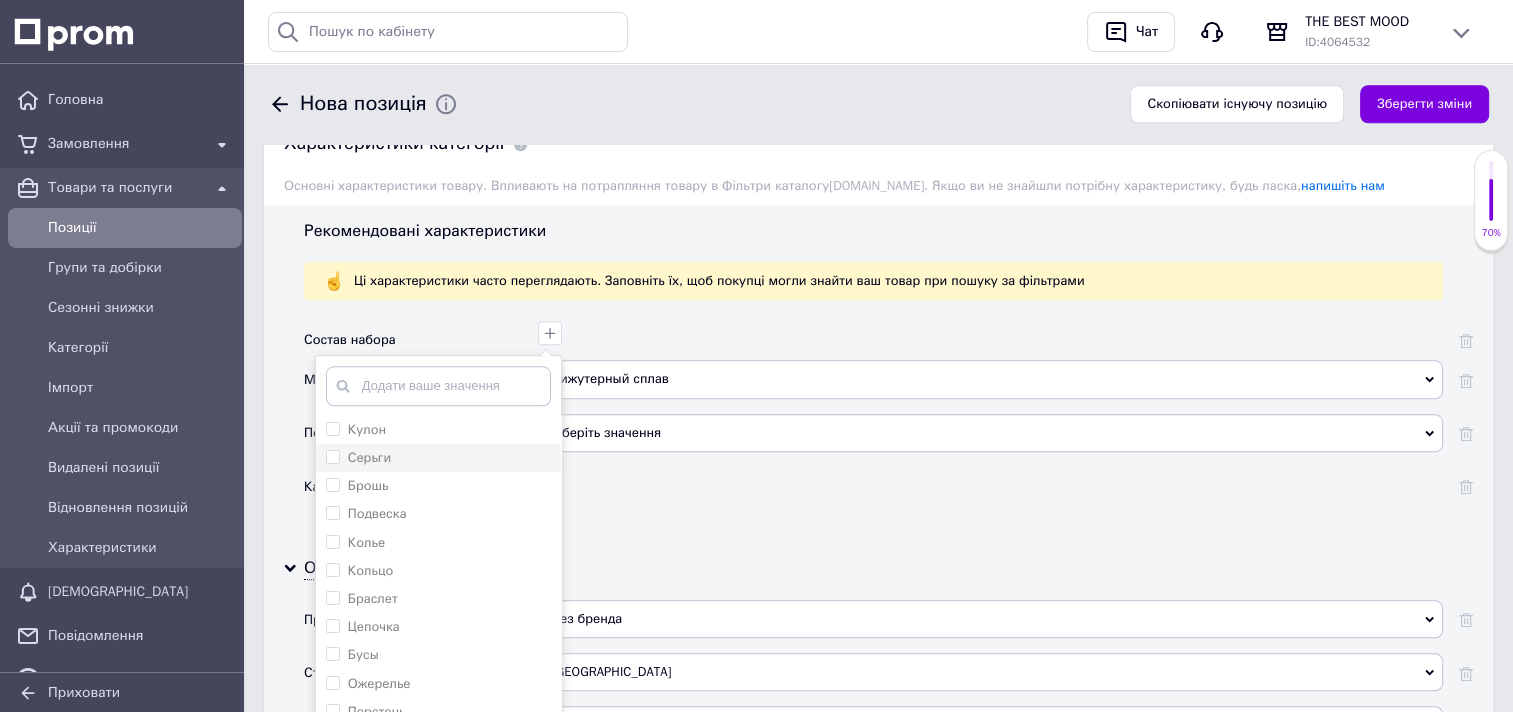 click on "Серьги" at bounding box center [332, 456] 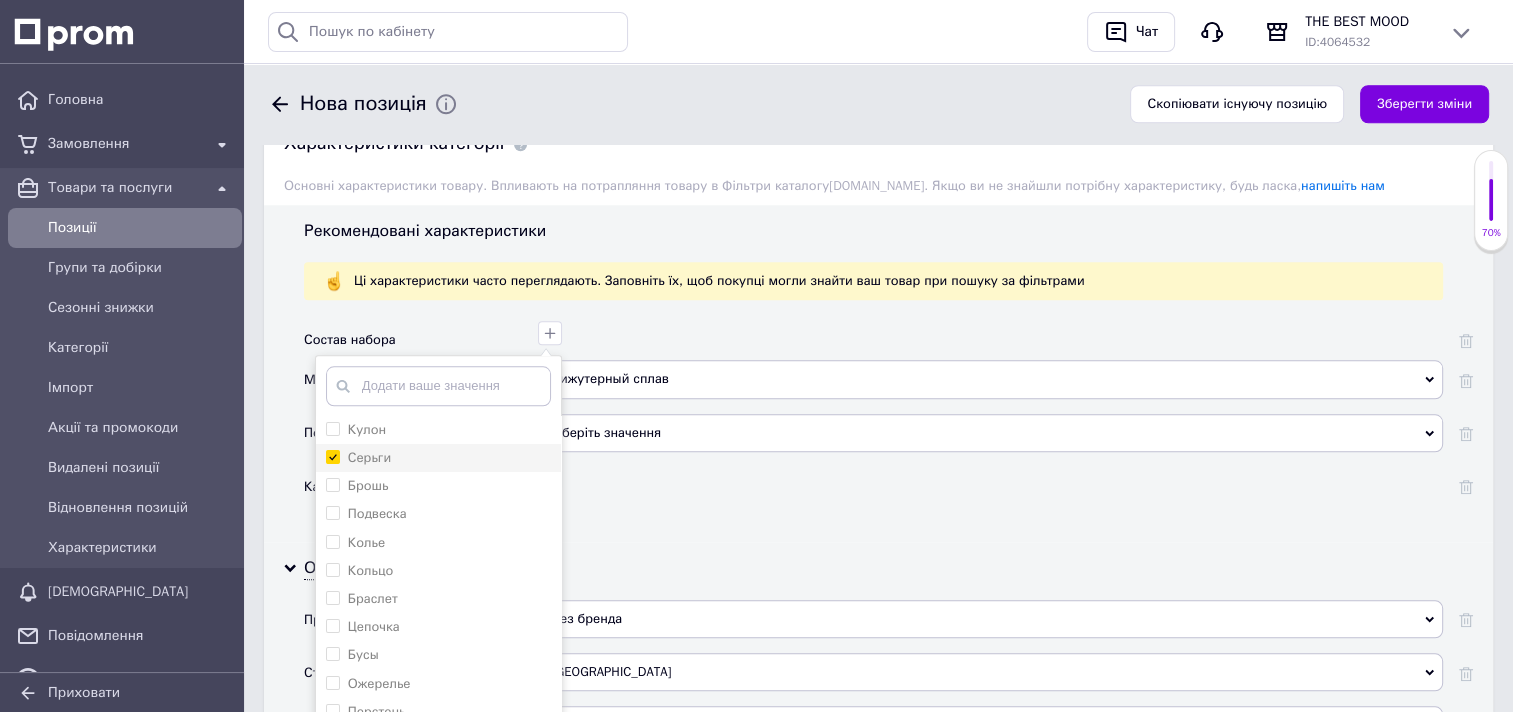 checkbox on "true" 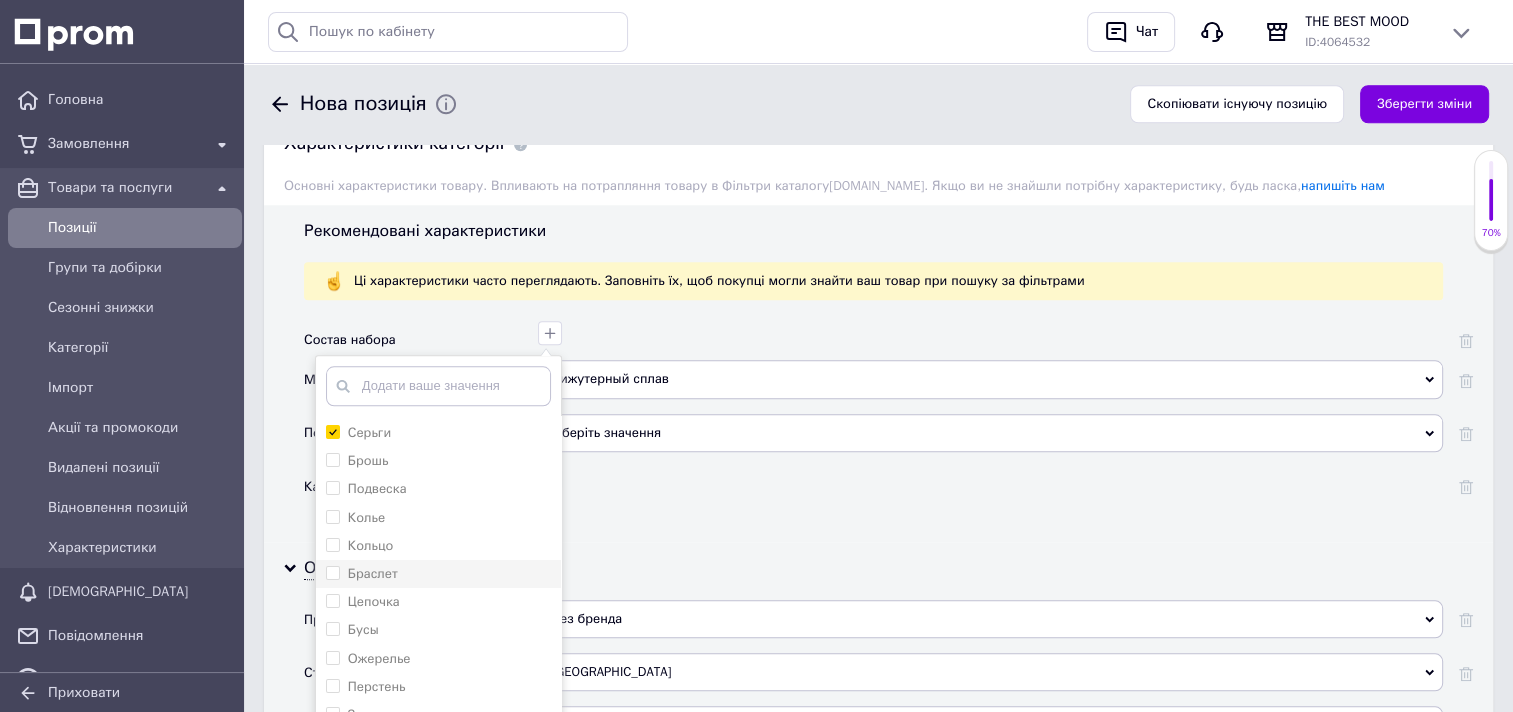 scroll, scrollTop: 38, scrollLeft: 0, axis: vertical 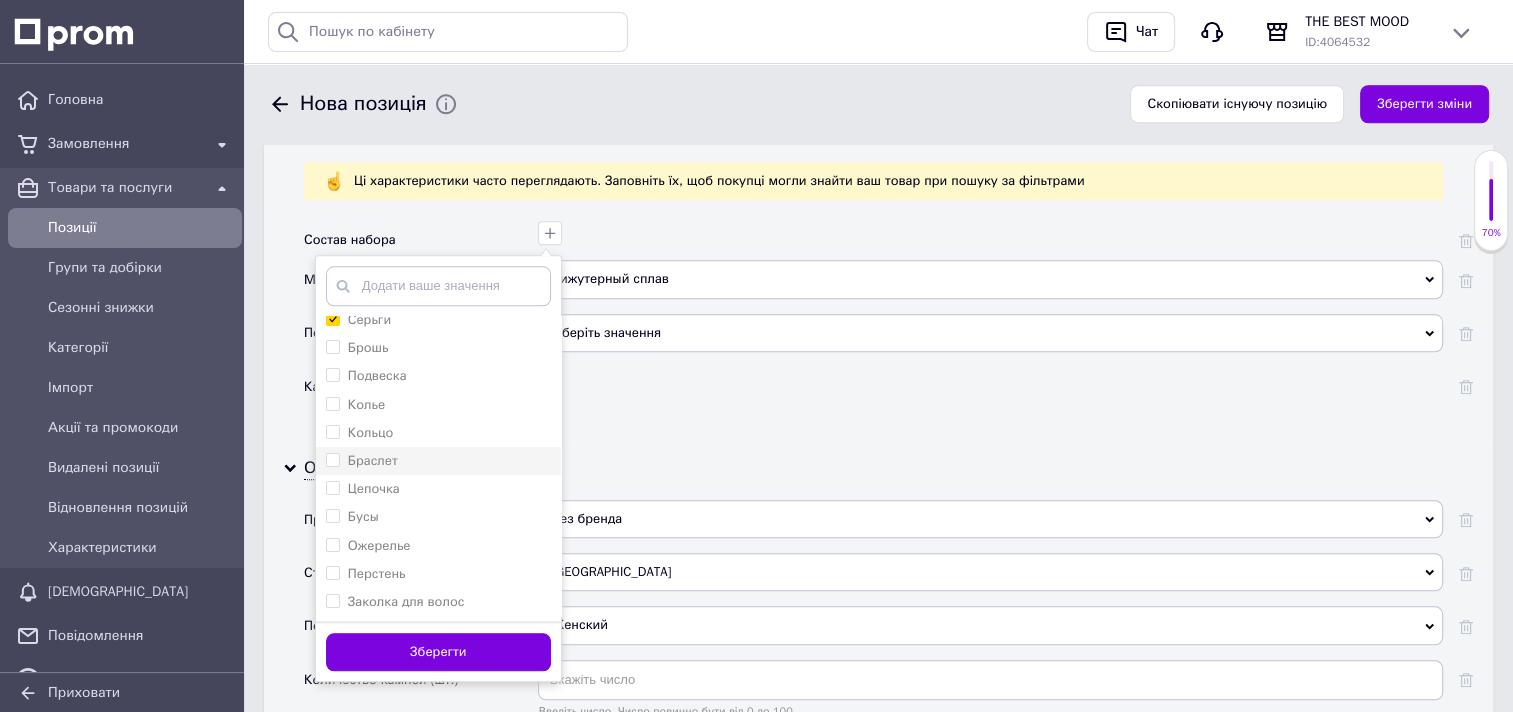 click on "Браслет" at bounding box center [332, 459] 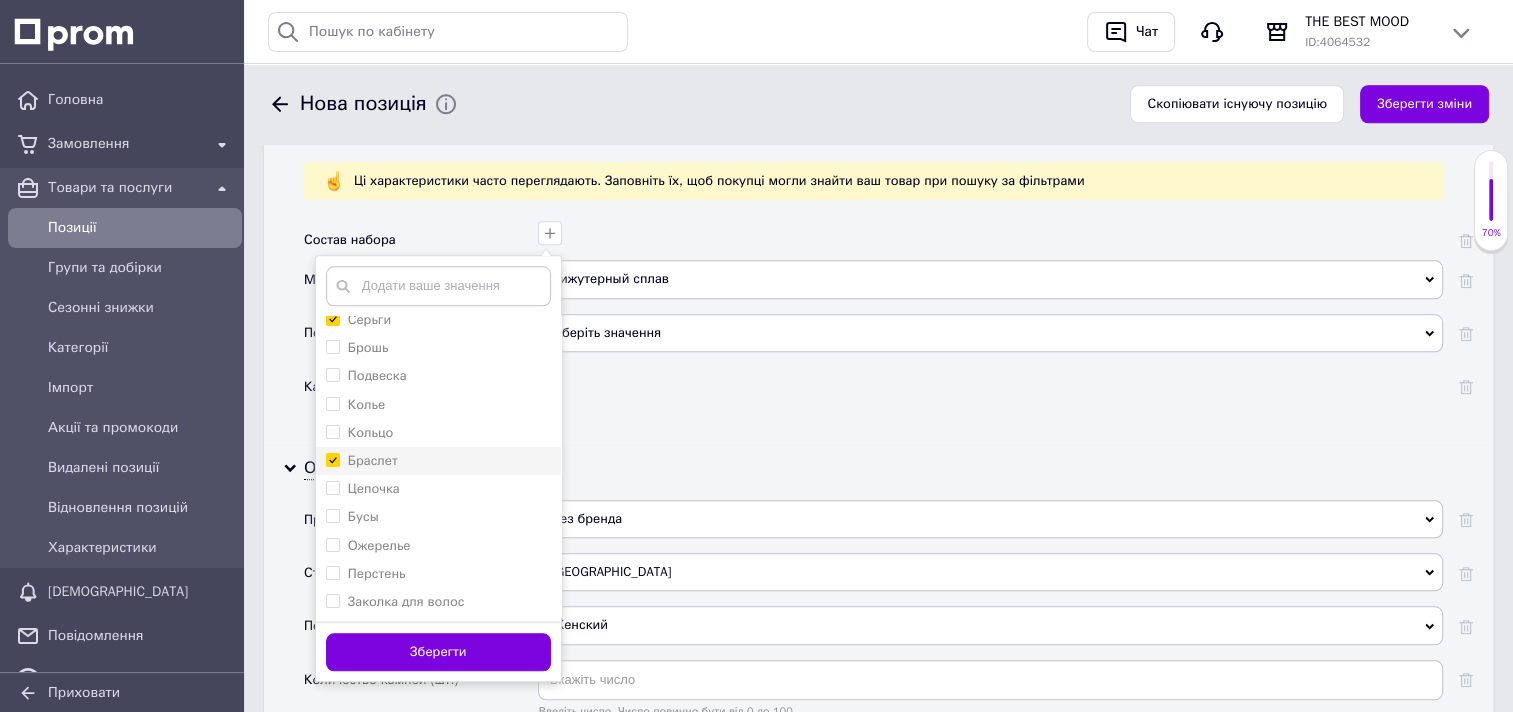 checkbox on "true" 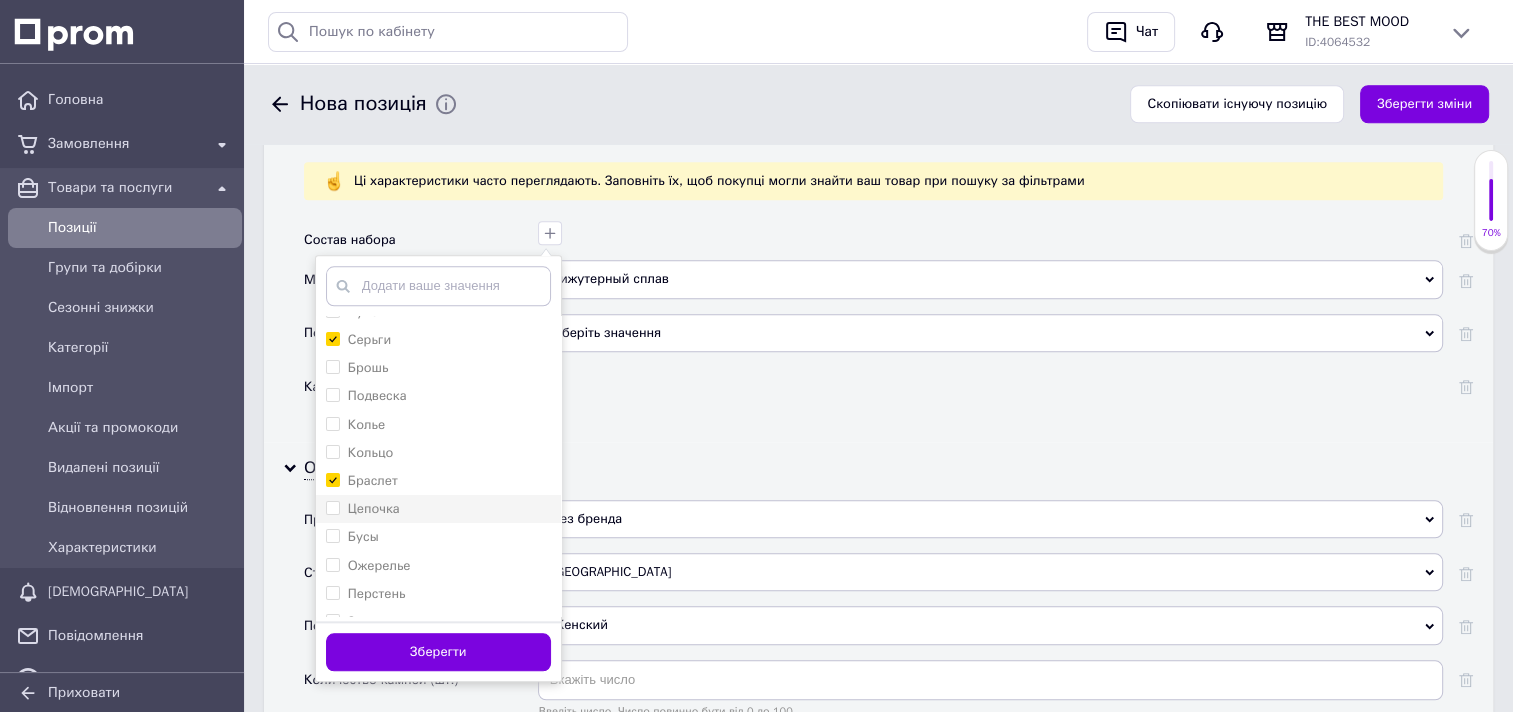 scroll, scrollTop: 0, scrollLeft: 0, axis: both 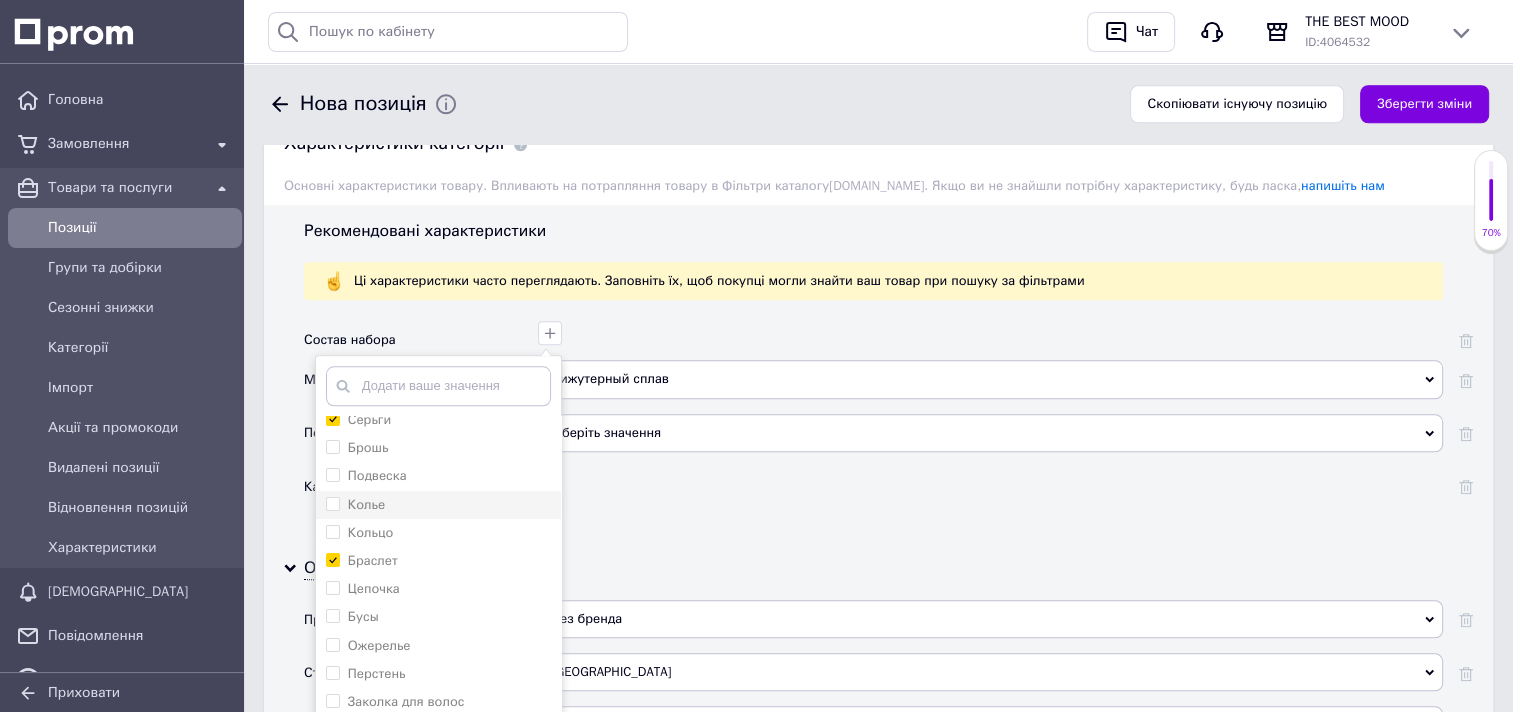 click on "Колье" at bounding box center [332, 503] 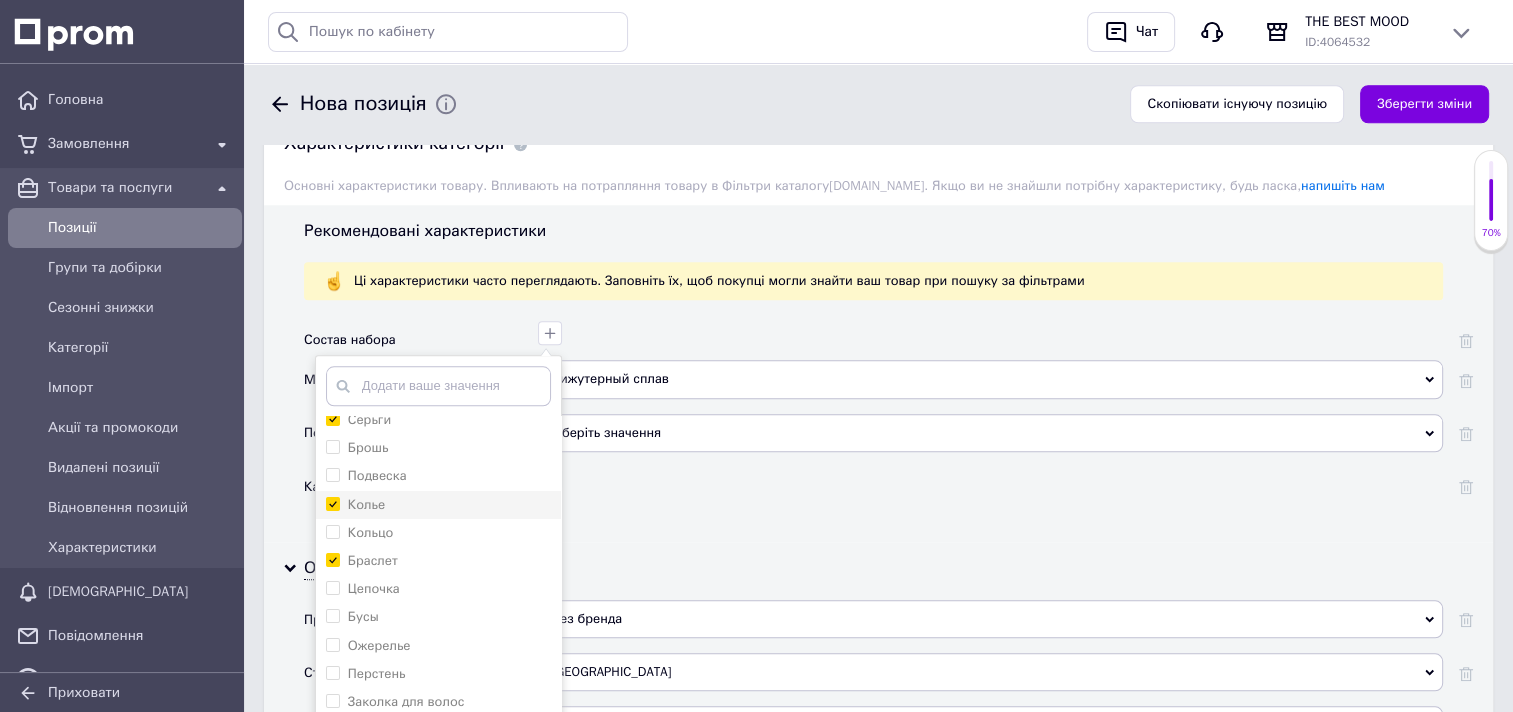 checkbox on "true" 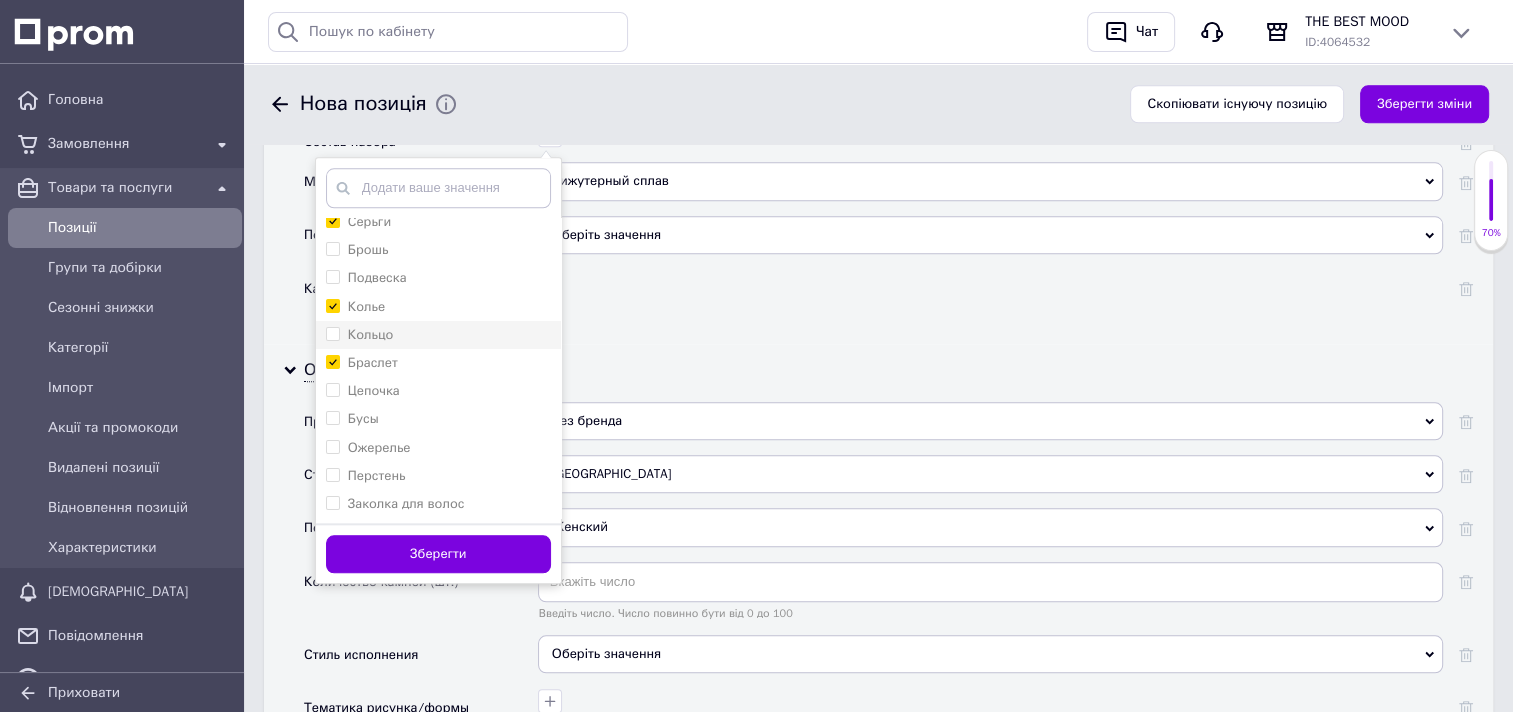 scroll, scrollTop: 2100, scrollLeft: 0, axis: vertical 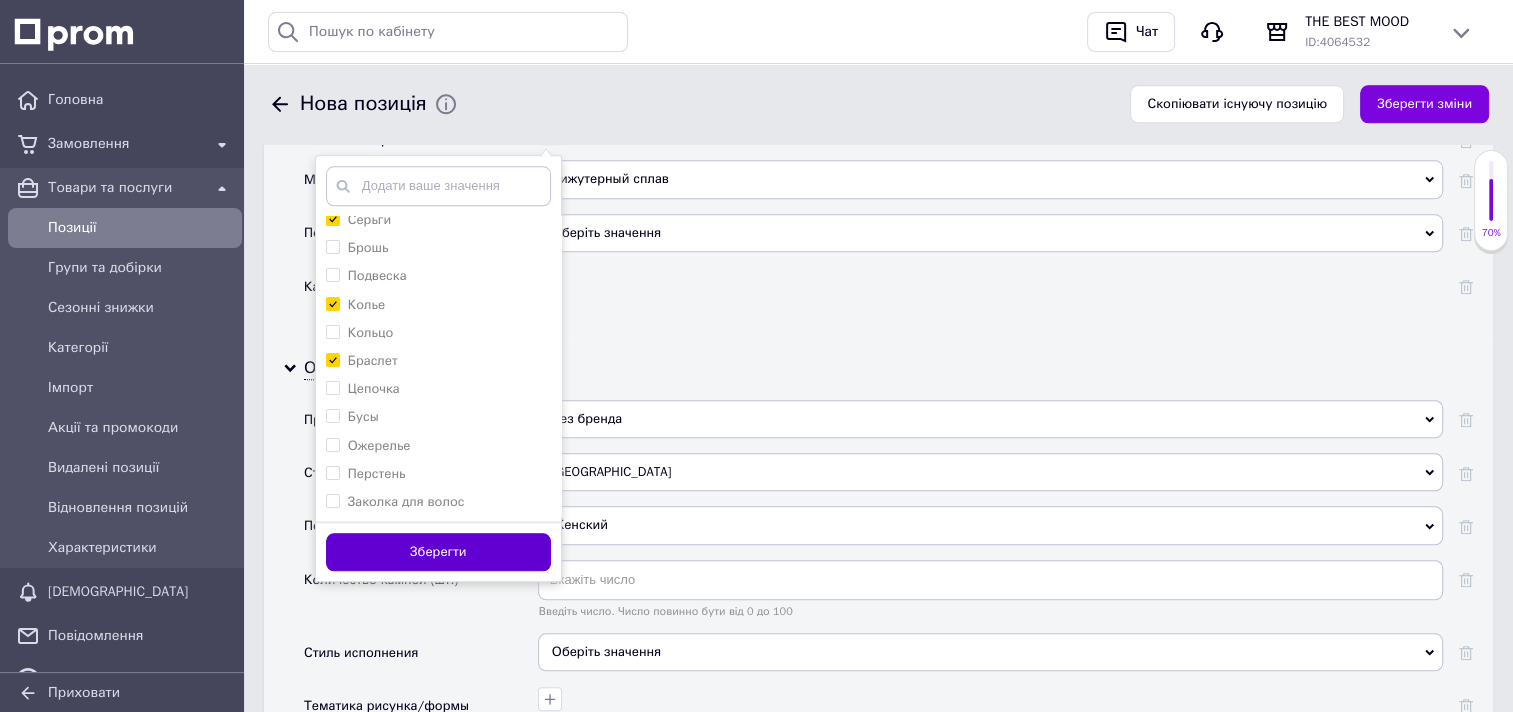 click on "Зберегти" at bounding box center [438, 552] 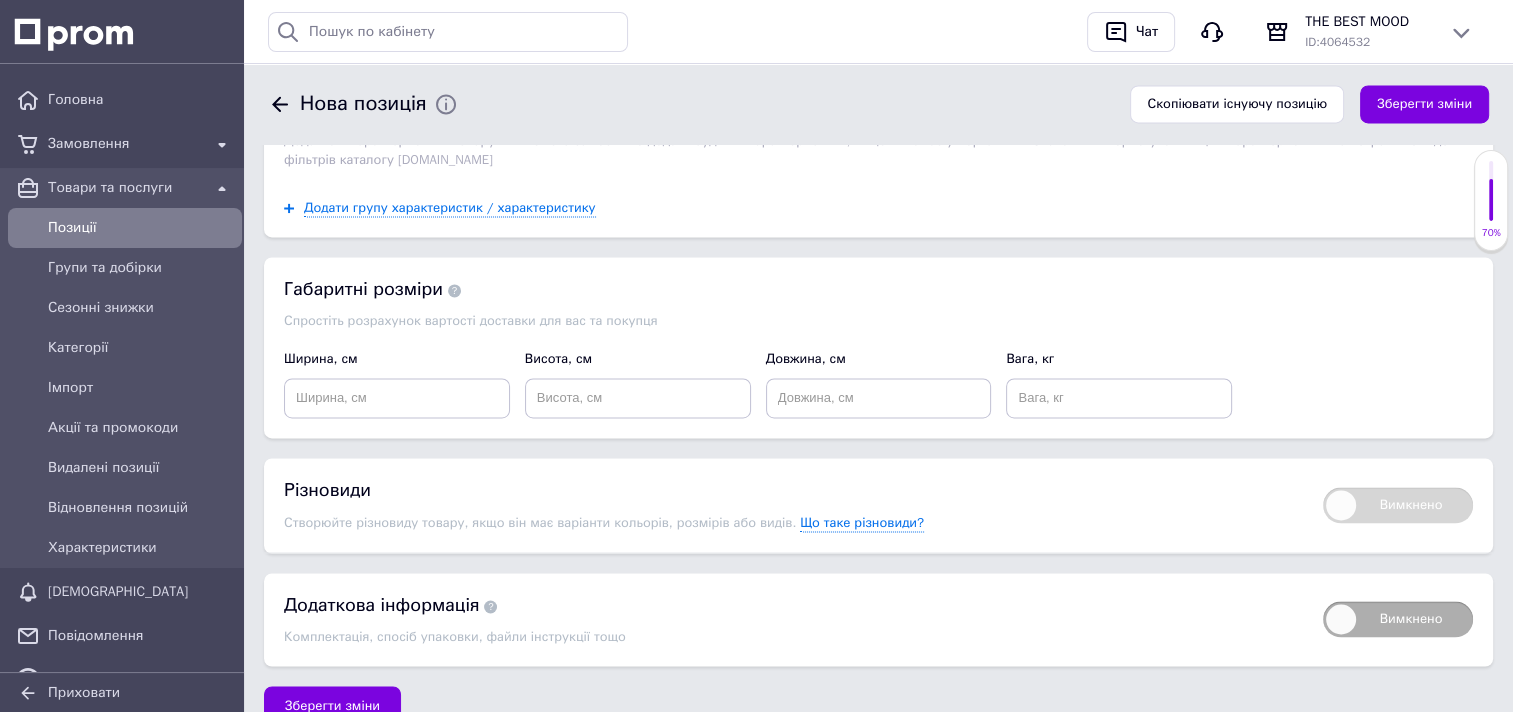 scroll, scrollTop: 3100, scrollLeft: 0, axis: vertical 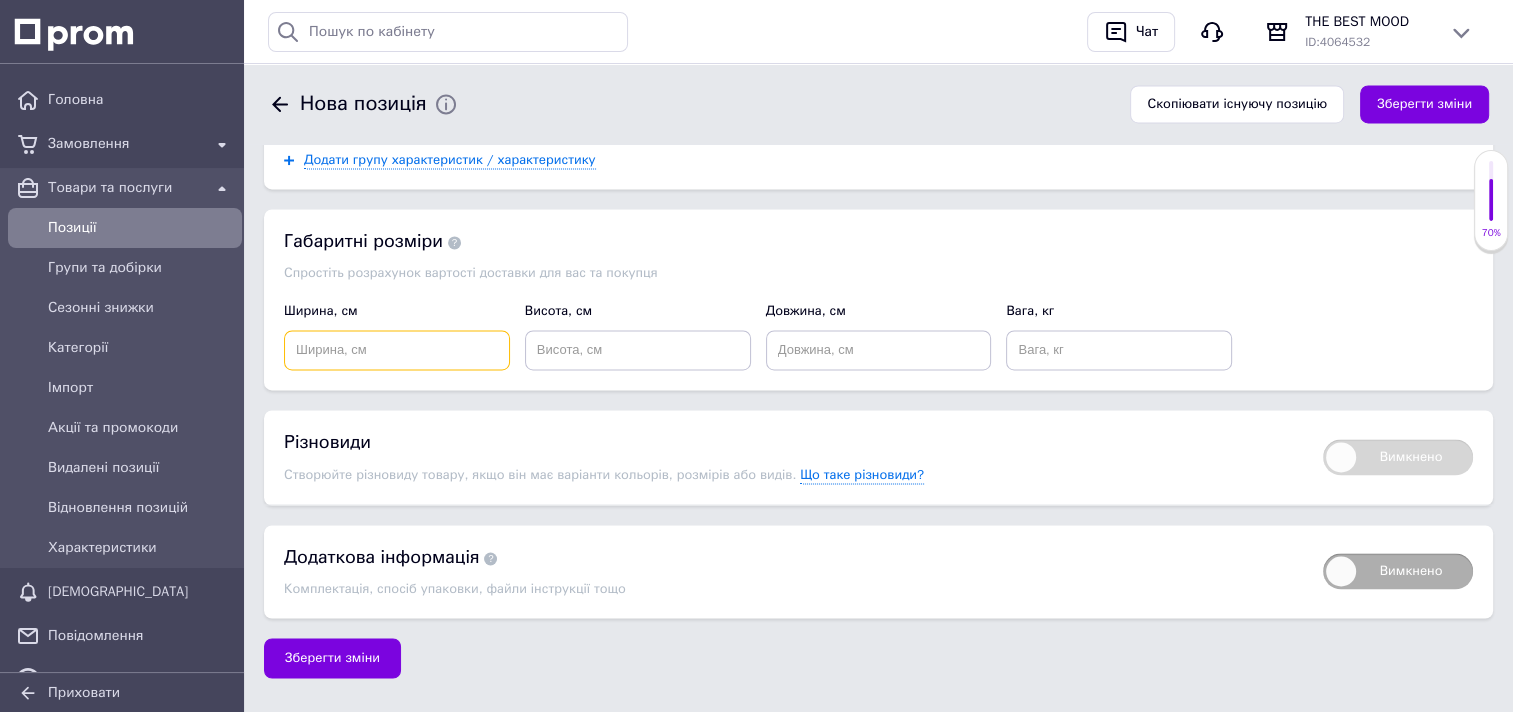 click at bounding box center [397, 350] 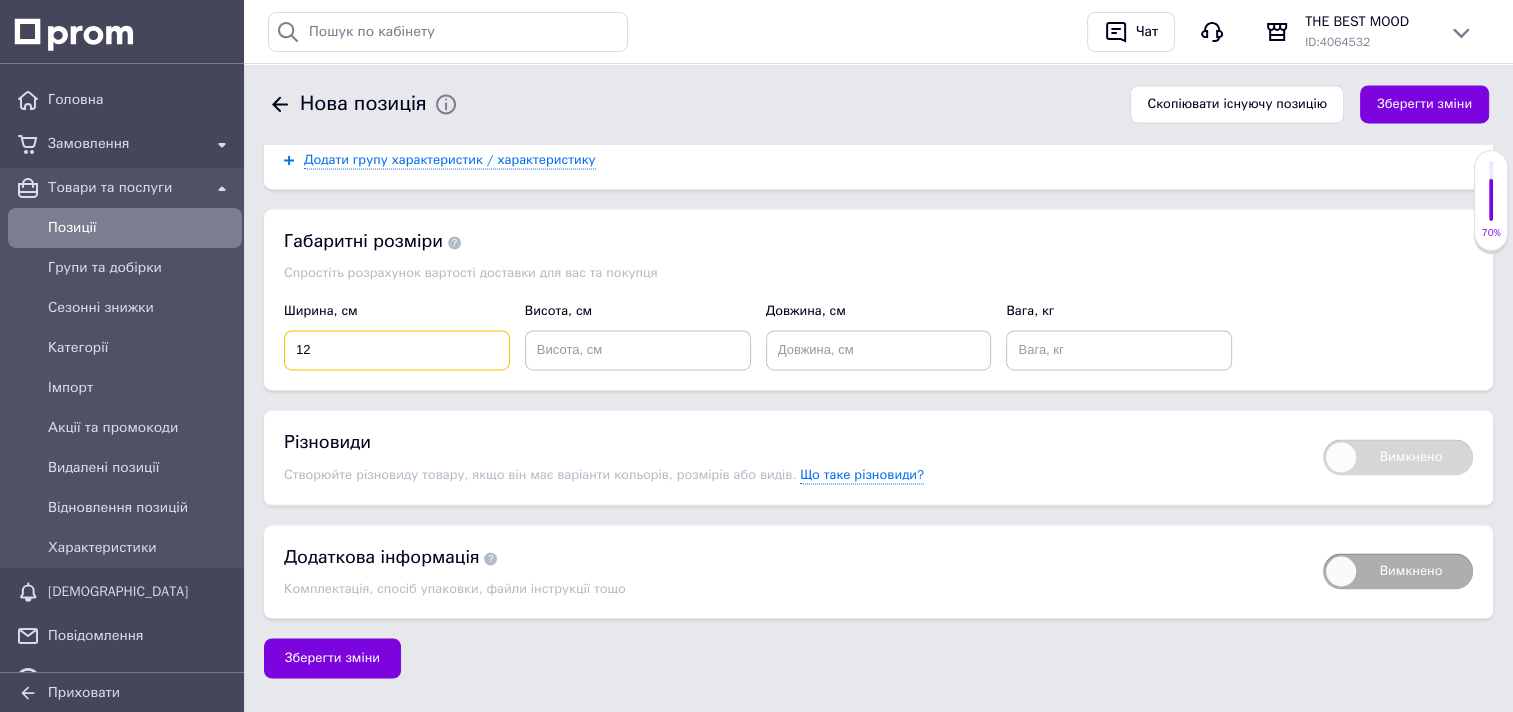 type on "12" 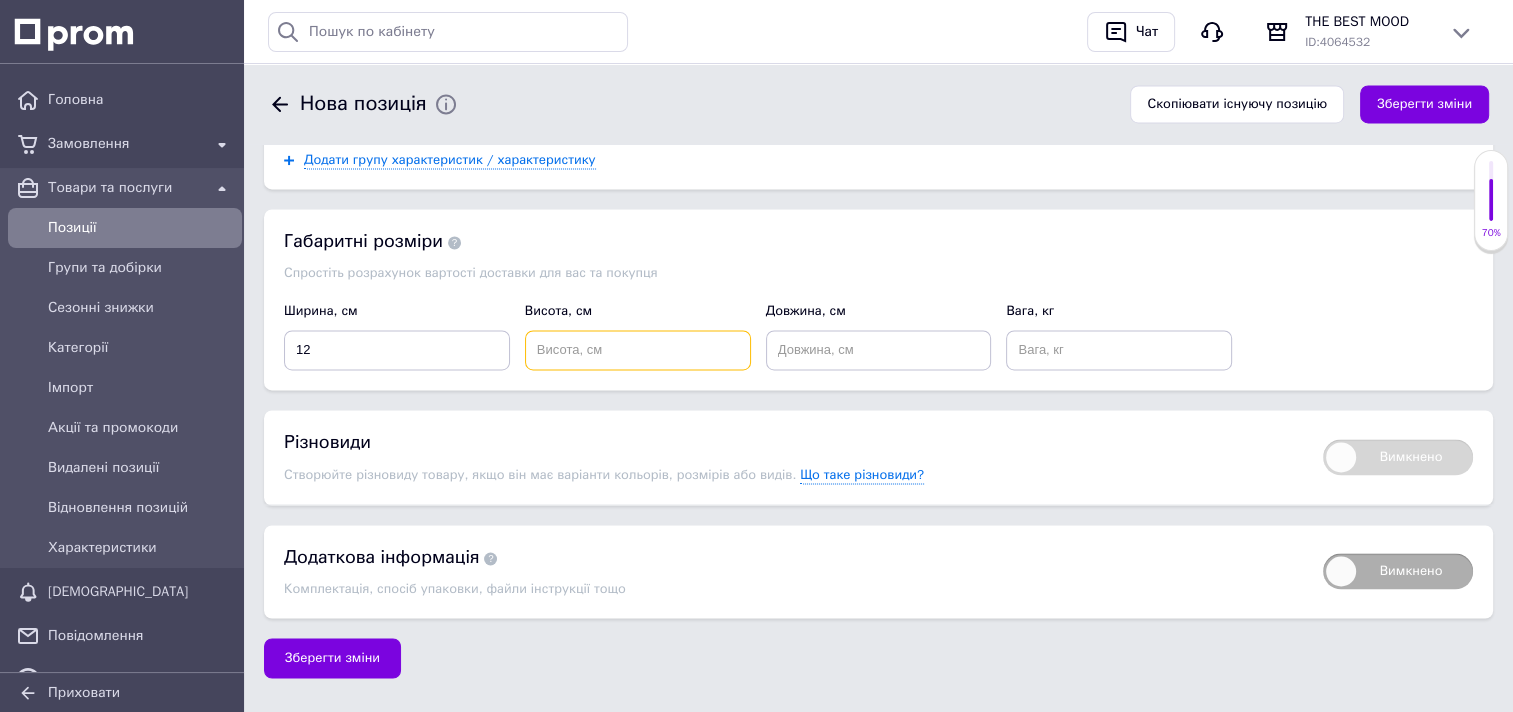 click at bounding box center [638, 350] 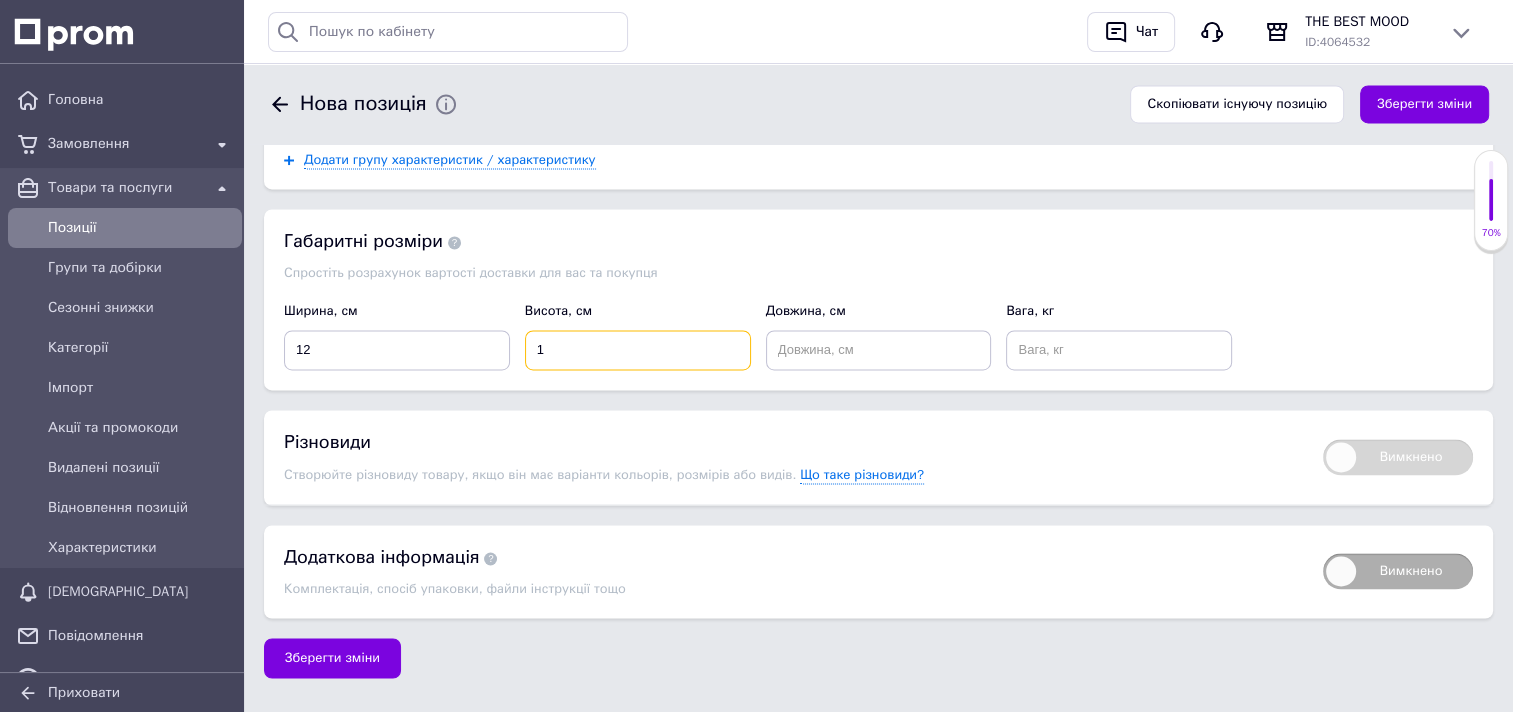 type on "1" 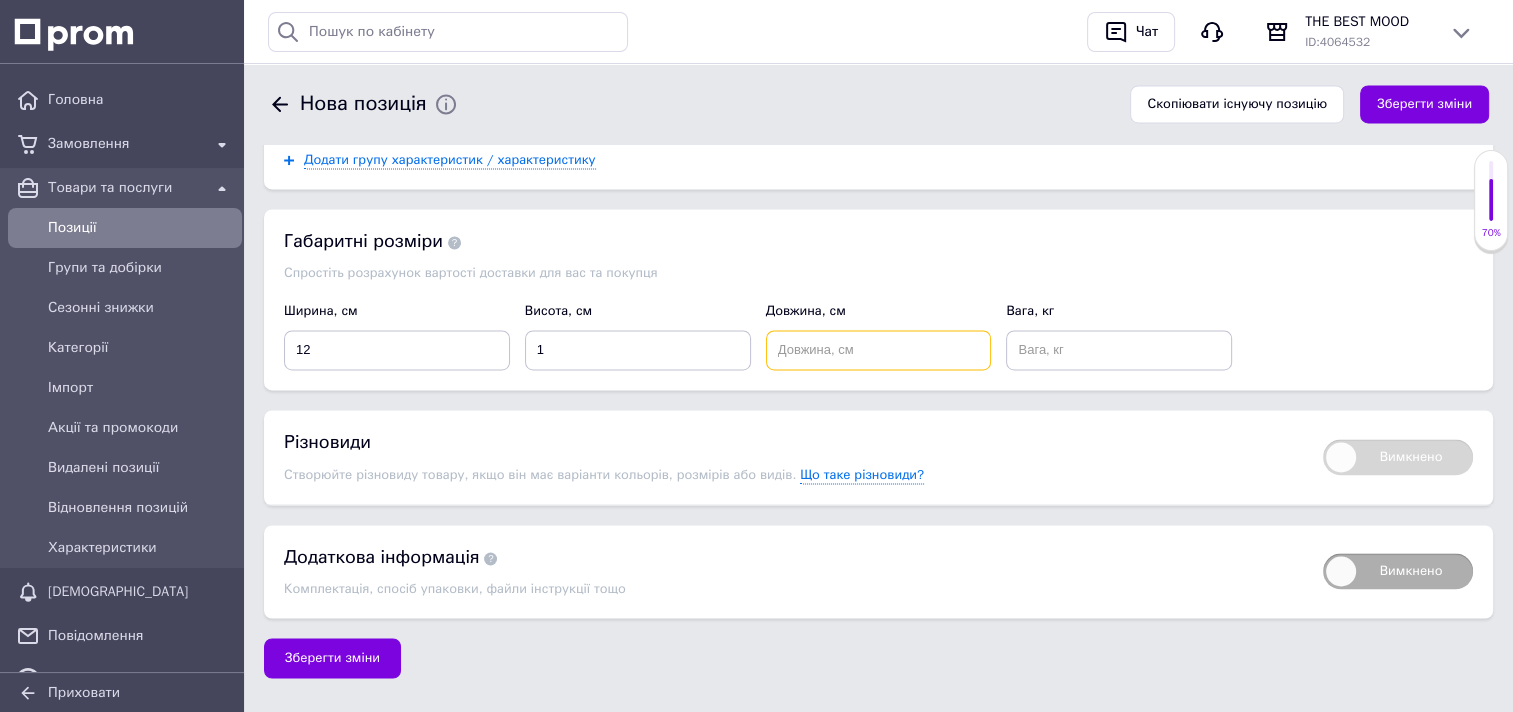click at bounding box center [879, 350] 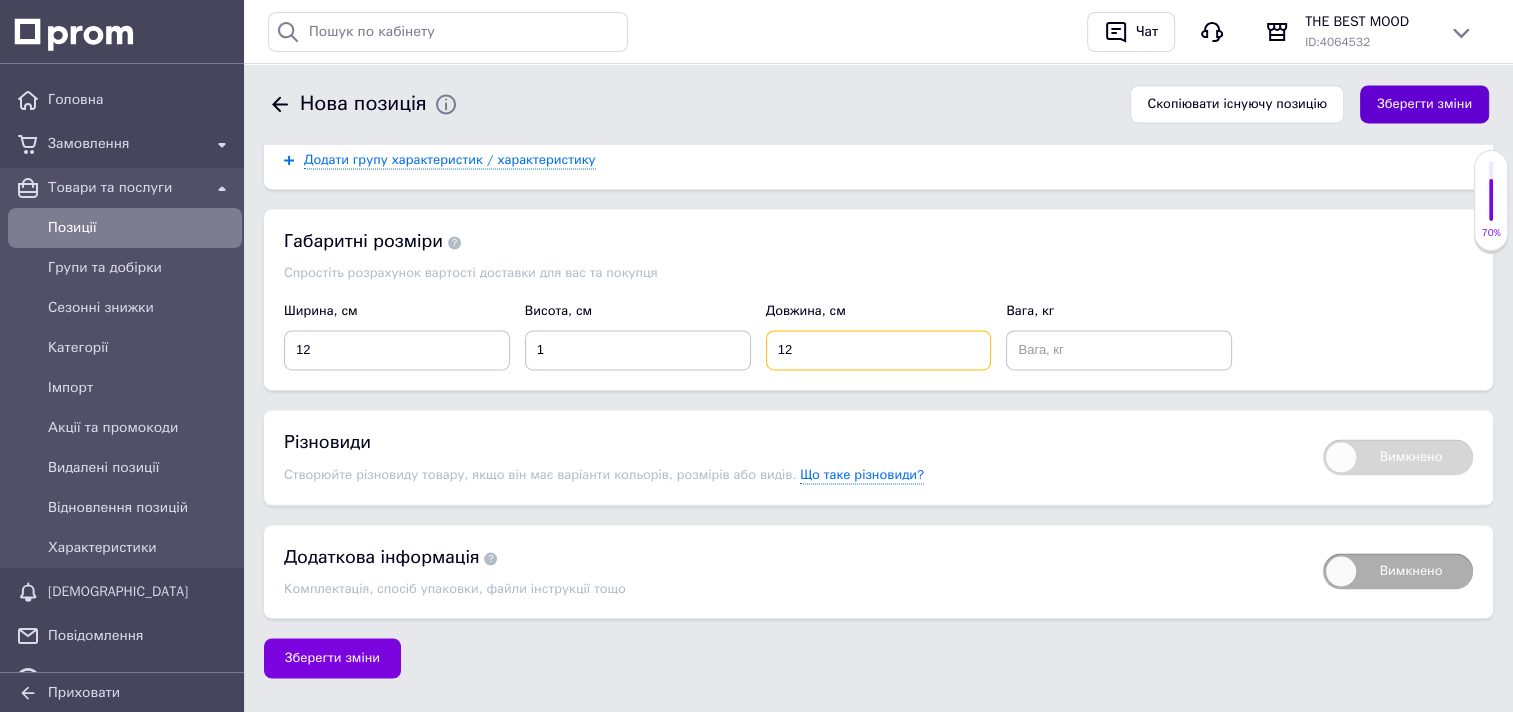 type on "12" 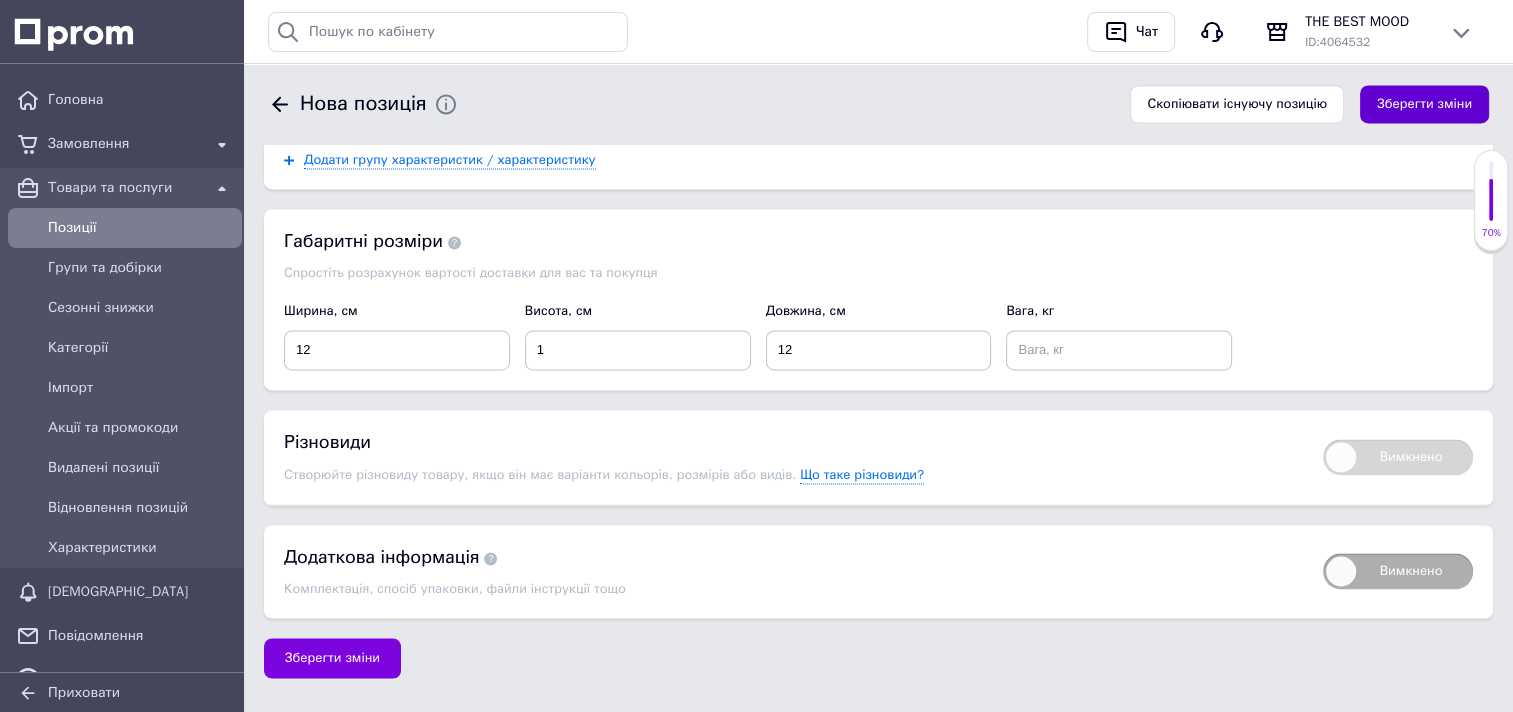 click on "Зберегти зміни" at bounding box center (1424, 104) 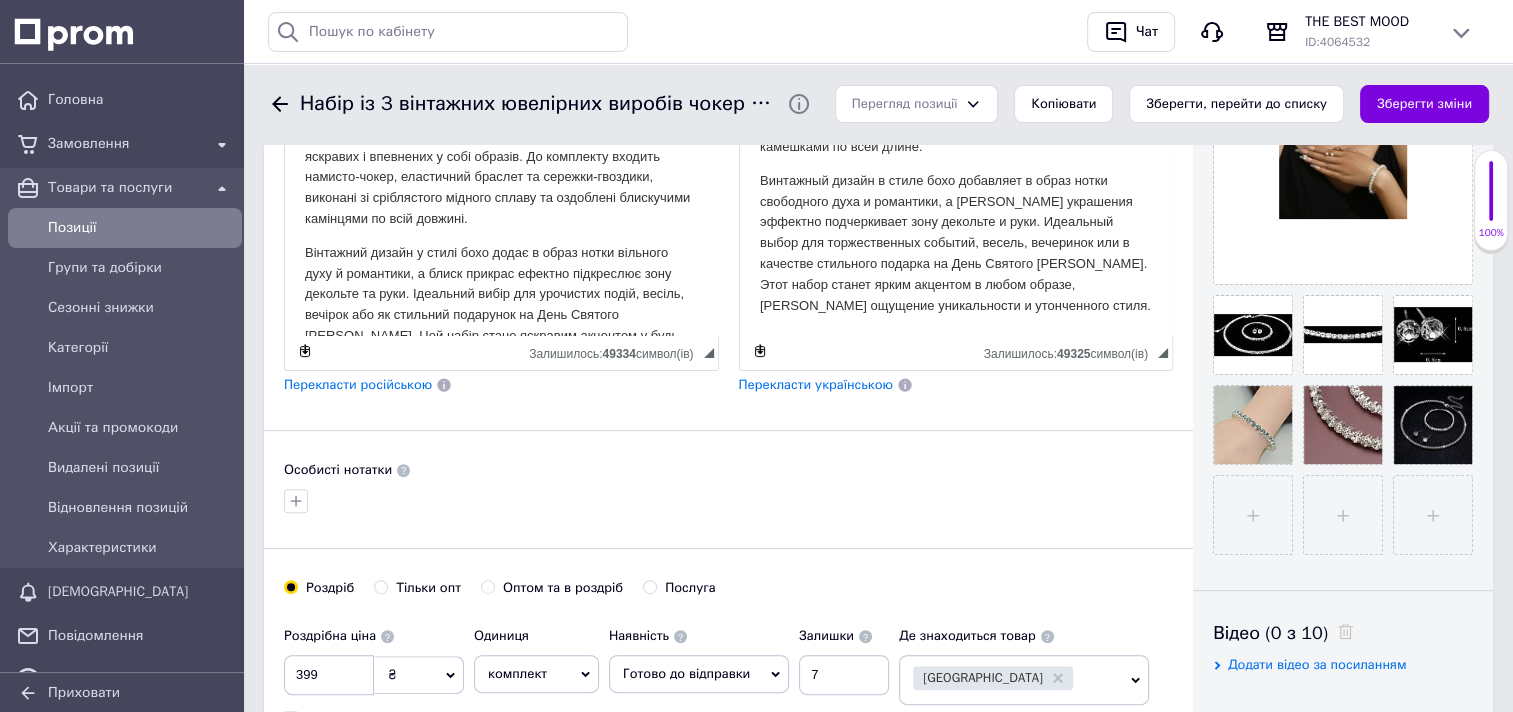 scroll, scrollTop: 600, scrollLeft: 0, axis: vertical 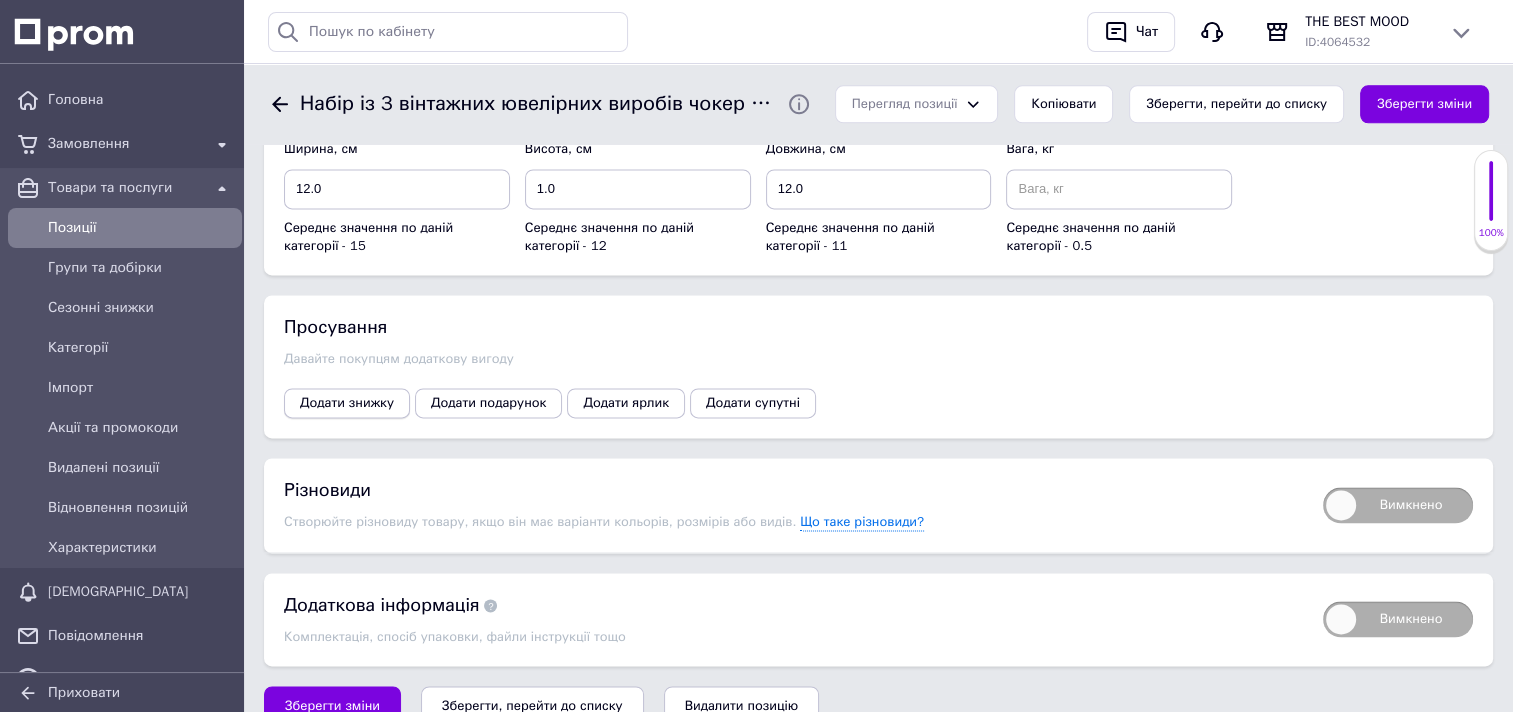 click on "Додати знижку" at bounding box center (347, 403) 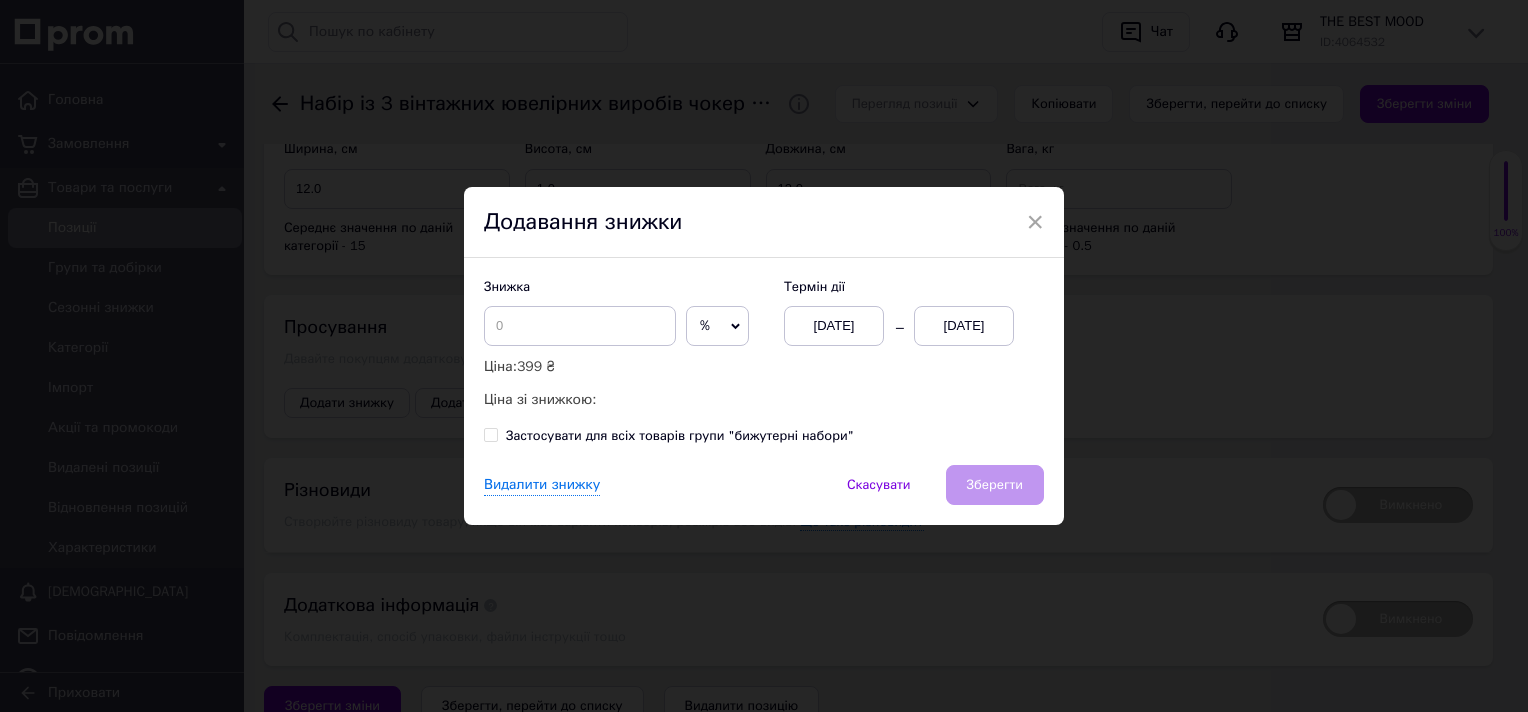 click on "%" at bounding box center [717, 326] 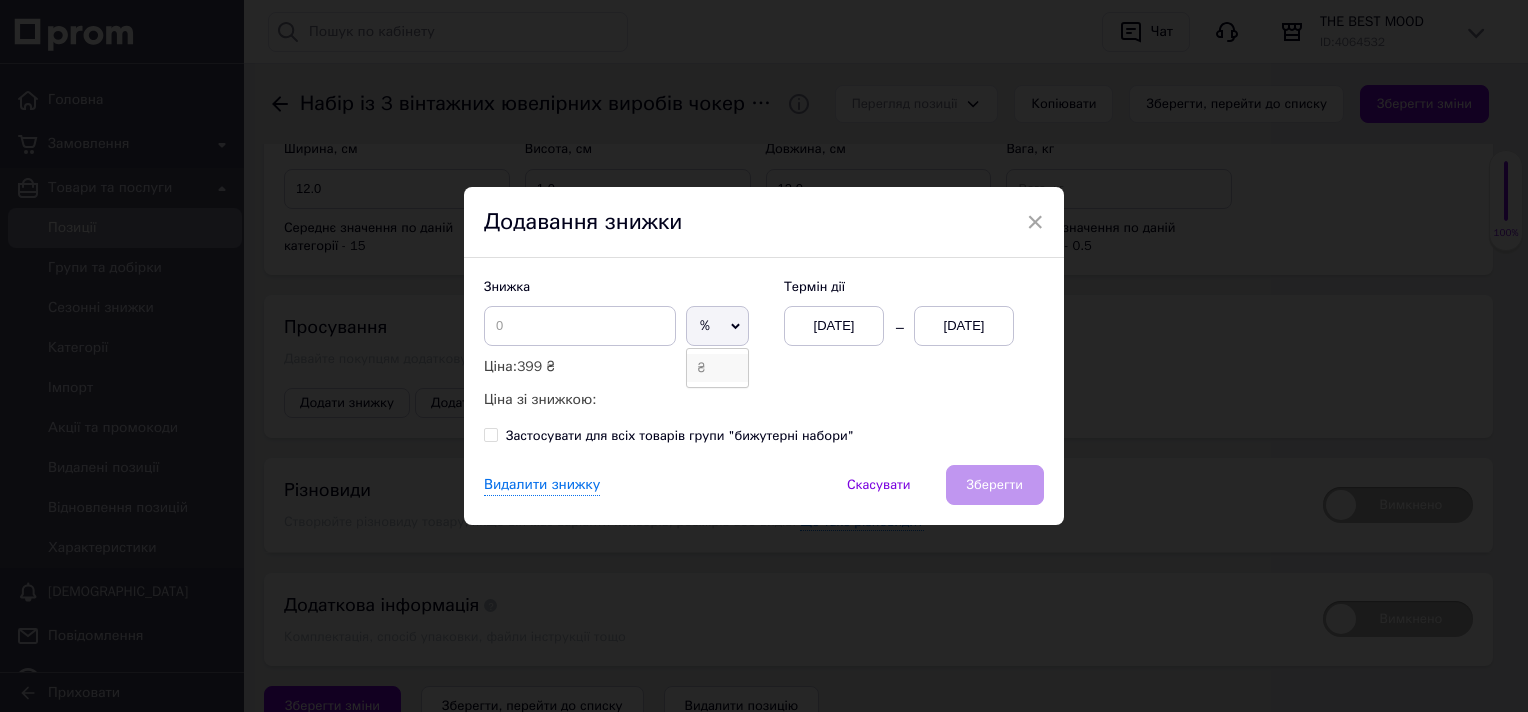 click on "₴" at bounding box center [717, 368] 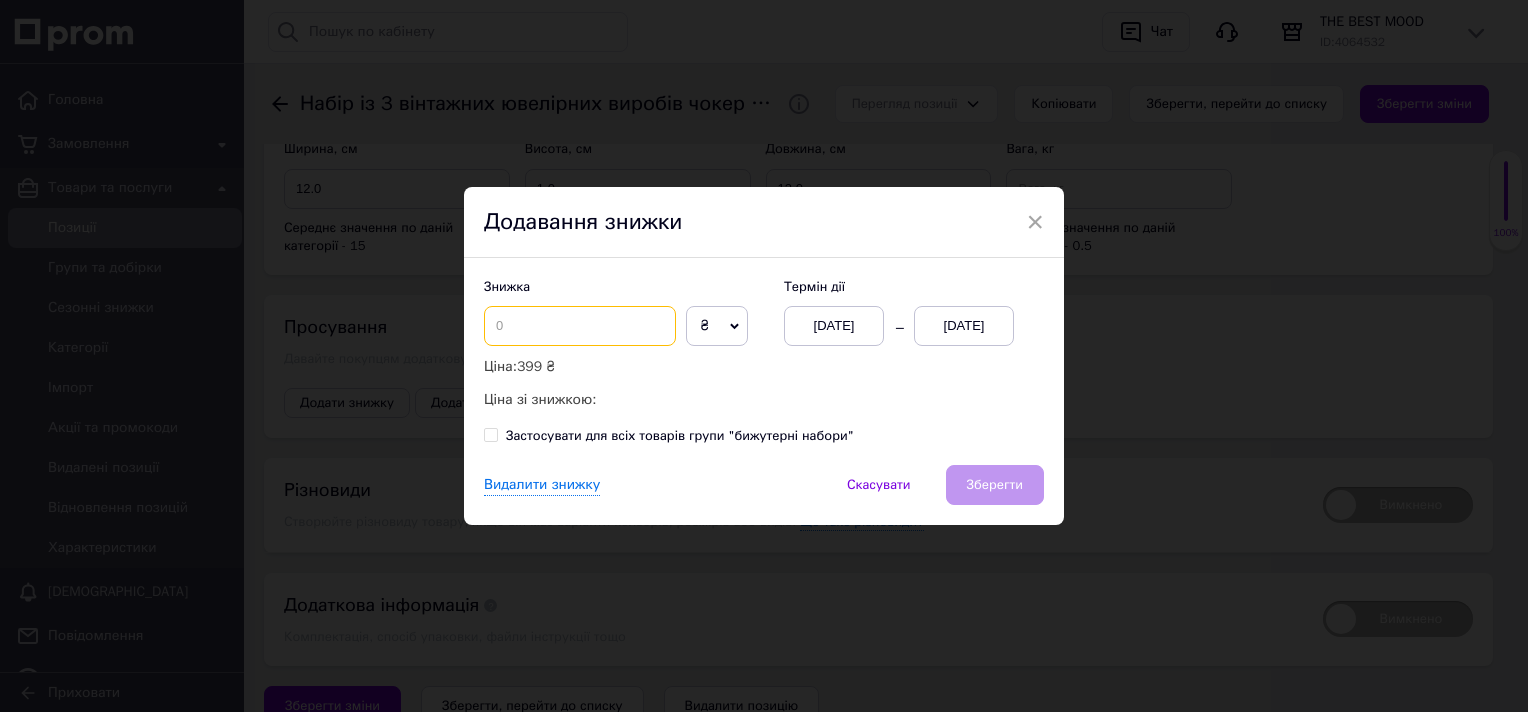 click at bounding box center (580, 326) 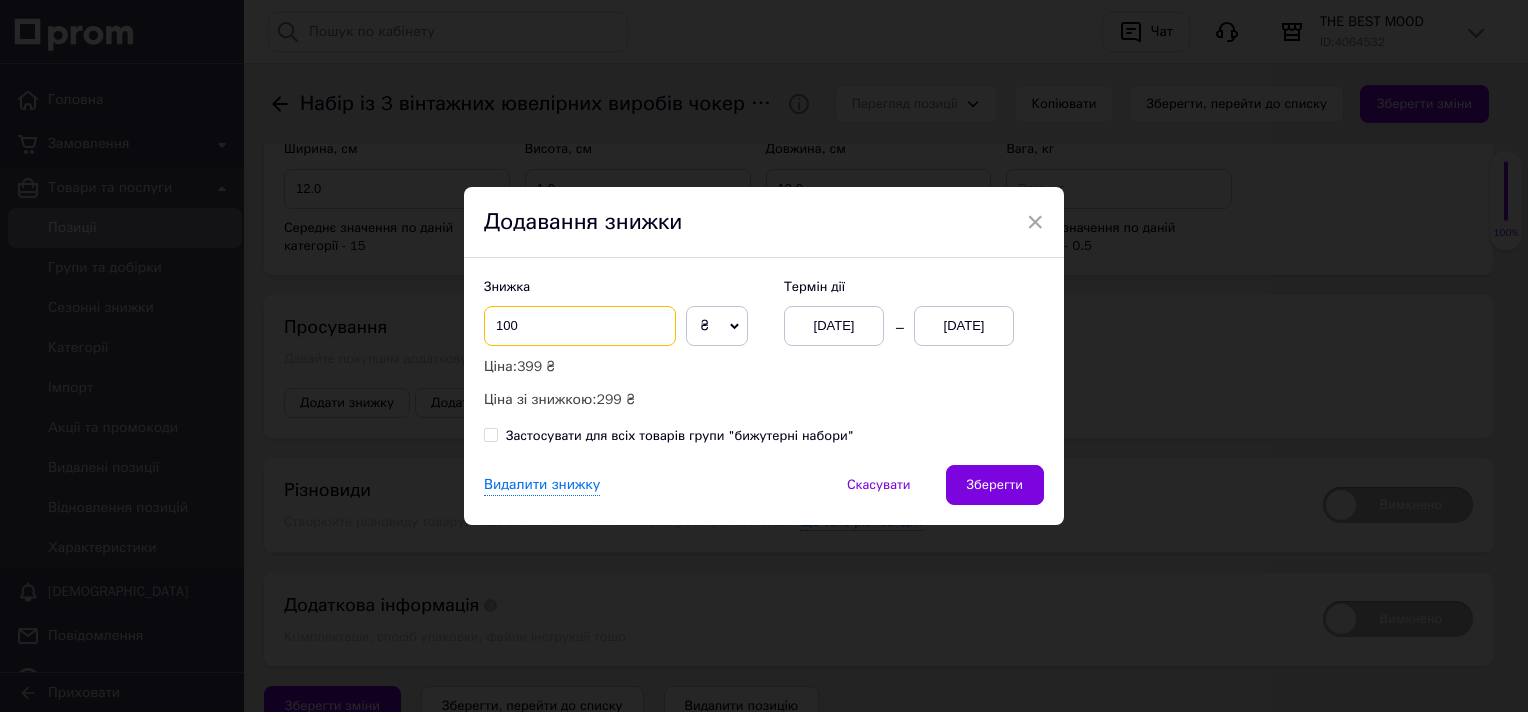 type on "100" 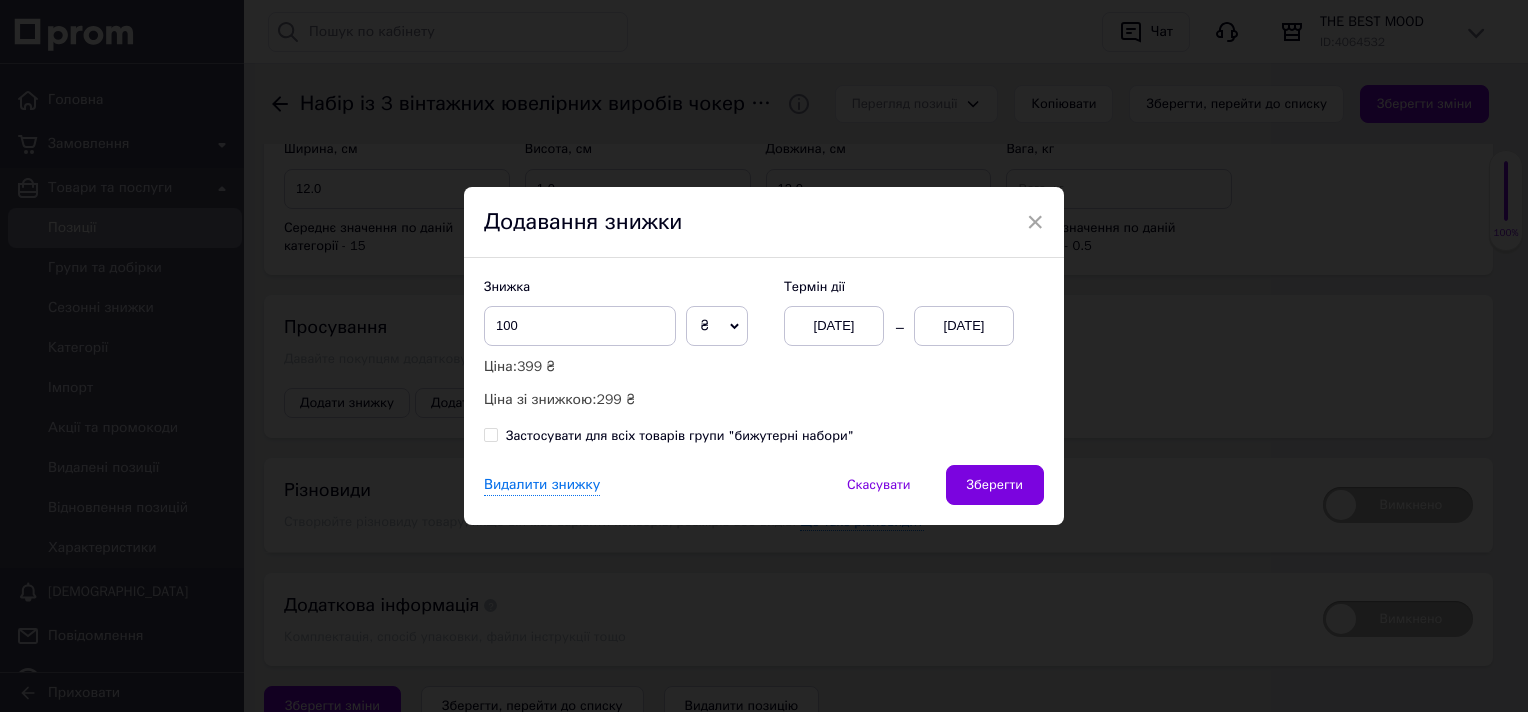 click on "[DATE]" at bounding box center (964, 326) 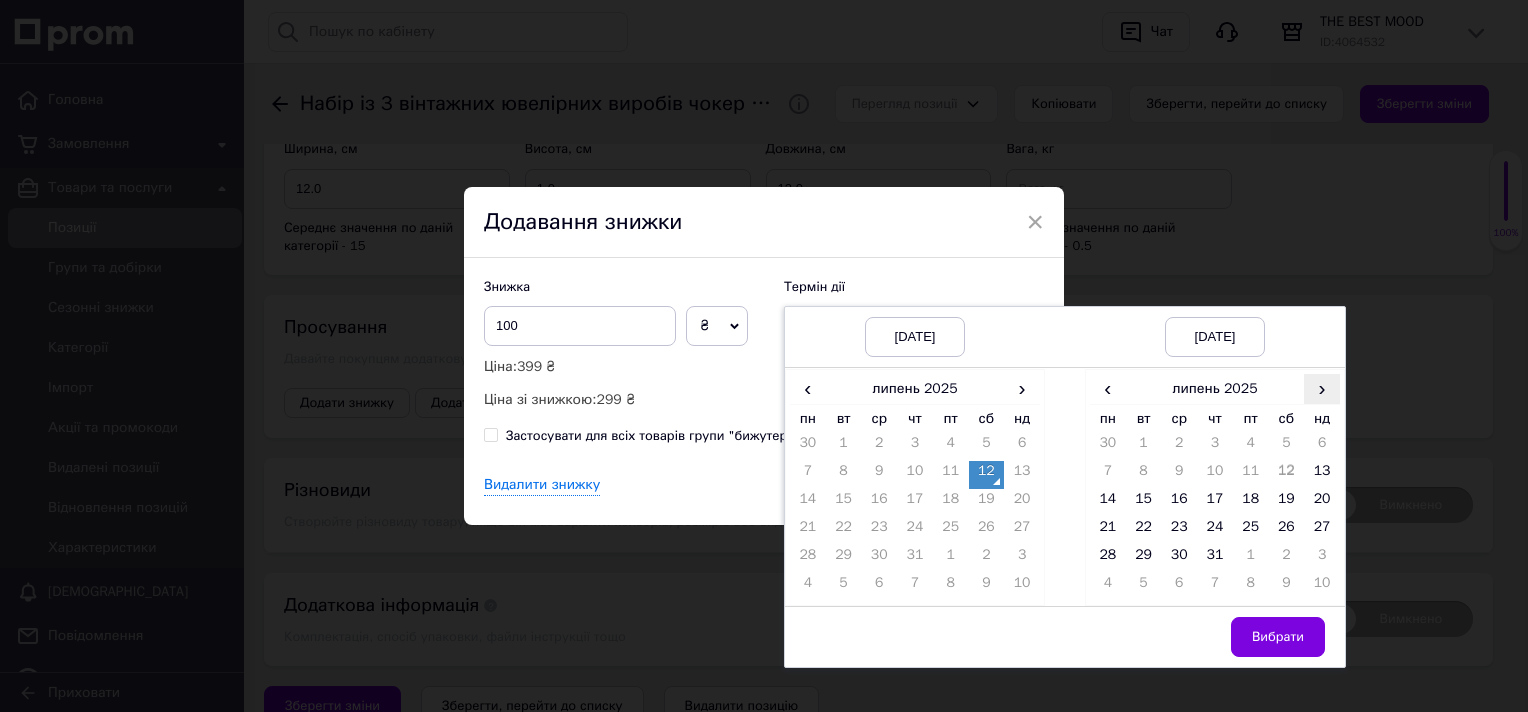 click on "›" at bounding box center [1322, 388] 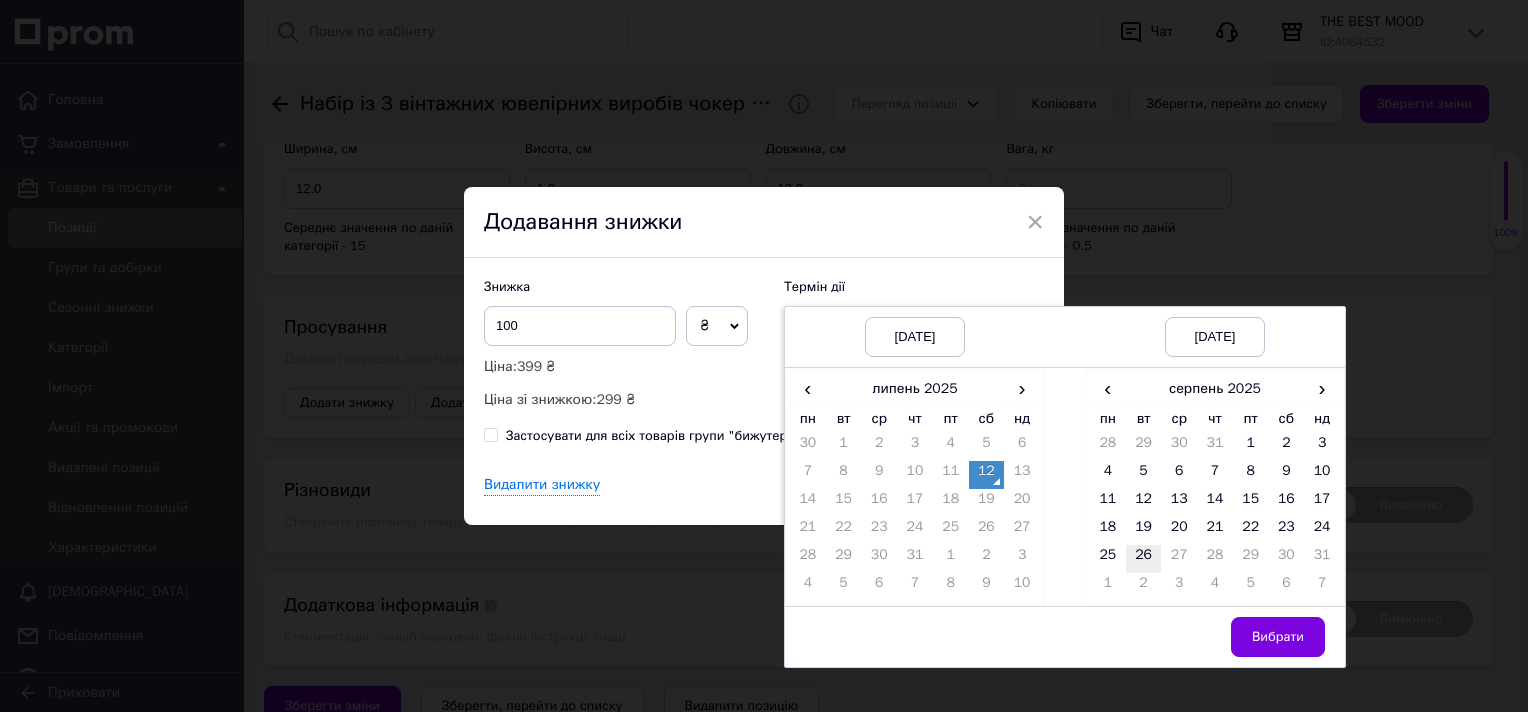 click on "26" at bounding box center [1144, 559] 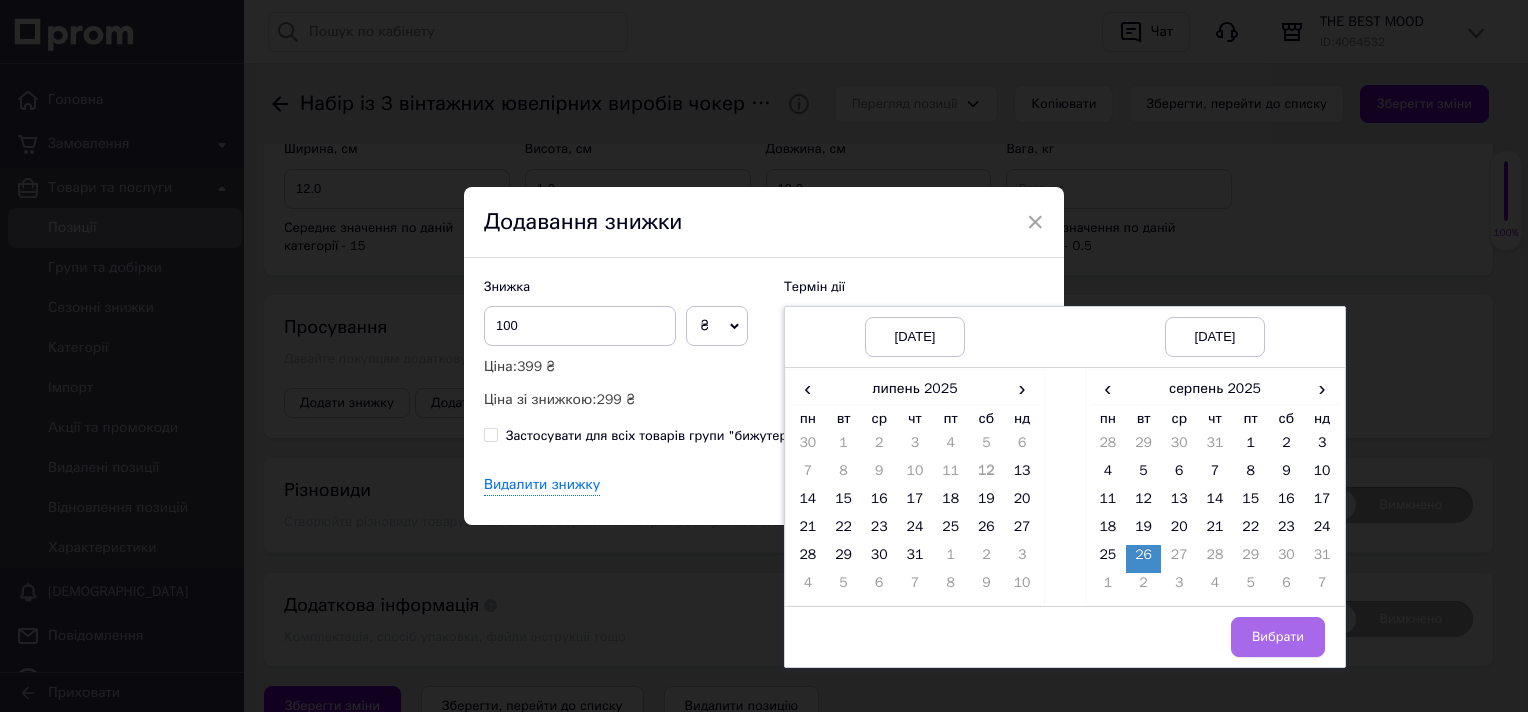 click on "Вибрати" at bounding box center (1278, 637) 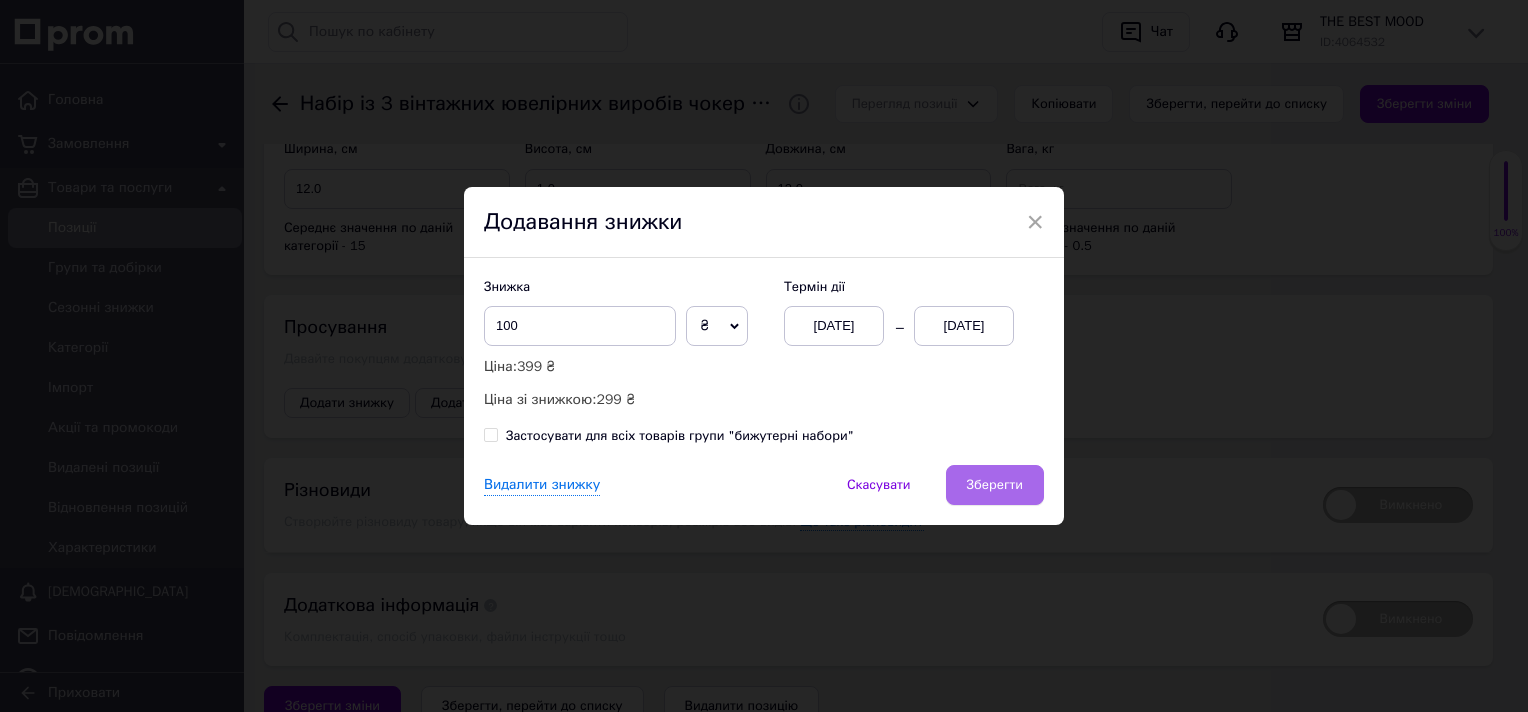 click on "Зберегти" at bounding box center (995, 485) 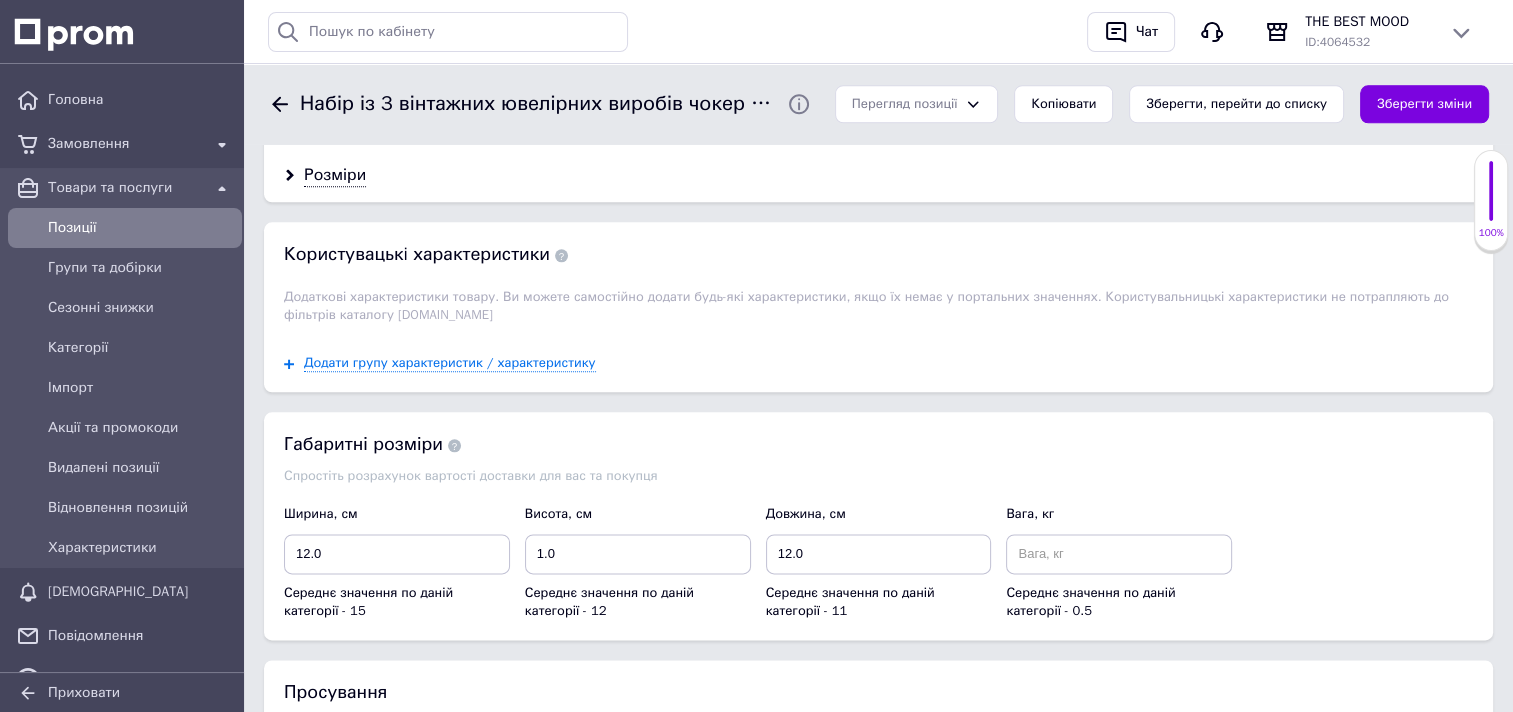 scroll, scrollTop: 2300, scrollLeft: 0, axis: vertical 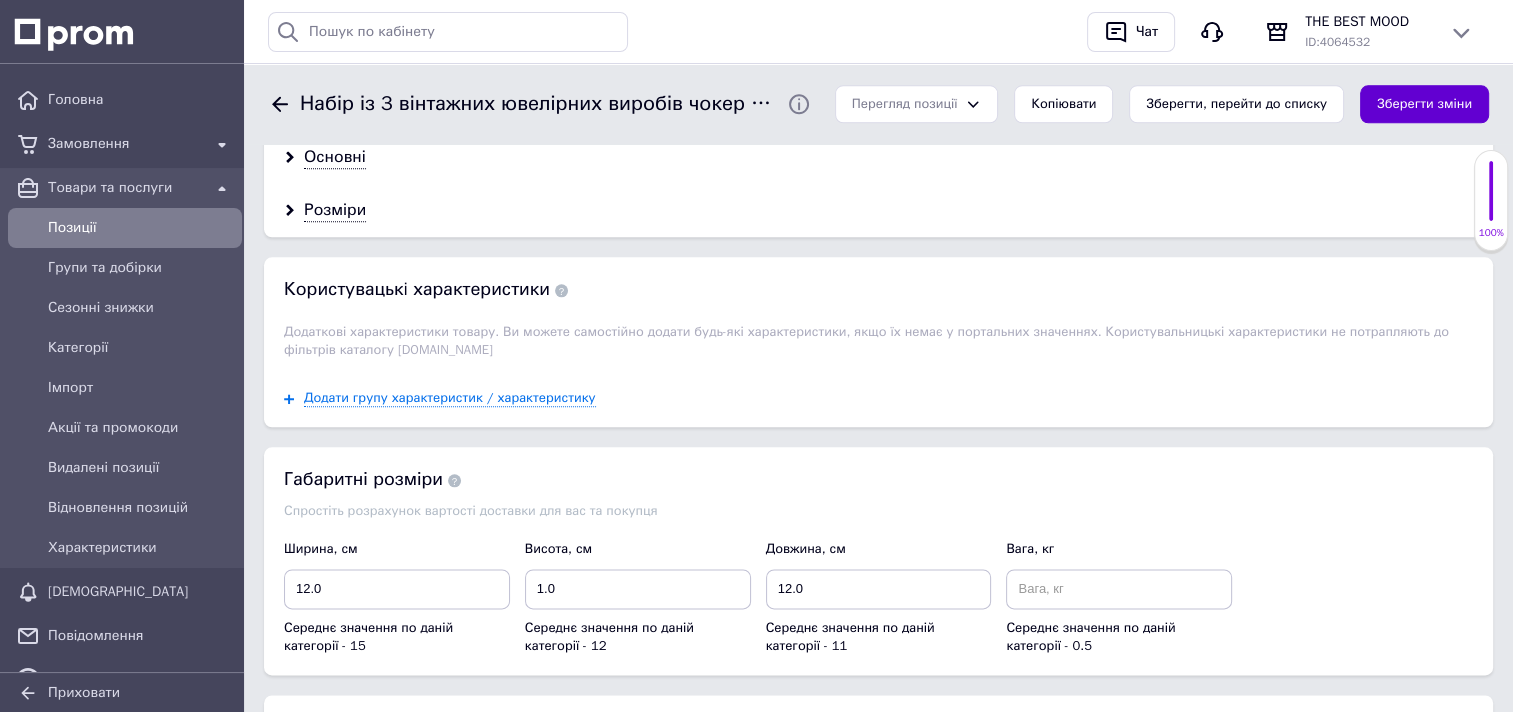 click on "Зберегти зміни" at bounding box center [1424, 104] 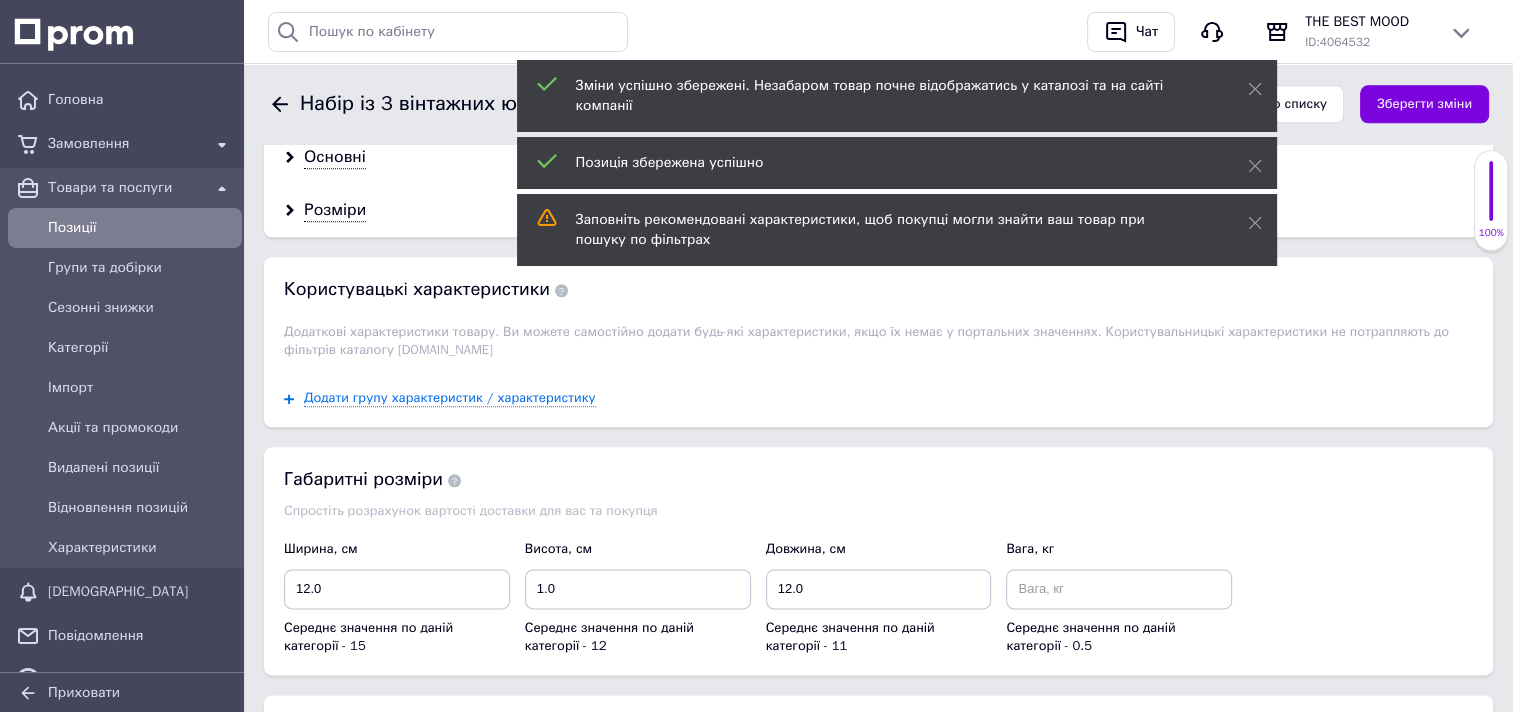 click on "Позиції" at bounding box center (141, 228) 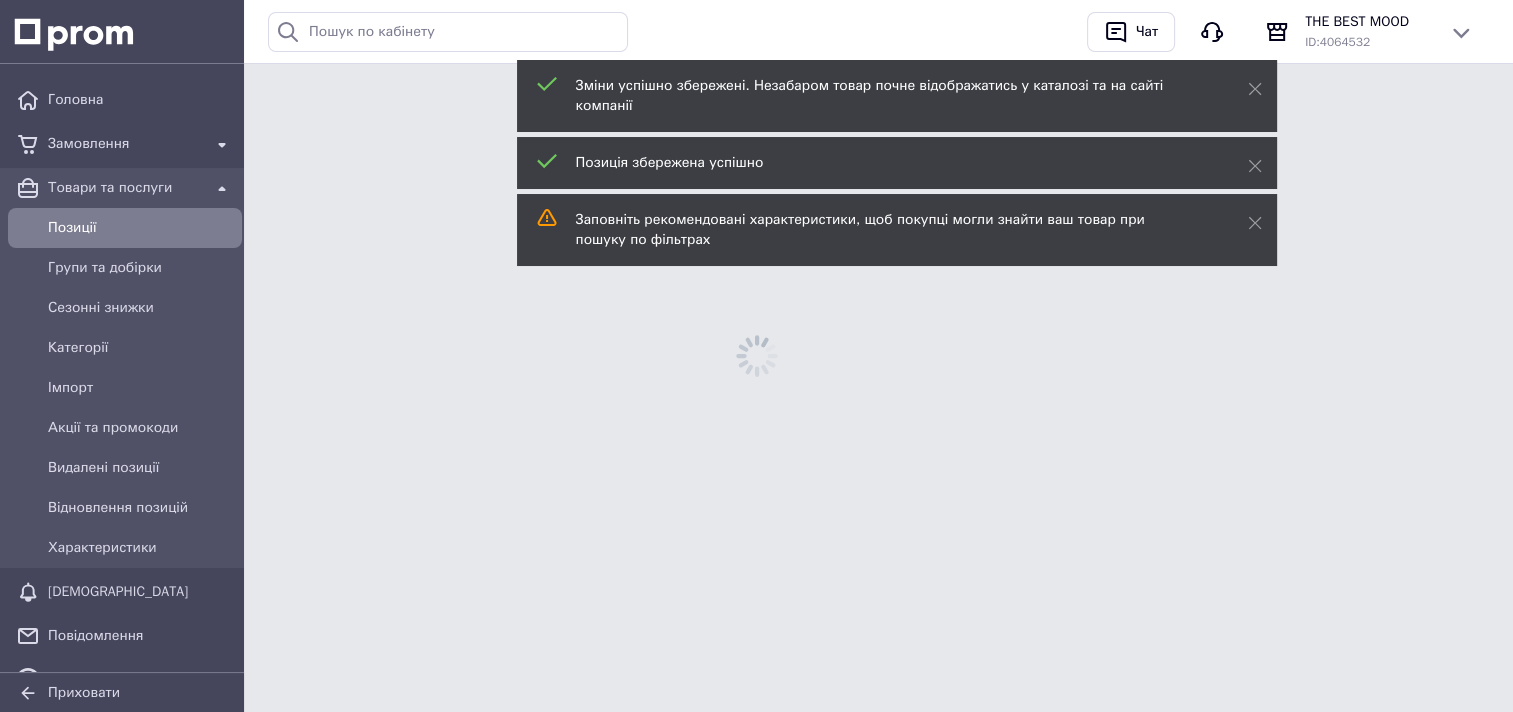 scroll, scrollTop: 0, scrollLeft: 0, axis: both 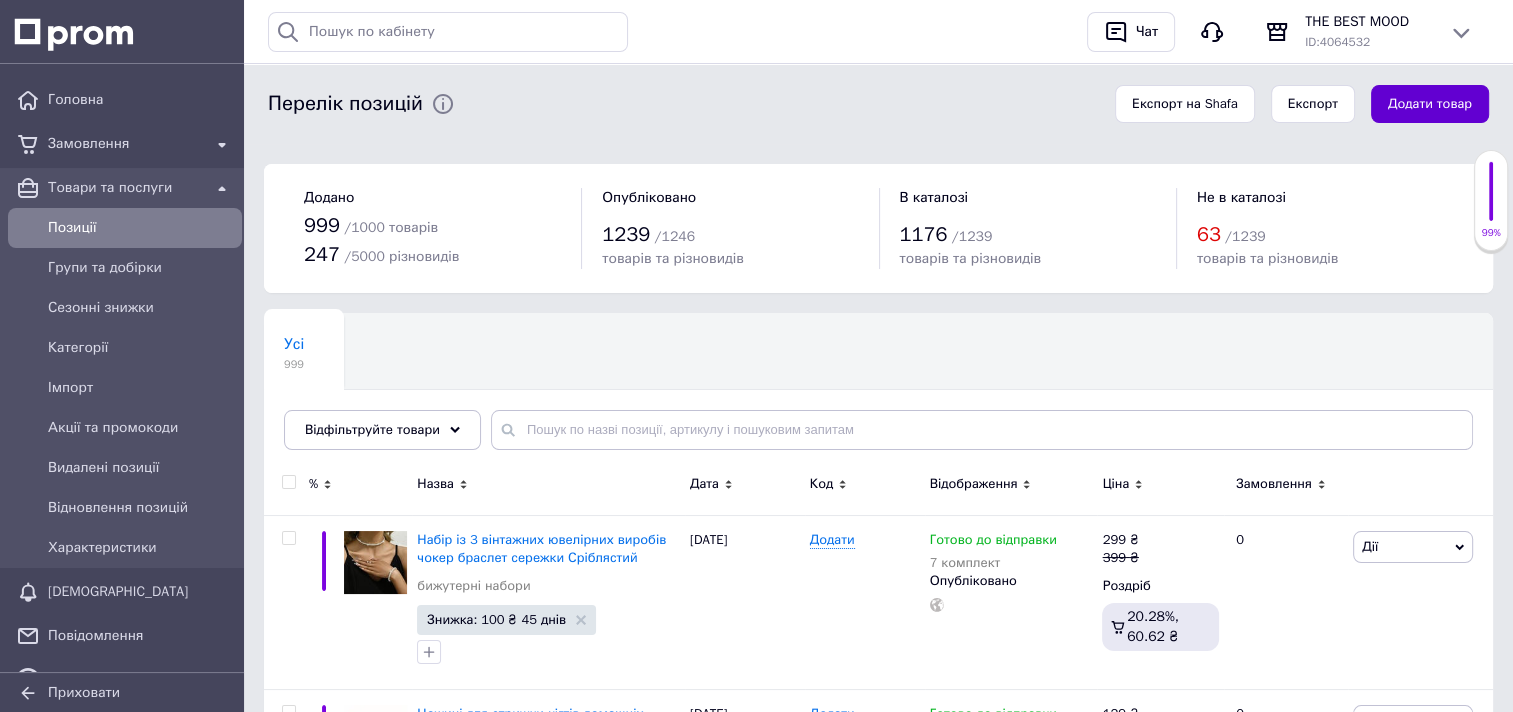 click on "Додати товар" at bounding box center (1430, 104) 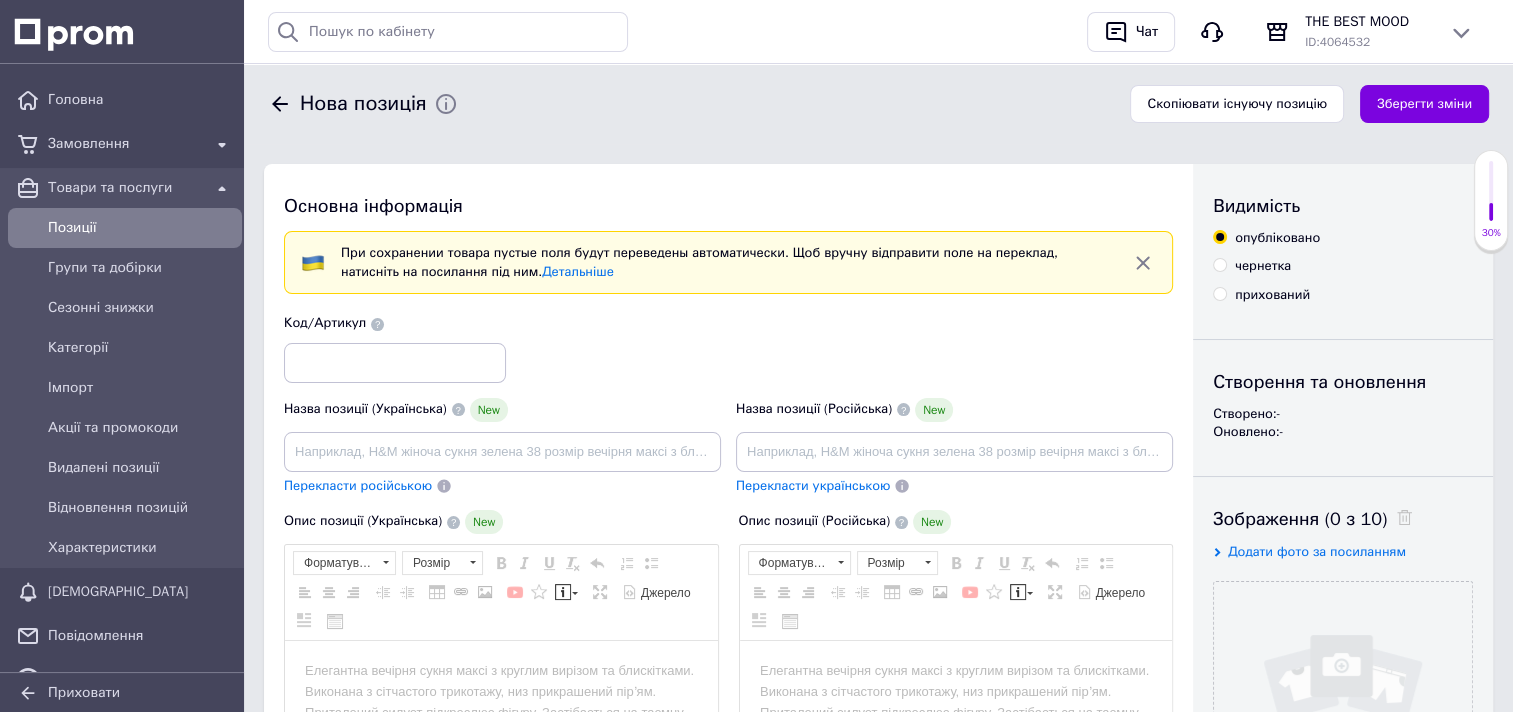 scroll, scrollTop: 0, scrollLeft: 0, axis: both 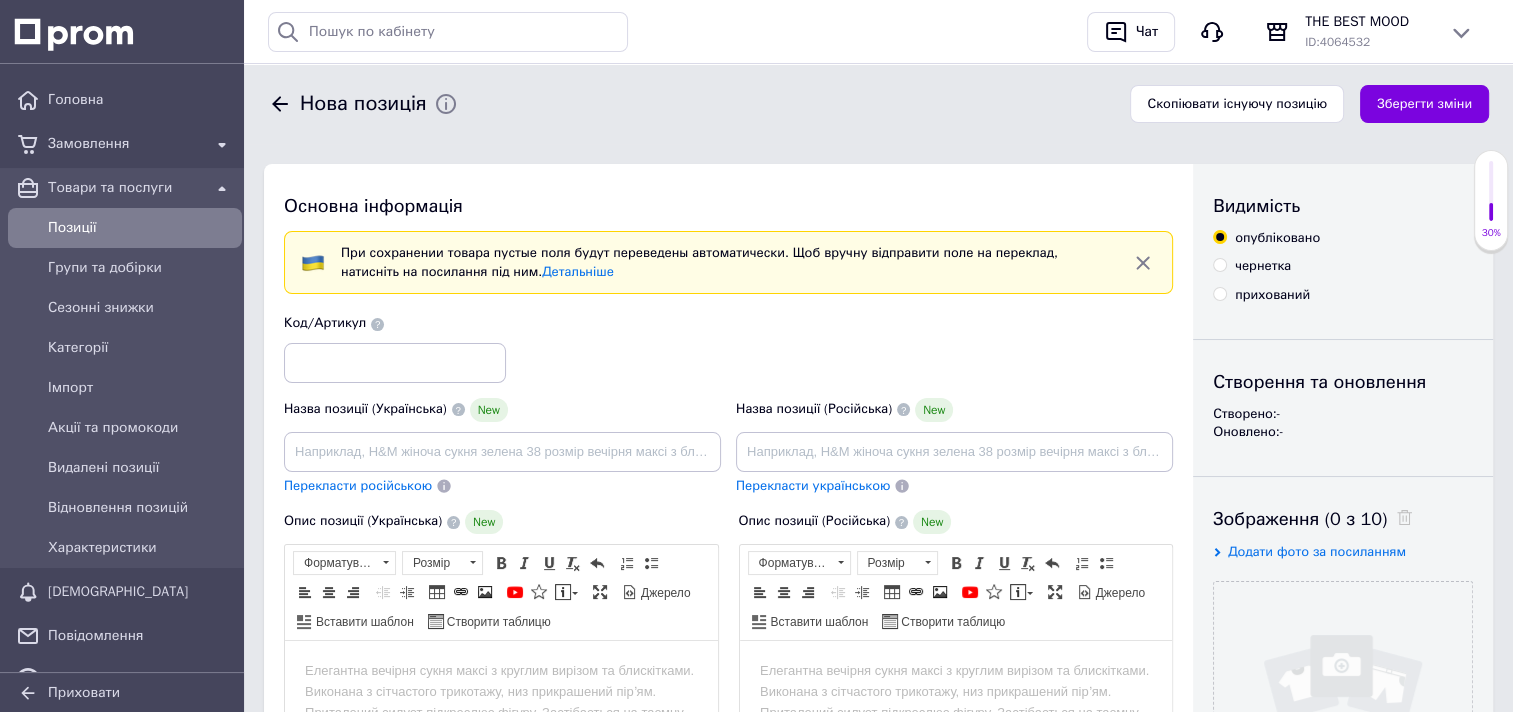 click on "Додати фото за посиланням" at bounding box center (1317, 551) 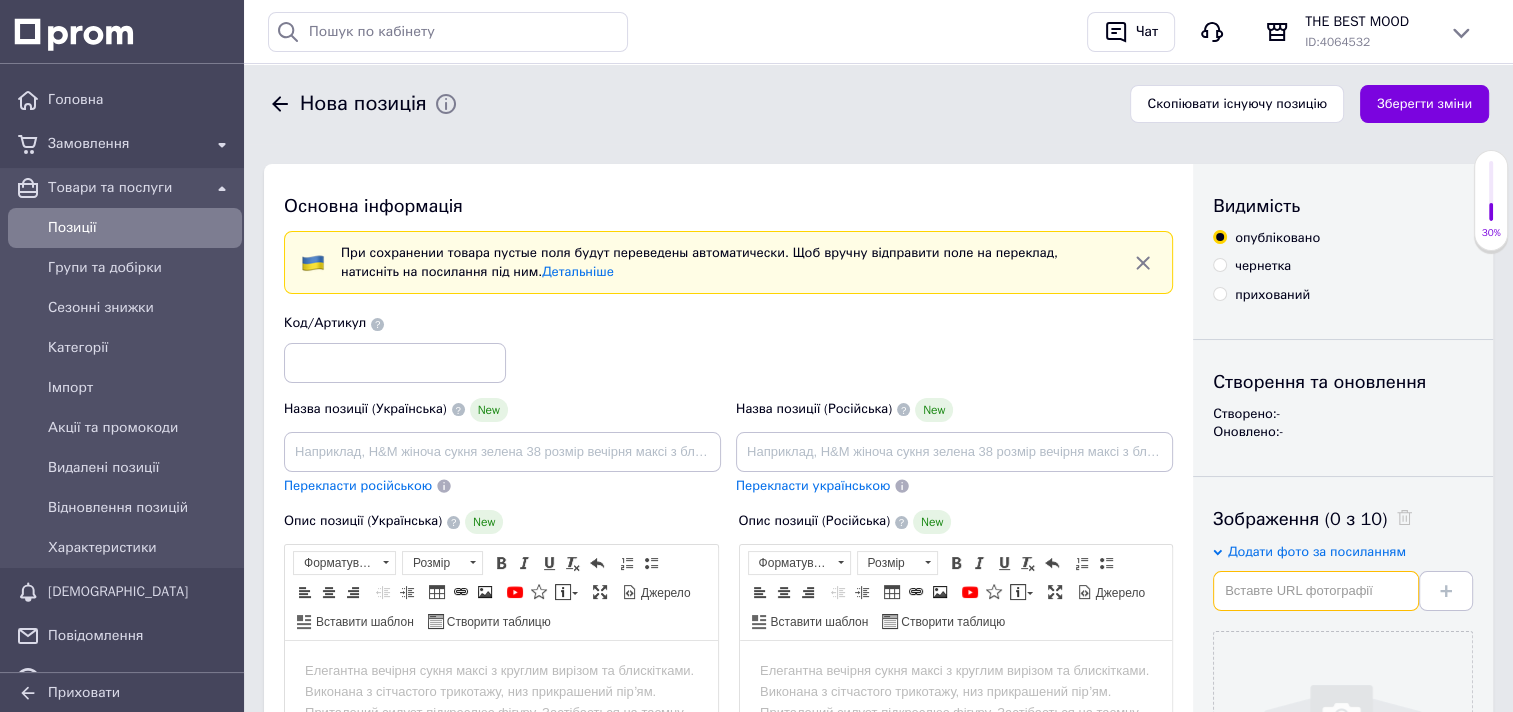 click at bounding box center [1316, 591] 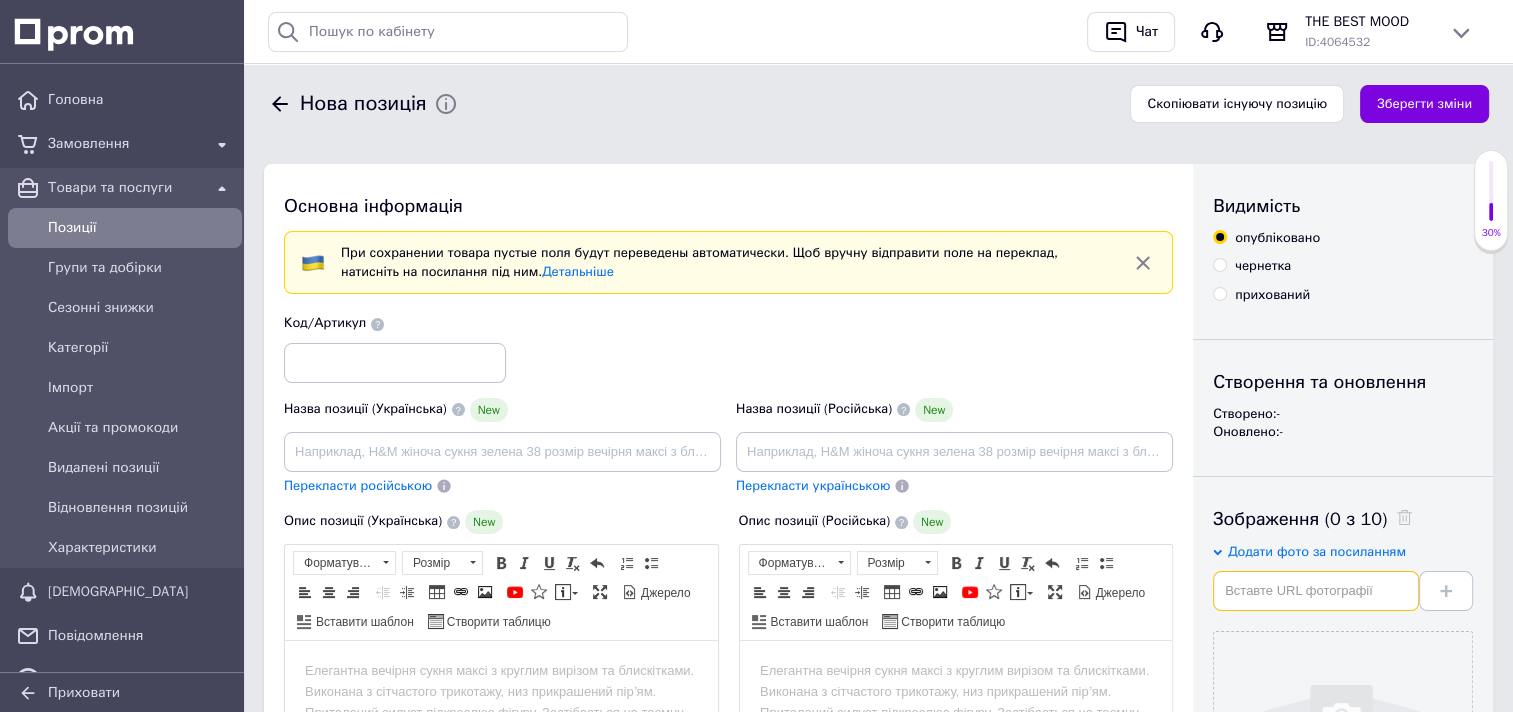 paste on "https://img.kwcdn.com/product/Fancyalgo/VirtualModelMatting/07ba1860c574327570e7a64e4be91654.jpg?imageView2/2/w/800/q/70/format/webp" 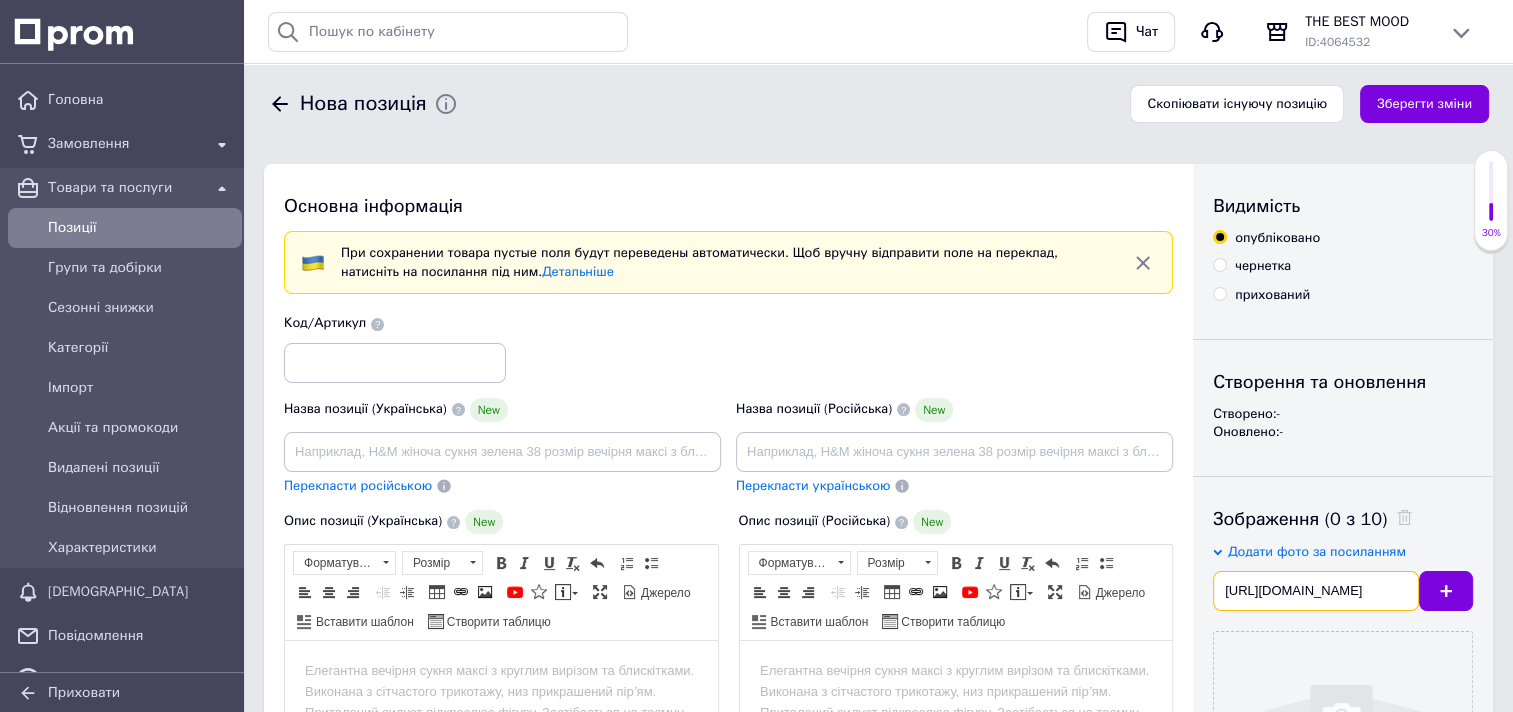 scroll, scrollTop: 0, scrollLeft: 660, axis: horizontal 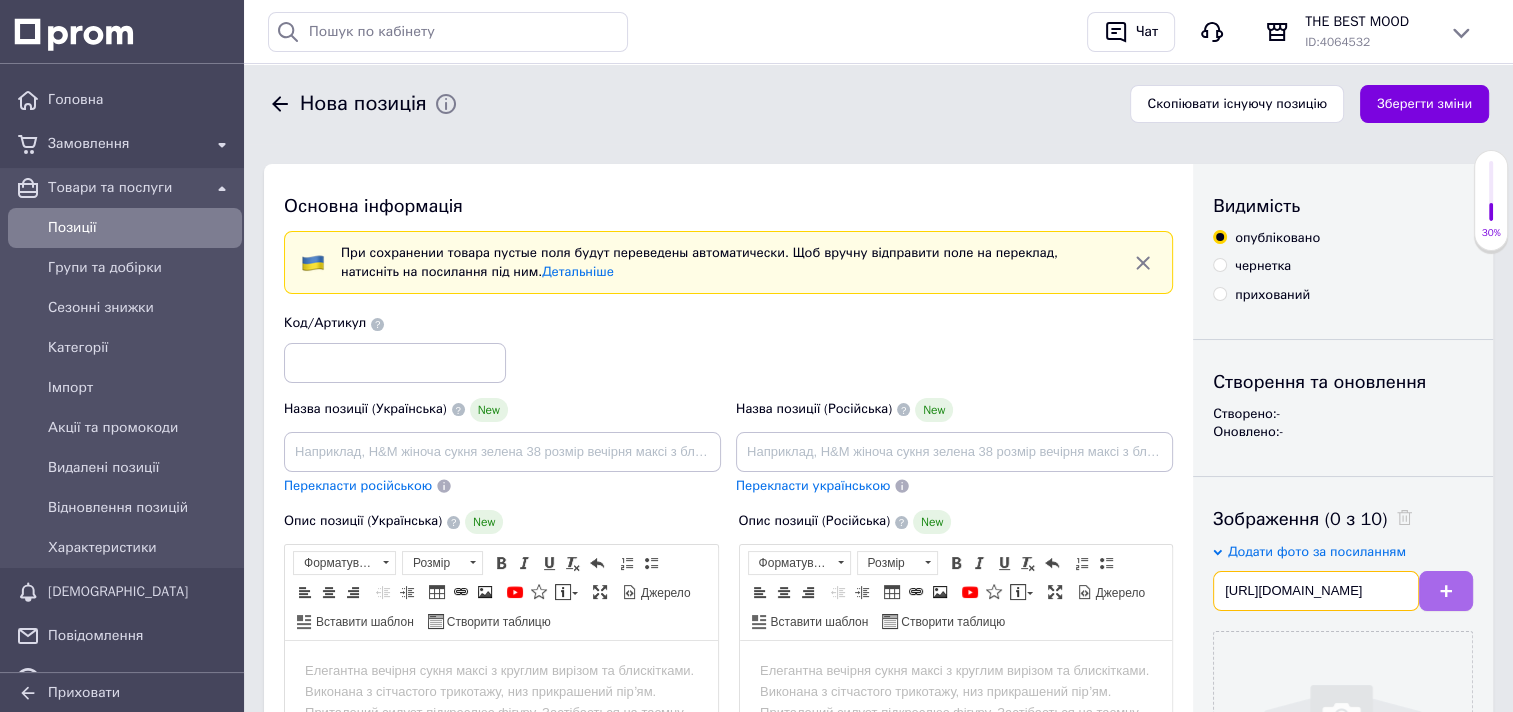 type on "https://img.kwcdn.com/product/Fancyalgo/VirtualModelMatting/07ba1860c574327570e7a64e4be91654.jpg?imageView2/2/w/800/q/70/format/webp" 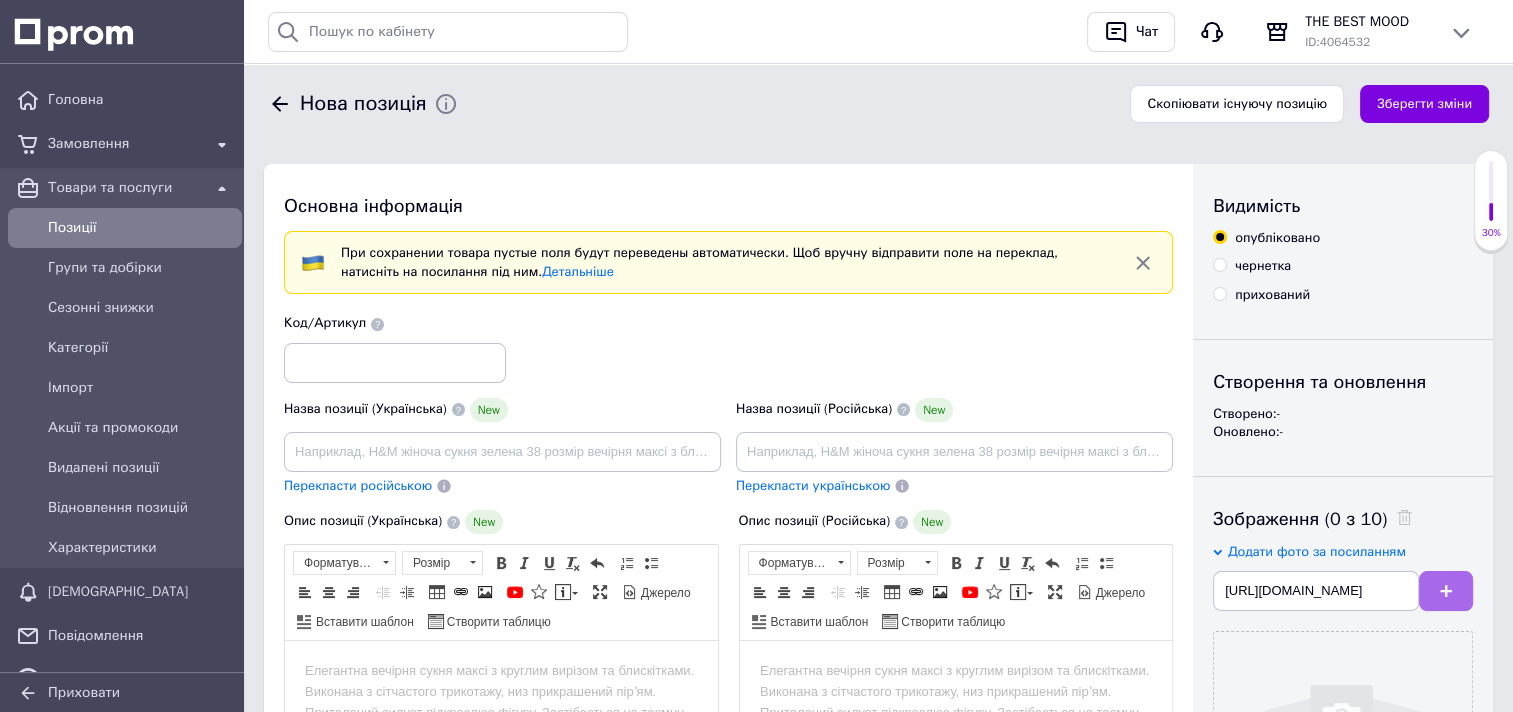 scroll, scrollTop: 0, scrollLeft: 0, axis: both 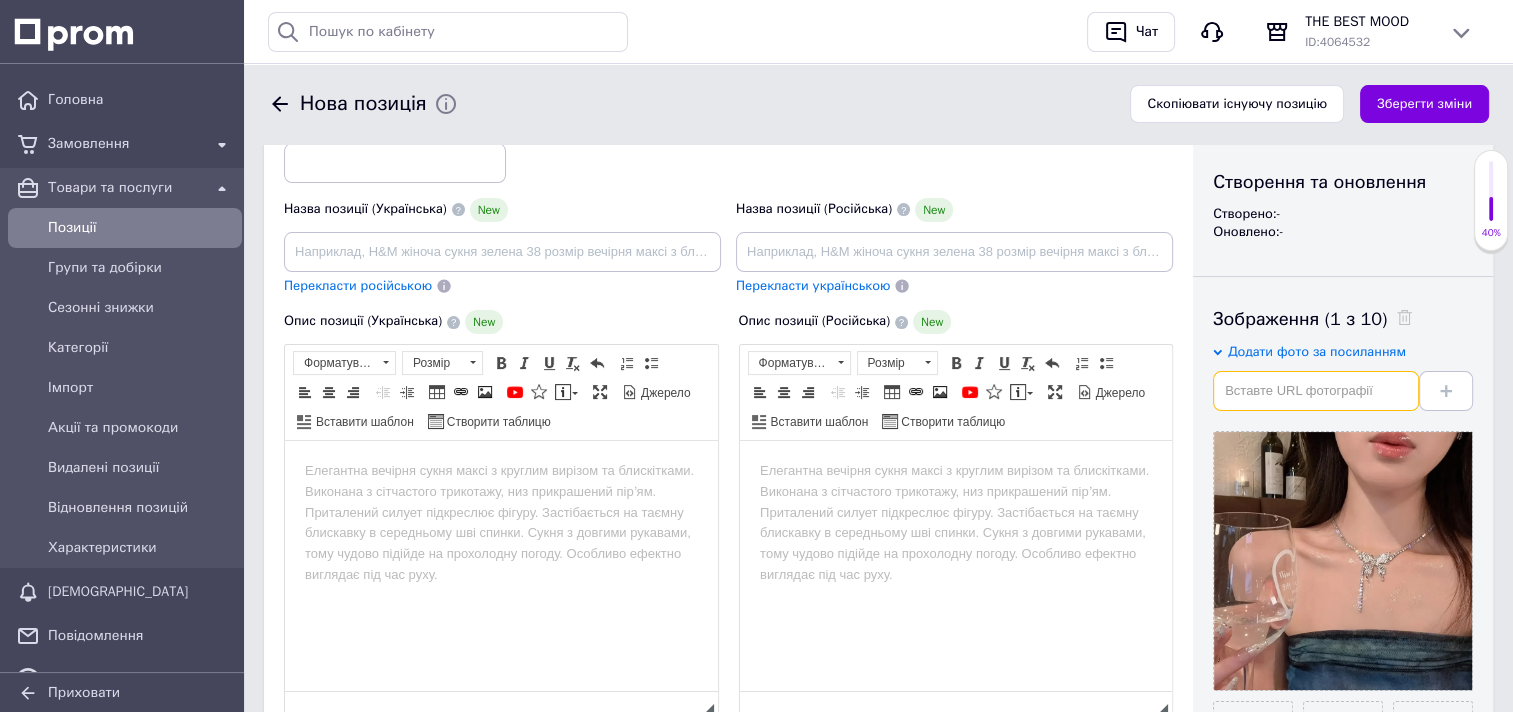 click at bounding box center (1316, 391) 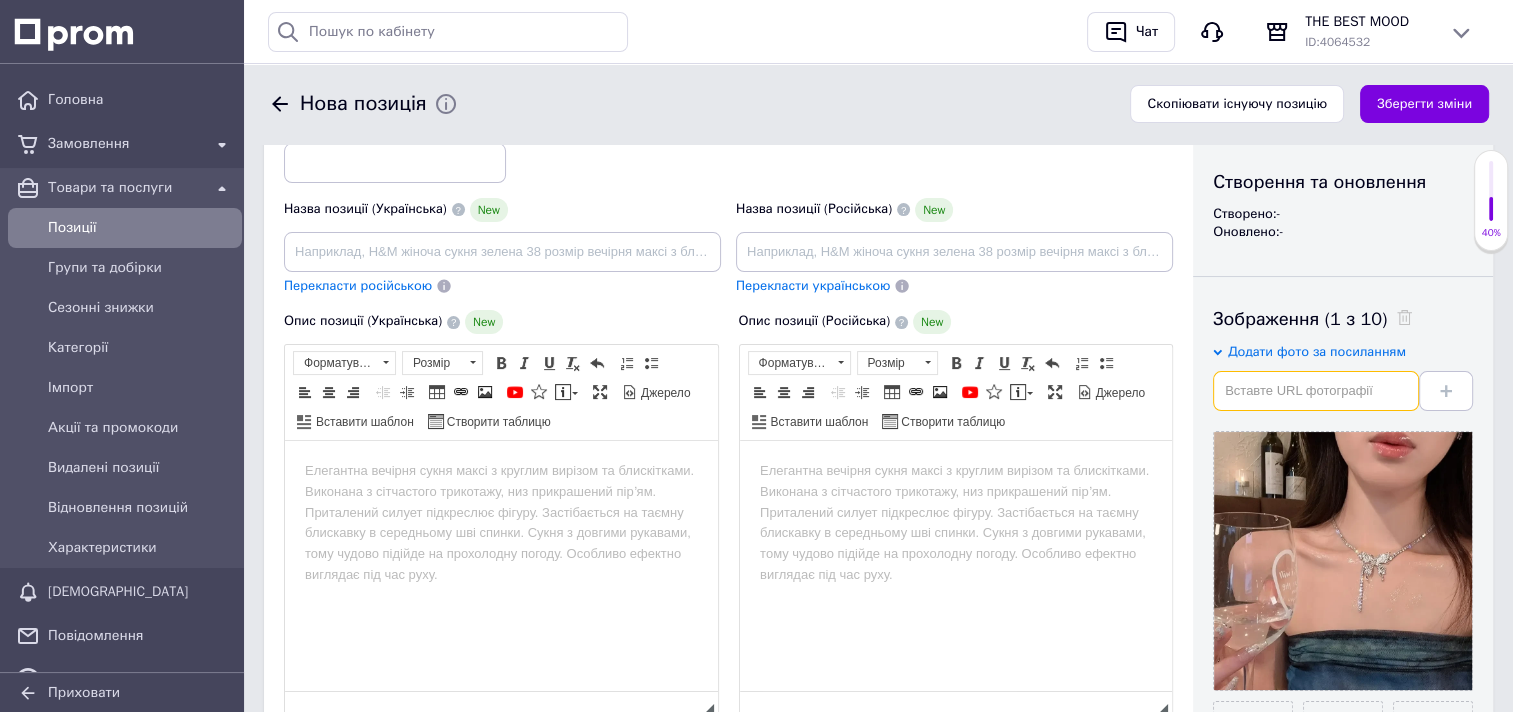 paste on "https://img.kwcdn.com/product/Fancyalgo/VirtualModelMatting/68a8f57bc6ba565fb3f5fcd946dd771f.jpg?imageView2/2/w/800/q/70/format/webp" 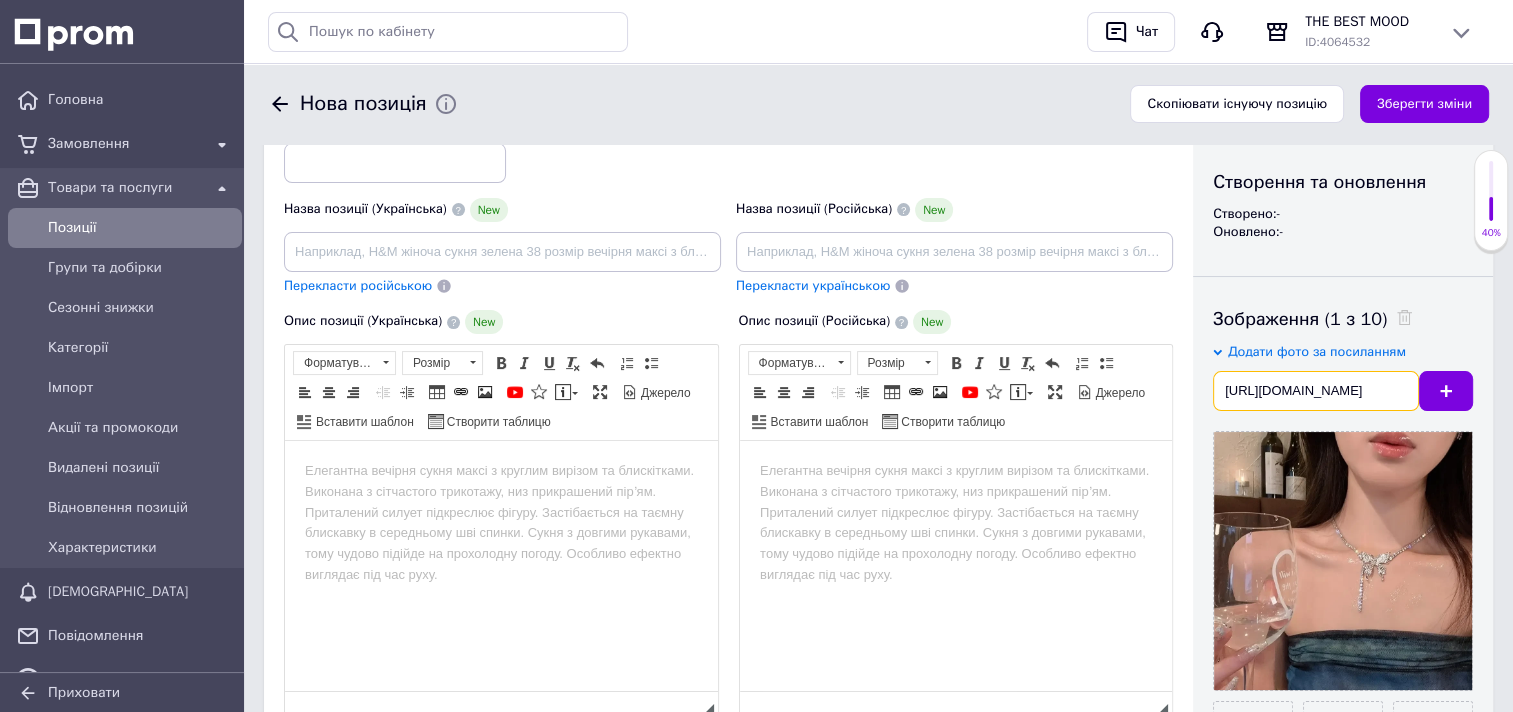 scroll, scrollTop: 0, scrollLeft: 641, axis: horizontal 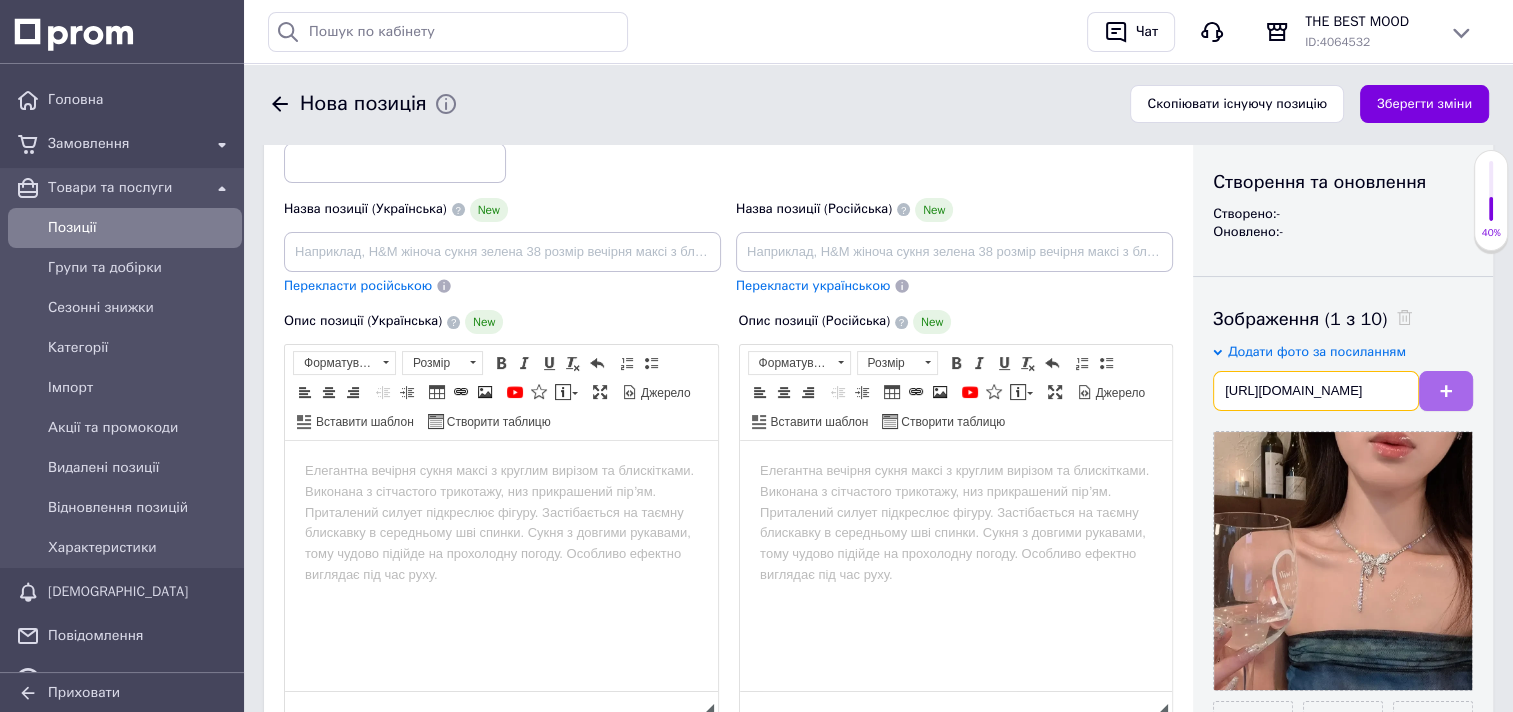 type on "https://img.kwcdn.com/product/Fancyalgo/VirtualModelMatting/68a8f57bc6ba565fb3f5fcd946dd771f.jpg?imageView2/2/w/800/q/70/format/webp" 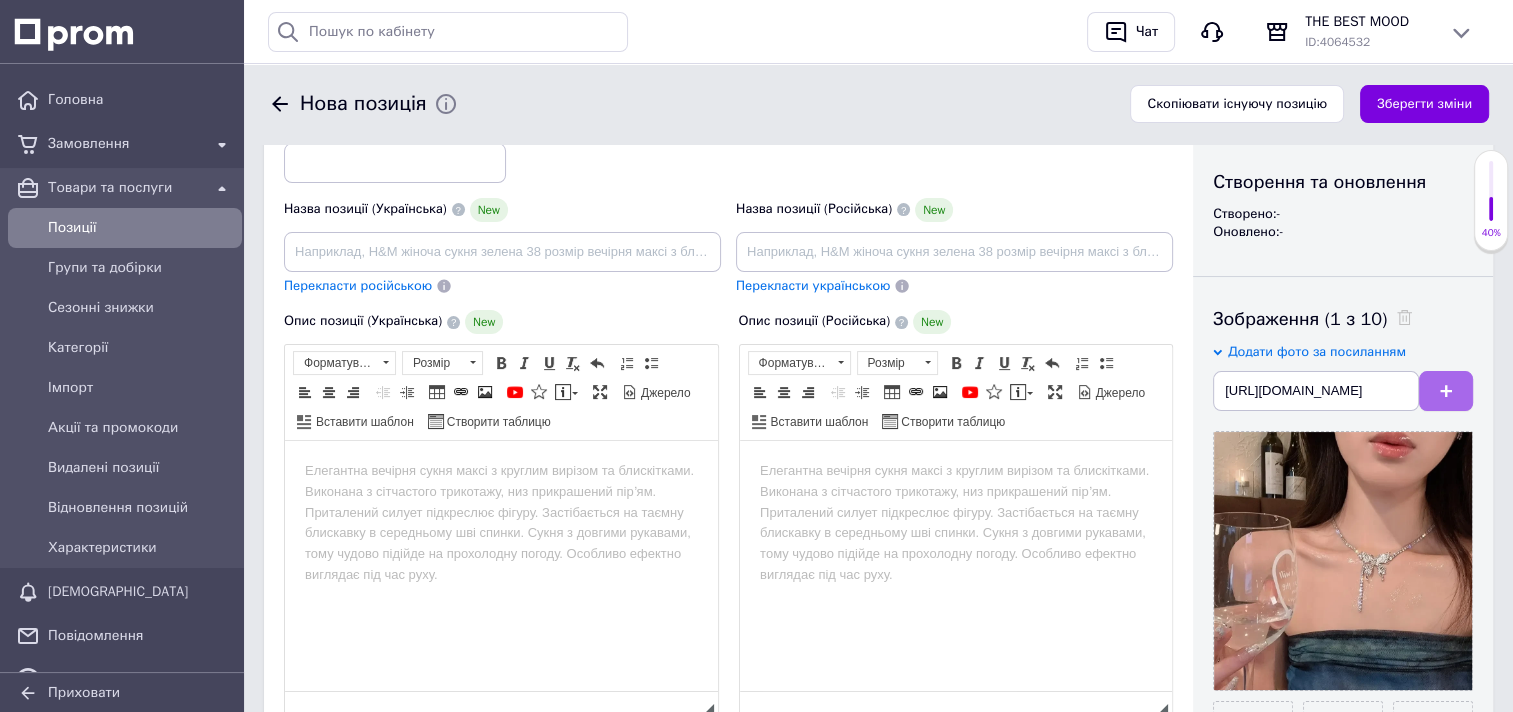 scroll, scrollTop: 0, scrollLeft: 0, axis: both 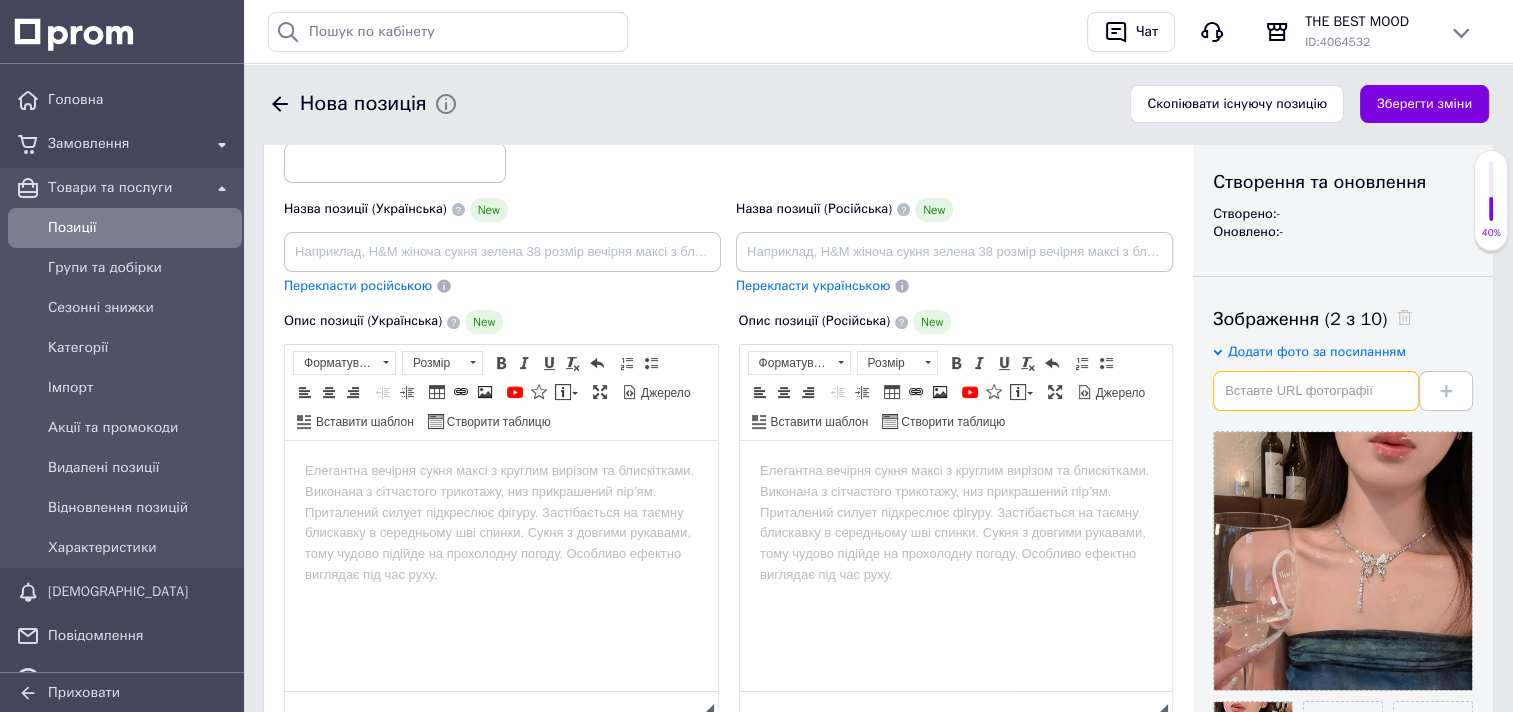 click at bounding box center [1316, 391] 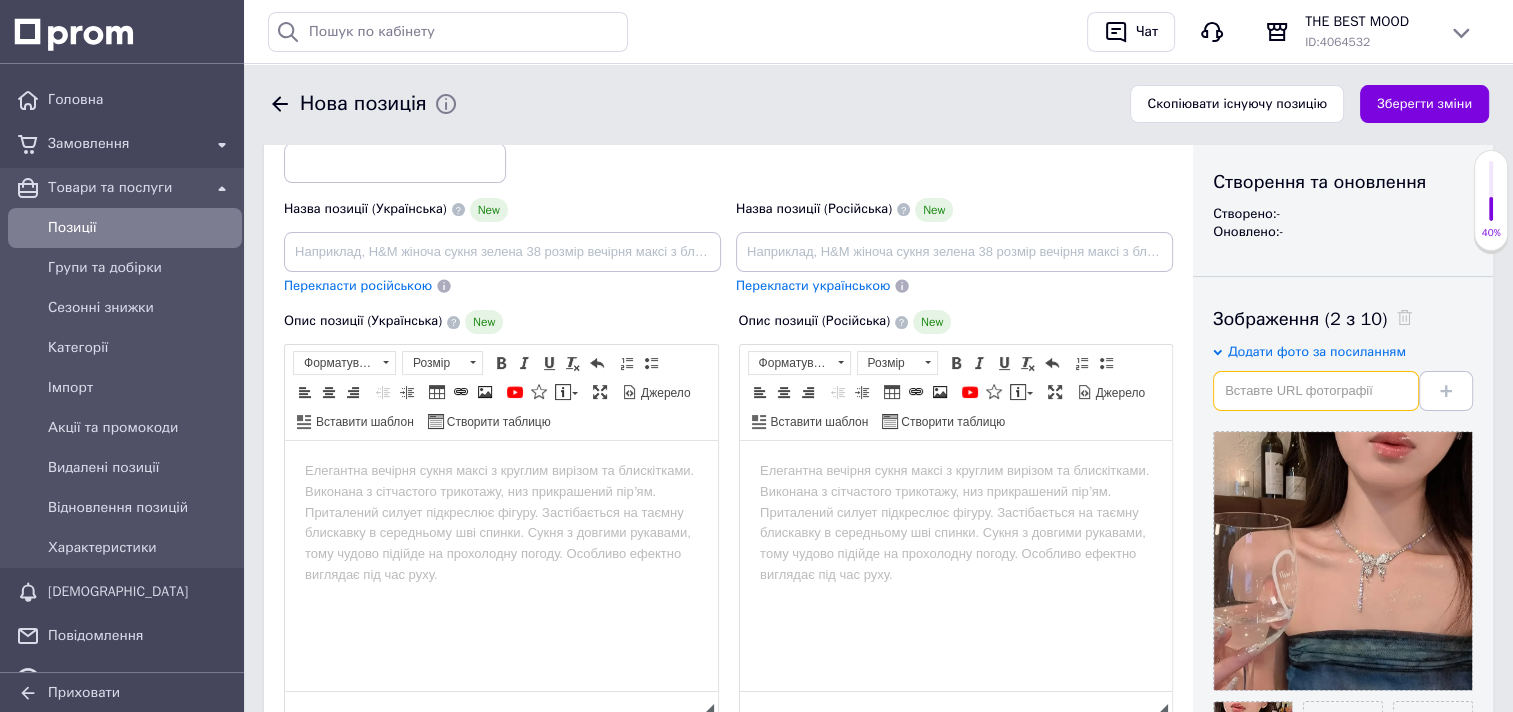 paste on "https://img.kwcdn.com/product/Fancyalgo/VirtualModelMatting/2a51daee1d6d1863f30ced63c406a694.jpg?imageView2/2/w/800/q/70/format/webp" 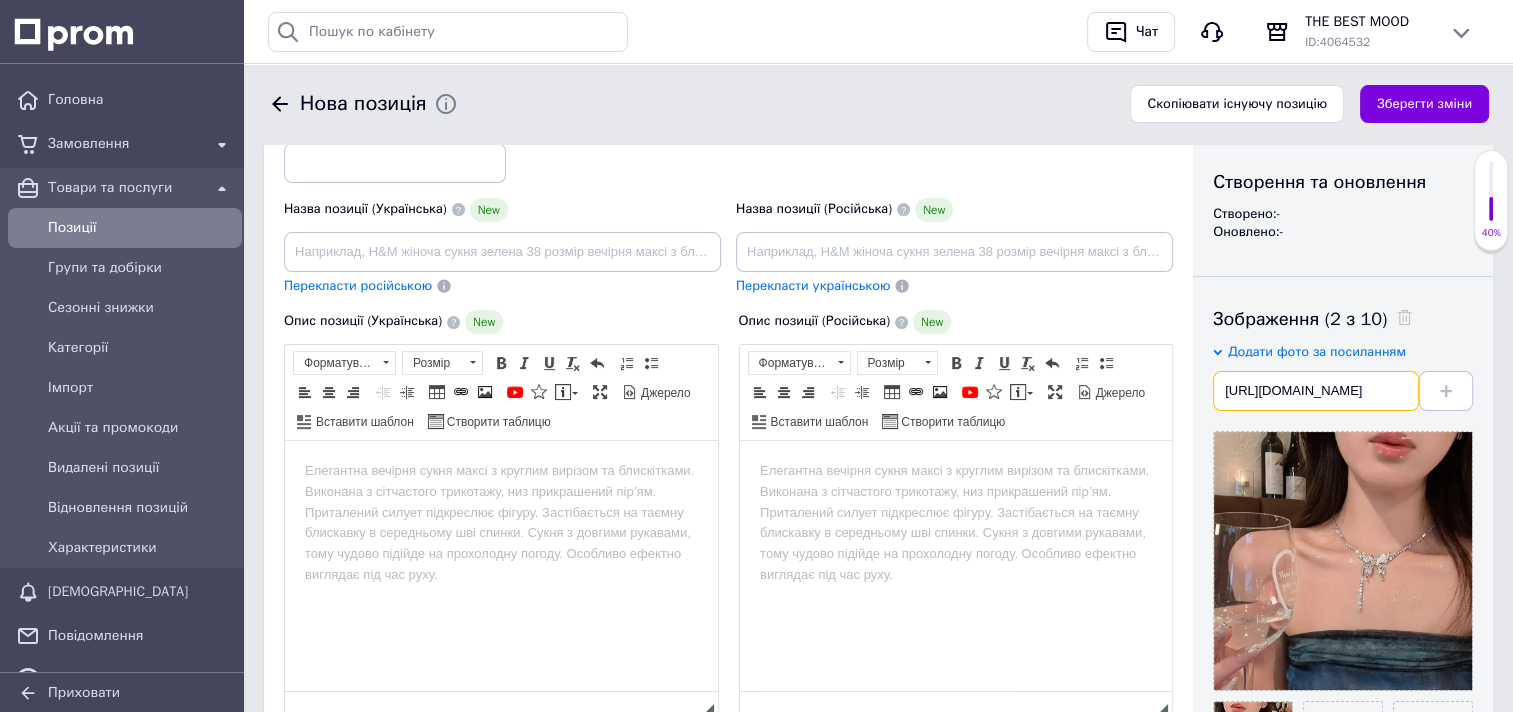 scroll, scrollTop: 0, scrollLeft: 656, axis: horizontal 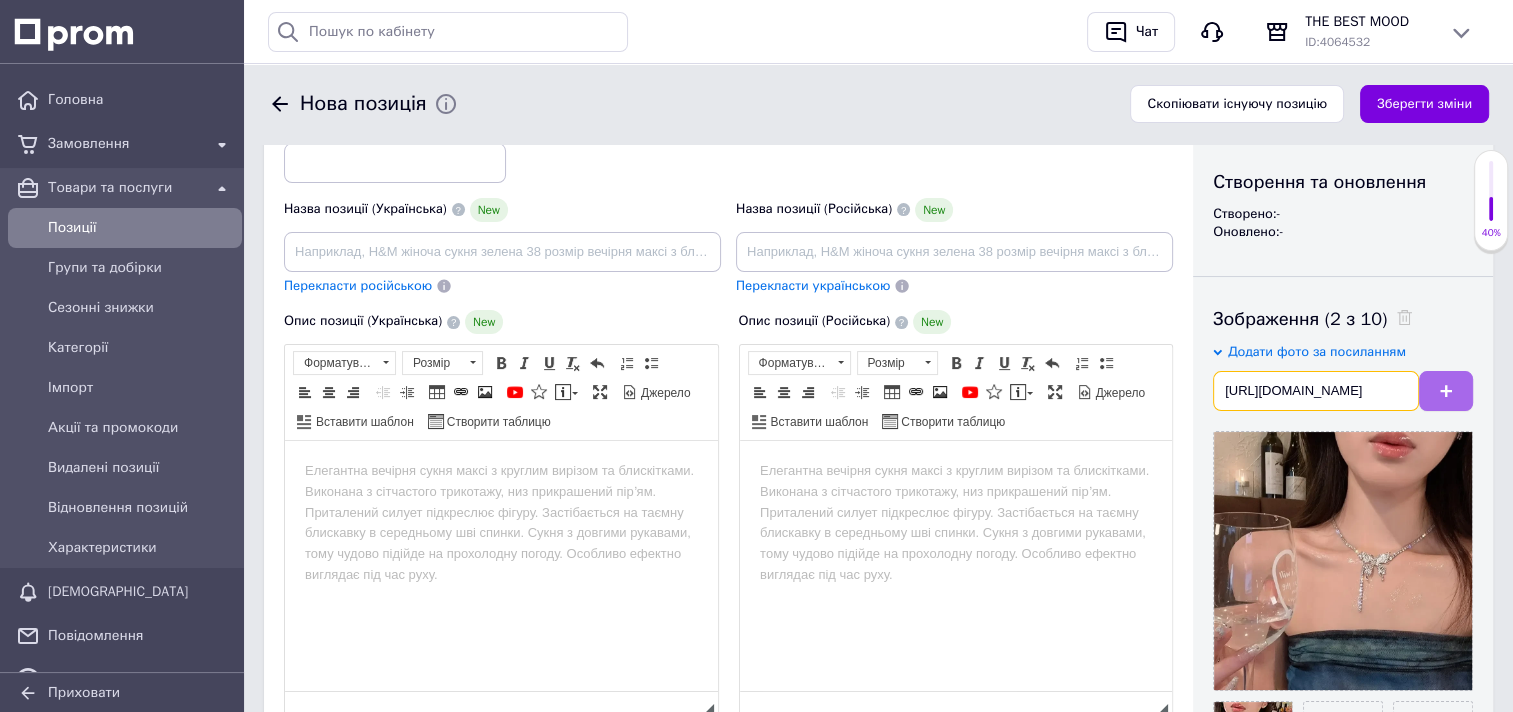 type on "https://img.kwcdn.com/product/Fancyalgo/VirtualModelMatting/2a51daee1d6d1863f30ced63c406a694.jpg?imageView2/2/w/800/q/70/format/webp" 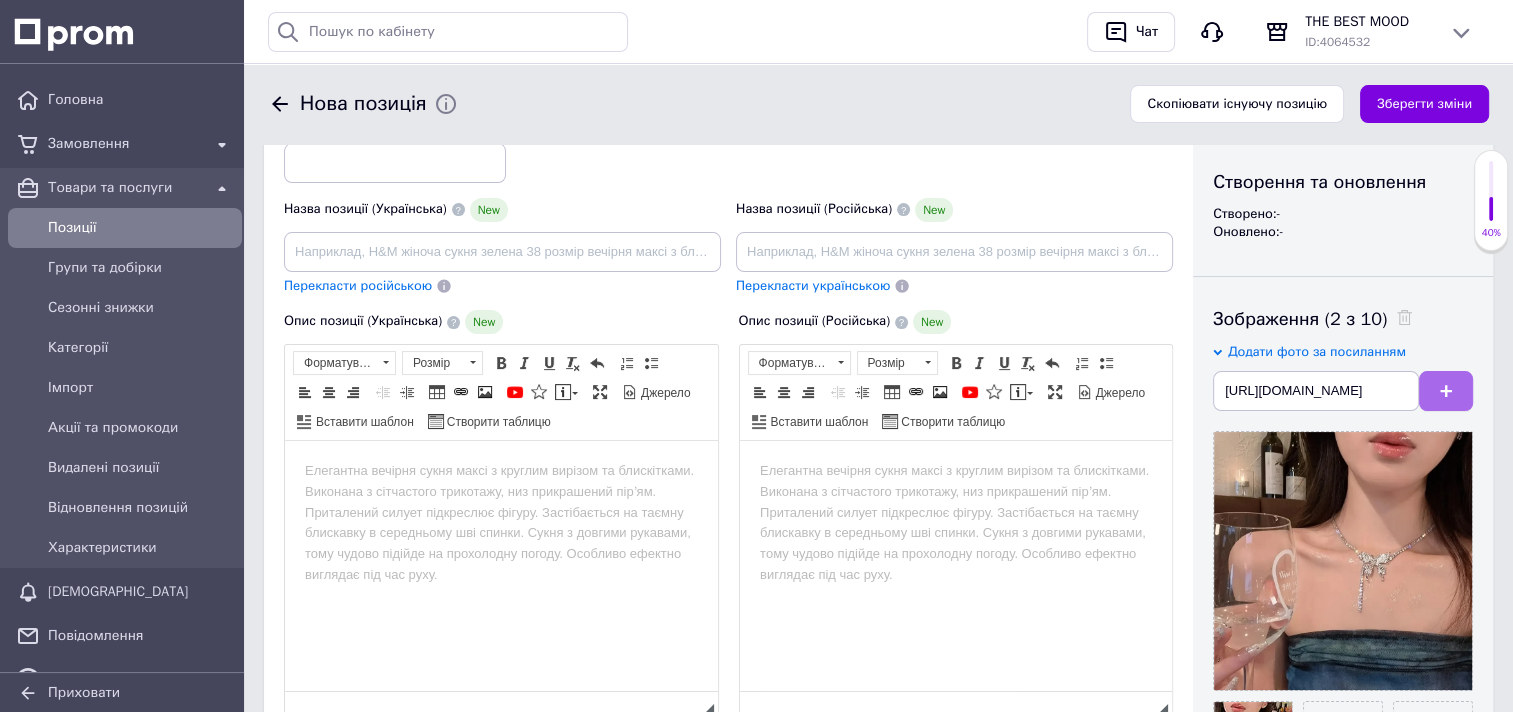 scroll, scrollTop: 0, scrollLeft: 0, axis: both 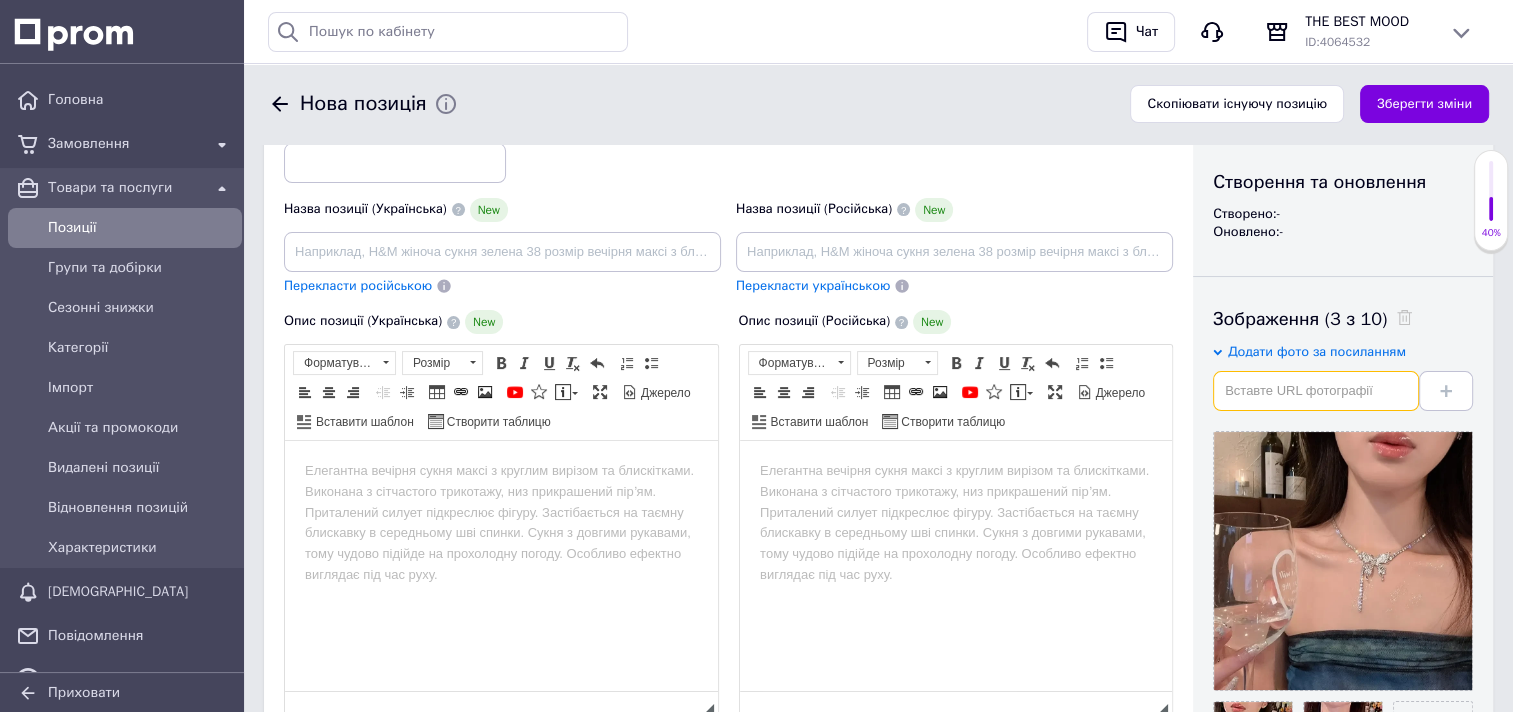 click at bounding box center [1316, 391] 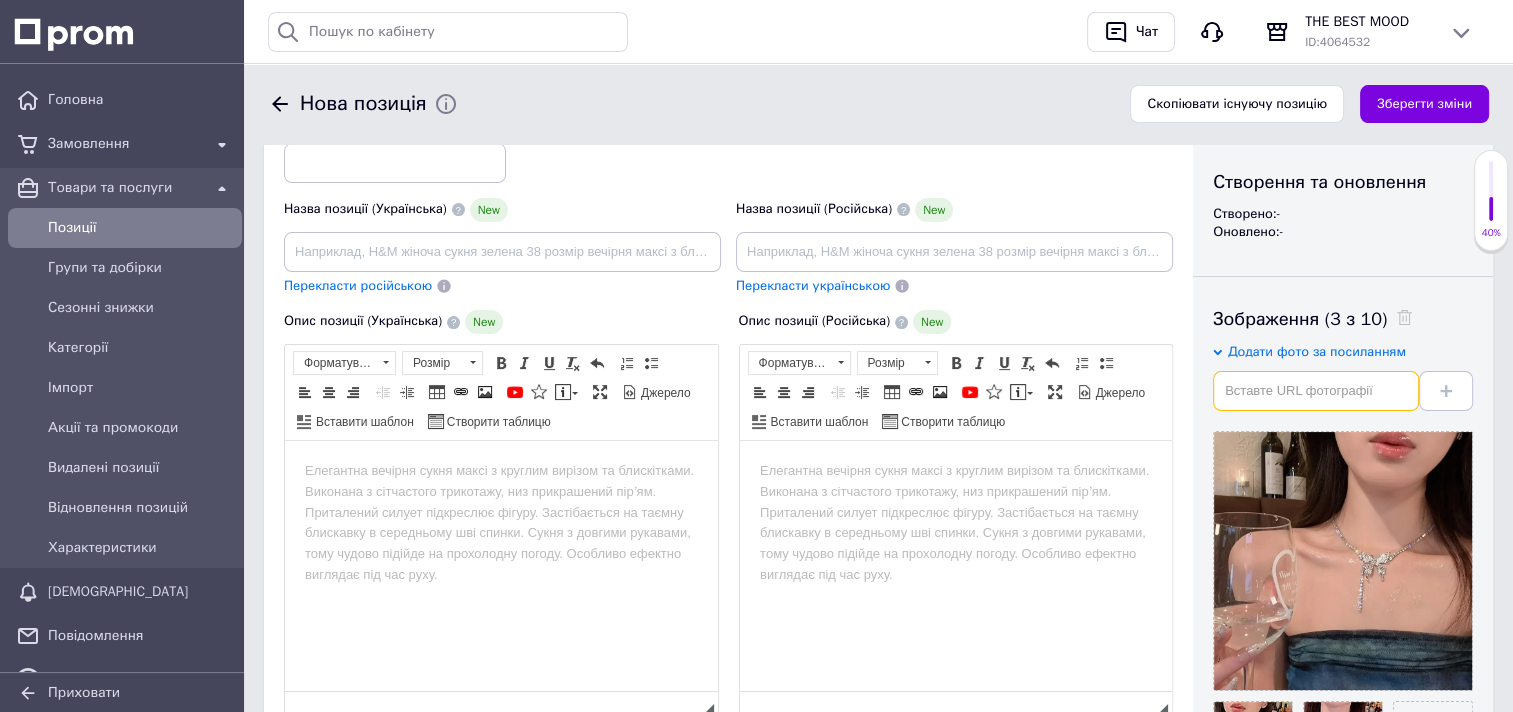 paste on "https://img.kwcdn.com/product/fancy/68a8b918-ba5c-4df6-9da2-8c71e6a33099.jpg?imageView2/2/w/800/q/70/format/webp" 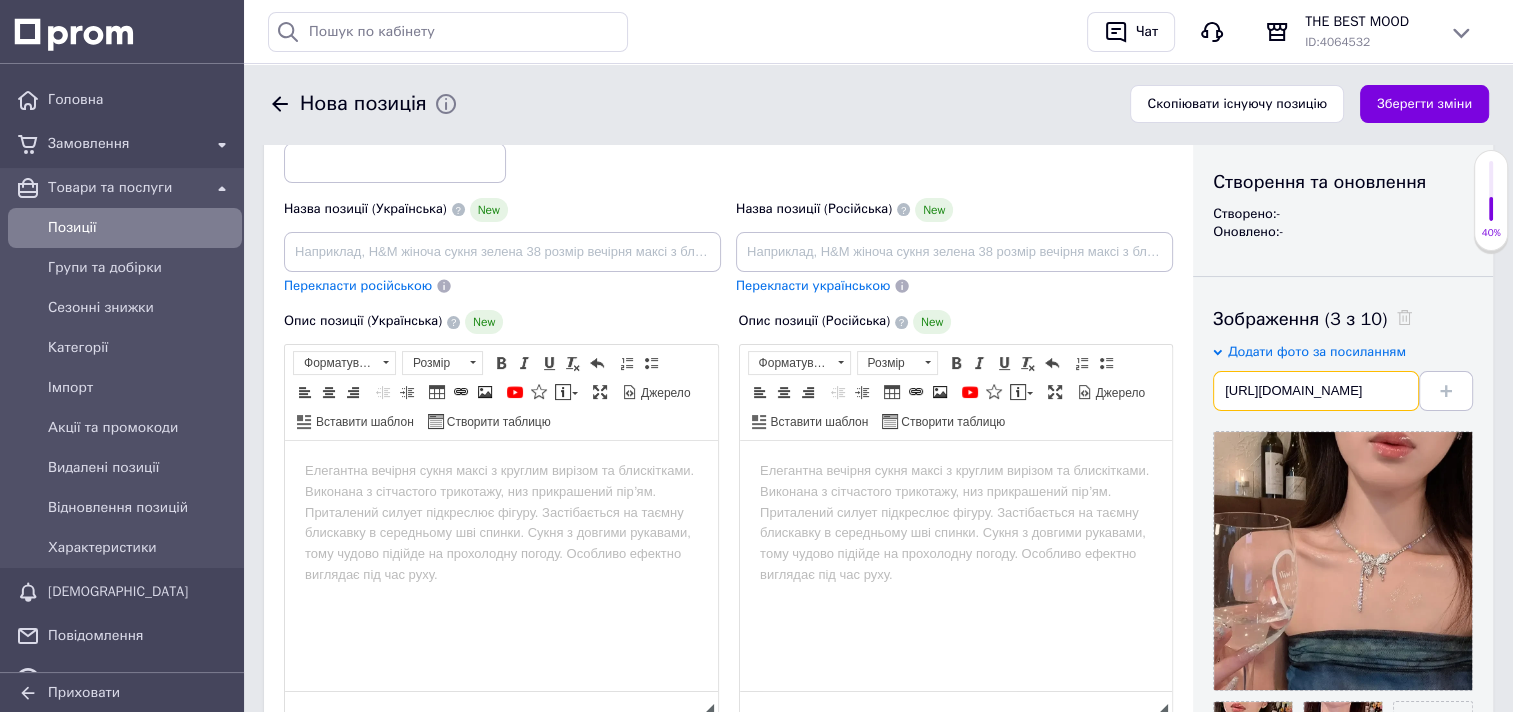 scroll, scrollTop: 0, scrollLeft: 526, axis: horizontal 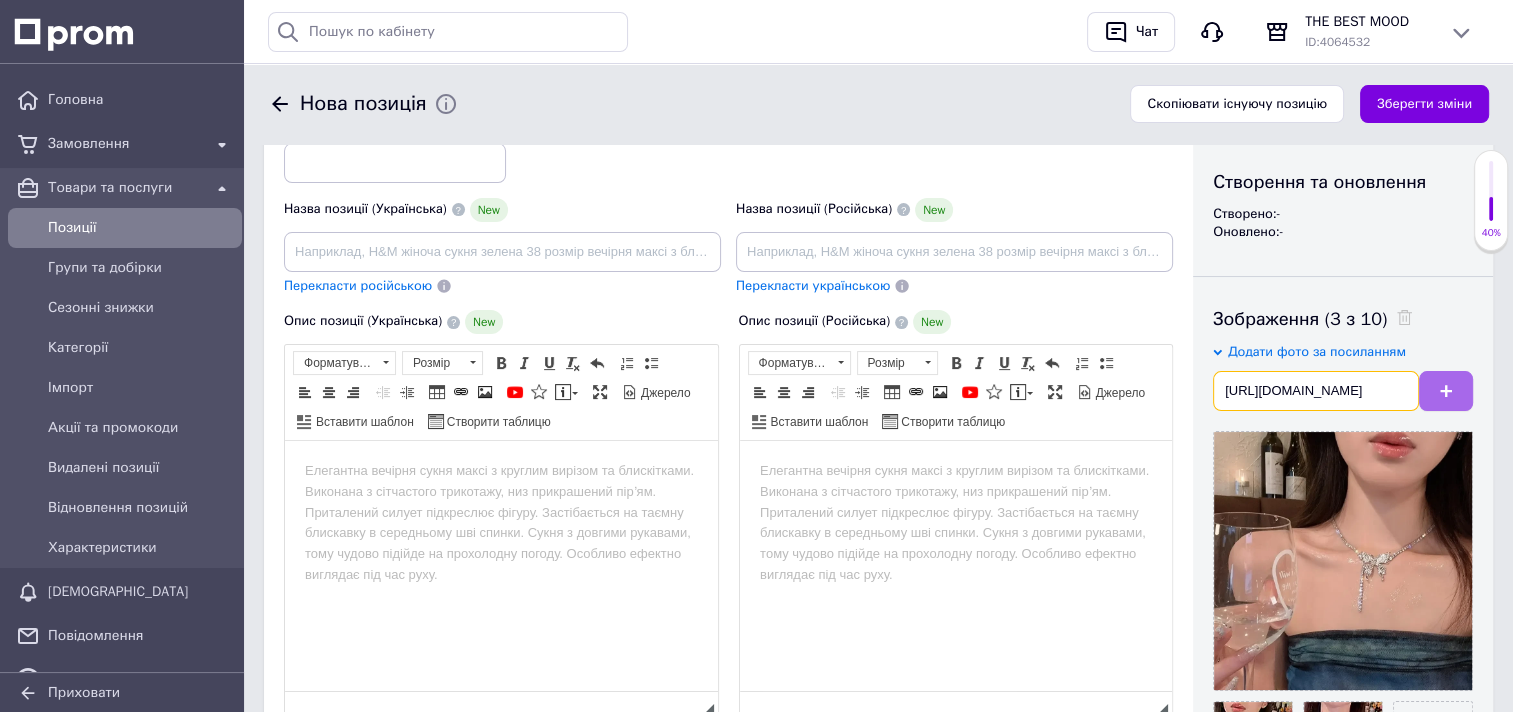type on "https://img.kwcdn.com/product/fancy/68a8b918-ba5c-4df6-9da2-8c71e6a33099.jpg?imageView2/2/w/800/q/70/format/webp" 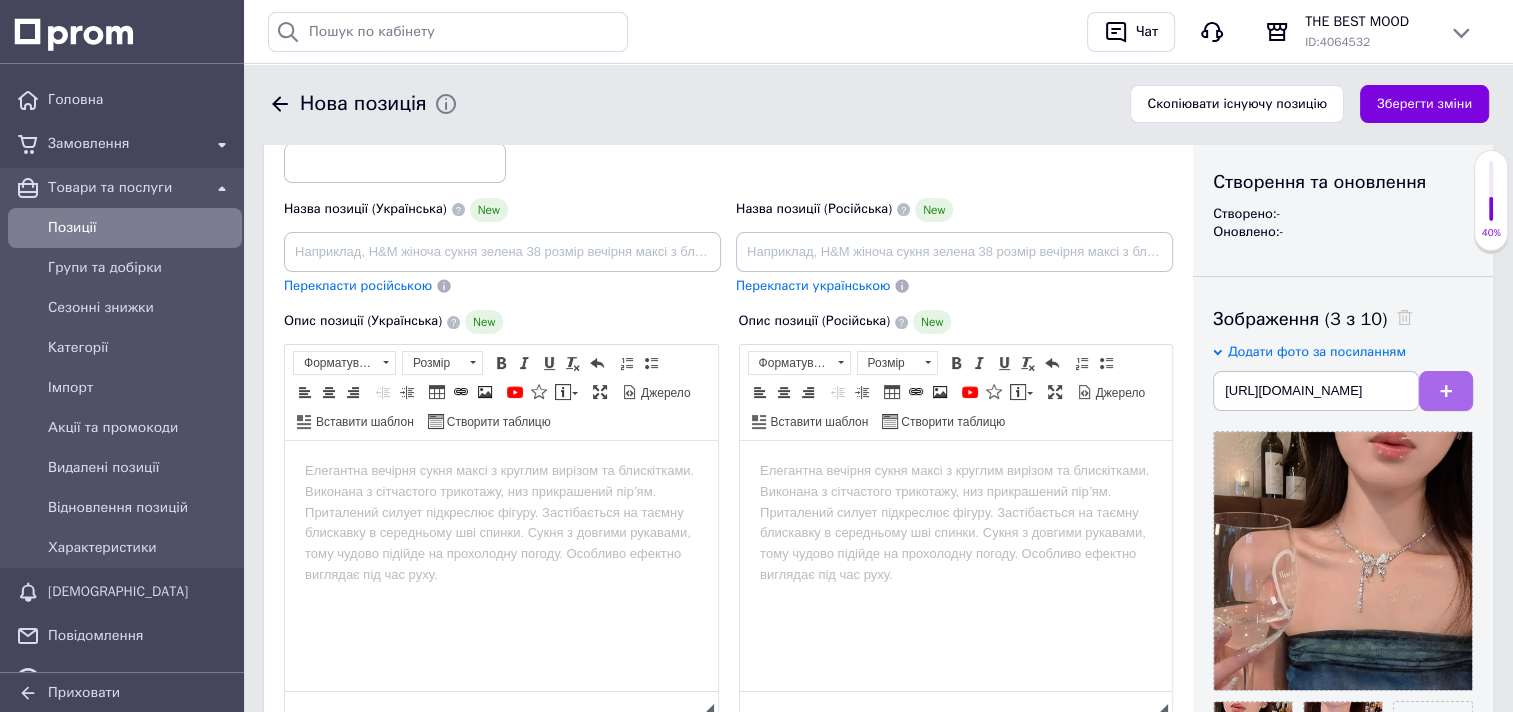 click 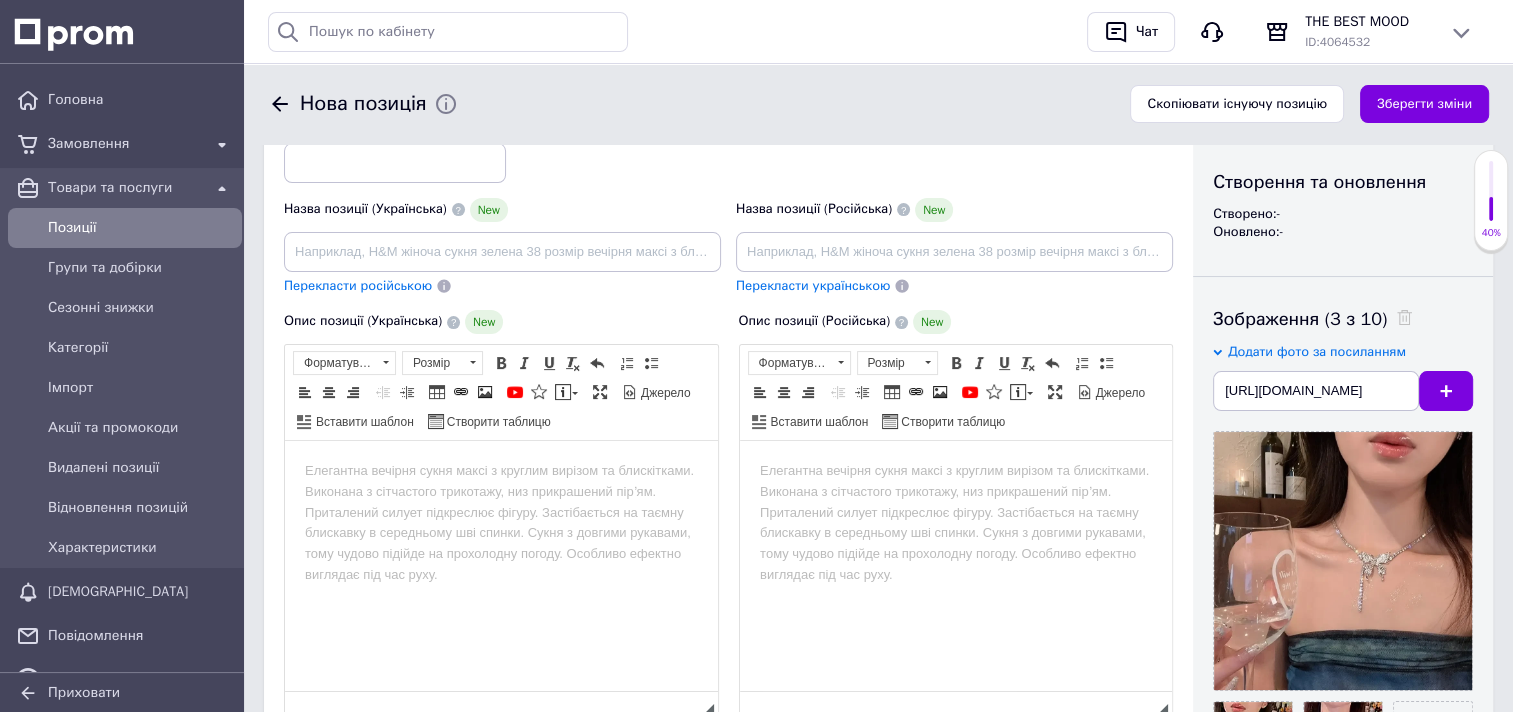 type 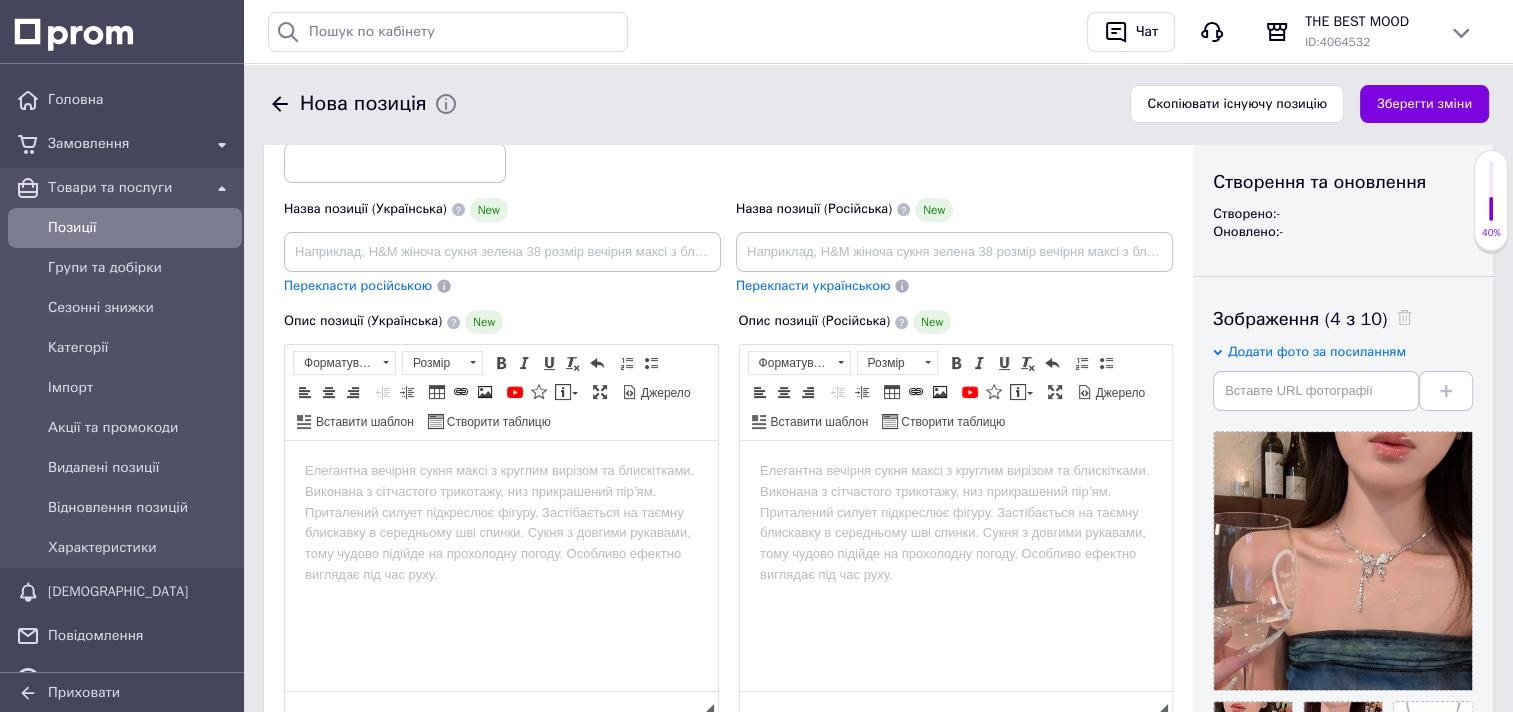 click at bounding box center [501, 471] 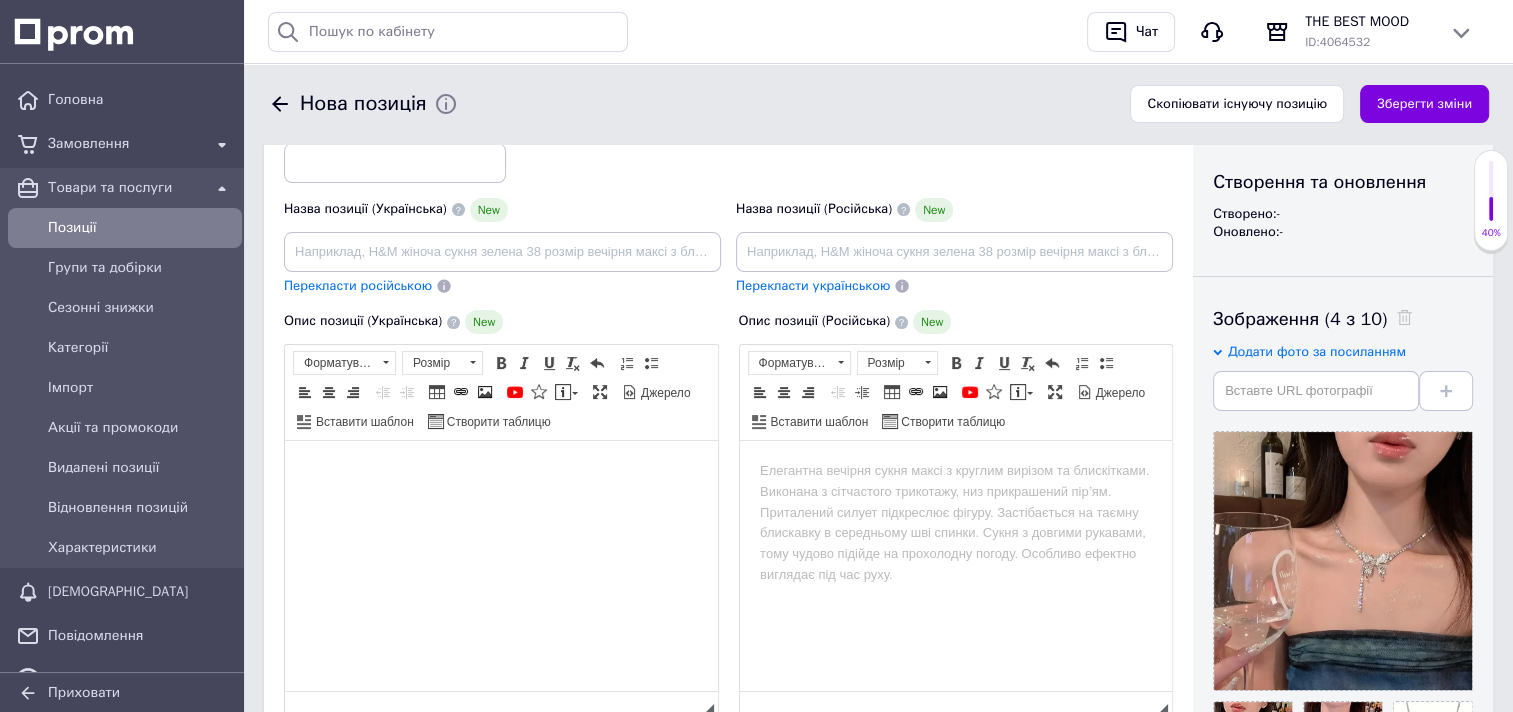 scroll, scrollTop: 8, scrollLeft: 0, axis: vertical 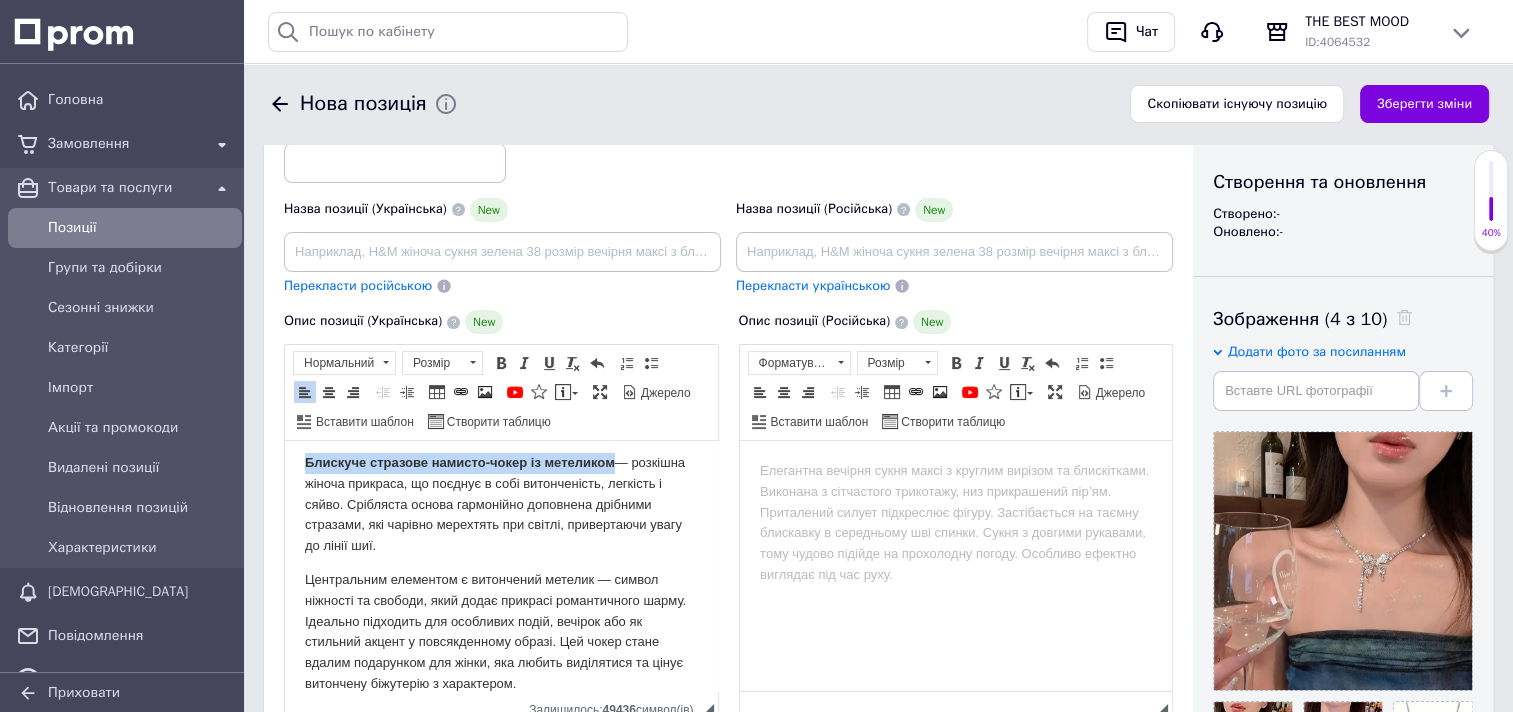 drag, startPoint x: 306, startPoint y: 461, endPoint x: 613, endPoint y: 461, distance: 307 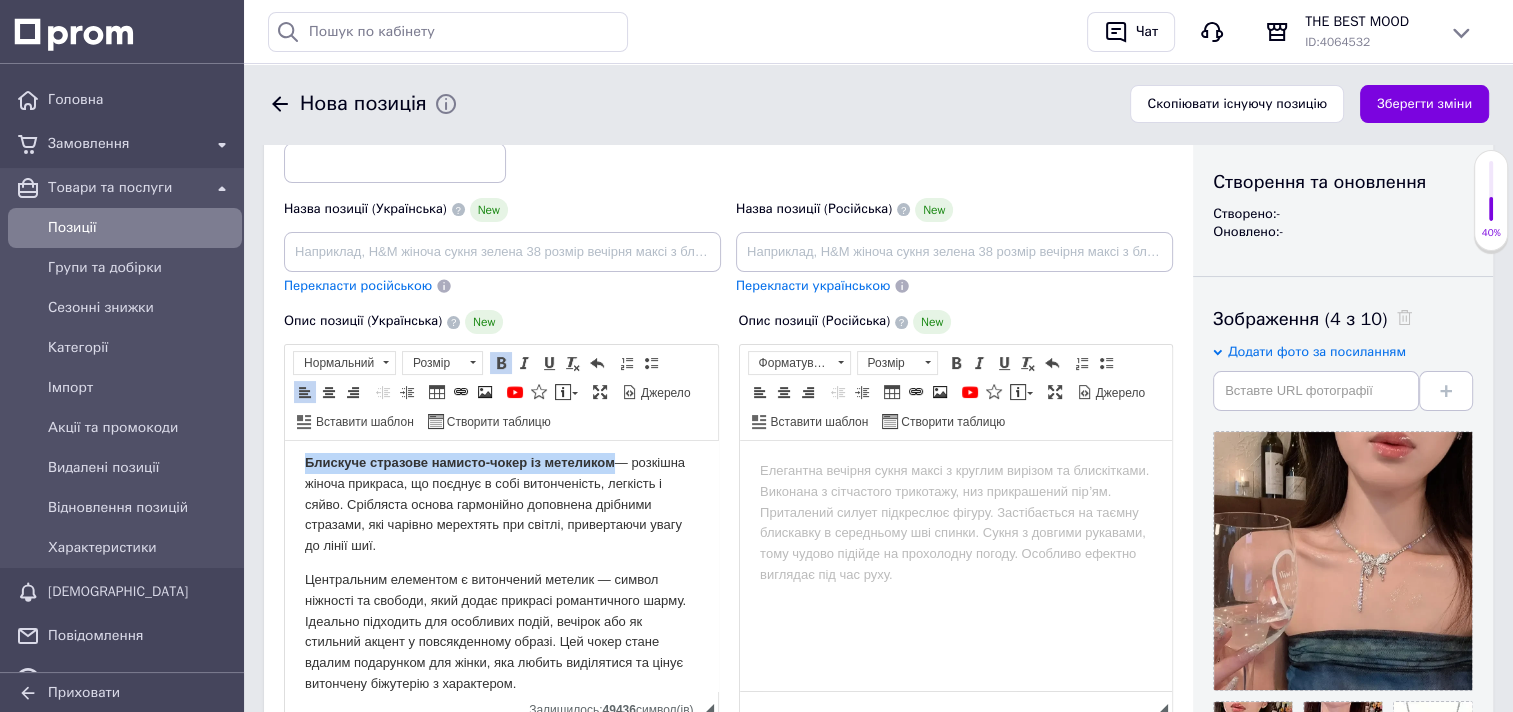 copy on "Блискуче стразове намисто-чокер із метеликом" 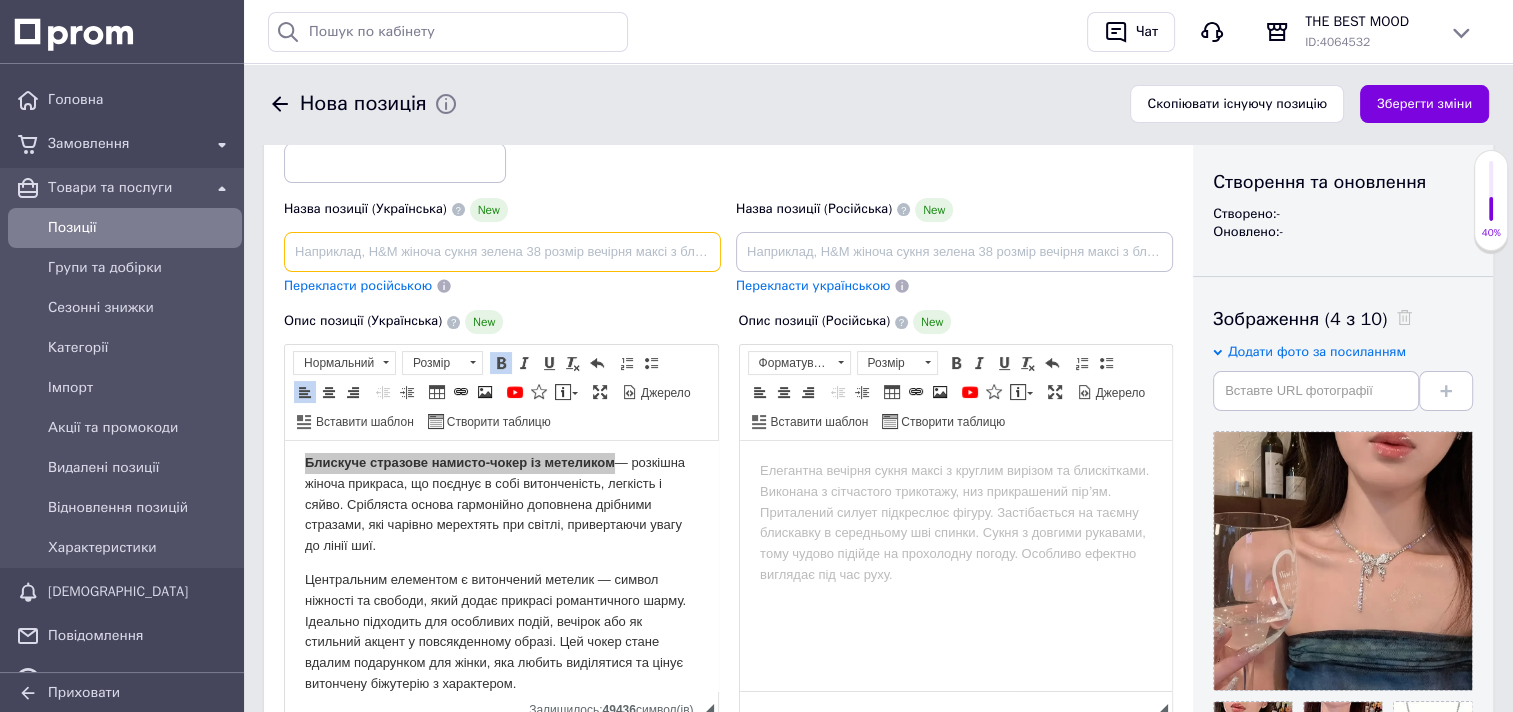 click at bounding box center [502, 252] 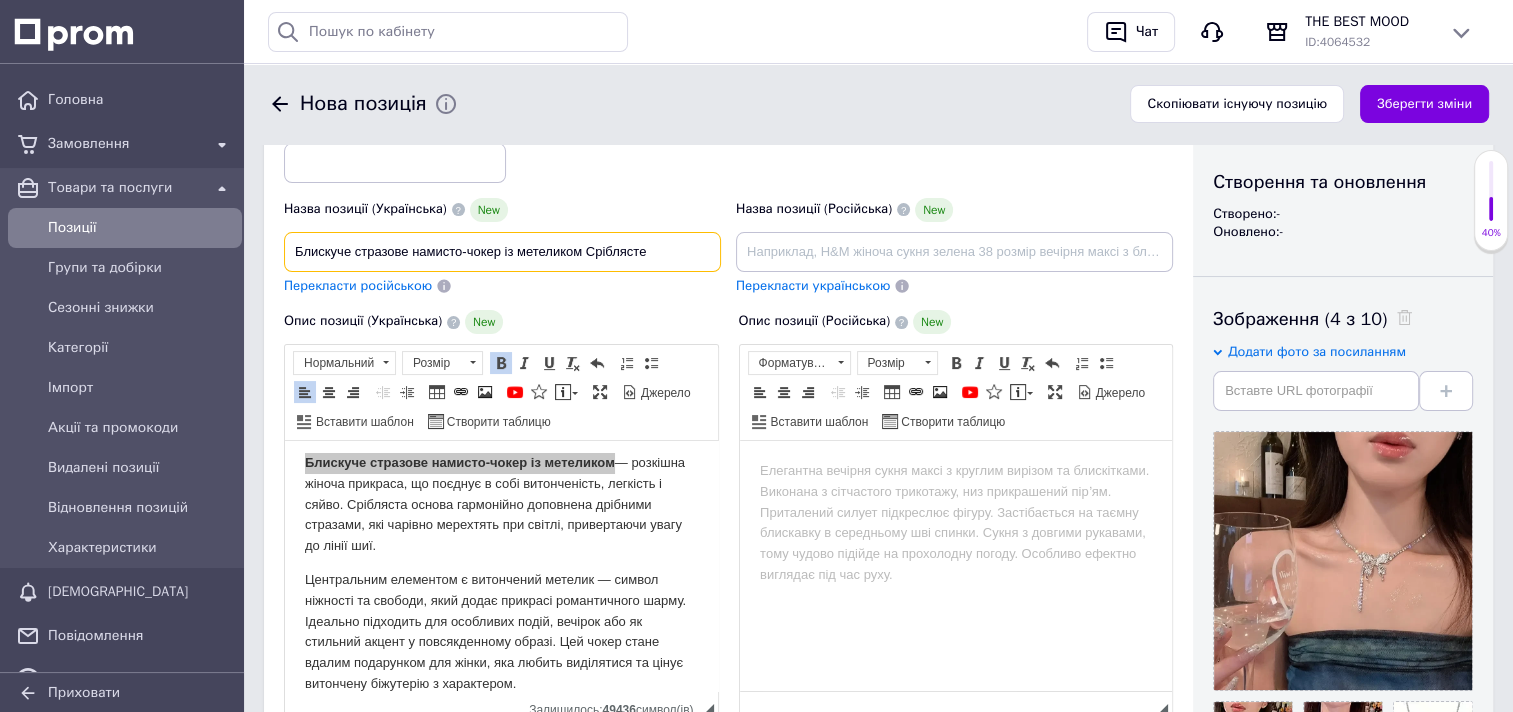 type on "Блискуче стразове намисто-чокер із метеликом Сріблясте" 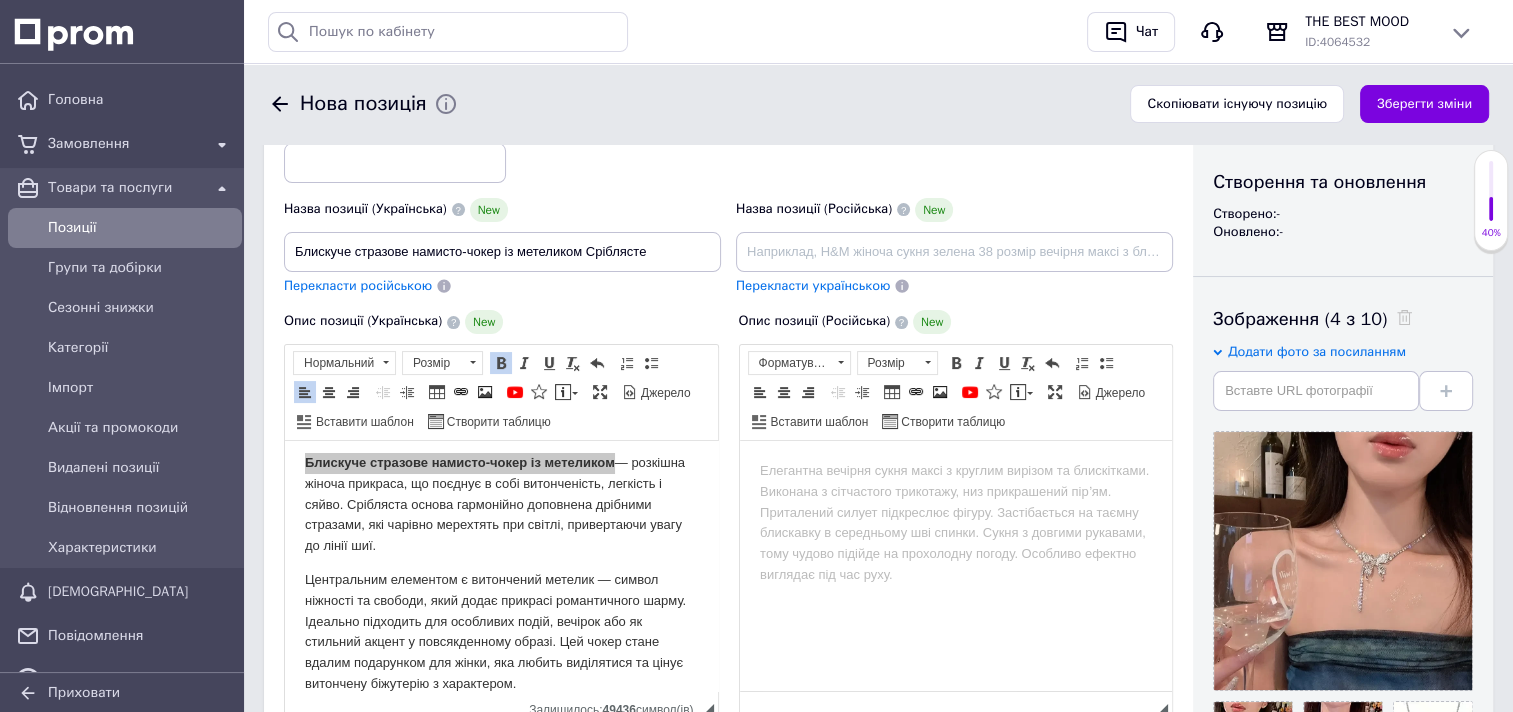 click on "Перекласти російською" at bounding box center [358, 285] 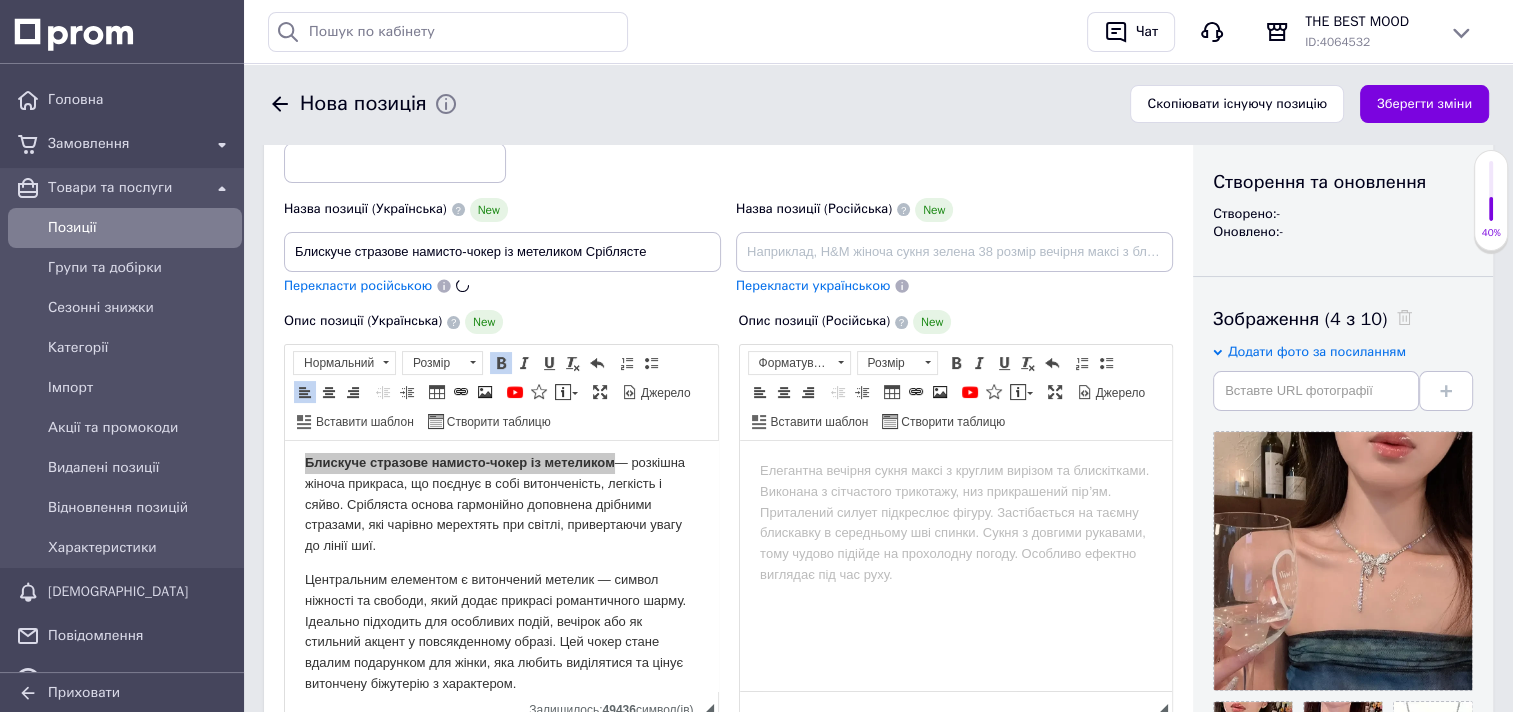type on "Блестящее стразовое ожерелье-чокер с бабочкой Серебристое" 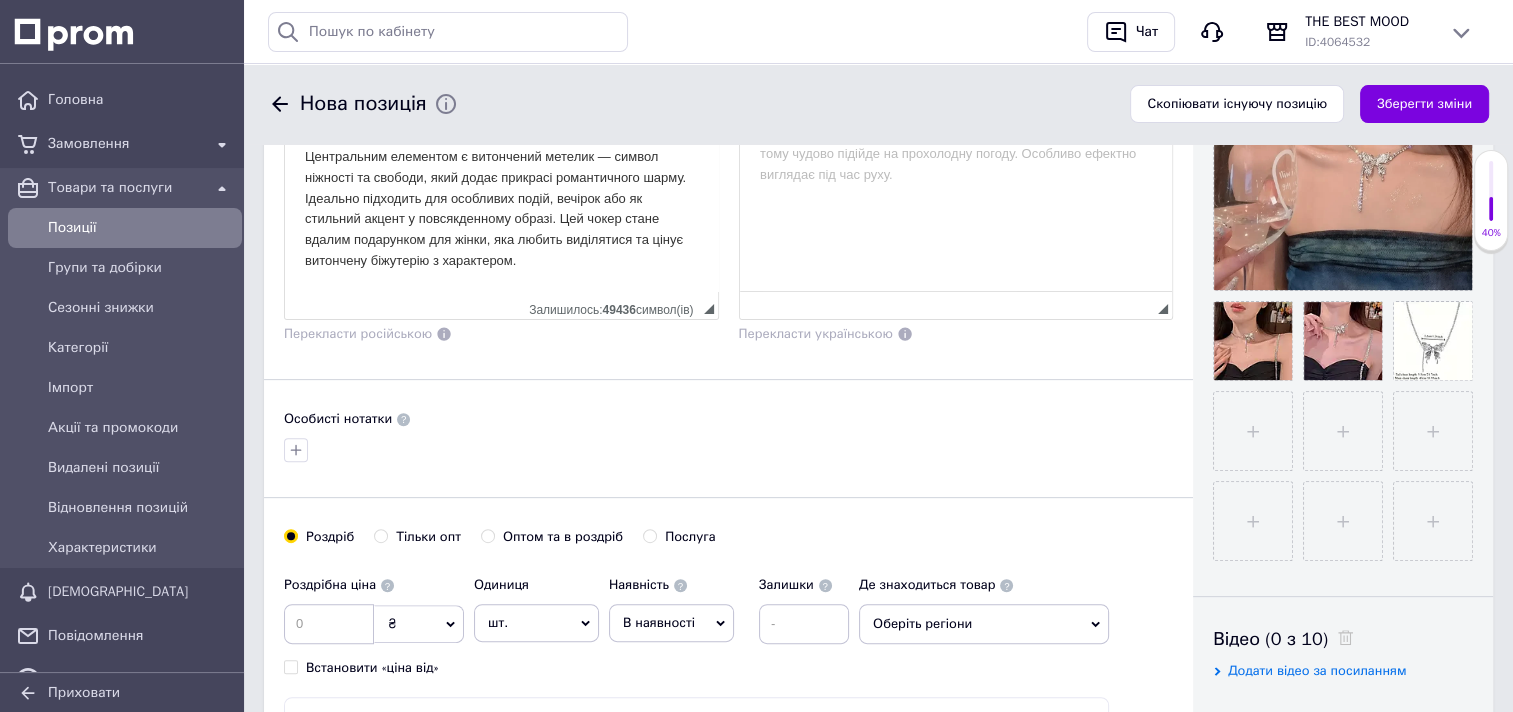 scroll, scrollTop: 700, scrollLeft: 0, axis: vertical 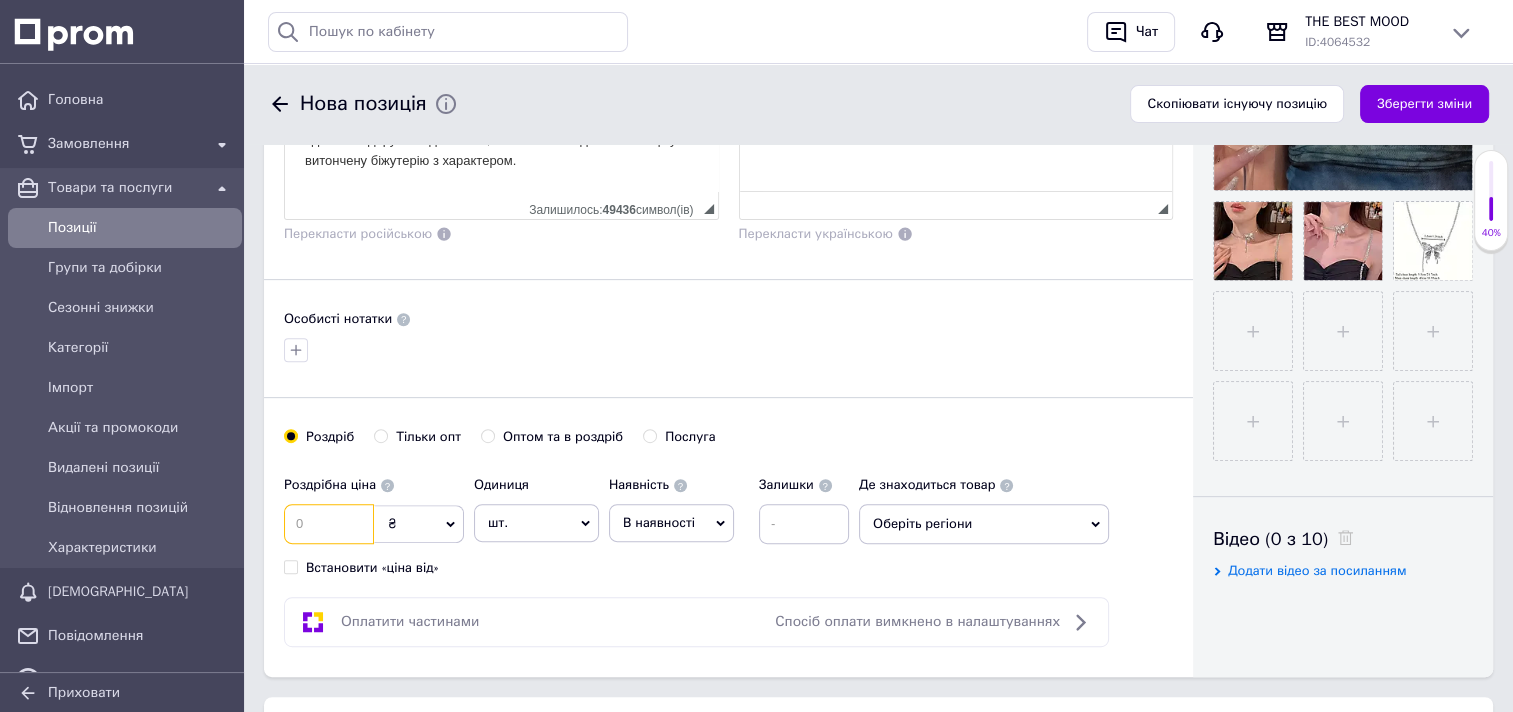 click at bounding box center [329, 524] 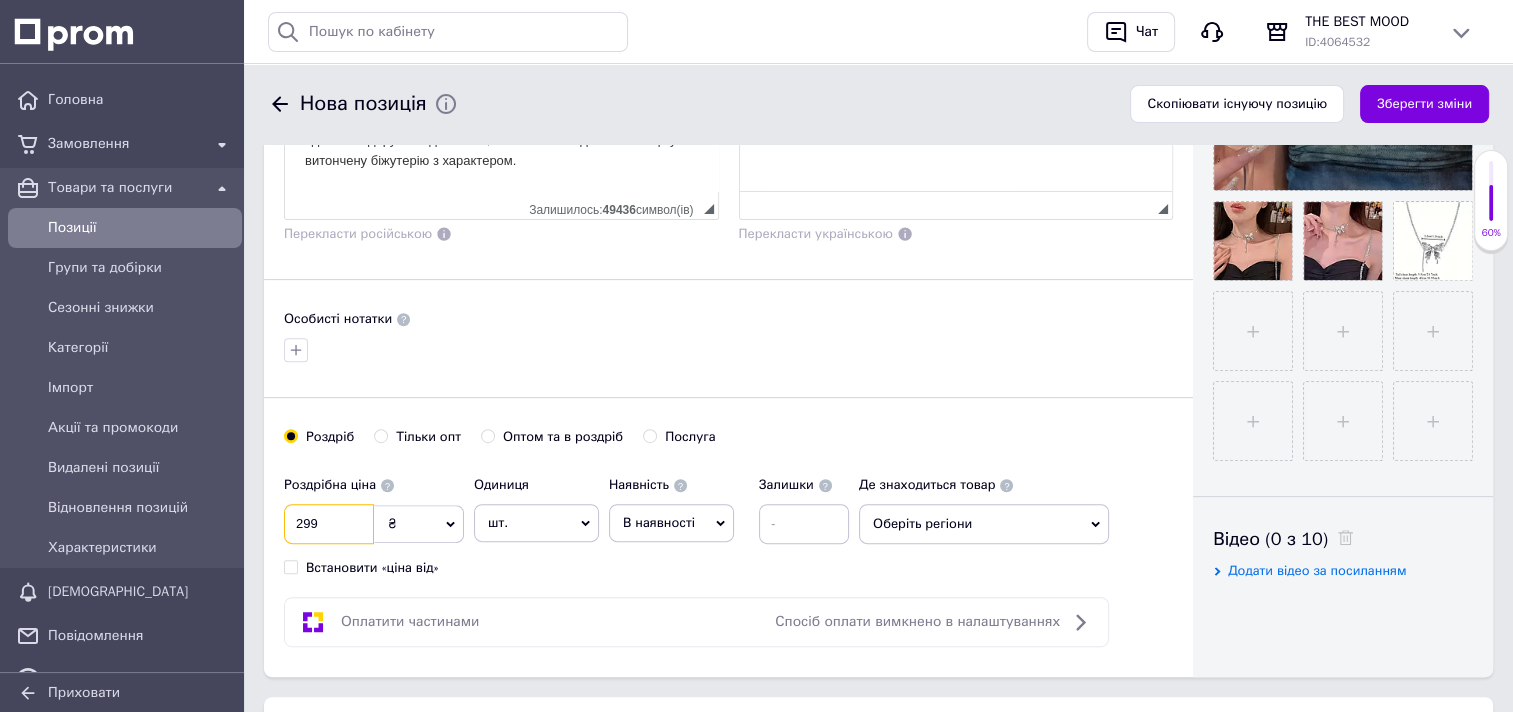 type on "299" 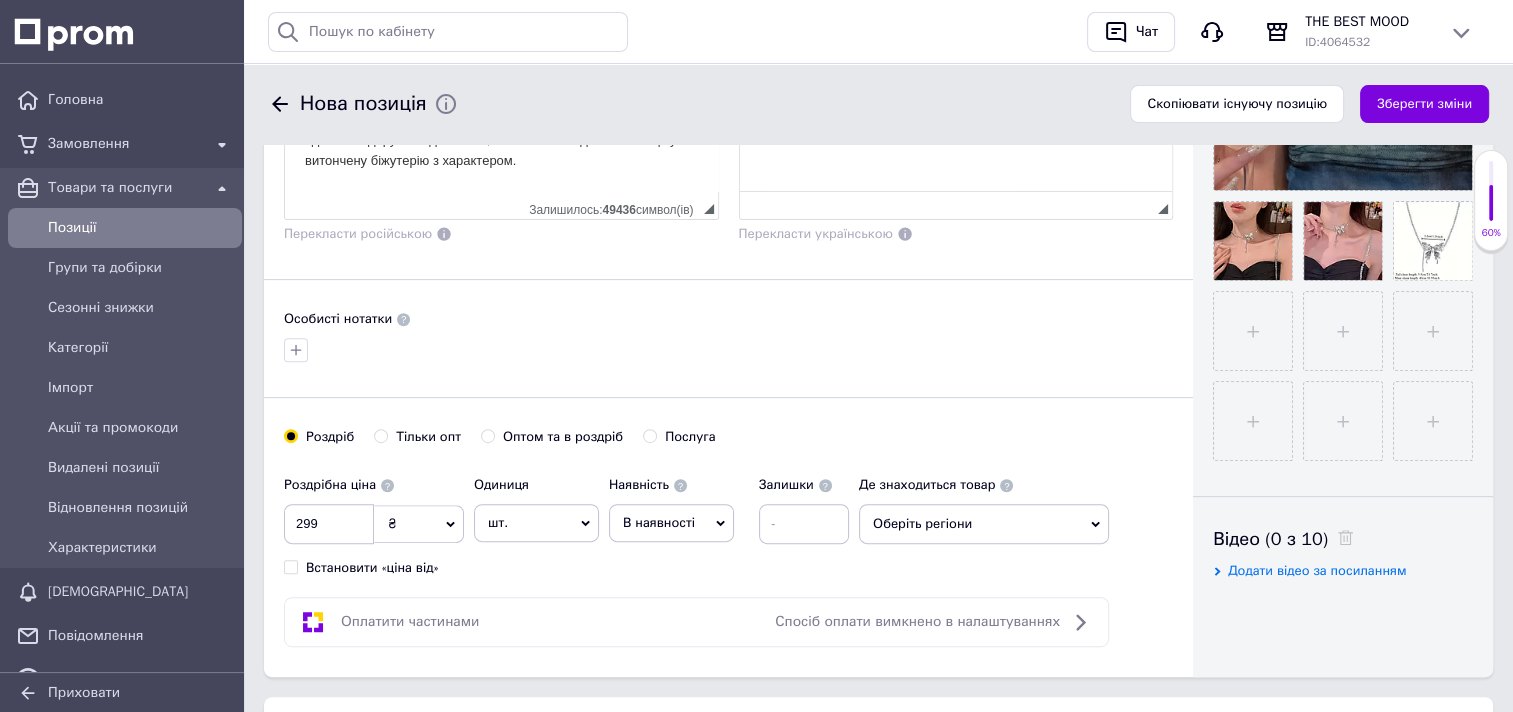 click 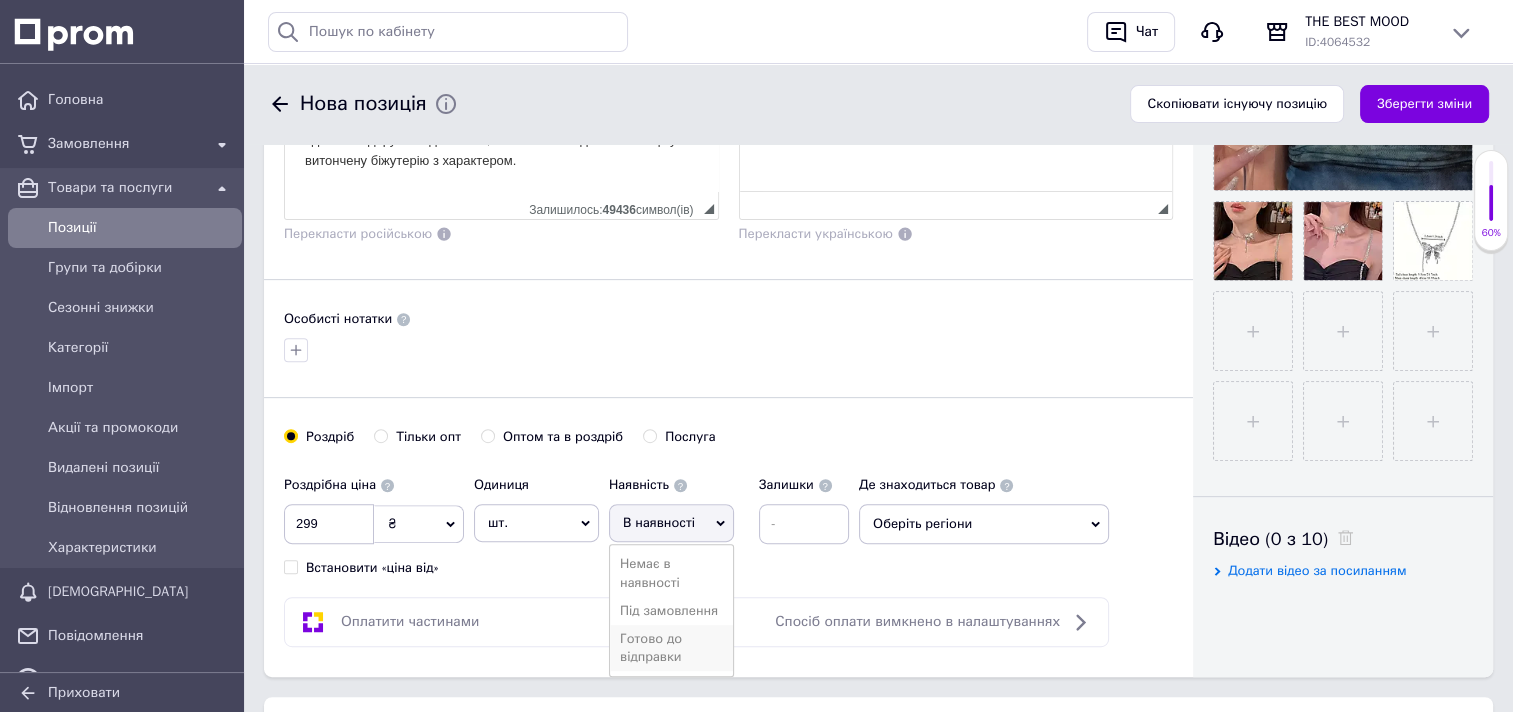 click on "Готово до відправки" at bounding box center (671, 648) 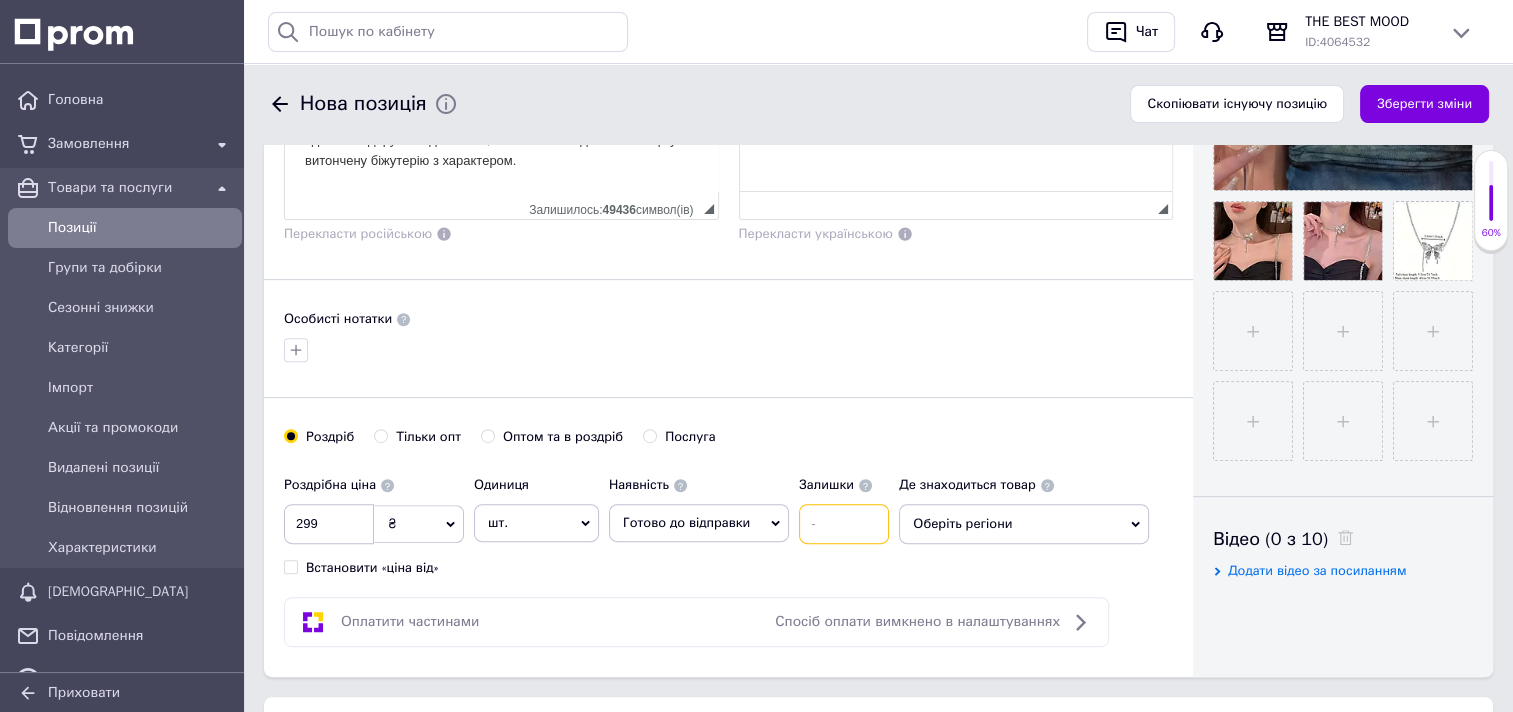 click at bounding box center (844, 524) 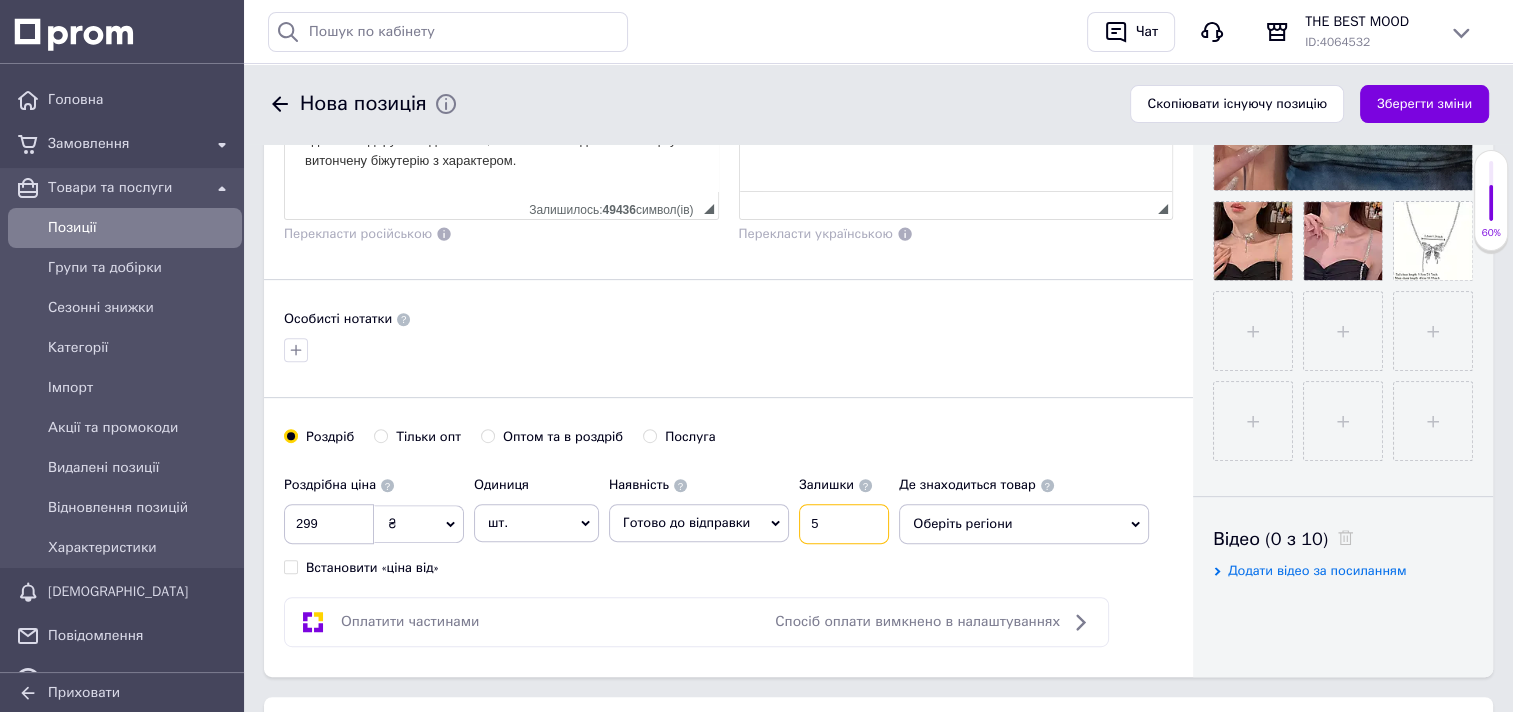 type on "5" 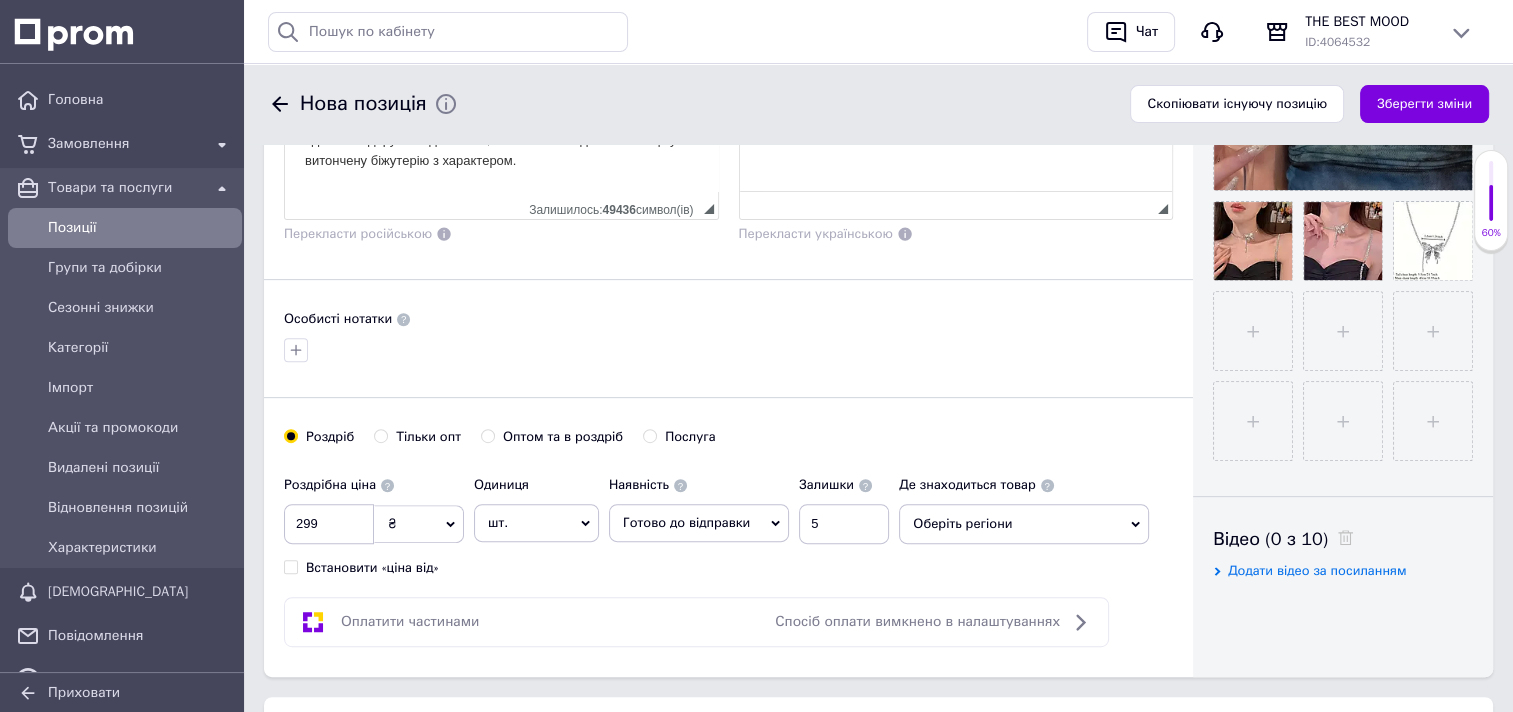 click on "Оберіть регіони" at bounding box center [1024, 524] 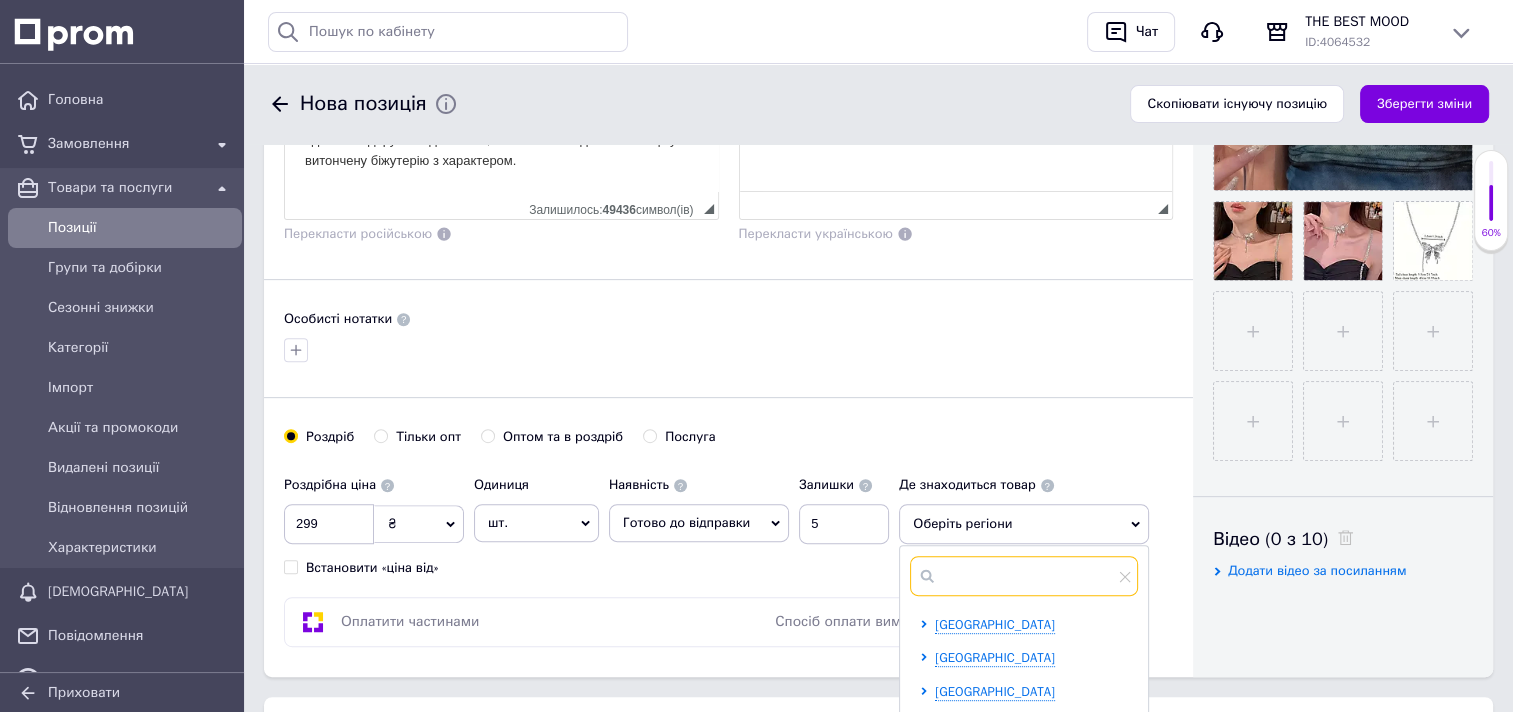 click at bounding box center (1024, 576) 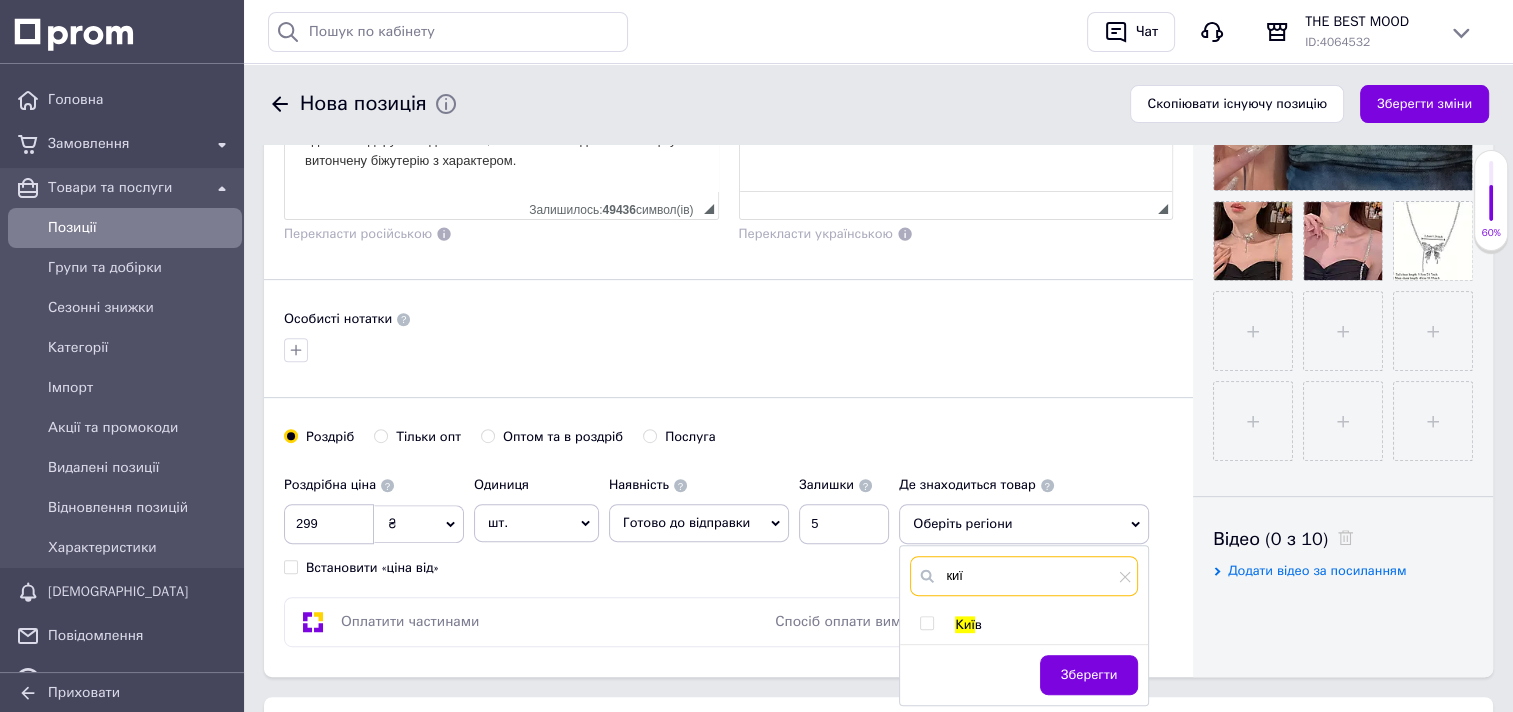 type on "киї" 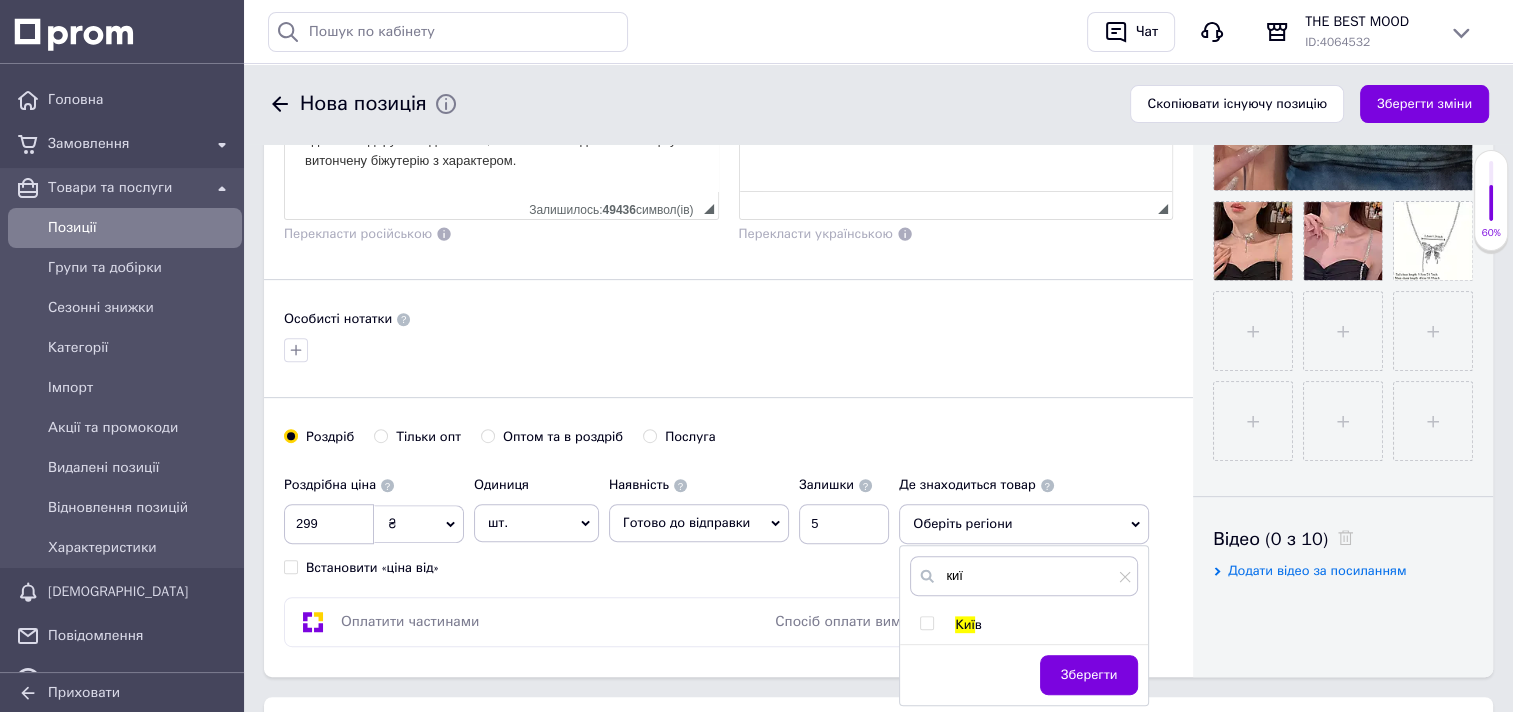 click at bounding box center [926, 623] 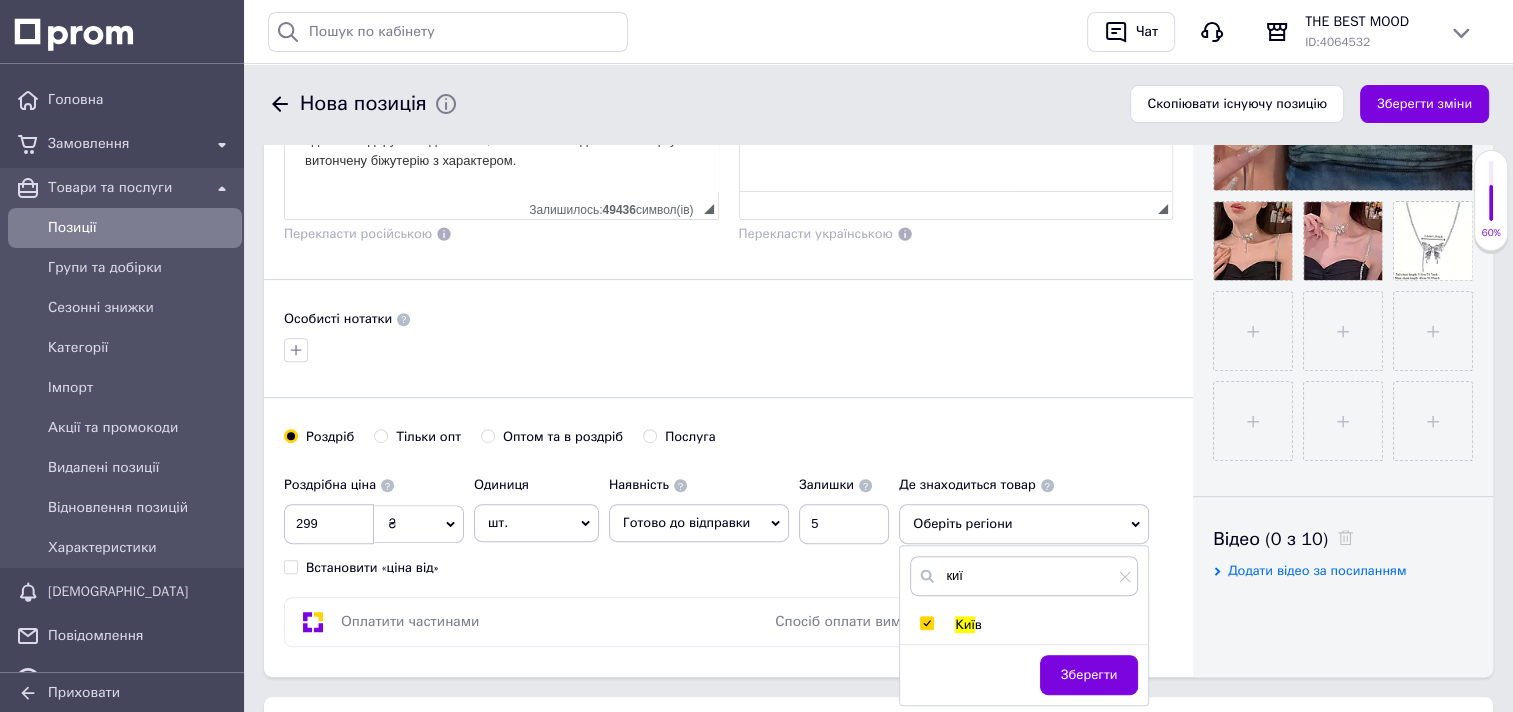 checkbox on "true" 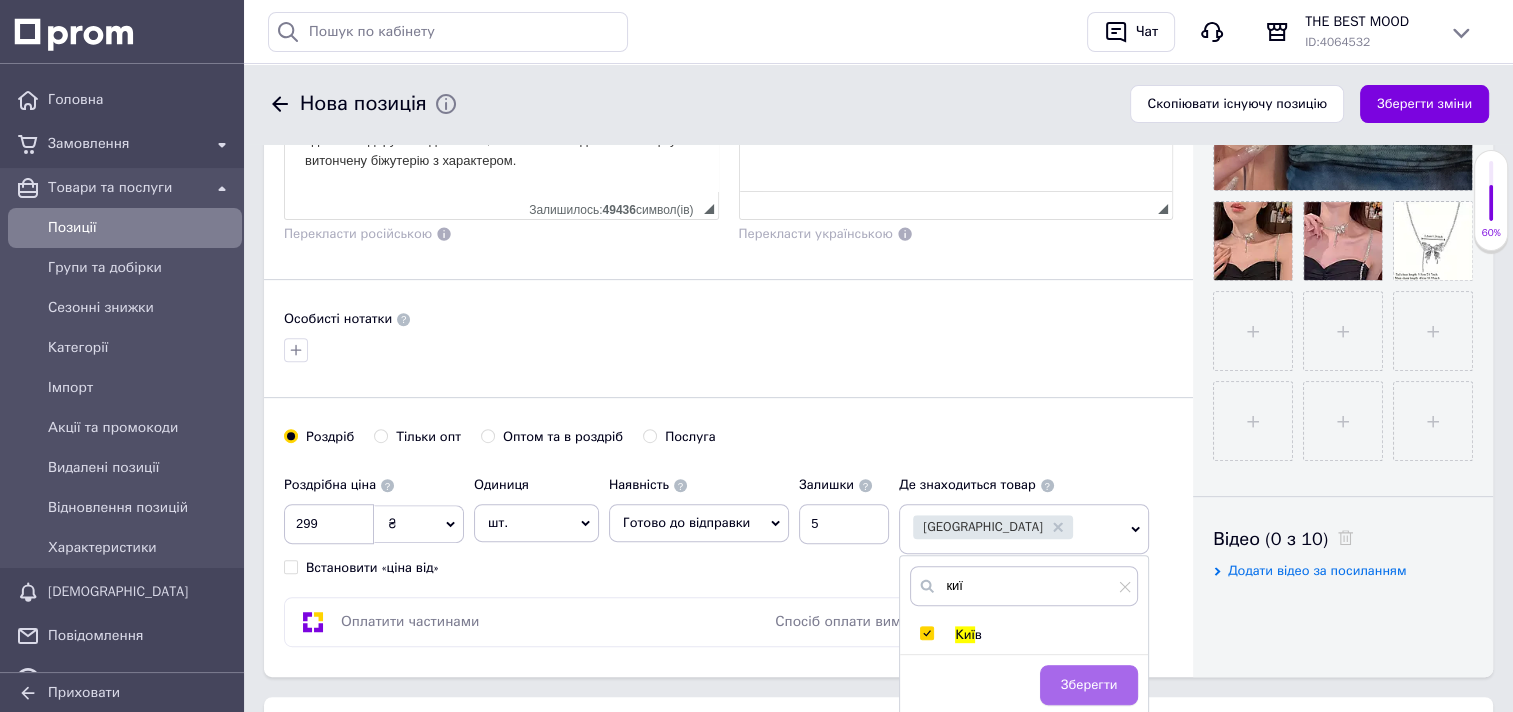 click on "Зберегти" at bounding box center [1089, 685] 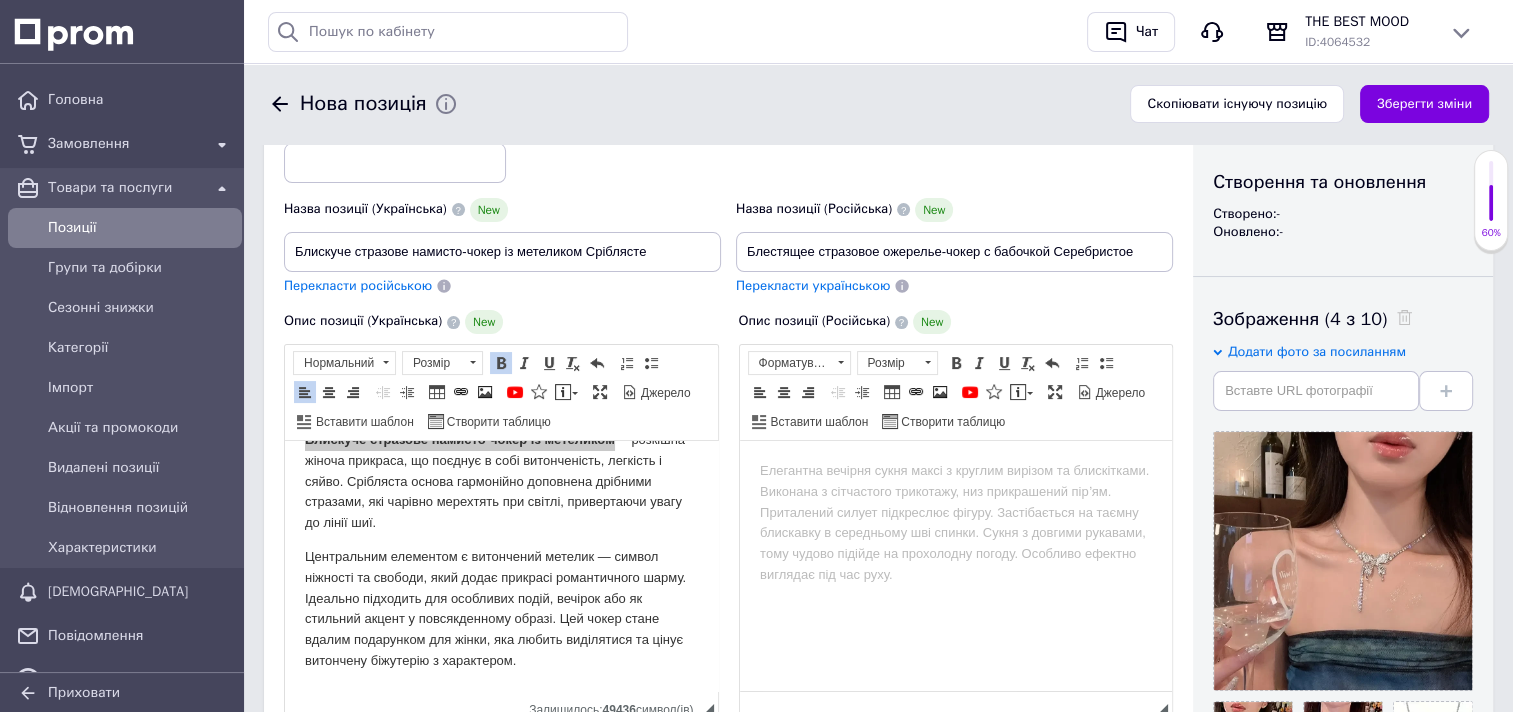 scroll, scrollTop: 100, scrollLeft: 0, axis: vertical 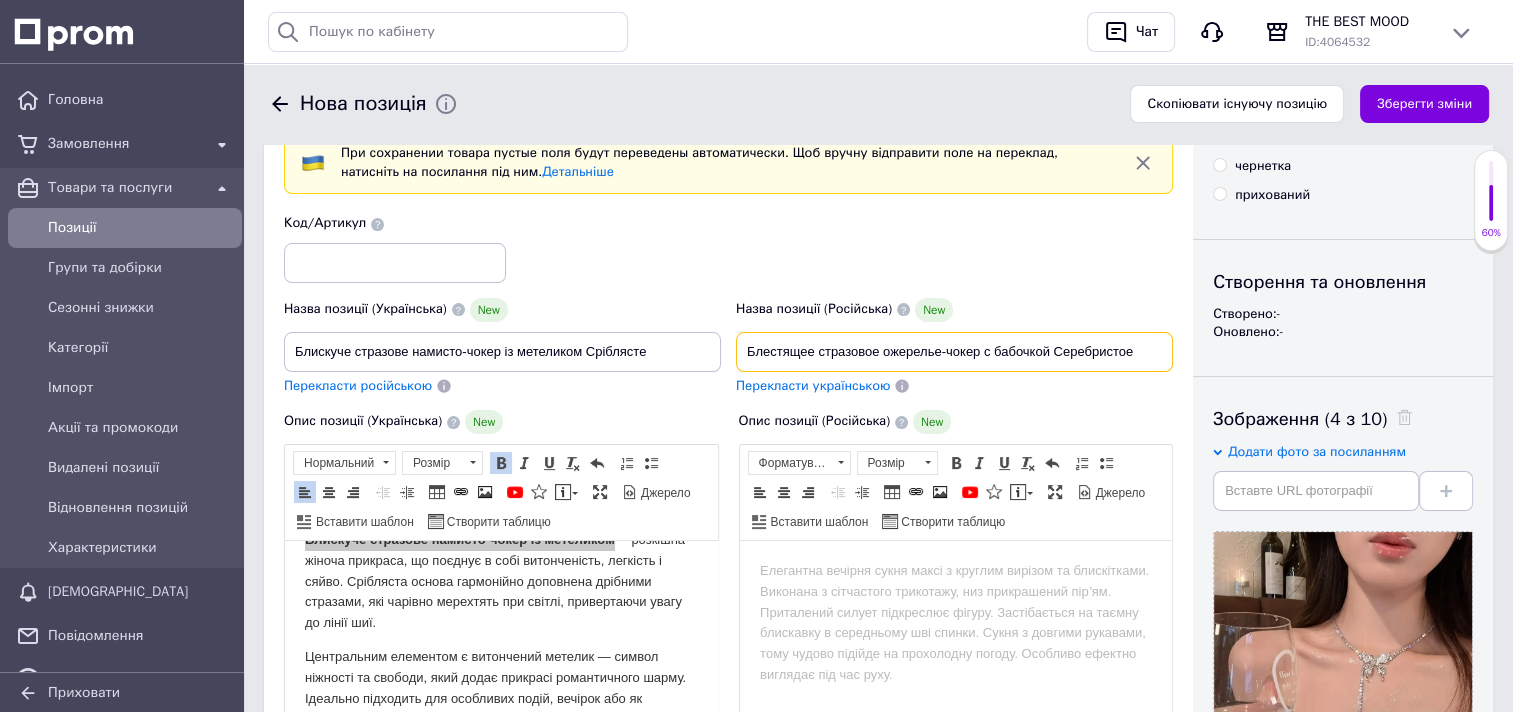 click on "Блестящее стразовое ожерелье-чокер с бабочкой Серебристое" at bounding box center [954, 352] 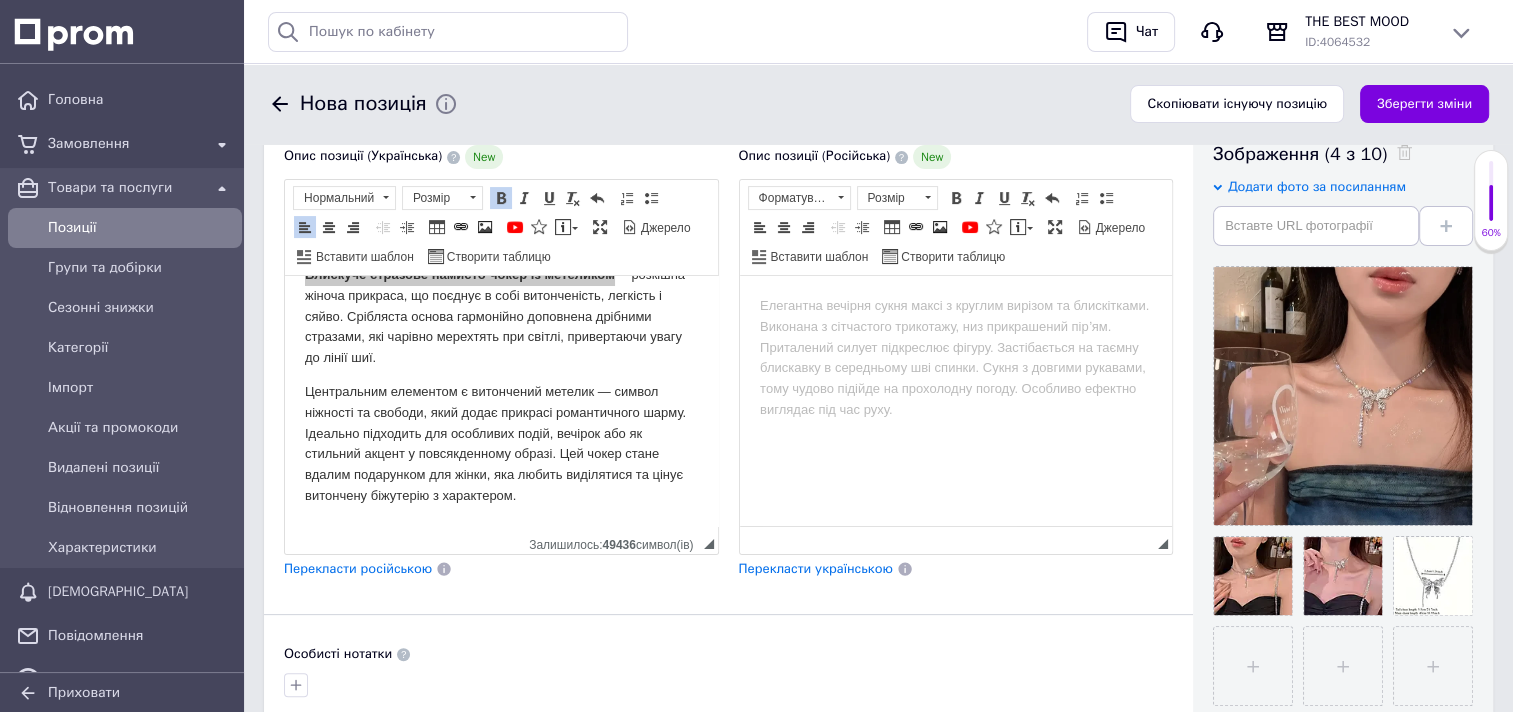 scroll, scrollTop: 400, scrollLeft: 0, axis: vertical 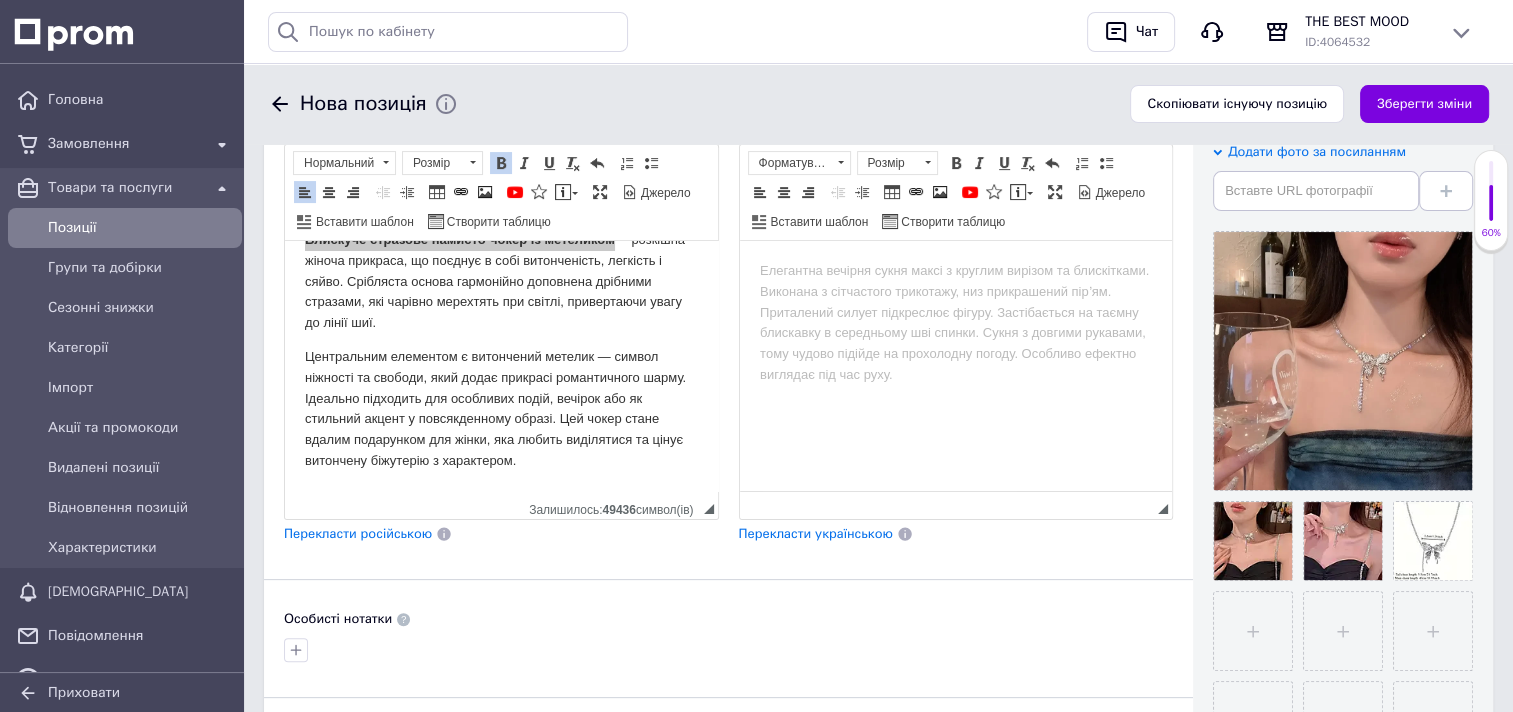 click on "Перекласти російською" at bounding box center [358, 533] 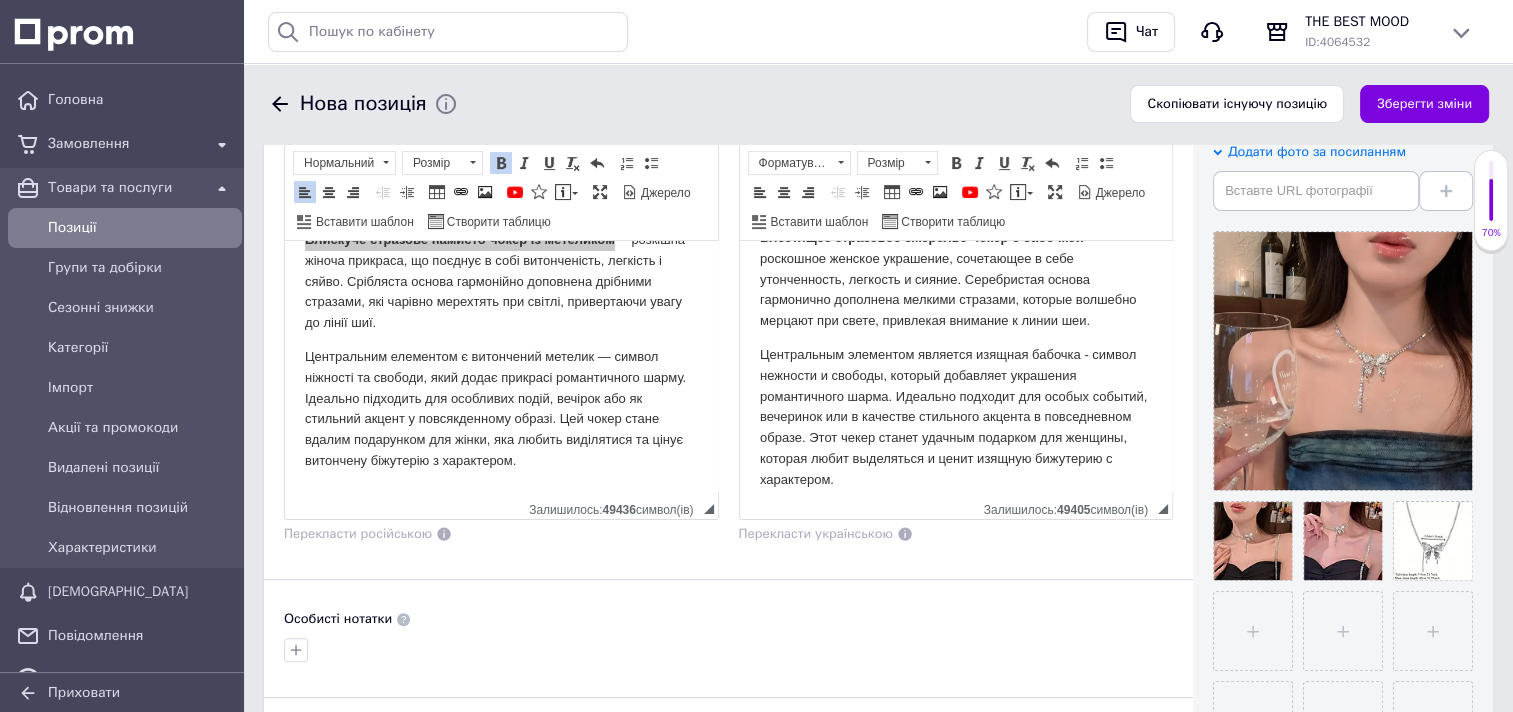 scroll, scrollTop: 52, scrollLeft: 0, axis: vertical 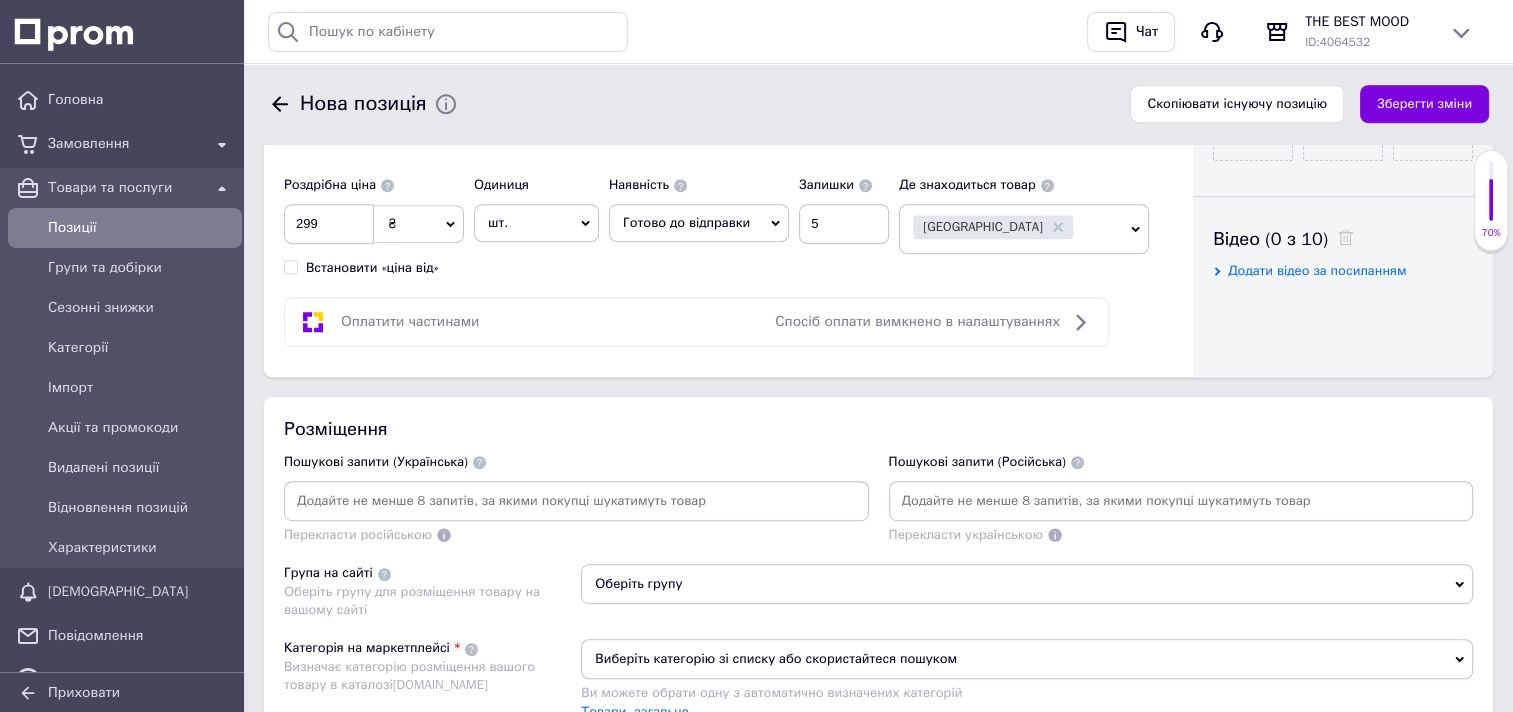 click at bounding box center (1181, 501) 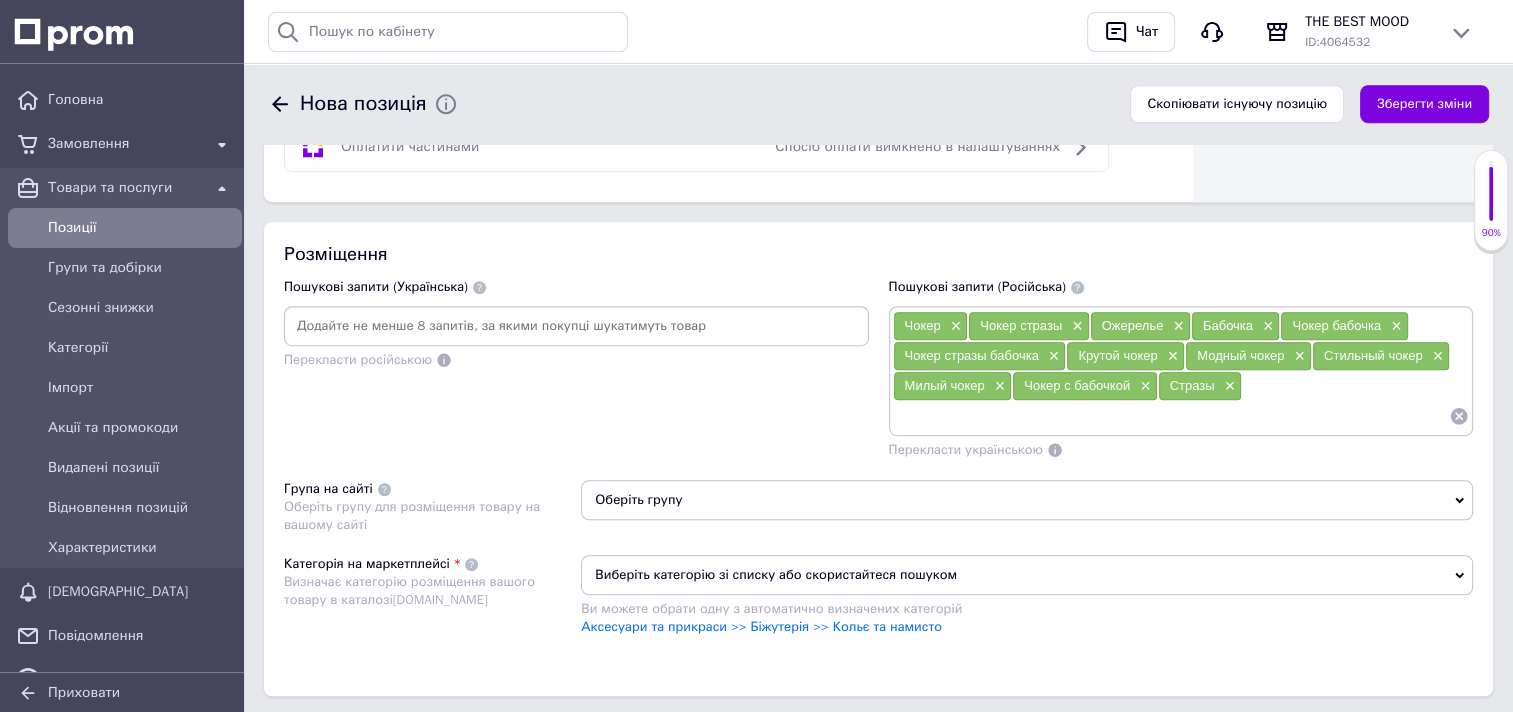 scroll, scrollTop: 1200, scrollLeft: 0, axis: vertical 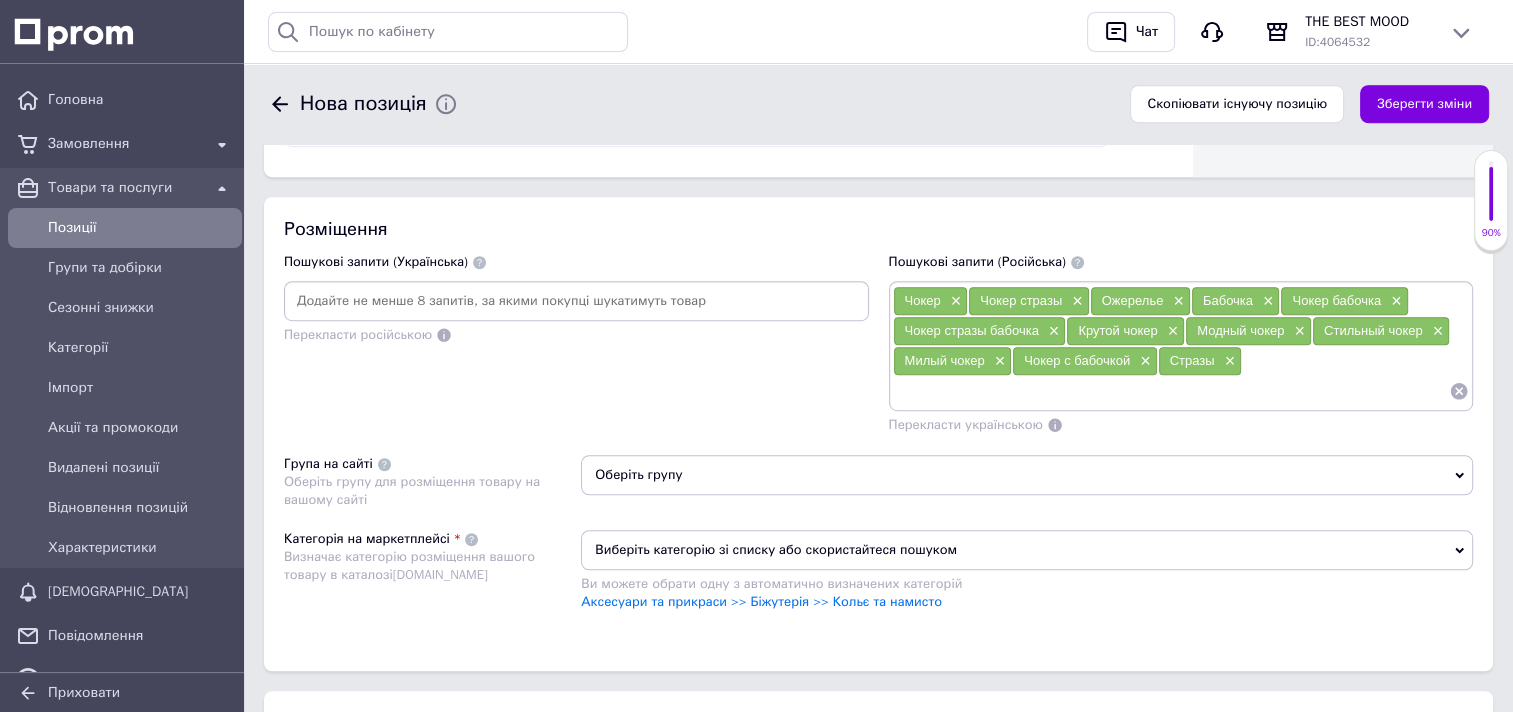 click on "Оберіть групу" at bounding box center [1027, 475] 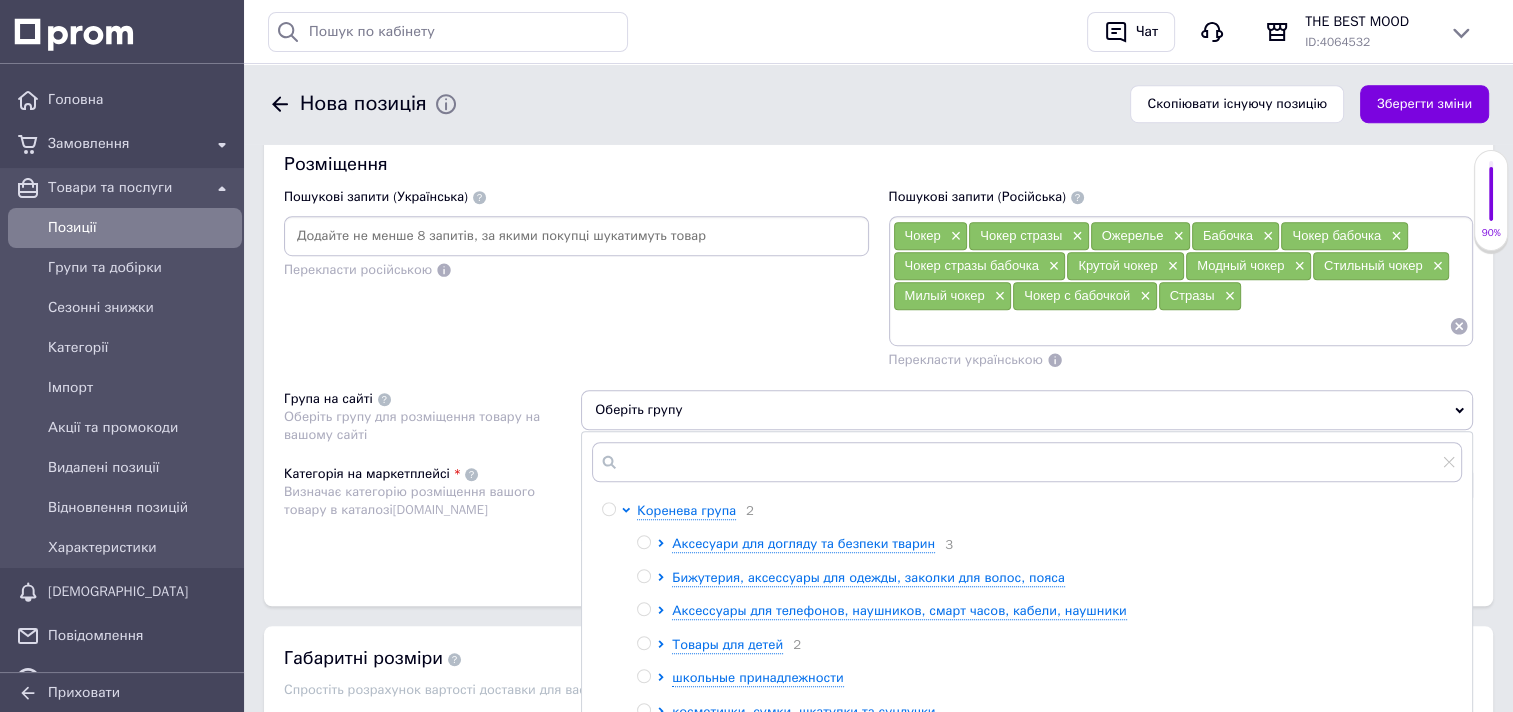 scroll, scrollTop: 1300, scrollLeft: 0, axis: vertical 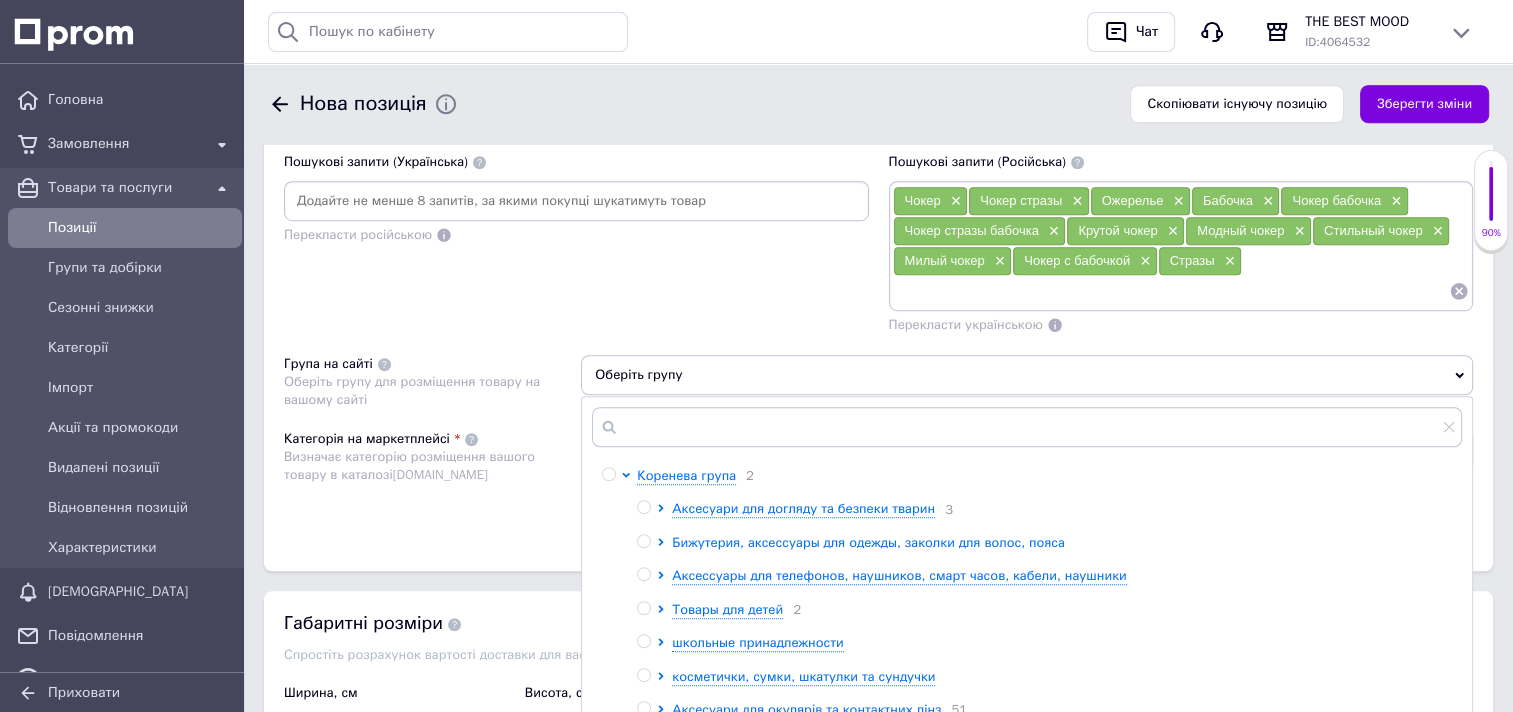 click on "Бижутерия, аксессуары для одежды, заколки для волос, пояса" at bounding box center [868, 542] 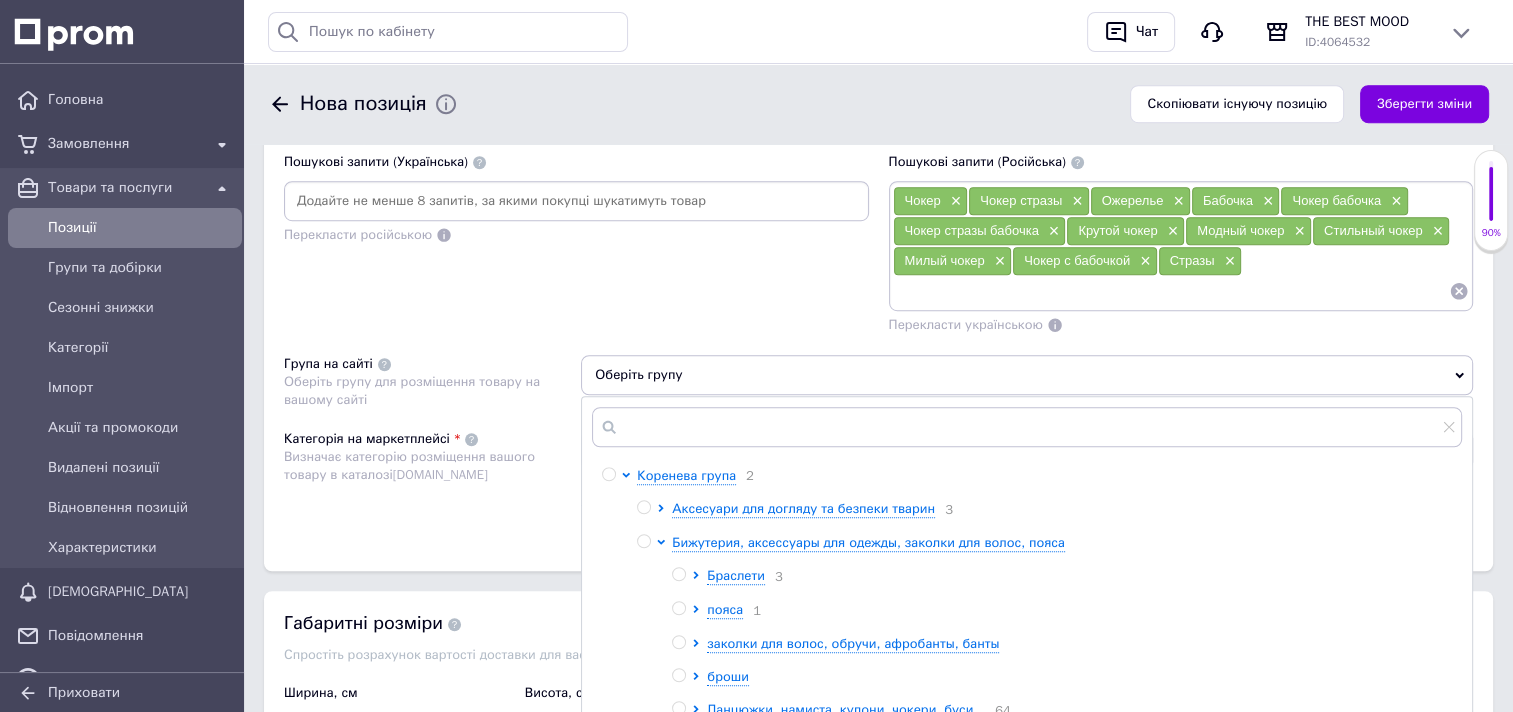 scroll, scrollTop: 100, scrollLeft: 0, axis: vertical 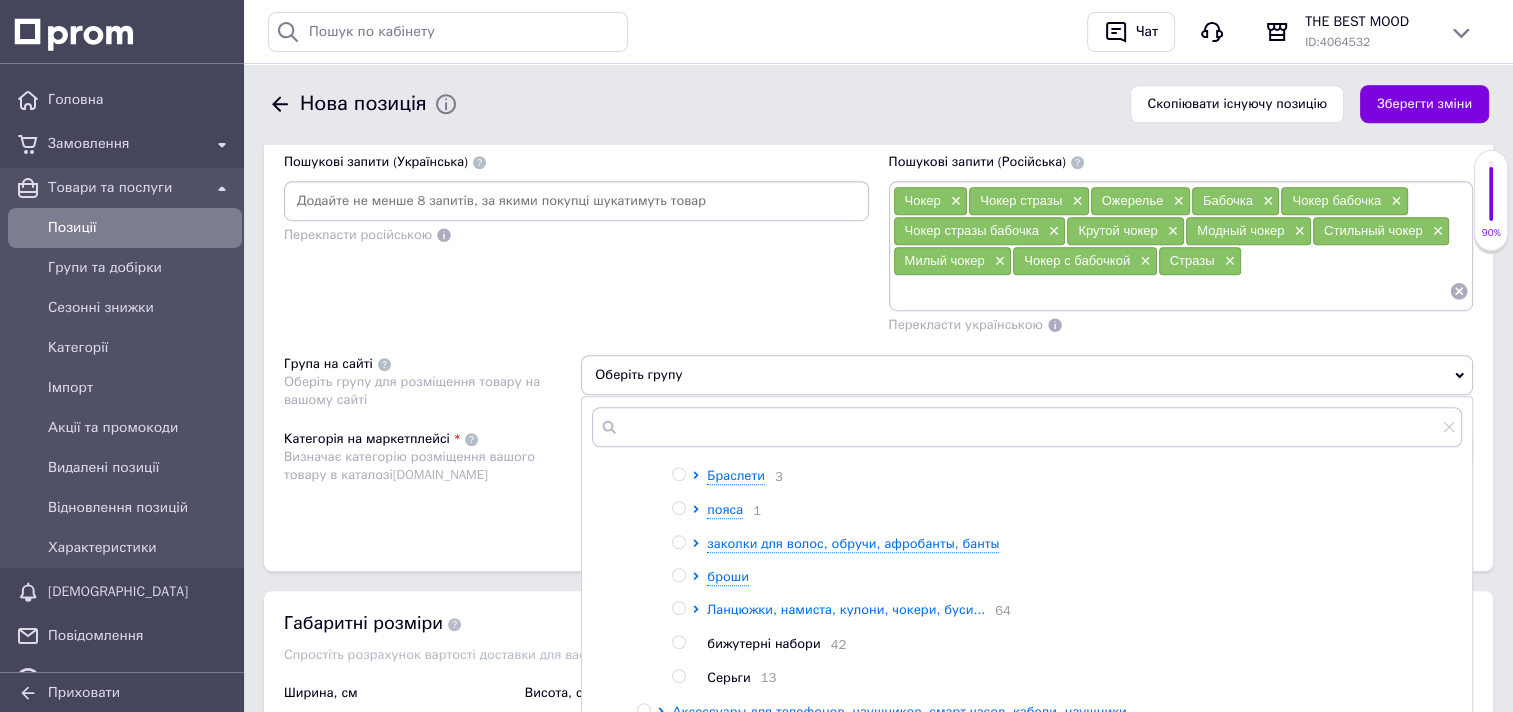 click on "Ланцюжки, намиста, кулони, чокери, буси..." at bounding box center (846, 609) 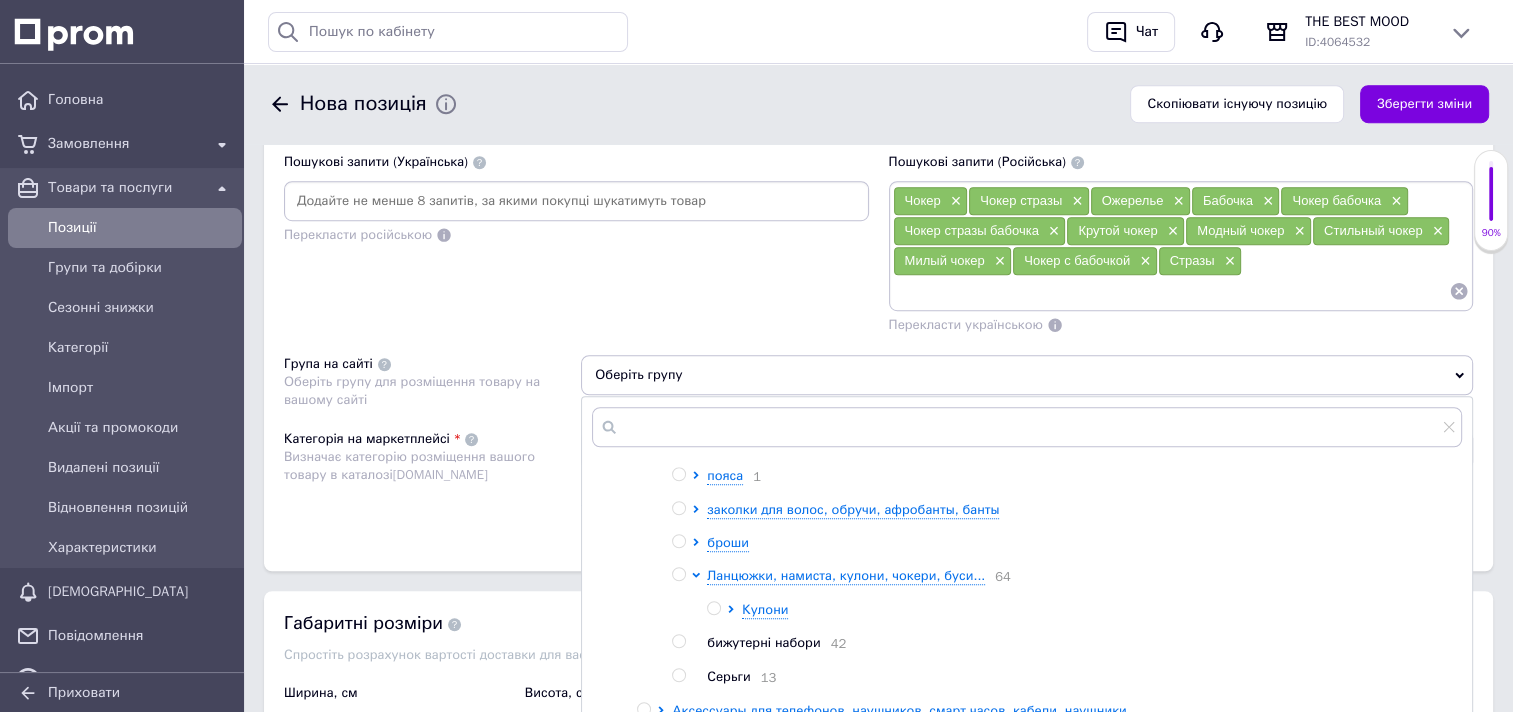 scroll, scrollTop: 168, scrollLeft: 0, axis: vertical 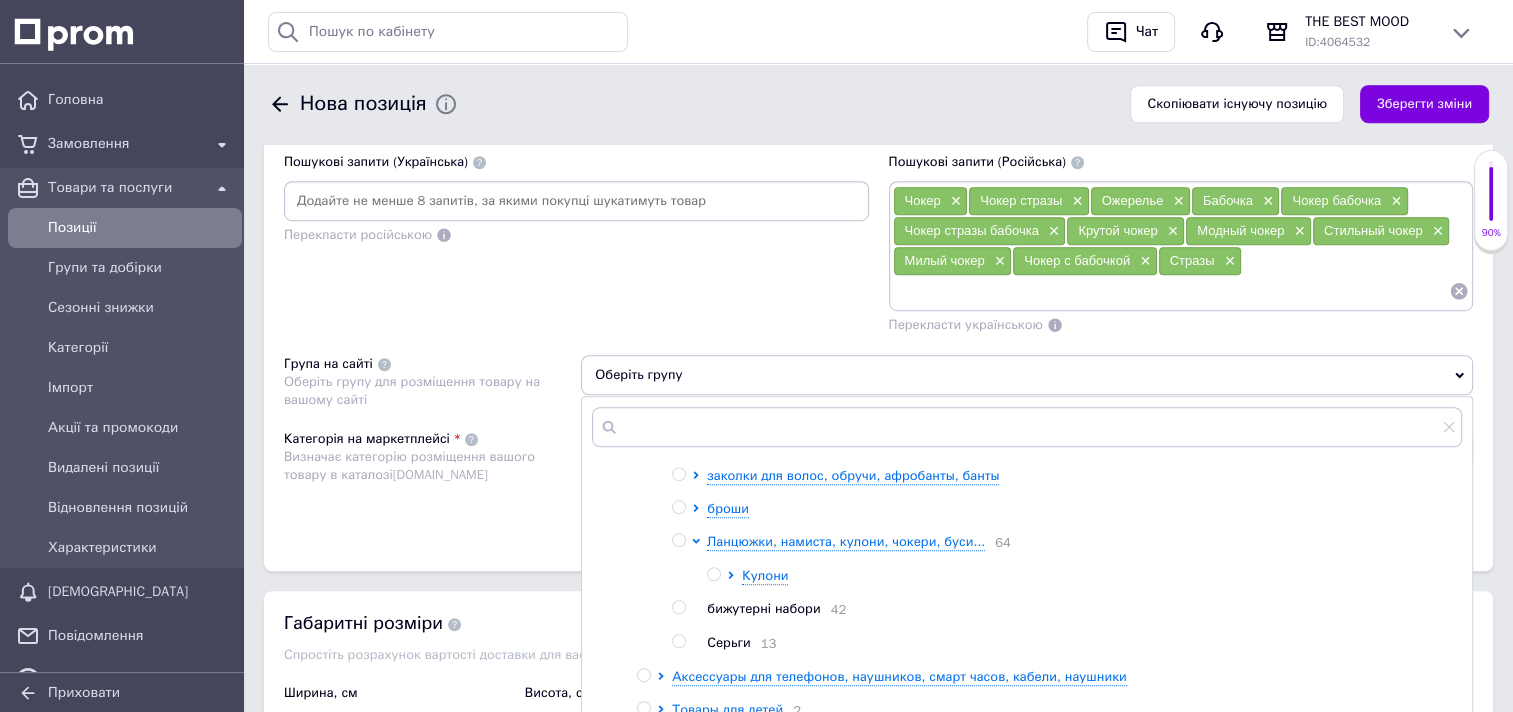 click at bounding box center [678, 540] 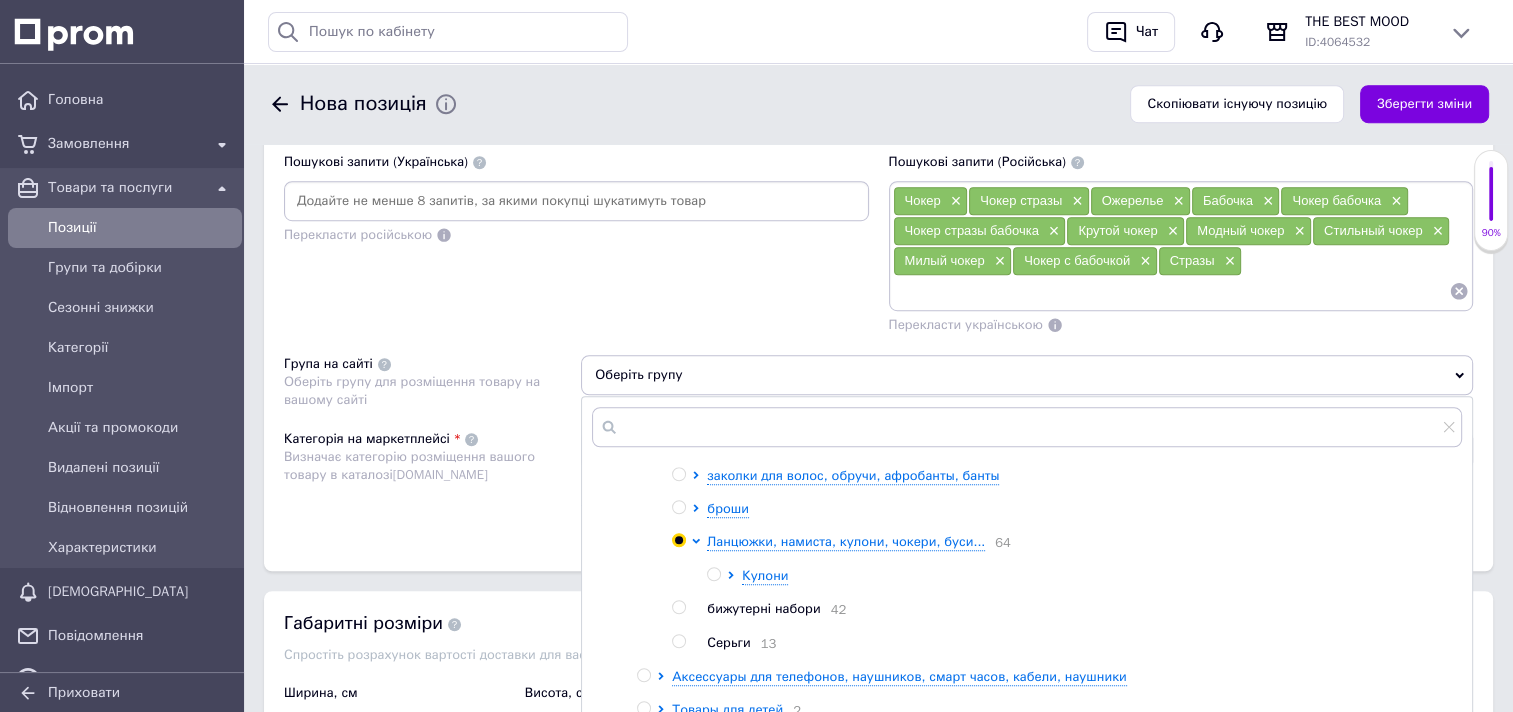 radio on "true" 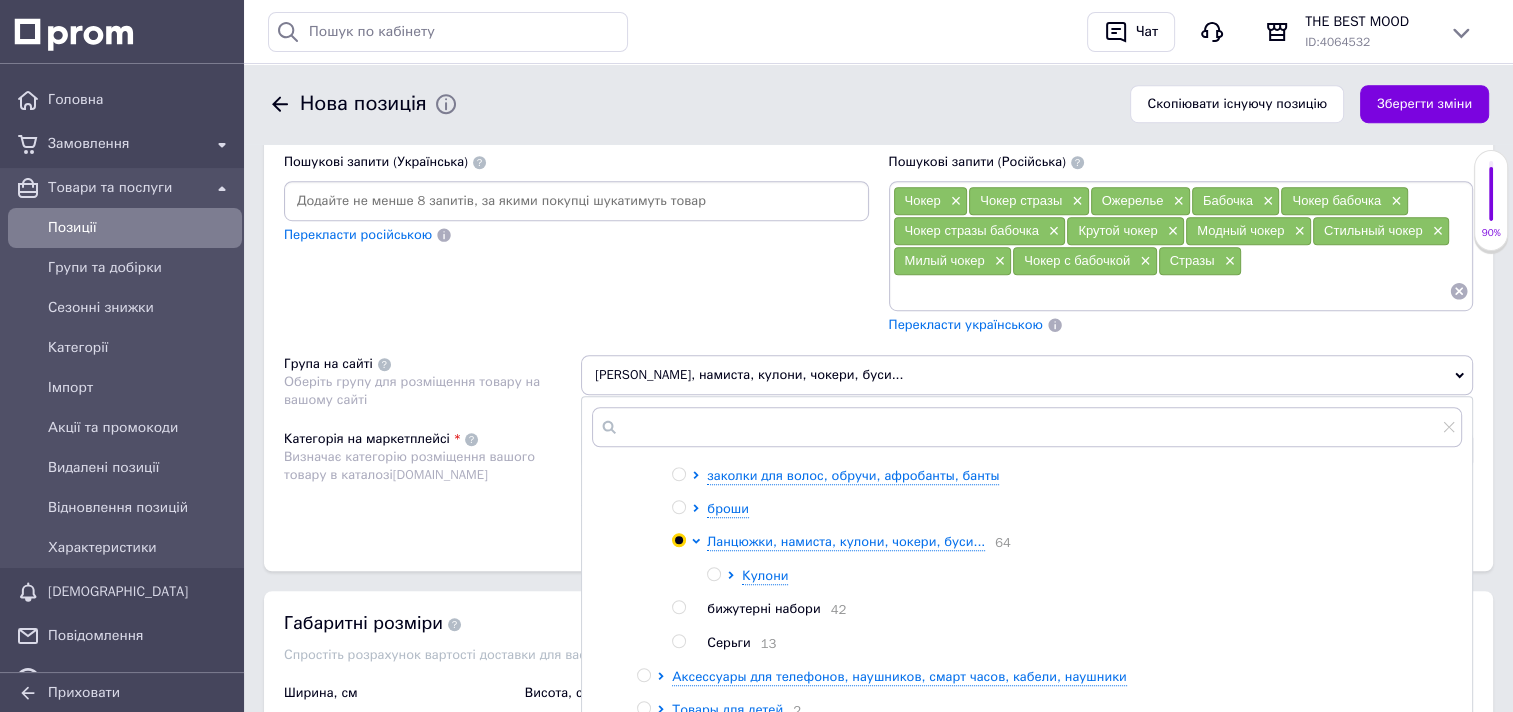 scroll, scrollTop: 268, scrollLeft: 0, axis: vertical 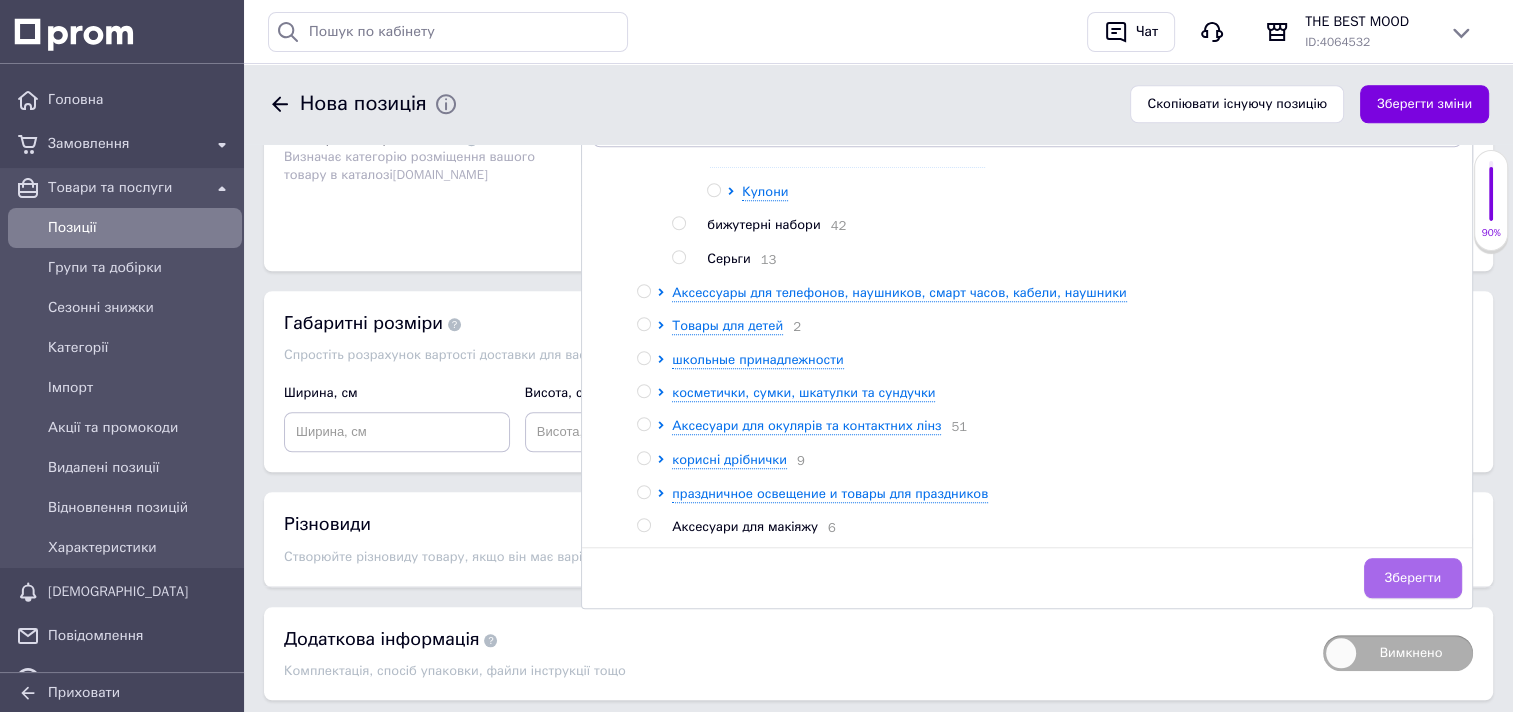 click on "Зберегти" at bounding box center (1413, 578) 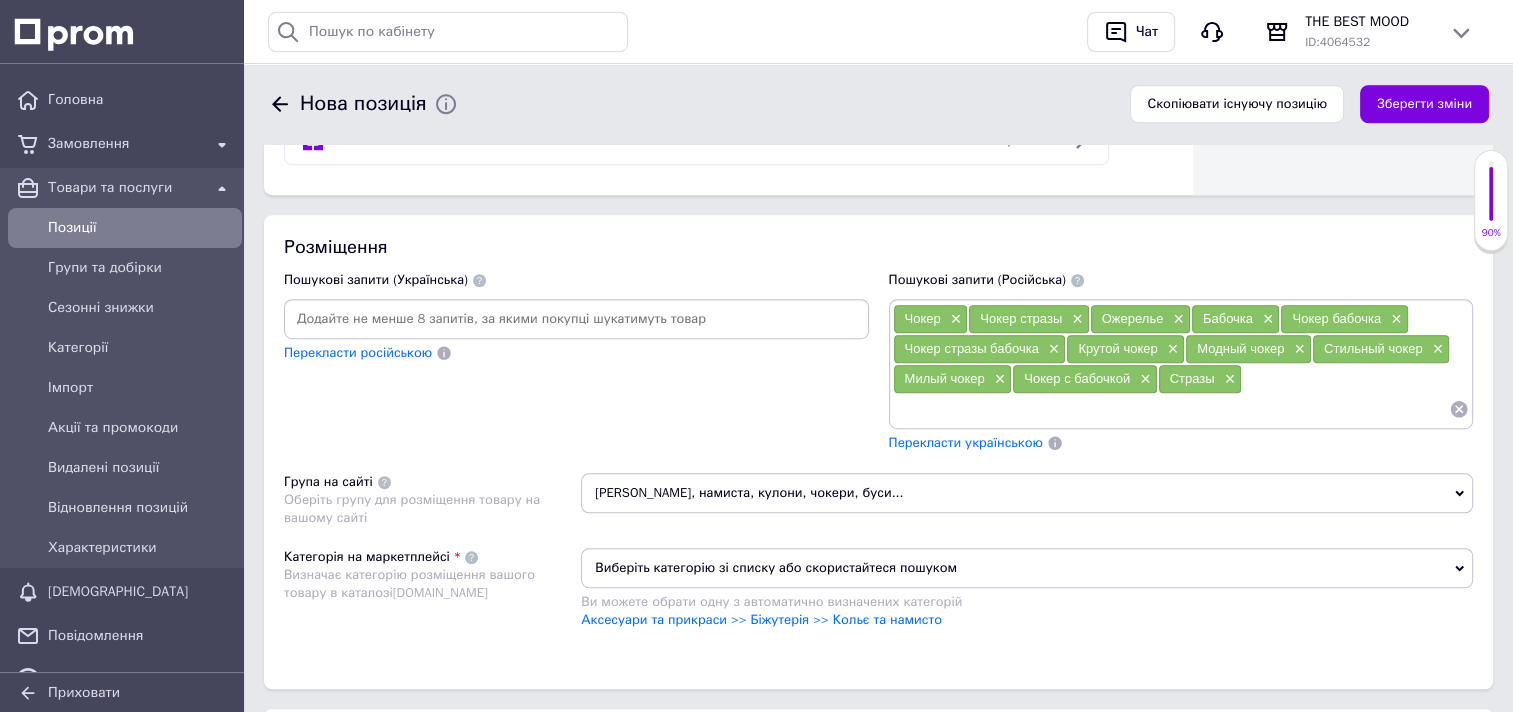 scroll, scrollTop: 1300, scrollLeft: 0, axis: vertical 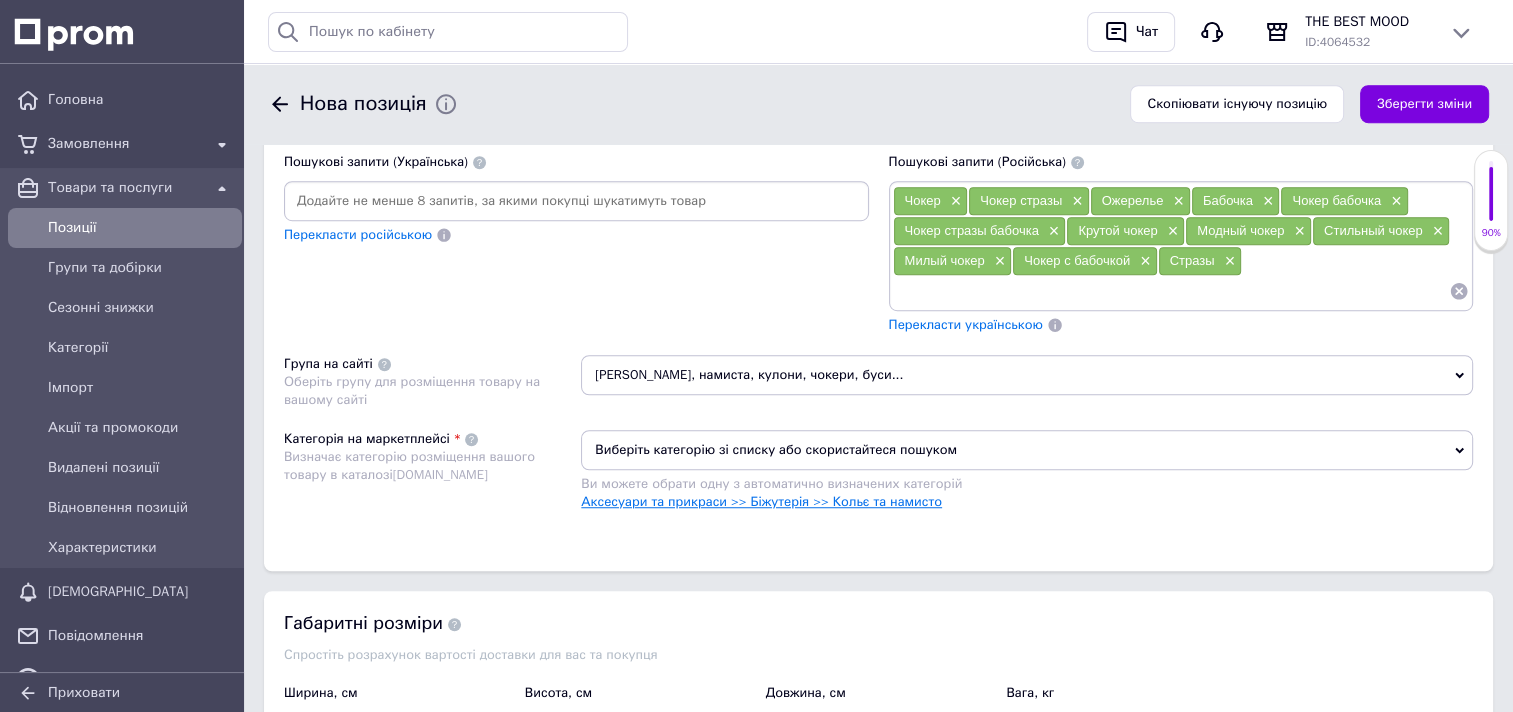 click on "Аксесуари та прикраси >> Біжутерія >> Кольє та намисто" at bounding box center (761, 501) 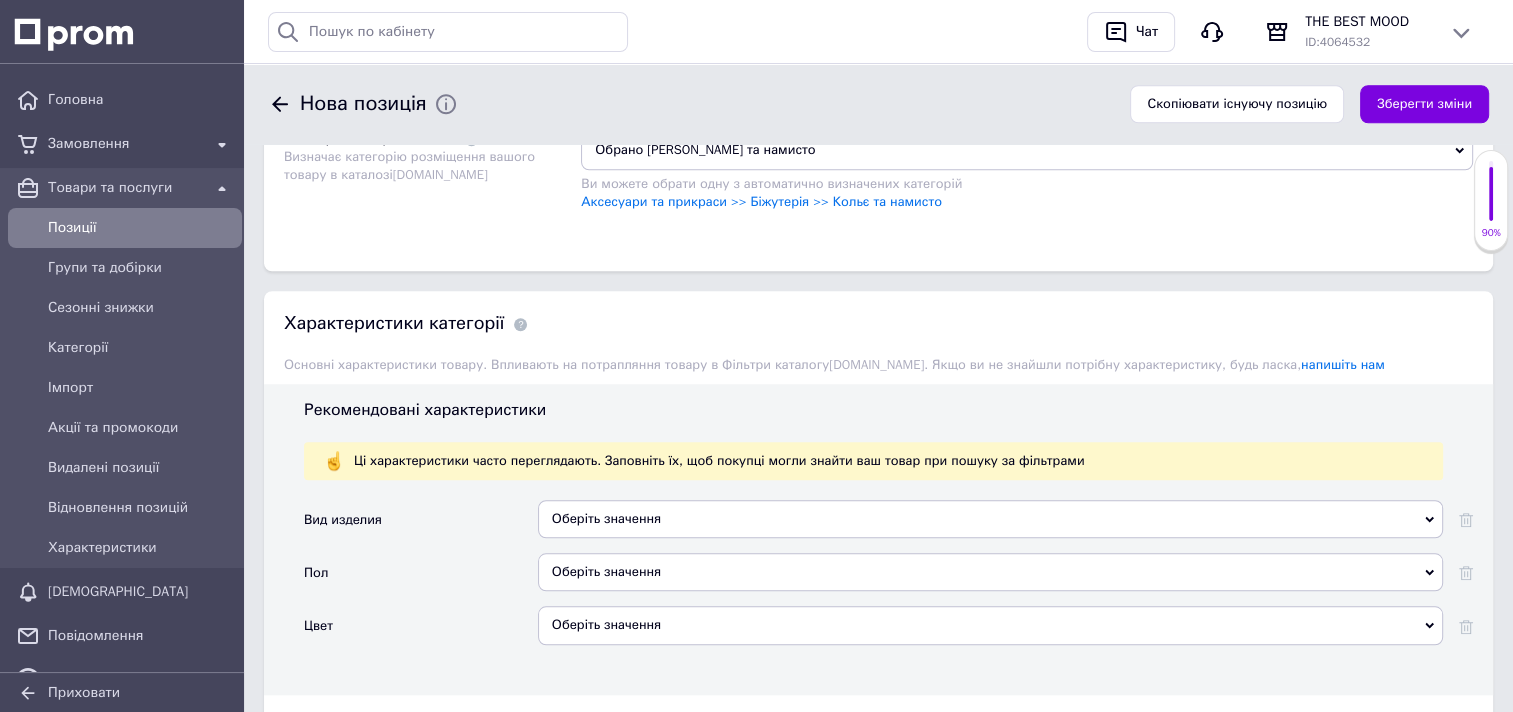 scroll, scrollTop: 1700, scrollLeft: 0, axis: vertical 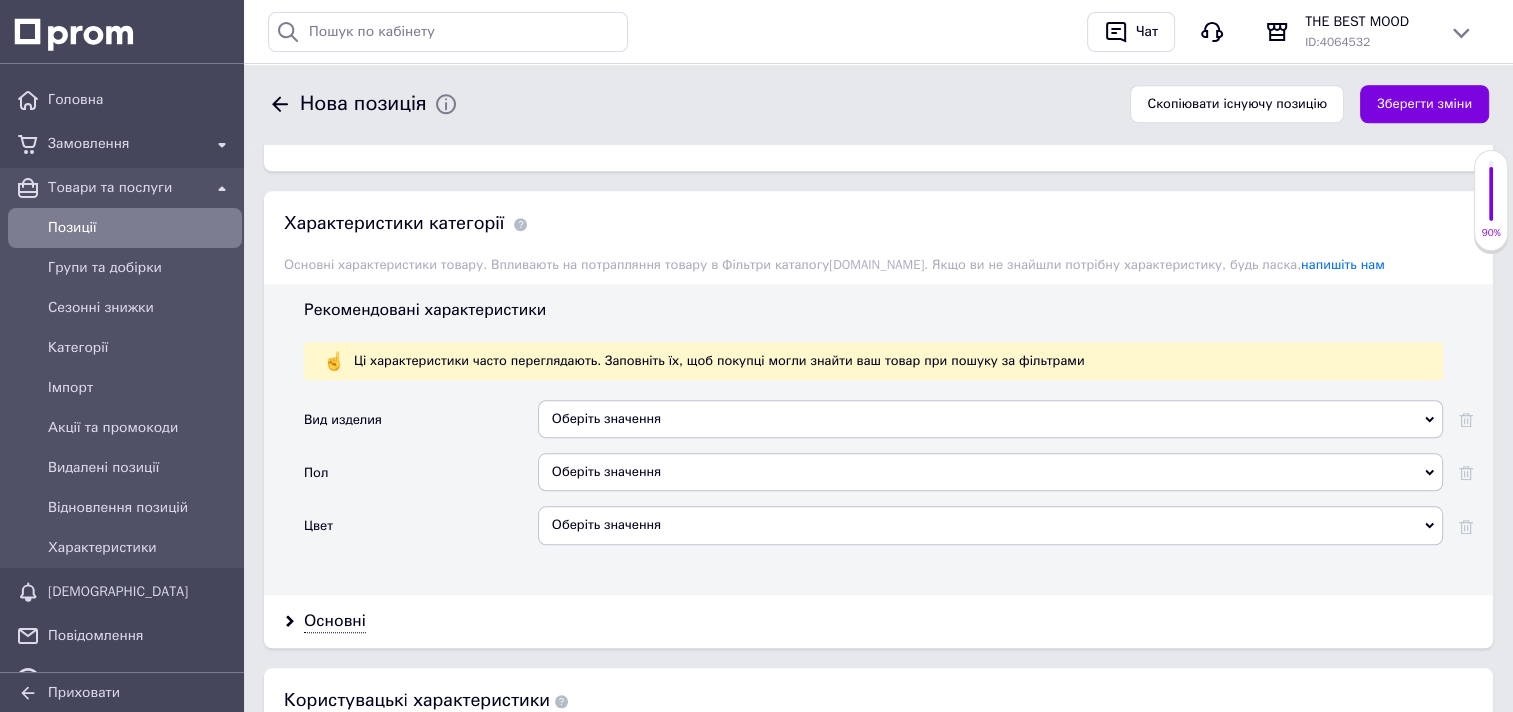 click on "Оберіть значення" at bounding box center [990, 419] 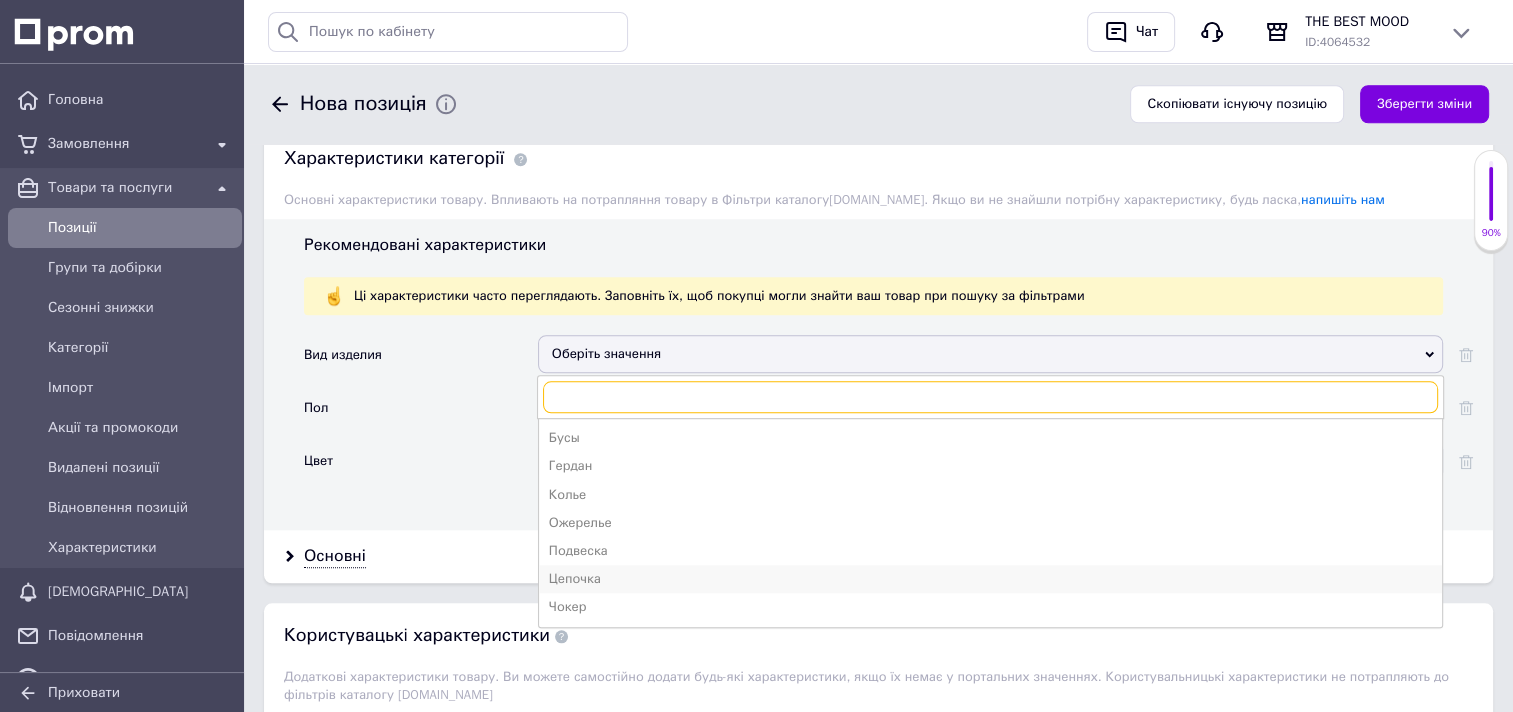 scroll, scrollTop: 1800, scrollLeft: 0, axis: vertical 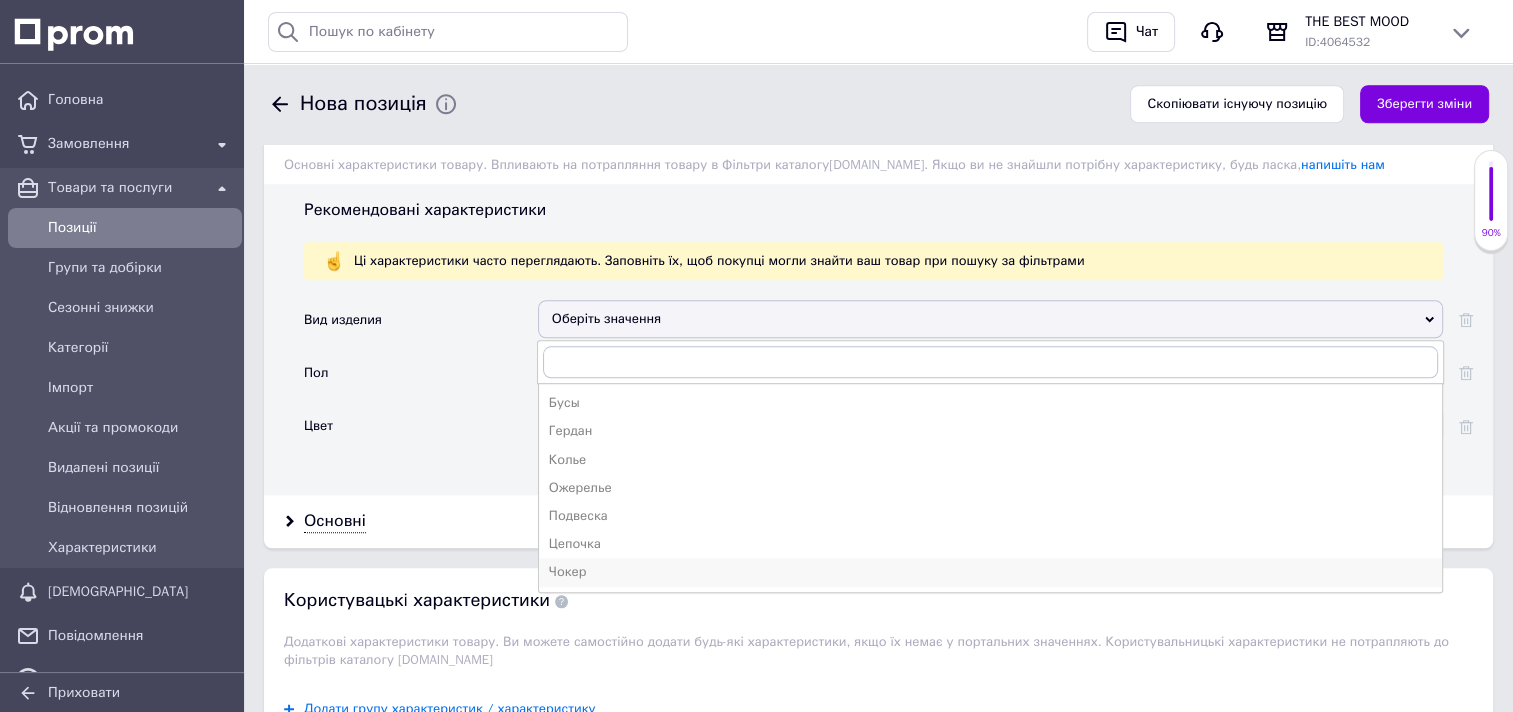 click on "Чокер" at bounding box center (990, 572) 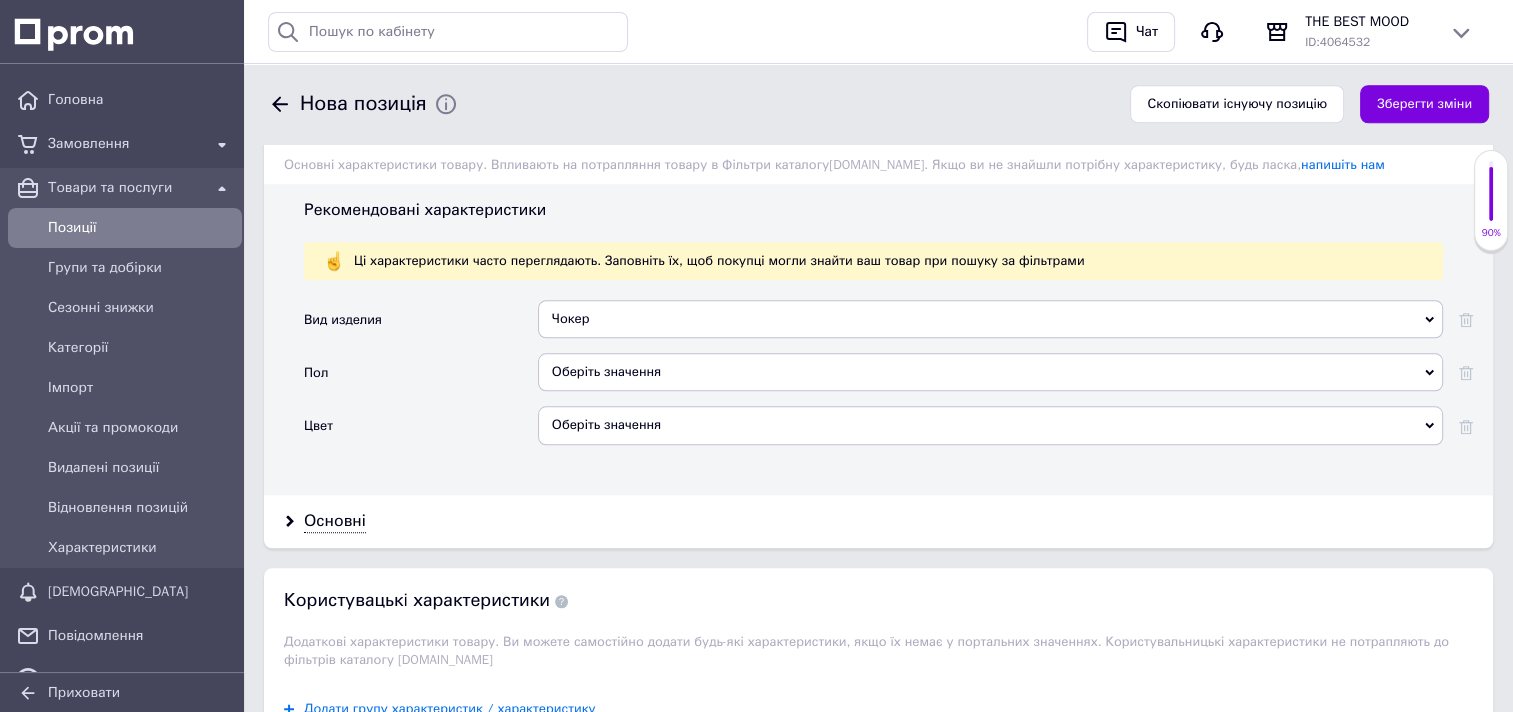 click on "Оберіть значення" at bounding box center (990, 372) 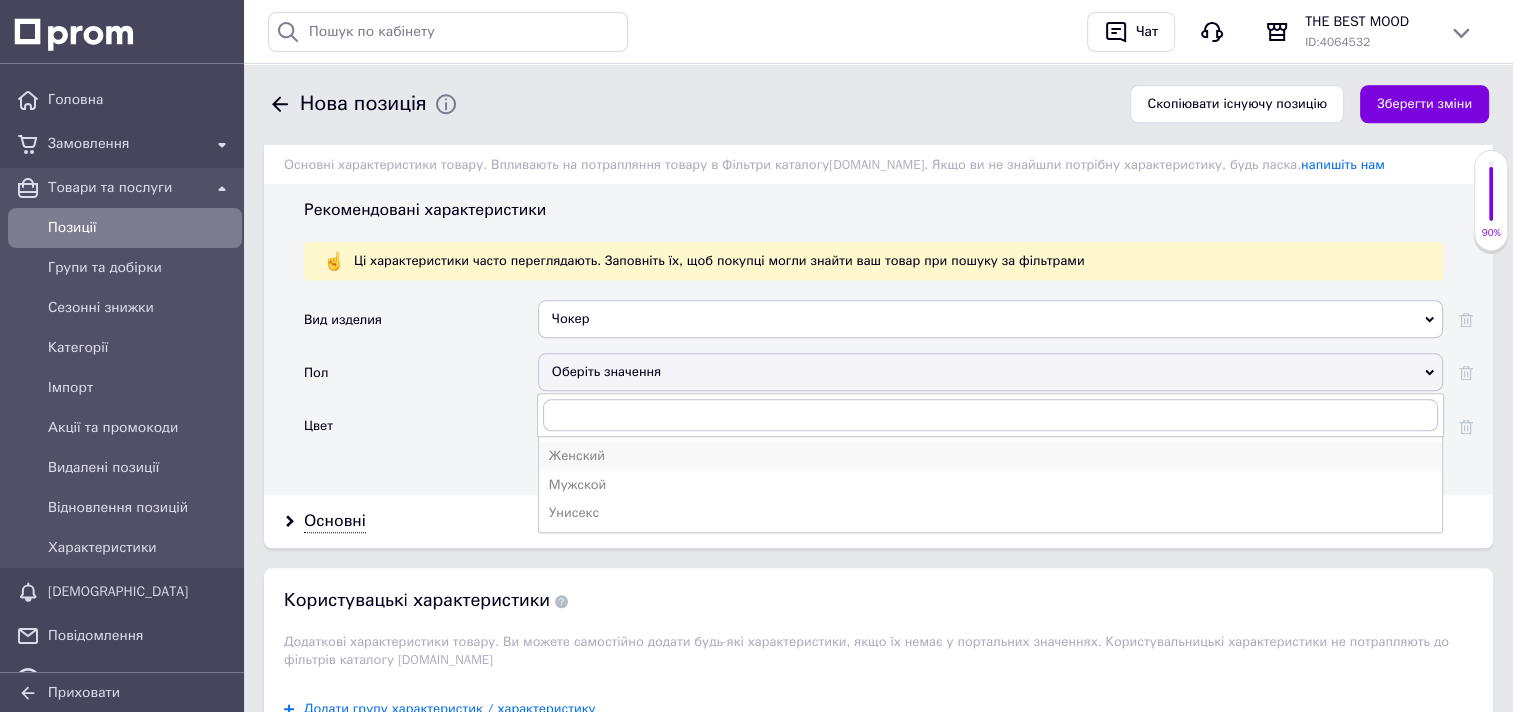 click on "Женский" at bounding box center (990, 456) 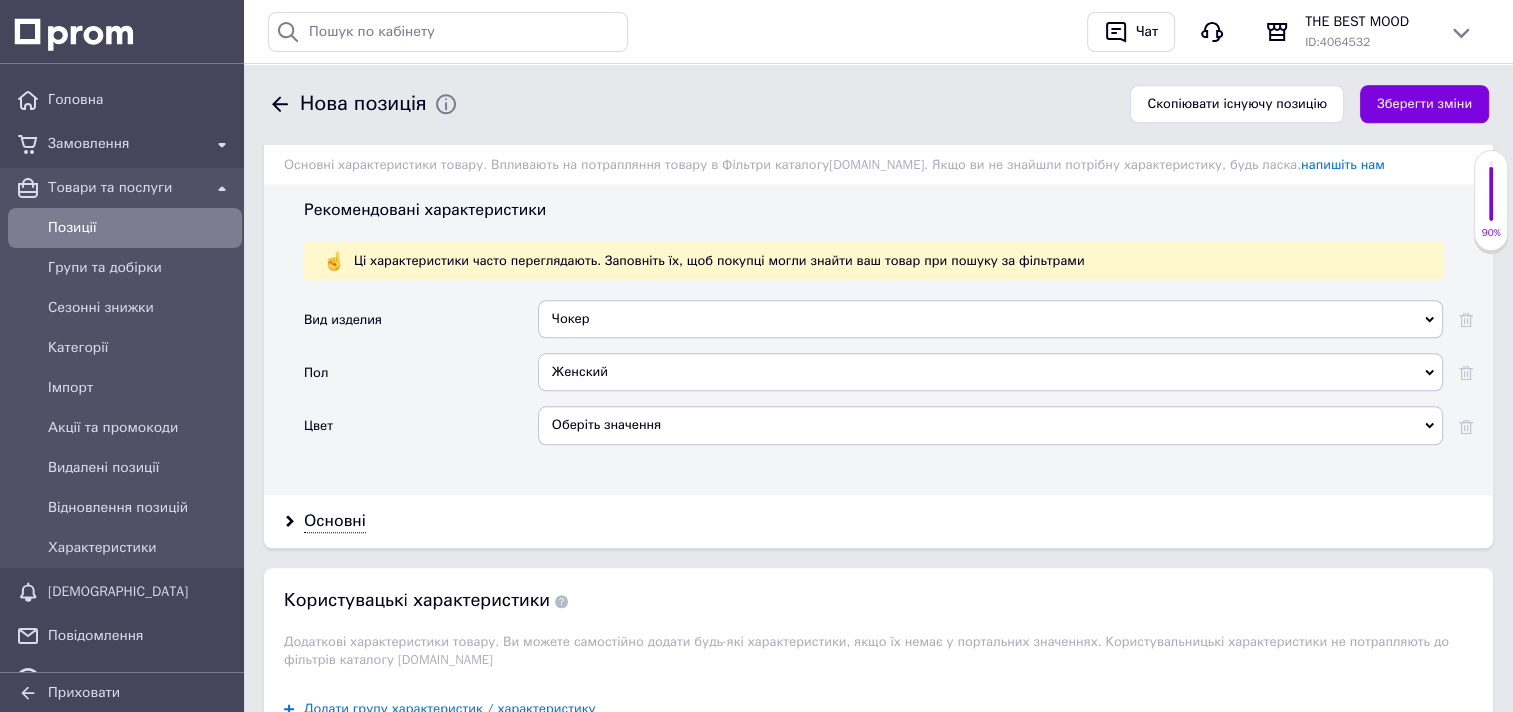 click on "Оберіть значення" at bounding box center [990, 425] 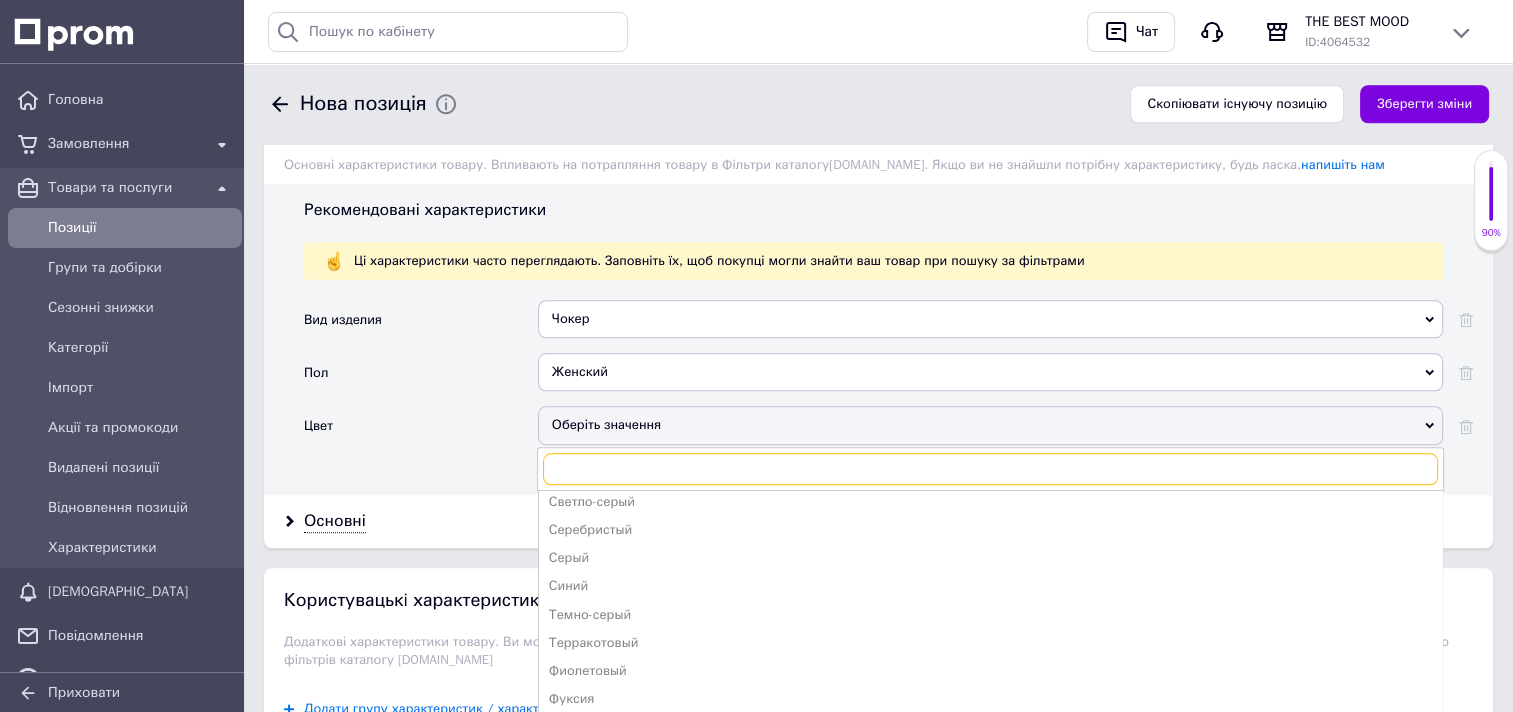 scroll, scrollTop: 500, scrollLeft: 0, axis: vertical 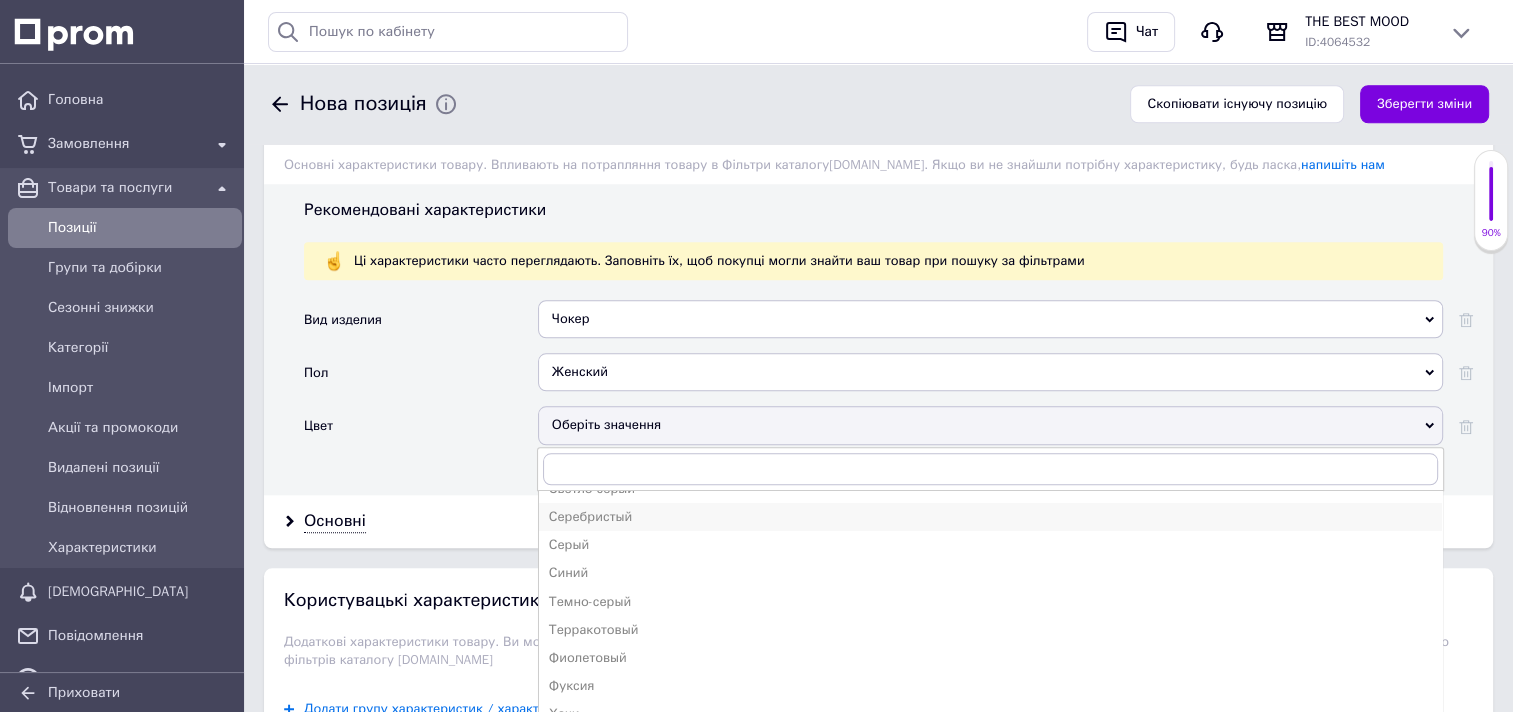 click on "Серебристый" at bounding box center [990, 517] 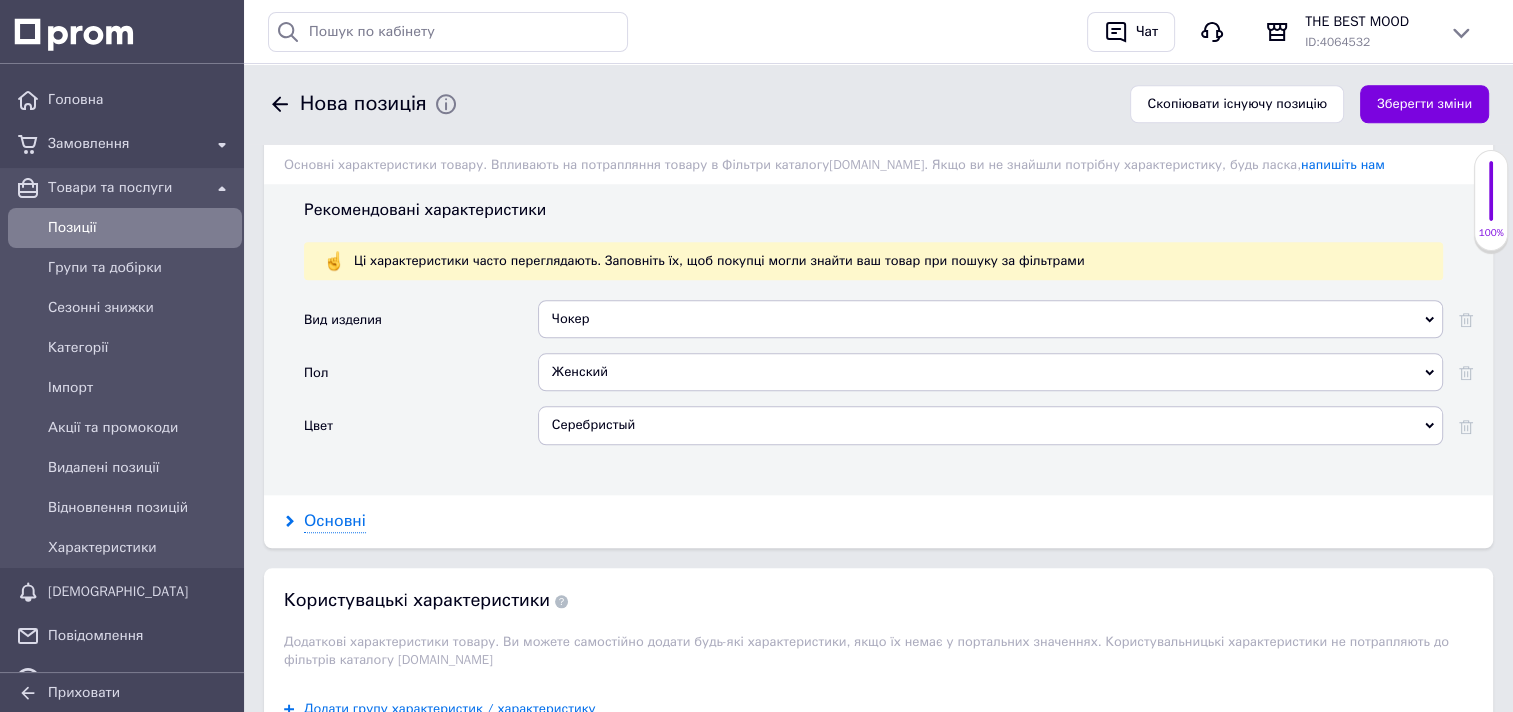 click on "Основні" at bounding box center [335, 521] 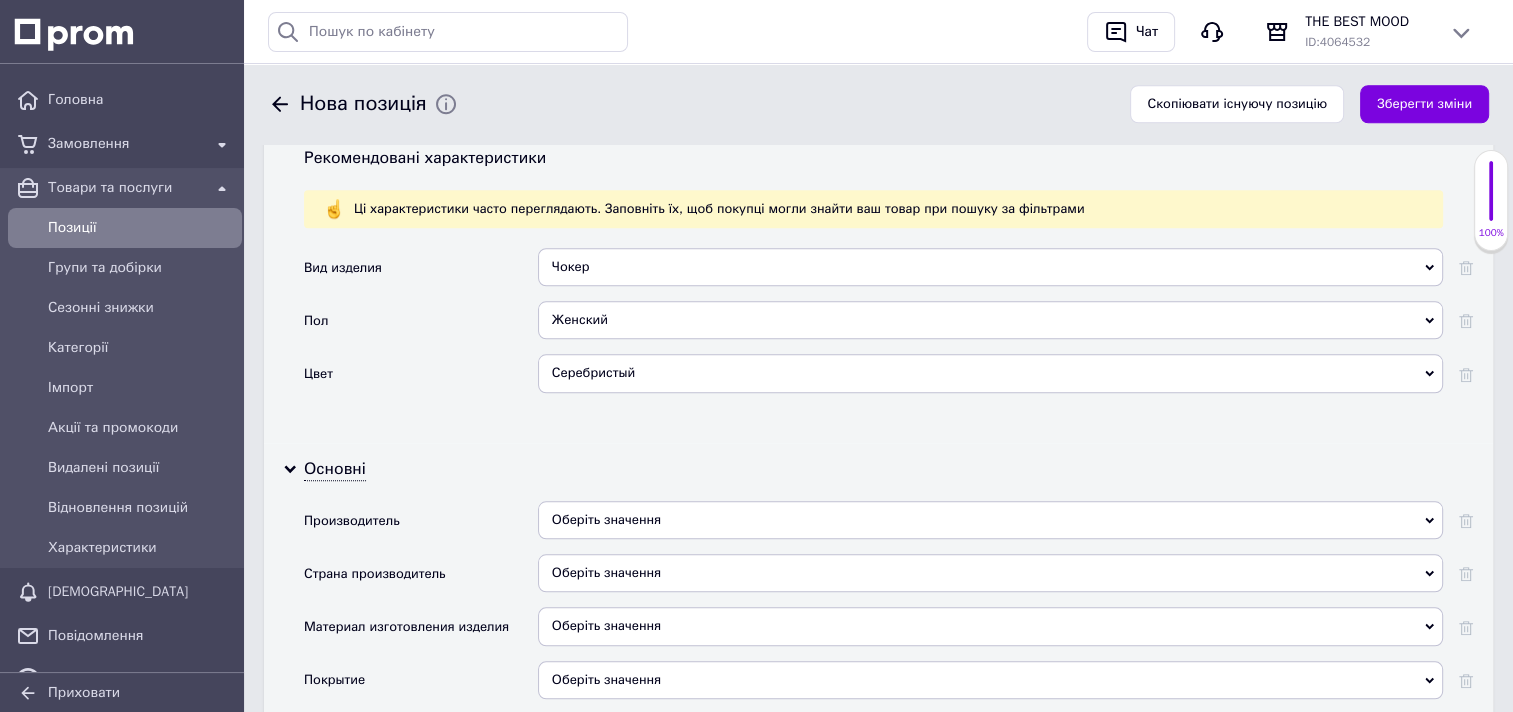 scroll, scrollTop: 1900, scrollLeft: 0, axis: vertical 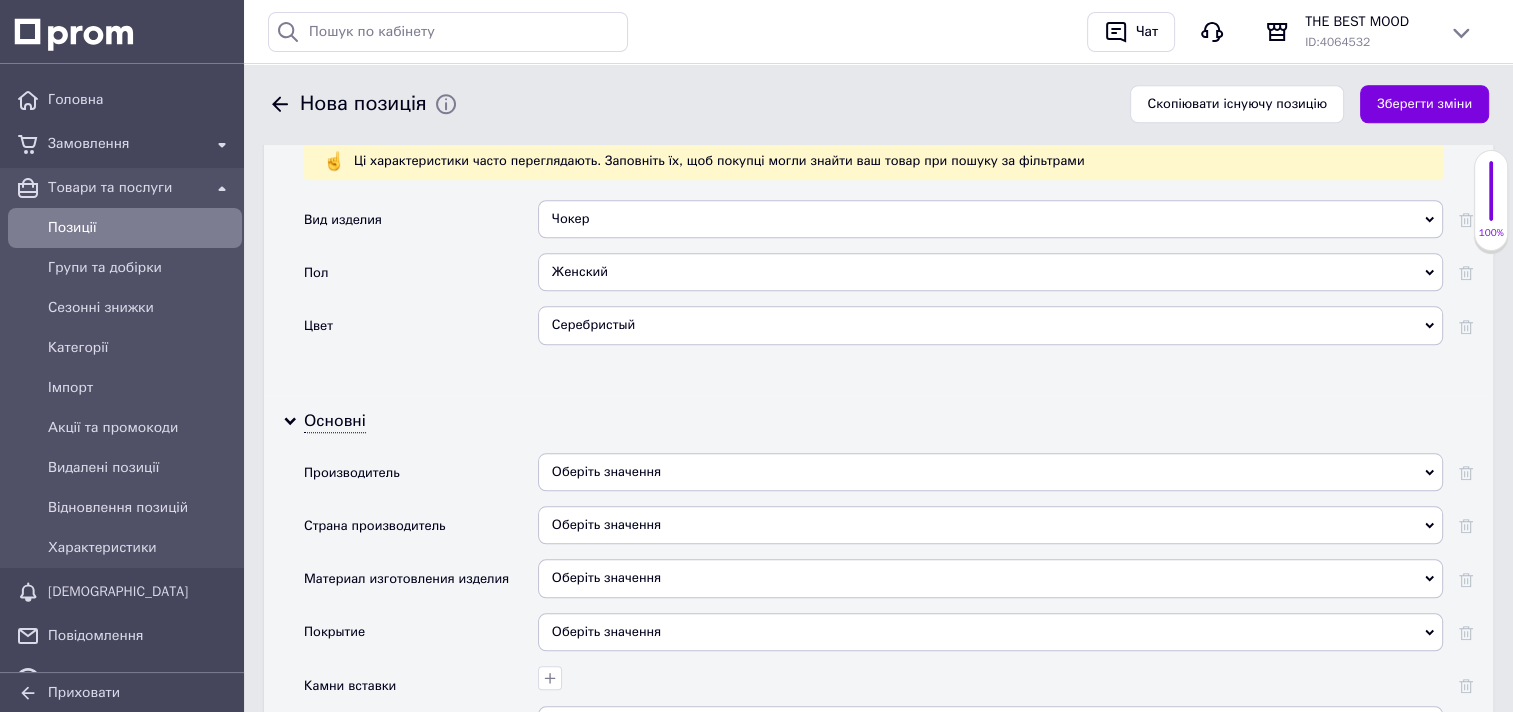 click on "Оберіть значення" at bounding box center [990, 472] 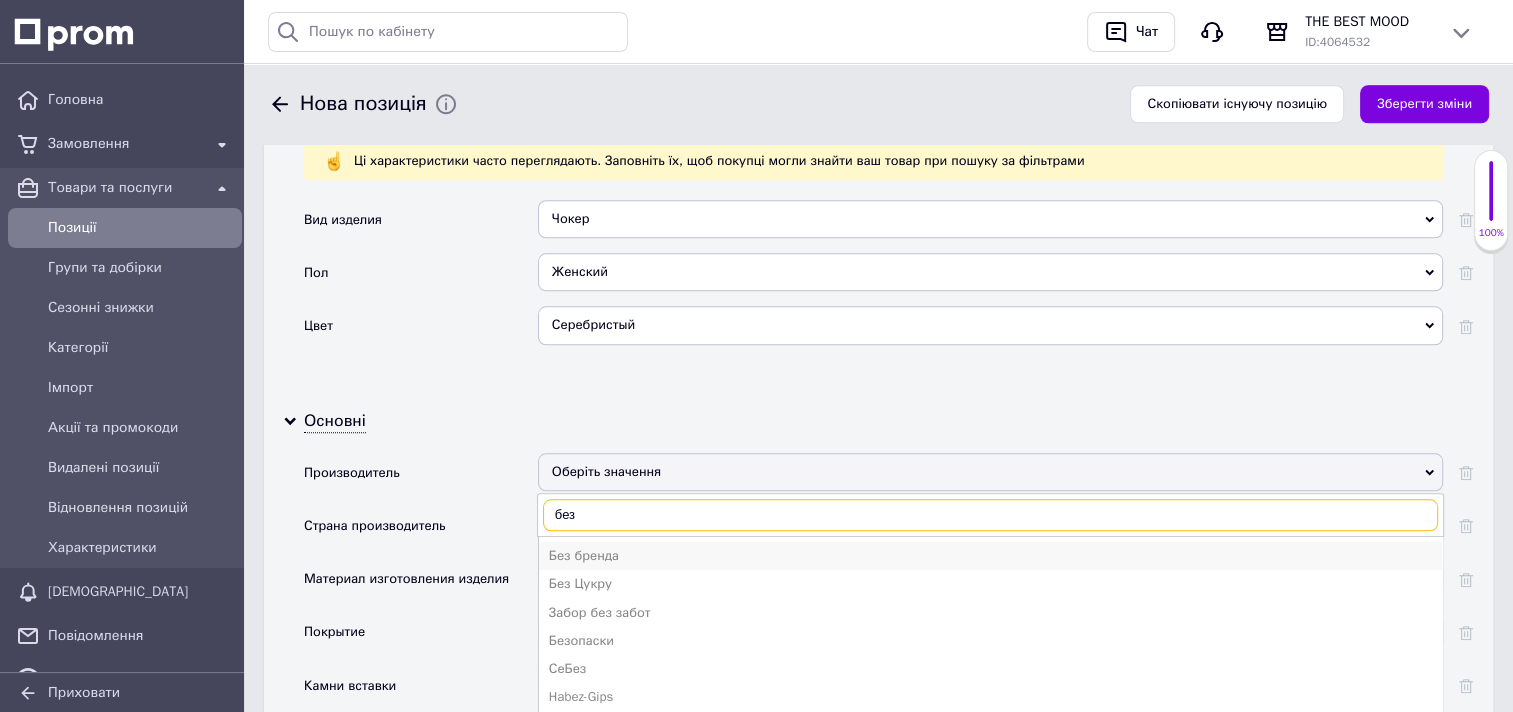 type on "без" 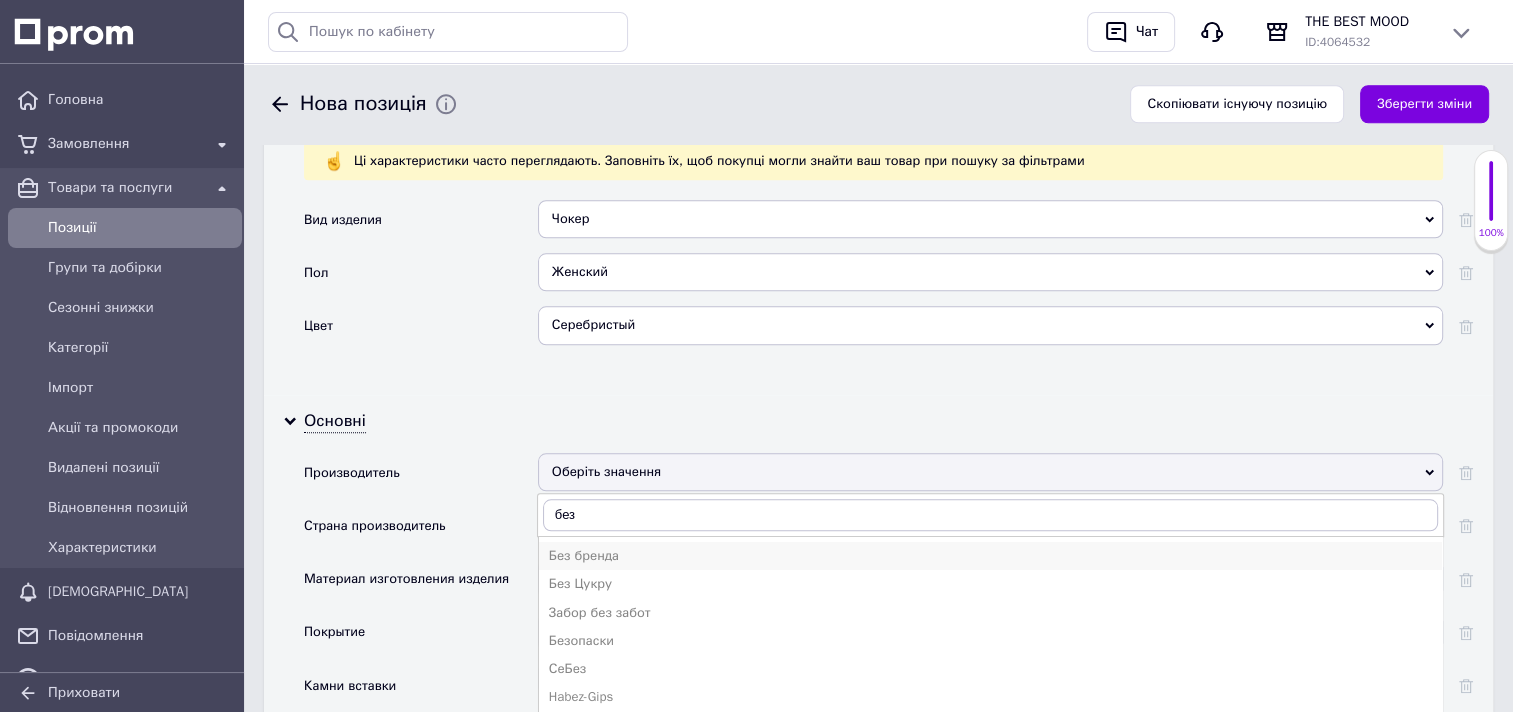 click on "Без бренда" at bounding box center [990, 556] 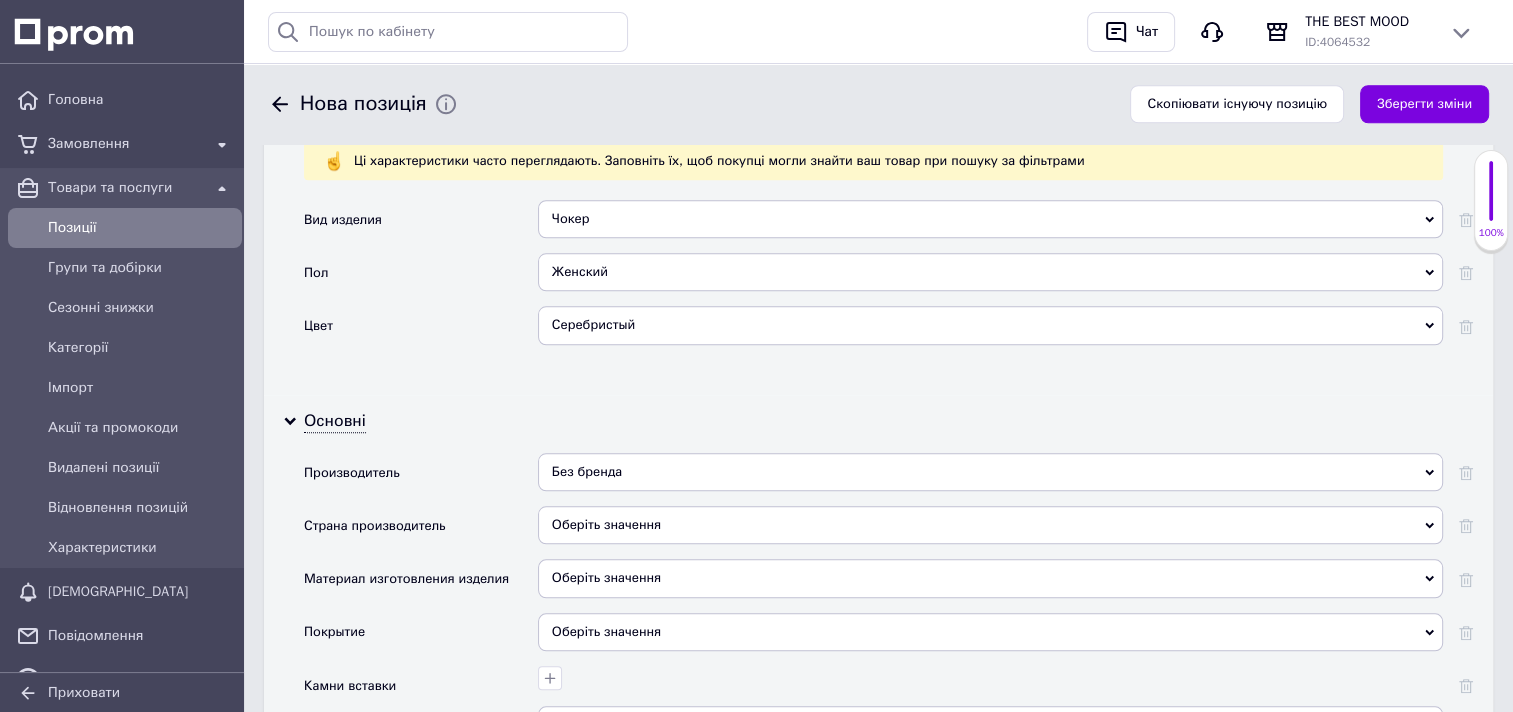 click on "Оберіть значення" at bounding box center (990, 525) 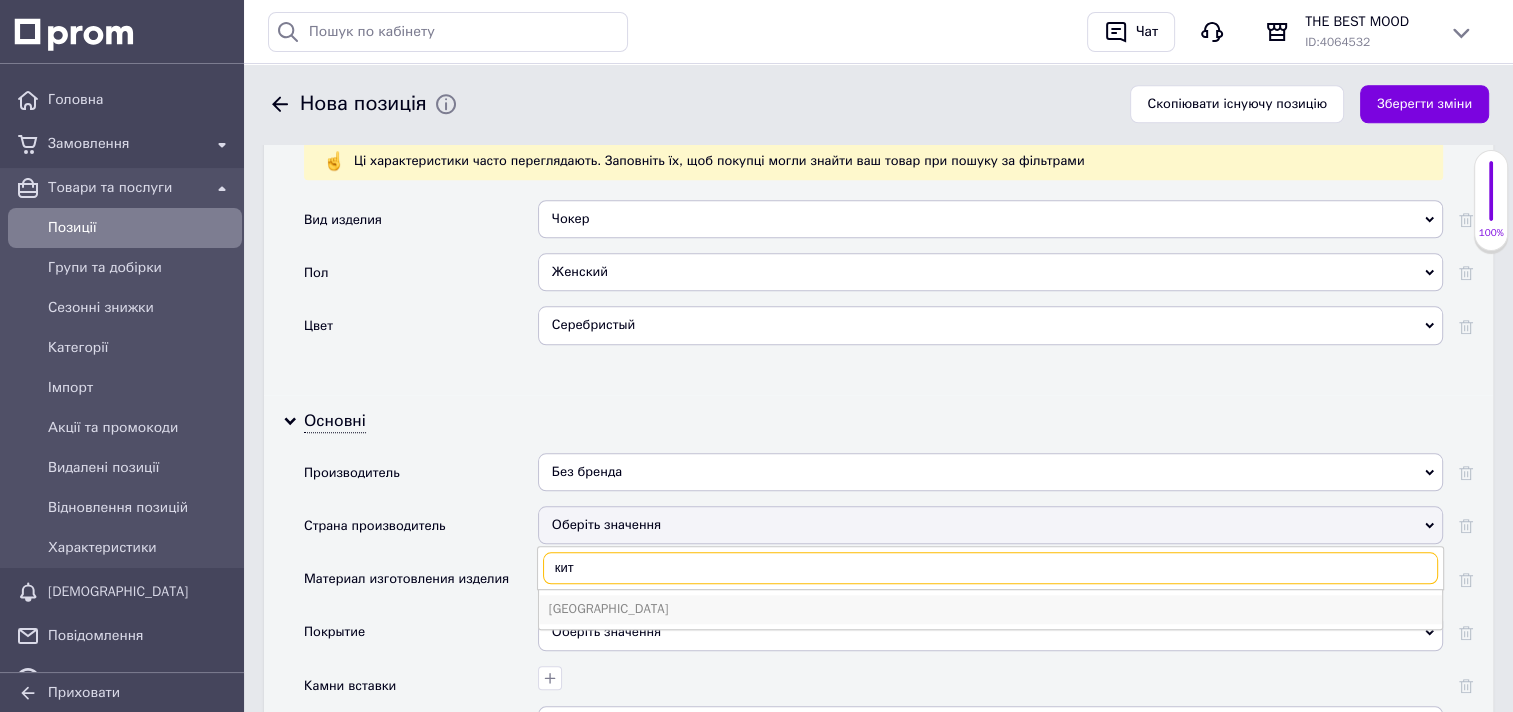 type on "кит" 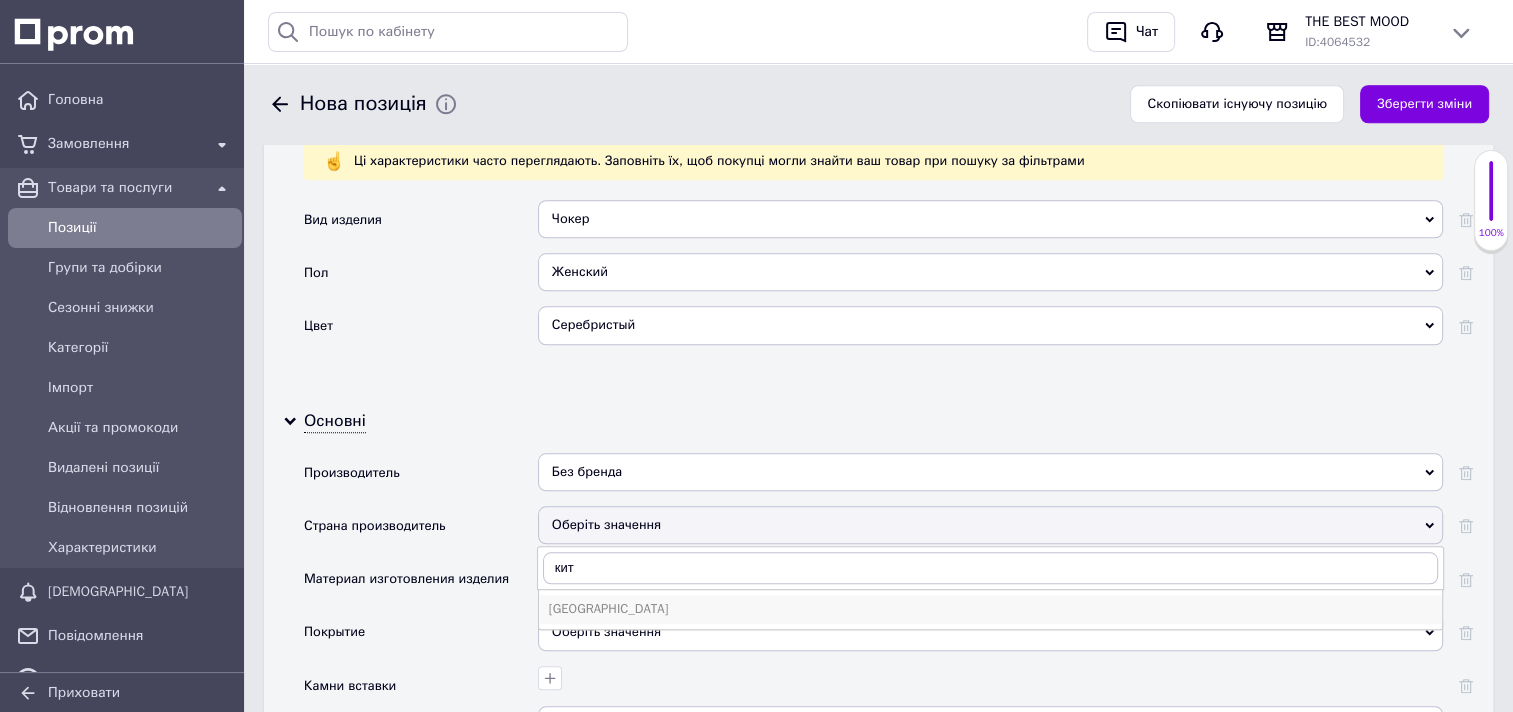 click on "Китай" at bounding box center [990, 609] 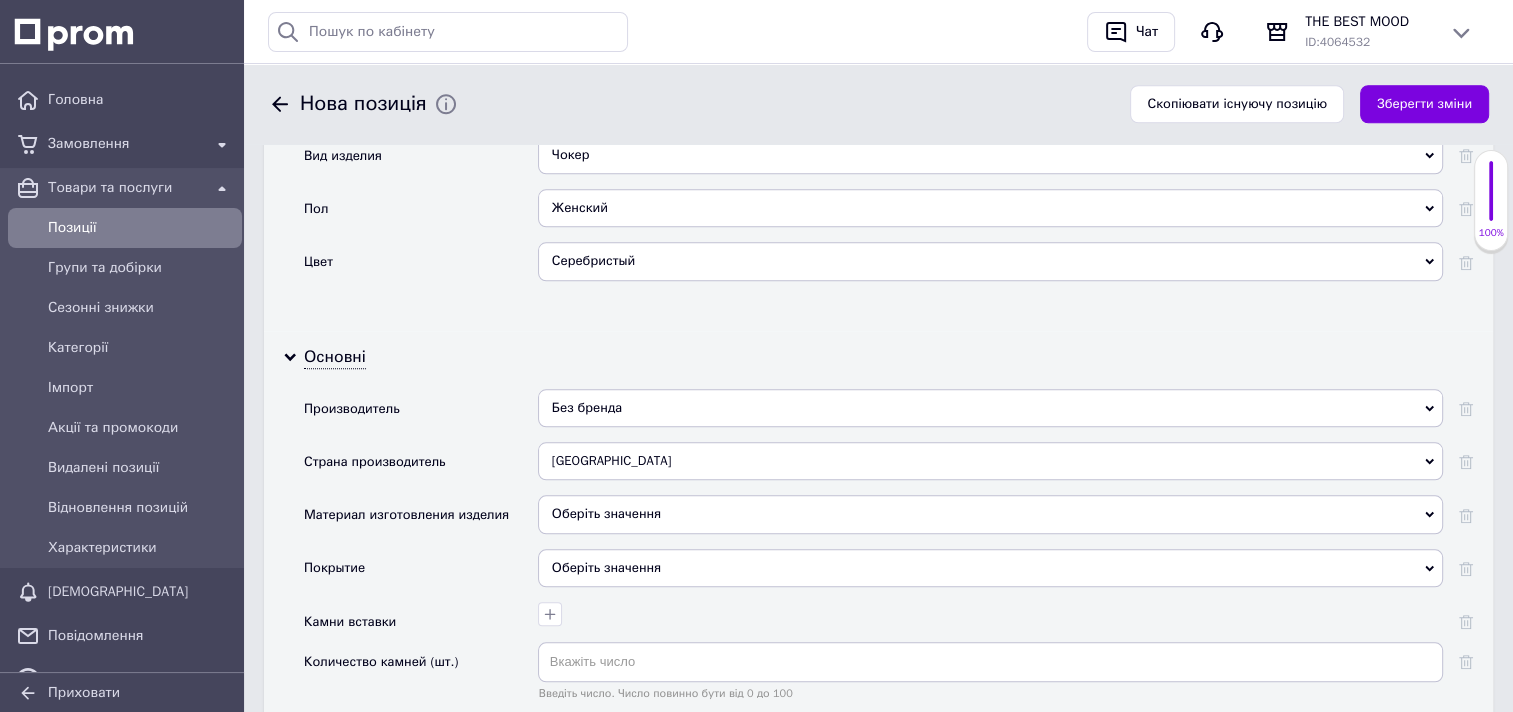 scroll, scrollTop: 2000, scrollLeft: 0, axis: vertical 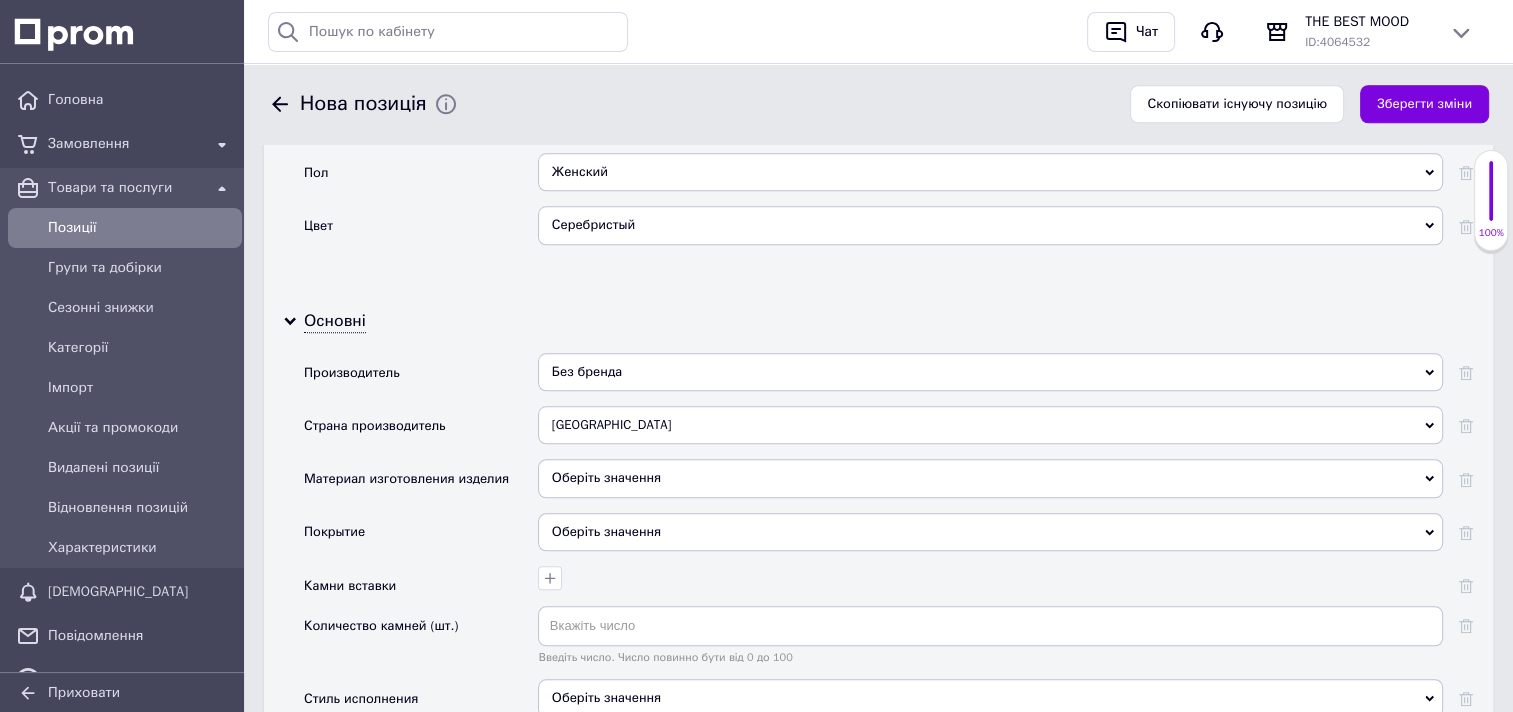 click on "Оберіть значення" at bounding box center [990, 478] 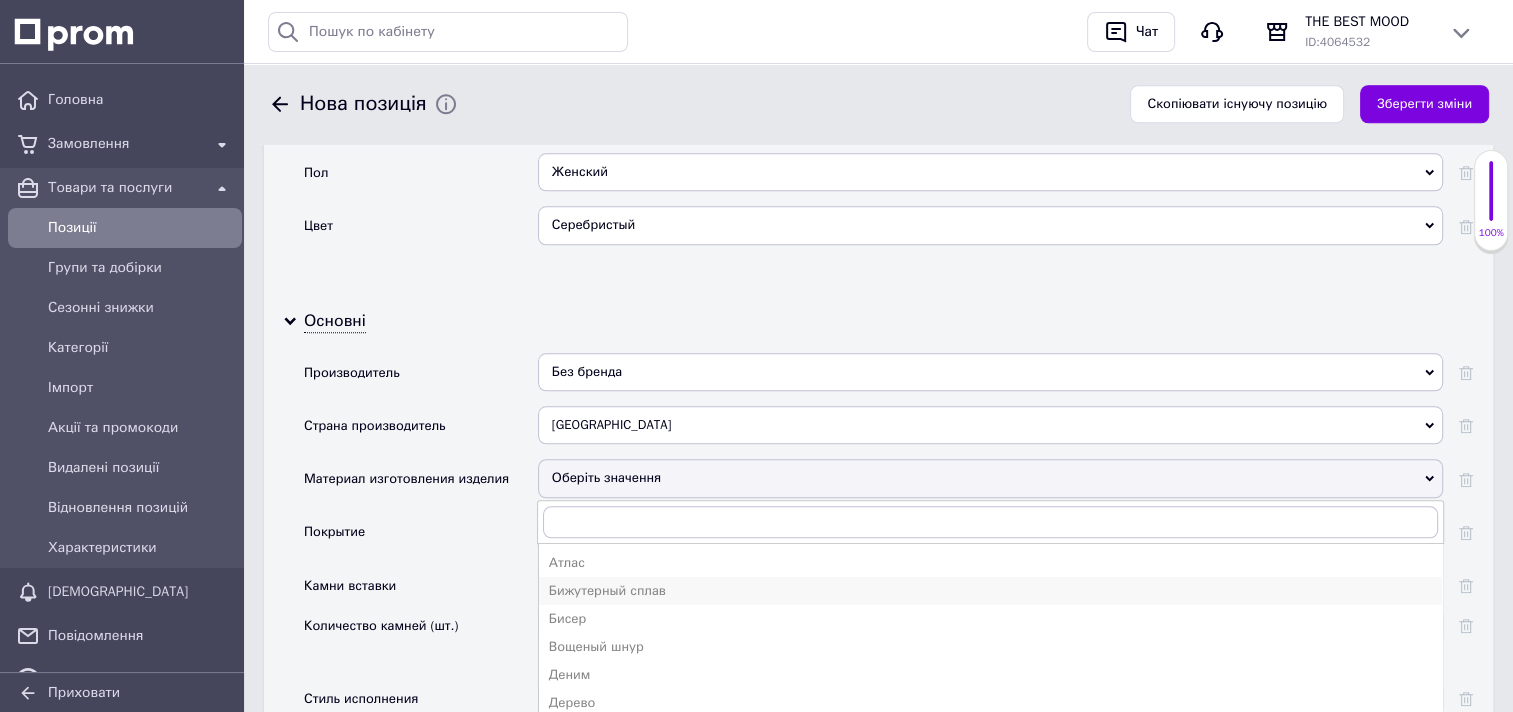 click on "Бижутерный сплав" at bounding box center (990, 591) 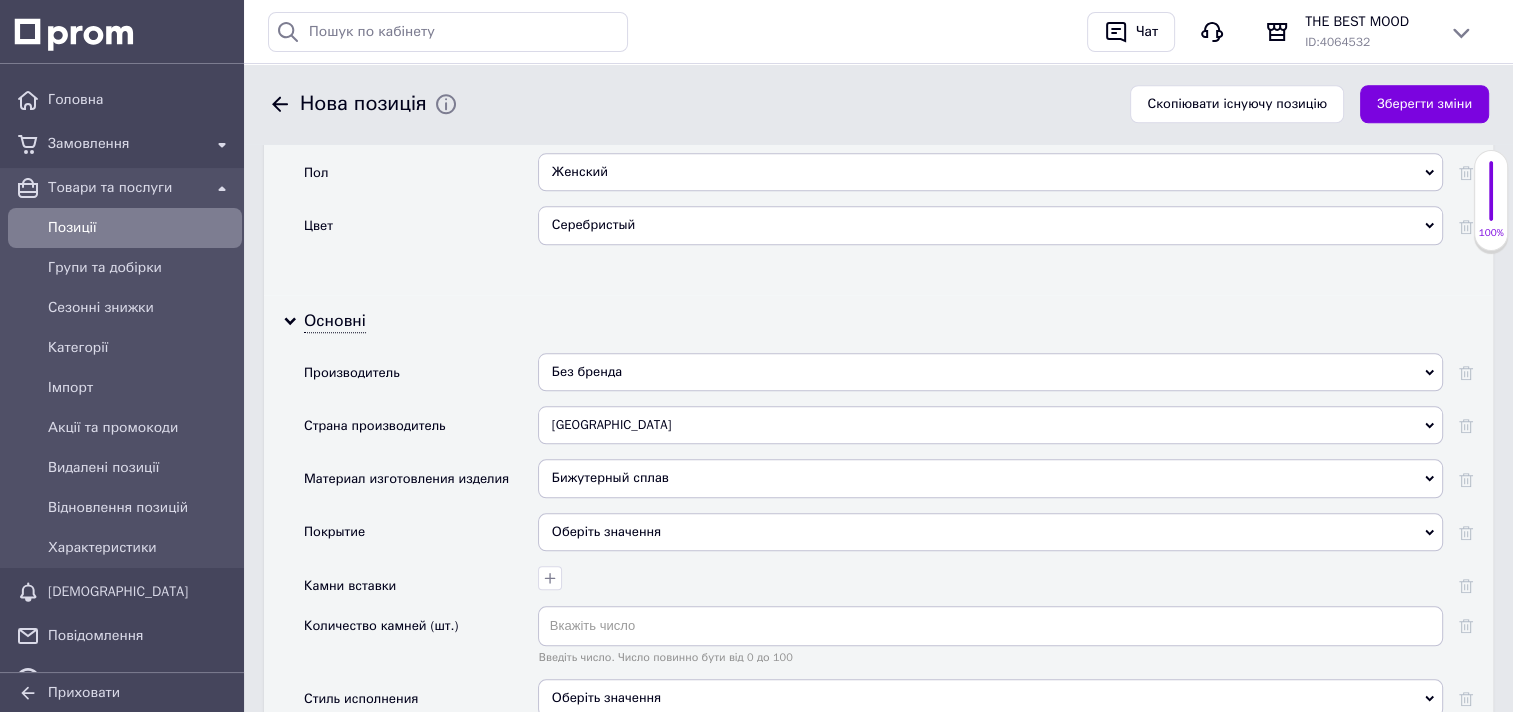 click on "Оберіть значення" at bounding box center (990, 532) 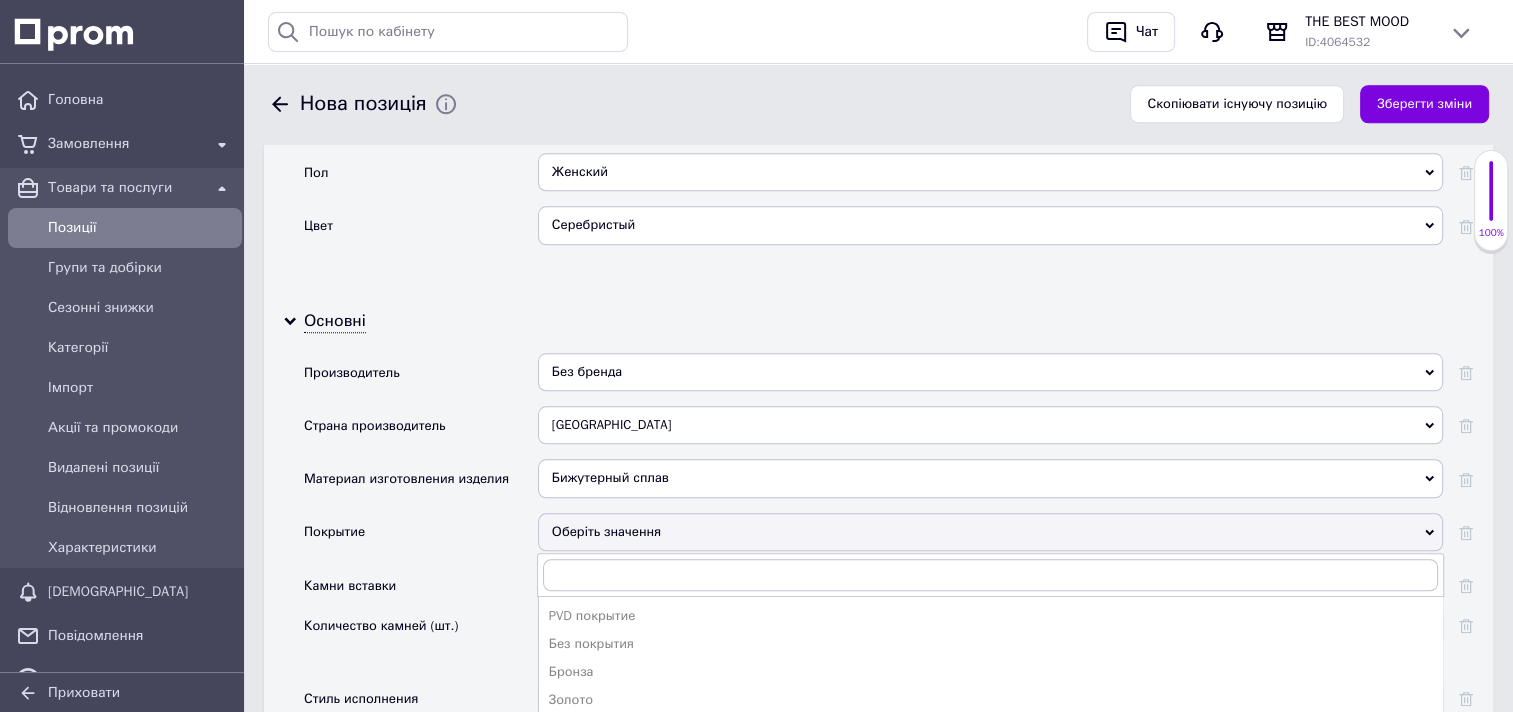 click on "Покрытие" at bounding box center (421, 539) 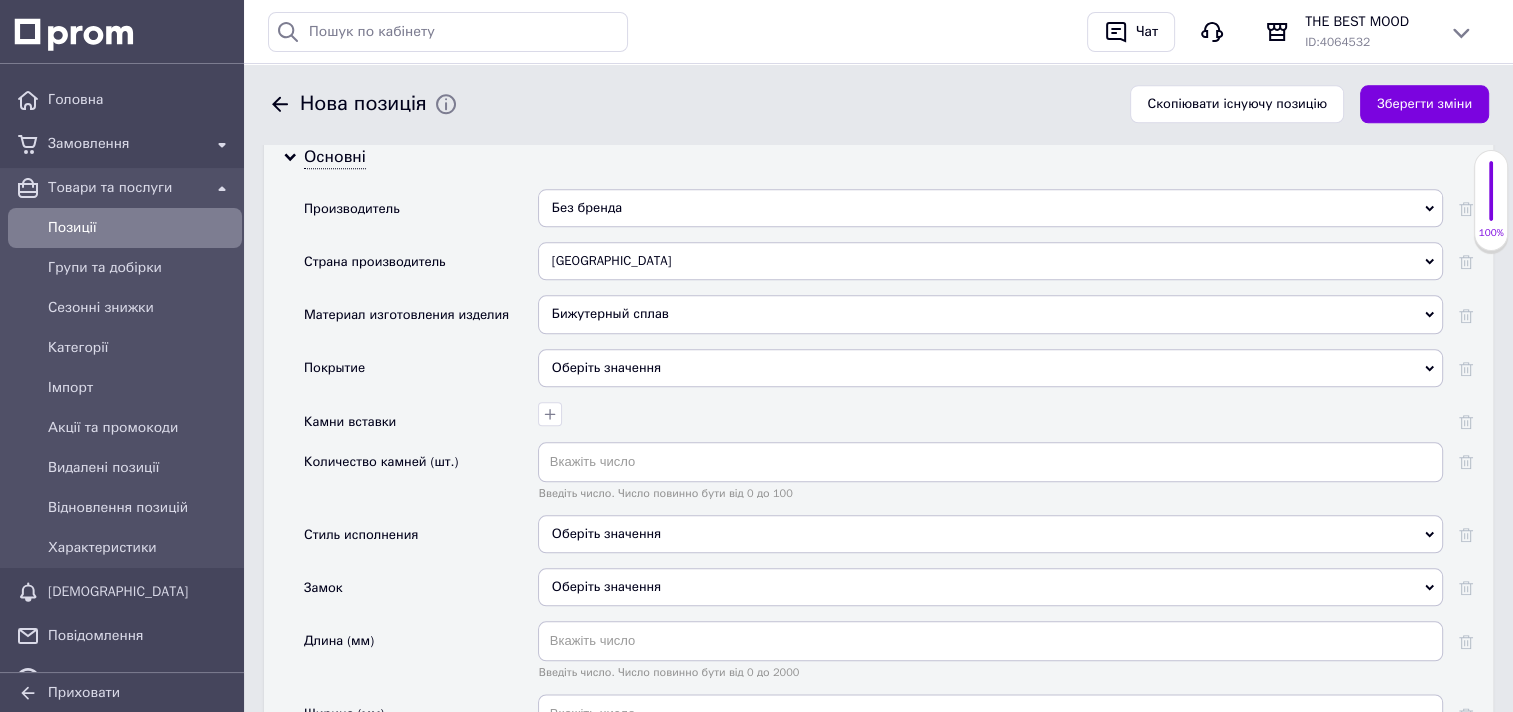 scroll, scrollTop: 2200, scrollLeft: 0, axis: vertical 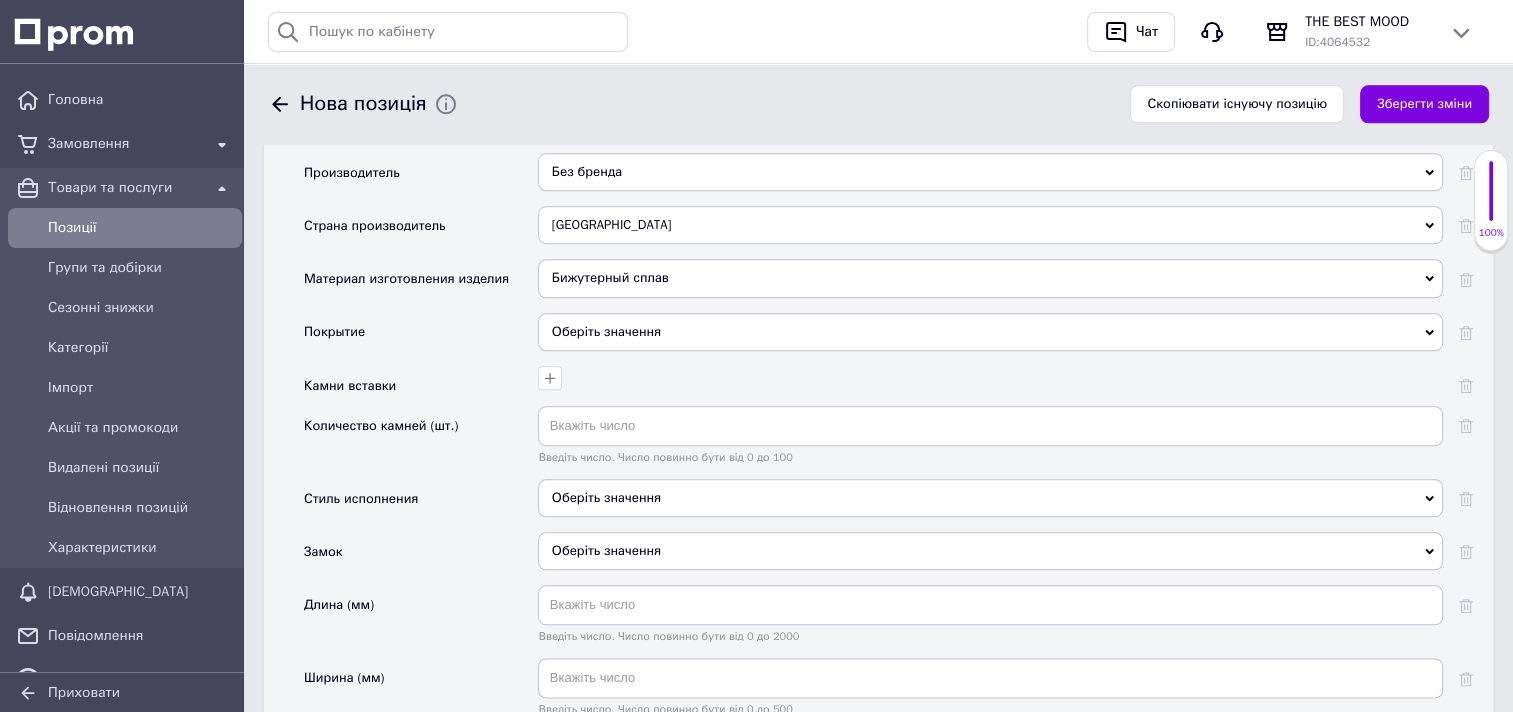 click on "Оберіть значення" at bounding box center (990, 498) 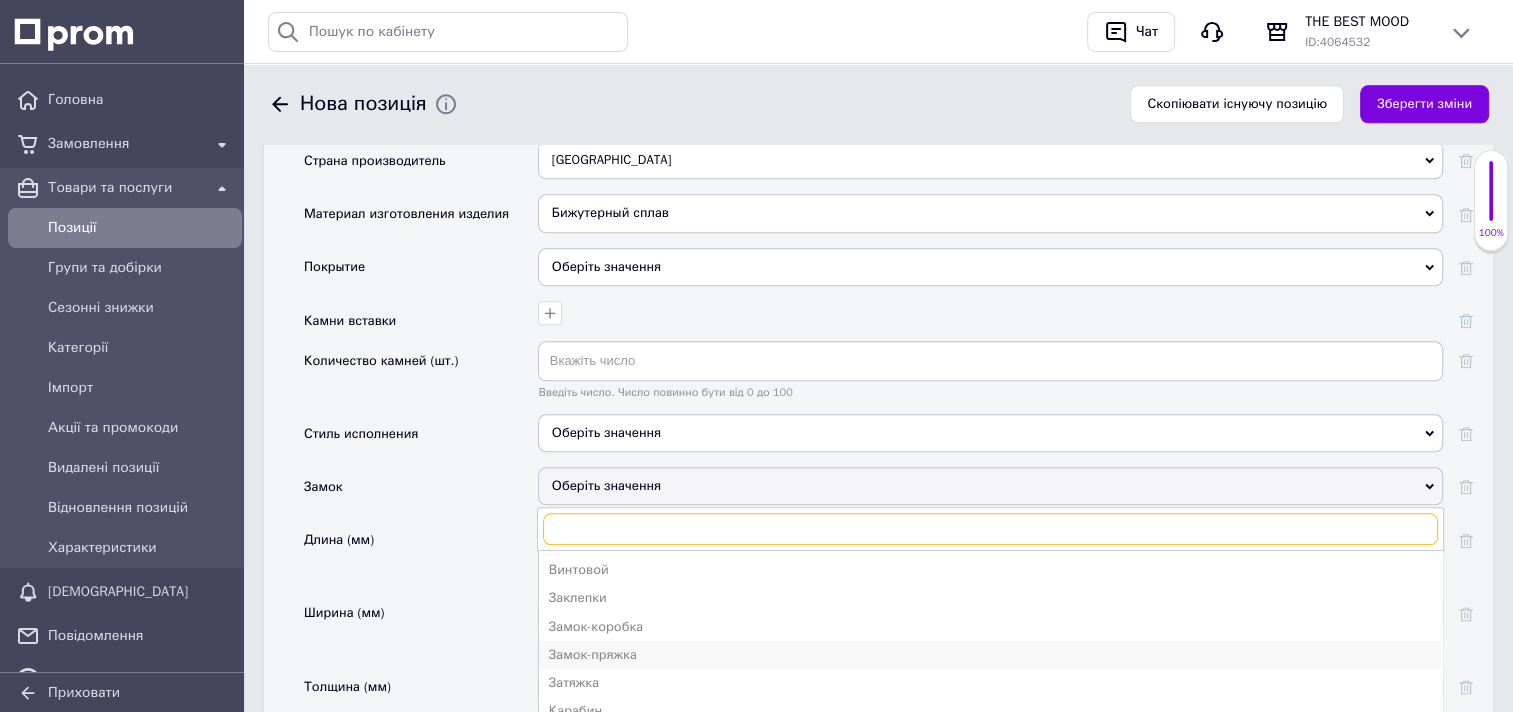 scroll, scrollTop: 2300, scrollLeft: 0, axis: vertical 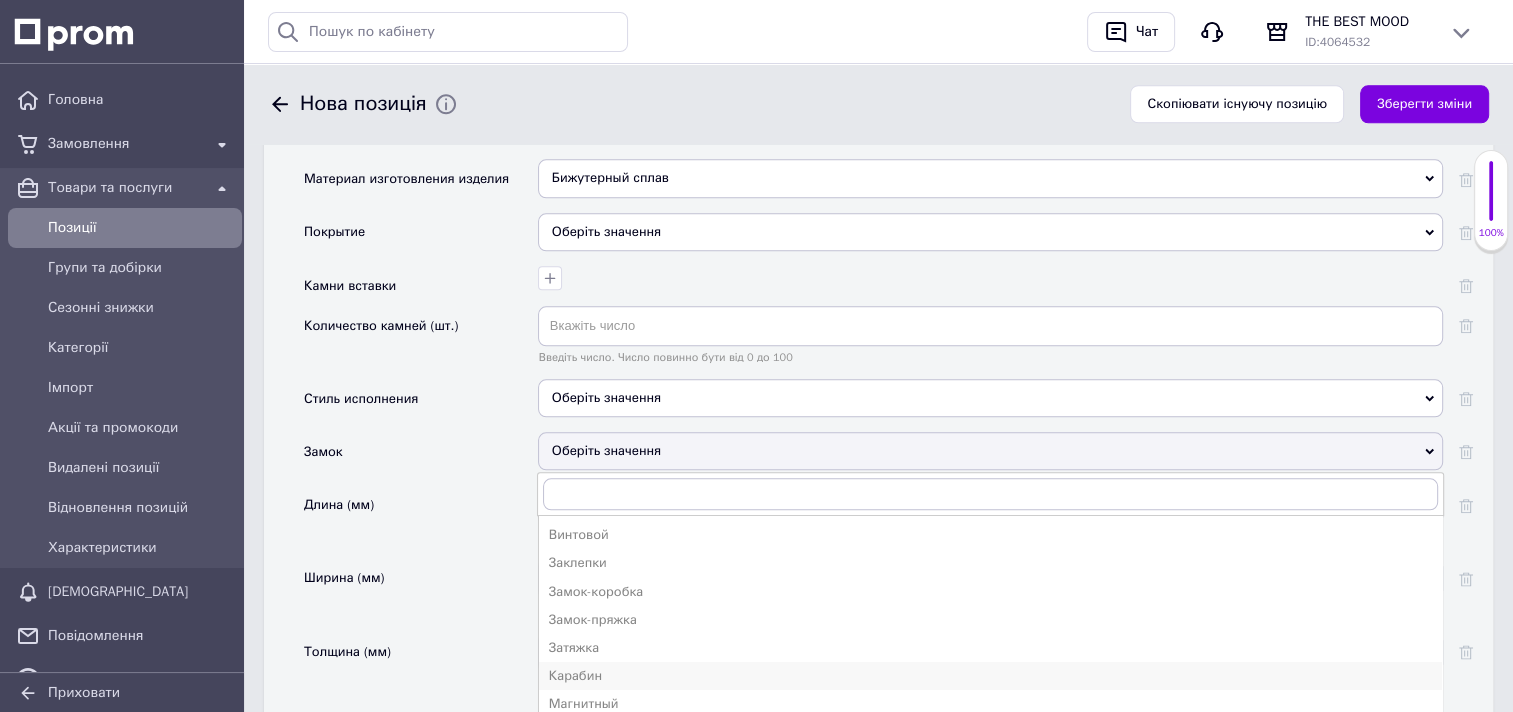 click on "Карабин" at bounding box center [990, 676] 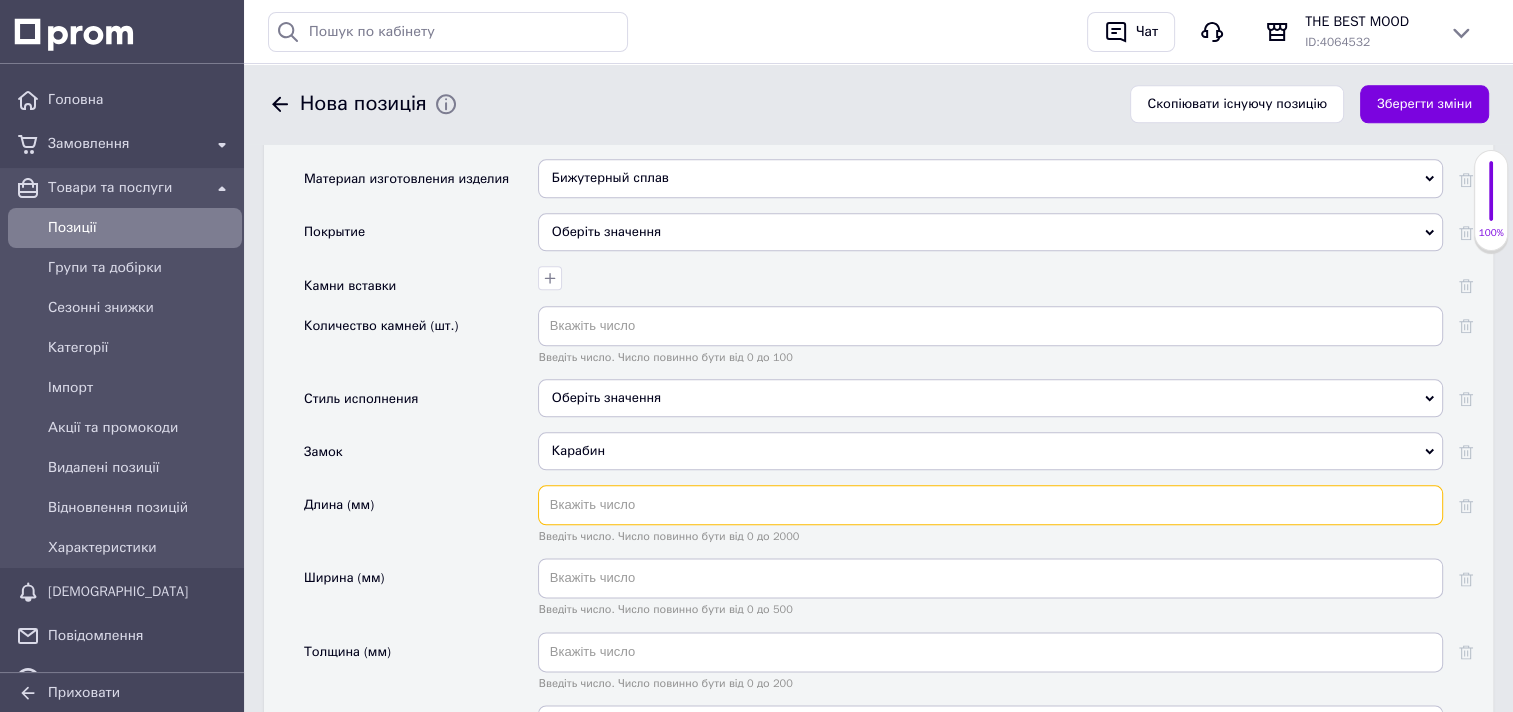 click at bounding box center [990, 505] 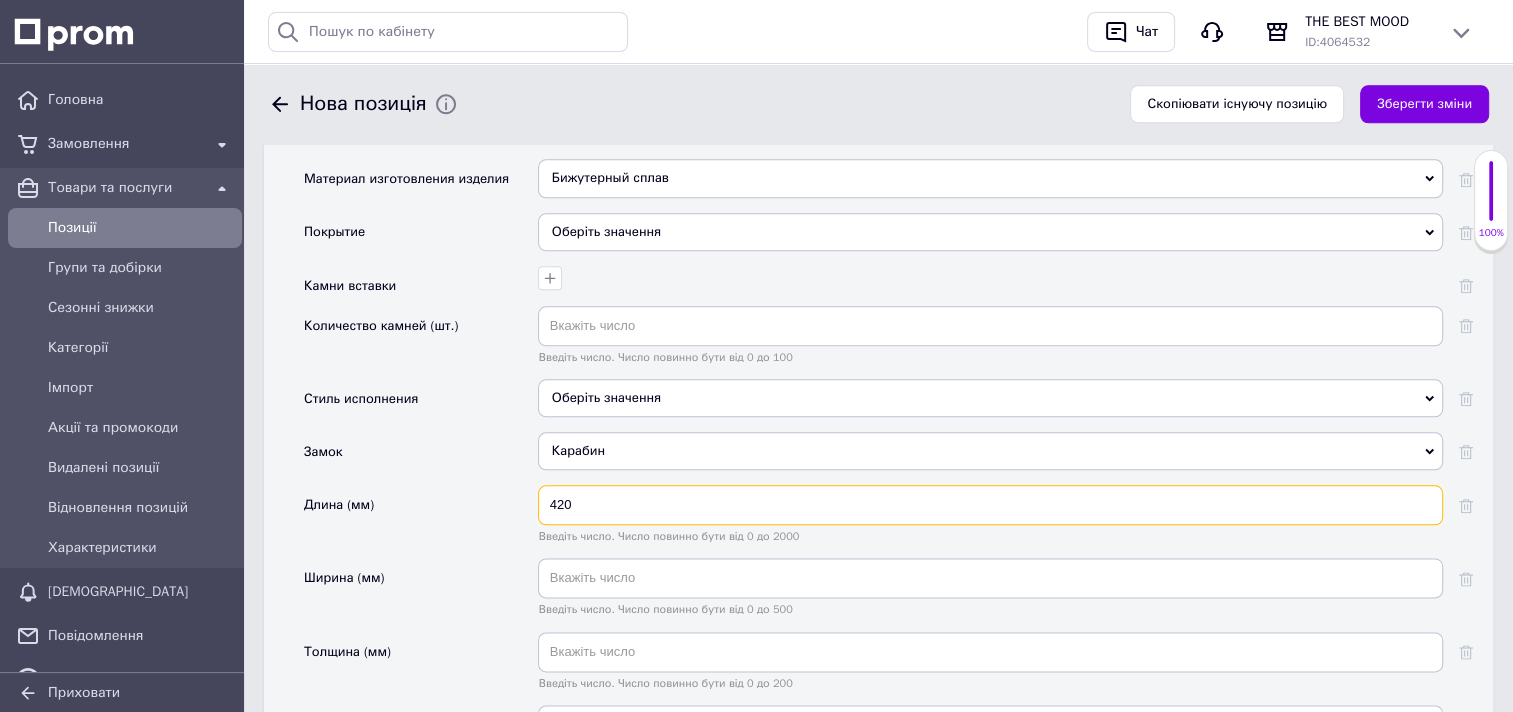 click on "420" at bounding box center (990, 505) 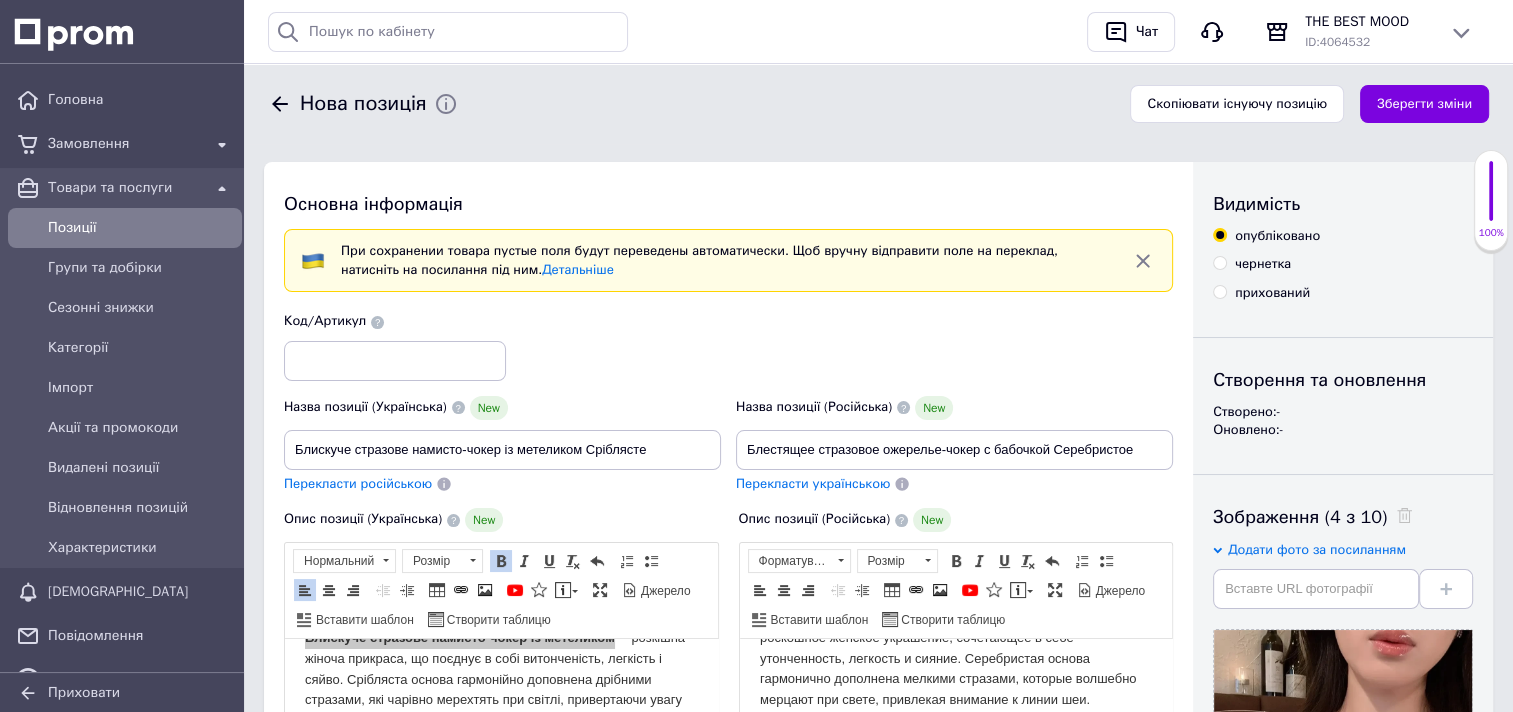 scroll, scrollTop: 0, scrollLeft: 0, axis: both 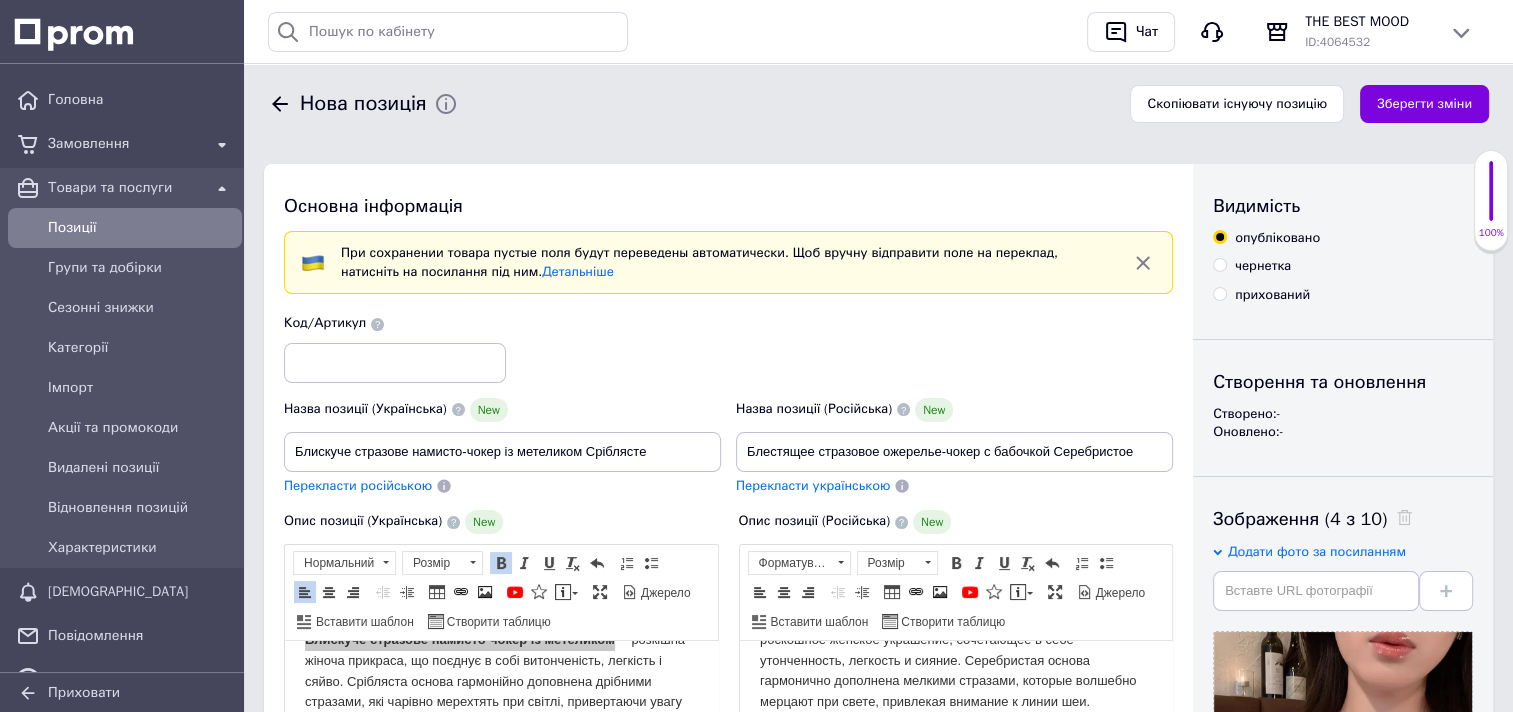 type on "420" 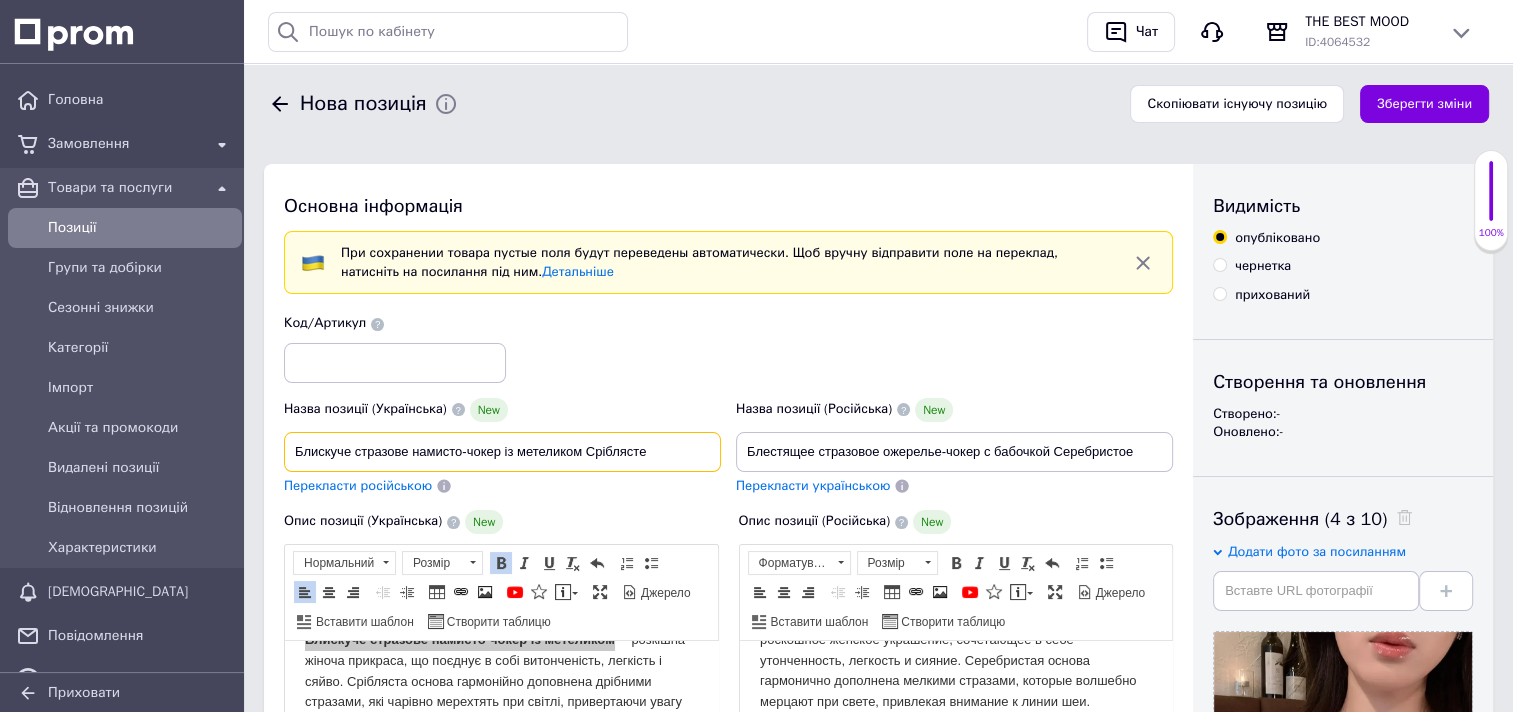 click on "Блискуче стразове намисто-чокер із метеликом Сріблясте" at bounding box center [502, 452] 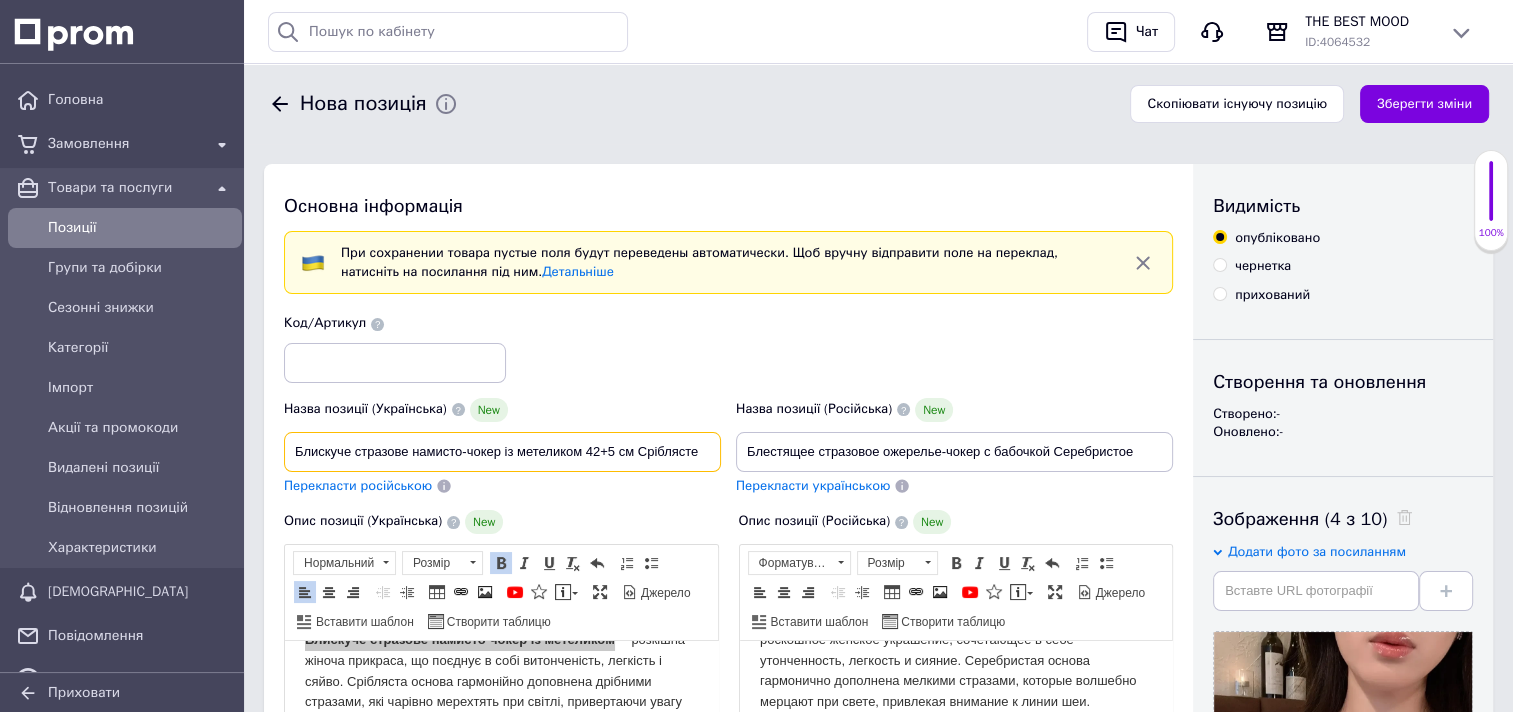 type on "Блискуче стразове намисто-чокер із метеликом 42+5 см Сріблясте" 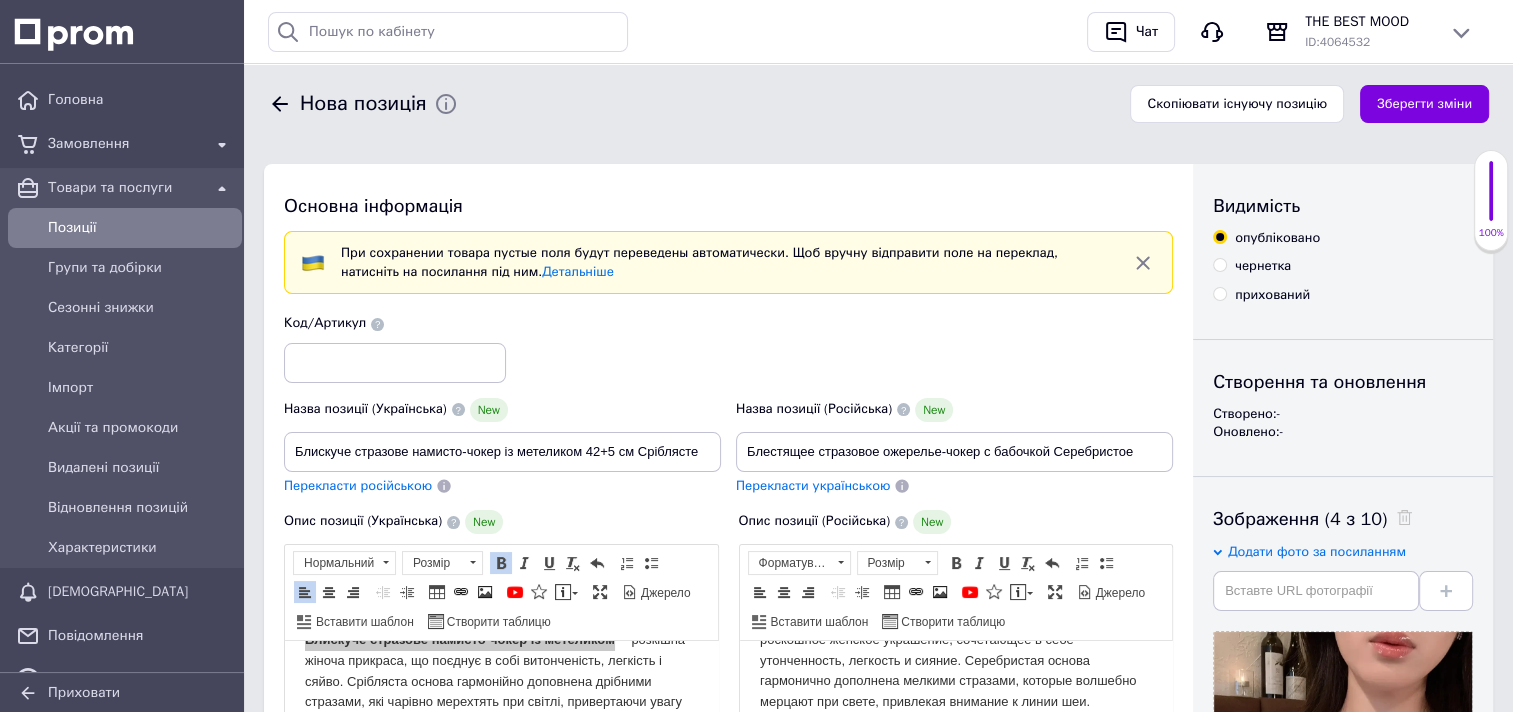 click on "Перекласти російською" at bounding box center [358, 485] 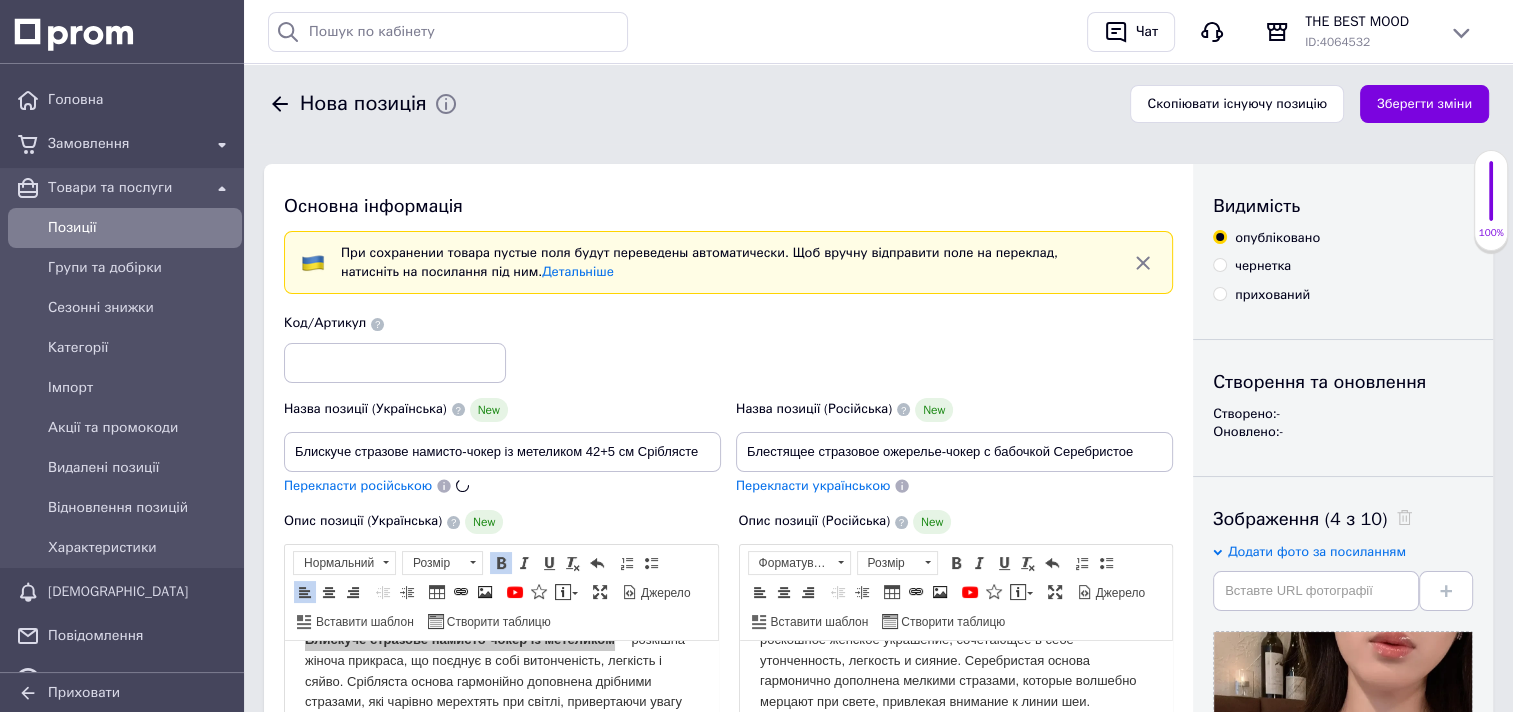 type on "Блестящее стразовое ожерелье-чокер с бабочкой 42+5 см Серебристое" 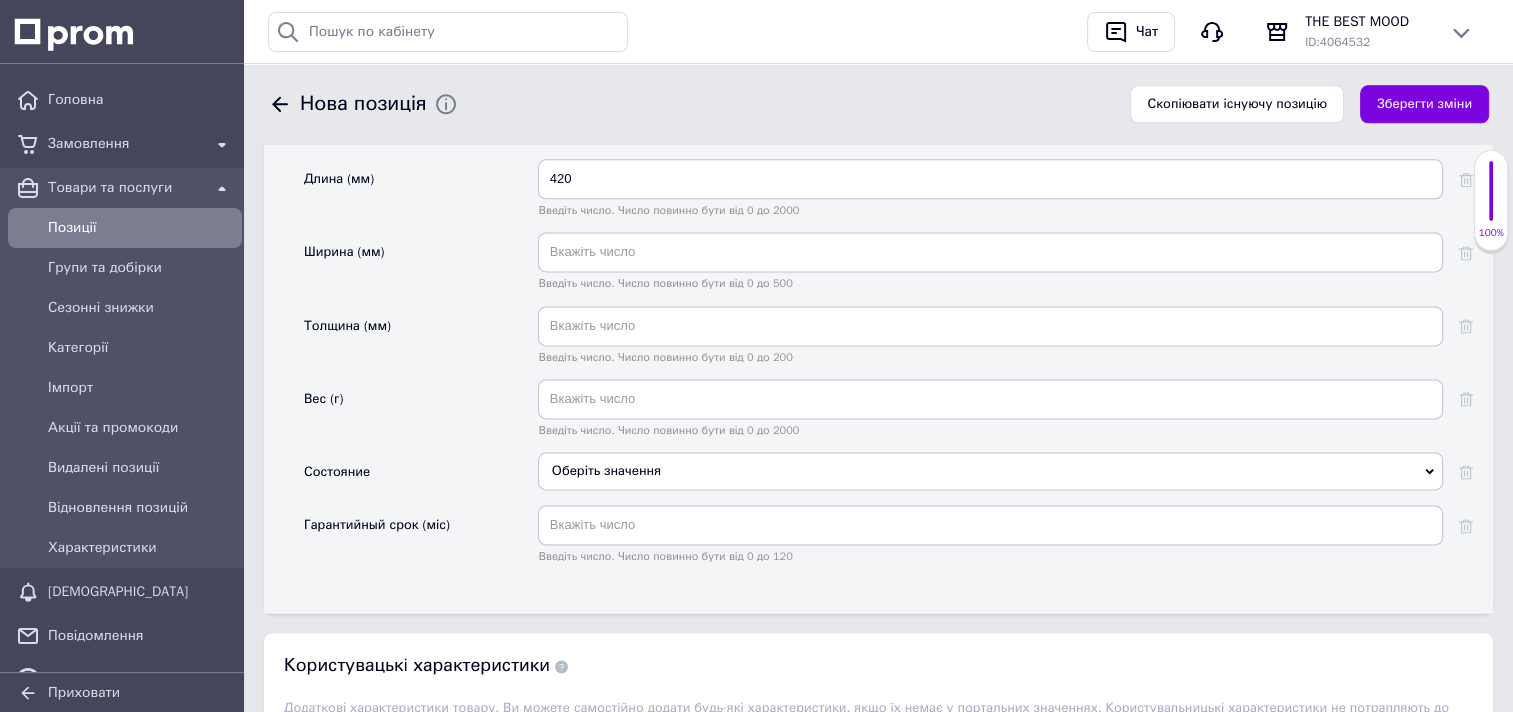 scroll, scrollTop: 2700, scrollLeft: 0, axis: vertical 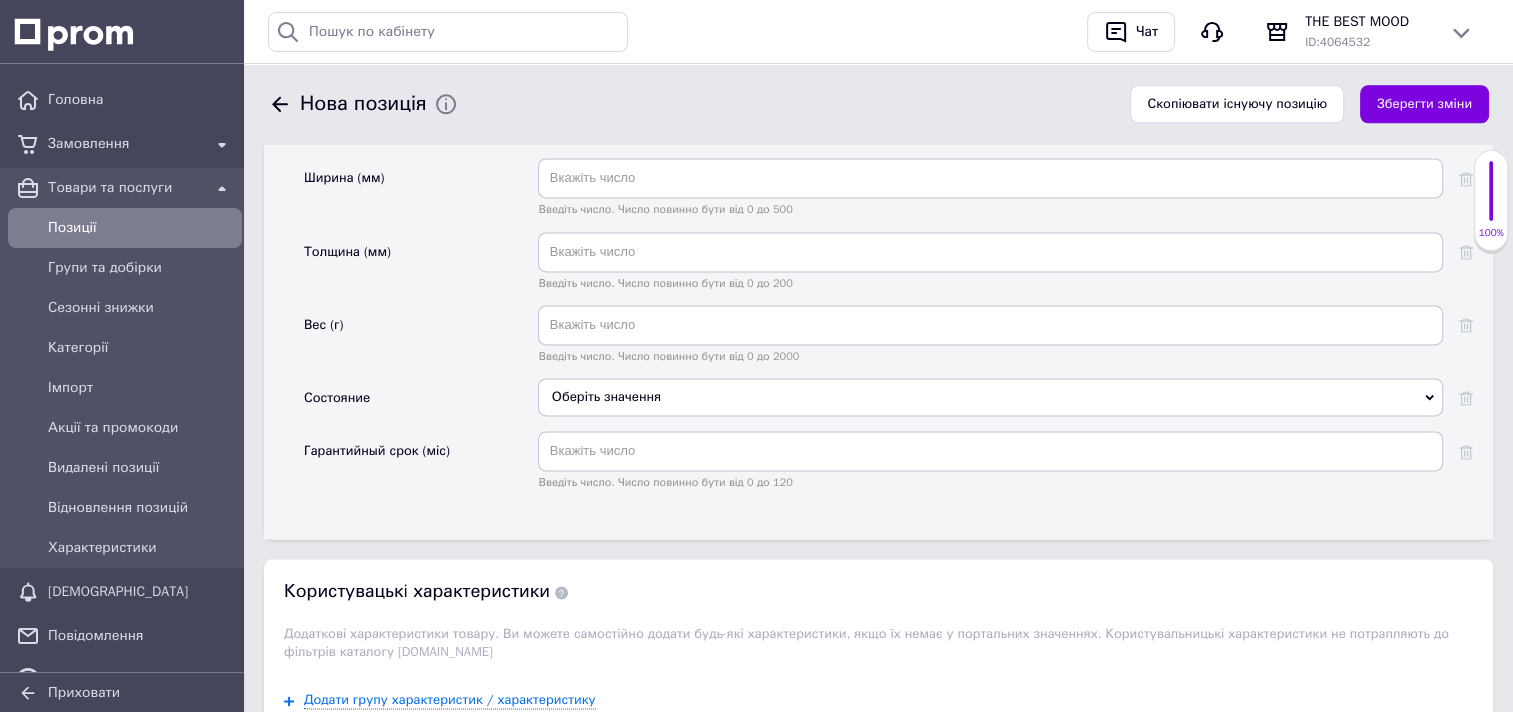 click on "Оберіть значення" at bounding box center (990, 397) 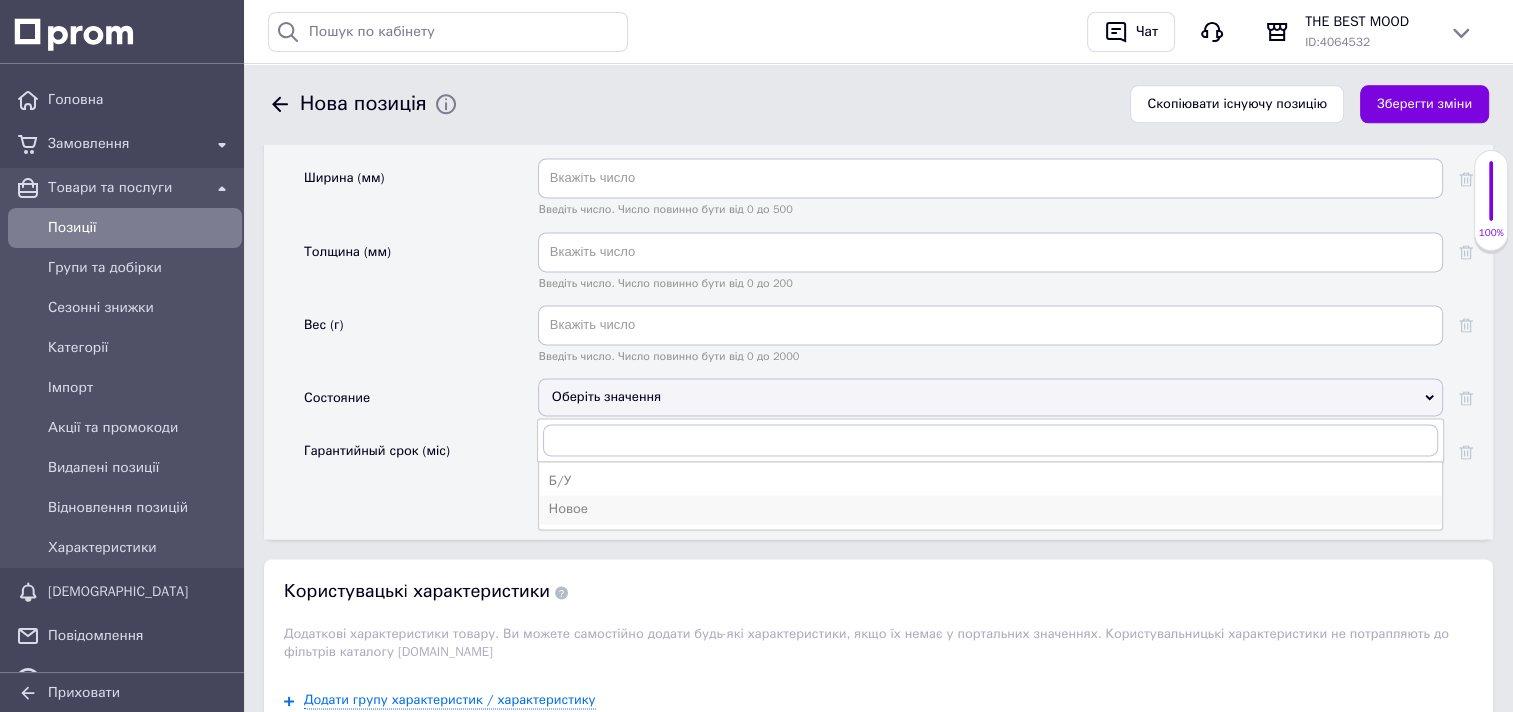 click on "Новое" at bounding box center [990, 509] 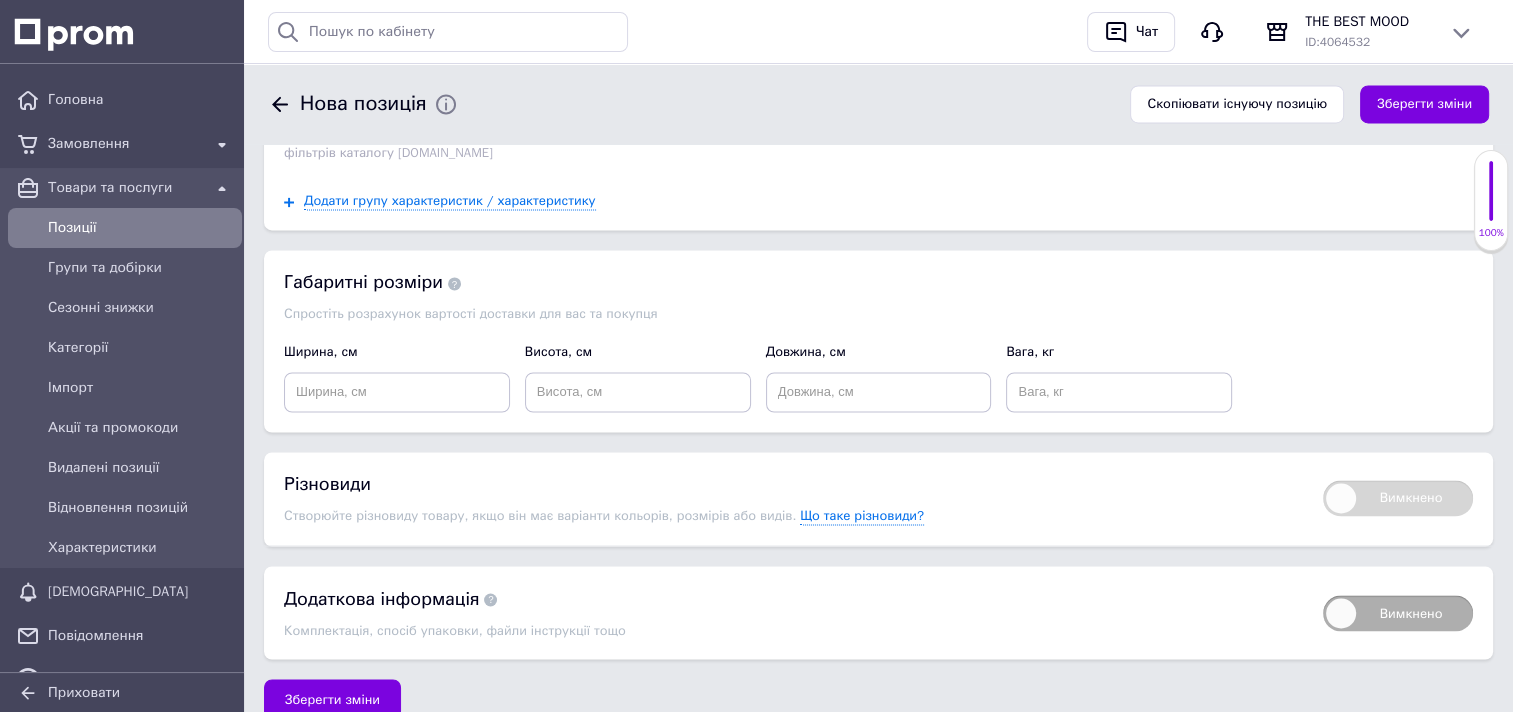 scroll, scrollTop: 3200, scrollLeft: 0, axis: vertical 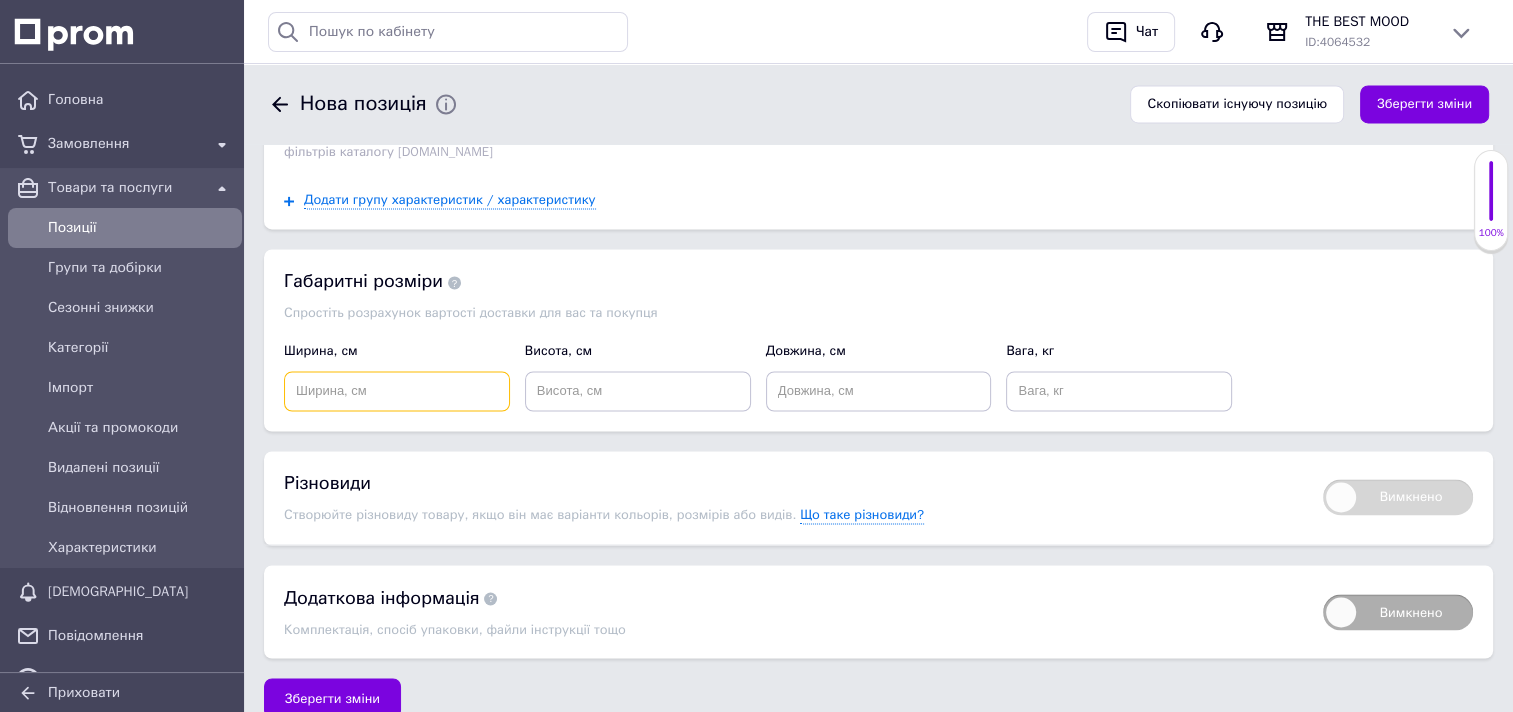 click at bounding box center (397, 391) 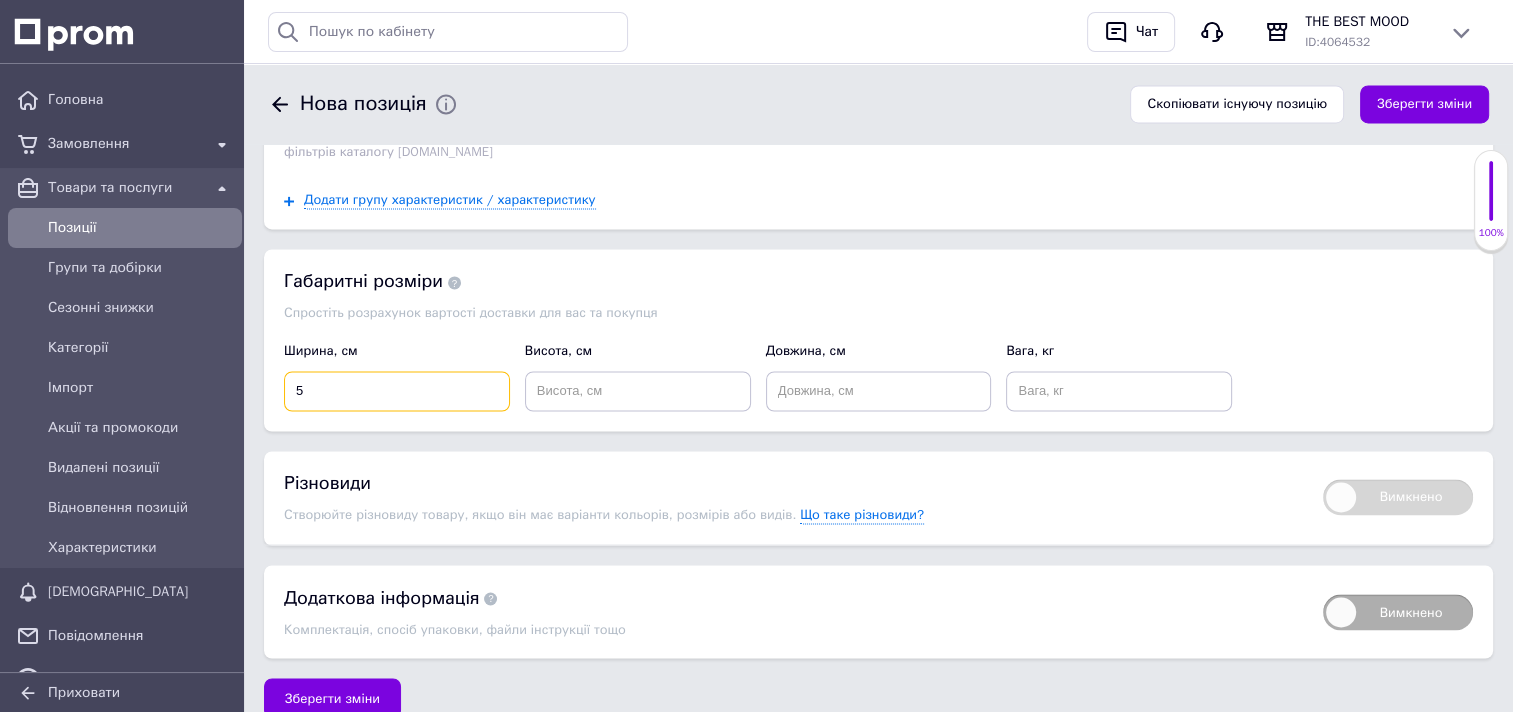 type on "5" 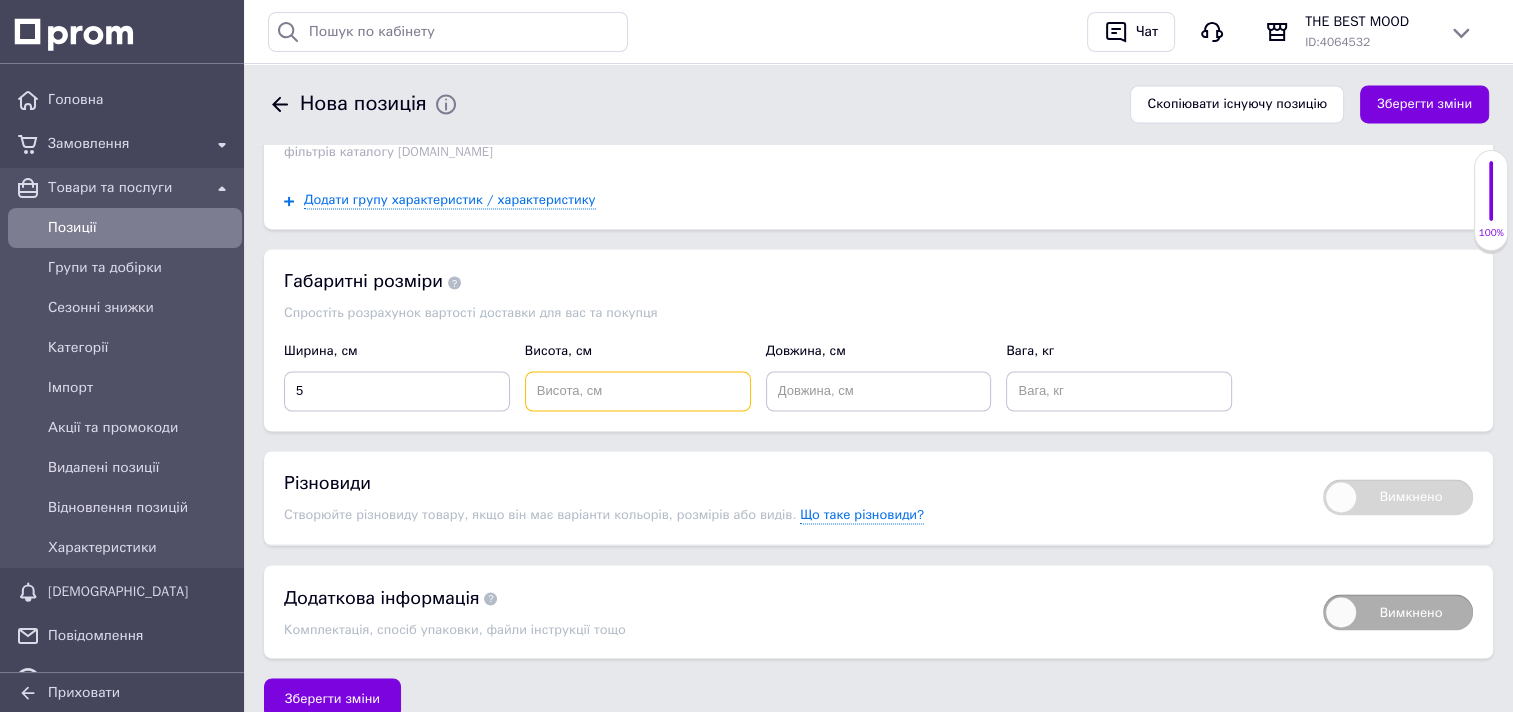 click at bounding box center (638, 391) 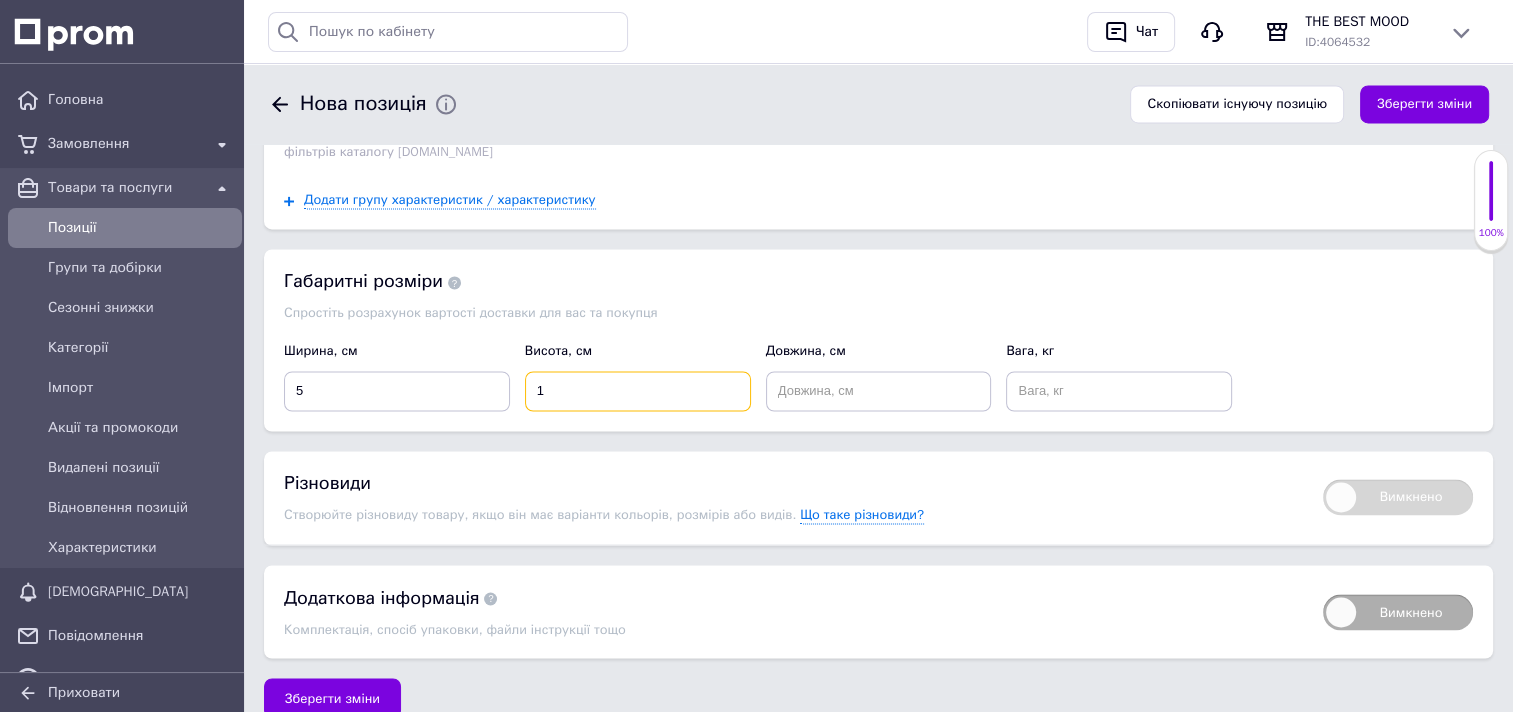 type on "1" 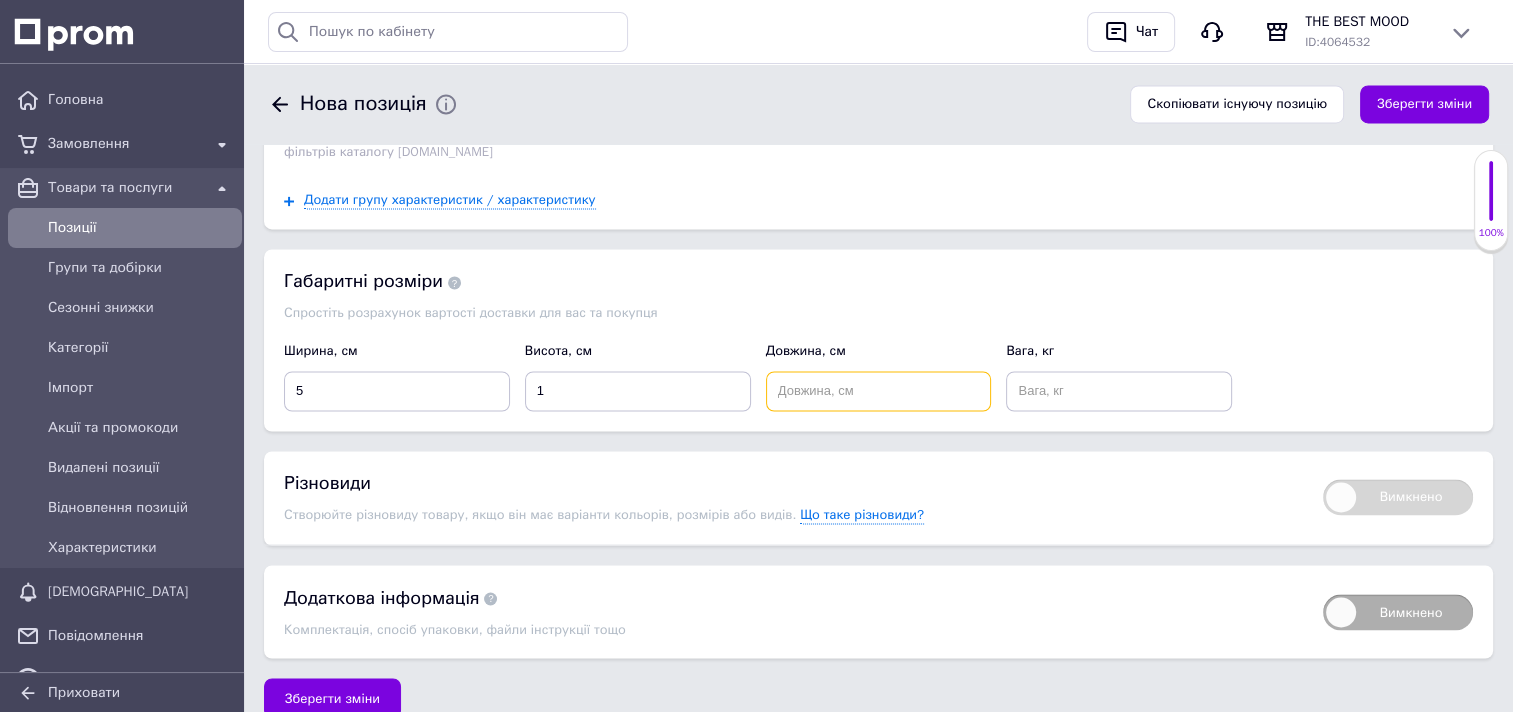 click at bounding box center (879, 391) 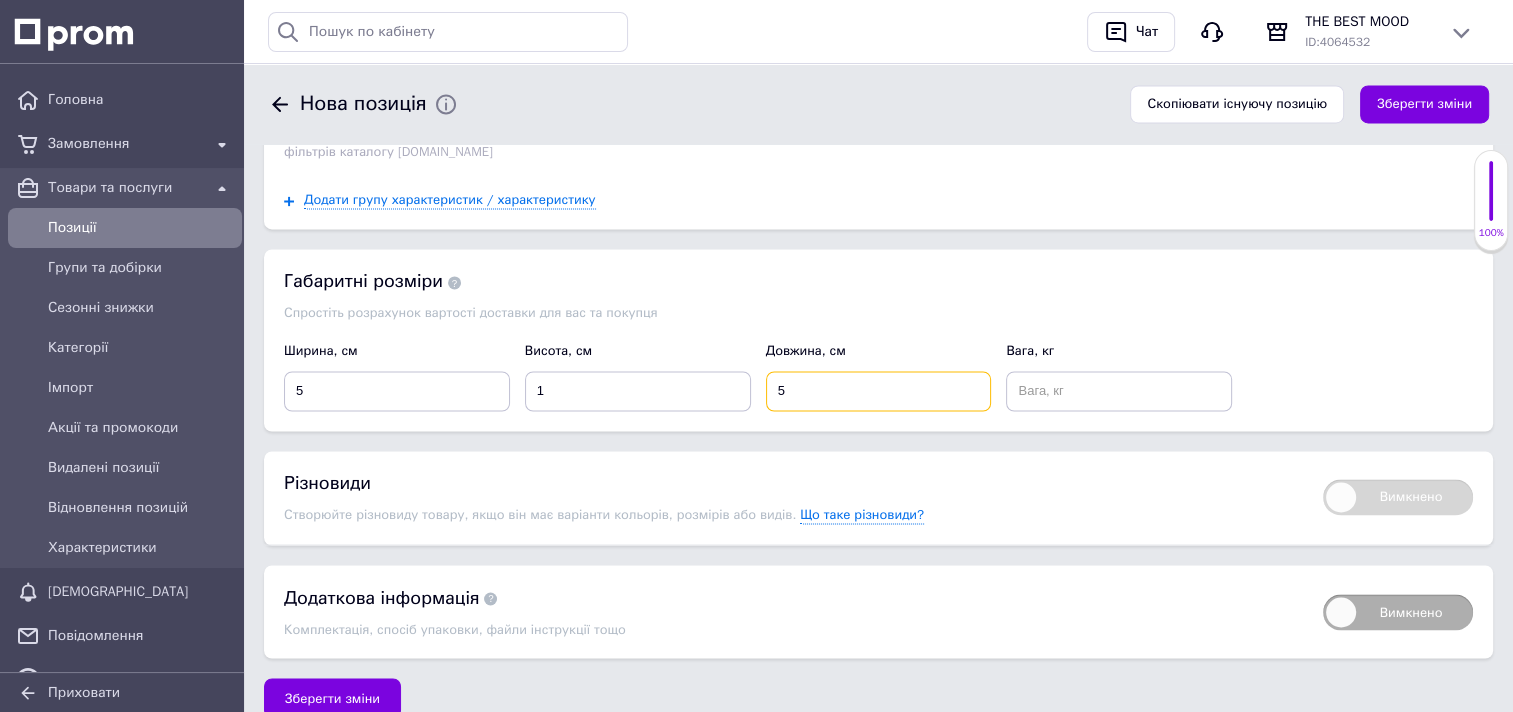 scroll, scrollTop: 3251, scrollLeft: 0, axis: vertical 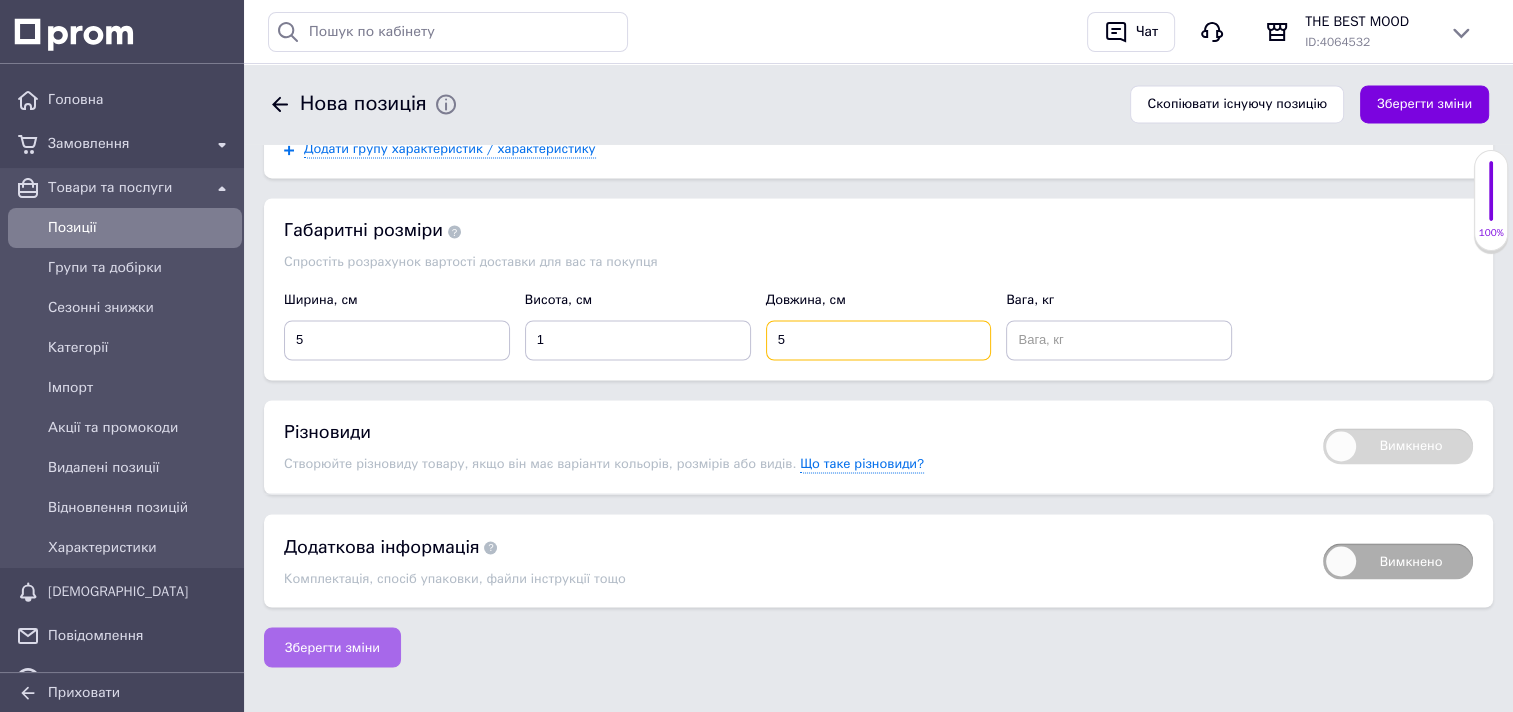 type on "5" 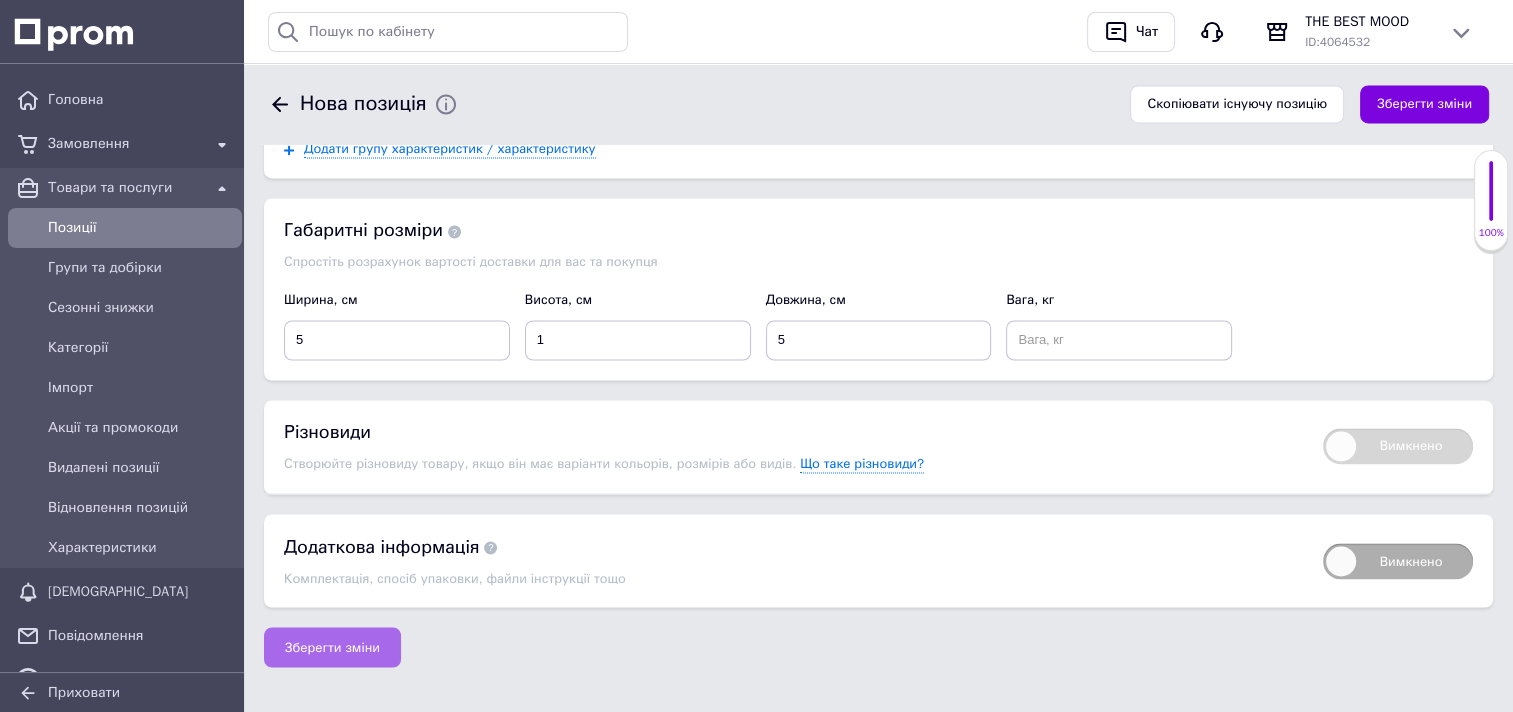 click on "Зберегти зміни" at bounding box center [332, 647] 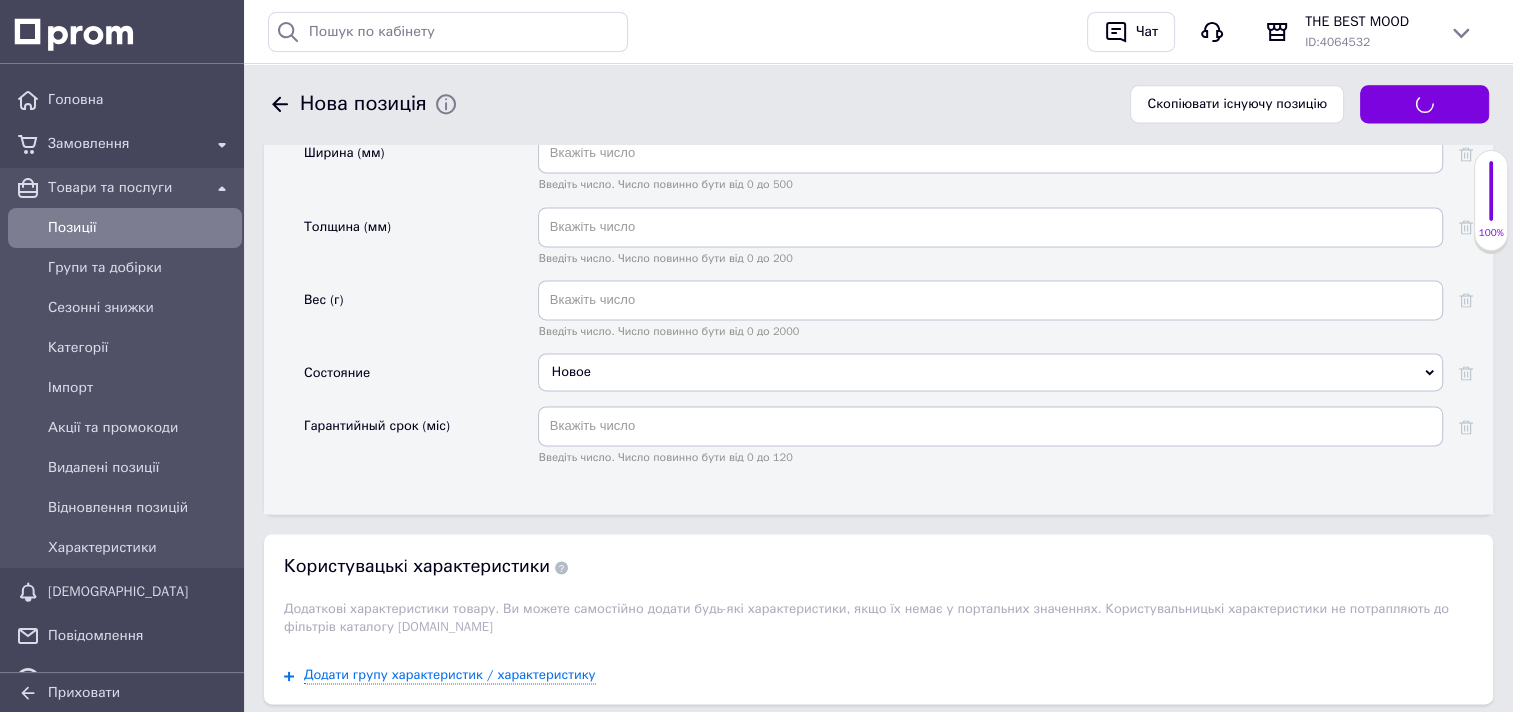 scroll, scrollTop: 2651, scrollLeft: 0, axis: vertical 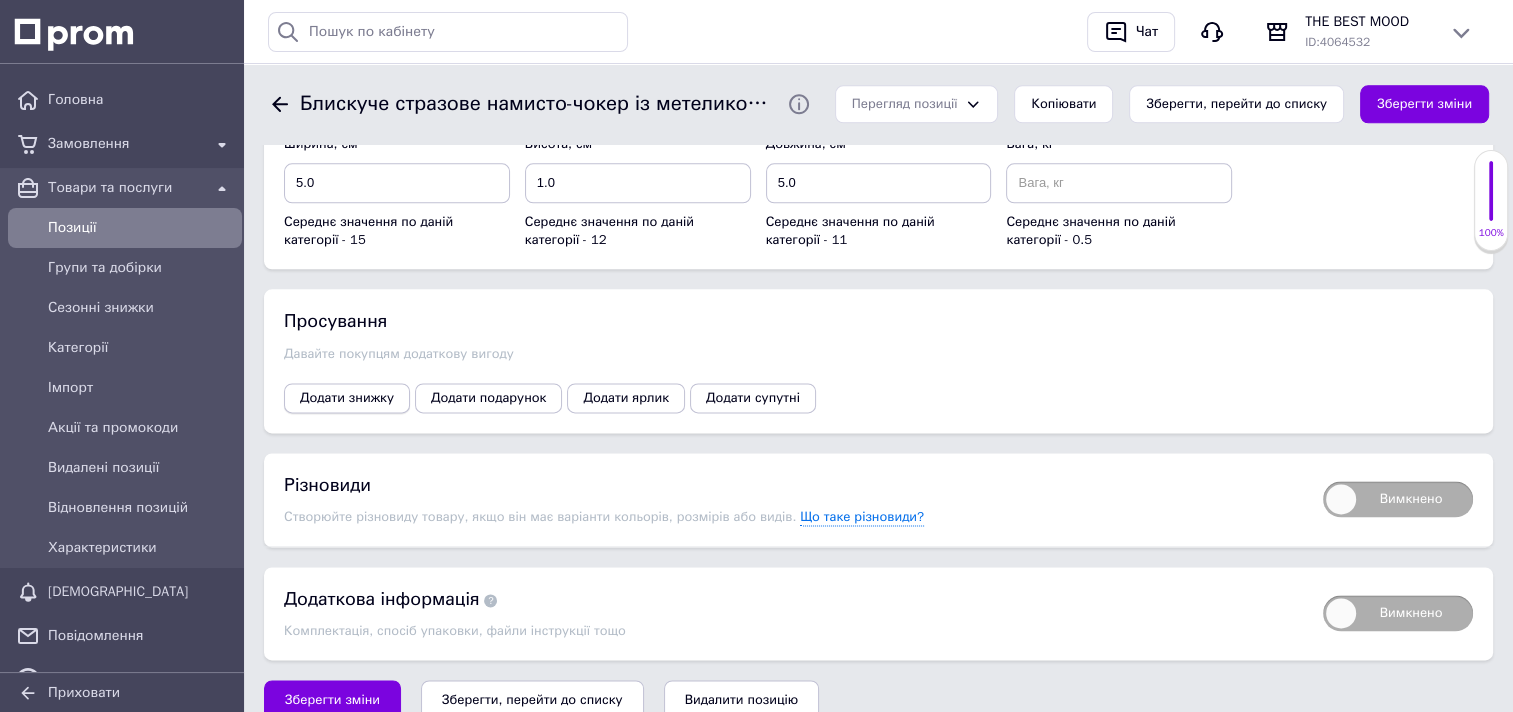 click on "Додати знижку" at bounding box center [347, 398] 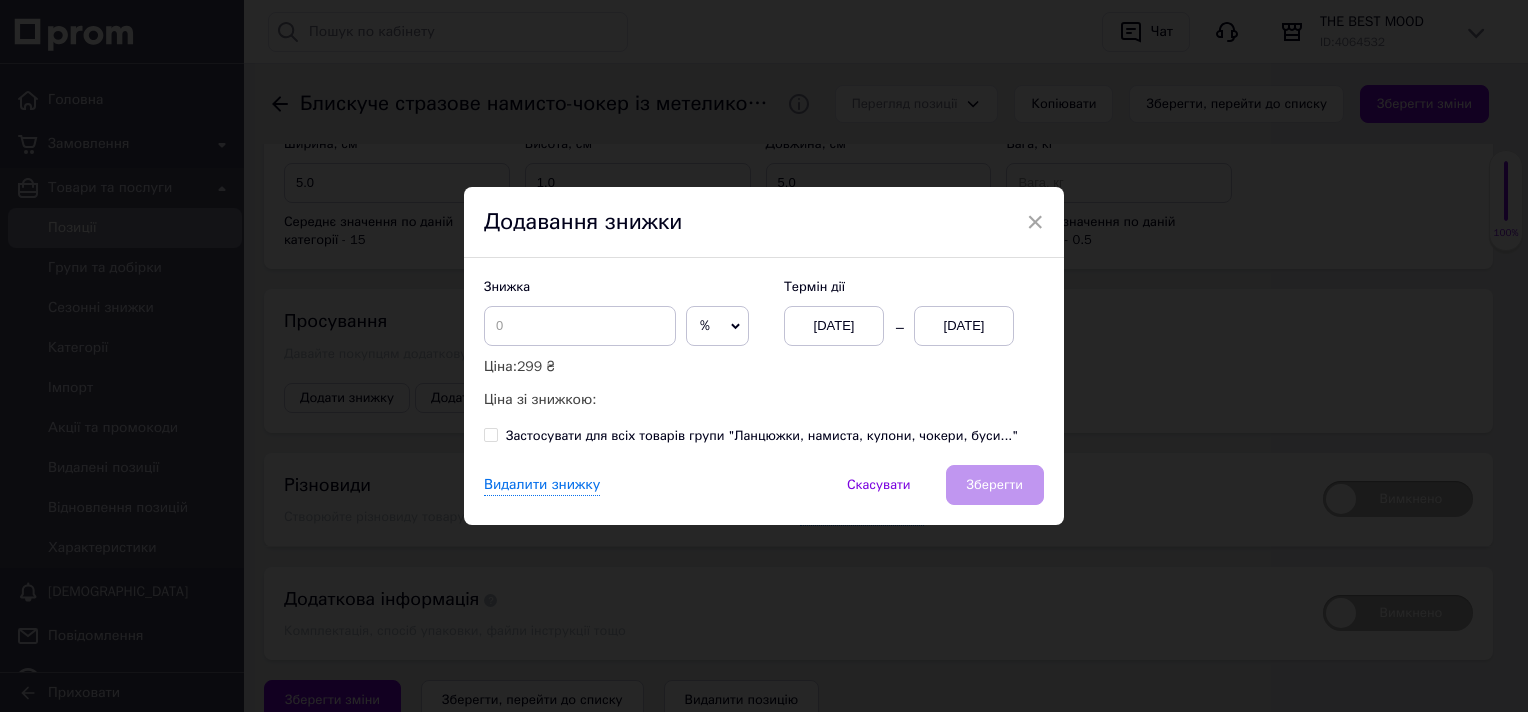 click 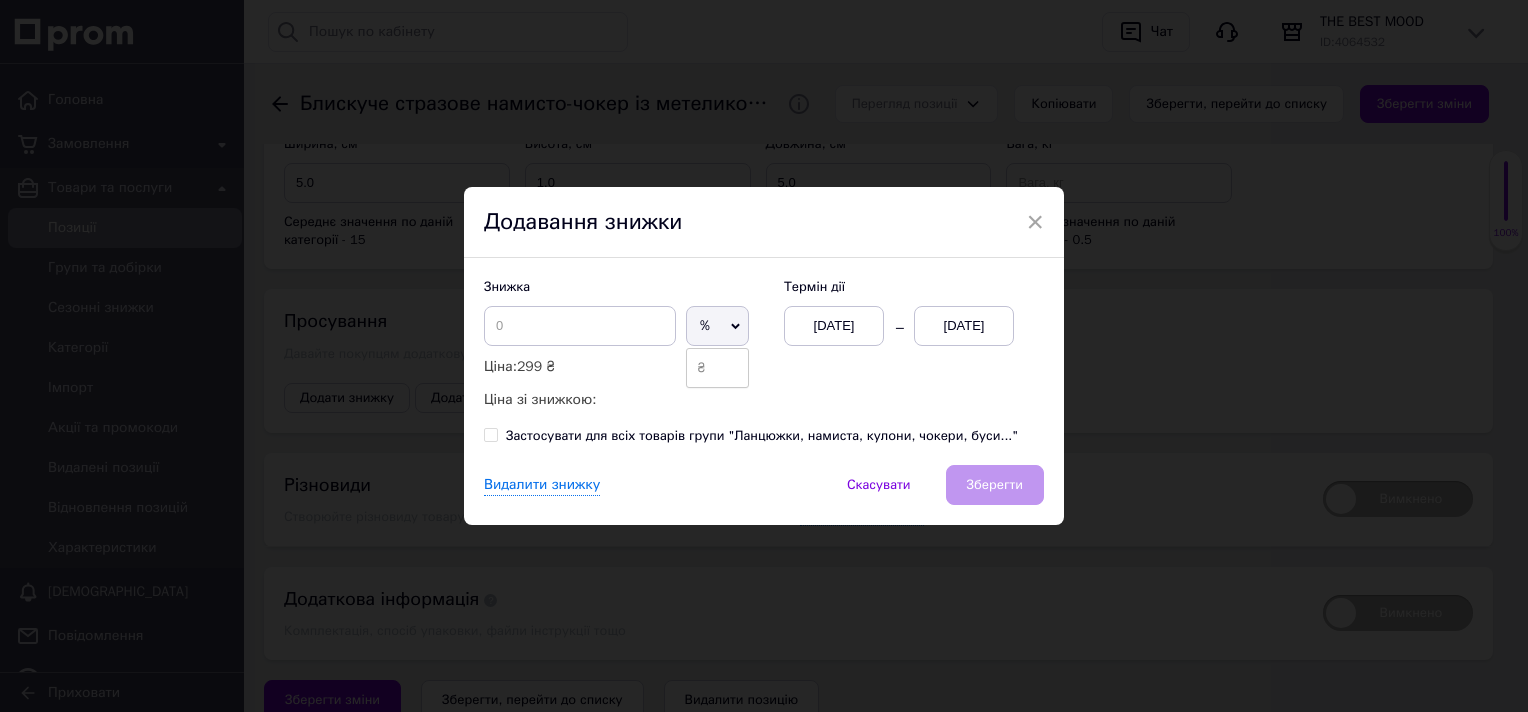 click on "₴" at bounding box center (717, 368) 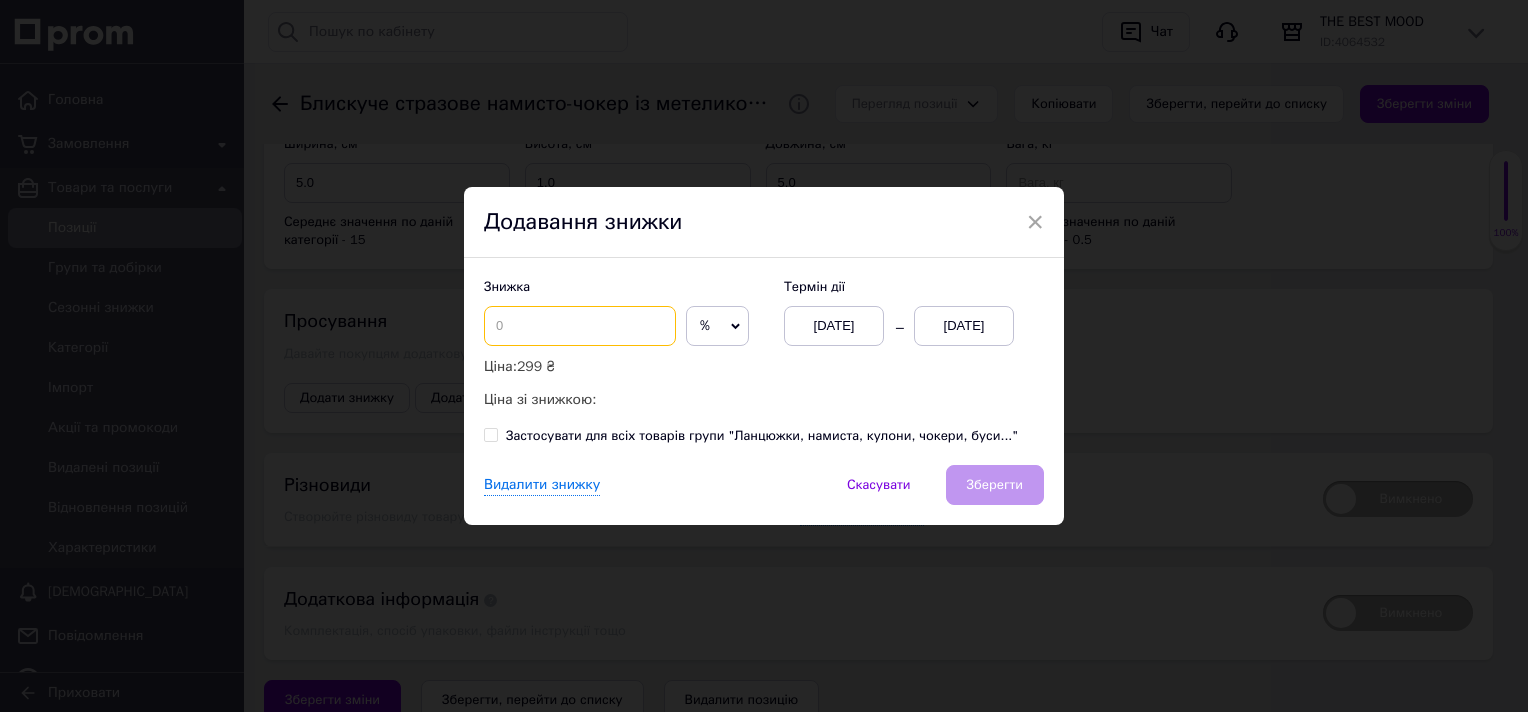 click at bounding box center [580, 326] 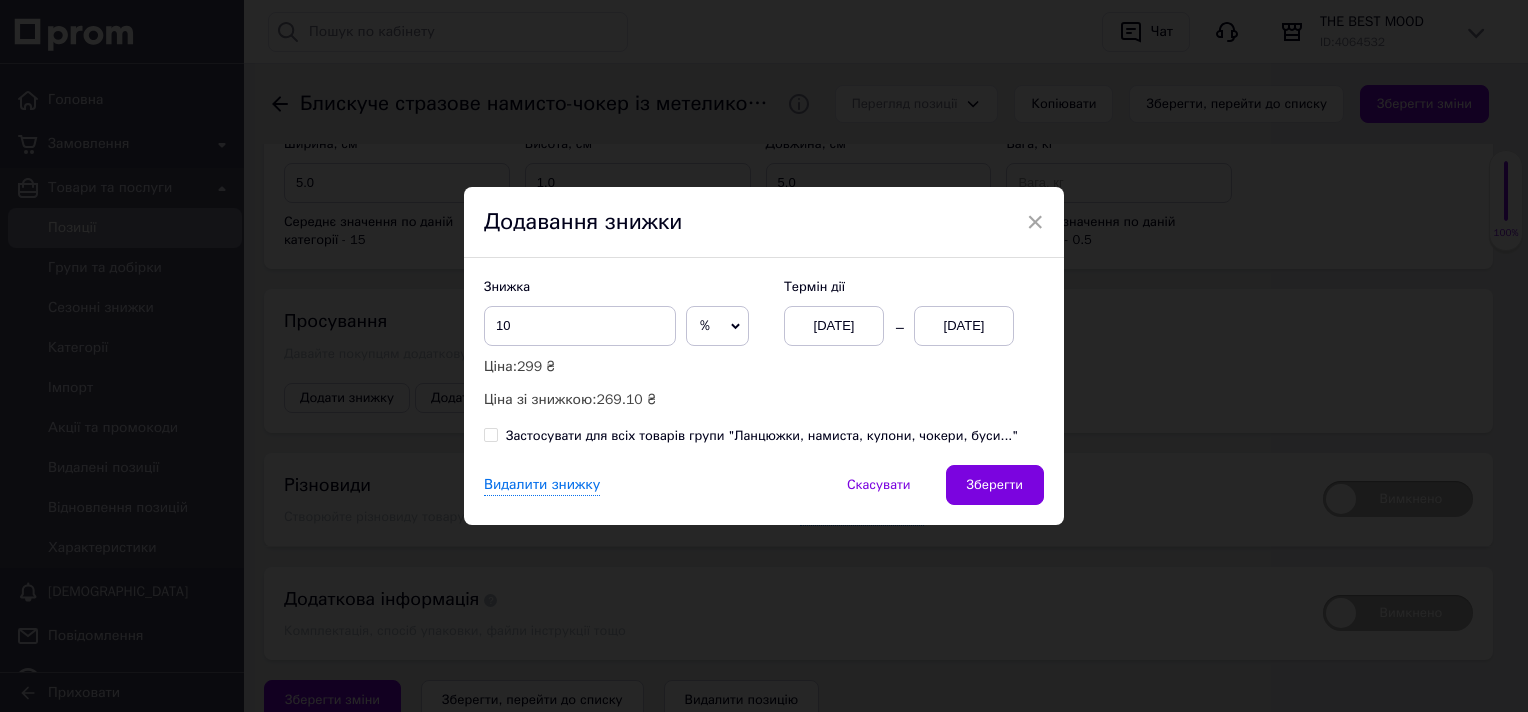click on "%" at bounding box center [717, 326] 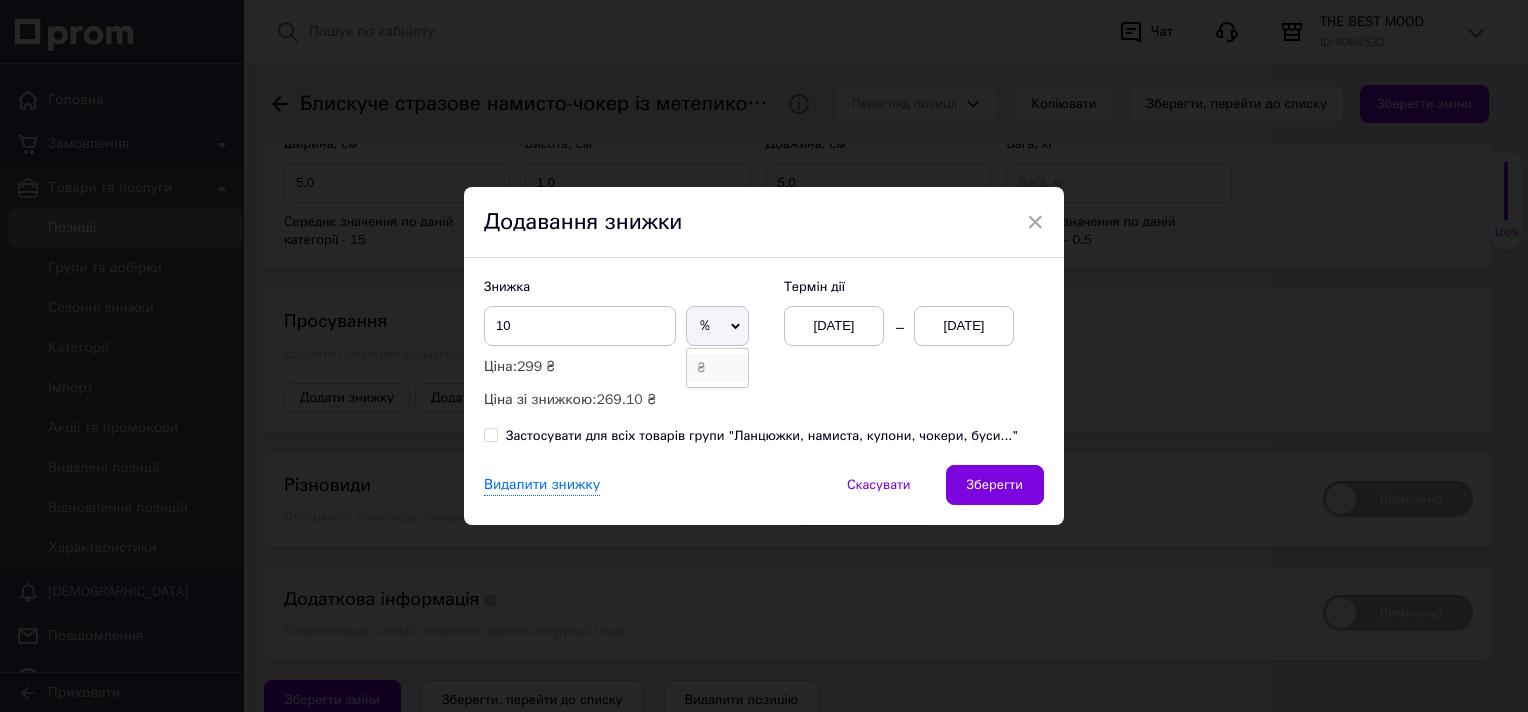 click on "₴" at bounding box center (717, 368) 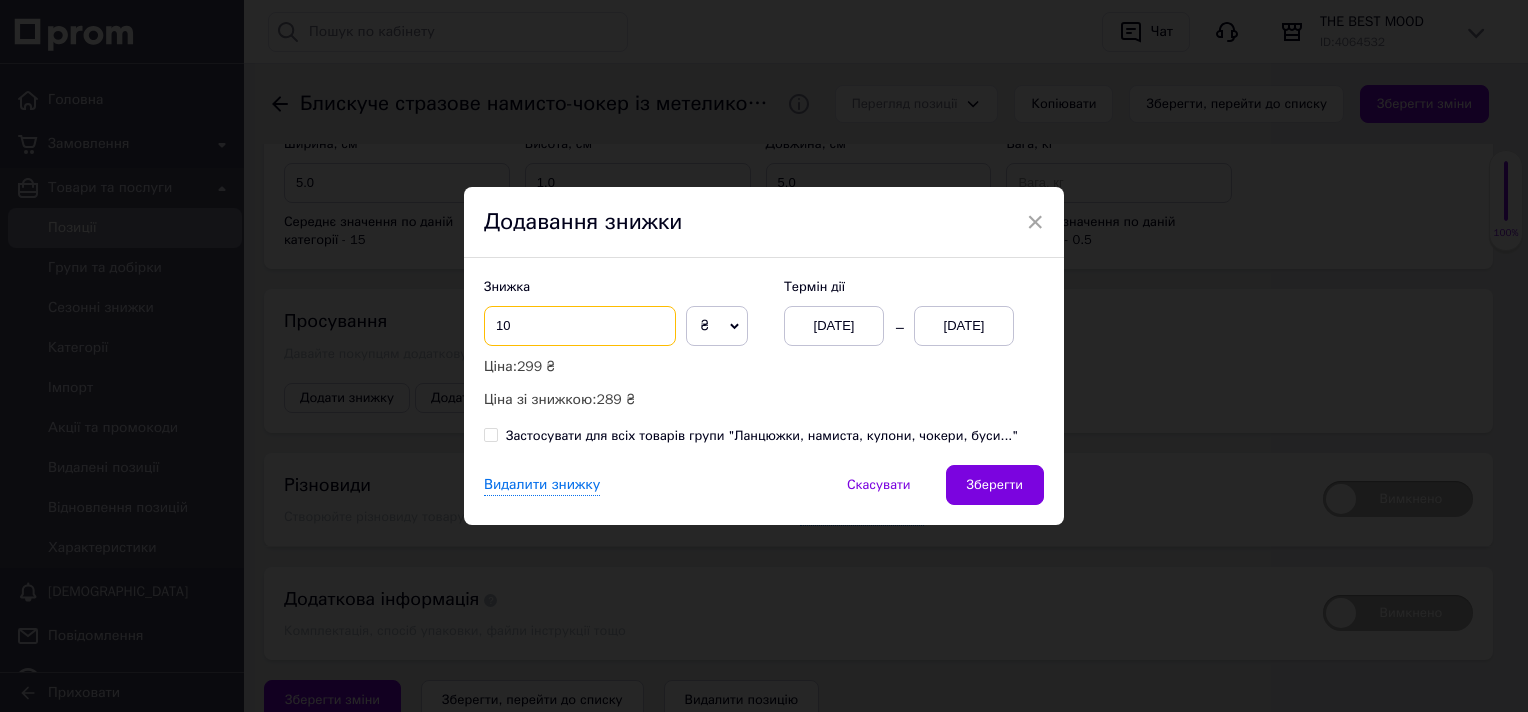 click on "10" at bounding box center (580, 326) 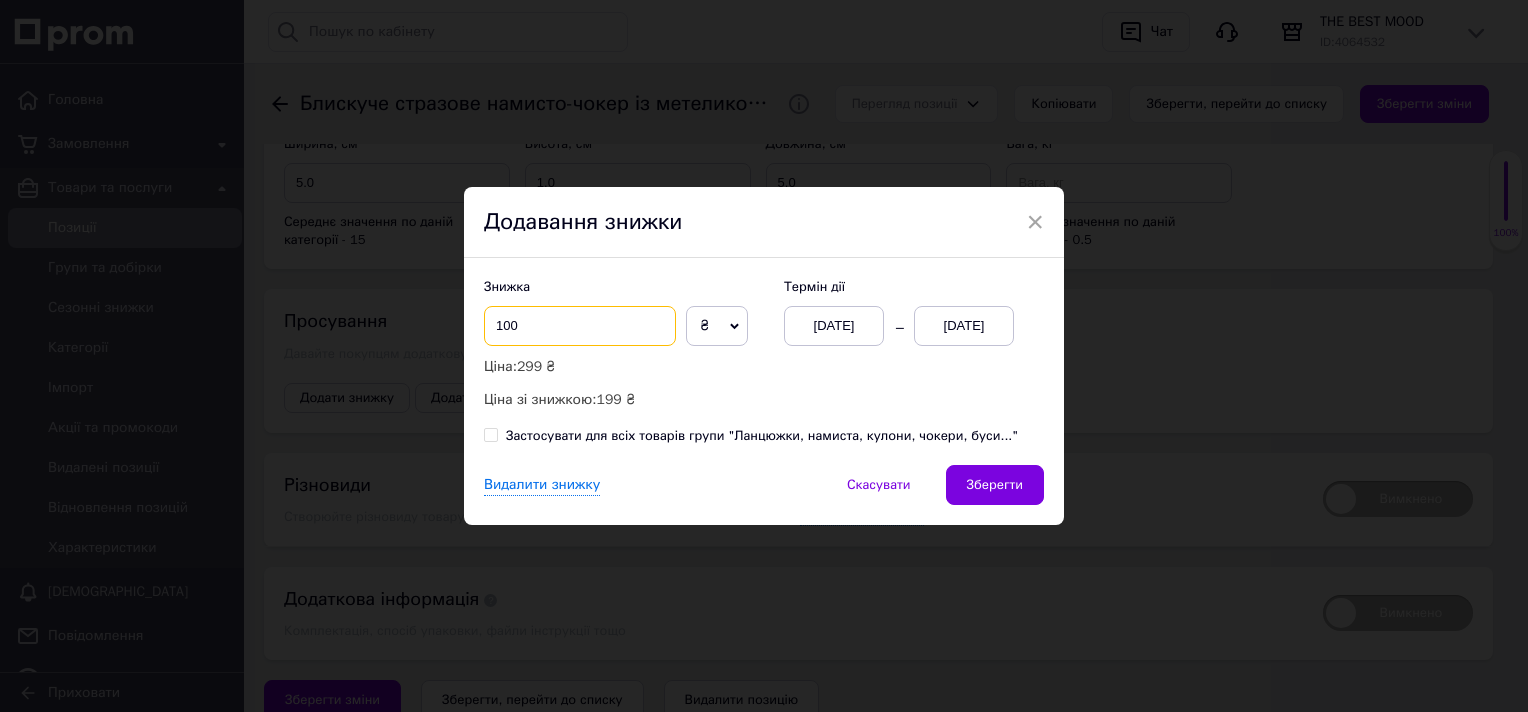 type on "100" 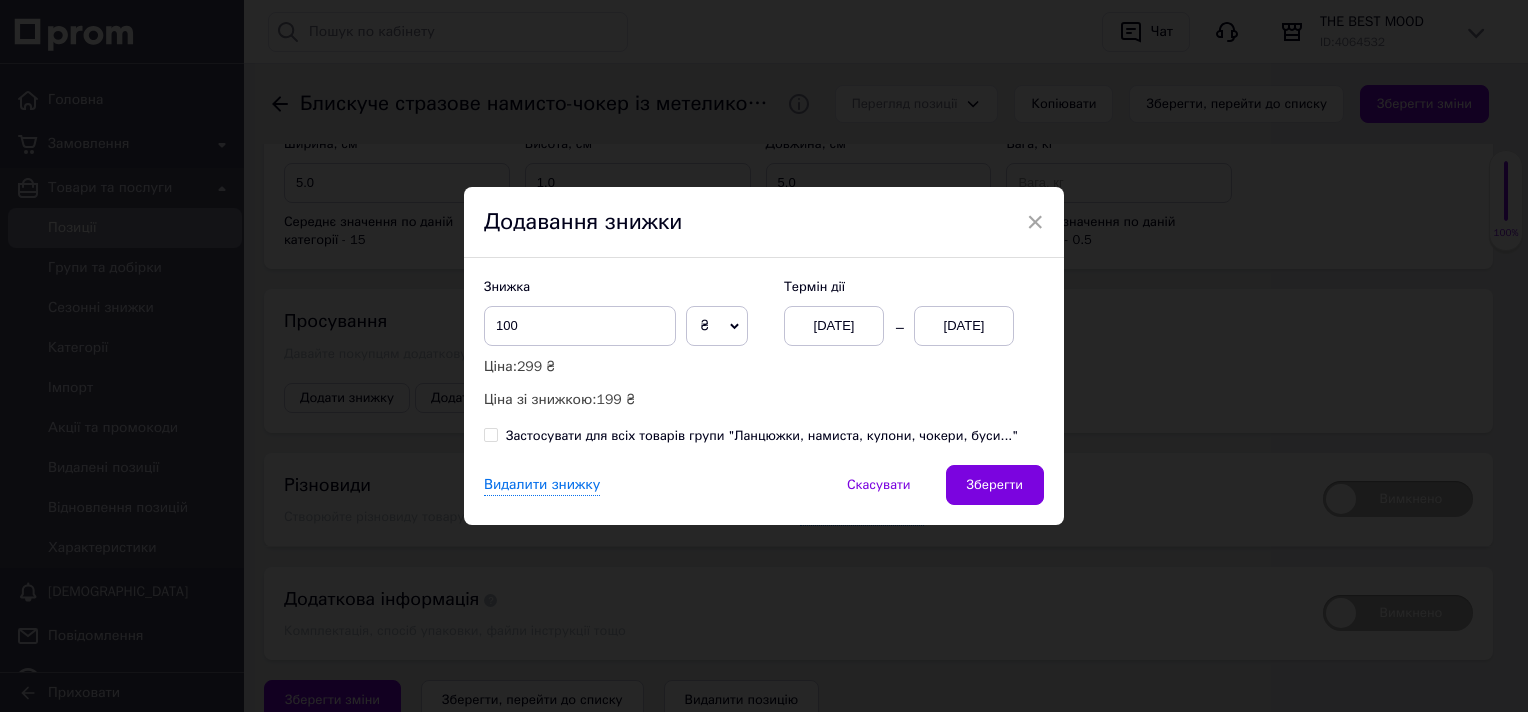 click on "[DATE]" at bounding box center (964, 326) 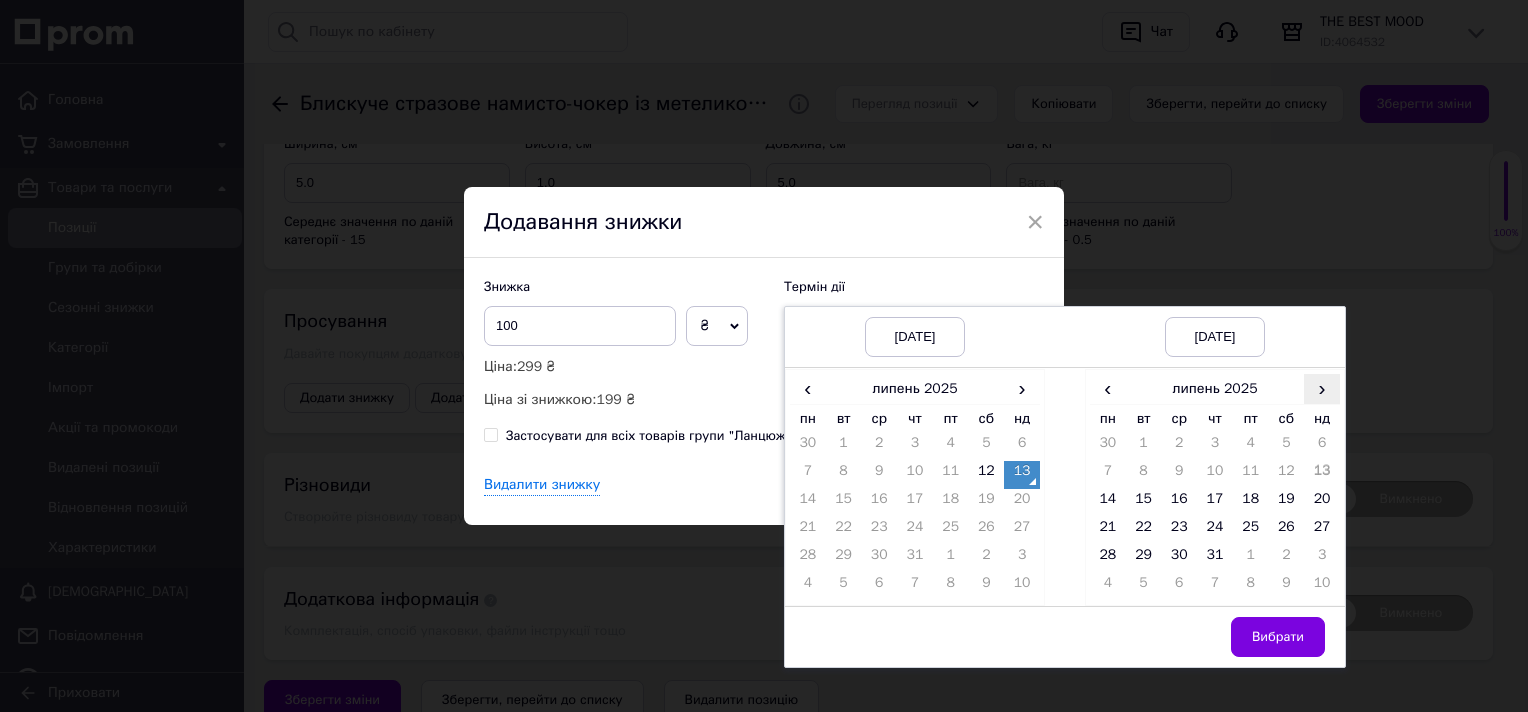 click on "›" at bounding box center (1322, 388) 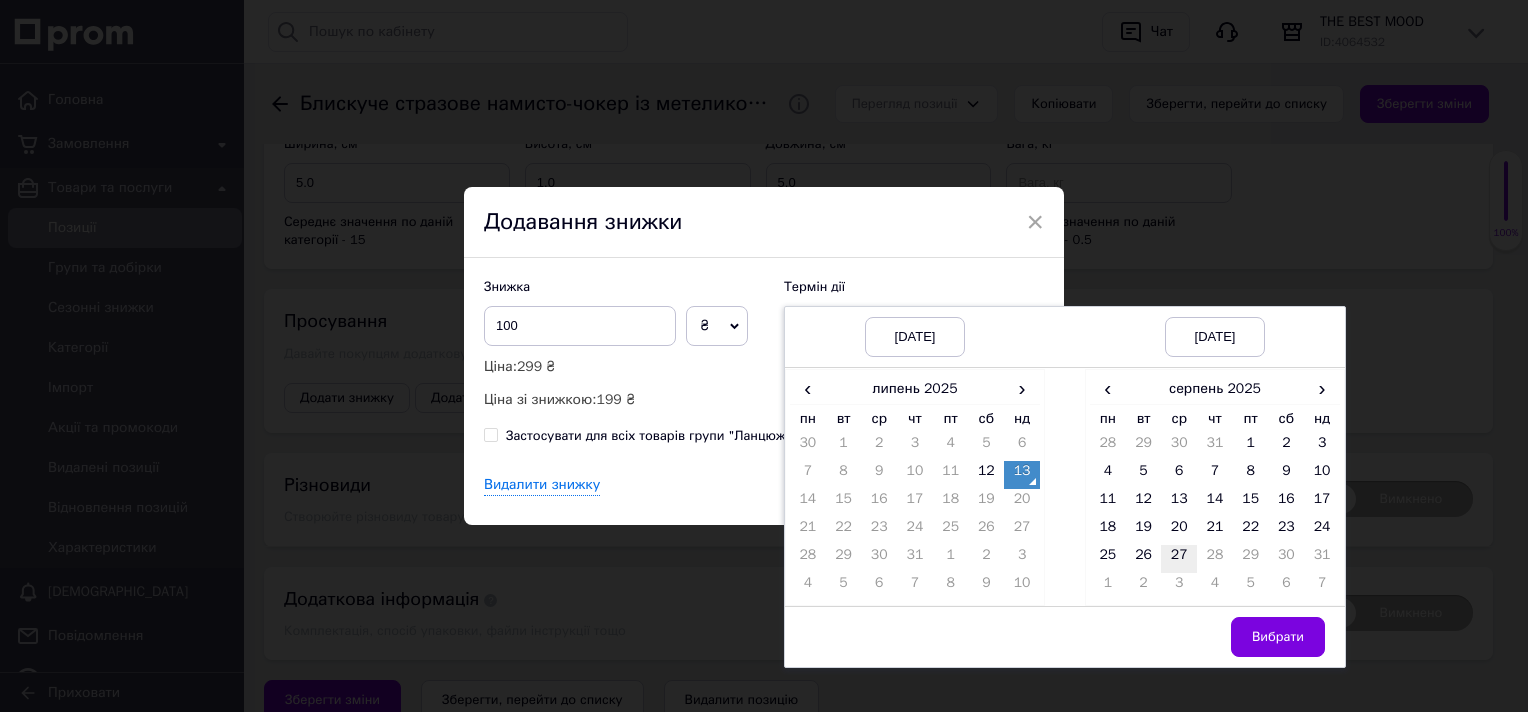 click on "27" at bounding box center [1179, 559] 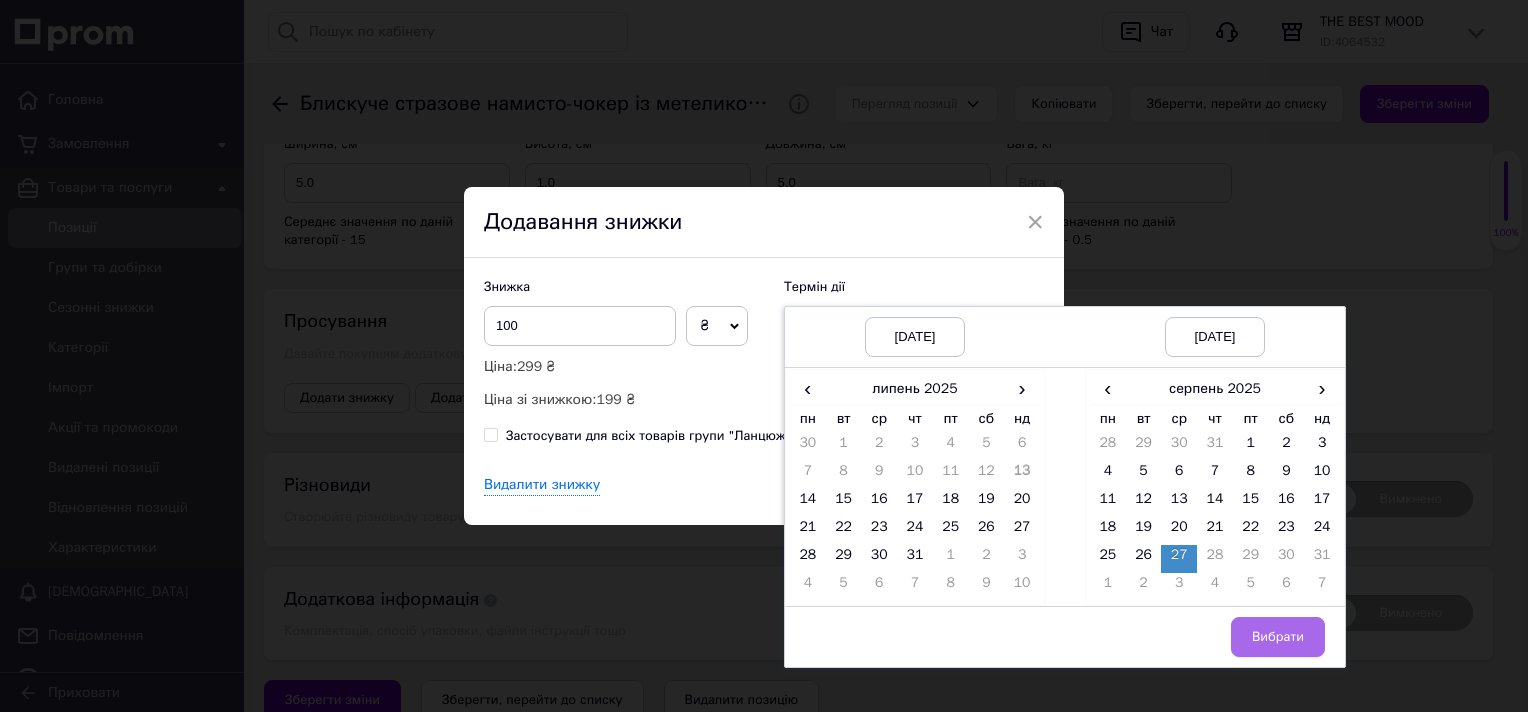click on "Вибрати" at bounding box center (1278, 637) 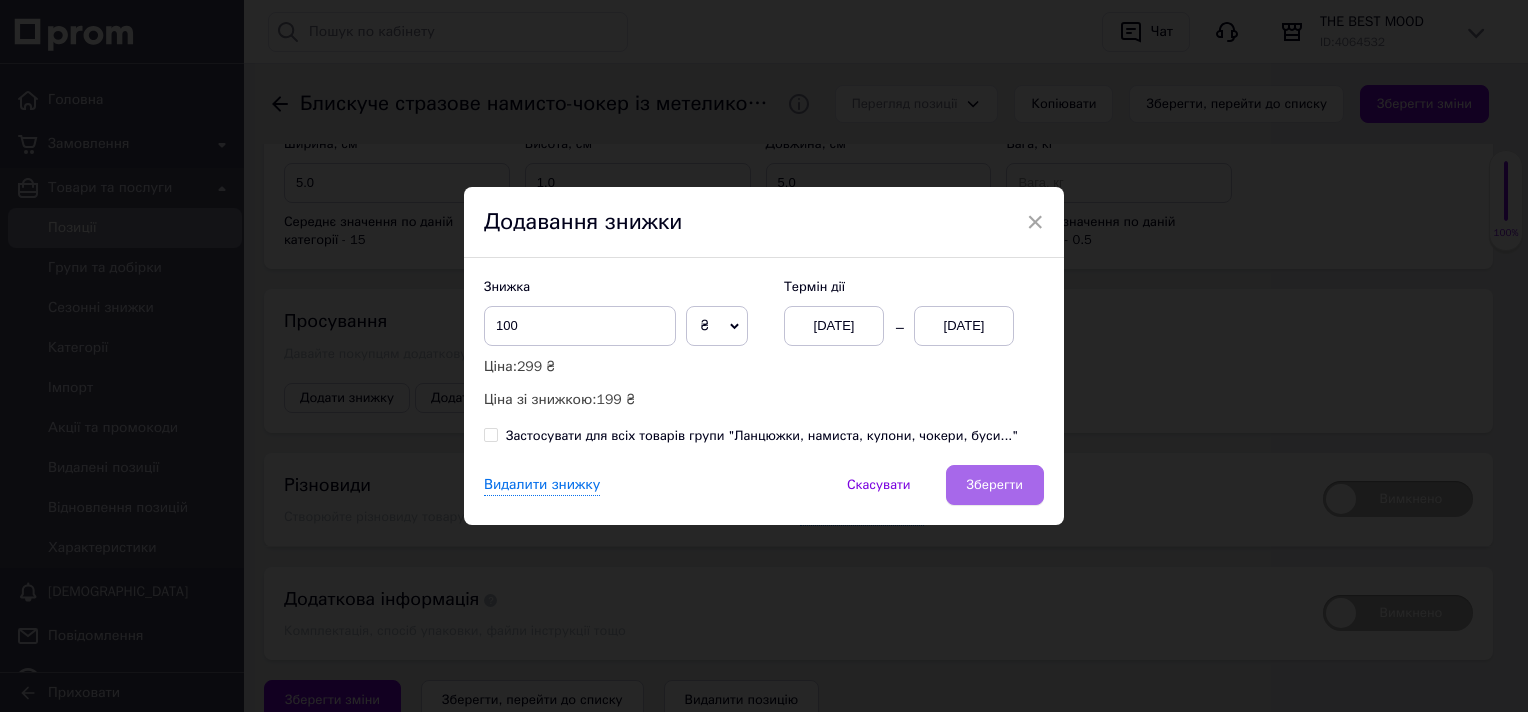 click on "Зберегти" at bounding box center (995, 485) 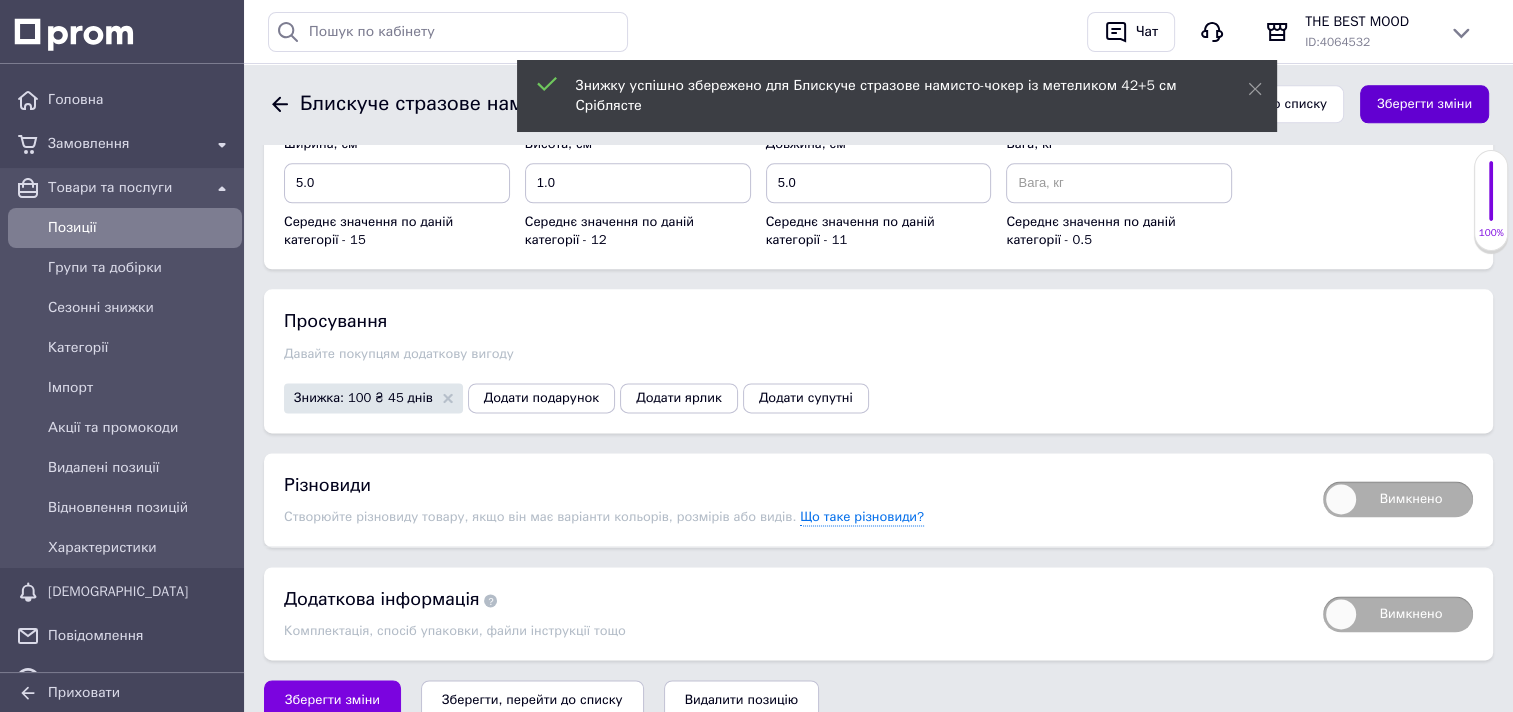 click on "Зберегти зміни" at bounding box center [1424, 104] 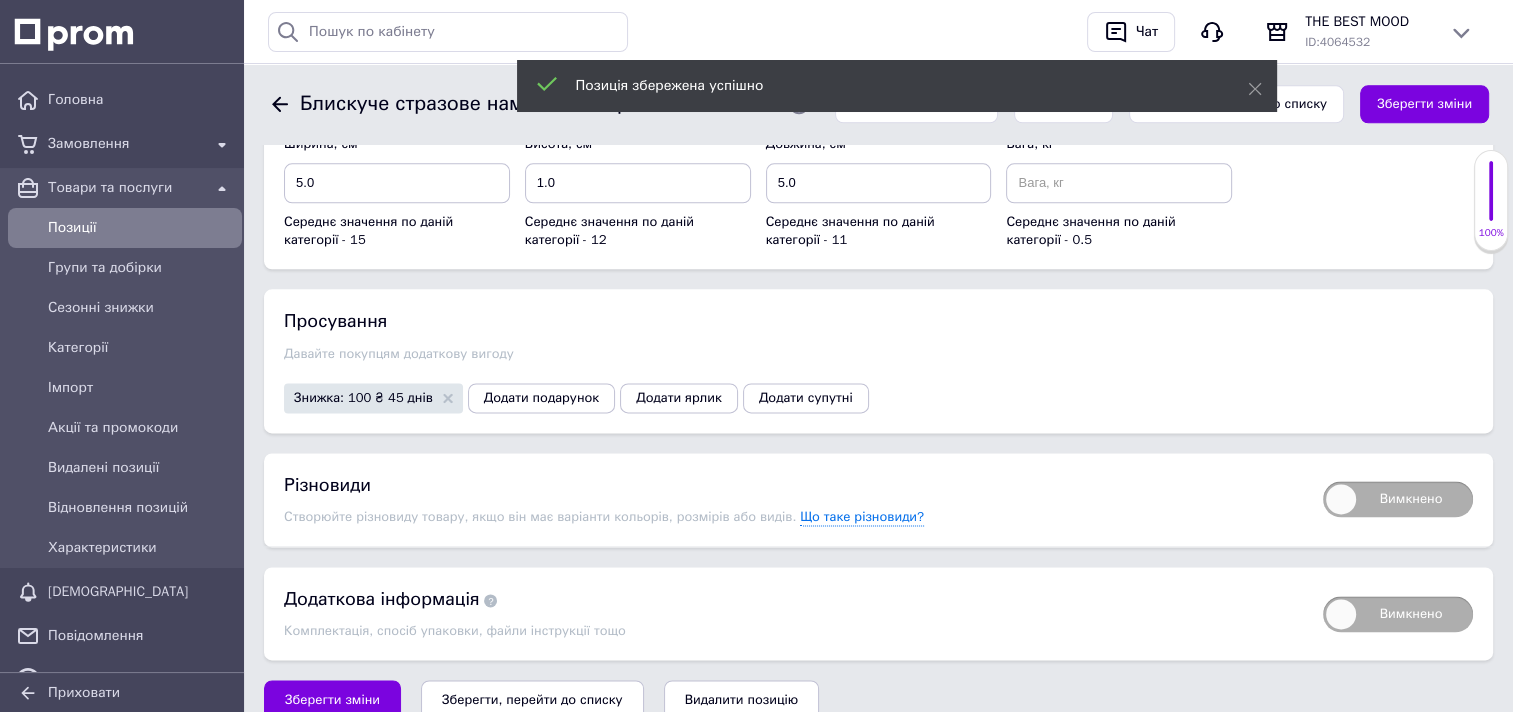 click on "Позиції" at bounding box center [141, 228] 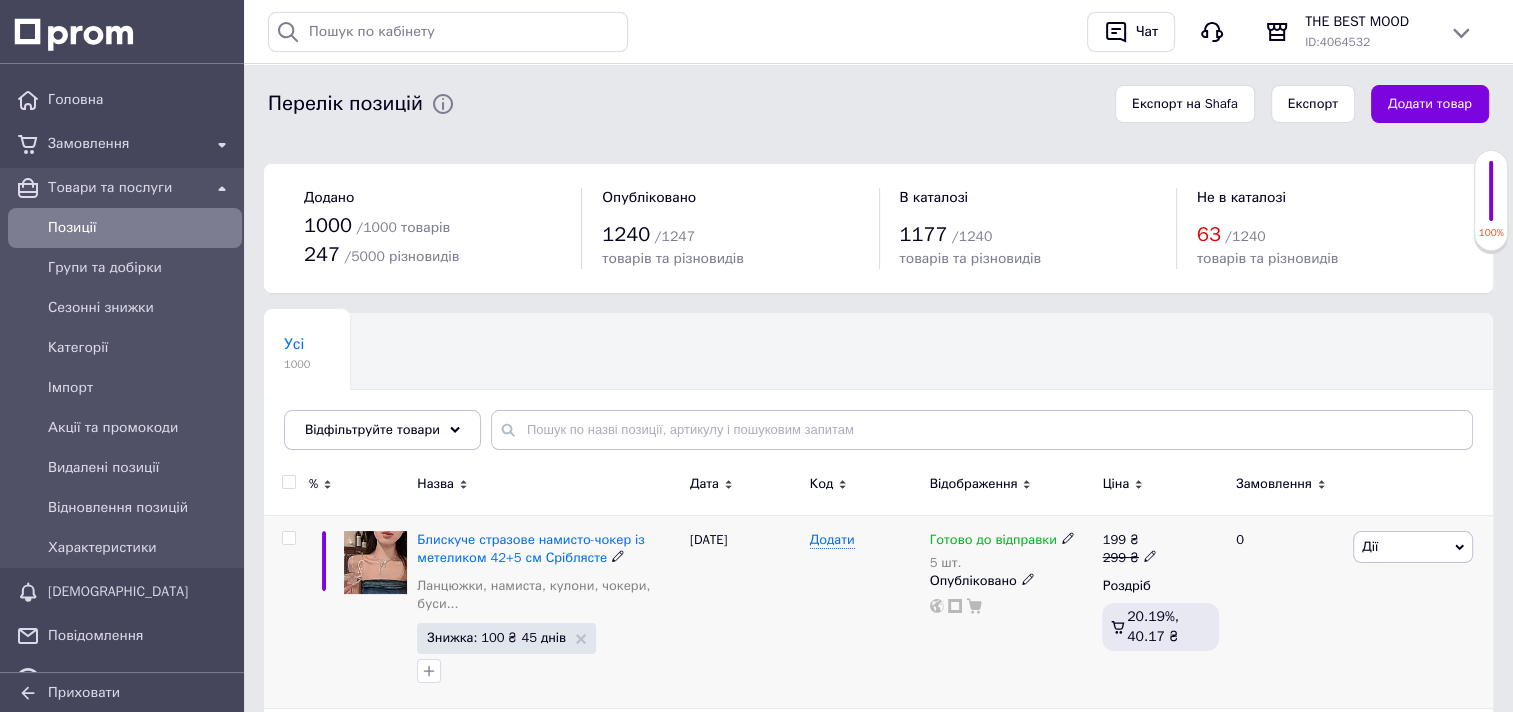 click 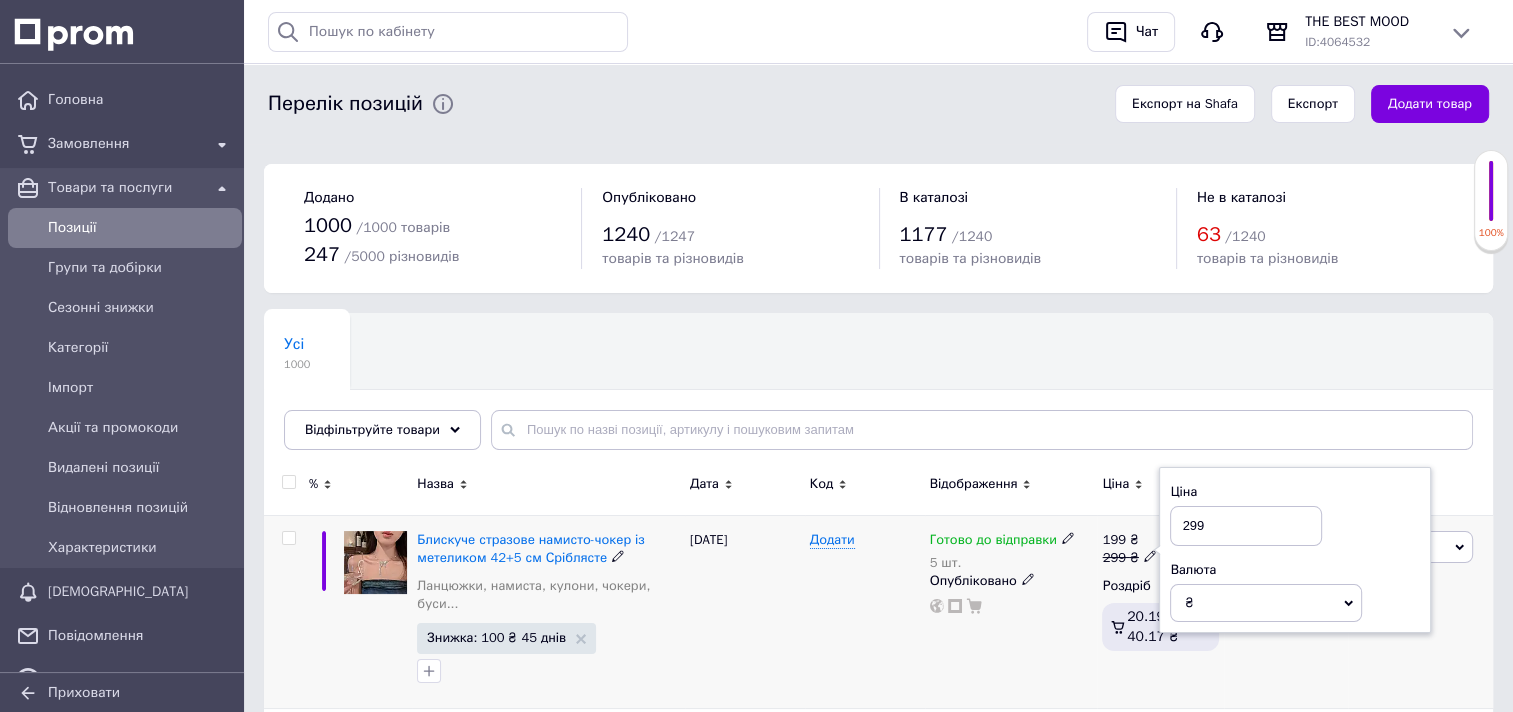 click on "299" at bounding box center (1246, 526) 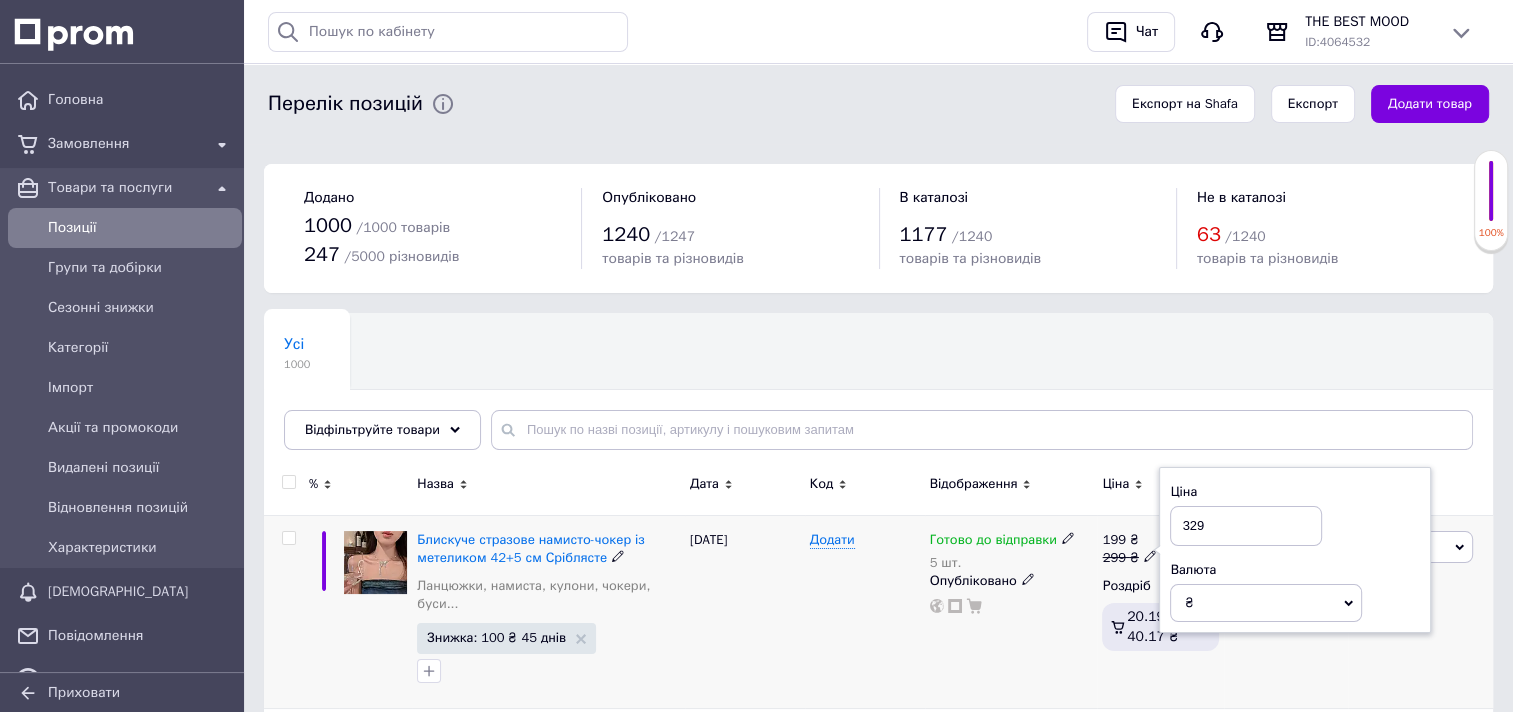 type on "329" 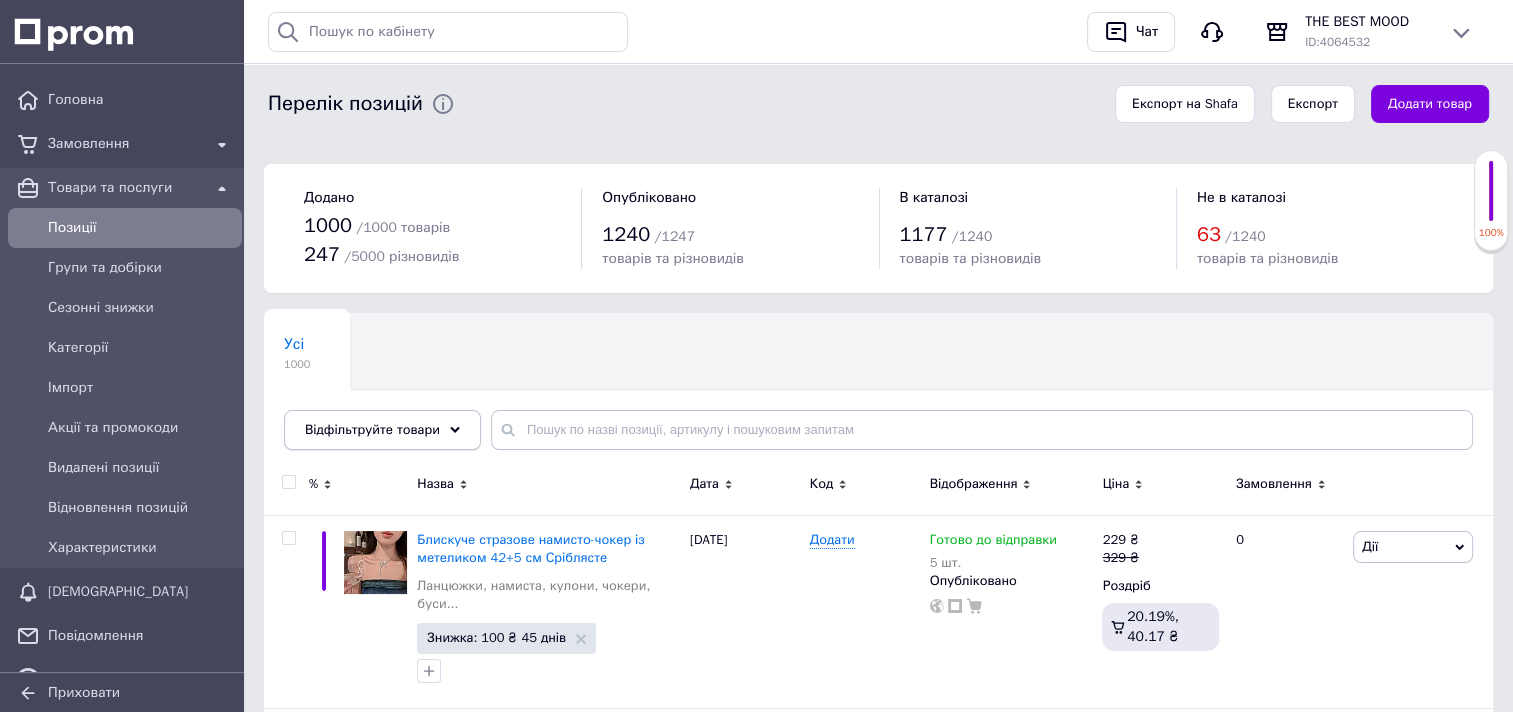 click on "Відфільтруйте товари" at bounding box center (372, 429) 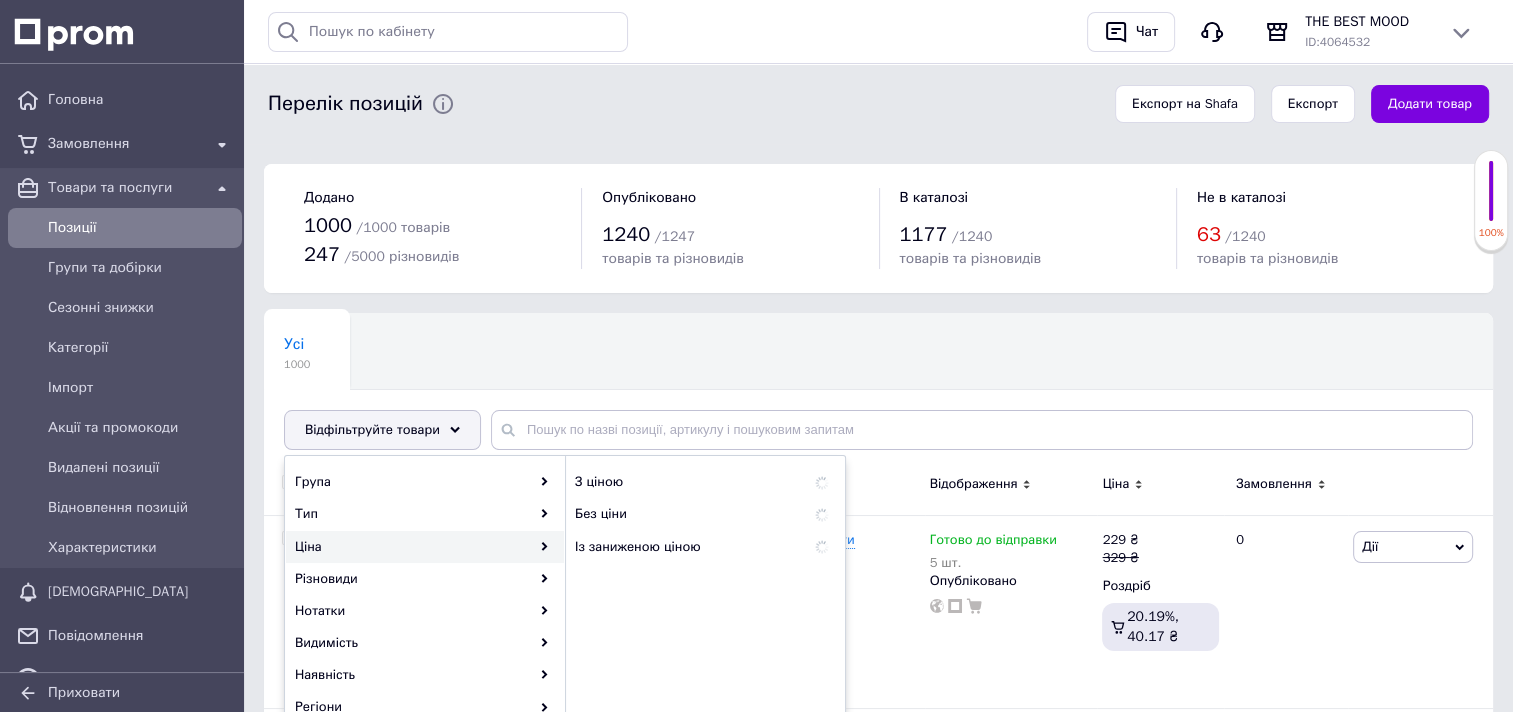 scroll, scrollTop: 100, scrollLeft: 0, axis: vertical 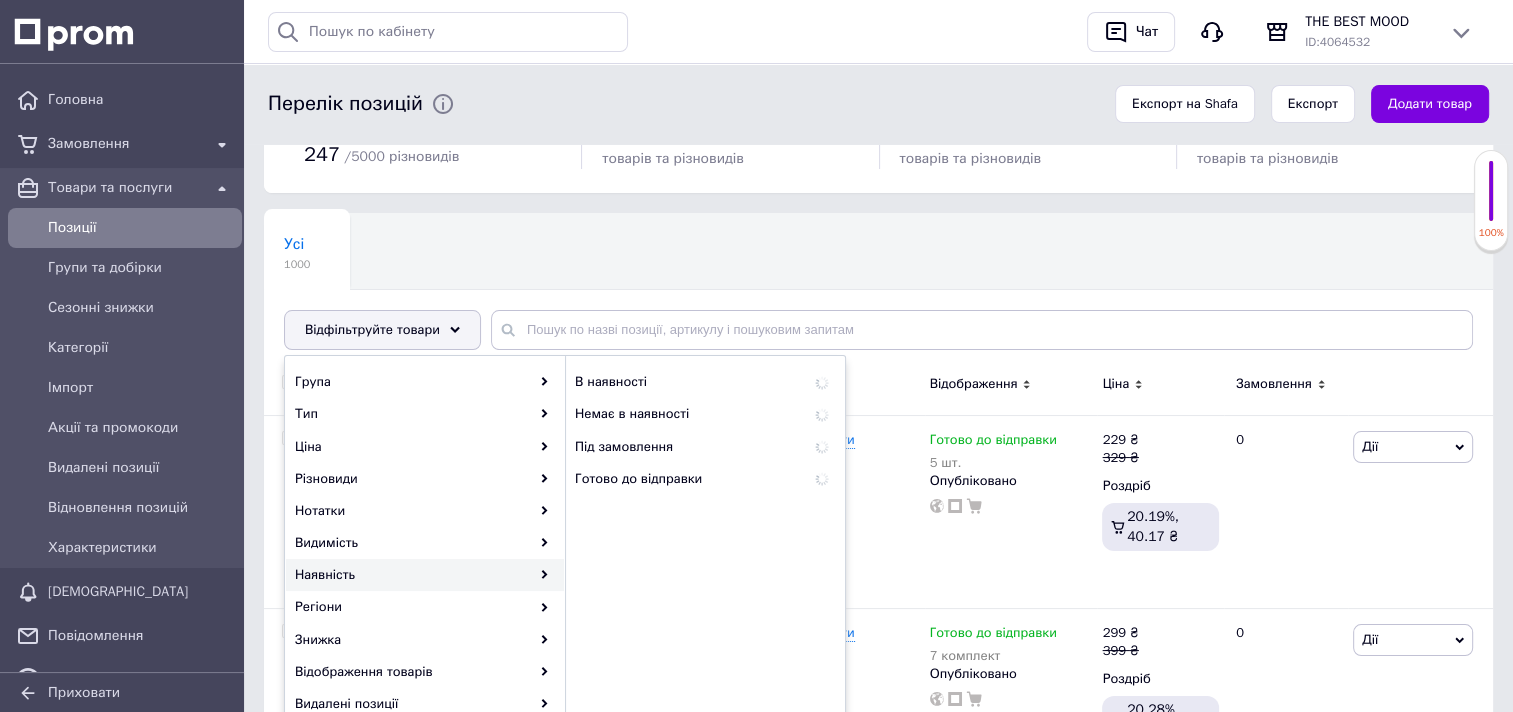 click on "Наявність" at bounding box center [425, 575] 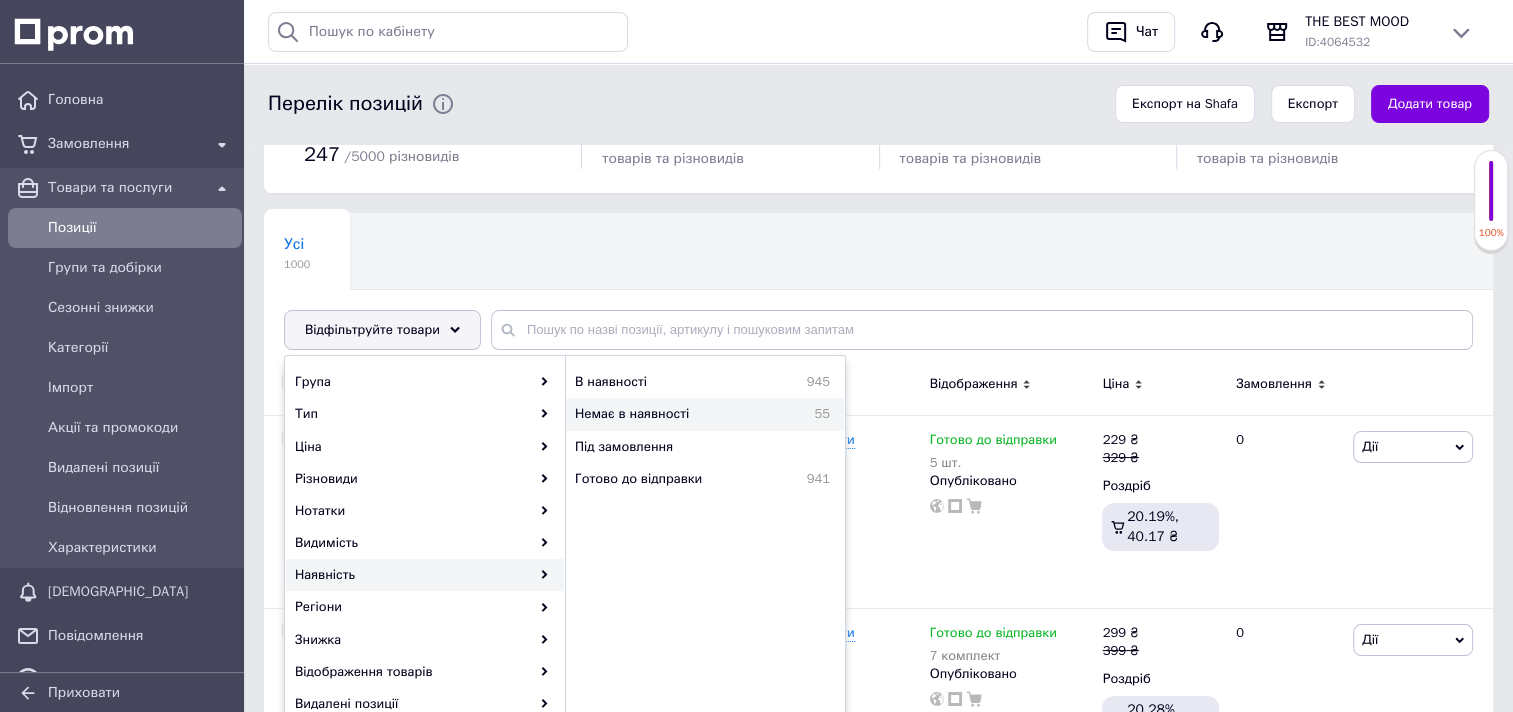 click on "Немає в наявності" at bounding box center (679, 414) 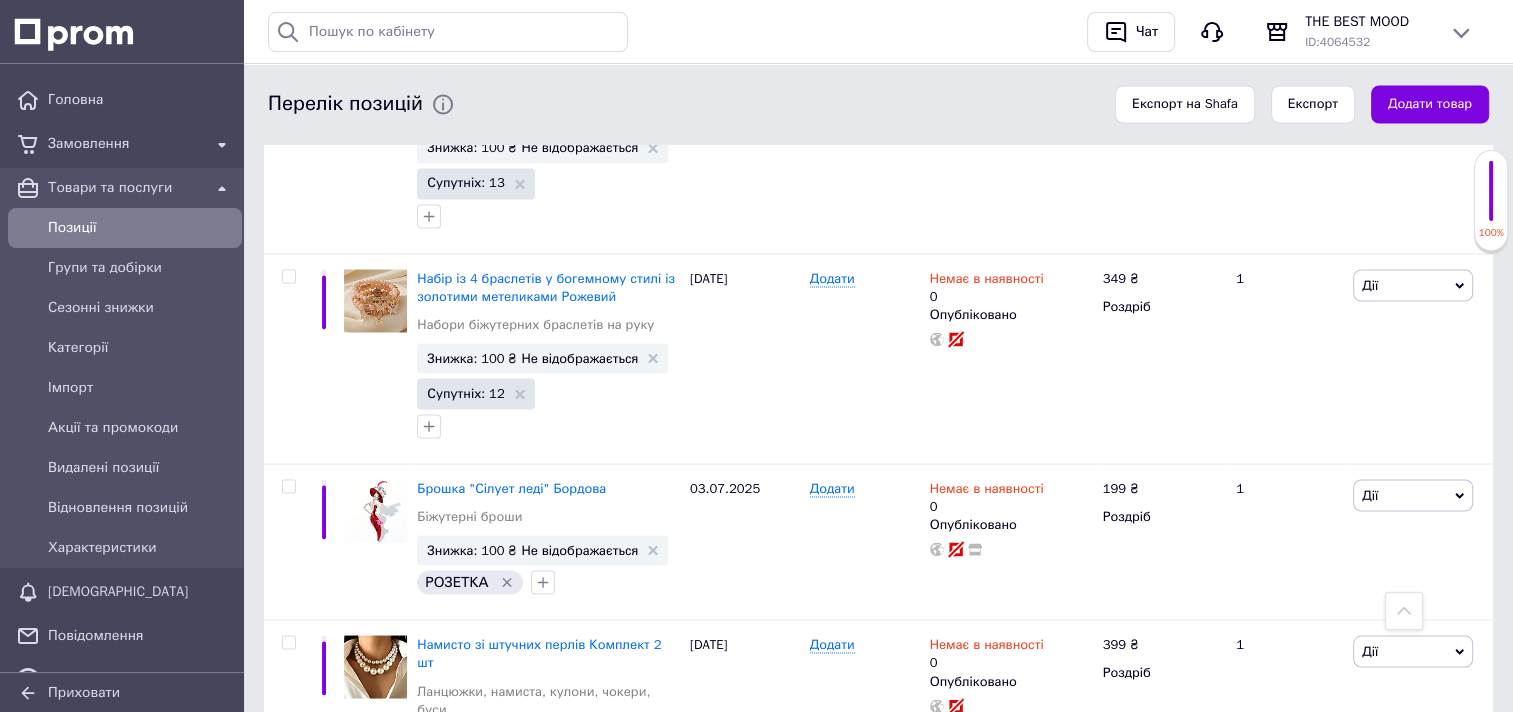scroll, scrollTop: 3500, scrollLeft: 0, axis: vertical 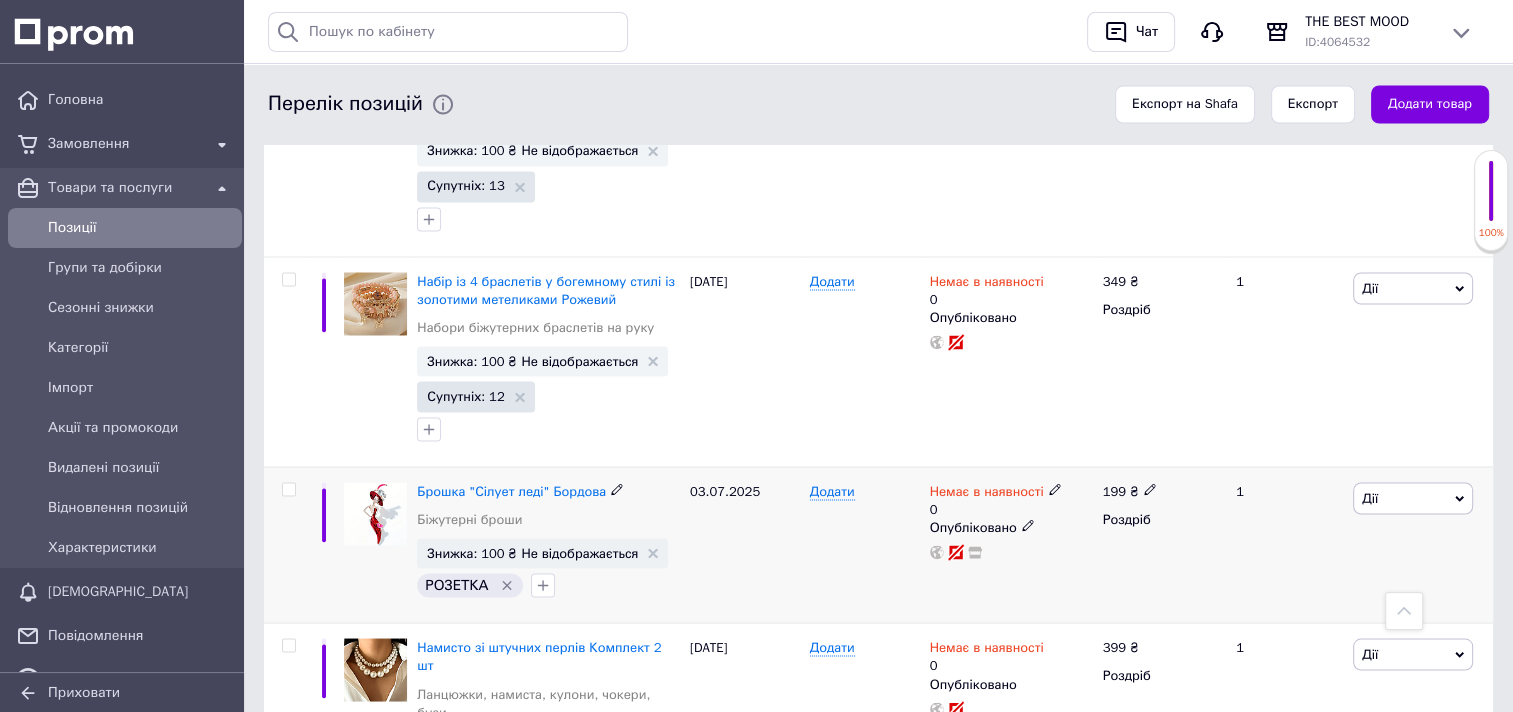 click 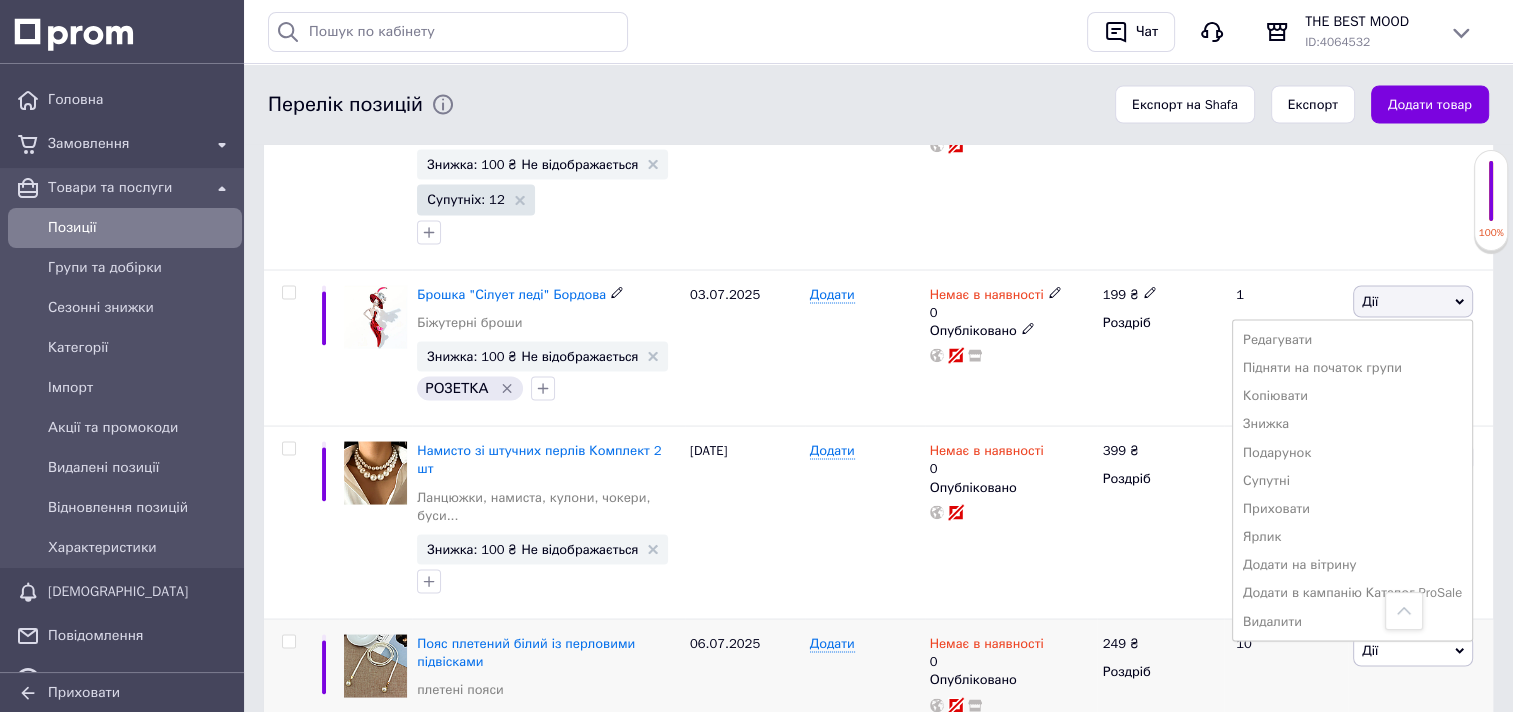 scroll, scrollTop: 3700, scrollLeft: 0, axis: vertical 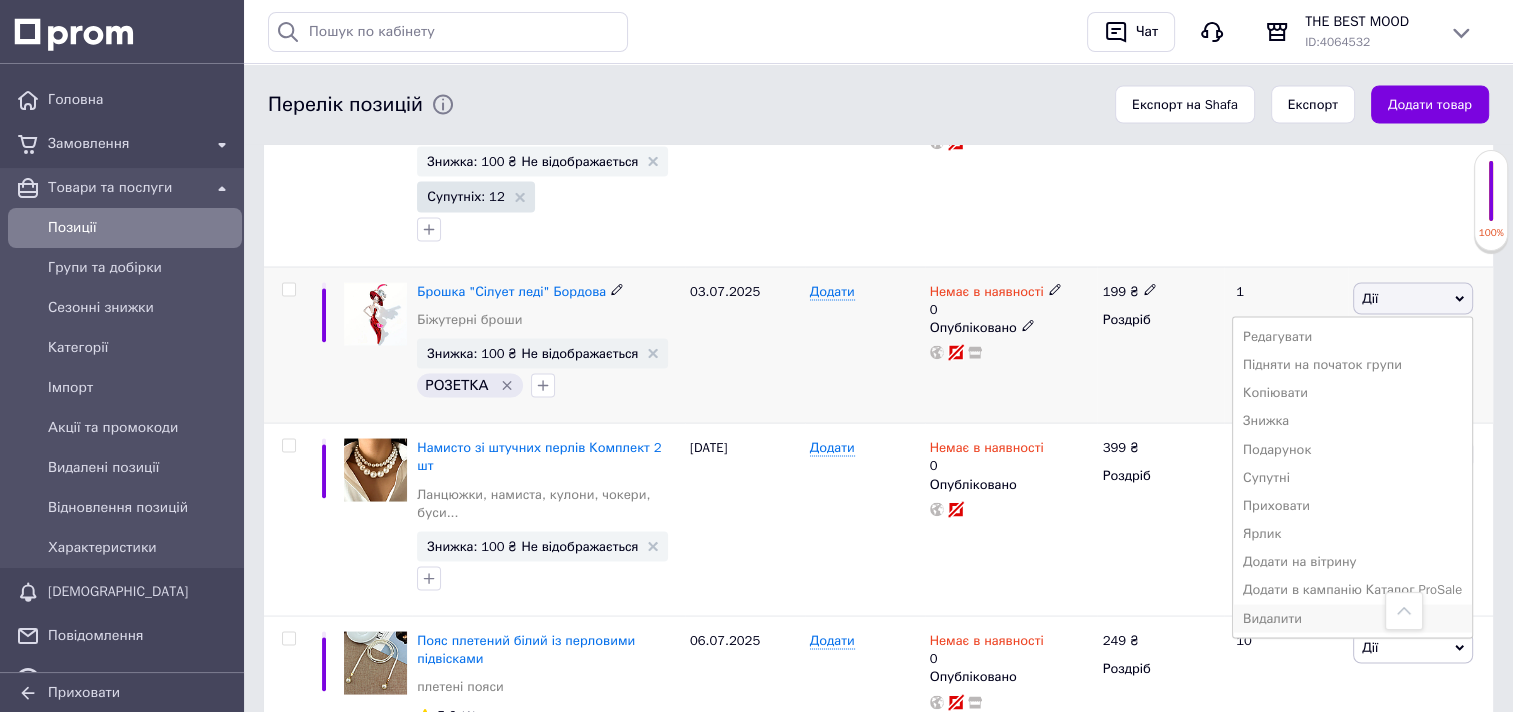 click on "Видалити" at bounding box center (1352, 618) 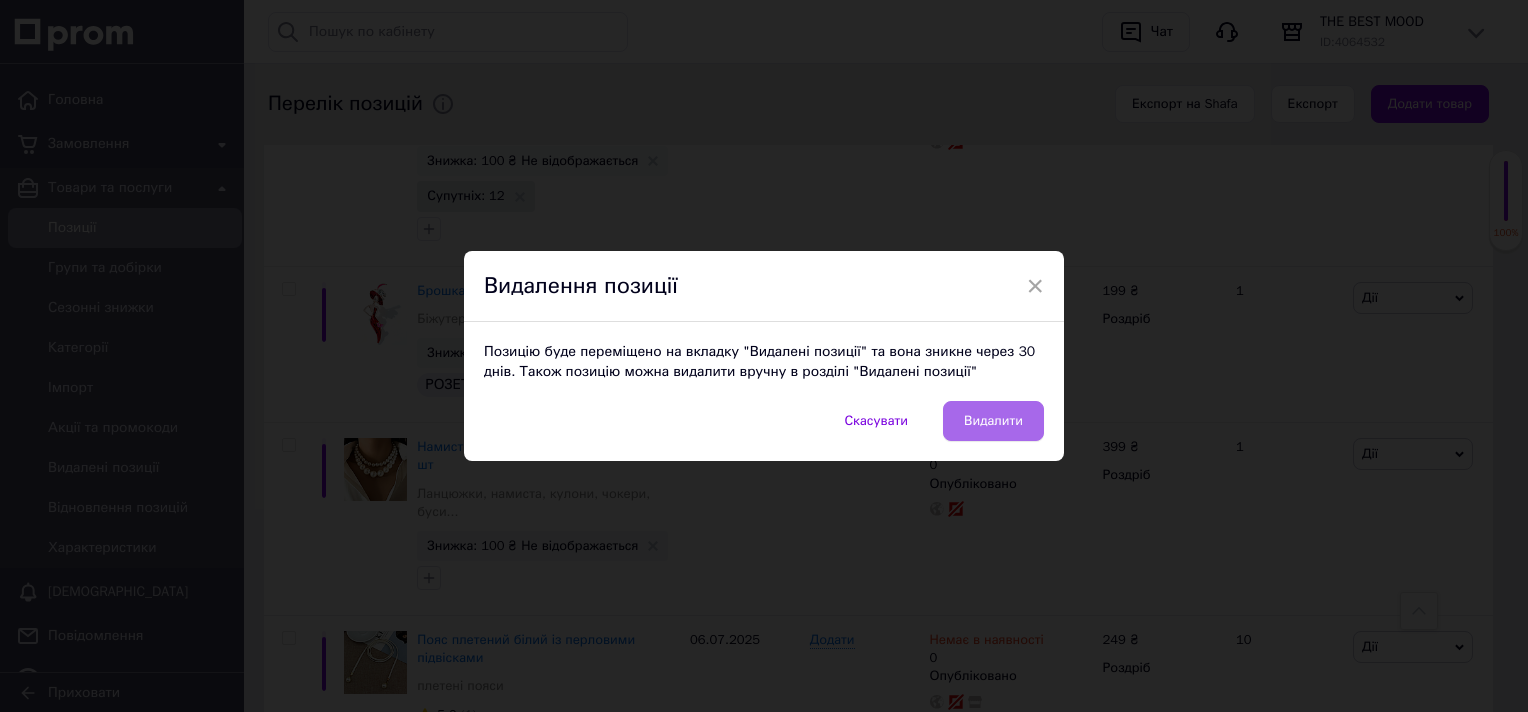 click on "Видалити" at bounding box center (993, 421) 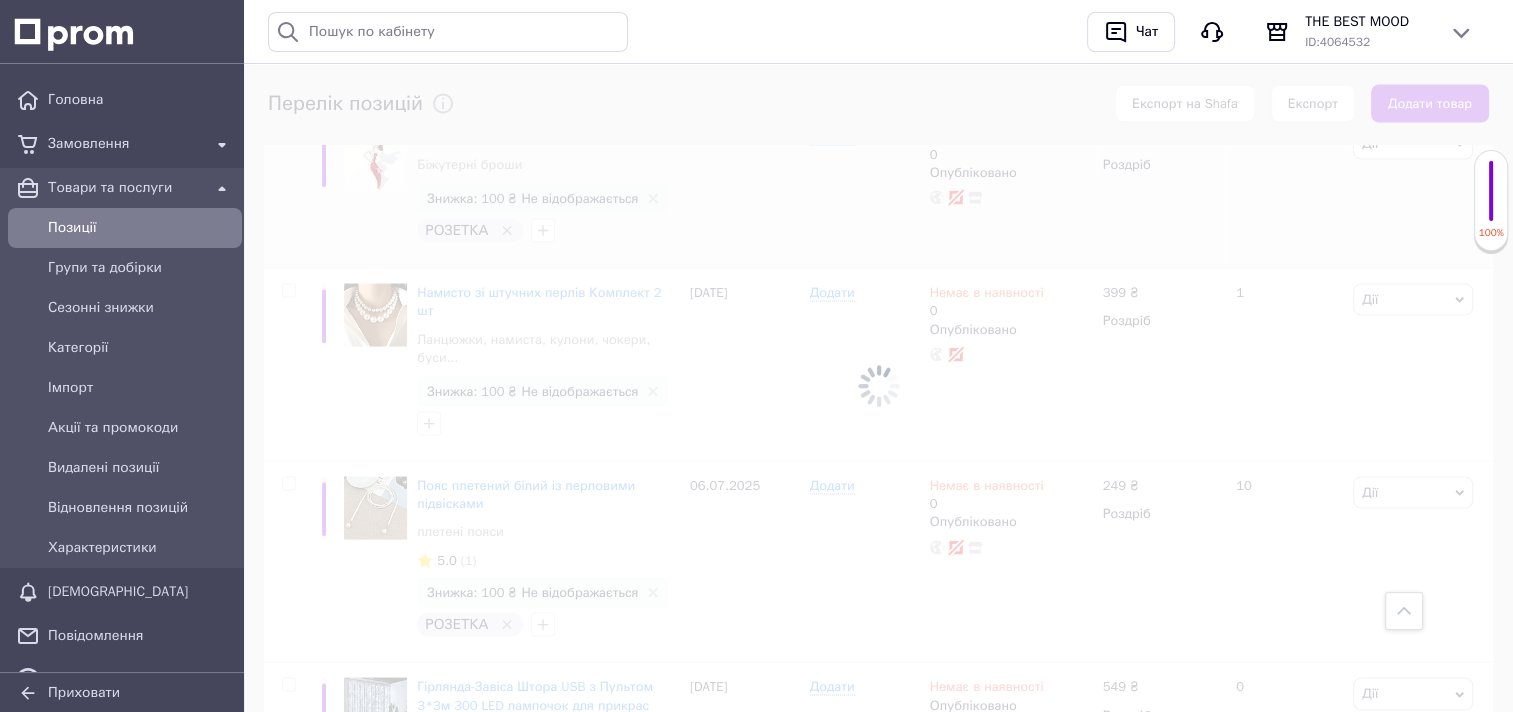 scroll, scrollTop: 3900, scrollLeft: 0, axis: vertical 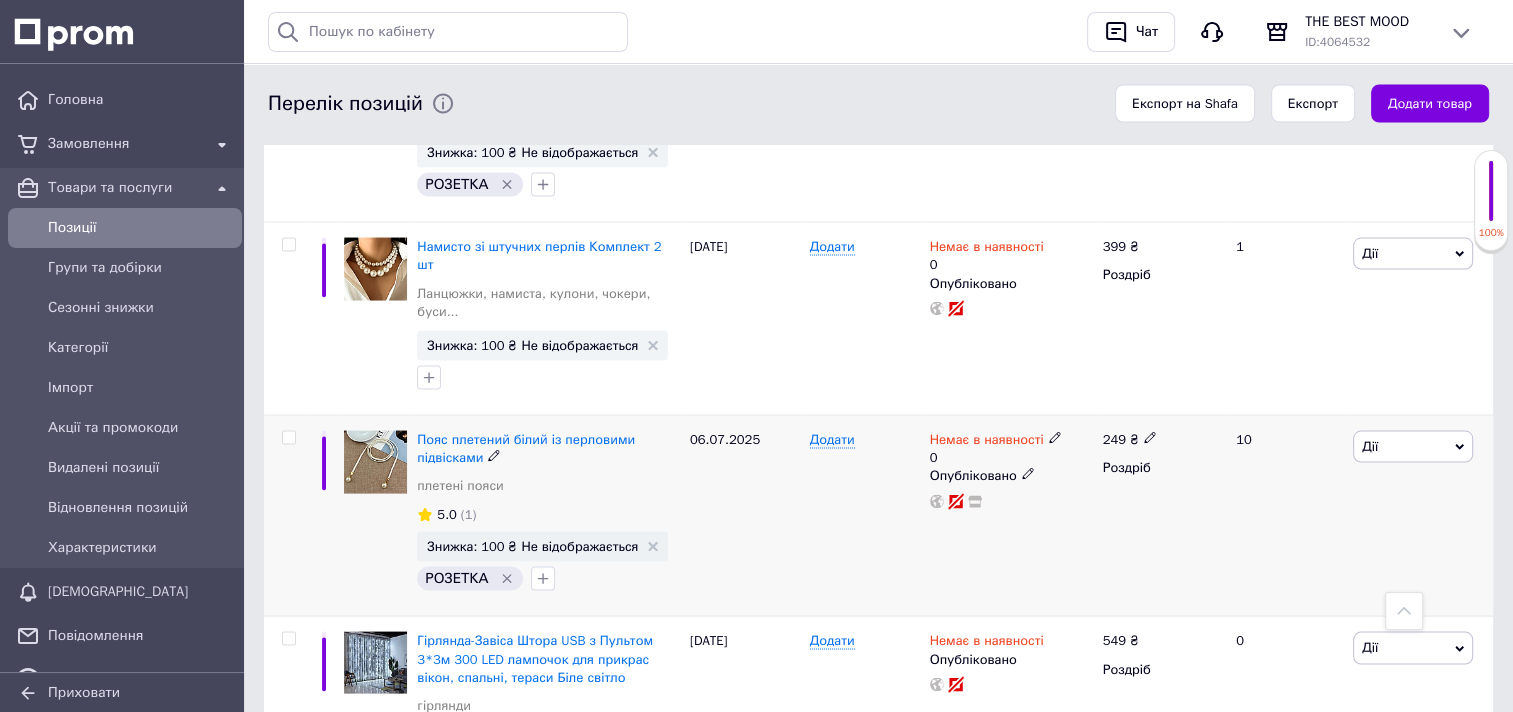 click 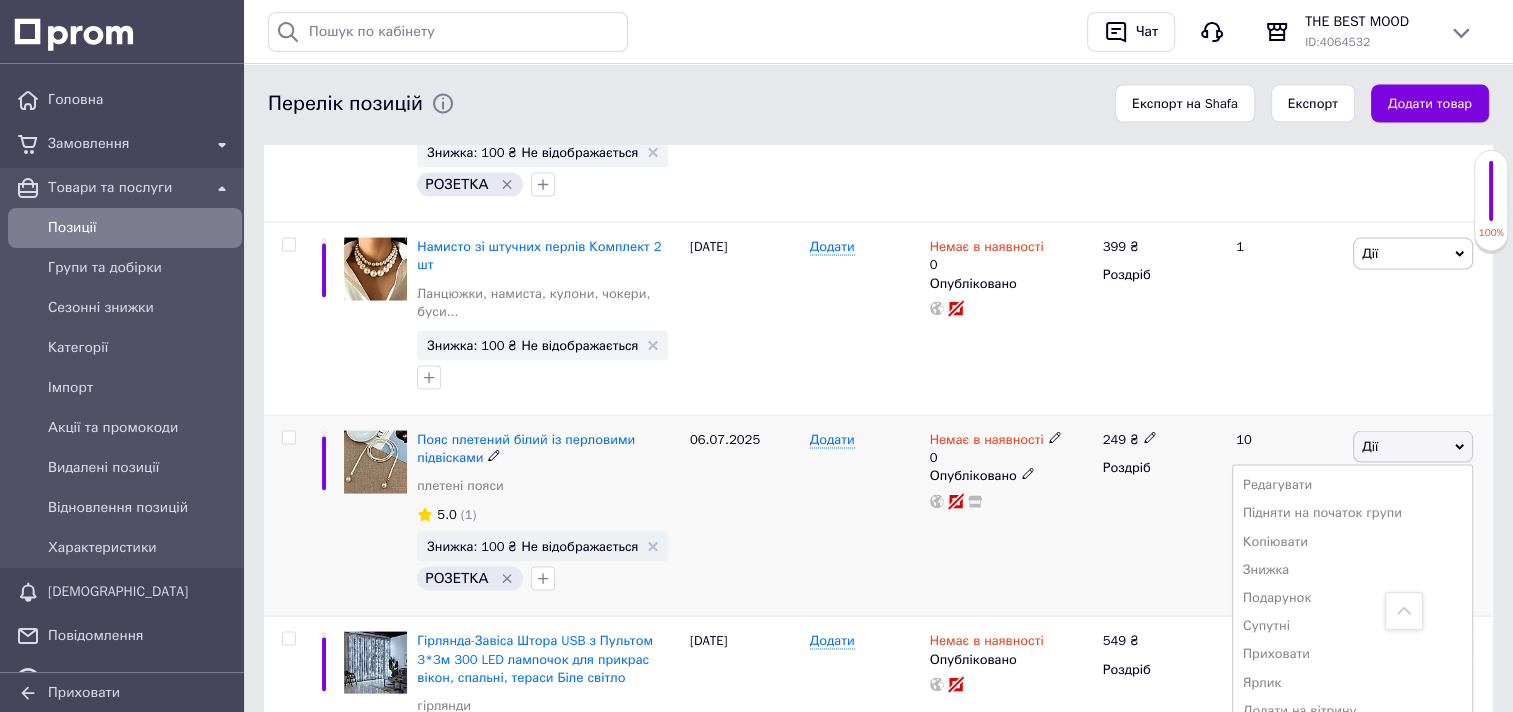 click on "Видалити" at bounding box center (1352, 767) 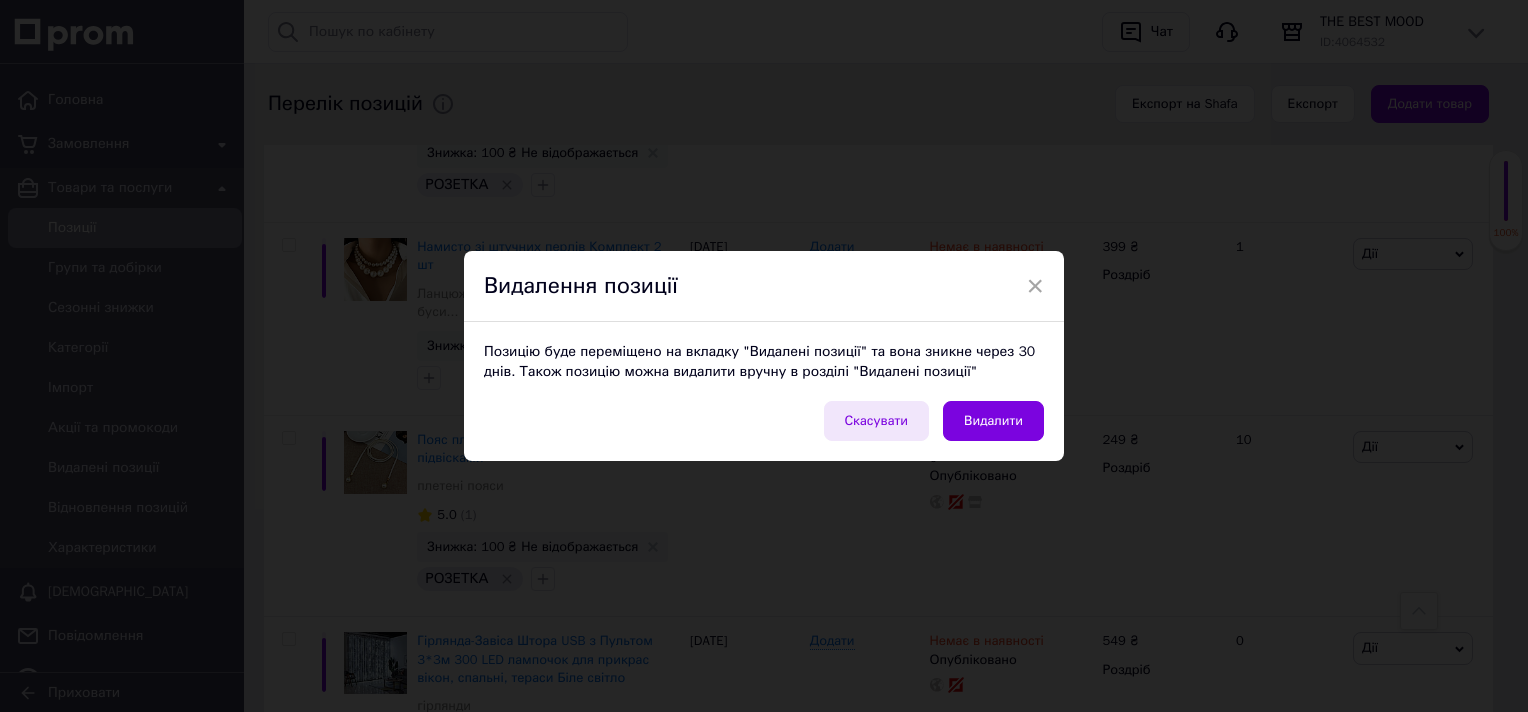 click on "Скасувати" at bounding box center (877, 421) 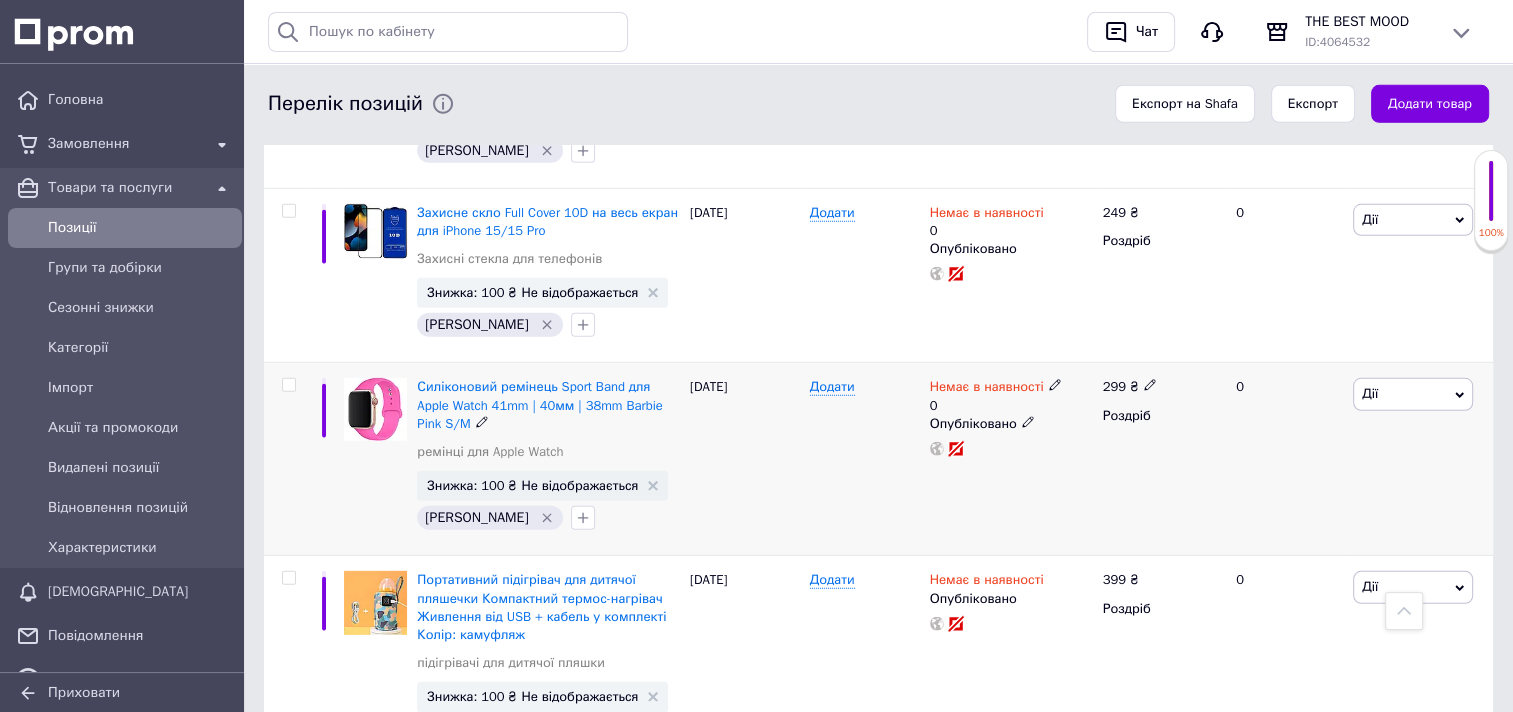 scroll, scrollTop: 5900, scrollLeft: 0, axis: vertical 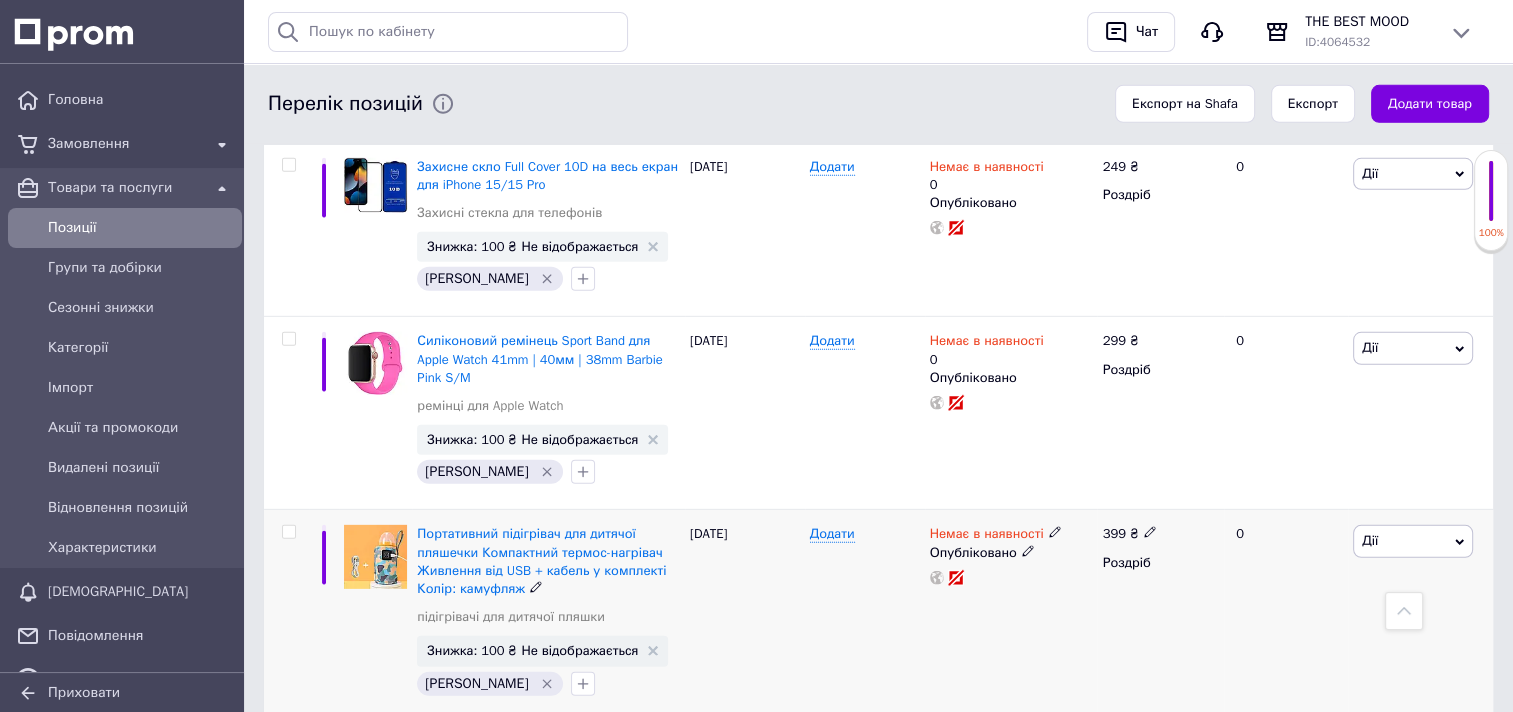 click 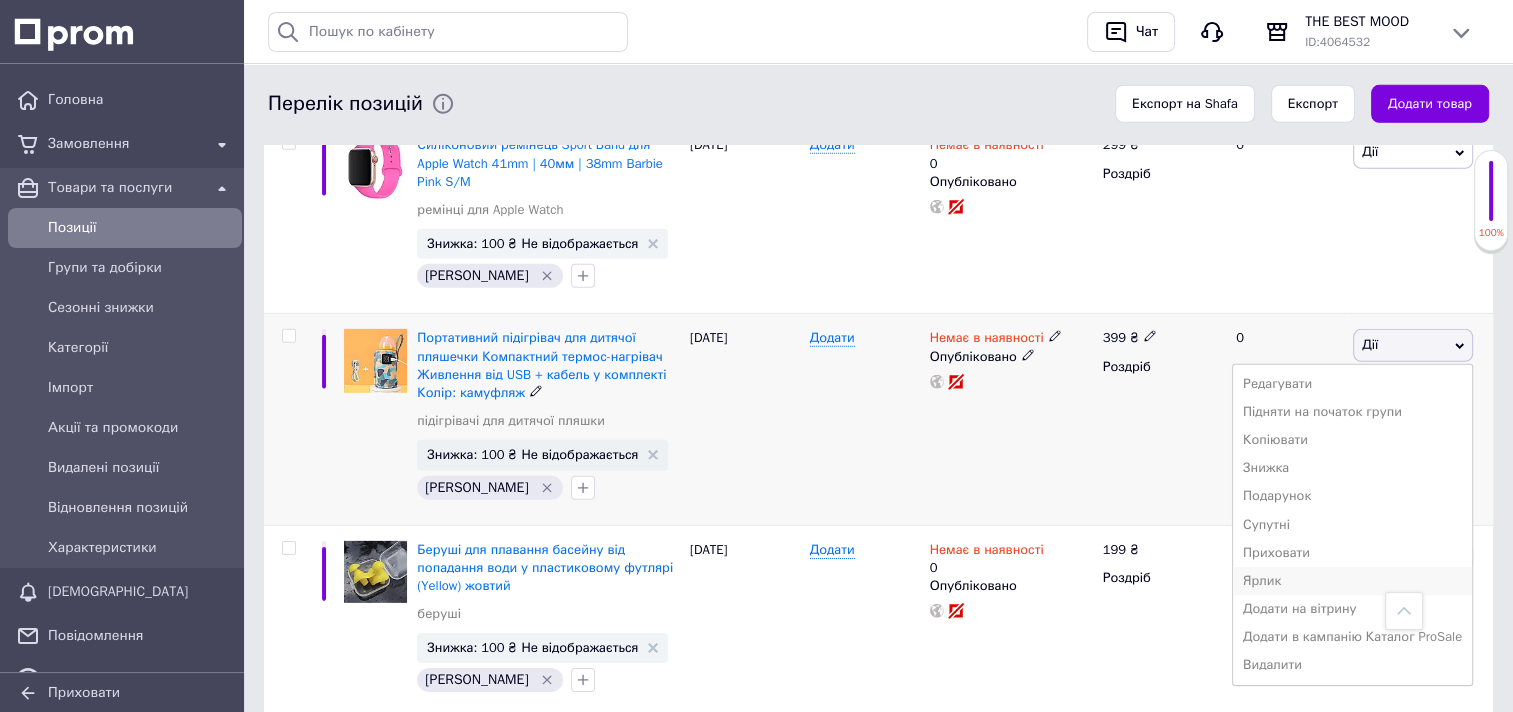 scroll, scrollTop: 6100, scrollLeft: 0, axis: vertical 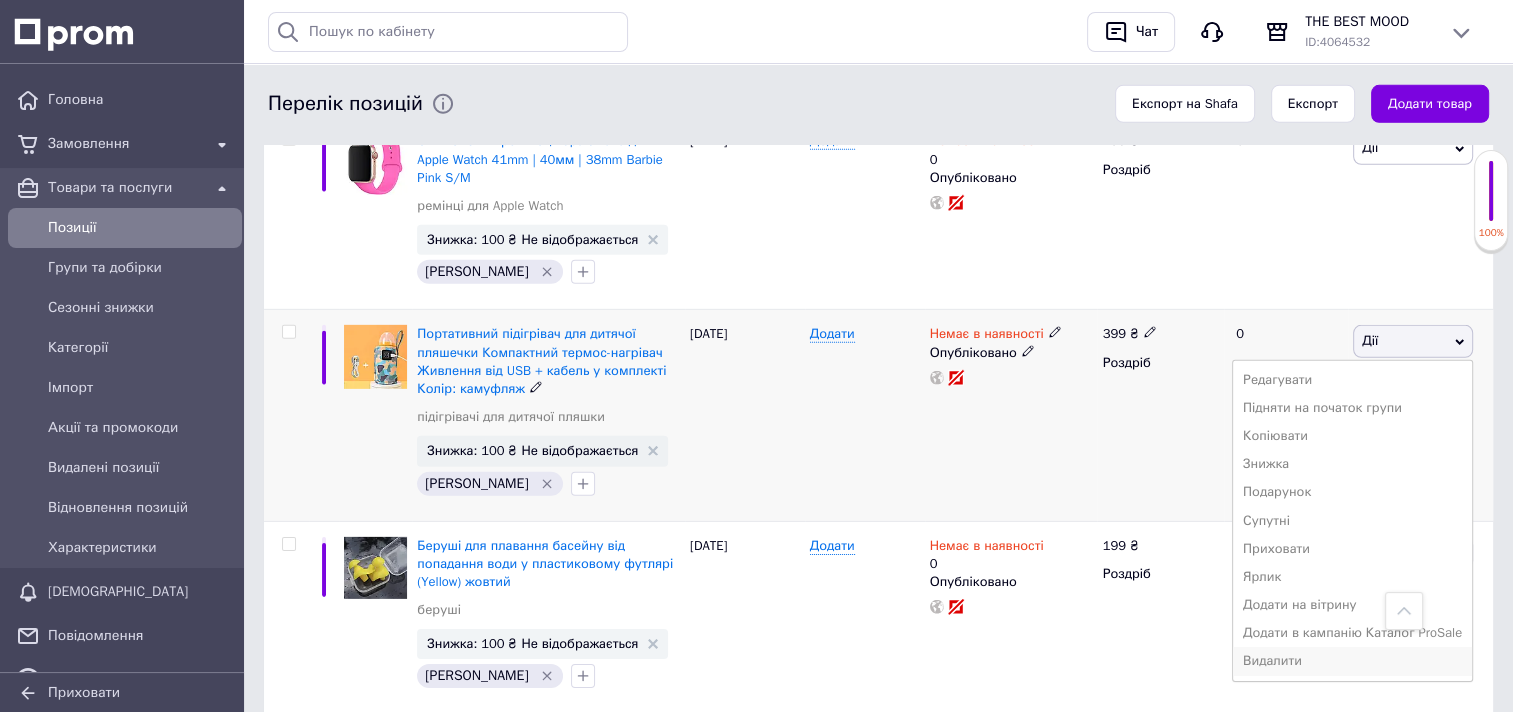 click on "Видалити" at bounding box center (1352, 661) 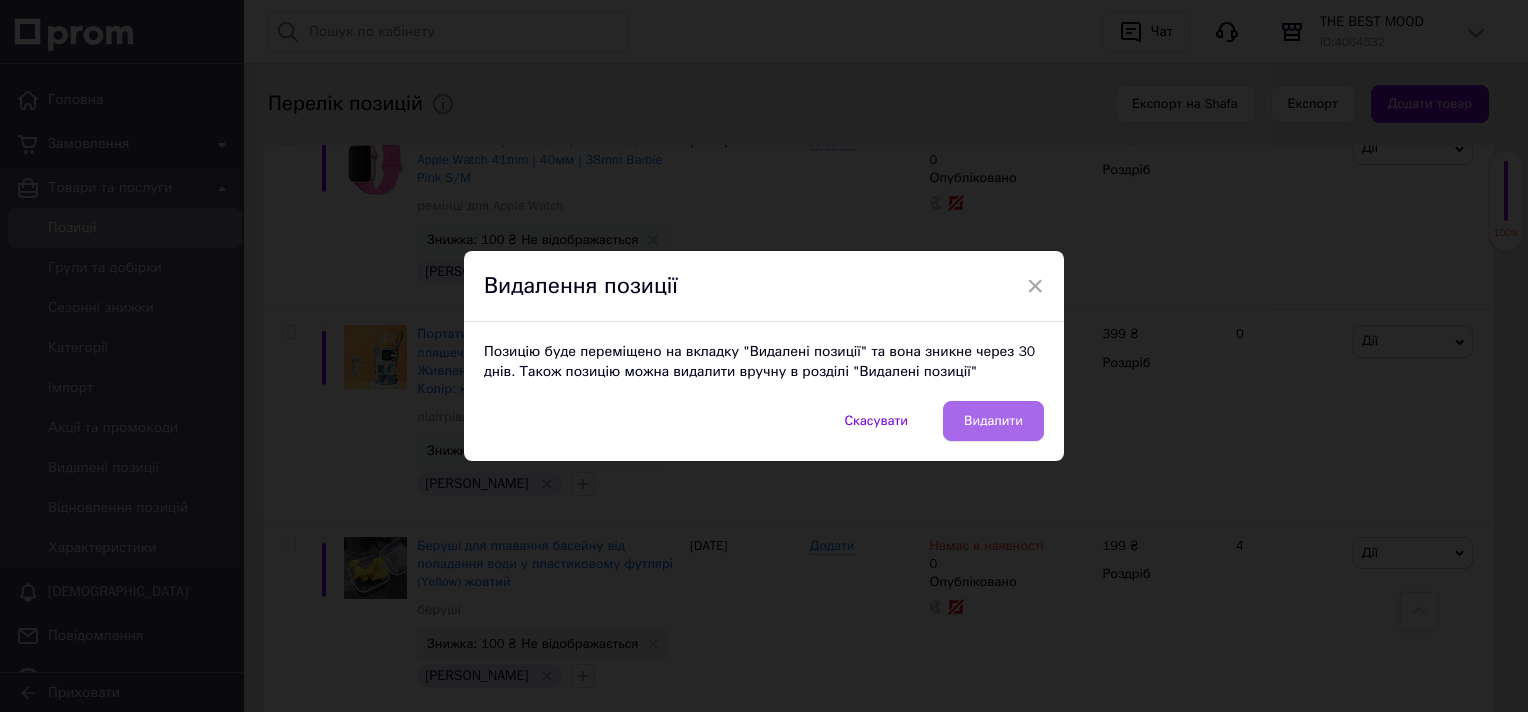 click on "Видалити" at bounding box center [993, 421] 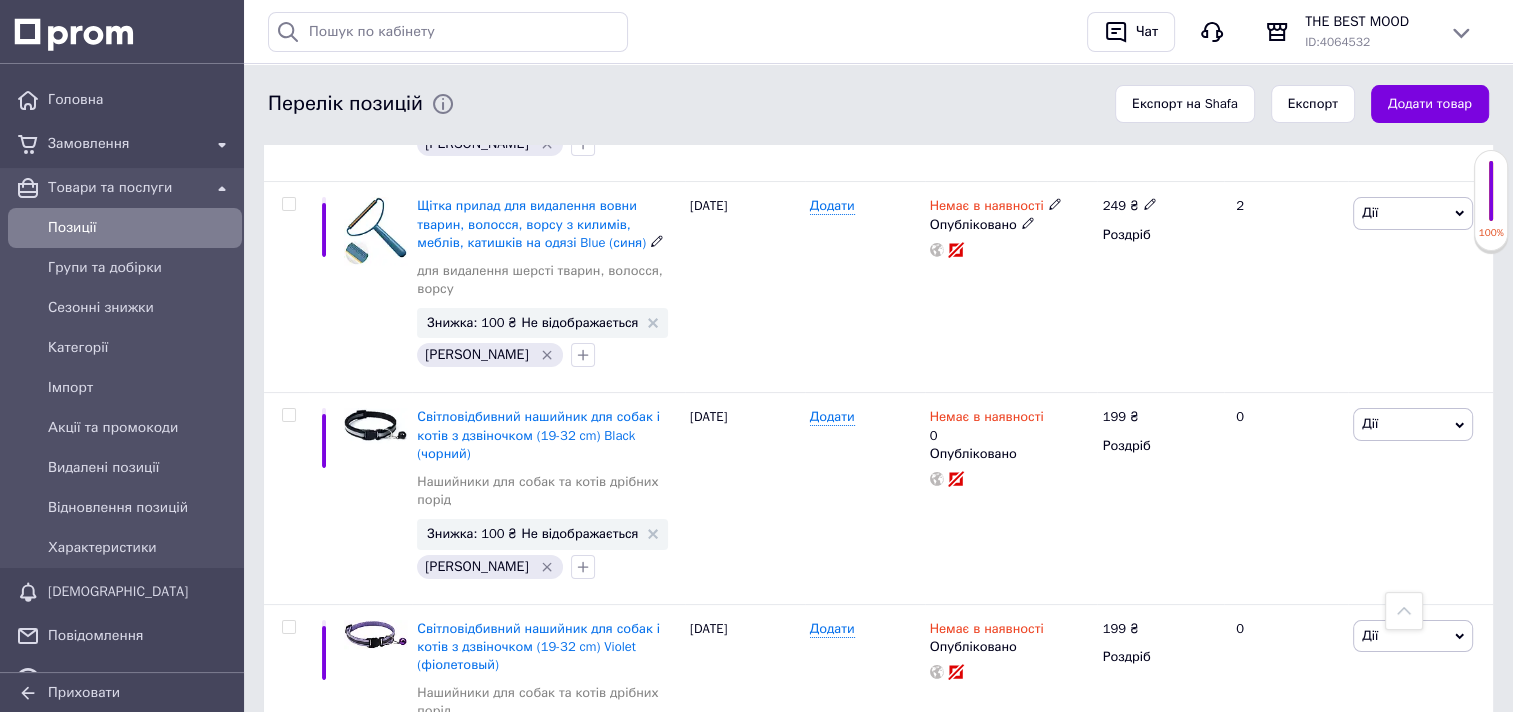 scroll, scrollTop: 7900, scrollLeft: 0, axis: vertical 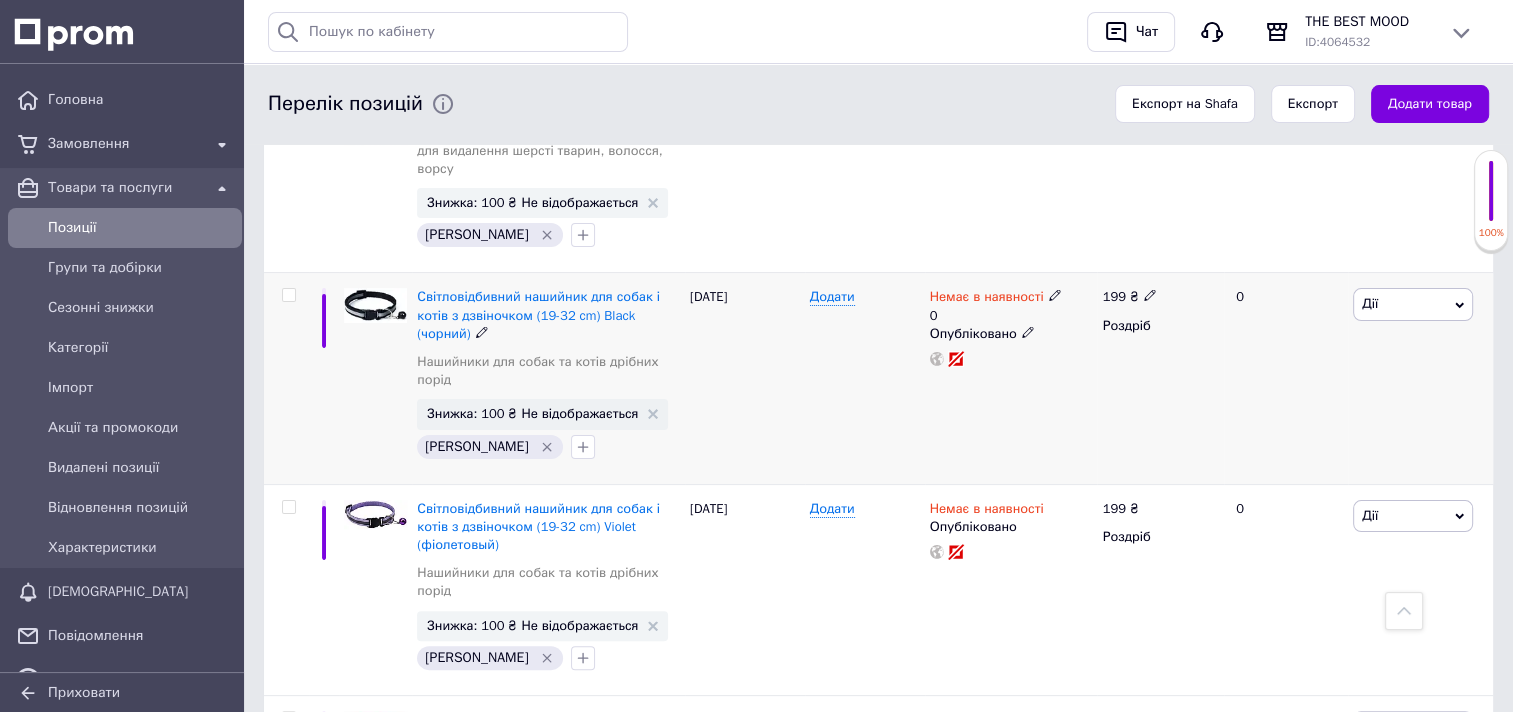 click on "Дії" at bounding box center [1413, 304] 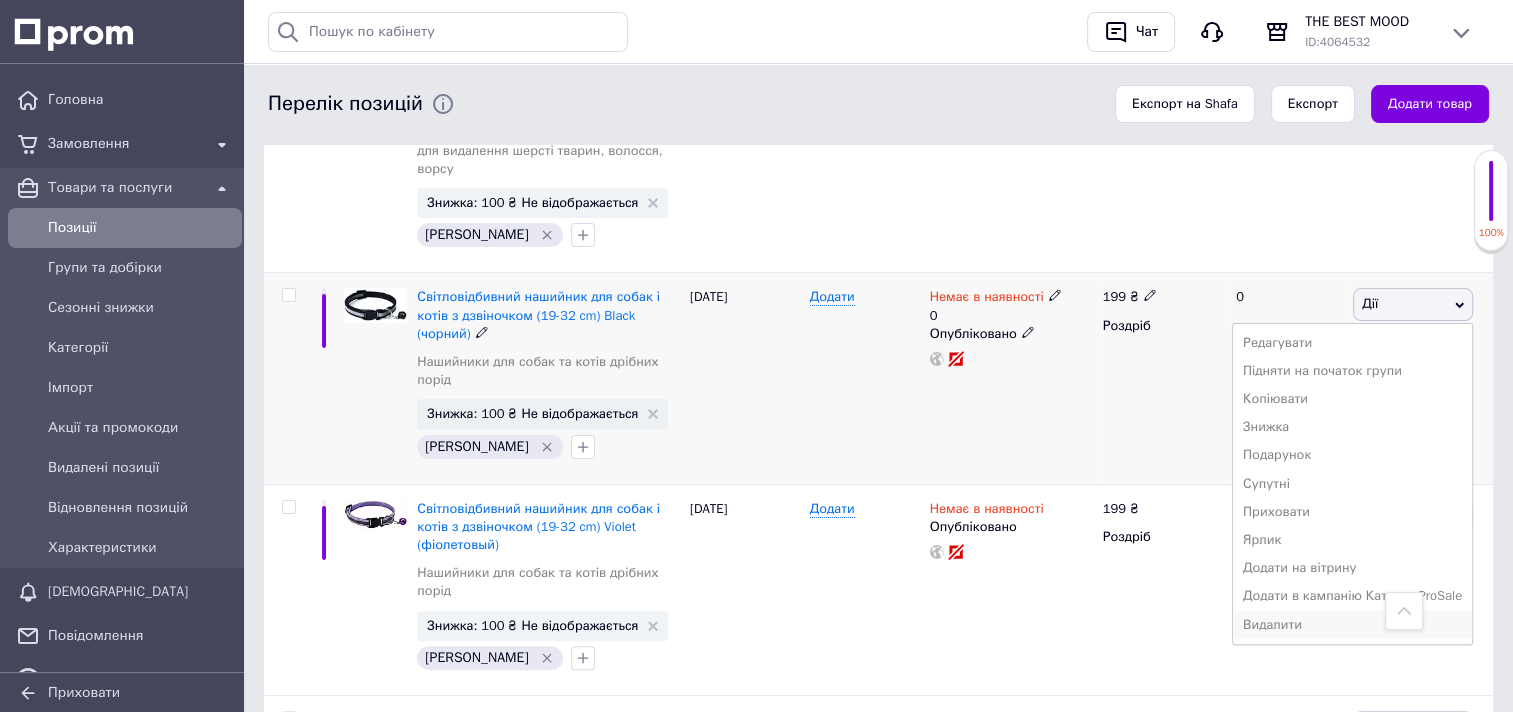 click on "Видалити" at bounding box center (1352, 625) 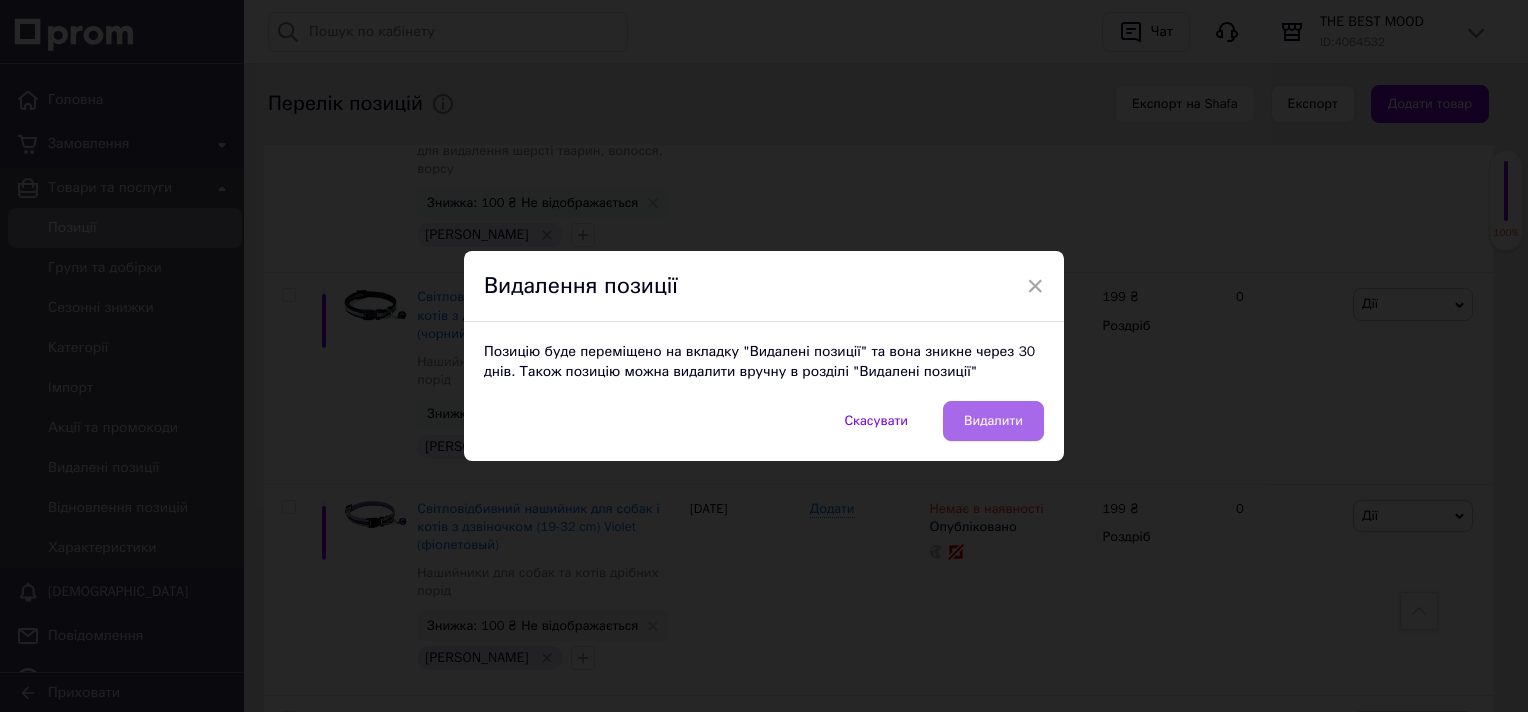 click on "Видалити" at bounding box center (993, 421) 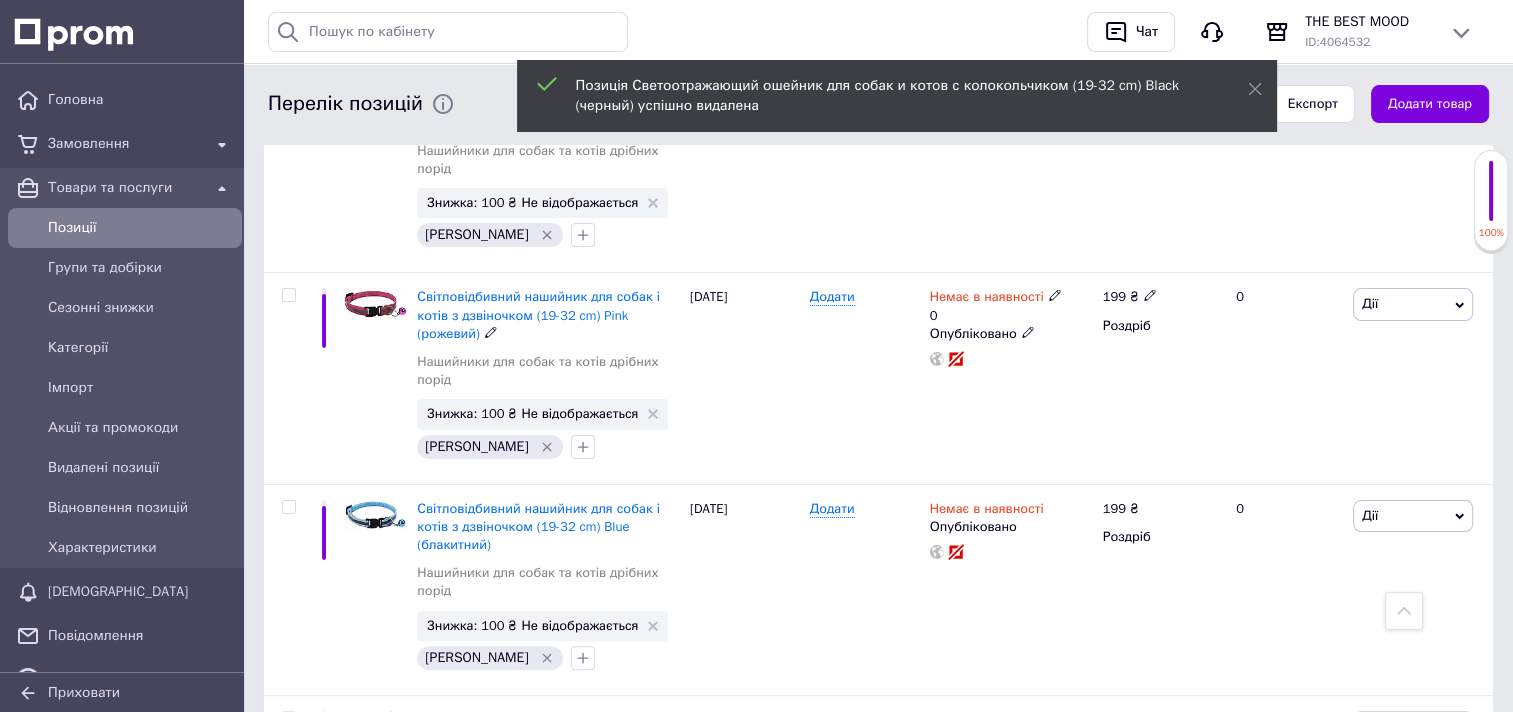 scroll, scrollTop: 8000, scrollLeft: 0, axis: vertical 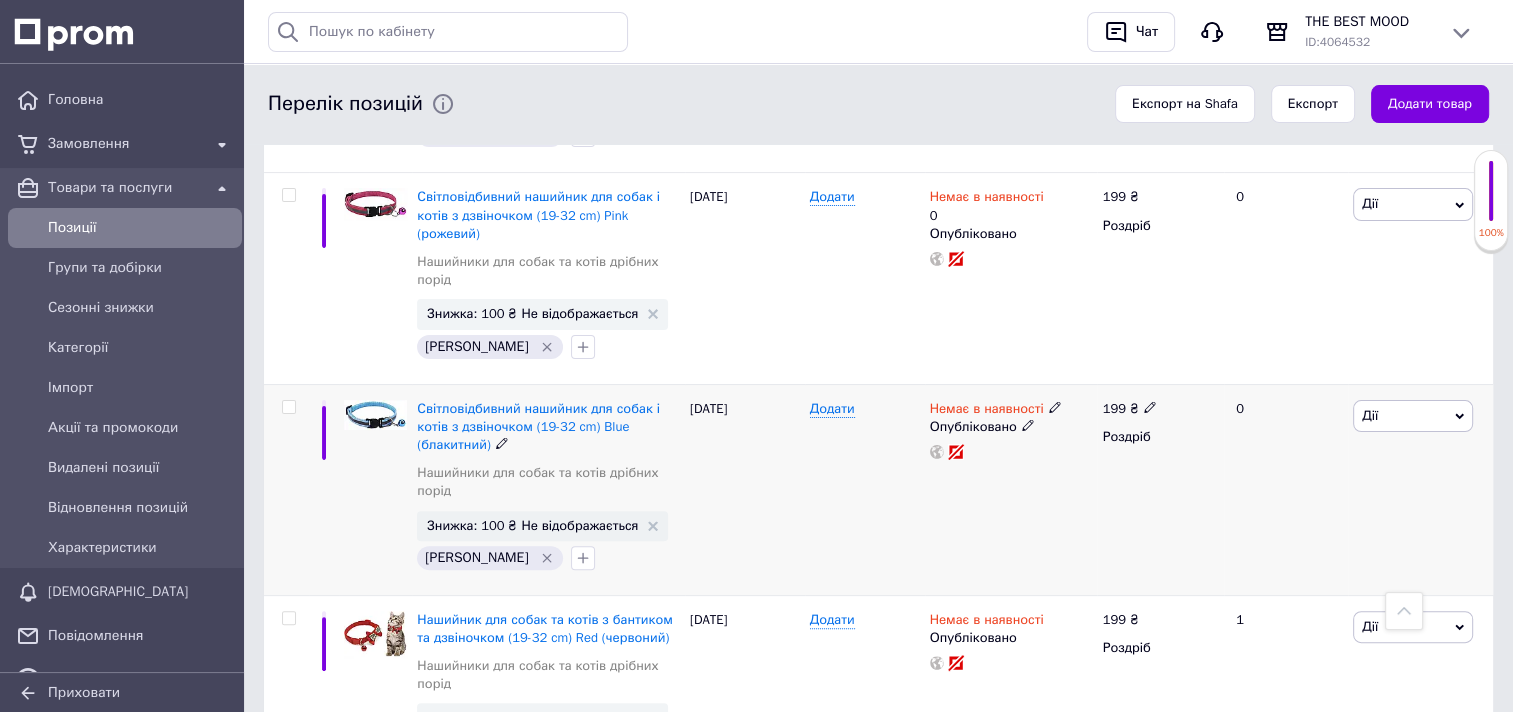 click 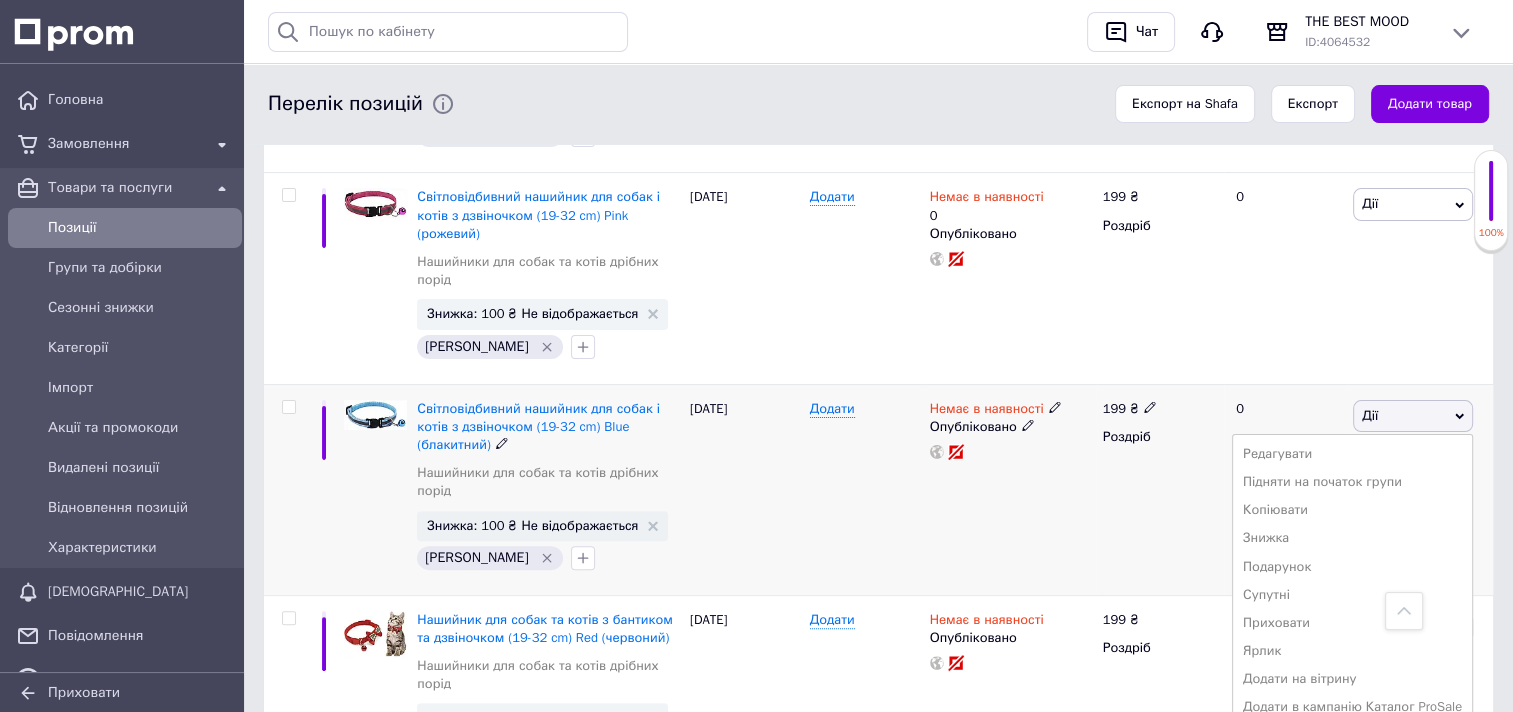 click on "Видалити" at bounding box center [1352, 736] 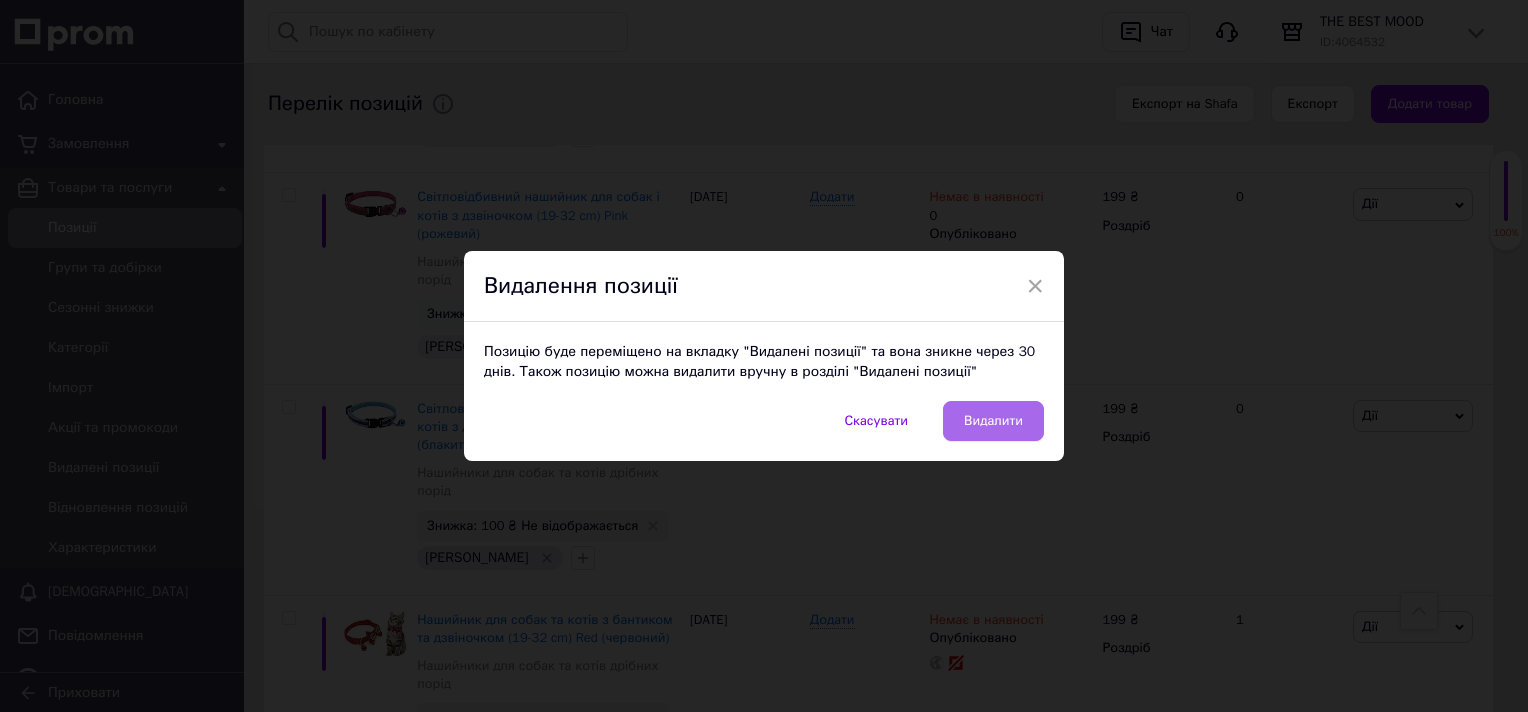 click on "Видалити" at bounding box center (993, 421) 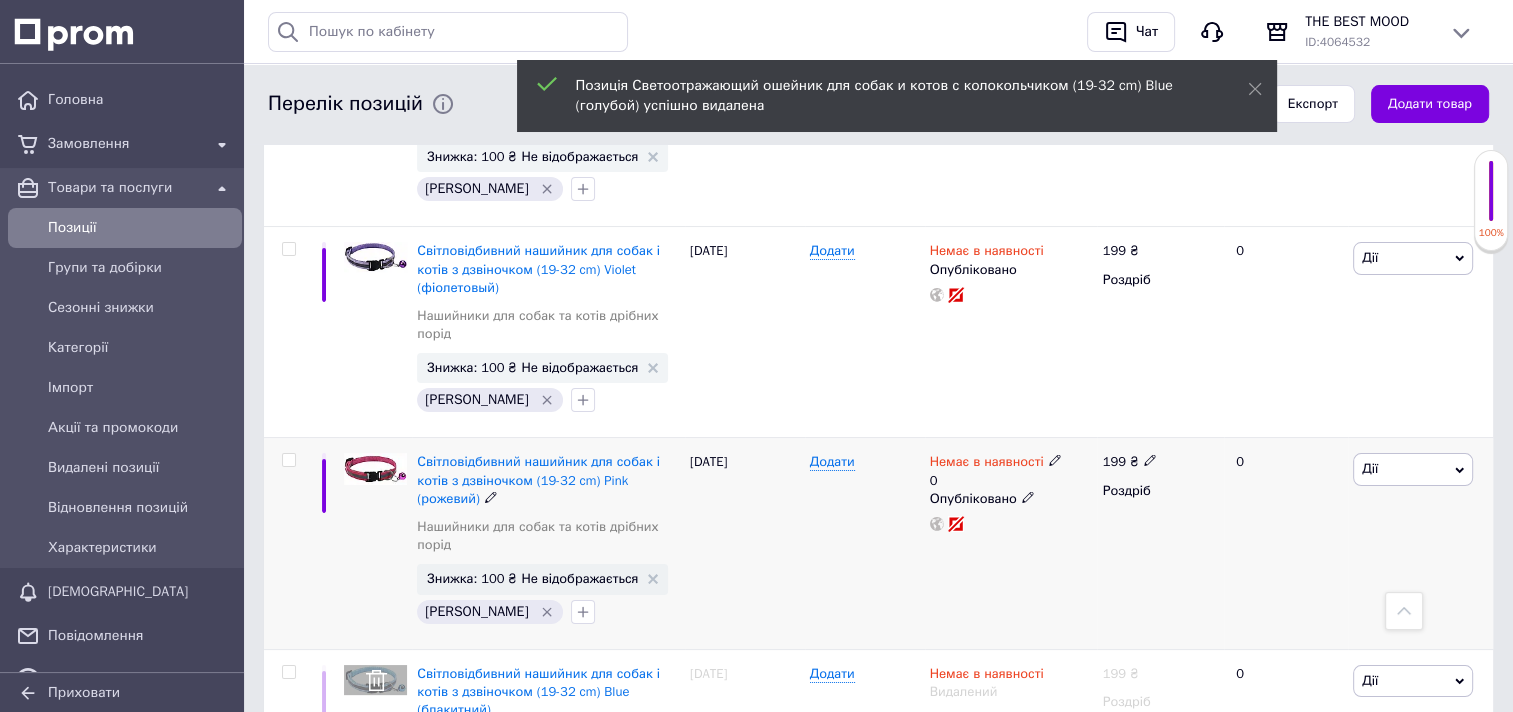 scroll, scrollTop: 7700, scrollLeft: 0, axis: vertical 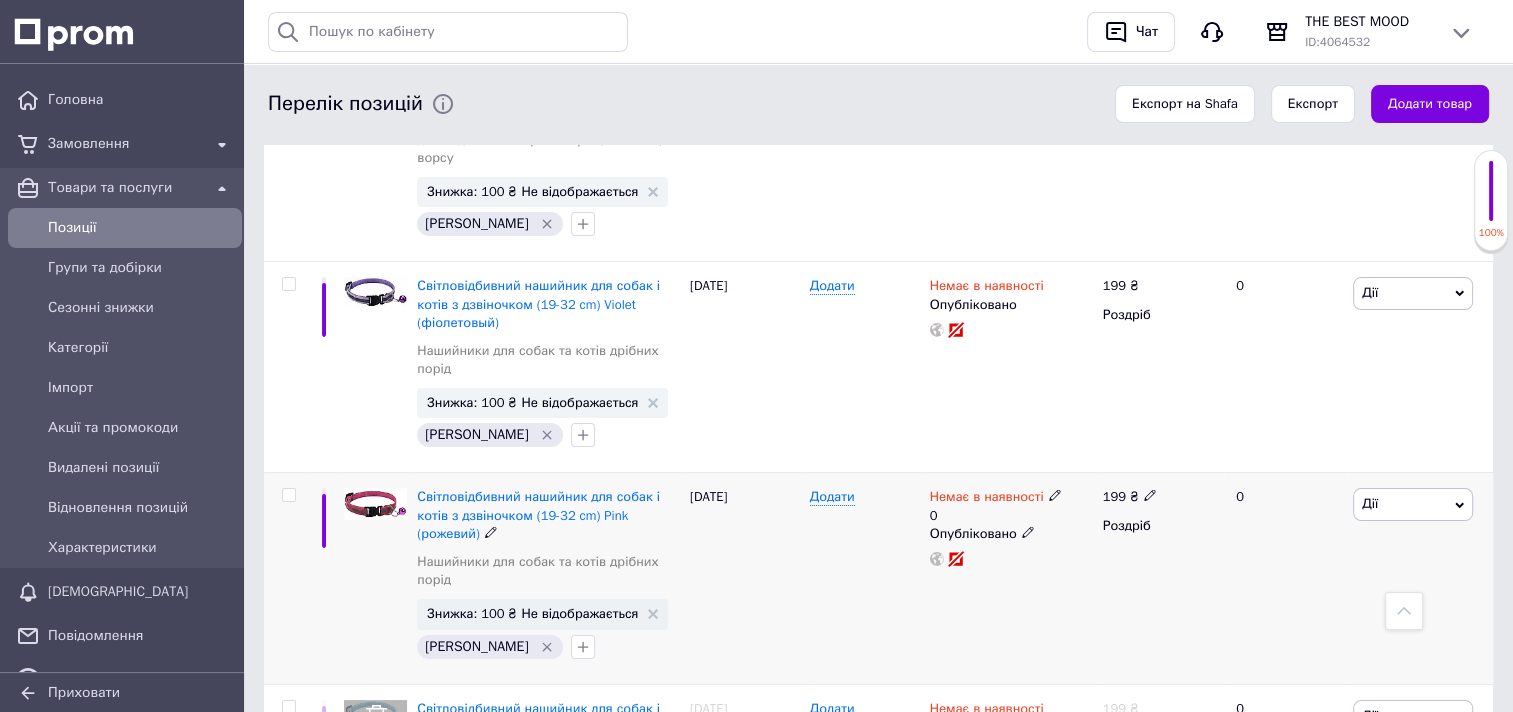click on "Дії" at bounding box center [1413, 504] 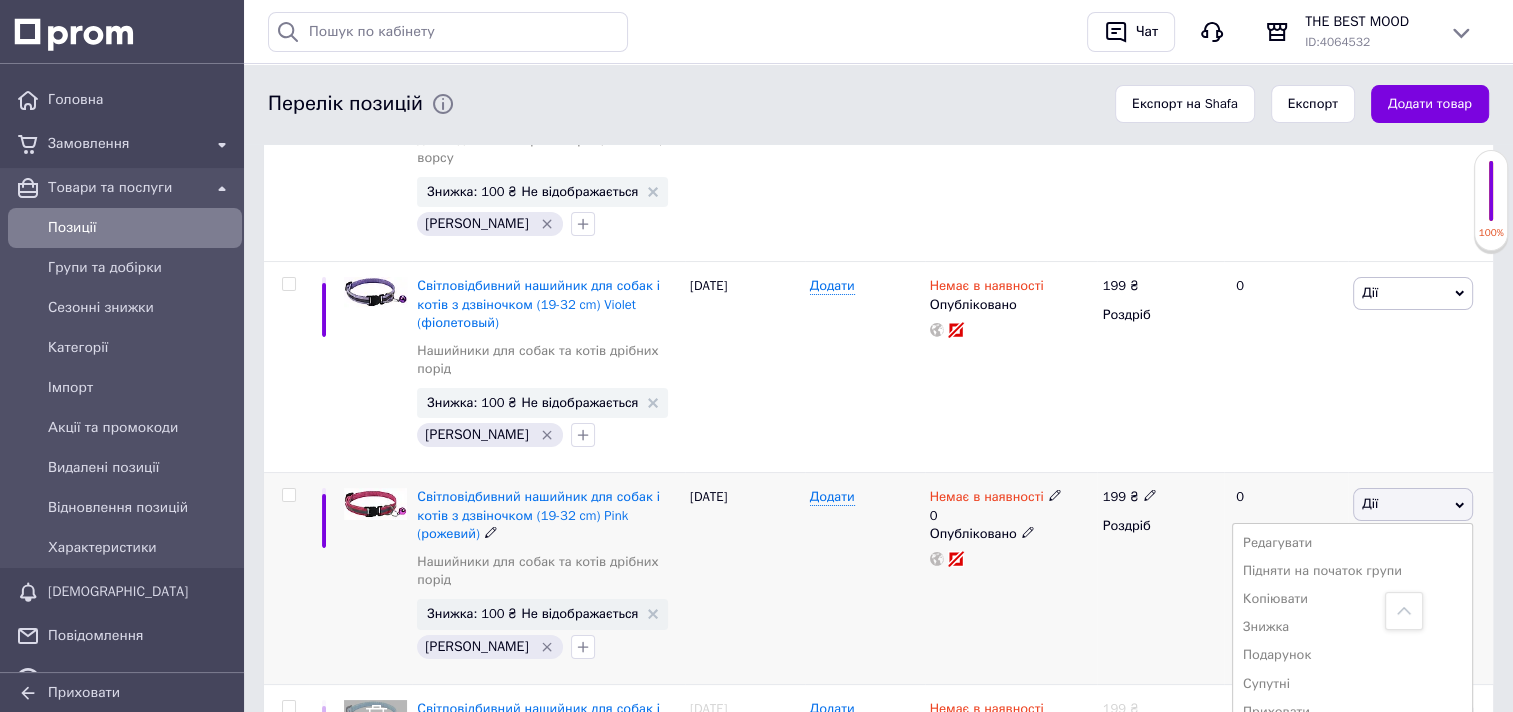 click on "Видалити" at bounding box center [1352, 825] 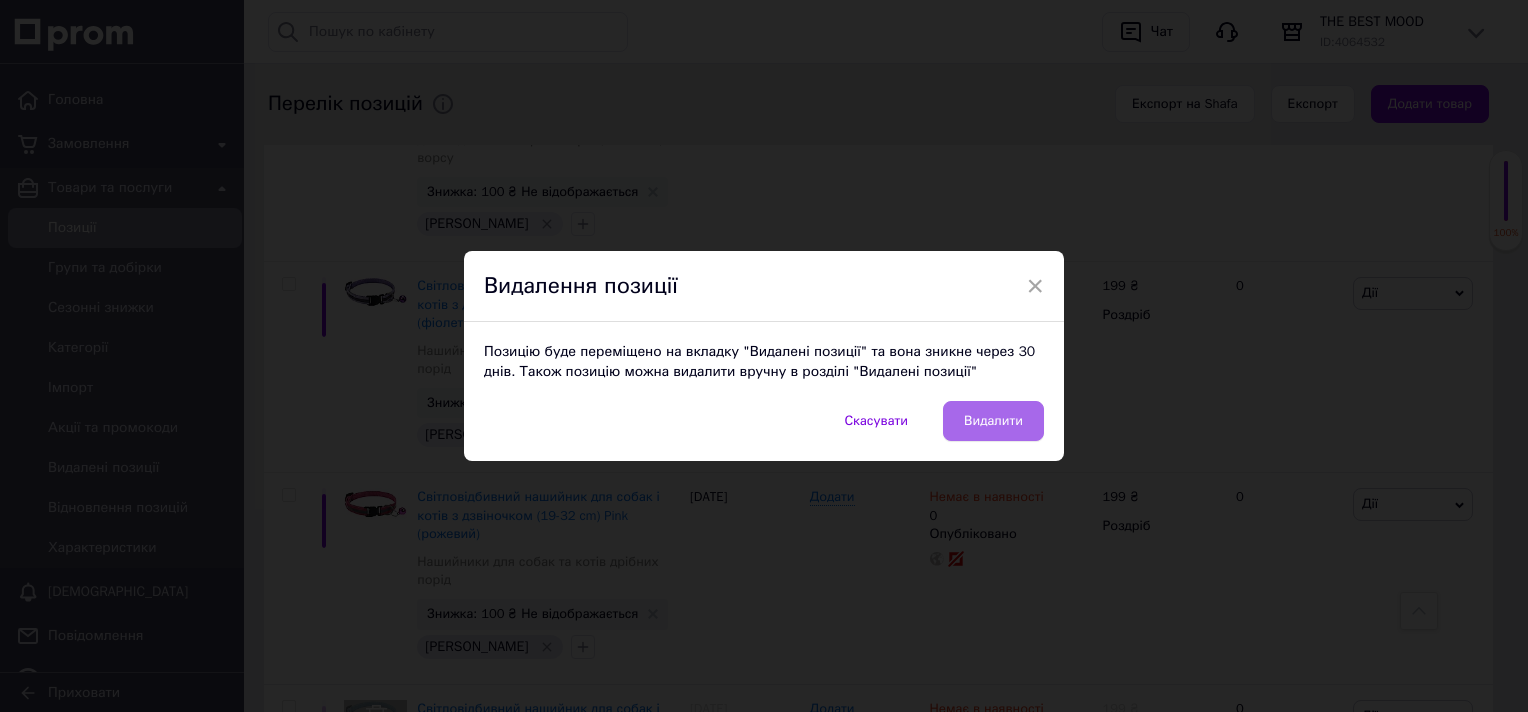 click on "Видалити" at bounding box center (993, 421) 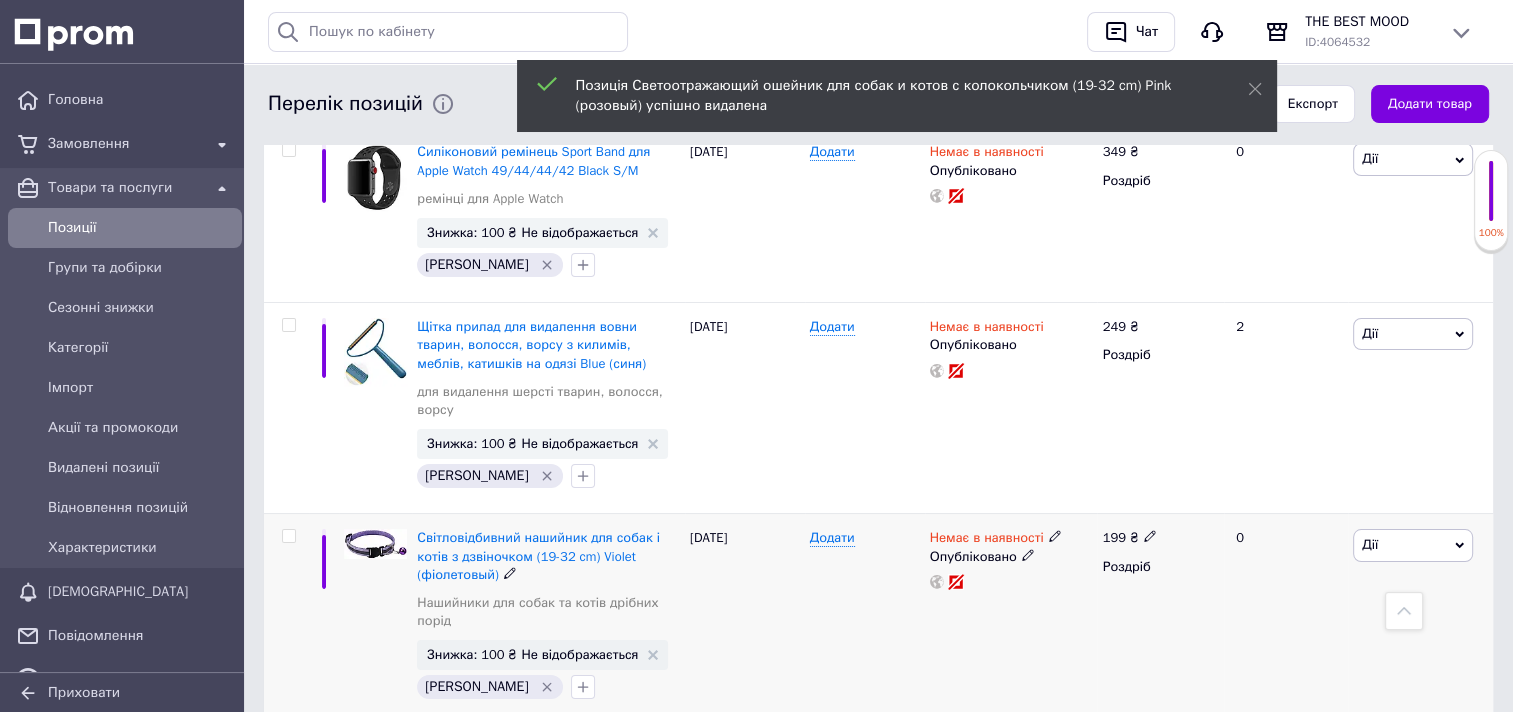 scroll, scrollTop: 7400, scrollLeft: 0, axis: vertical 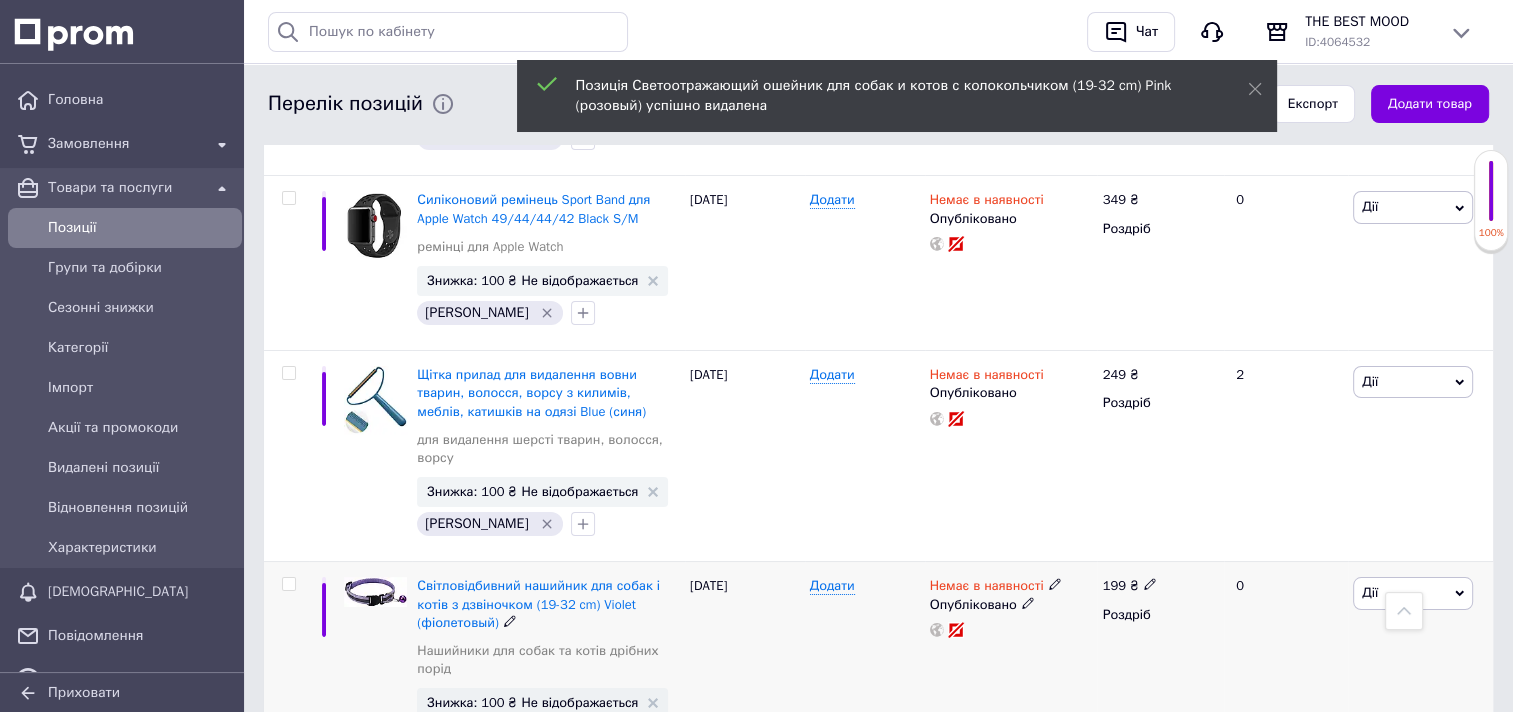 click on "Дії" at bounding box center (1413, 593) 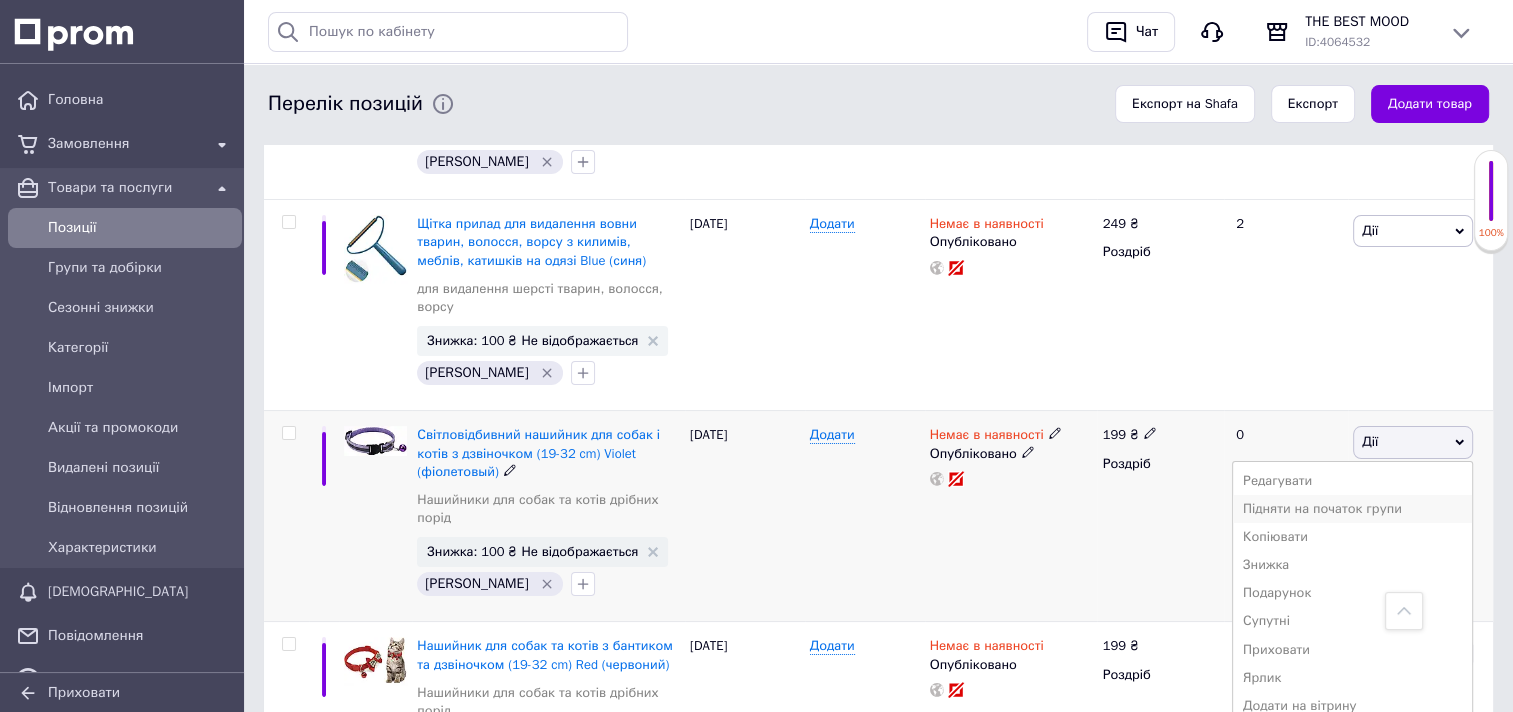 scroll, scrollTop: 7600, scrollLeft: 0, axis: vertical 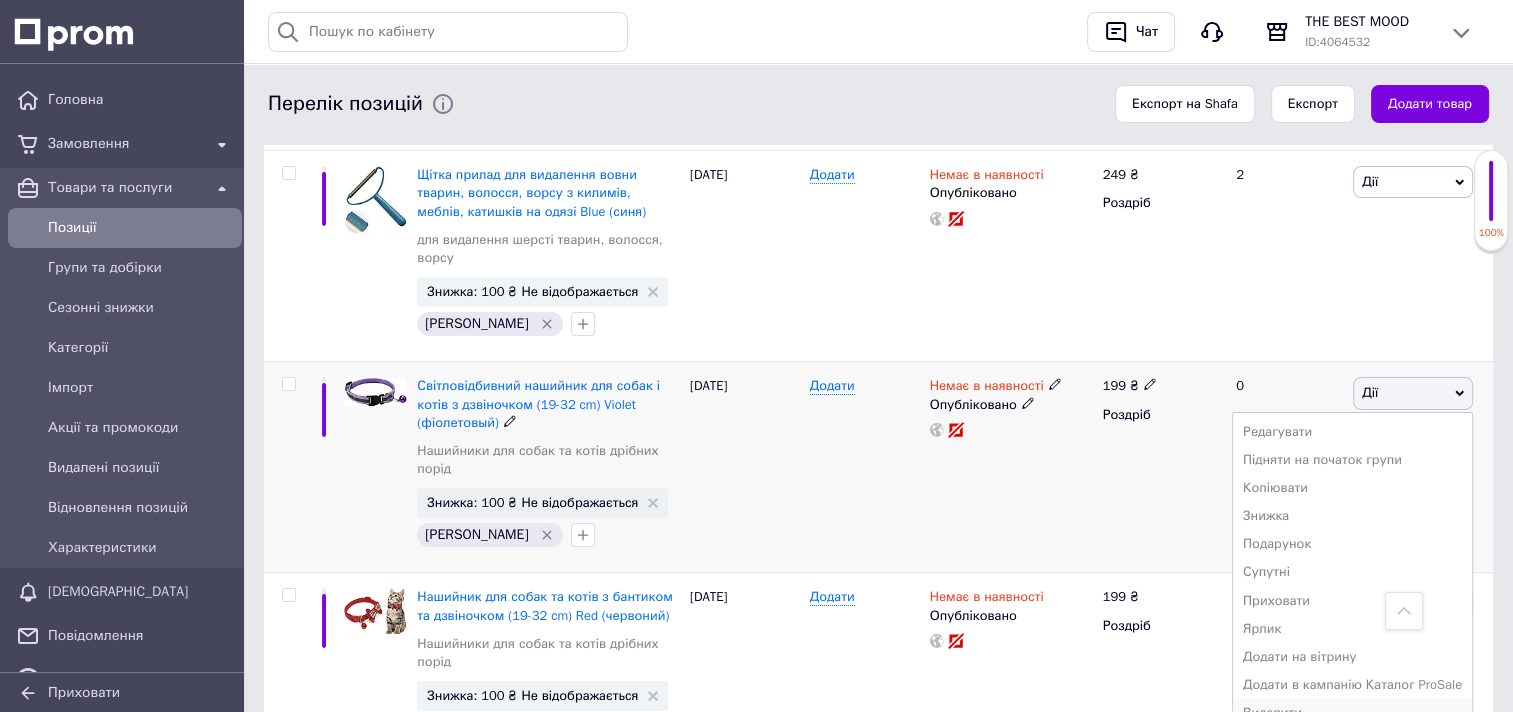 click on "Видалити" at bounding box center (1352, 713) 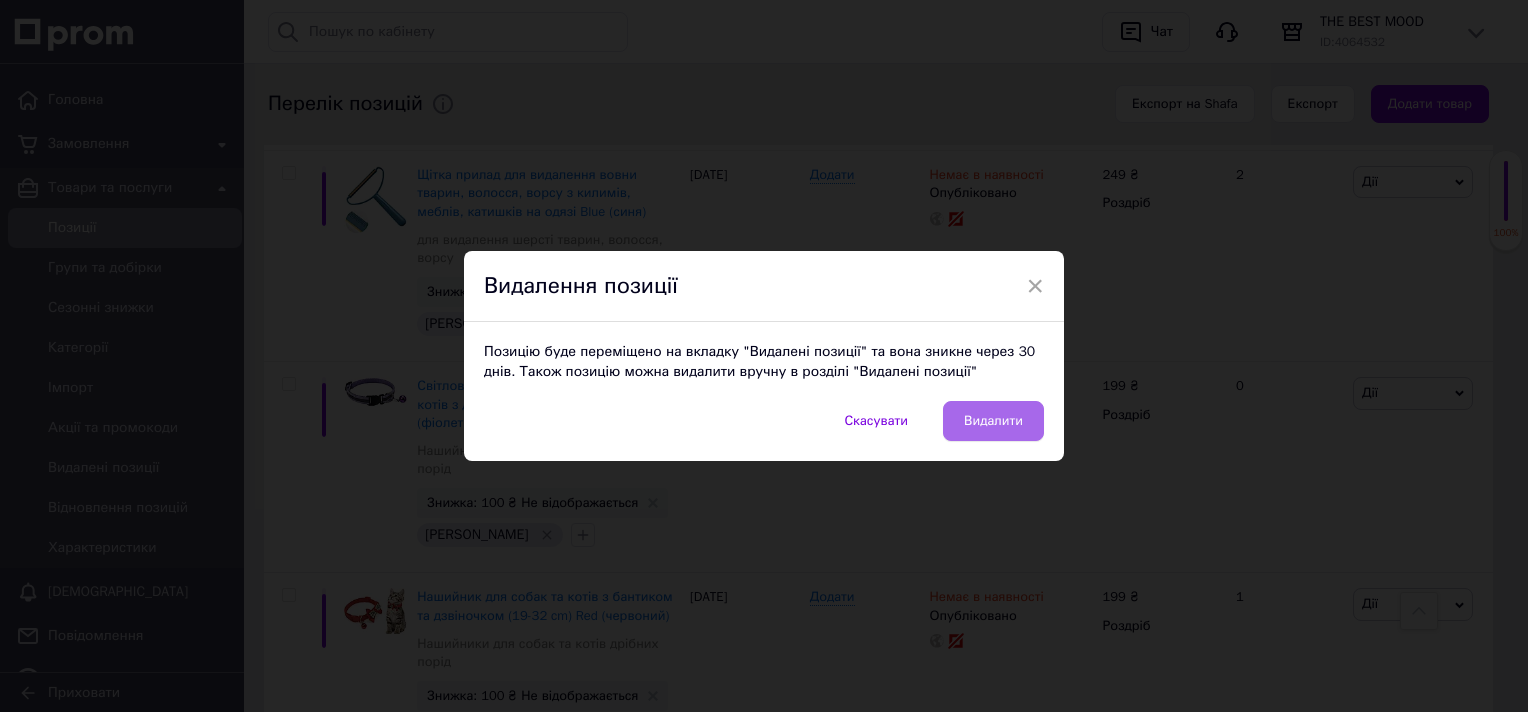 click on "Видалити" at bounding box center [993, 421] 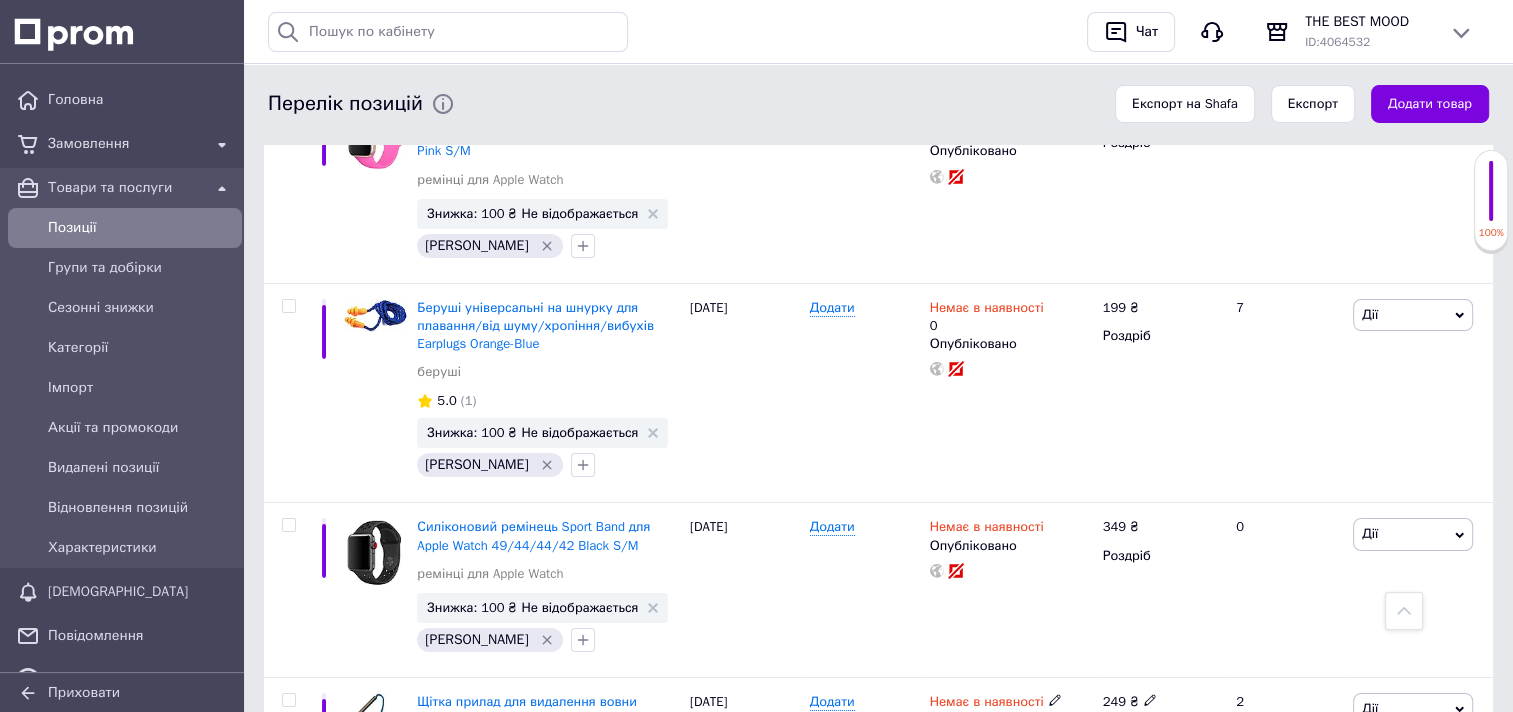 scroll, scrollTop: 6872, scrollLeft: 0, axis: vertical 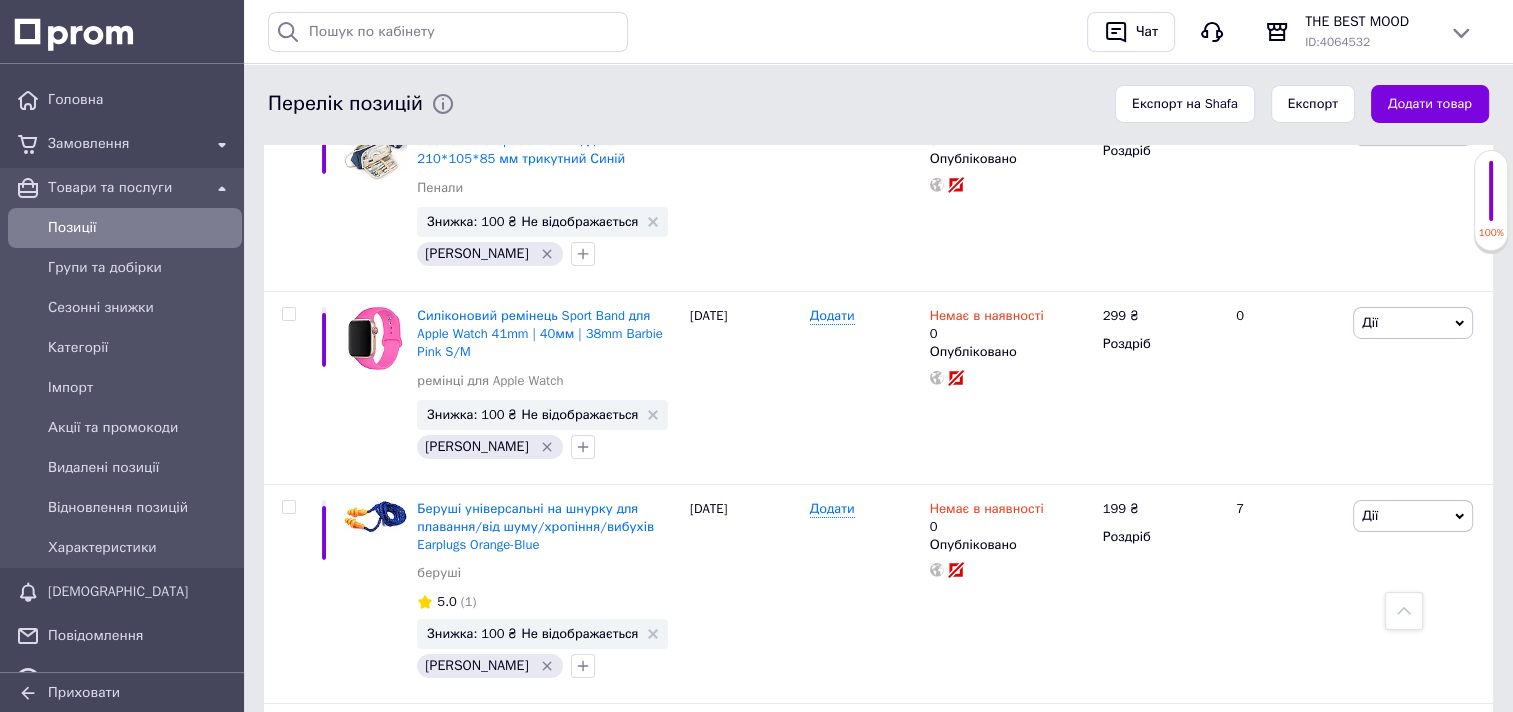 click on "Позиції" at bounding box center [141, 228] 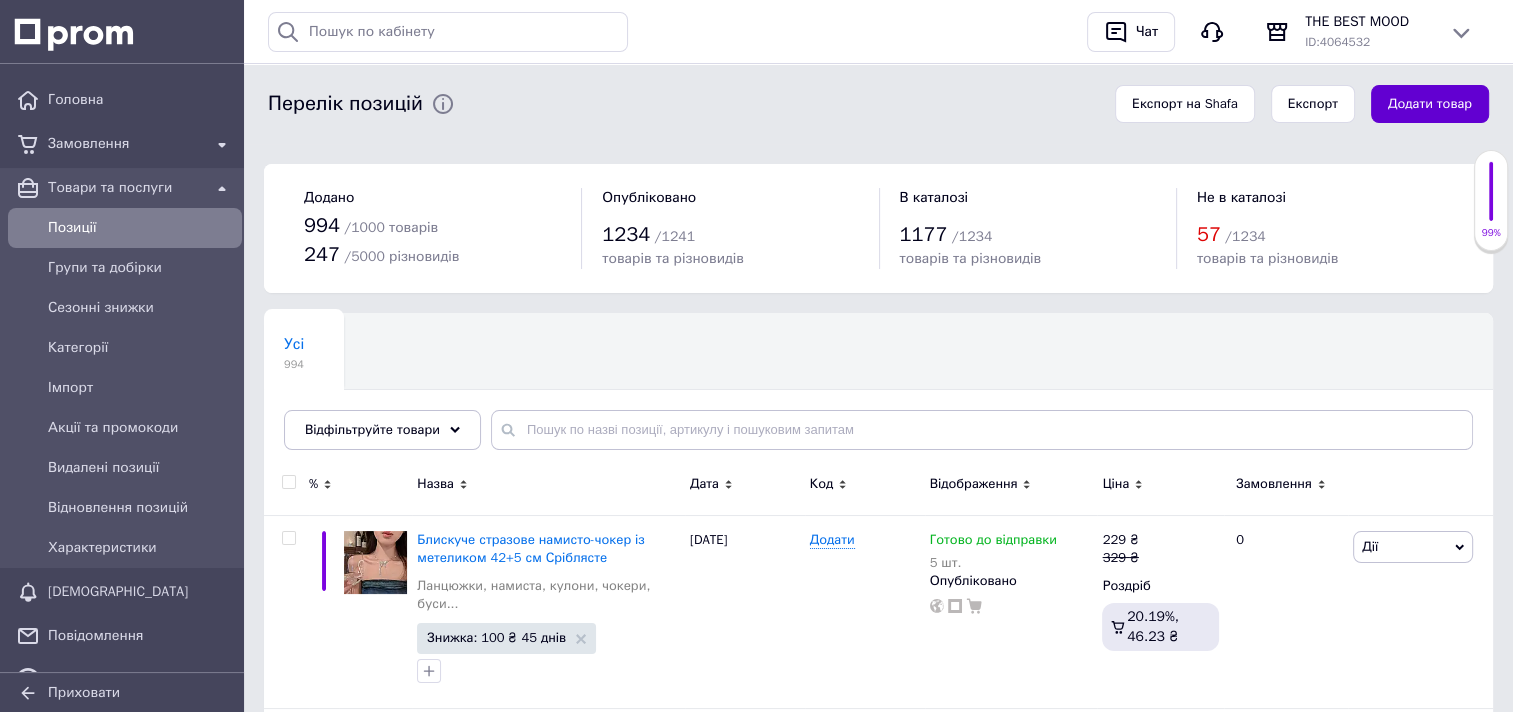 click on "Додати товар" at bounding box center (1430, 104) 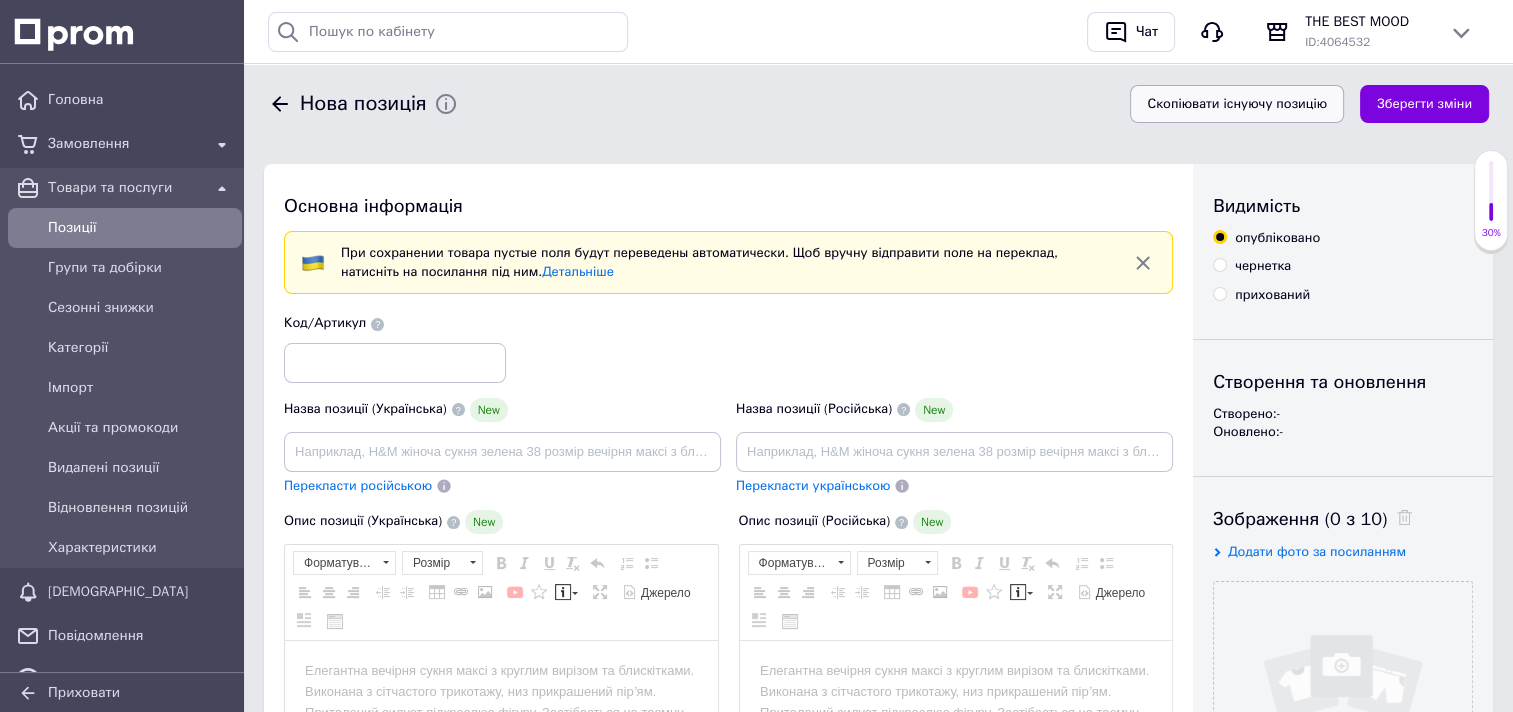 scroll, scrollTop: 0, scrollLeft: 0, axis: both 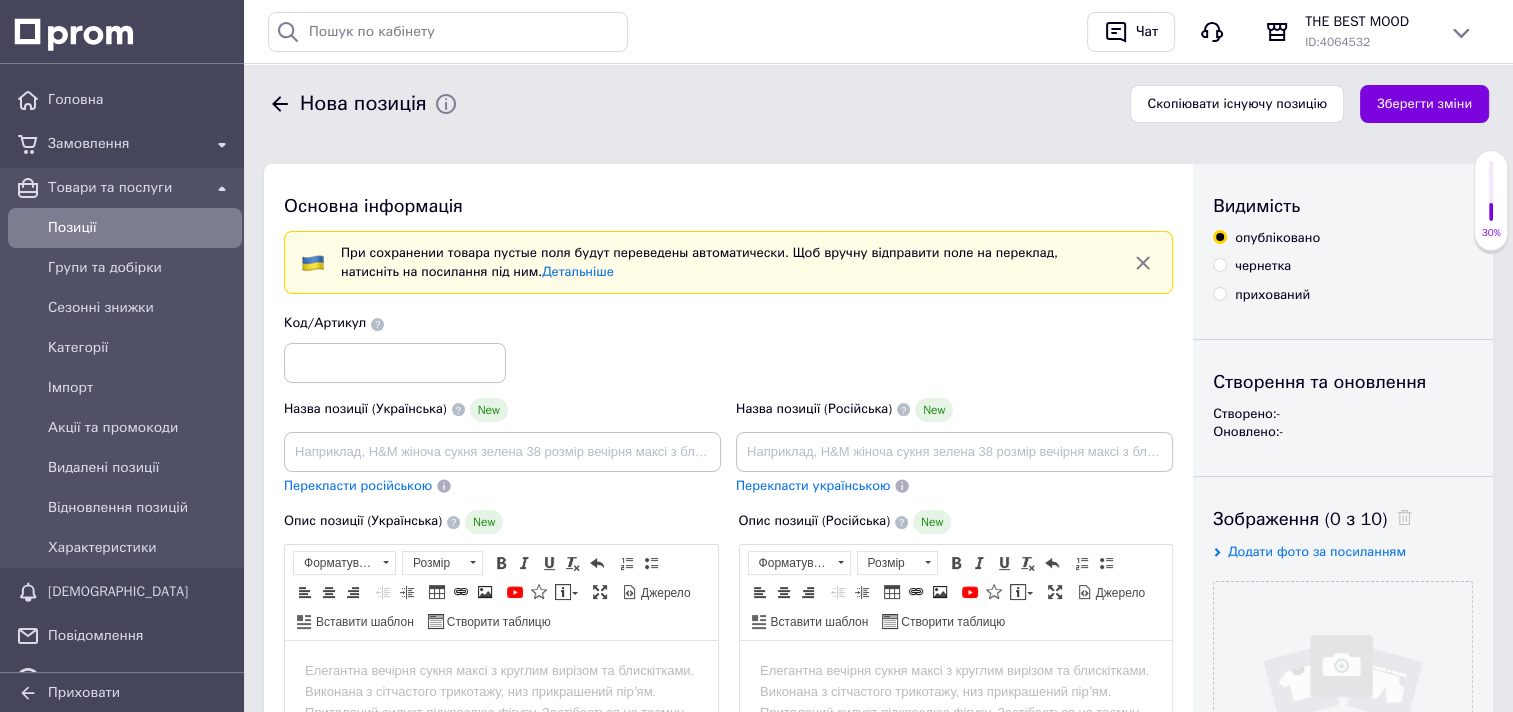 click on "Додати фото за посиланням" at bounding box center (1317, 551) 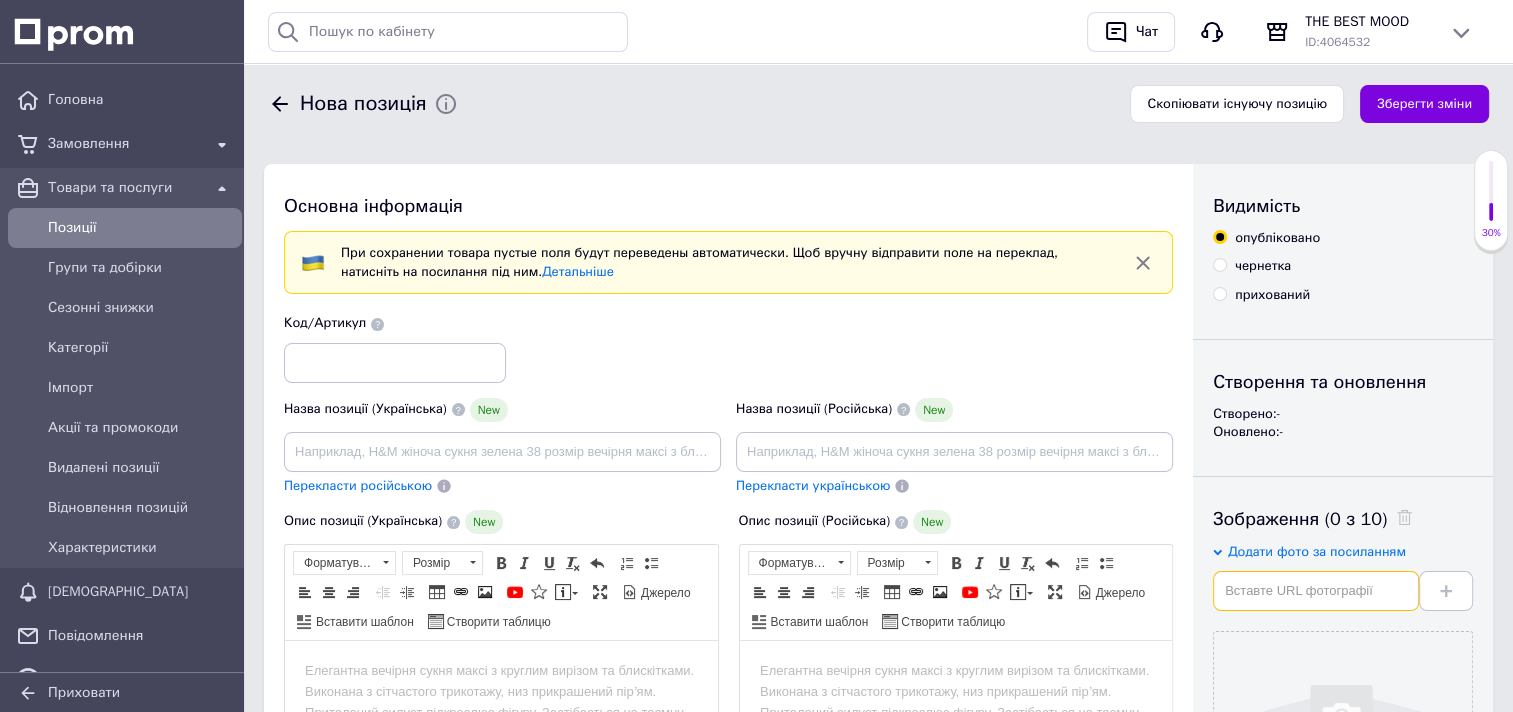 click at bounding box center (1316, 591) 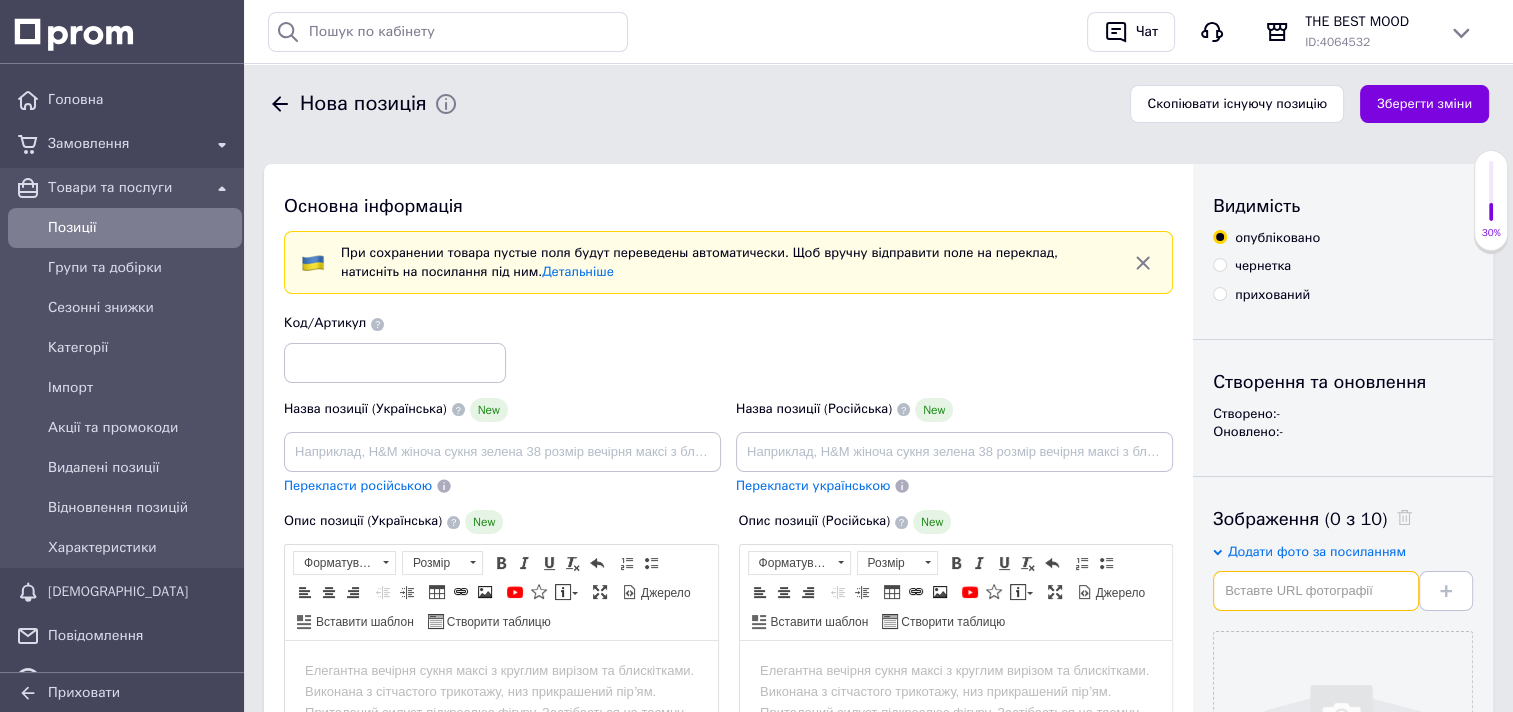 paste on "https://img.kwcdn.com/product/fancy/c8e0addd-b57d-4f5b-870d-5af028aa135c.jpg?imageView2/2/w/800/q/70/format/webp" 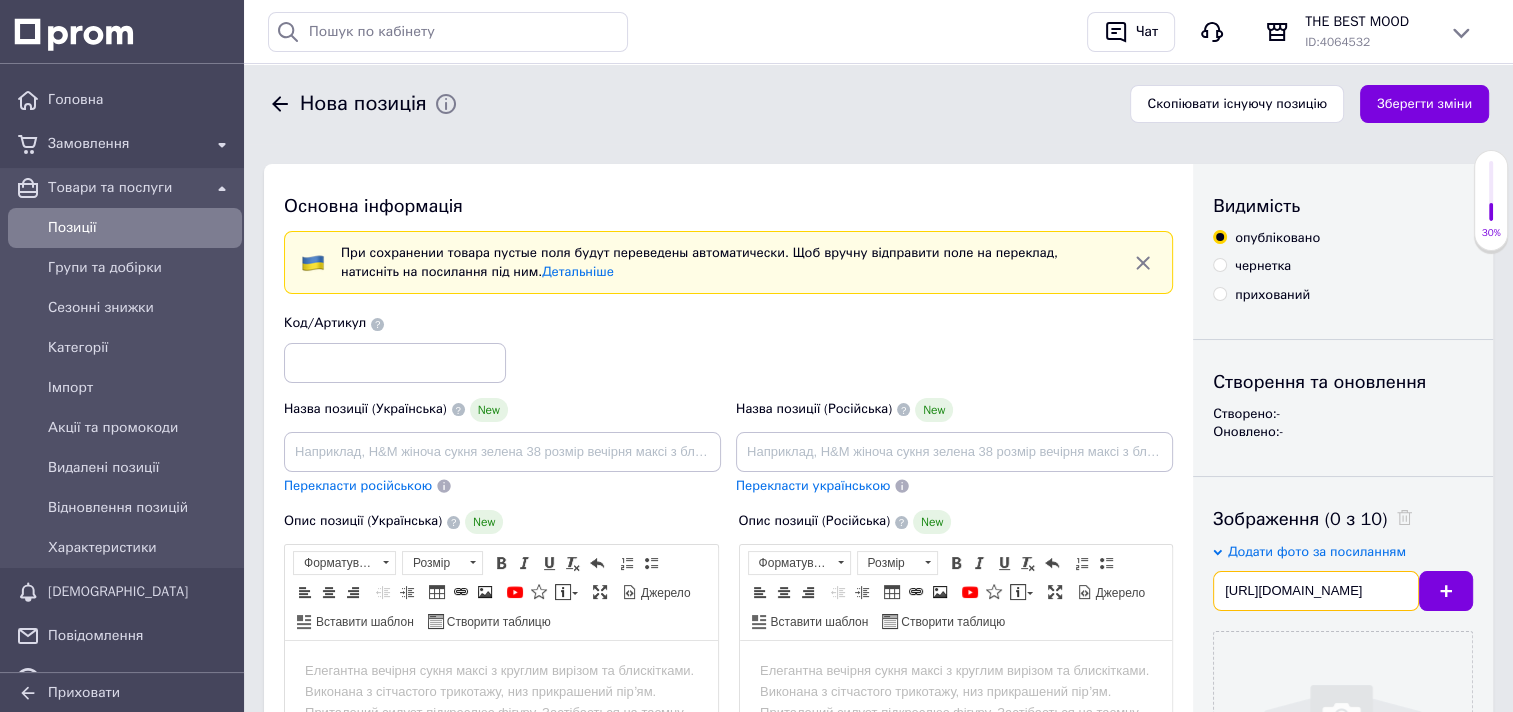scroll, scrollTop: 0, scrollLeft: 522, axis: horizontal 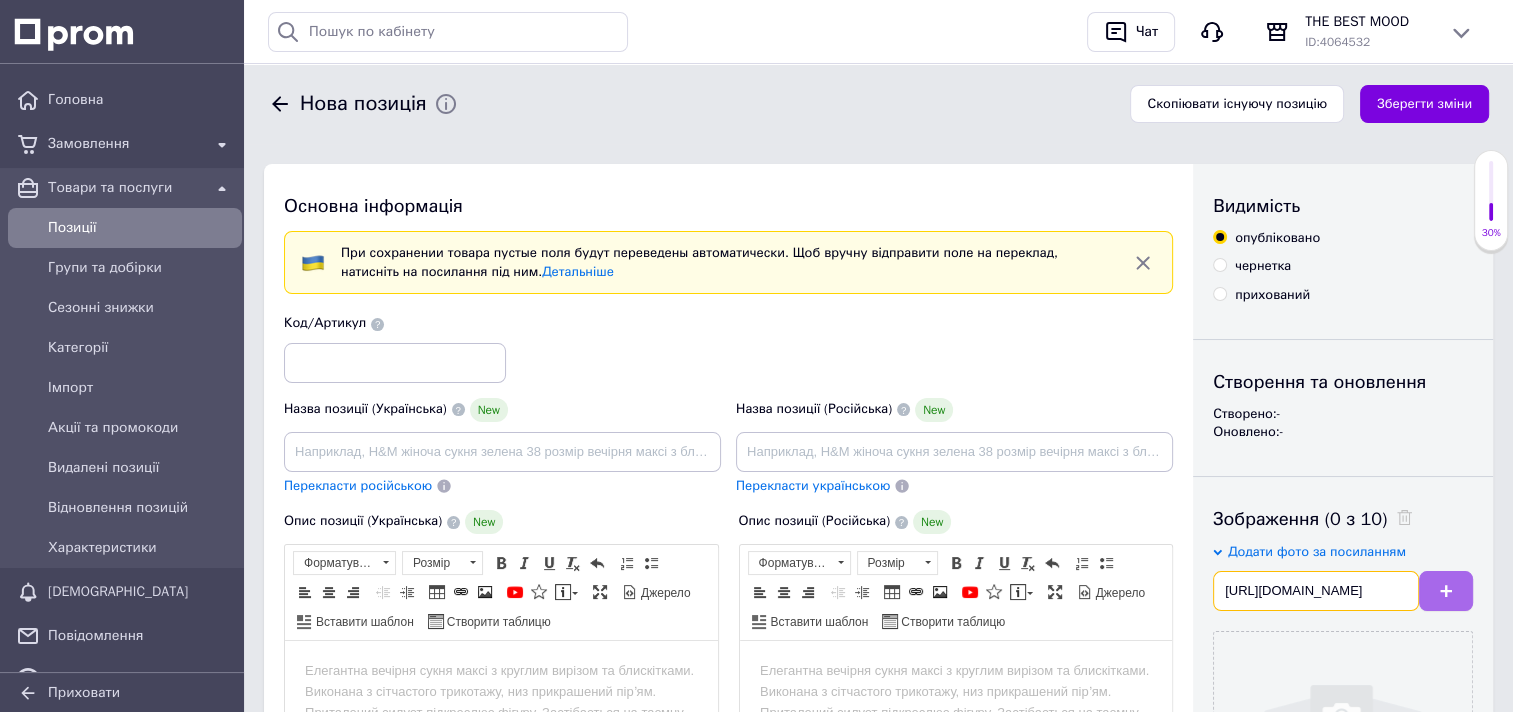 type on "https://img.kwcdn.com/product/fancy/c8e0addd-b57d-4f5b-870d-5af028aa135c.jpg?imageView2/2/w/800/q/70/format/webp" 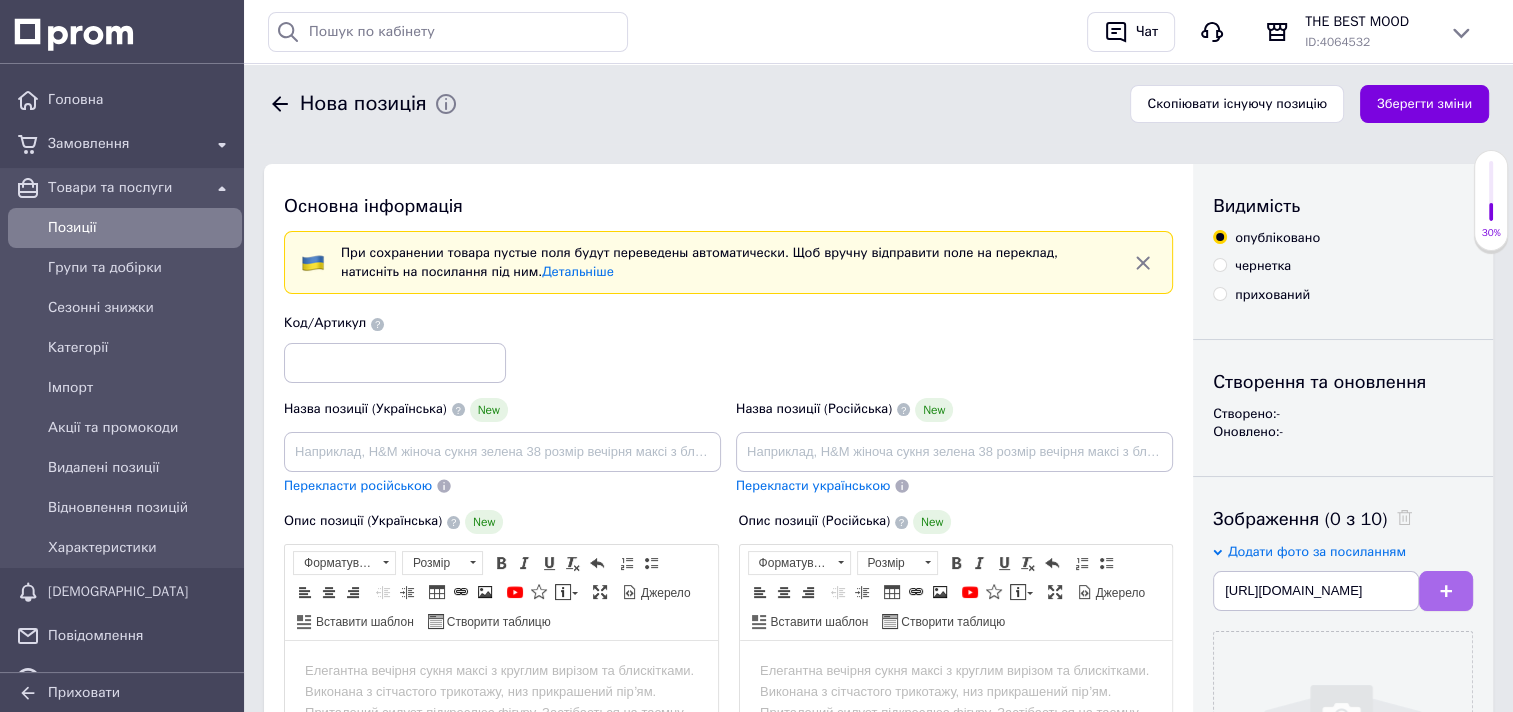 click 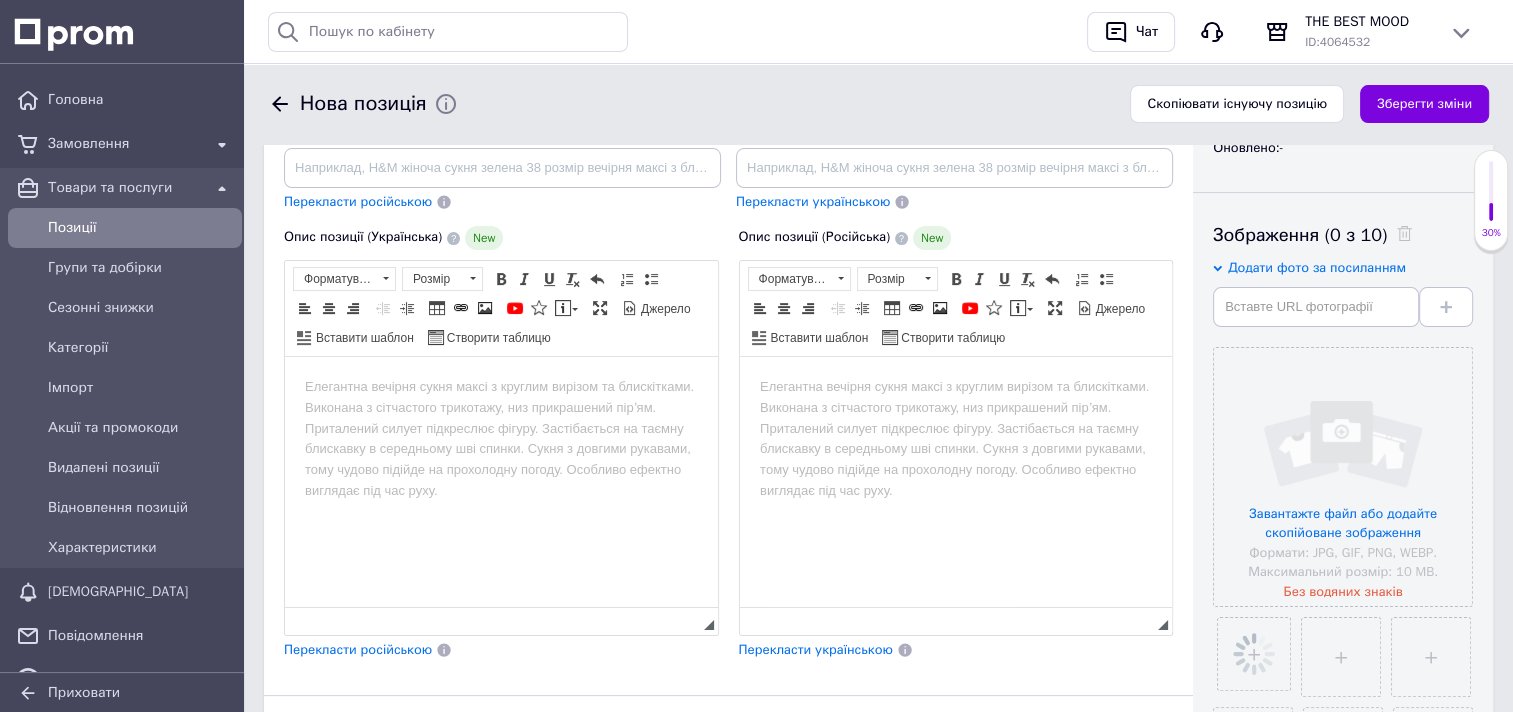 scroll, scrollTop: 300, scrollLeft: 0, axis: vertical 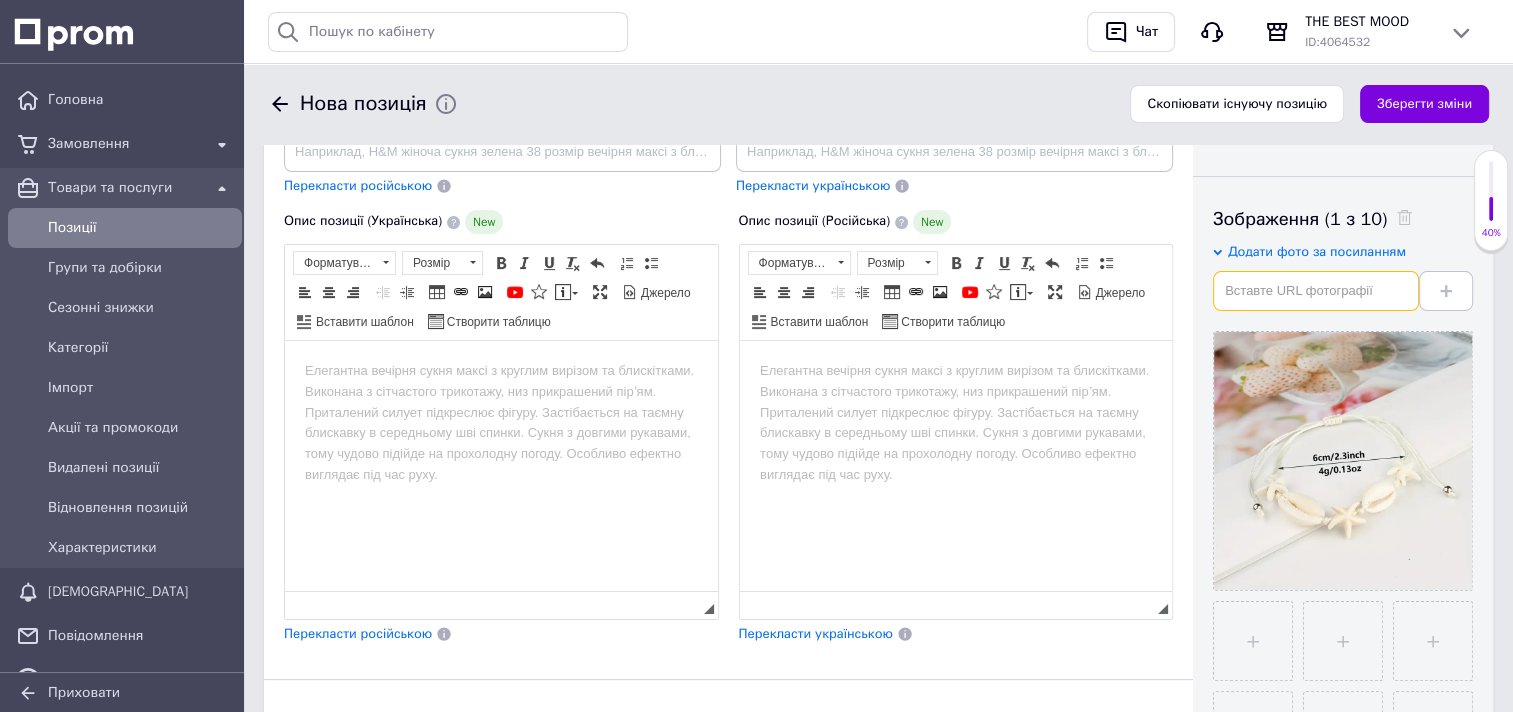click at bounding box center [1316, 291] 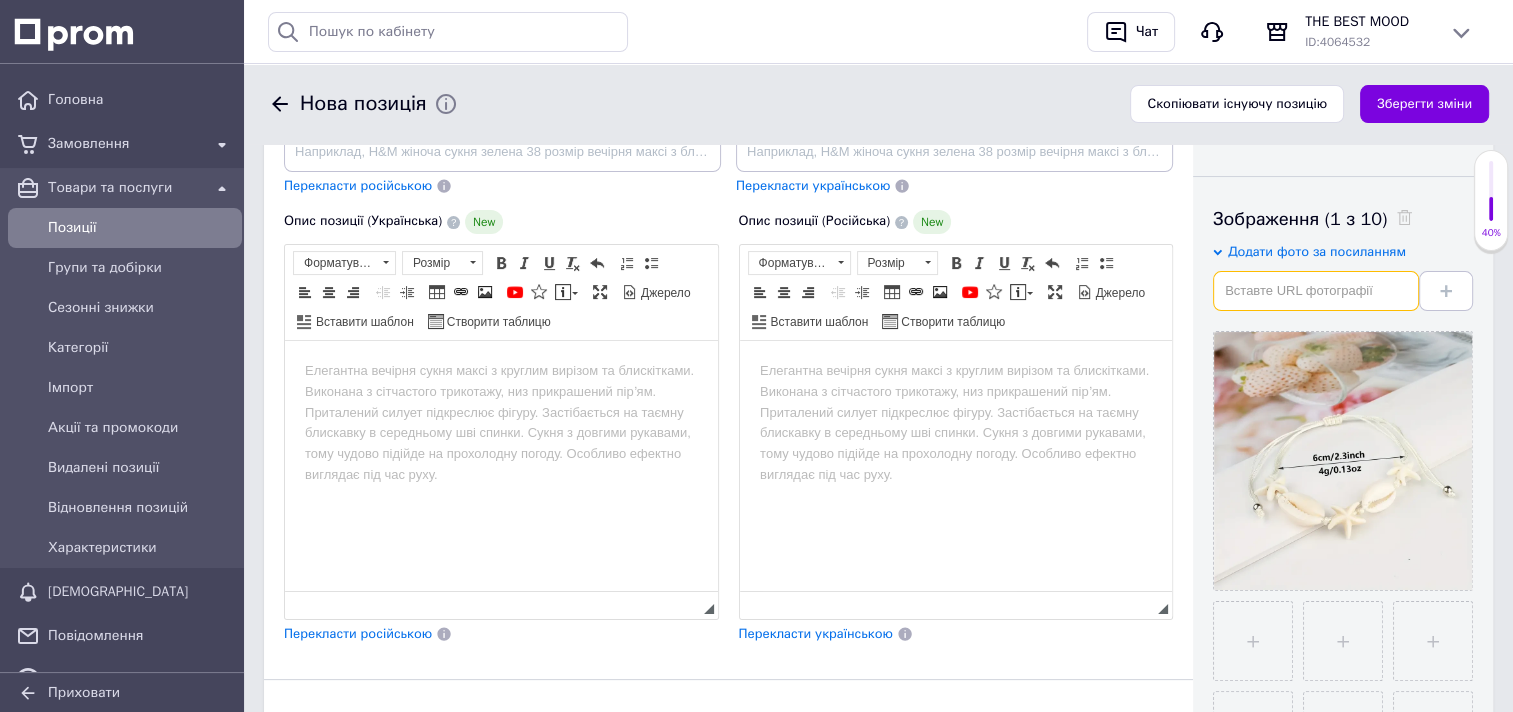 paste on "https://img.kwcdn.com/product/fancy/9ed7a5b2-3ca8-4ab5-919f-8c7a0bf4b614.jpg?imageView2/2/w/800/q/70/format/webp" 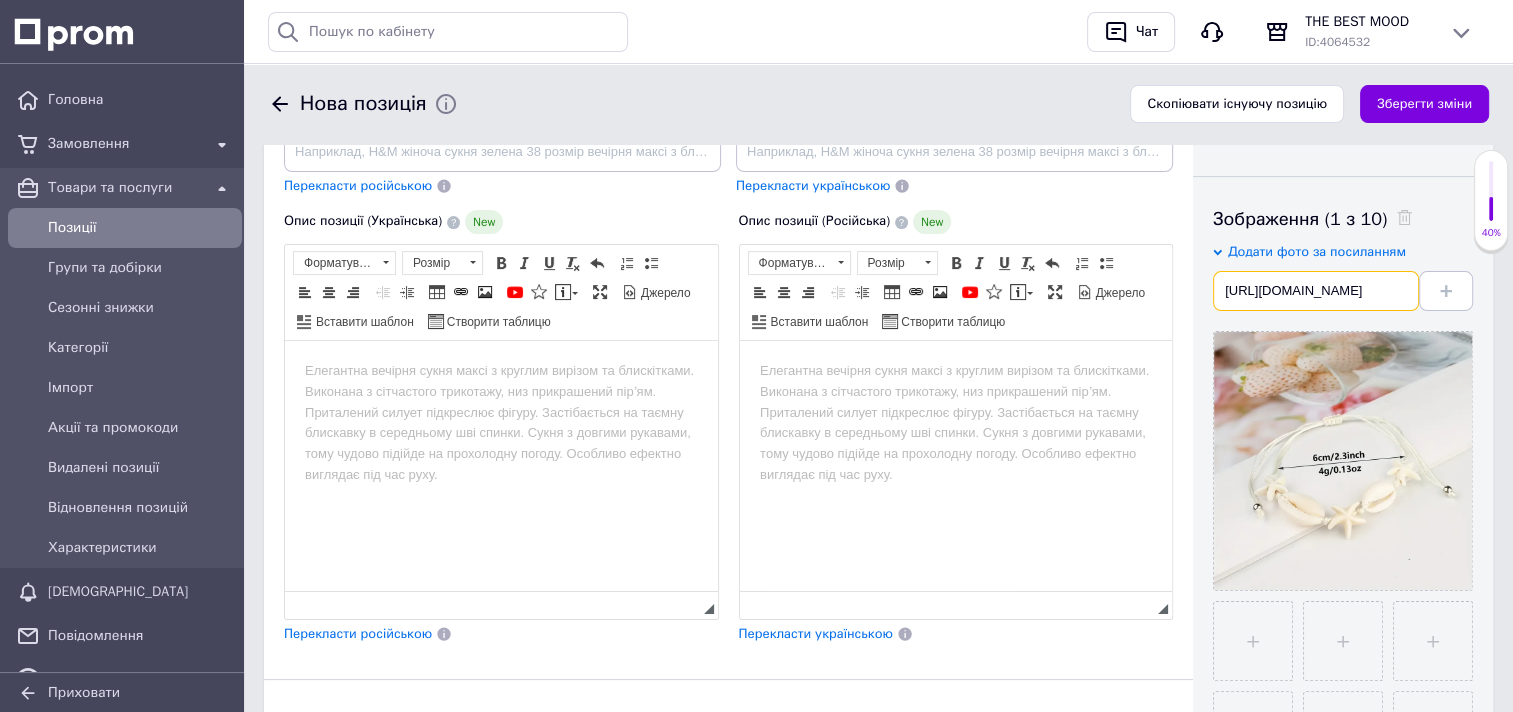 scroll, scrollTop: 0, scrollLeft: 522, axis: horizontal 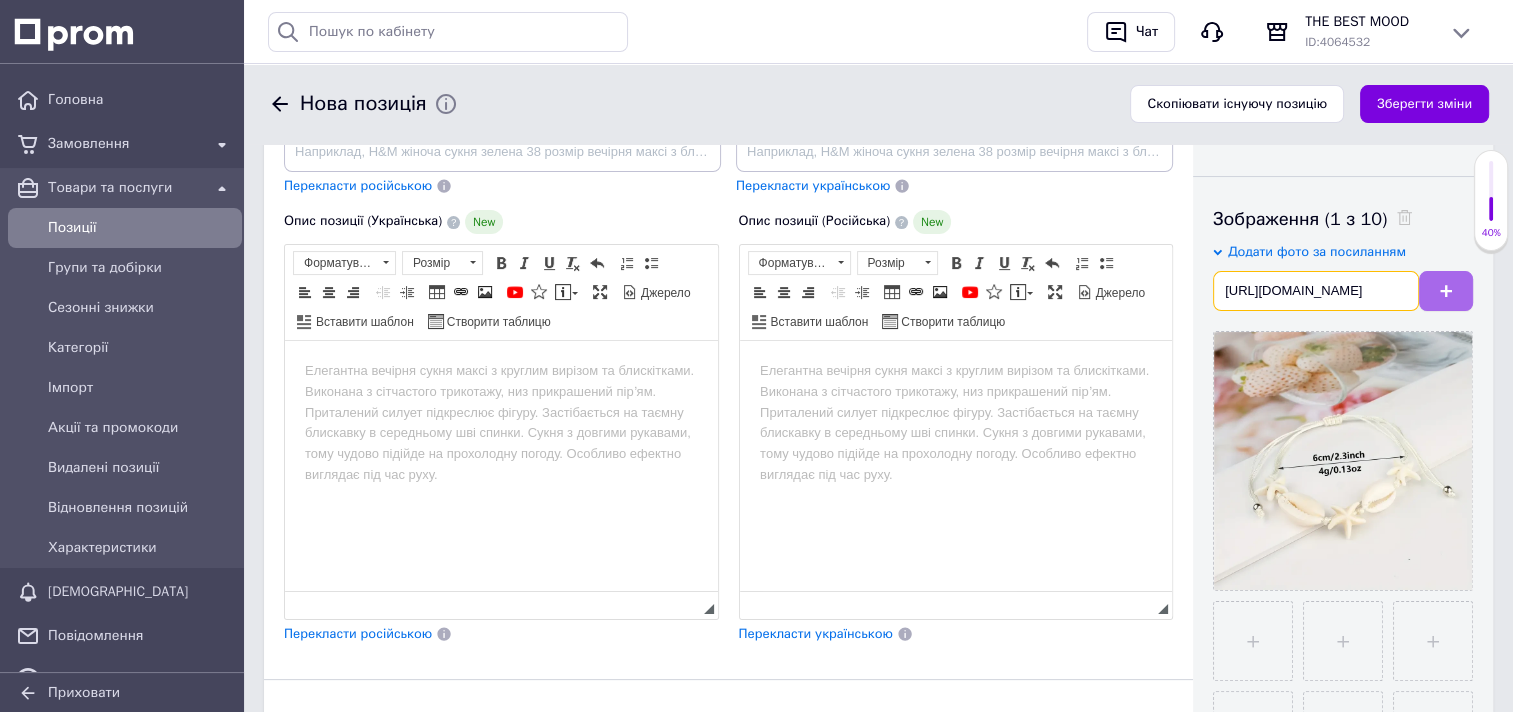 type on "https://img.kwcdn.com/product/fancy/9ed7a5b2-3ca8-4ab5-919f-8c7a0bf4b614.jpg?imageView2/2/w/800/q/70/format/webp" 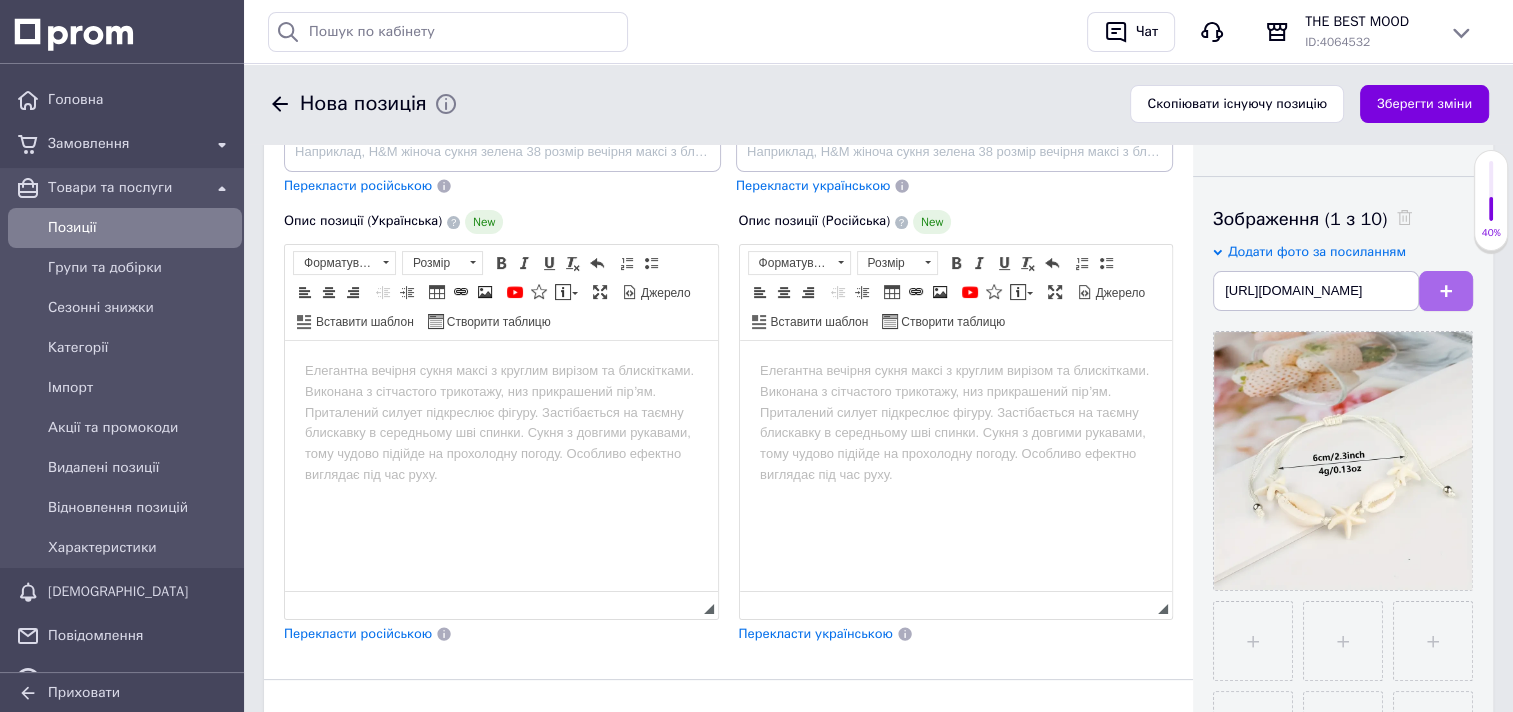 click at bounding box center [1446, 291] 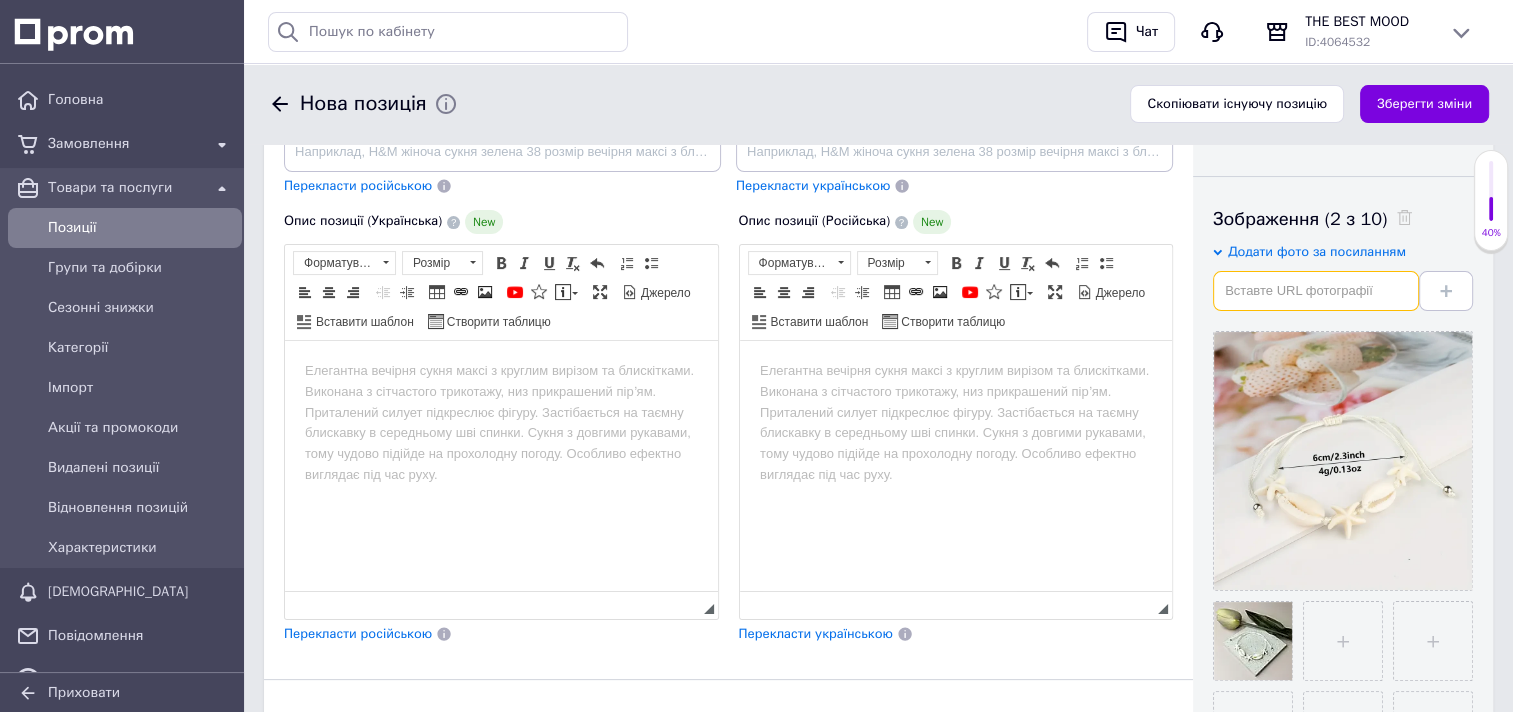 click at bounding box center (1316, 291) 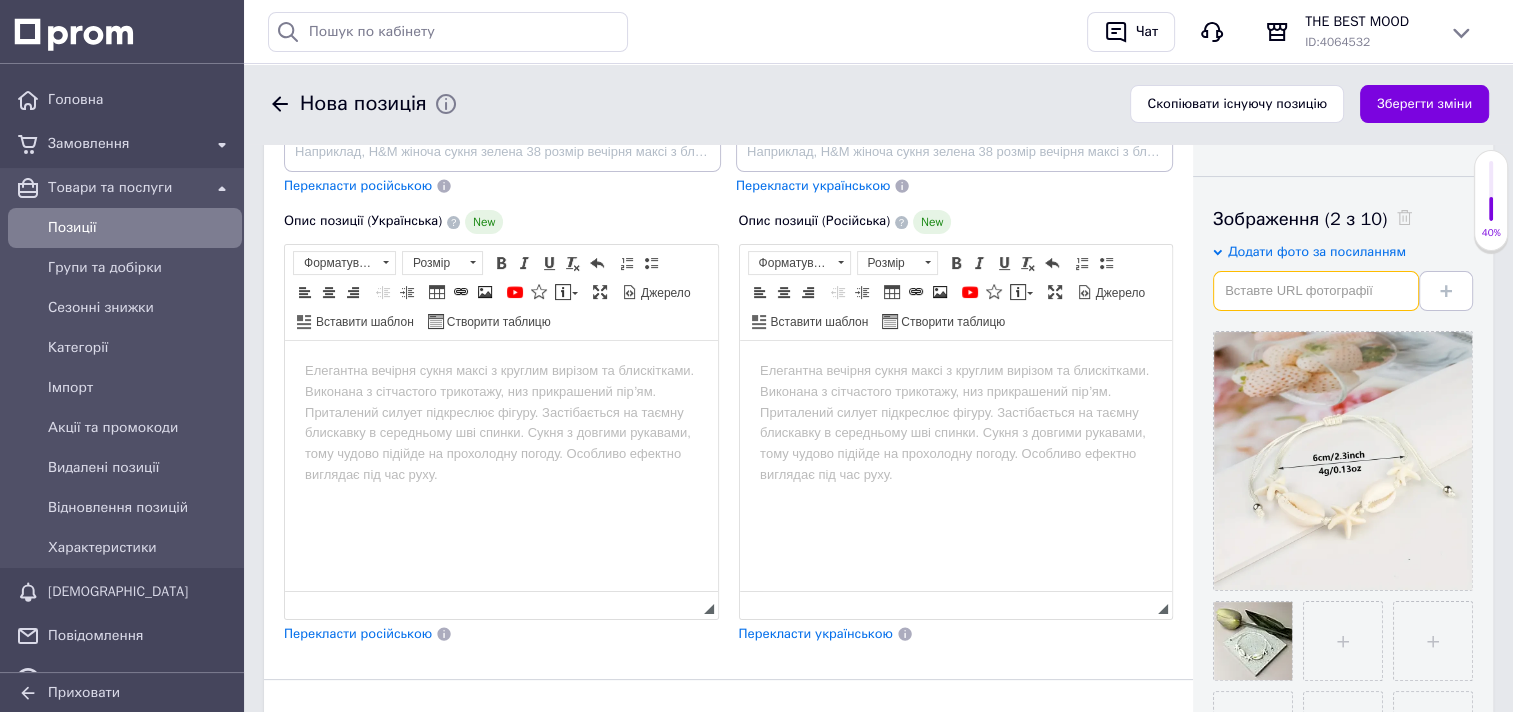 paste on "https://ae04.alicdn.com/kf/S22265191616b440f92491b63edb844cag.jpg_480x480.jpg" 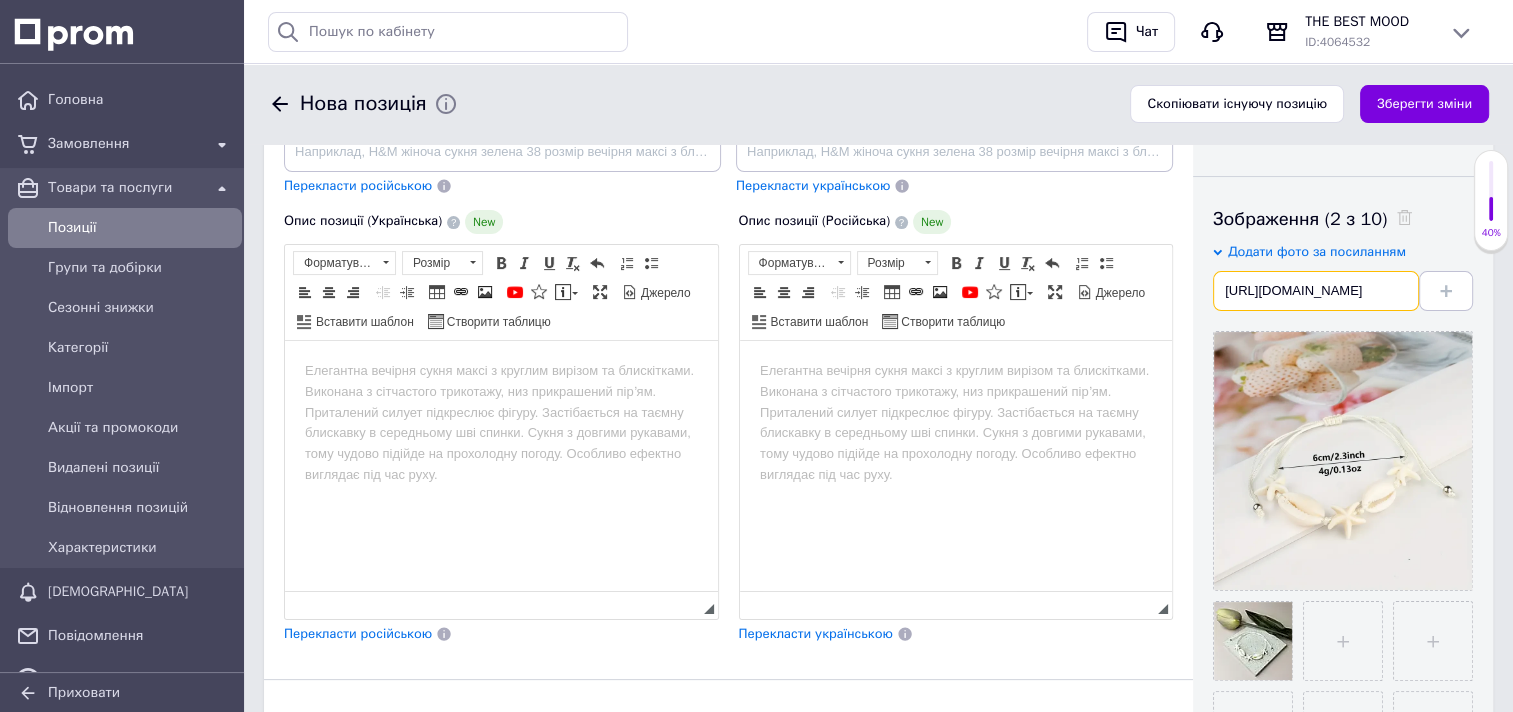 scroll, scrollTop: 0, scrollLeft: 309, axis: horizontal 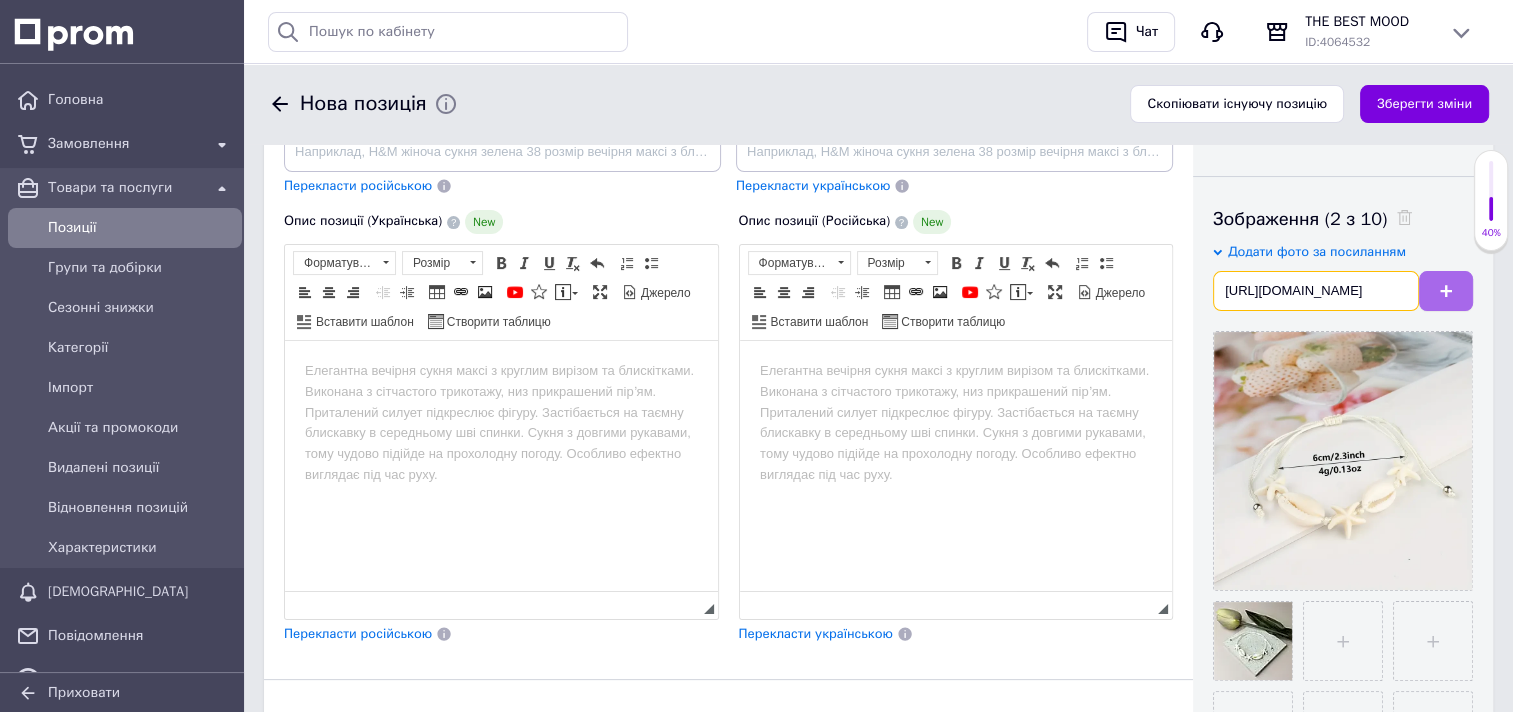 type on "https://ae04.alicdn.com/kf/S22265191616b440f92491b63edb844cag.jpg_480x480.jpg" 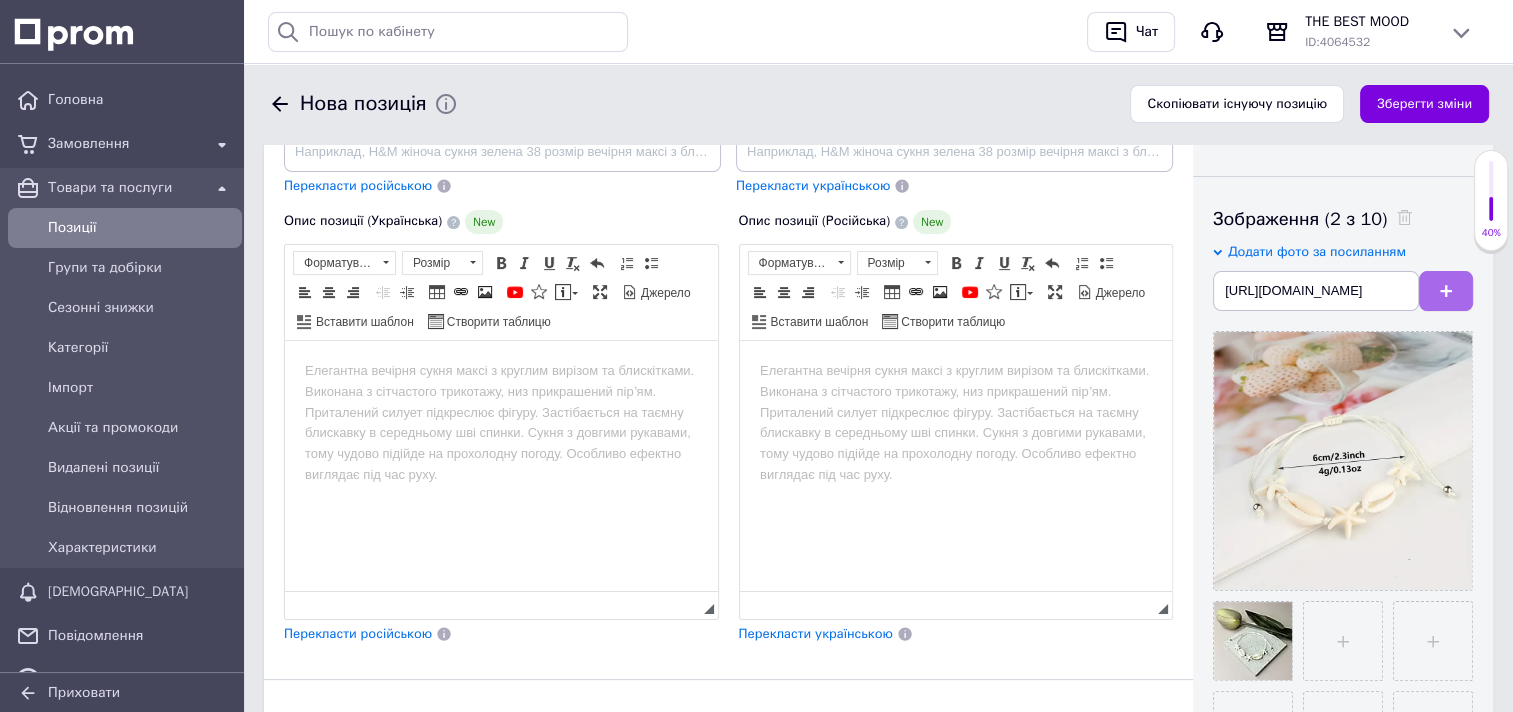 scroll, scrollTop: 0, scrollLeft: 0, axis: both 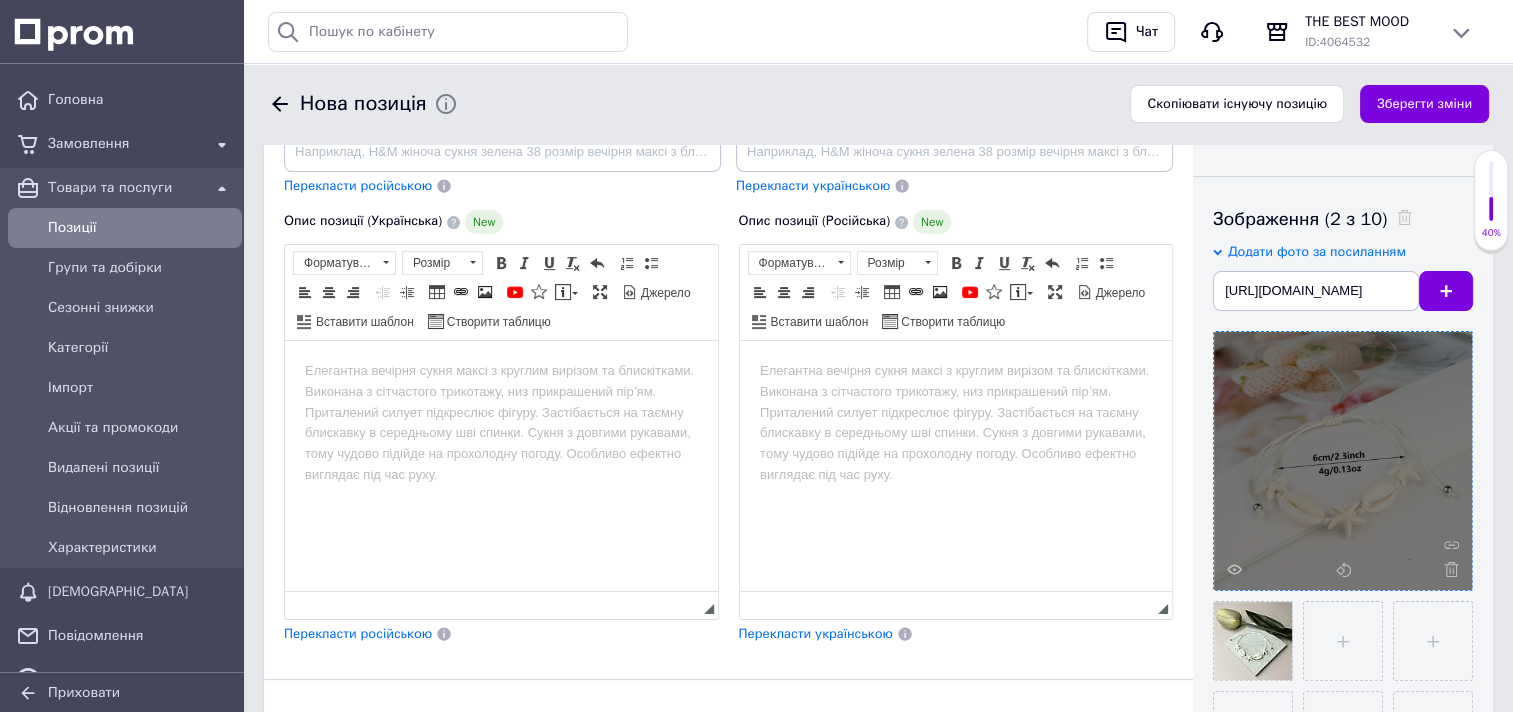 type 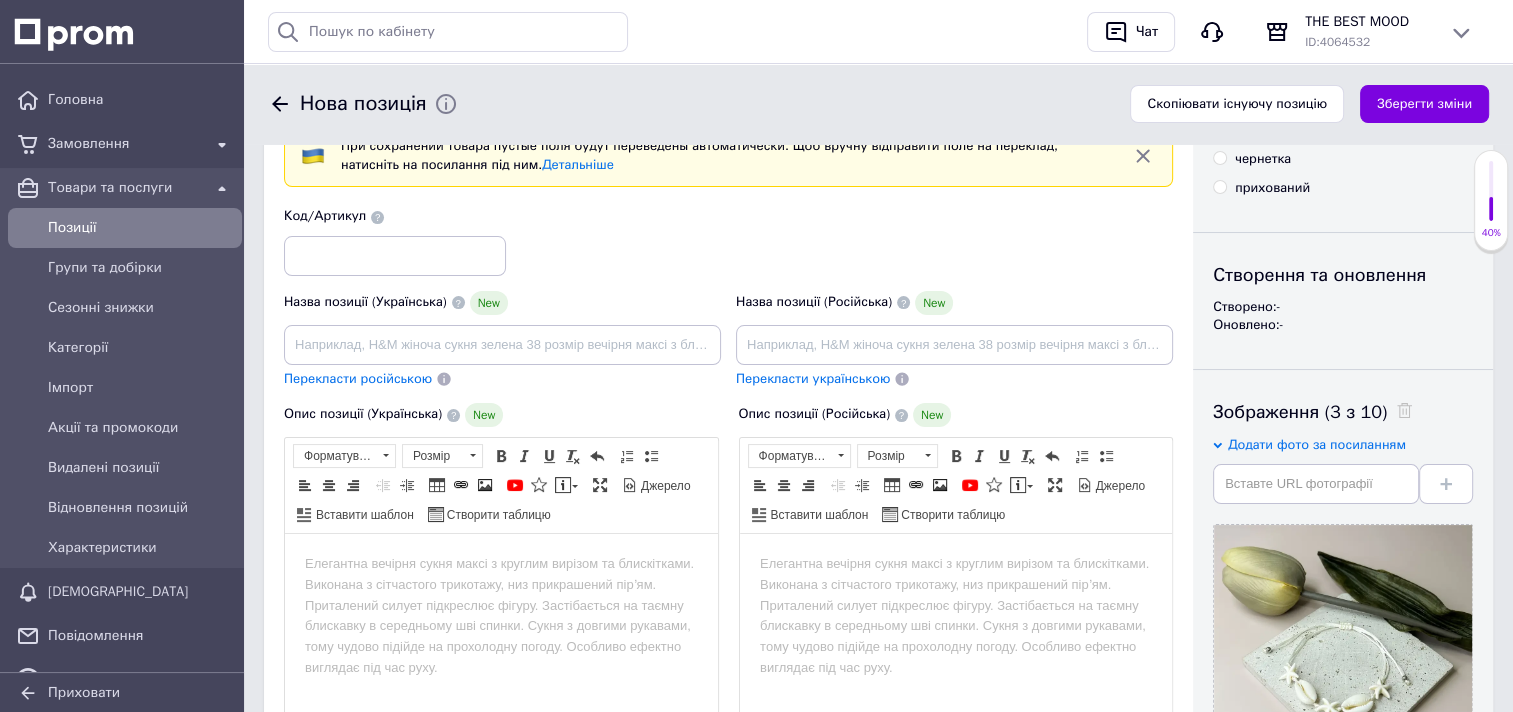 scroll, scrollTop: 100, scrollLeft: 0, axis: vertical 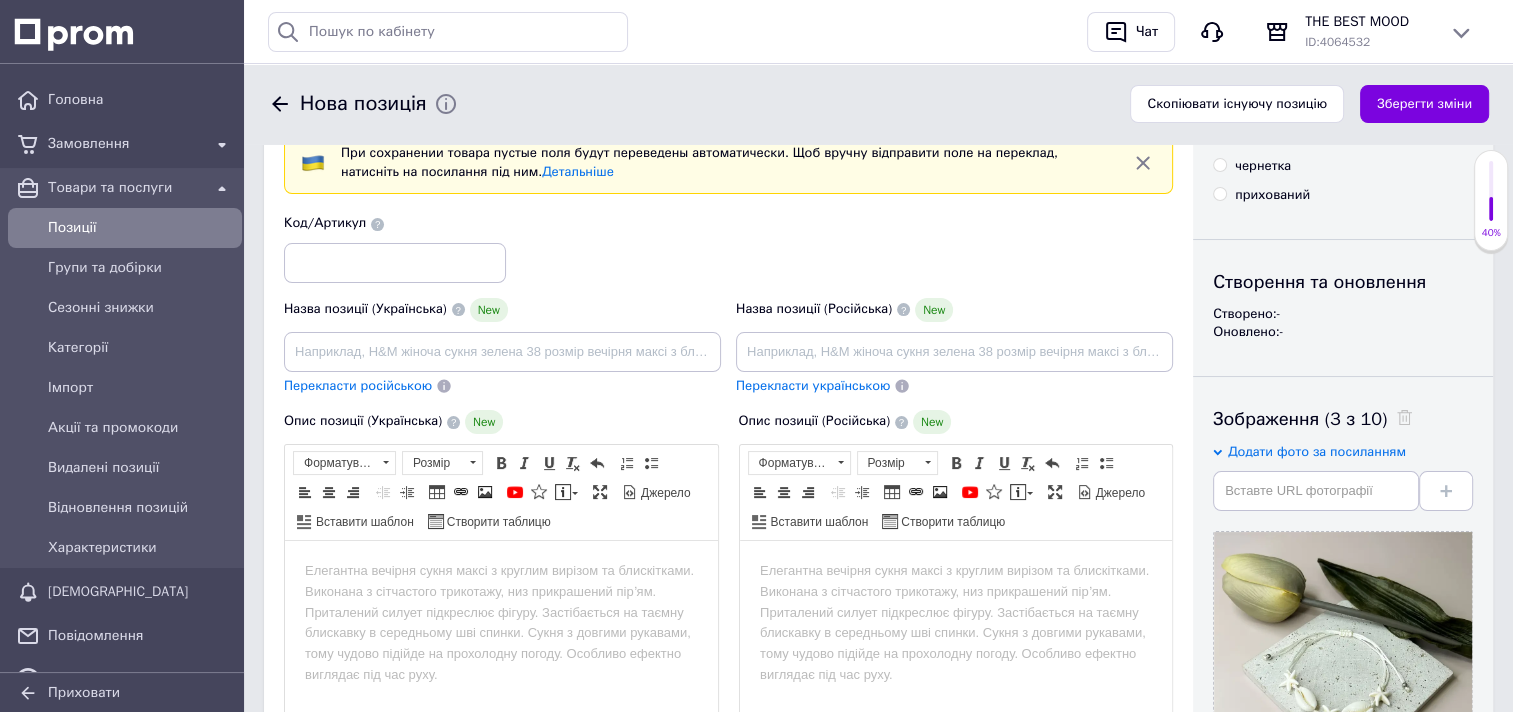 click at bounding box center (501, 571) 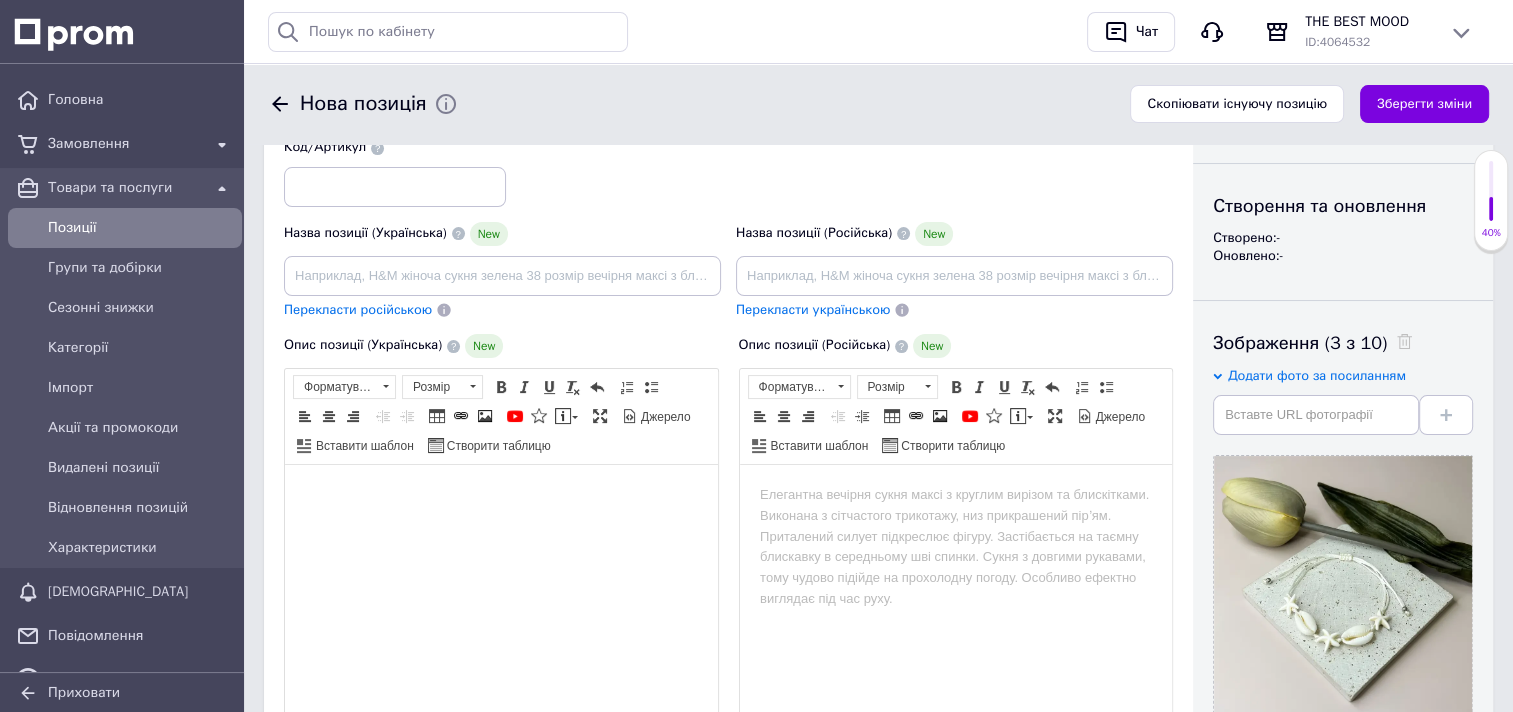 scroll, scrollTop: 8, scrollLeft: 0, axis: vertical 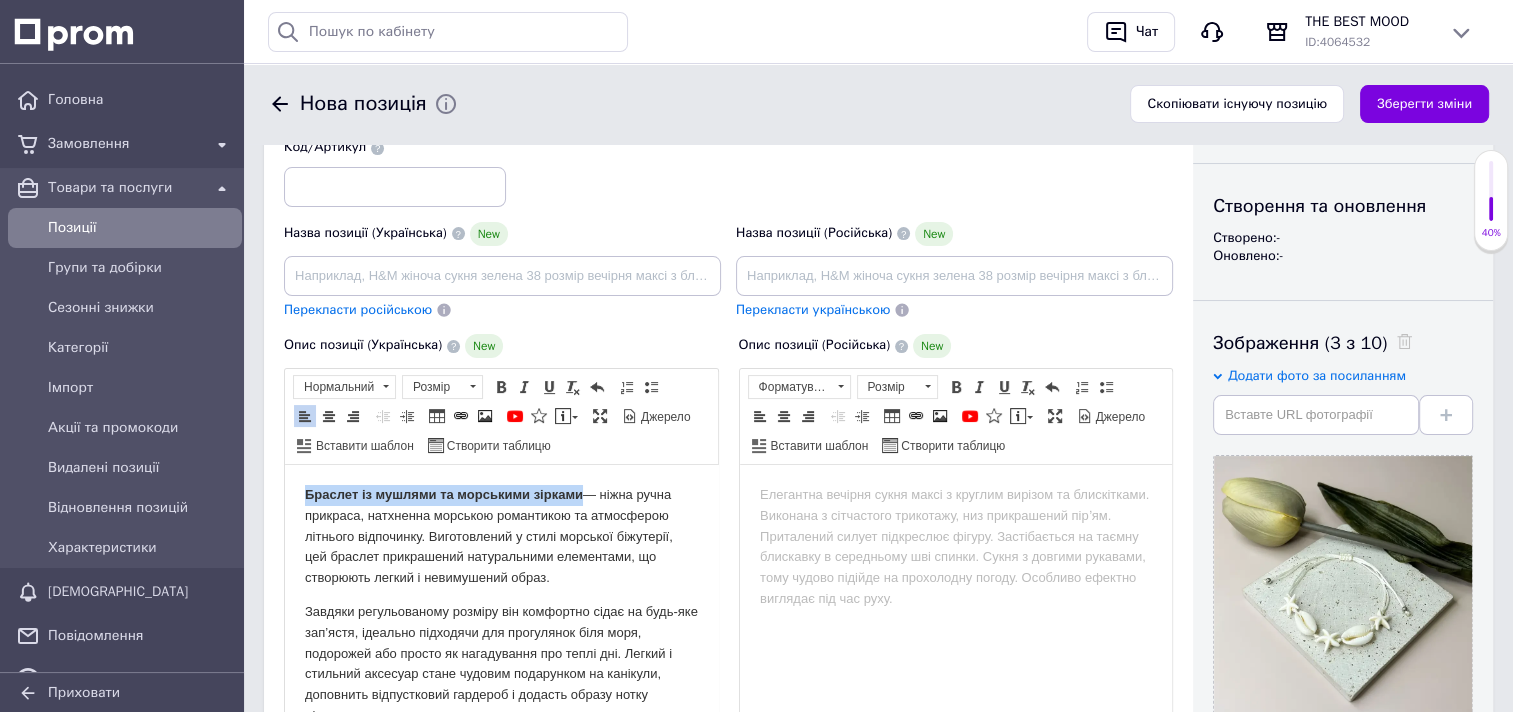 drag, startPoint x: 305, startPoint y: 488, endPoint x: 581, endPoint y: 486, distance: 276.00723 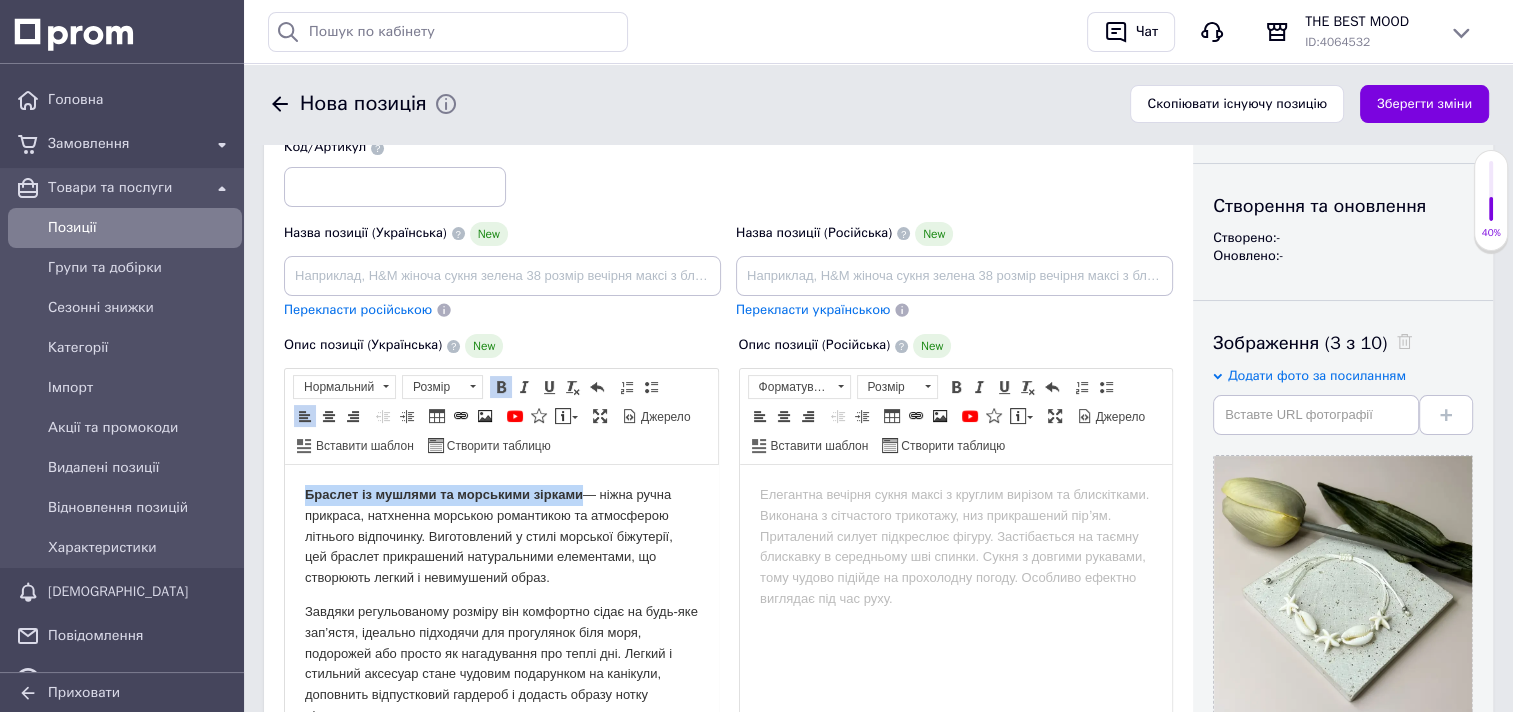 copy on "Браслет із мушлями та морськими зірками" 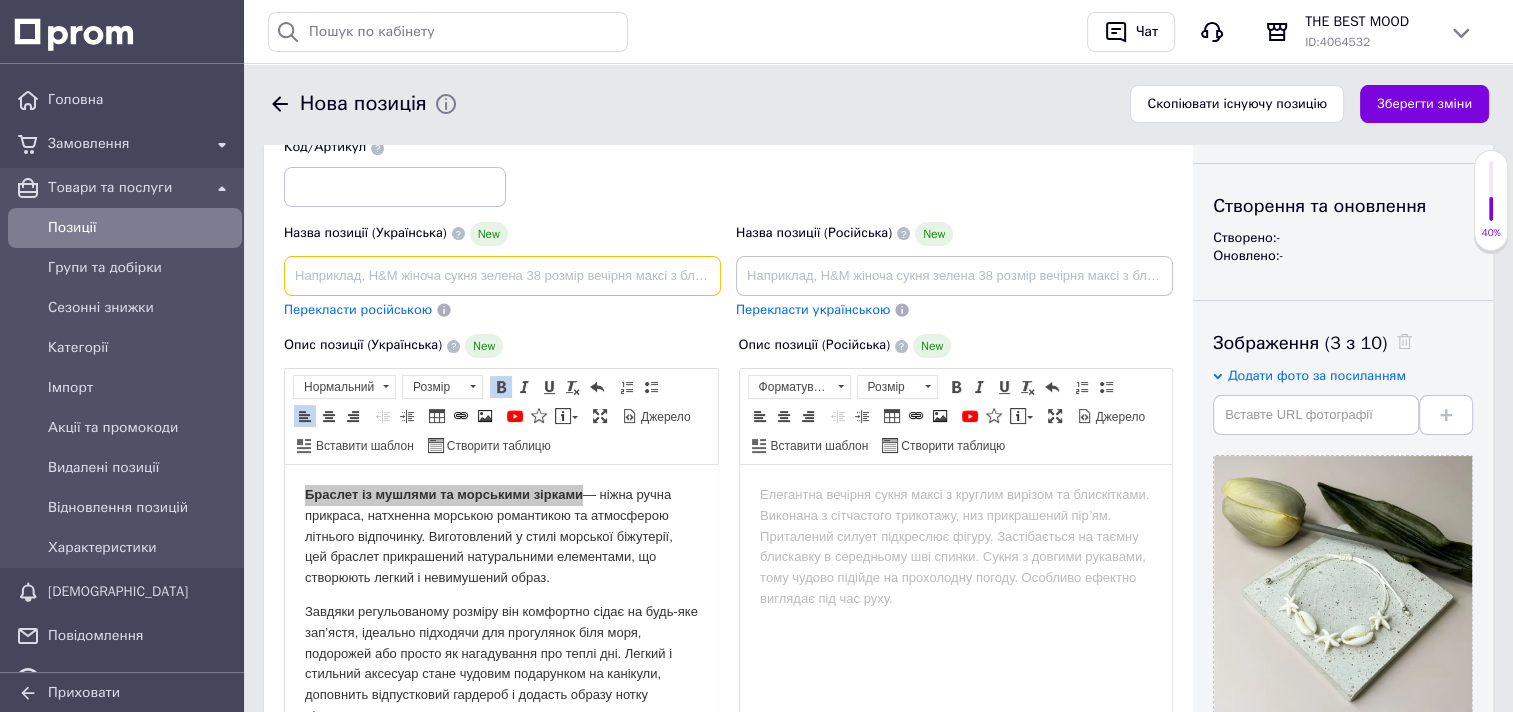 click at bounding box center (502, 276) 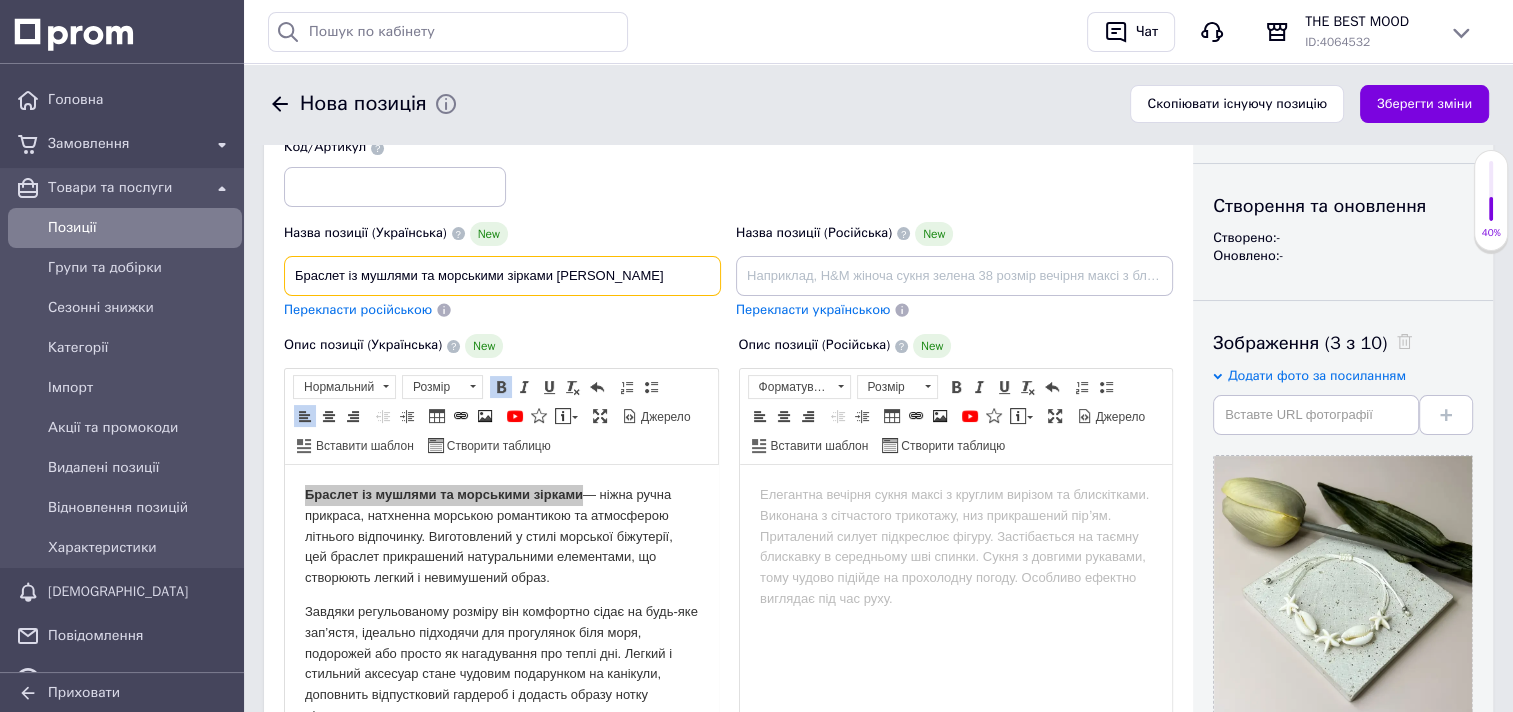 type on "Браслет із мушлями та морськими зірками [PERSON_NAME]" 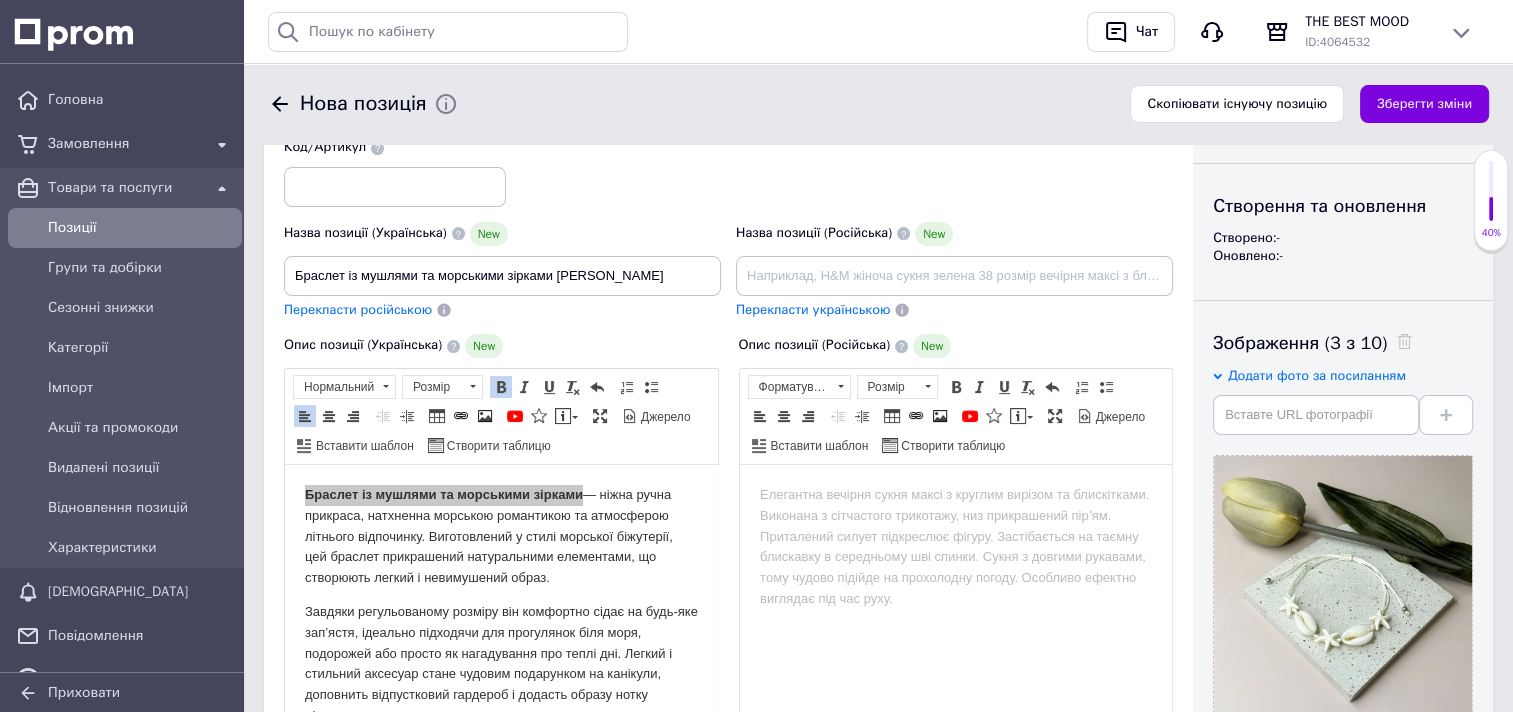 click on "Перекласти російською" at bounding box center (358, 309) 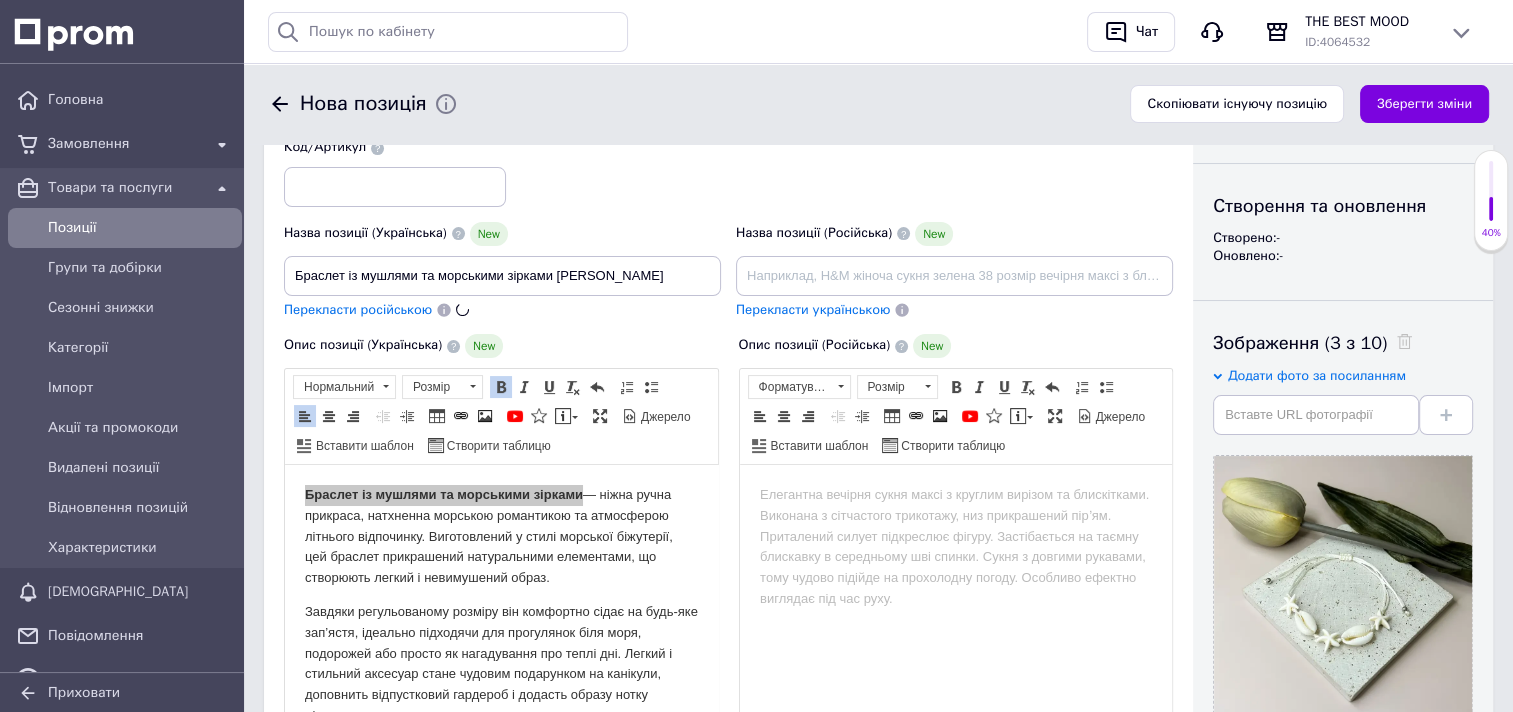 type on "Браслет с ракушками и морскими звездами Светлый" 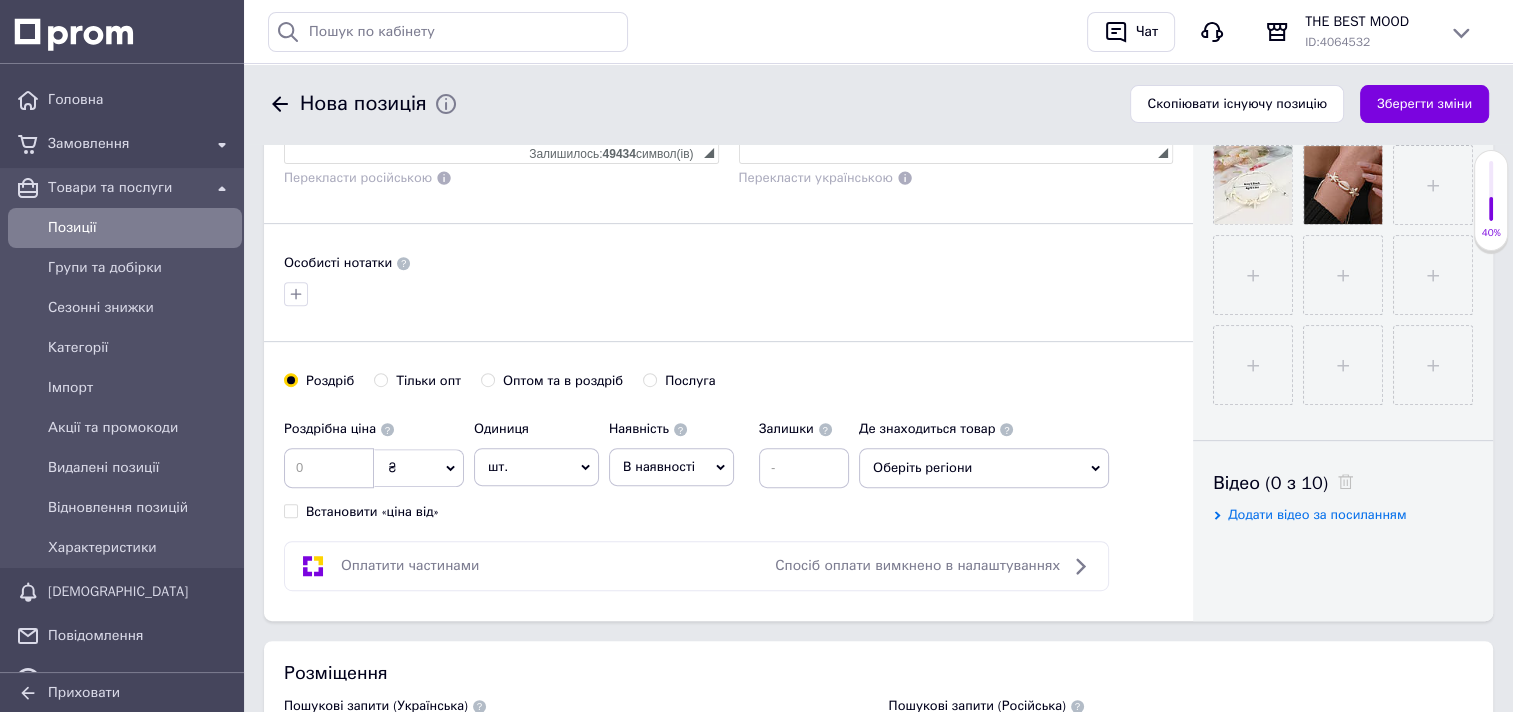 scroll, scrollTop: 776, scrollLeft: 0, axis: vertical 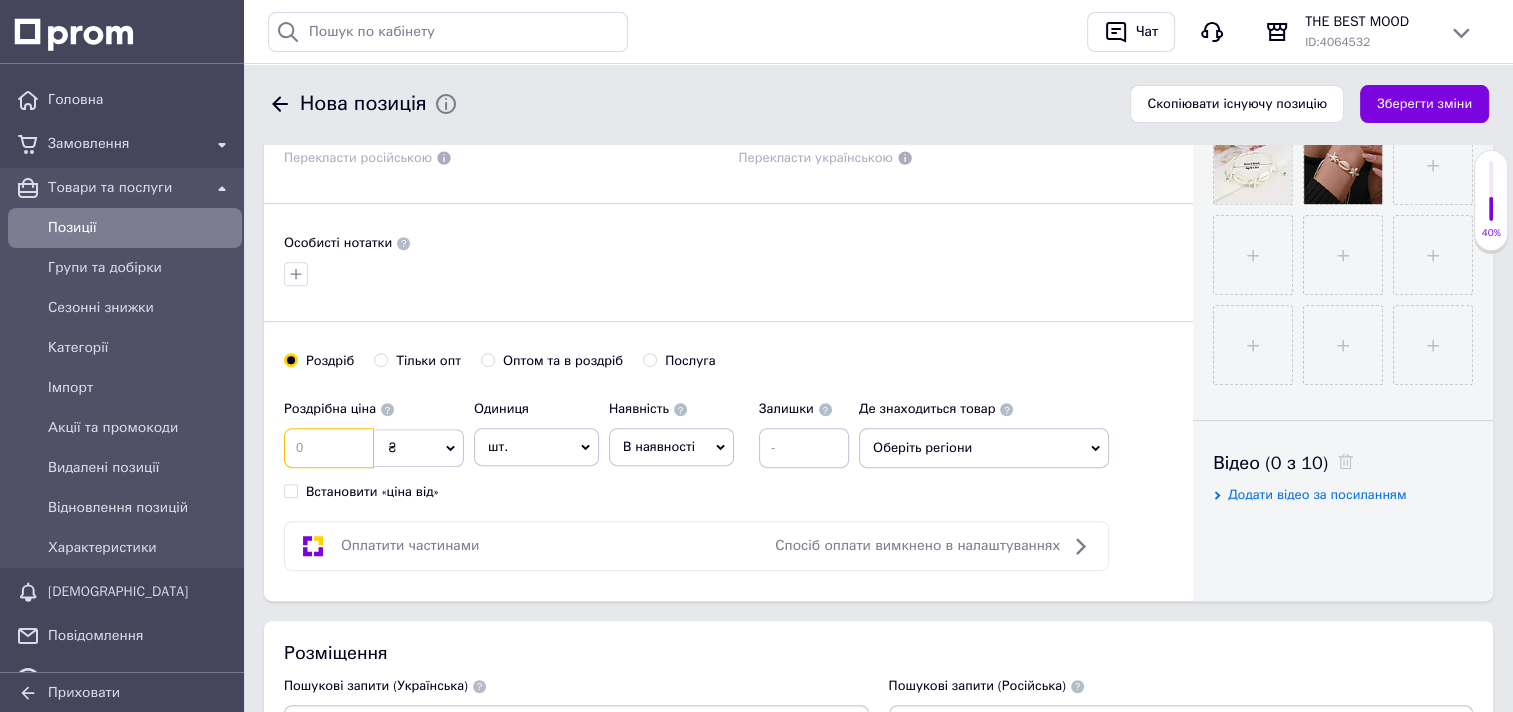 click at bounding box center [329, 448] 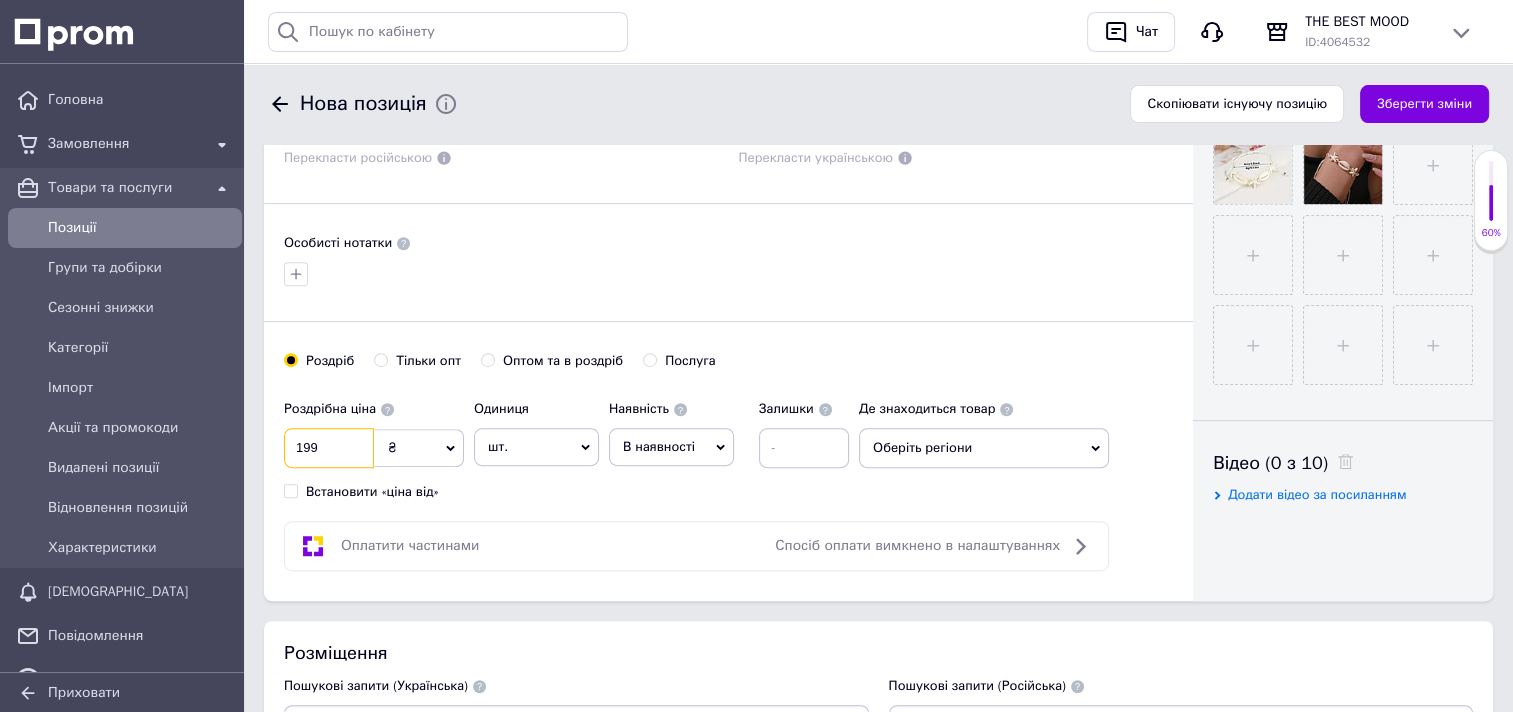 type on "199" 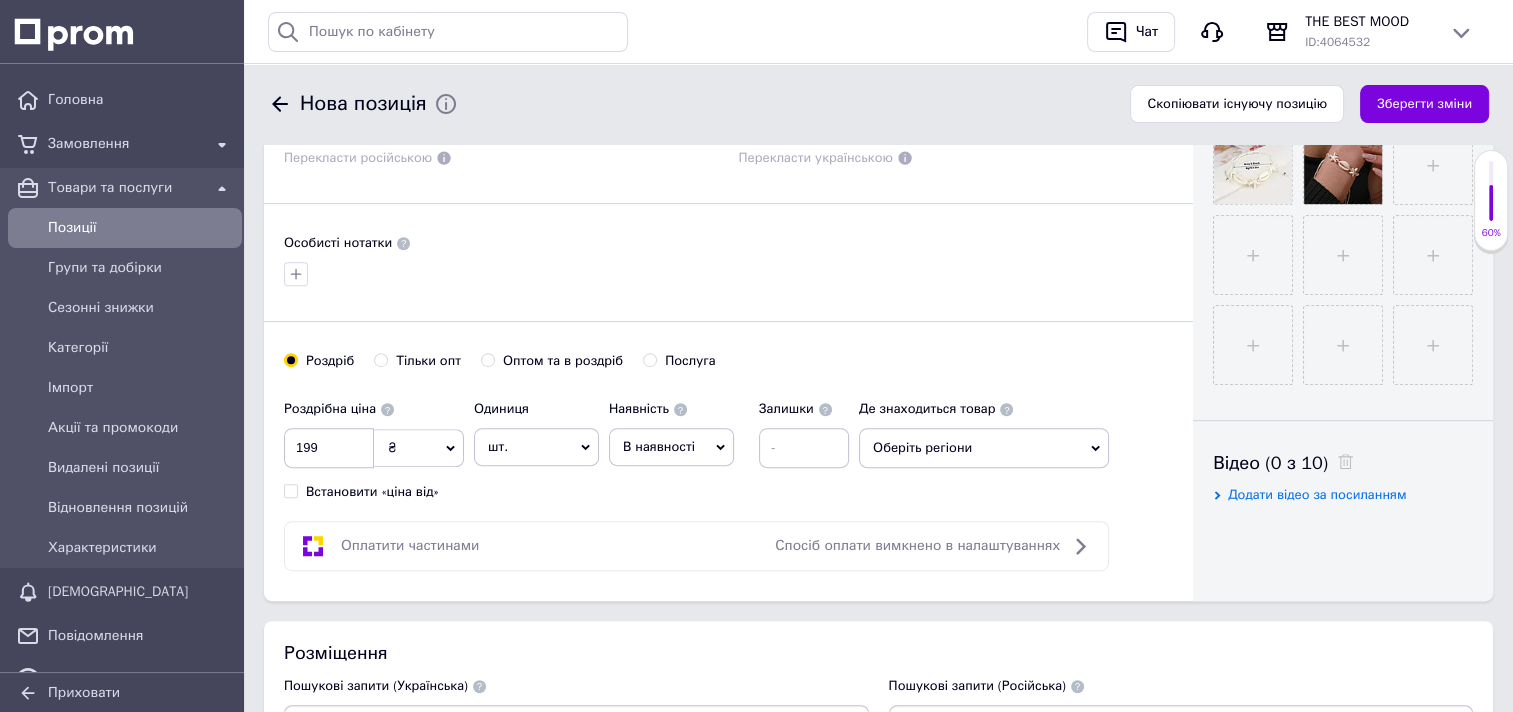 click on "В наявності" at bounding box center (671, 447) 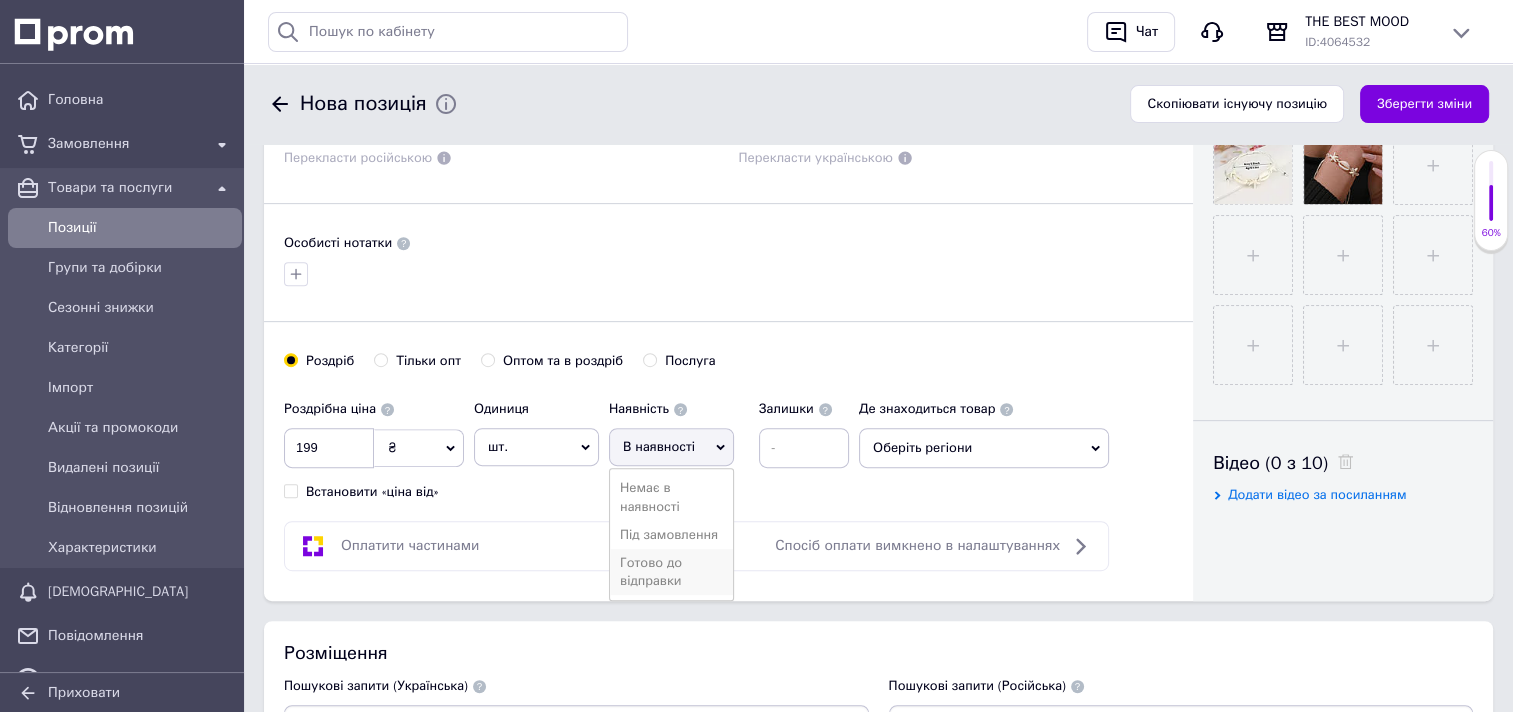 click on "Готово до відправки" at bounding box center [671, 572] 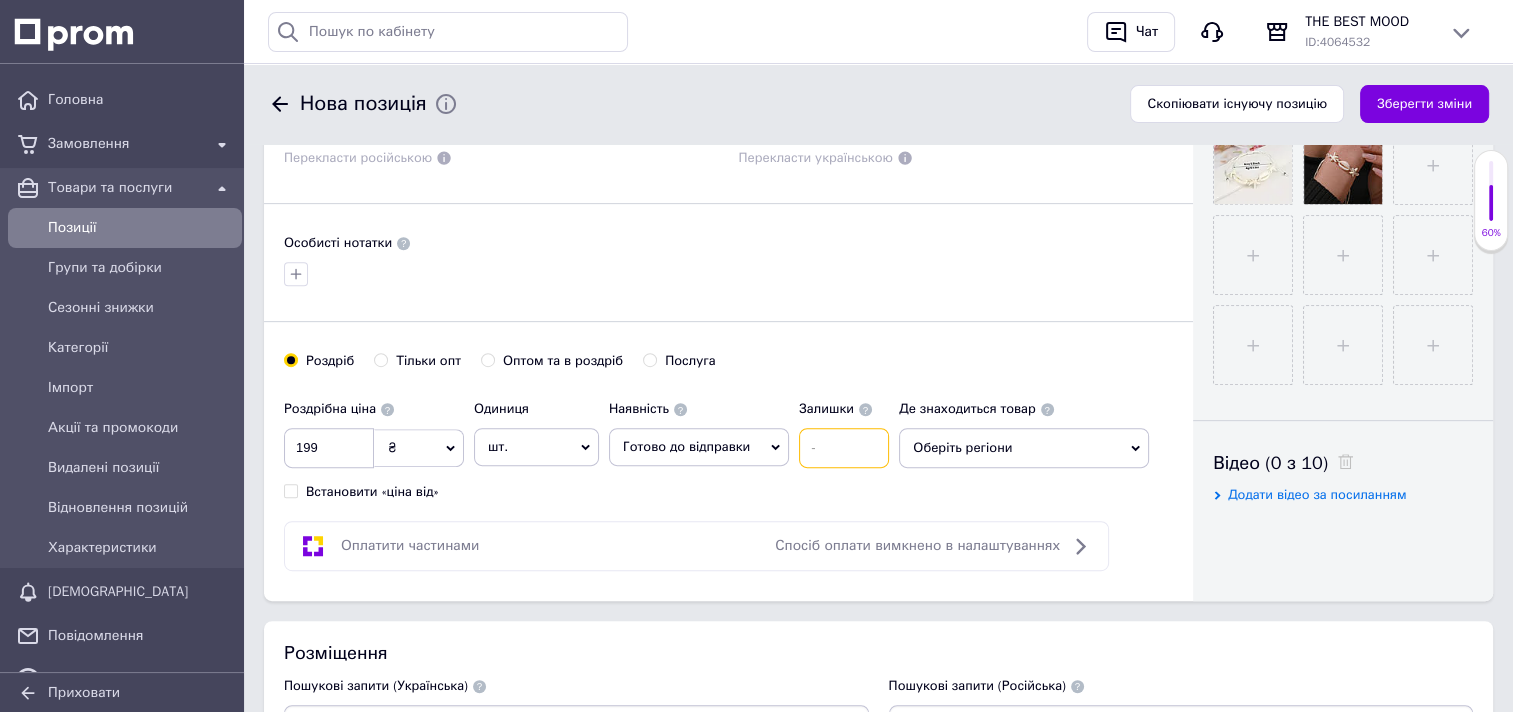 click at bounding box center (844, 448) 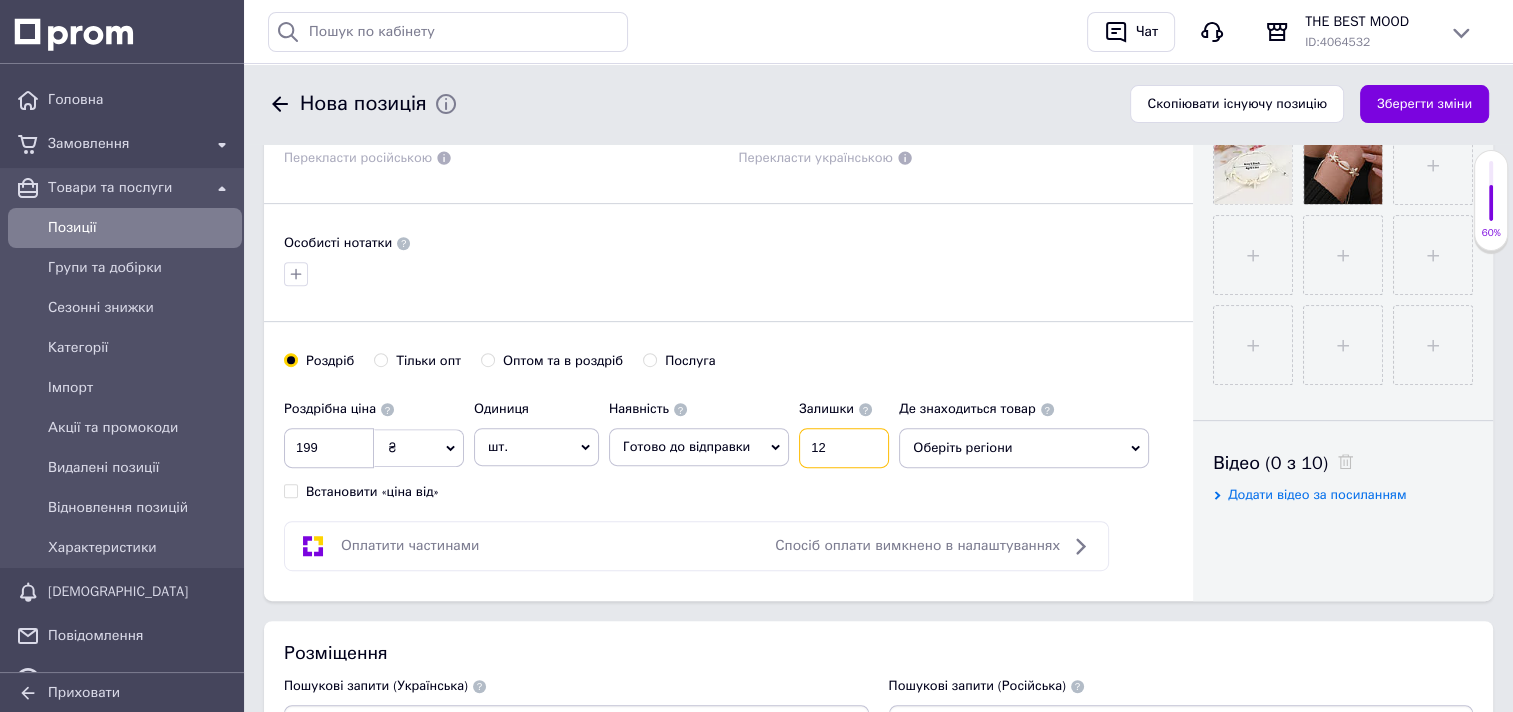 type on "12" 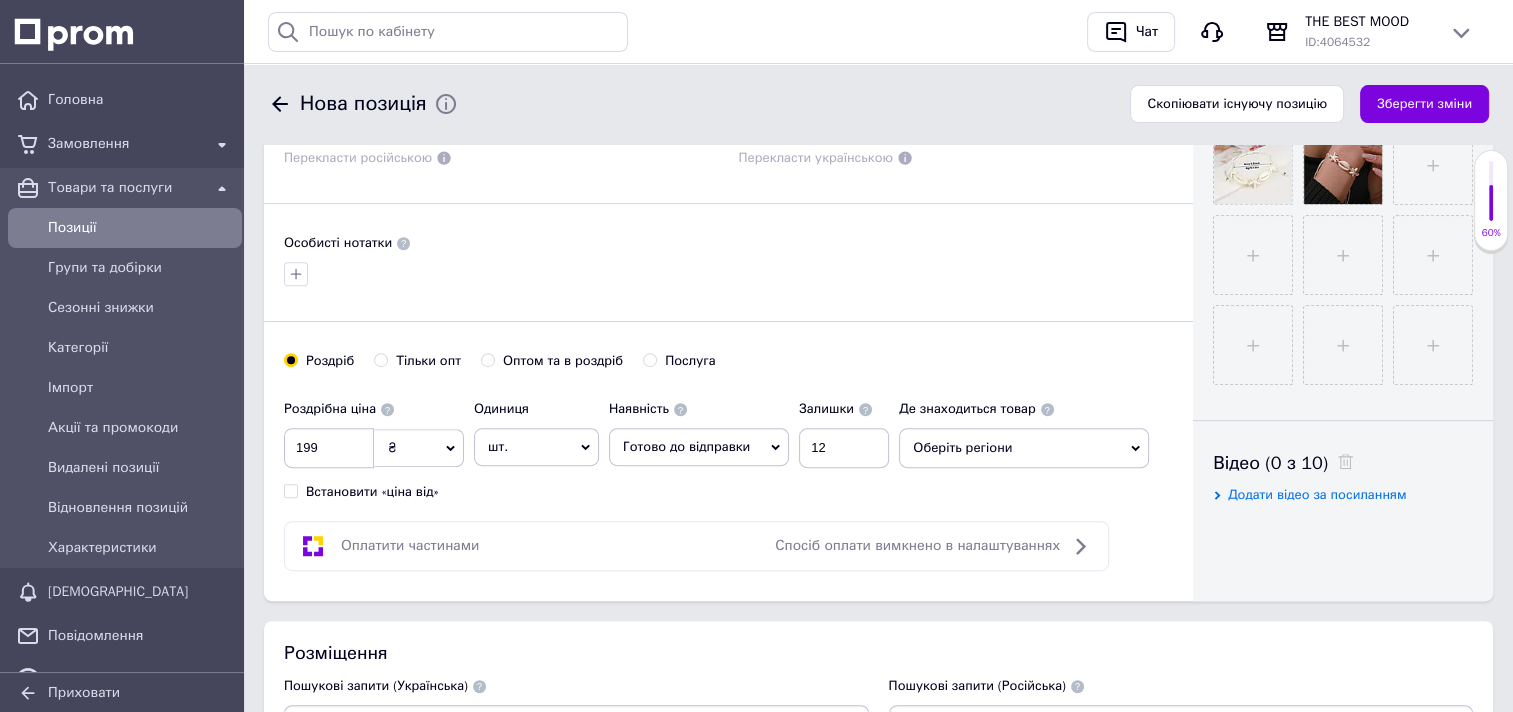 click on "Оберіть регіони" at bounding box center [1024, 448] 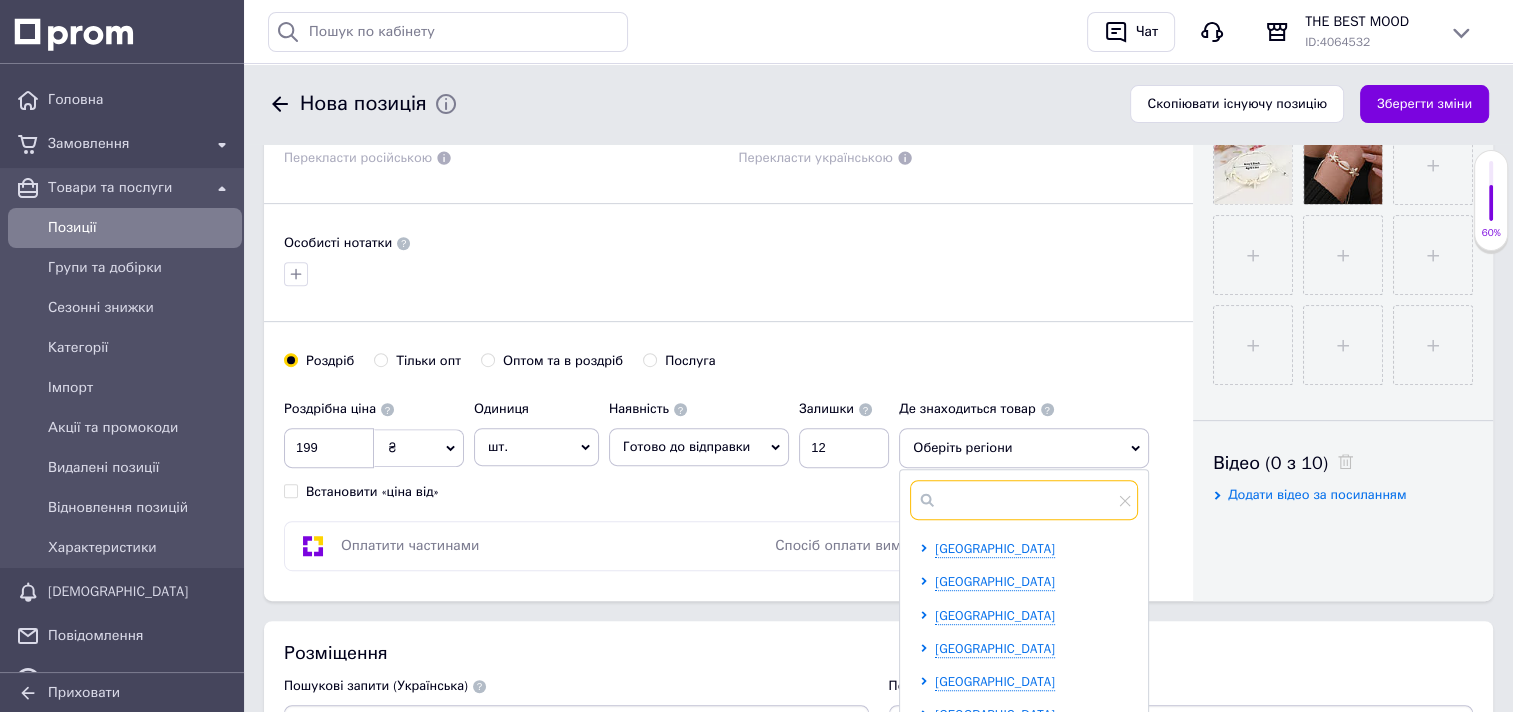 click at bounding box center [1024, 500] 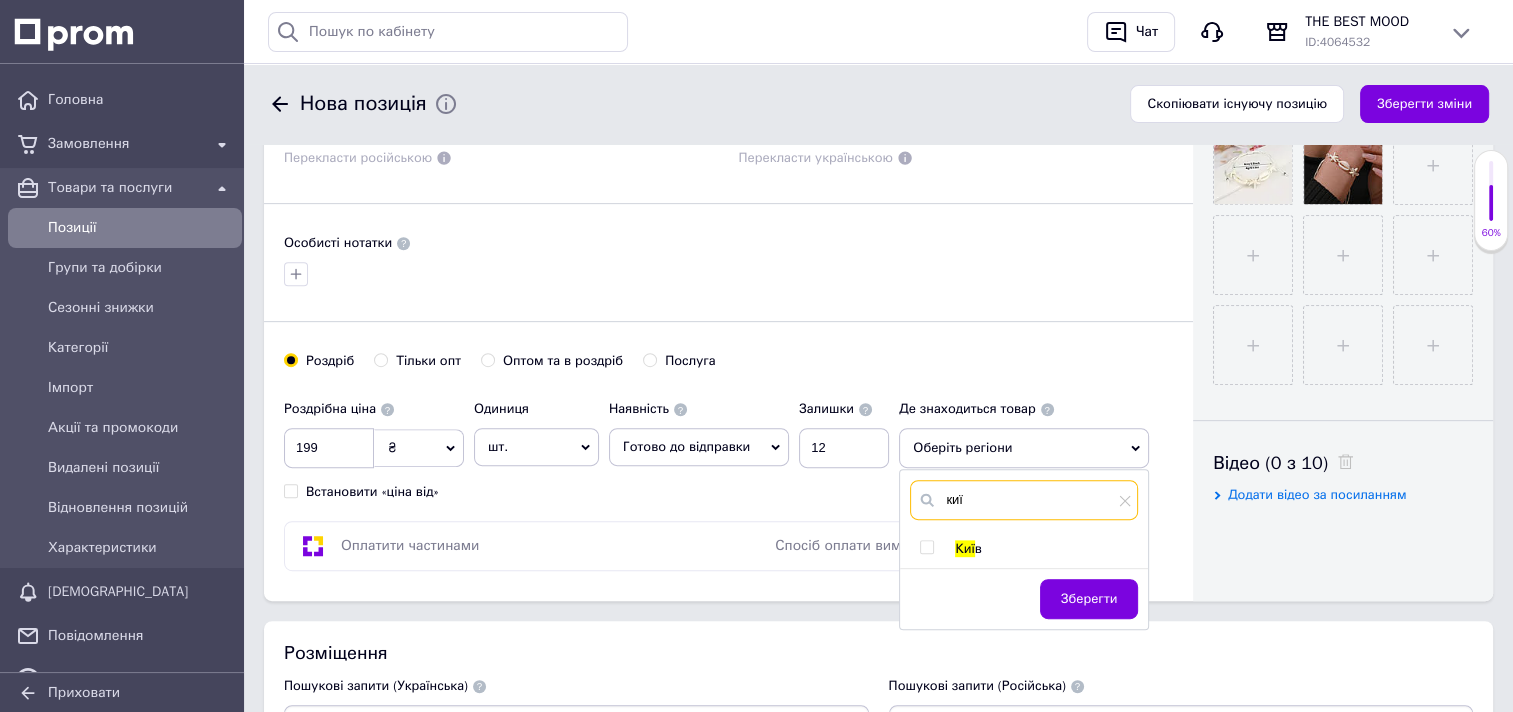 type on "киї" 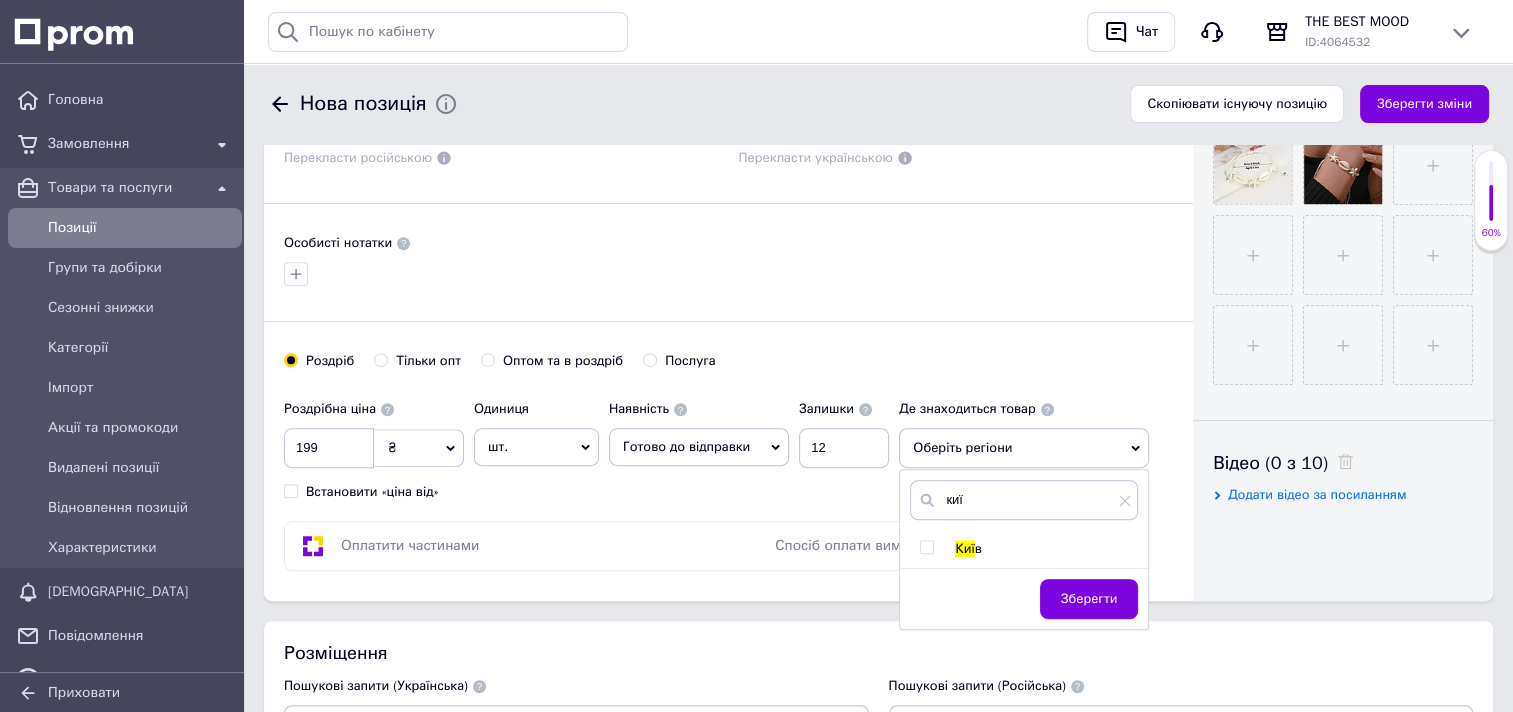click at bounding box center (926, 547) 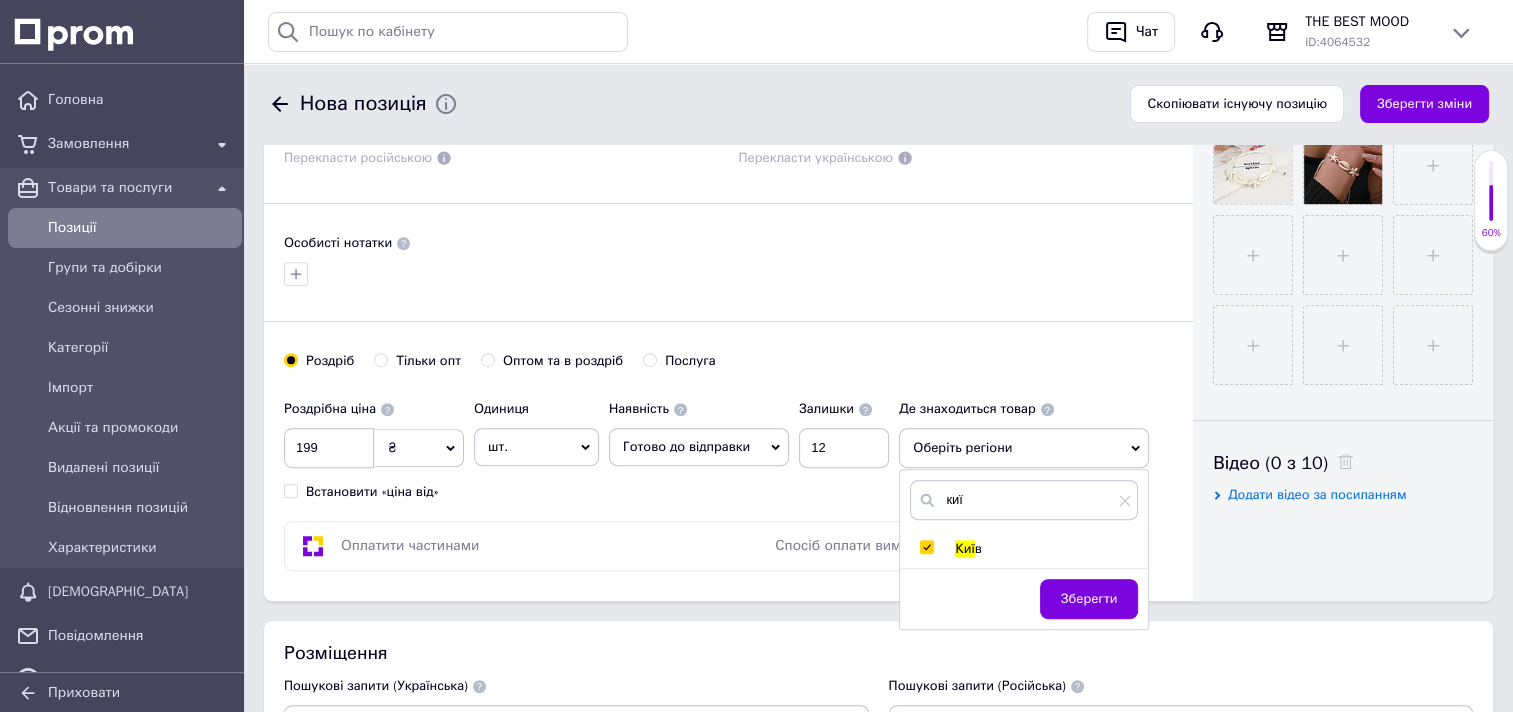checkbox on "true" 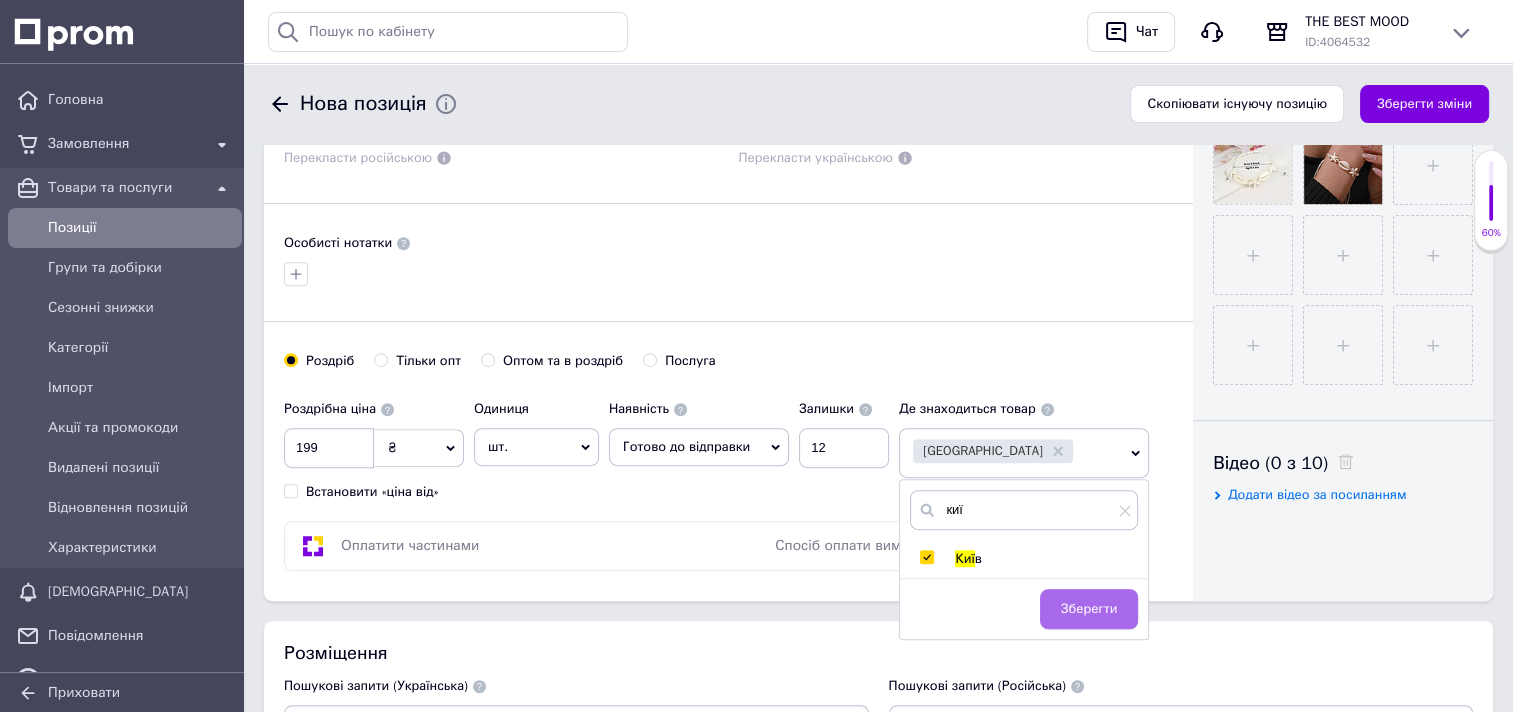 click on "Зберегти" at bounding box center (1089, 609) 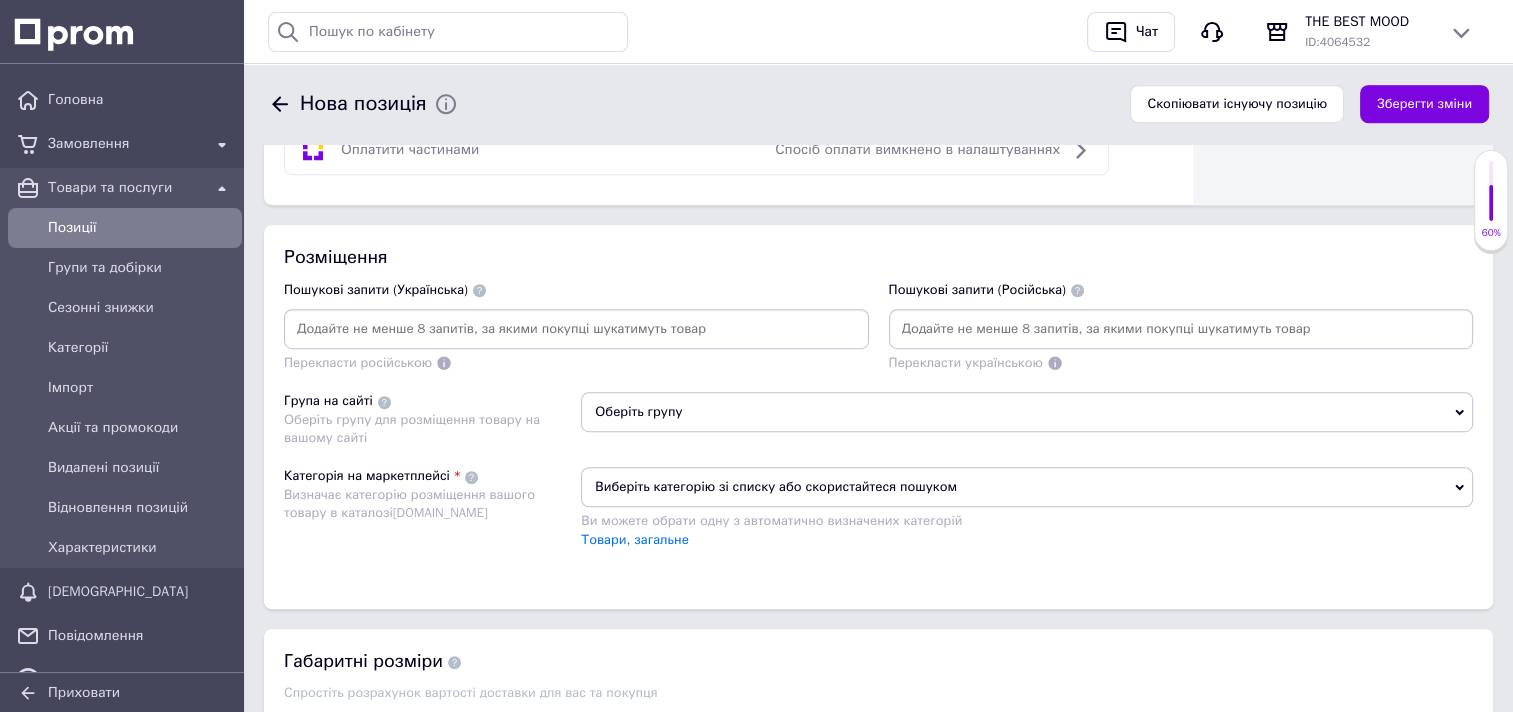 scroll, scrollTop: 1176, scrollLeft: 0, axis: vertical 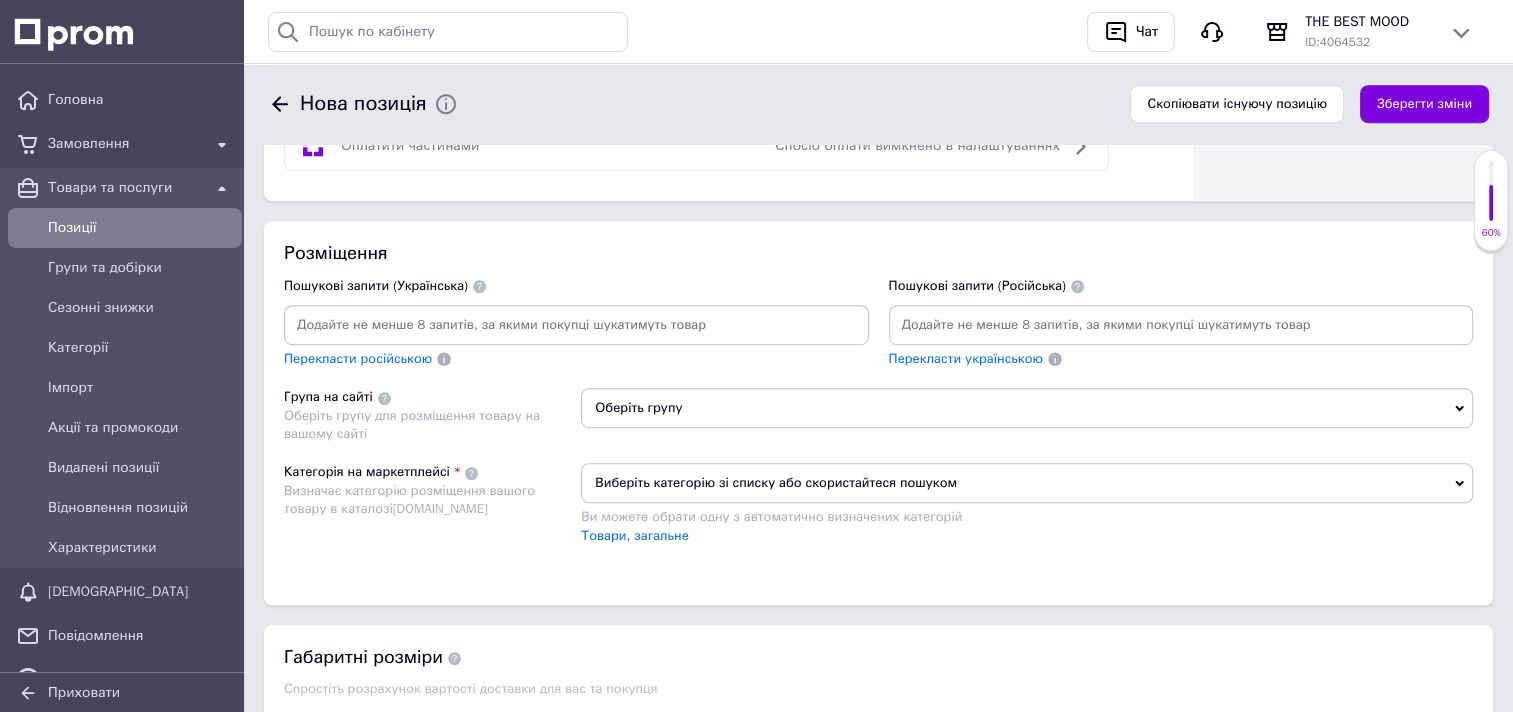 click at bounding box center [1181, 325] 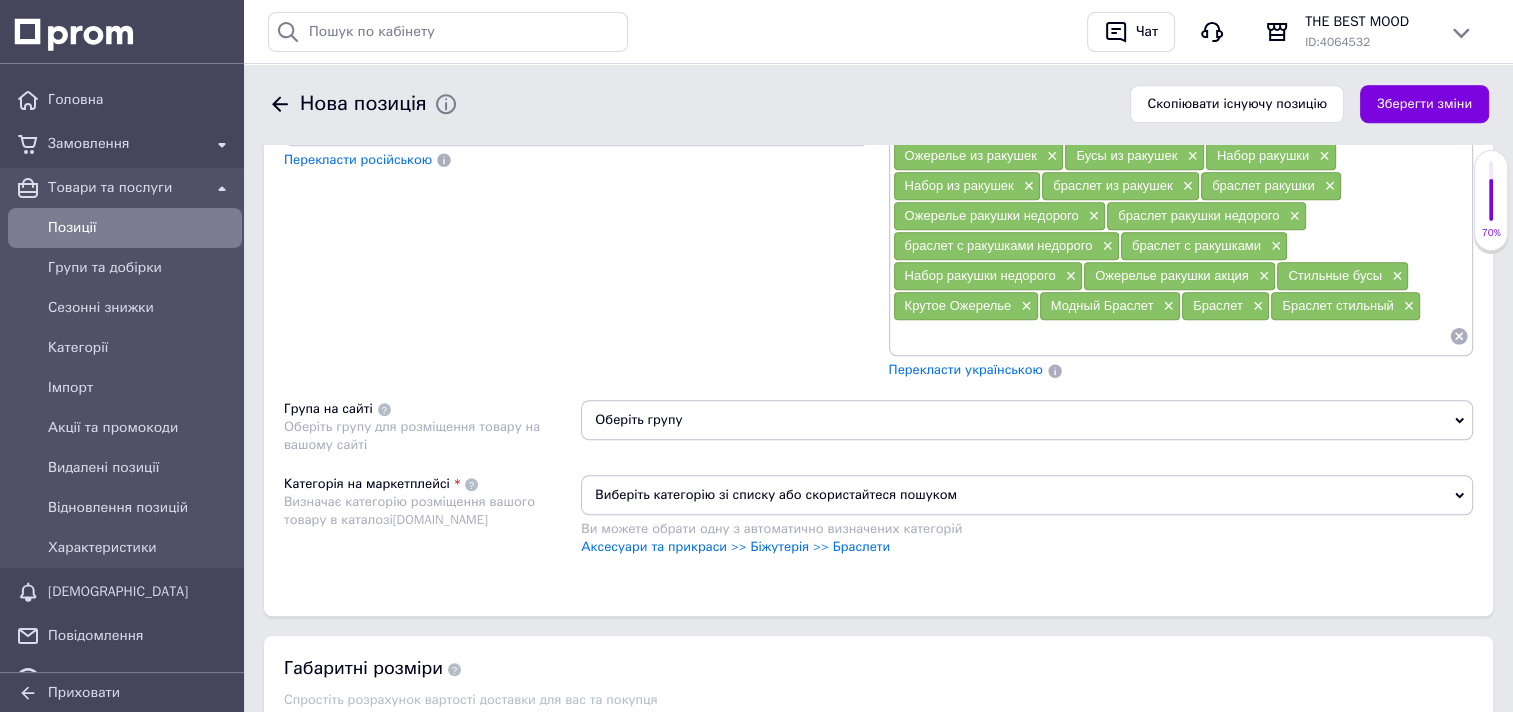 scroll, scrollTop: 1376, scrollLeft: 0, axis: vertical 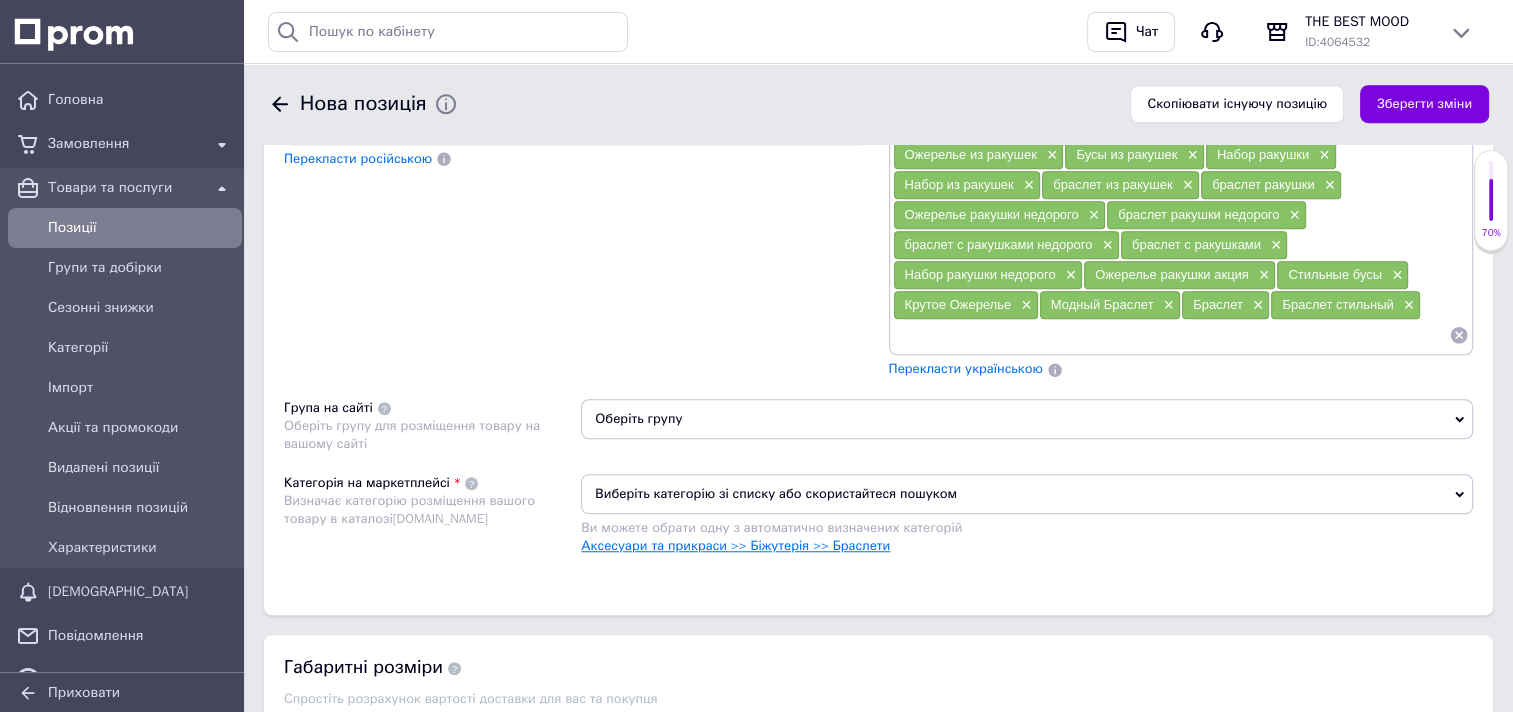 click on "Аксесуари та прикраси >> Біжутерія >> Браслети" at bounding box center [735, 545] 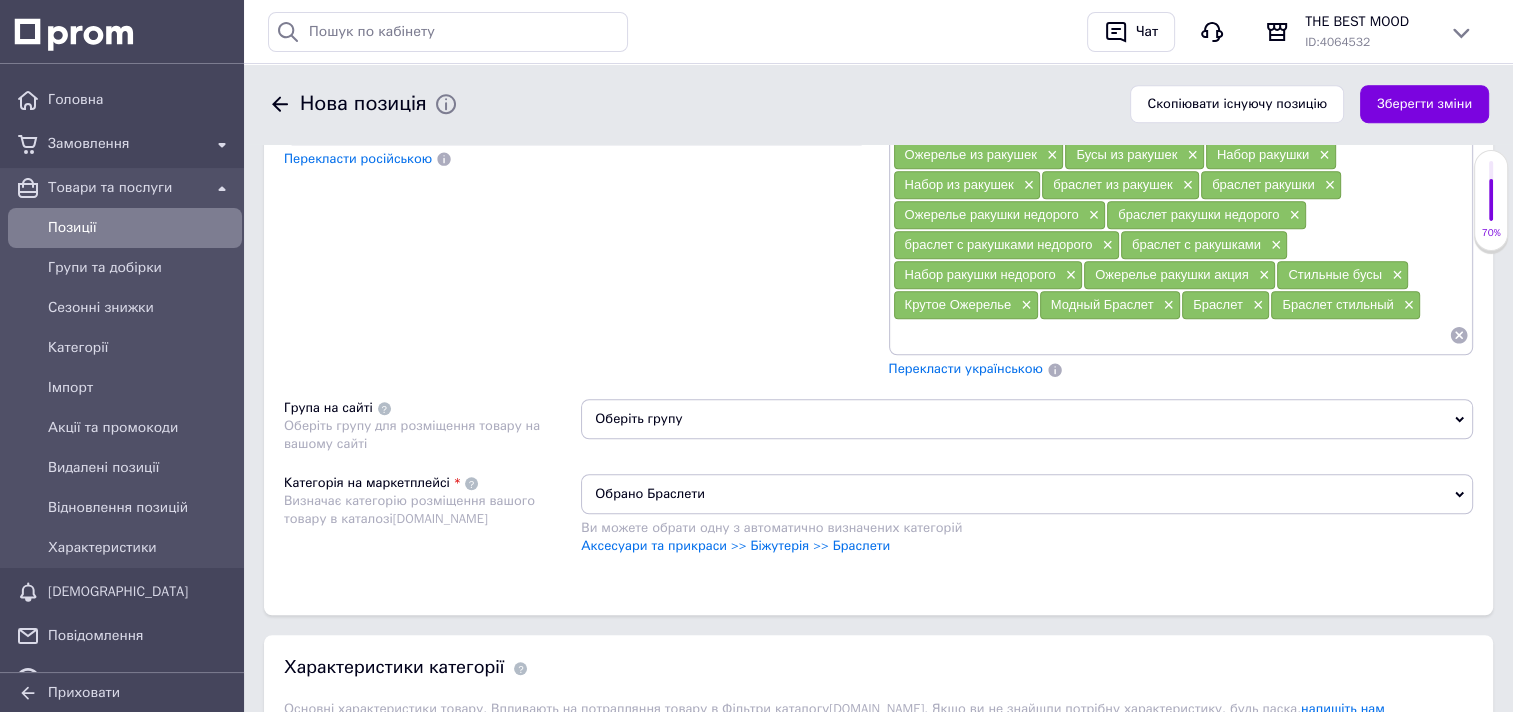 click on "Оберіть групу" at bounding box center [1027, 419] 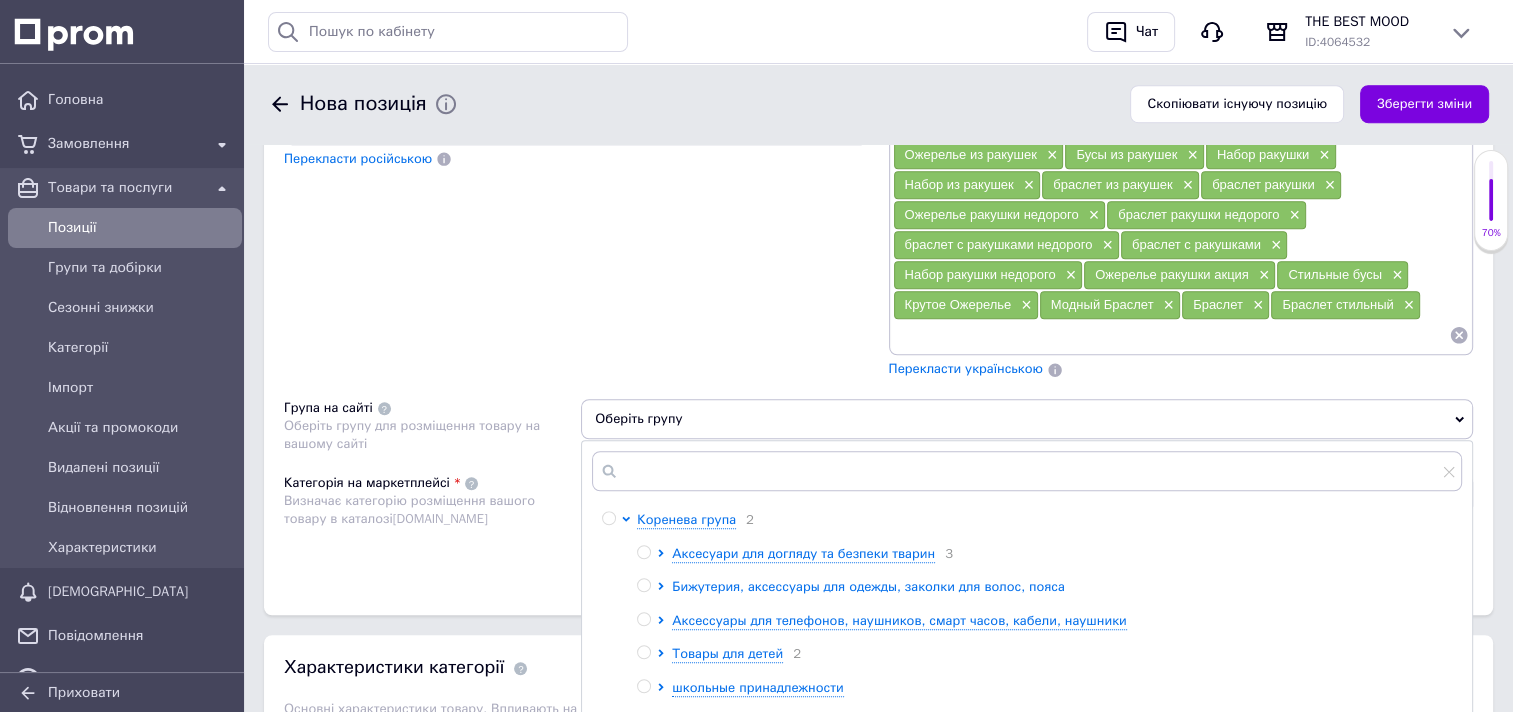 click on "Бижутерия, аксессуары для одежды, заколки для волос, пояса" at bounding box center (868, 586) 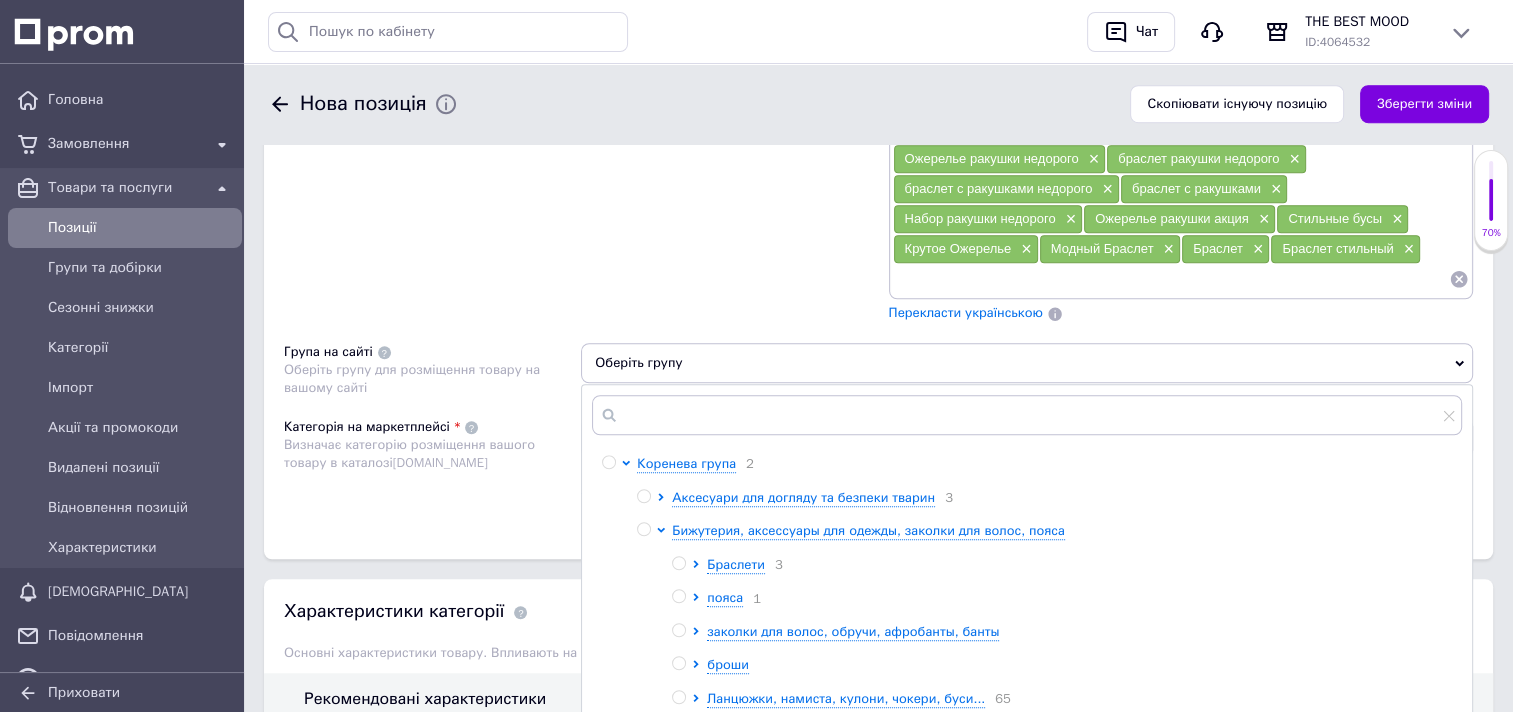 scroll, scrollTop: 1476, scrollLeft: 0, axis: vertical 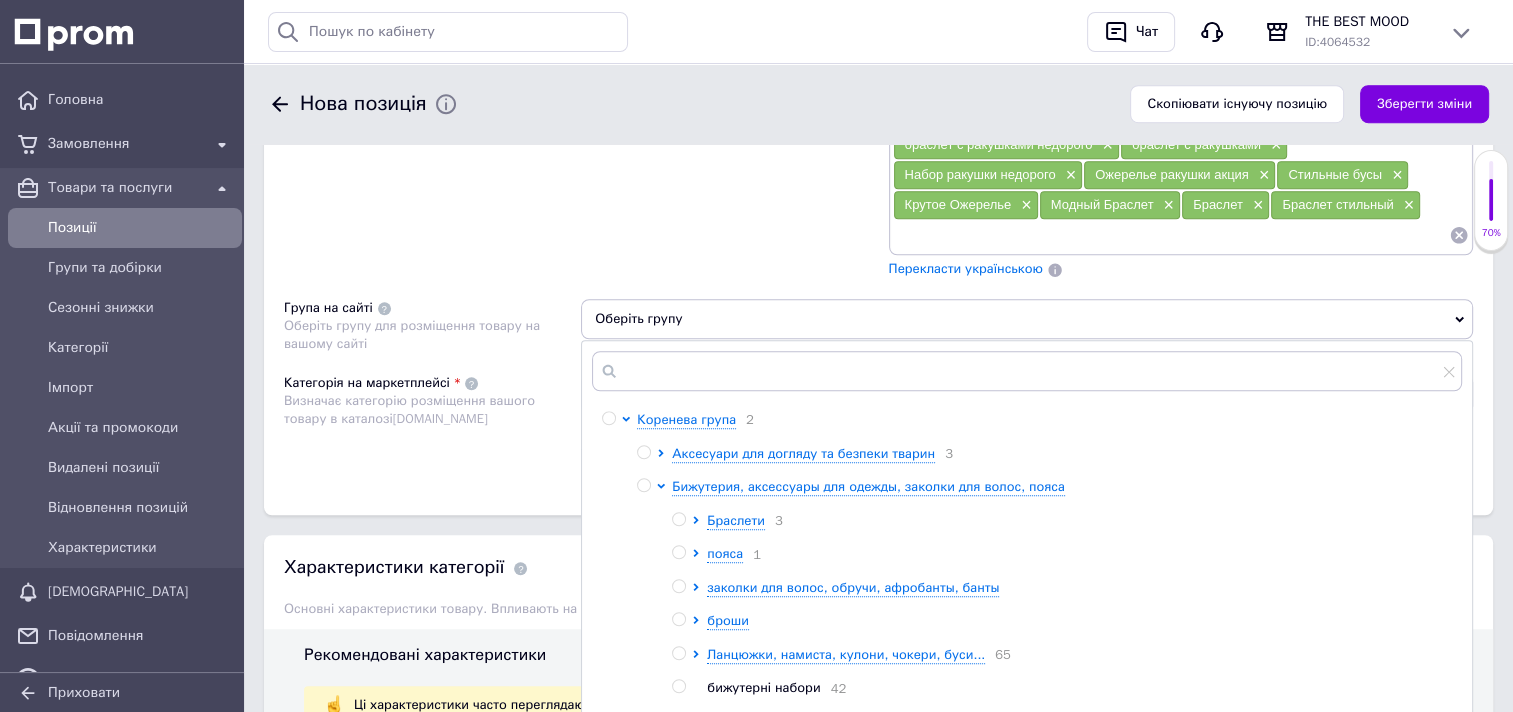 click at bounding box center [678, 519] 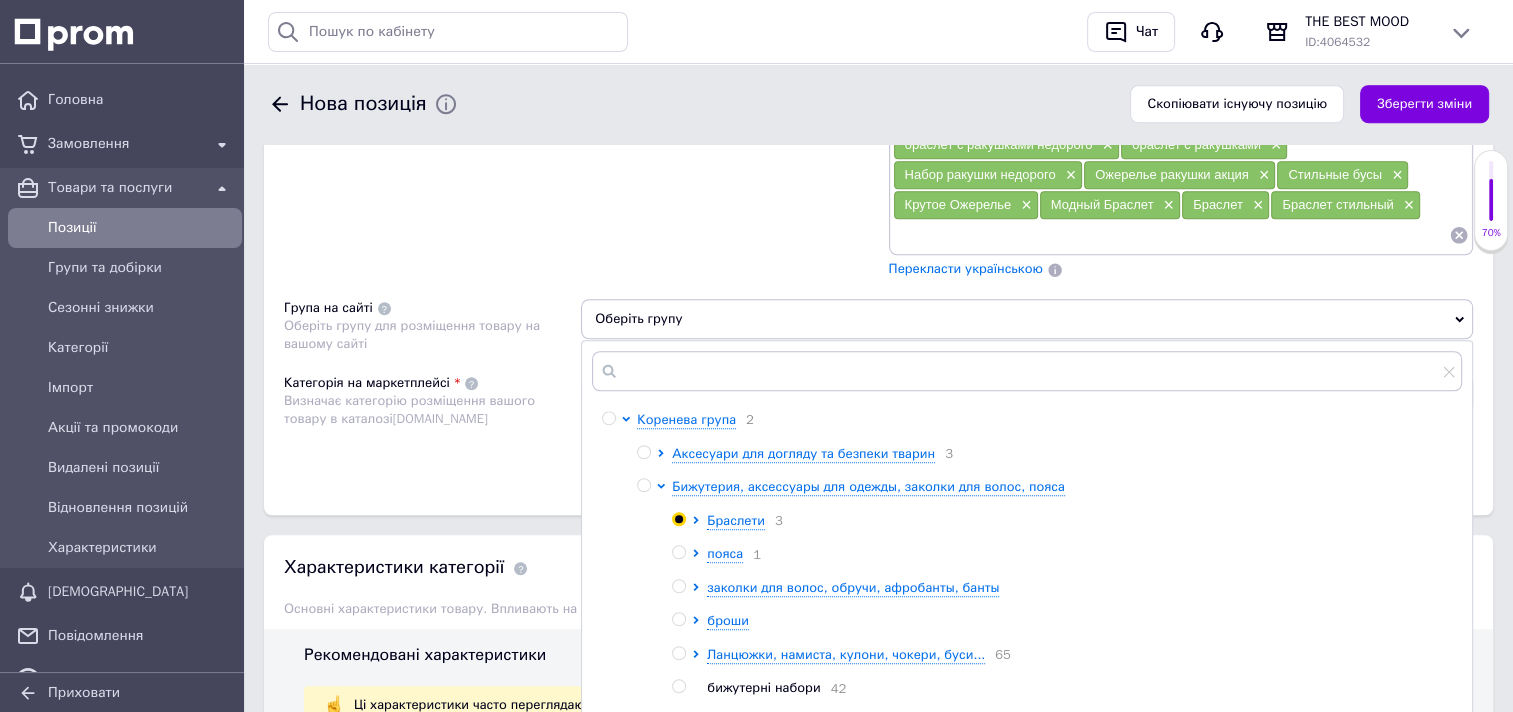 radio on "true" 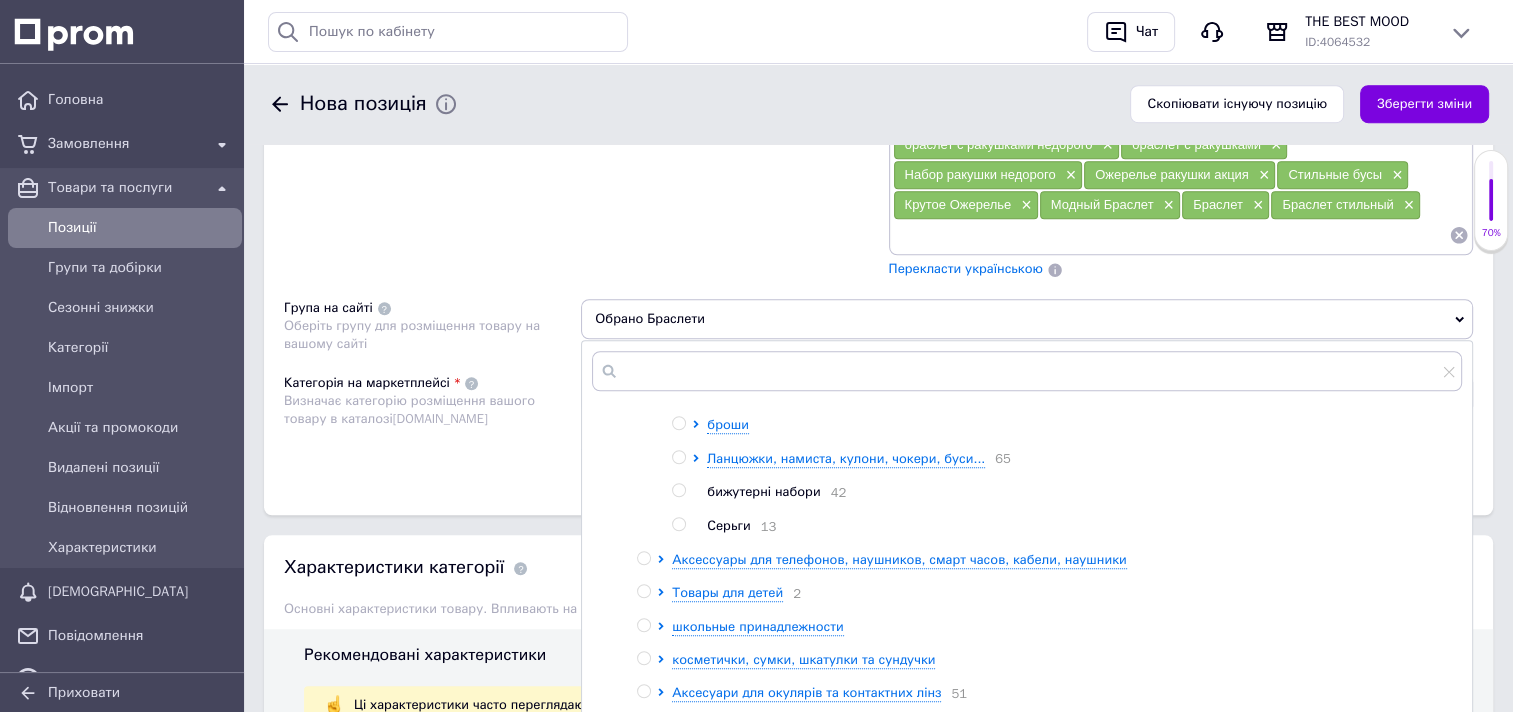 scroll, scrollTop: 234, scrollLeft: 0, axis: vertical 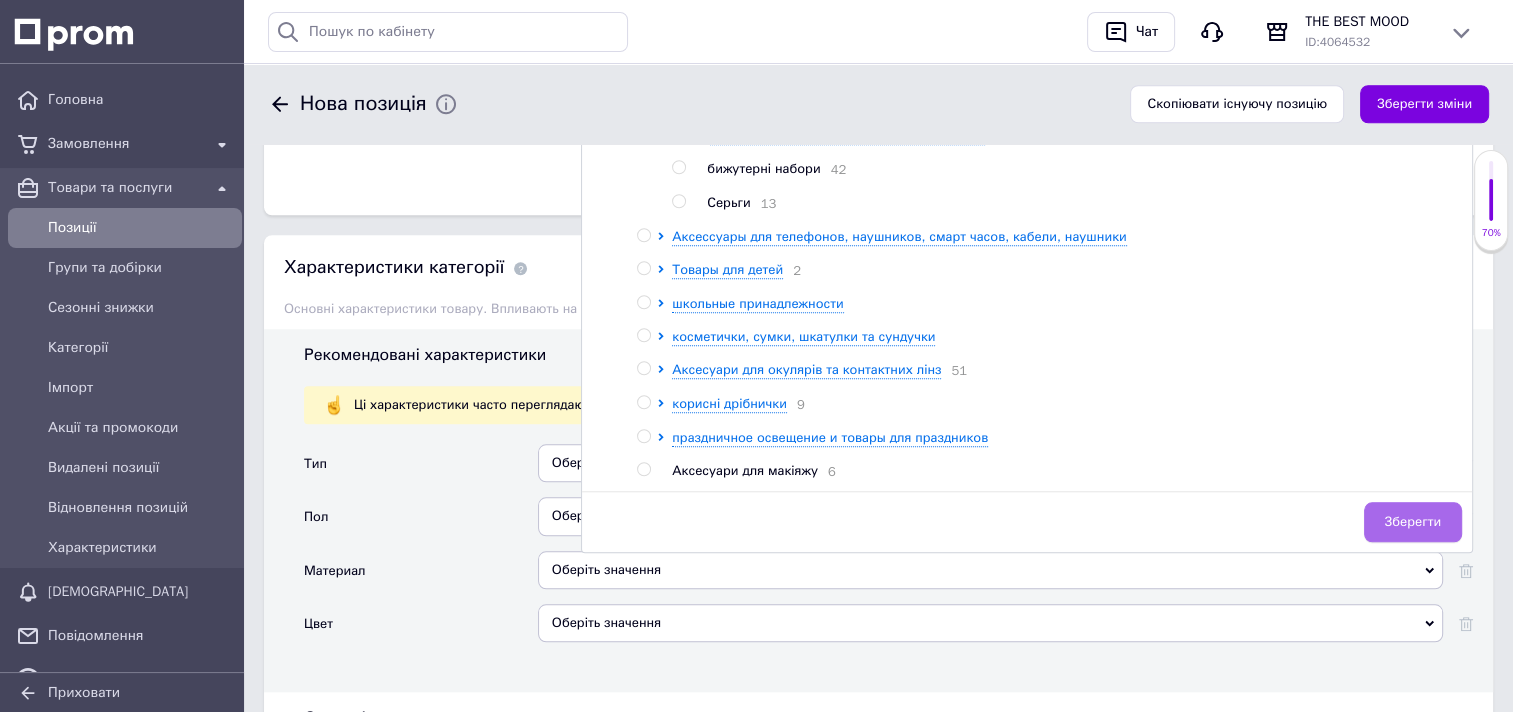 click on "Зберегти" at bounding box center [1413, 522] 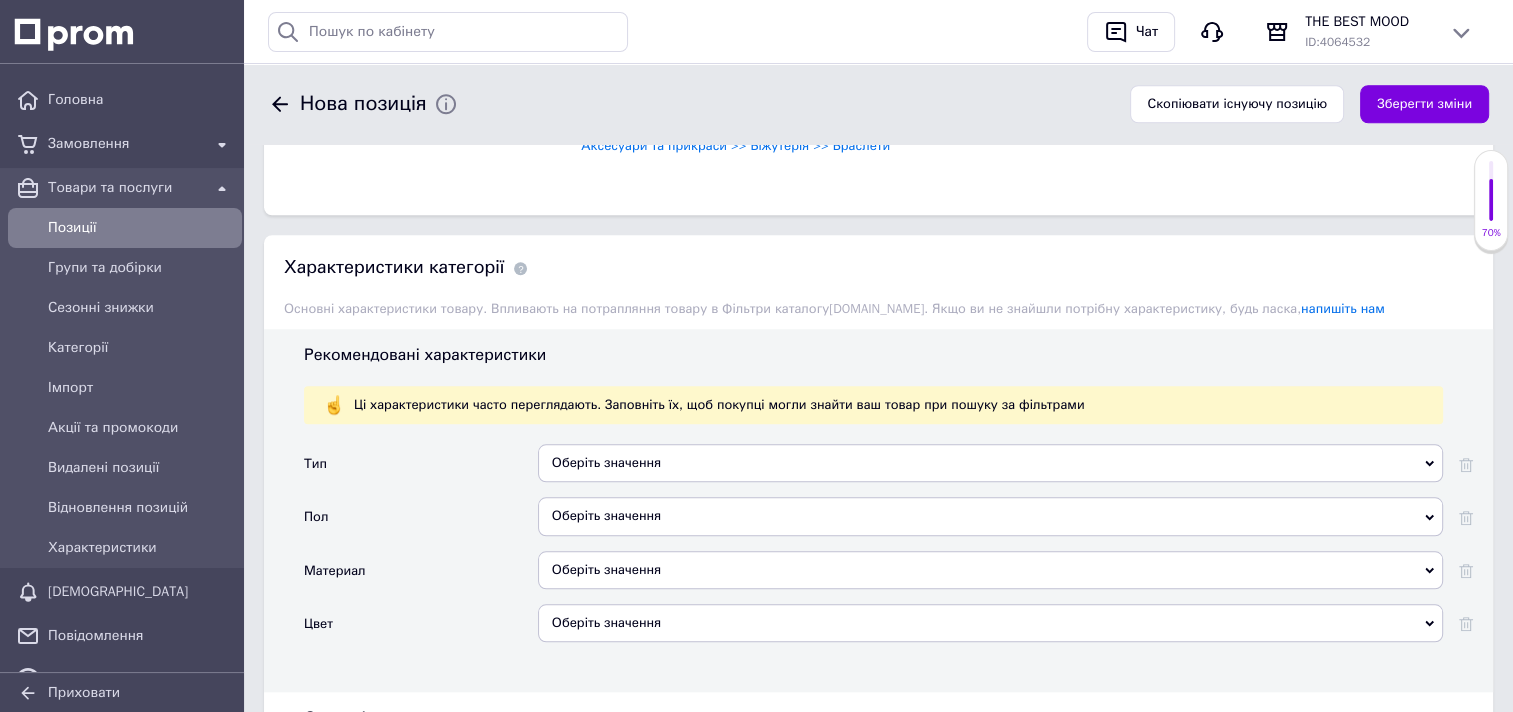 click on "Оберіть значення" at bounding box center (990, 463) 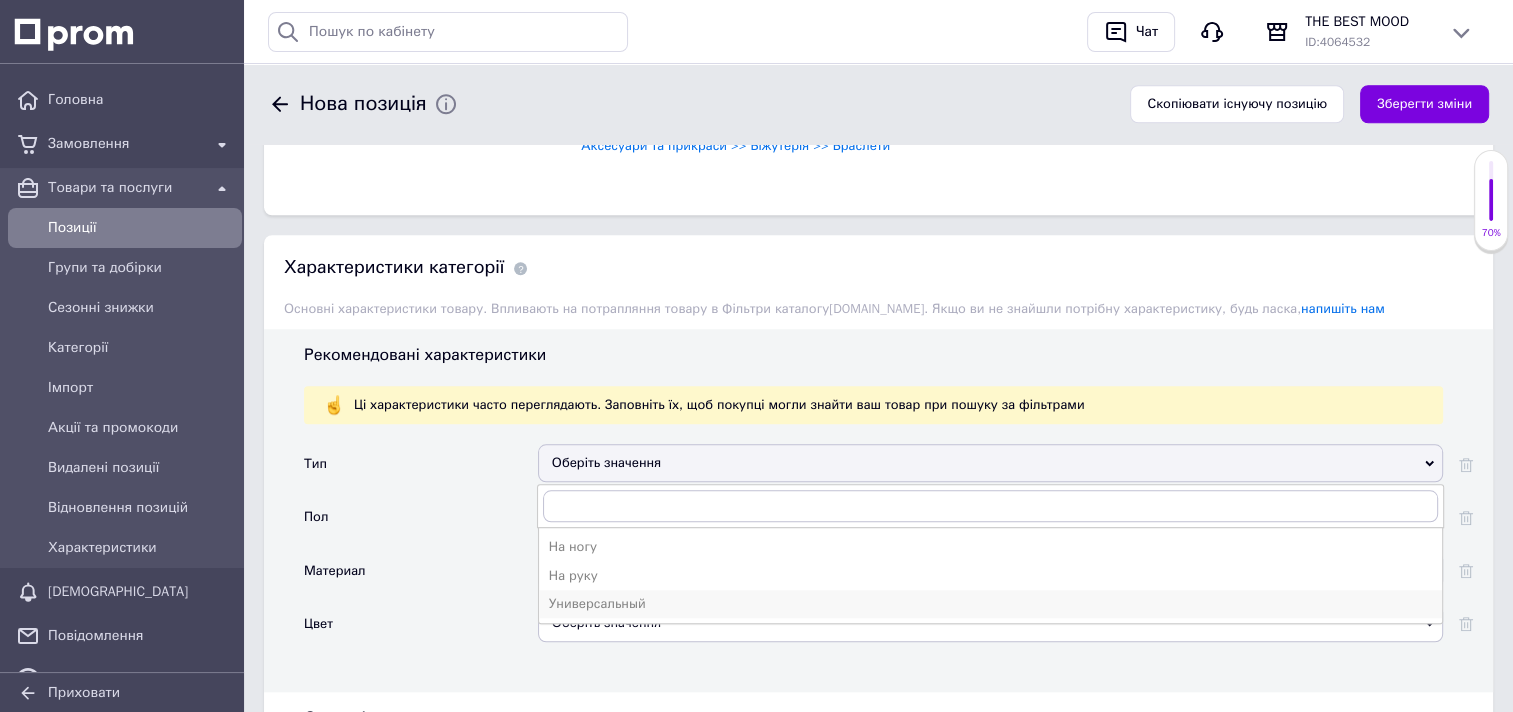 click on "Универсальный" at bounding box center [990, 604] 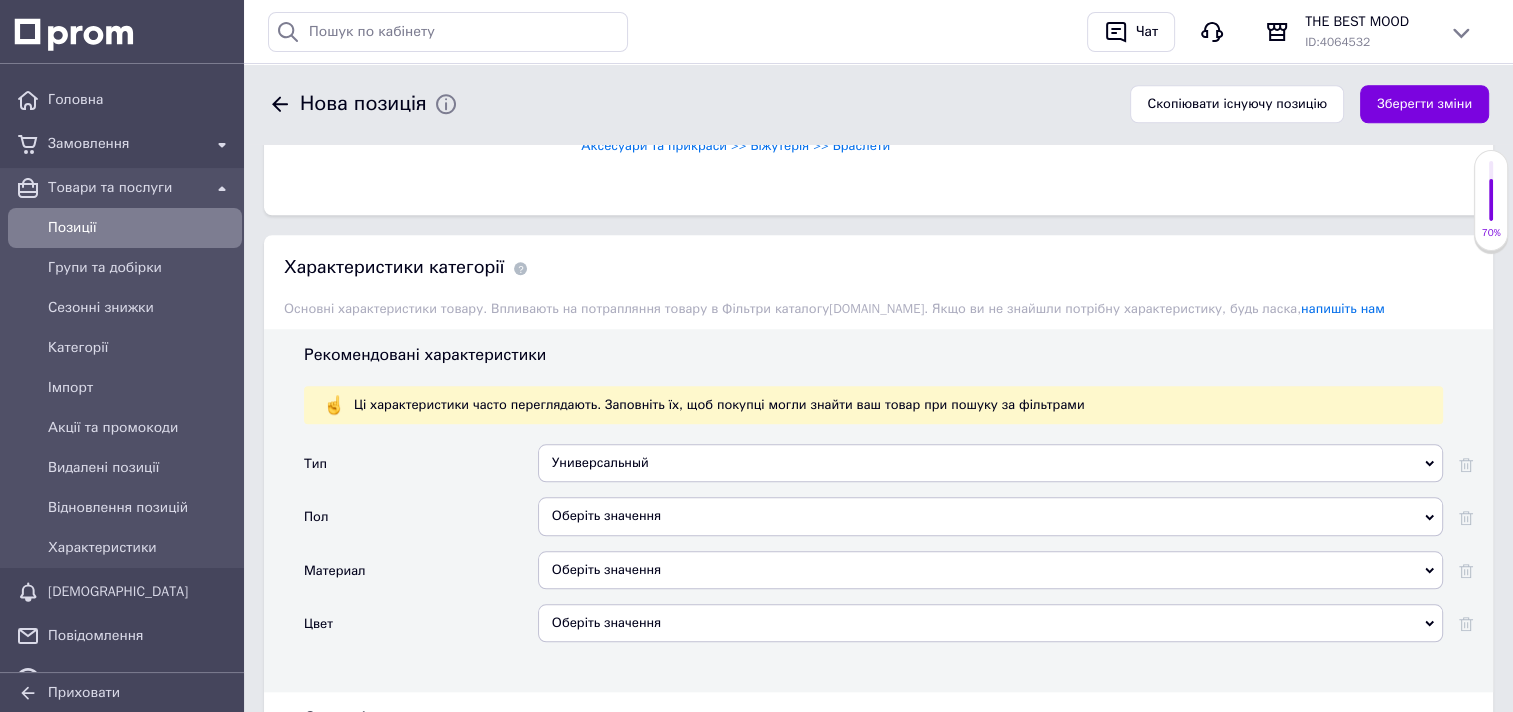 click on "Оберіть значення" at bounding box center (990, 516) 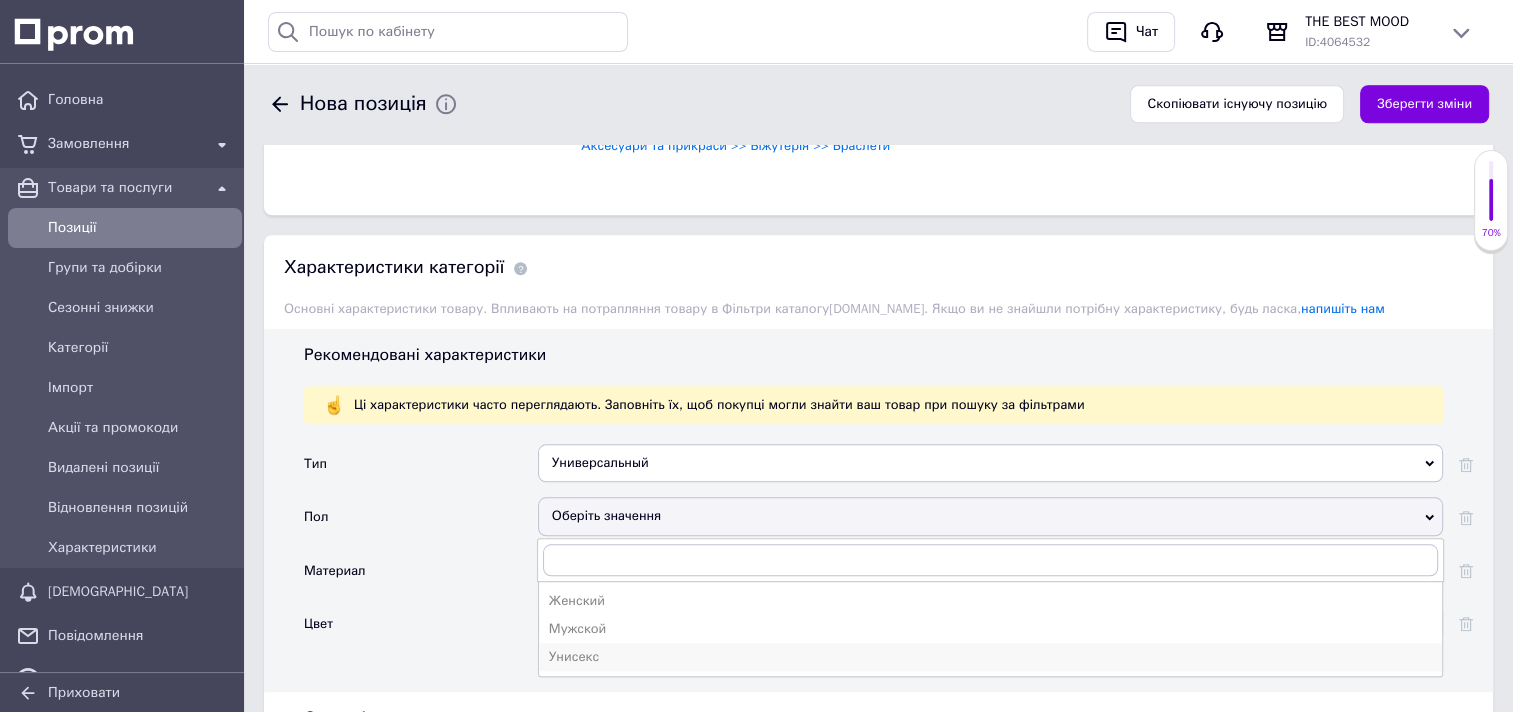 click on "Унисекс" at bounding box center (990, 657) 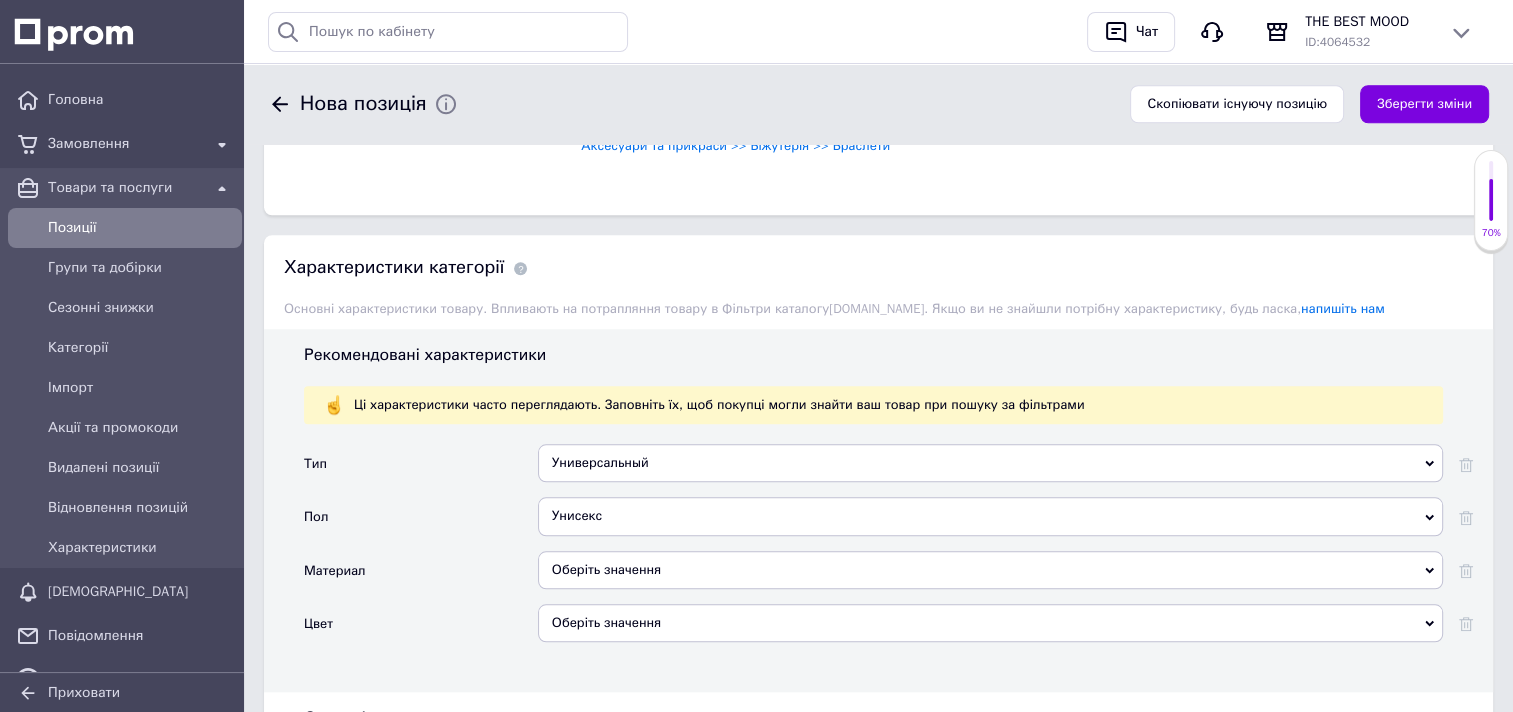 click on "Оберіть значення" at bounding box center [990, 570] 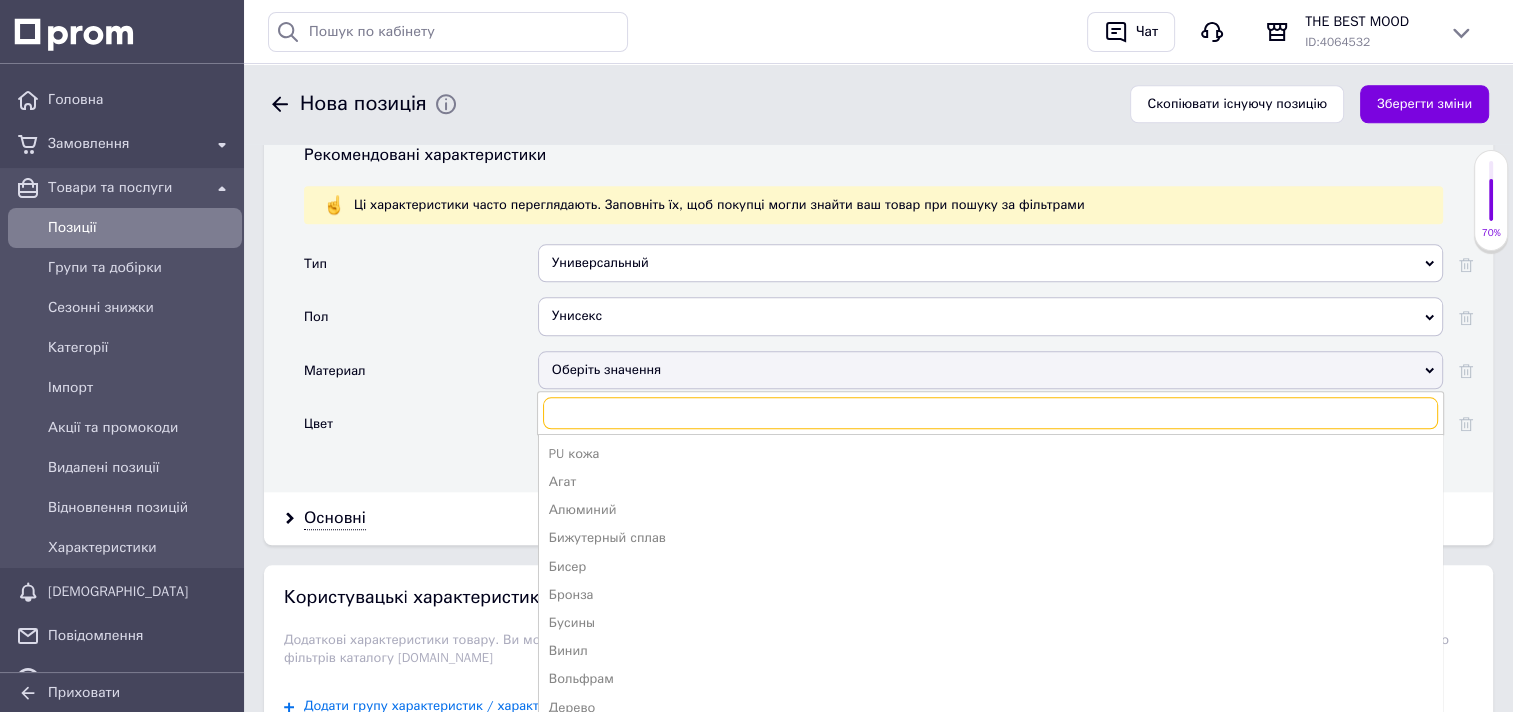 scroll, scrollTop: 1976, scrollLeft: 0, axis: vertical 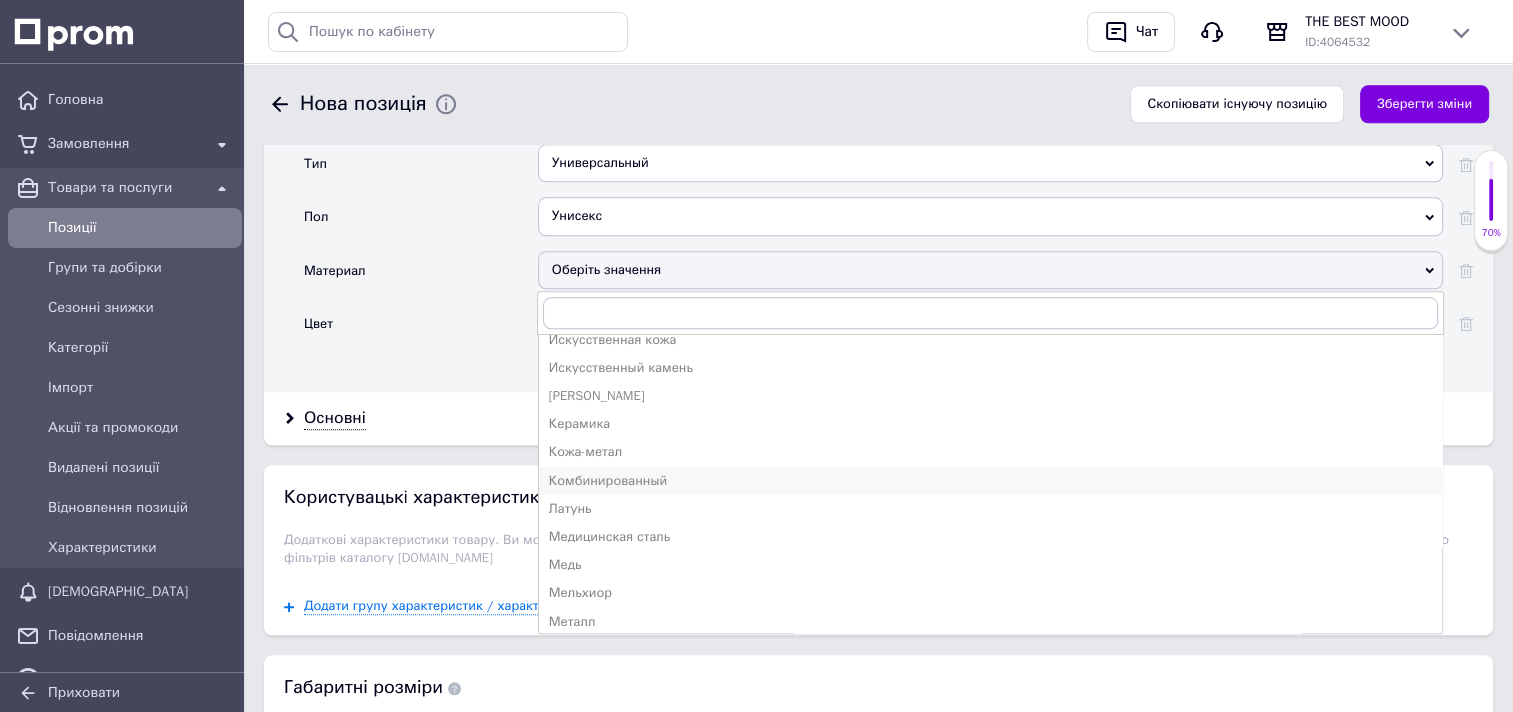 click on "Комбинированный" at bounding box center (990, 481) 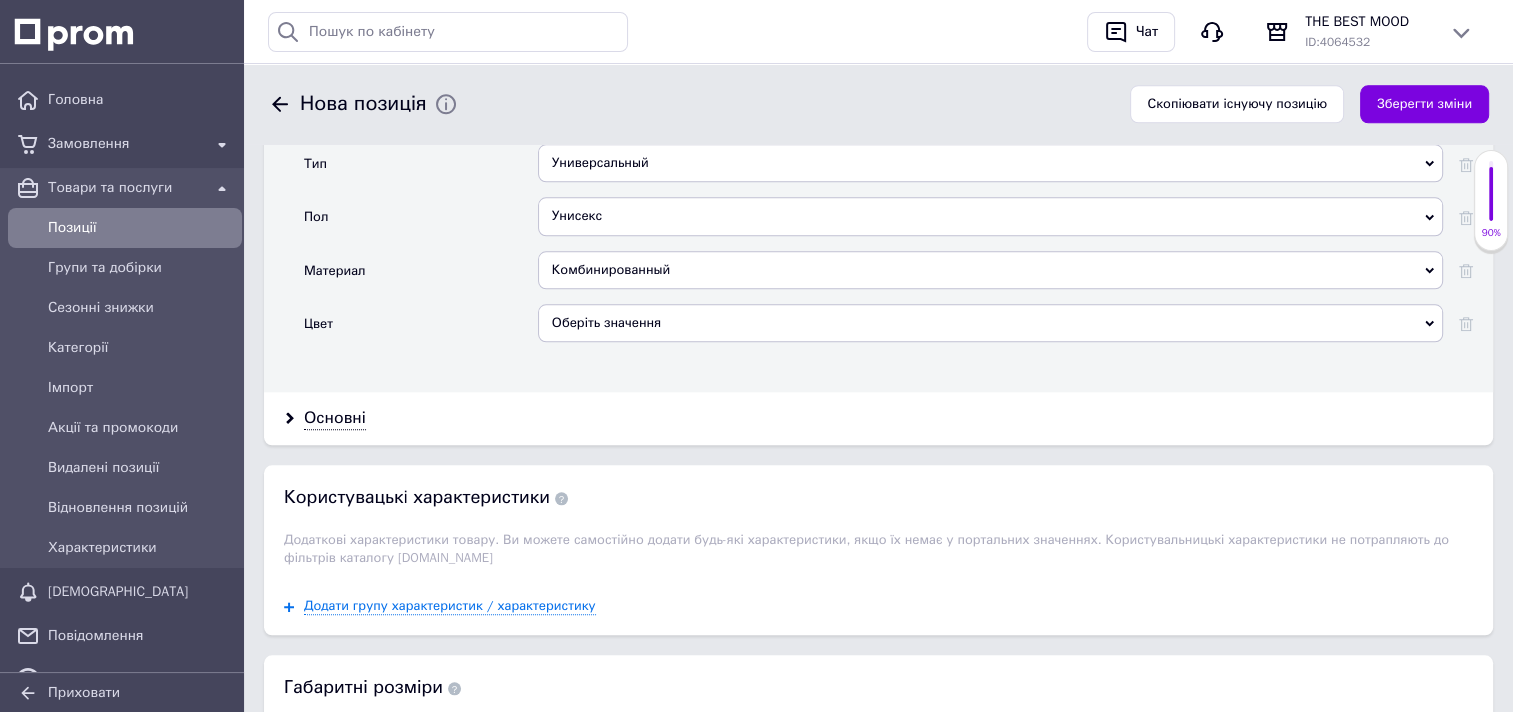 click on "Оберіть значення" at bounding box center (990, 323) 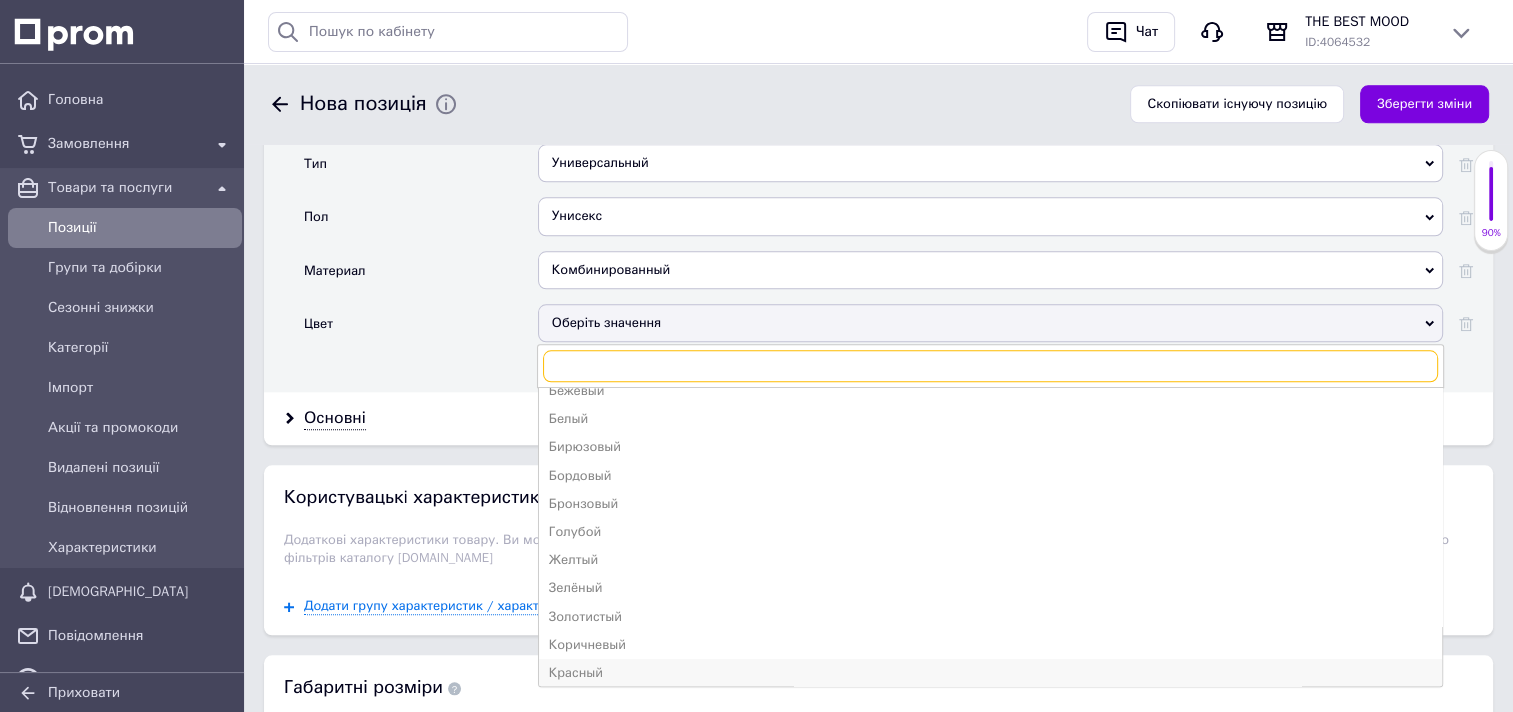 scroll, scrollTop: 0, scrollLeft: 0, axis: both 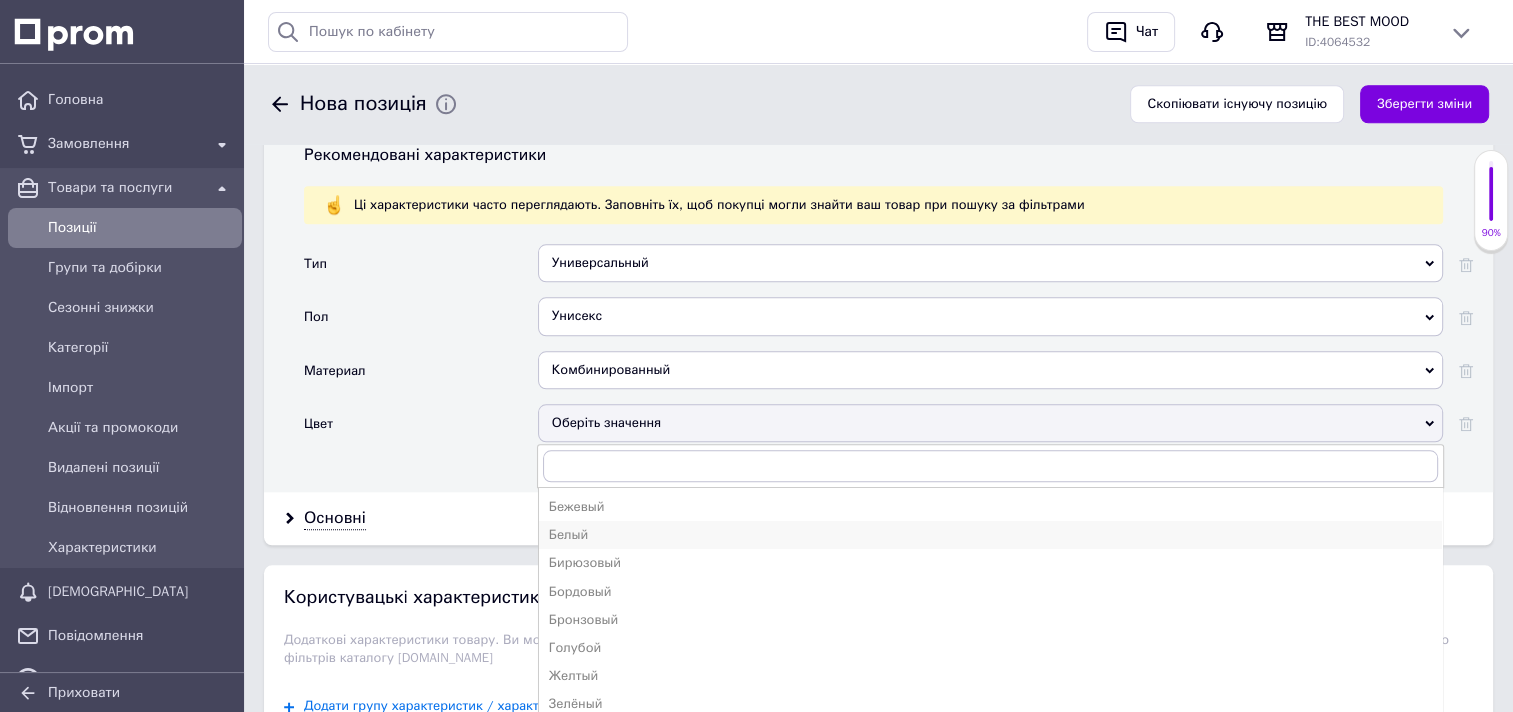 click on "Белый" at bounding box center (990, 535) 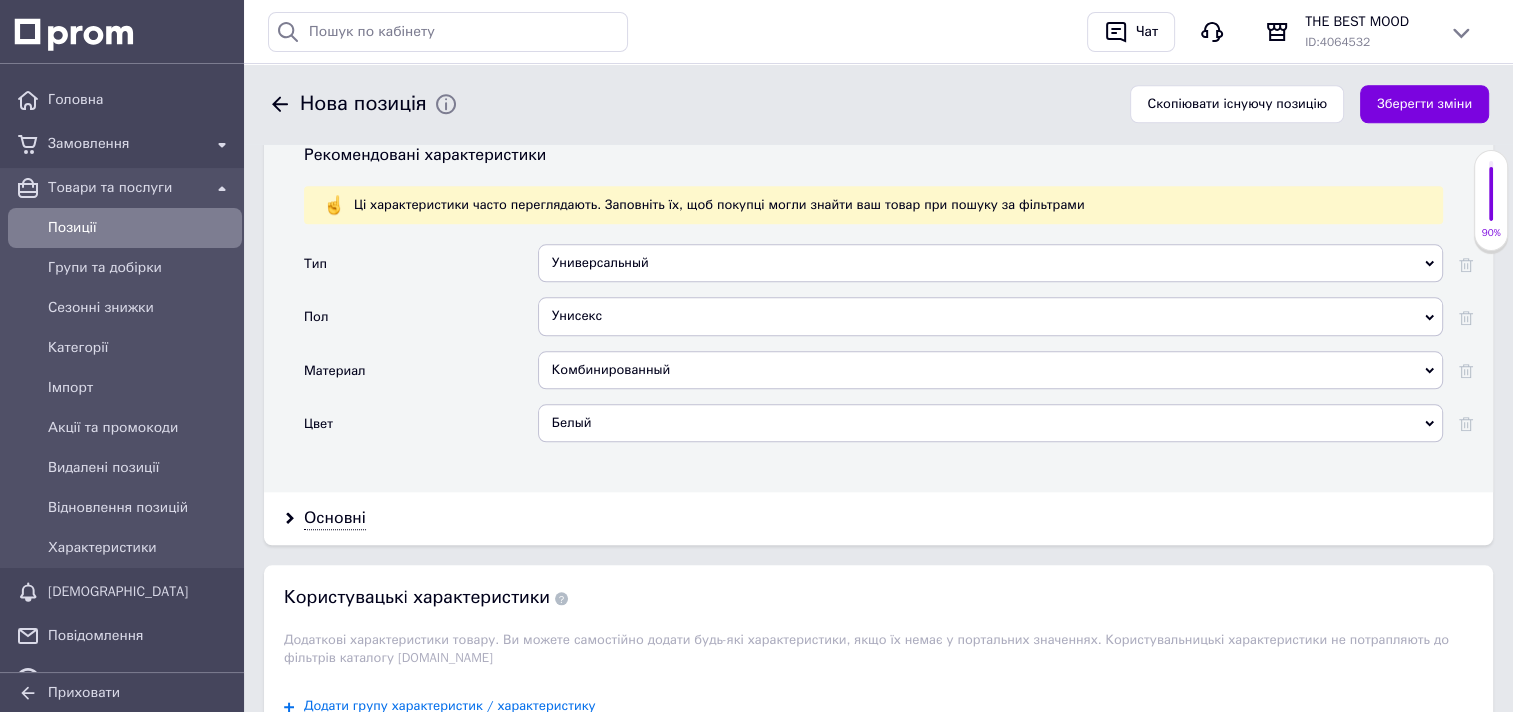 scroll, scrollTop: 2076, scrollLeft: 0, axis: vertical 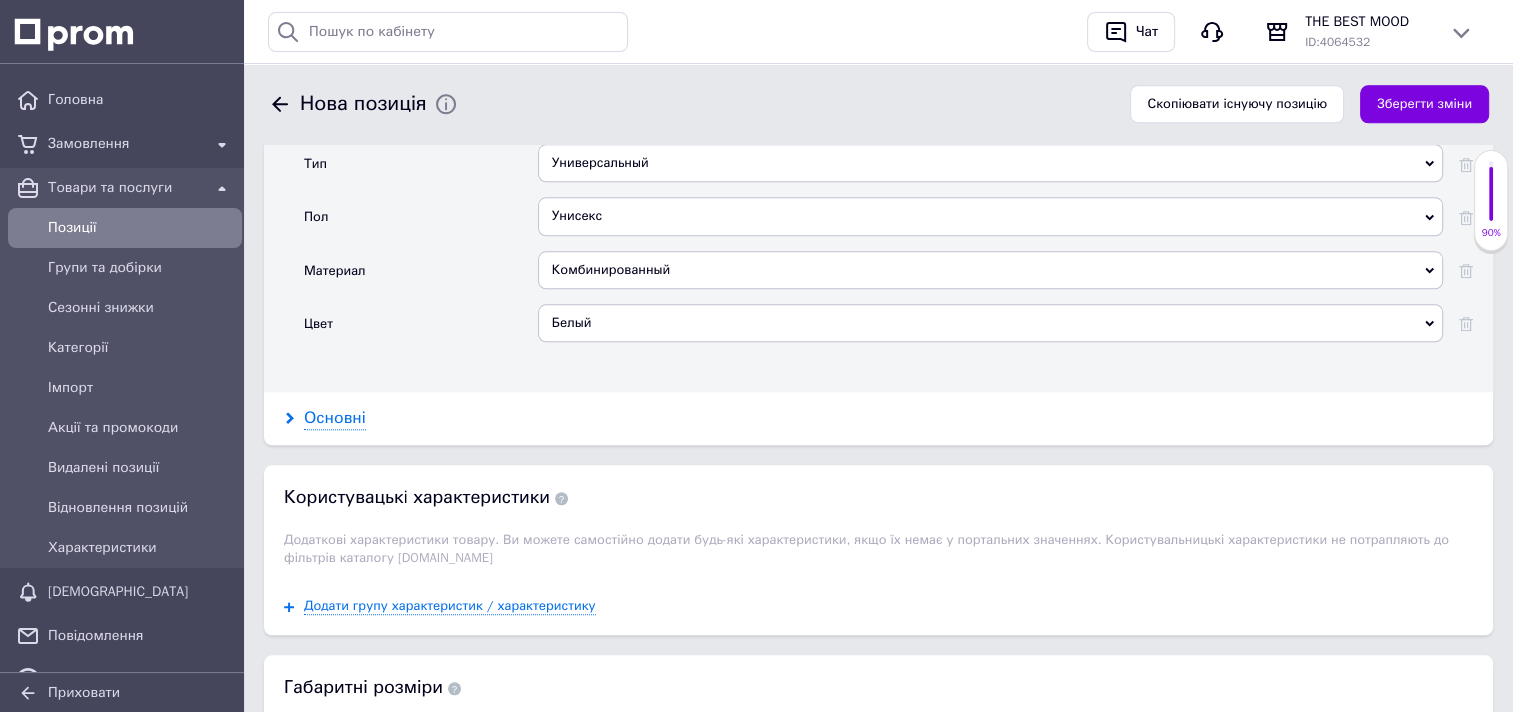 click on "Основні" at bounding box center [335, 418] 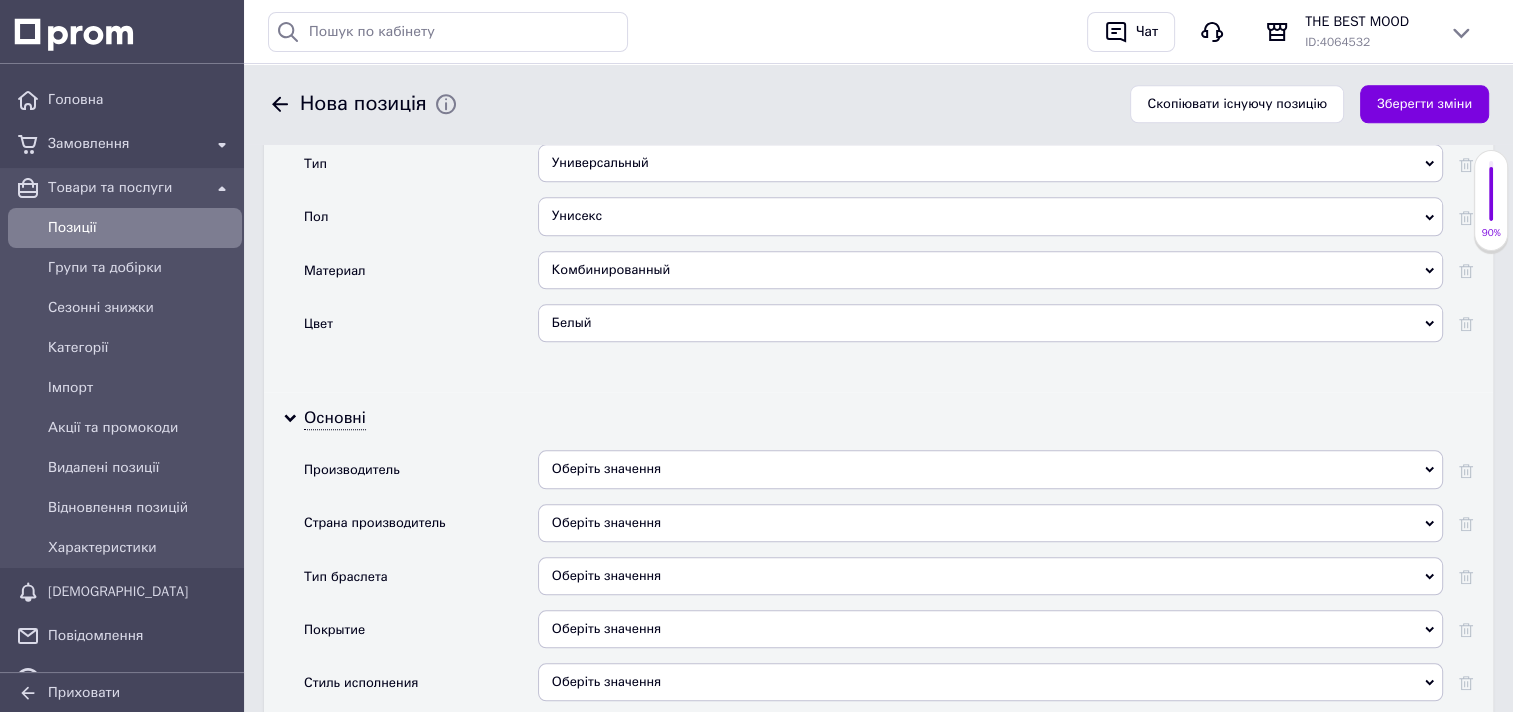 click on "Оберіть значення" at bounding box center [990, 469] 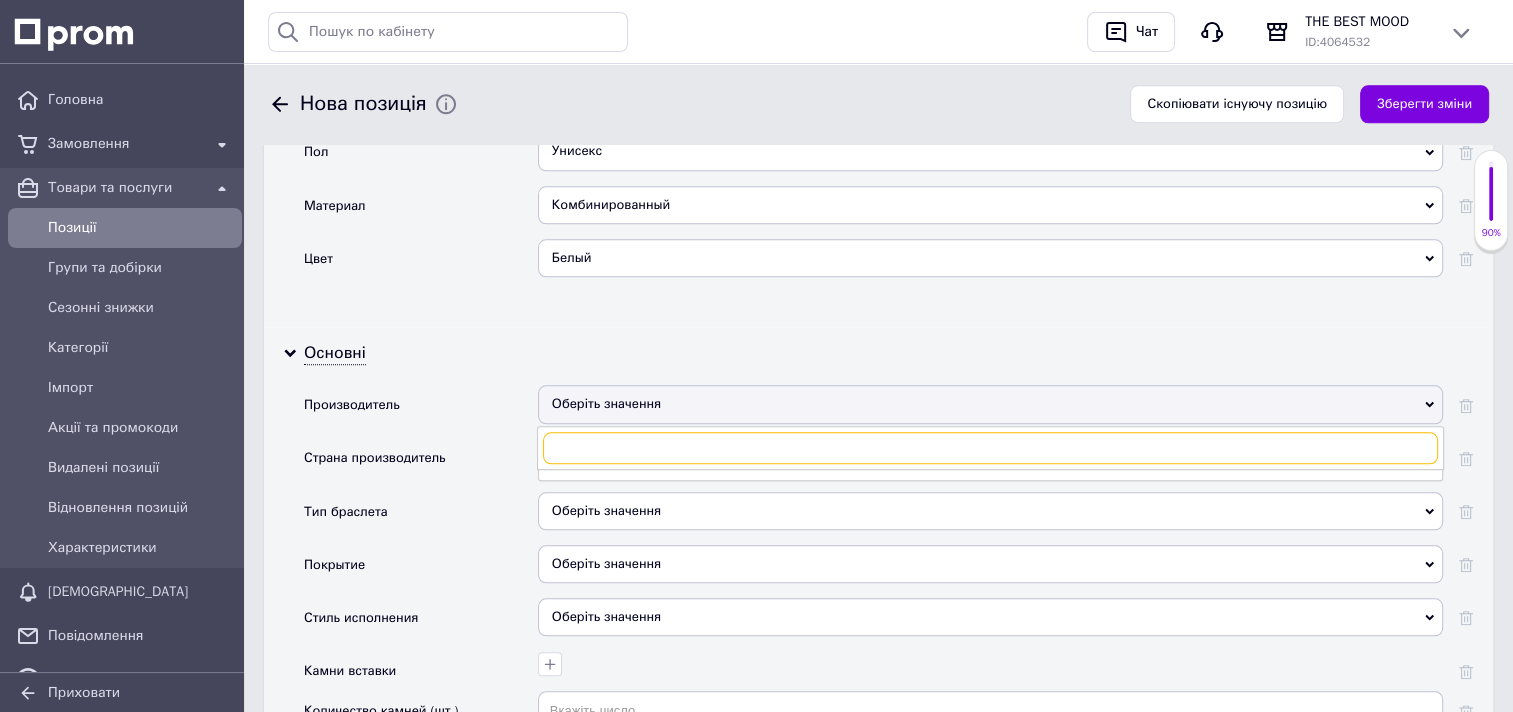 scroll, scrollTop: 2176, scrollLeft: 0, axis: vertical 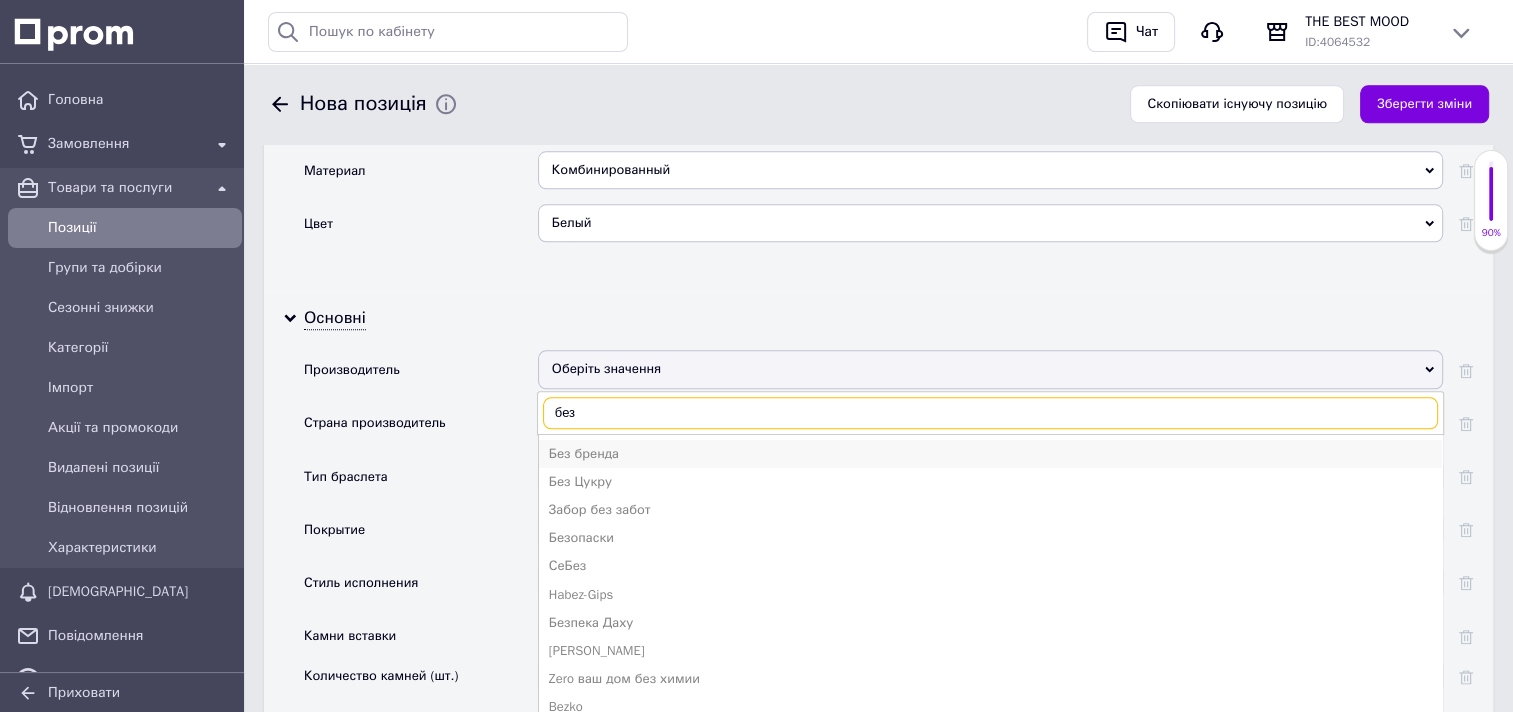 type on "без" 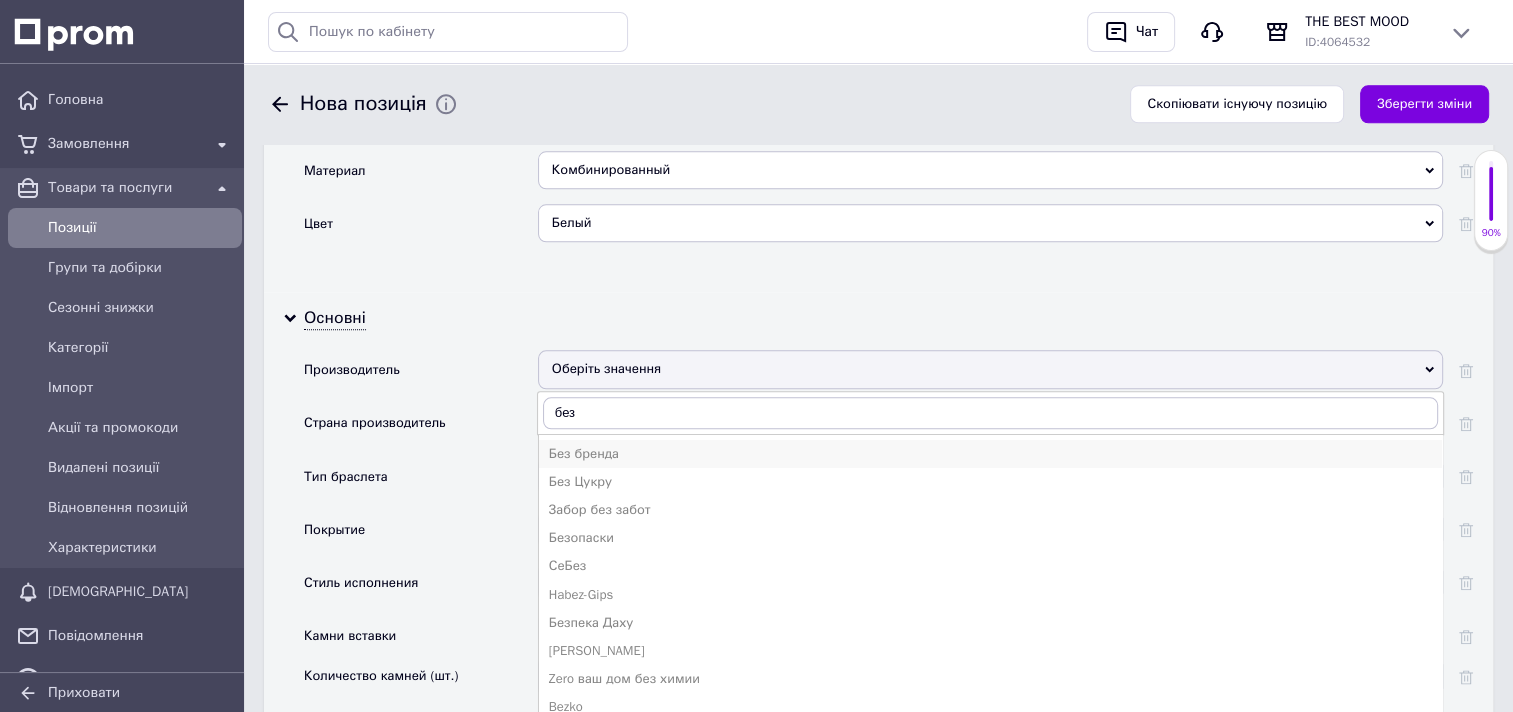 click on "Без бренда" at bounding box center (990, 454) 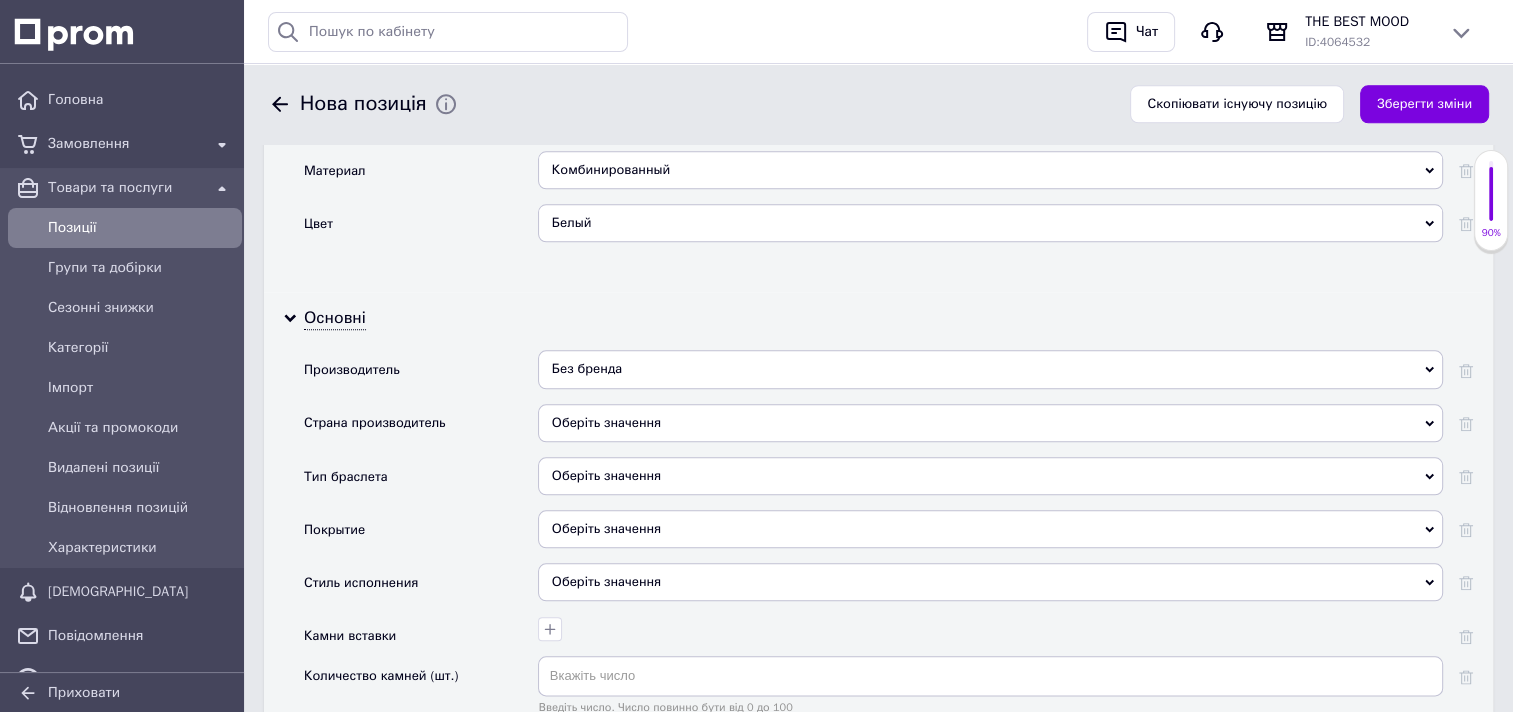 click on "Оберіть значення" at bounding box center [990, 423] 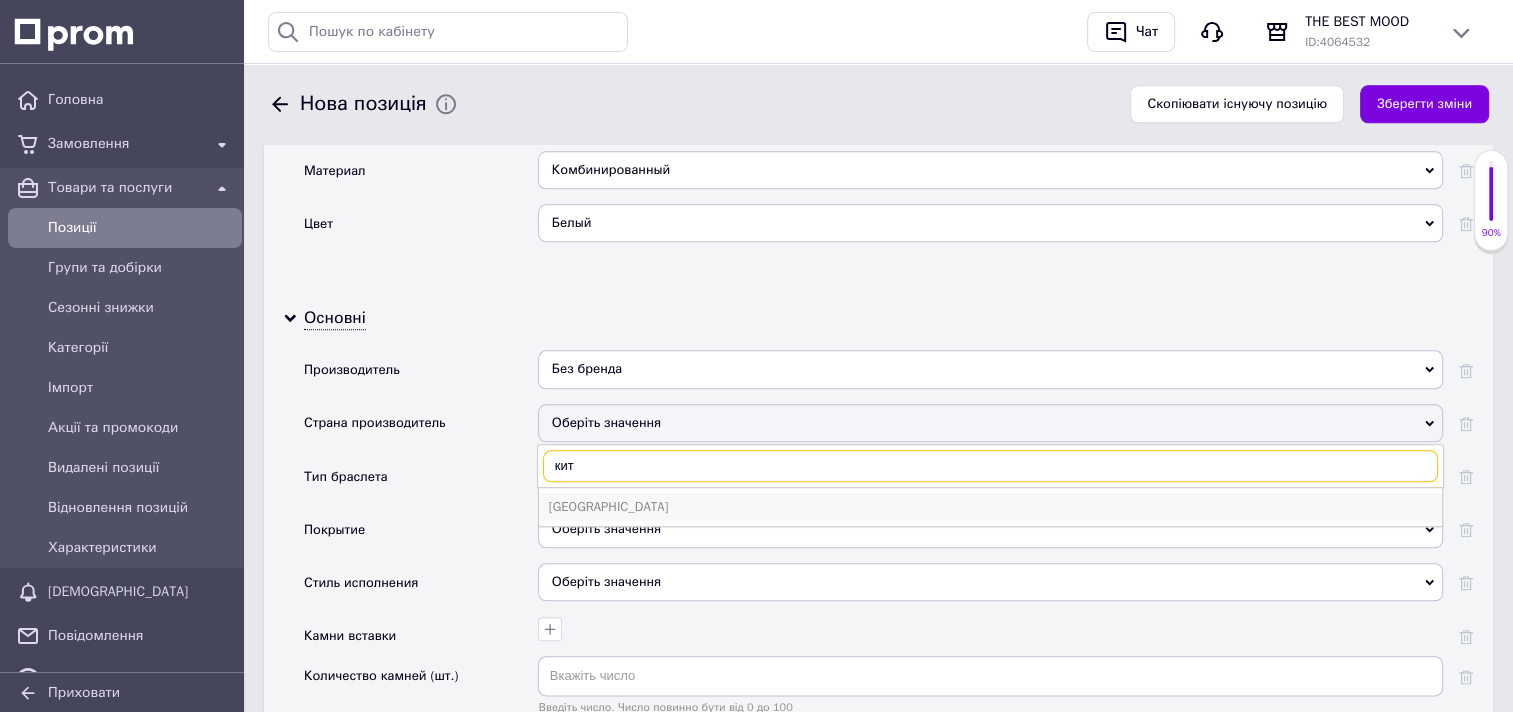 type on "кит" 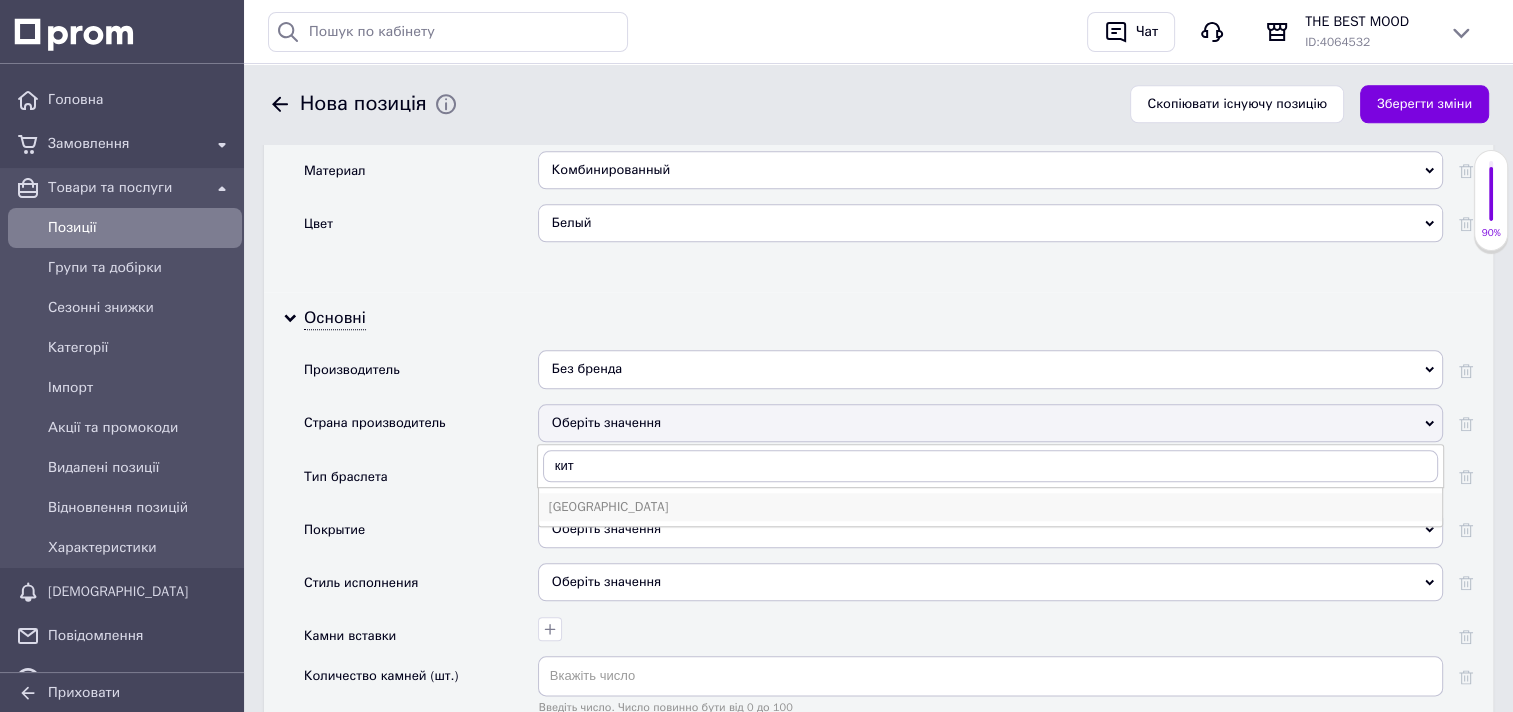 click on "Китай" at bounding box center [990, 507] 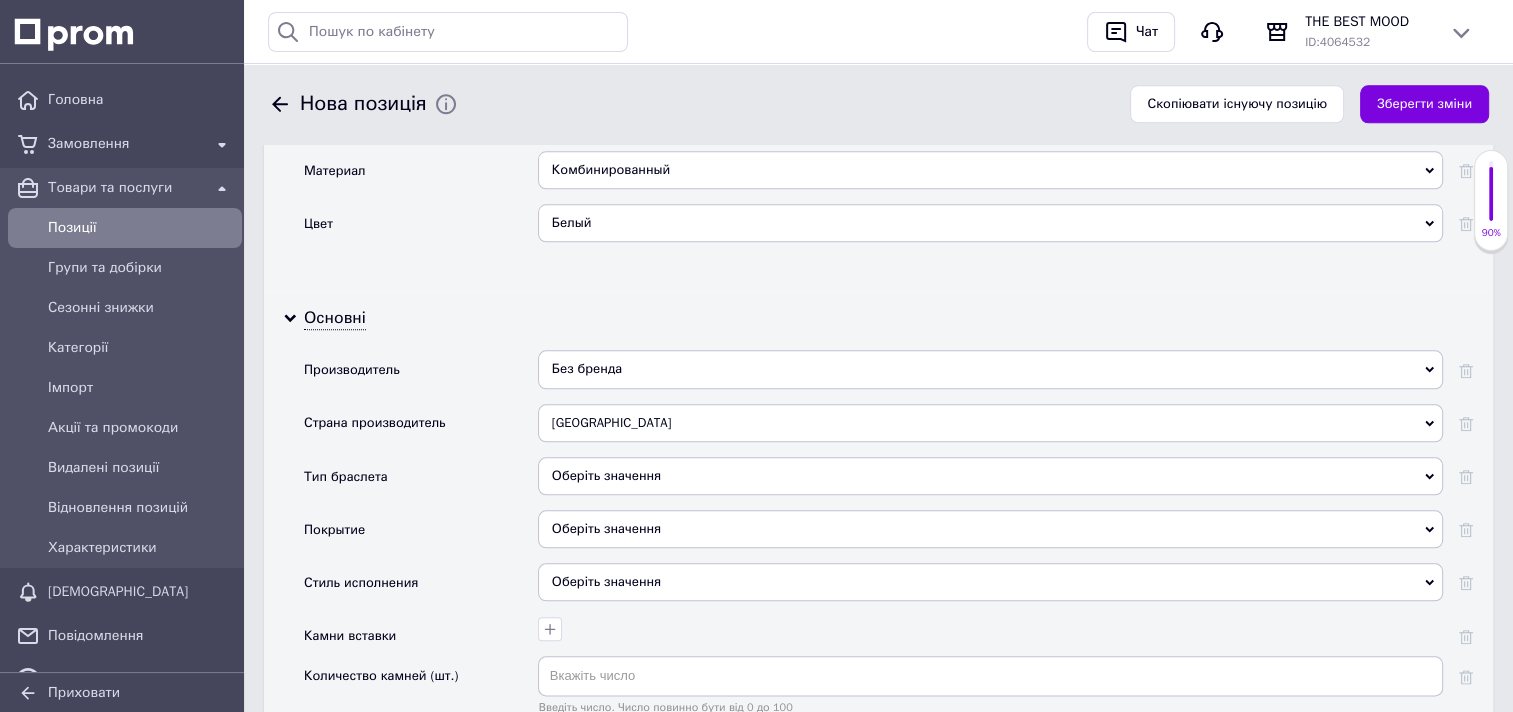 click on "Оберіть значення" at bounding box center (990, 476) 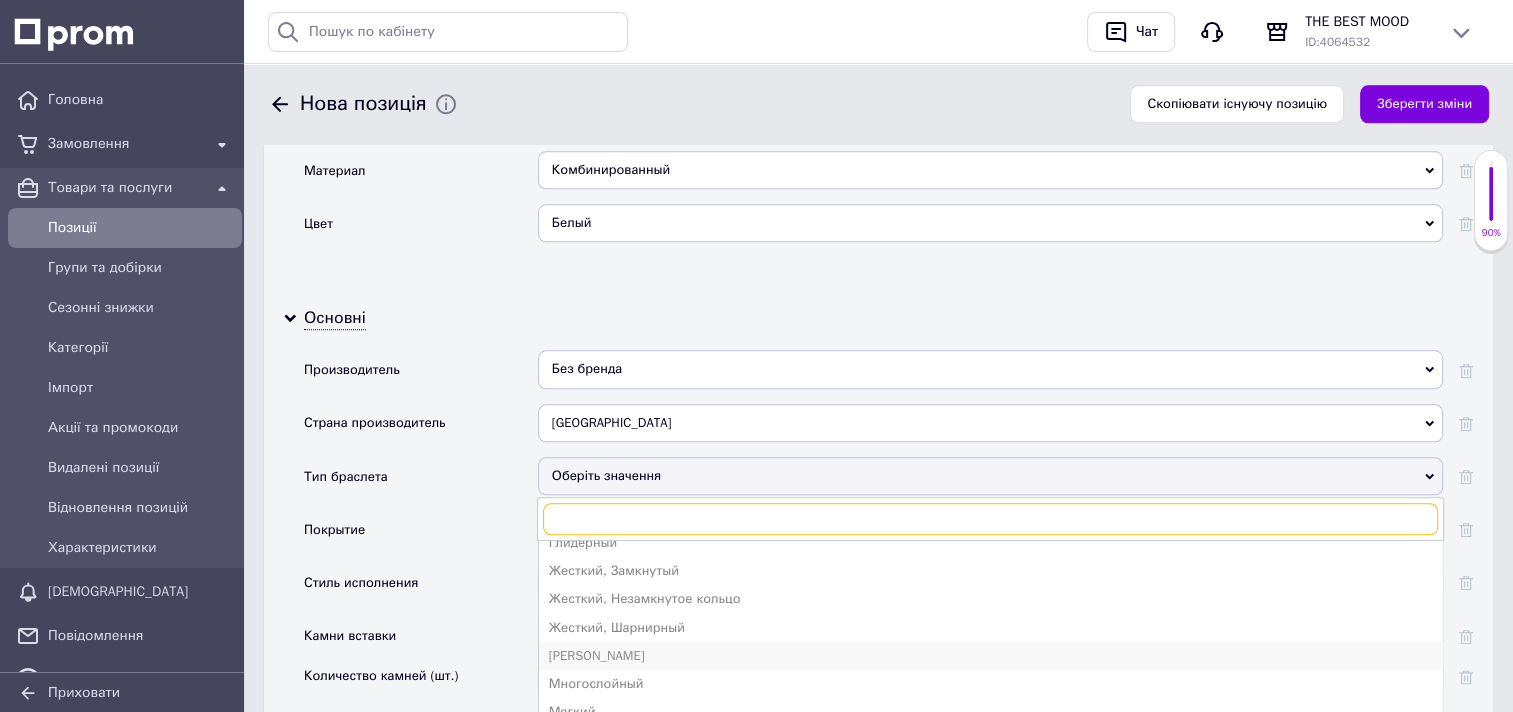 scroll, scrollTop: 0, scrollLeft: 0, axis: both 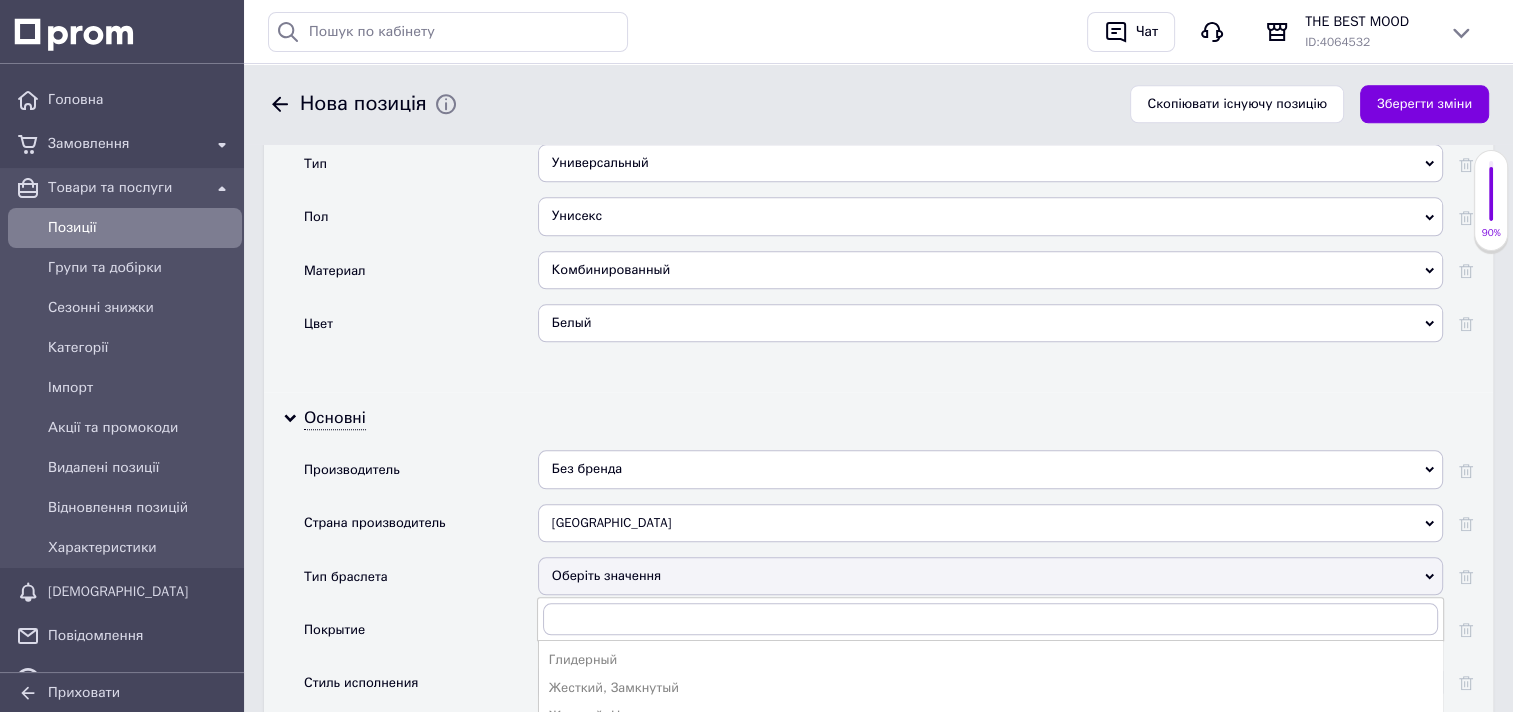 click on "Покрытие" at bounding box center [421, 636] 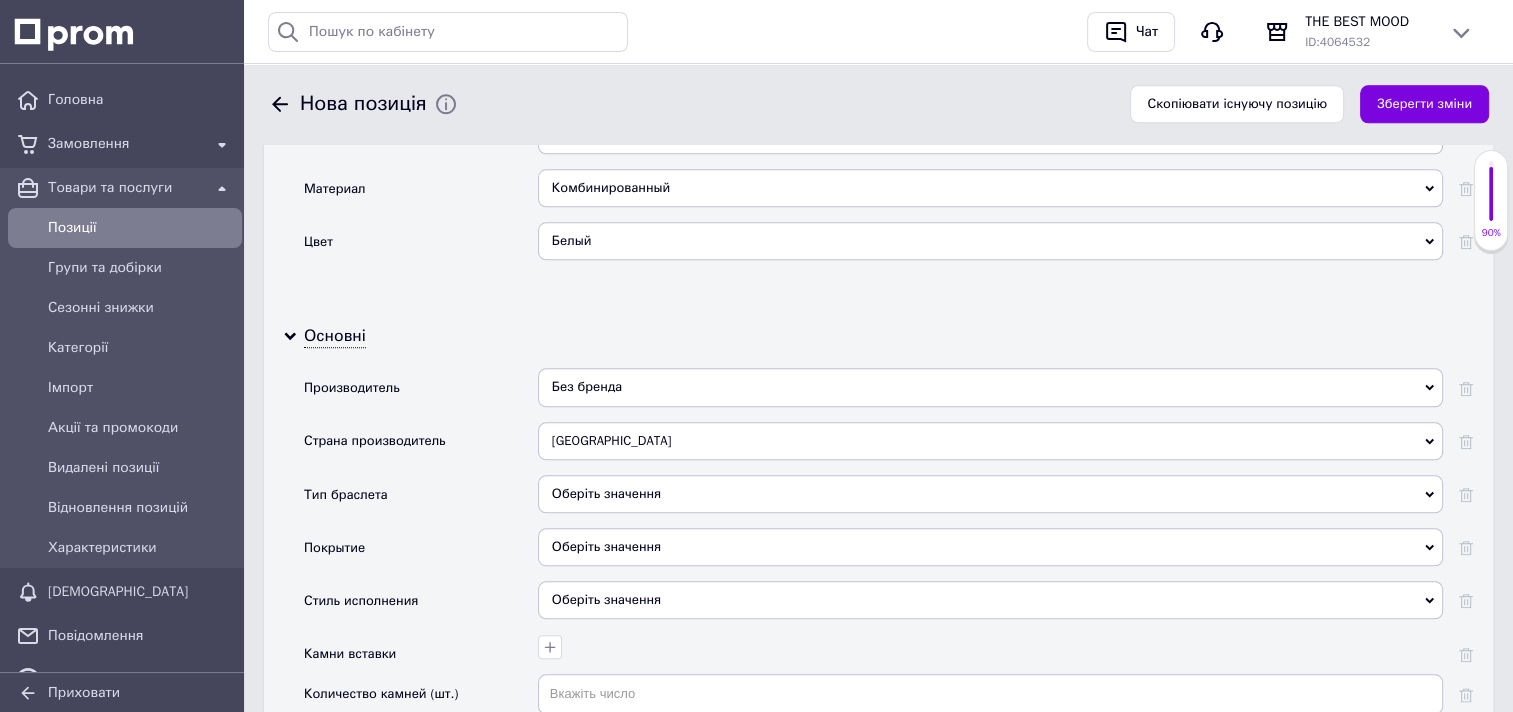 scroll, scrollTop: 2276, scrollLeft: 0, axis: vertical 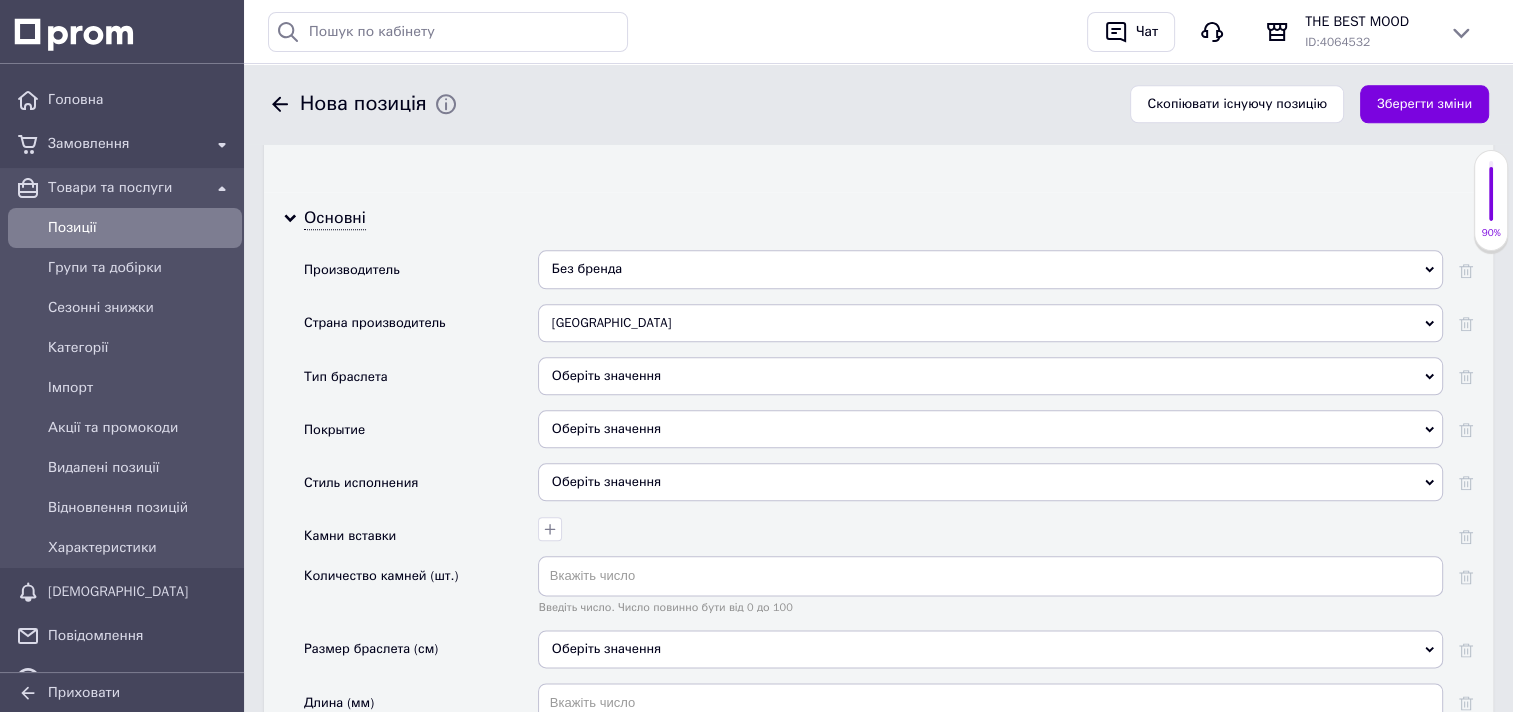 click on "Оберіть значення" at bounding box center (990, 482) 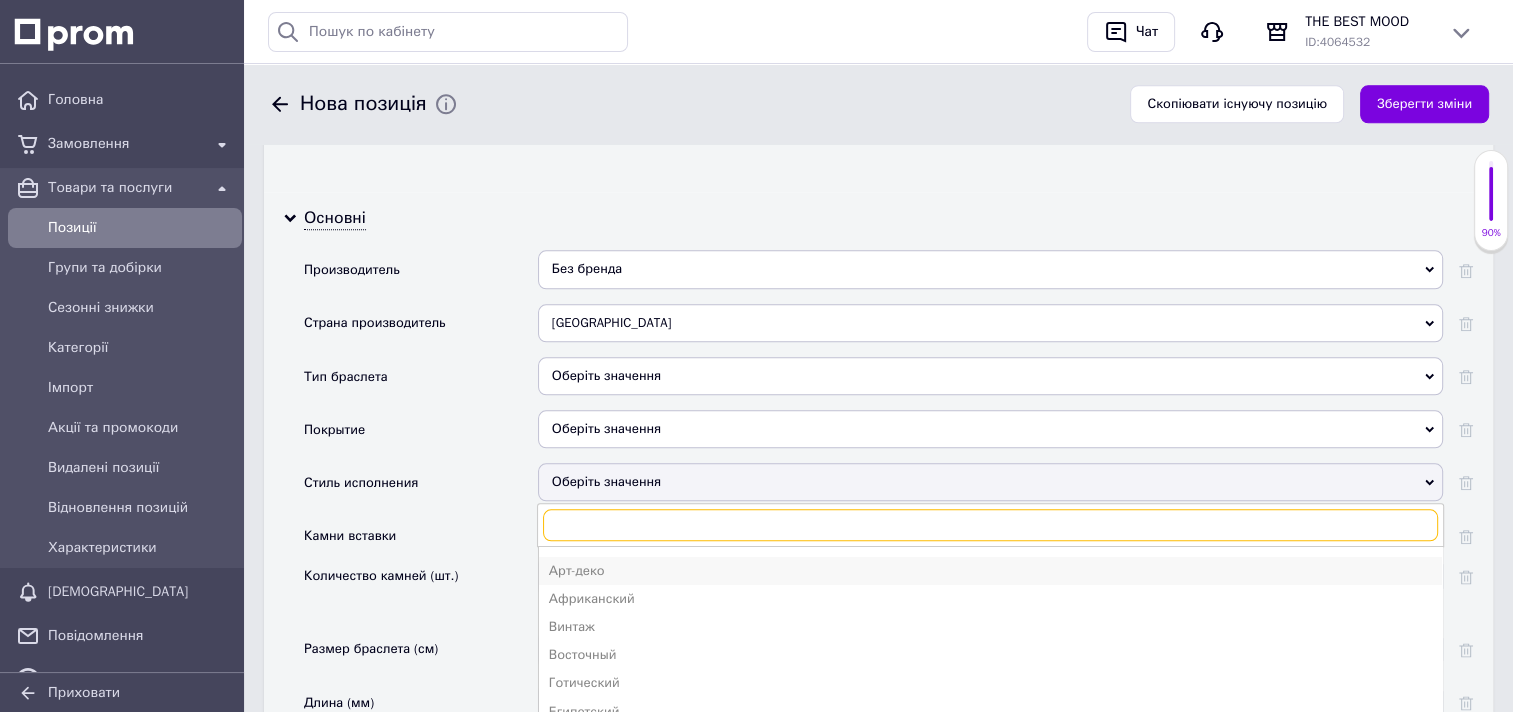 scroll, scrollTop: 100, scrollLeft: 0, axis: vertical 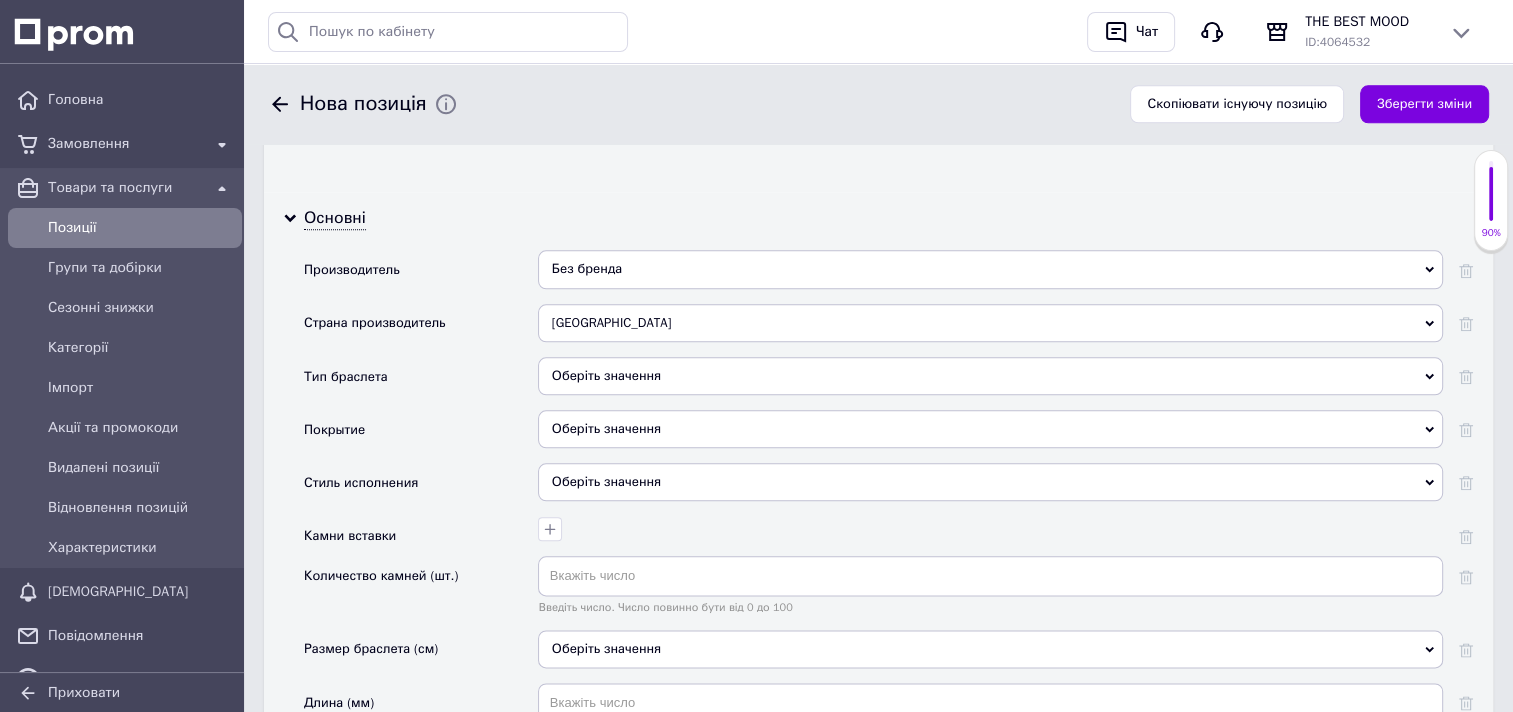 click on "Камни вставки" at bounding box center (421, 536) 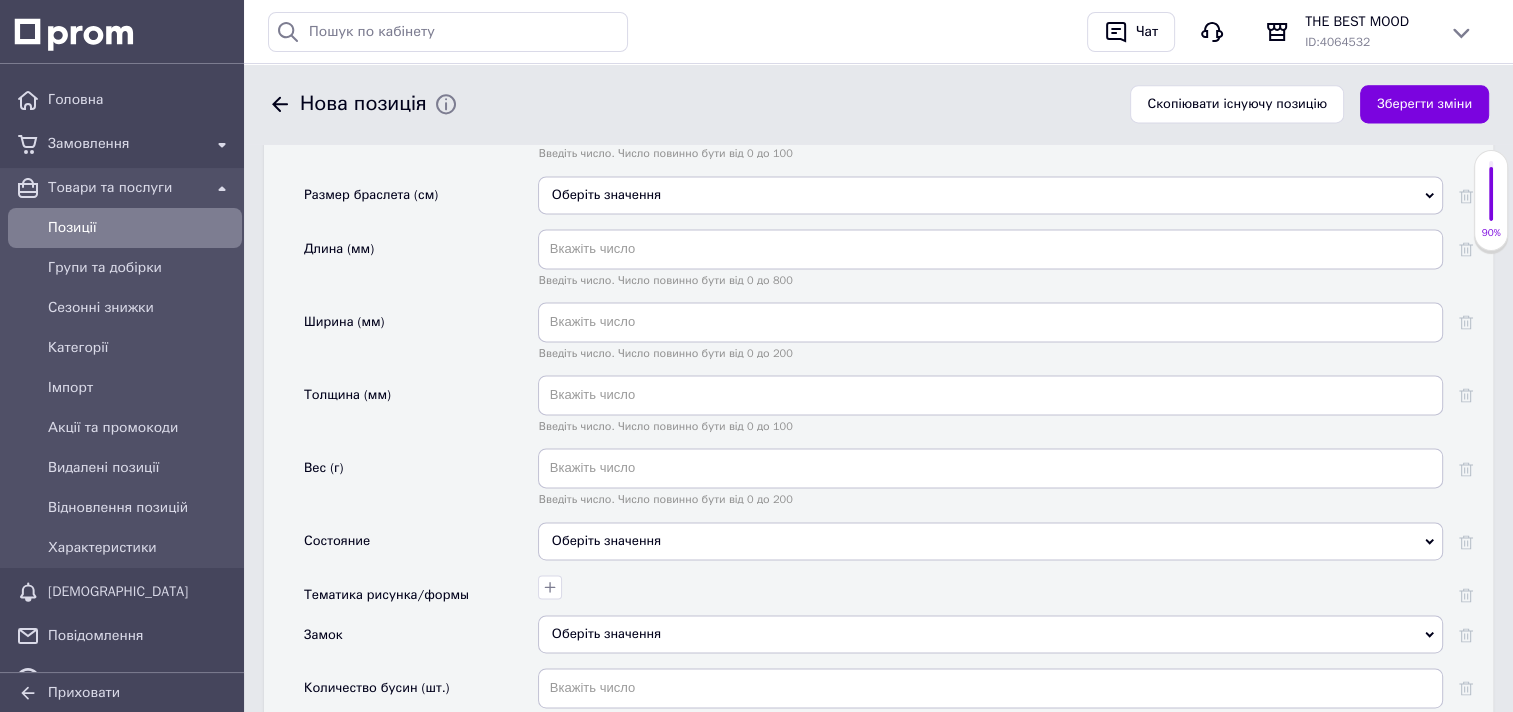 scroll, scrollTop: 2776, scrollLeft: 0, axis: vertical 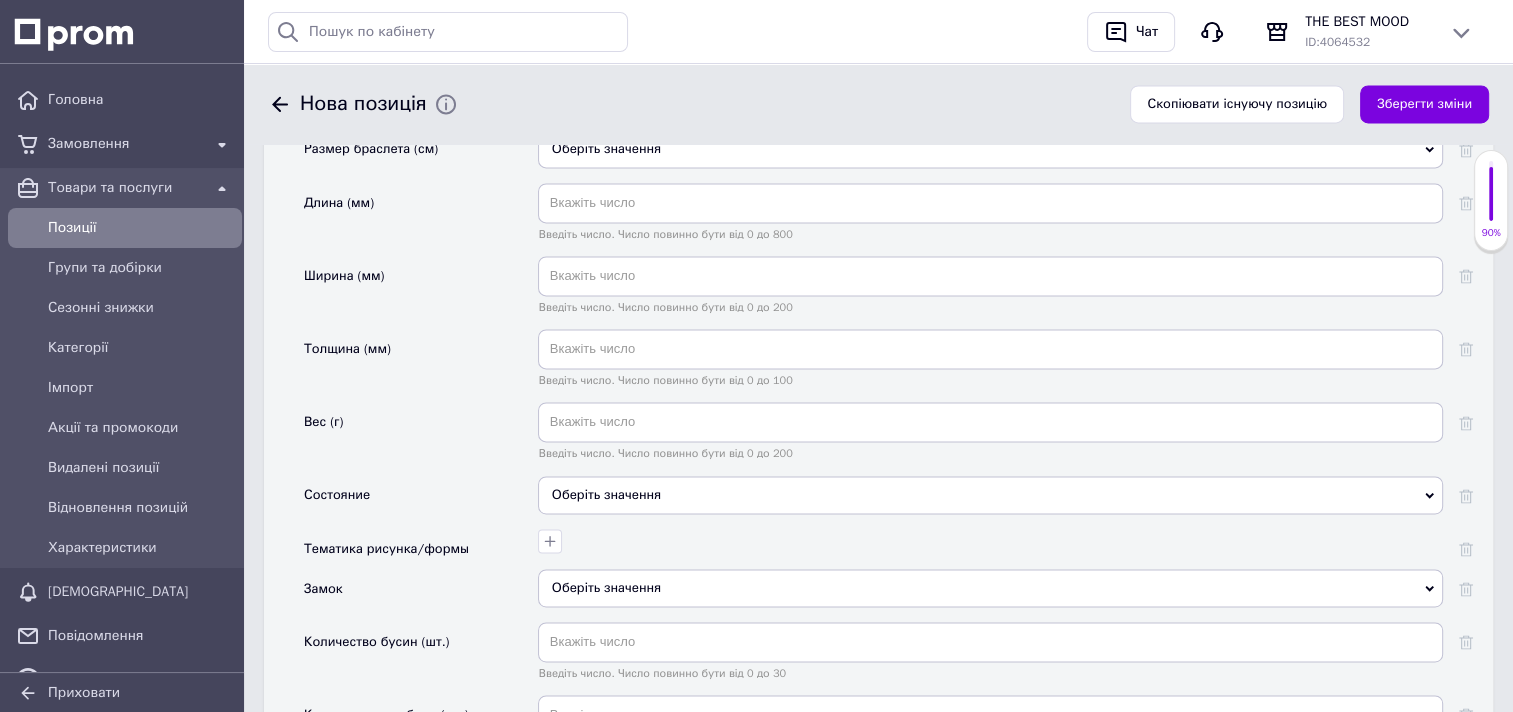 click on "Оберіть значення" at bounding box center [990, 495] 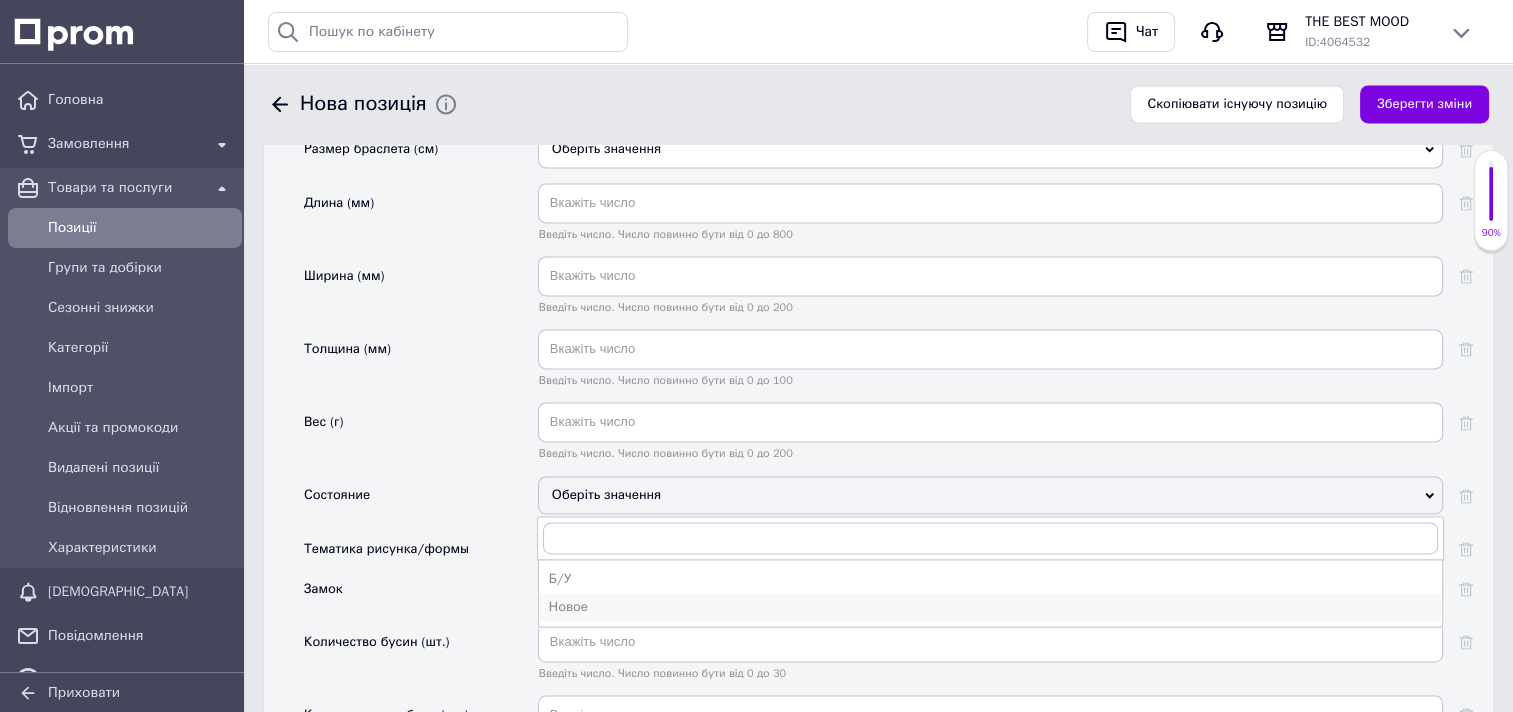 click on "Новое" at bounding box center (990, 607) 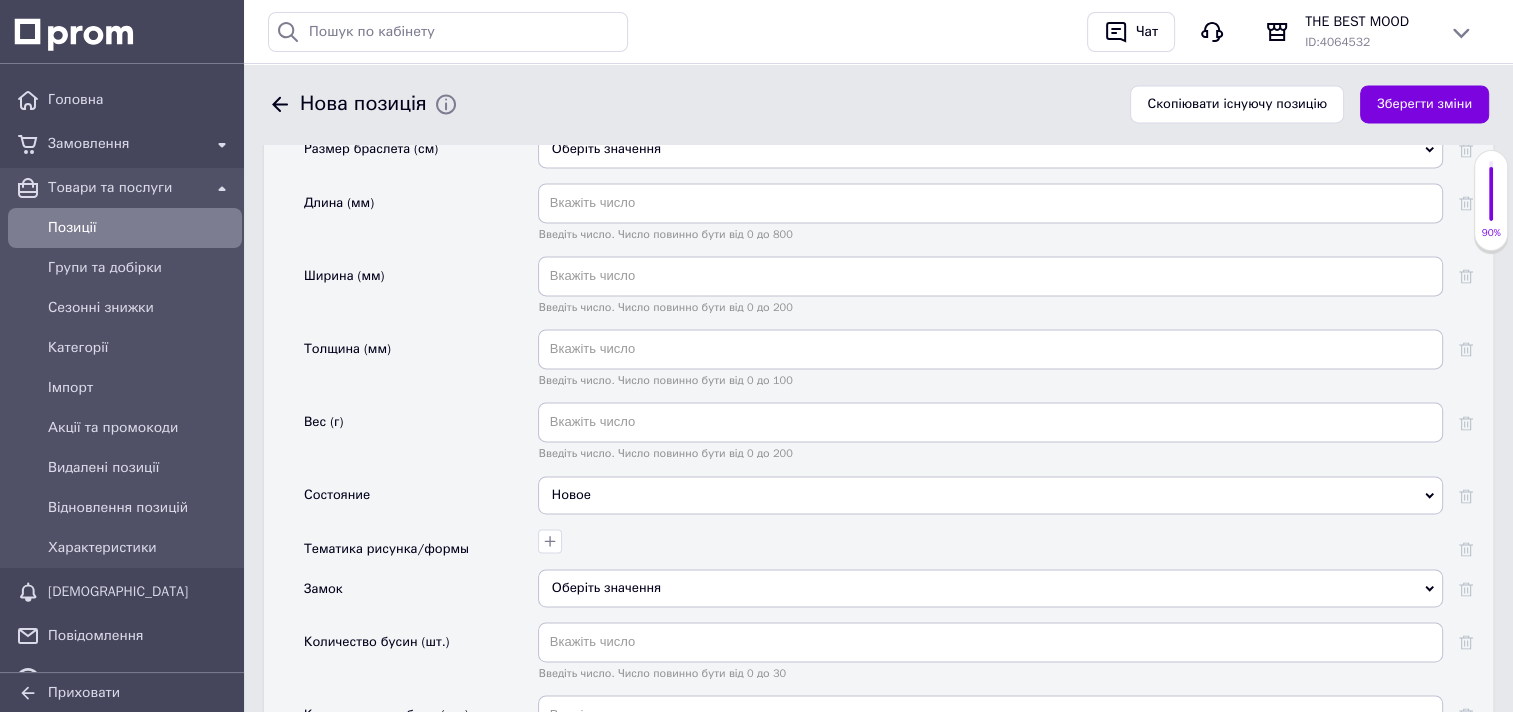 click on "Оберіть значення" at bounding box center [990, 588] 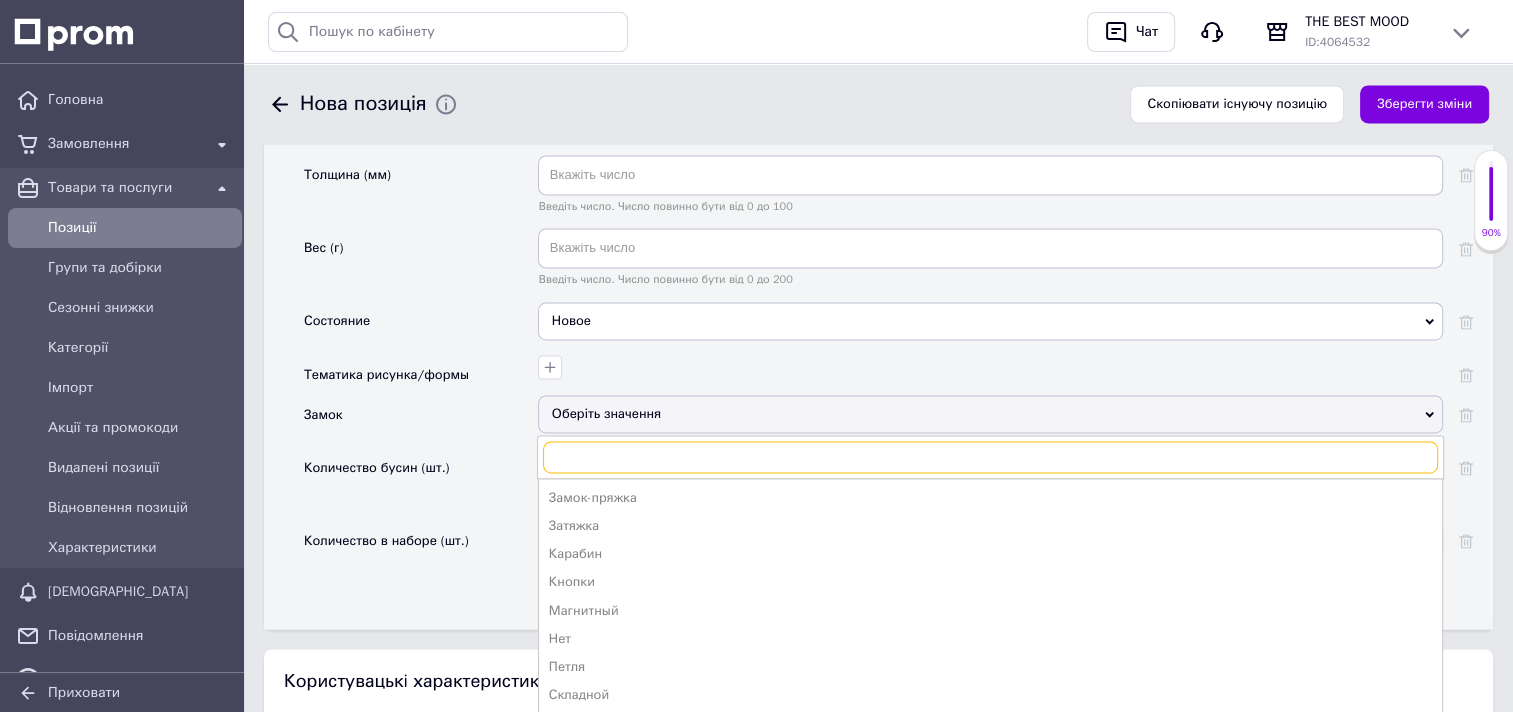 scroll, scrollTop: 2976, scrollLeft: 0, axis: vertical 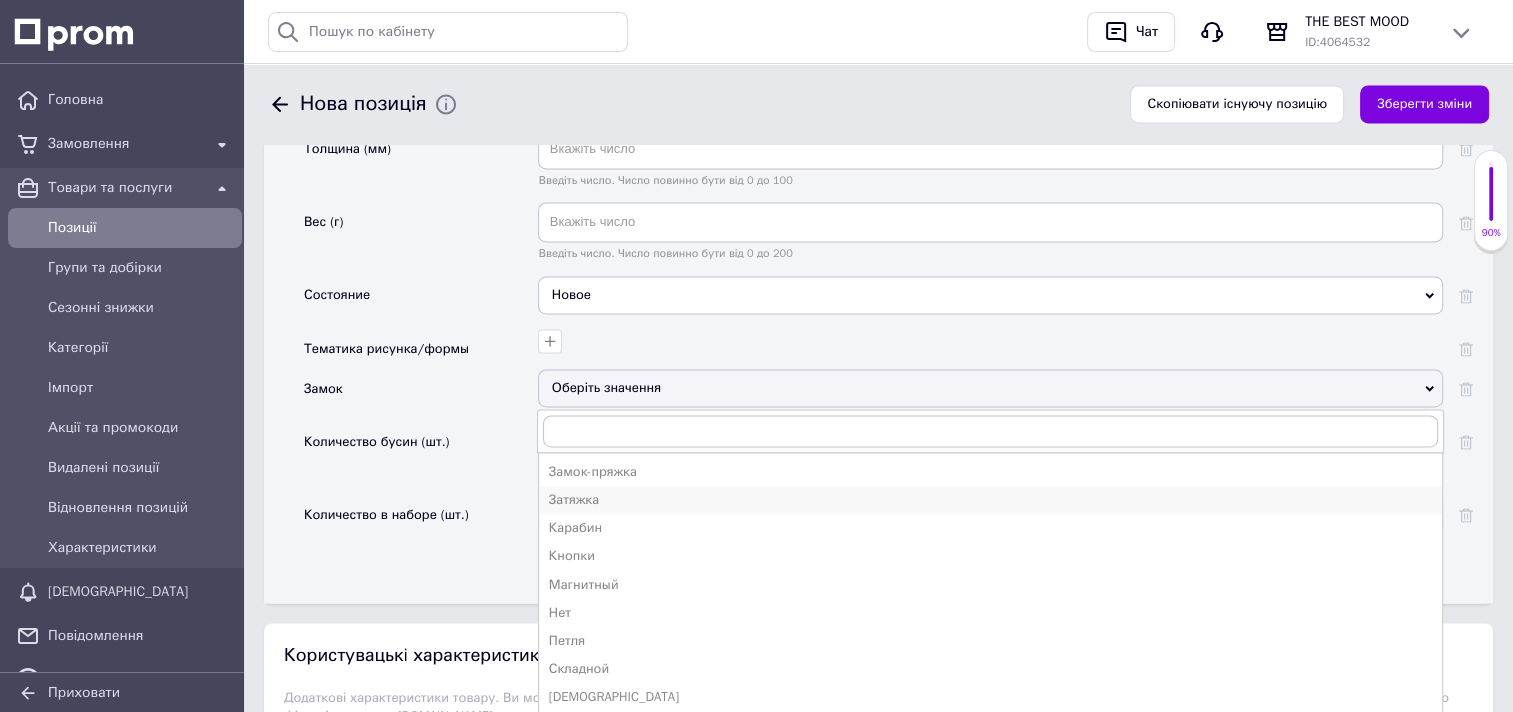 click on "Затяжка" at bounding box center [990, 500] 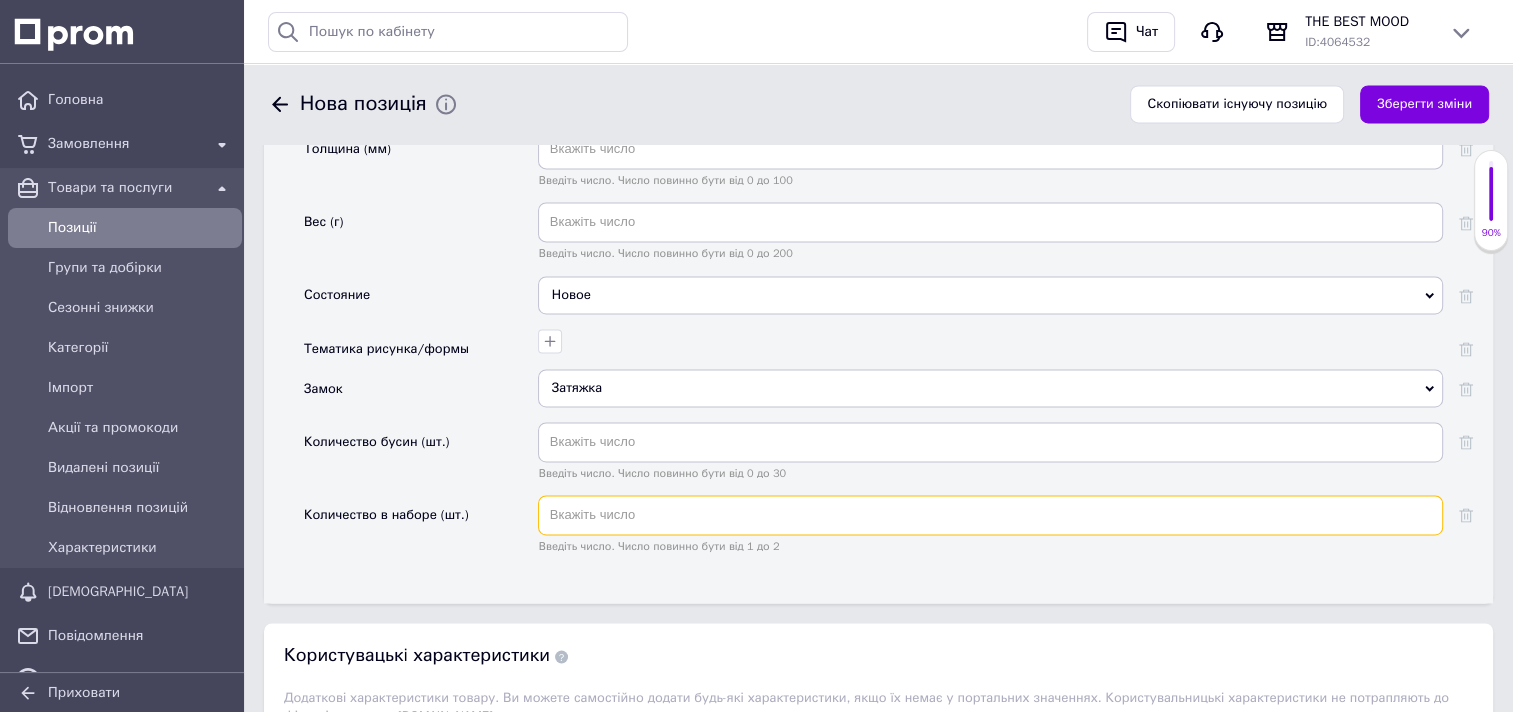 click at bounding box center [990, 515] 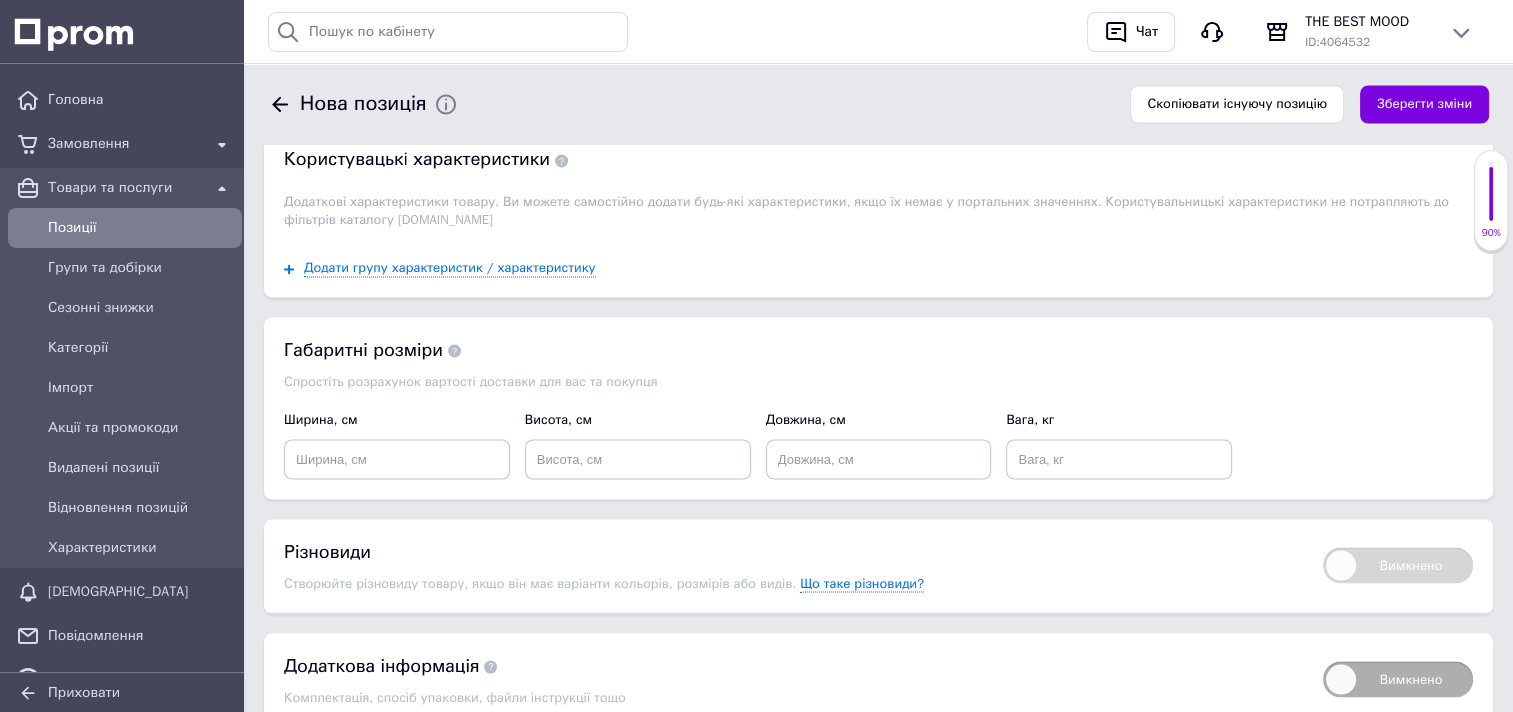 scroll, scrollTop: 3476, scrollLeft: 0, axis: vertical 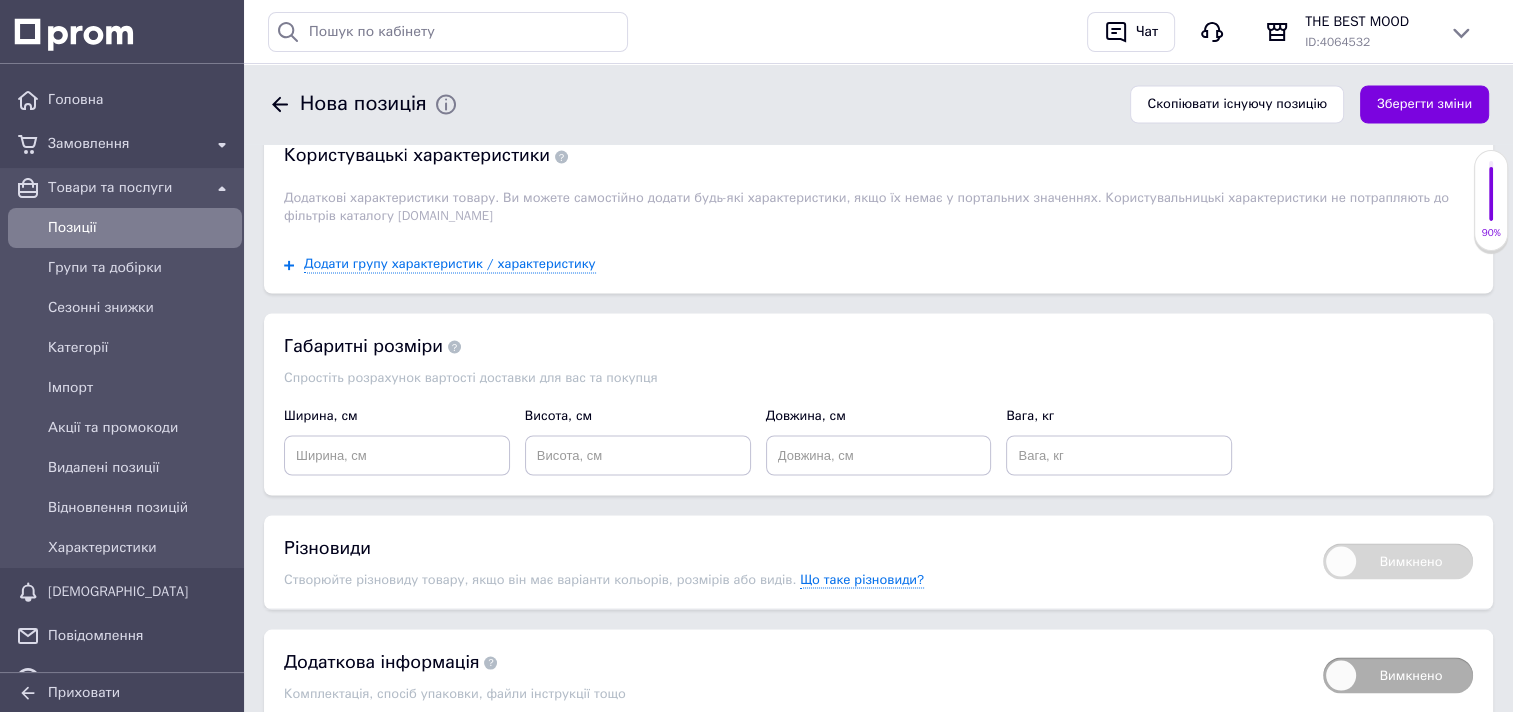 type on "1" 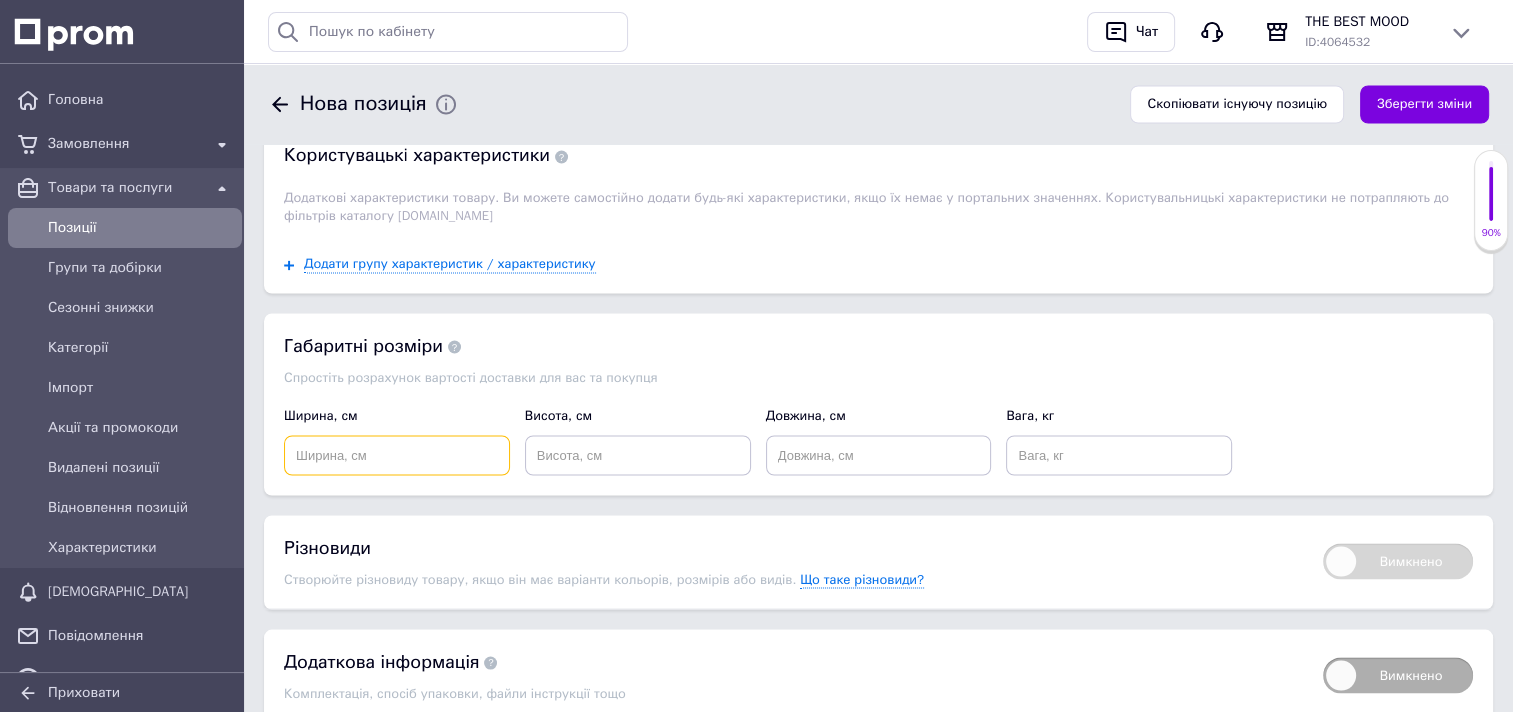 click at bounding box center [397, 455] 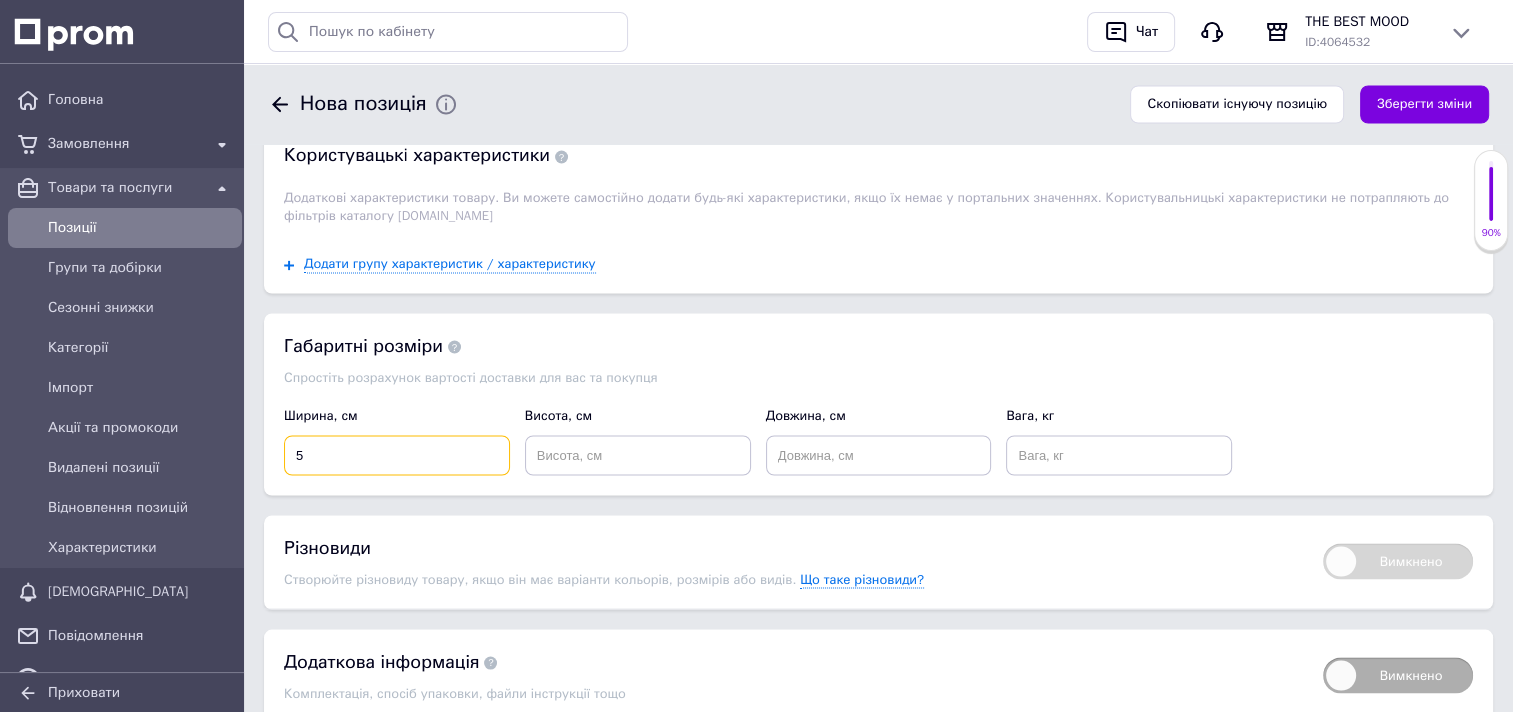 type on "5" 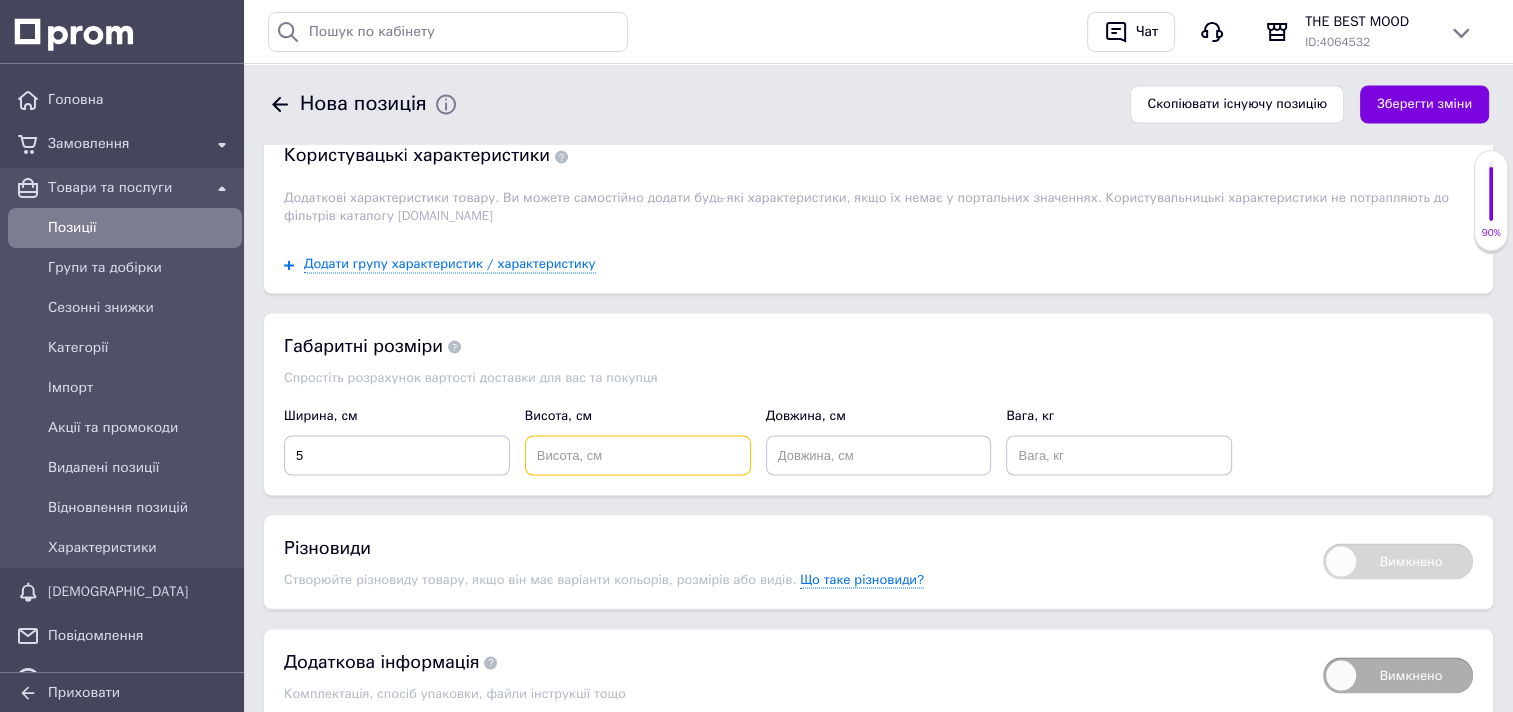 click at bounding box center (638, 455) 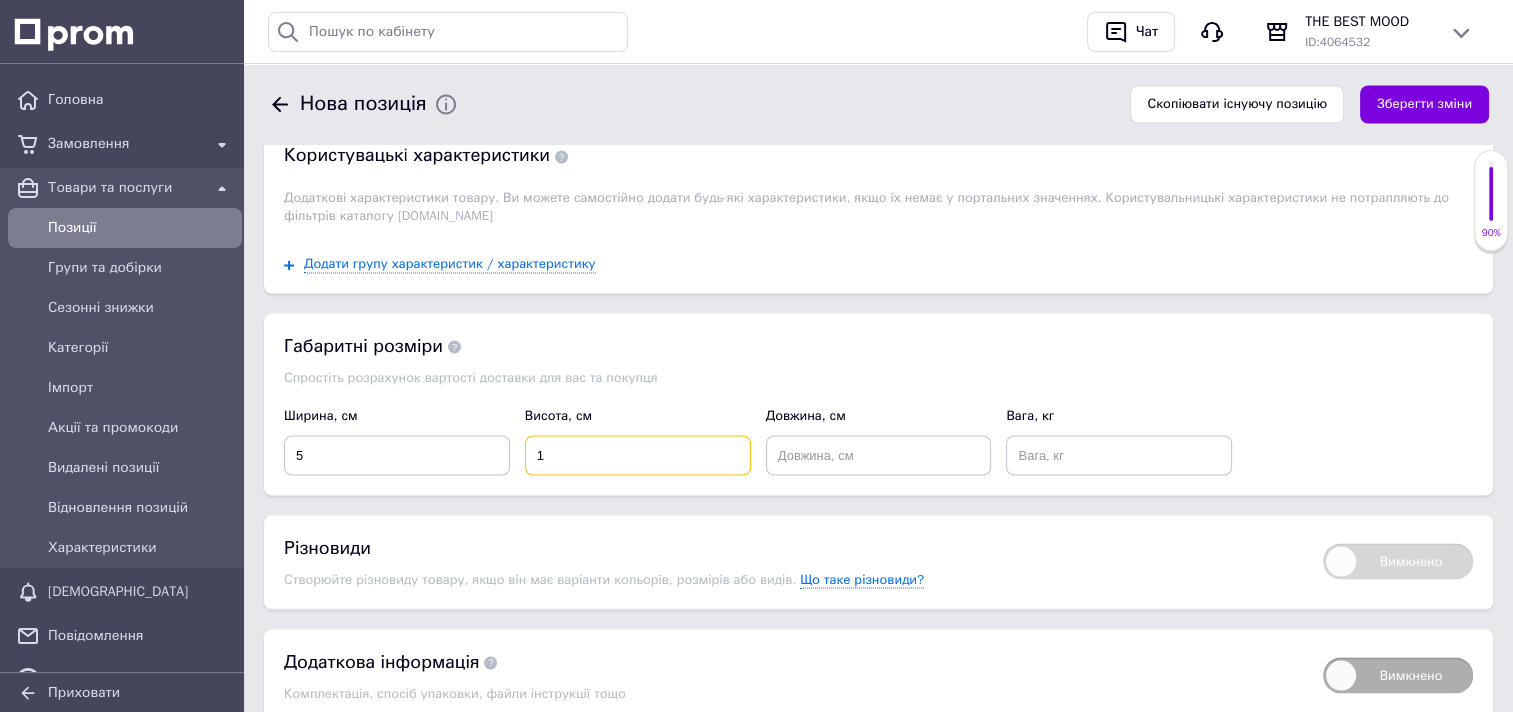 type on "1" 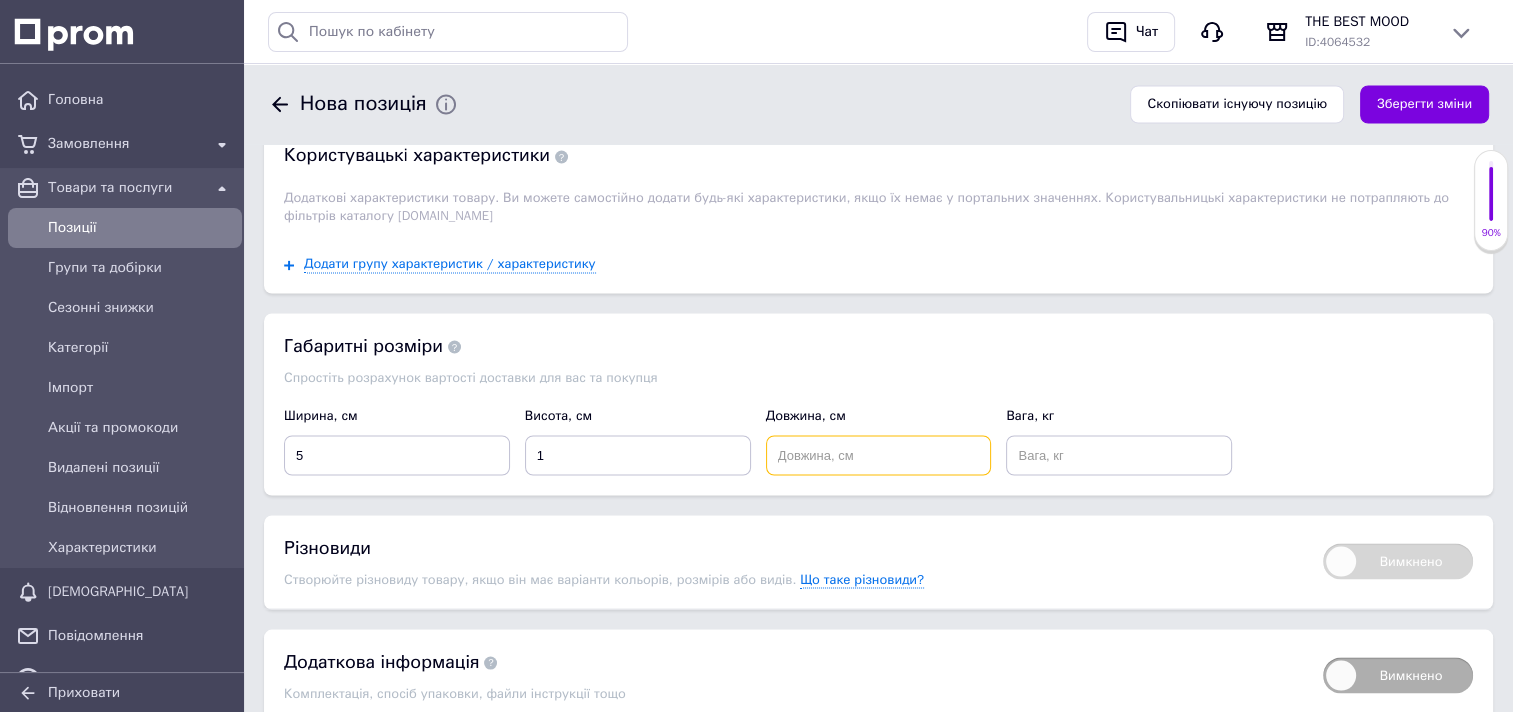 click at bounding box center [879, 455] 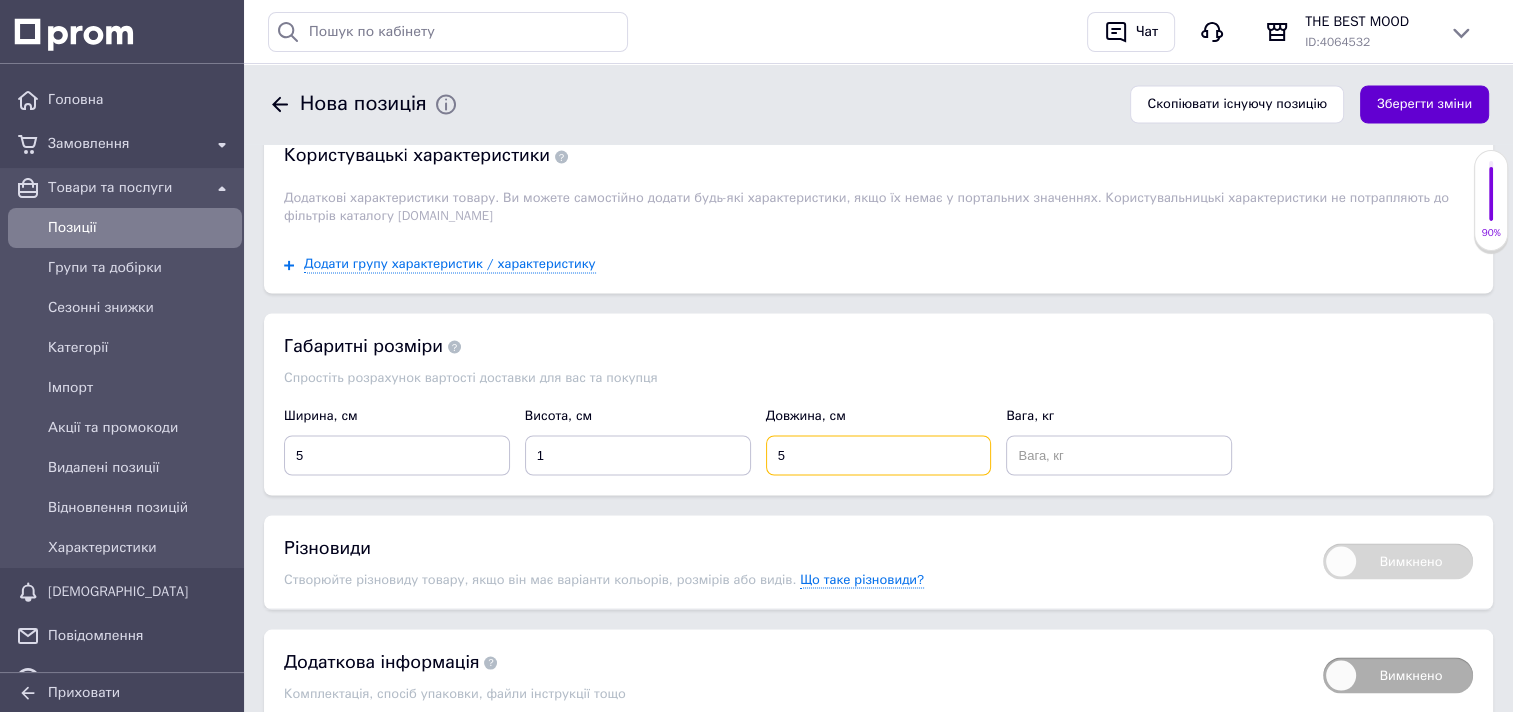 type on "5" 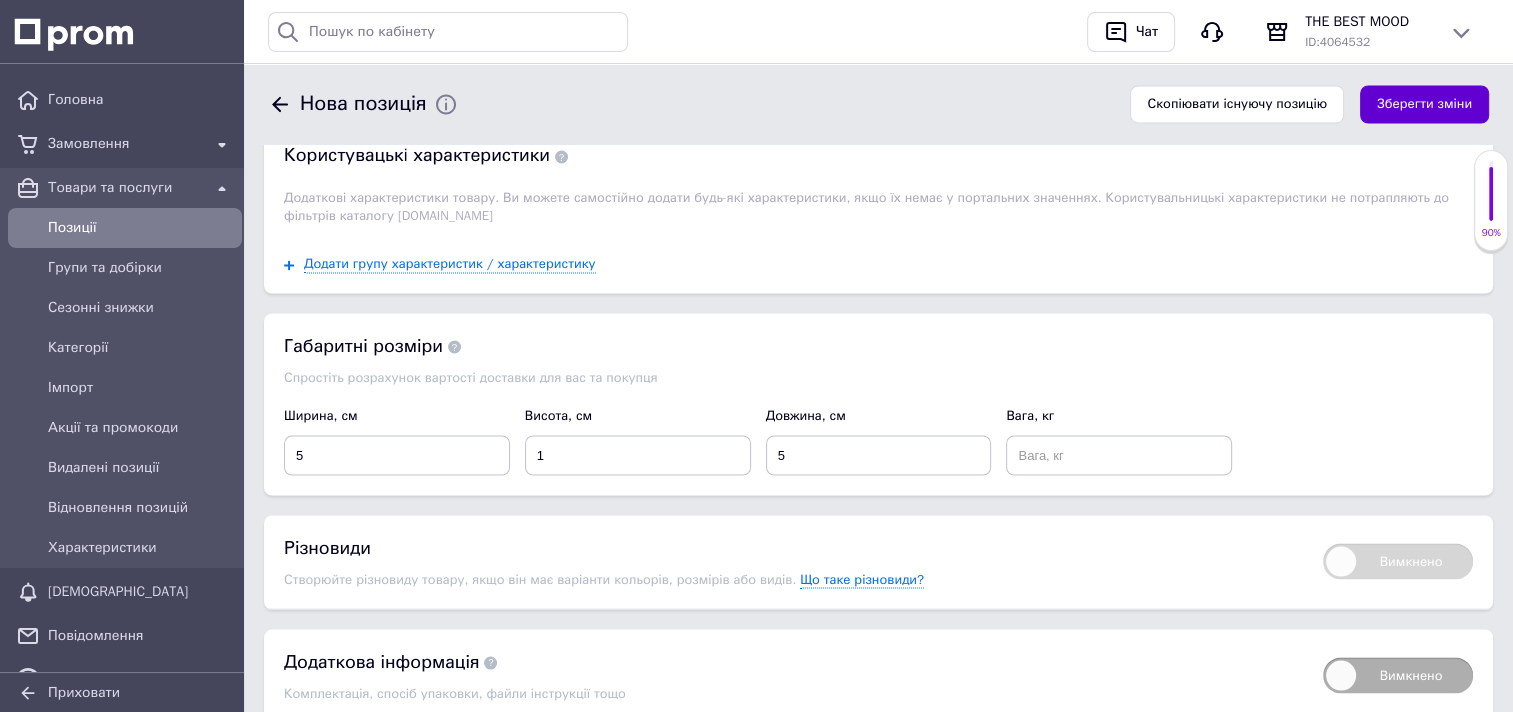 click on "Зберегти зміни" at bounding box center (1424, 104) 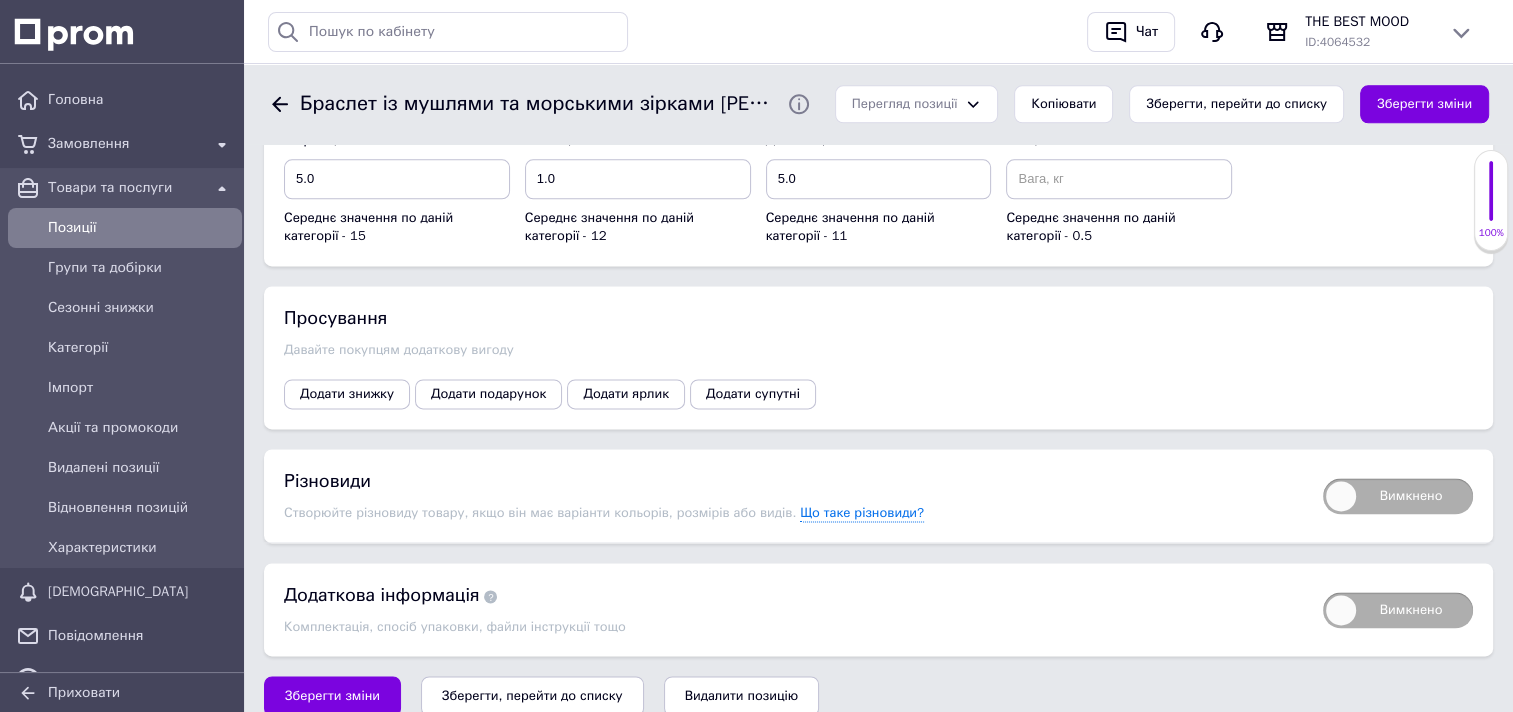 scroll, scrollTop: 2669, scrollLeft: 0, axis: vertical 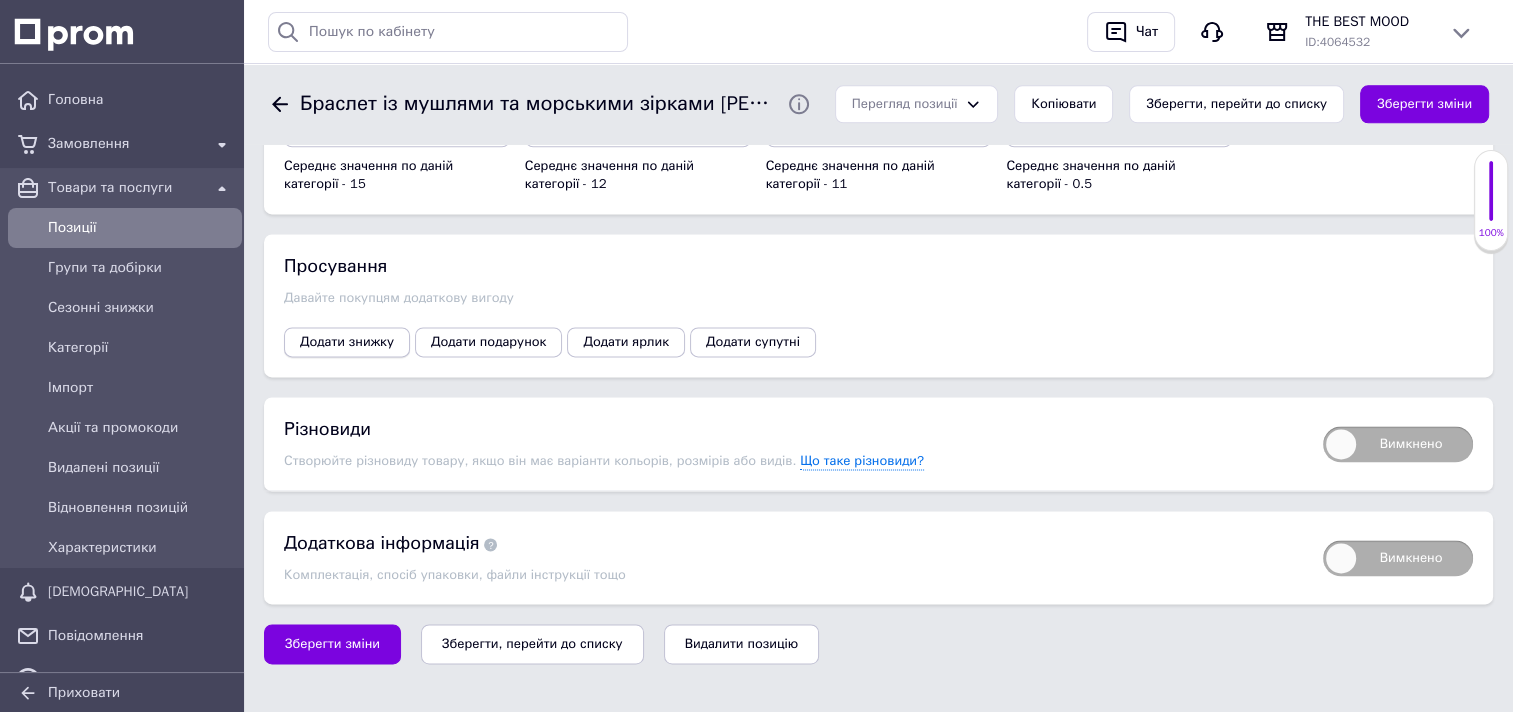 click on "Додати знижку" at bounding box center [347, 342] 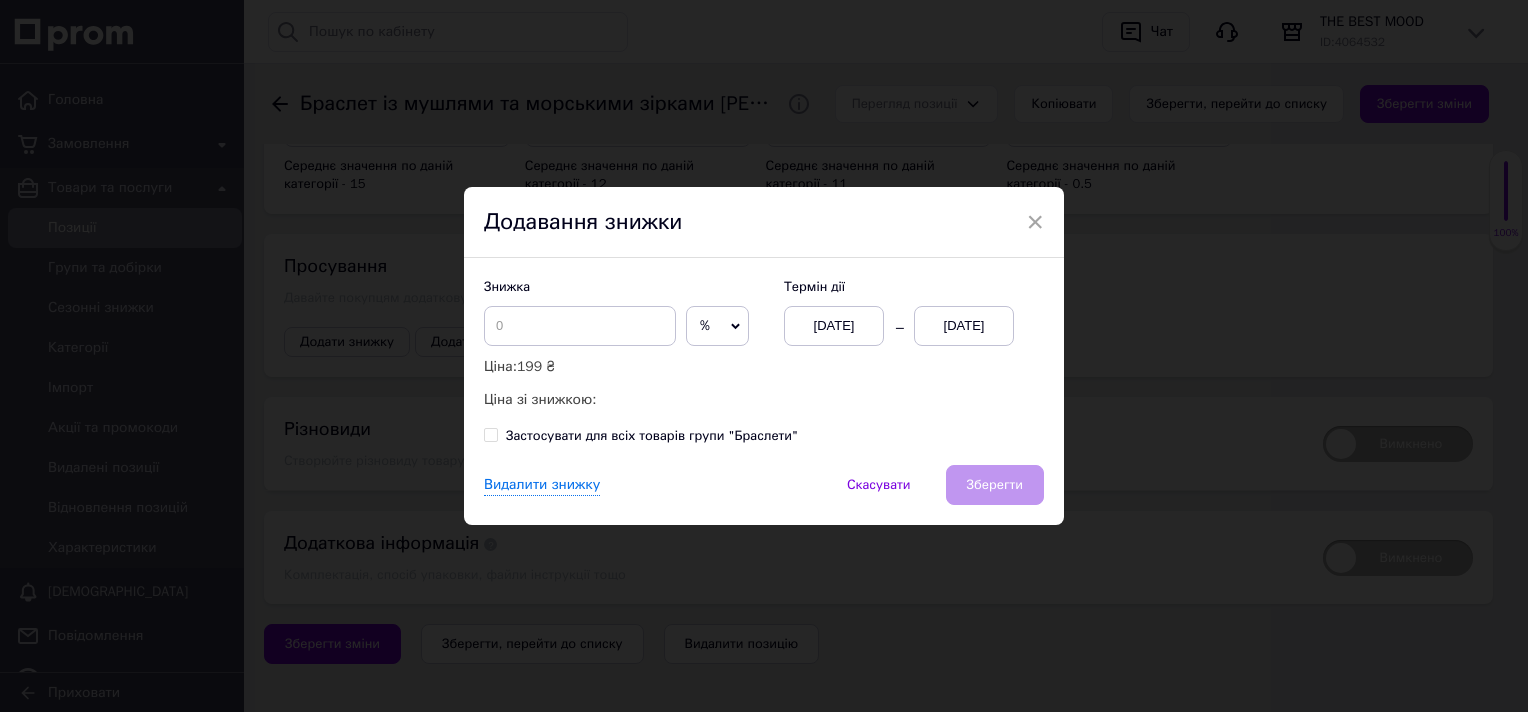 click 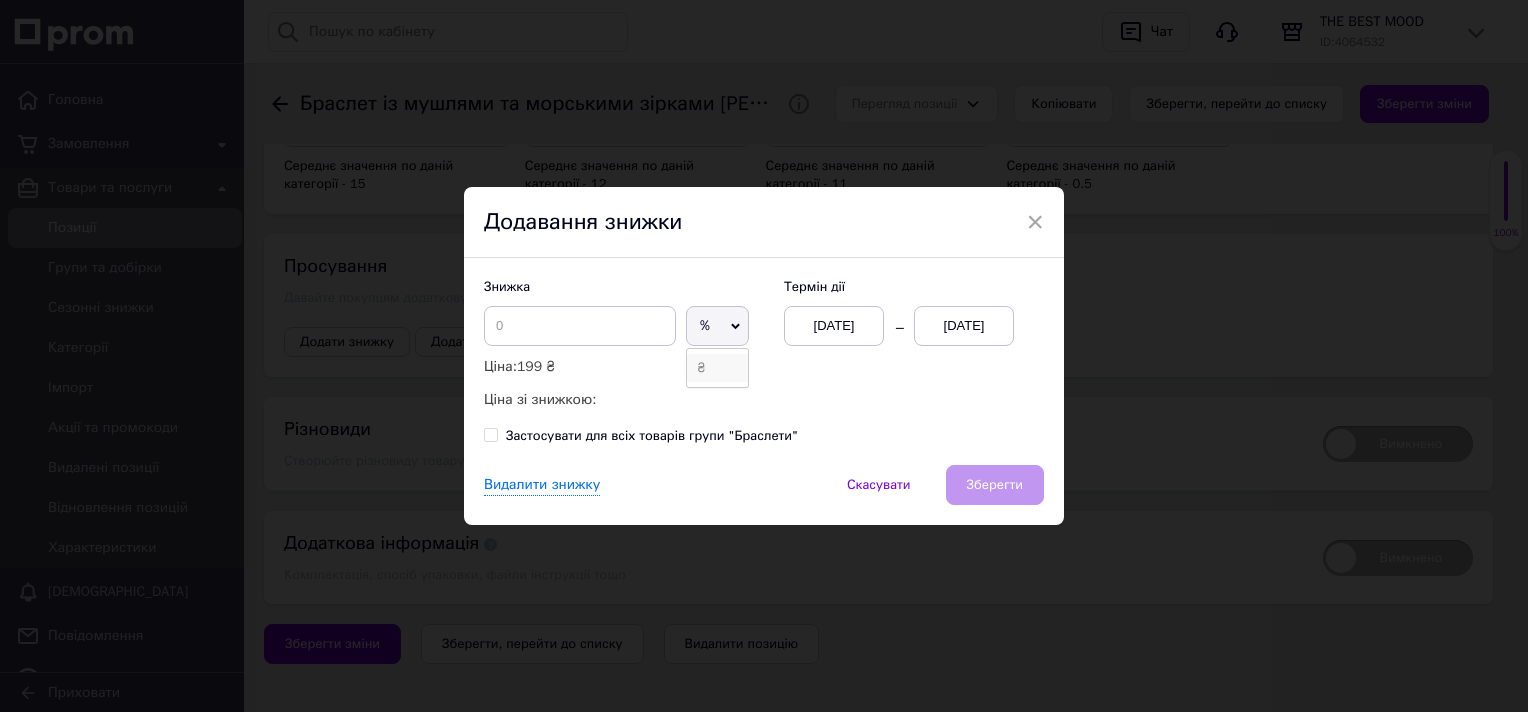 click on "₴" at bounding box center (717, 368) 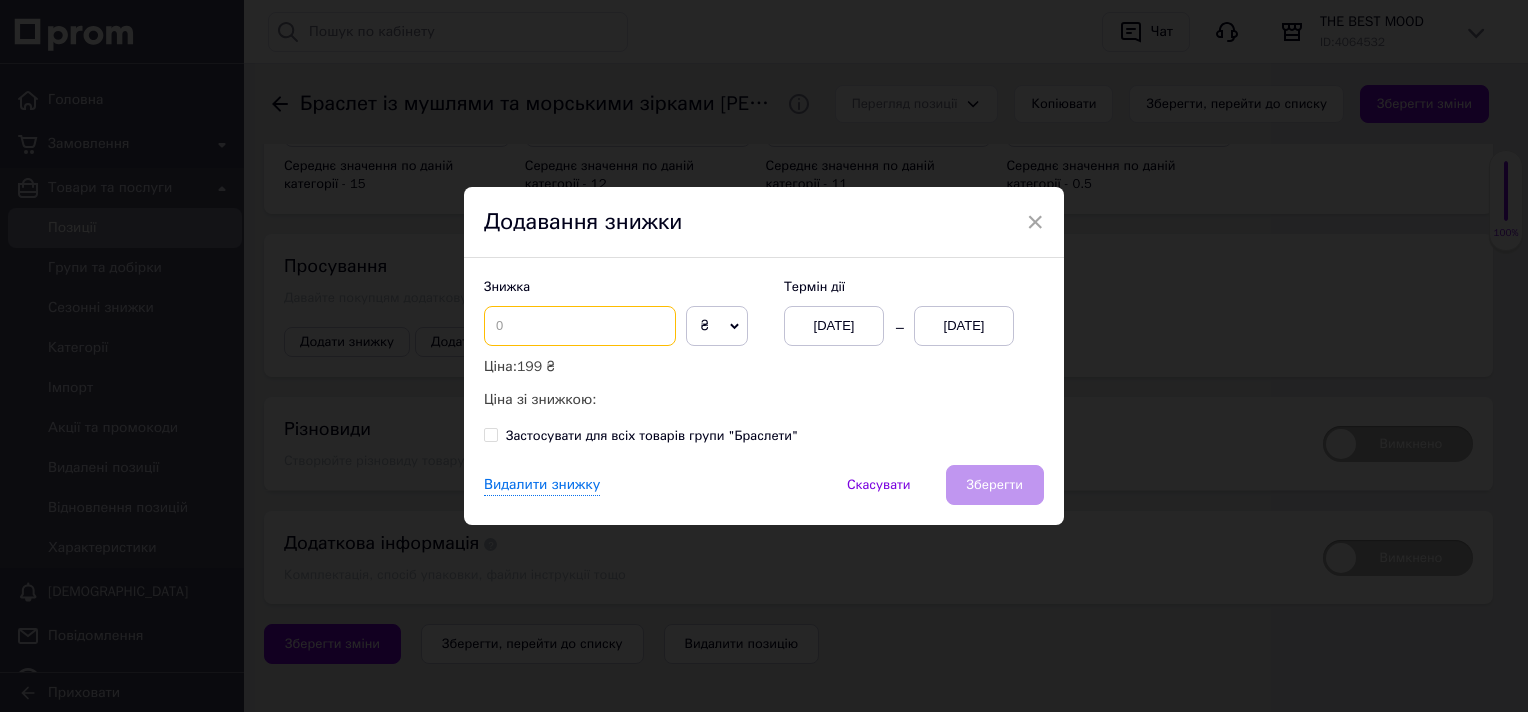 click at bounding box center (580, 326) 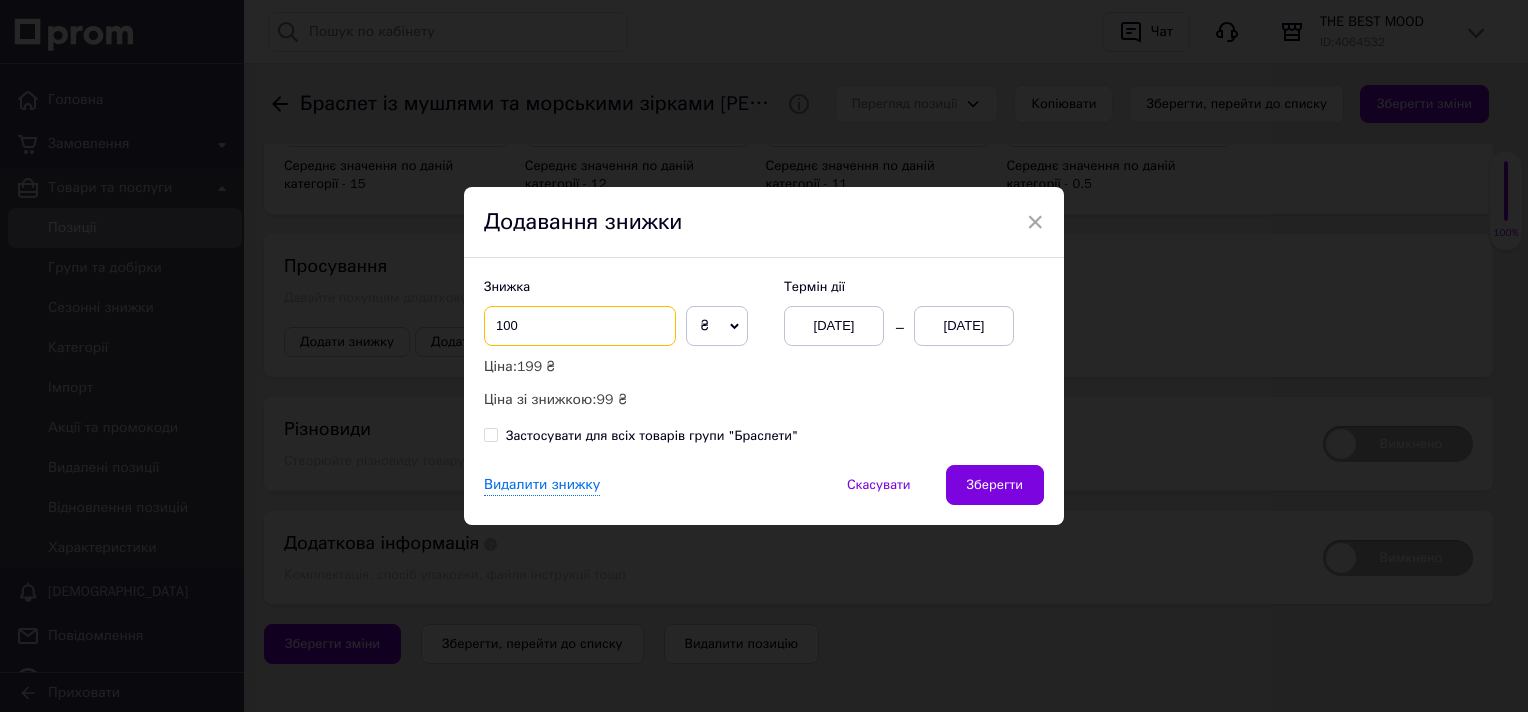 type on "100" 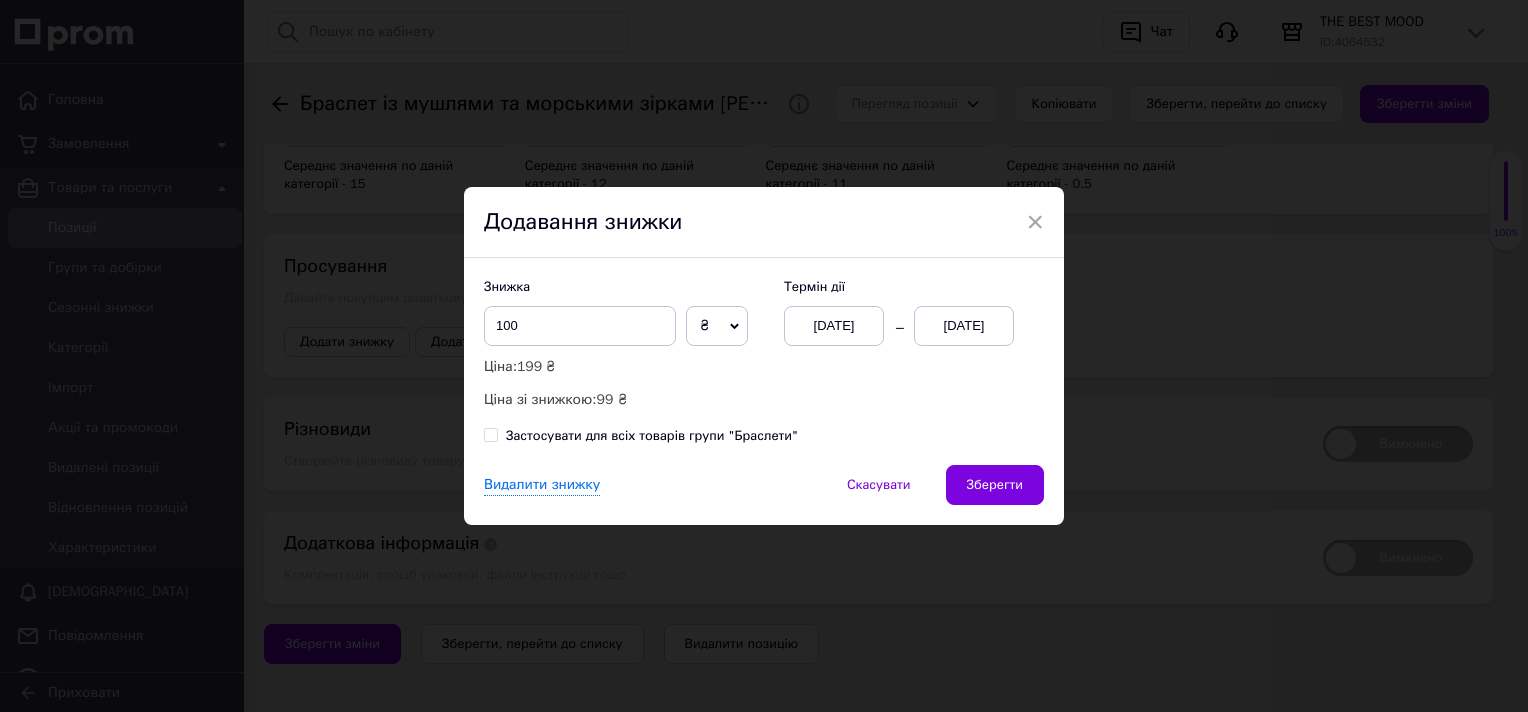 click on "[DATE]" at bounding box center [964, 326] 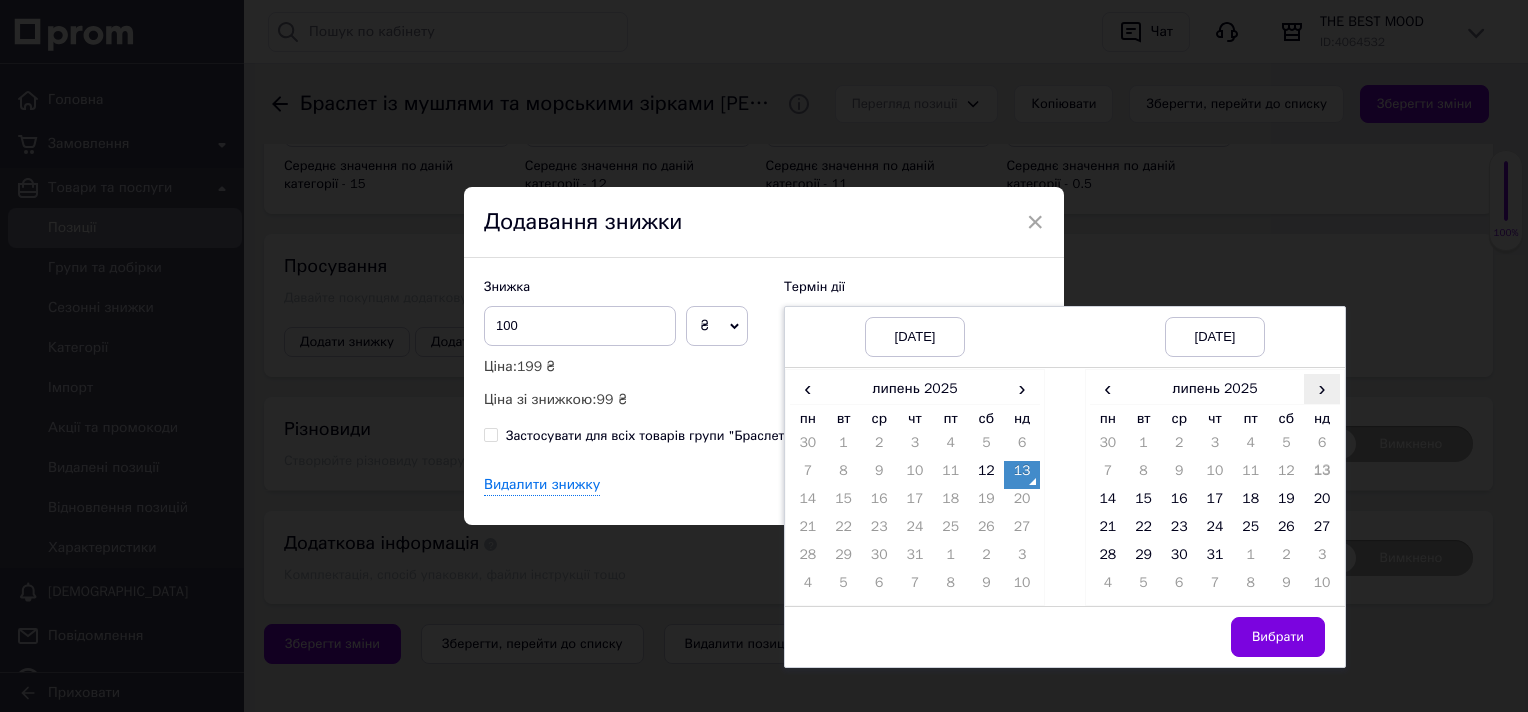 click on "›" at bounding box center (1322, 388) 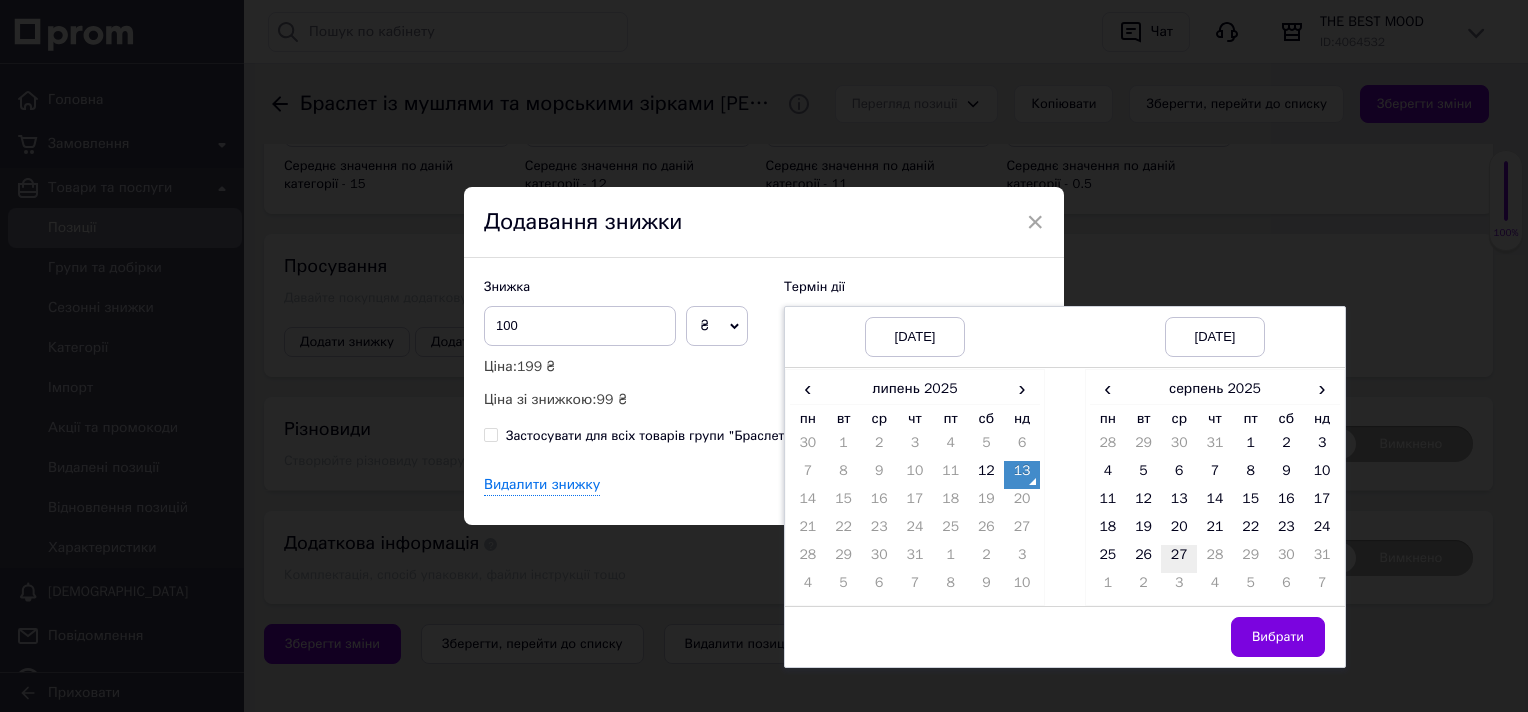 click on "27" at bounding box center (1179, 559) 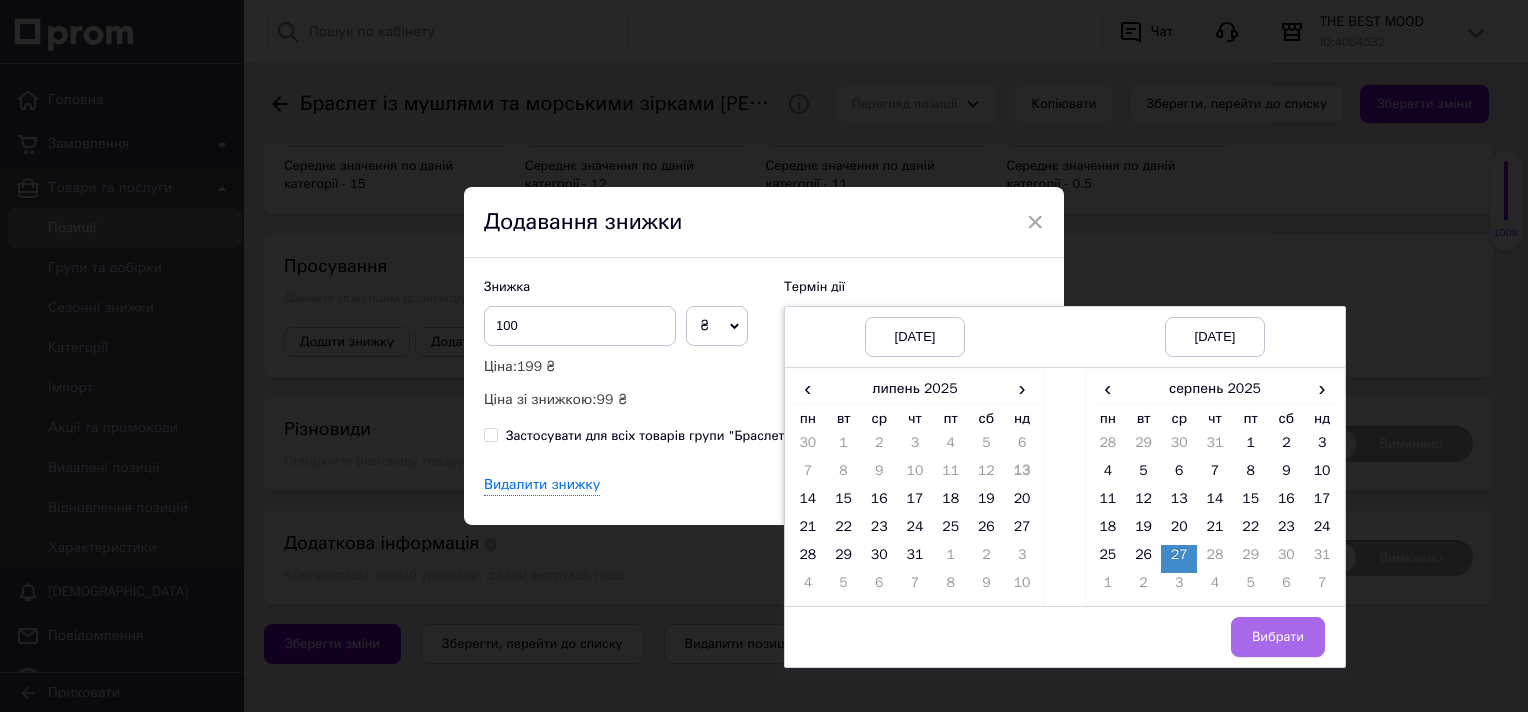 click on "Вибрати" at bounding box center (1278, 637) 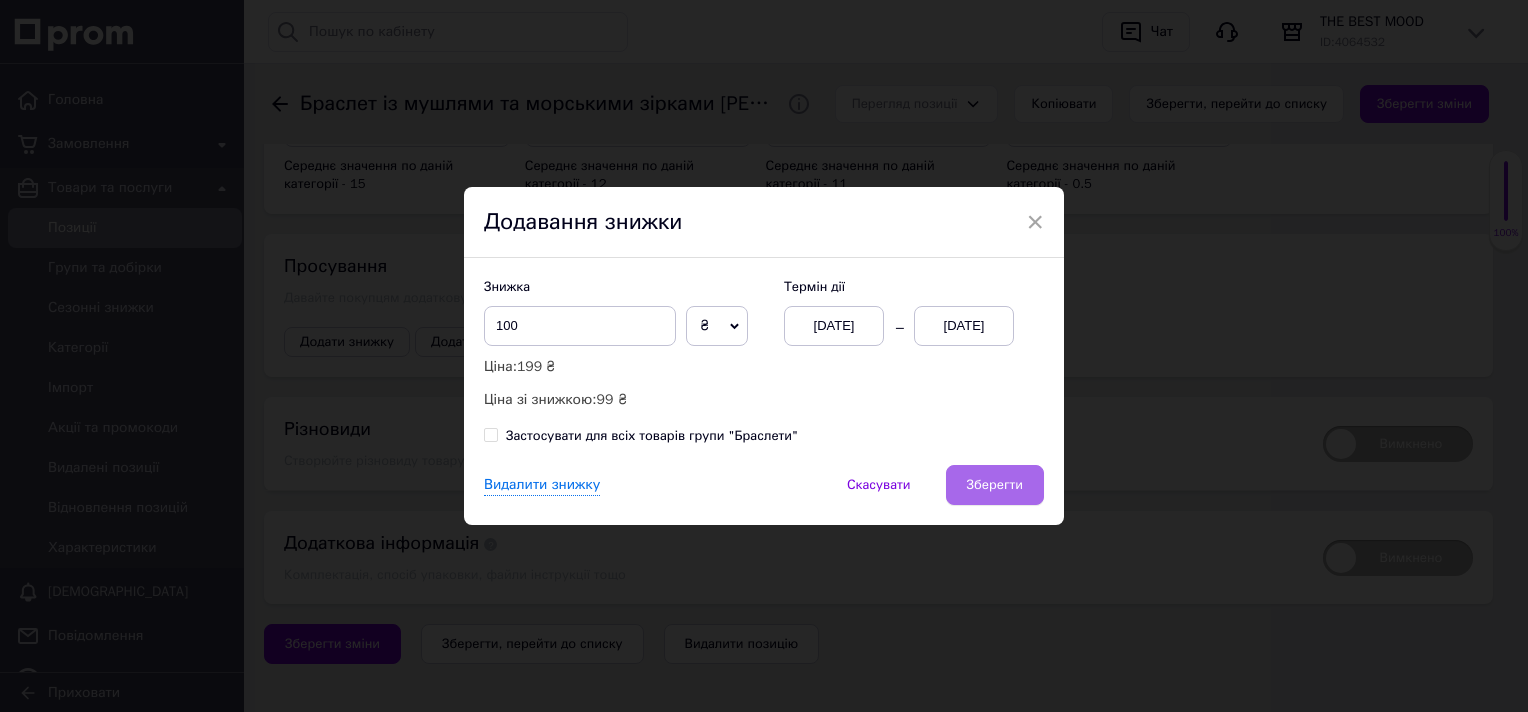 click on "Зберегти" at bounding box center (995, 485) 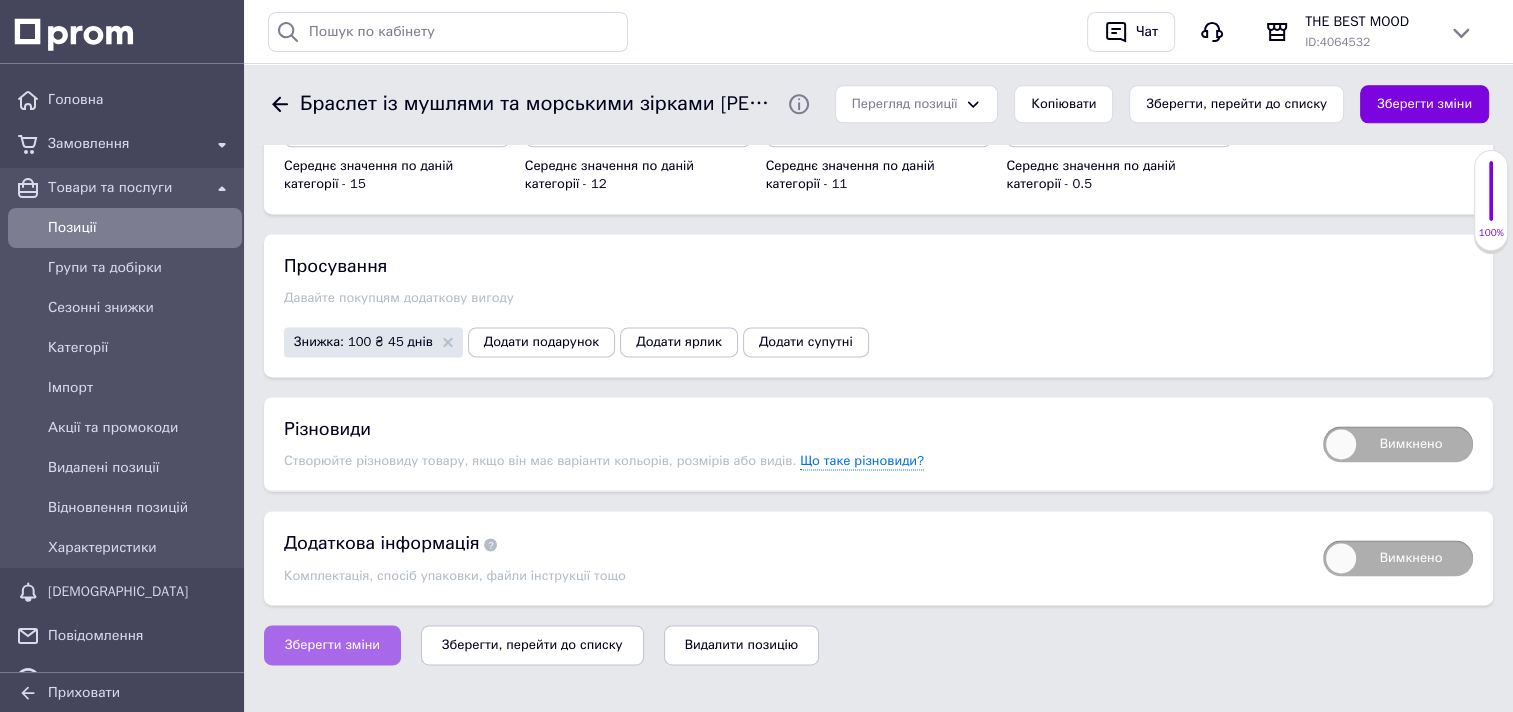 click on "Зберегти зміни" at bounding box center [332, 645] 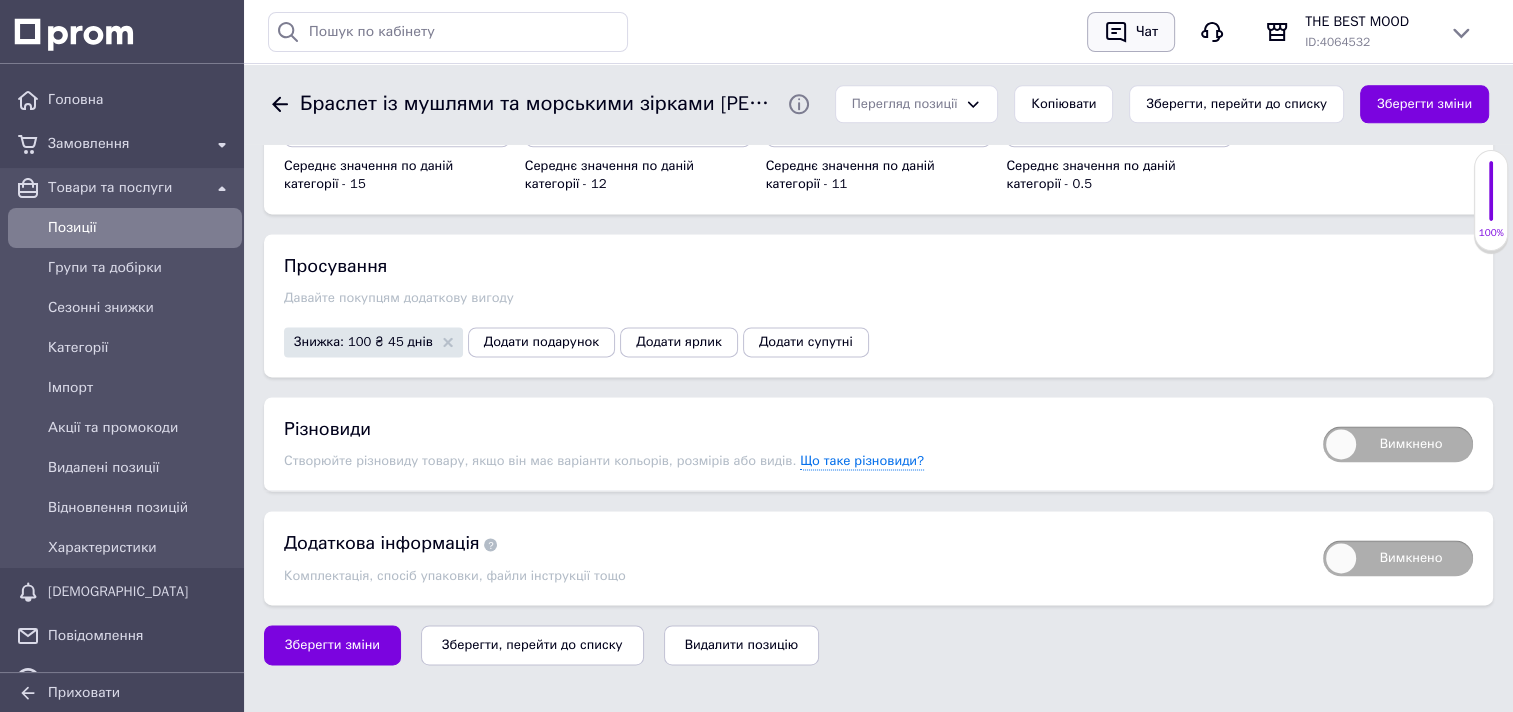 click on "Чат" at bounding box center (1147, 32) 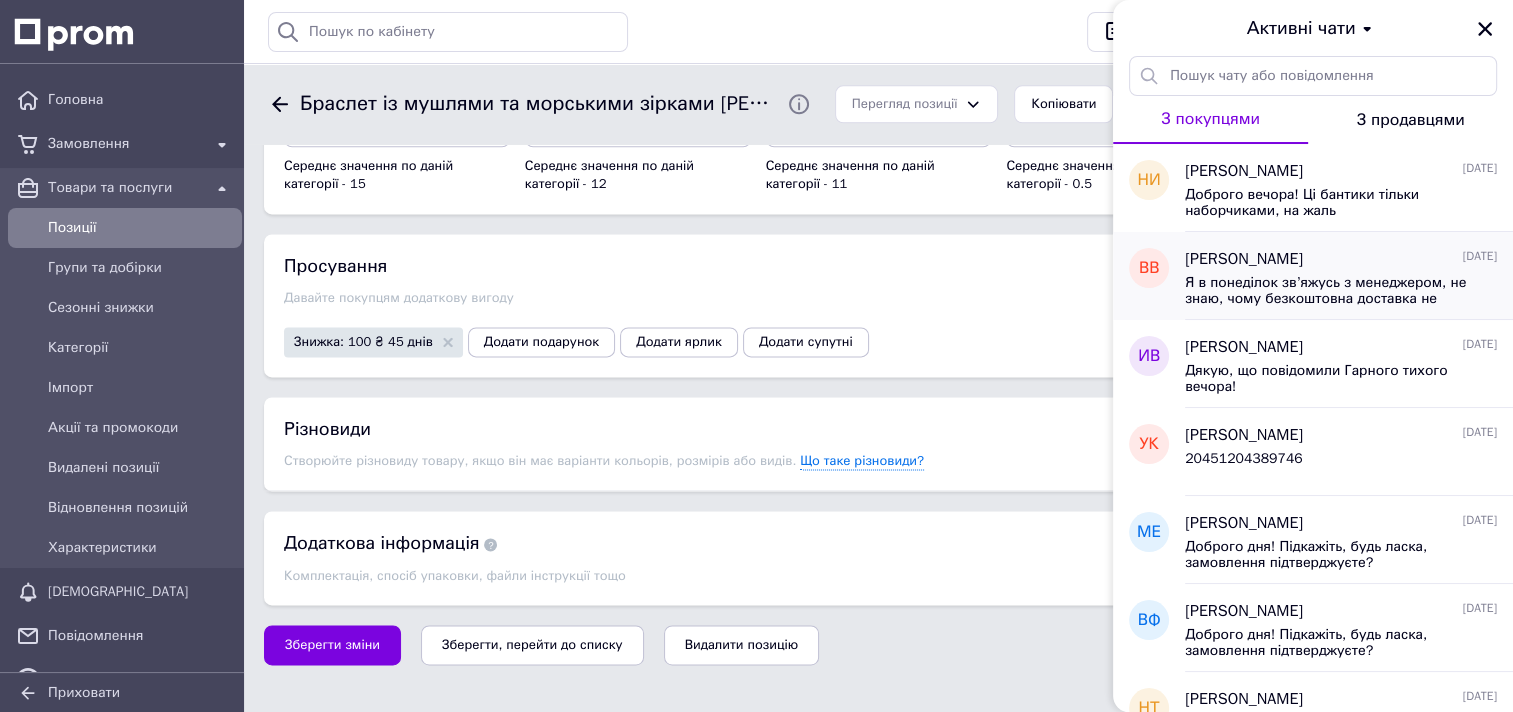 click on "Я в понеділок звʼяжусь з менеджером, не знаю, чому безкоштовна доставка не підтягнулася
Це не наша помилка
Думаю, ми вирішимо це питання в понеділок
Гарного тихого вечора!" at bounding box center [1327, 291] 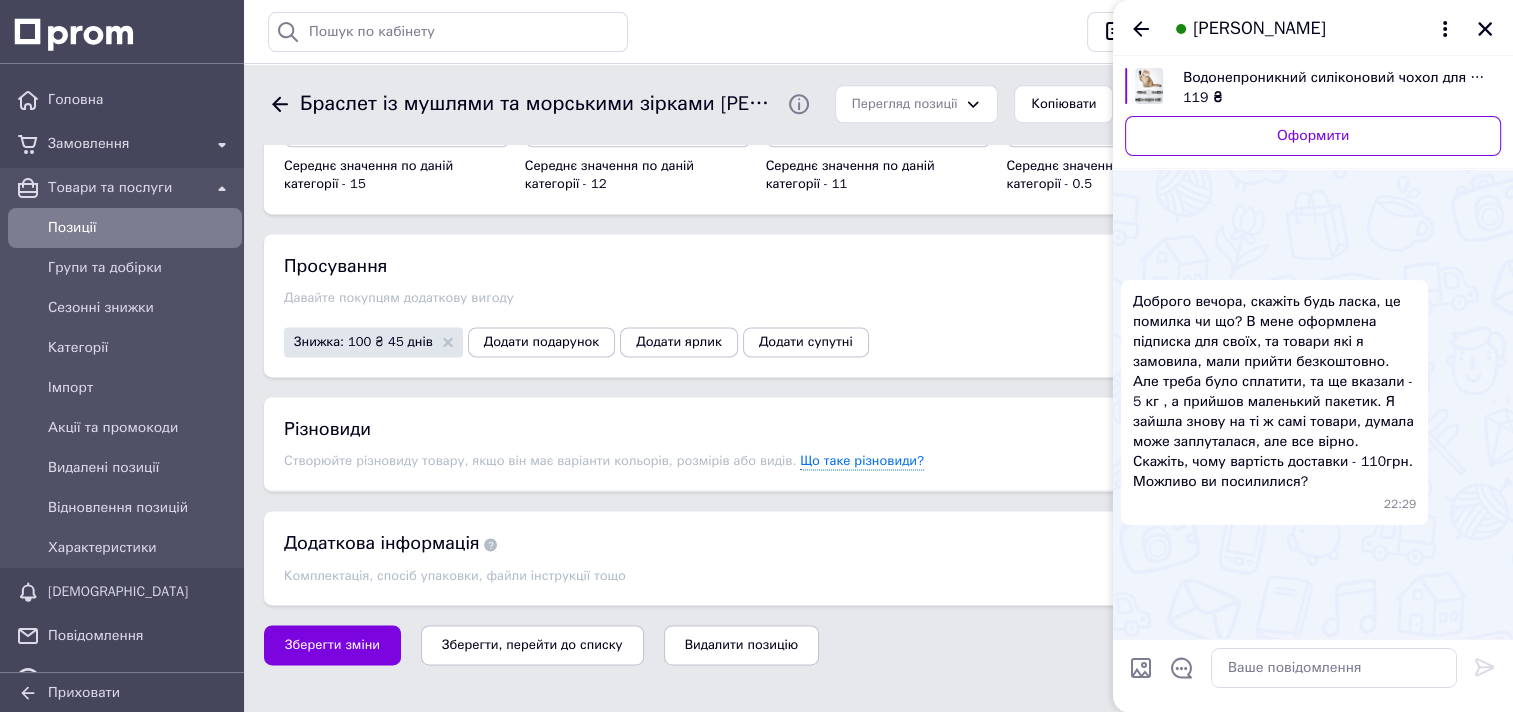 scroll, scrollTop: 1758, scrollLeft: 0, axis: vertical 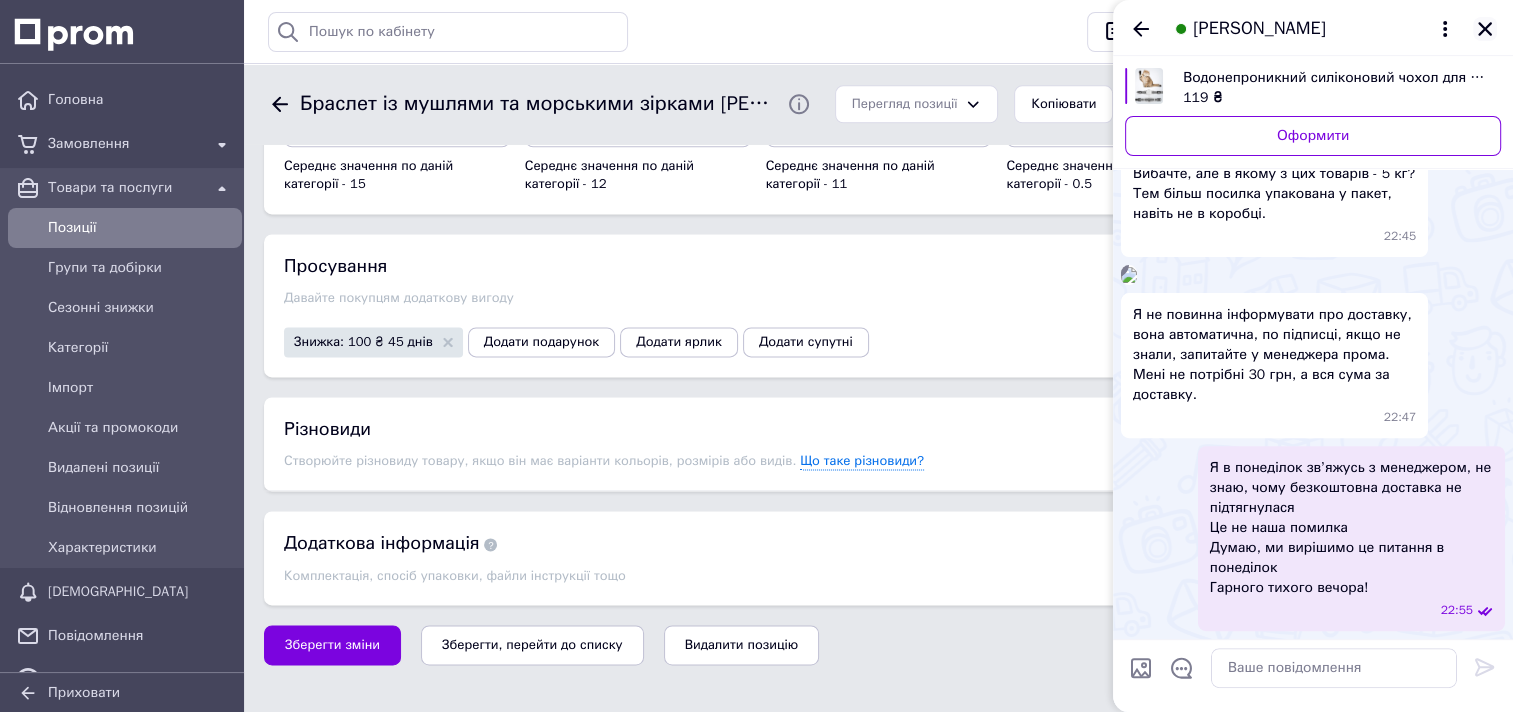 click 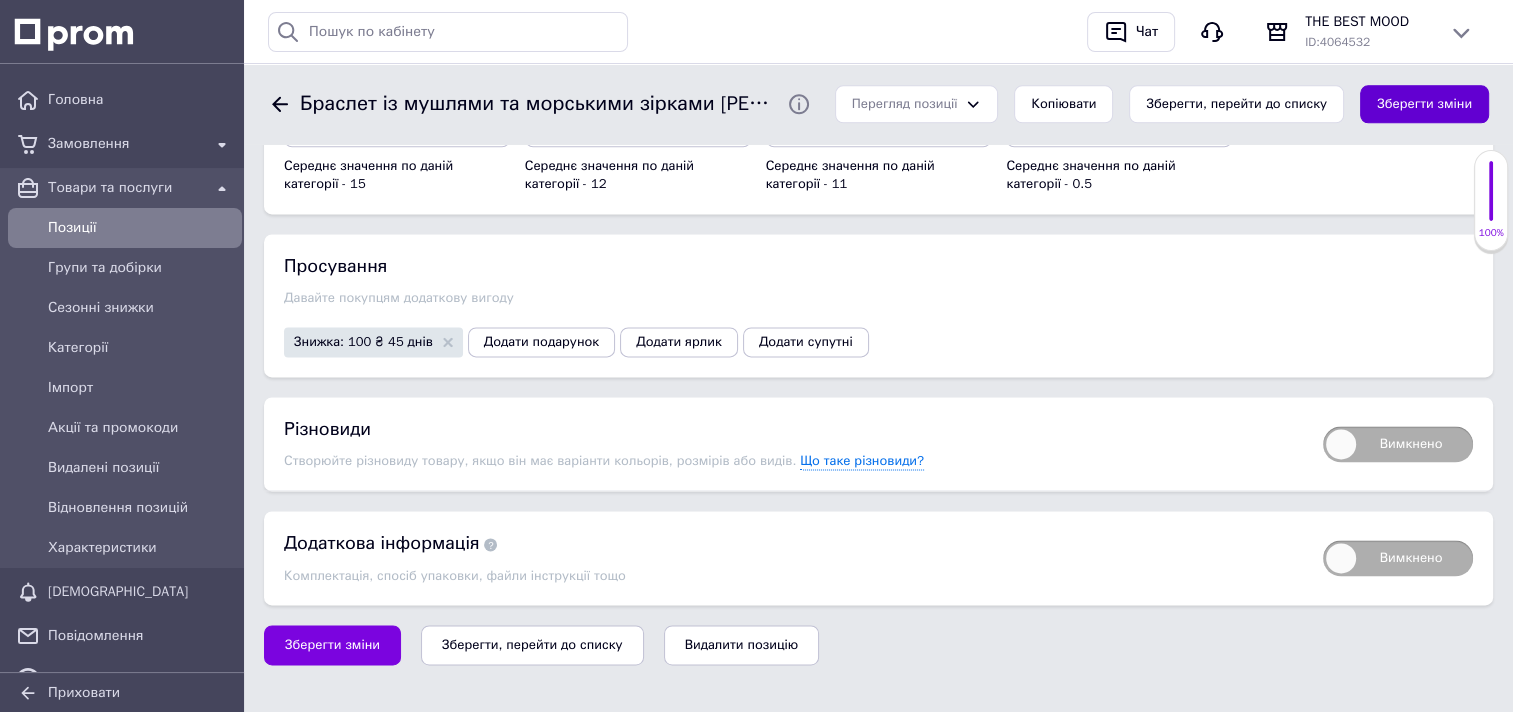click on "Зберегти зміни" at bounding box center [1424, 104] 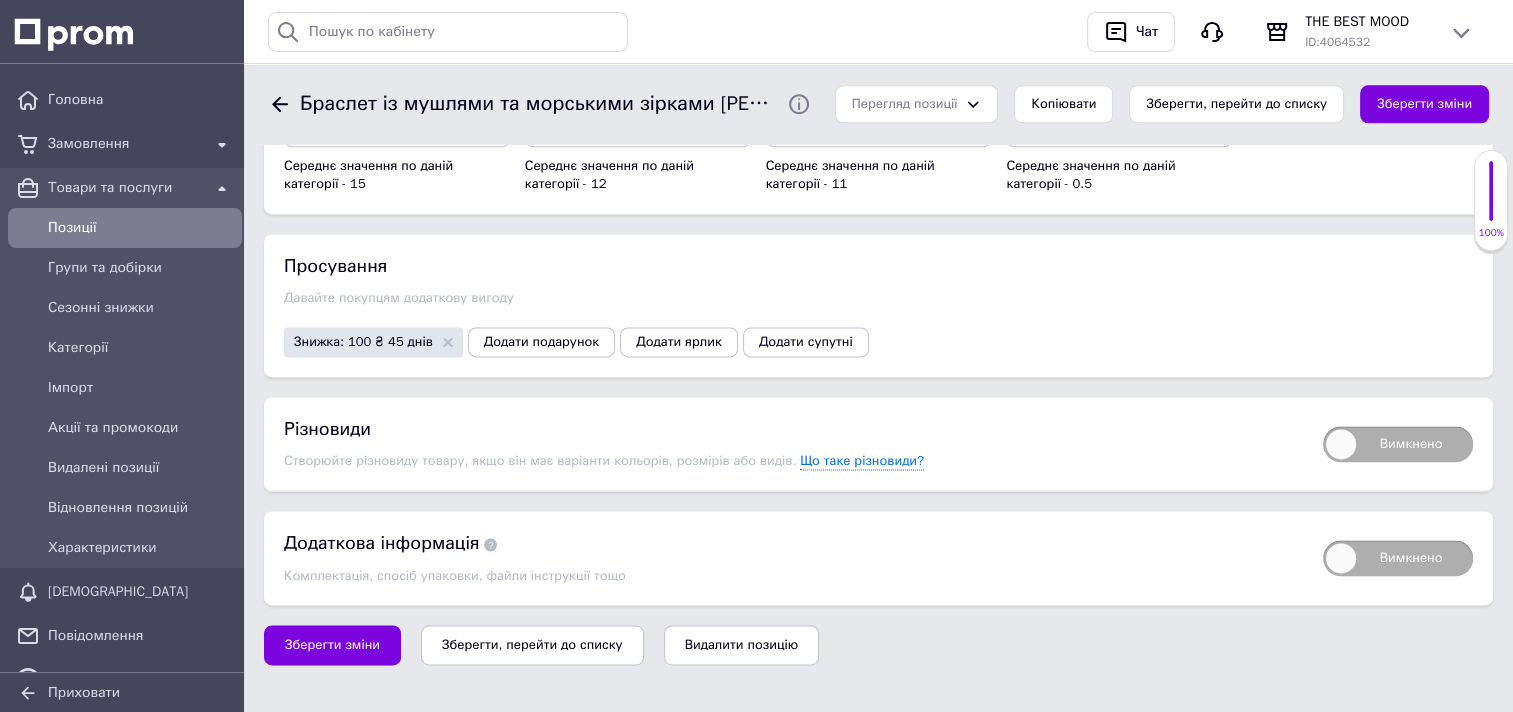 click on "Позиції" at bounding box center (141, 228) 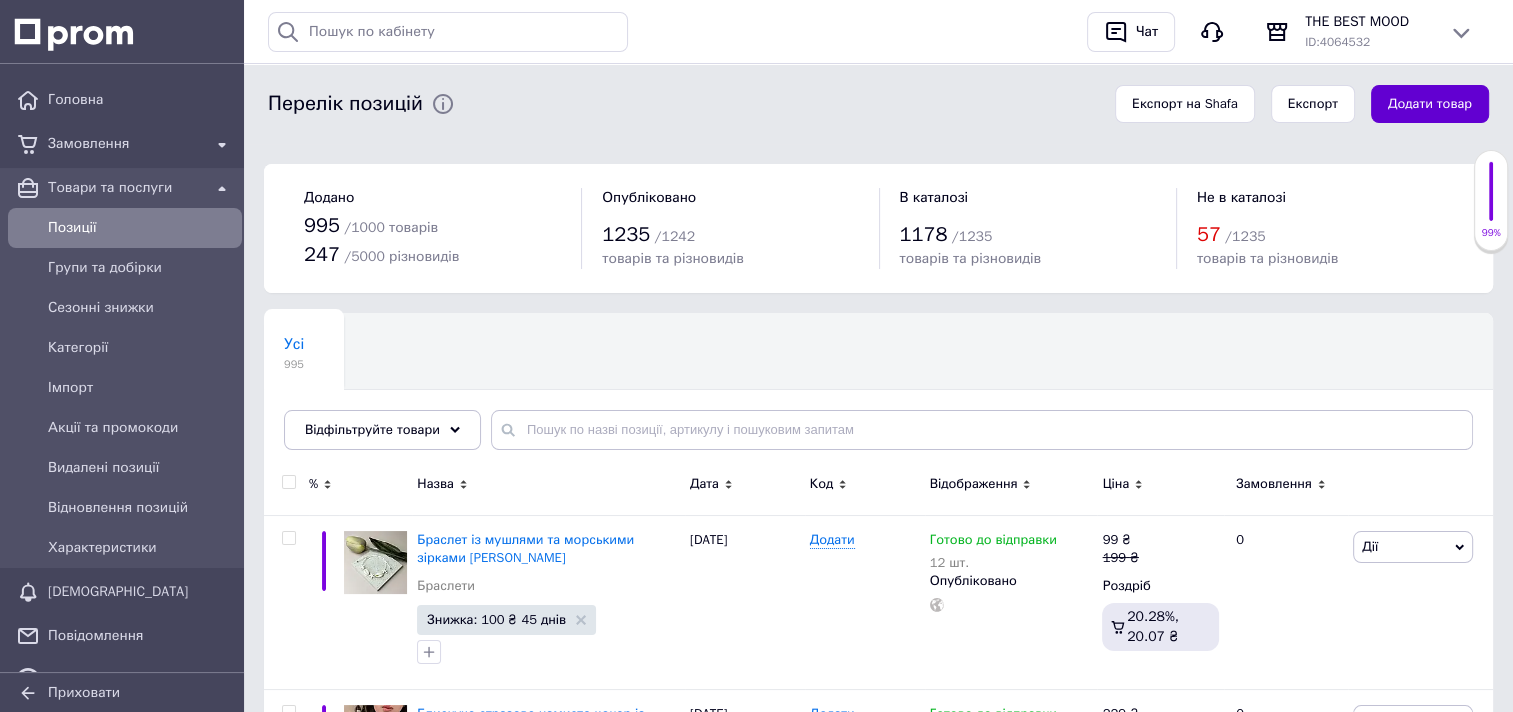 click on "Додати товар" at bounding box center [1430, 104] 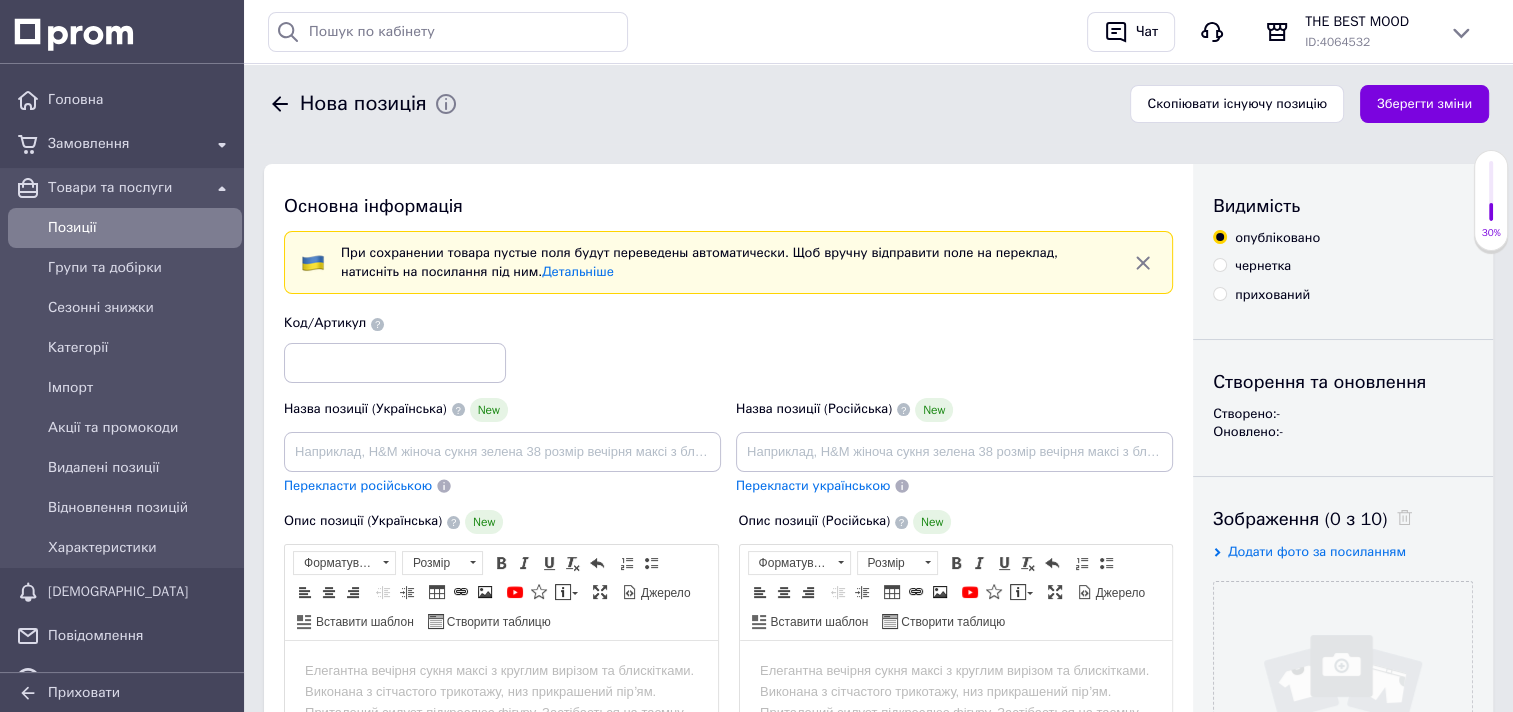 scroll, scrollTop: 0, scrollLeft: 0, axis: both 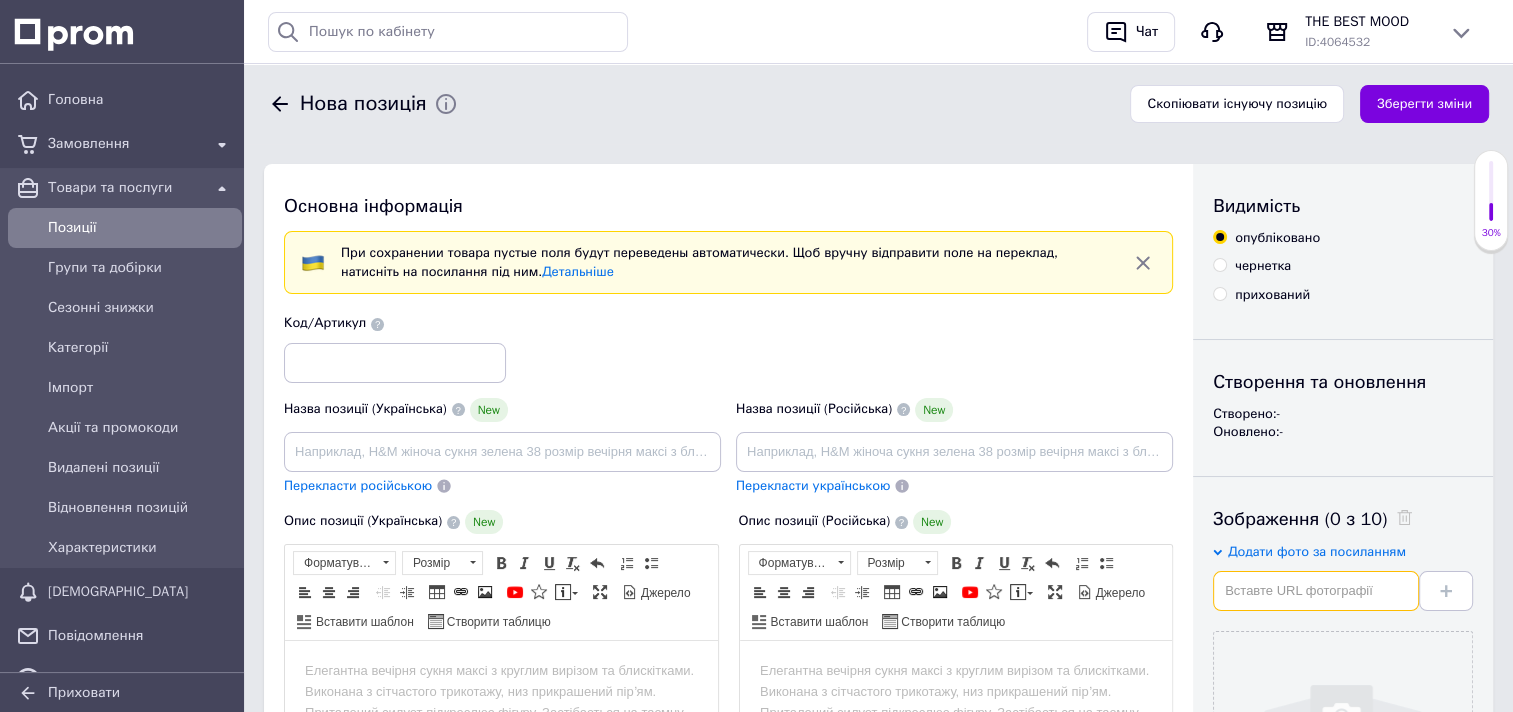 click at bounding box center [1316, 591] 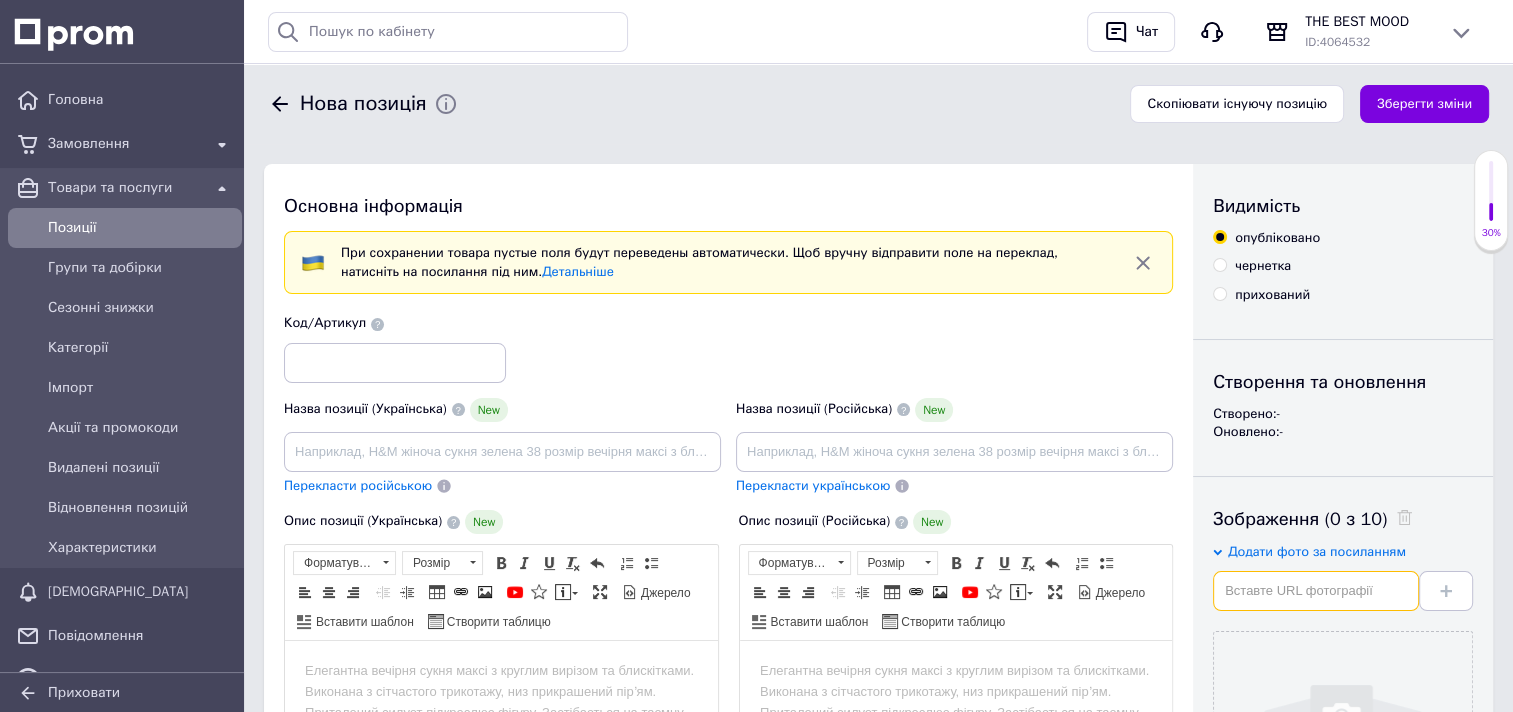 paste on "https://img.kwcdn.com/product/fancy/4110c58a-d71a-442f-afa6-a09cc088275f.jpg?imageView2/2/w/800/q/70/format/webp" 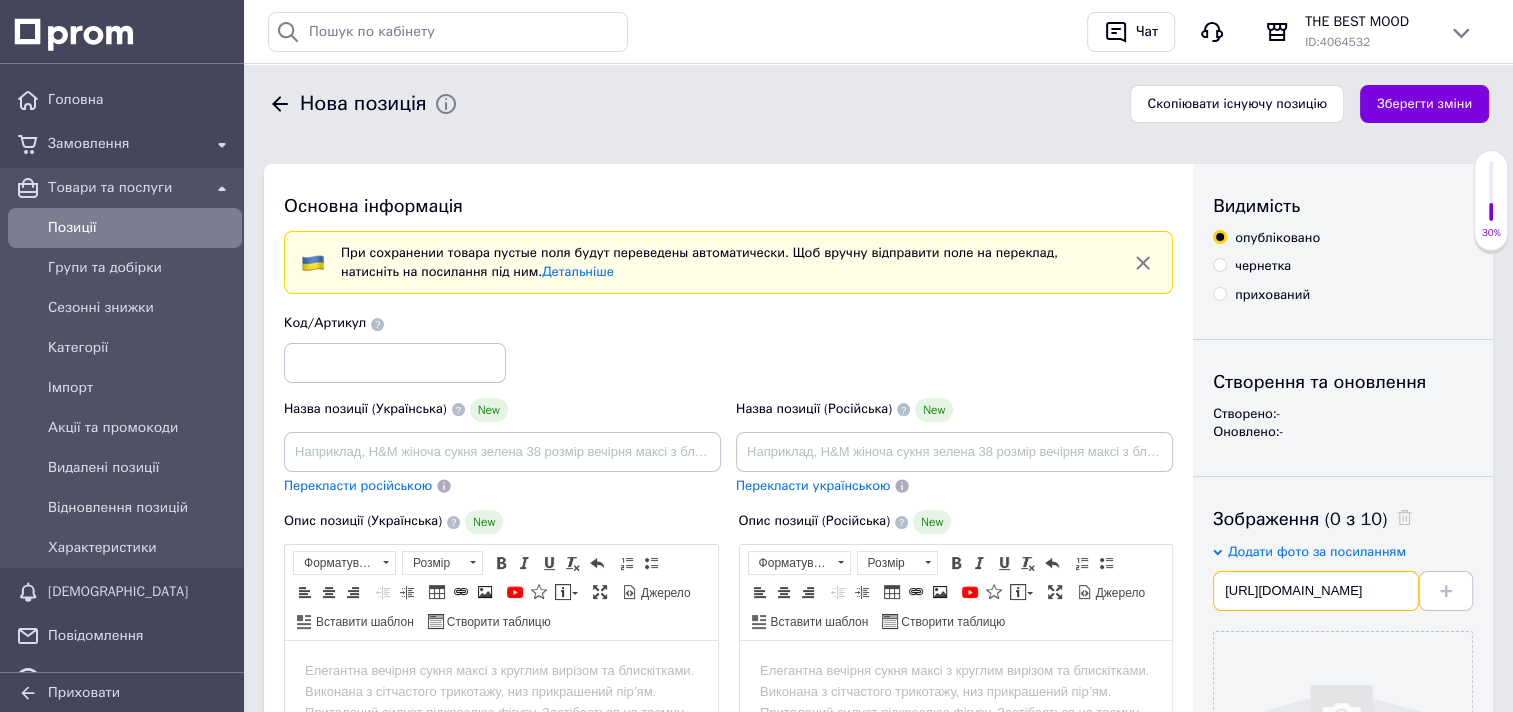 scroll, scrollTop: 0, scrollLeft: 517, axis: horizontal 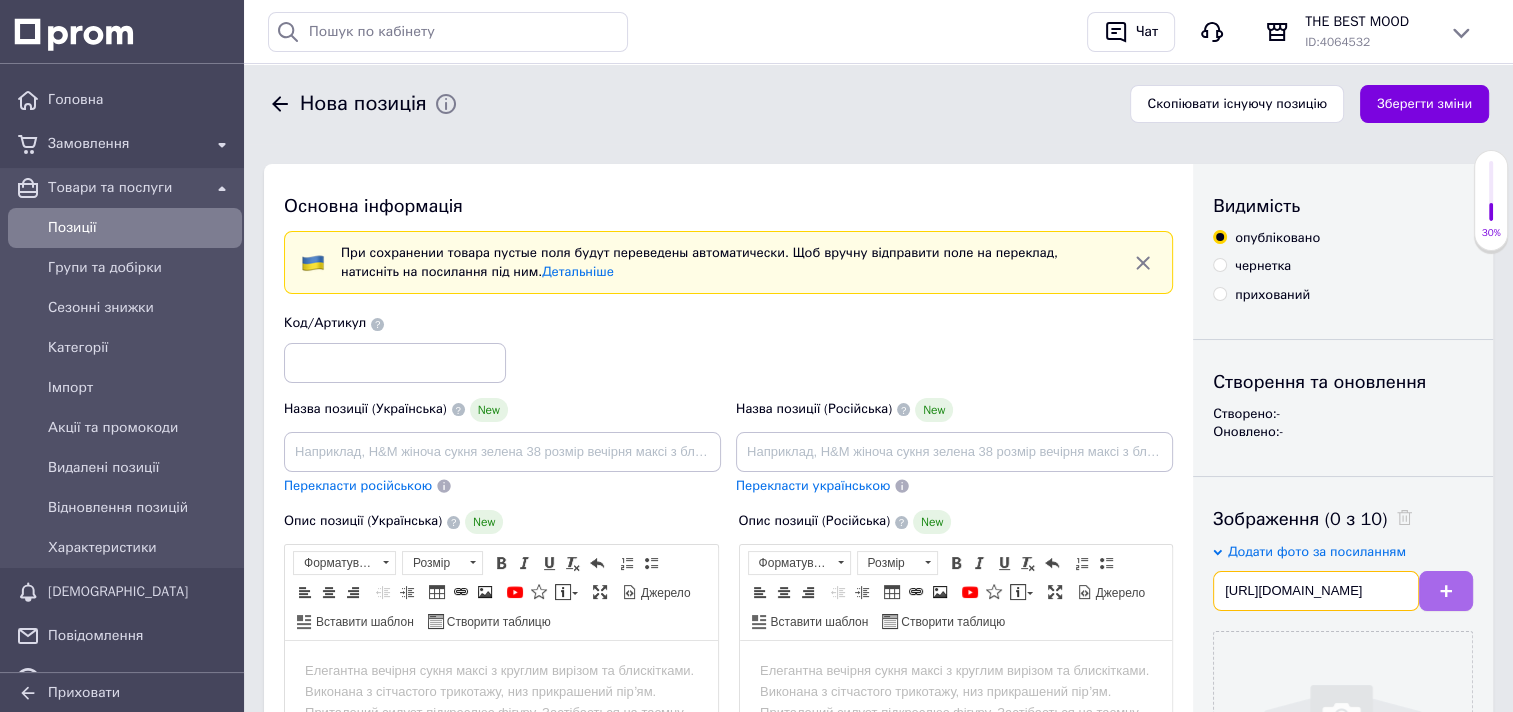 type on "https://img.kwcdn.com/product/fancy/4110c58a-d71a-442f-afa6-a09cc088275f.jpg?imageView2/2/w/800/q/70/format/webp" 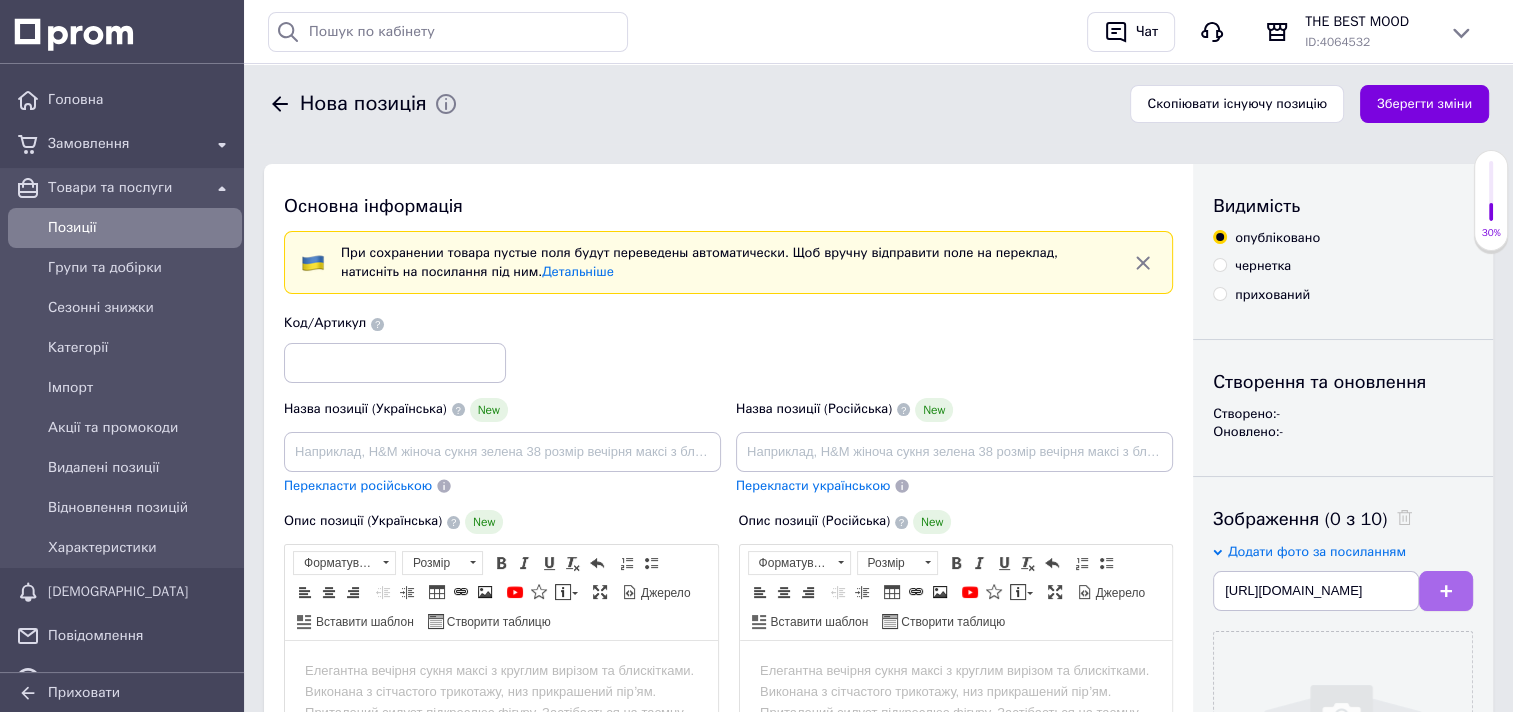 scroll, scrollTop: 0, scrollLeft: 0, axis: both 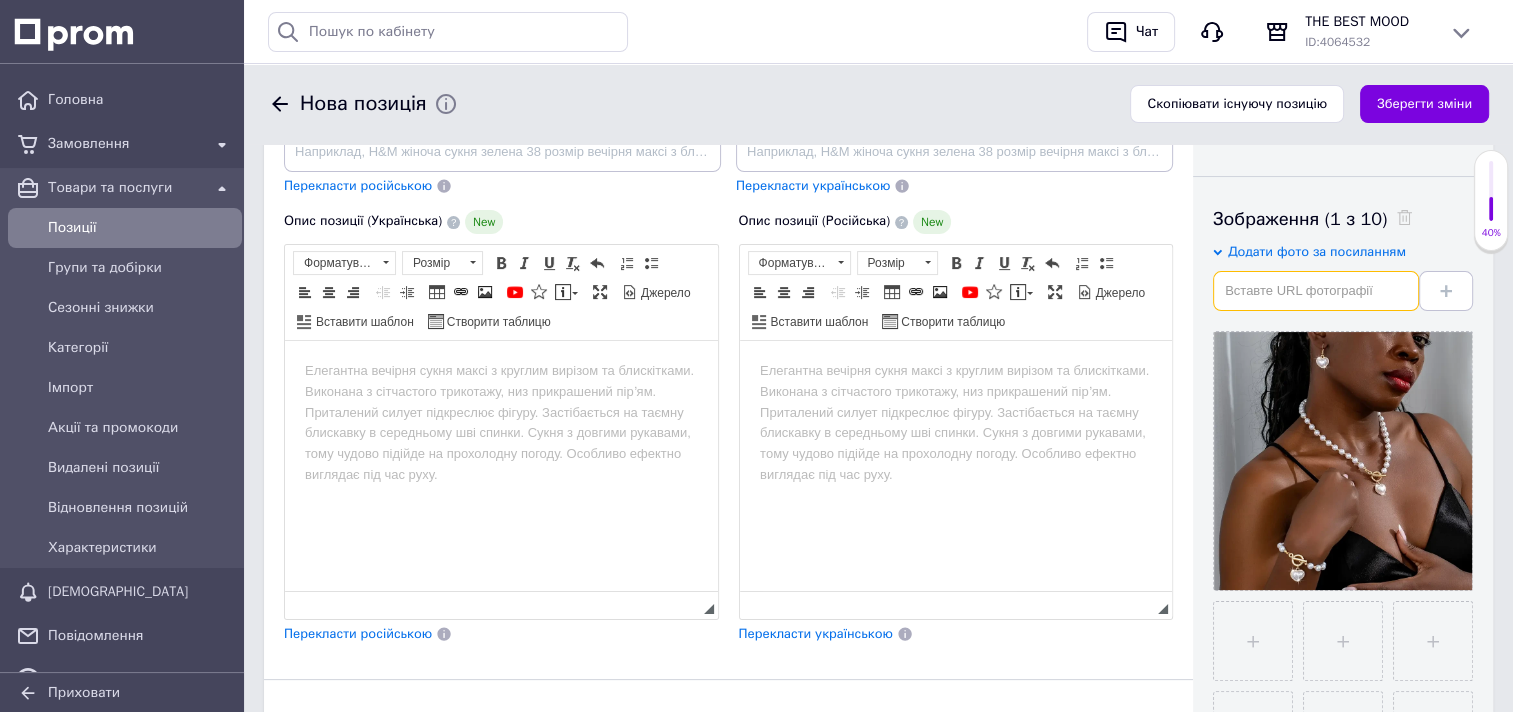 click at bounding box center (1316, 291) 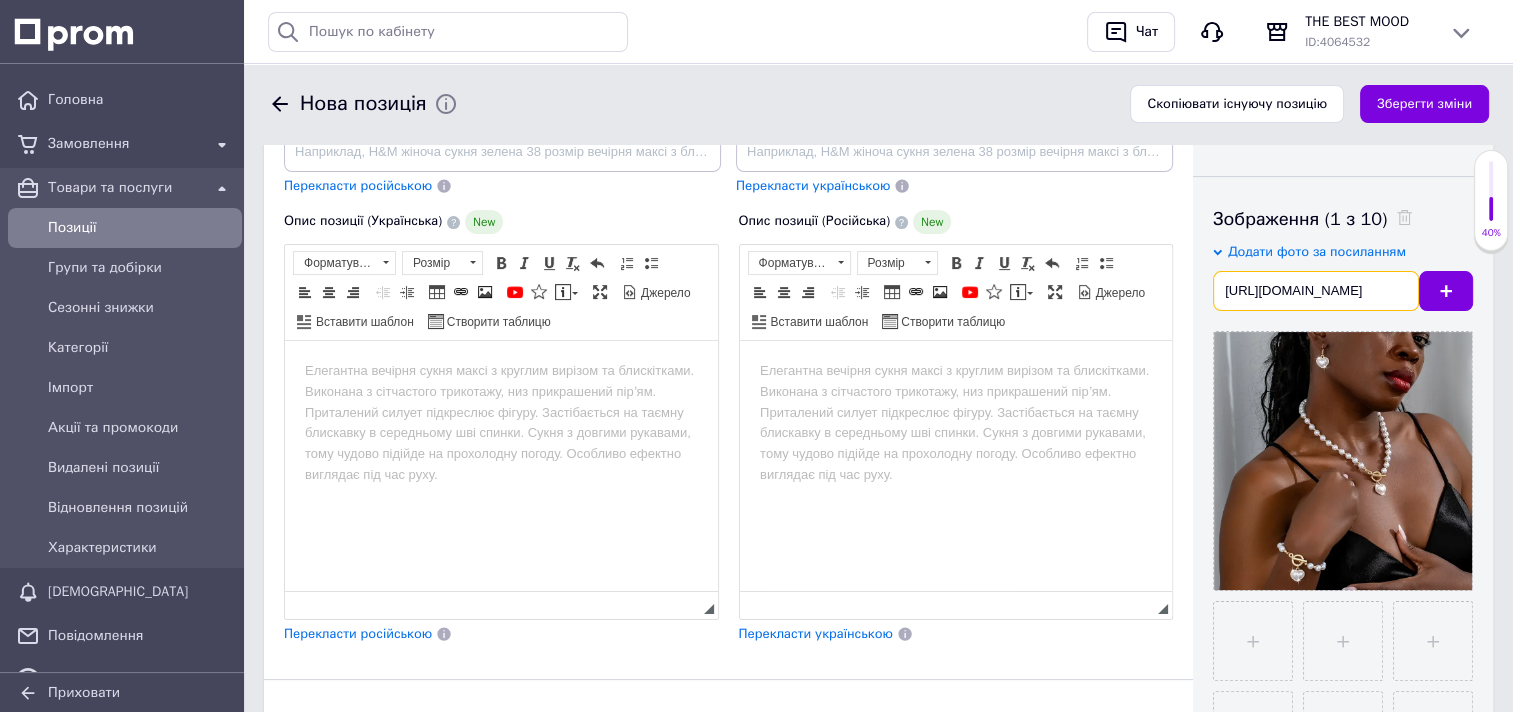 scroll, scrollTop: 0, scrollLeft: 524, axis: horizontal 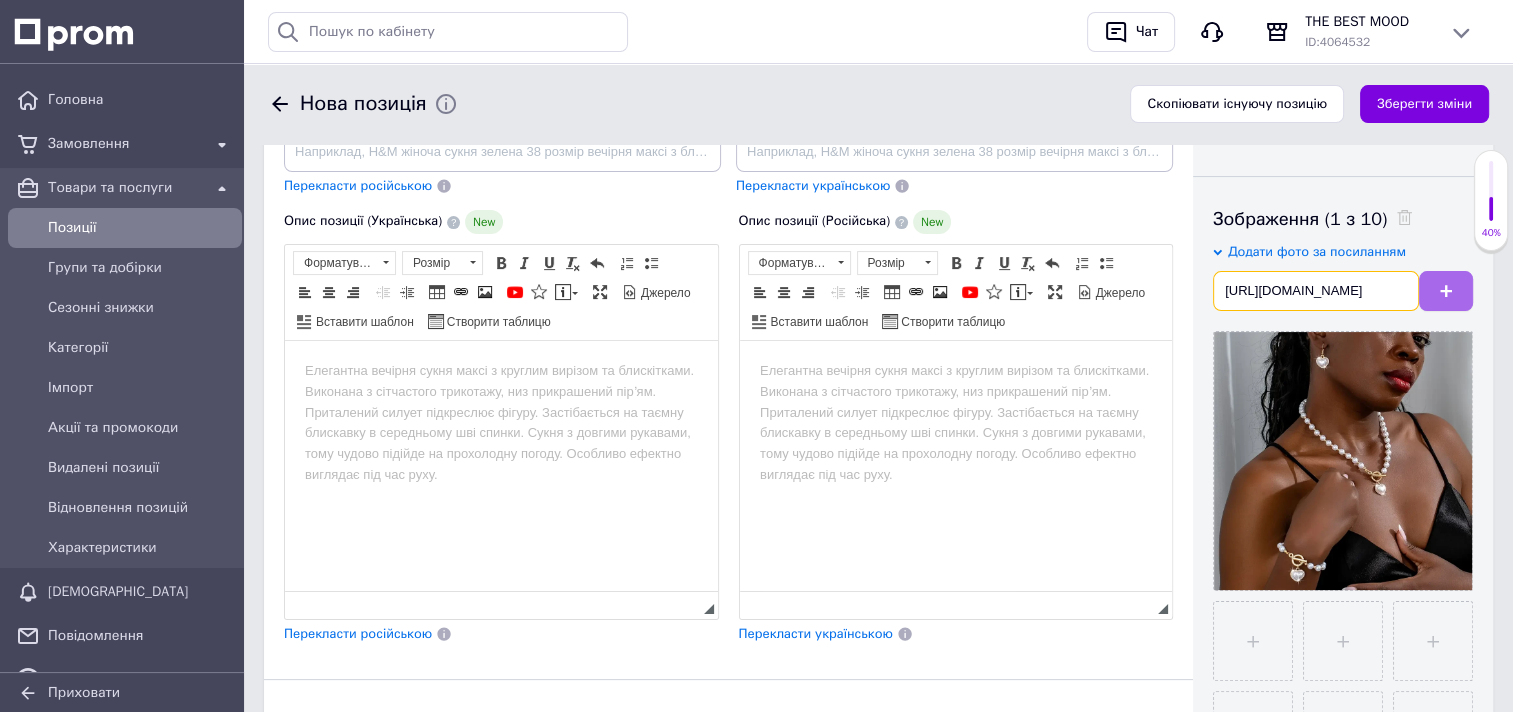 type on "https://img.kwcdn.com/product/fancy/f17ae653-9835-4bf0-a06d-774e3b5a3850.jpg?imageView2/2/w/800/q/70/format/webp" 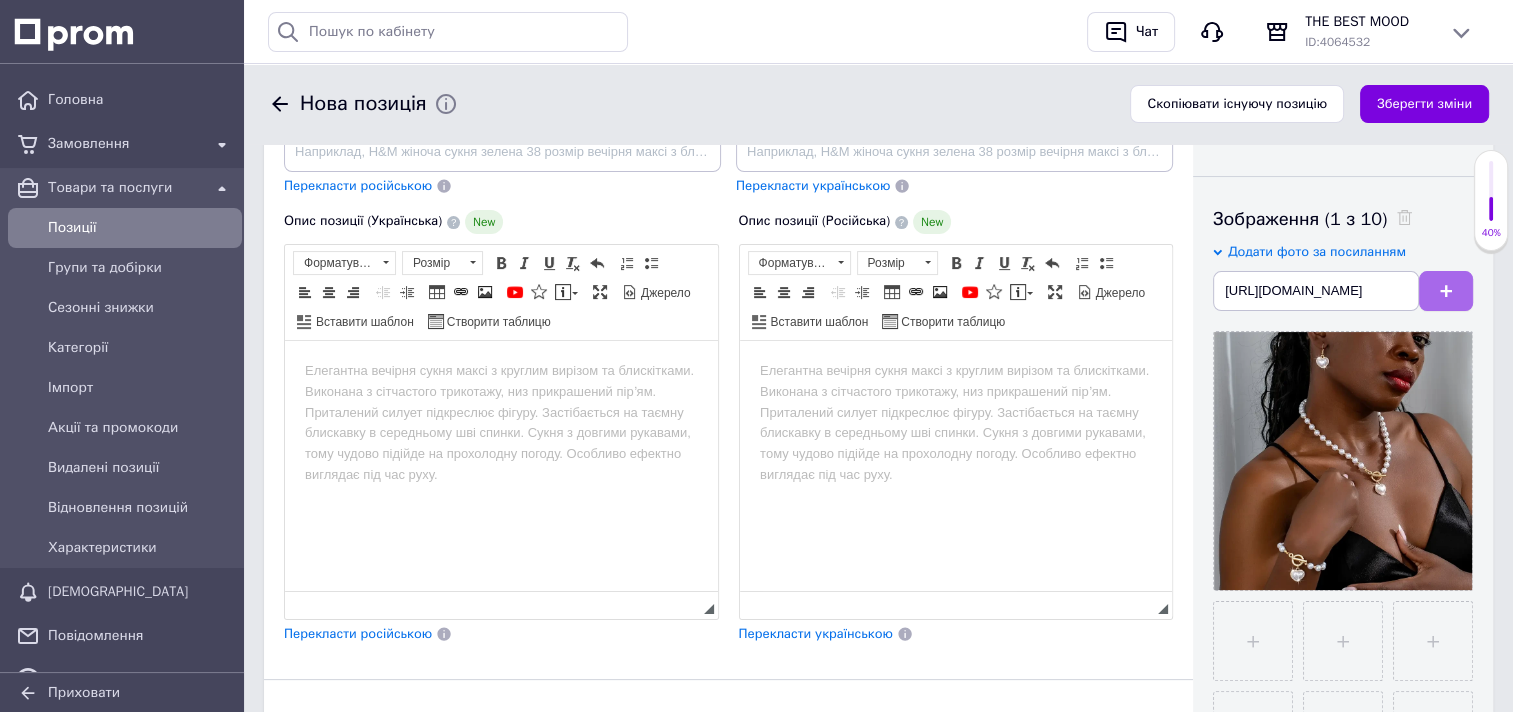 scroll, scrollTop: 0, scrollLeft: 0, axis: both 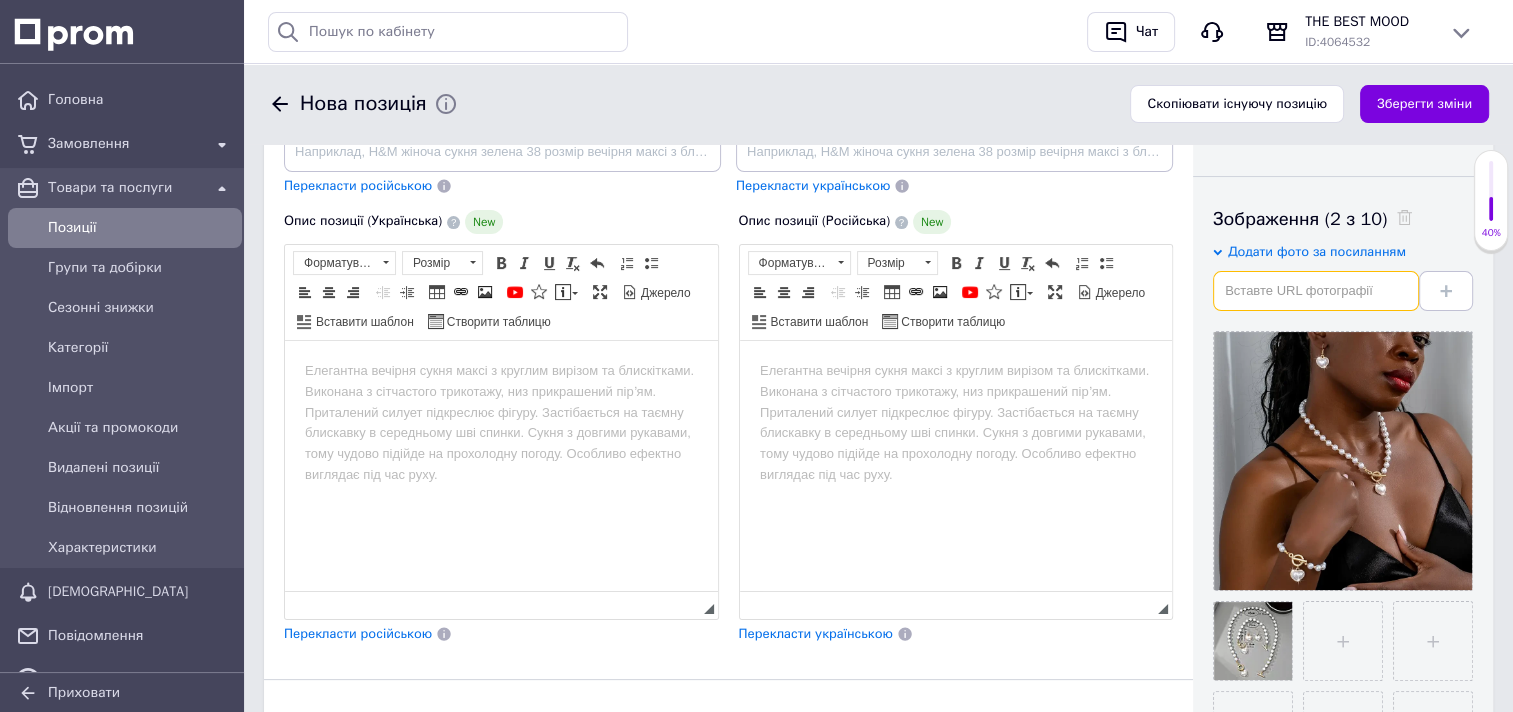 click at bounding box center [1316, 291] 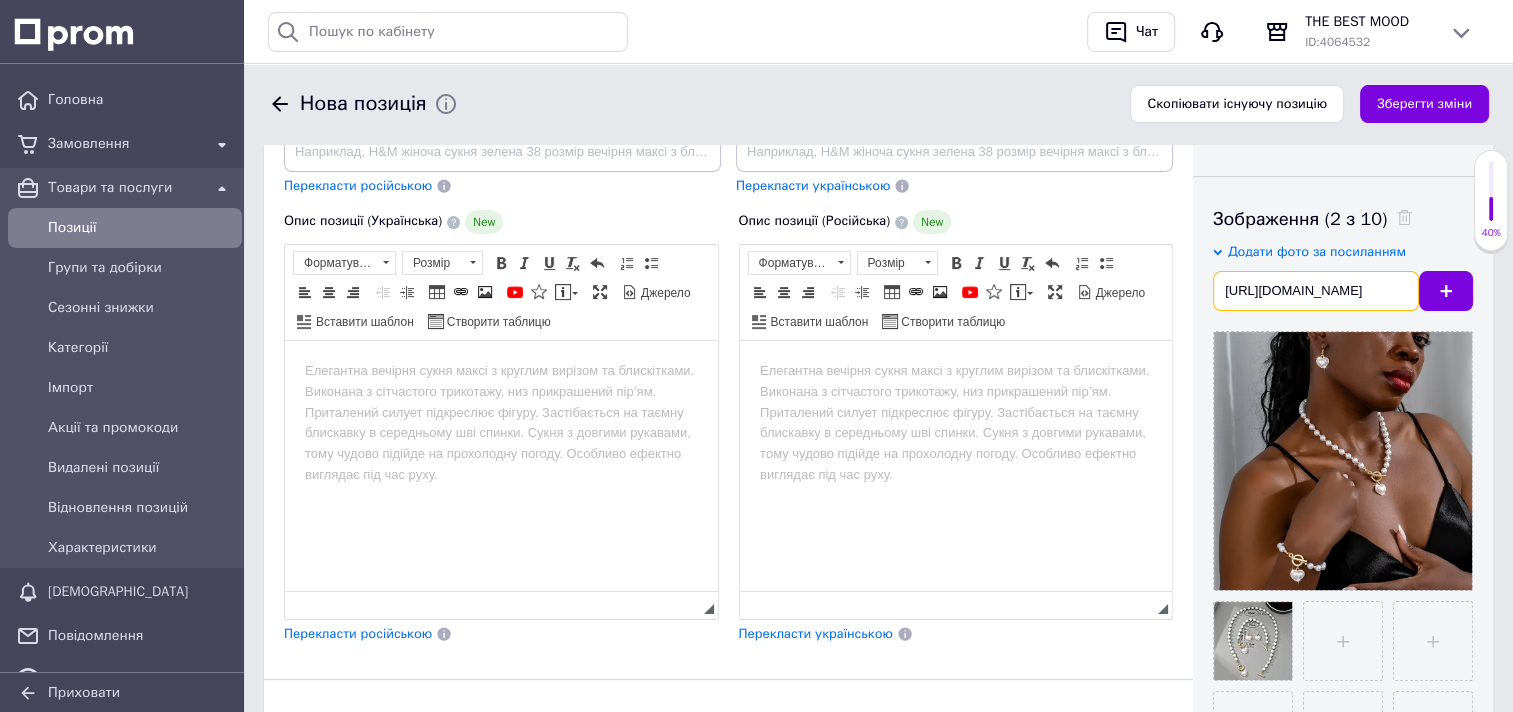 scroll, scrollTop: 0, scrollLeft: 525, axis: horizontal 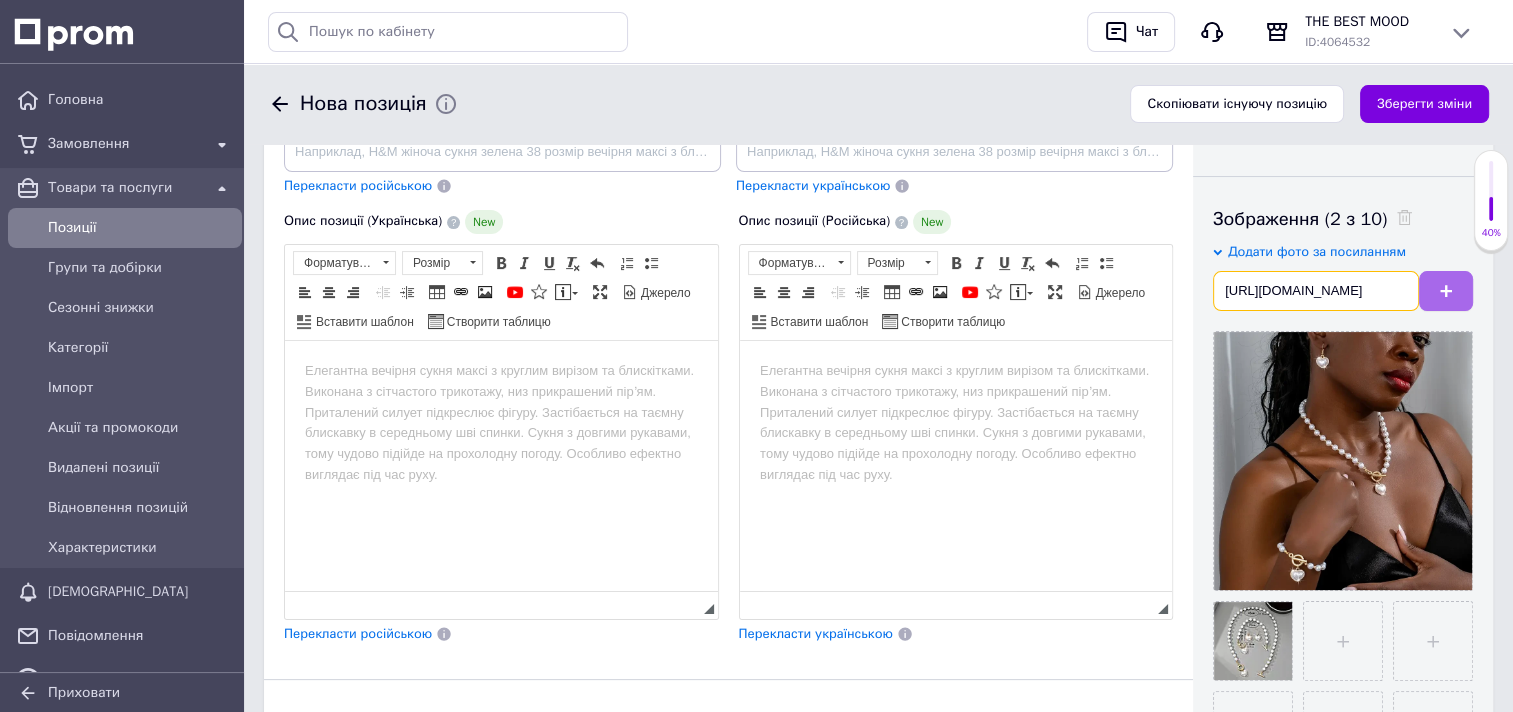 type on "https://img.kwcdn.com/product/fancy/e1d7874b-8475-4fc2-9c14-10781703c815.jpg?imageView2/2/w/800/q/70/format/webp" 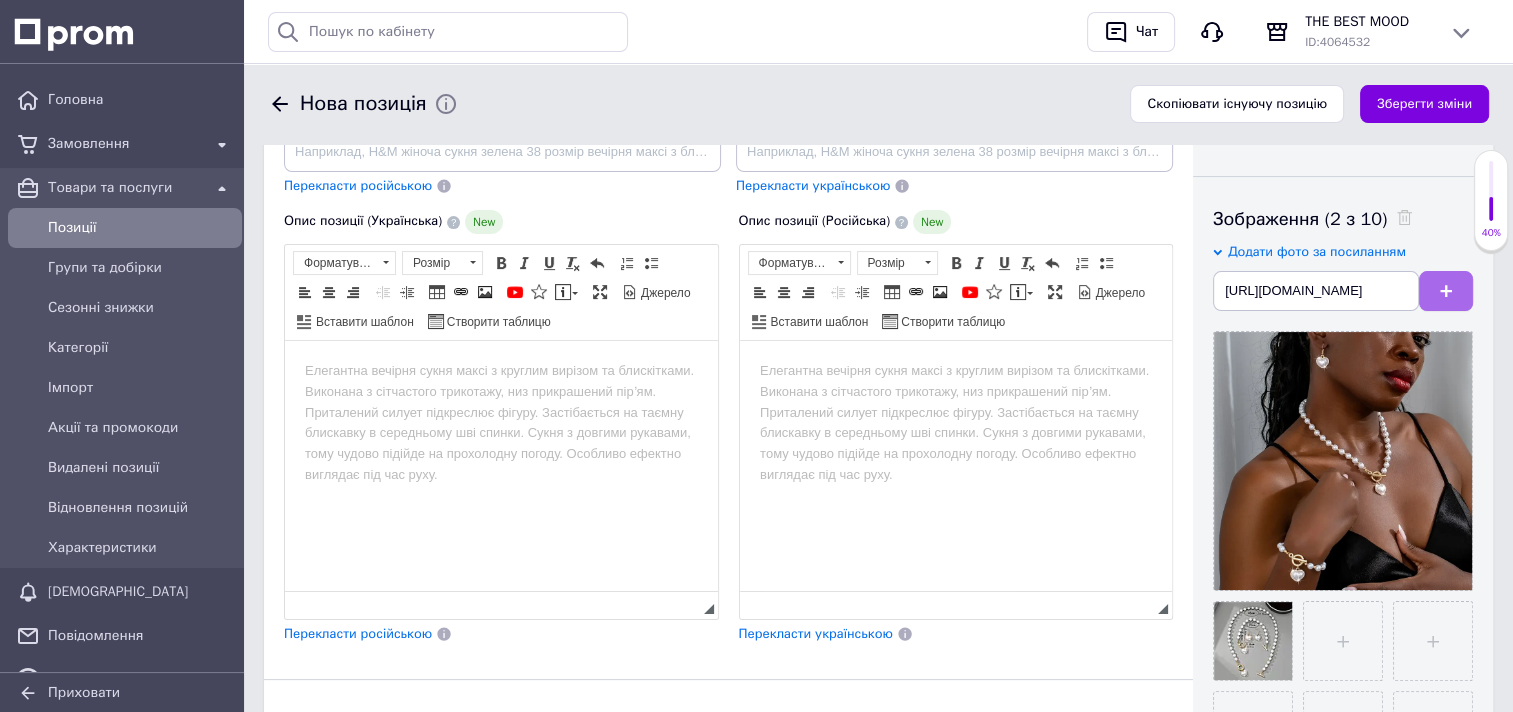 click at bounding box center [1446, 291] 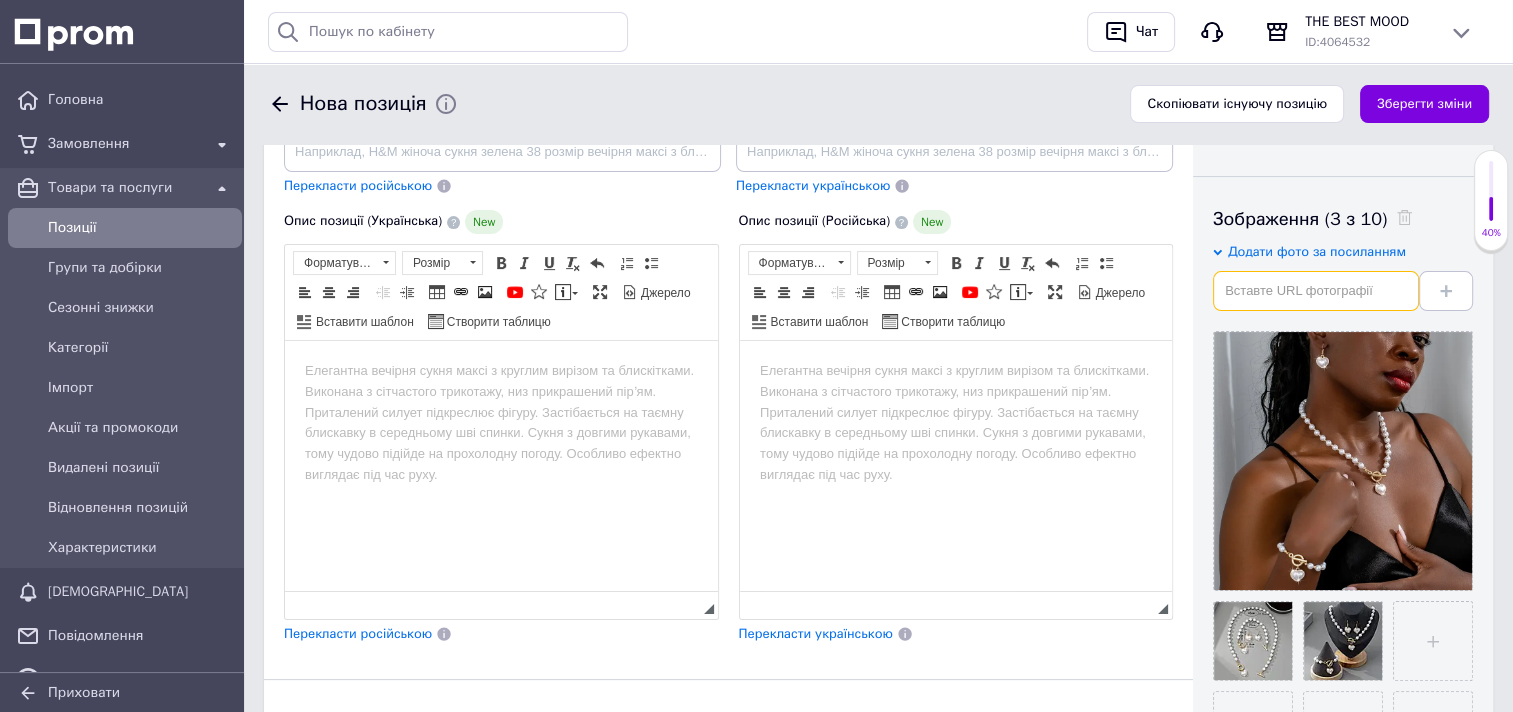 click at bounding box center [1316, 291] 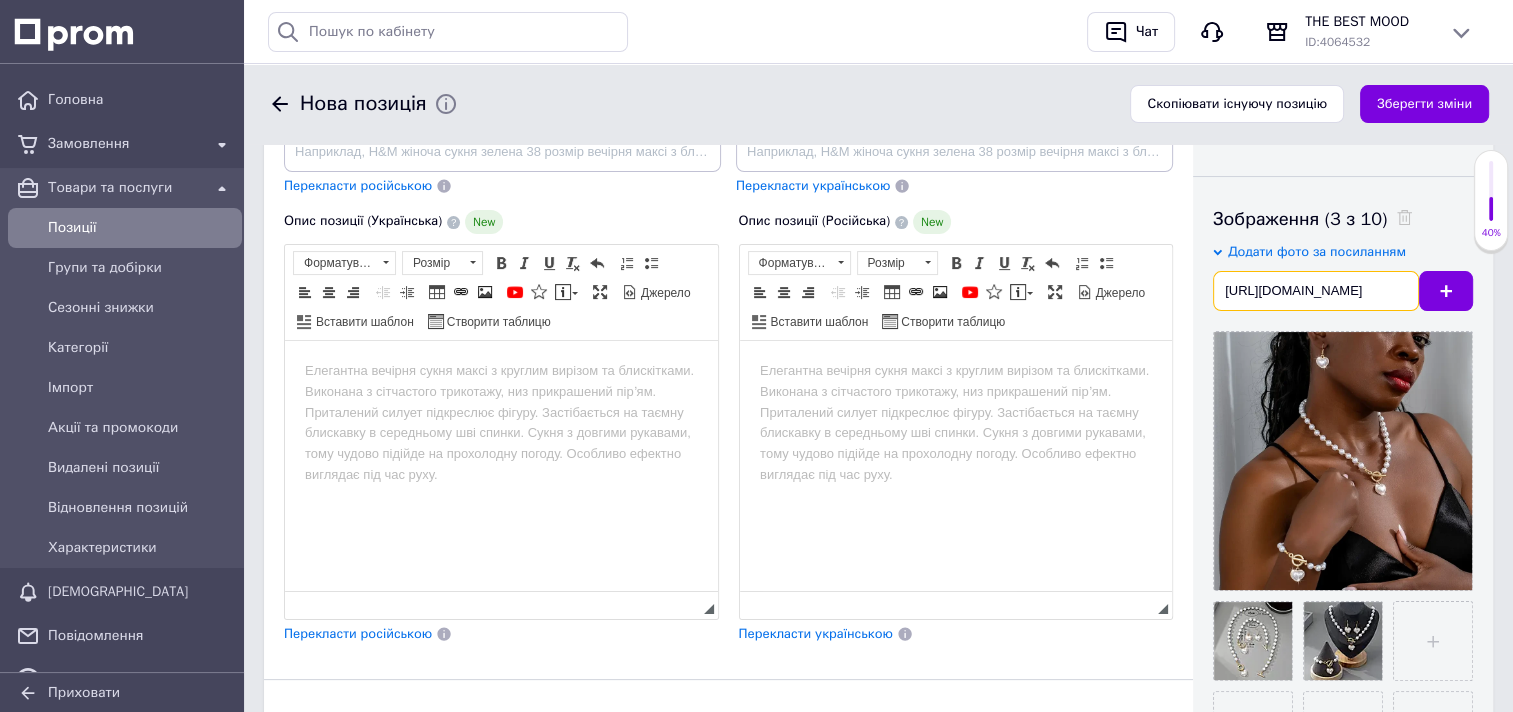 scroll, scrollTop: 0, scrollLeft: 526, axis: horizontal 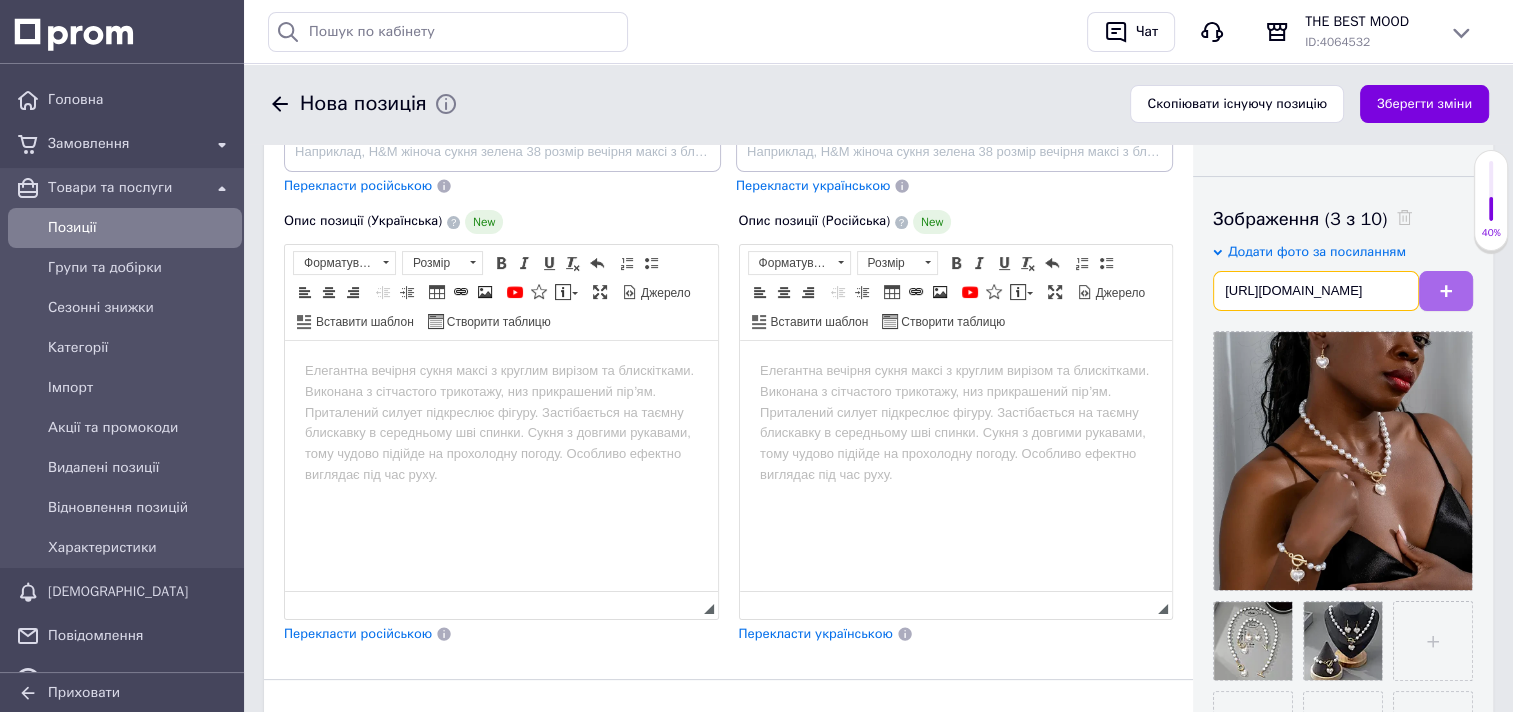 type on "https://img.kwcdn.com/product/fancy/dbb11f88-de61-479b-8479-40d53bb64e96.jpg?imageView2/2/w/800/q/70/format/webp" 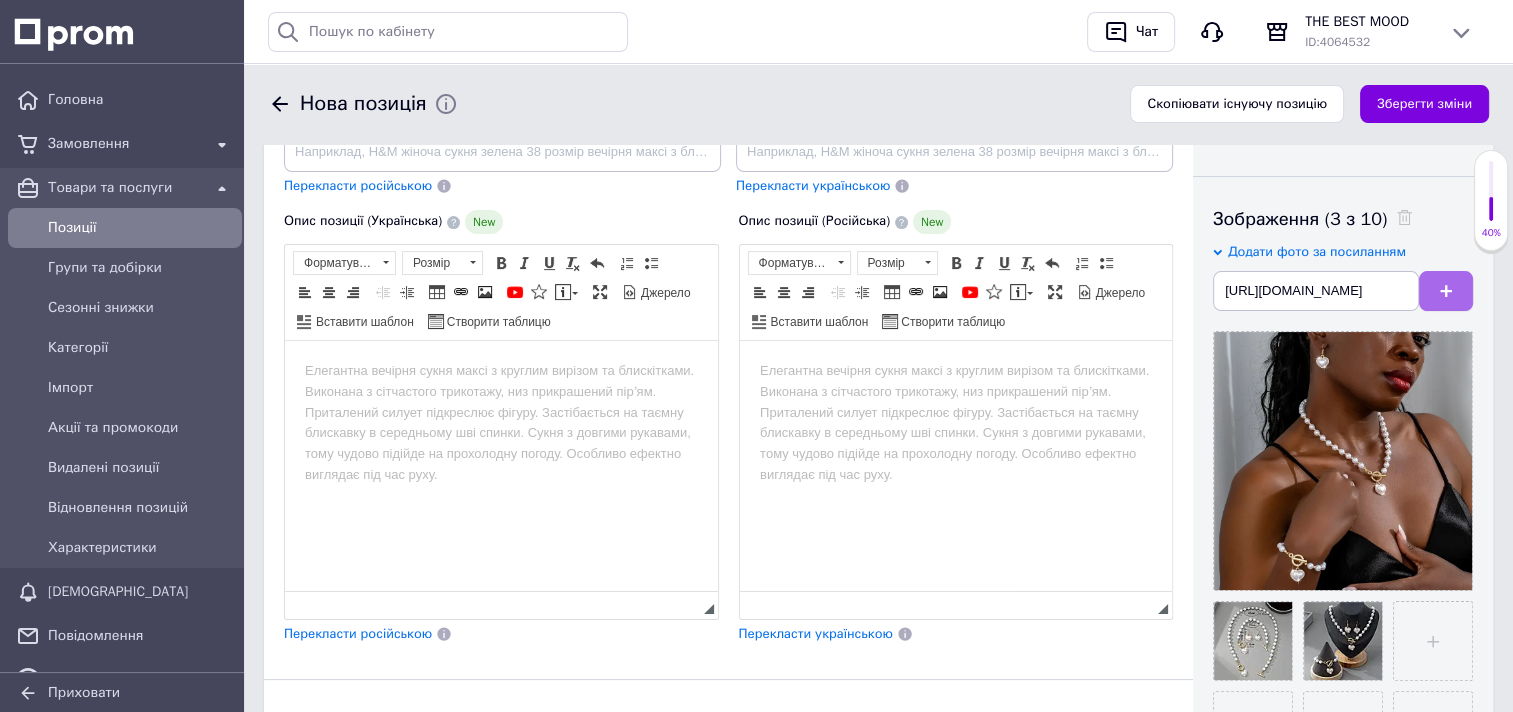 click 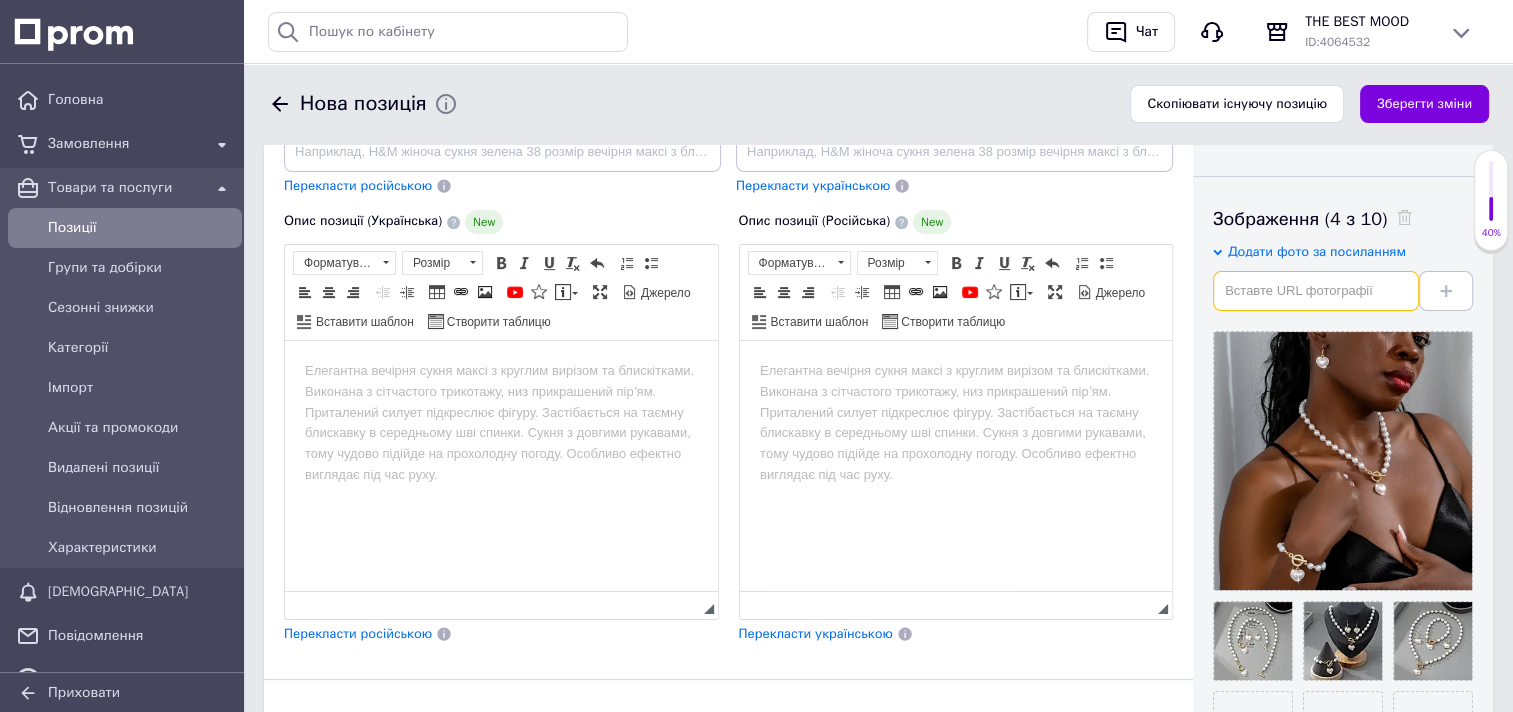 click at bounding box center (1316, 291) 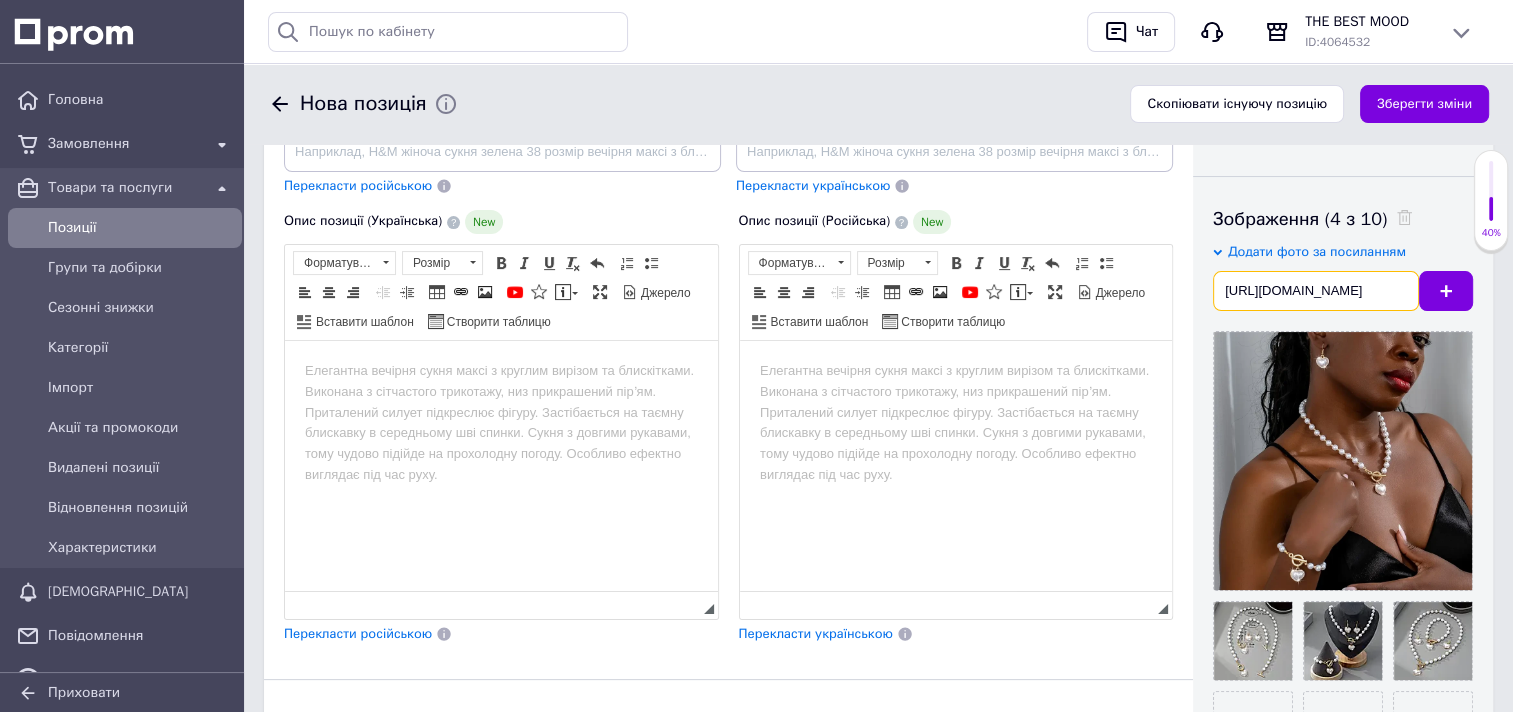 scroll, scrollTop: 0, scrollLeft: 523, axis: horizontal 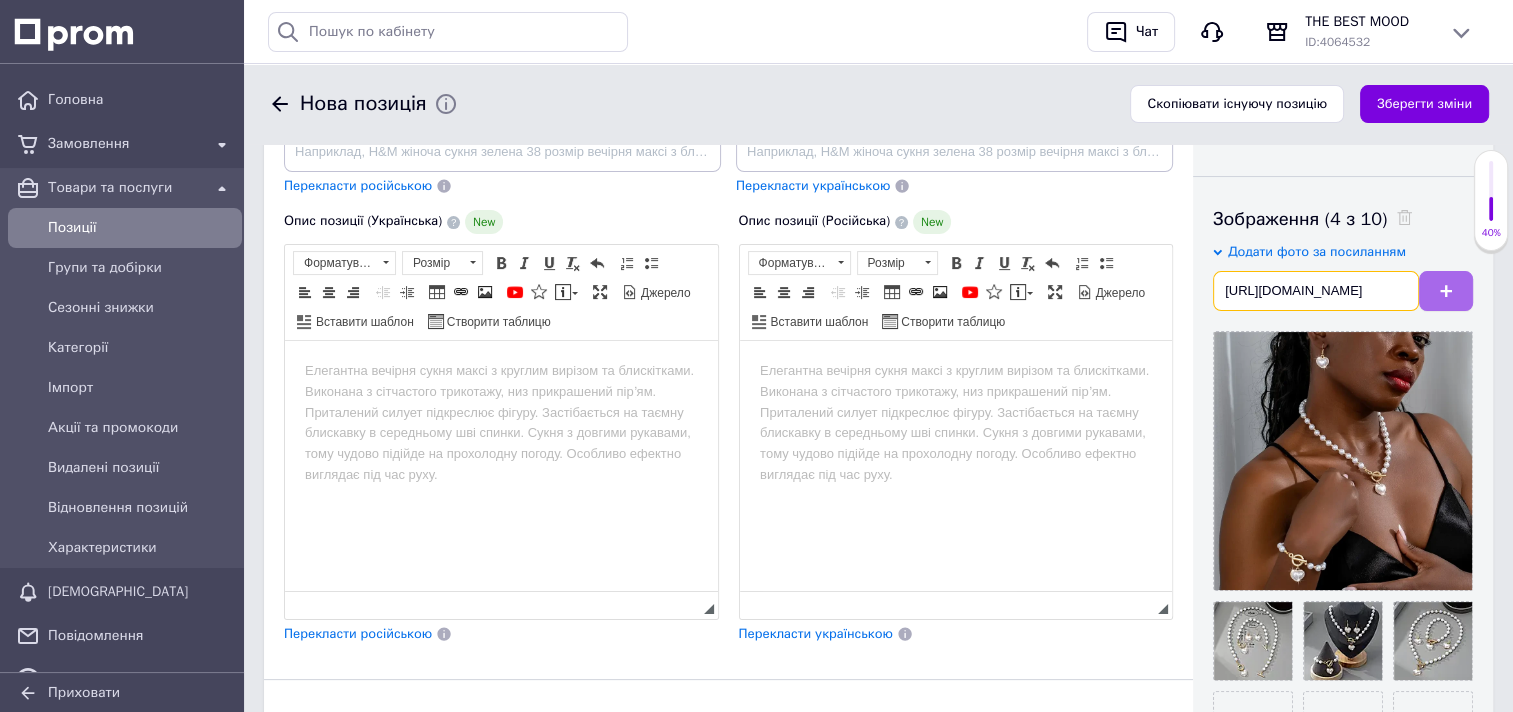 type on "https://img.kwcdn.com/product/fancy/535590e7-5296-4af4-aa57-d26e12c4f104.jpg?imageView2/2/w/800/q/70/format/webp" 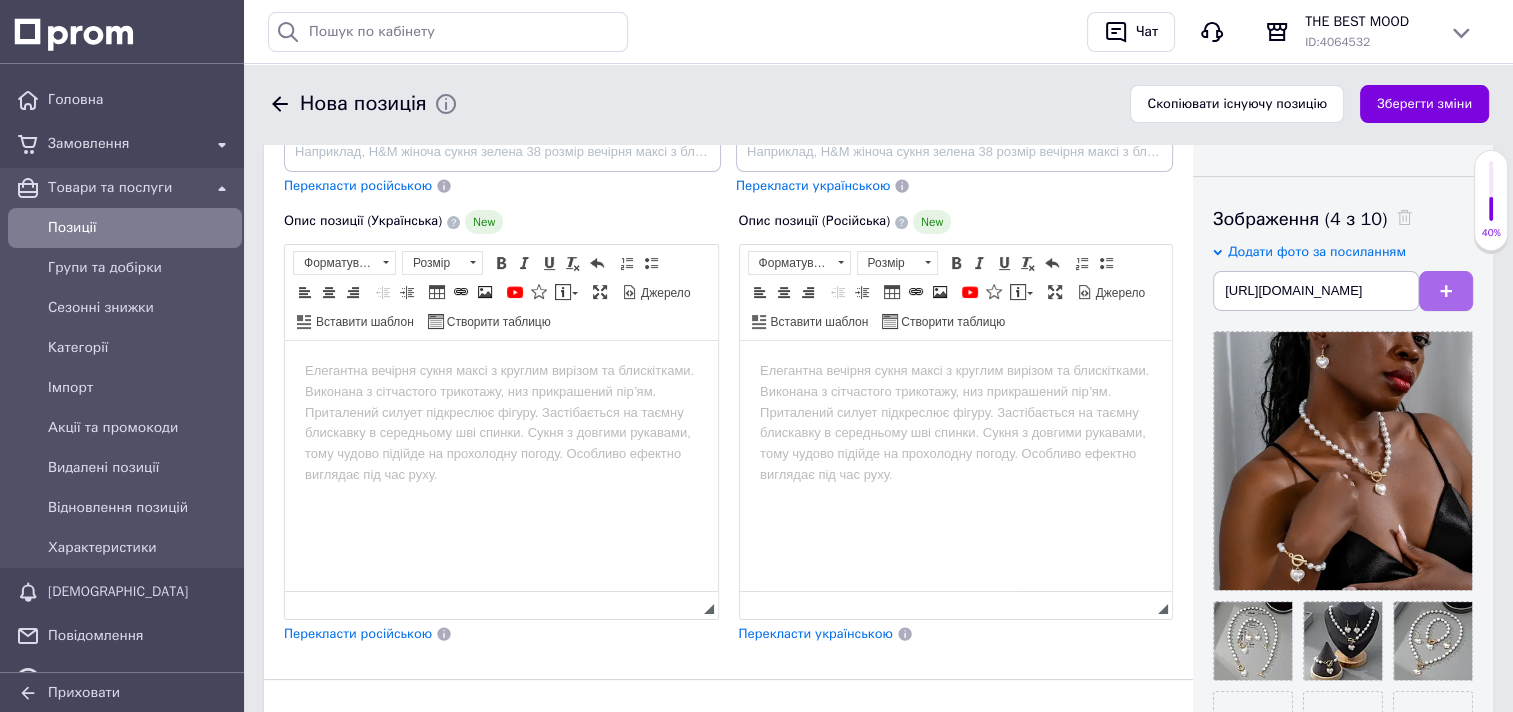 click 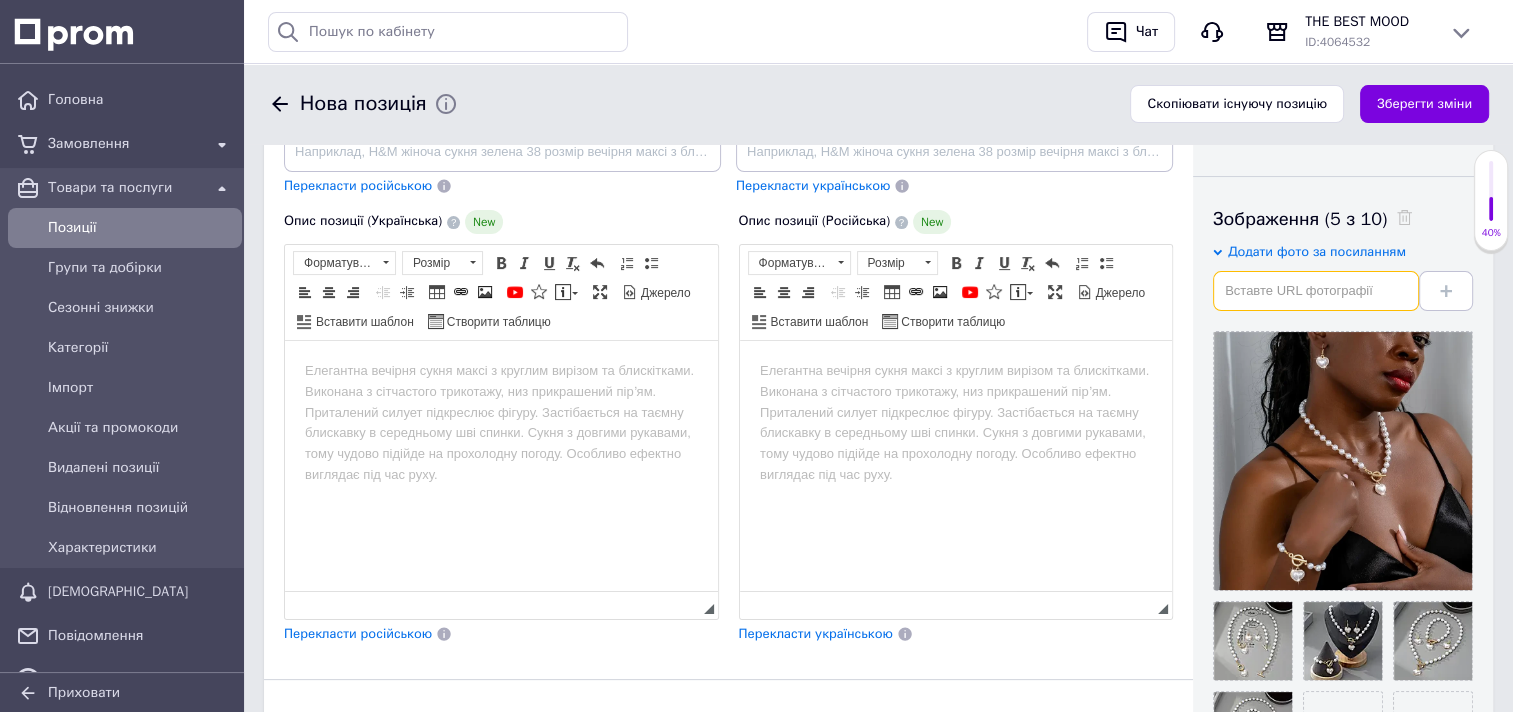 click at bounding box center (1316, 291) 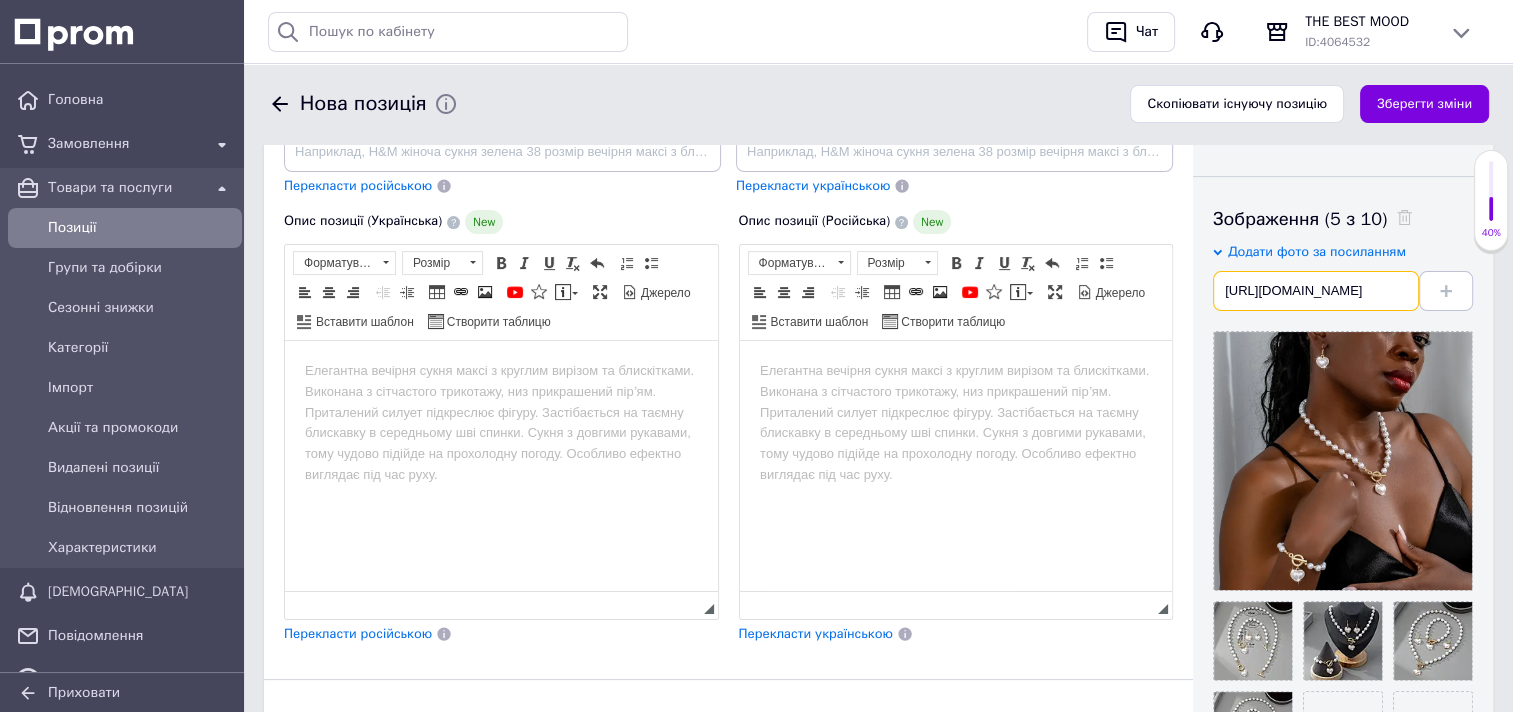 scroll, scrollTop: 0, scrollLeft: 528, axis: horizontal 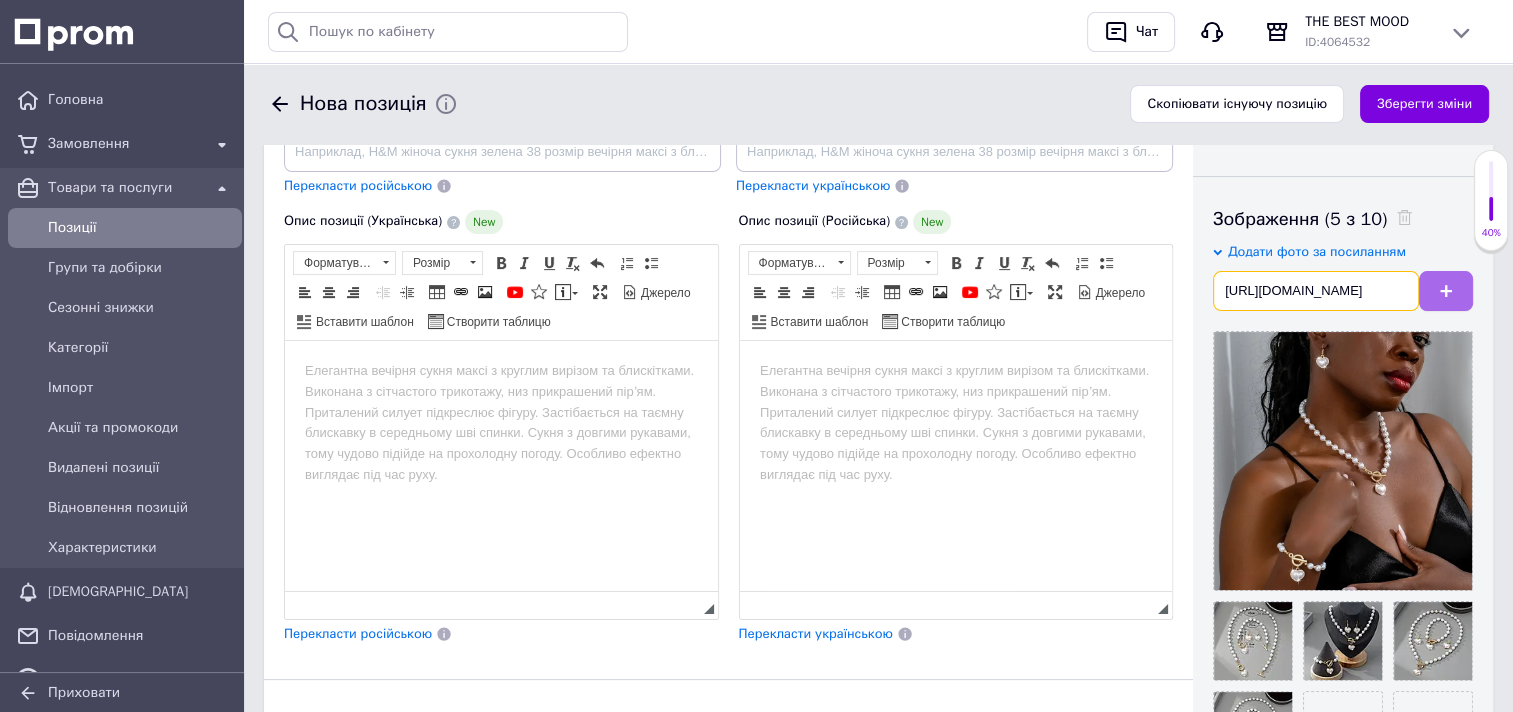 type on "https://img.kwcdn.com/product/fancy/1884e720-094e-48a3-b86f-2eed28e1b7e0.jpg?imageView2/2/w/800/q/70/format/webp" 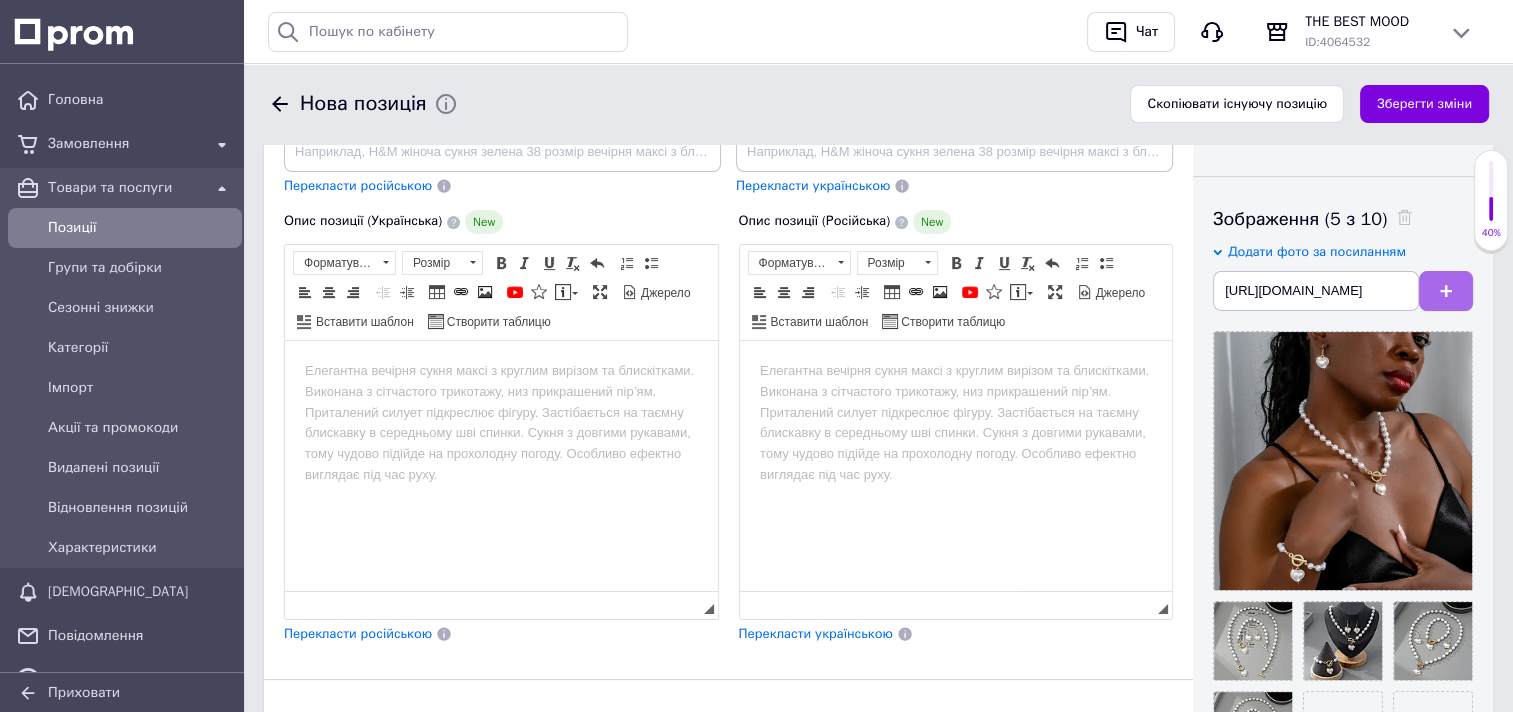 click at bounding box center [1446, 291] 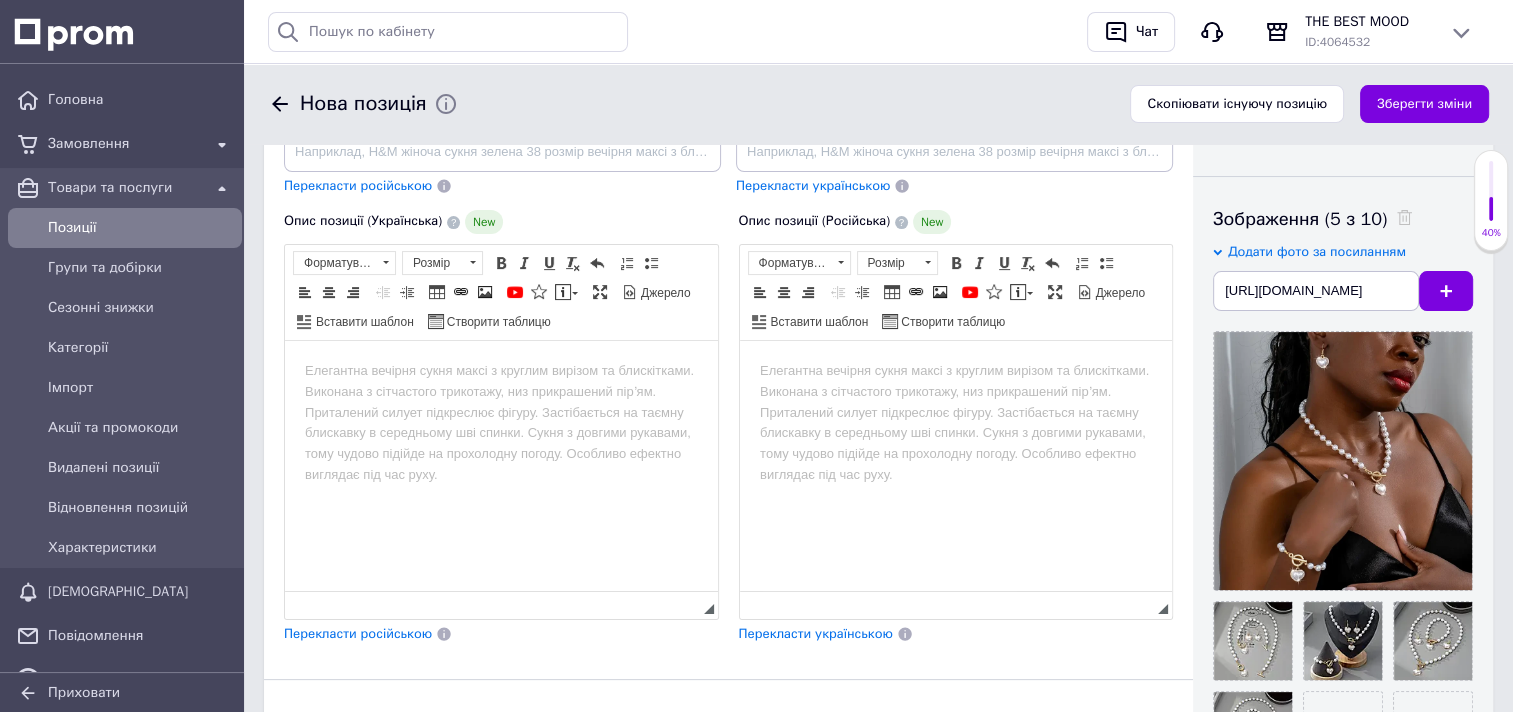 type 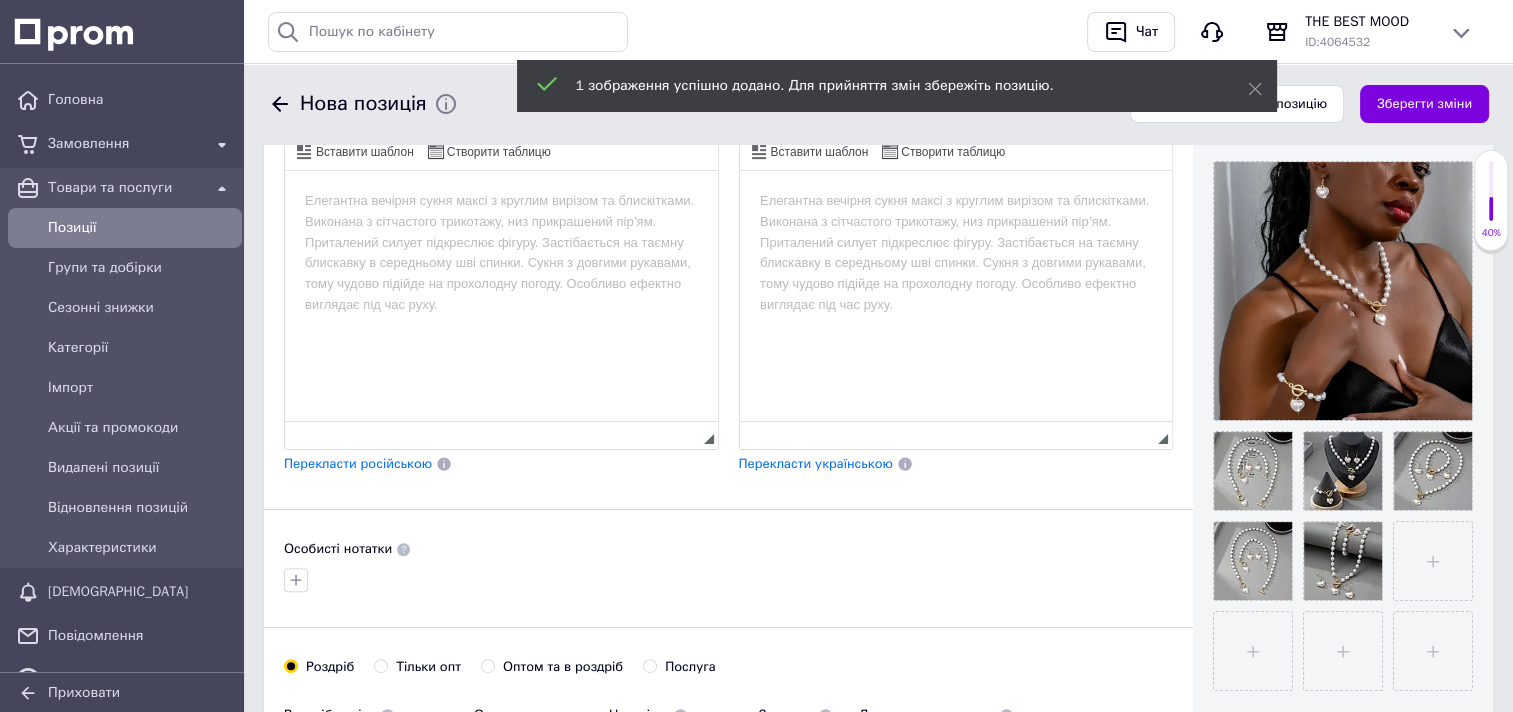 scroll, scrollTop: 500, scrollLeft: 0, axis: vertical 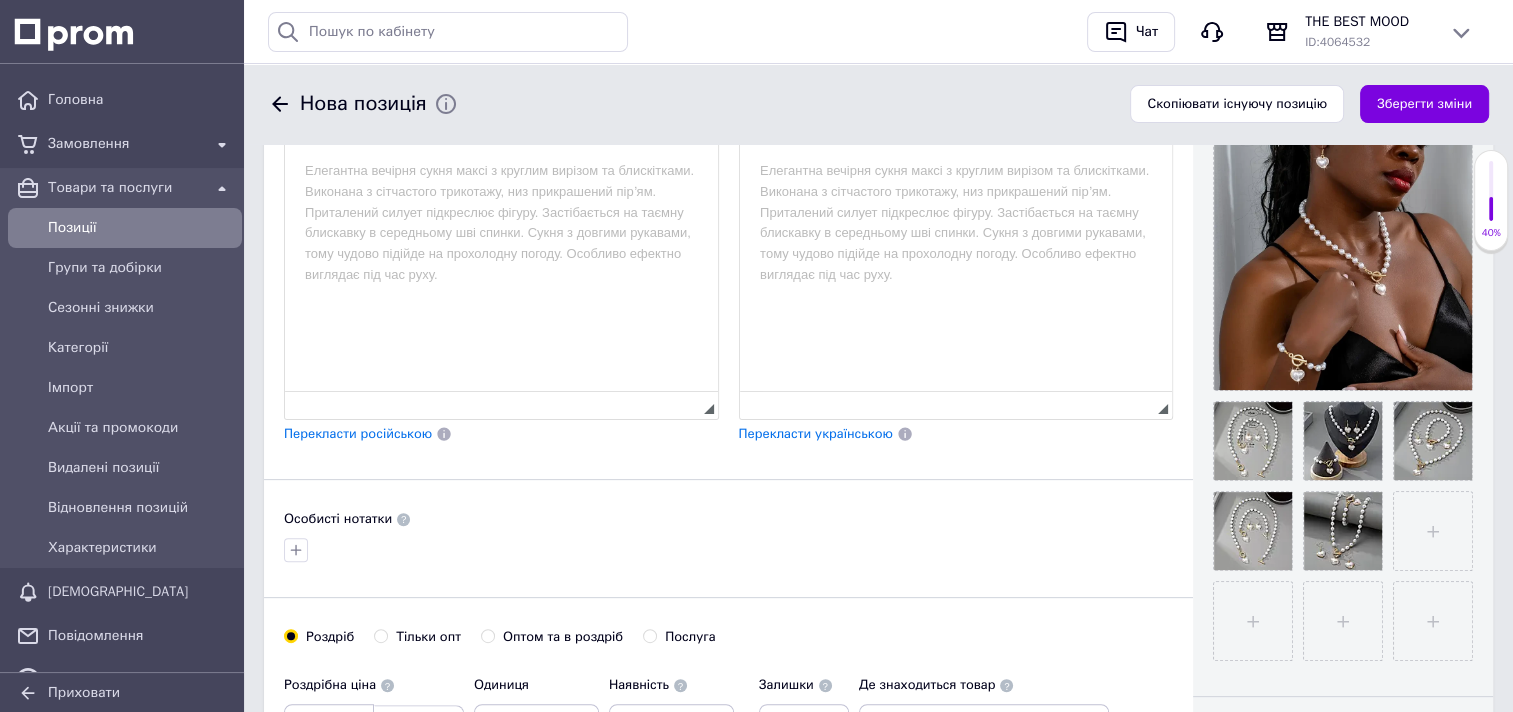 click at bounding box center (501, 171) 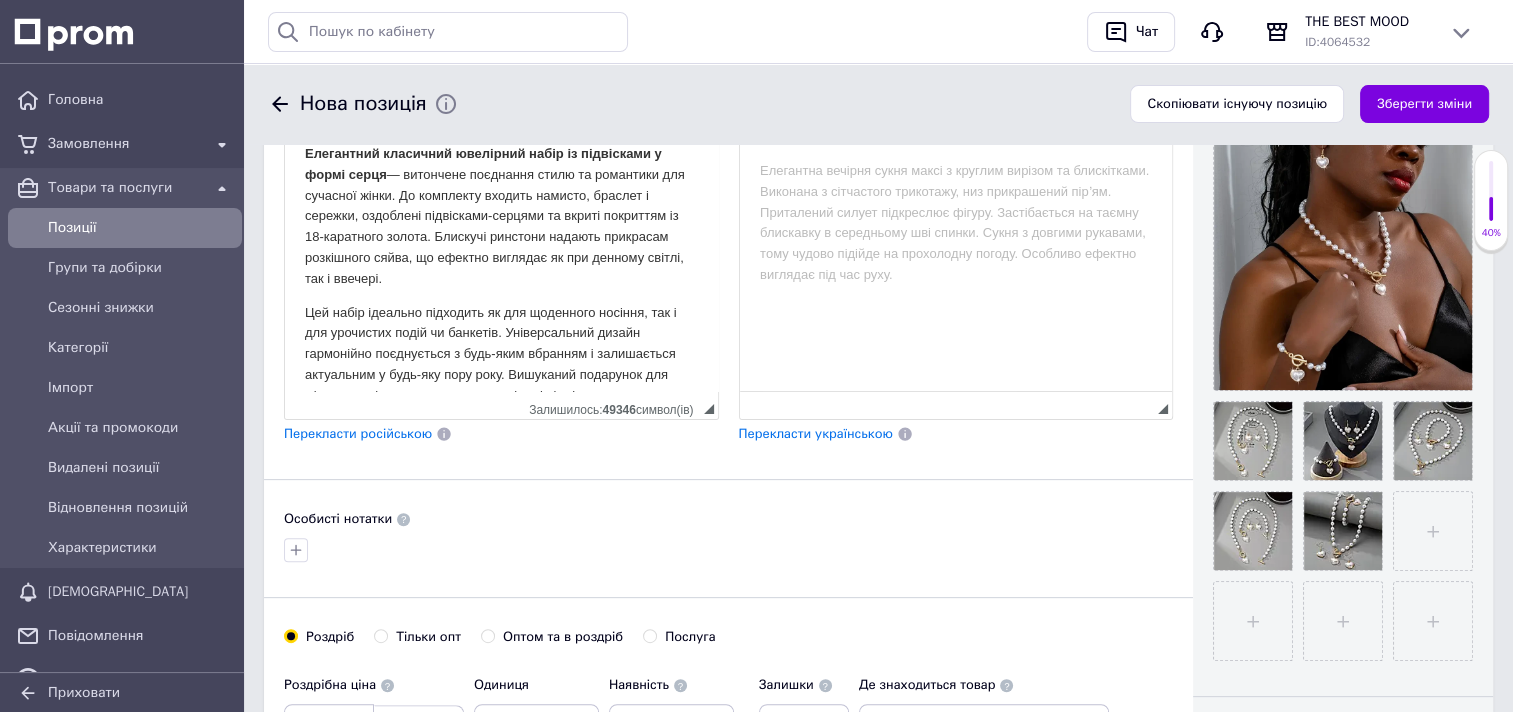 scroll, scrollTop: 0, scrollLeft: 0, axis: both 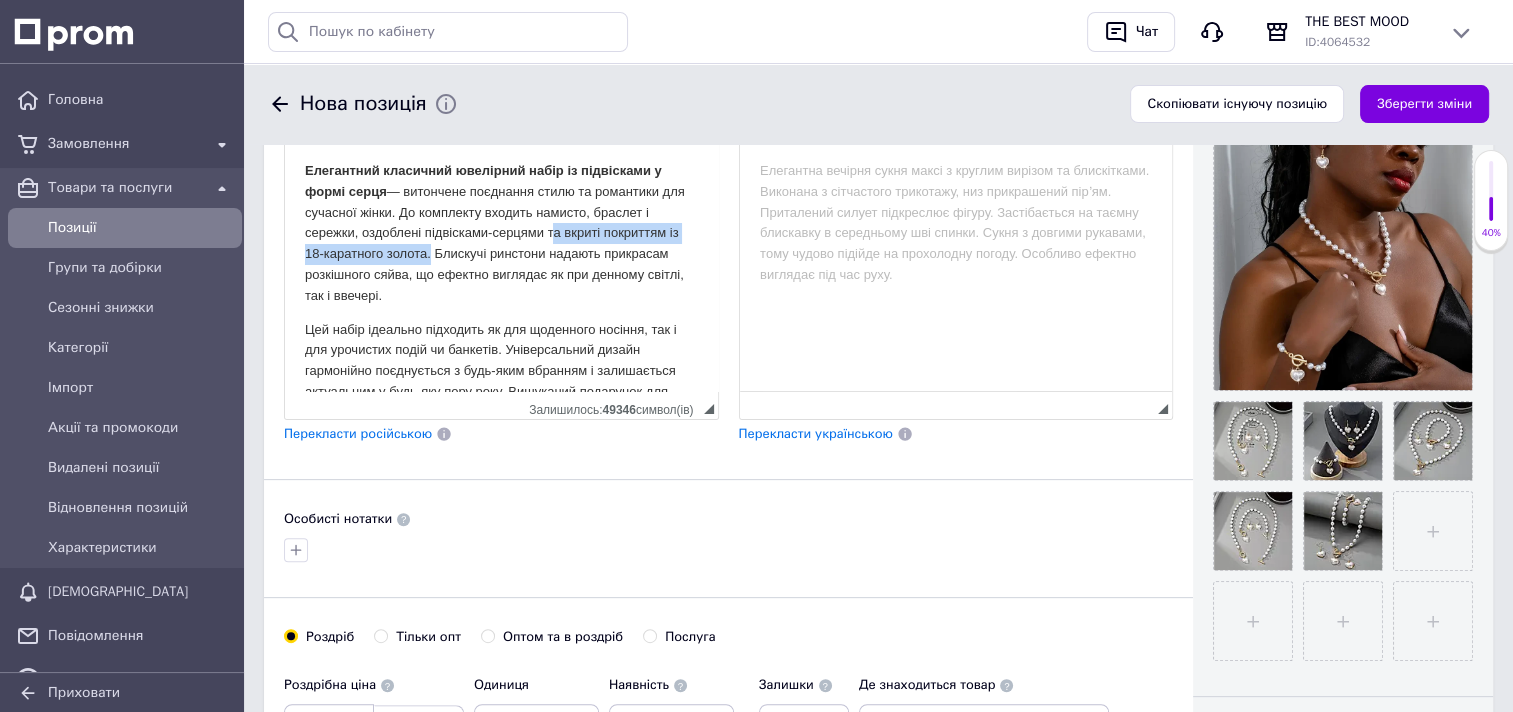 drag, startPoint x: 548, startPoint y: 235, endPoint x: 425, endPoint y: 260, distance: 125.51494 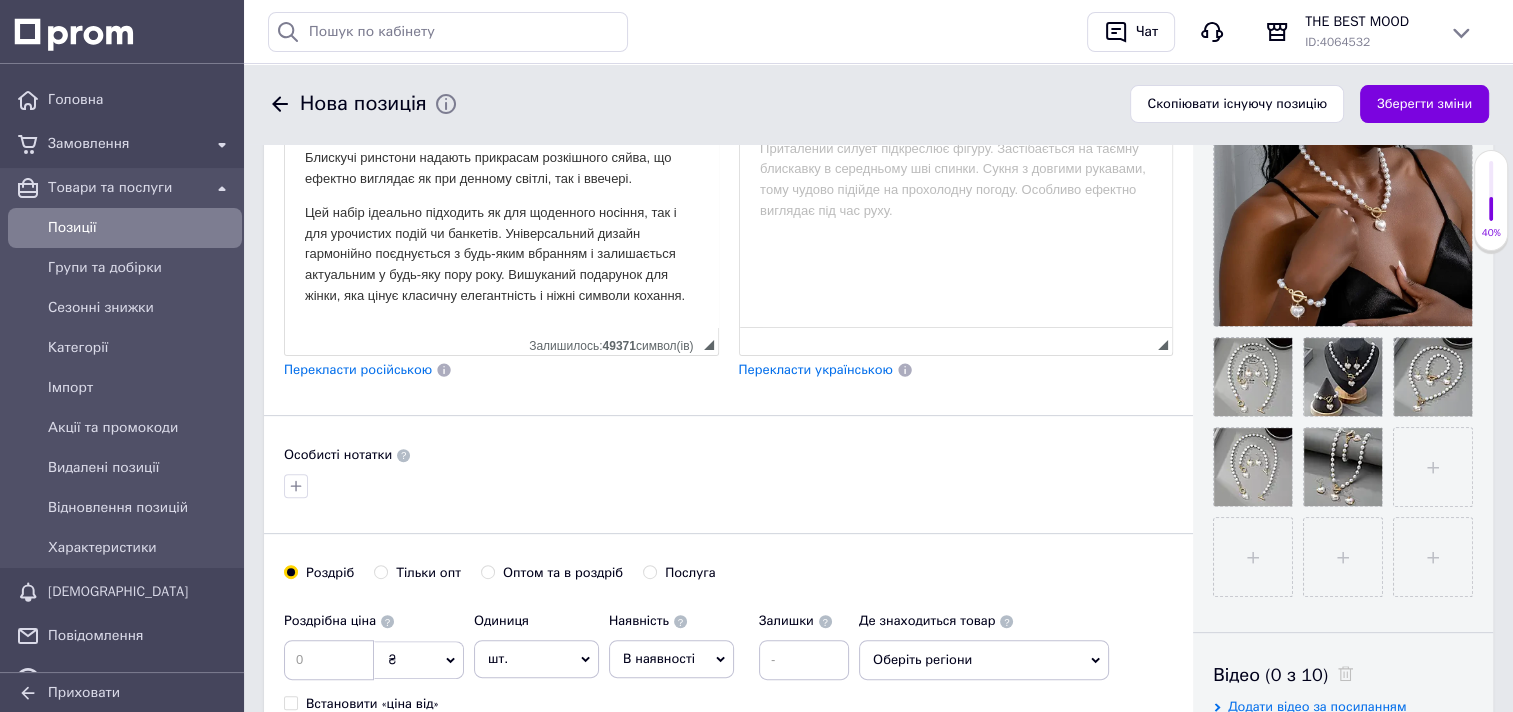 scroll, scrollTop: 600, scrollLeft: 0, axis: vertical 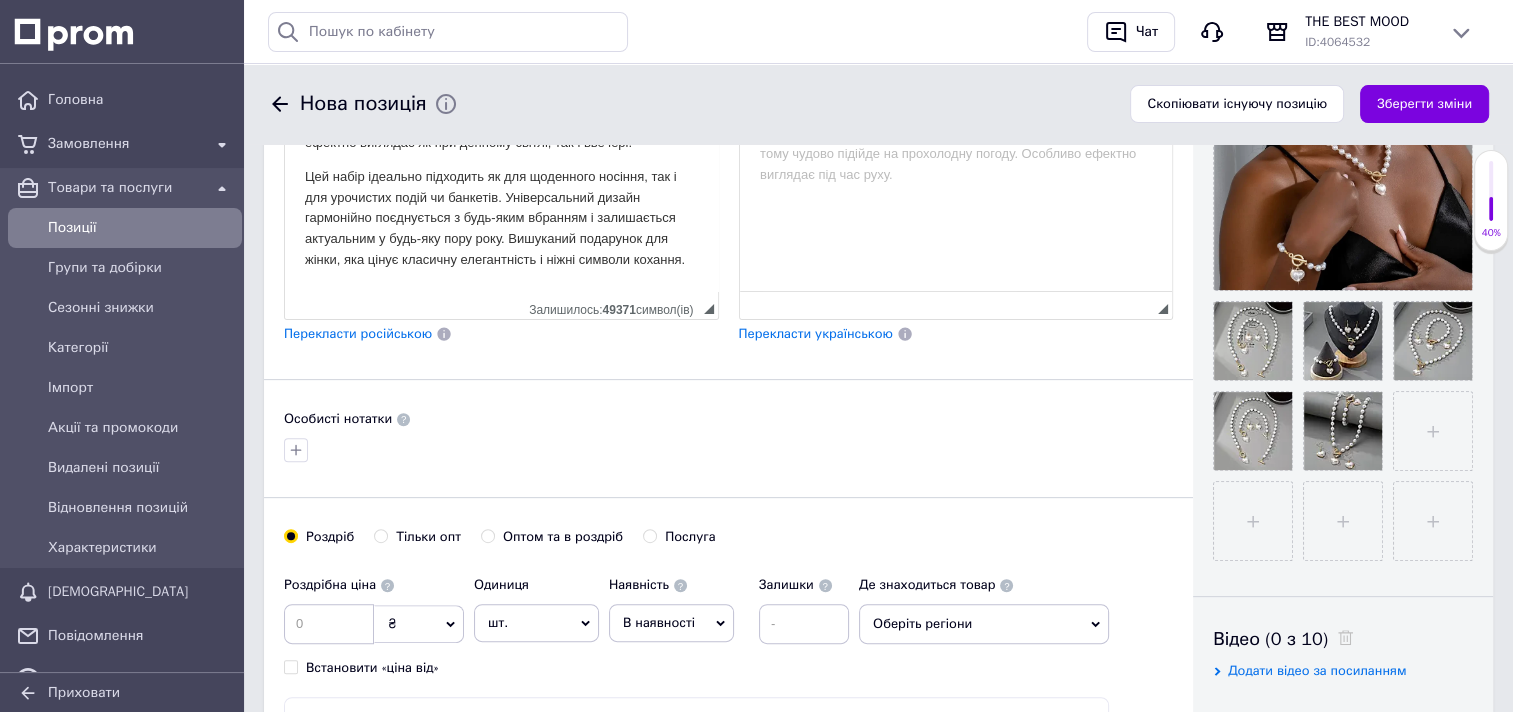 click on "Перекласти російською" at bounding box center (358, 333) 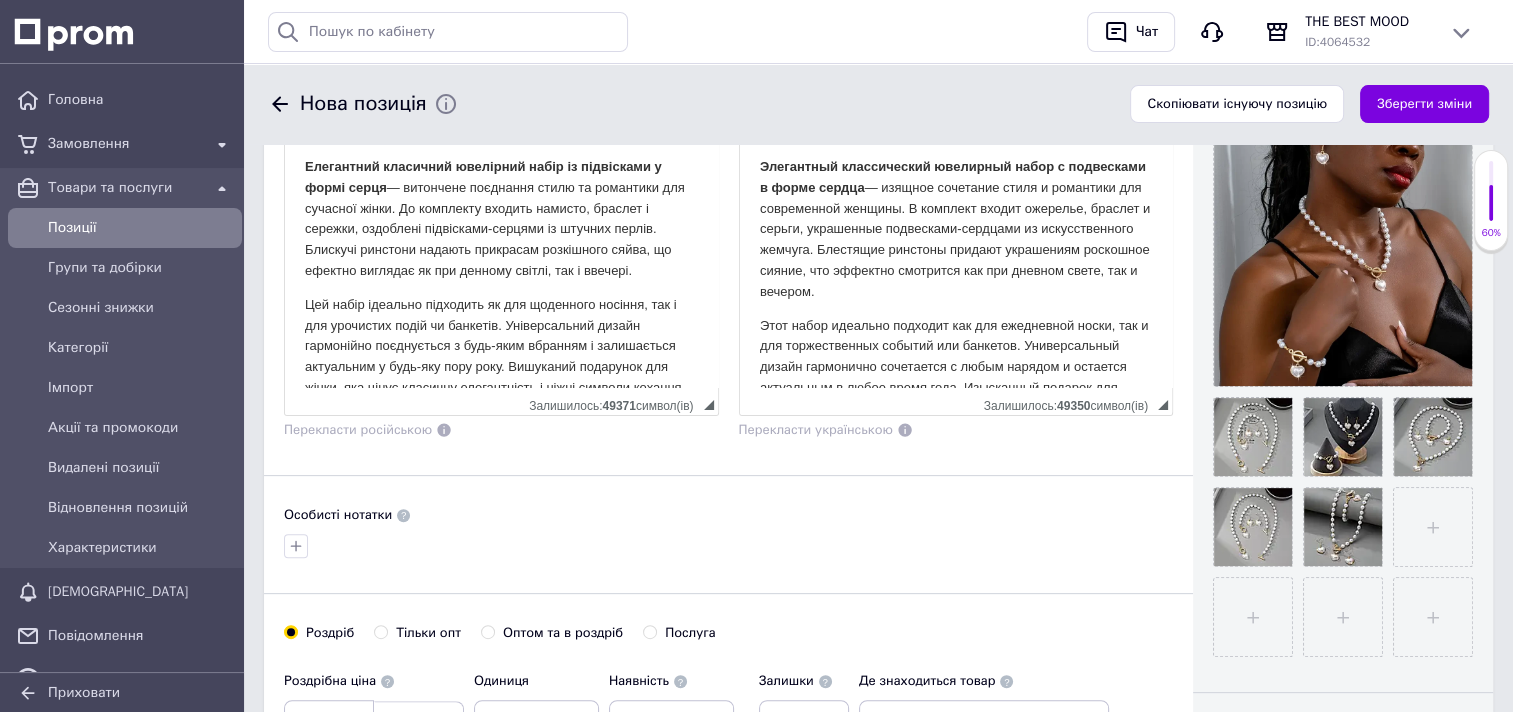 scroll, scrollTop: 300, scrollLeft: 0, axis: vertical 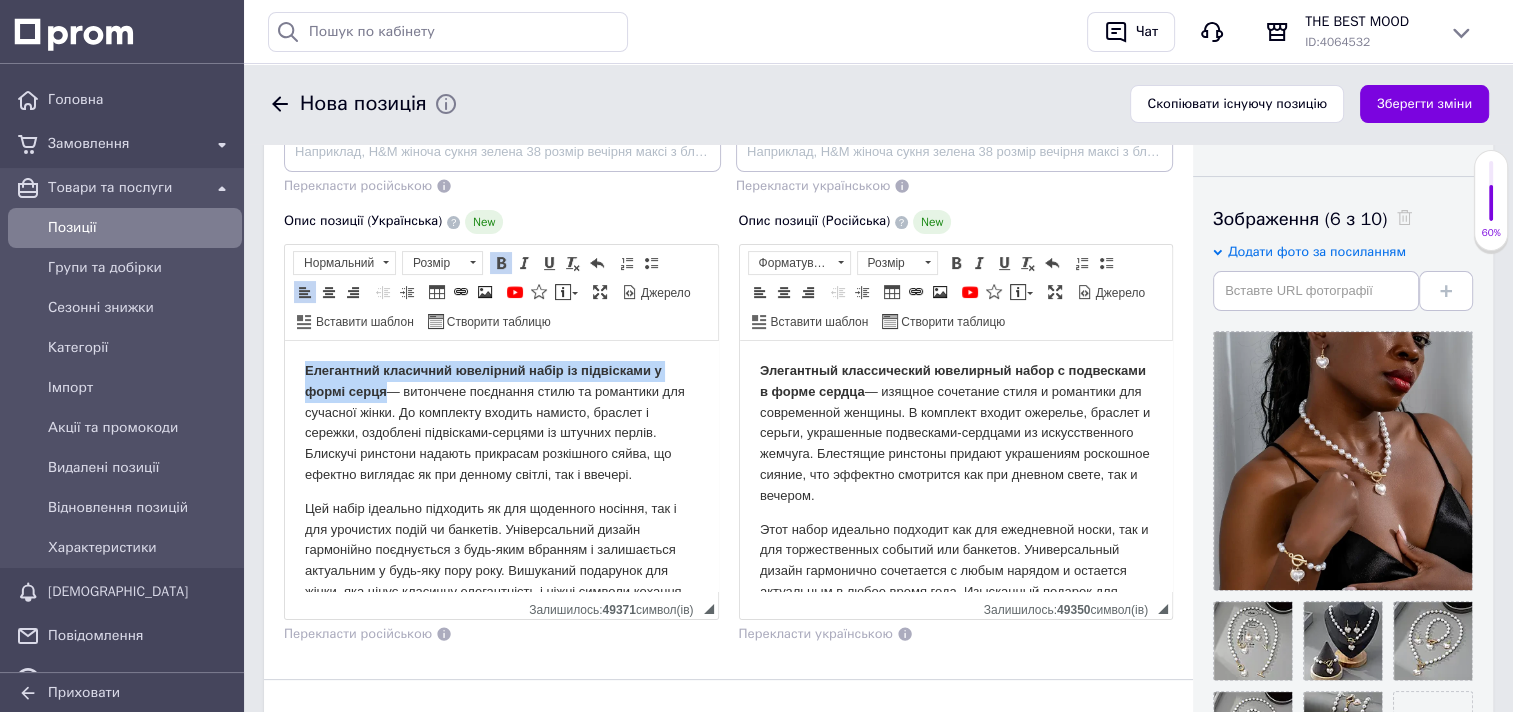 drag, startPoint x: 302, startPoint y: 369, endPoint x: 385, endPoint y: 401, distance: 88.95505 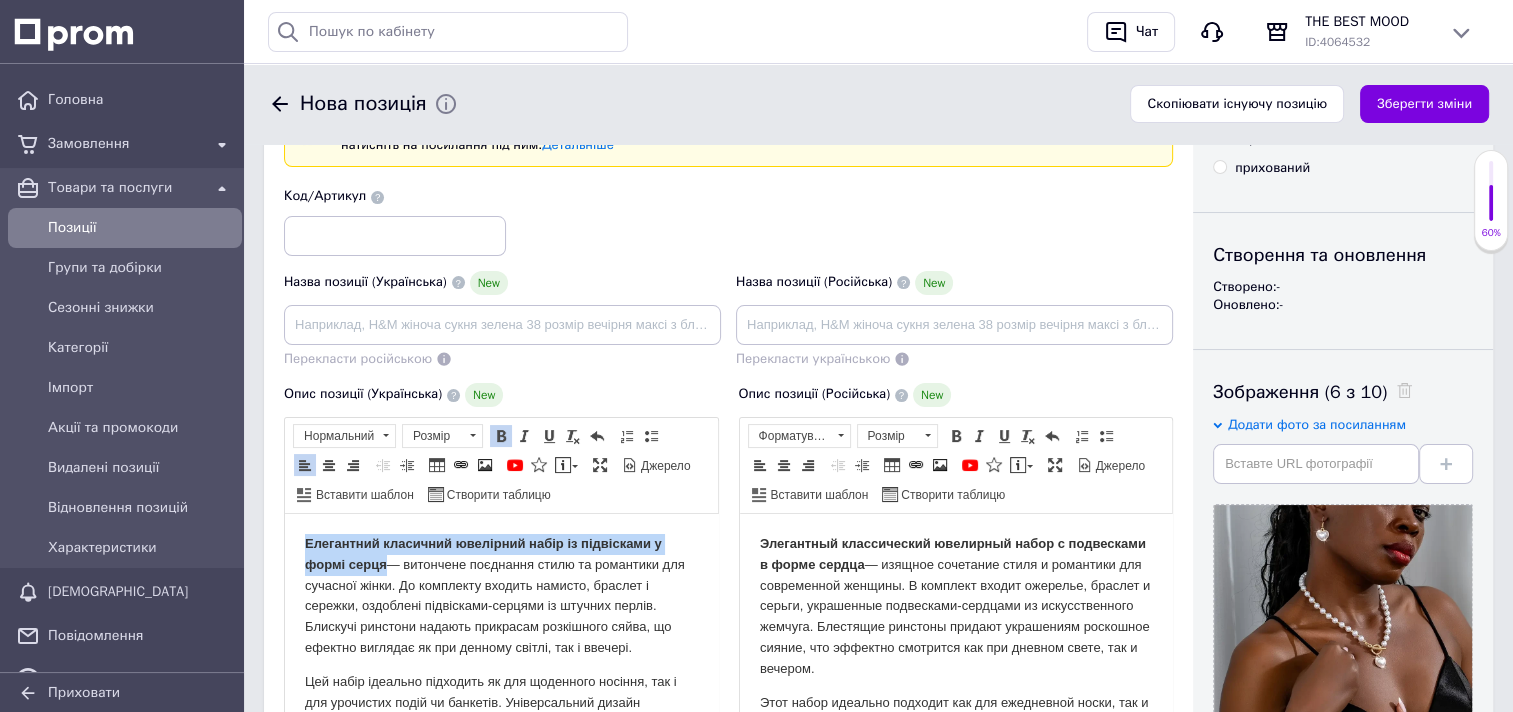 scroll, scrollTop: 100, scrollLeft: 0, axis: vertical 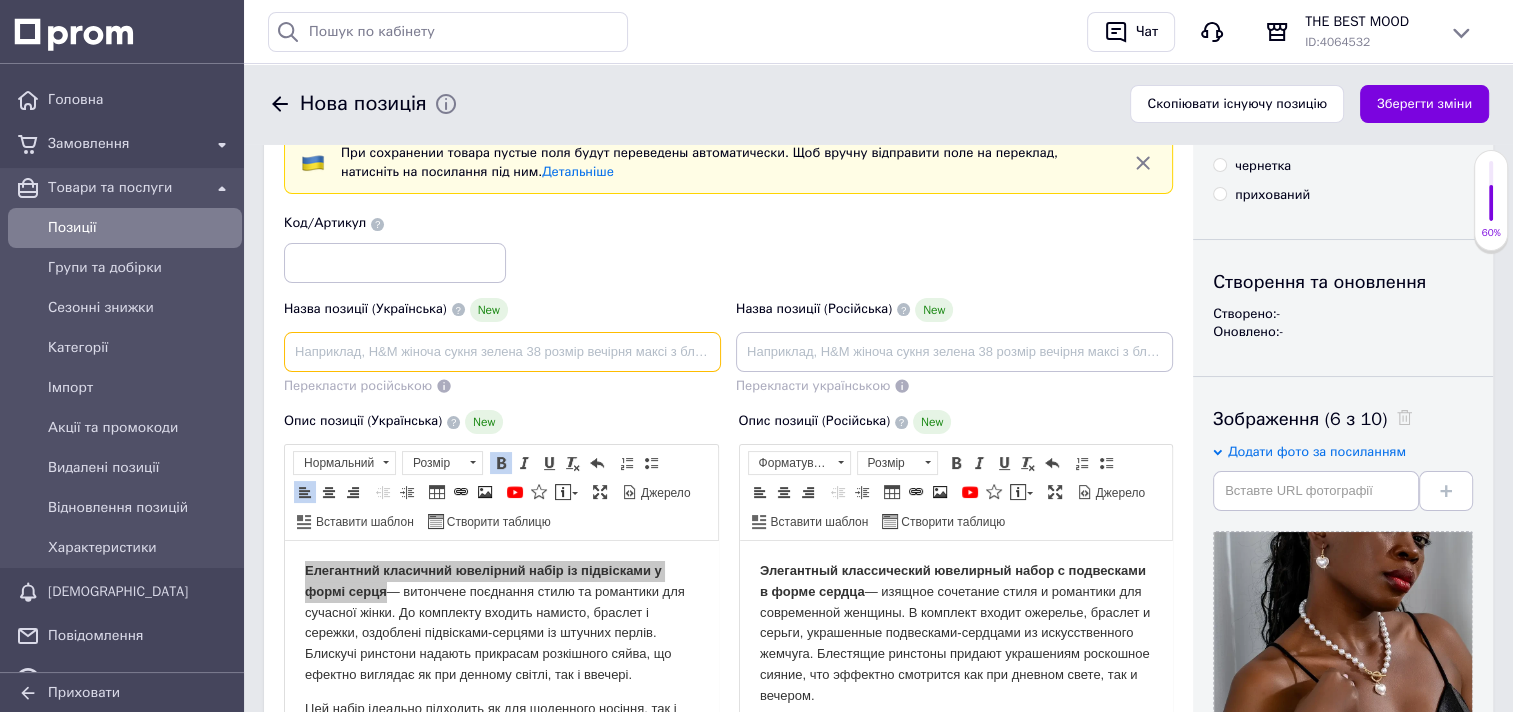 click at bounding box center (502, 352) 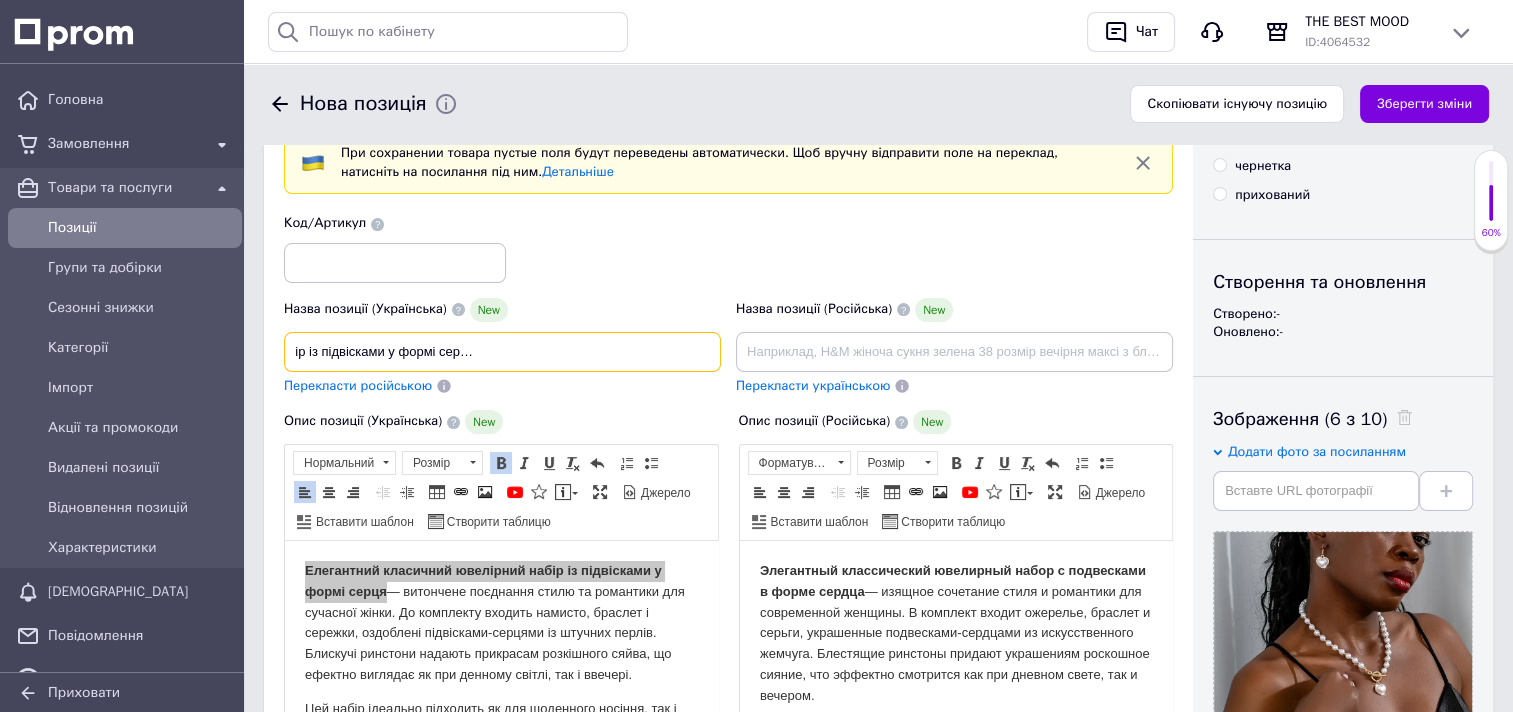 scroll, scrollTop: 0, scrollLeft: 236, axis: horizontal 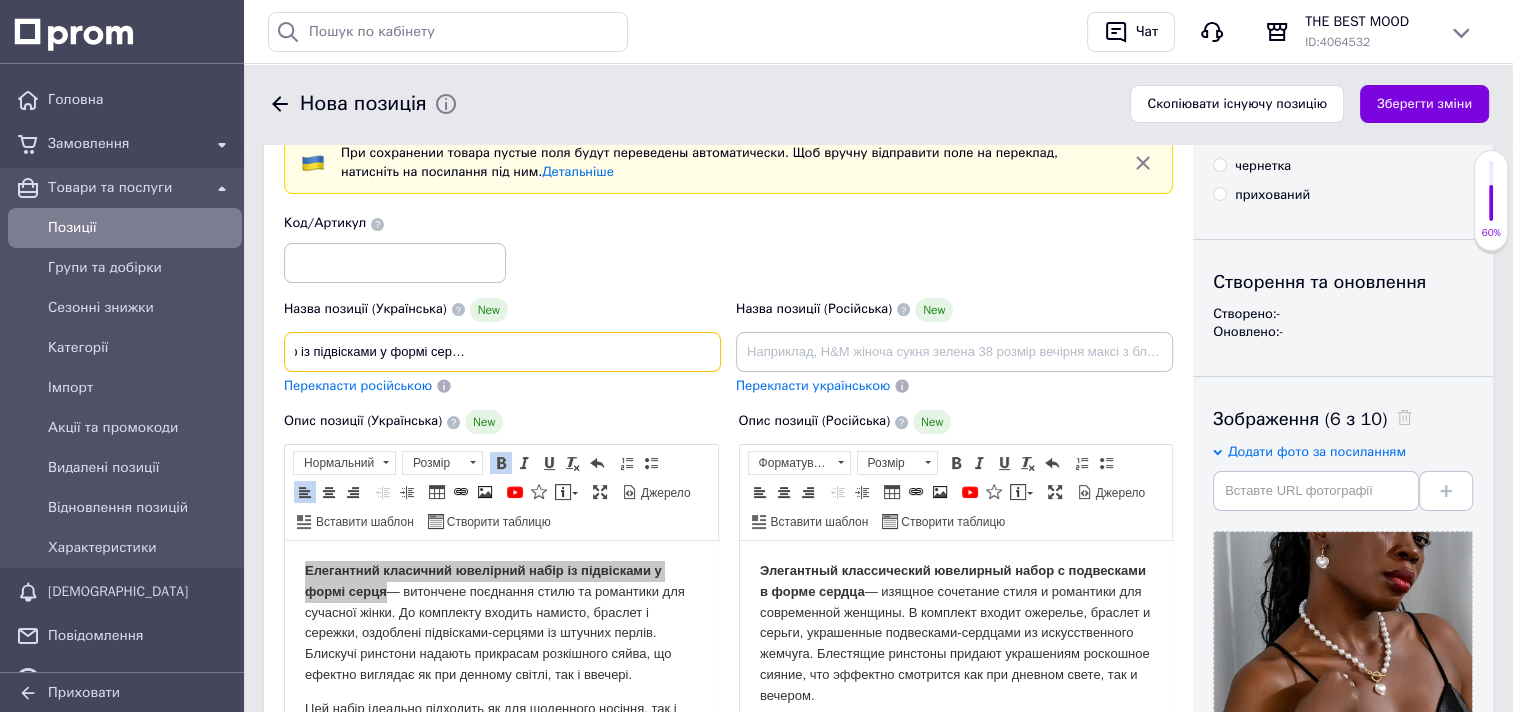type on "Елегантний класичний ювелірний набір із підвісками у формі серця намисто браслет сережки штучні перли" 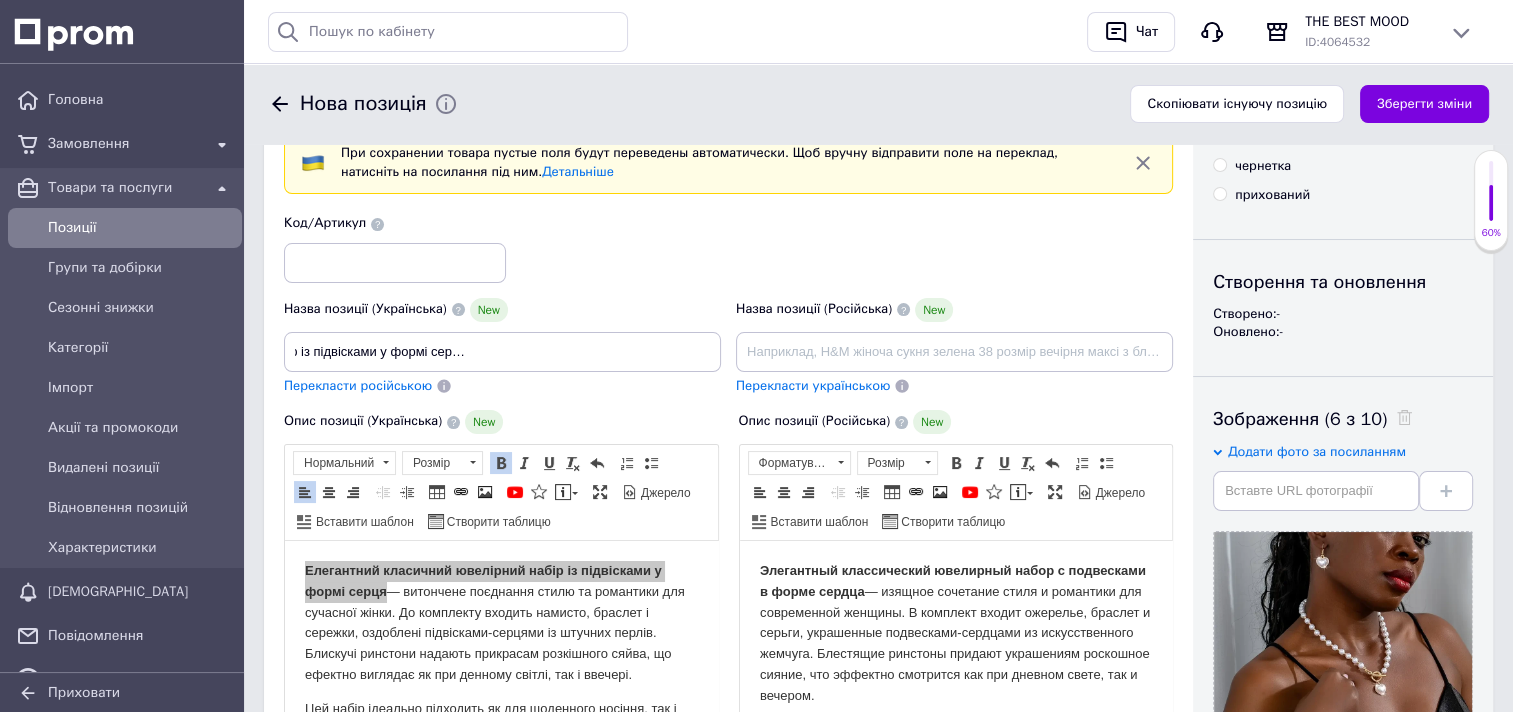 scroll, scrollTop: 0, scrollLeft: 0, axis: both 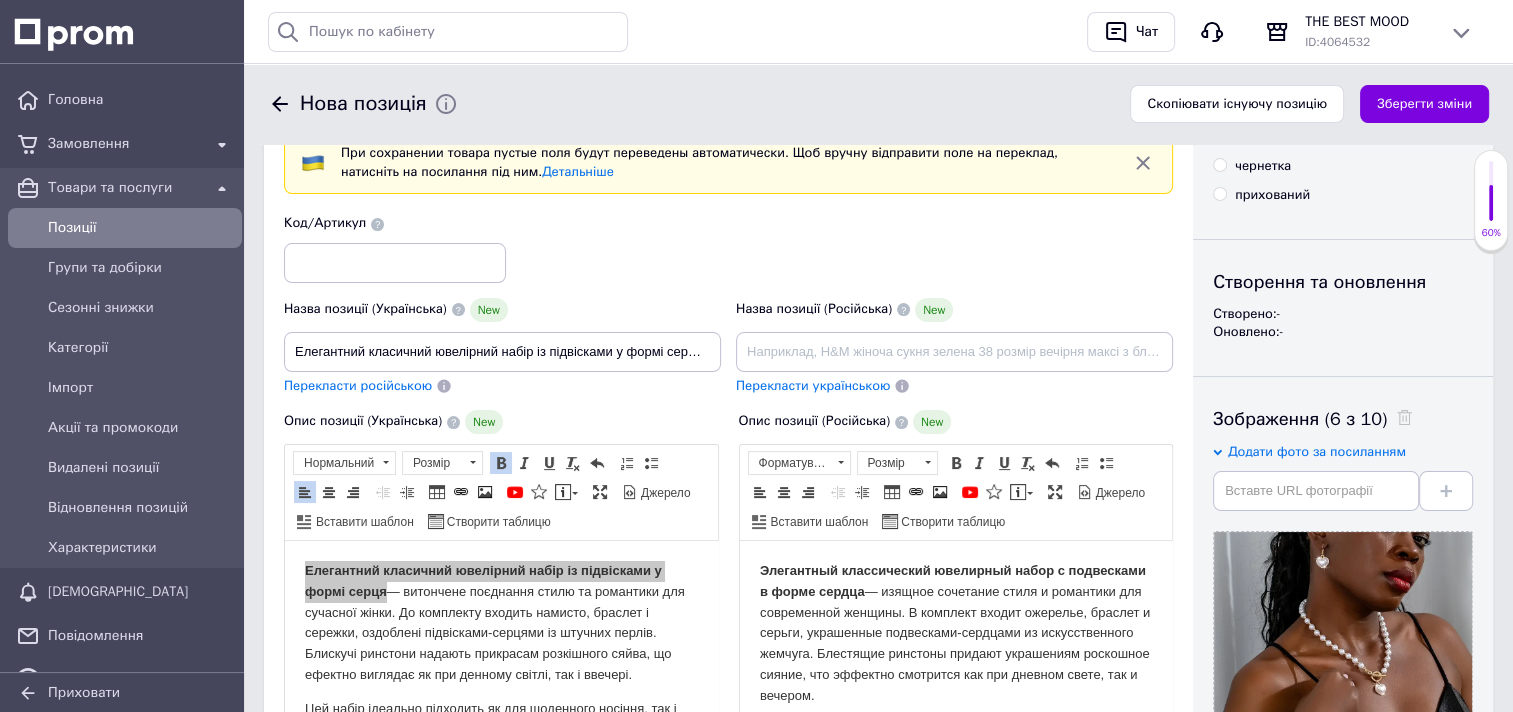 click on "Перекласти російською" at bounding box center (358, 385) 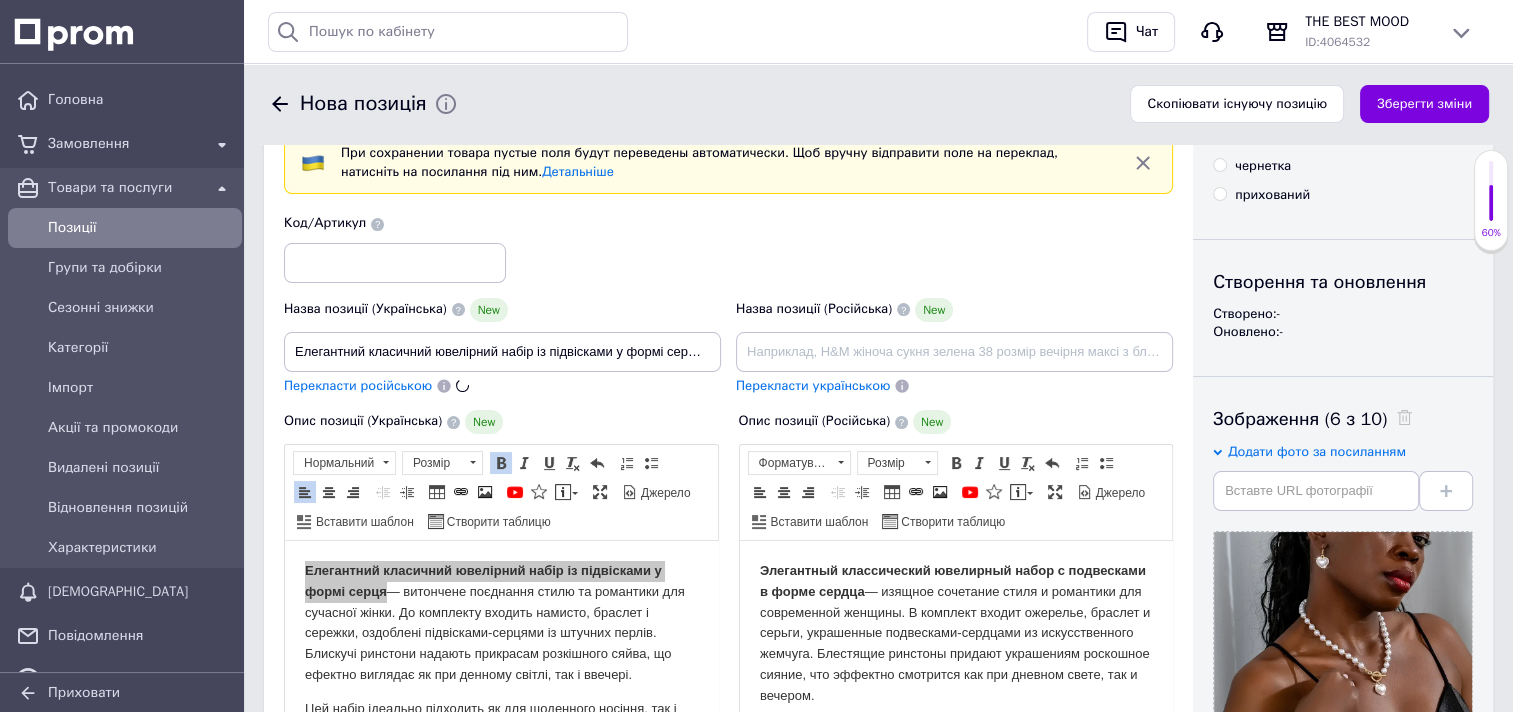 type on "Элегантный классический ювелирный набор с подвесками в форме сердца ожерелье браслет серьги искусственный жемчуг" 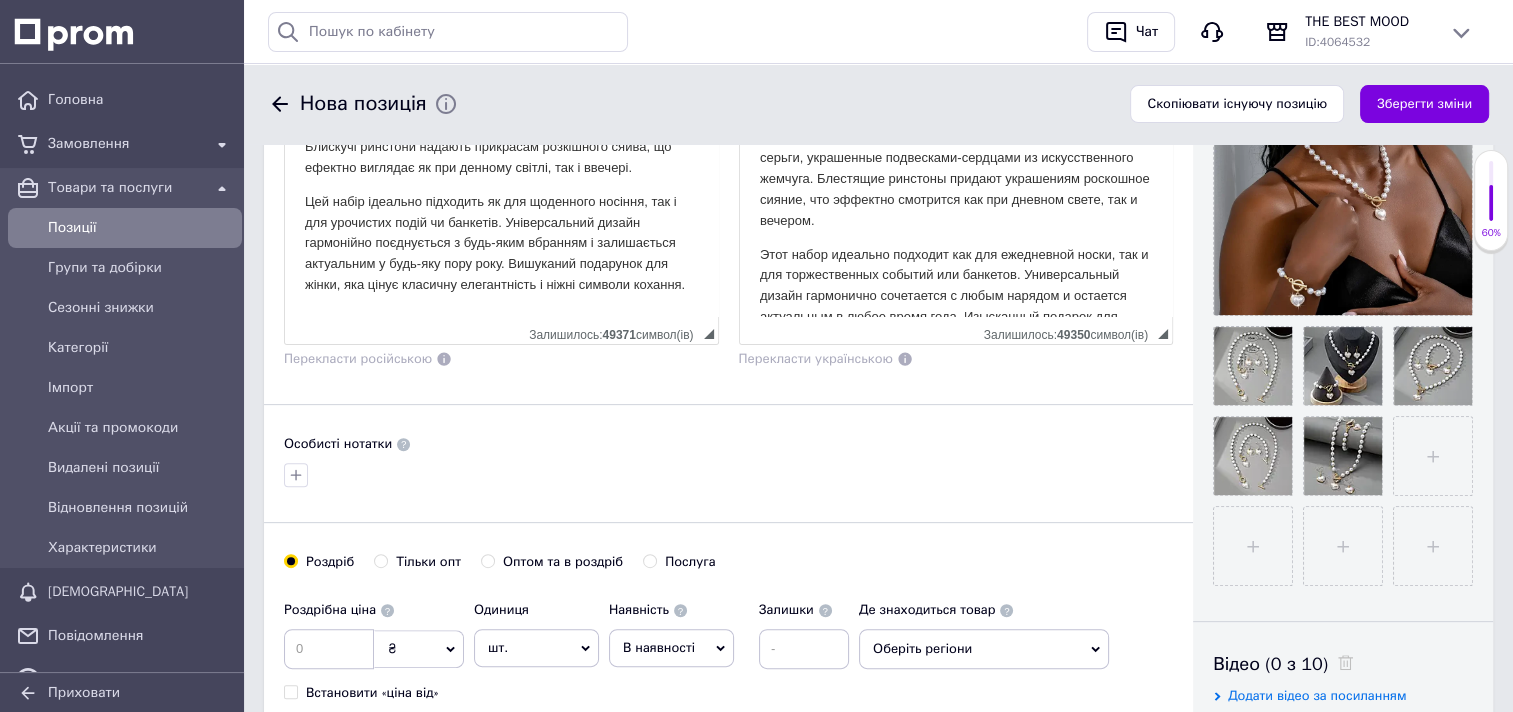 scroll, scrollTop: 600, scrollLeft: 0, axis: vertical 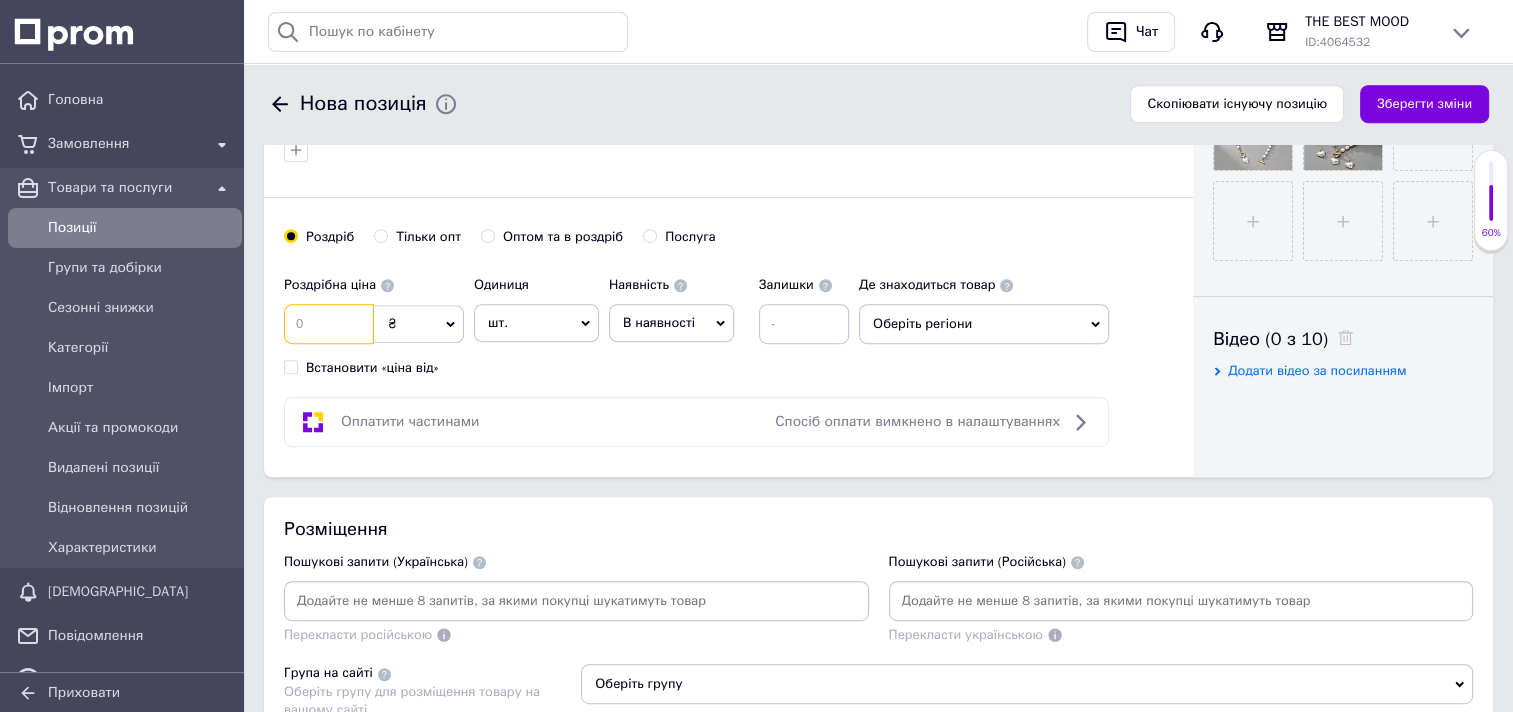 click at bounding box center (329, 324) 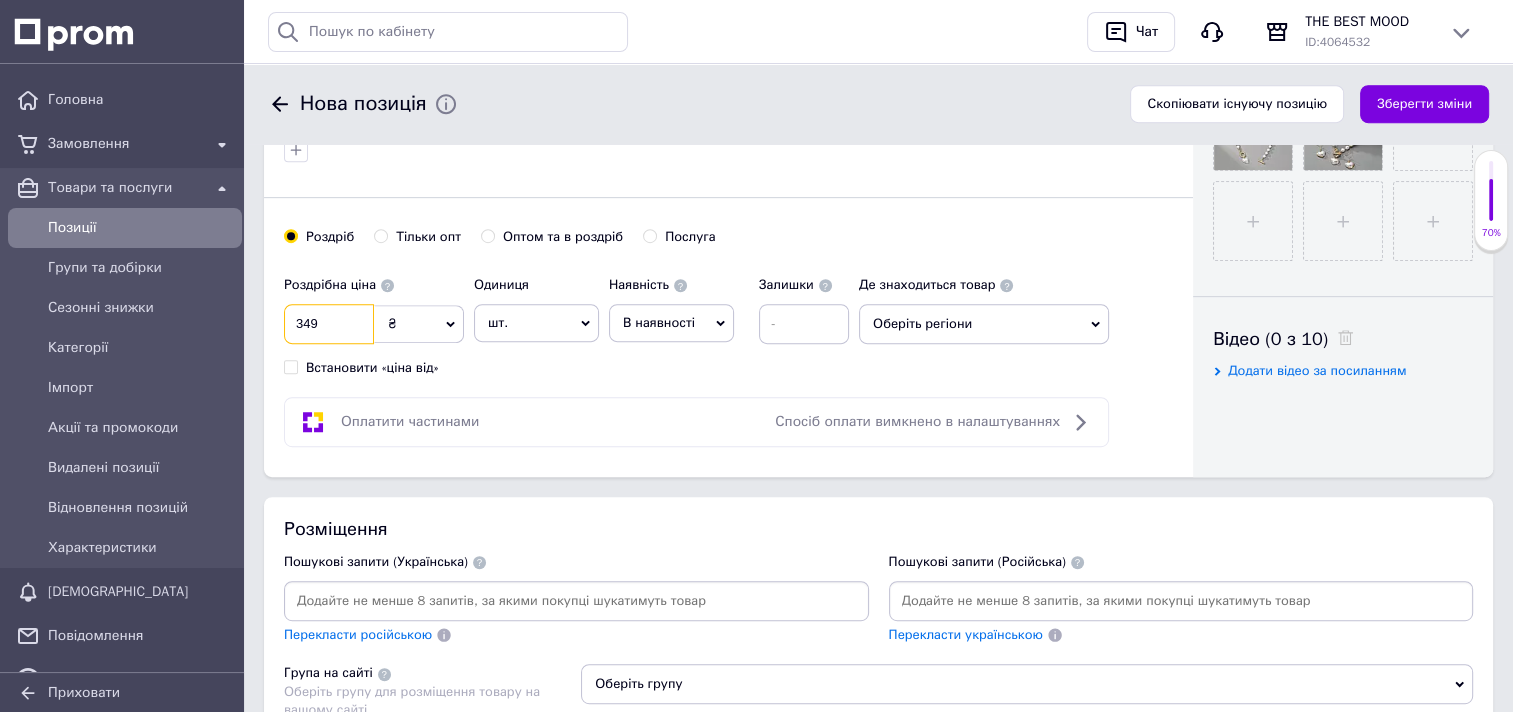 type on "349" 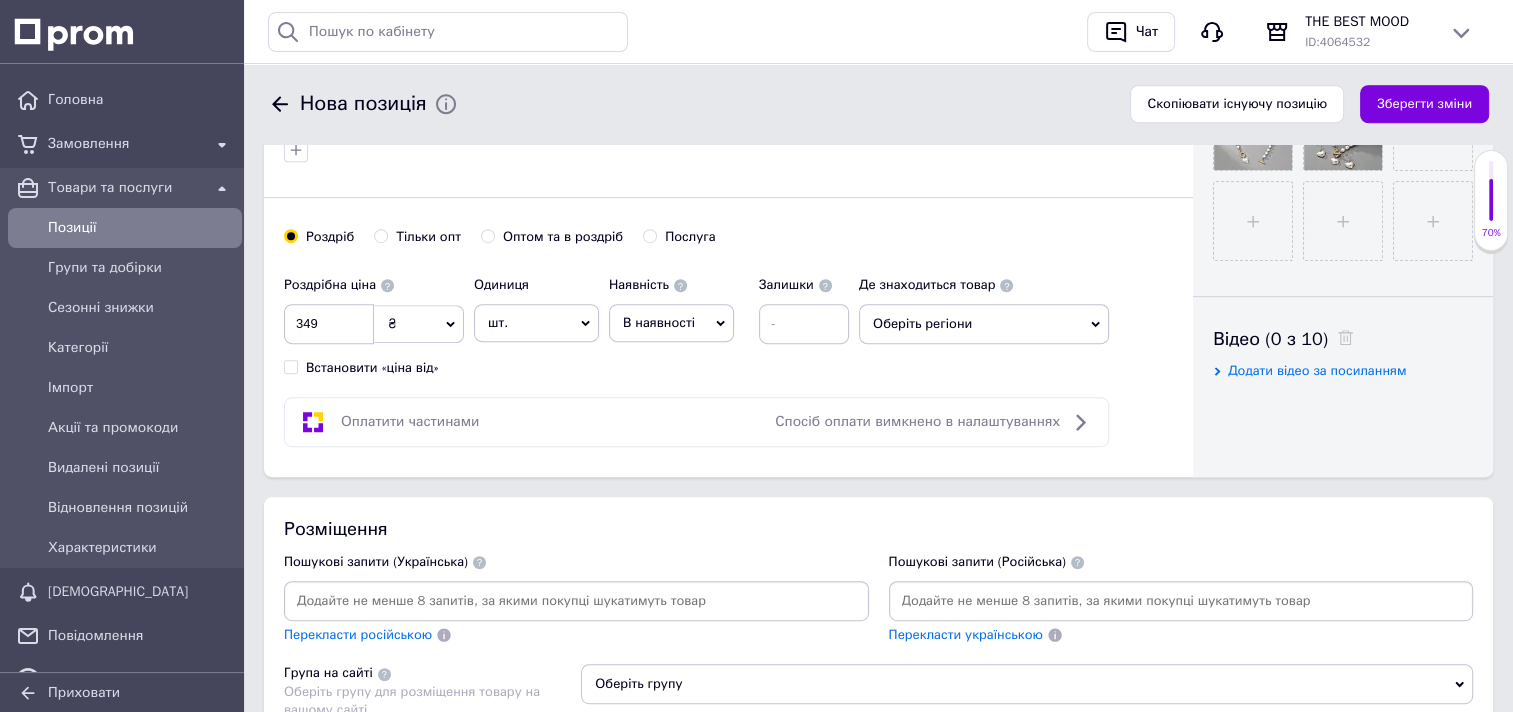 click 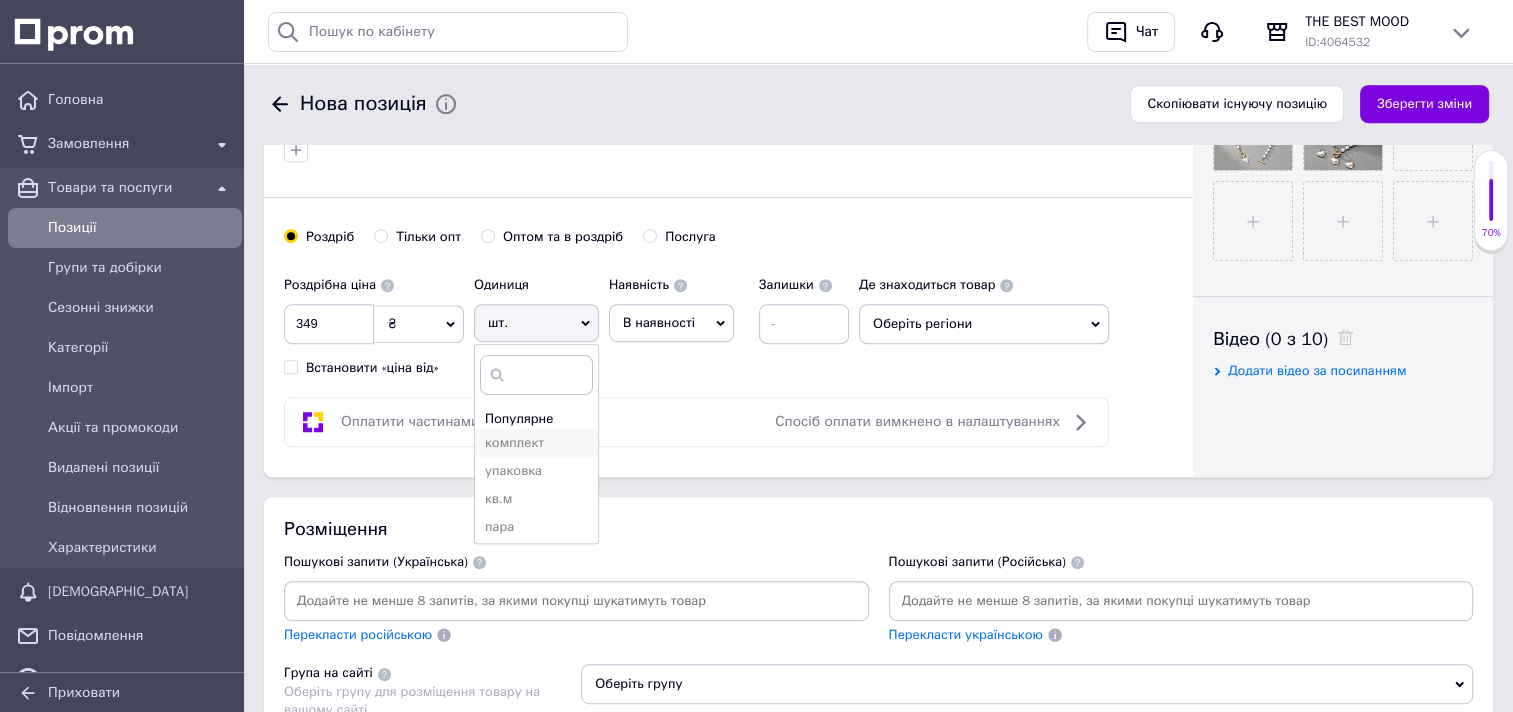 click on "комплект" at bounding box center [536, 443] 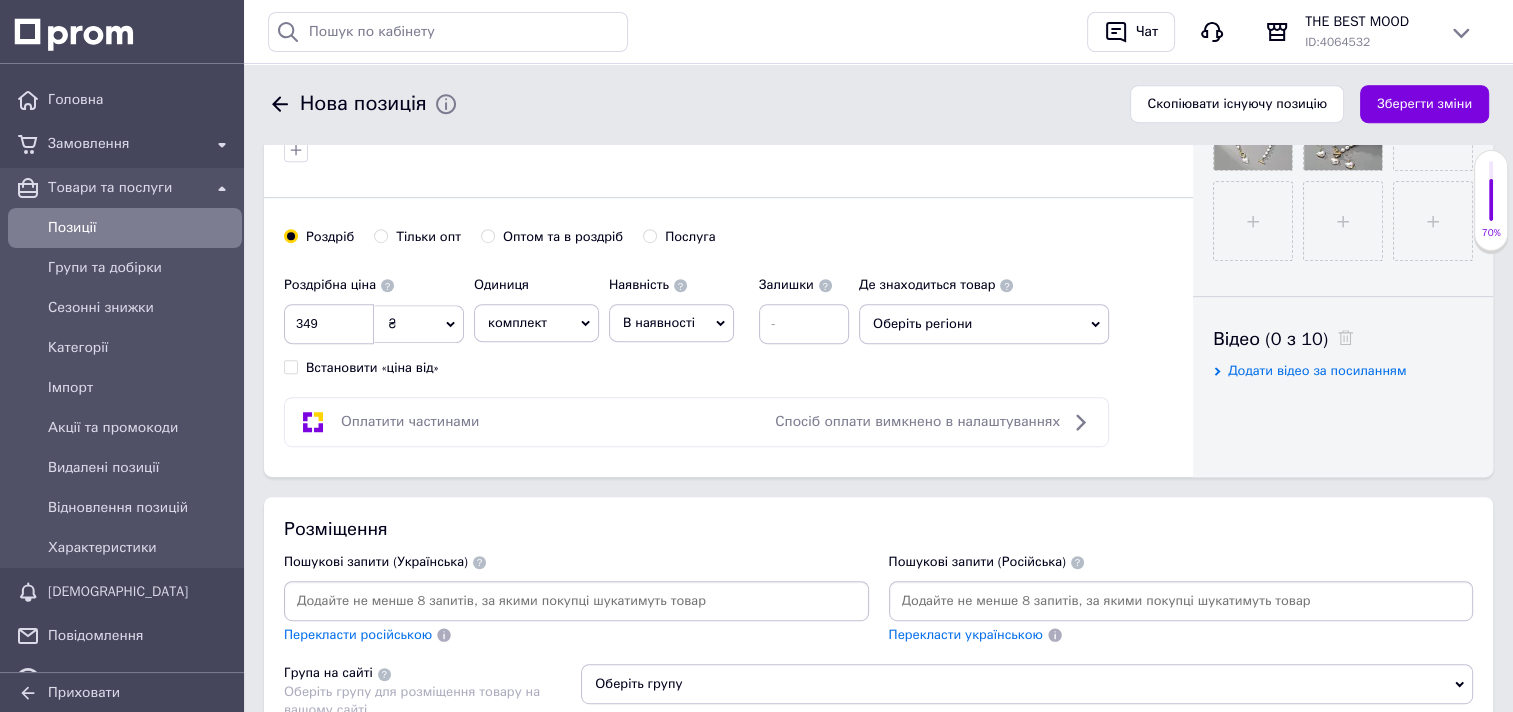 click 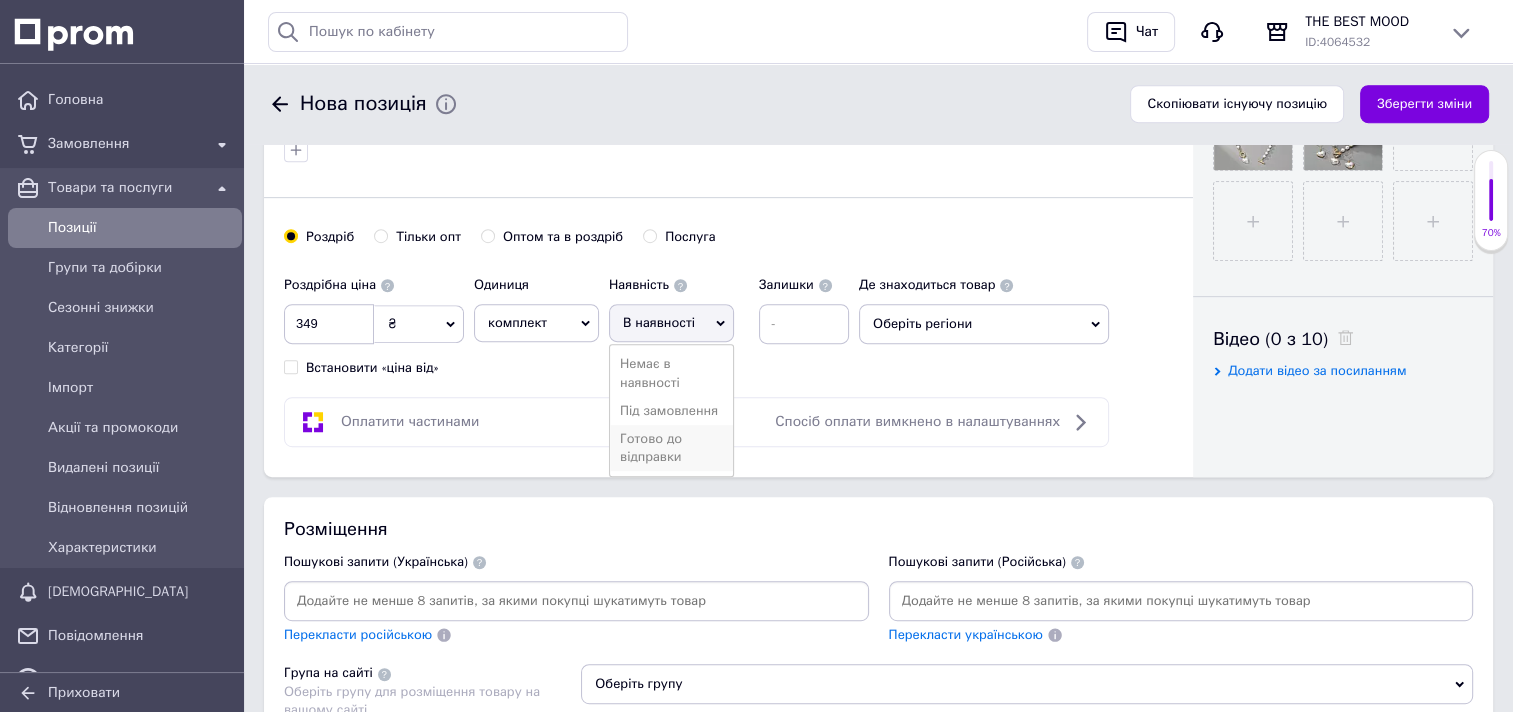 click on "Готово до відправки" at bounding box center [671, 448] 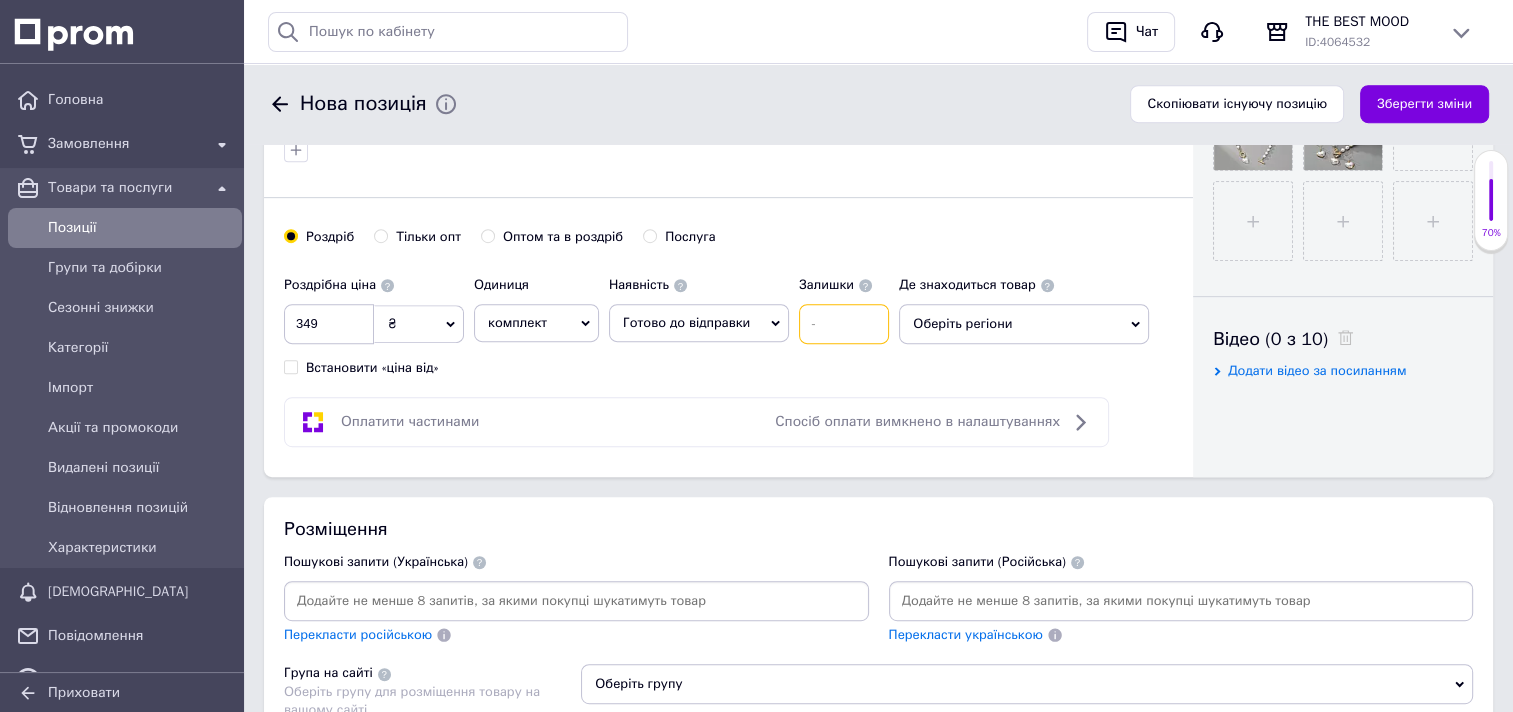 click at bounding box center (844, 324) 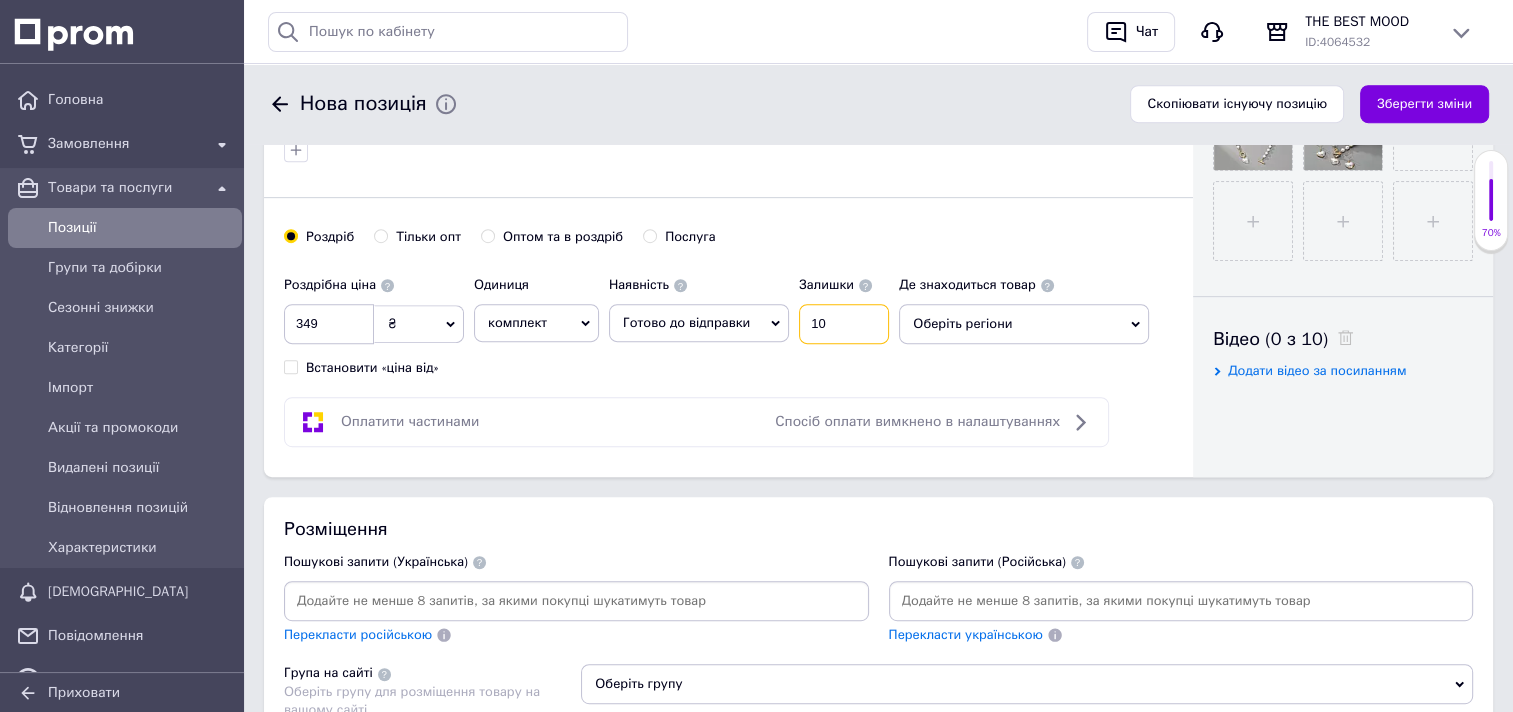 type on "10" 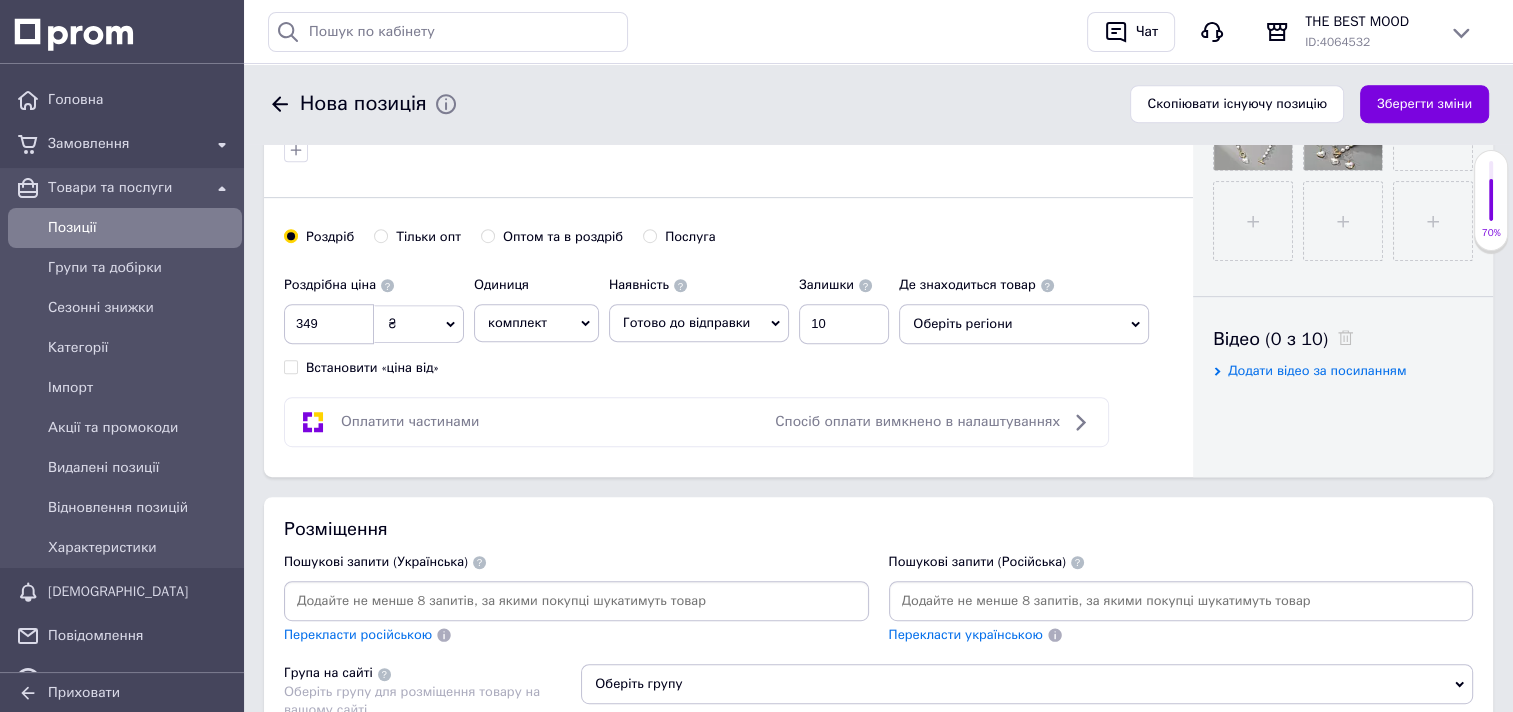 click on "Оберіть регіони" at bounding box center [1024, 324] 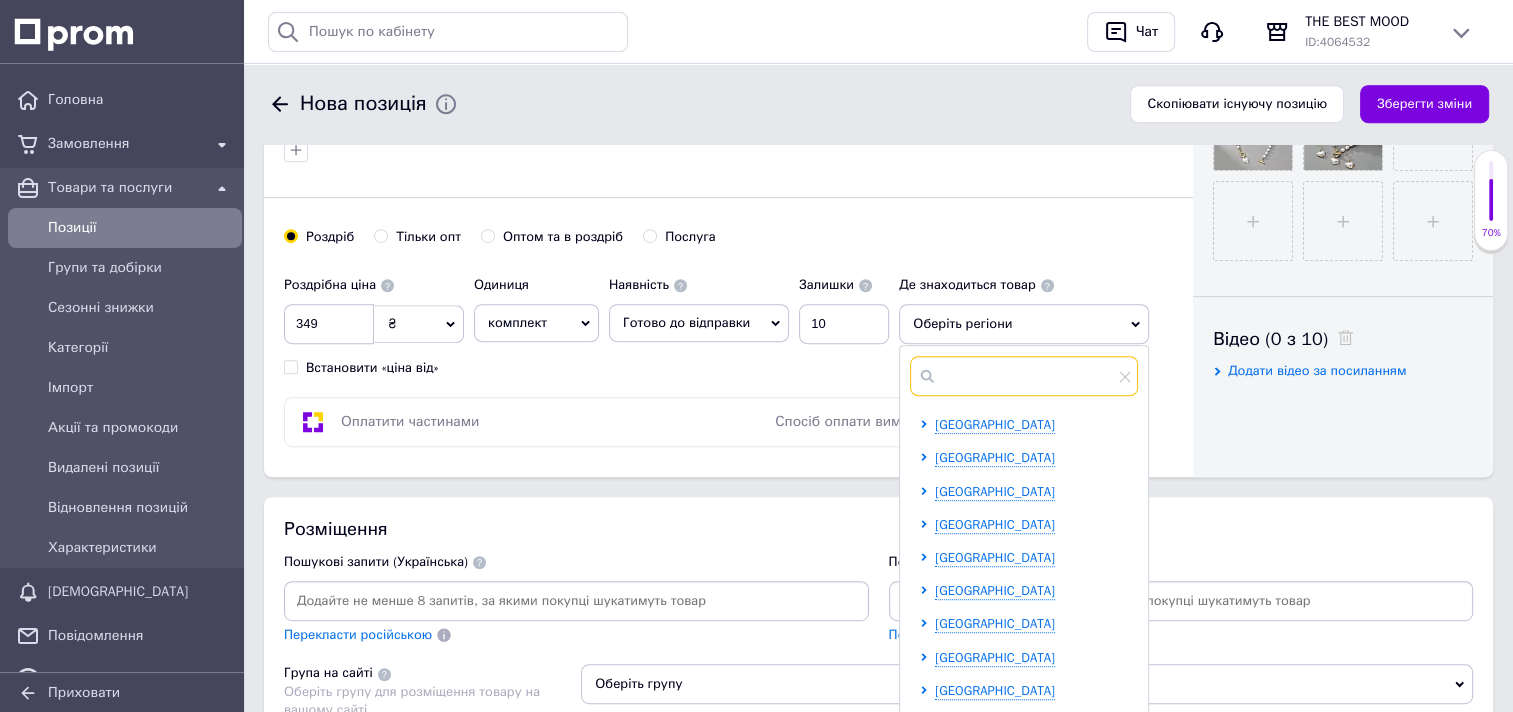 click at bounding box center [1024, 376] 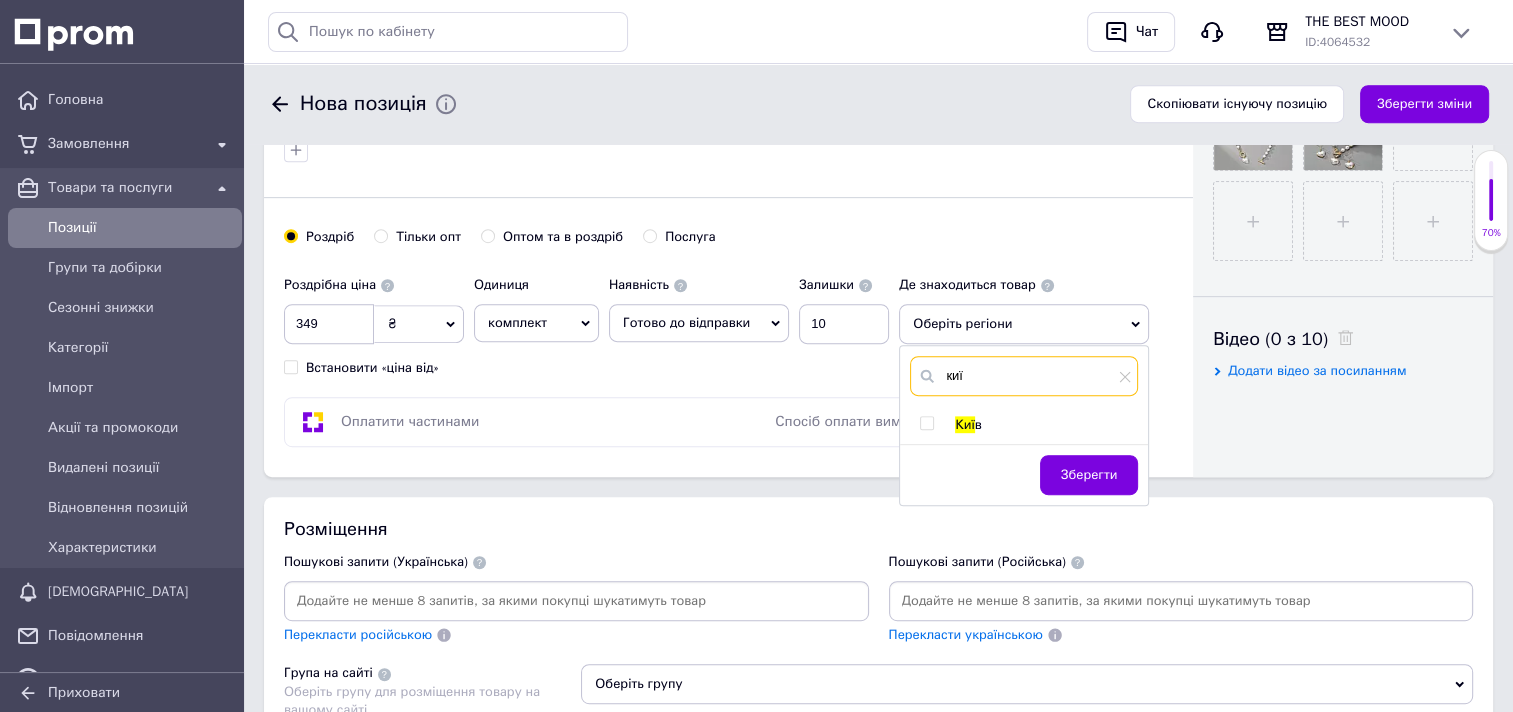 type on "киї" 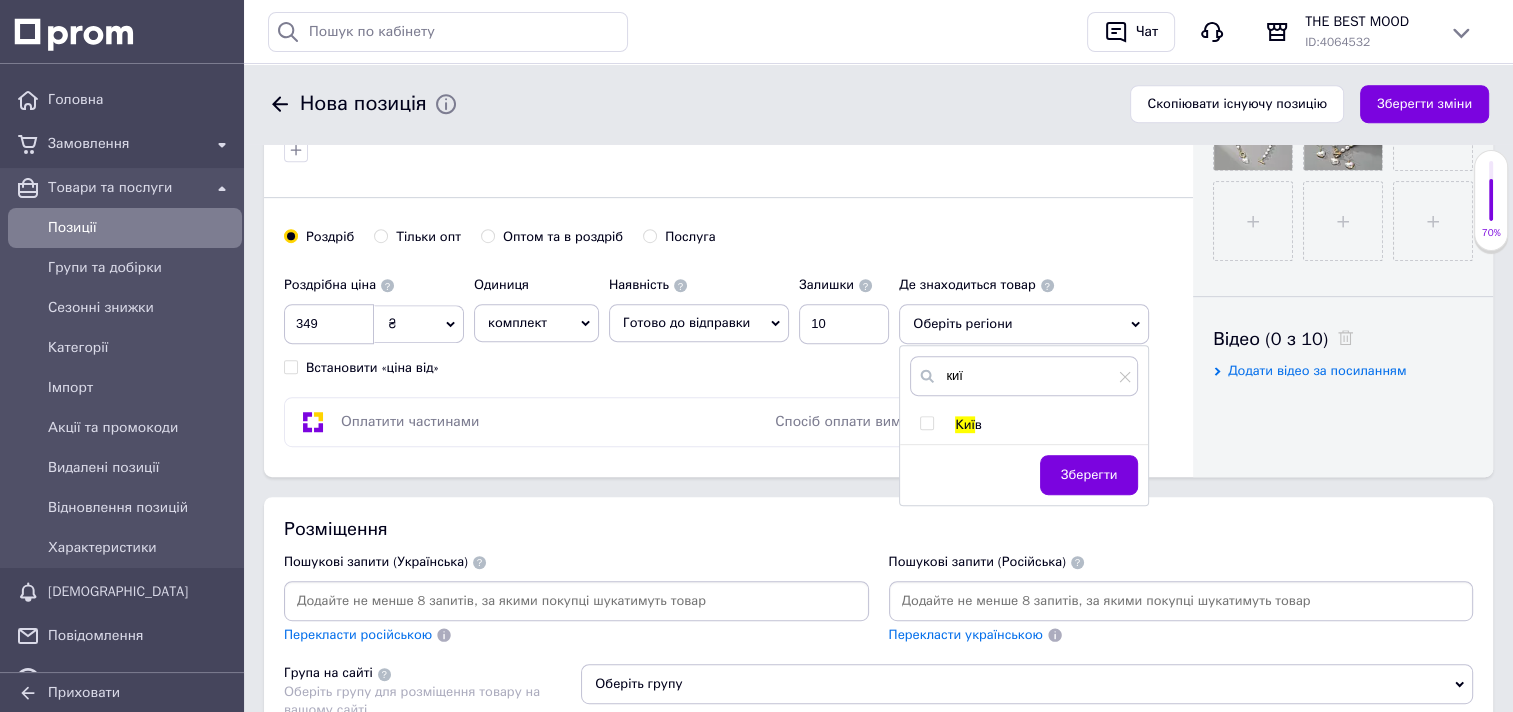 click at bounding box center [926, 423] 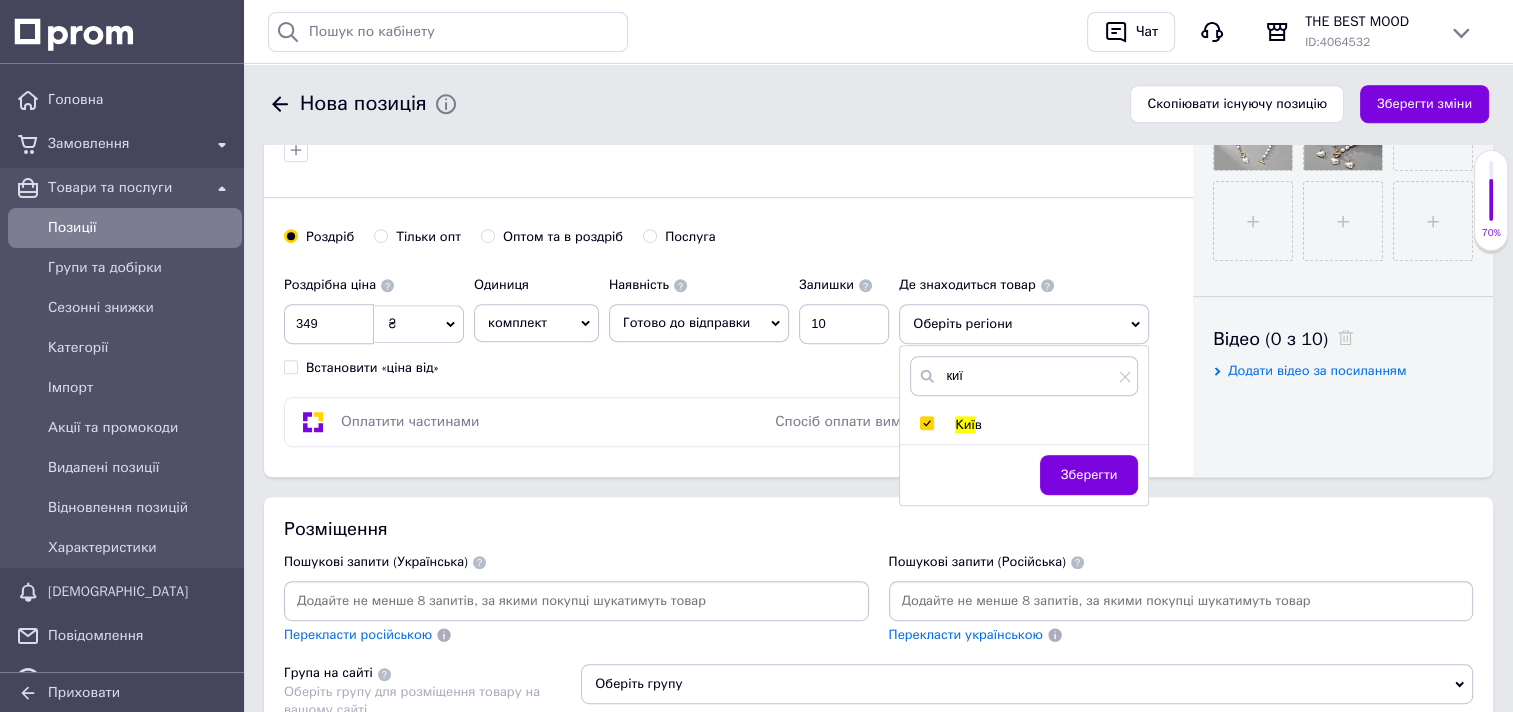 checkbox on "true" 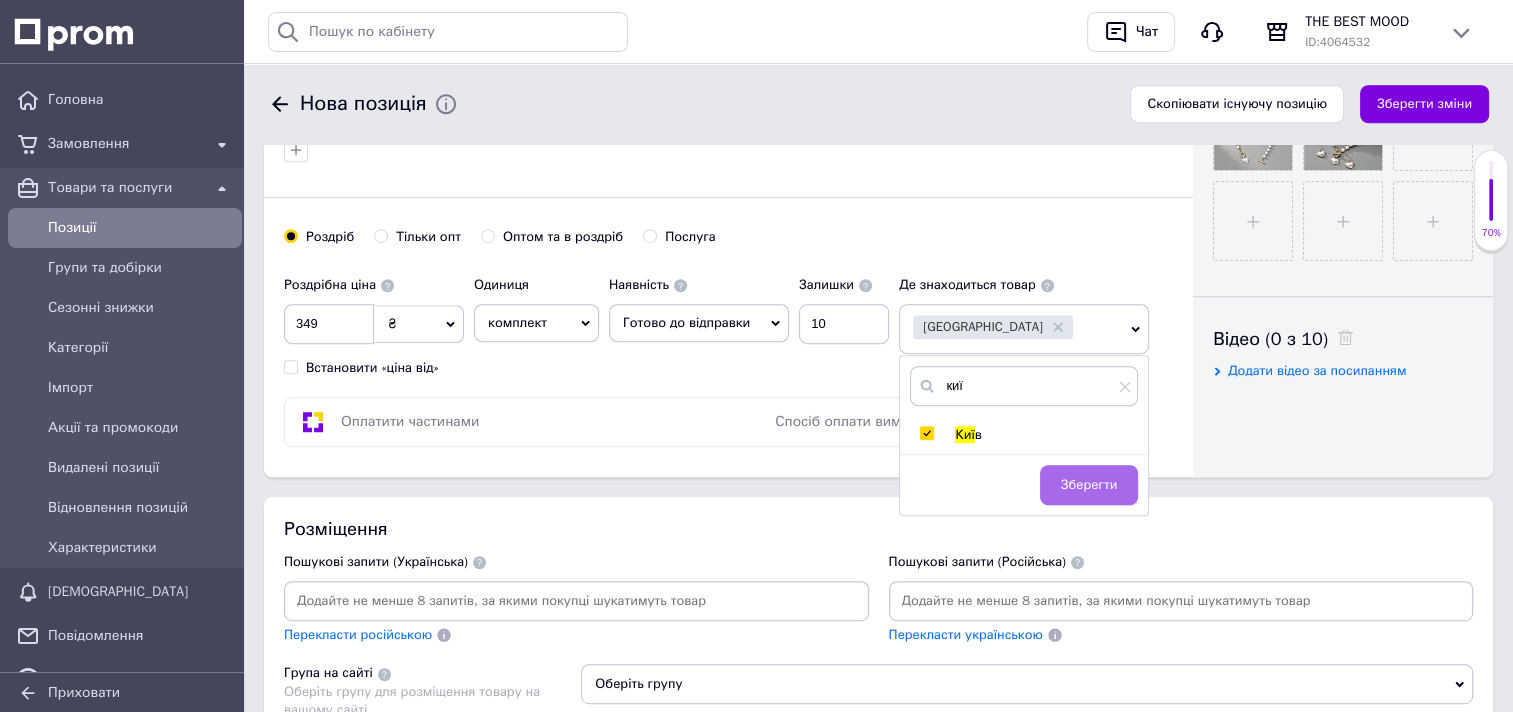 click on "Зберегти" at bounding box center [1089, 485] 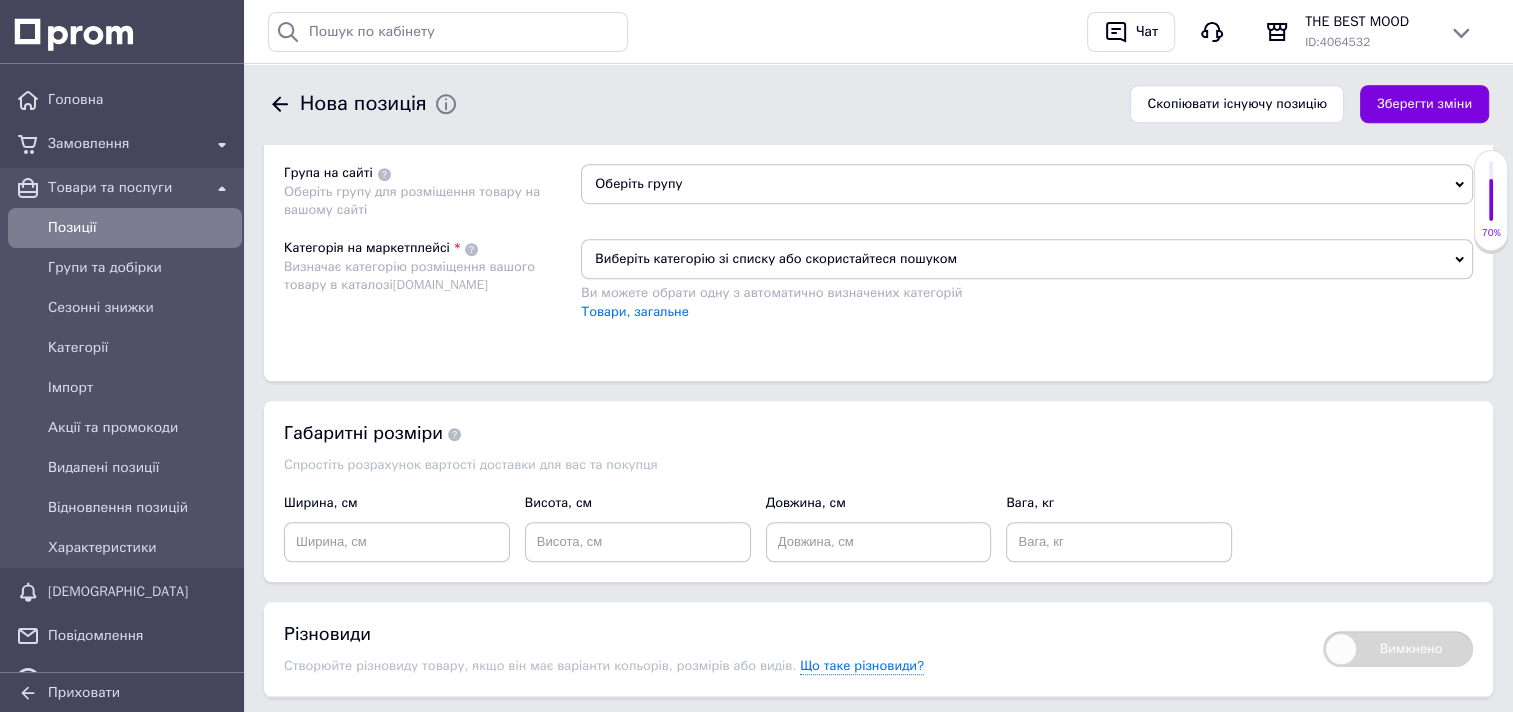 scroll, scrollTop: 1300, scrollLeft: 0, axis: vertical 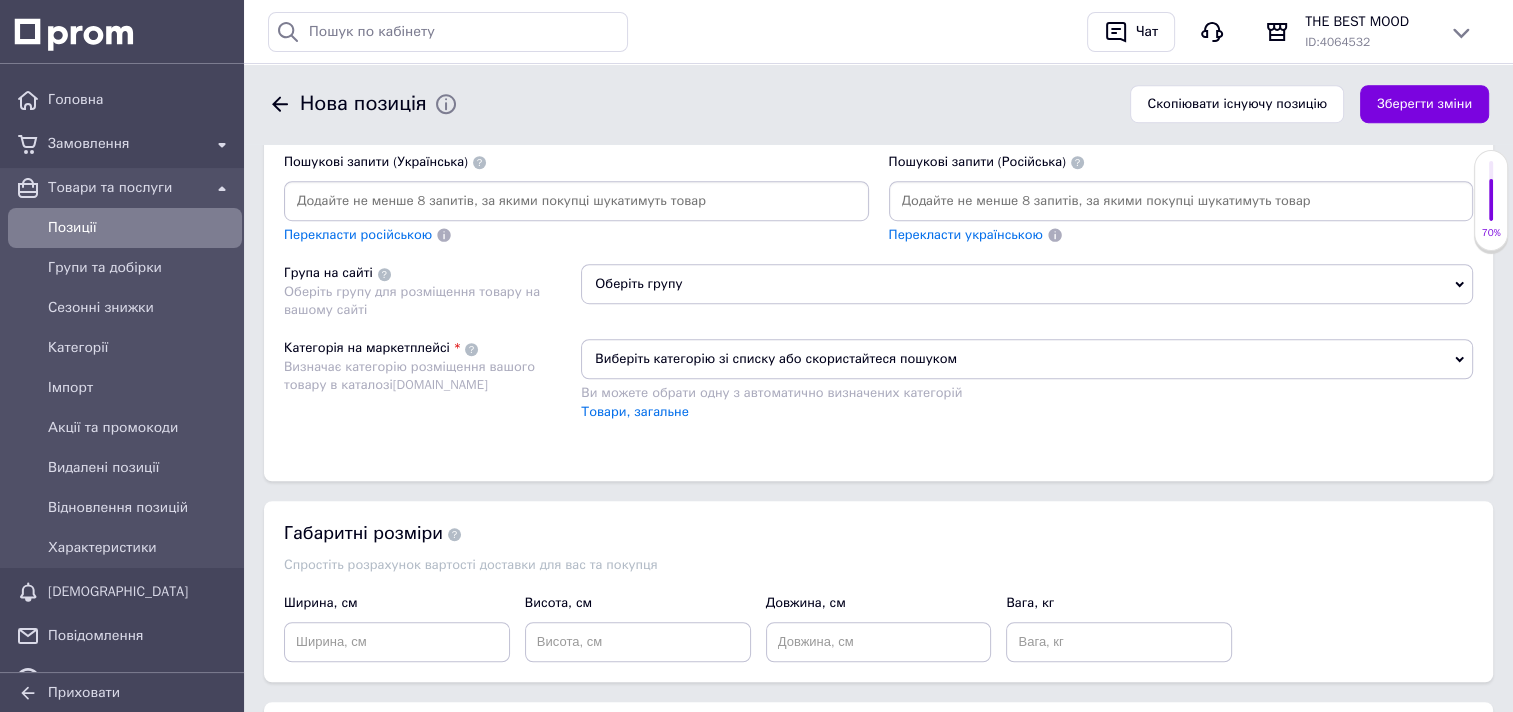 click on "Оберіть групу" at bounding box center (1027, 284) 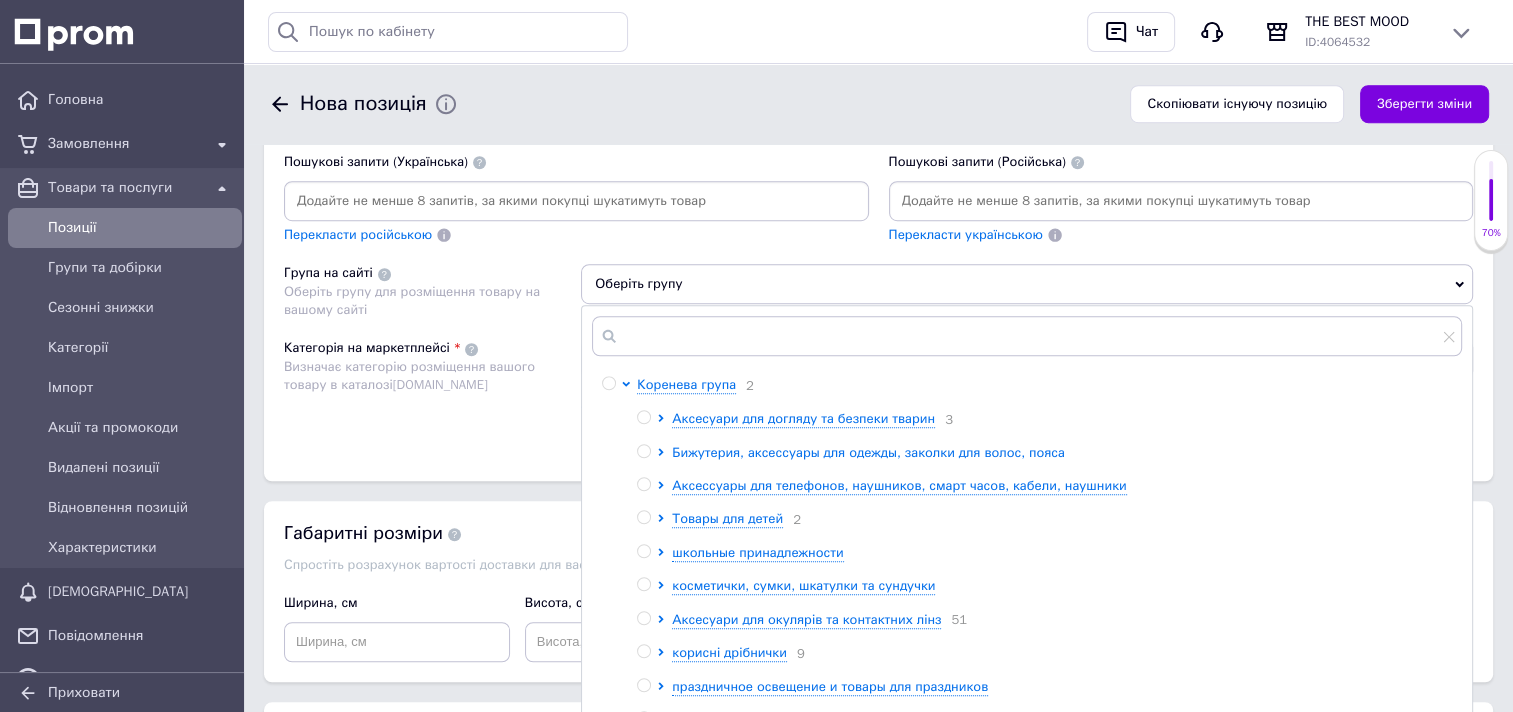 click on "Бижутерия, аксессуары для одежды, заколки для волос, пояса" at bounding box center (868, 452) 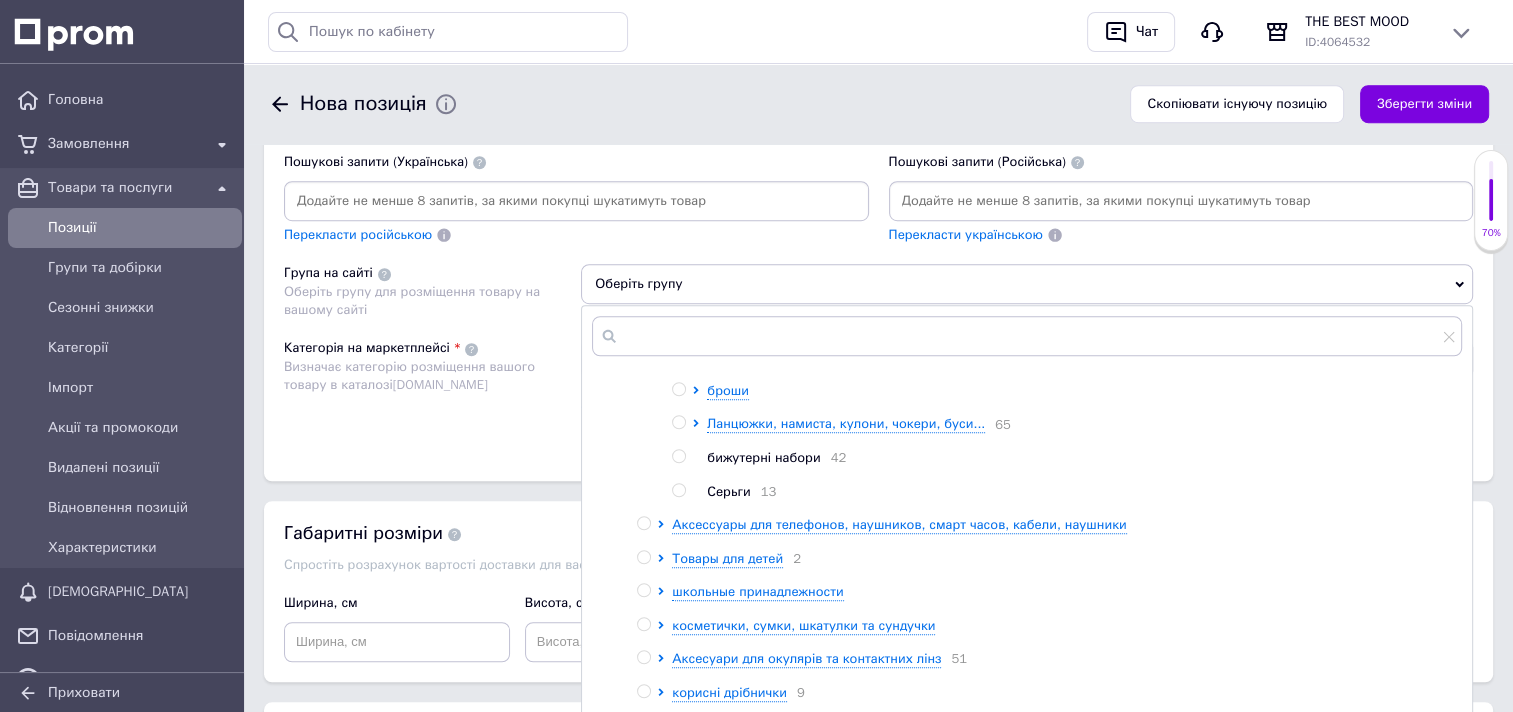 scroll, scrollTop: 200, scrollLeft: 0, axis: vertical 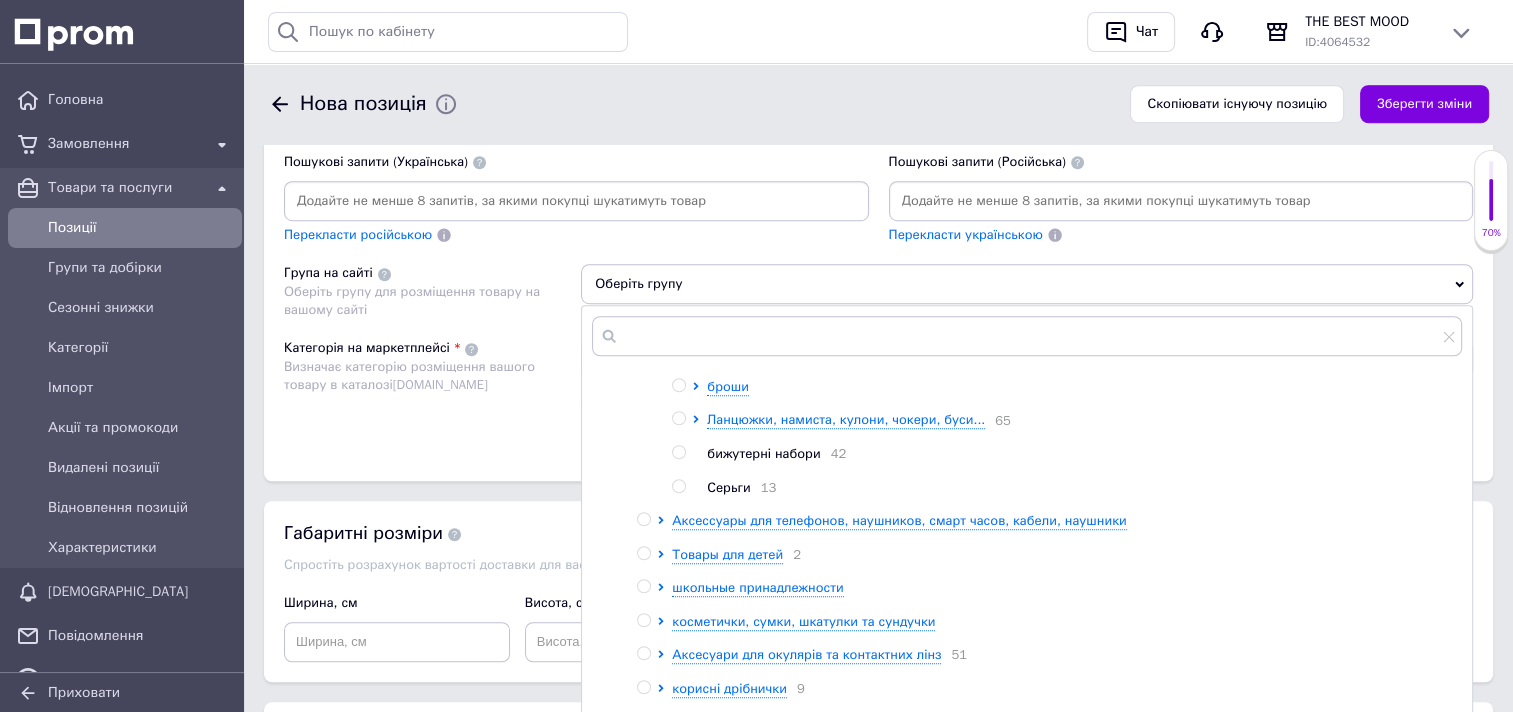 click at bounding box center [678, 452] 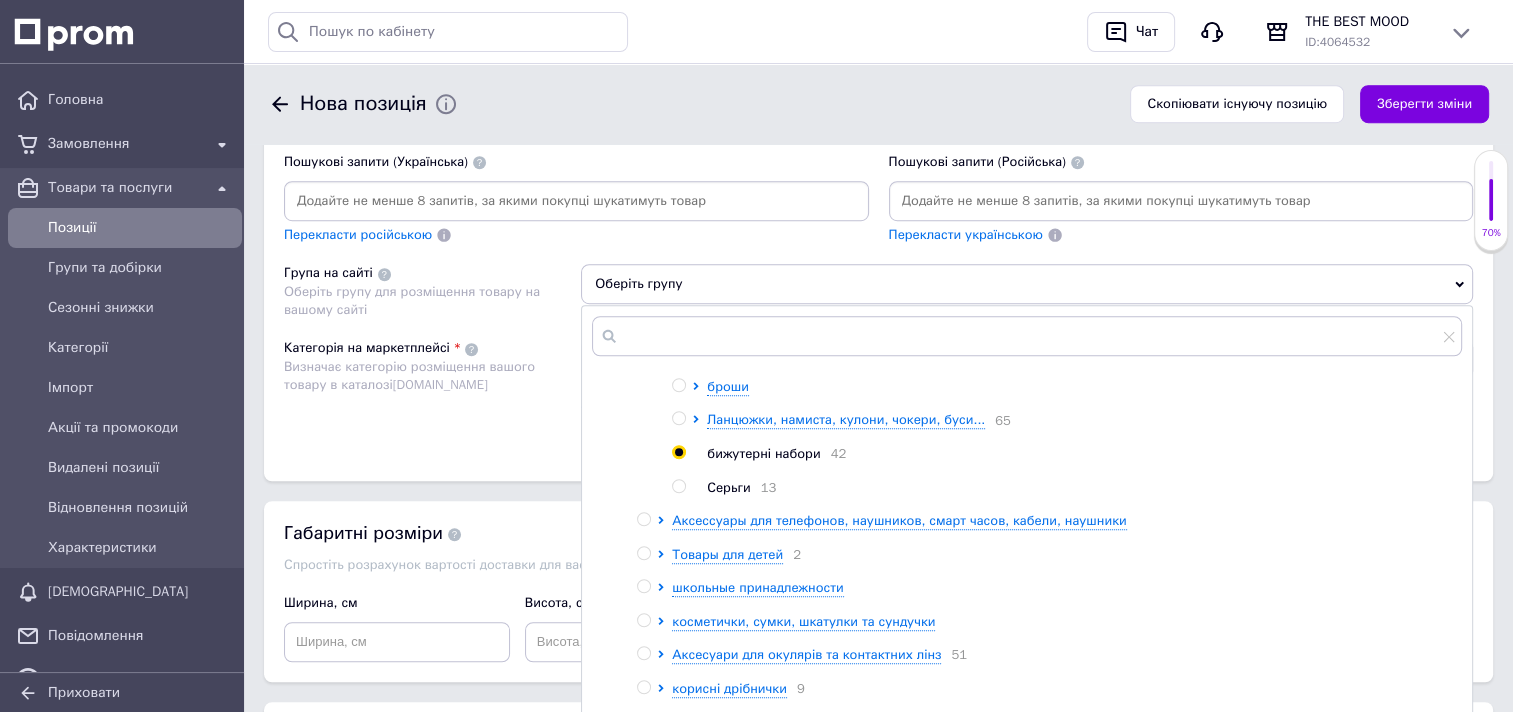 radio on "true" 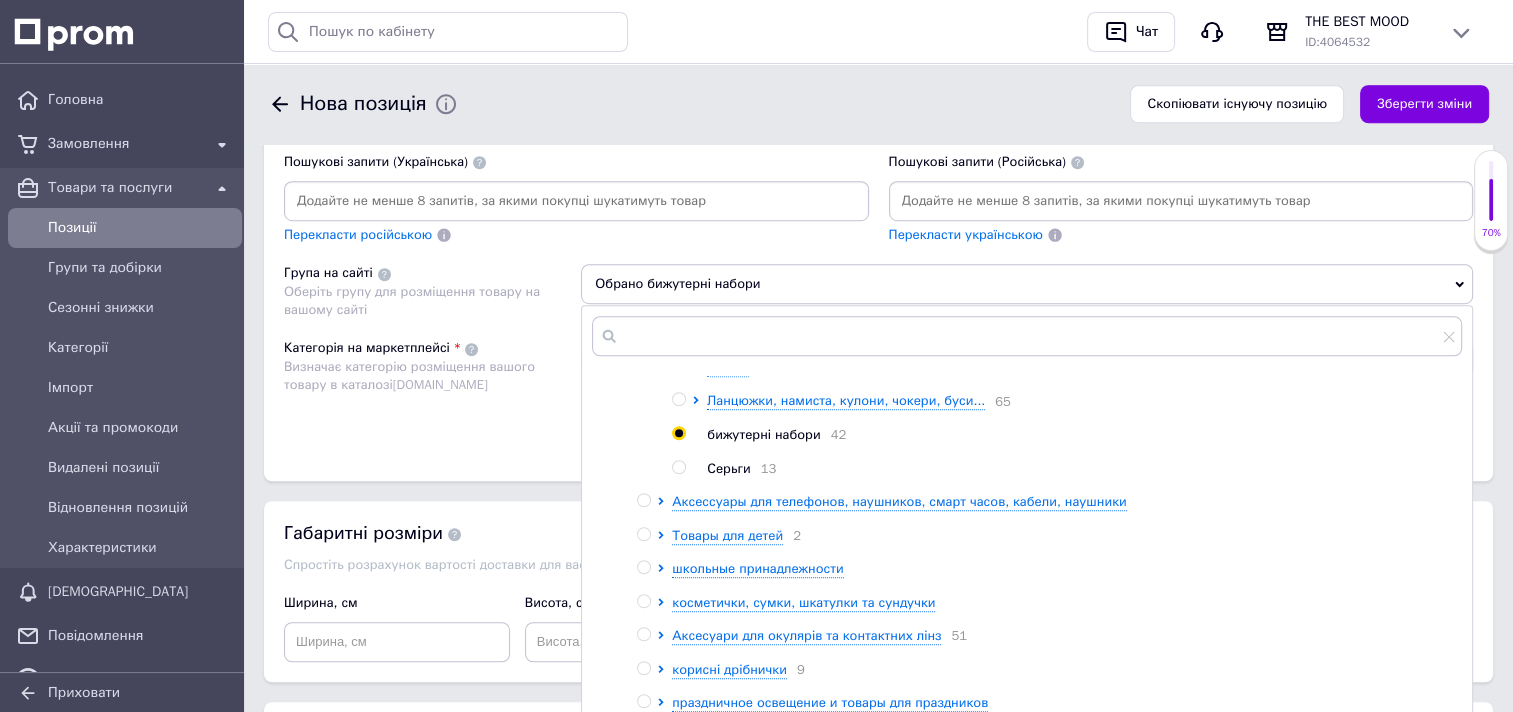 scroll, scrollTop: 234, scrollLeft: 0, axis: vertical 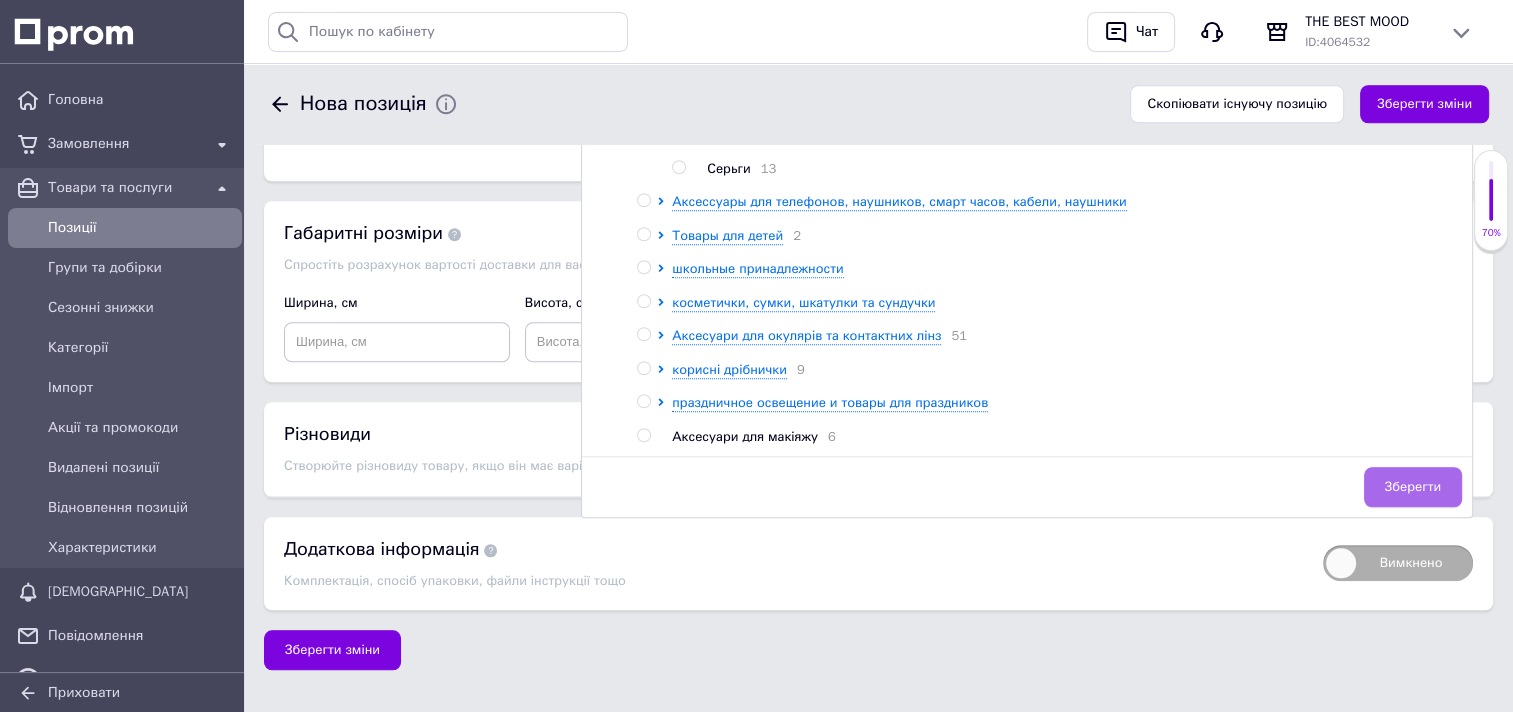 click on "Зберегти" at bounding box center [1413, 487] 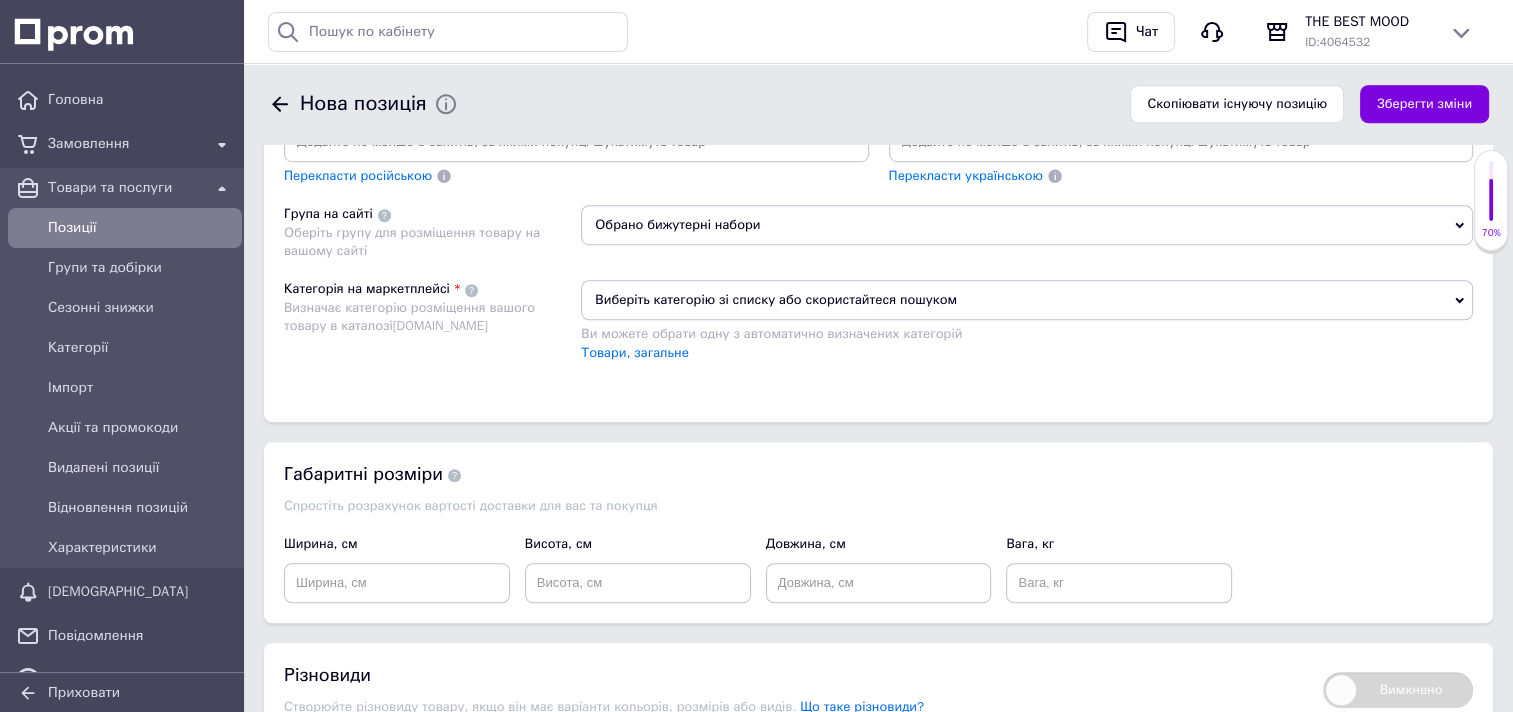 scroll, scrollTop: 1300, scrollLeft: 0, axis: vertical 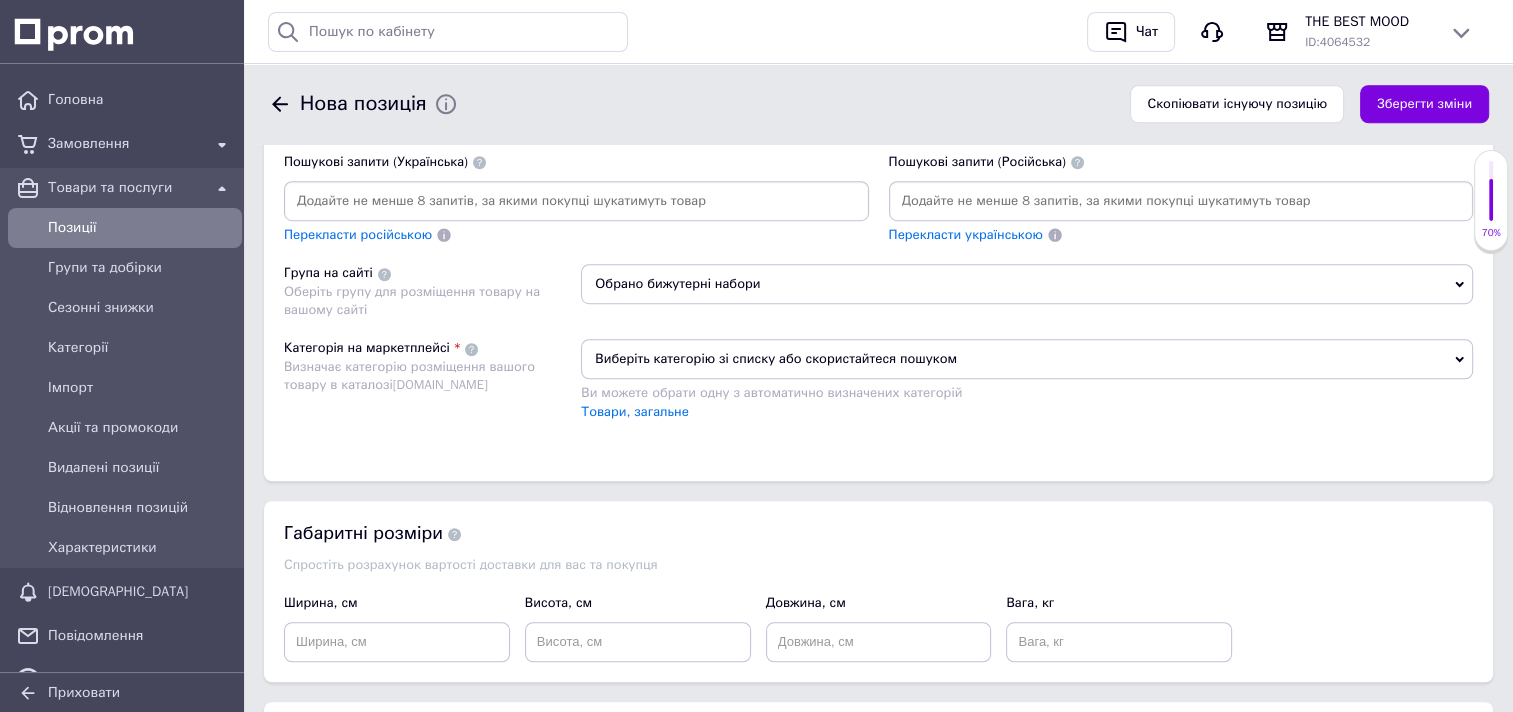 click on "Виберіть категорію зі списку або скористайтеся пошуком" at bounding box center (1027, 359) 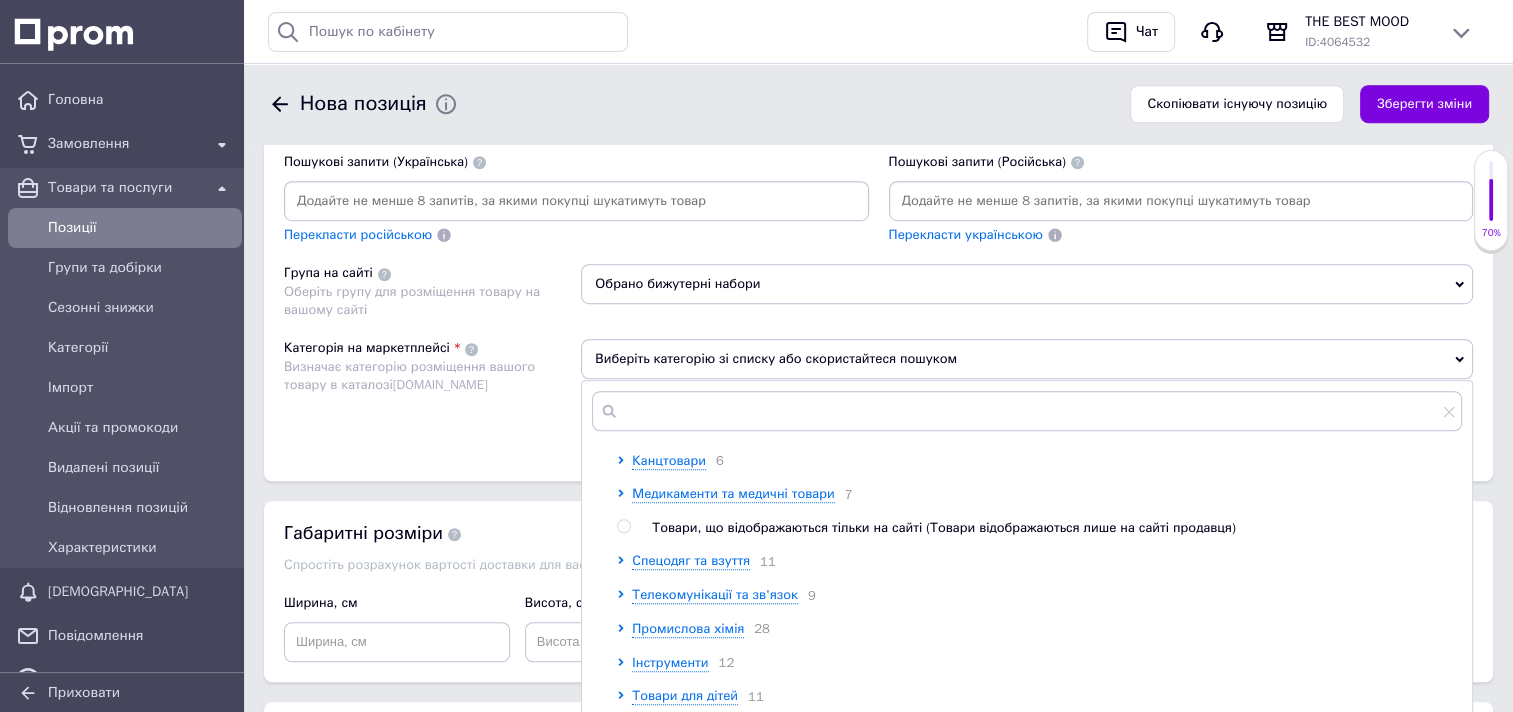 scroll, scrollTop: 987, scrollLeft: 0, axis: vertical 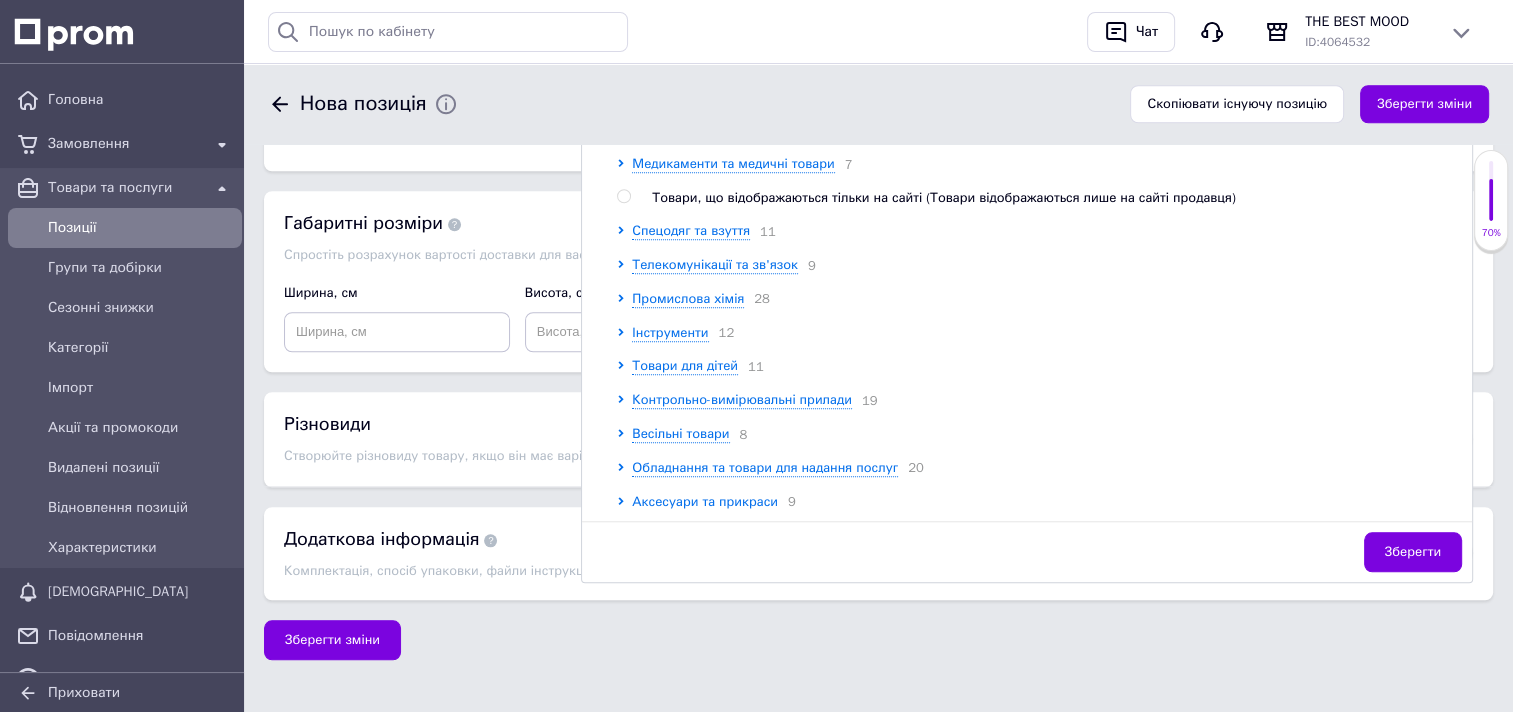 click on "Аксесуари та прикраси" at bounding box center [705, 501] 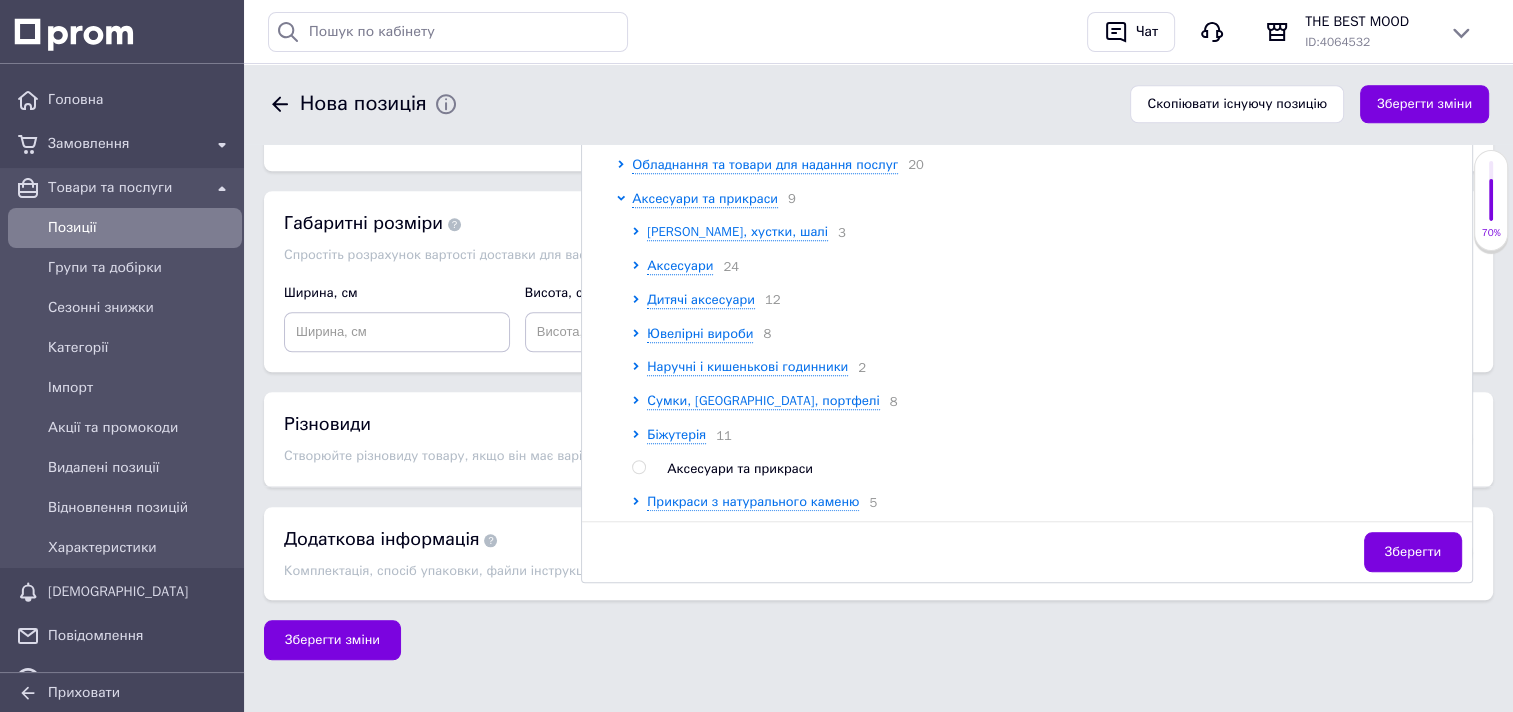 scroll, scrollTop: 1302, scrollLeft: 0, axis: vertical 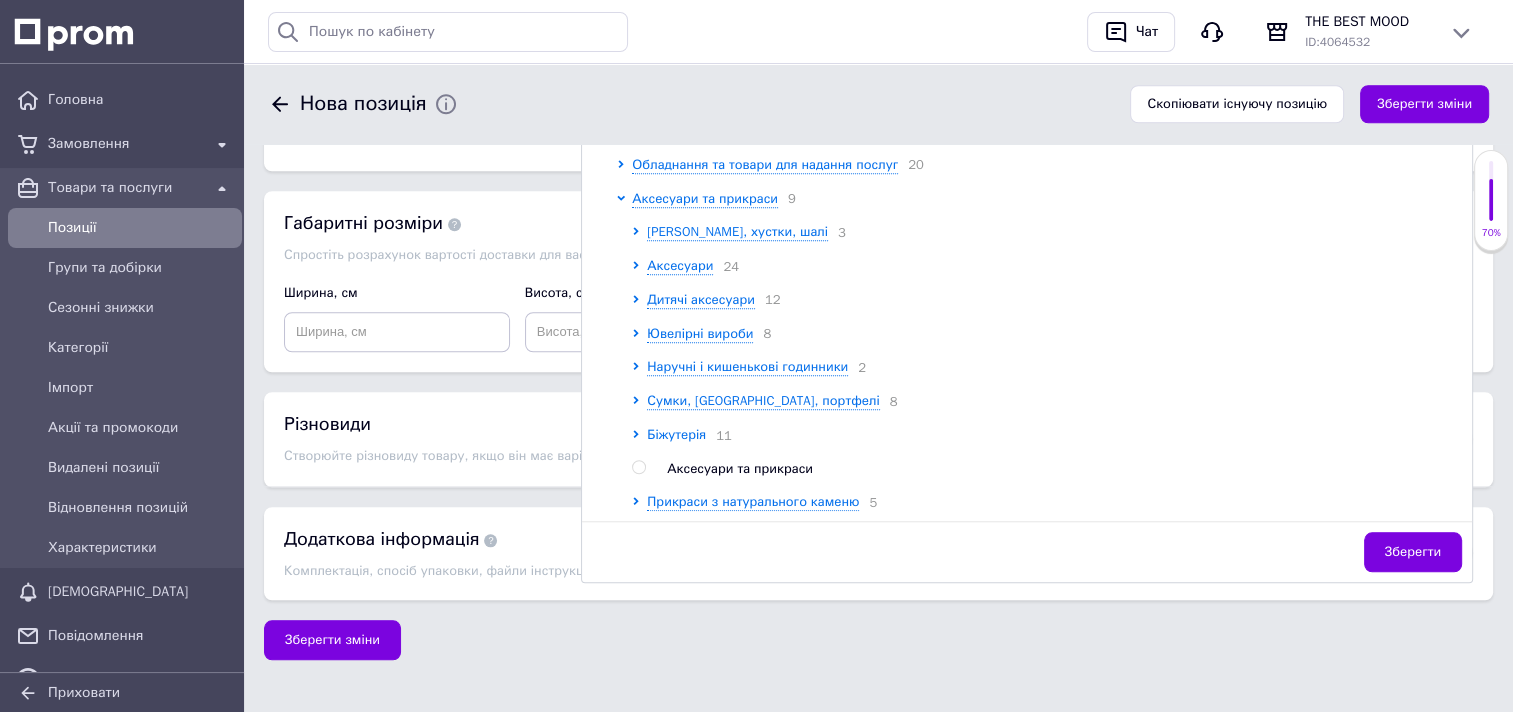click on "Біжутерія" at bounding box center [676, 434] 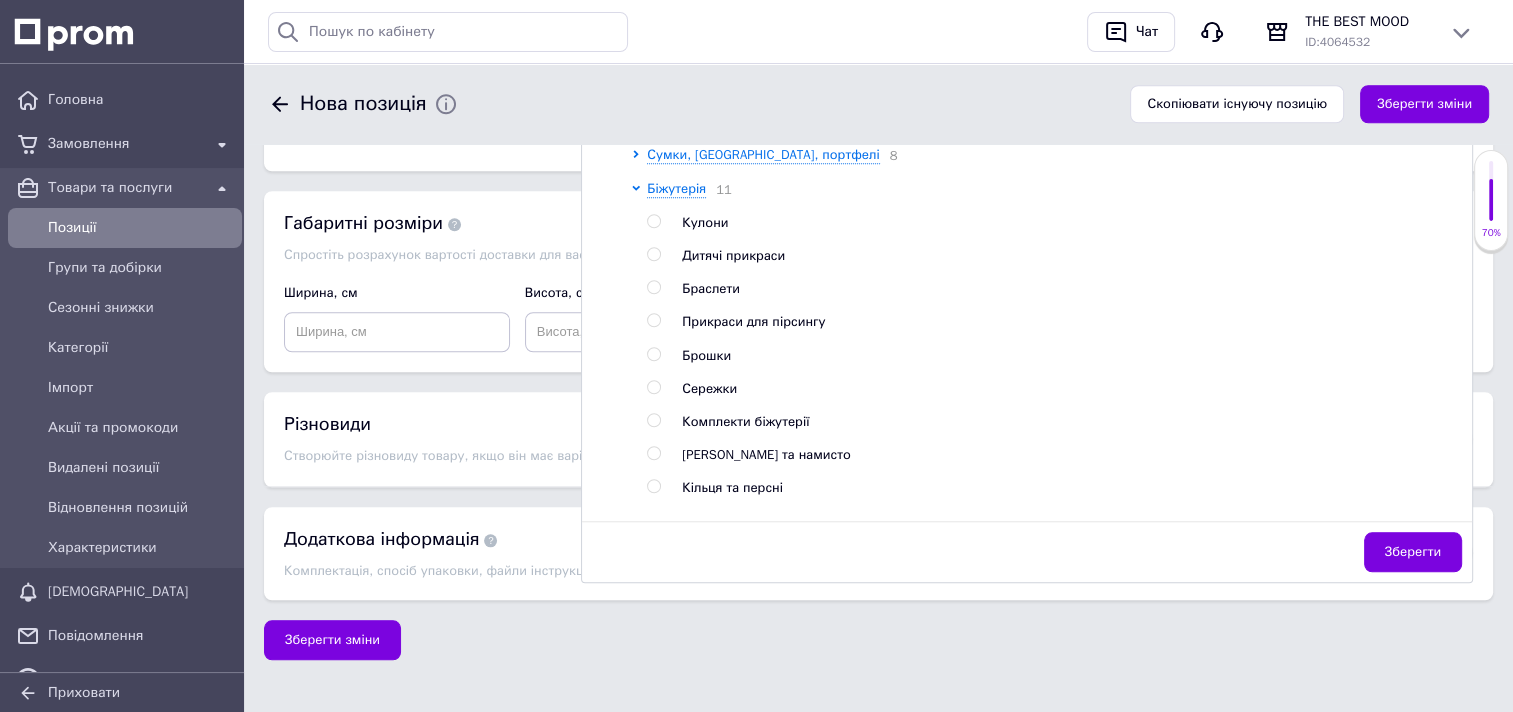 scroll, scrollTop: 1502, scrollLeft: 0, axis: vertical 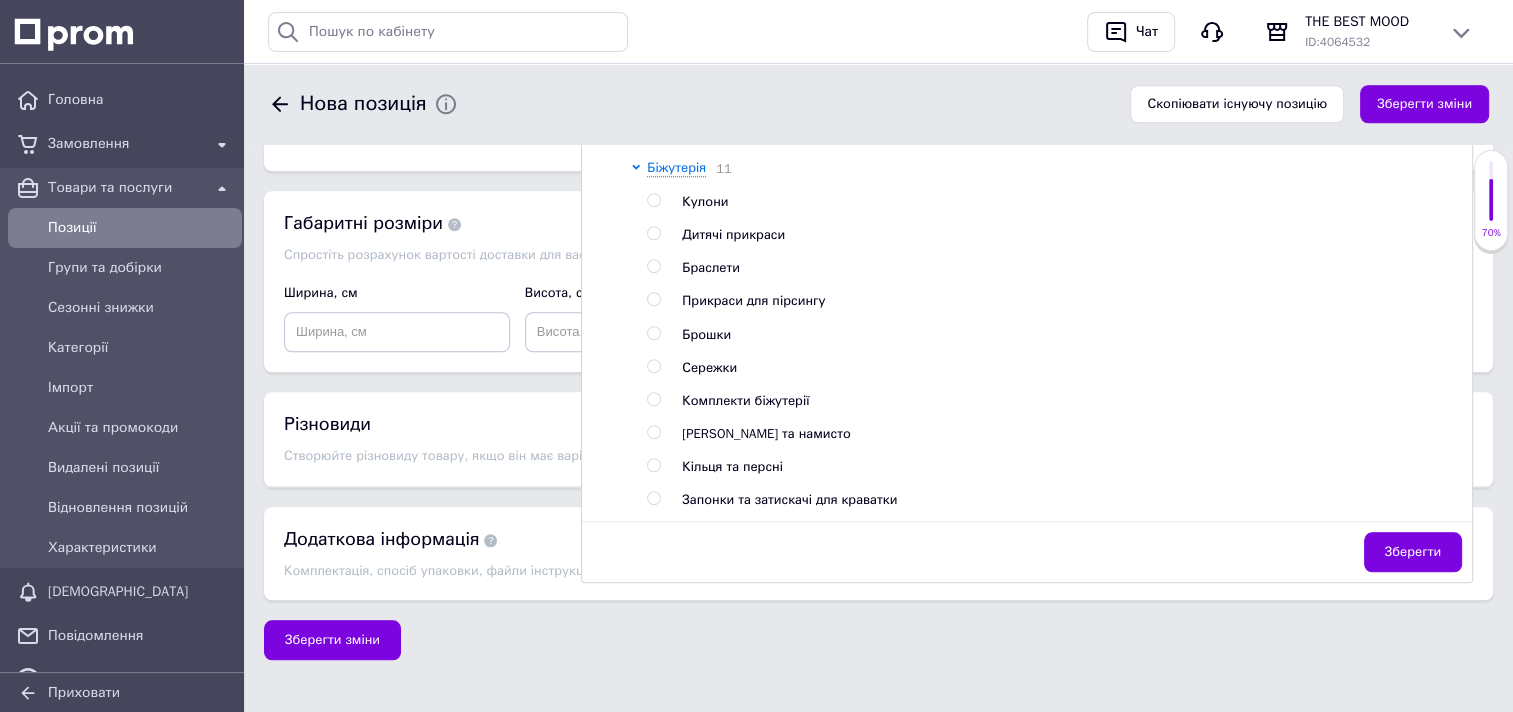 click at bounding box center [653, 399] 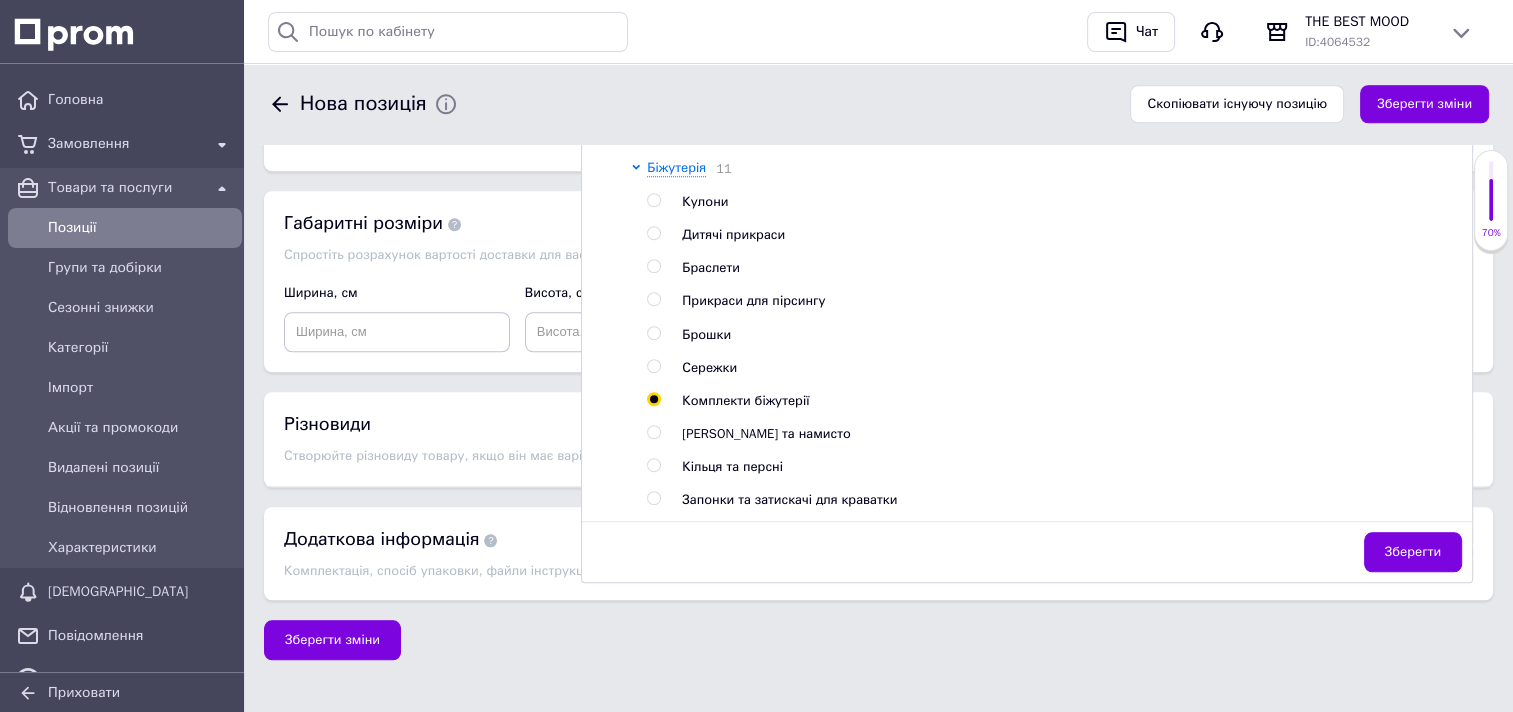 radio on "true" 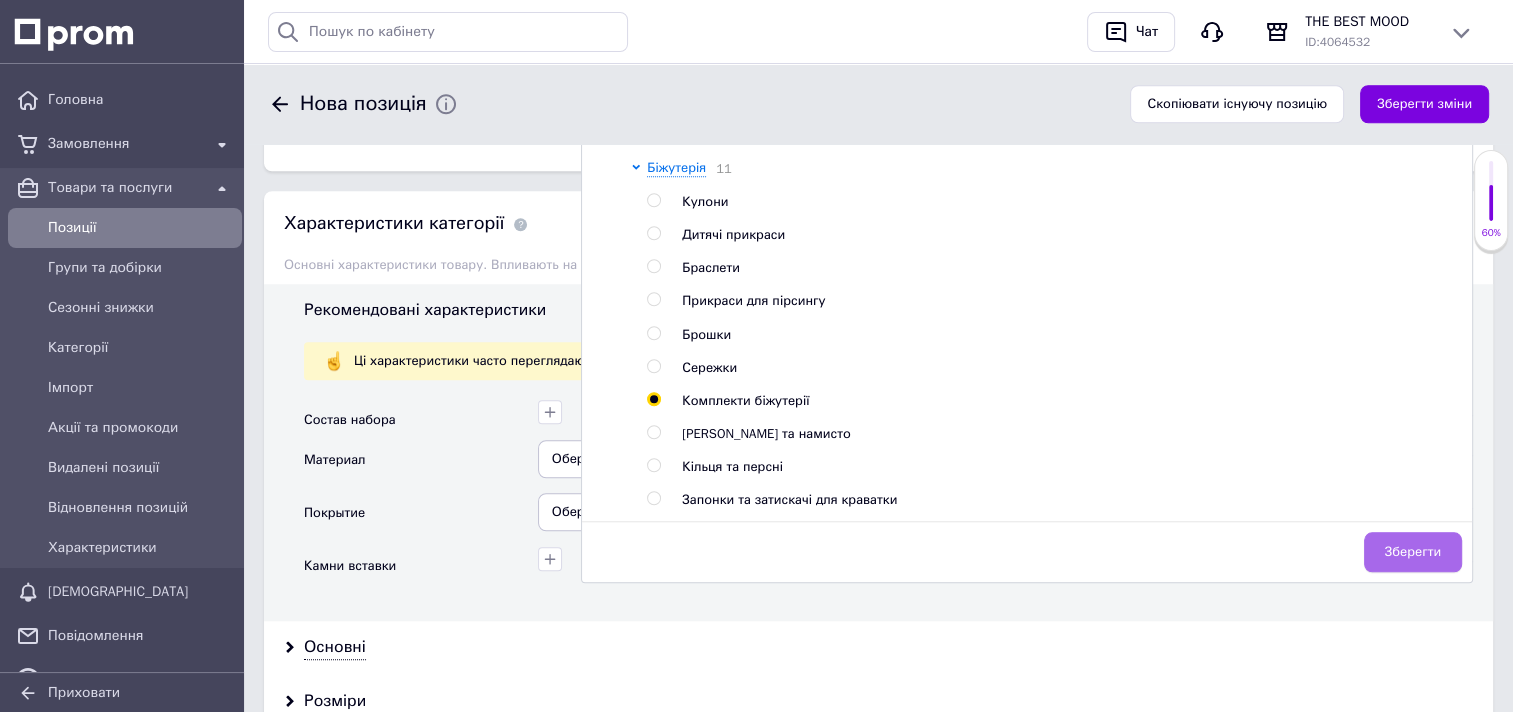 click on "Зберегти" at bounding box center [1413, 552] 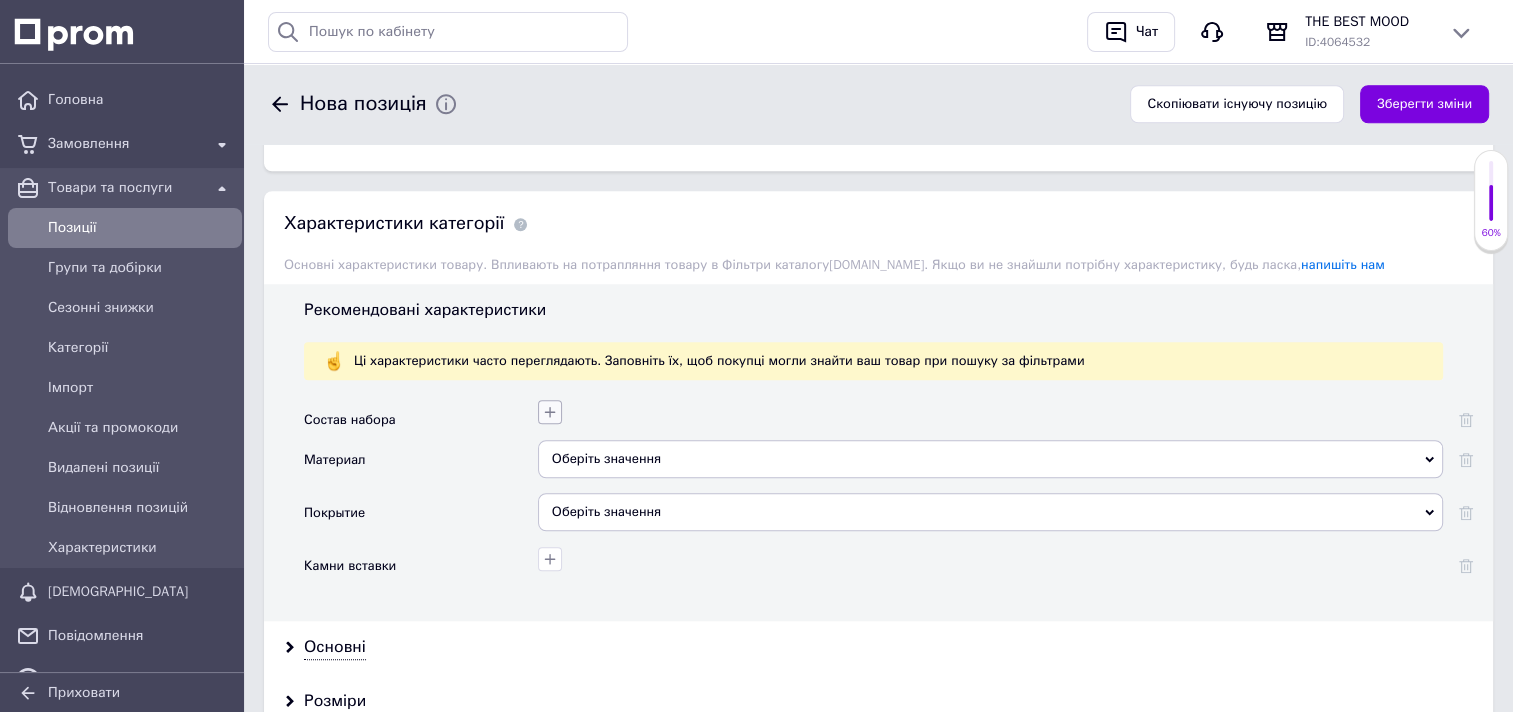 click 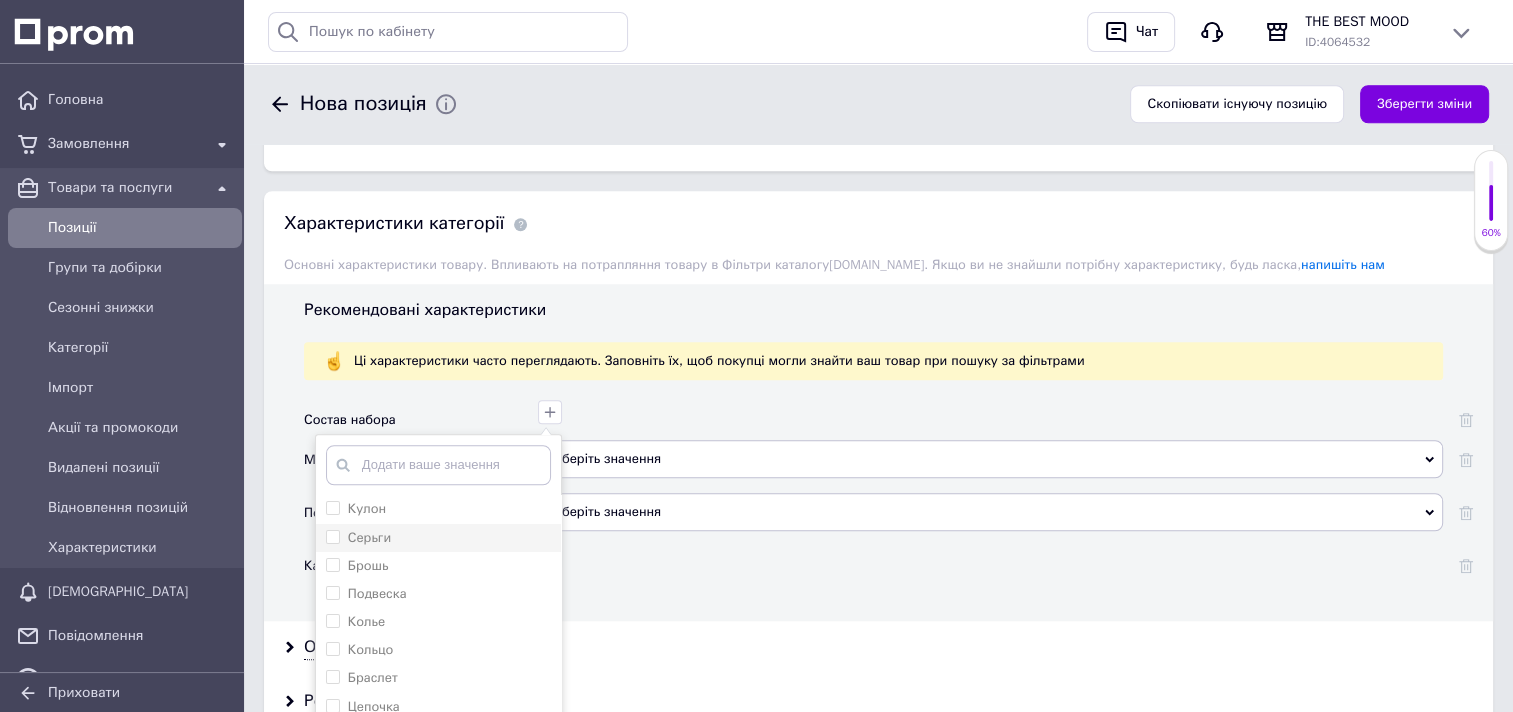 click on "Серьги" at bounding box center (332, 536) 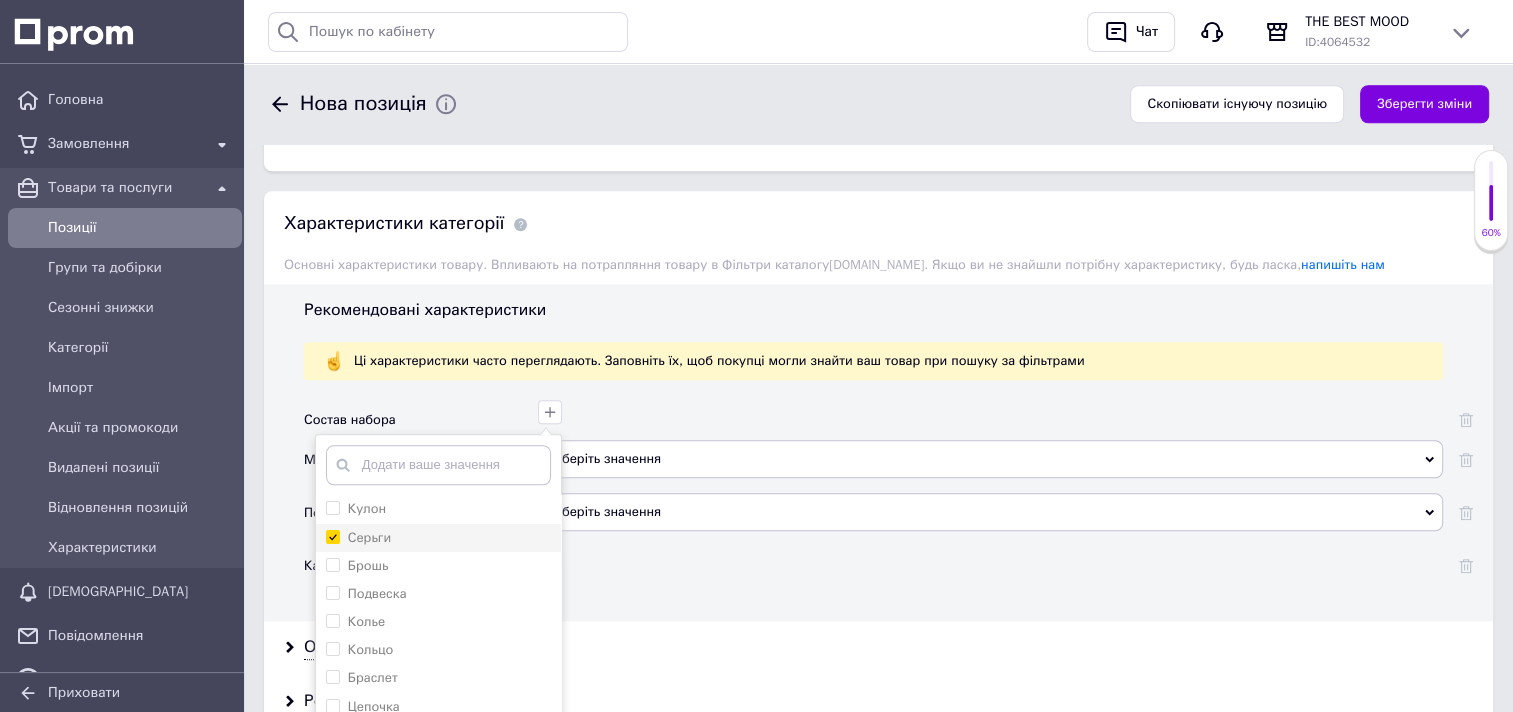 checkbox on "true" 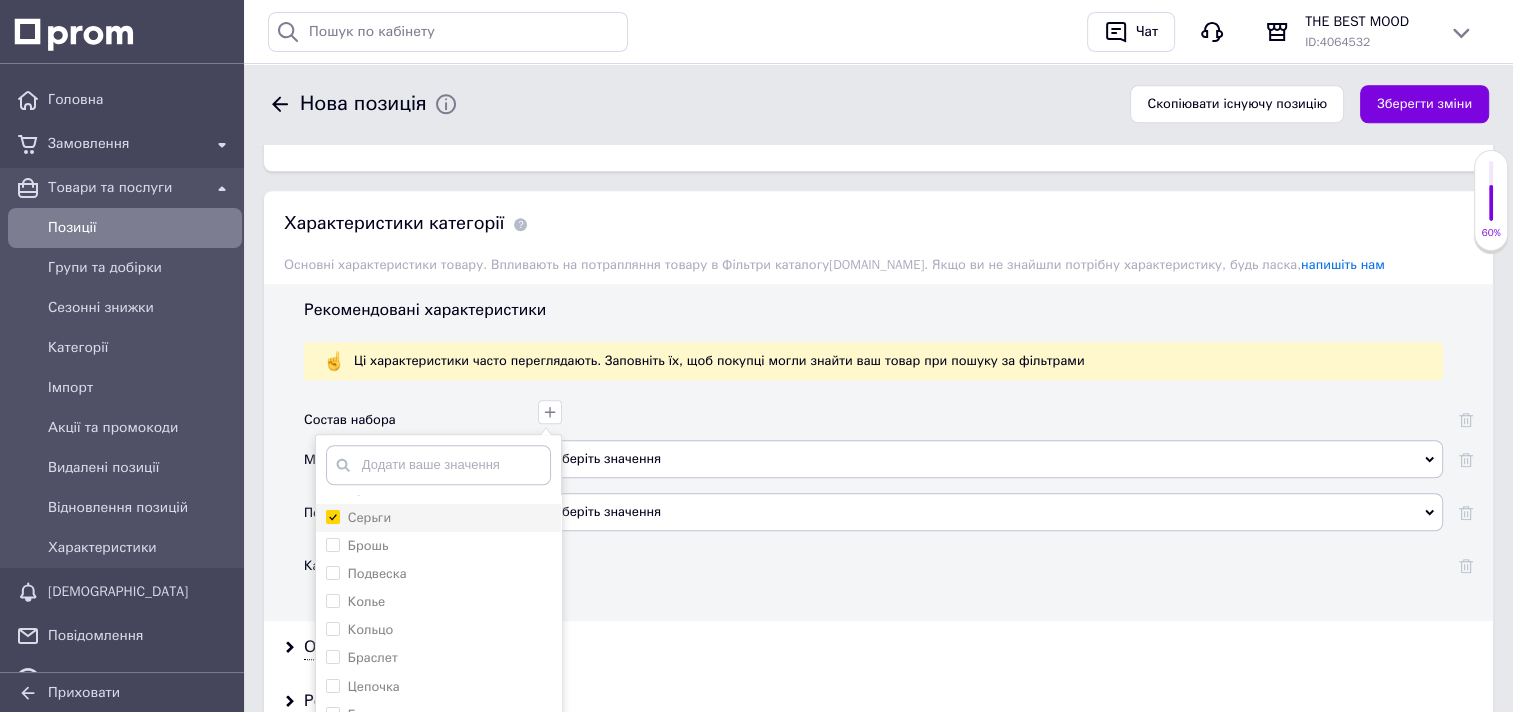 scroll, scrollTop: 38, scrollLeft: 0, axis: vertical 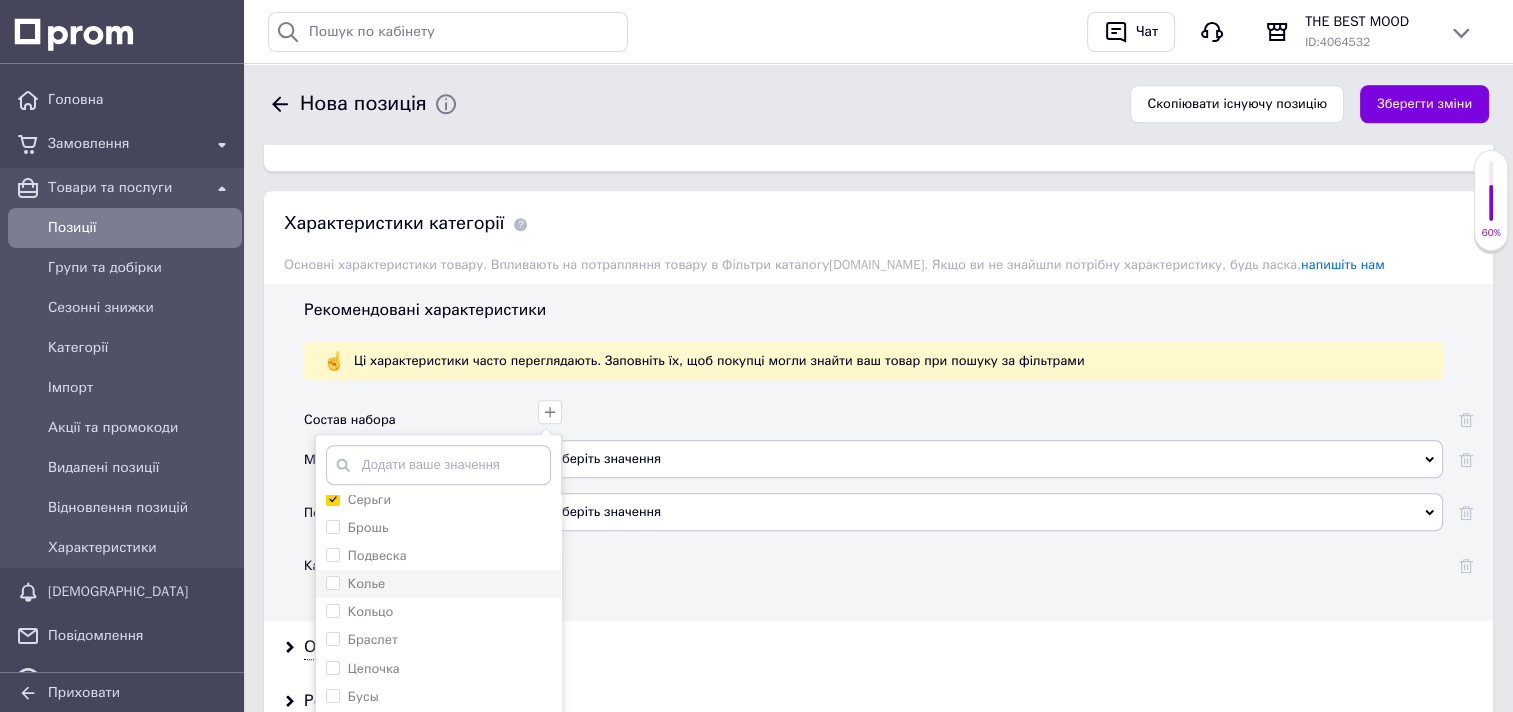 click on "Колье" at bounding box center (332, 582) 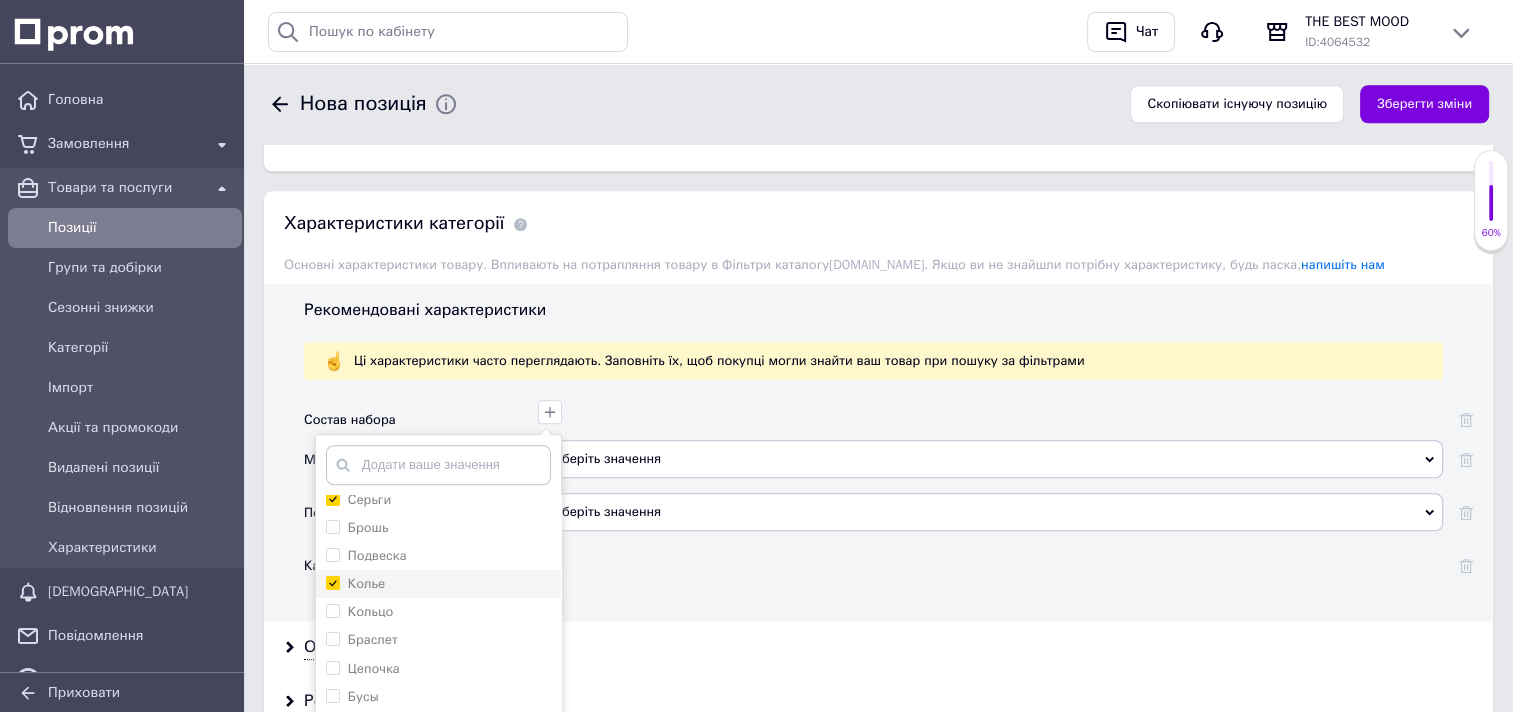 checkbox on "true" 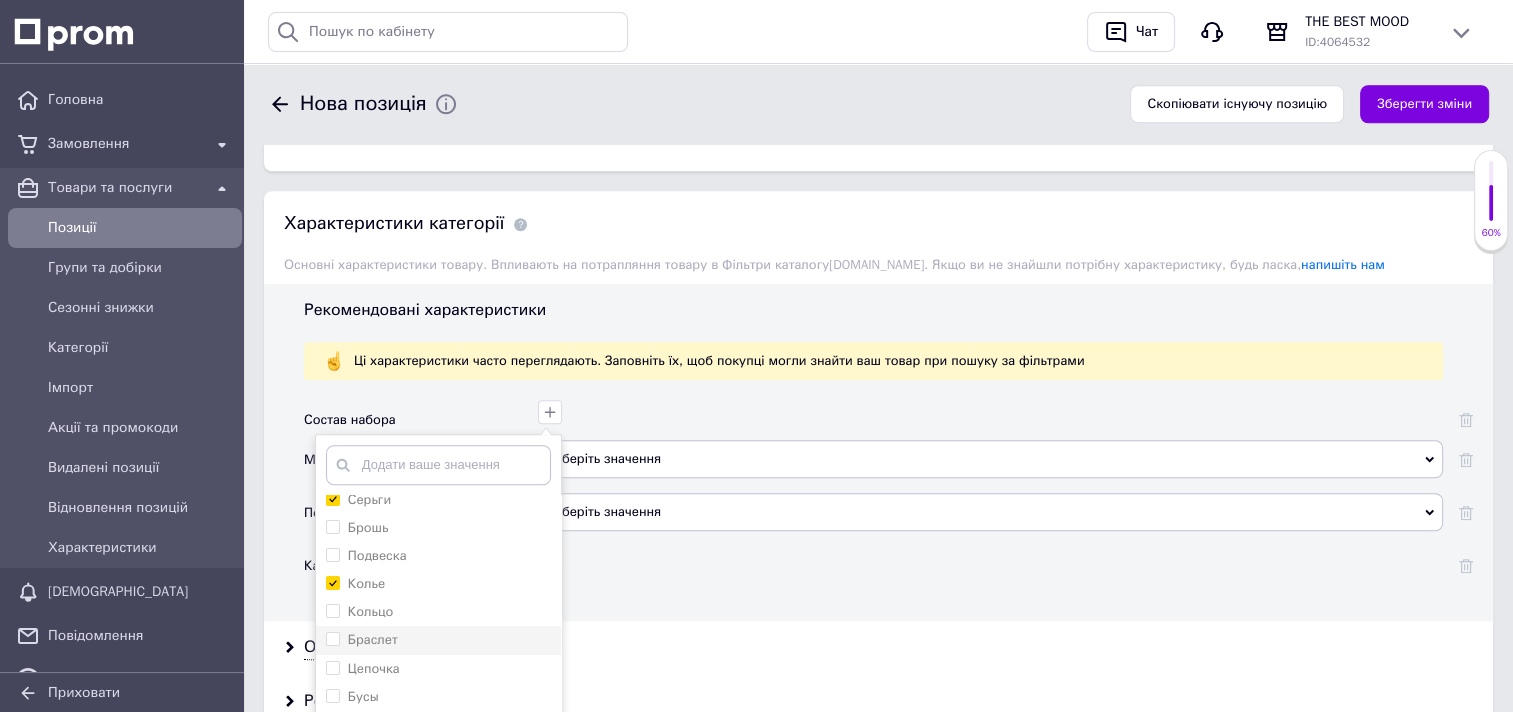 click on "Браслет" at bounding box center (332, 638) 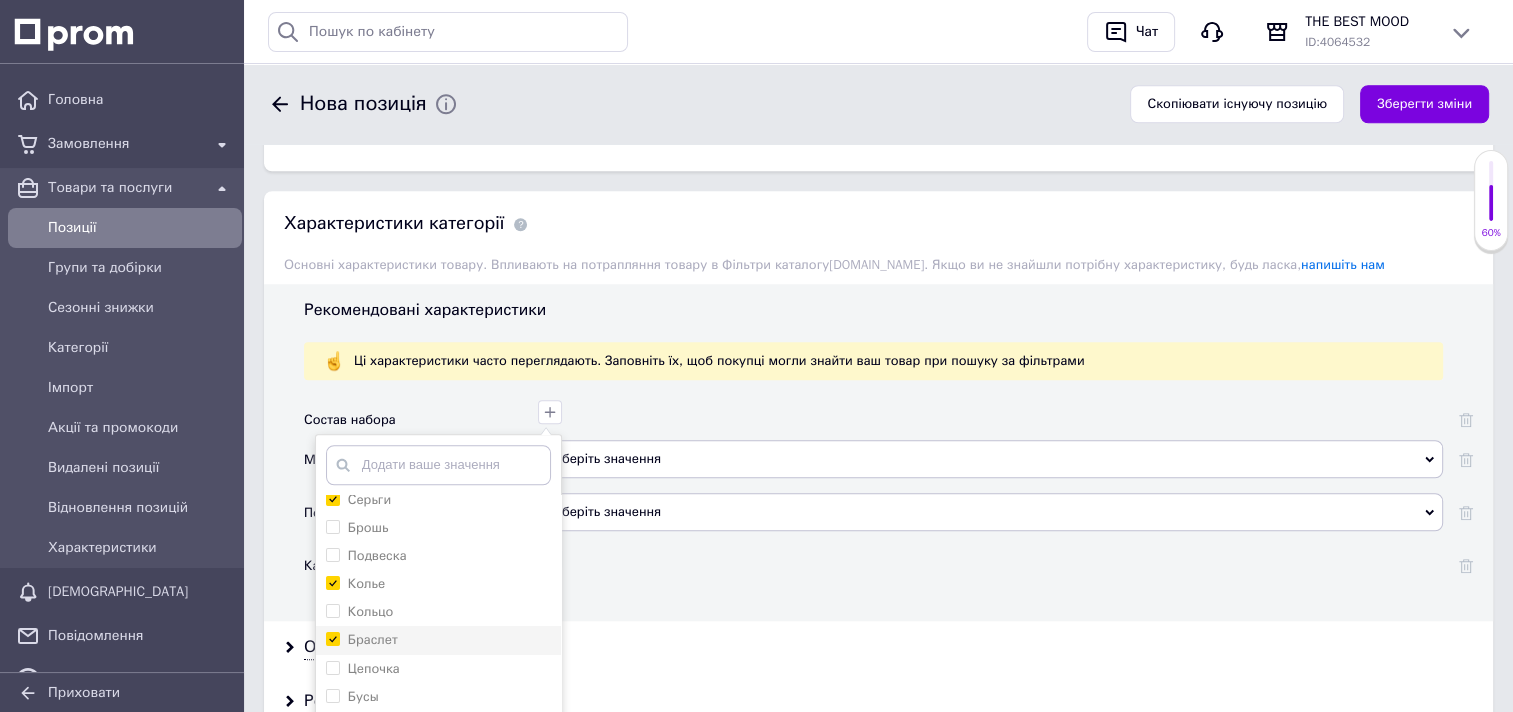 checkbox on "true" 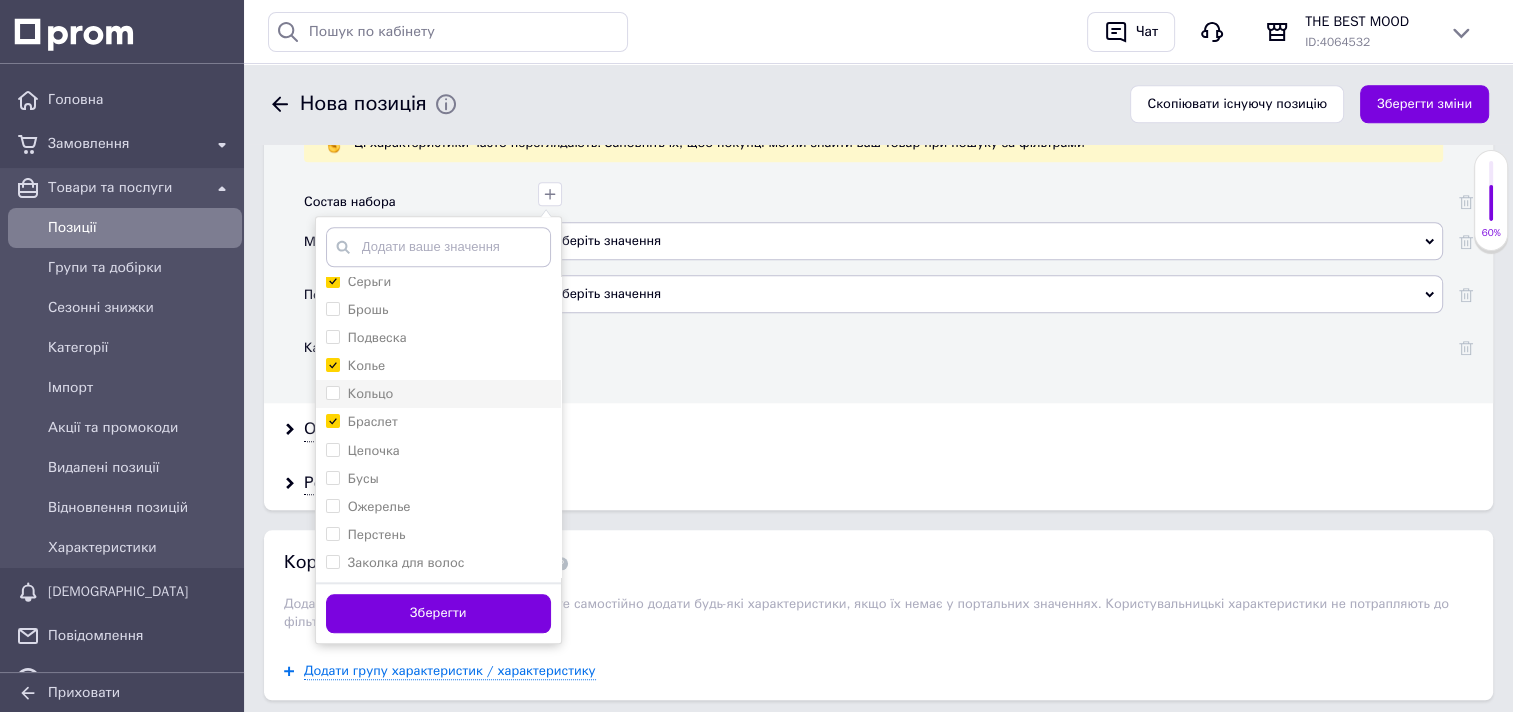scroll, scrollTop: 1910, scrollLeft: 0, axis: vertical 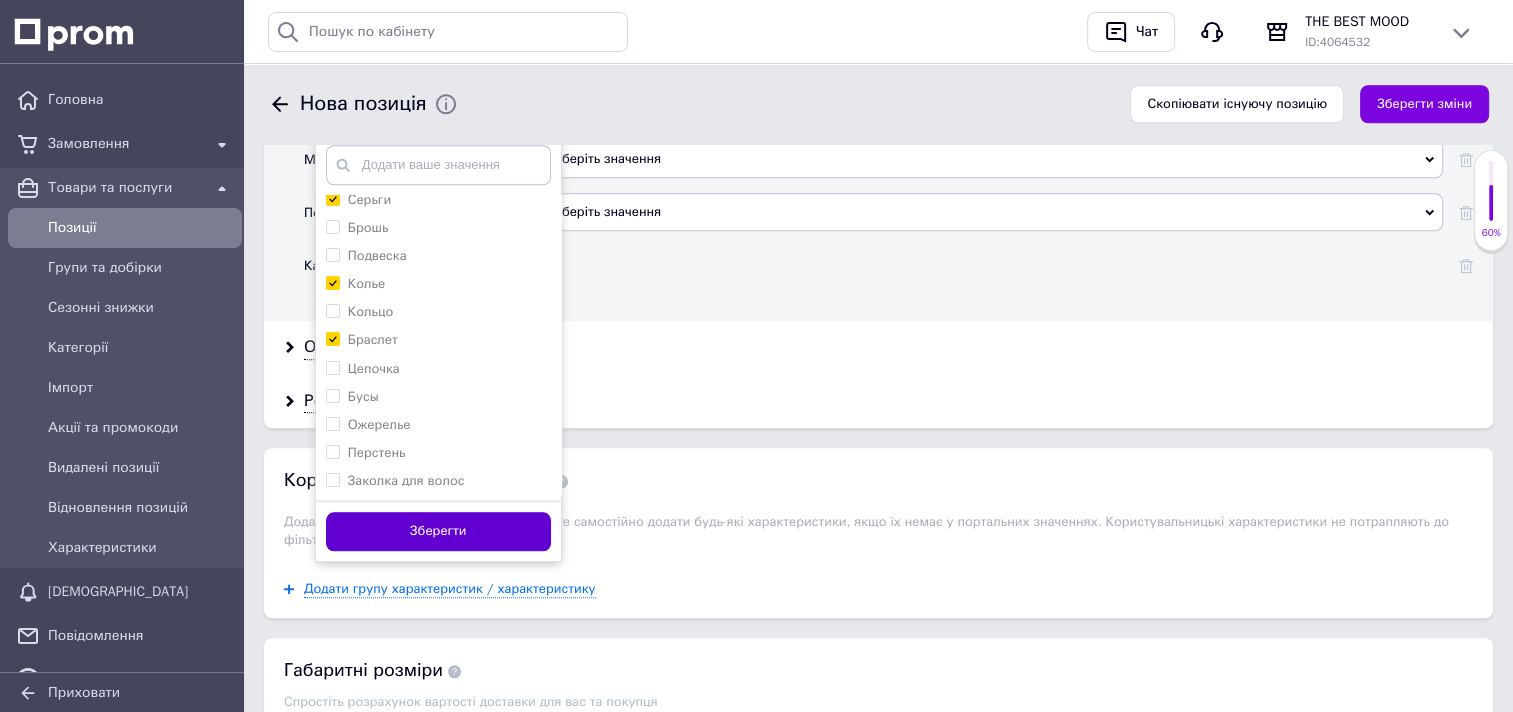 click on "Зберегти" at bounding box center [438, 531] 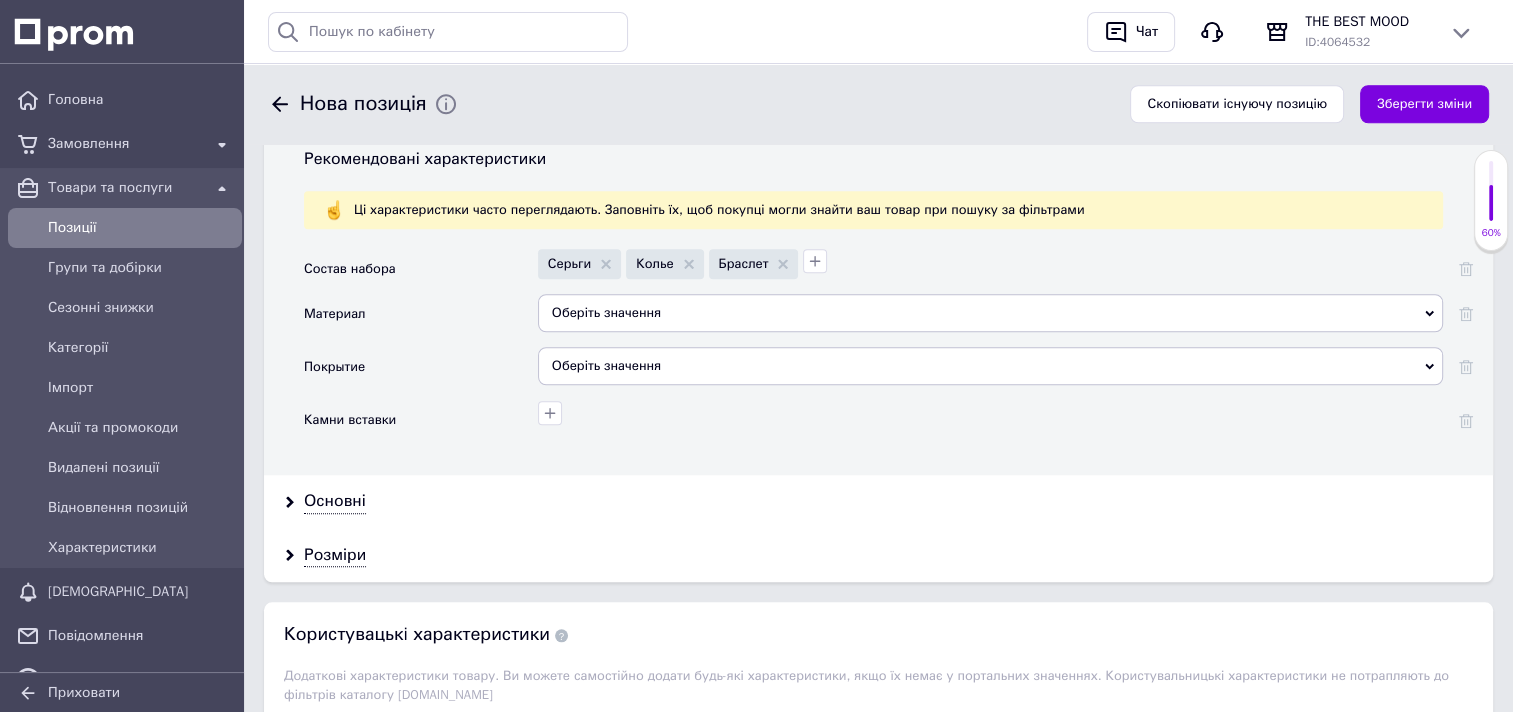 scroll, scrollTop: 1710, scrollLeft: 0, axis: vertical 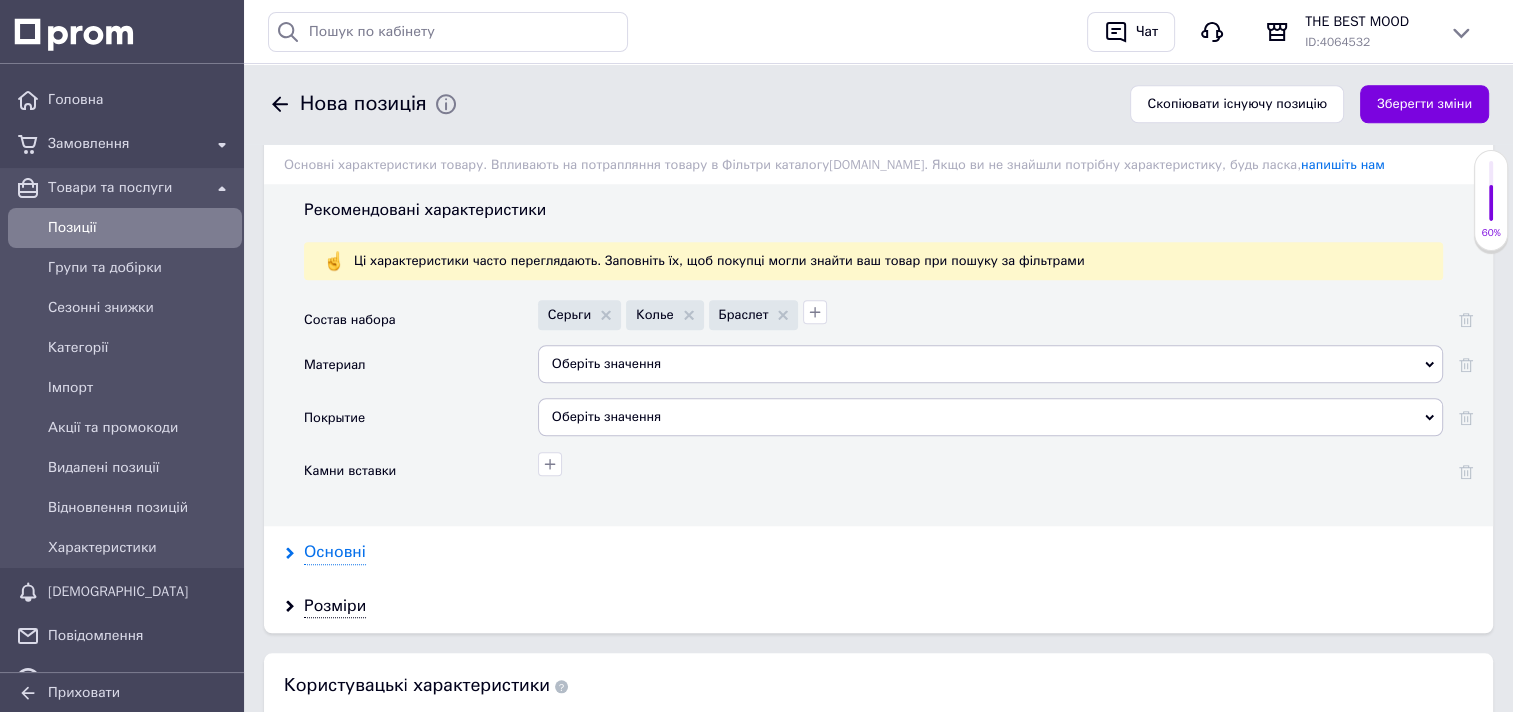 click on "Основні" at bounding box center [335, 552] 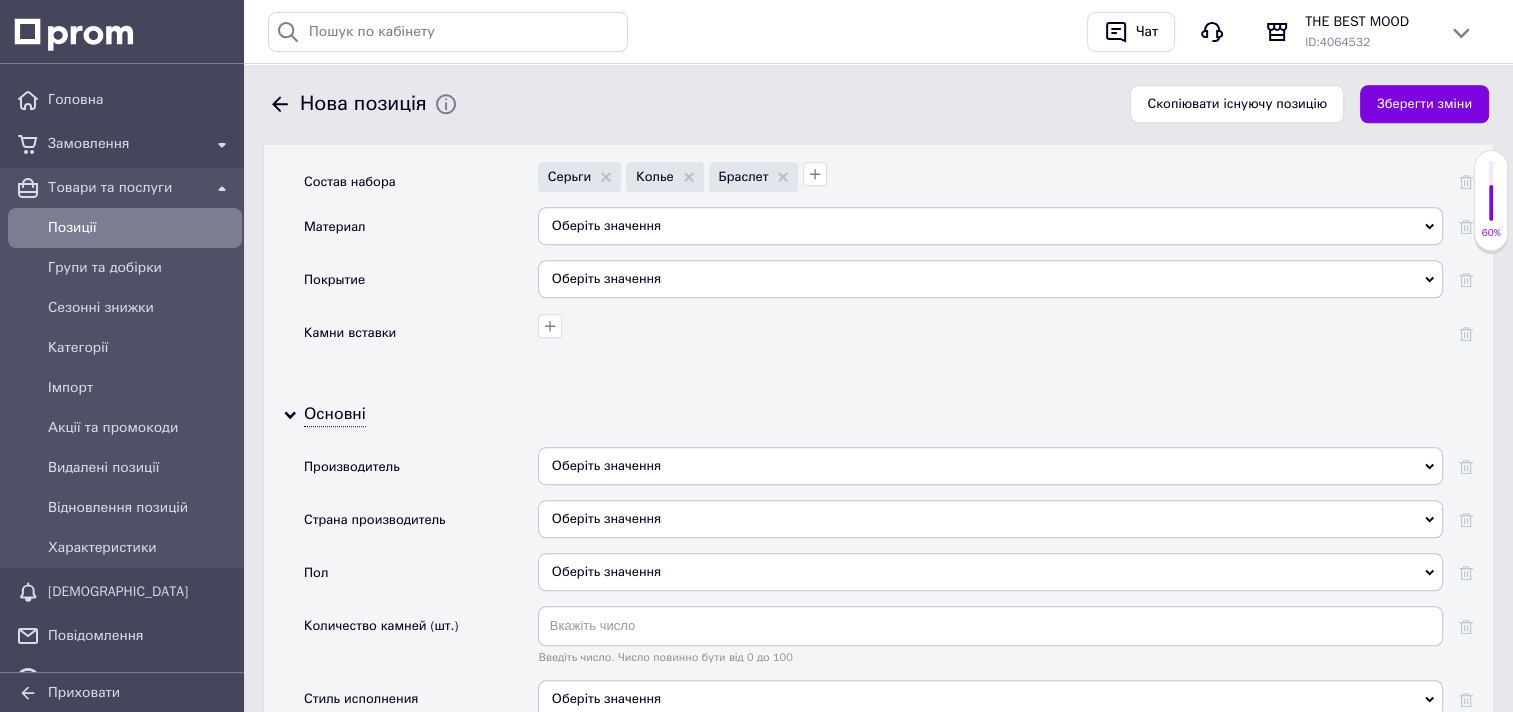 scroll, scrollTop: 1910, scrollLeft: 0, axis: vertical 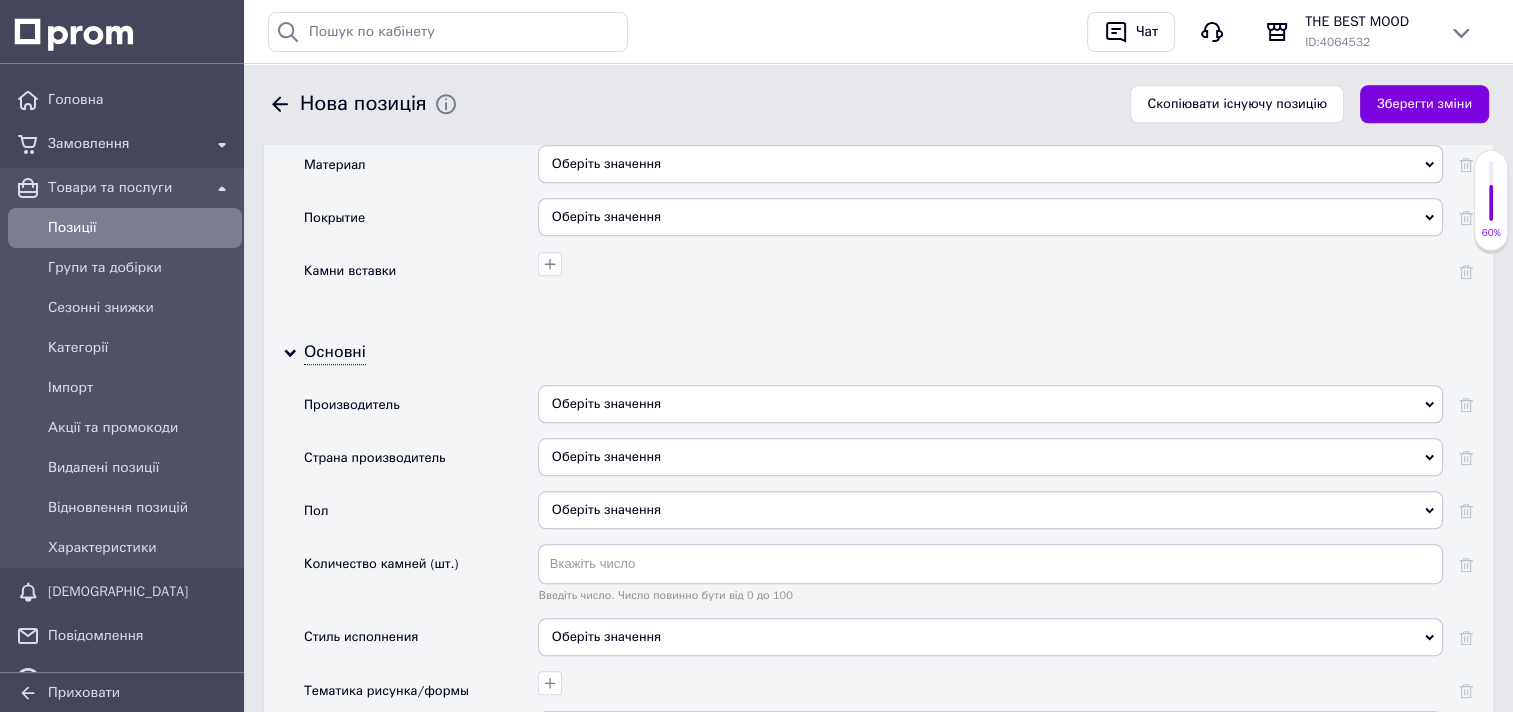 click on "Оберіть значення" at bounding box center [990, 404] 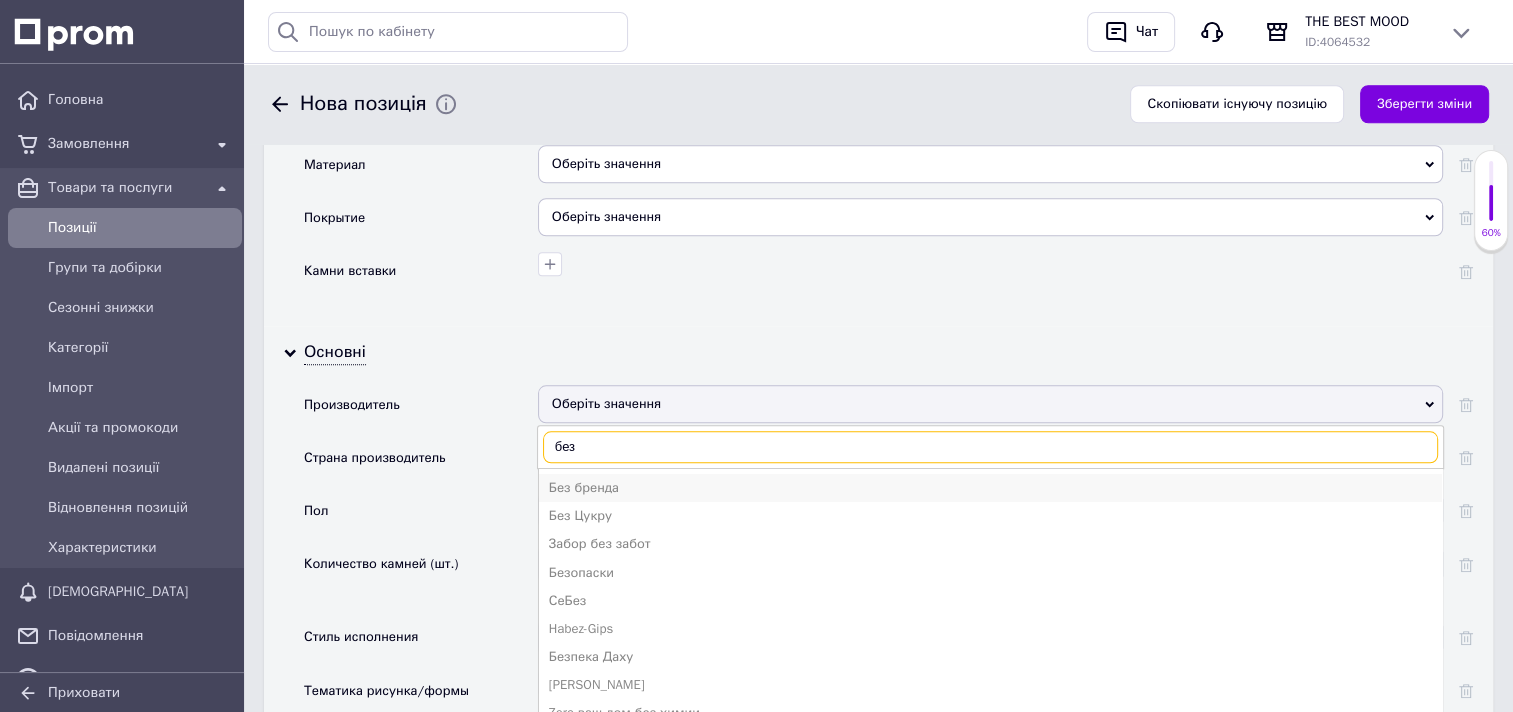 type on "без" 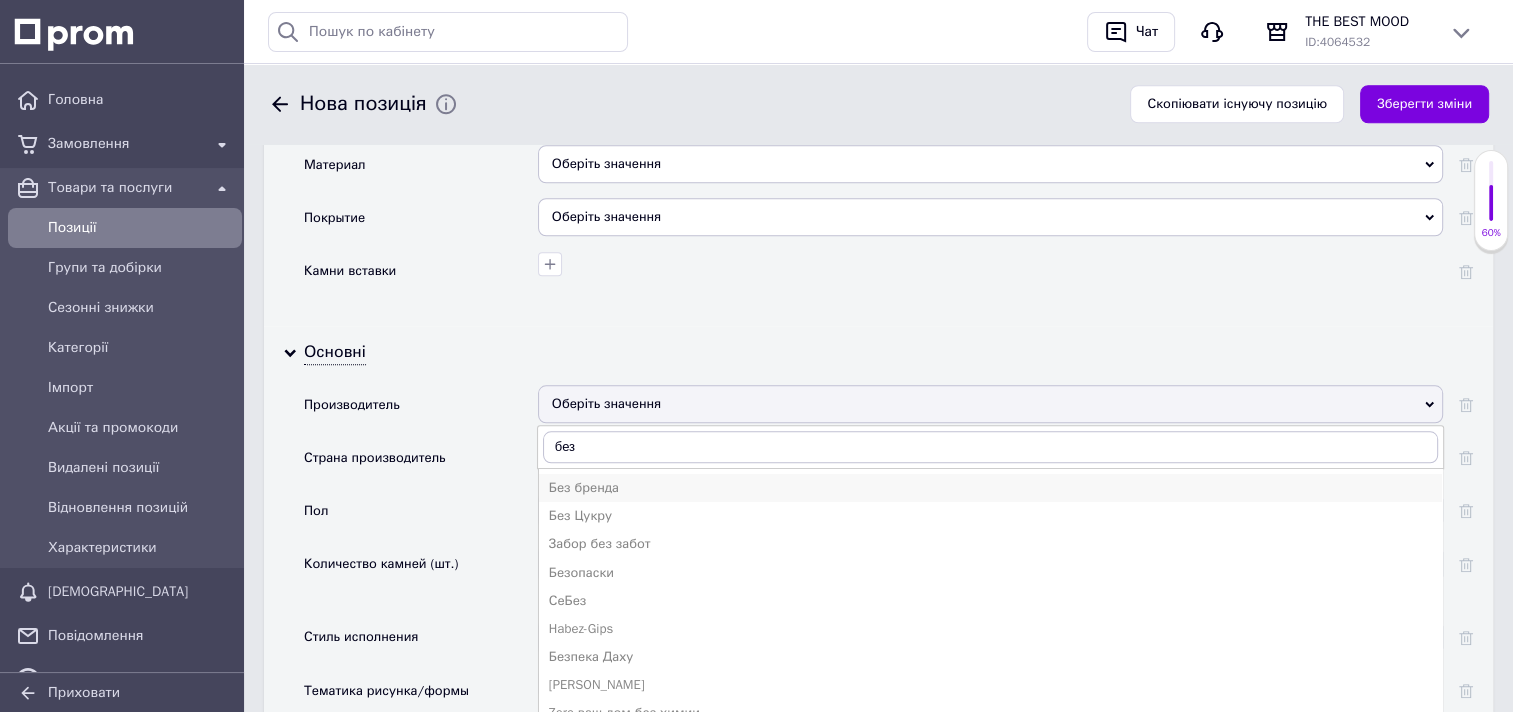 click on "Без бренда" at bounding box center (990, 488) 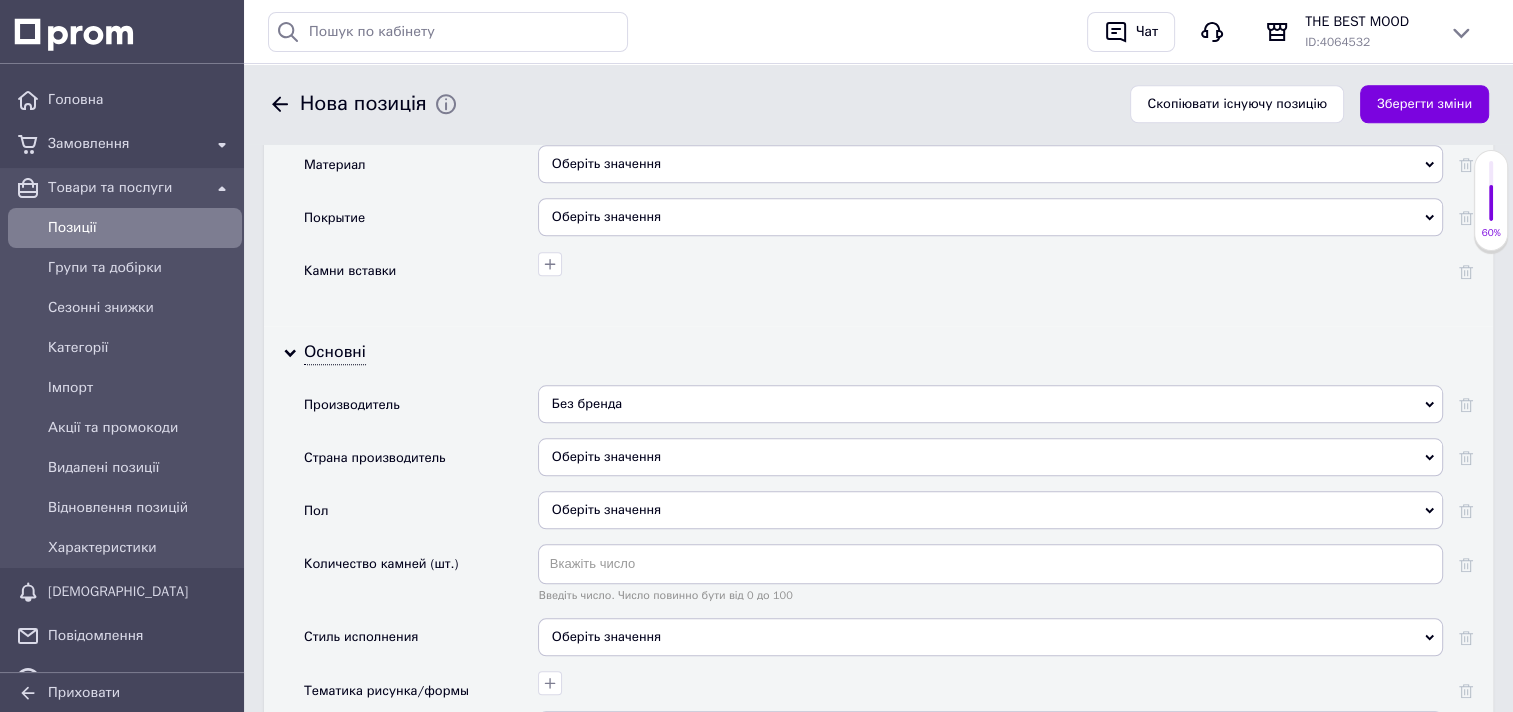 click on "Оберіть значення" at bounding box center (990, 457) 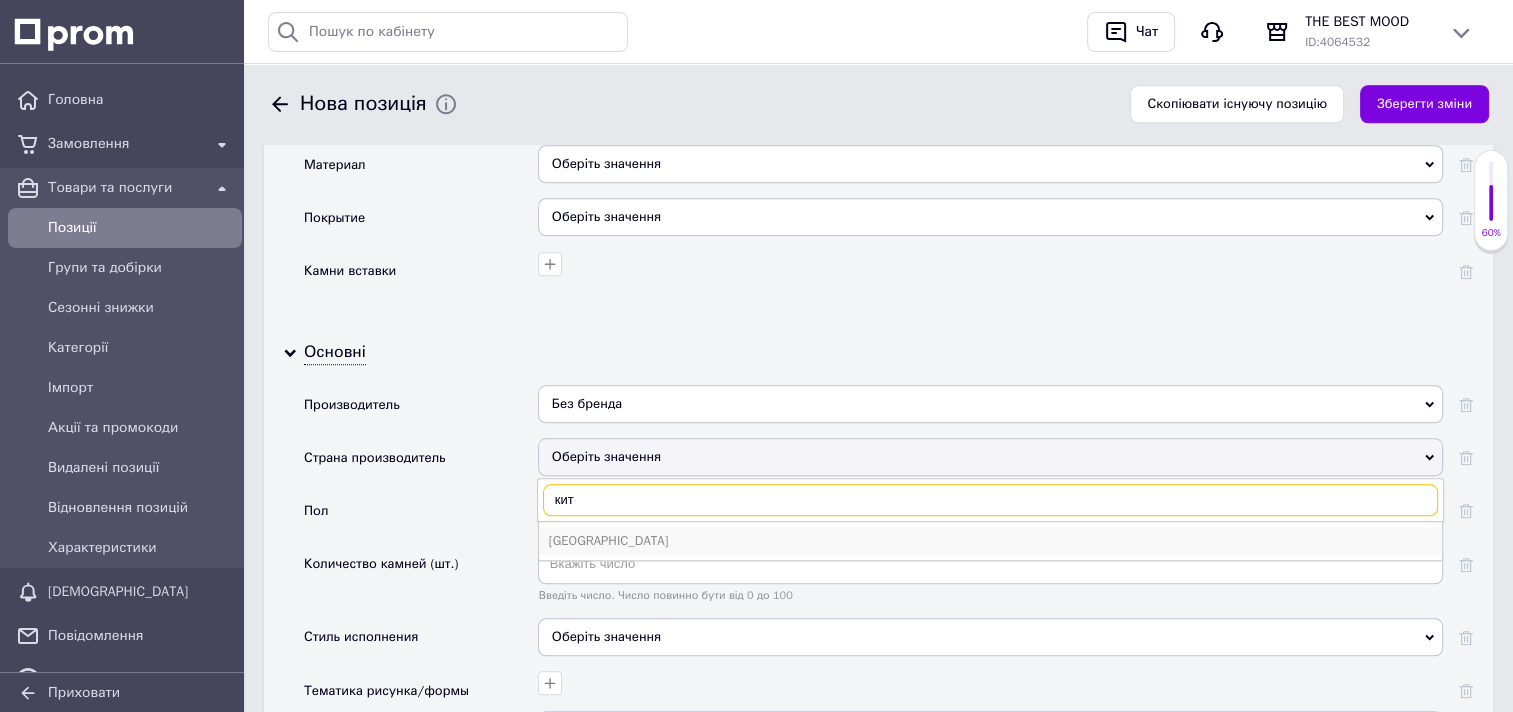 type on "кит" 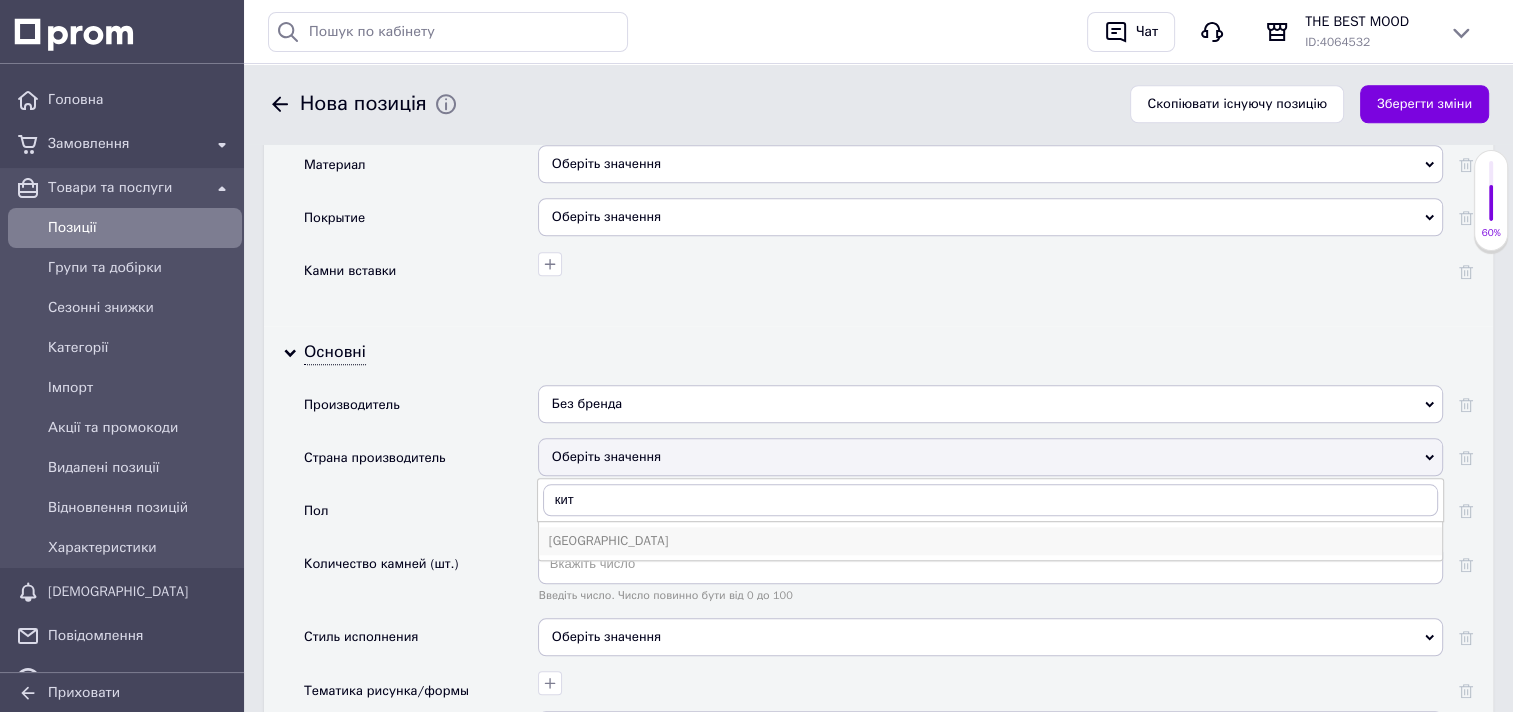 click on "Китай" at bounding box center (990, 541) 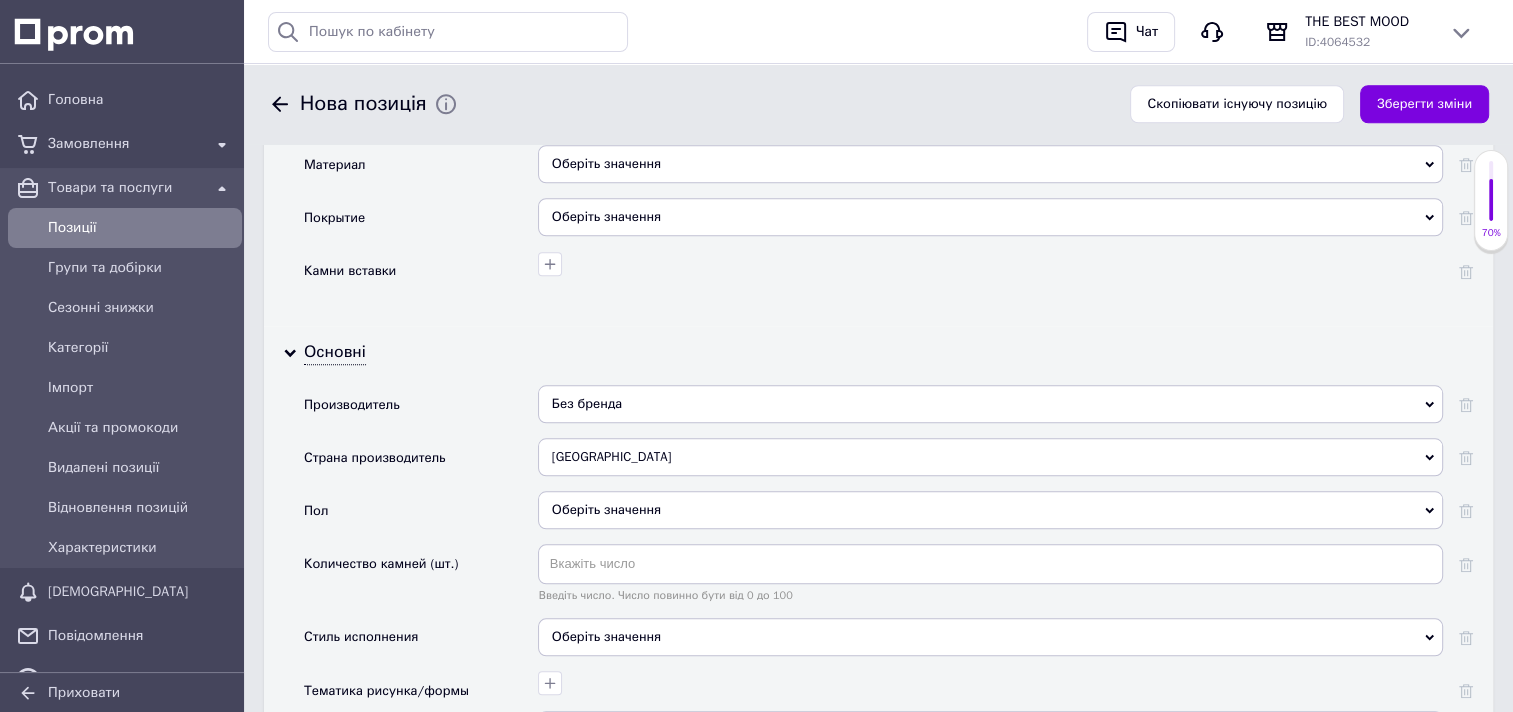 click on "Оберіть значення" at bounding box center [990, 510] 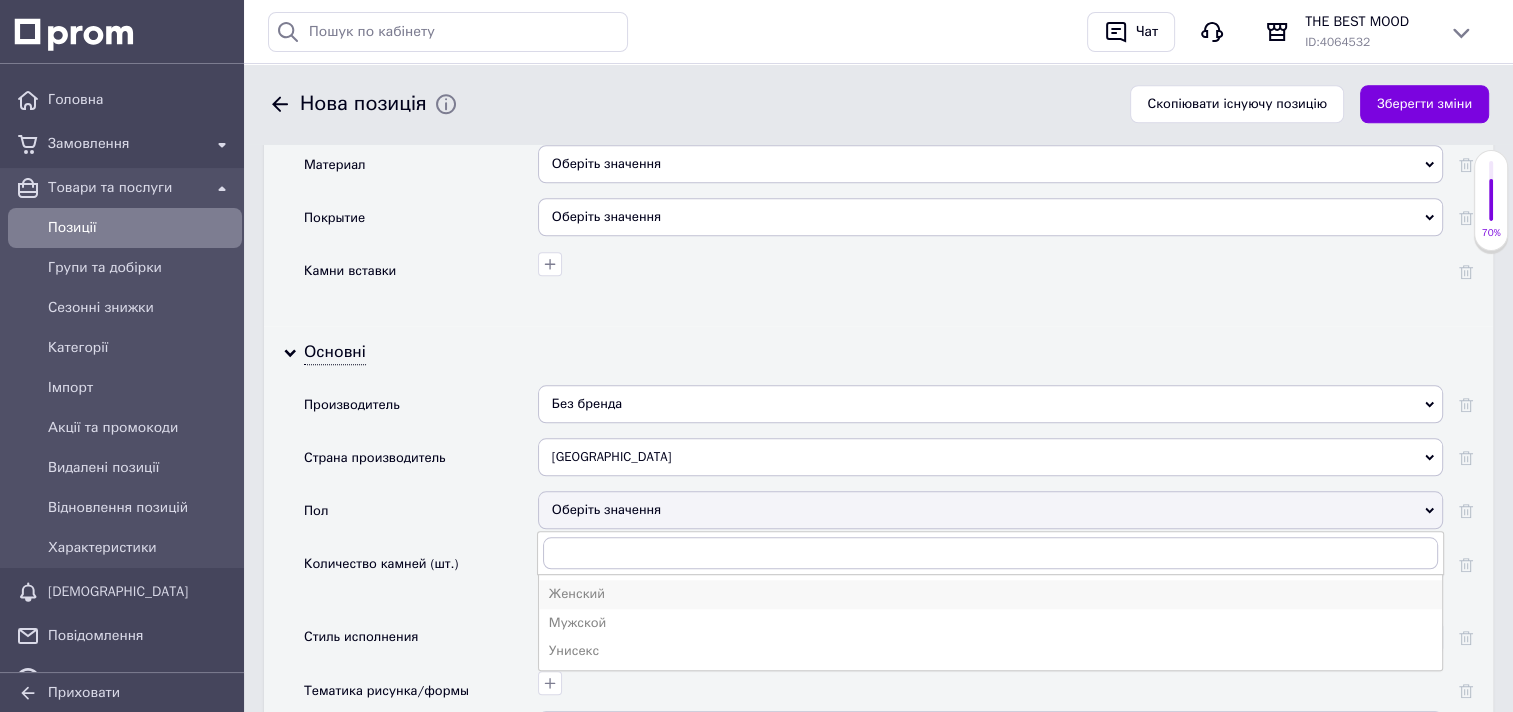 click on "Женский" at bounding box center (990, 594) 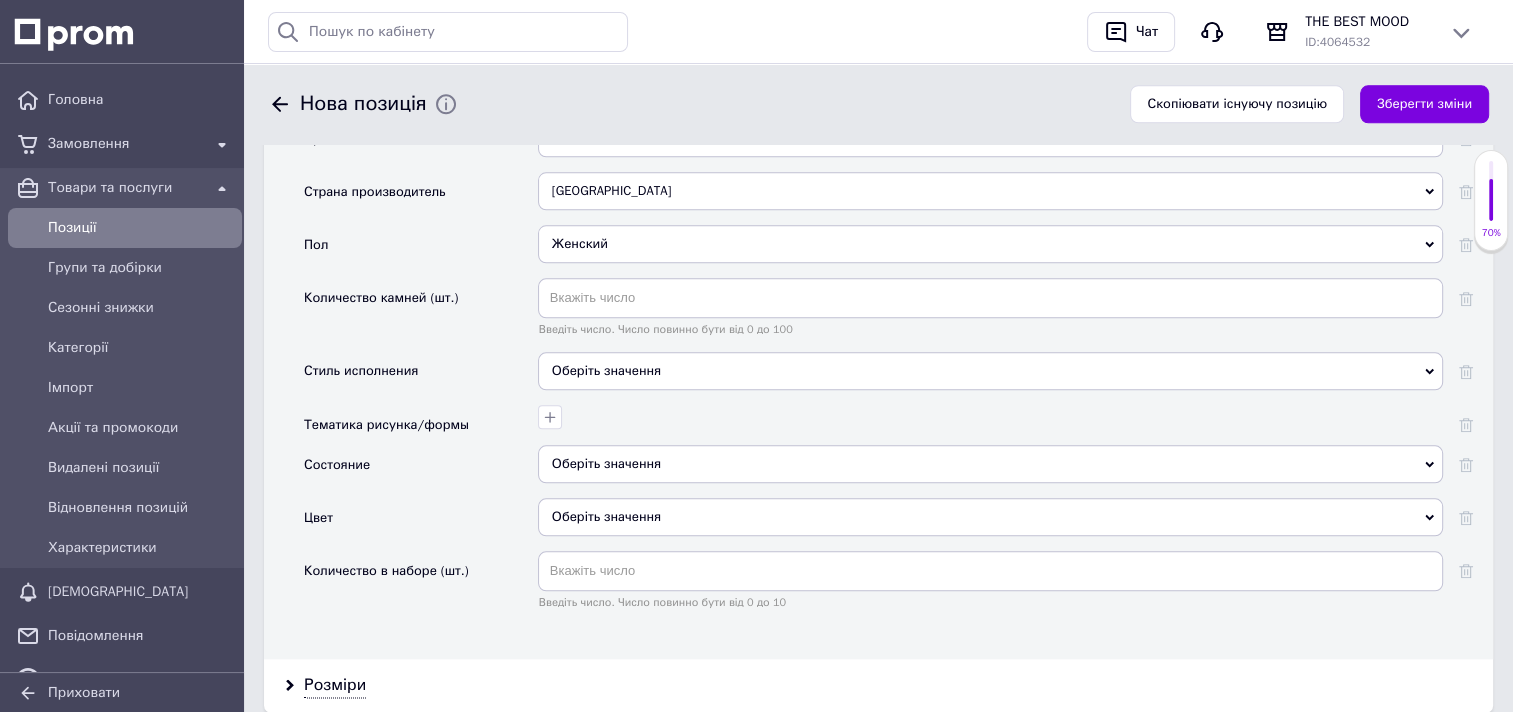 scroll, scrollTop: 2210, scrollLeft: 0, axis: vertical 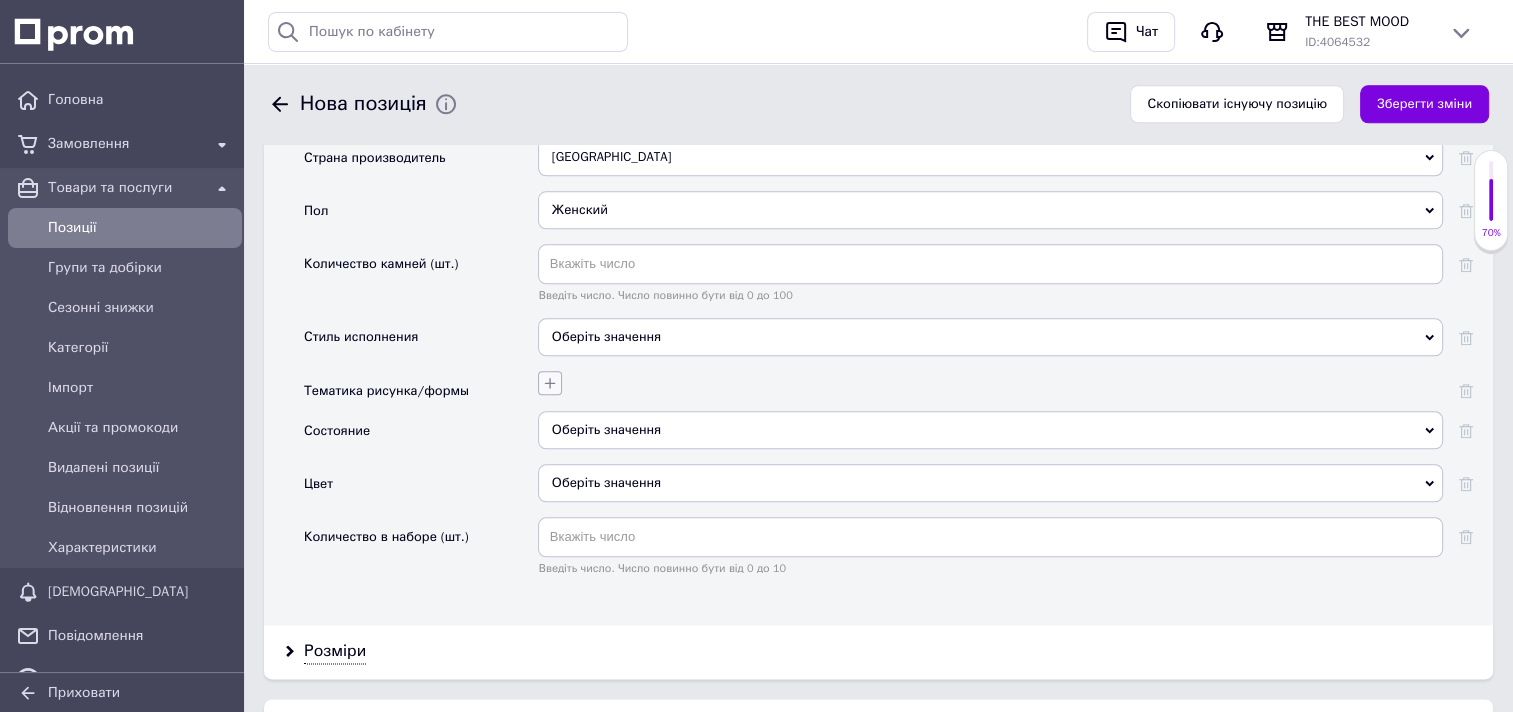 click 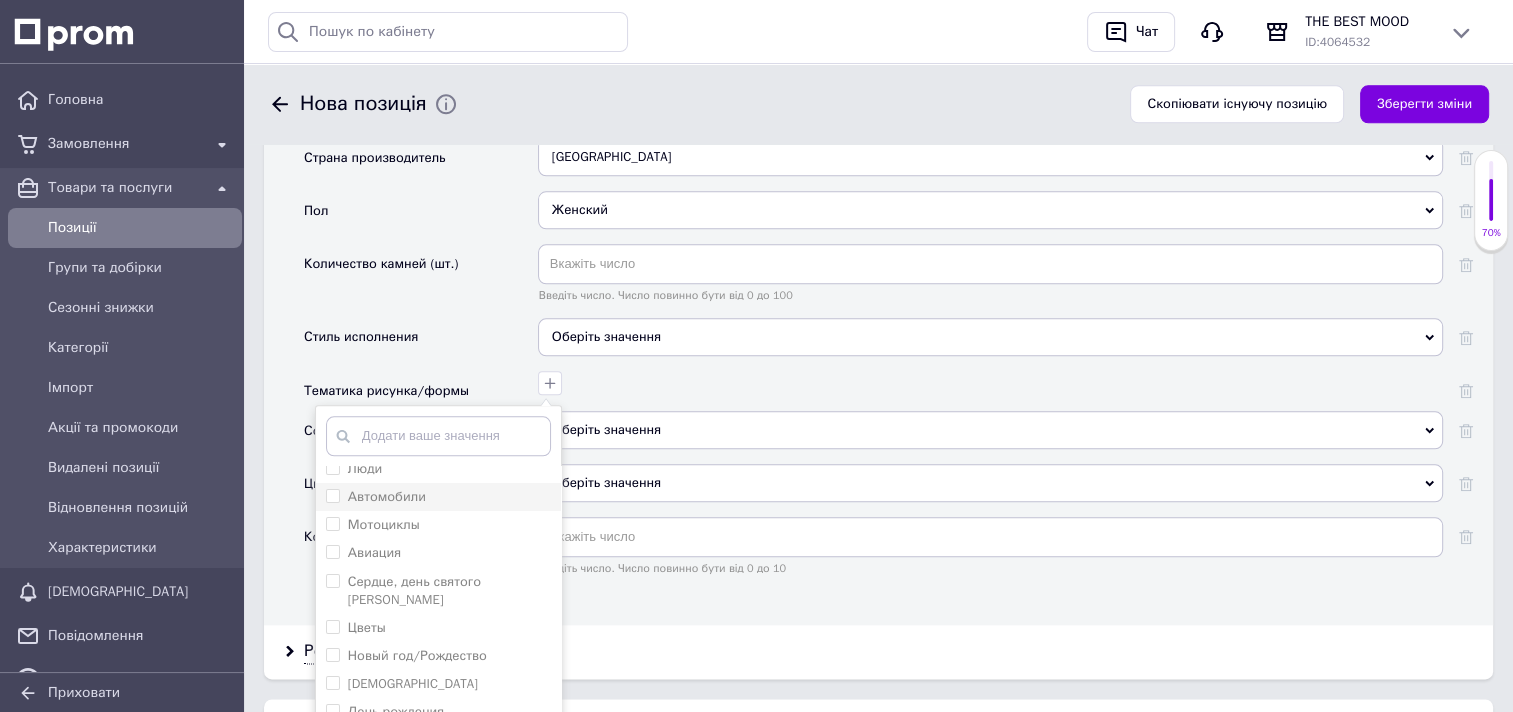 scroll, scrollTop: 100, scrollLeft: 0, axis: vertical 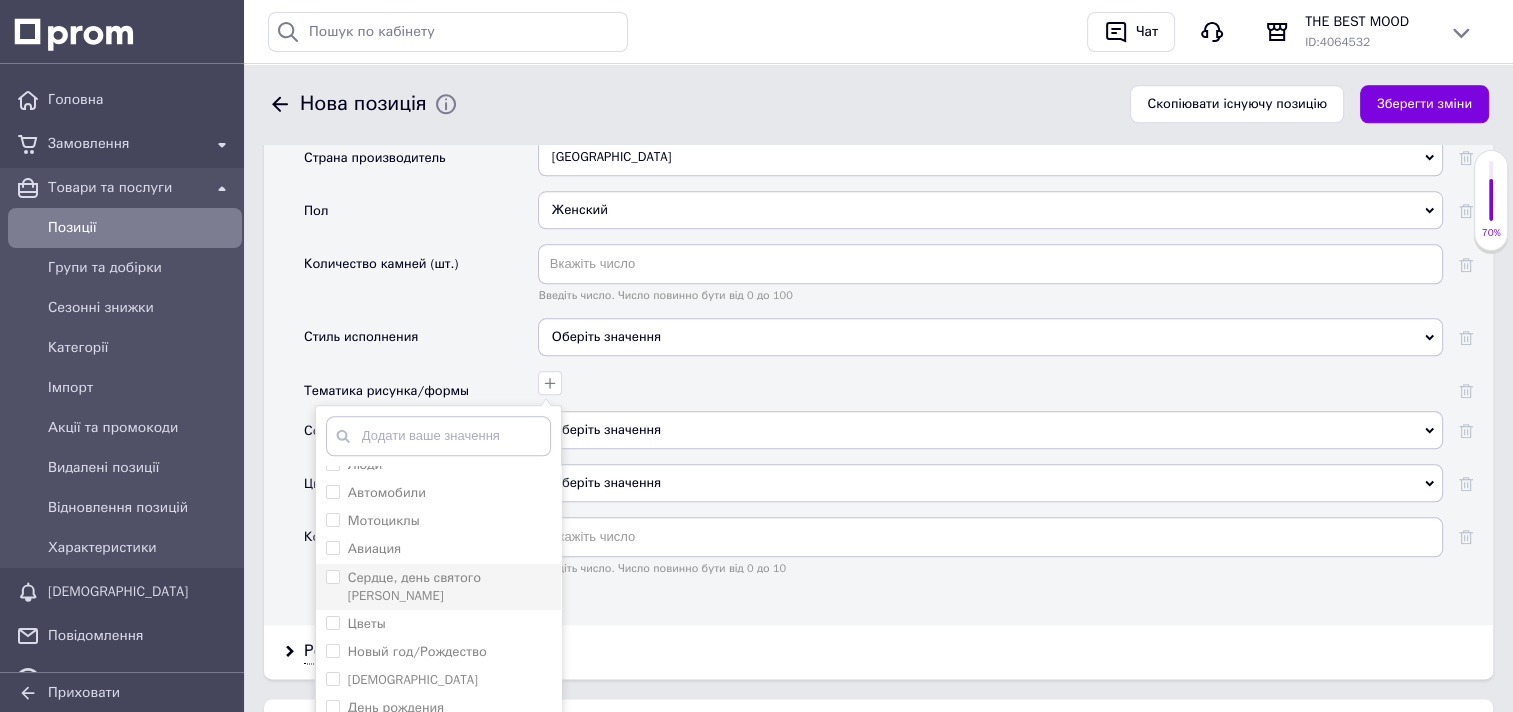 click on "Сердце, день святого Валентина" at bounding box center (332, 576) 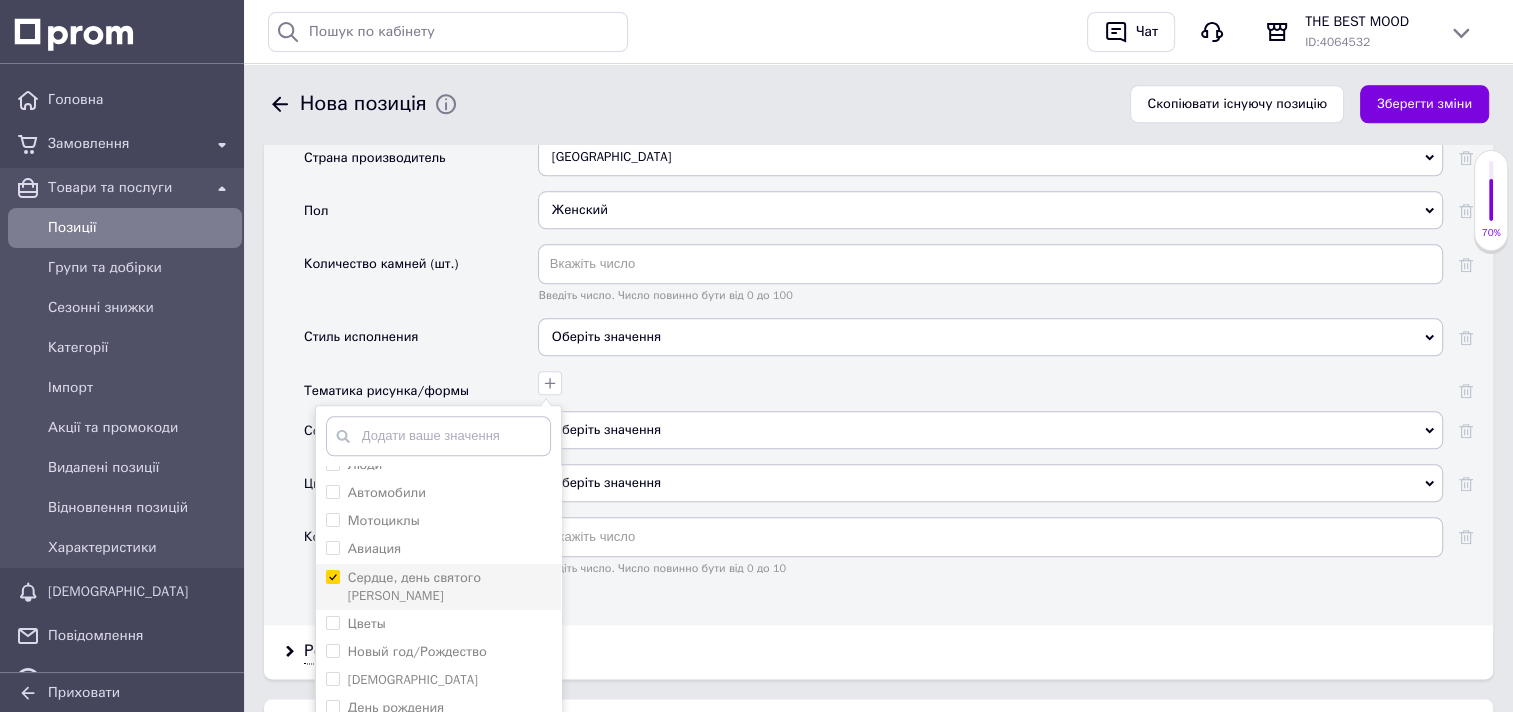 checkbox on "true" 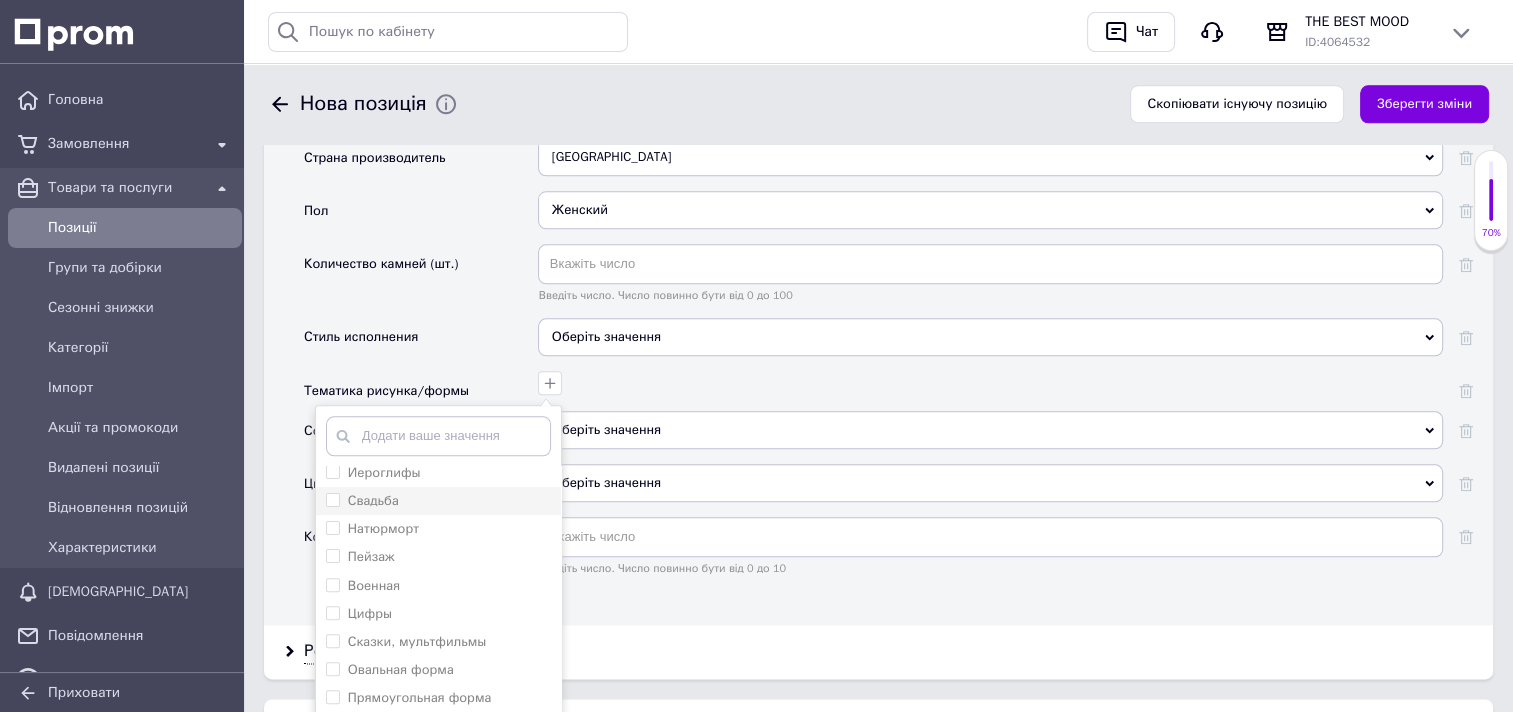 scroll, scrollTop: 856, scrollLeft: 0, axis: vertical 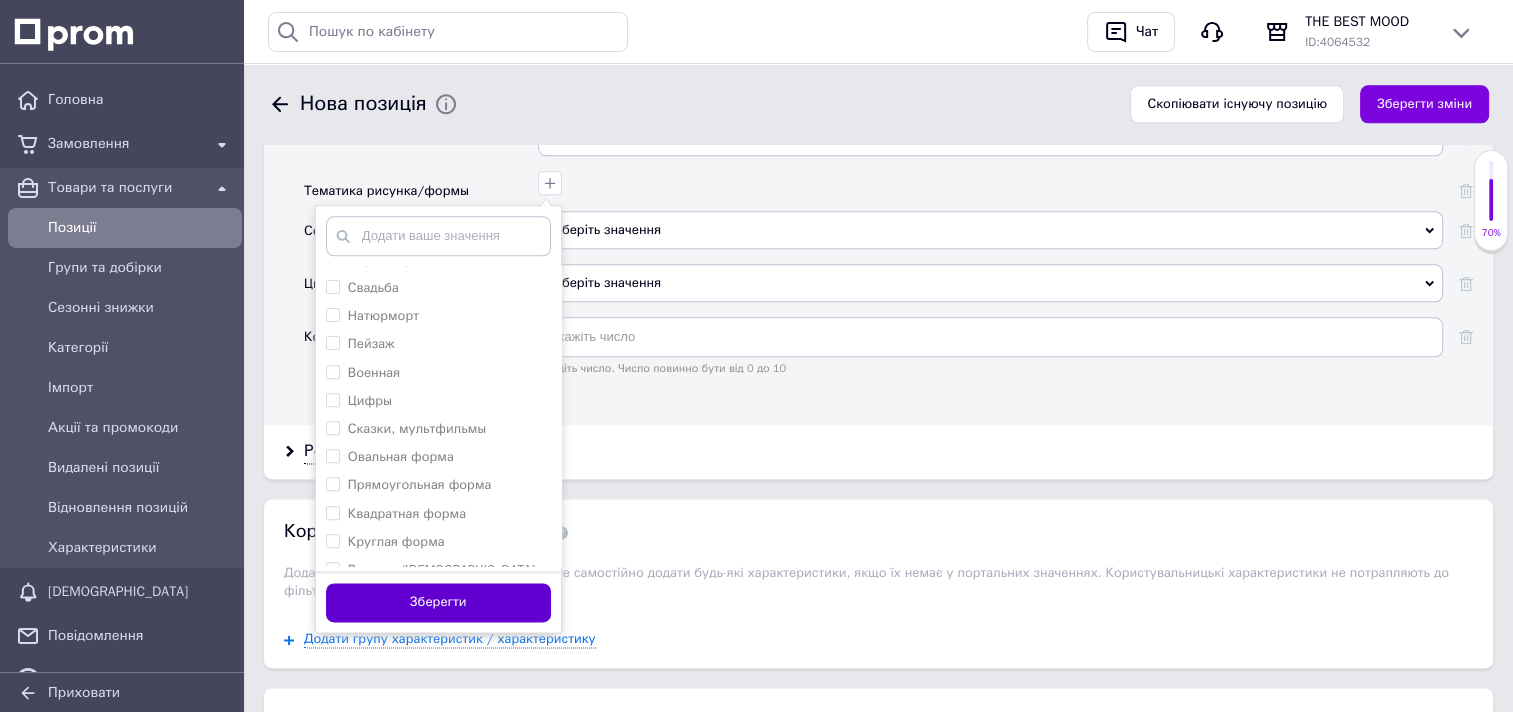 click on "Зберегти" at bounding box center (438, 602) 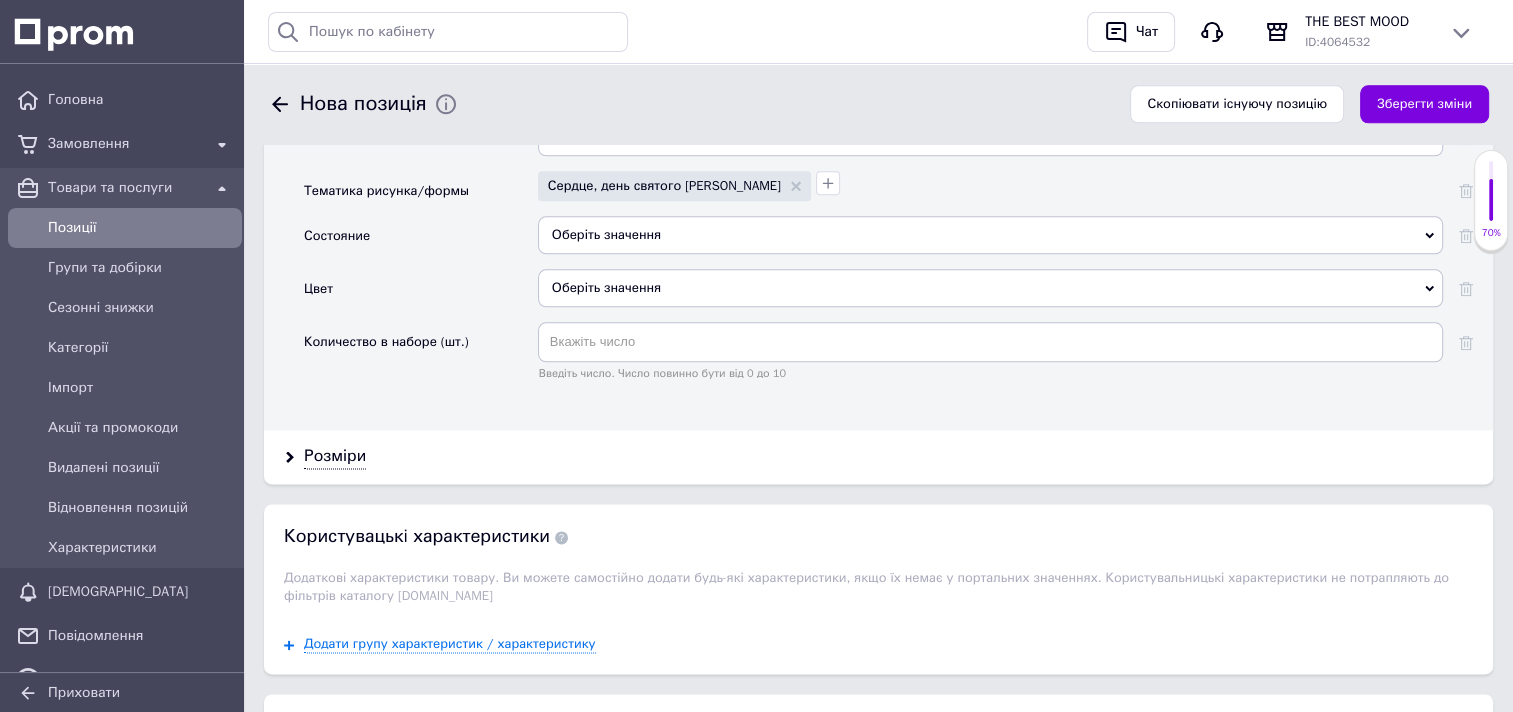 scroll, scrollTop: 2310, scrollLeft: 0, axis: vertical 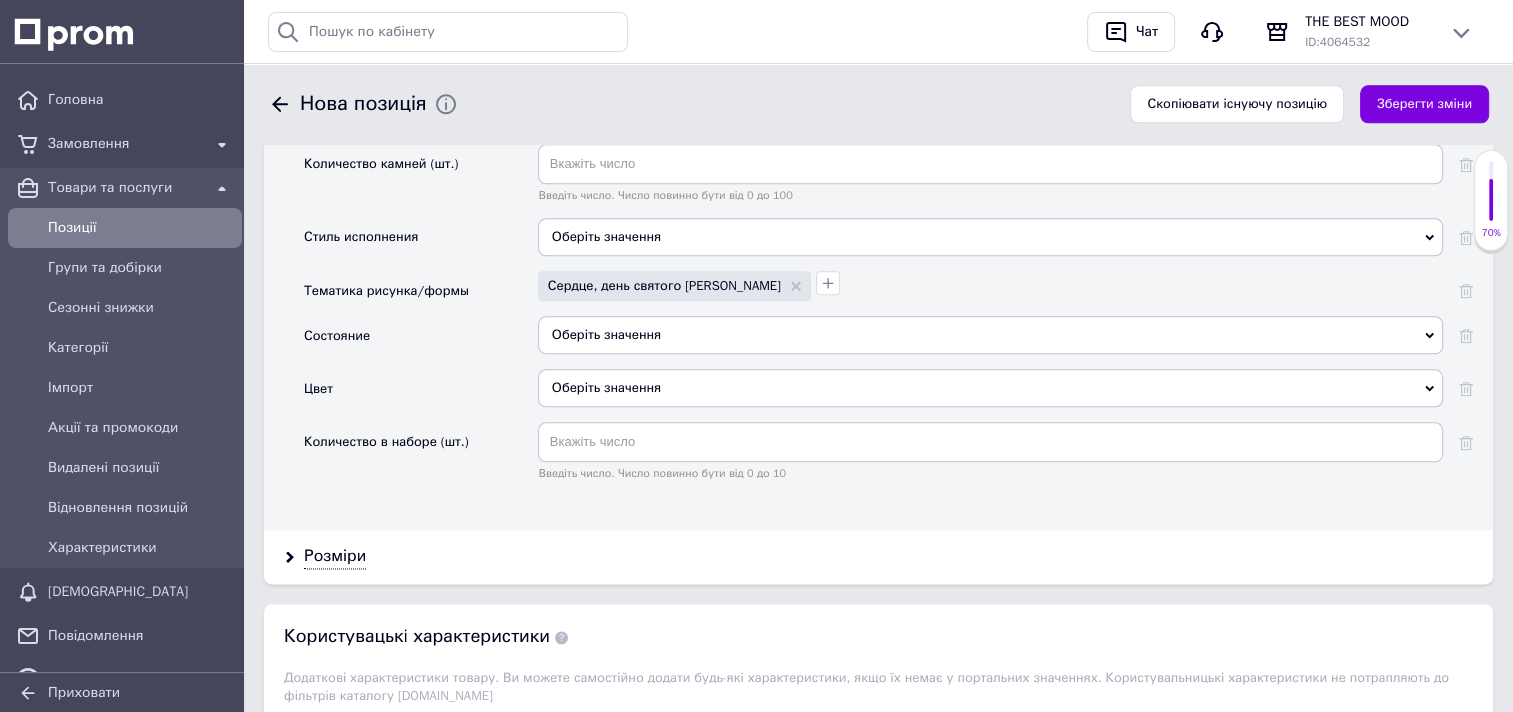 click on "Оберіть значення" at bounding box center [990, 335] 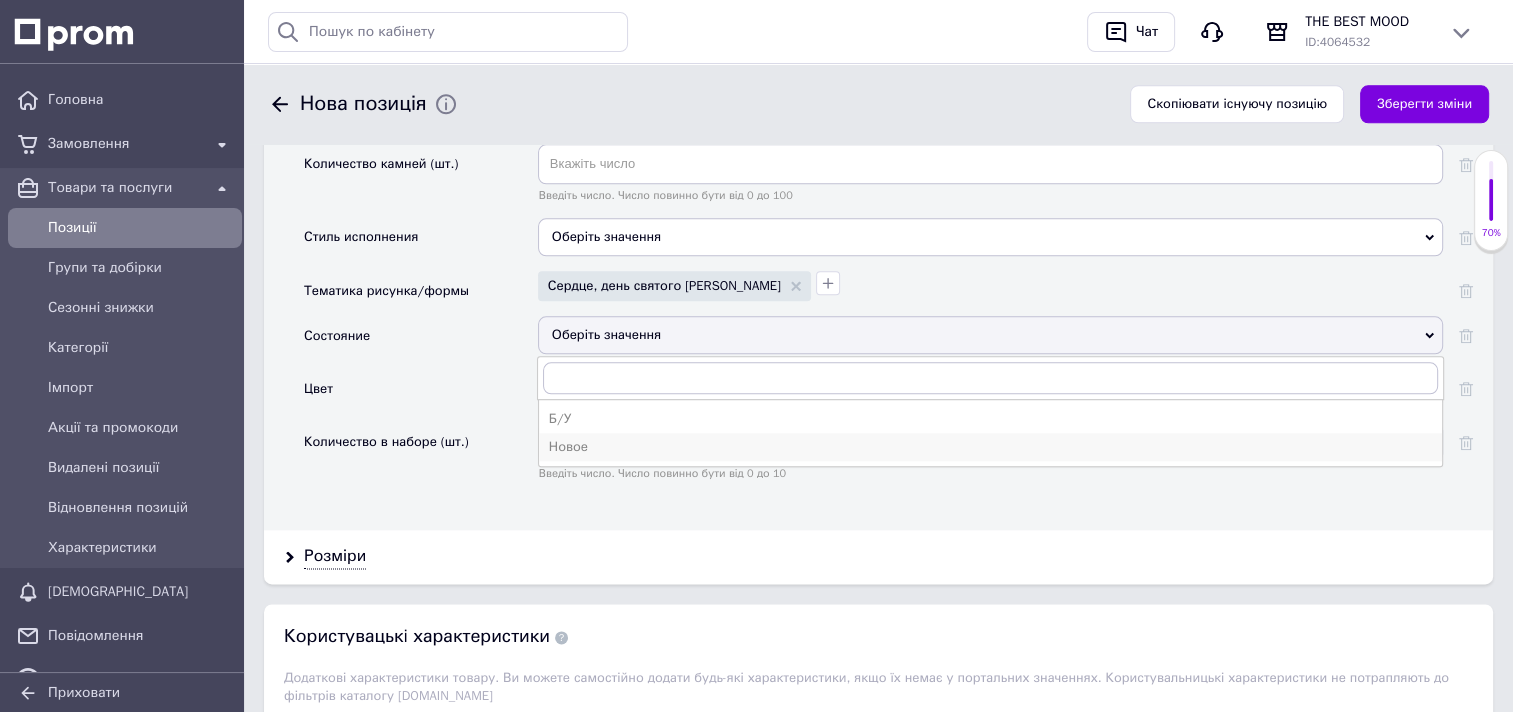 click on "Новое" at bounding box center [990, 447] 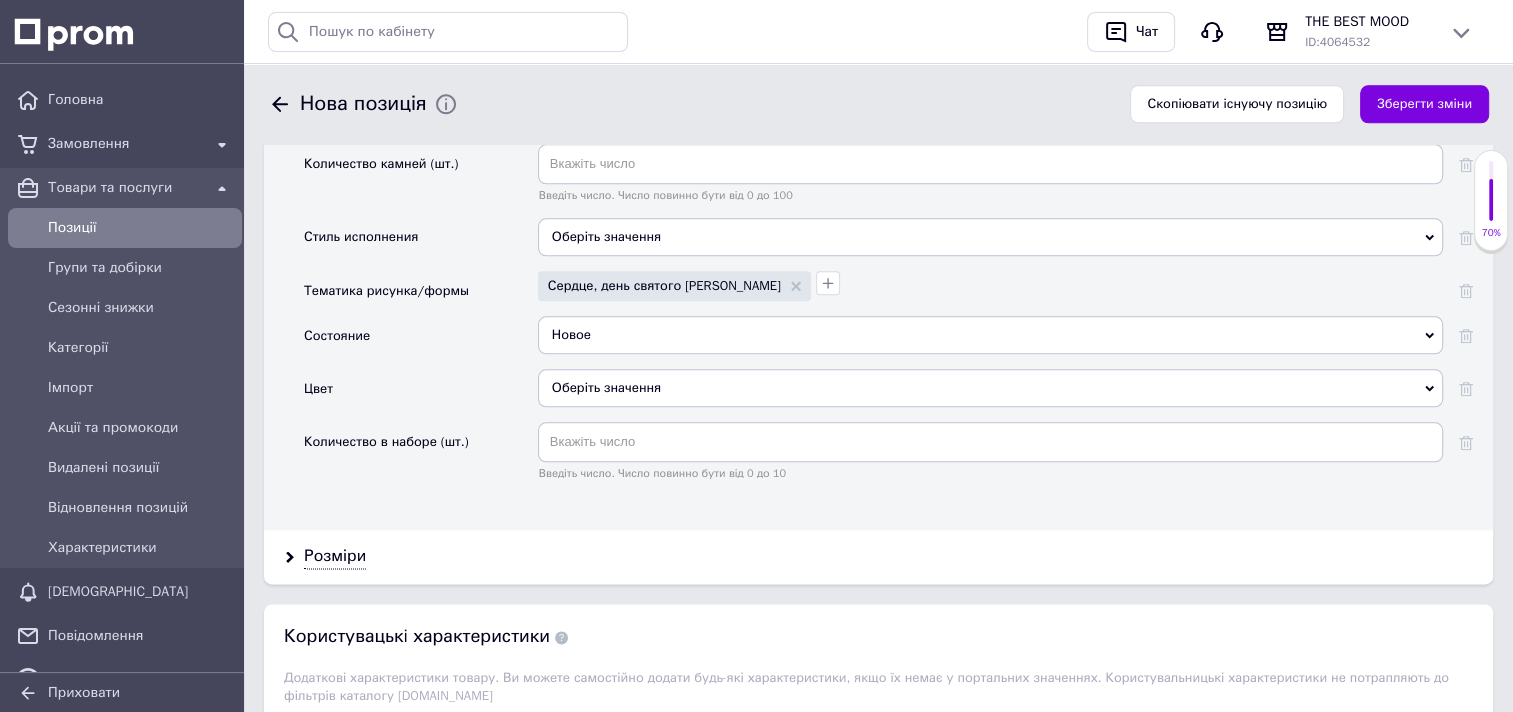 click on "Оберіть значення" at bounding box center [990, 388] 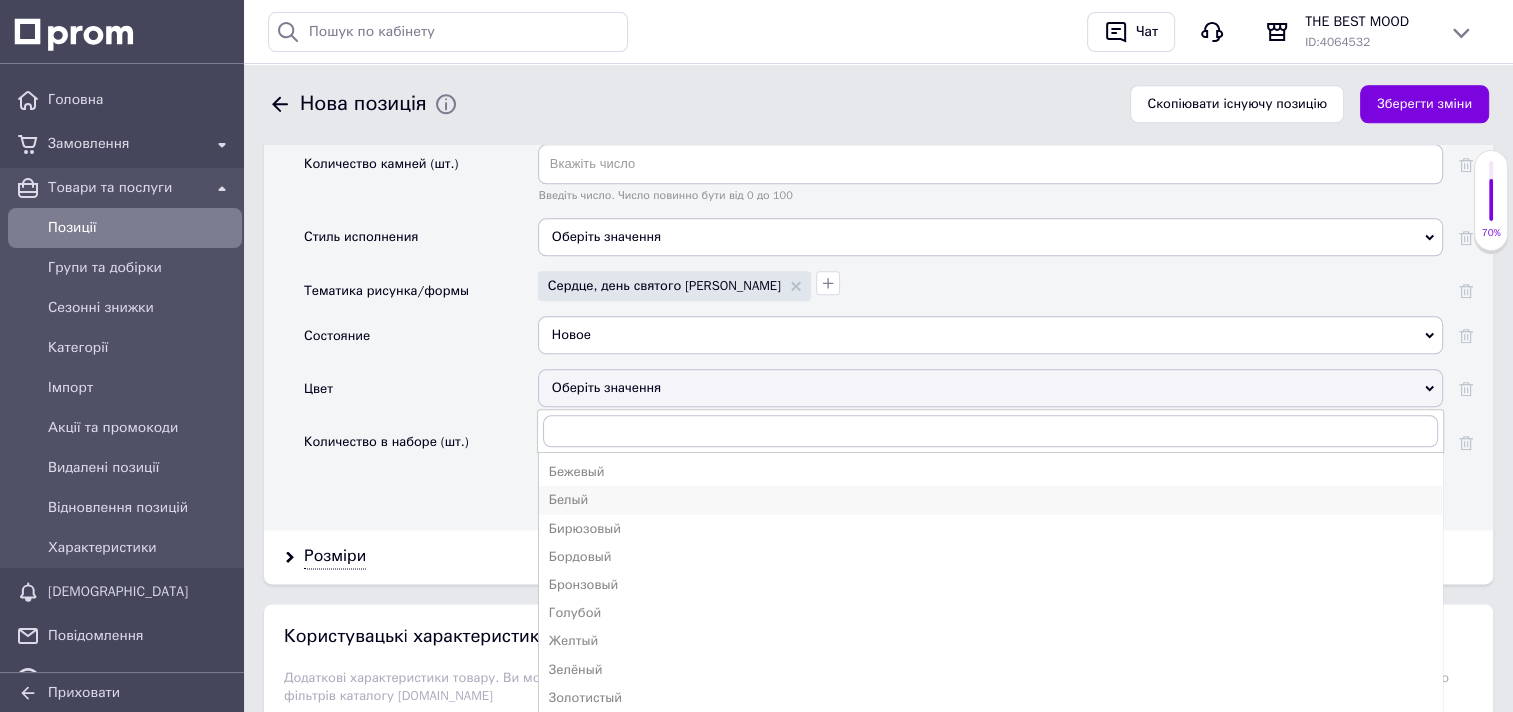 click on "Белый" at bounding box center (990, 500) 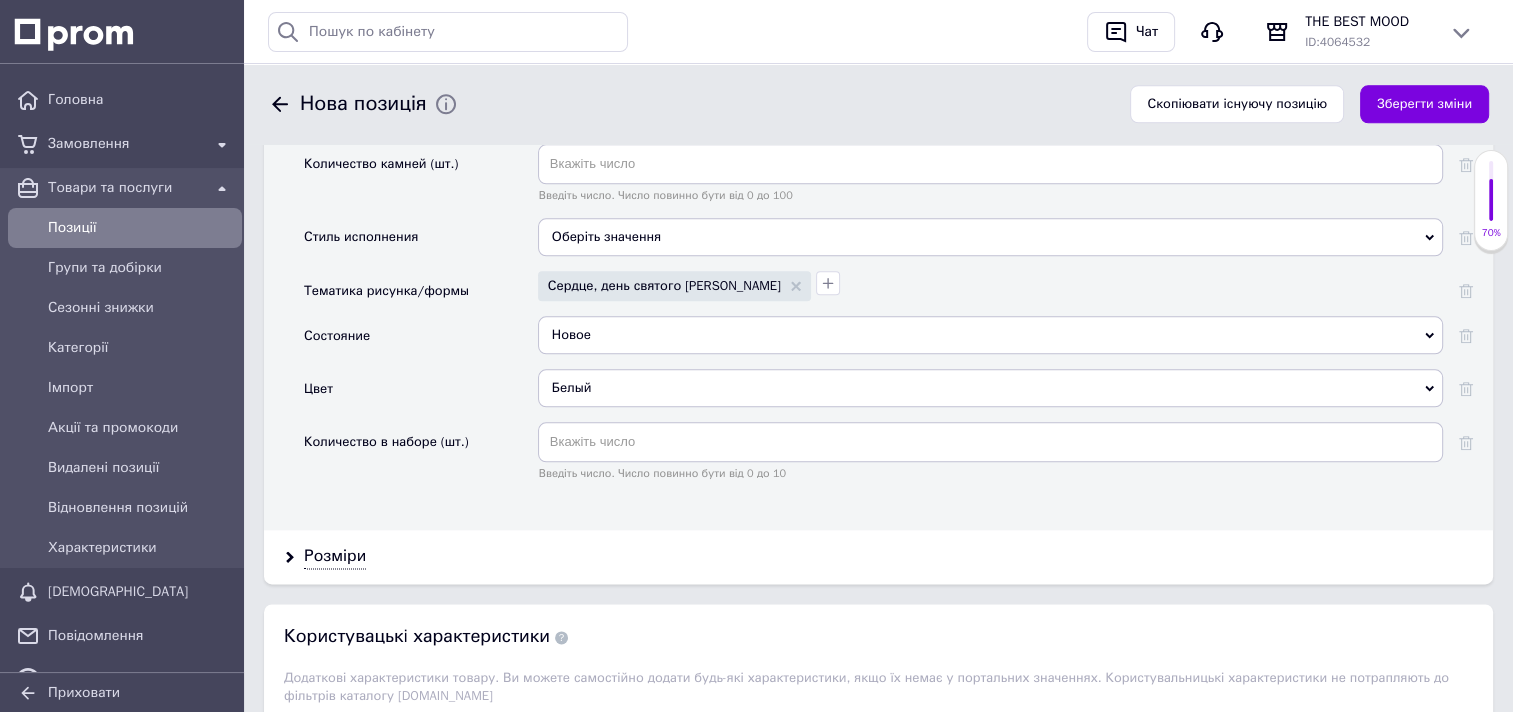 scroll, scrollTop: 2410, scrollLeft: 0, axis: vertical 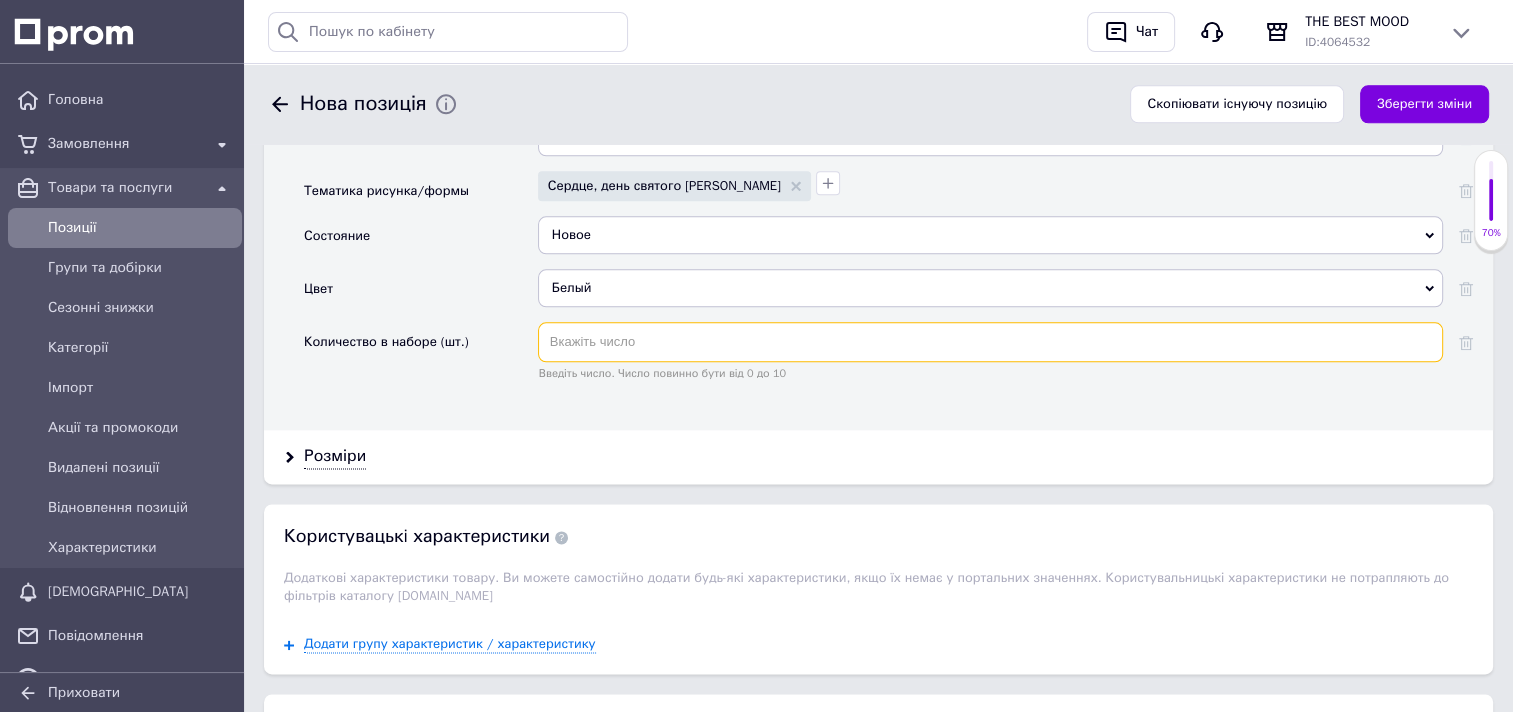 click at bounding box center [990, 342] 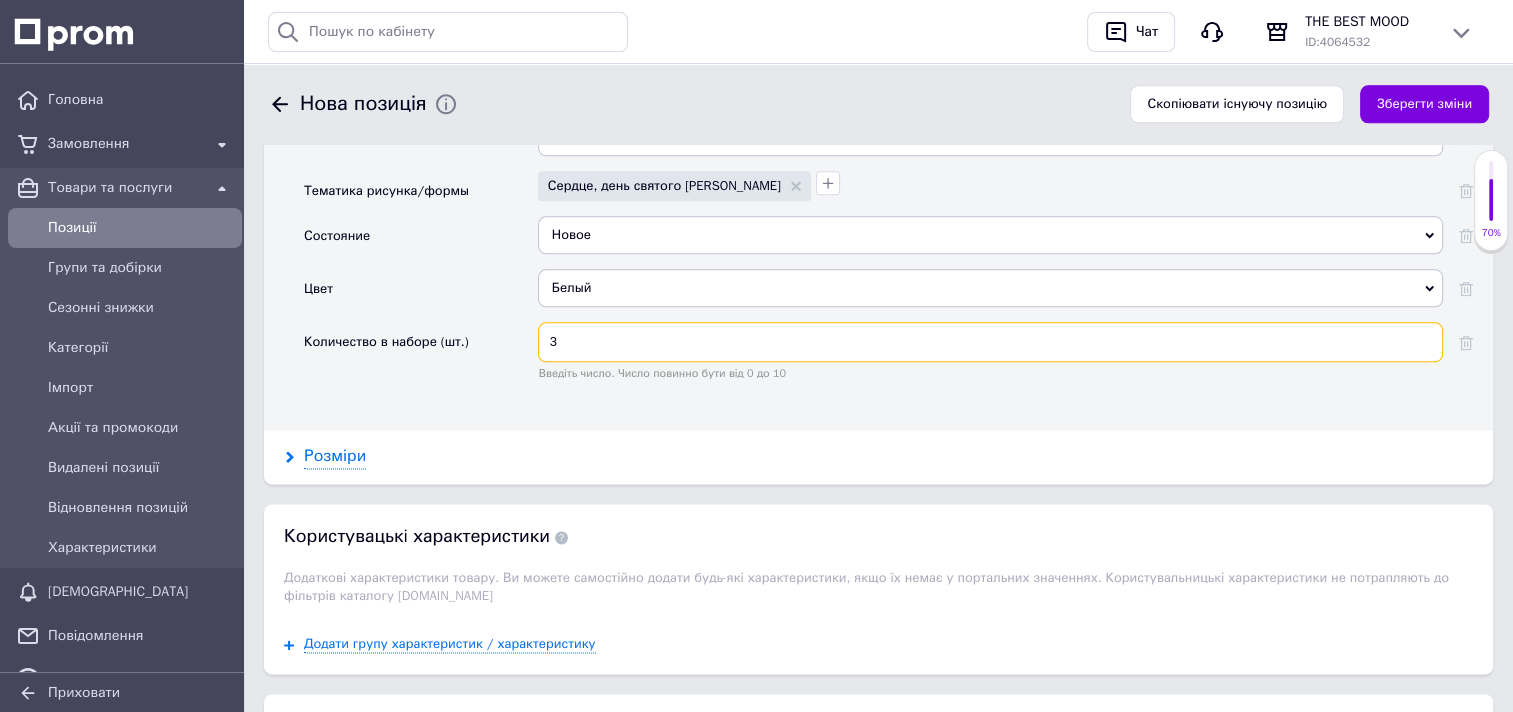 type on "3" 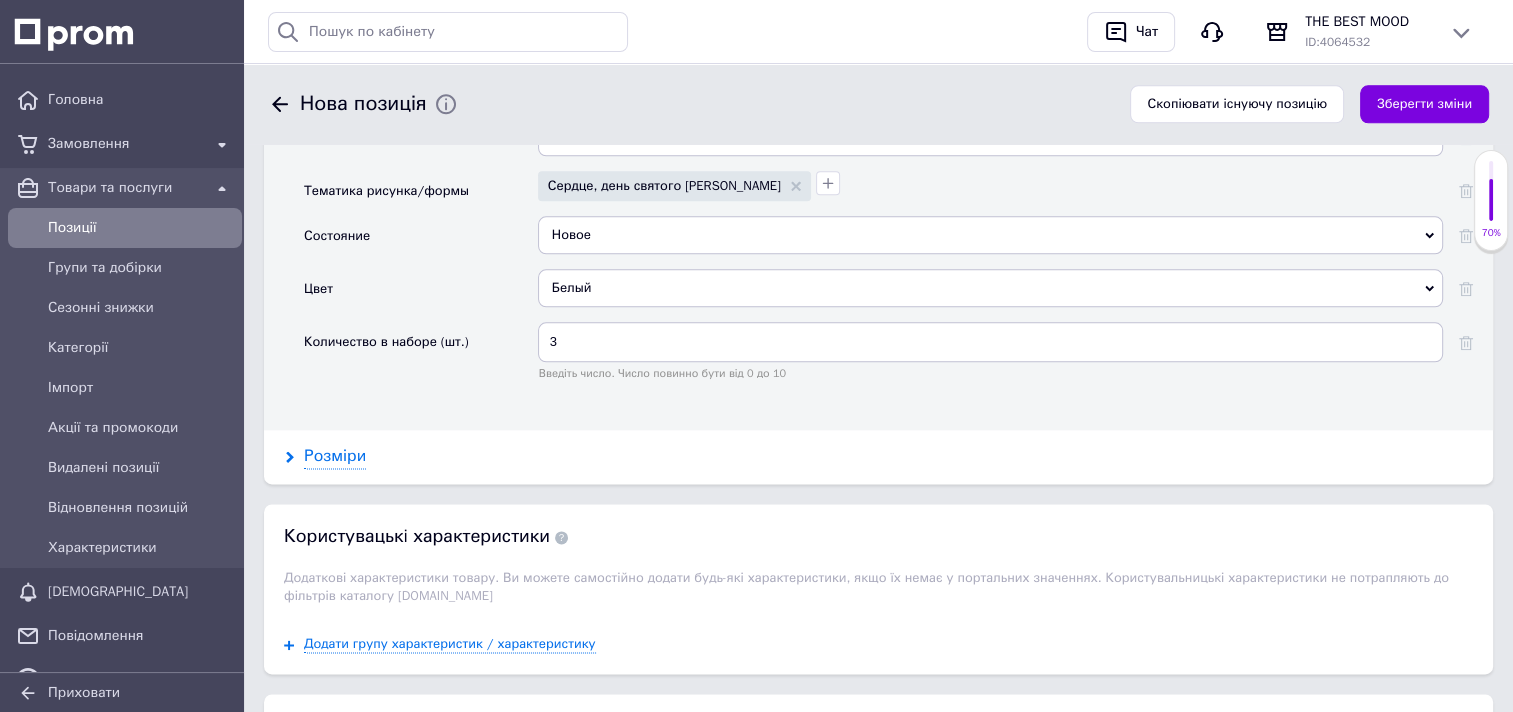 click on "Розміри" at bounding box center [335, 456] 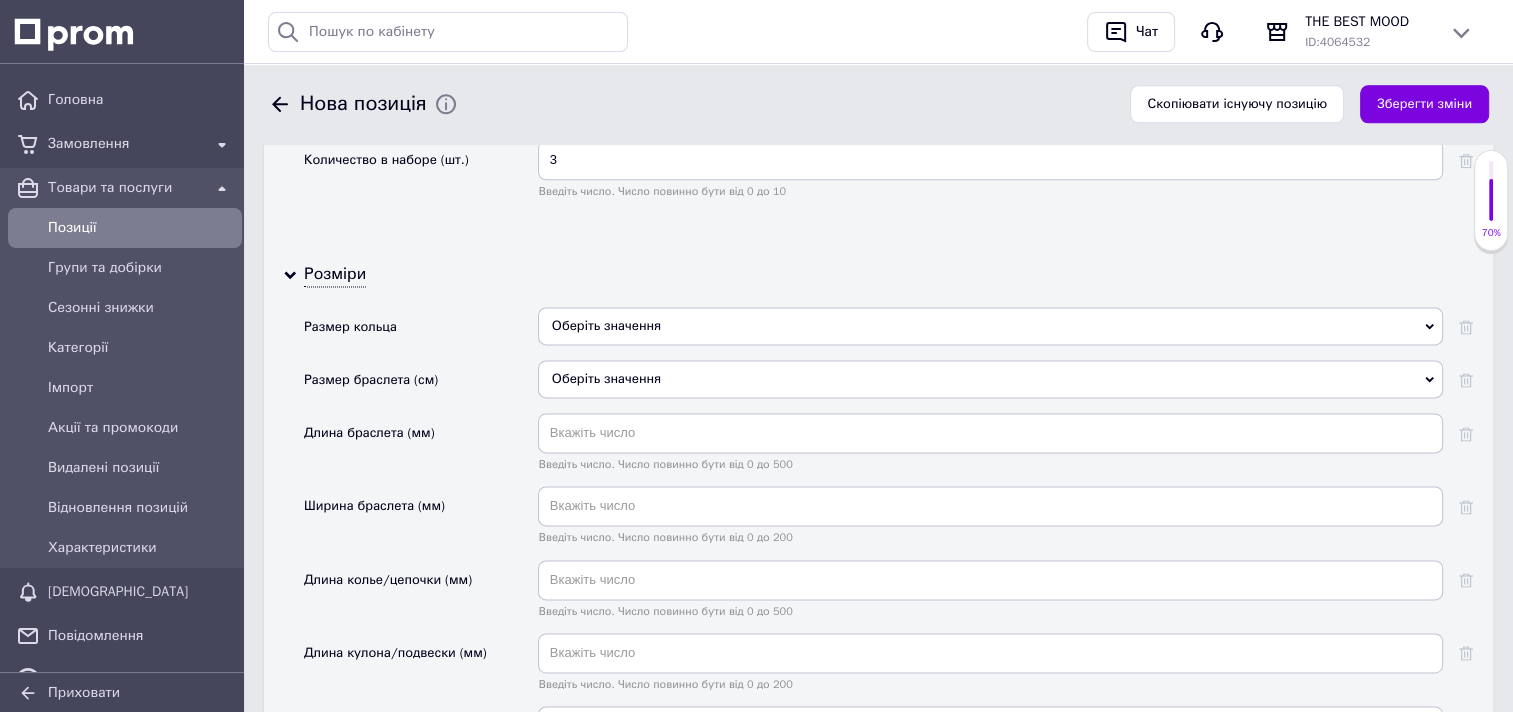 scroll, scrollTop: 2610, scrollLeft: 0, axis: vertical 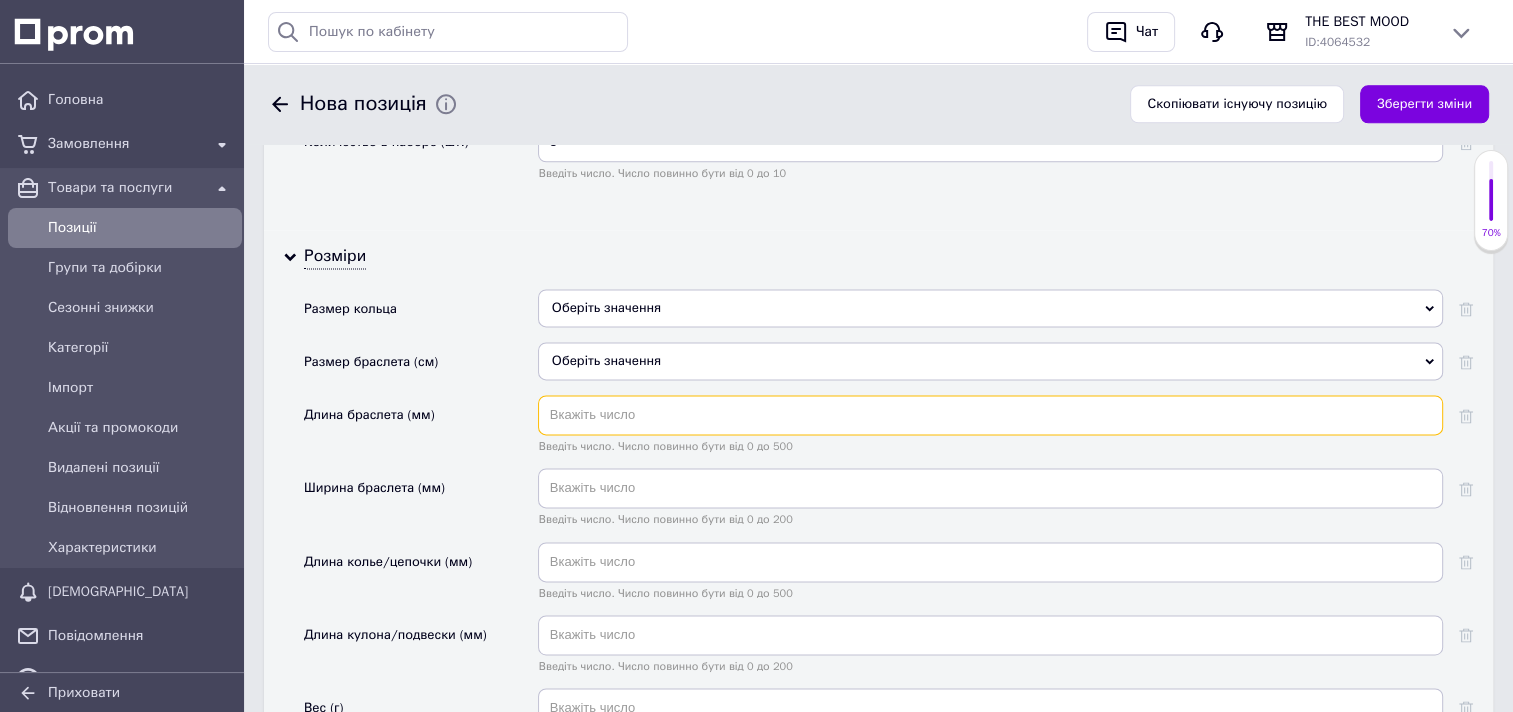 click at bounding box center (990, 415) 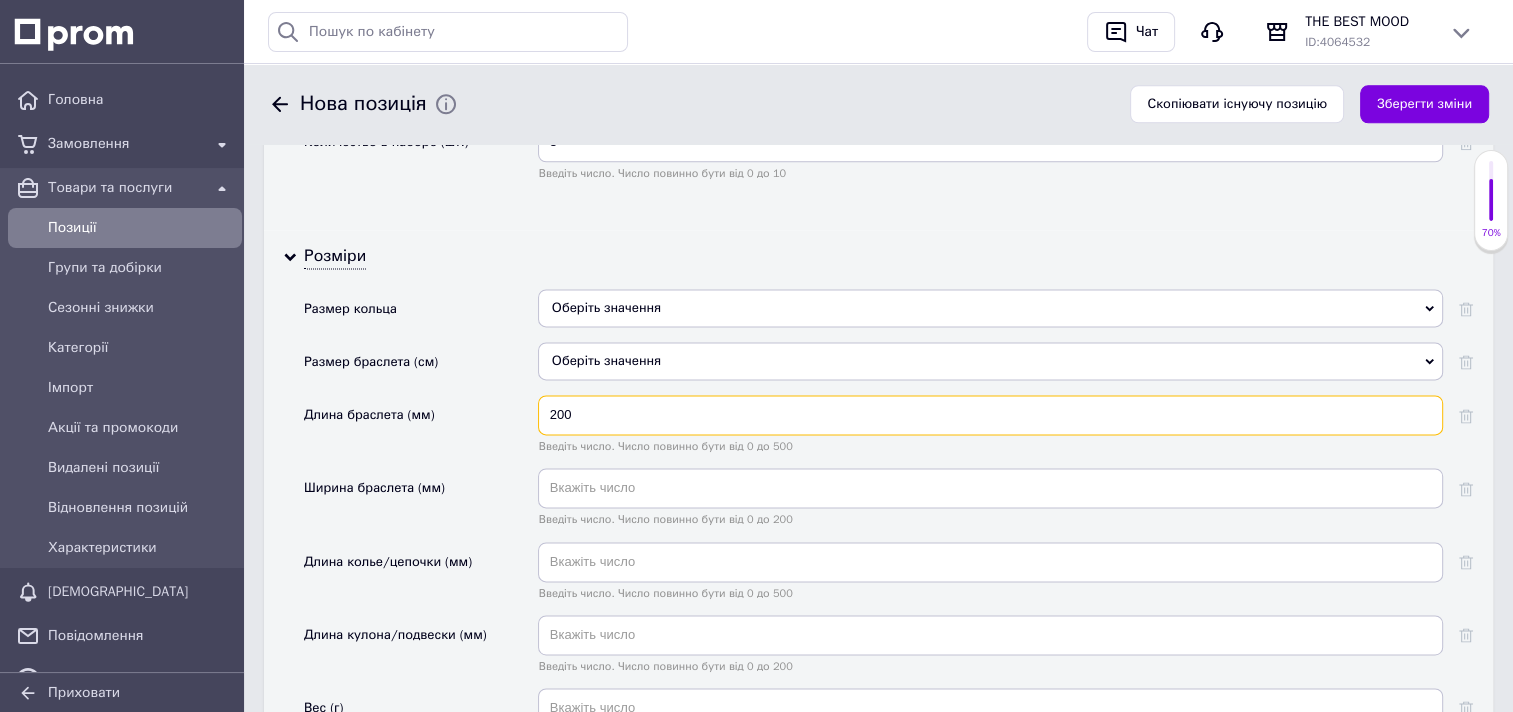 type on "200" 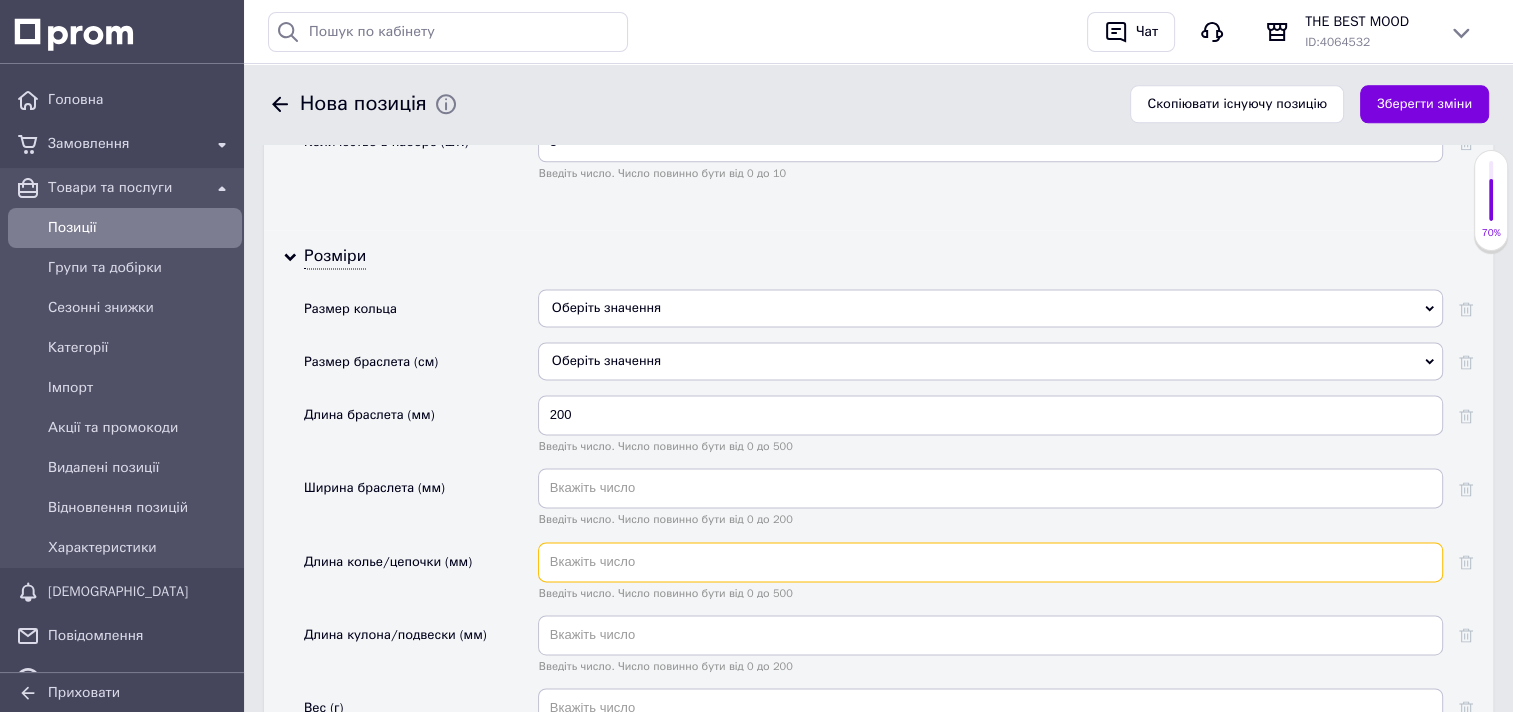 click at bounding box center [990, 562] 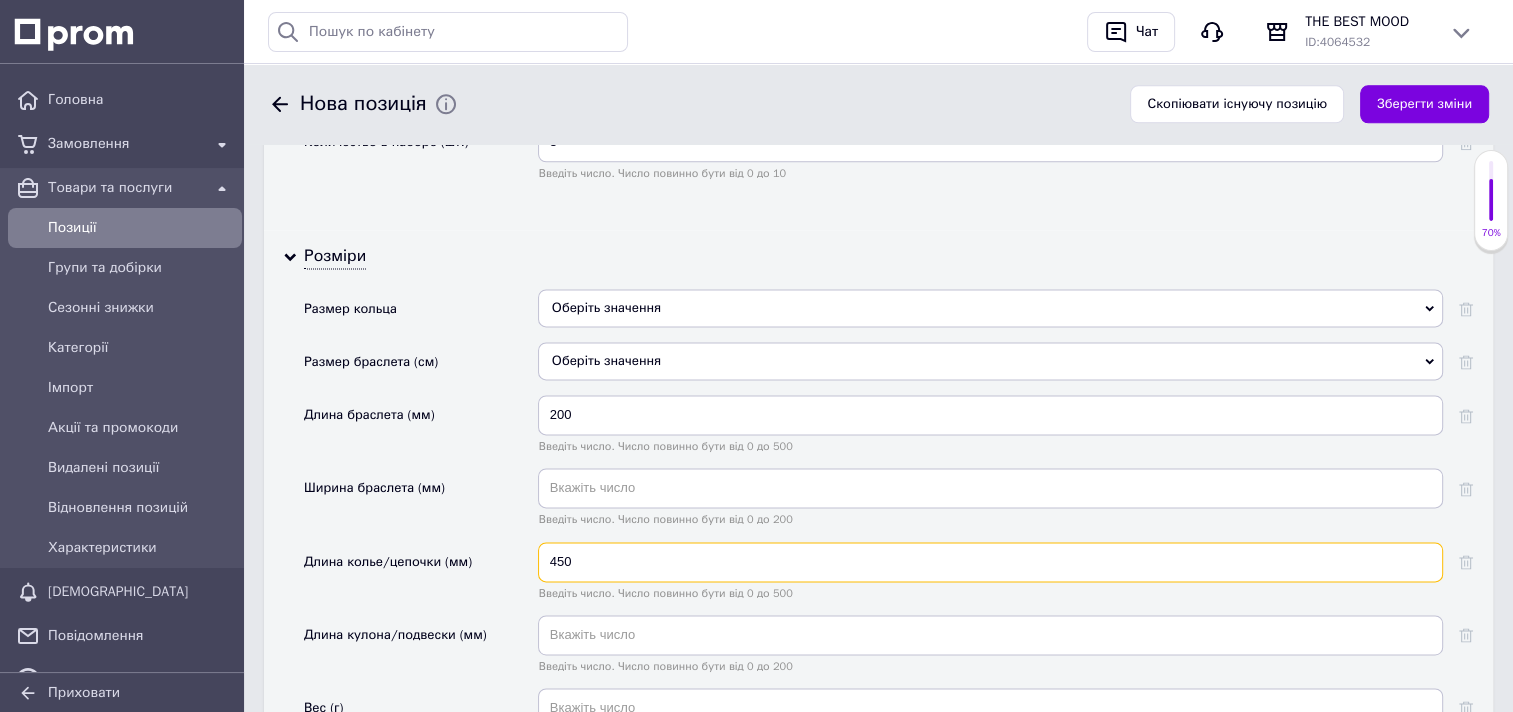 scroll, scrollTop: 2710, scrollLeft: 0, axis: vertical 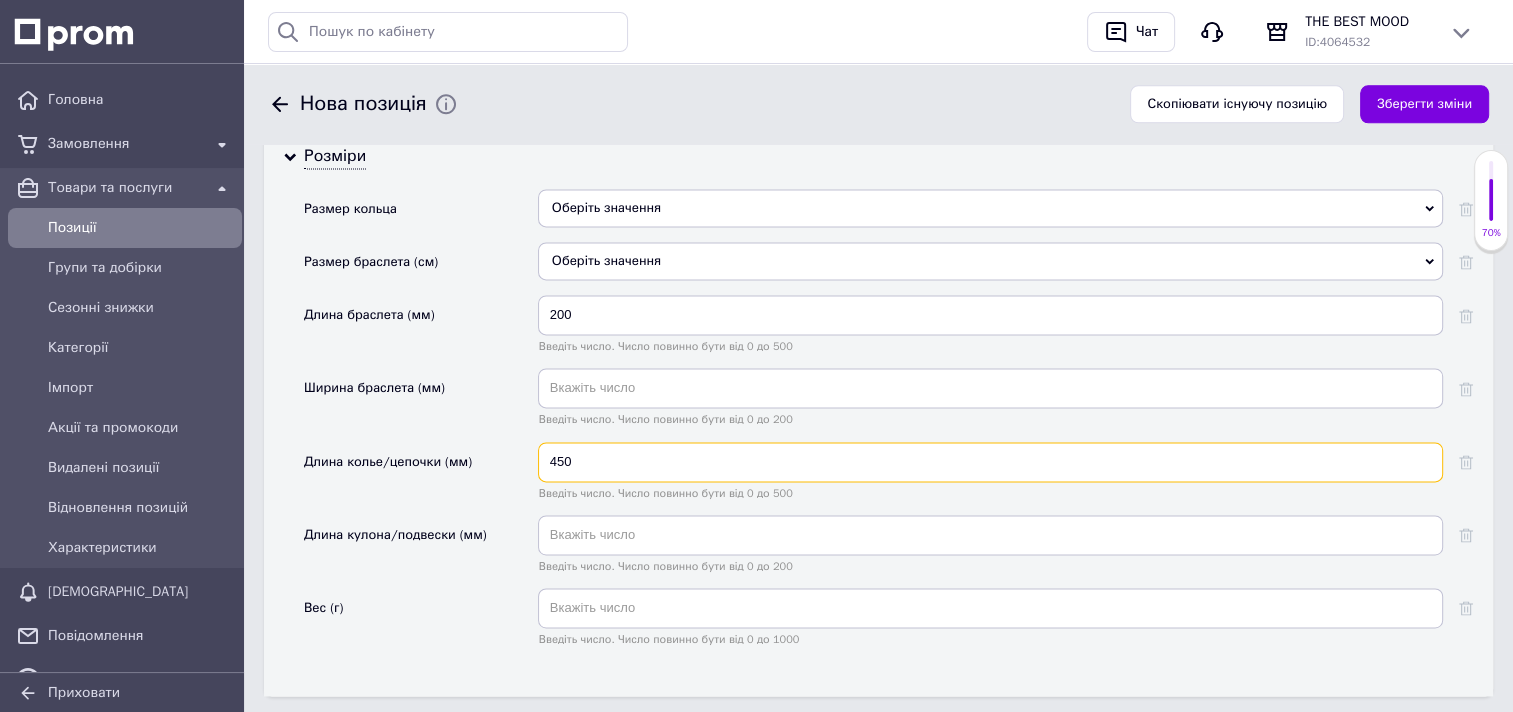 type on "450" 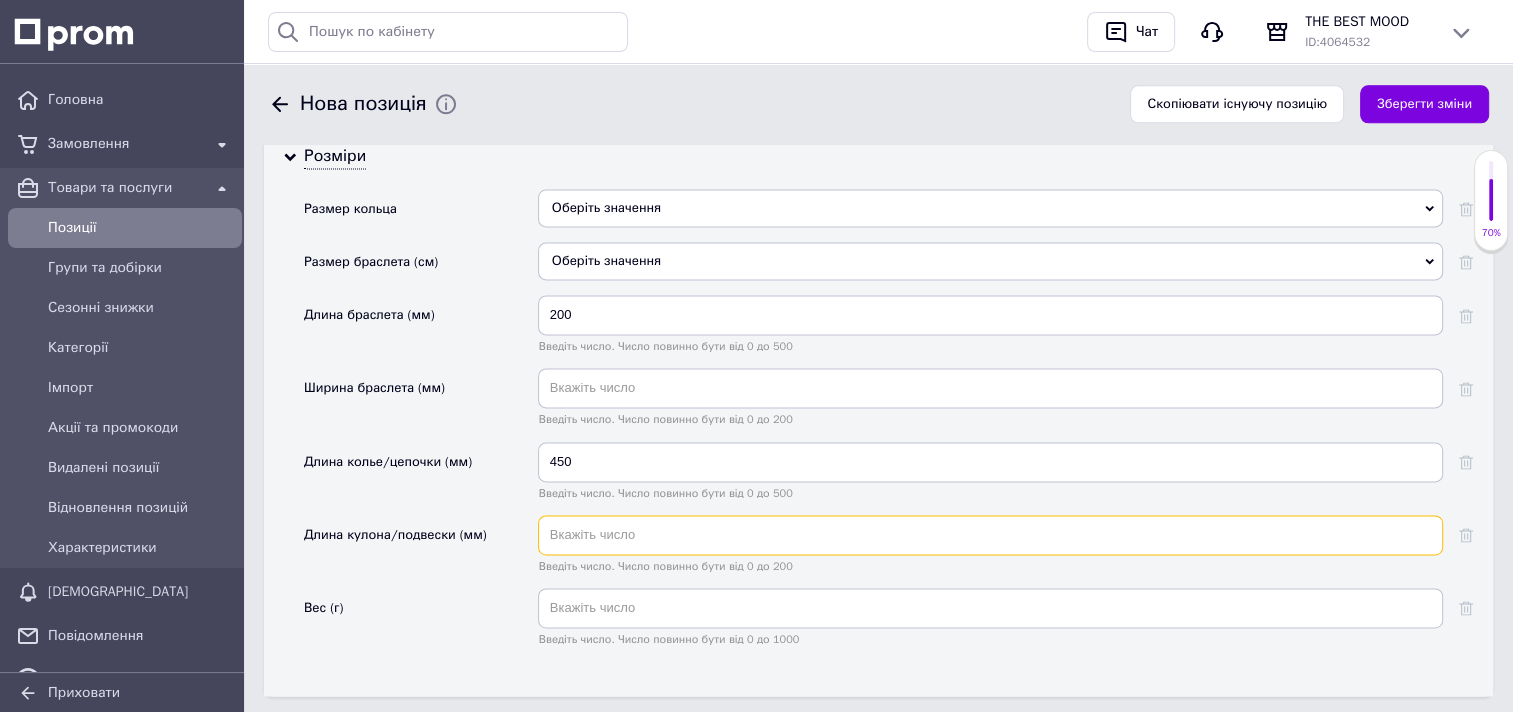 click at bounding box center (990, 535) 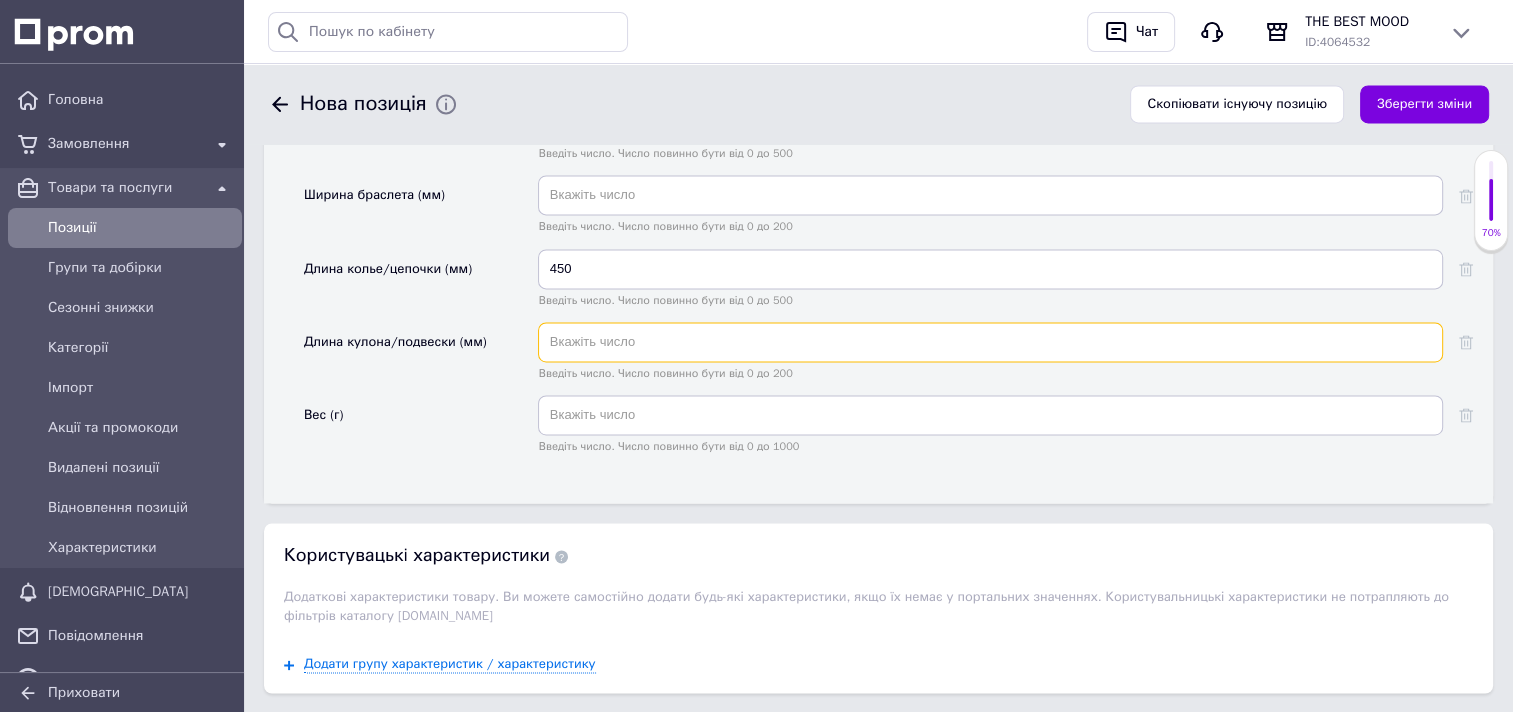 scroll, scrollTop: 2910, scrollLeft: 0, axis: vertical 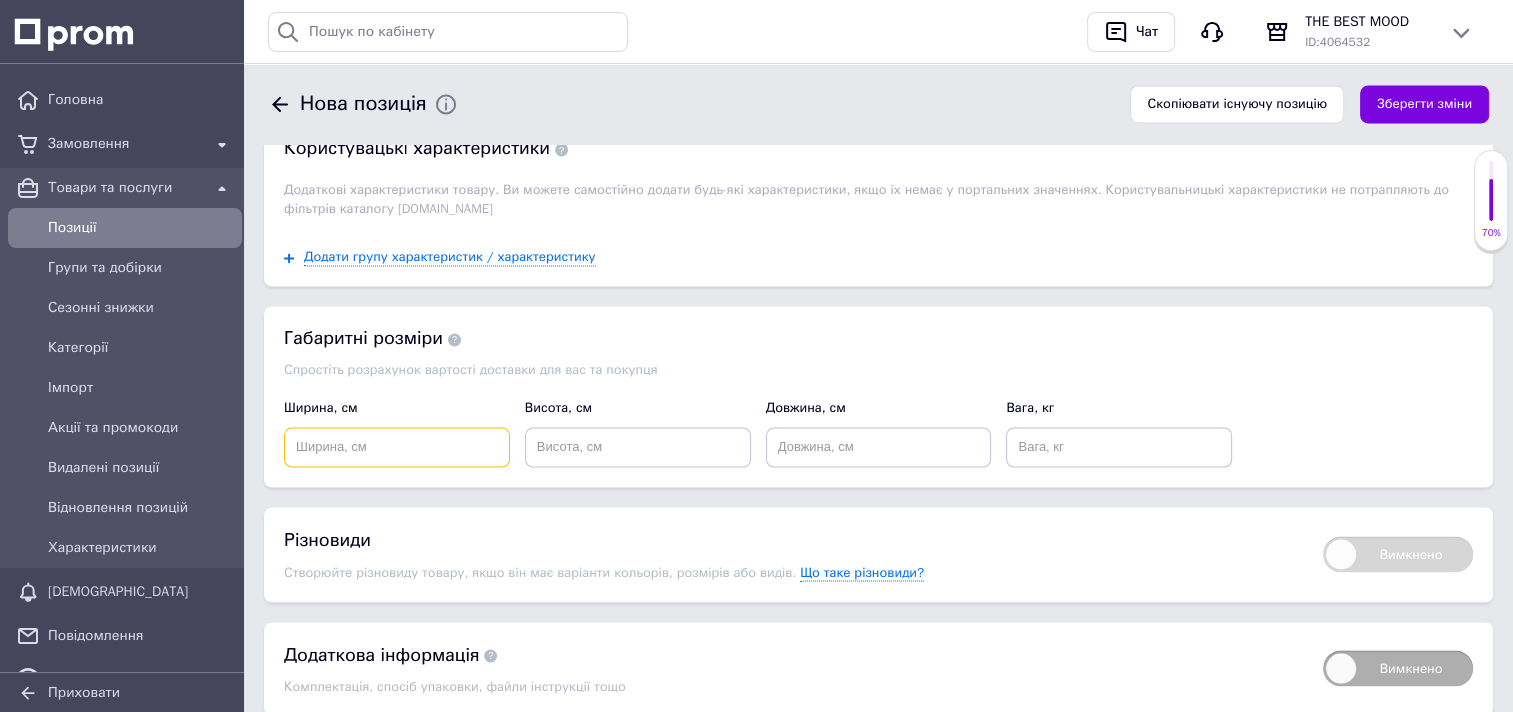 click at bounding box center [397, 447] 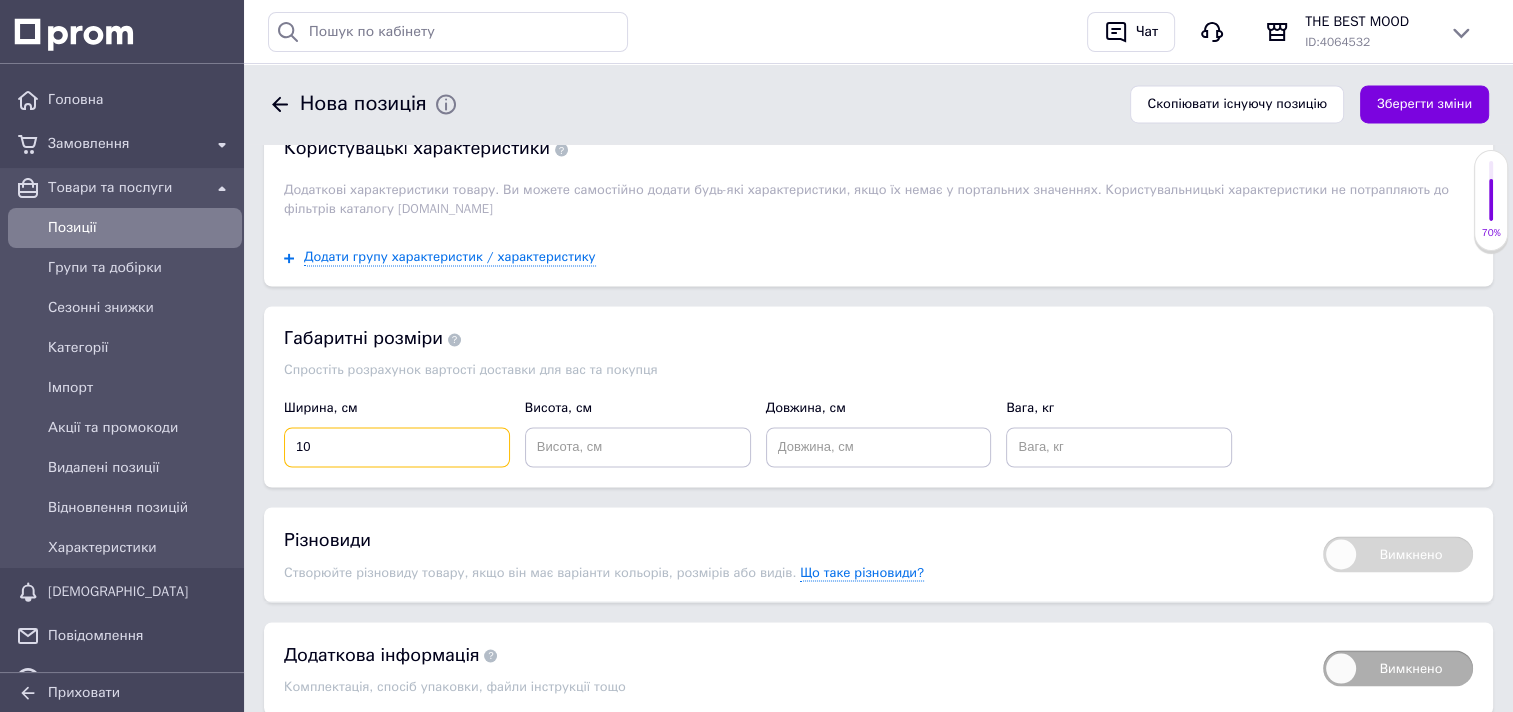 type on "10" 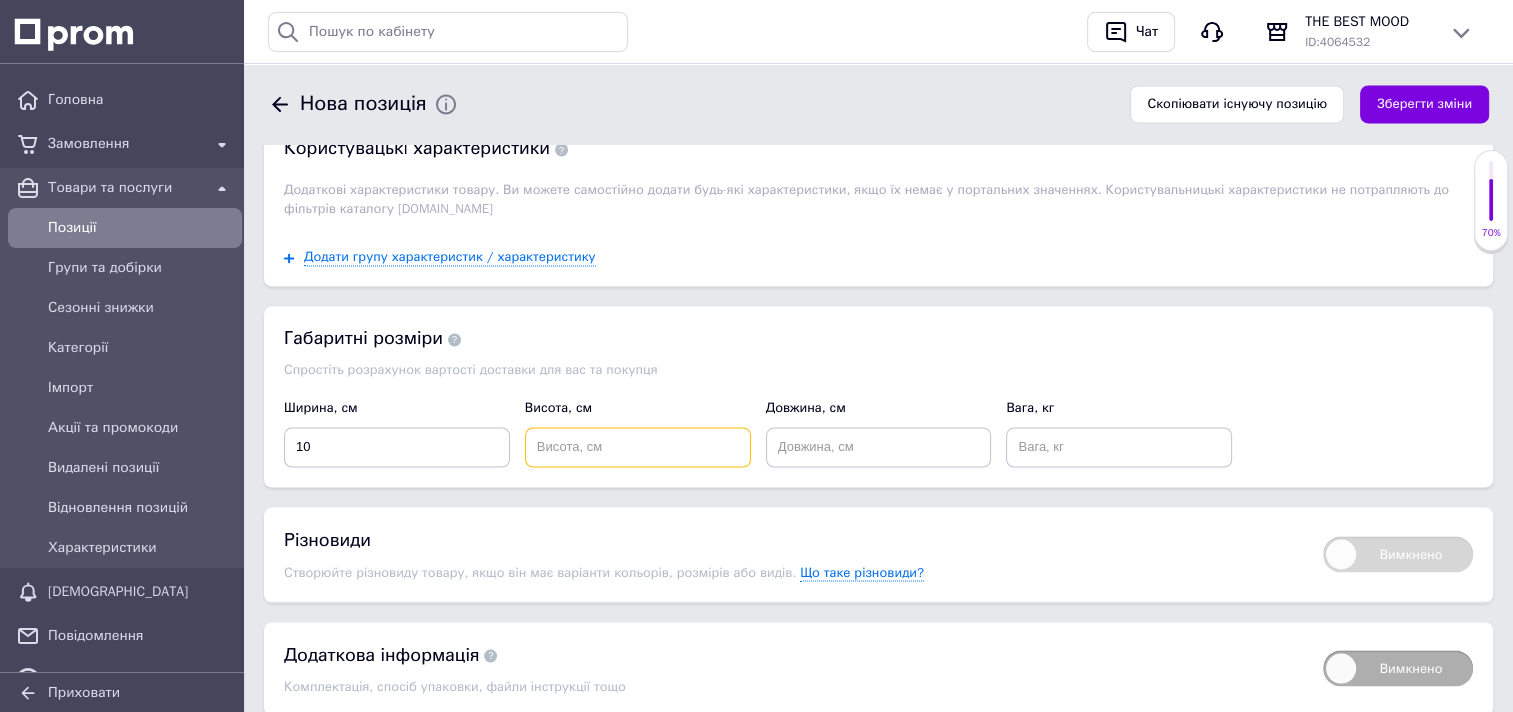 click at bounding box center [638, 447] 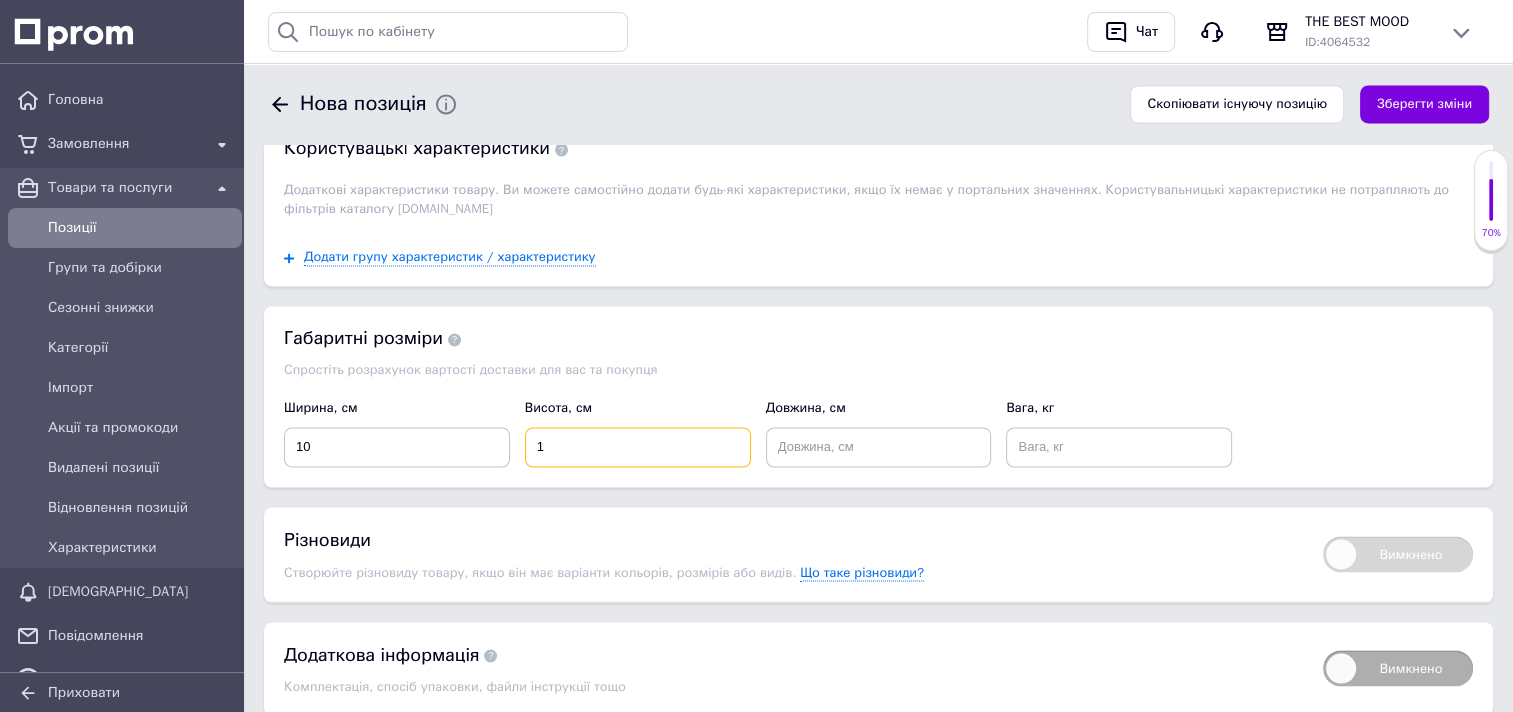 type on "1" 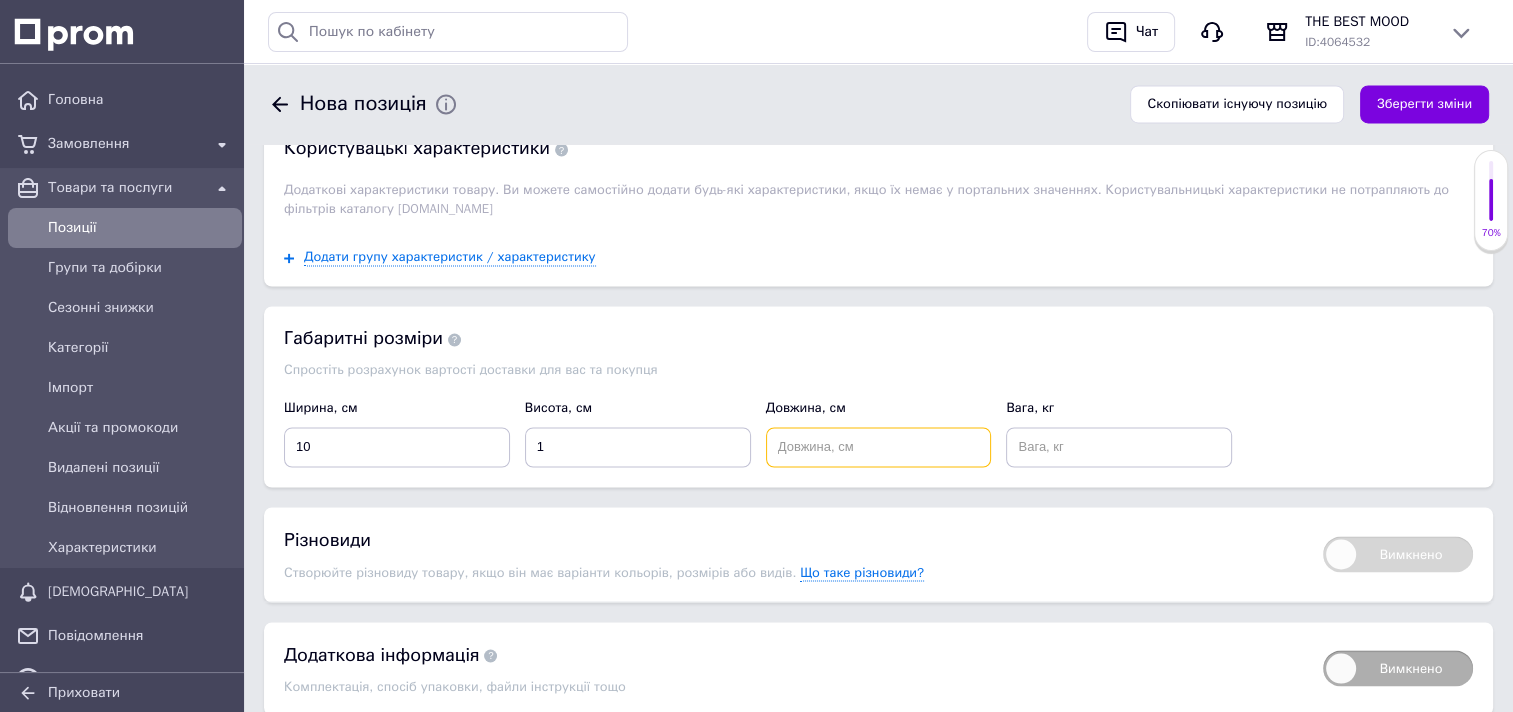 click at bounding box center [879, 447] 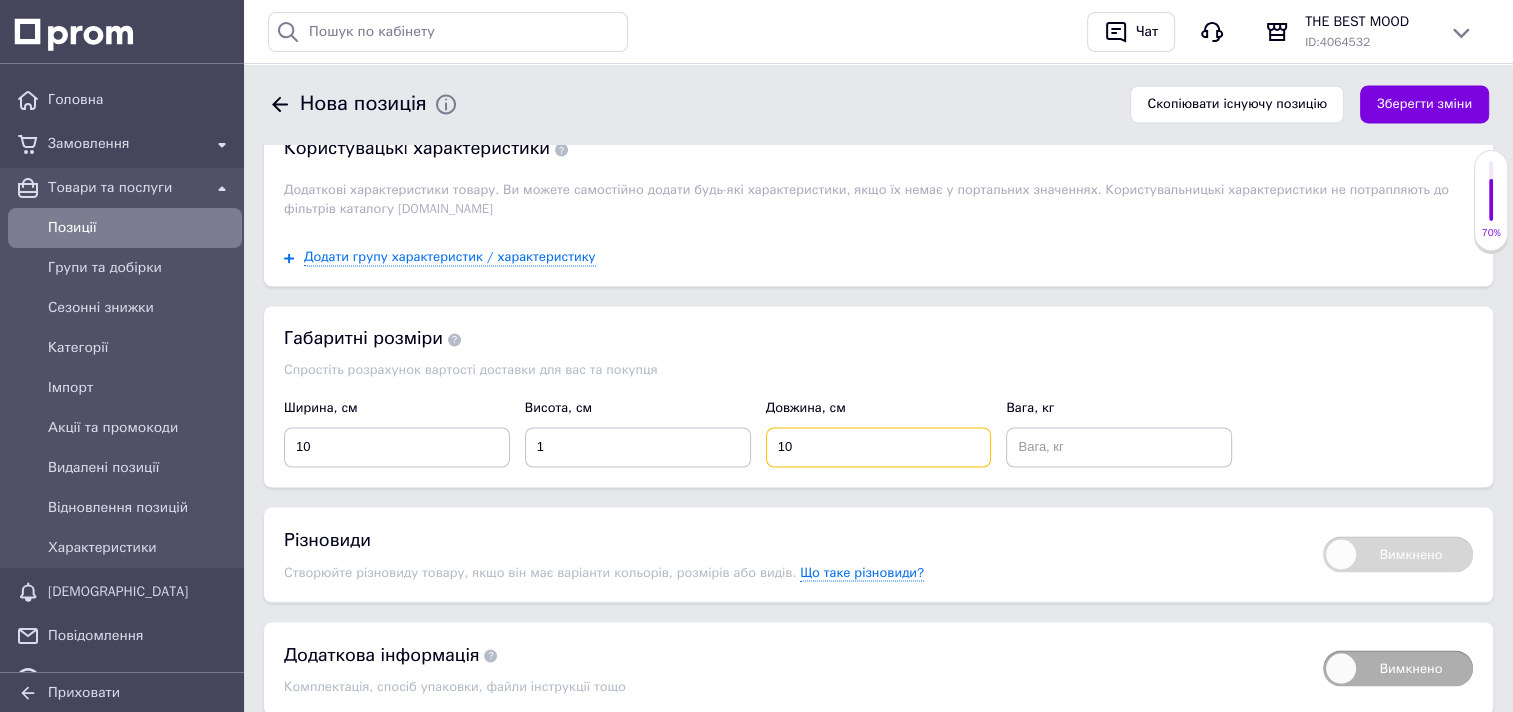 type on "10" 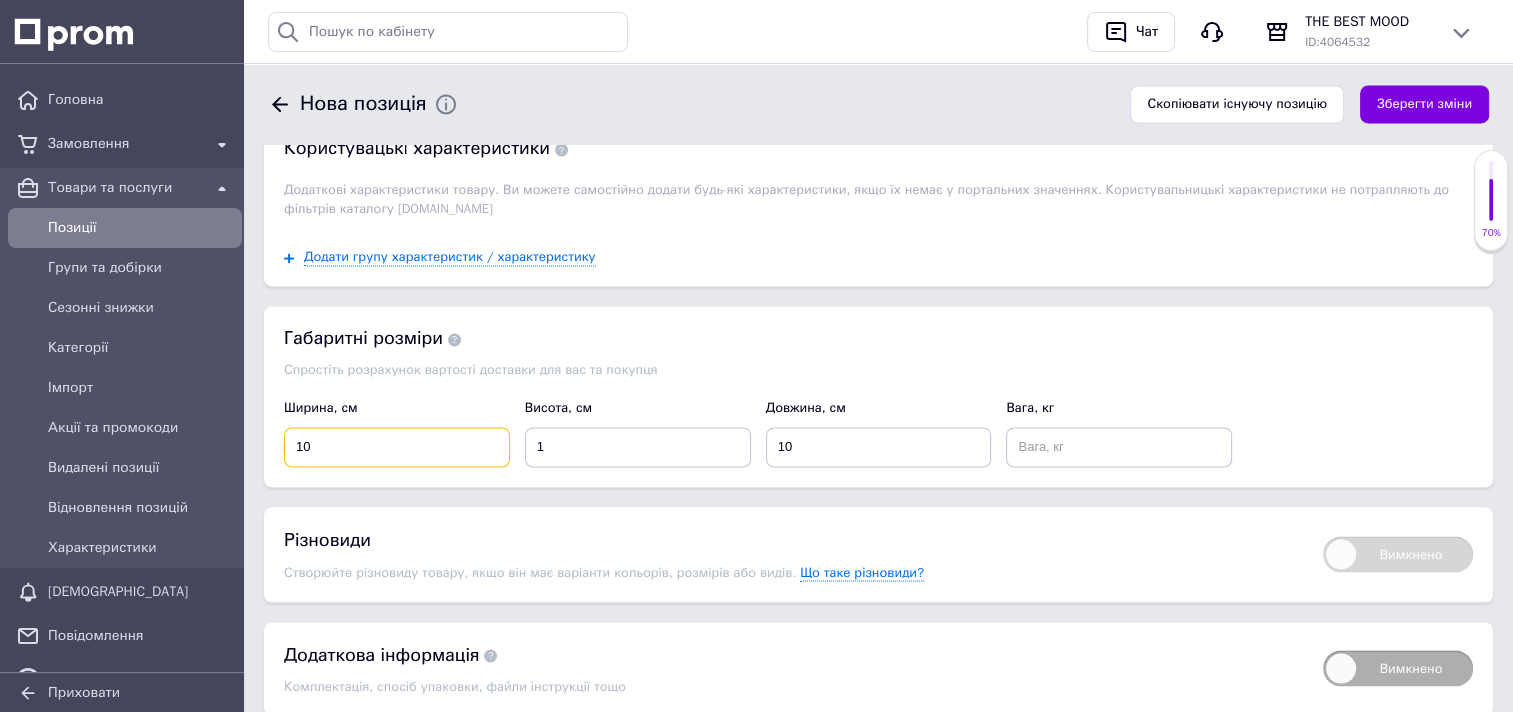 drag, startPoint x: 293, startPoint y: 430, endPoint x: 310, endPoint y: 437, distance: 18.384777 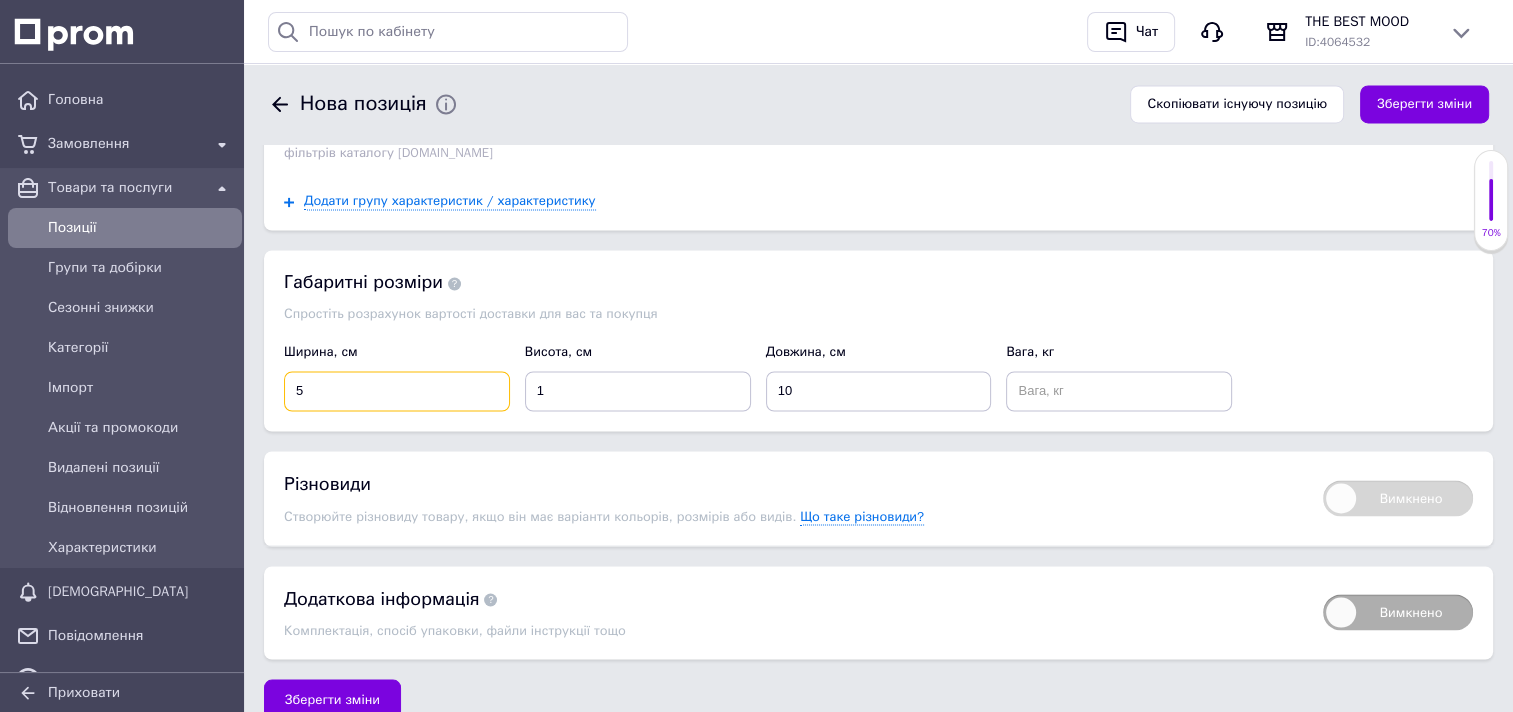 scroll, scrollTop: 3418, scrollLeft: 0, axis: vertical 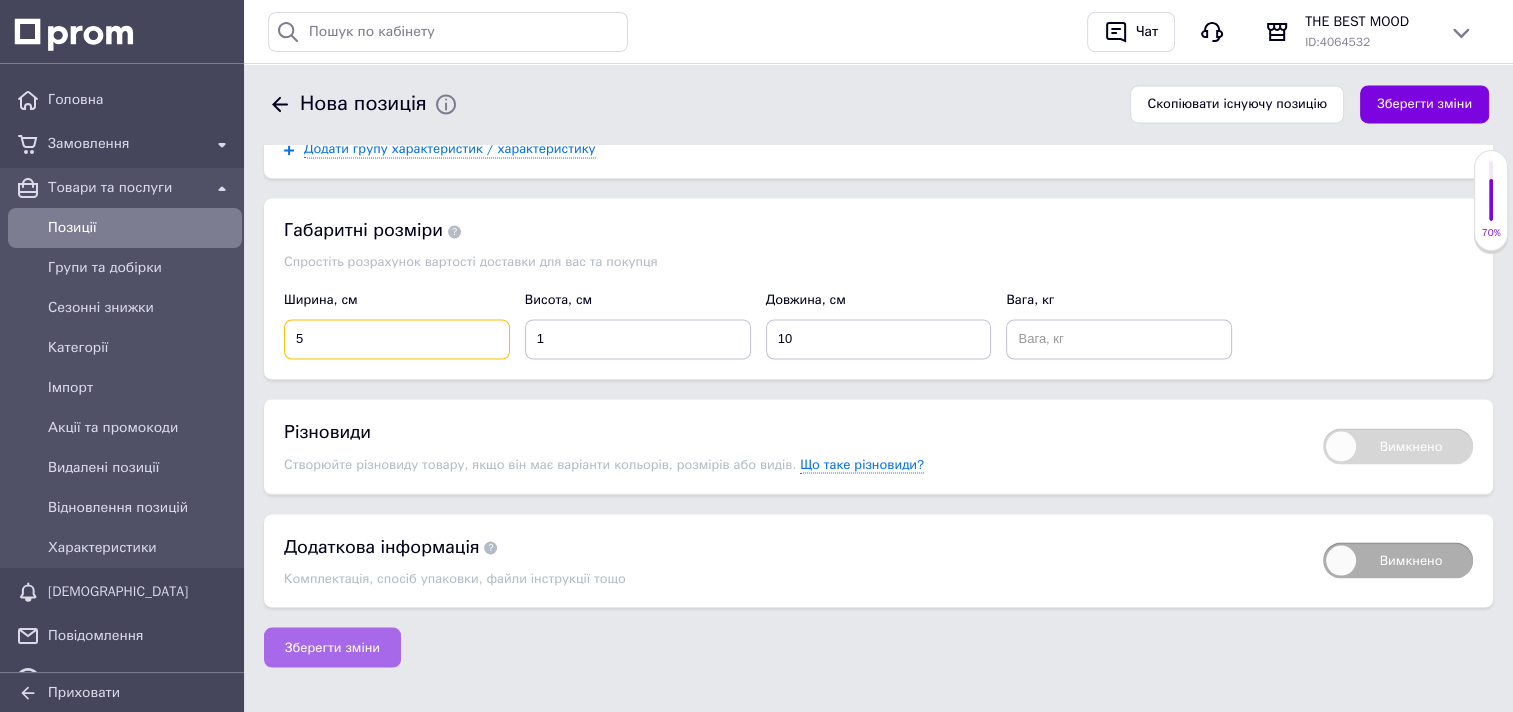 type on "5" 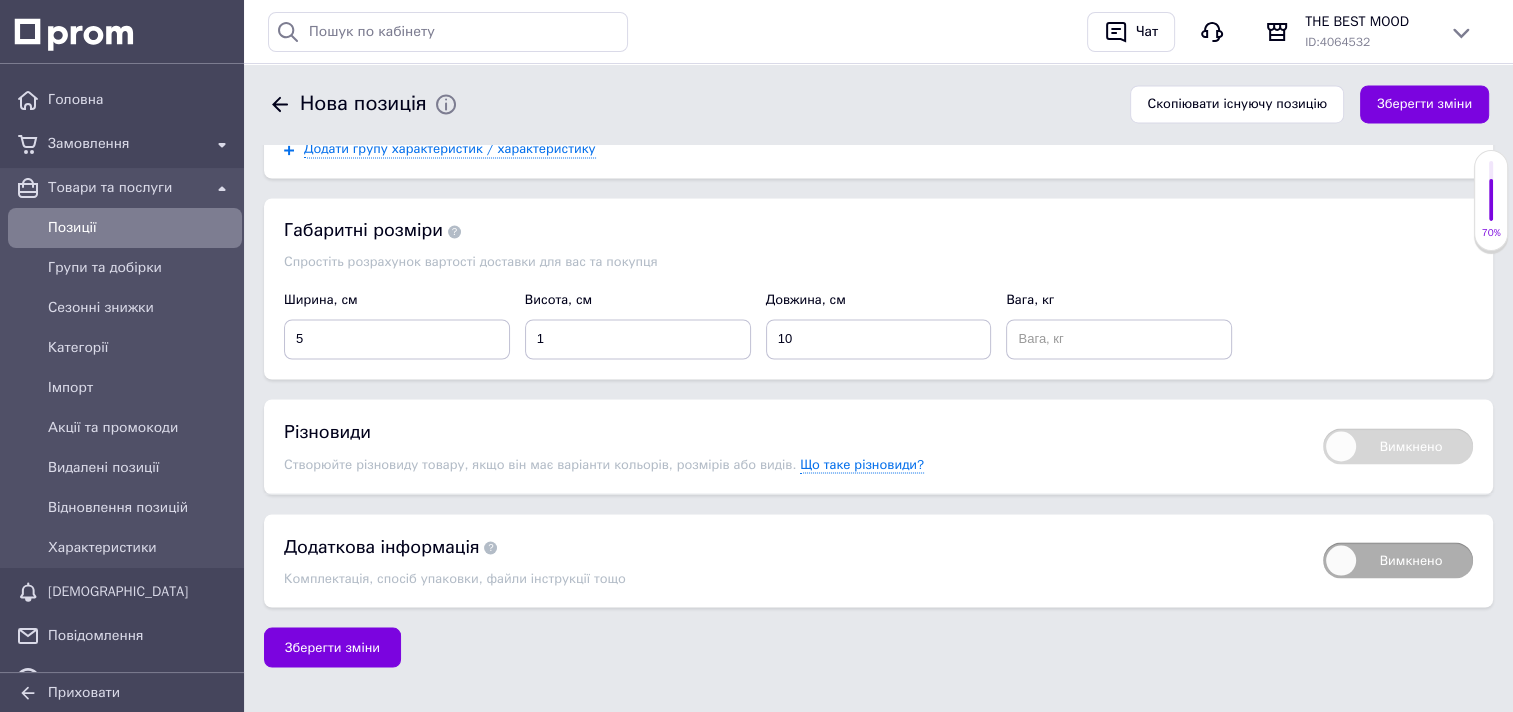 drag, startPoint x: 325, startPoint y: 632, endPoint x: 327, endPoint y: 621, distance: 11.18034 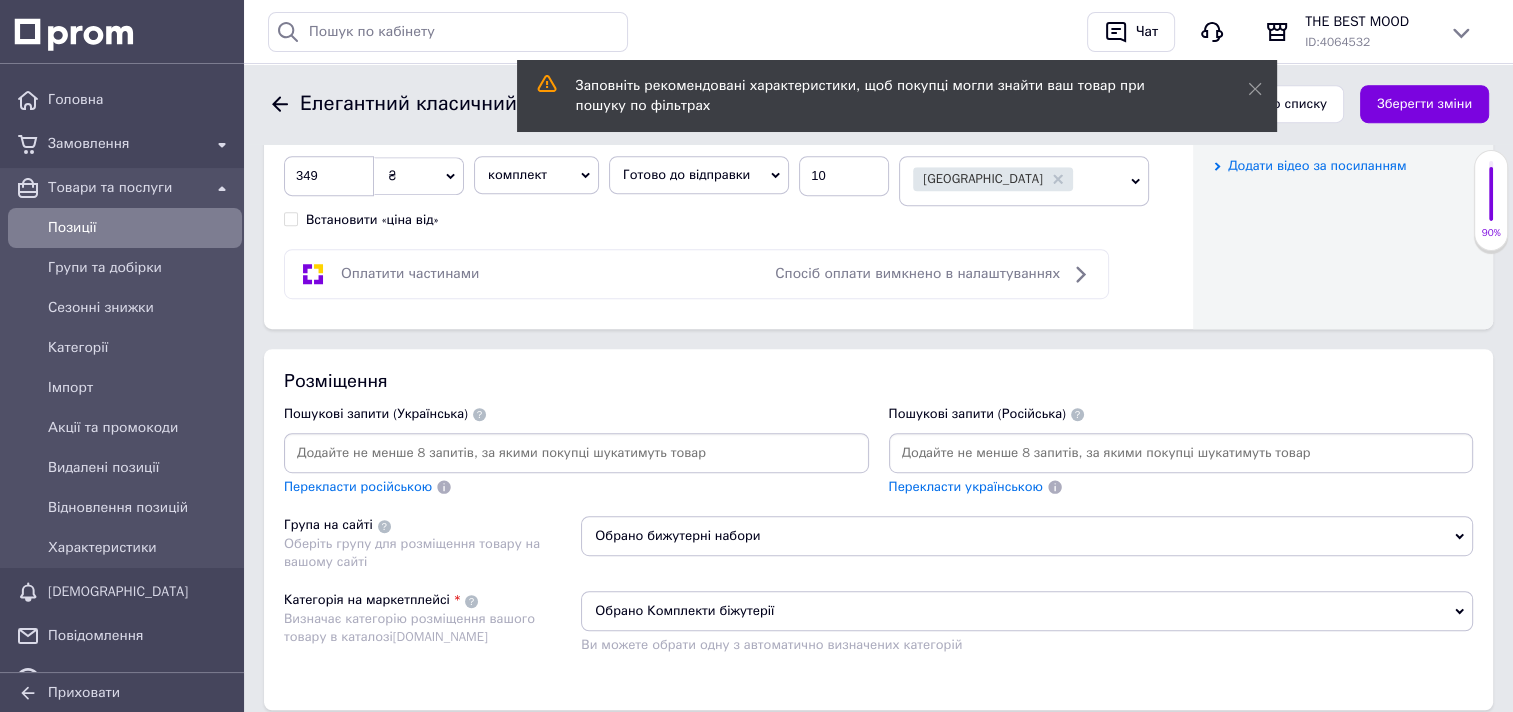 scroll, scrollTop: 1100, scrollLeft: 0, axis: vertical 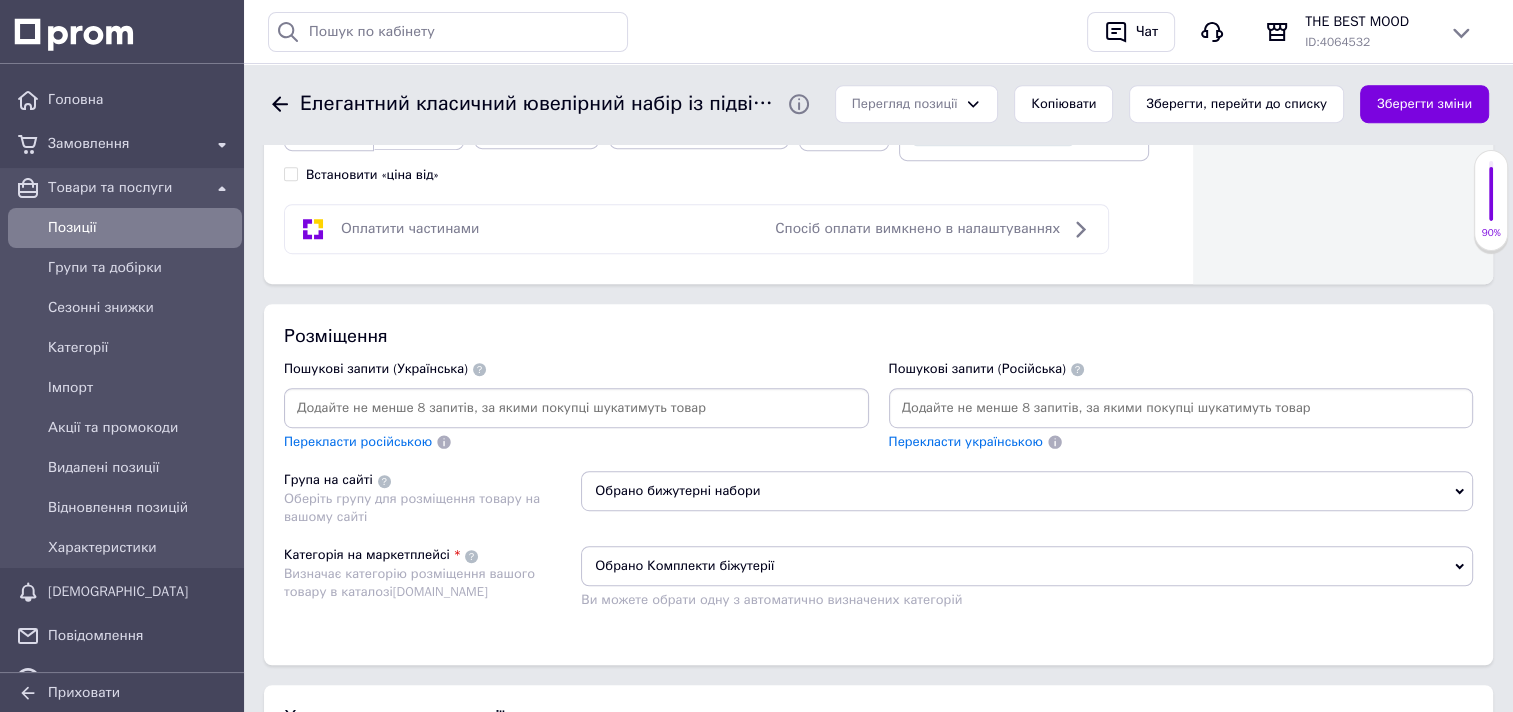 click at bounding box center [1181, 408] 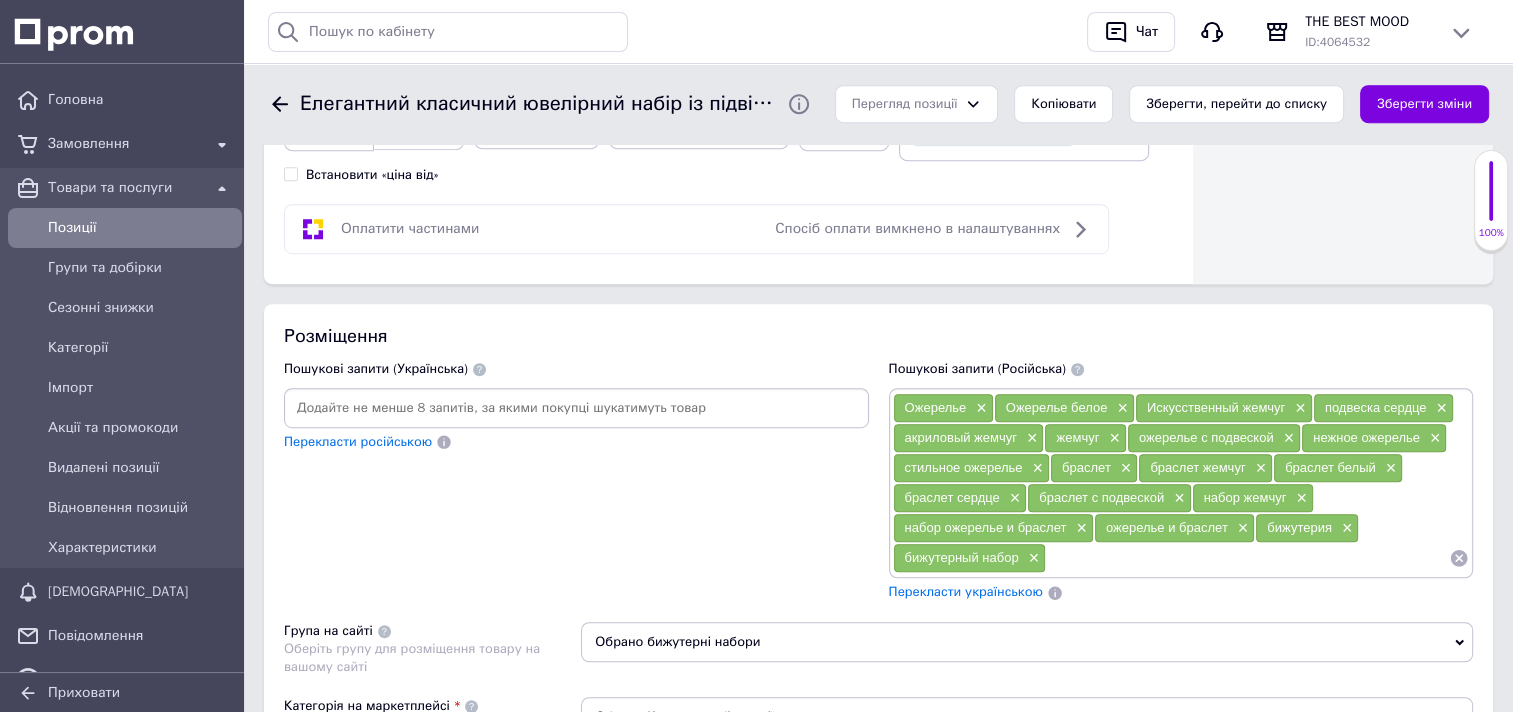 click on "Перекласти українською" at bounding box center (966, 591) 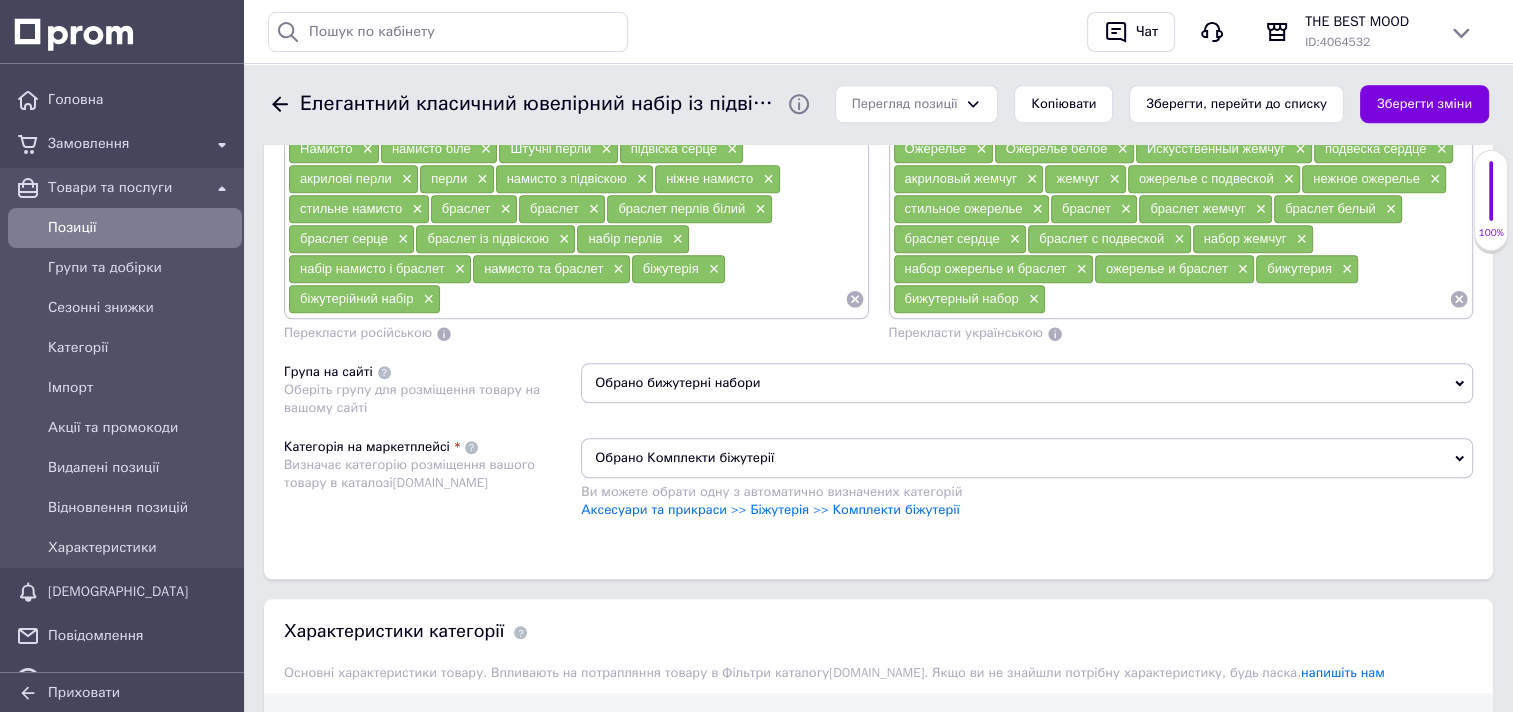 scroll, scrollTop: 1400, scrollLeft: 0, axis: vertical 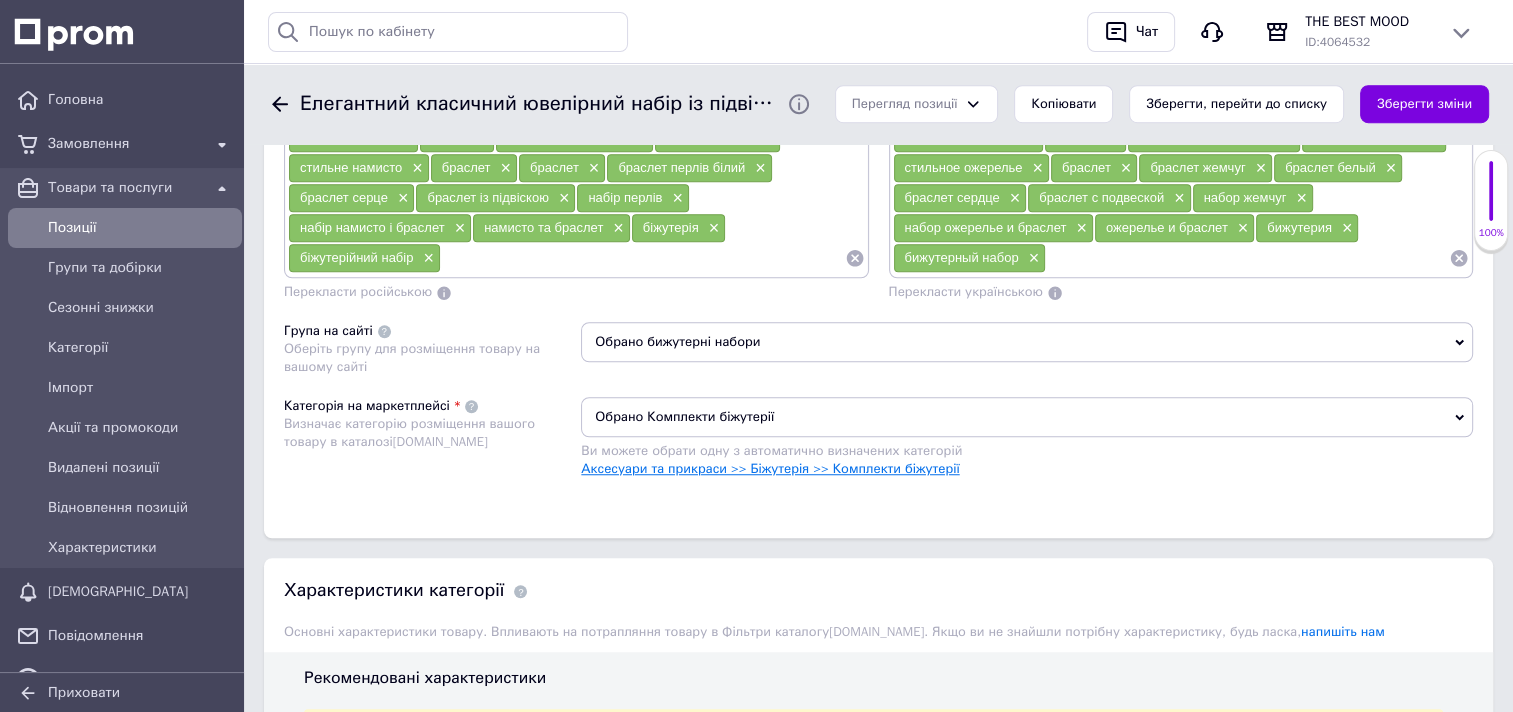 click on "Аксесуари та прикраси >> Біжутерія >> Комплекти біжутерії" at bounding box center (770, 468) 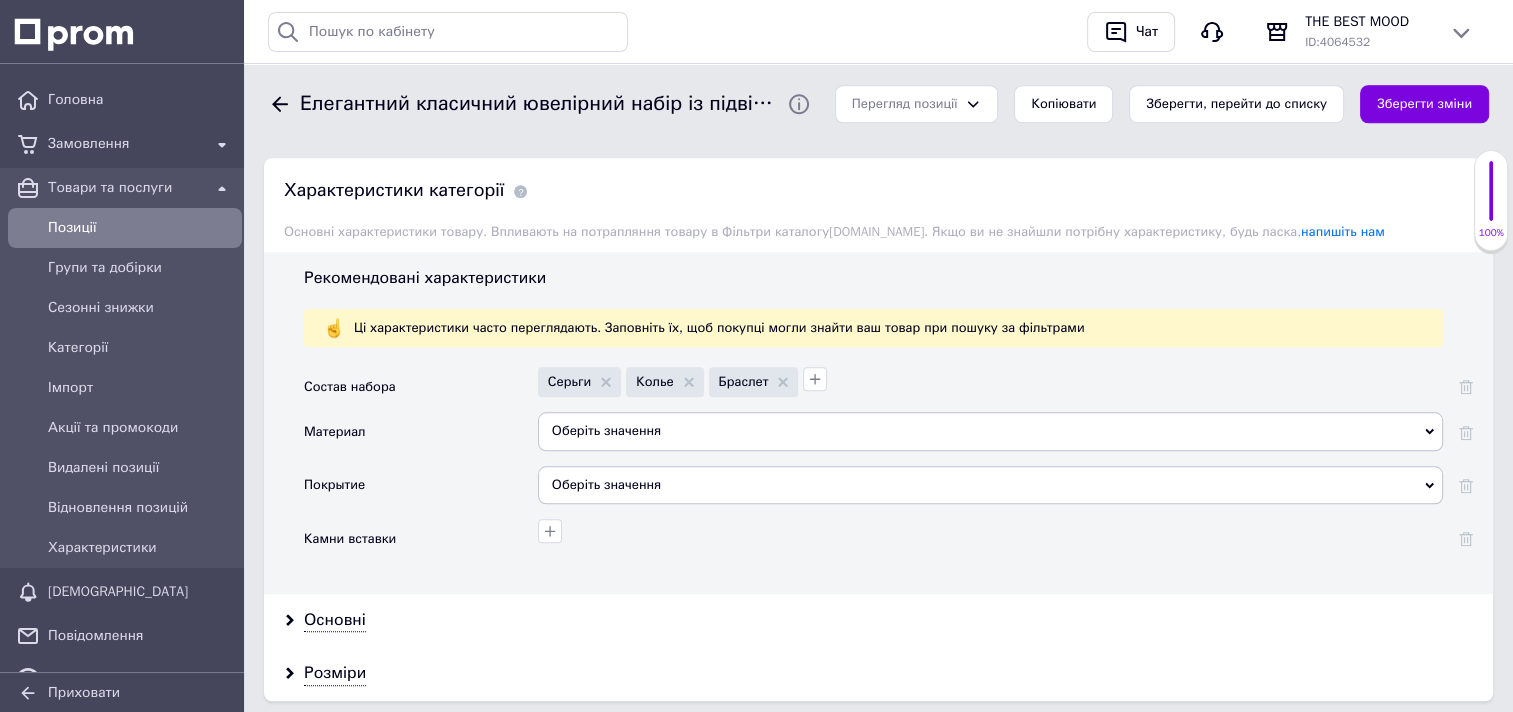 scroll, scrollTop: 1900, scrollLeft: 0, axis: vertical 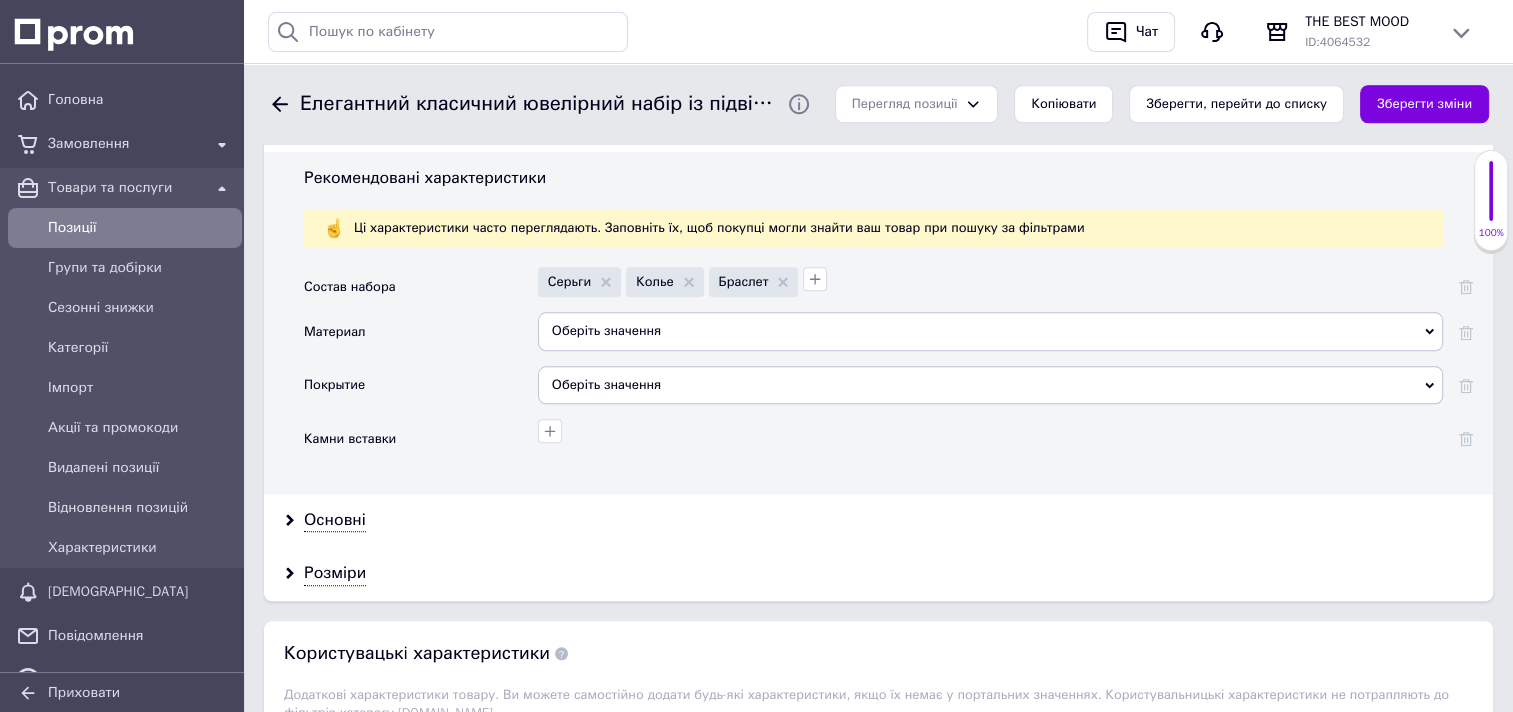 click on "Оберіть значення" at bounding box center (990, 331) 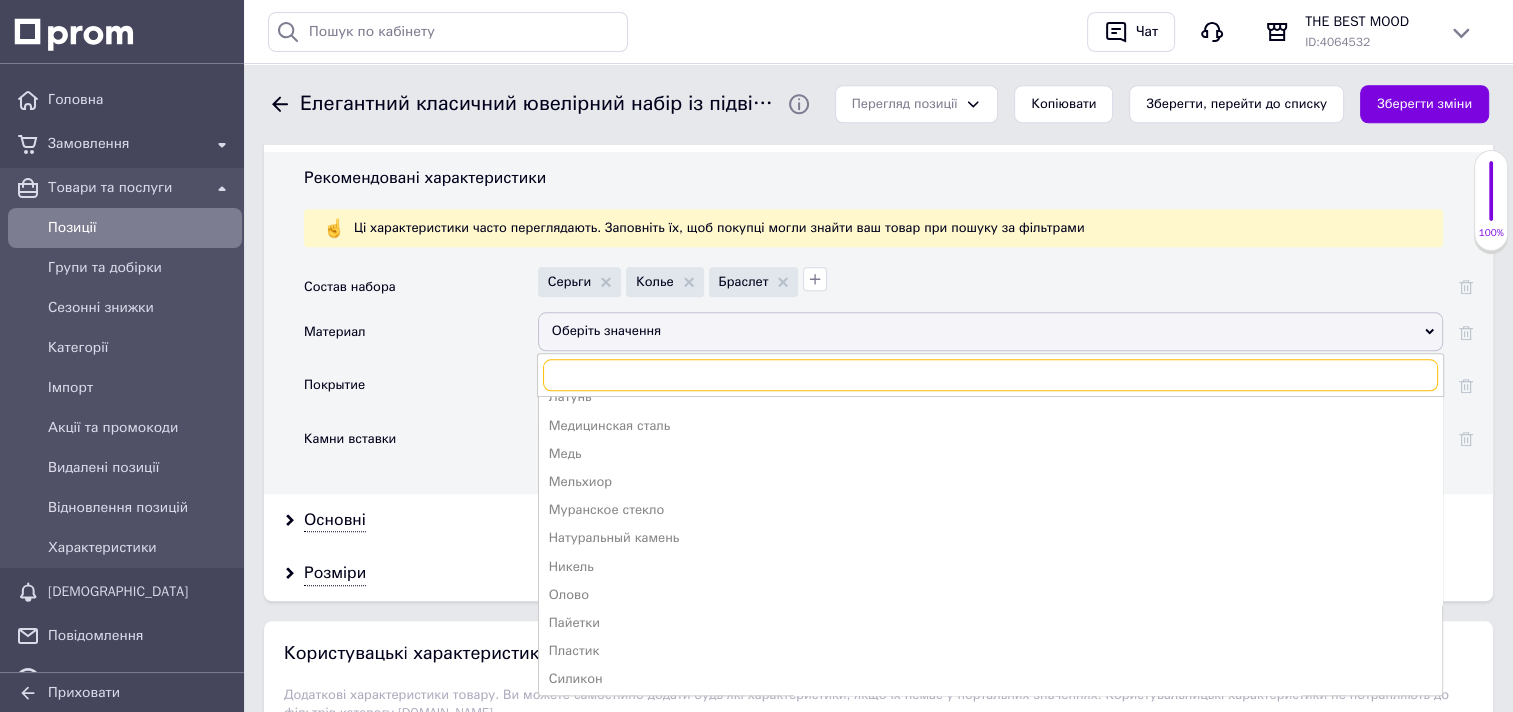 scroll, scrollTop: 388, scrollLeft: 0, axis: vertical 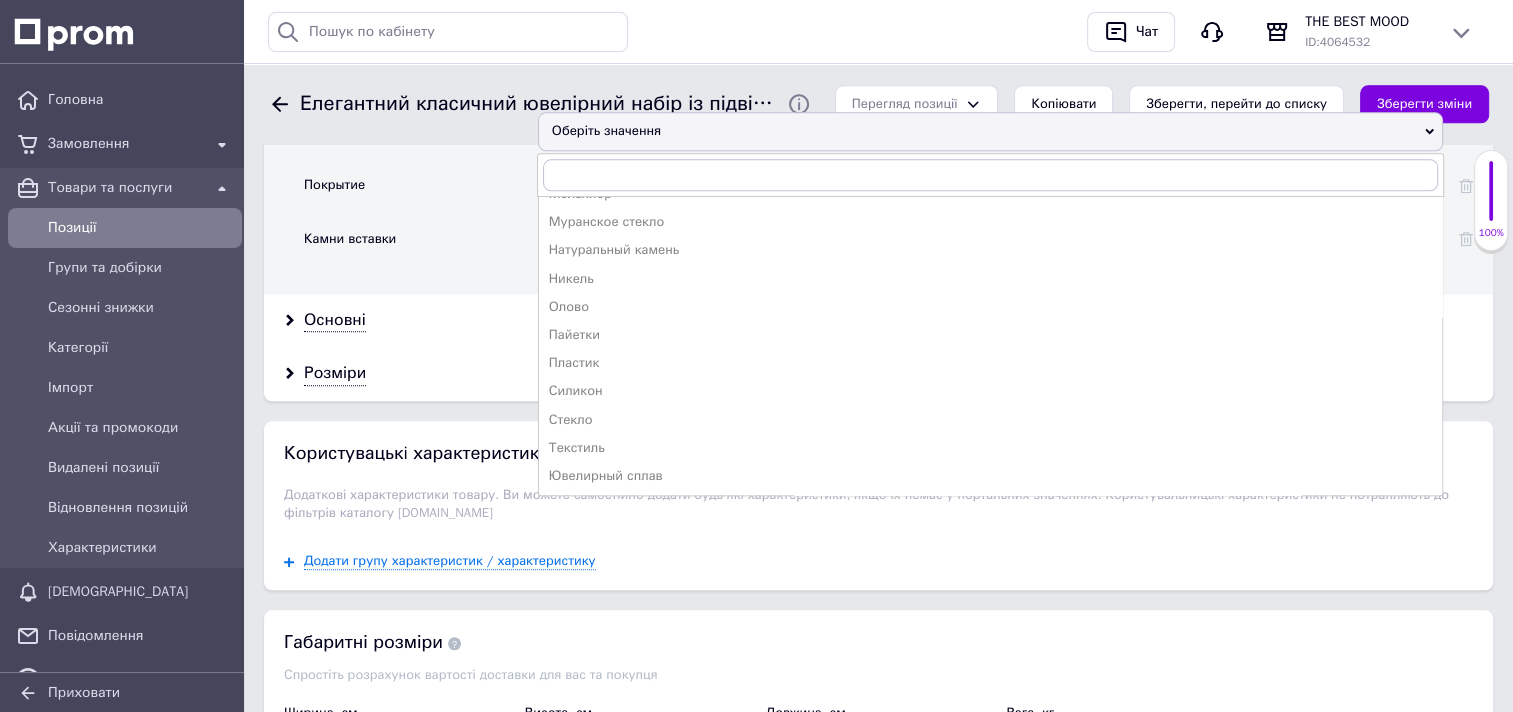 click on "Состав набора Серьги Колье Браслет Материал Оберіть значення Stainless steel Алюминий Бижутерный сплав Бисер Бронза Бусины Дерево Искусственный камень Каучук Керамика Латунь Медицинская сталь Медь Мельхиор Муранское стекло Натуральный камень Никель Олово Пайетки Пластик Силикон Стекло Текстиль Ювелирный сплав Покрытие Оберіть значення Камни вставки" at bounding box center [888, 173] 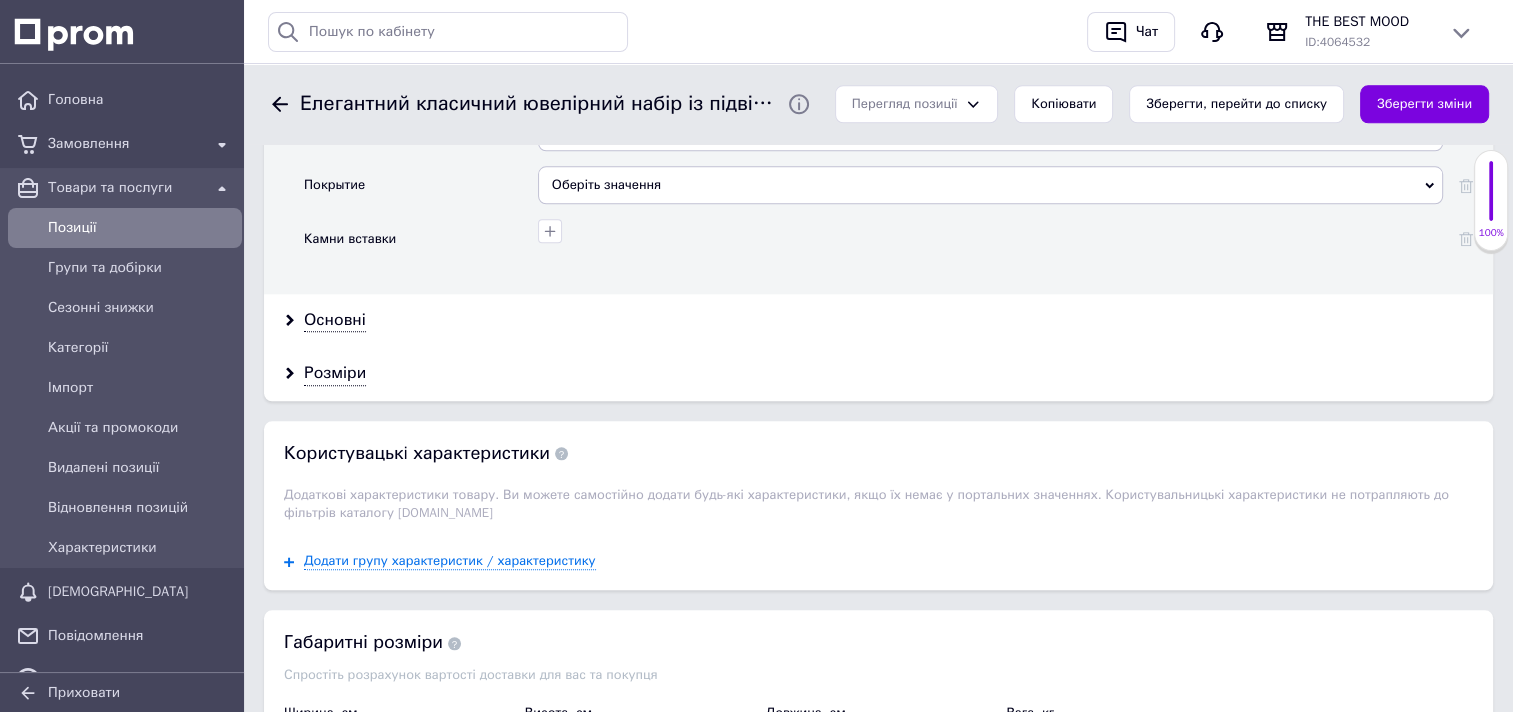 click on "Основні" at bounding box center [878, 320] 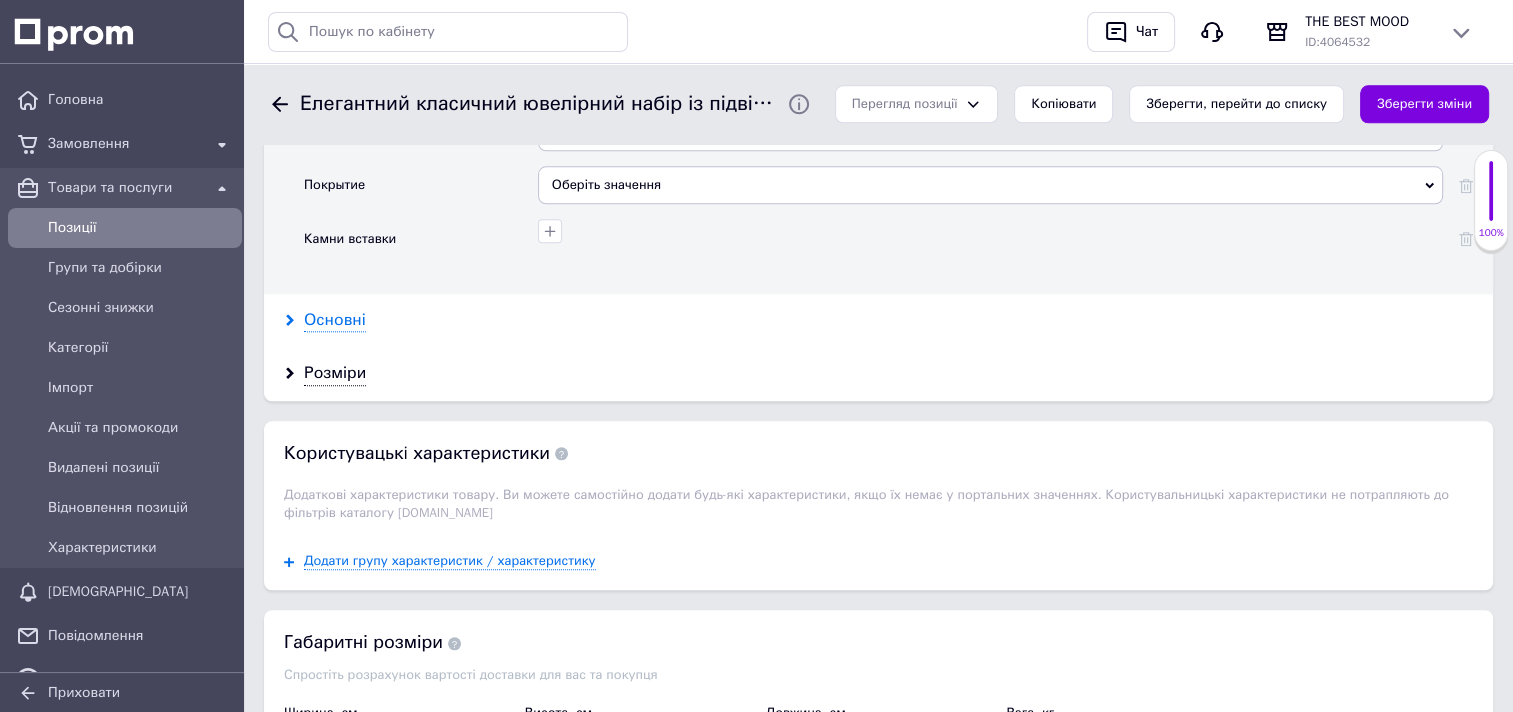 click on "Основні" at bounding box center [335, 320] 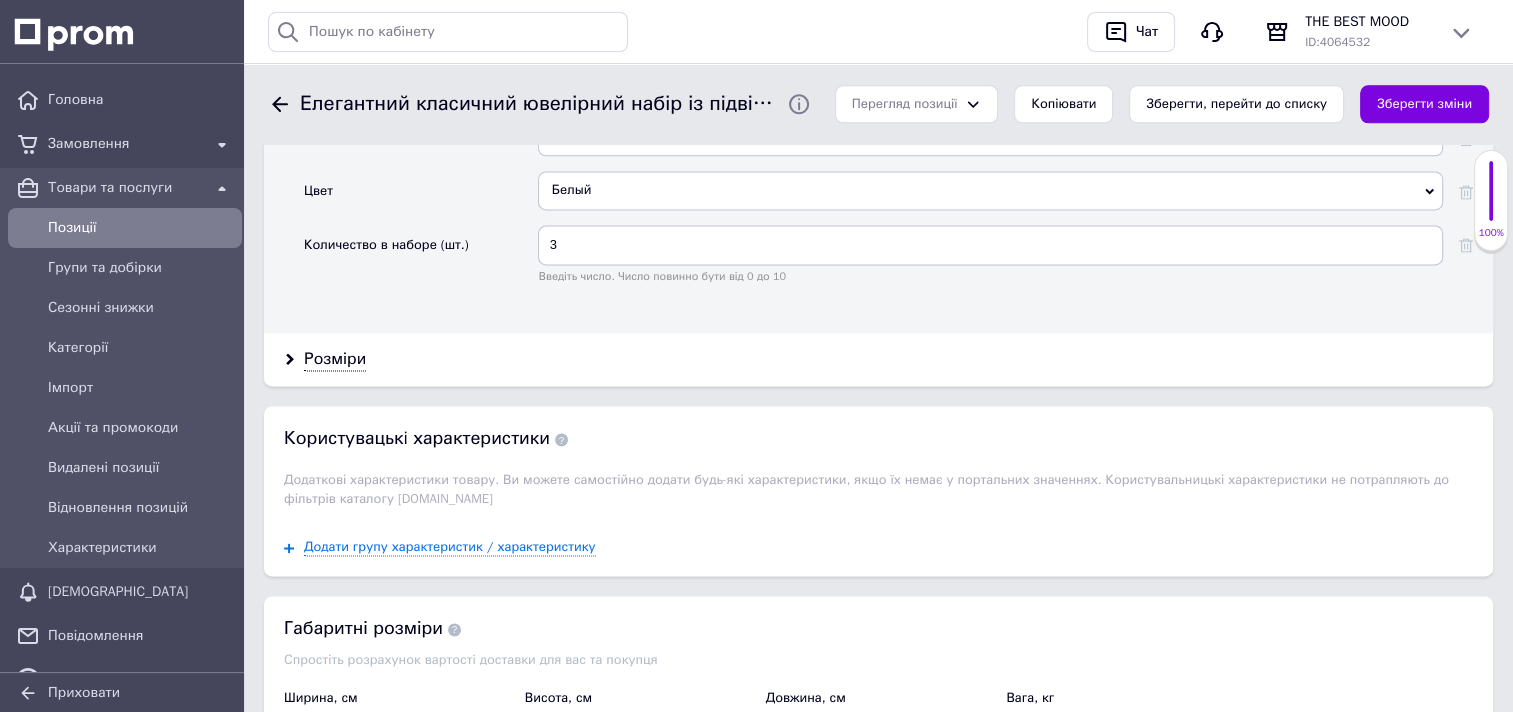 scroll, scrollTop: 2700, scrollLeft: 0, axis: vertical 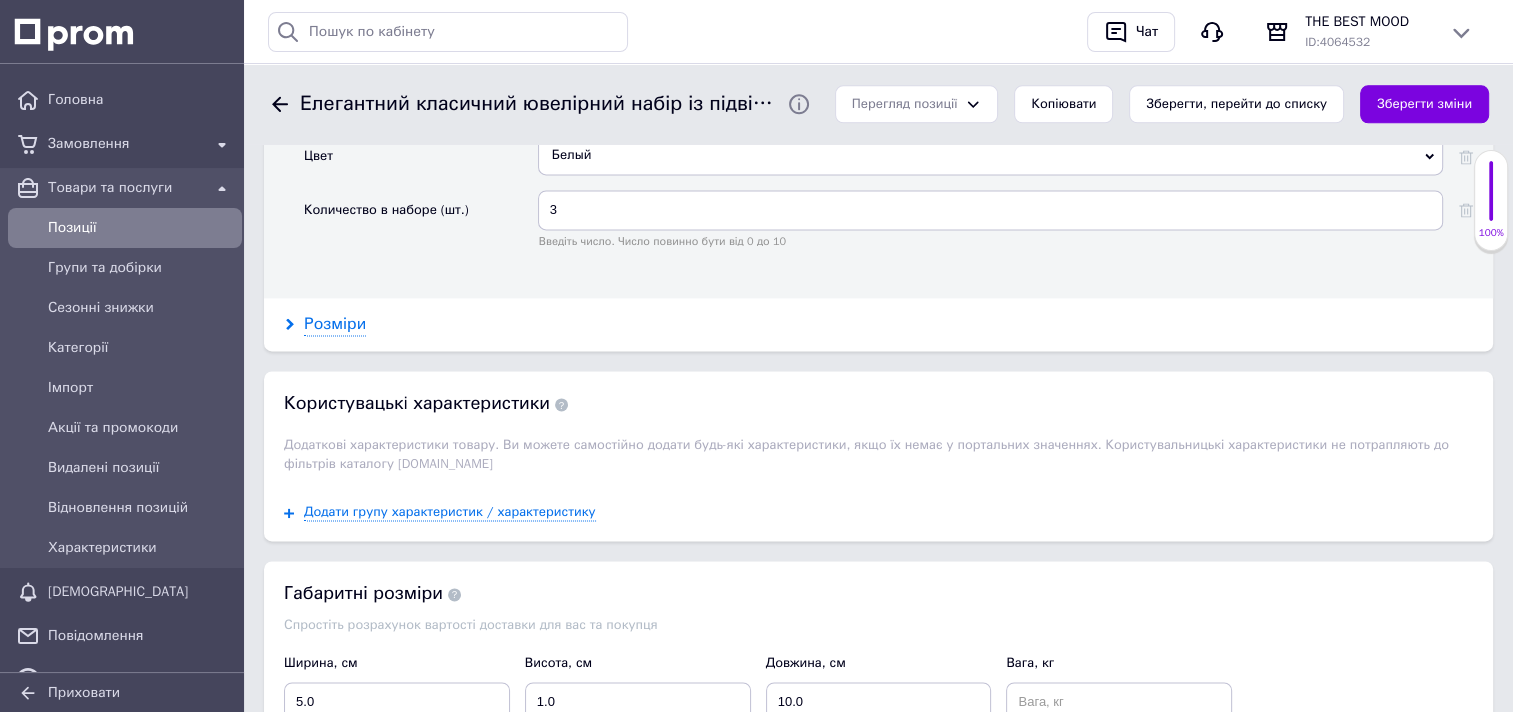 click on "Розміри" at bounding box center (335, 324) 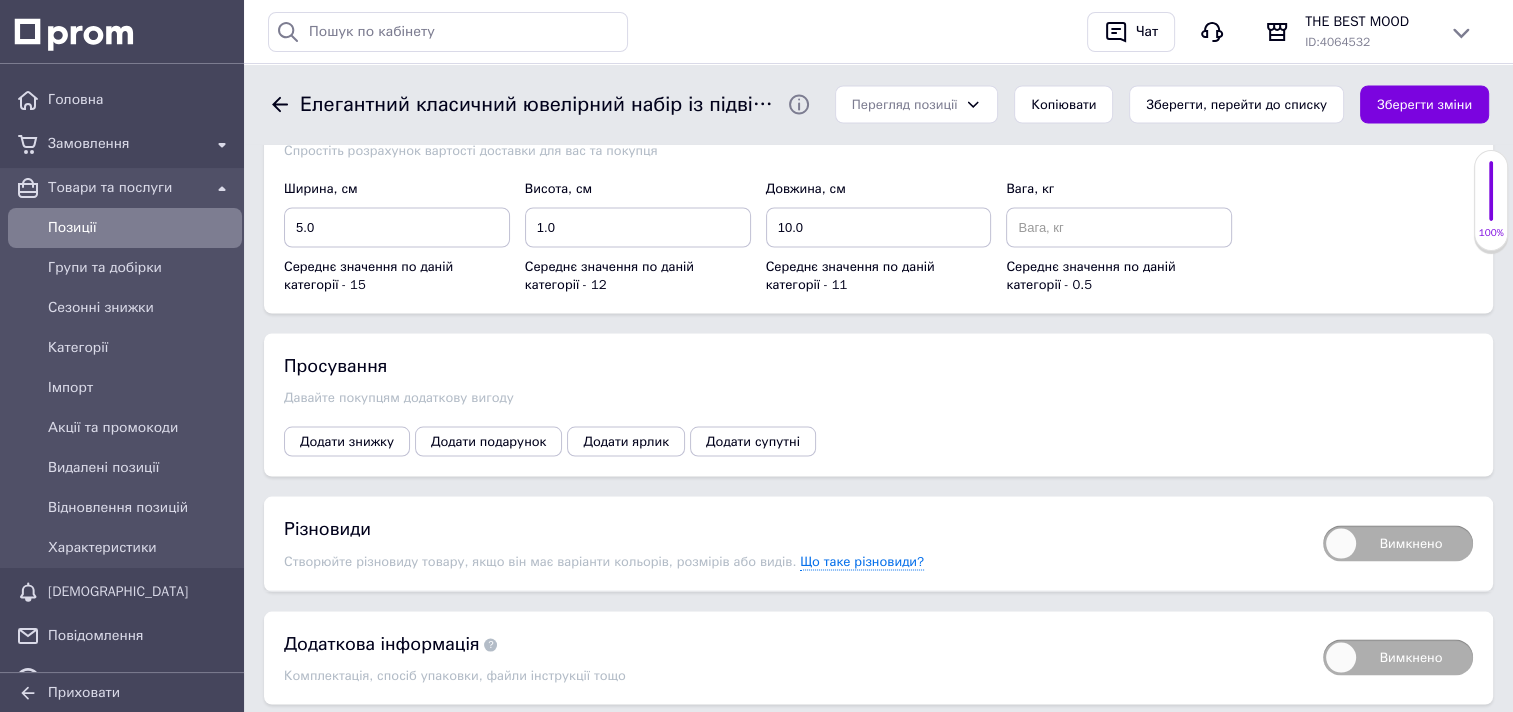 scroll, scrollTop: 3700, scrollLeft: 0, axis: vertical 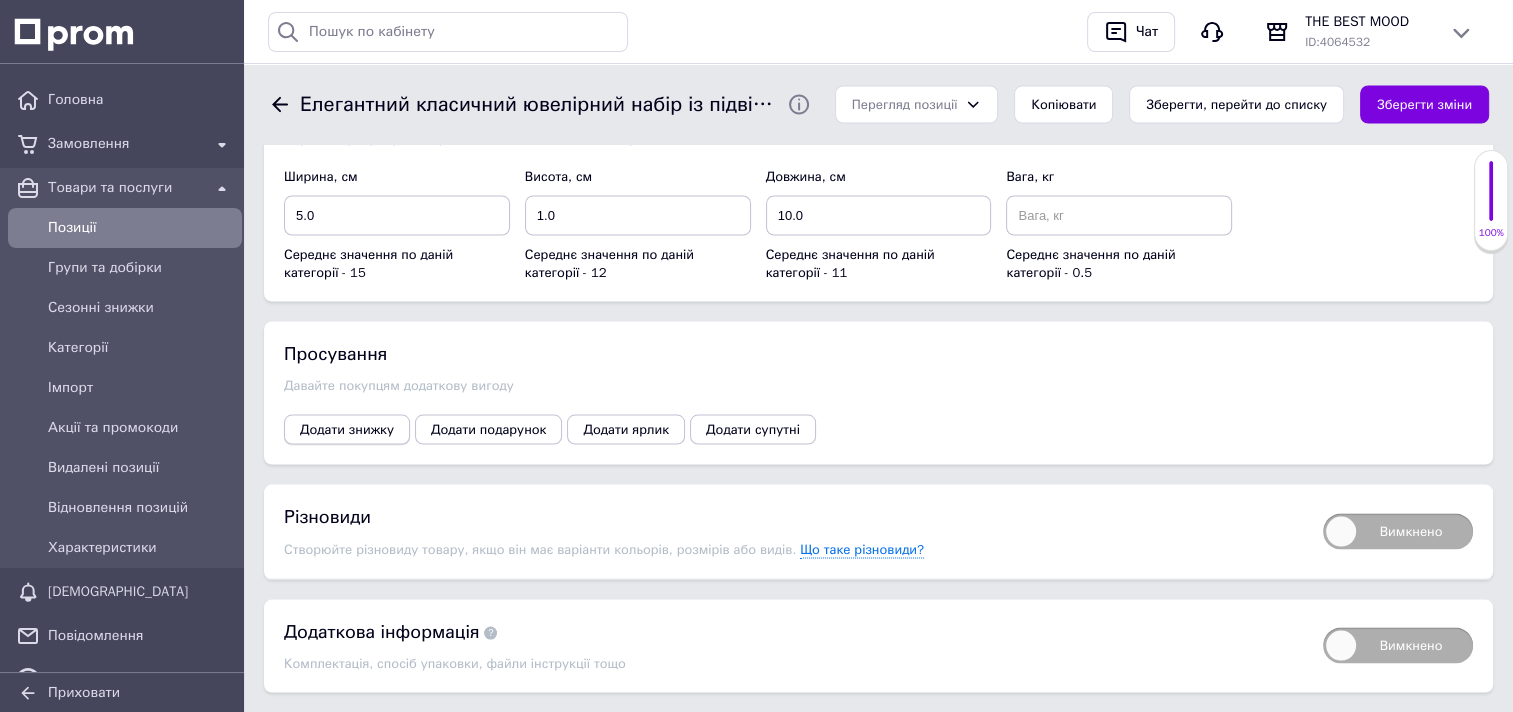 click on "Додати знижку" at bounding box center (347, 429) 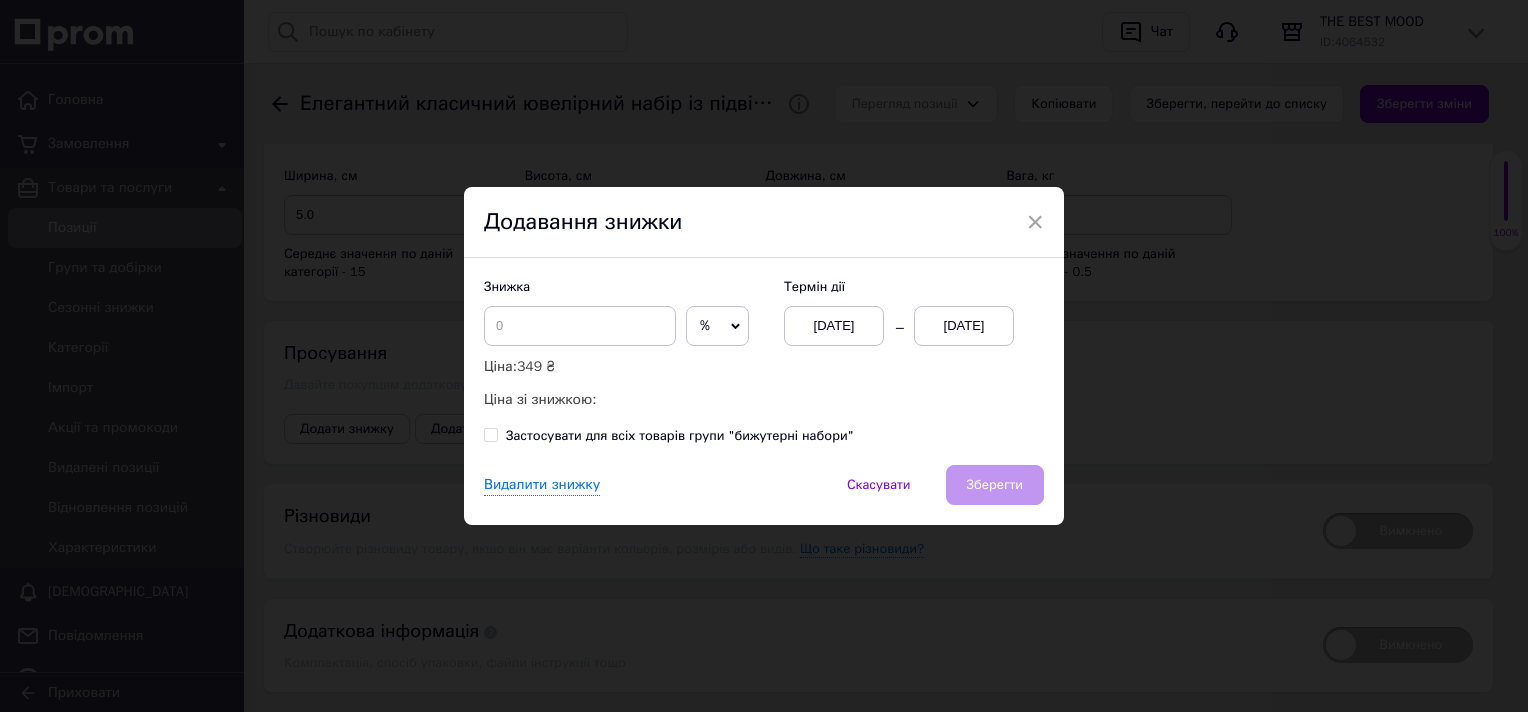 click 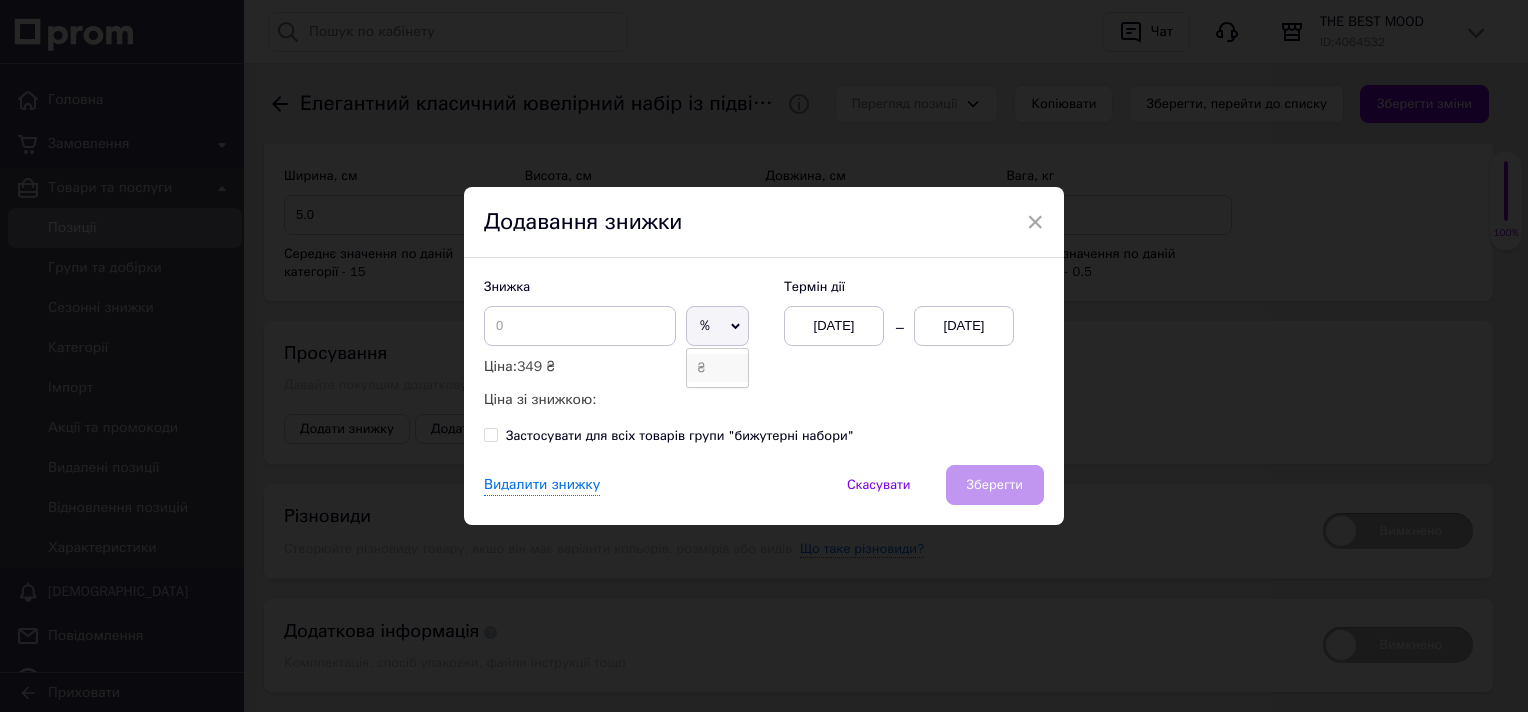 click on "₴" at bounding box center (717, 368) 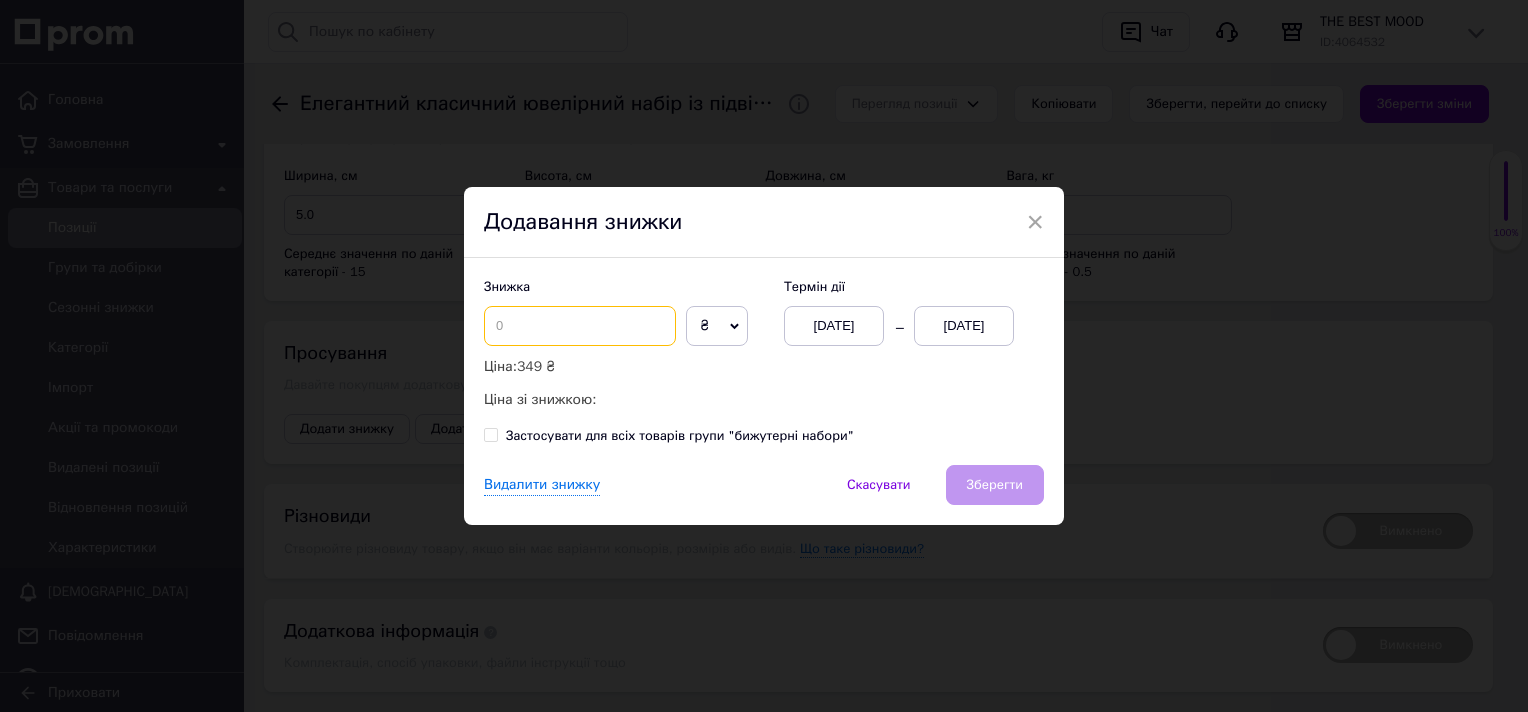 click at bounding box center [580, 326] 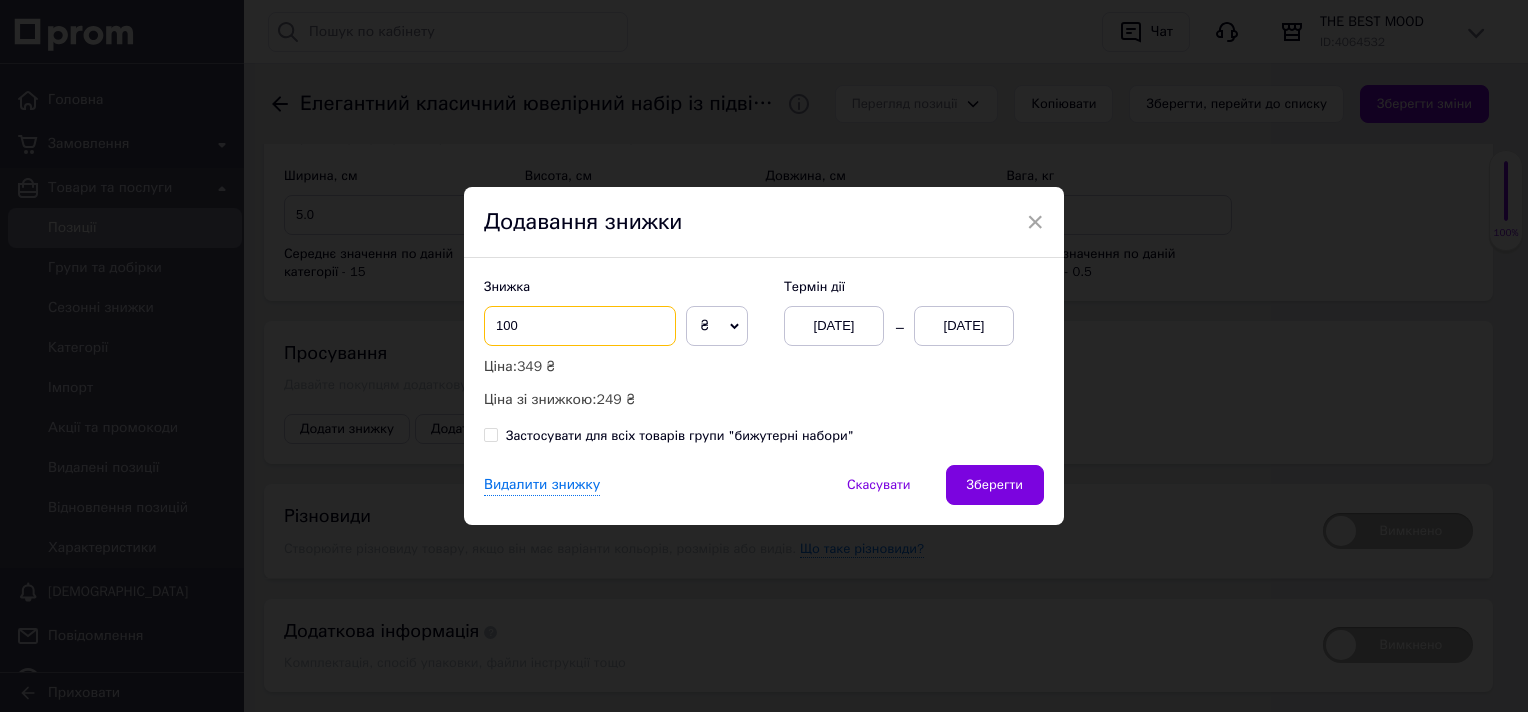 type on "100" 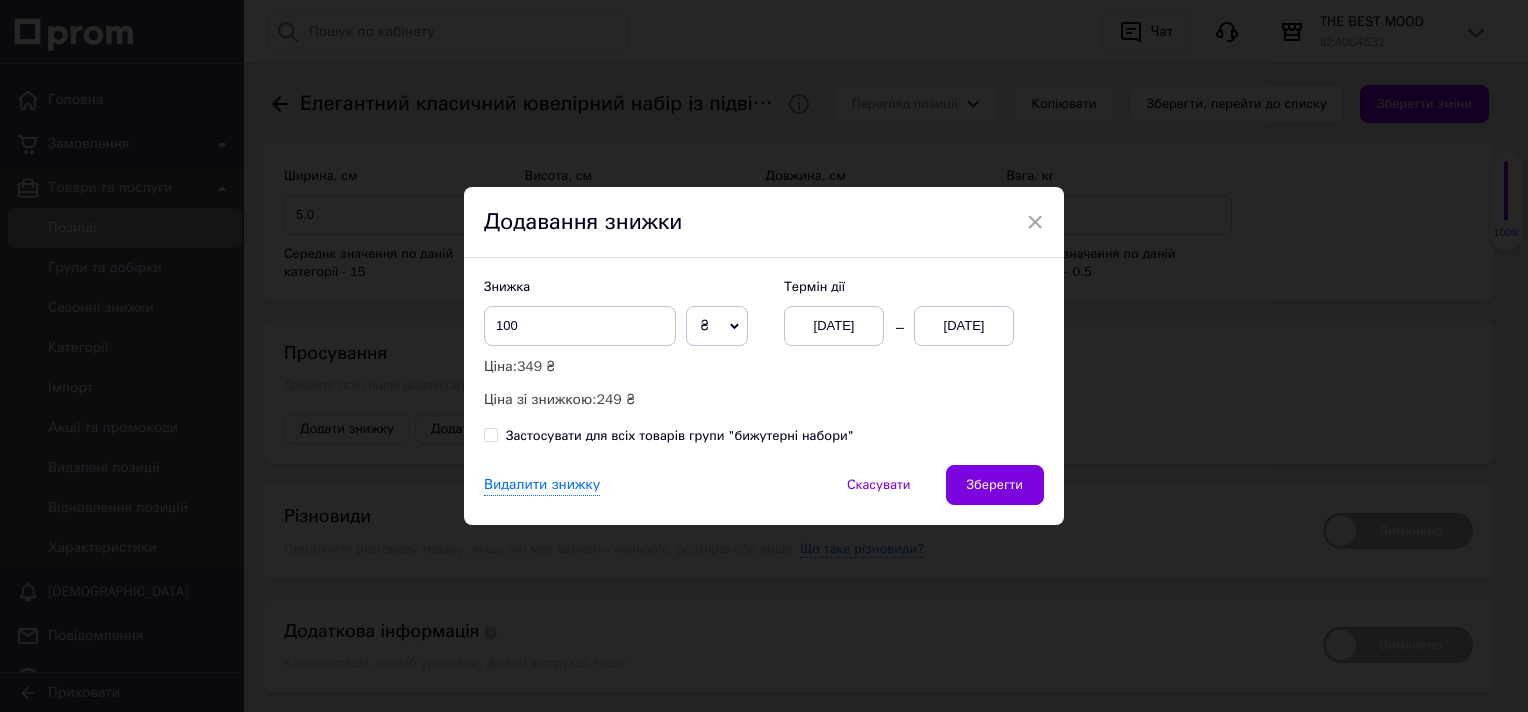 click on "[DATE]" at bounding box center [964, 326] 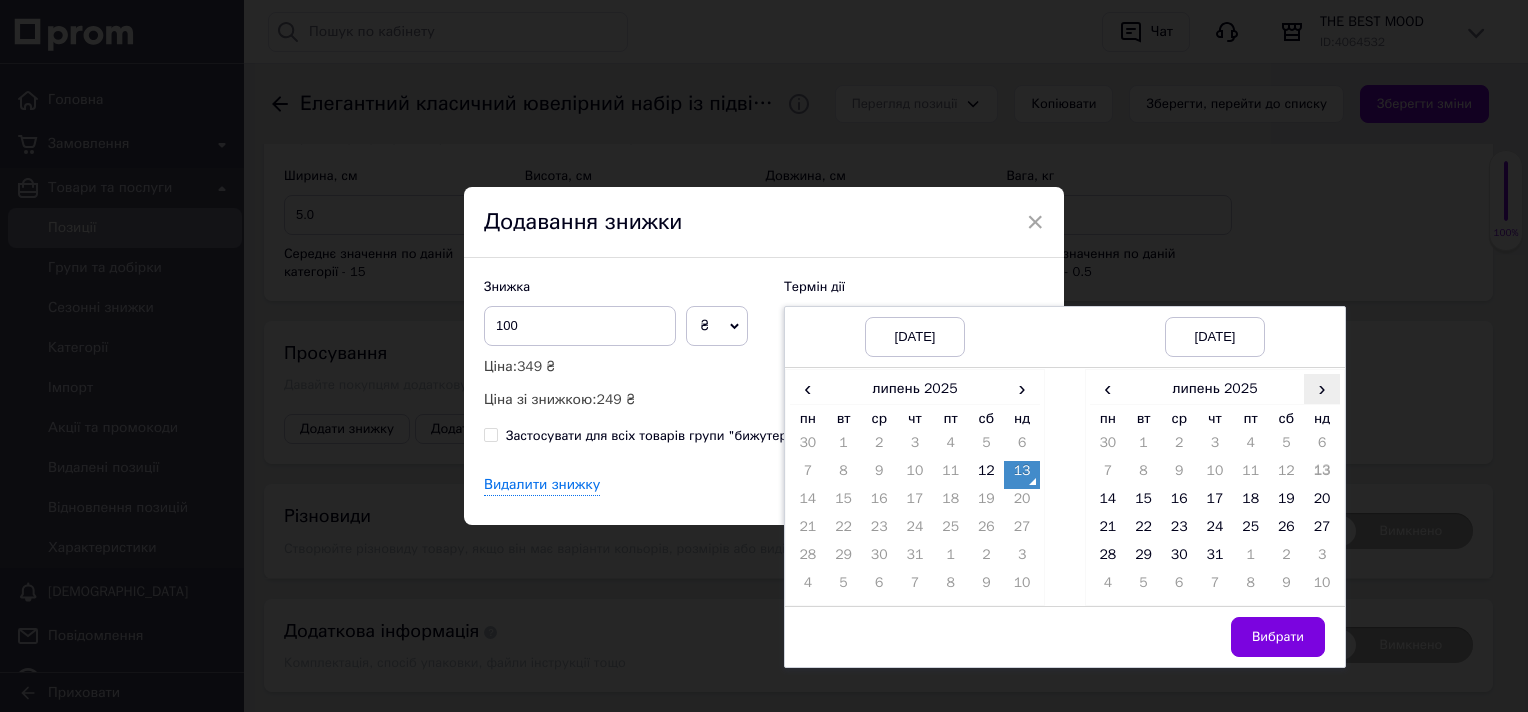 click on "›" at bounding box center [1322, 388] 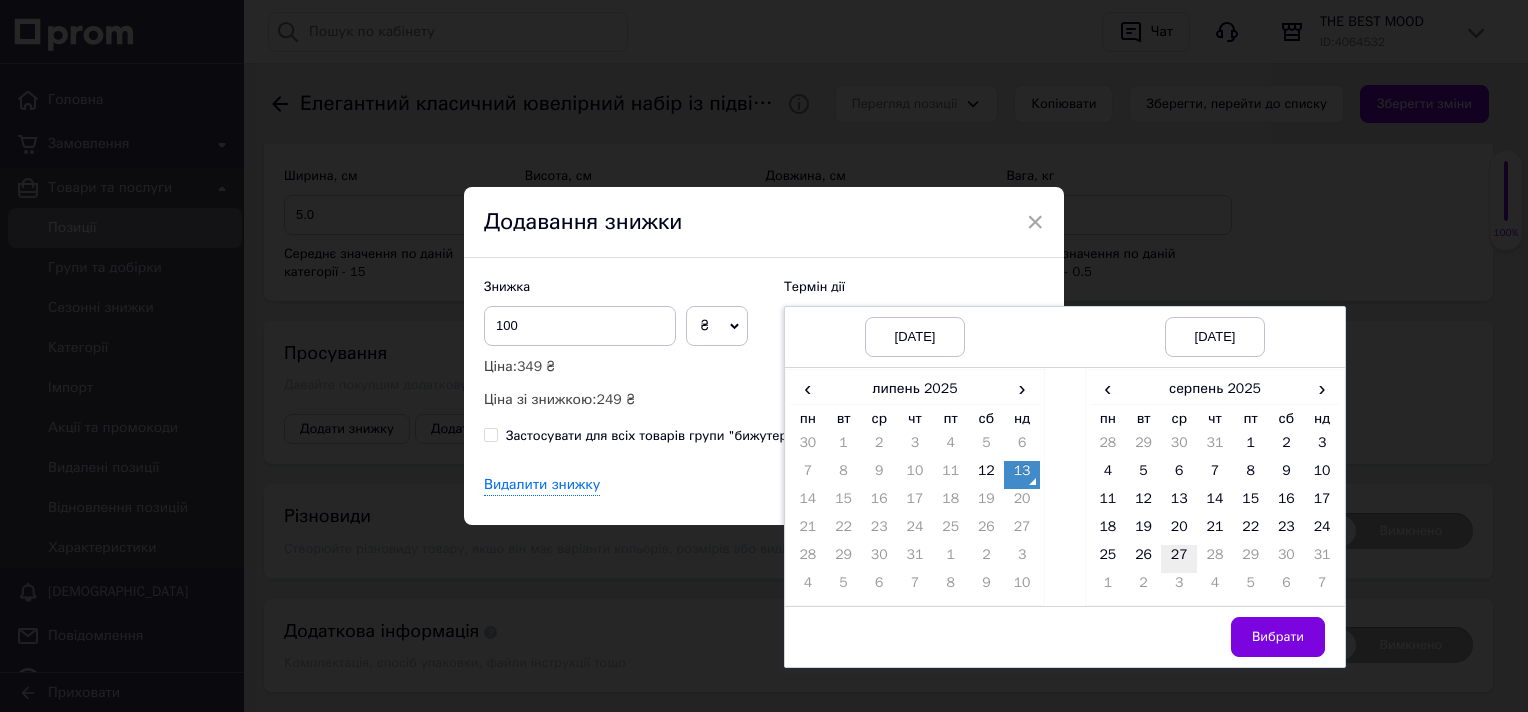 click on "27" at bounding box center (1179, 559) 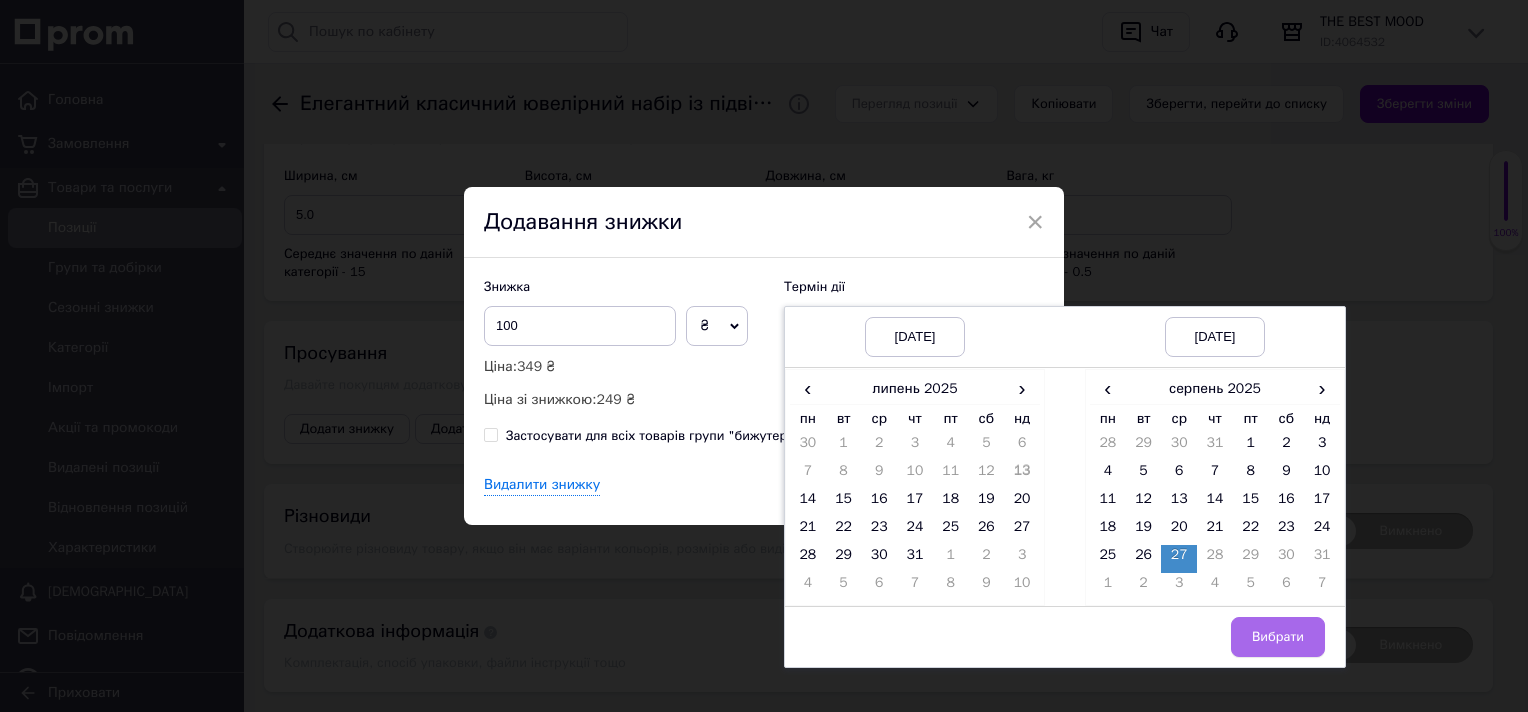 click on "Вибрати" at bounding box center [1278, 637] 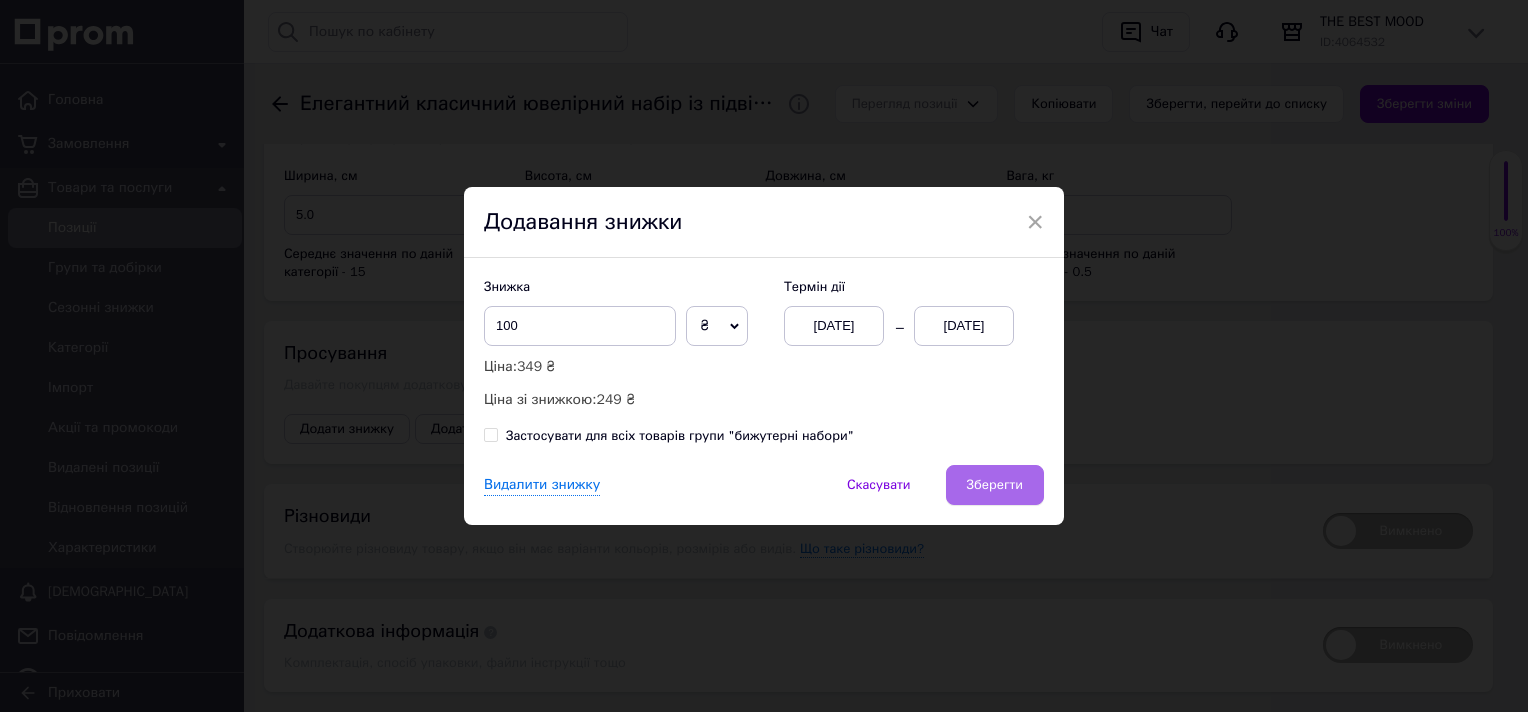 click on "Зберегти" at bounding box center [995, 485] 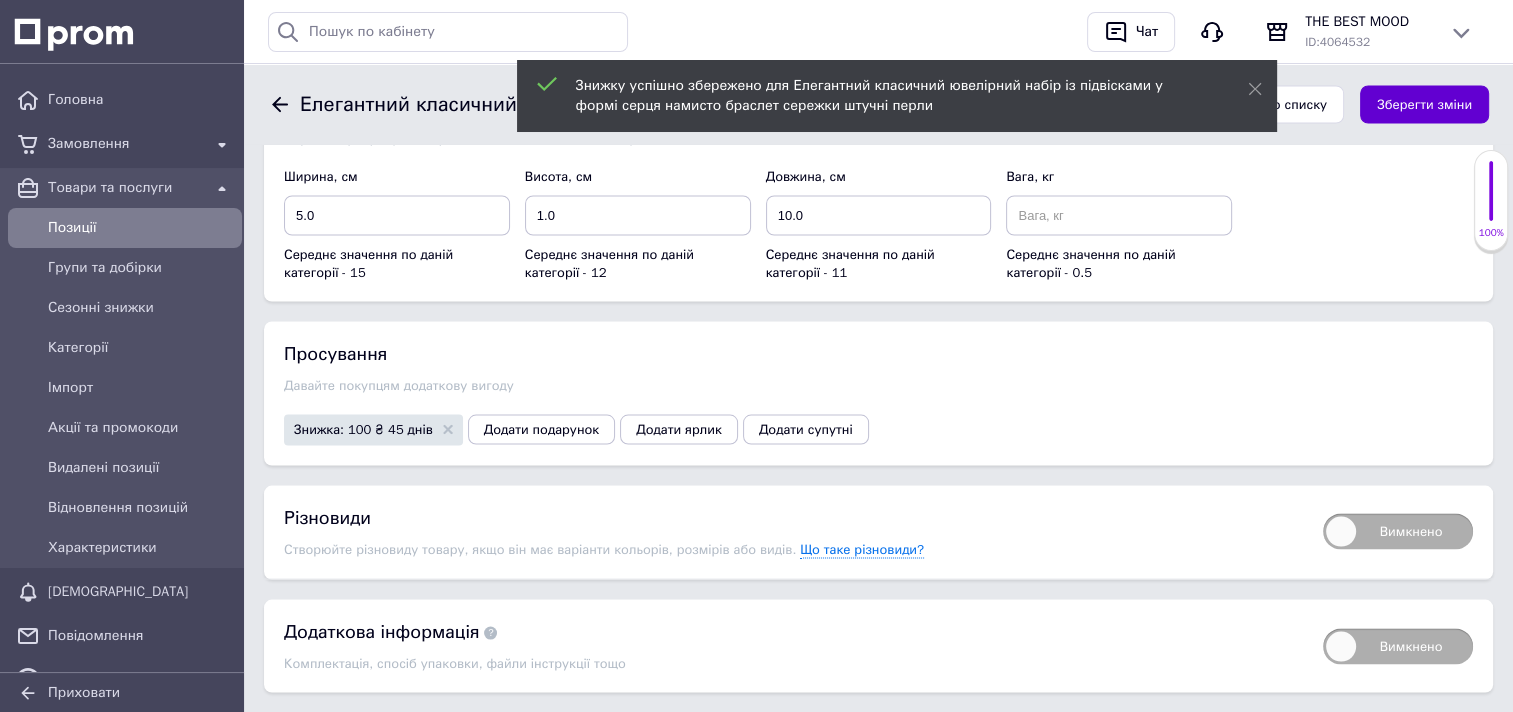 click on "Зберегти зміни" at bounding box center (1424, 104) 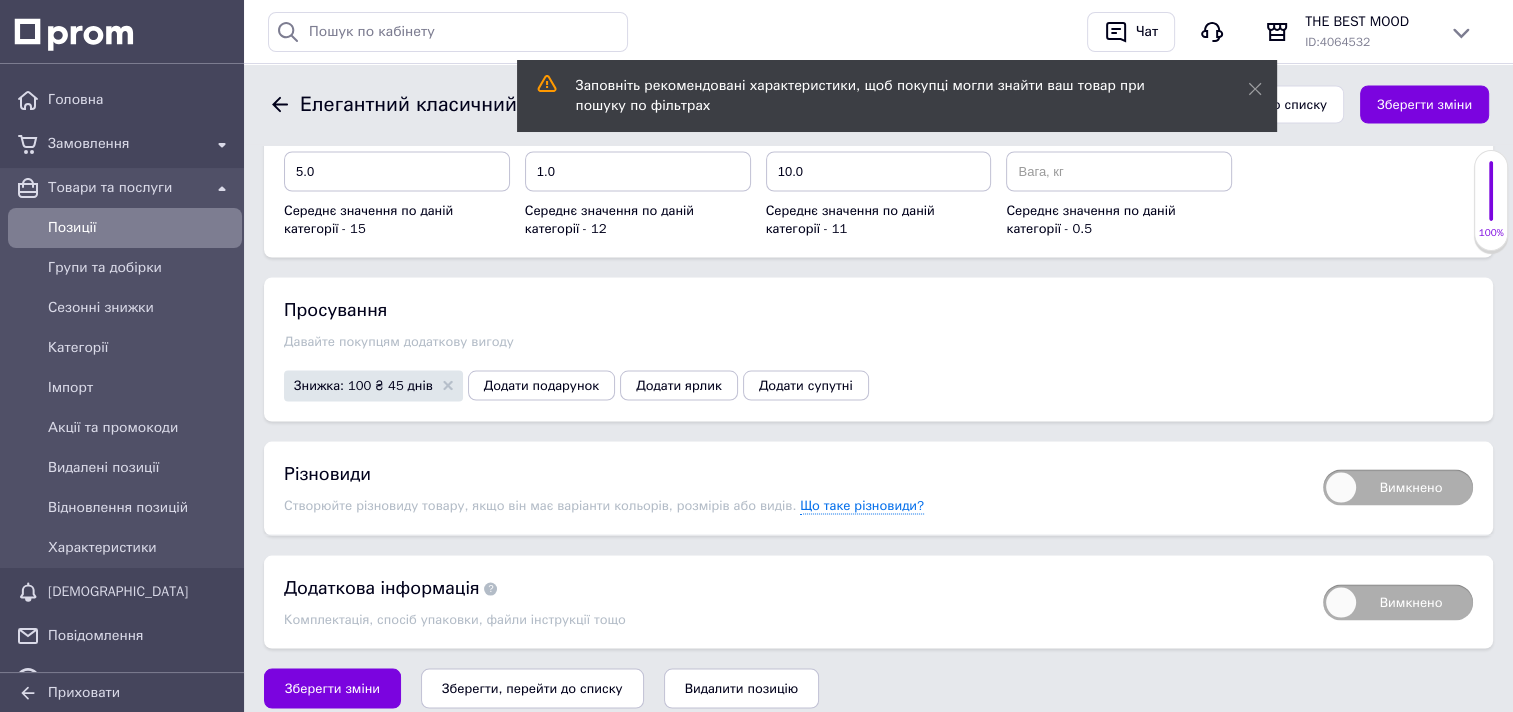 scroll, scrollTop: 3782, scrollLeft: 0, axis: vertical 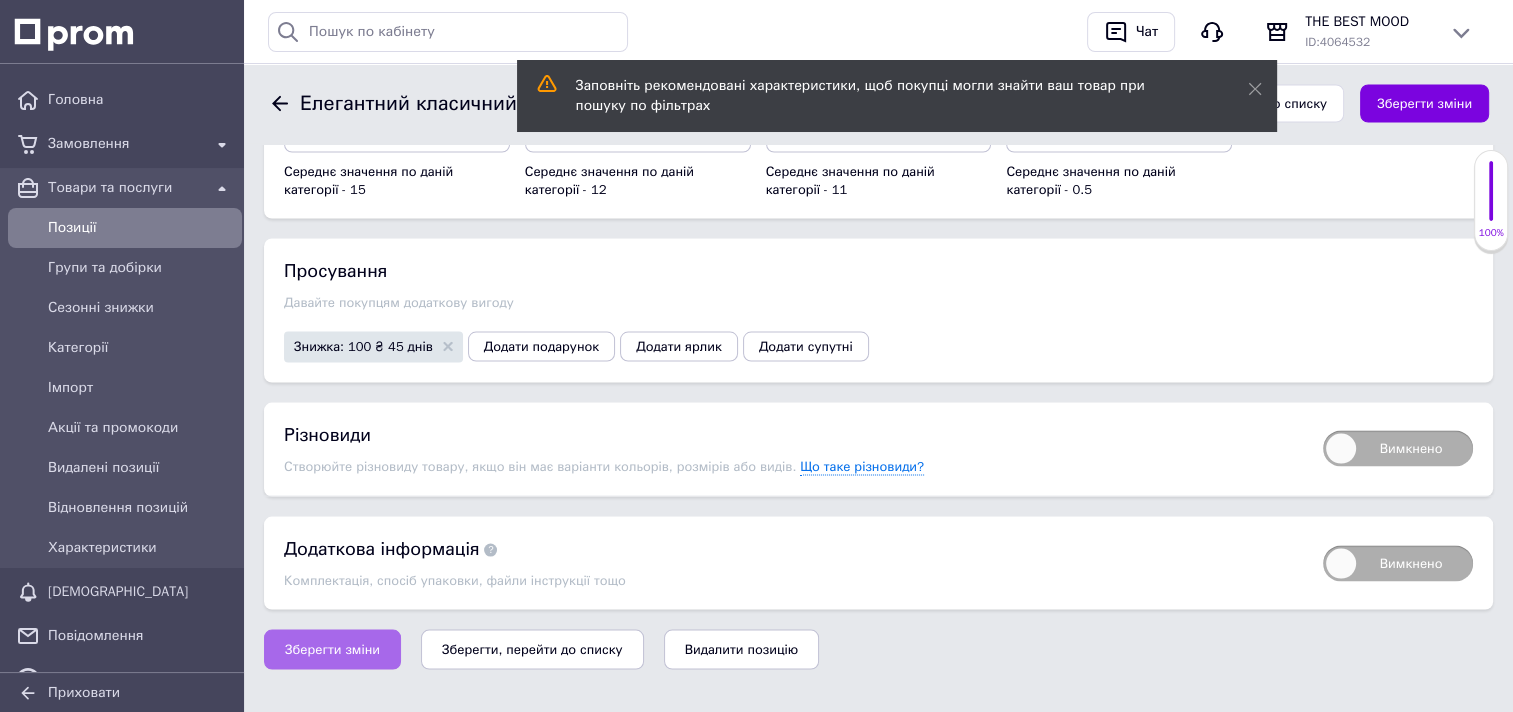 click on "Зберегти зміни" at bounding box center (332, 650) 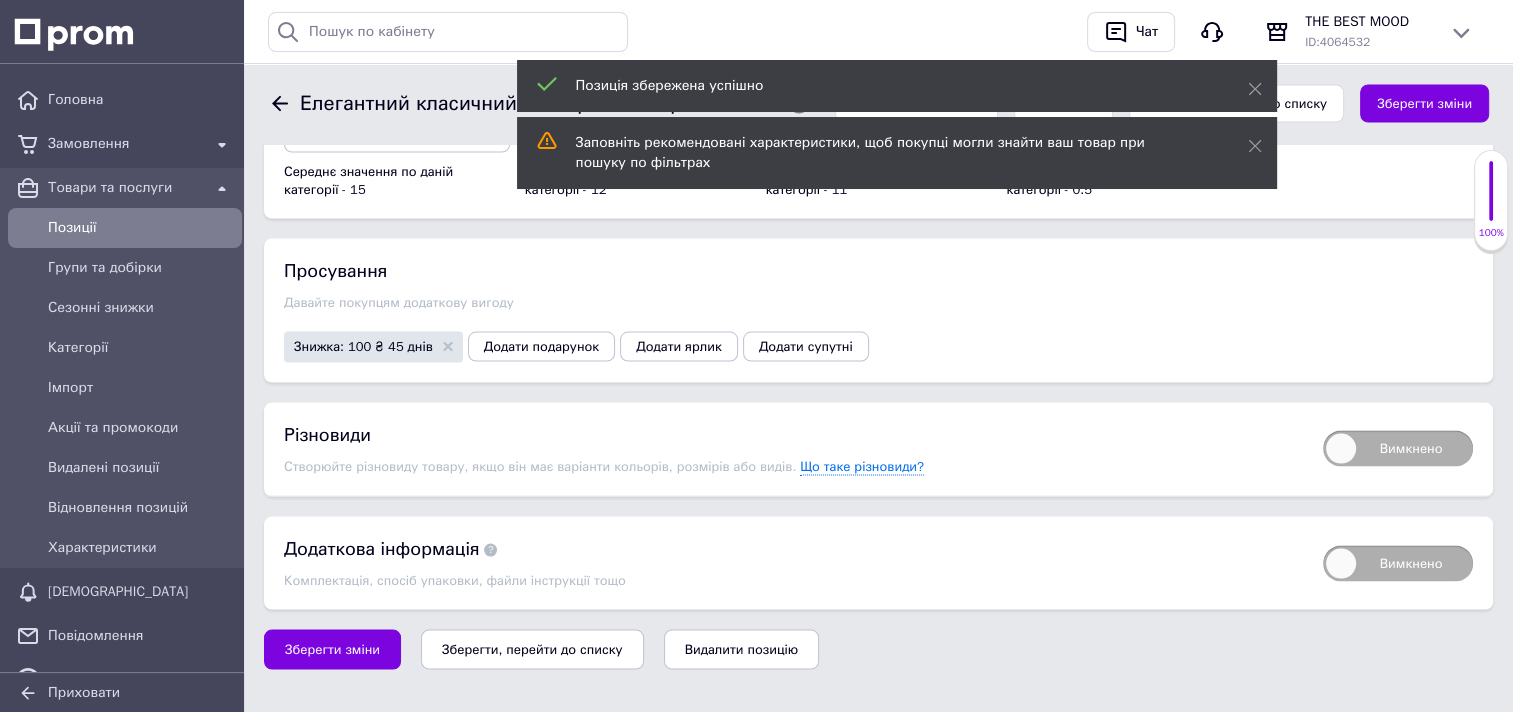 click on "Позиції" at bounding box center (141, 228) 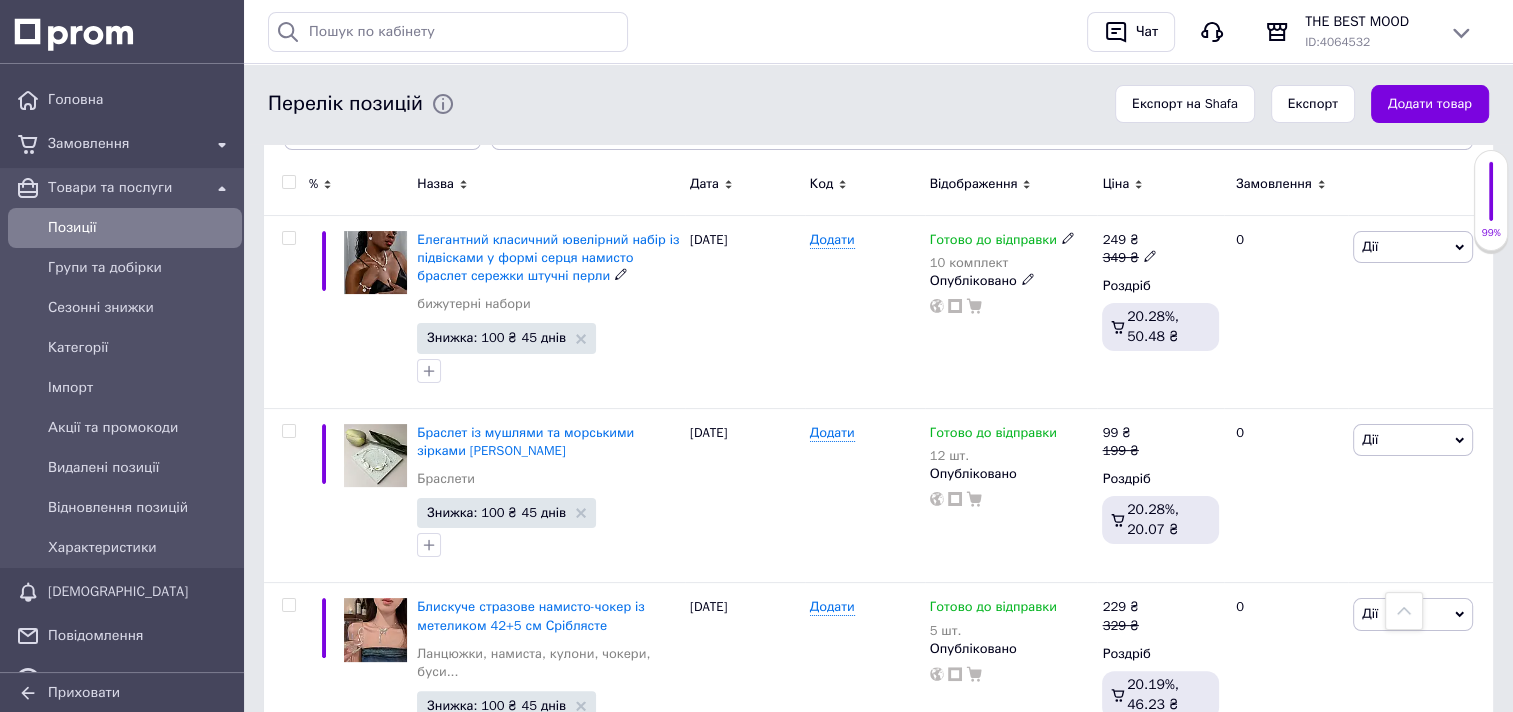 scroll, scrollTop: 0, scrollLeft: 0, axis: both 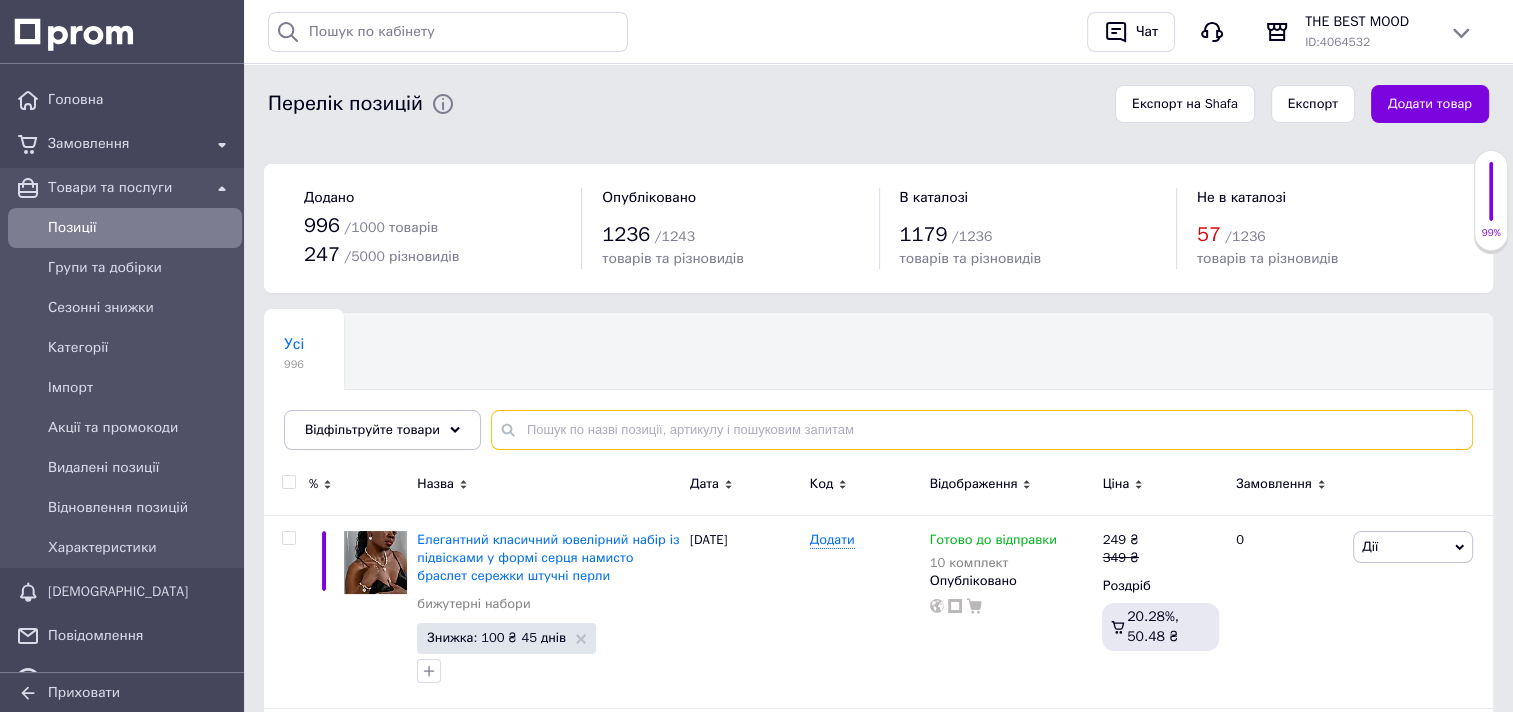 click at bounding box center (982, 430) 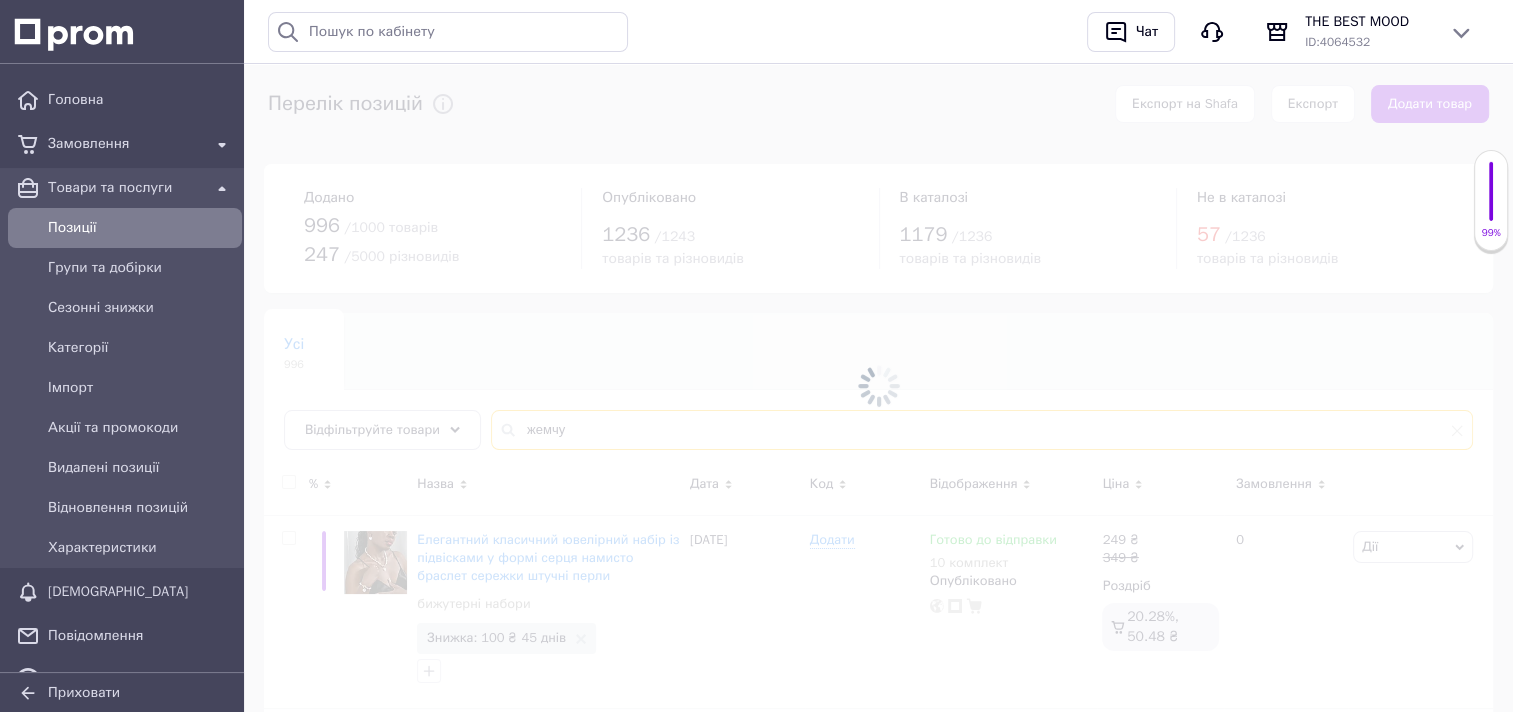 type on "жемчуг" 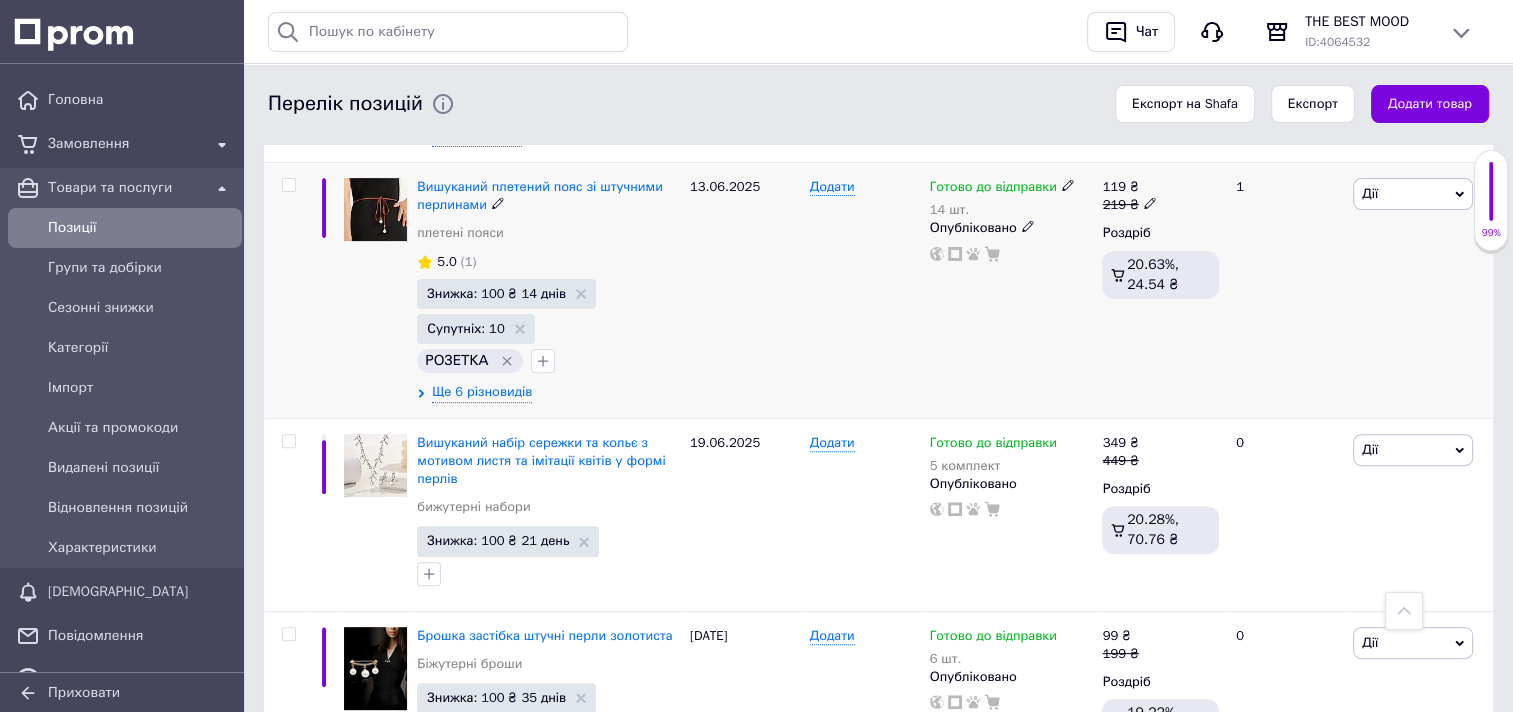 scroll, scrollTop: 700, scrollLeft: 0, axis: vertical 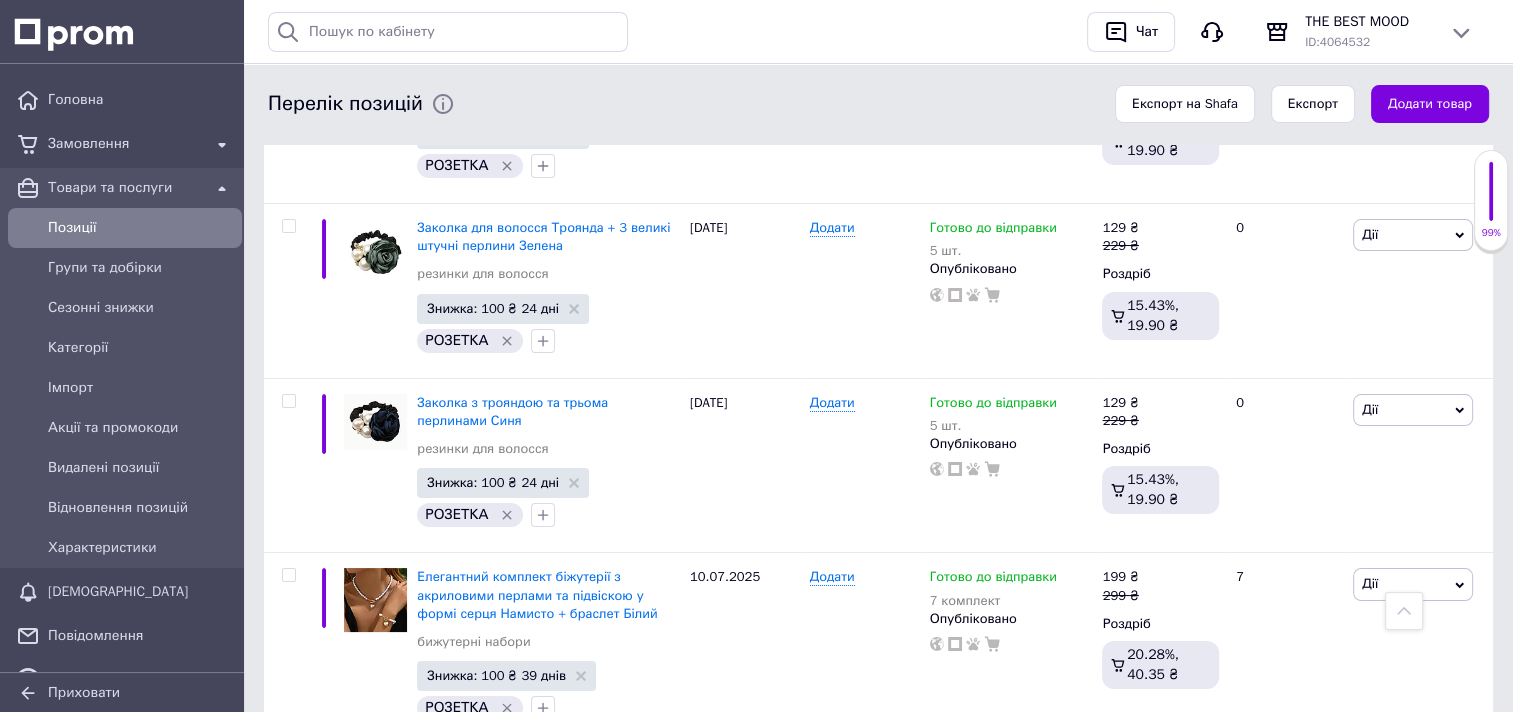 type on "жемчуг" 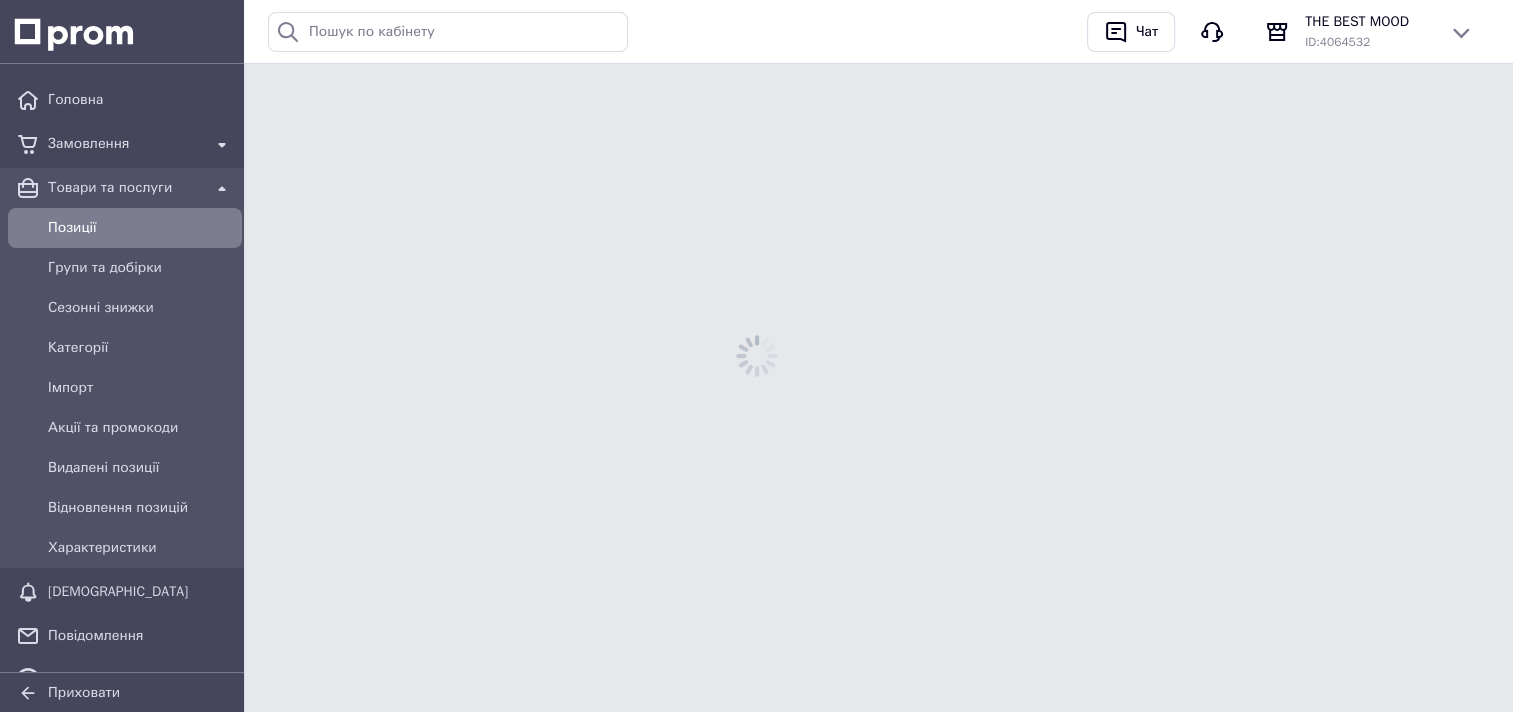 scroll, scrollTop: 0, scrollLeft: 0, axis: both 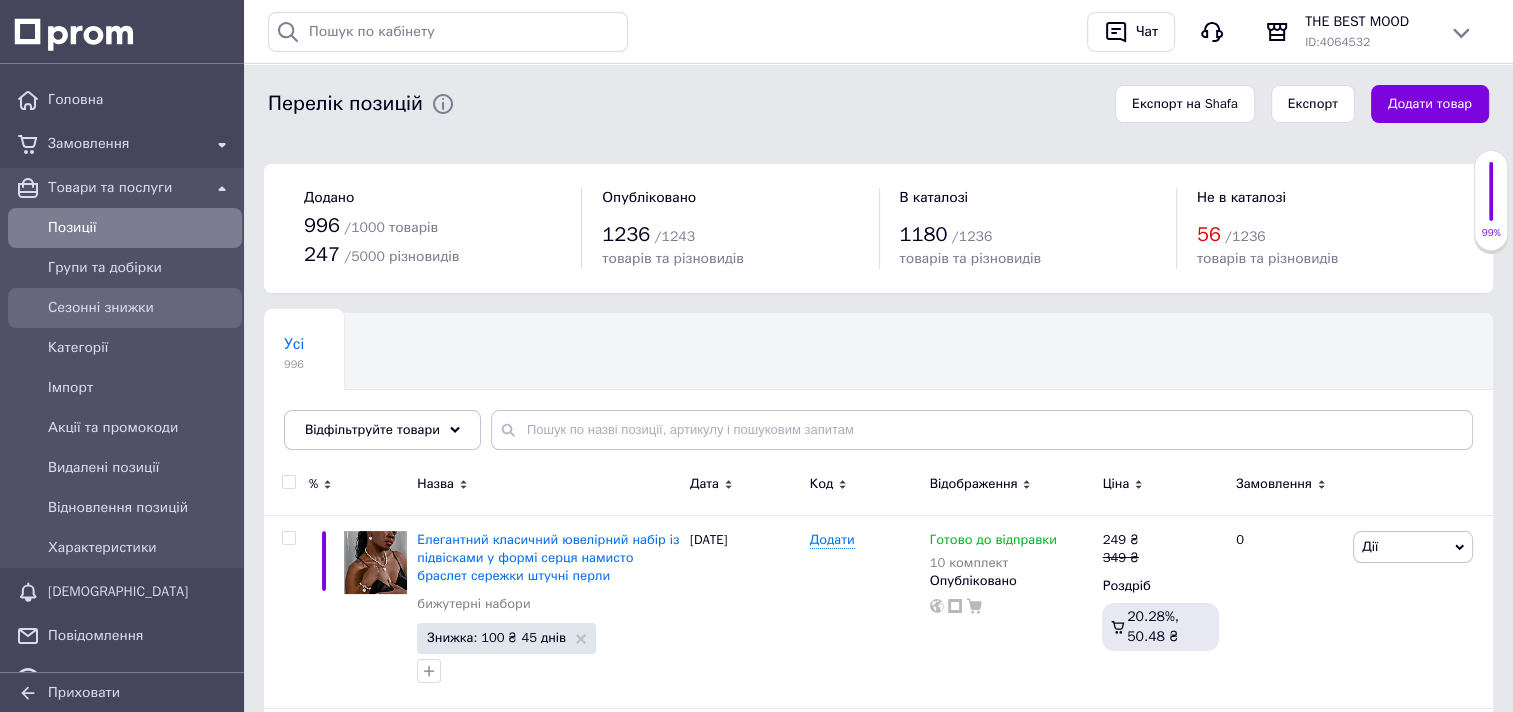 click on "Сезонні знижки" at bounding box center [141, 308] 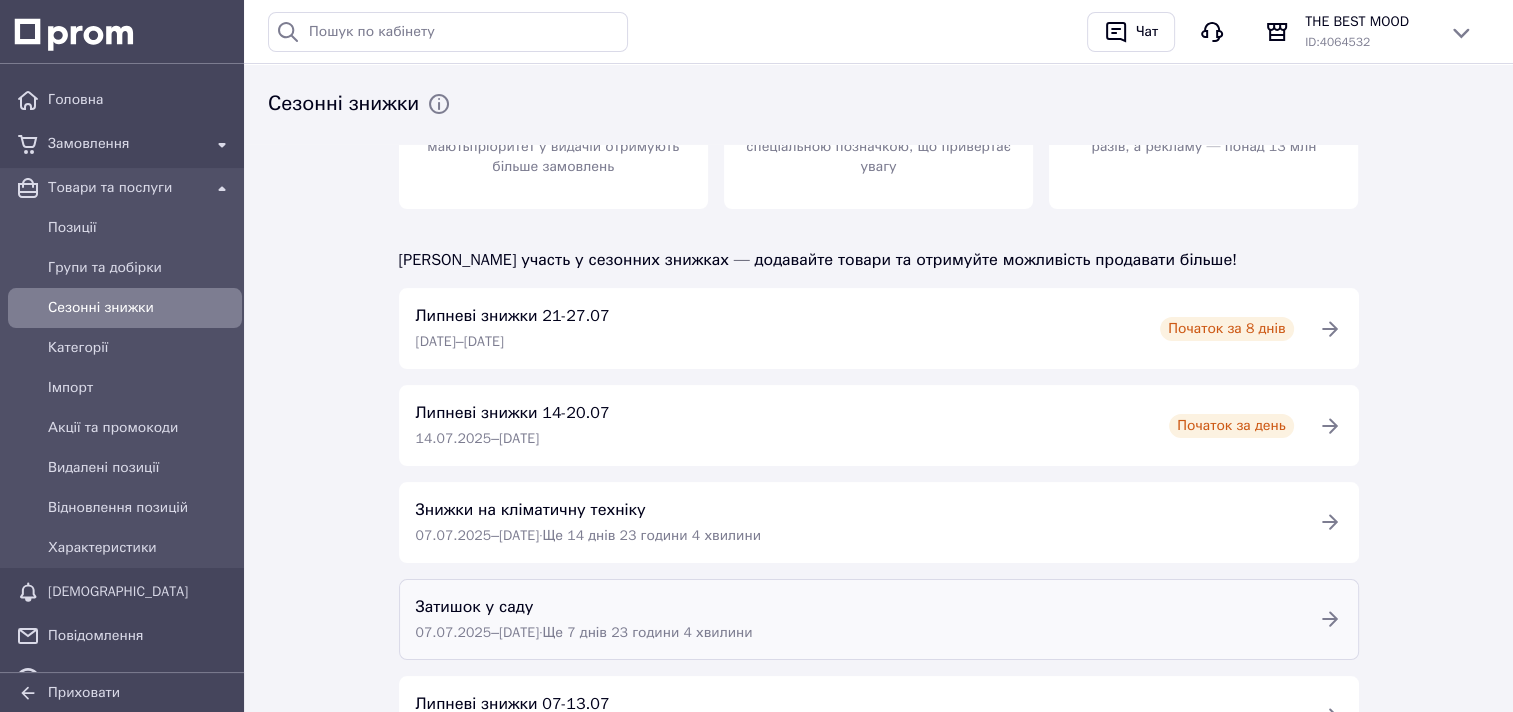scroll, scrollTop: 200, scrollLeft: 0, axis: vertical 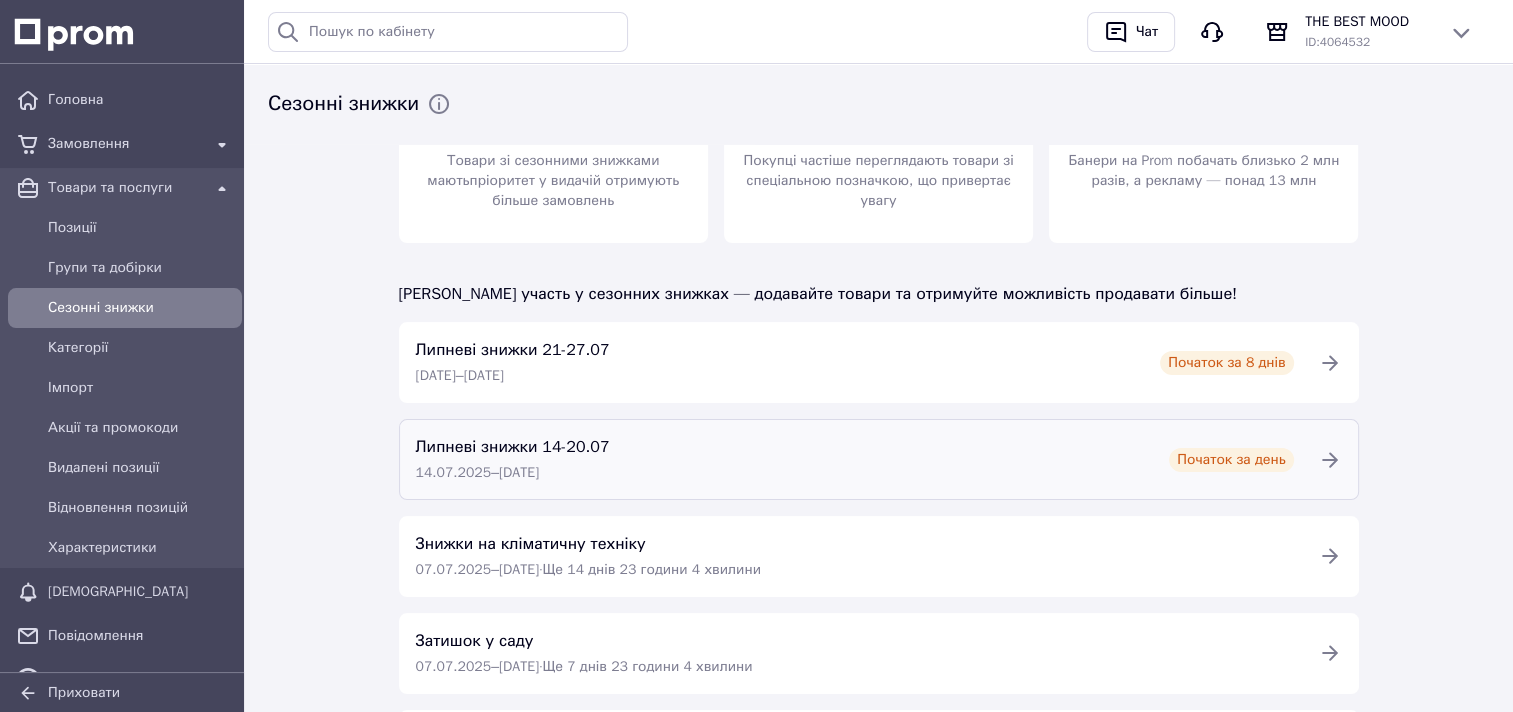 click on "Липневі знижки 14-20.07" at bounding box center (513, 447) 